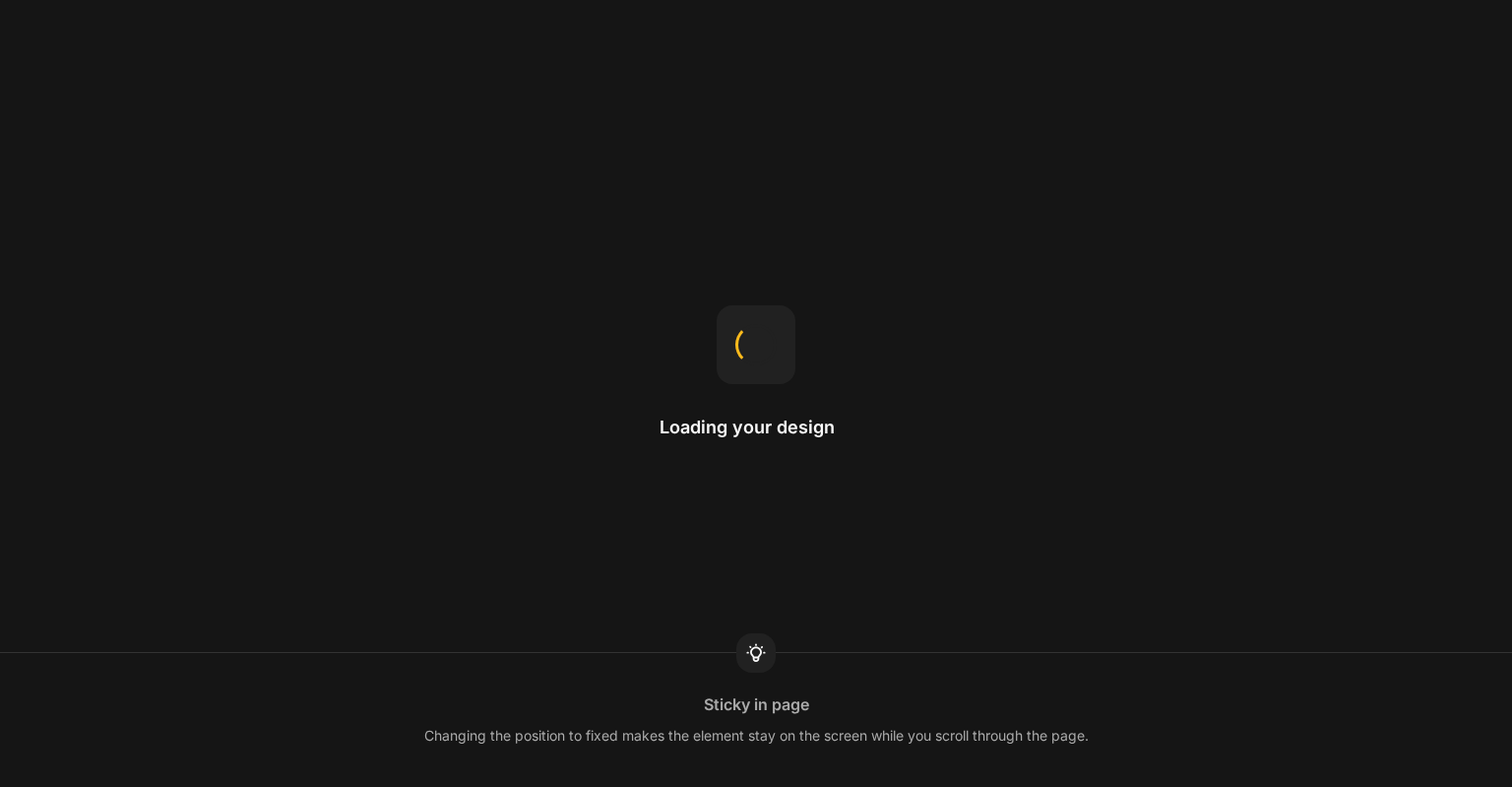 scroll, scrollTop: 0, scrollLeft: 0, axis: both 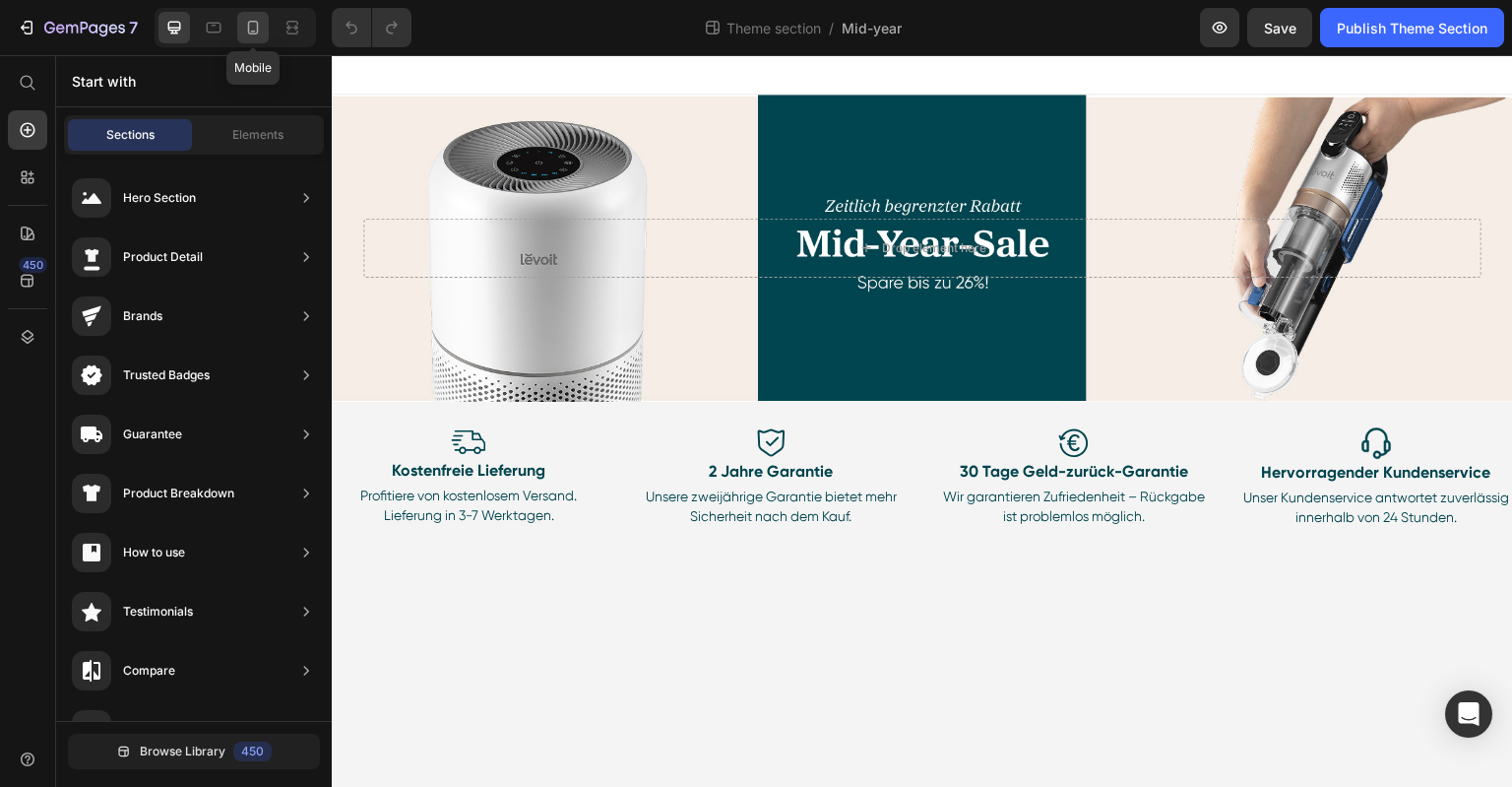 click 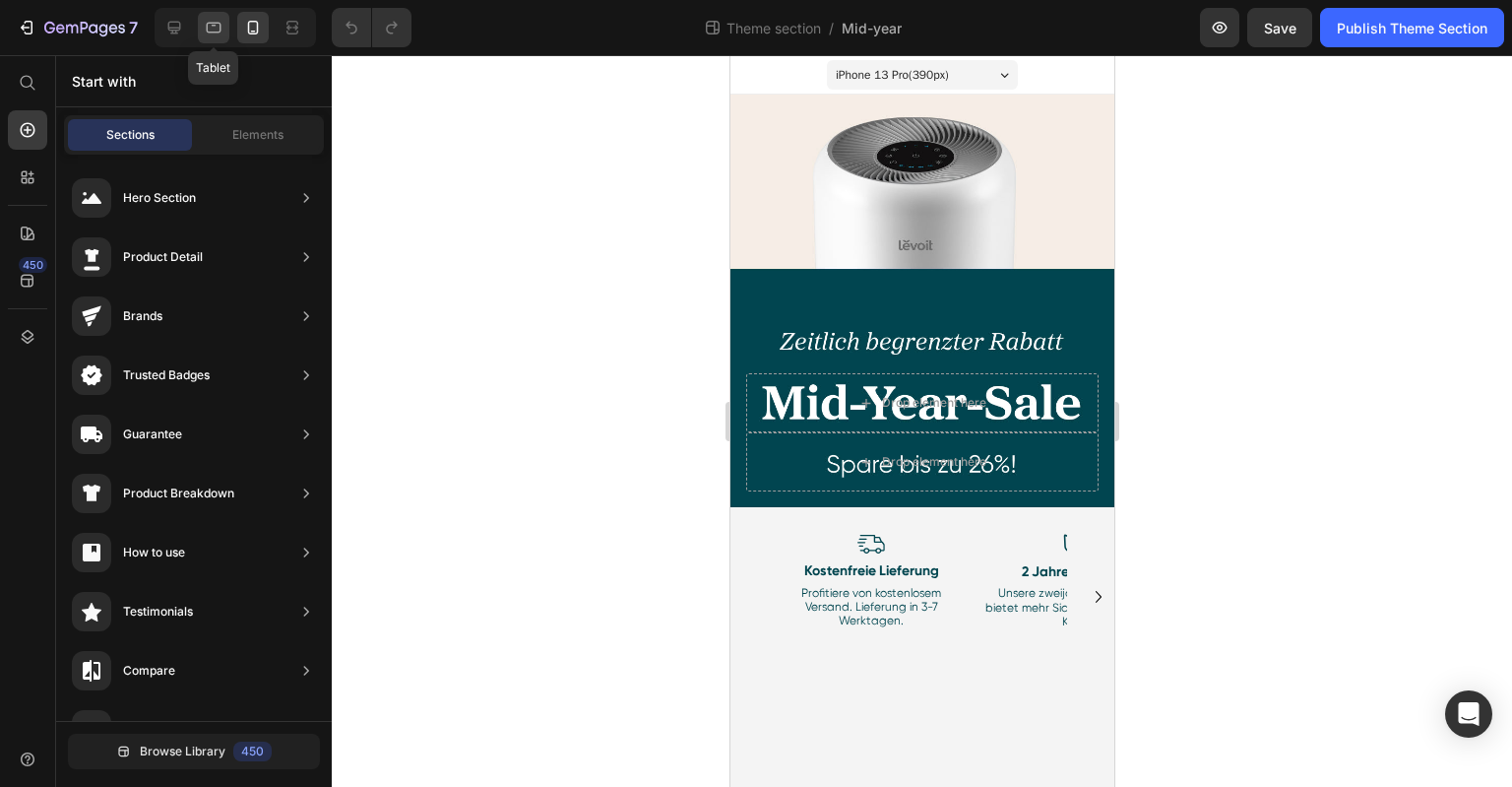 click 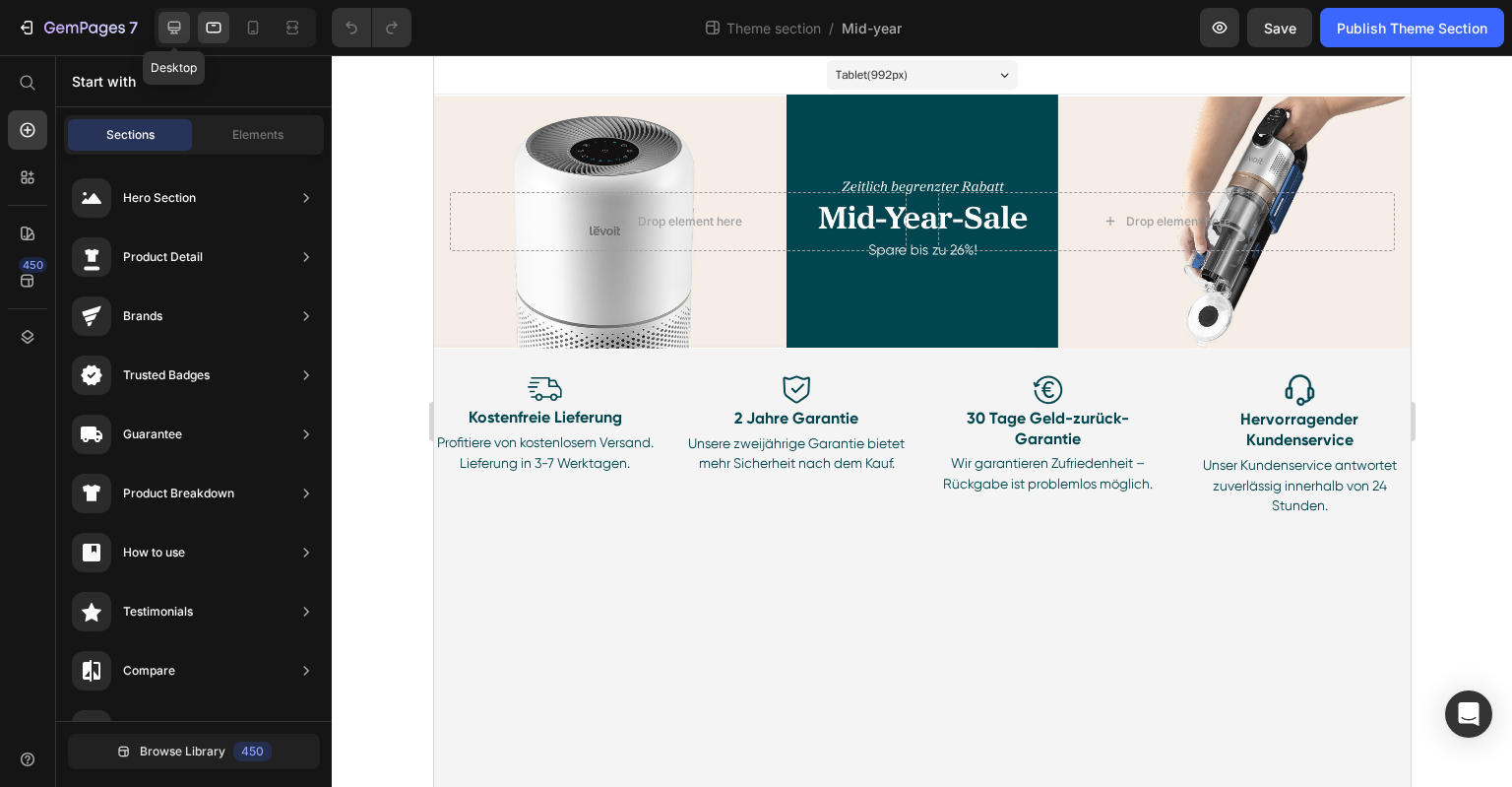 click 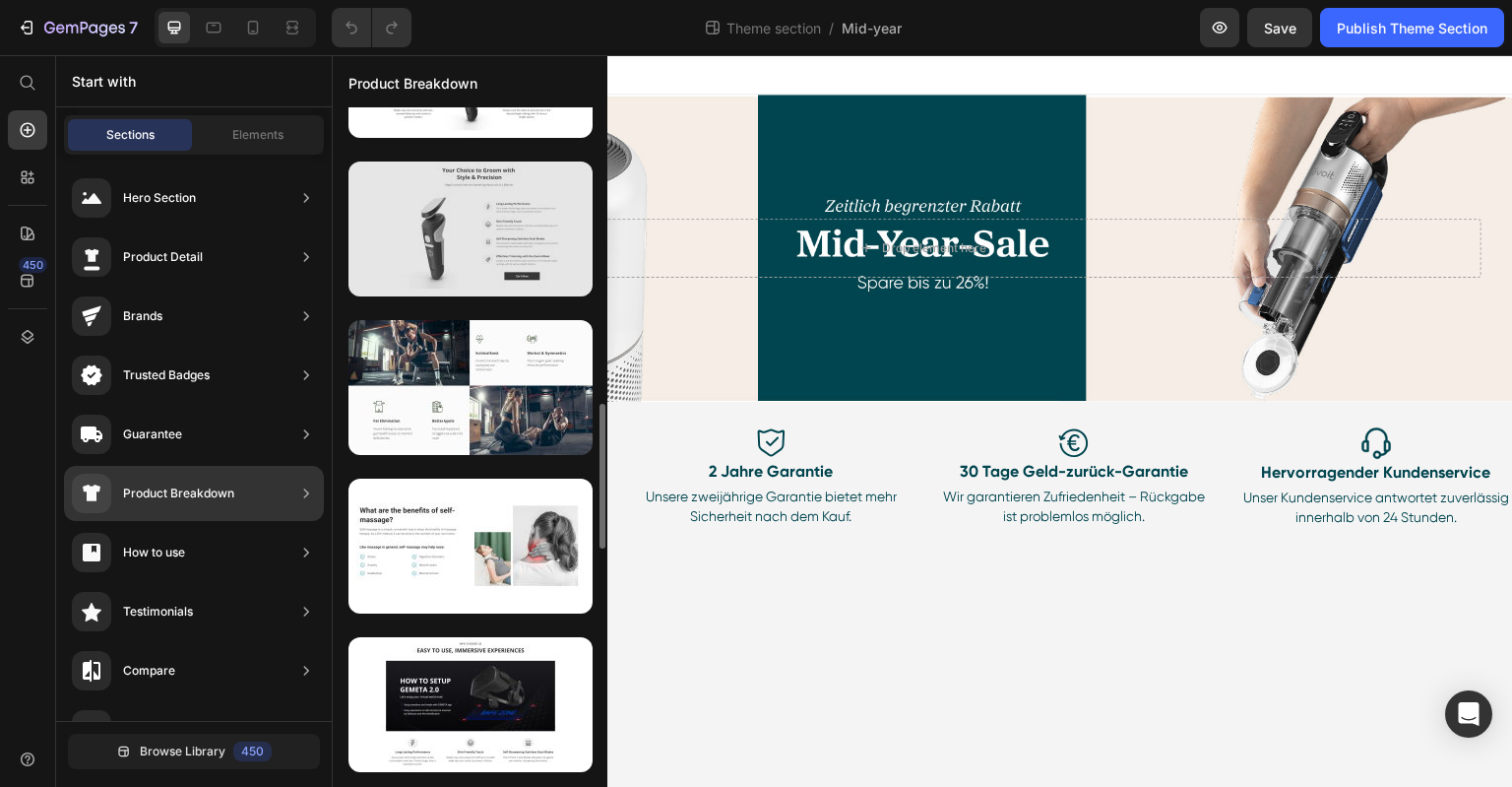 scroll, scrollTop: 1083, scrollLeft: 0, axis: vertical 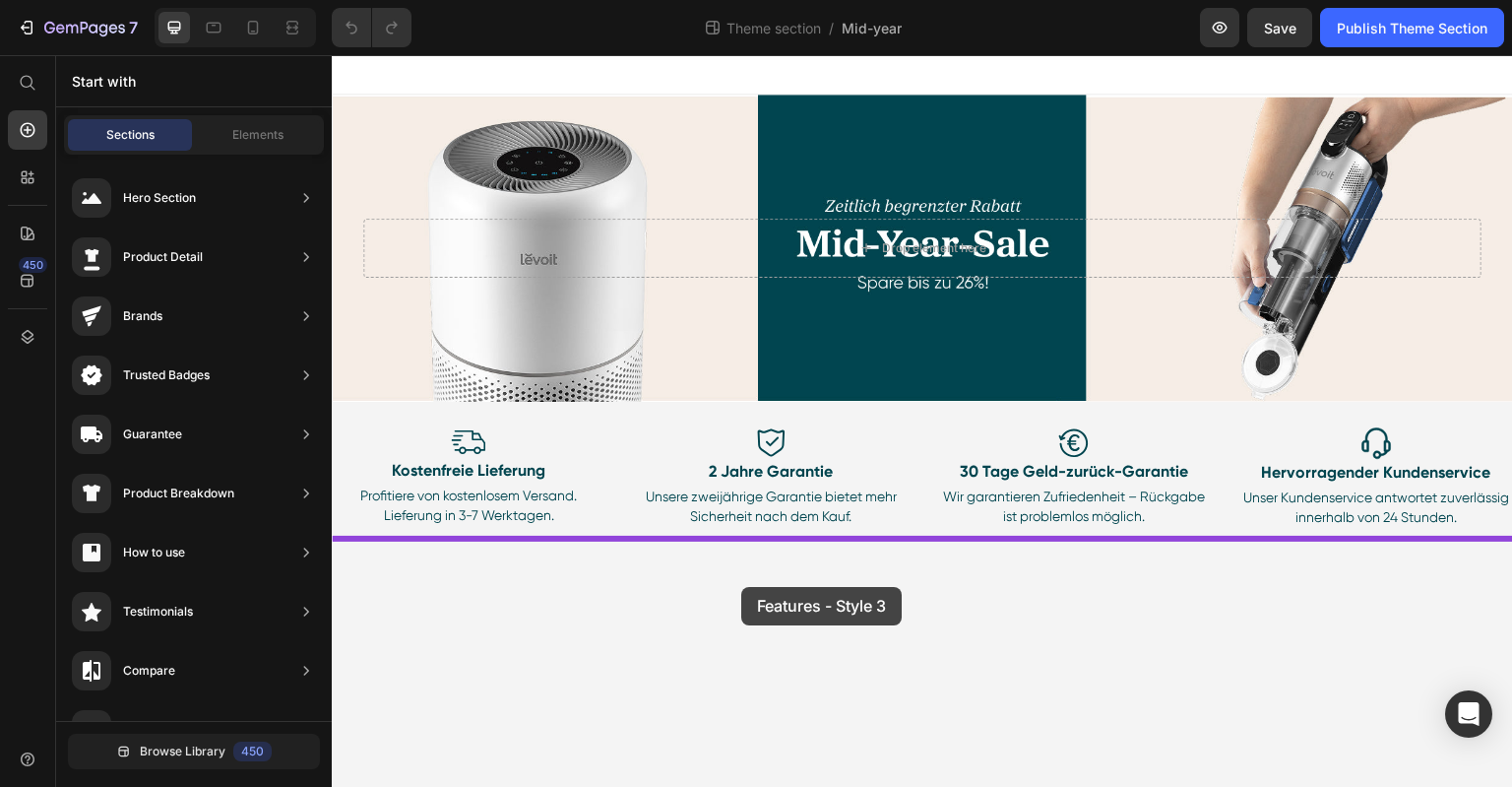 drag, startPoint x: 766, startPoint y: 593, endPoint x: 741, endPoint y: 587, distance: 25.70992 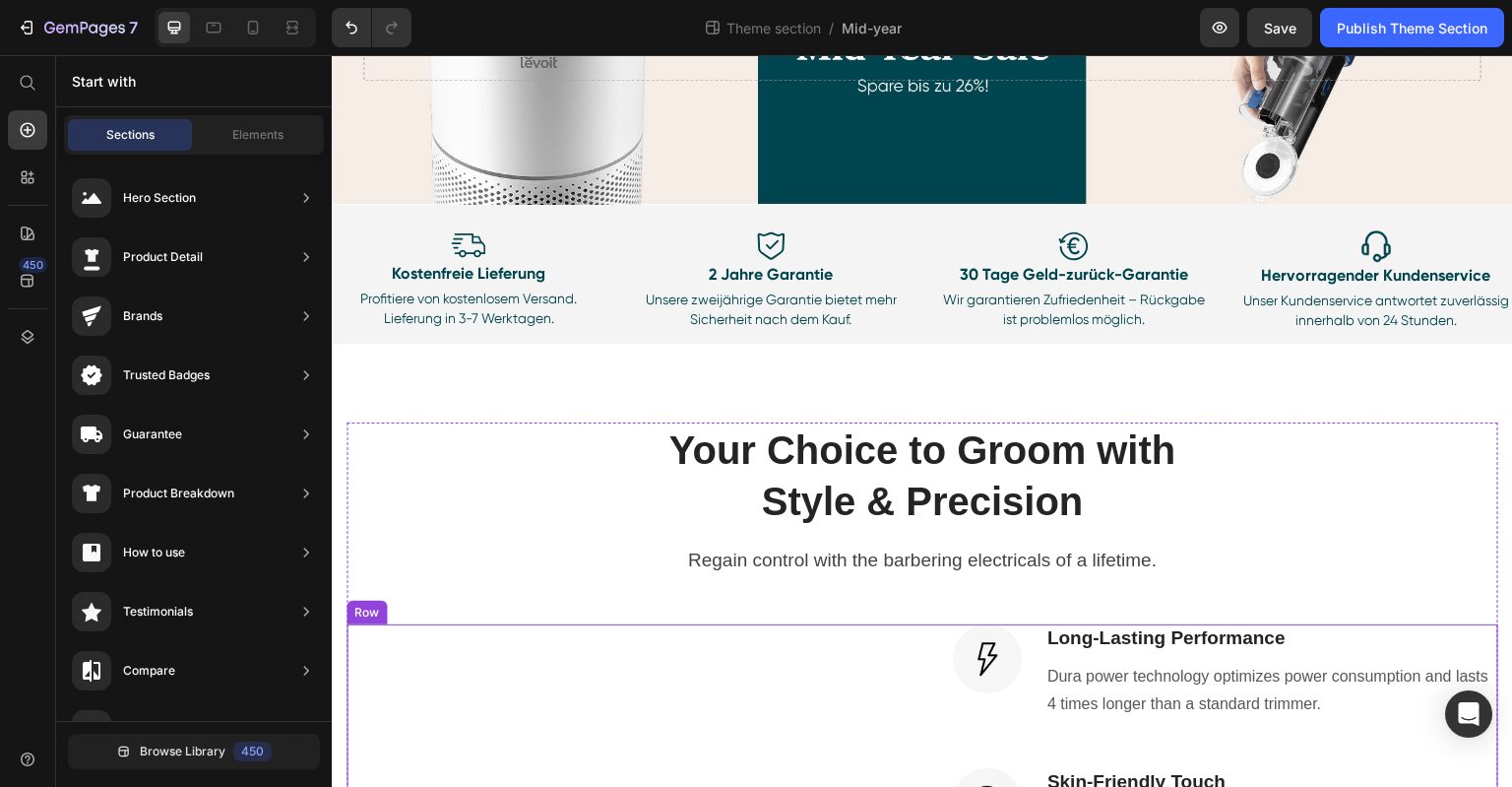 scroll, scrollTop: 197, scrollLeft: 0, axis: vertical 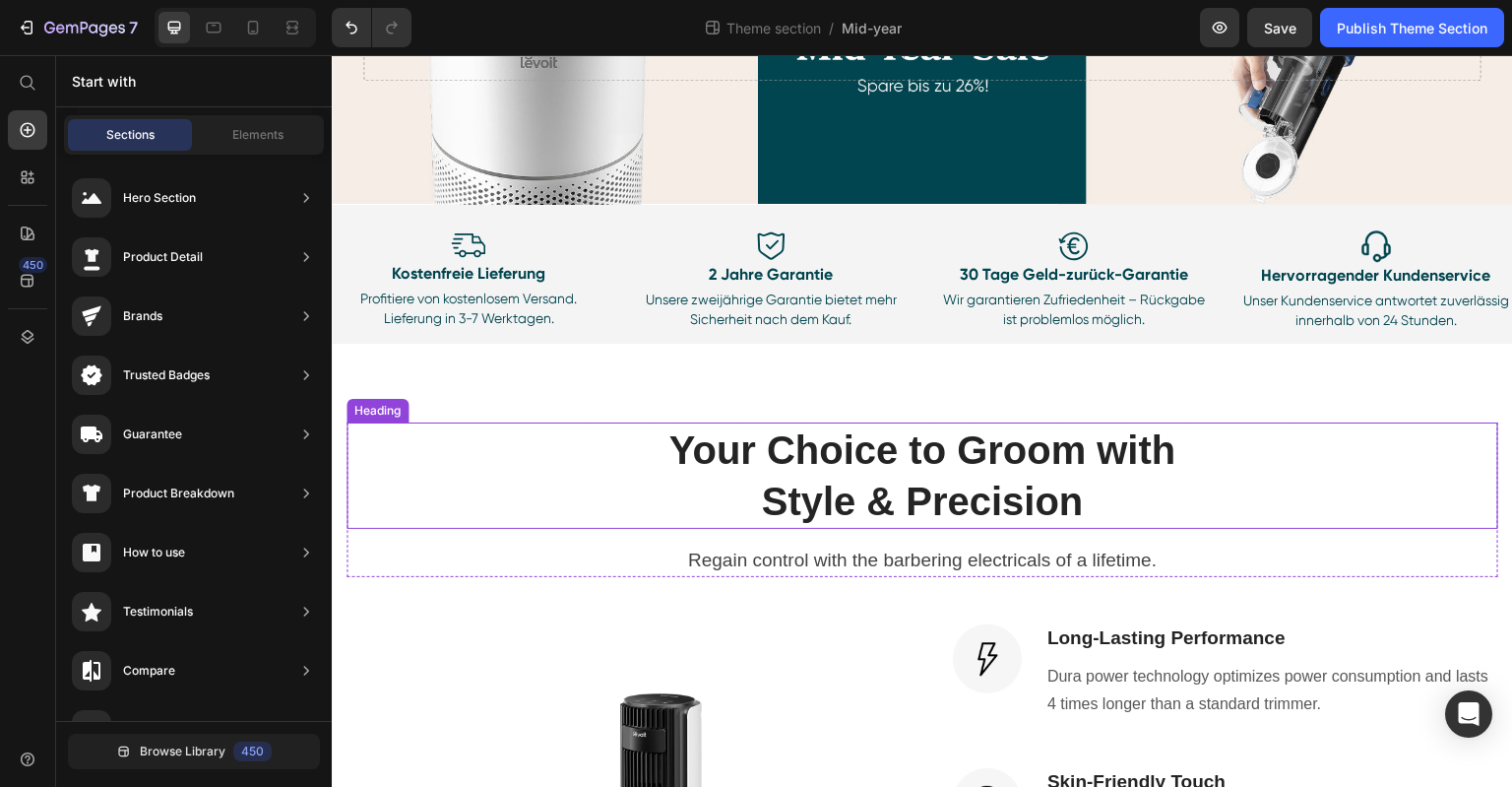 click on "Your Choice to Groom with" at bounding box center [922, 450] 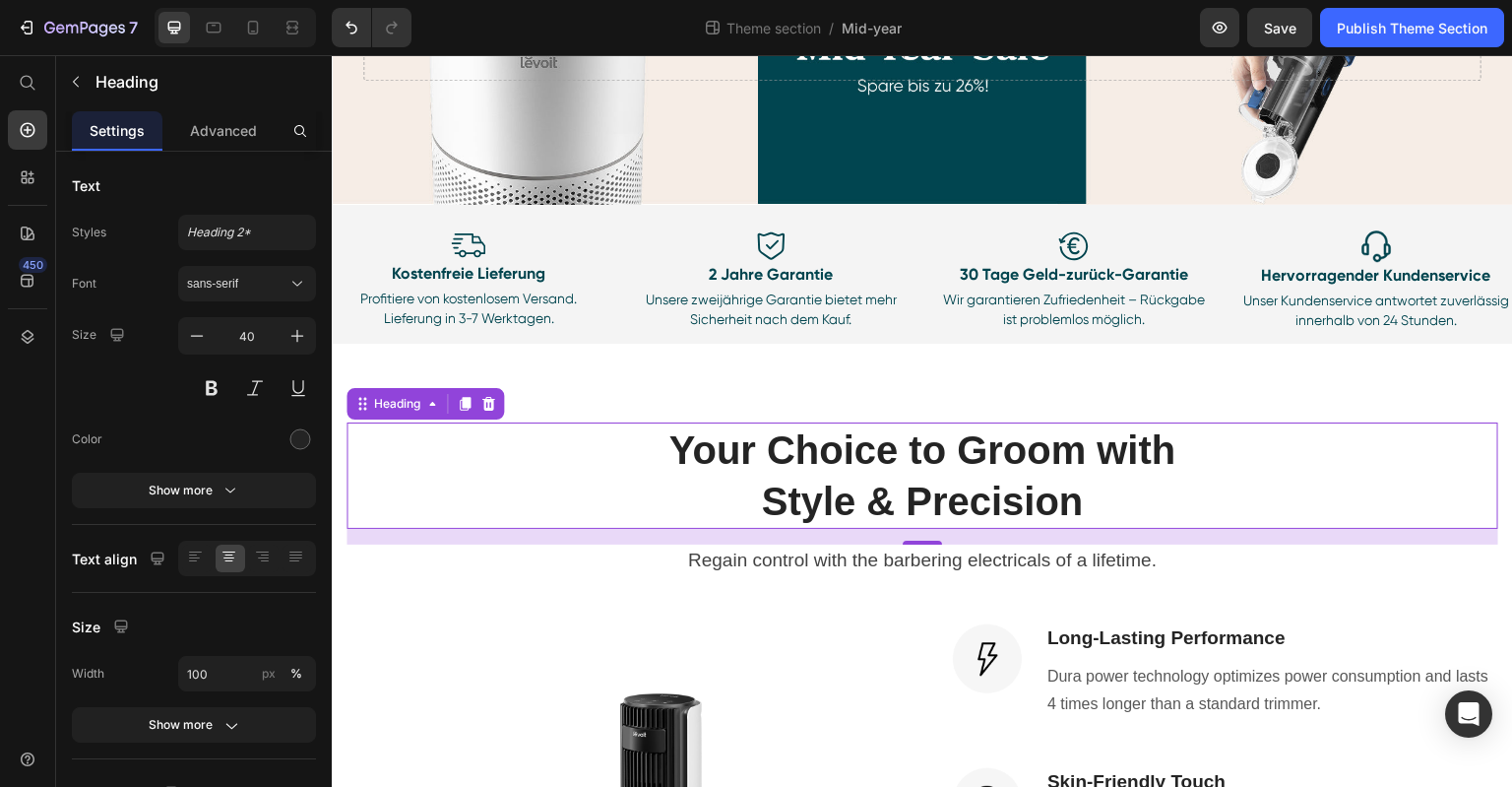 click on "Your Choice to Groom with" at bounding box center (922, 450) 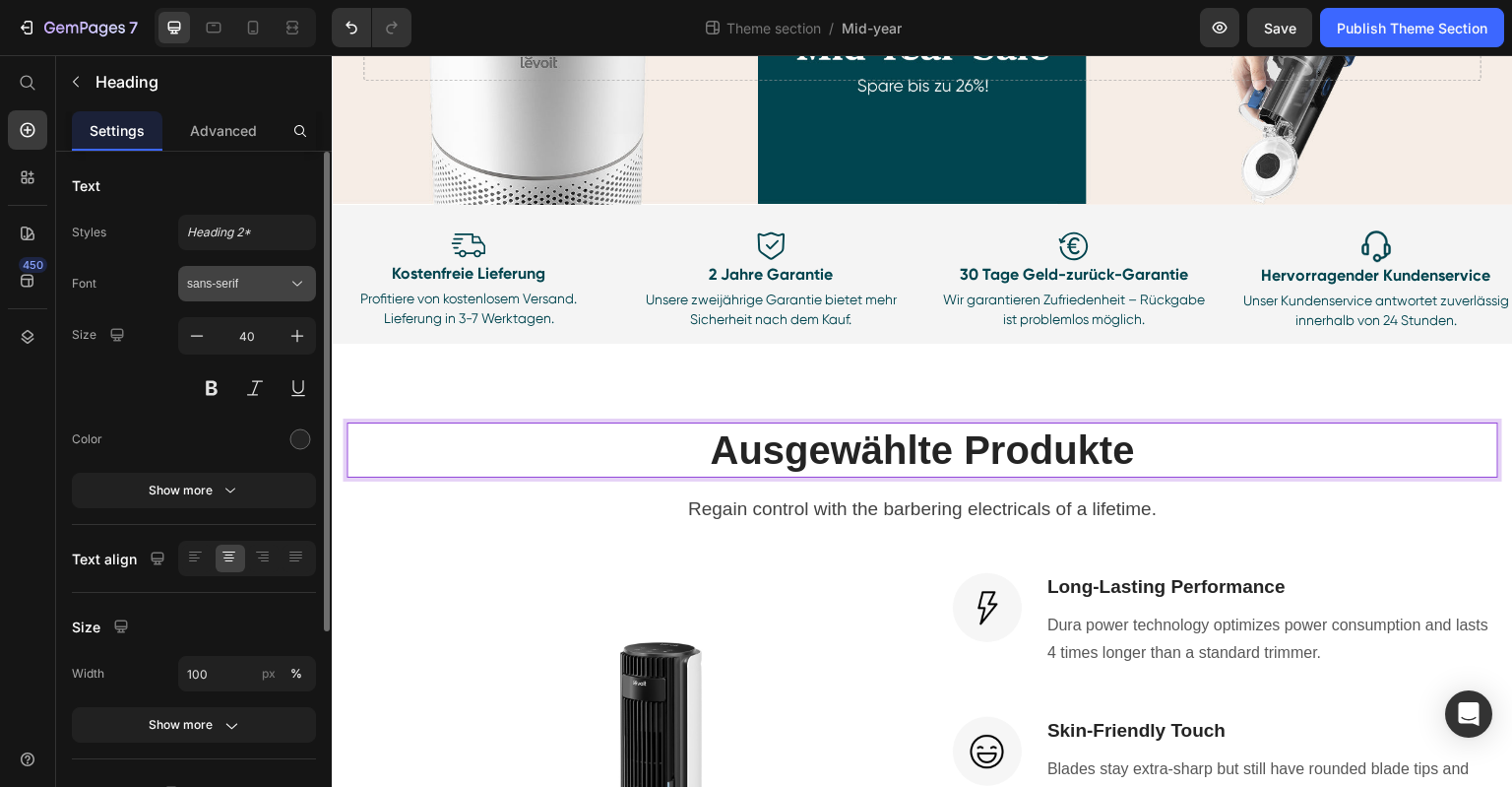 click on "sans-serif" at bounding box center (237, 284) 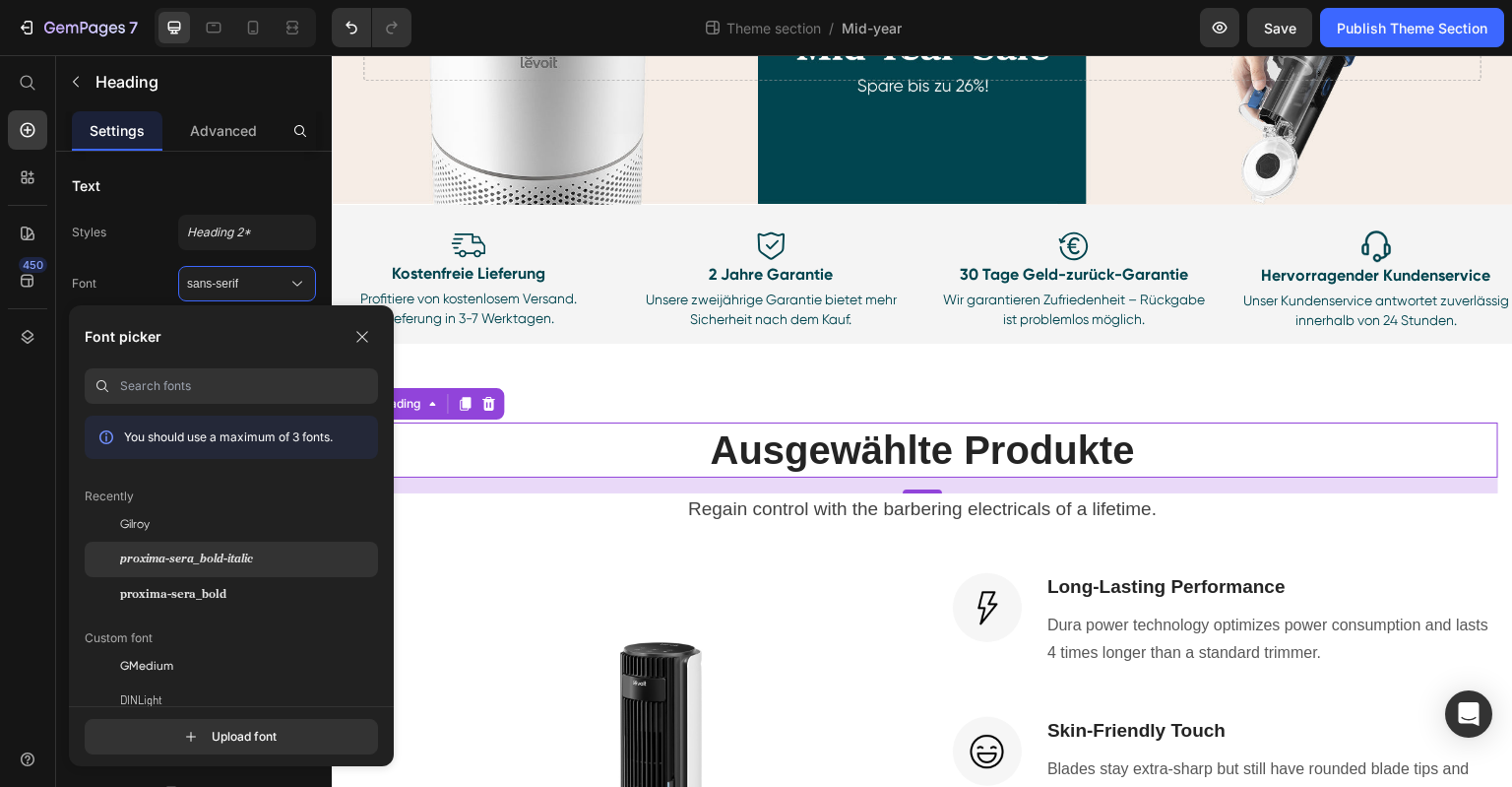 click on "proxima-sera_bold-italic" 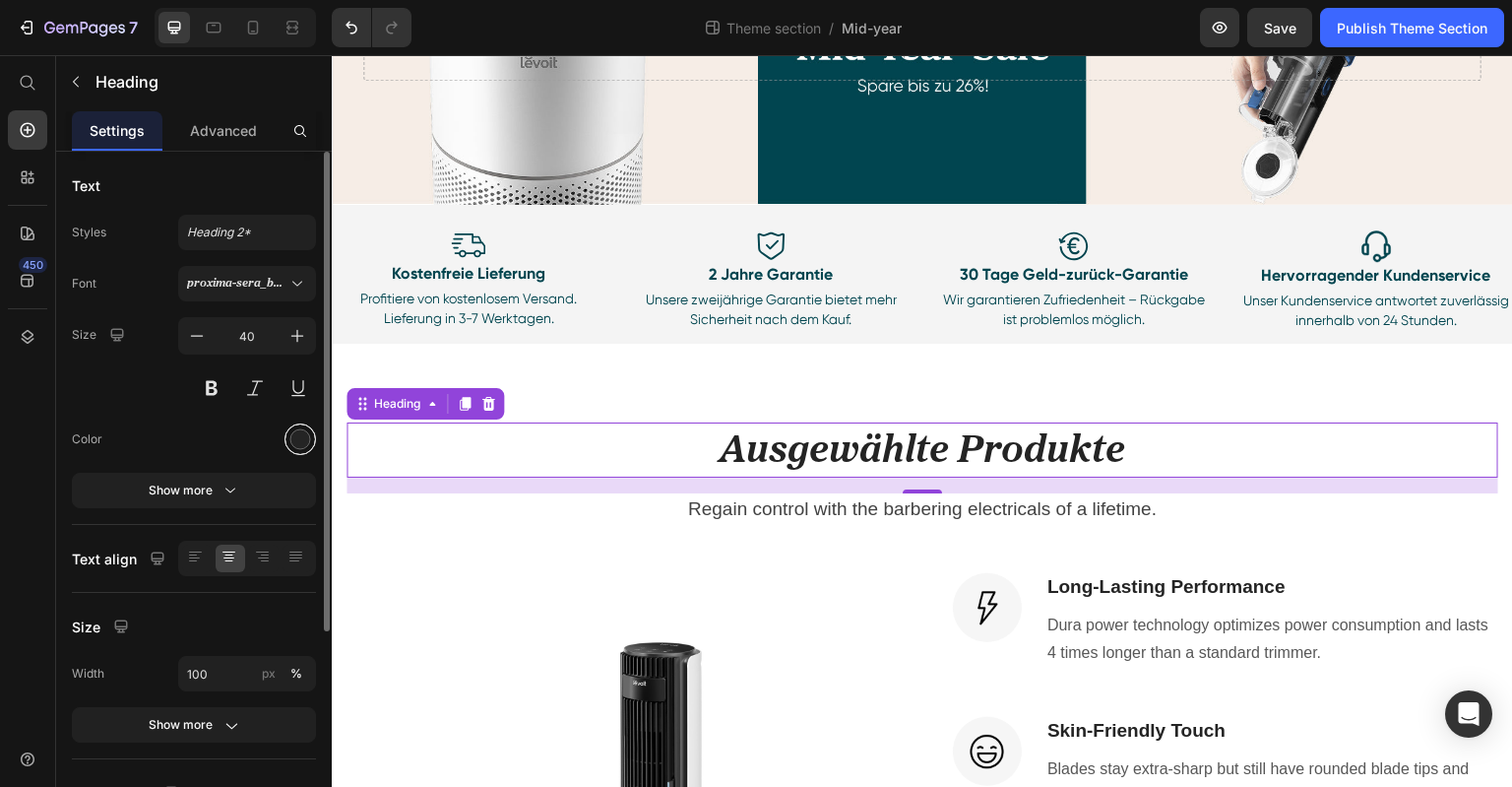 click at bounding box center (300, 439) 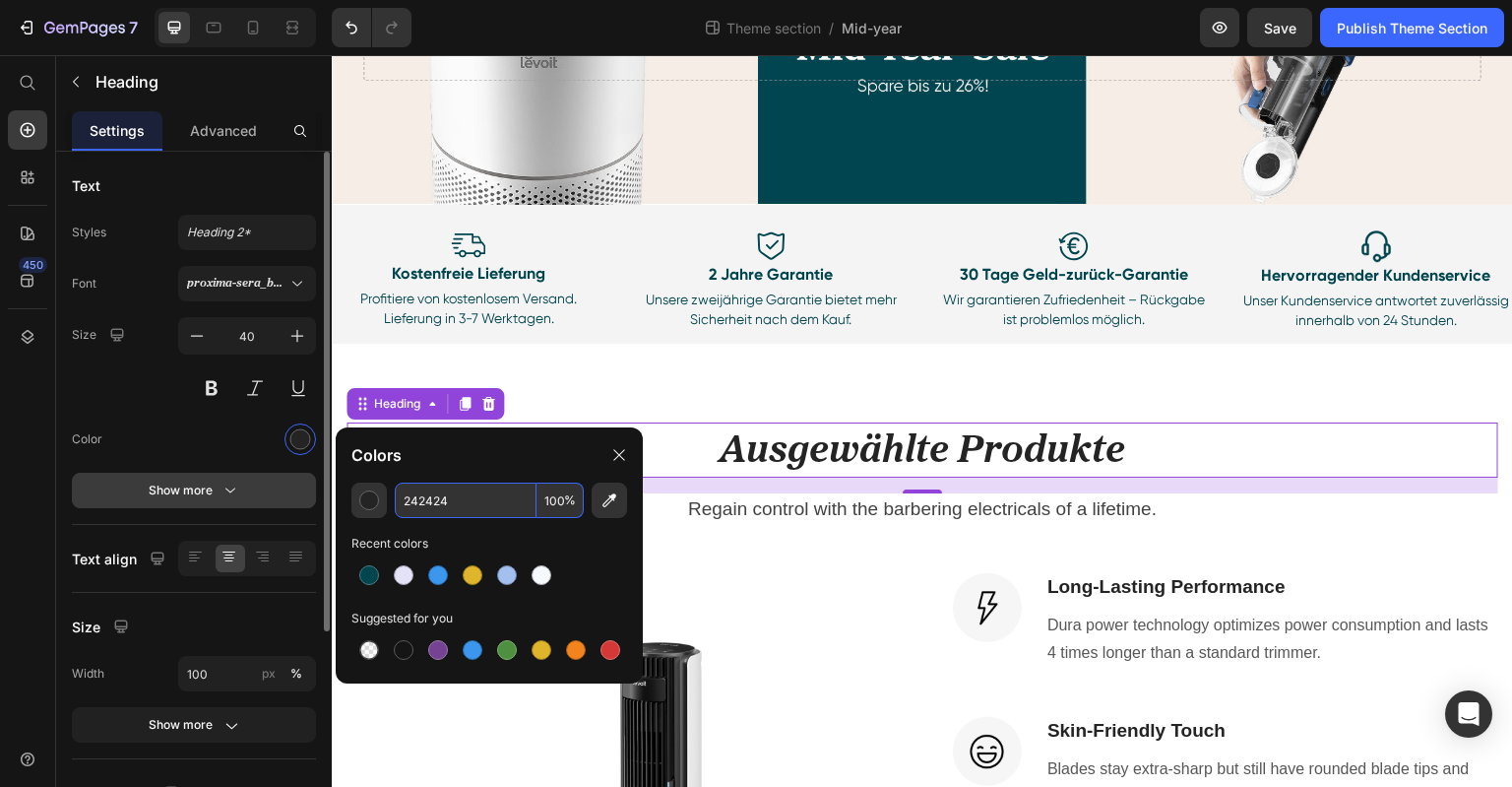 paste on "4633FF" 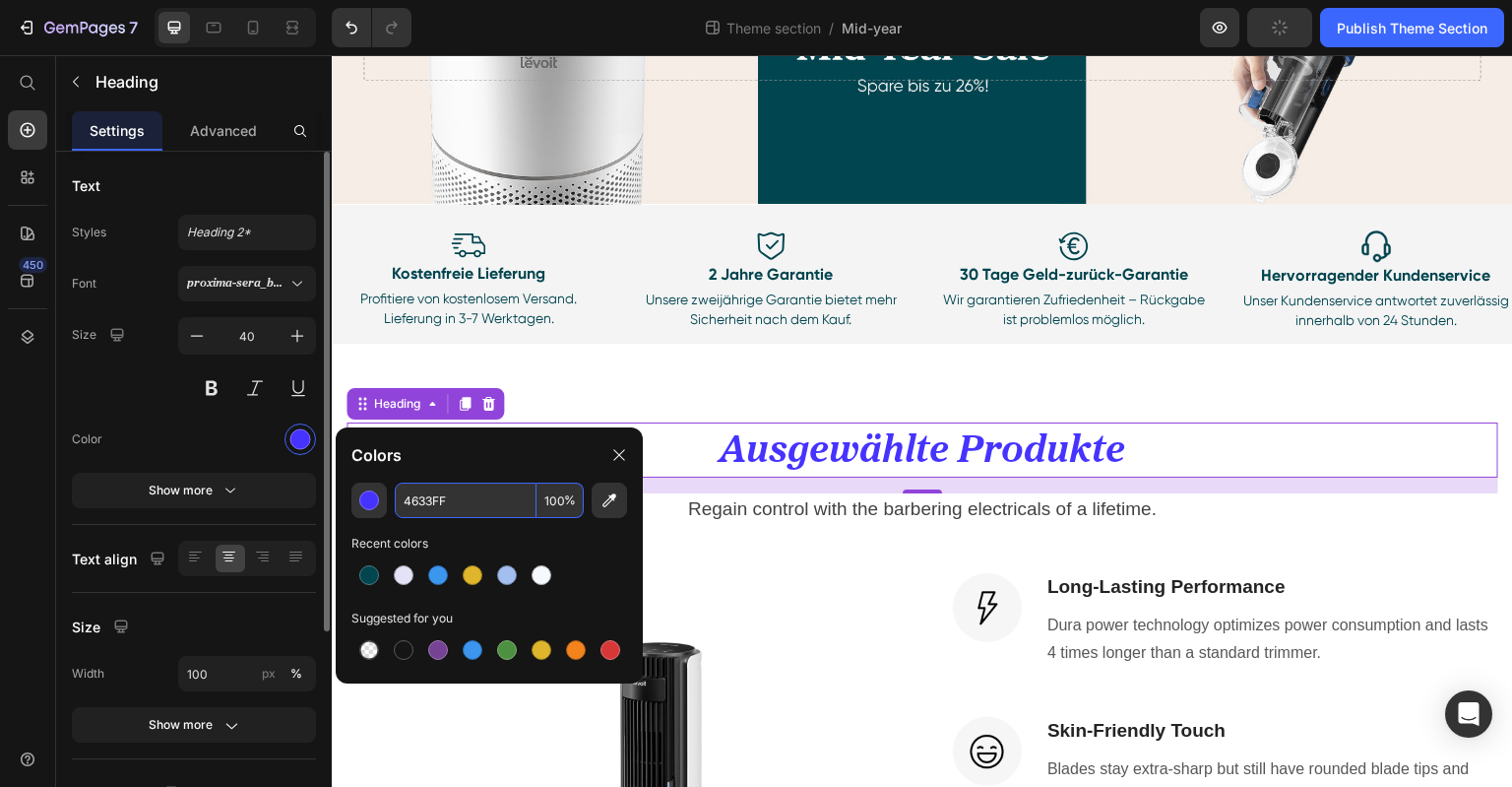 click on "Size 40" at bounding box center (194, 361) 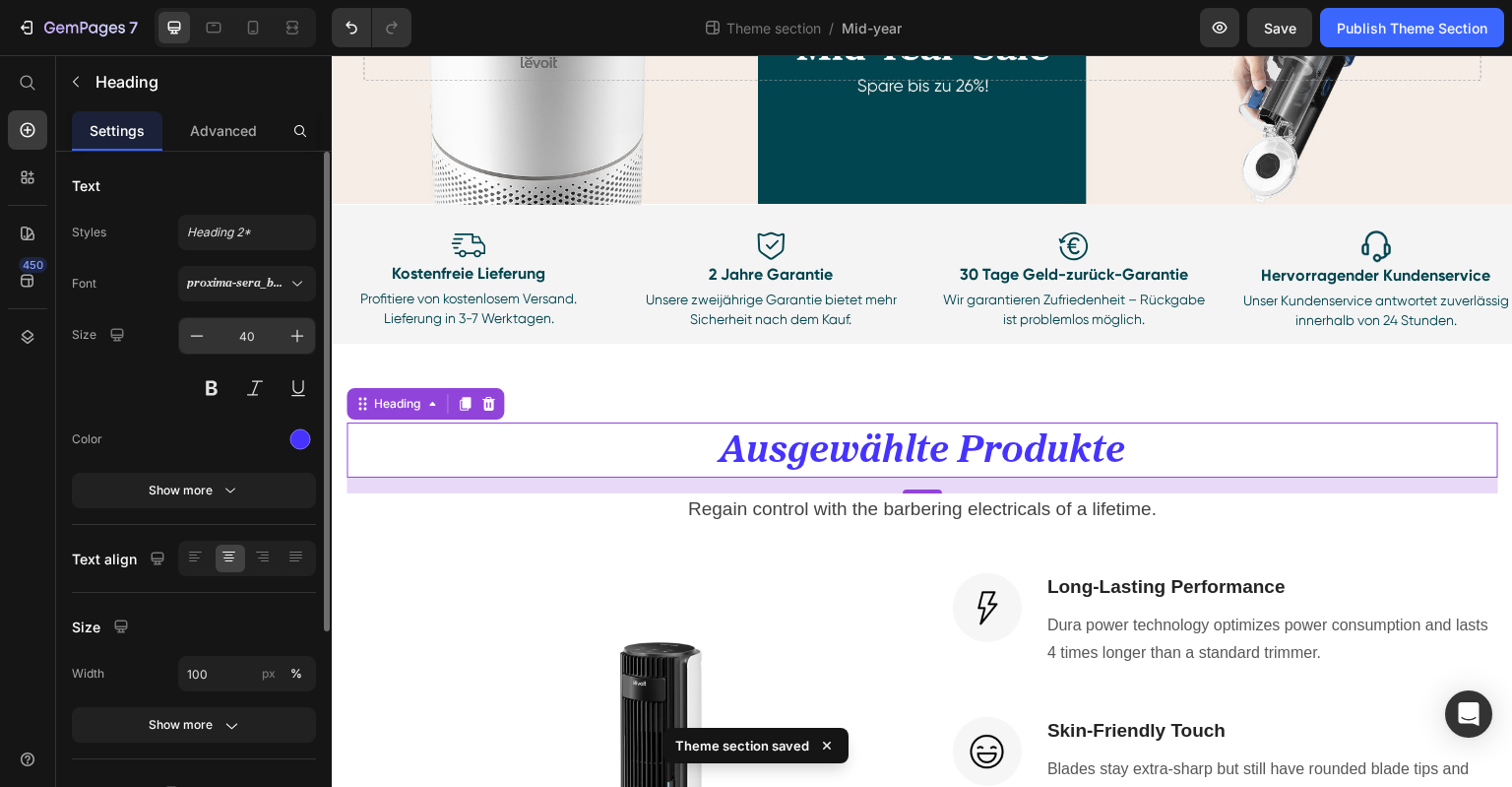 click on "40" at bounding box center [247, 336] 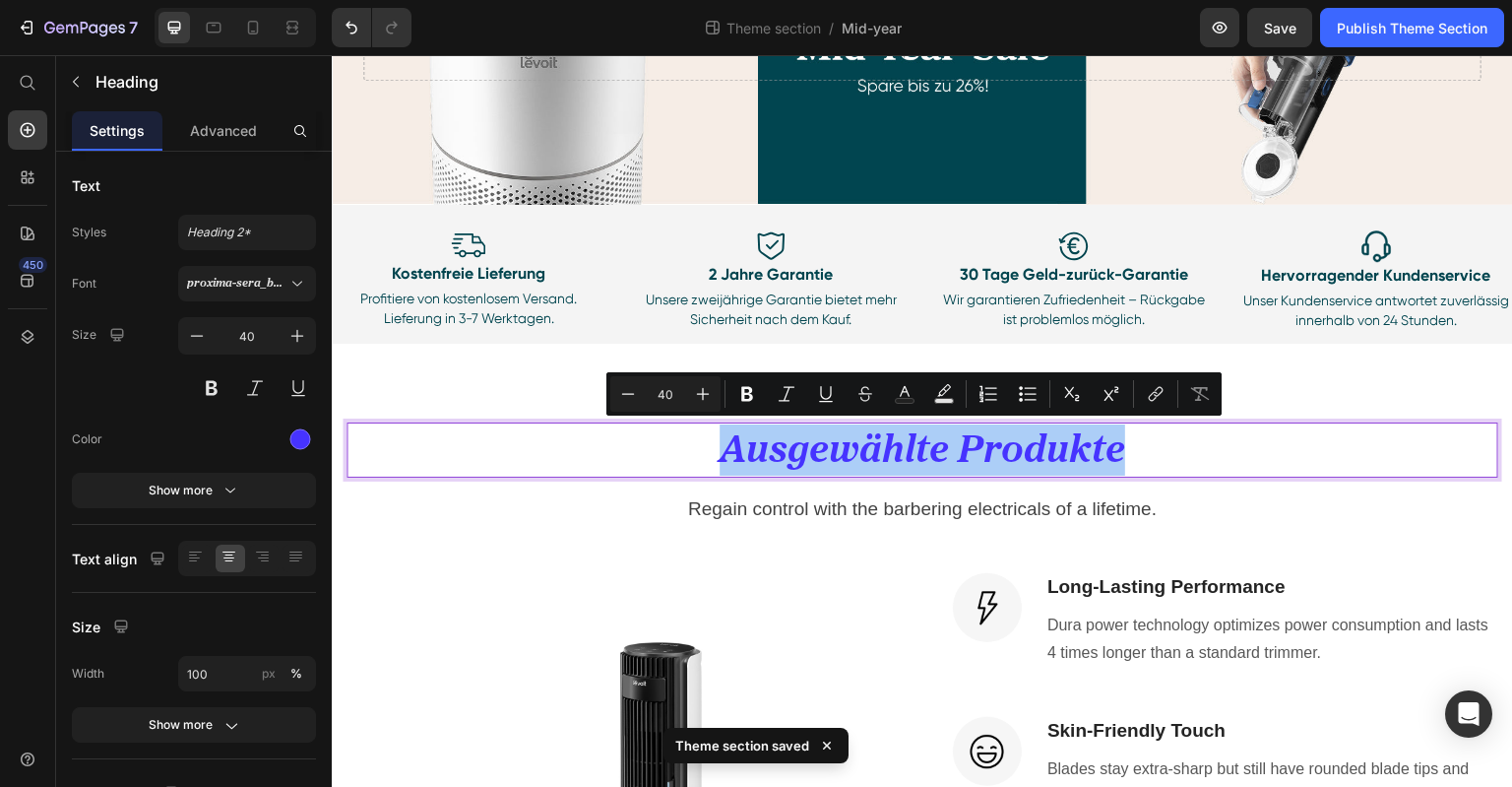 drag, startPoint x: 660, startPoint y: 398, endPoint x: 674, endPoint y: 397, distance: 14.035669 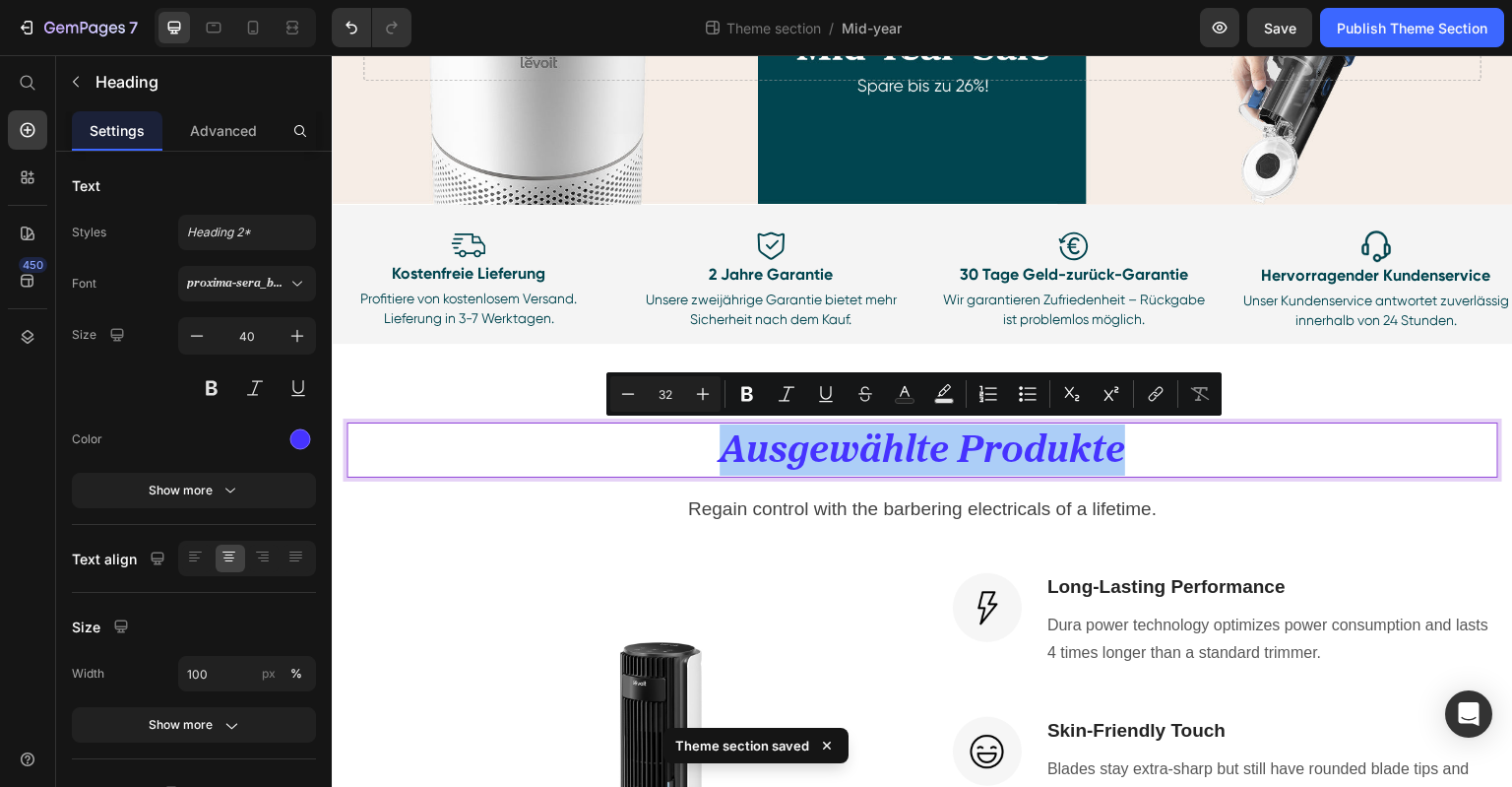 type on "32" 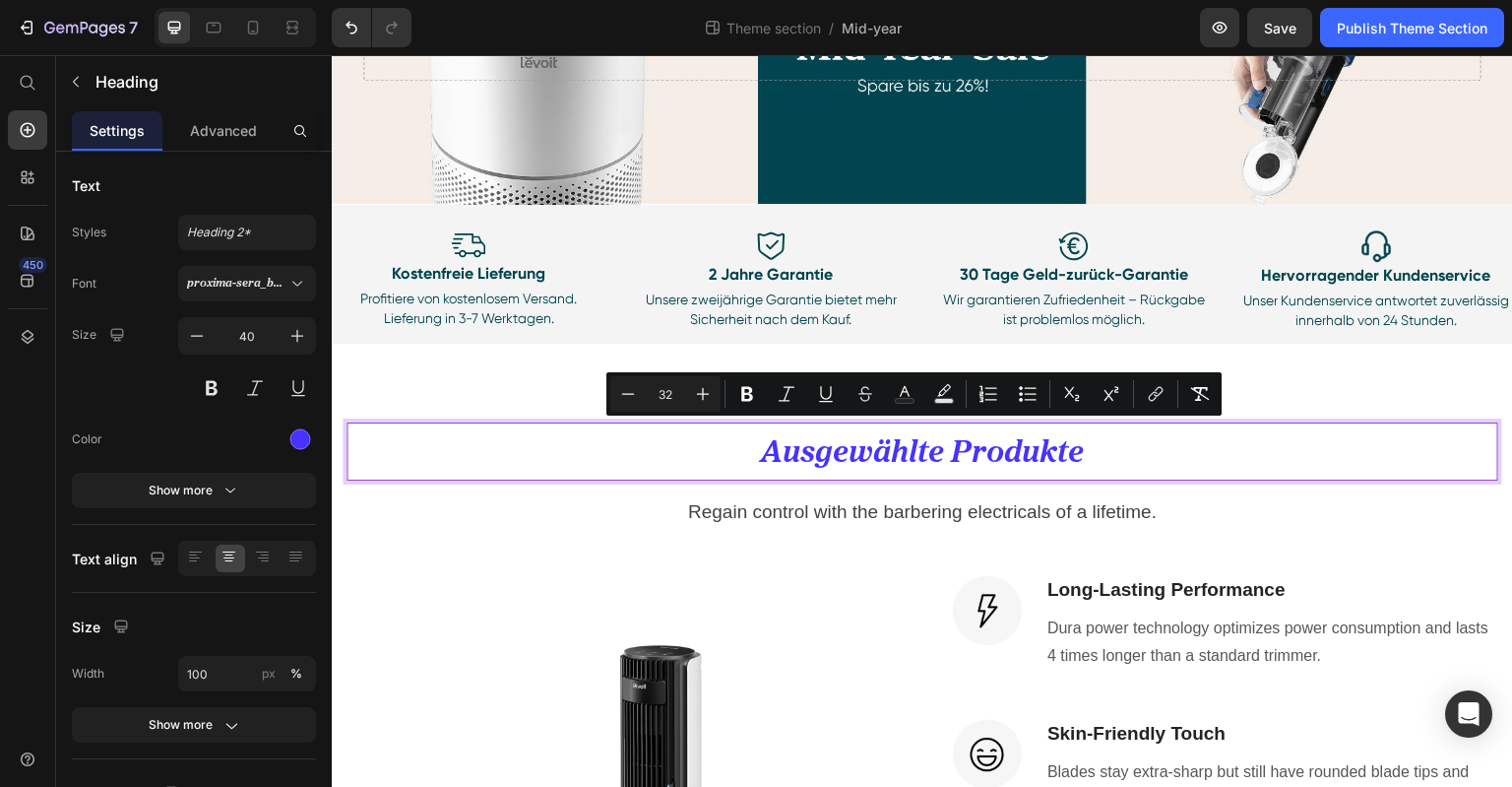 click on "Ausgewählte Produkte" at bounding box center (922, 451) 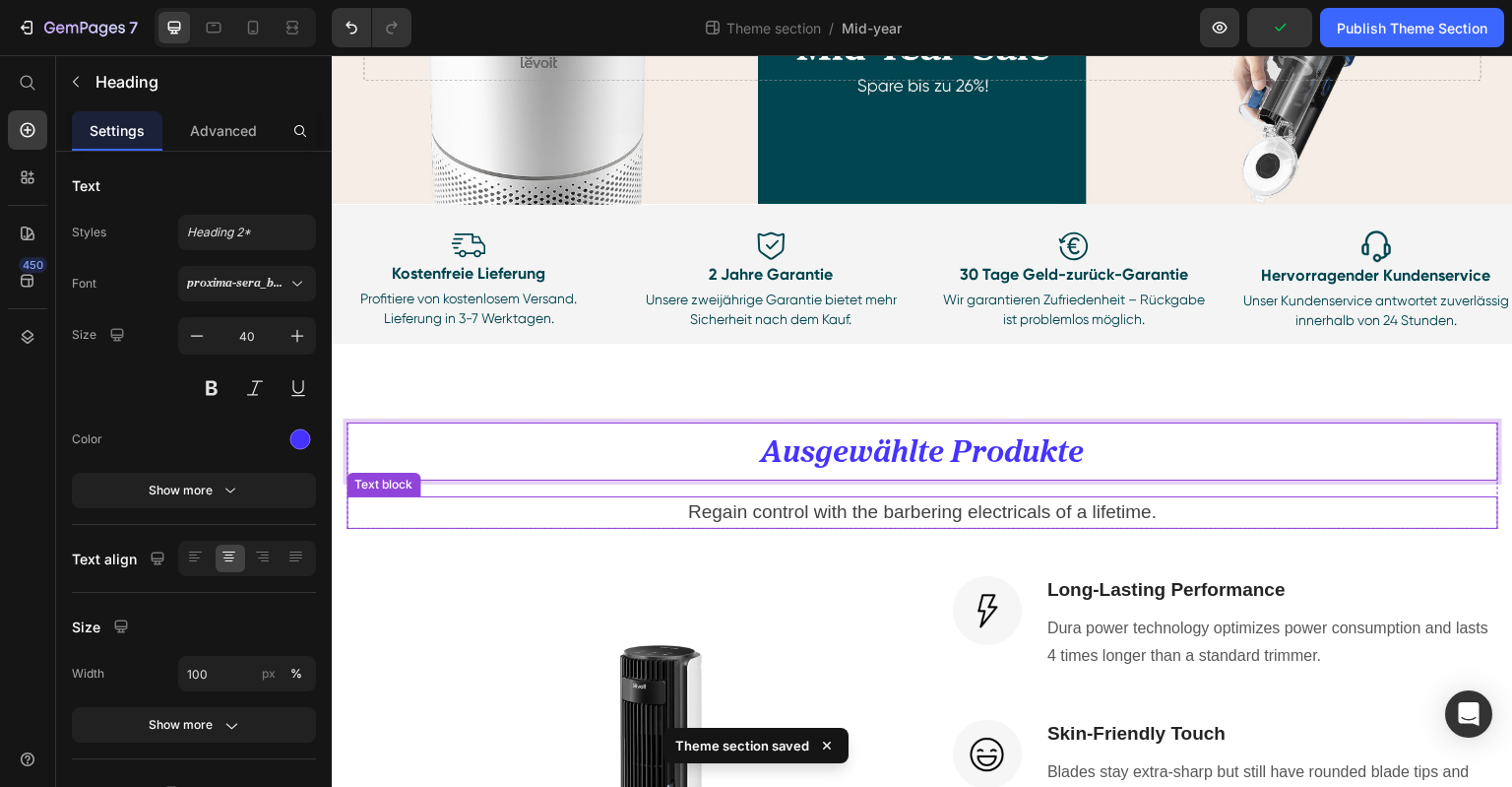 click on "Regain control with the barbering electricals of a lifetime." at bounding box center [922, 512] 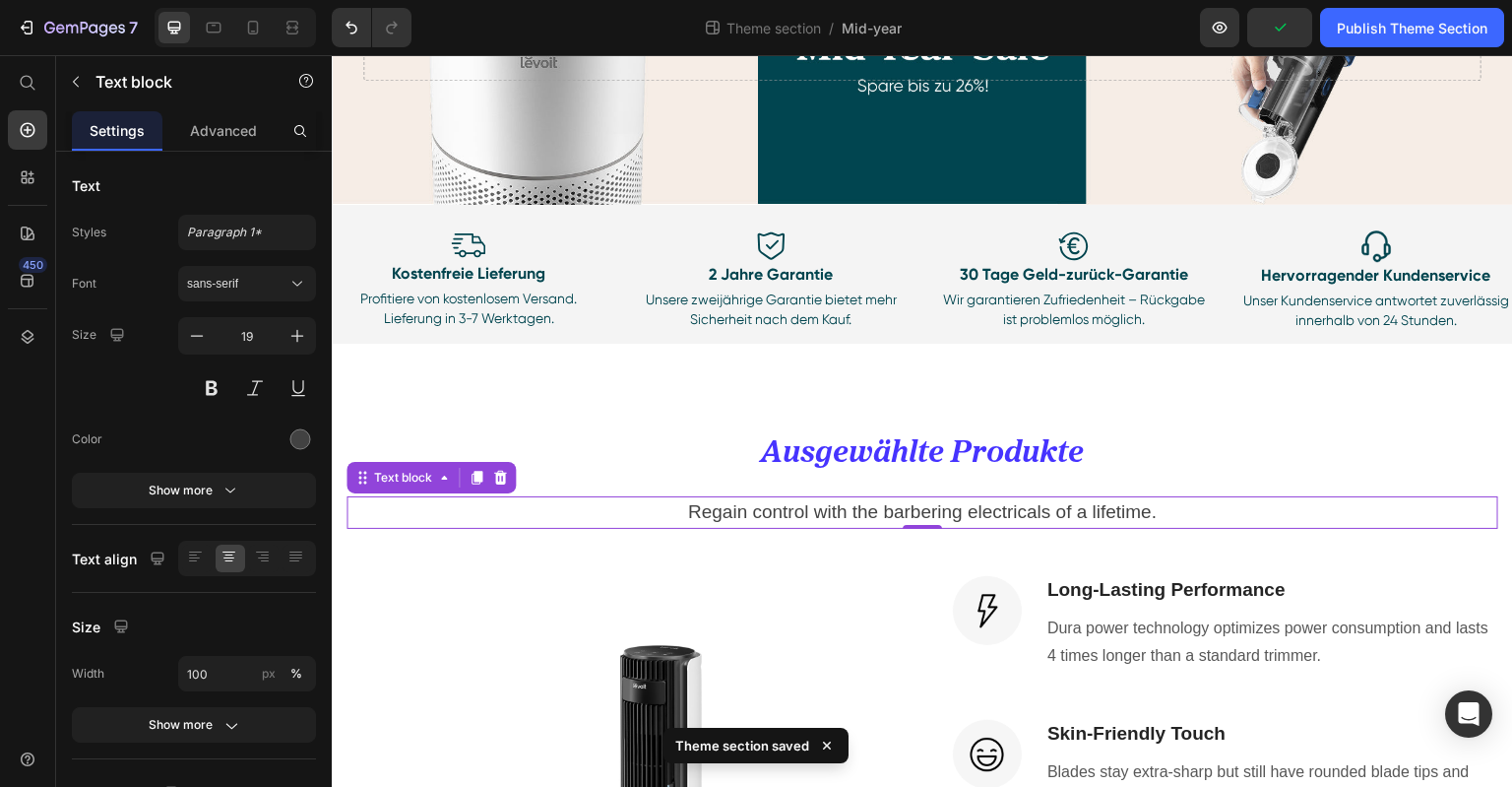 click on "Regain control with the barbering electricals of a lifetime." at bounding box center (922, 512) 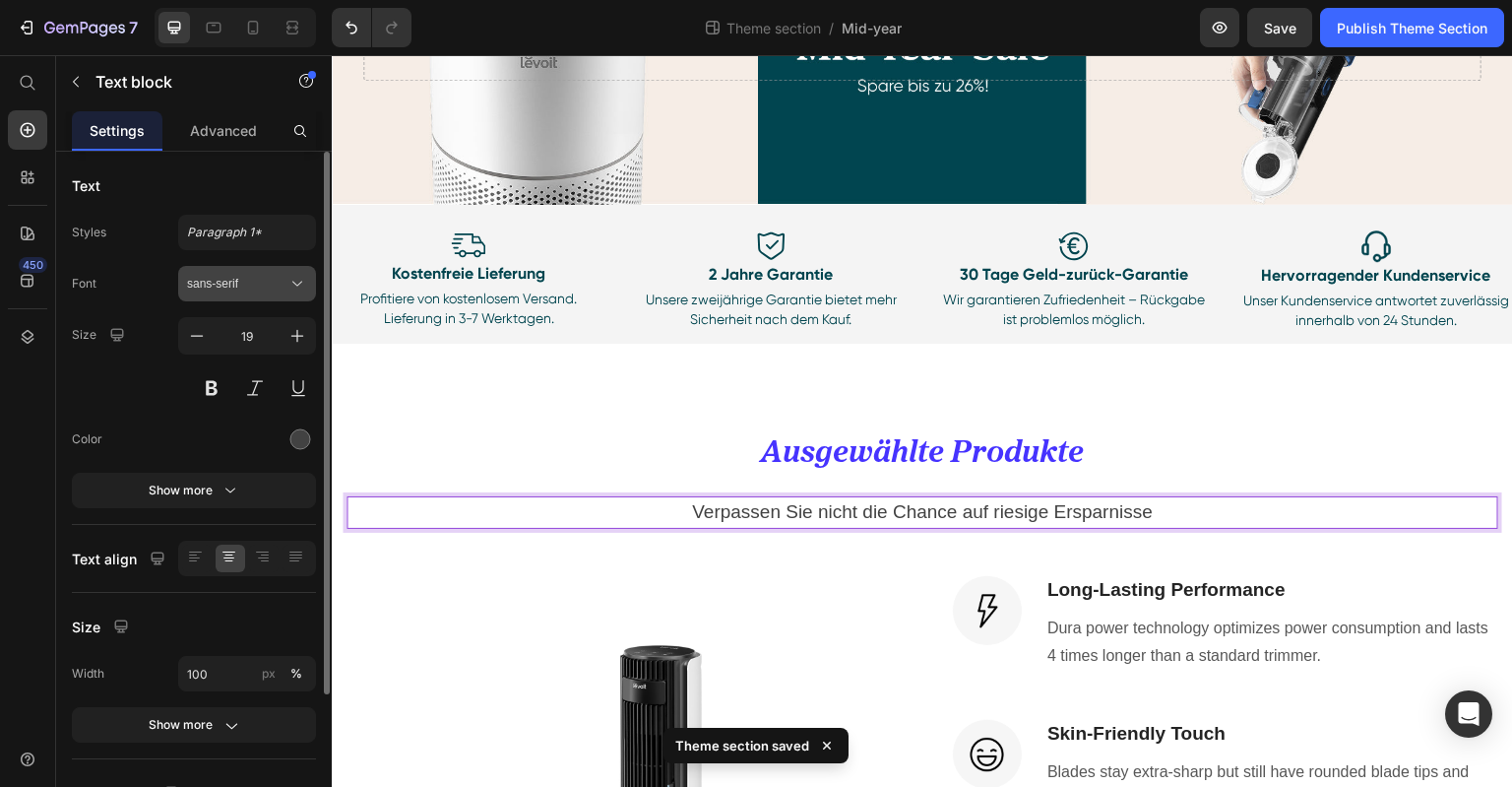 click on "sans-serif" at bounding box center (247, 284) 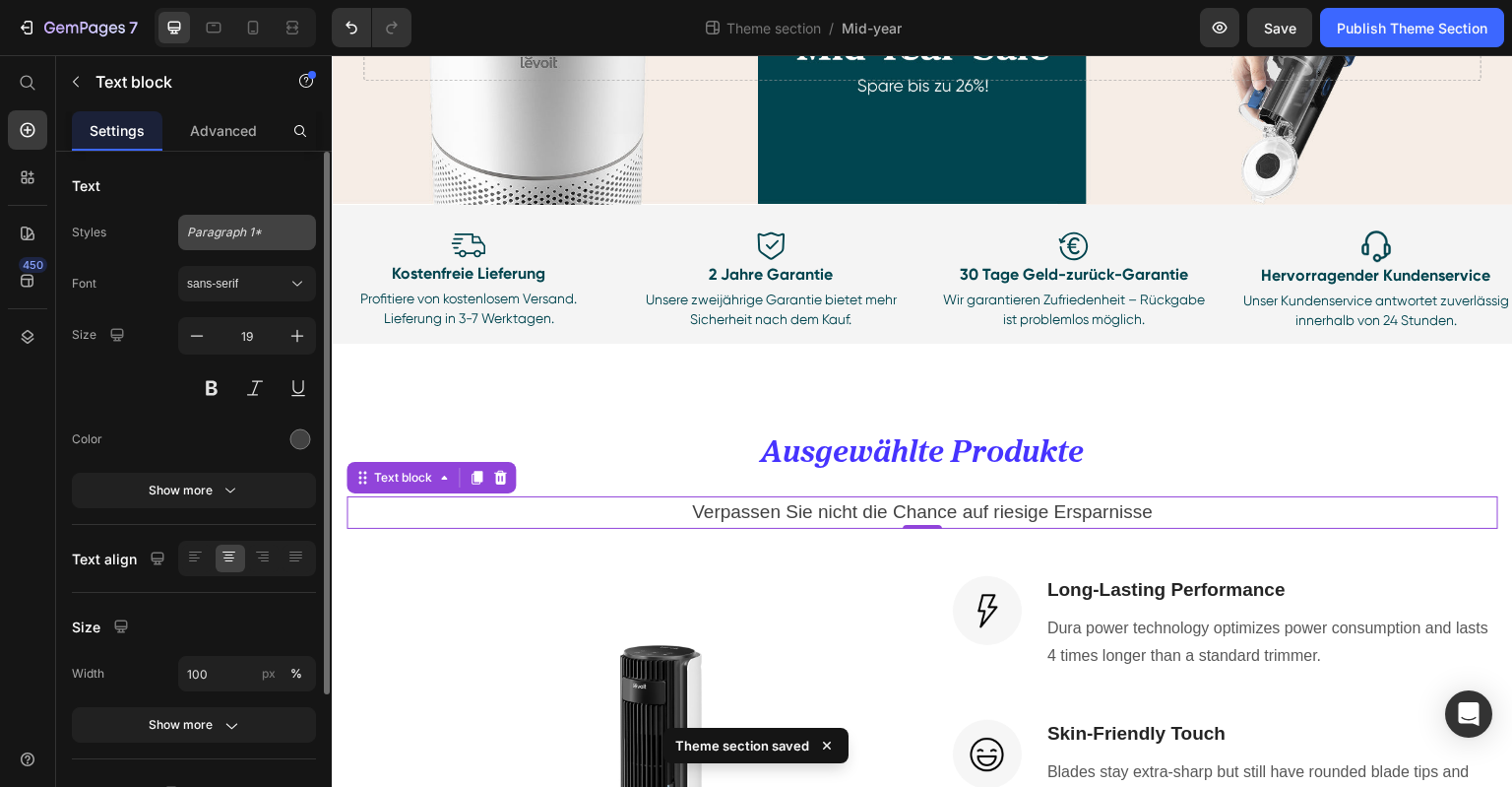 click on "Paragraph 1*" 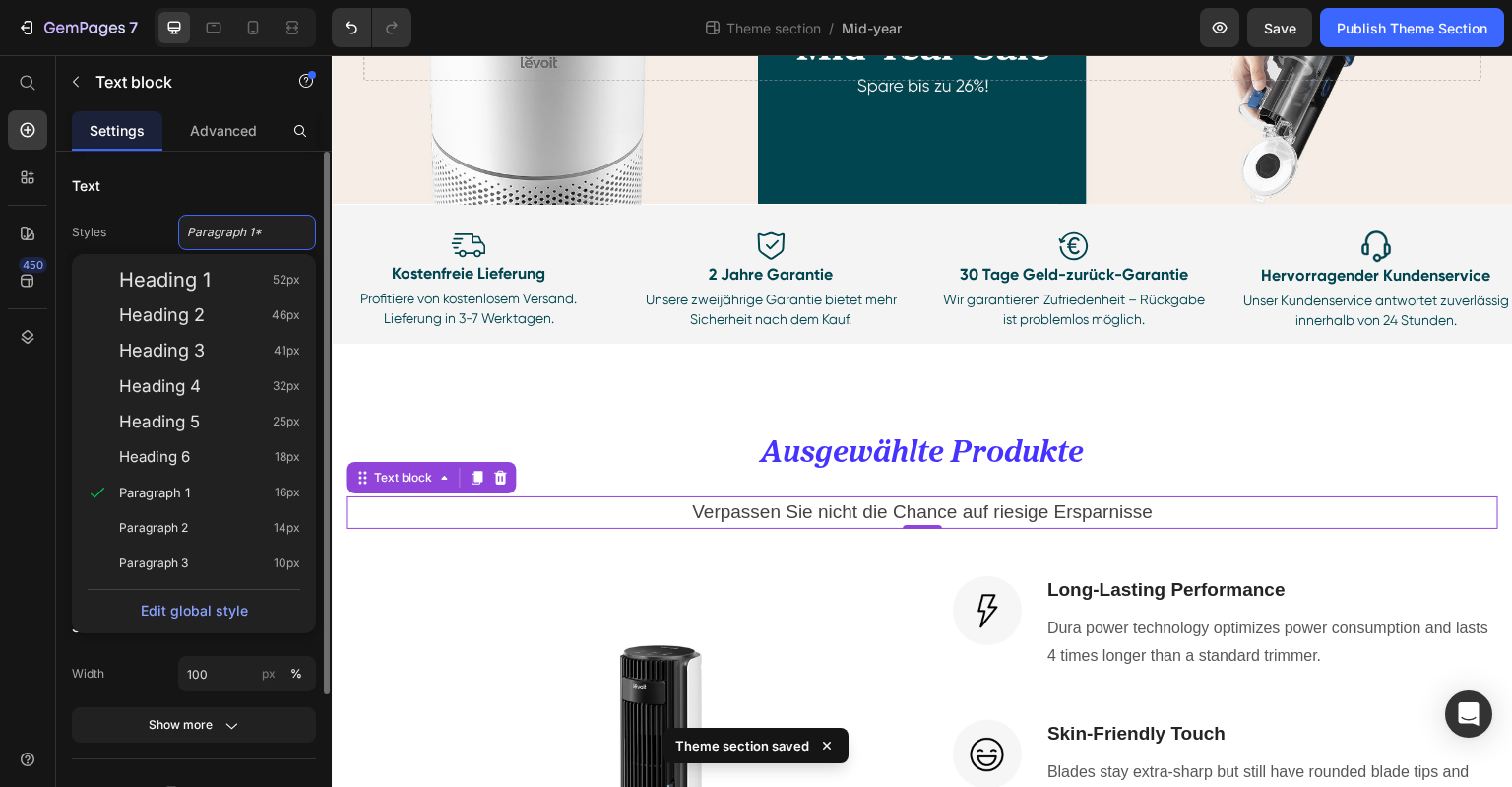 click on "Text" at bounding box center (194, 185) 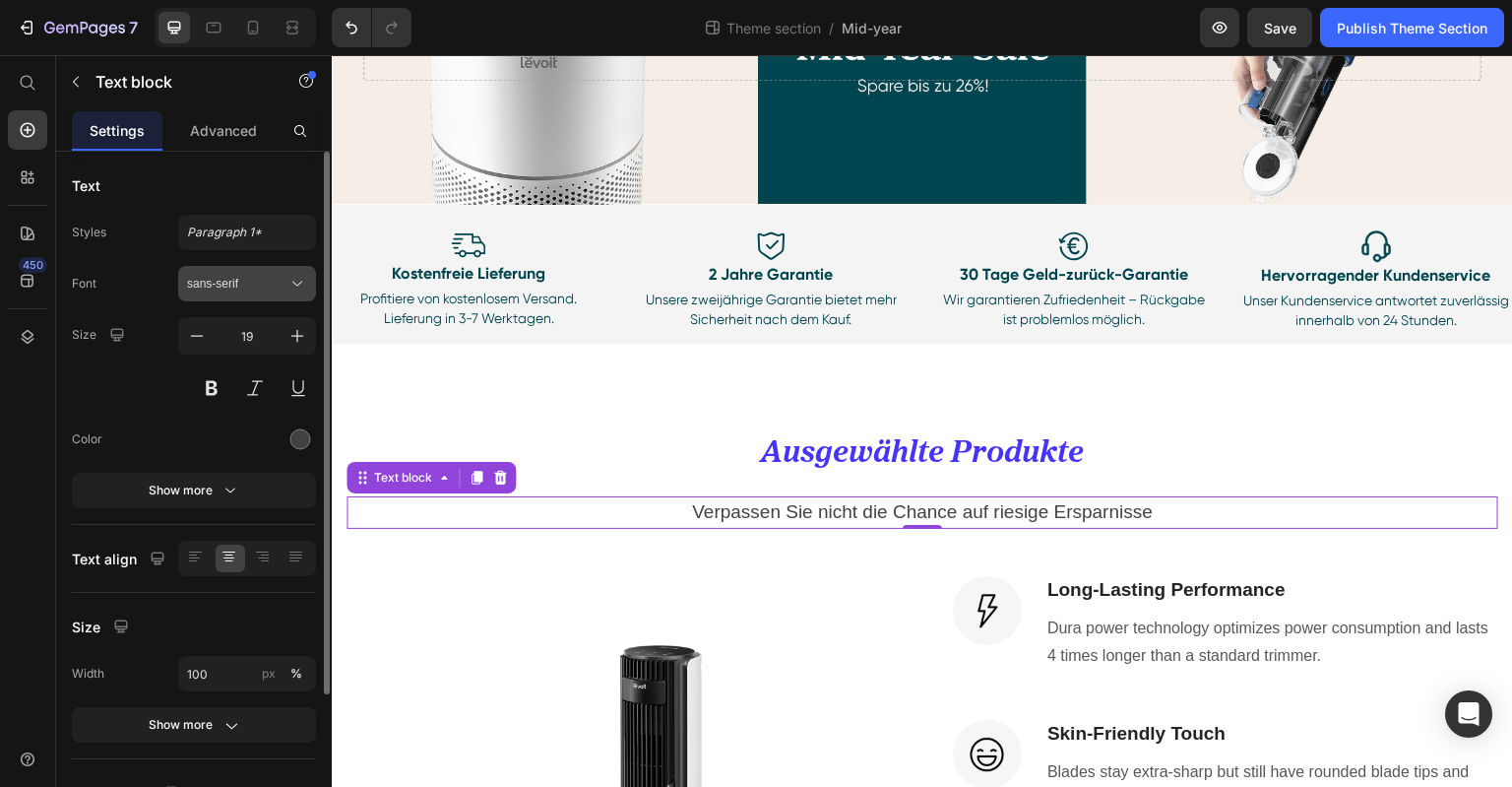 click on "sans-serif" at bounding box center (247, 284) 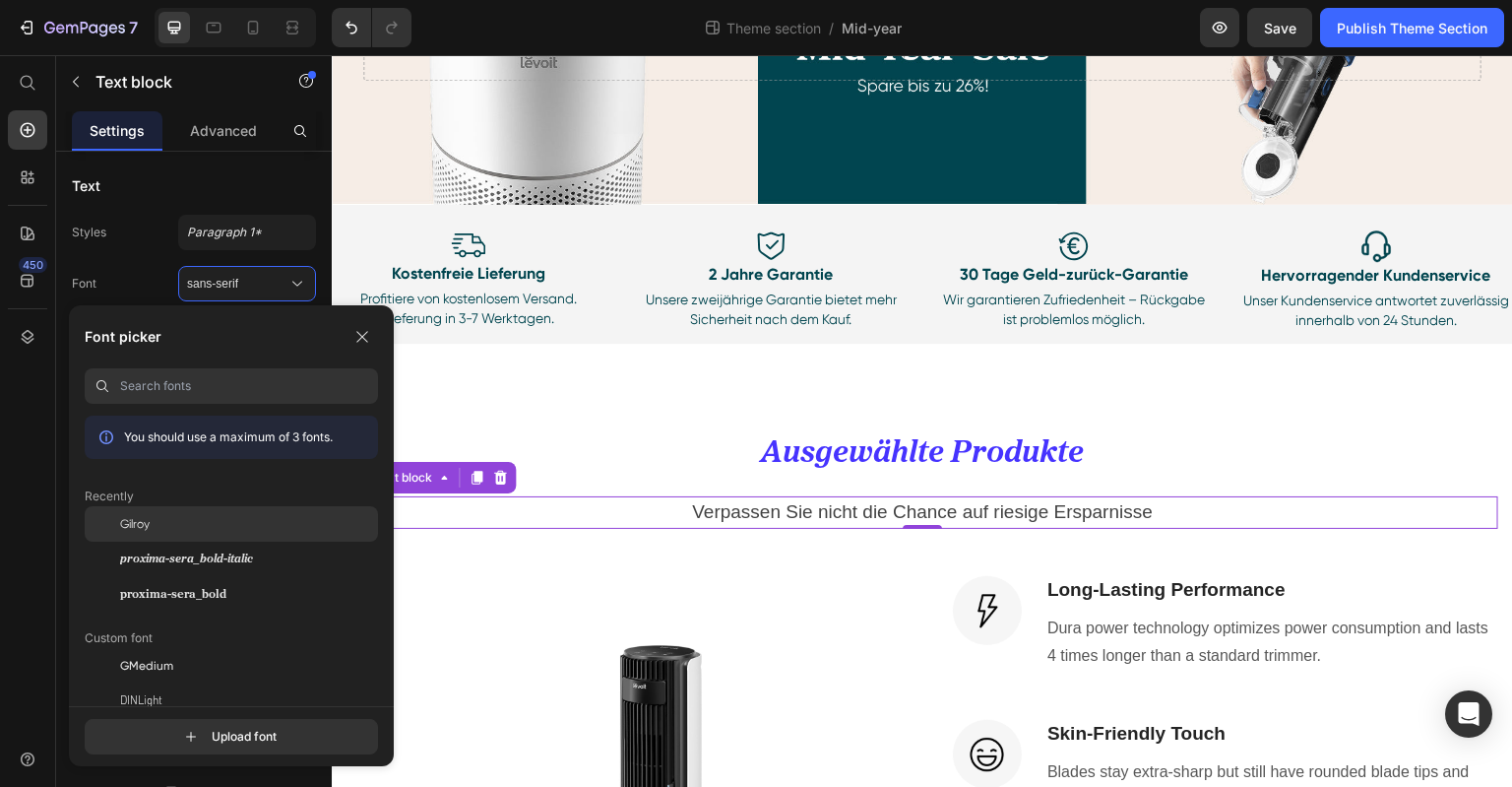 click on "Gilroy" 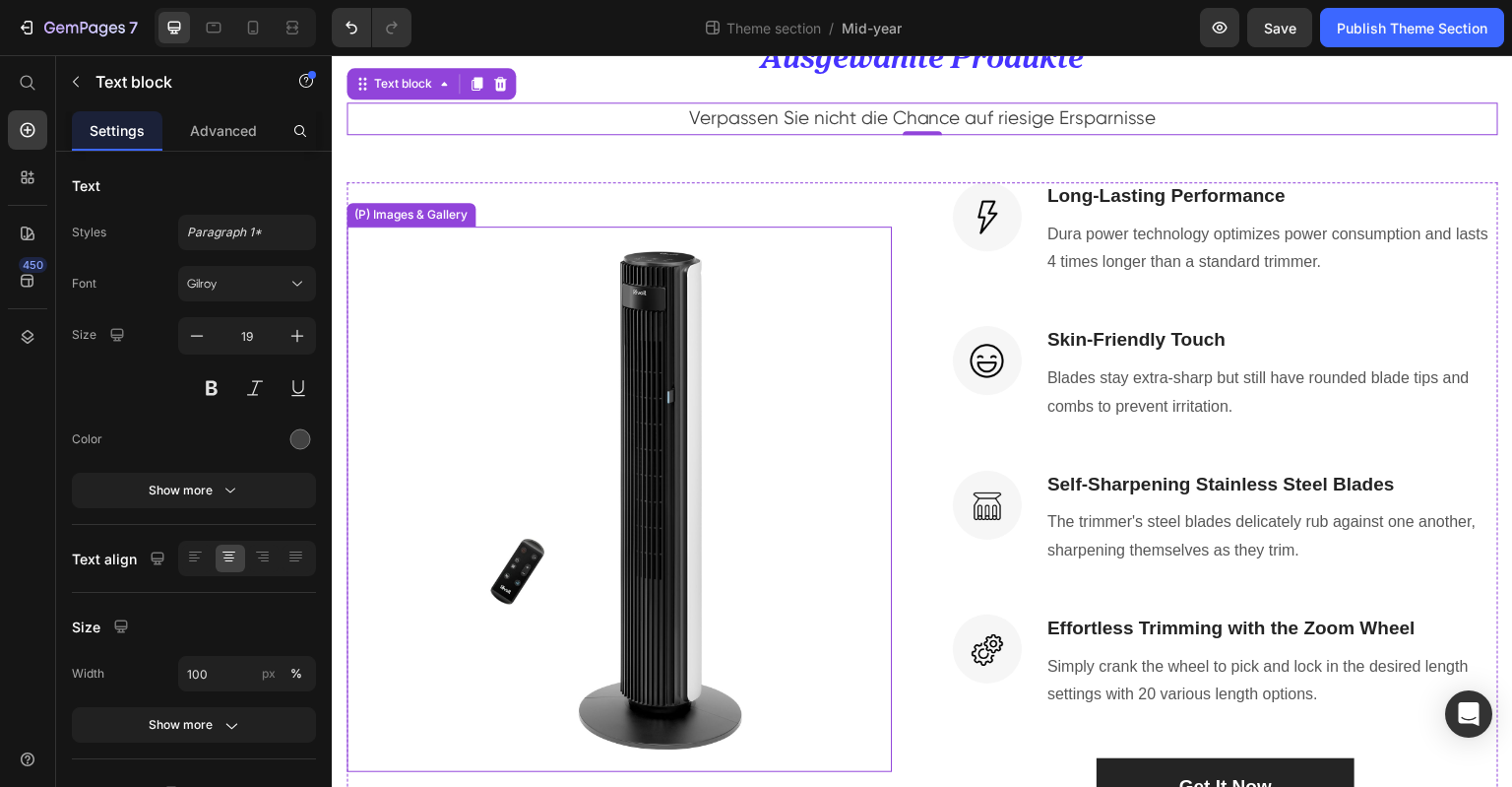 scroll, scrollTop: 691, scrollLeft: 0, axis: vertical 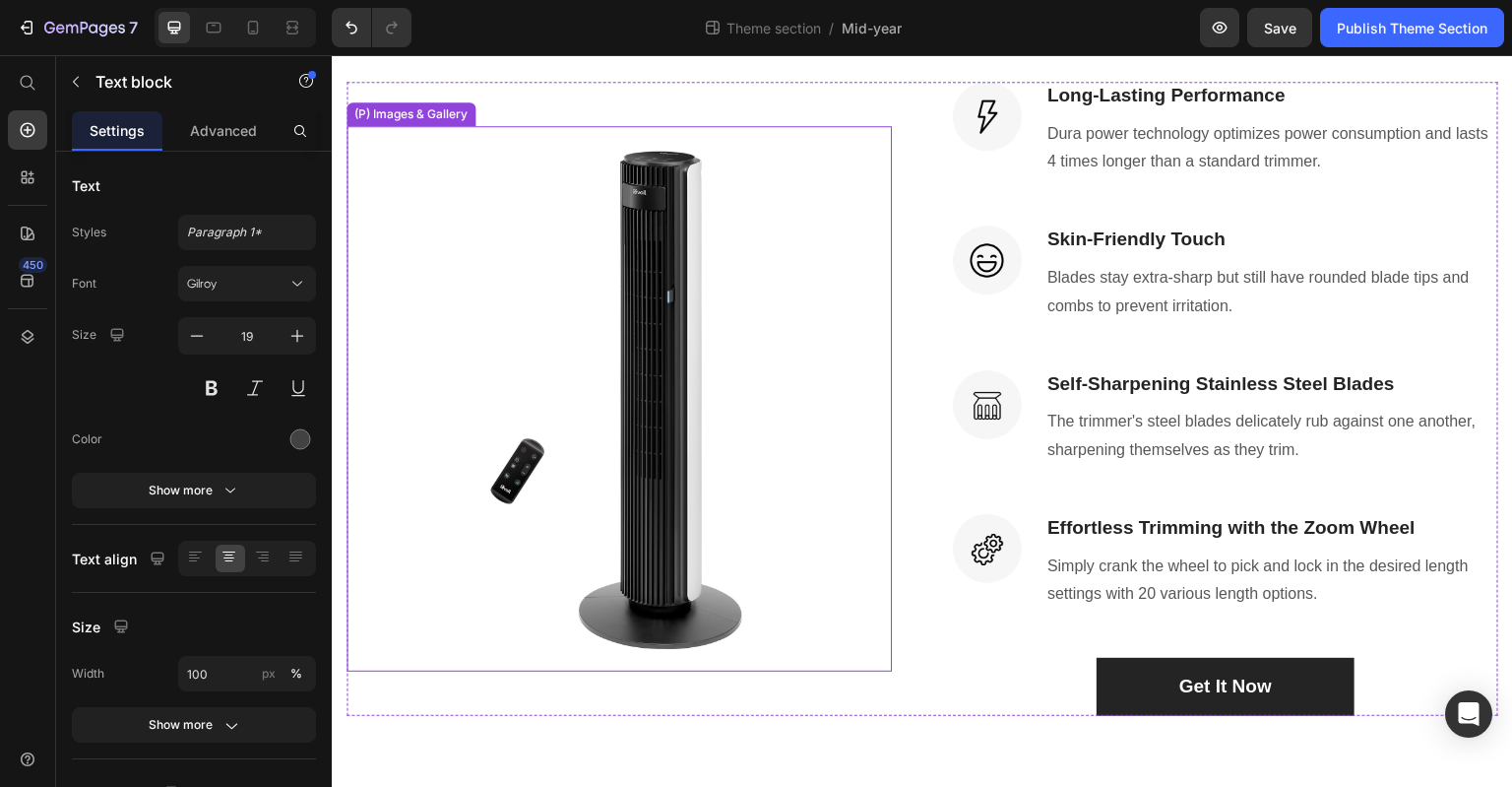 click at bounding box center [619, 399] 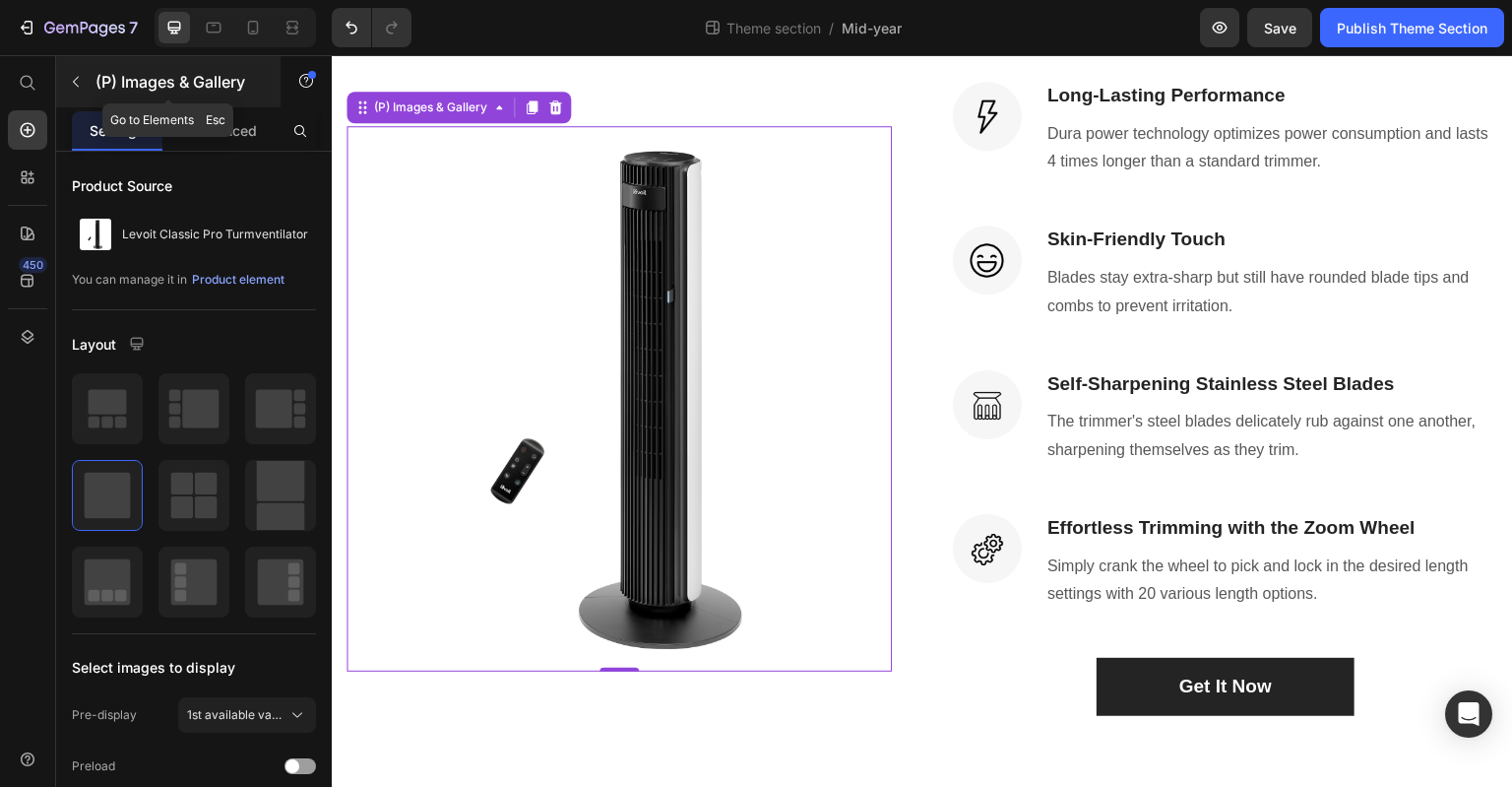 click 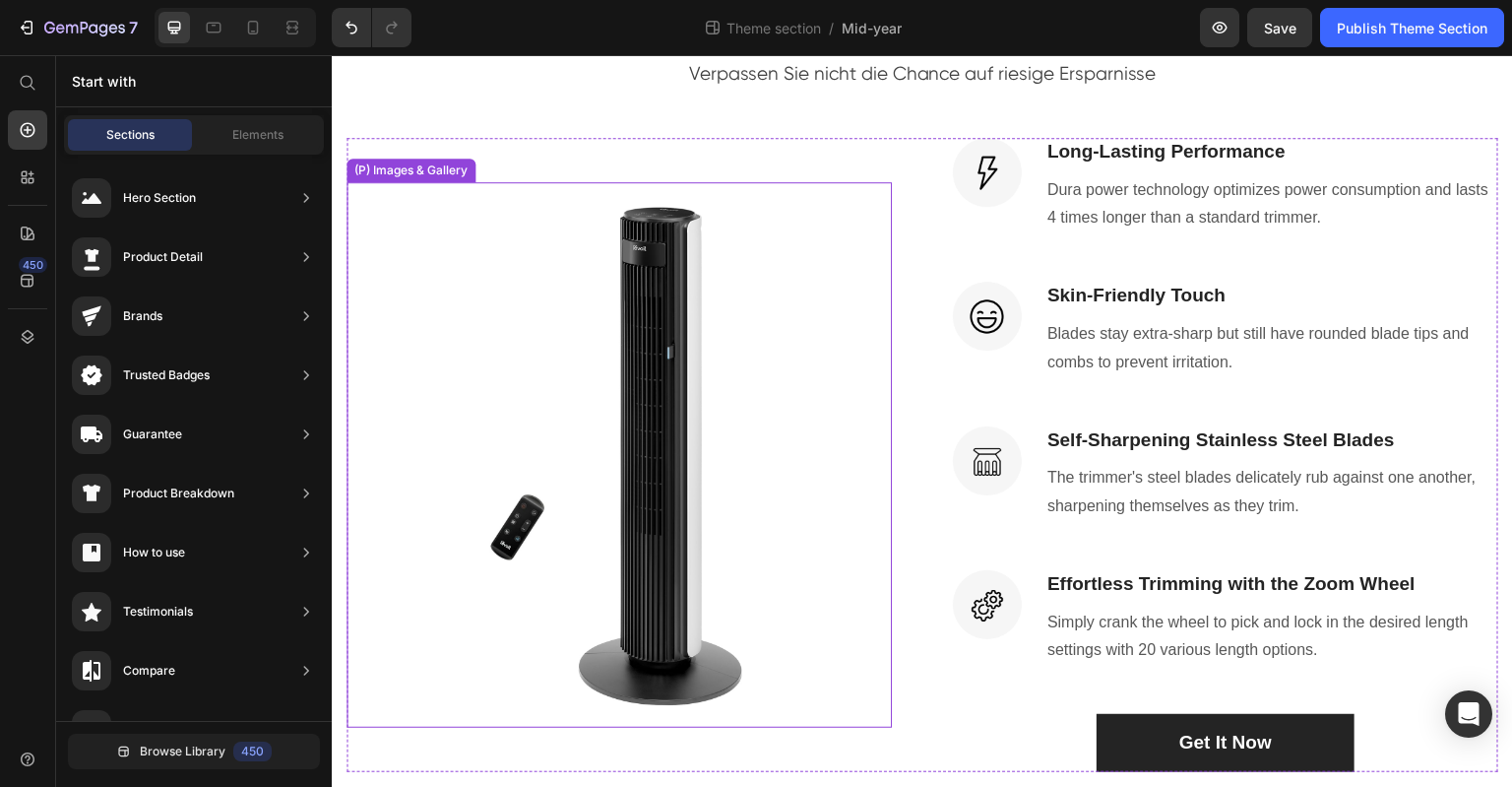 scroll, scrollTop: 593, scrollLeft: 0, axis: vertical 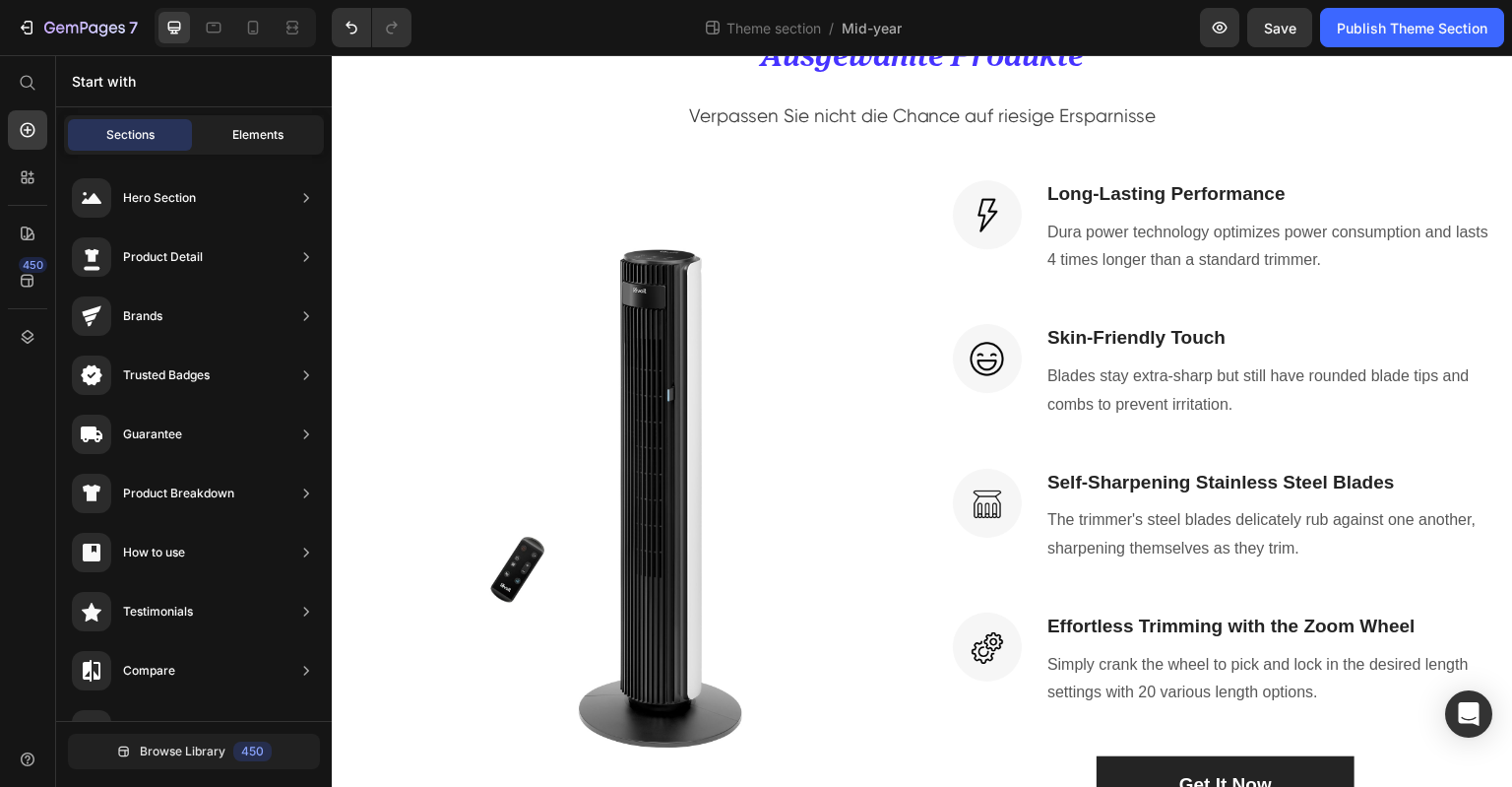click on "Elements" 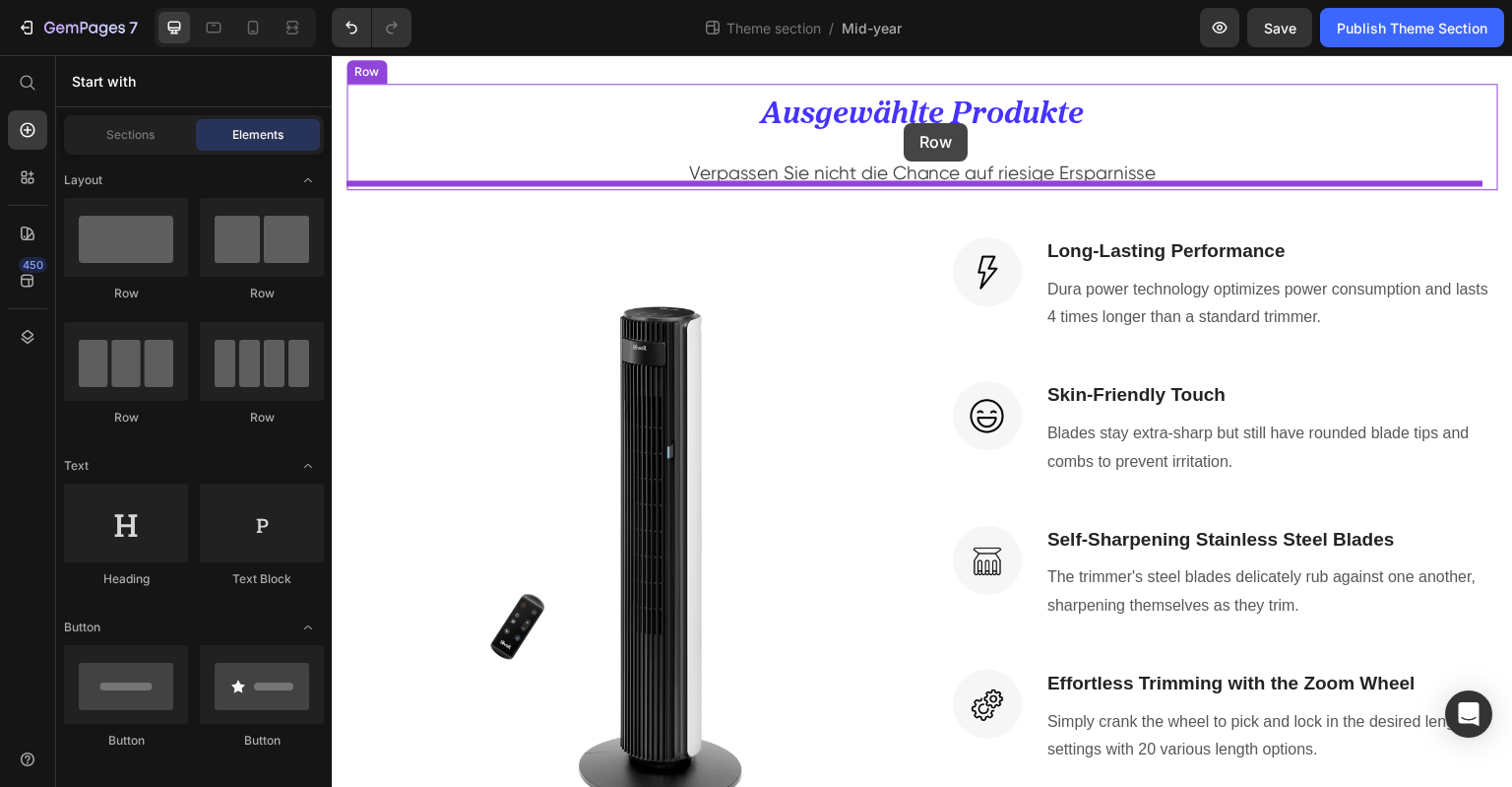 scroll, scrollTop: 508, scrollLeft: 0, axis: vertical 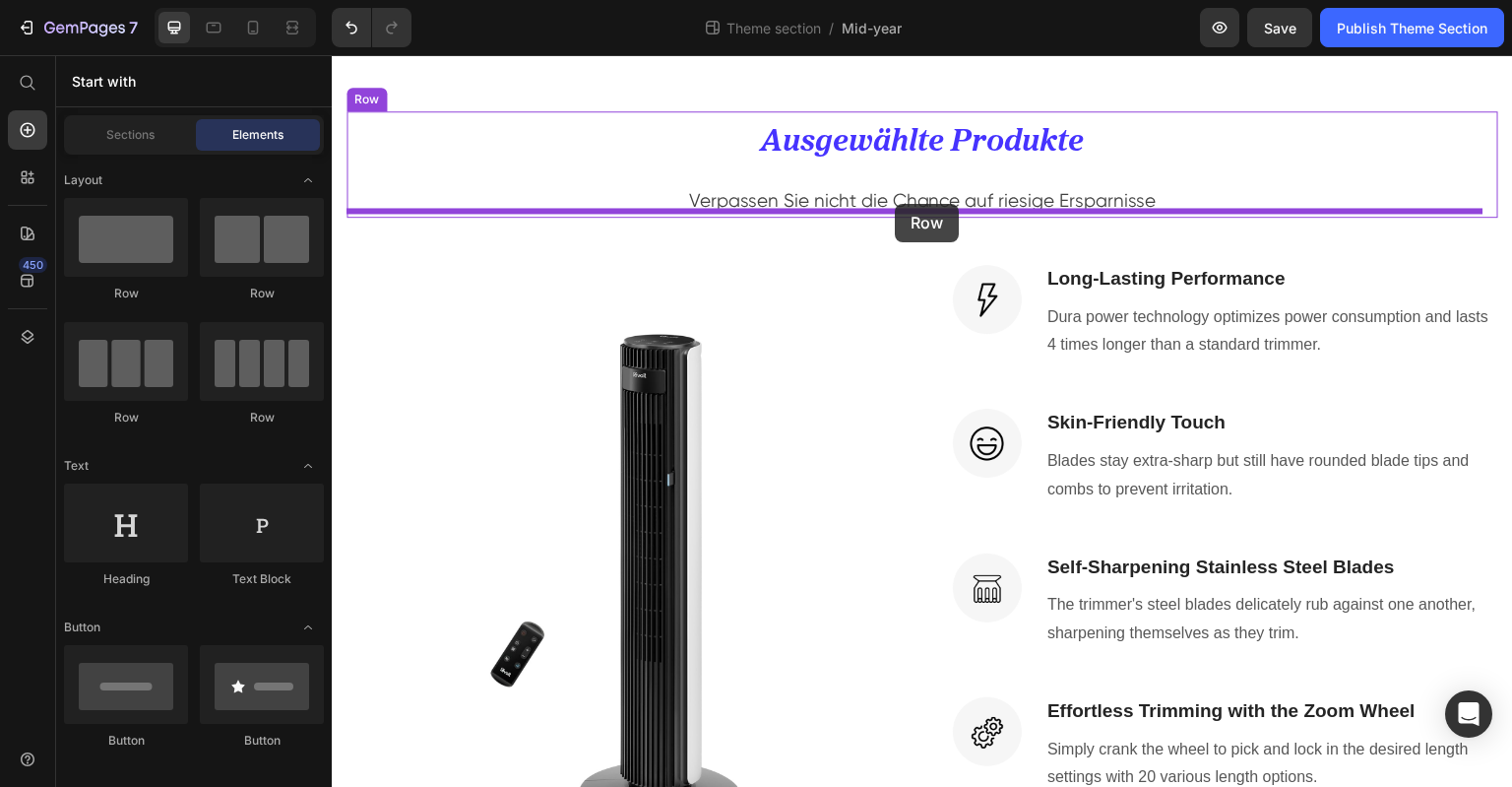 drag, startPoint x: 629, startPoint y: 300, endPoint x: 895, endPoint y: 204, distance: 282.7932 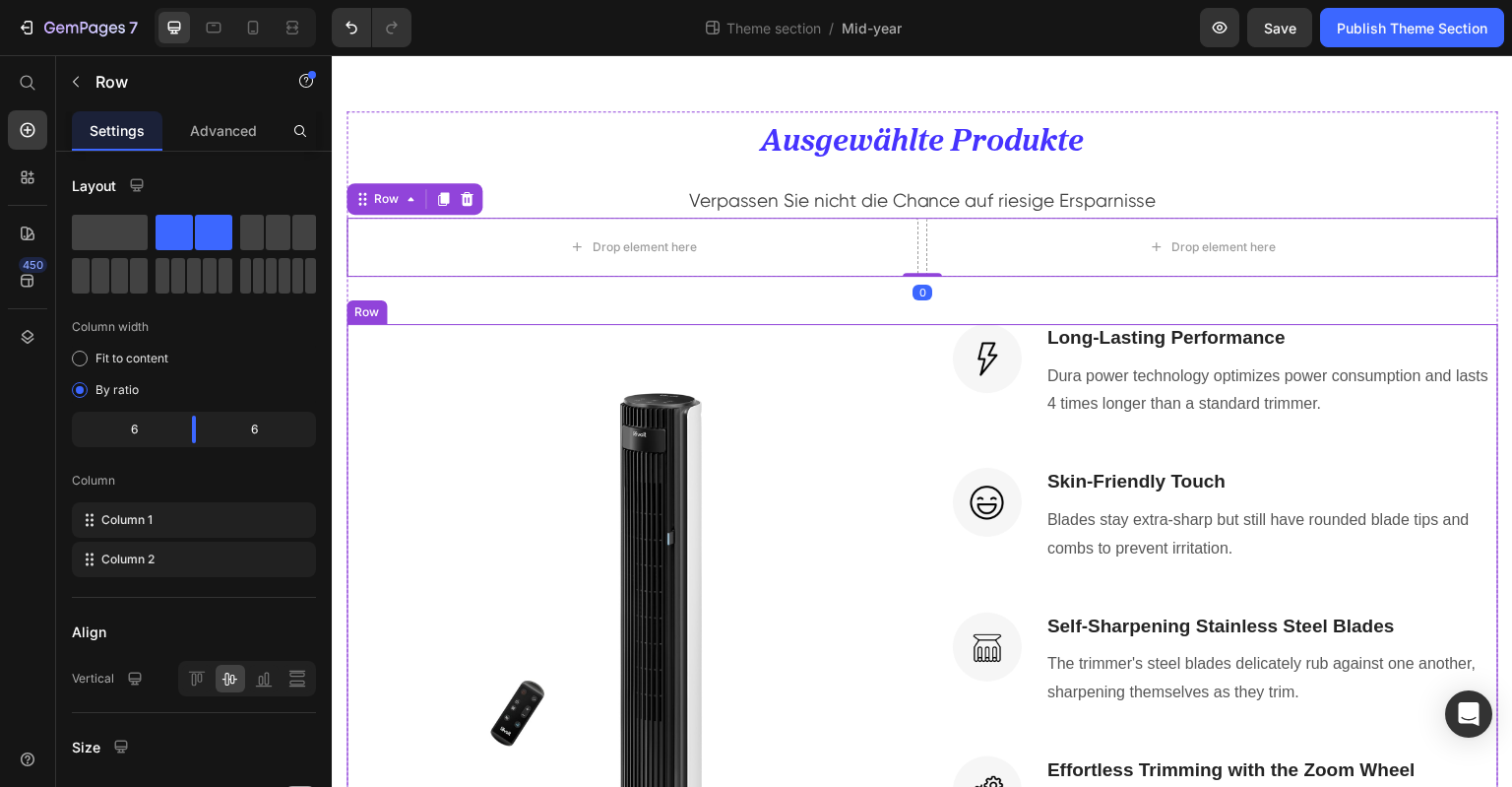 click on "(P) Images & Gallery" at bounding box center [619, 641] 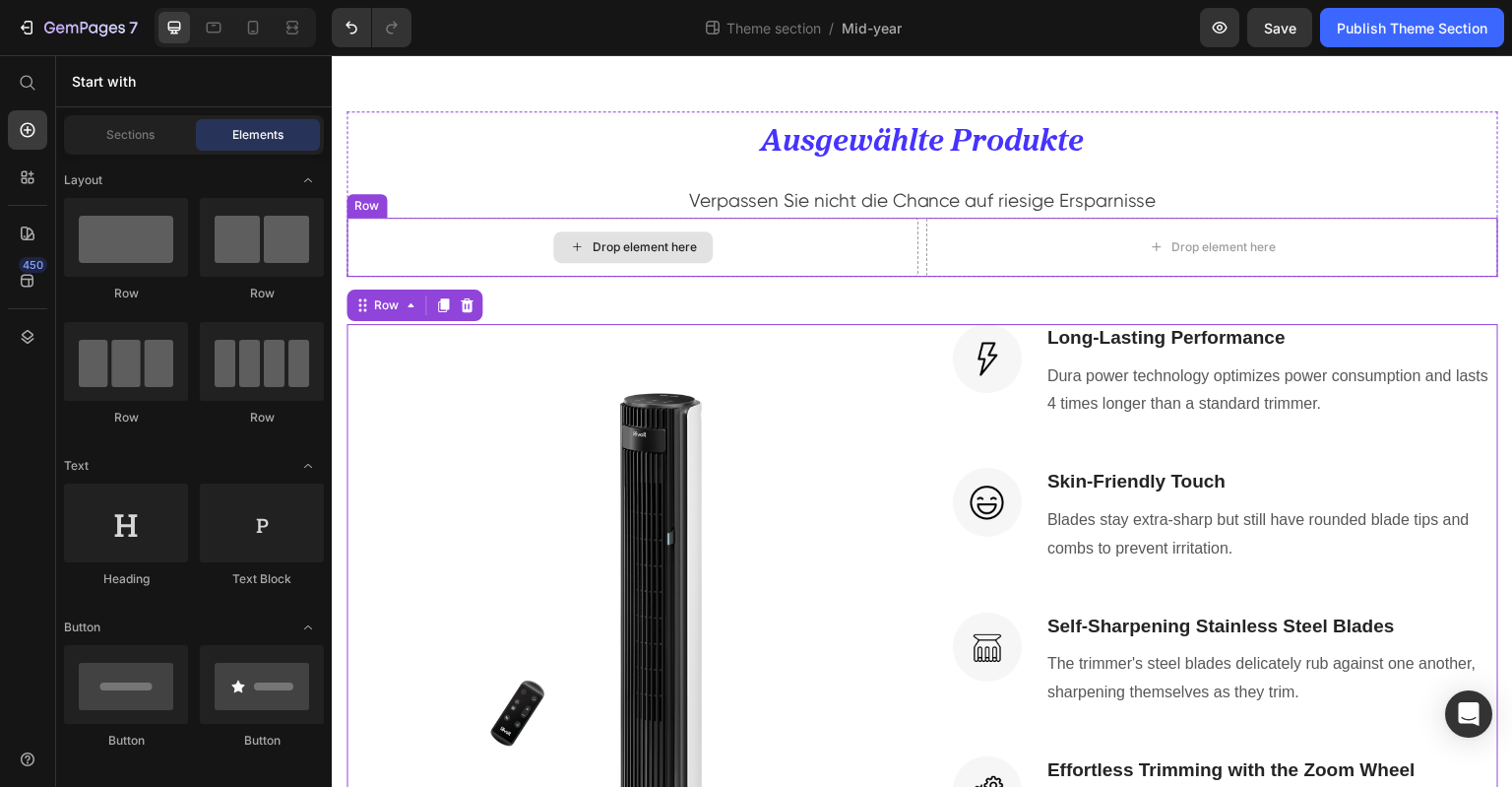 click on "Drop element here" at bounding box center (633, 247) 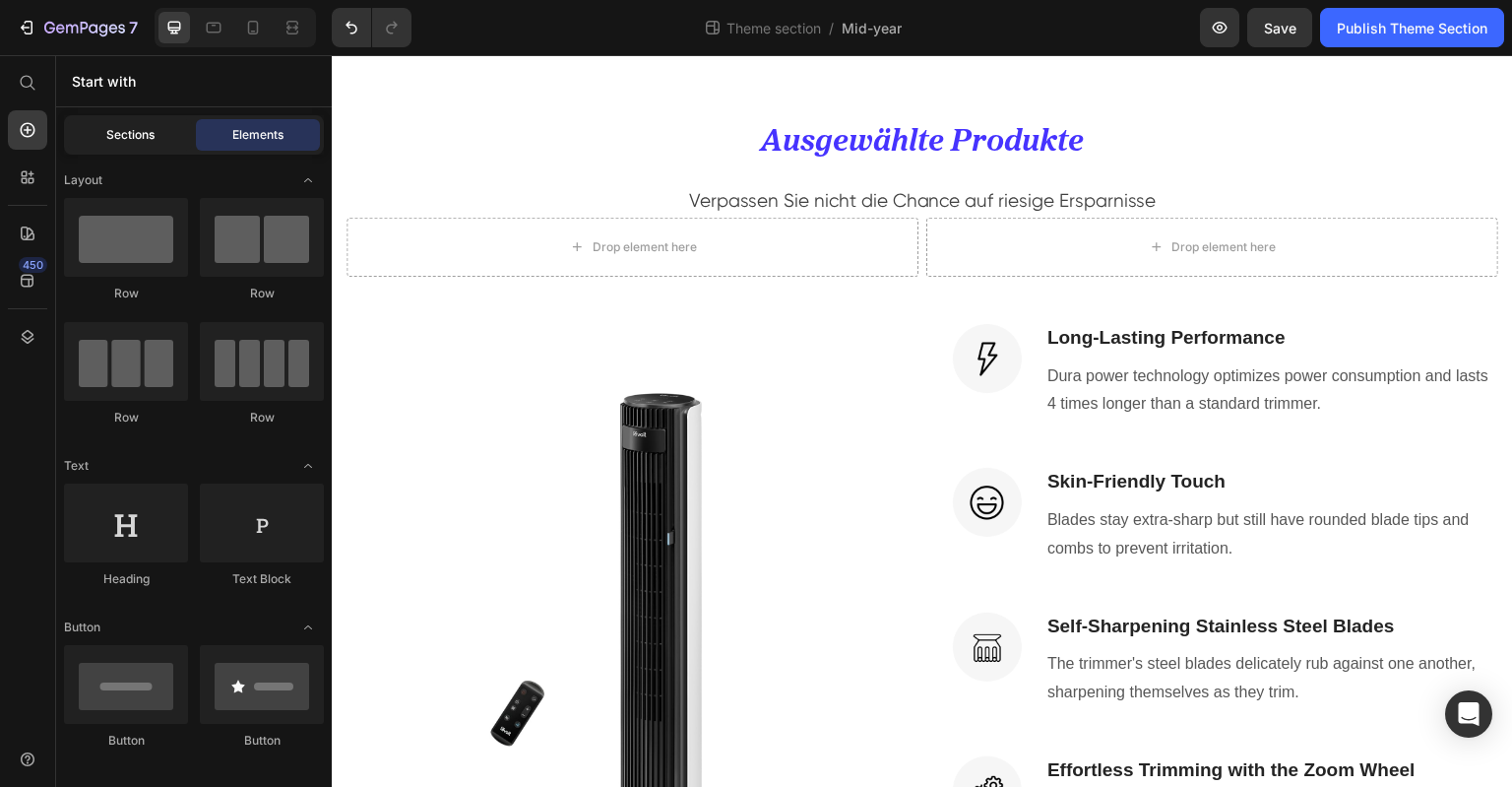 click on "Sections" 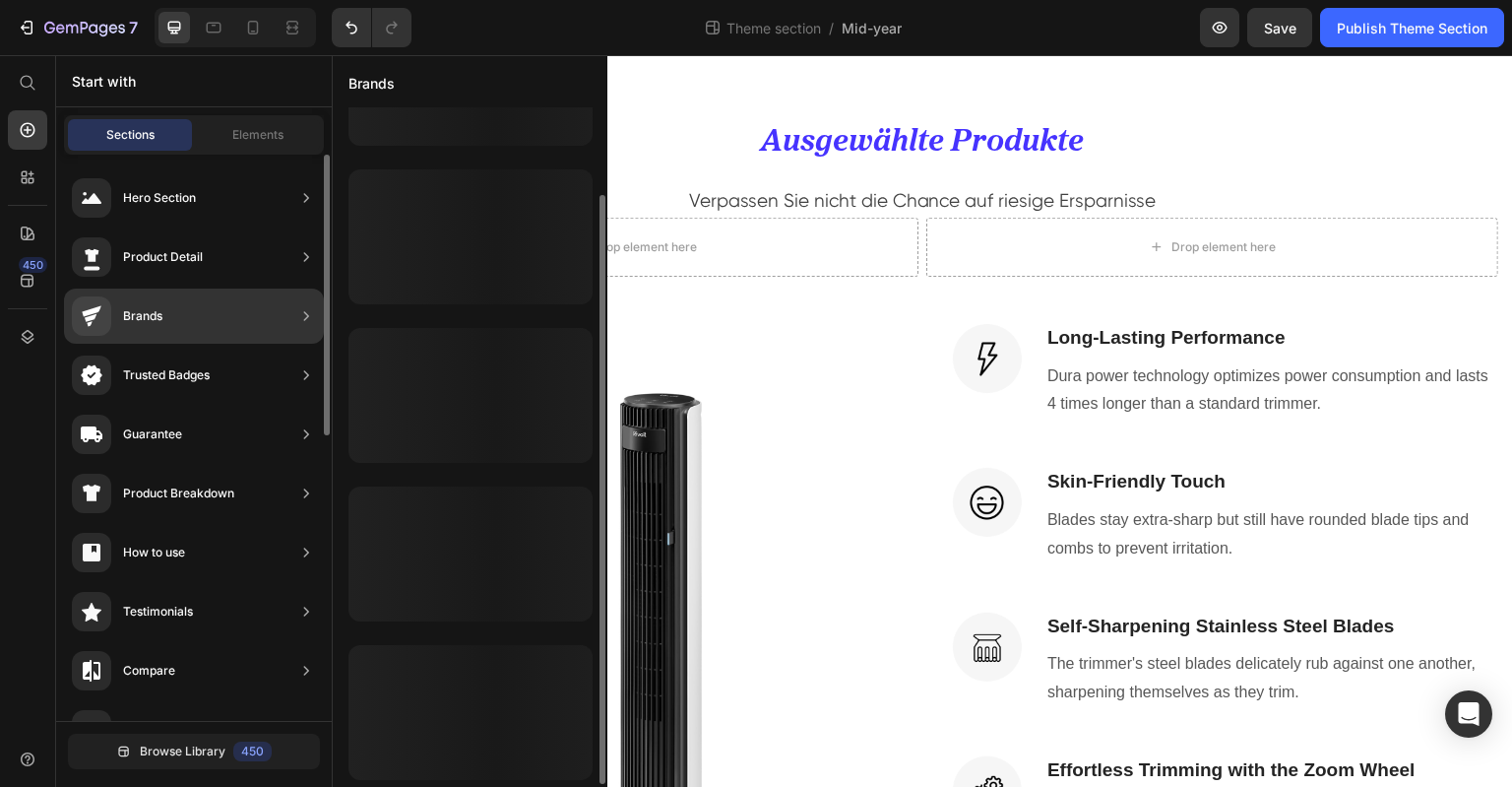 scroll, scrollTop: 101, scrollLeft: 0, axis: vertical 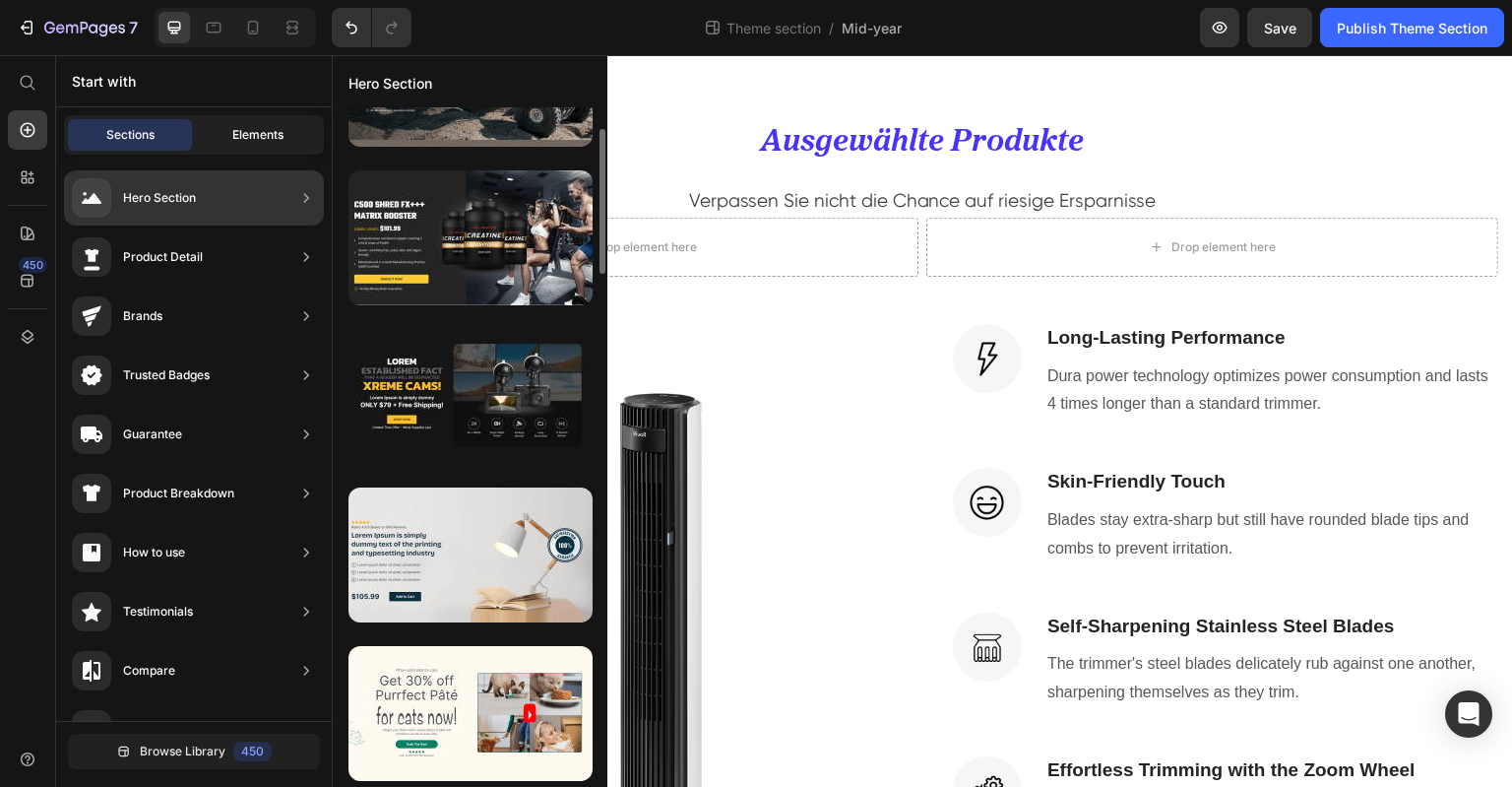 click on "Elements" 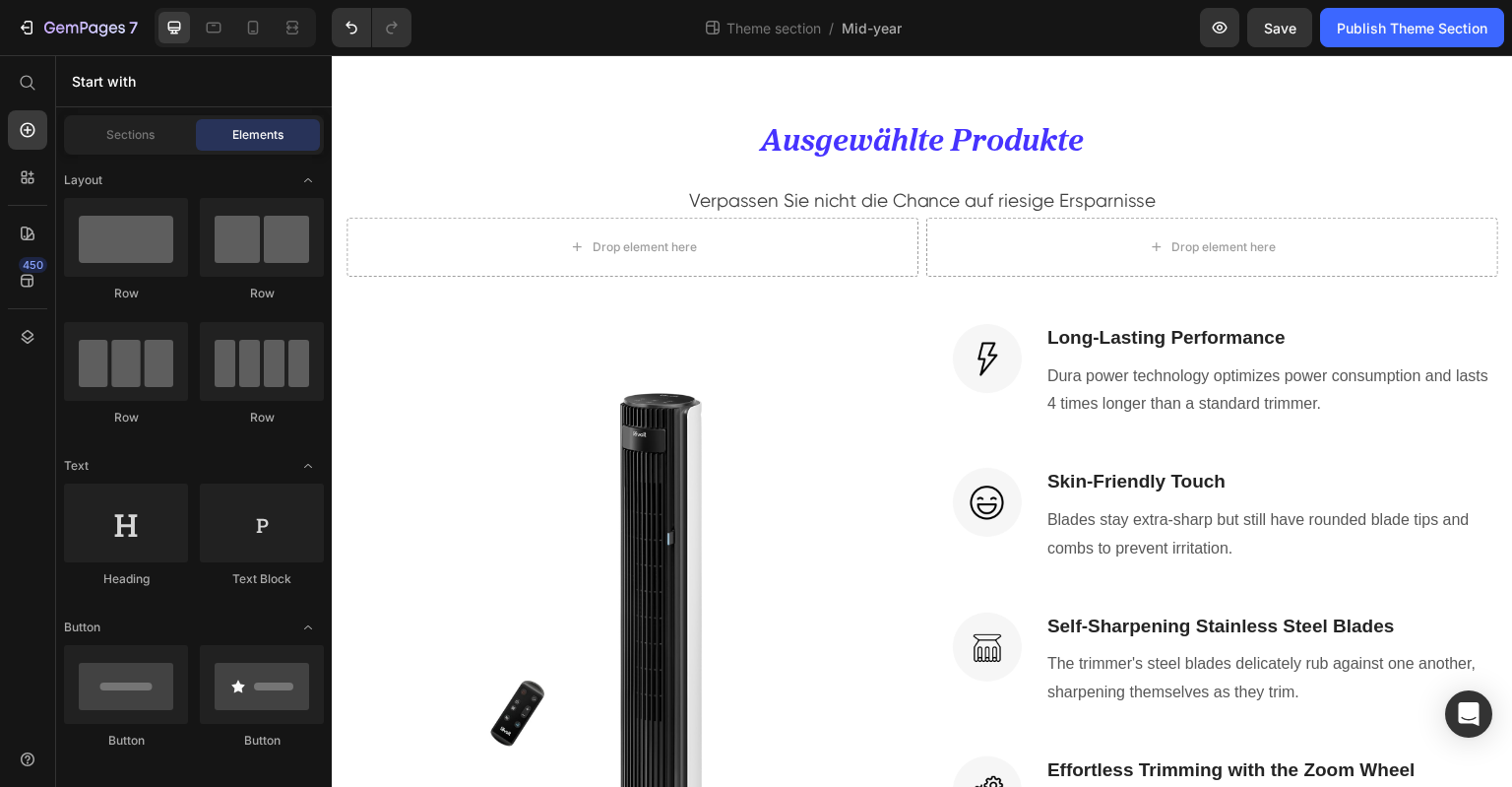 scroll, scrollTop: 295, scrollLeft: 0, axis: vertical 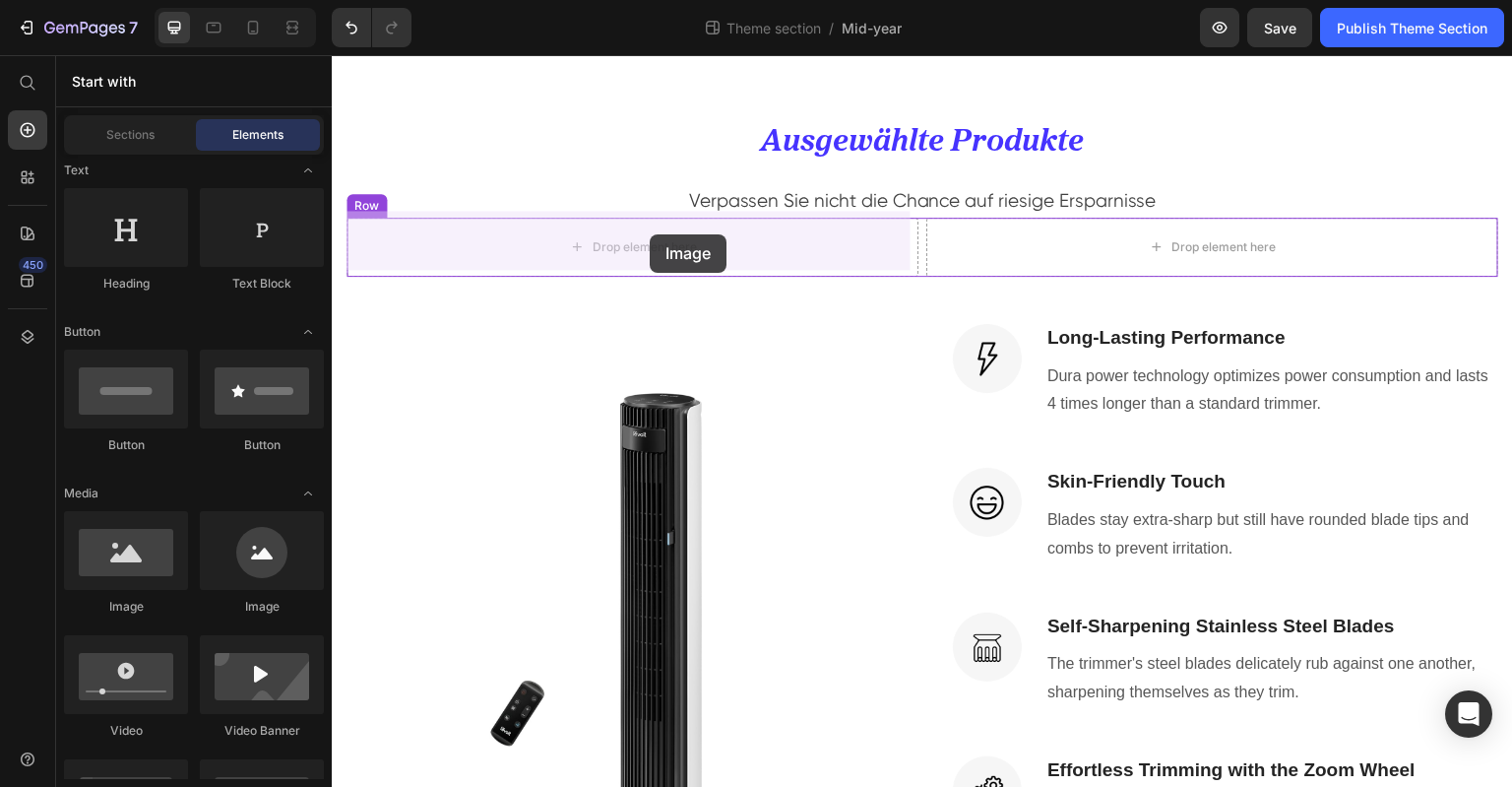 drag, startPoint x: 473, startPoint y: 605, endPoint x: 650, endPoint y: 234, distance: 411.05961 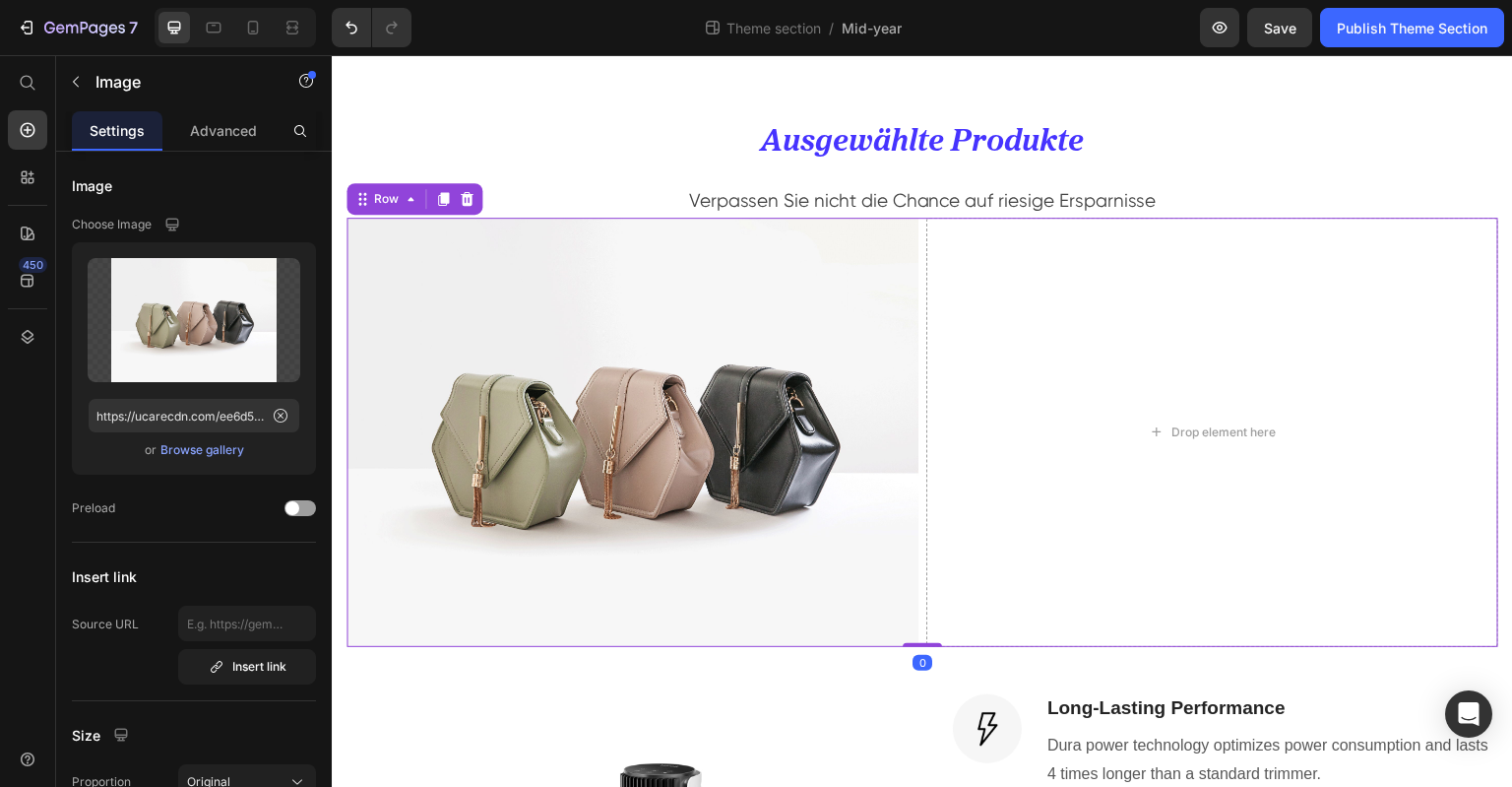 click on "Image
Drop element here Row   0" at bounding box center [922, 432] 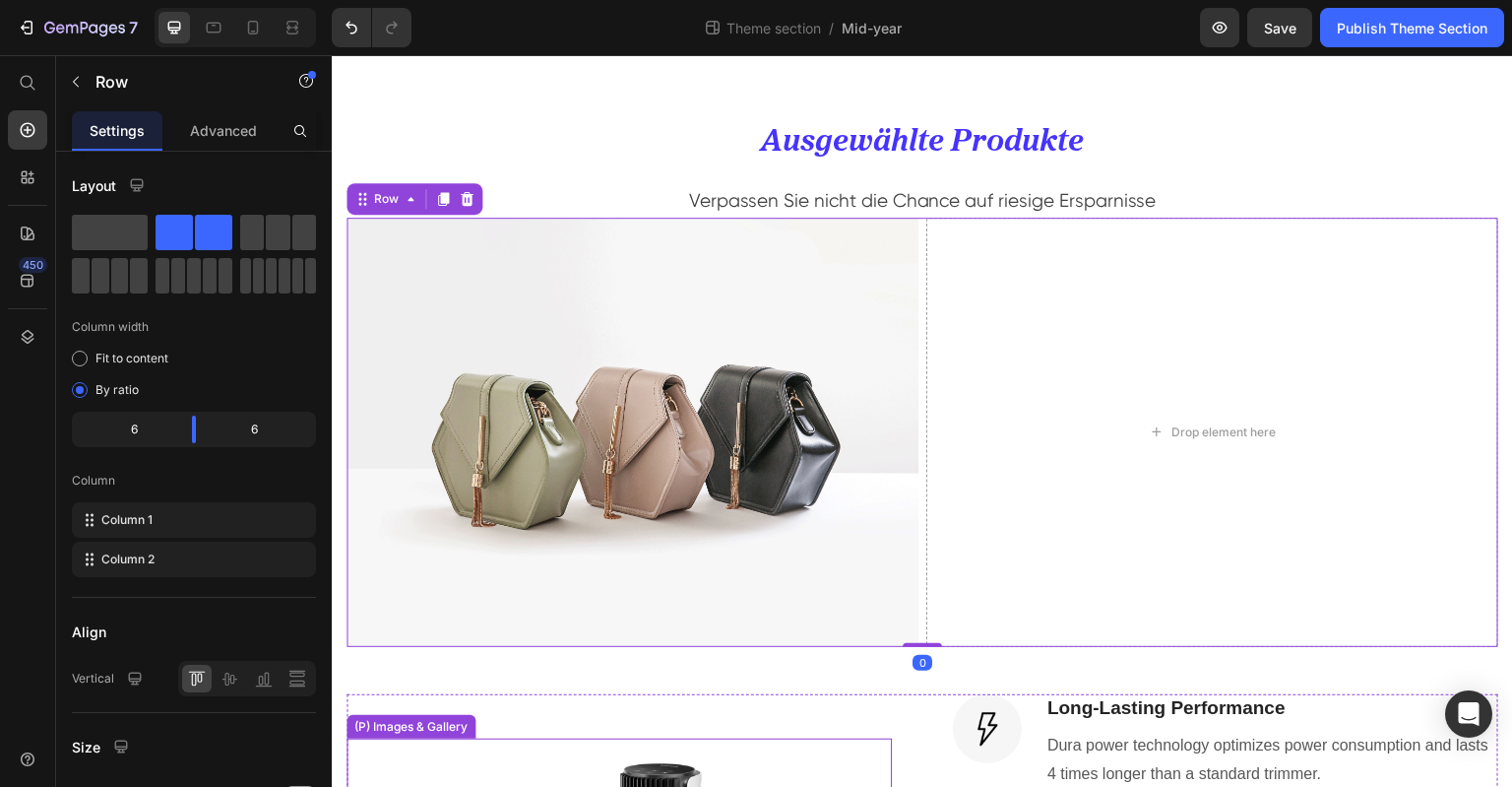 click at bounding box center [619, 1012] 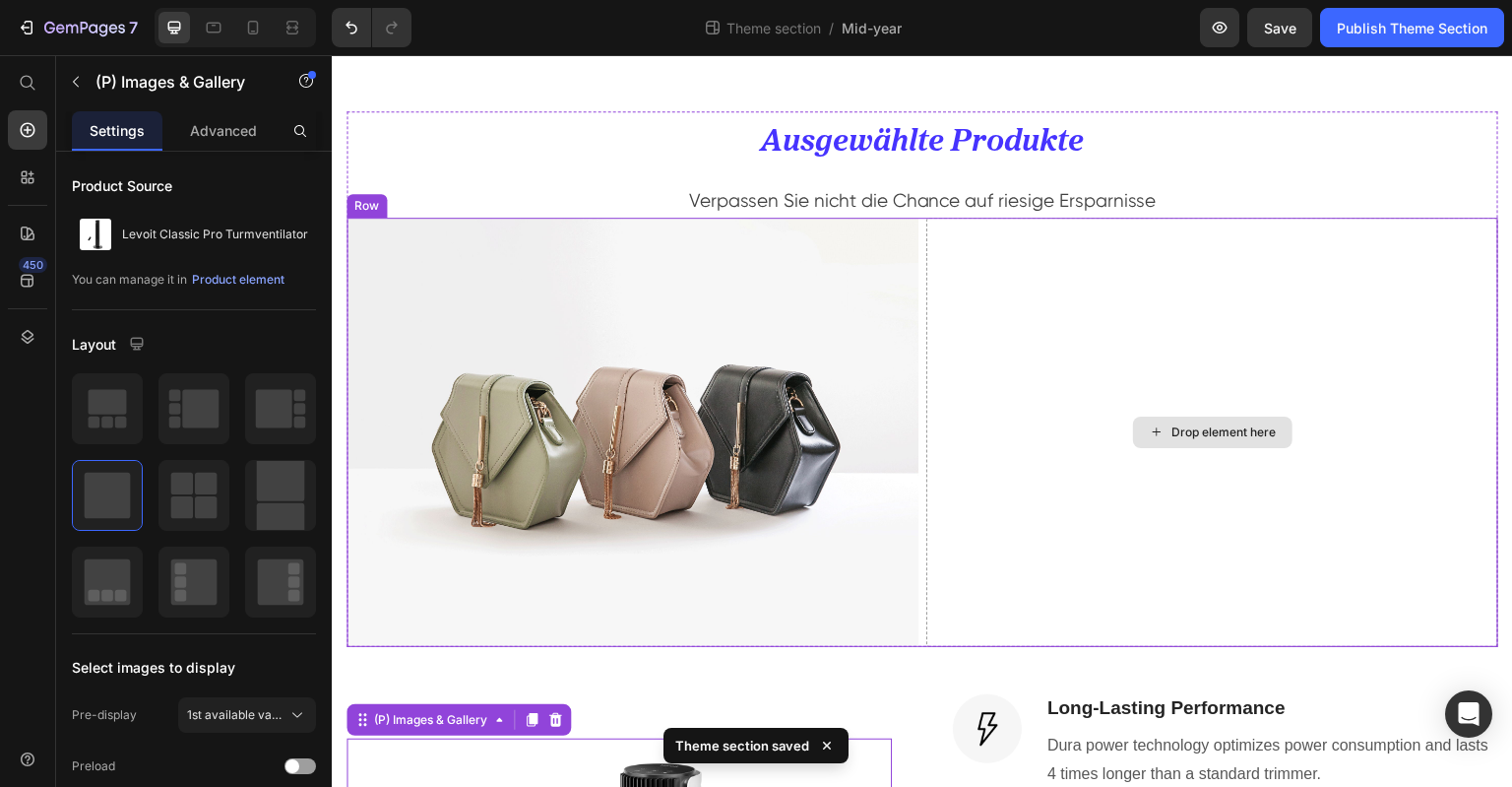 drag, startPoint x: 972, startPoint y: 298, endPoint x: 937, endPoint y: 310, distance: 37 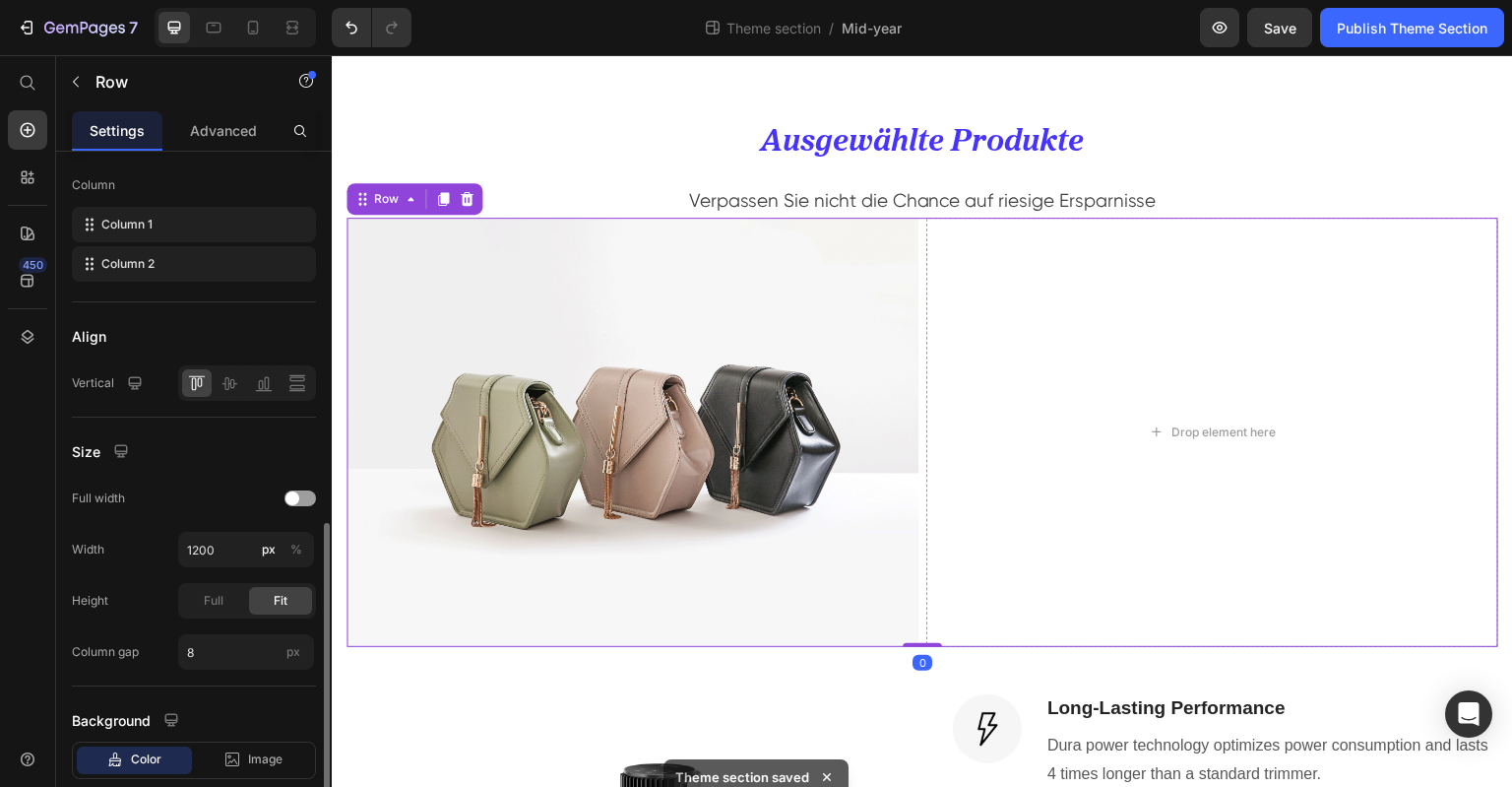 scroll, scrollTop: 410, scrollLeft: 0, axis: vertical 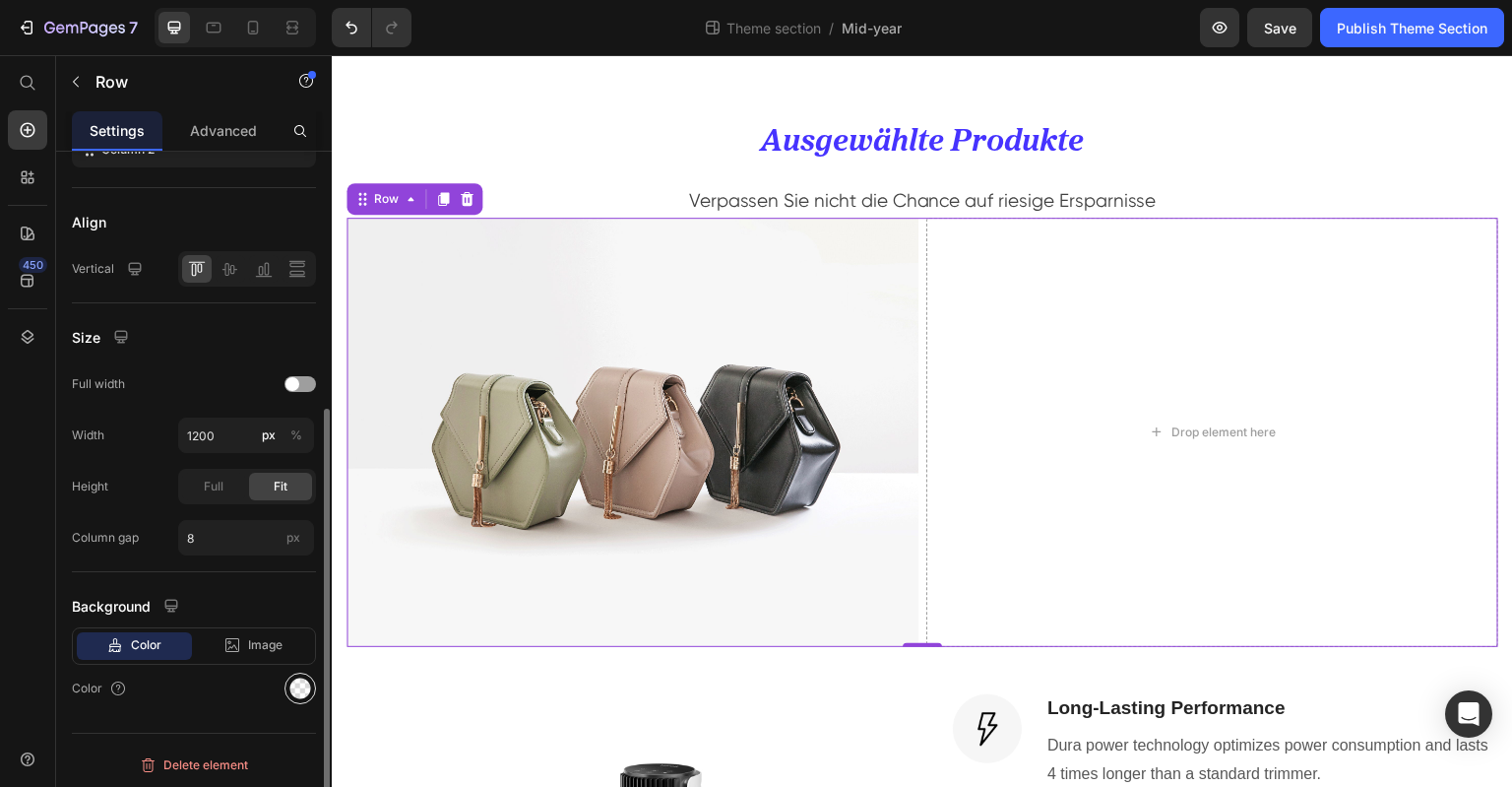 click at bounding box center (300, 689) 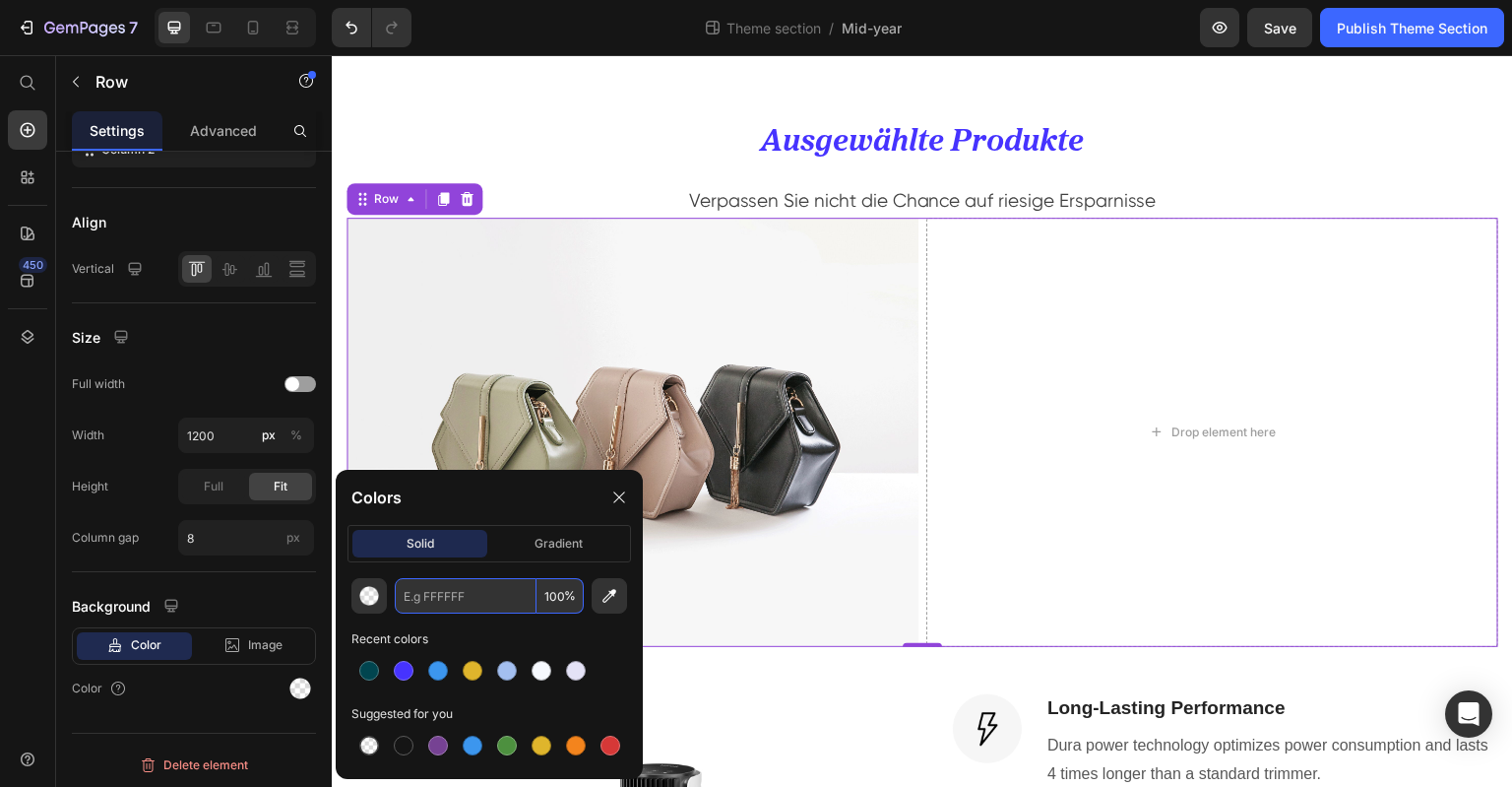 click at bounding box center (466, 596) 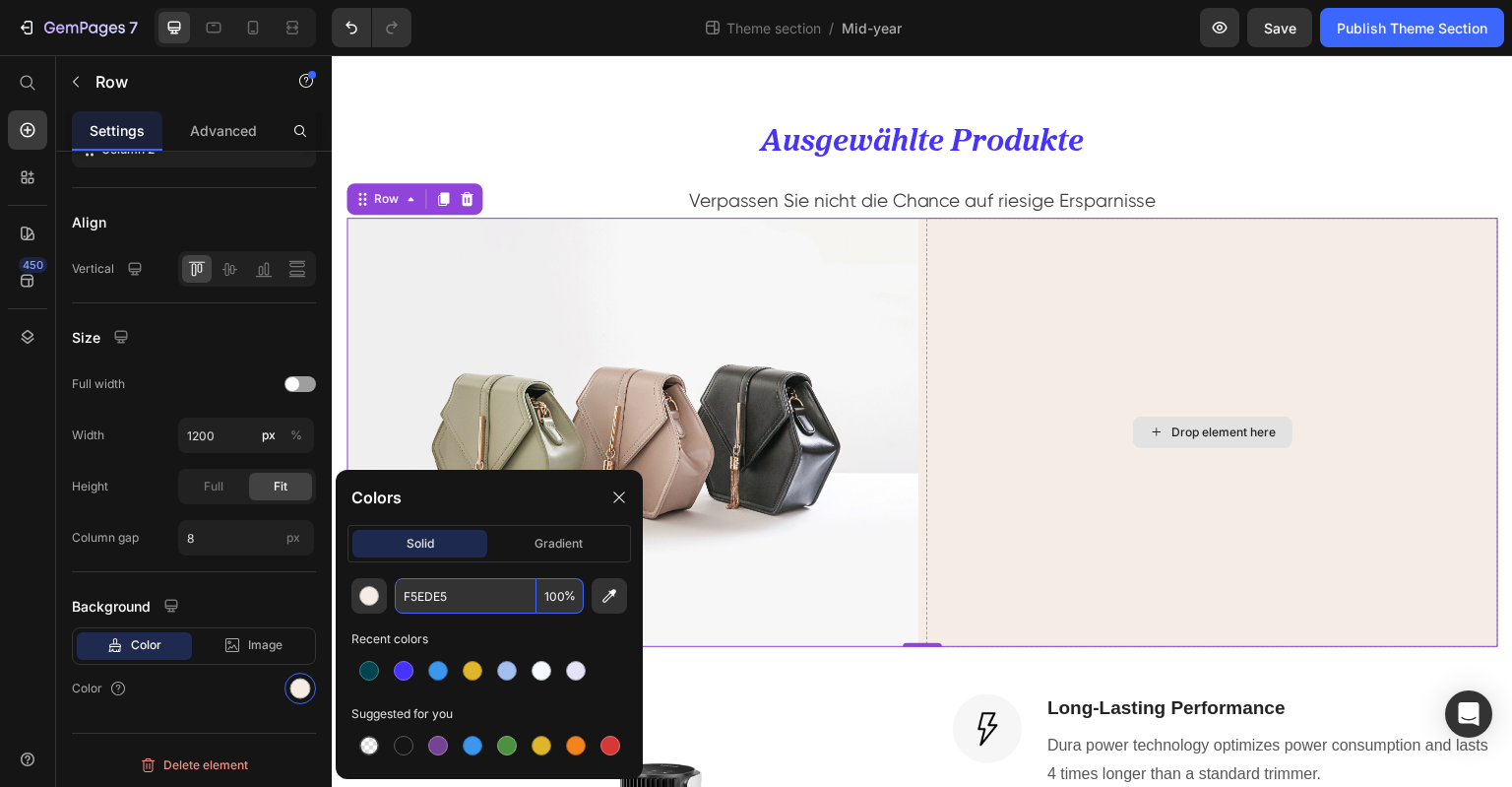 type on "F5EDE5" 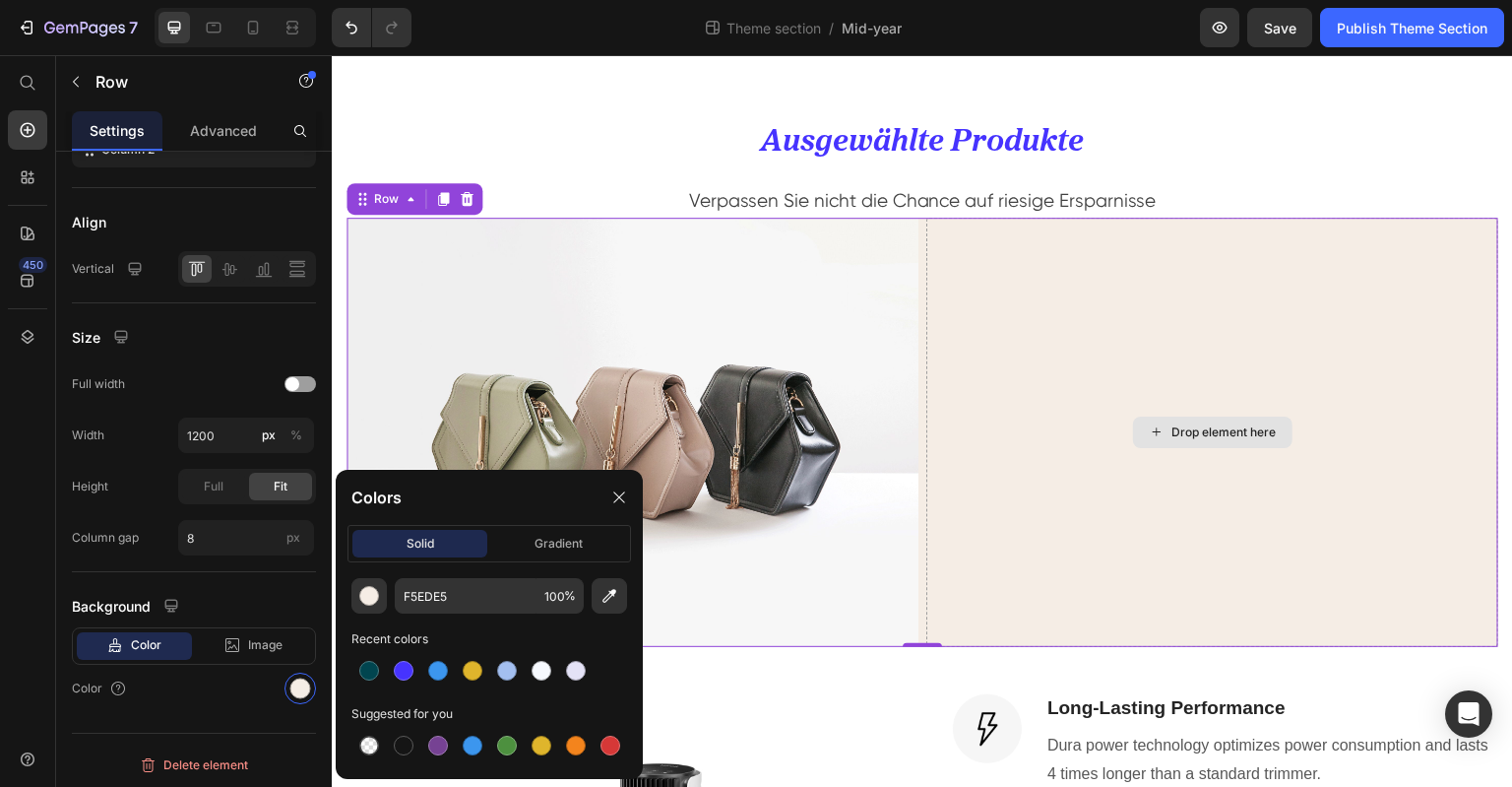 click on "Drop element here" at bounding box center [1212, 432] 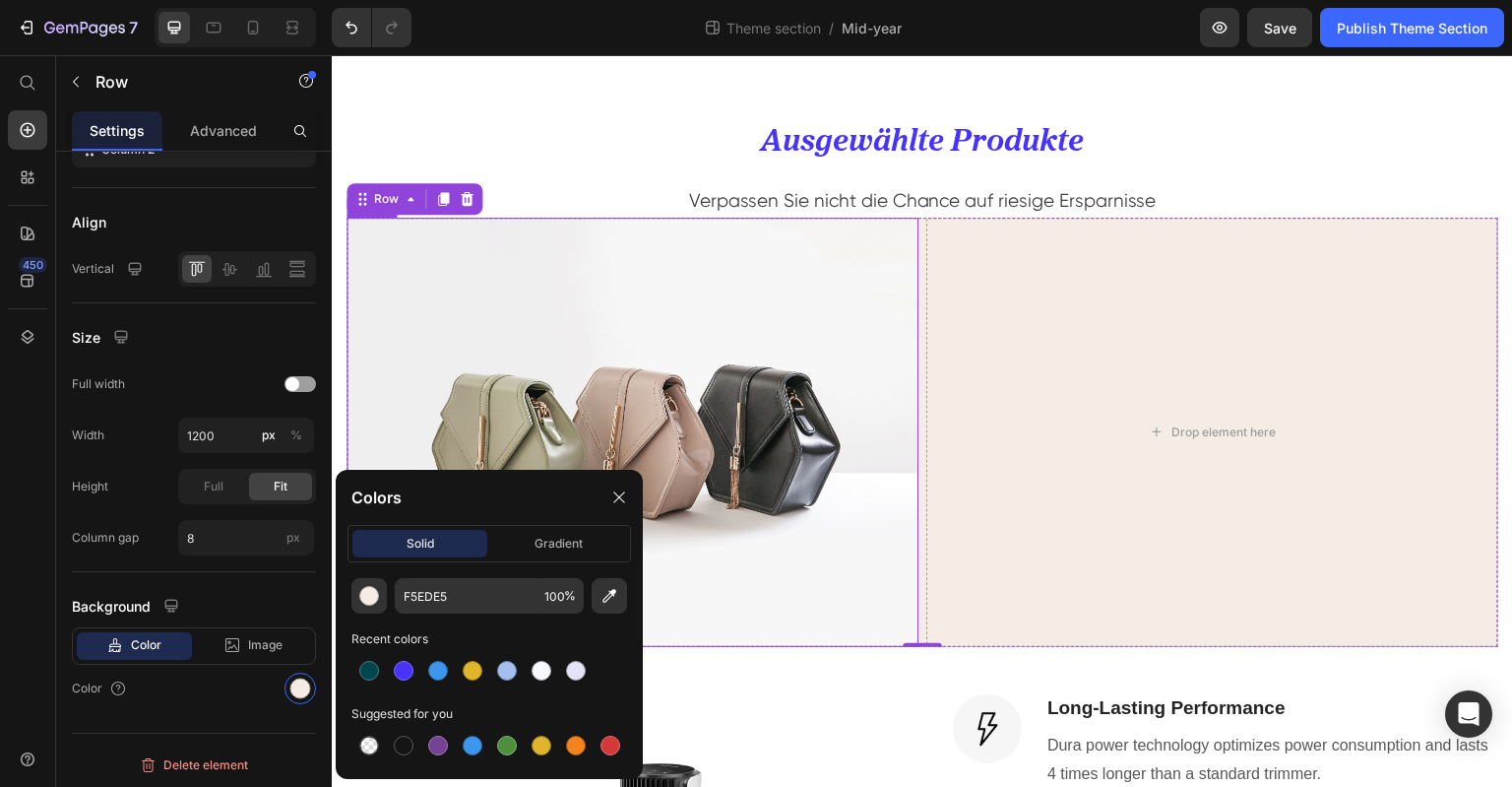 click at bounding box center (632, 432) 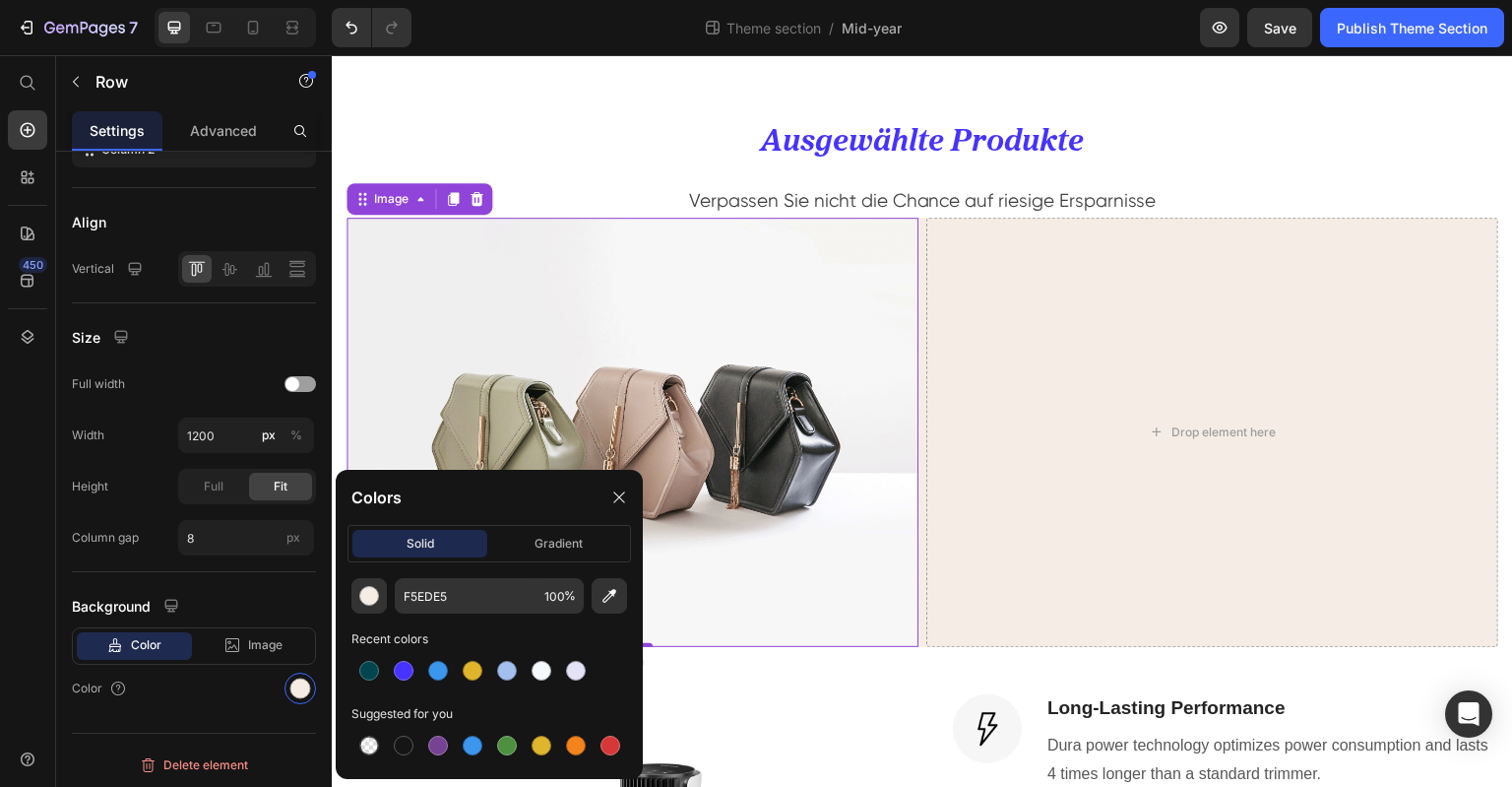 scroll, scrollTop: 0, scrollLeft: 0, axis: both 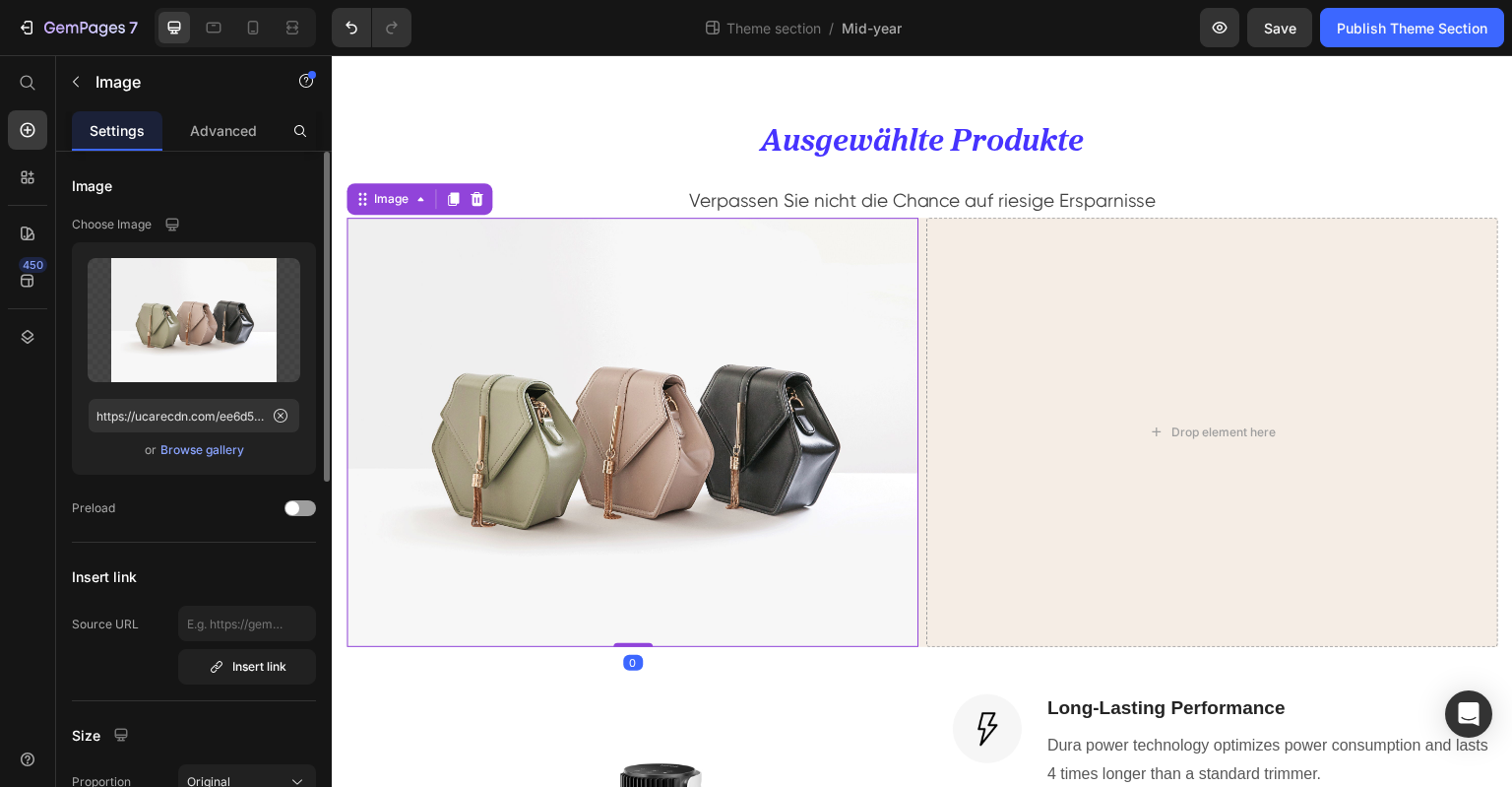 click on "Browse gallery" at bounding box center [202, 450] 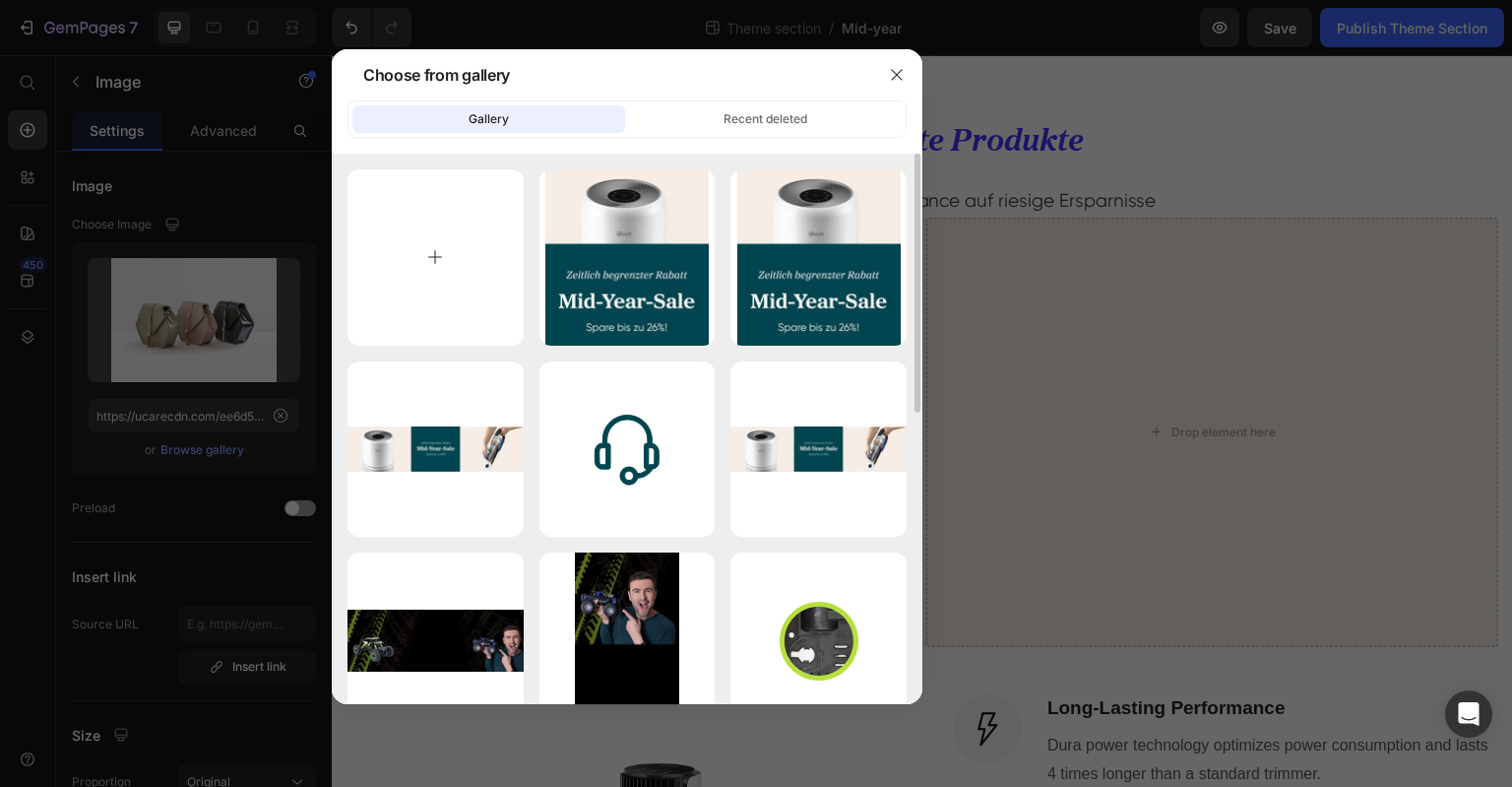 click at bounding box center [435, 257] 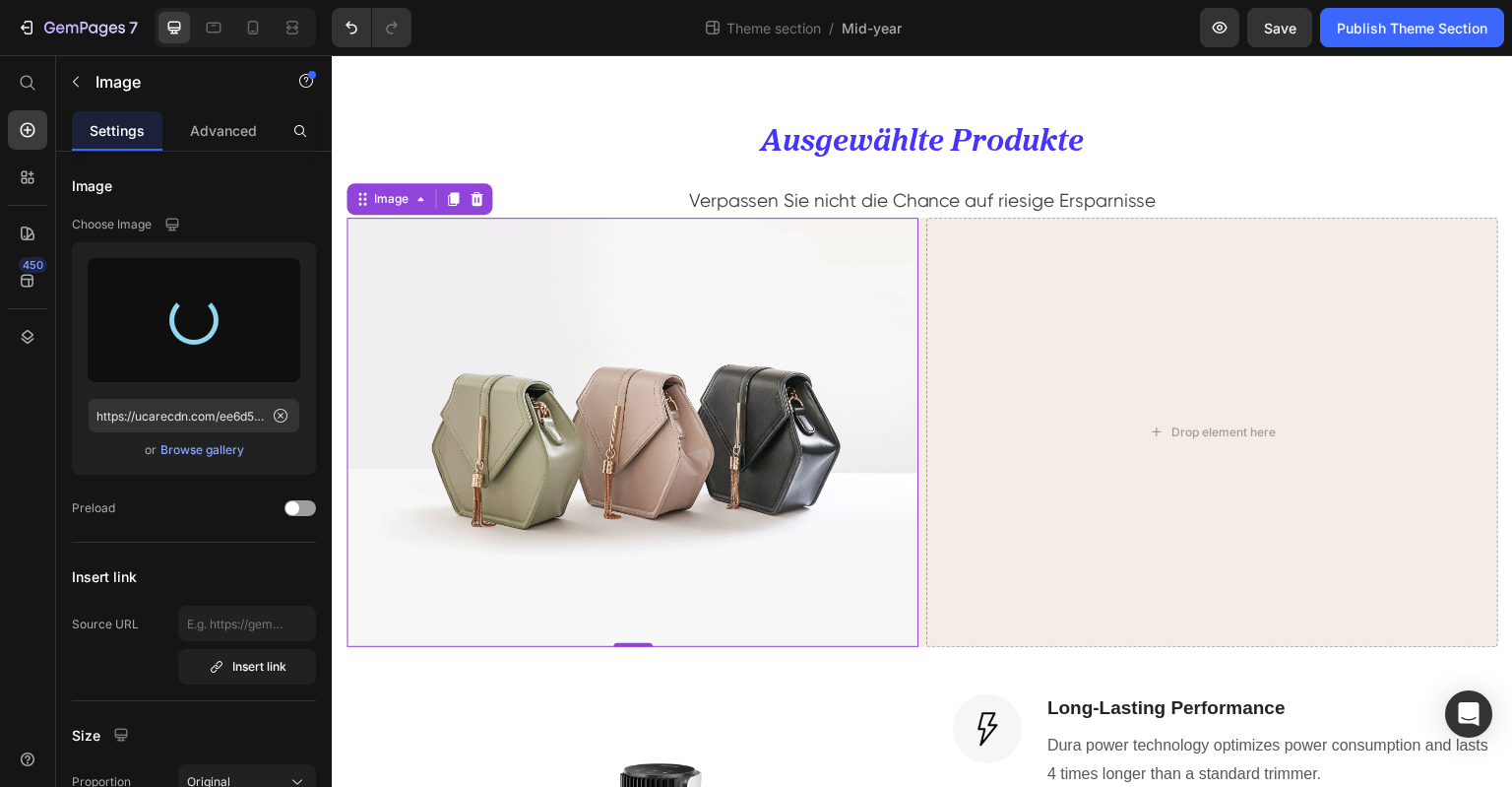 type on "https://cdn.shopify.com/s/files/1/0840/9373/1138/files/gempages_532755611255833738-105842b1-a5c8-4566-93a7-71c6f8bc90e8.jpg" 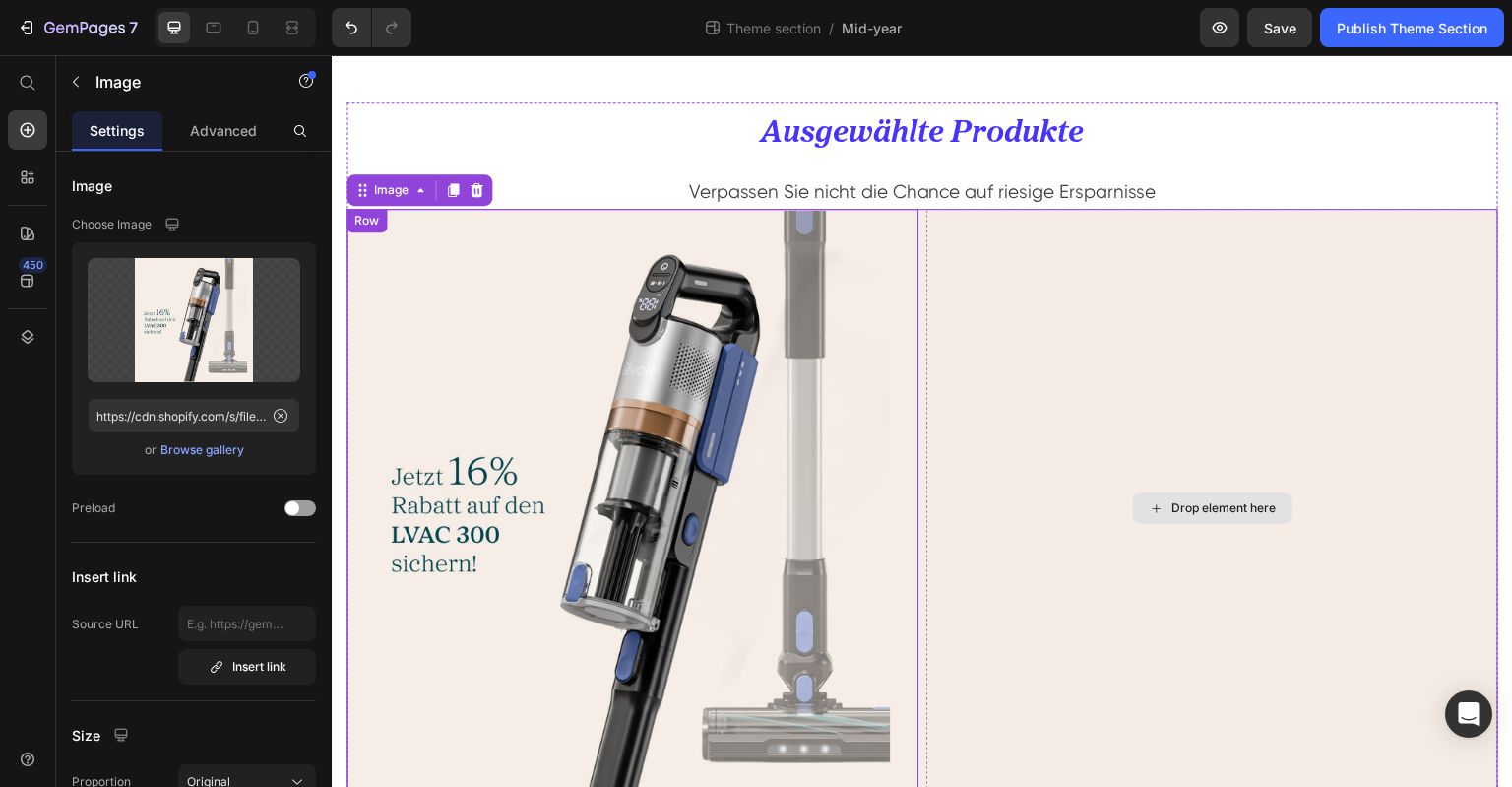 scroll, scrollTop: 508, scrollLeft: 0, axis: vertical 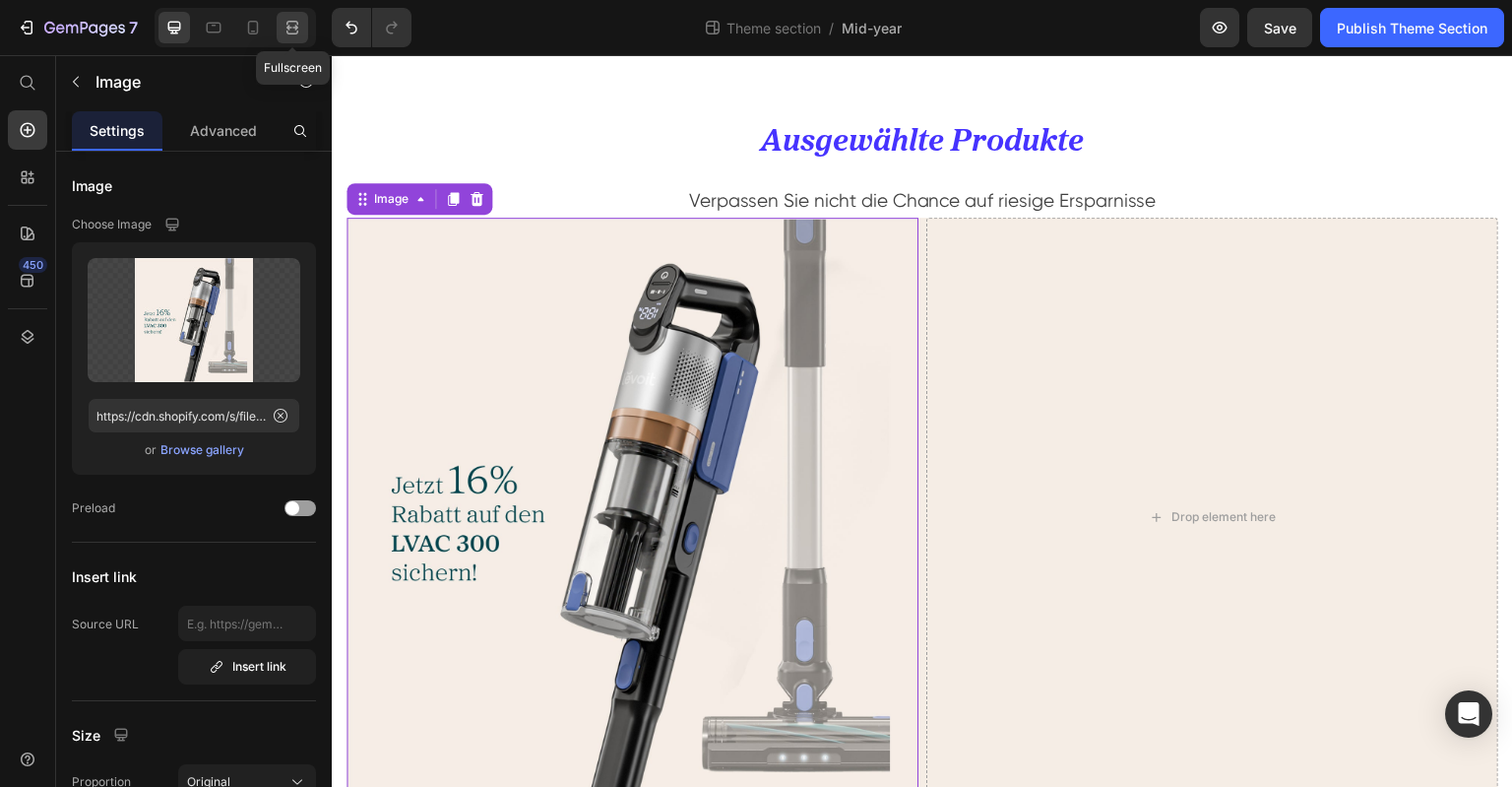 click 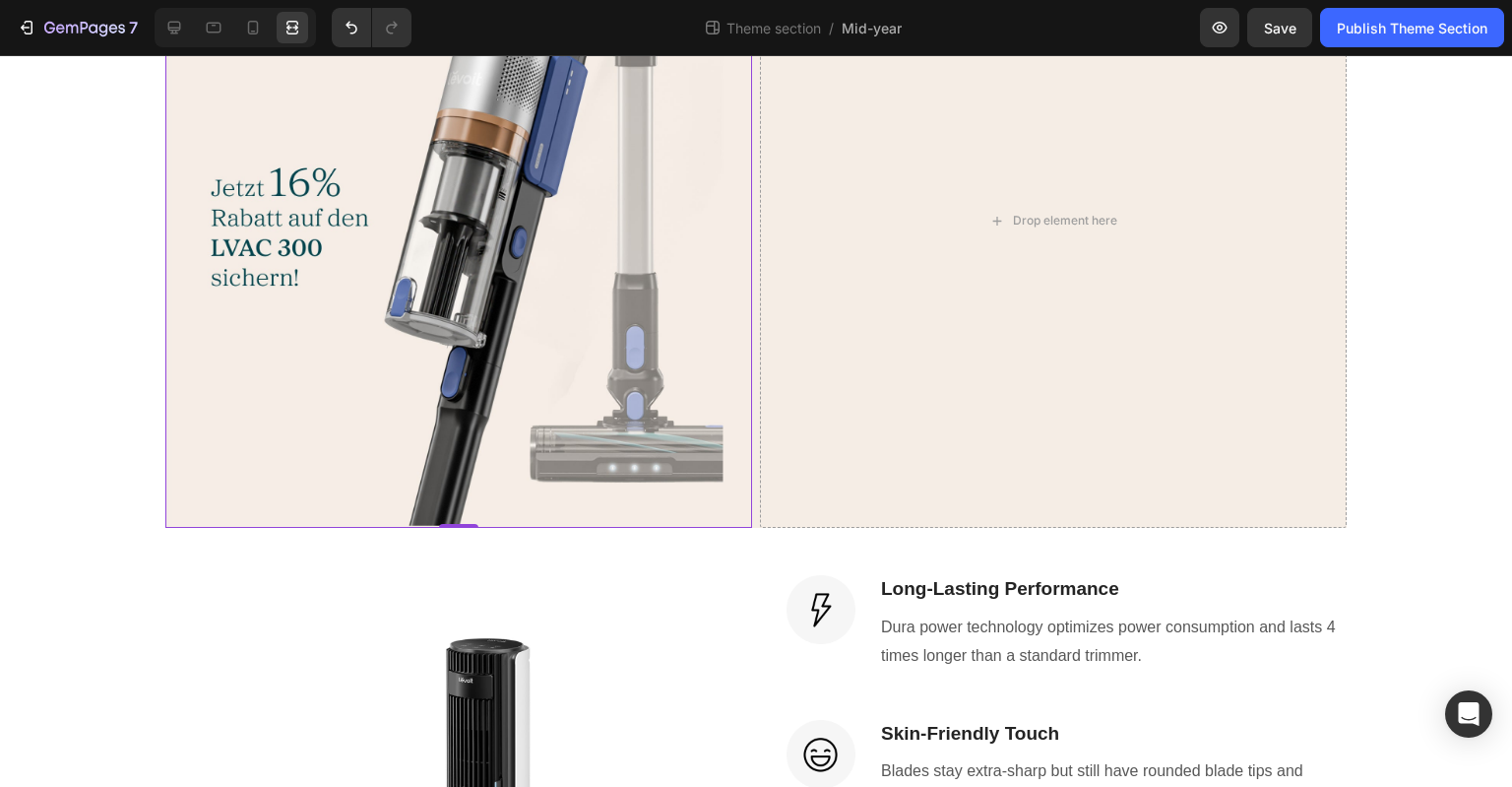 scroll, scrollTop: 693, scrollLeft: 0, axis: vertical 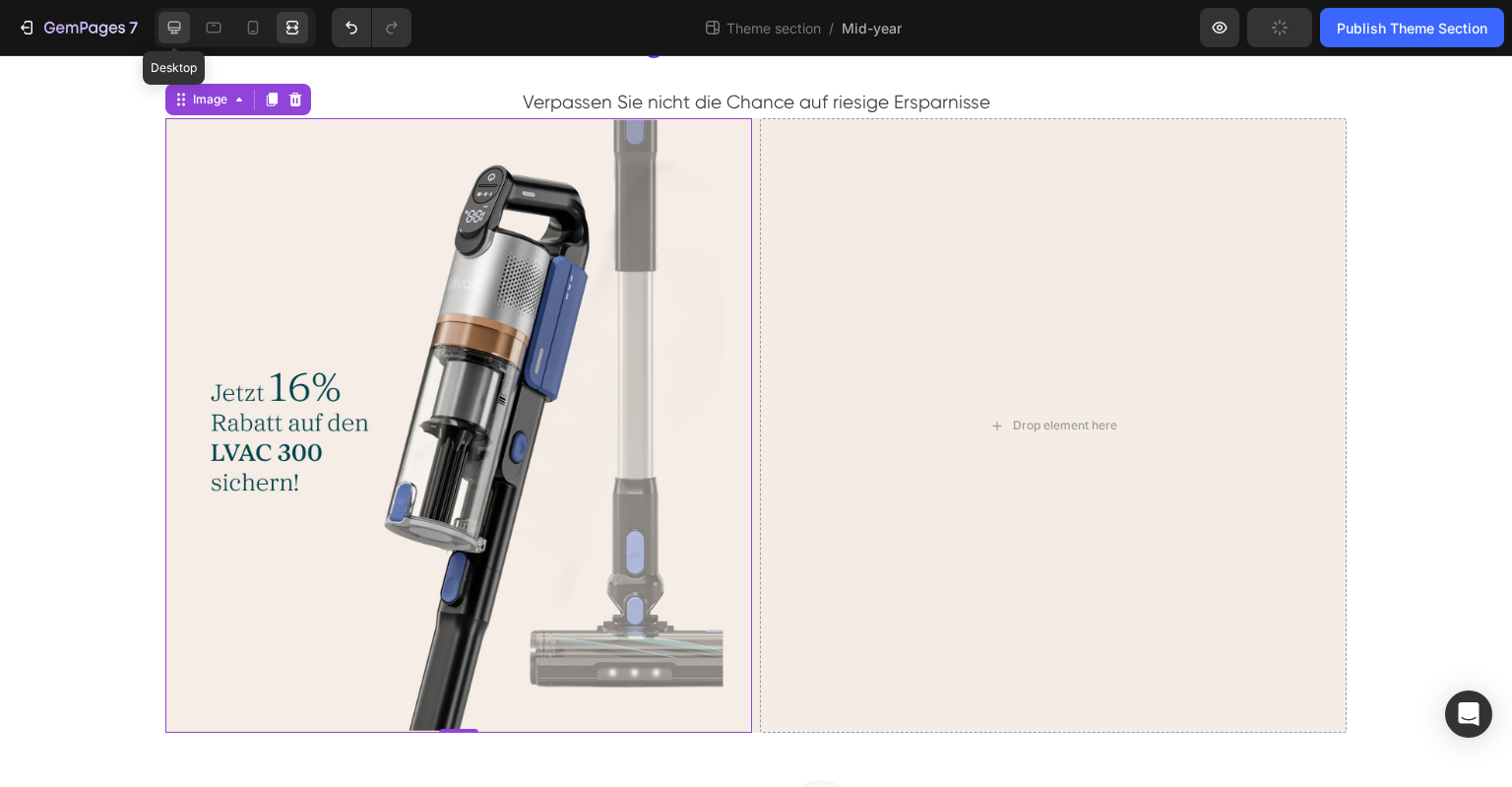 click 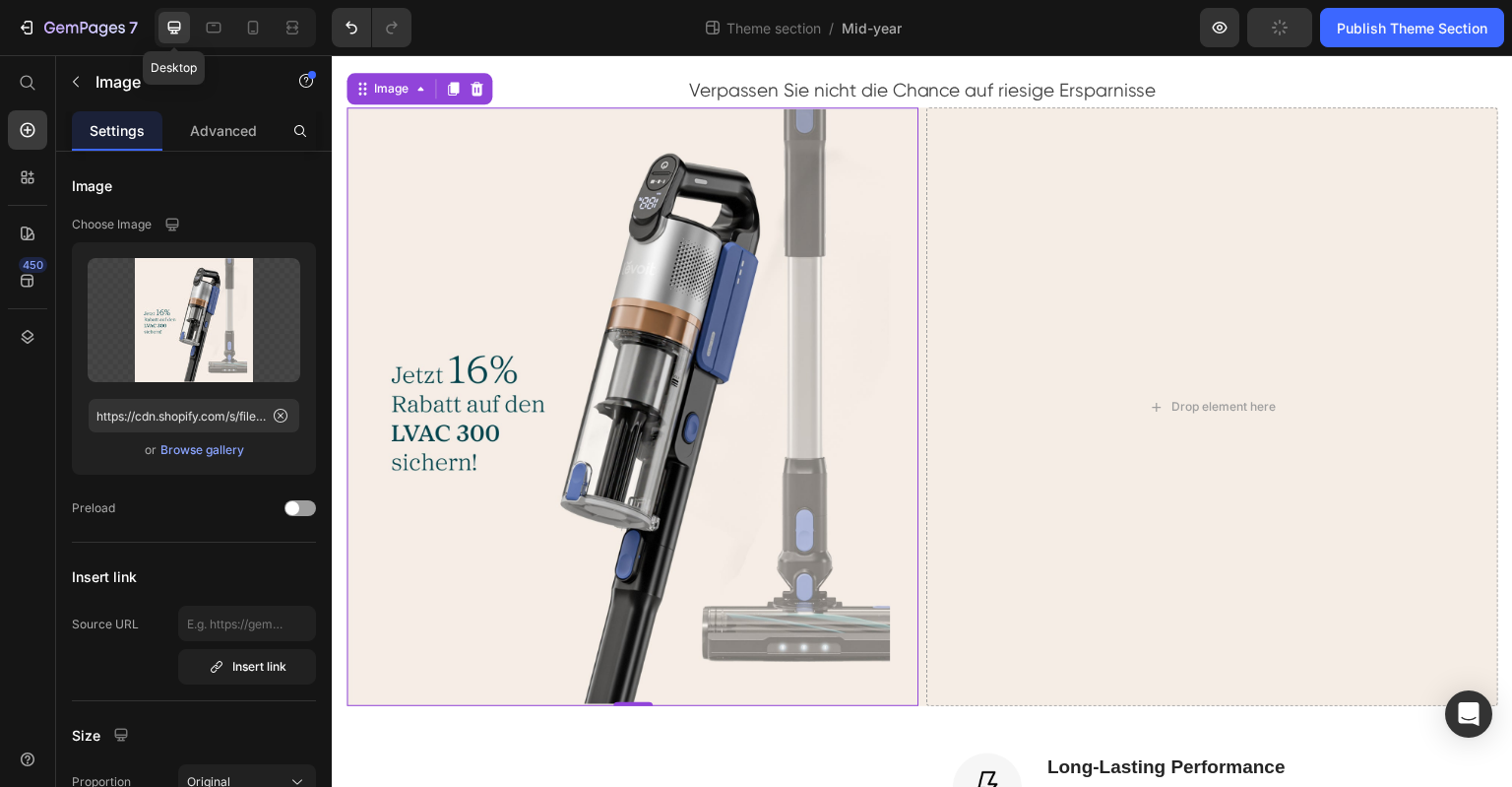 scroll, scrollTop: 608, scrollLeft: 0, axis: vertical 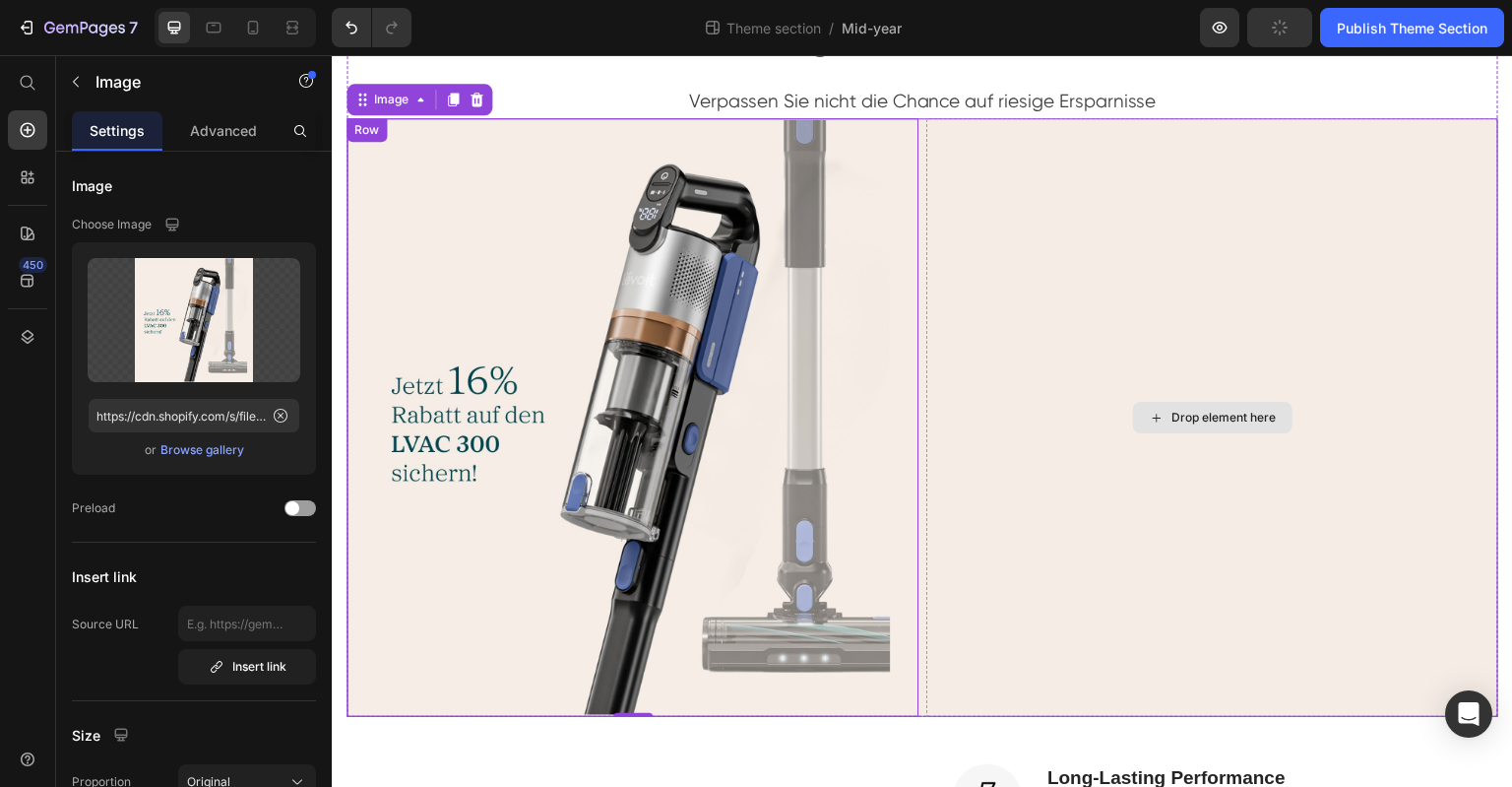 click on "Drop element here" at bounding box center [1212, 418] 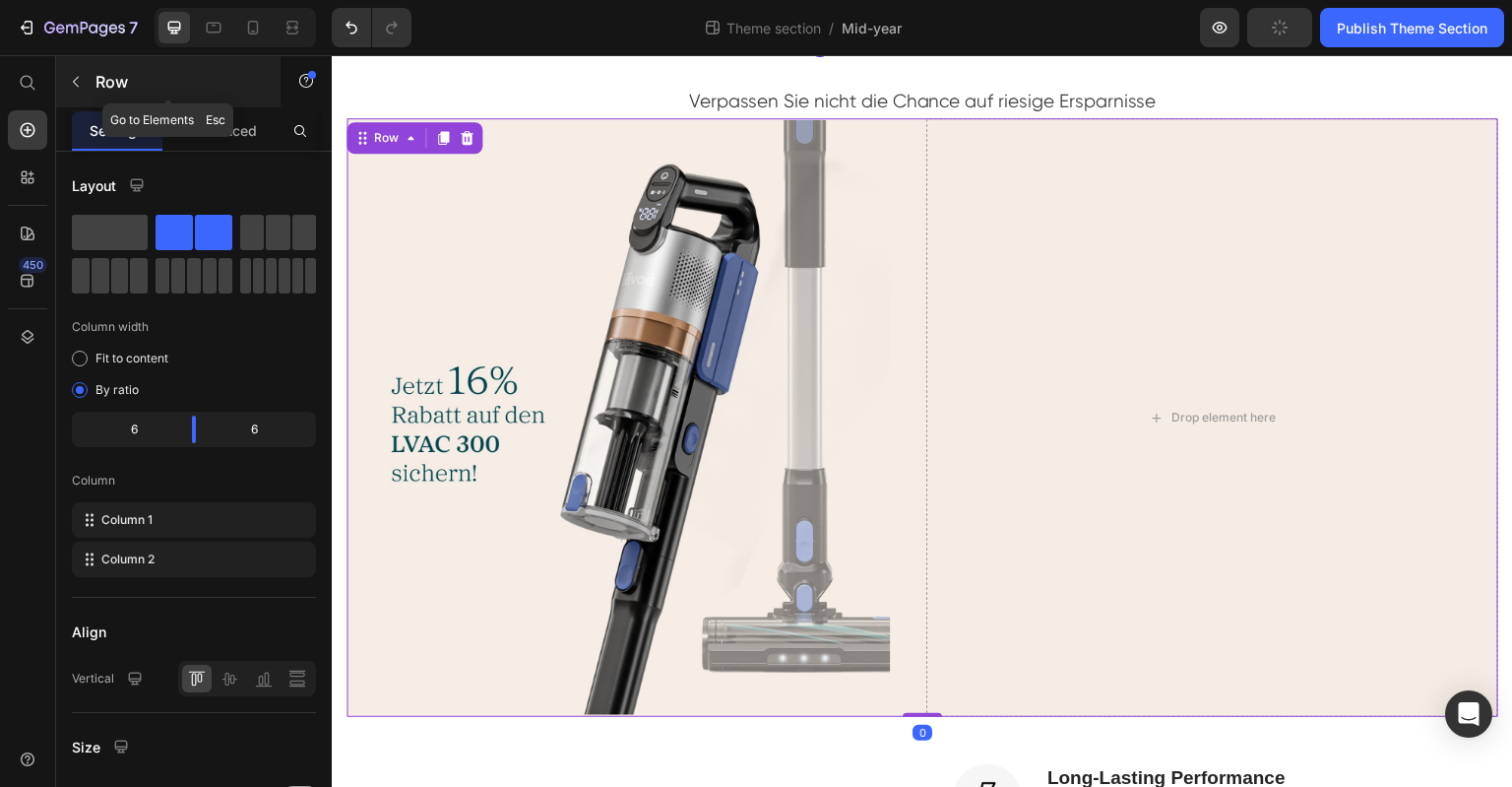 click at bounding box center (76, 82) 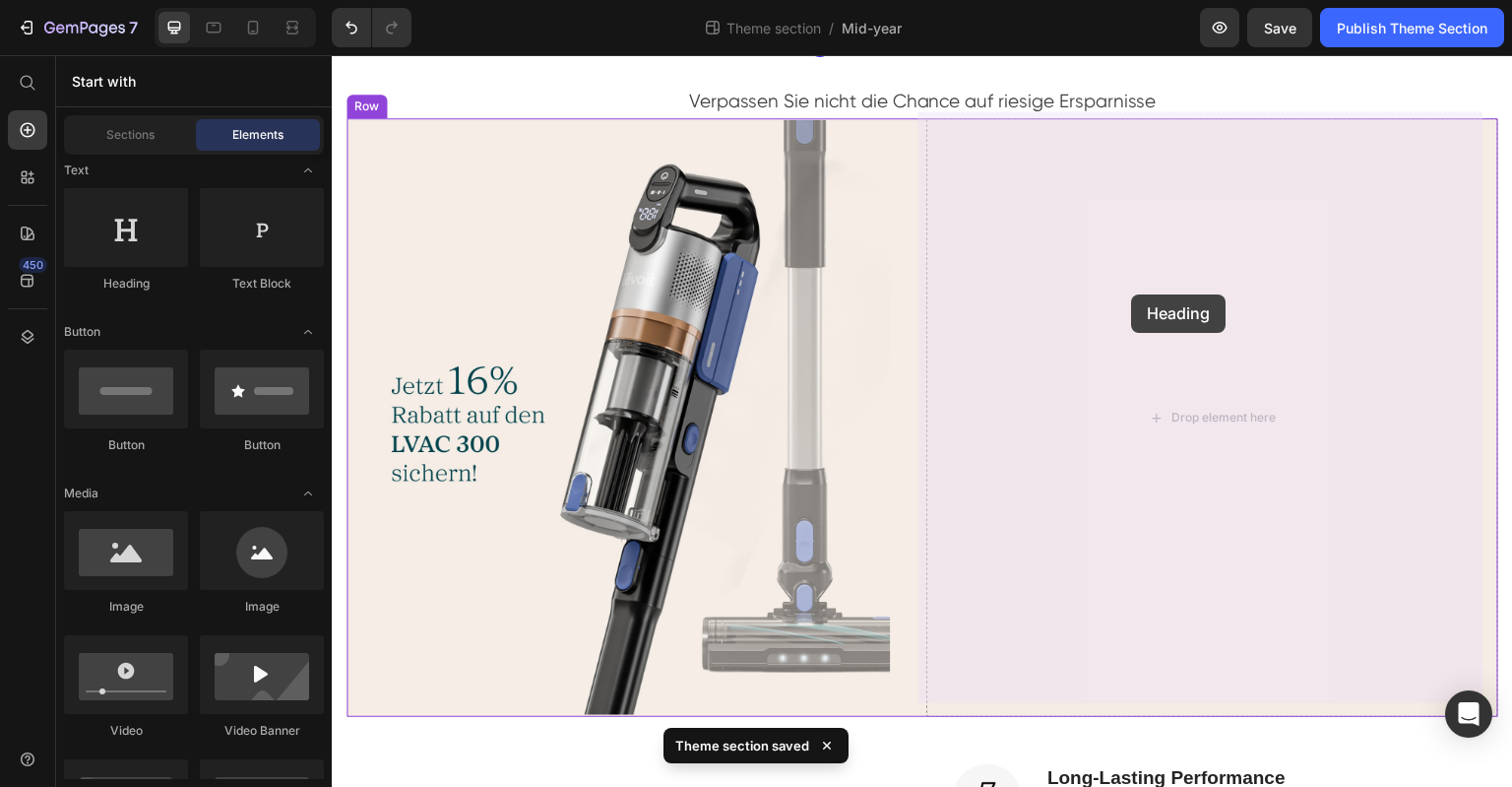 drag, startPoint x: 456, startPoint y: 306, endPoint x: 1132, endPoint y: 295, distance: 676.0895 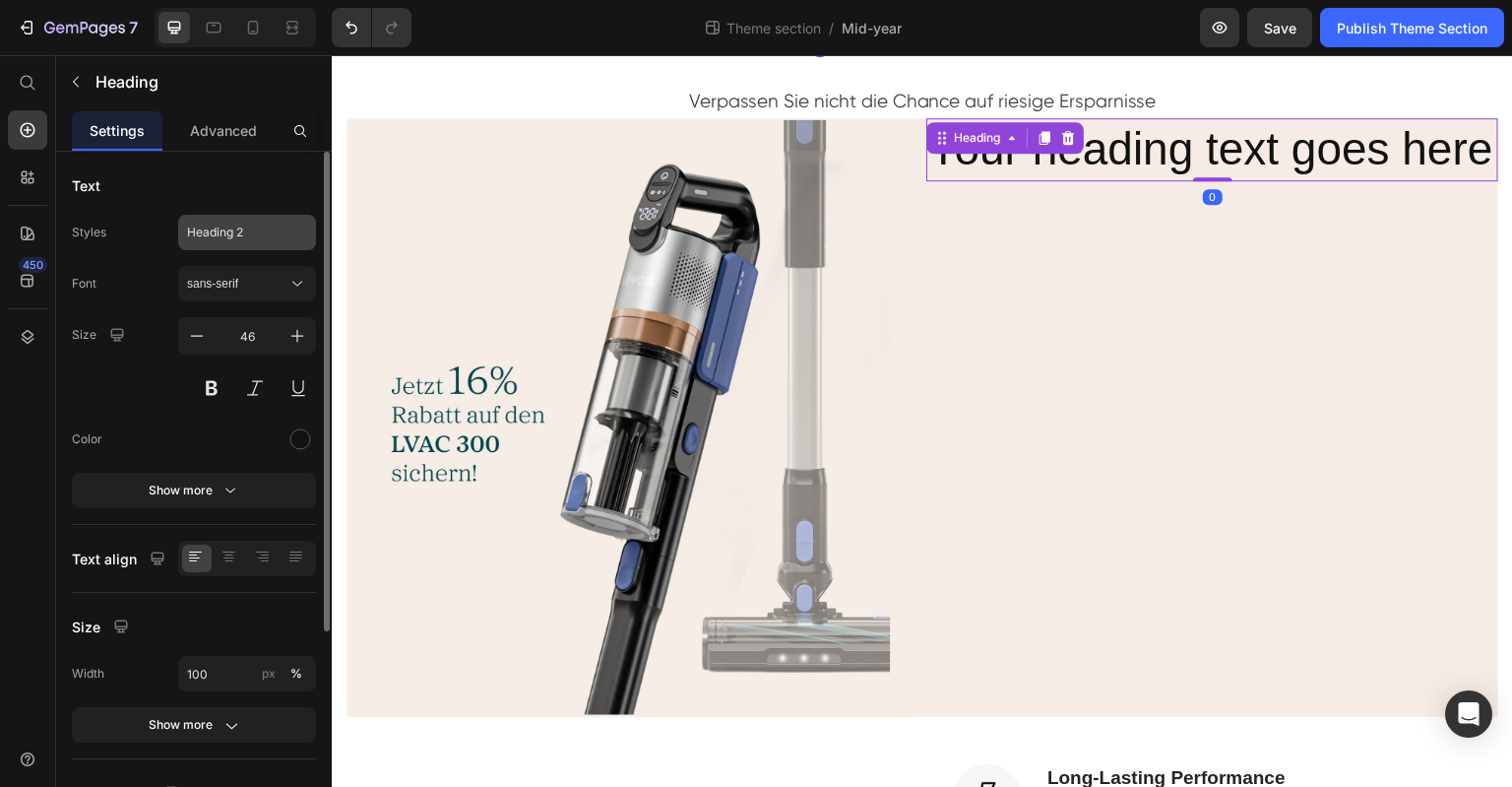 click on "Heading 2" at bounding box center [247, 232] 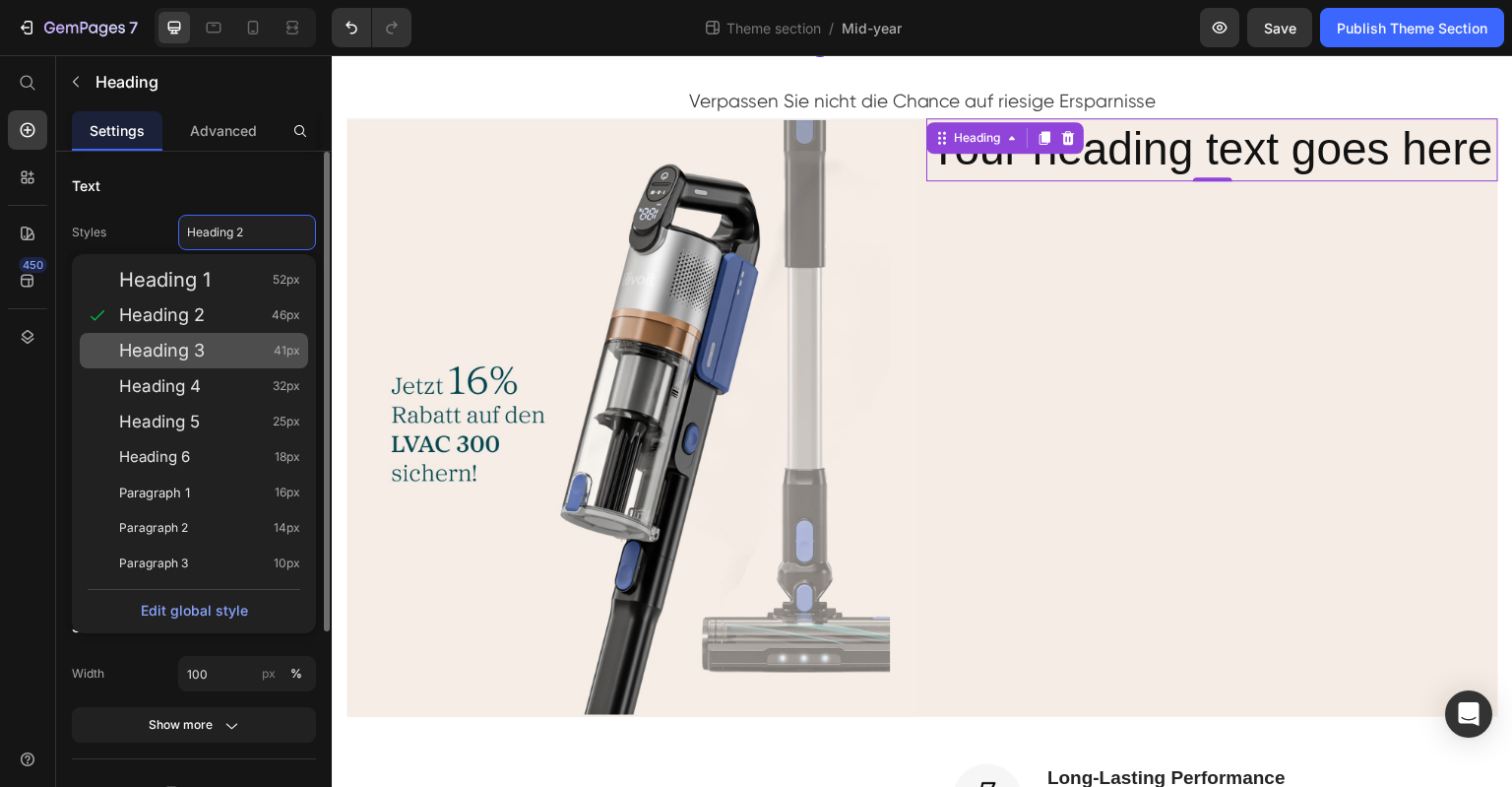 click on "Heading 3 41px" at bounding box center [210, 351] 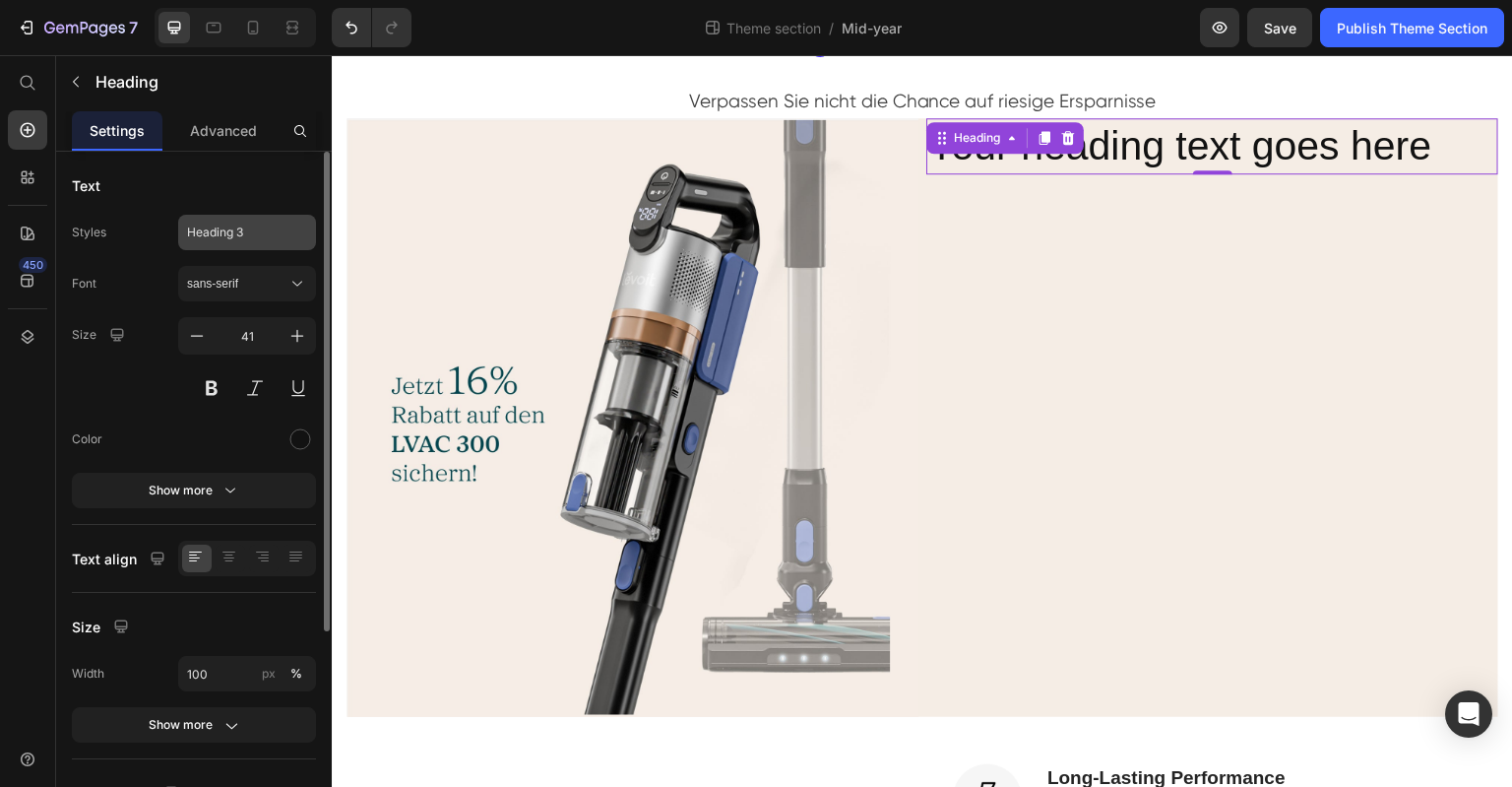 click on "Heading 3" 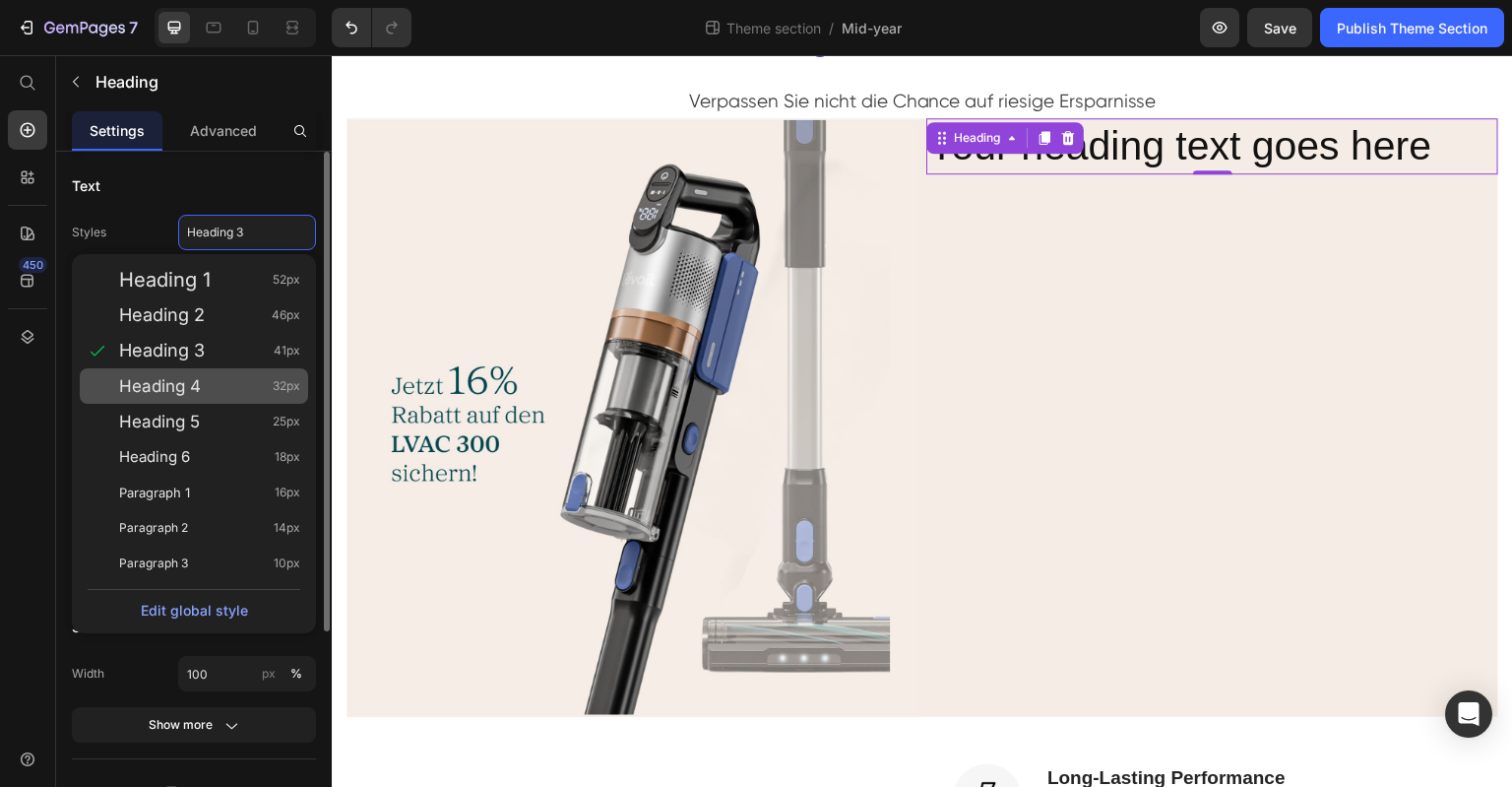 click on "Heading 4 32px" at bounding box center [210, 386] 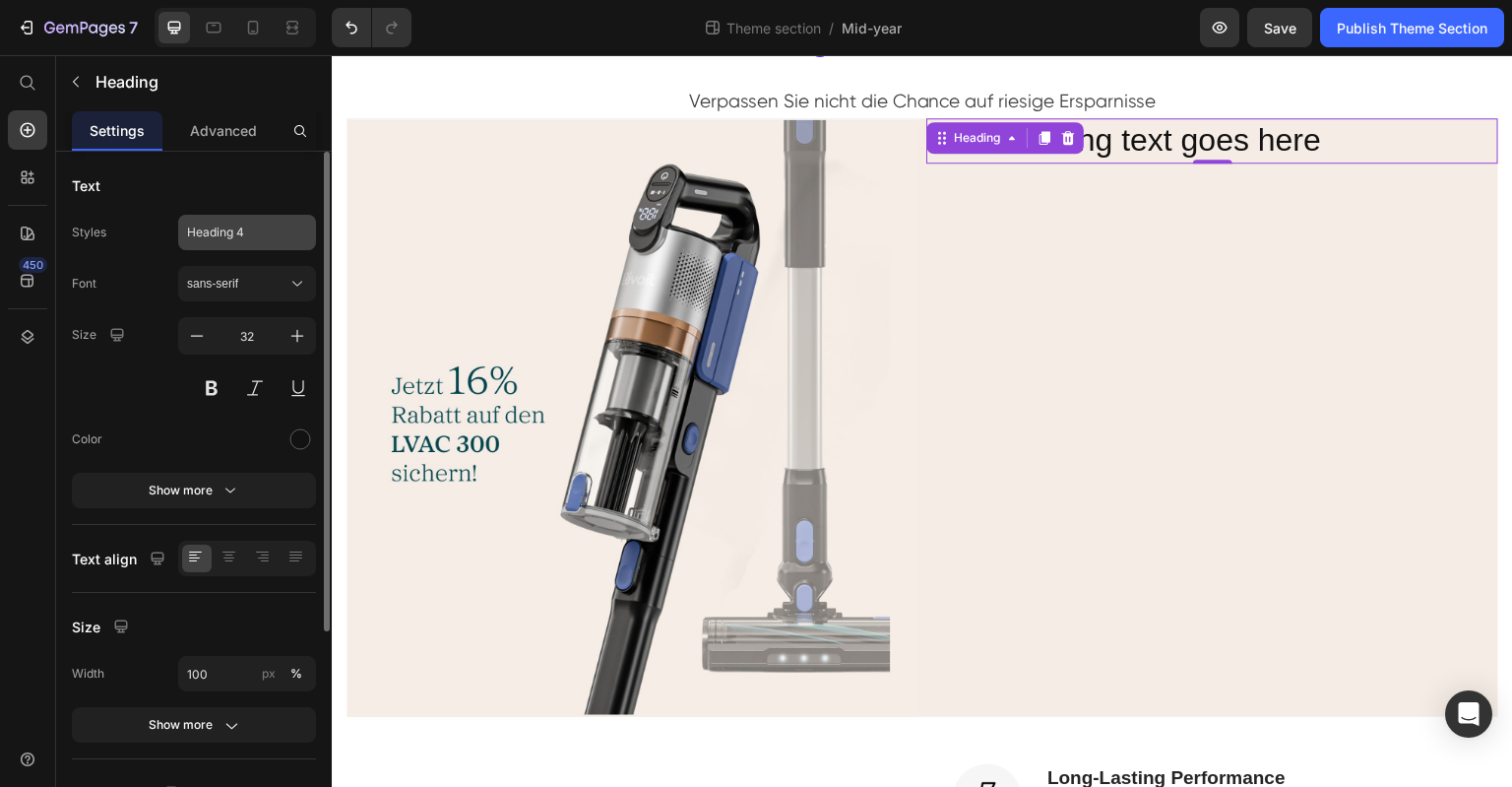 click on "Heading 4" 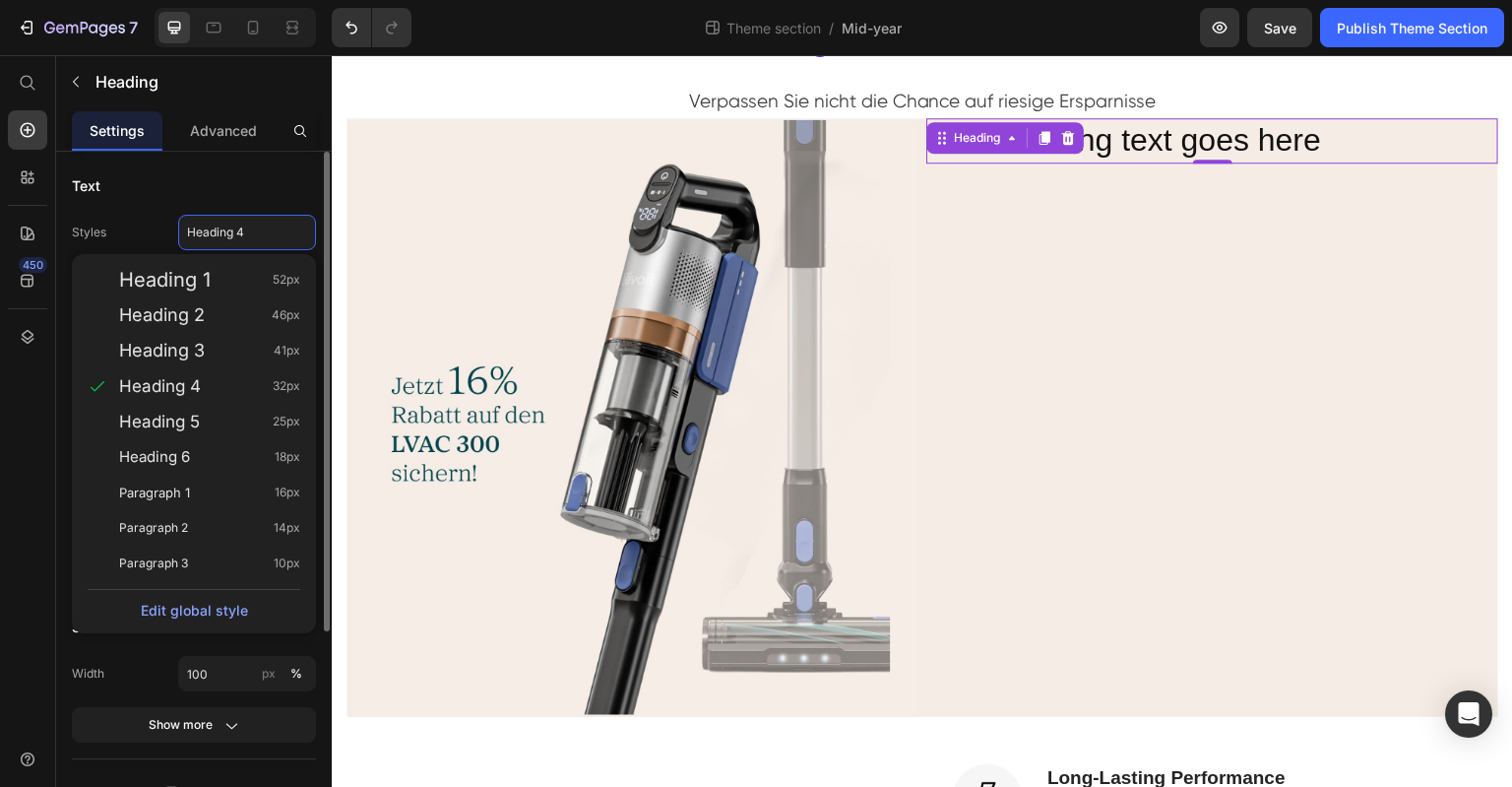 click on "Text Styles Heading 4 Heading 1 52px Heading 2 46px Heading 3 41px Heading 4 32px Heading 5 25px Heading 6 18px Paragraph 1 16px Paragraph 2 14px Paragraph 3 10px  Edit global style  Font sans-serif Size 32 Color Show more" 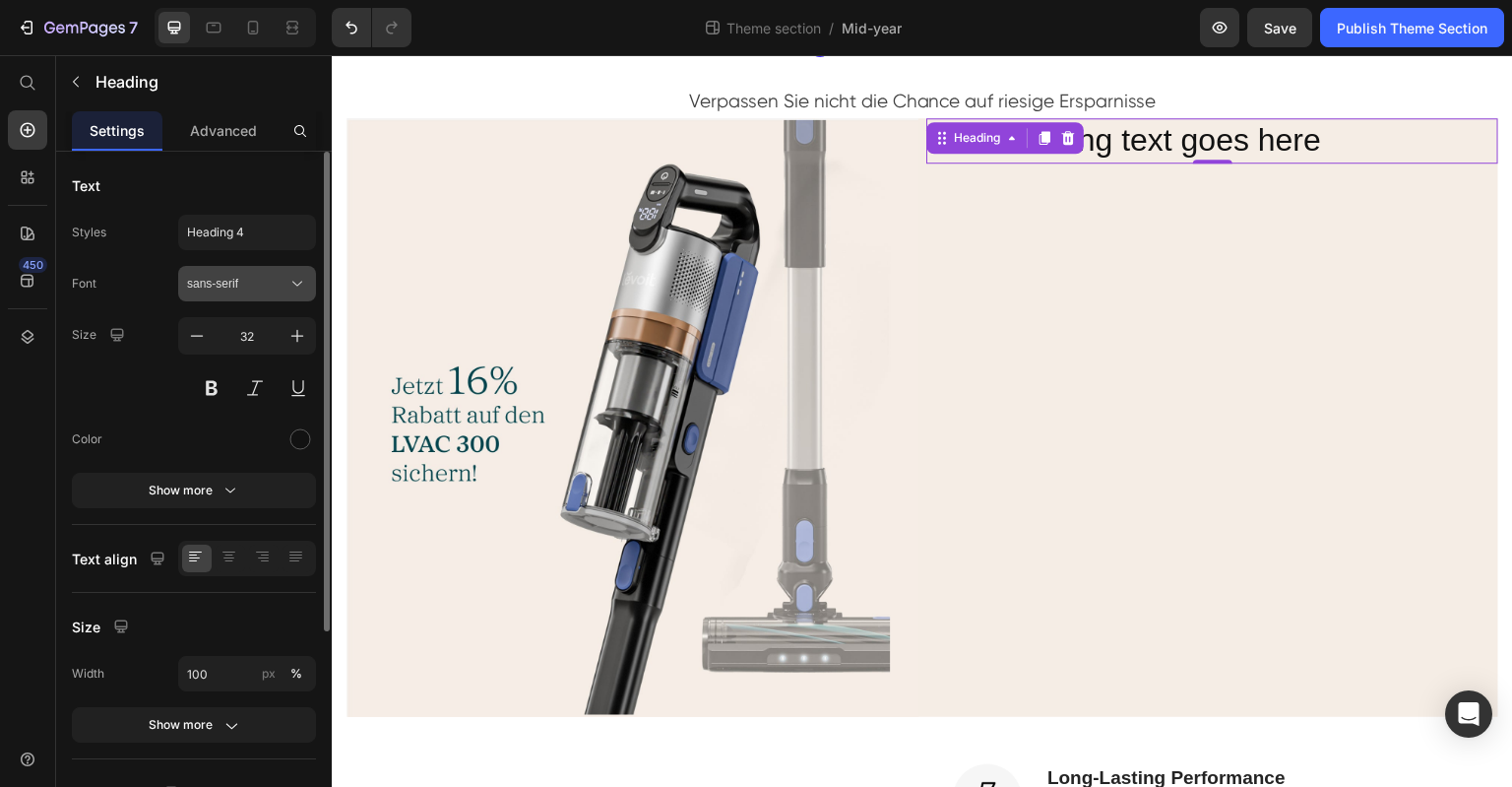 click on "sans-serif" at bounding box center (237, 284) 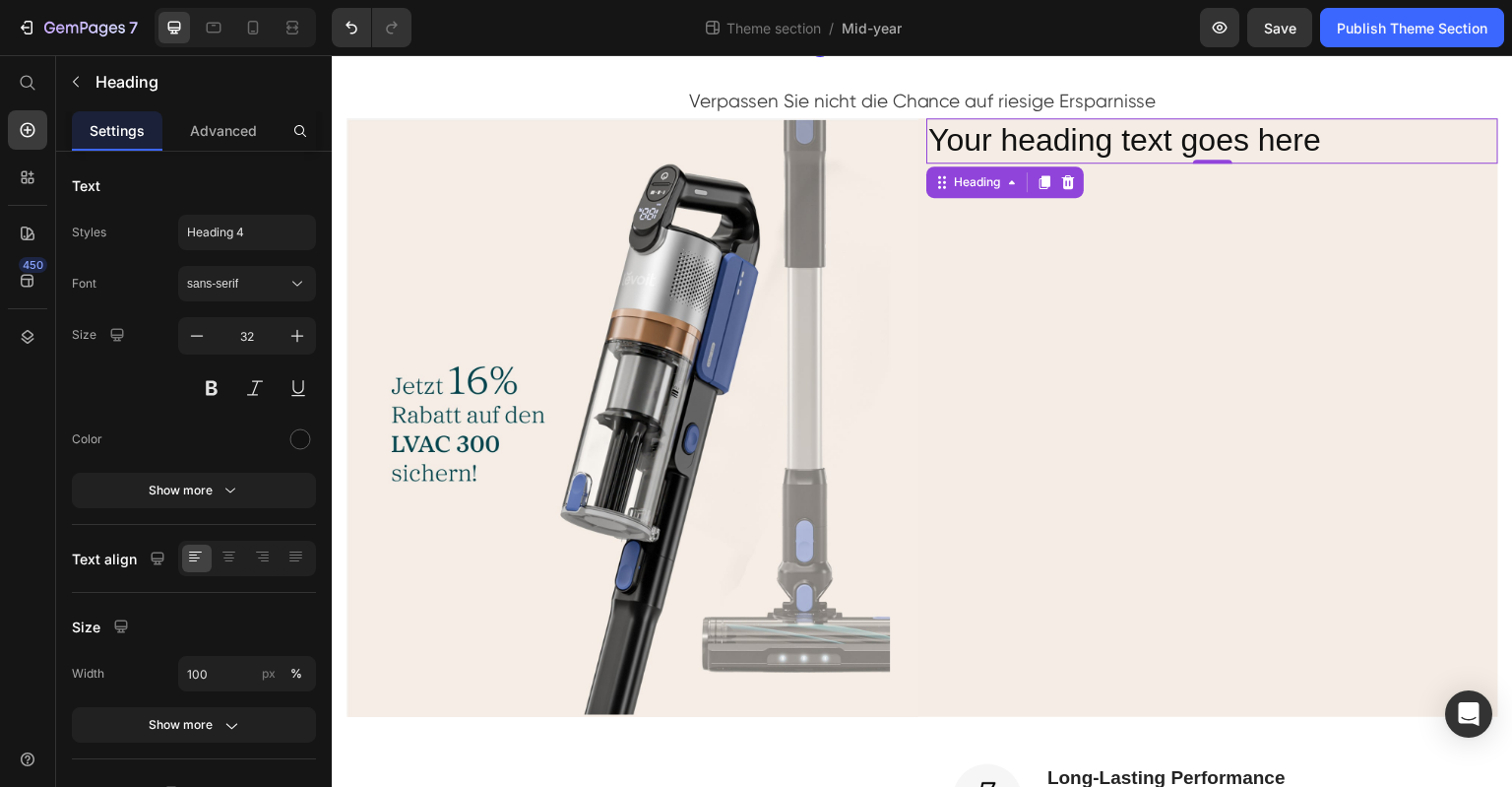 click on "Your heading text goes here" at bounding box center [1212, 141] 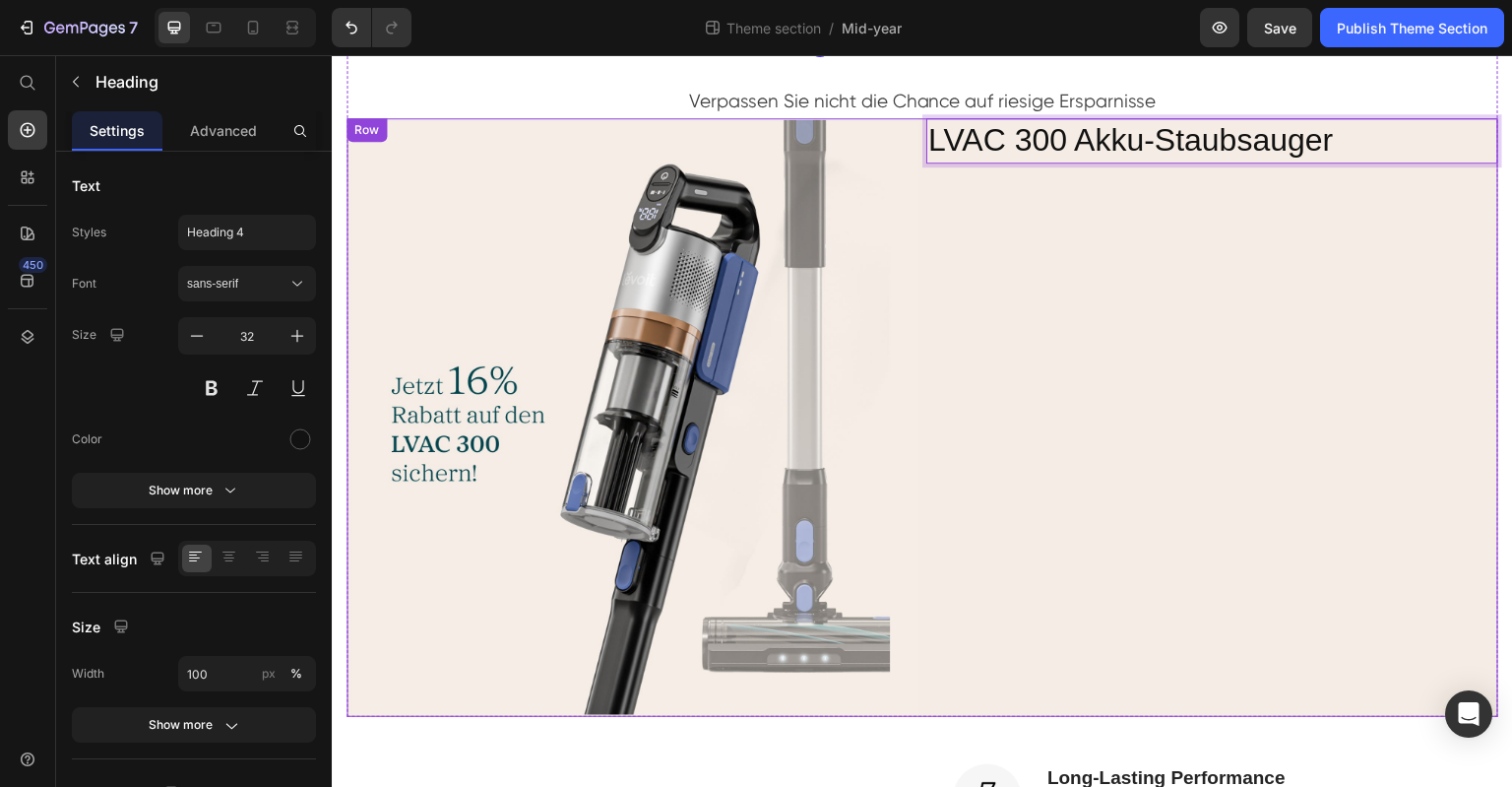 click on "LVAC 300 Akku-Staubsauger Heading   0" at bounding box center [1212, 418] 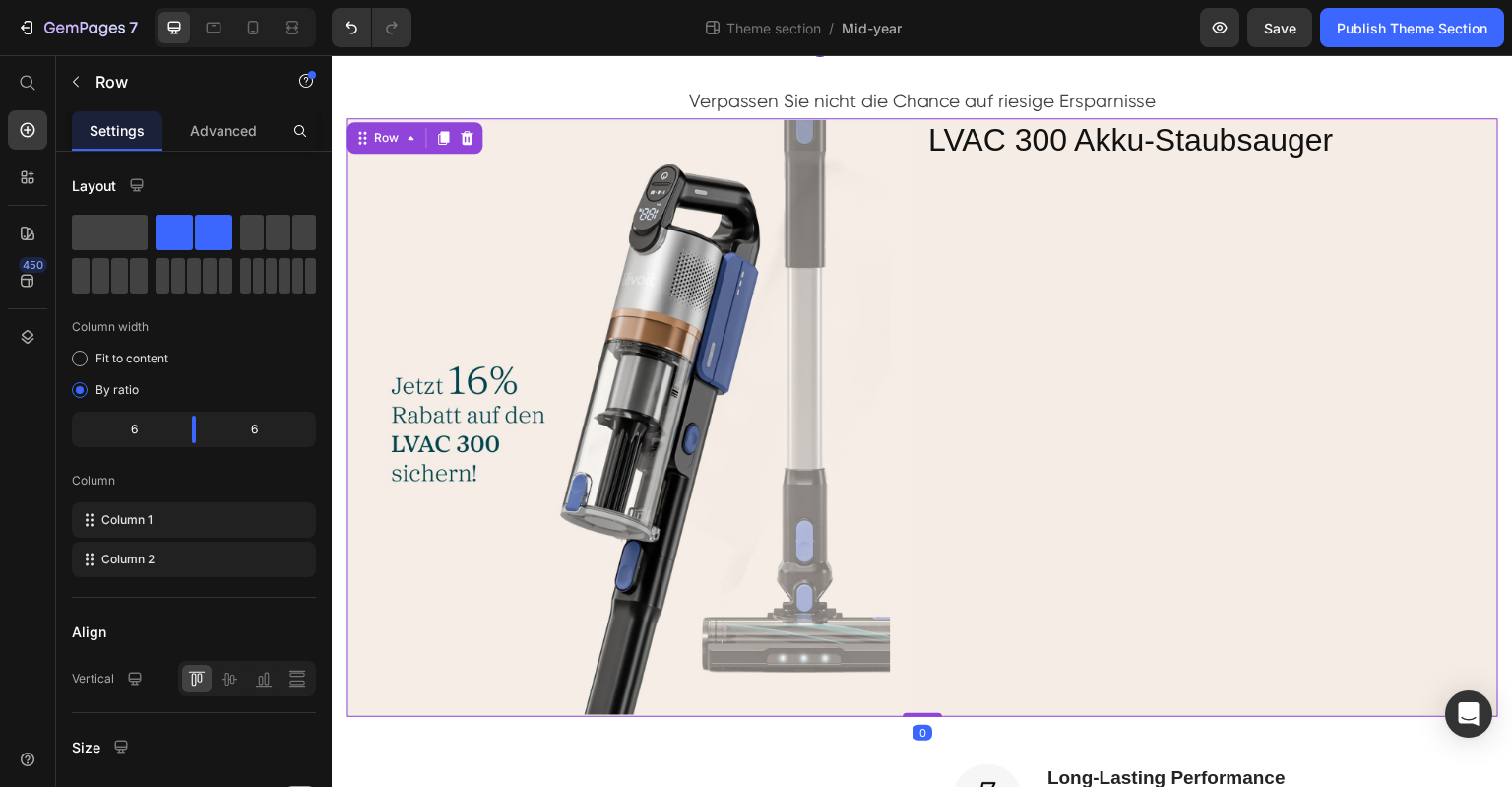click on "LVAC 300 Akku-Staubsauger" at bounding box center [1212, 141] 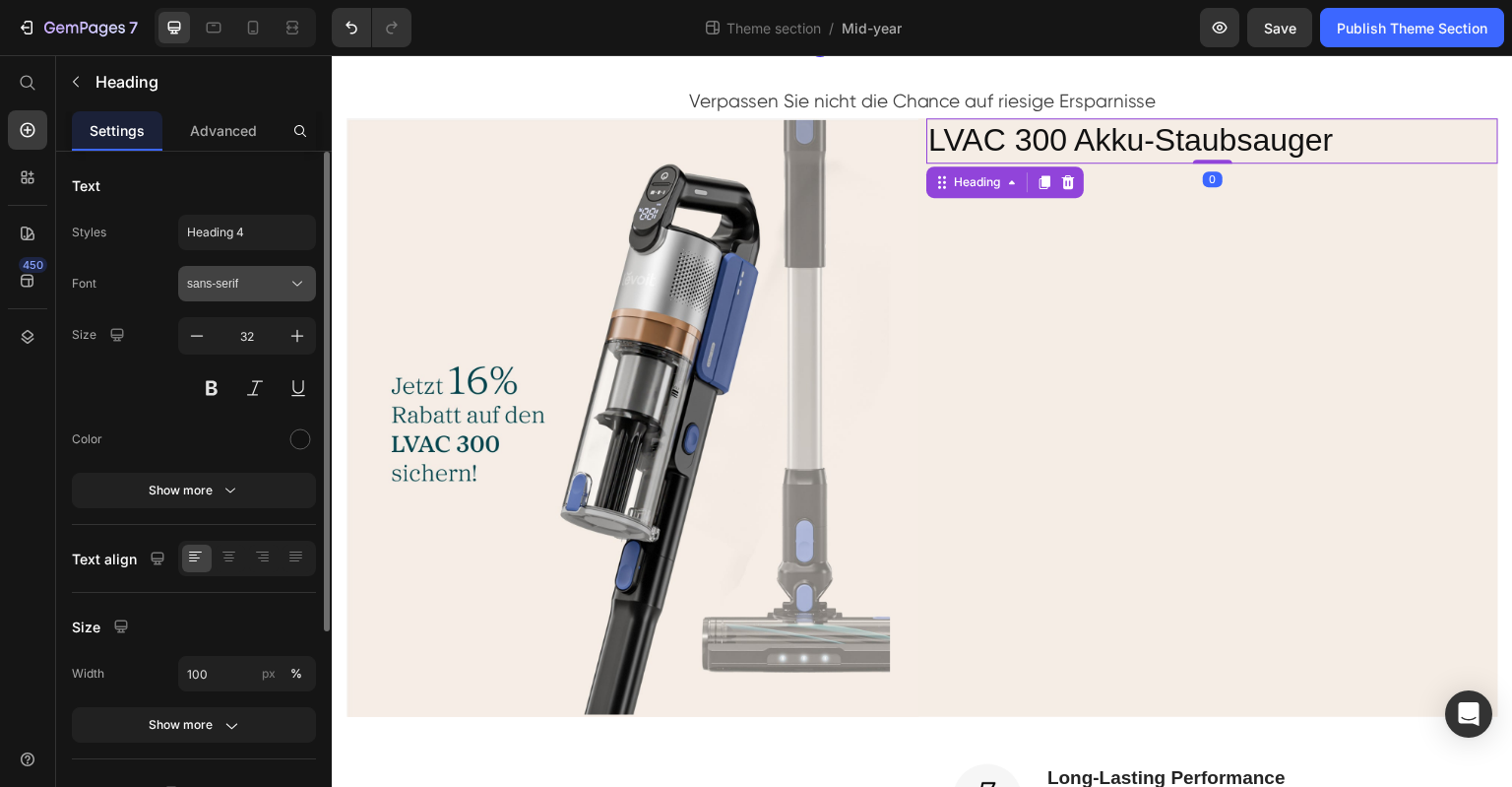 click on "sans-serif" at bounding box center (237, 284) 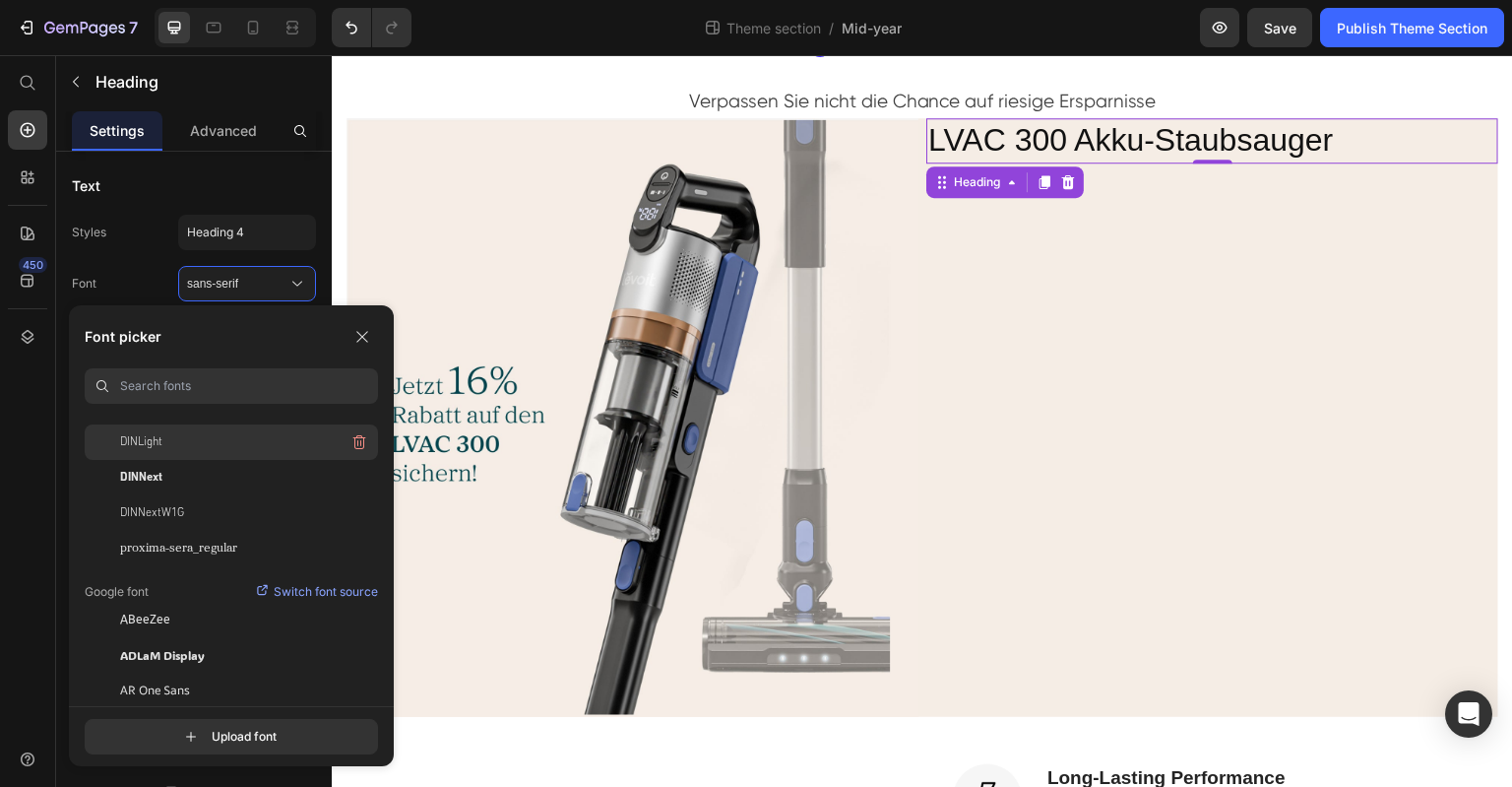 scroll, scrollTop: 295, scrollLeft: 0, axis: vertical 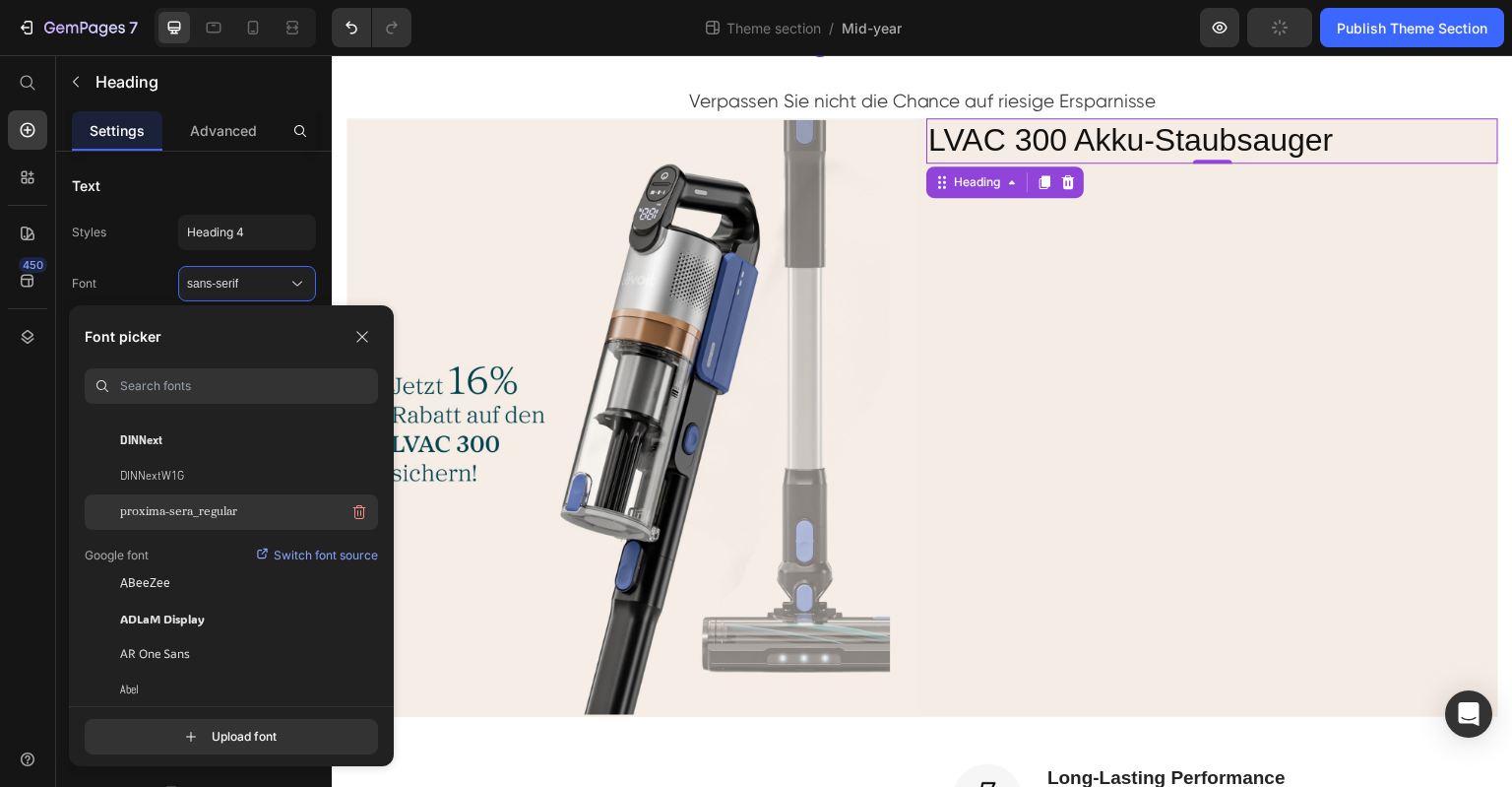 click on "proxima-sera_regular" at bounding box center (178, 512) 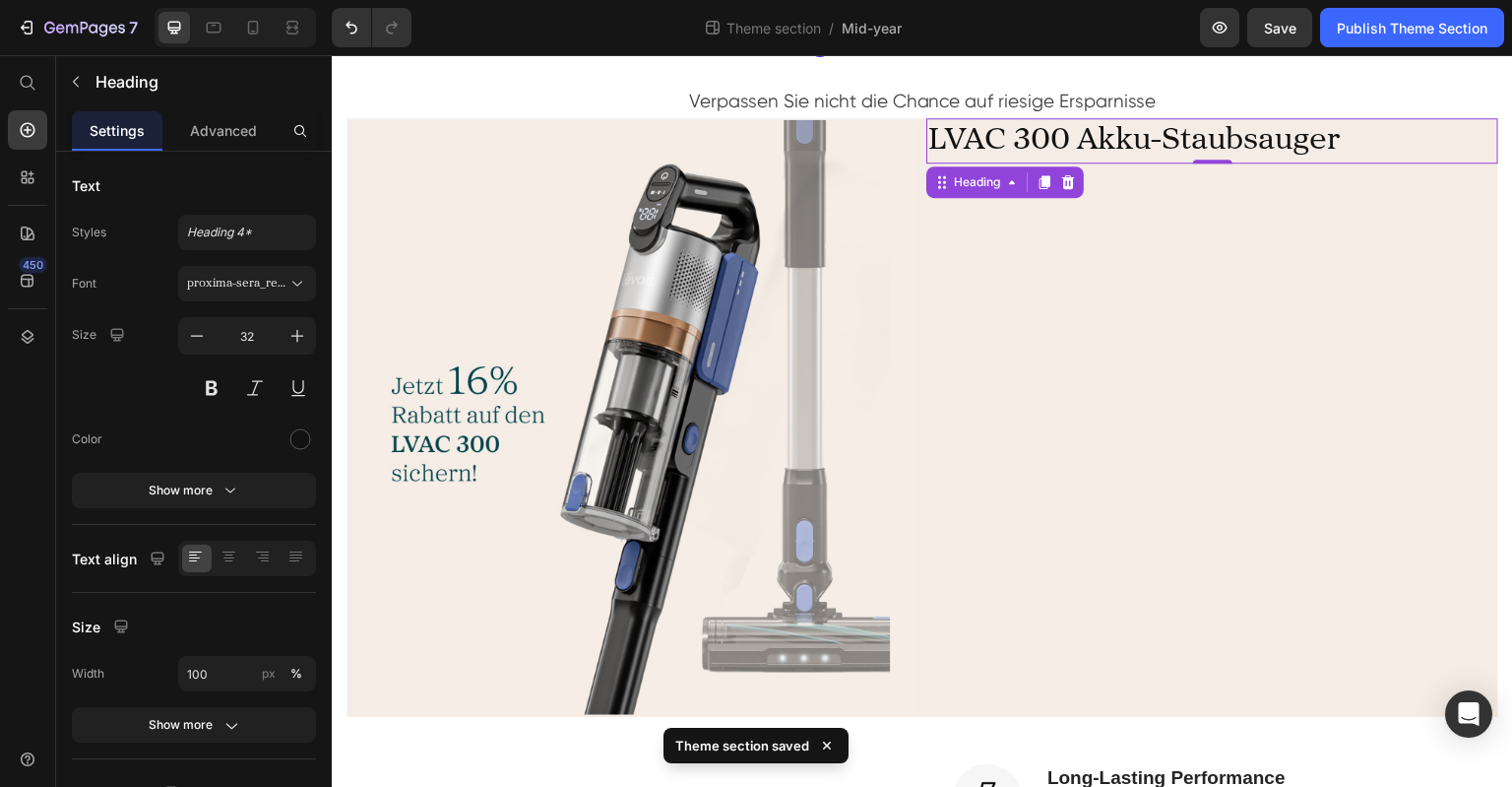 click on "LVAC 300 Akku-Staubsauger" at bounding box center [1212, 141] 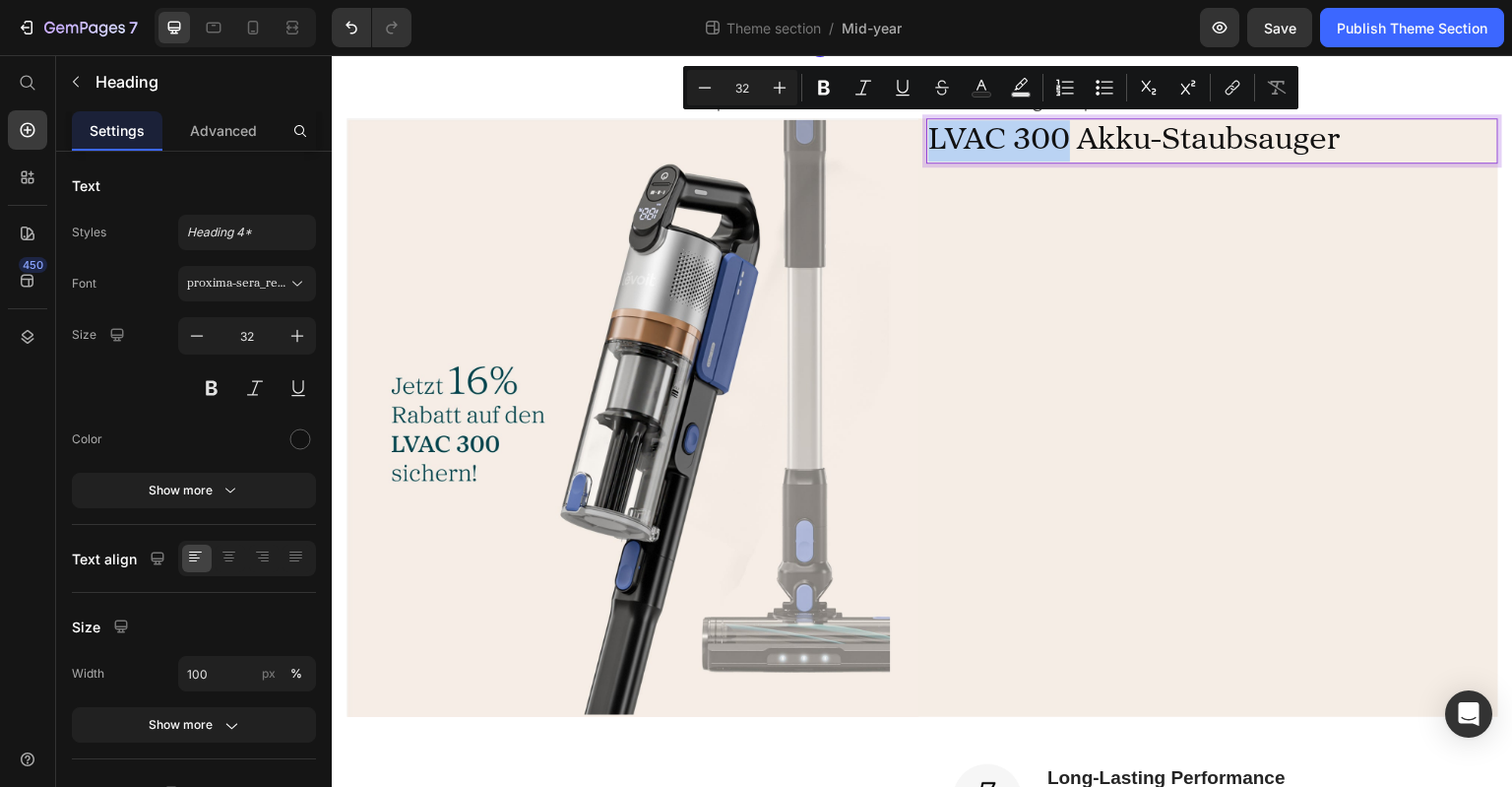 drag, startPoint x: 1058, startPoint y: 130, endPoint x: 925, endPoint y: 140, distance: 133.37541 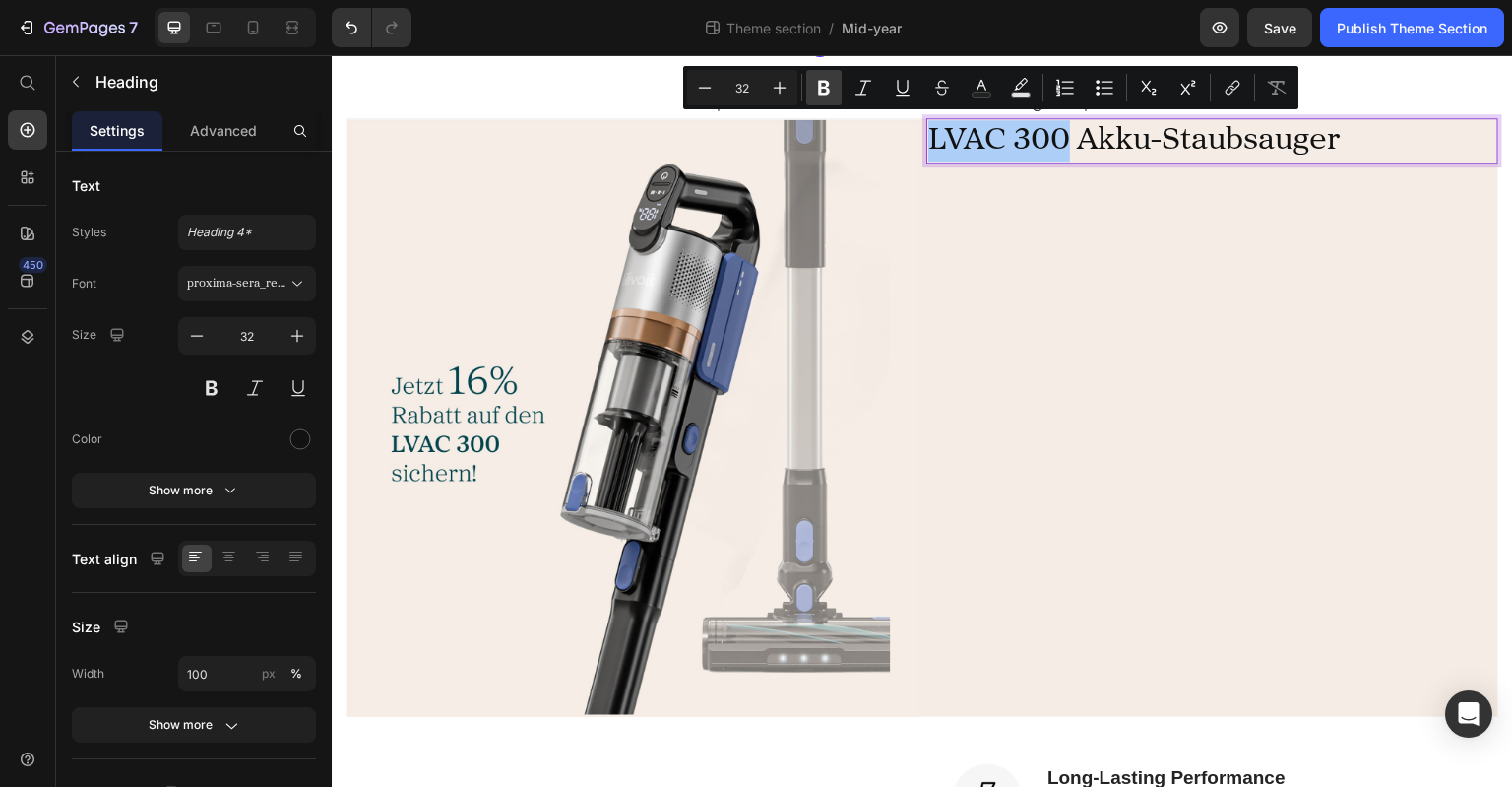 click 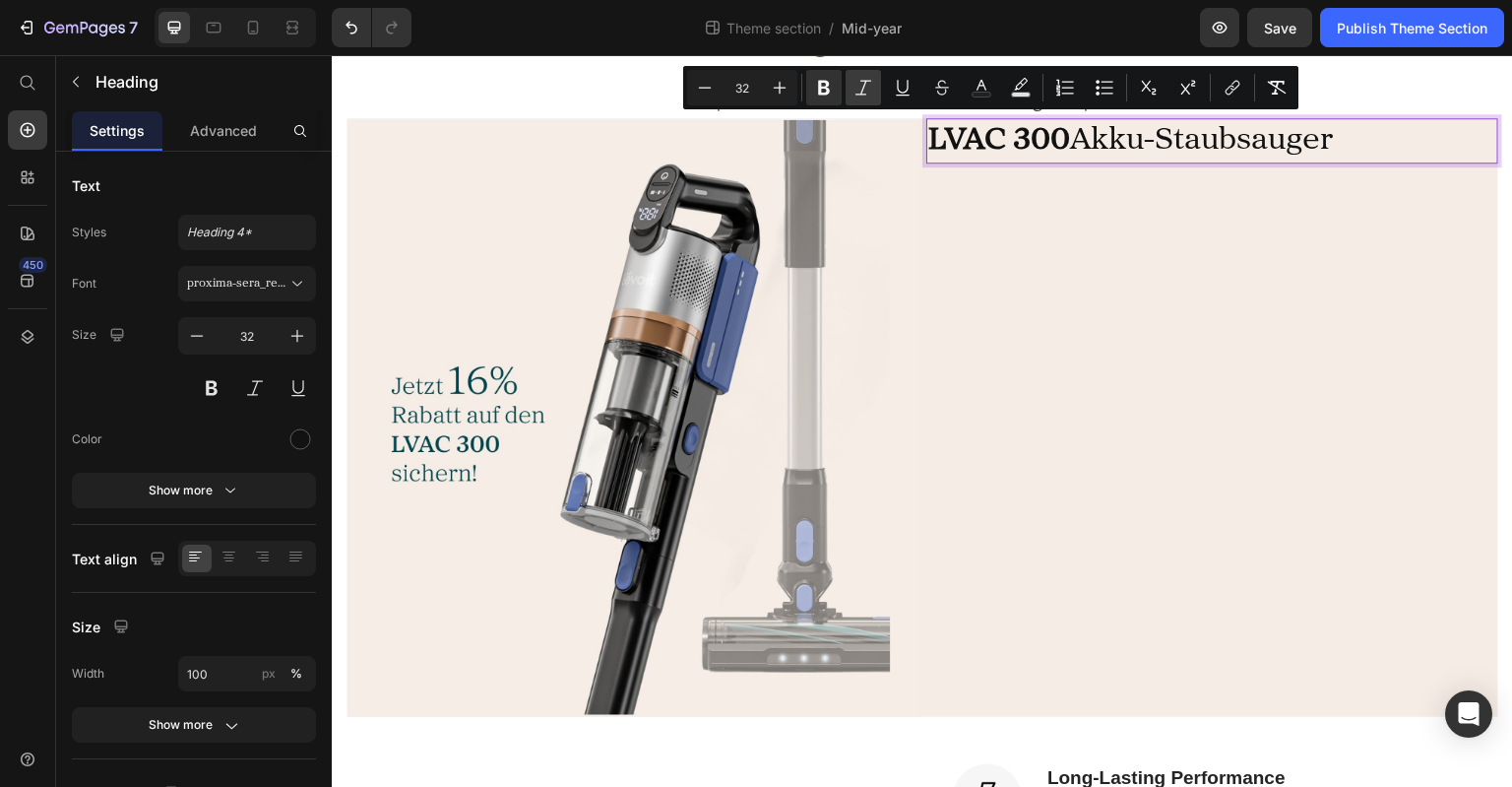click 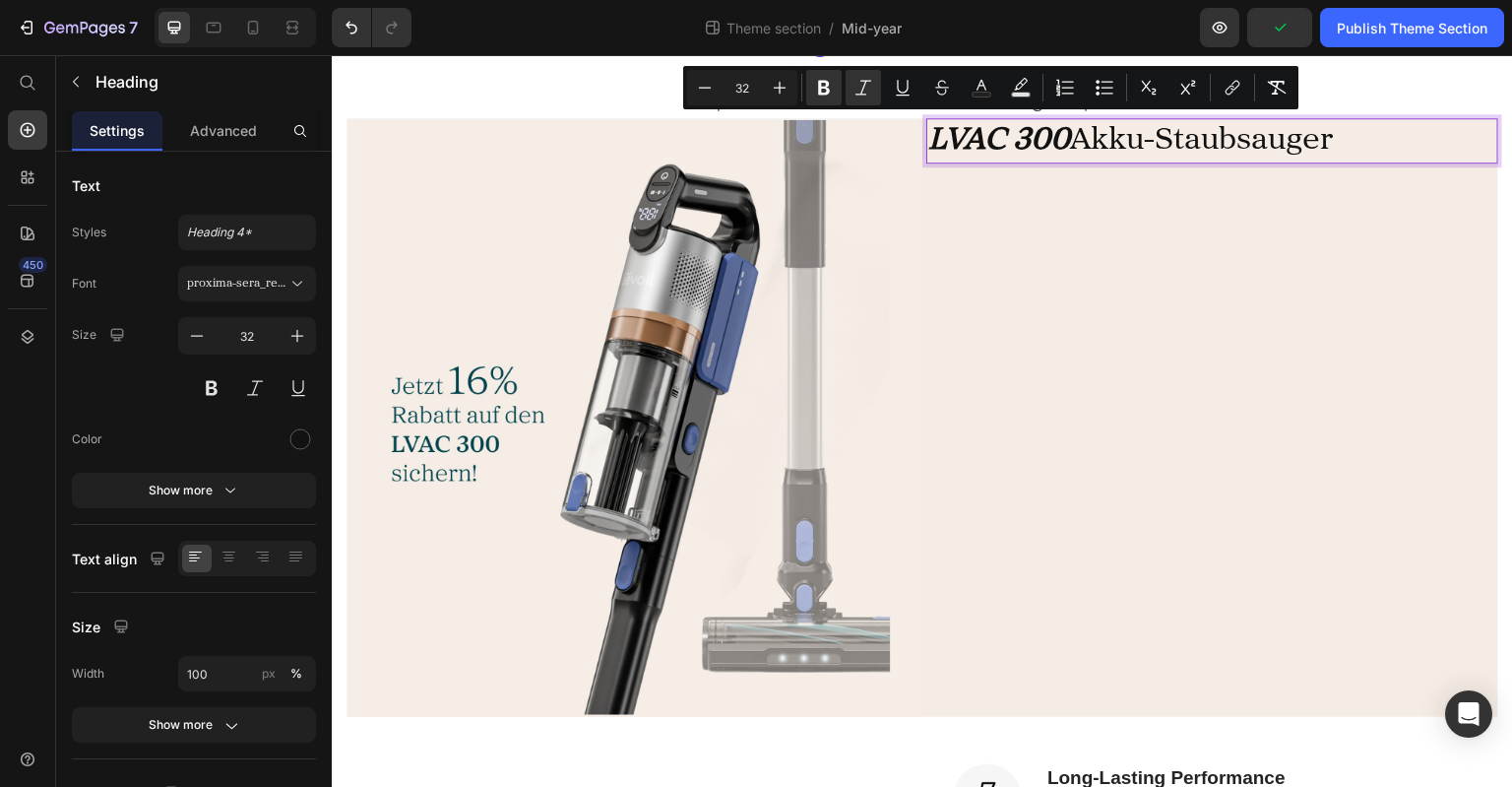 click on "LVAC 300" at bounding box center [999, 140] 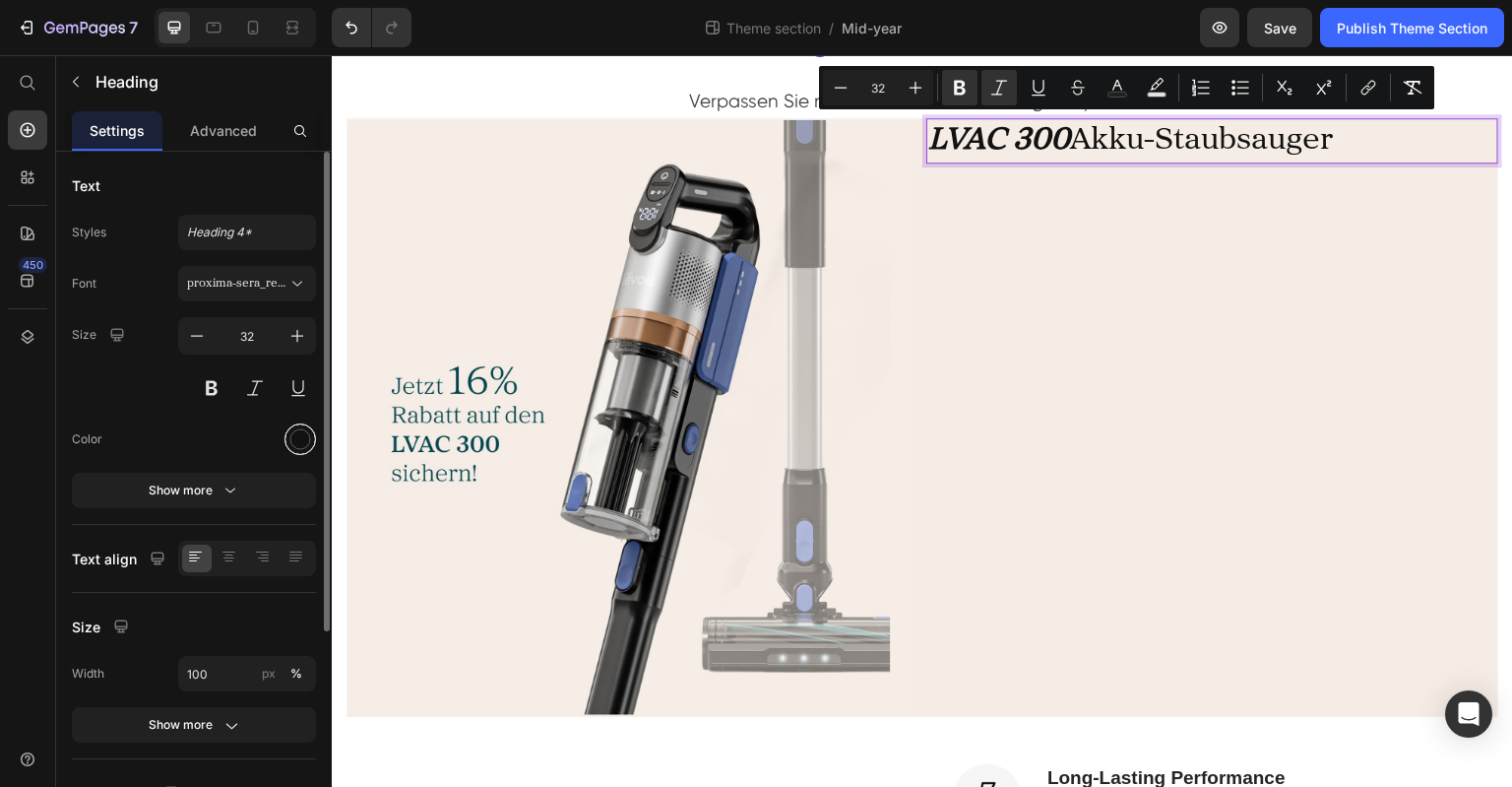 click at bounding box center [300, 439] 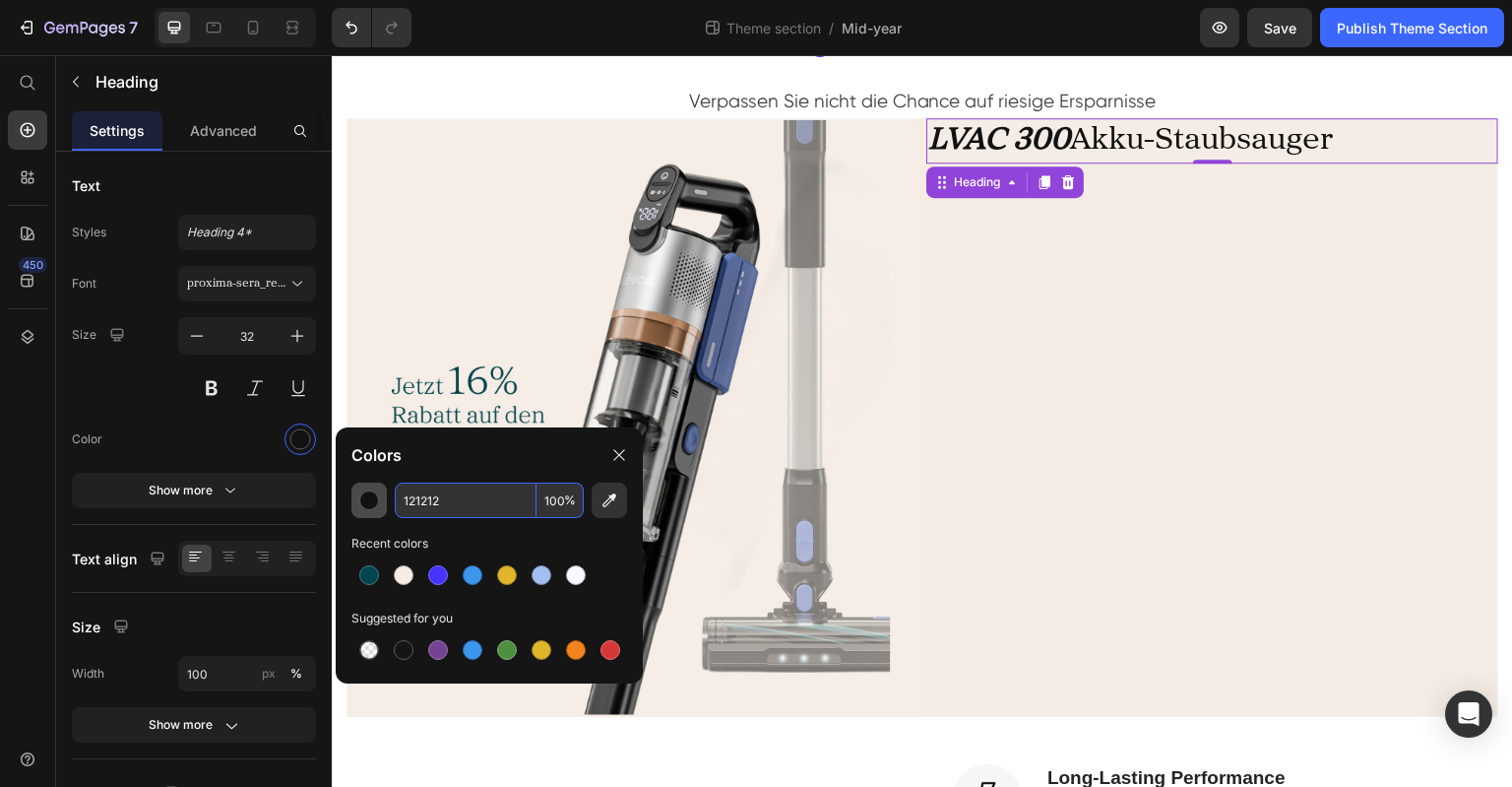 paste on "01454F" 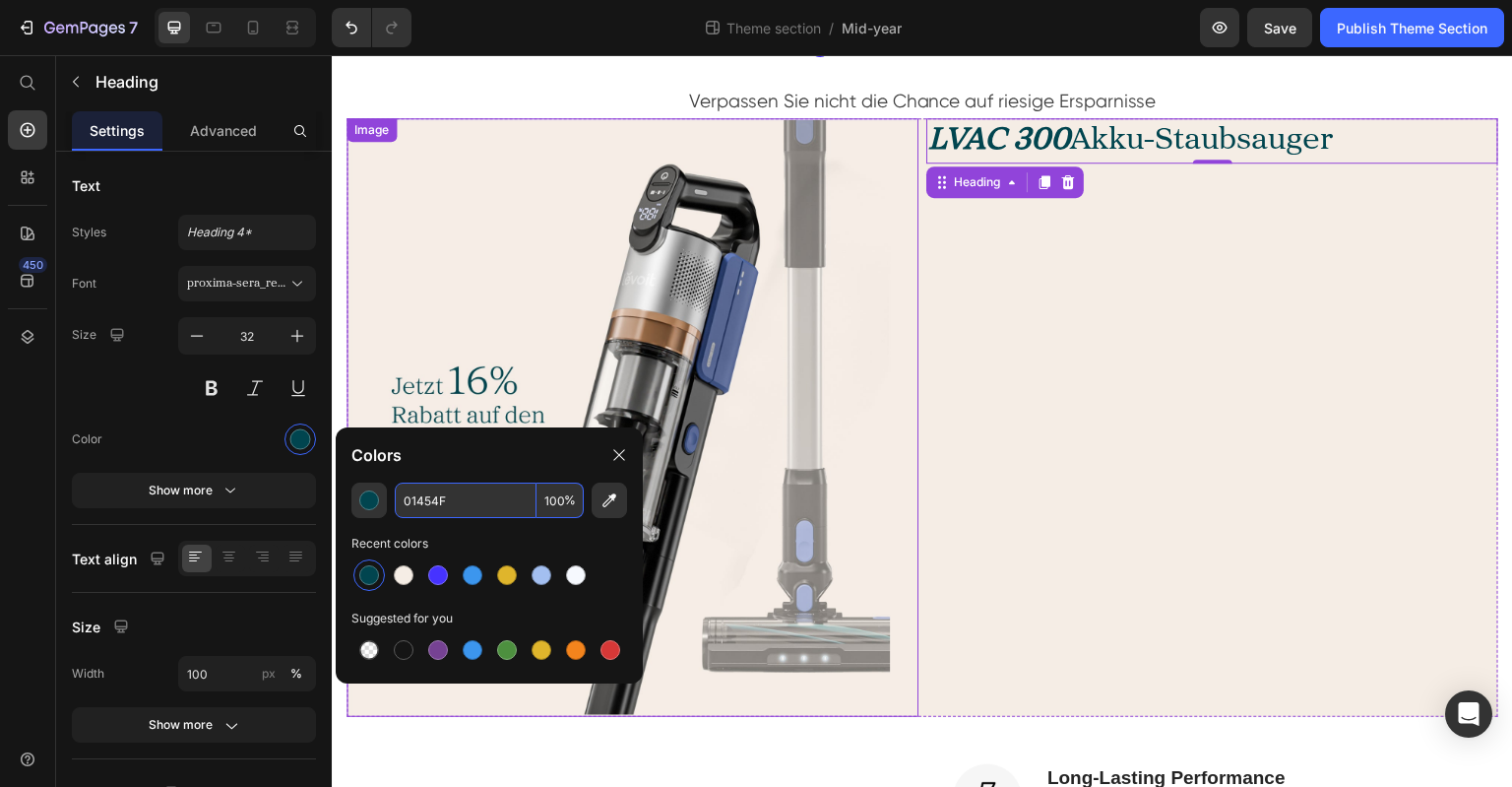 type on "01454F" 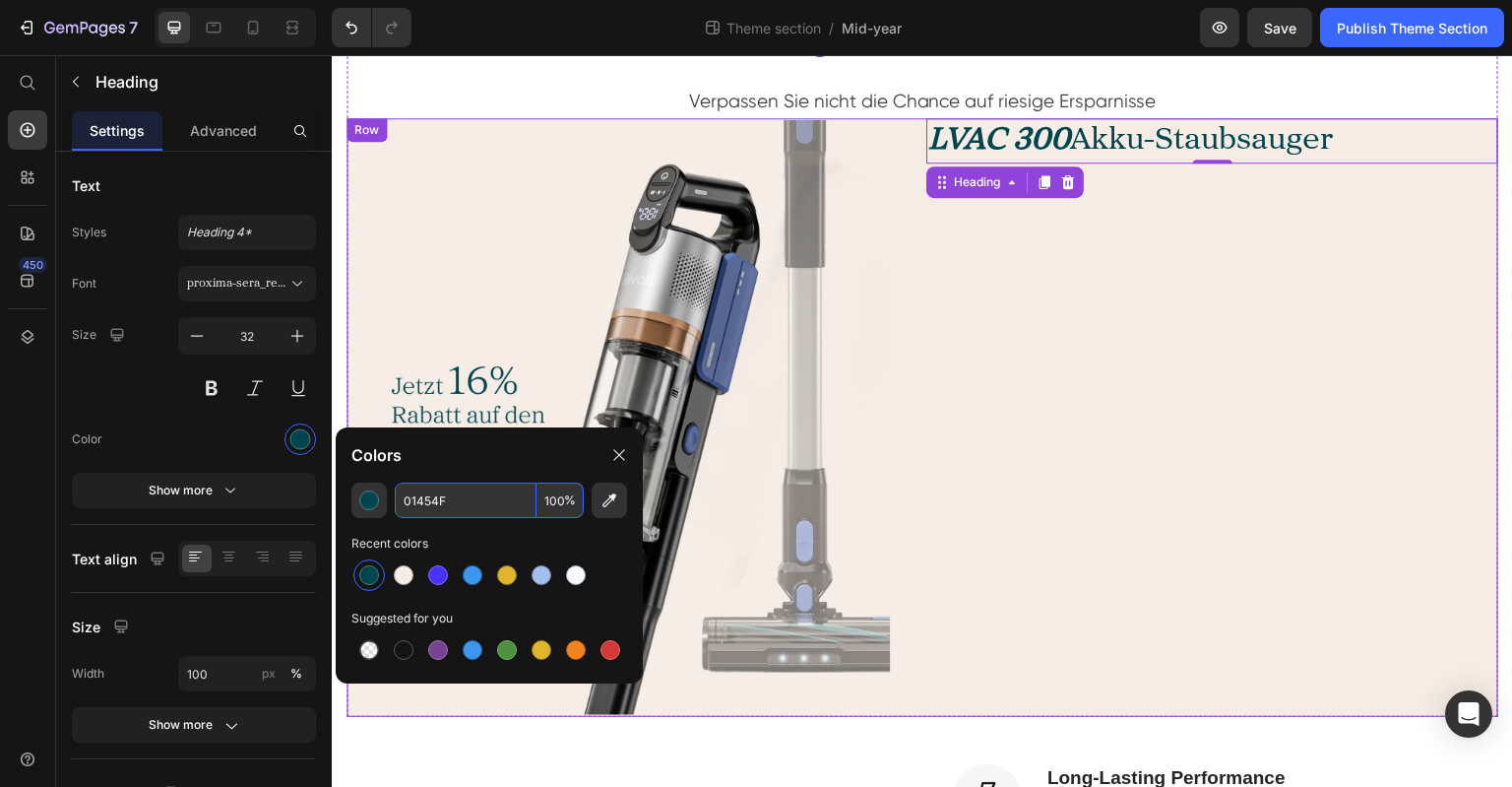 click on "LVAC 300  Akku-Staubsauger Heading   0" at bounding box center [1212, 418] 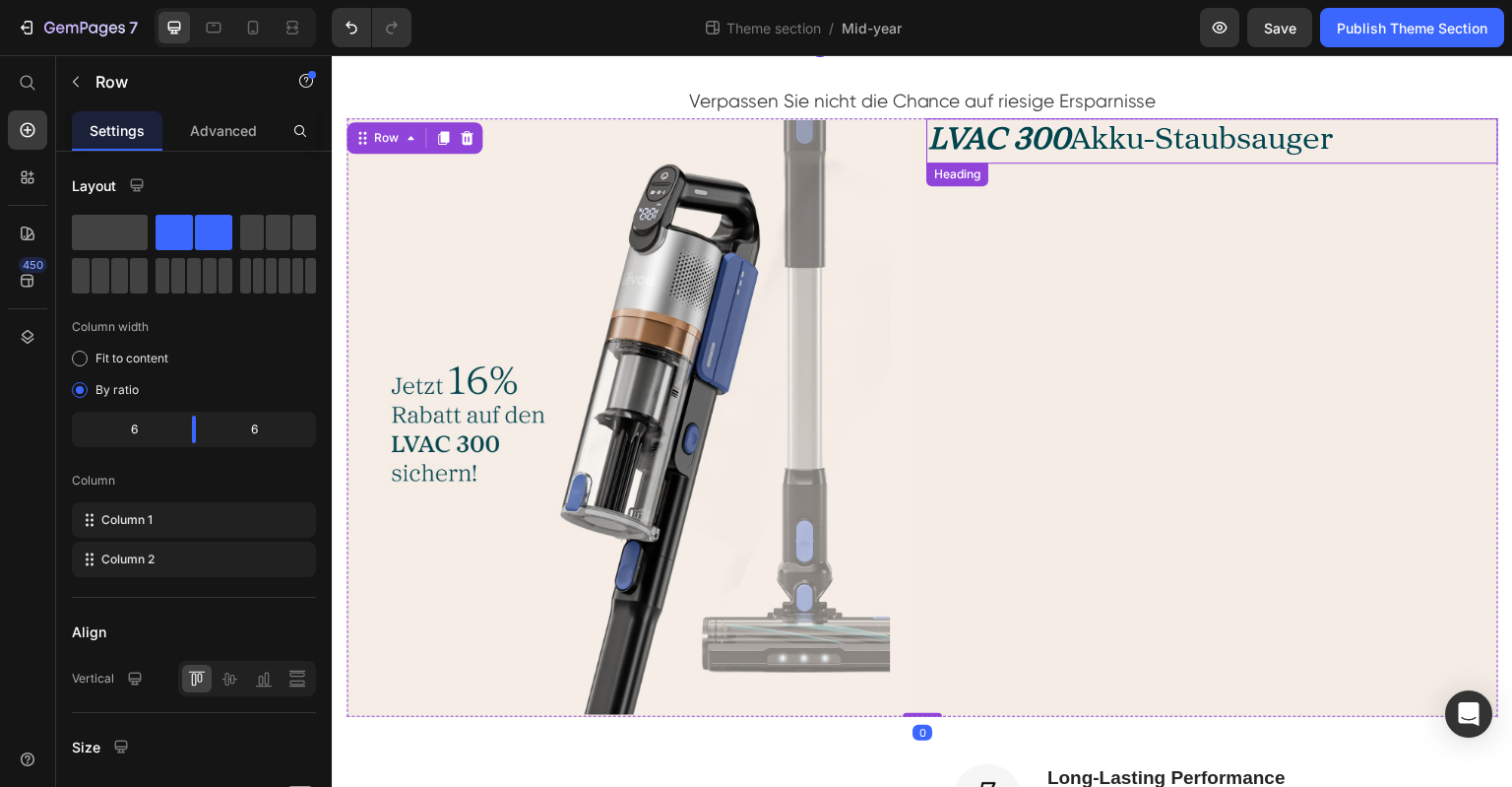 click on "⁠⁠⁠⁠⁠⁠⁠ LVAC 300  Akku-Staubsauger" at bounding box center [1212, 141] 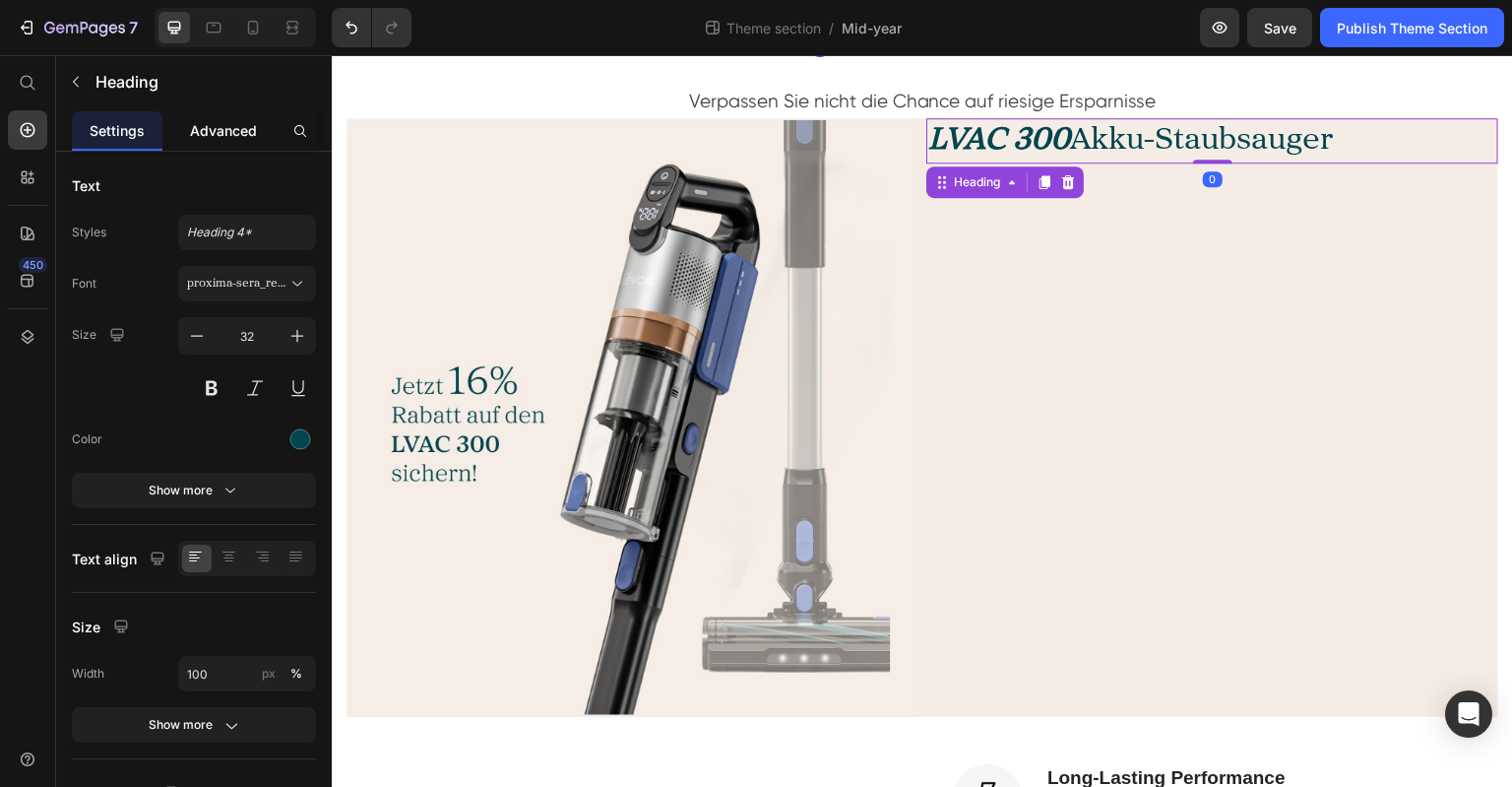 click on "Advanced" at bounding box center (223, 130) 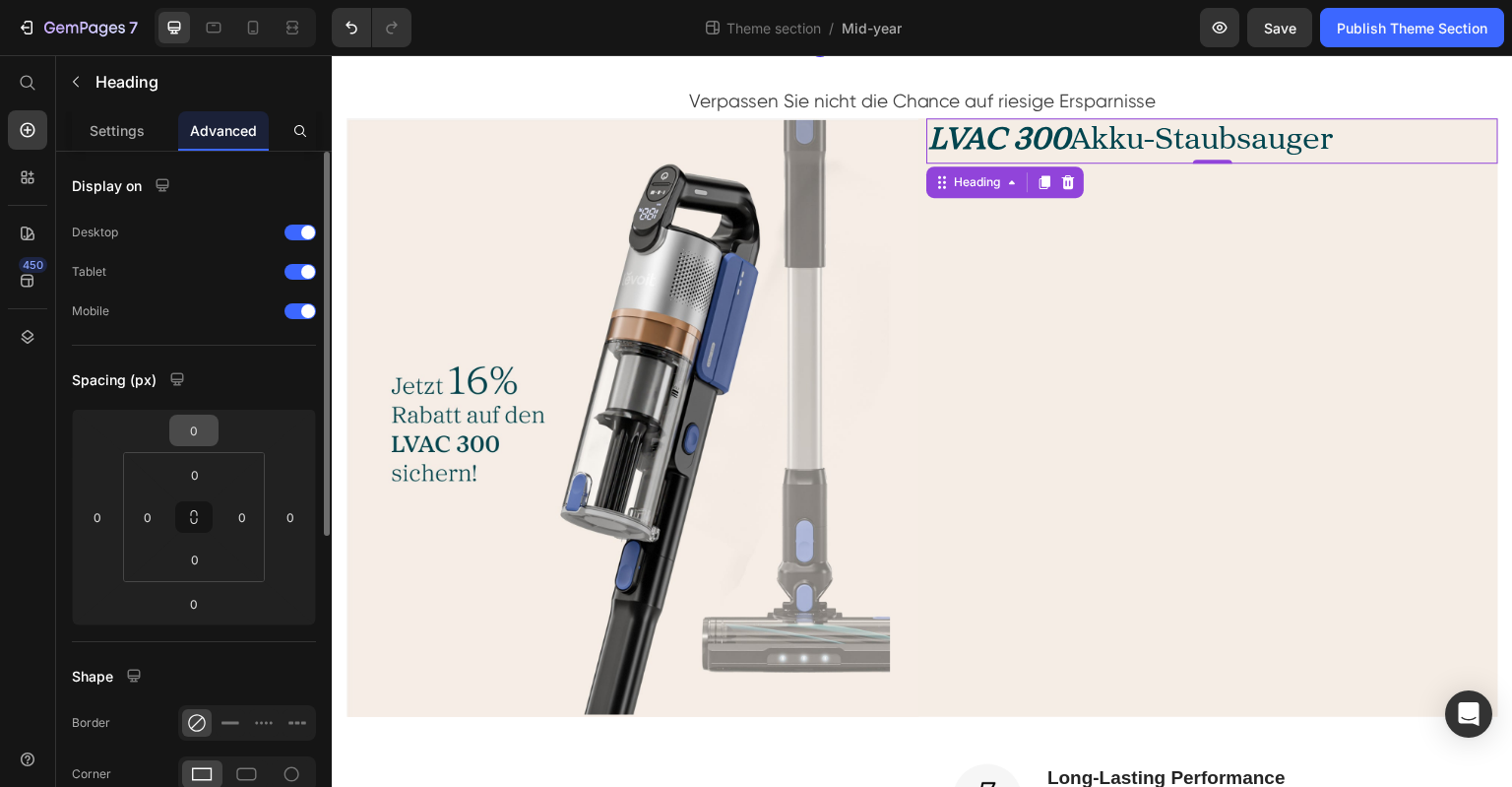 click on "0" at bounding box center (194, 430) 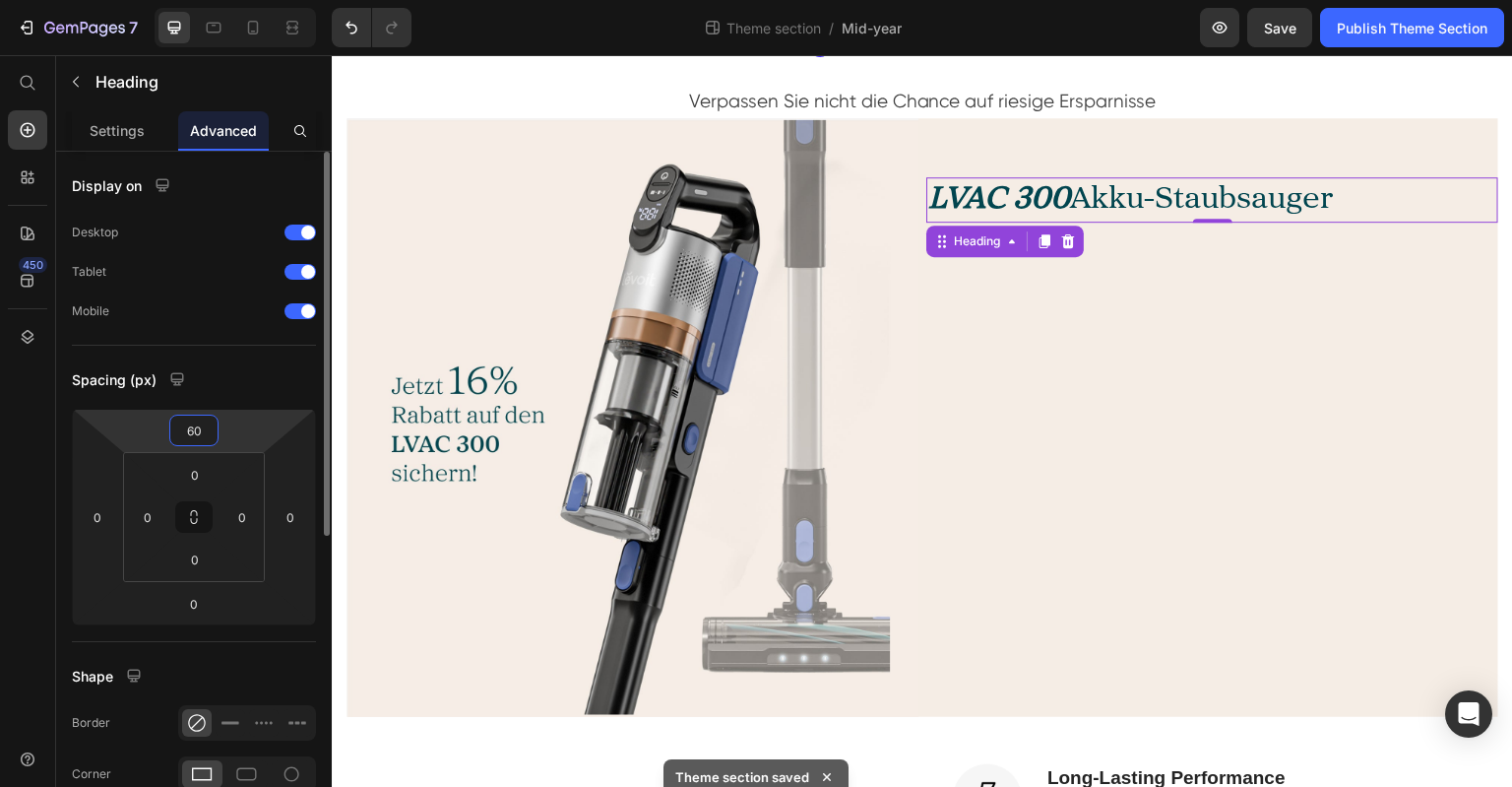 drag, startPoint x: 187, startPoint y: 426, endPoint x: 208, endPoint y: 427, distance: 21.023796 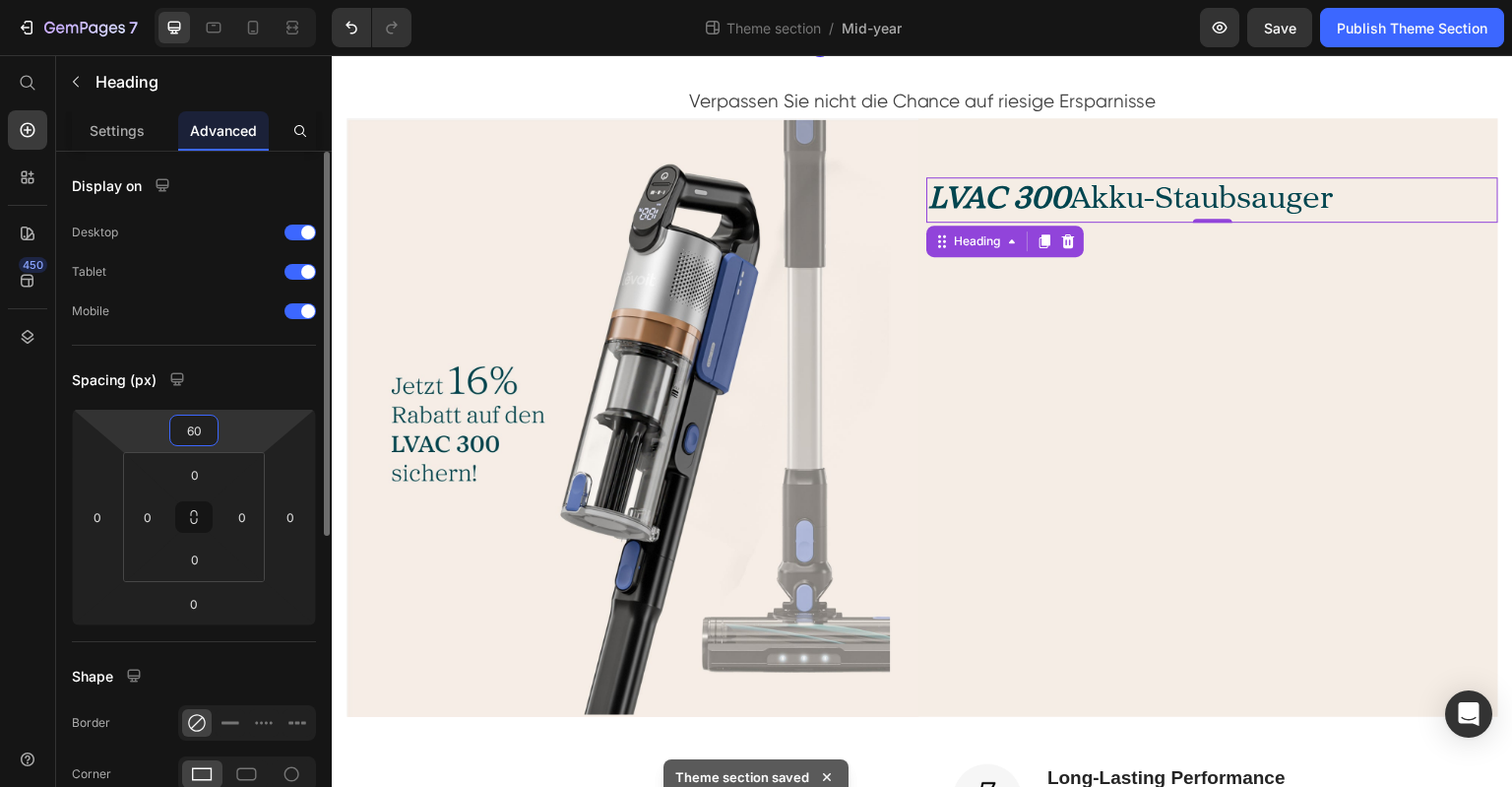 click on "60" at bounding box center [194, 430] 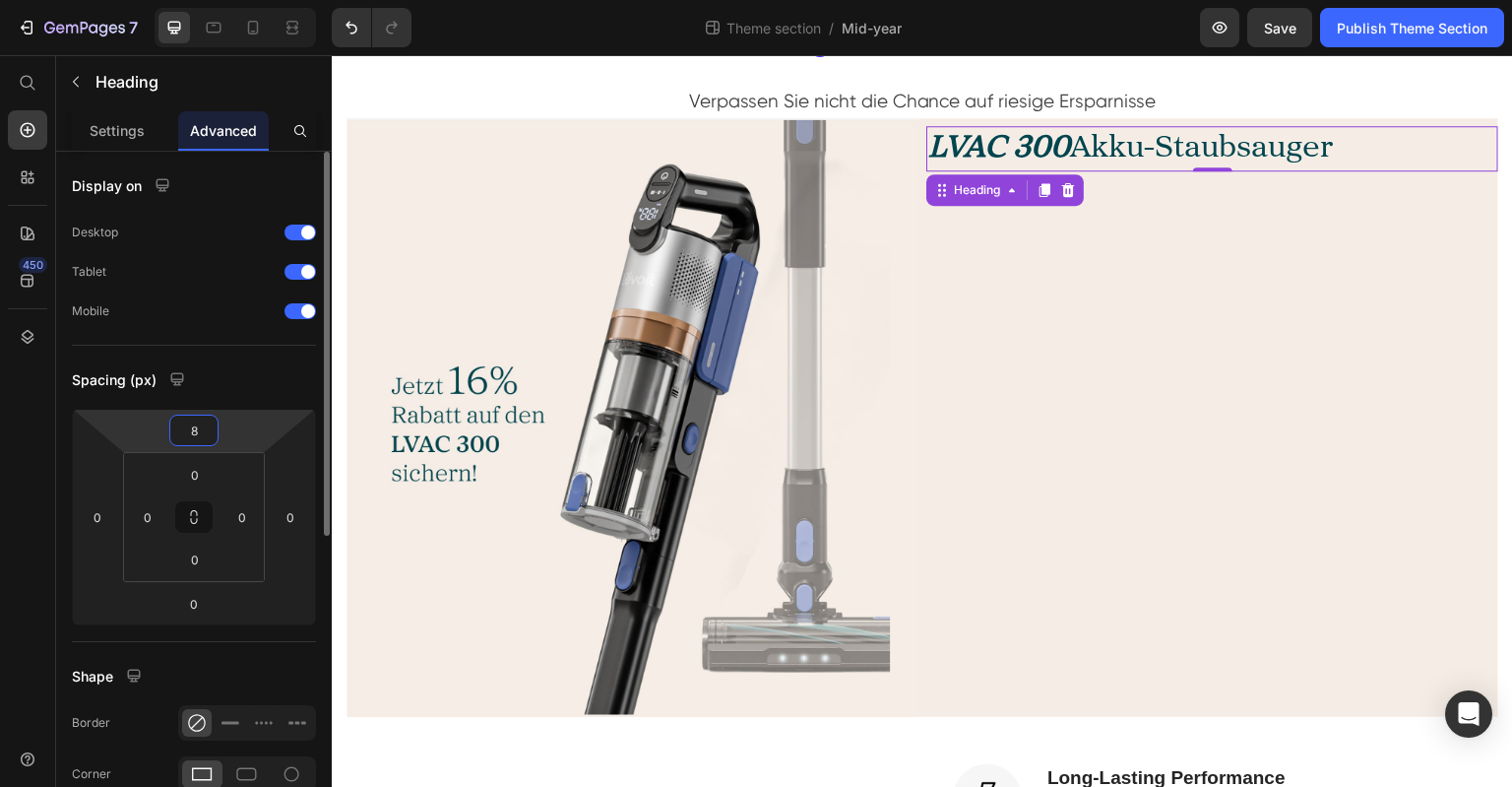 type on "84" 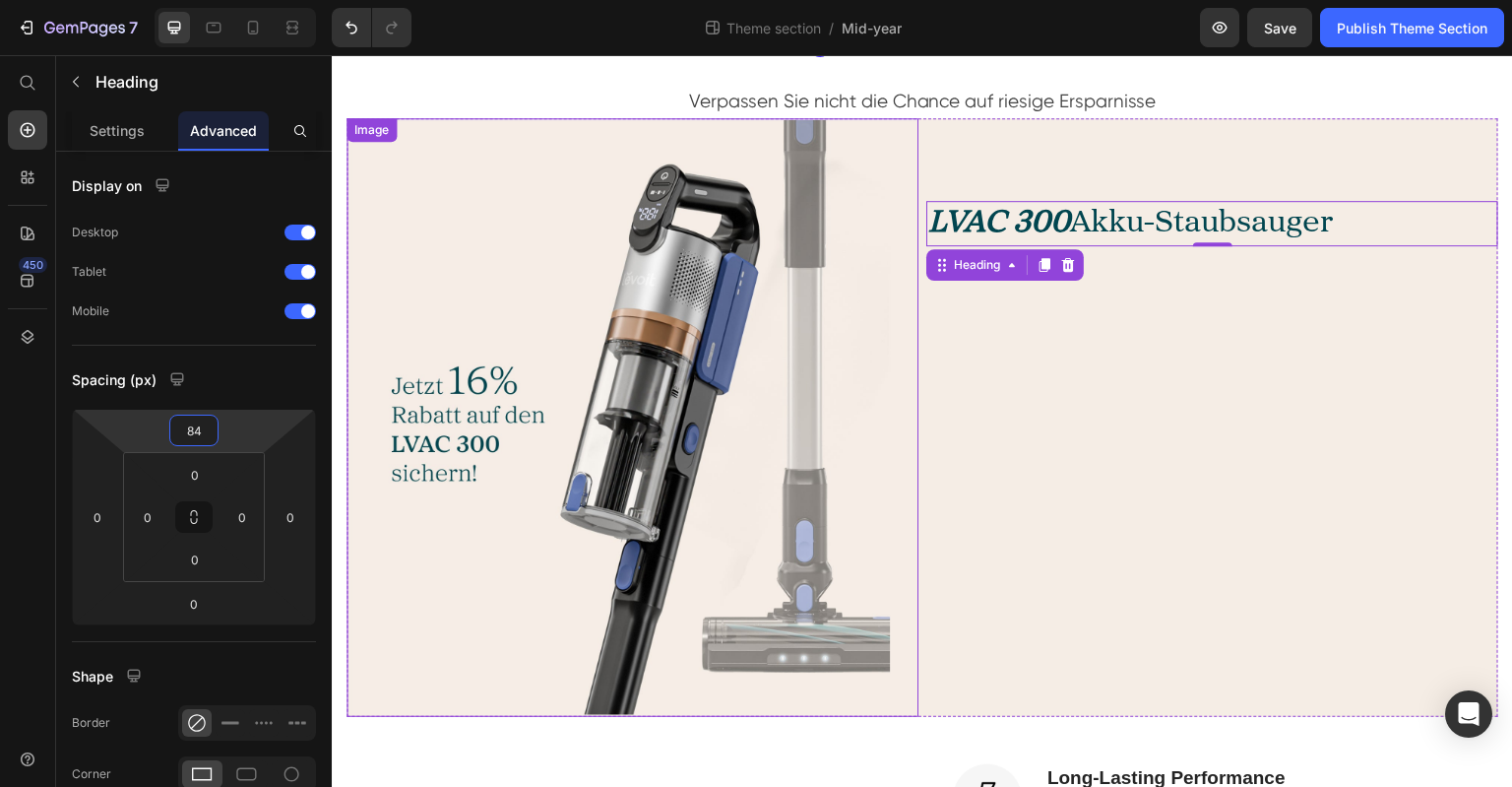 click on "⁠⁠⁠⁠⁠⁠⁠ LVAC 300  Akku-Staubsauger Heading   0" at bounding box center [1212, 418] 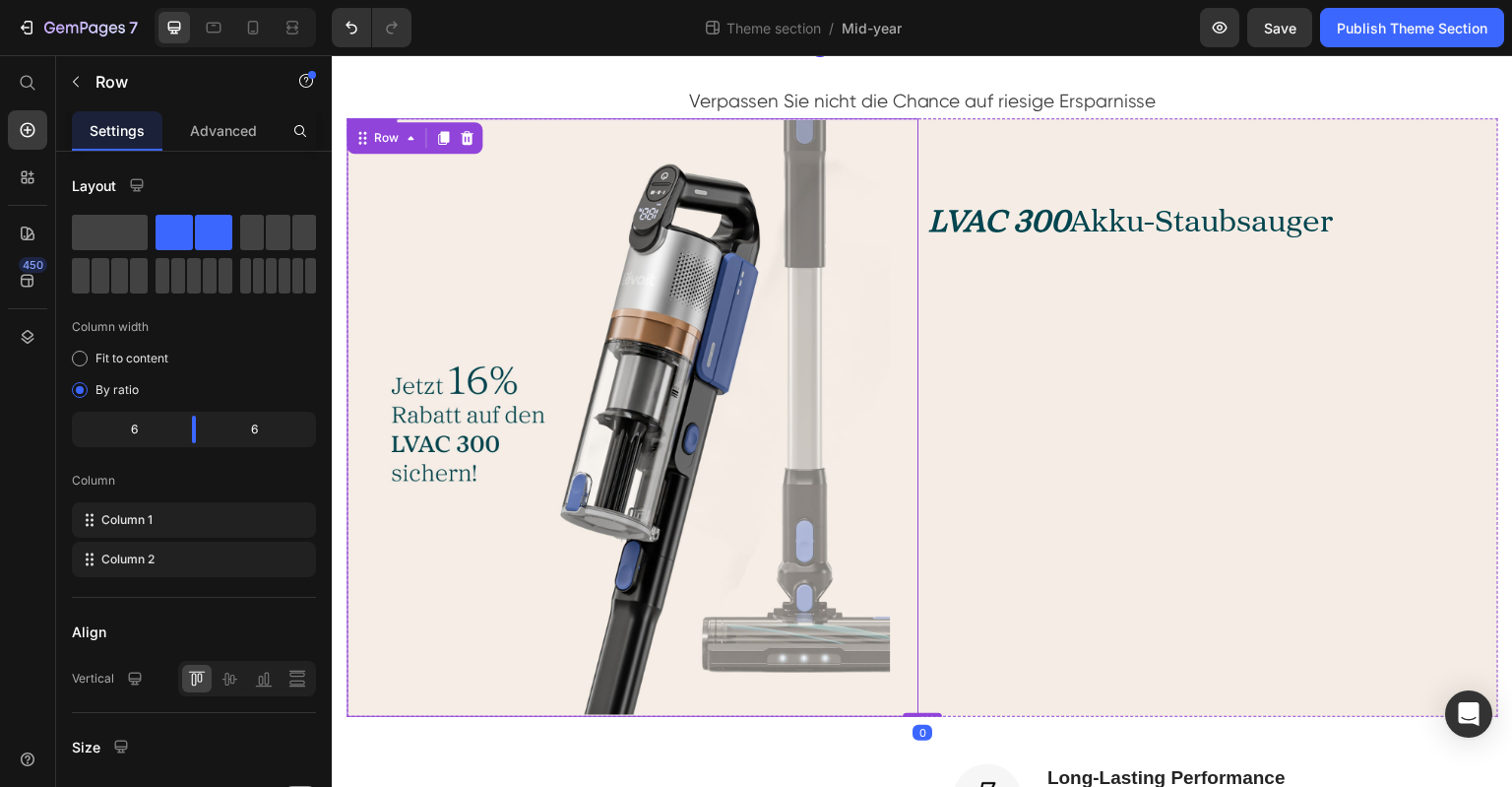 click at bounding box center (632, 418) 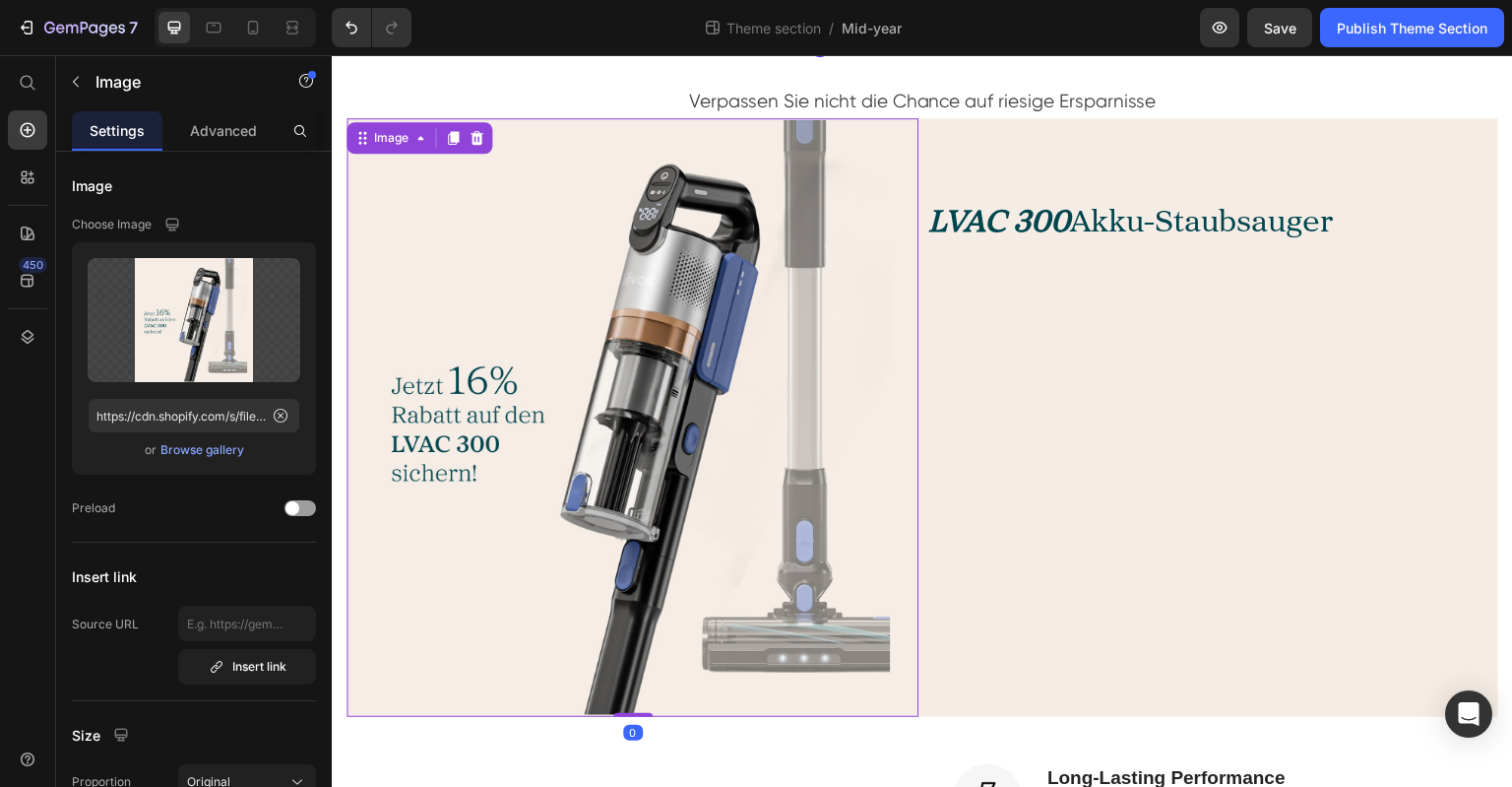 click on "Settings" at bounding box center (117, 130) 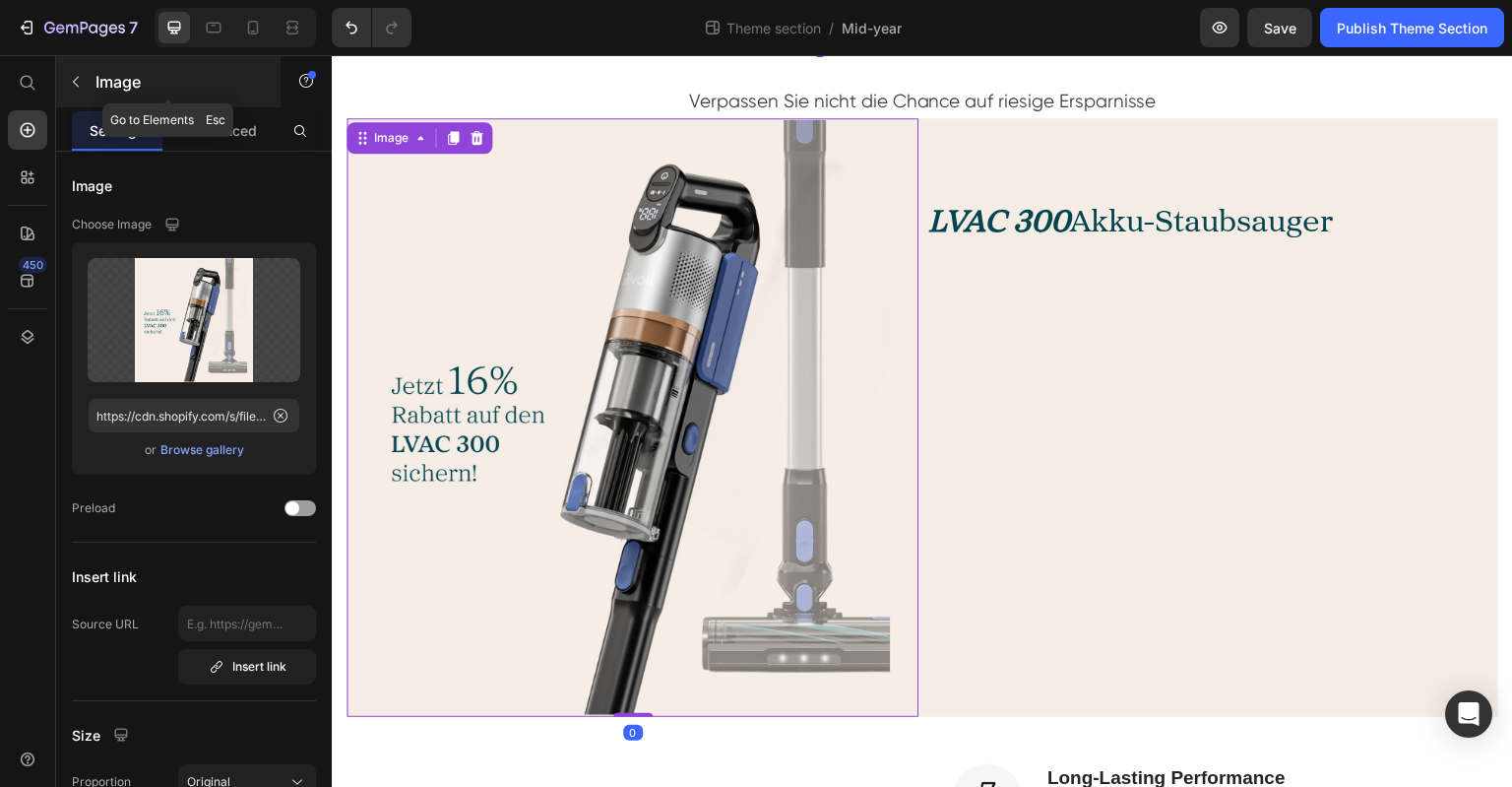 click at bounding box center (76, 82) 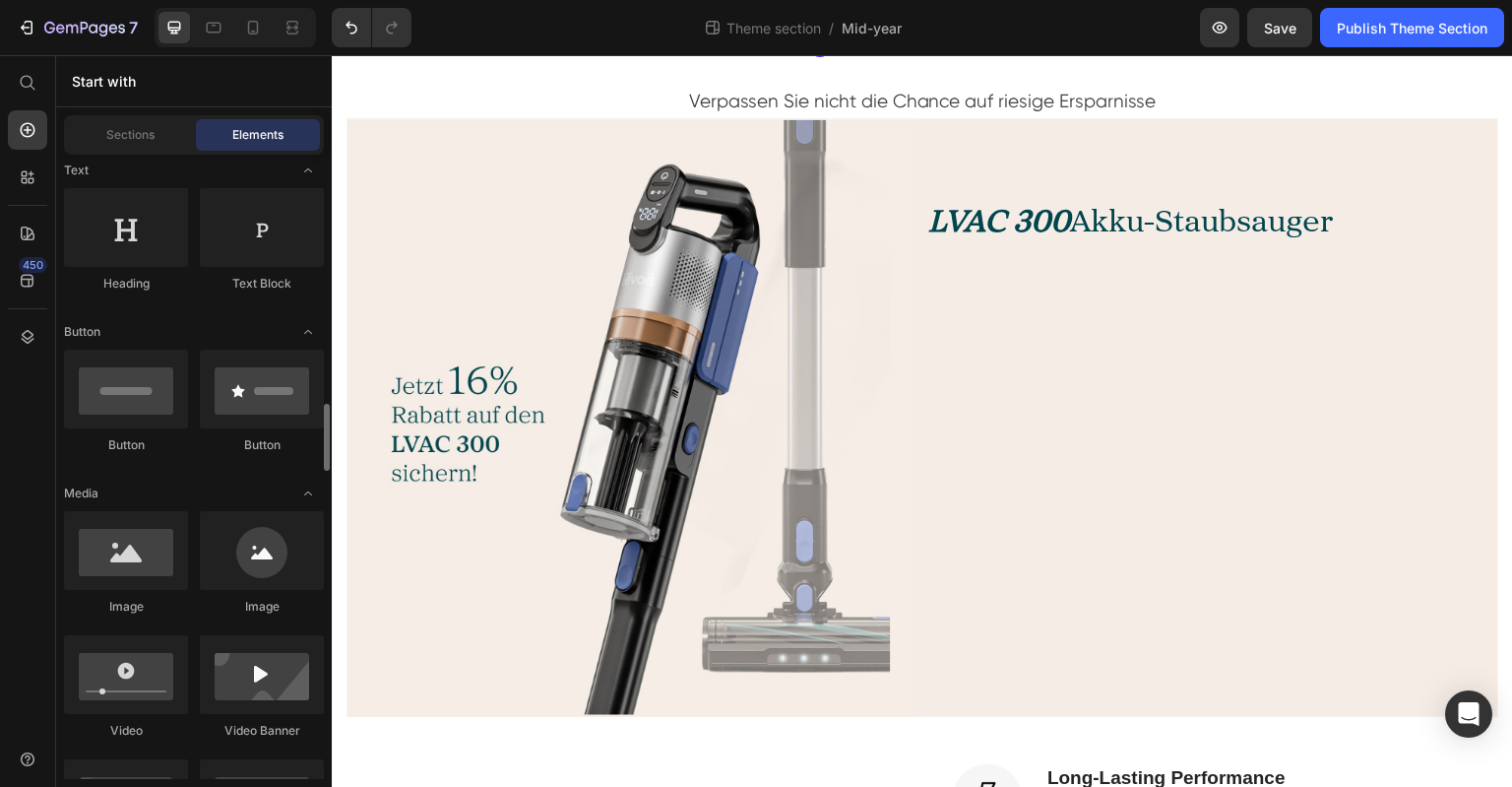 scroll, scrollTop: 492, scrollLeft: 0, axis: vertical 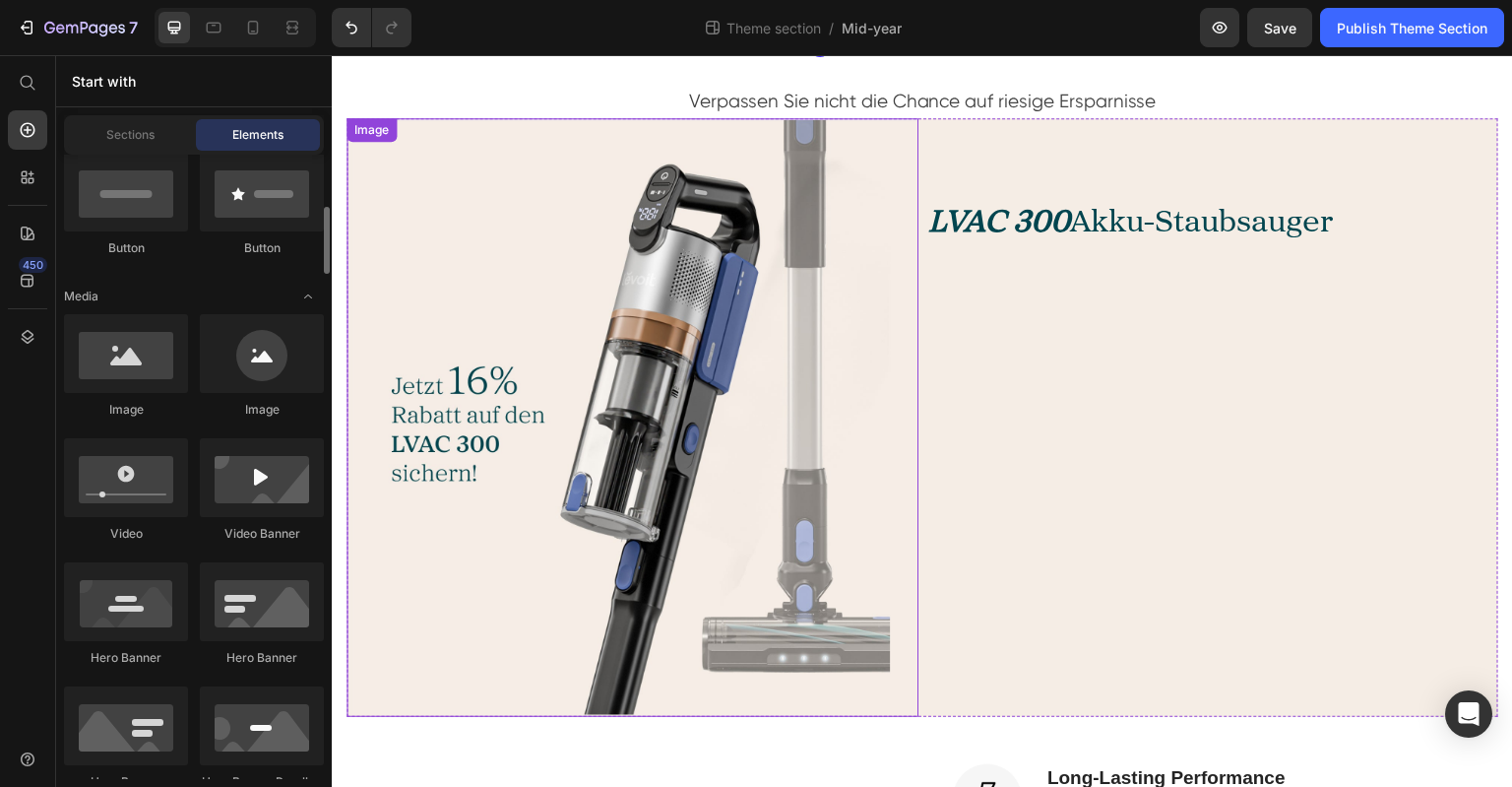 click at bounding box center [632, 418] 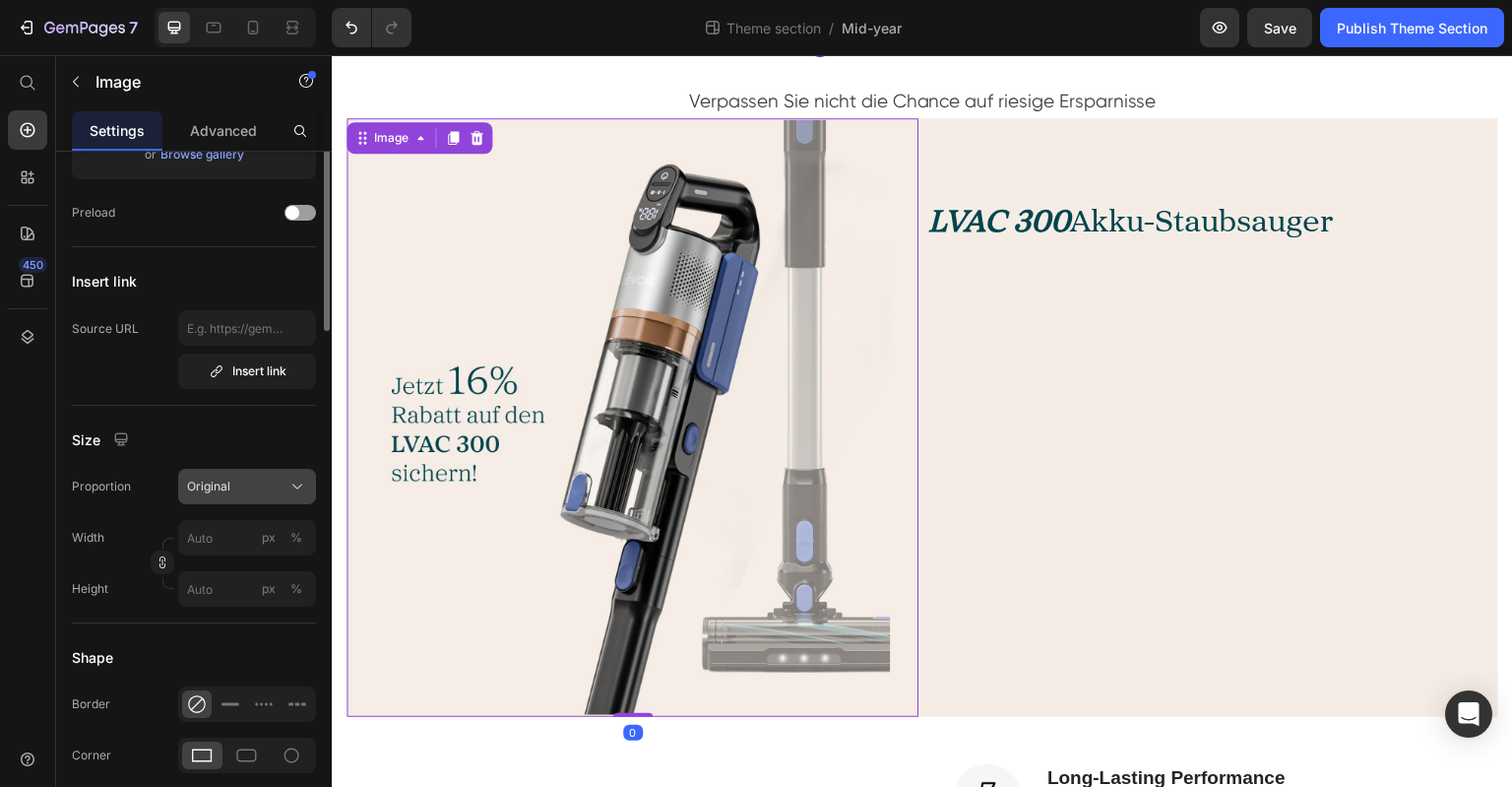scroll, scrollTop: 492, scrollLeft: 0, axis: vertical 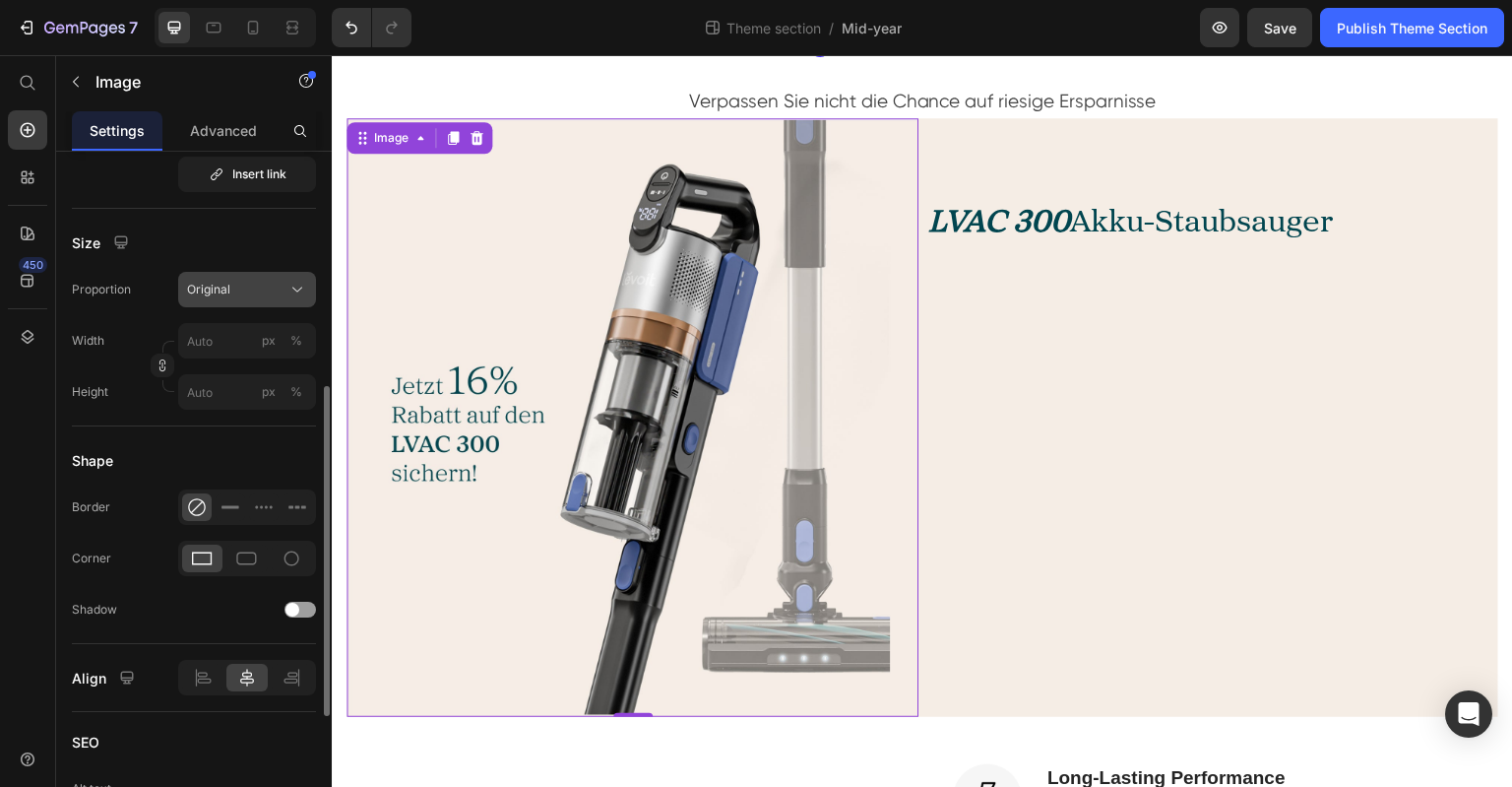 click on "Original" 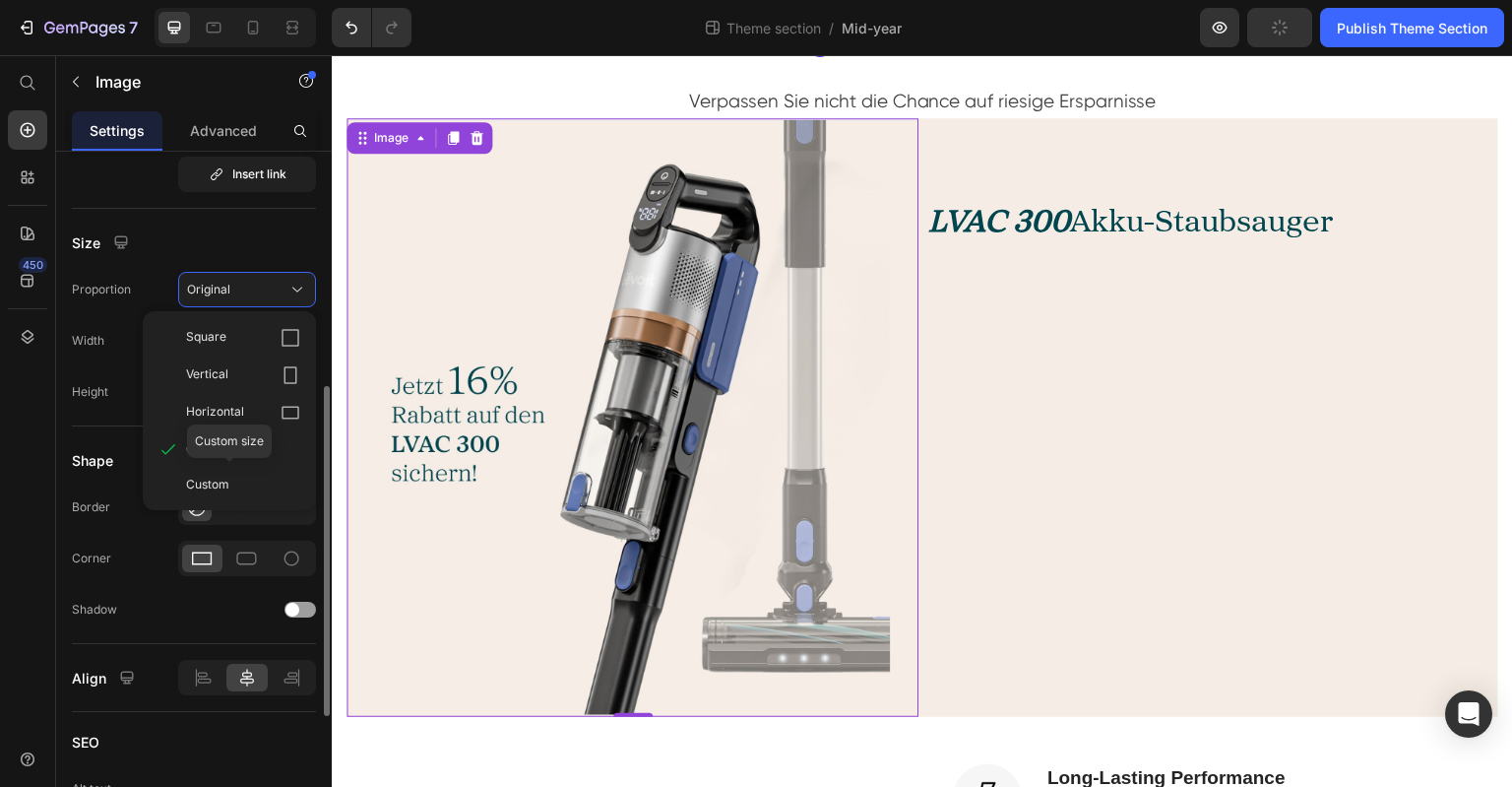click on "Custom" at bounding box center (243, 485) 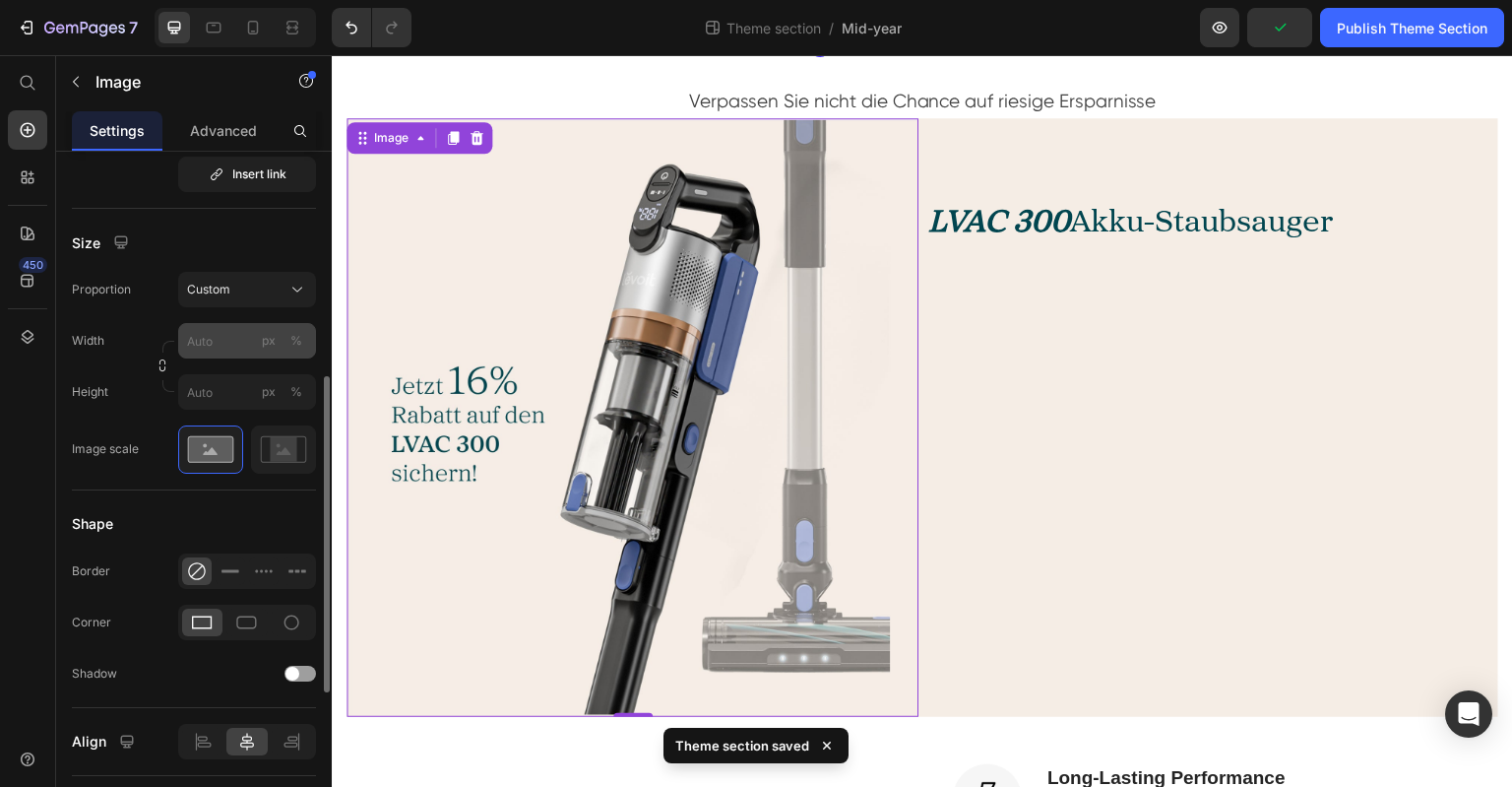 click on "%" 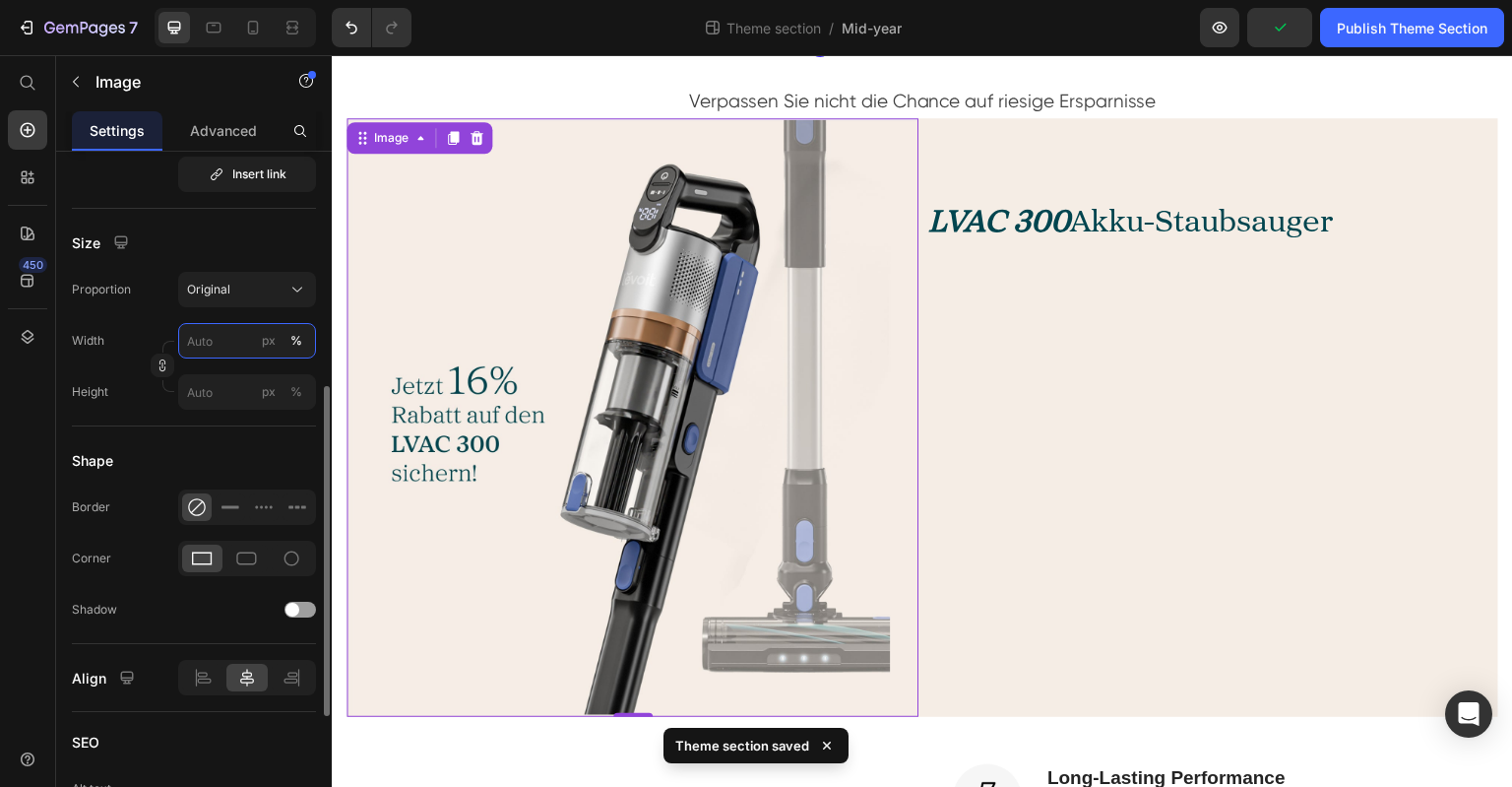 click on "px %" at bounding box center [247, 341] 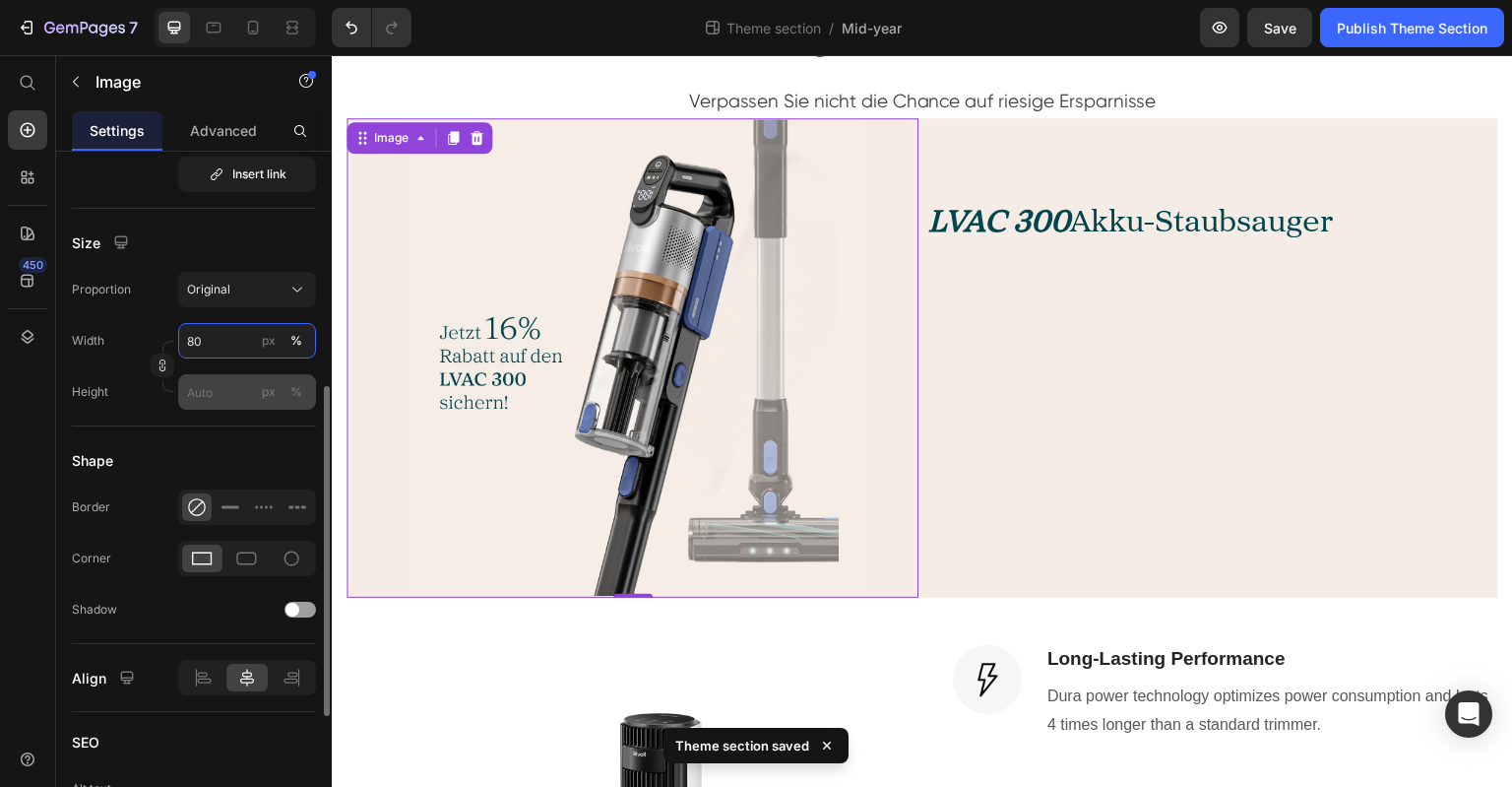 type on "80" 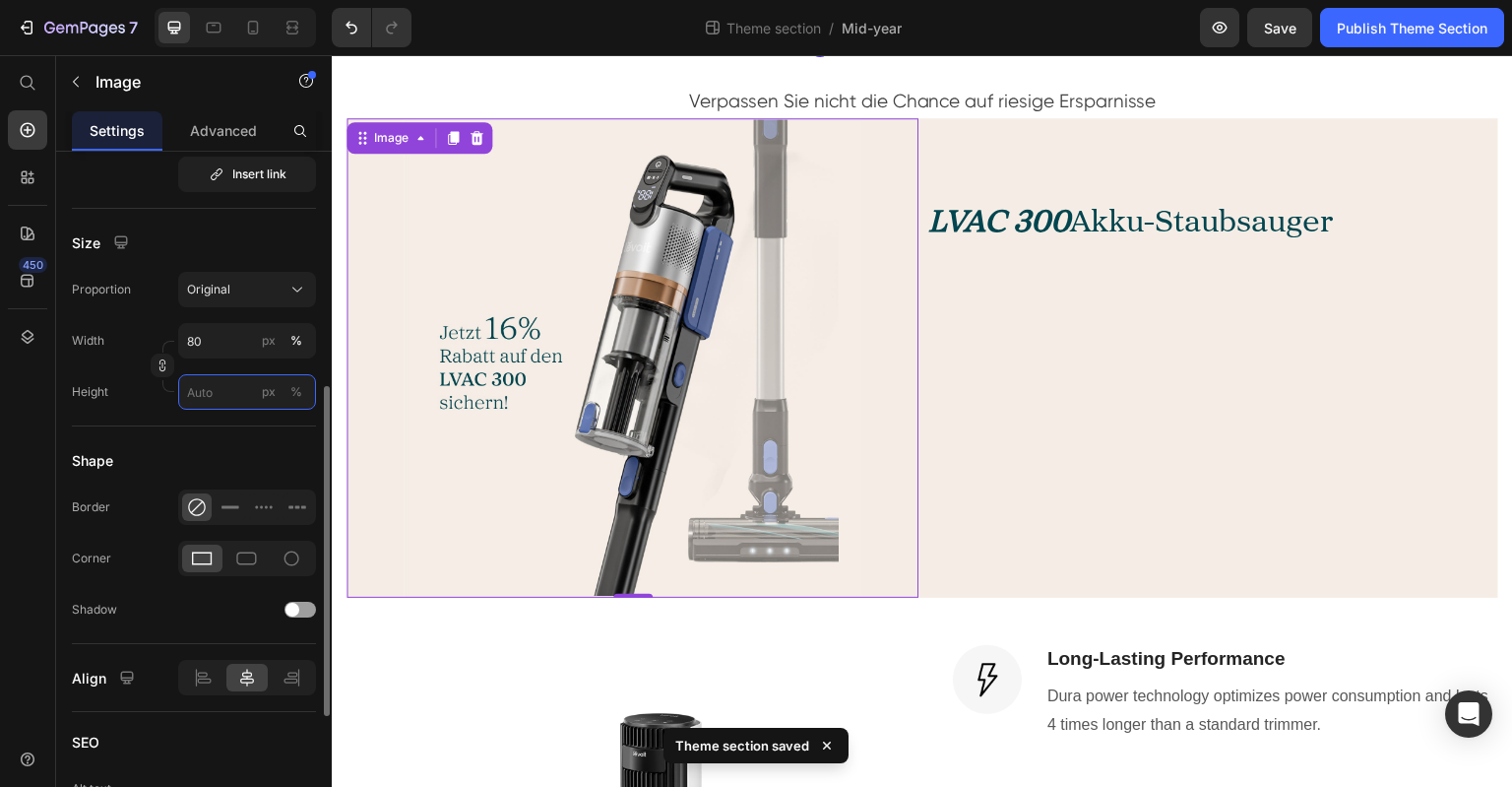 click on "px %" at bounding box center [247, 392] 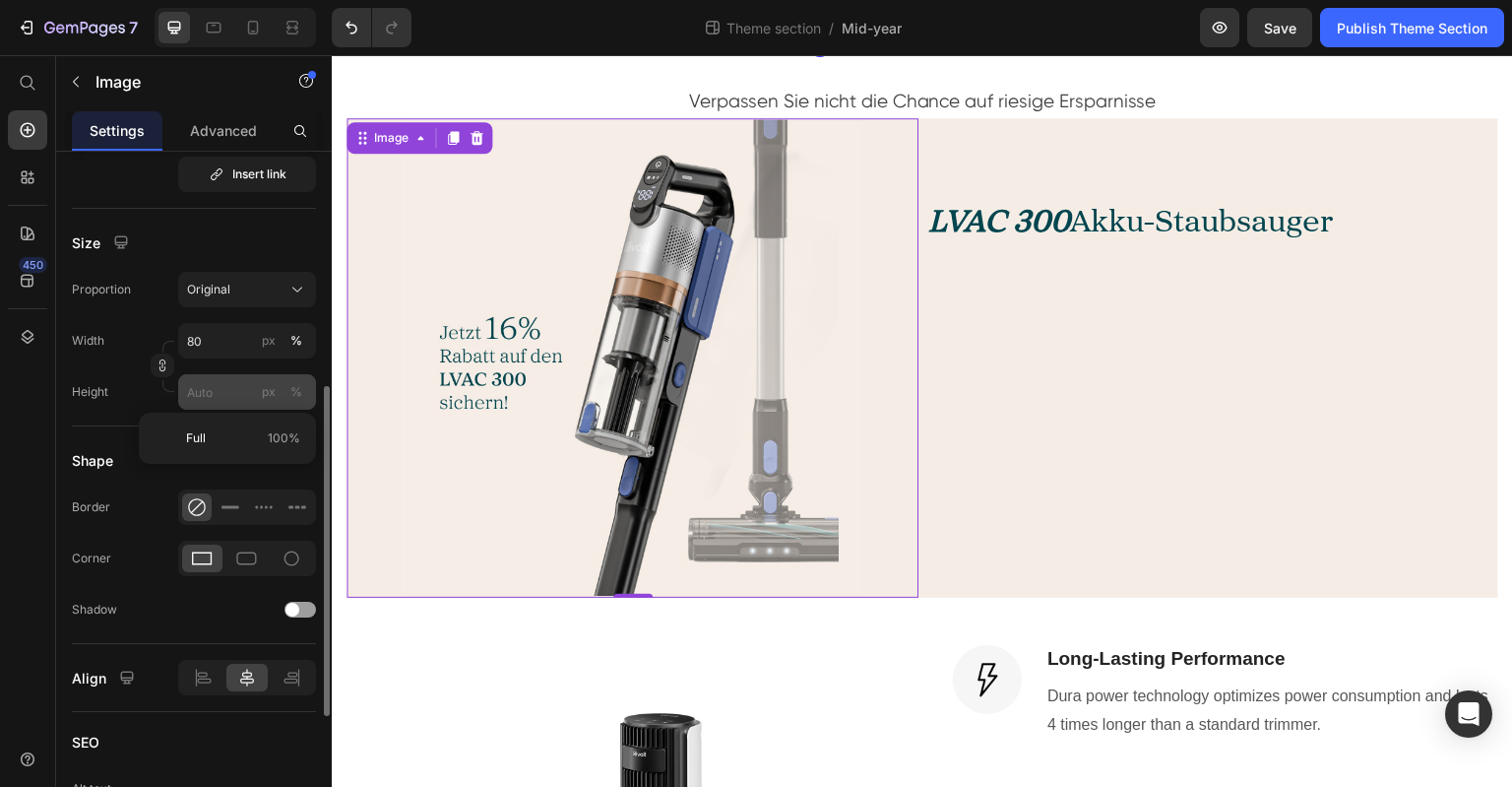 click on "%" 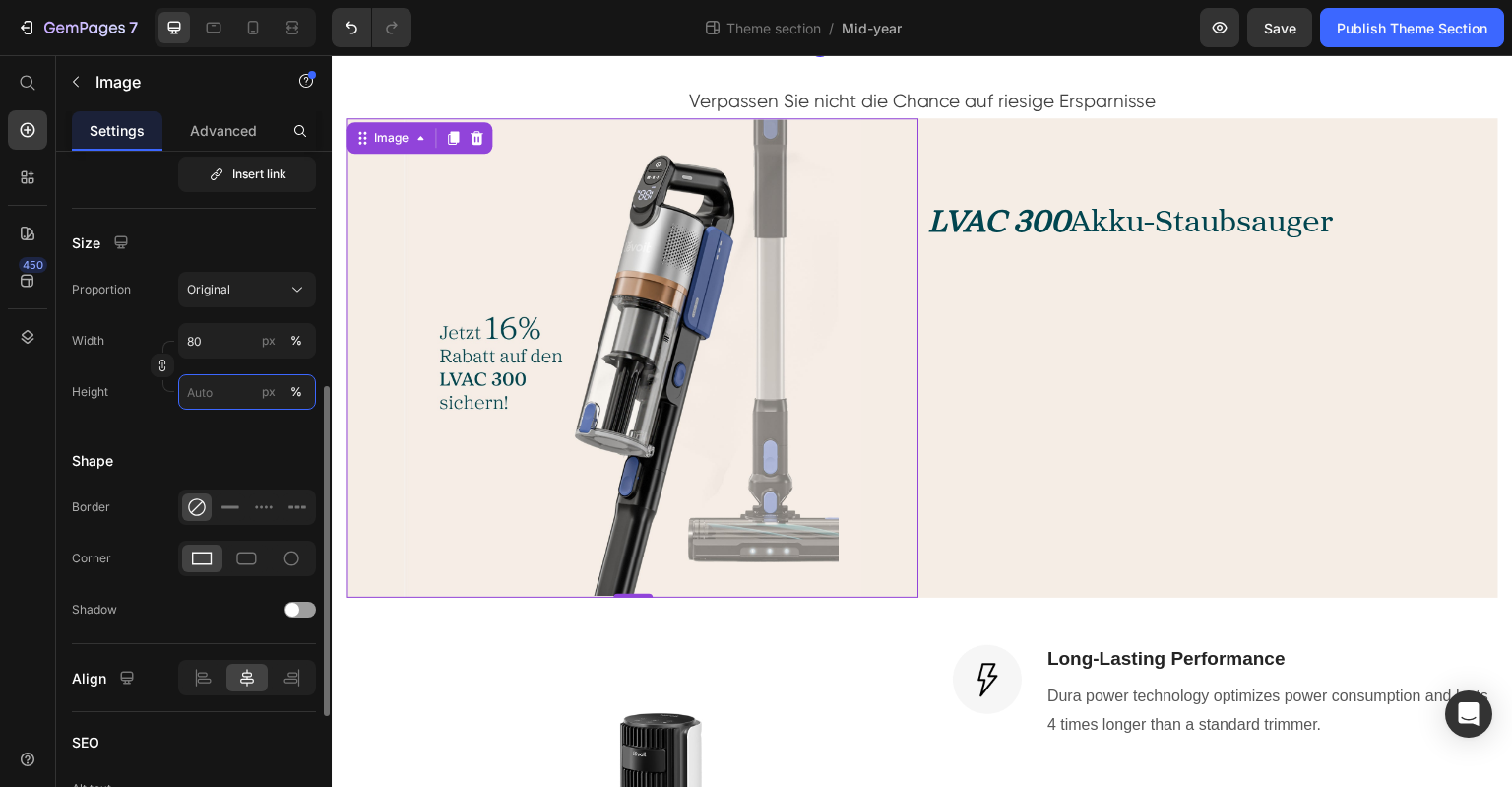 click on "px %" at bounding box center (247, 392) 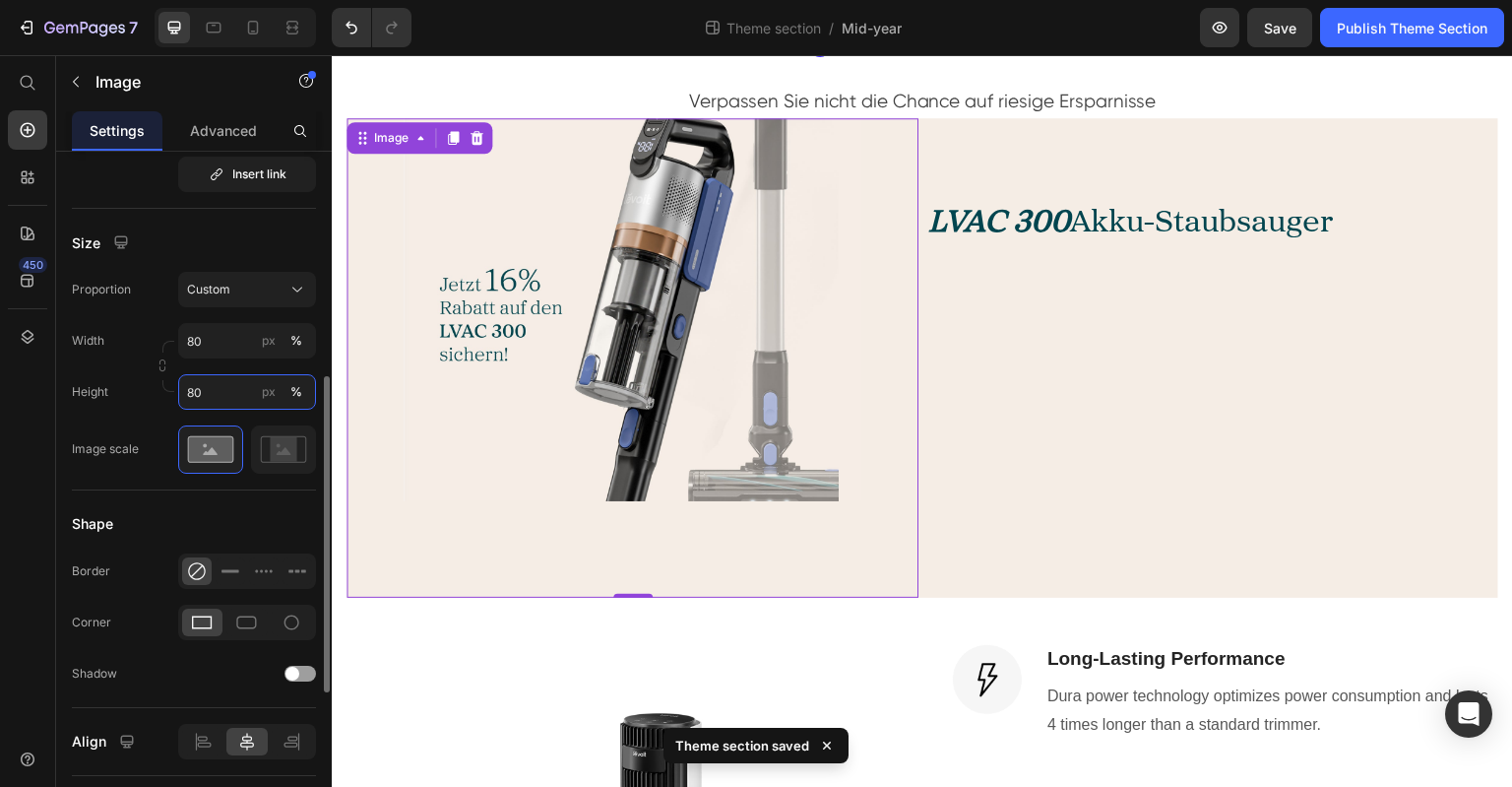 type on "80" 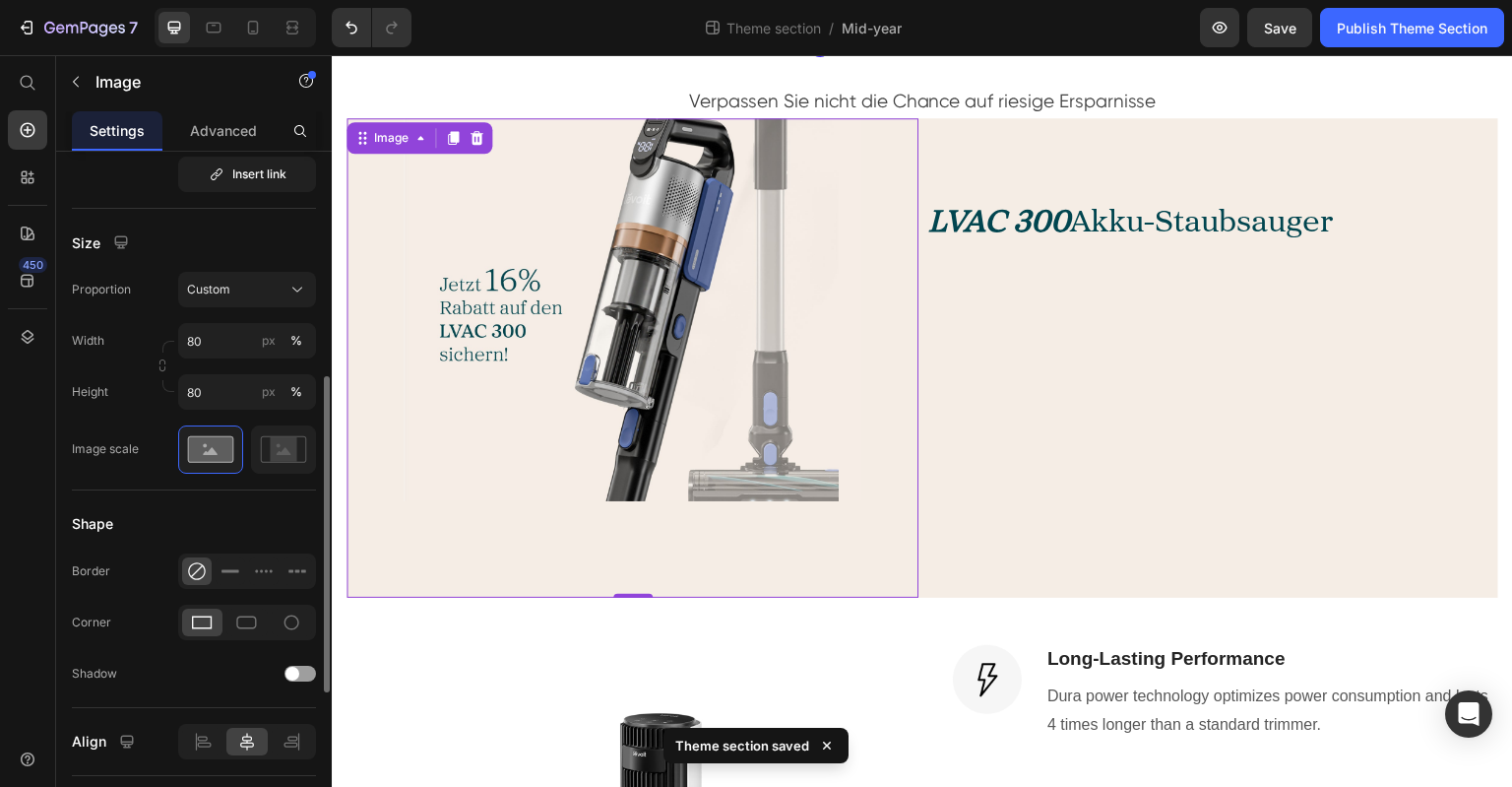 click on "Size" at bounding box center [194, 242] 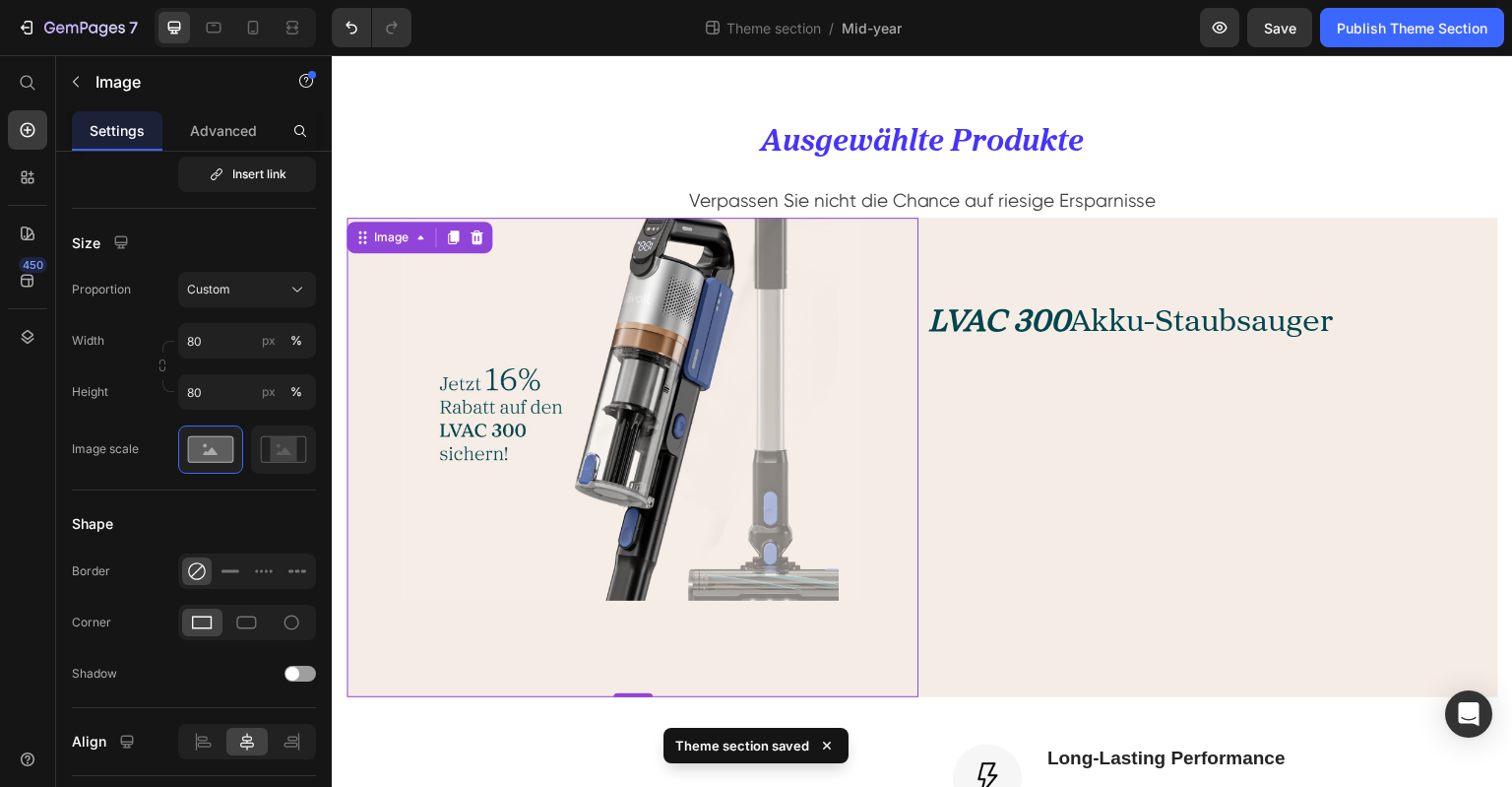 scroll, scrollTop: 509, scrollLeft: 0, axis: vertical 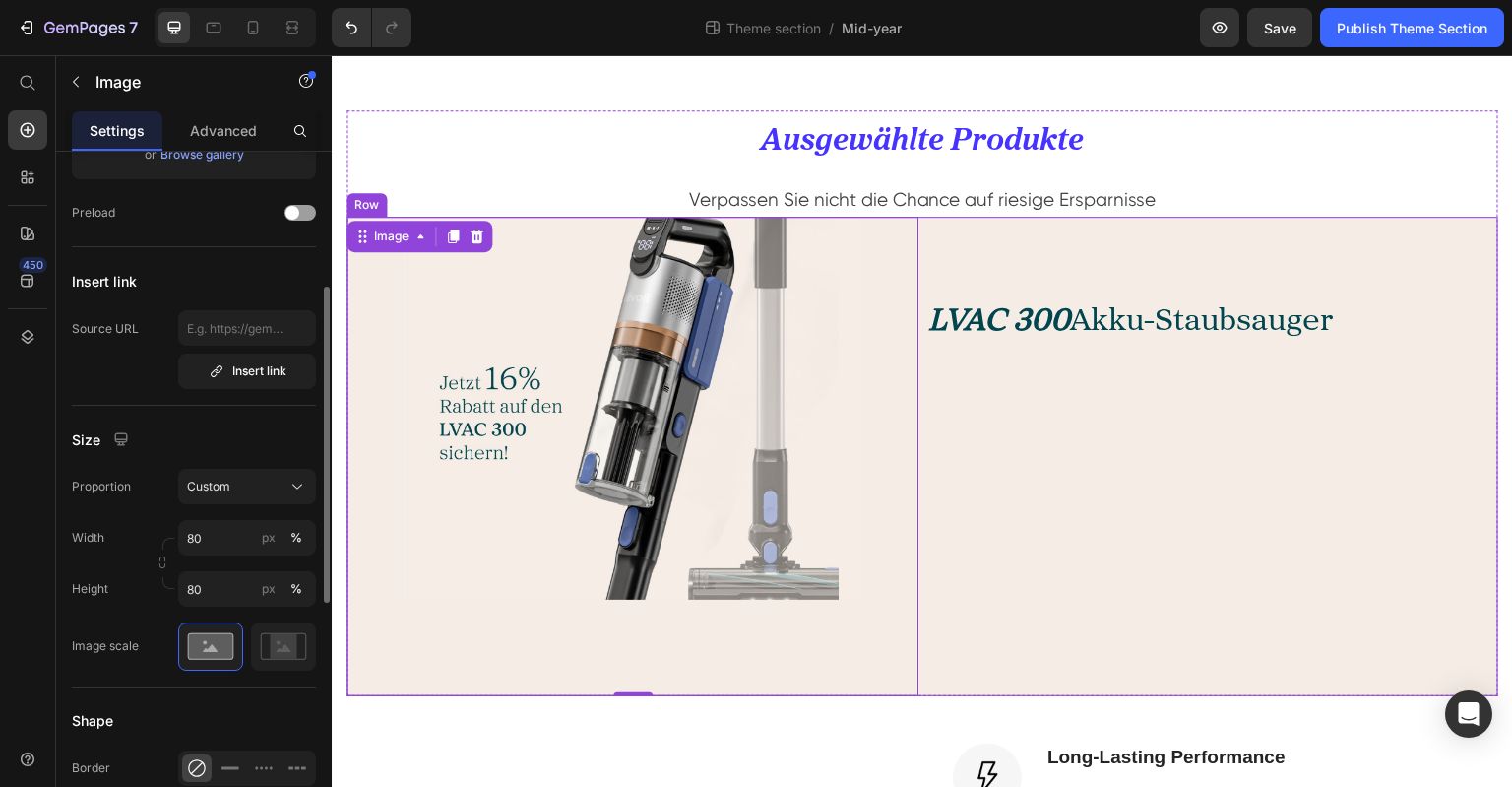 click on "⁠⁠⁠⁠⁠⁠⁠ LVAC 300  Akku-Staubsauger Heading" at bounding box center [1212, 456] 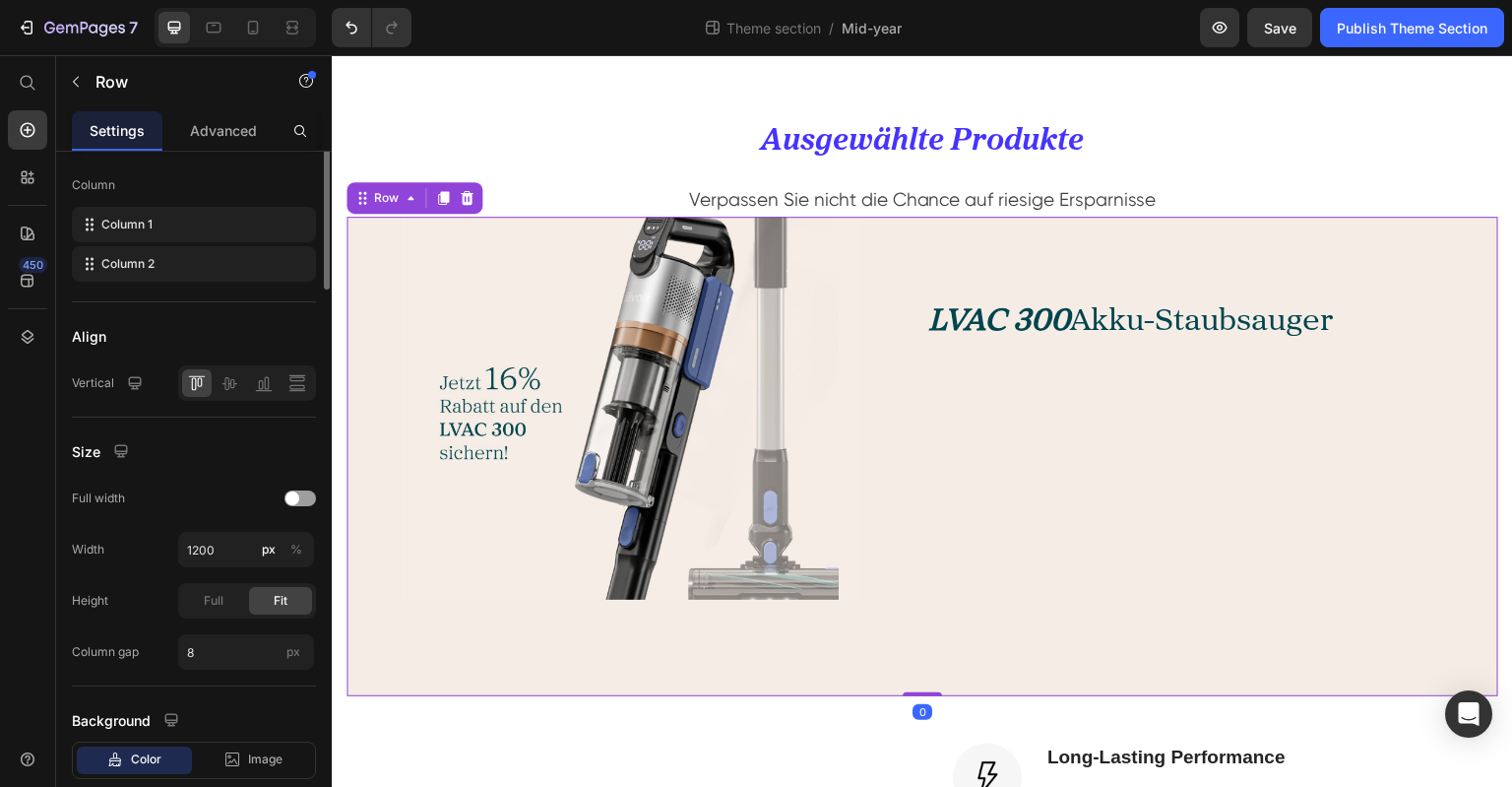 scroll, scrollTop: 0, scrollLeft: 0, axis: both 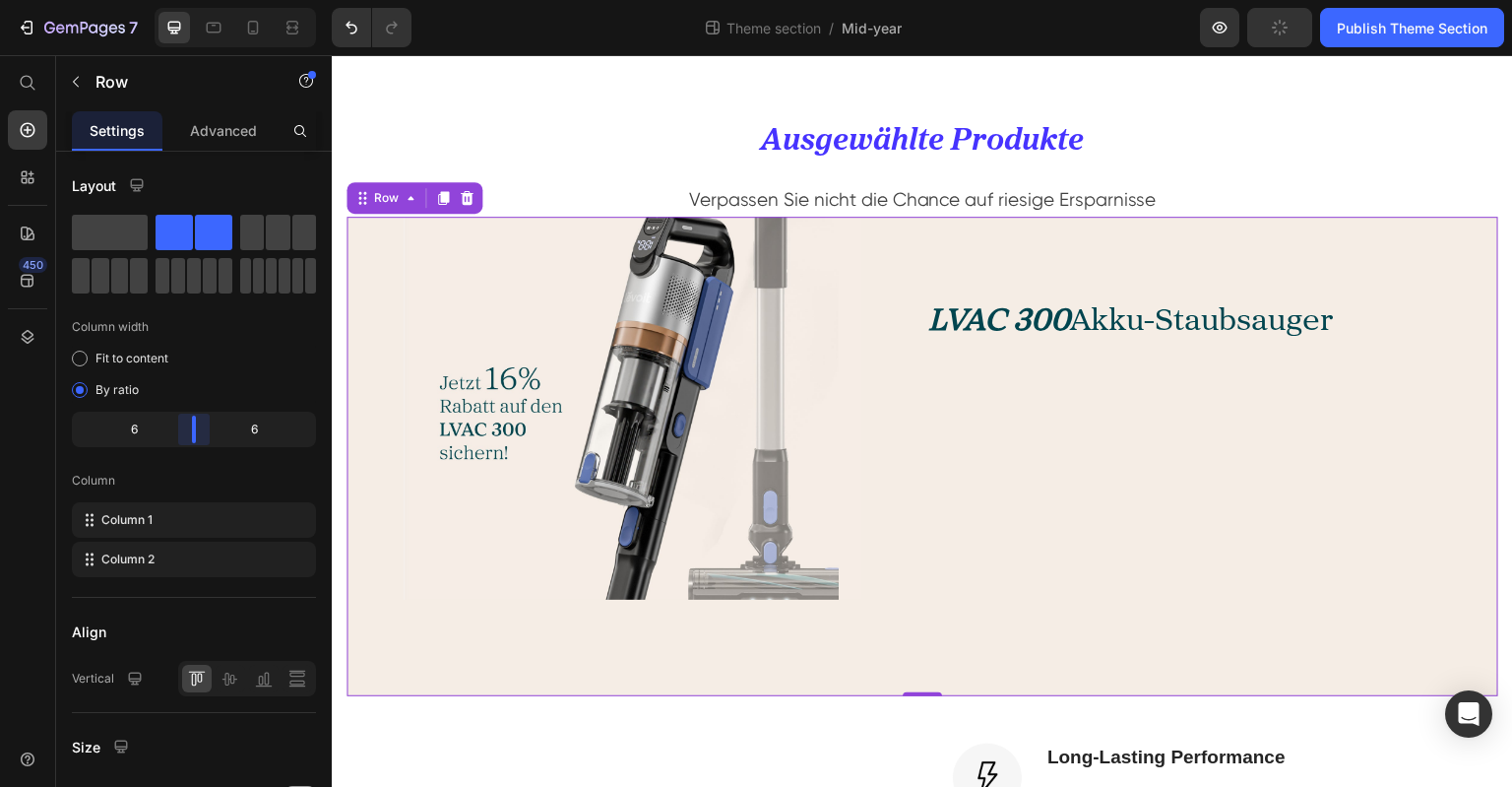 click on "7  Theme section  /  Mid-year Preview  Publish Theme Section  450 Start with Sections Elements Hero Section Product Detail Brands Trusted Badges Guarantee Product Breakdown How to use Testimonials Compare Bundle FAQs Social Proof Brand Story Product List Collection Blog List Contact Sticky Add to Cart Custom Footer Browse Library 450 Layout
Row
Row
Row
Row Text
Heading
Text Block Button
Button
Button Media
Image
Image" at bounding box center (756, 0) 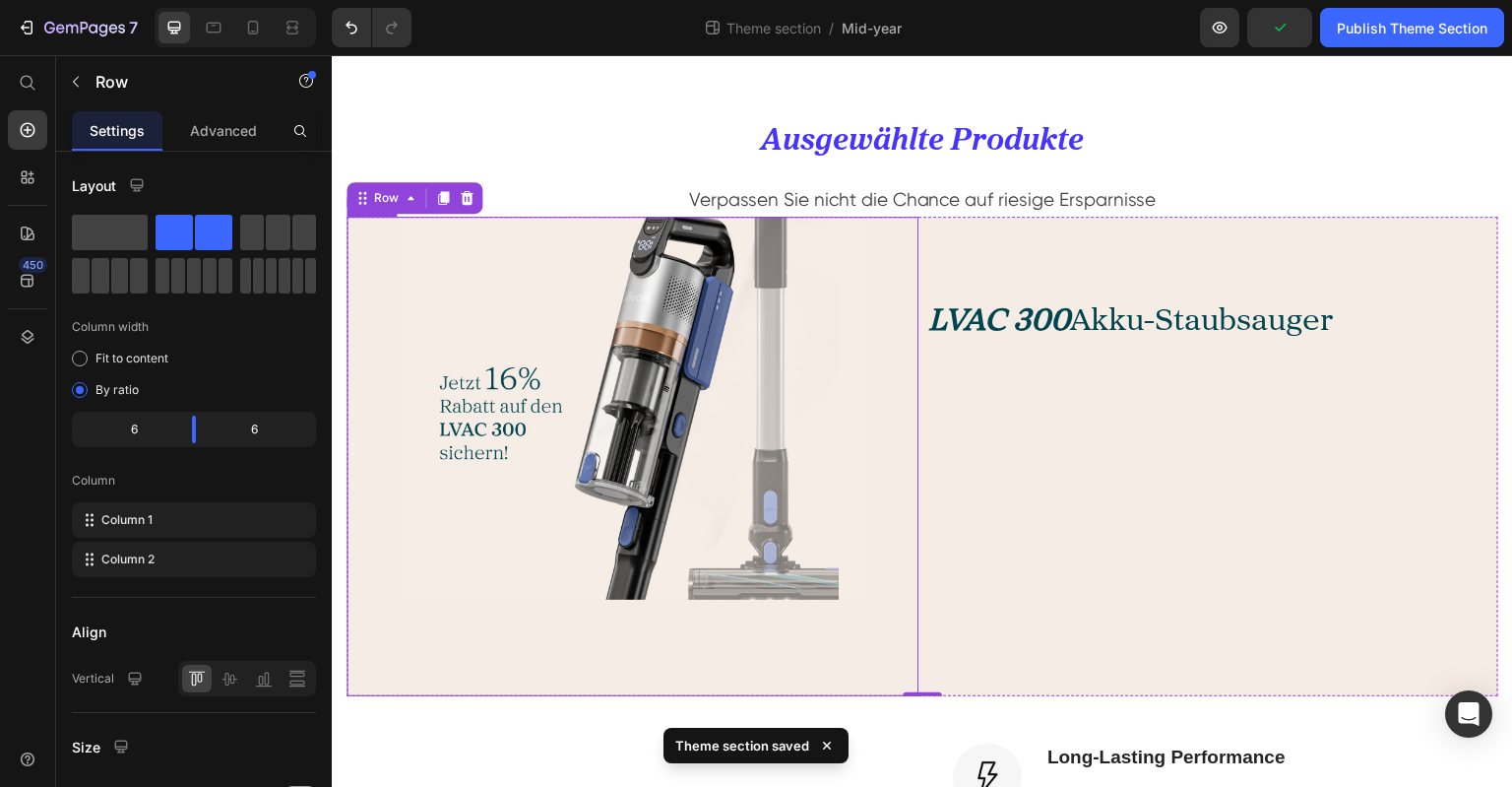 click at bounding box center (632, 456) 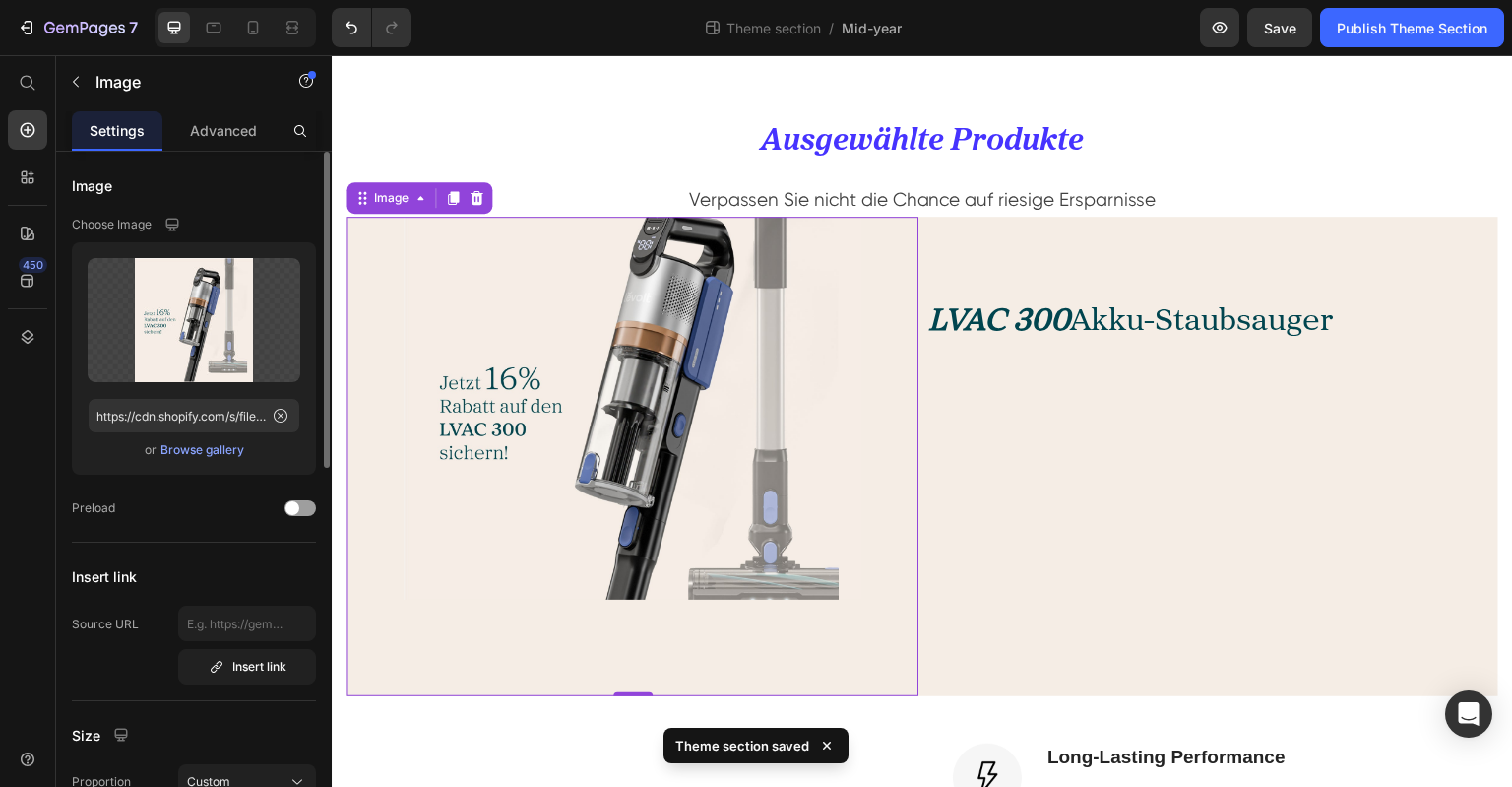 scroll, scrollTop: 394, scrollLeft: 0, axis: vertical 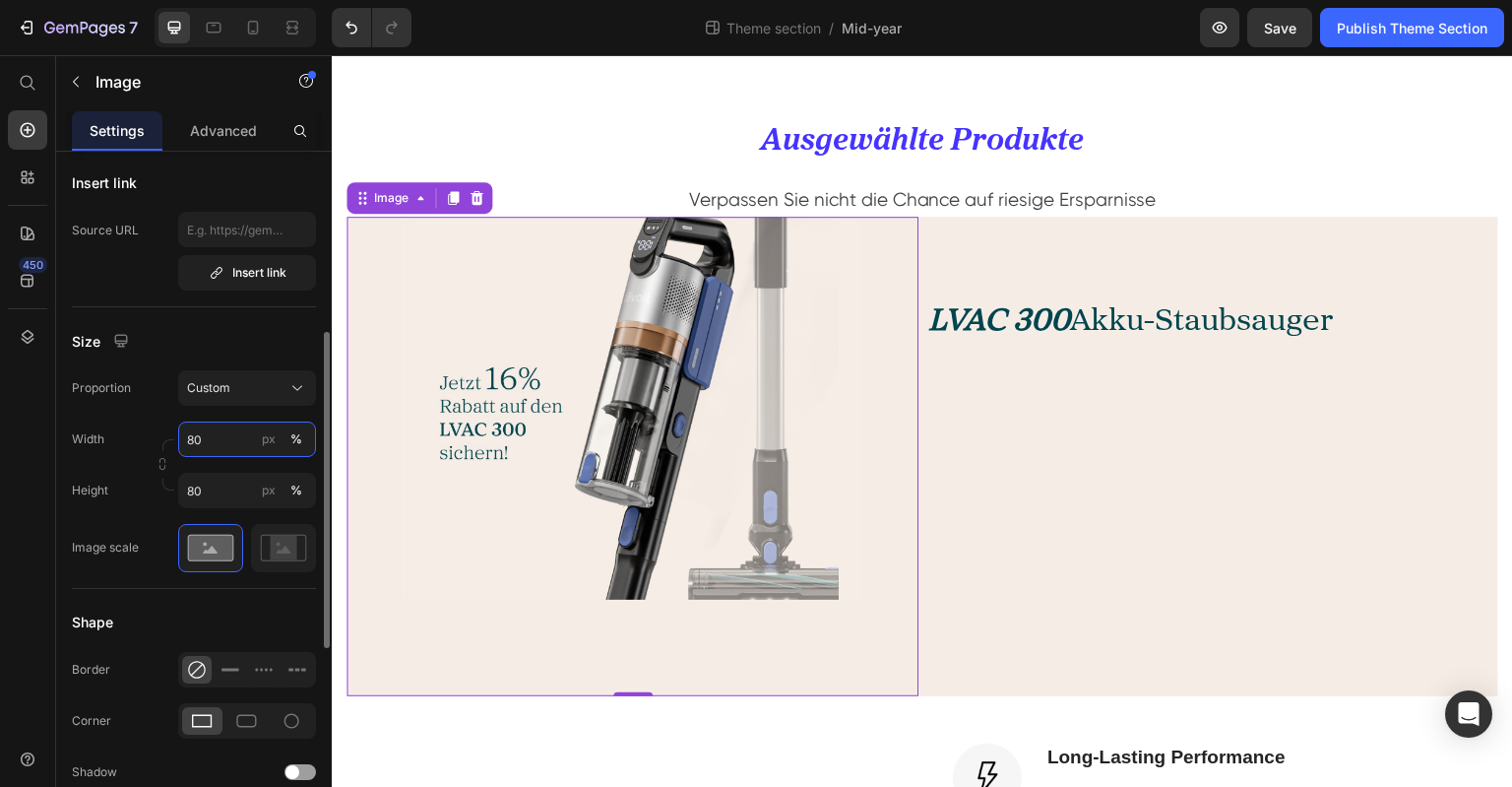 click on "80" at bounding box center [247, 439] 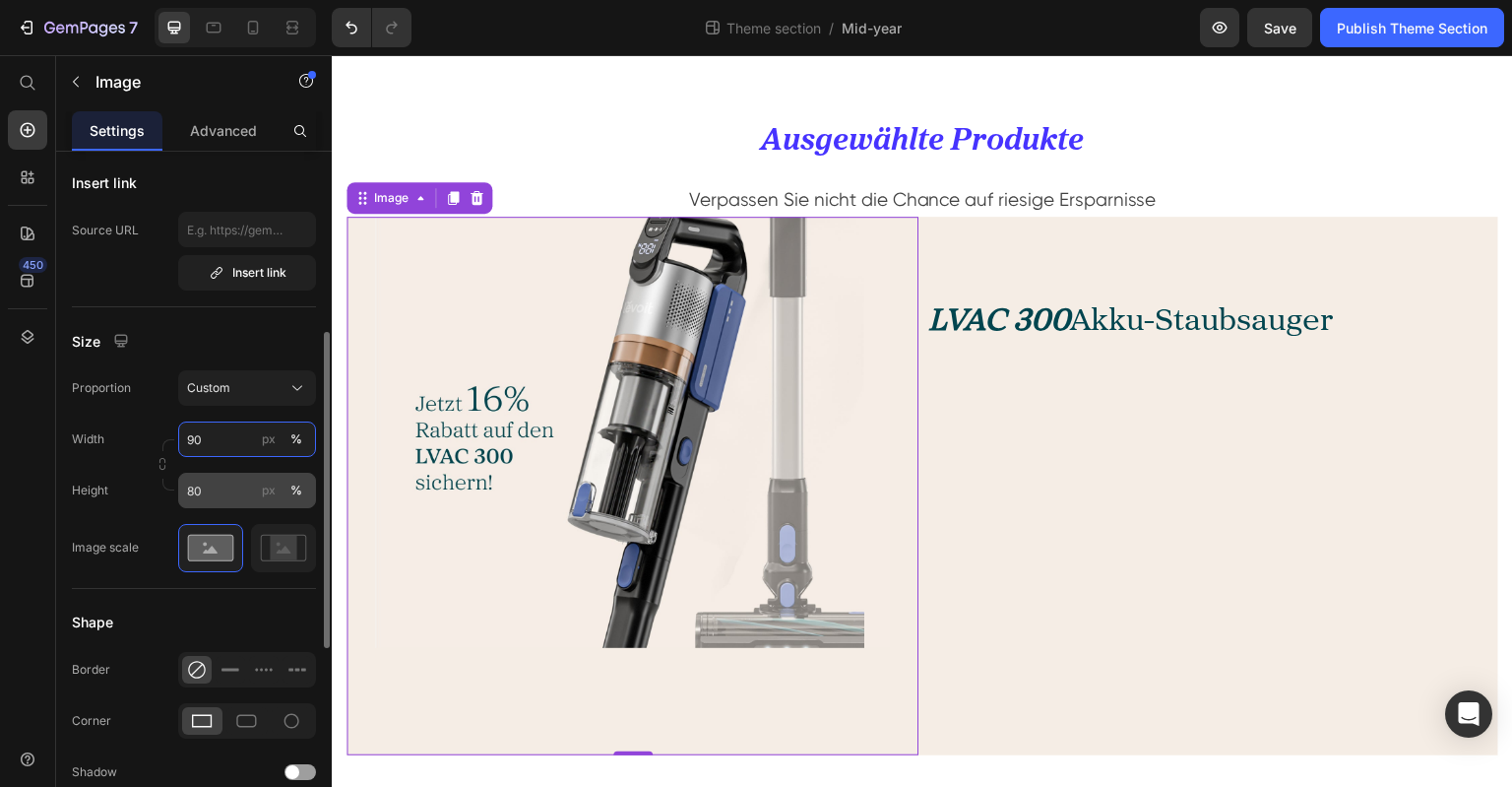 type on "90" 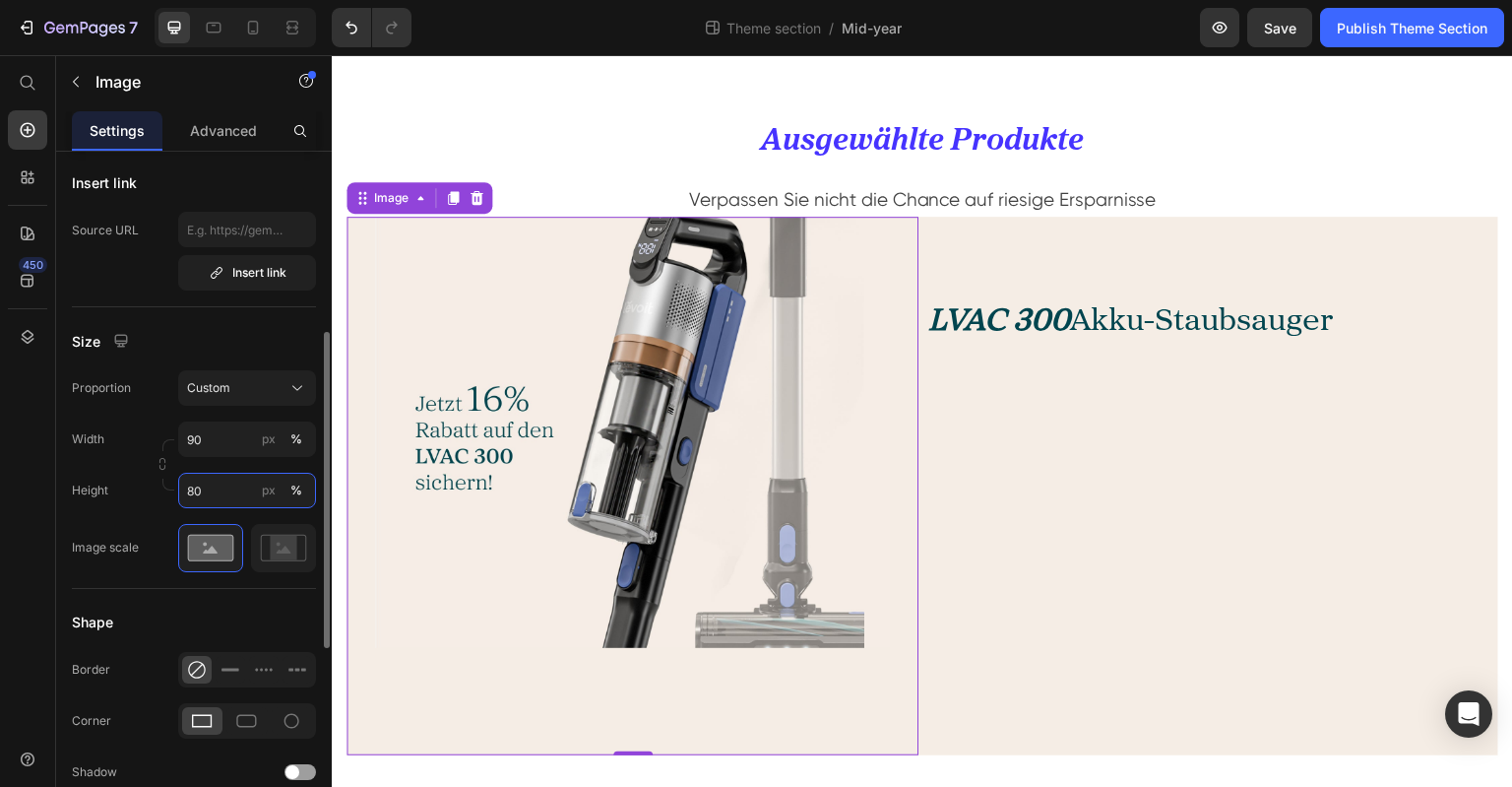 click on "80" at bounding box center (247, 491) 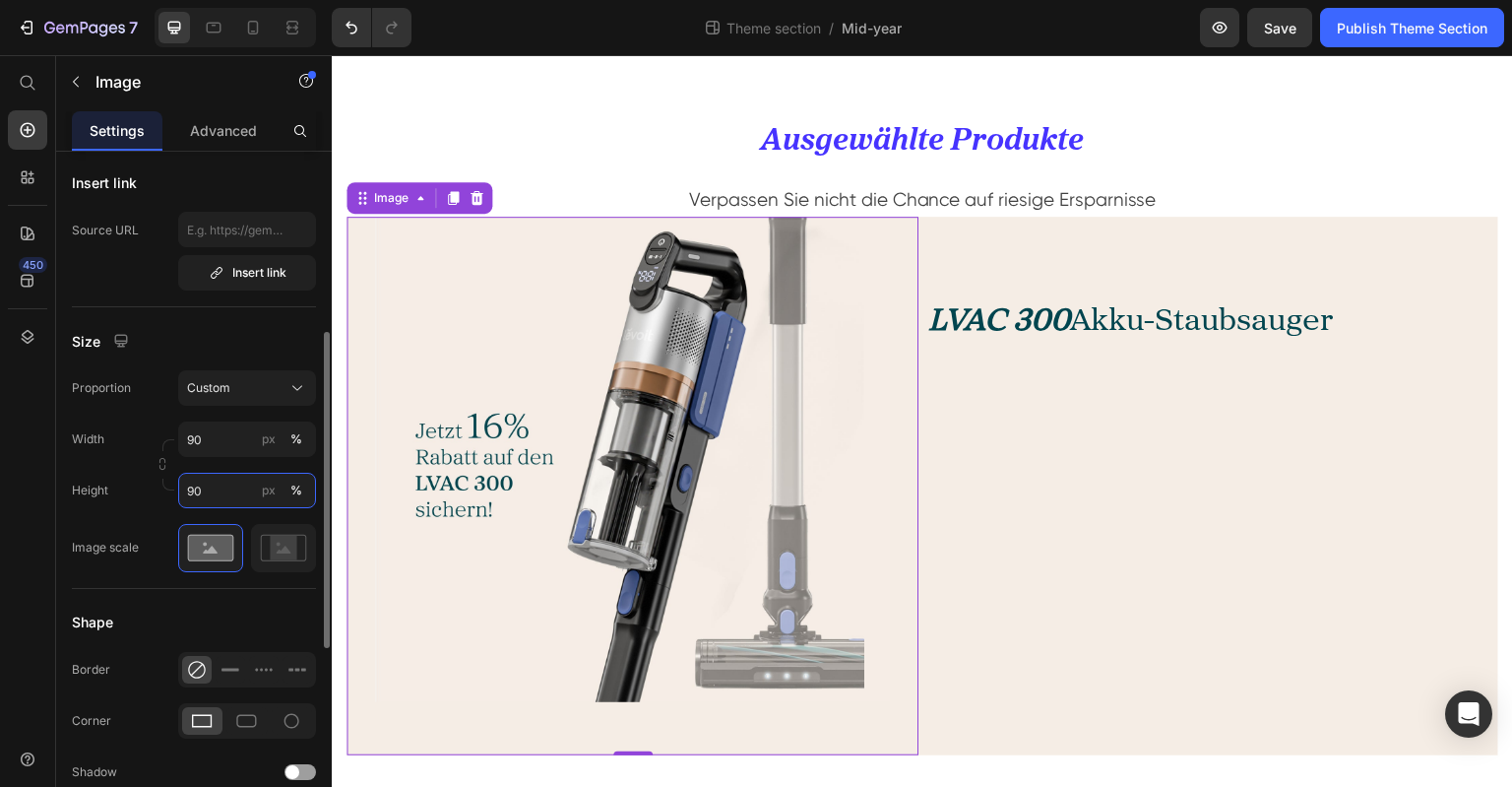 type on "90" 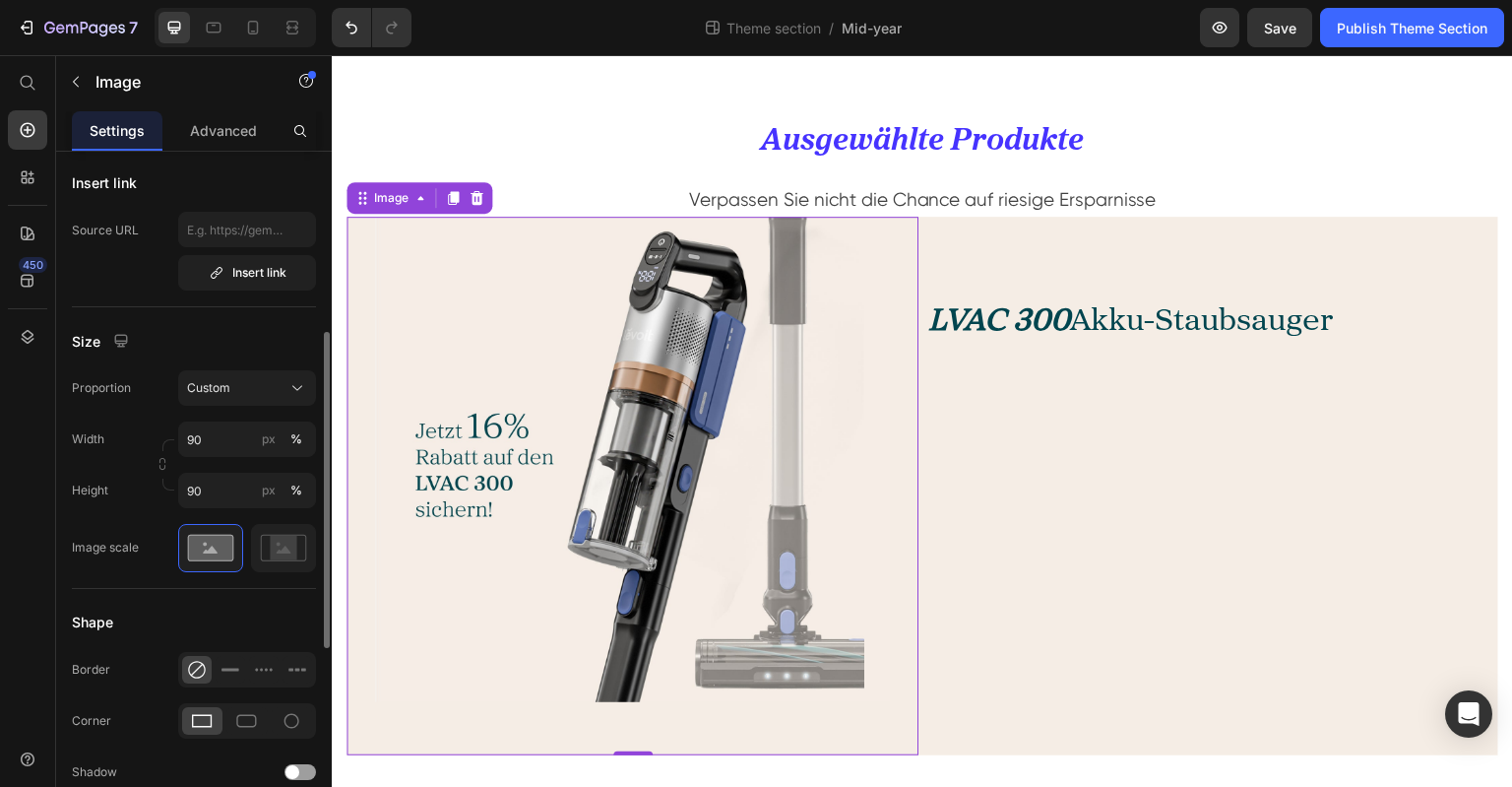 click on "Size" at bounding box center [194, 341] 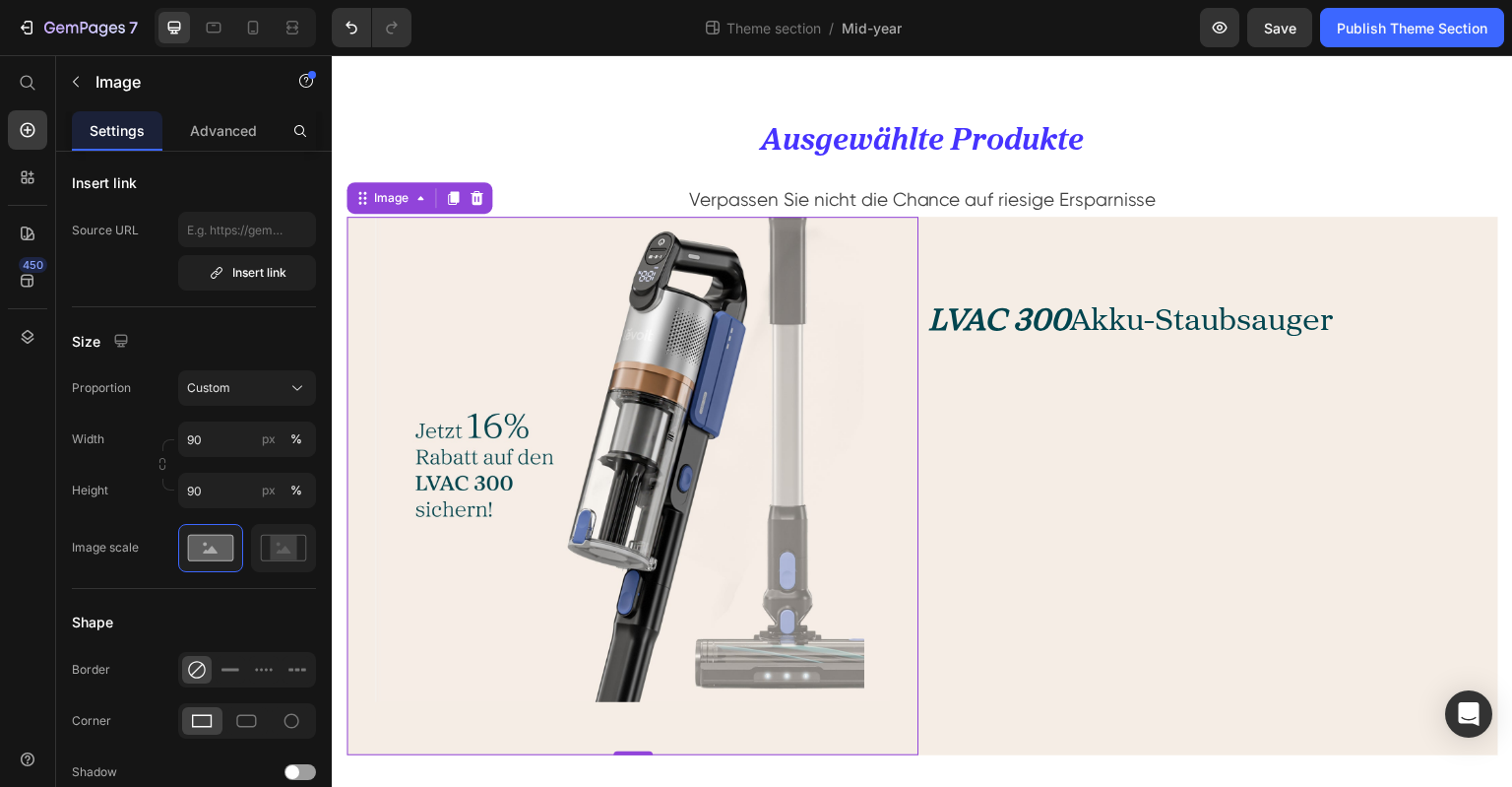 click at bounding box center [632, 486] 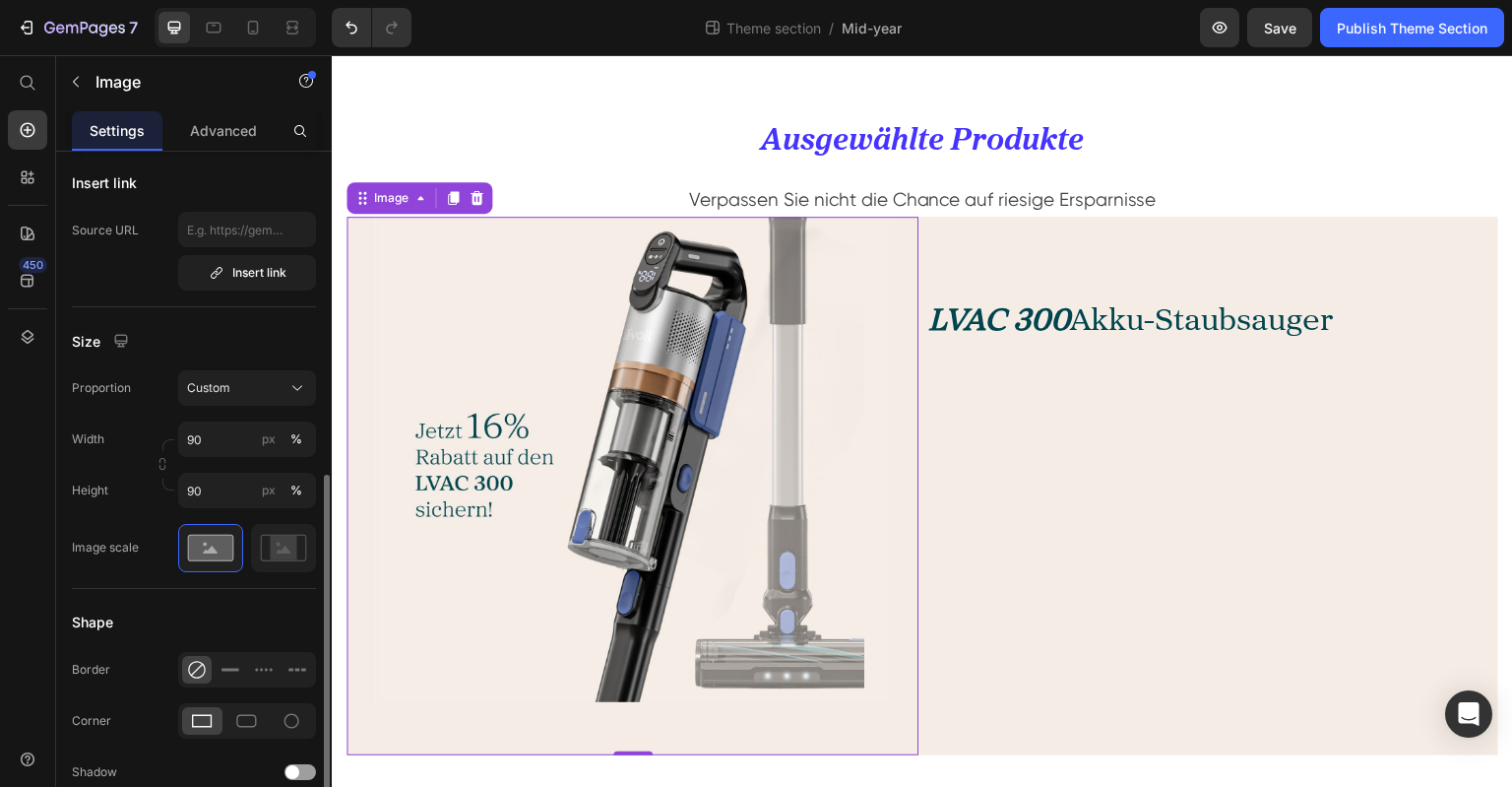 scroll, scrollTop: 689, scrollLeft: 0, axis: vertical 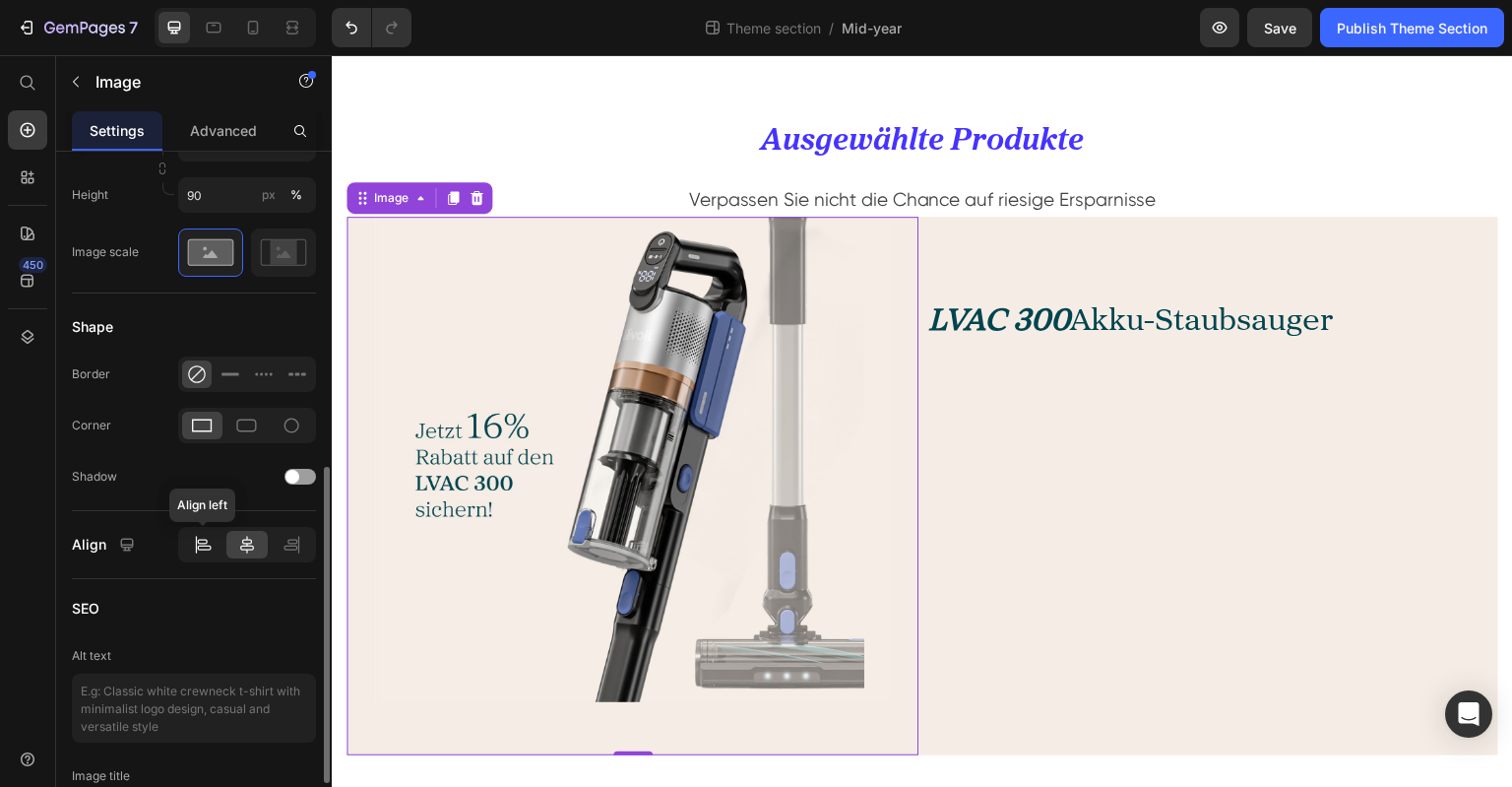click 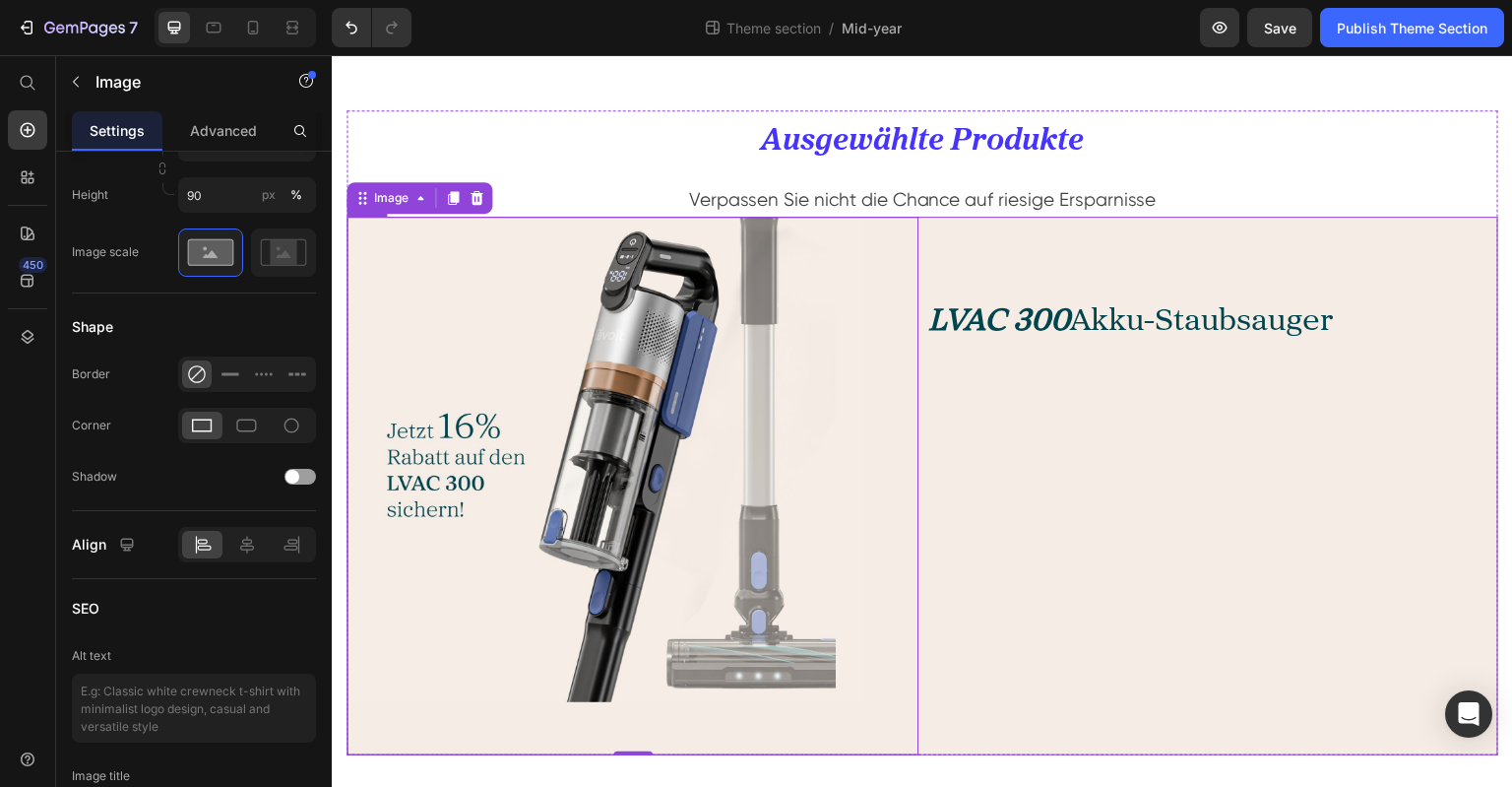 click on "⁠⁠⁠⁠⁠⁠⁠ LVAC 300  Akku-Staubsauger Heading" at bounding box center (1212, 486) 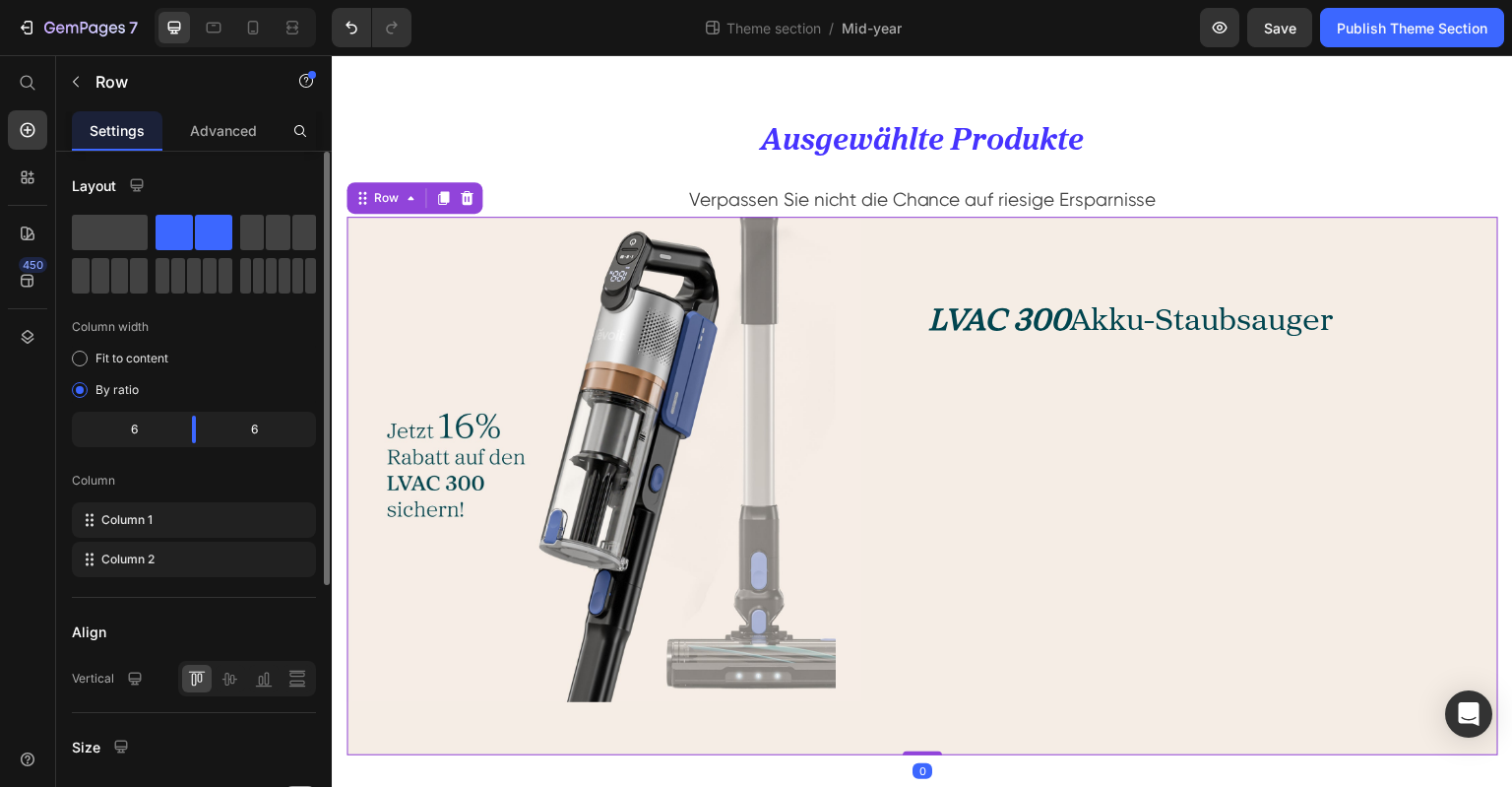 scroll, scrollTop: 0, scrollLeft: 0, axis: both 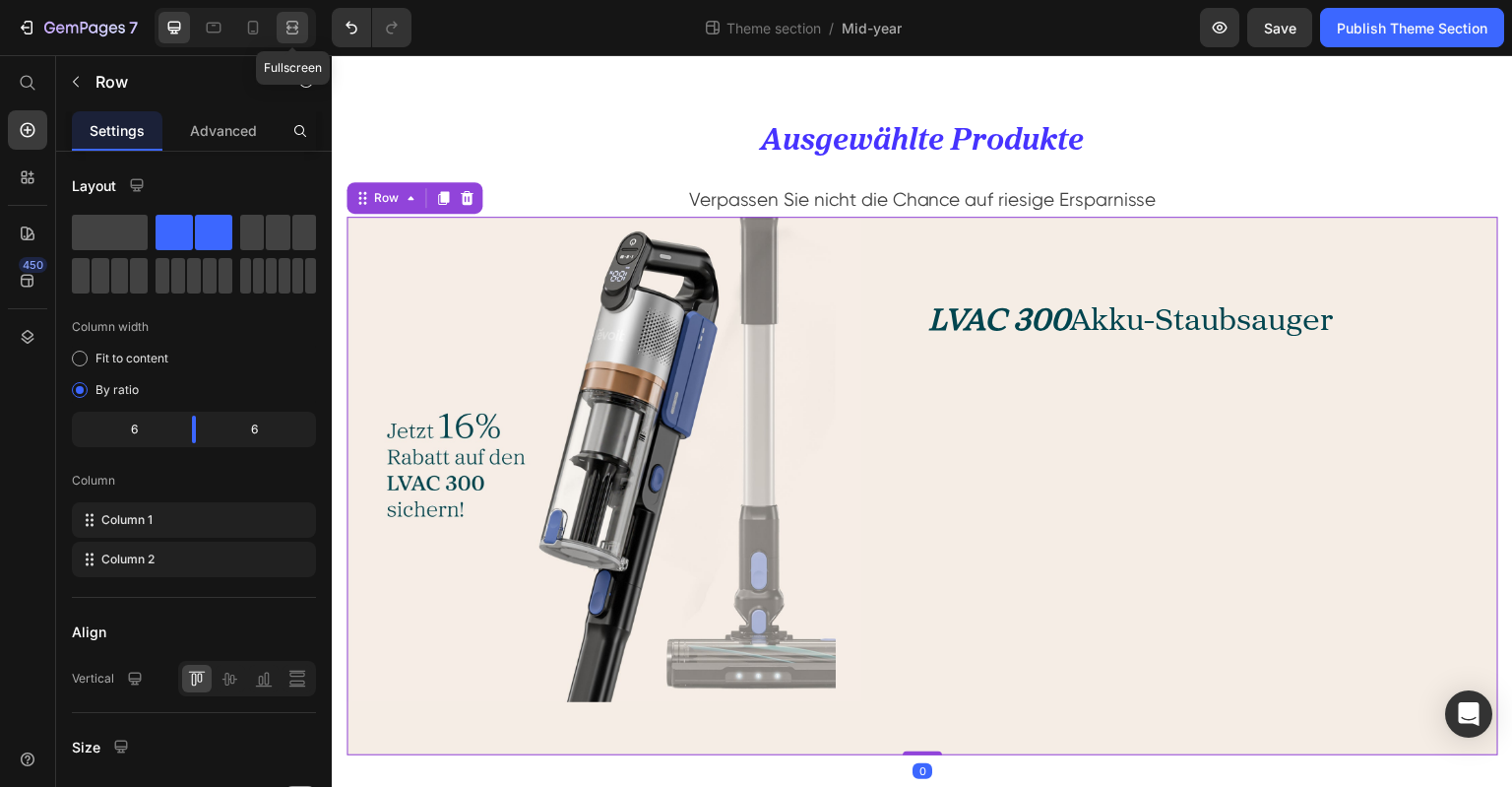 click 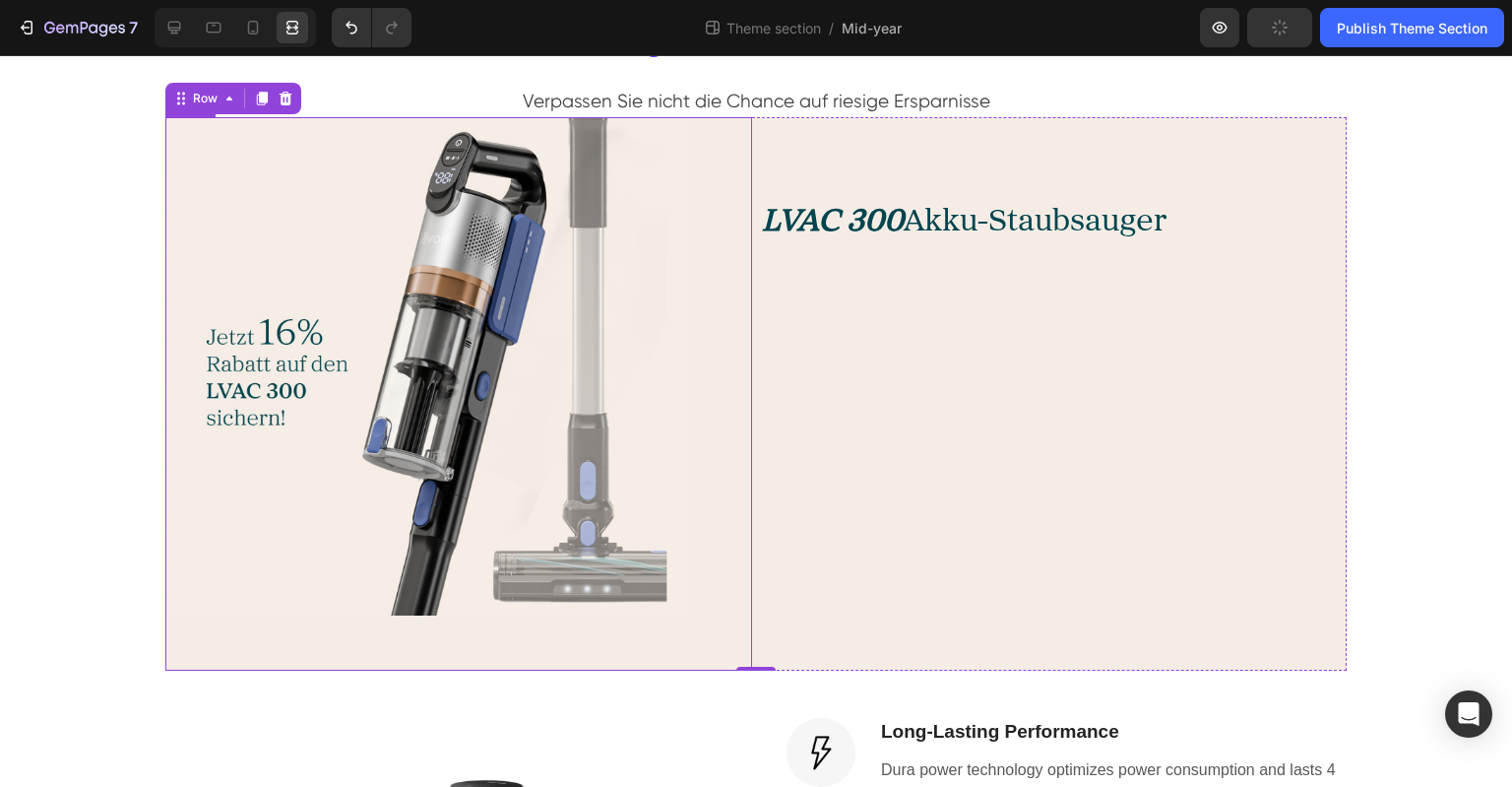 scroll, scrollTop: 596, scrollLeft: 0, axis: vertical 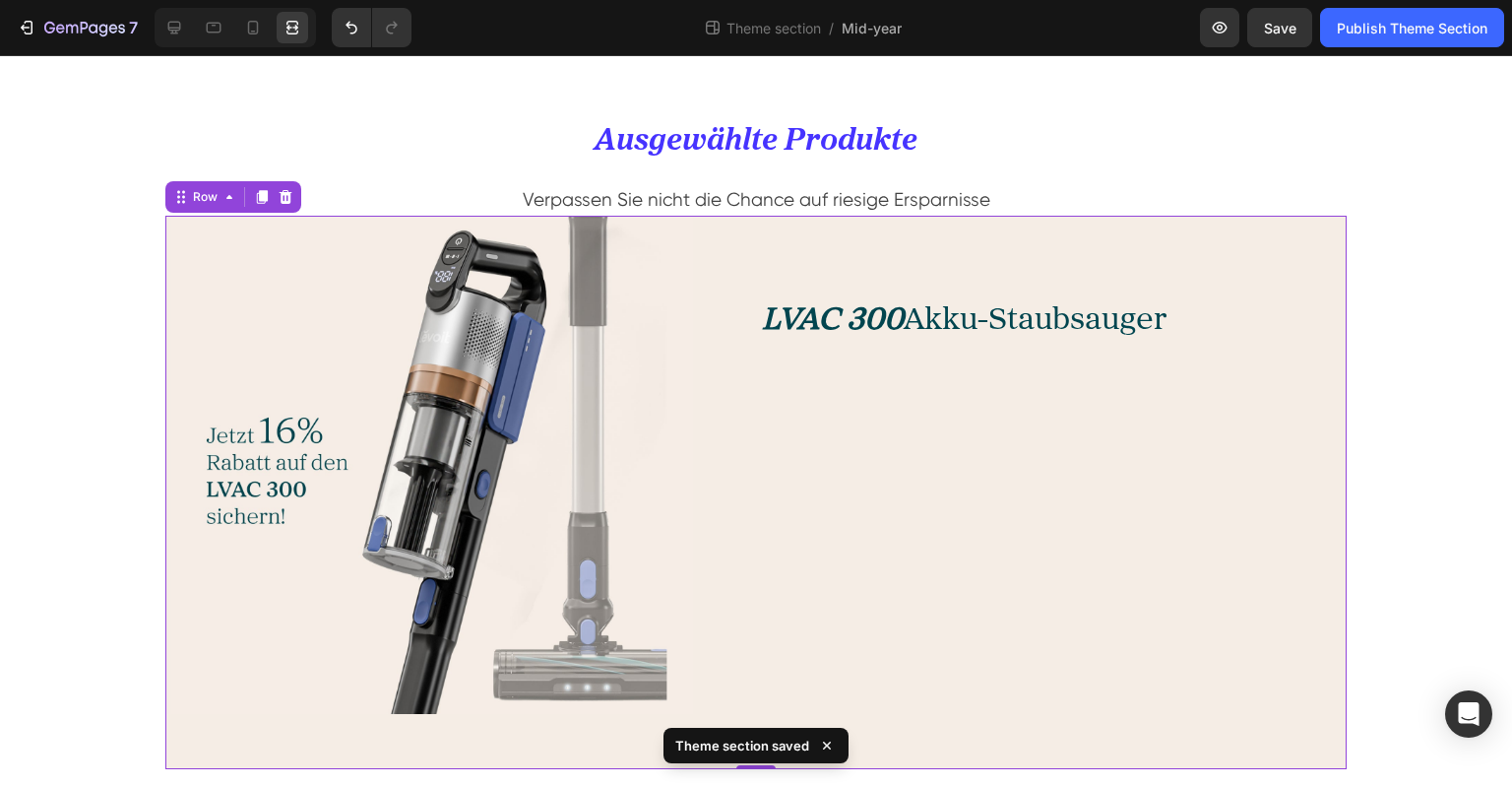 click on "⁠⁠⁠⁠⁠⁠⁠ LVAC 300  Akku-Staubsauger Heading" at bounding box center [1053, 492] 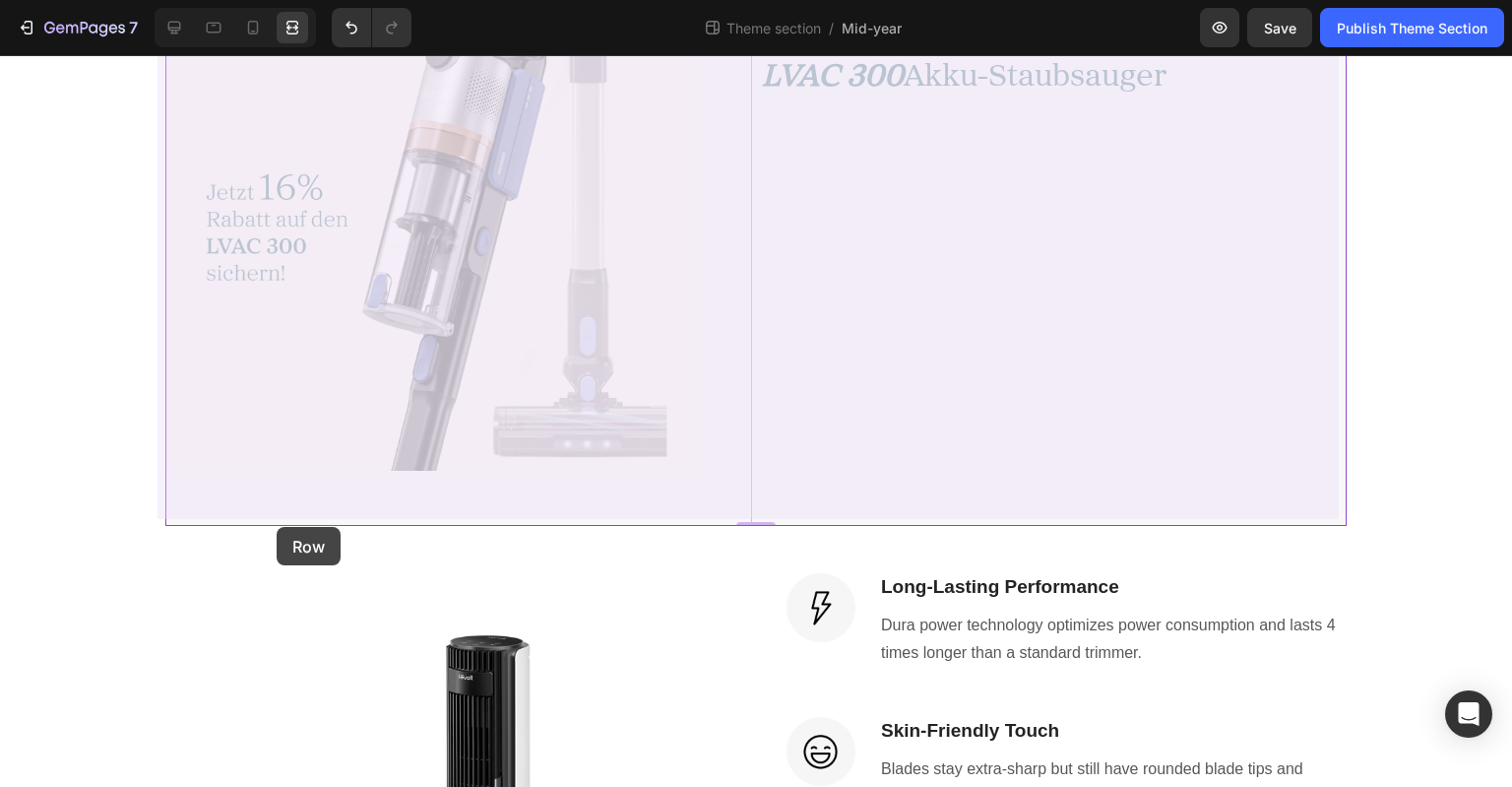 scroll, scrollTop: 891, scrollLeft: 0, axis: vertical 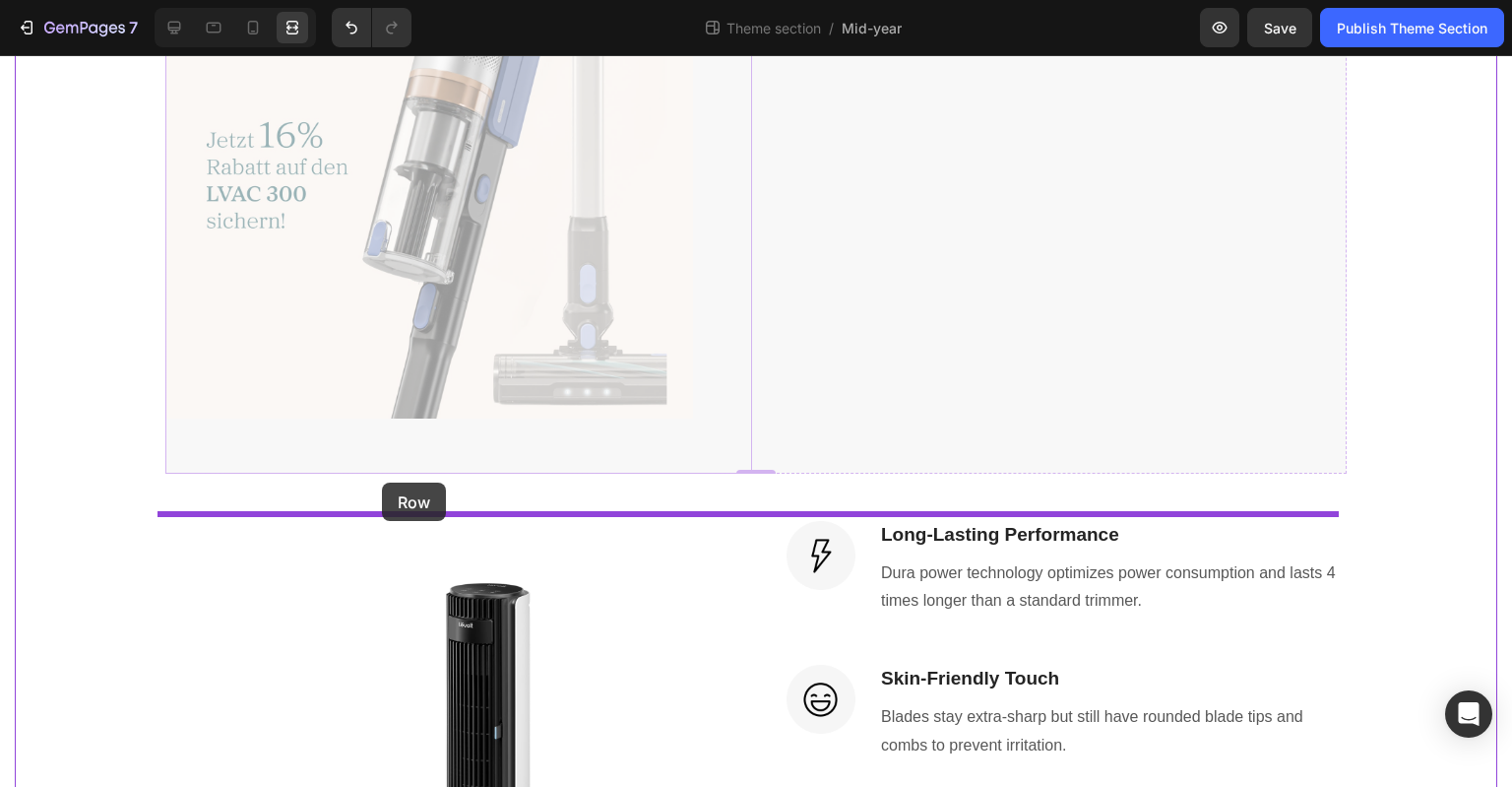 drag, startPoint x: 177, startPoint y: 234, endPoint x: 382, endPoint y: 483, distance: 322.53062 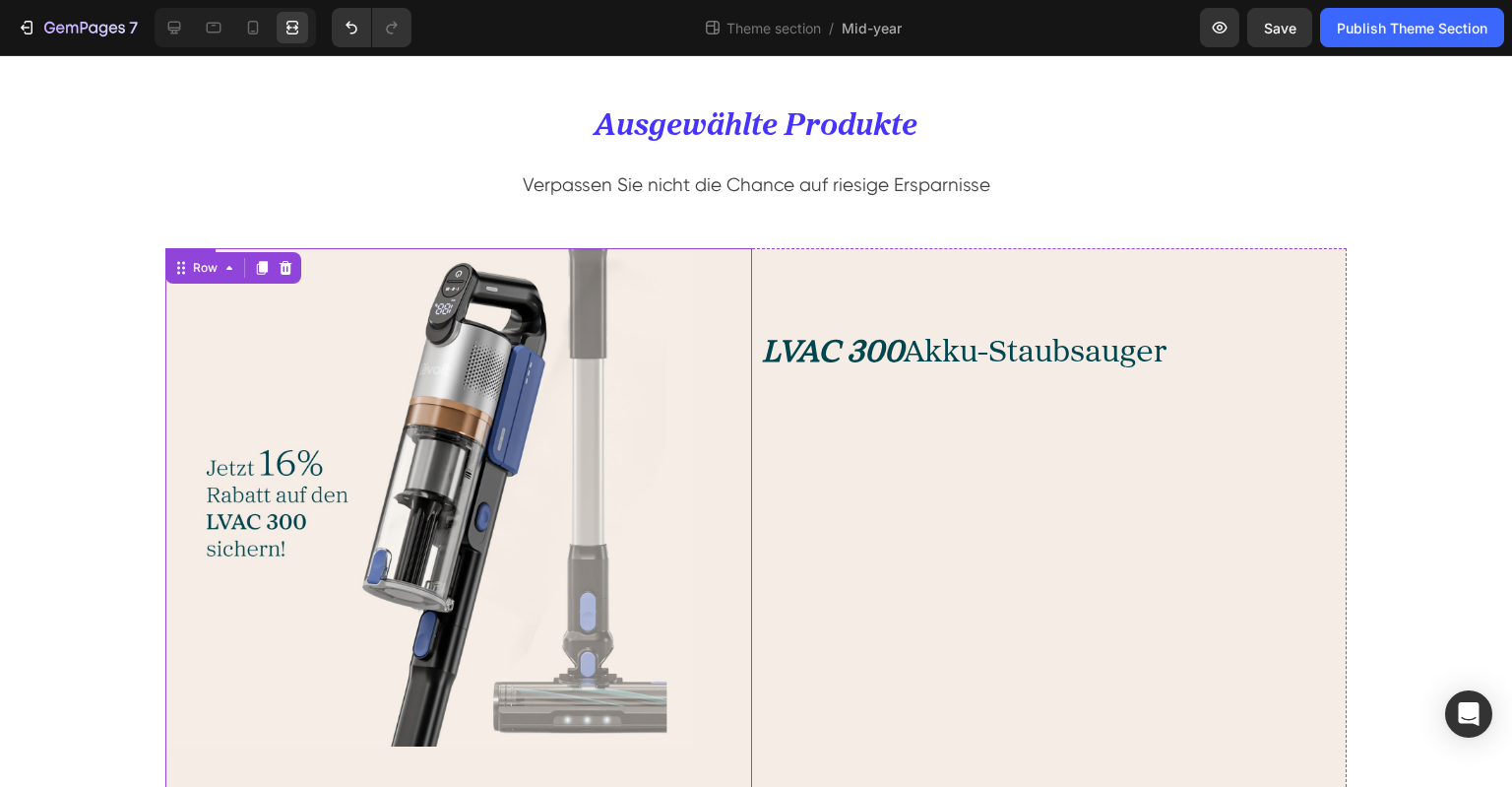 scroll, scrollTop: 497, scrollLeft: 0, axis: vertical 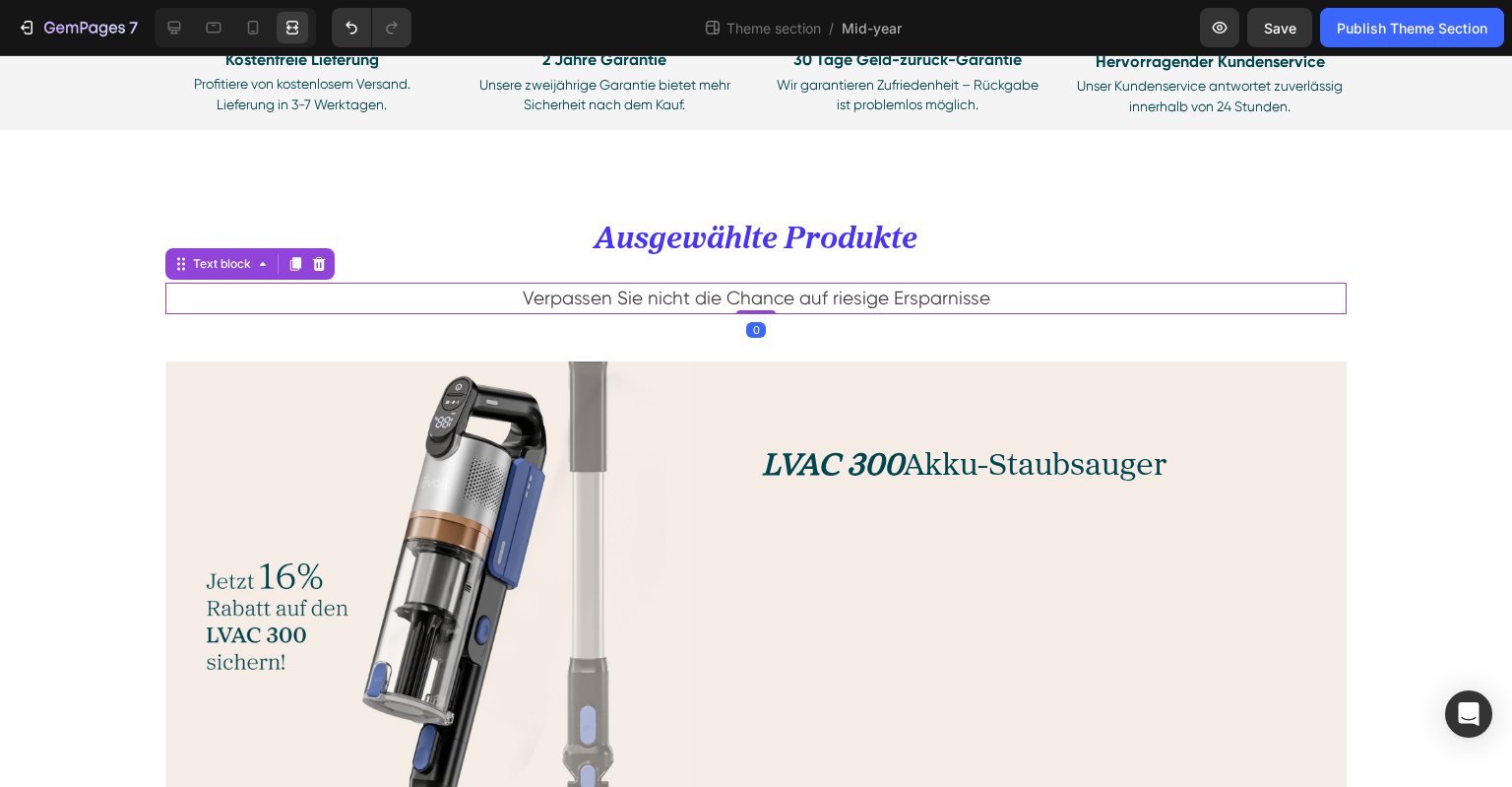 click on "Verpassen Sie nicht die Chance auf riesige Ersparnisse" at bounding box center [756, 298] 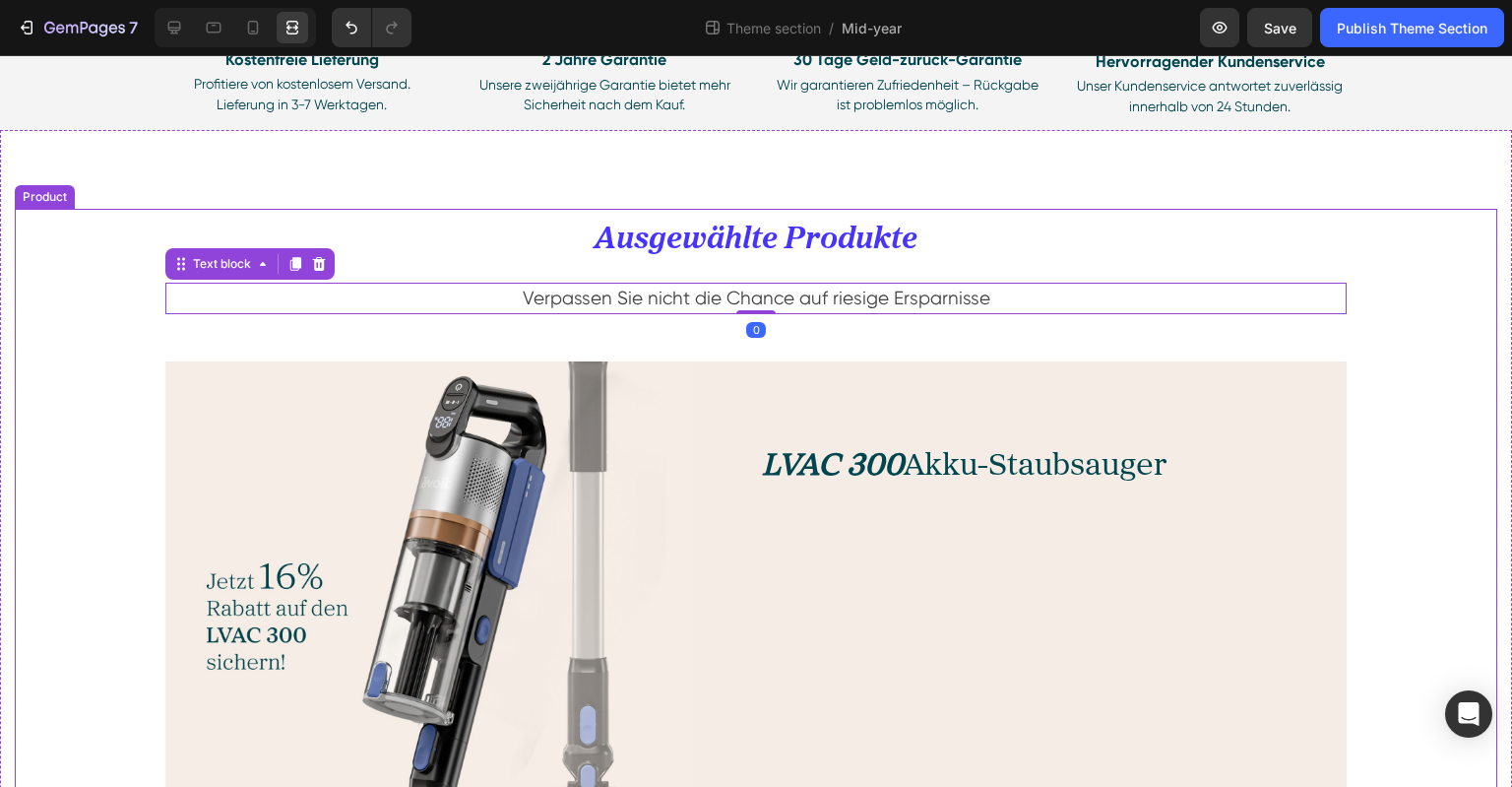click on "⁠⁠⁠⁠⁠⁠⁠ Ausgewählte Produkte Heading Verpassen Sie nicht die Chance auf riesige Ersparnisse Text block   0 Row Image LVAC 300  Akku-Staubsauger Heading Row (P) Images & Gallery Image Long-Lasting Performance Heading Dura power technology optimizes power consumption and lasts 4 times longer than a standard trimmer. Text block Row Image Skin-Friendly Touch Heading Blades stay extra-sharp but still have rounded blade tips and combs to prevent irritation. Text block Row Image Self-Sharpening Stainless Steel Blades Heading The trimmer's steel blades delicately rub against one another, sharpening themselves as they trim. Text block Row Image Effortless Trimming with the Zoom Wheel Heading Simply crank the wheel to pick and lock in the desired length settings with 20 various length options. Text block Row Get It Now (P) Cart Button Row" at bounding box center [756, 902] 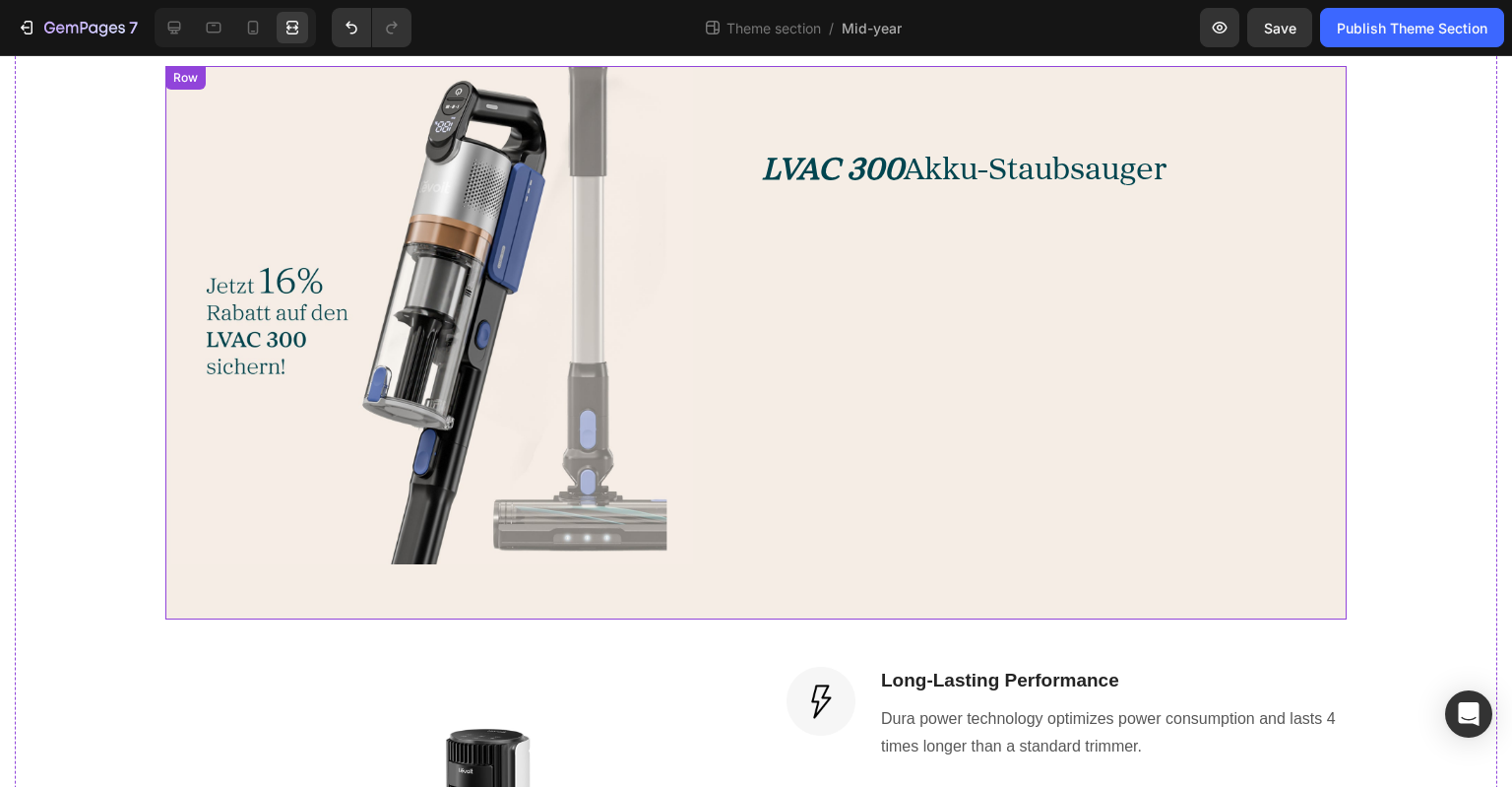 scroll, scrollTop: 1187, scrollLeft: 0, axis: vertical 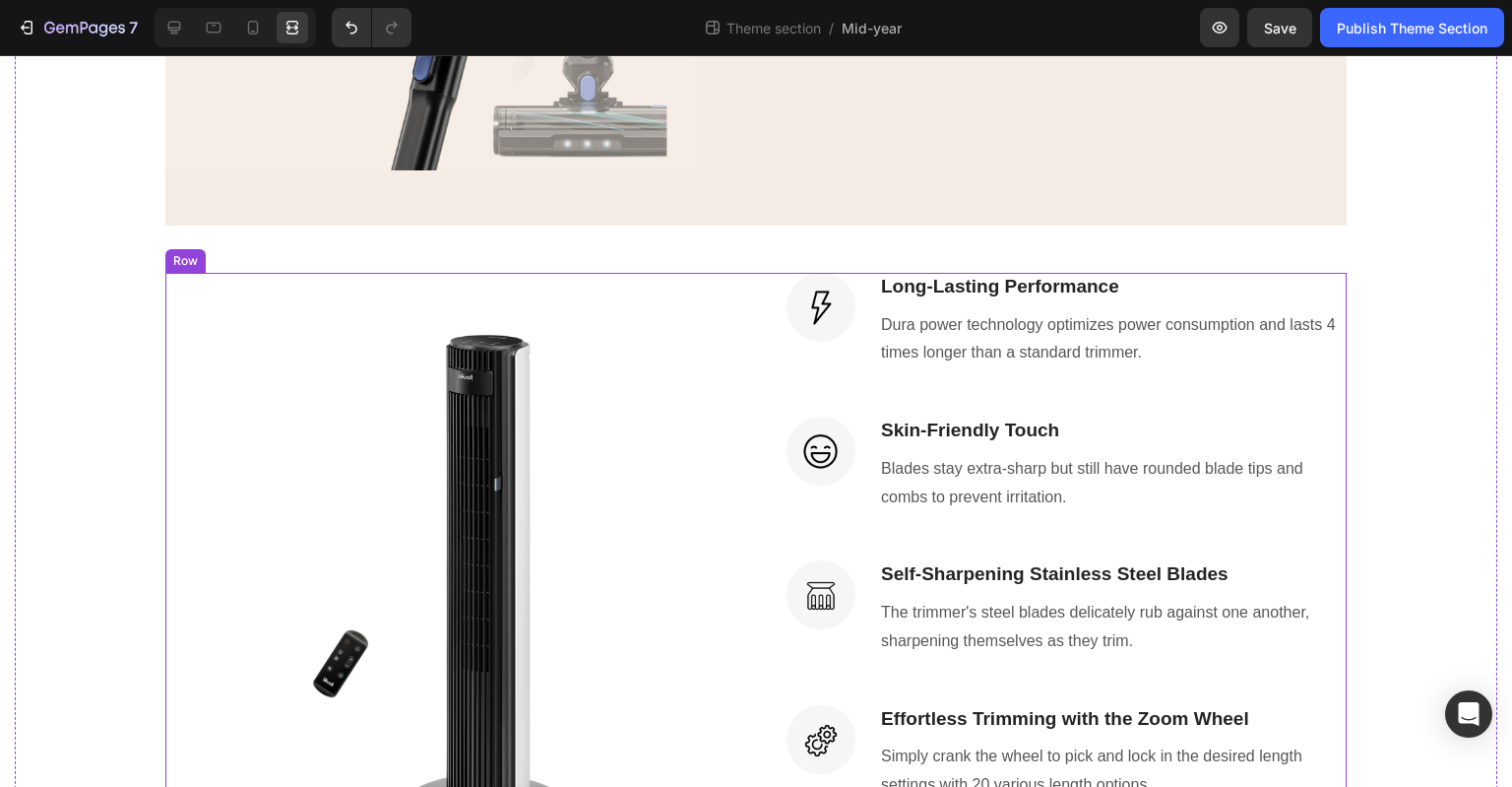 click on "(P) Images & Gallery Image Long-Lasting Performance Heading Dura power technology optimizes power consumption and lasts 4 times longer than a standard trimmer. Text block Row Image Skin-Friendly Touch Heading Blades stay extra-sharp but still have rounded blade tips and combs to prevent irritation. Text block Row Image Self-Sharpening Stainless Steel Blades Heading The trimmer's steel blades delicately rub against one another, sharpening themselves as they trim. Text block Row Image Effortless Trimming with the Zoom Wheel Heading Simply crank the wheel to pick and lock in the desired length settings with 20 various length options. Text block Row Get It Now (P) Cart Button Row" at bounding box center [756, 590] 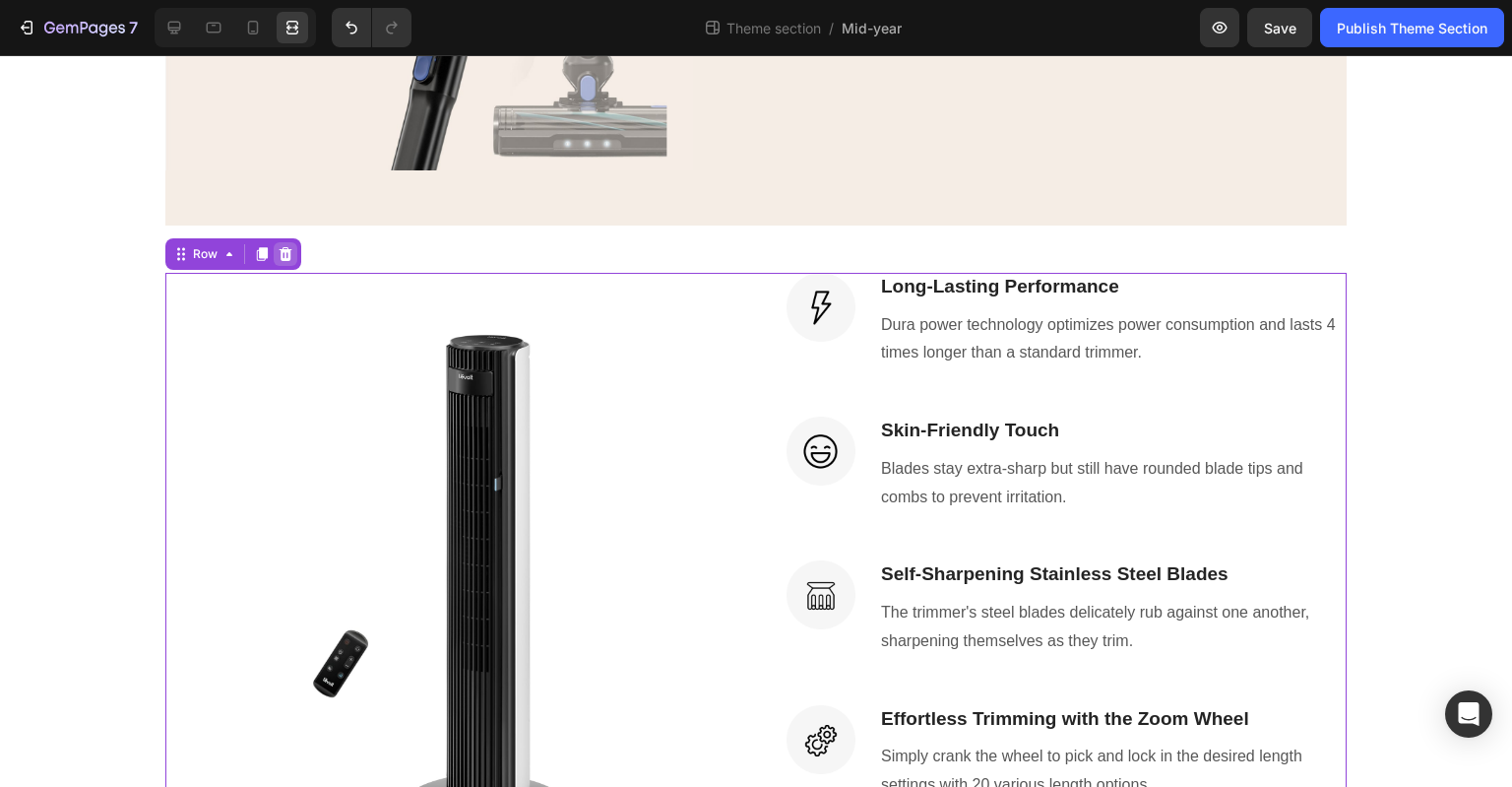 click 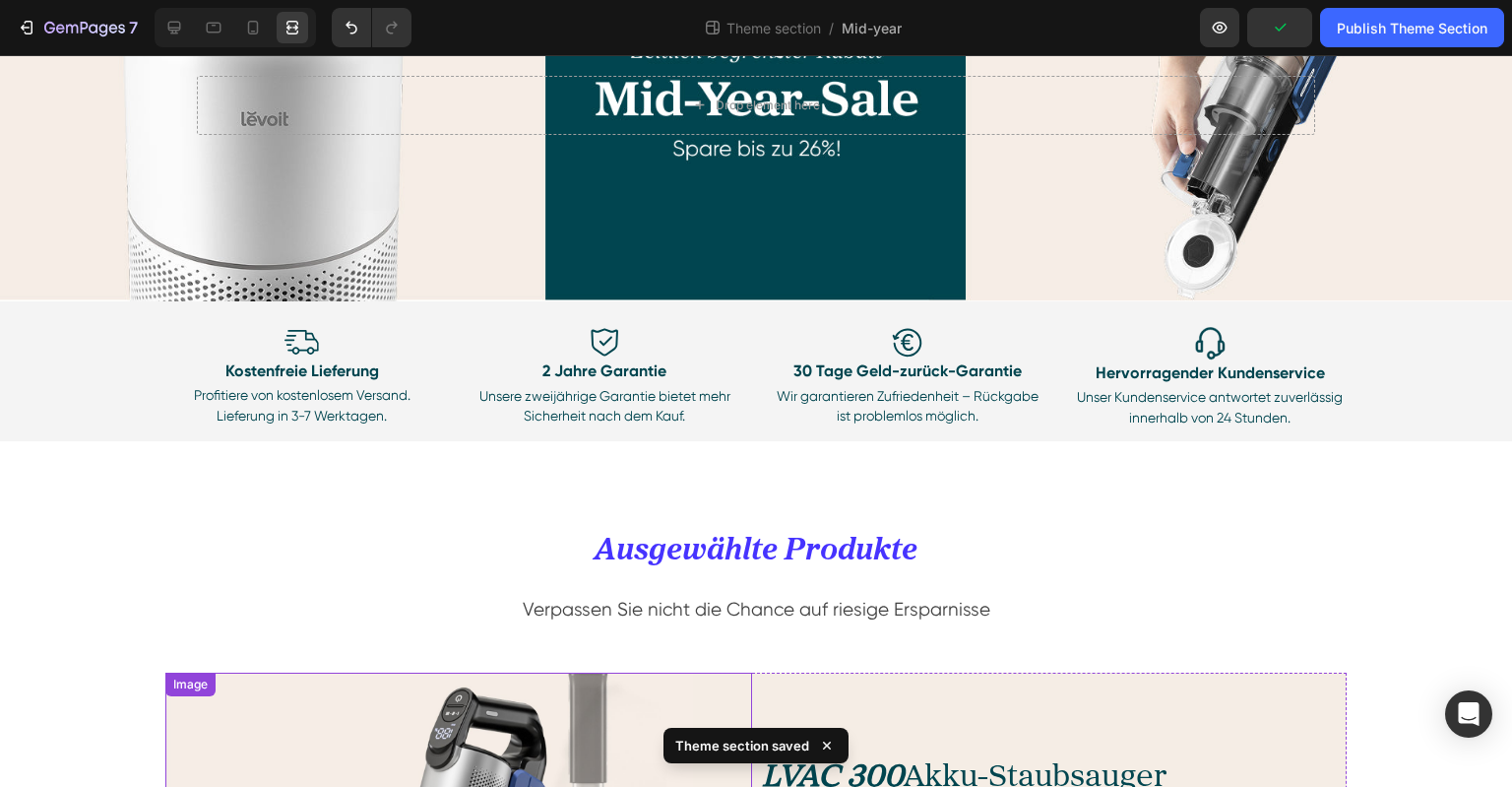 scroll, scrollTop: 55, scrollLeft: 0, axis: vertical 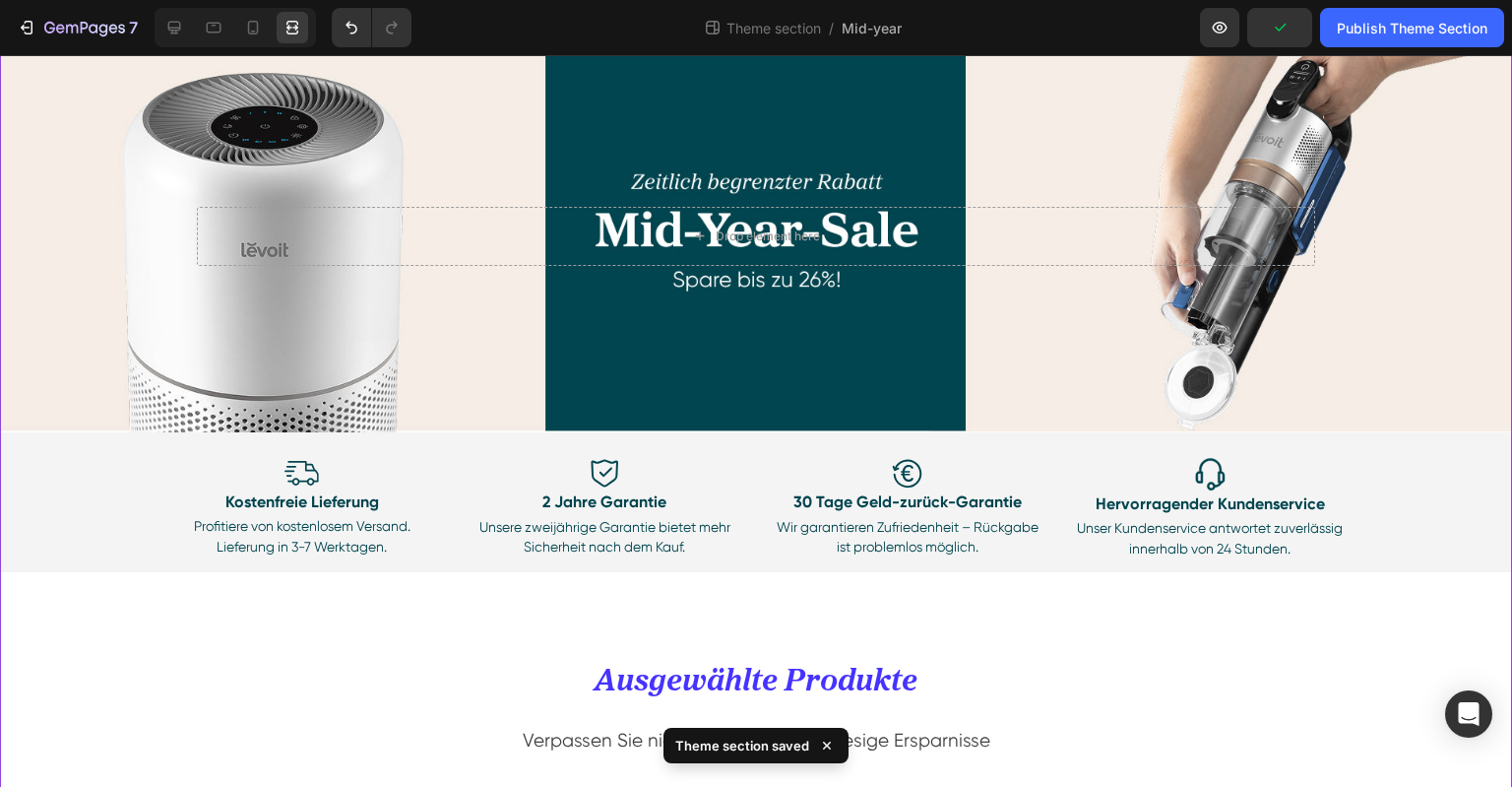 click on "Hero Banner
Drop element here Hero Banner Row Image Kostenfreie Lieferung Text Block Profitiere von kostenlosem Versand. Lieferung in 3-7 Werktagen. Text Block Image 2 Jahre Garantie Text Block Unsere zweijährige Garantie bietet mehr Sicherheit nach dem Kauf. Text Block Row Image 30 Tage Geld-zurück-Garantie Text Block Wir garantieren Zufriedenheit – Rückgabe ist problemlos möglich. Text Block Image Hervorragender Kundenservice Text Block Unser Kundenservice antwortet zuverlässig innerhalb von 24 Stunden. Text Block Row Row Row
Image Kostenfreie Lieferung Text Block Profitiere von kostenlosem Versand. Lieferung in 3-7 Werktagen. Text Block Image 2 Jahre Garantie Text Block Unsere zweijährige Garantie bietet mehr Sicherheit nach dem Kauf. Text Block Image 30 Tage Geld-zurück-Garantie Text Block Wir garantieren Zufriedenheit – Rückgabe ist problemlos möglich. Text Block Image Text Block Text Block" at bounding box center (756, 761) 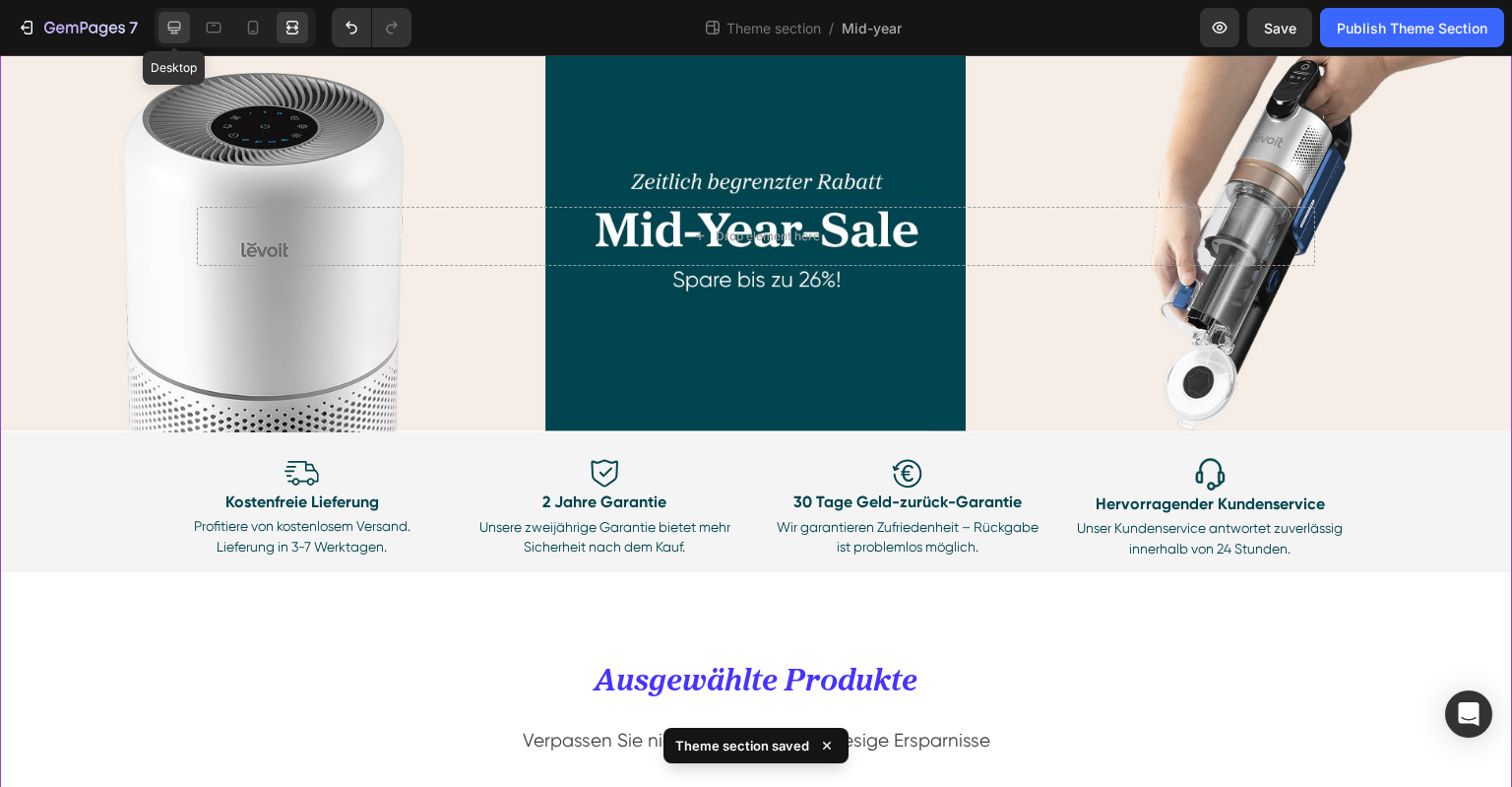 click 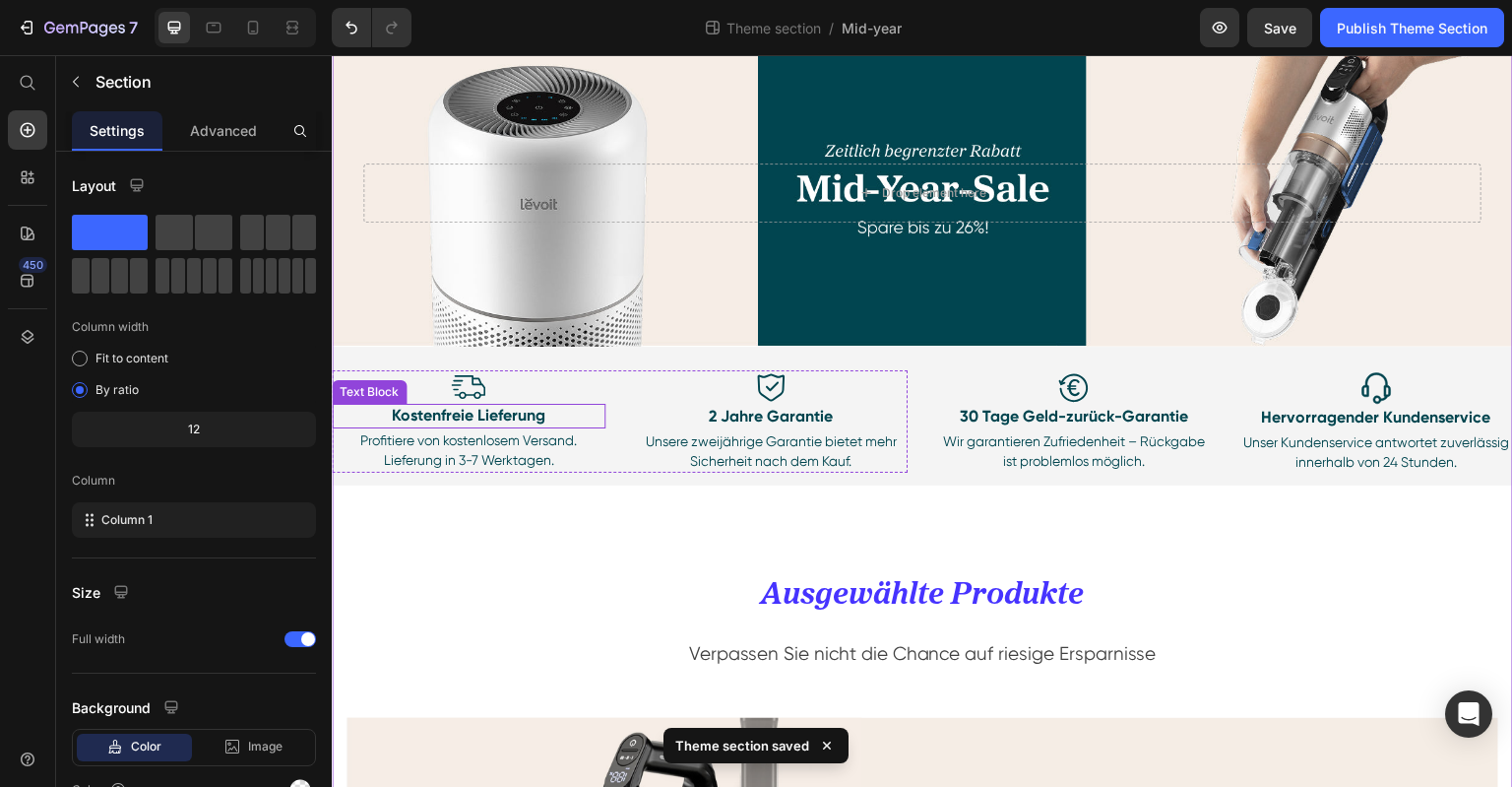 click at bounding box center [469, 387] 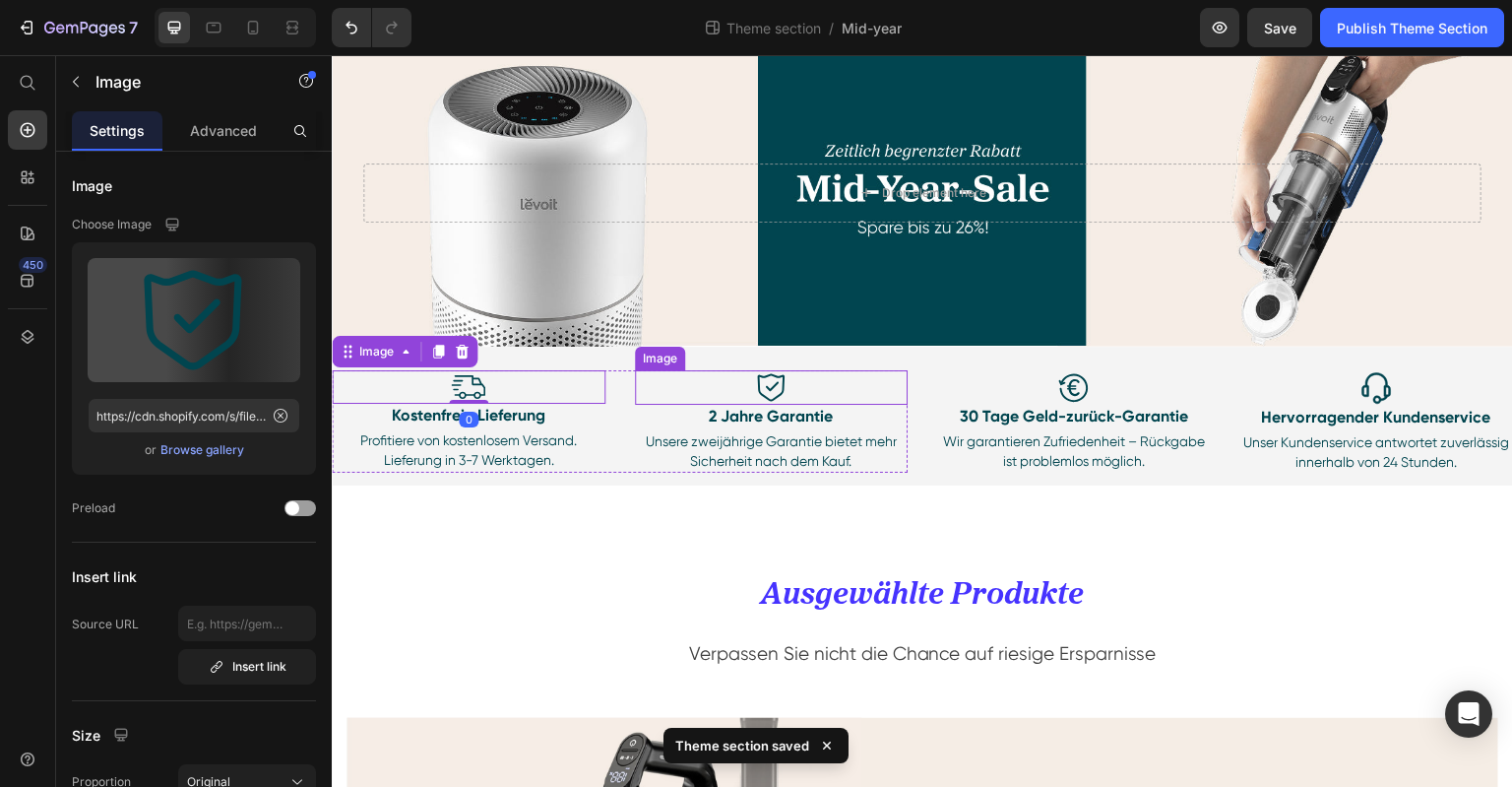 click on "Image" at bounding box center [660, 359] 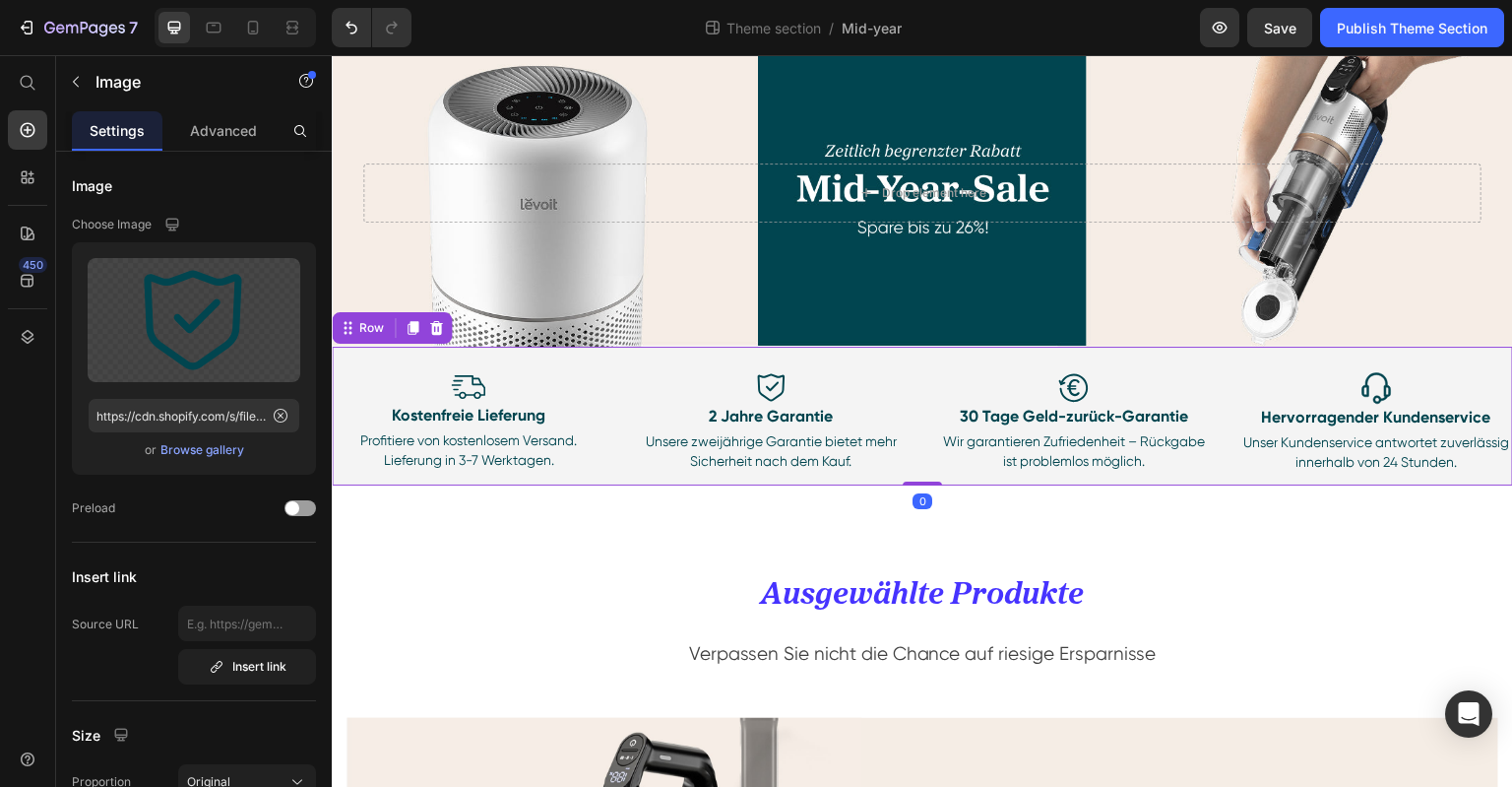 click on "Image Kostenfreie Lieferung Text Block Profitiere von kostenlosem Versand. Lieferung in 3-7 Werktagen. Text Block Image 2 Jahre Garantie Text Block Unsere zweijährige Garantie bietet mehr Sicherheit nach dem Kauf. Text Block Row Image 30 Tage Geld-zurück-Garantie Text Block Wir garantieren Zufriedenheit – Rückgabe ist problemlos möglich. Text Block Image Hervorragender Kundenservice Text Block Unser Kundenservice antwortet zuverlässig innerhalb von 24 Stunden. Text Block Row Row" at bounding box center [922, 417] 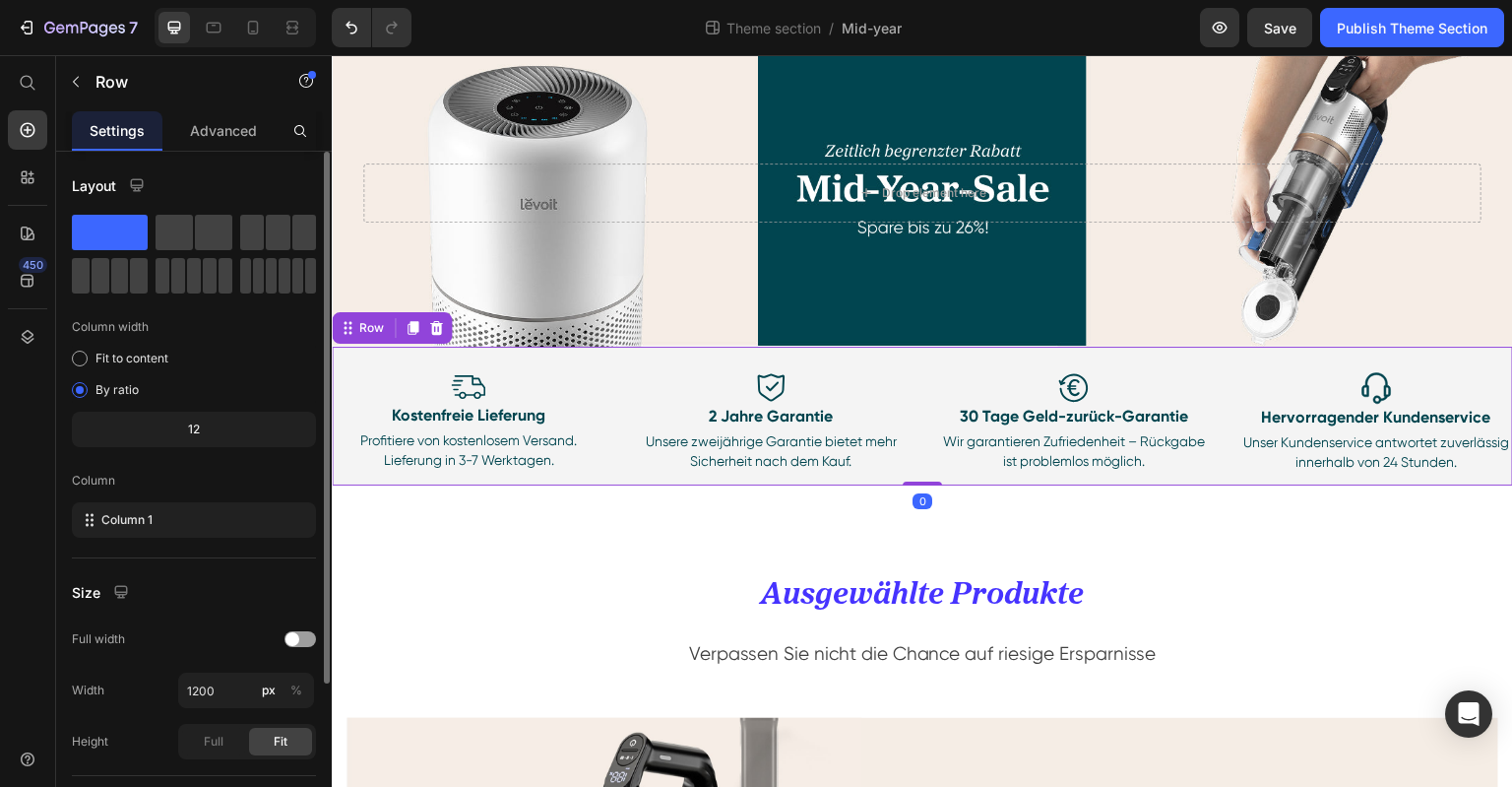 scroll, scrollTop: 205, scrollLeft: 0, axis: vertical 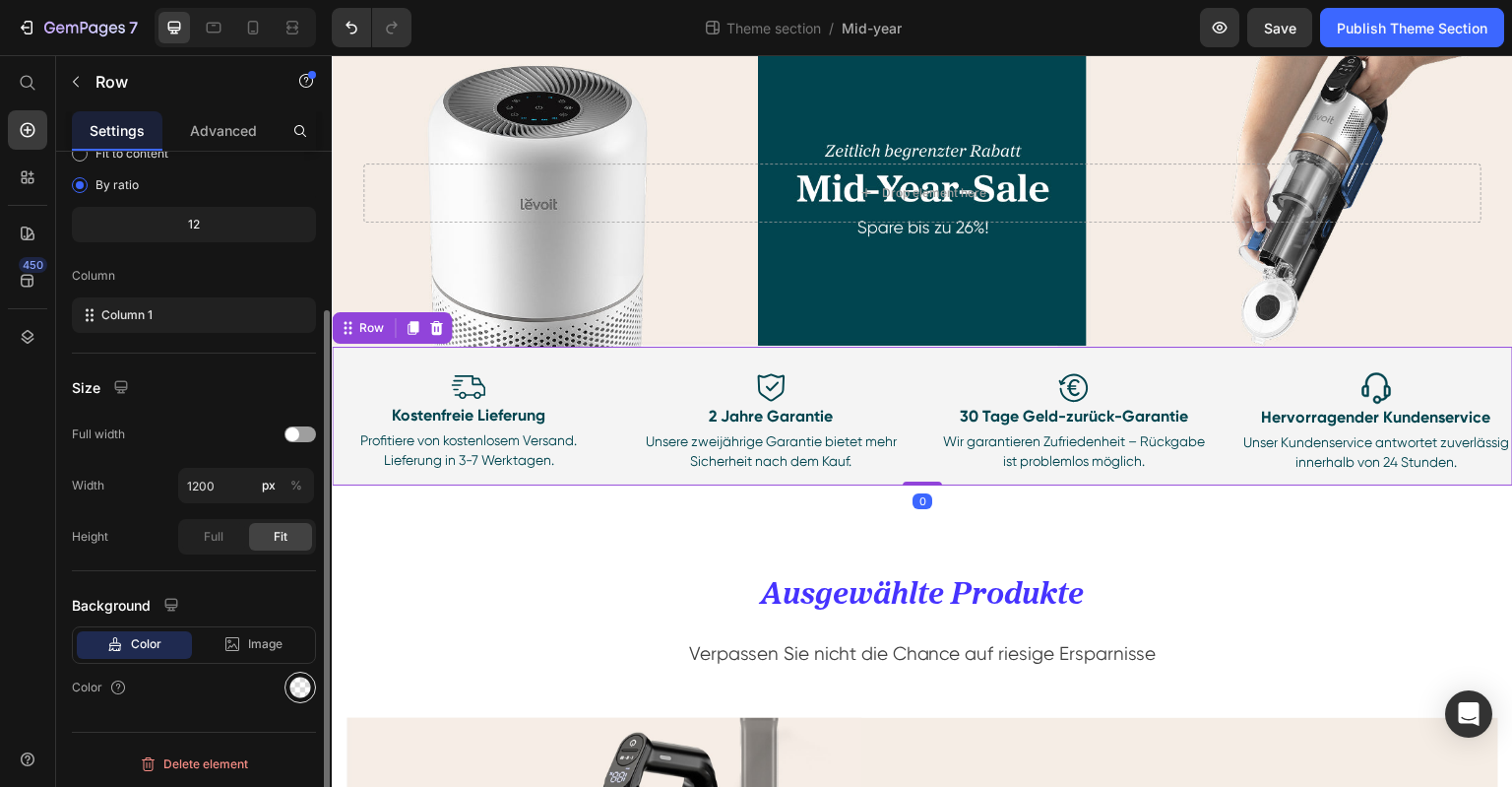 click at bounding box center [300, 688] 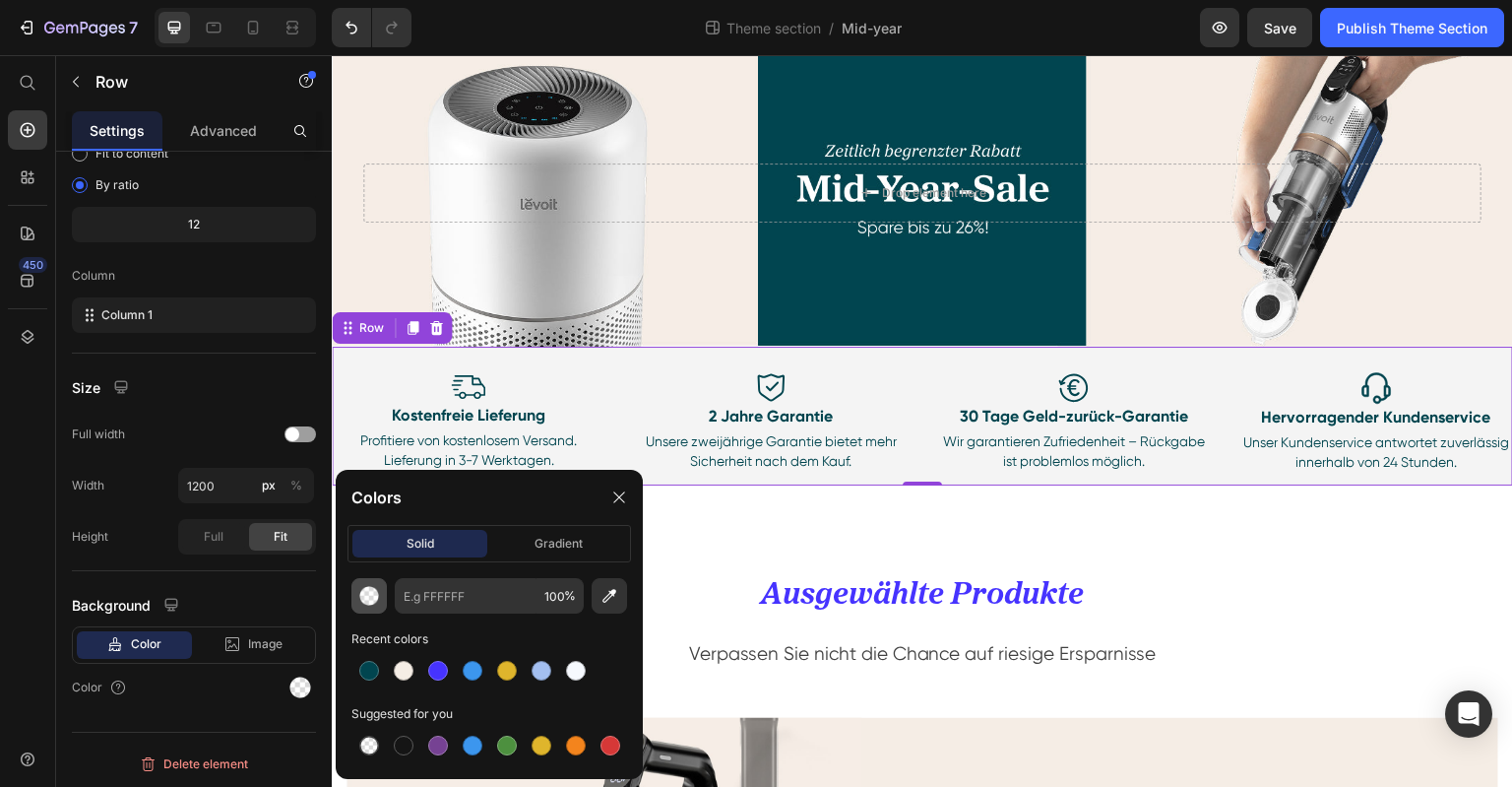 click at bounding box center [369, 596] 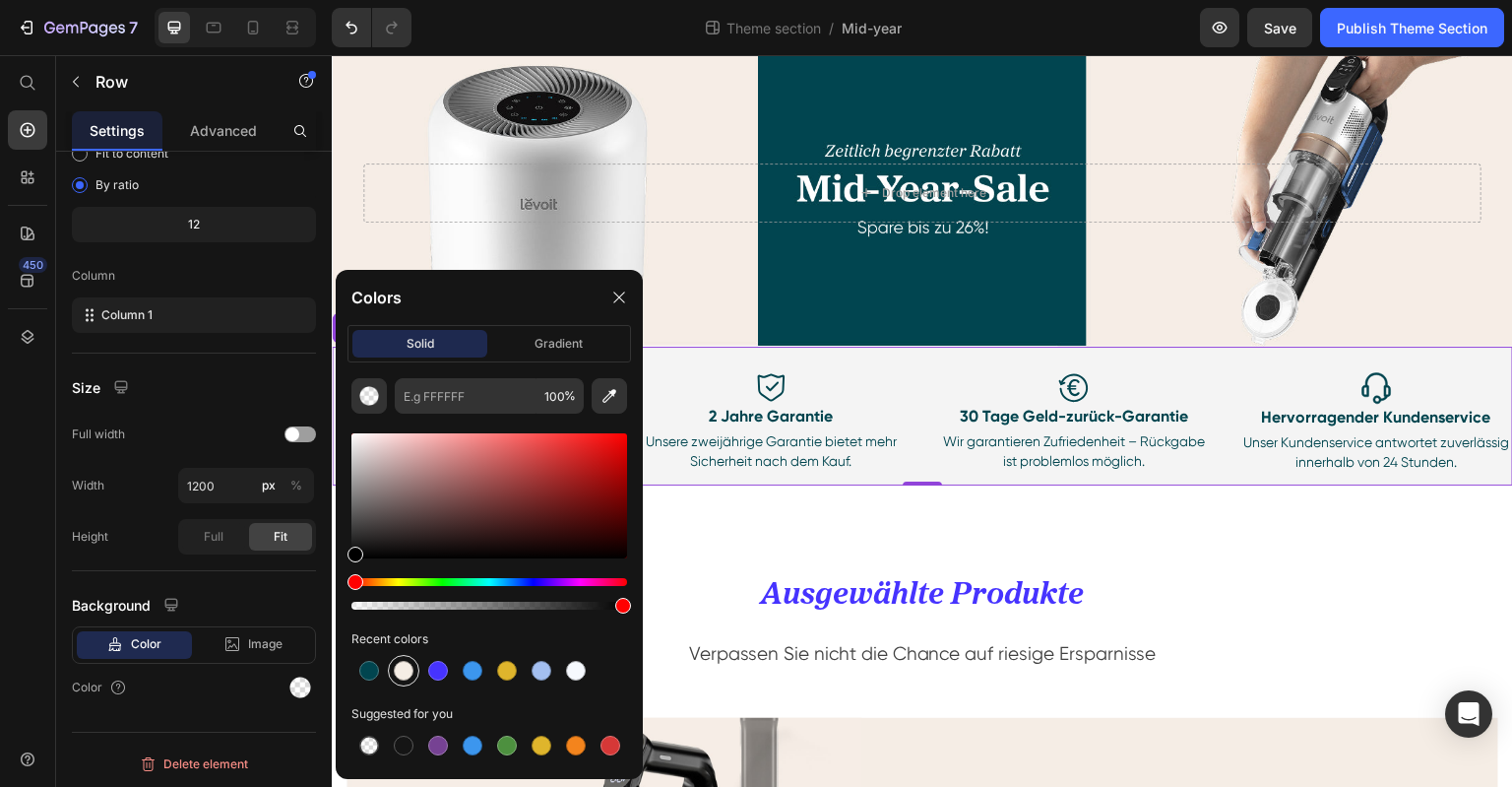 click at bounding box center [404, 671] 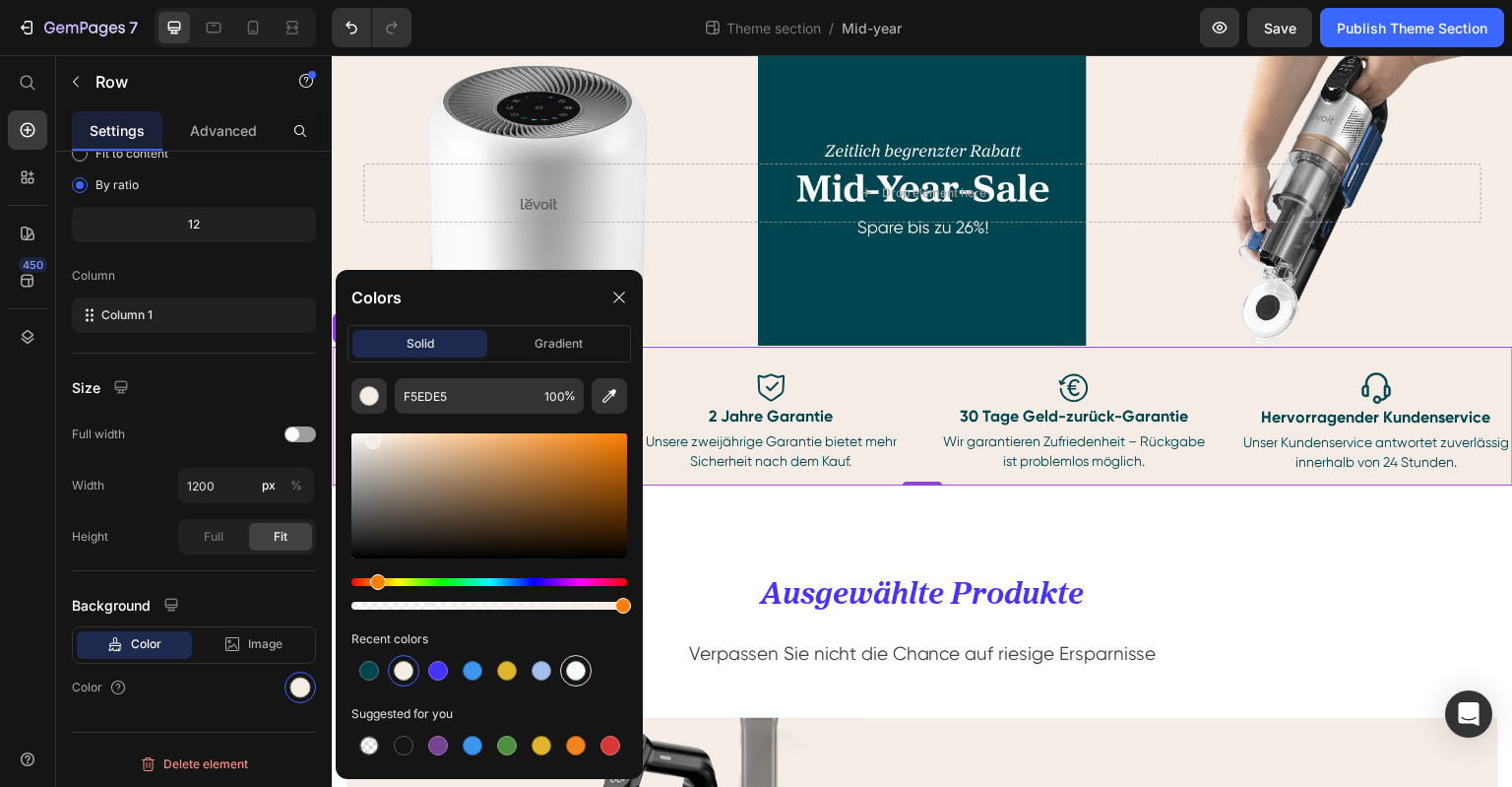 click at bounding box center [576, 671] 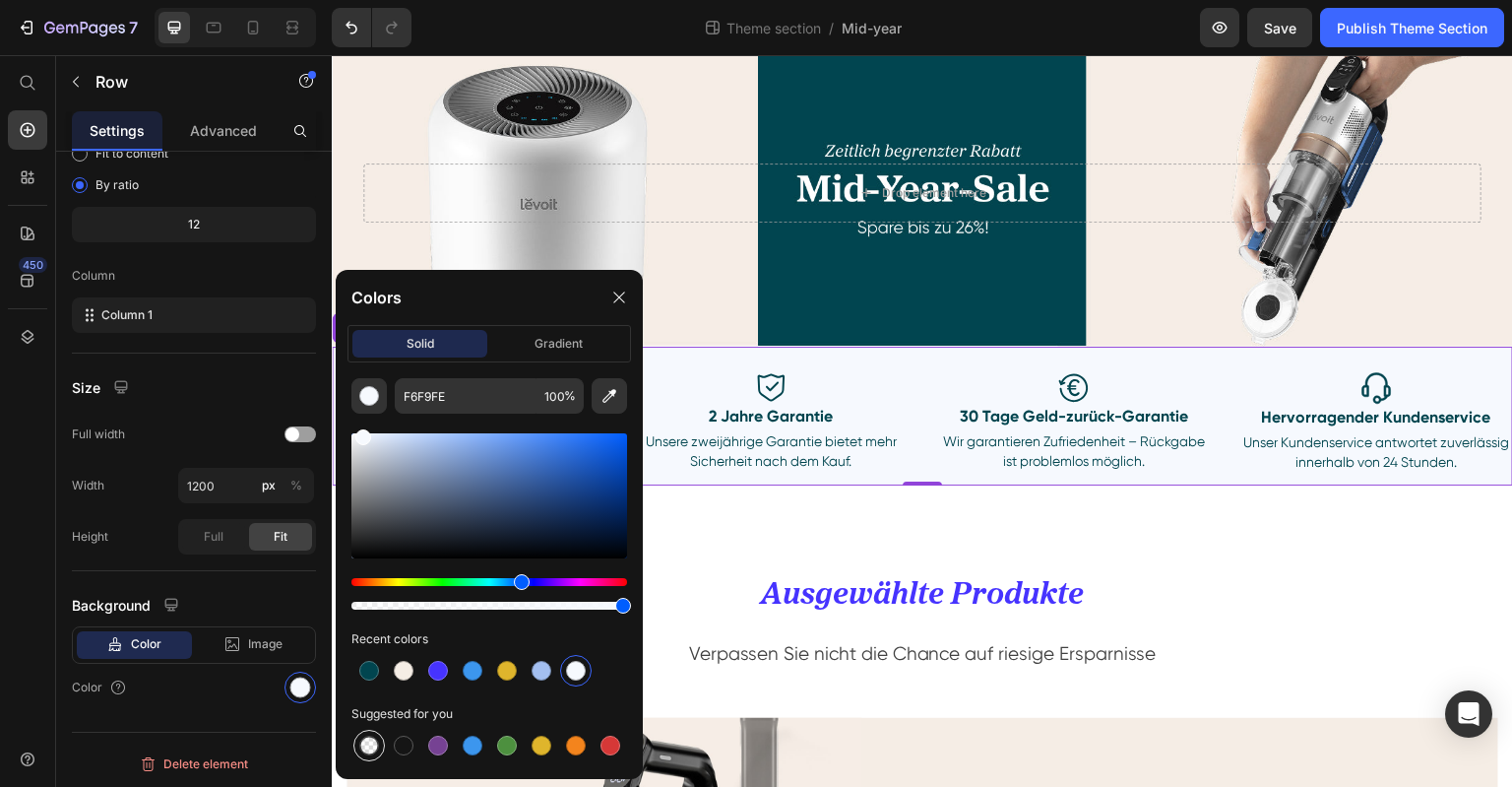 click at bounding box center (369, 746) 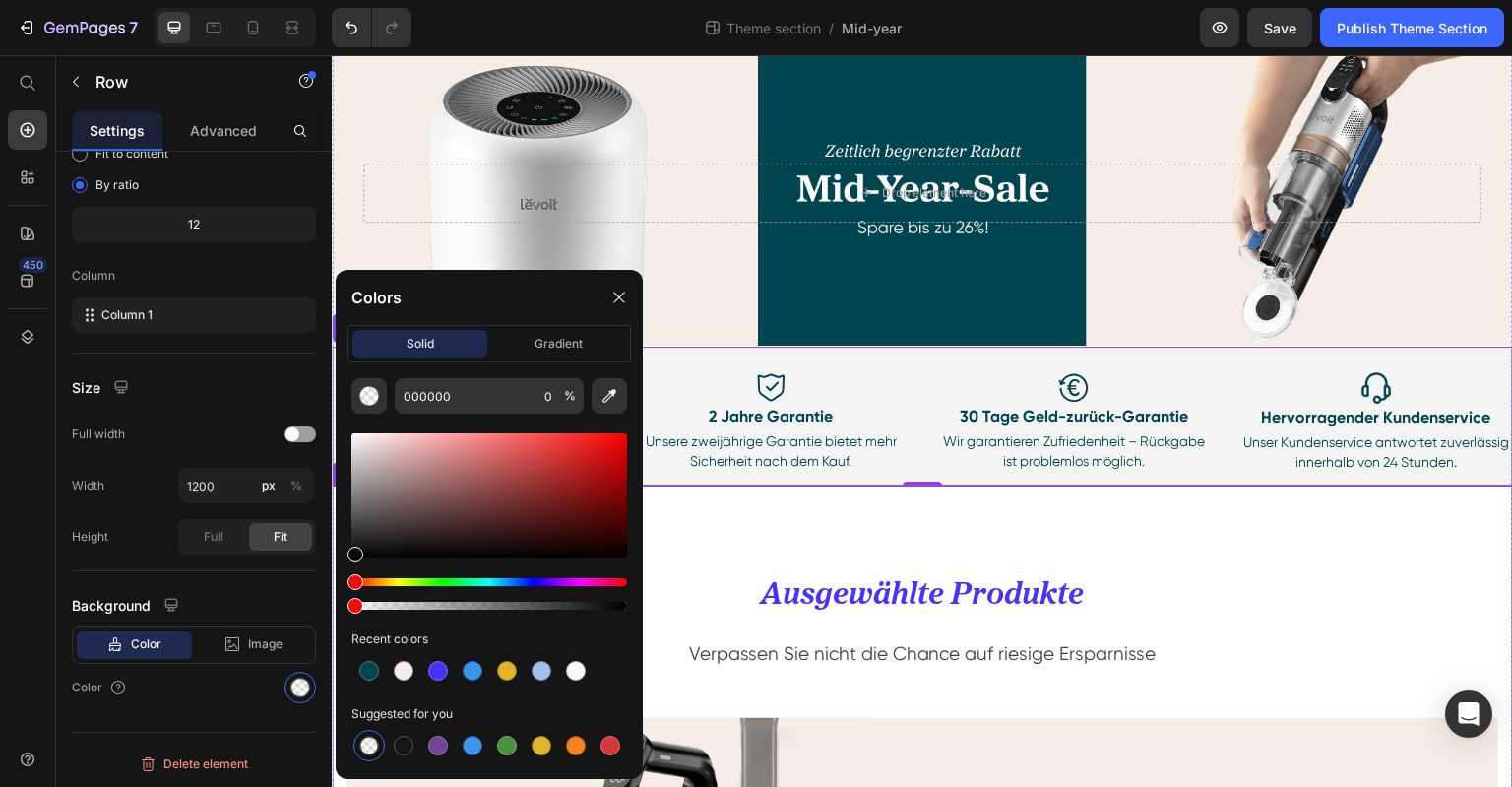 click on "Ausgewählte Produkte Heading Verpassen Sie nicht die Chance auf riesige Ersparnisse Text block Row Image LVAC 300  Akku-Staubsauger Heading Row Product Row" at bounding box center [922, 934] 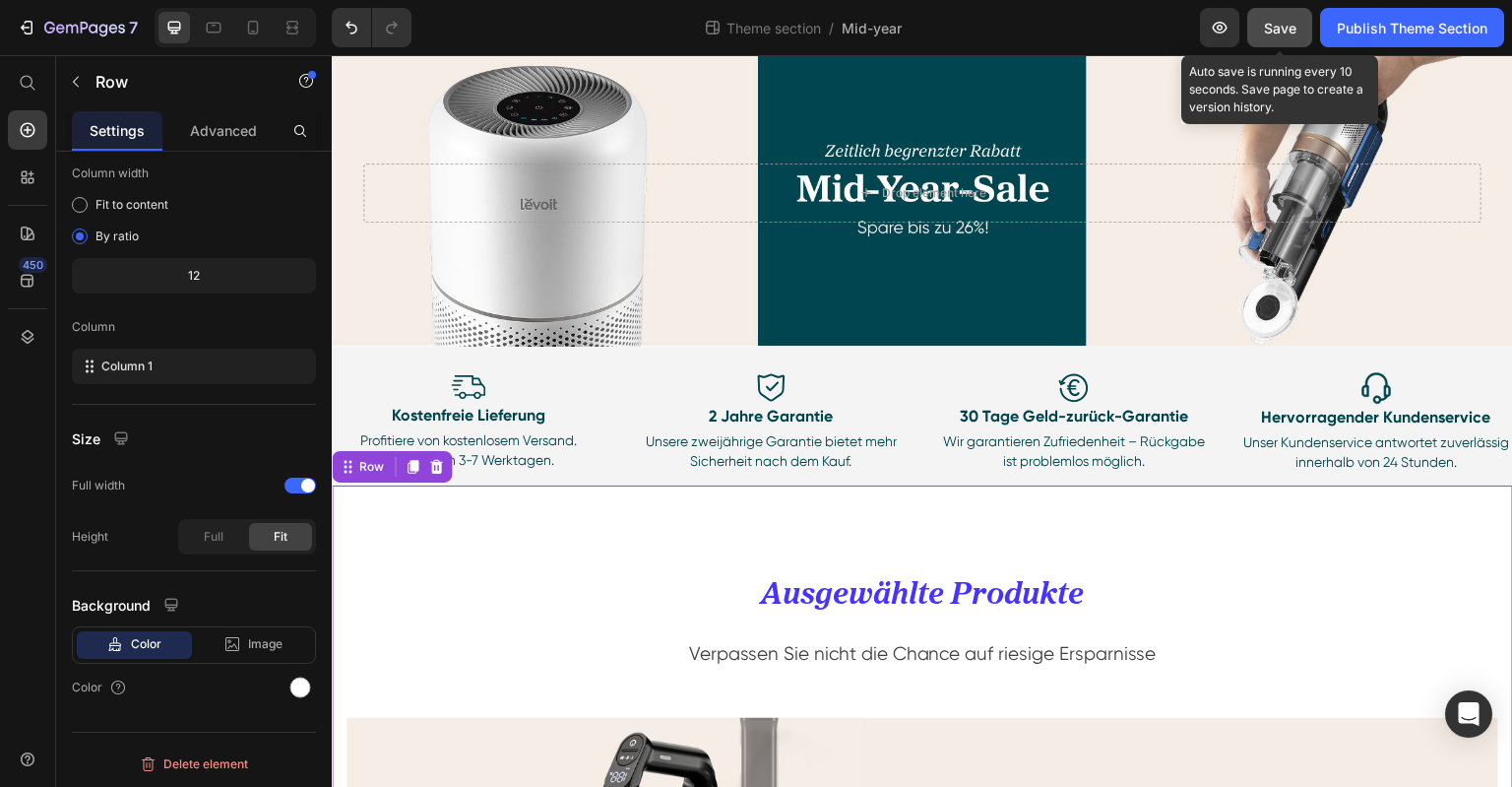 click on "Save" at bounding box center [1280, 28] 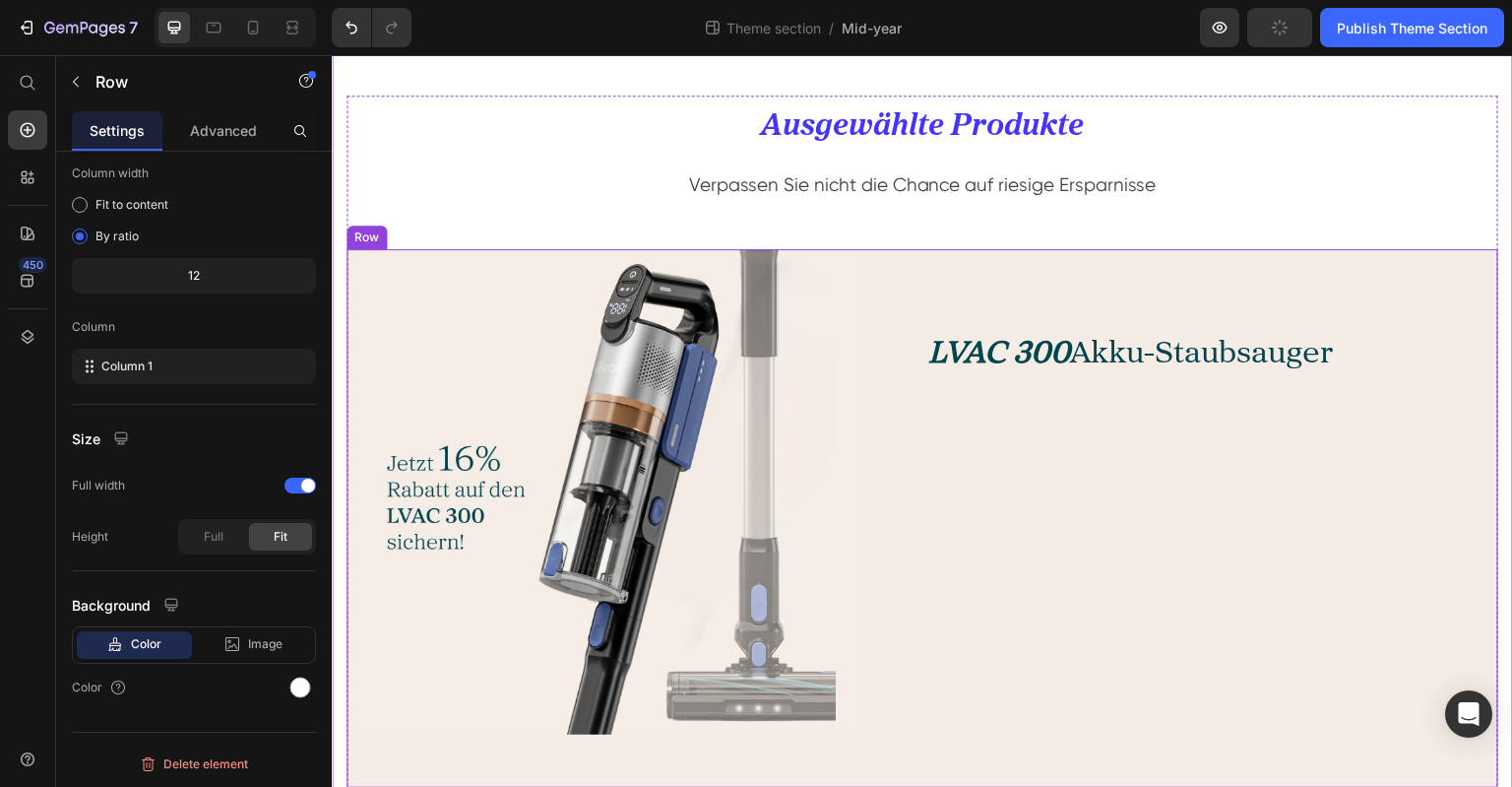 scroll, scrollTop: 548, scrollLeft: 0, axis: vertical 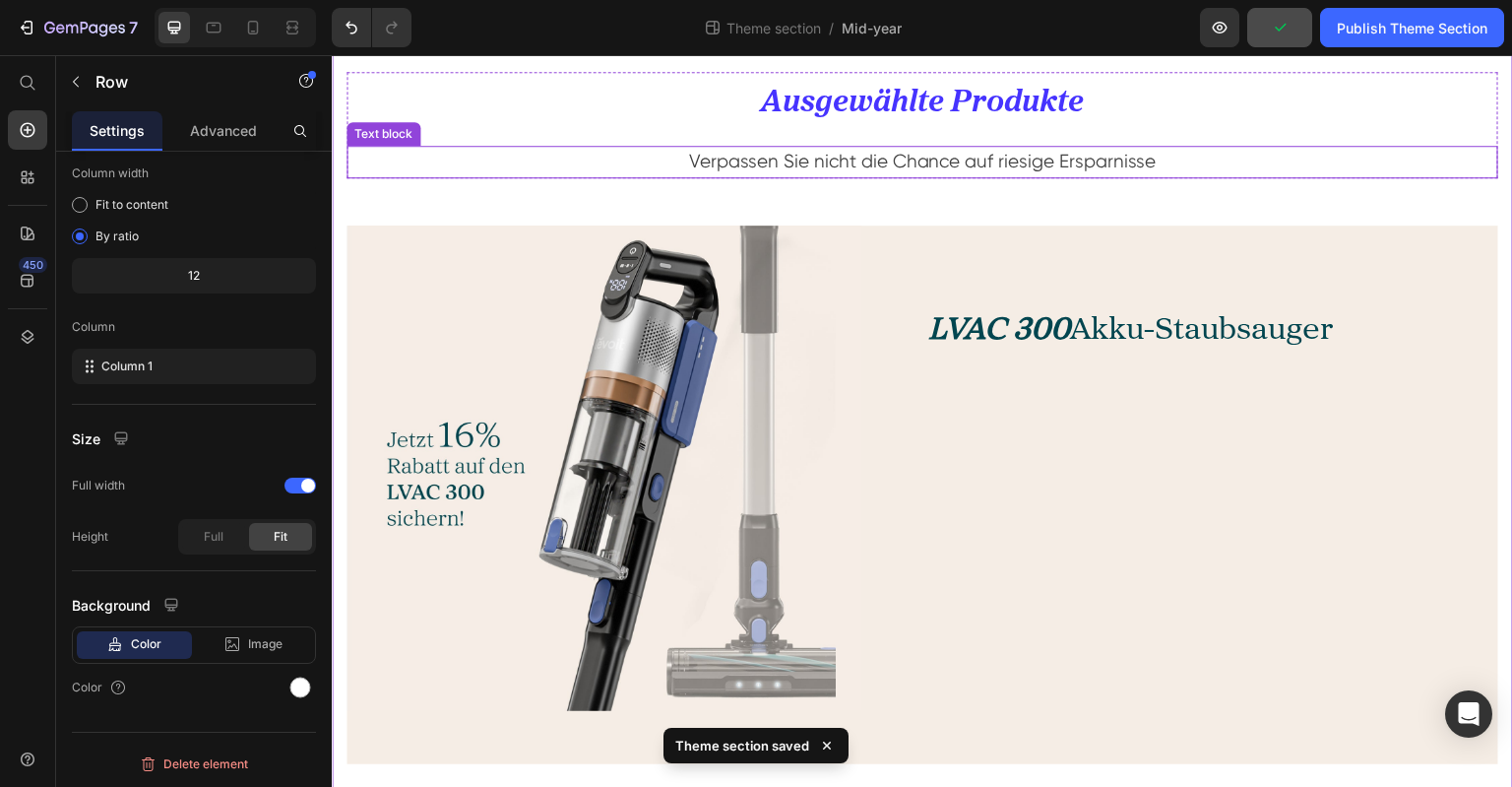 click on "Verpassen Sie nicht die Chance auf riesige Ersparnisse" at bounding box center (922, 162) 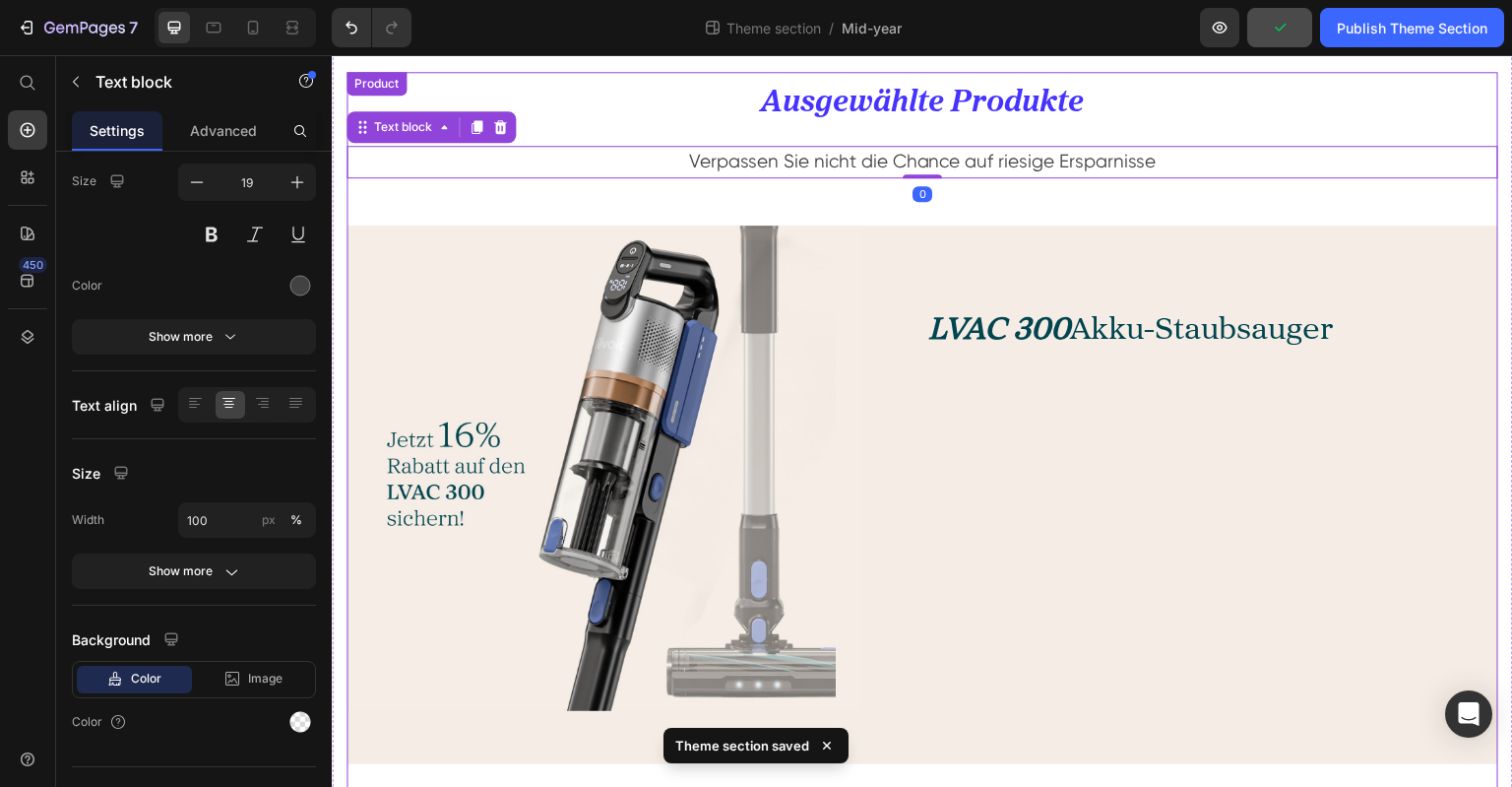 scroll, scrollTop: 0, scrollLeft: 0, axis: both 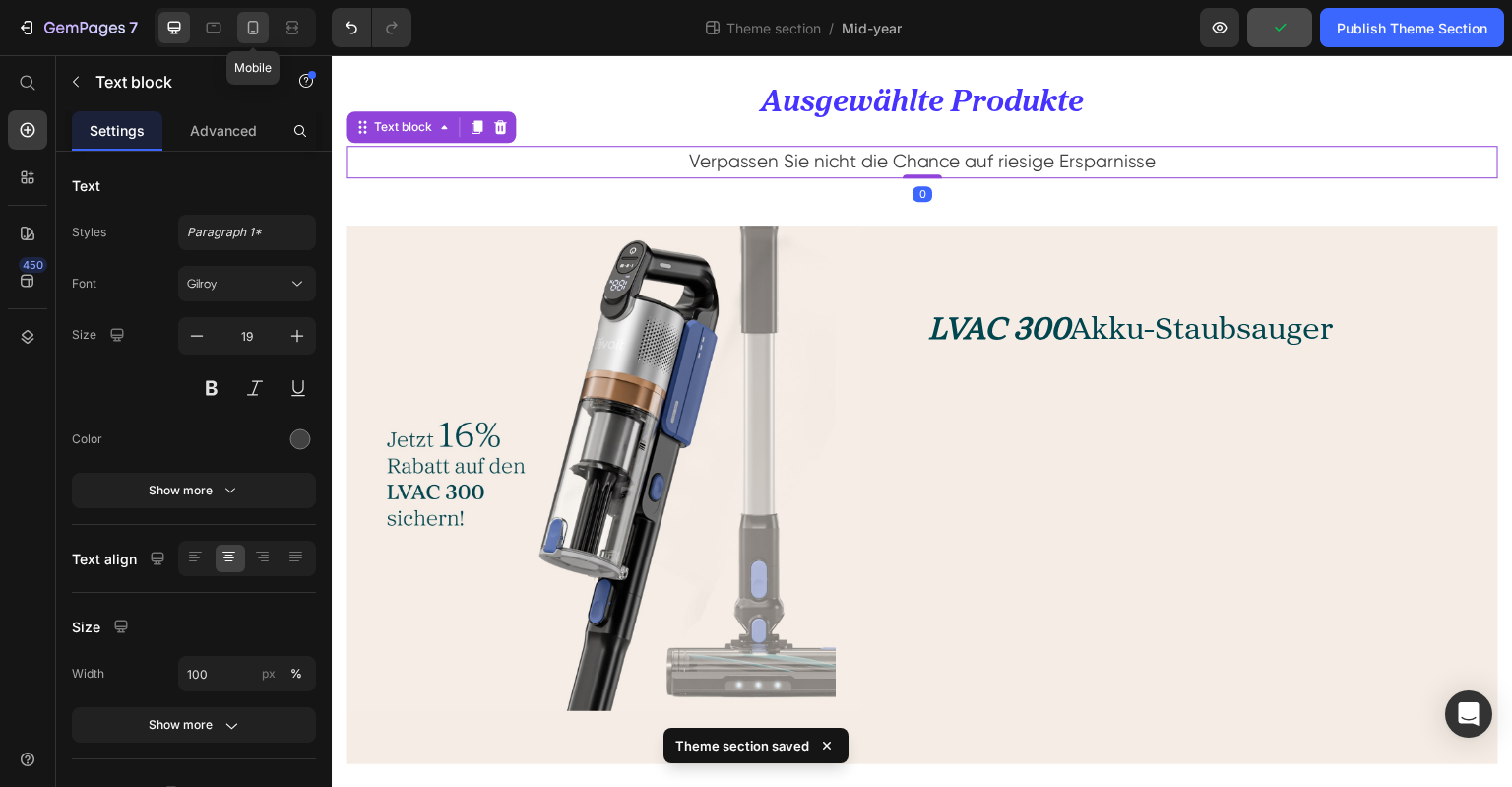 click 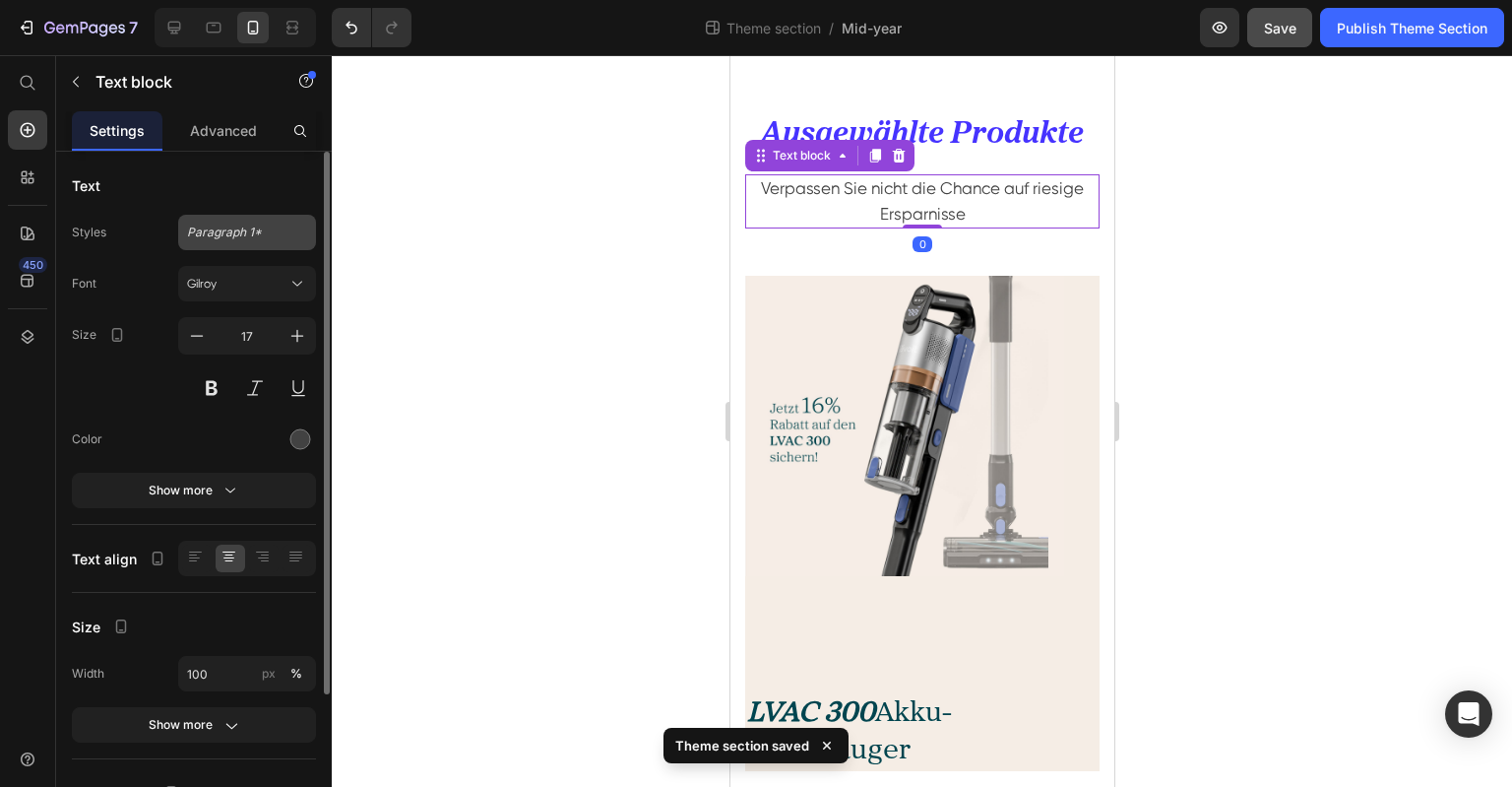 scroll, scrollTop: 635, scrollLeft: 0, axis: vertical 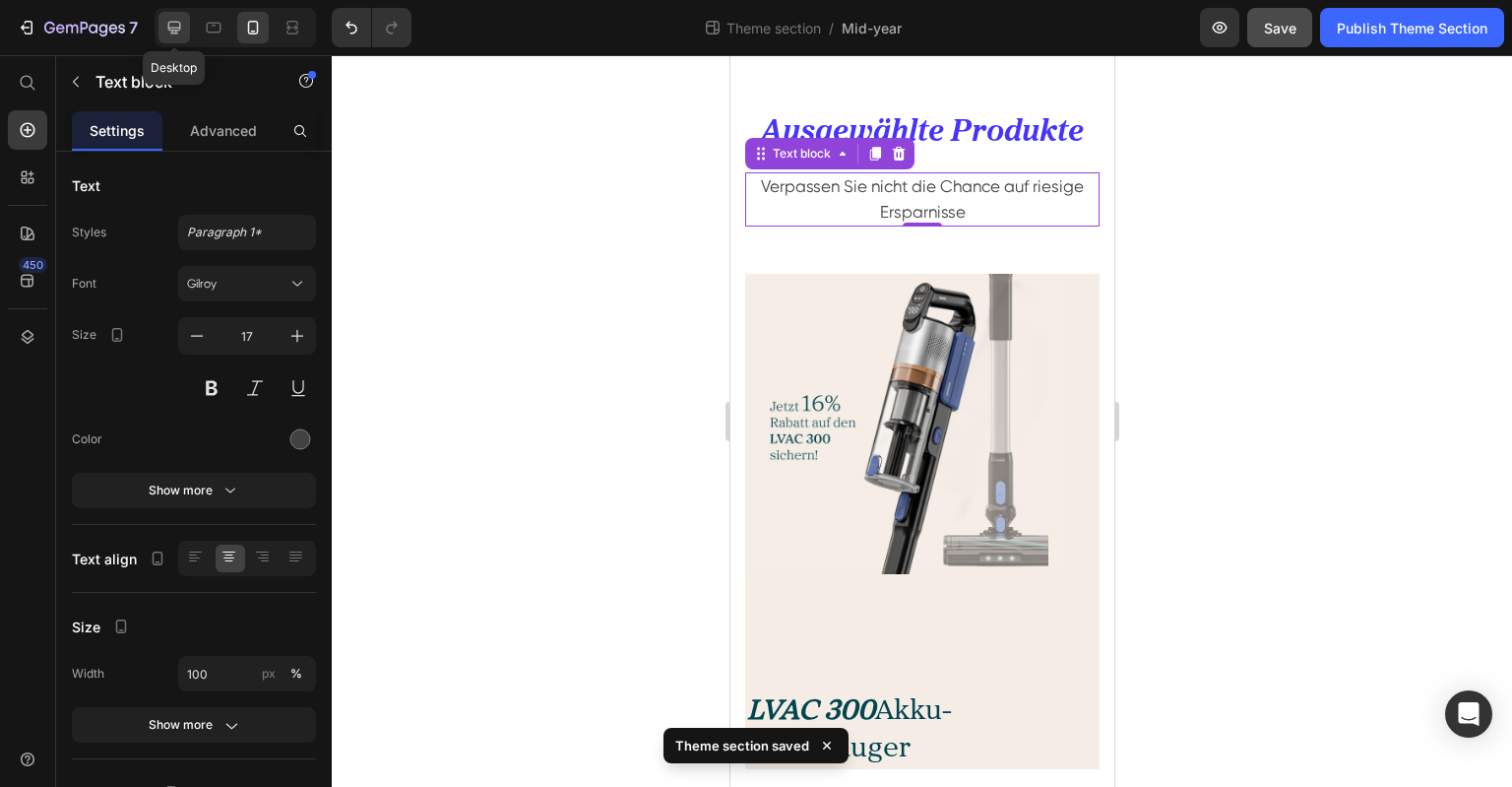 click 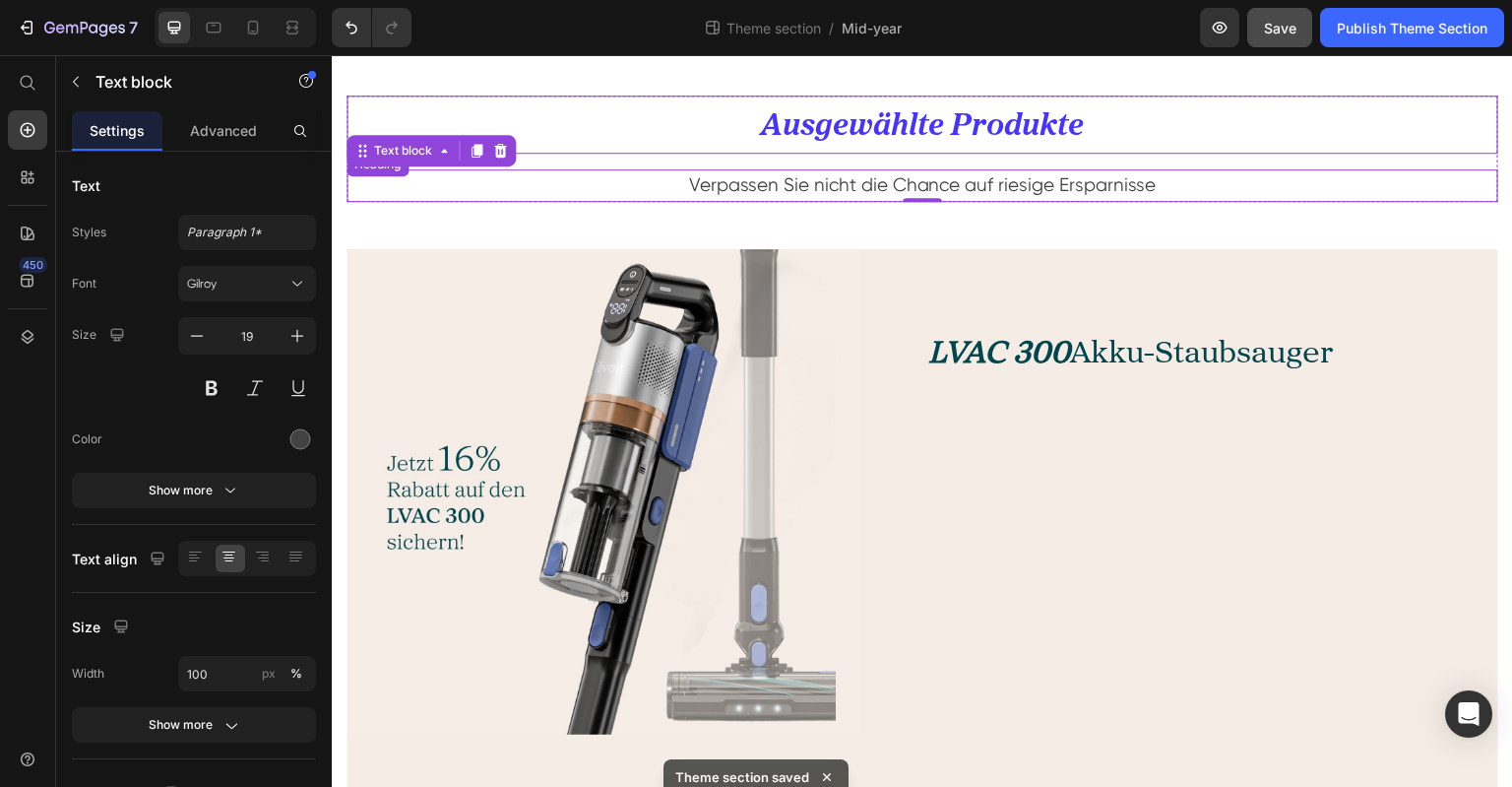 scroll, scrollTop: 563, scrollLeft: 0, axis: vertical 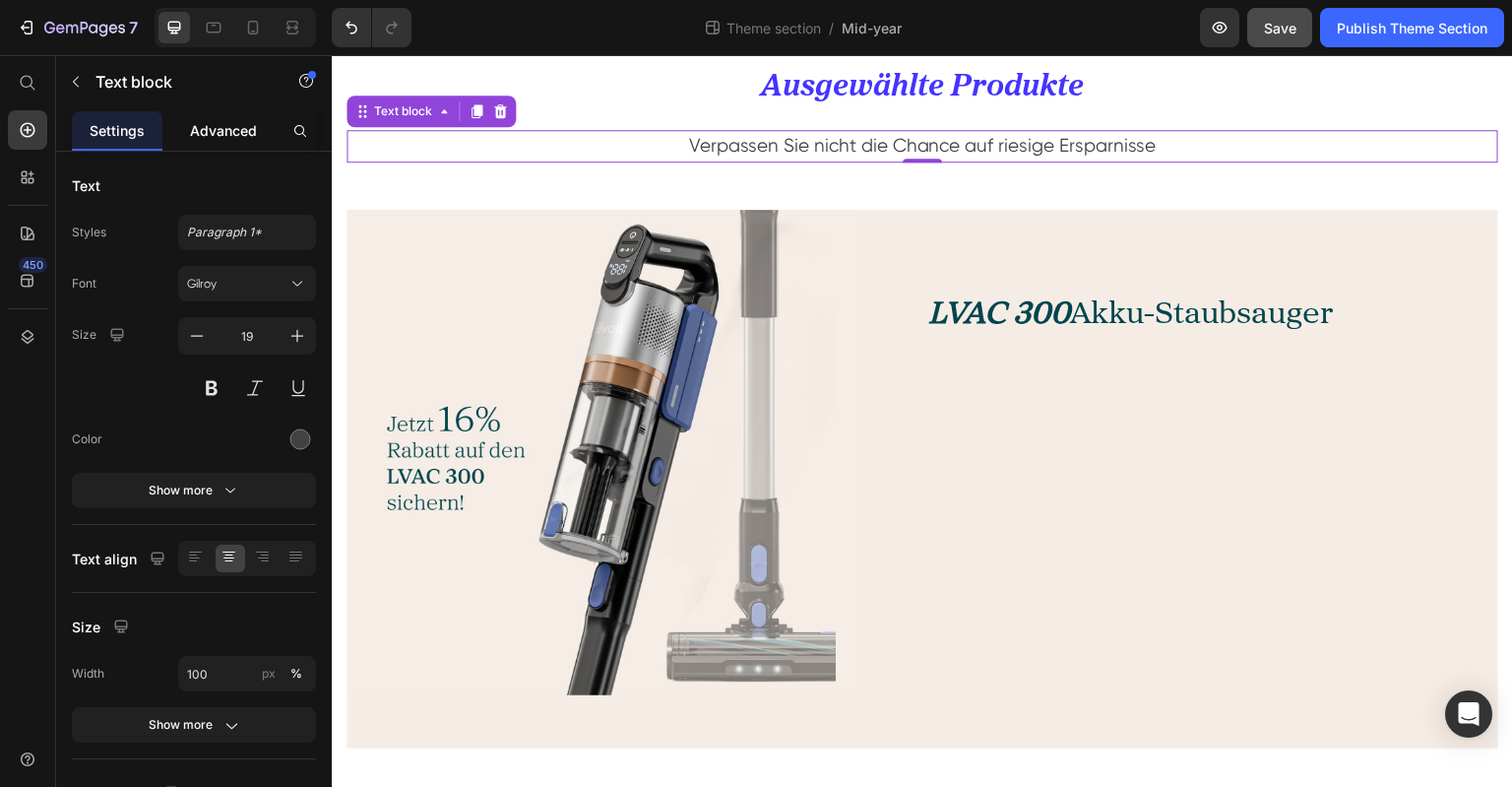 click on "Advanced" at bounding box center [223, 130] 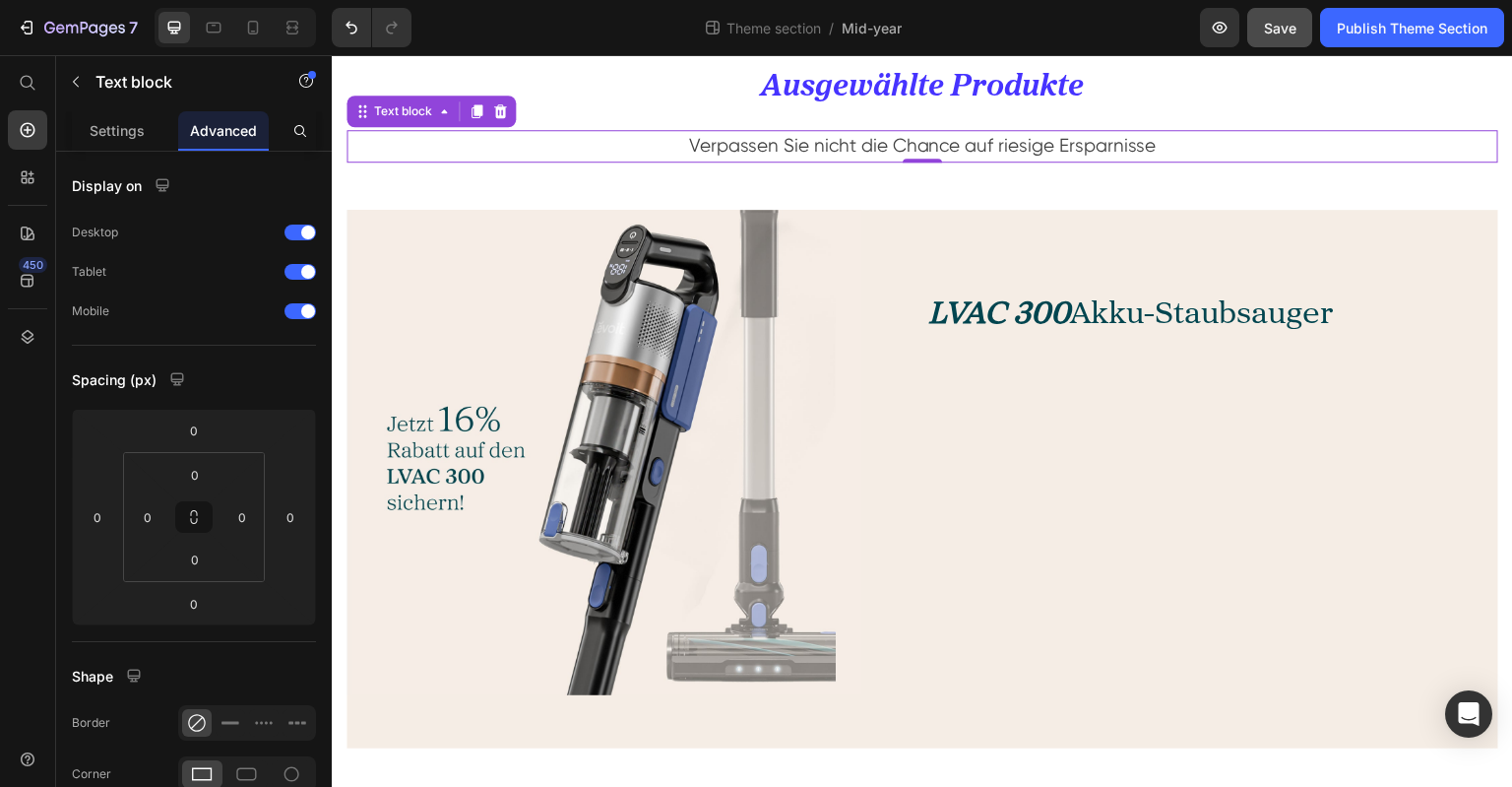 click on "Verpassen Sie nicht die Chance auf riesige Ersparnisse" at bounding box center [922, 146] 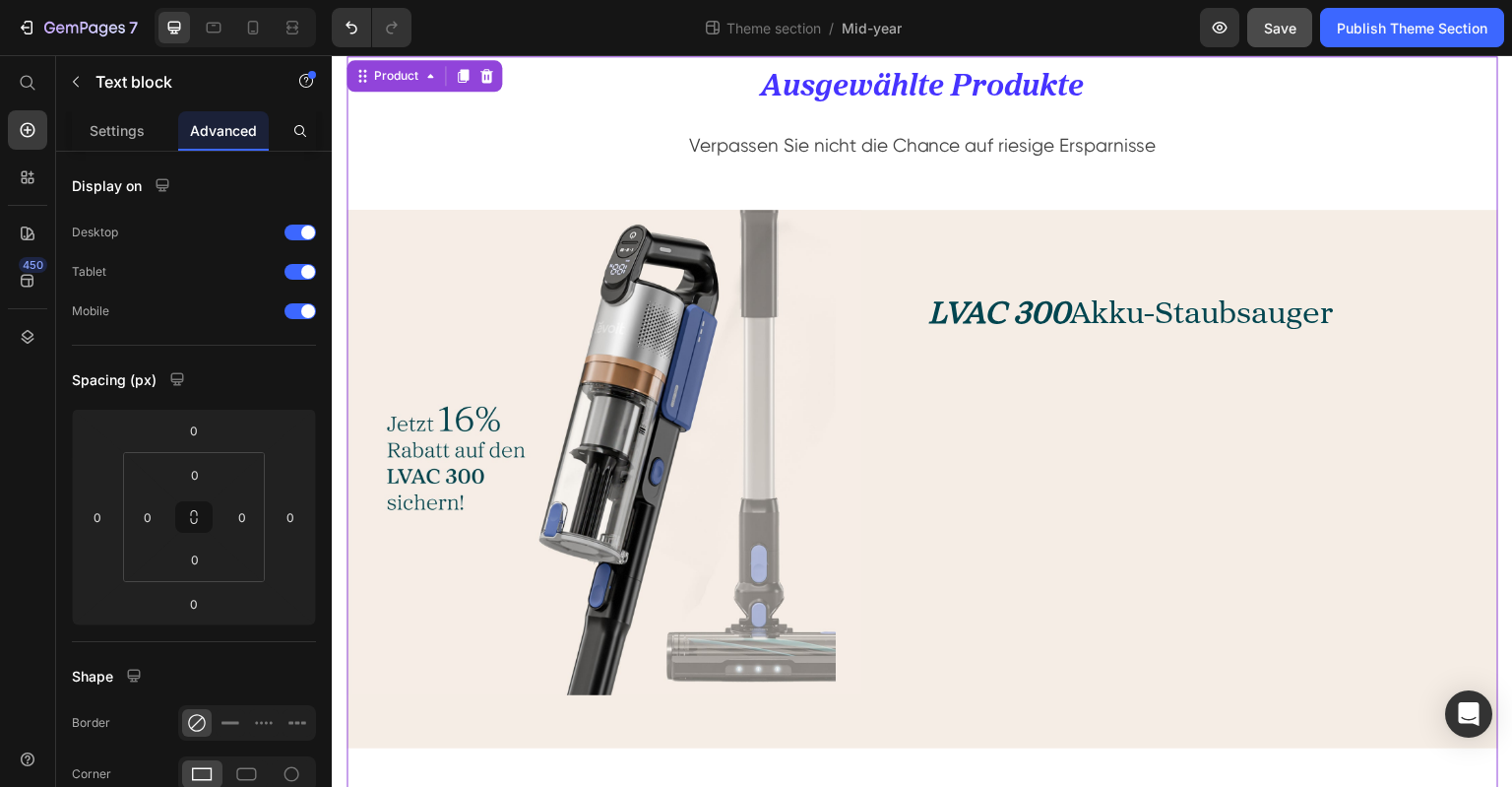 click on "Ausgewählte Produkte Heading Verpassen Sie nicht die Chance auf riesige Ersparnisse Text block Row Image LVAC 300  Akku-Staubsauger Heading Row" at bounding box center [922, 426] 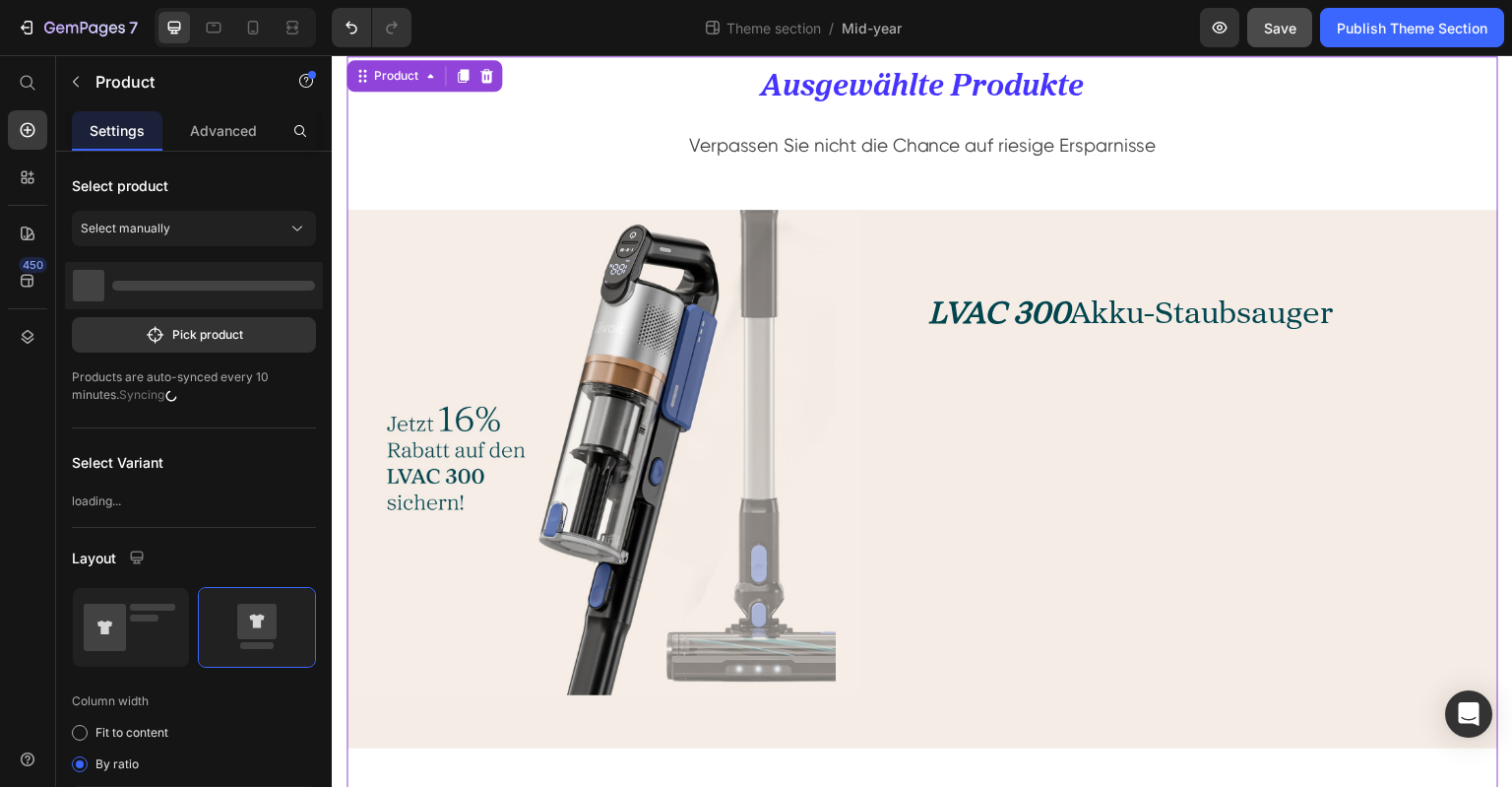click on "Verpassen Sie nicht die Chance auf riesige Ersparnisse" at bounding box center (922, 146) 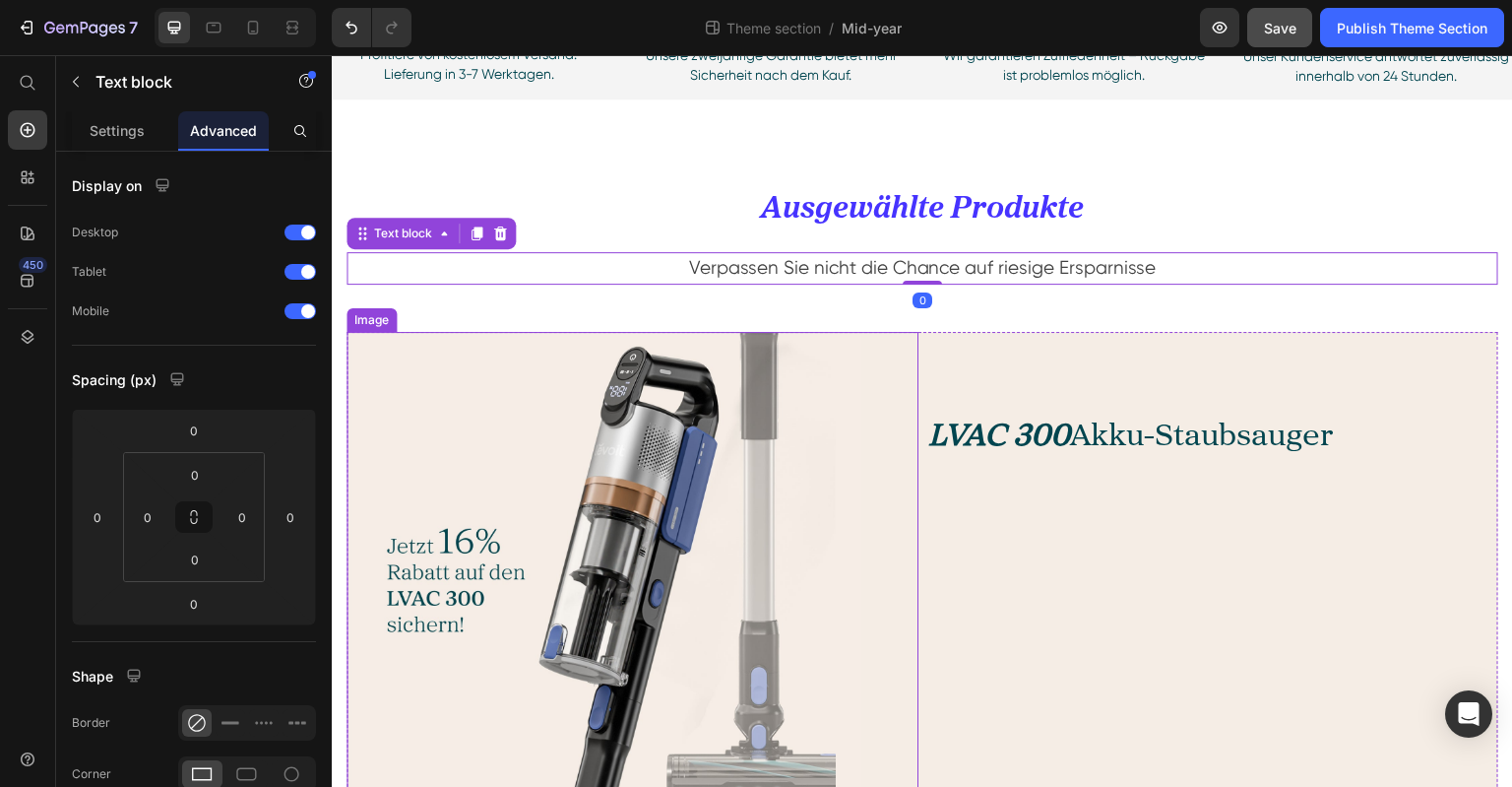 scroll, scrollTop: 366, scrollLeft: 0, axis: vertical 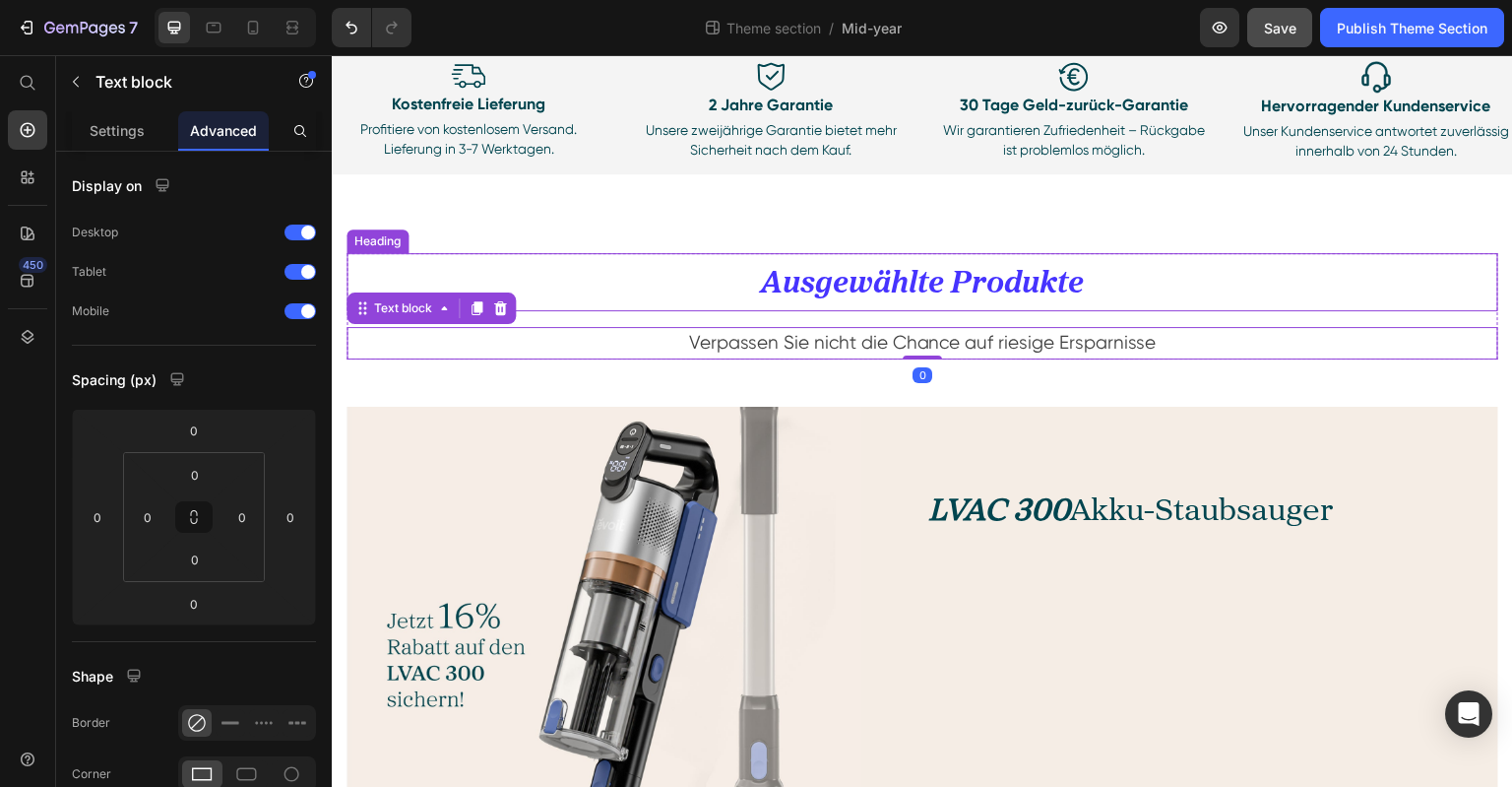 click on "Ausgewählte Produkte" at bounding box center (922, 282) 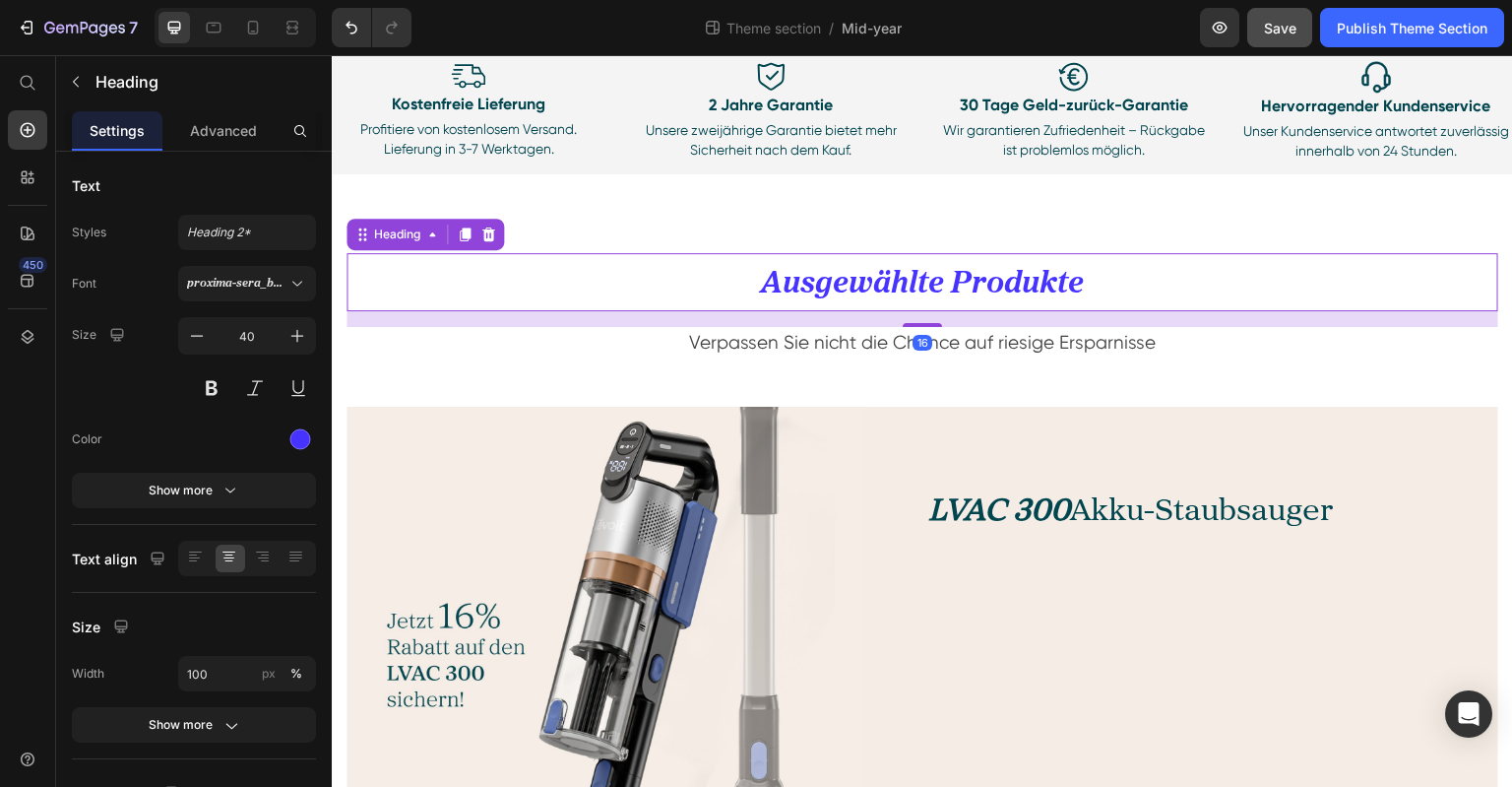click on "Verpassen Sie nicht die Chance auf riesige Ersparnisse" at bounding box center (922, 343) 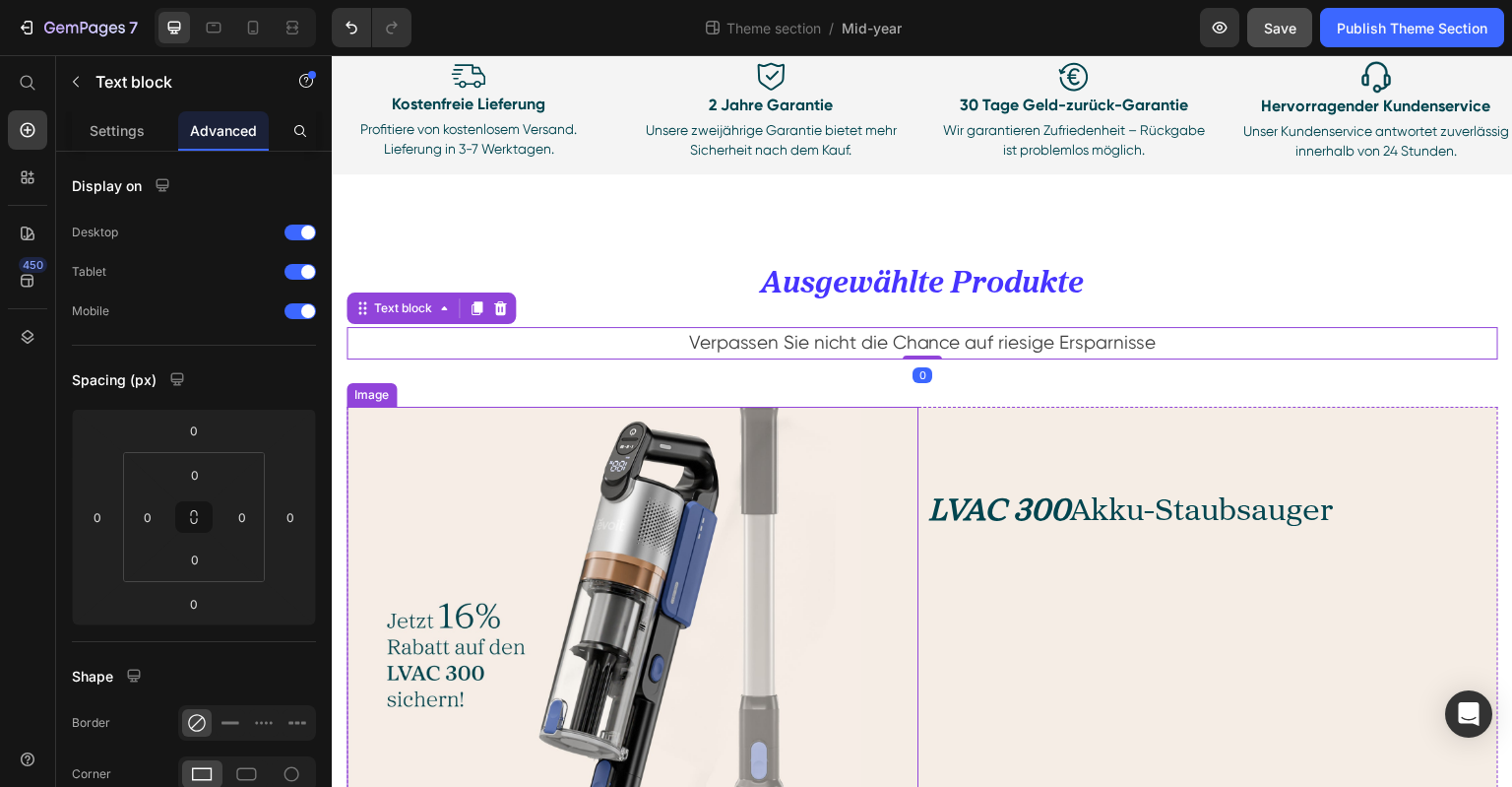 click on "Image LVAC 300  Akku-Staubsauger Heading Row" at bounding box center (922, 676) 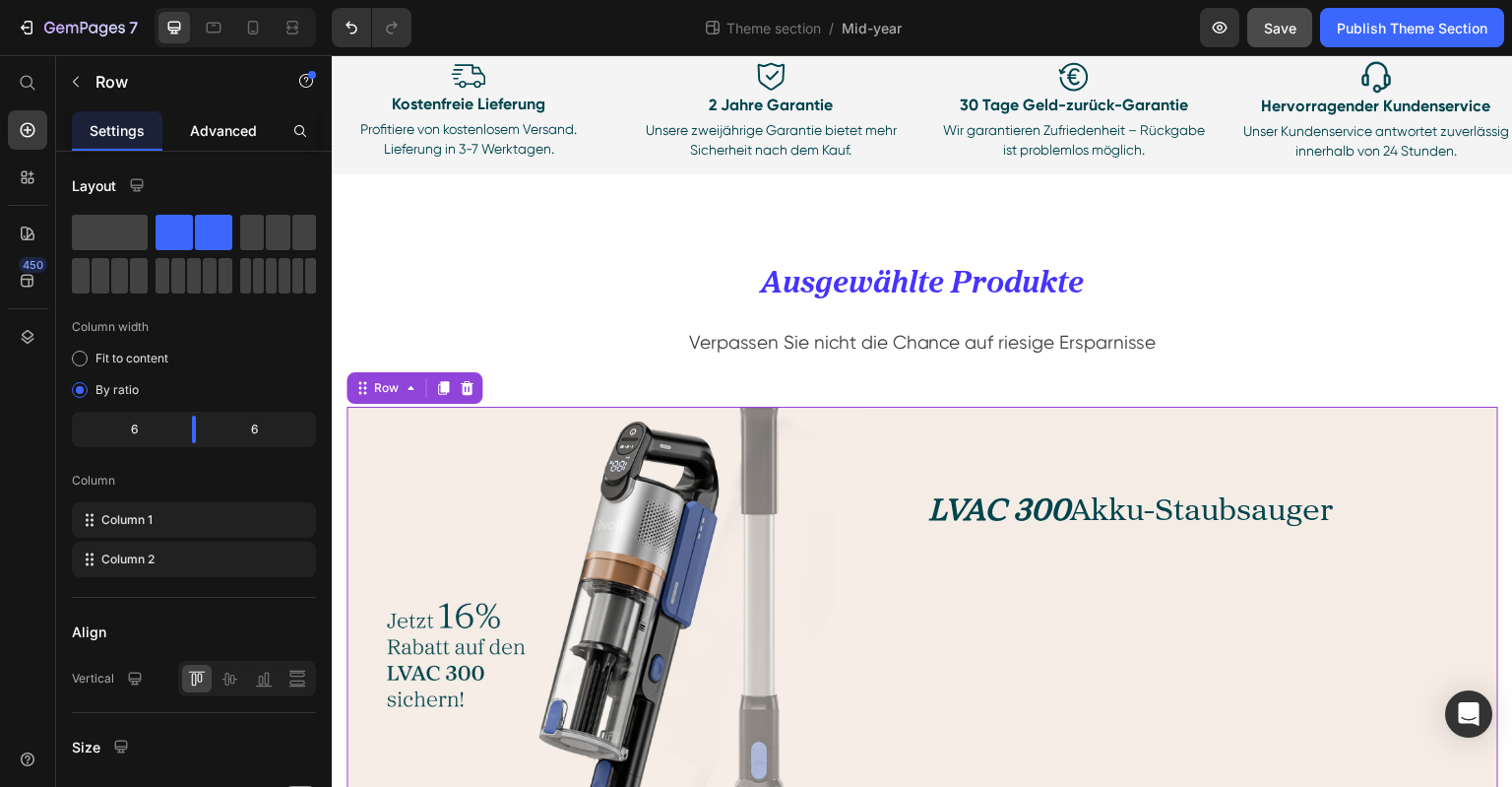 click on "Advanced" at bounding box center (223, 130) 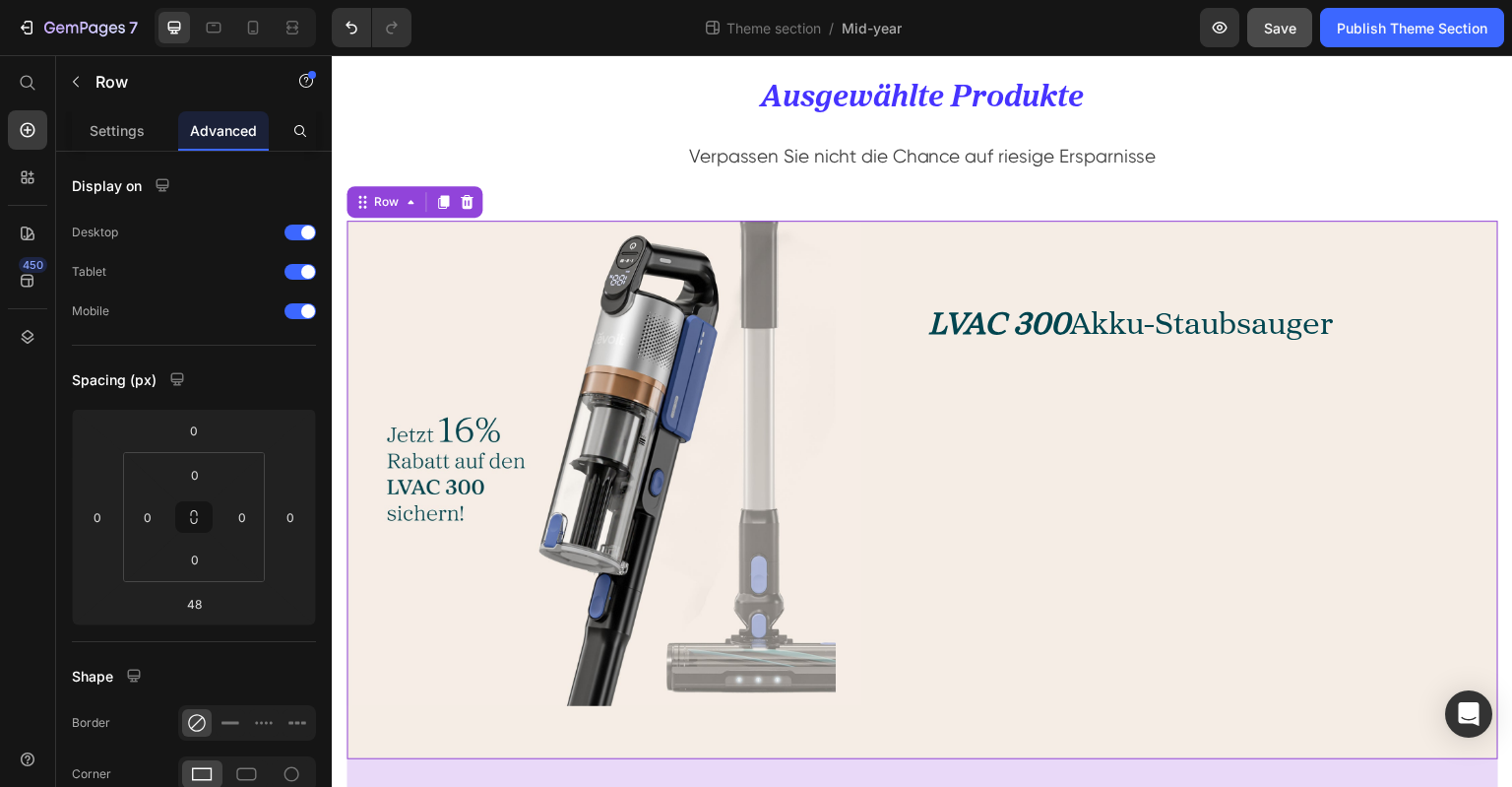scroll, scrollTop: 636, scrollLeft: 0, axis: vertical 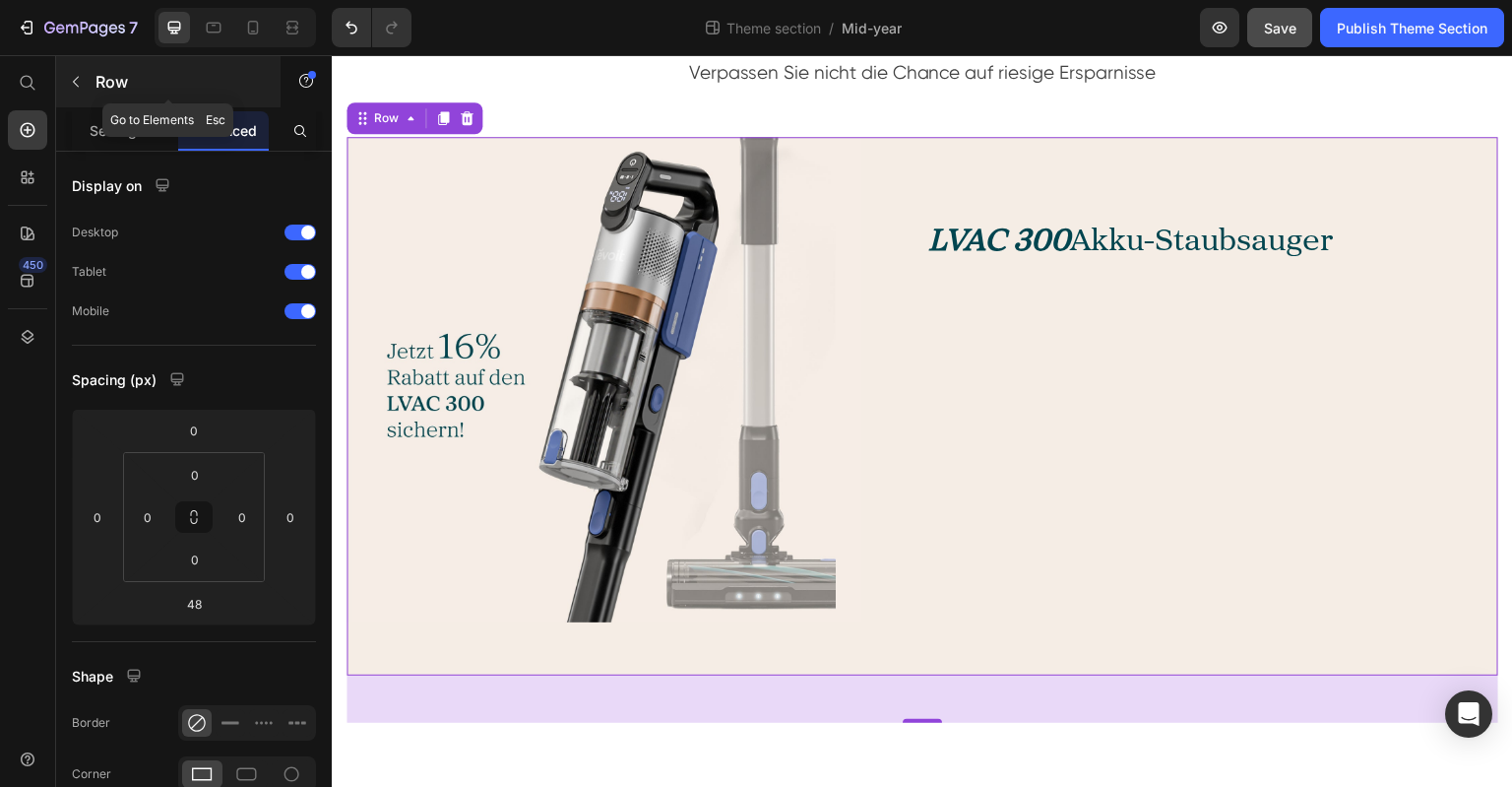click 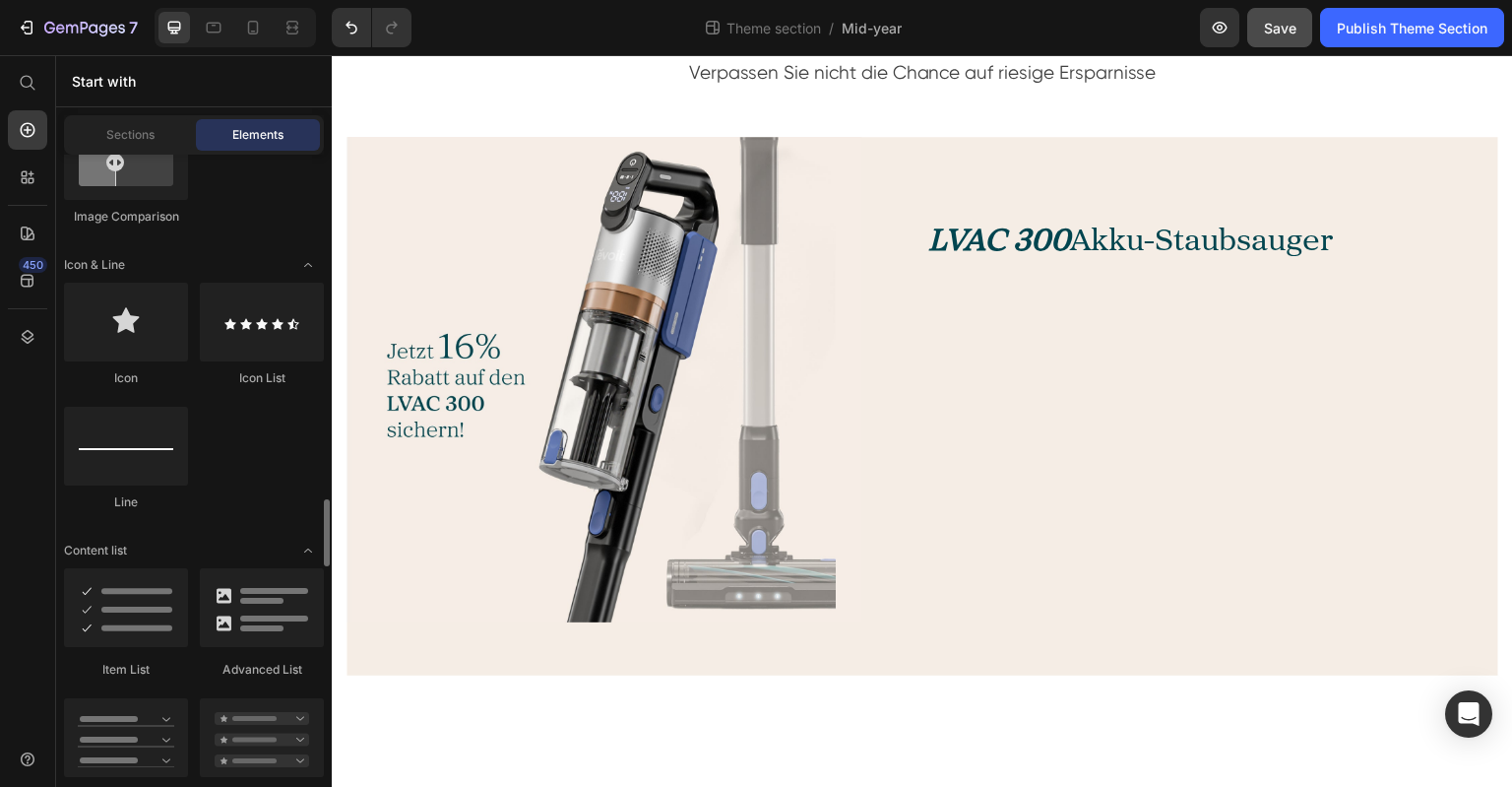 scroll, scrollTop: 1379, scrollLeft: 0, axis: vertical 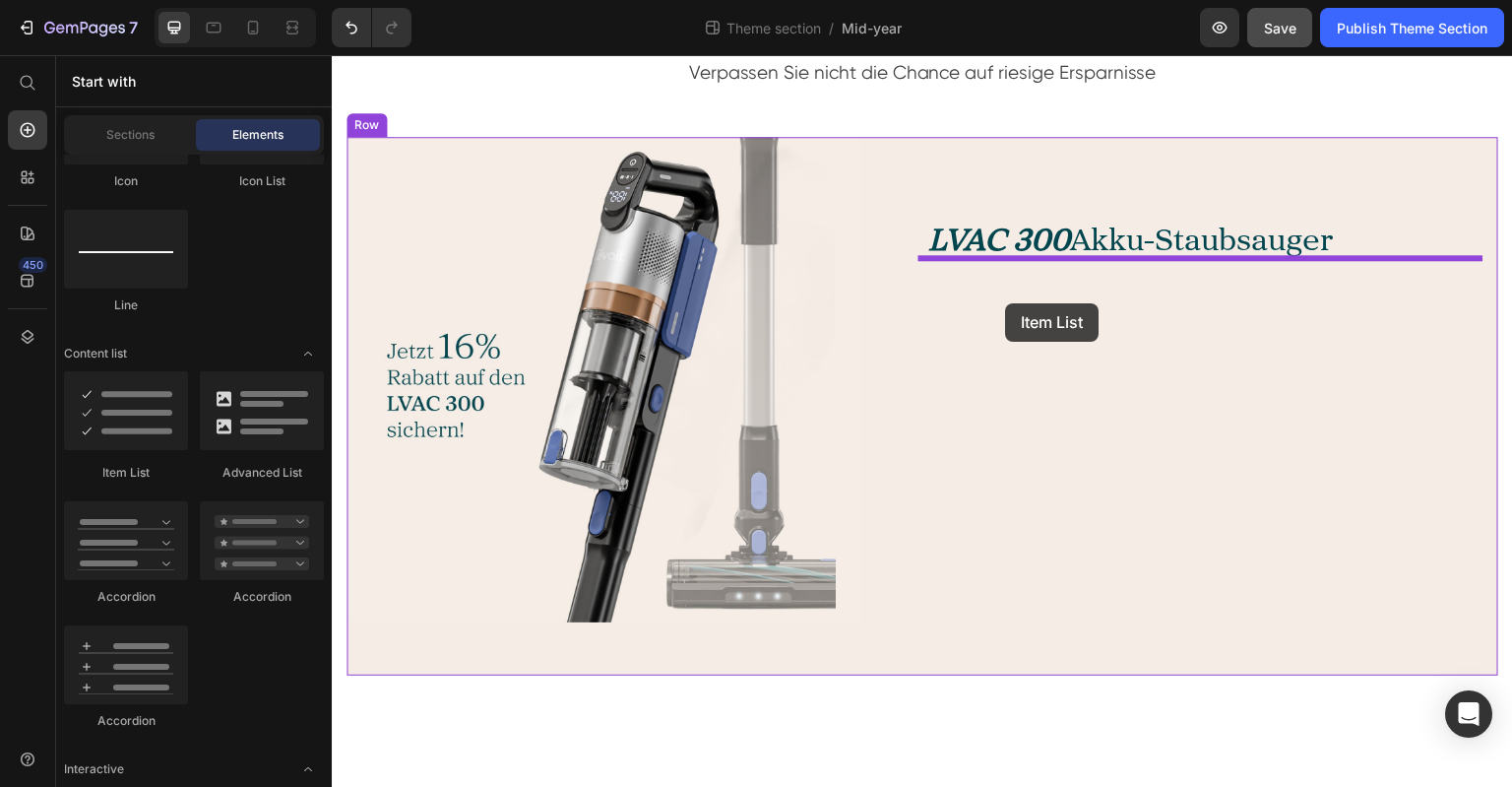 drag, startPoint x: 492, startPoint y: 474, endPoint x: 1006, endPoint y: 303, distance: 541.6983 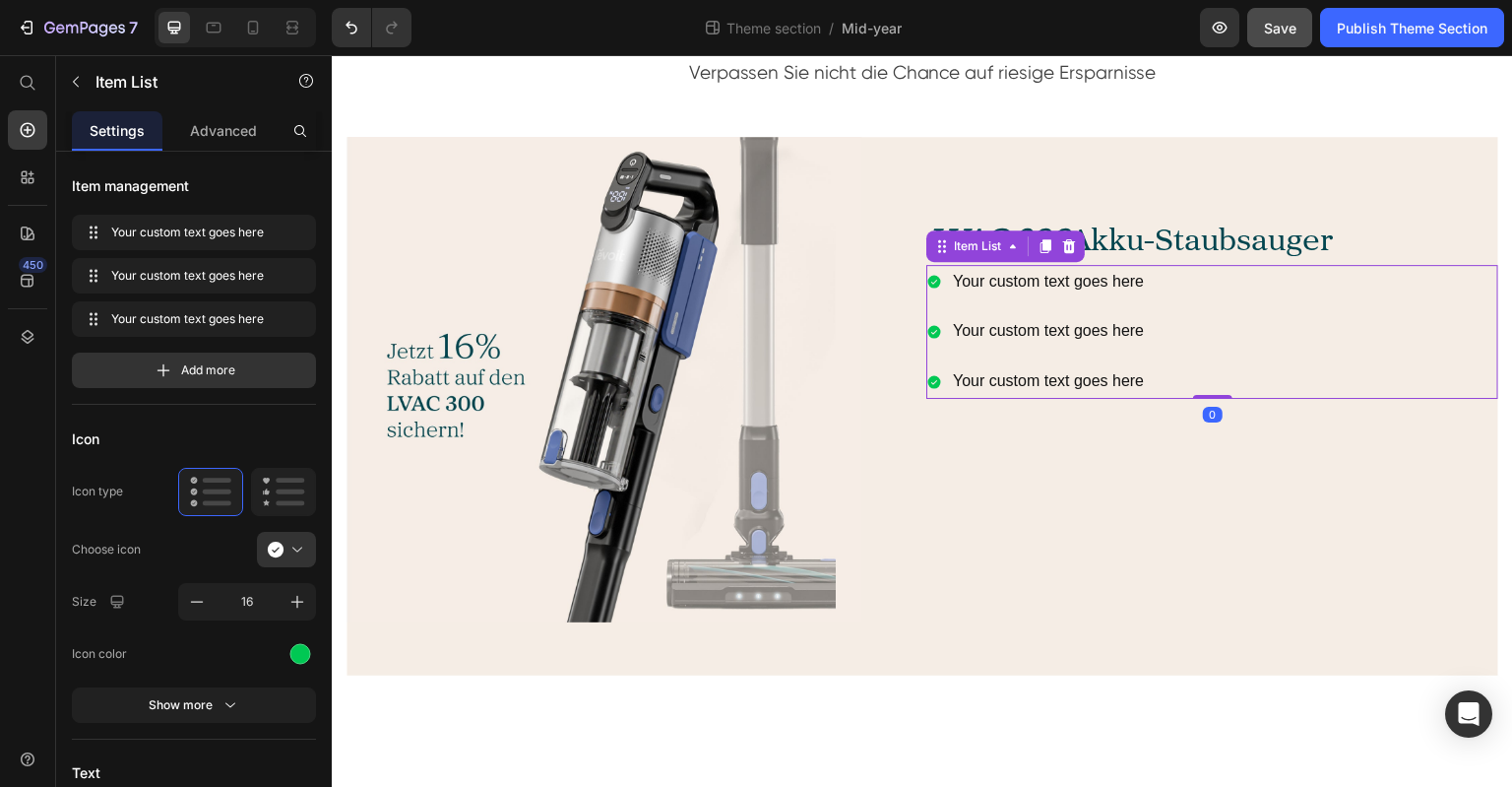 click 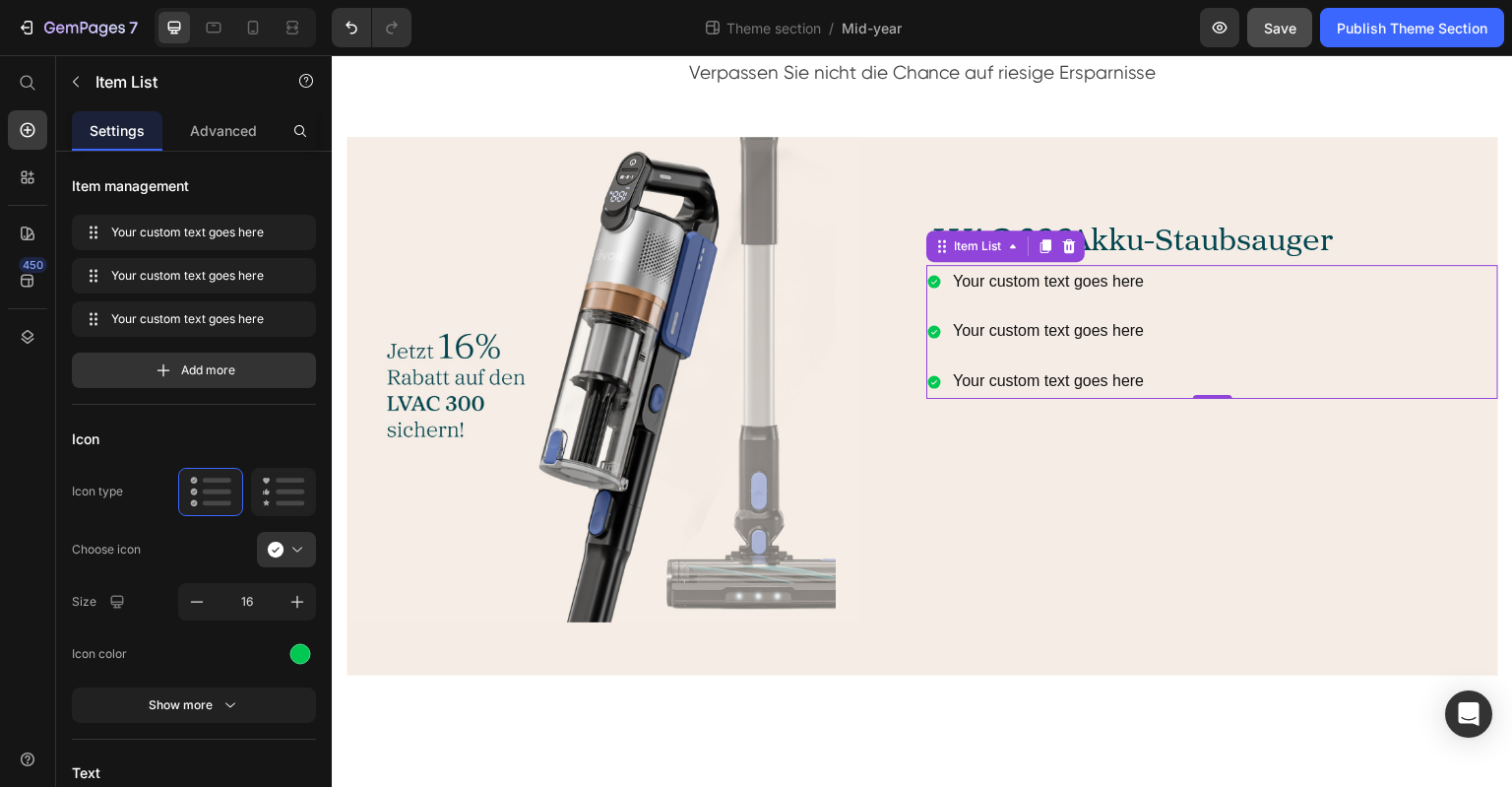 click at bounding box center [294, 550] 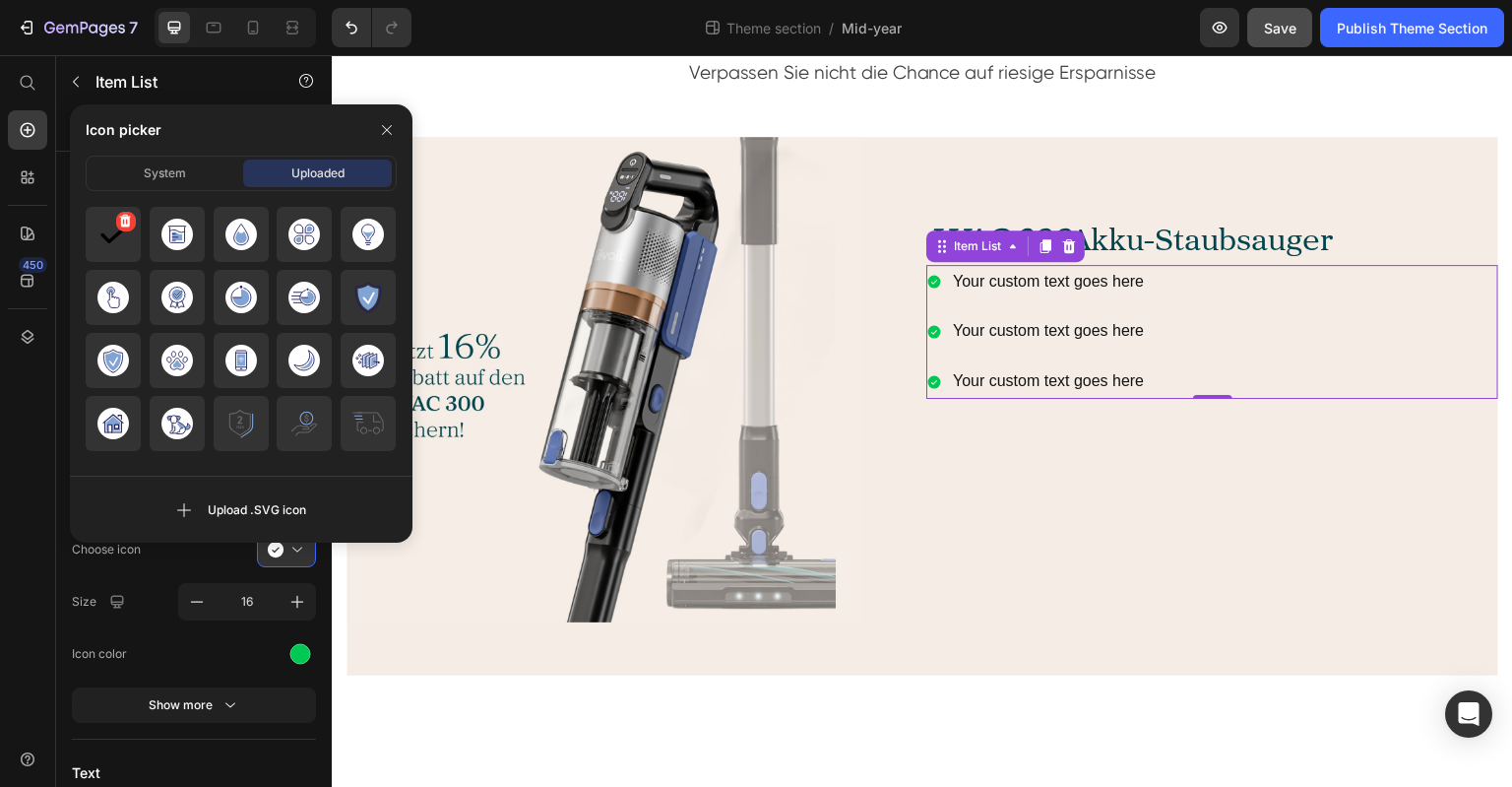 click at bounding box center (113, 234) 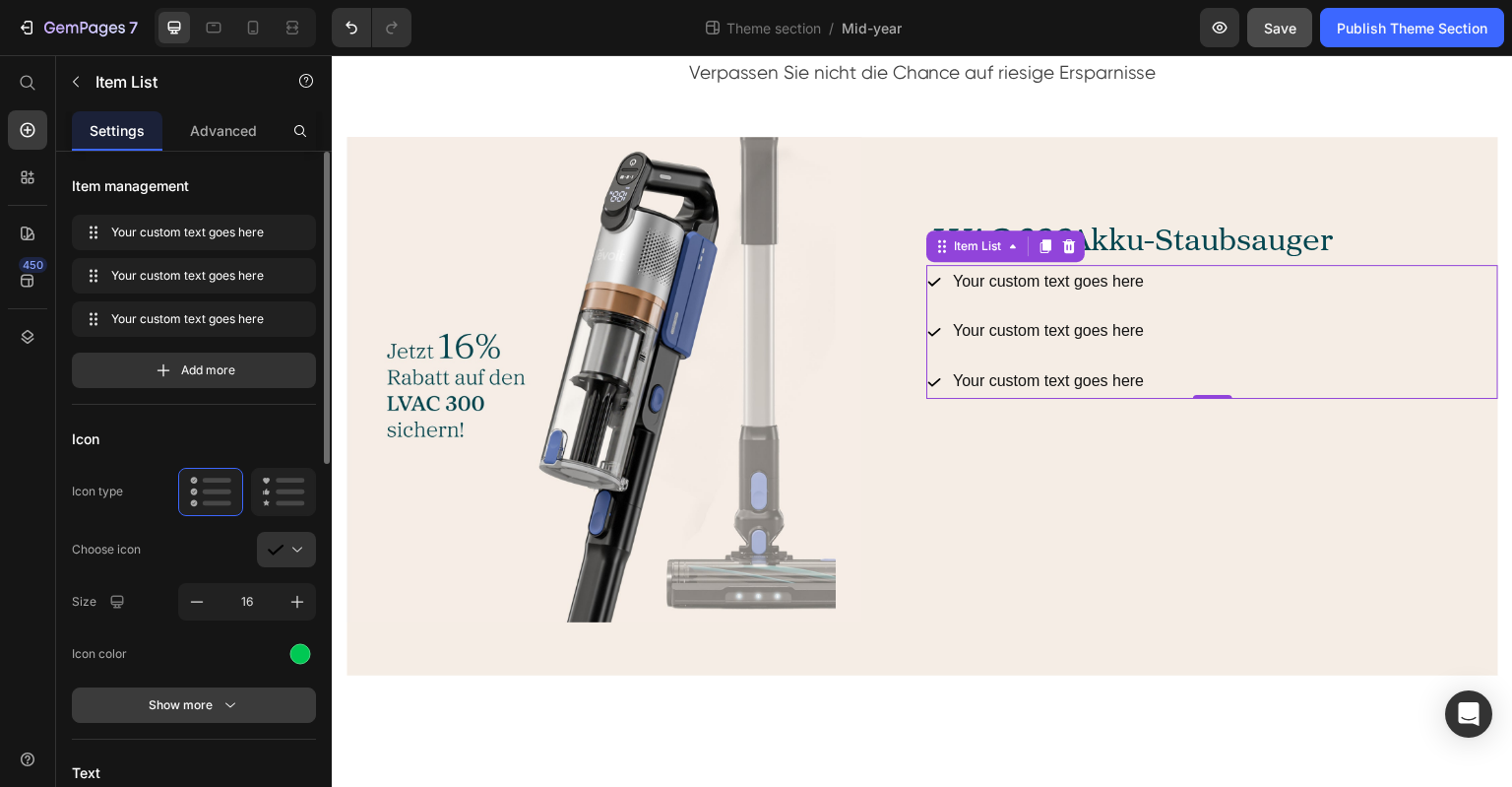 click 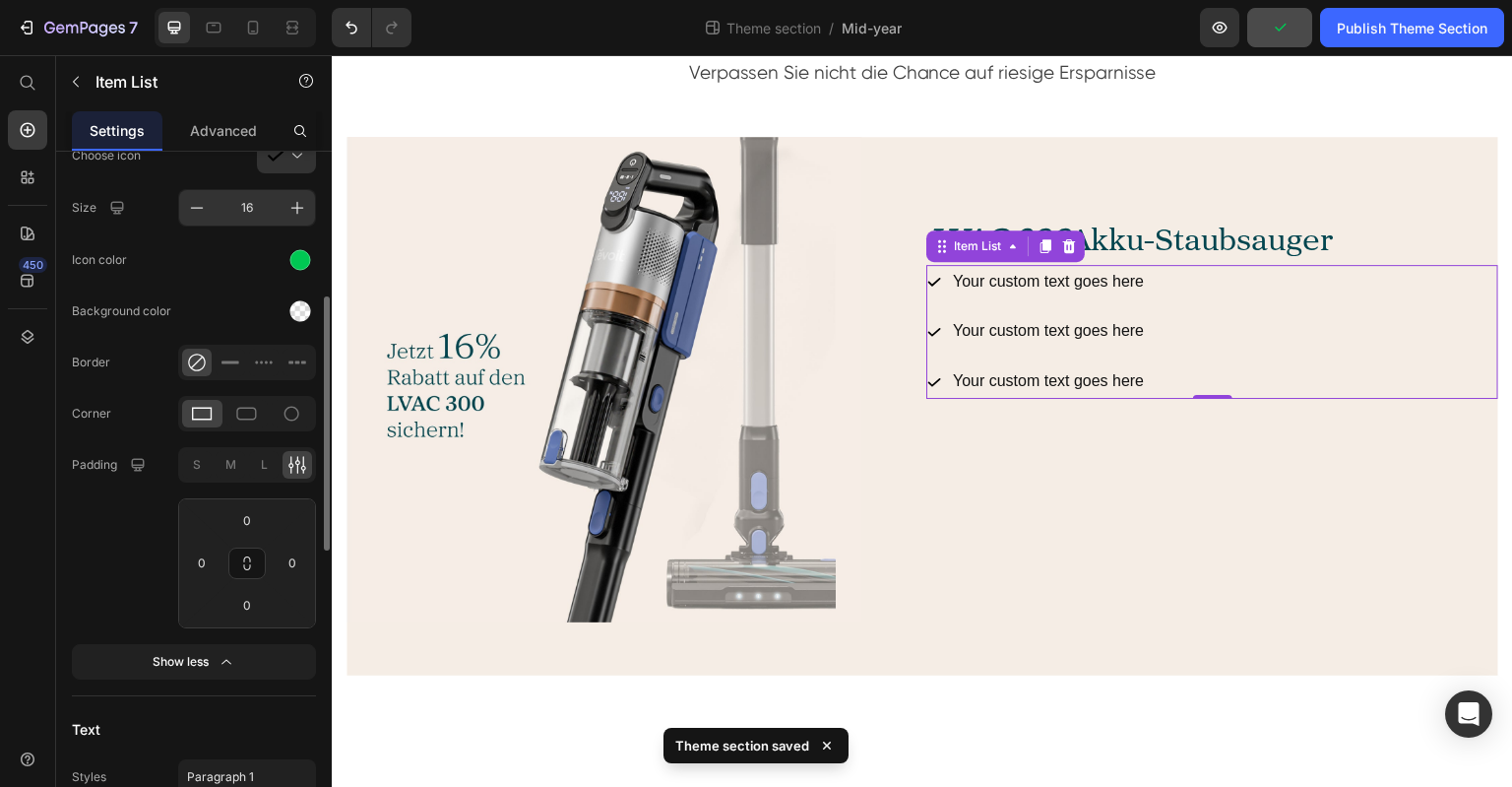 scroll, scrollTop: 0, scrollLeft: 0, axis: both 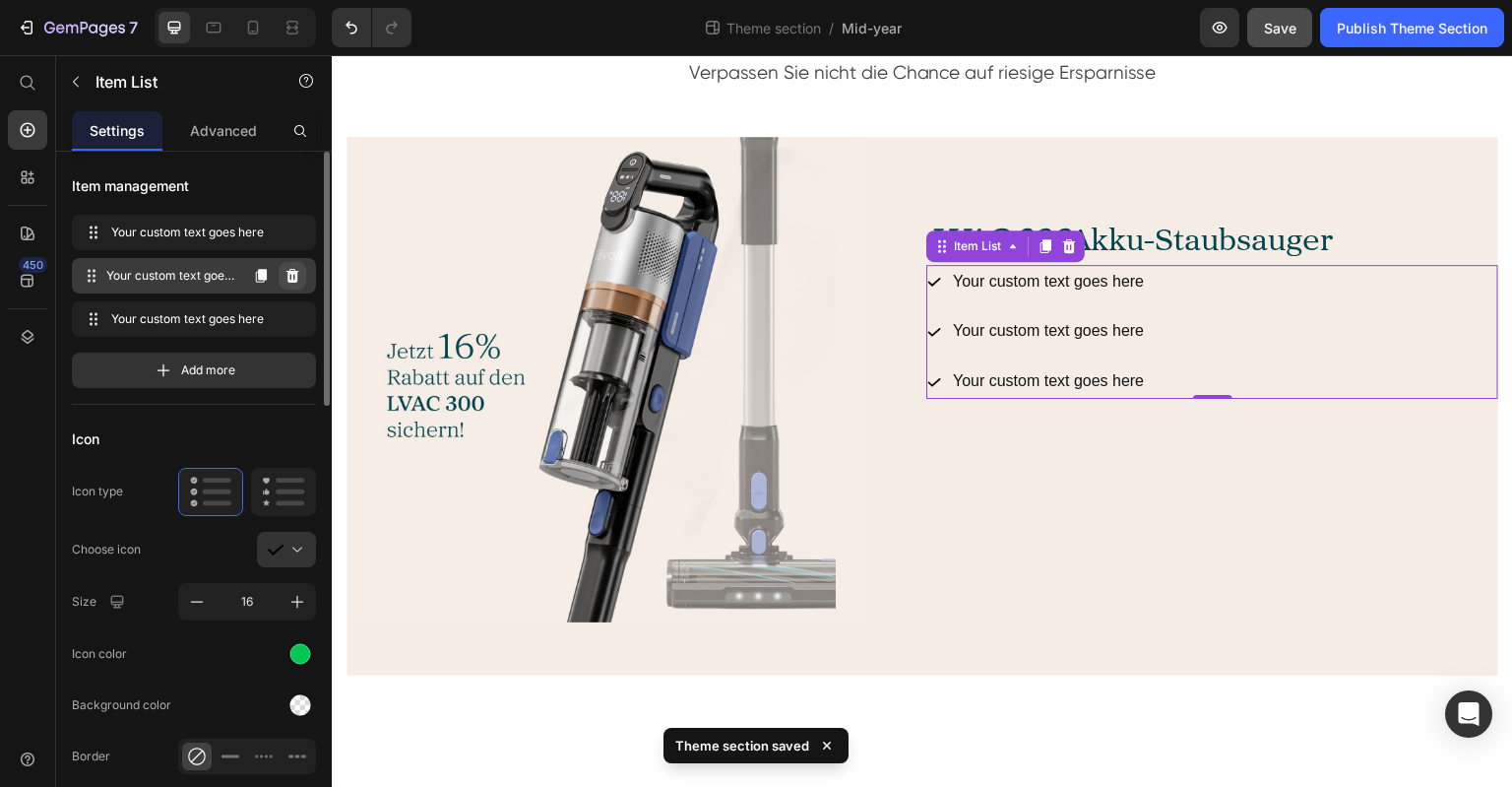 click 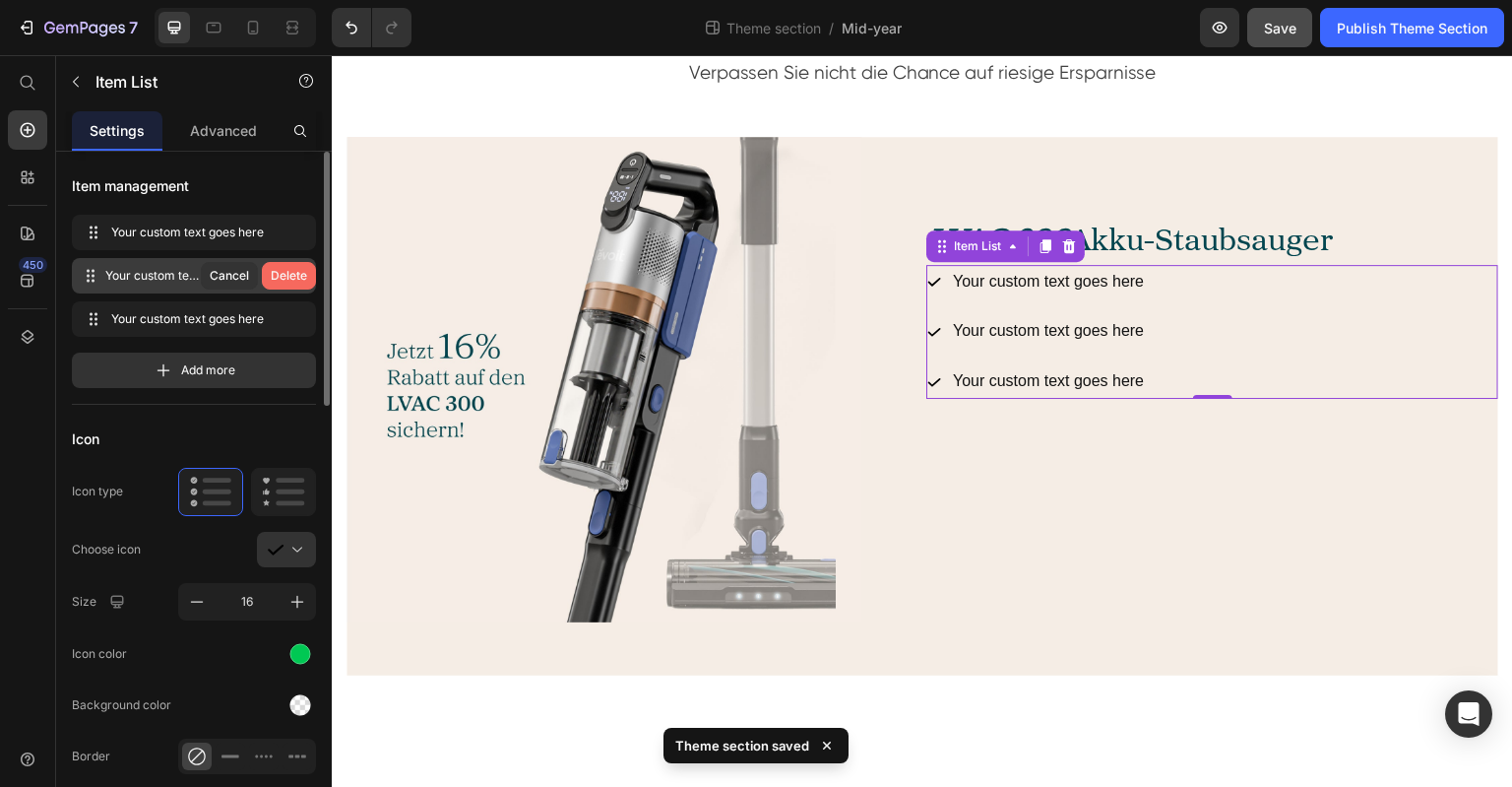 click on "Delete" at bounding box center (288, 276) 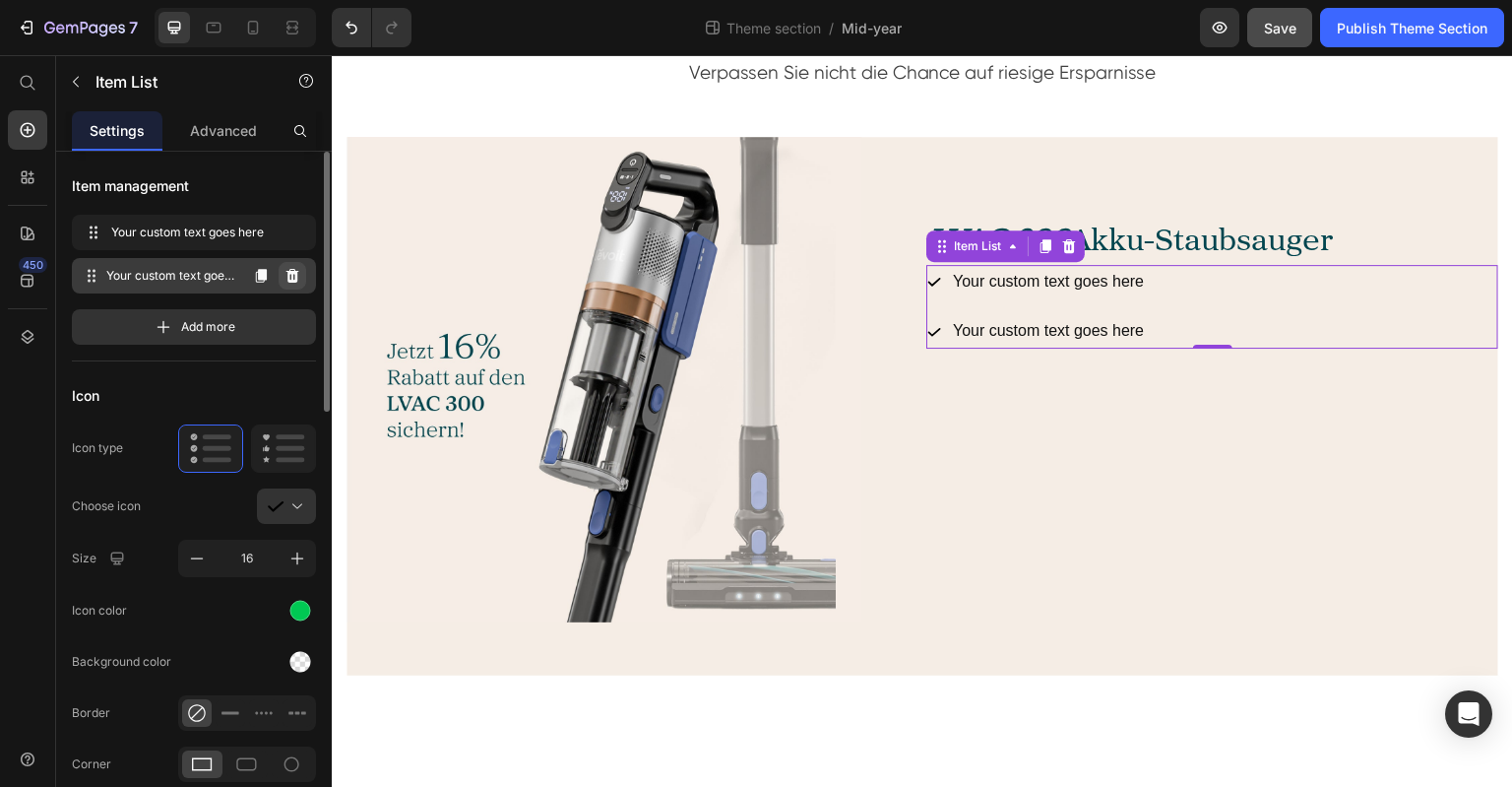 click 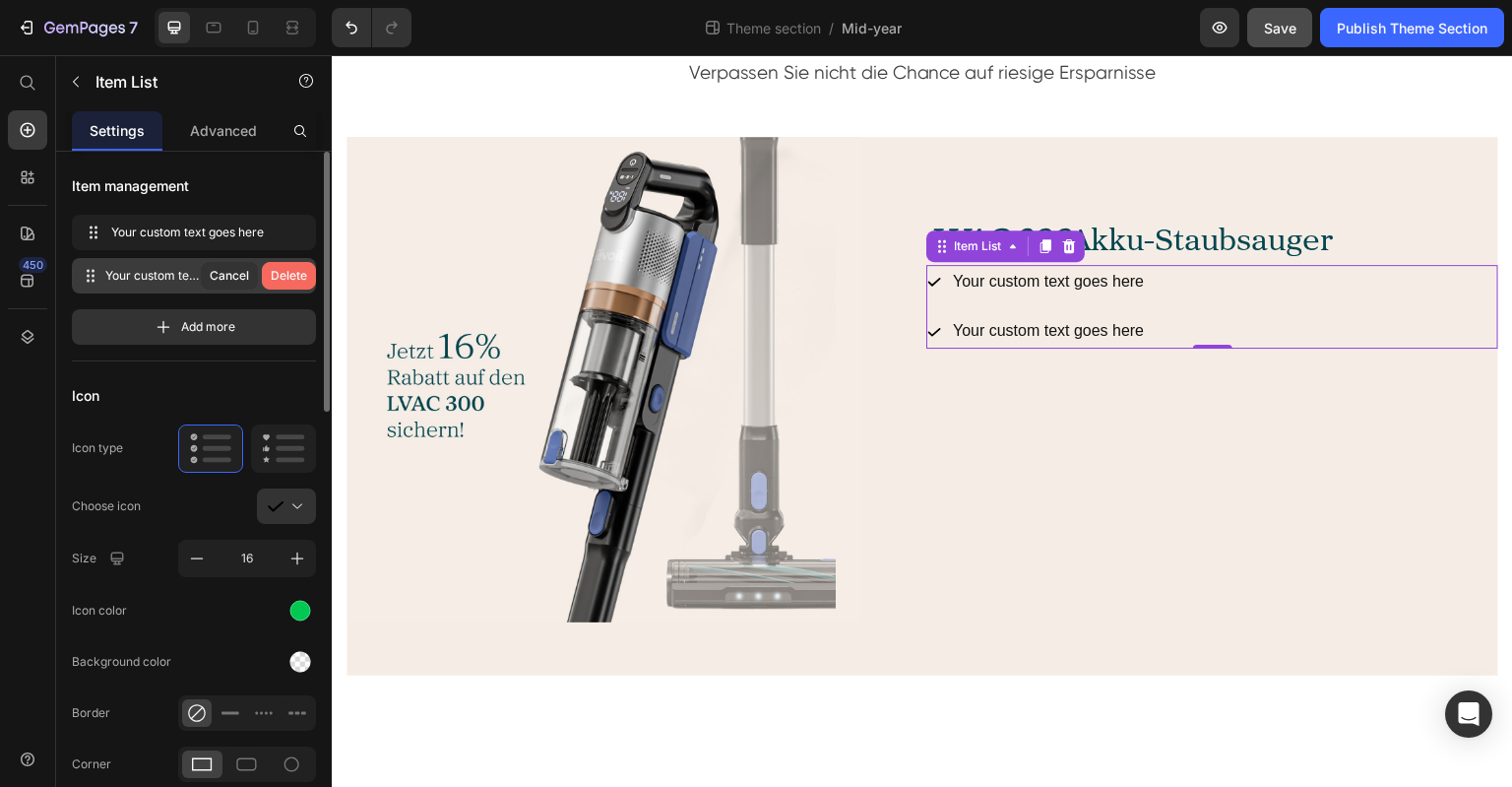 click on "Delete" at bounding box center [288, 276] 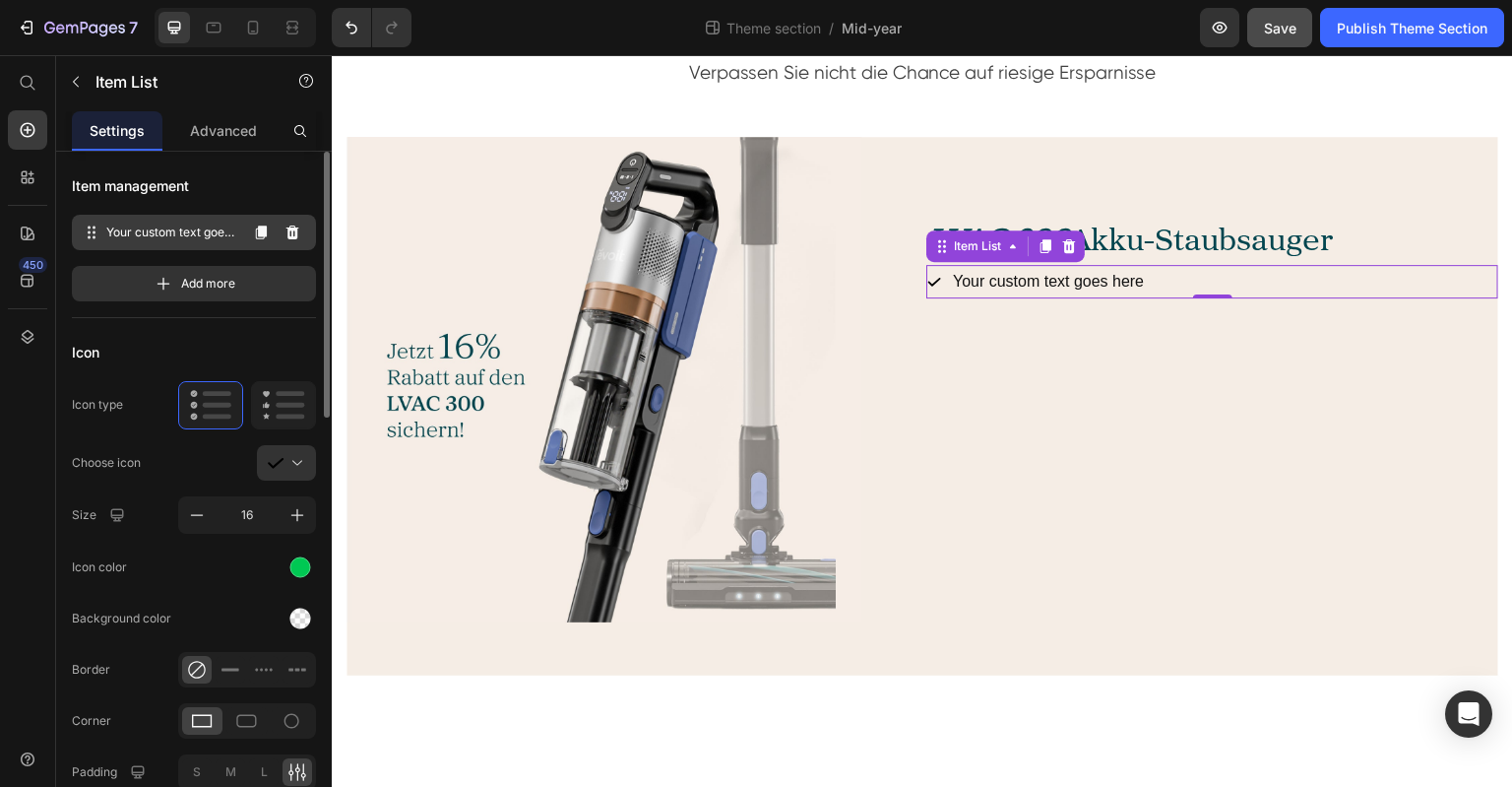 click on "Your custom text goes here" at bounding box center (171, 232) 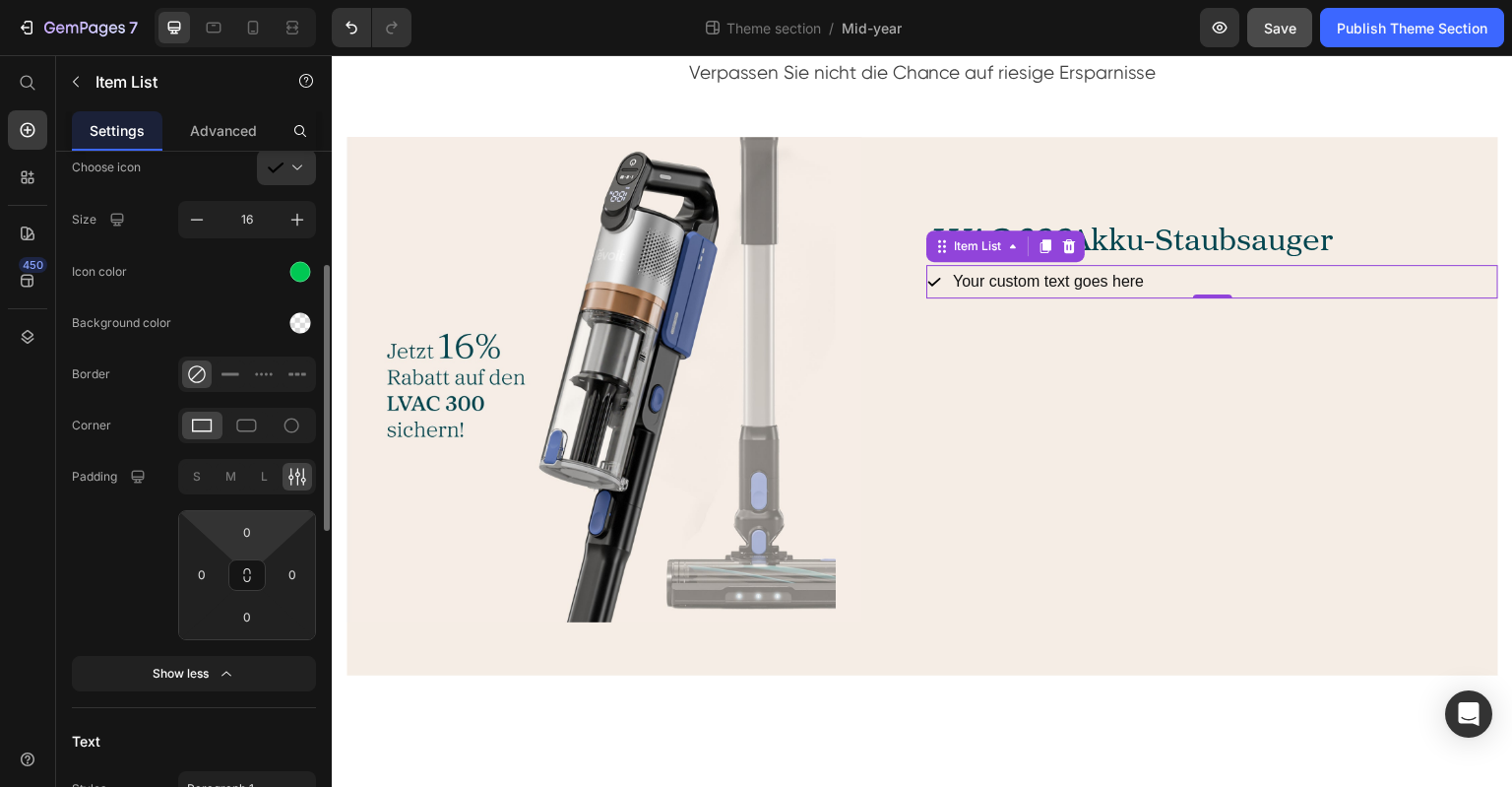 scroll, scrollTop: 591, scrollLeft: 0, axis: vertical 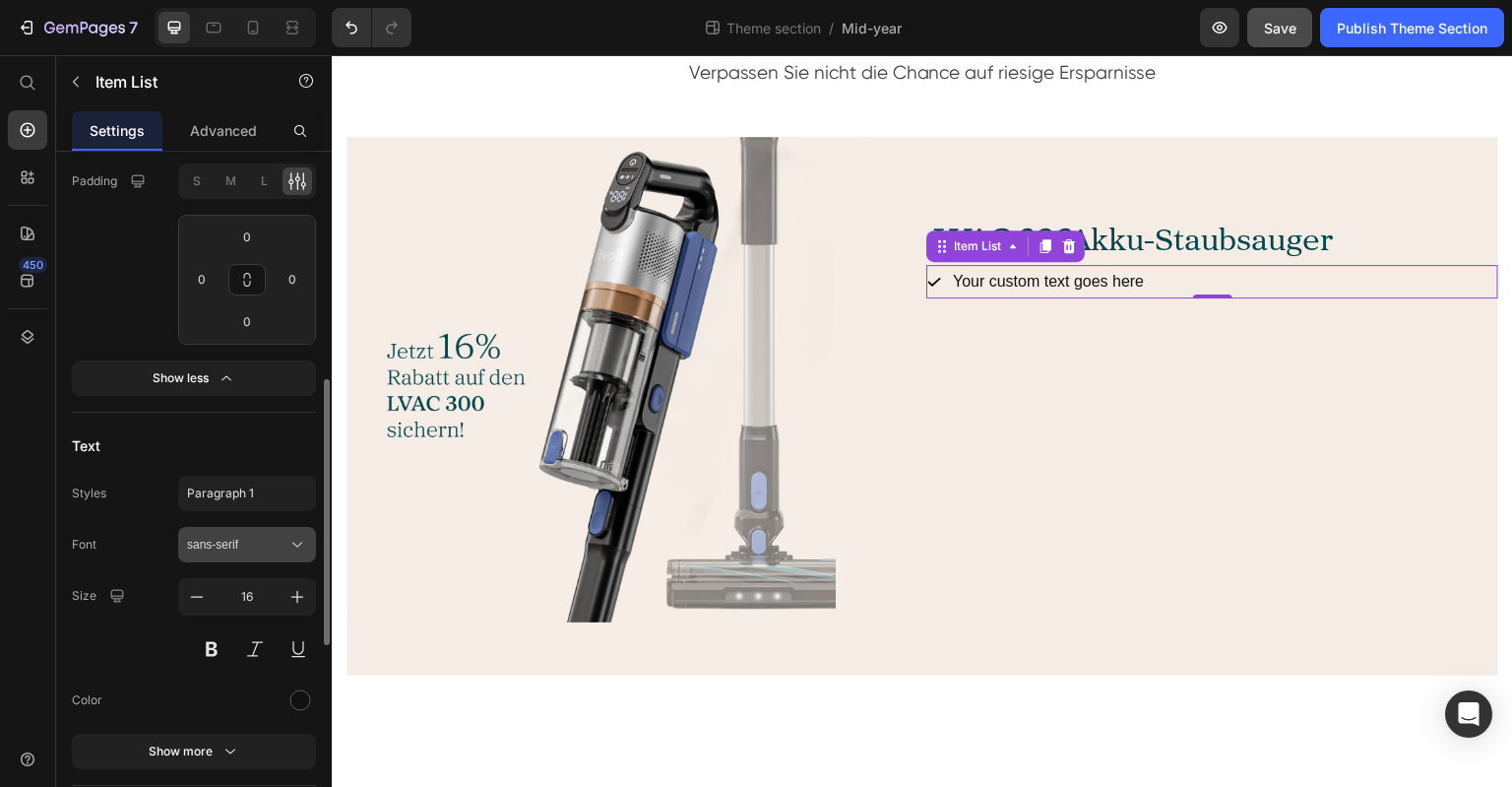 click on "sans-serif" at bounding box center (237, 545) 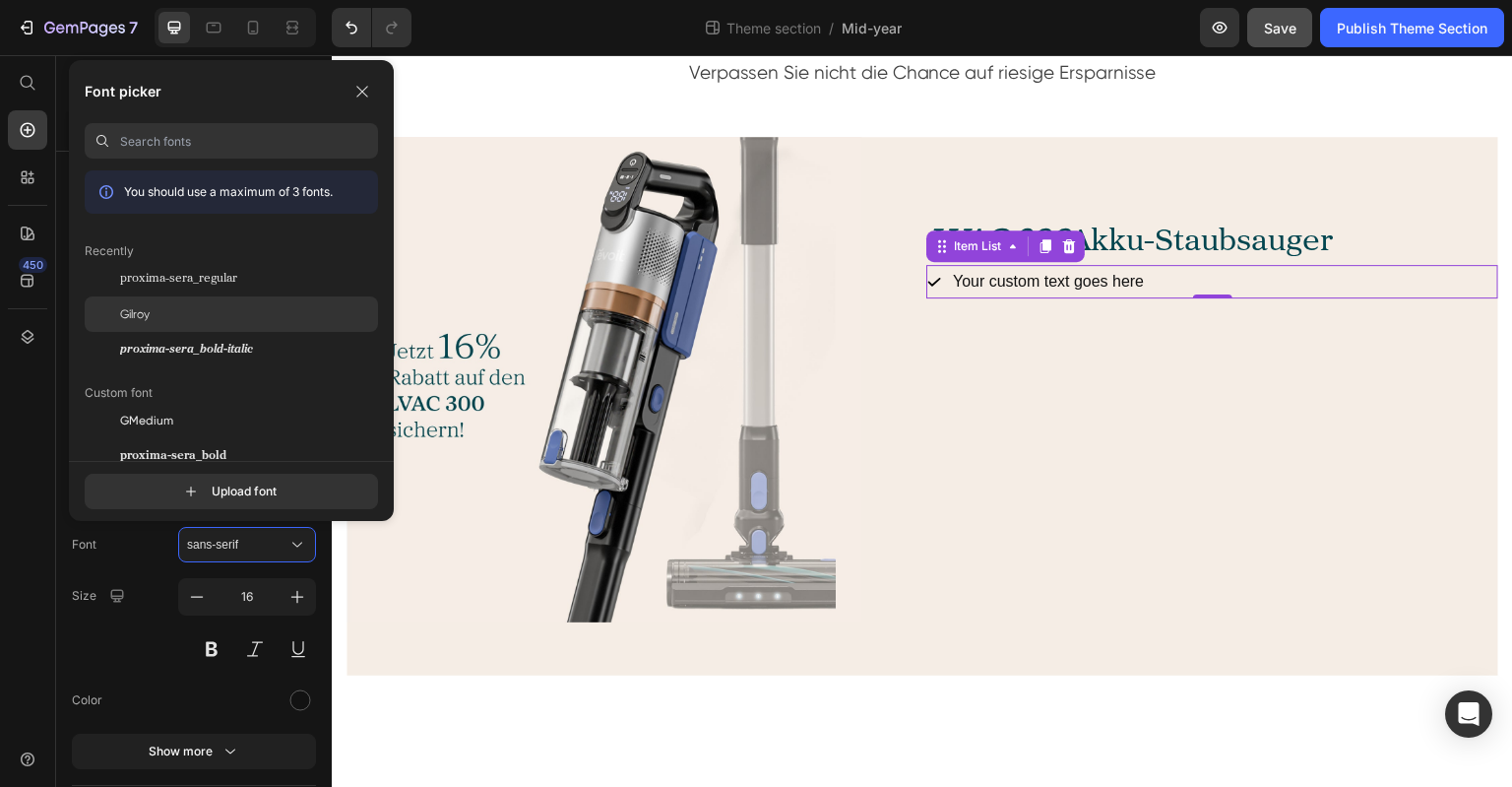 click on "Gilroy" 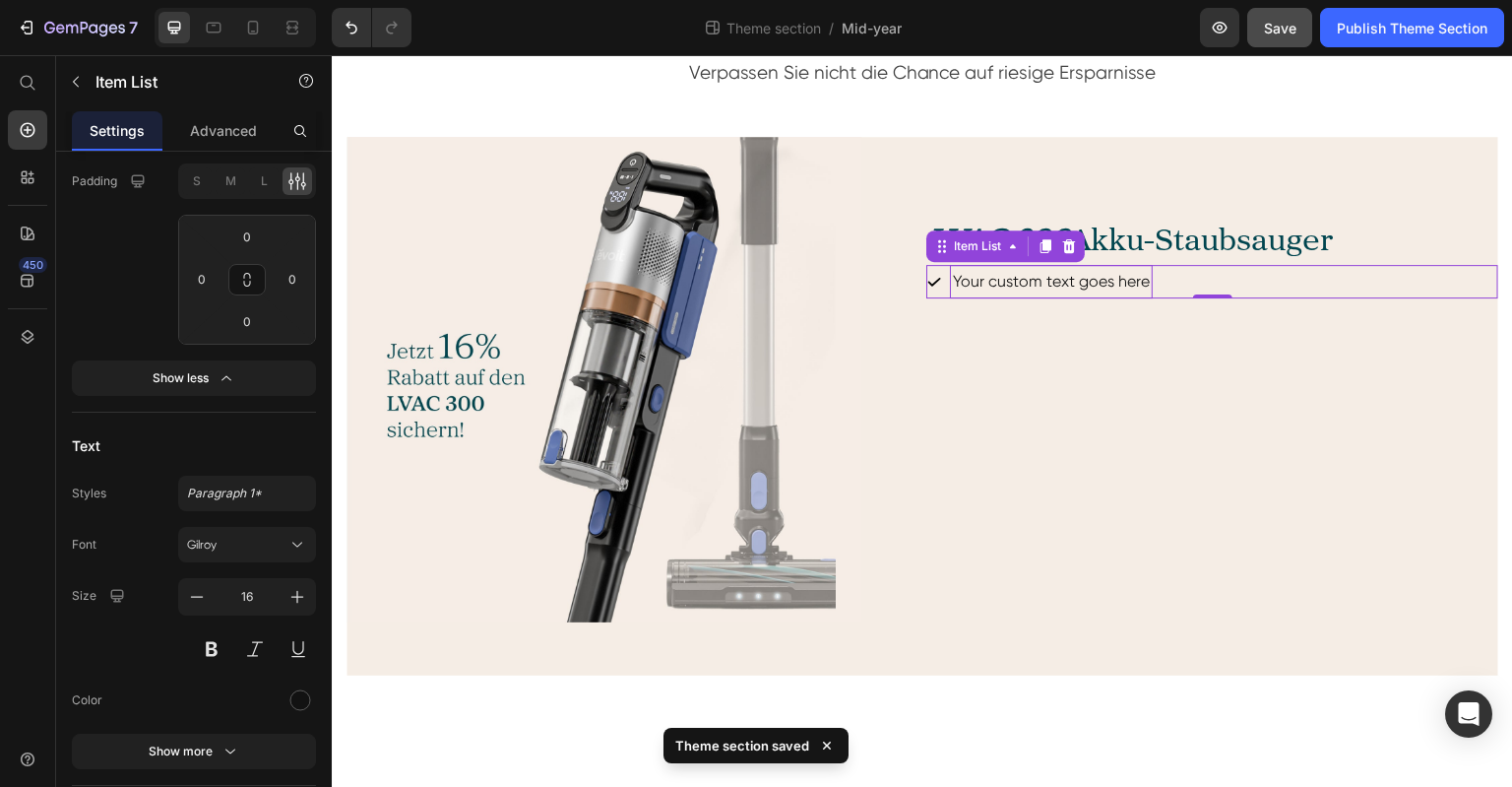 click on "Your custom text goes here" at bounding box center [1051, 282] 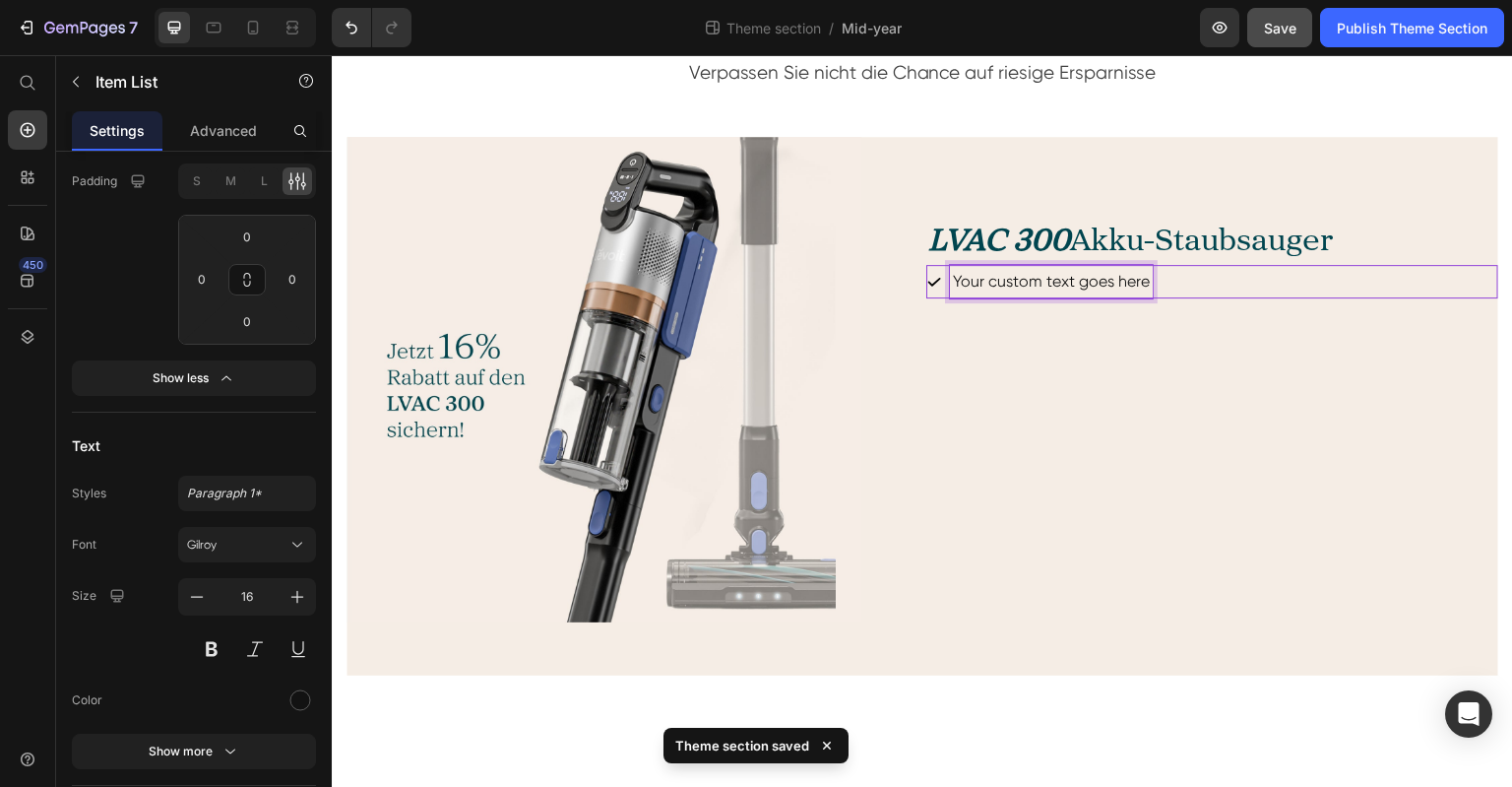click on "Your custom text goes here" at bounding box center [1051, 282] 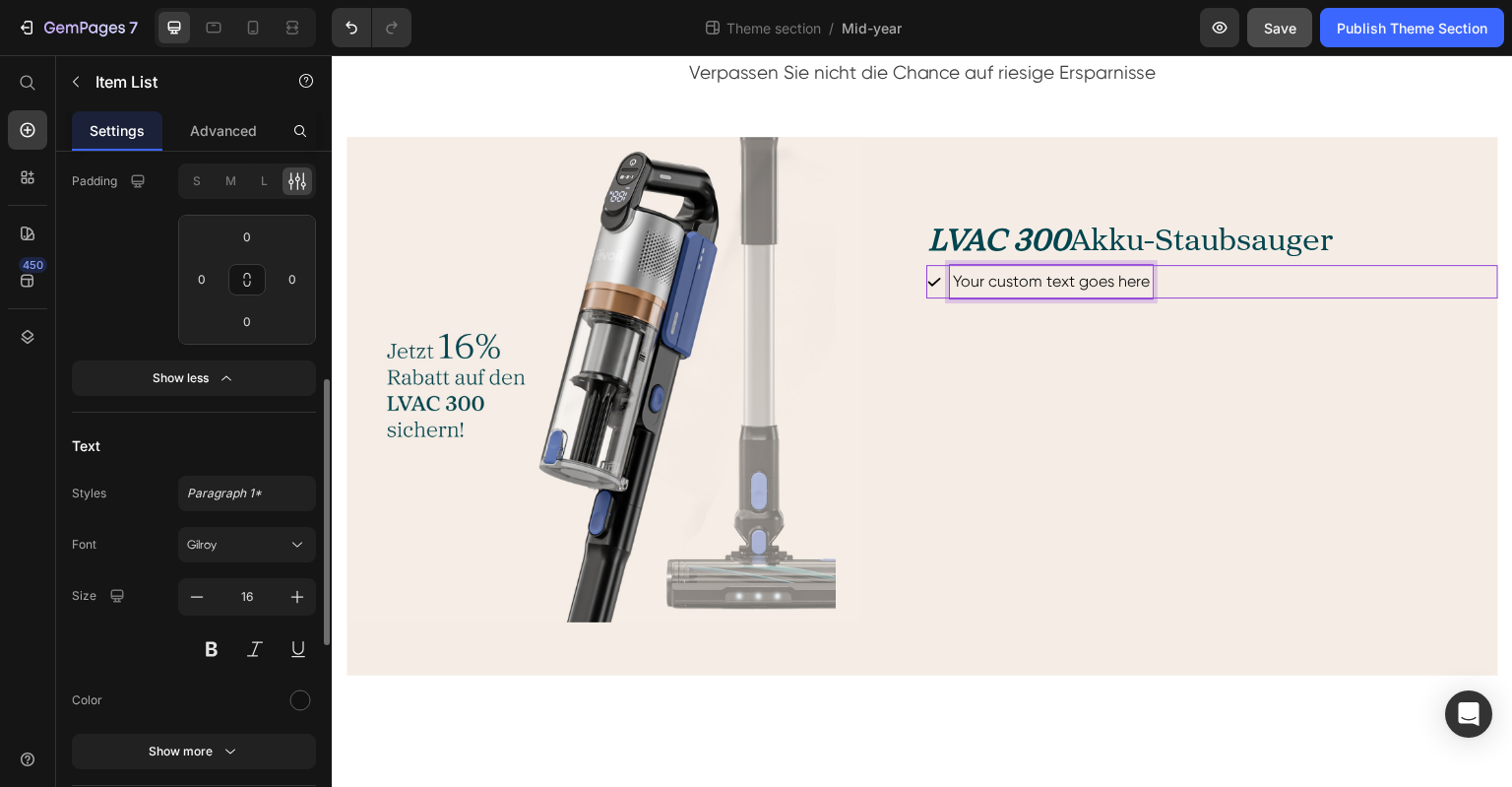 scroll, scrollTop: 886, scrollLeft: 0, axis: vertical 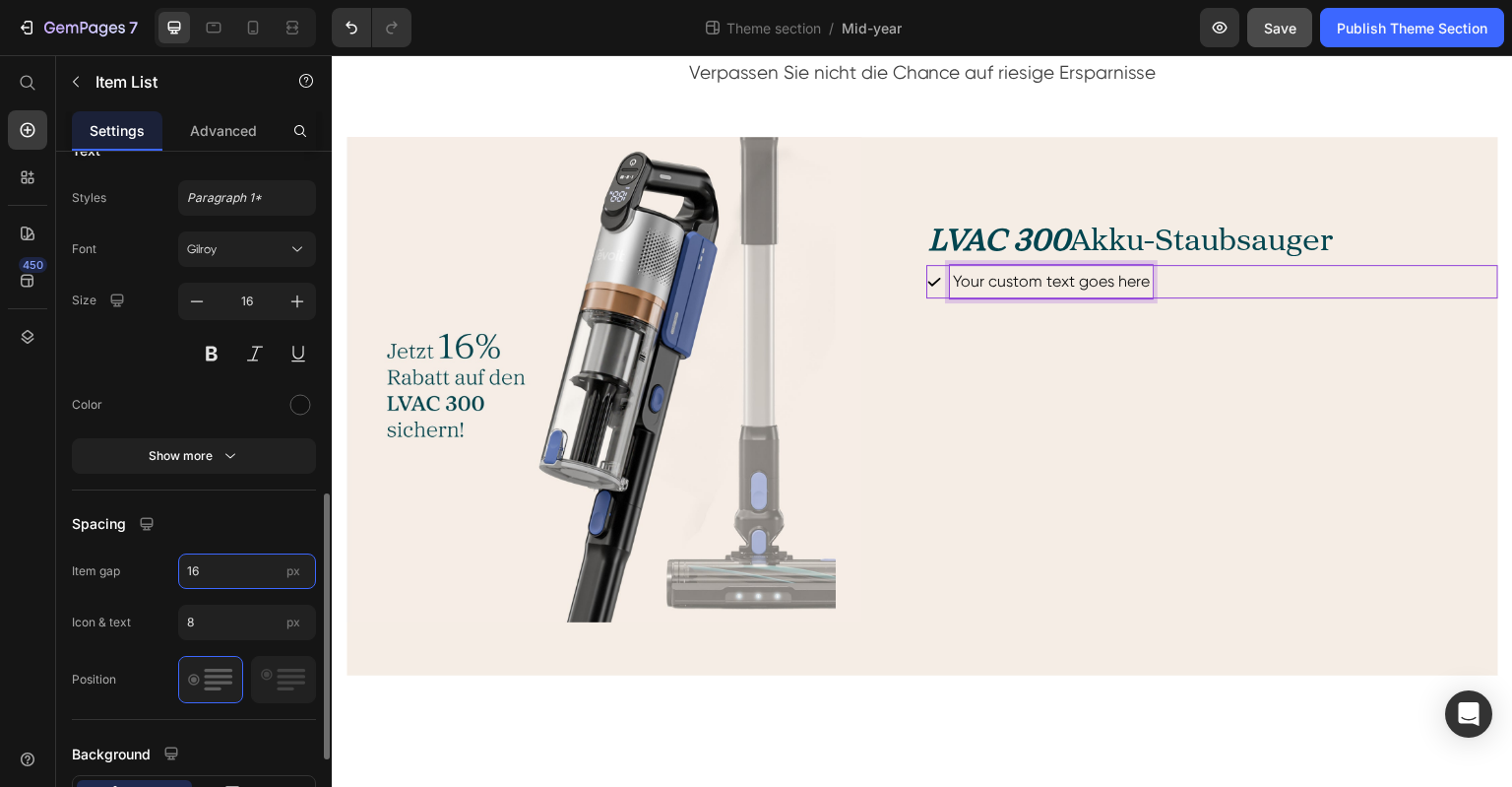 click on "16" at bounding box center [247, 571] 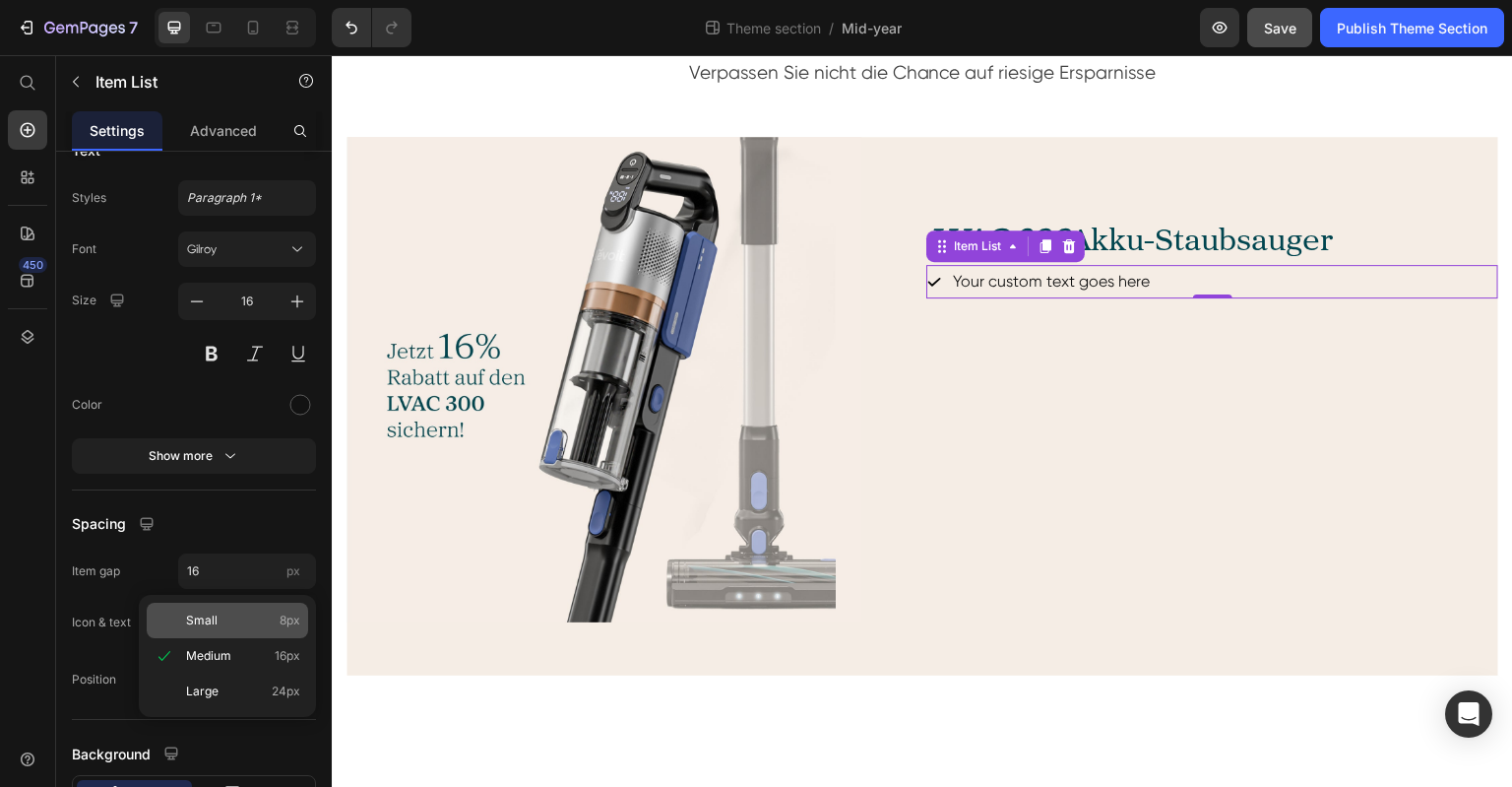 click on "Small 8px" at bounding box center (243, 621) 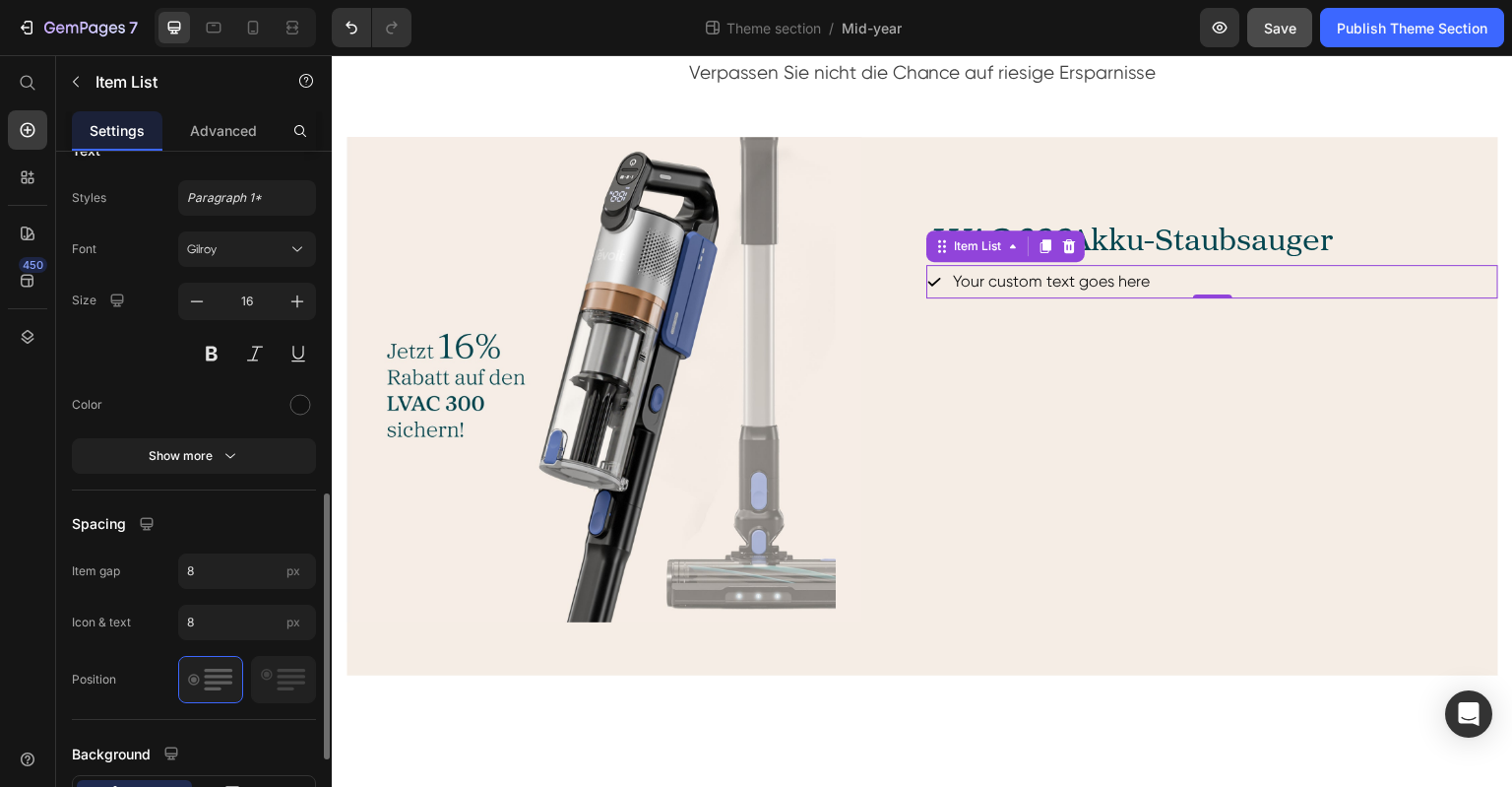 click on "Spacing" at bounding box center [194, 524] 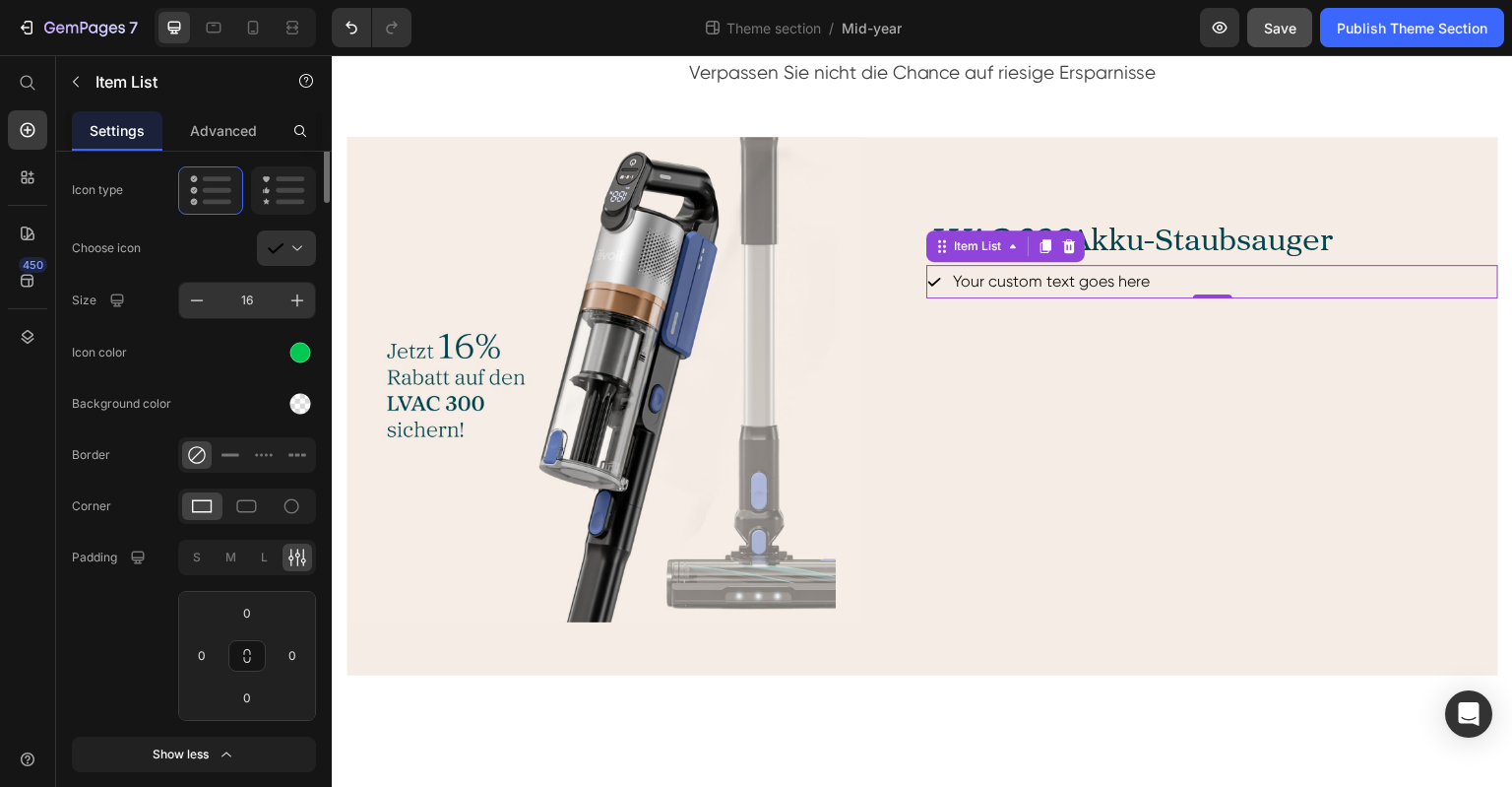 scroll, scrollTop: 0, scrollLeft: 0, axis: both 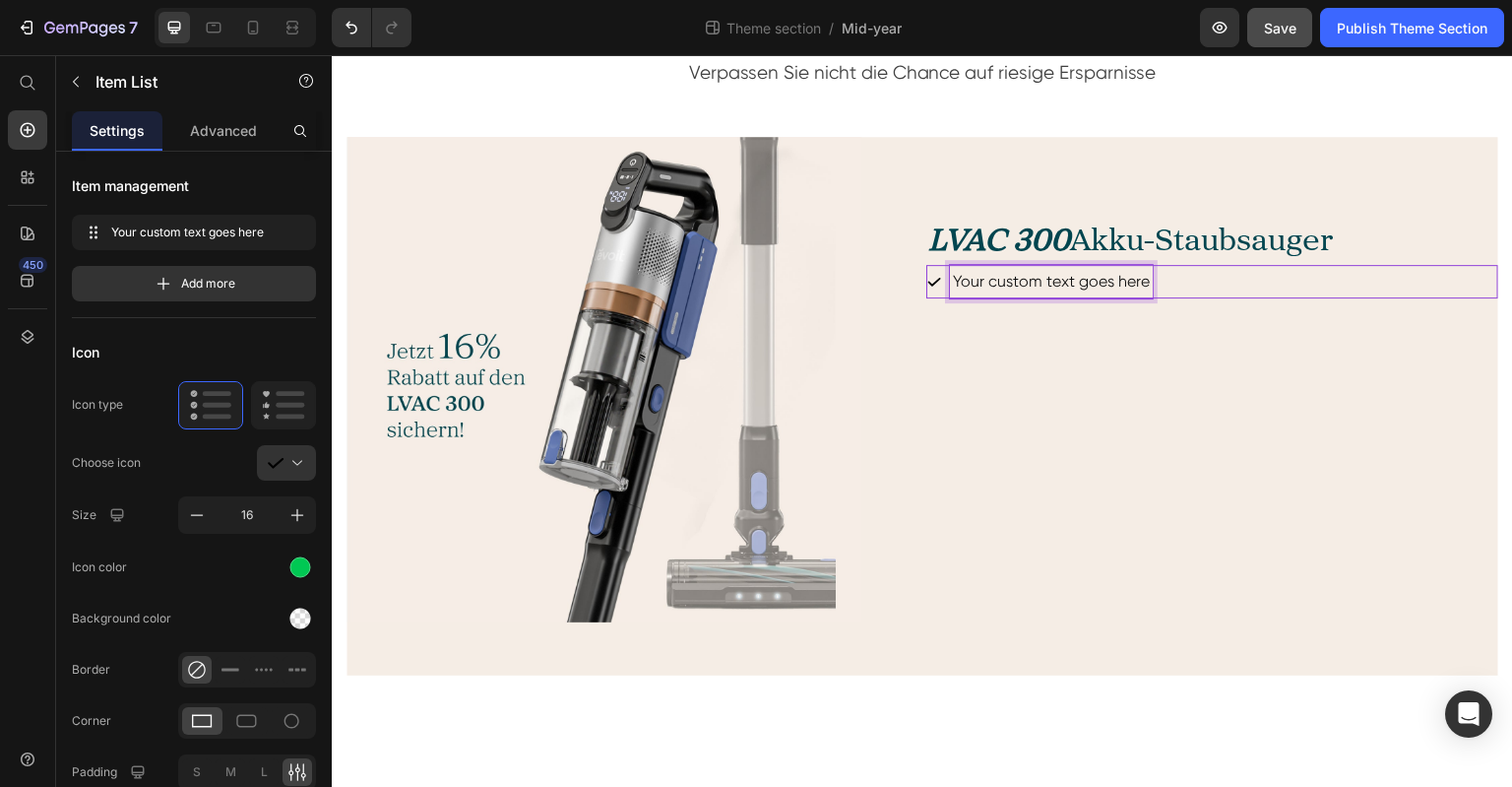 click on "Your custom text goes here" at bounding box center [1051, 282] 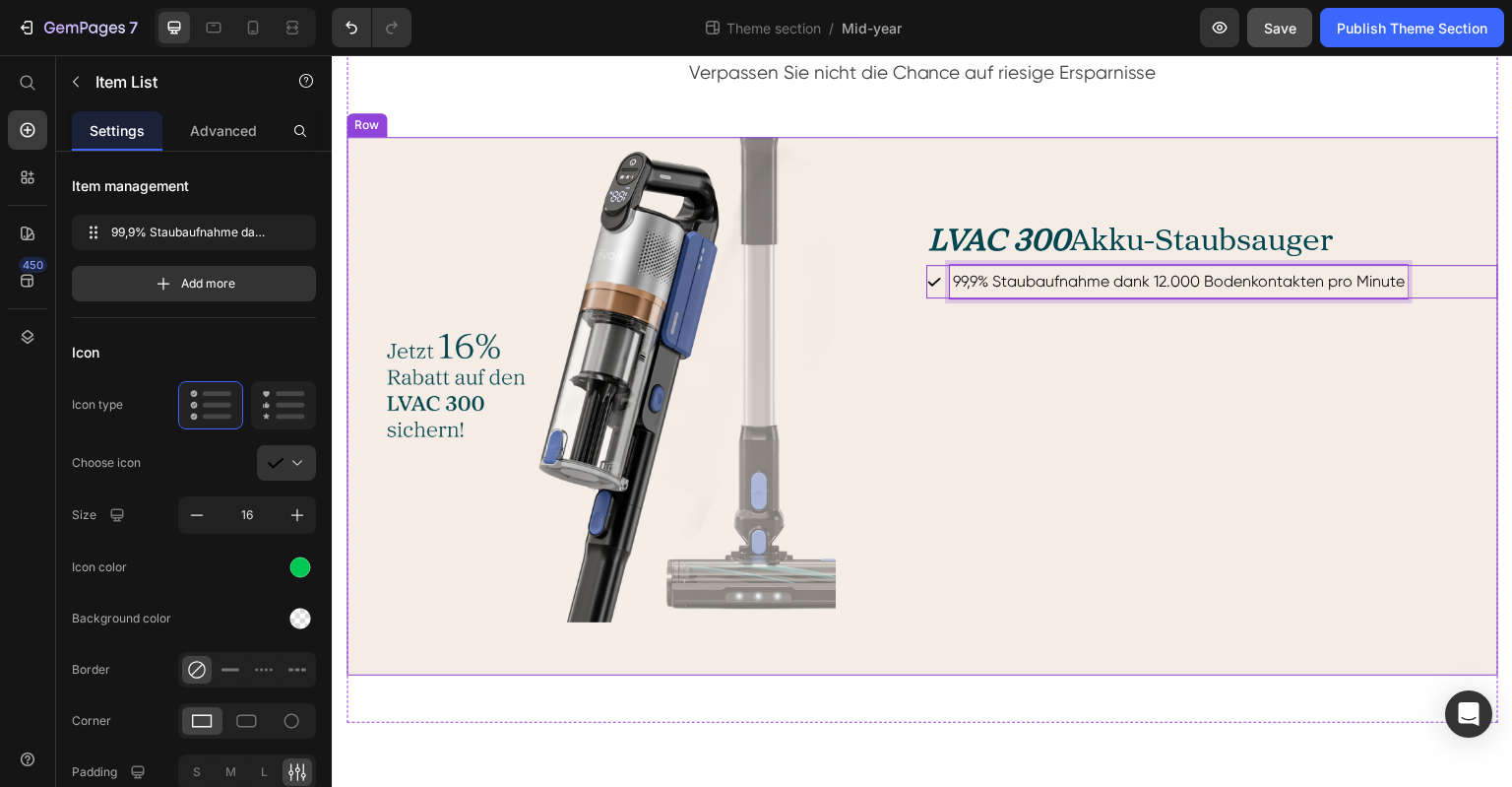 click on "LVAC 300  Akku-Staubsauger Heading 99,9% Staubaufnahme dank 12.000 Bodenkontakten pro Minute Item List   0" at bounding box center [1212, 406] 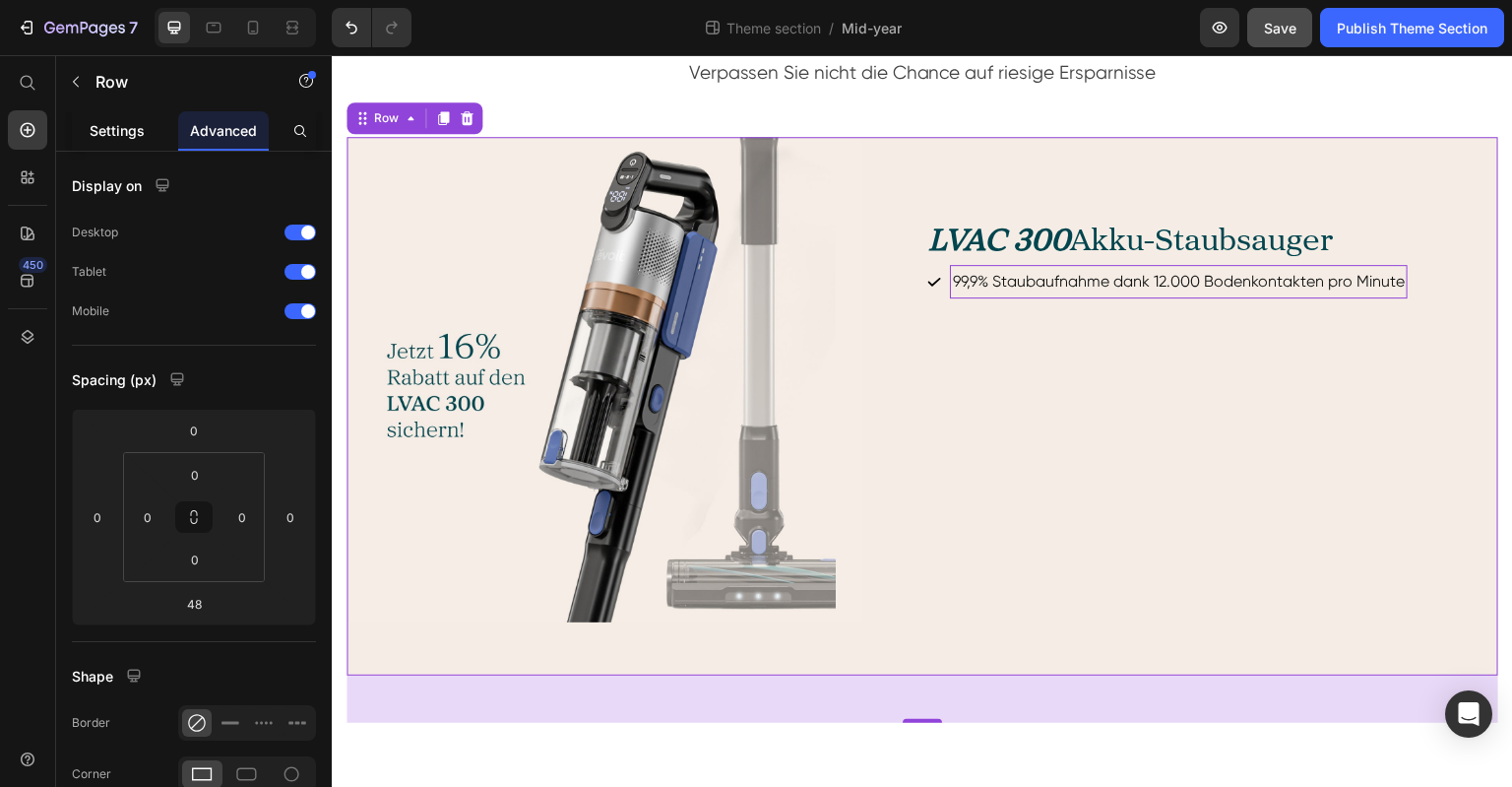 click on "Settings" 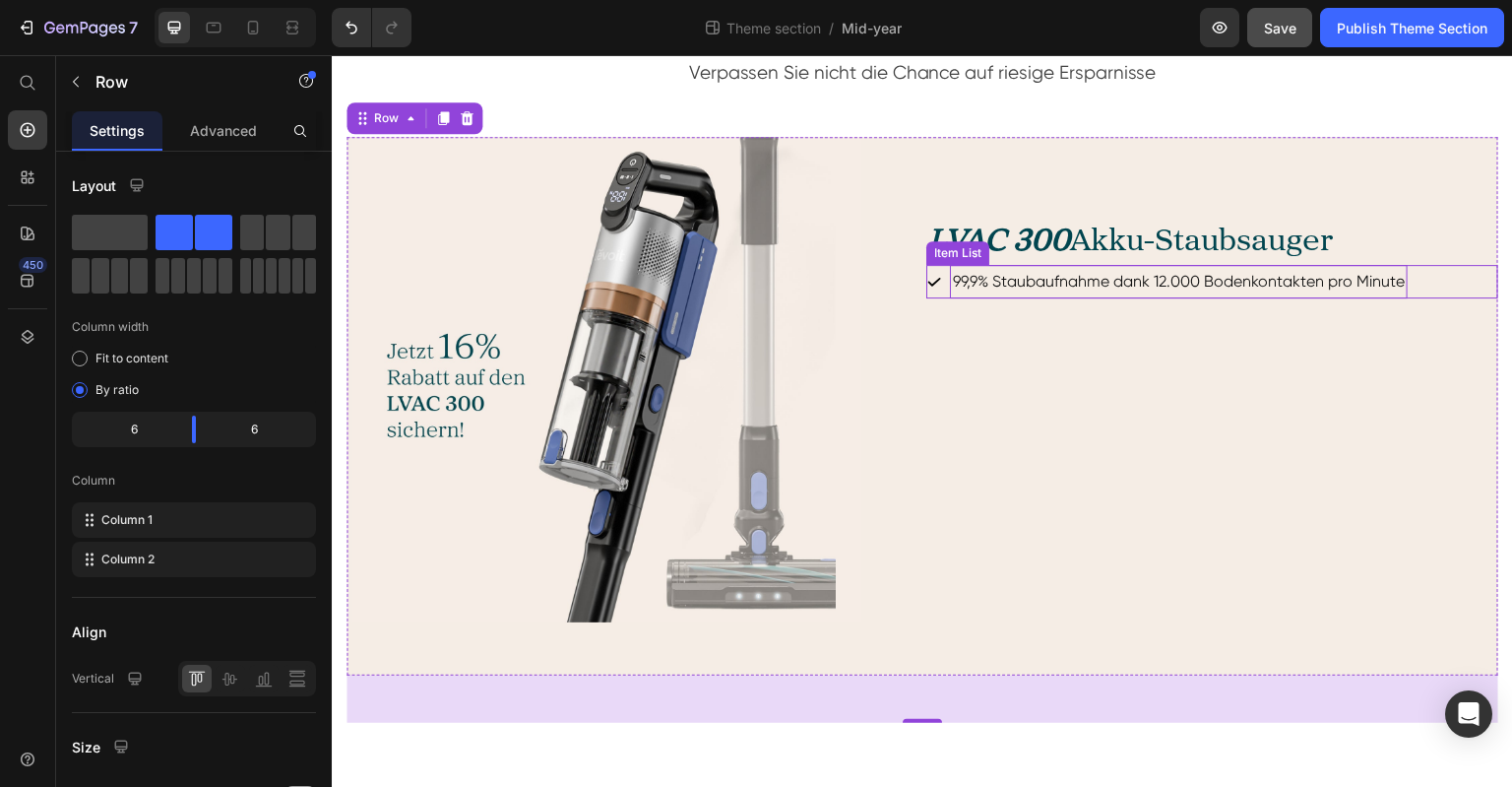 click on "99,9% Staubaufnahme dank 12.000 Bodenkontakten pro Minute" at bounding box center (1212, 282) 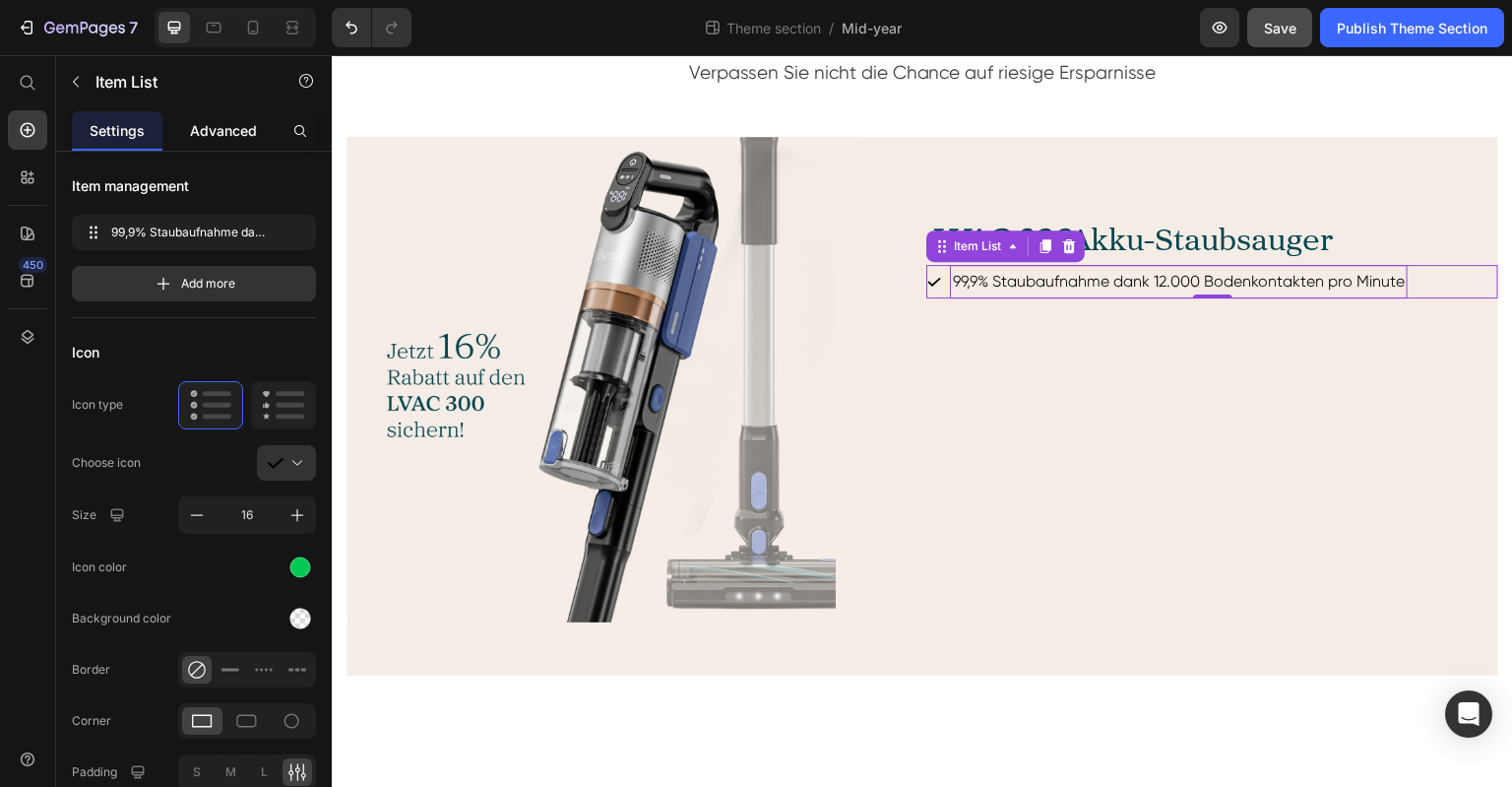 click on "Advanced" at bounding box center (223, 130) 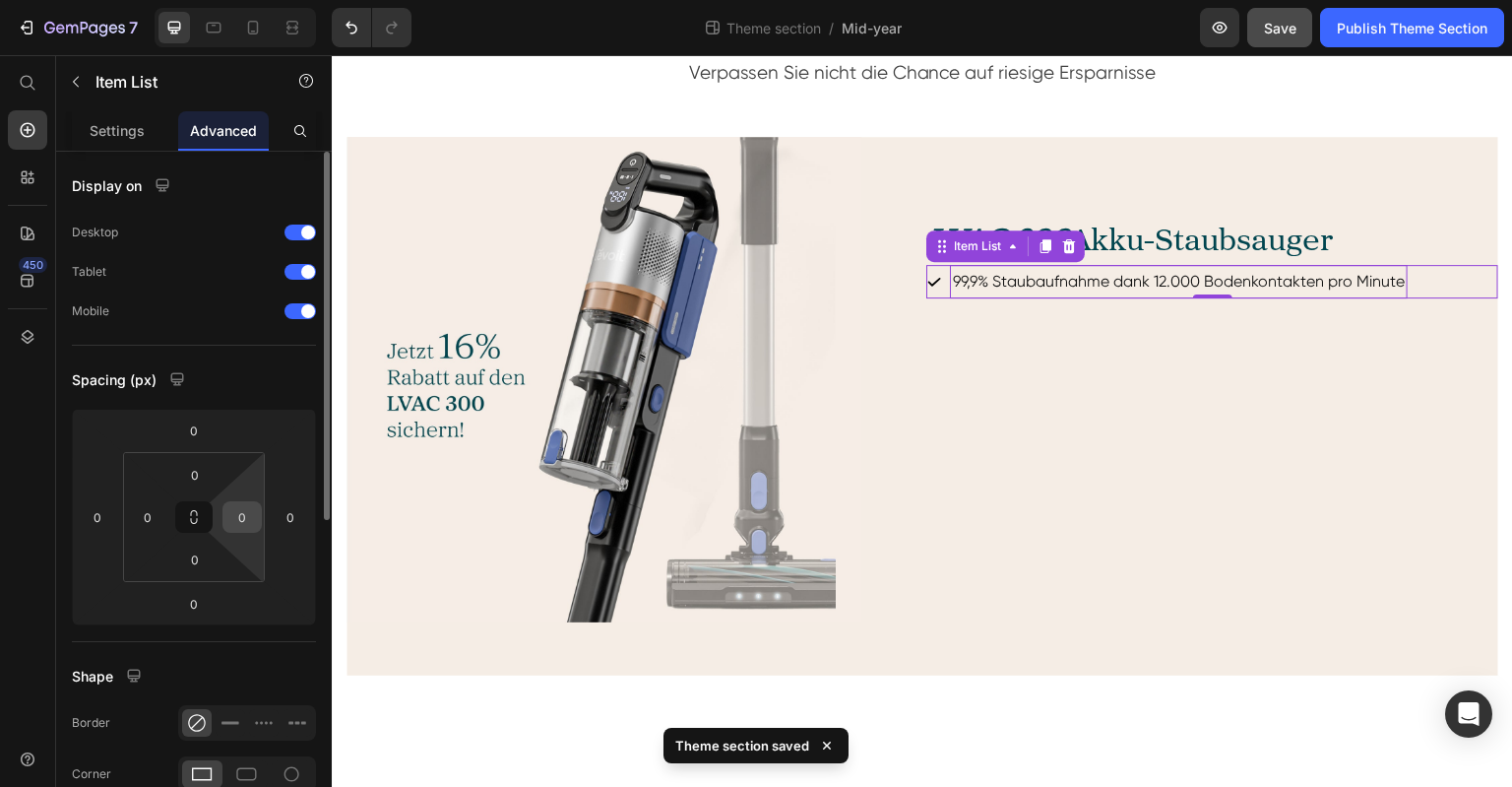 click on "0" at bounding box center (242, 517) 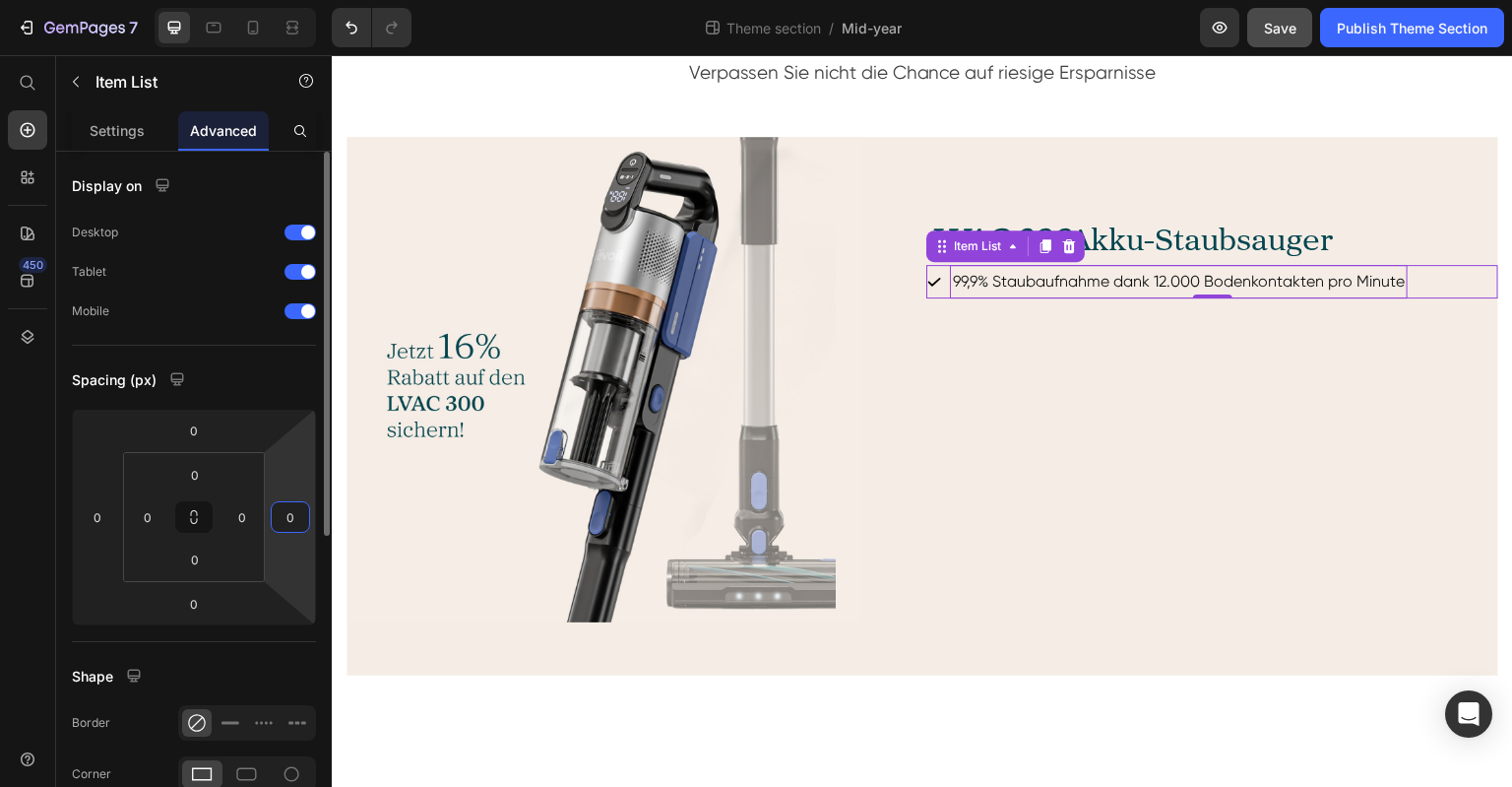 click on "0" at bounding box center [290, 517] 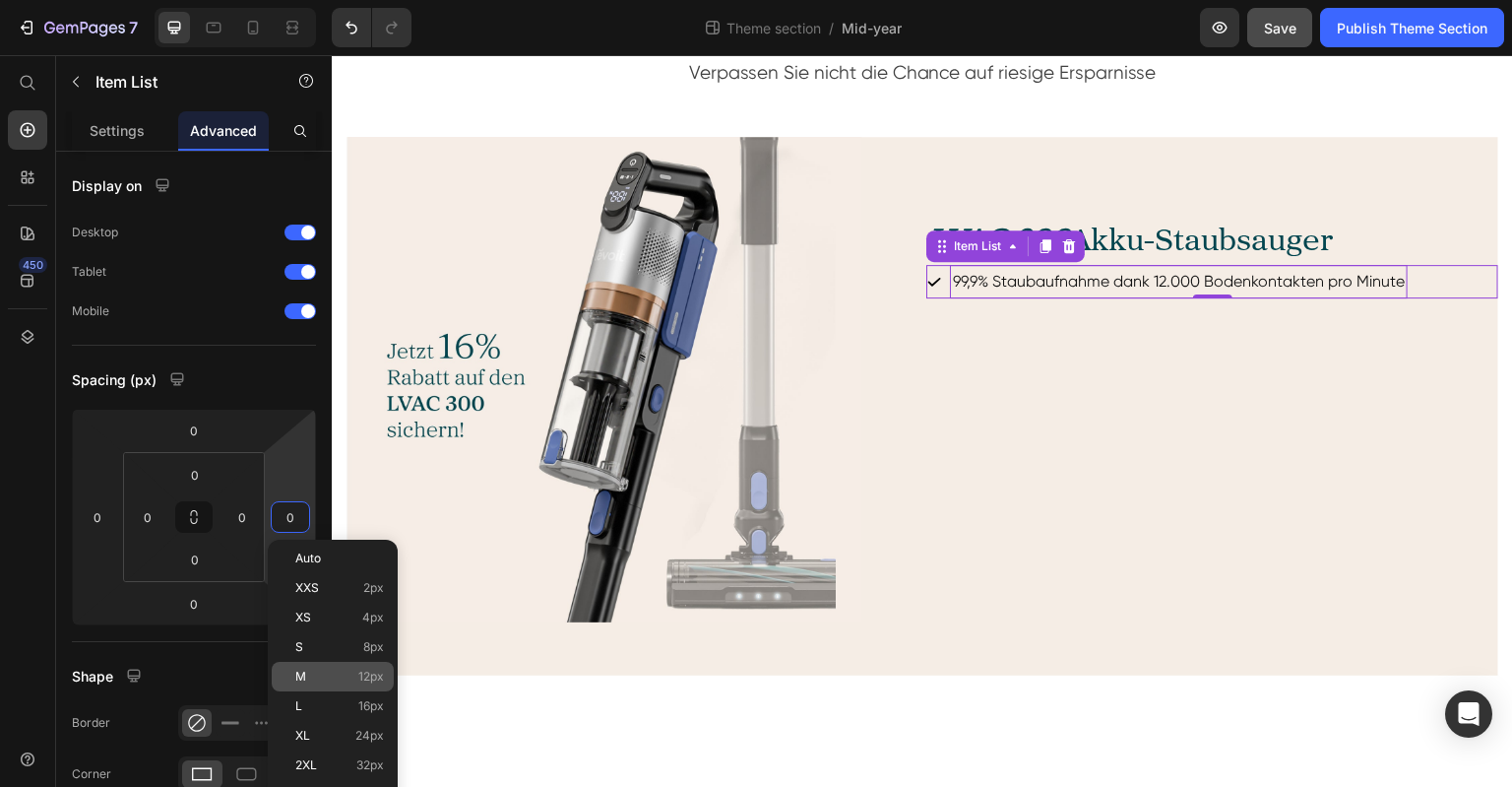 click on "M 12px" 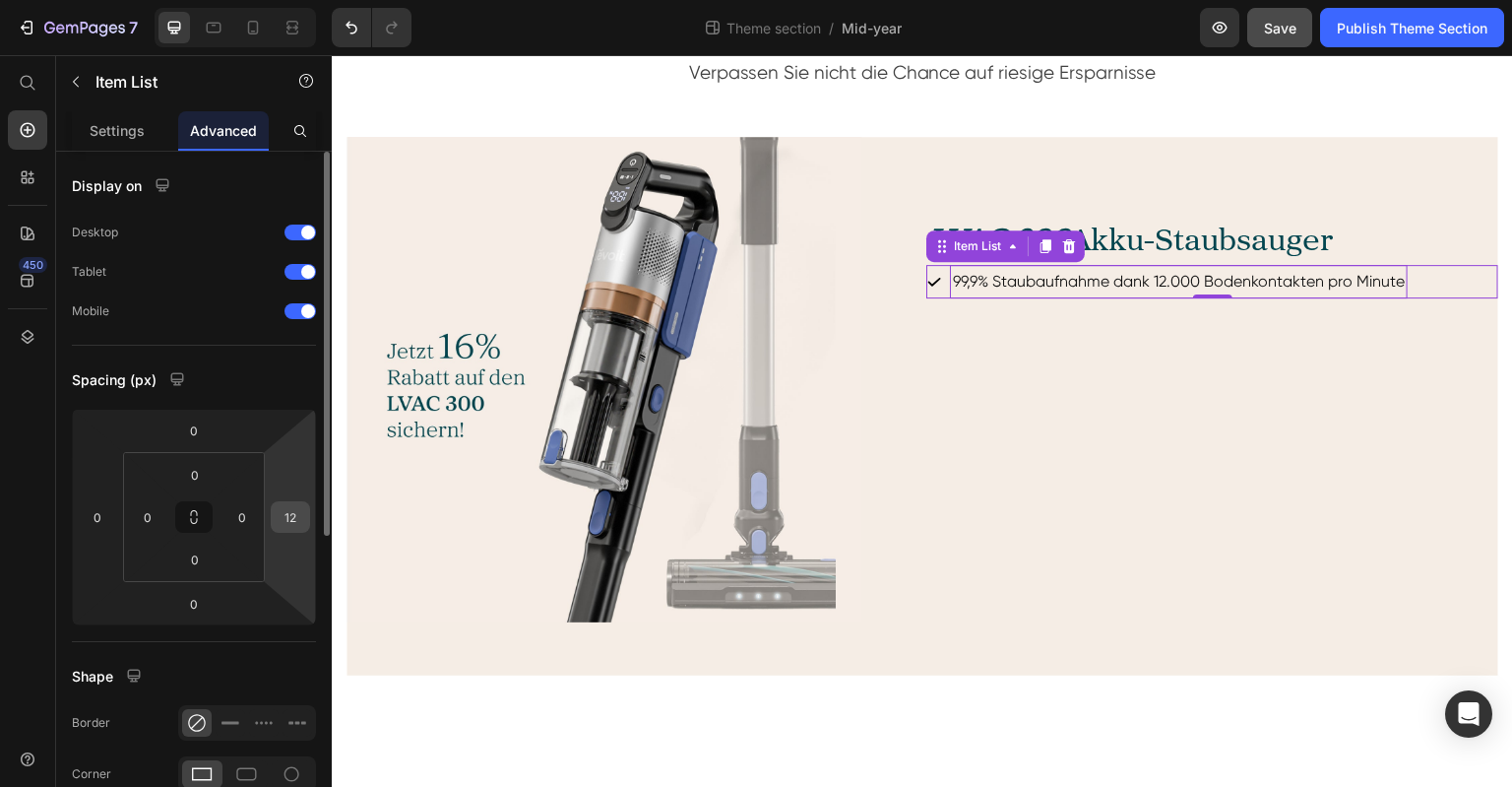 click on "12" at bounding box center [290, 517] 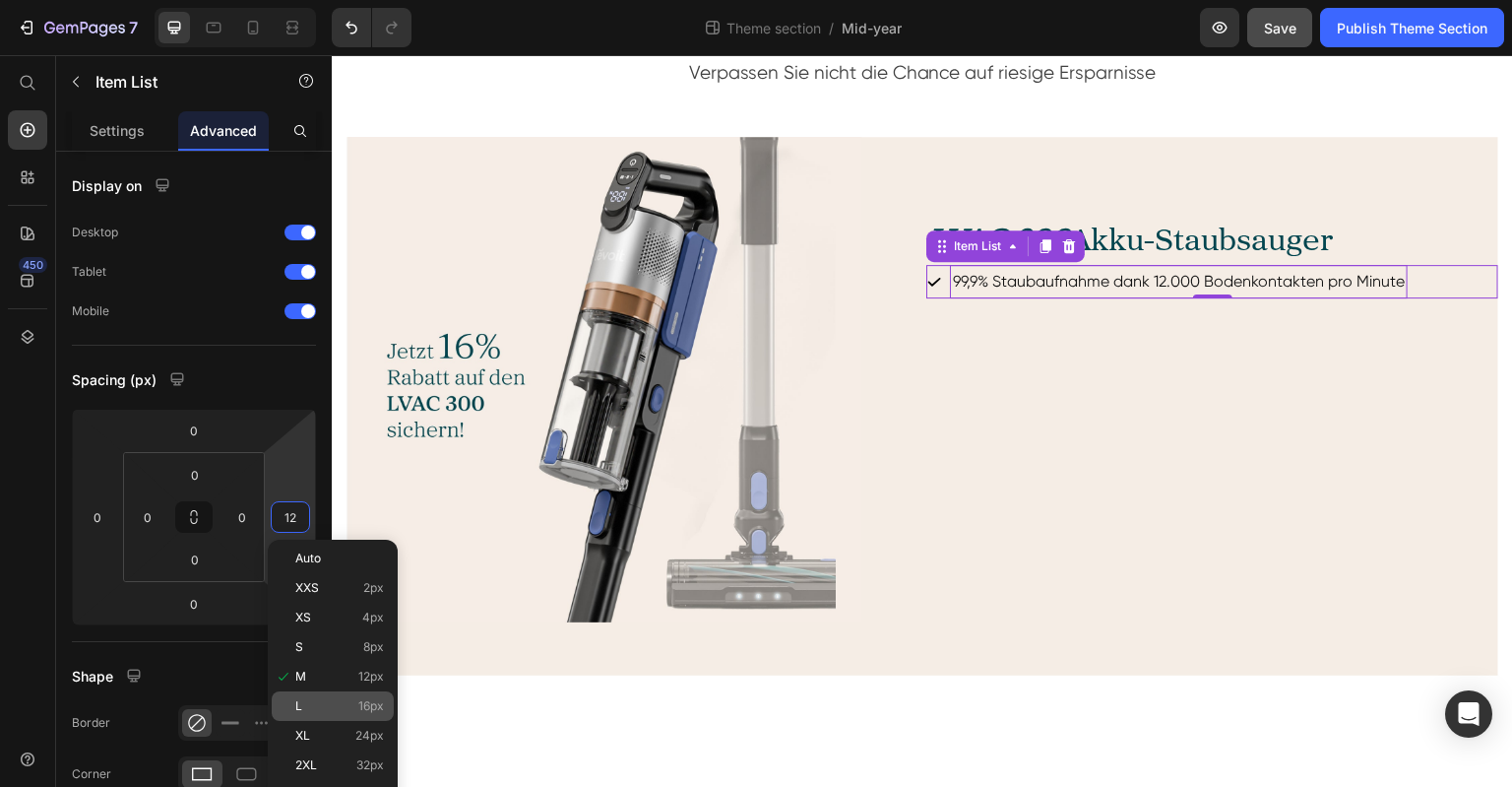 click on "L 16px" at bounding box center [340, 706] 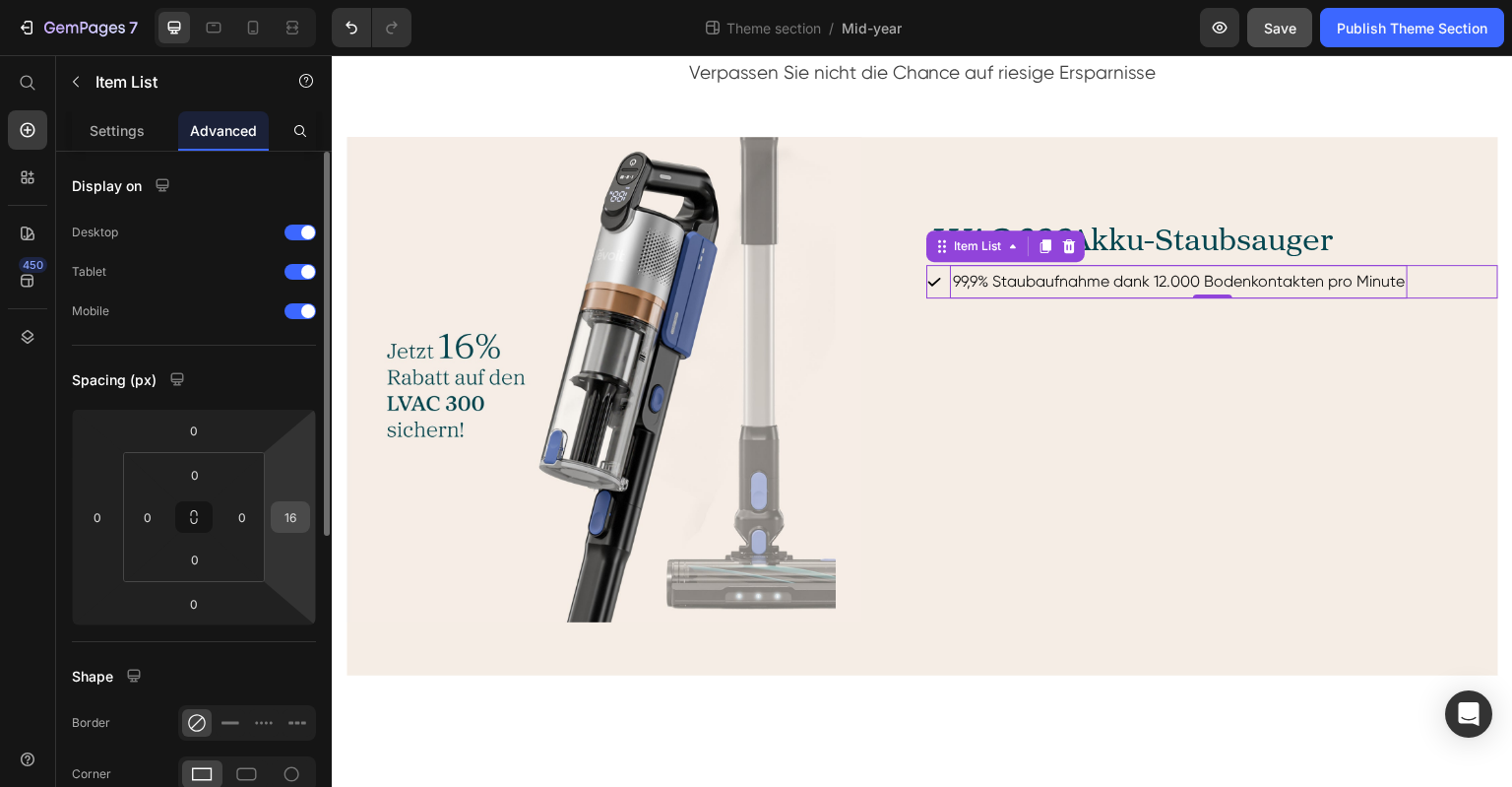 click on "16" at bounding box center (290, 517) 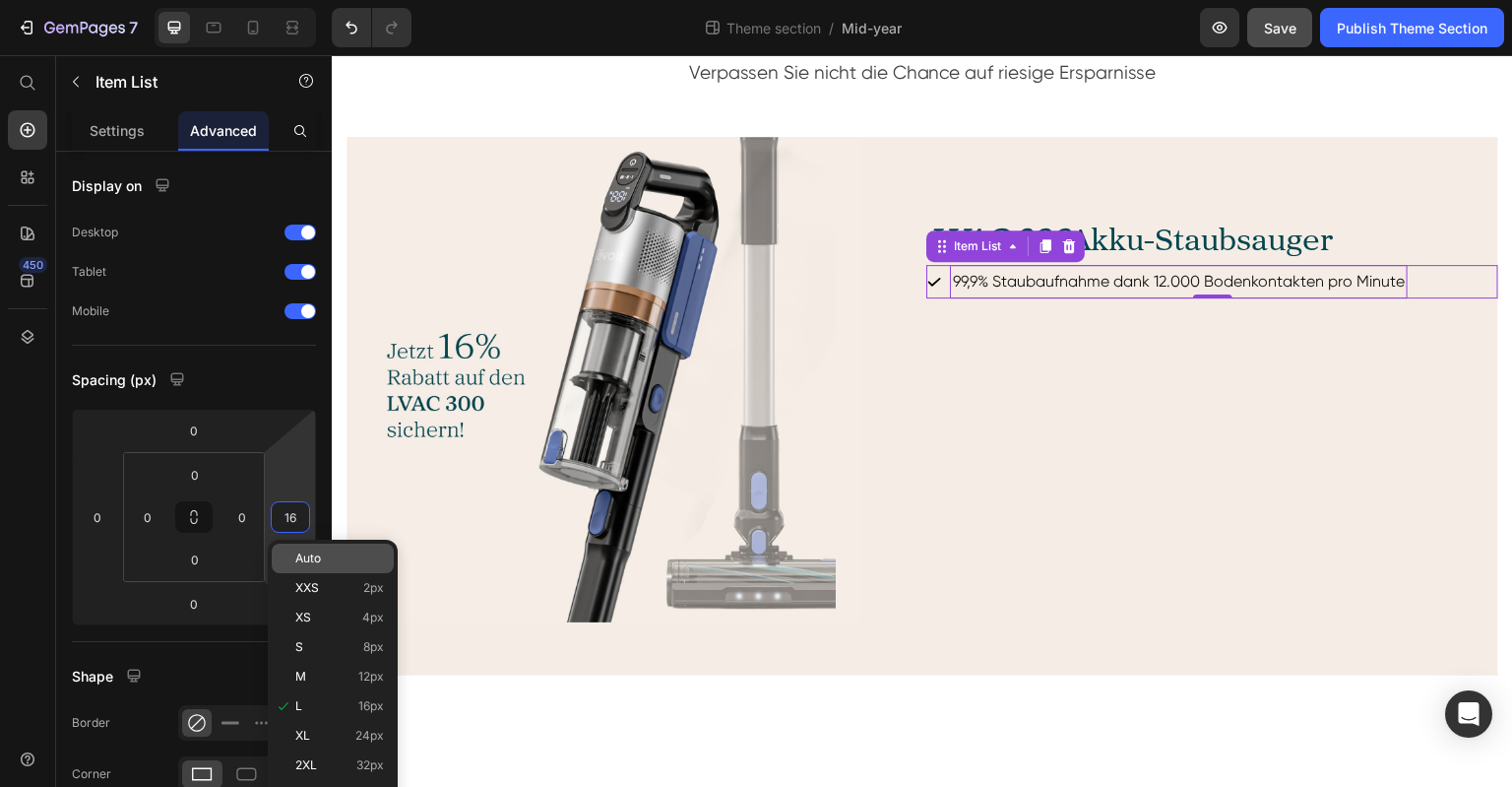 click on "Auto" at bounding box center [308, 558] 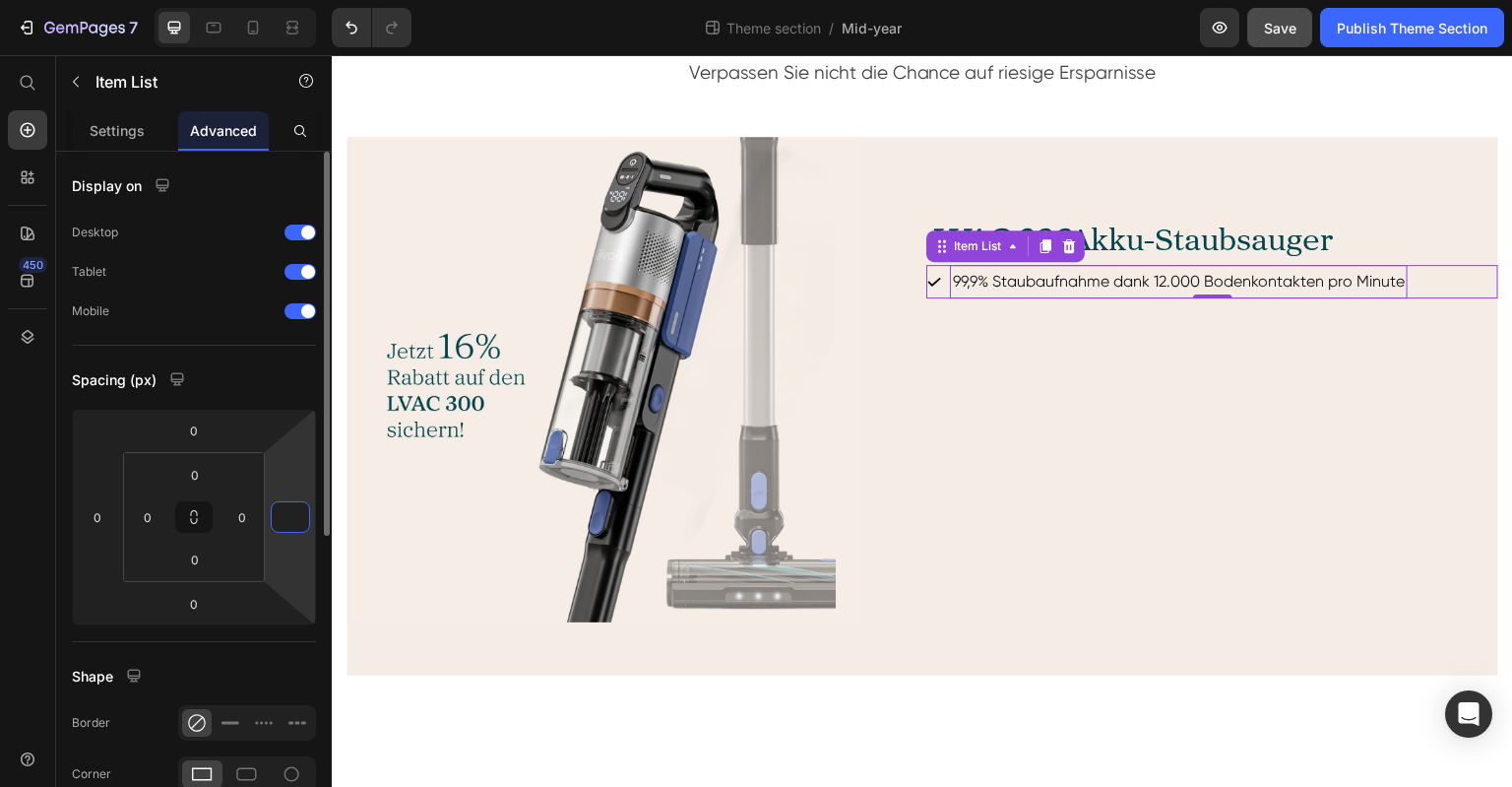 click at bounding box center (290, 517) 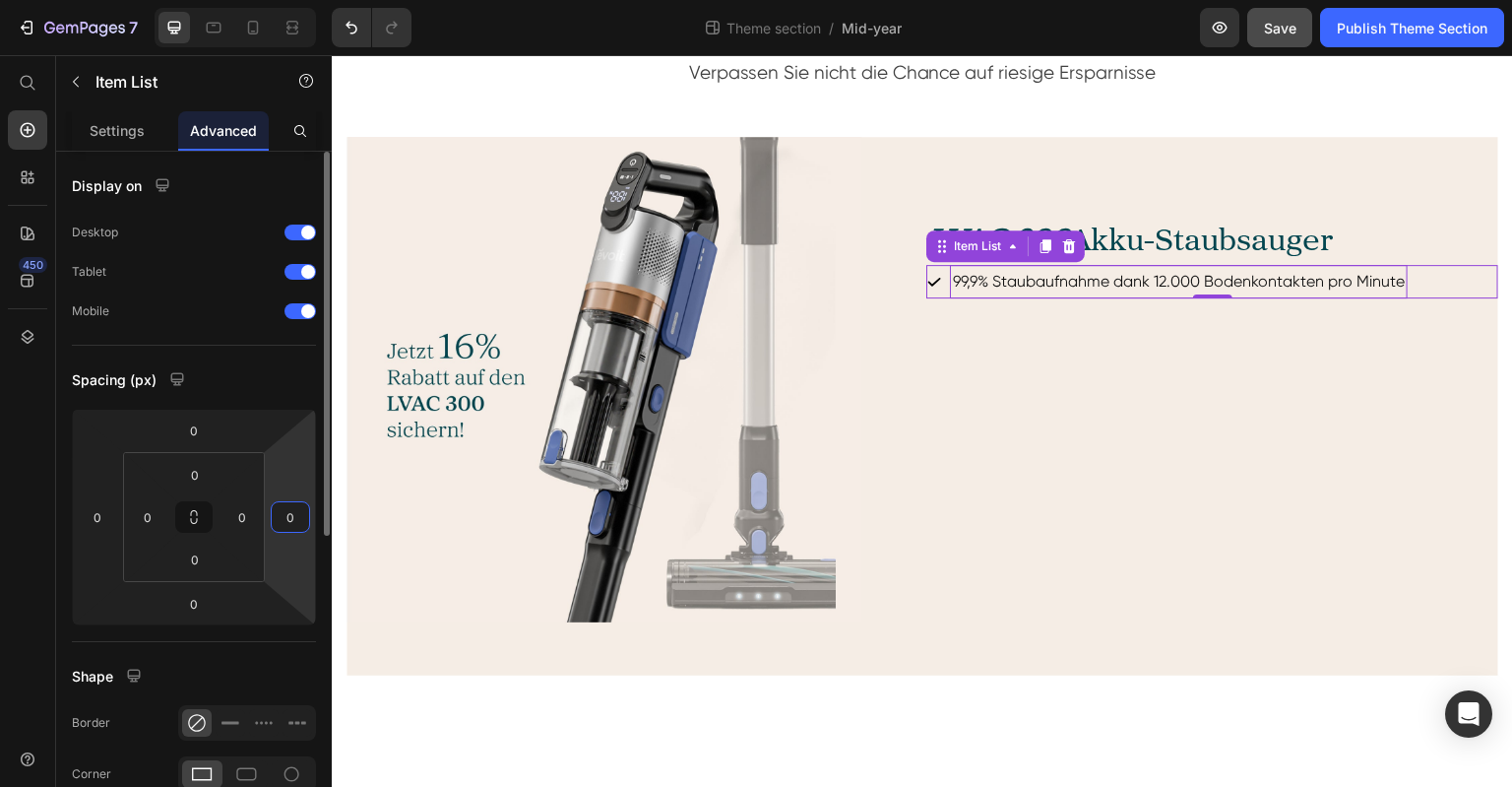type on "0" 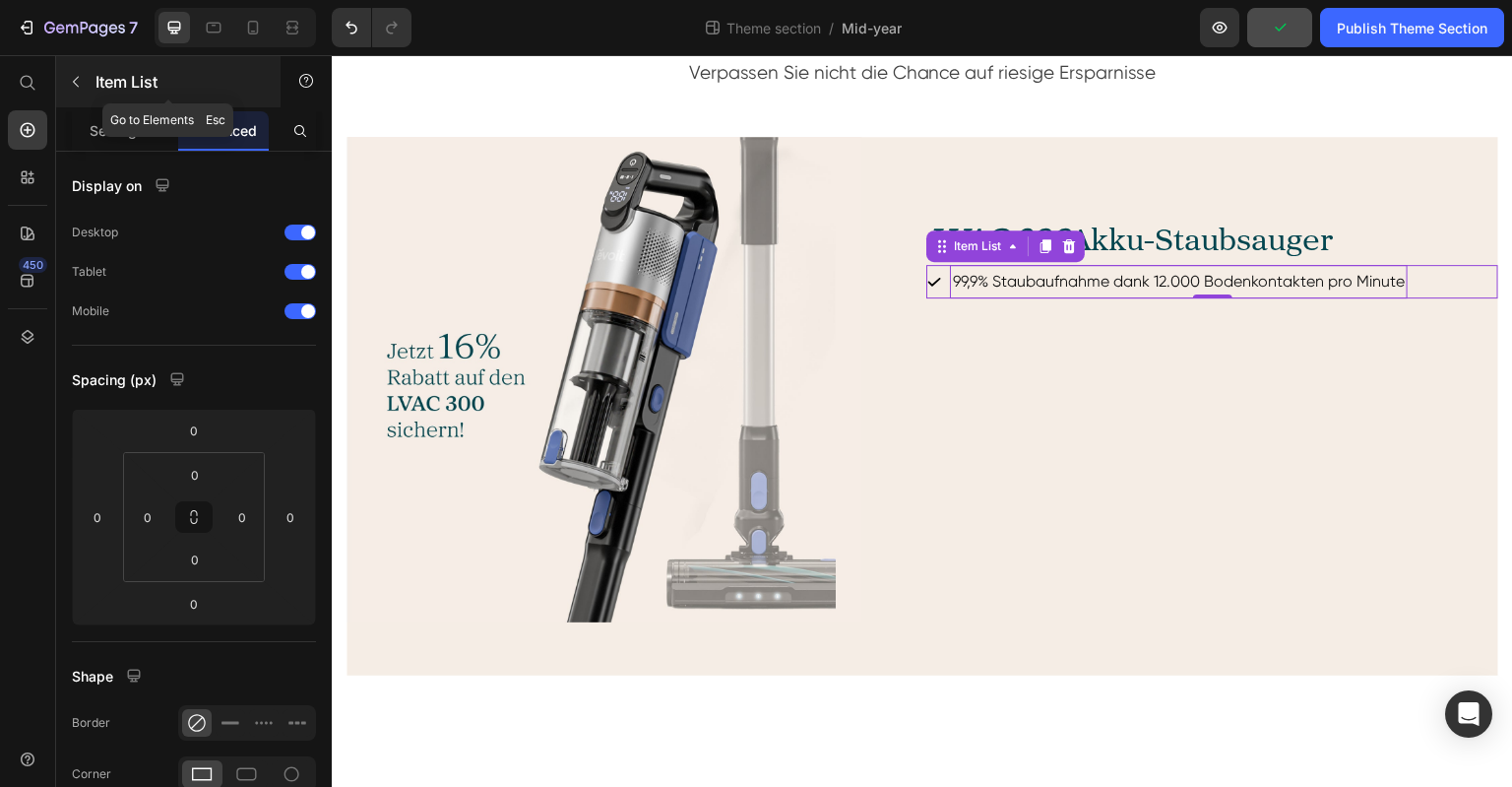 click 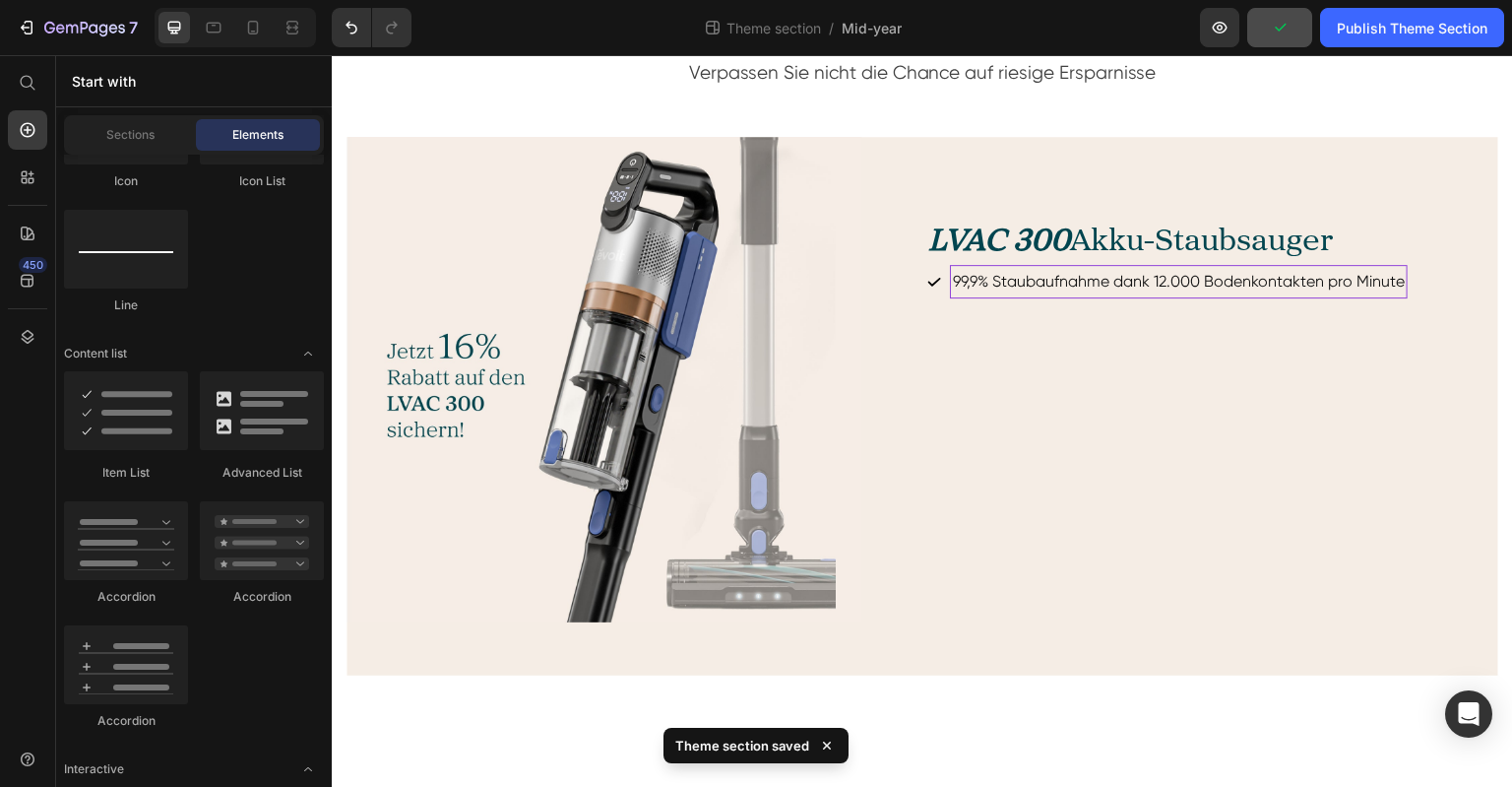 scroll, scrollTop: 985, scrollLeft: 0, axis: vertical 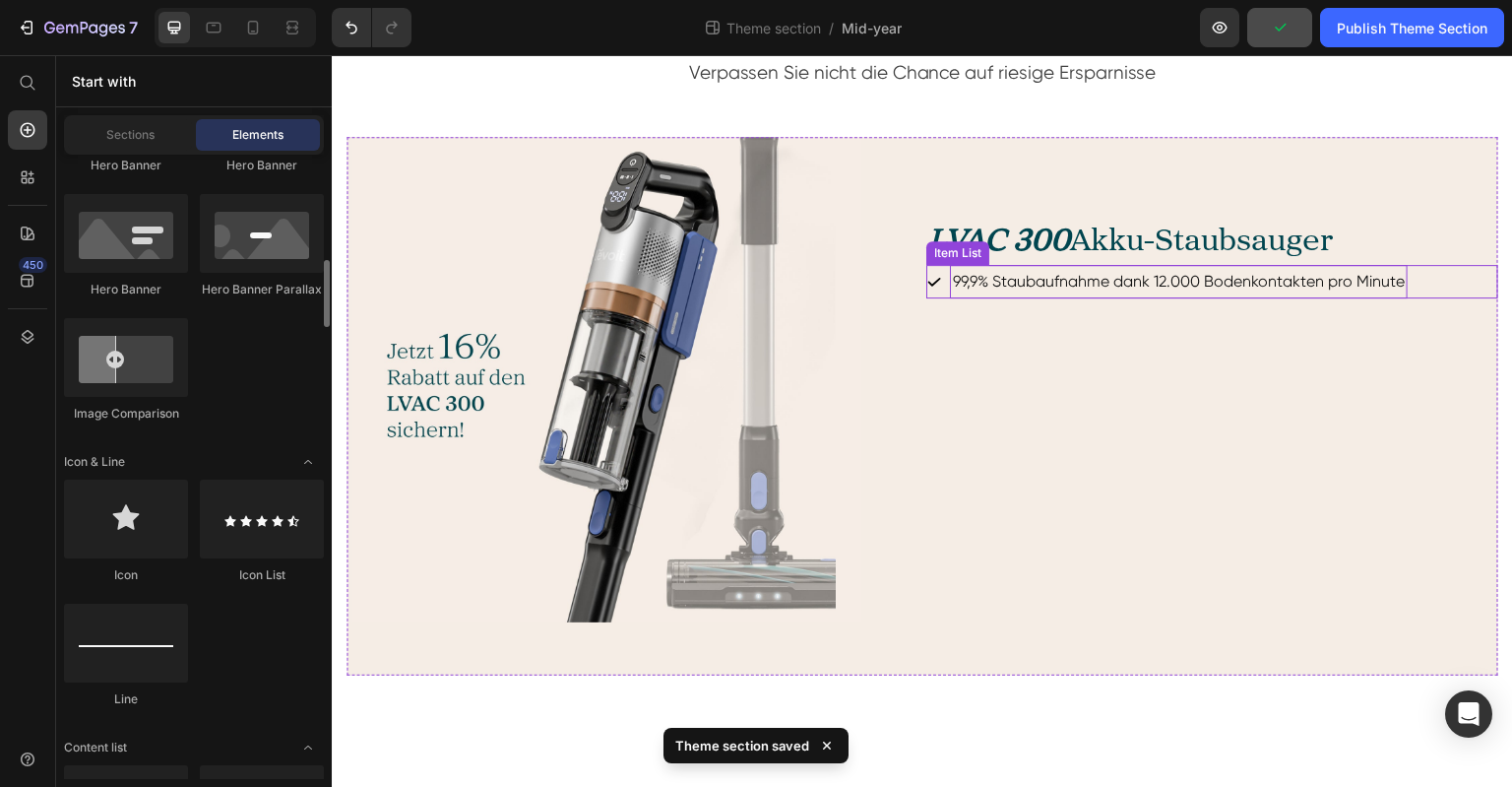 click on "99,9% Staubaufnahme dank 12.000 Bodenkontakten pro Minute" at bounding box center (1178, 282) 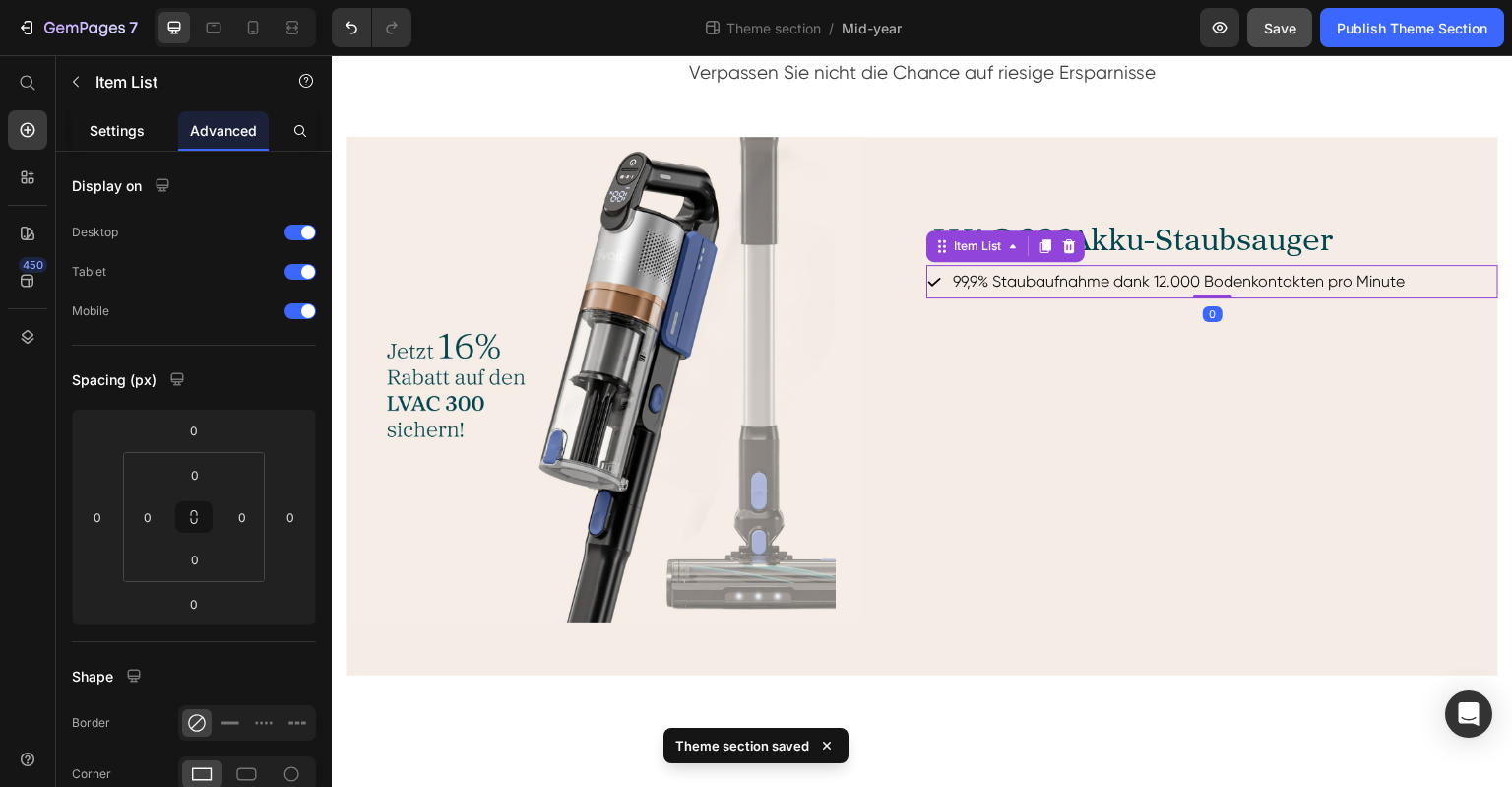 click on "Settings" 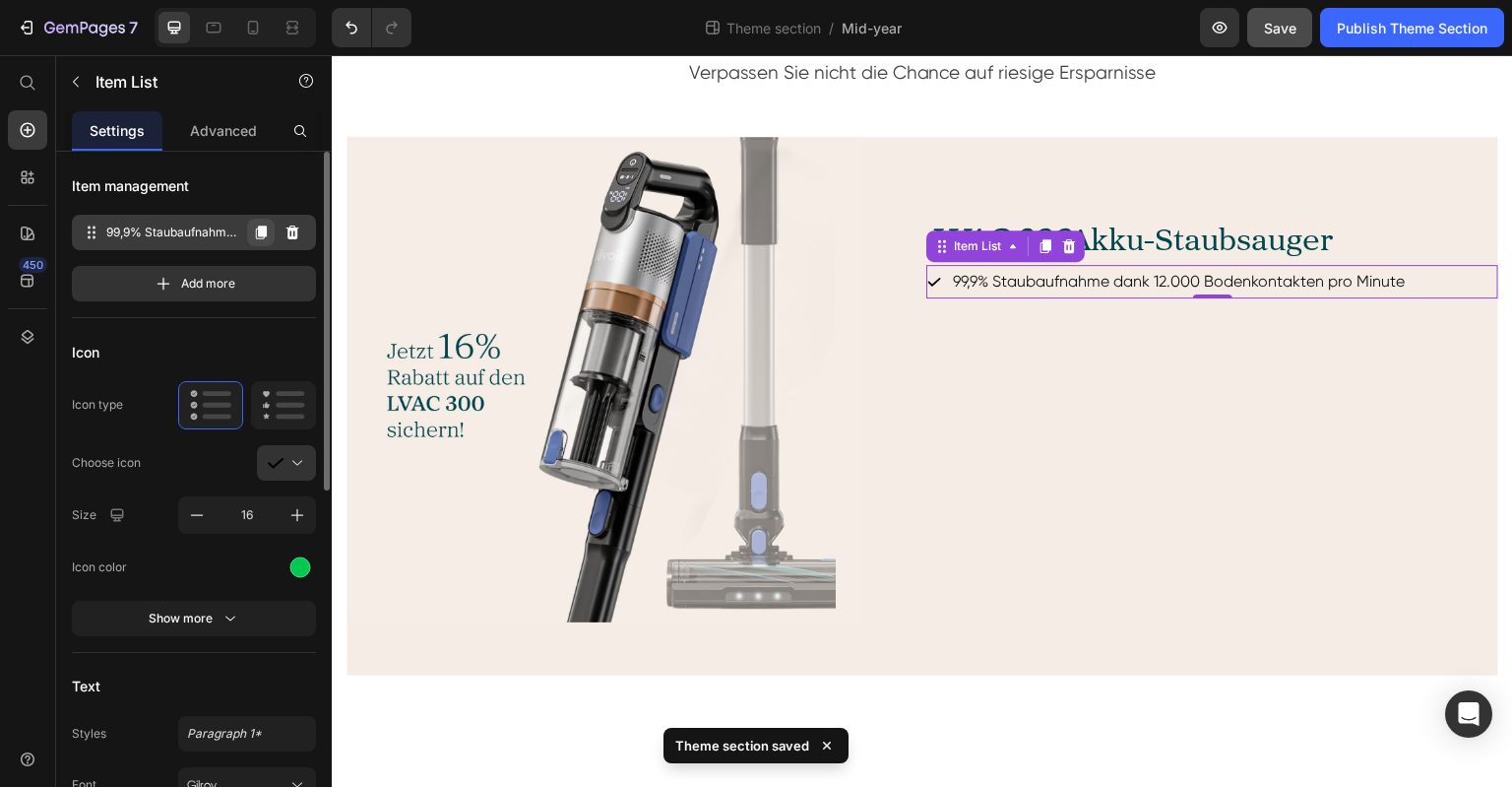 click 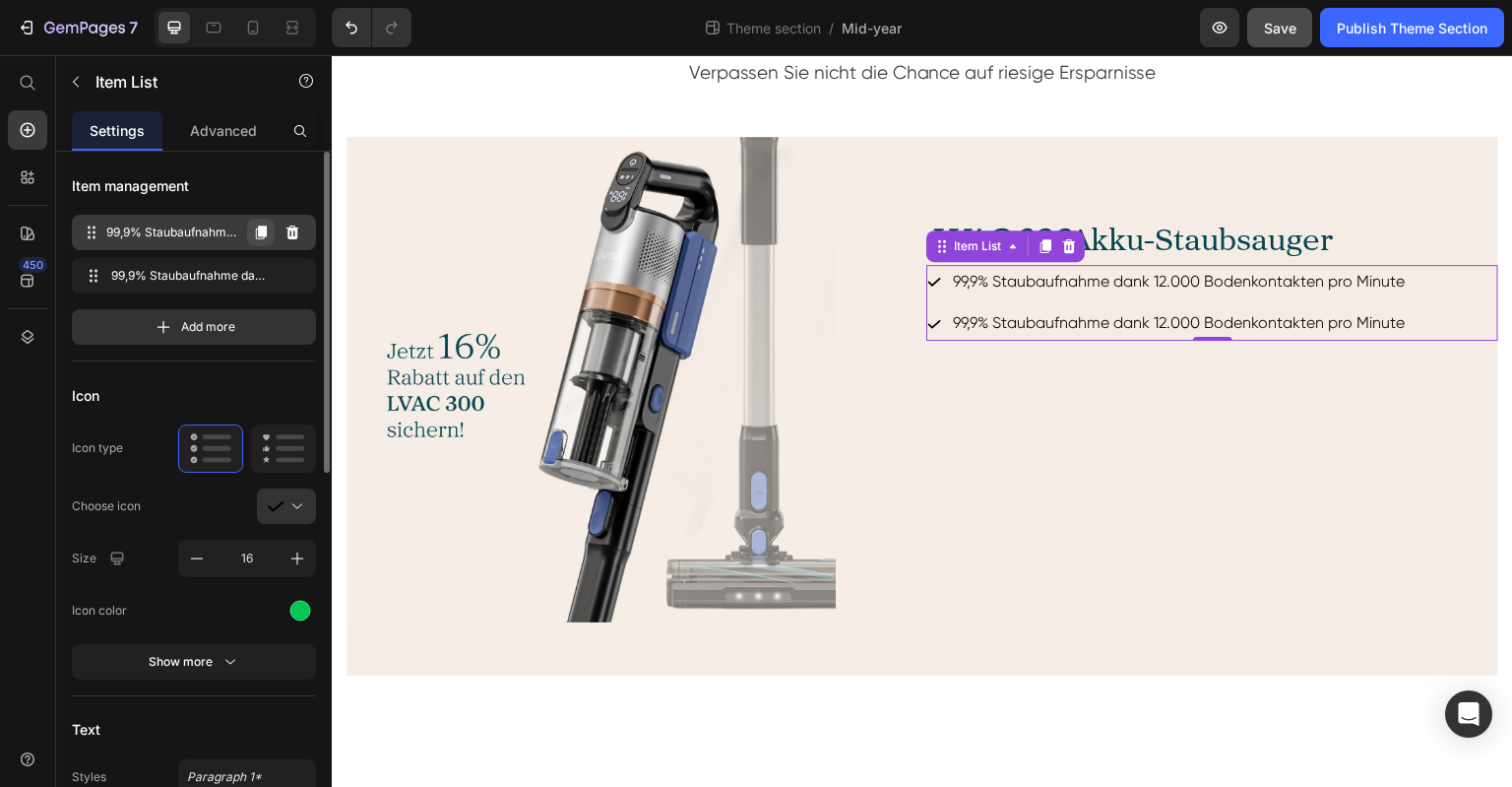 click 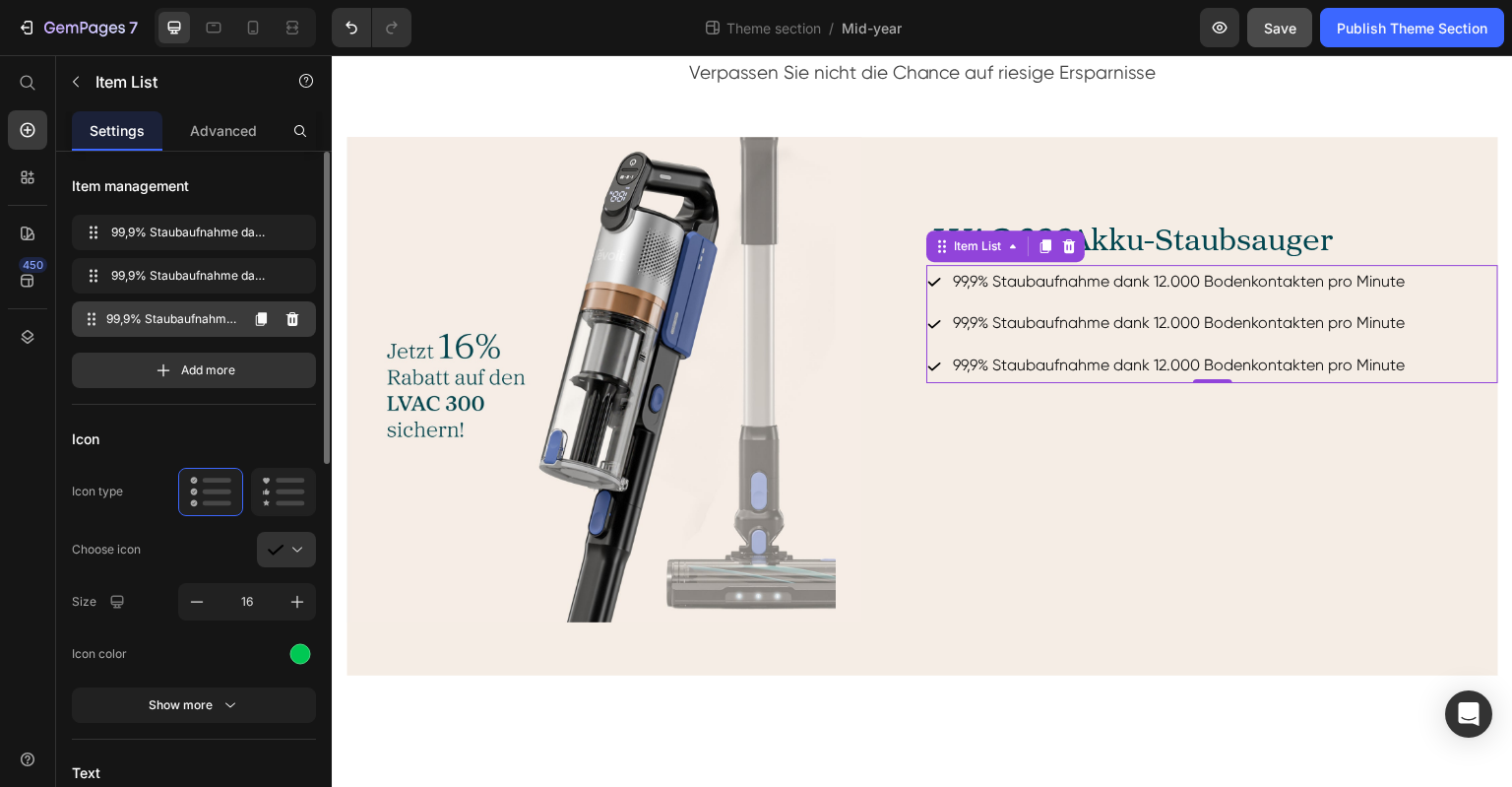 click 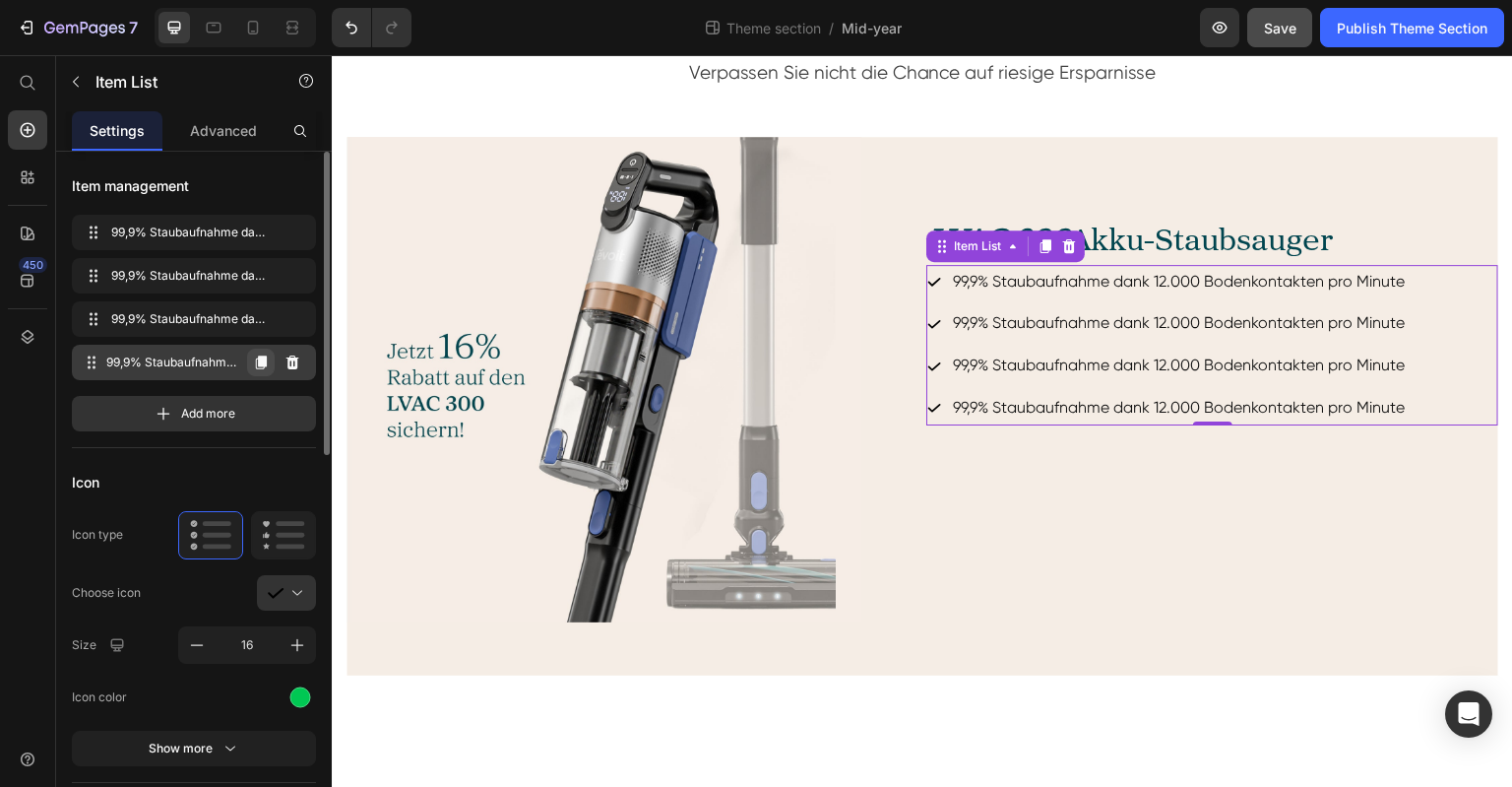 click 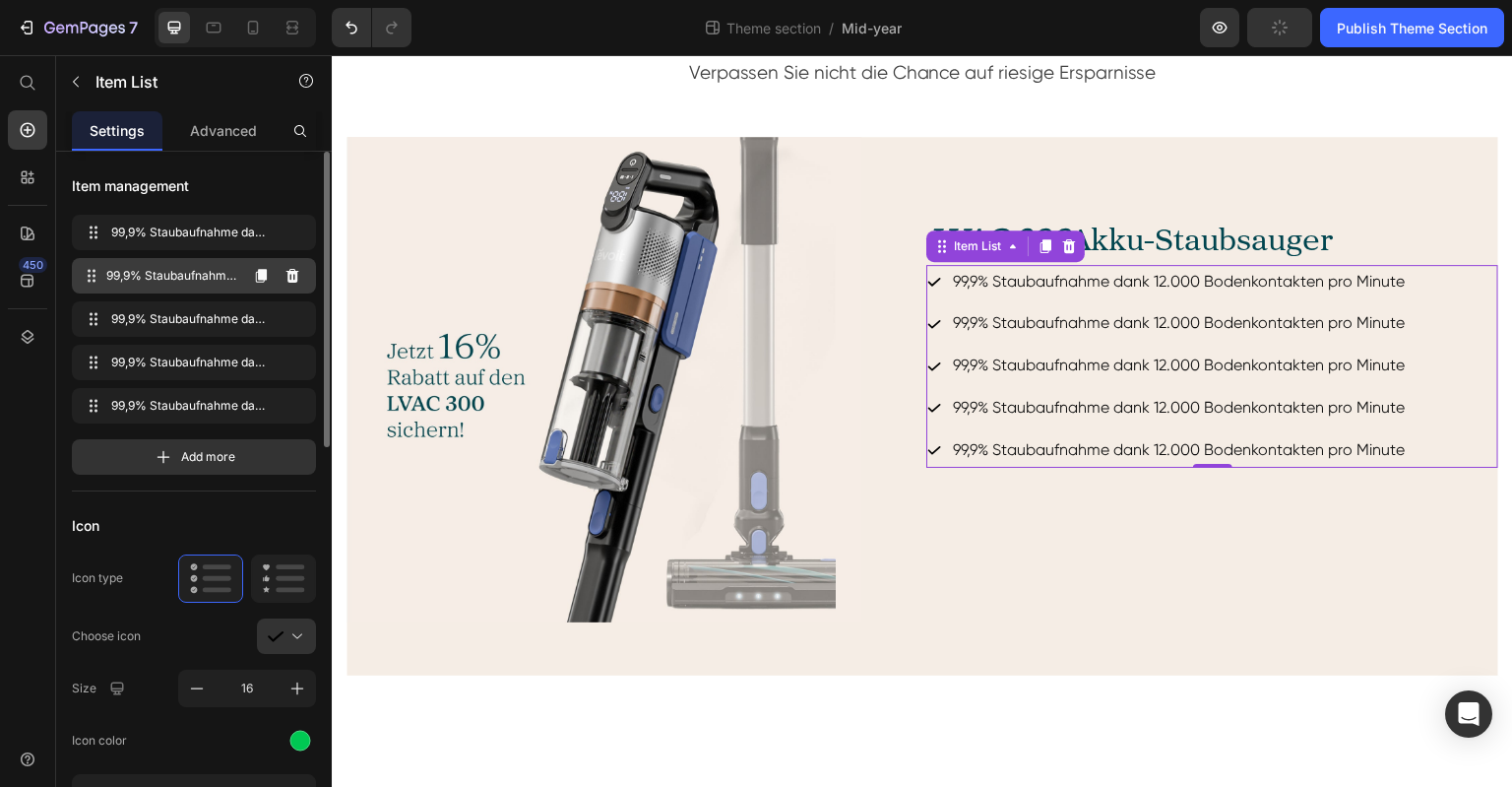 click on "99,9% Staubaufnahme dank 12.000 Bodenkontakten pro Minute" at bounding box center (171, 276) 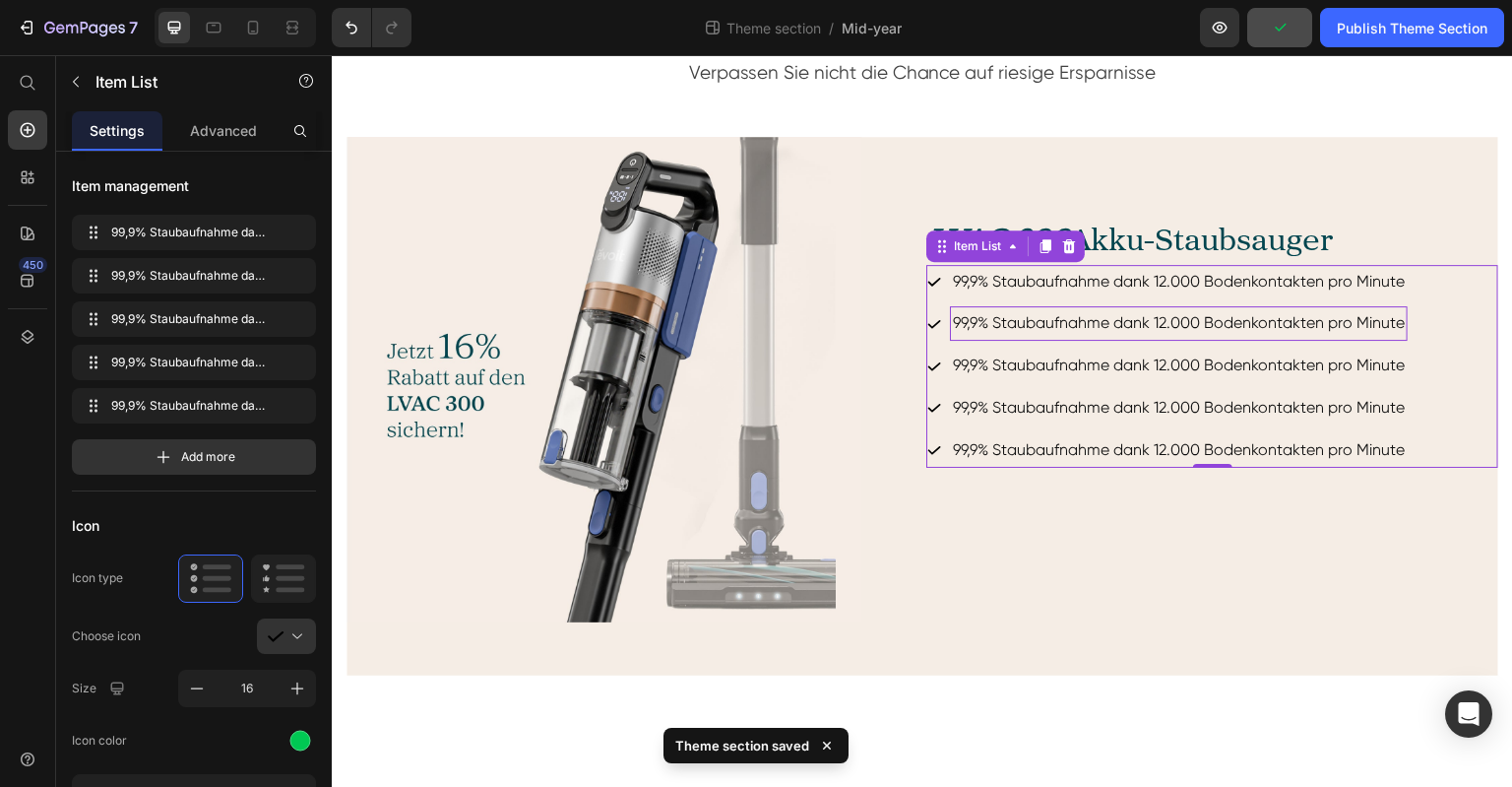 click on "99,9% Staubaufnahme dank 12.000 Bodenkontakten pro Minute" at bounding box center (1178, 323) 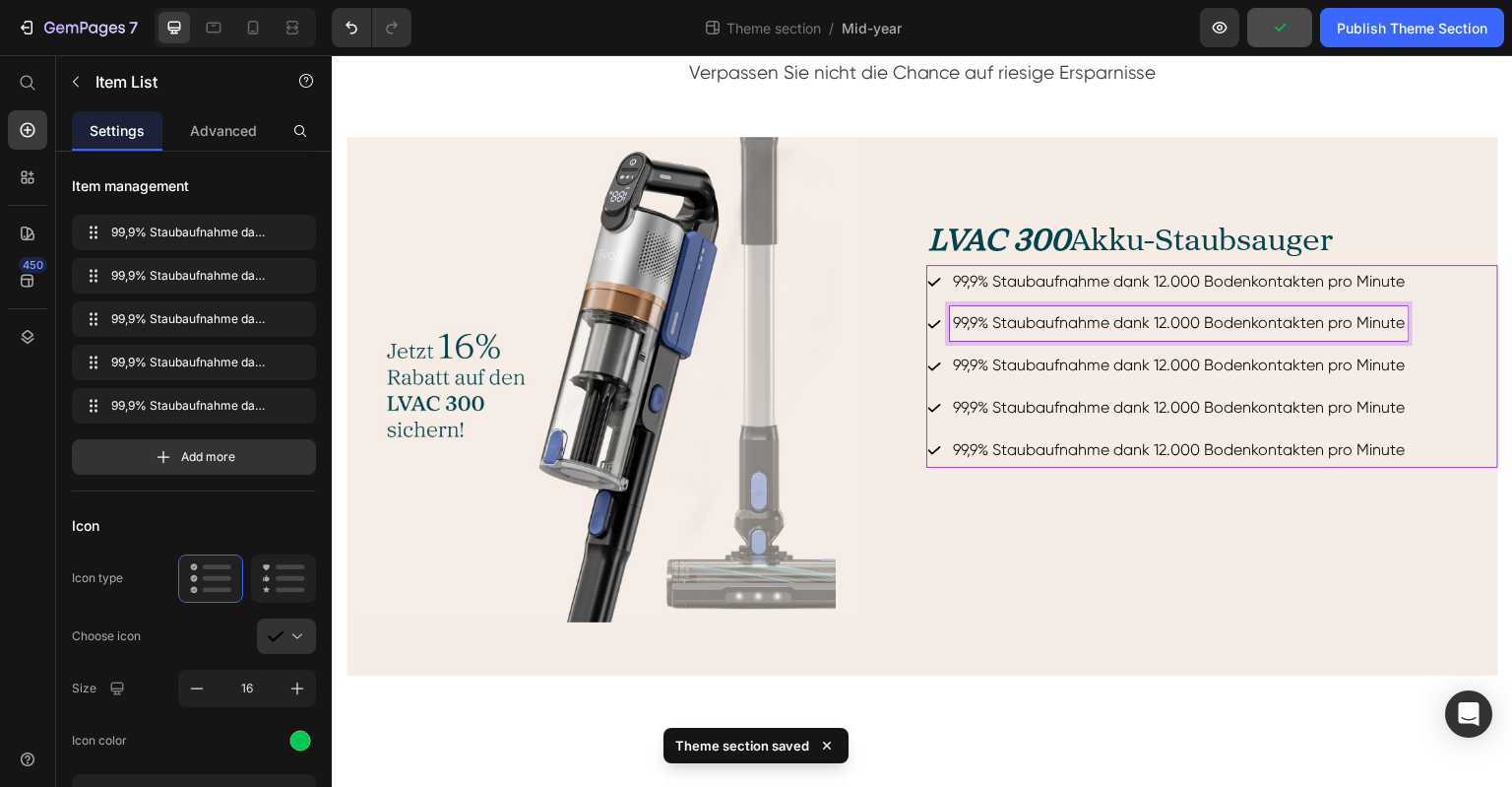 click on "99,9% Staubaufnahme dank 12.000 Bodenkontakten pro Minute" at bounding box center [1178, 323] 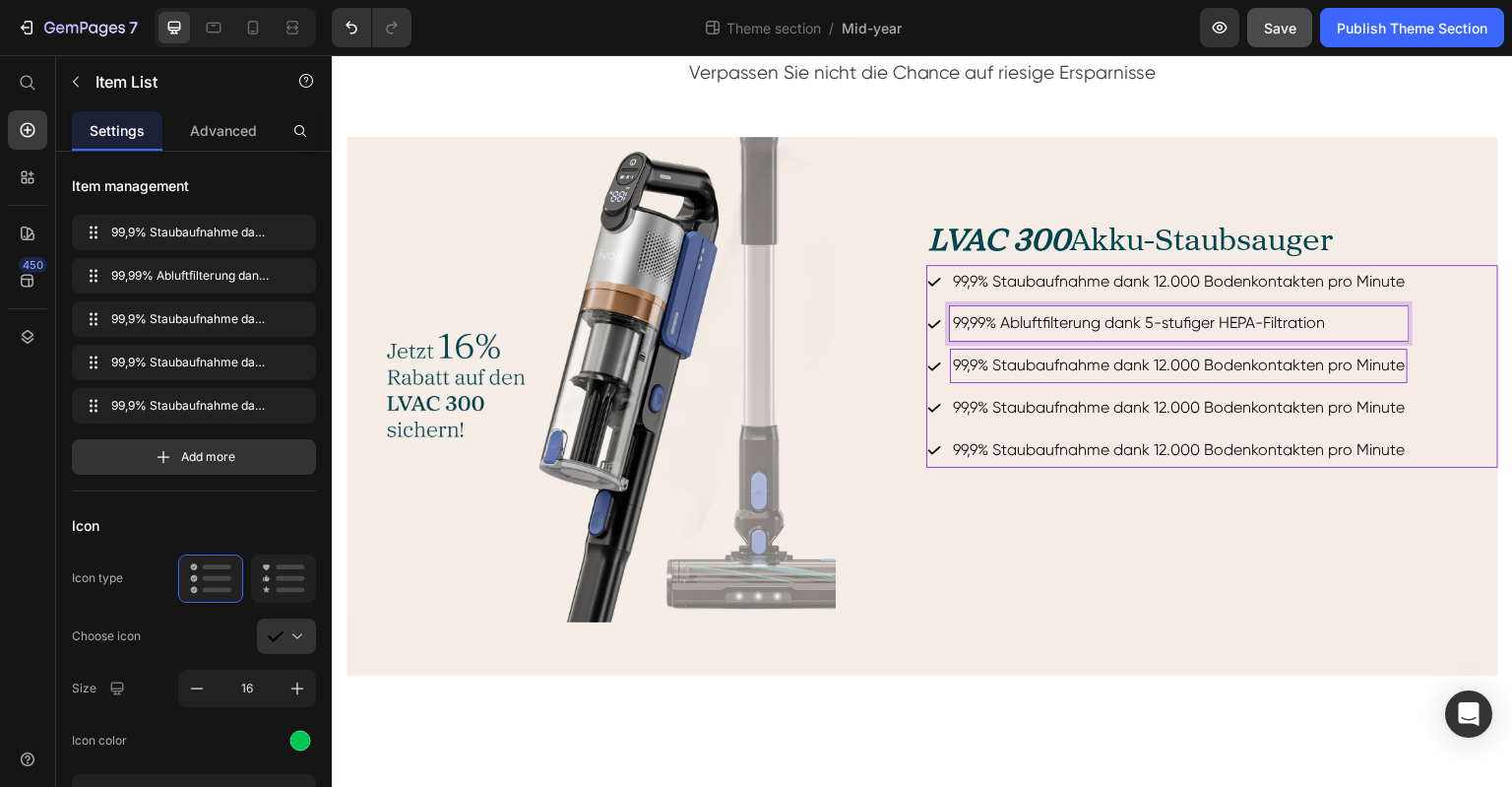 click on "99,9% Staubaufnahme dank 12.000 Bodenkontakten pro Minute" at bounding box center (1178, 365) 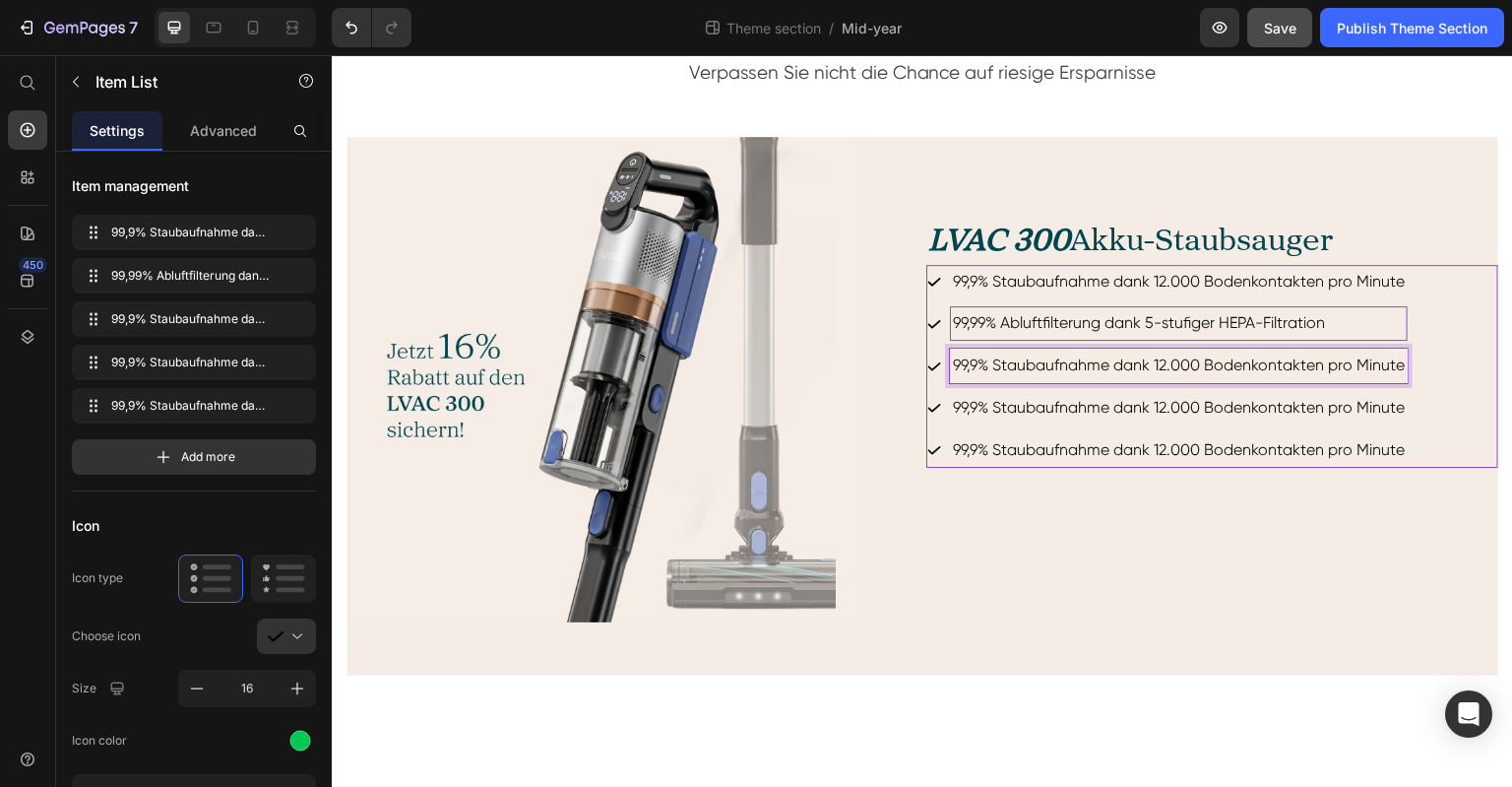 click on "99,9% Staubaufnahme dank 12.000 Bodenkontakten pro Minute" at bounding box center (1178, 365) 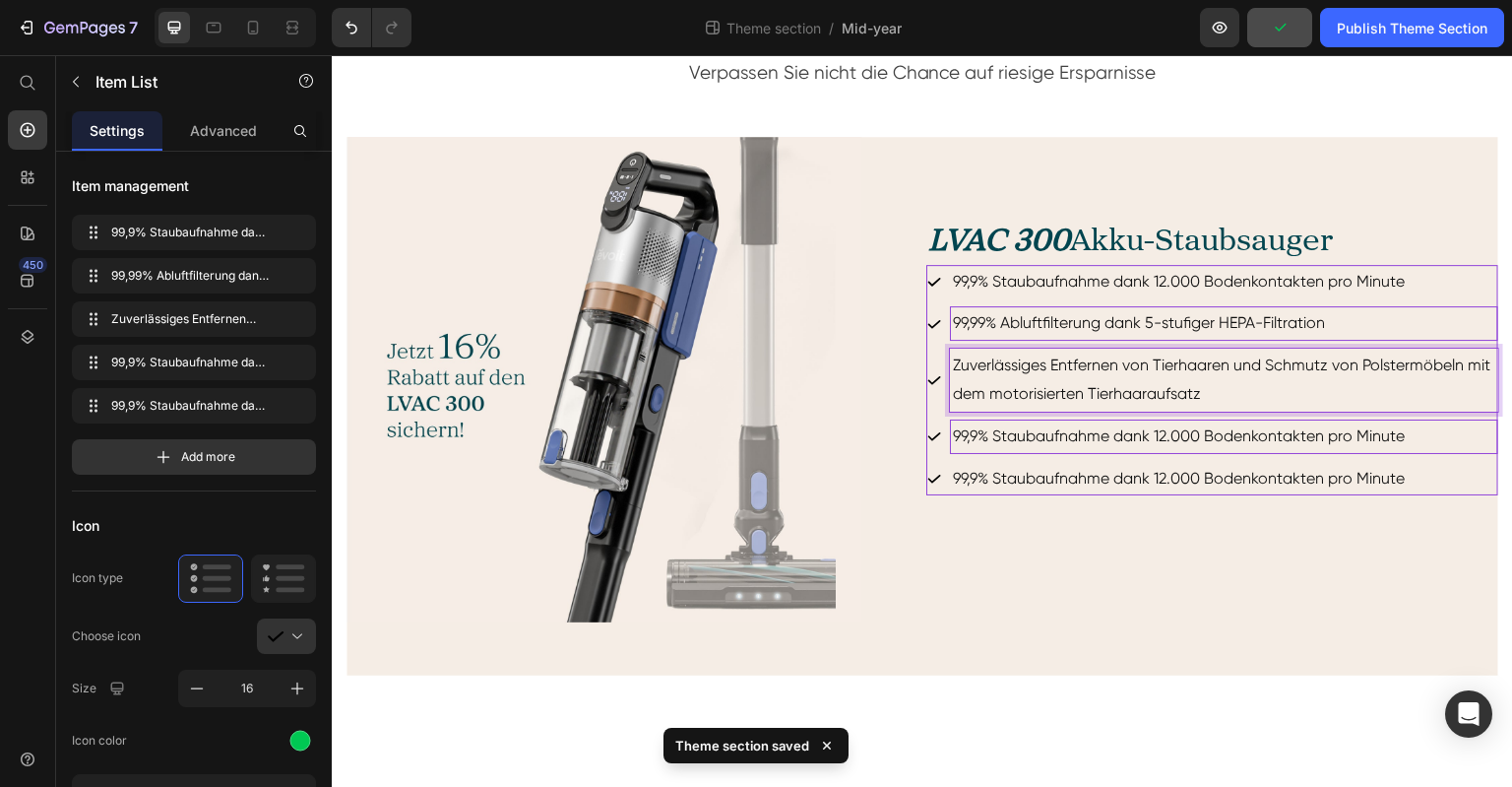 click on "99,9% Staubaufnahme dank 12.000 Bodenkontakten pro Minute" at bounding box center (1224, 436) 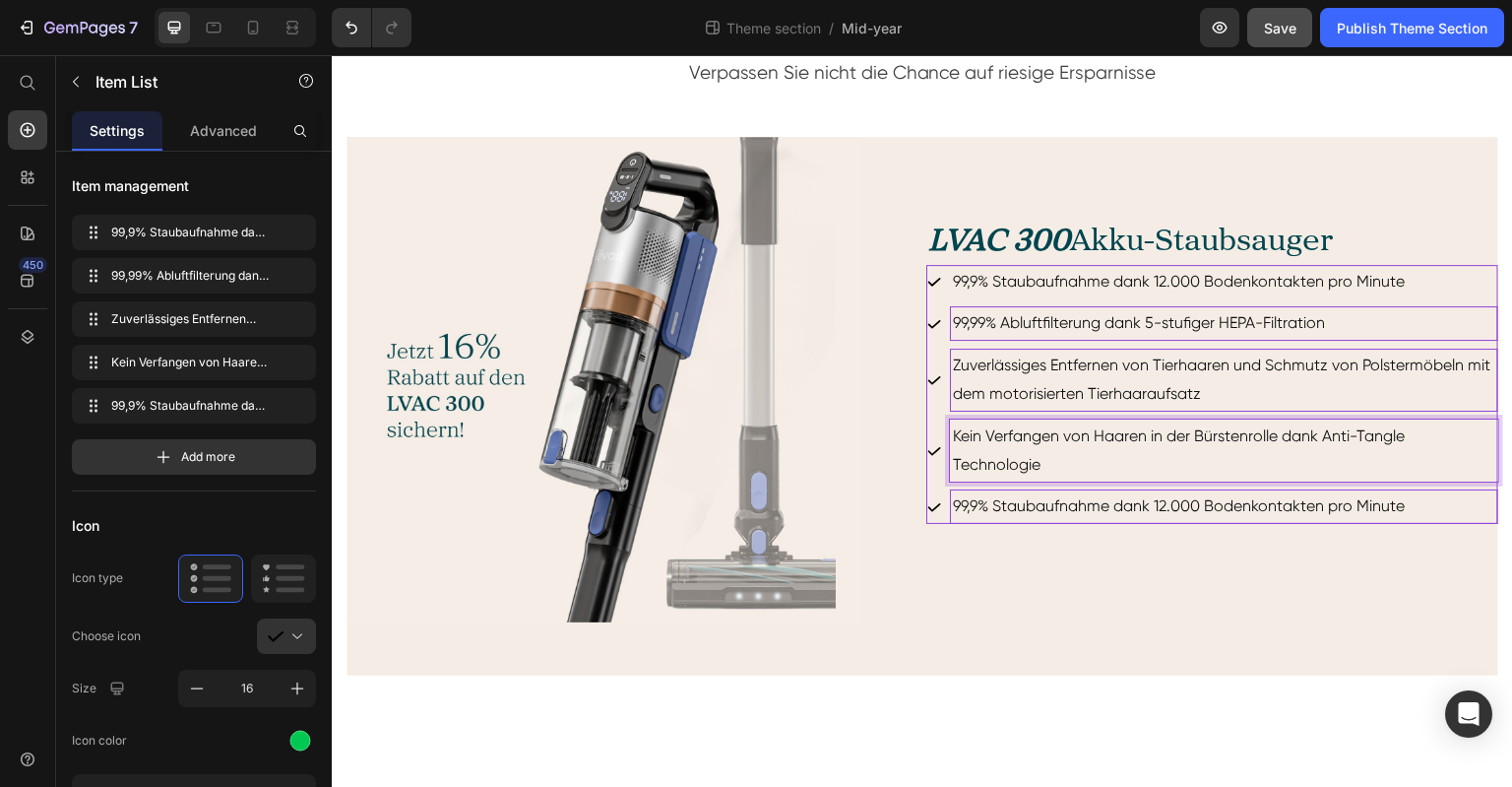 click on "99,9% Staubaufnahme dank 12.000 Bodenkontakten pro Minute" at bounding box center [1224, 506] 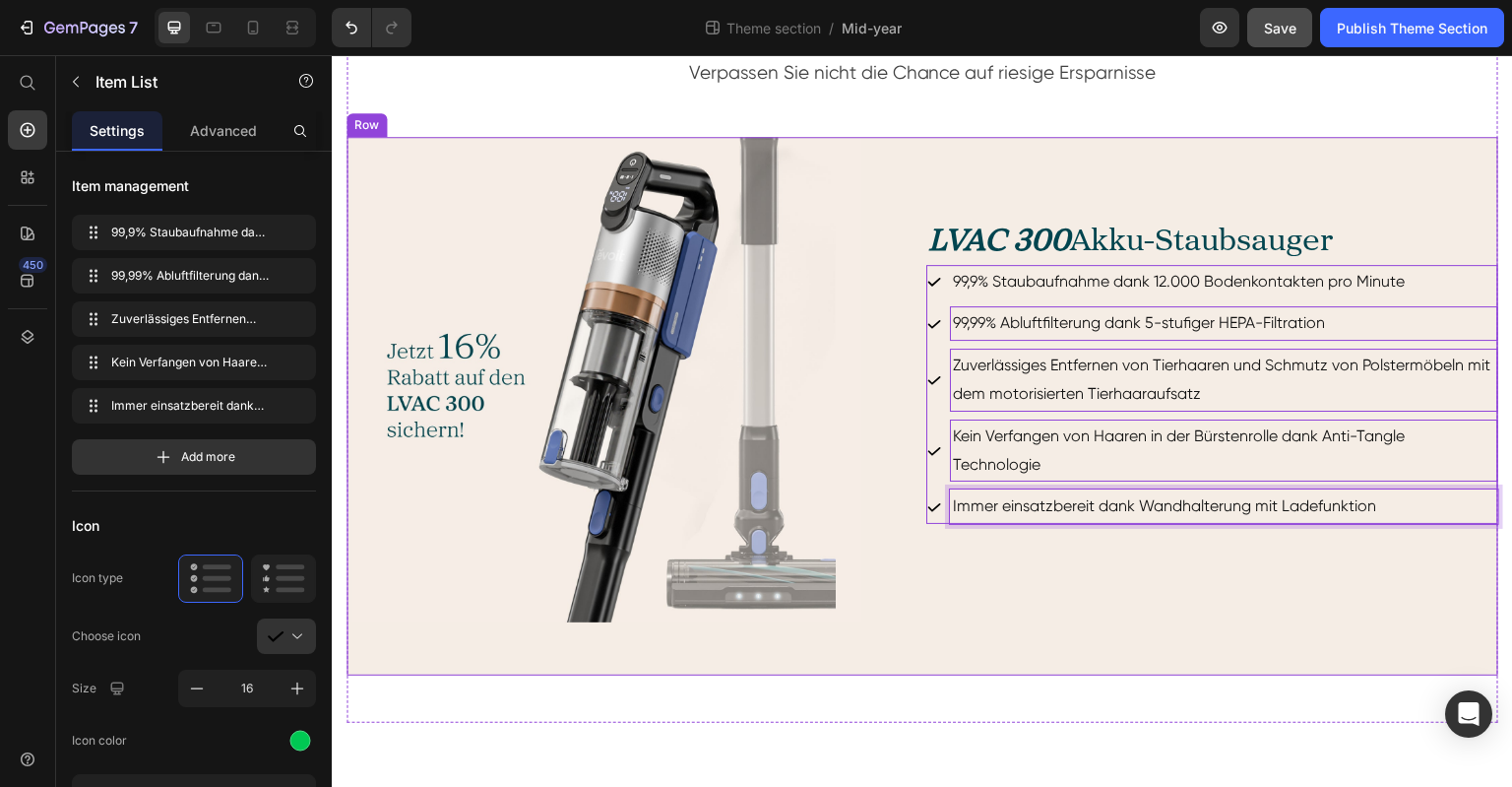 click on "LVAC 300  Akku-Staubsauger Heading 99,9% Staubaufnahme dank 12.000 Bodenkontakten pro Minute 99,99% Abluftfilterung dank 5-stufiger HEPA-Filtration Zuverlässiges Entfernen von Tierhaaren und Schmutz von Polstermöbeln mit dem motorisierten Tierhaaraufsatz Kein Verfangen von Haaren in der Bürstenrolle dank Anti-Tangle Technologie Immer einsatzbereit dank Wandhalterung mit Ladefunktion Item List   0" at bounding box center (1212, 406) 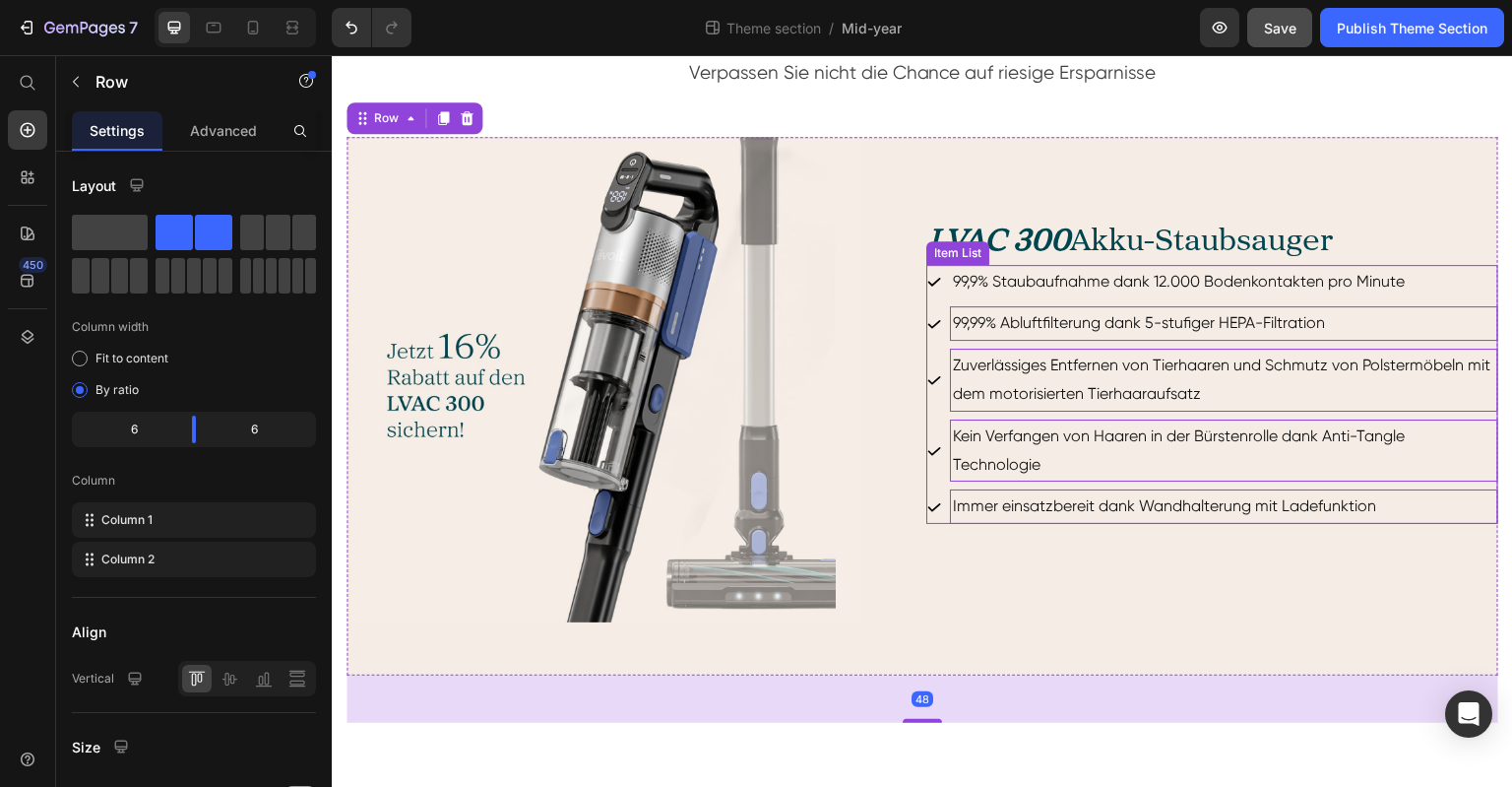 click on "Kein Verfangen von Haaren in der Bürstenrolle dank Anti-Tangle Technologie" at bounding box center [1224, 451] 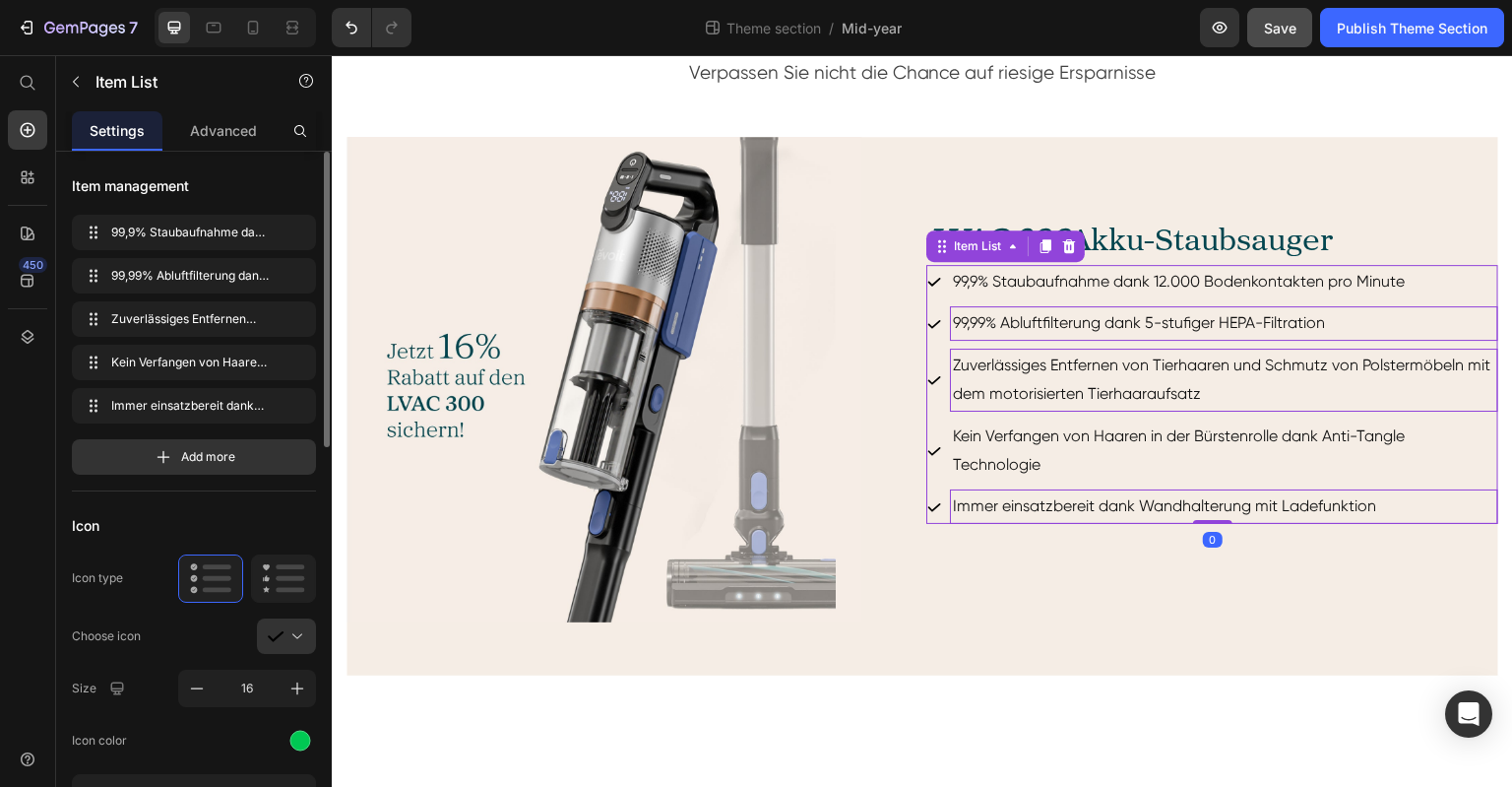 scroll, scrollTop: 295, scrollLeft: 0, axis: vertical 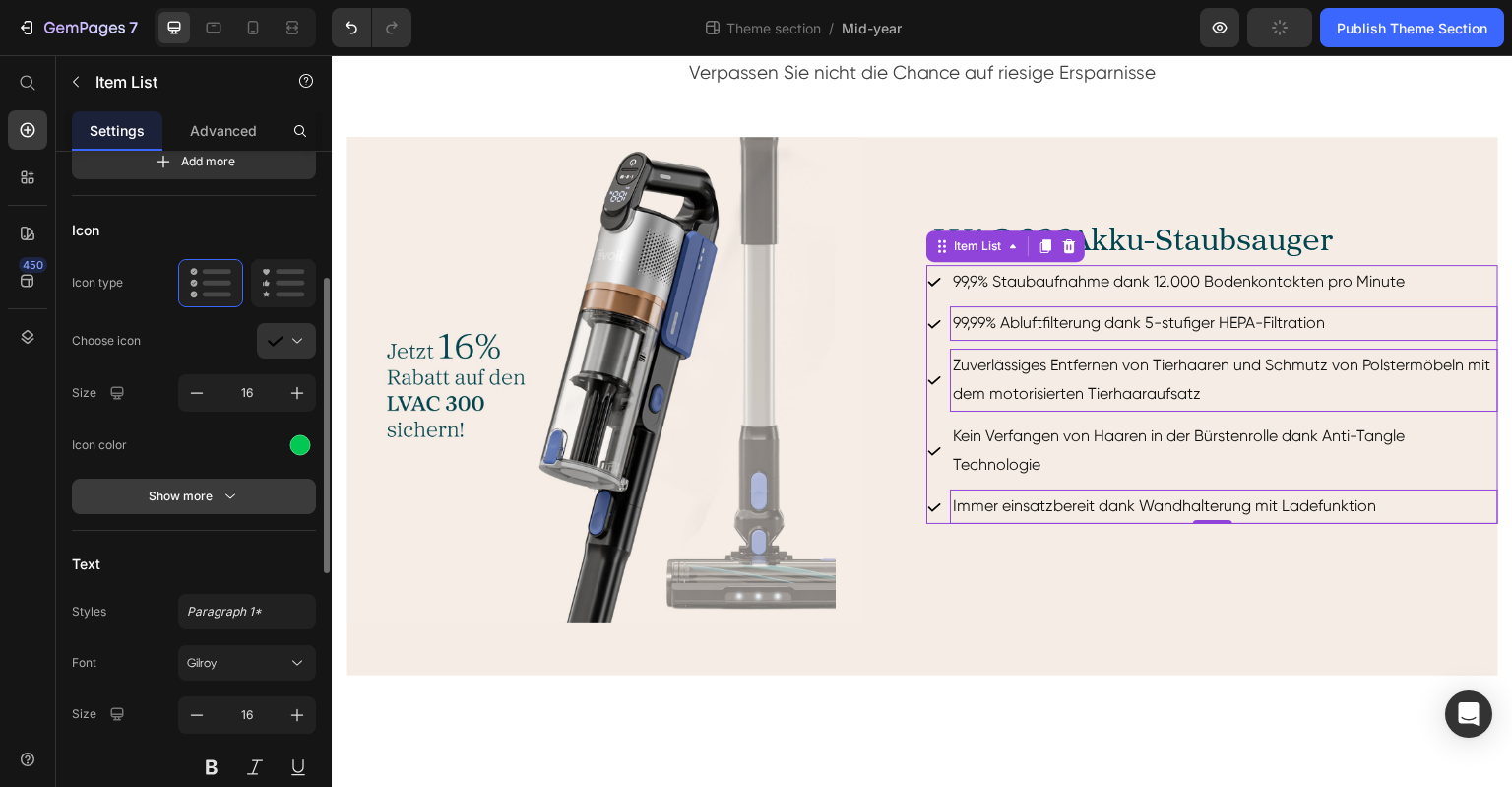 click on "Show more" at bounding box center [194, 496] 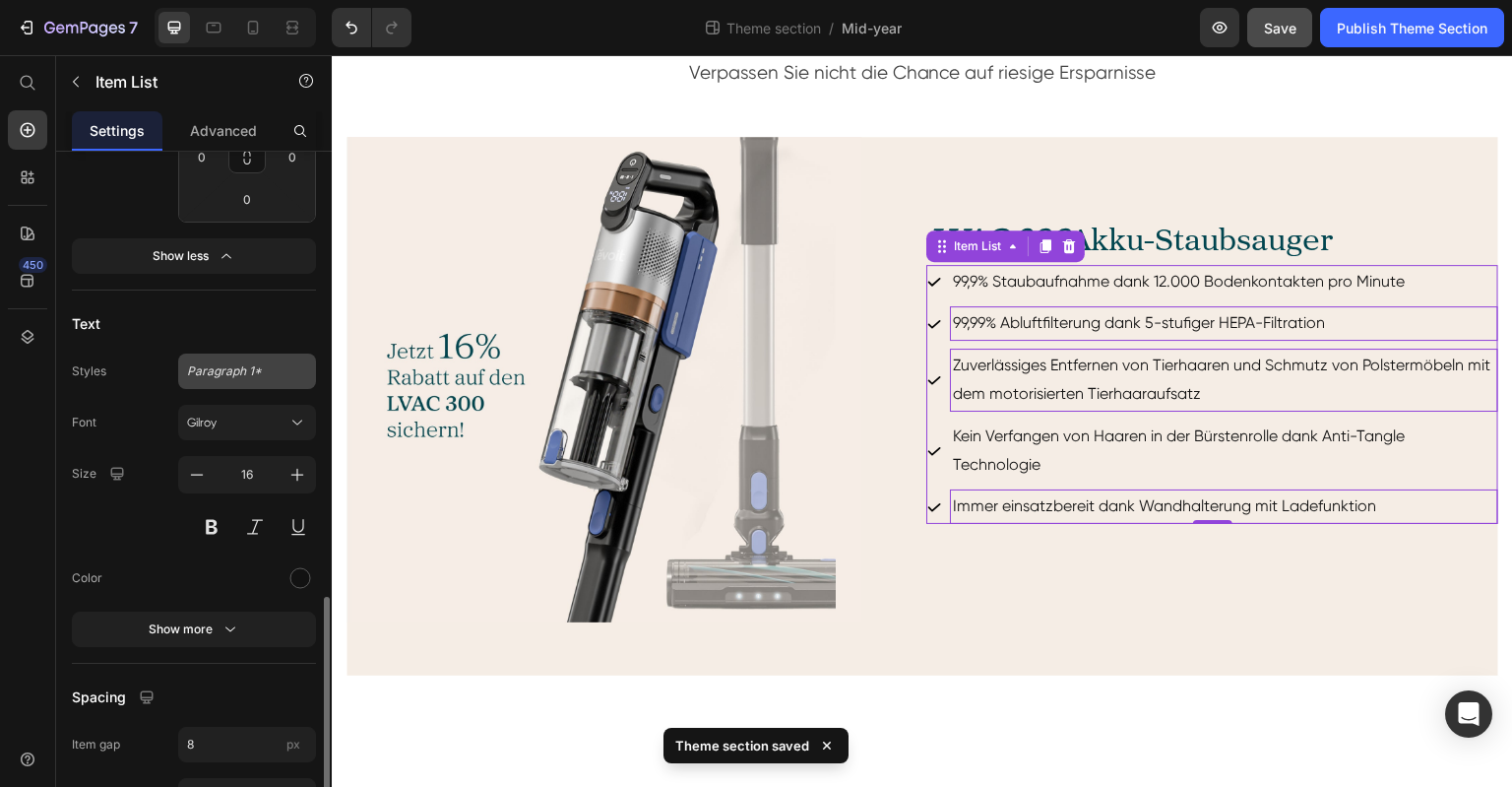 scroll, scrollTop: 985, scrollLeft: 0, axis: vertical 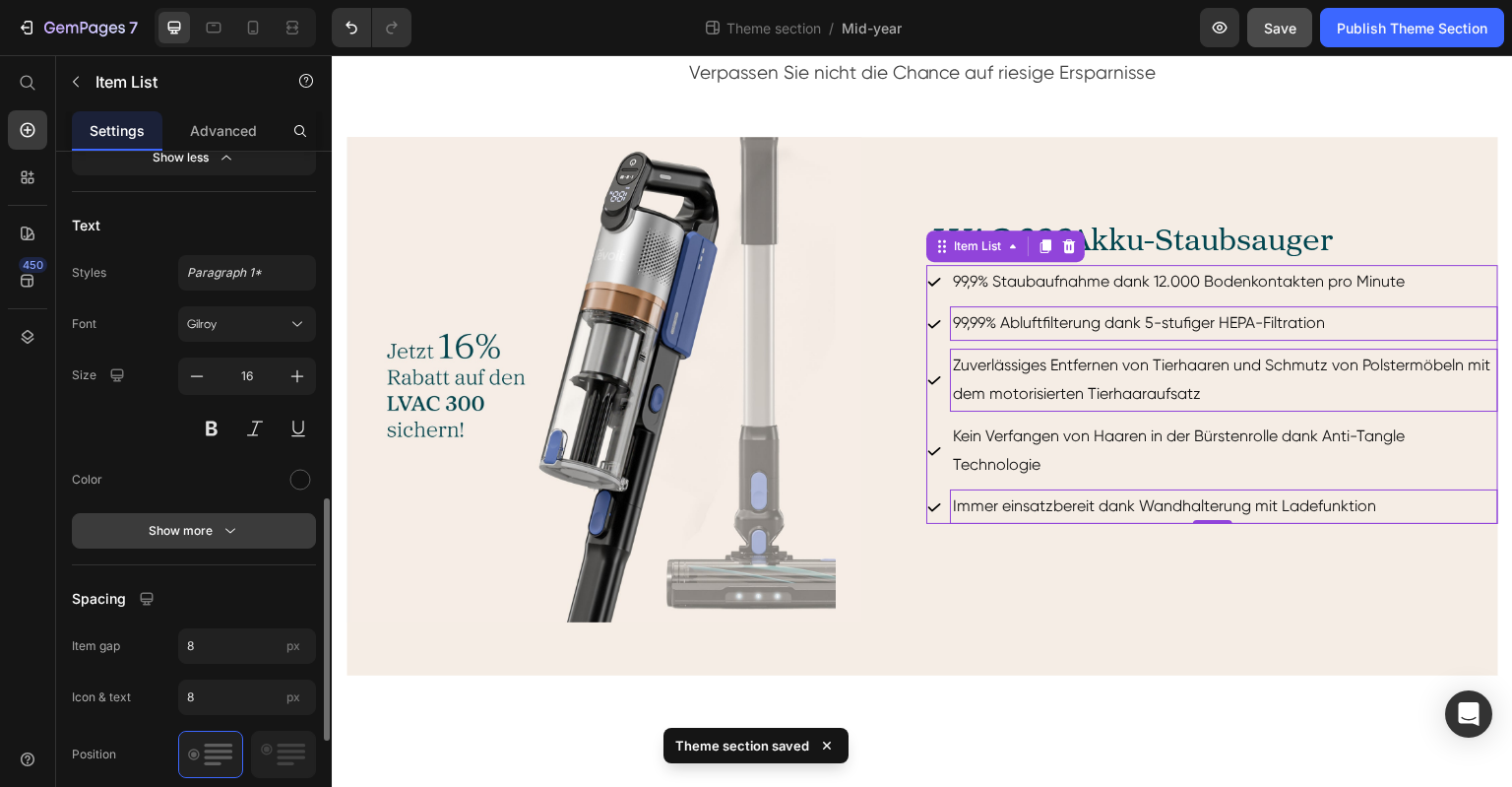 click on "Show more" at bounding box center (194, 531) 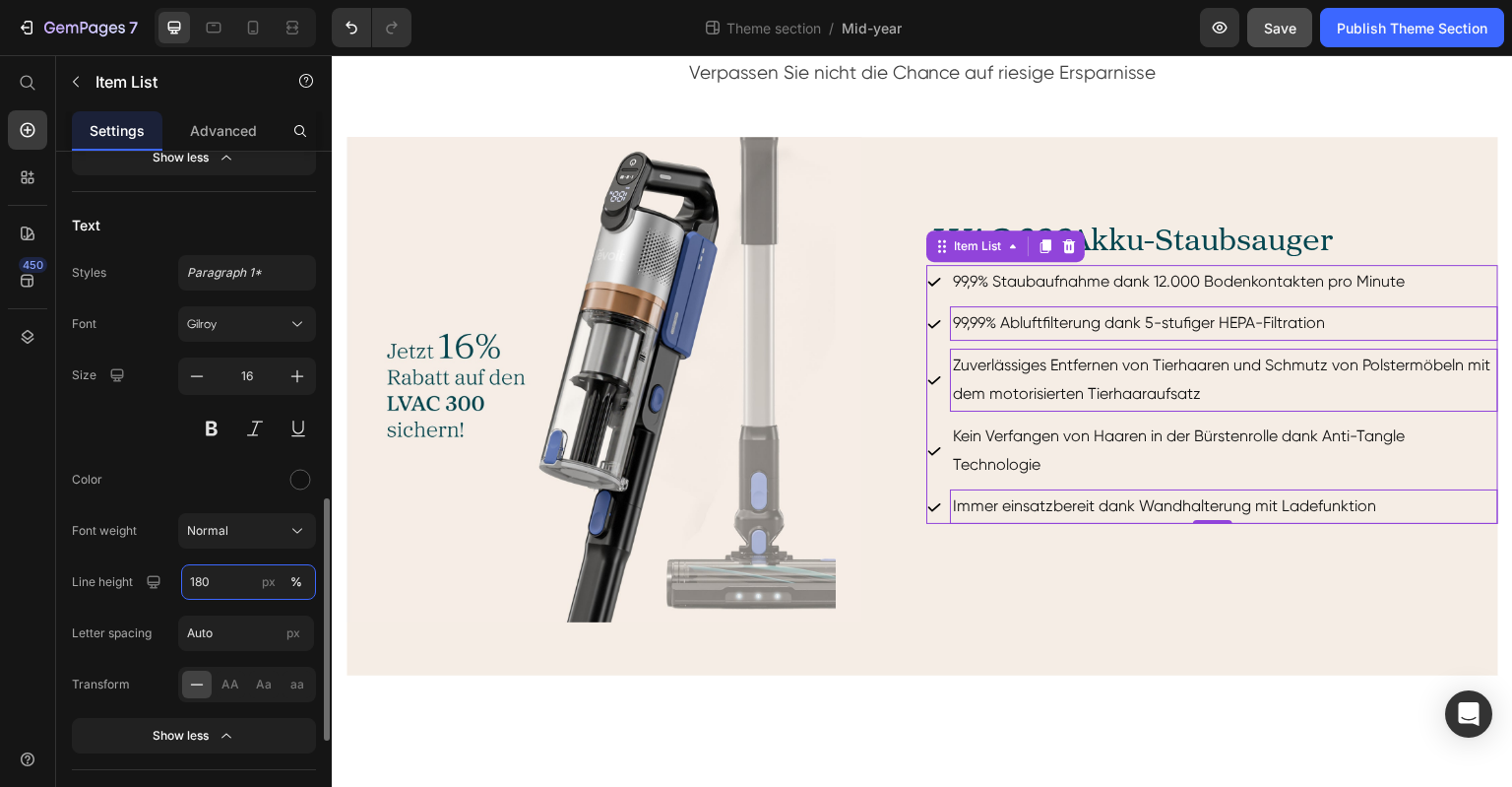 click on "180" at bounding box center [248, 582] 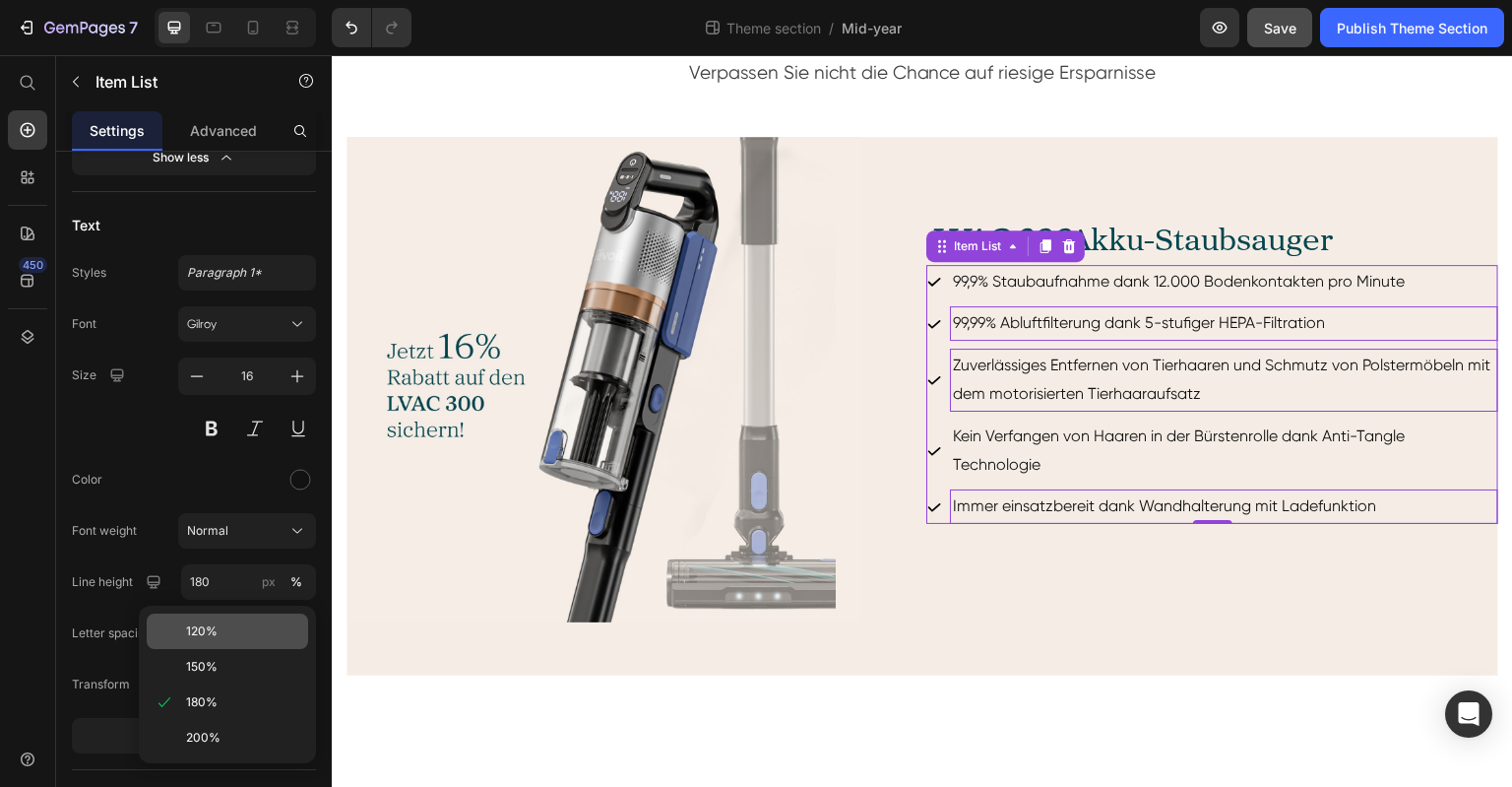 click on "120%" at bounding box center [243, 631] 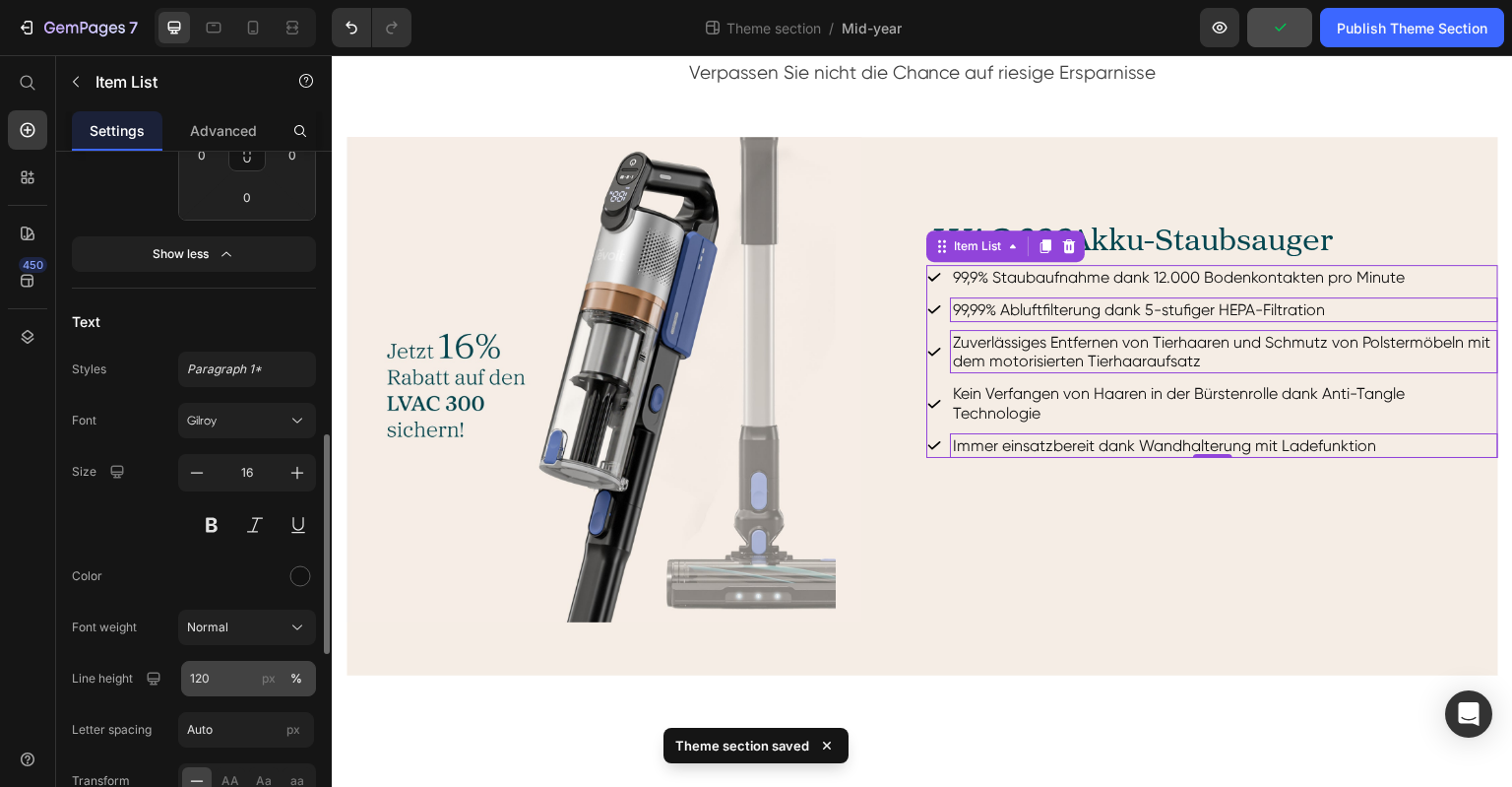 scroll, scrollTop: 1184, scrollLeft: 0, axis: vertical 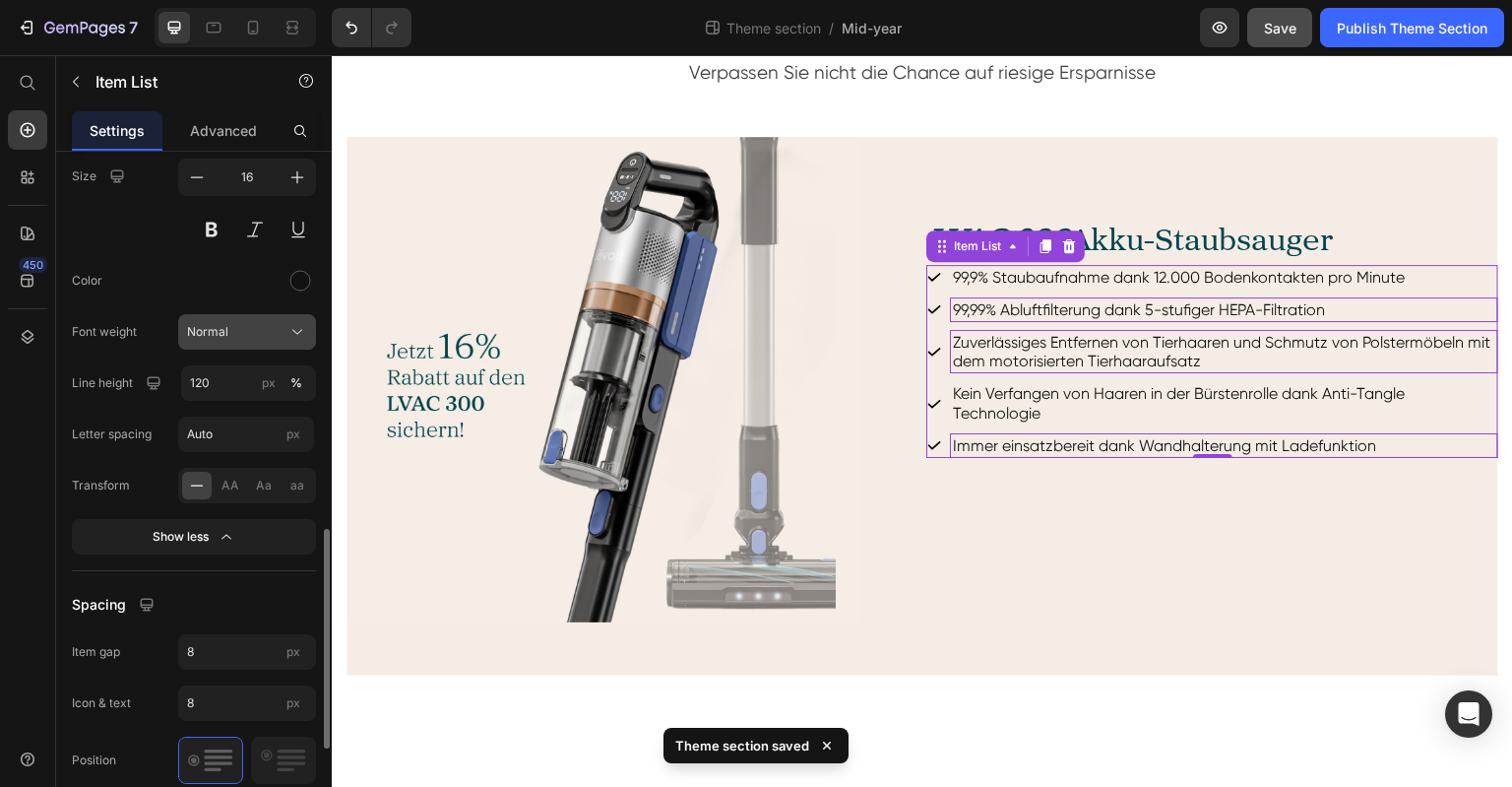 click on "Normal" 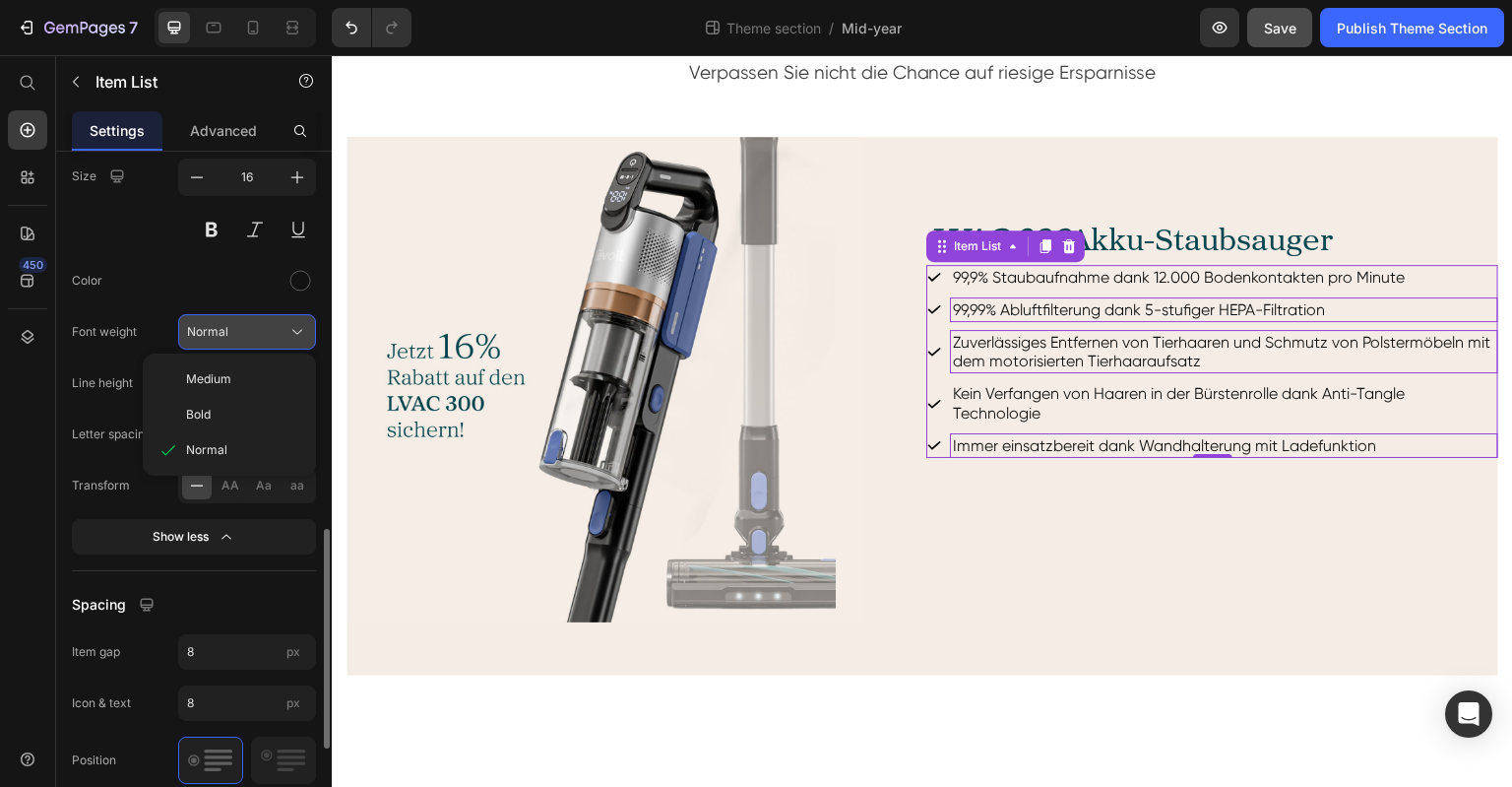 click on "Normal" at bounding box center (208, 332) 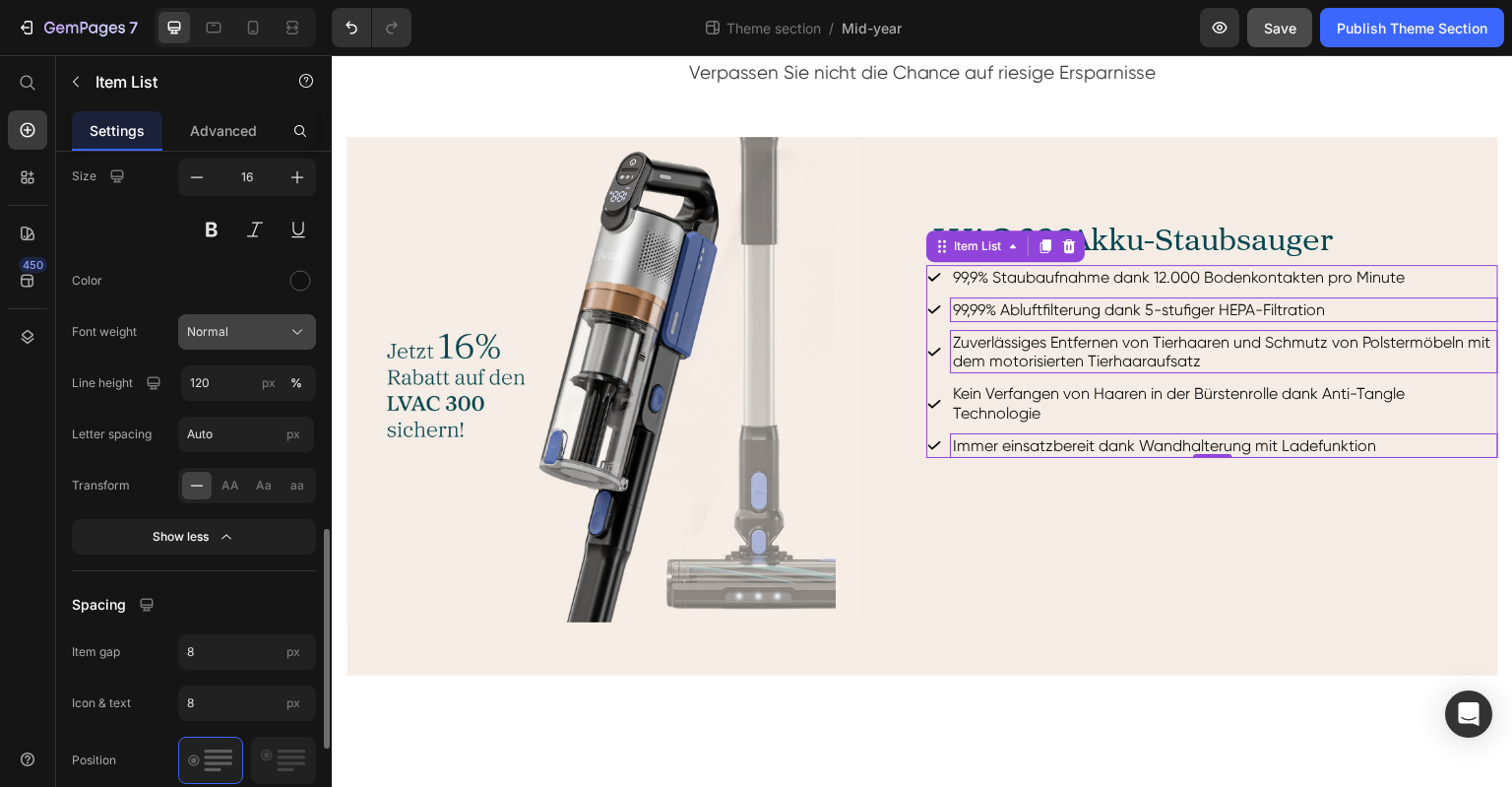 click on "Normal" at bounding box center [208, 332] 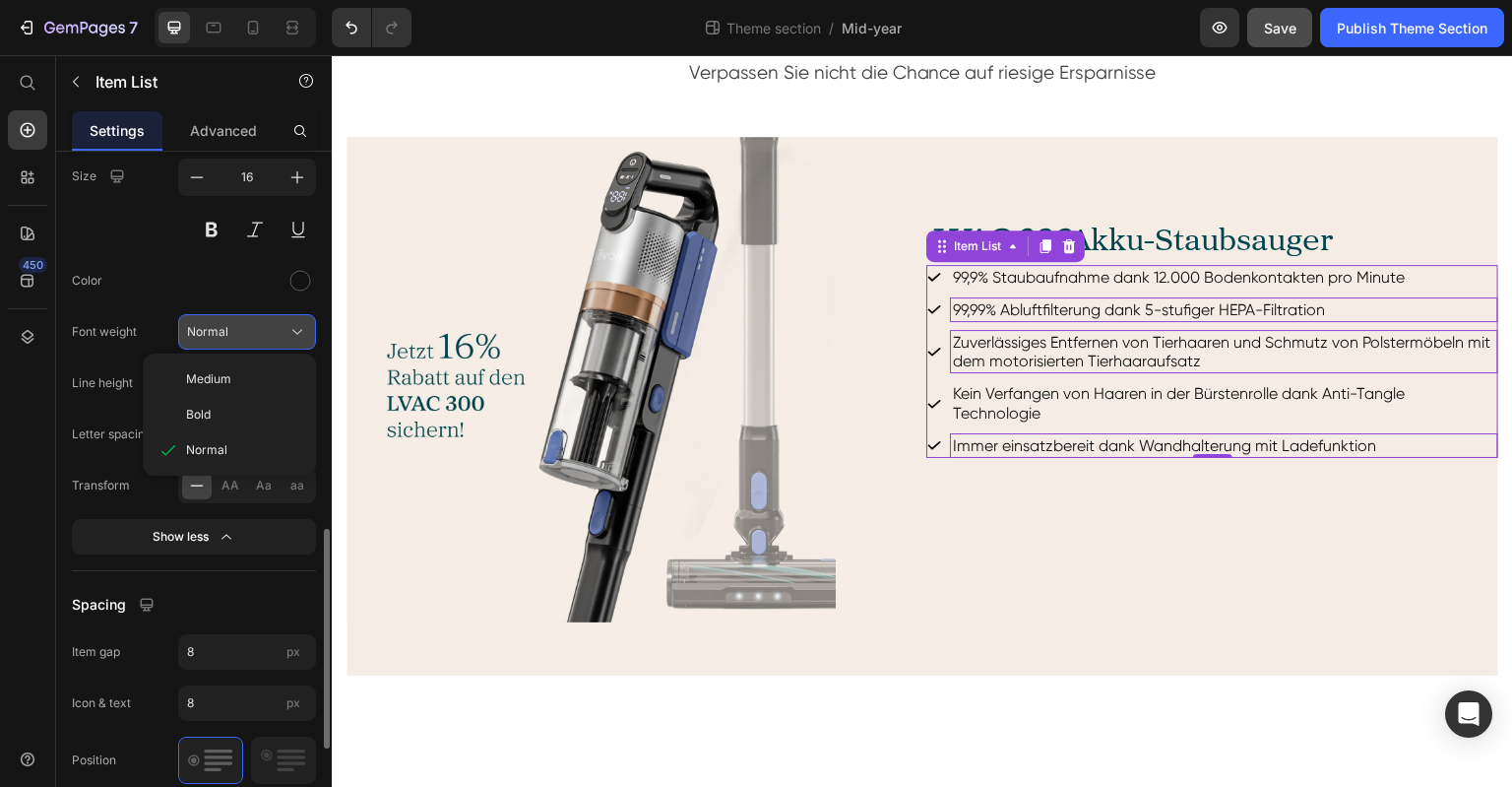 click on "Normal" at bounding box center [208, 332] 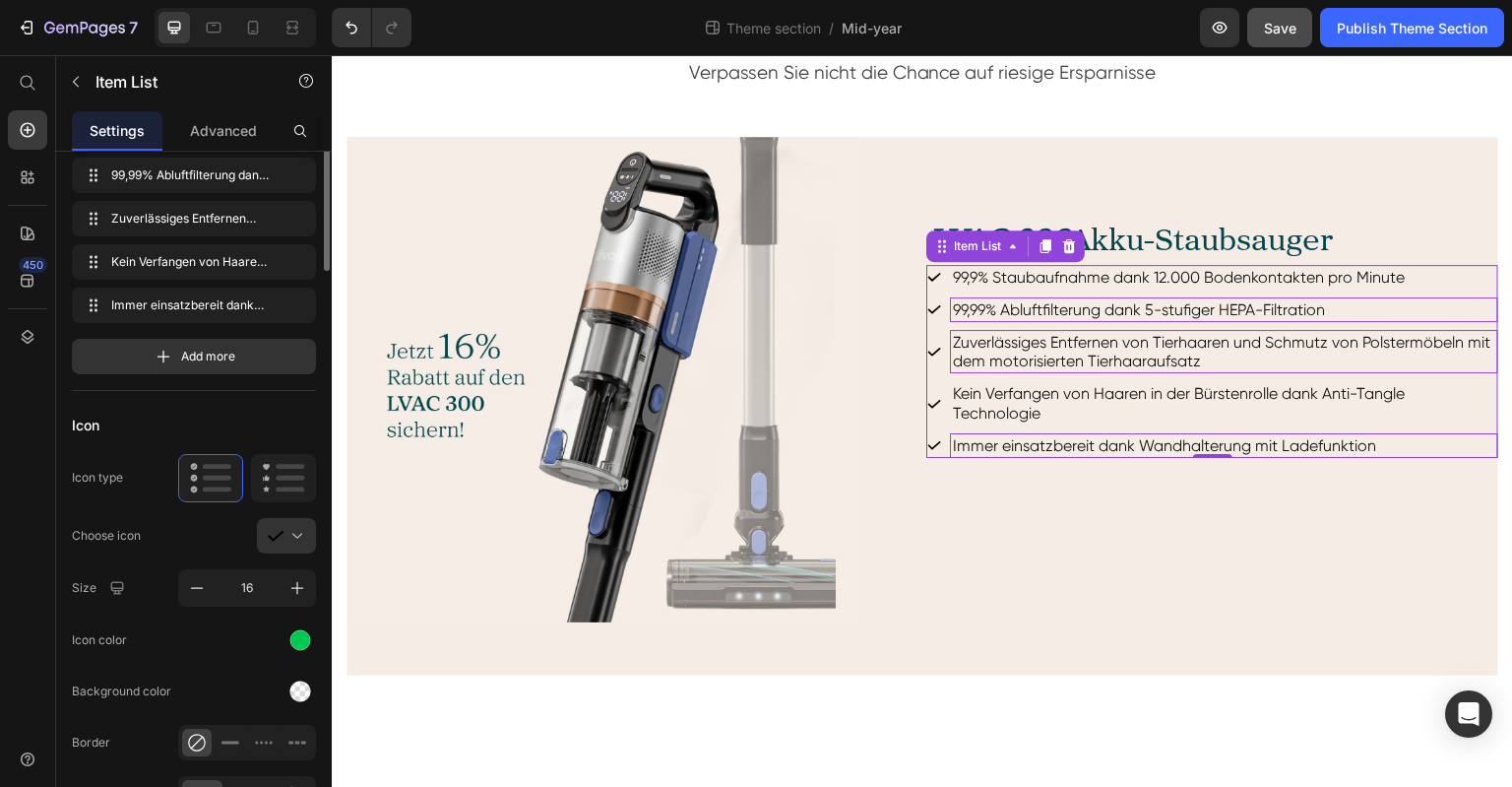 scroll, scrollTop: 0, scrollLeft: 0, axis: both 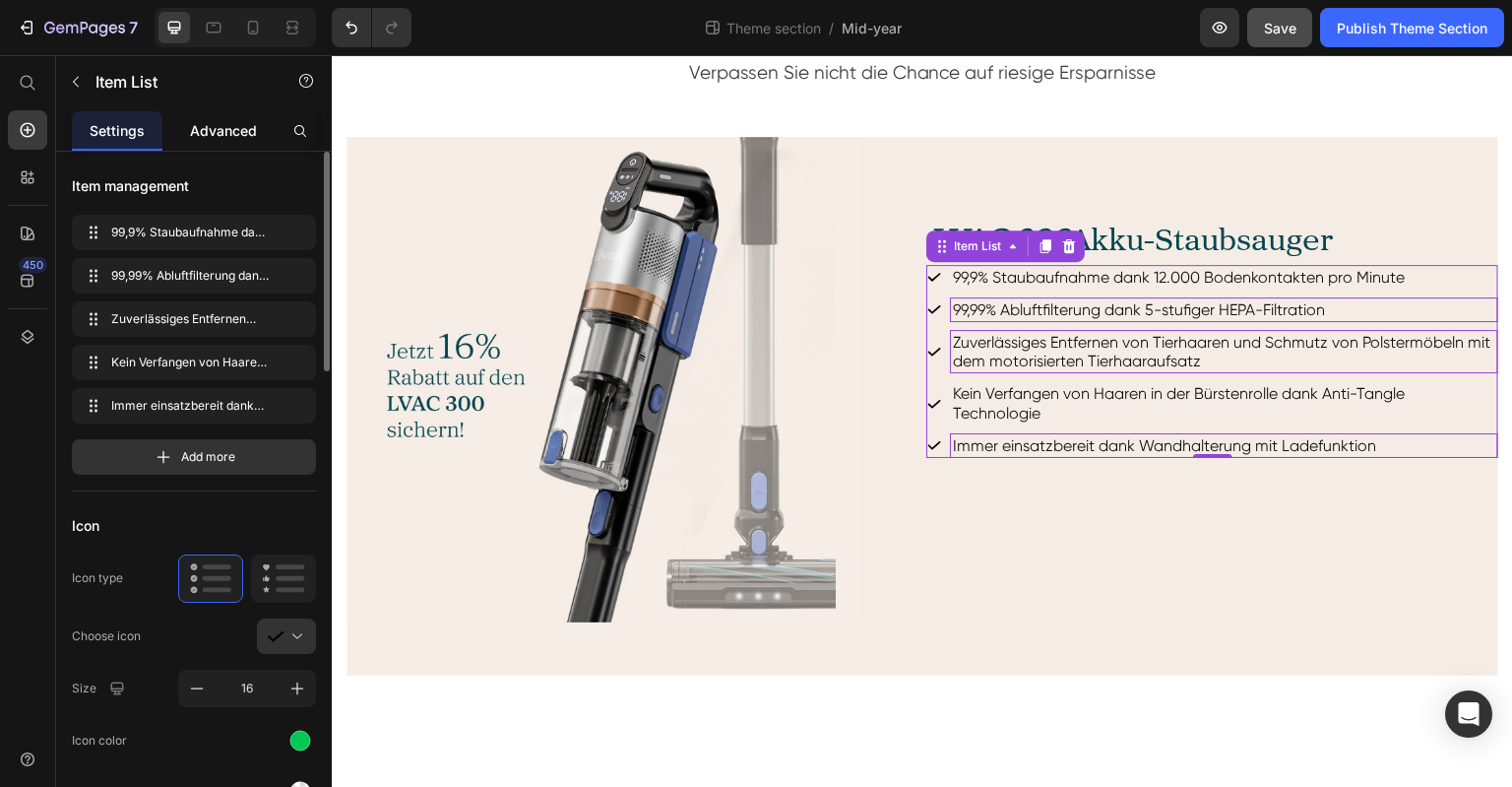 click on "Advanced" at bounding box center [223, 130] 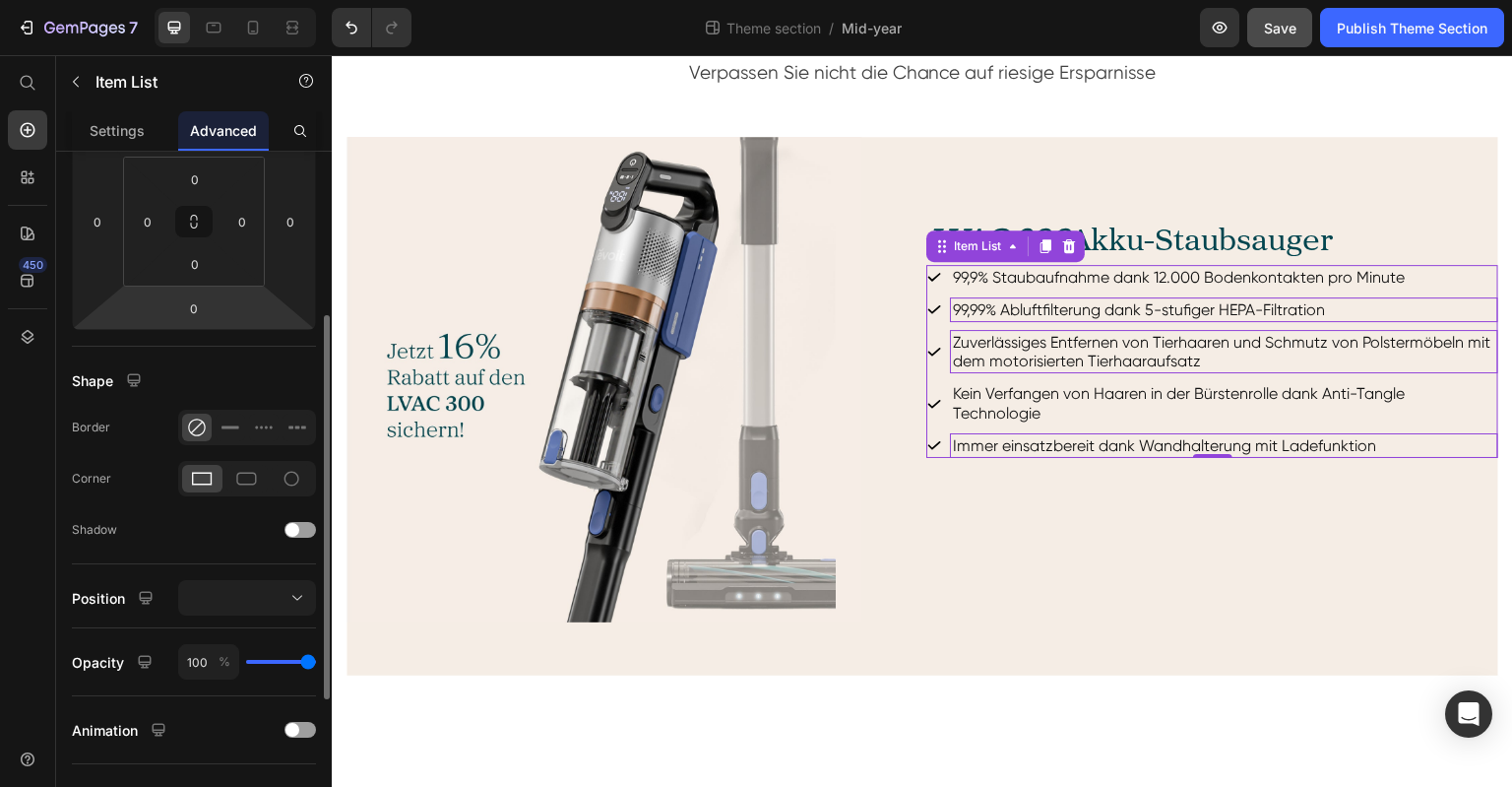 scroll, scrollTop: 552, scrollLeft: 0, axis: vertical 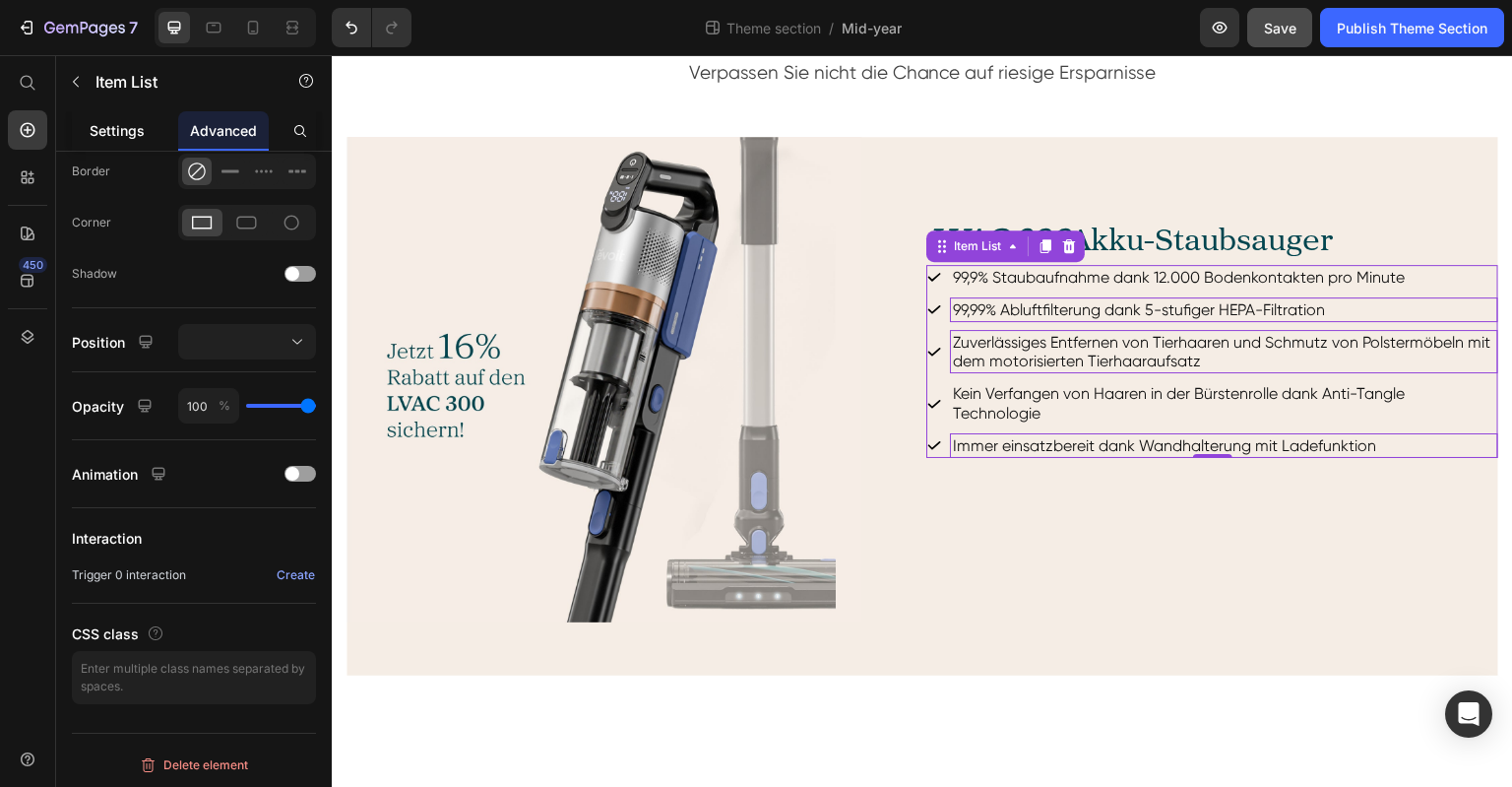 drag, startPoint x: 141, startPoint y: 137, endPoint x: 6, endPoint y: 143, distance: 135.13327 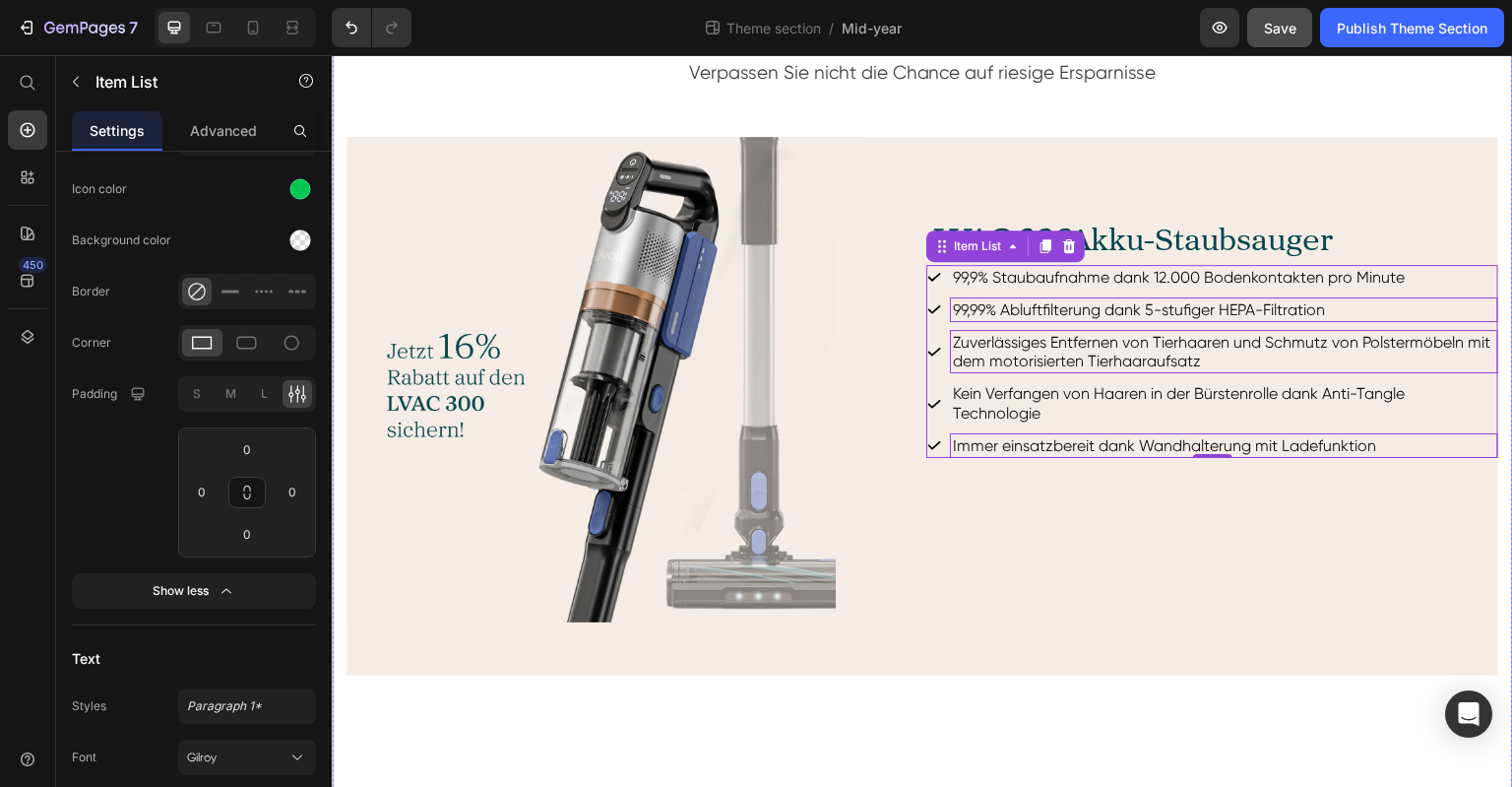 scroll, scrollTop: 0, scrollLeft: 0, axis: both 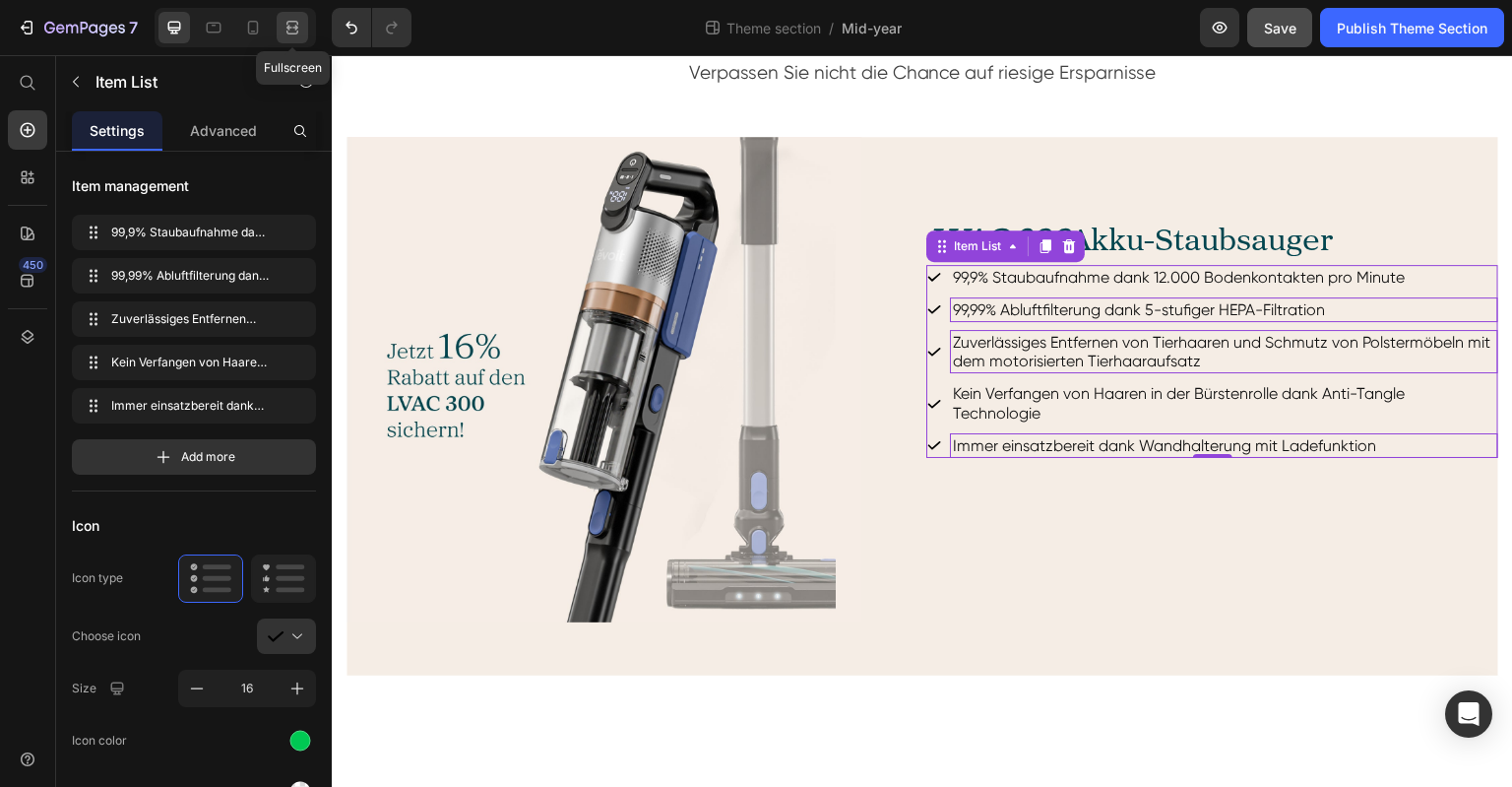 click 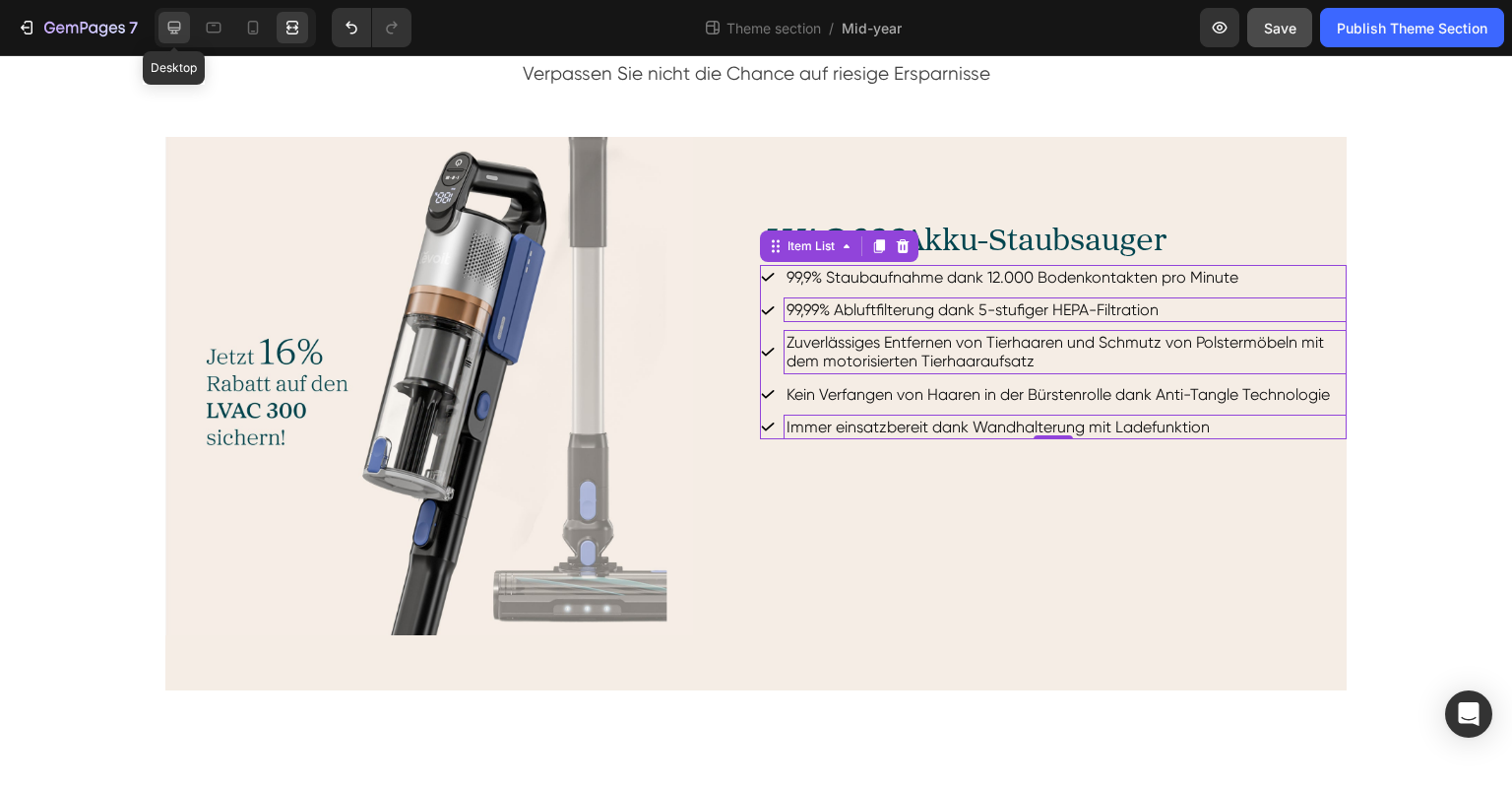 click 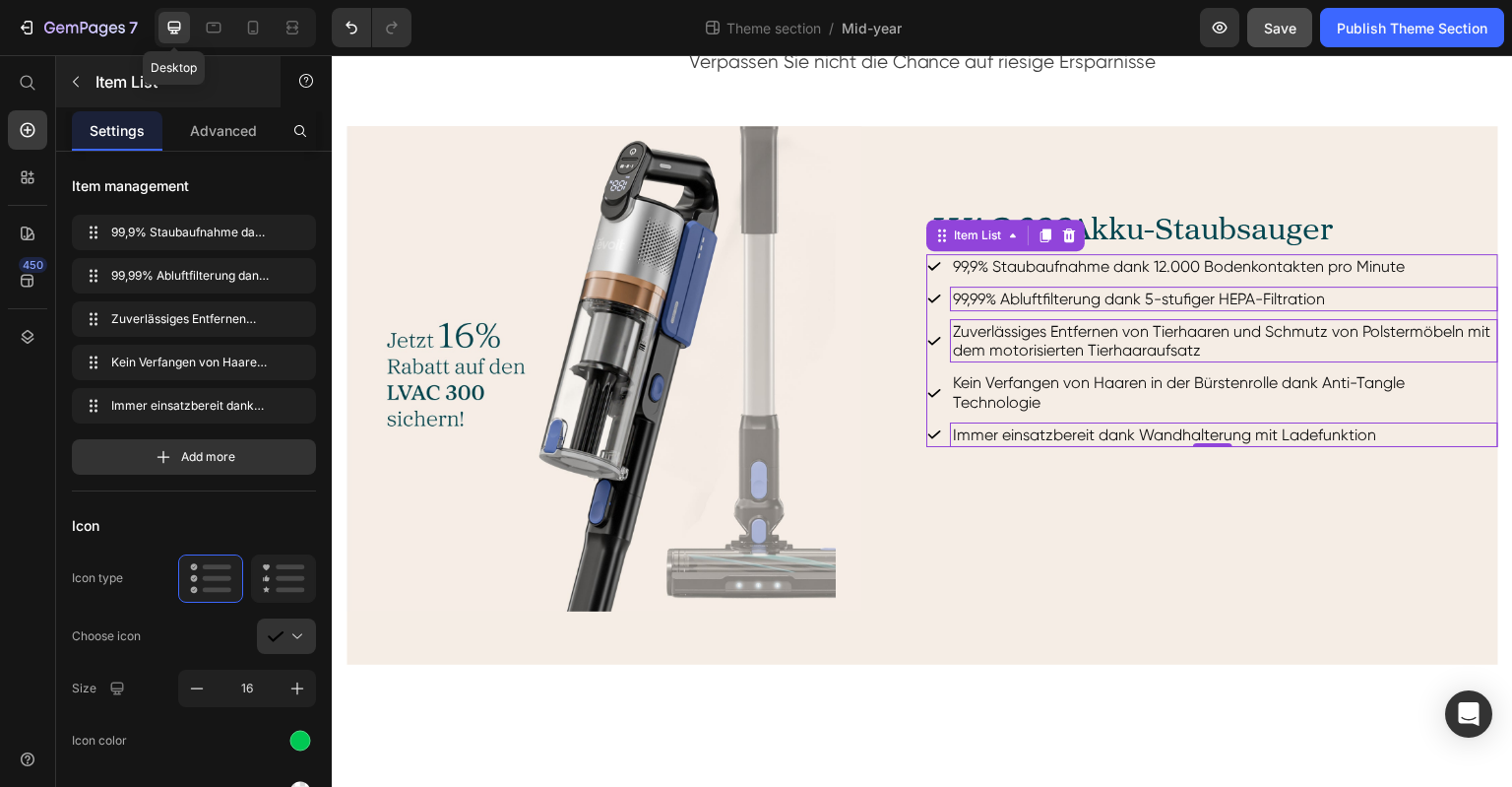 scroll, scrollTop: 636, scrollLeft: 0, axis: vertical 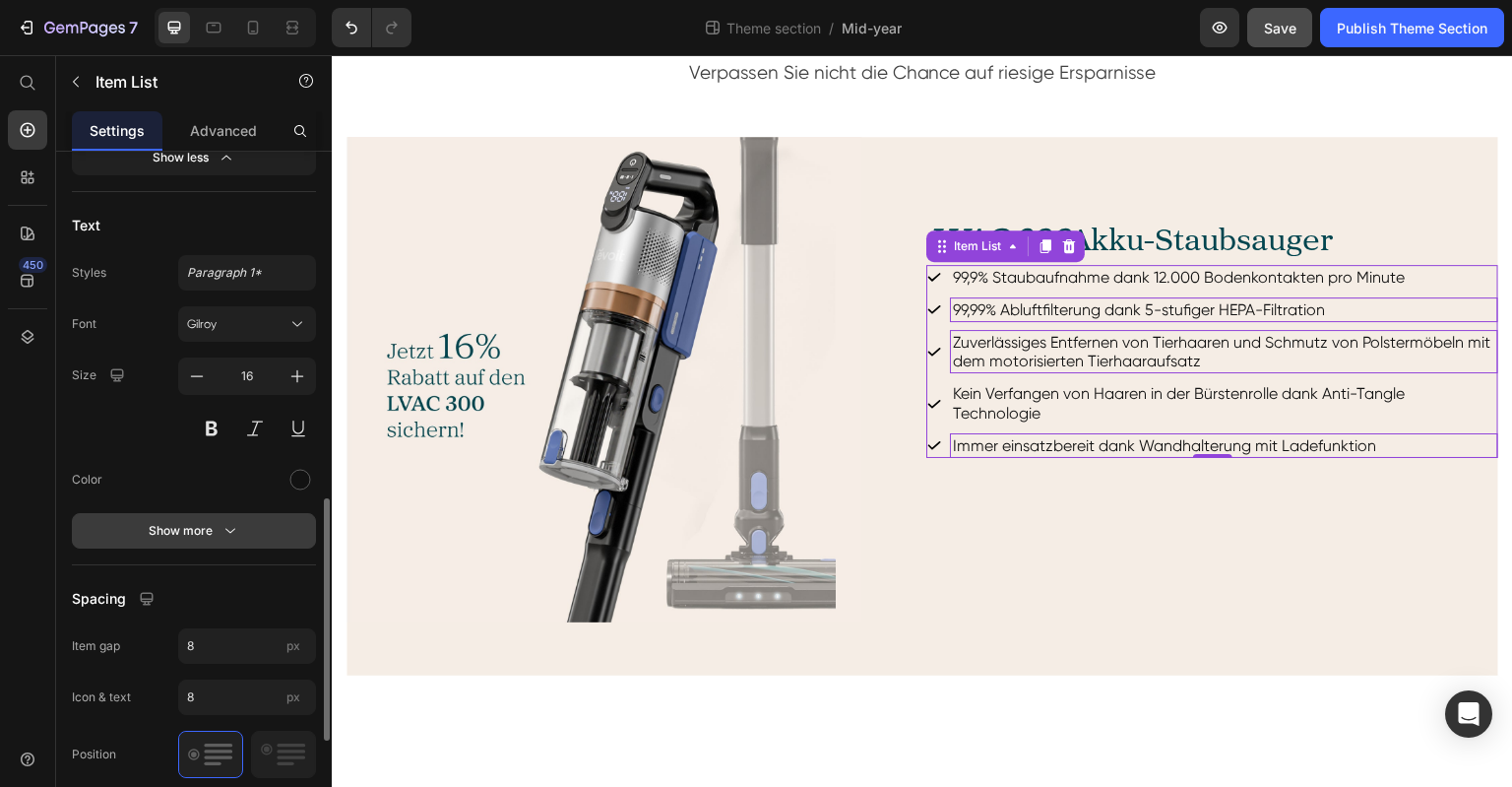 click on "Show more" at bounding box center (194, 531) 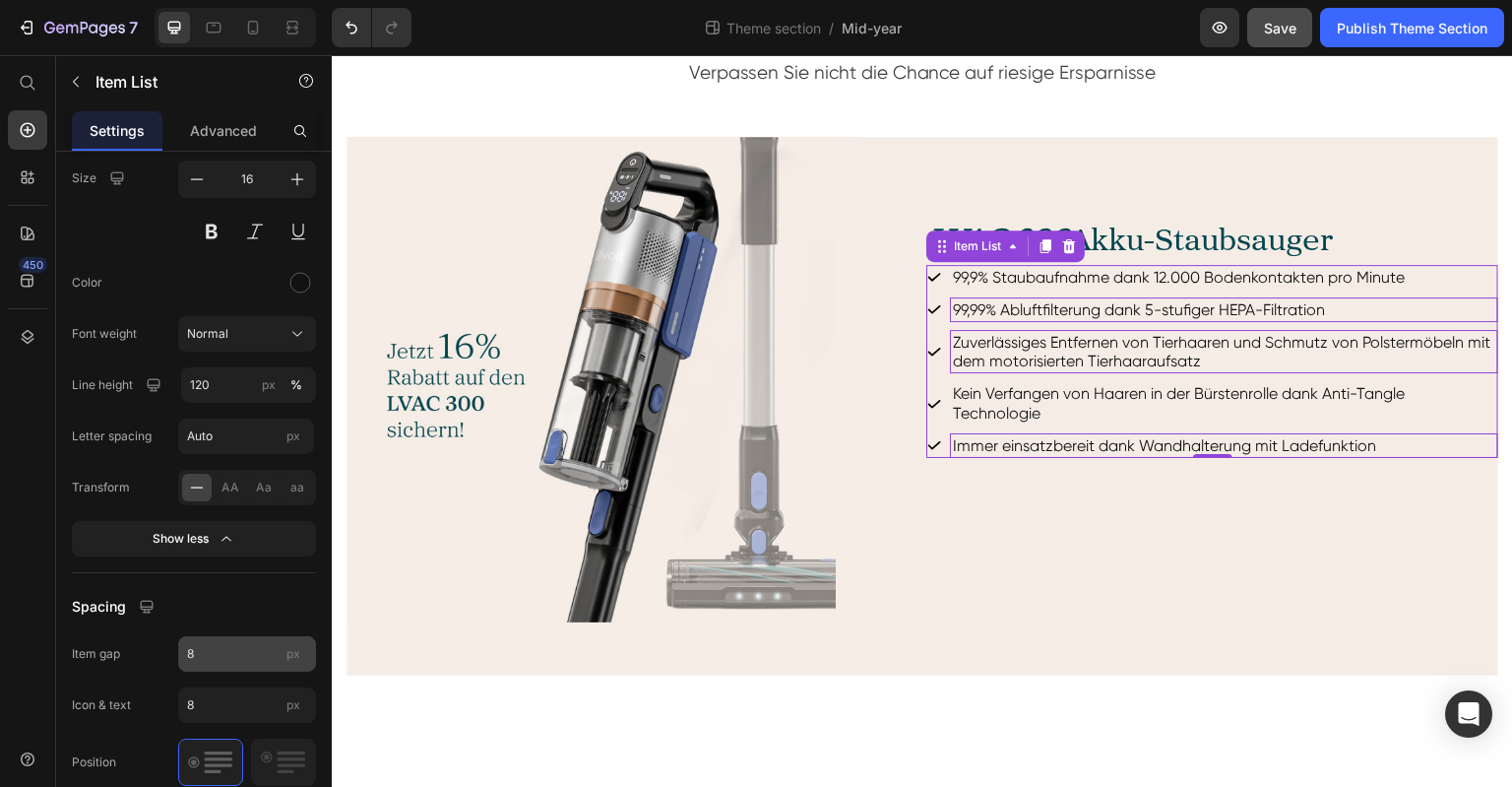 scroll, scrollTop: 1477, scrollLeft: 0, axis: vertical 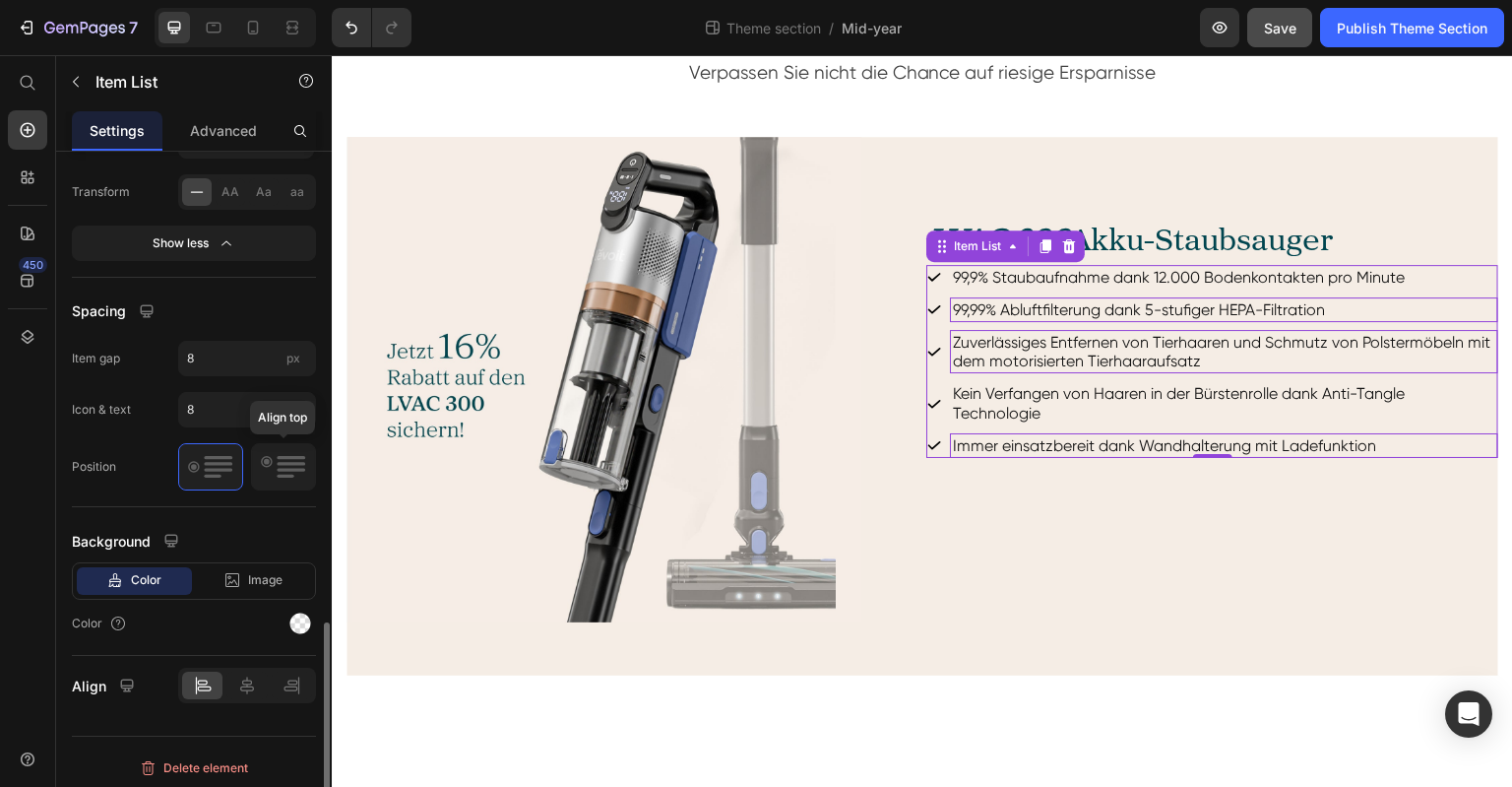 click 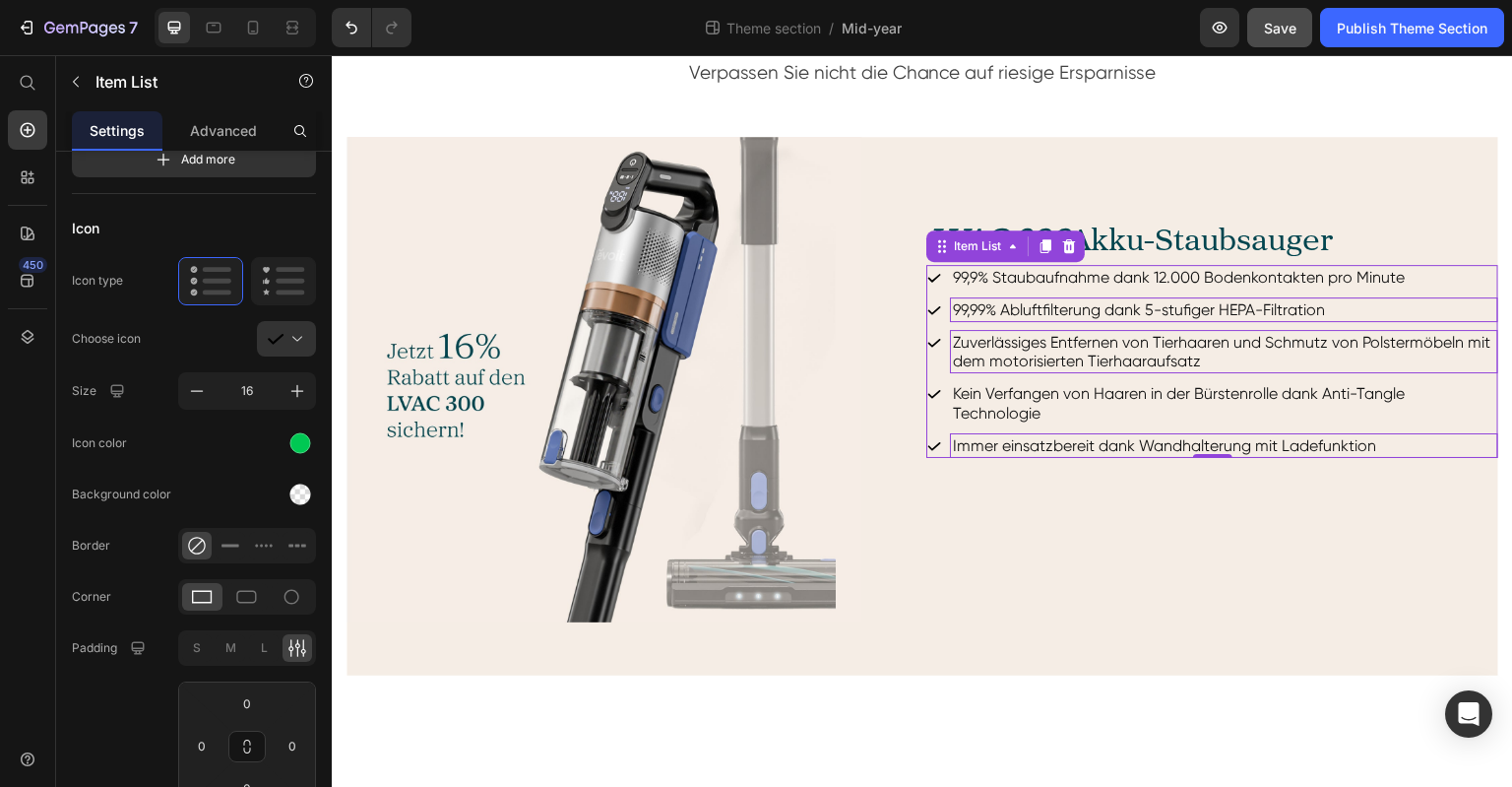 scroll, scrollTop: 2, scrollLeft: 0, axis: vertical 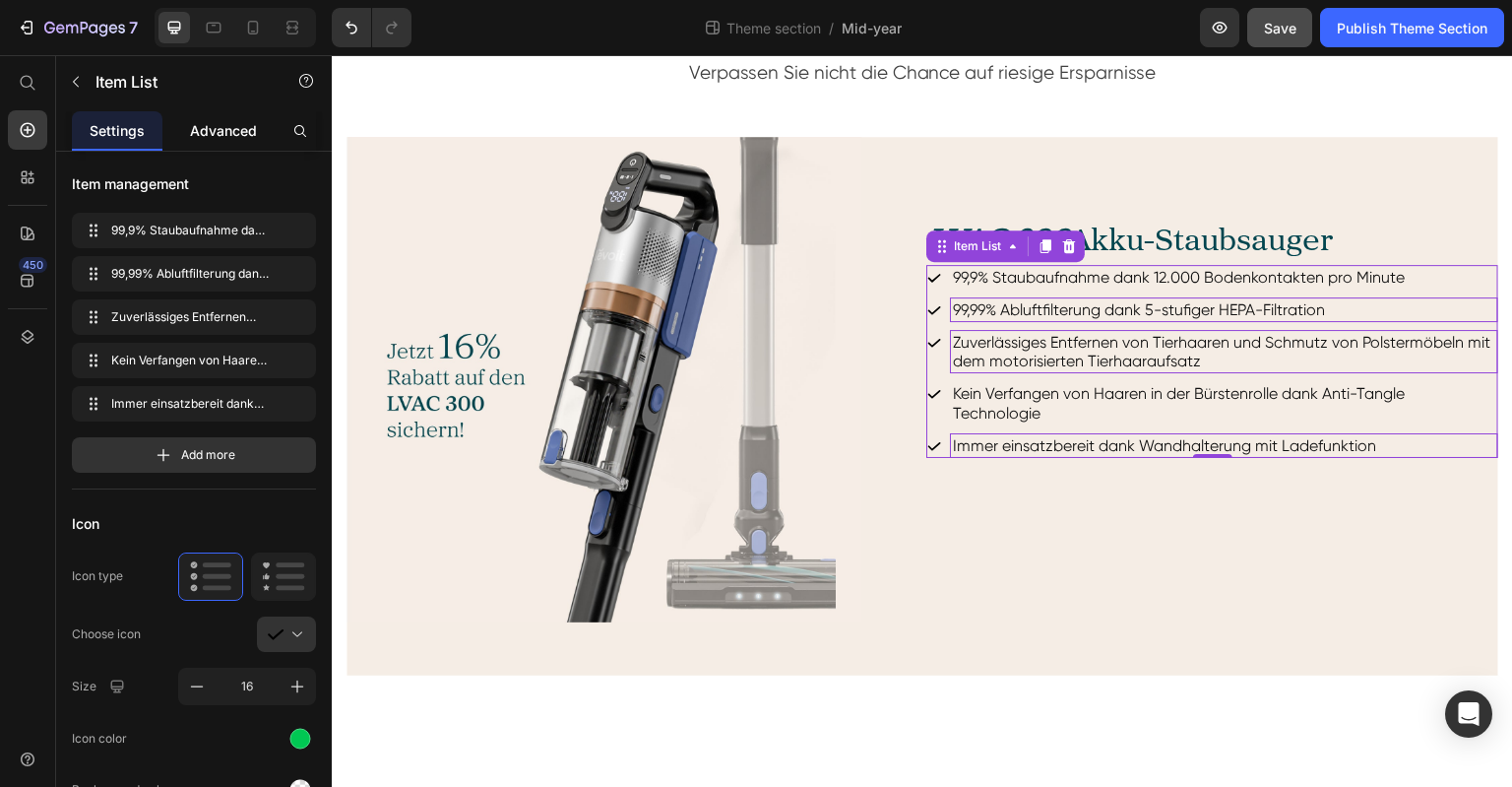 click on "Advanced" at bounding box center (223, 130) 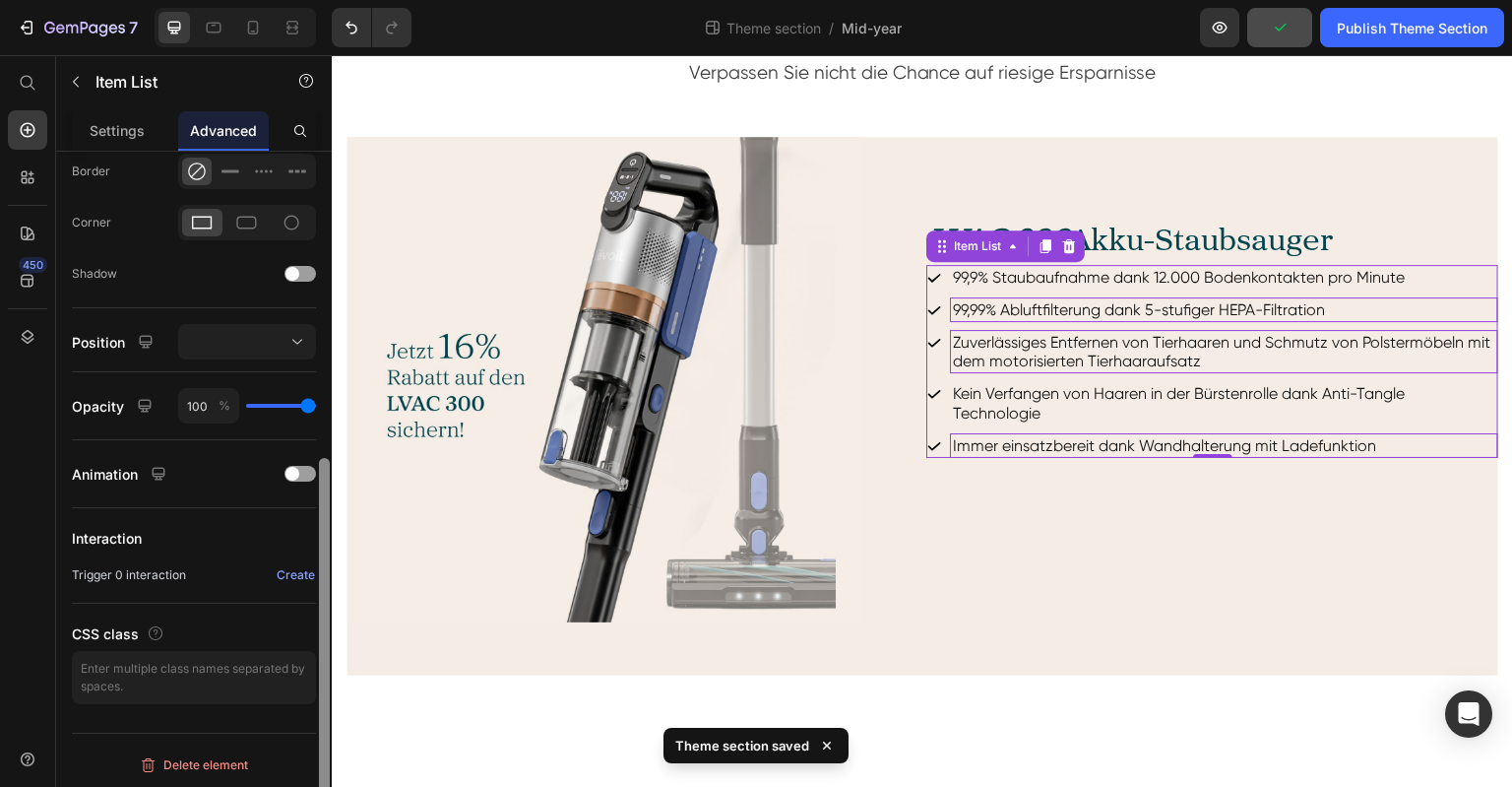scroll, scrollTop: 158, scrollLeft: 0, axis: vertical 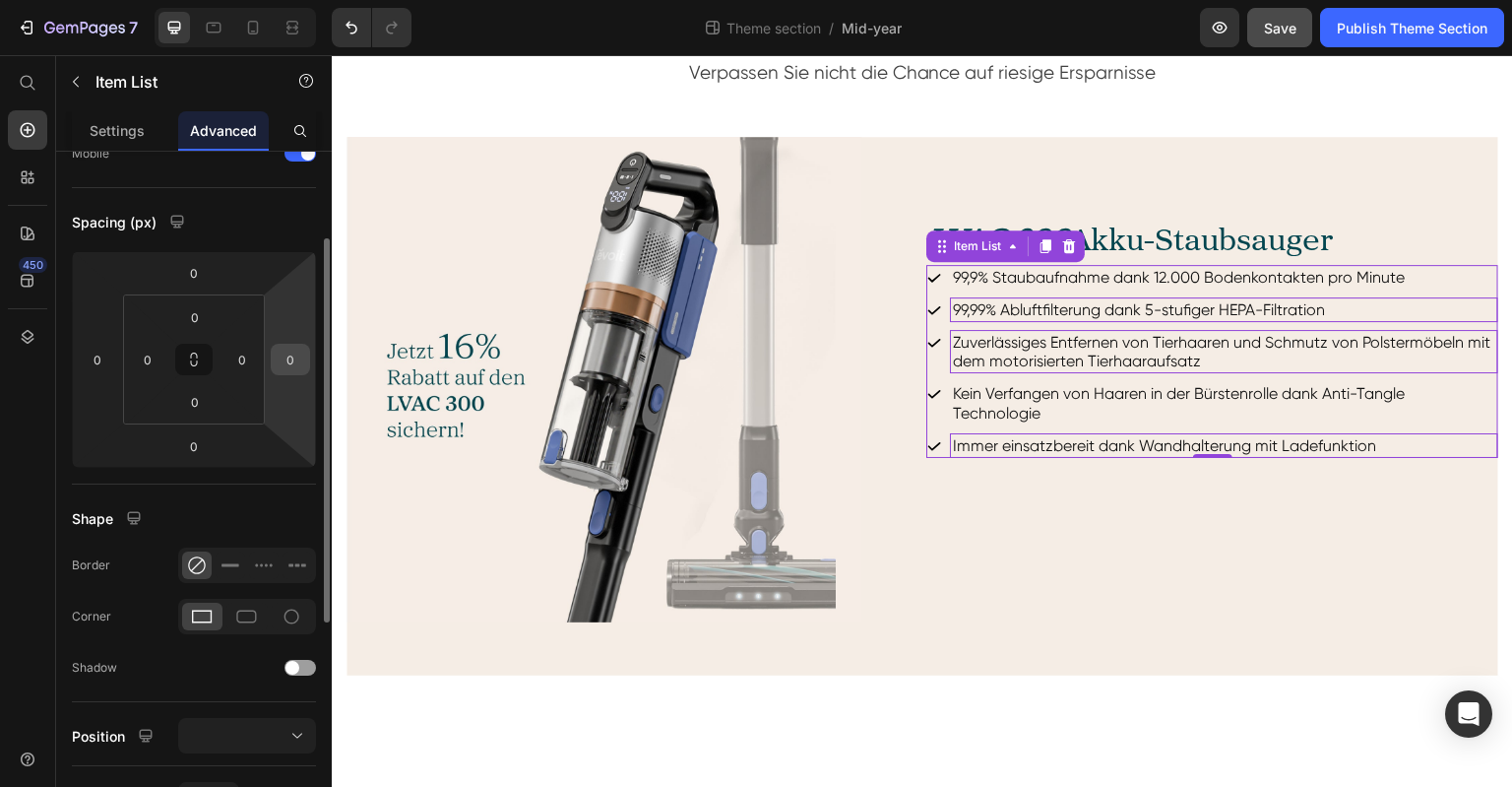 click on "0" at bounding box center (290, 360) 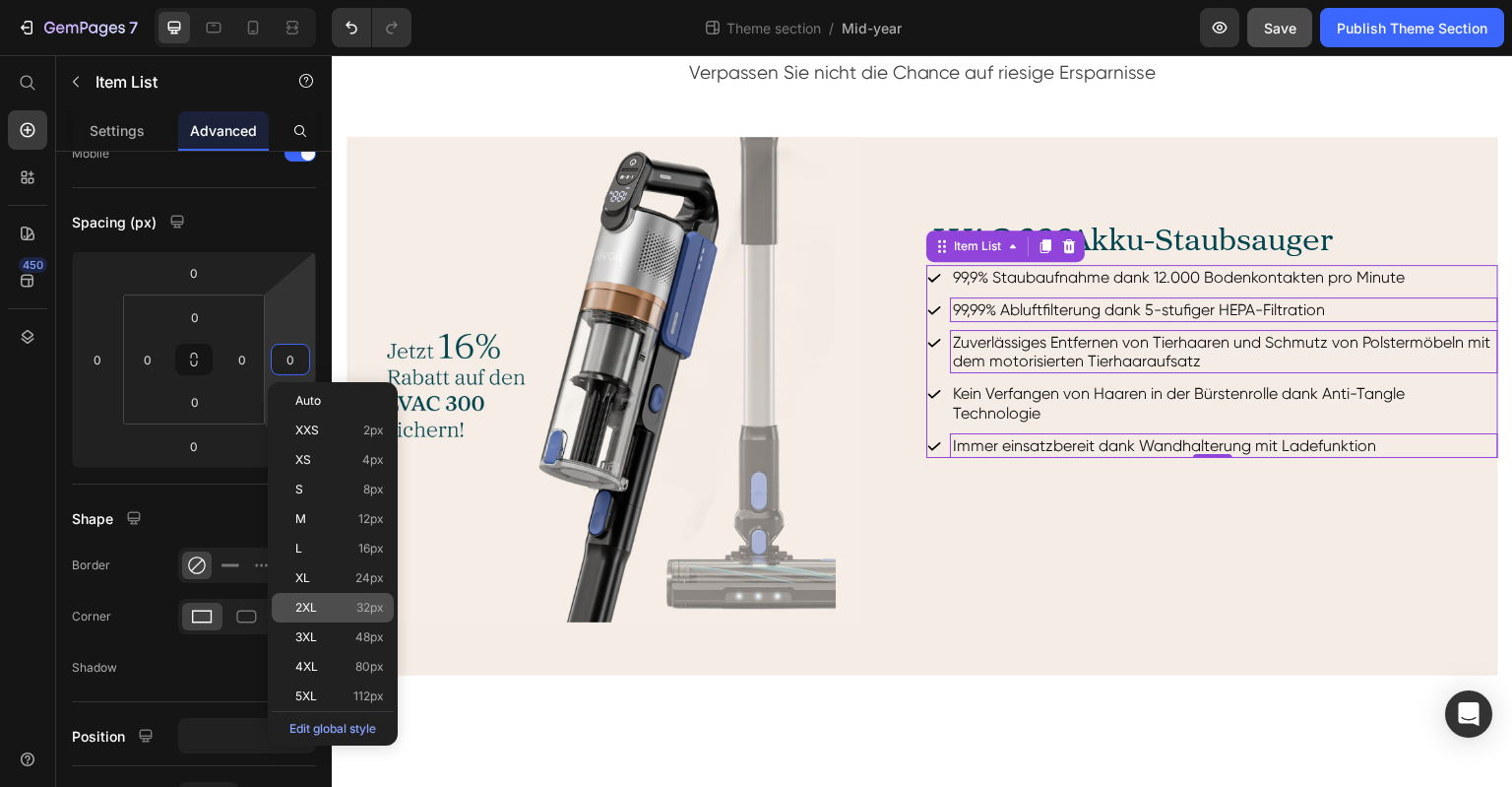 click on "2XL" at bounding box center (306, 608) 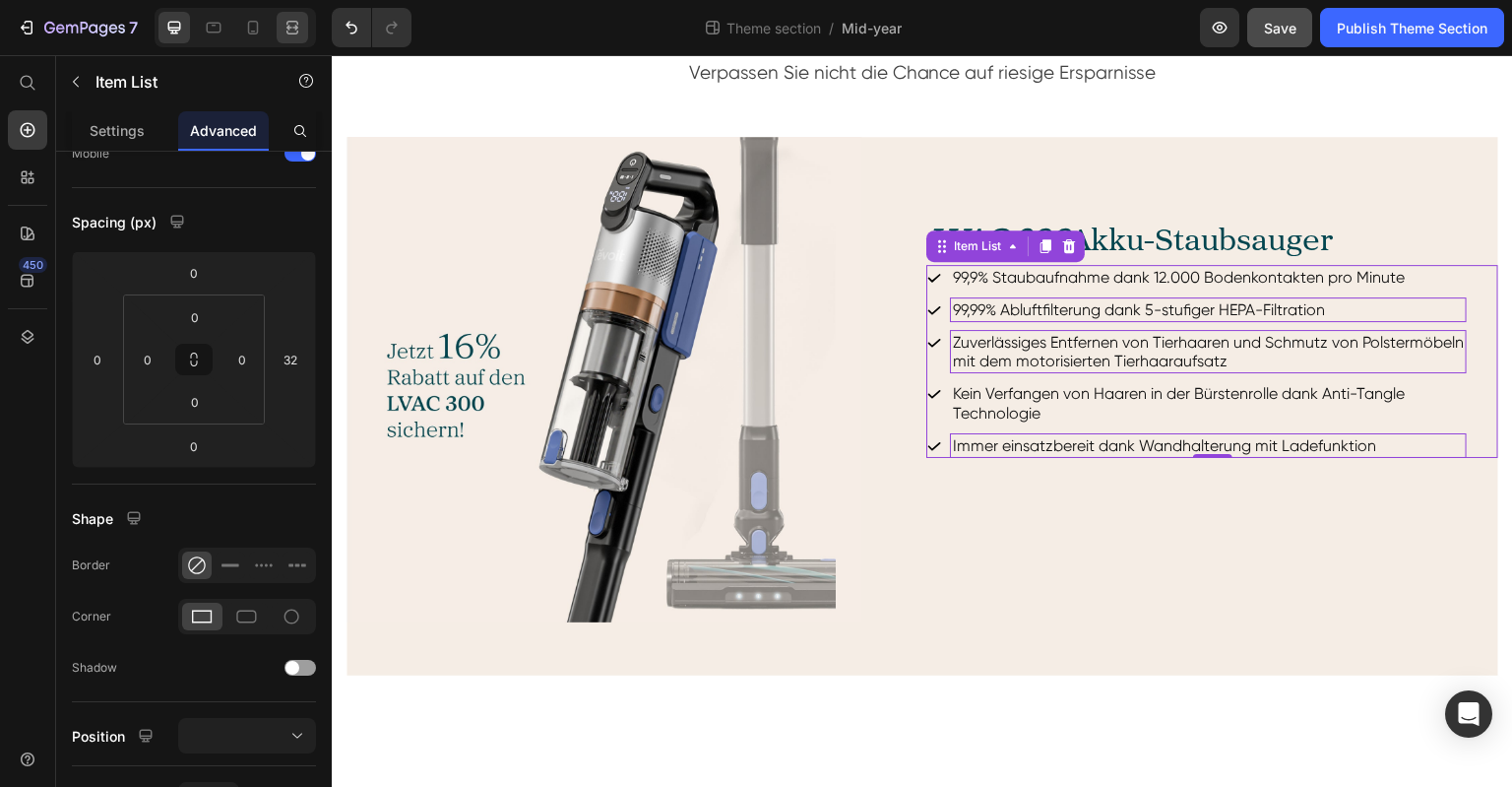 click 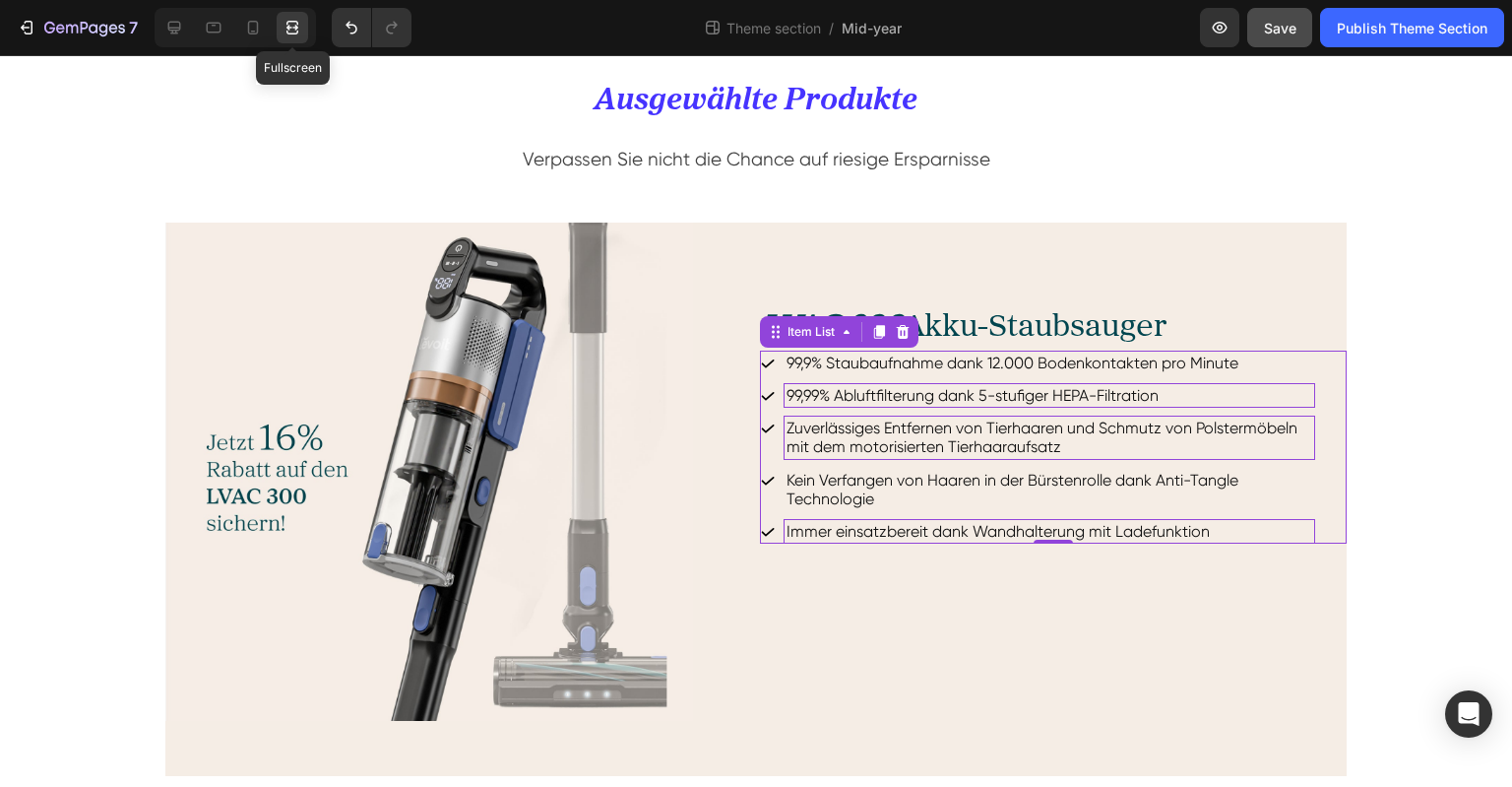 scroll, scrollTop: 722, scrollLeft: 0, axis: vertical 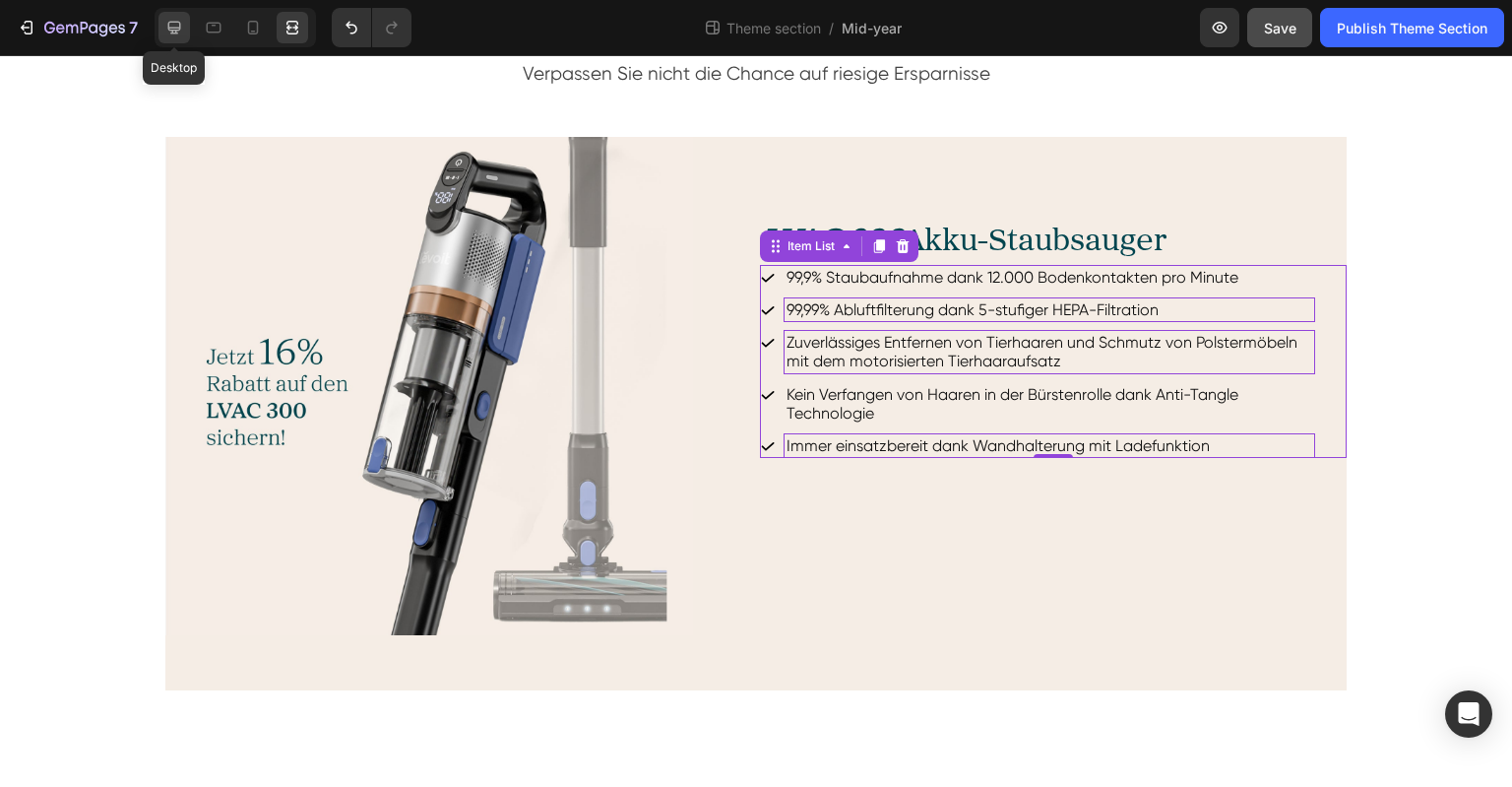 click 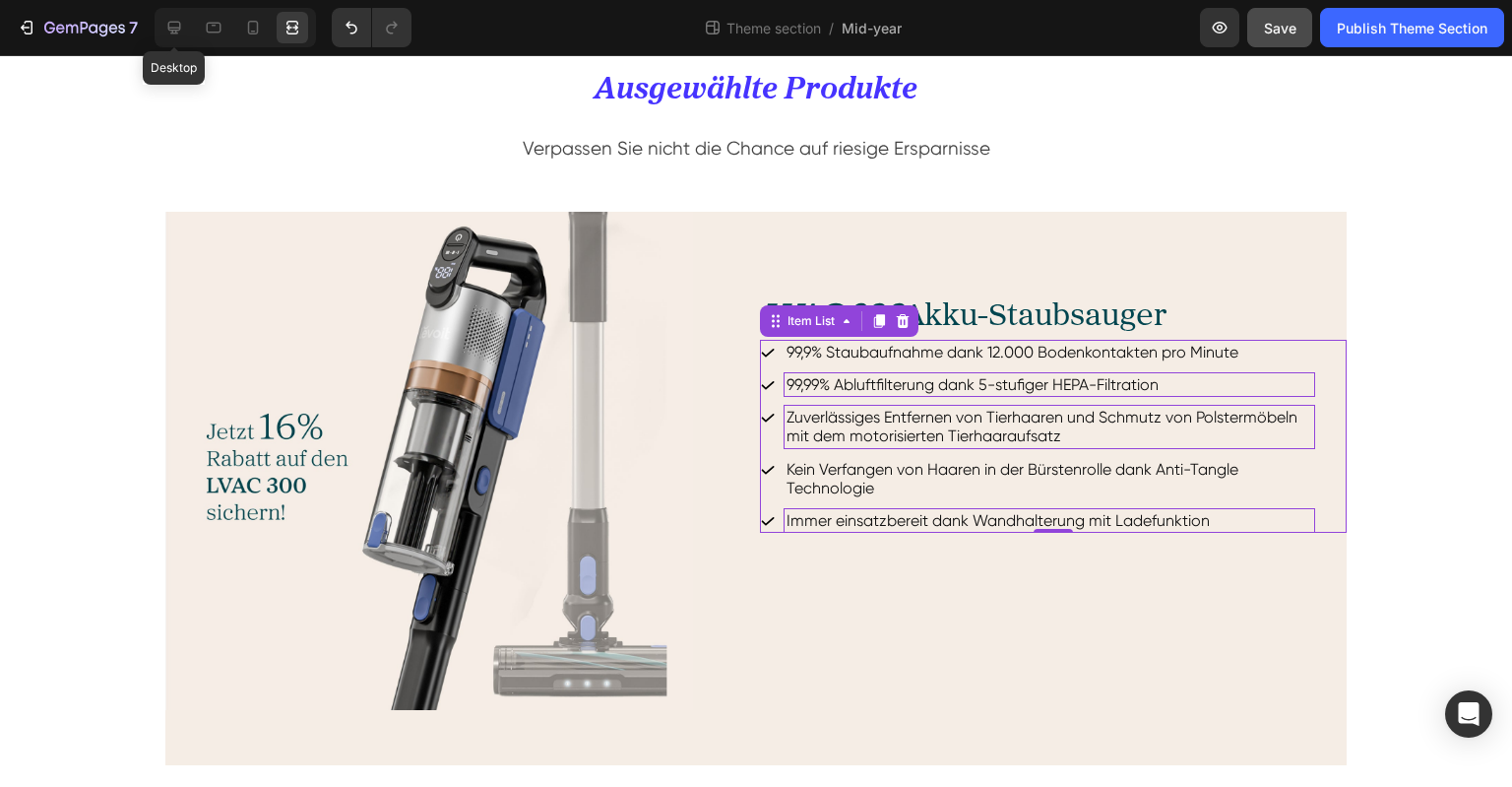 scroll, scrollTop: 636, scrollLeft: 0, axis: vertical 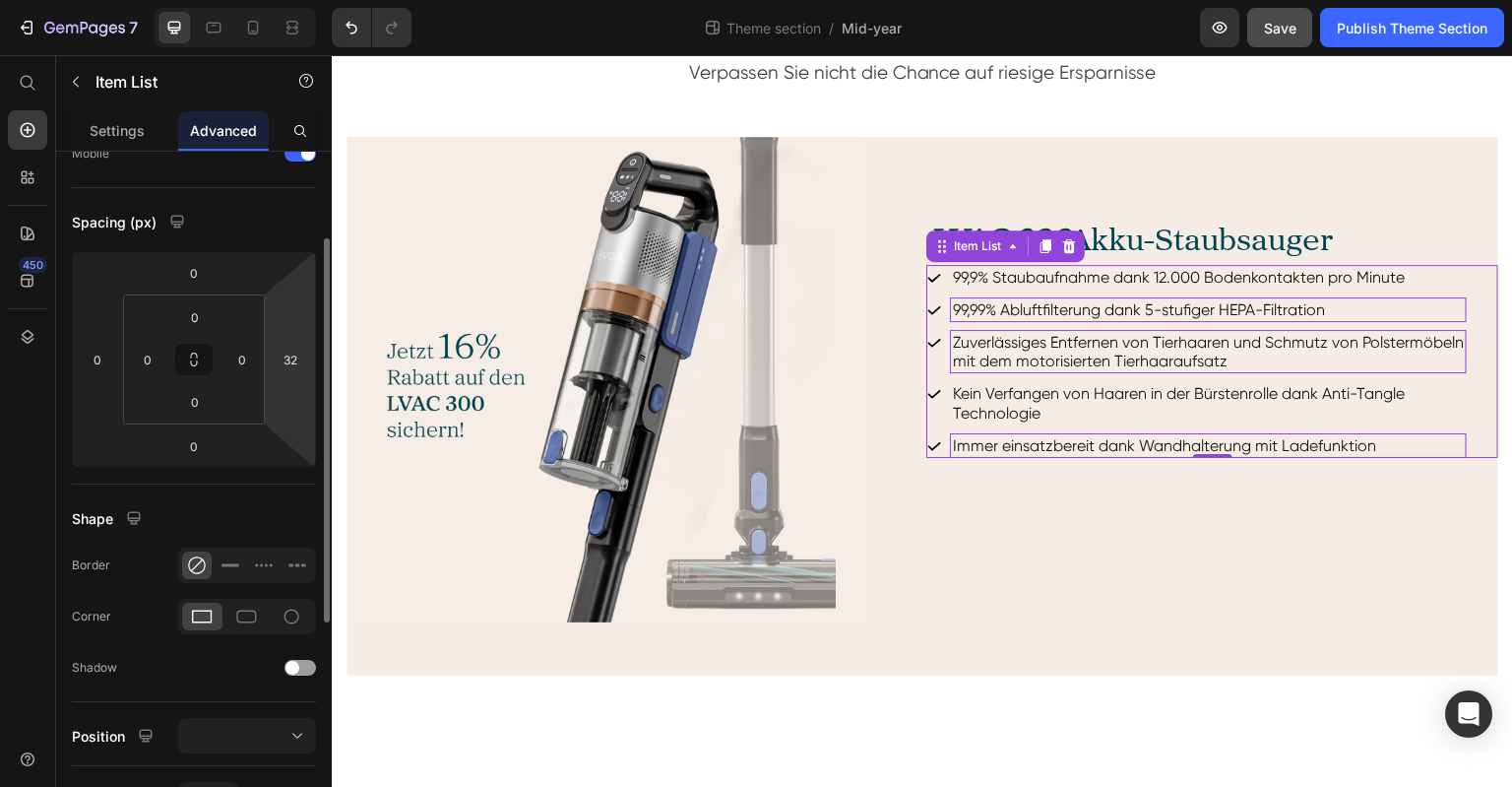 click on "7  Theme section  /  Mid-year Preview  Save   Publish Theme Section  450 Start with Sections Elements Hero Section Product Detail Brands Trusted Badges Guarantee Product Breakdown How to use Testimonials Compare Bundle FAQs Social Proof Brand Story Product List Collection Blog List Contact Sticky Add to Cart Custom Footer Browse Library 450 Layout
Row
Row
Row
Row Text
Heading
Text Block Button
Button
Button Media
Image
Image" at bounding box center (756, 0) 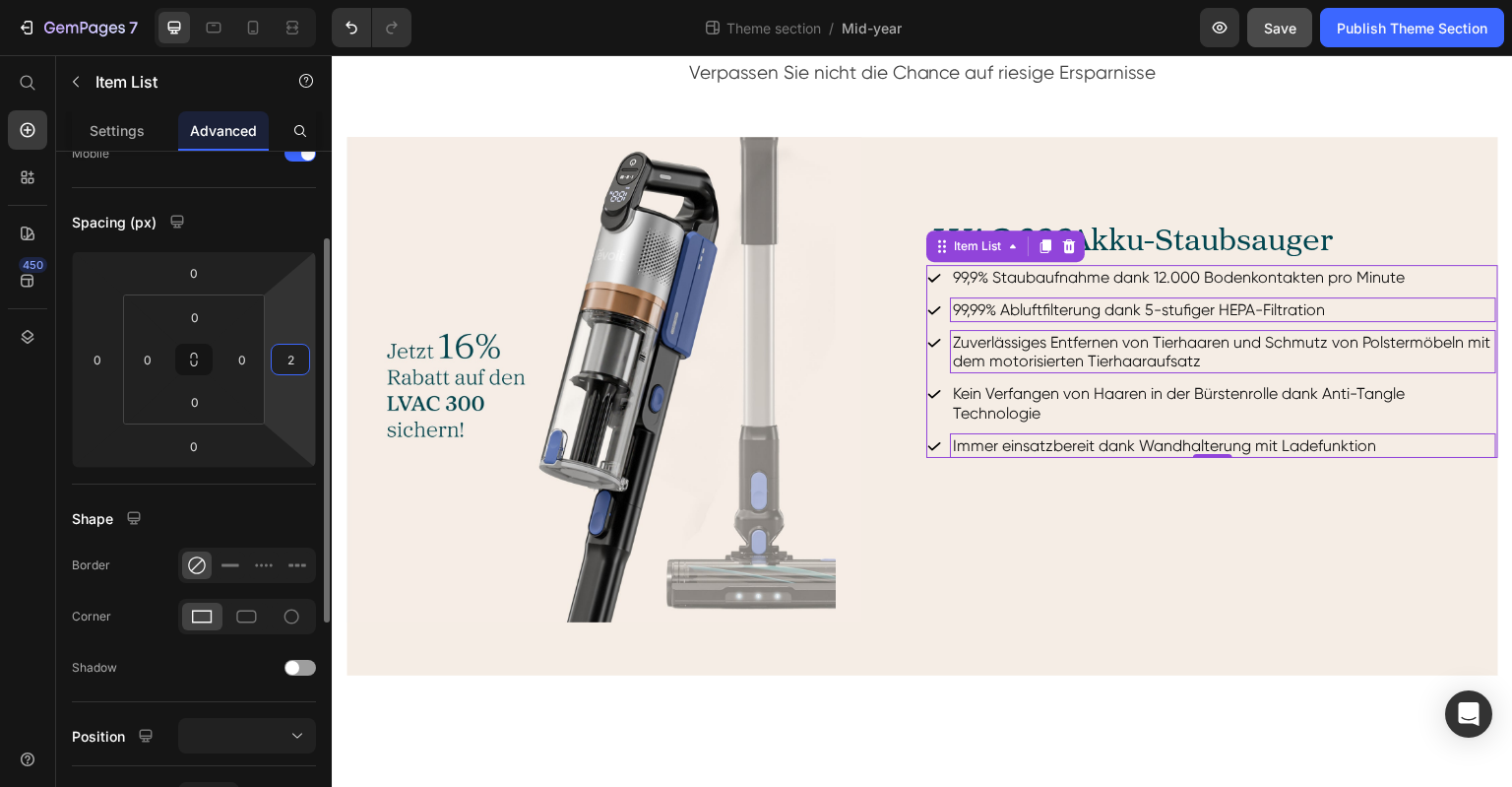 click on "2" at bounding box center [290, 360] 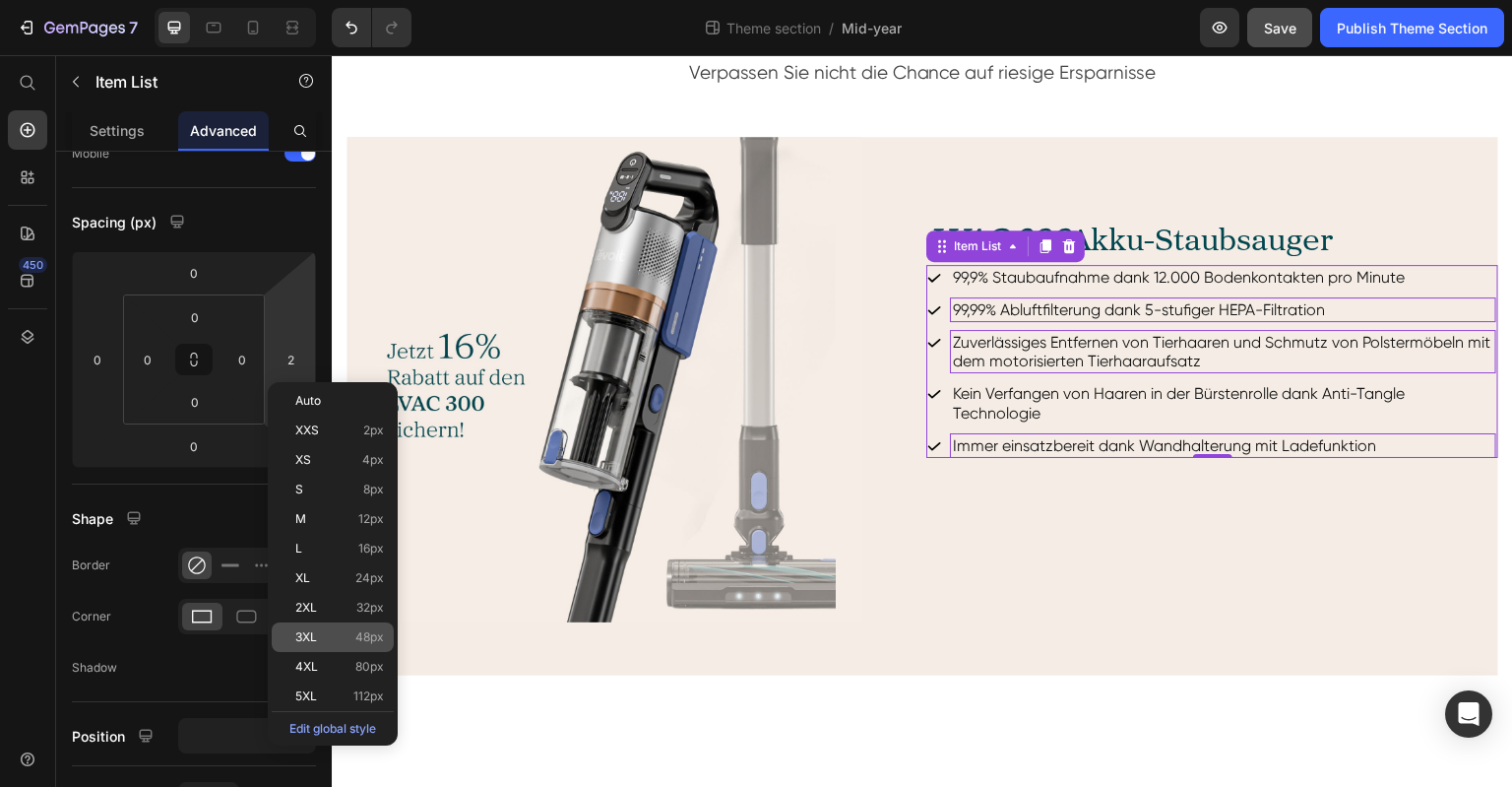 click on "3XL 48px" at bounding box center (340, 637) 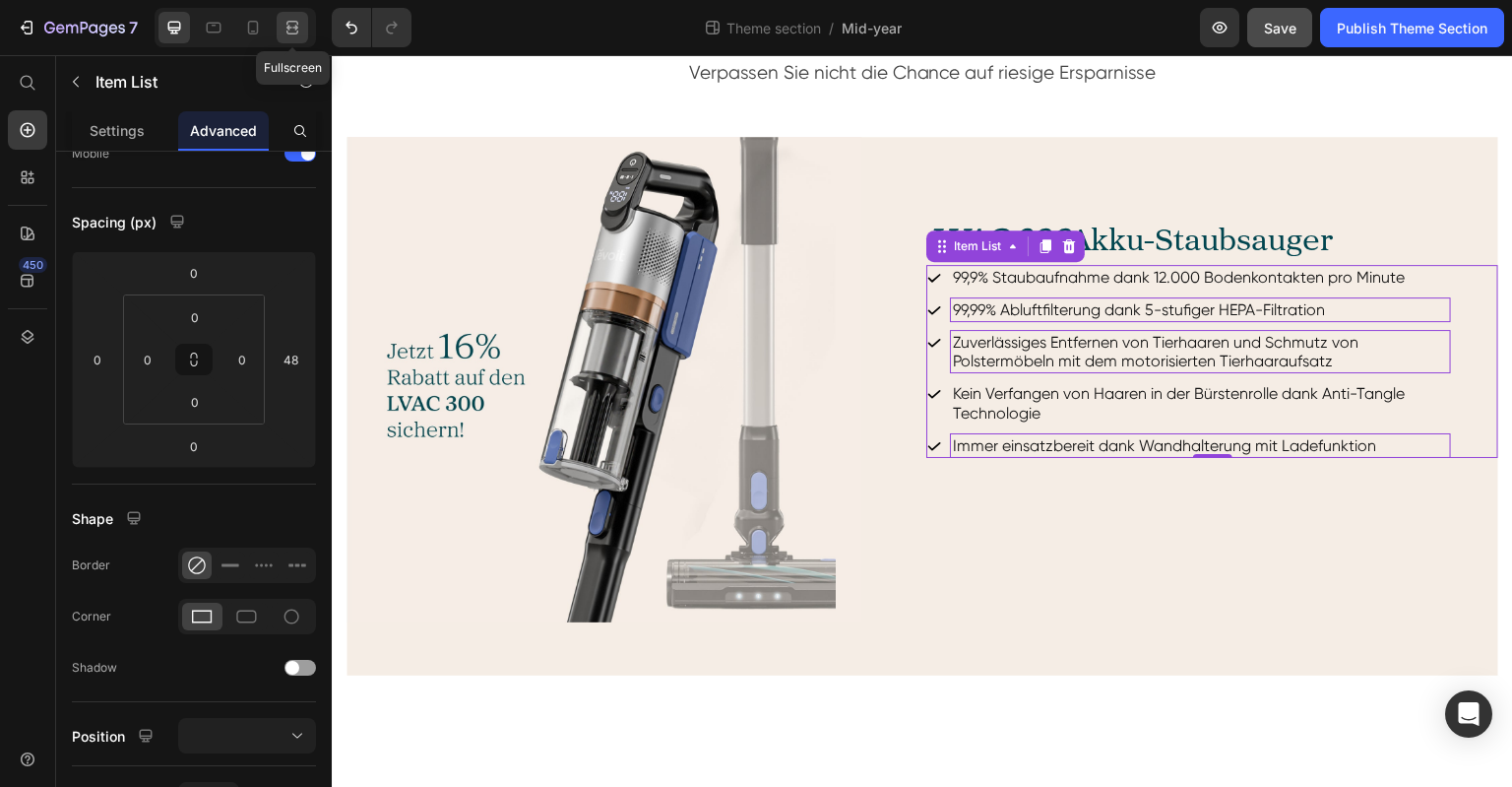 click 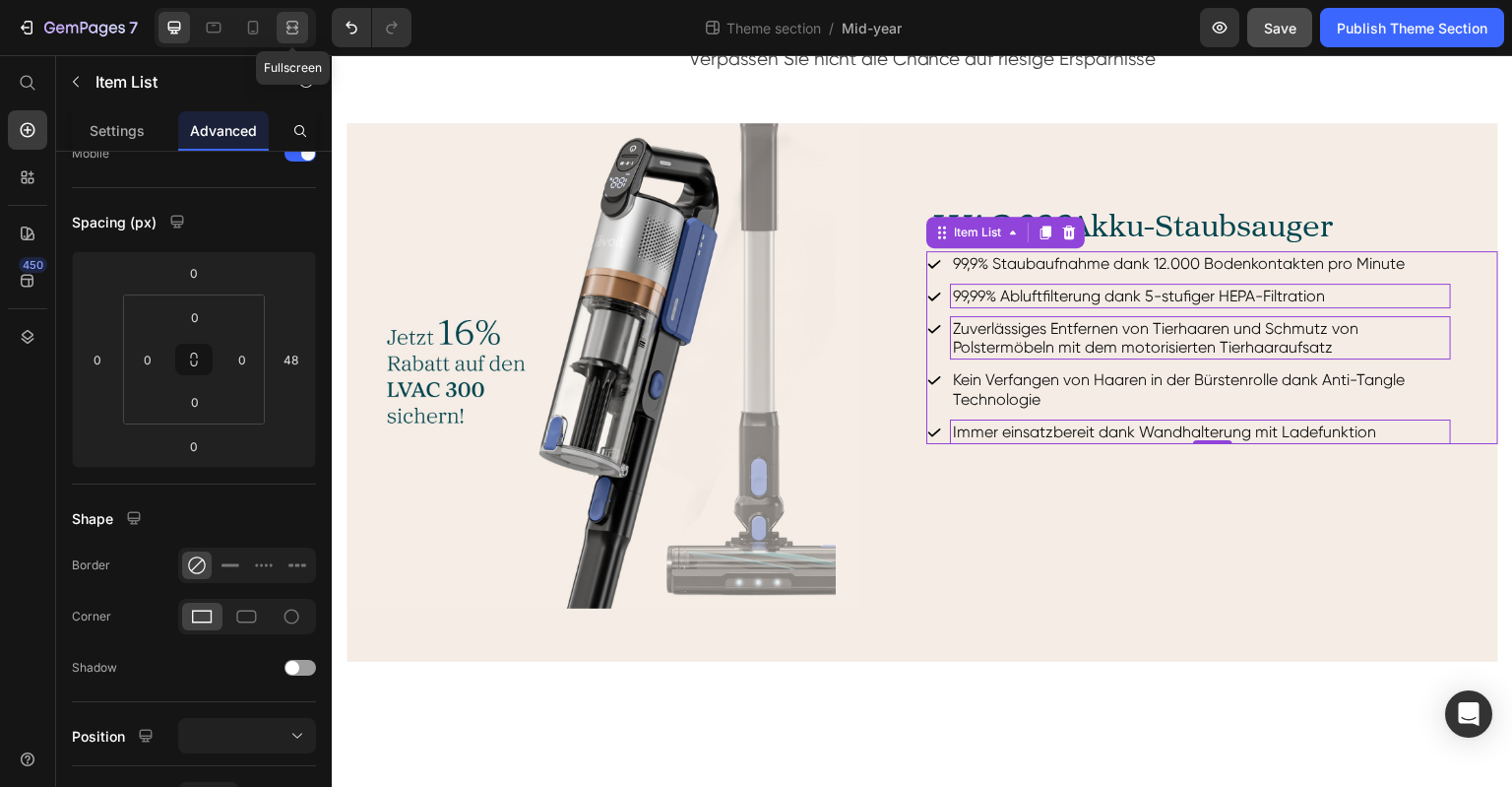 scroll, scrollTop: 722, scrollLeft: 0, axis: vertical 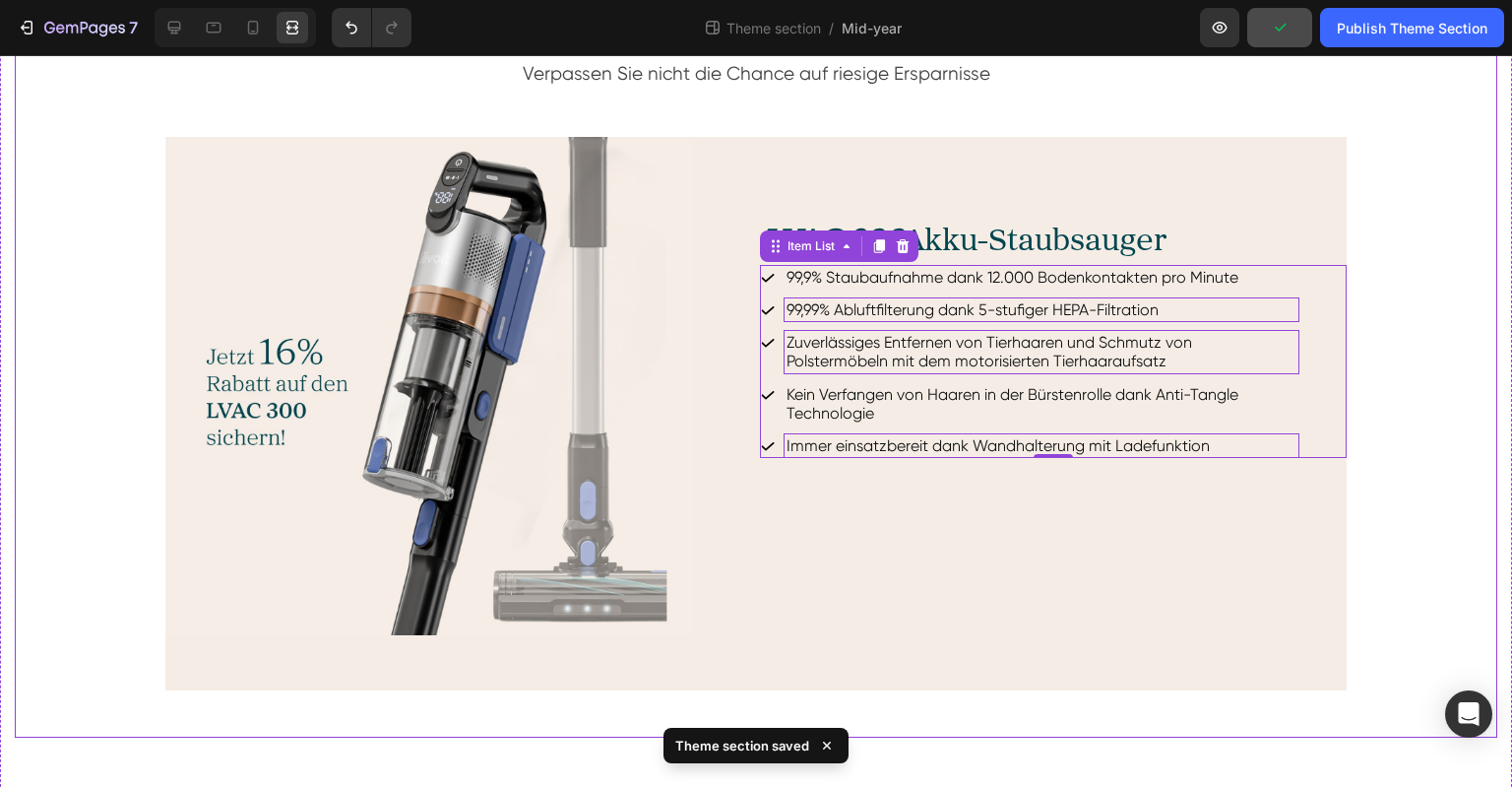click on "Ausgewählte Produkte Heading Verpassen Sie nicht die Chance auf riesige Ersparnisse Text block Row Image LVAC 300  Akku-Staubsauger Heading 99,9% Staubaufnahme dank 12.000 Bodenkontakten pro Minute 99,99% Abluftfilterung dank 5-stufiger HEPA-Filtration Zuverlässiges Entfernen von Tierhaaren und Schmutz von Polstermöbeln mit dem motorisierten Tierhaaraufsatz Kein Verfangen von Haaren in der Bürstenrolle dank Anti-Tangle Technologie Immer einsatzbereit dank Wandhalterung mit Ladefunktion Item List   0 Row" at bounding box center [756, 361] 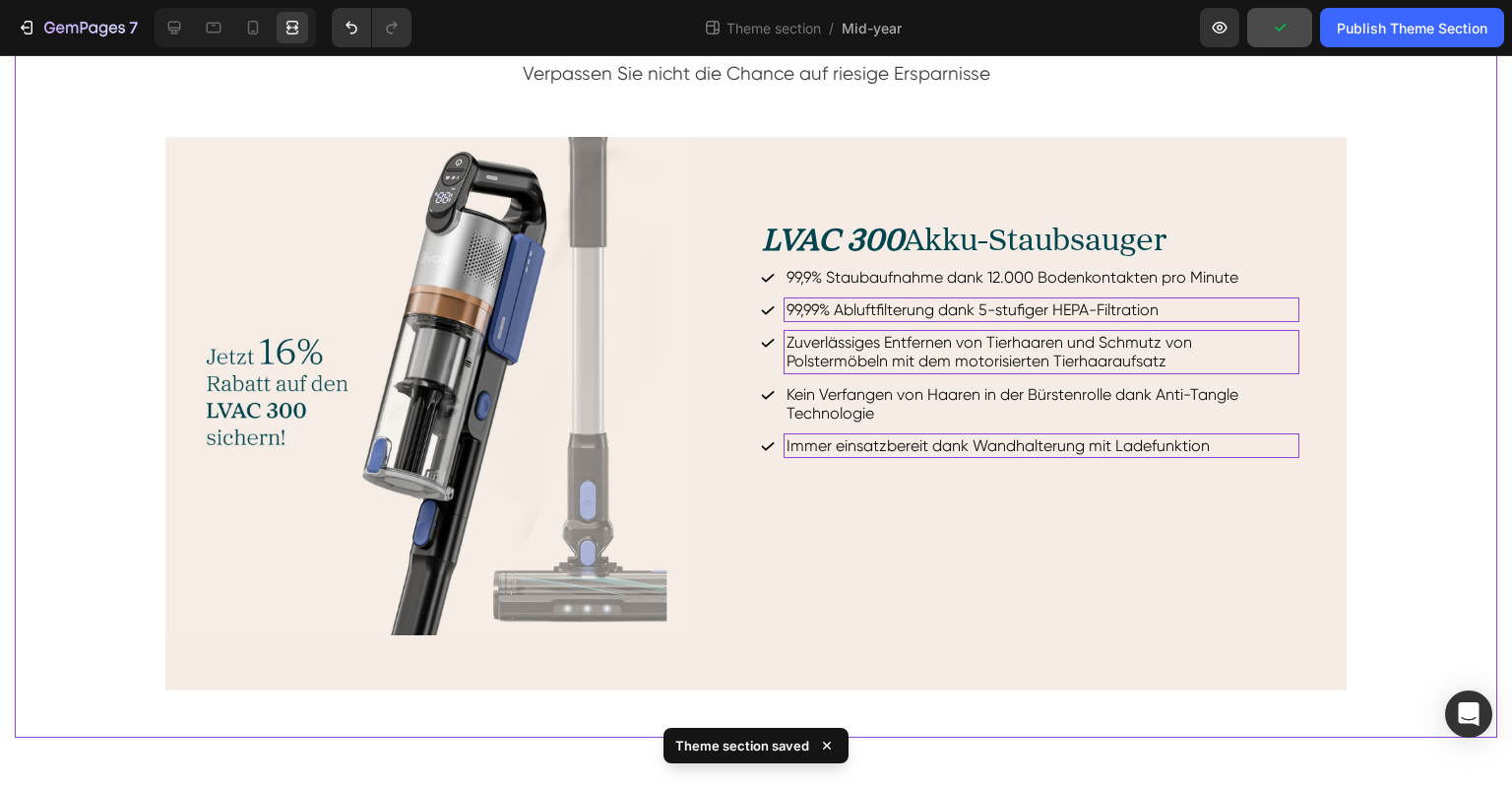 scroll, scrollTop: 0, scrollLeft: 0, axis: both 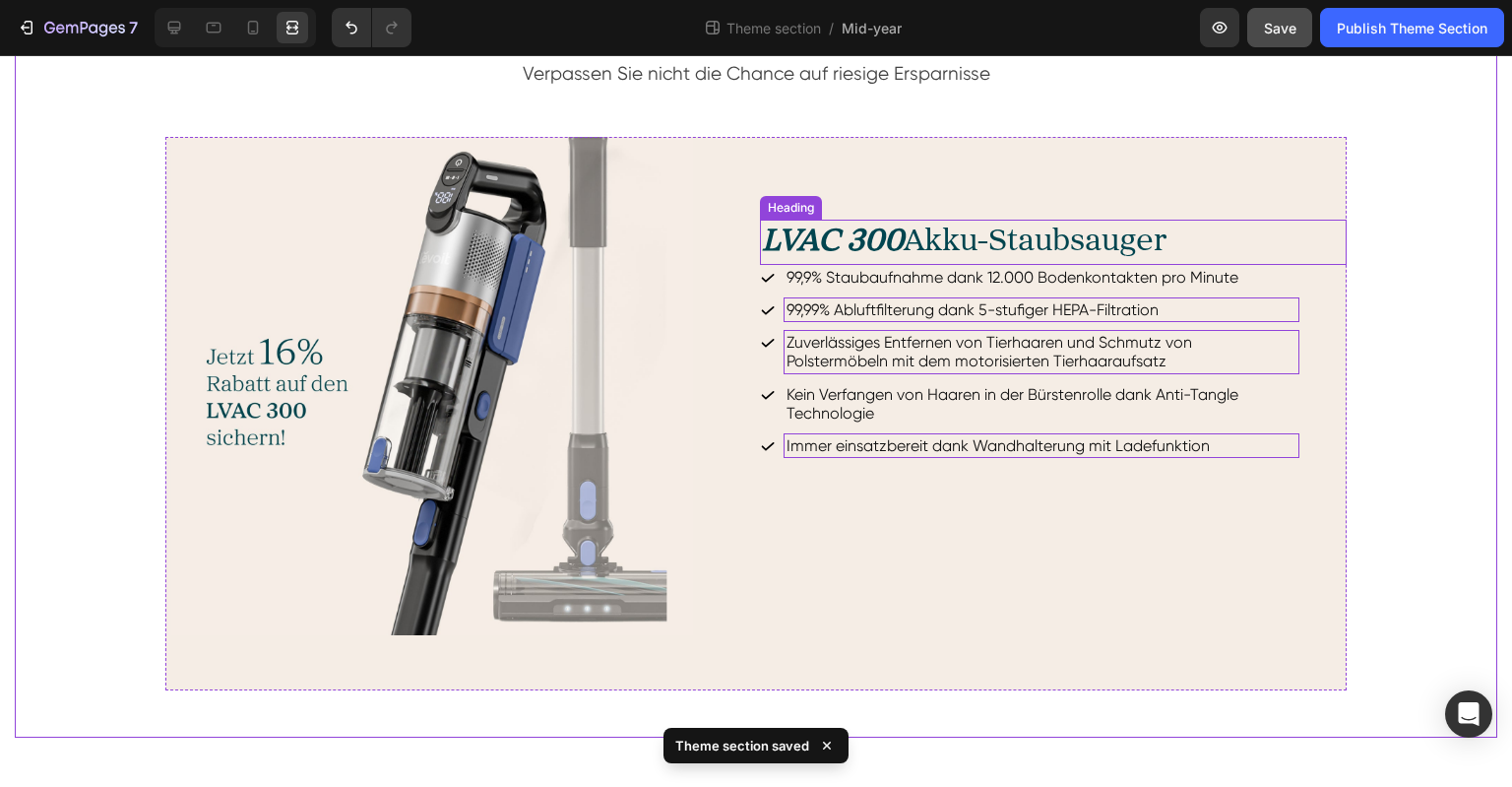 click on "LVAC 300  Akku-Staubsauger" at bounding box center (1053, 242) 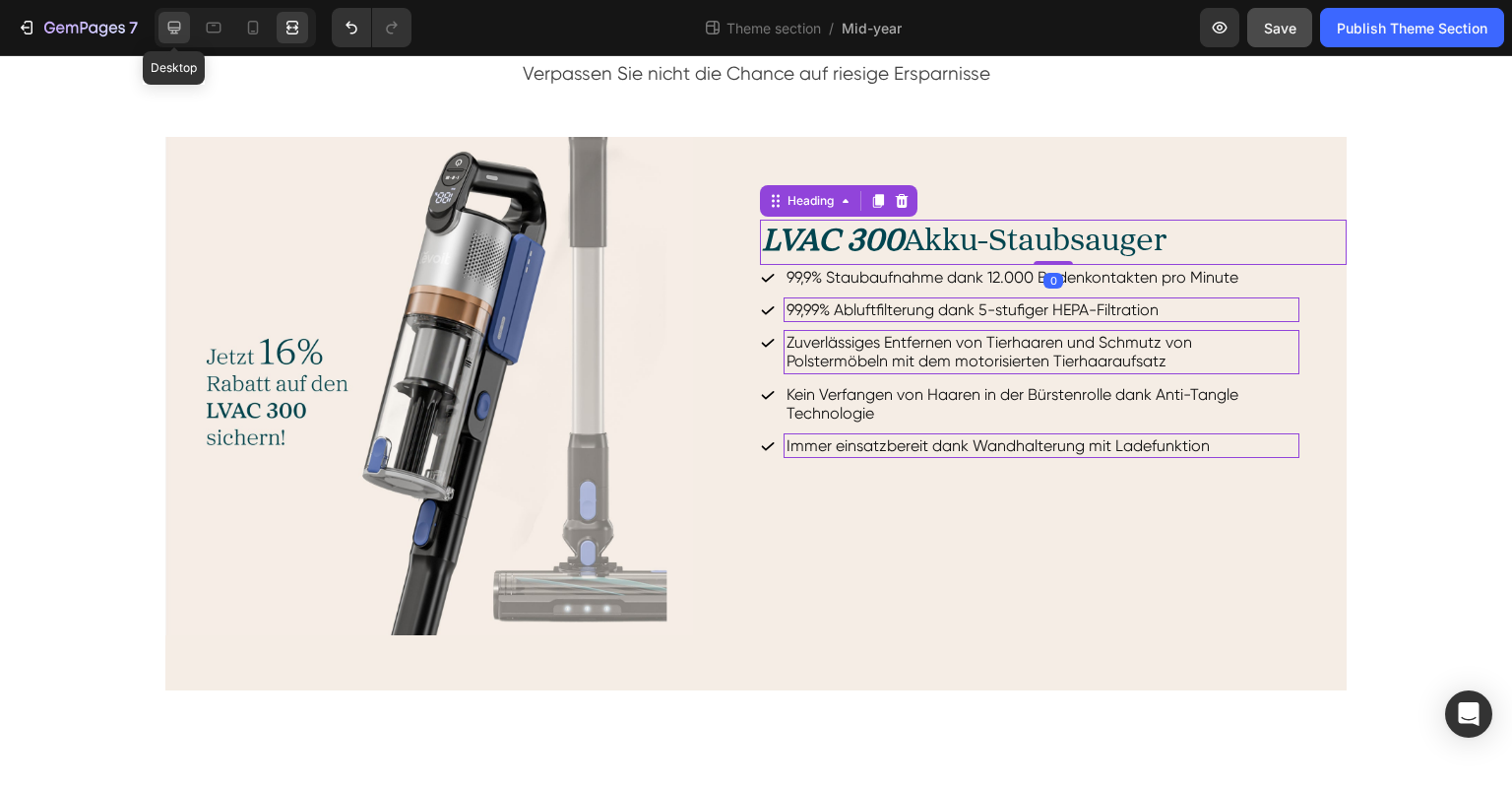 click 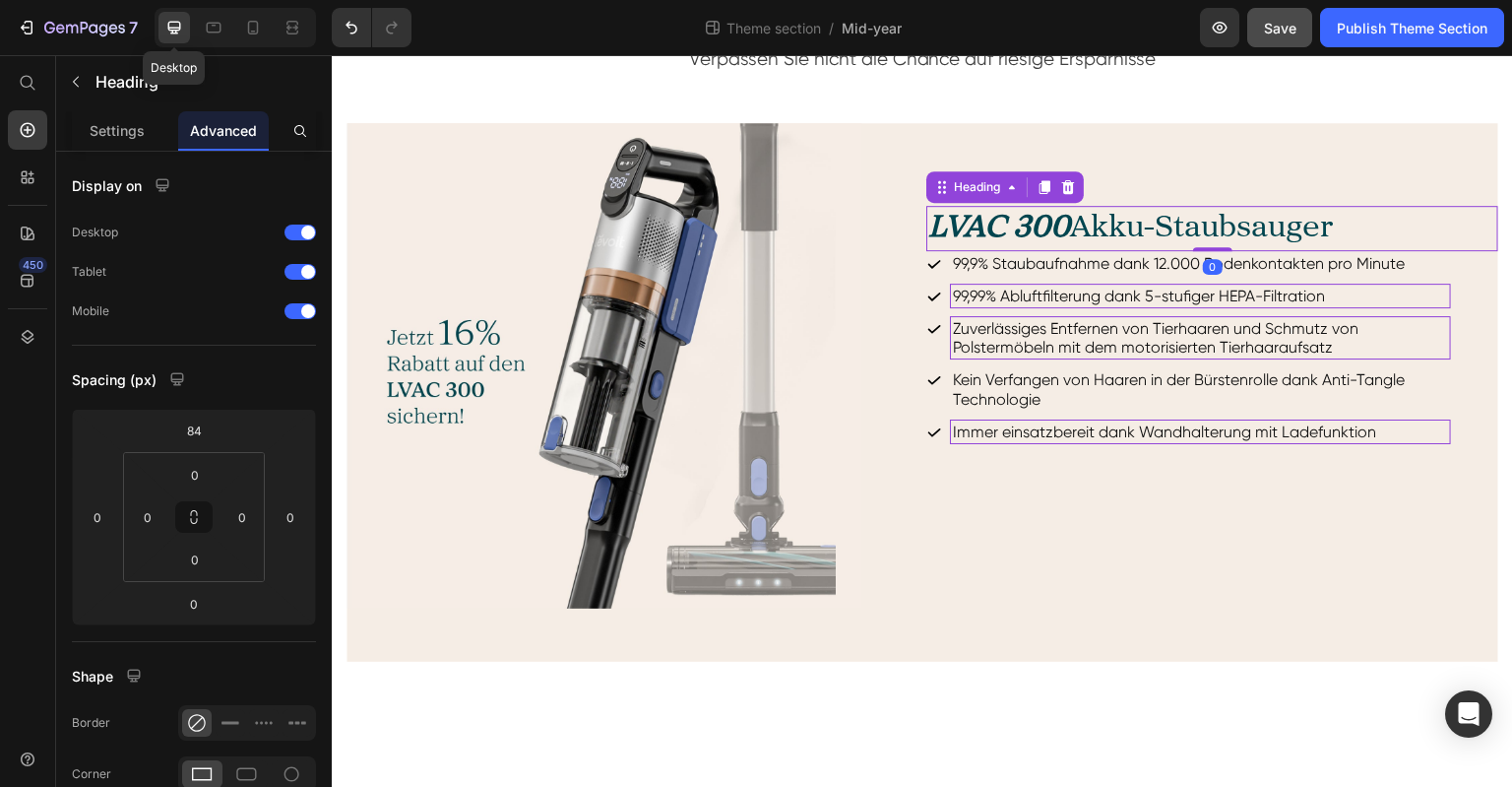 scroll, scrollTop: 636, scrollLeft: 0, axis: vertical 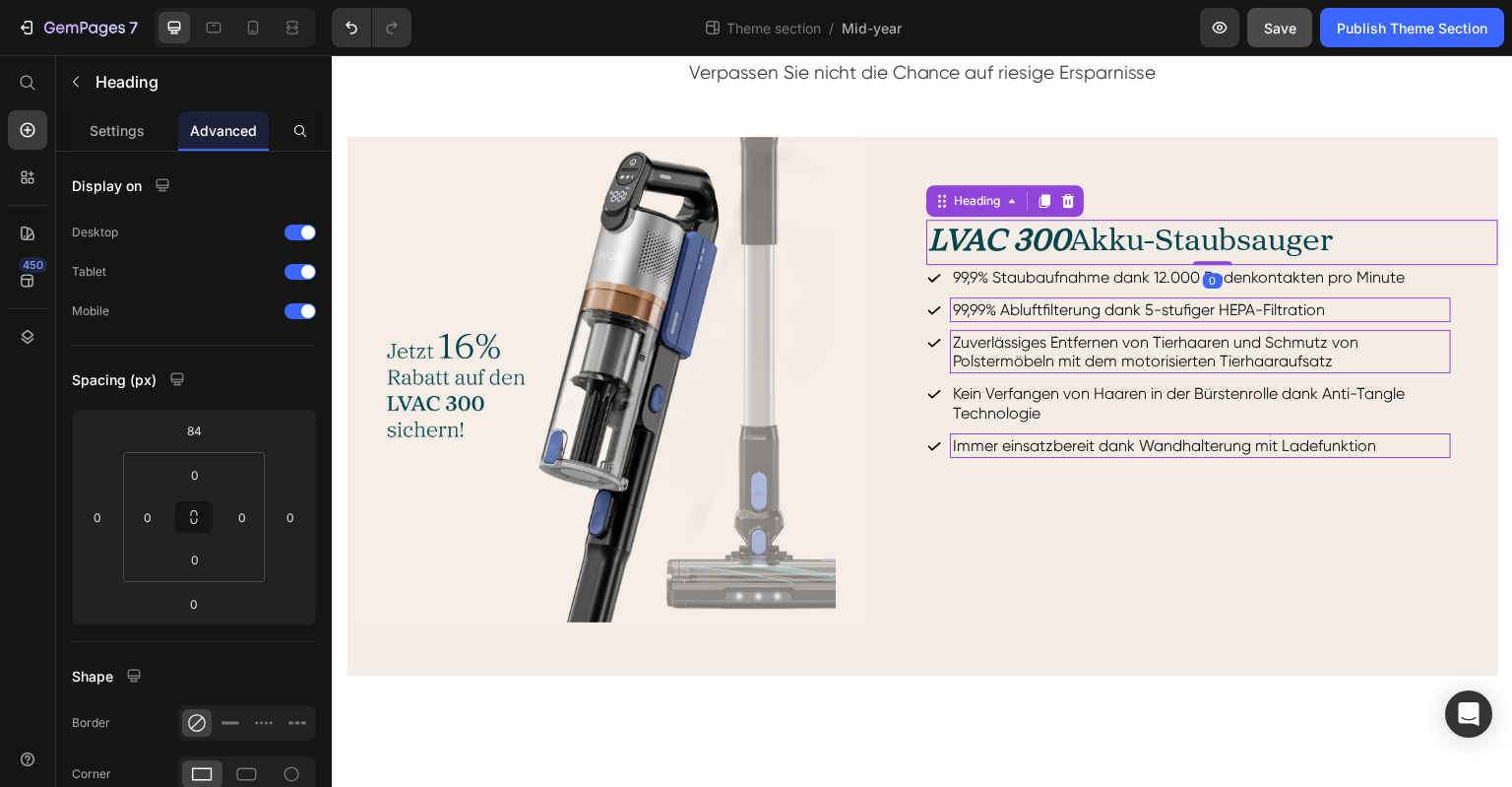 click on "Advanced" at bounding box center (223, 130) 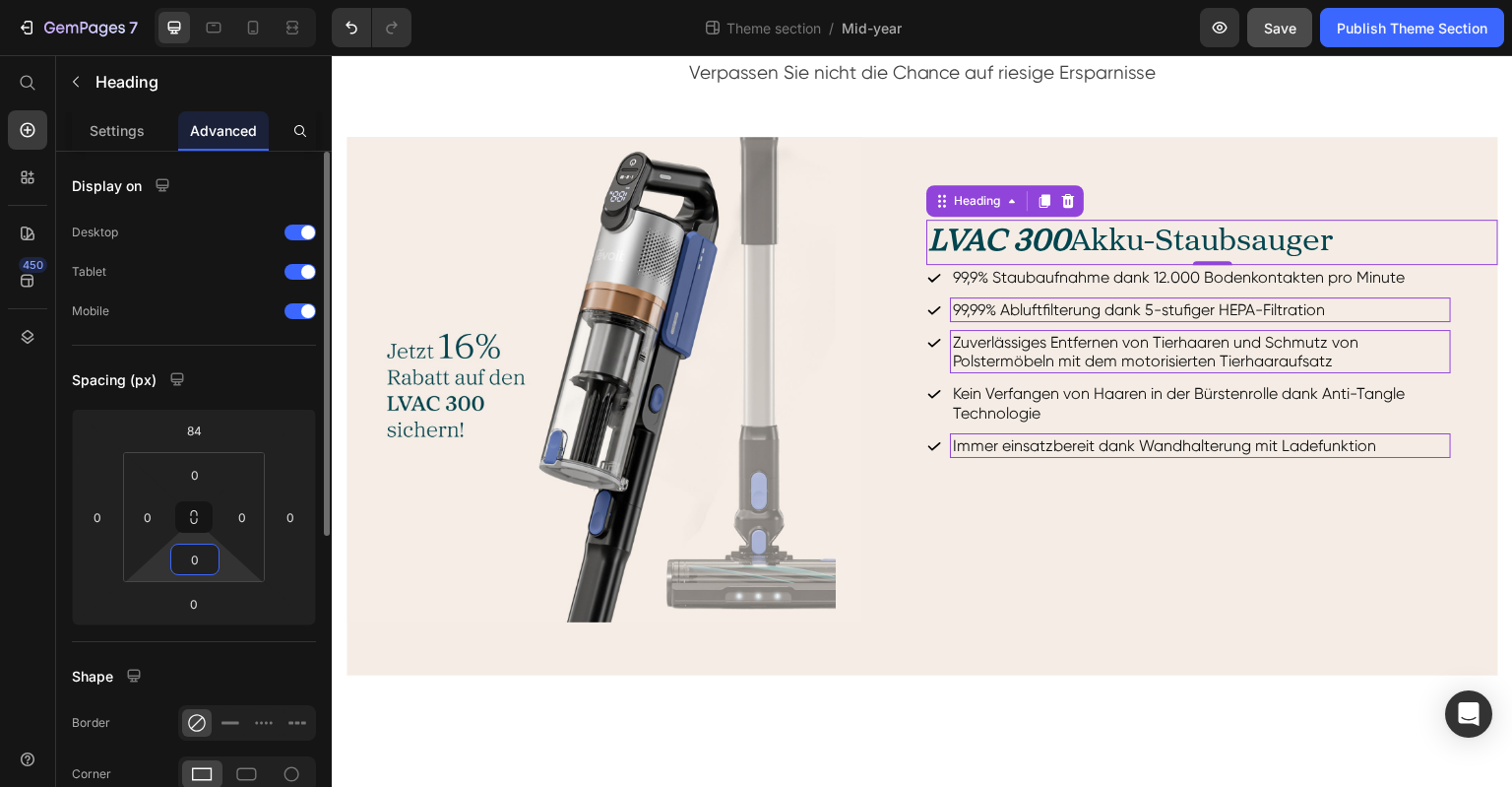click on "0" at bounding box center [195, 559] 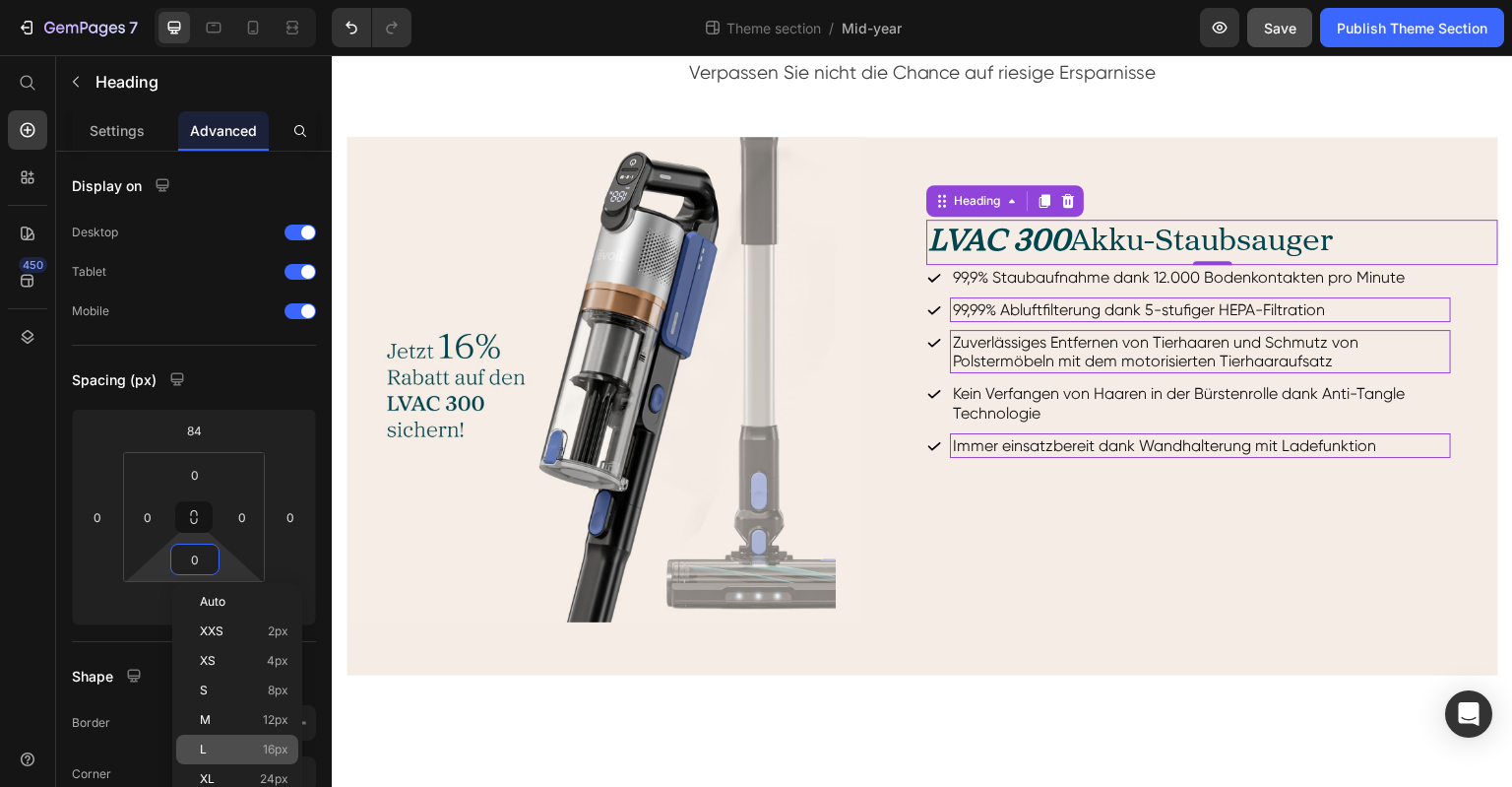 click on "L 16px" 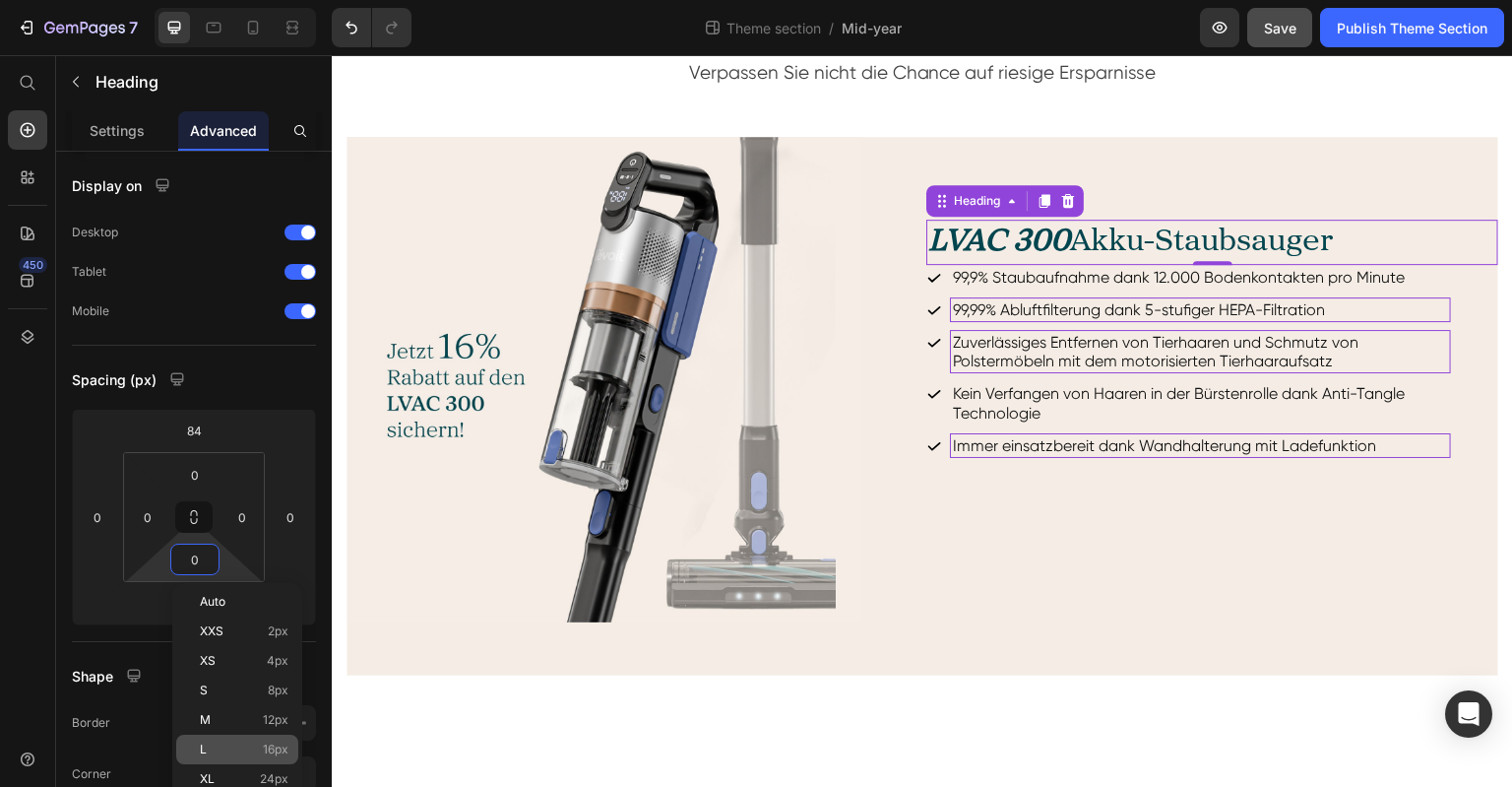 type on "16" 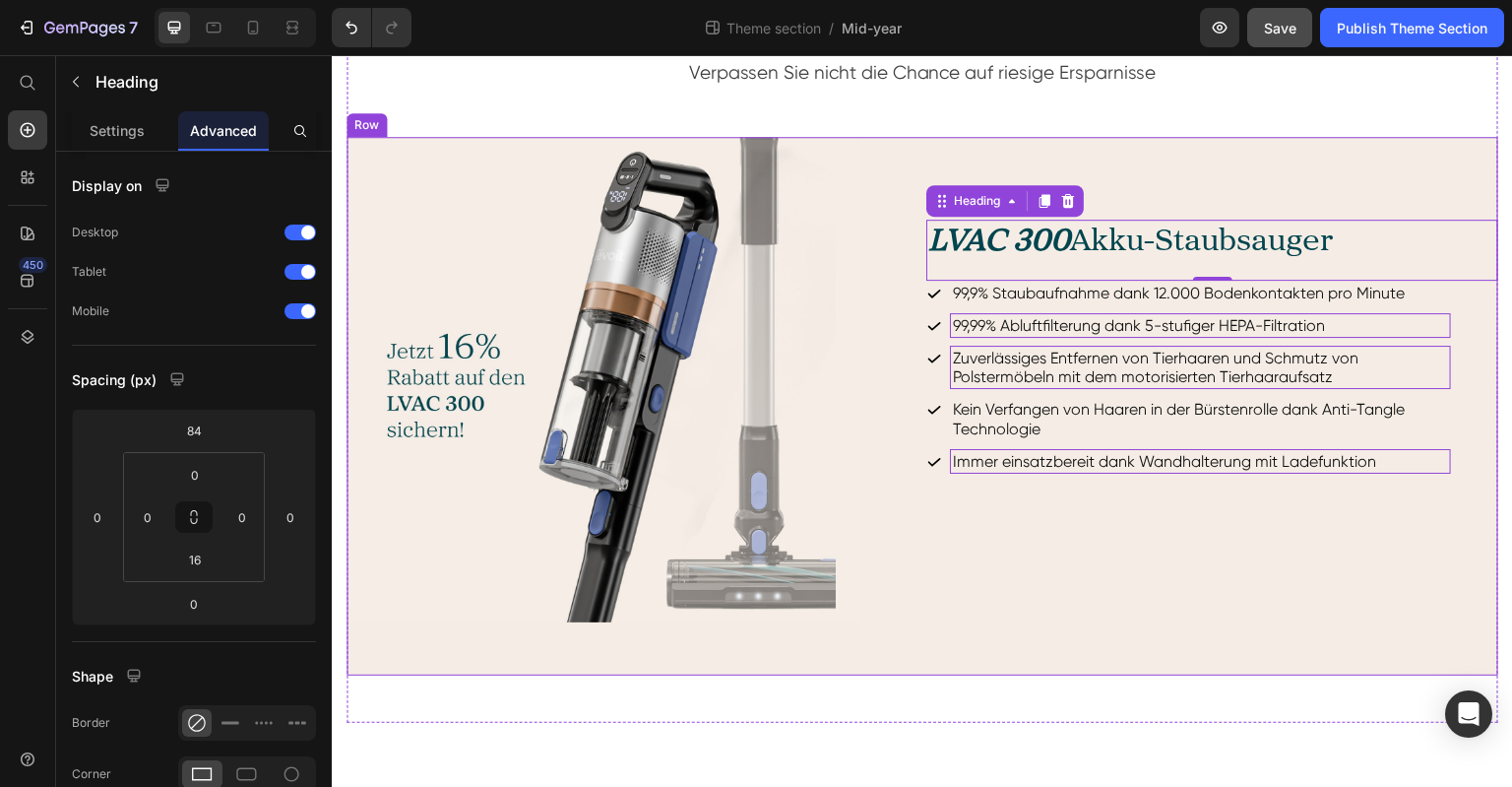 click on "LVAC 300  Akku-Staubsauger Heading   0 99,9% Staubaufnahme dank 12.000 Bodenkontakten pro Minute 99,99% Abluftfilterung dank 5-stufiger HEPA-Filtration Zuverlässiges Entfernen von Tierhaaren und Schmutz von Polstermöbeln mit dem motorisierten Tierhaaraufsatz Kein Verfangen von Haaren in der Bürstenrolle dank Anti-Tangle Technologie Immer einsatzbereit dank Wandhalterung mit Ladefunktion Item List" at bounding box center (1212, 406) 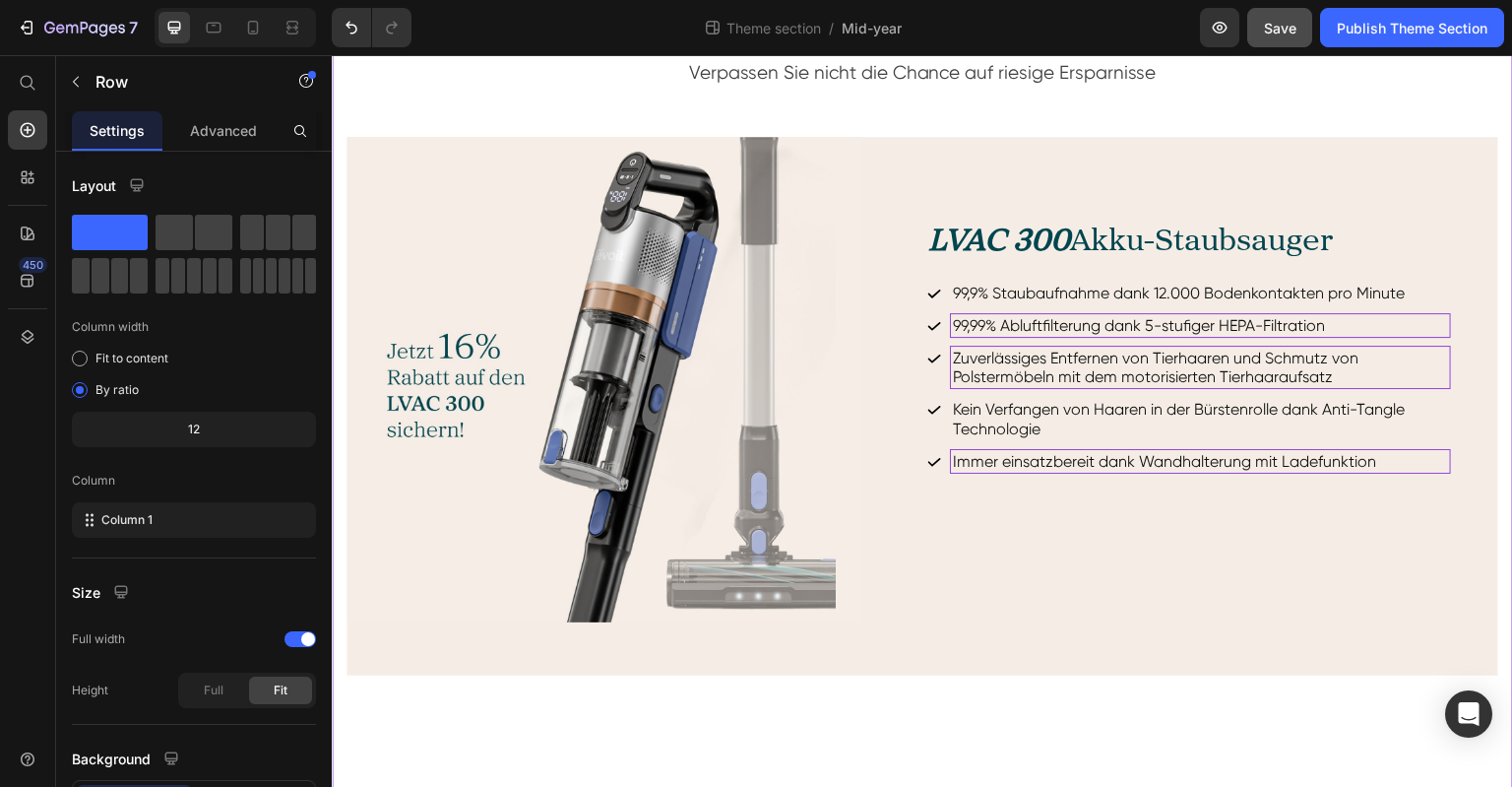 click on "Ausgewählte Produkte Heading Verpassen Sie nicht die Chance auf riesige Ersparnisse Text block Row Image LVAC 300  Akku-Staubsauger Heading 99,9% Staubaufnahme dank 12.000 Bodenkontakten pro Minute 99,99% Abluftfilterung dank 5-stufiger HEPA-Filtration Zuverlässiges Entfernen von Tierhaaren und Schmutz von Polstermöbeln mit dem motorisierten Tierhaaraufsatz Kein Verfangen von Haaren in der Bürstenrolle dank Anti-Tangle Technologie Immer einsatzbereit dank Wandhalterung mit Ladefunktion Item List Row Product Row   0" at bounding box center (922, 353) 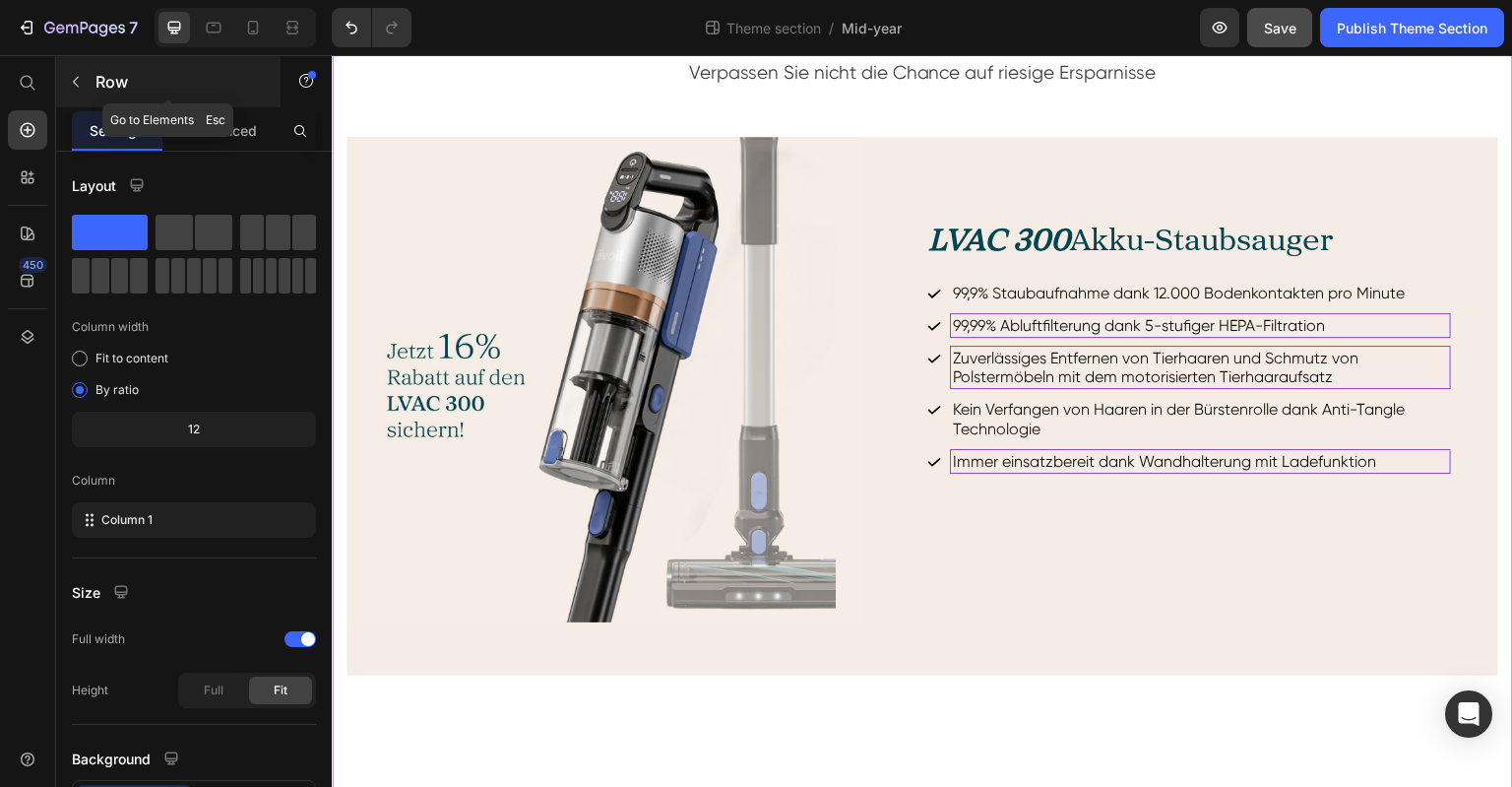 click at bounding box center (76, 82) 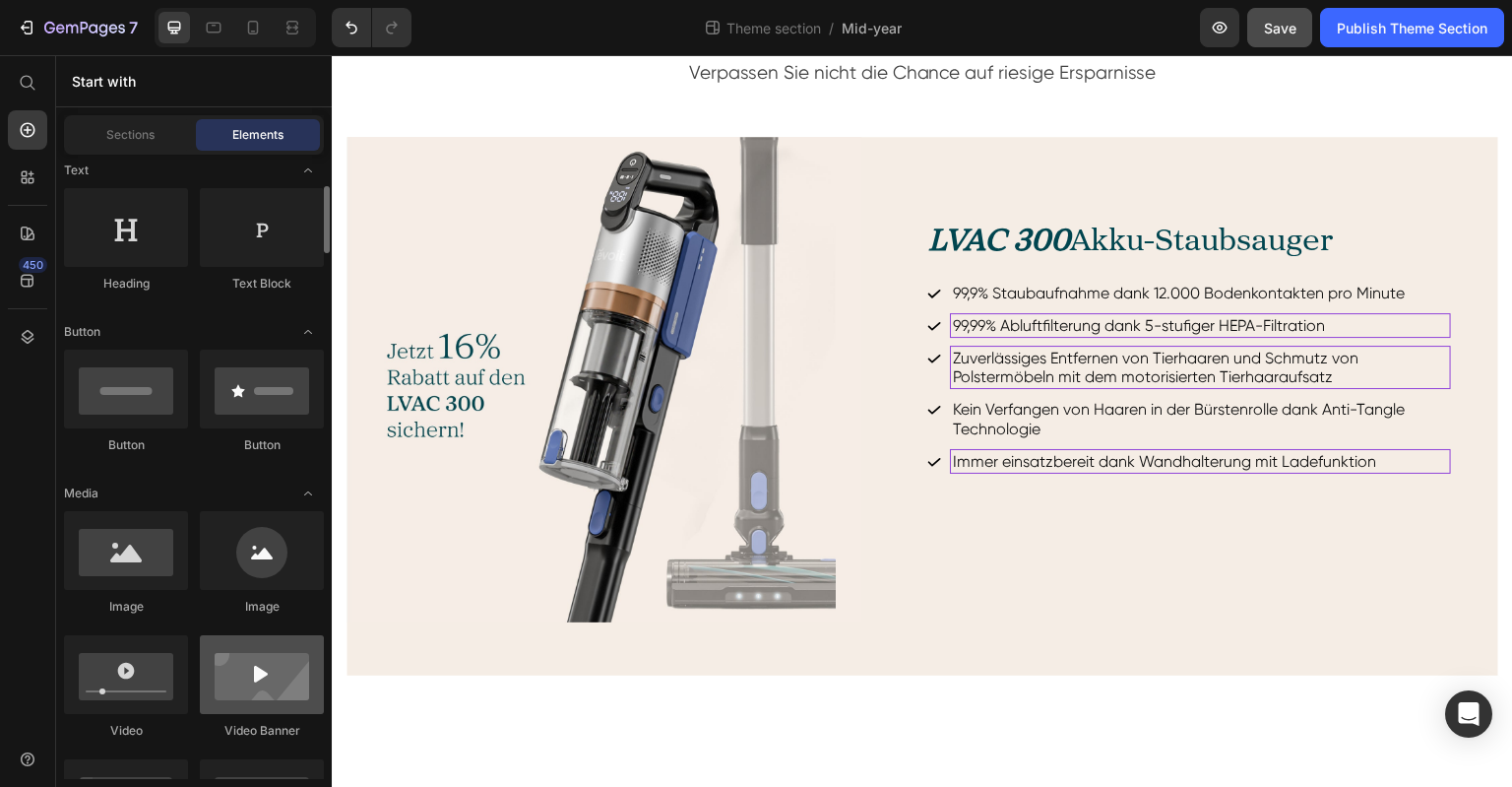 scroll, scrollTop: 0, scrollLeft: 0, axis: both 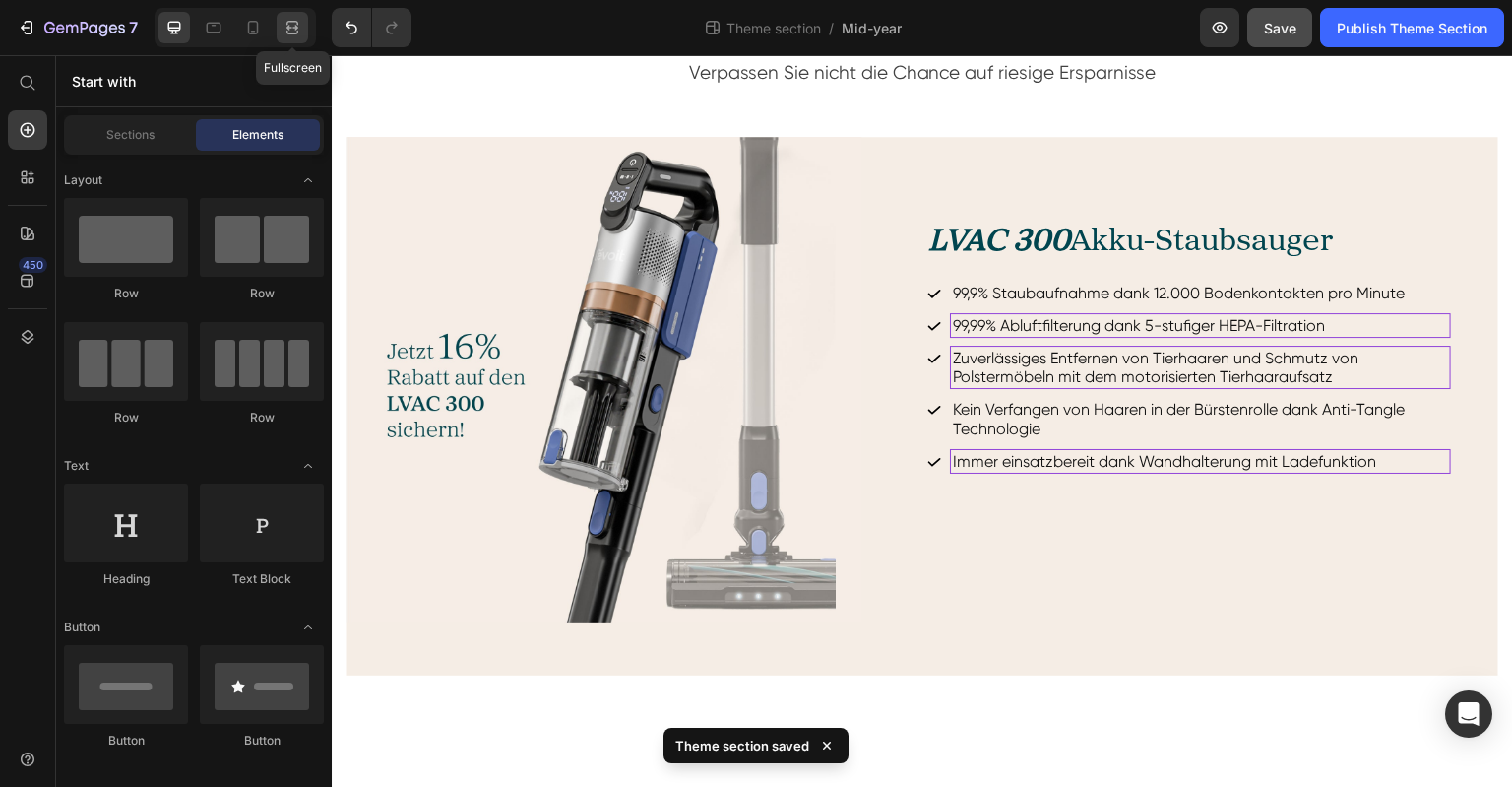 click 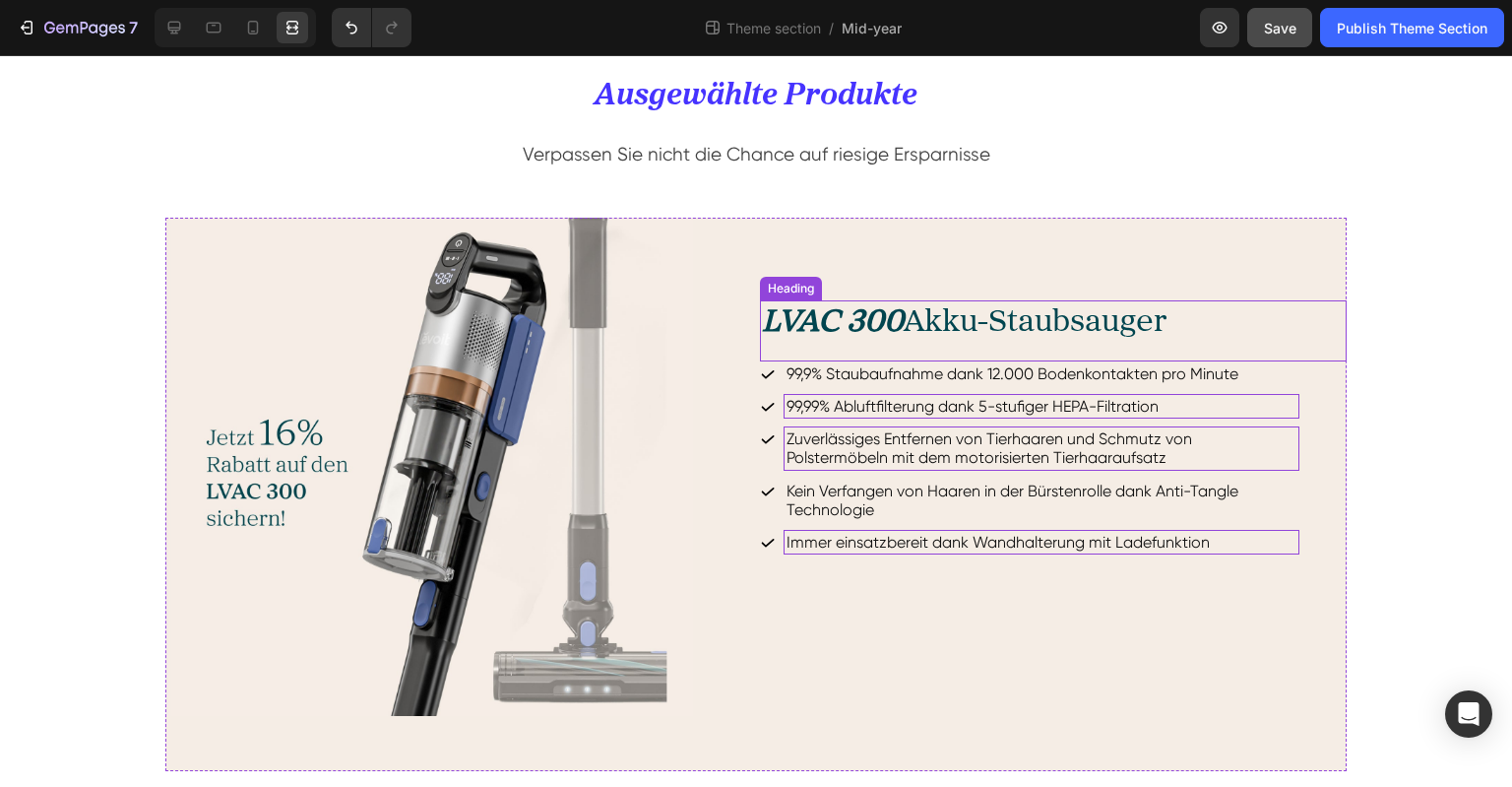 scroll, scrollTop: 525, scrollLeft: 0, axis: vertical 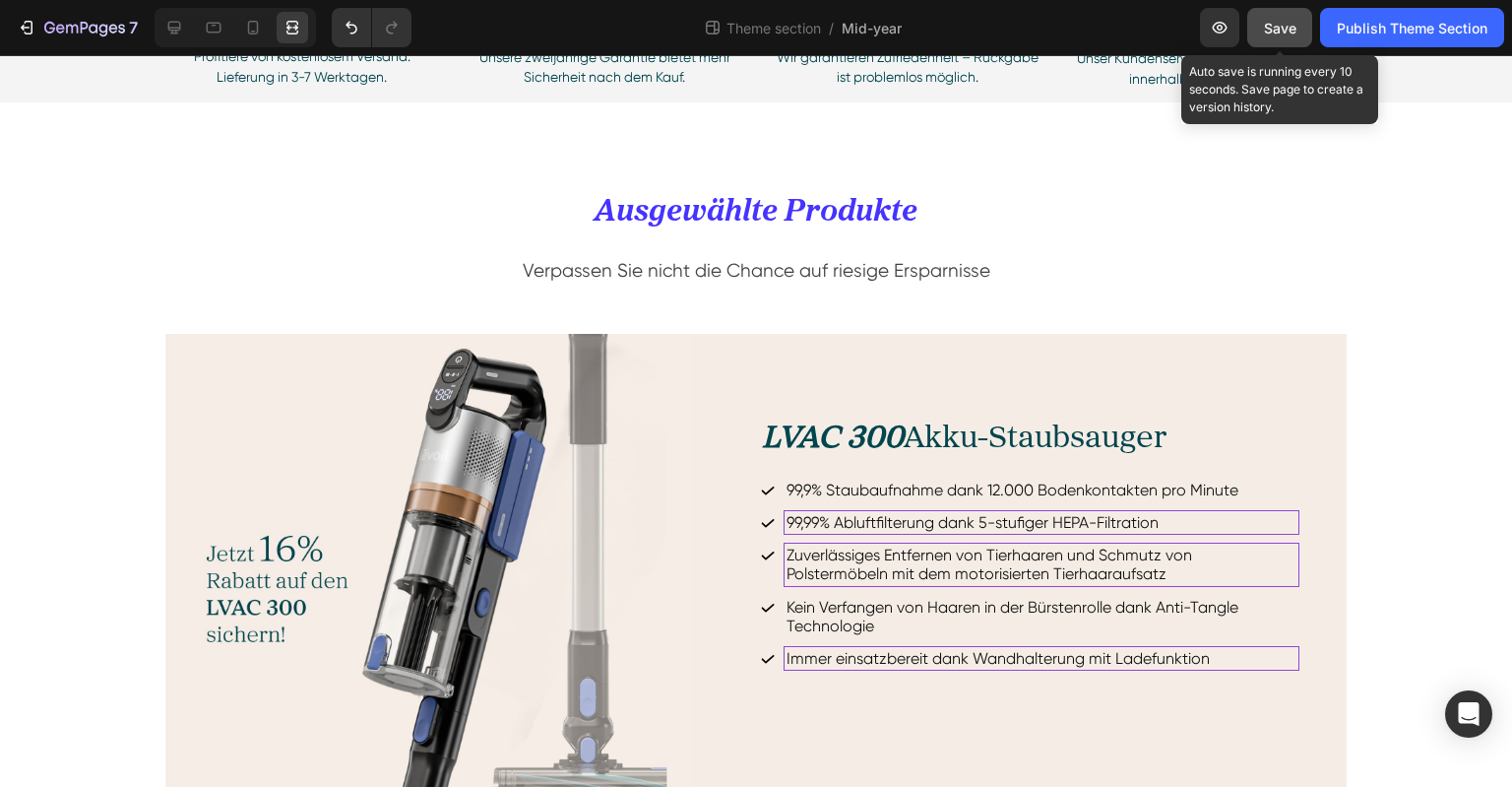 click on "Save" at bounding box center [1280, 28] 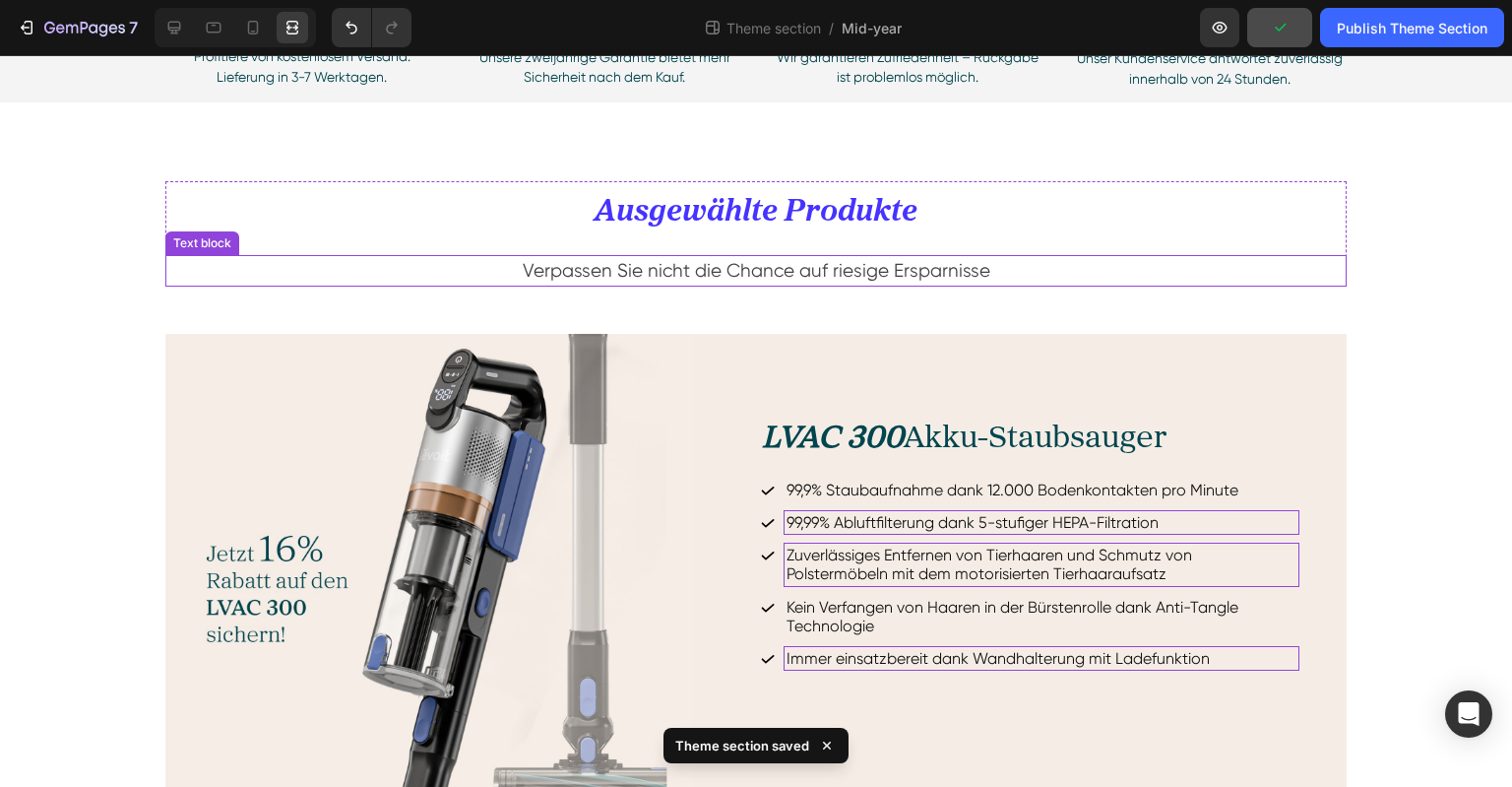 click on "Ausgewählte Produkte Heading Verpassen Sie nicht die Chance auf riesige Ersparnisse Text block" at bounding box center [756, 234] 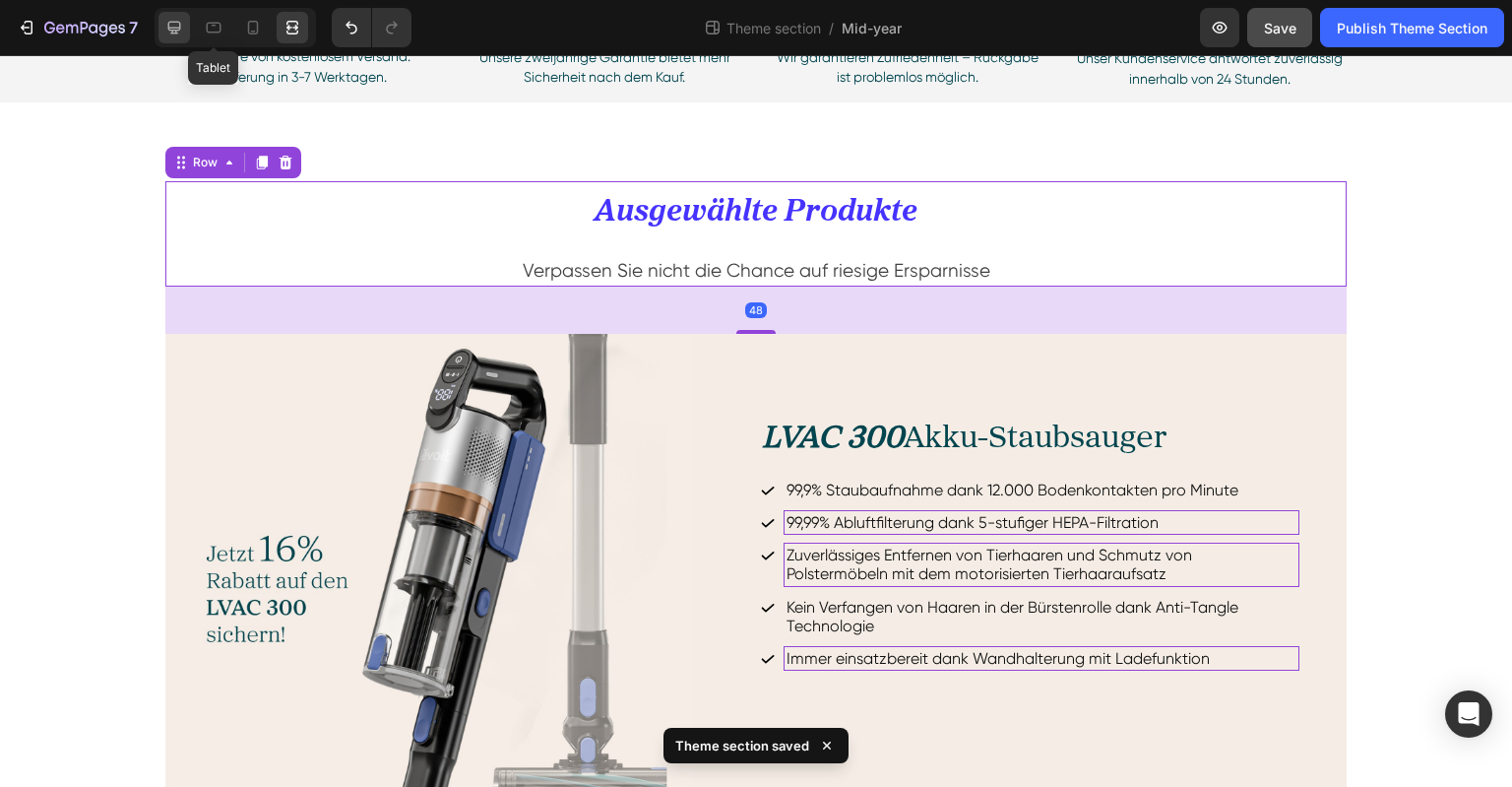 click 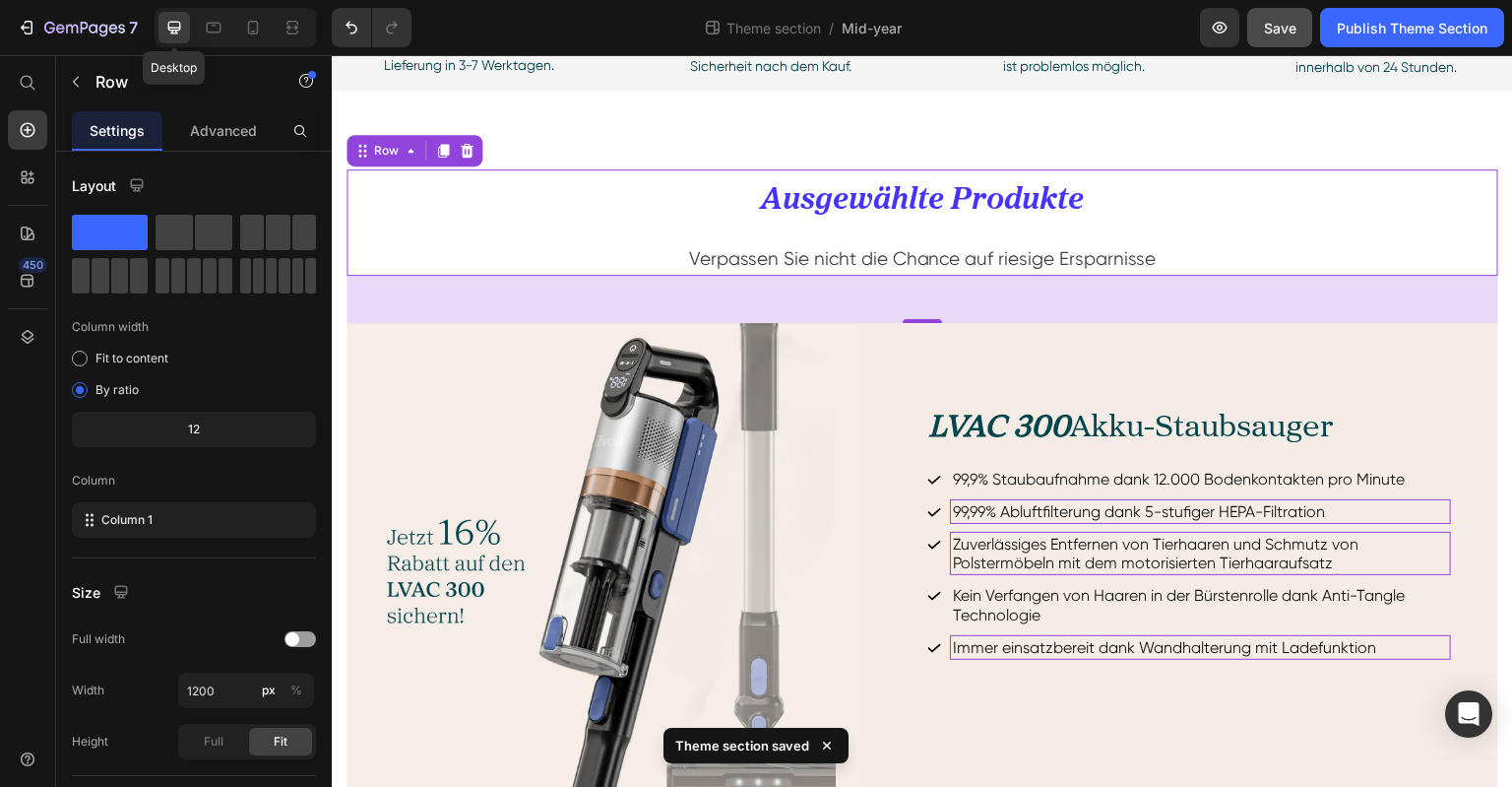 scroll, scrollTop: 439, scrollLeft: 0, axis: vertical 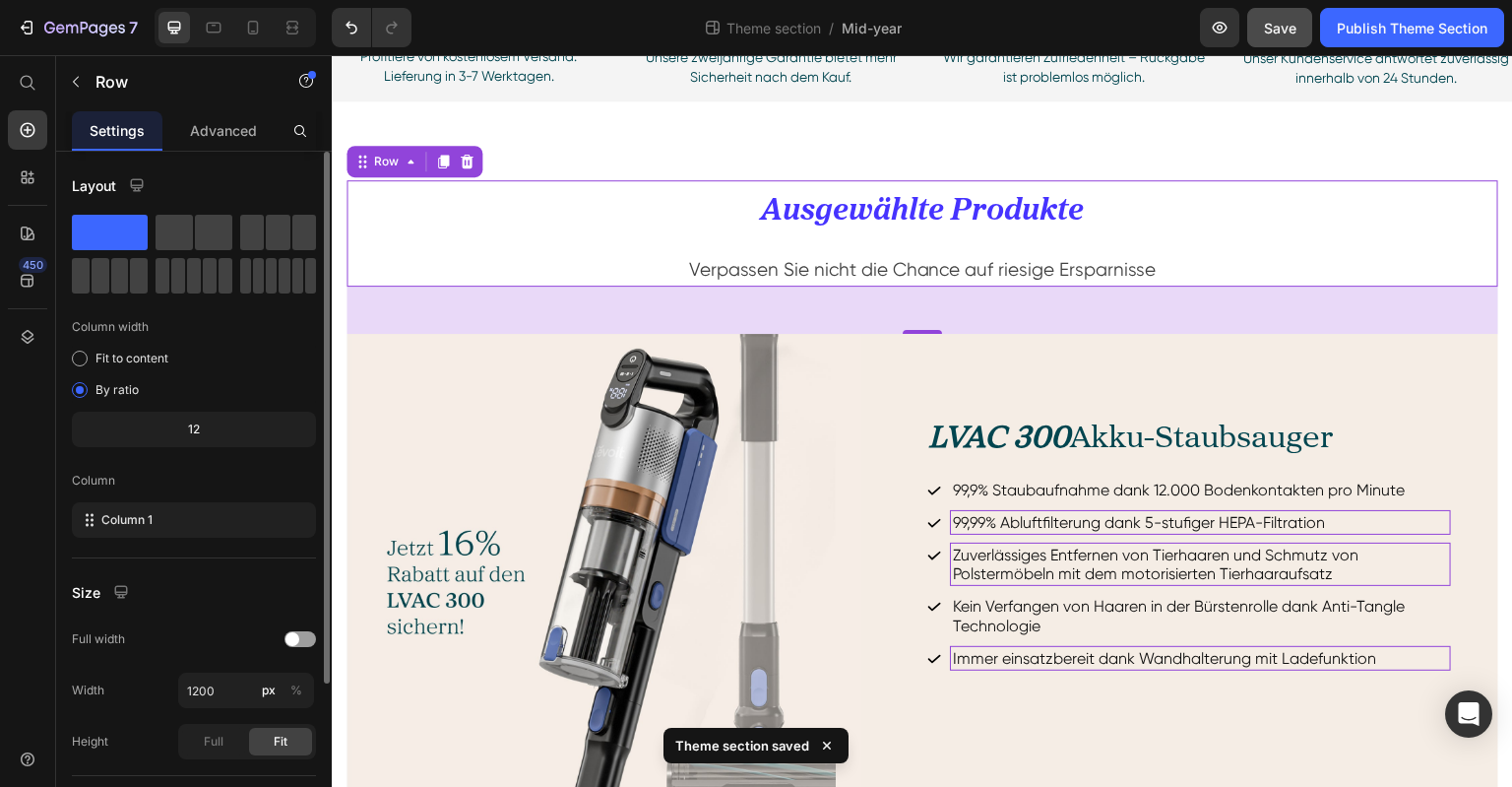 click on "Advanced" at bounding box center (223, 130) 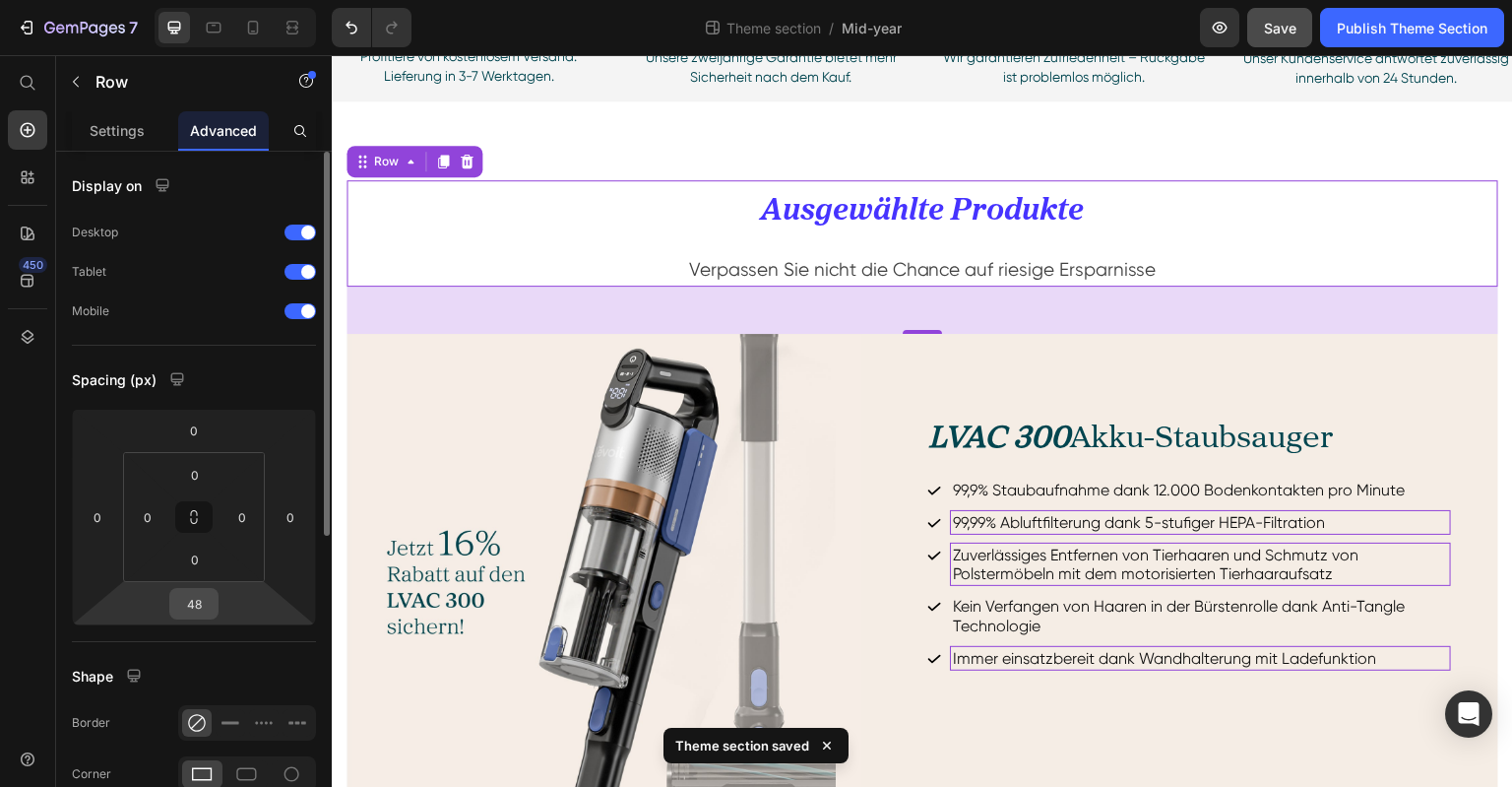 click on "48" at bounding box center [194, 604] 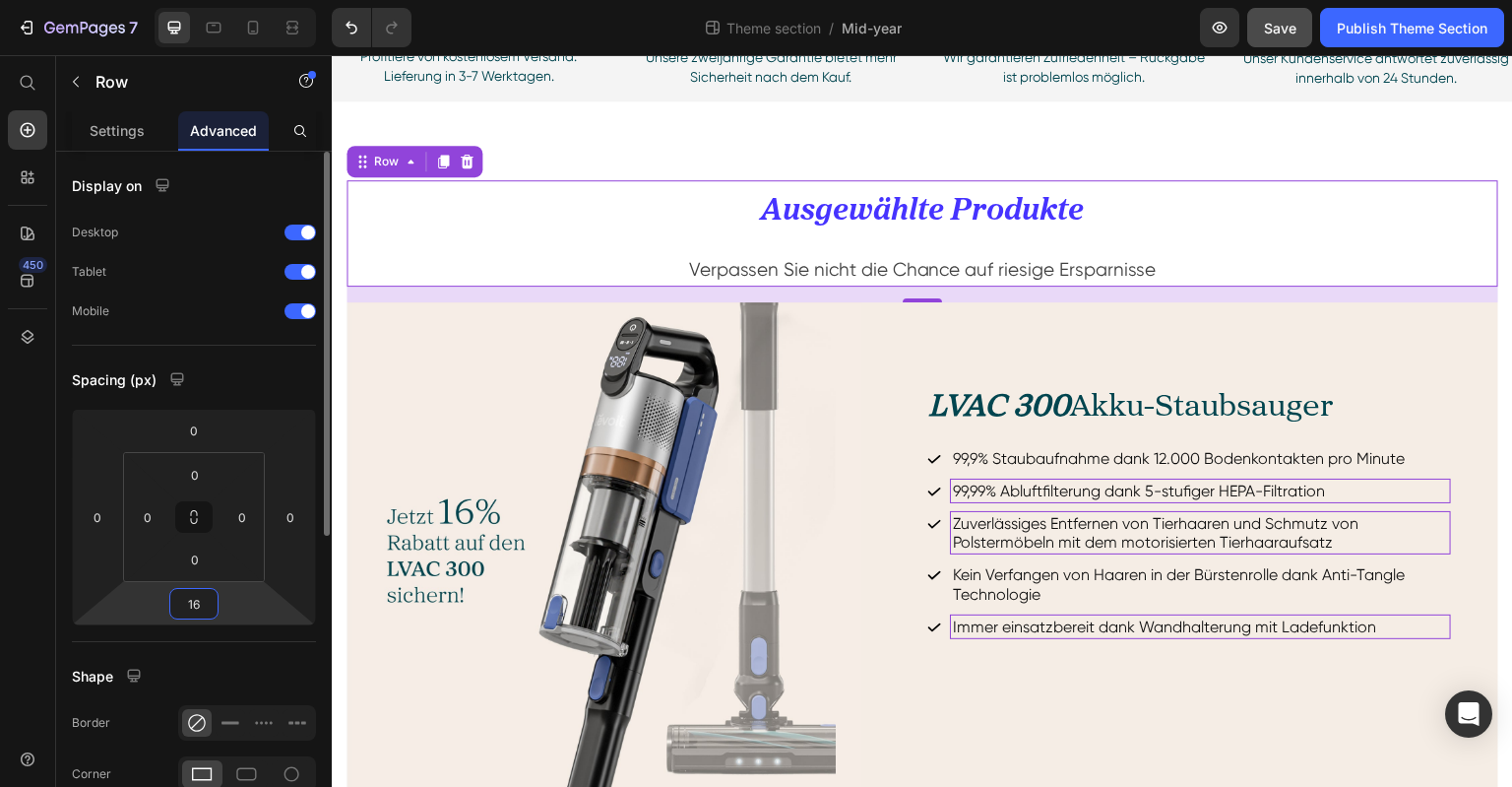 drag, startPoint x: 205, startPoint y: 606, endPoint x: 183, endPoint y: 606, distance: 22 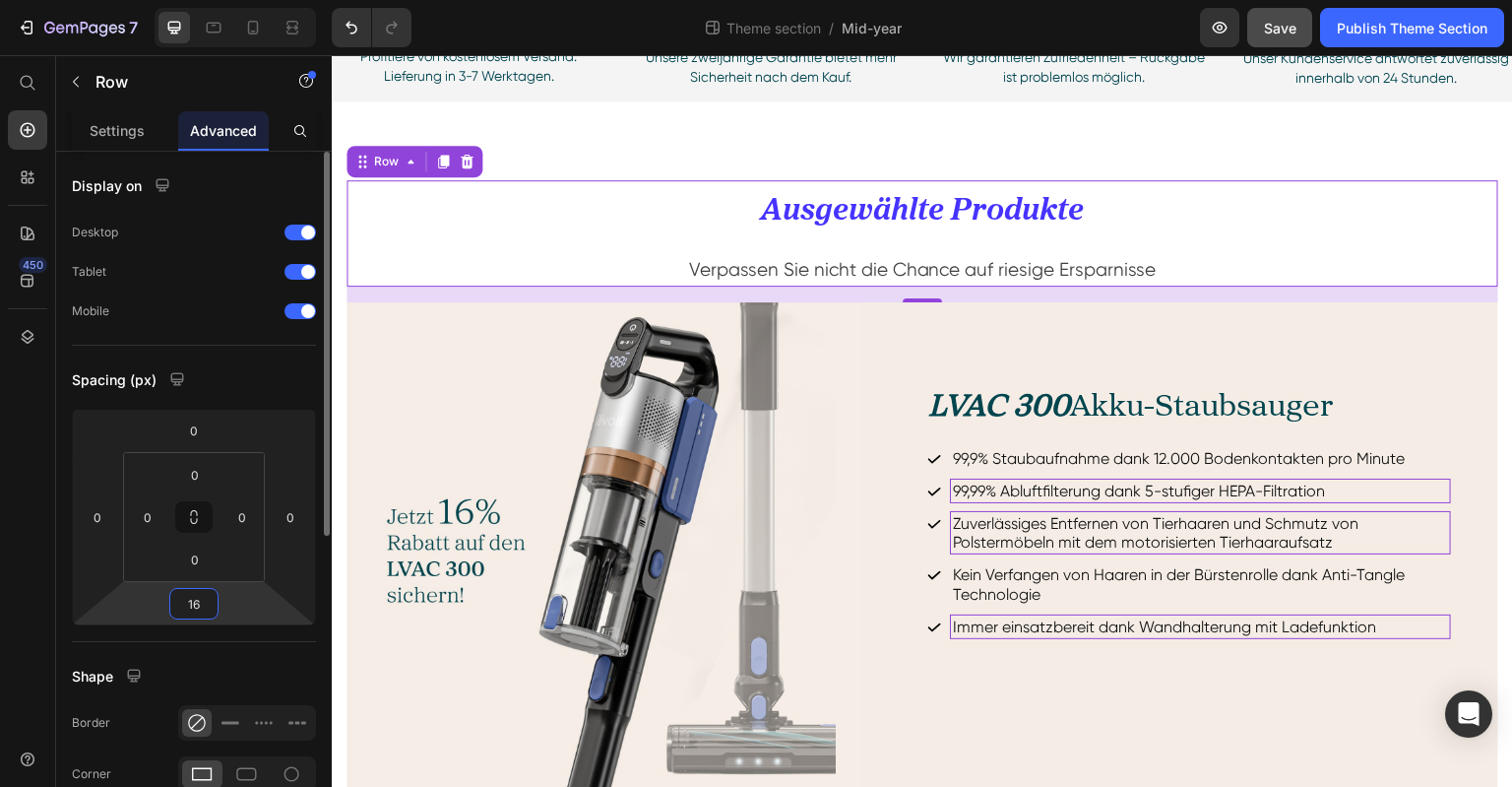 click on "16" at bounding box center [194, 604] 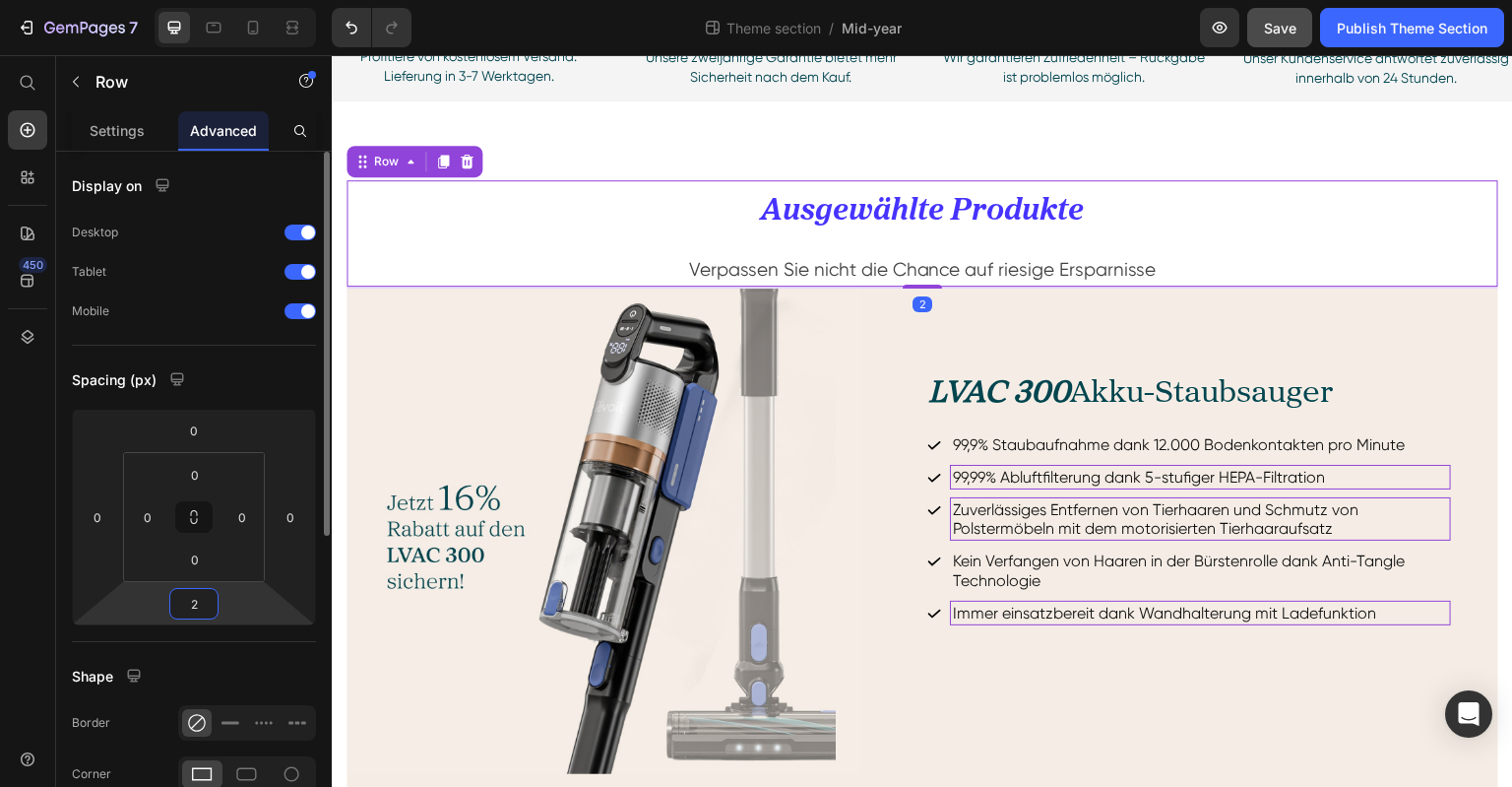type on "24" 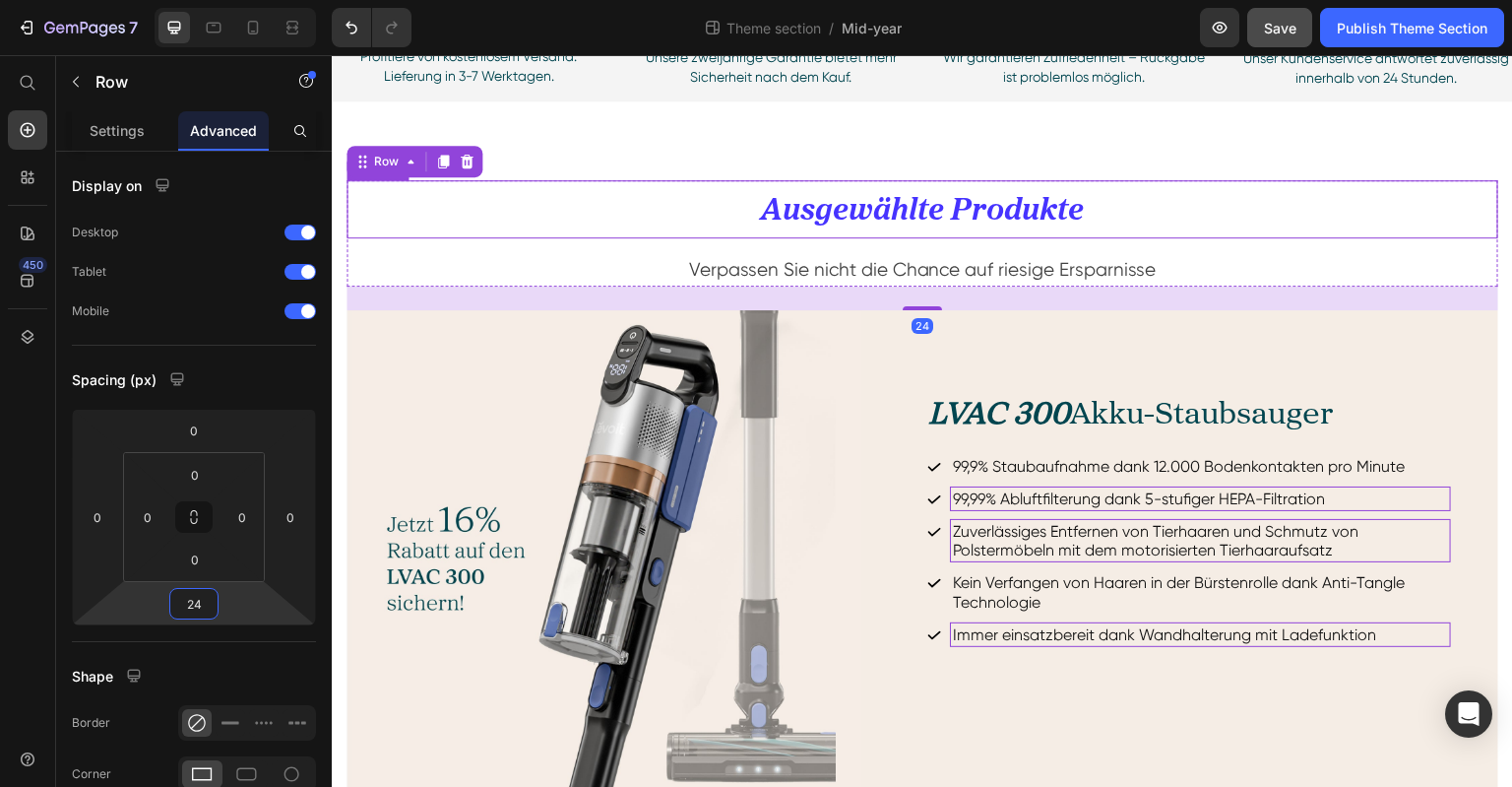 click on "Ausgewählte Produkte" at bounding box center [922, 211] 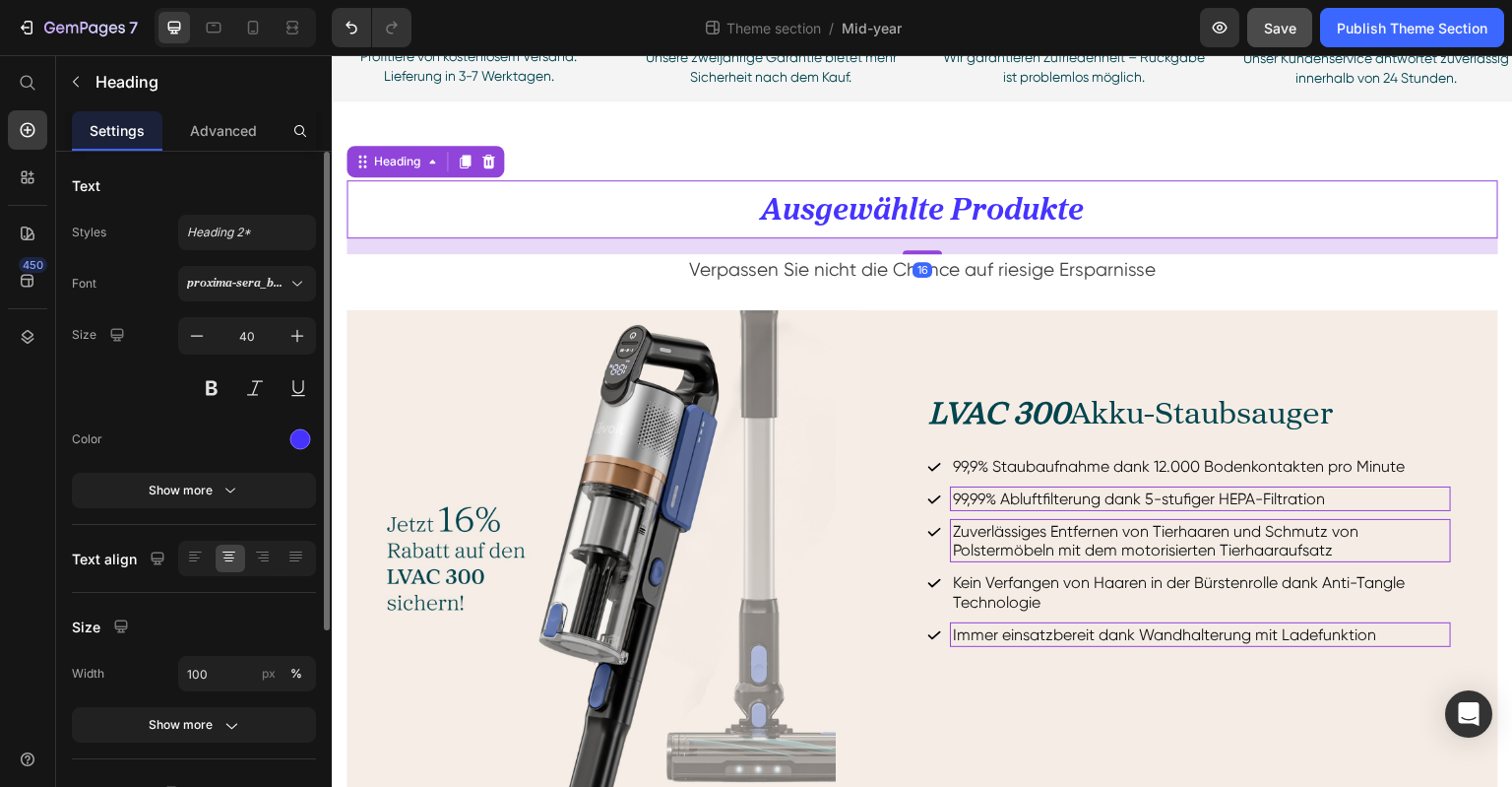 click on "Advanced" at bounding box center (223, 130) 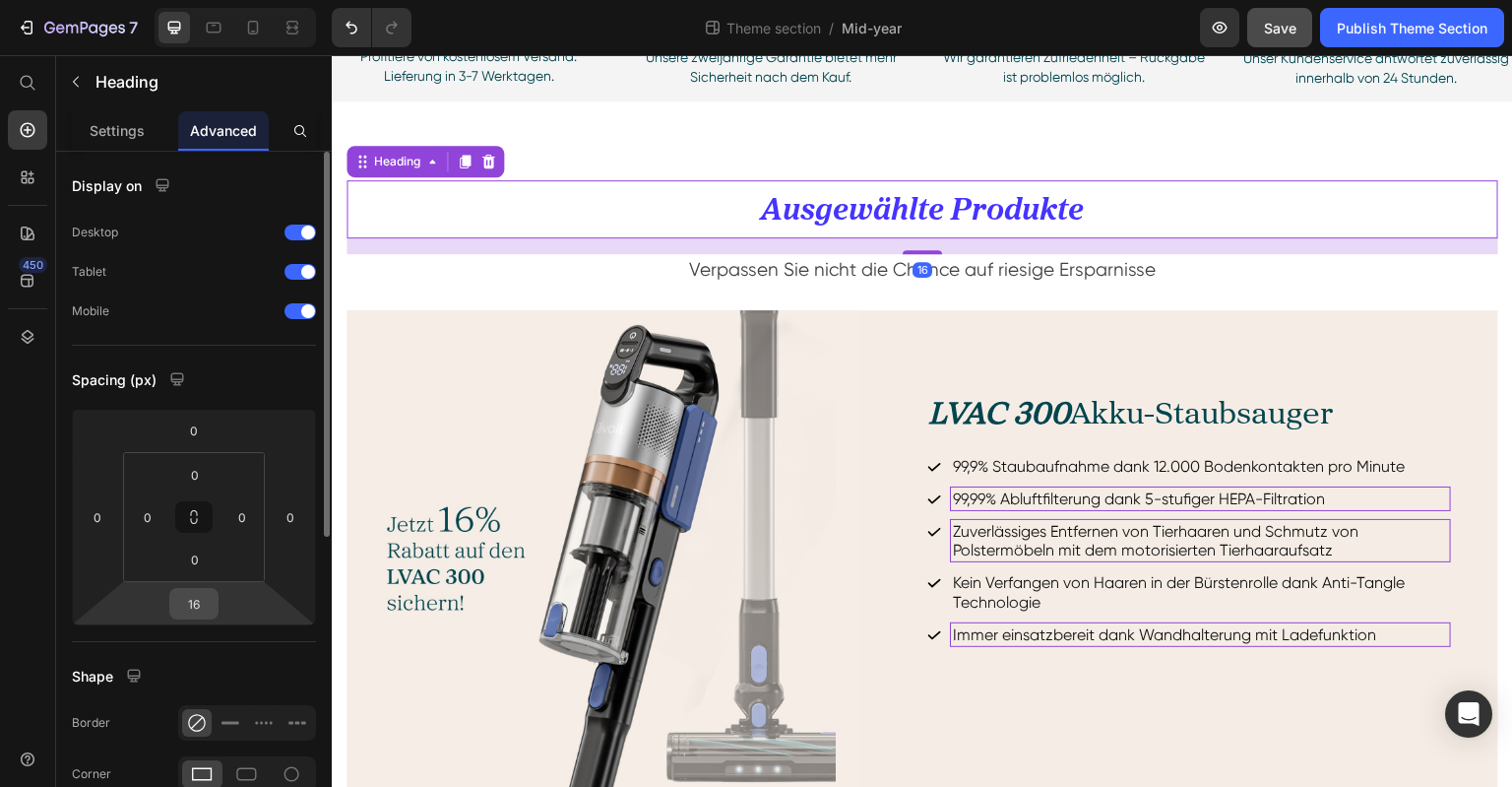 click on "16" at bounding box center (194, 604) 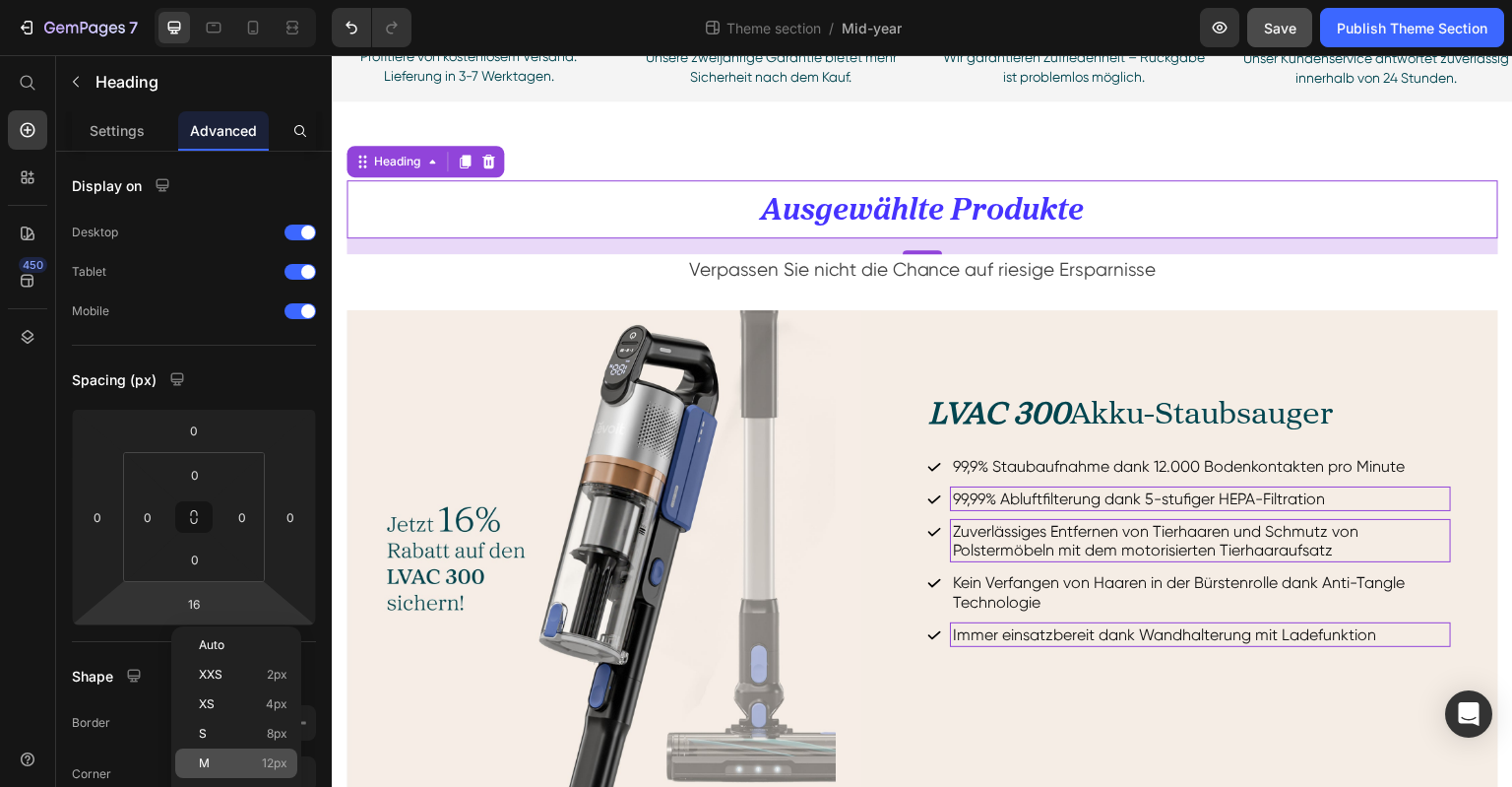 click on "M 12px" 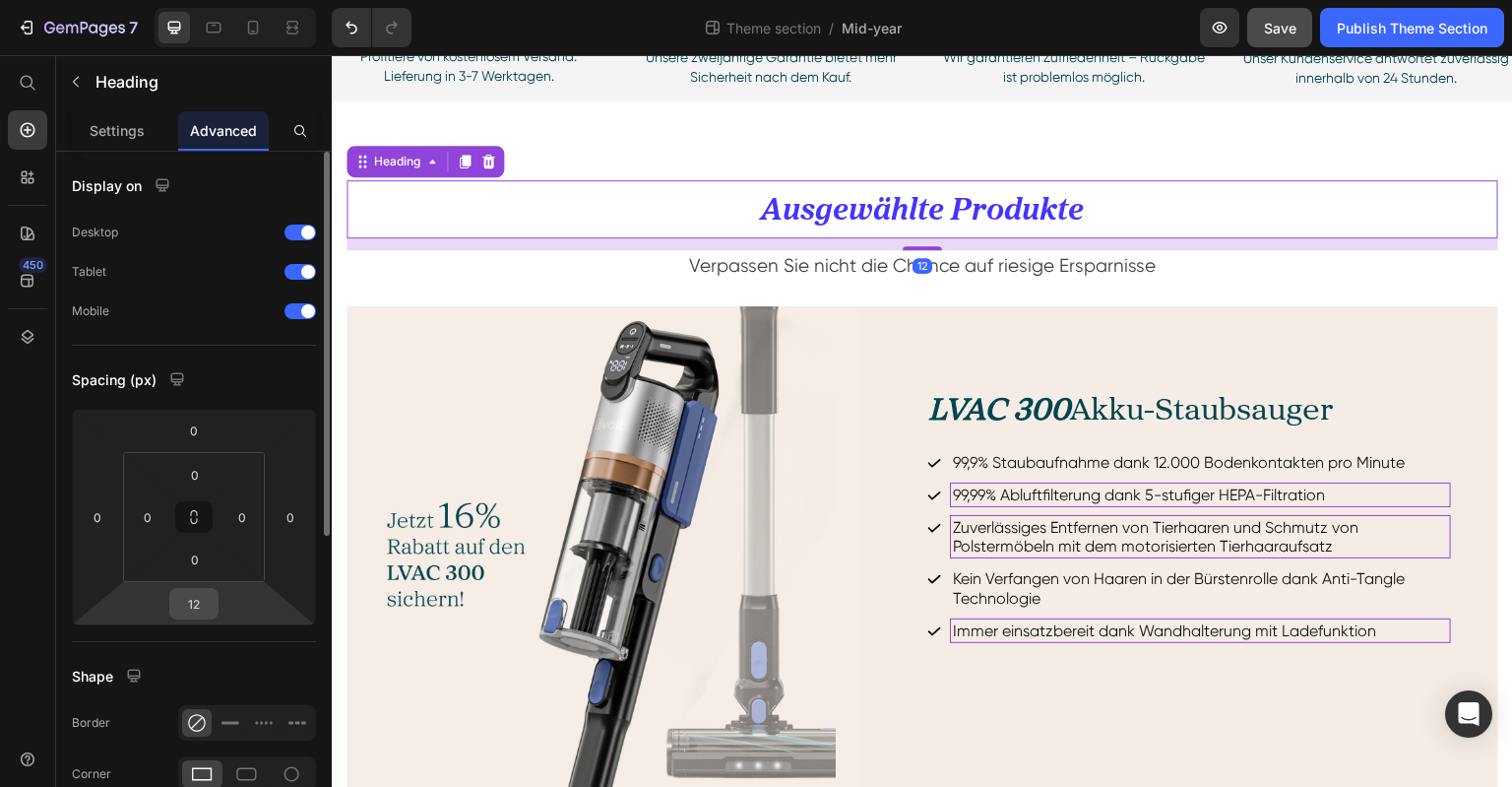 click on "12" at bounding box center [194, 604] 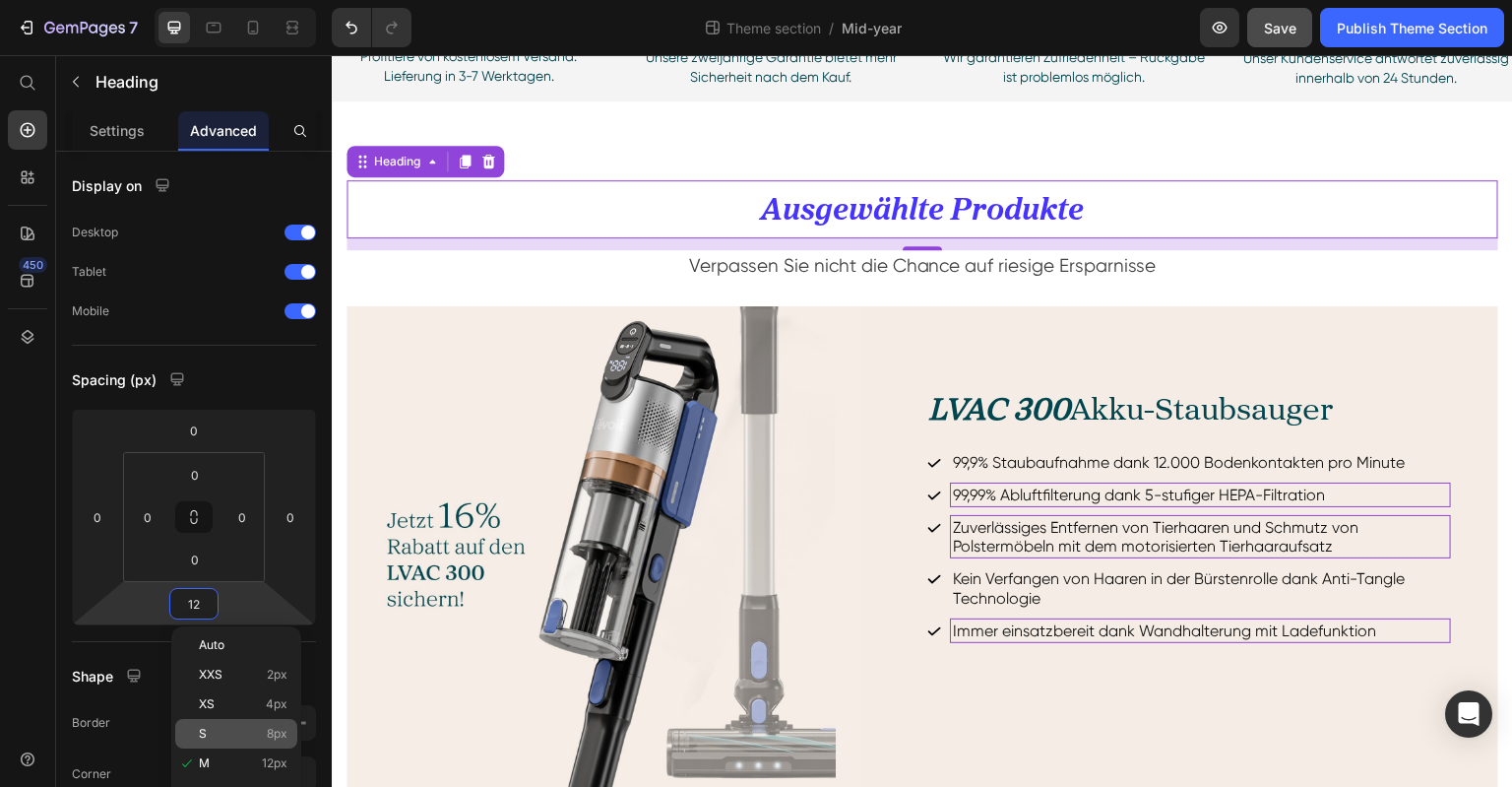 click on "S 8px" at bounding box center [243, 734] 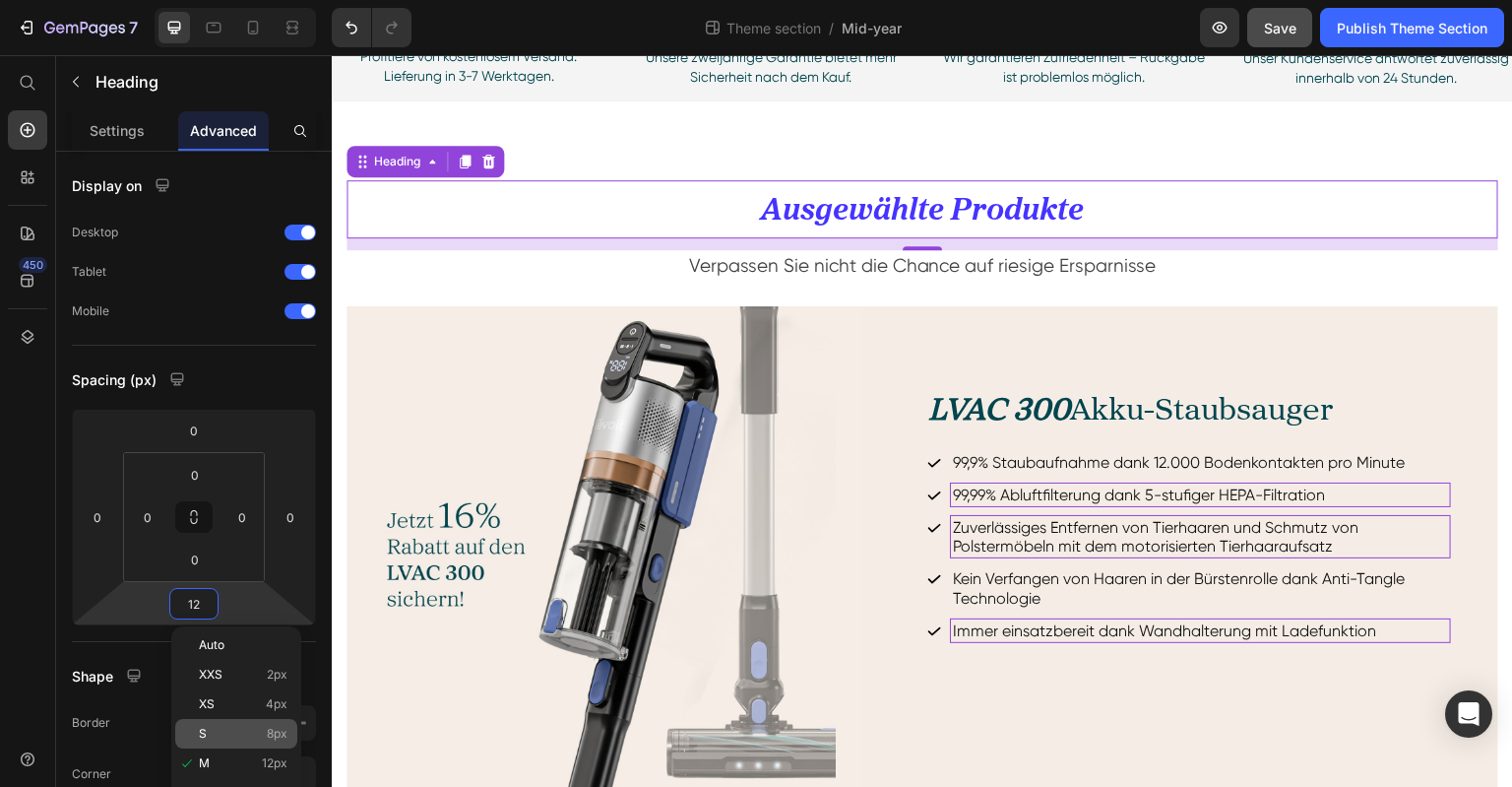type on "8" 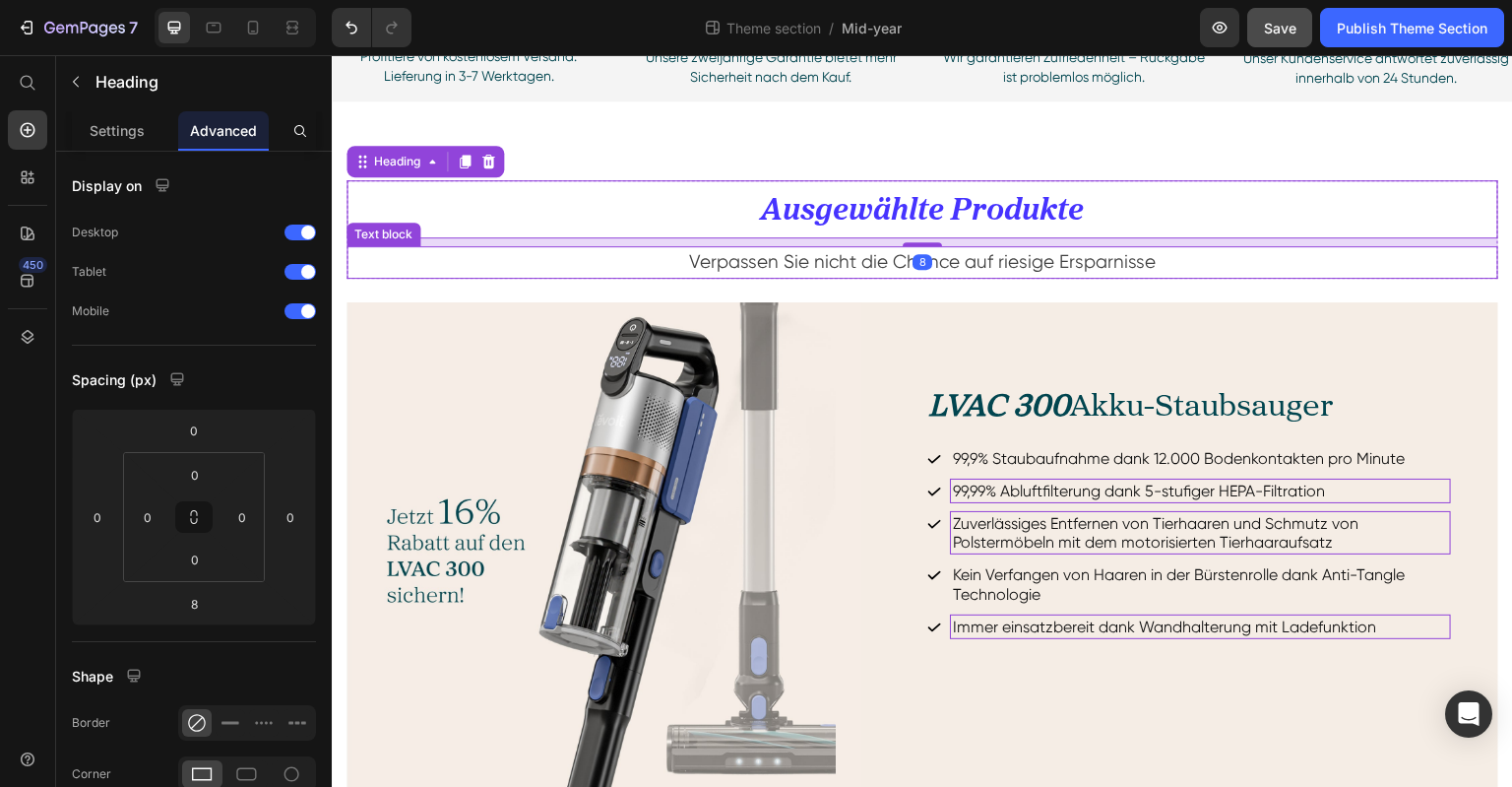 click on "Verpassen Sie nicht die Chance auf riesige Ersparnisse" at bounding box center (922, 262) 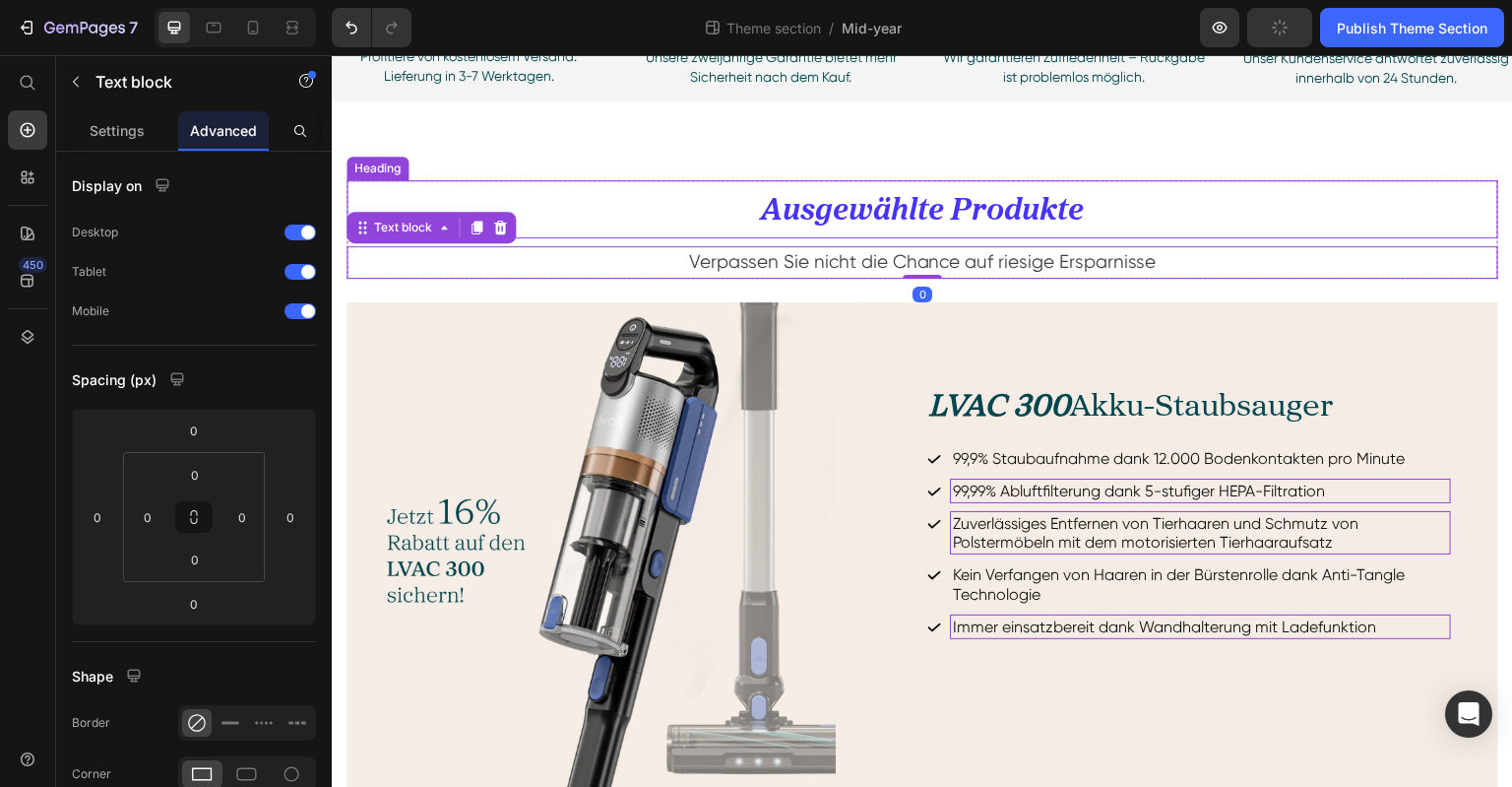 click on "Ausgewählte Produkte" at bounding box center [922, 209] 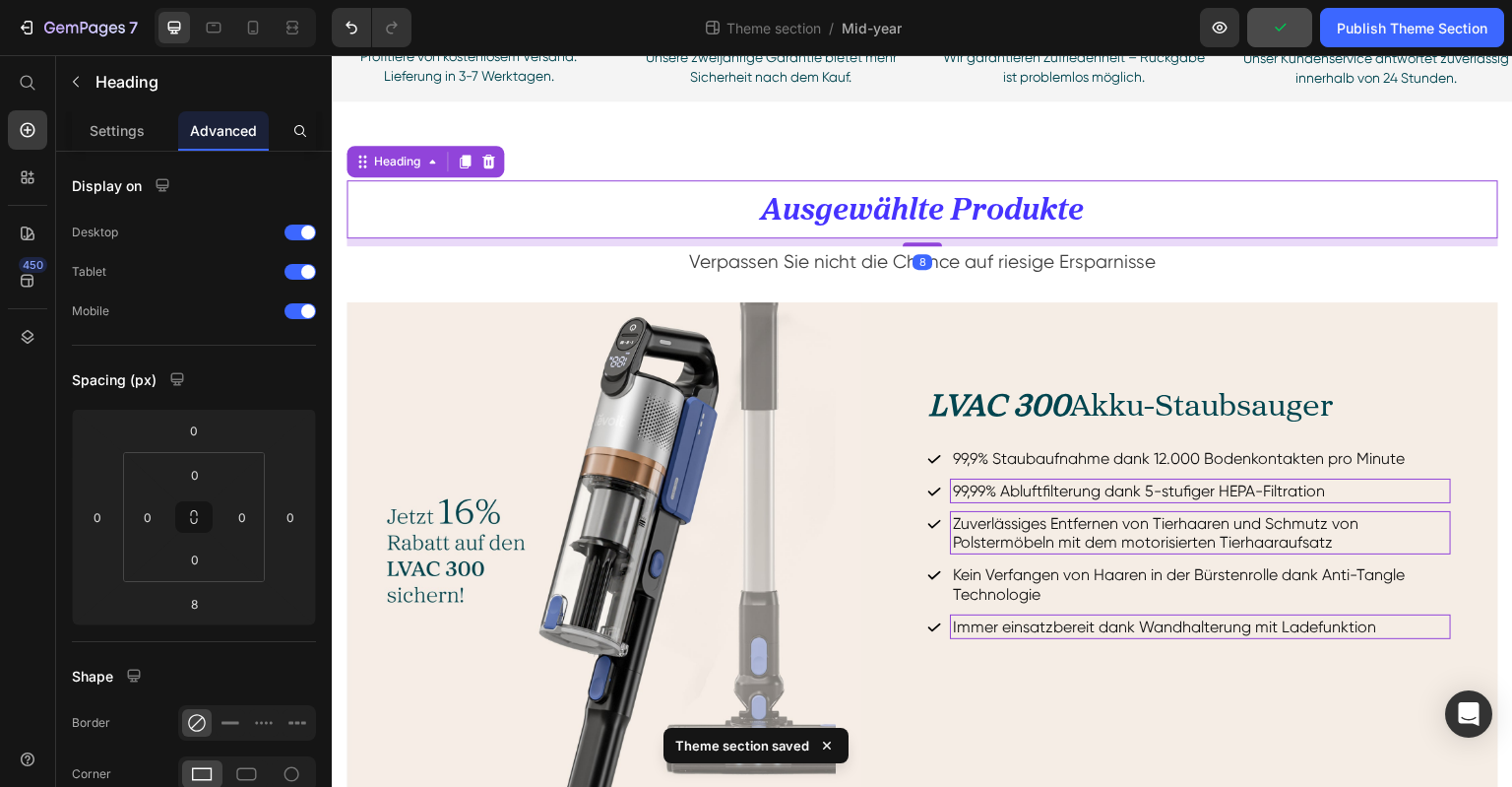 drag, startPoint x: 1284, startPoint y: 237, endPoint x: 1293, endPoint y: 260, distance: 24.698178 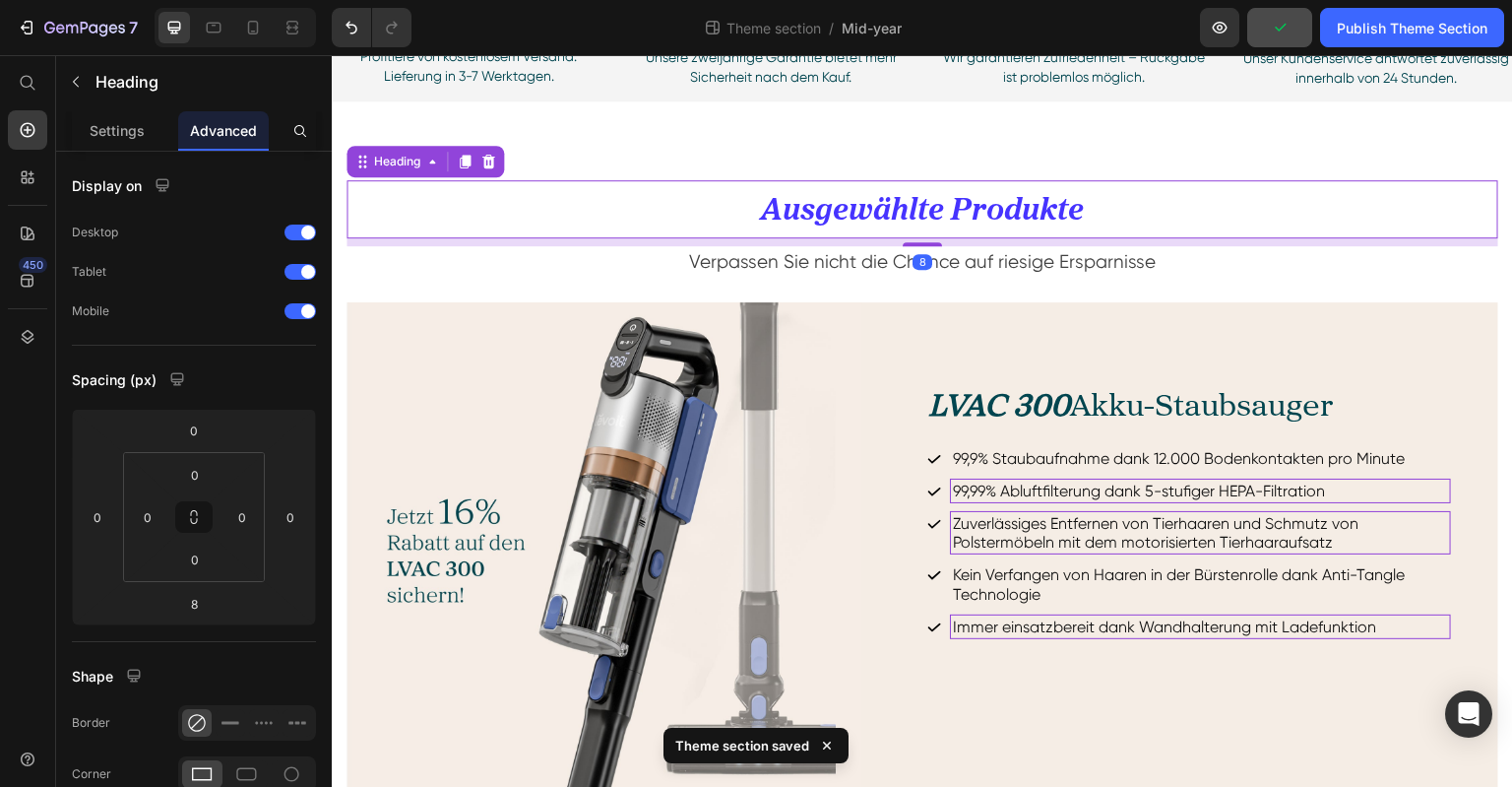 click on "8" at bounding box center (922, 242) 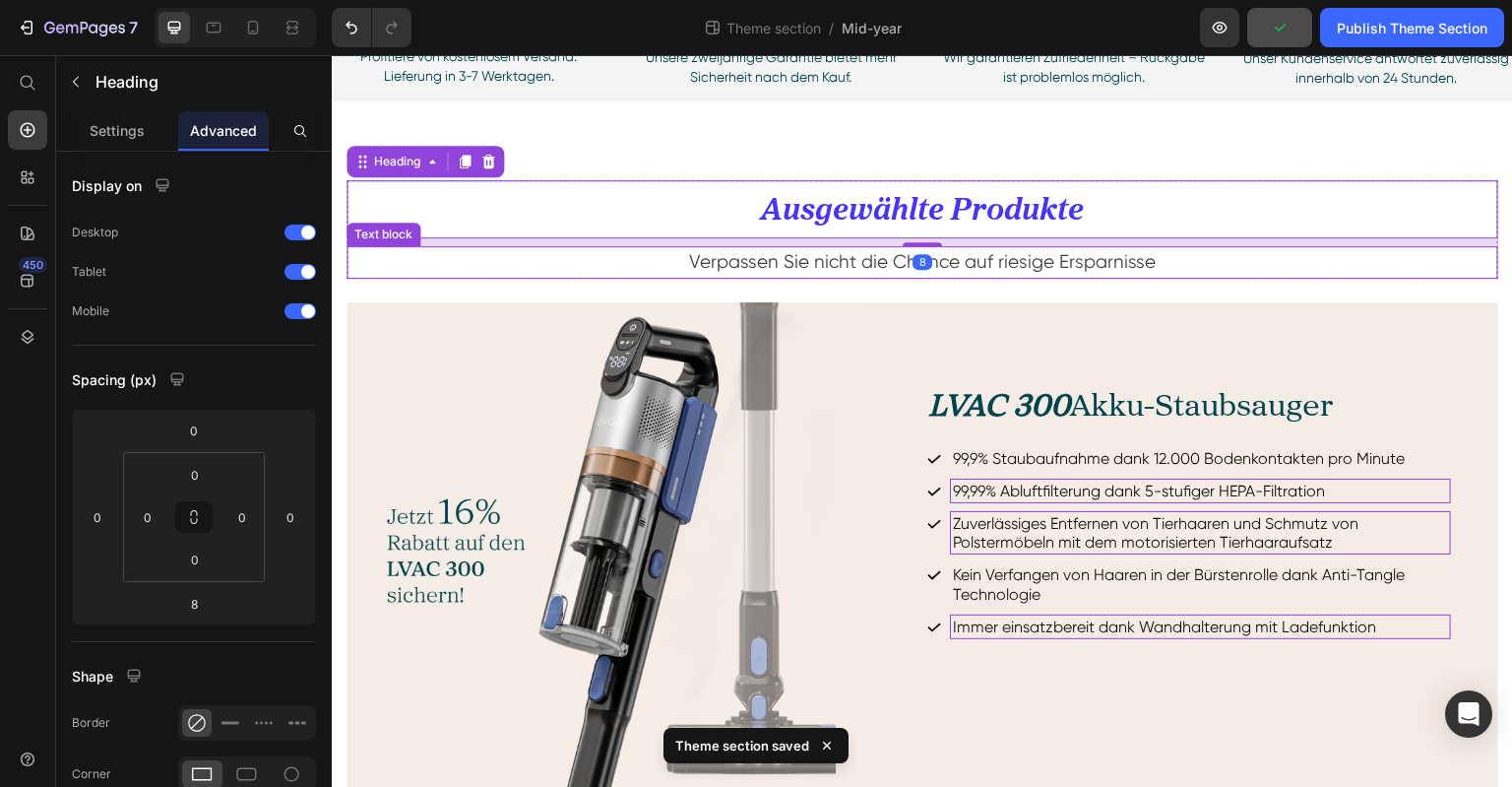 click on "Verpassen Sie nicht die Chance auf riesige Ersparnisse" at bounding box center (922, 262) 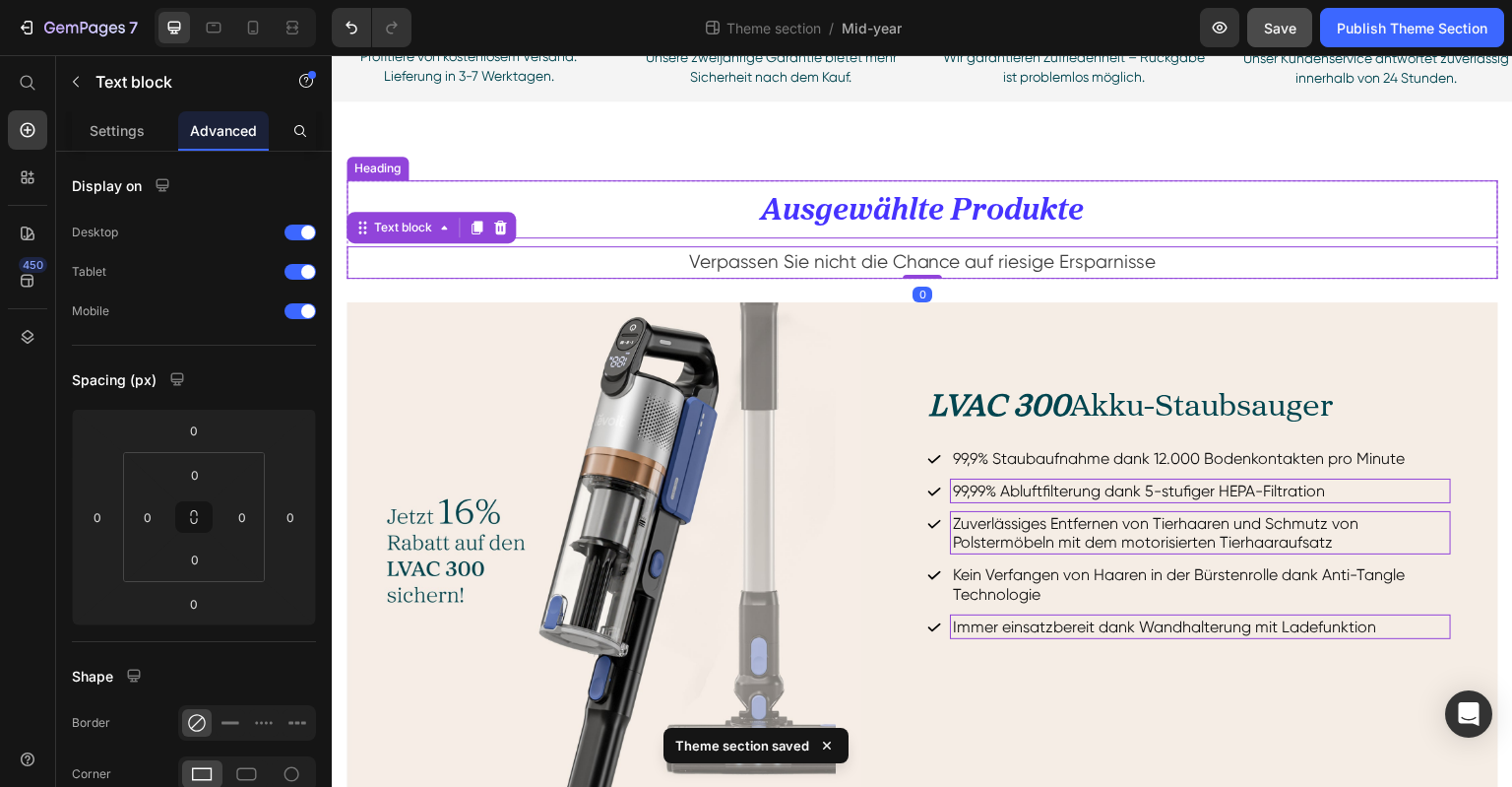 click on "Ausgewählte Produkte" at bounding box center (922, 209) 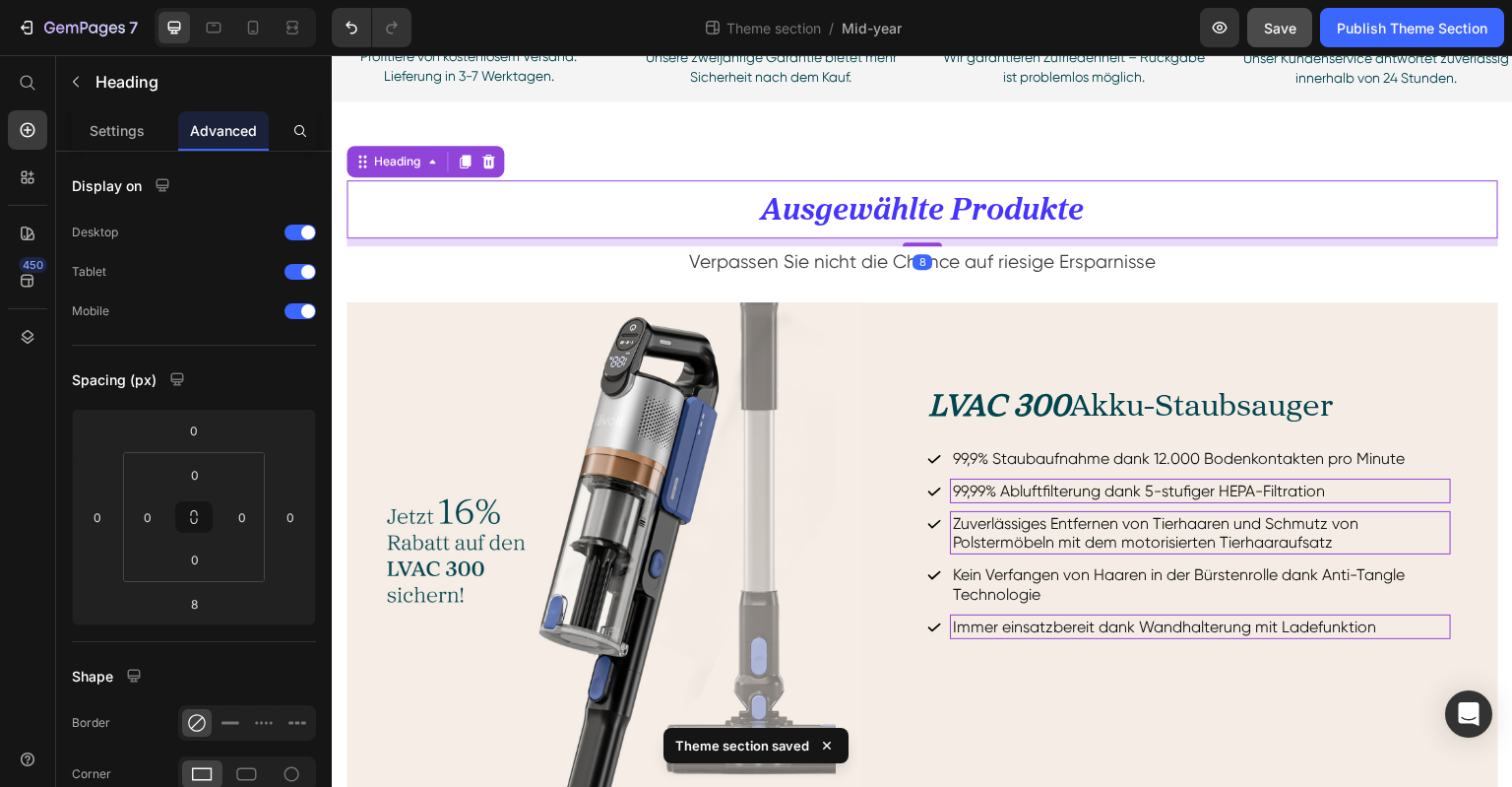 click on "Ausgewählte Produkte Heading   8 Verpassen Sie nicht die Chance auf riesige Ersparnisse Text block Row Image LVAC 300  Akku-Staubsauger Heading 99,9% Staubaufnahme dank 12.000 Bodenkontakten pro Minute 99,99% Abluftfilterung dank 5-stufiger HEPA-Filtration Zuverlässiges Entfernen von Tierhaaren und Schmutz von Polstermöbeln mit dem motorisierten Tierhaaraufsatz Kein Verfangen von Haaren in der Bürstenrolle dank Anti-Tangle Technologie Immer einsatzbereit dank Wandhalterung mit Ladefunktion Item List Row Product Row" at bounding box center (922, 534) 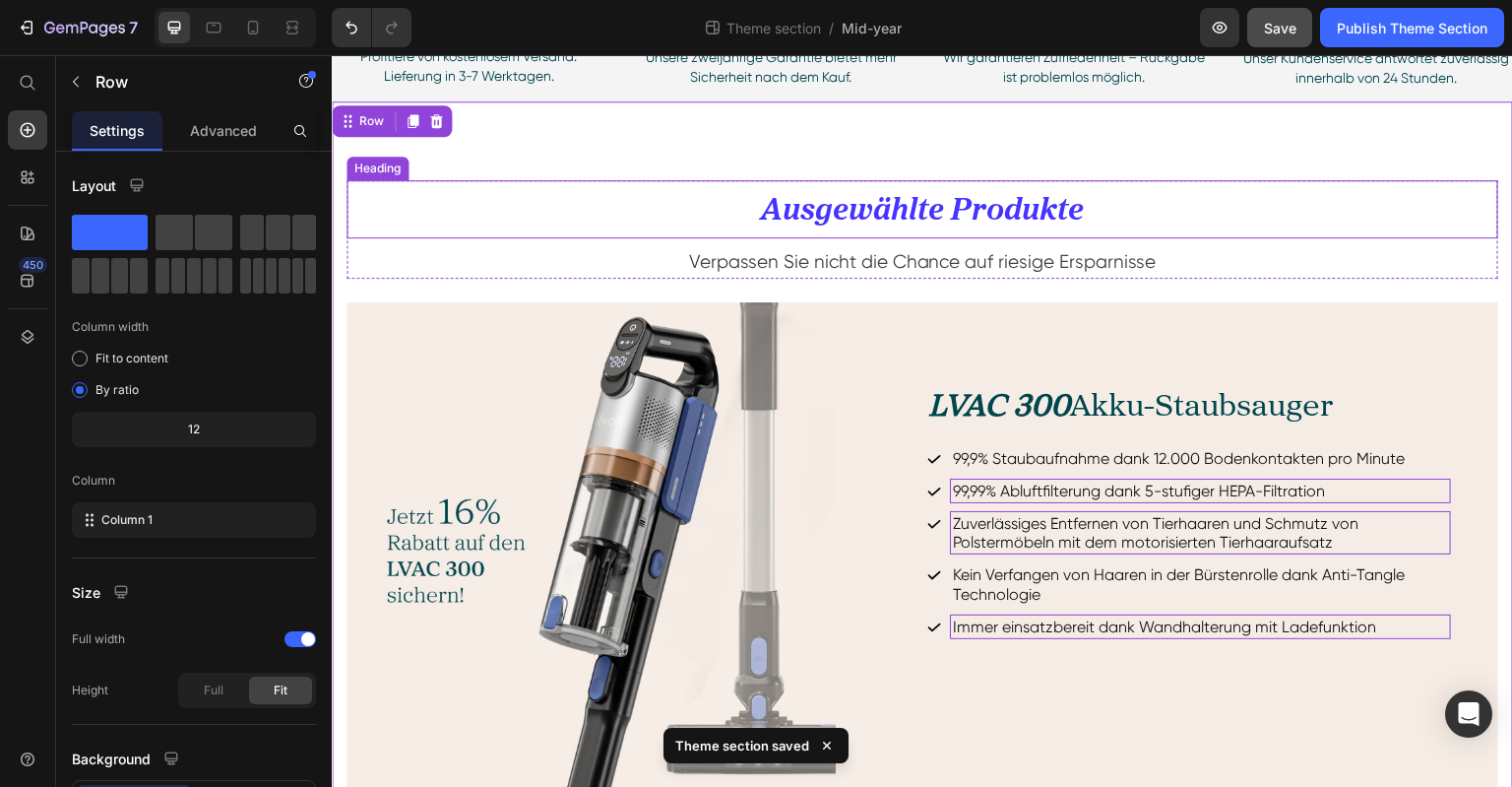 click on "Ausgewählte Produkte" at bounding box center [922, 209] 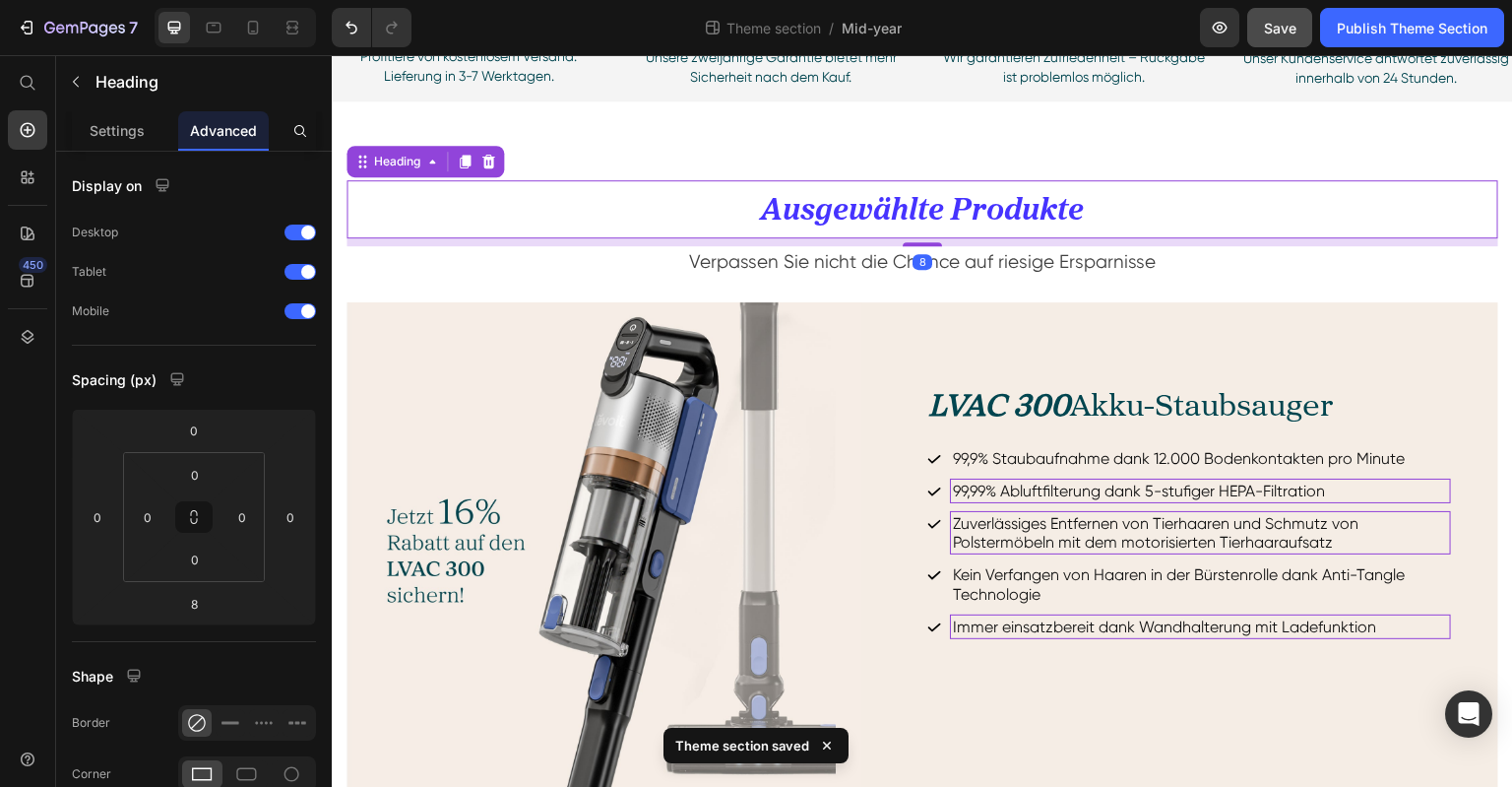 click on "Ausgewählte Produkte" at bounding box center (922, 209) 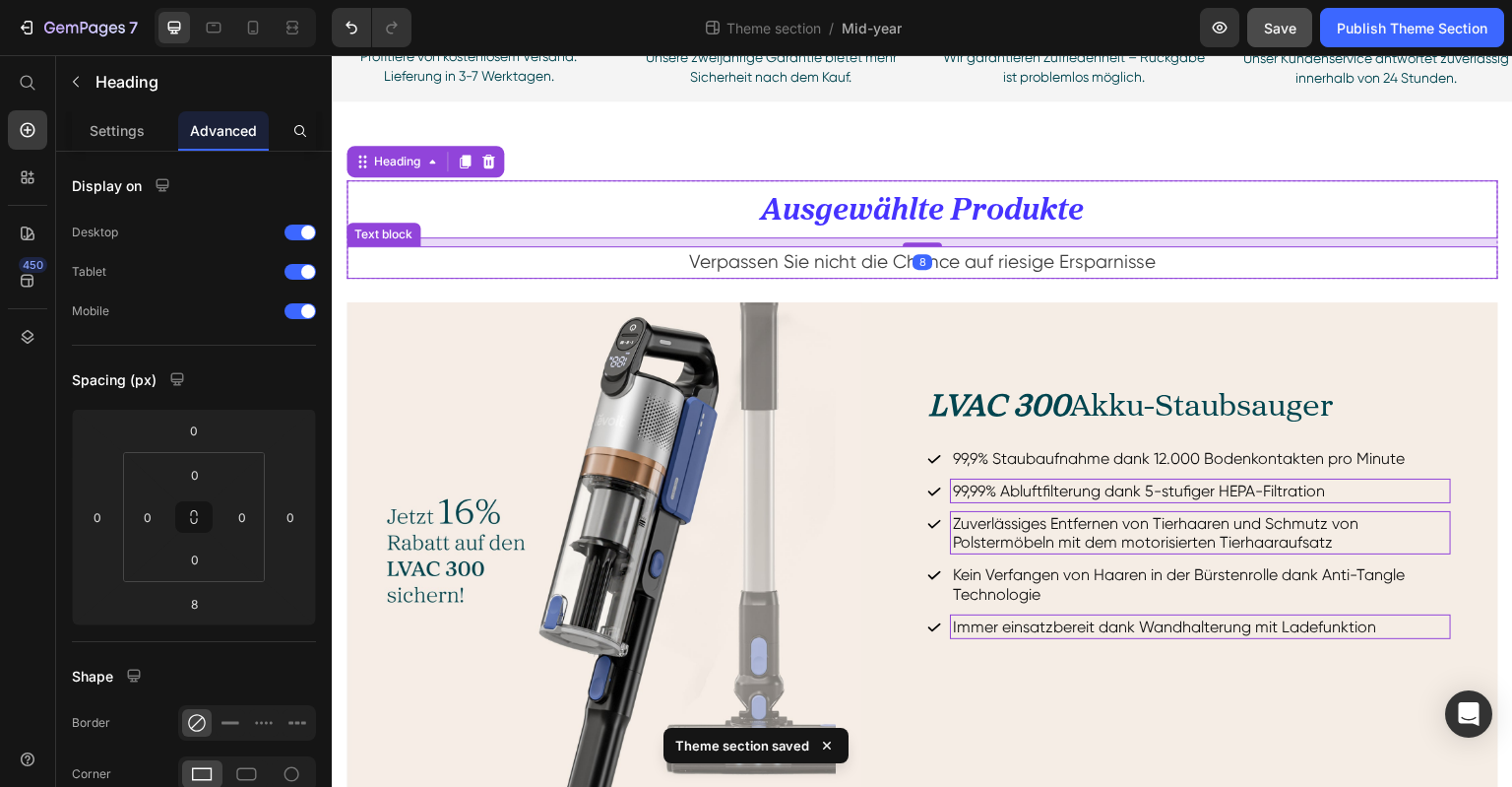 click on "Verpassen Sie nicht die Chance auf riesige Ersparnisse" at bounding box center [922, 262] 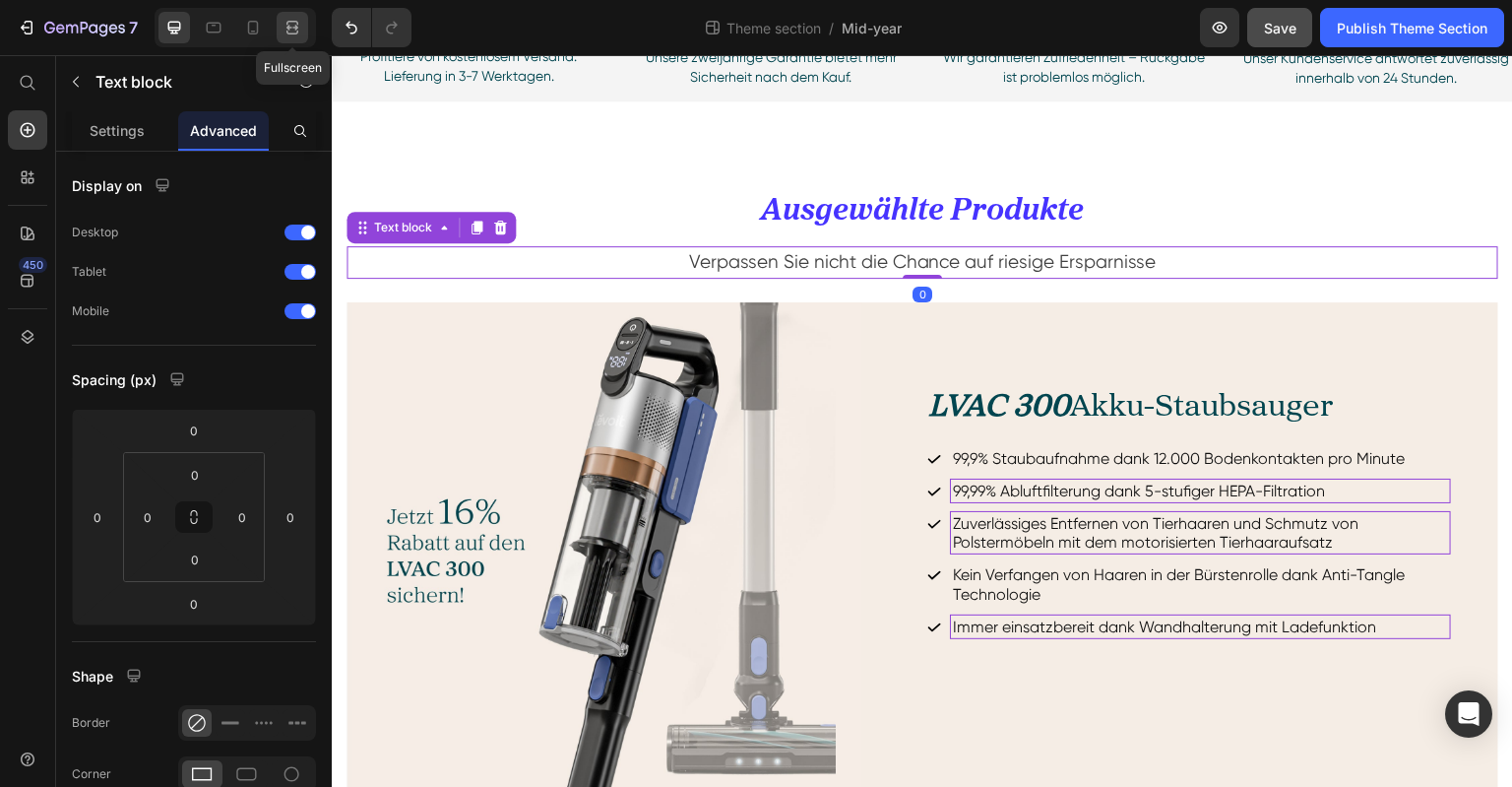 click 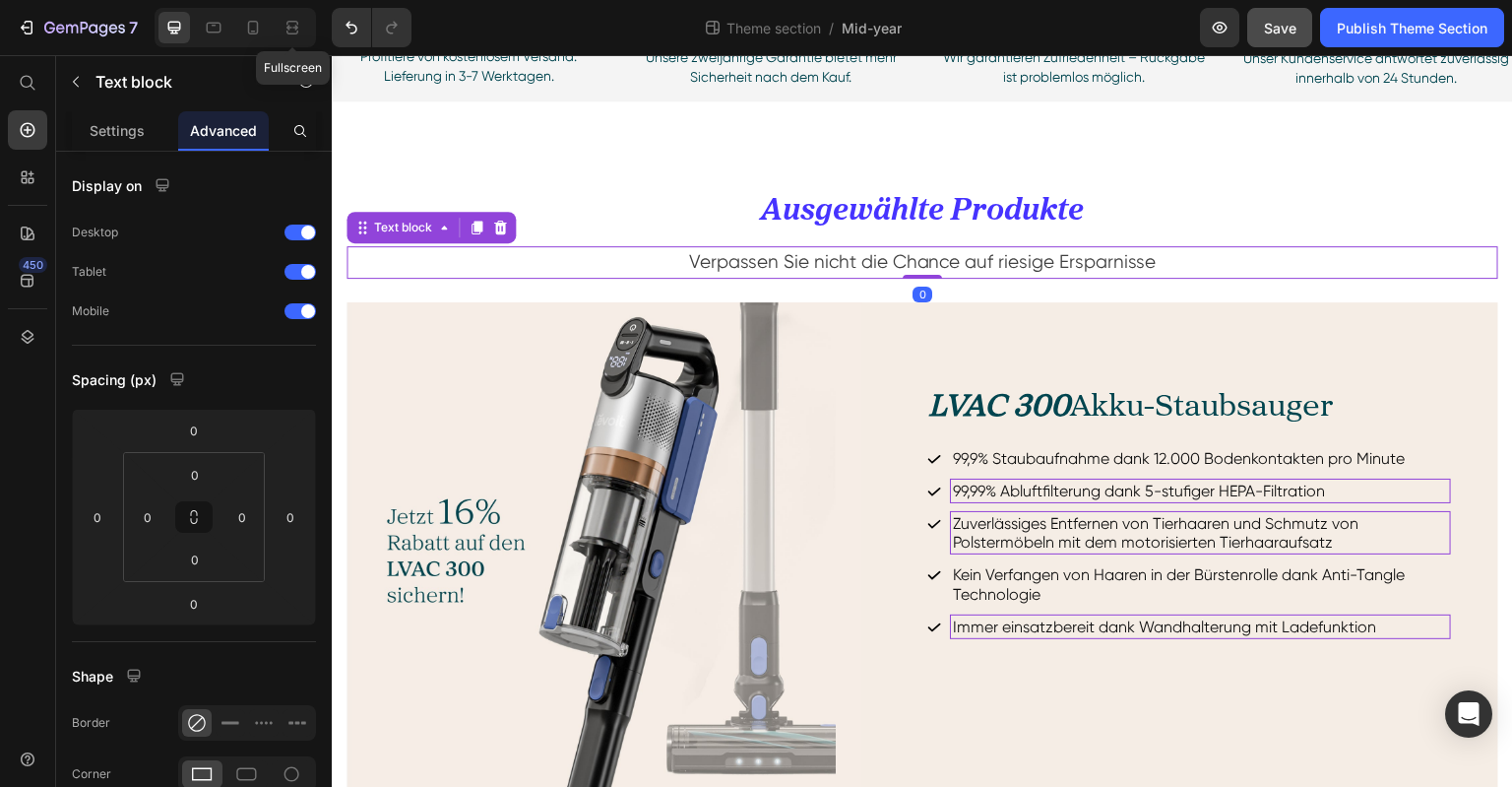 scroll, scrollTop: 525, scrollLeft: 0, axis: vertical 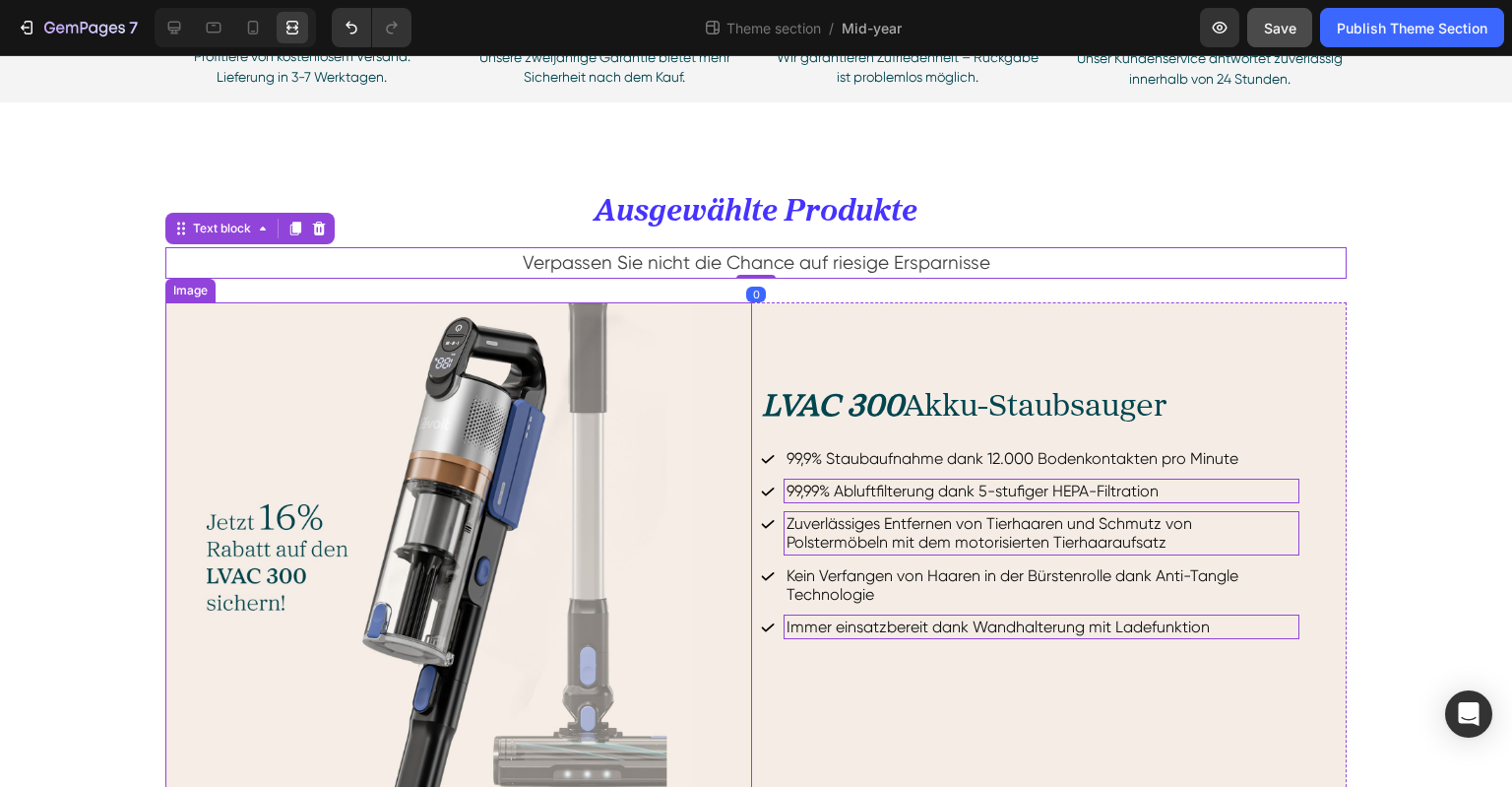 click on "⁠⁠⁠⁠⁠⁠⁠ Ausgewählte Produkte Heading Verpassen Sie nicht die Chance auf riesige Ersparnisse Text block   0 Row Image LVAC 300  Akku-Staubsauger Heading 99,9% Staubaufnahme dank 12.000 Bodenkontakten pro Minute 99,99% Abluftfilterung dank 5-stufiger HEPA-Filtration Zuverlässiges Entfernen von Tierhaaren und Schmutz von Polstermöbeln mit dem motorisierten Tierhaaraufsatz Kein Verfangen von Haaren in der Bürstenrolle dank Anti-Tangle Technologie Immer einsatzbereit dank Wandhalterung mit Ladefunktion Item List Row" at bounding box center (756, 542) 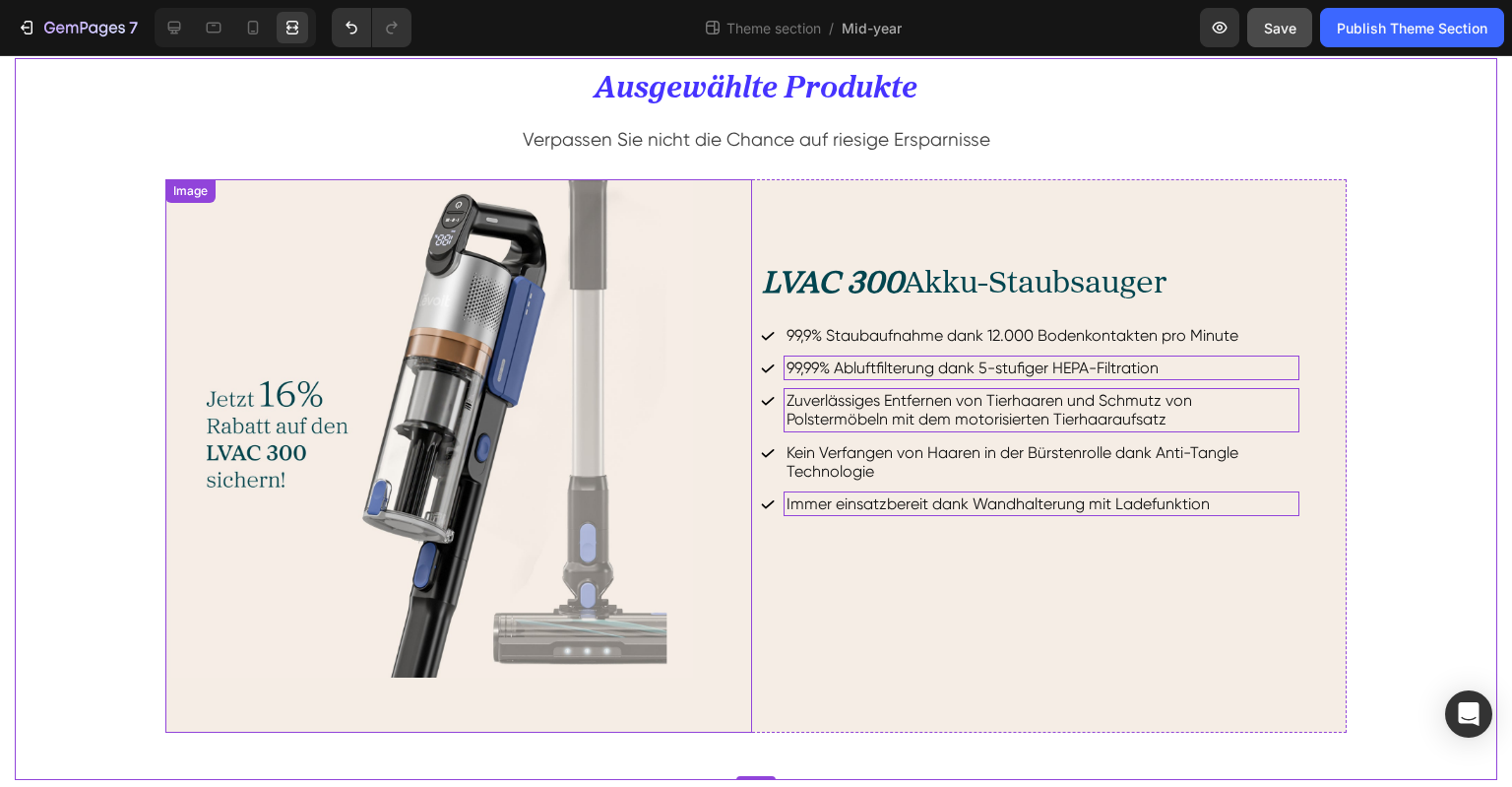 scroll, scrollTop: 615, scrollLeft: 0, axis: vertical 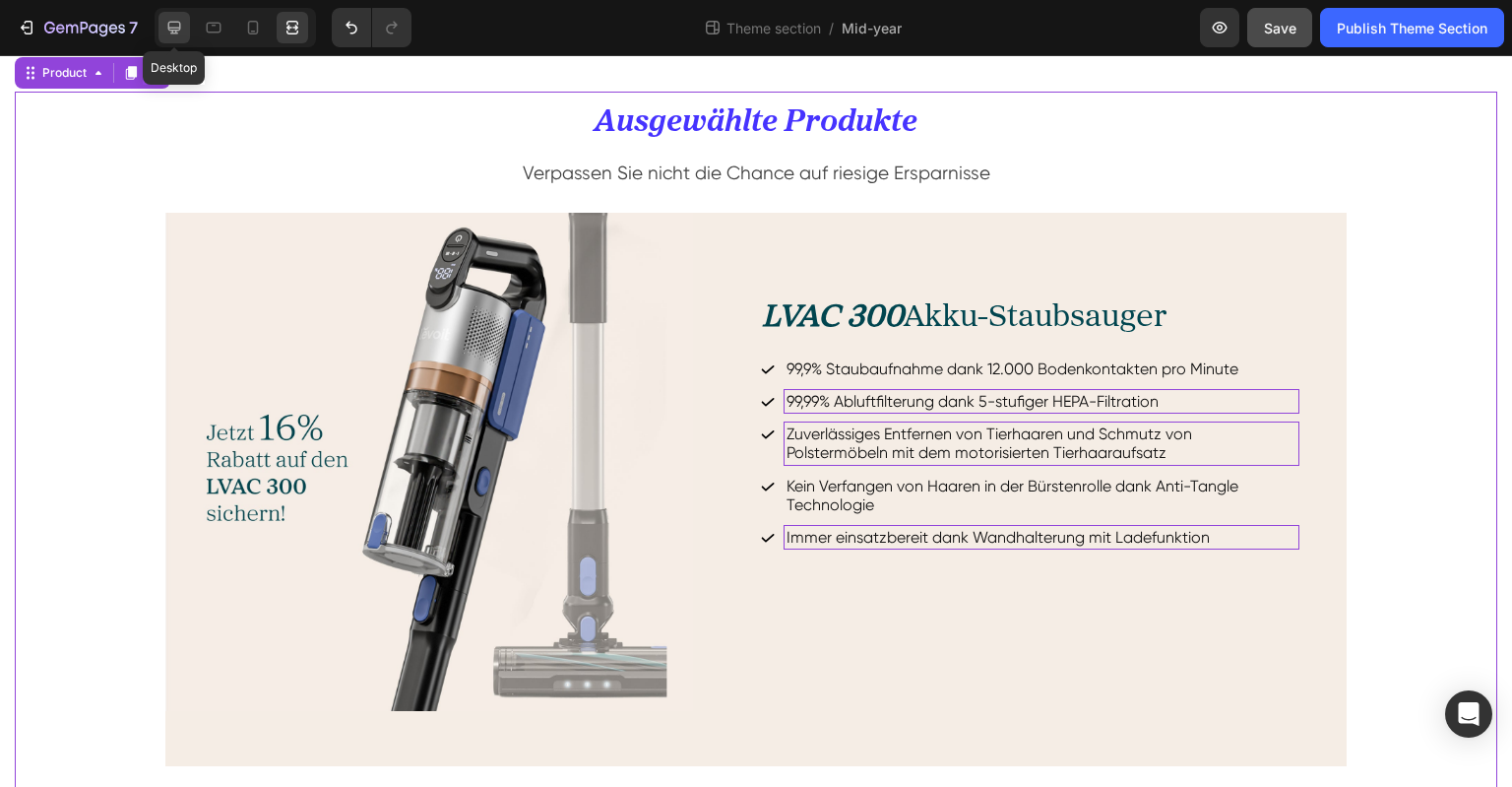 click 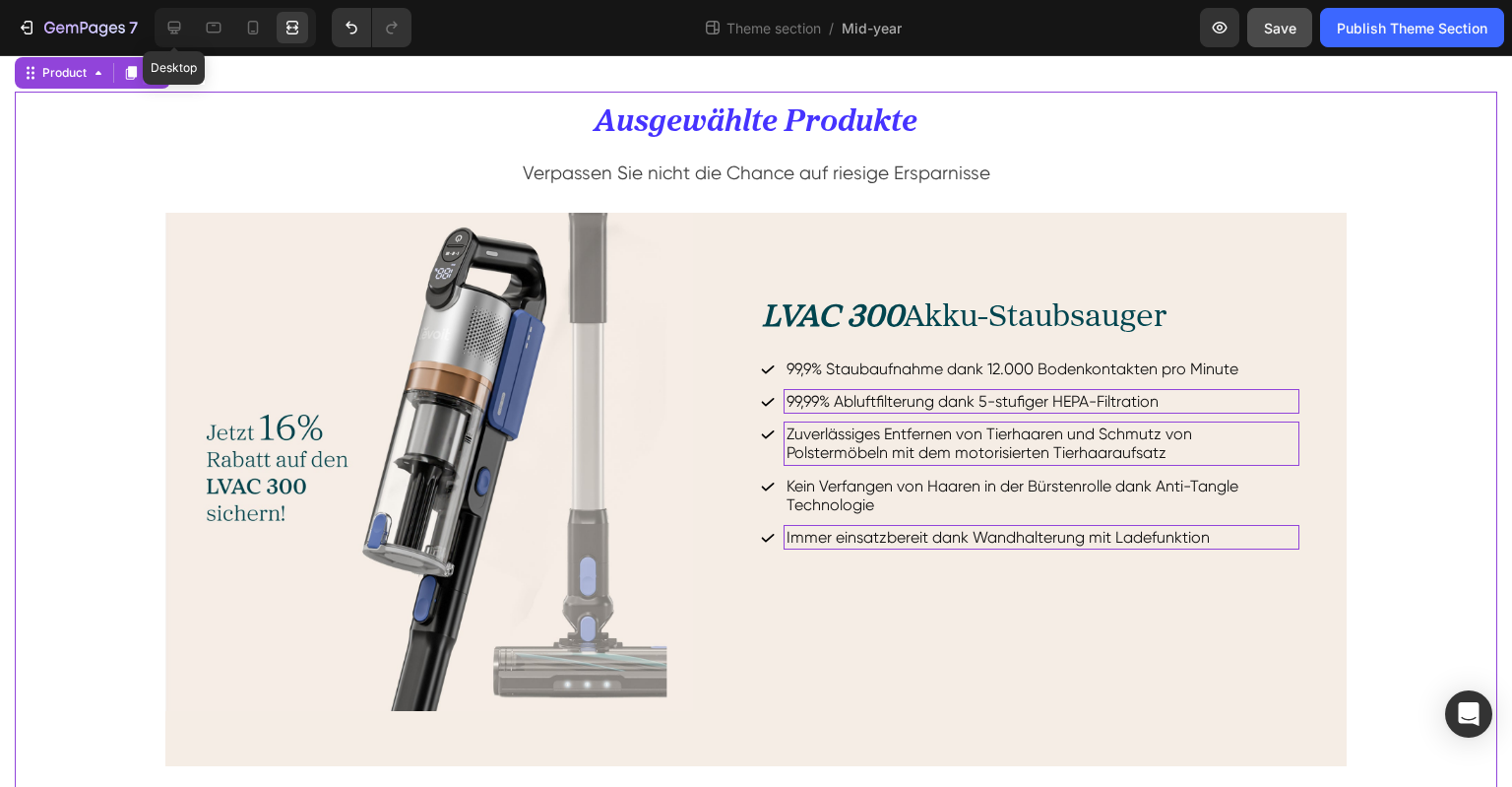 scroll, scrollTop: 528, scrollLeft: 0, axis: vertical 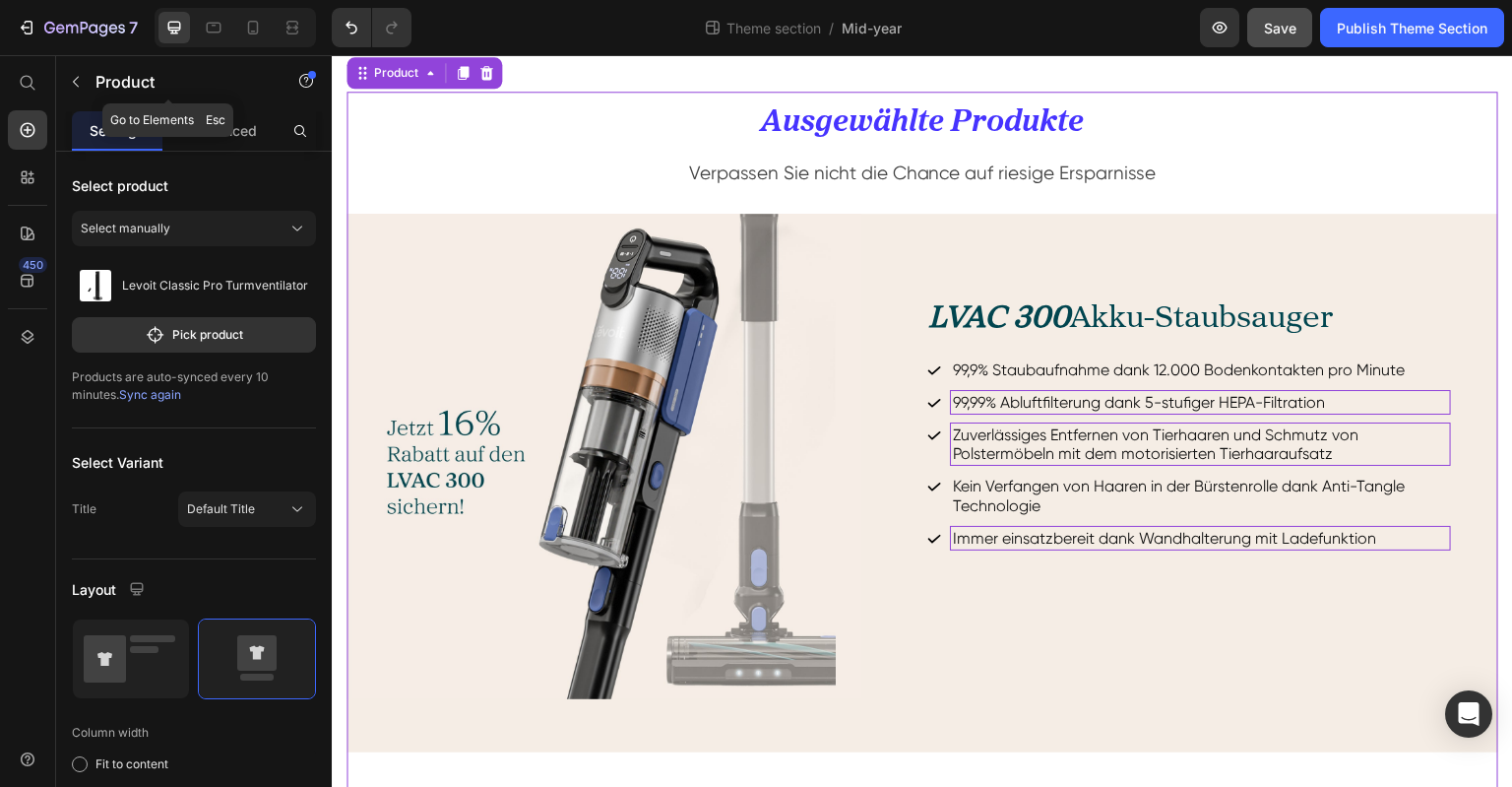 click 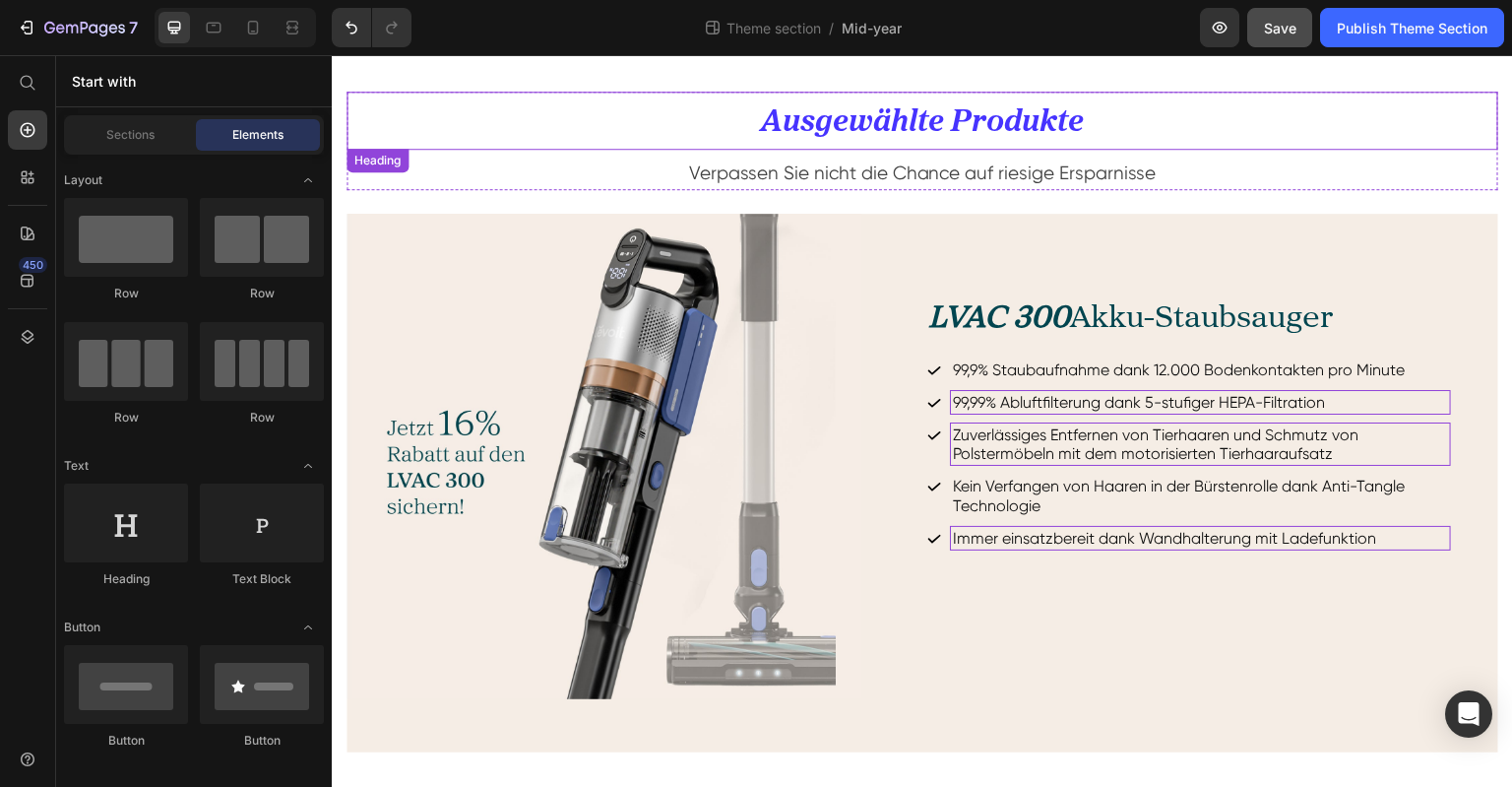 click on "Ausgewählte Produkte" at bounding box center (922, 122) 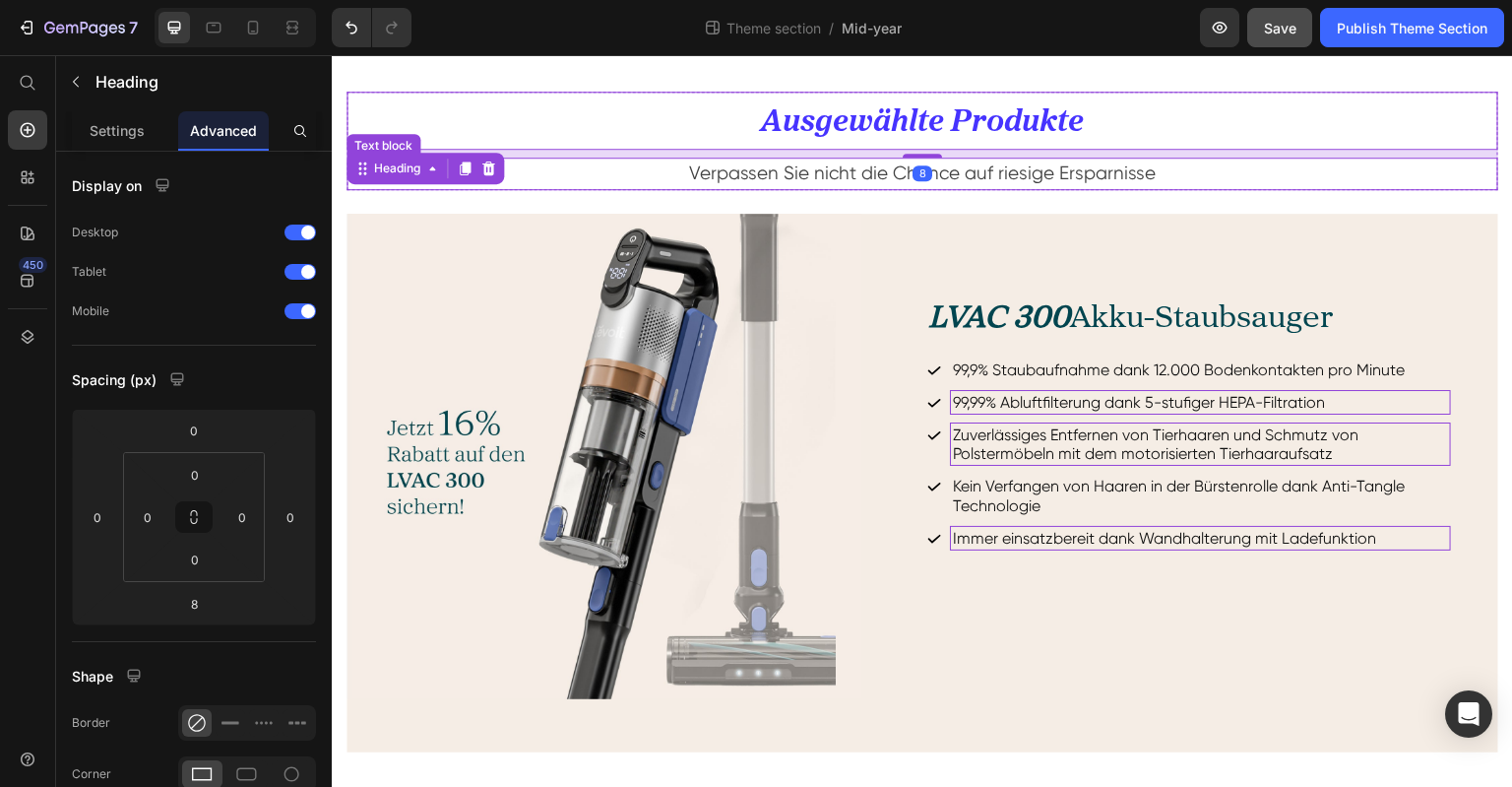 click on "Verpassen Sie nicht die Chance auf riesige Ersparnisse" at bounding box center [922, 173] 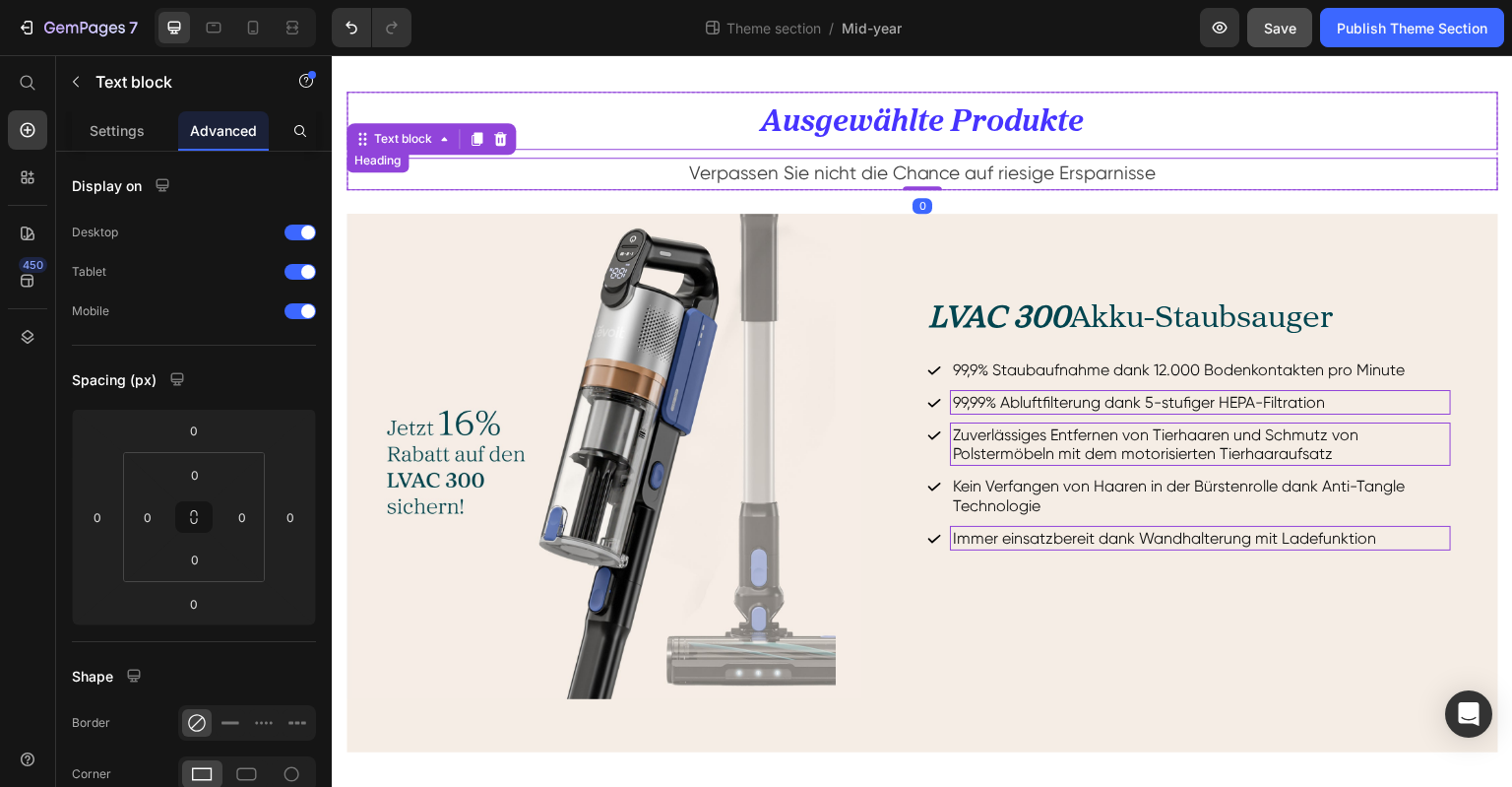 click on "⁠⁠⁠⁠⁠⁠⁠ Ausgewählte Produkte" at bounding box center (922, 120) 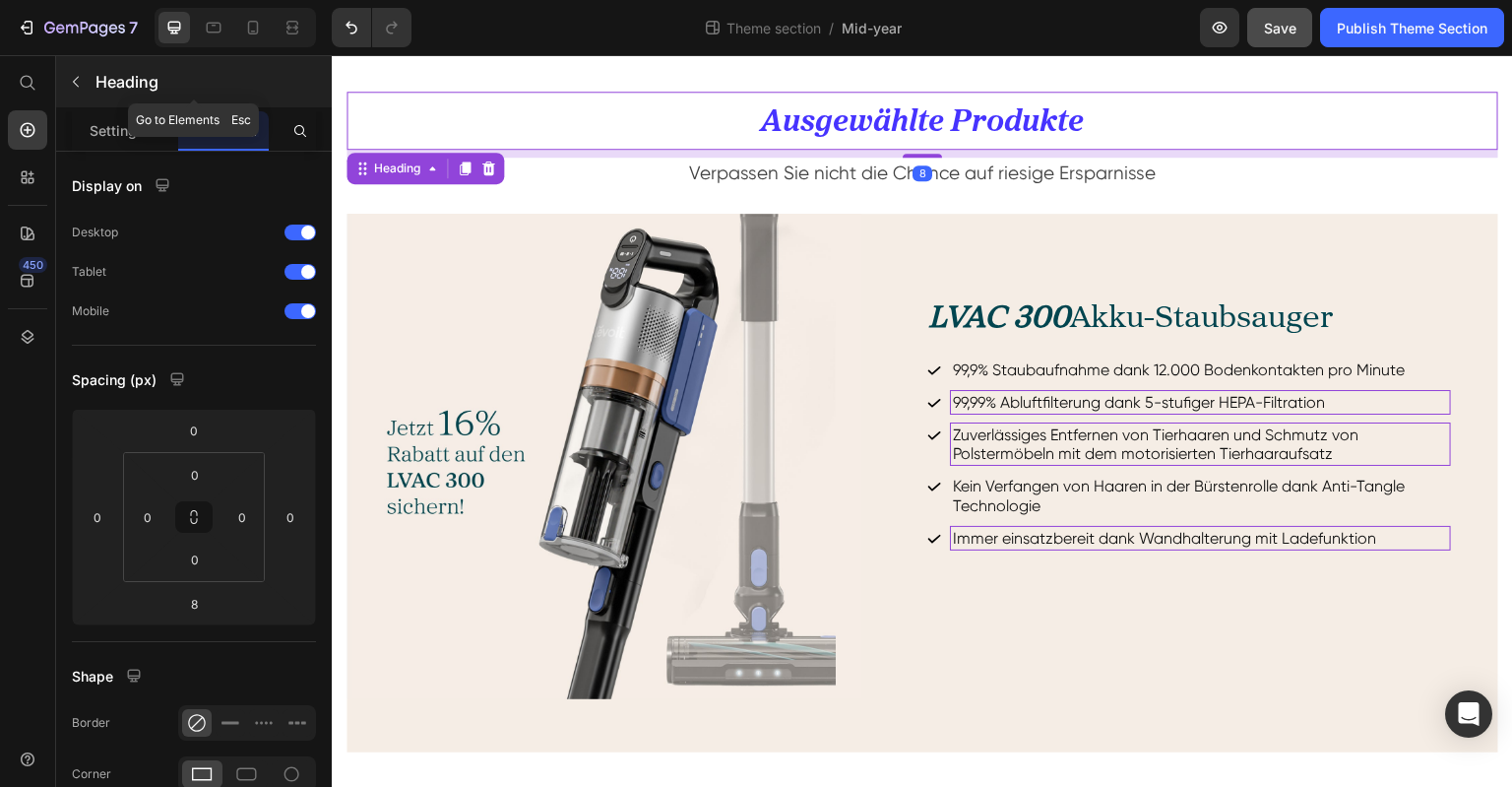 click 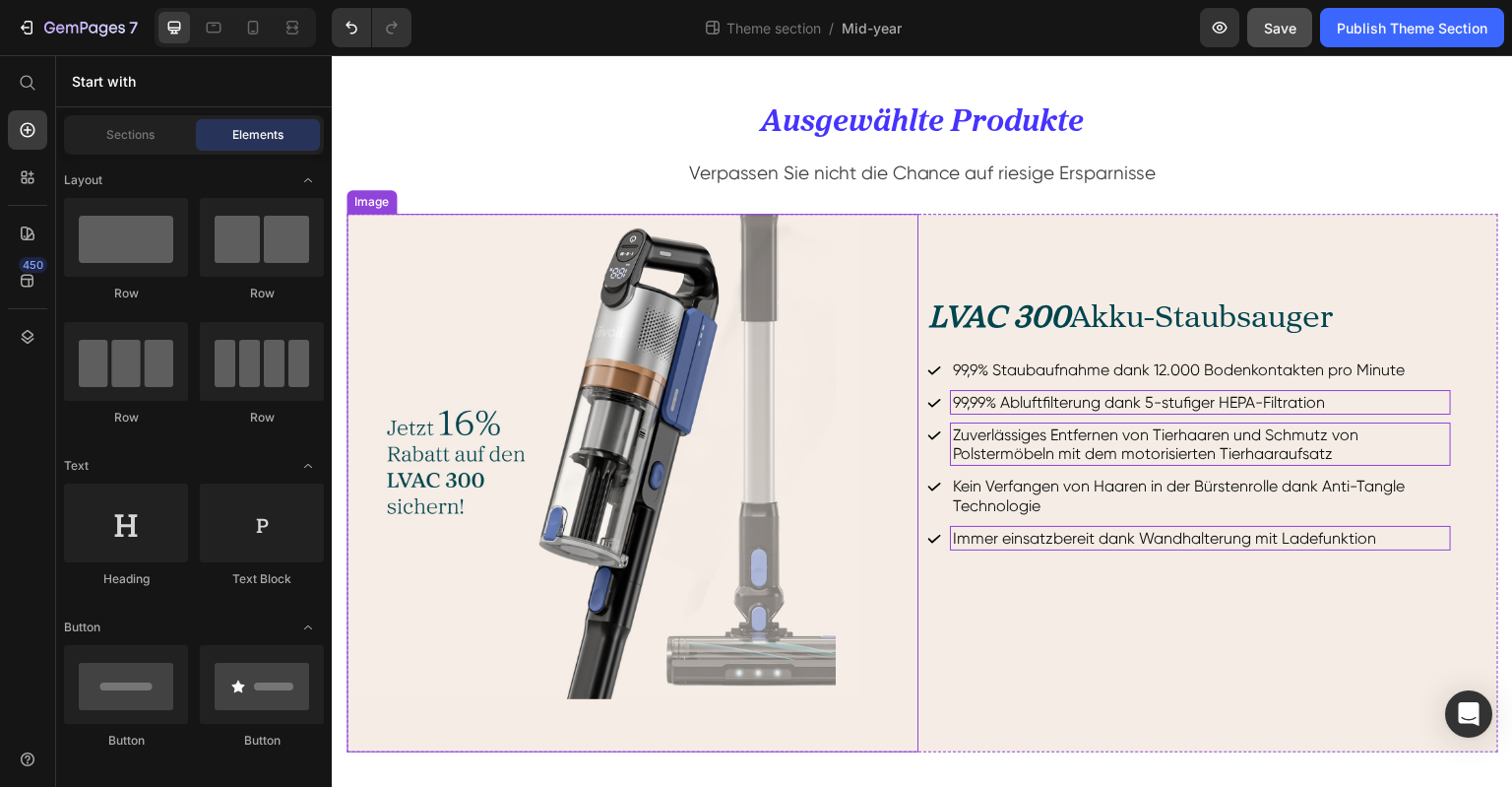 click at bounding box center [632, 483] 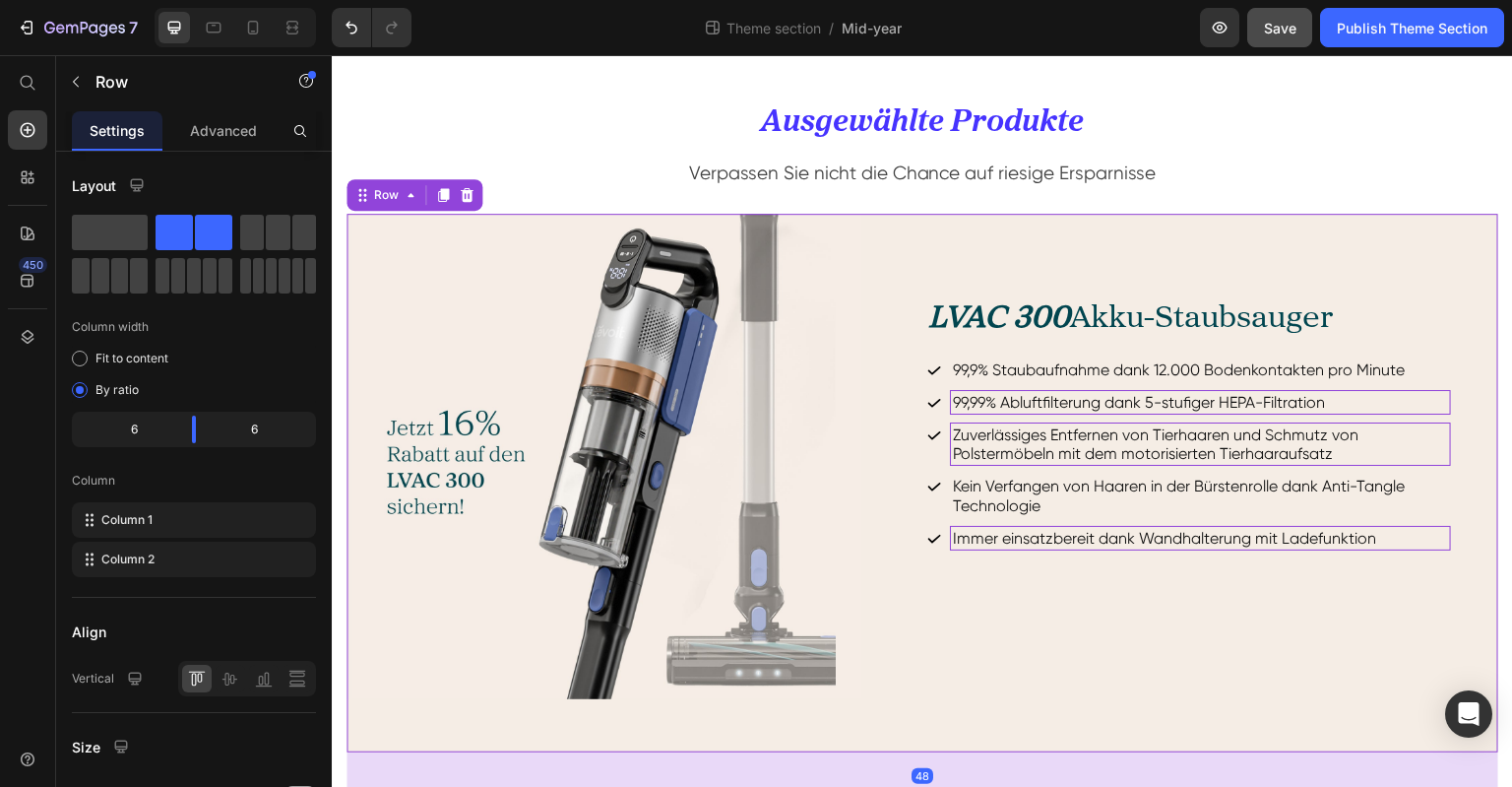click on "LVAC 300  Akku-Staubsauger Heading 99,9% Staubaufnahme dank 12.000 Bodenkontakten pro Minute 99,99% Abluftfilterung dank 5-stufiger HEPA-Filtration Zuverlässiges Entfernen von Tierhaaren und Schmutz von Polstermöbeln mit dem motorisierten Tierhaaraufsatz Kein Verfangen von Haaren in der Bürstenrolle dank Anti-Tangle Technologie Immer einsatzbereit dank Wandhalterung mit Ladefunktion Item List" at bounding box center (1212, 483) 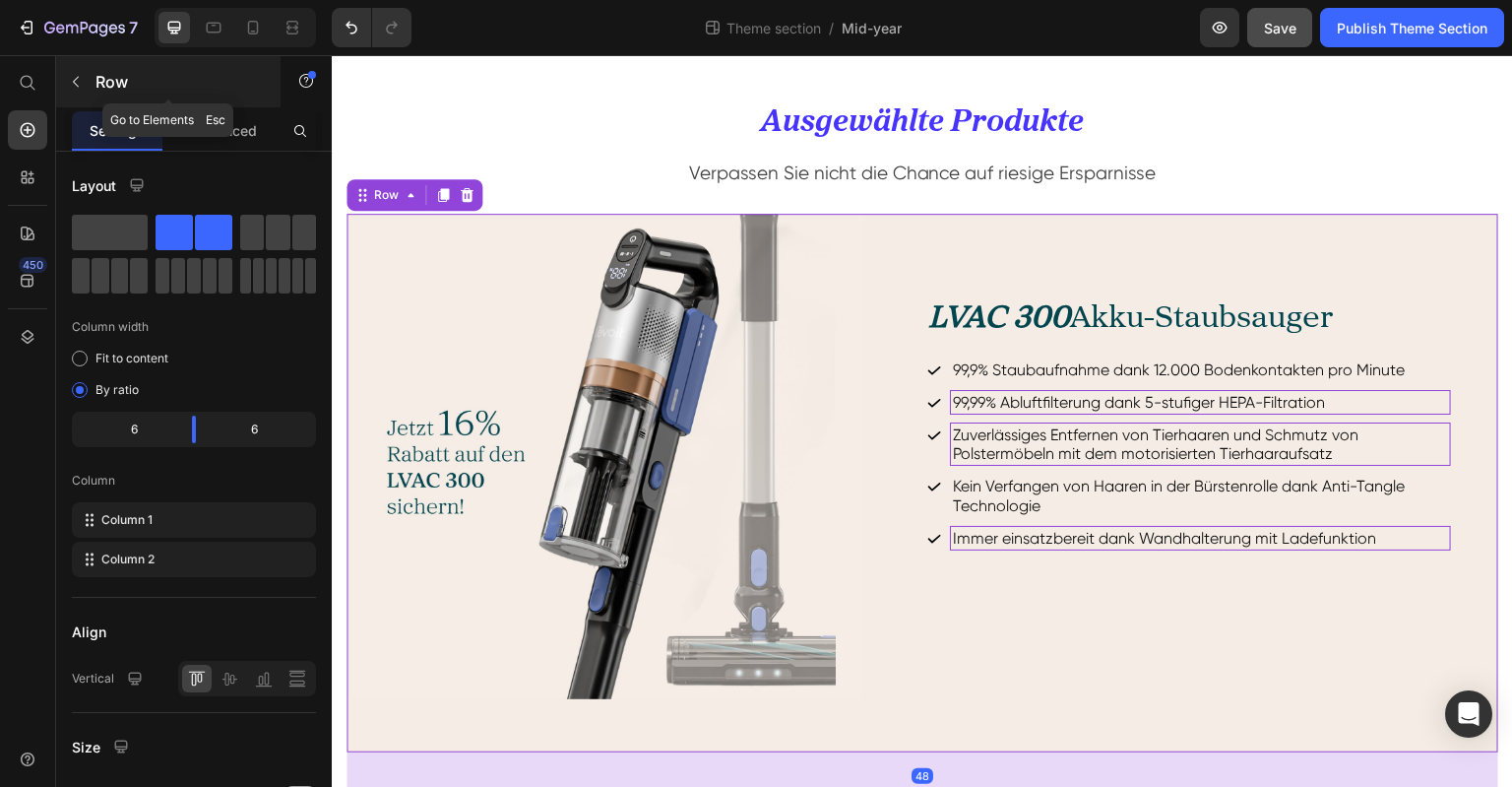 click at bounding box center (76, 82) 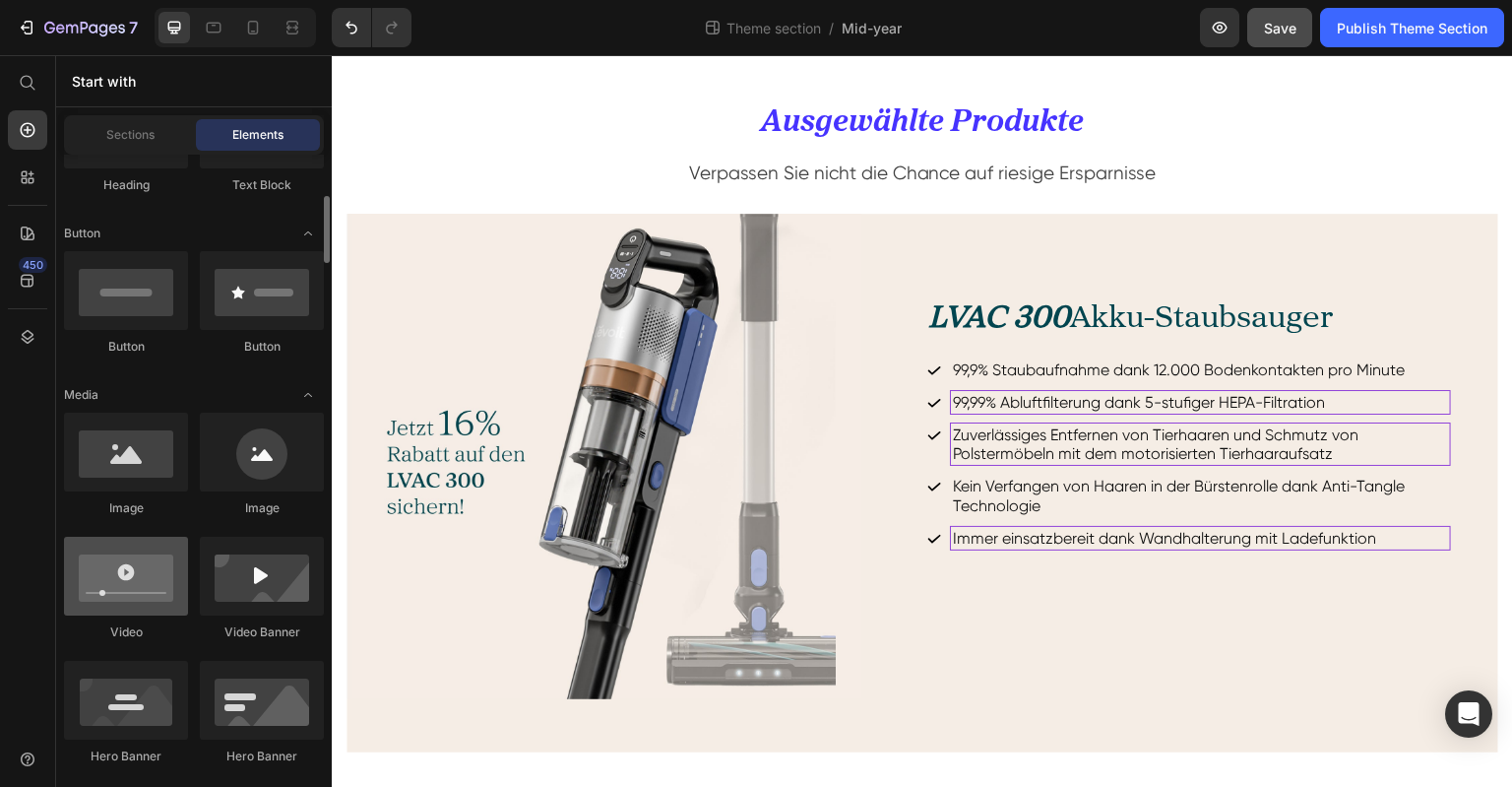 scroll, scrollTop: 98, scrollLeft: 0, axis: vertical 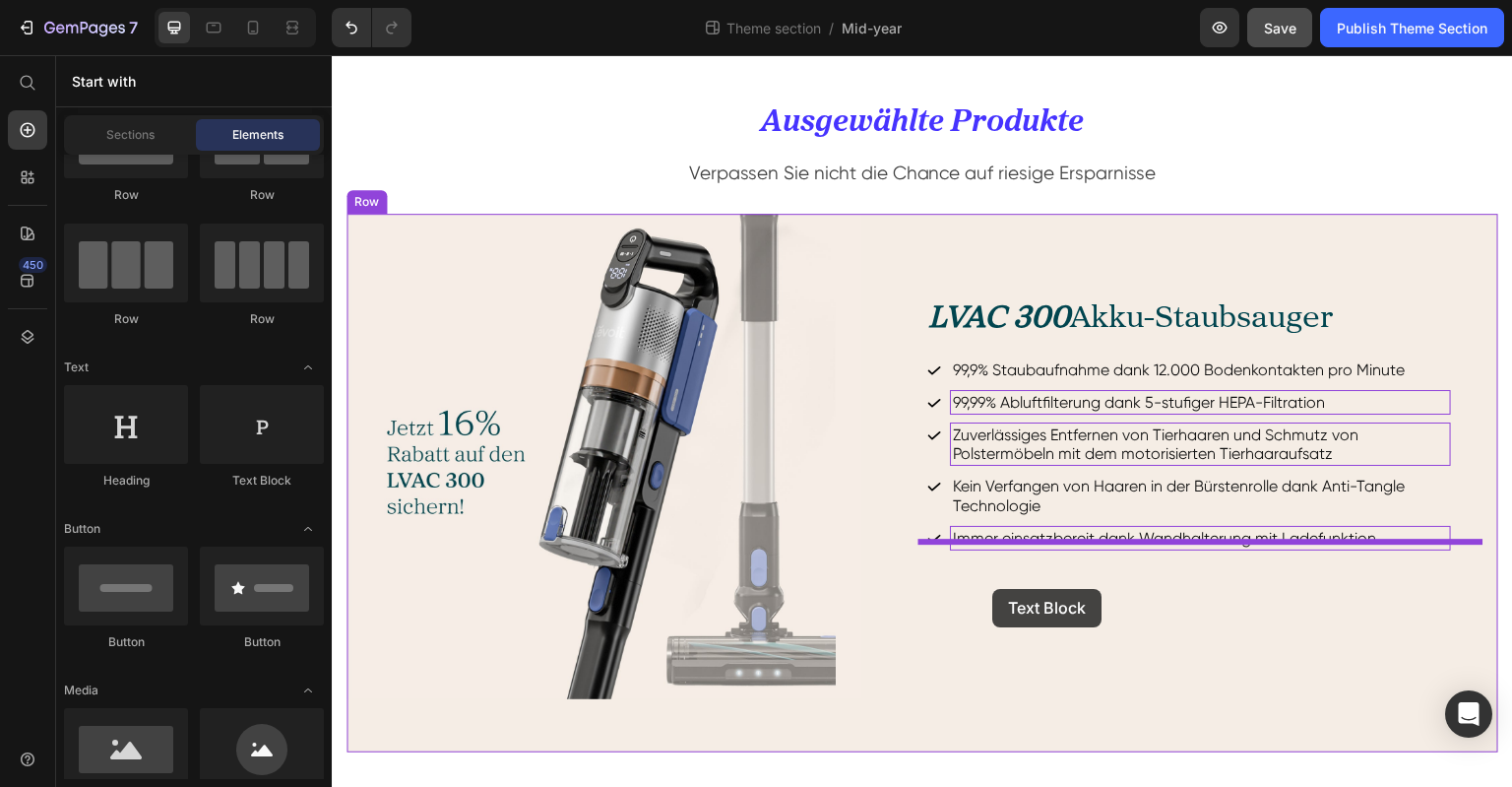 drag, startPoint x: 655, startPoint y: 489, endPoint x: 992, endPoint y: 590, distance: 351.80961 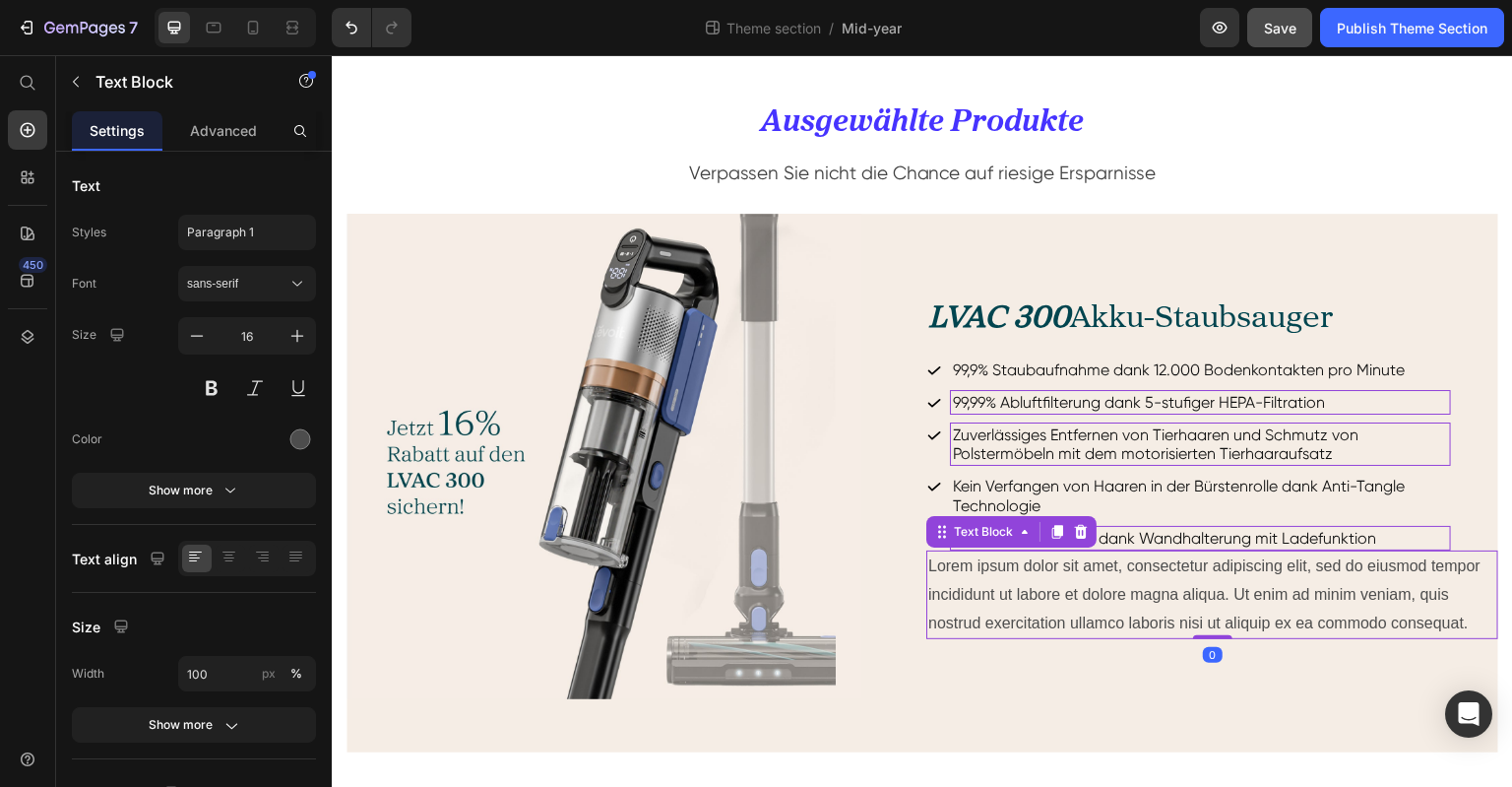 click on "Lorem ipsum dolor sit amet, consectetur adipiscing elit, sed do eiusmod tempor incididunt ut labore et dolore magna aliqua. Ut enim ad minim veniam, quis nostrud exercitation ullamco laboris nisi ut aliquip ex ea commodo consequat." at bounding box center (1212, 595) 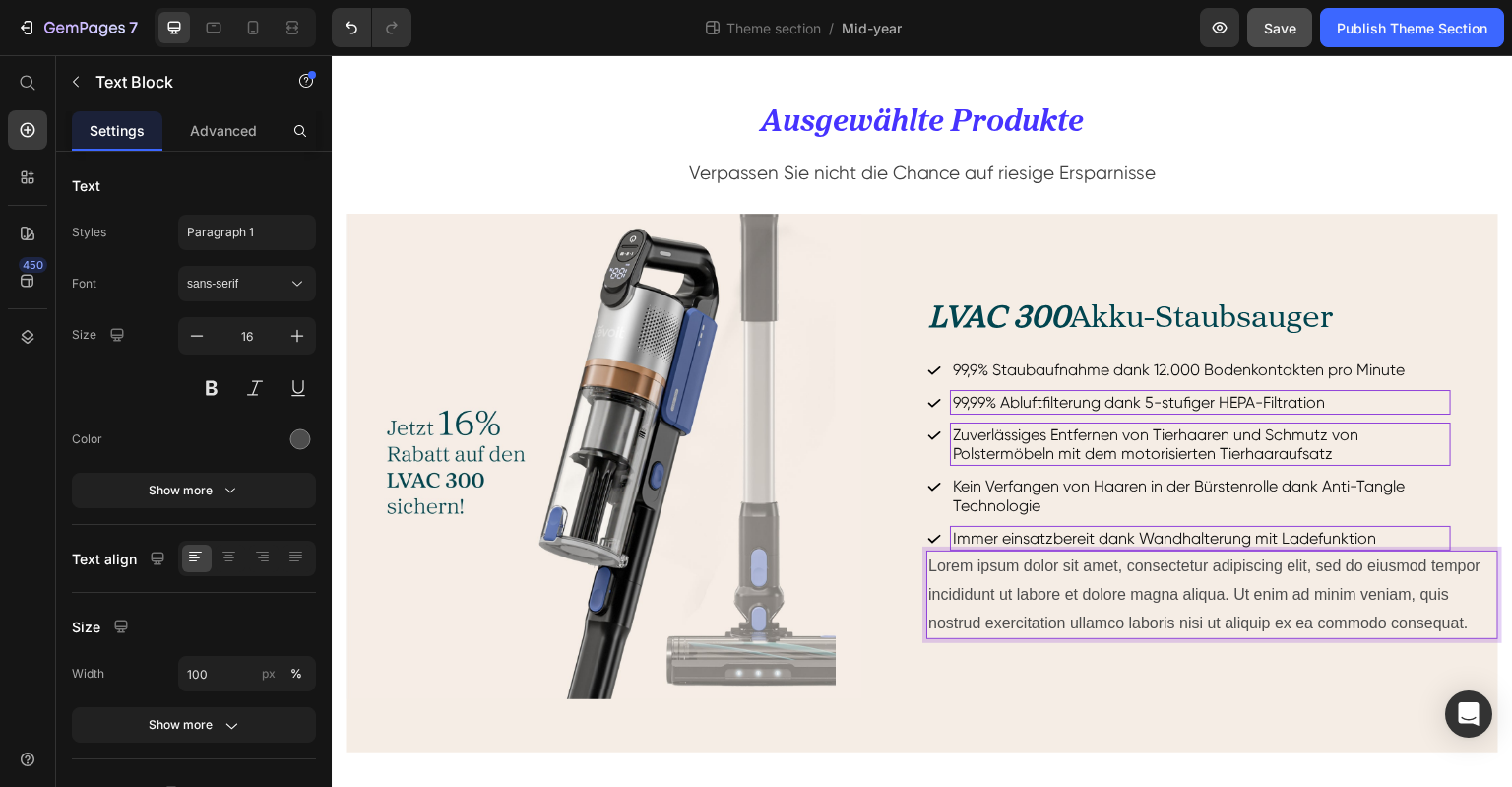 click on "Lorem ipsum dolor sit amet, consectetur adipiscing elit, sed do eiusmod tempor incididunt ut labore et dolore magna aliqua. Ut enim ad minim veniam, quis nostrud exercitation ullamco laboris nisi ut aliquip ex ea commodo consequat." at bounding box center [1212, 595] 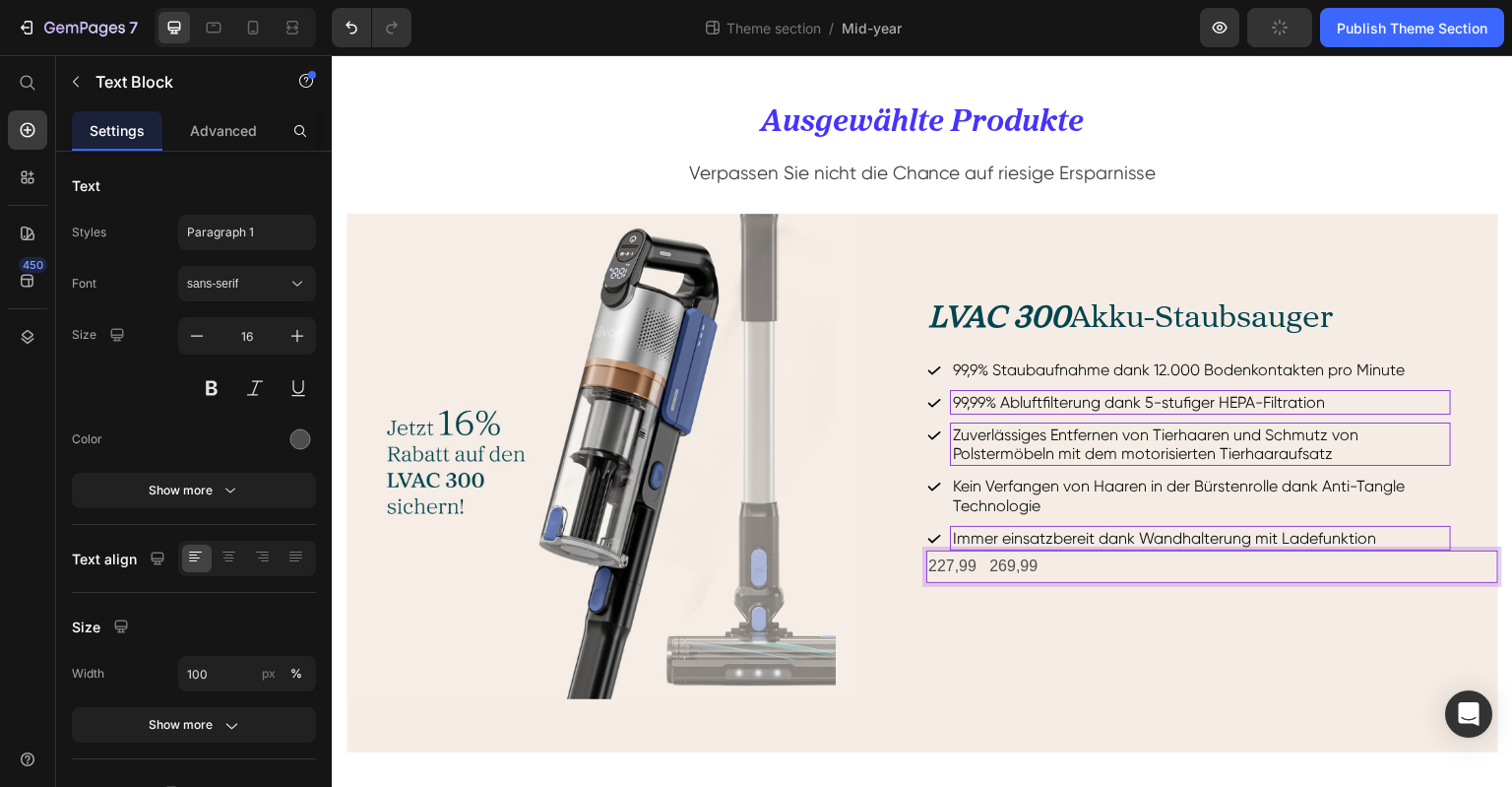 click on "227,99   269,99" at bounding box center [1212, 566] 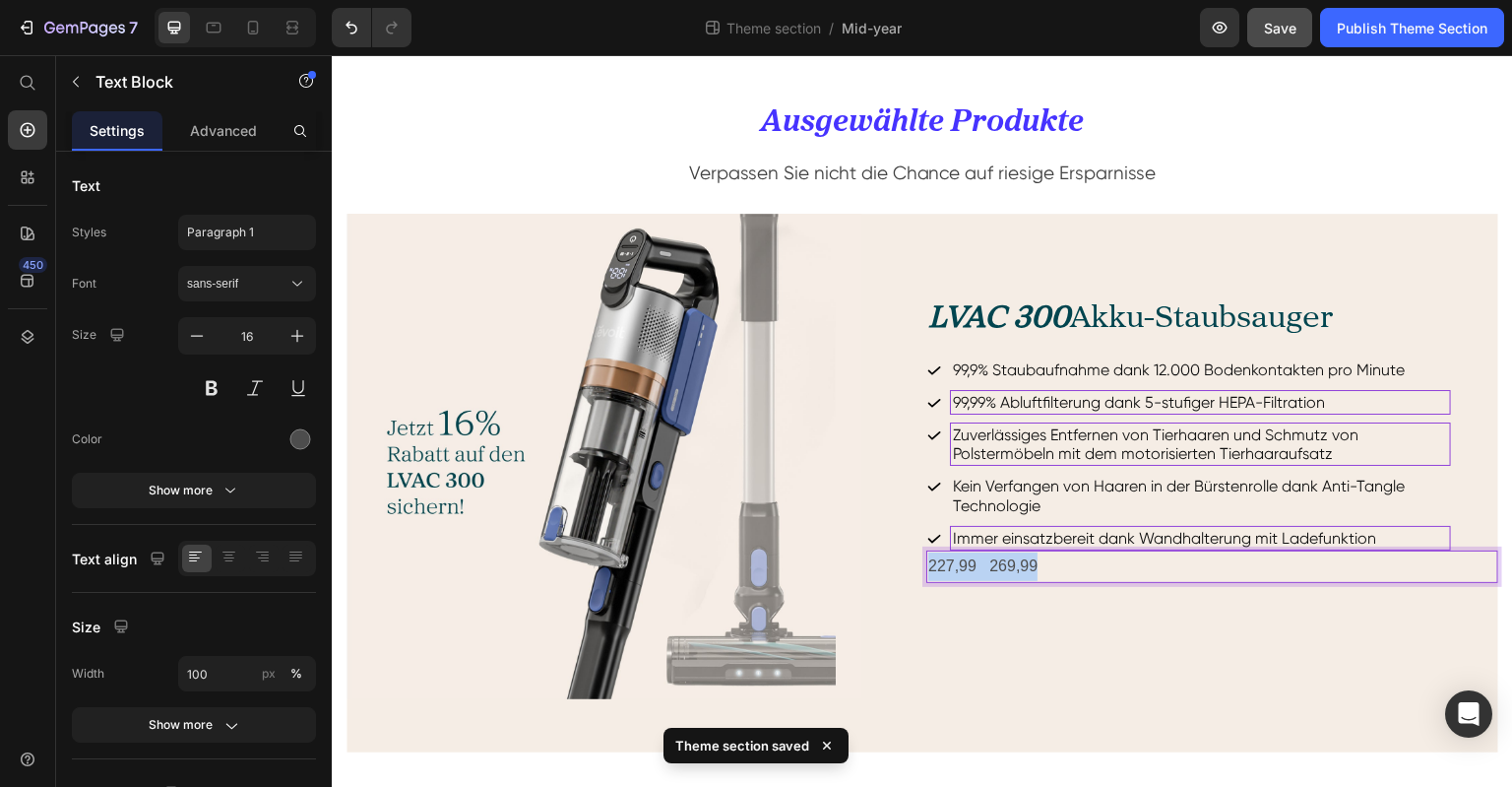 drag, startPoint x: 1038, startPoint y: 556, endPoint x: 916, endPoint y: 560, distance: 122.065556 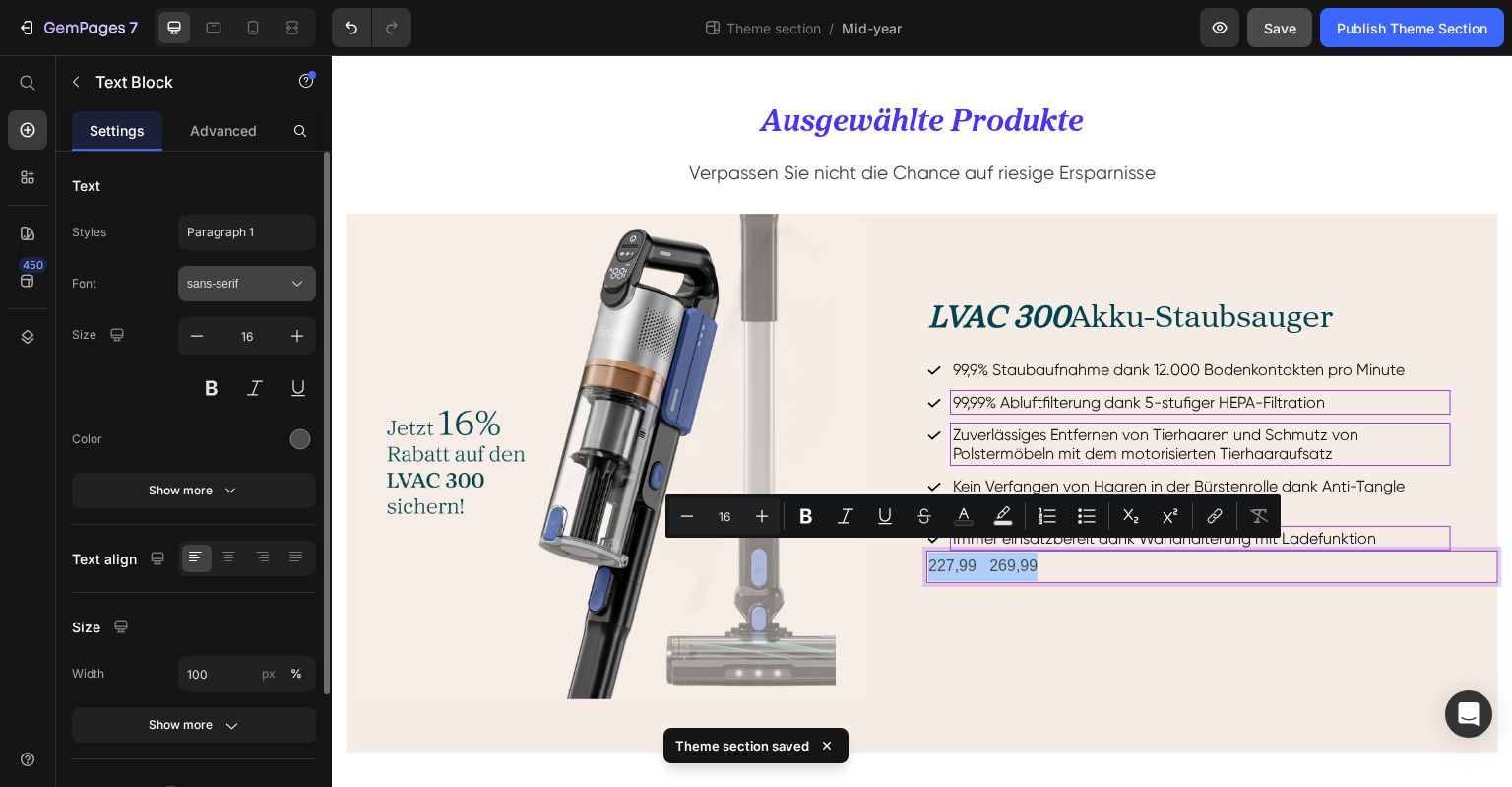 click on "sans-serif" at bounding box center [237, 284] 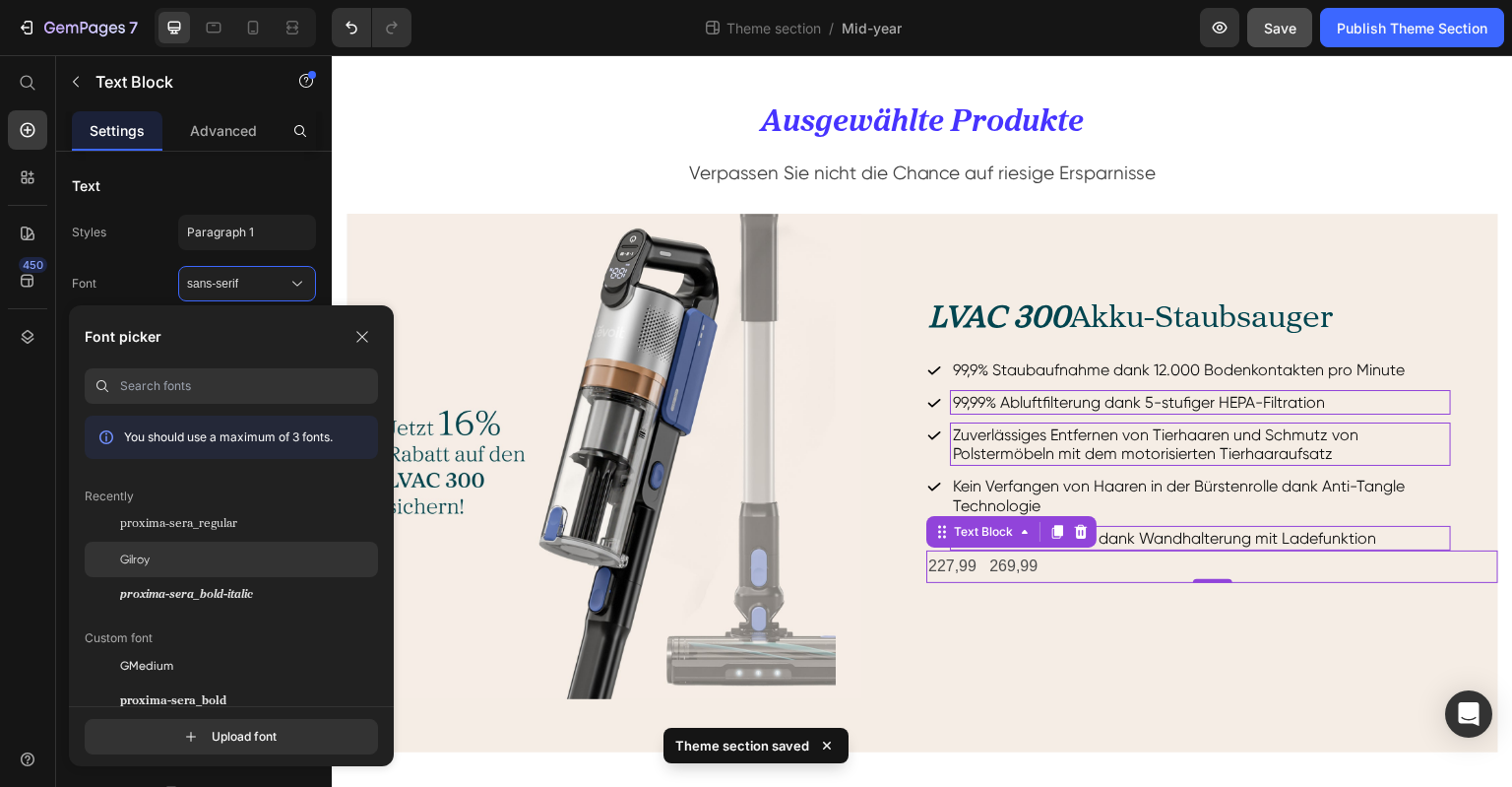 click on "Gilroy" 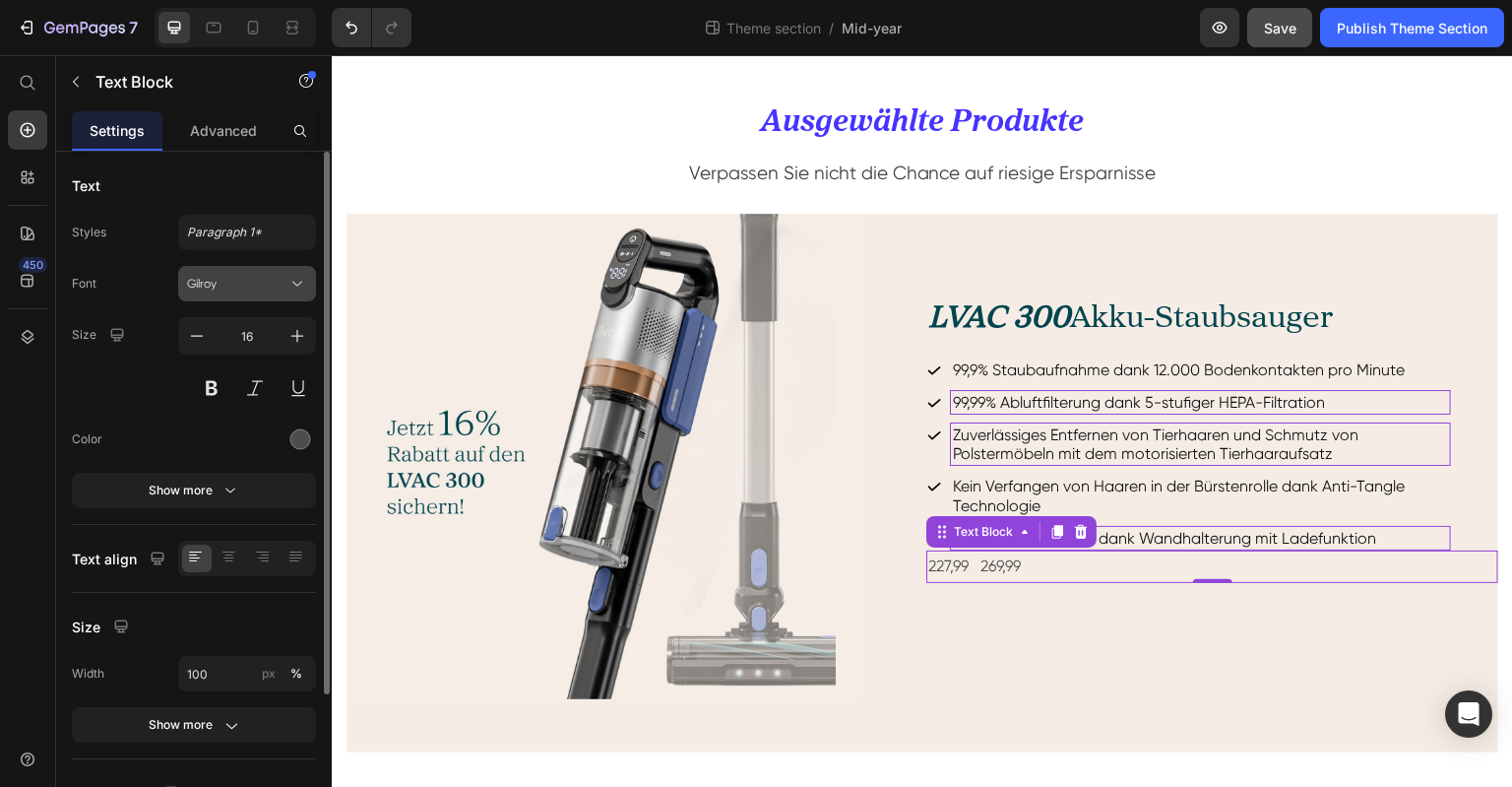 click on "Gilroy" at bounding box center [237, 284] 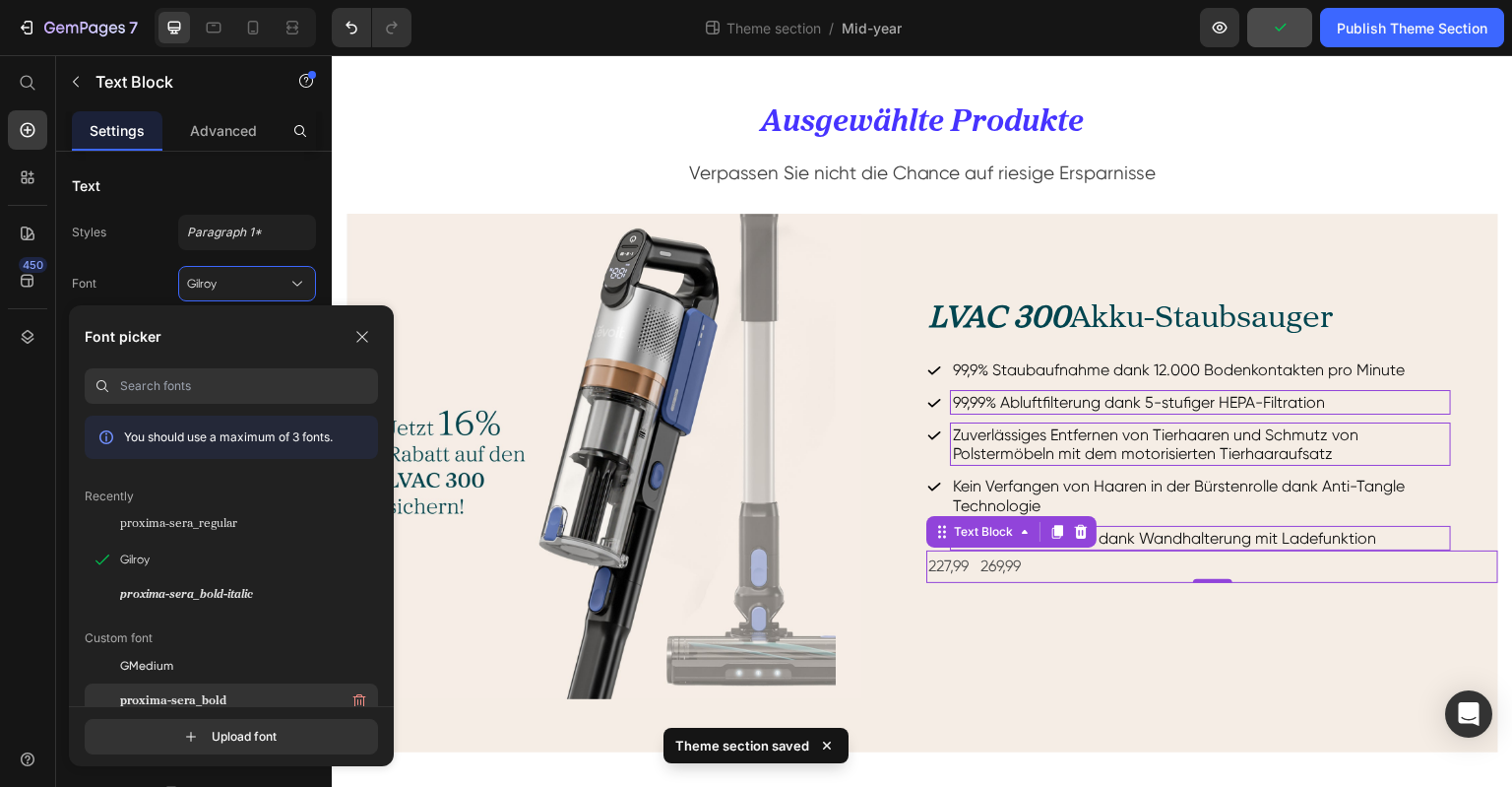click on "proxima-sera_bold" at bounding box center (173, 701) 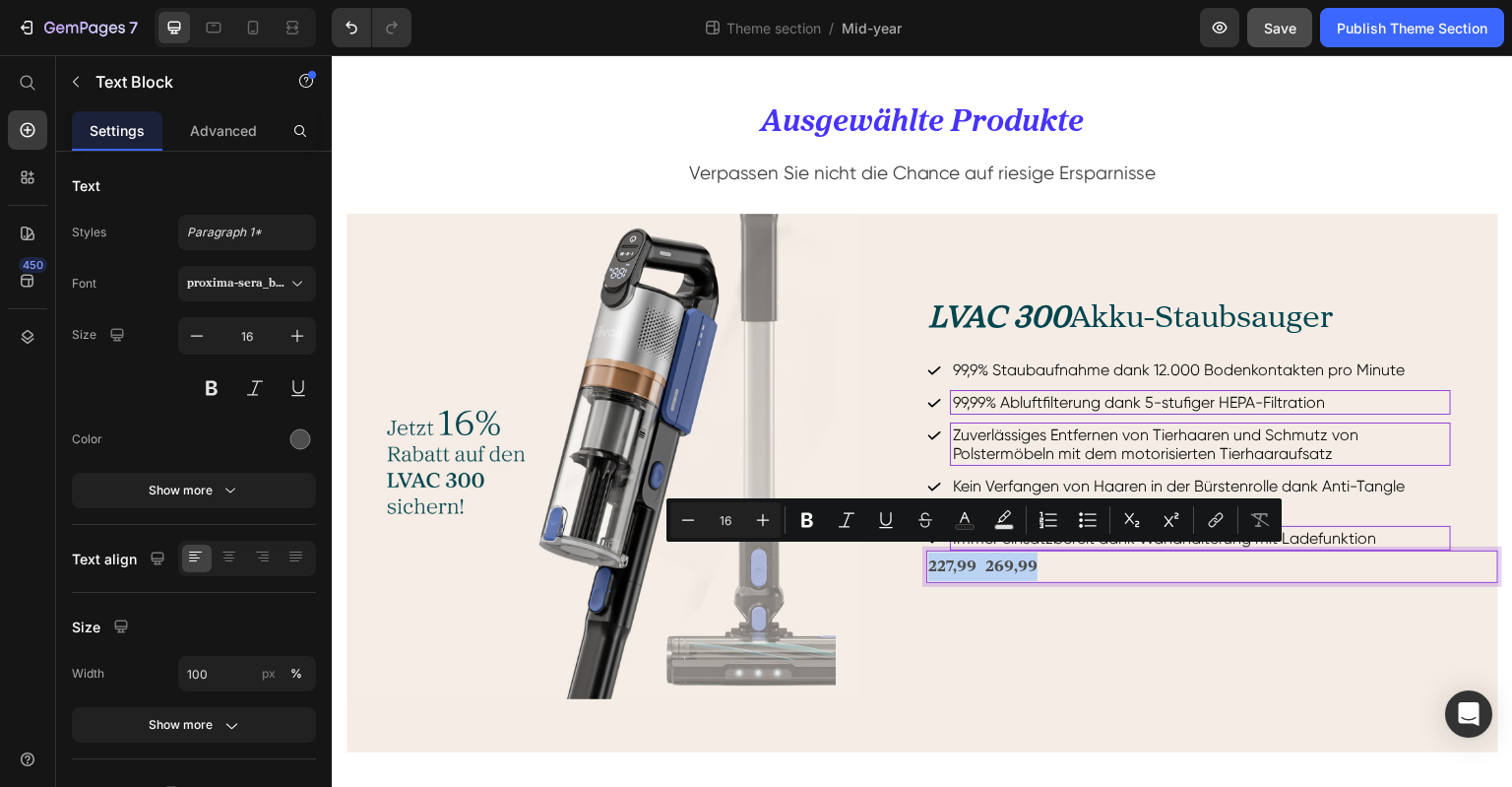drag, startPoint x: 1039, startPoint y: 557, endPoint x: 922, endPoint y: 560, distance: 117.03846 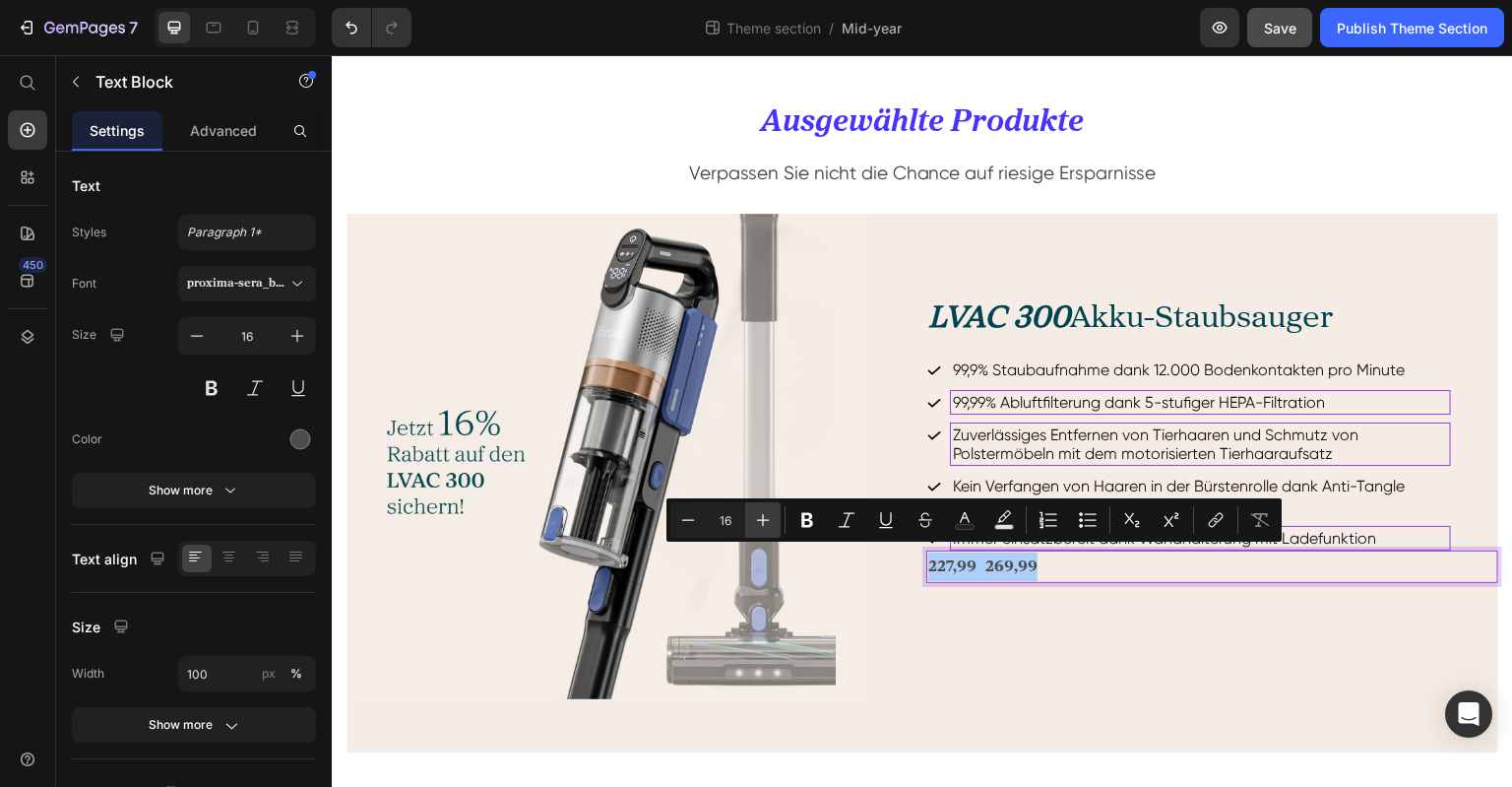 click 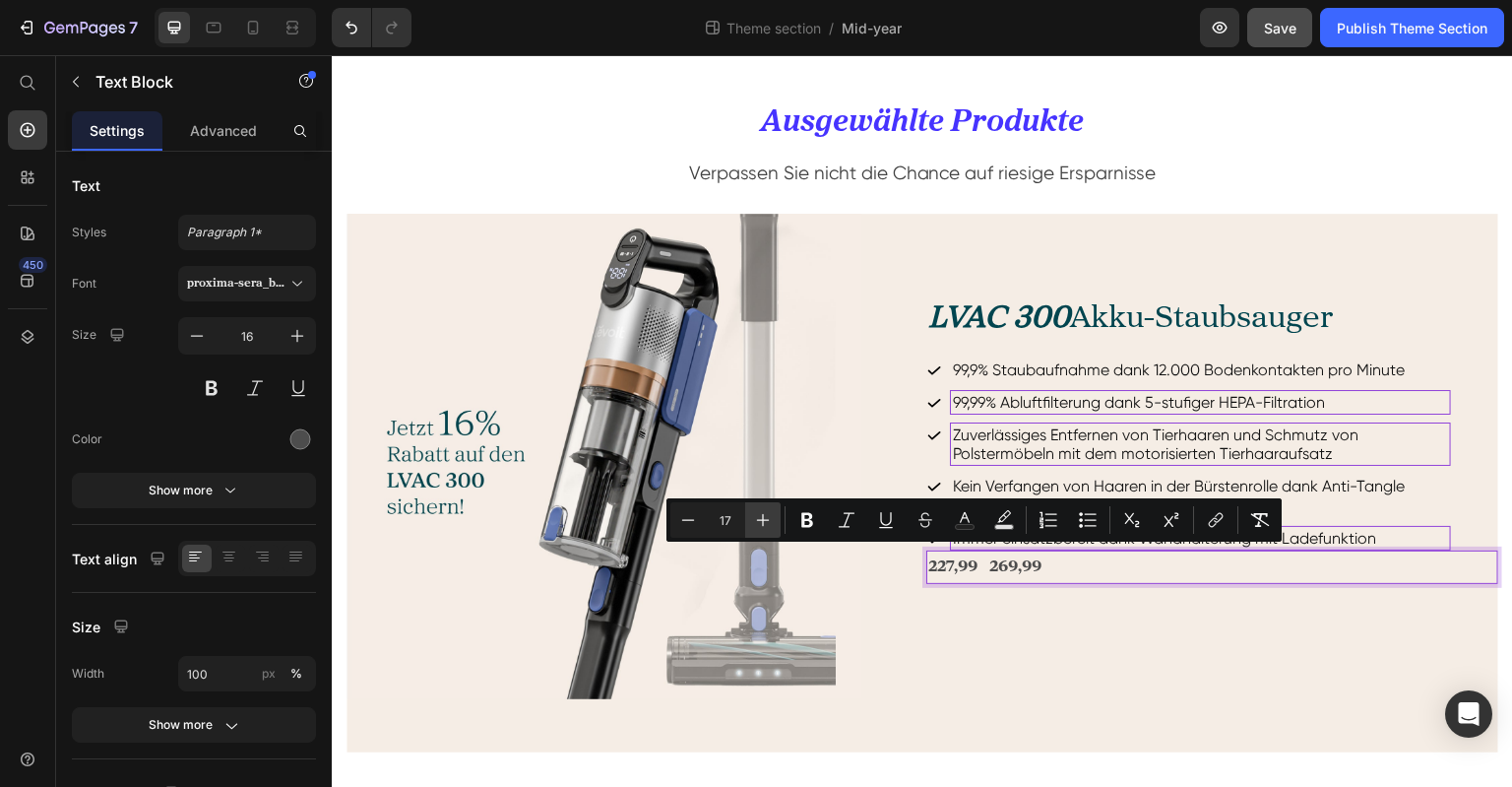 click 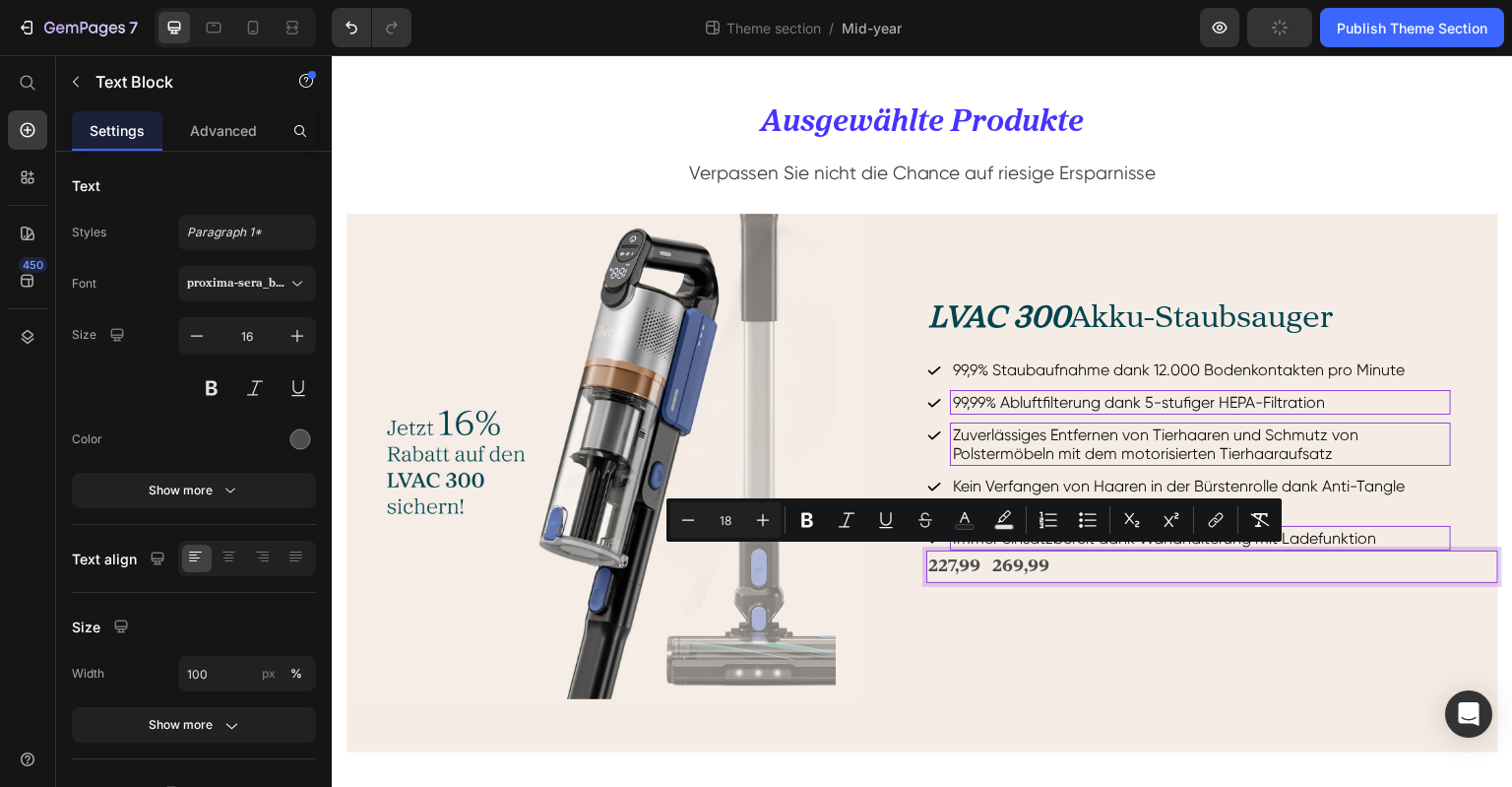 click on "227,99   269,99" at bounding box center (988, 566) 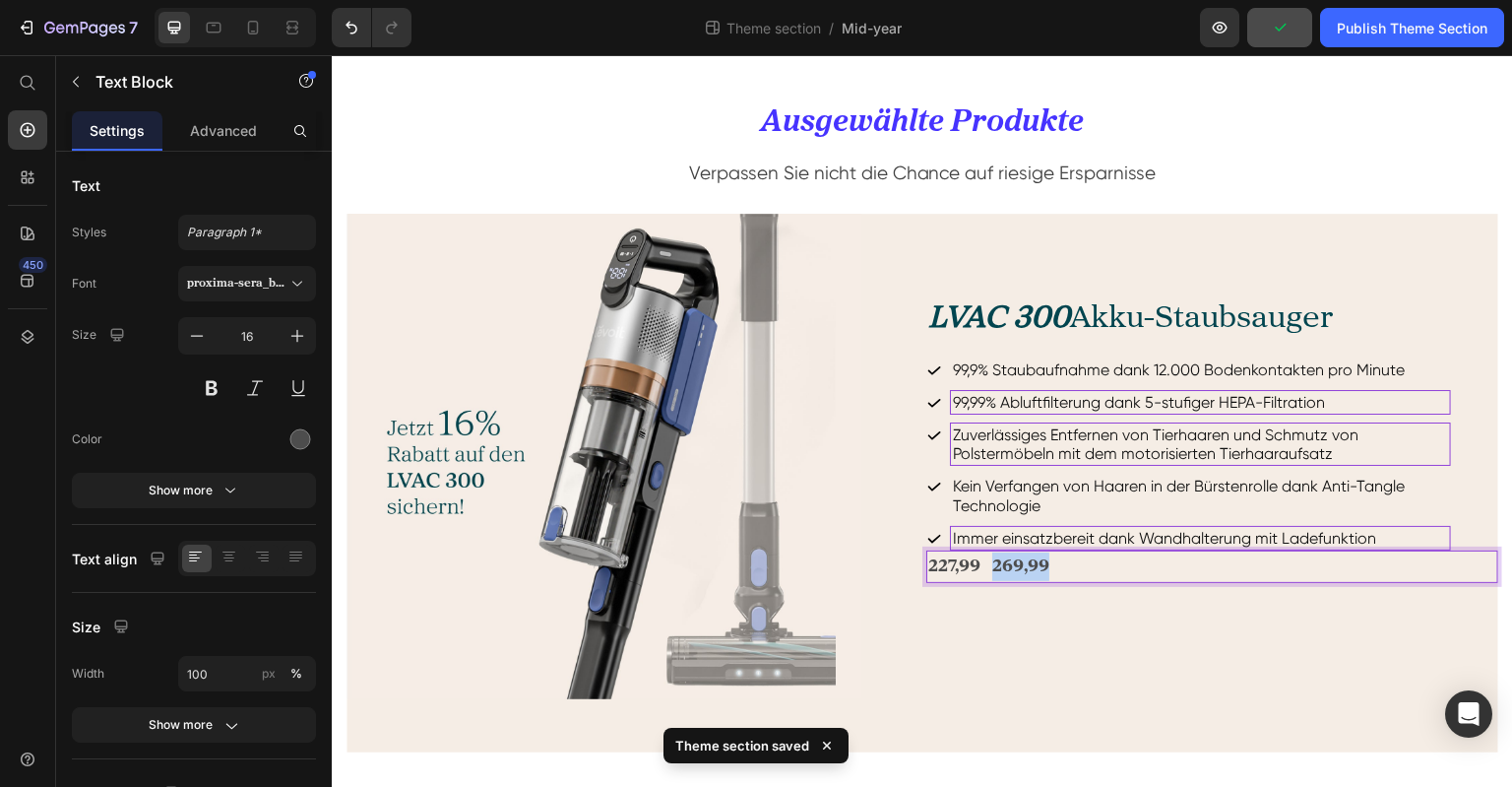drag, startPoint x: 983, startPoint y: 559, endPoint x: 1042, endPoint y: 559, distance: 59 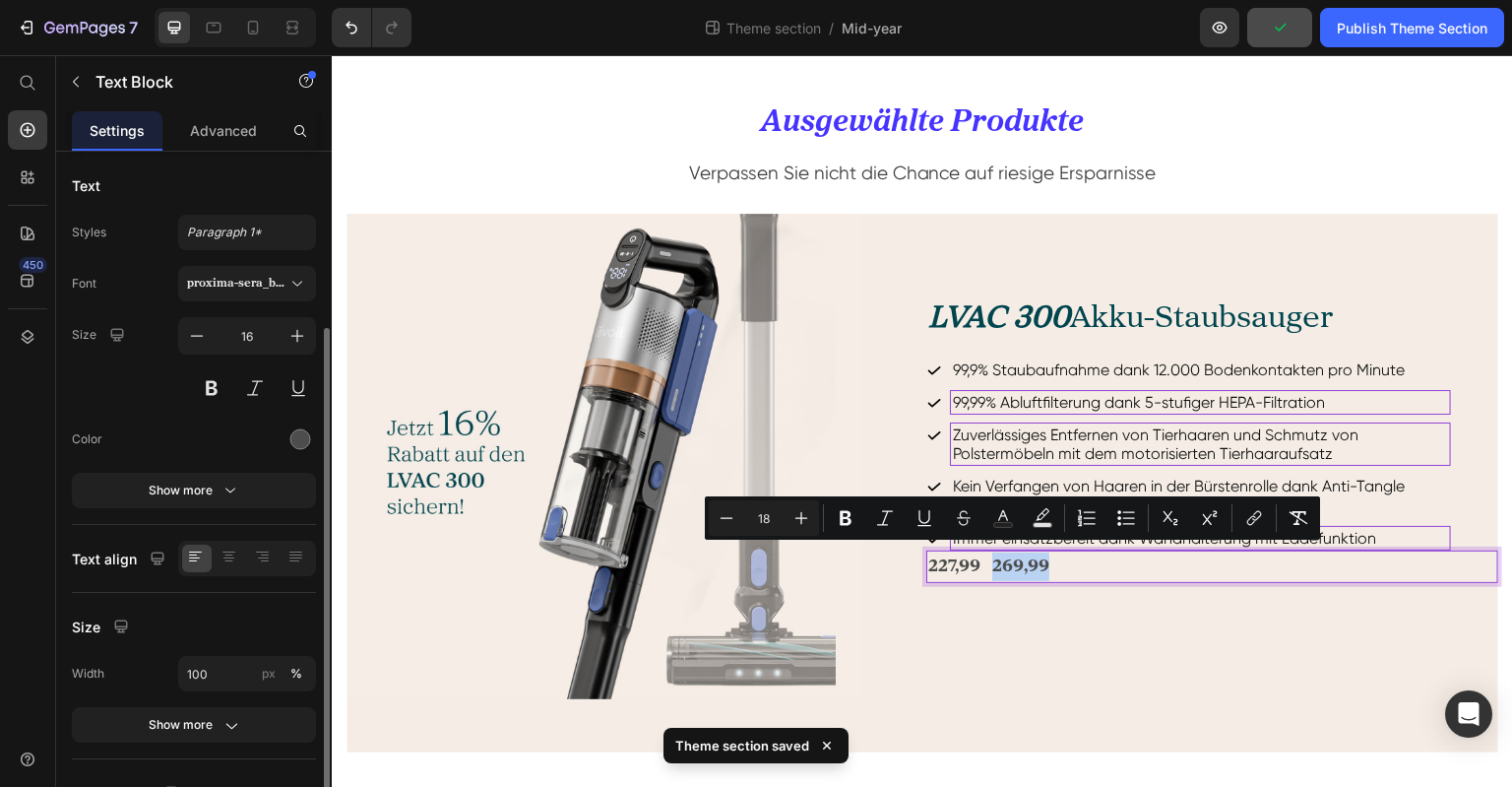 scroll, scrollTop: 187, scrollLeft: 0, axis: vertical 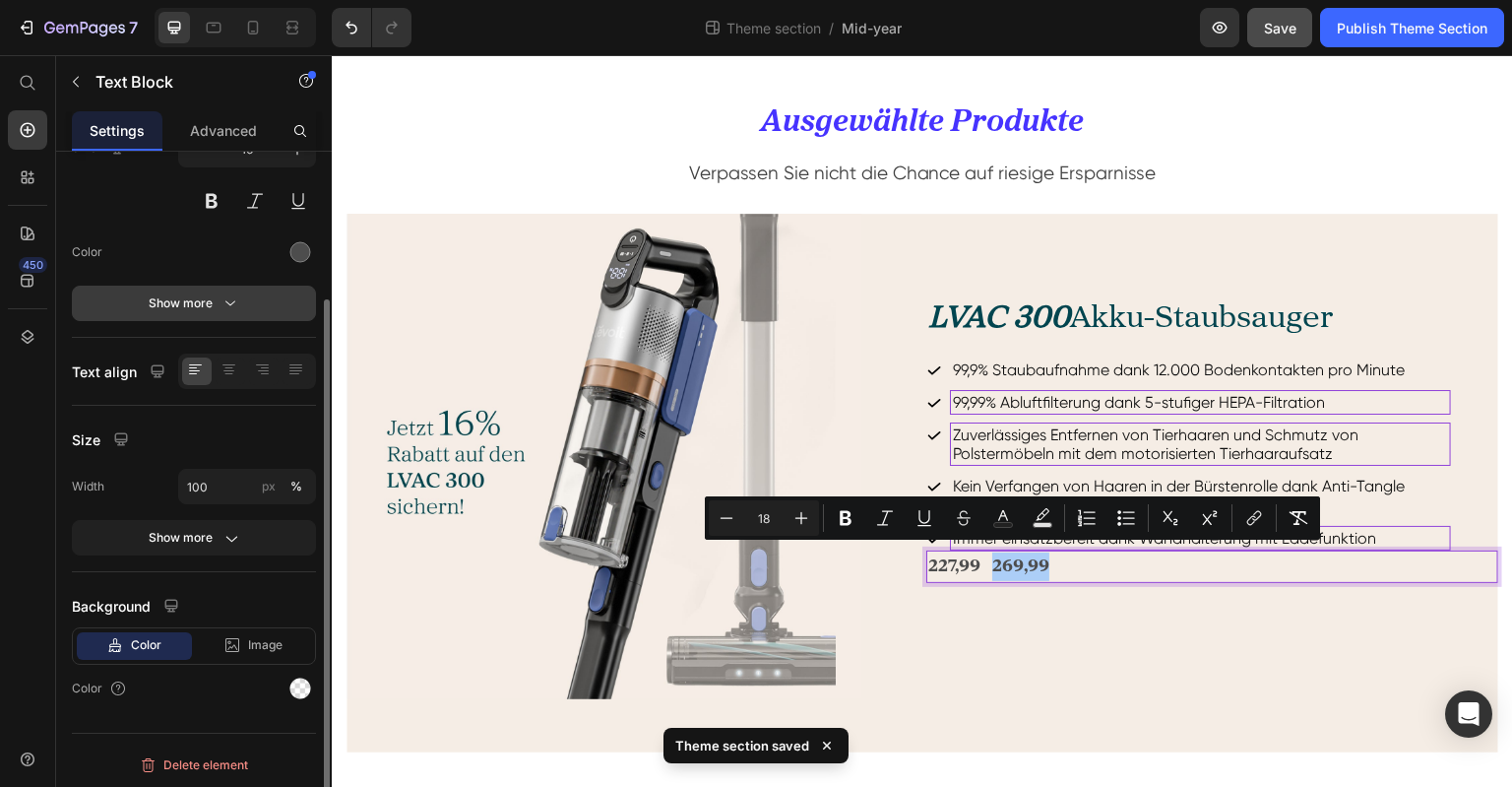 click 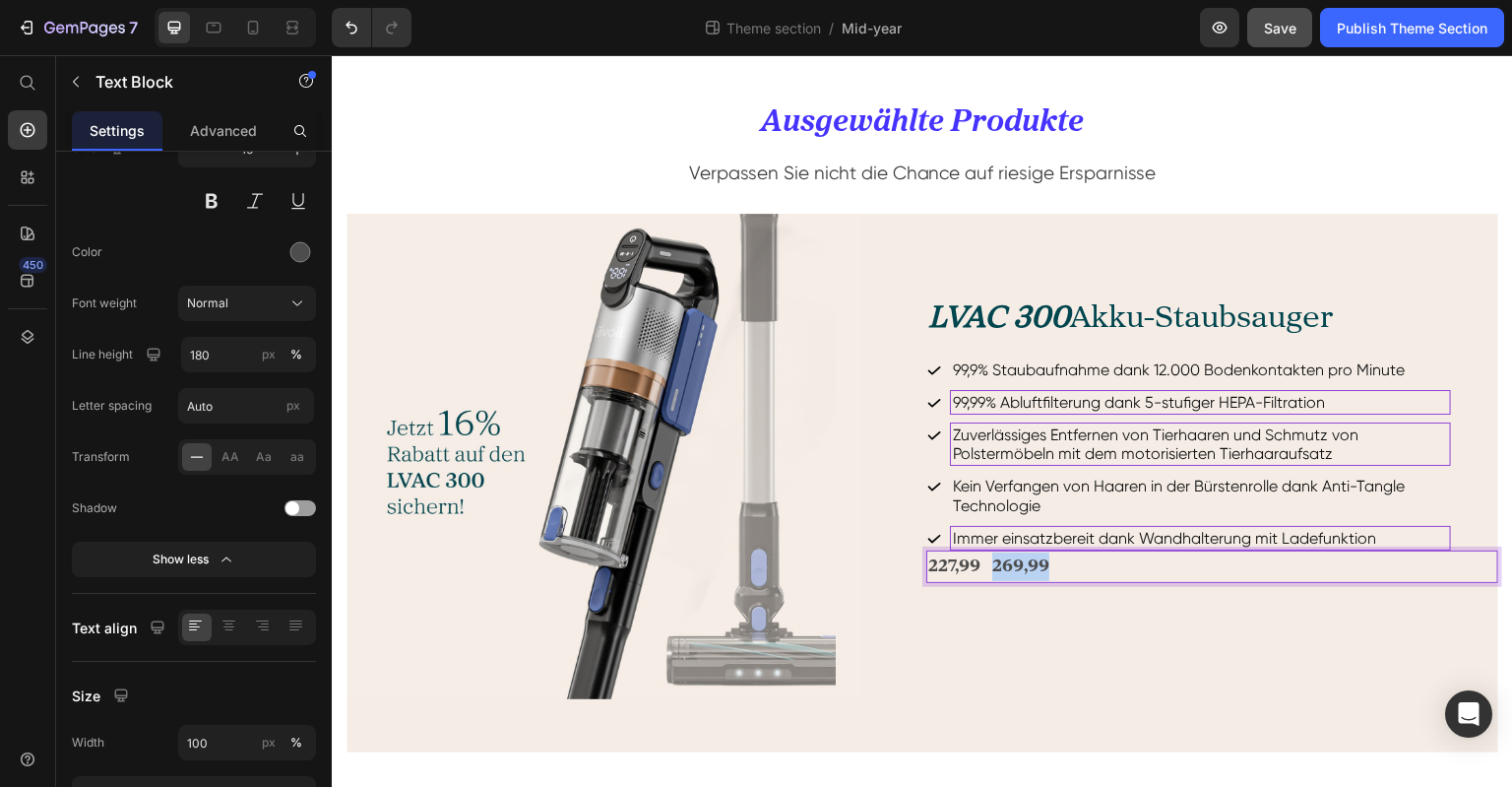 drag, startPoint x: 989, startPoint y: 558, endPoint x: 1038, endPoint y: 560, distance: 49.0408 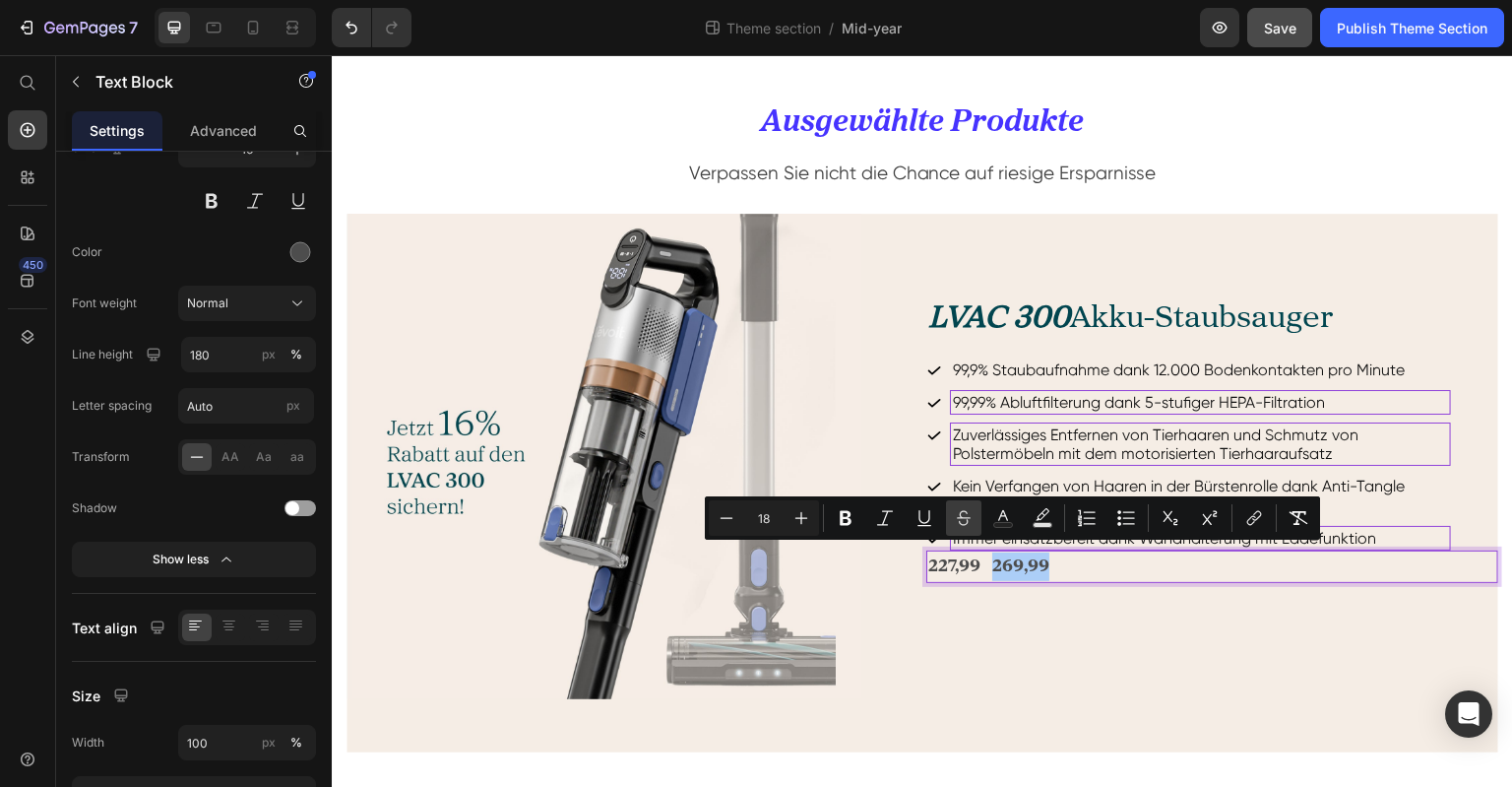 click 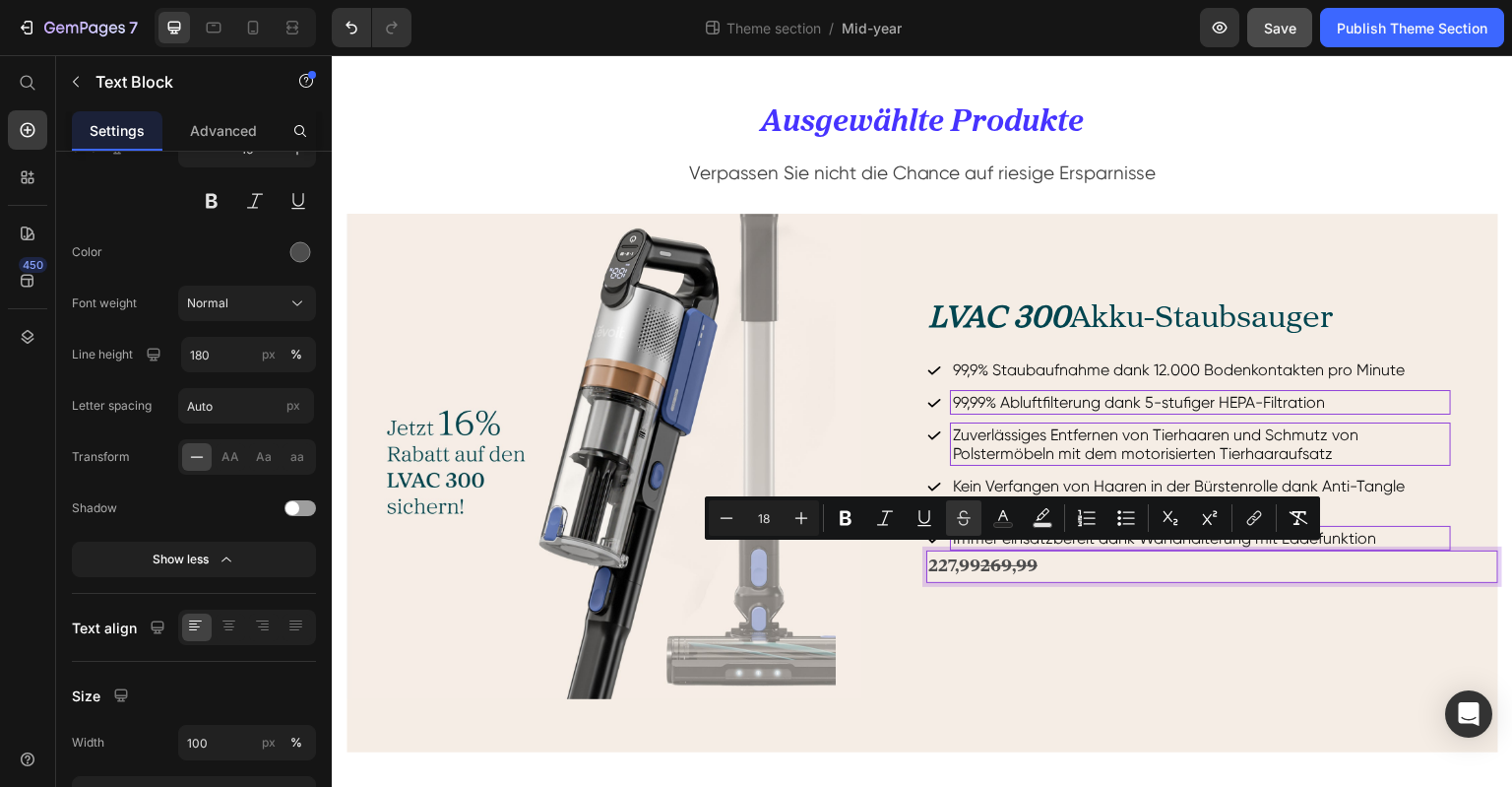 click on "227,99    269,99" at bounding box center [982, 566] 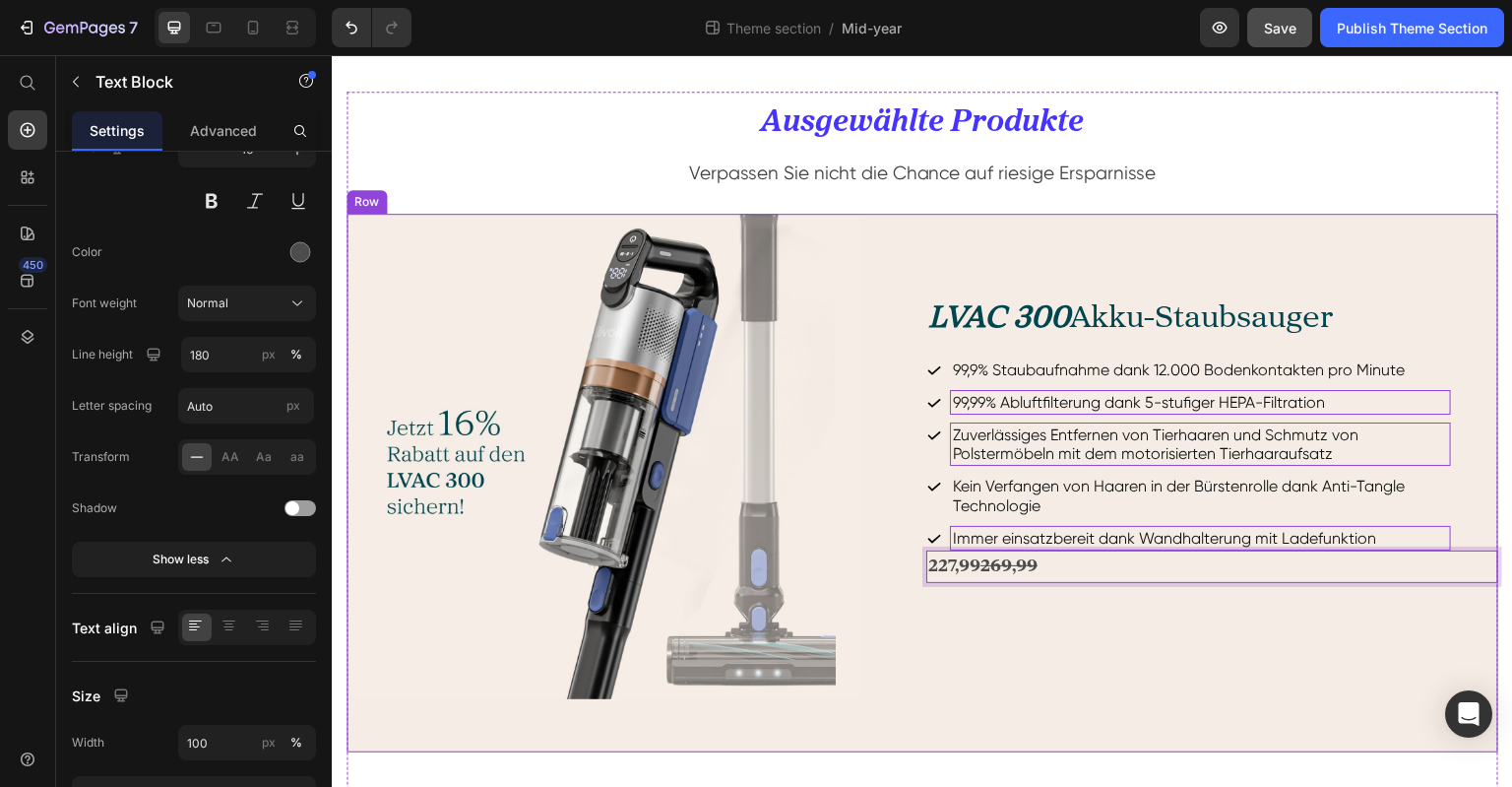 click on "LVAC 300  Akku-Staubsauger Heading 99,9% Staubaufnahme dank 12.000 Bodenkontakten pro Minute 99,99% Abluftfilterung dank 5-stufiger HEPA-Filtration Zuverlässiges Entfernen von Tierhaaren und Schmutz von Polstermöbeln mit dem motorisierten Tierhaaraufsatz Kein Verfangen von Haaren in der Bürstenrolle dank Anti-Tangle Technologie Immer einsatzbereit dank Wandhalterung mit Ladefunktion Item List 227,99    269,99 Text Block   0" at bounding box center [1212, 483] 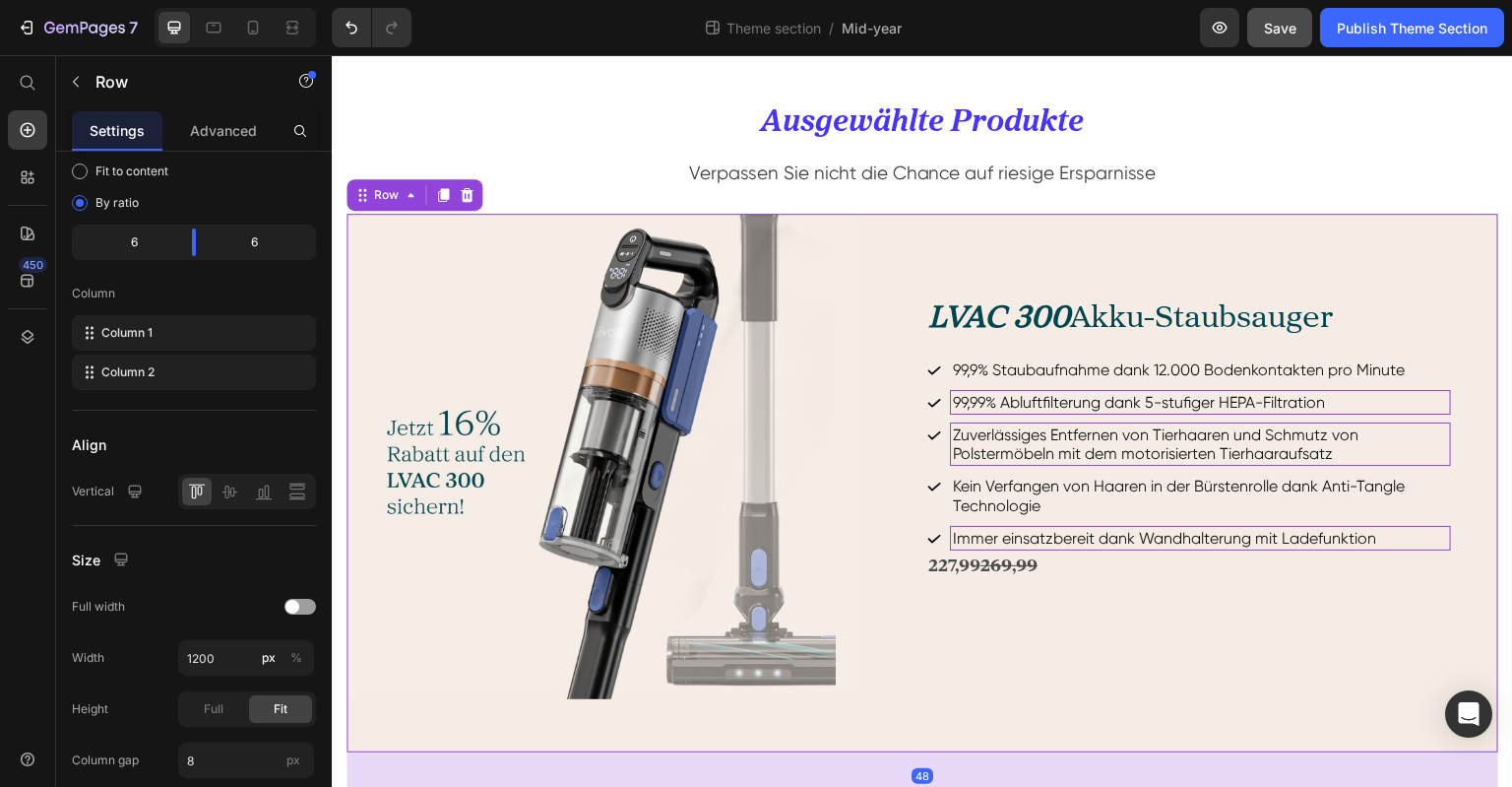 scroll, scrollTop: 0, scrollLeft: 0, axis: both 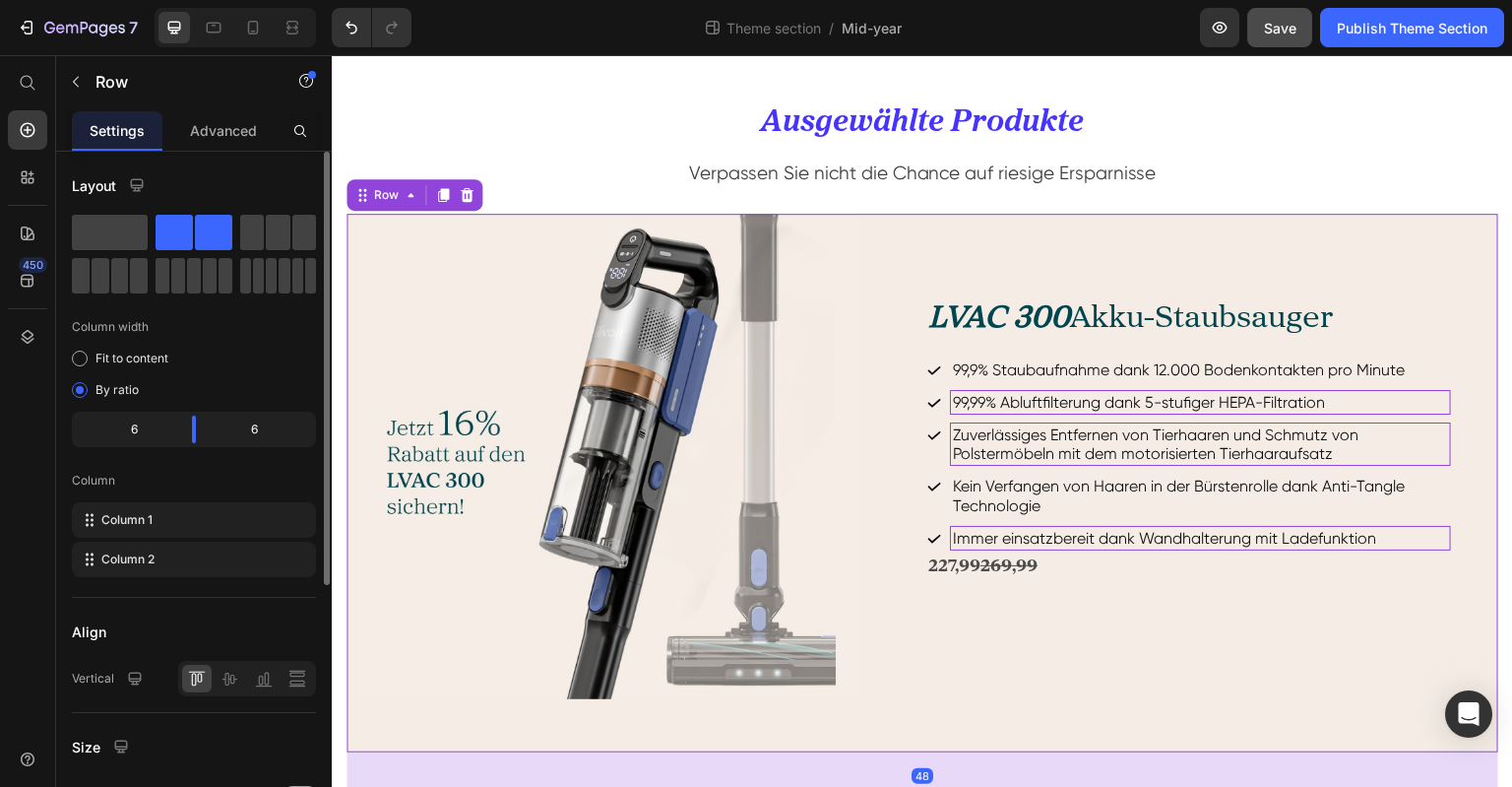 click on "227,99    269,99" at bounding box center (982, 566) 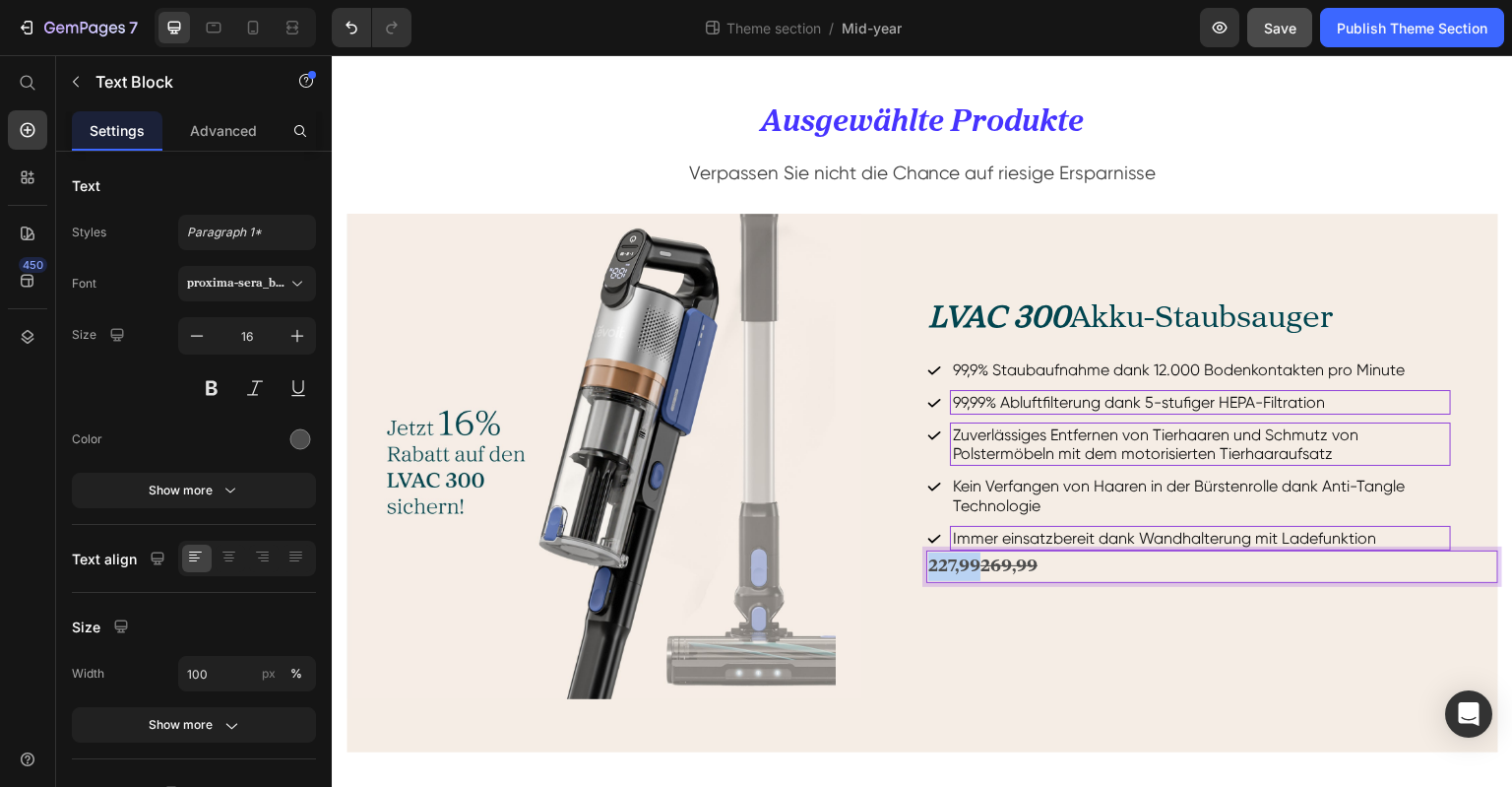 drag, startPoint x: 974, startPoint y: 557, endPoint x: 921, endPoint y: 557, distance: 53 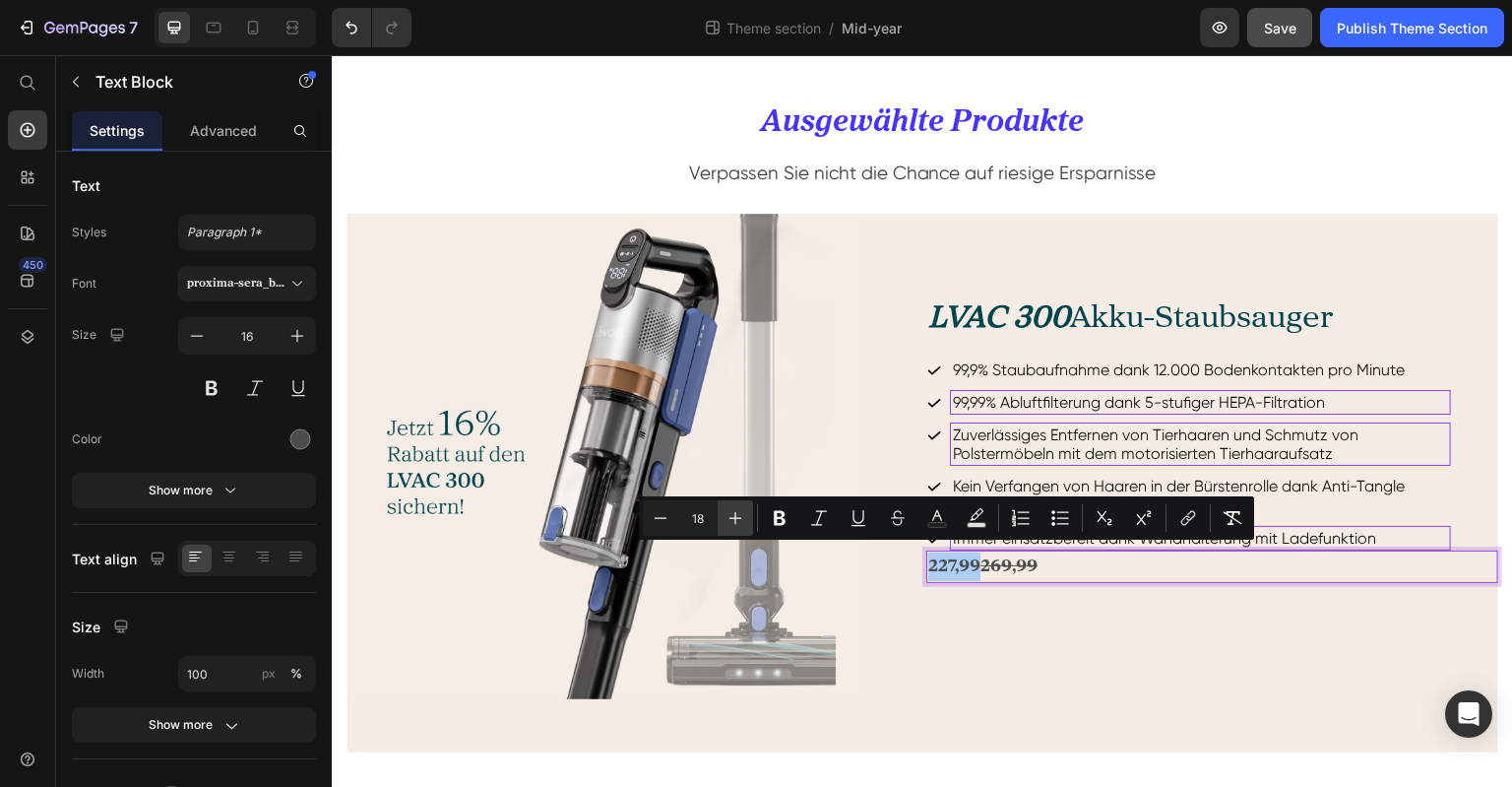click 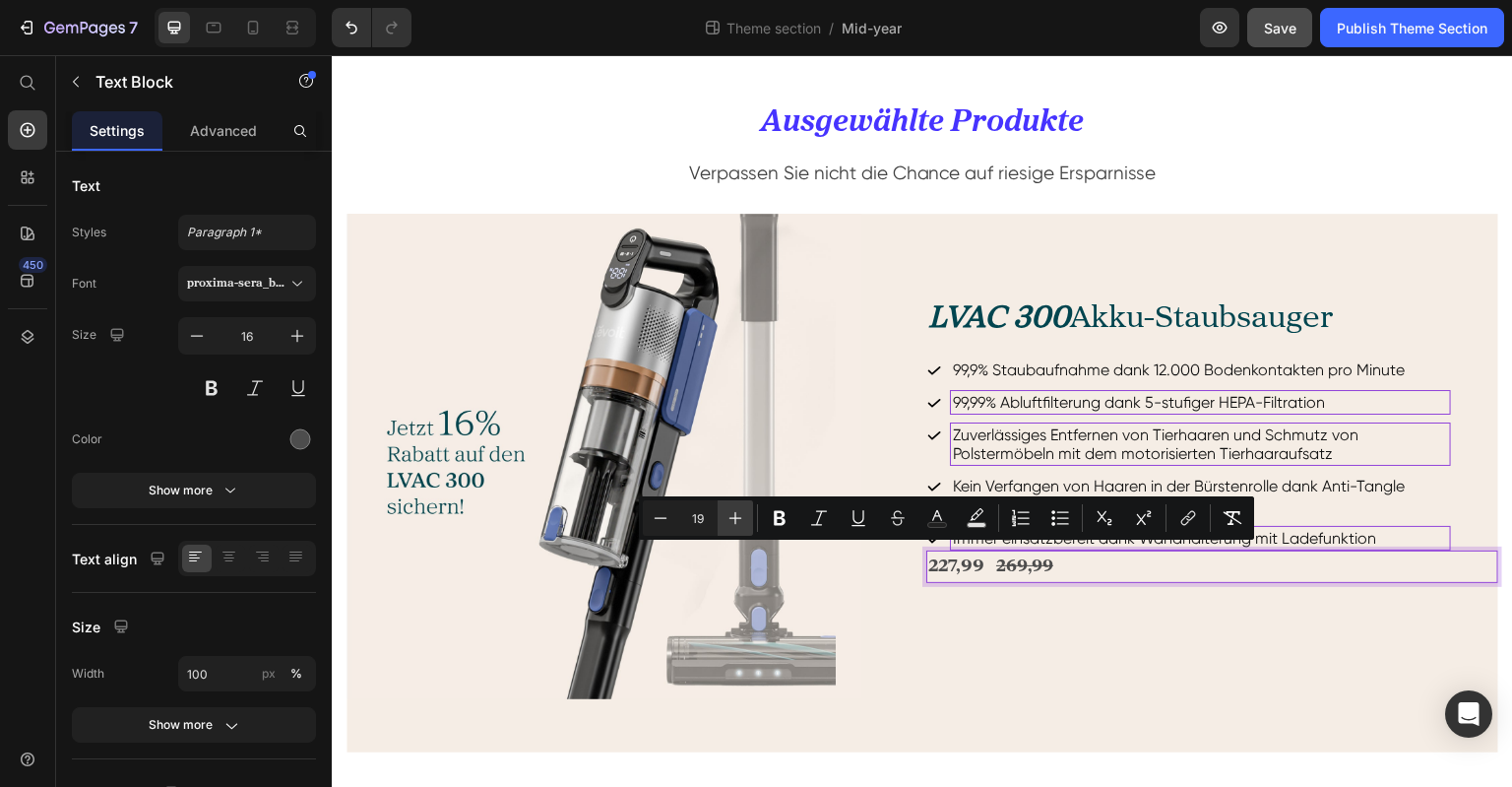 click 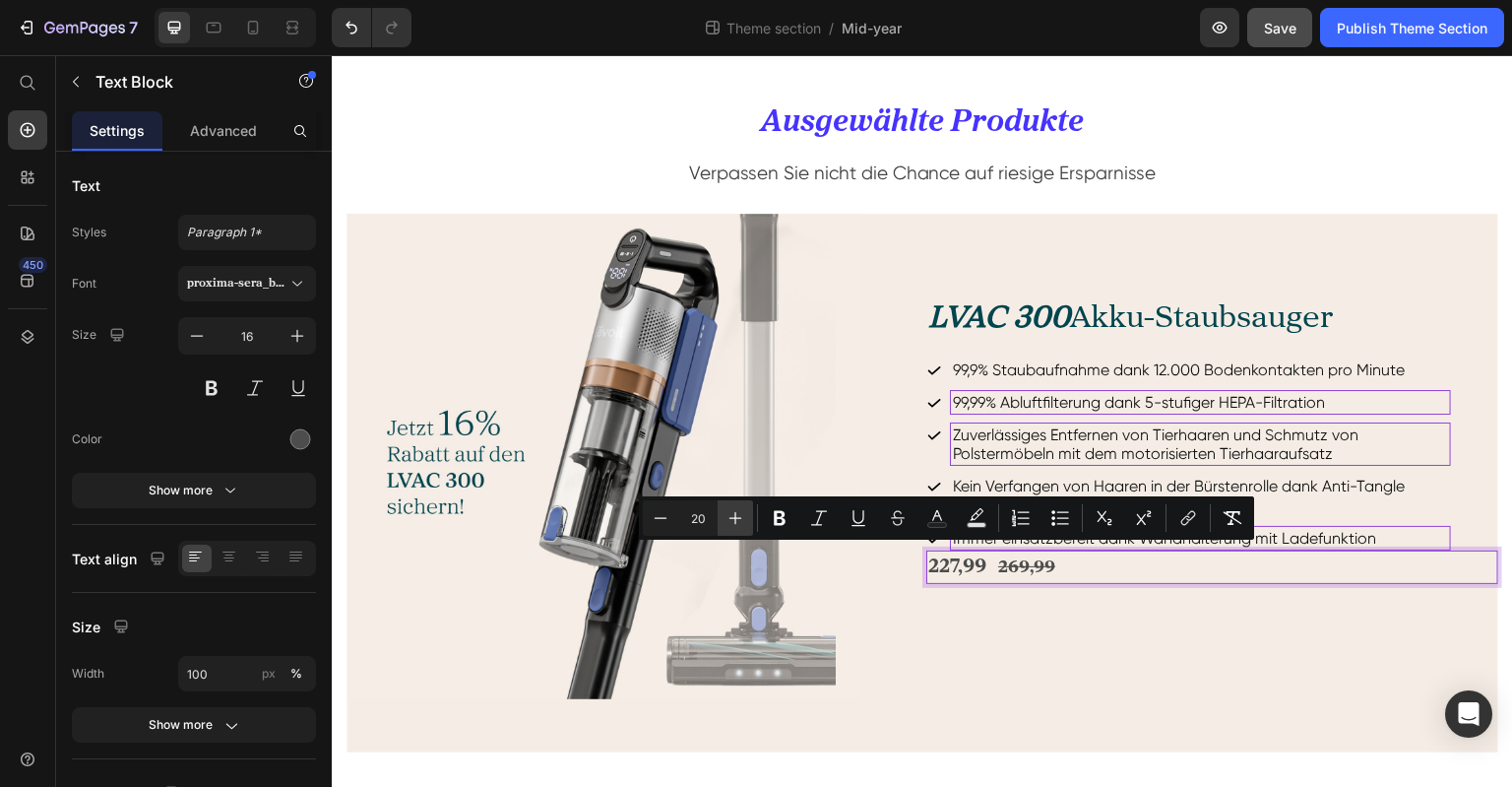 click 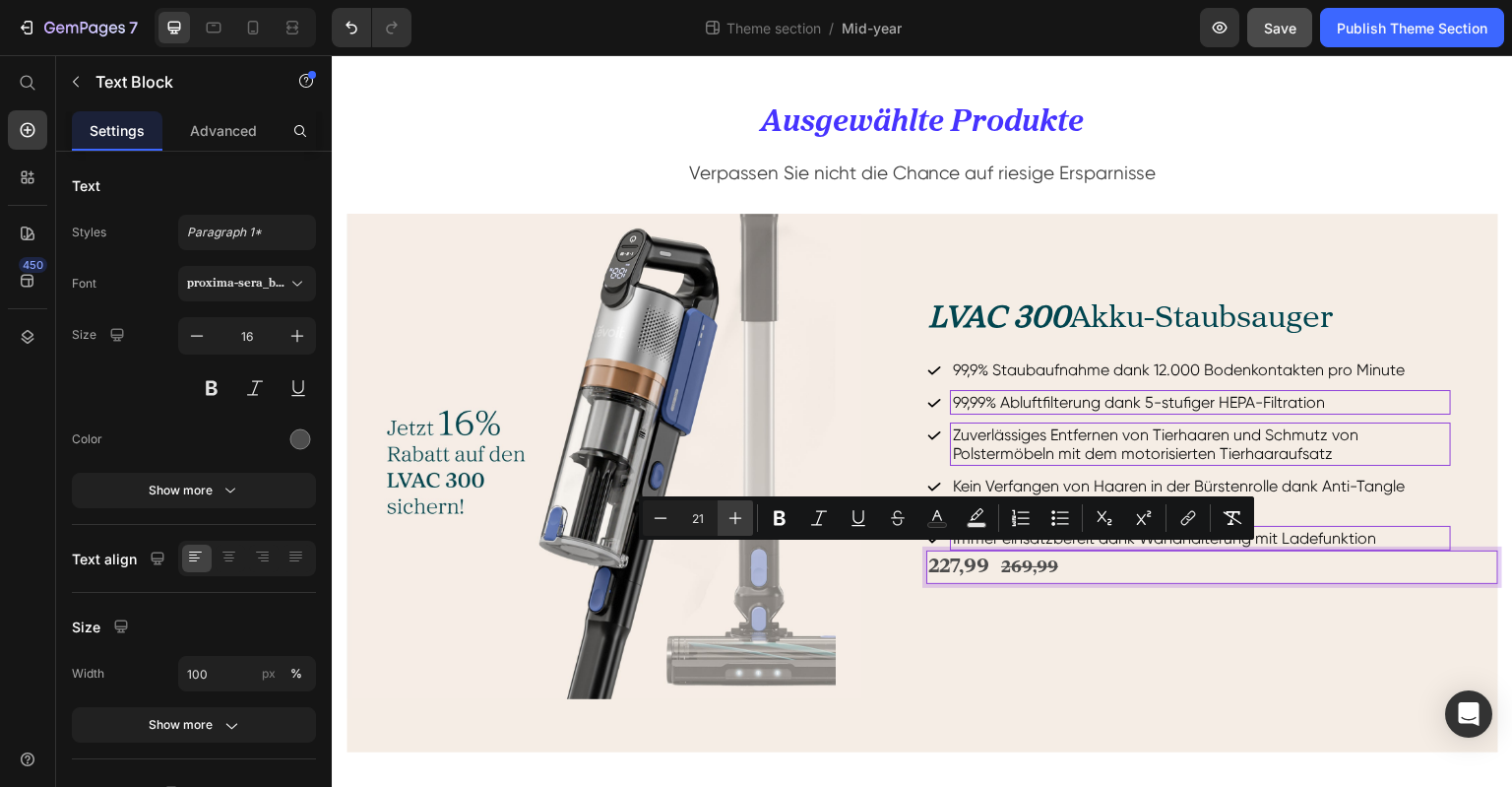 click 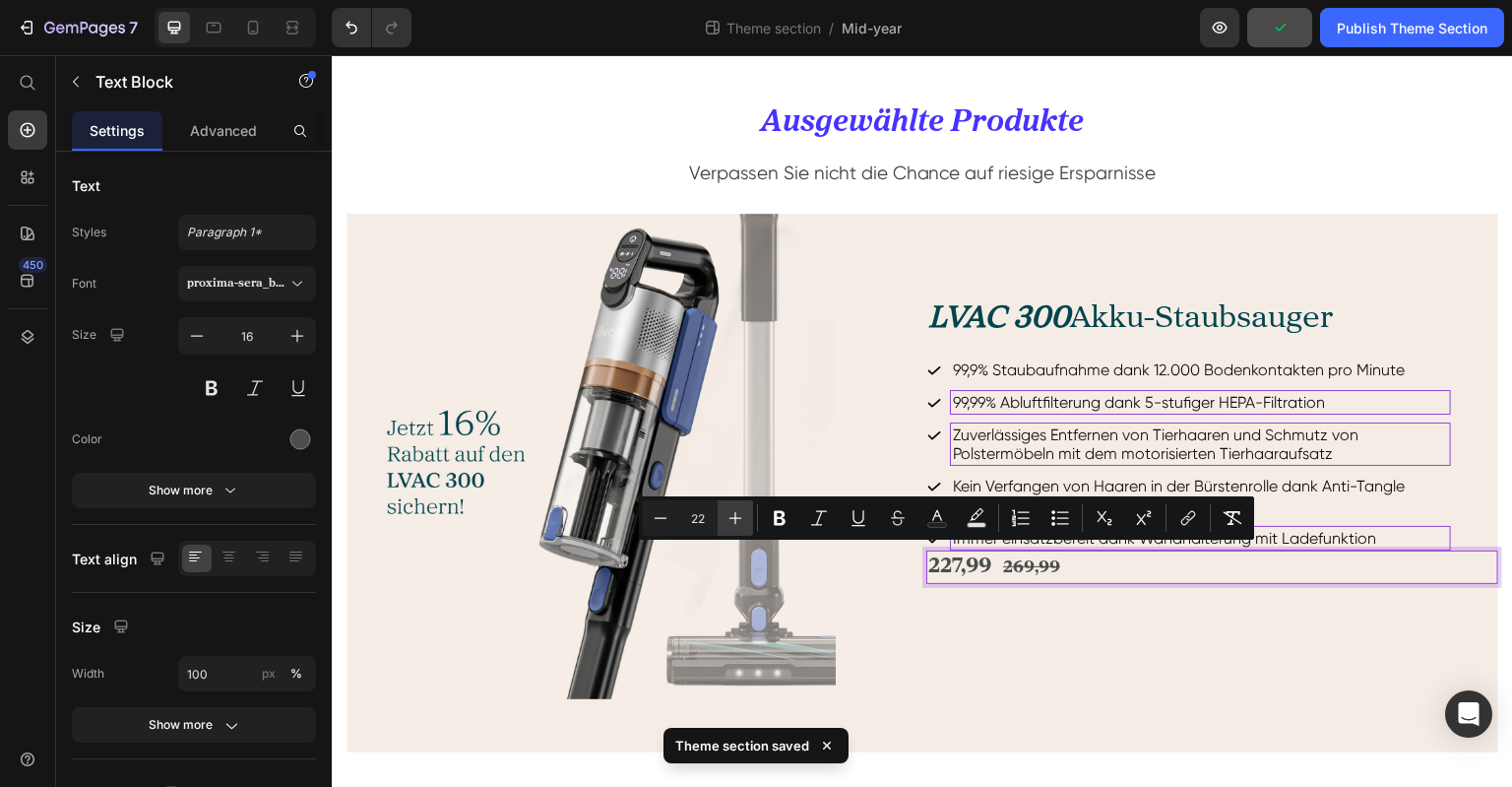 click 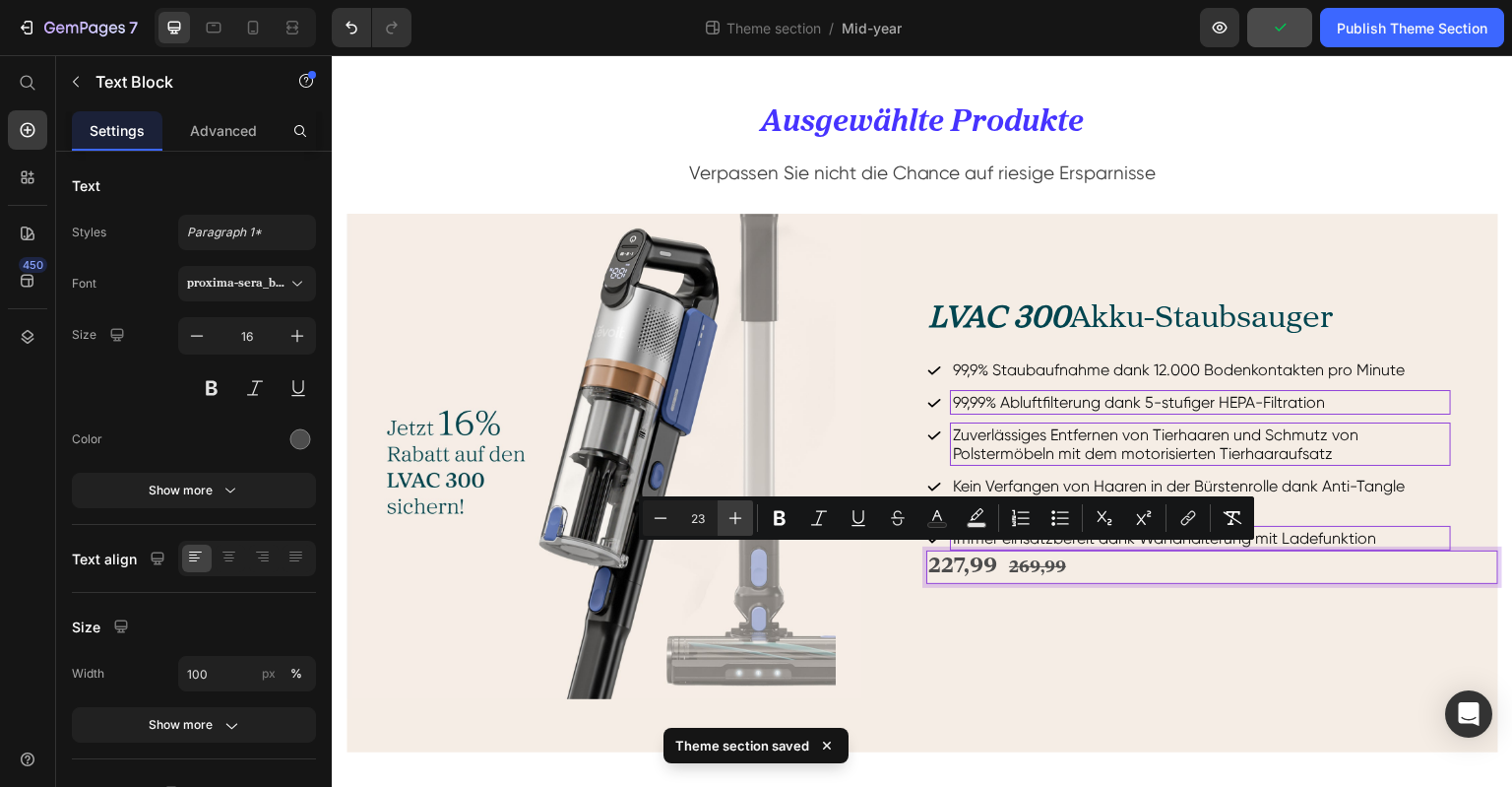 click 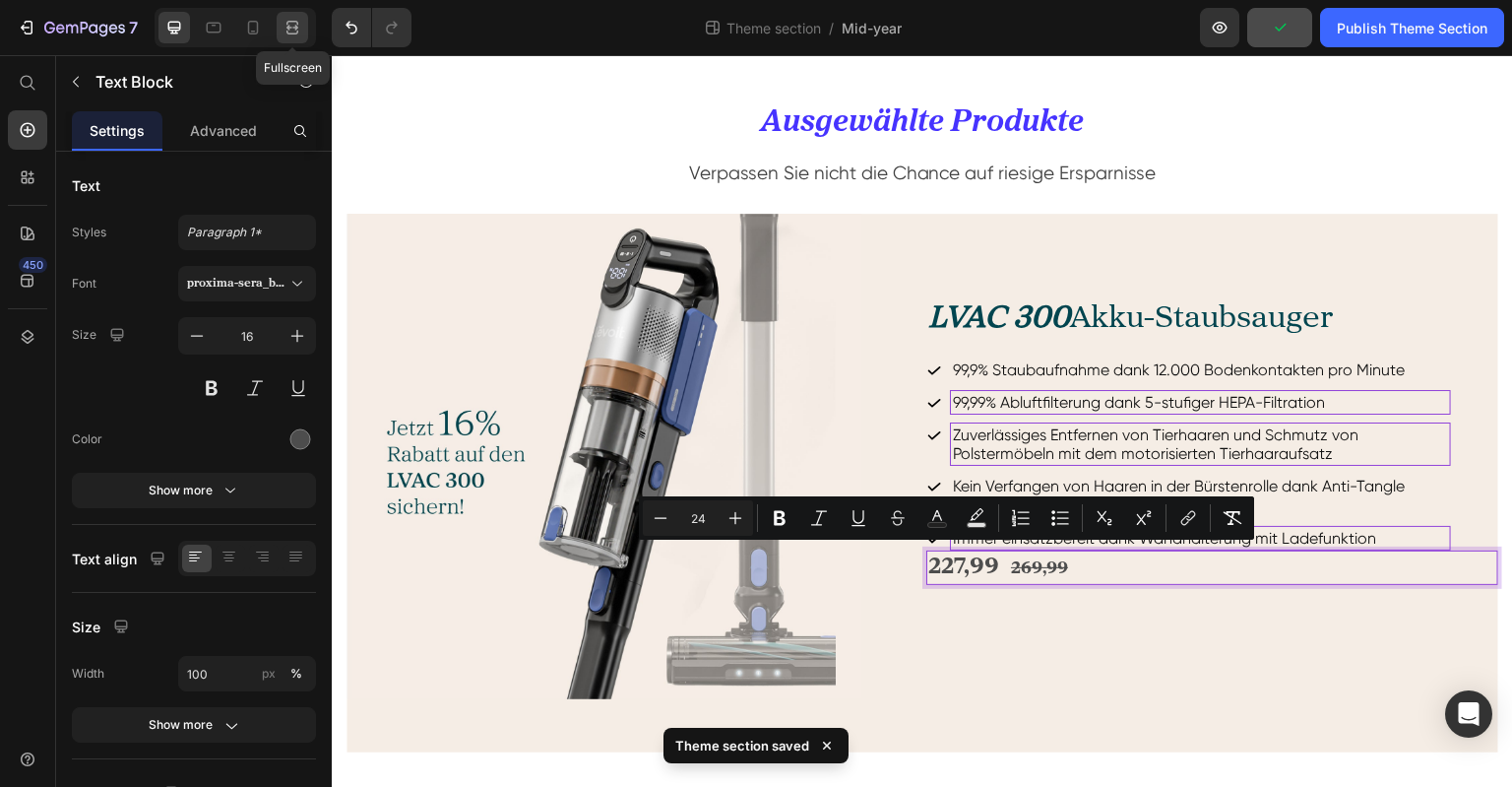 click 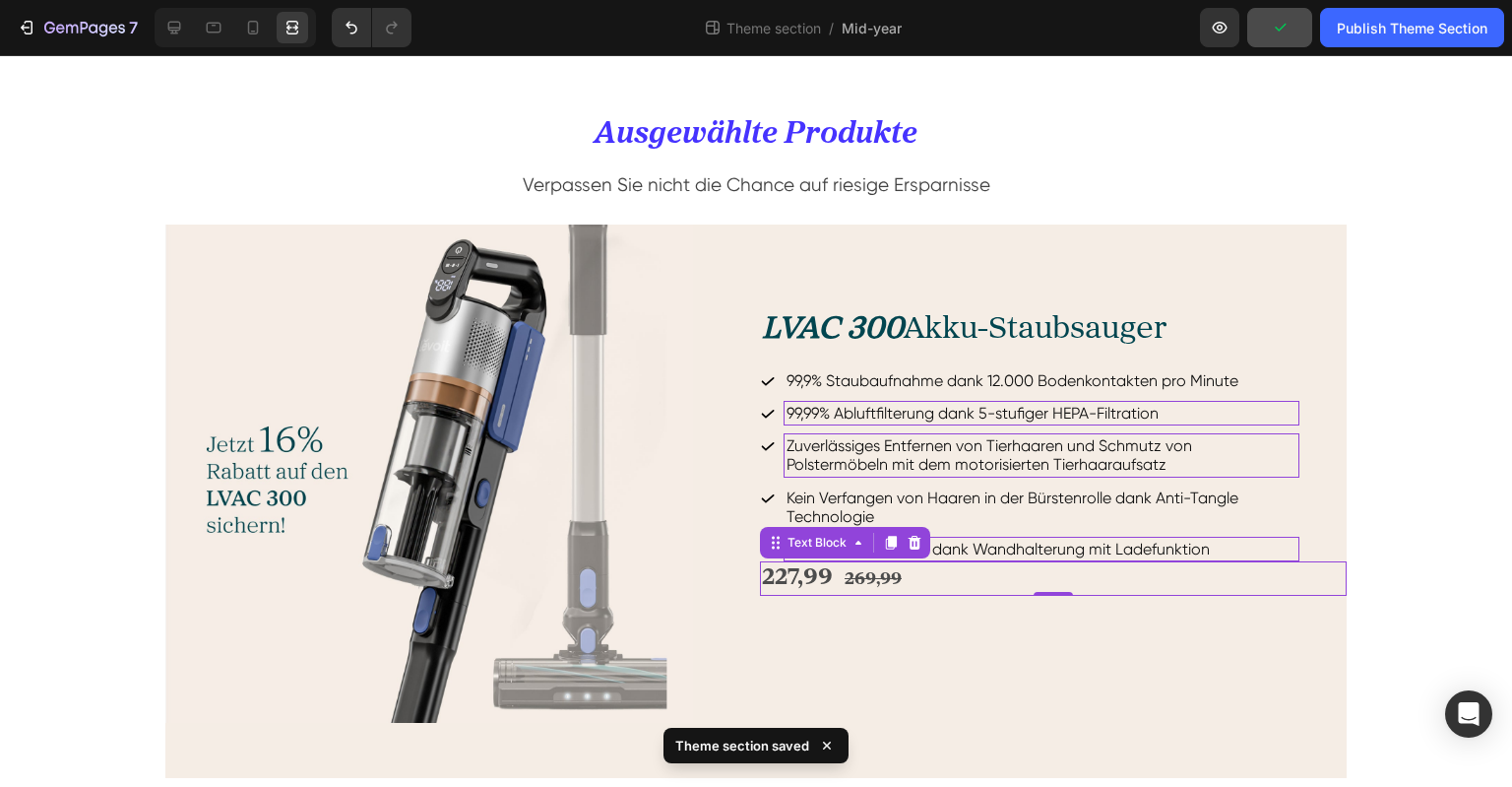 scroll, scrollTop: 615, scrollLeft: 0, axis: vertical 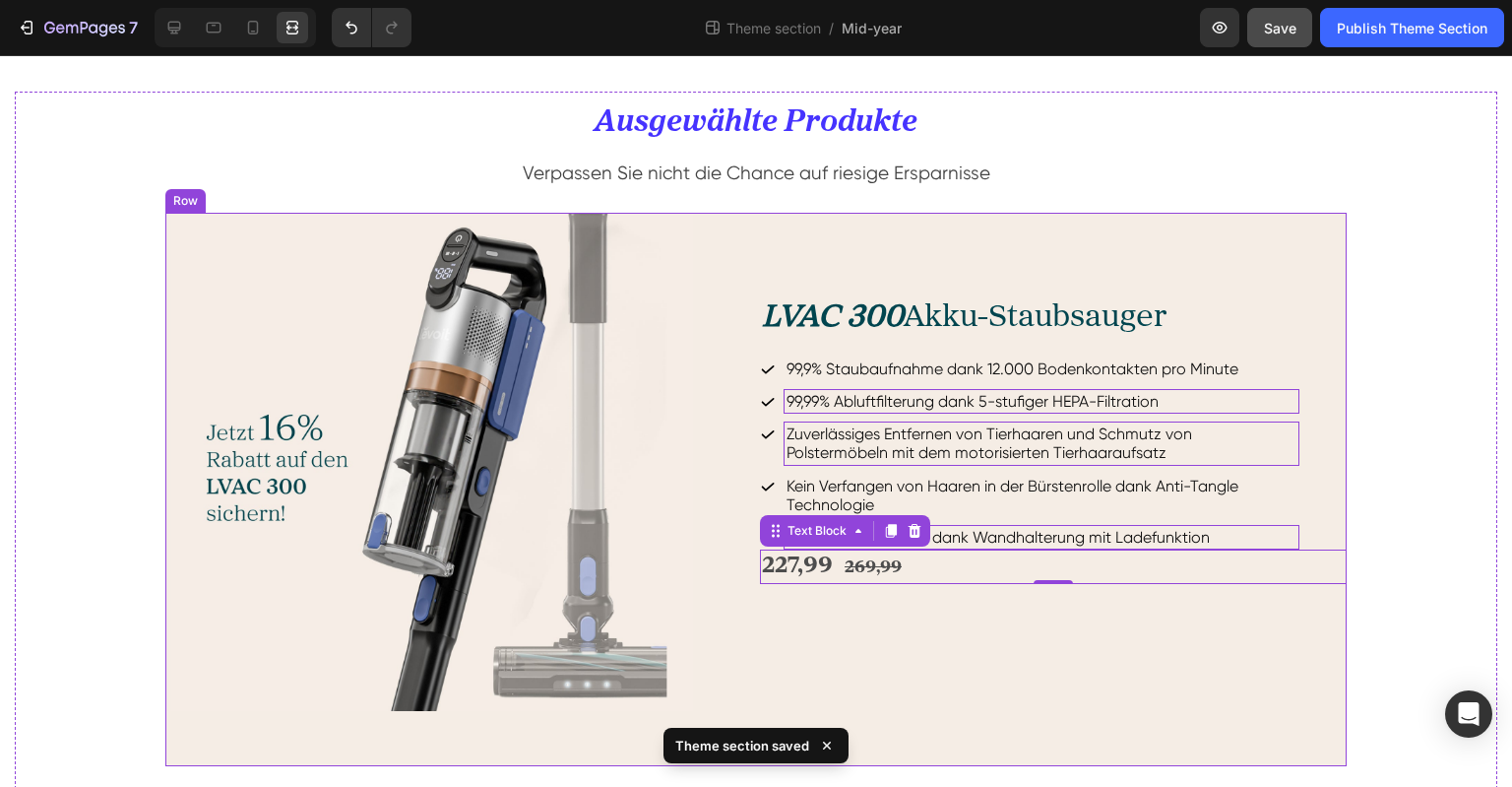 click on "LVAC 300  Akku-Staubsauger Heading 99,9% Staubaufnahme dank 12.000 Bodenkontakten pro Minute 99,99% Abluftfilterung dank 5-stufiger HEPA-Filtration Zuverlässiges Entfernen von Tierhaaren und Schmutz von Polstermöbeln mit dem motorisierten Tierhaaraufsatz Kein Verfangen von Haaren in der Bürstenrolle dank Anti-Tangle Technologie Immer einsatzbereit dank Wandhalterung mit Ladefunktion Item List 227,99     269,99 Text Block   0" at bounding box center (1053, 490) 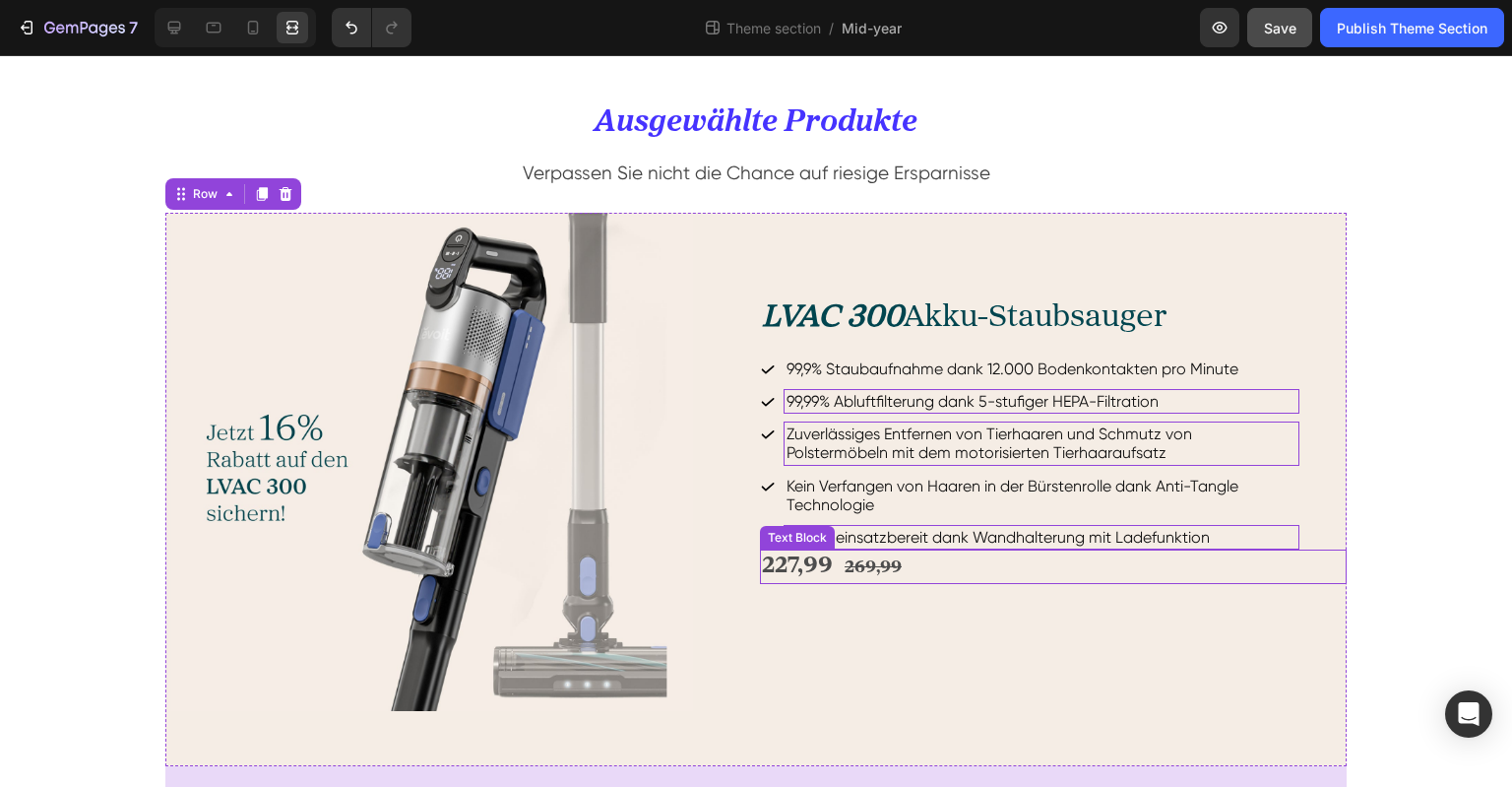 drag, startPoint x: 968, startPoint y: 555, endPoint x: 952, endPoint y: 556, distance: 16.03122 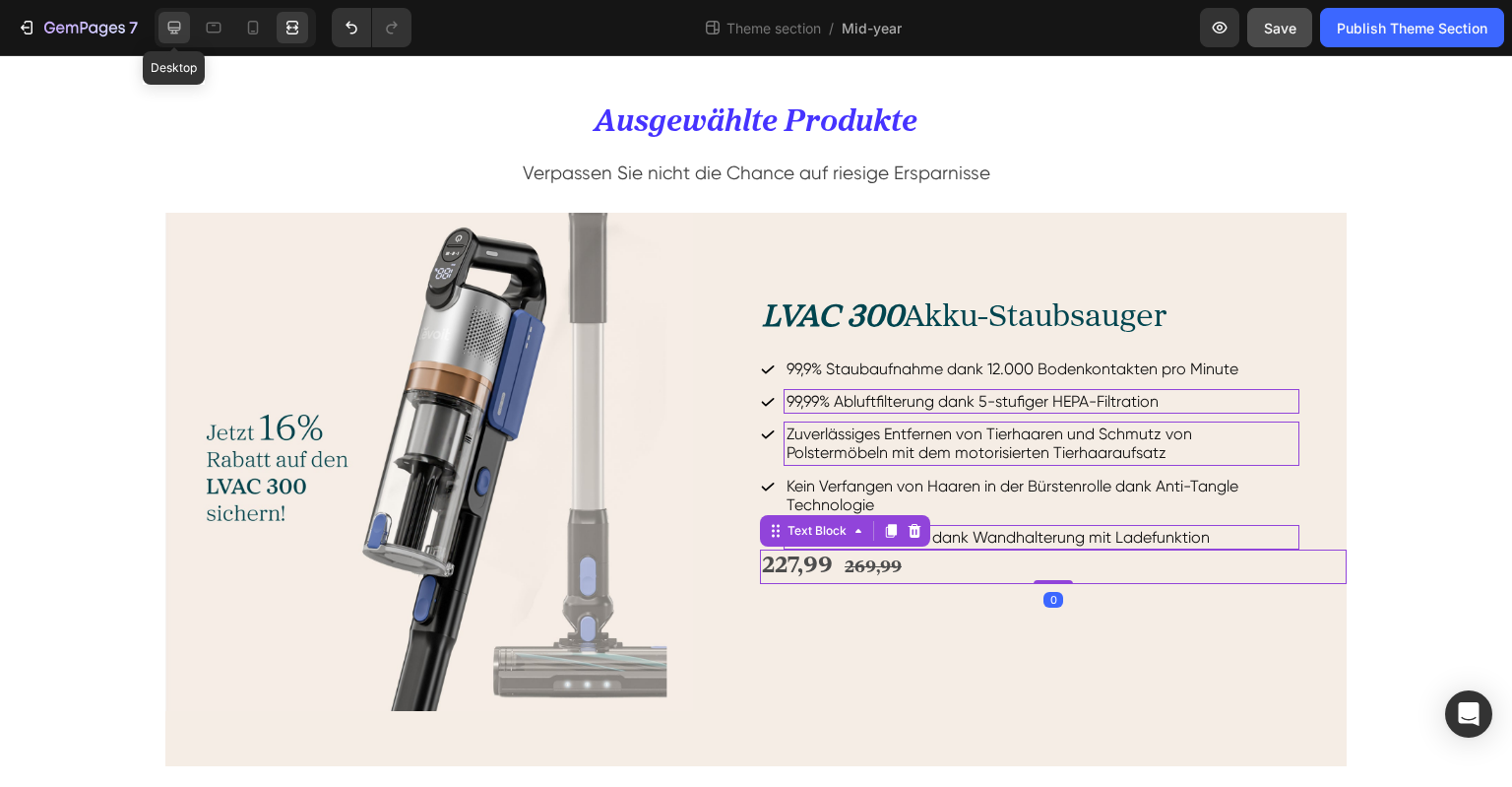 click 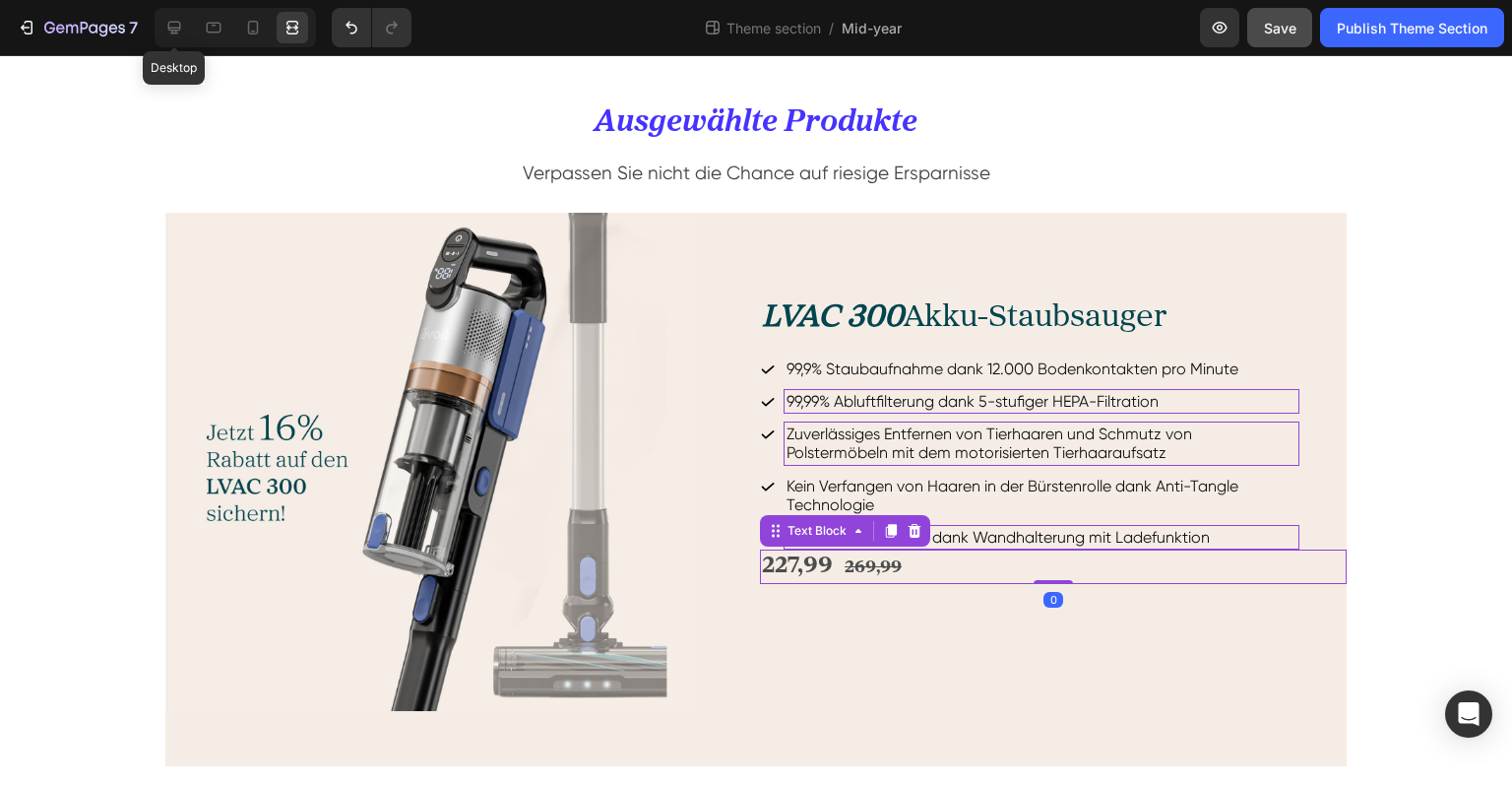 scroll, scrollTop: 528, scrollLeft: 0, axis: vertical 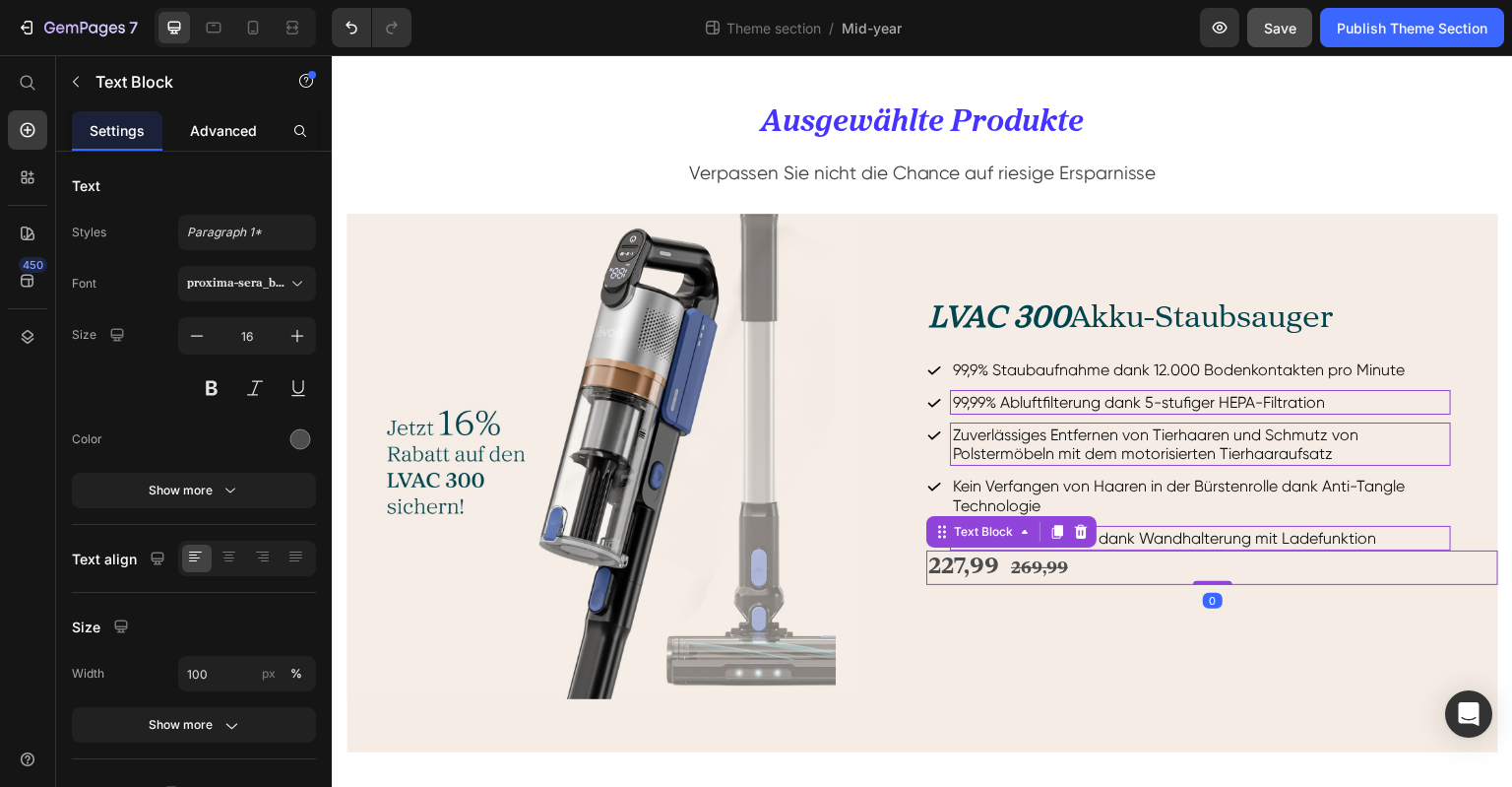 click on "Advanced" 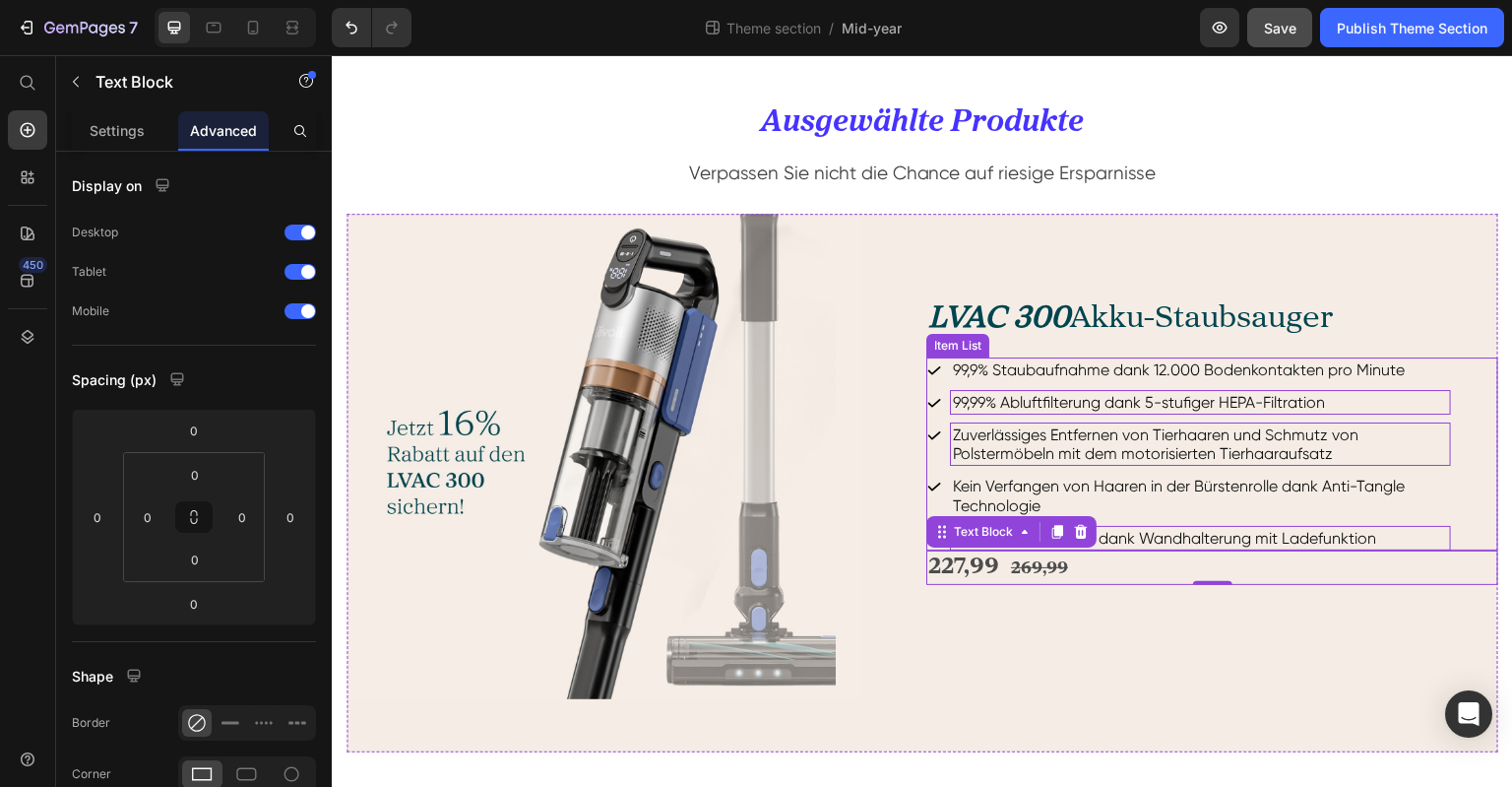 click on "99,9% Staubaufnahme dank 12.000 Bodenkontakten pro Minute 99,99% Abluftfilterung dank 5-stufiger HEPA-Filtration Zuverlässiges Entfernen von Tierhaaren und Schmutz von Polstermöbeln mit dem motorisierten Tierhaaraufsatz Kein Verfangen von Haaren in der Bürstenrolle dank Anti-Tangle Technologie Immer einsatzbereit dank Wandhalterung mit Ladefunktion Item List" at bounding box center [1212, 454] 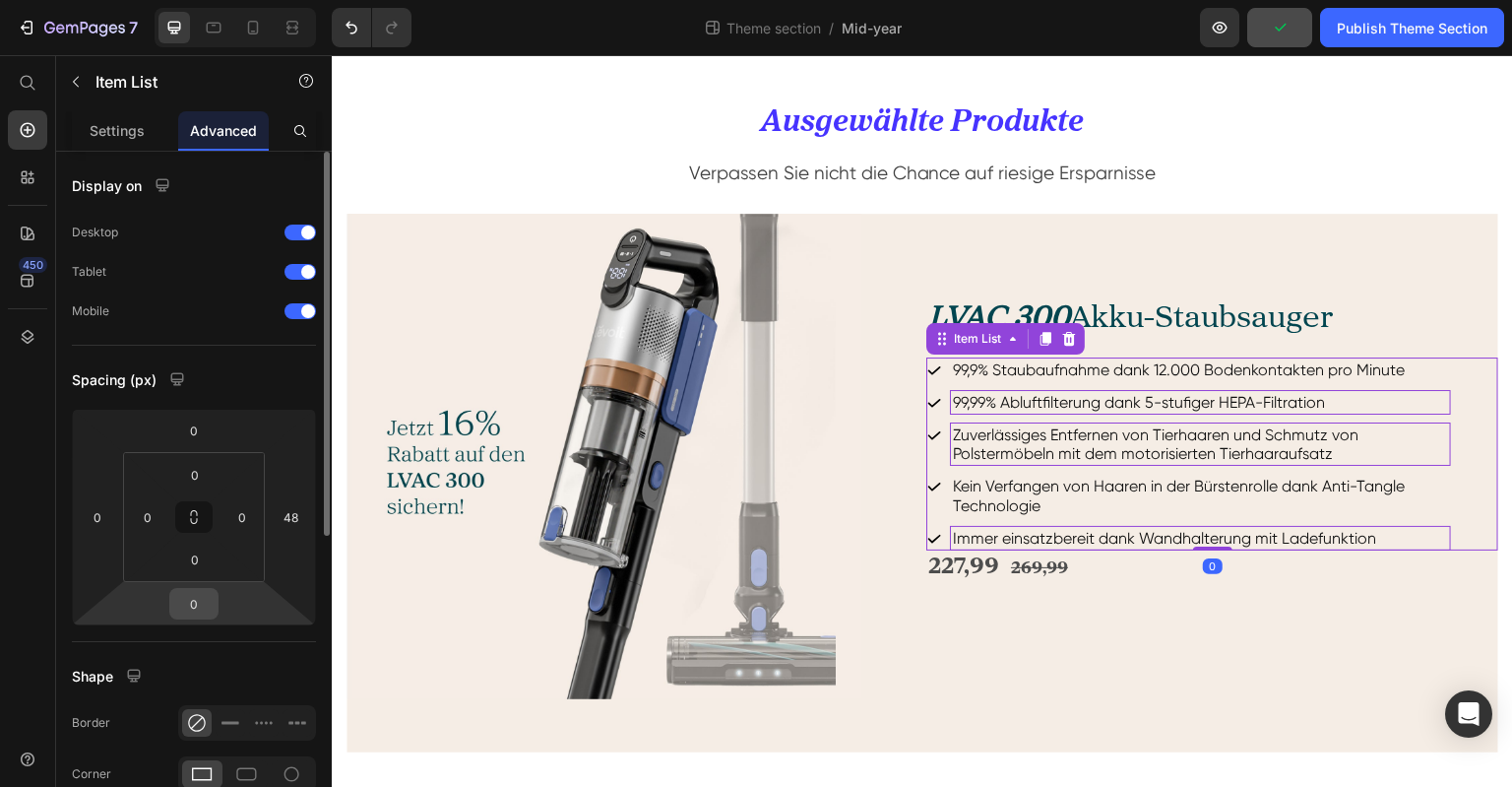 click on "0" at bounding box center (194, 604) 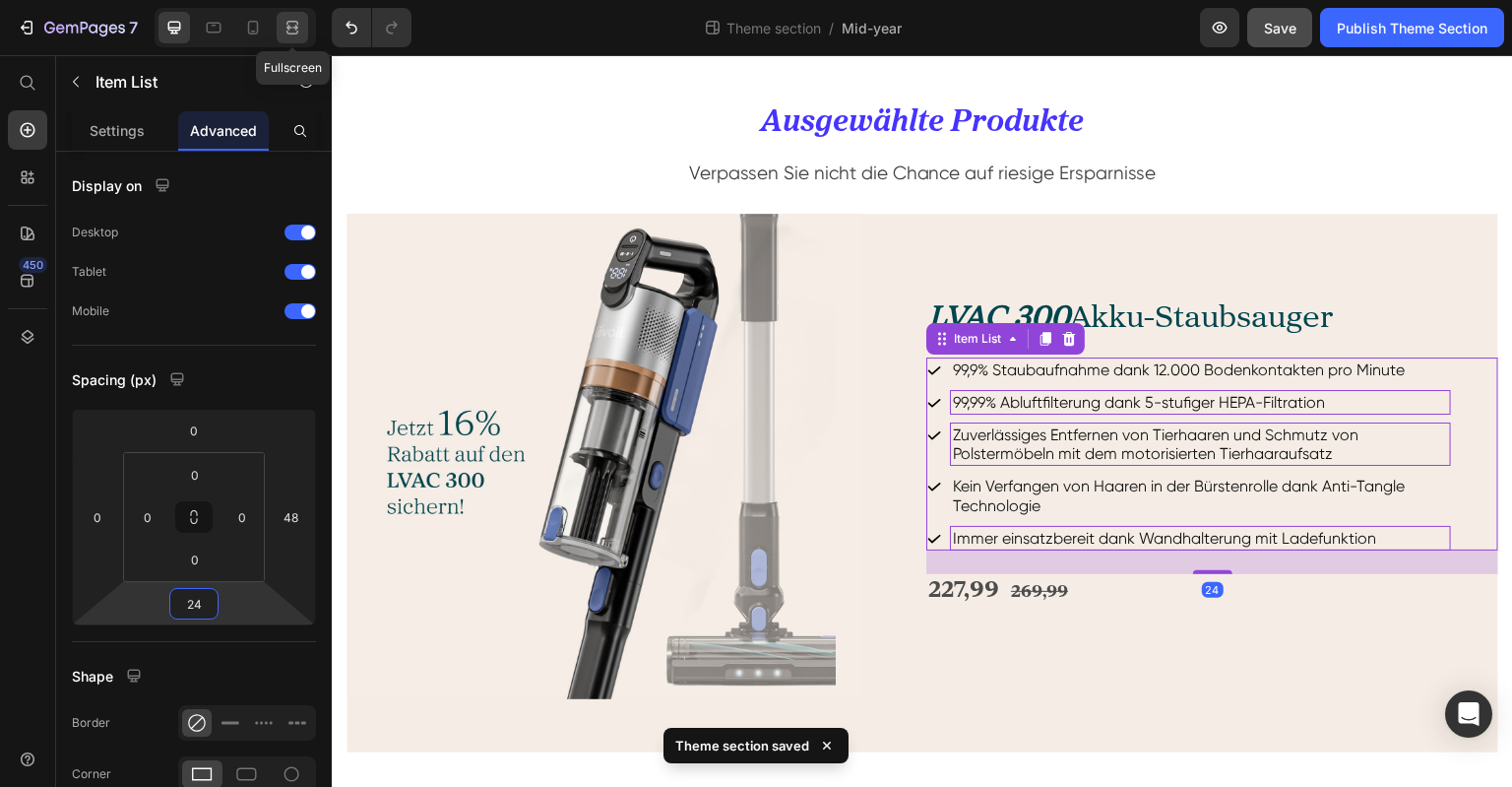 type on "24" 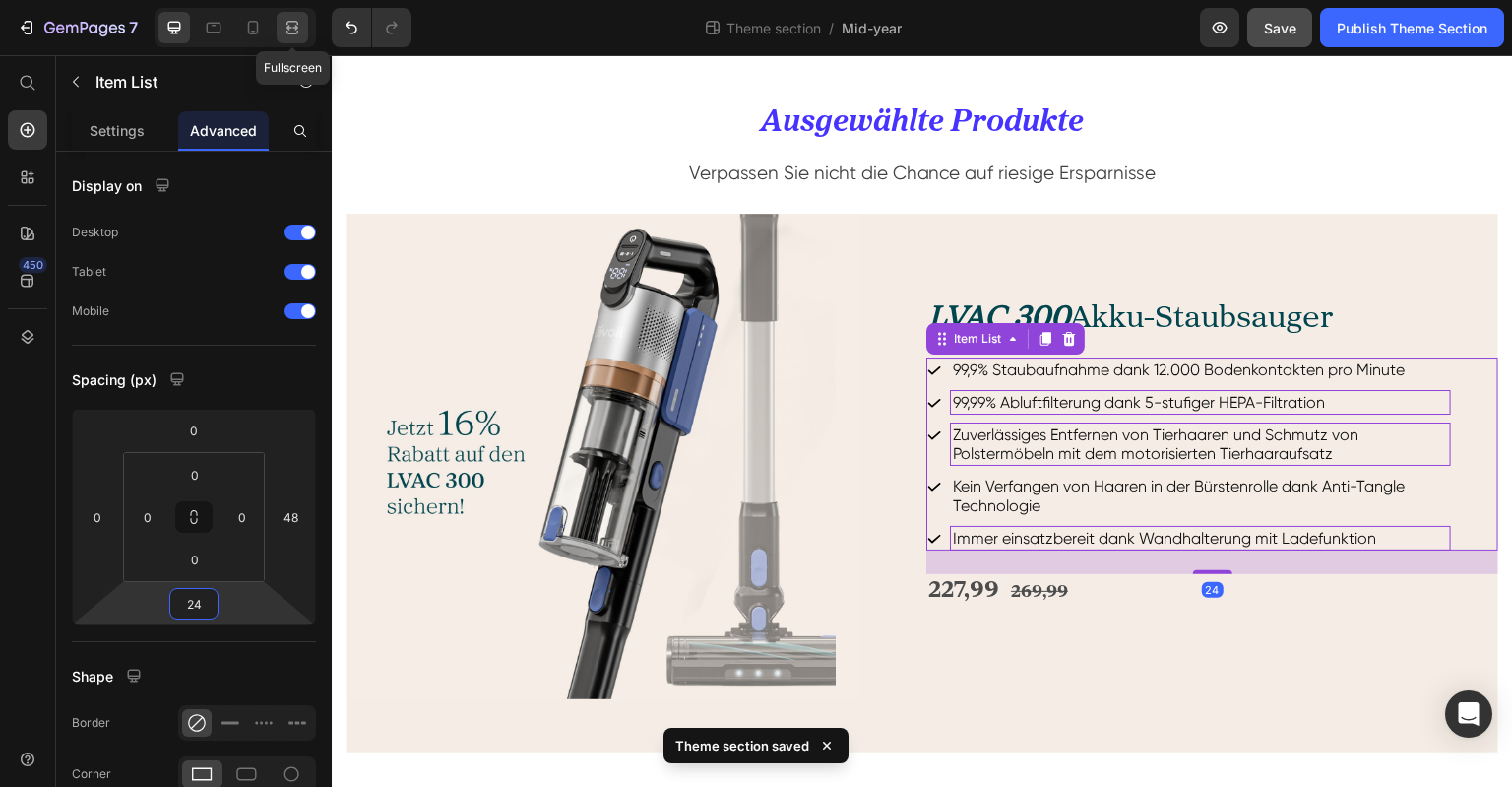 click 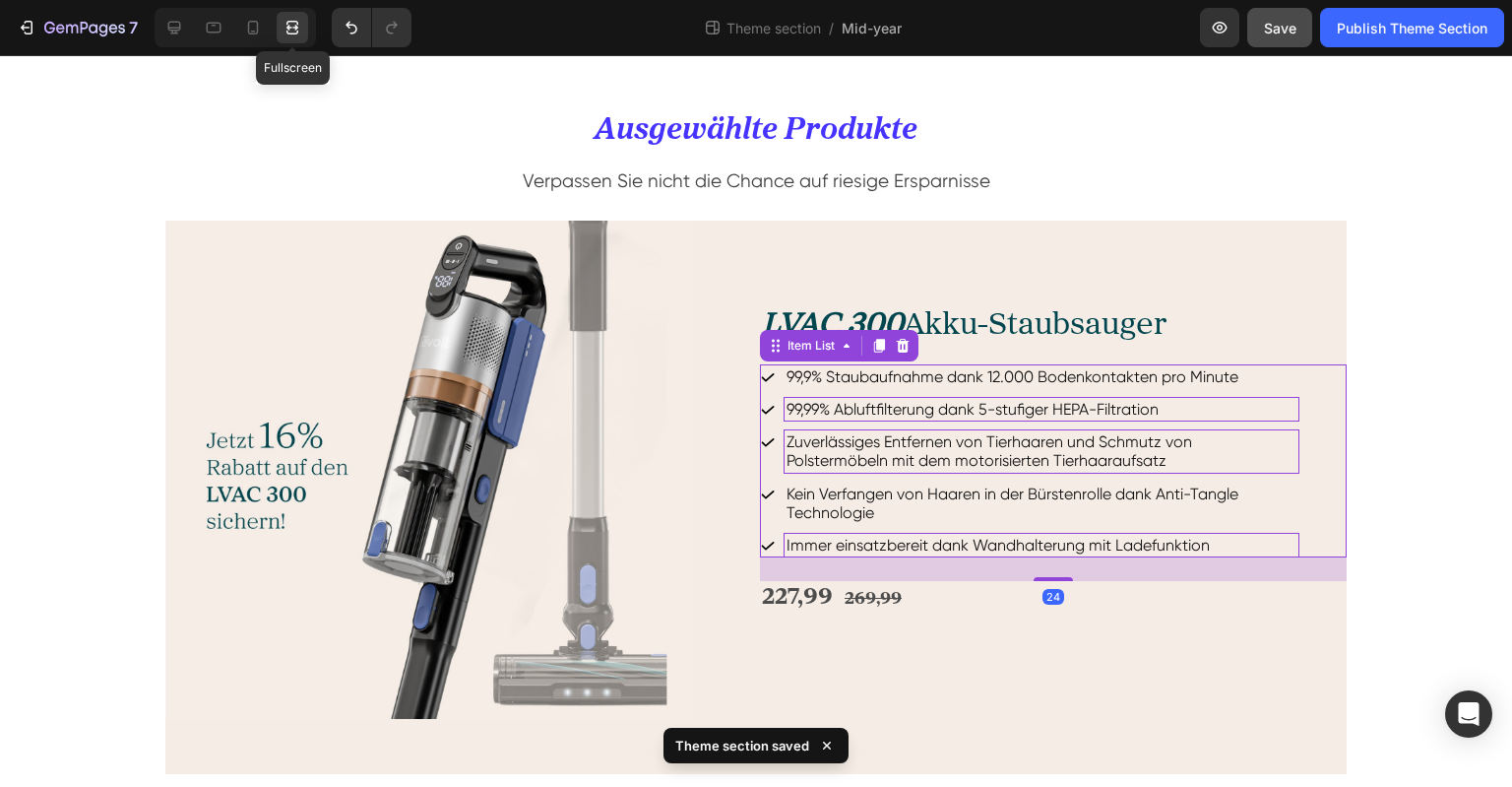 scroll, scrollTop: 615, scrollLeft: 0, axis: vertical 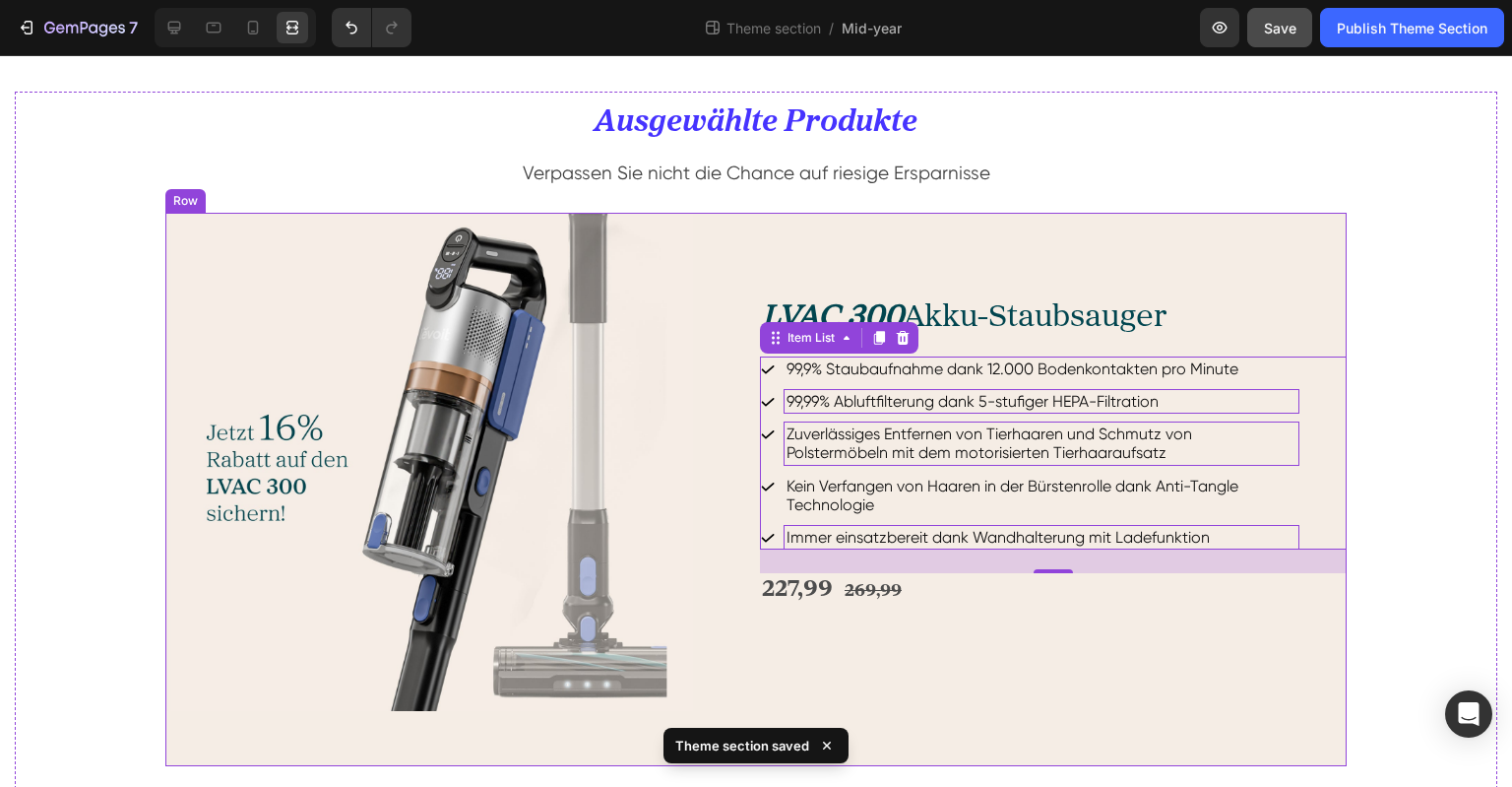 click on "LVAC 300  Akku-Staubsauger Heading 99,9% Staubaufnahme dank 12.000 Bodenkontakten pro Minute 99,99% Abluftfilterung dank 5-stufiger HEPA-Filtration Zuverlässiges Entfernen von Tierhaaren und Schmutz von Polstermöbeln mit dem motorisierten Tierhaaraufsatz Kein Verfangen von Haaren in der Bürstenrolle dank Anti-Tangle Technologie Immer einsatzbereit dank Wandhalterung mit Ladefunktion Item List   24 227,99     269,99 Text Block" at bounding box center (1053, 490) 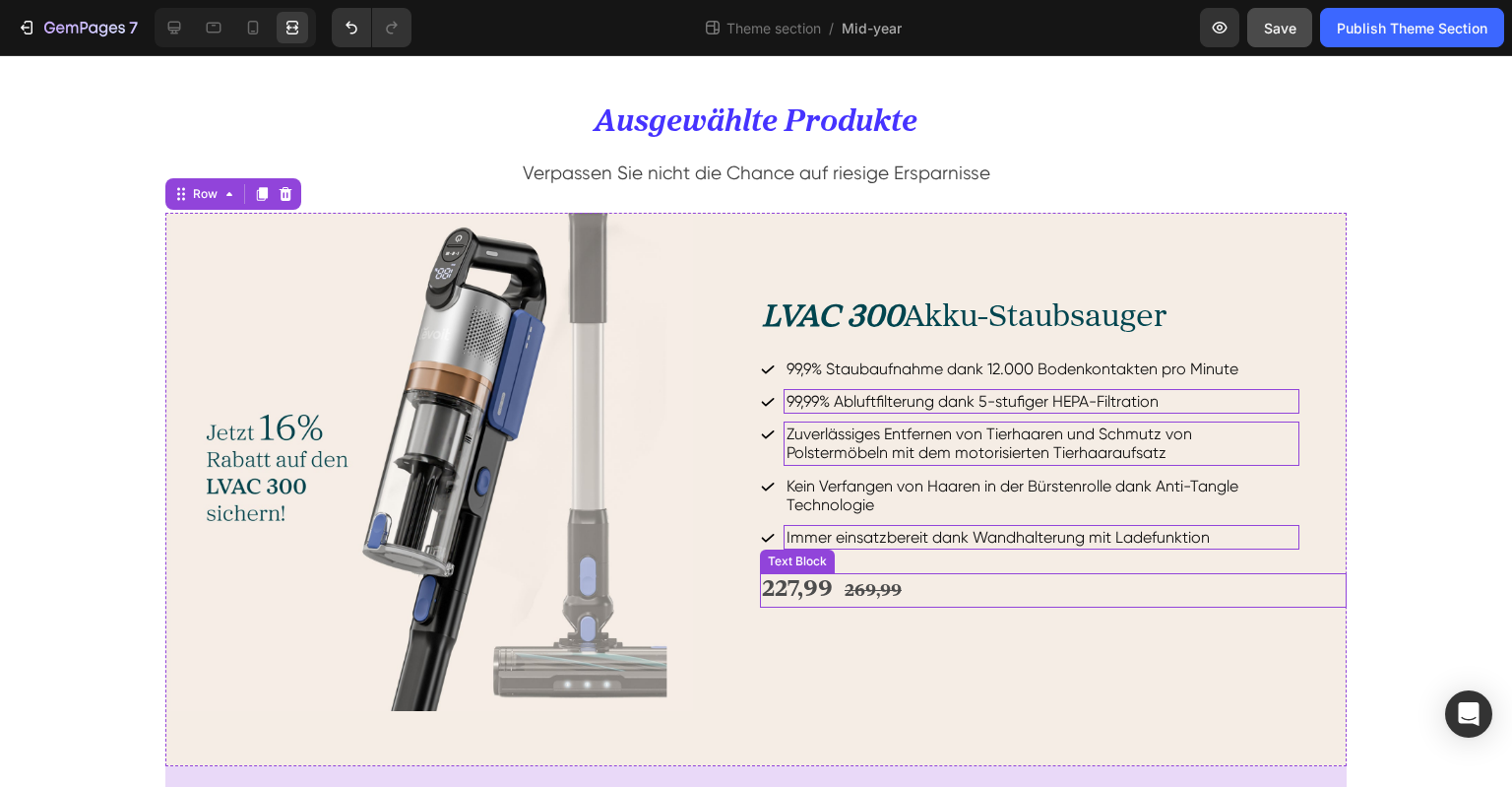 click on "227,99     269,99" at bounding box center (1053, 590) 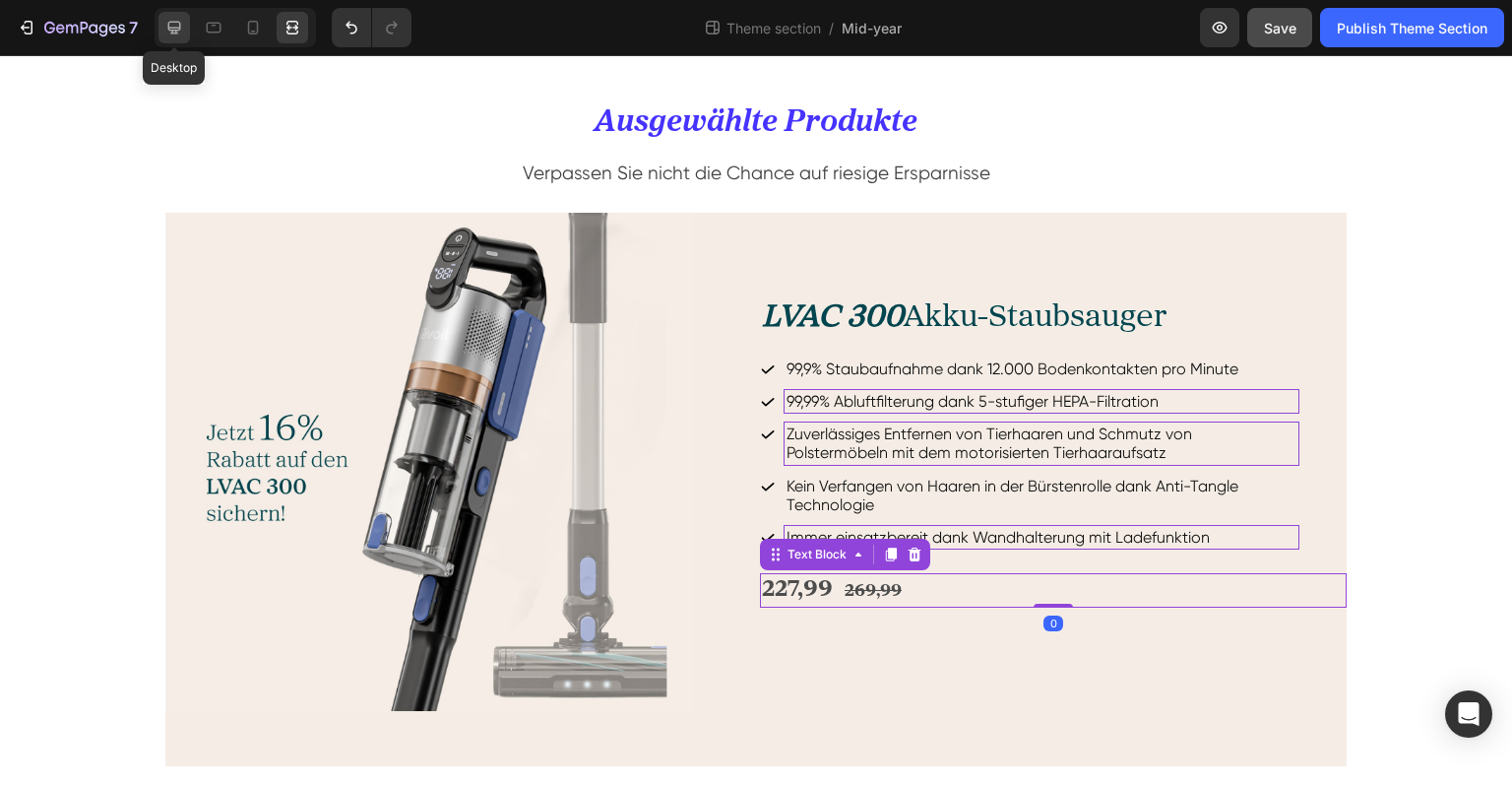click 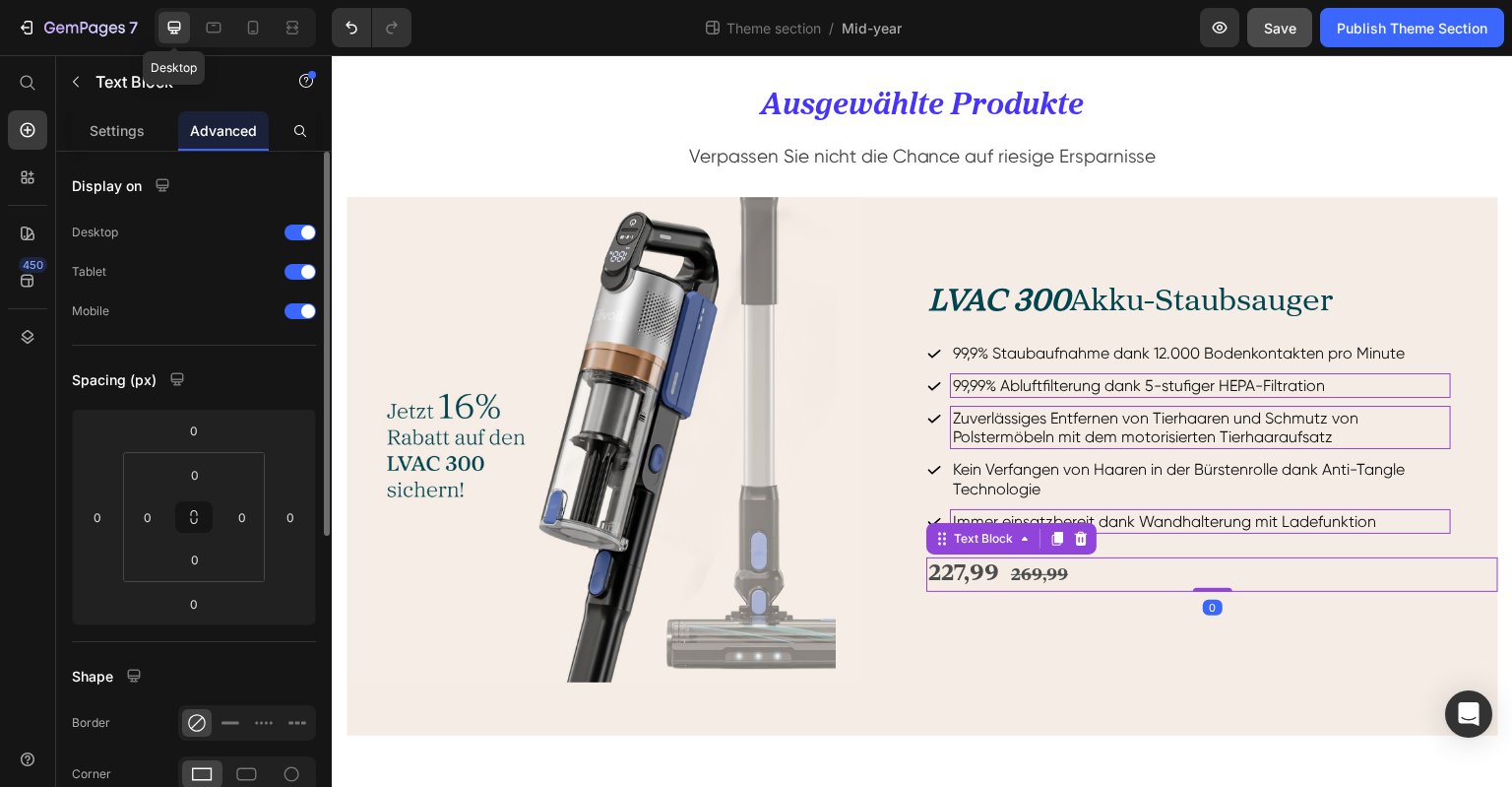 scroll, scrollTop: 528, scrollLeft: 0, axis: vertical 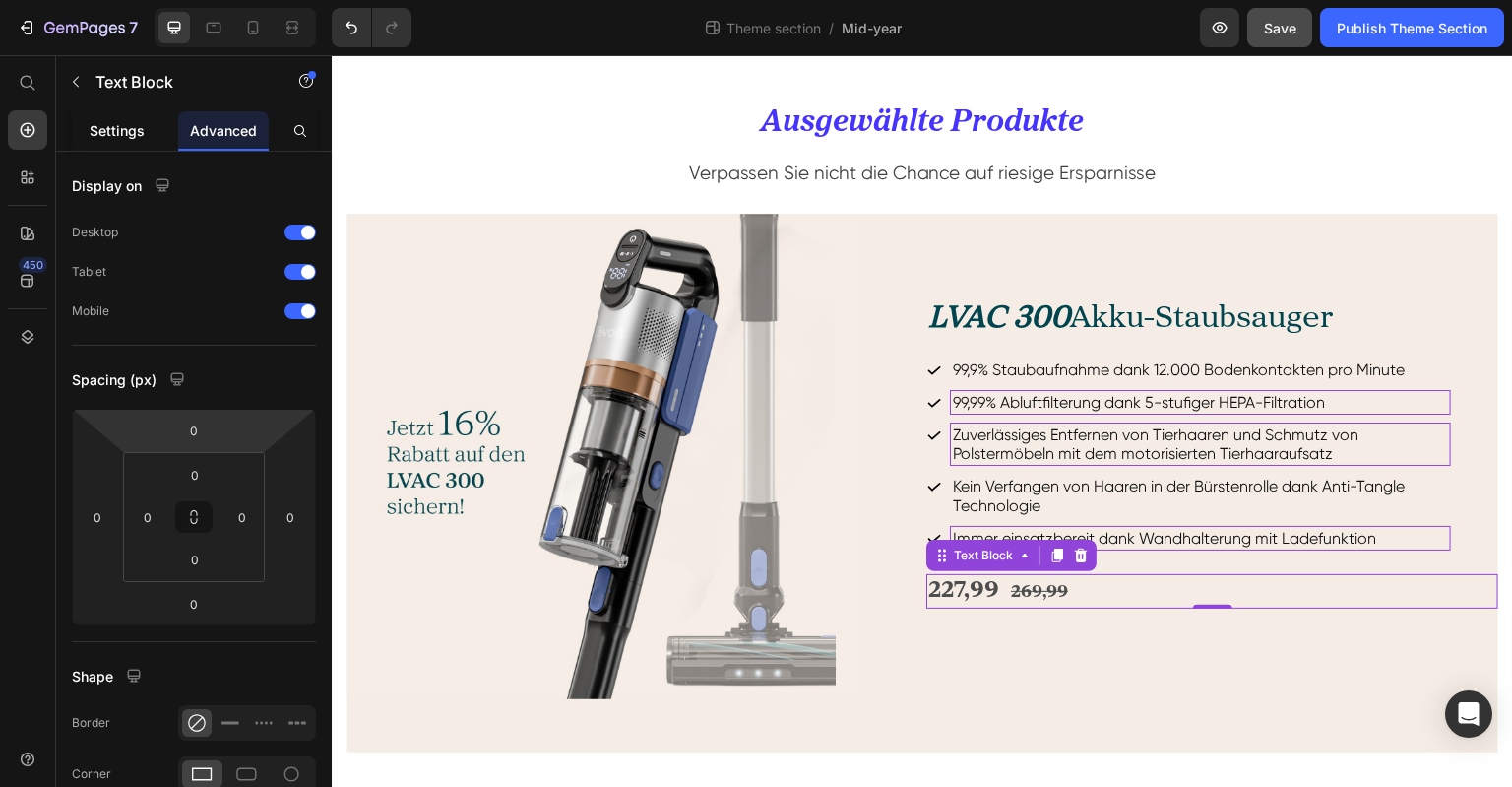 click on "Settings" at bounding box center (117, 130) 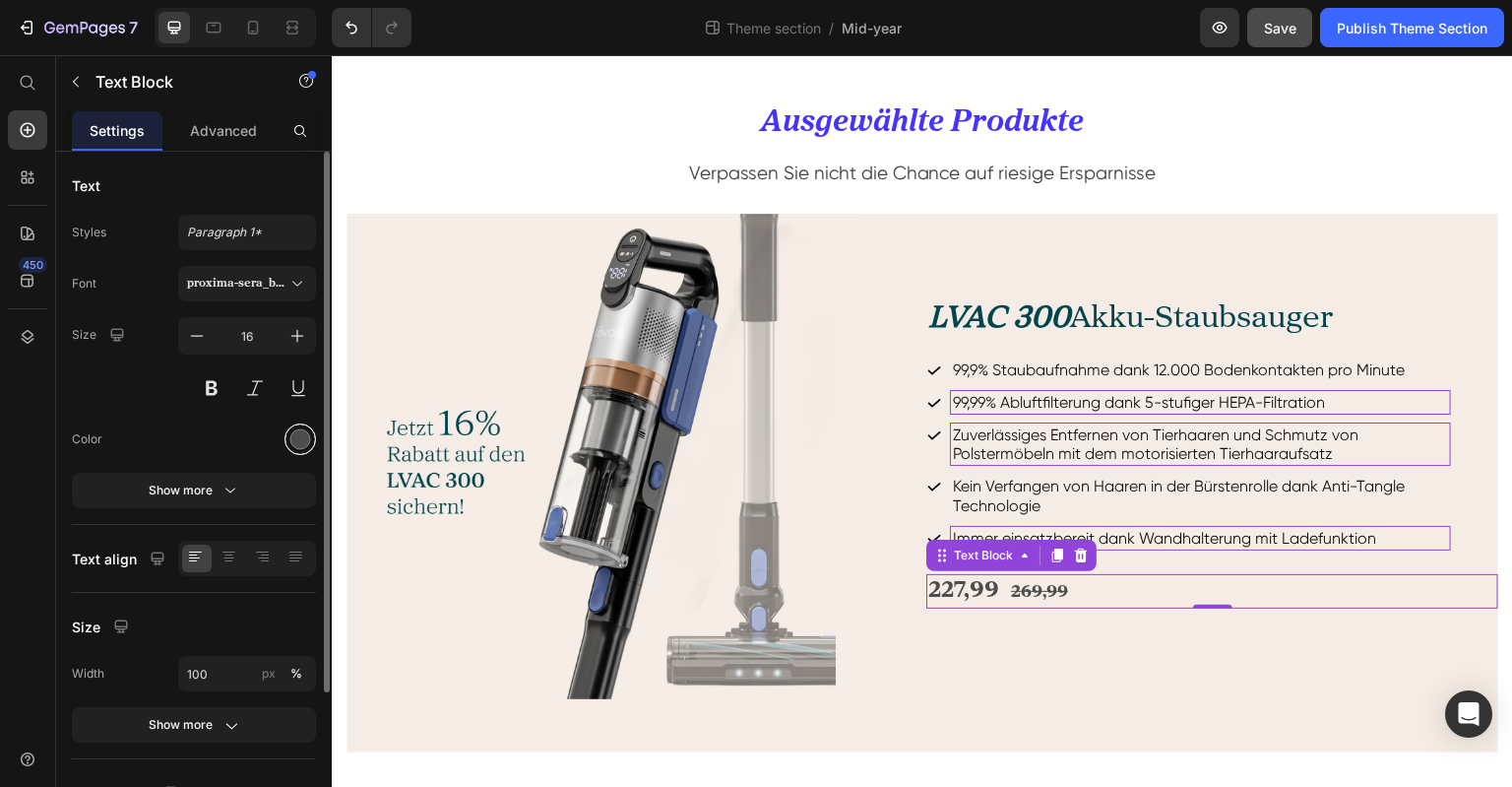 click at bounding box center (300, 439) 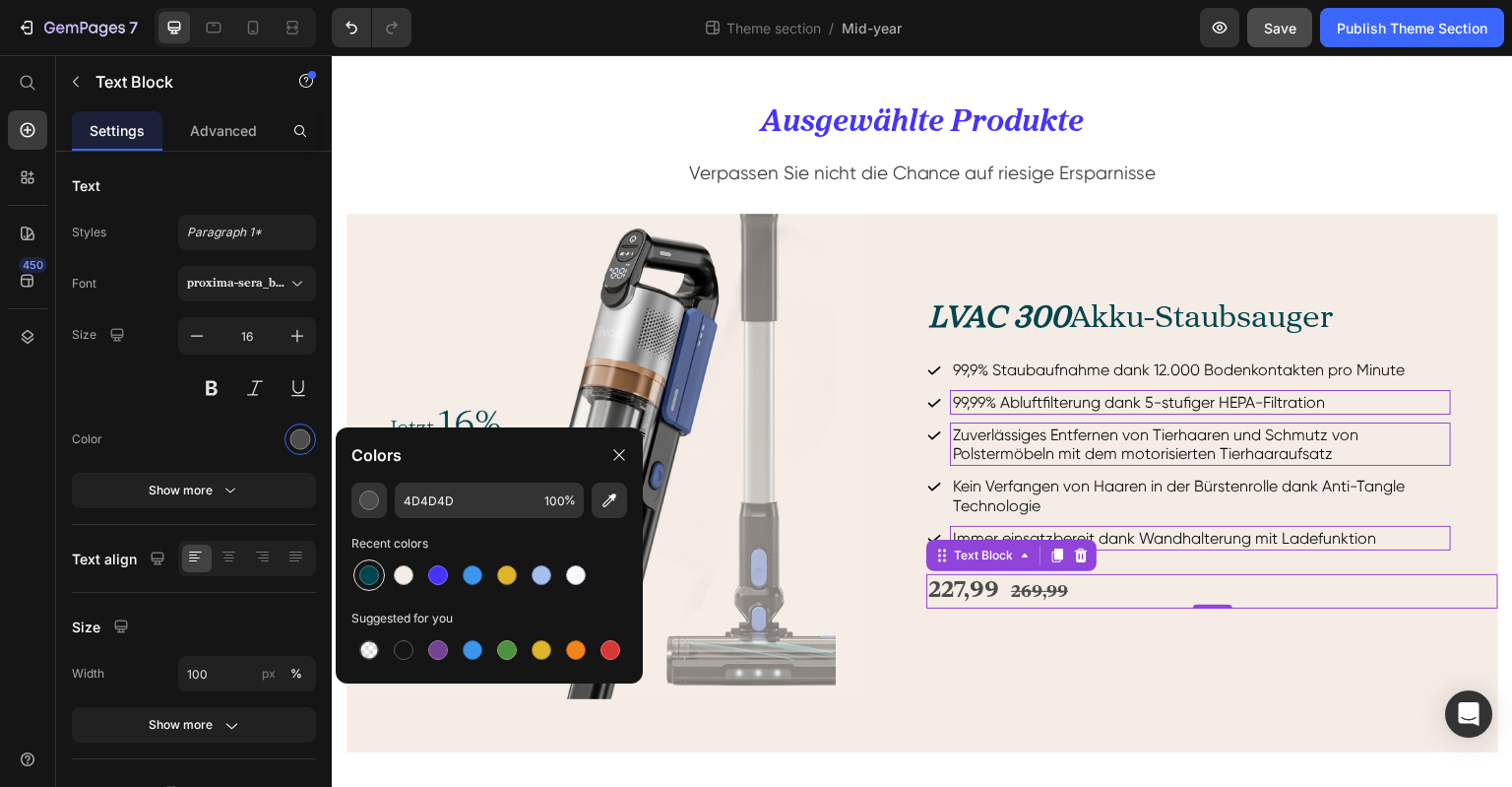 click at bounding box center [369, 575] 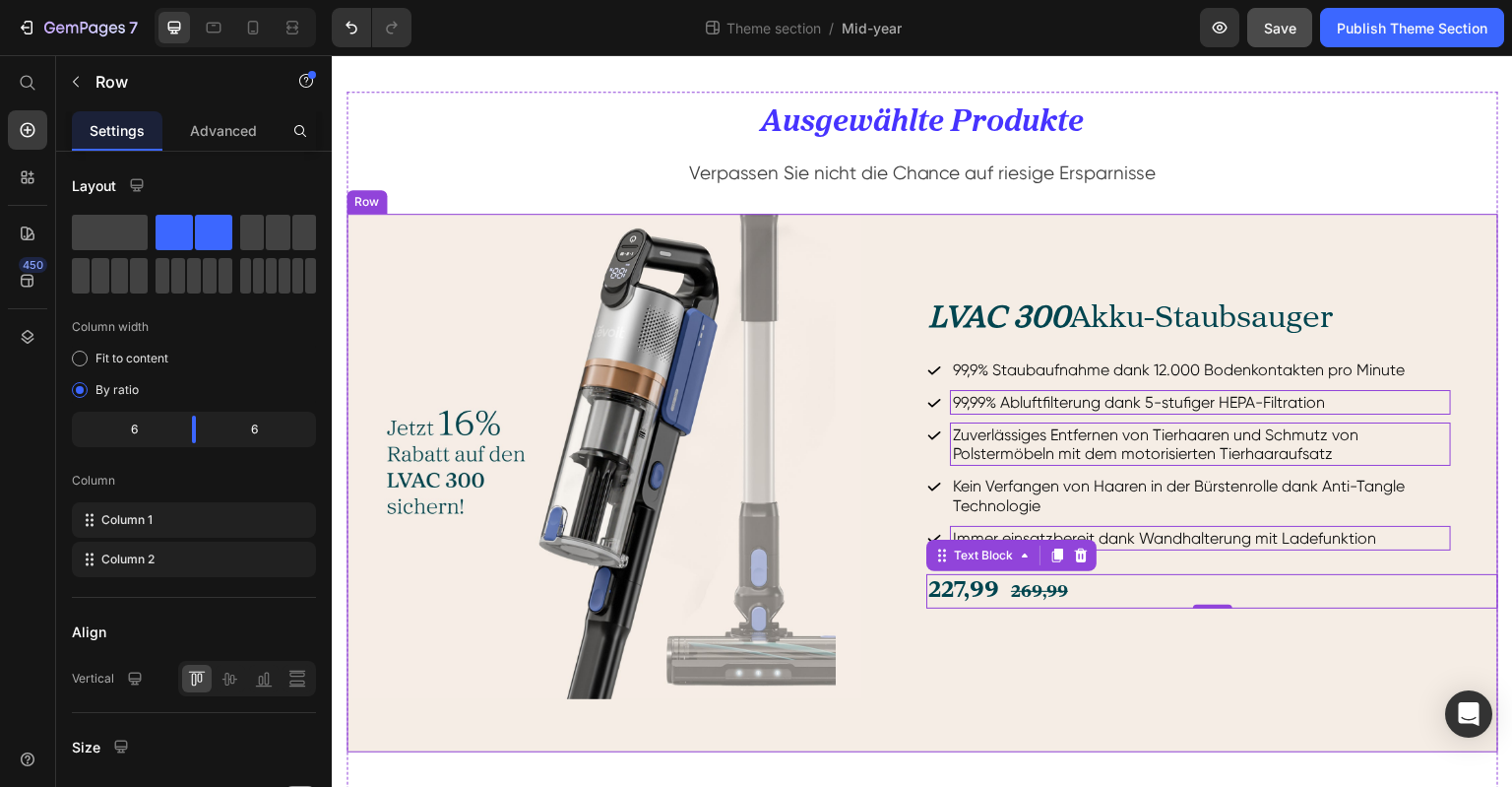 click on "LVAC 300  Akku-Staubsauger Heading 99,9% Staubaufnahme dank 12.000 Bodenkontakten pro Minute 99,99% Abluftfilterung dank 5-stufiger HEPA-Filtration Zuverlässiges Entfernen von Tierhaaren und Schmutz von Polstermöbeln mit dem motorisierten Tierhaaraufsatz Kein Verfangen von Haaren in der Bürstenrolle dank Anti-Tangle Technologie Immer einsatzbereit dank Wandhalterung mit Ladefunktion Item List 227,99     269,99 Text Block   0" at bounding box center [1212, 483] 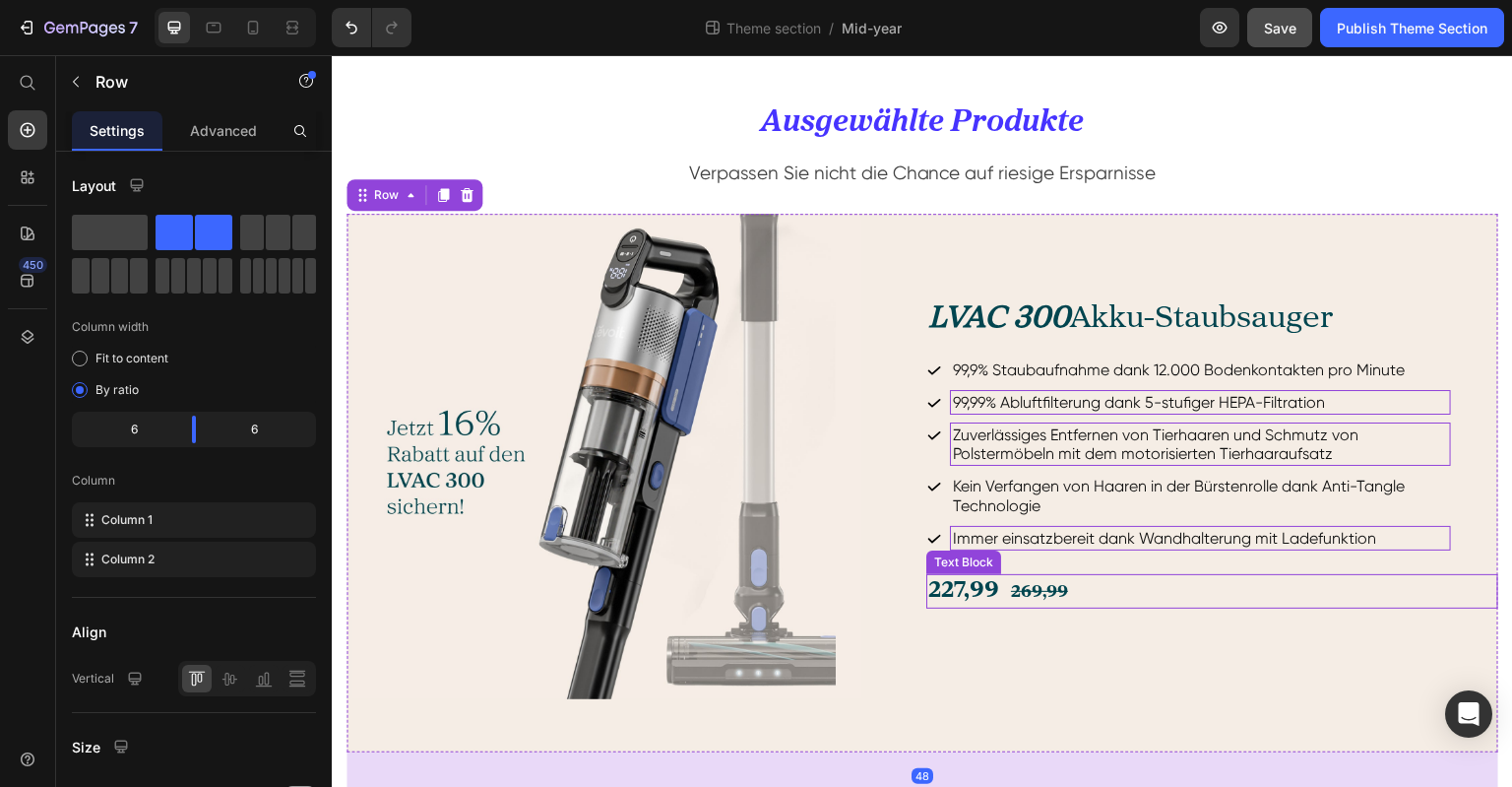 click on "269,99" at bounding box center [1040, 592] 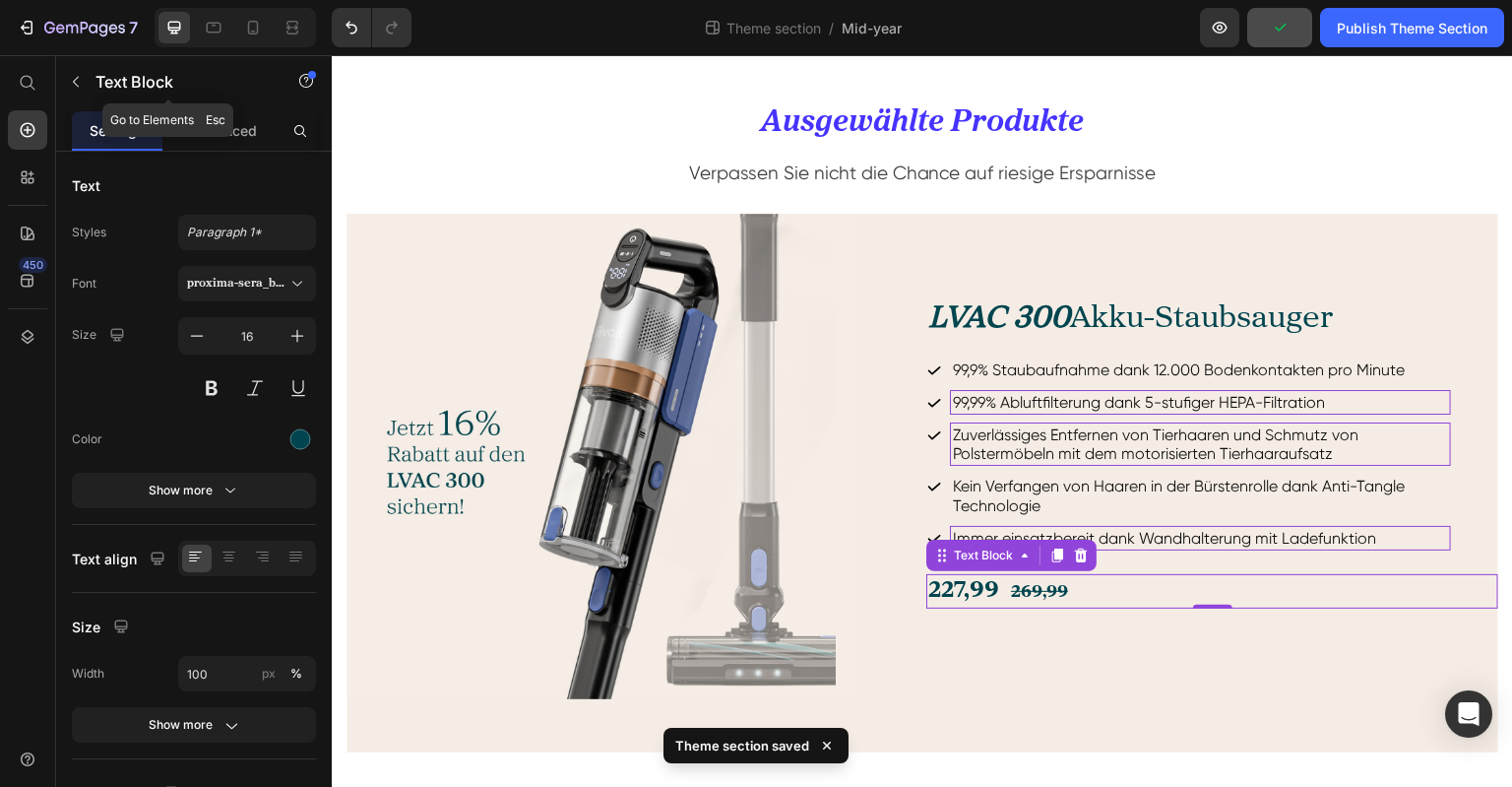click 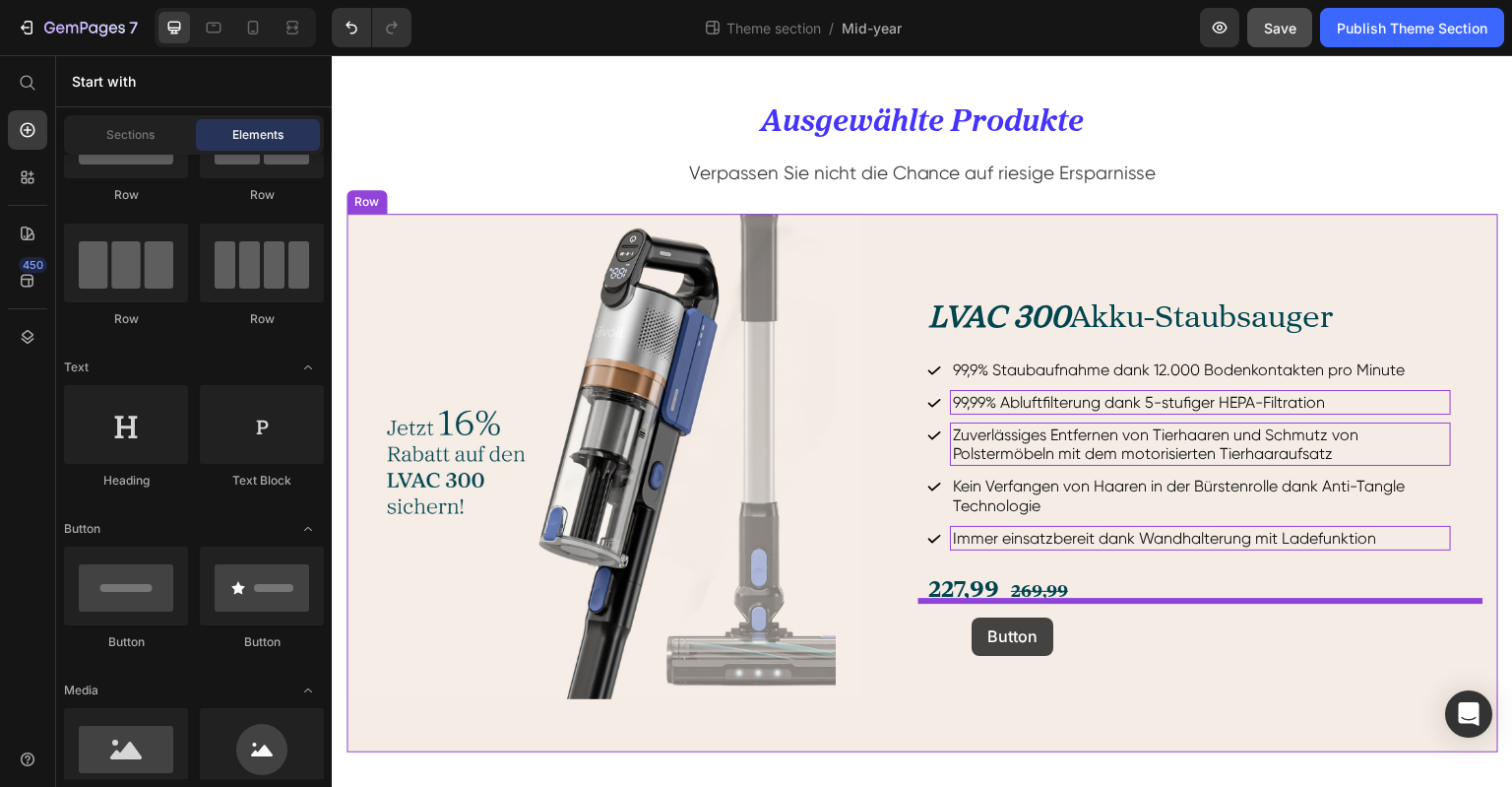 drag, startPoint x: 564, startPoint y: 653, endPoint x: 973, endPoint y: 618, distance: 410.49482 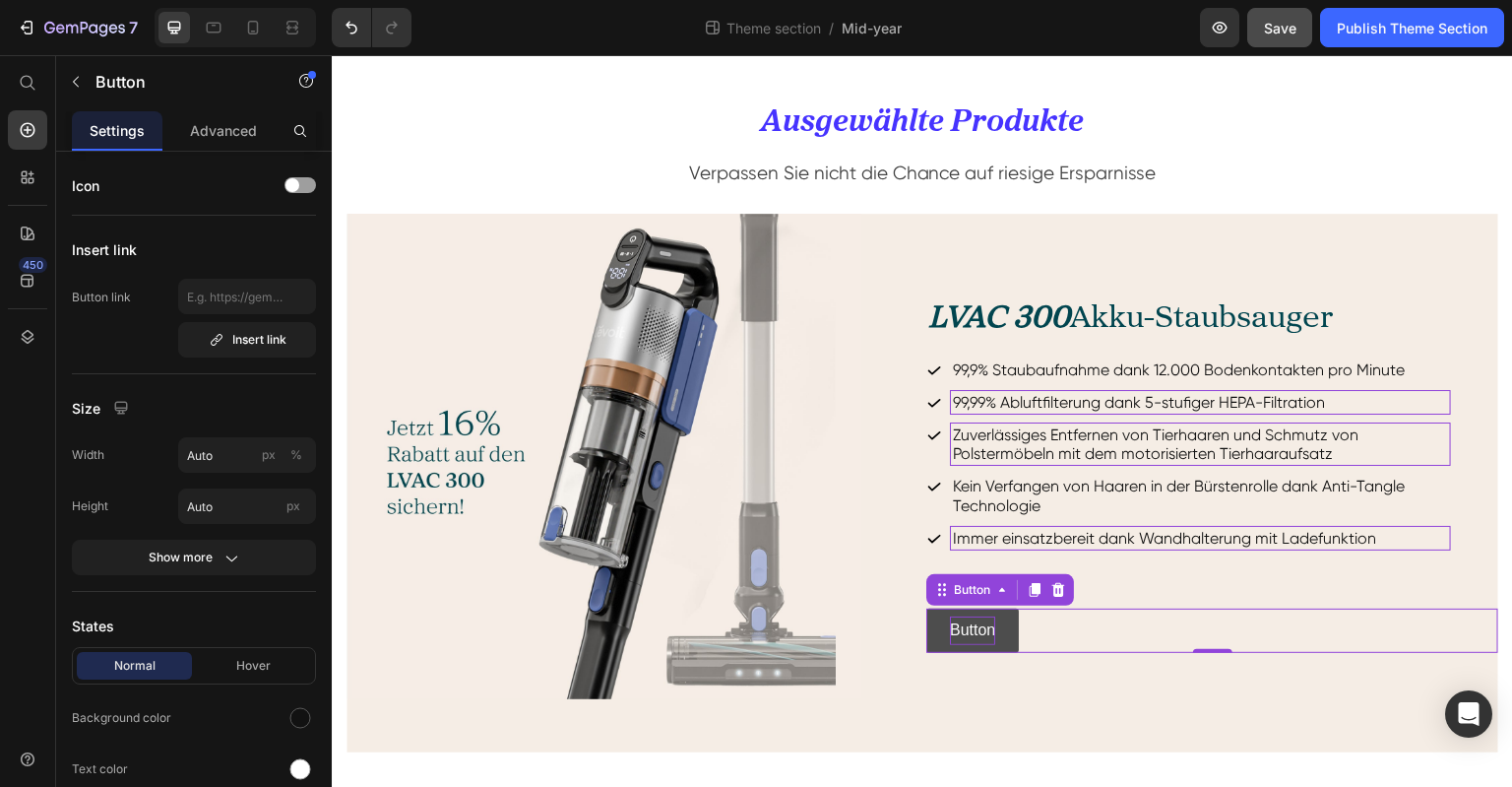 click on "Button" at bounding box center [973, 630] 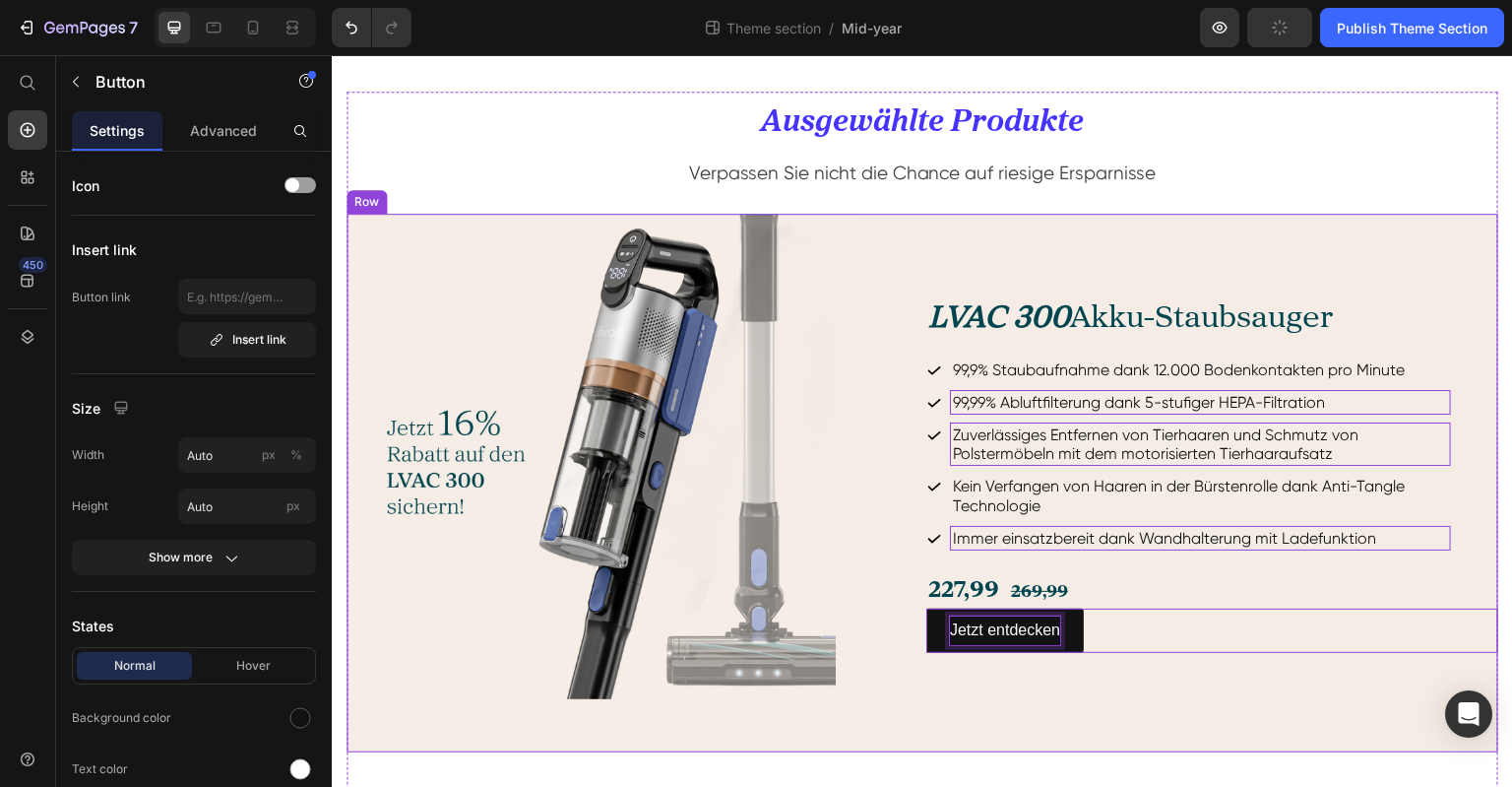 click on "LVAC 300  Akku-Staubsauger Heading 99,9% Staubaufnahme dank 12.000 Bodenkontakten pro Minute 99,99% Abluftfilterung dank 5-stufiger HEPA-Filtration Zuverlässiges Entfernen von Tierhaaren und Schmutz von Polstermöbeln mit dem motorisierten Tierhaaraufsatz Kein Verfangen von Haaren in der Bürstenrolle dank Anti-Tangle Technologie Immer einsatzbereit dank Wandhalterung mit Ladefunktion Item List 227,99     269,99 Text Block Jetzt entdecken Button   0" at bounding box center [1212, 483] 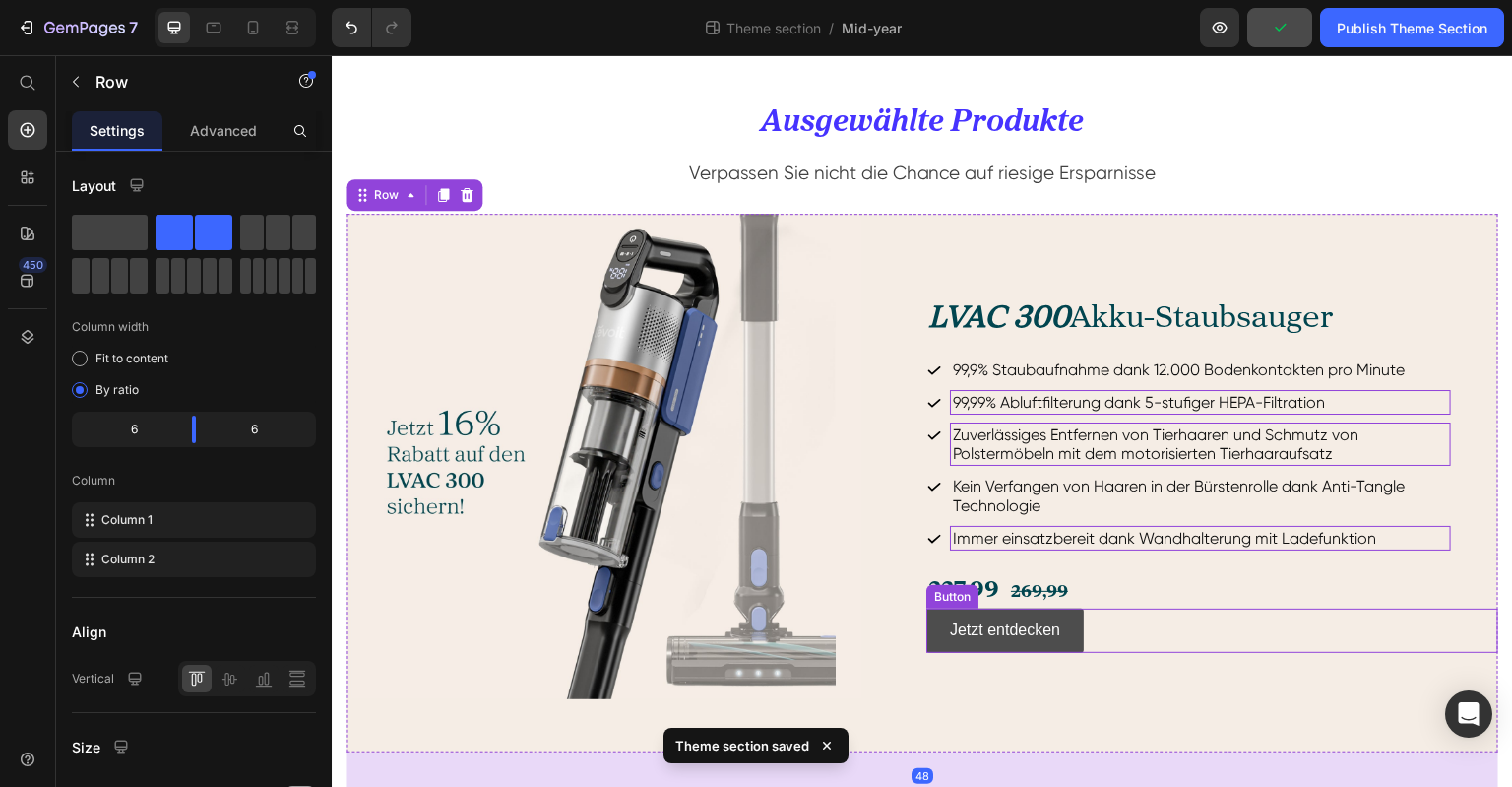 click on "Jetzt entdecken" at bounding box center (1005, 630) 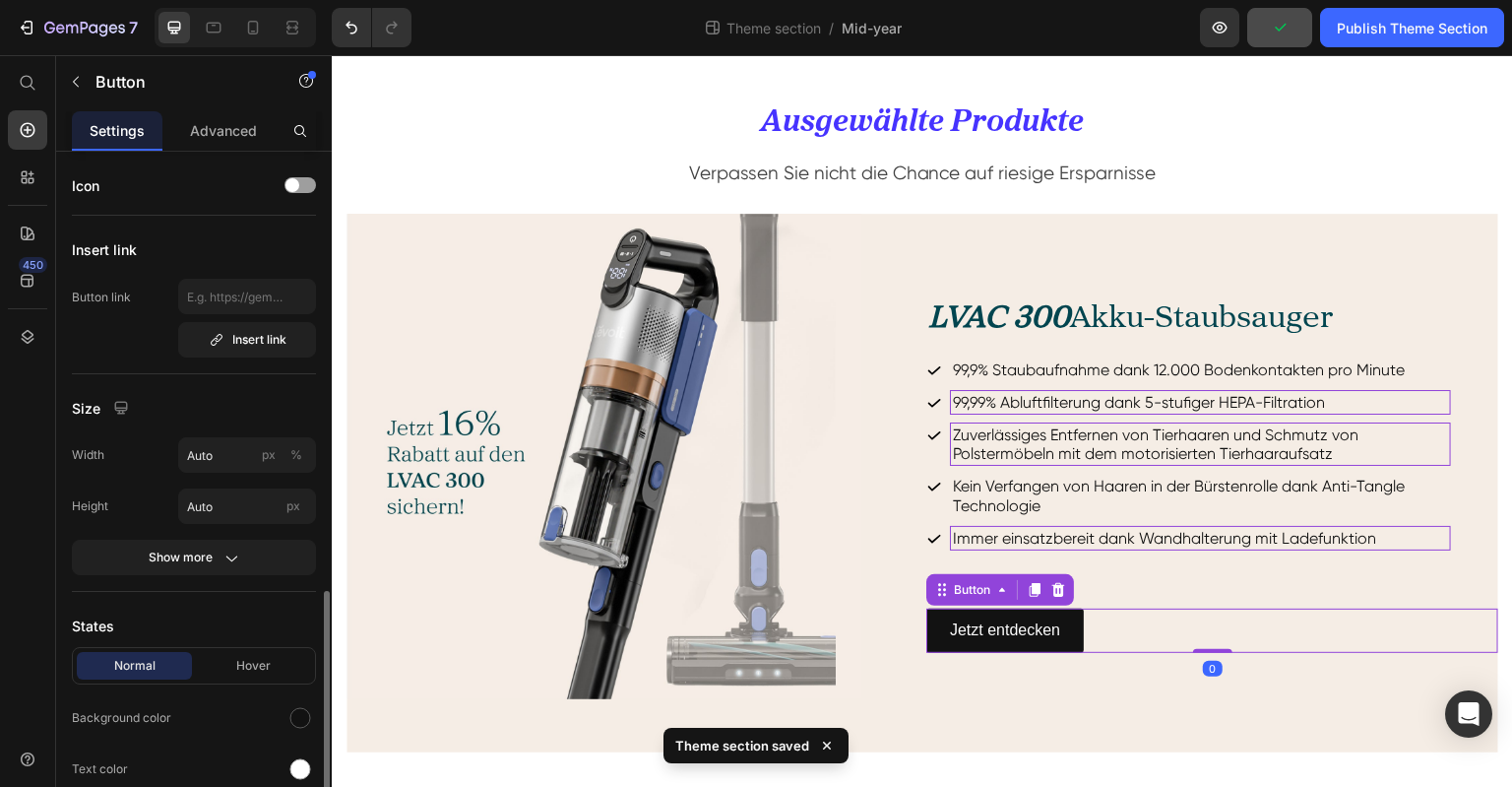 scroll, scrollTop: 394, scrollLeft: 0, axis: vertical 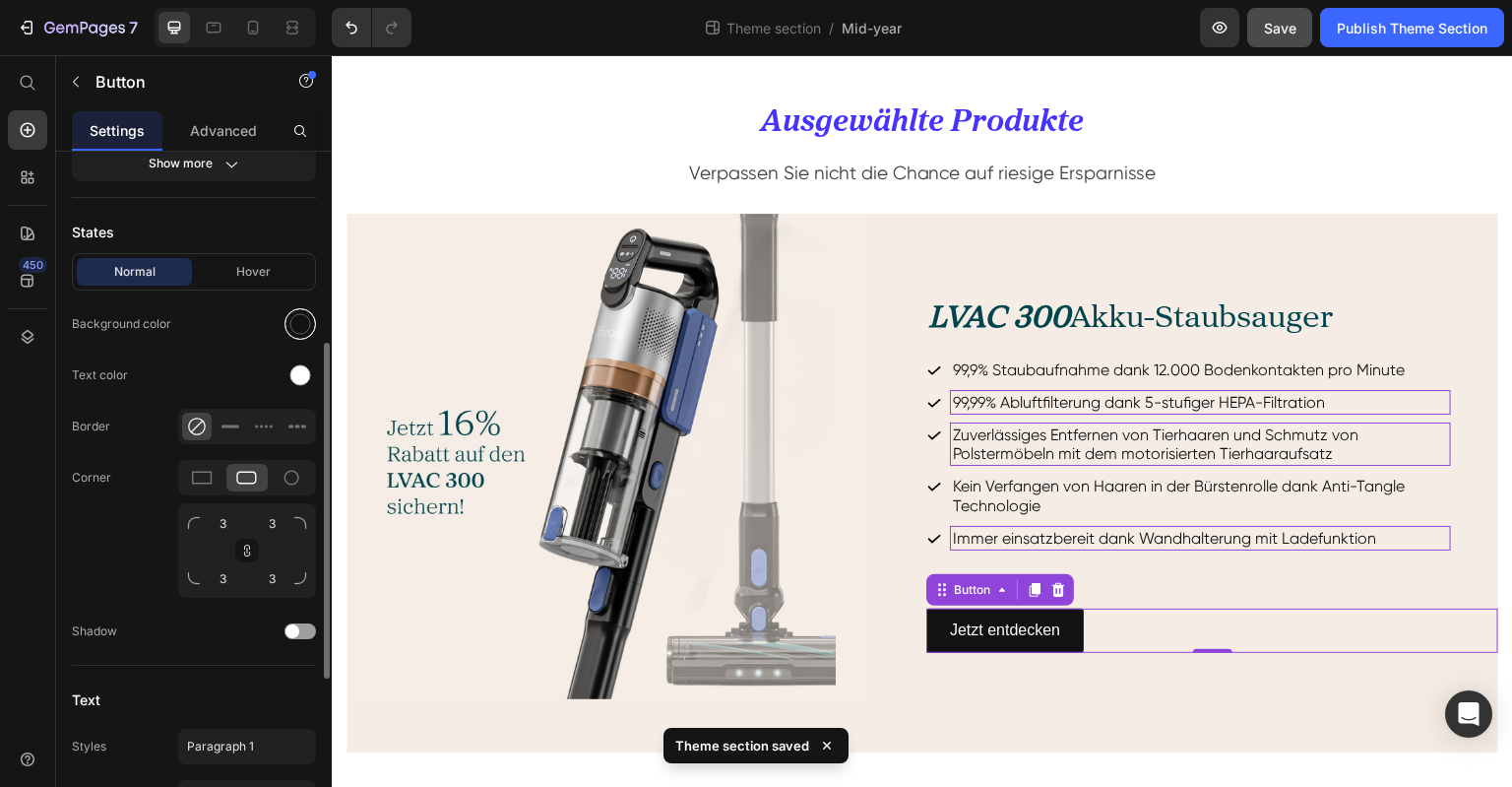 click at bounding box center (300, 324) 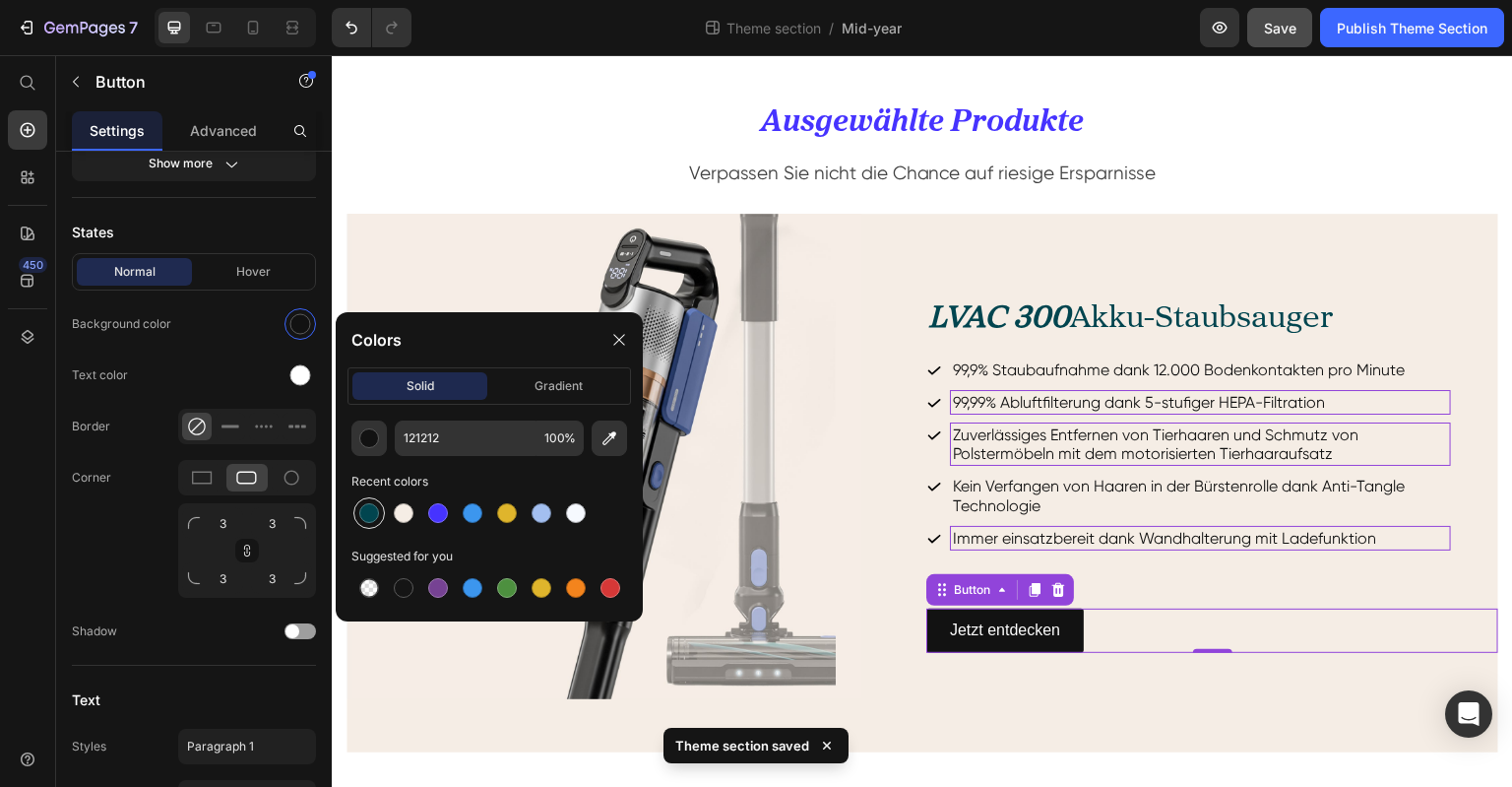 click at bounding box center (369, 513) 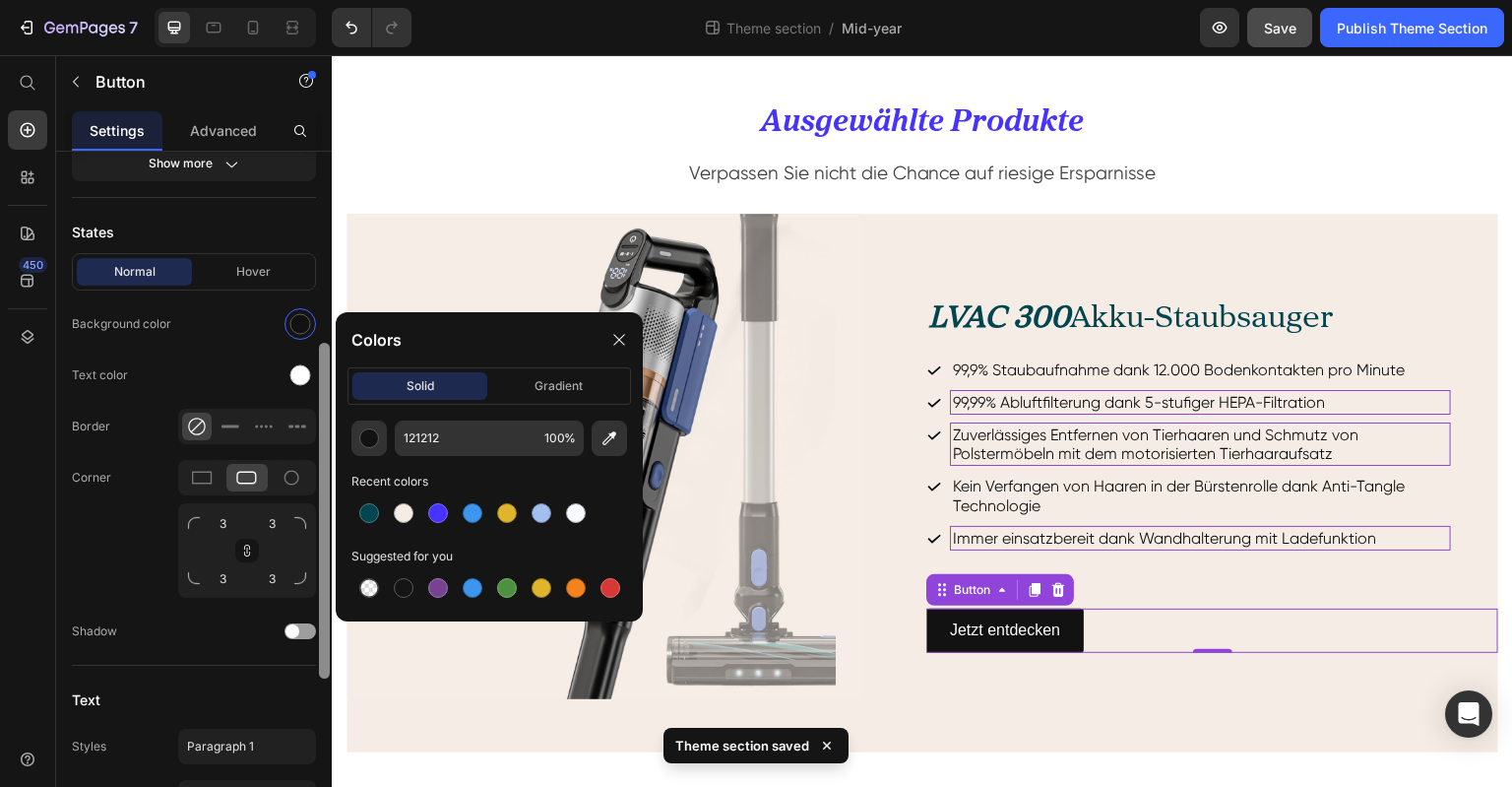 type on "01454F" 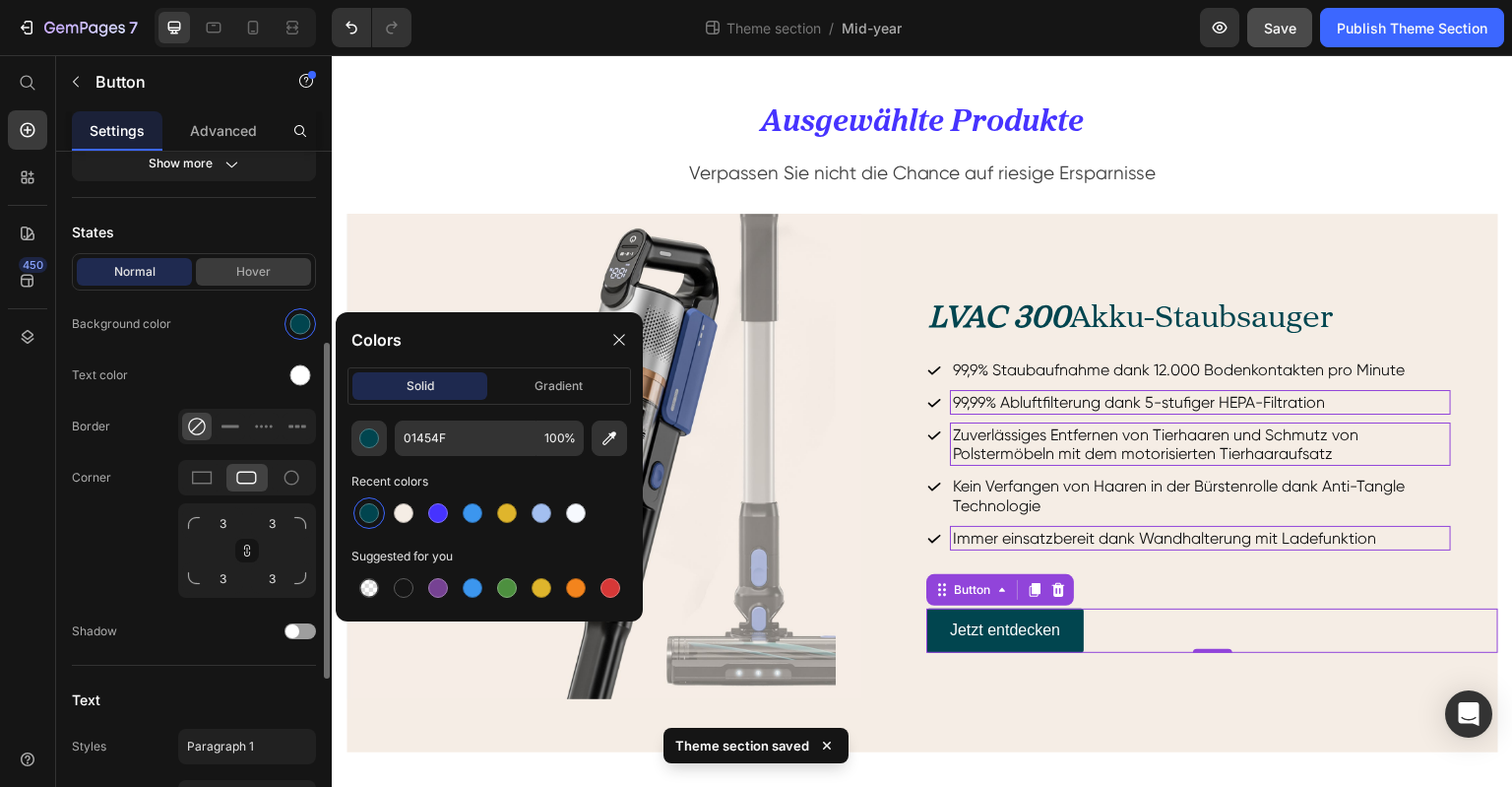 click on "Hover" at bounding box center [253, 272] 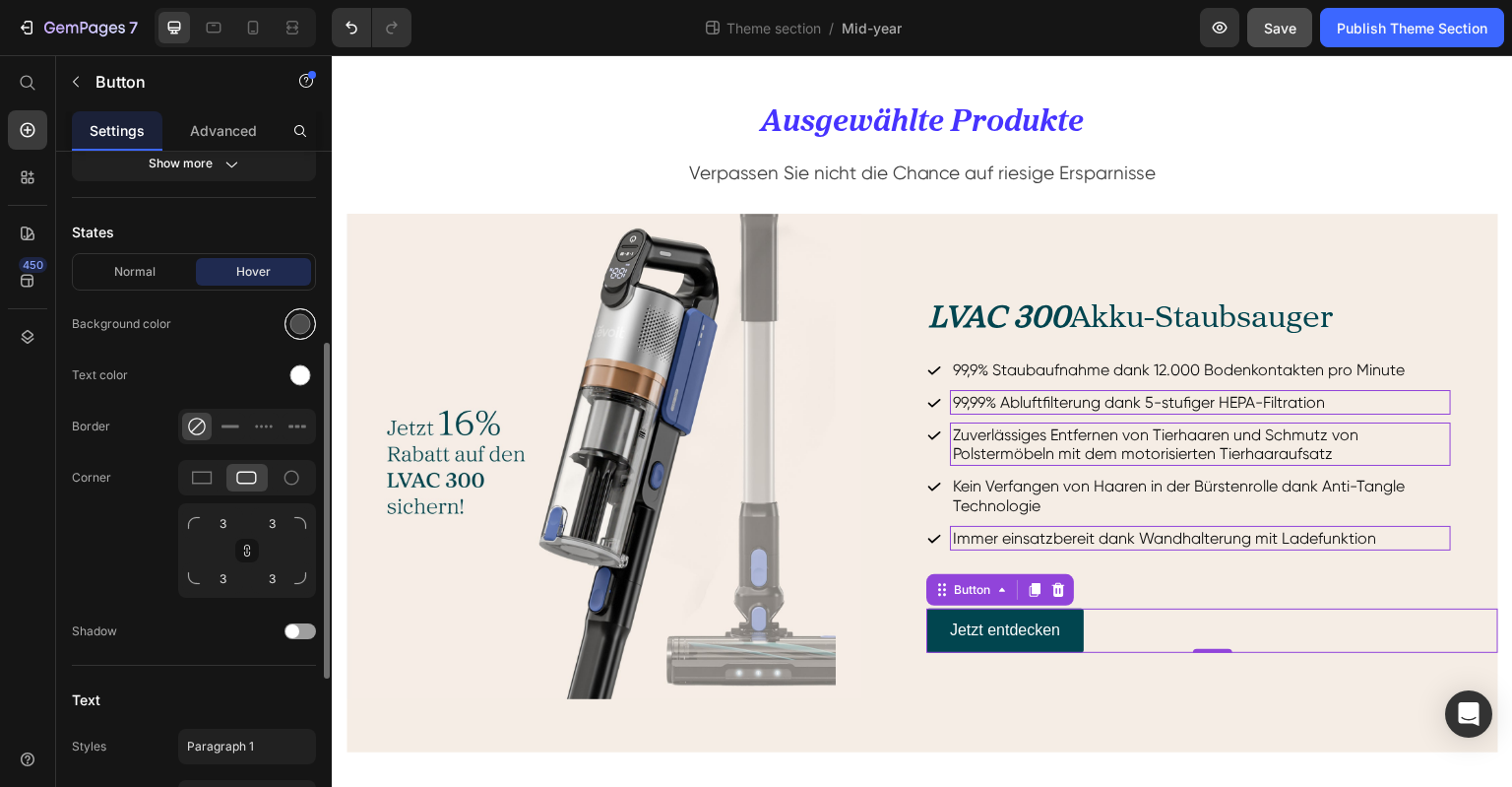 click at bounding box center (300, 324) 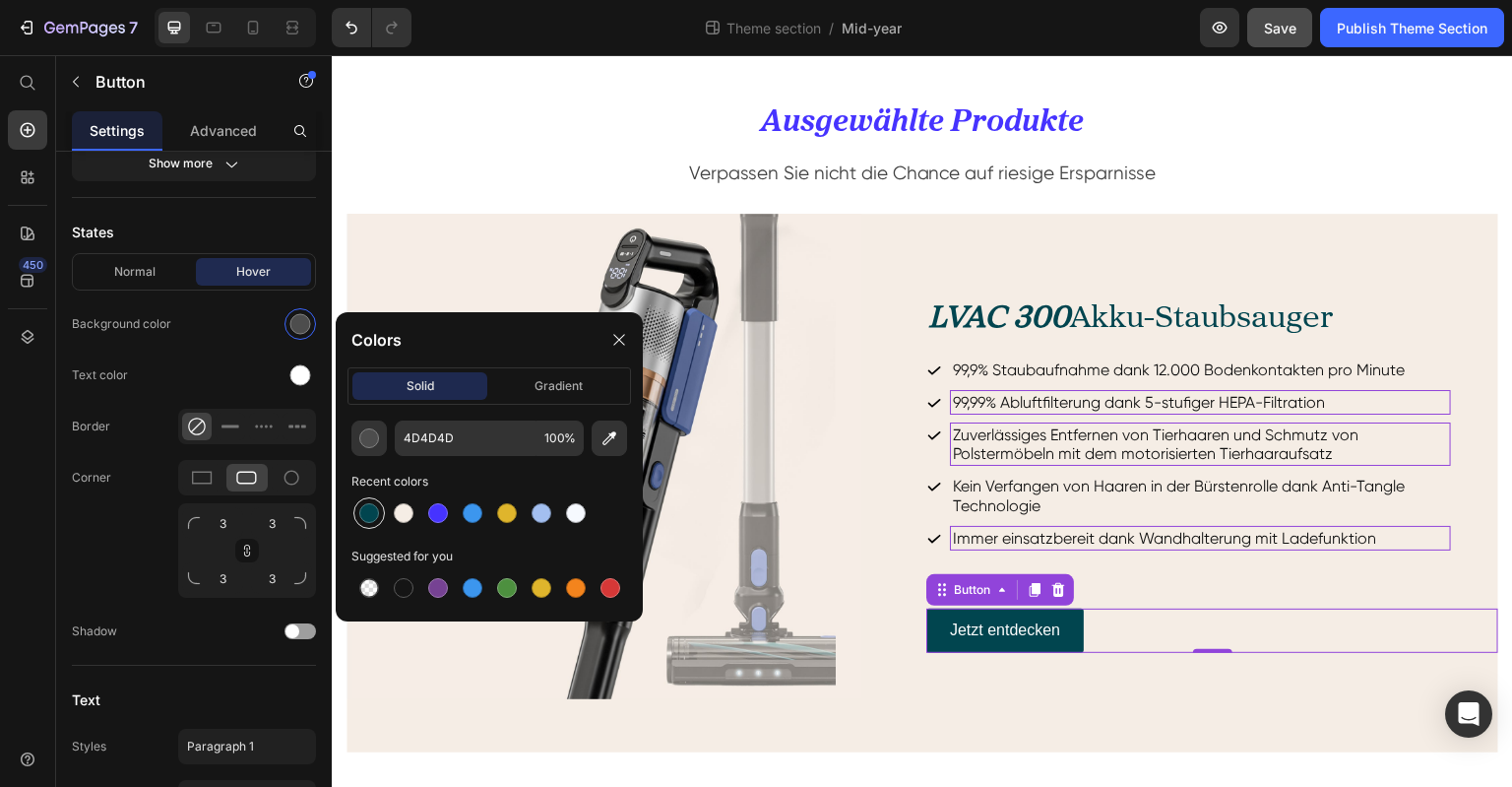 click at bounding box center (369, 513) 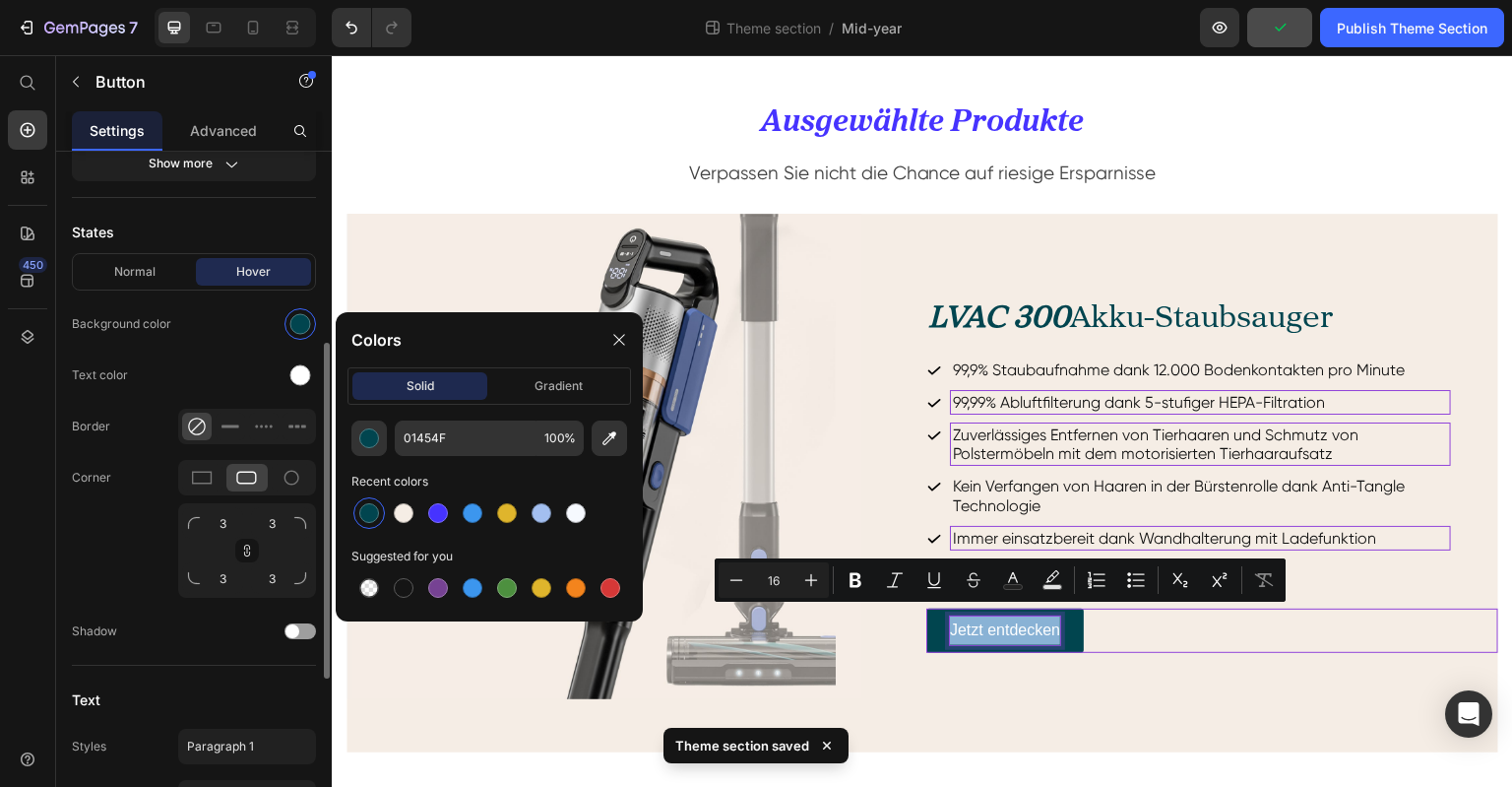scroll, scrollTop: 0, scrollLeft: 0, axis: both 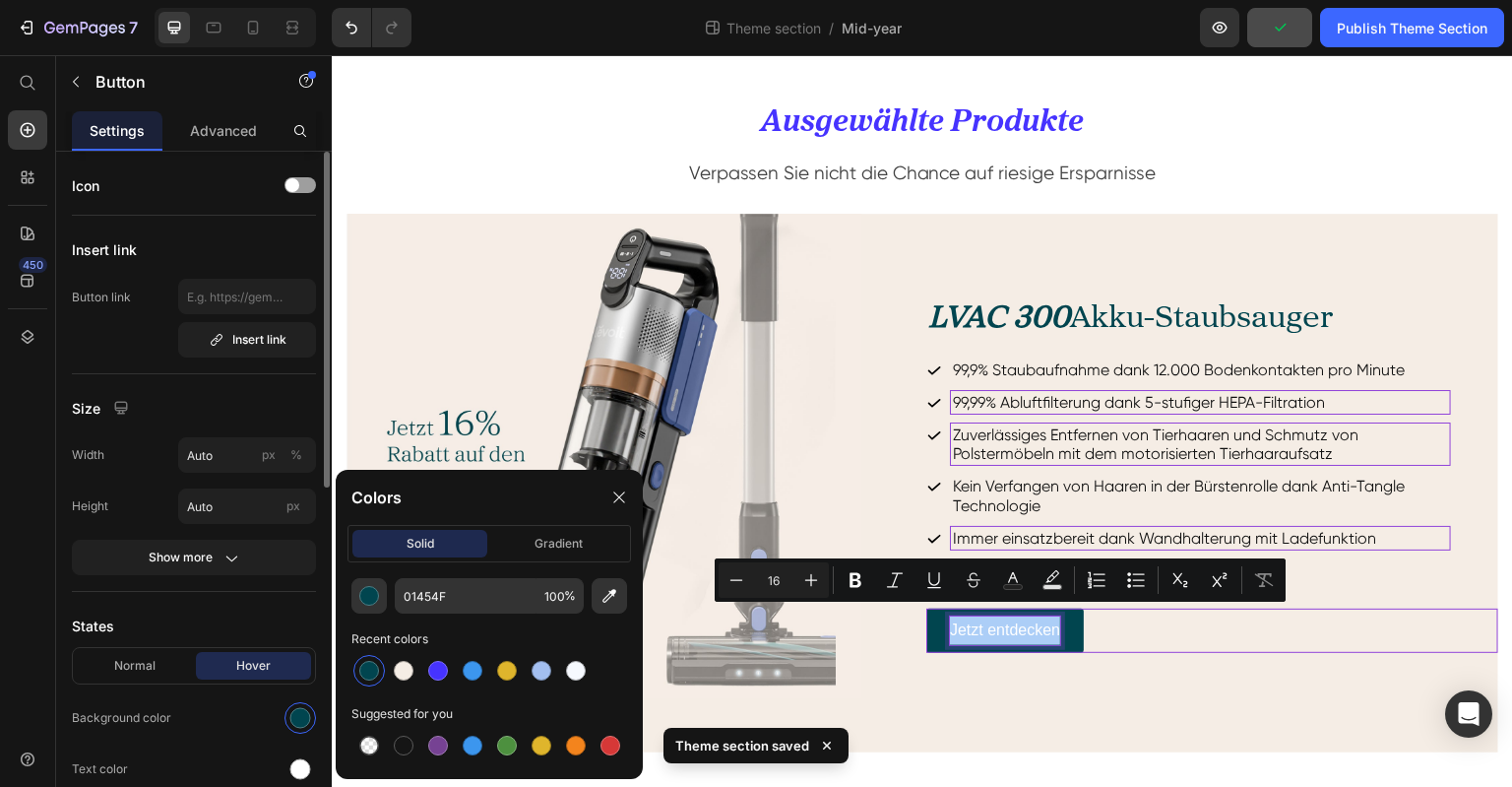 click on "Size" at bounding box center (194, 408) 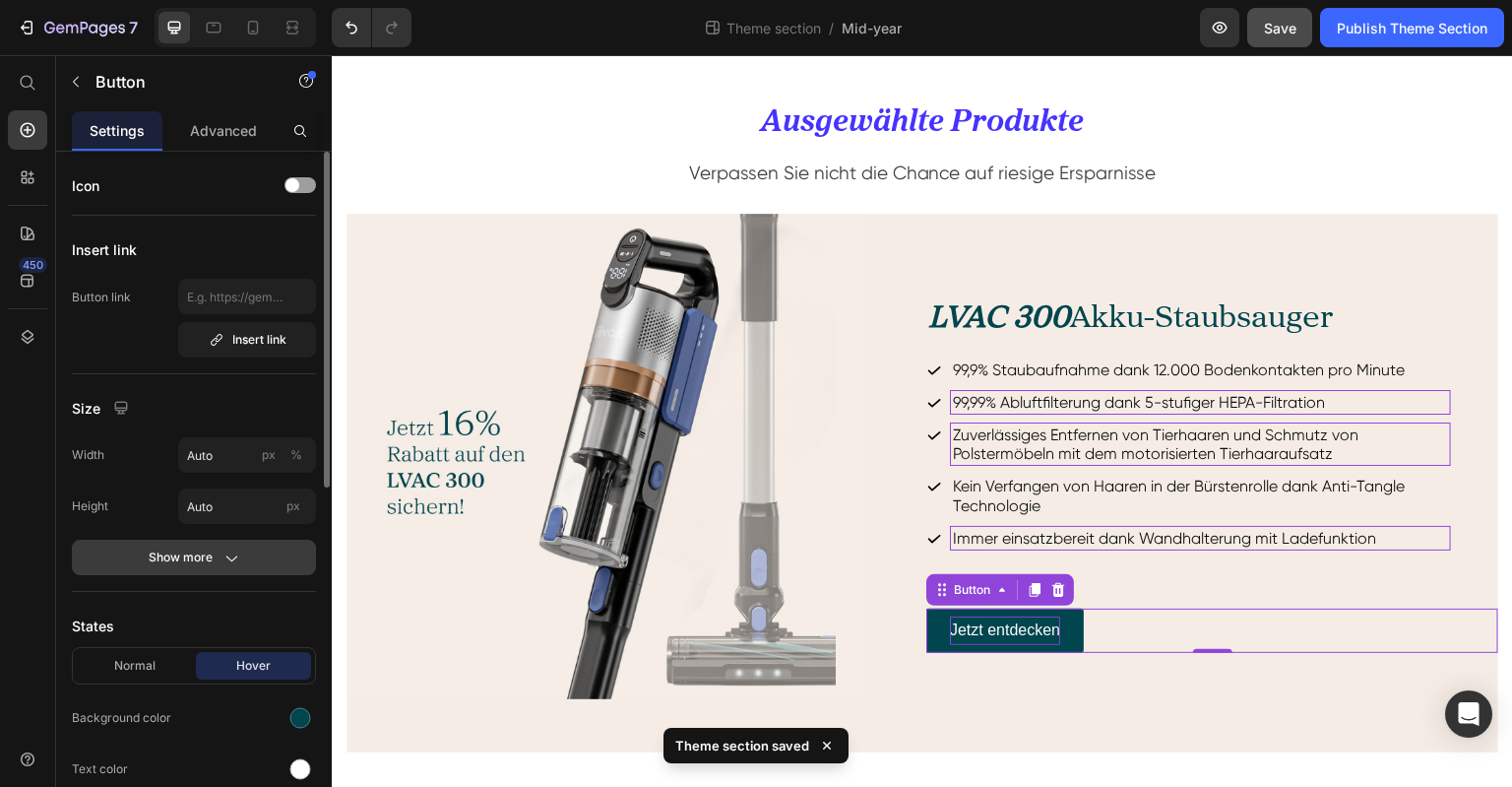 click on "Show more" 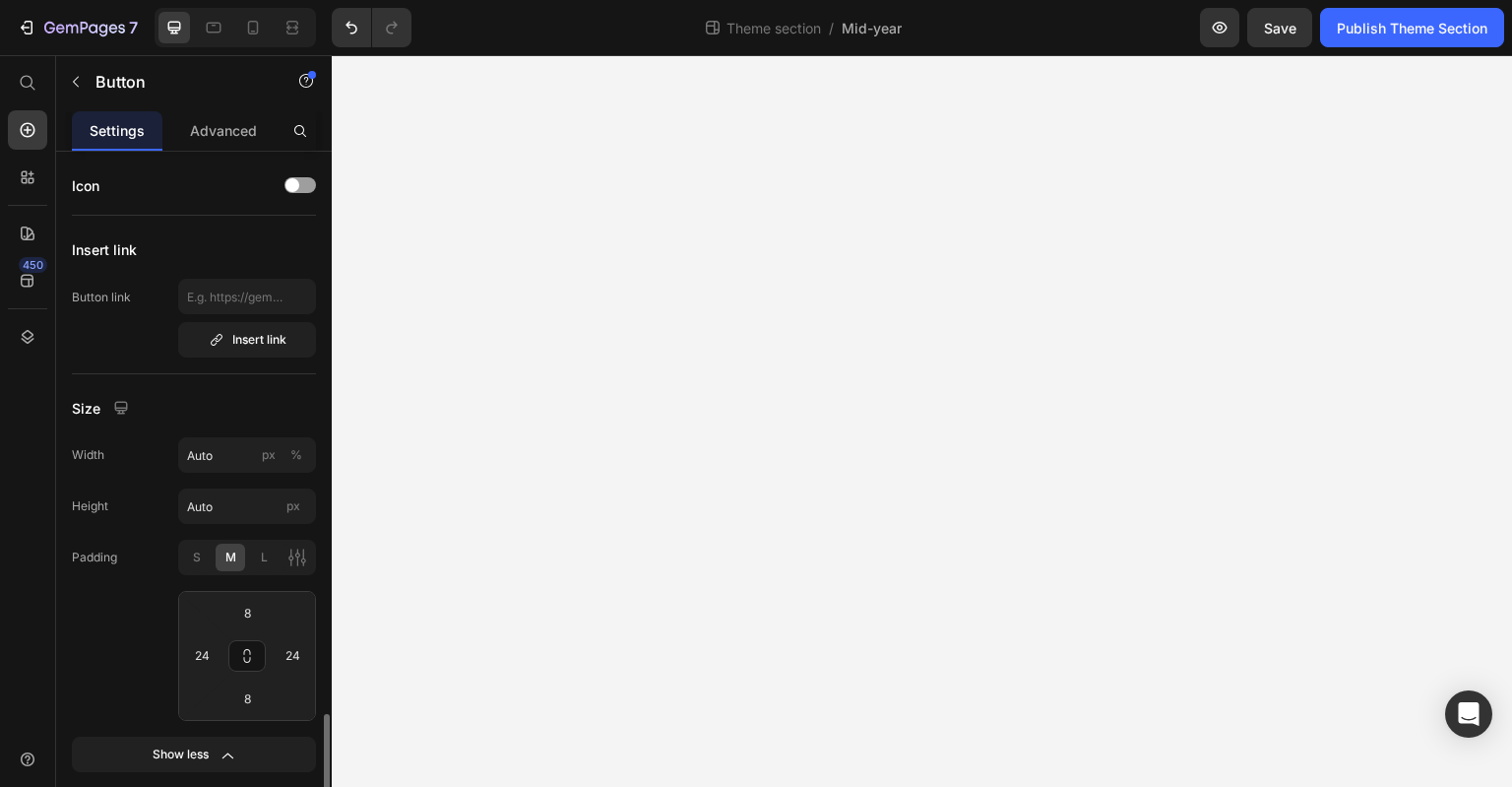 scroll, scrollTop: 0, scrollLeft: 0, axis: both 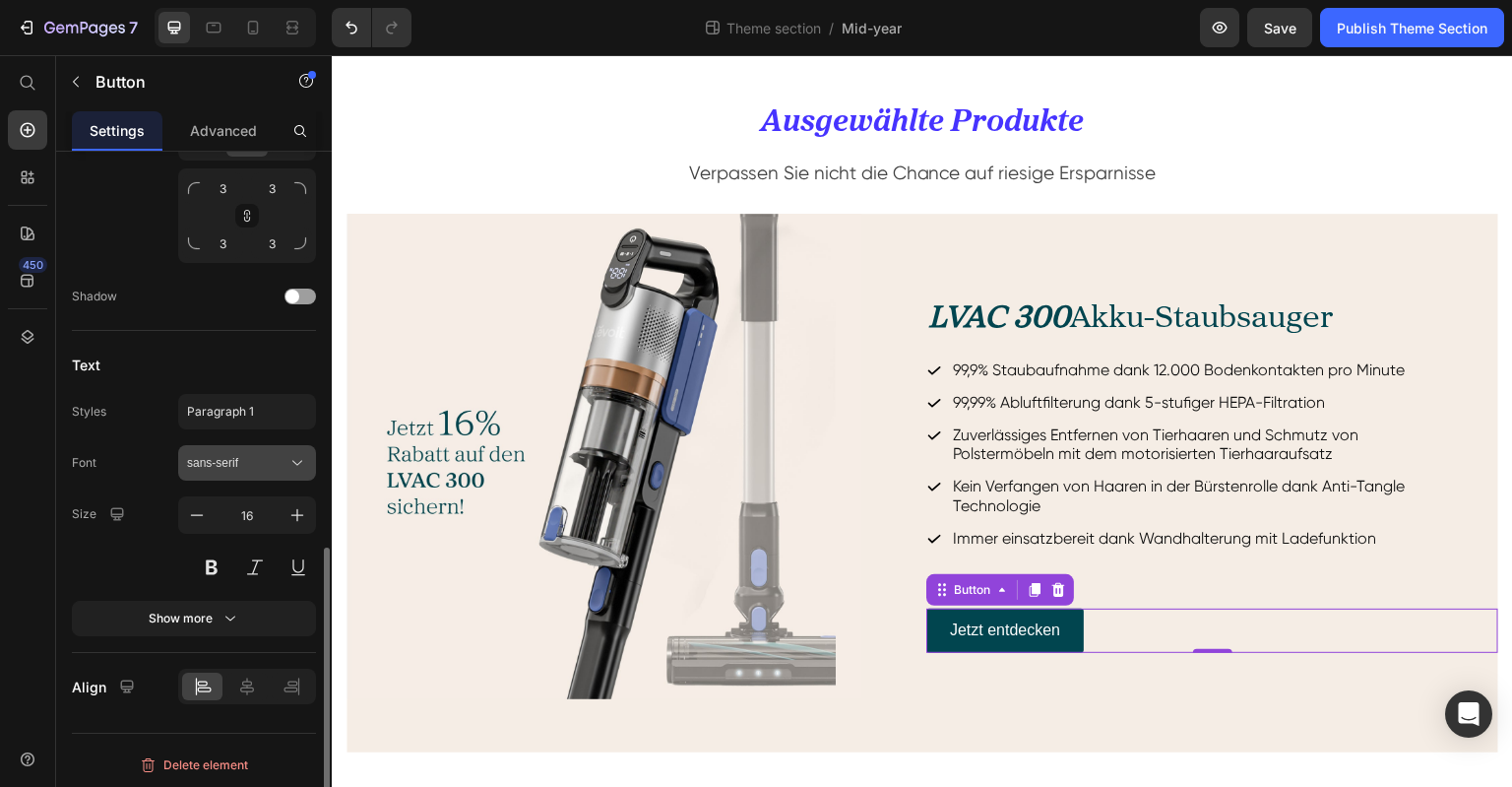 click on "sans-serif" at bounding box center [247, 463] 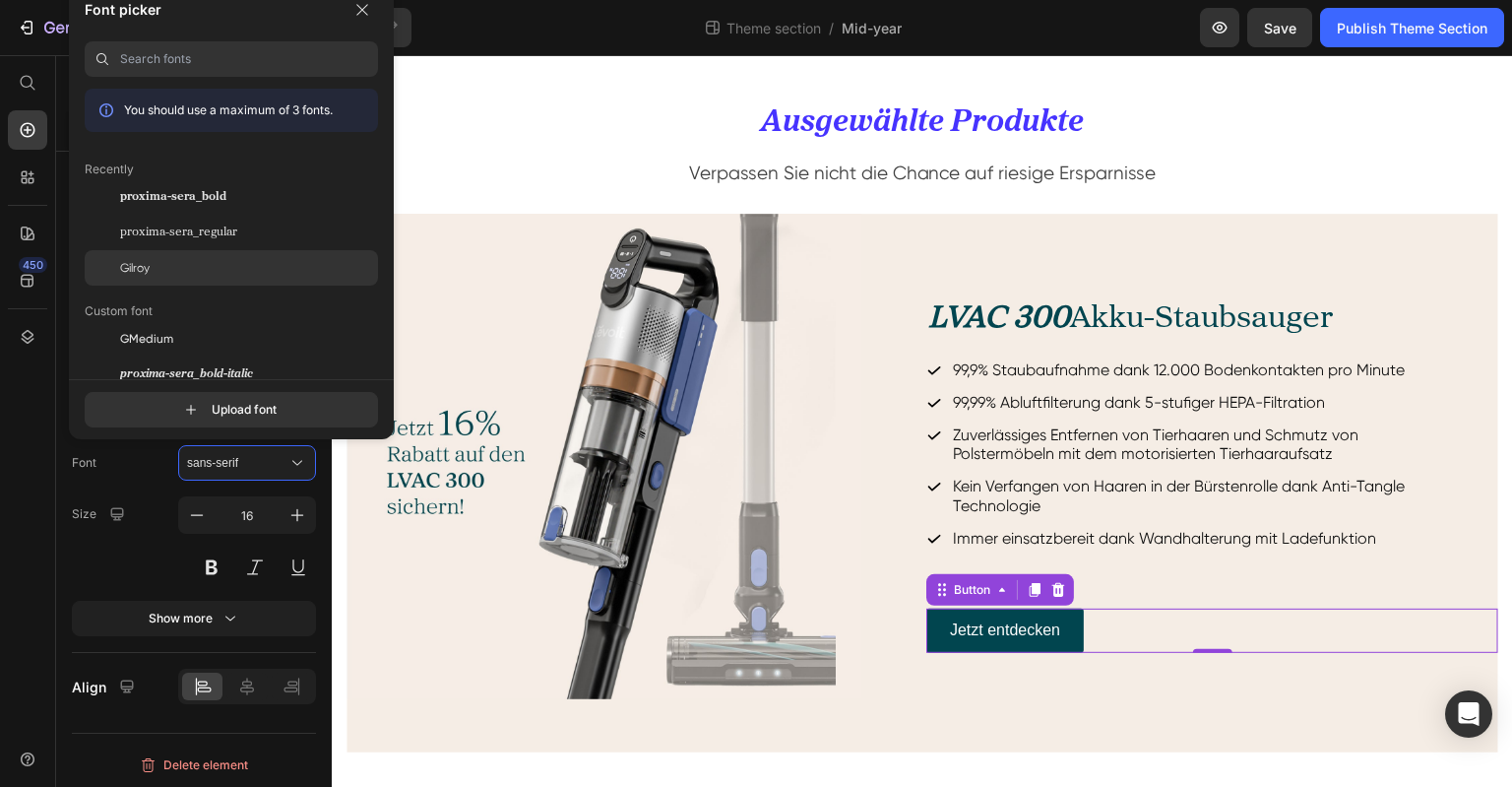 click on "Gilroy" 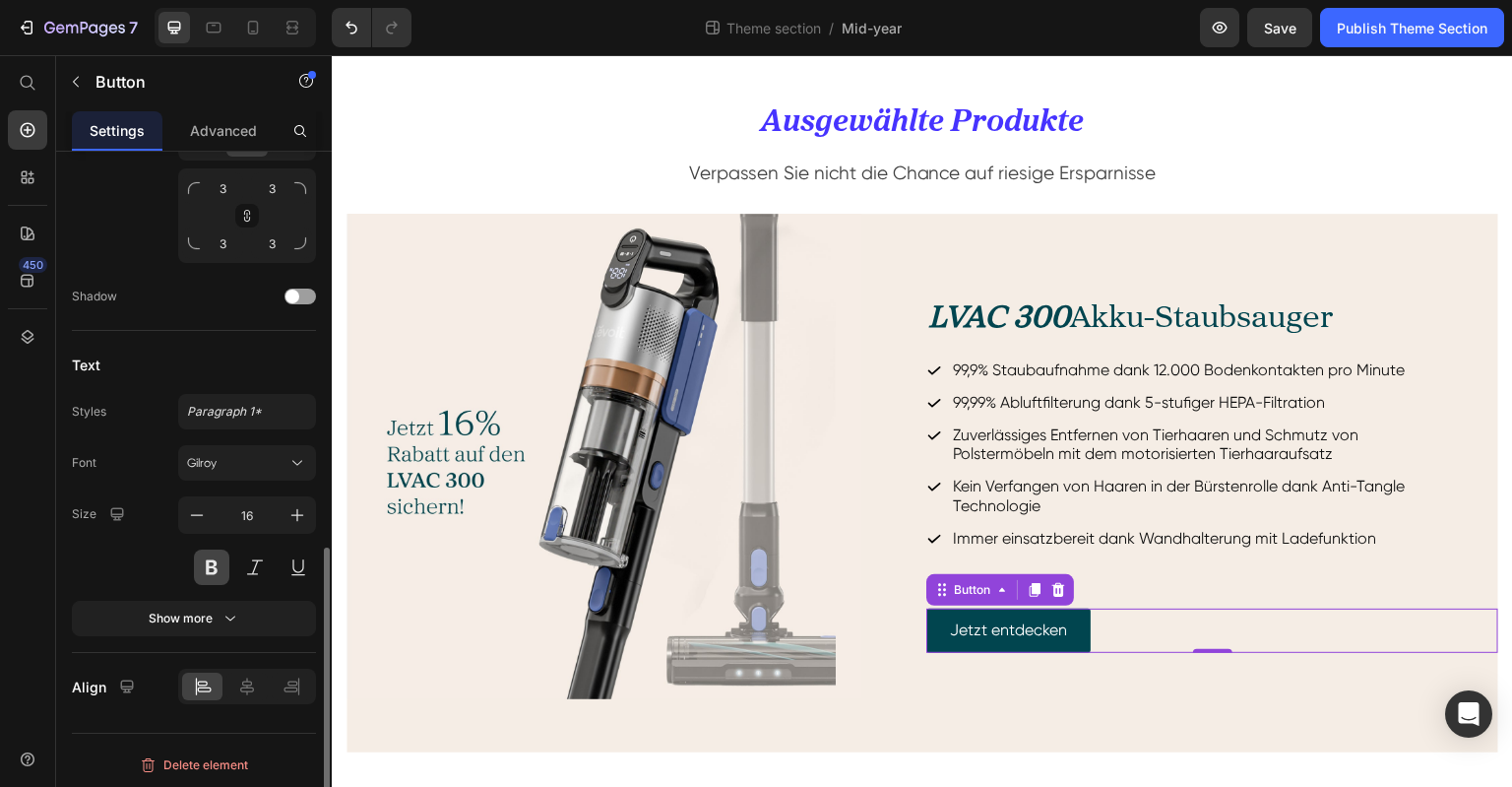 click at bounding box center [212, 567] 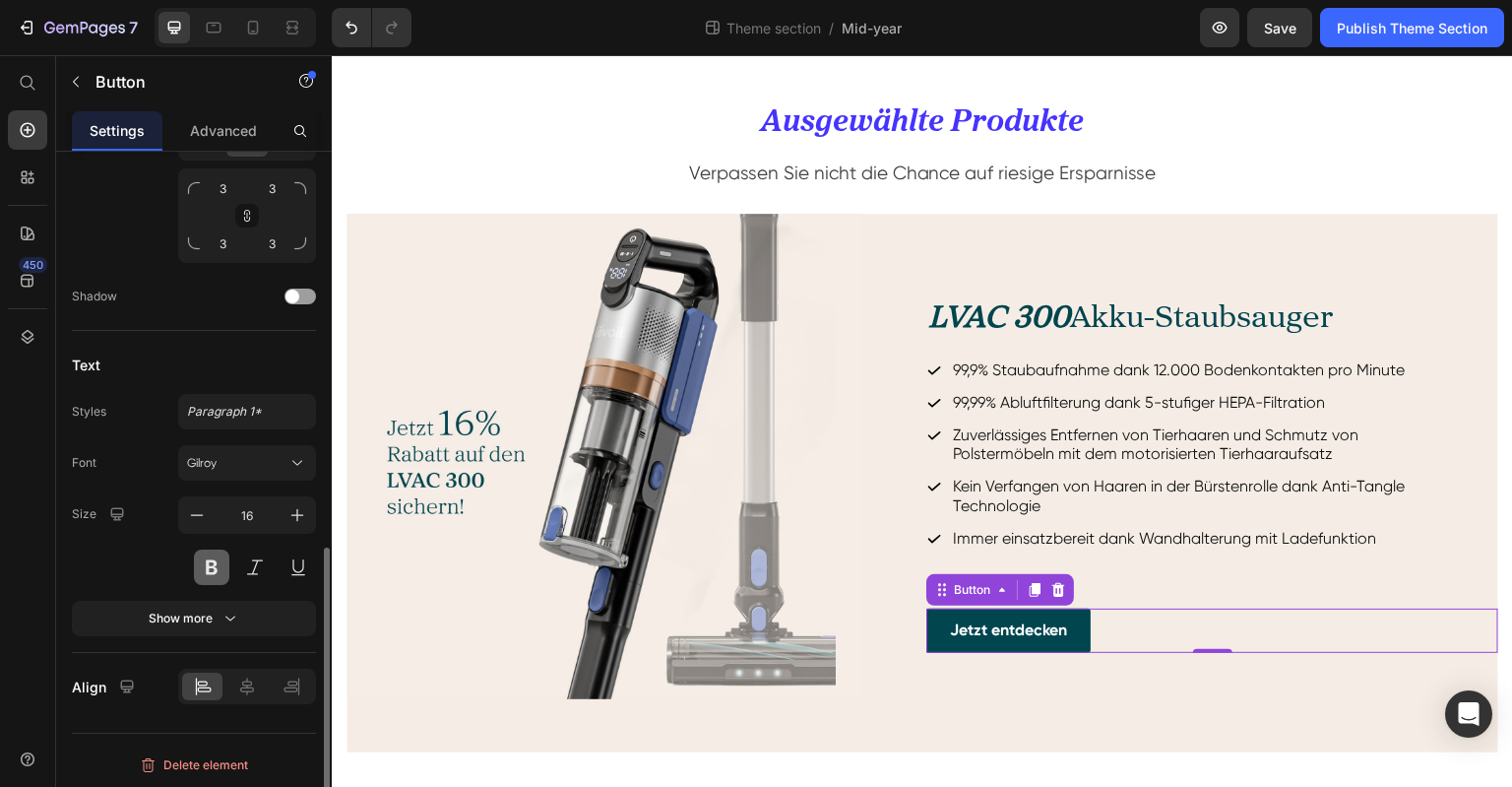 click at bounding box center [212, 567] 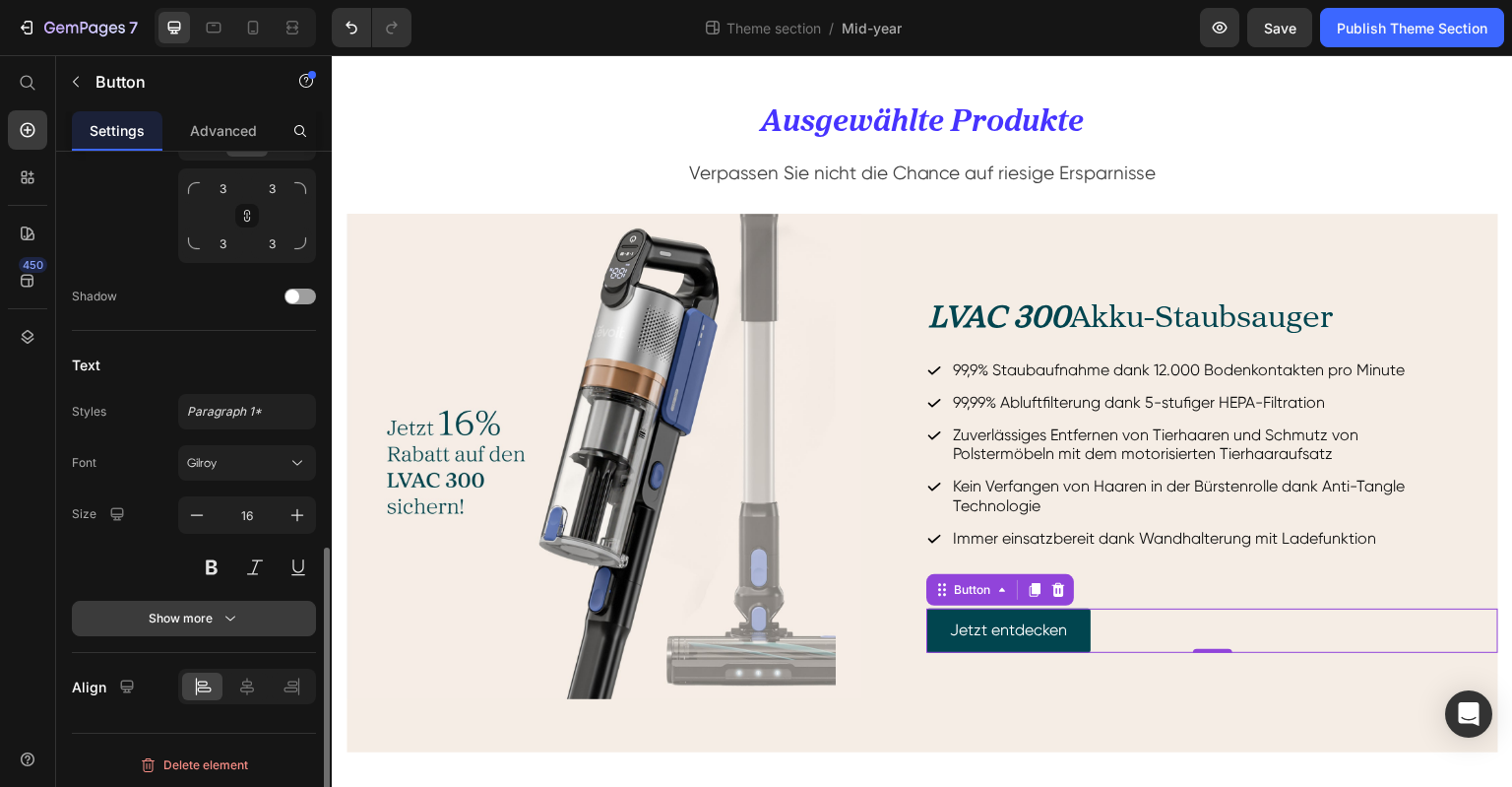 click 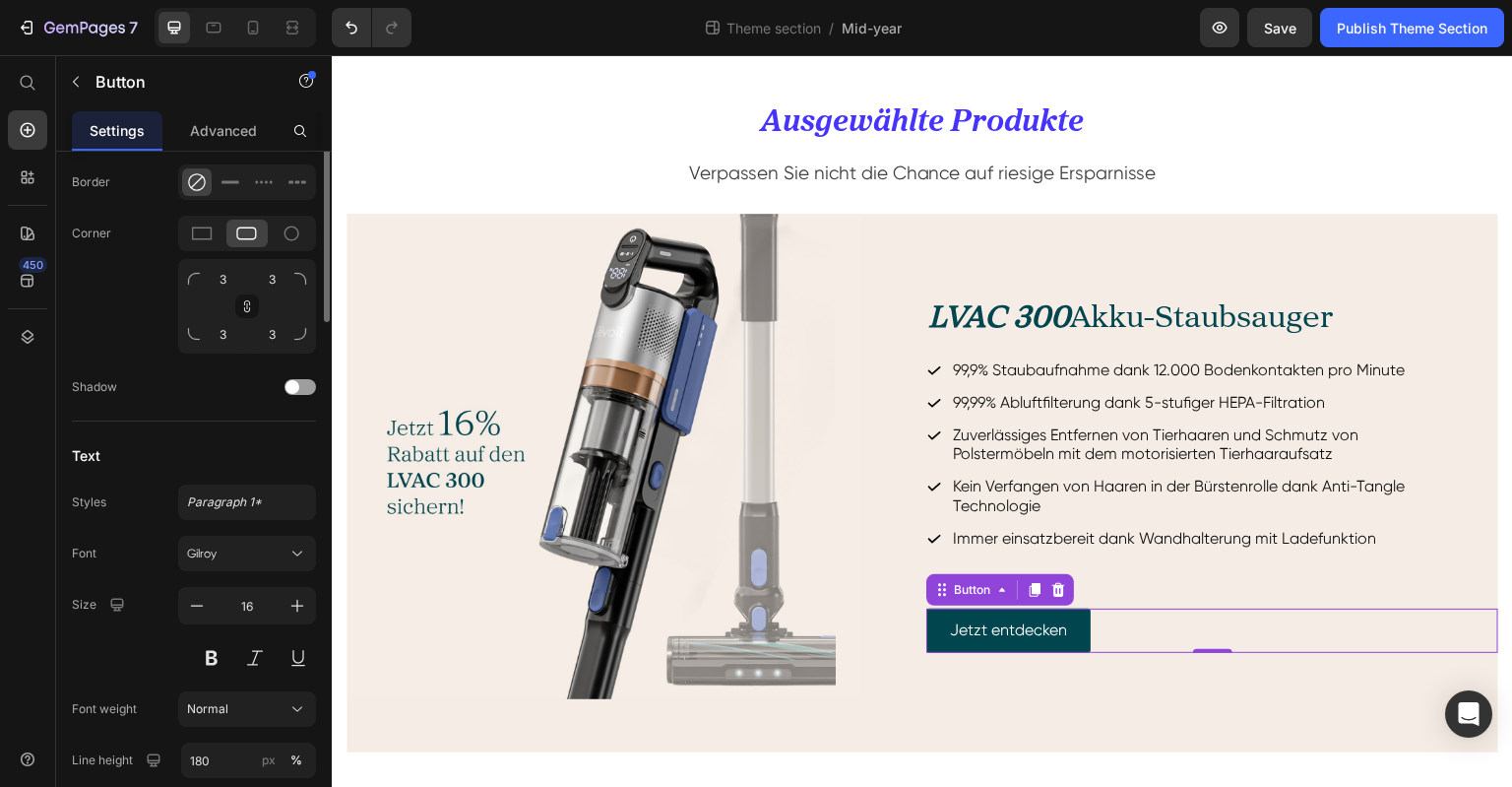 scroll, scrollTop: 540, scrollLeft: 0, axis: vertical 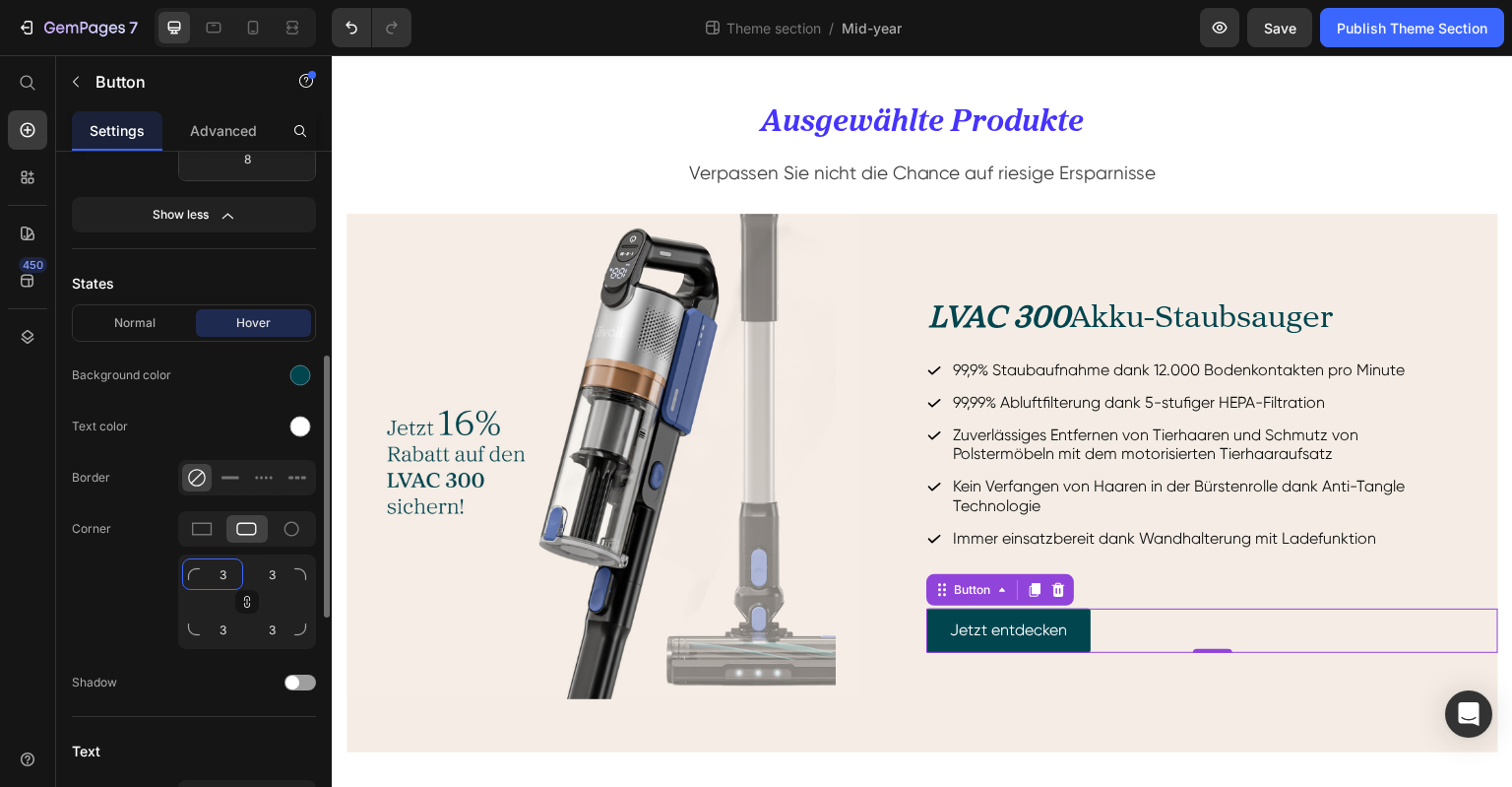 click on "3" 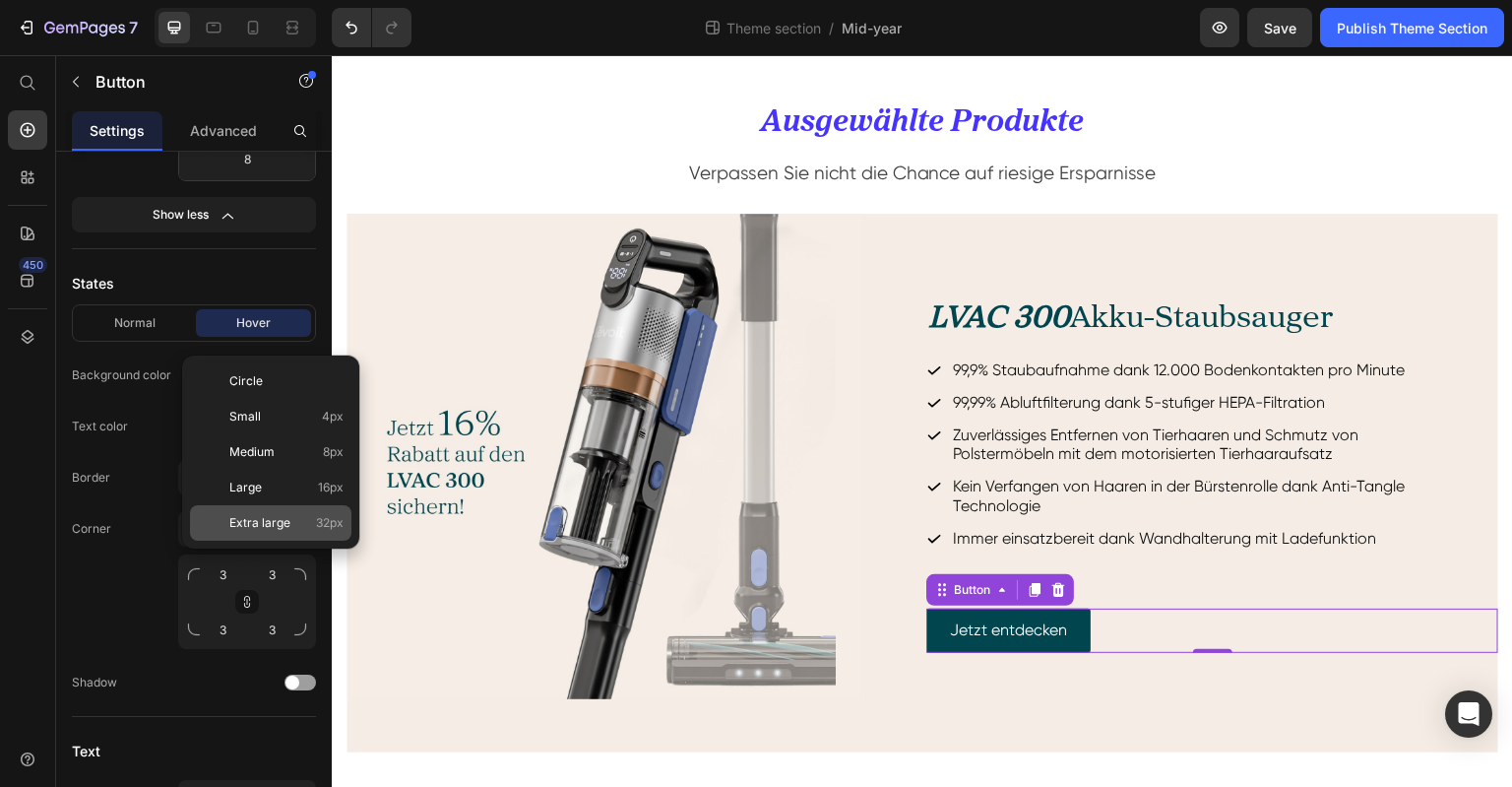 click on "Extra large" at bounding box center (260, 523) 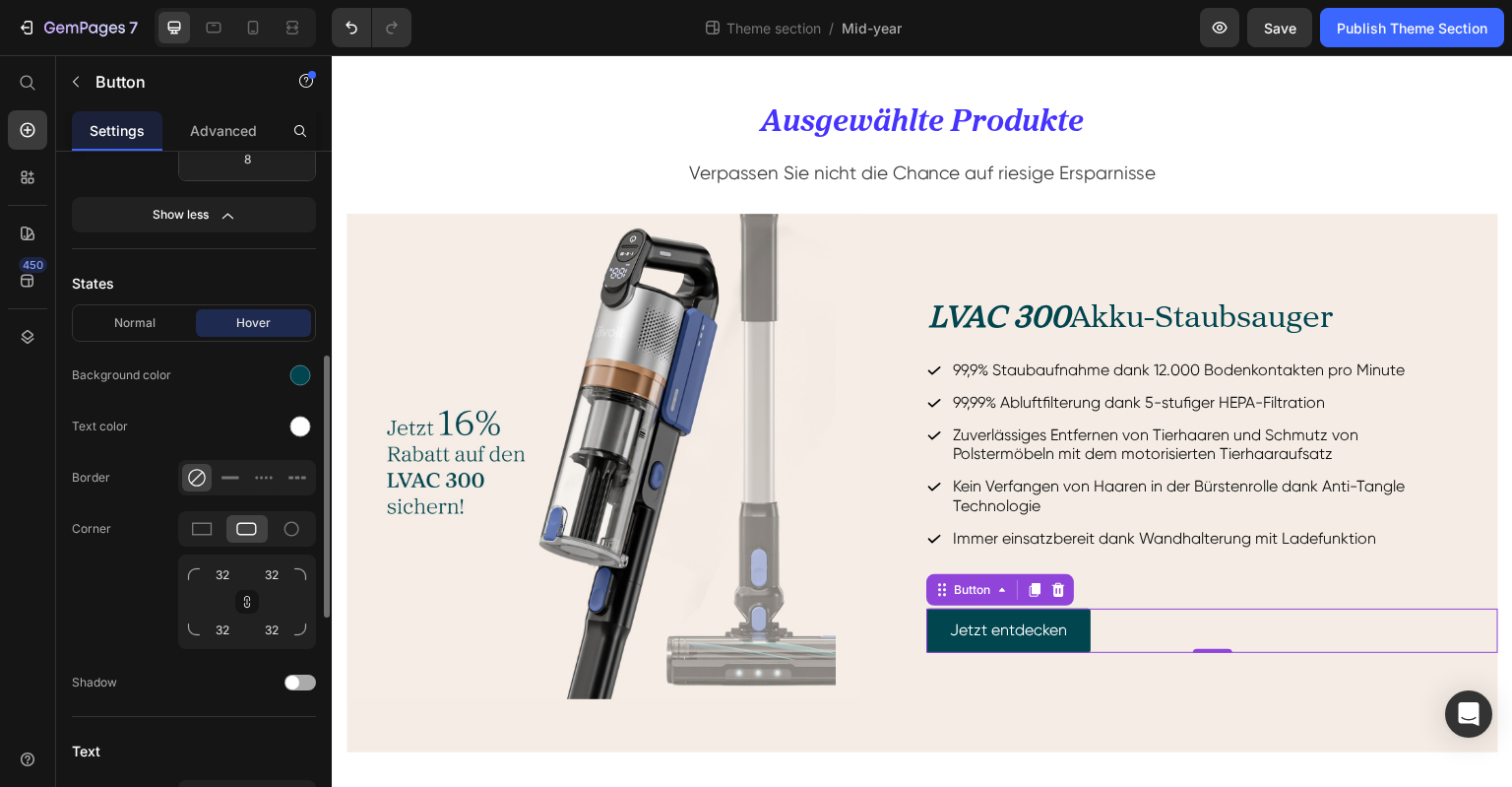 click on "Shadow" 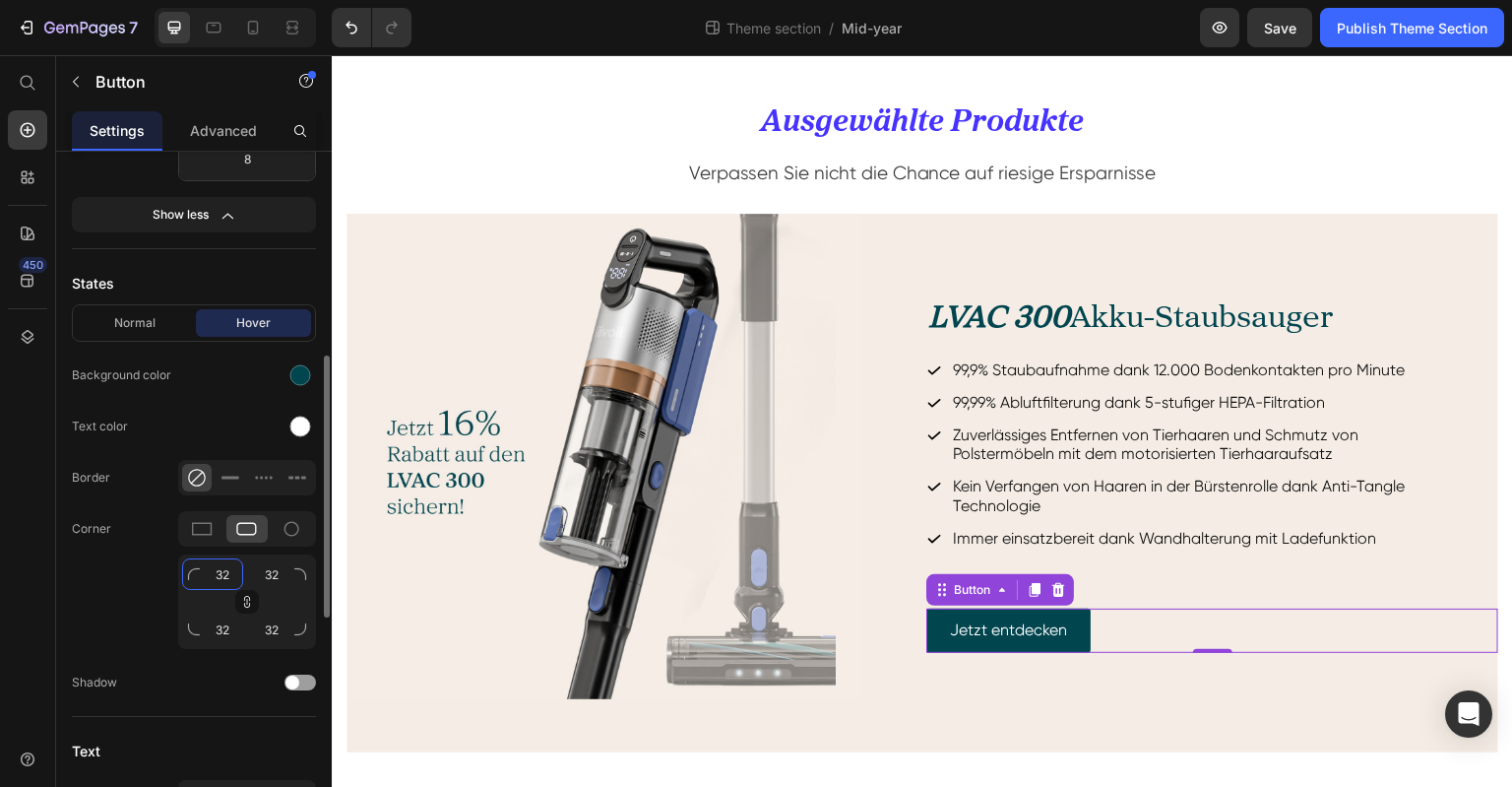 click on "32" 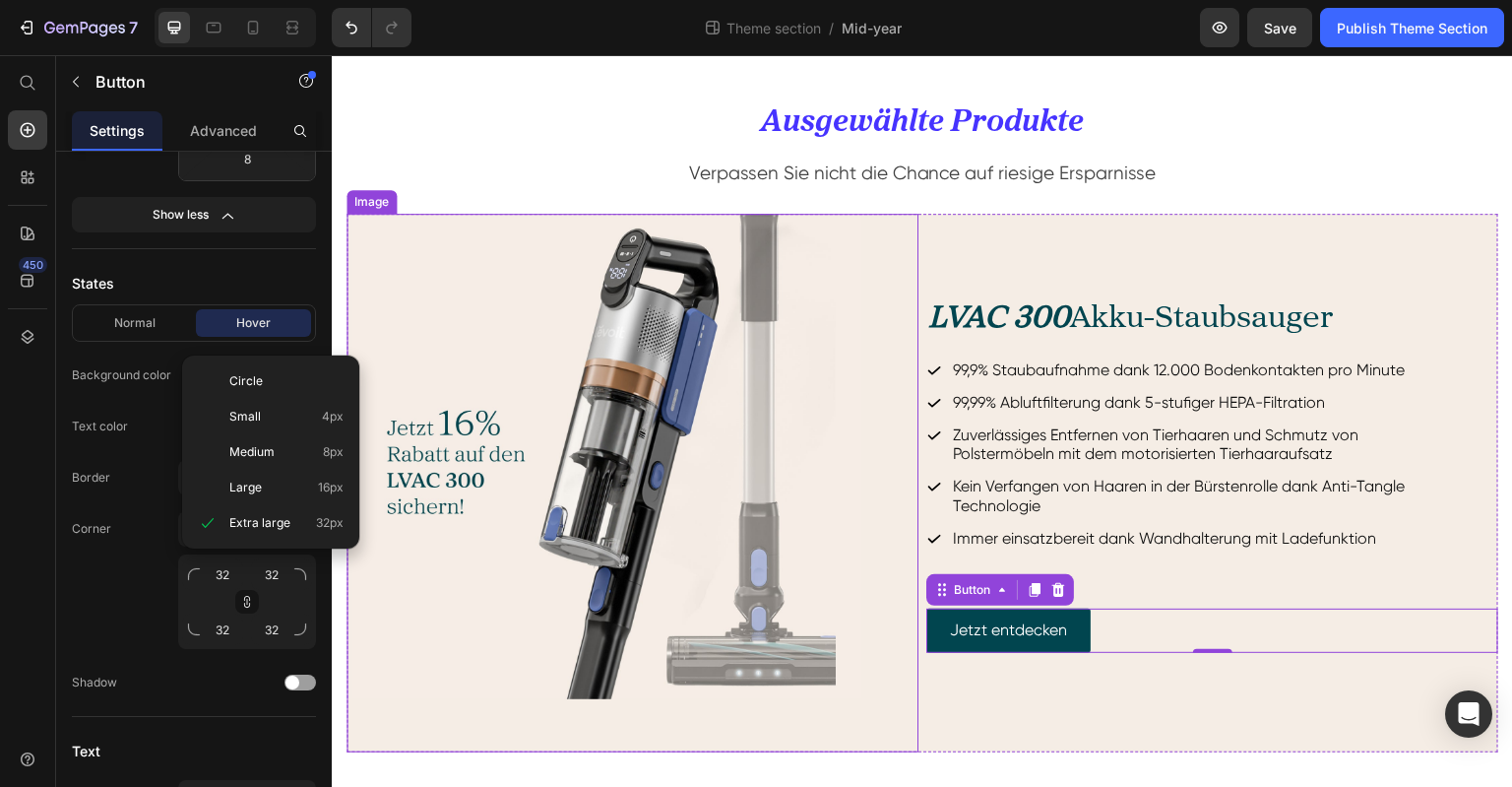 click on "LVAC 300  Akku-Staubsauger Heading 99,9% Staubaufnahme dank 12.000 Bodenkontakten pro Minute 99,99% Abluftfilterung dank 5-stufiger HEPA-Filtration Zuverlässiges Entfernen von Tierhaaren und Schmutz von Polstermöbeln mit dem motorisierten Tierhaaraufsatz Kein Verfangen von Haaren in der Bürstenrolle dank Anti-Tangle Technologie Immer einsatzbereit dank Wandhalterung mit Ladefunktion Item List 227,99     269,99 Text Block Jetzt entdecken Button   0" at bounding box center [1212, 483] 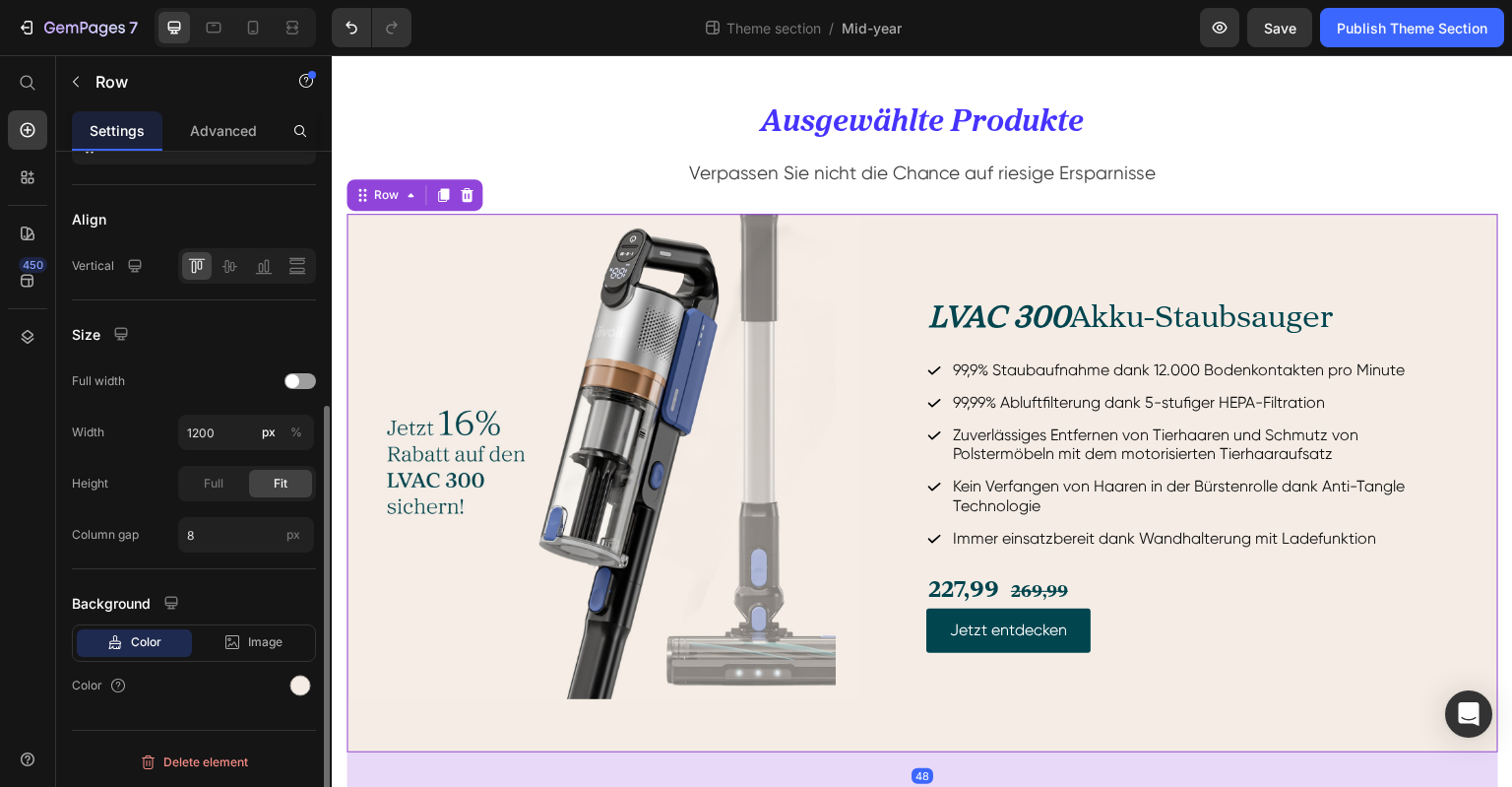 scroll, scrollTop: 0, scrollLeft: 0, axis: both 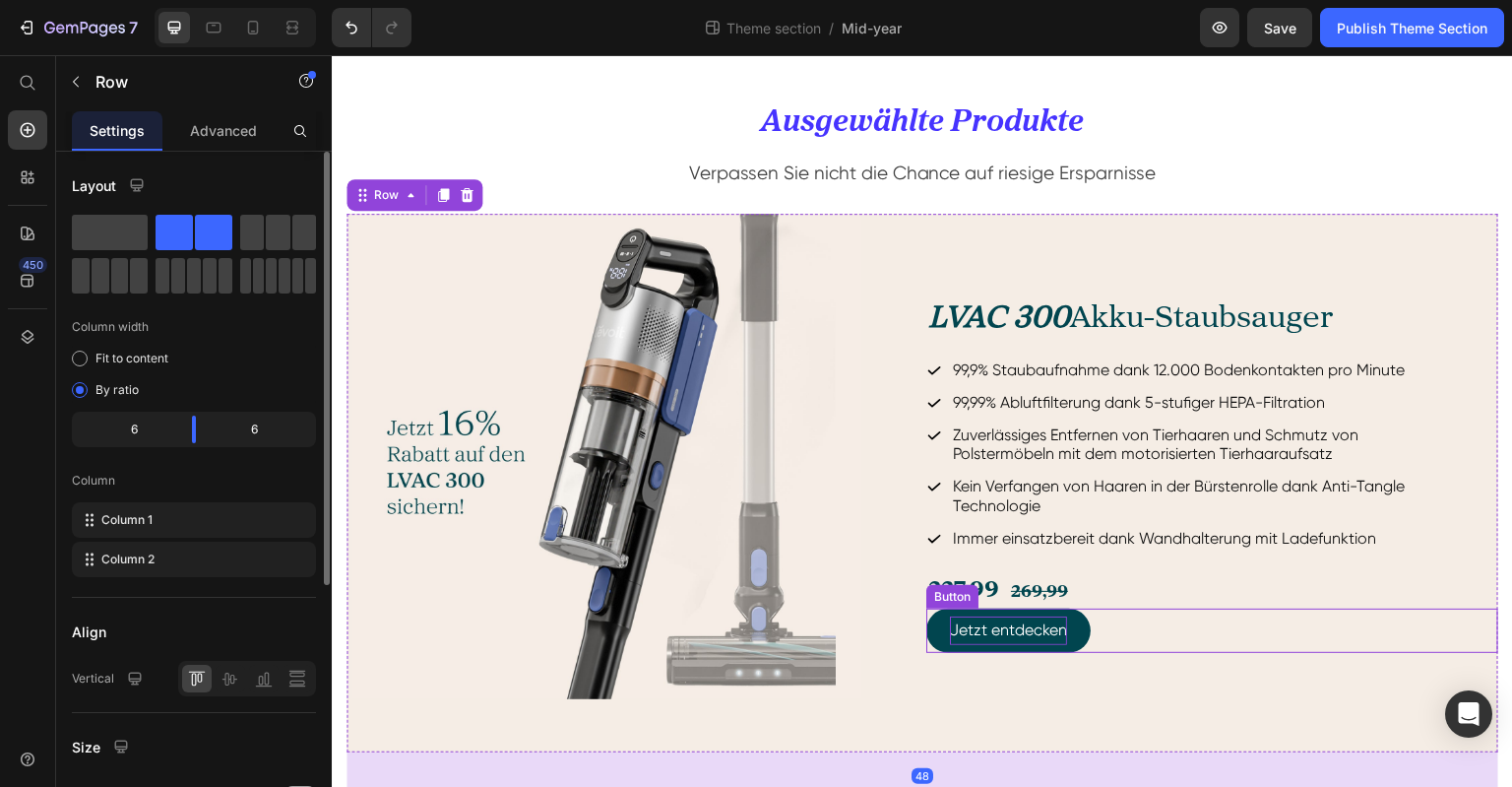 click on "Jetzt entdecken" at bounding box center (1008, 630) 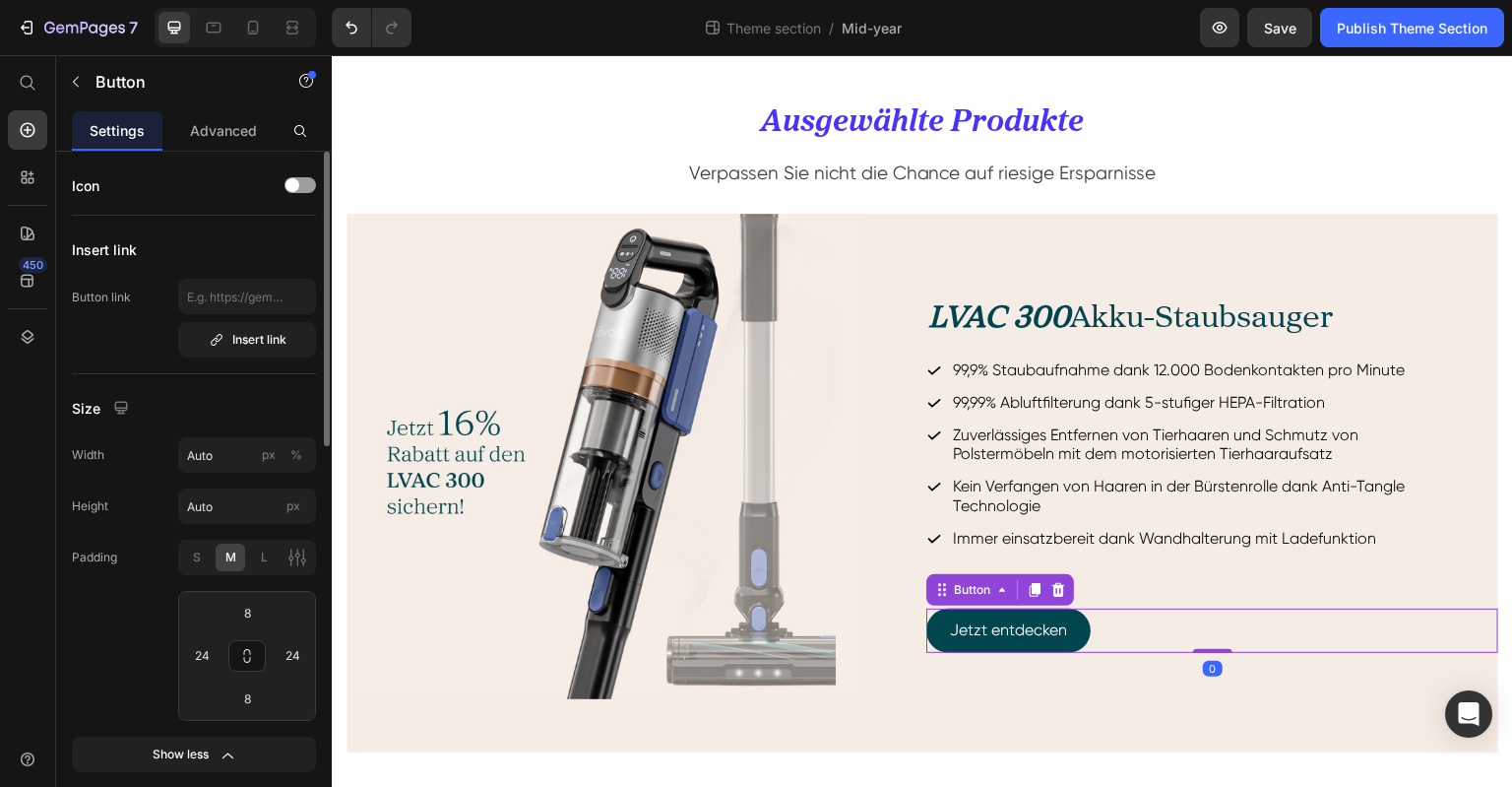 click on "Jetzt entdecken" at bounding box center [1008, 630] 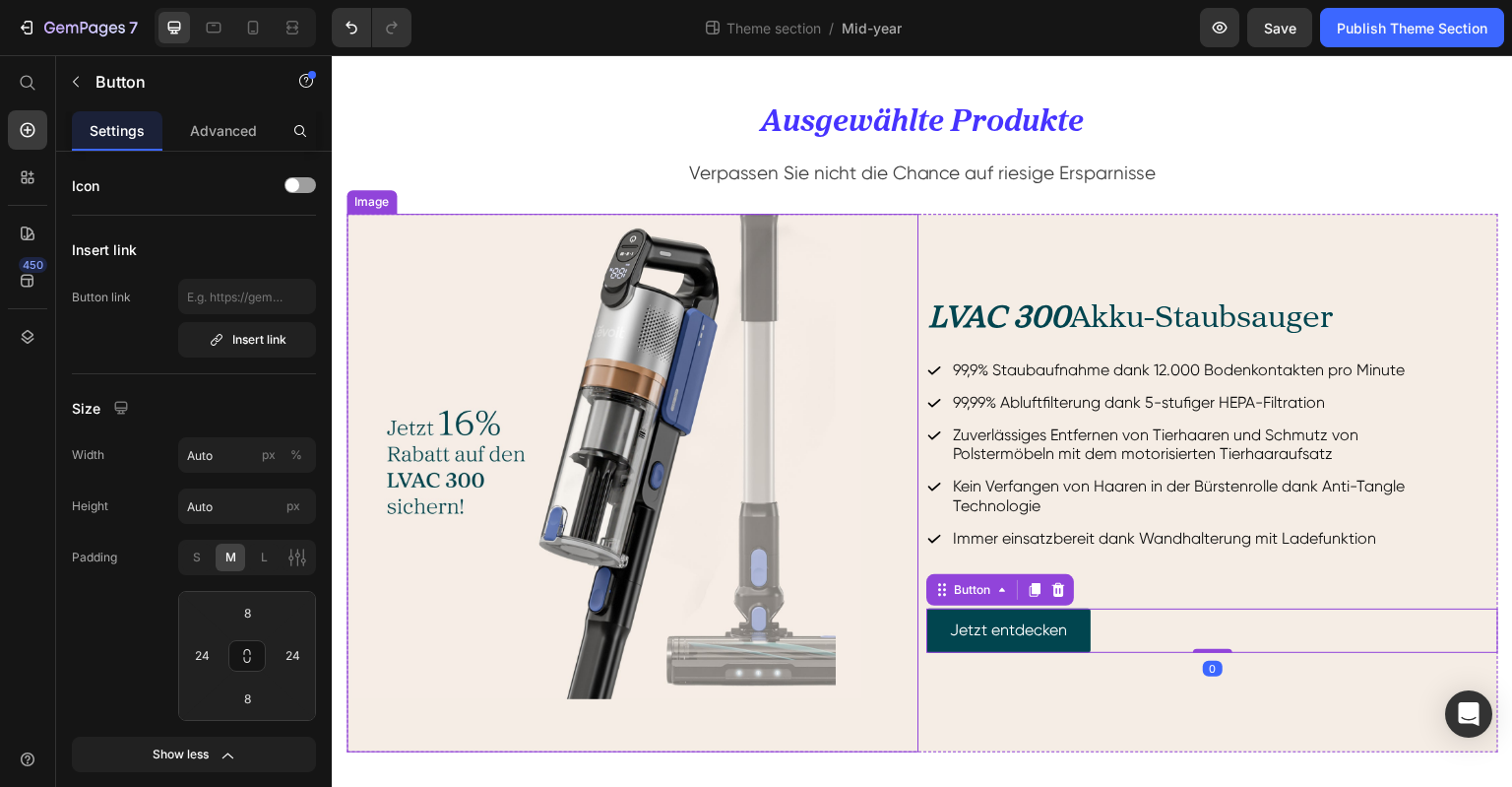 click at bounding box center (632, 483) 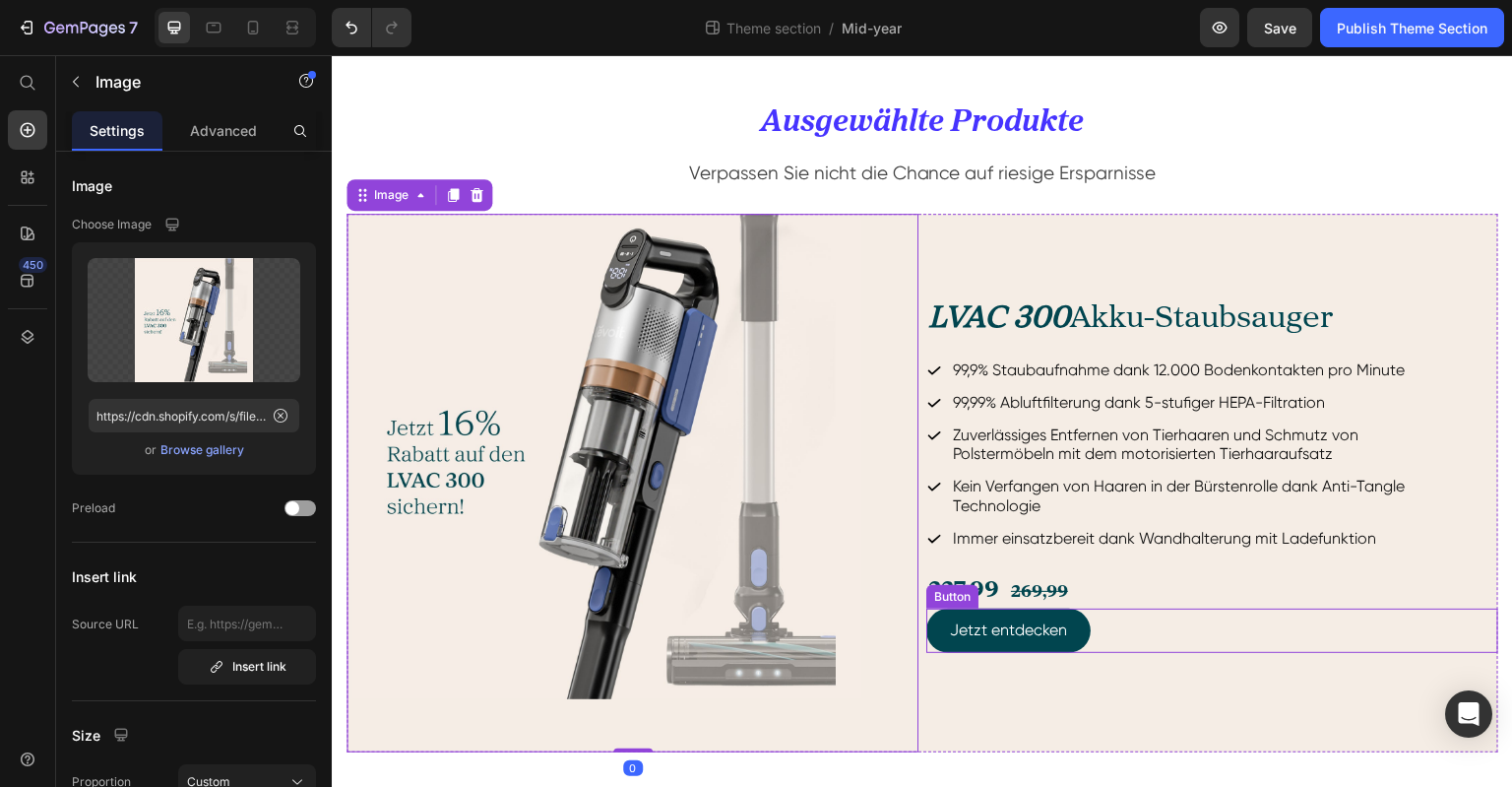click on "Jetzt entdecken" at bounding box center [1008, 630] 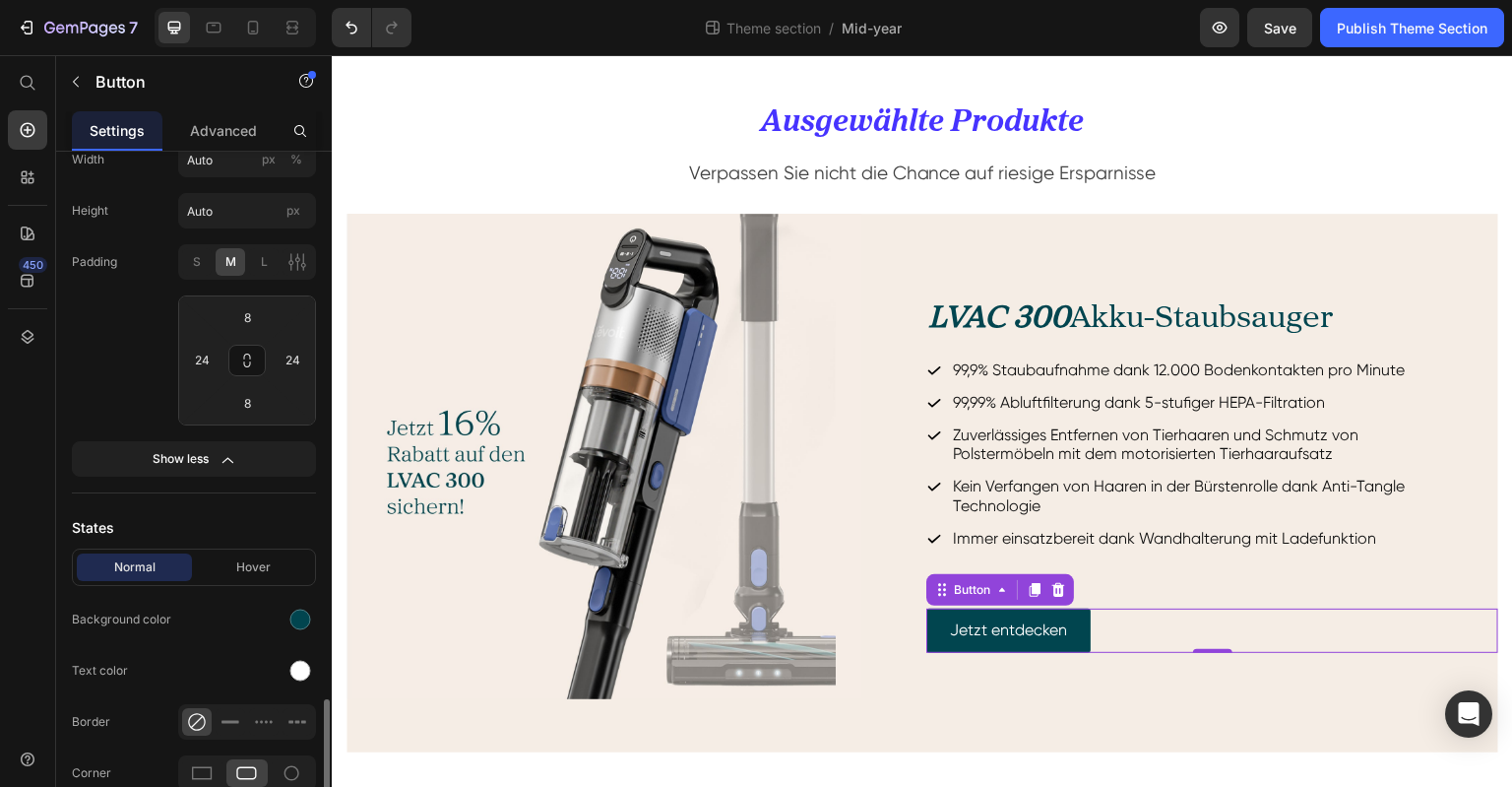 scroll, scrollTop: 689, scrollLeft: 0, axis: vertical 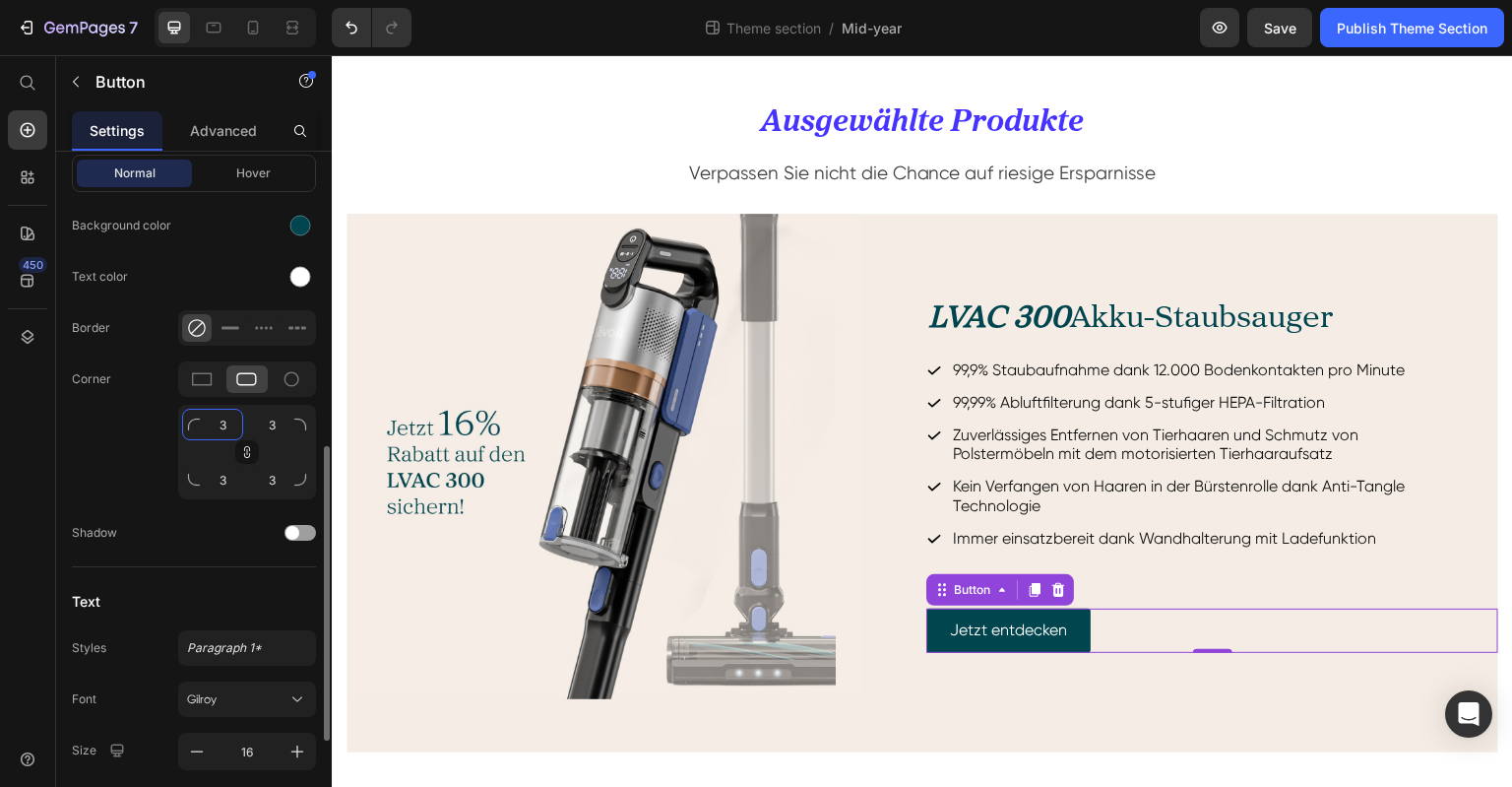 click on "3" 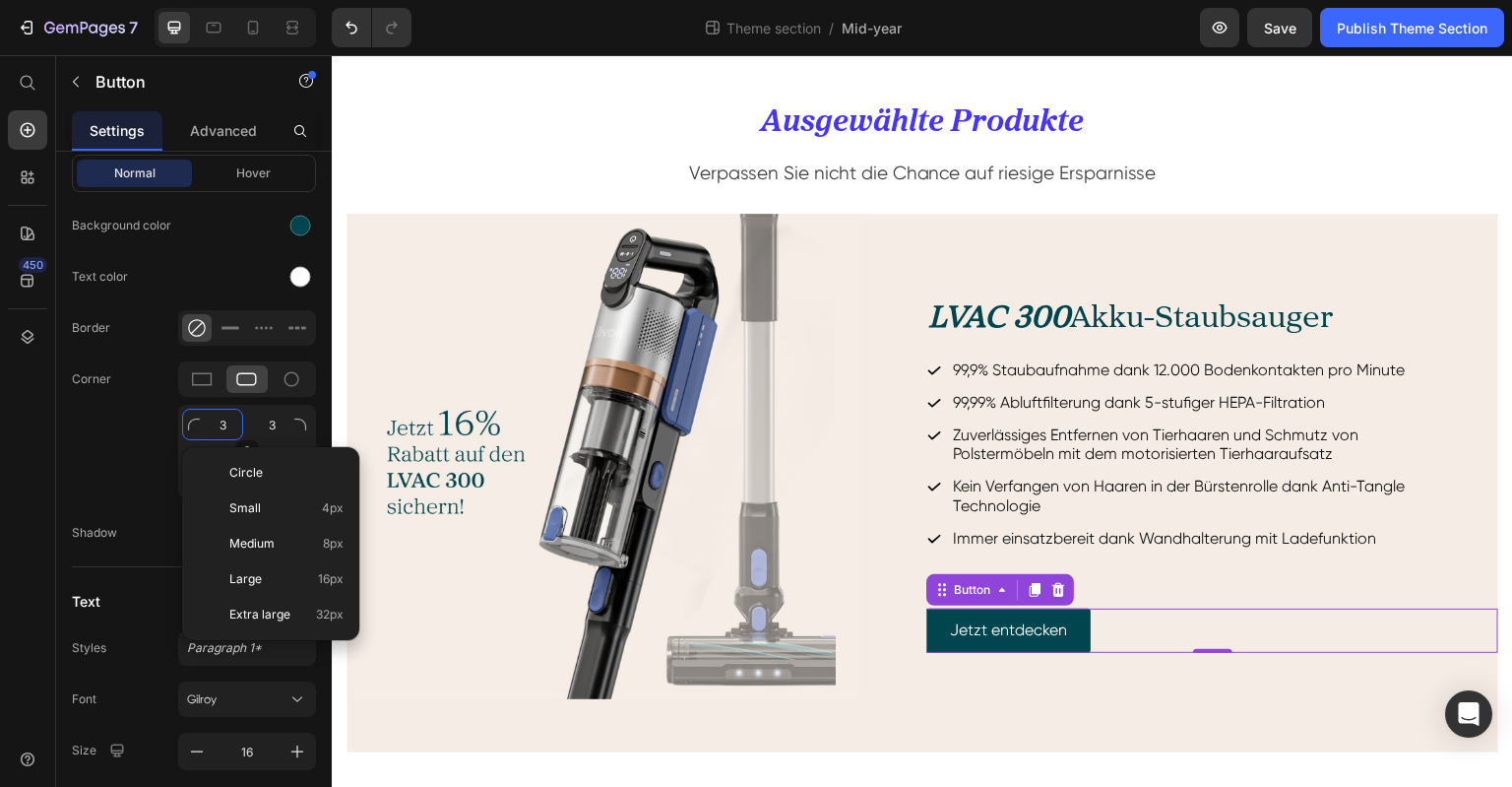 type on "8" 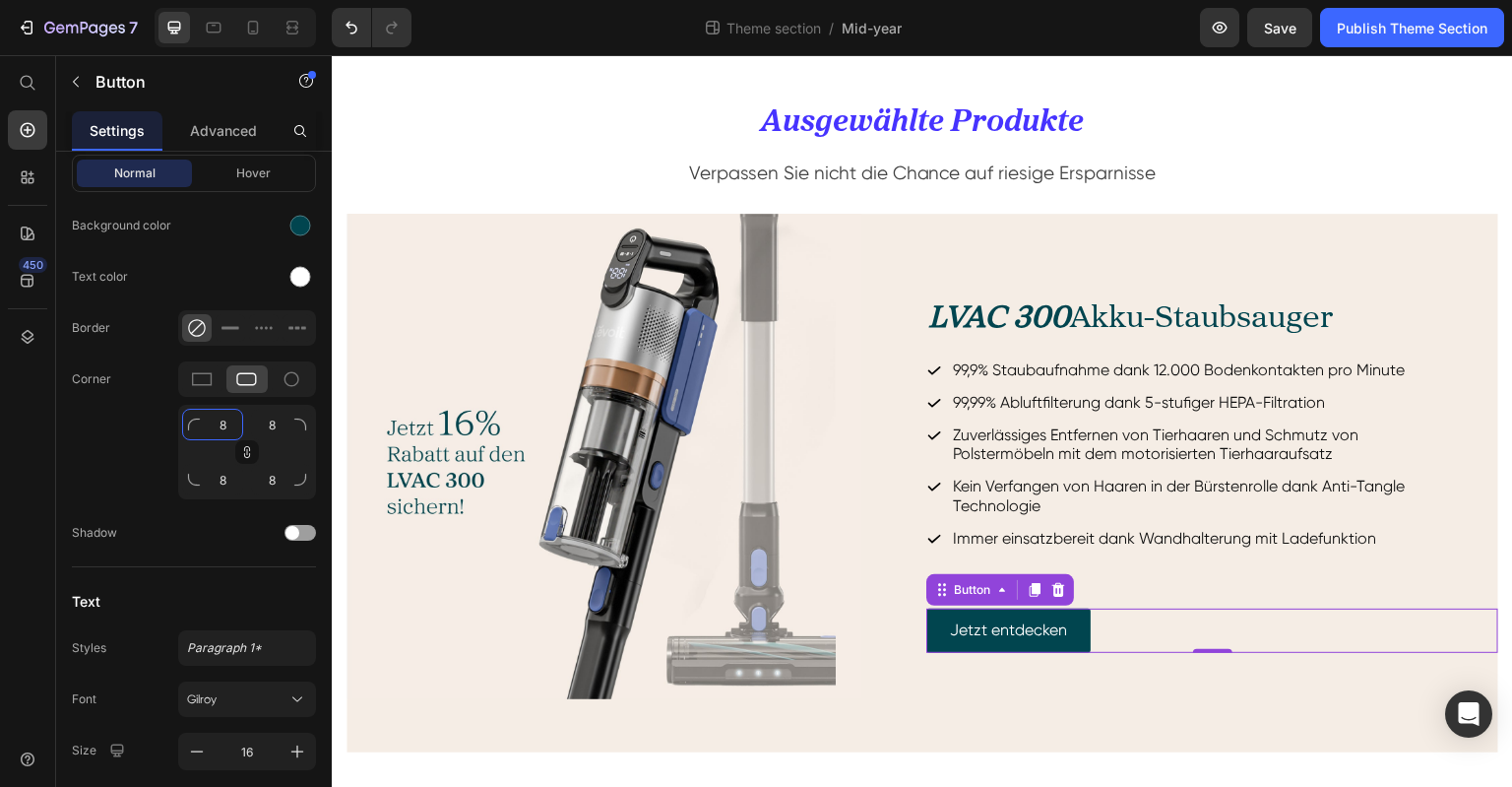 type on "80" 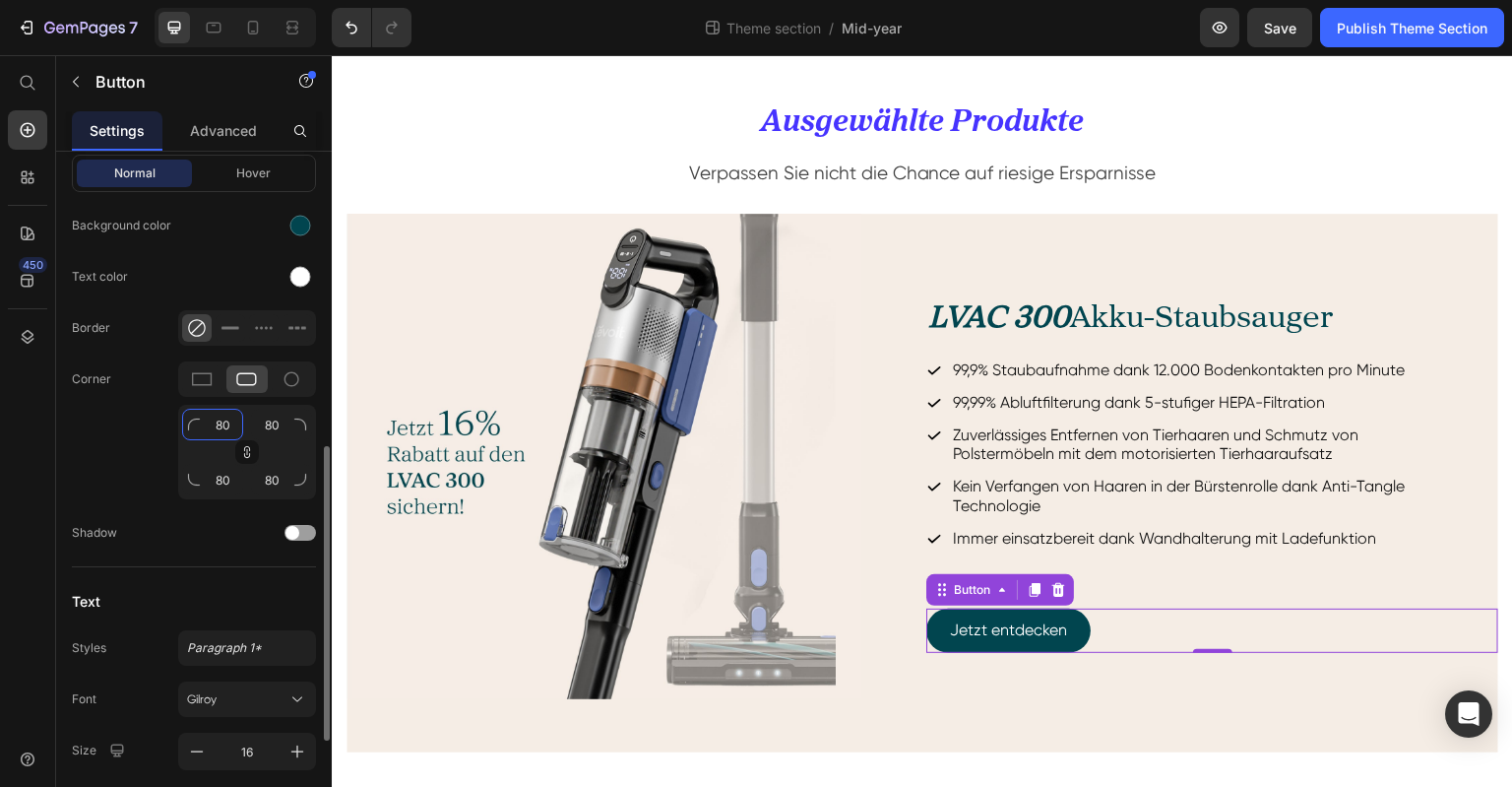 type on "80" 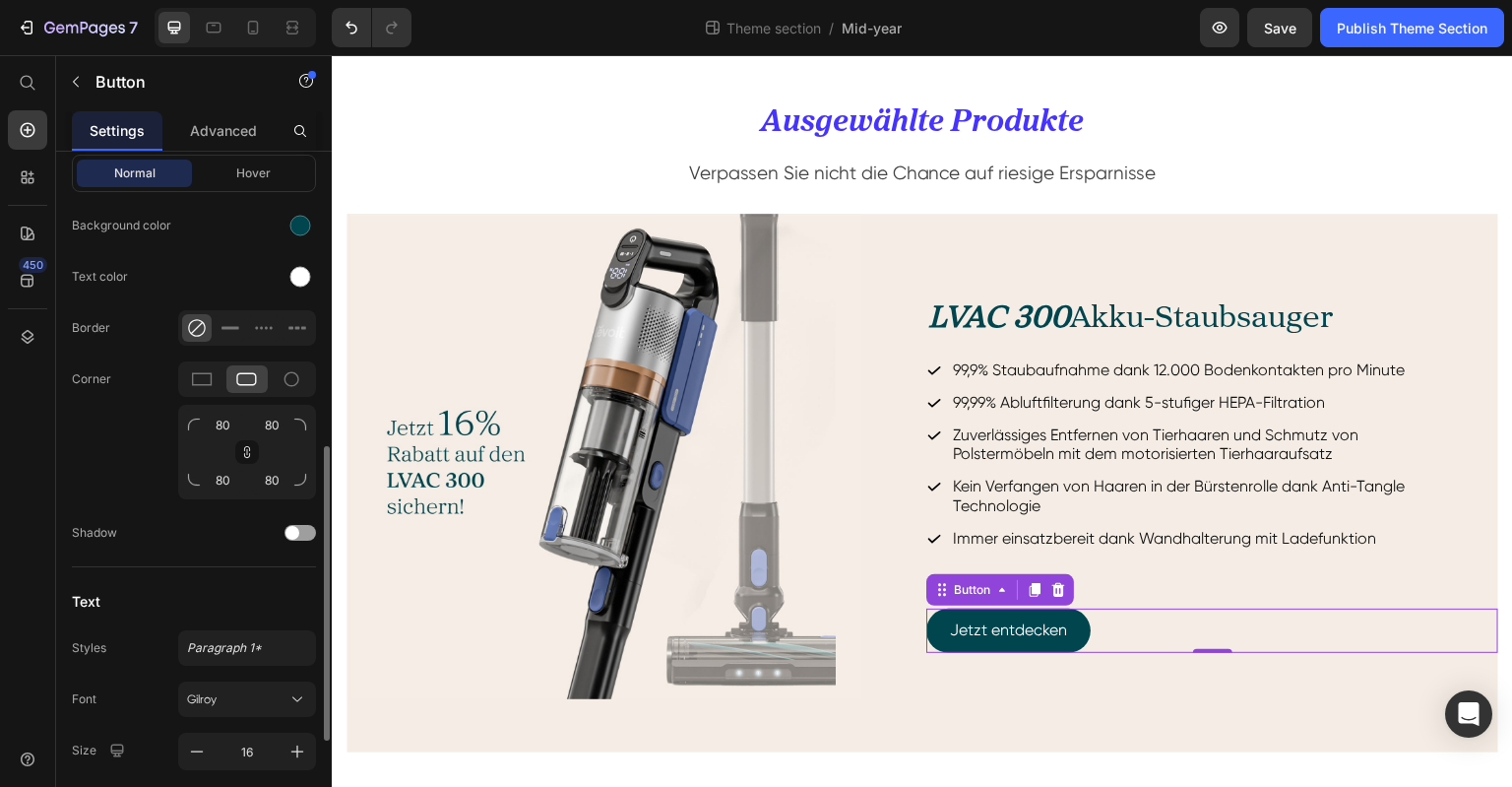 click on "Icon Insert link Button link  Insert link  Size Width Auto px % Height Auto px Padding S M L 8 24 8 24 Show less States Normal Hover Background color Text color Border Corner 80 80 80 80 Shadow Text Styles Paragraph 1* Font Gilroy Size 16 Show more Align  Delete element" at bounding box center (194, 272) 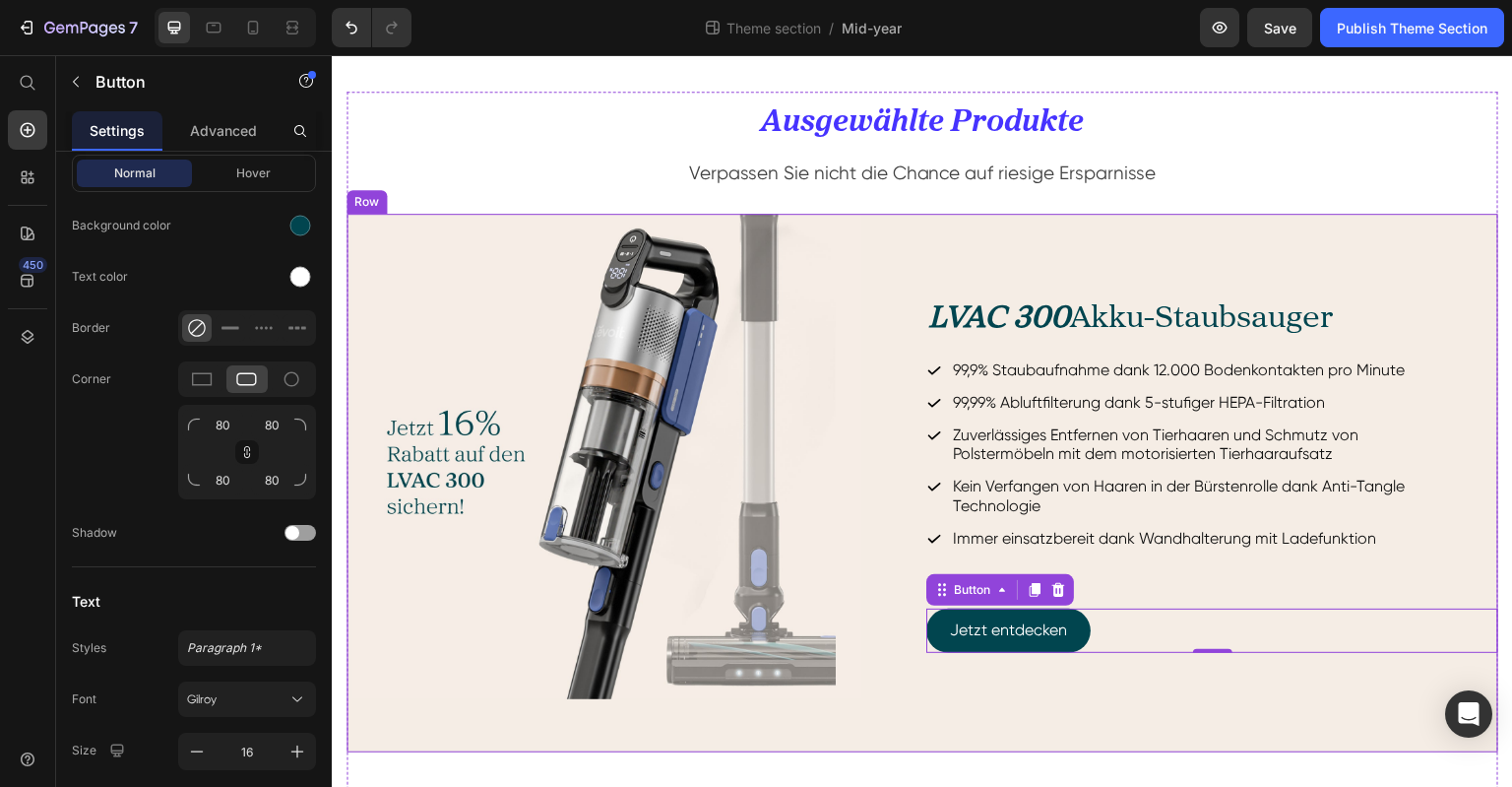 click on "LVAC 300  Akku-Staubsauger Heading 99,9% Staubaufnahme dank 12.000 Bodenkontakten pro Minute 99,99% Abluftfilterung dank 5-stufiger HEPA-Filtration Zuverlässiges Entfernen von Tierhaaren und Schmutz von Polstermöbeln mit dem motorisierten Tierhaaraufsatz Kein Verfangen von Haaren in der Bürstenrolle dank Anti-Tangle Technologie Immer einsatzbereit dank Wandhalterung mit Ladefunktion Item List 227,99     269,99 Text Block Jetzt entdecken Button   0" at bounding box center [1212, 483] 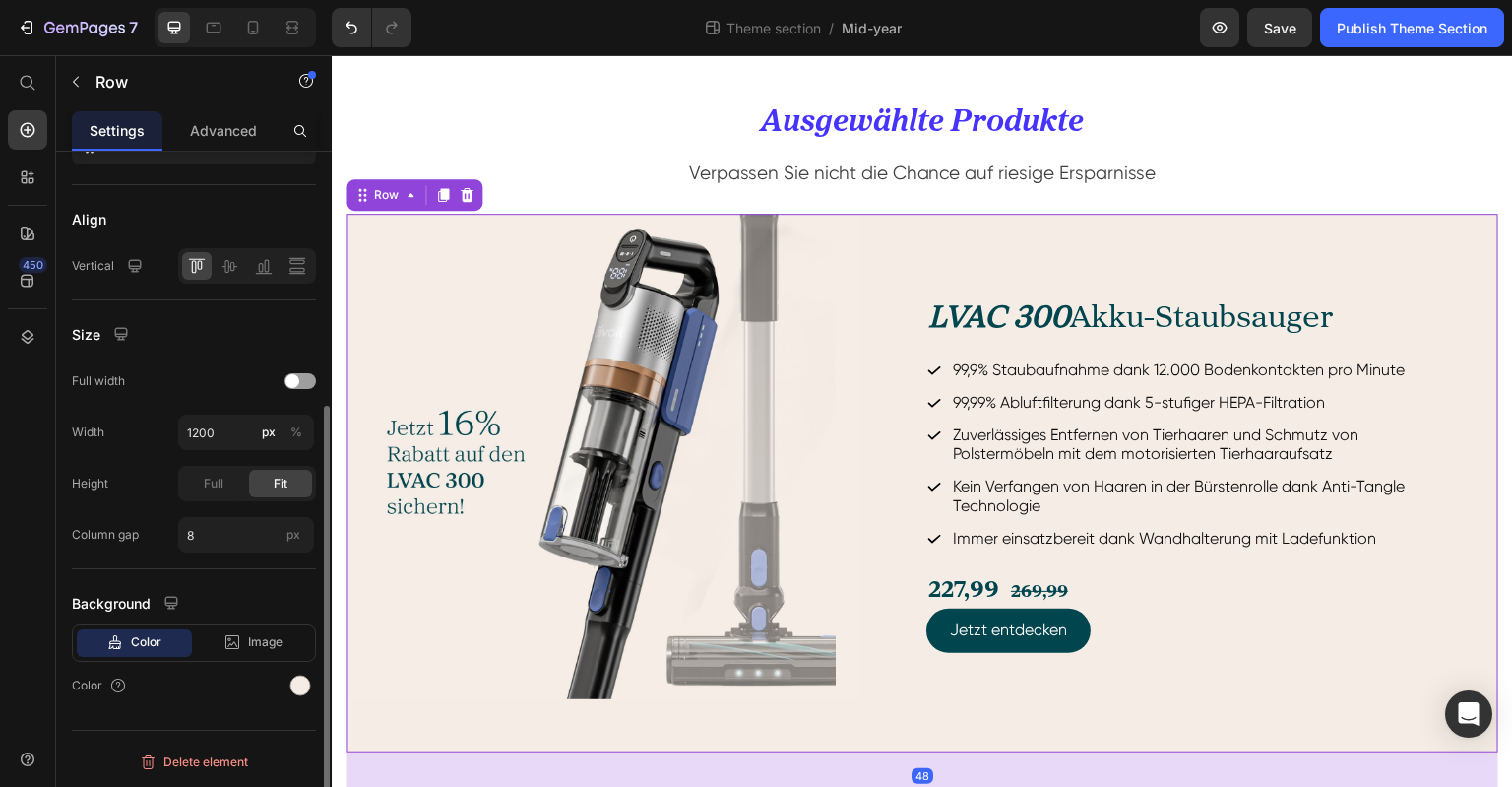 scroll, scrollTop: 0, scrollLeft: 0, axis: both 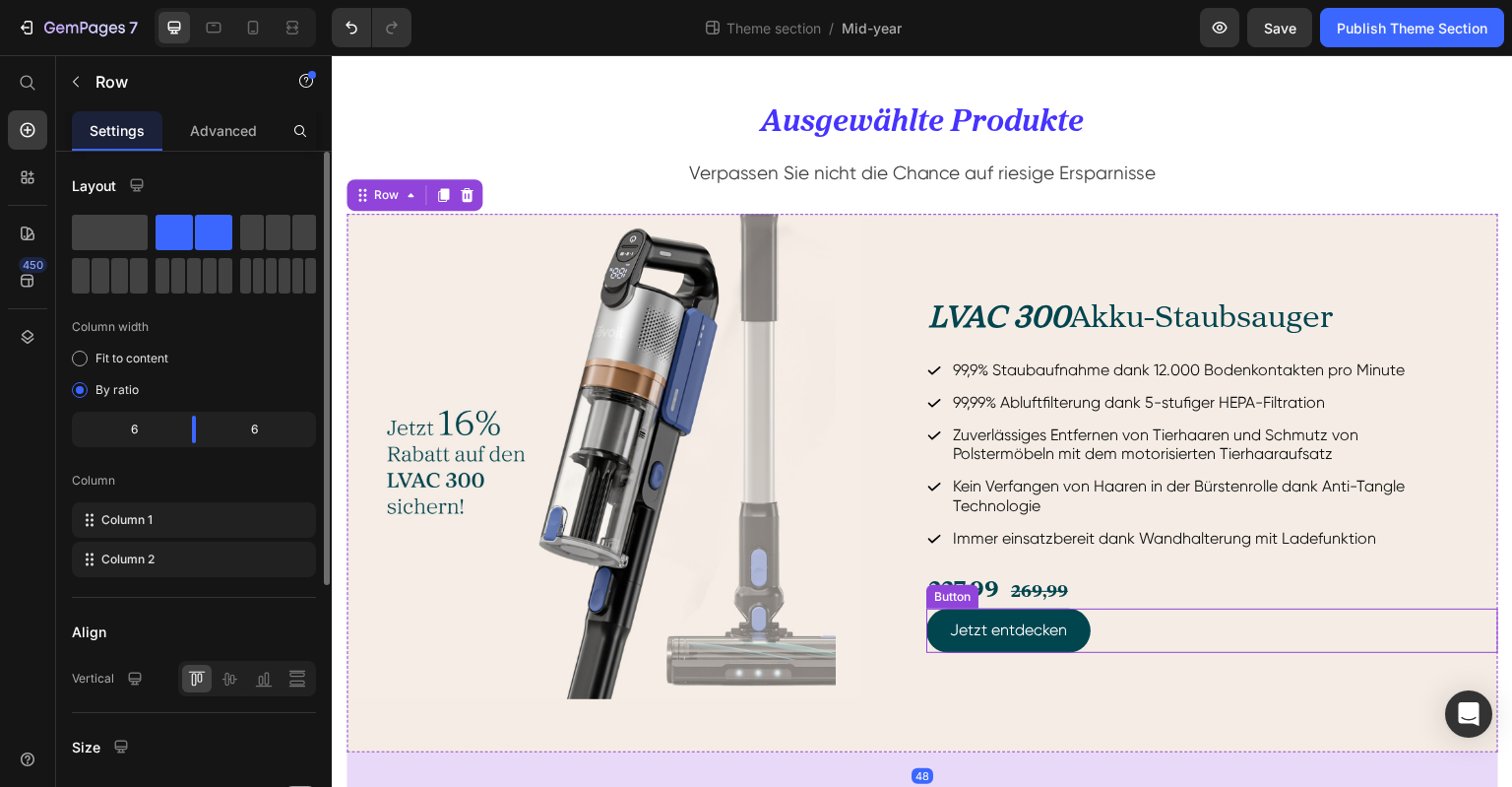 click on "Jetzt entdecken" at bounding box center (1008, 630) 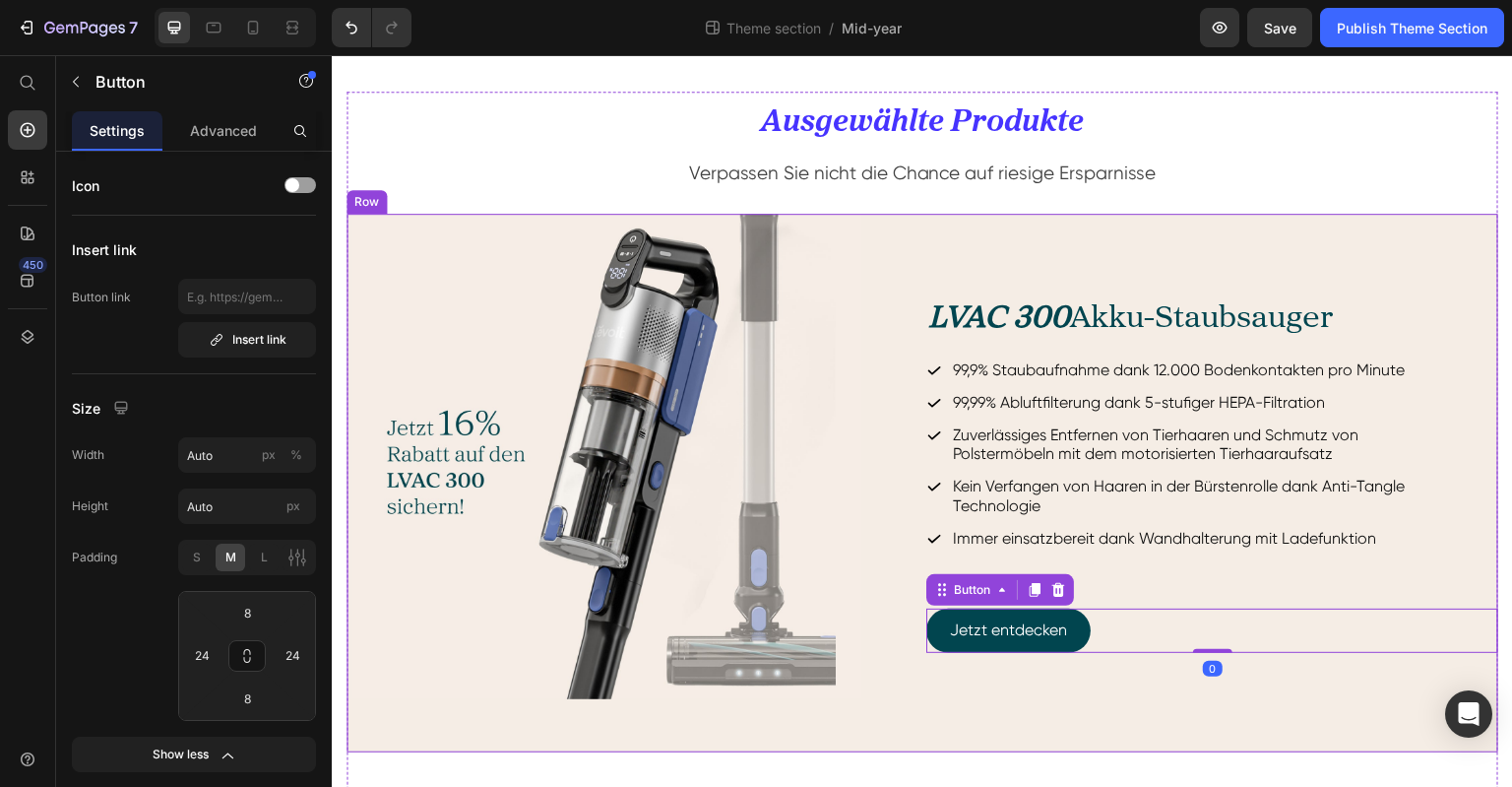 click on "LVAC 300  Akku-Staubsauger Heading 99,9% Staubaufnahme dank 12.000 Bodenkontakten pro Minute 99,99% Abluftfilterung dank 5-stufiger HEPA-Filtration Zuverlässiges Entfernen von Tierhaaren und Schmutz von Polstermöbeln mit dem motorisierten Tierhaaraufsatz Kein Verfangen von Haaren in der Bürstenrolle dank Anti-Tangle Technologie Immer einsatzbereit dank Wandhalterung mit Ladefunktion Item List 227,99     269,99 Text Block Jetzt entdecken Button   0" at bounding box center [1212, 483] 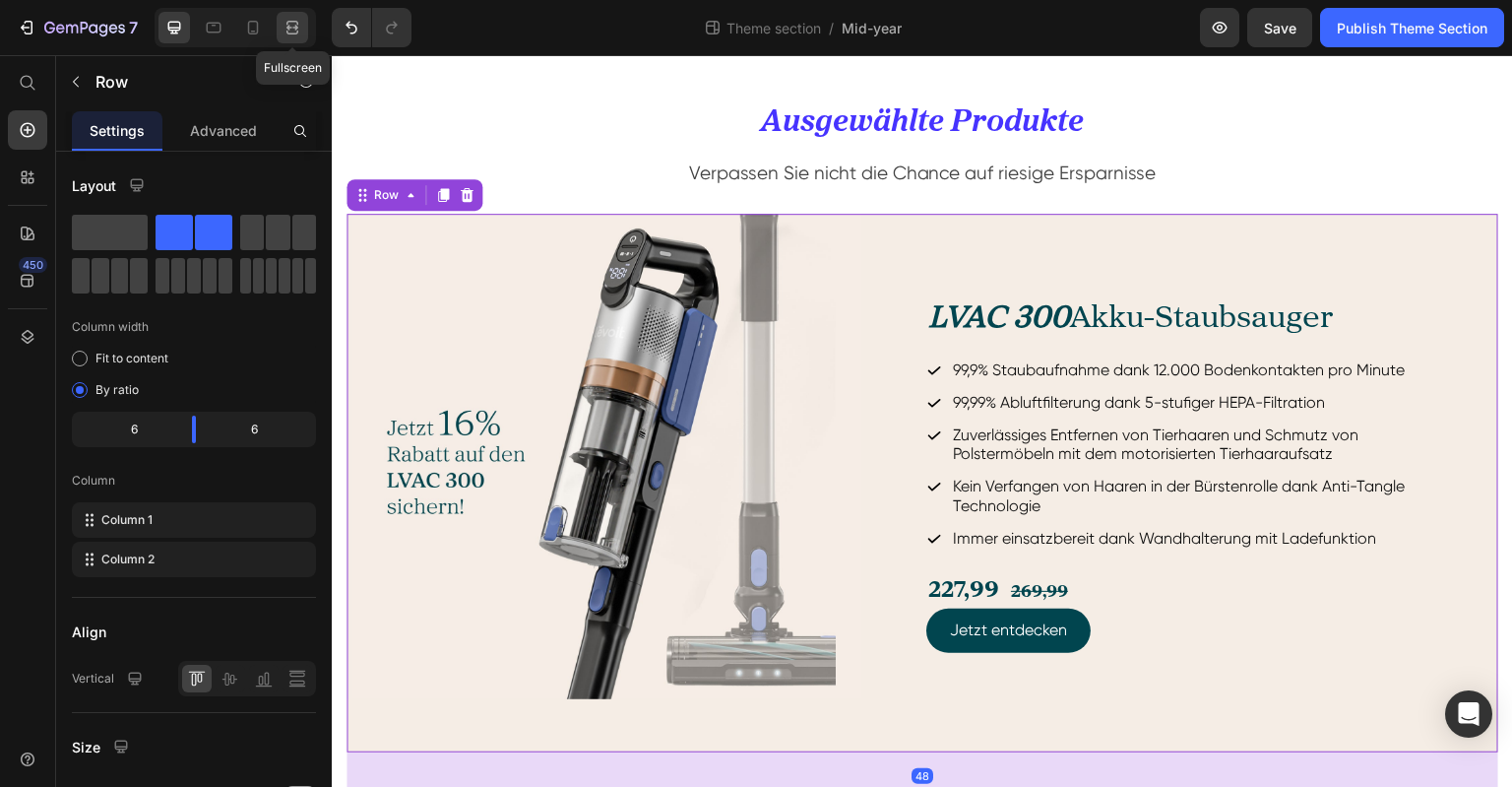 click 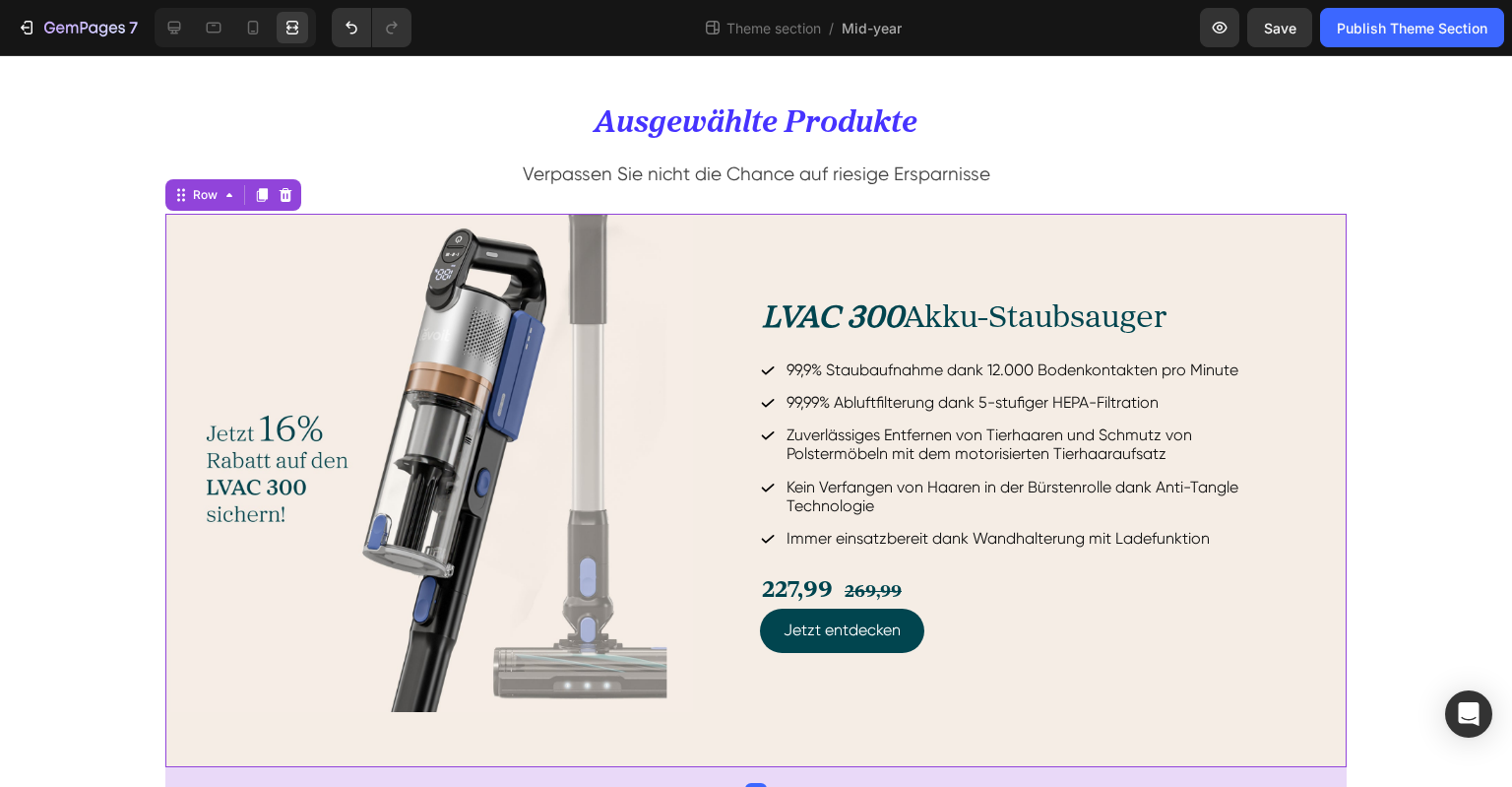 scroll, scrollTop: 615, scrollLeft: 0, axis: vertical 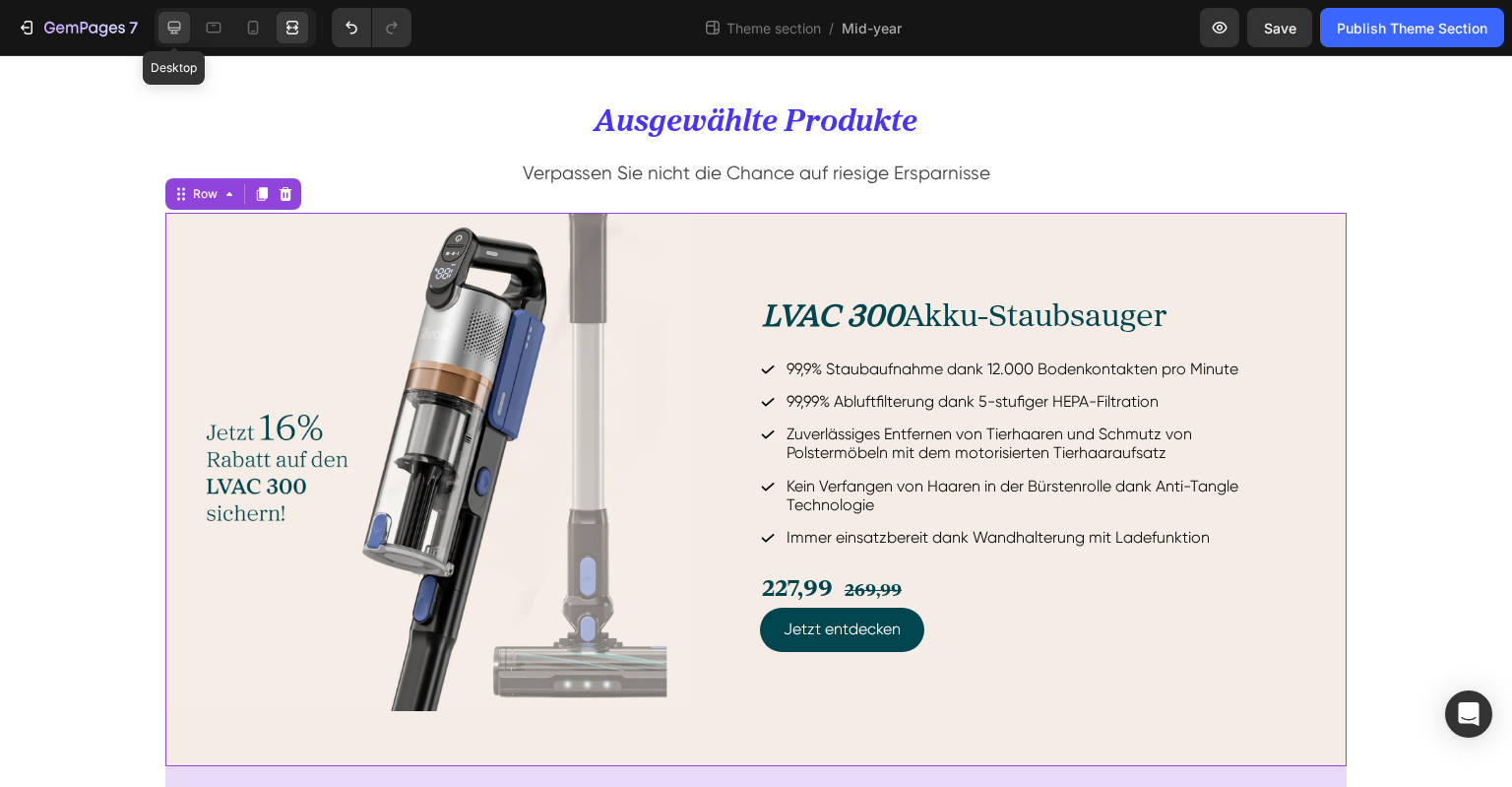 click 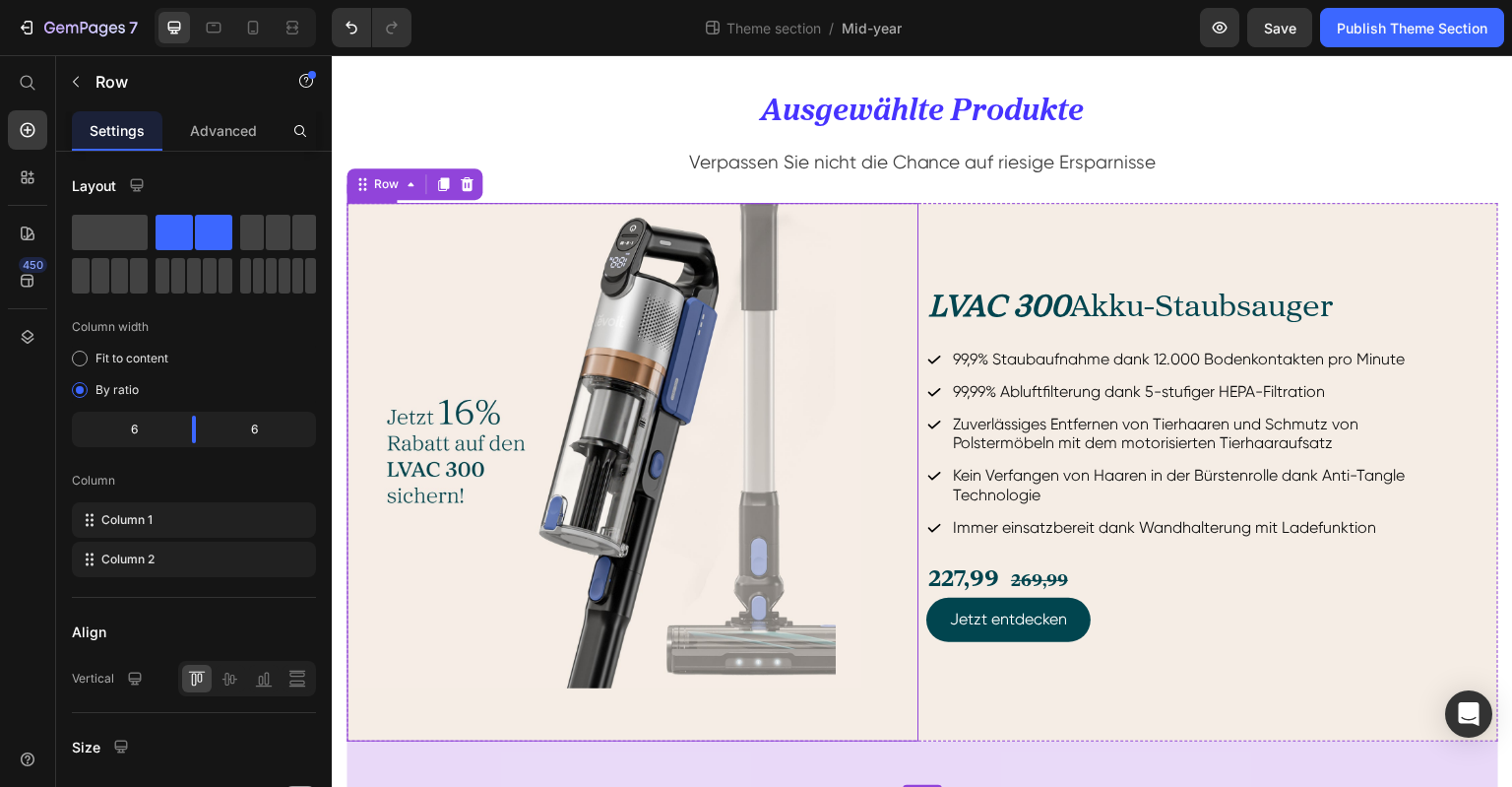 scroll, scrollTop: 528, scrollLeft: 0, axis: vertical 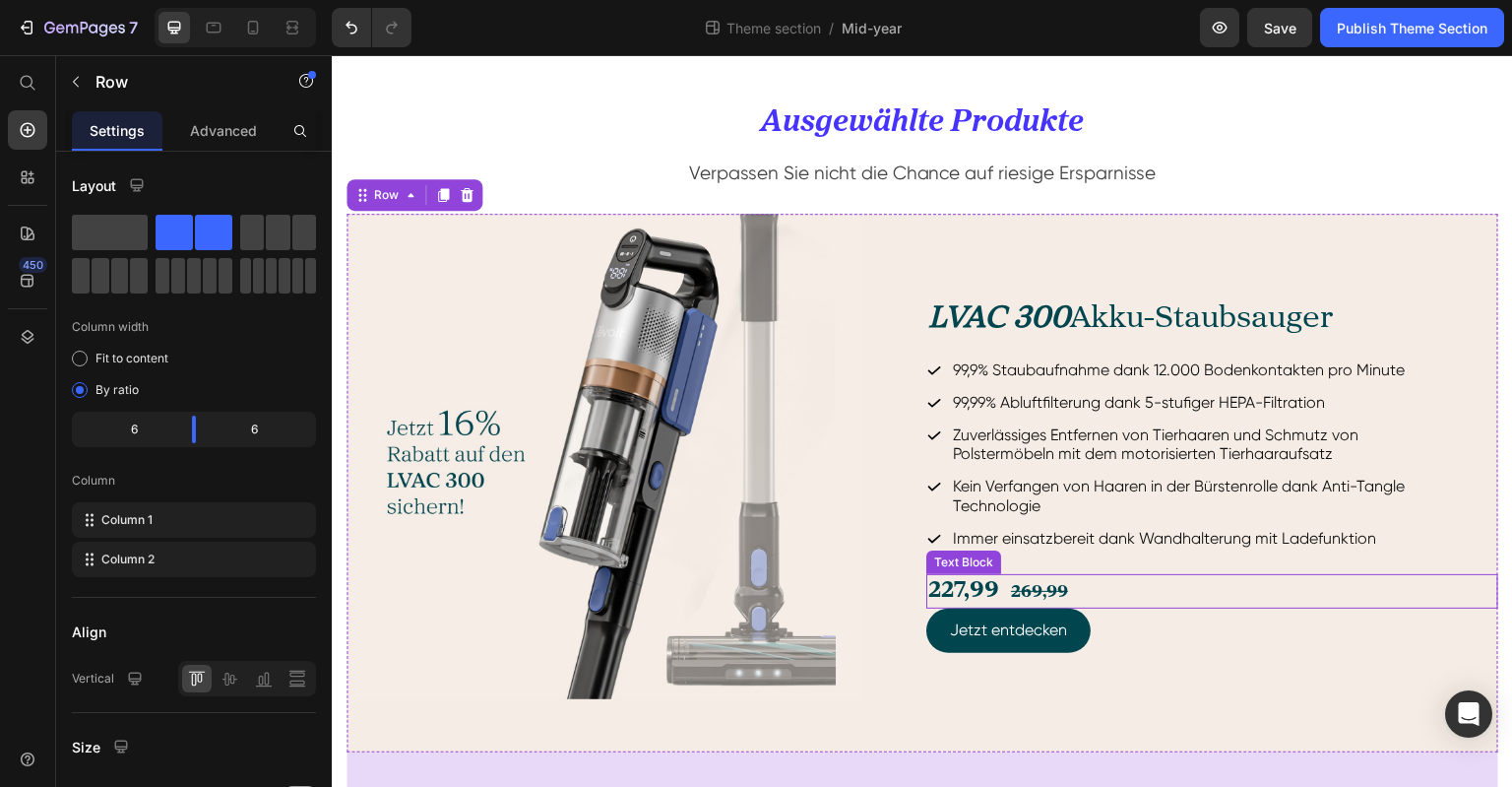 click on "227,99     269,99" at bounding box center [1212, 591] 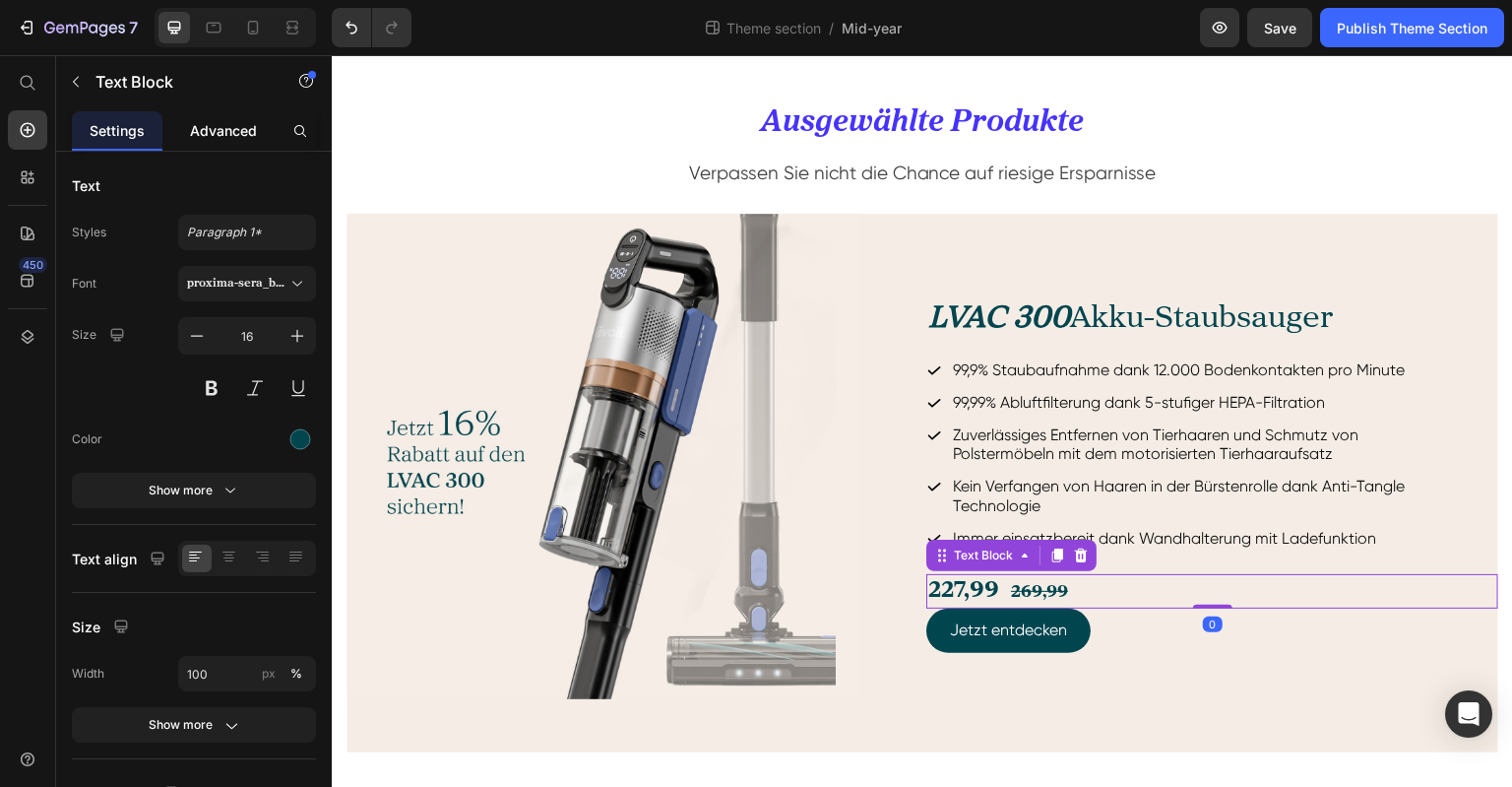 click on "Advanced" 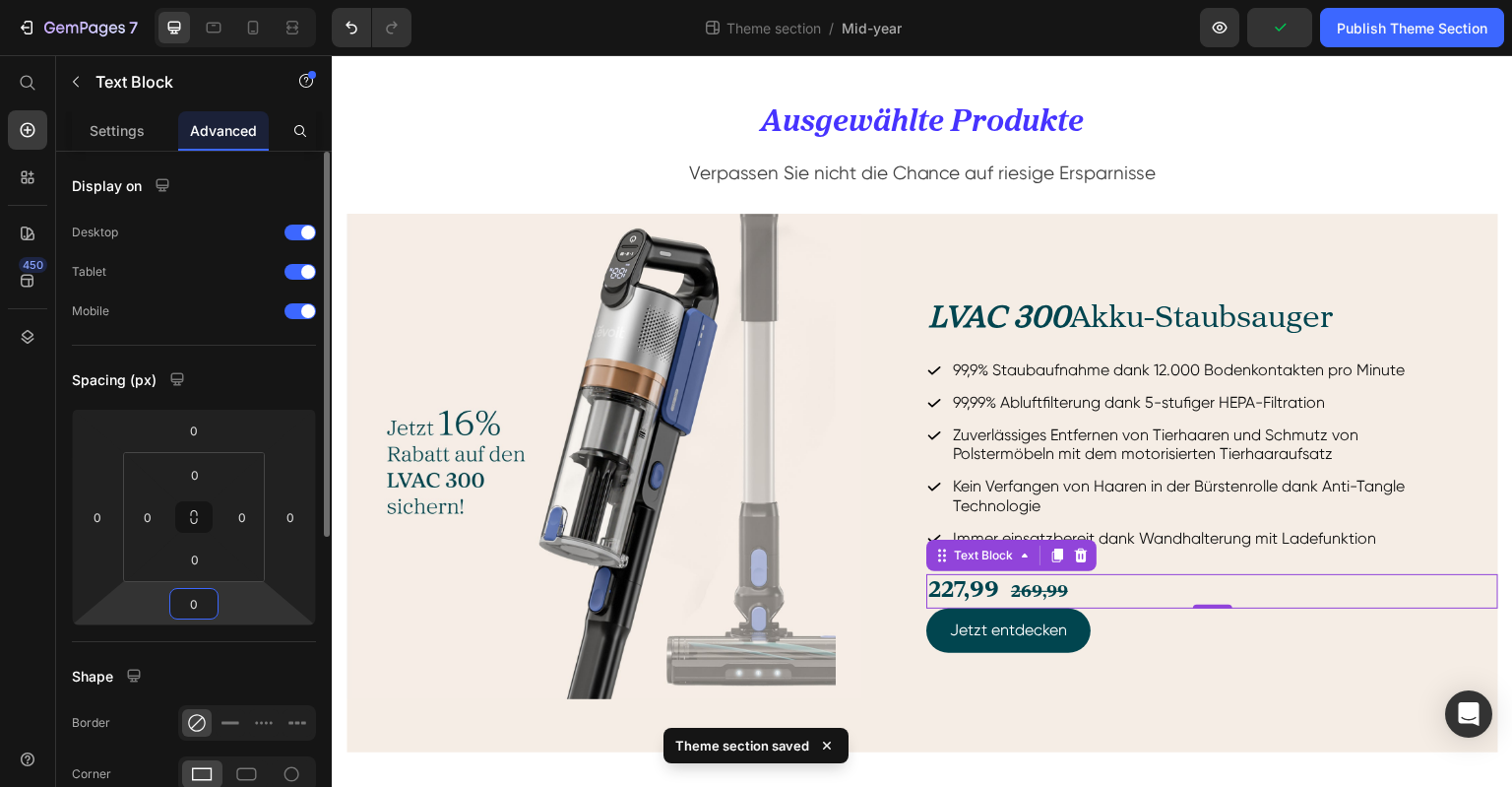 click on "0" at bounding box center [194, 604] 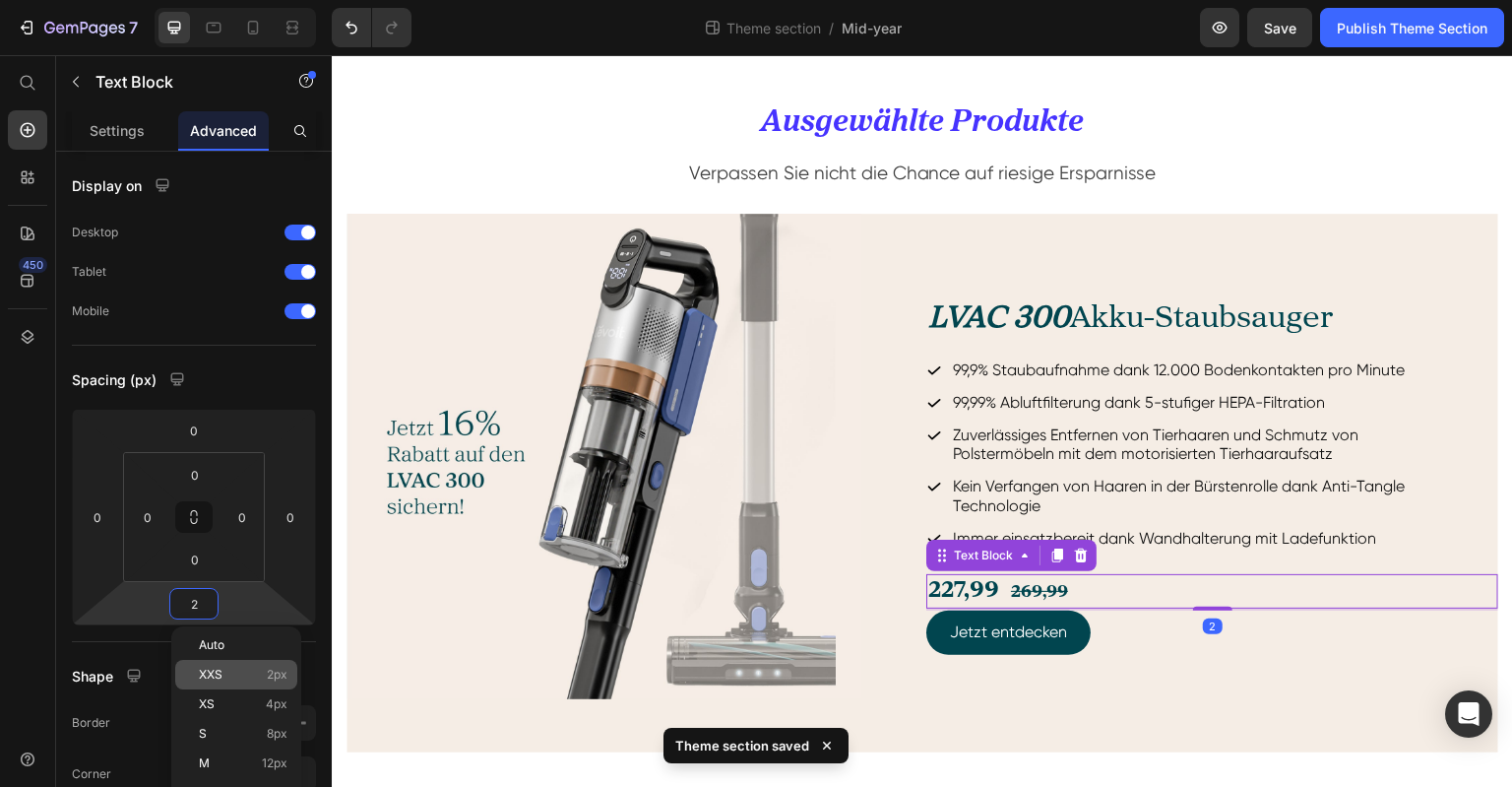 type on "24" 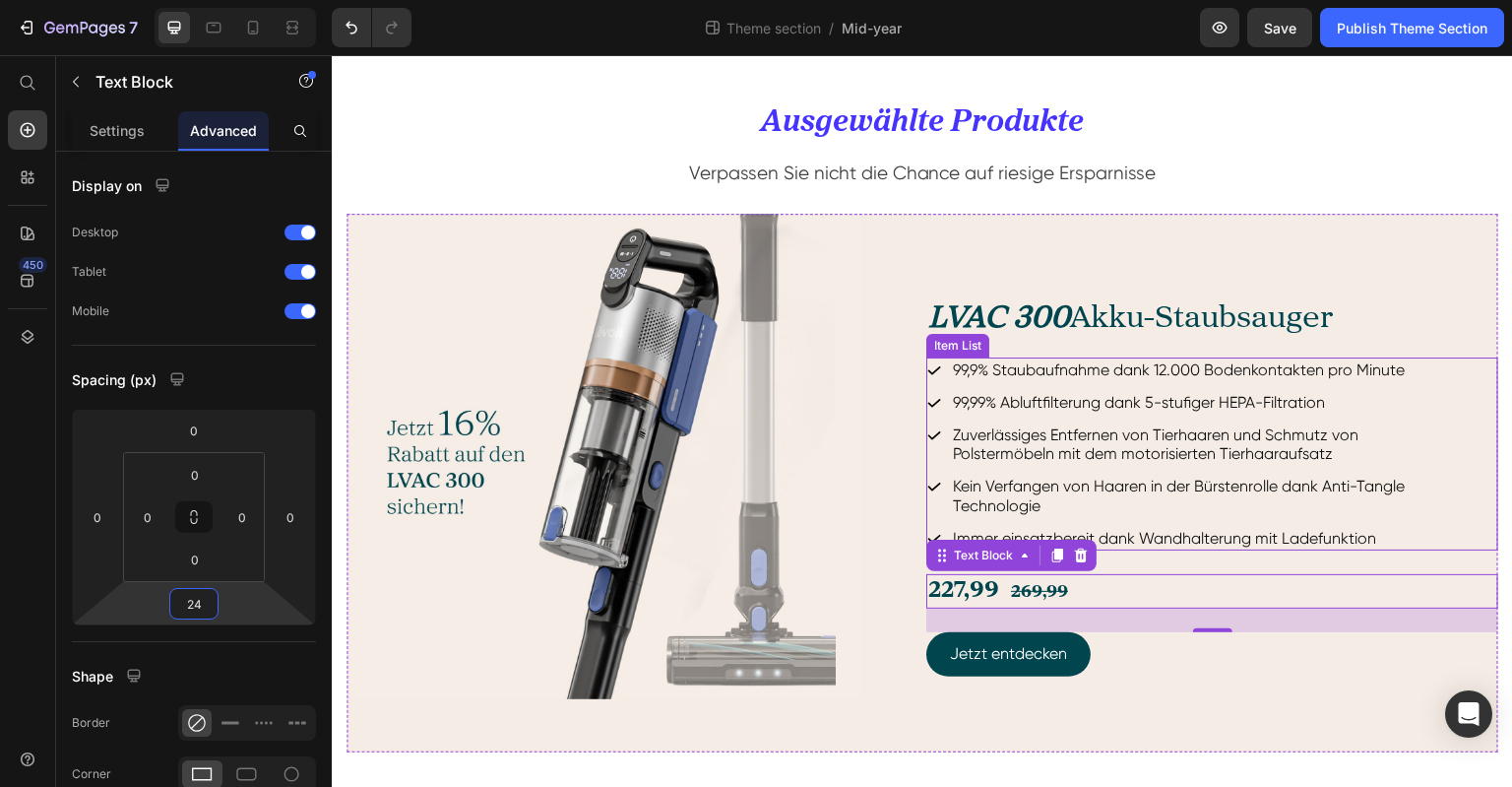 click on "99,9% Staubaufnahme dank 12.000 Bodenkontakten pro Minute 99,99% Abluftfilterung dank 5-stufiger HEPA-Filtration Zuverlässiges Entfernen von Tierhaaren und Schmutz von Polstermöbeln mit dem motorisierten Tierhaaraufsatz Kein Verfangen von Haaren in der Bürstenrolle dank Anti-Tangle Technologie Immer einsatzbereit dank Wandhalterung mit Ladefunktion Item List" at bounding box center (1212, 454) 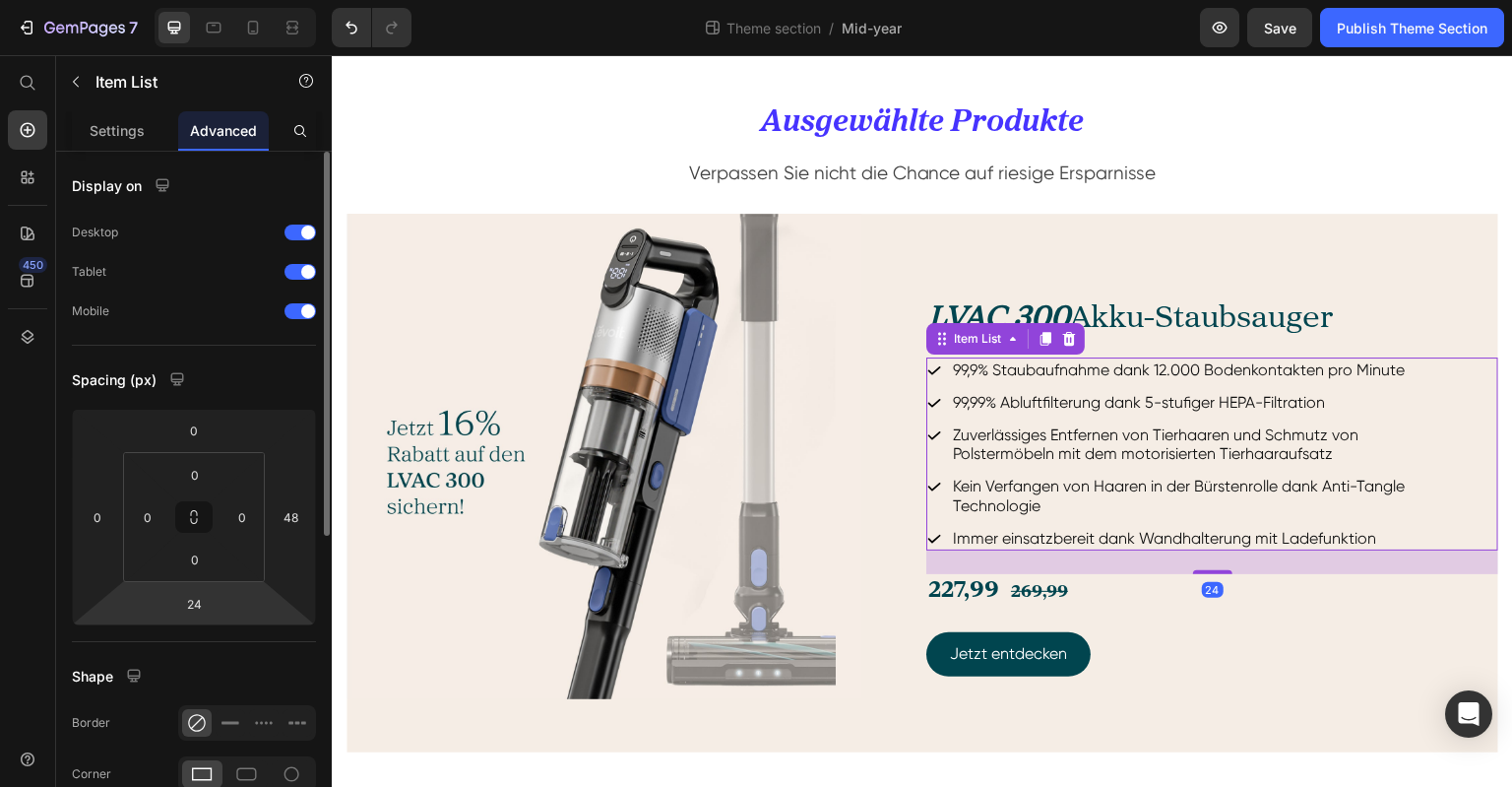 click on "7  Theme section  /  Mid-year Preview  Save   Publish Theme Section  450 Start with Sections Elements Hero Section Product Detail Brands Trusted Badges Guarantee Product Breakdown How to use Testimonials Compare Bundle FAQs Social Proof Brand Story Product List Collection Blog List Contact Sticky Add to Cart Custom Footer Browse Library 450 Layout
Row
Row
Row
Row Text
Heading
Text Block Button
Button
Button Media
Image
Image" at bounding box center [756, 0] 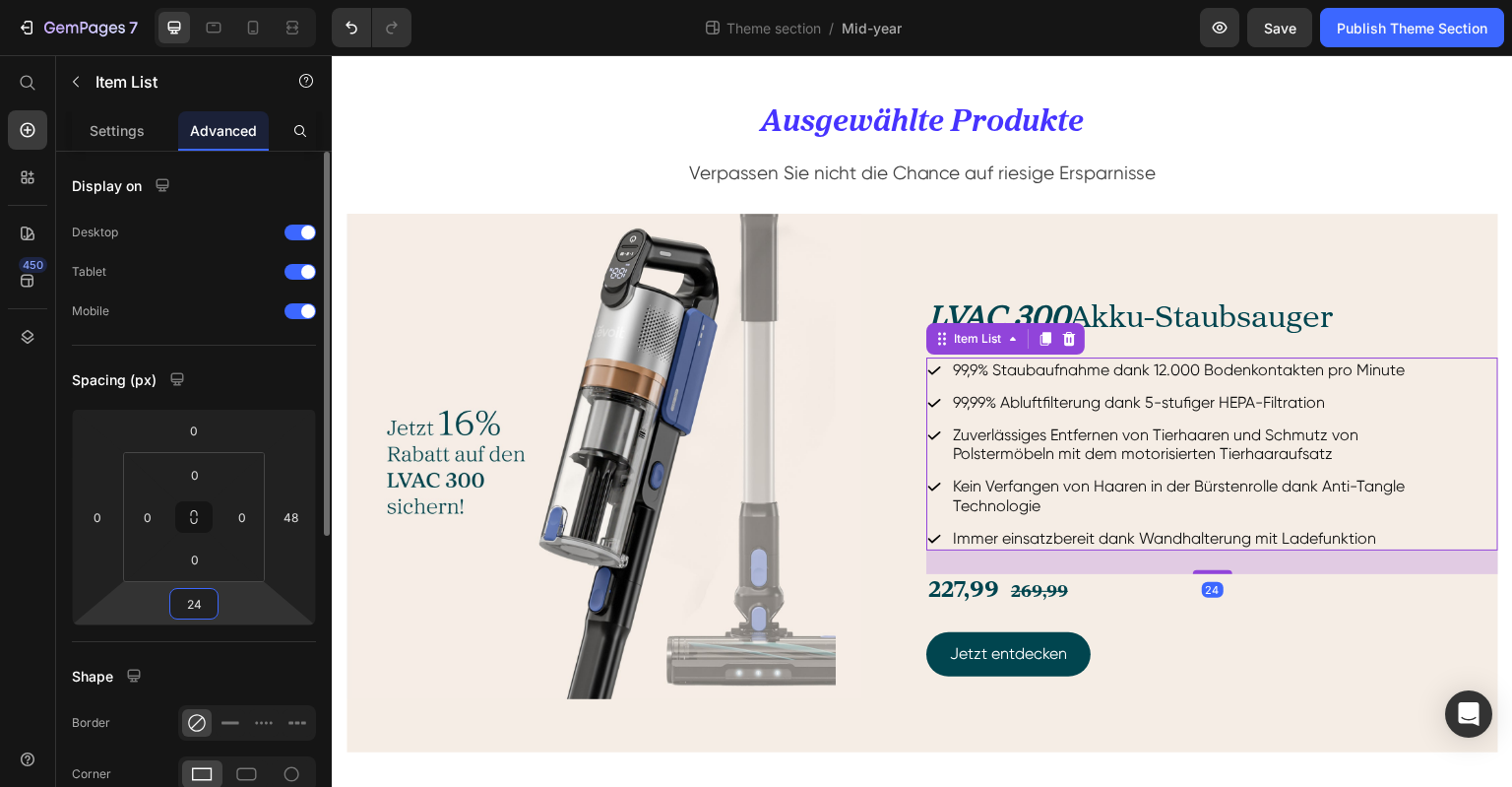 click on "24" at bounding box center (194, 604) 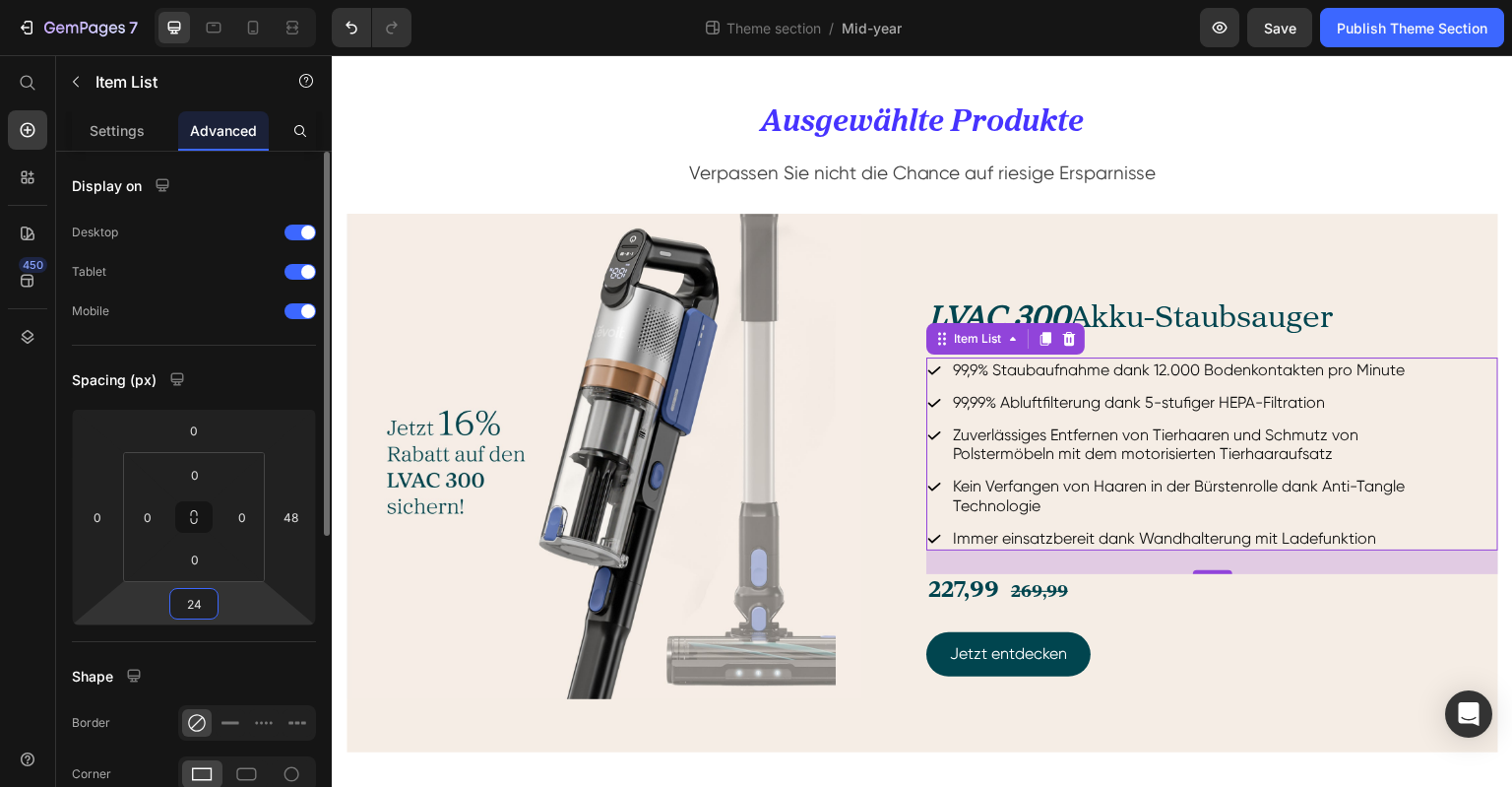 drag, startPoint x: 209, startPoint y: 610, endPoint x: 166, endPoint y: 610, distance: 43 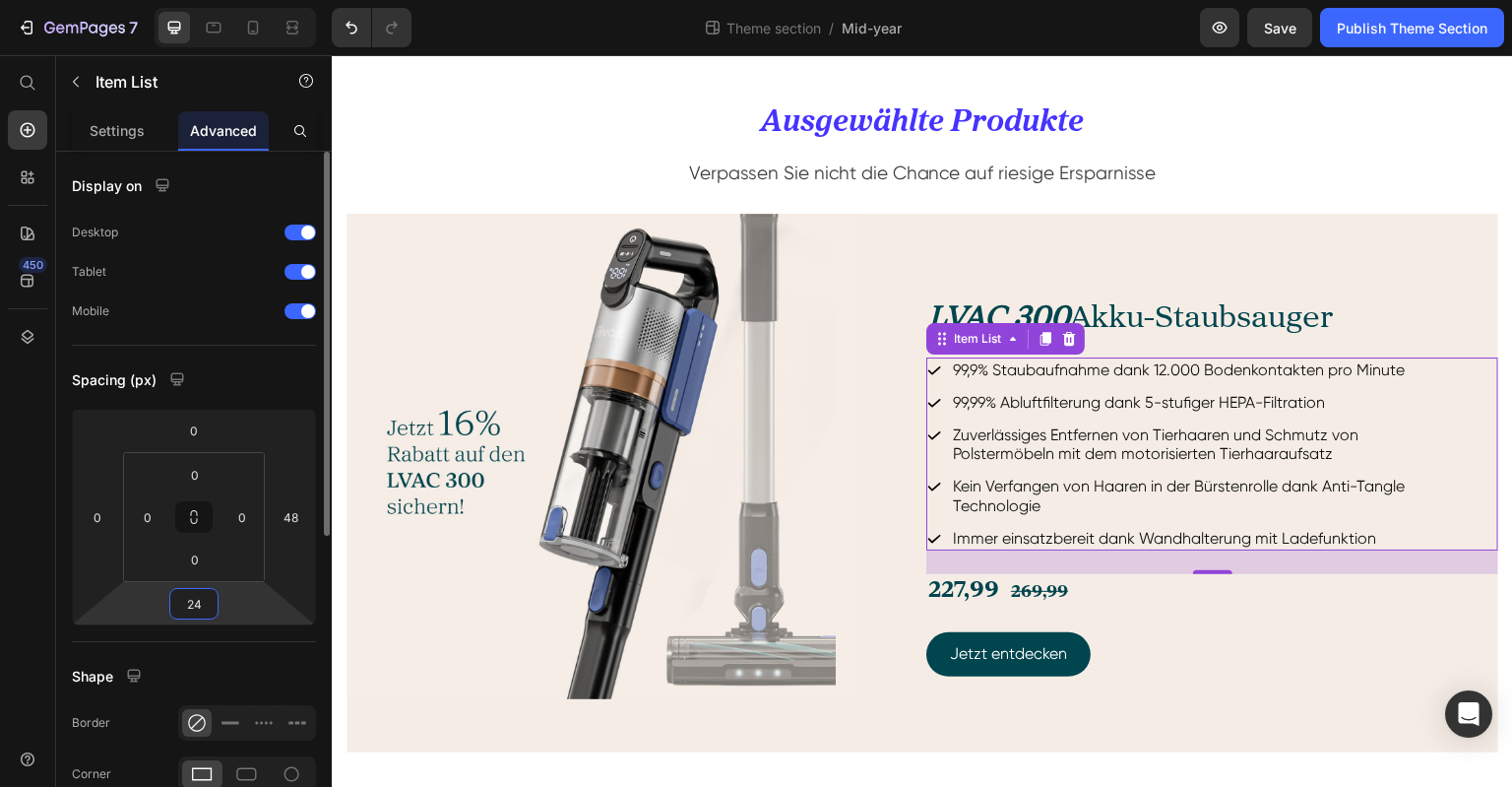 click on "0 0 24 48" at bounding box center [194, 517] 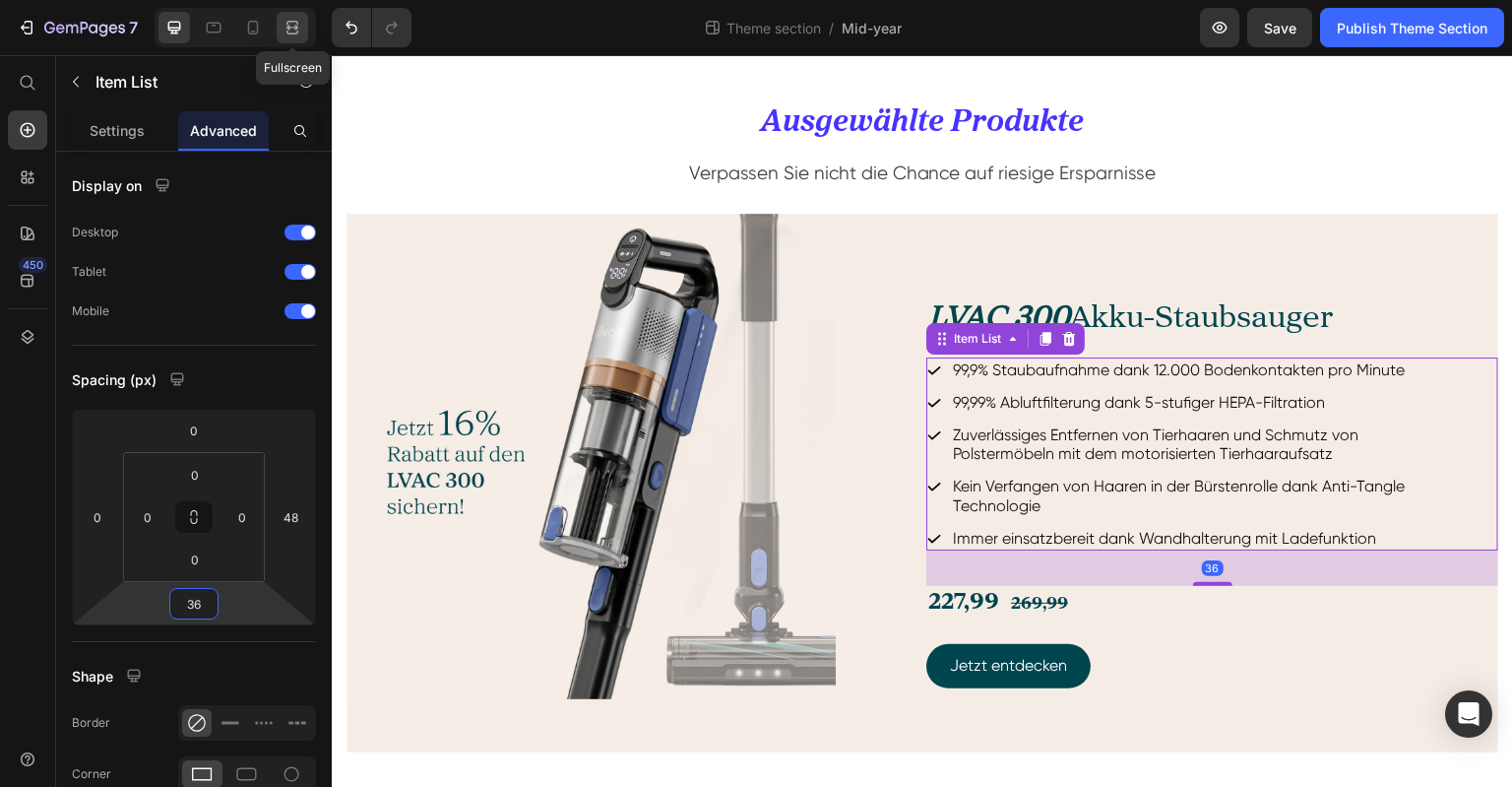 type on "36" 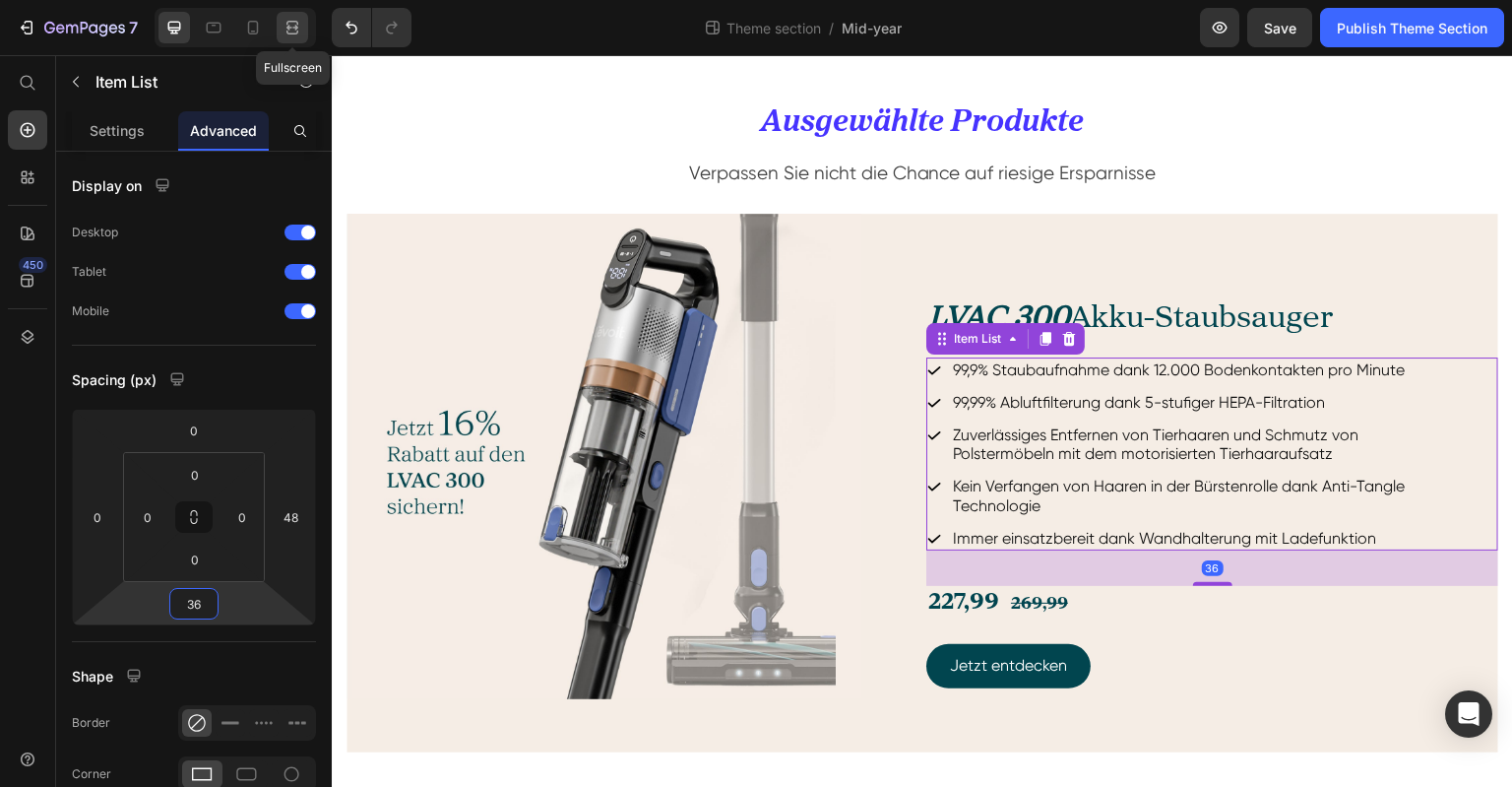 click 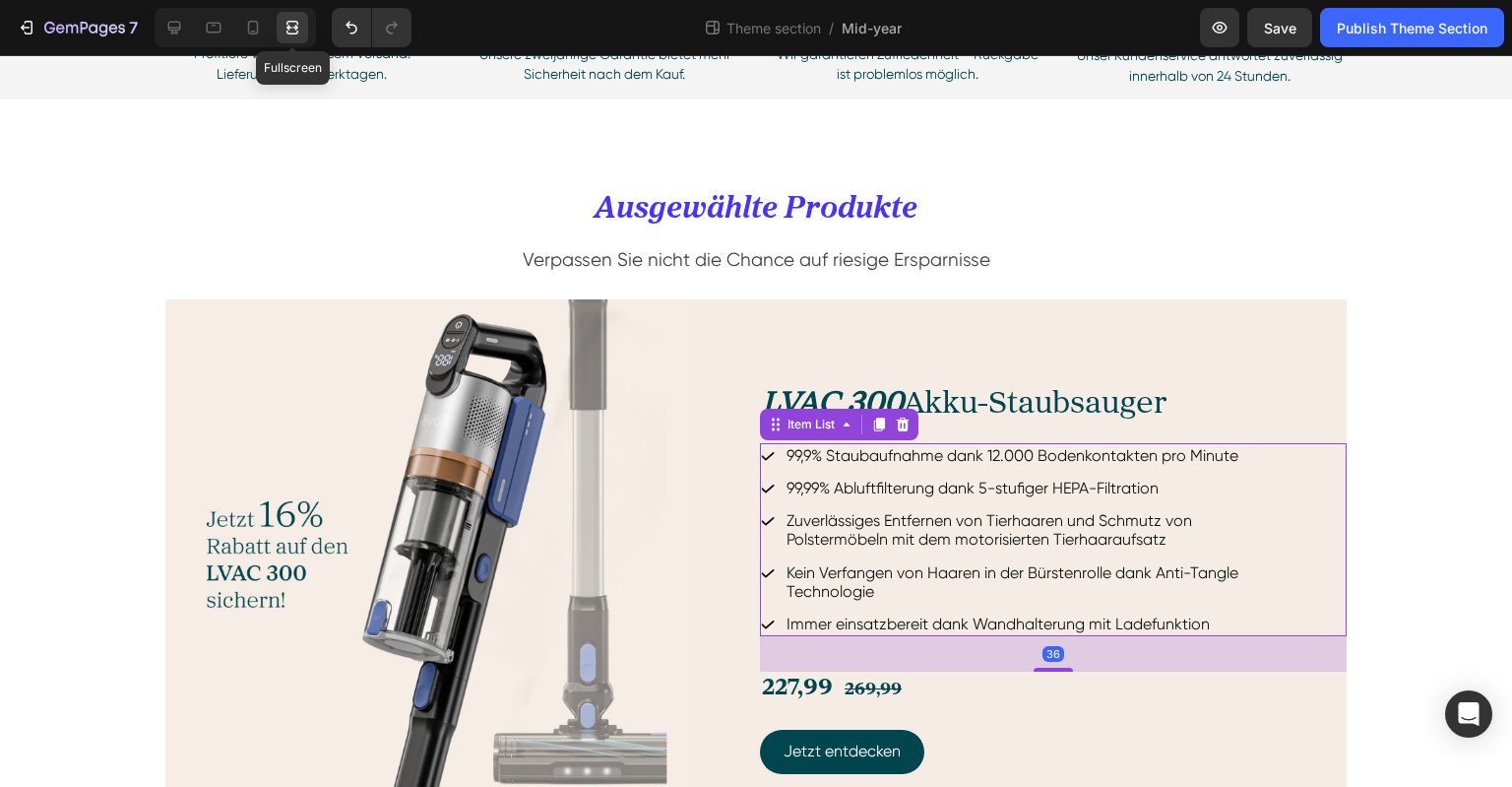 scroll, scrollTop: 615, scrollLeft: 0, axis: vertical 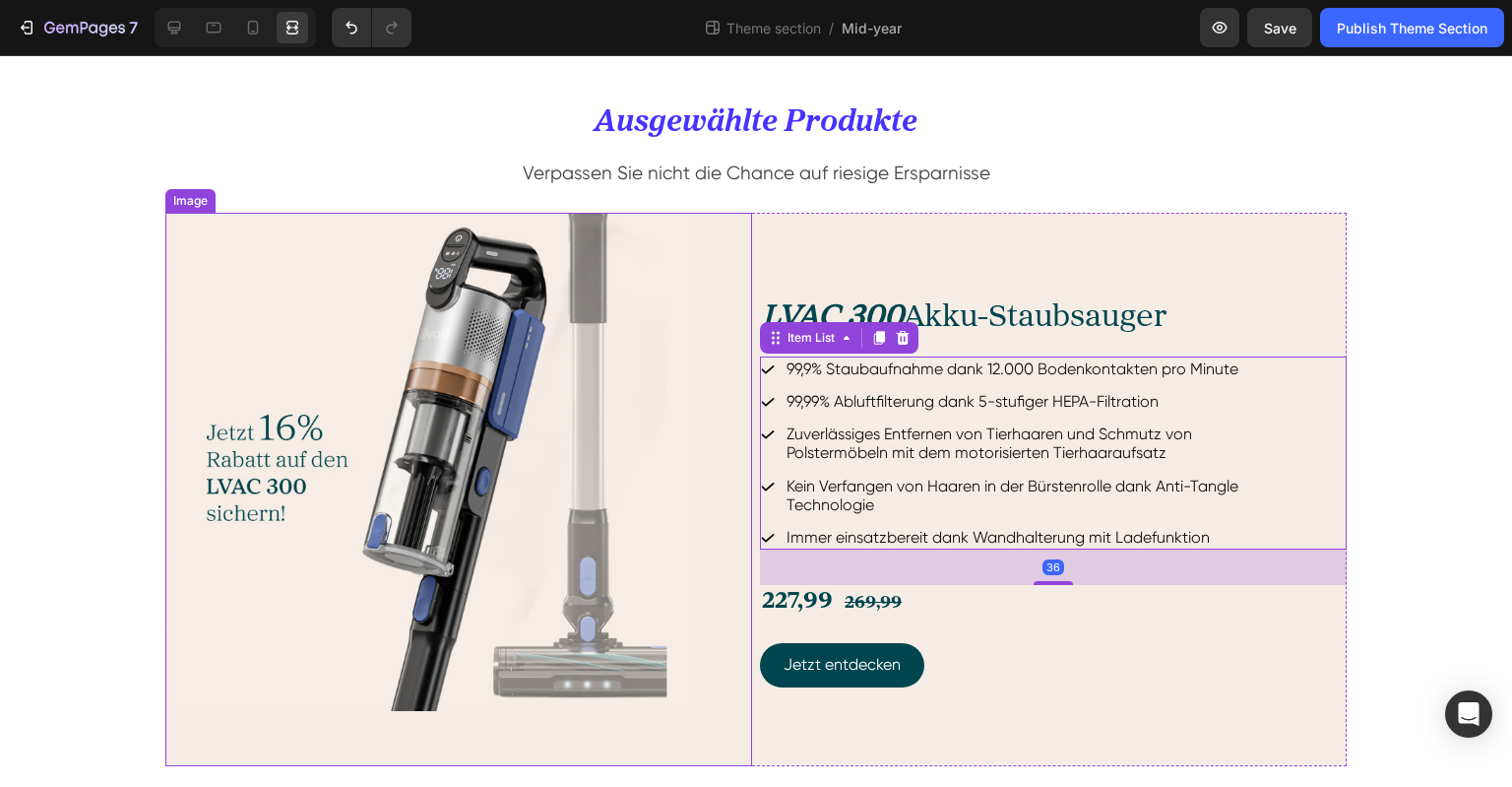 click on "⁠⁠⁠⁠⁠⁠⁠ Ausgewählte Produkte Heading Verpassen Sie nicht die Chance auf riesige Ersparnisse Text block Row Image LVAC 300  Akku-Staubsauger Heading 99,9% Staubaufnahme dank 12.000 Bodenkontakten pro Minute 99,99% Abluftfilterung dank 5-stufiger HEPA-Filtration Zuverlässiges Entfernen von Tierhaaren und Schmutz von Polstermöbeln mit dem motorisierten Tierhaaraufsatz Kein Verfangen von Haaren in der Bürstenrolle dank Anti-Tangle Technologie Immer einsatzbereit dank Wandhalterung mit Ladefunktion Item List   36 227,99     269,99 Text Block Jetzt entdecken Button Row" at bounding box center (756, 452) 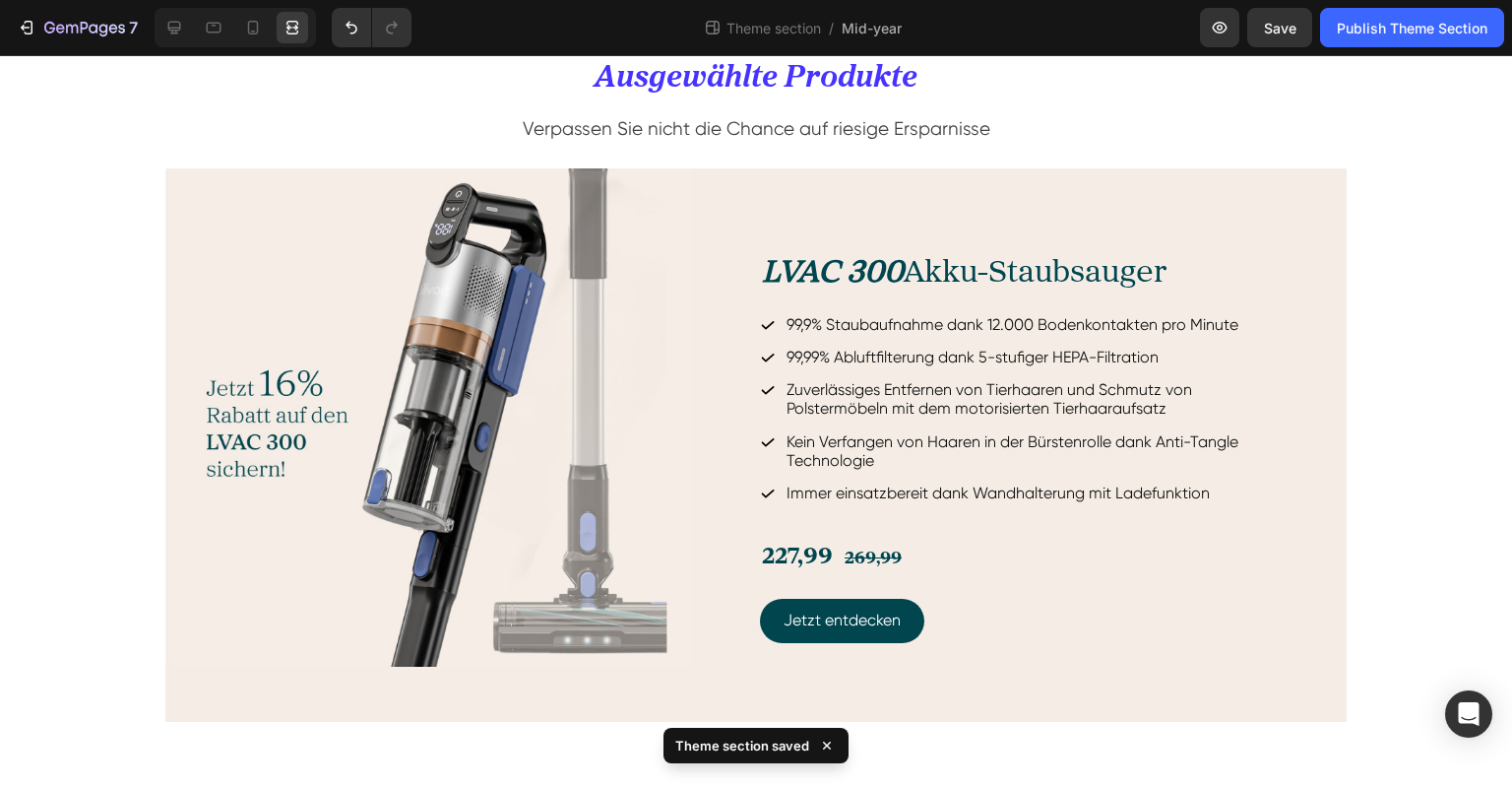 scroll, scrollTop: 634, scrollLeft: 0, axis: vertical 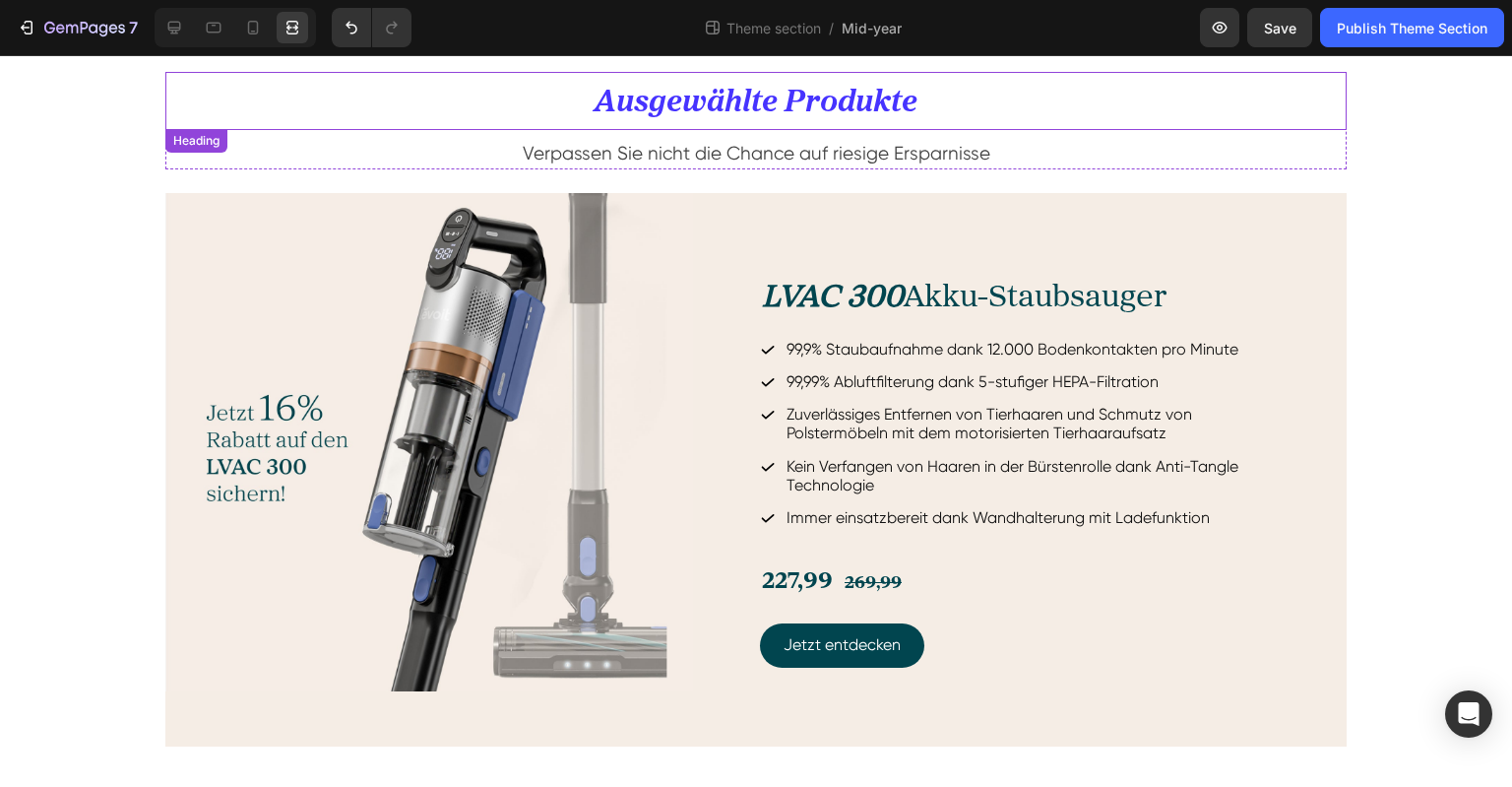 click on "Ausgewählte Produkte" at bounding box center [756, 102] 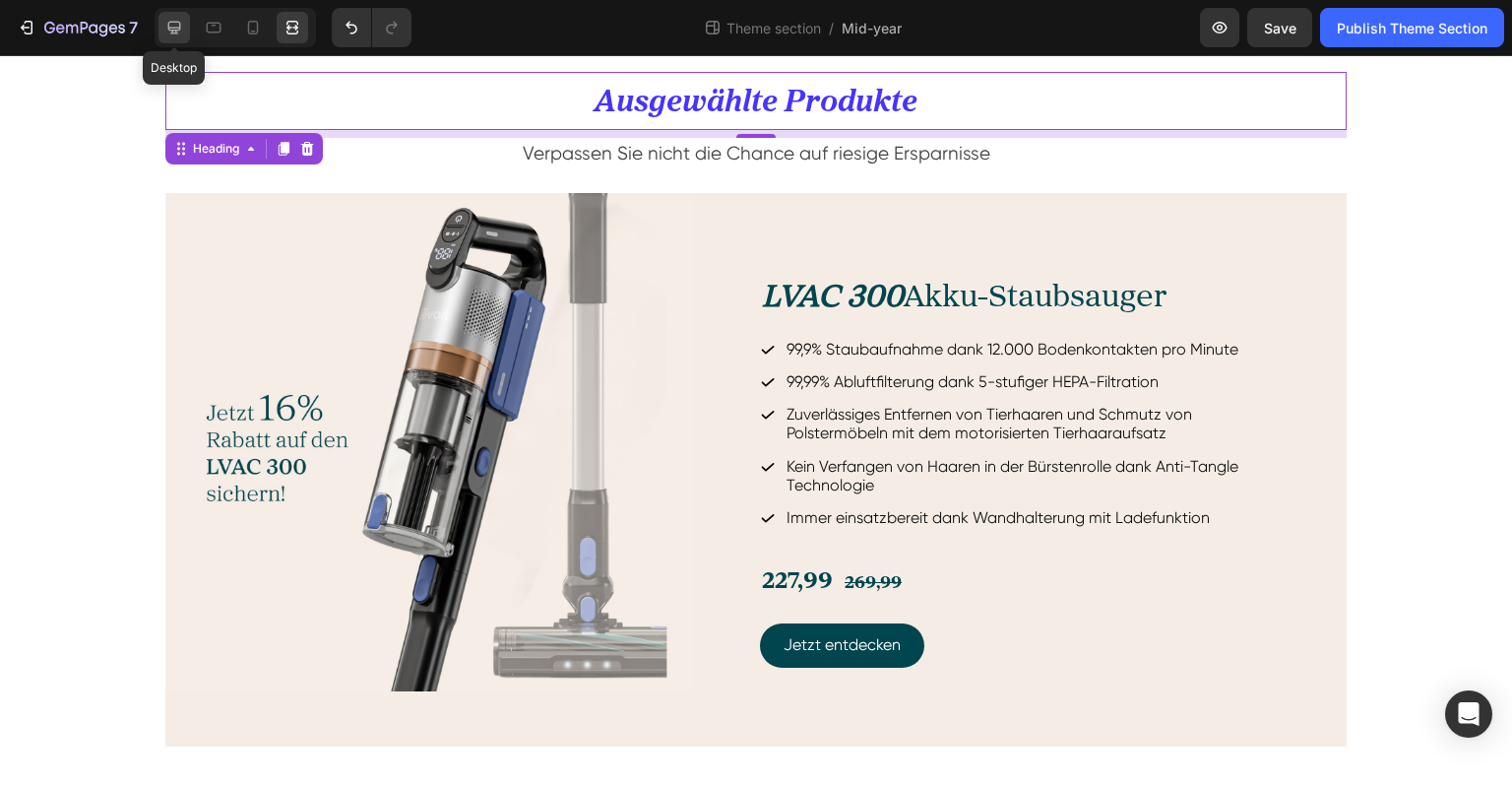 click 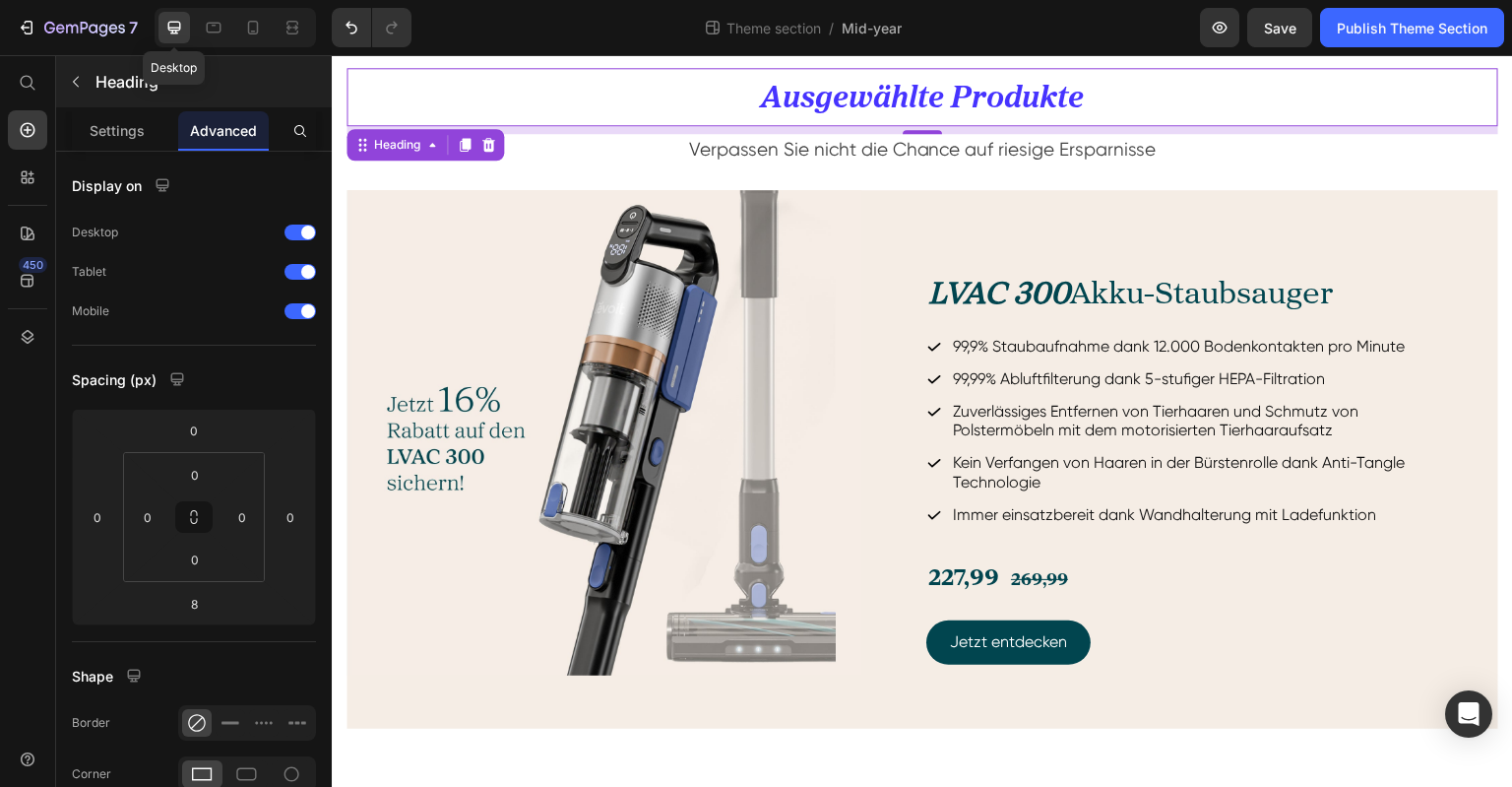 scroll, scrollTop: 548, scrollLeft: 0, axis: vertical 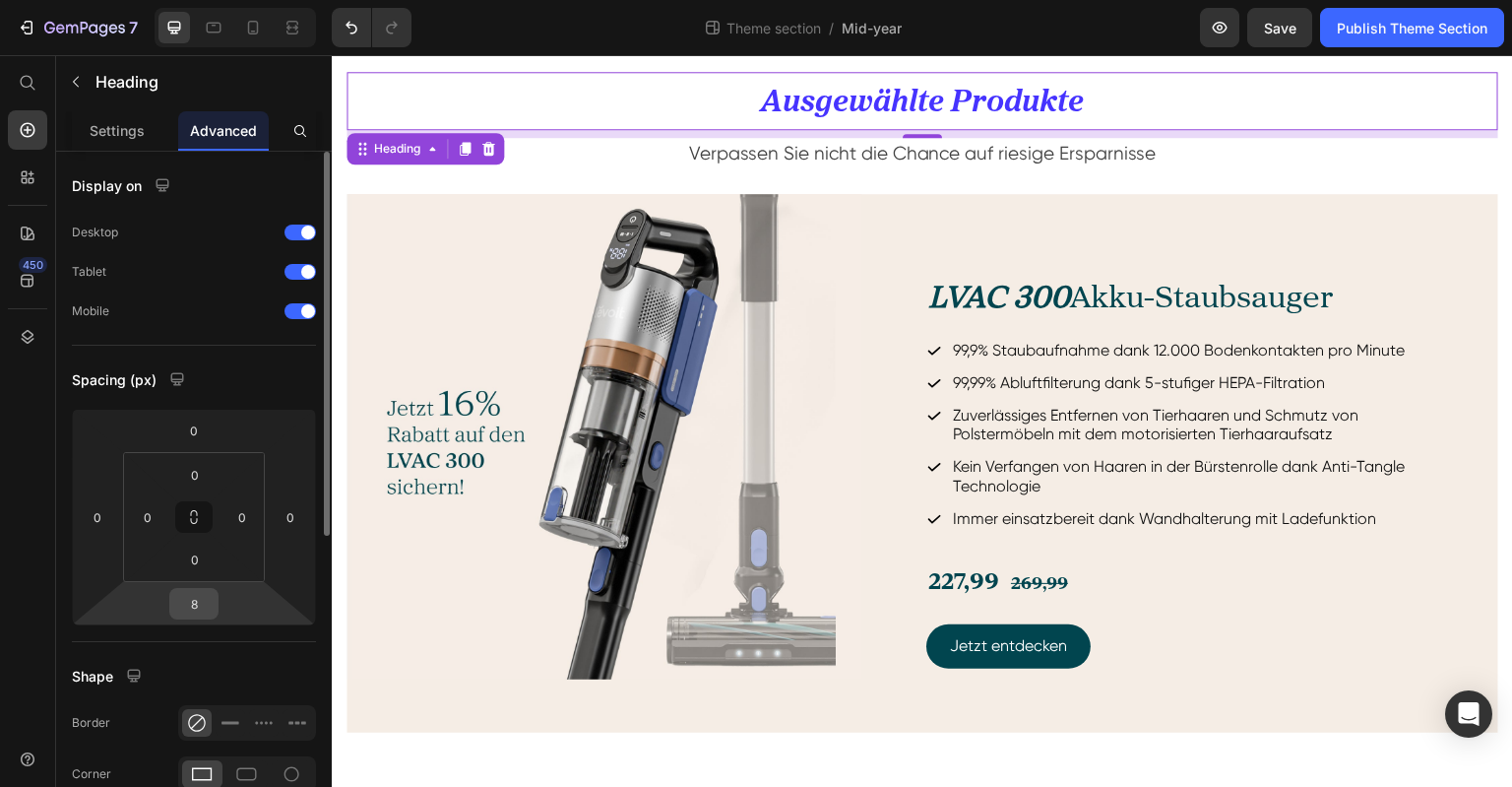 click on "8" at bounding box center (194, 604) 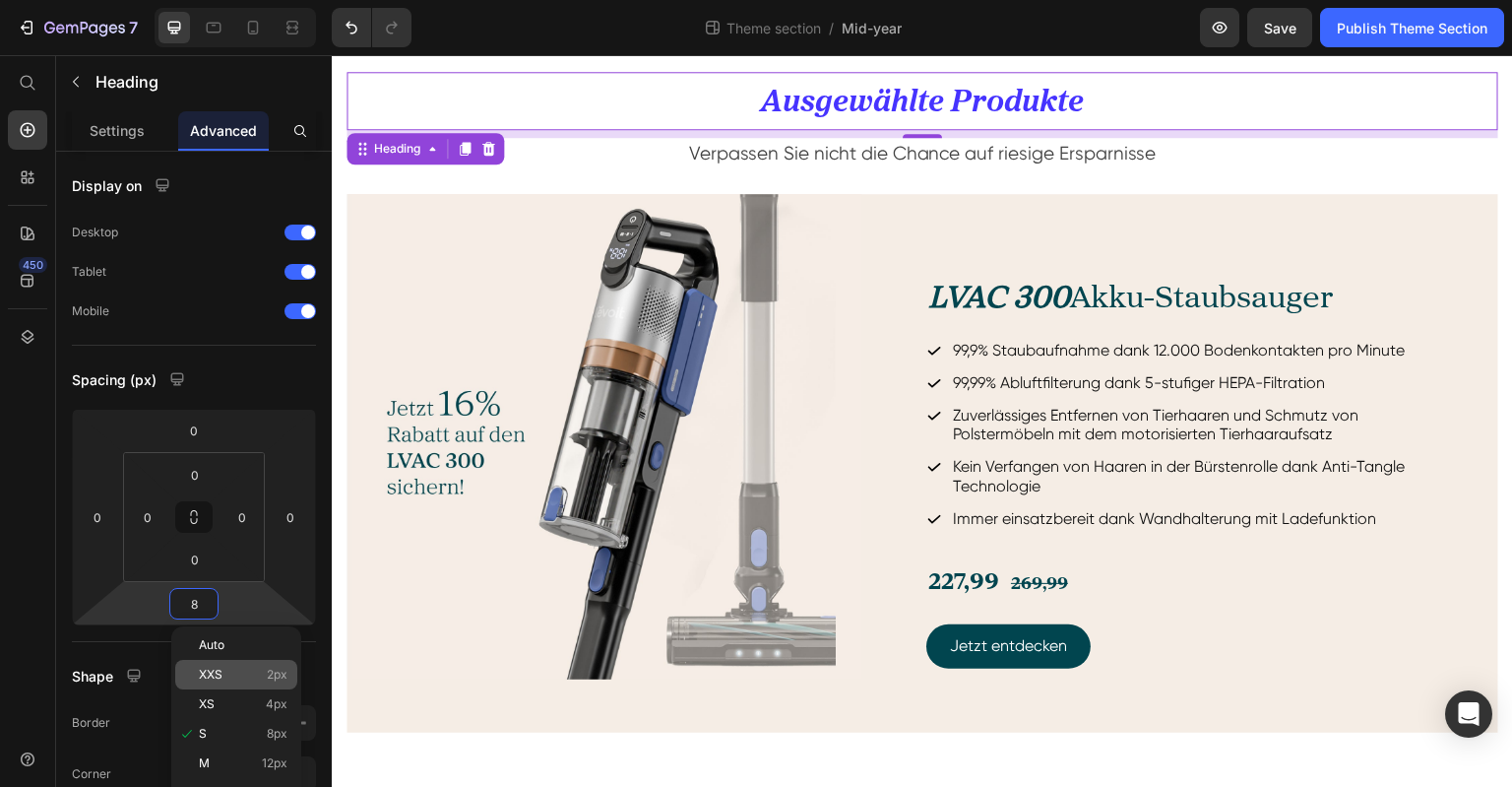 click on "XXS 2px" at bounding box center [243, 675] 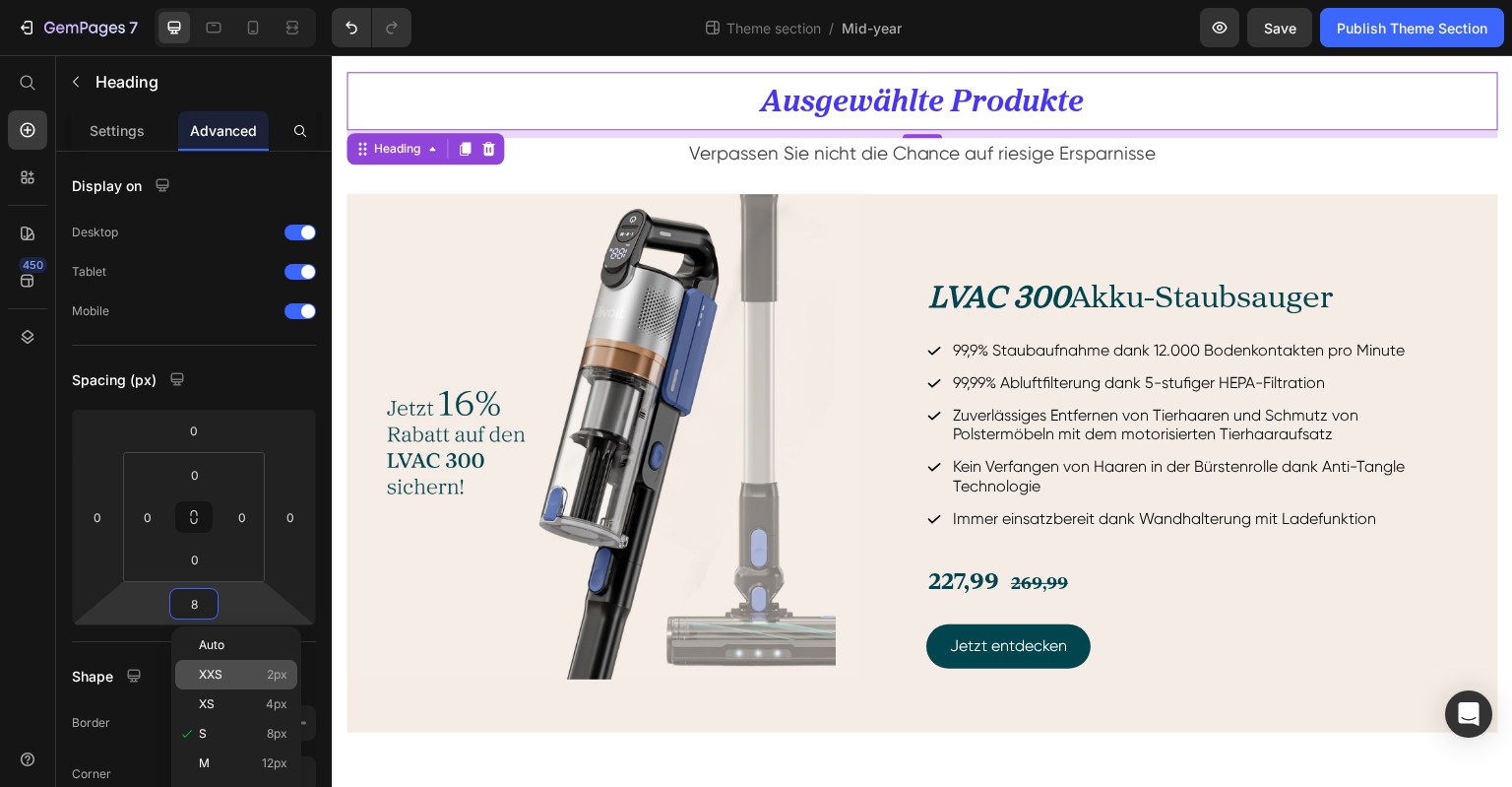 type on "2" 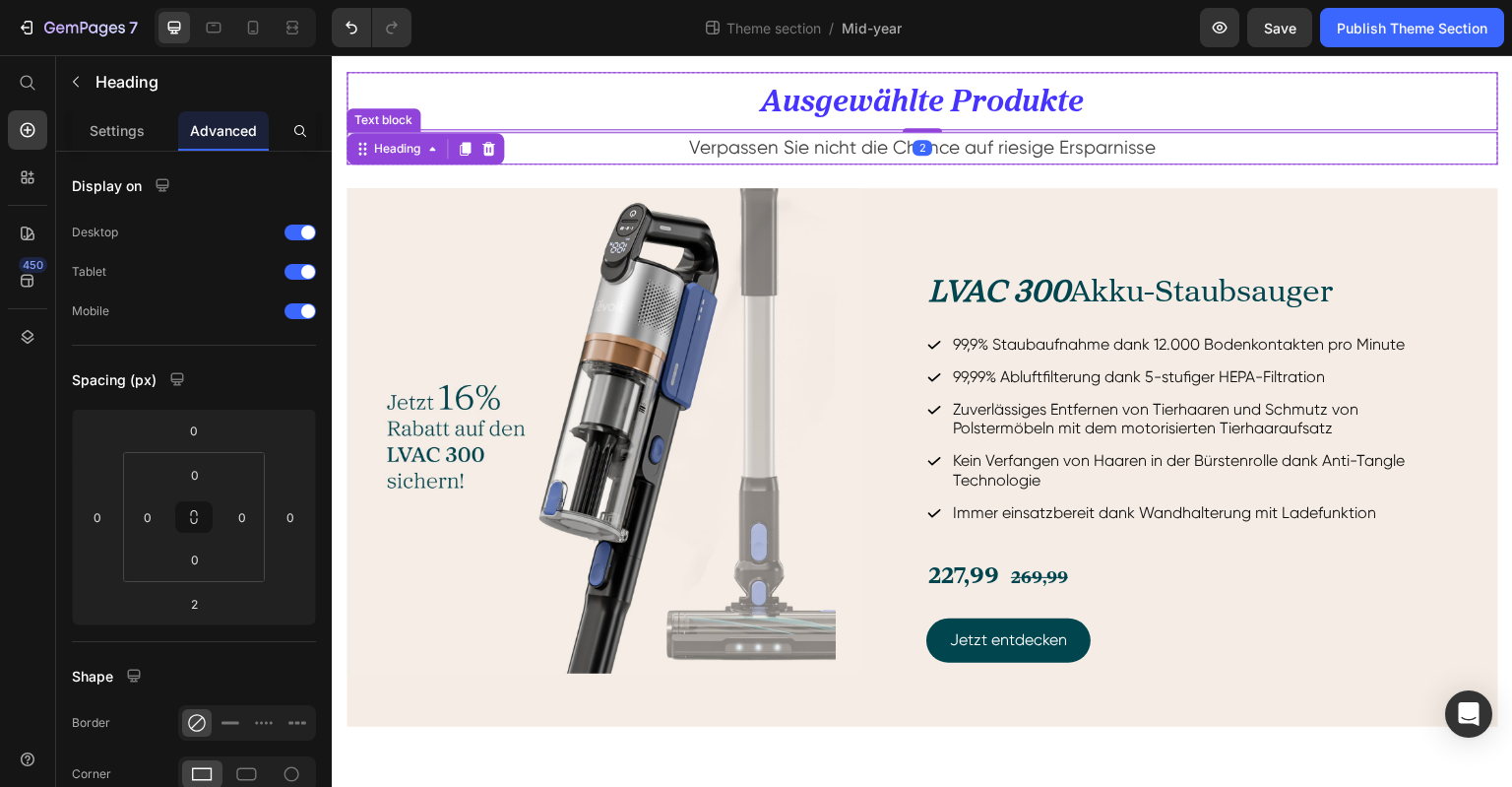 click on "Verpassen Sie nicht die Chance auf riesige Ersparnisse" at bounding box center [922, 148] 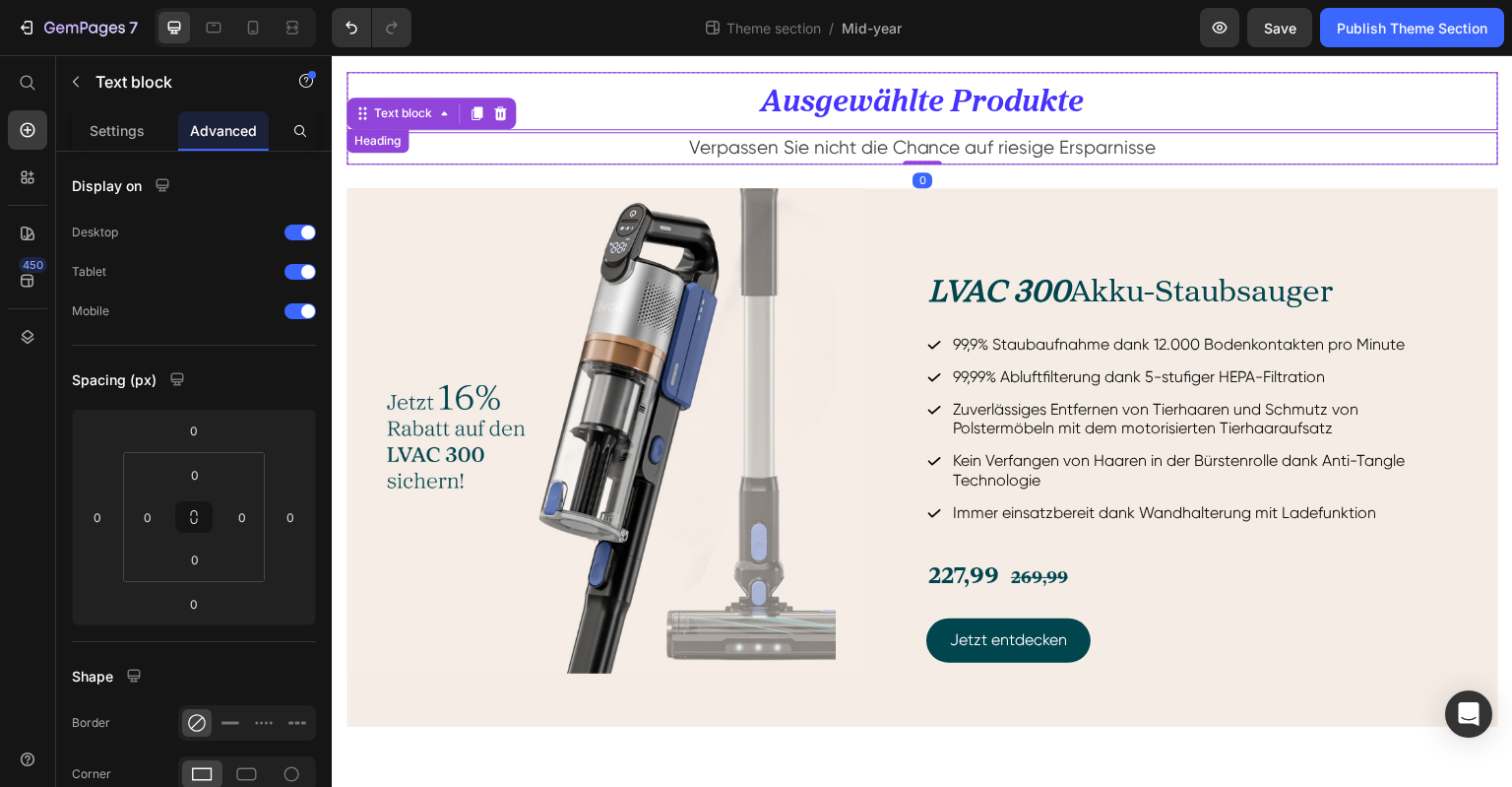 click on "⁠⁠⁠⁠⁠⁠⁠ Ausgewählte Produkte" at bounding box center [922, 100] 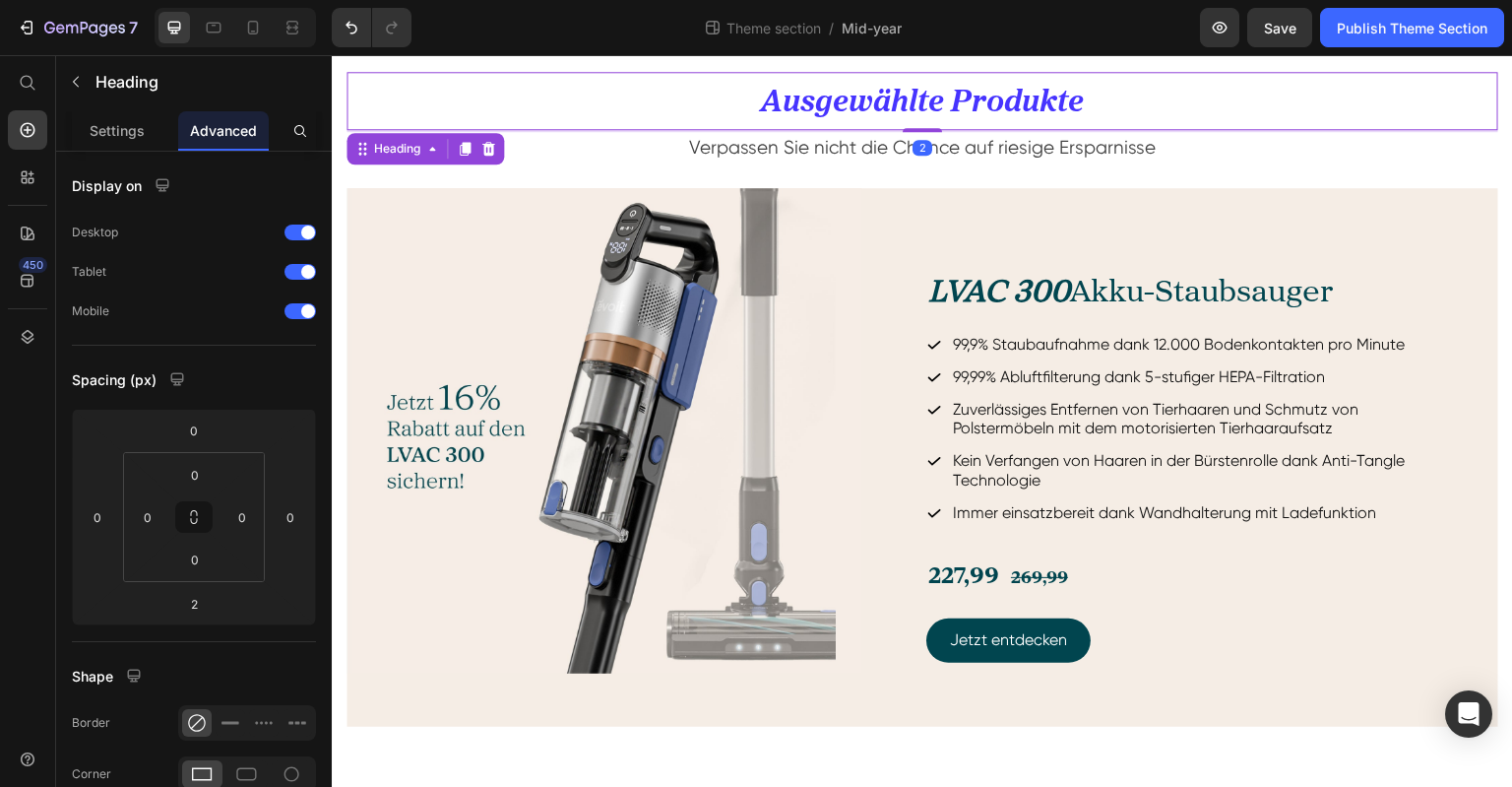 click on "Verpassen Sie nicht die Chance auf riesige Ersparnisse" at bounding box center (922, 148) 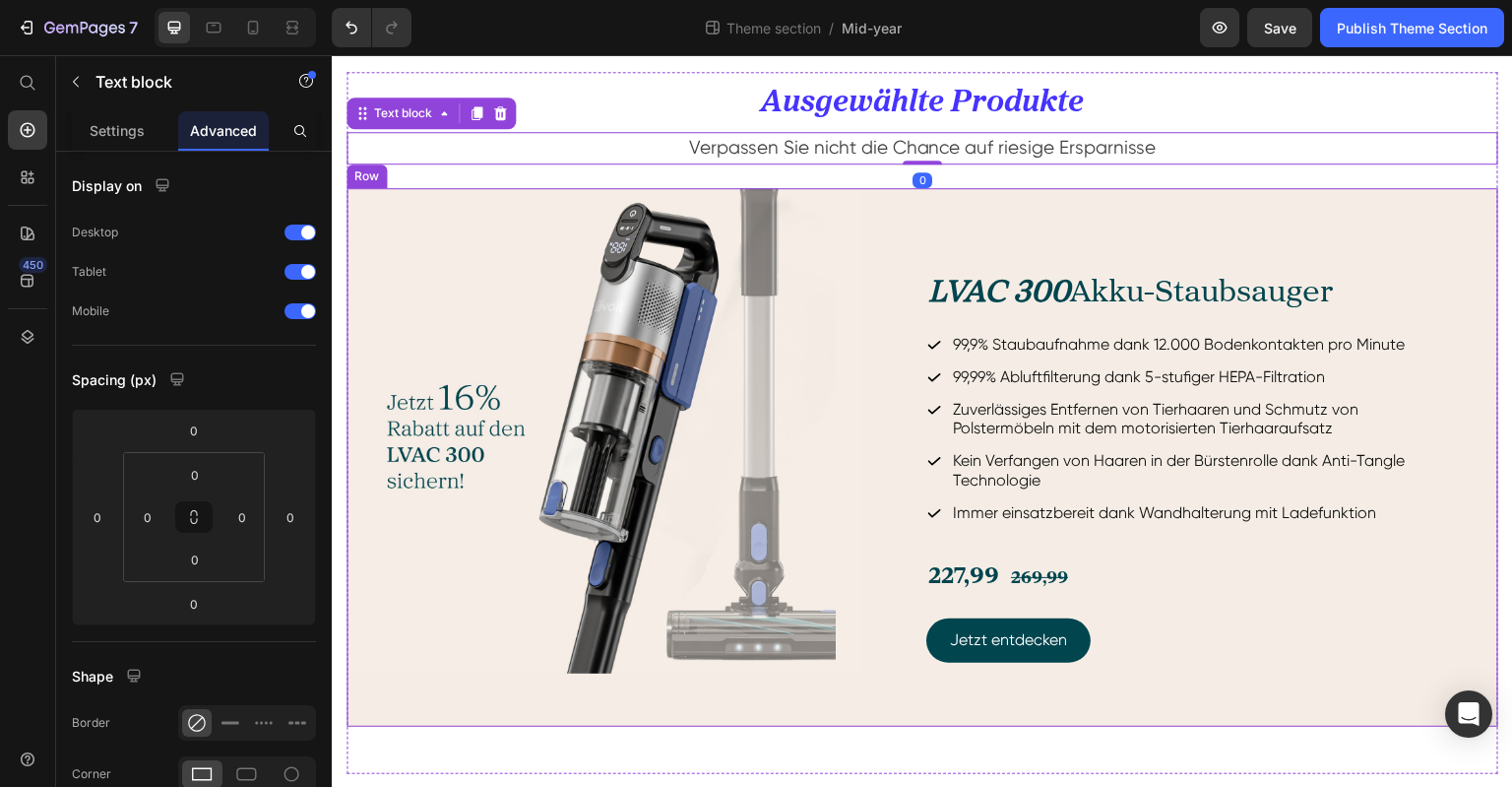 click on "LVAC 300  Akku-Staubsauger Heading 99,9% Staubaufnahme dank 12.000 Bodenkontakten pro Minute 99,99% Abluftfilterung dank 5-stufiger HEPA-Filtration Zuverlässiges Entfernen von Tierhaaren und Schmutz von Polstermöbeln mit dem motorisierten Tierhaaraufsatz Kein Verfangen von Haaren in der Bürstenrolle dank Anti-Tangle Technologie Immer einsatzbereit dank Wandhalterung mit Ladefunktion Item List 227,99     269,99 Text Block Jetzt entdecken Button" at bounding box center (1212, 457) 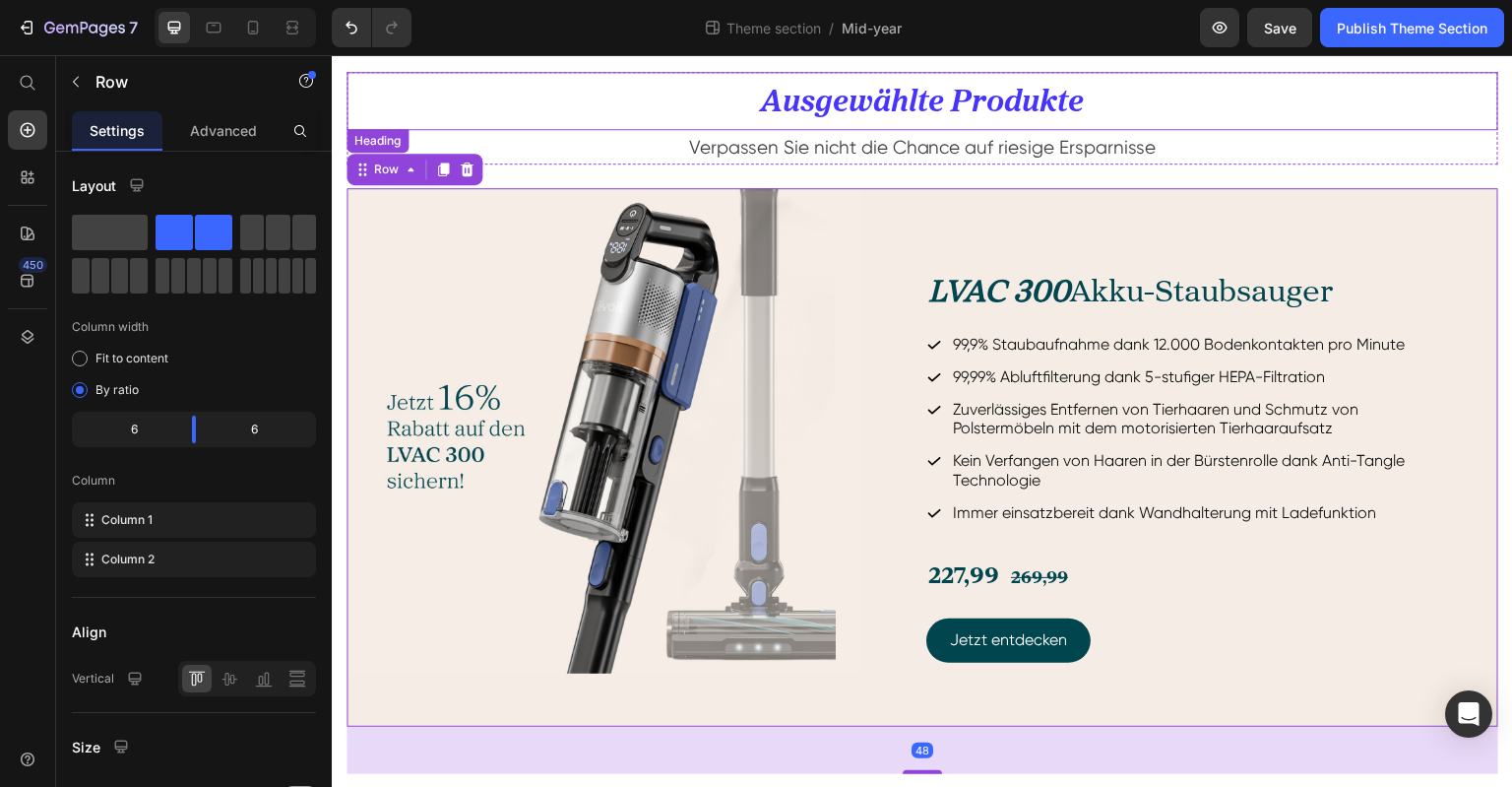 click on "⁠⁠⁠⁠⁠⁠⁠ Ausgewählte Produkte" at bounding box center [922, 100] 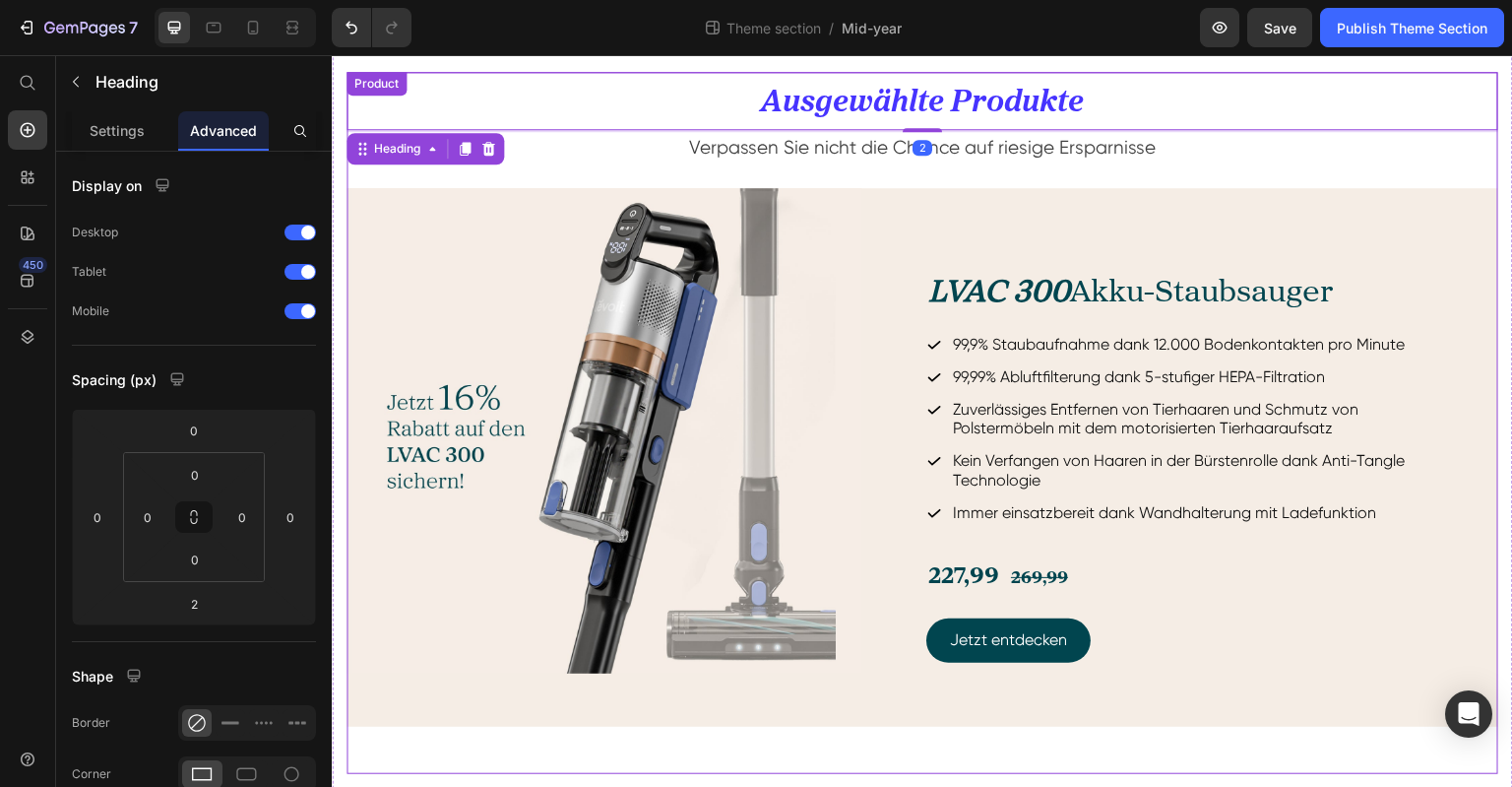 click on "⁠⁠⁠⁠⁠⁠⁠ Ausgewählte Produkte Heading   2 Verpassen Sie nicht die Chance auf riesige Ersparnisse Text block Row Image LVAC 300  Akku-Staubsauger Heading 99,9% Staubaufnahme dank 12.000 Bodenkontakten pro Minute 99,99% Abluftfilterung dank 5-stufiger HEPA-Filtration Zuverlässiges Entfernen von Tierhaaren und Schmutz von Polstermöbeln mit dem motorisierten Tierhaaraufsatz Kein Verfangen von Haaren in der Bürstenrolle dank Anti-Tangle Technologie Immer einsatzbereit dank Wandhalterung mit Ladefunktion Item List 227,99     269,99 Text Block Jetzt entdecken Button Row" at bounding box center (922, 423) 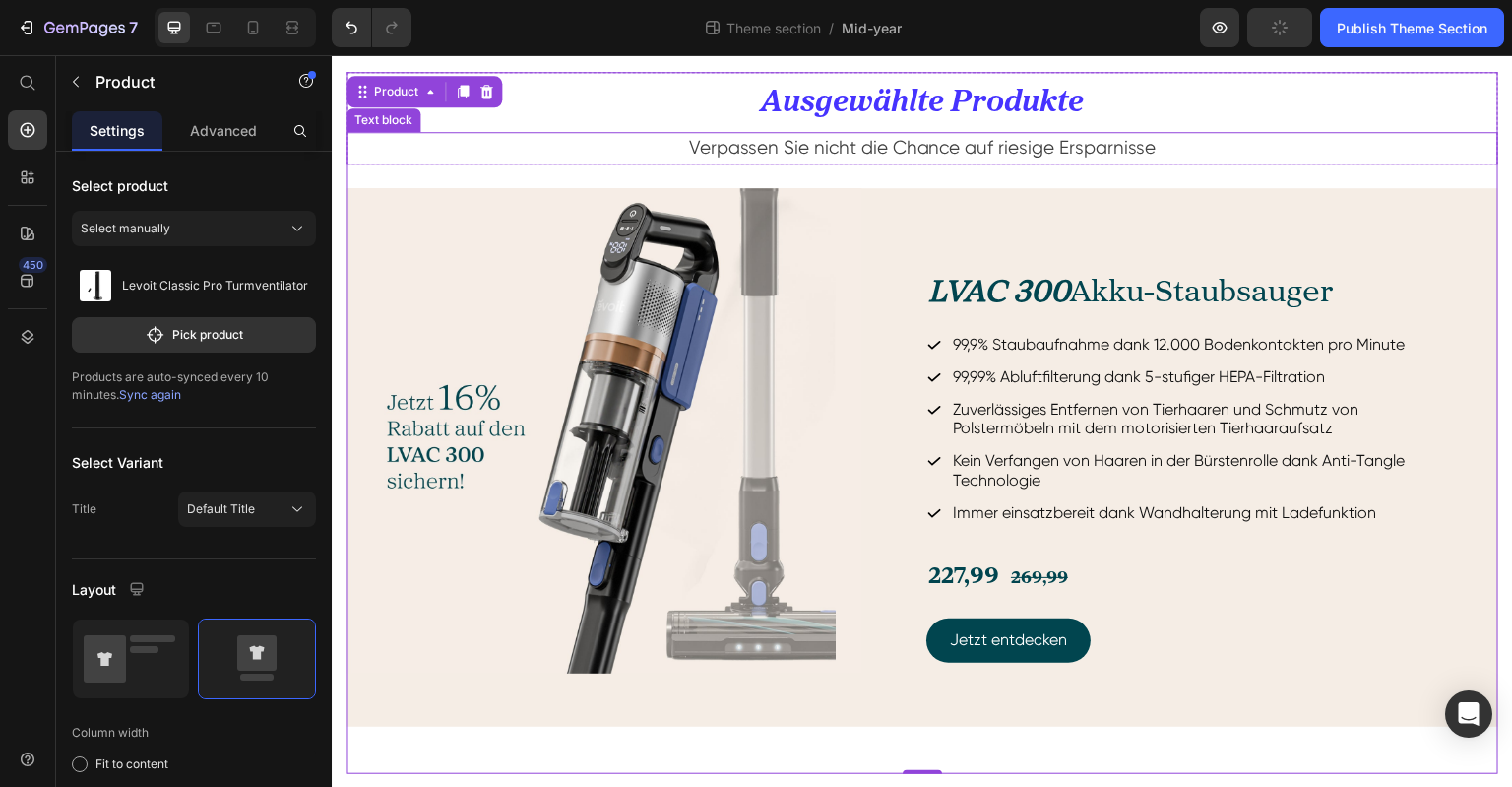 click on "Verpassen Sie nicht die Chance auf riesige Ersparnisse" at bounding box center (922, 148) 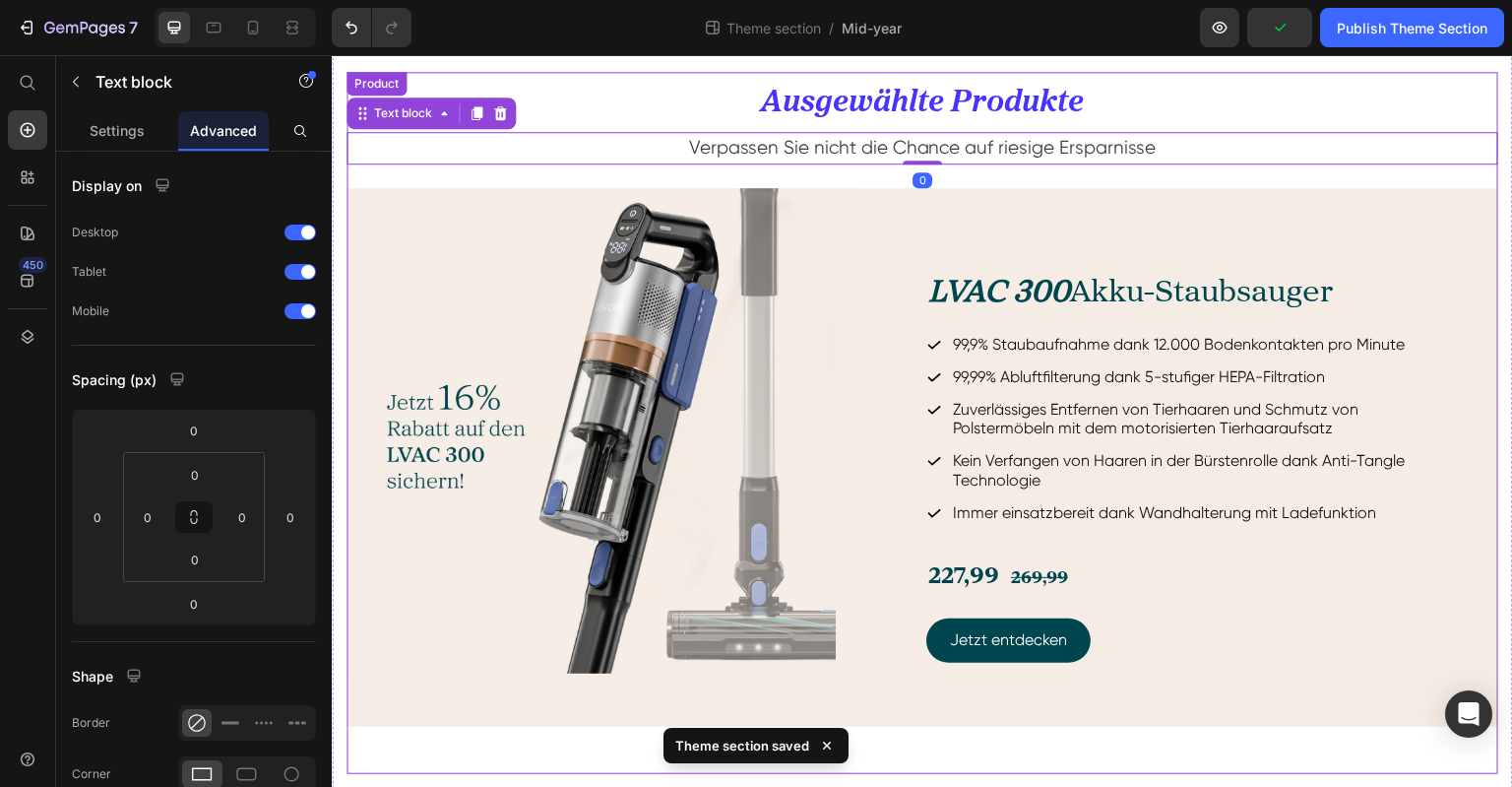 click on "⁠⁠⁠⁠⁠⁠⁠ Ausgewählte Produkte Heading Verpassen Sie nicht die Chance auf riesige Ersparnisse Text block   0 Row Image LVAC 300  Akku-Staubsauger Heading 99,9% Staubaufnahme dank 12.000 Bodenkontakten pro Minute 99,99% Abluftfilterung dank 5-stufiger HEPA-Filtration Zuverlässiges Entfernen von Tierhaaren und Schmutz von Polstermöbeln mit dem motorisierten Tierhaaraufsatz Kein Verfangen von Haaren in der Bürstenrolle dank Anti-Tangle Technologie Immer einsatzbereit dank Wandhalterung mit Ladefunktion Item List 227,99     269,99 Text Block Jetzt entdecken Button Row" at bounding box center [922, 423] 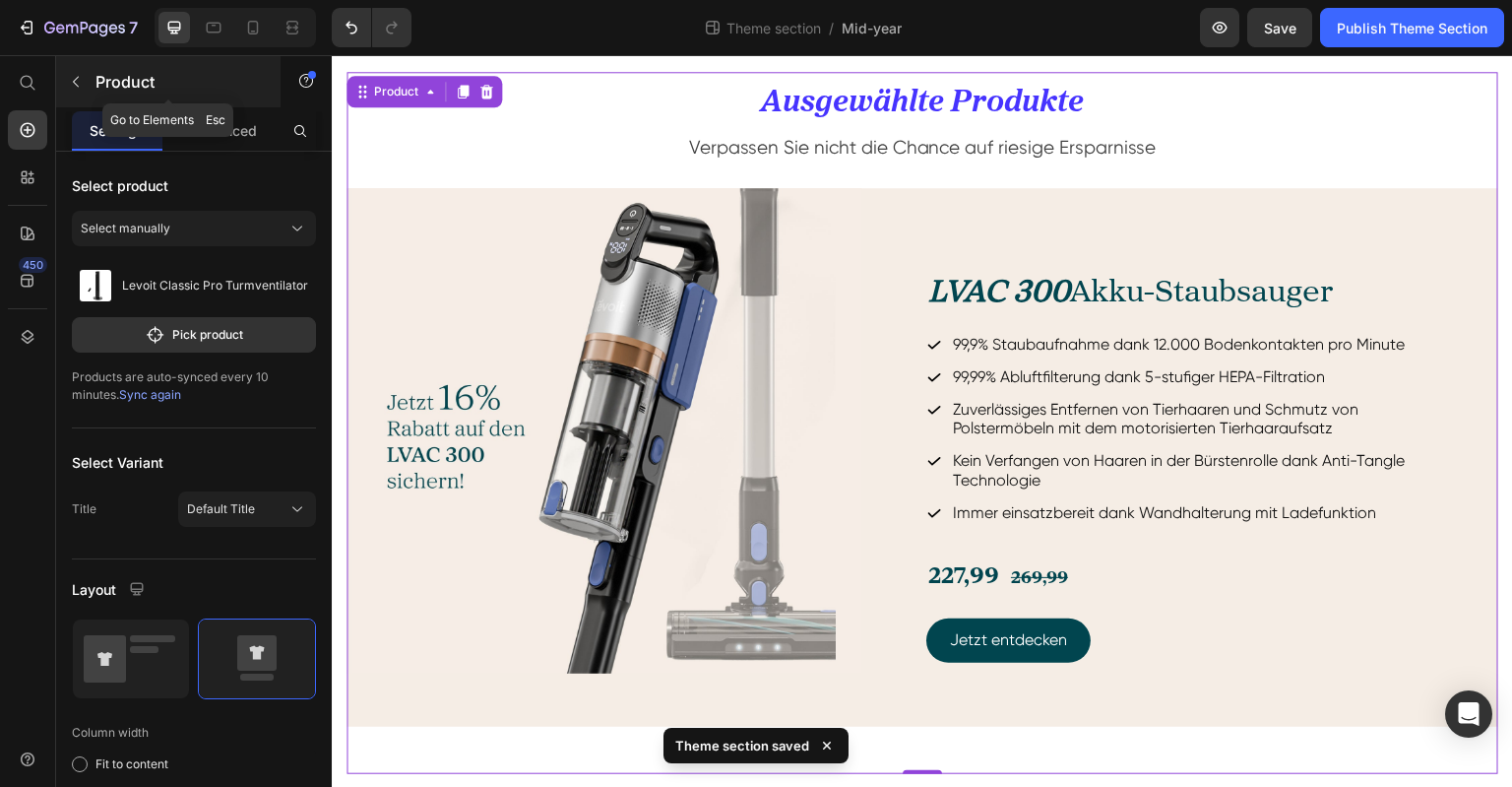 click 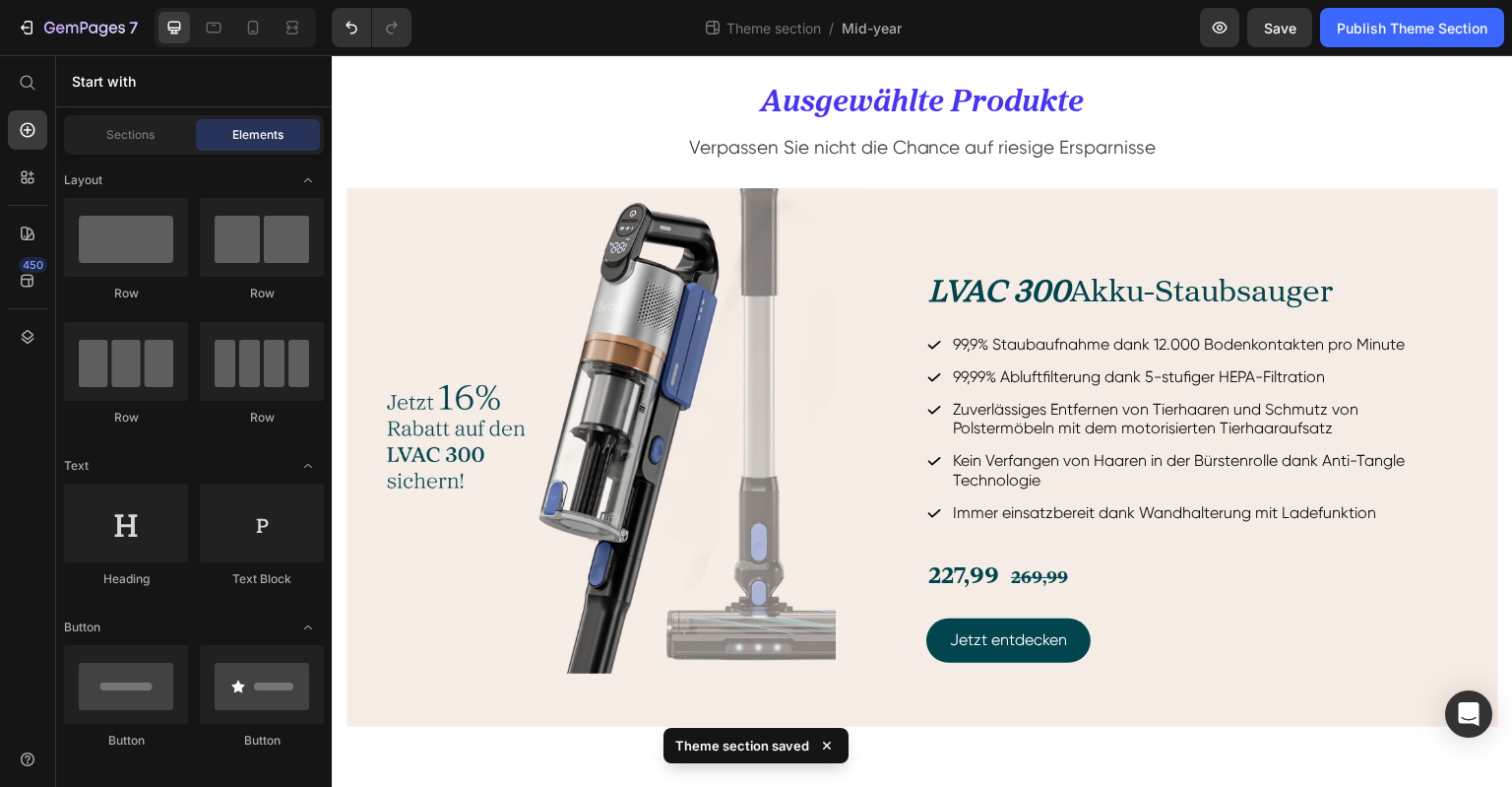 scroll, scrollTop: 0, scrollLeft: 0, axis: both 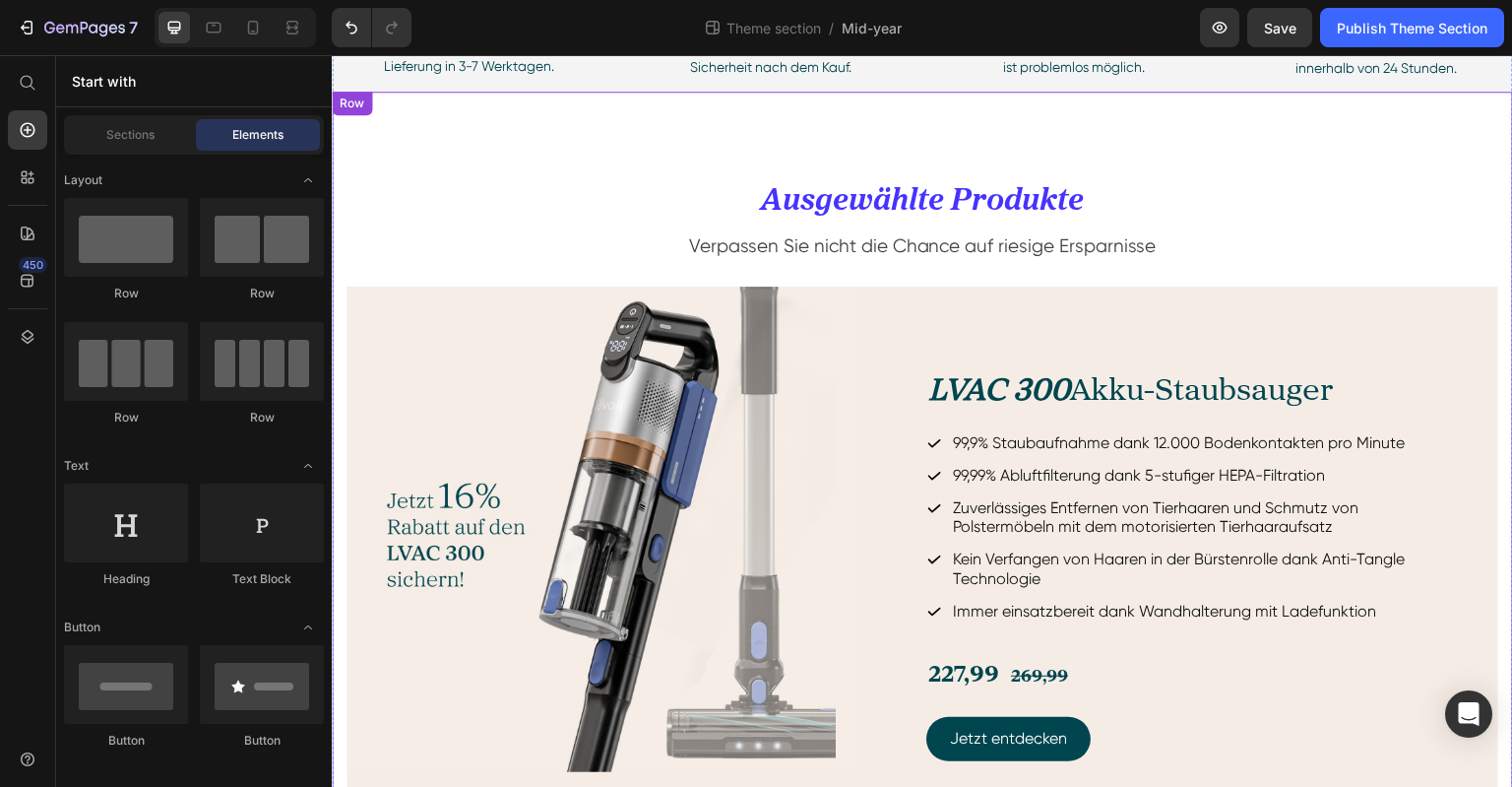 click on "⁠⁠⁠⁠⁠⁠⁠ Ausgewählte Produkte Heading Verpassen Sie nicht die Chance auf riesige Ersparnisse Text block Row Image LVAC 300  Akku-Staubsauger Heading 99,9% Staubaufnahme dank 12.000 Bodenkontakten pro Minute 99,99% Abluftfilterung dank 5-stufiger HEPA-Filtration Zuverlässiges Entfernen von Tierhaaren und Schmutz von Polstermöbeln mit dem motorisierten Tierhaaraufsatz Kein Verfangen von Haaren in der Bürstenrolle dank Anti-Tangle Technologie Immer einsatzbereit dank Wandhalterung mit Ladefunktion Item List 227,99     269,99 Text Block Jetzt entdecken Button Row Product Row" at bounding box center (922, 521) 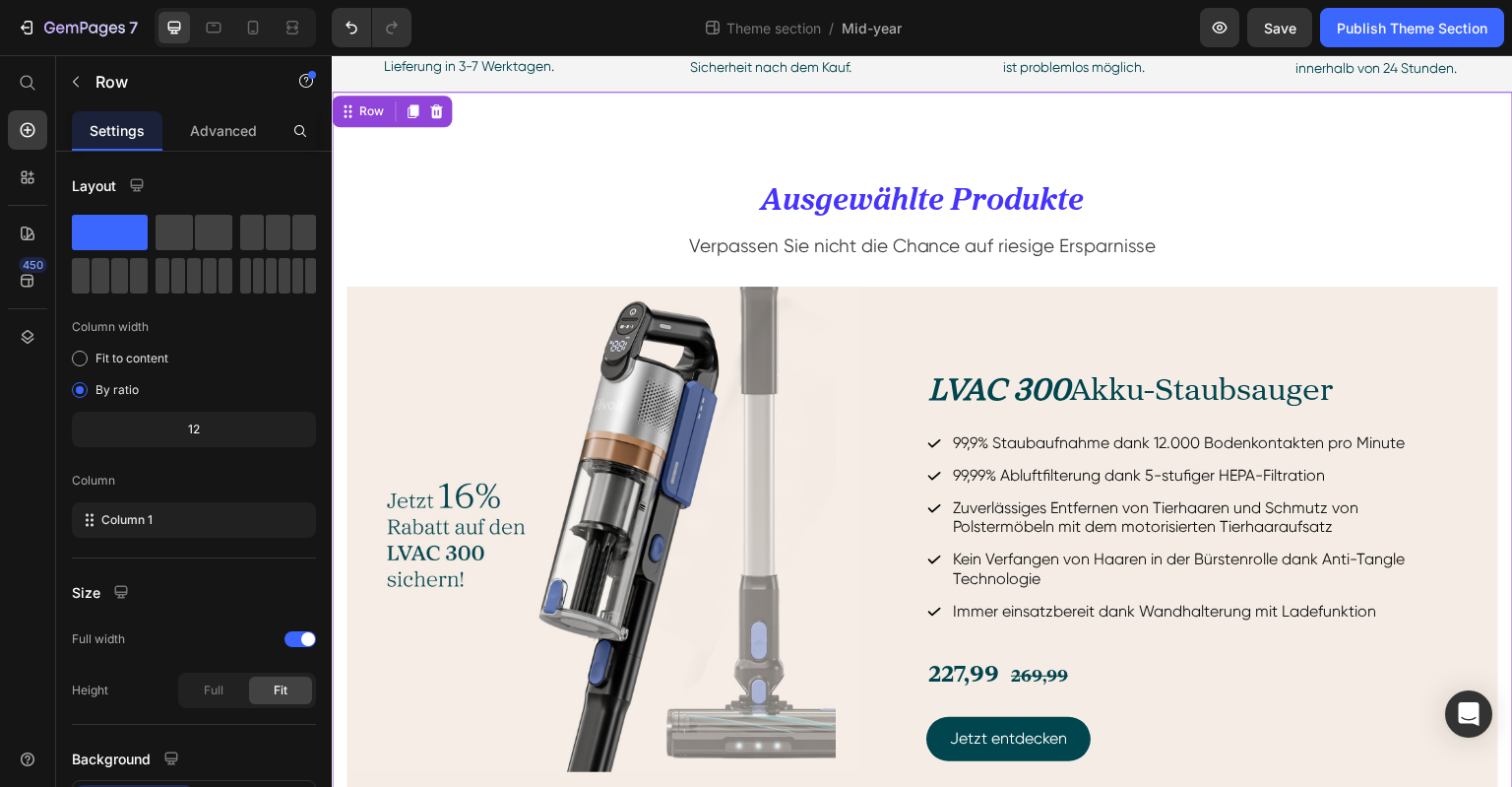 drag, startPoint x: 821, startPoint y: 140, endPoint x: 818, endPoint y: 158, distance: 18.248288 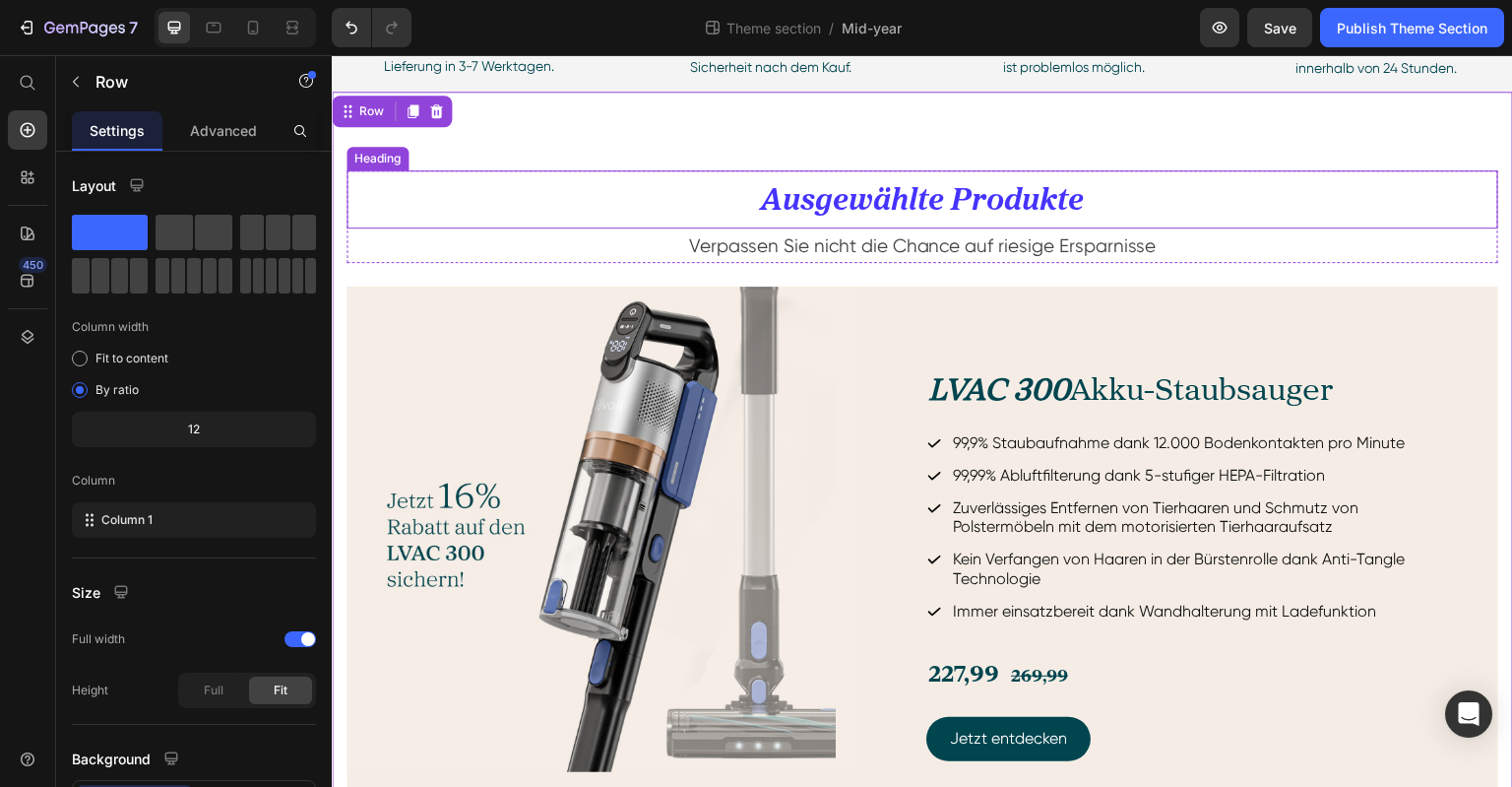 click on "Ausgewählte Produkte" at bounding box center (922, 201) 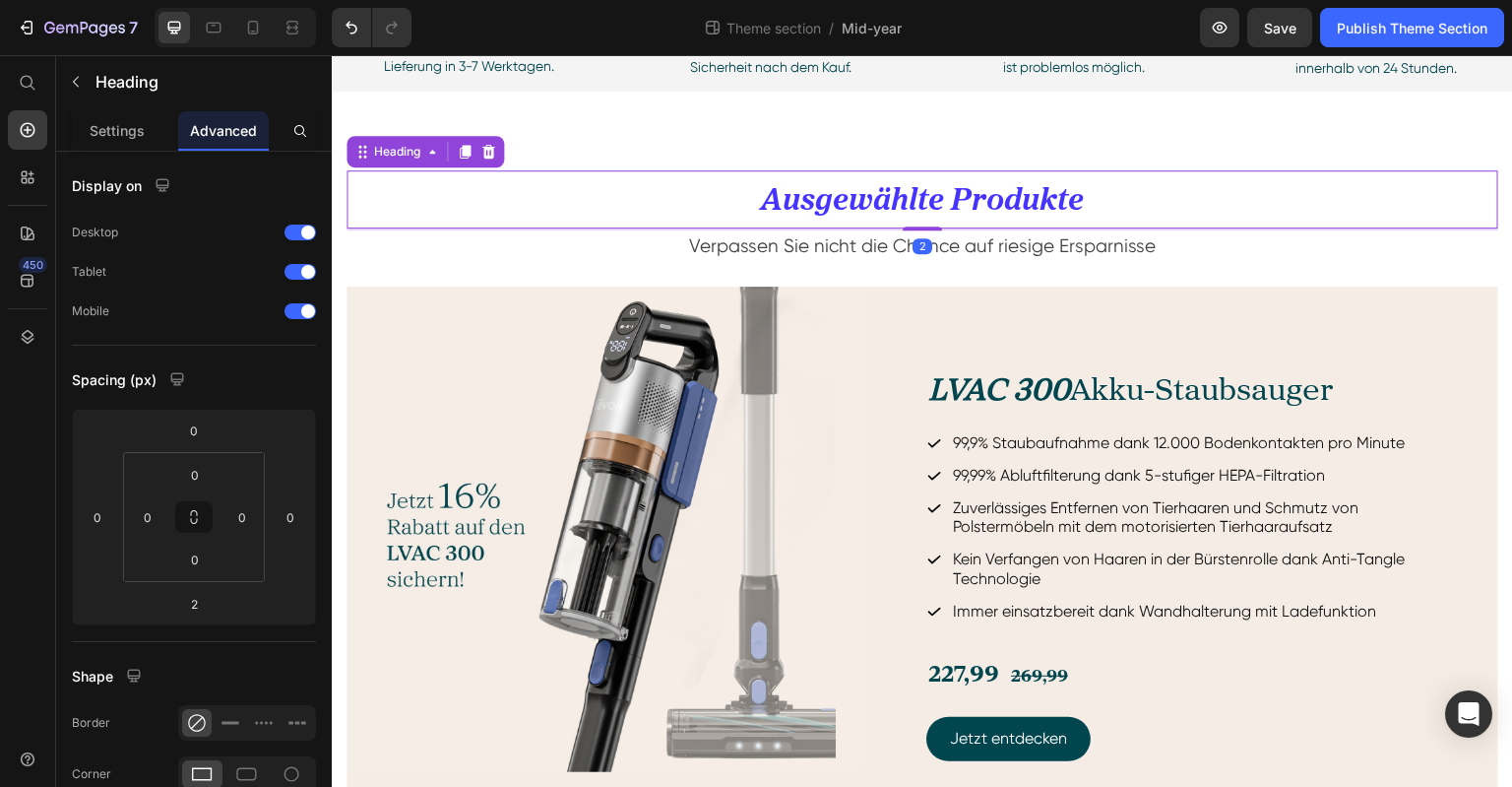 click on "⁠⁠⁠⁠⁠⁠⁠ Ausgewählte Produkte Heading   2 Verpassen Sie nicht die Chance auf riesige Ersparnisse Text block Row Image LVAC 300  Akku-Staubsauger Heading 99,9% Staubaufnahme dank 12.000 Bodenkontakten pro Minute 99,99% Abluftfilterung dank 5-stufiger HEPA-Filtration Zuverlässiges Entfernen von Tierhaaren und Schmutz von Polstermöbeln mit dem motorisierten Tierhaaraufsatz Kein Verfangen von Haaren in der Bürstenrolle dank Anti-Tangle Technologie Immer einsatzbereit dank Wandhalterung mit Ladefunktion Item List 227,99     269,99 Text Block Jetzt entdecken Button Row Product Row" at bounding box center [922, 521] 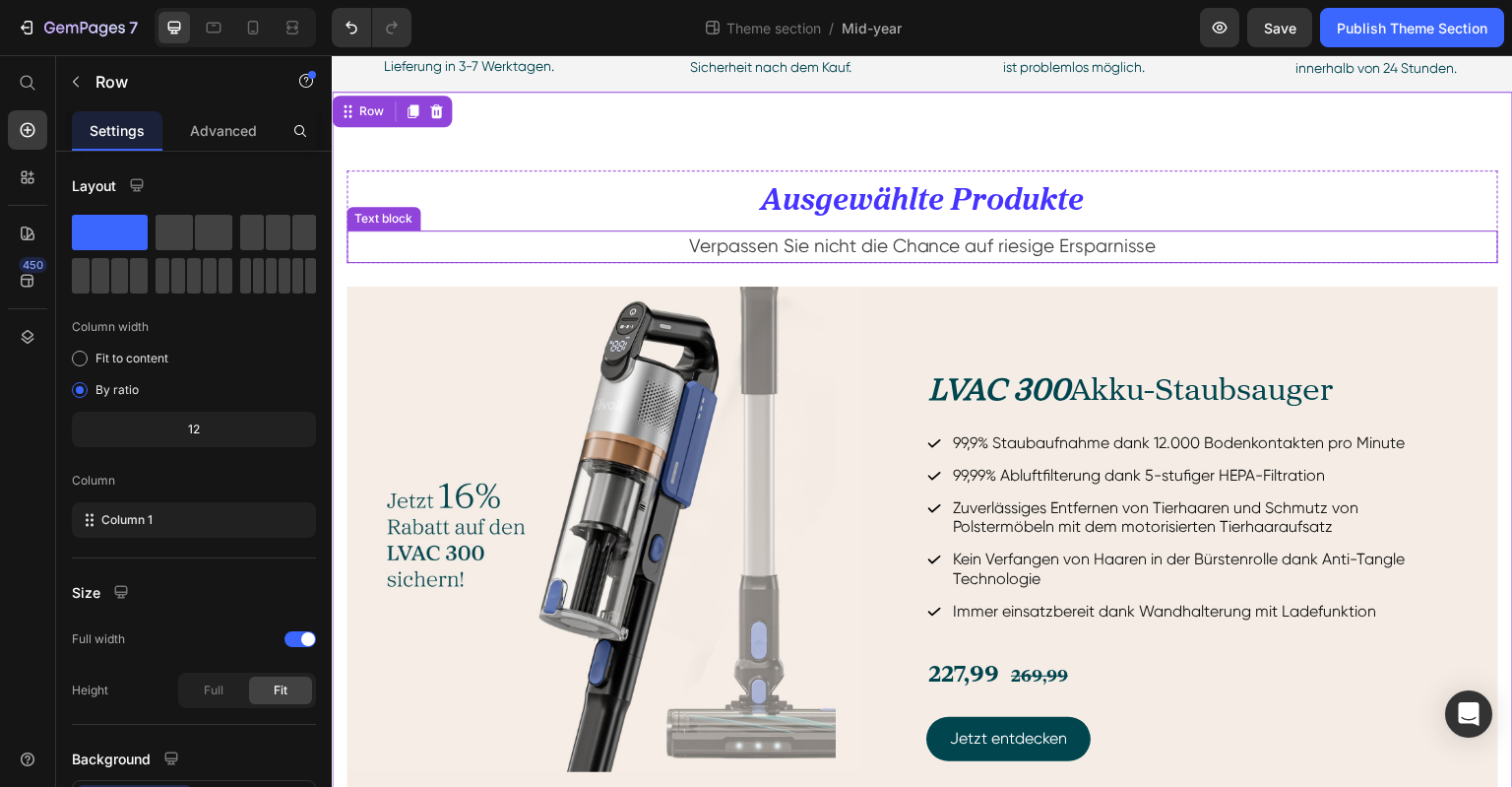 click on "Verpassen Sie nicht die Chance auf riesige Ersparnisse" at bounding box center (922, 246) 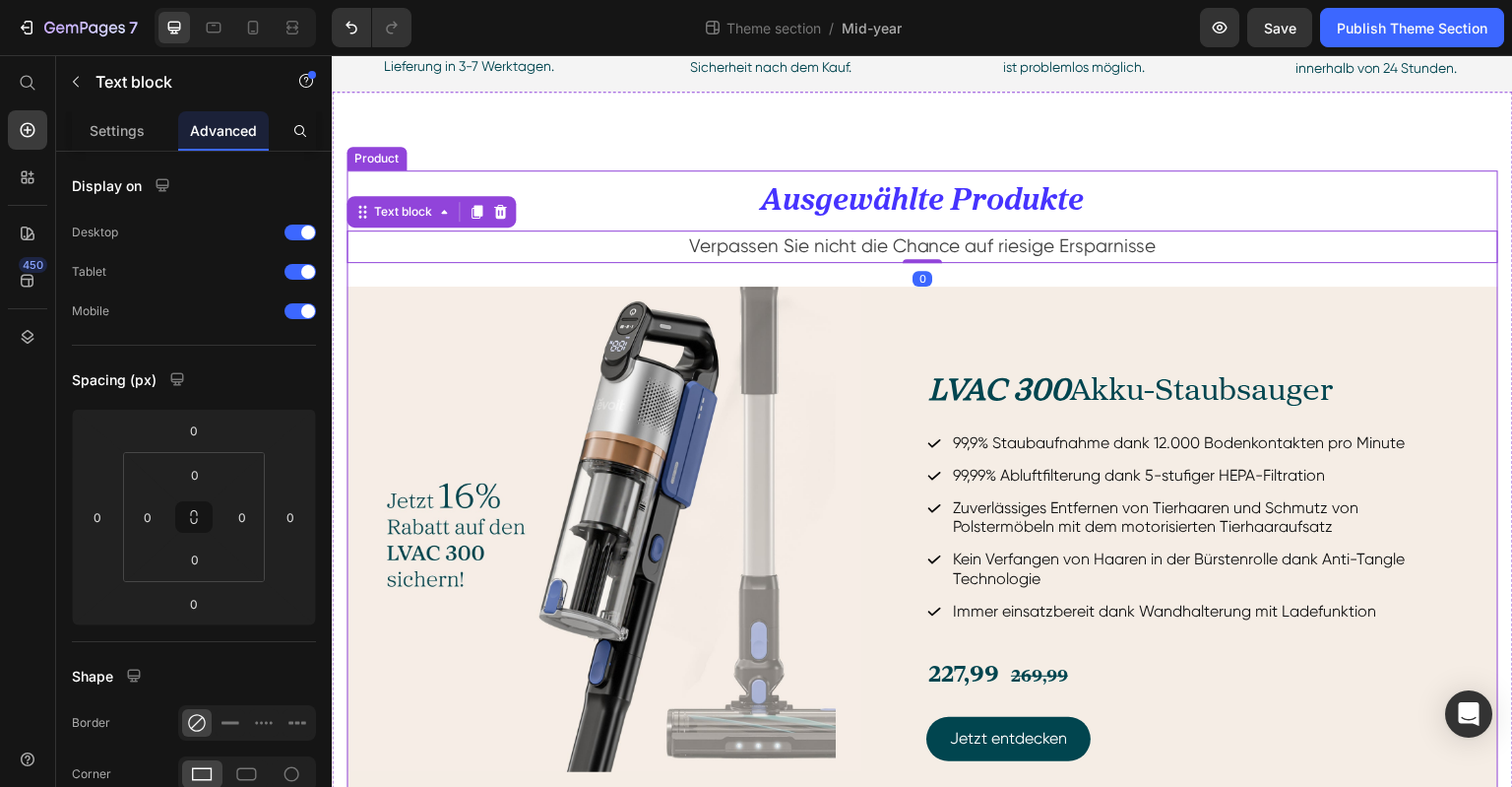 click on "⁠⁠⁠⁠⁠⁠⁠ Ausgewählte Produkte Heading Verpassen Sie nicht die Chance auf riesige Ersparnisse Text block   0 Row Image LVAC 300  Akku-Staubsauger Heading 99,9% Staubaufnahme dank 12.000 Bodenkontakten pro Minute 99,99% Abluftfilterung dank 5-stufiger HEPA-Filtration Zuverlässiges Entfernen von Tierhaaren und Schmutz von Polstermöbeln mit dem motorisierten Tierhaaraufsatz Kein Verfangen von Haaren in der Bürstenrolle dank Anti-Tangle Technologie Immer einsatzbereit dank Wandhalterung mit Ladefunktion Item List 227,99     269,99 Text Block Jetzt entdecken Button Row" at bounding box center [922, 521] 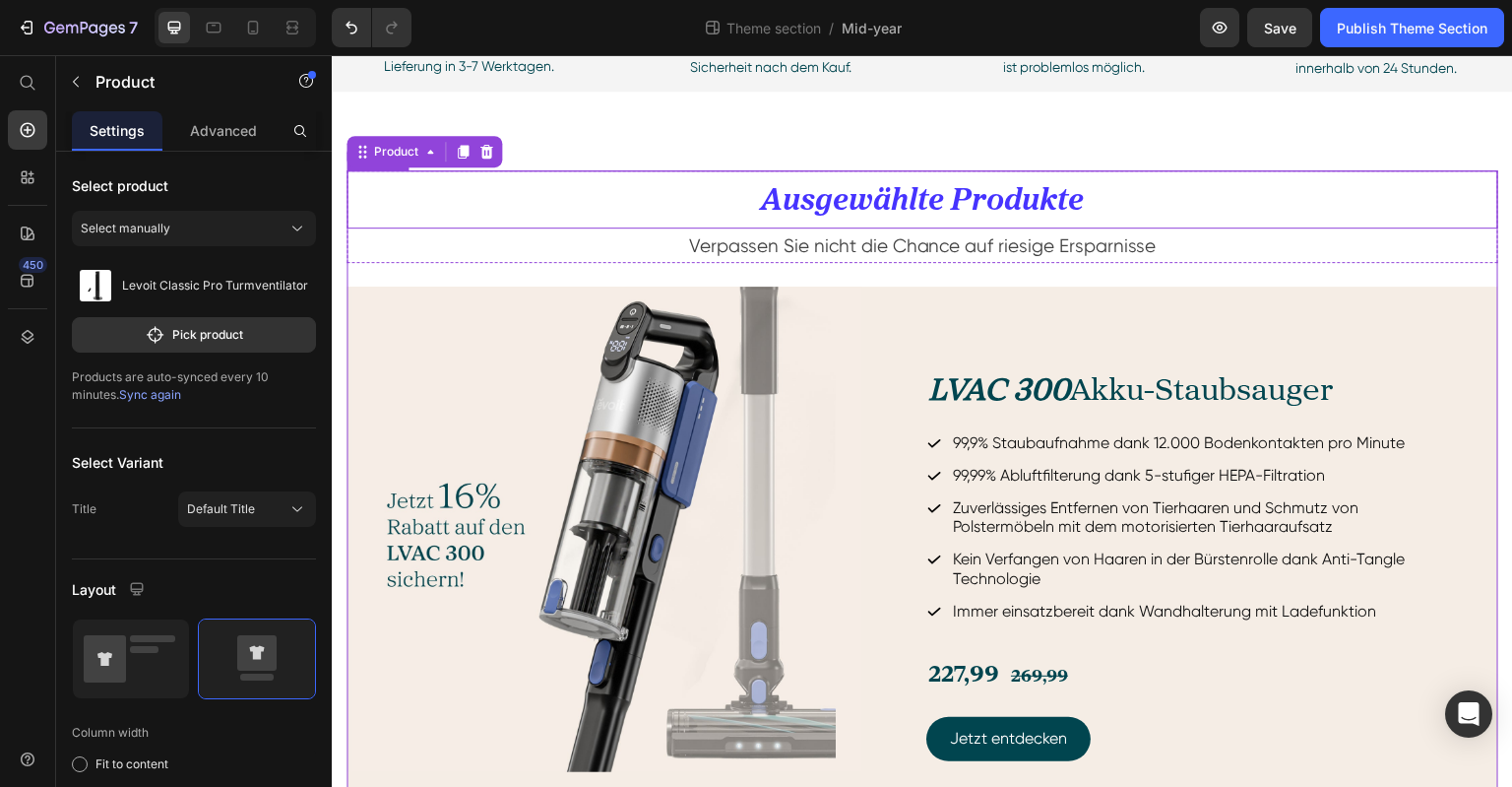 click on "Ausgewählte Produkte" at bounding box center (922, 201) 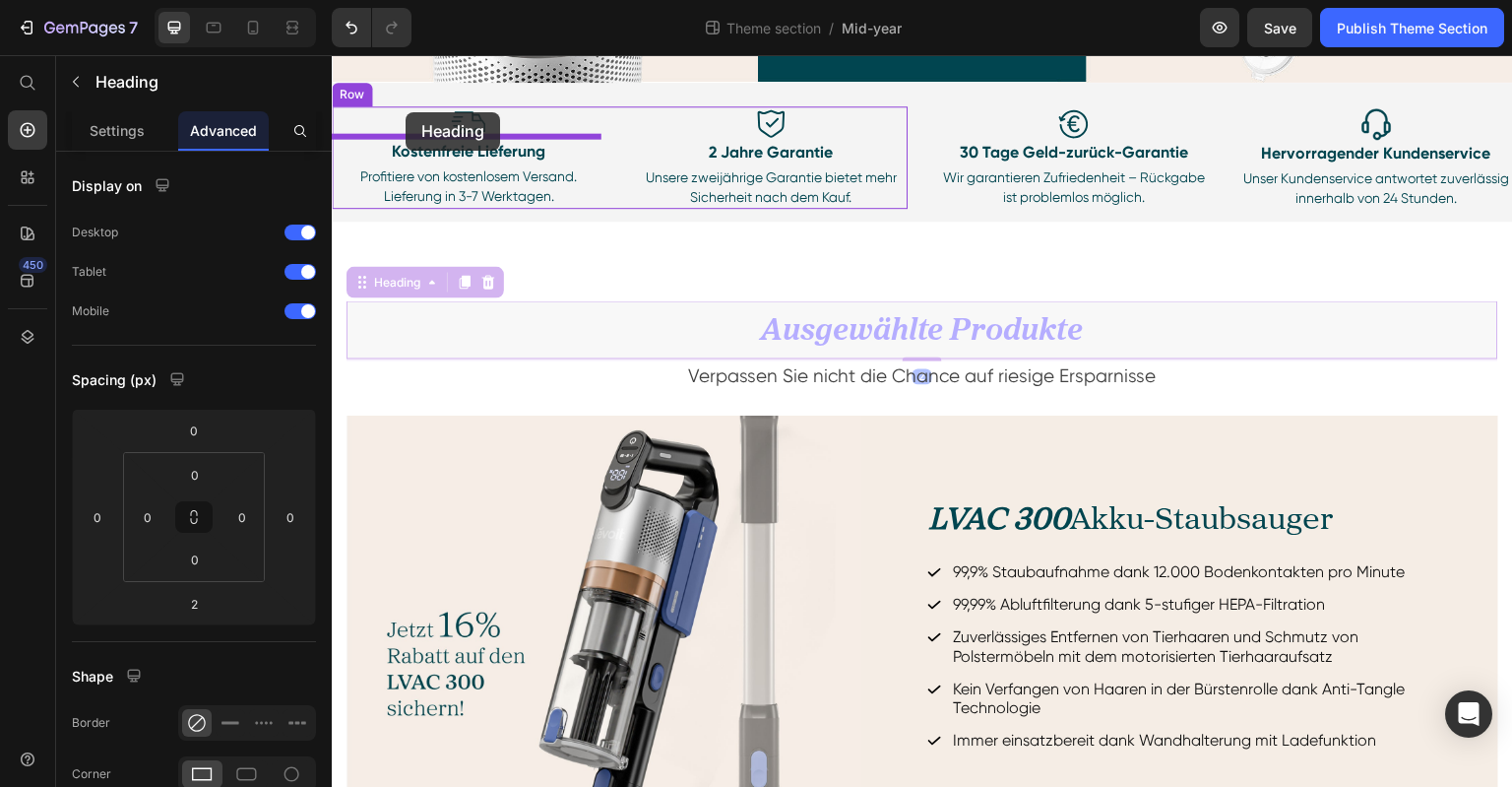scroll, scrollTop: 300, scrollLeft: 0, axis: vertical 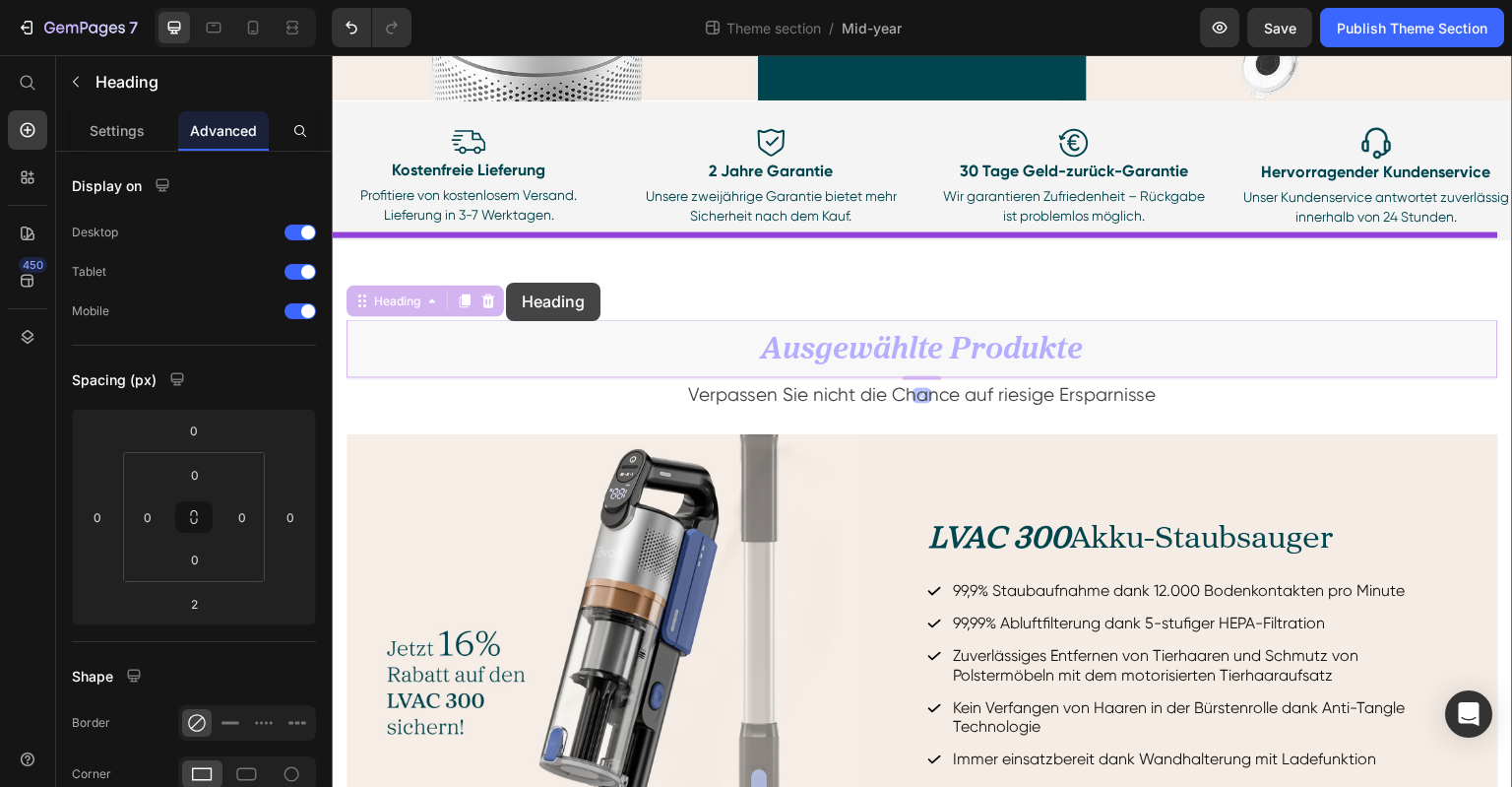drag, startPoint x: 371, startPoint y: 150, endPoint x: 506, endPoint y: 283, distance: 189.50989 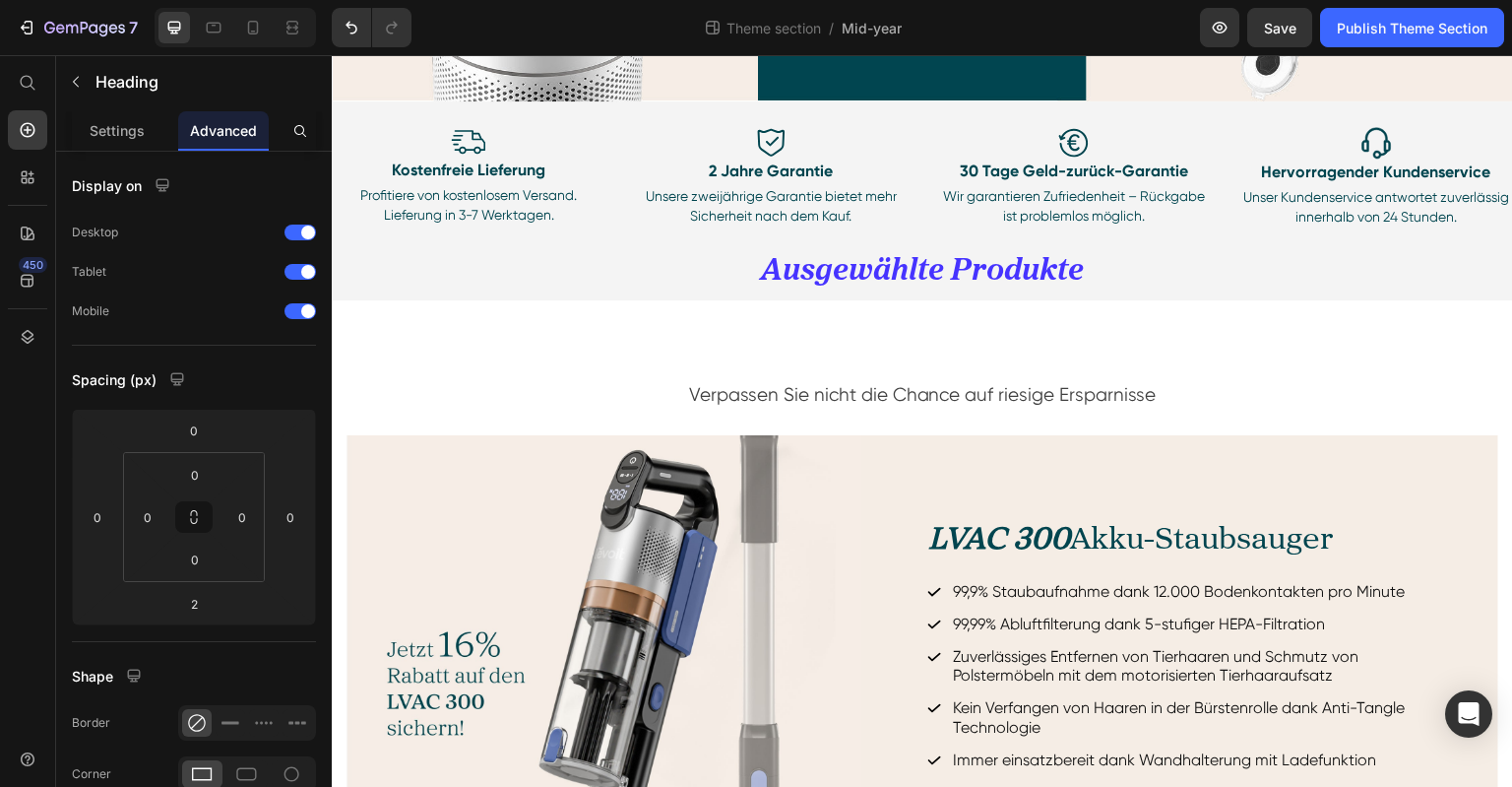 click on "Ausgewählte Produkte" at bounding box center (922, 269) 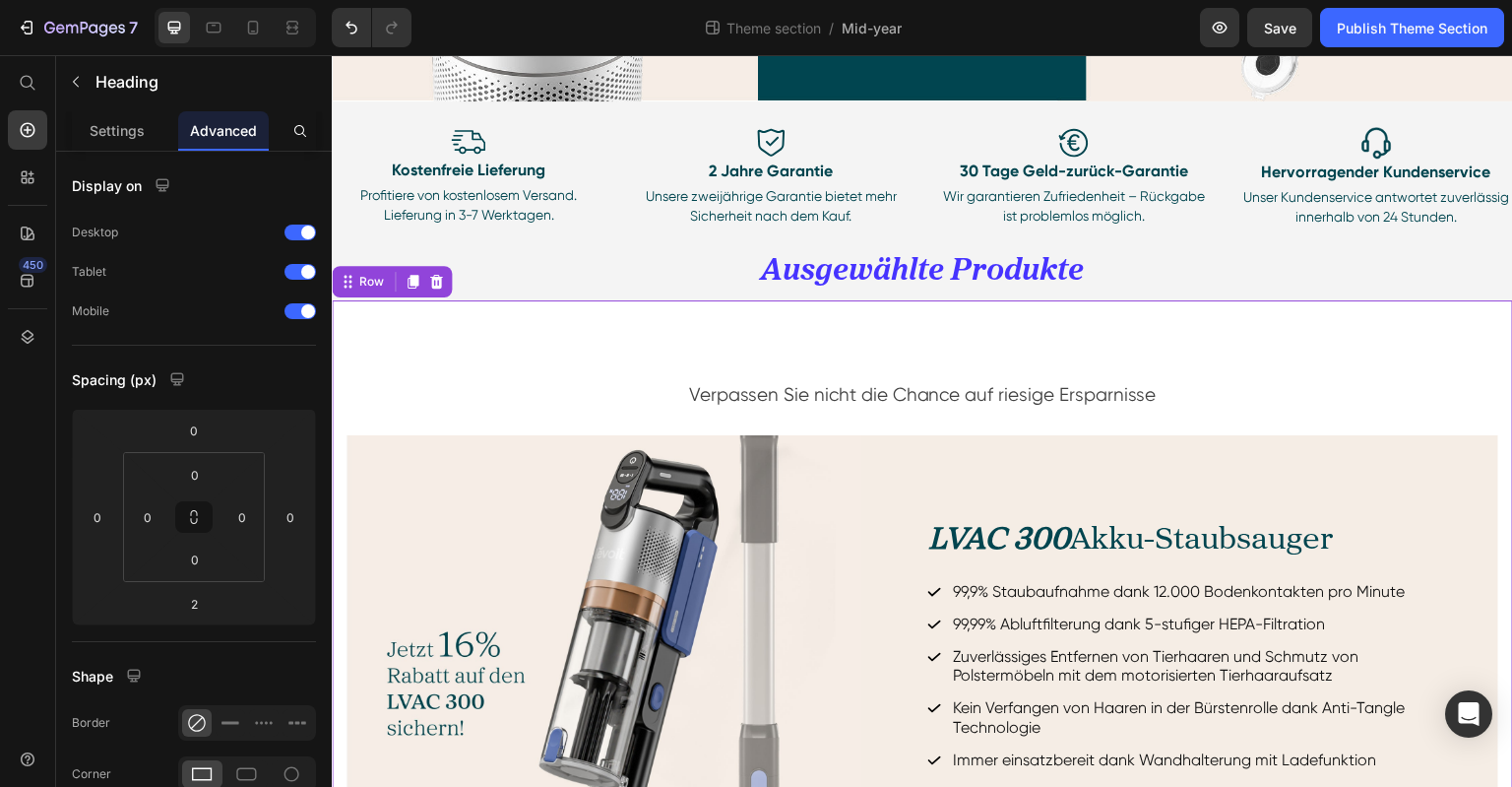 click on "Verpassen Sie nicht die Chance auf riesige Ersparnisse Text block Row Image LVAC 300  Akku-Staubsauger Heading 99,9% Staubaufnahme dank 12.000 Bodenkontakten pro Minute 99,99% Abluftfilterung dank 5-stufiger HEPA-Filtration Zuverlässiges Entfernen von Tierhaaren und Schmutz von Polstermöbeln mit dem motorisierten Tierhaaraufsatz Kein Verfangen von Haaren in der Bürstenrolle dank Anti-Tangle Technologie Immer einsatzbereit dank Wandhalterung mit Ladefunktion Item List 227,99     269,99 Text Block Jetzt entdecken Button Row Product Row   0" at bounding box center [922, 700] 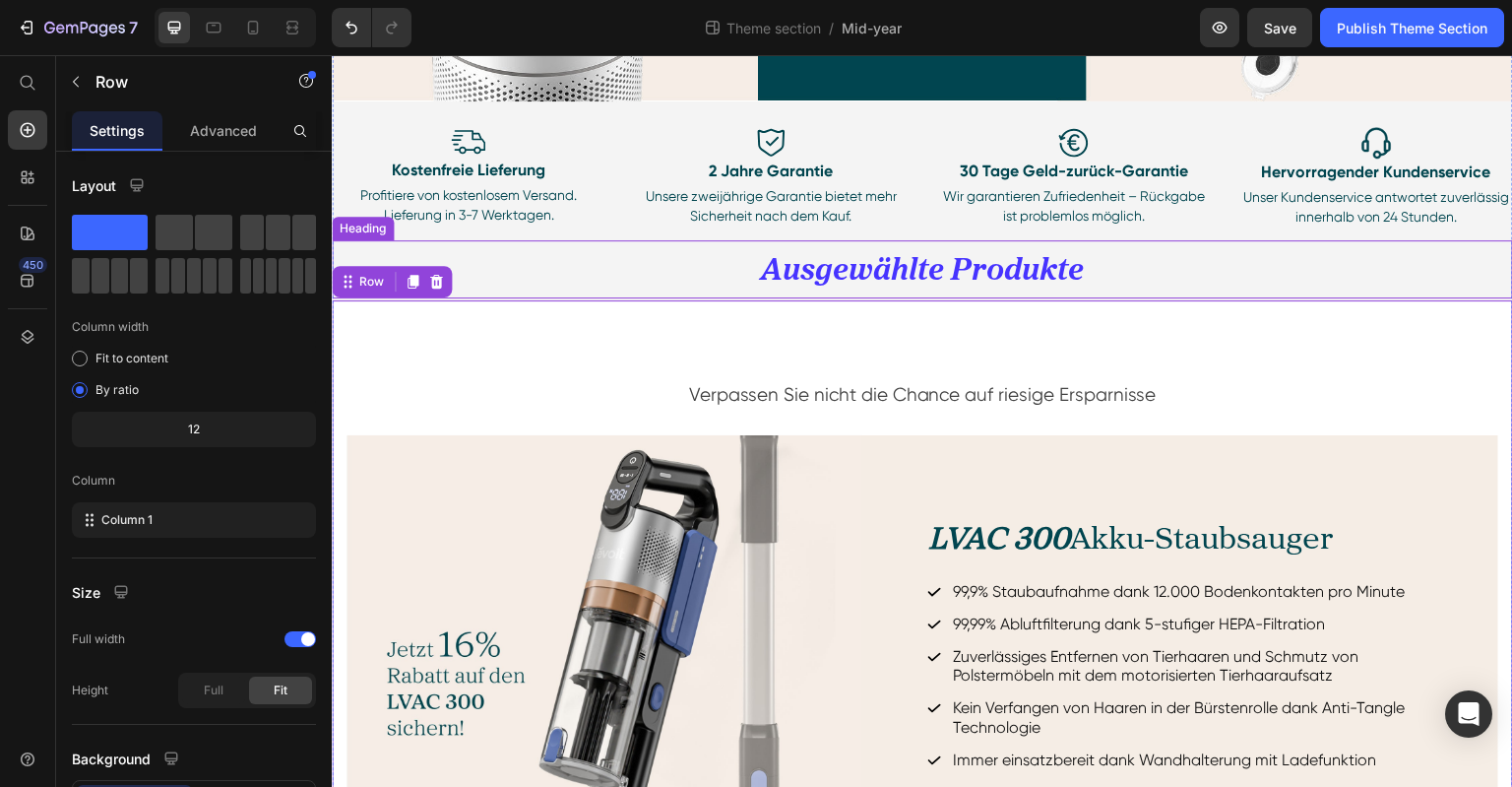 click on "⁠⁠⁠⁠⁠⁠⁠ Ausgewählte Produkte" at bounding box center [922, 269] 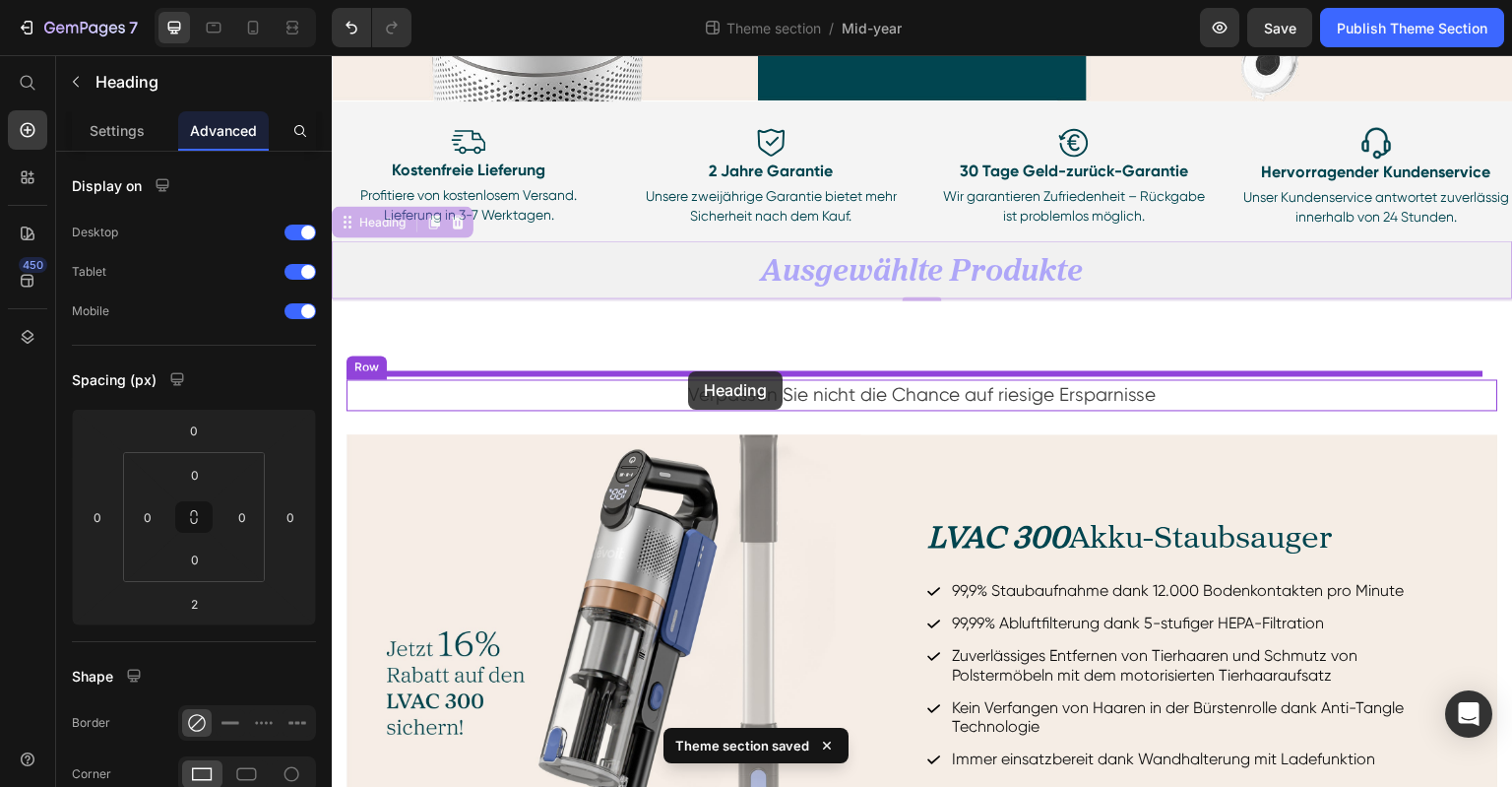 drag, startPoint x: 351, startPoint y: 221, endPoint x: 688, endPoint y: 371, distance: 368.87532 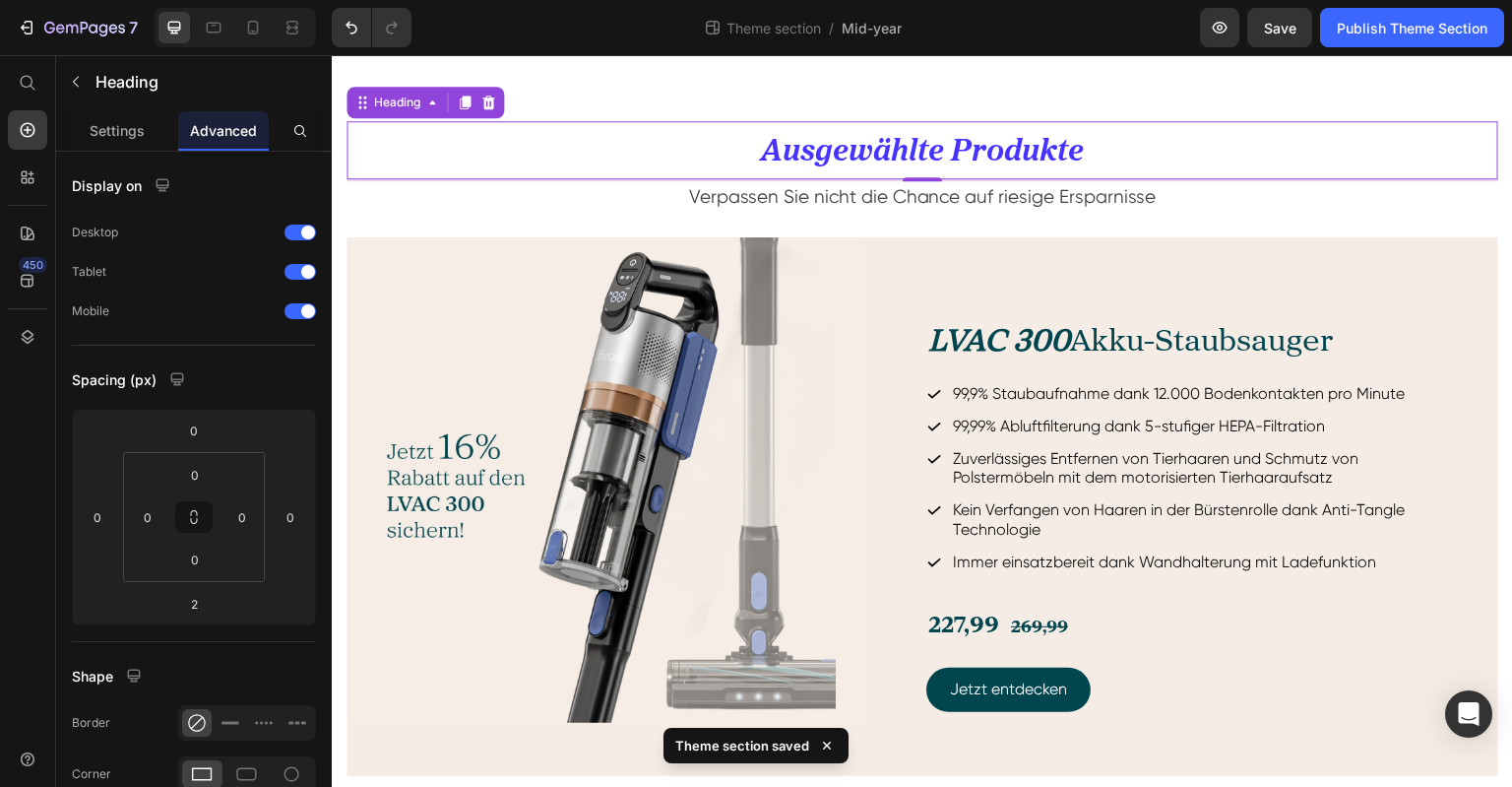 scroll, scrollTop: 599, scrollLeft: 0, axis: vertical 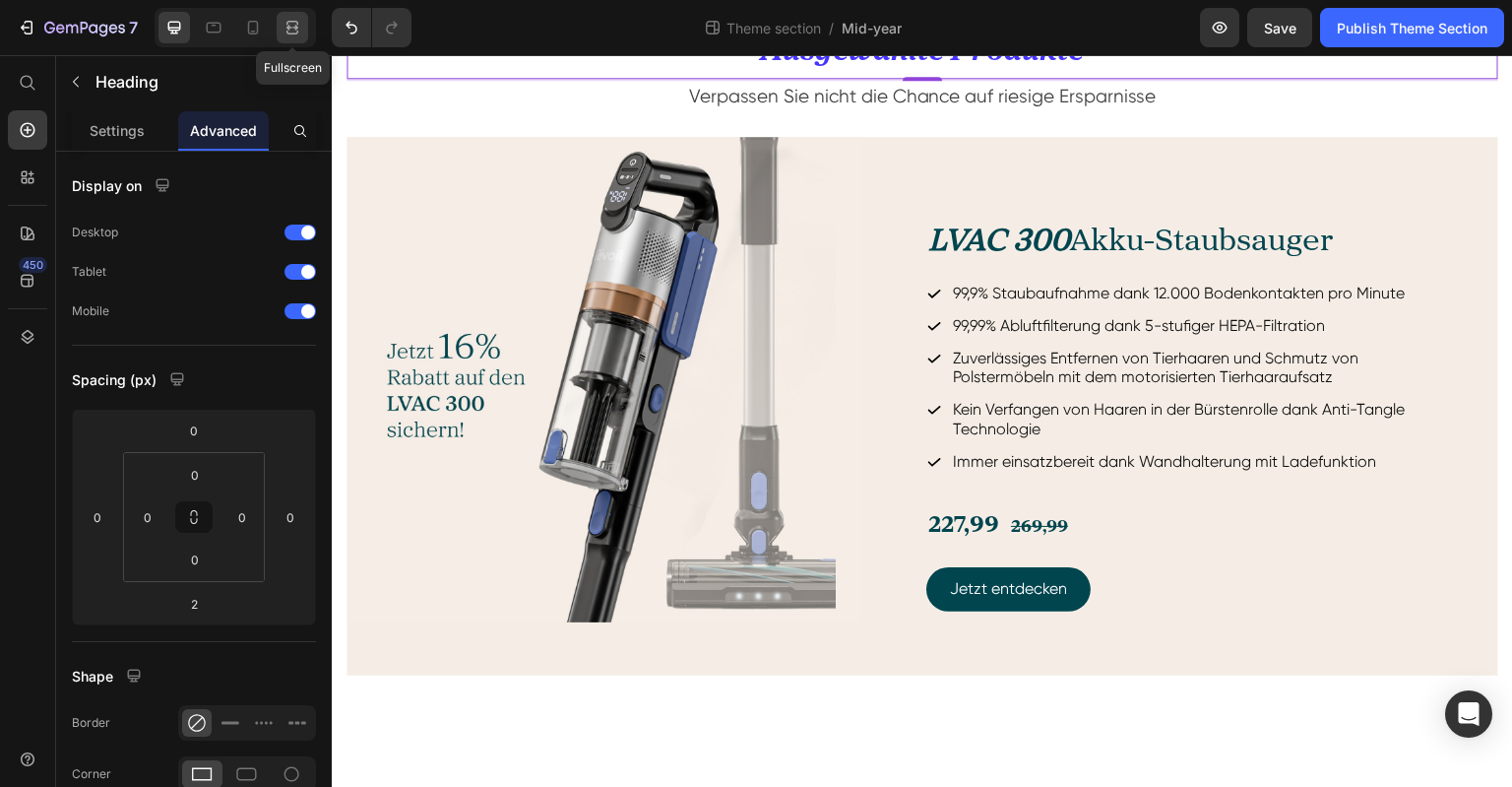 click 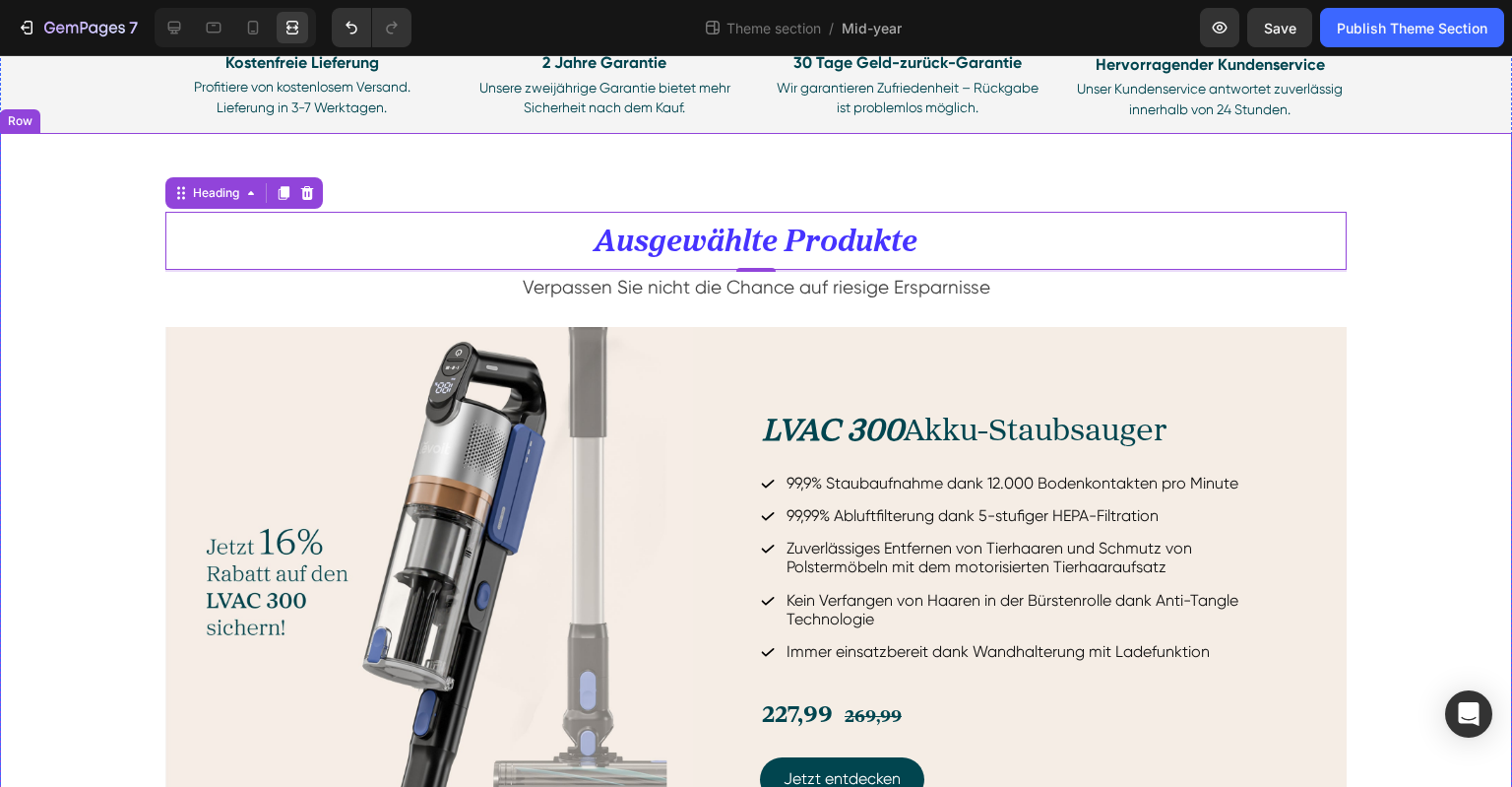 scroll, scrollTop: 390, scrollLeft: 0, axis: vertical 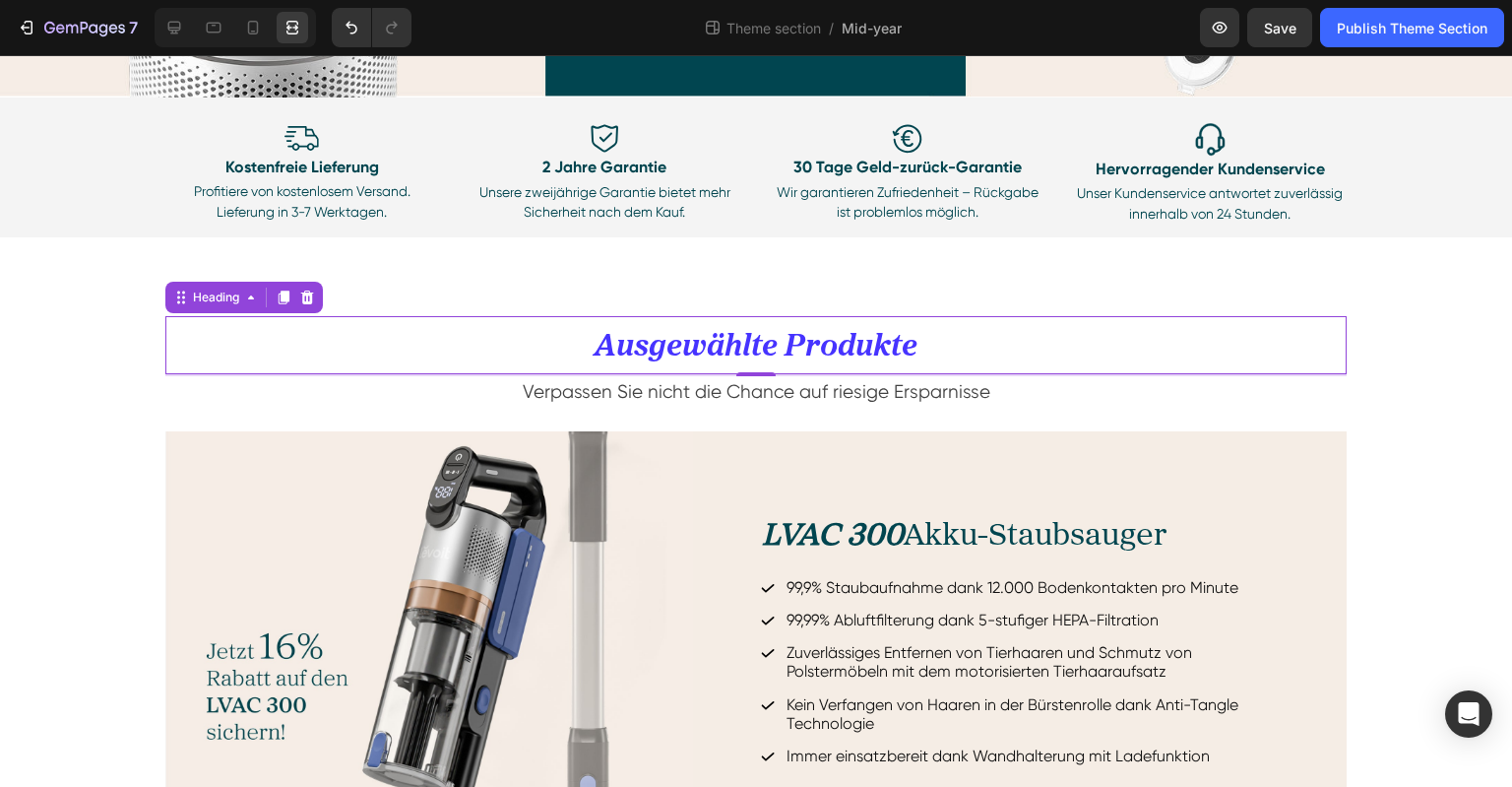 click on "Ausgewählte Produkte Heading   2 Verpassen Sie nicht die Chance auf riesige Ersparnisse Text block Row Image LVAC 300  Akku-Staubsauger Heading 99,9% Staubaufnahme dank 12.000 Bodenkontakten pro Minute 99,99% Abluftfilterung dank 5-stufiger HEPA-Filtration Zuverlässiges Entfernen von Tierhaaren und Schmutz von Polstermöbeln mit dem motorisierten Tierhaaraufsatz Kein Verfangen von Haaren in der Bürstenrolle dank Anti-Tangle Technologie Immer einsatzbereit dank Wandhalterung mit Ladefunktion Item List 227,99     269,99 Text Block Jetzt entdecken Button Row" at bounding box center (756, 674) 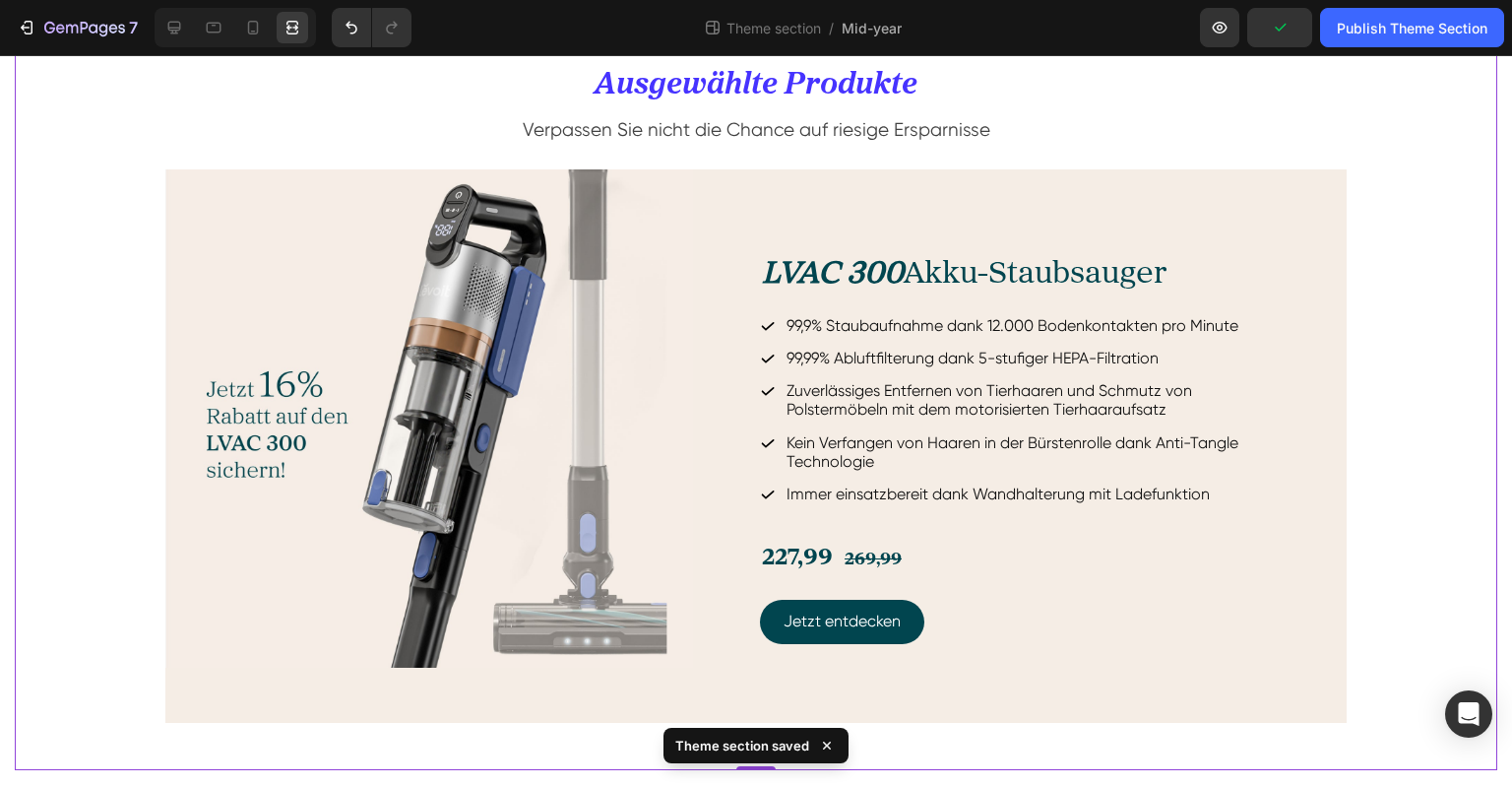 scroll, scrollTop: 609, scrollLeft: 0, axis: vertical 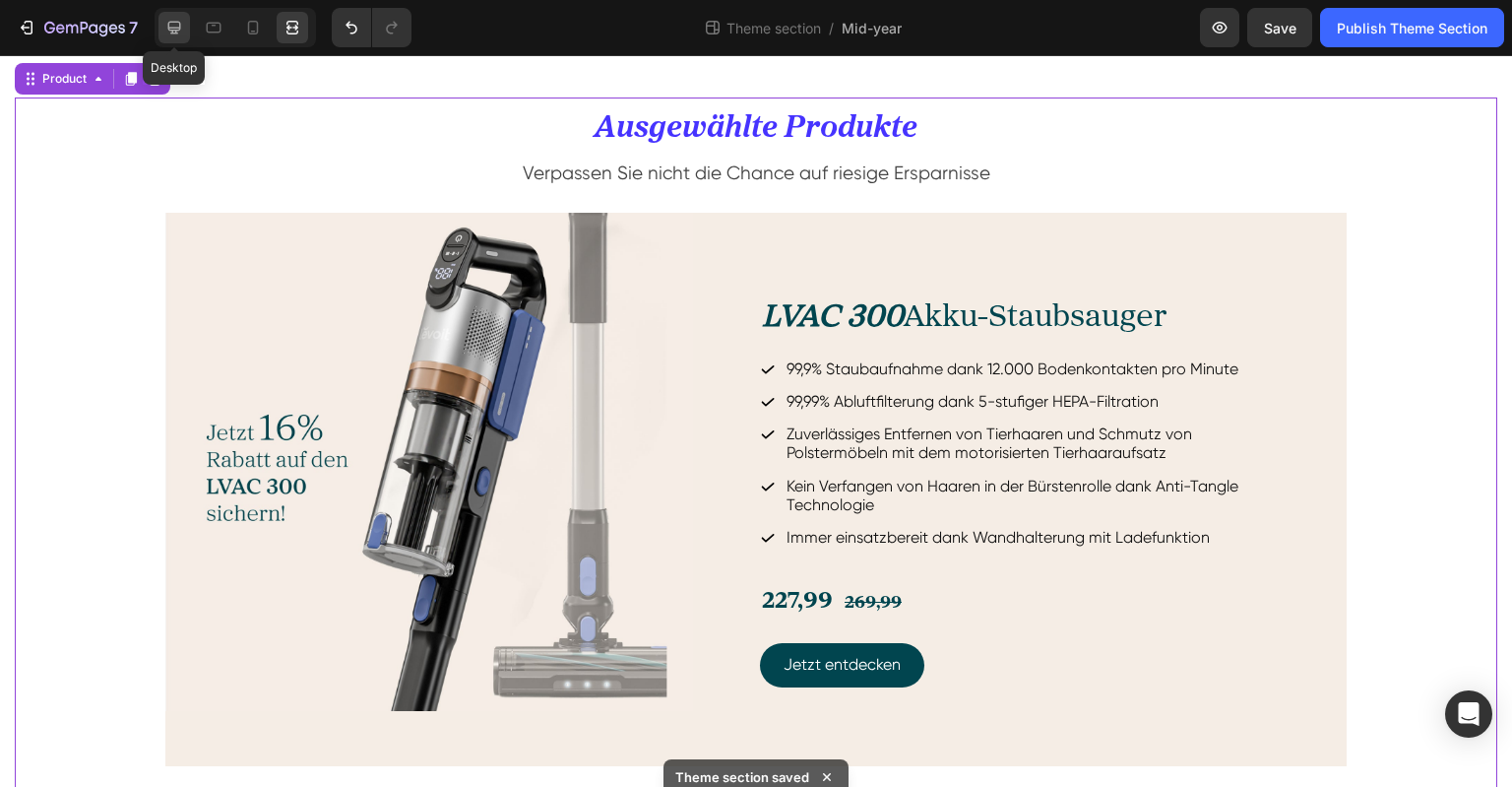 click 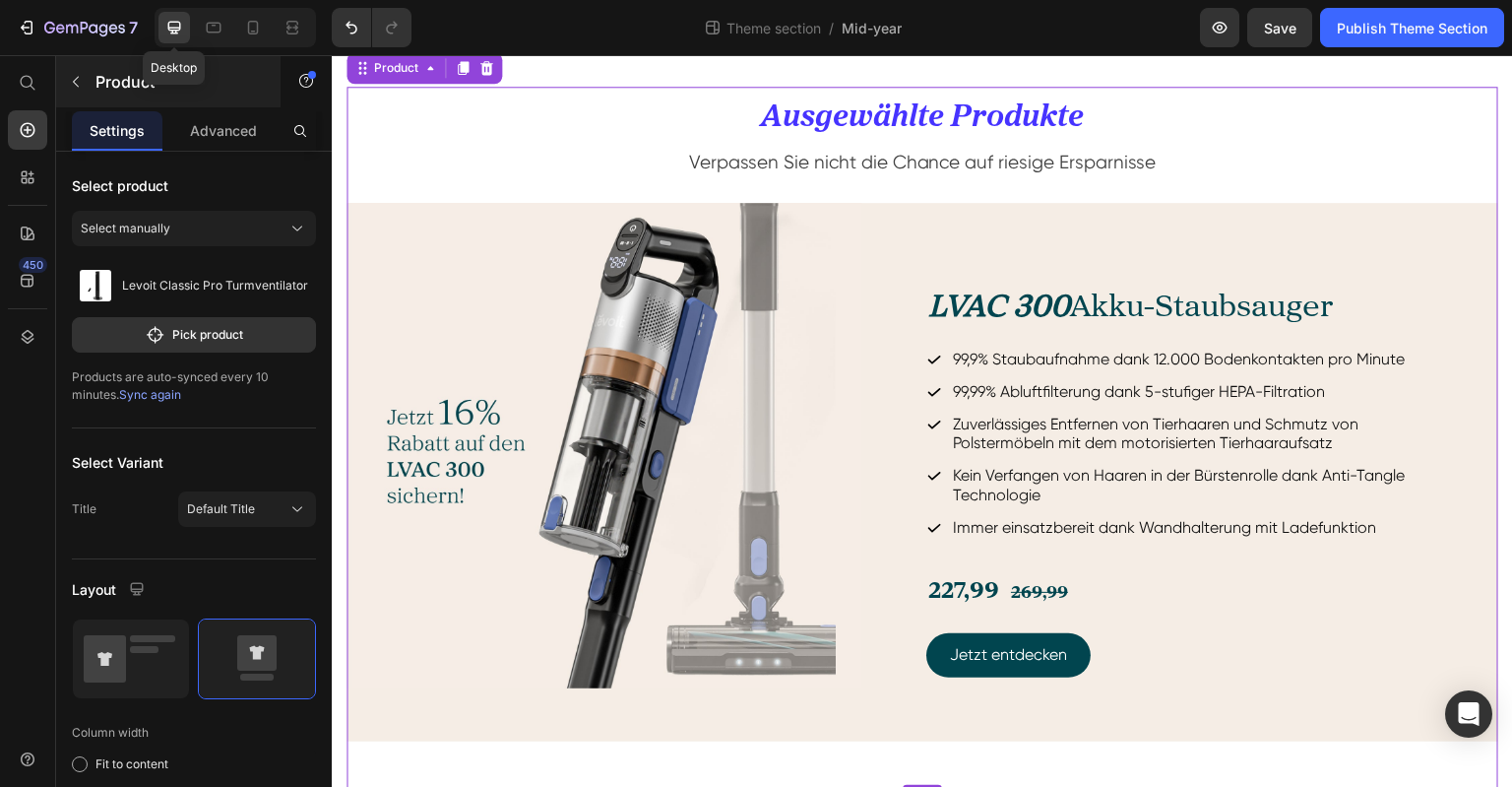 scroll, scrollTop: 522, scrollLeft: 0, axis: vertical 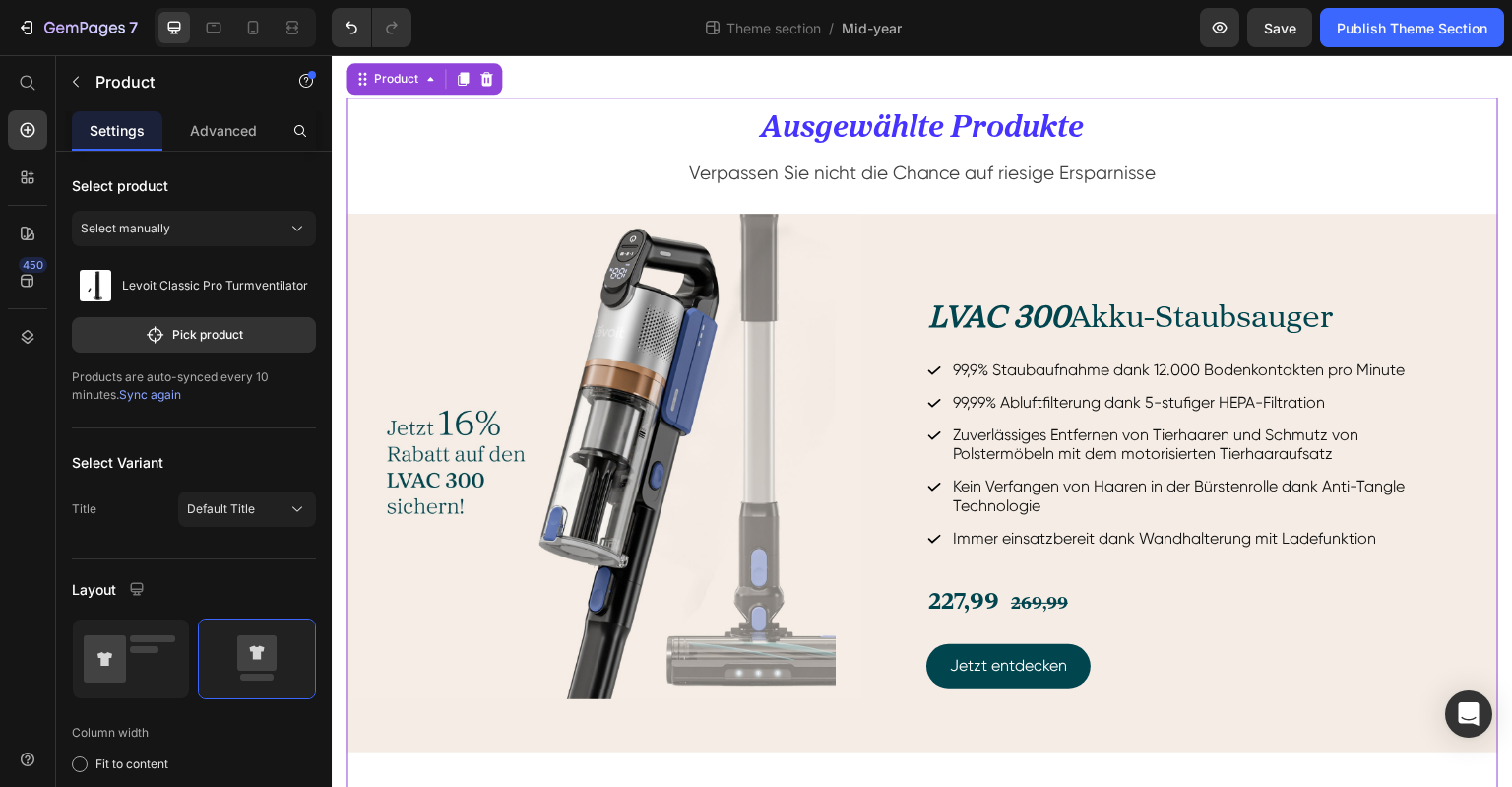 click at bounding box center [235, 28] 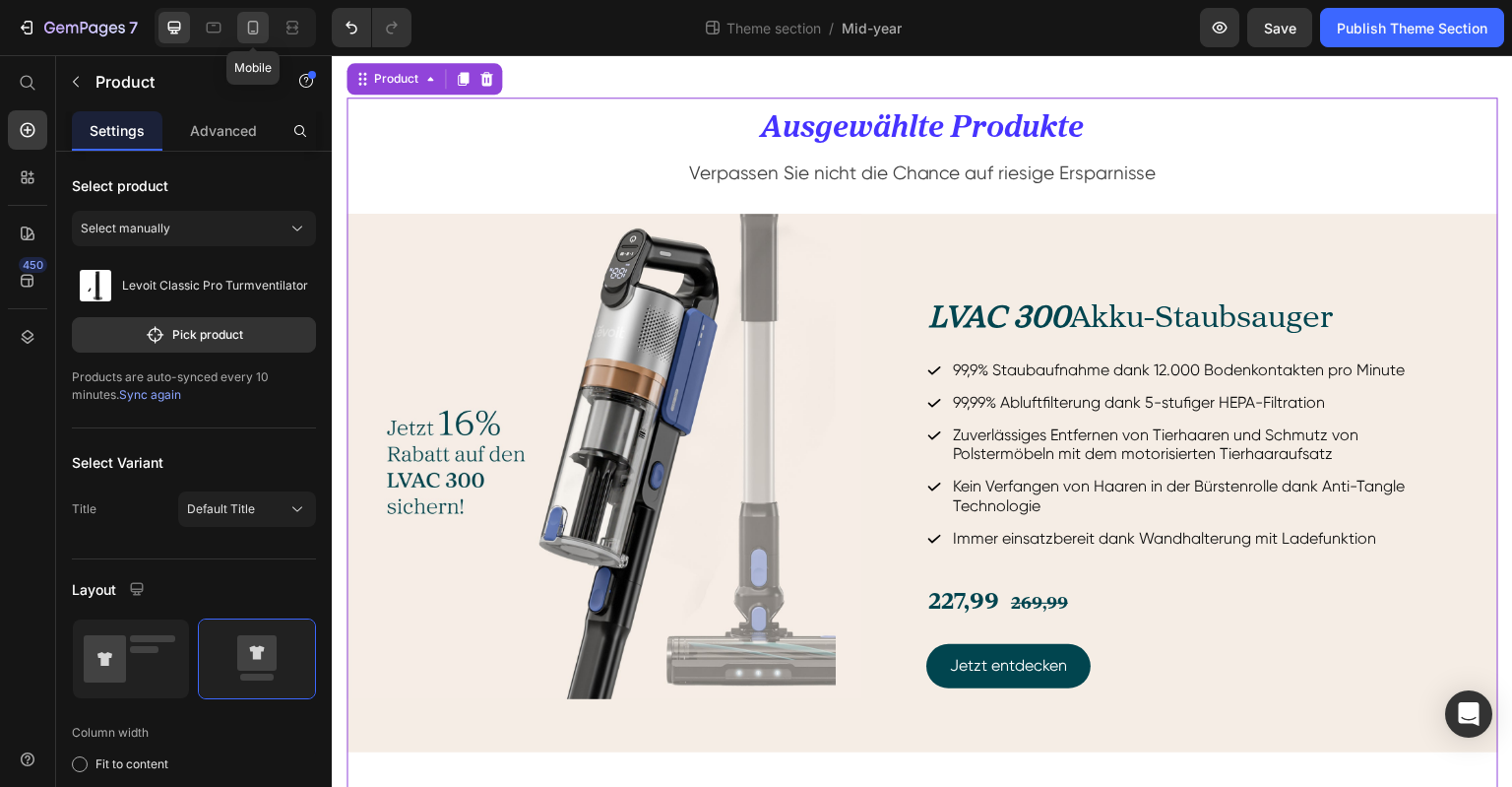 click 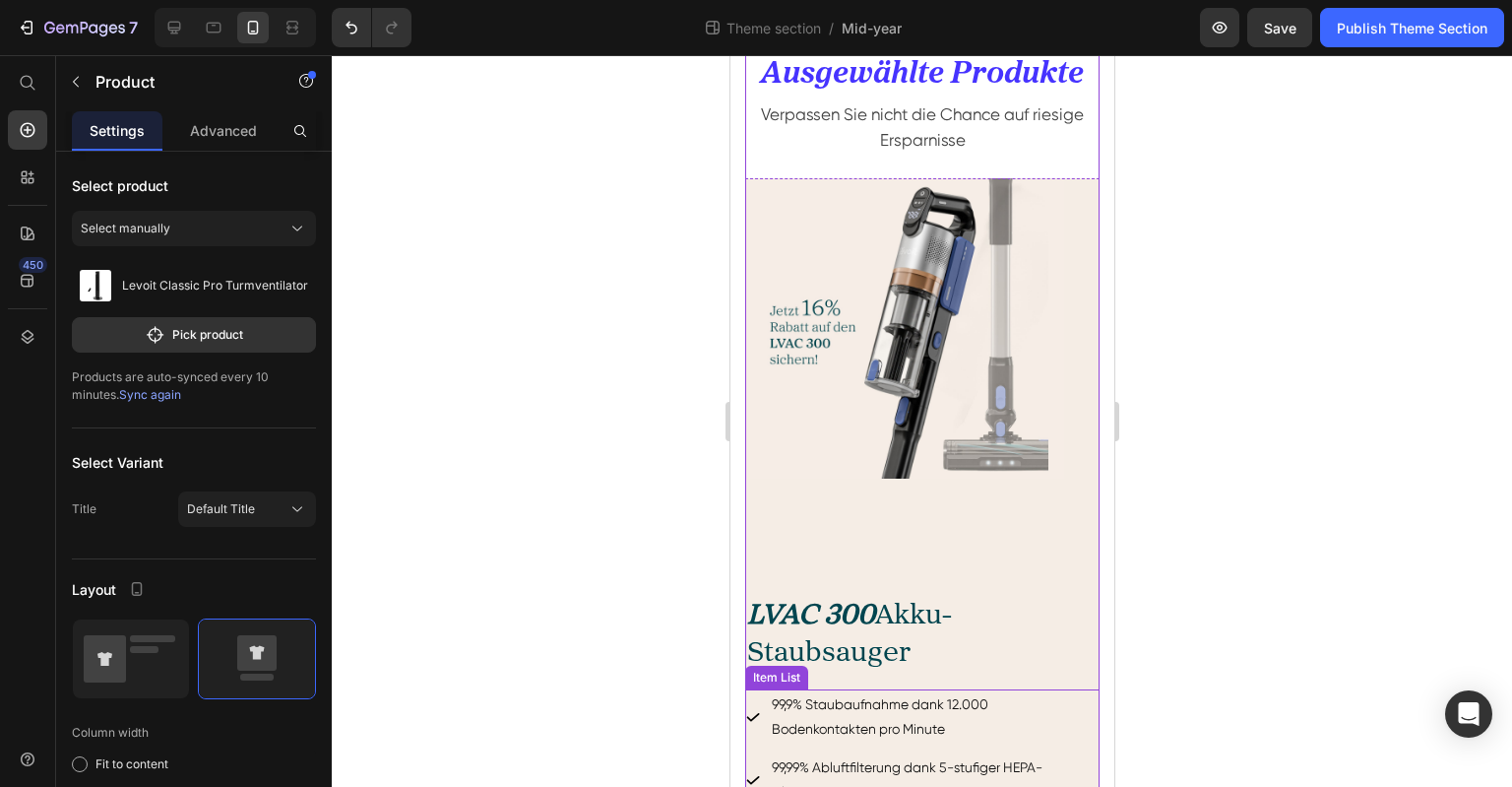 scroll, scrollTop: 587, scrollLeft: 0, axis: vertical 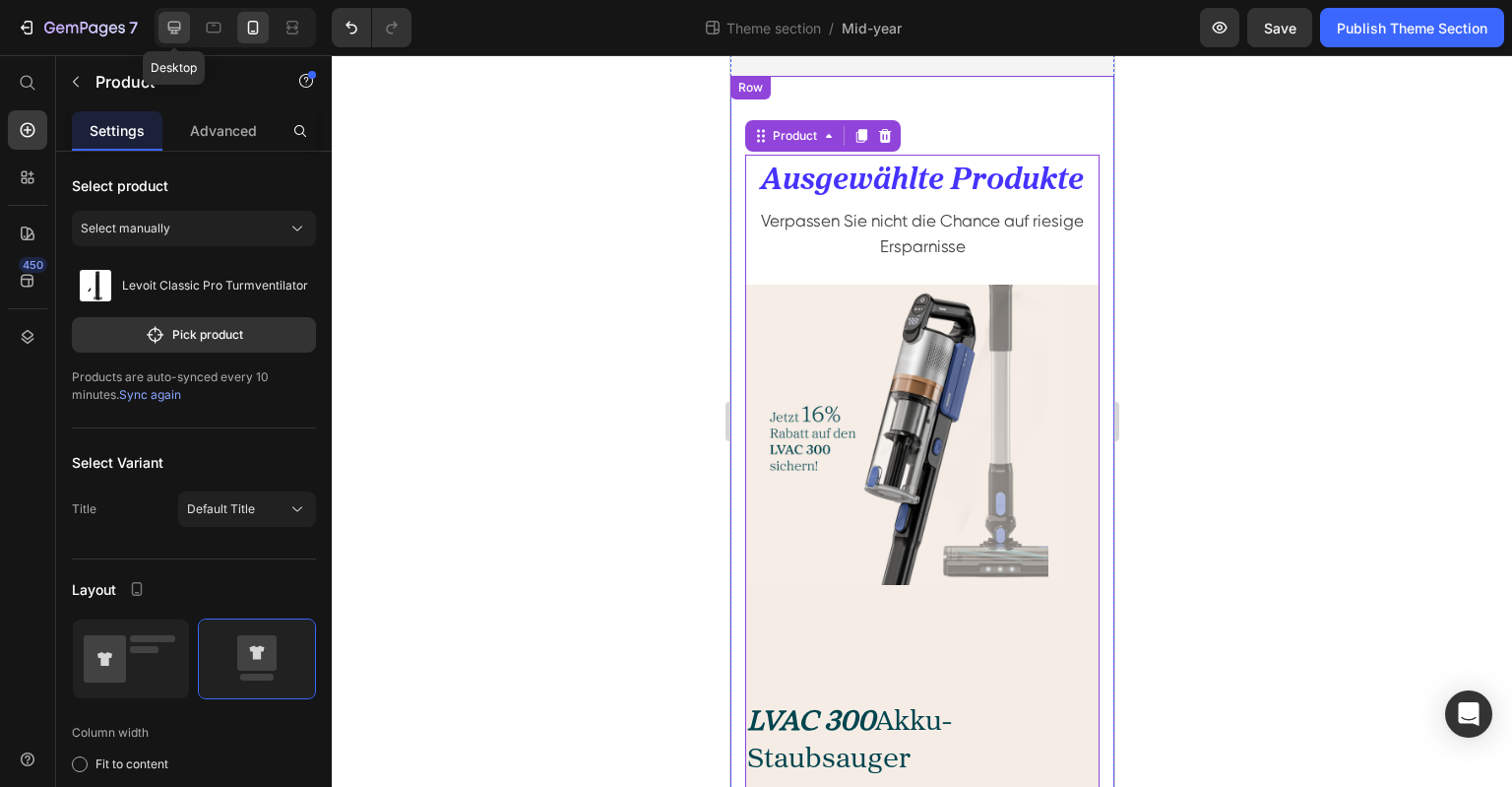 click 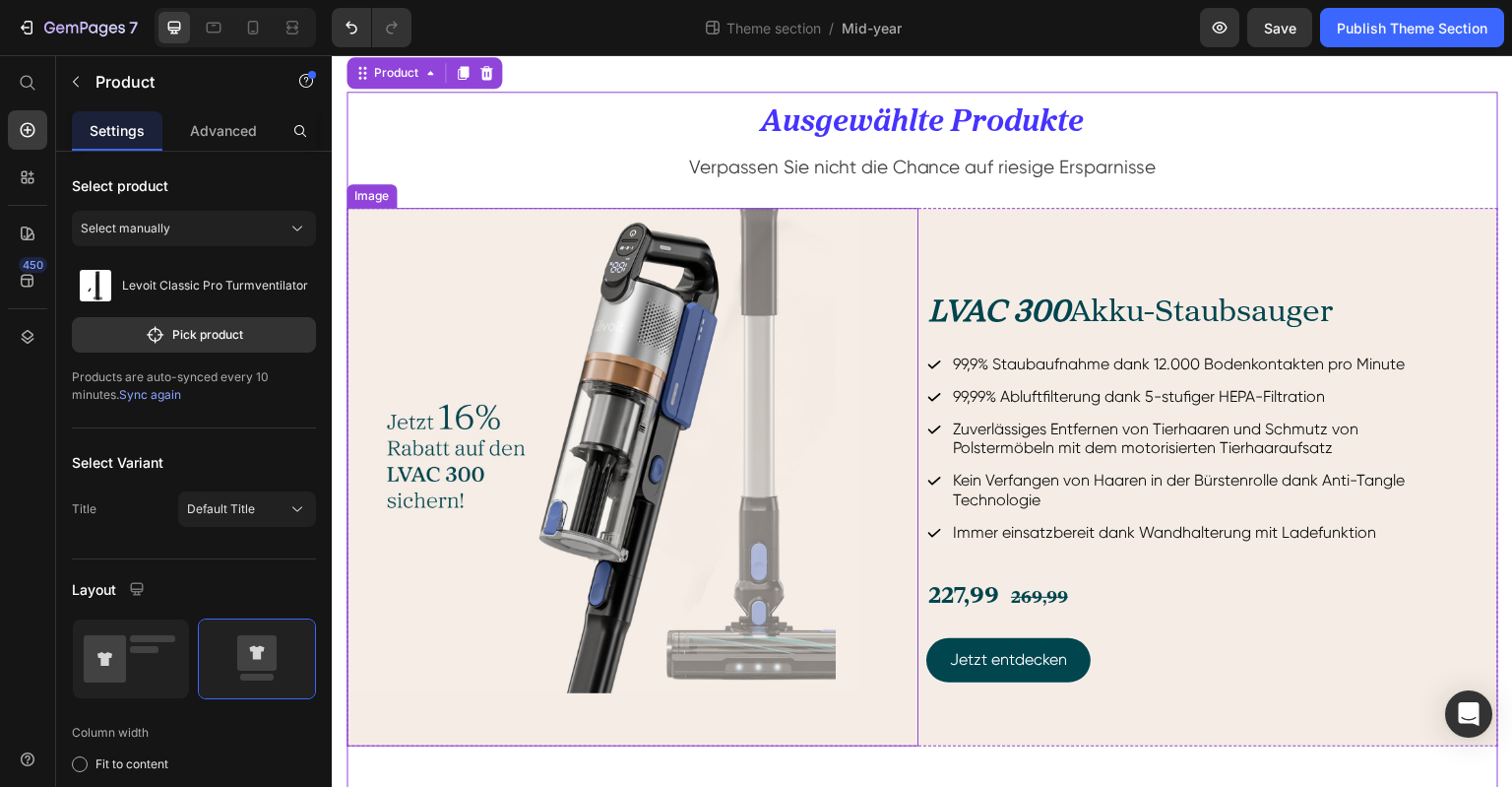 scroll, scrollTop: 490, scrollLeft: 0, axis: vertical 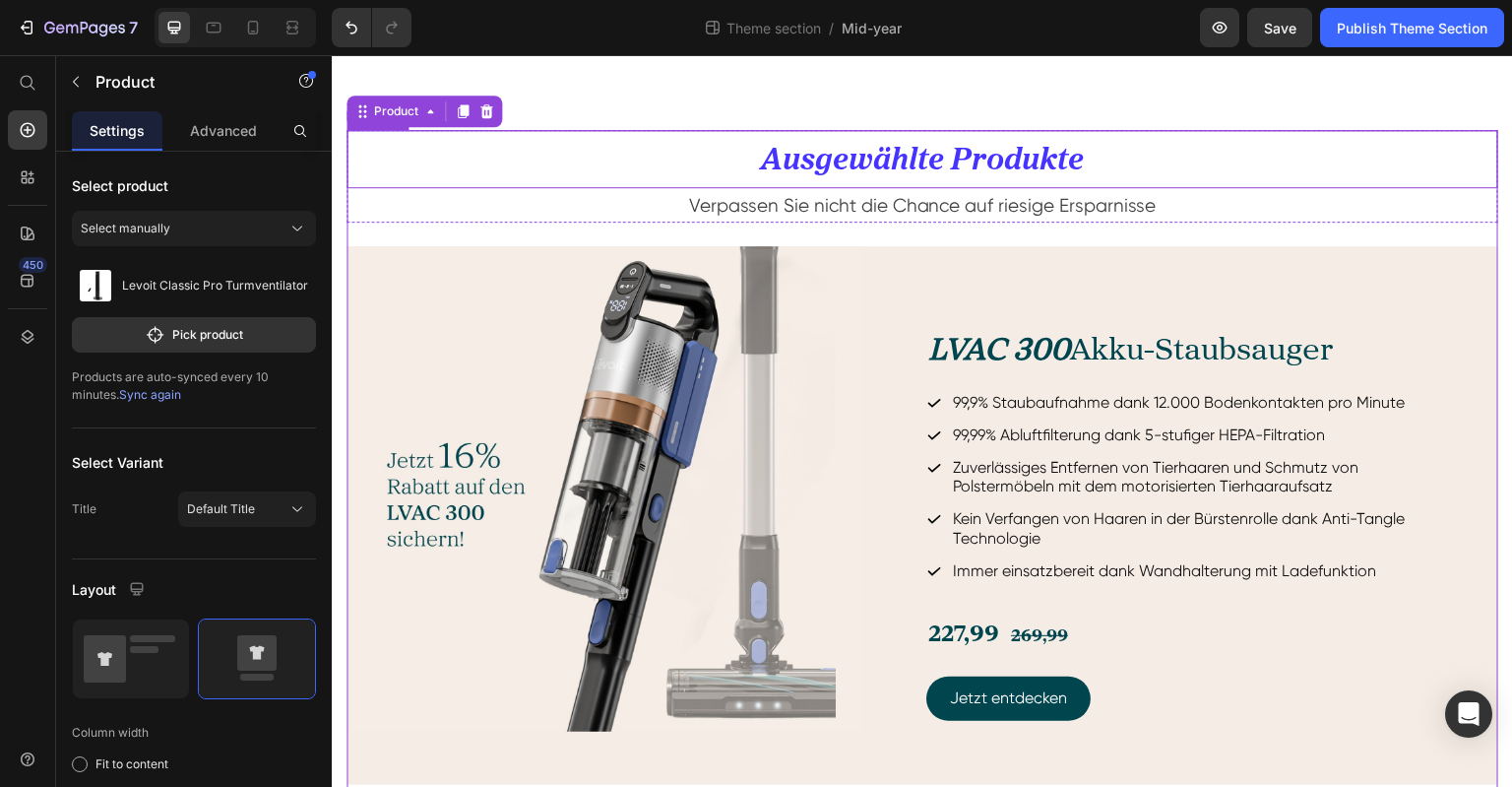 click on "Ausgewählte Produkte" at bounding box center [922, 159] 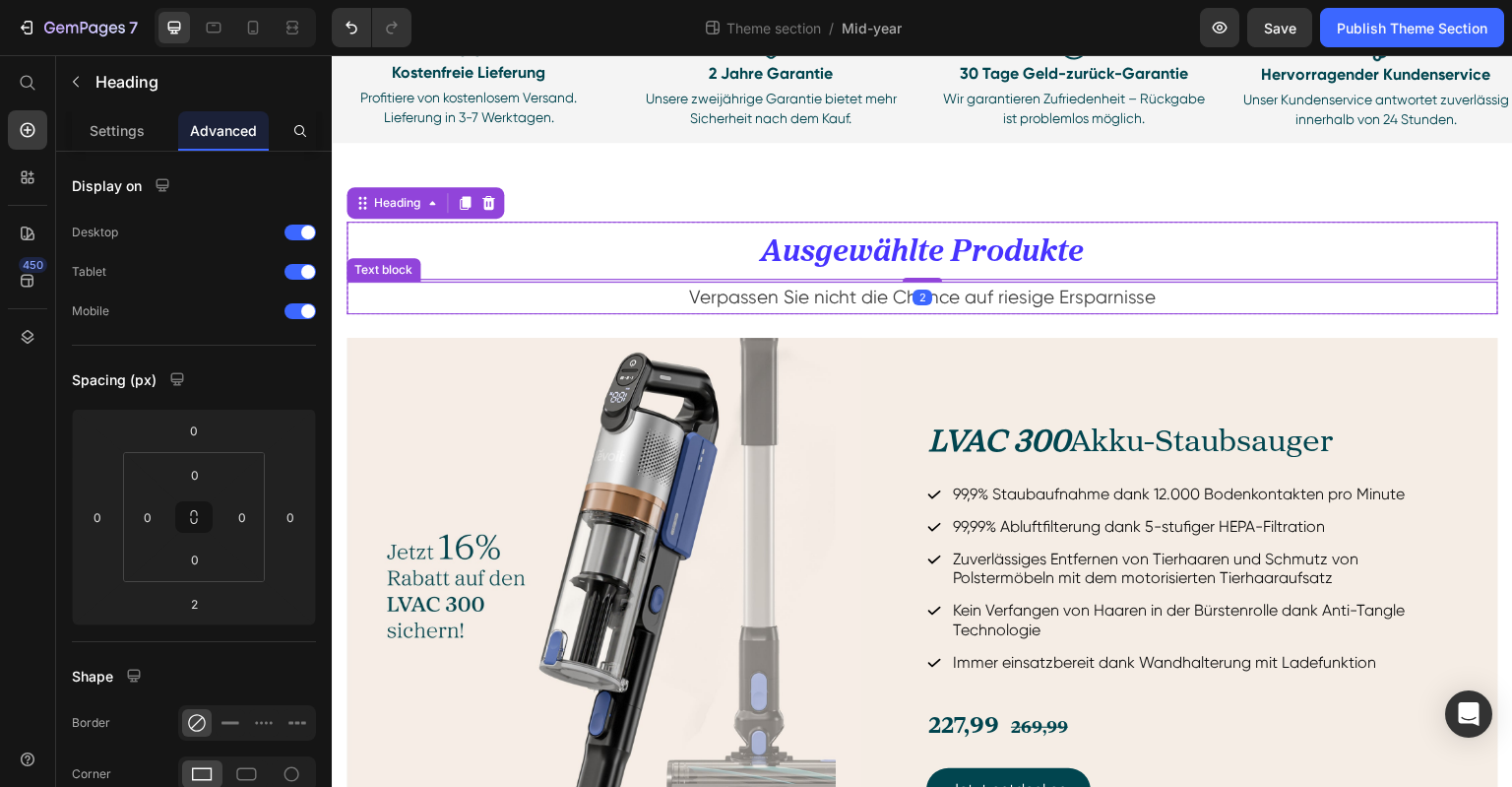 scroll, scrollTop: 293, scrollLeft: 0, axis: vertical 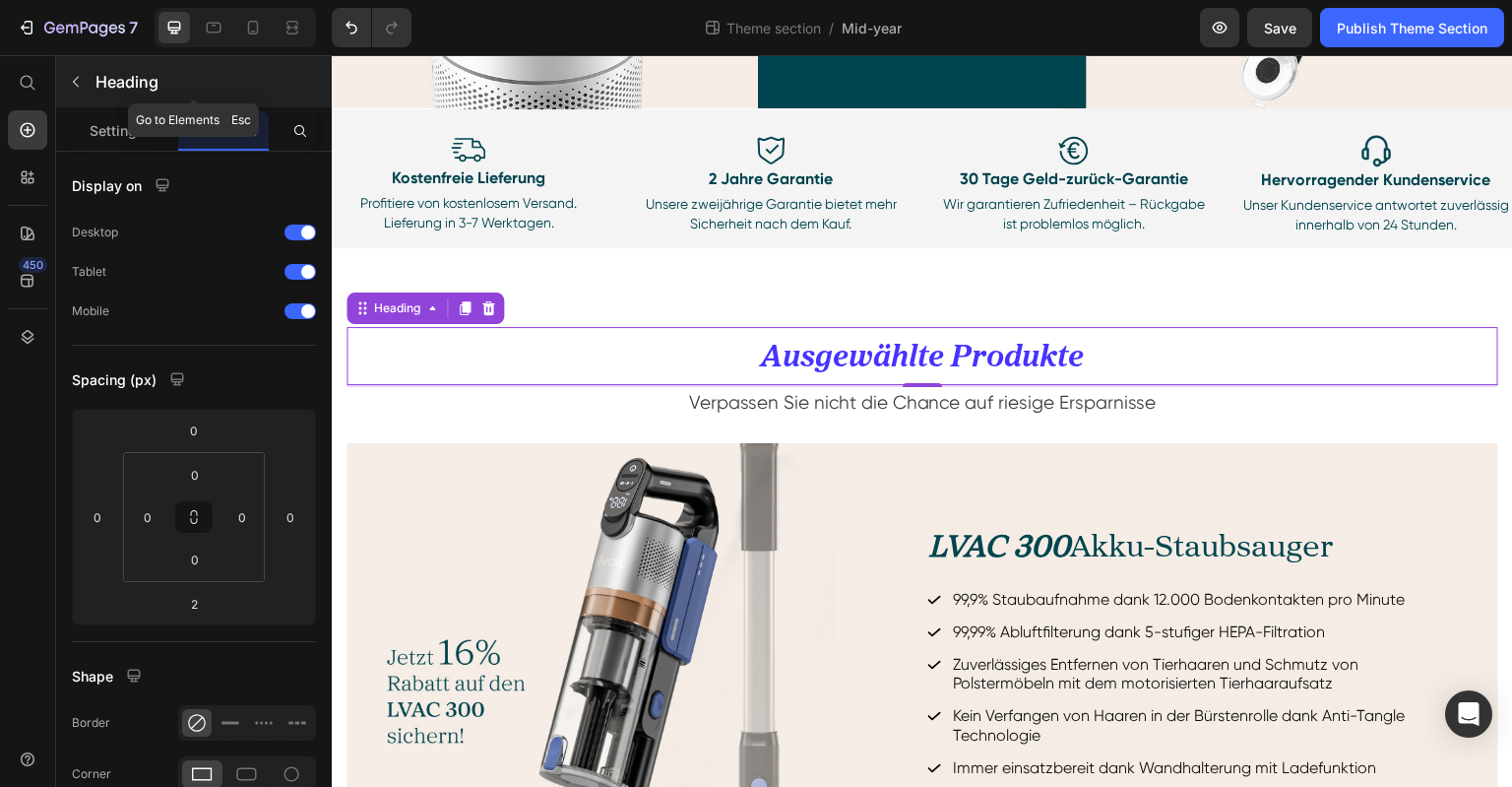 click 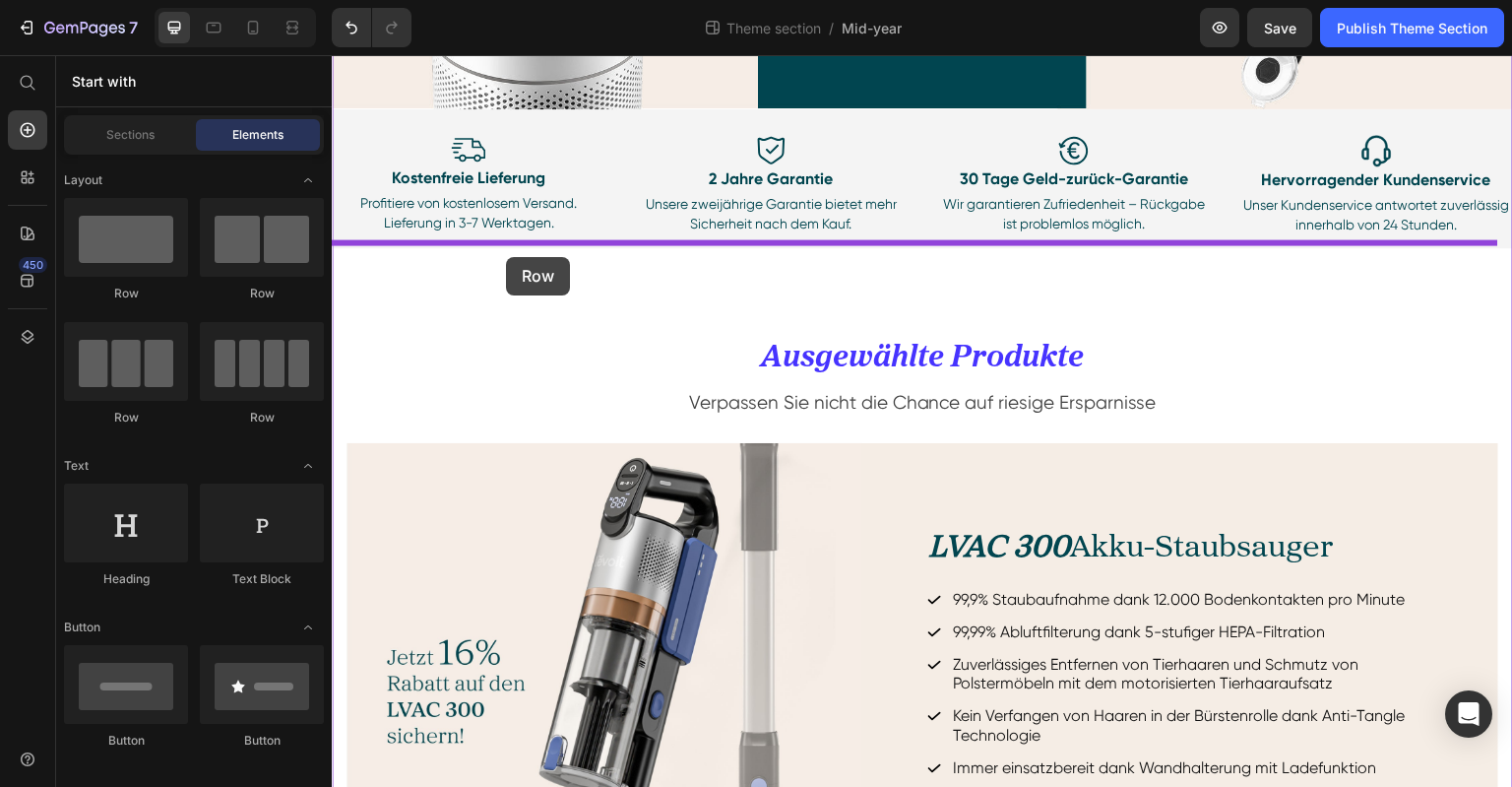 drag, startPoint x: 487, startPoint y: 308, endPoint x: 506, endPoint y: 257, distance: 54.424259 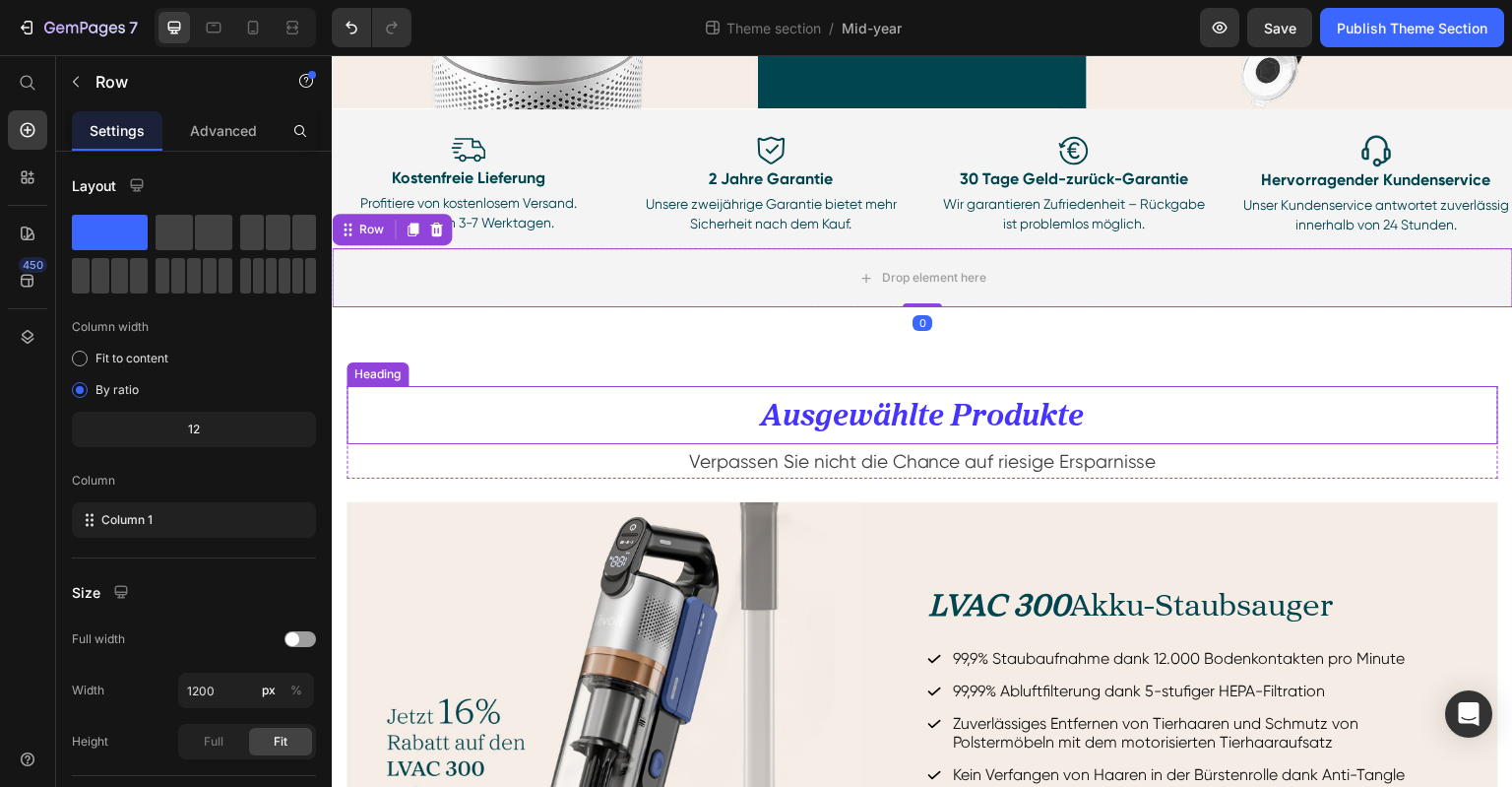 click on "Ausgewählte Produkte" at bounding box center [922, 417] 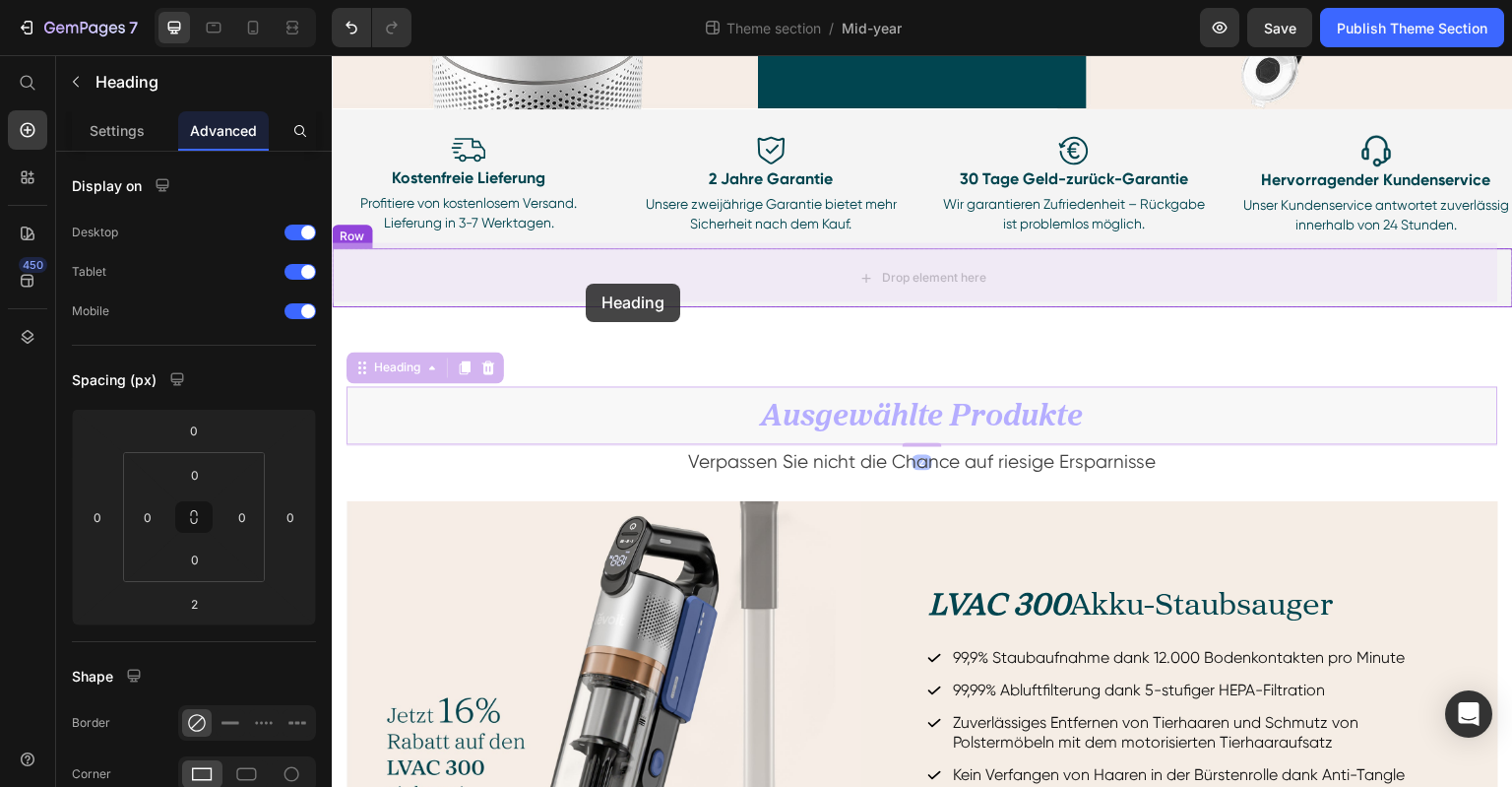 drag, startPoint x: 367, startPoint y: 362, endPoint x: 586, endPoint y: 284, distance: 232.47581 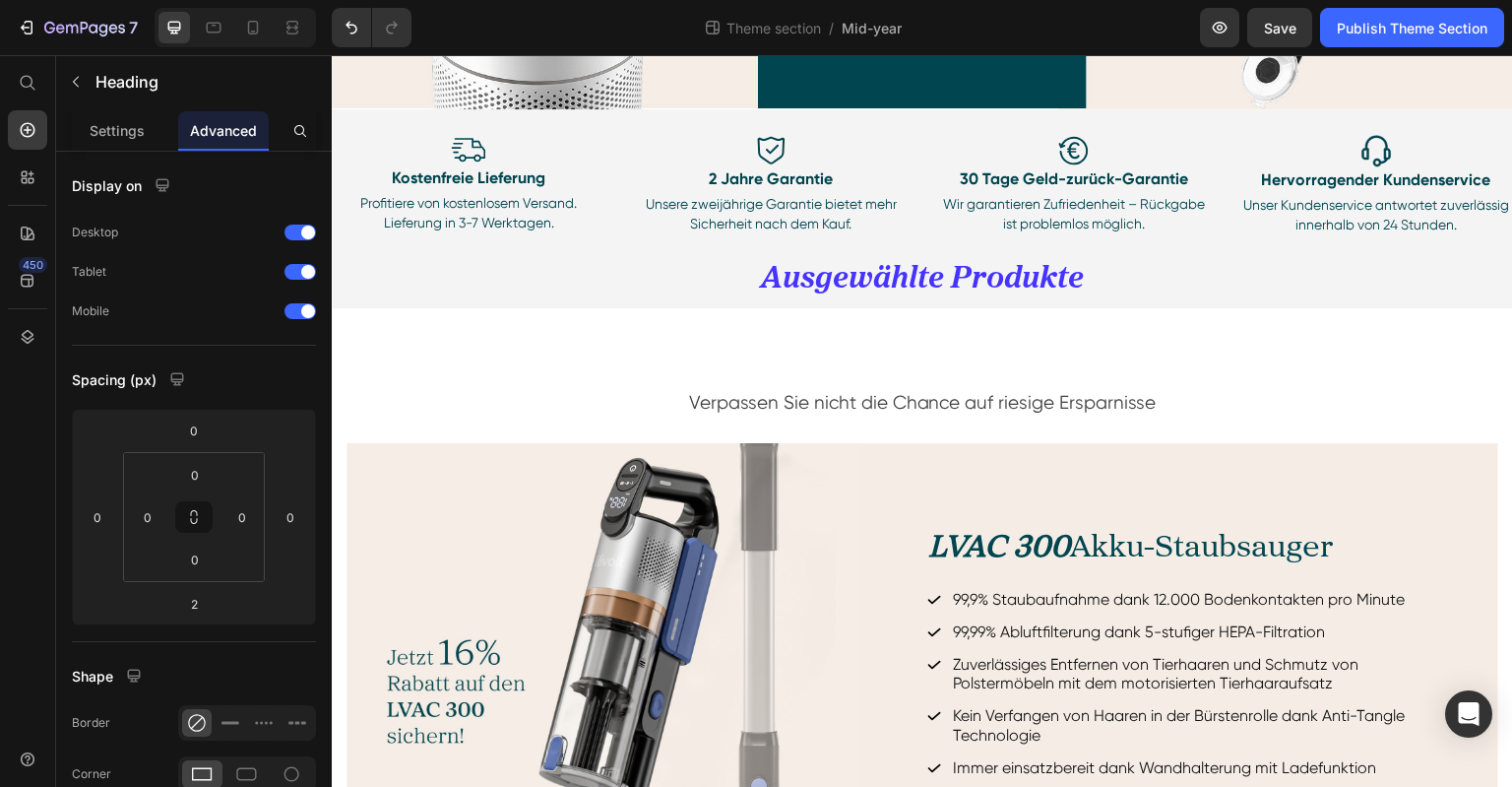 click on "Ausgewählte Produkte" at bounding box center (922, 277) 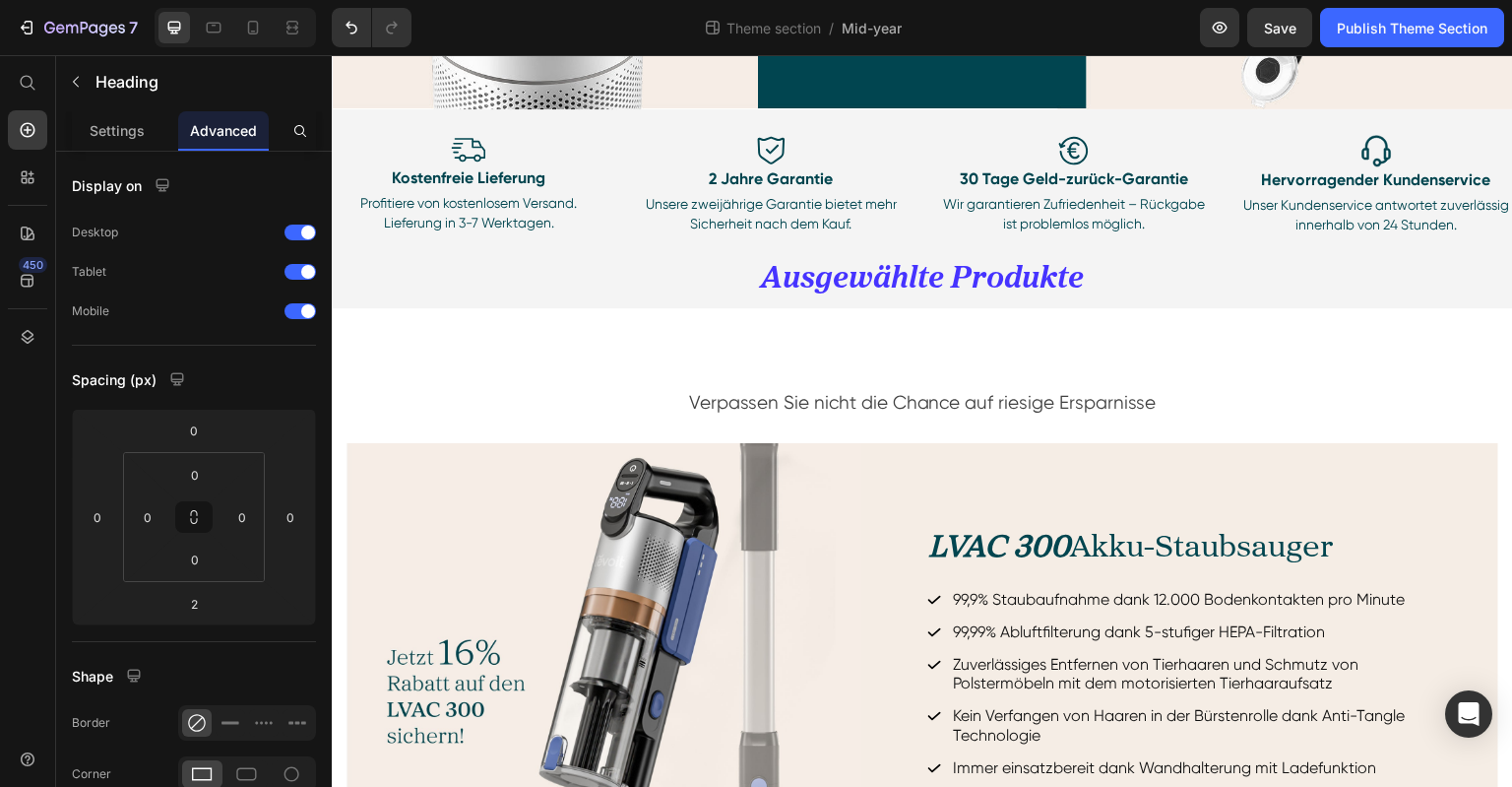 click on "Ausgewählte Produkte" at bounding box center [922, 277] 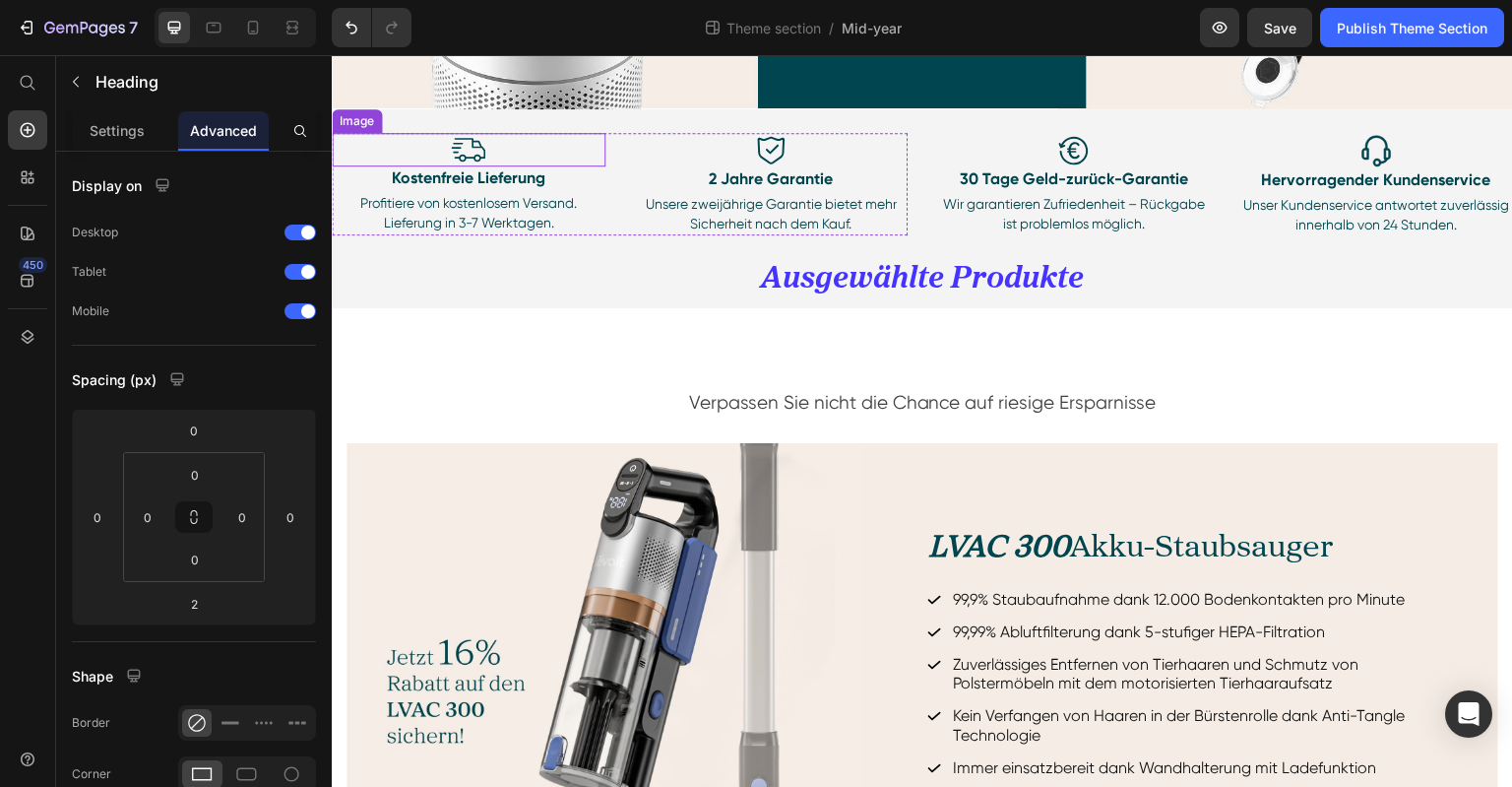click on "Image Kostenfreie Lieferung Text Block Profitiere von kostenlosem Versand. Lieferung in 3-7 Werktagen. Text Block Image 2 Jahre Garantie Text Block Unsere zweijährige Garantie bietet mehr Sicherheit nach dem Kauf. Text Block Row" at bounding box center (619, 184) 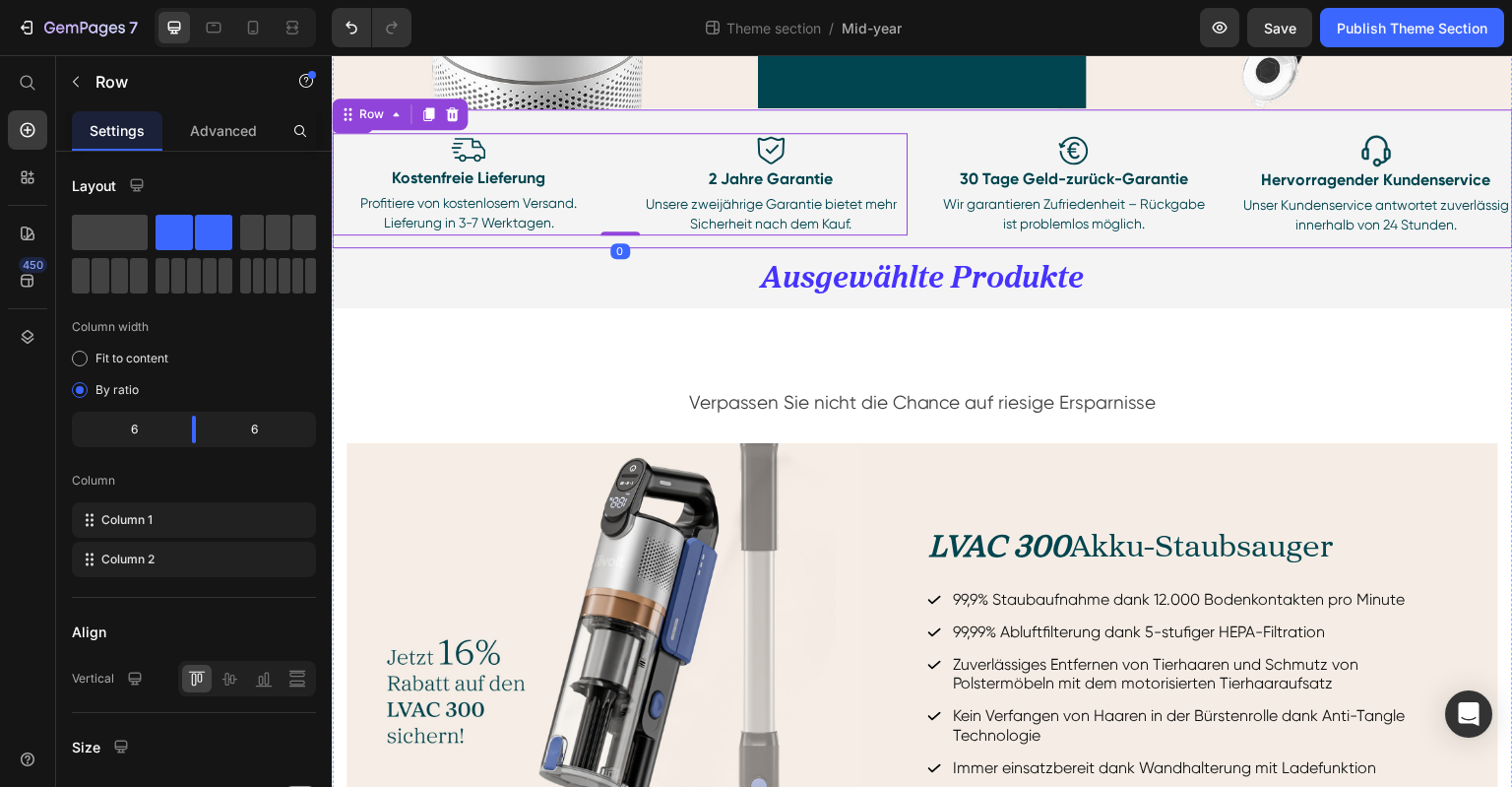 click on "Image Kostenfreie Lieferung Text Block Profitiere von kostenlosem Versand. Lieferung in 3-7 Werktagen. Text Block Image 2 Jahre Garantie Text Block Unsere zweijährige Garantie bietet mehr Sicherheit nach dem Kauf. Text Block Row   0 Image 30 Tage Geld-zurück-Garantie Text Block Wir garantieren Zufriedenheit – Rückgabe ist problemlos möglich. Text Block Image Hervorragender Kundenservice Text Block Unser Kundenservice antwortet zuverlässig innerhalb von 24 Stunden. Text Block Row Row" at bounding box center [922, 179] 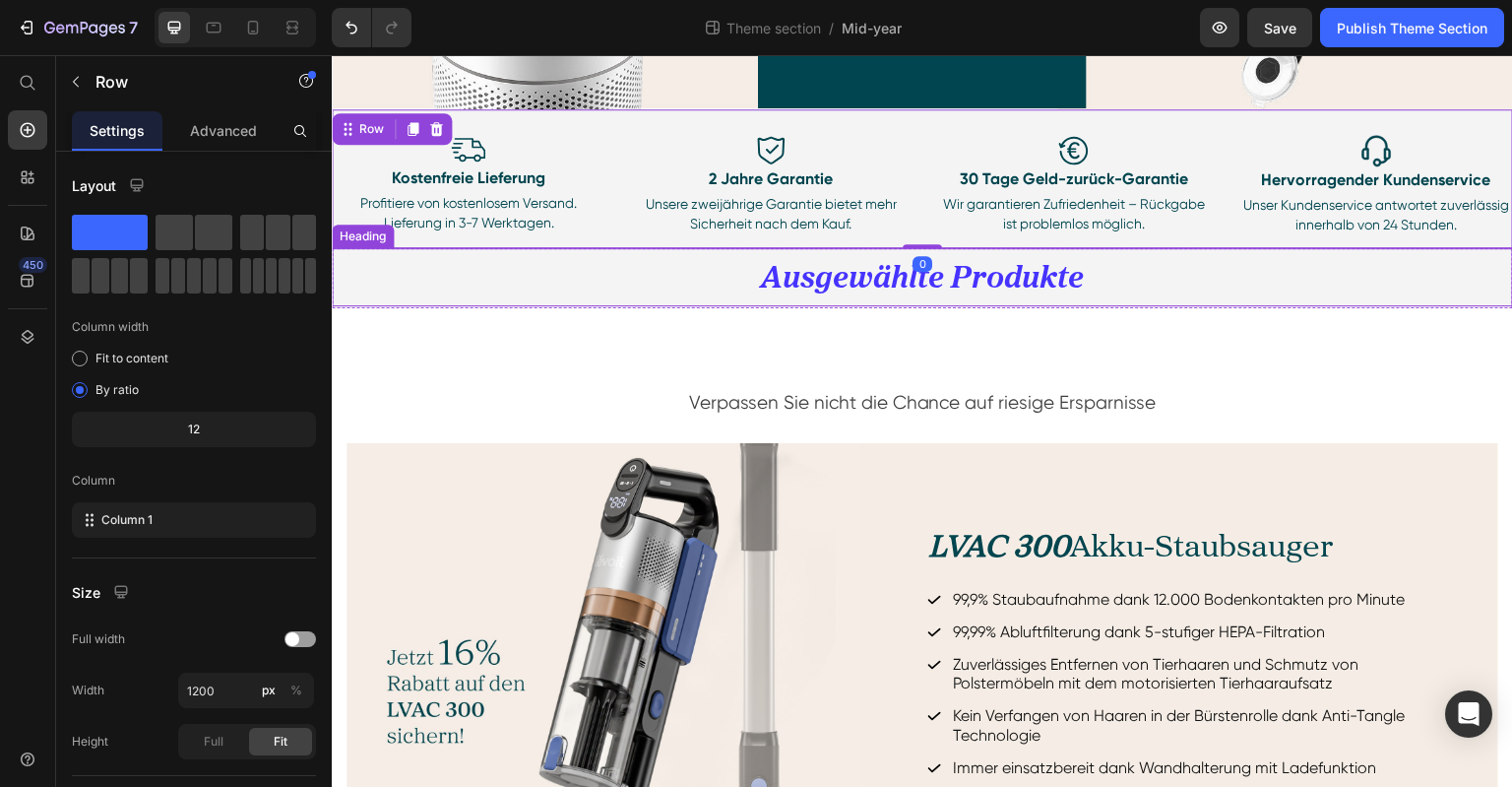 click on "⁠⁠⁠⁠⁠⁠⁠ Ausgewählte Produkte" at bounding box center [922, 277] 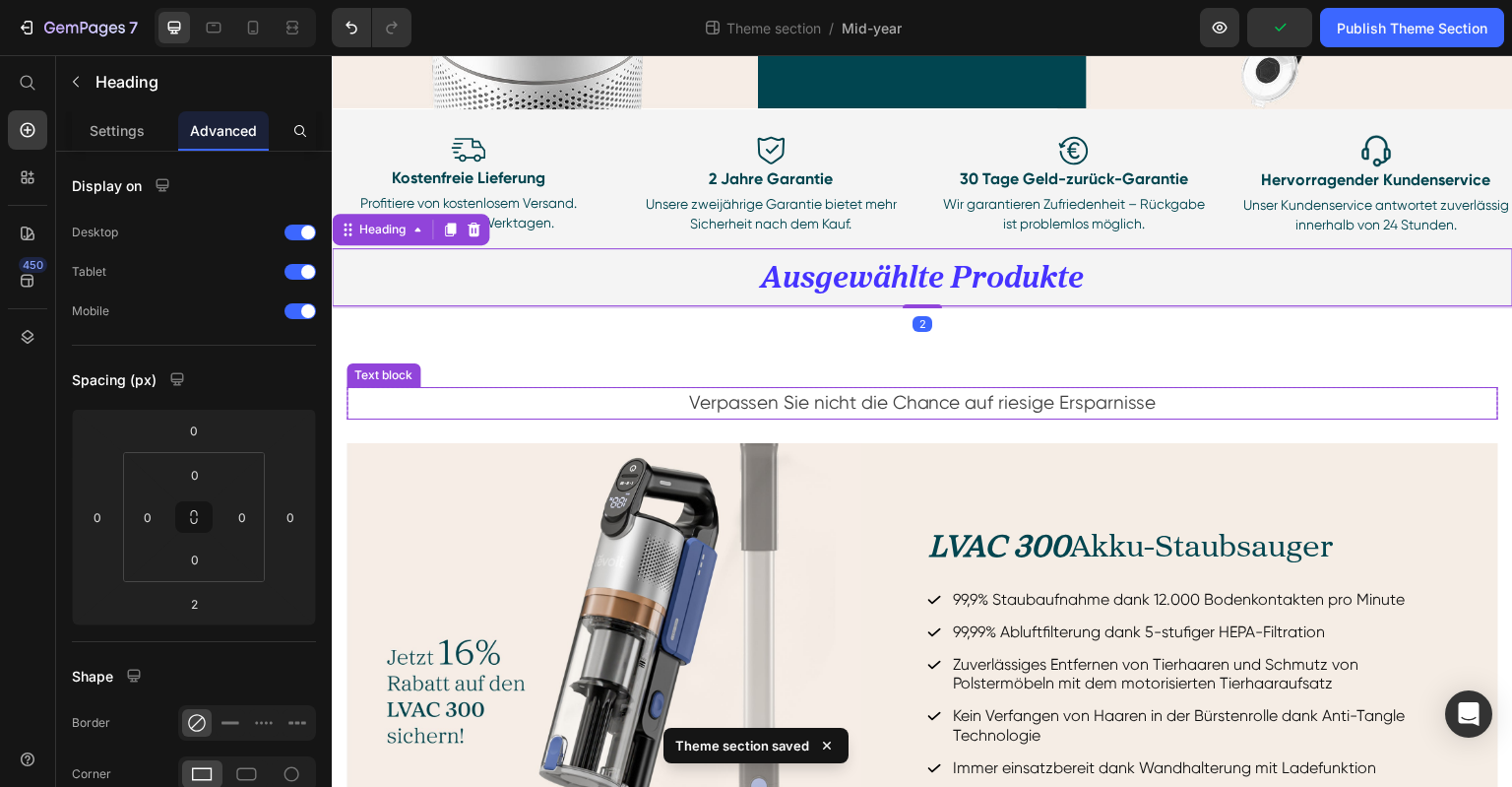 click on "Verpassen Sie nicht die Chance auf riesige Ersparnisse" at bounding box center (922, 403) 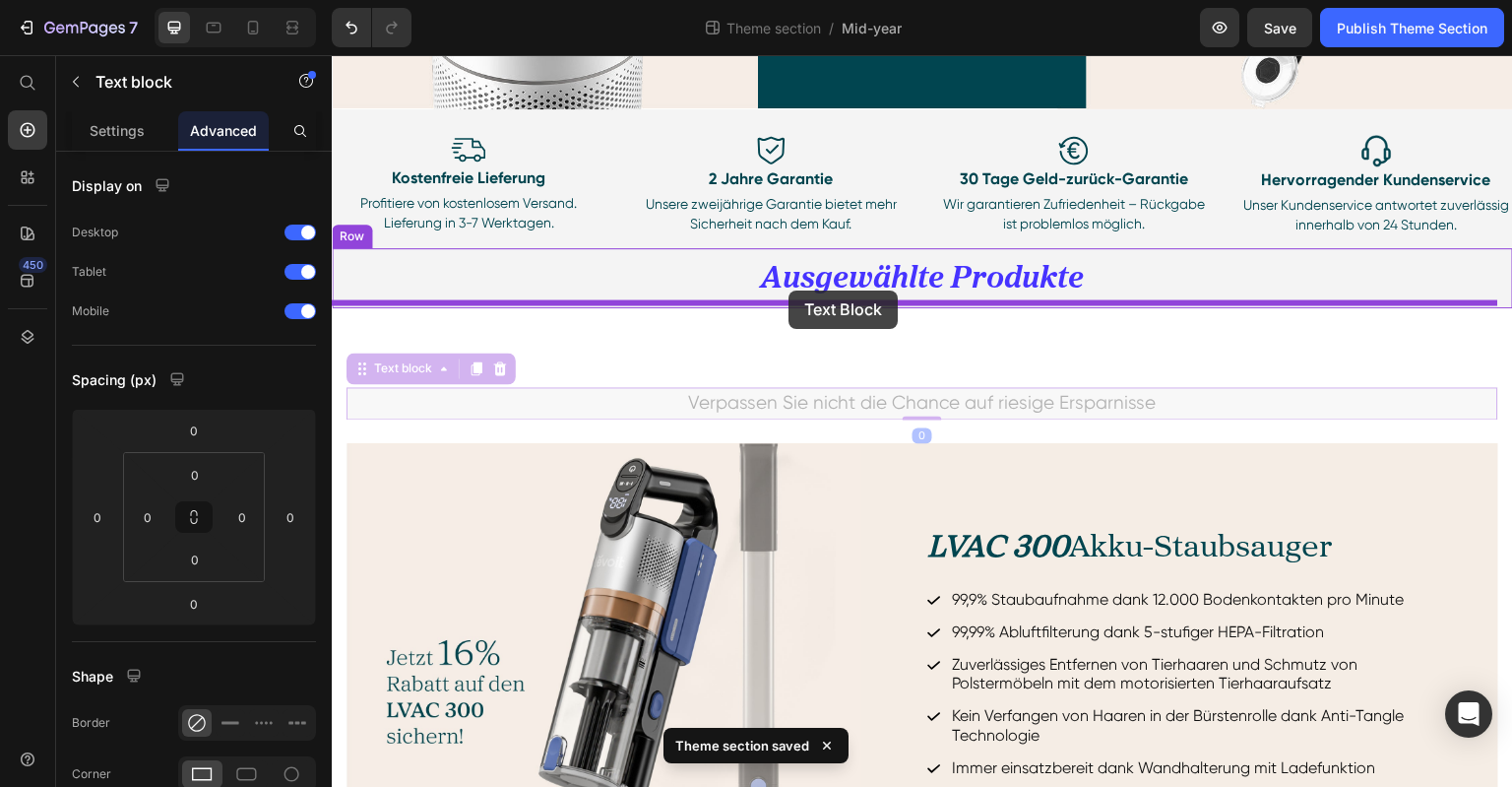 drag, startPoint x: 373, startPoint y: 365, endPoint x: 788, endPoint y: 291, distance: 421.546 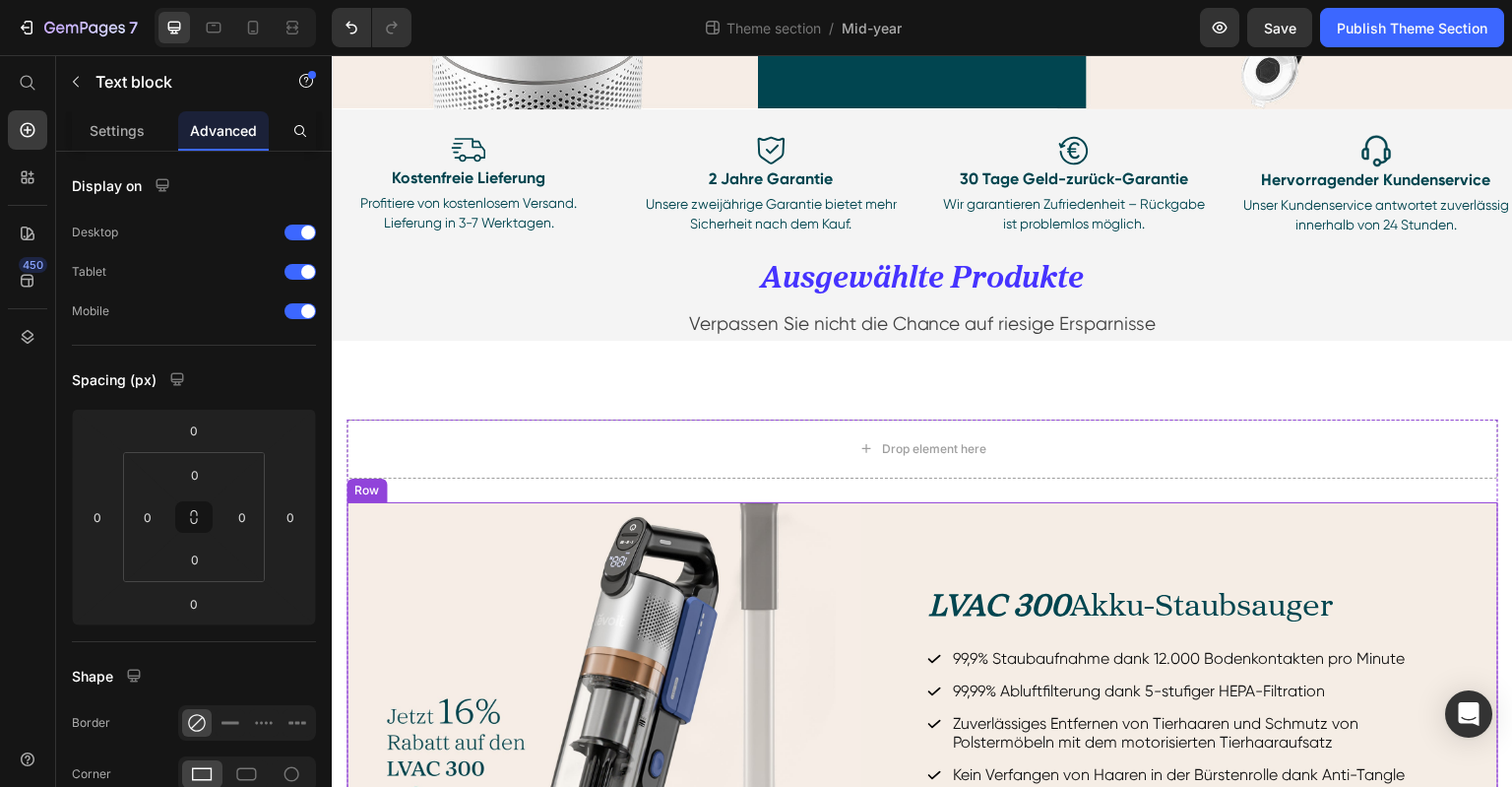 click on "LVAC 300  Akku-Staubsauger Heading 99,9% Staubaufnahme dank 12.000 Bodenkontakten pro Minute 99,99% Abluftfilterung dank 5-stufiger HEPA-Filtration Zuverlässiges Entfernen von Tierhaaren und Schmutz von Polstermöbeln mit dem motorisierten Tierhaaraufsatz Kein Verfangen von Haaren in der Bürstenrolle dank Anti-Tangle Technologie Immer einsatzbereit dank Wandhalterung mit Ladefunktion Item List 227,99     269,99 Text Block Jetzt entdecken Button" at bounding box center (1212, 771) 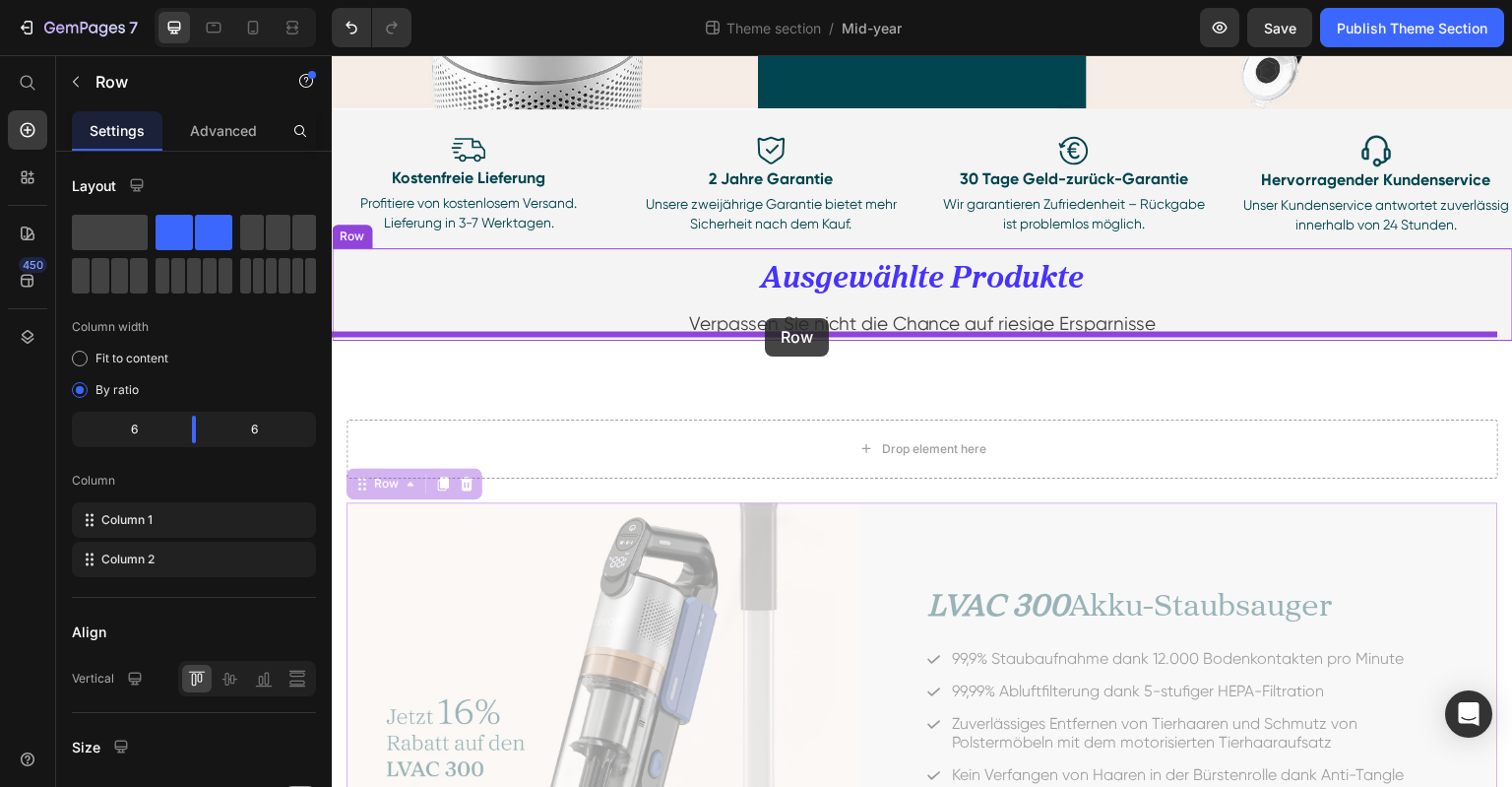 drag, startPoint x: 366, startPoint y: 477, endPoint x: 765, endPoint y: 318, distance: 429.51368 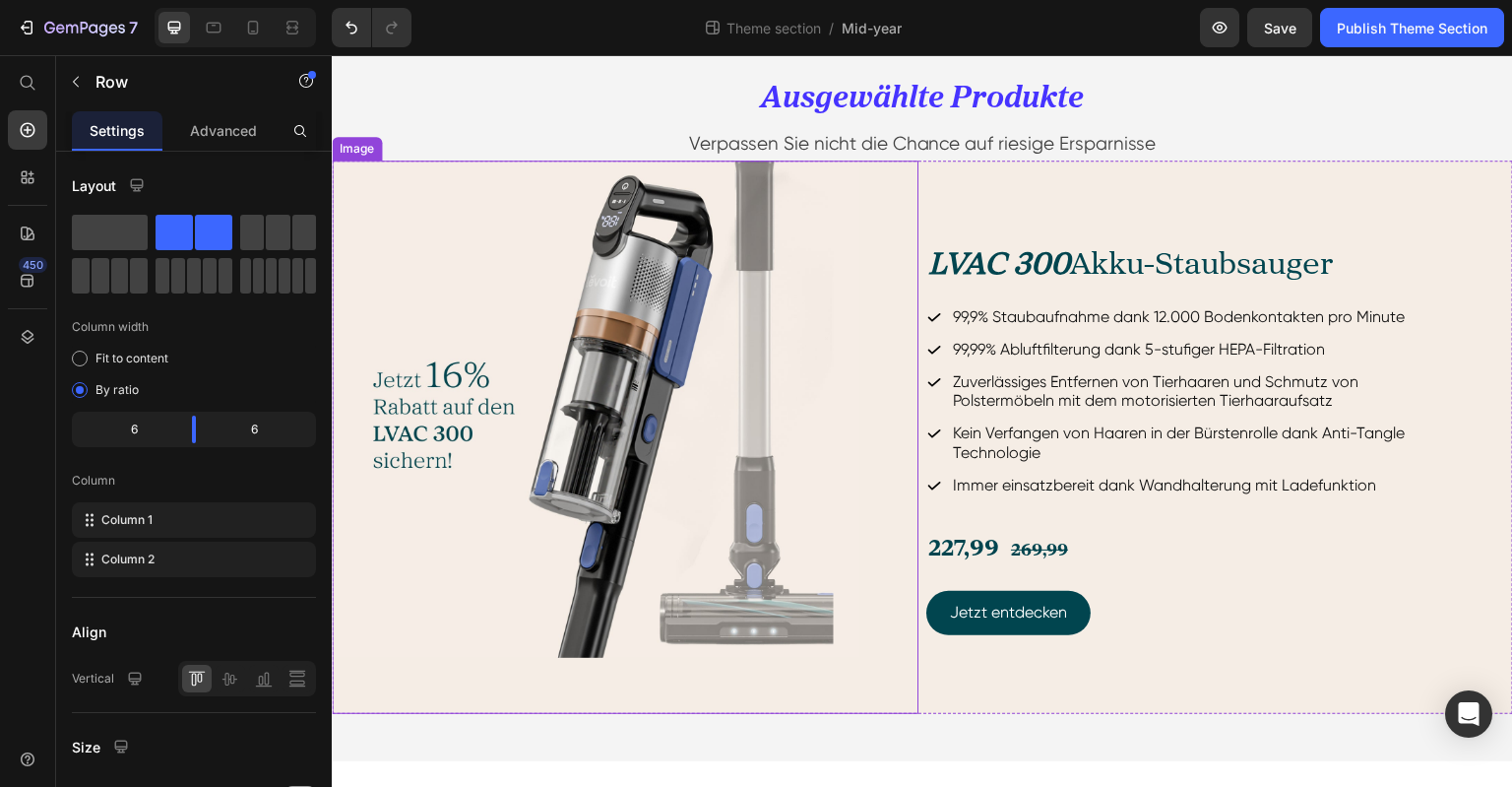 scroll, scrollTop: 673, scrollLeft: 0, axis: vertical 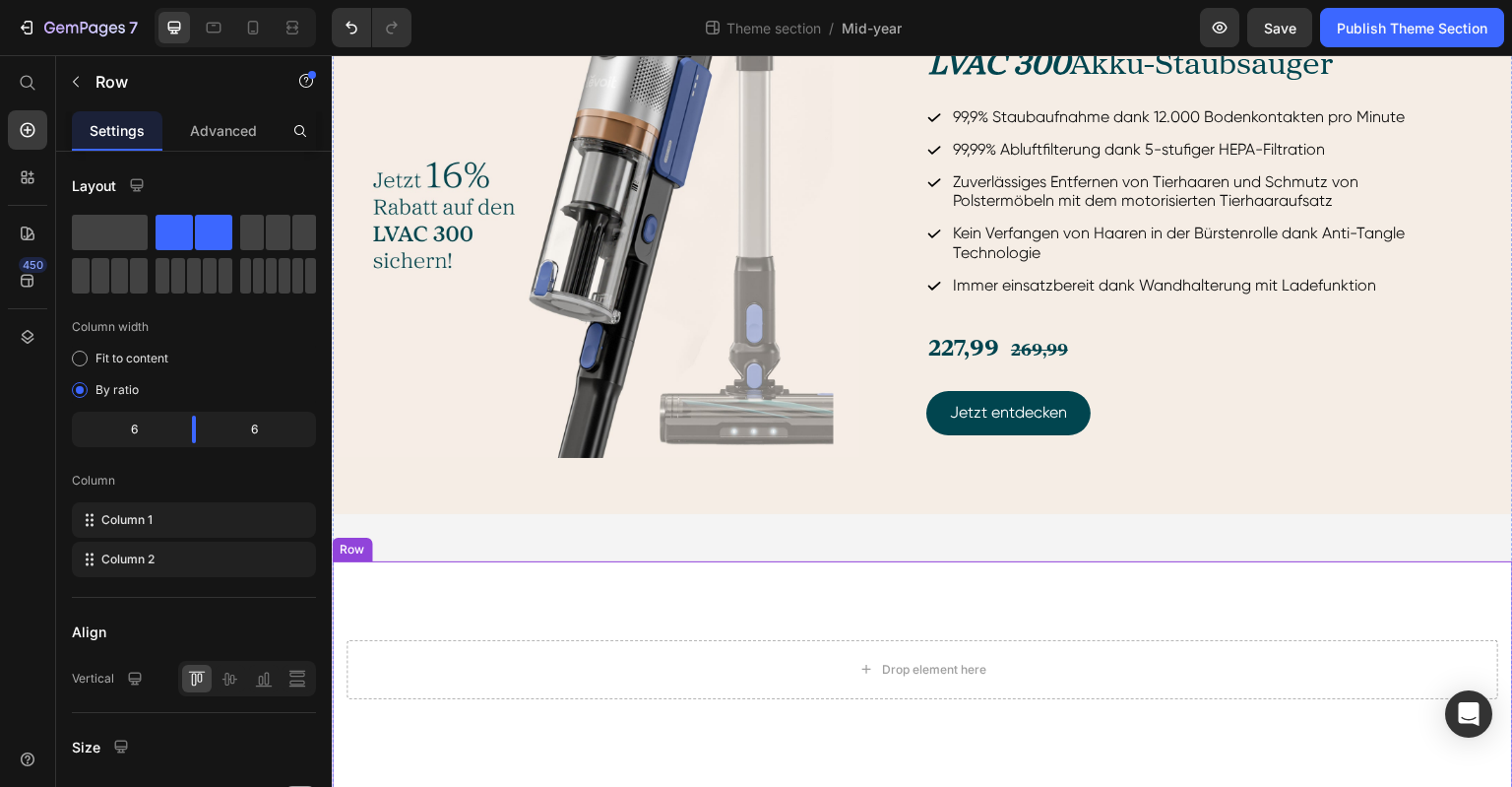 click on "Drop element here Row Product Row" at bounding box center [922, 682] 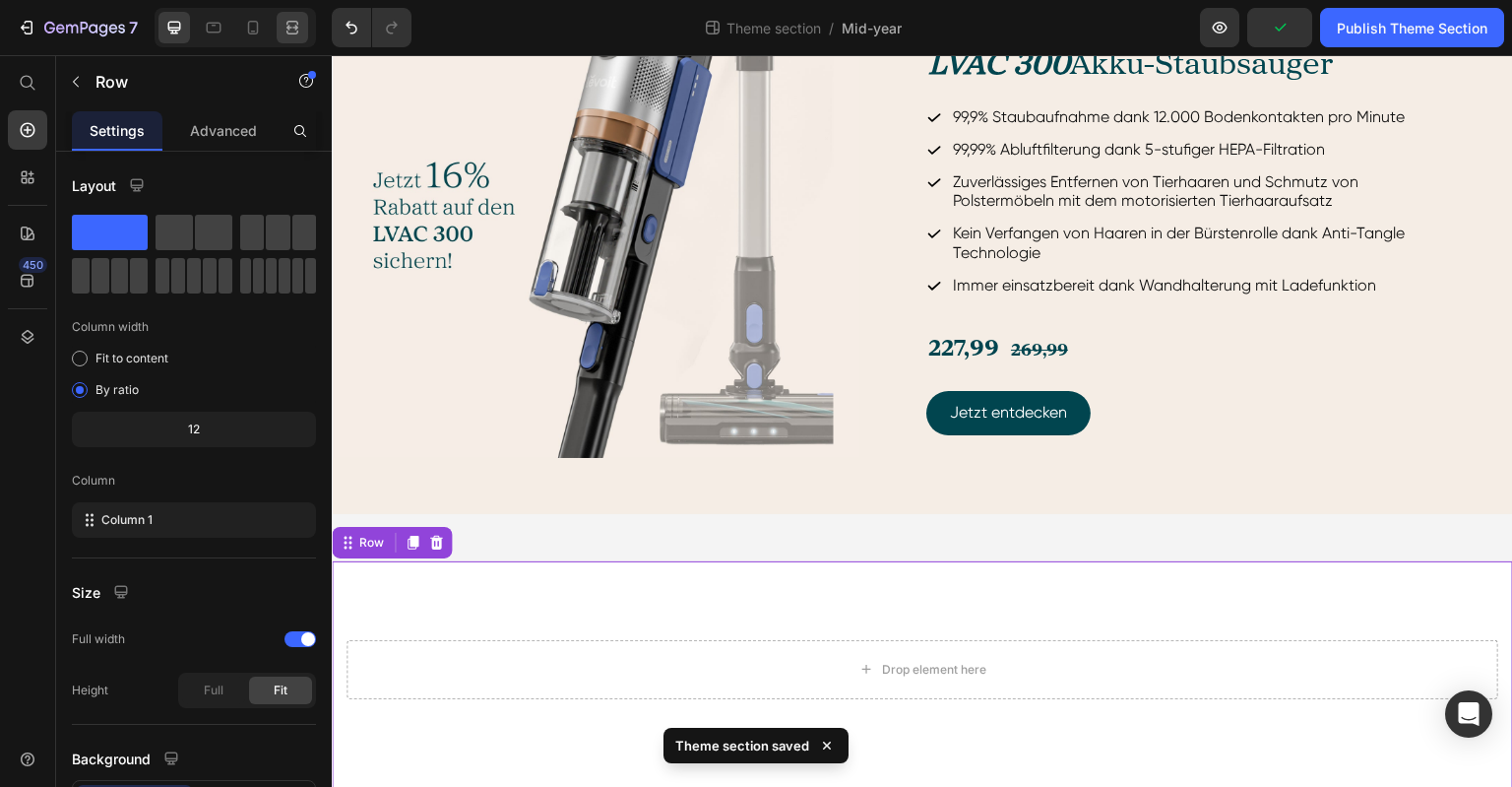 click 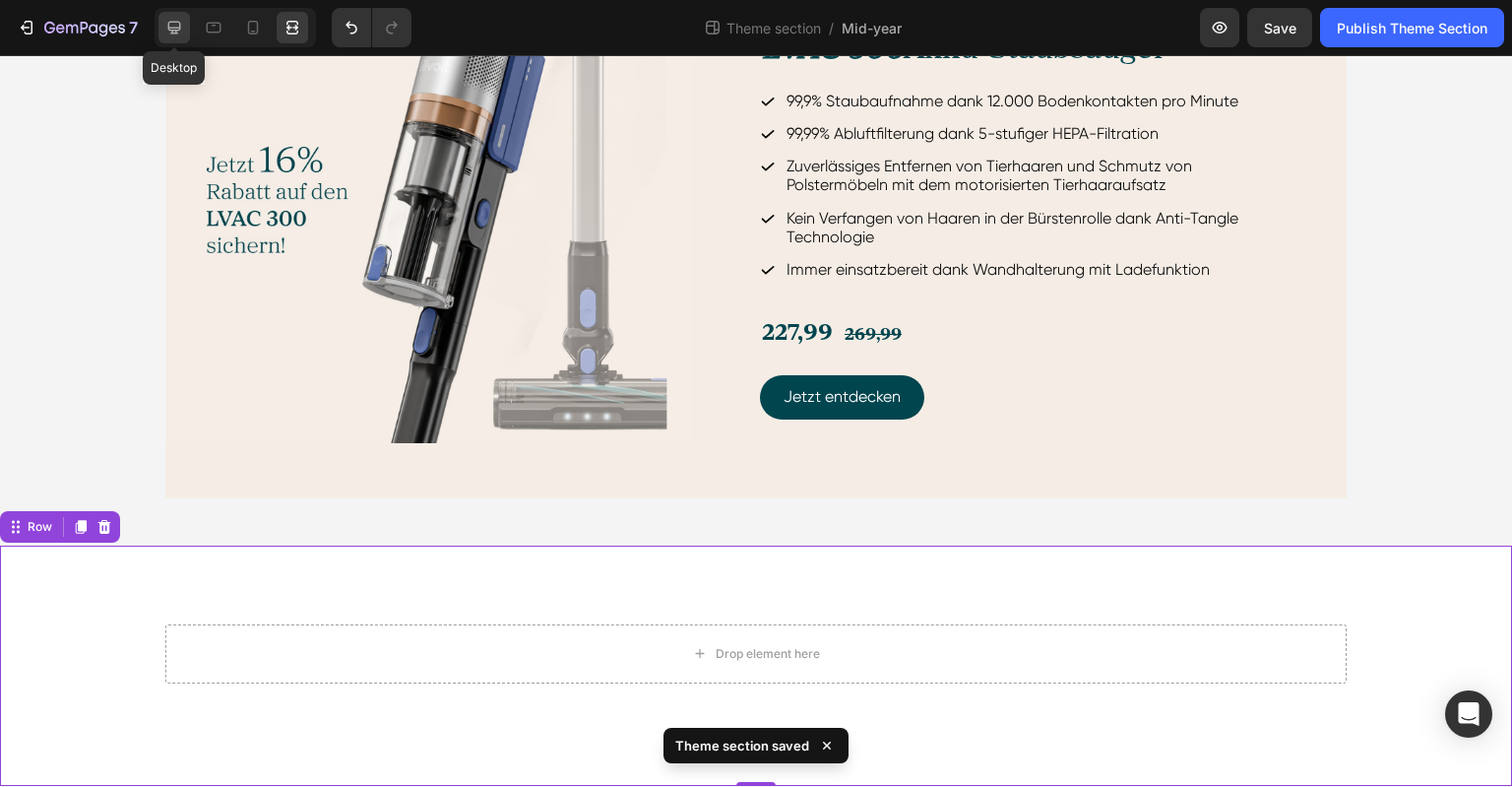 click 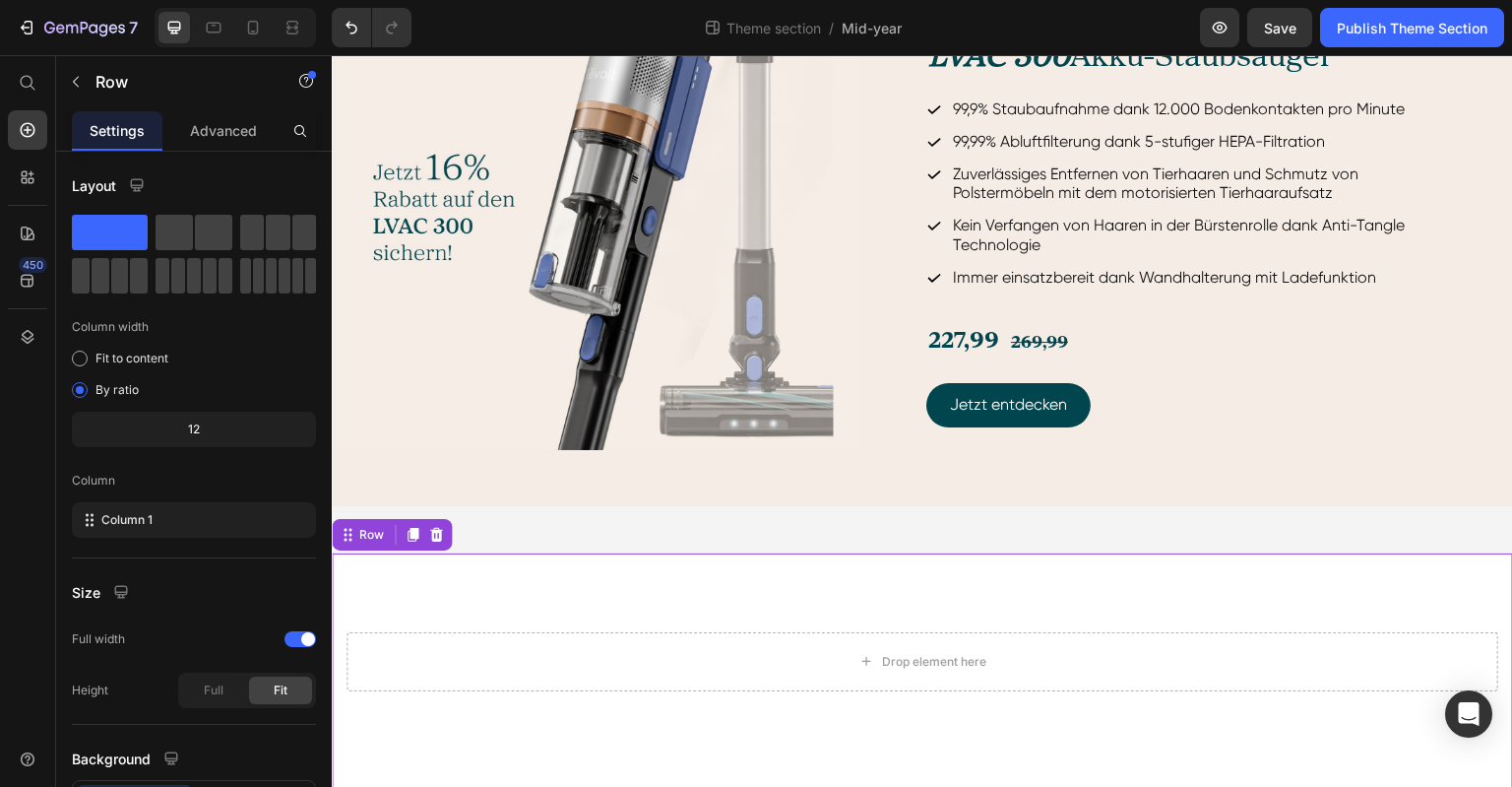 click 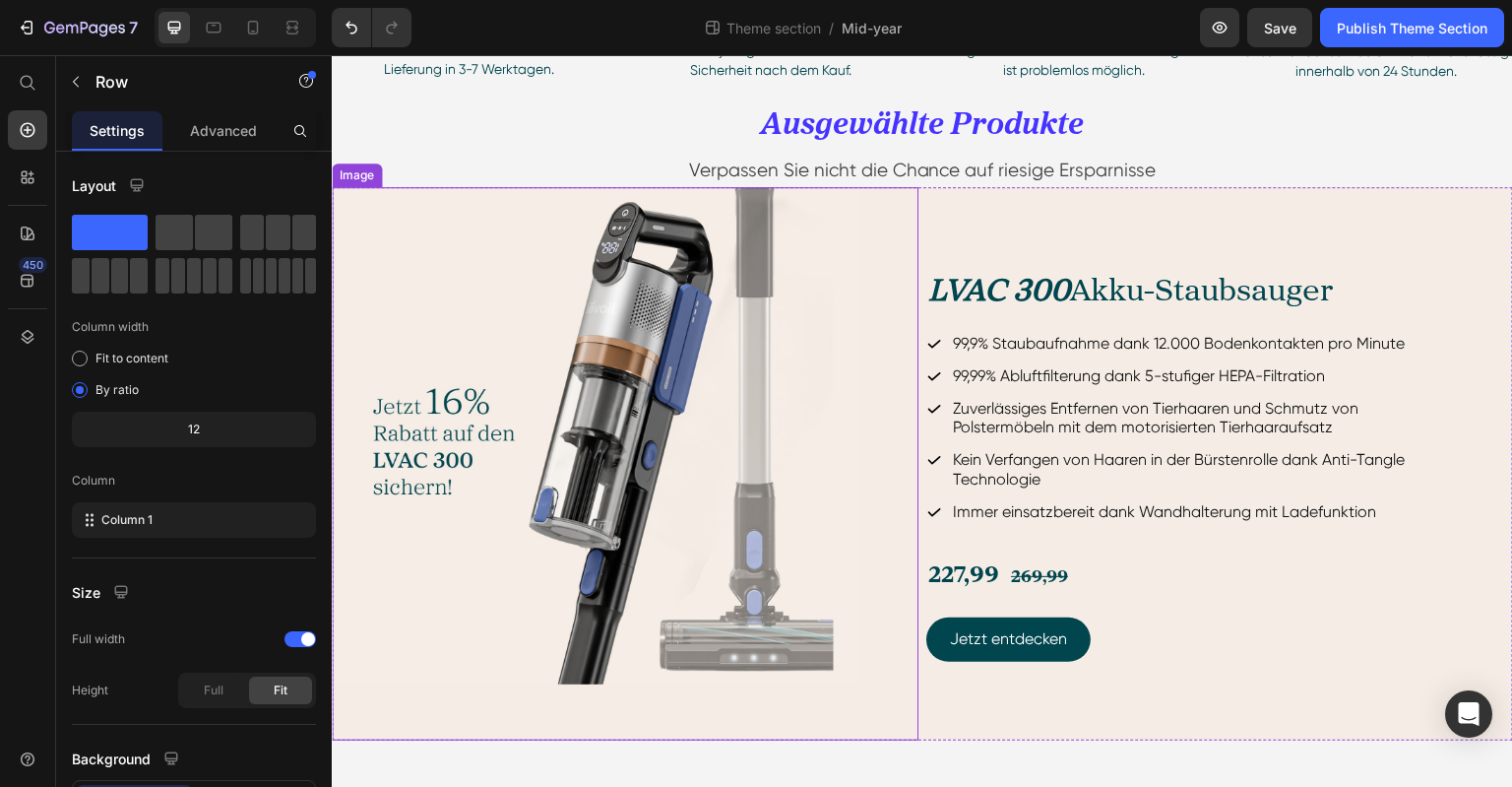 scroll, scrollTop: 432, scrollLeft: 0, axis: vertical 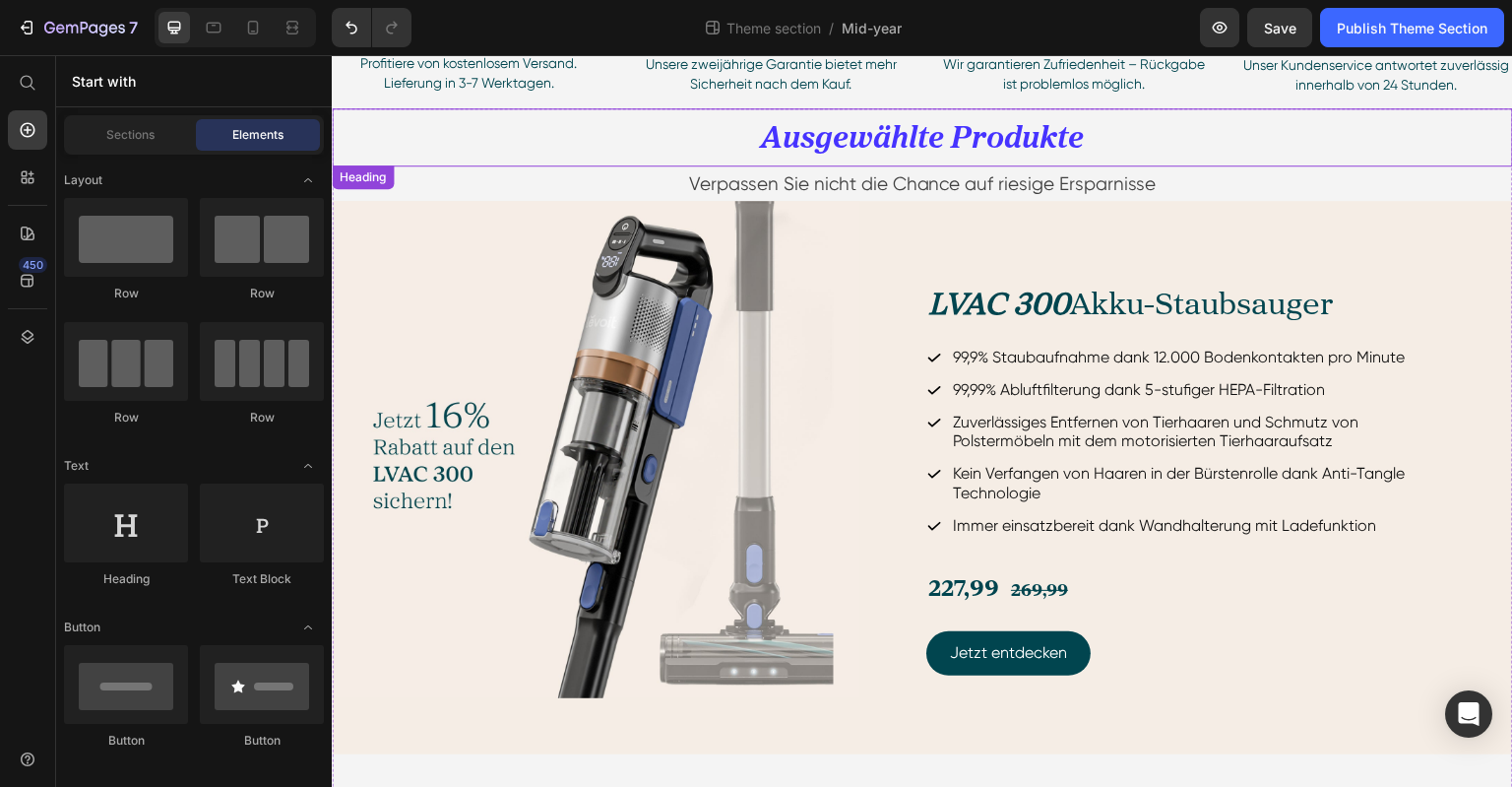 click on "⁠⁠⁠⁠⁠⁠⁠ Ausgewählte Produkte" at bounding box center [922, 137] 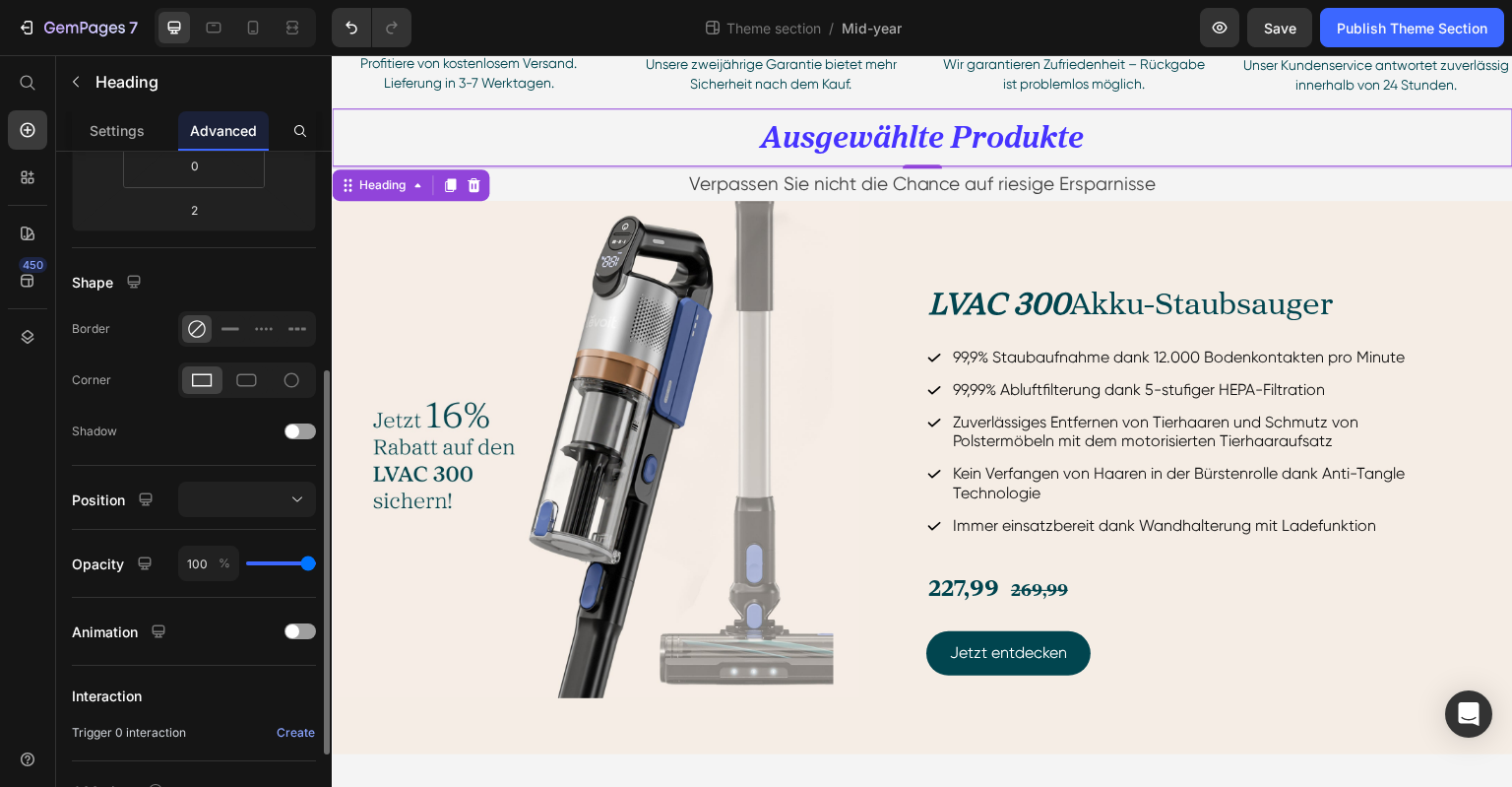 scroll, scrollTop: 552, scrollLeft: 0, axis: vertical 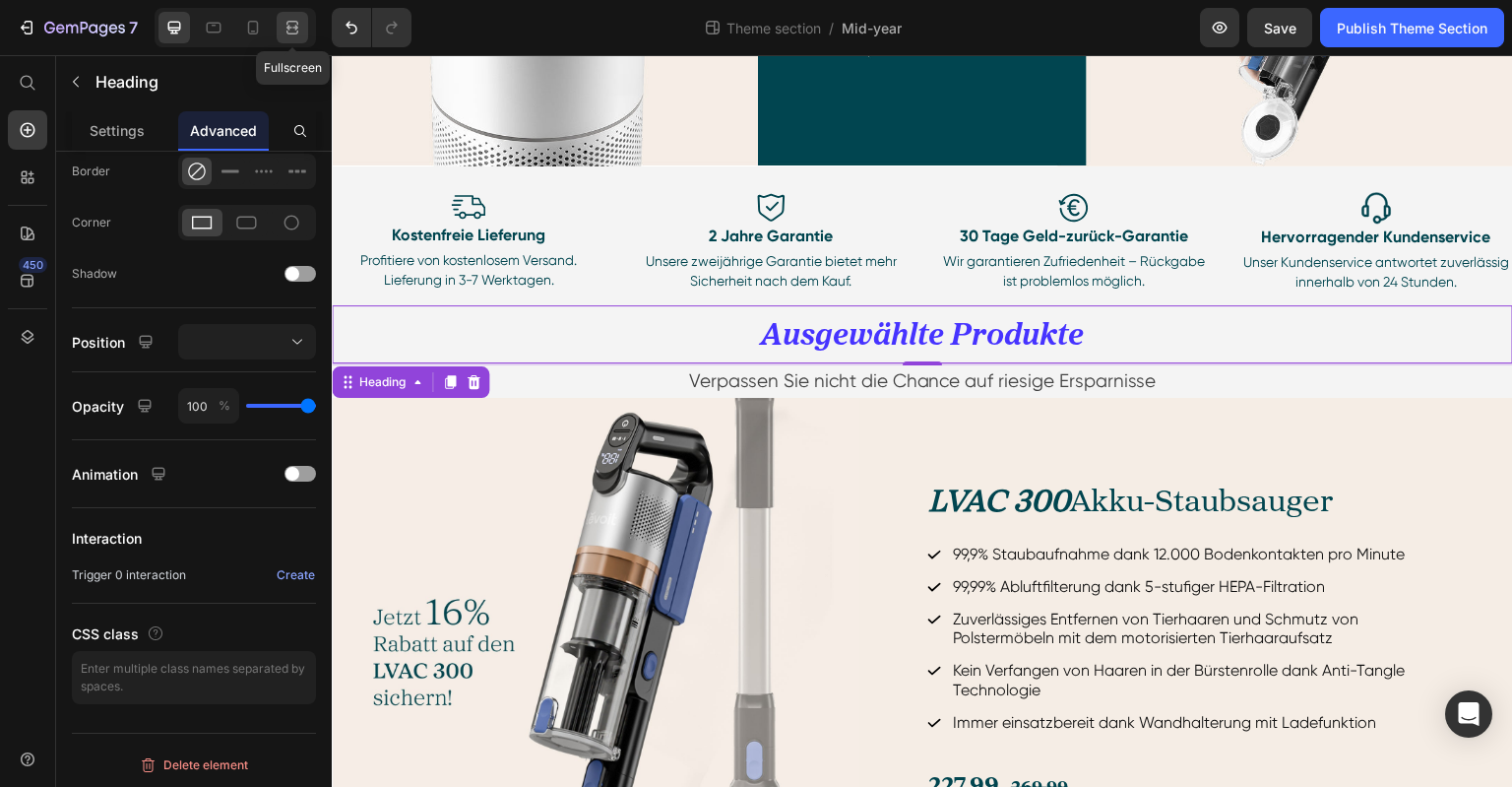 click 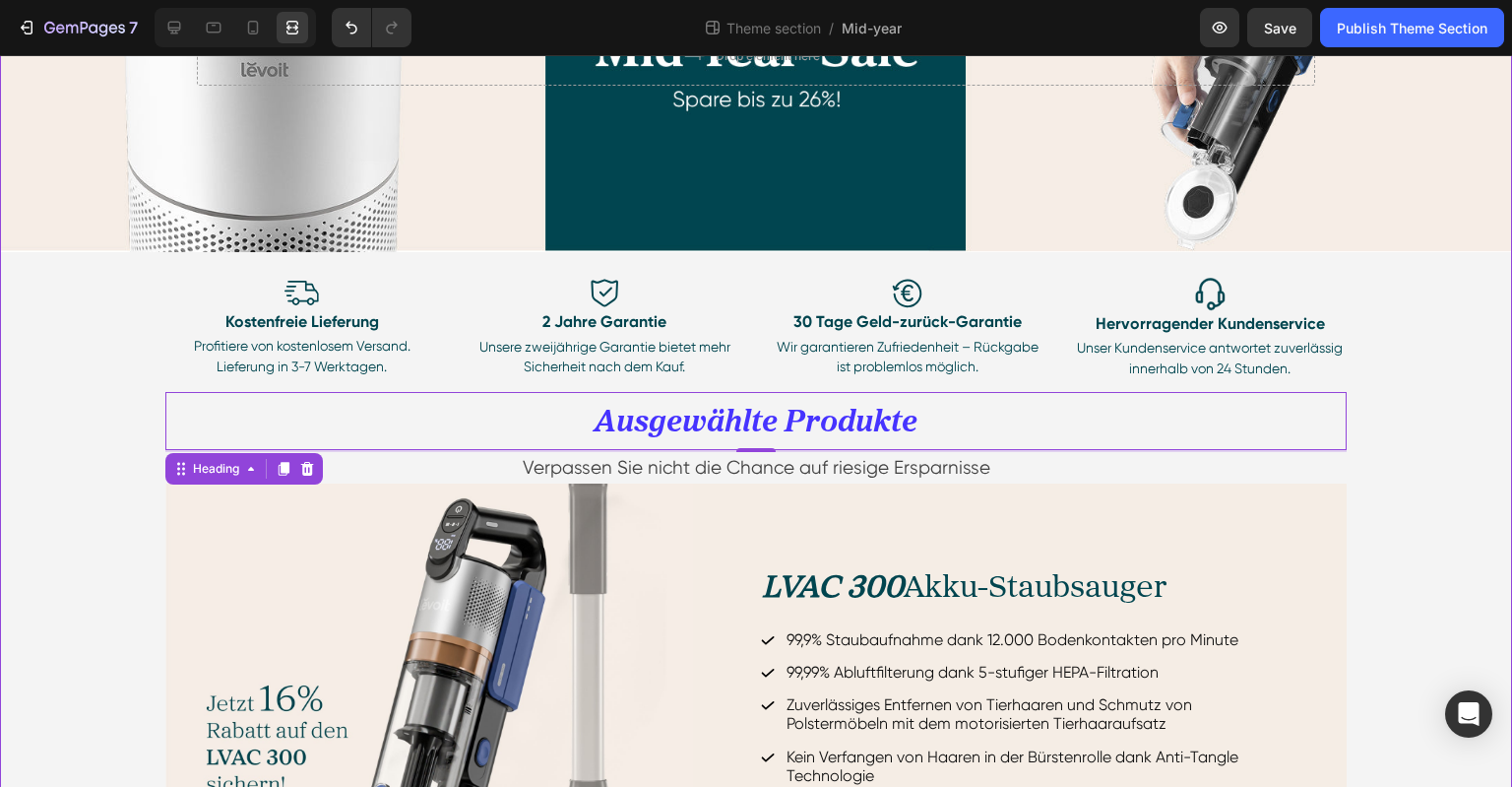 click on "Hero Banner
Drop element here Hero Banner Row Image Kostenfreie Lieferung Text Block Profitiere von kostenlosem Versand. Lieferung in 3-7 Werktagen. Text Block Image 2 Jahre Garantie Text Block Unsere zweijährige Garantie bietet mehr Sicherheit nach dem Kauf. Text Block Row Image 30 Tage Geld-zurück-Garantie Text Block Wir garantieren Zufriedenheit – Rückgabe ist problemlos möglich. Text Block Image Hervorragender Kundenservice Text Block Unser Kundenservice antwortet zuverlässig innerhalb von 24 Stunden. Text Block Row Row Row
Image Kostenfreie Lieferung Text Block Profitiere von kostenlosem Versand. Lieferung in 3-7 Werktagen. Text Block Image 2 Jahre Garantie Text Block Unsere zweijährige Garantie bietet mehr Sicherheit nach dem Kauf. Text Block Image 30 Tage Geld-zurück-Garantie Text Block Wir garantieren Zufriedenheit – Rückgabe ist problemlos möglich. Text Block Image Text Block Text Block" at bounding box center (756, 472) 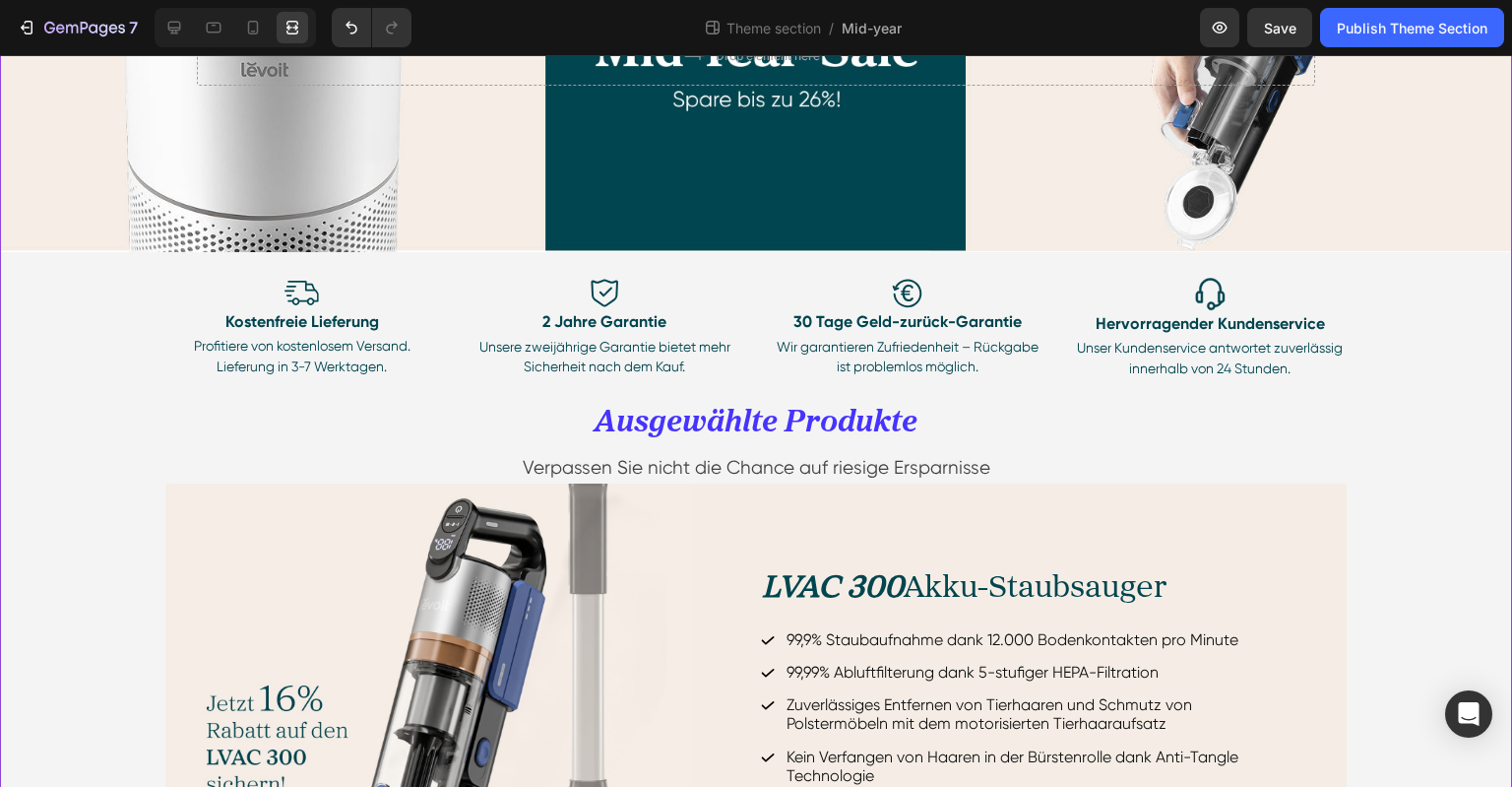 scroll, scrollTop: 0, scrollLeft: 0, axis: both 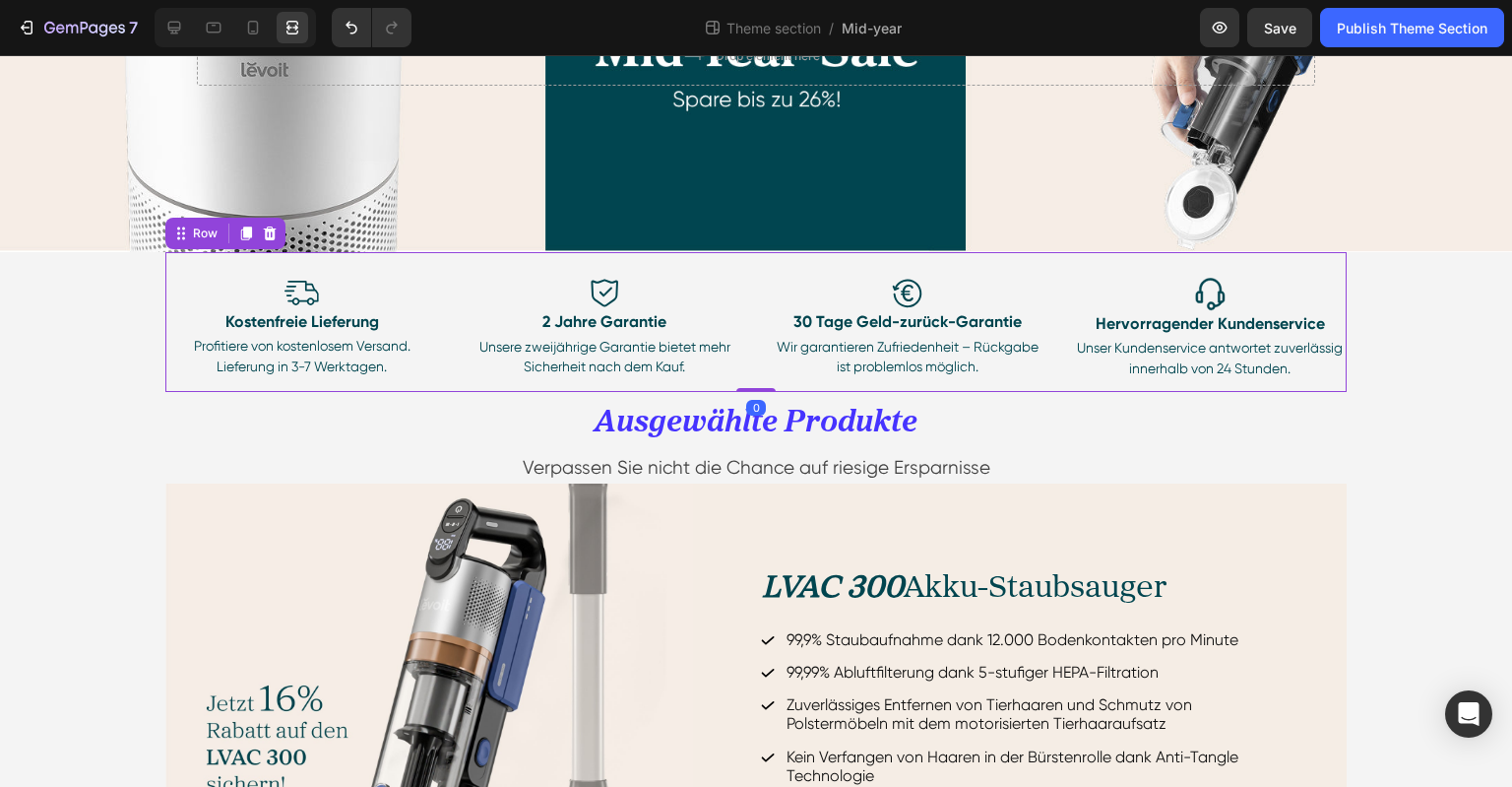 click on "Image Kostenfreie Lieferung Text Block Profitiere von kostenlosem Versand. Lieferung in 3-7 Werktagen. Text Block Image 2 Jahre Garantie Text Block Unsere zweijährige Garantie bietet mehr Sicherheit nach dem Kauf. Text Block Row Image 30 Tage Geld-zurück-Garantie Text Block Wir garantieren Zufriedenheit – Rückgabe ist problemlos möglich. Text Block Image Hervorragender Kundenservice Text Block Unser Kundenservice antwortet zuverlässig innerhalb von 24 Stunden. Text Block Row Row" at bounding box center (756, 322) 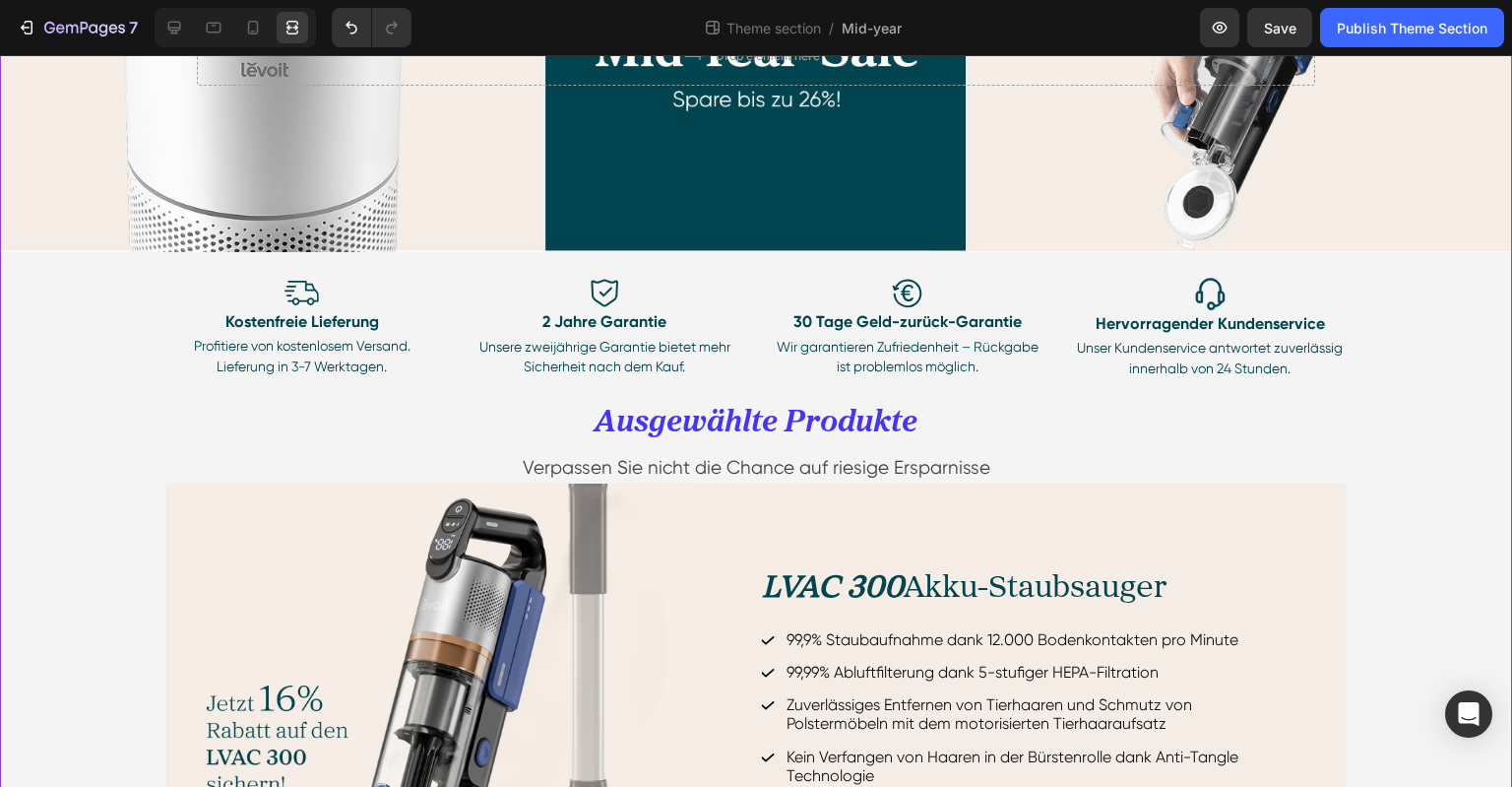 drag, startPoint x: 33, startPoint y: 318, endPoint x: 72, endPoint y: 290, distance: 48.01042 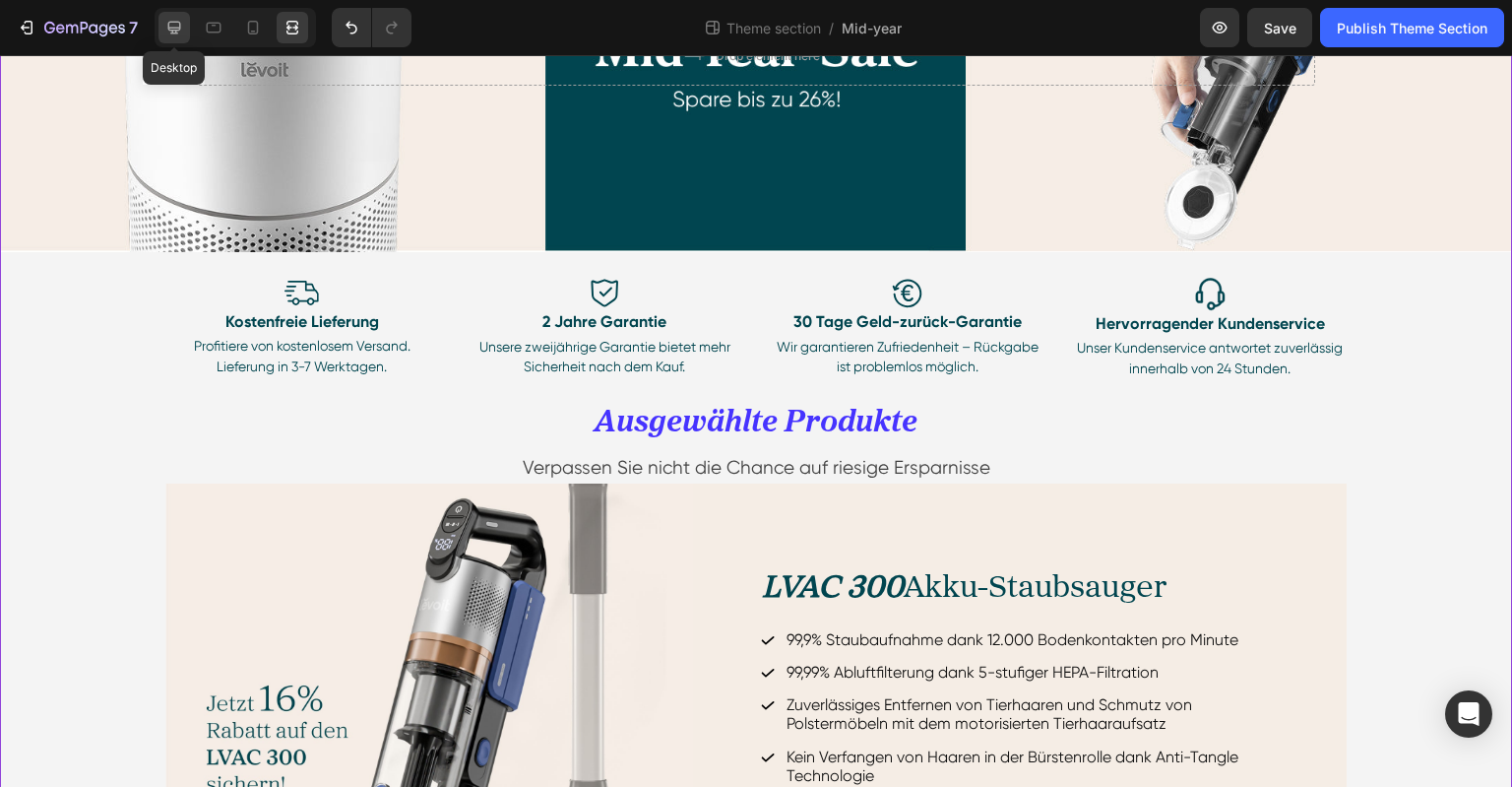 click 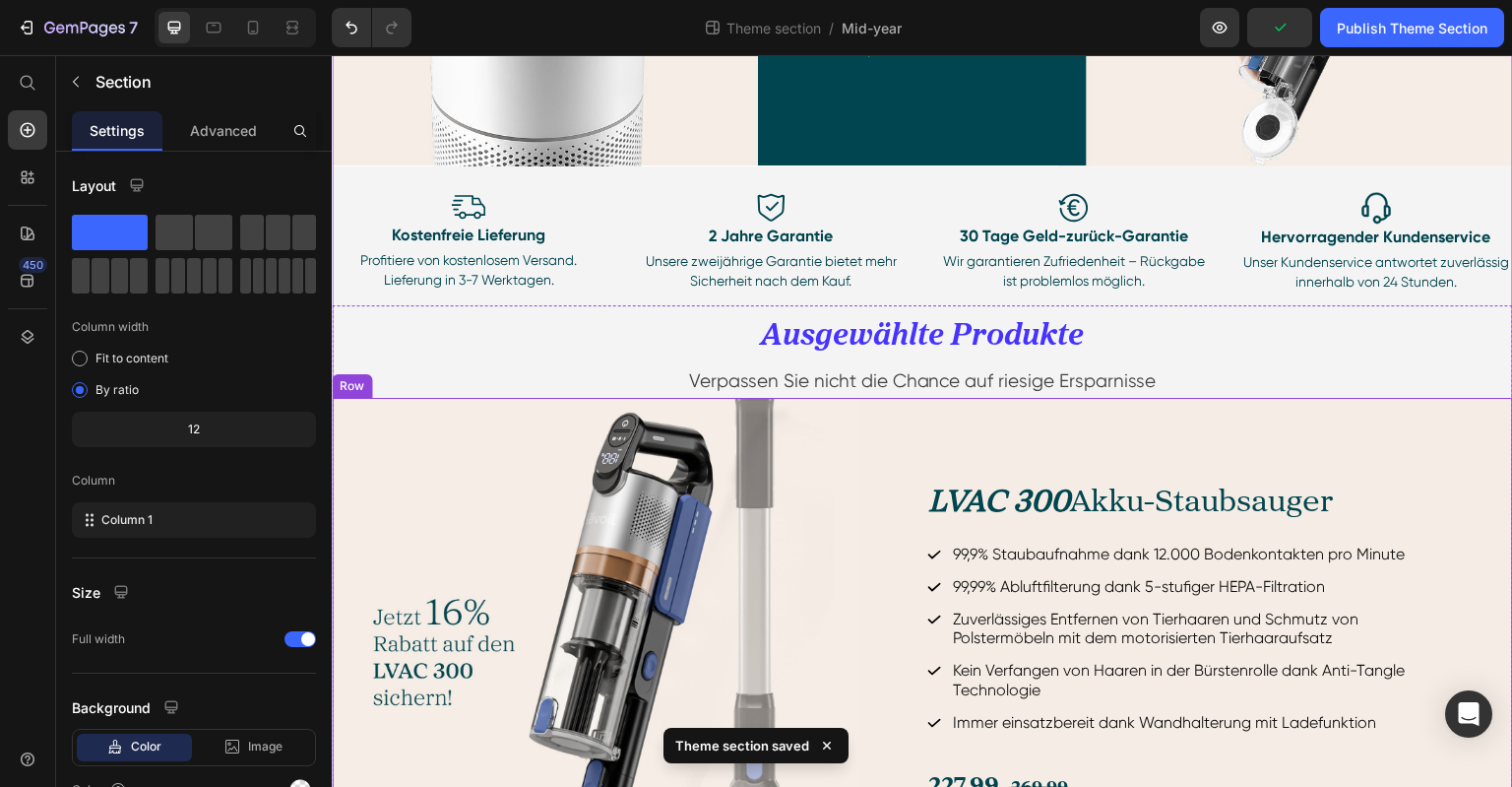 click on "LVAC 300  Akku-Staubsauger Heading 99,9% Staubaufnahme dank 12.000 Bodenkontakten pro Minute 99,99% Abluftfilterung dank 5-stufiger HEPA-Filtration Zuverlässiges Entfernen von Tierhaaren und Schmutz von Polstermöbeln mit dem motorisierten Tierhaaraufsatz Kein Verfangen von Haaren in der Bürstenrolle dank Anti-Tangle Technologie Immer einsatzbereit dank Wandhalterung mit Ladefunktion Item List 227,99     269,99 Text Block Jetzt entdecken Button" at bounding box center (1220, 675) 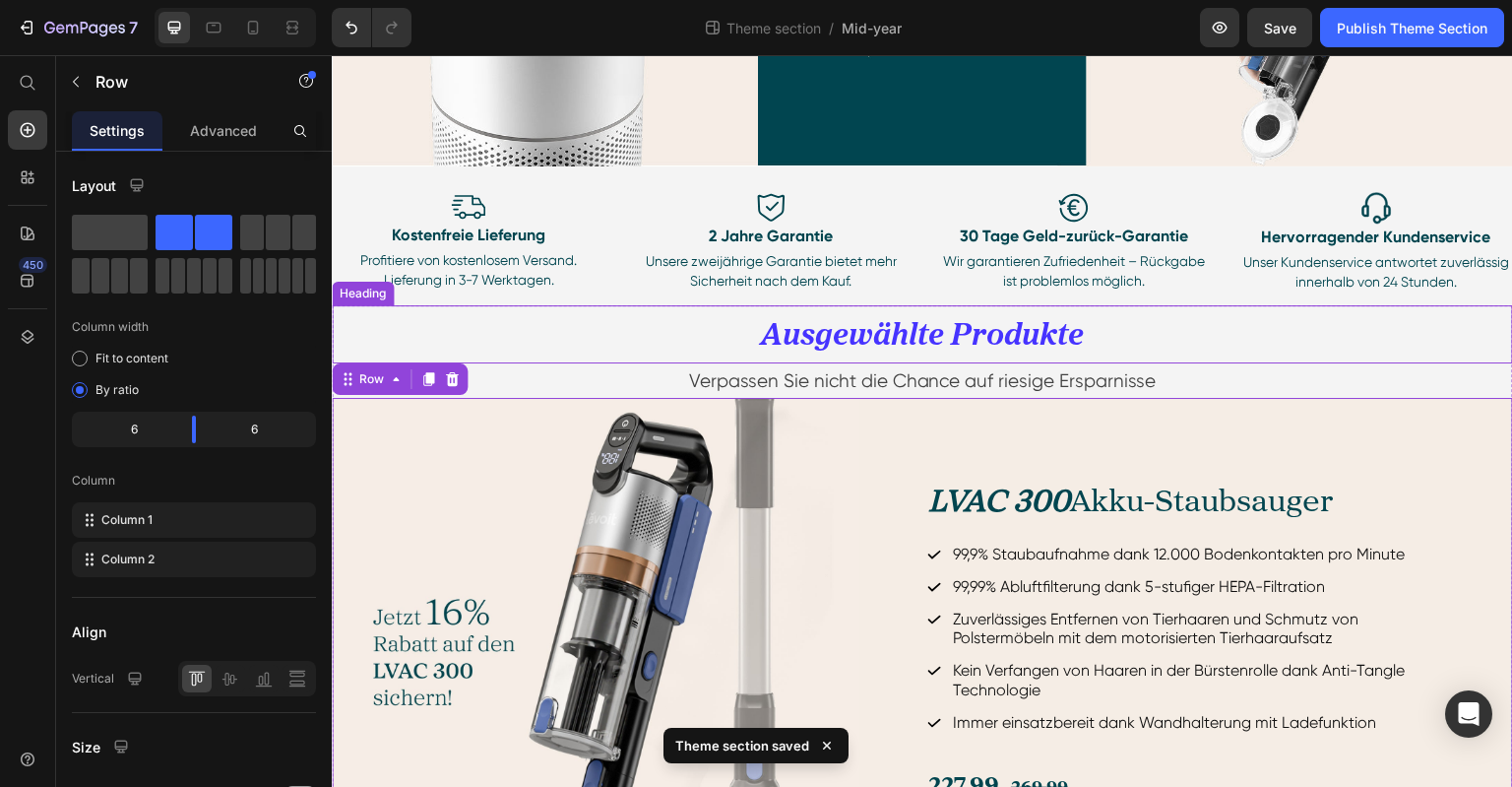 click on "⁠⁠⁠⁠⁠⁠⁠ Ausgewählte Produkte" at bounding box center [922, 334] 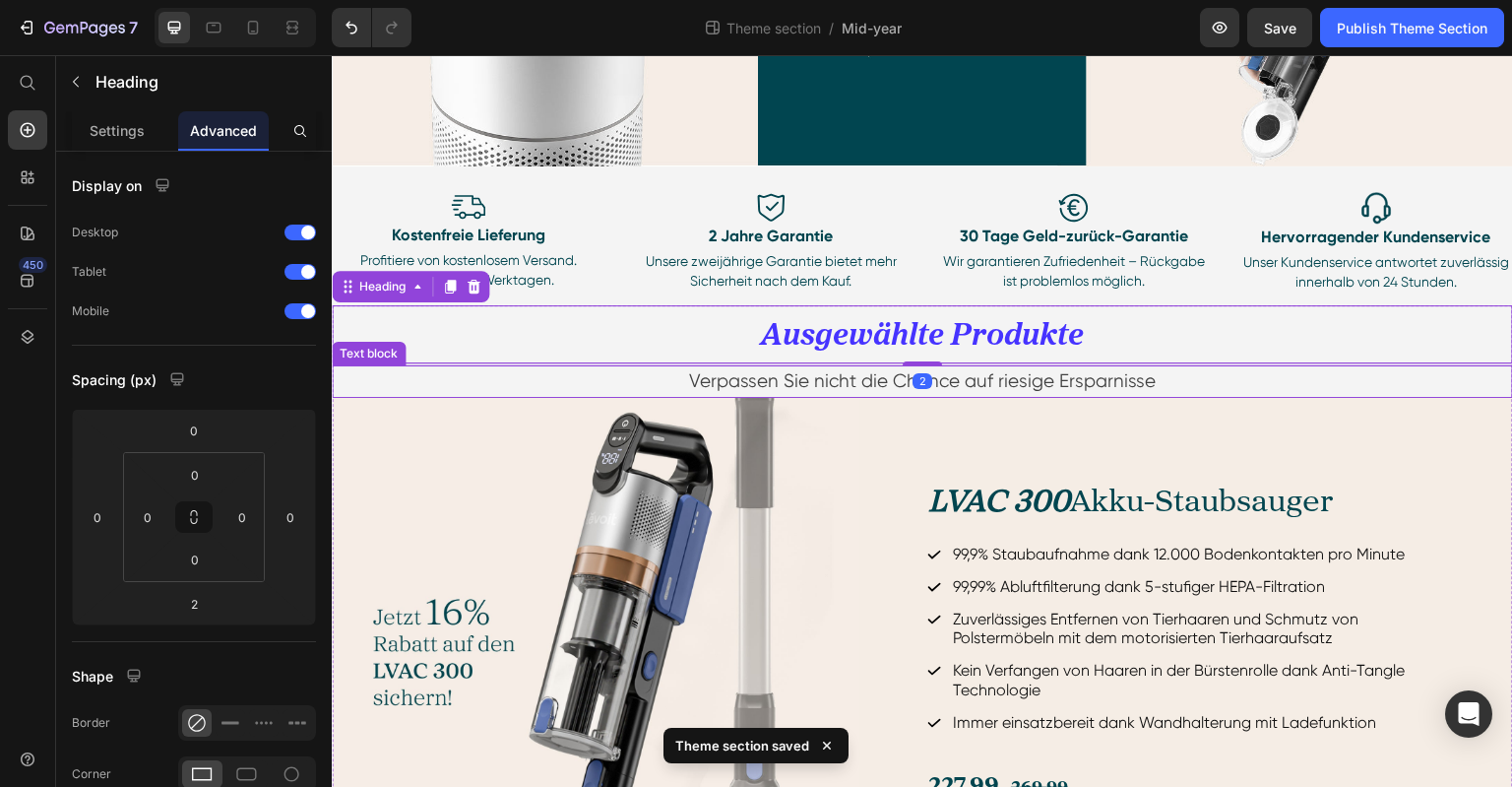 click on "Verpassen Sie nicht die Chance auf riesige Ersparnisse" at bounding box center [922, 381] 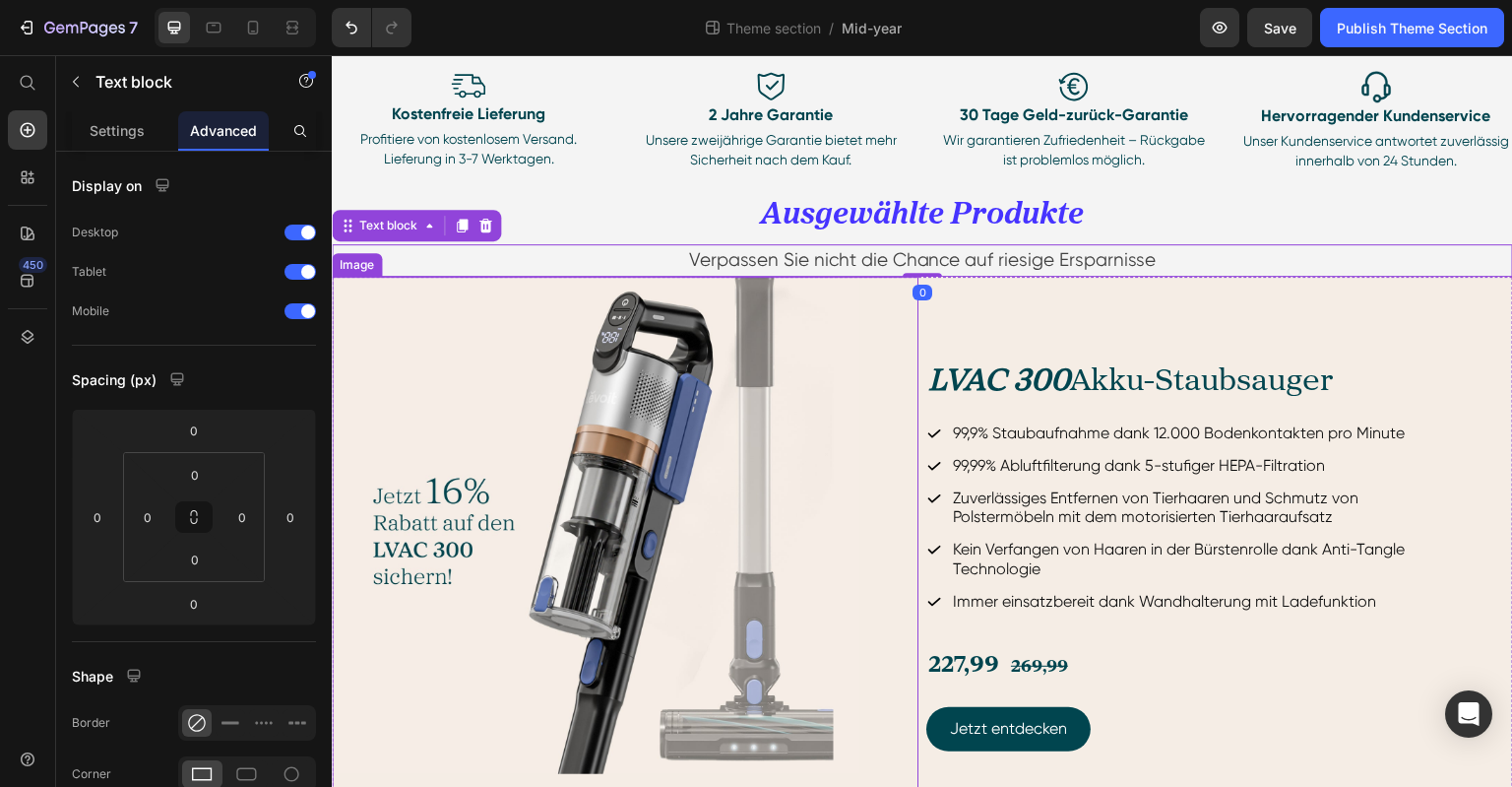 scroll, scrollTop: 432, scrollLeft: 0, axis: vertical 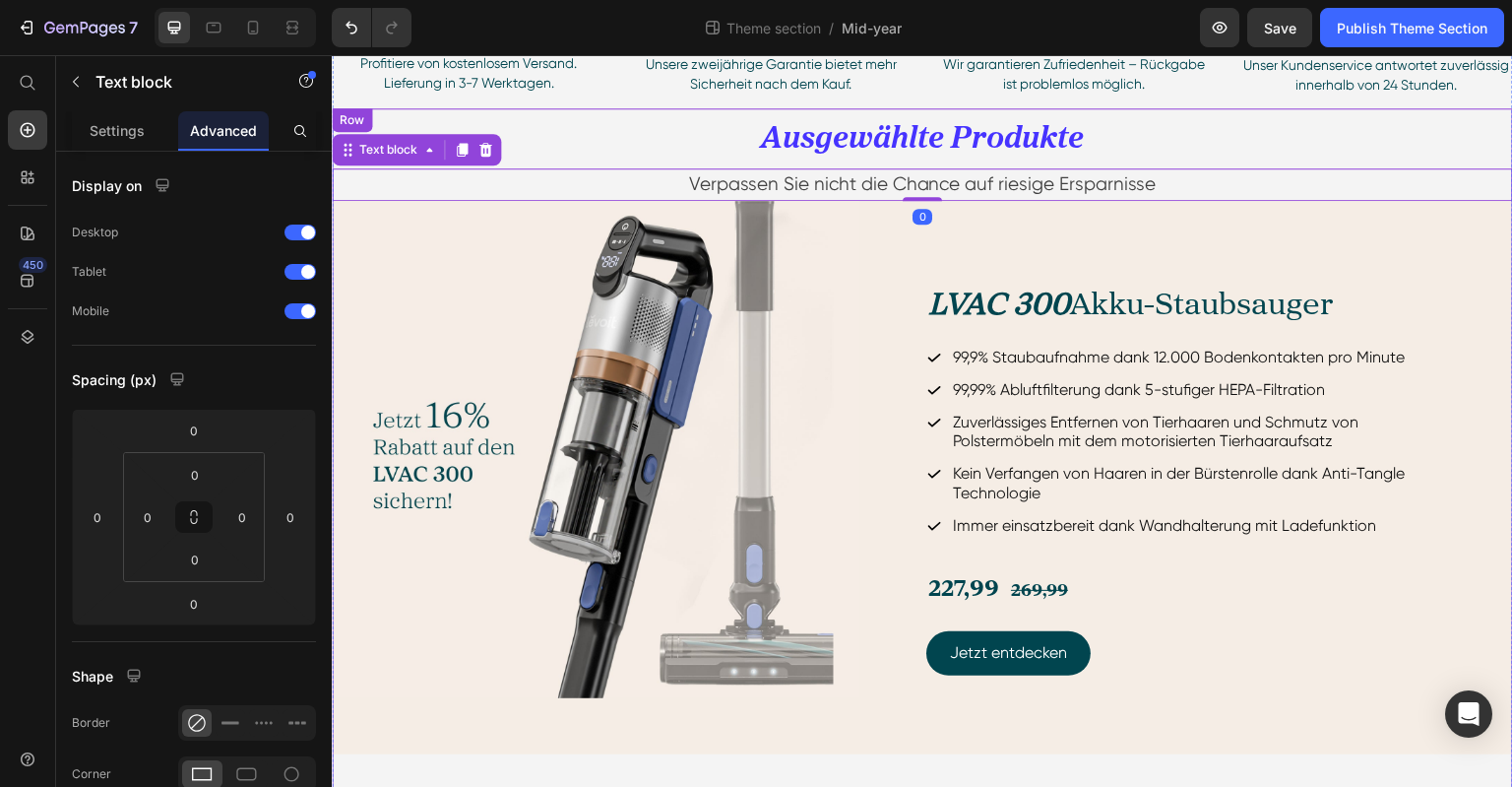 click on "⁠⁠⁠⁠⁠⁠⁠ Ausgewählte Produkte Heading Verpassen Sie nicht die Chance auf riesige Ersparnisse Text block   0 Image LVAC 300  Akku-Staubsauger Heading 99,9% Staubaufnahme dank 12.000 Bodenkontakten pro Minute 99,99% Abluftfilterung dank 5-stufiger HEPA-Filtration Zuverlässiges Entfernen von Tierhaaren und Schmutz von Polstermöbeln mit dem motorisierten Tierhaaraufsatz Kein Verfangen von Haaren in der Bürstenrolle dank Anti-Tangle Technologie Immer einsatzbereit dank Wandhalterung mit Ladefunktion Item List 227,99     269,99 Text Block Jetzt entdecken Button Row" at bounding box center (922, 454) 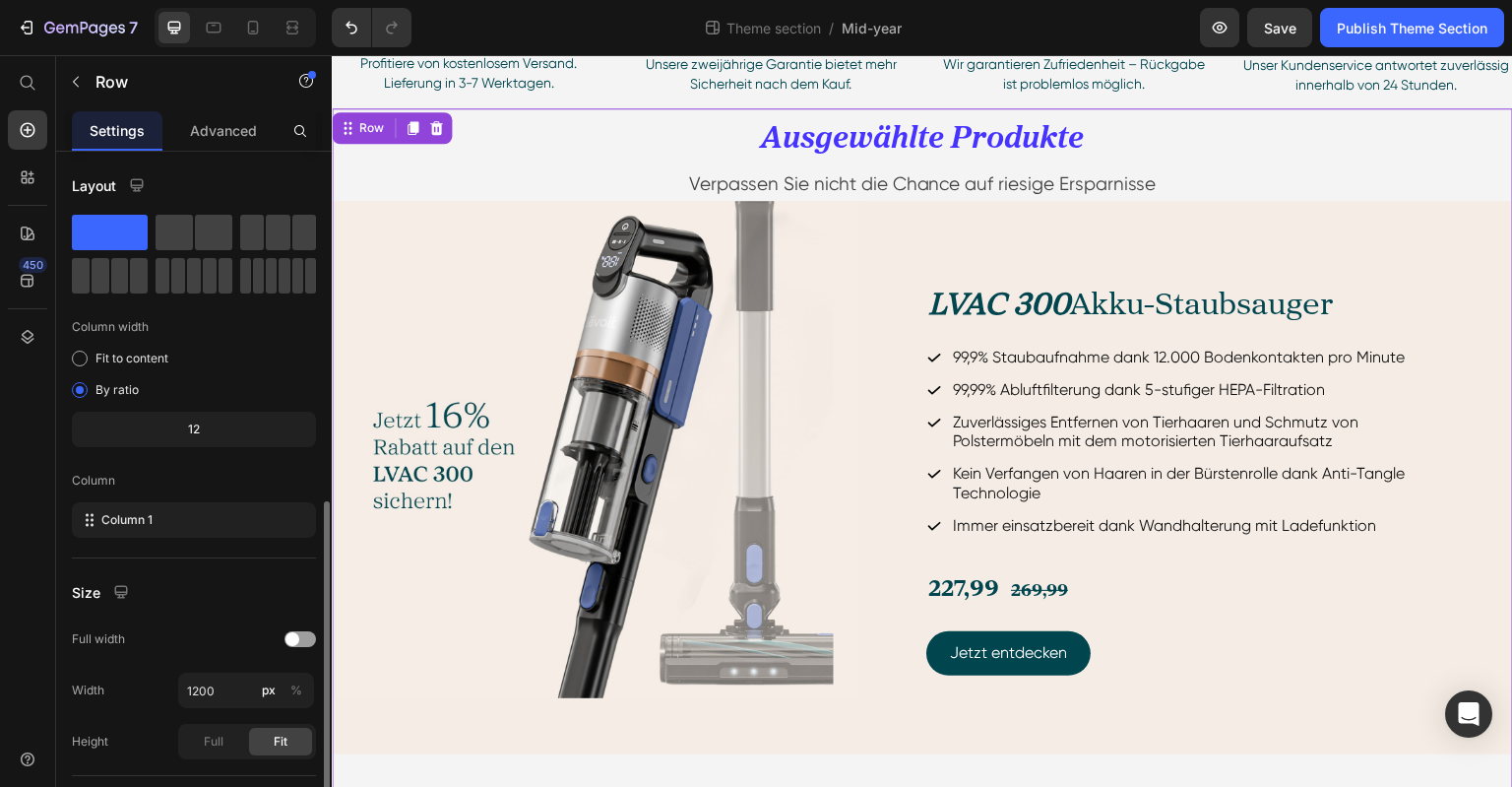 scroll, scrollTop: 205, scrollLeft: 0, axis: vertical 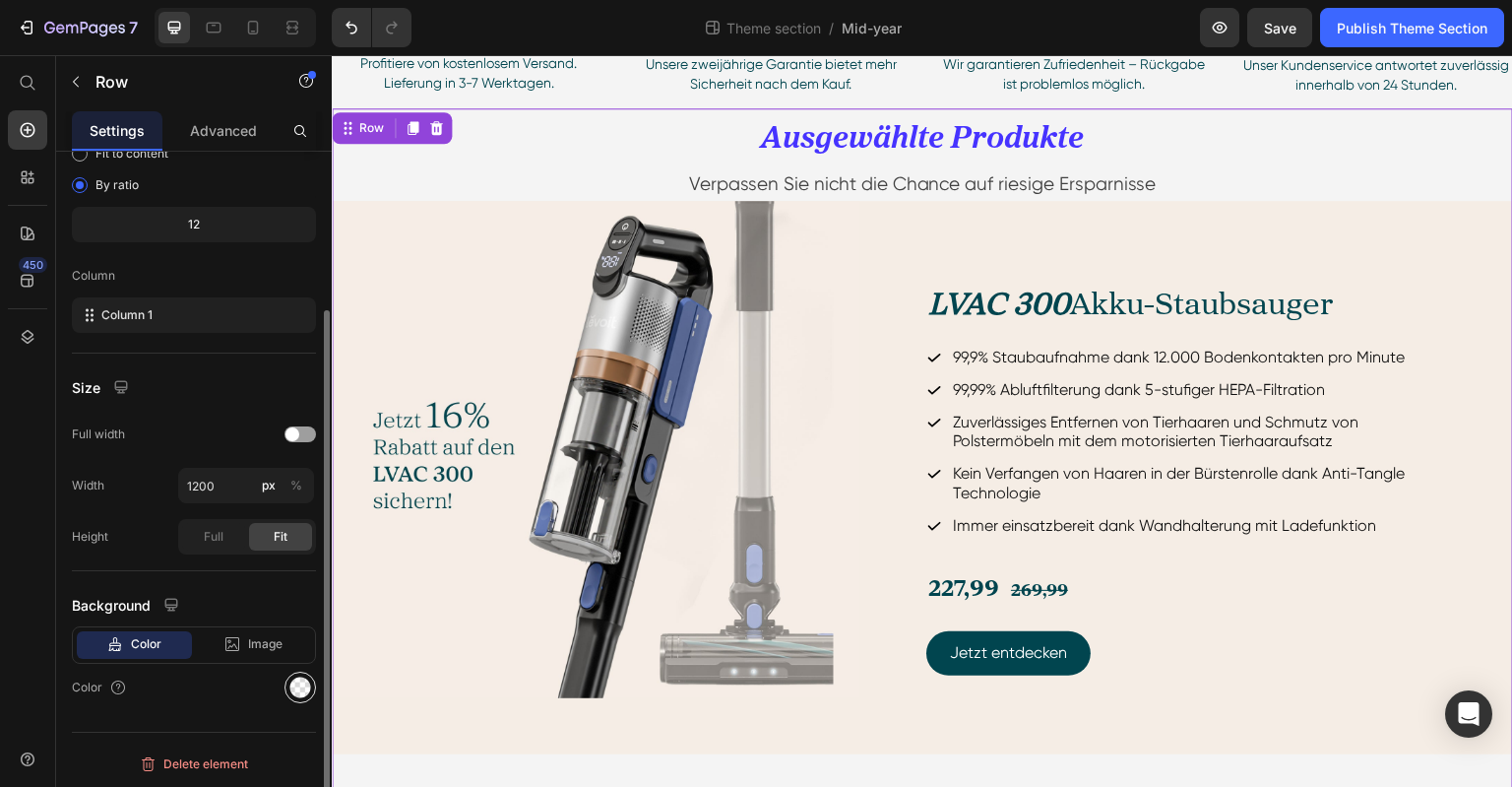 click at bounding box center [300, 688] 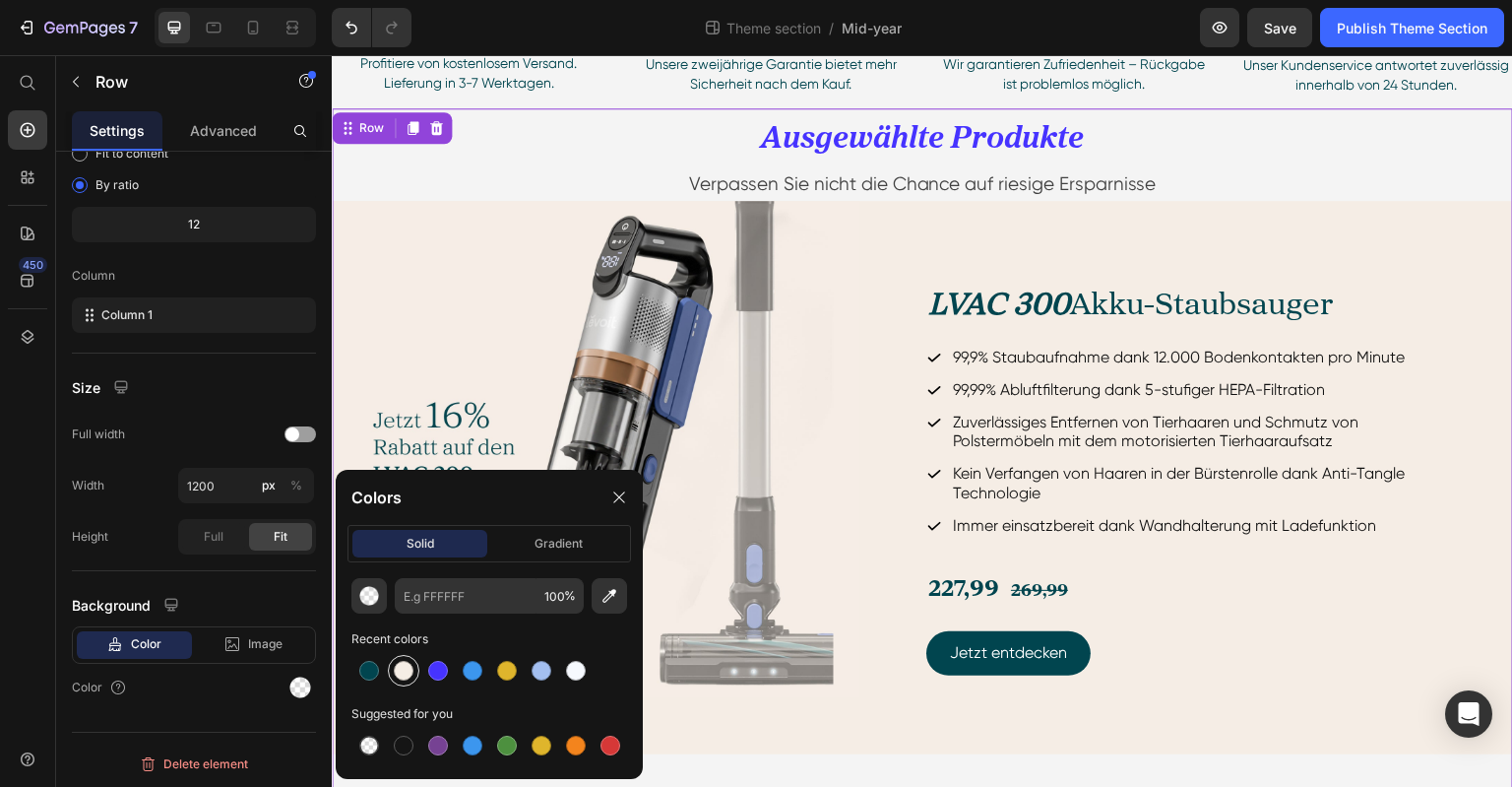 click at bounding box center [404, 671] 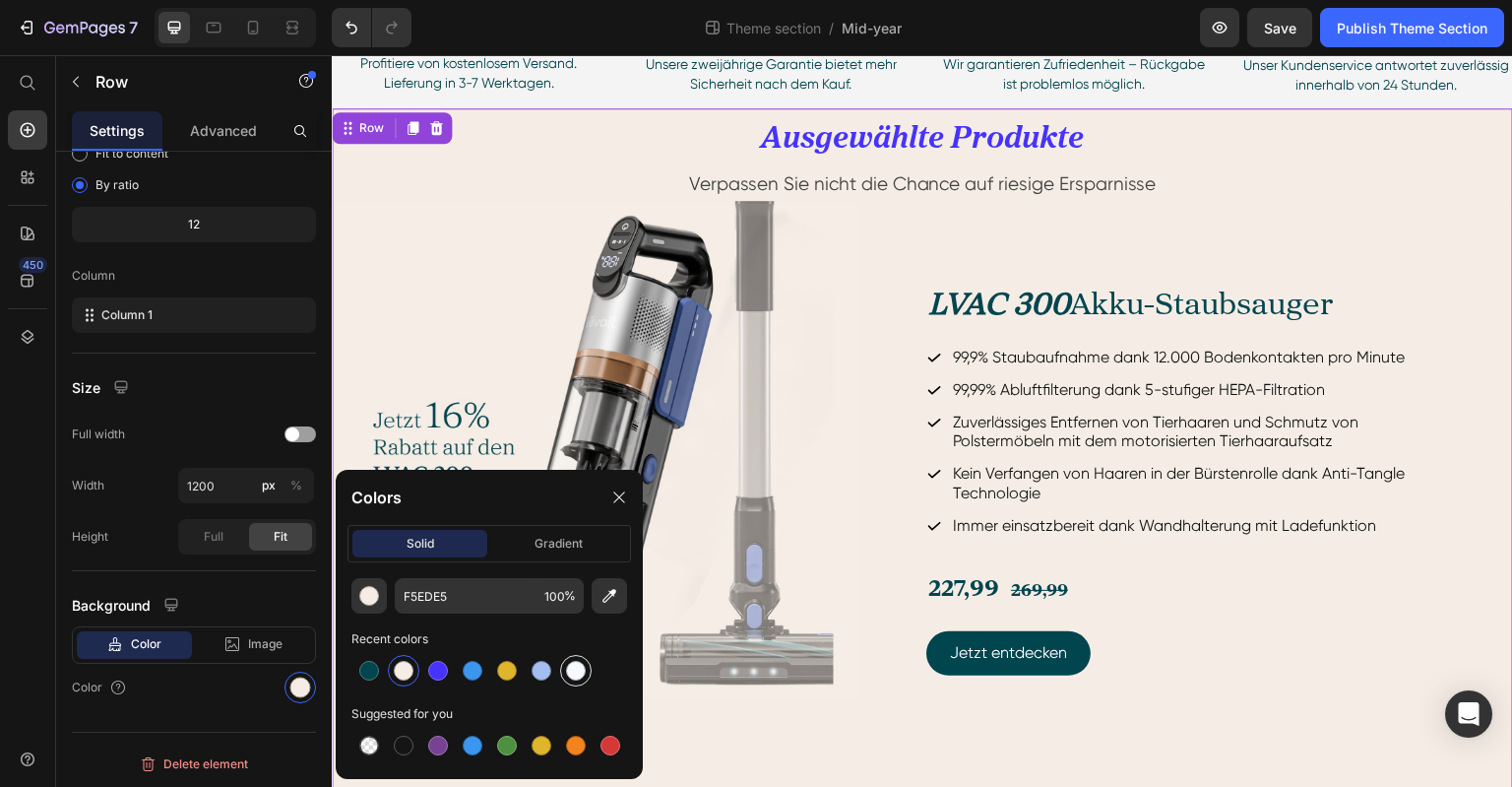 click at bounding box center [576, 671] 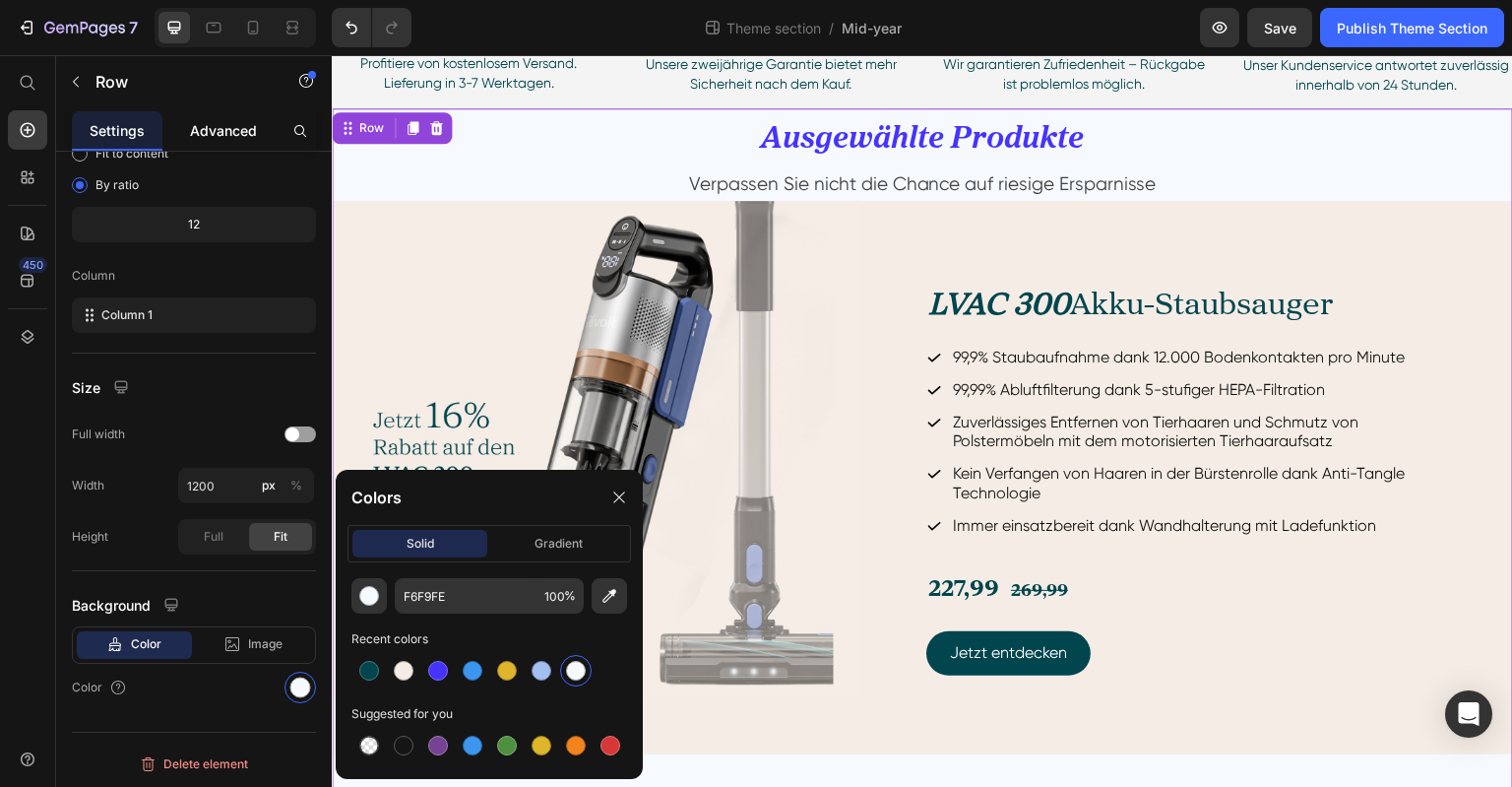 click on "Advanced" at bounding box center [223, 130] 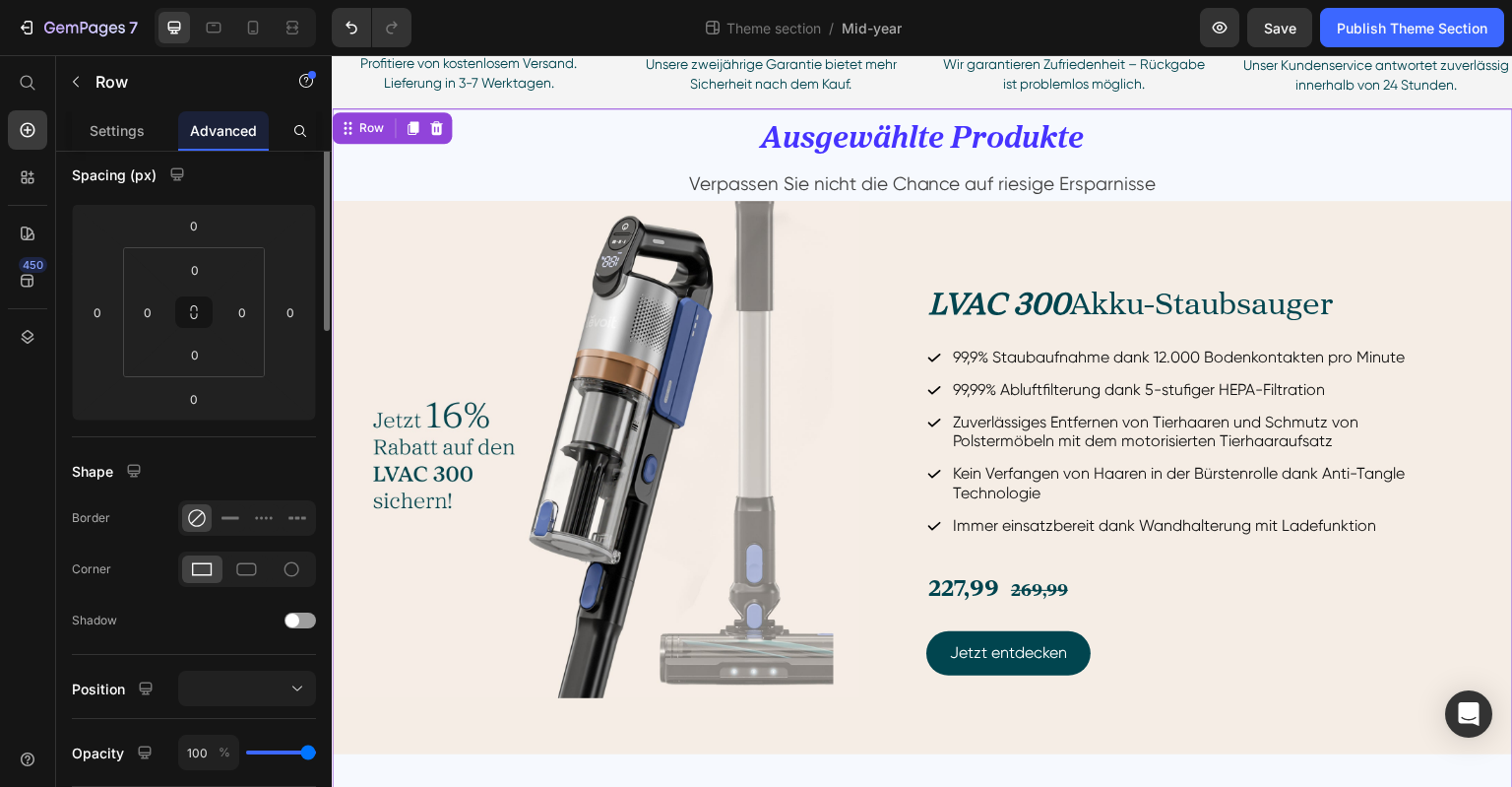scroll, scrollTop: 0, scrollLeft: 0, axis: both 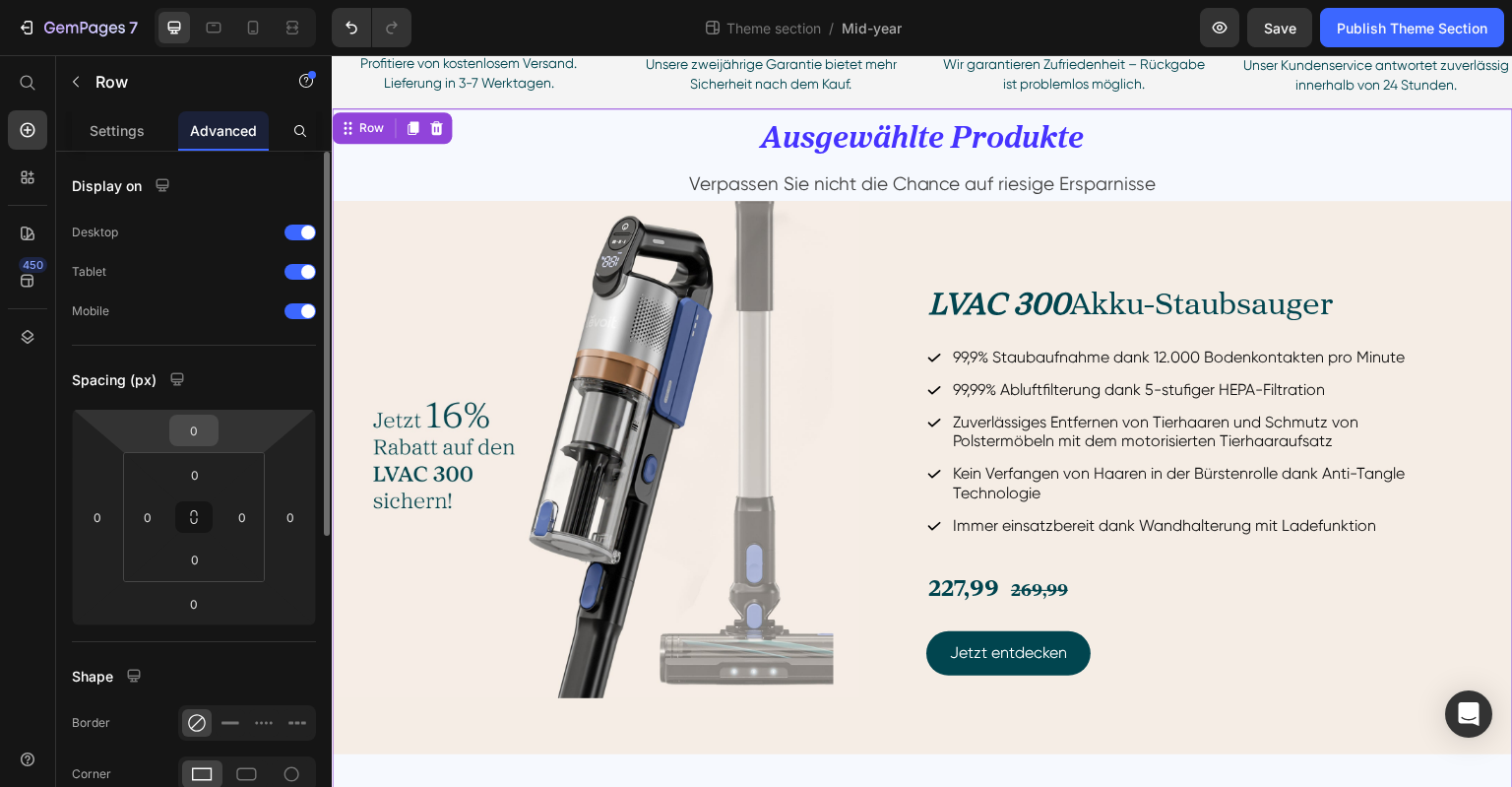 click on "0" at bounding box center (194, 430) 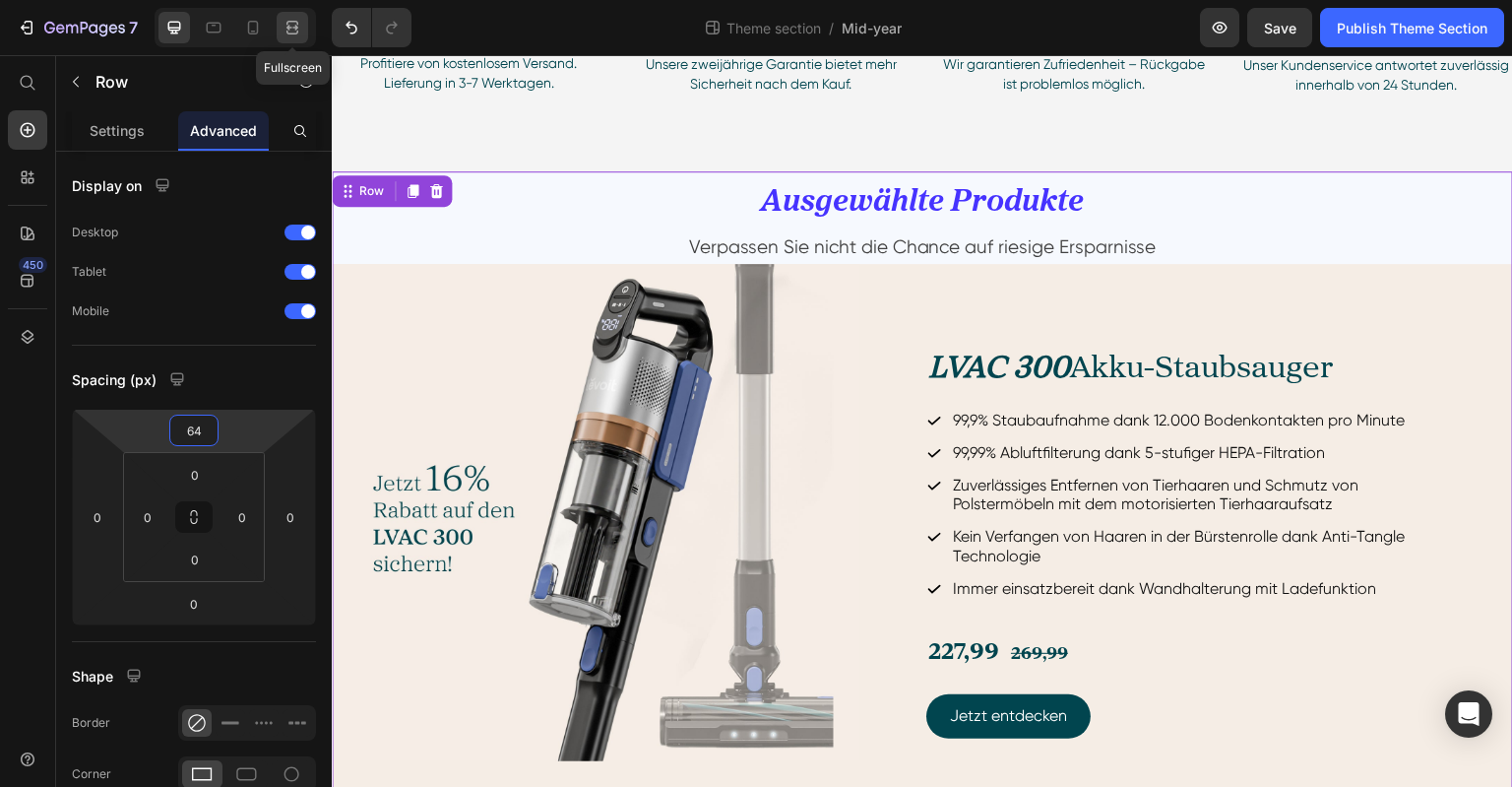 type on "64" 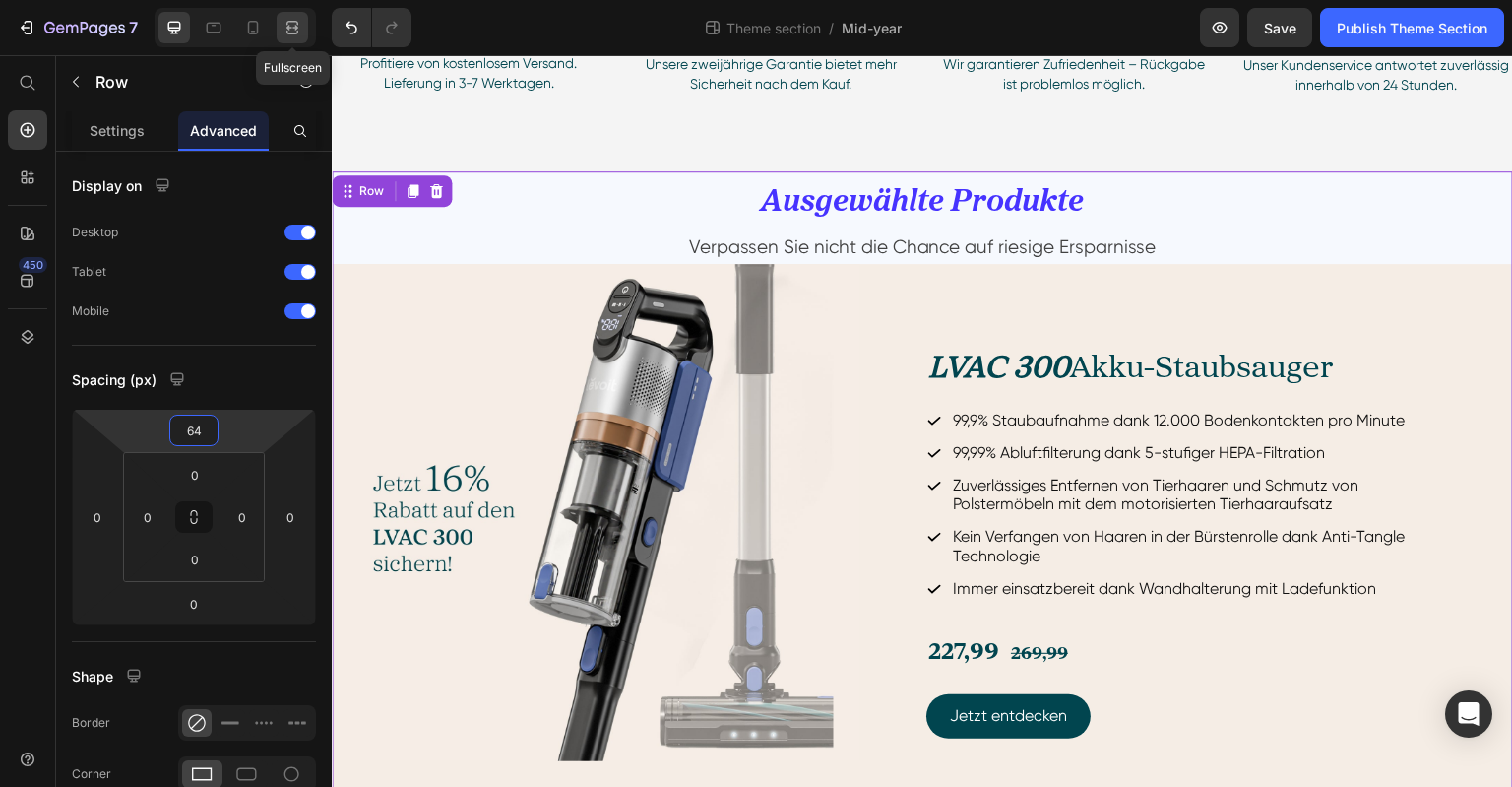 click 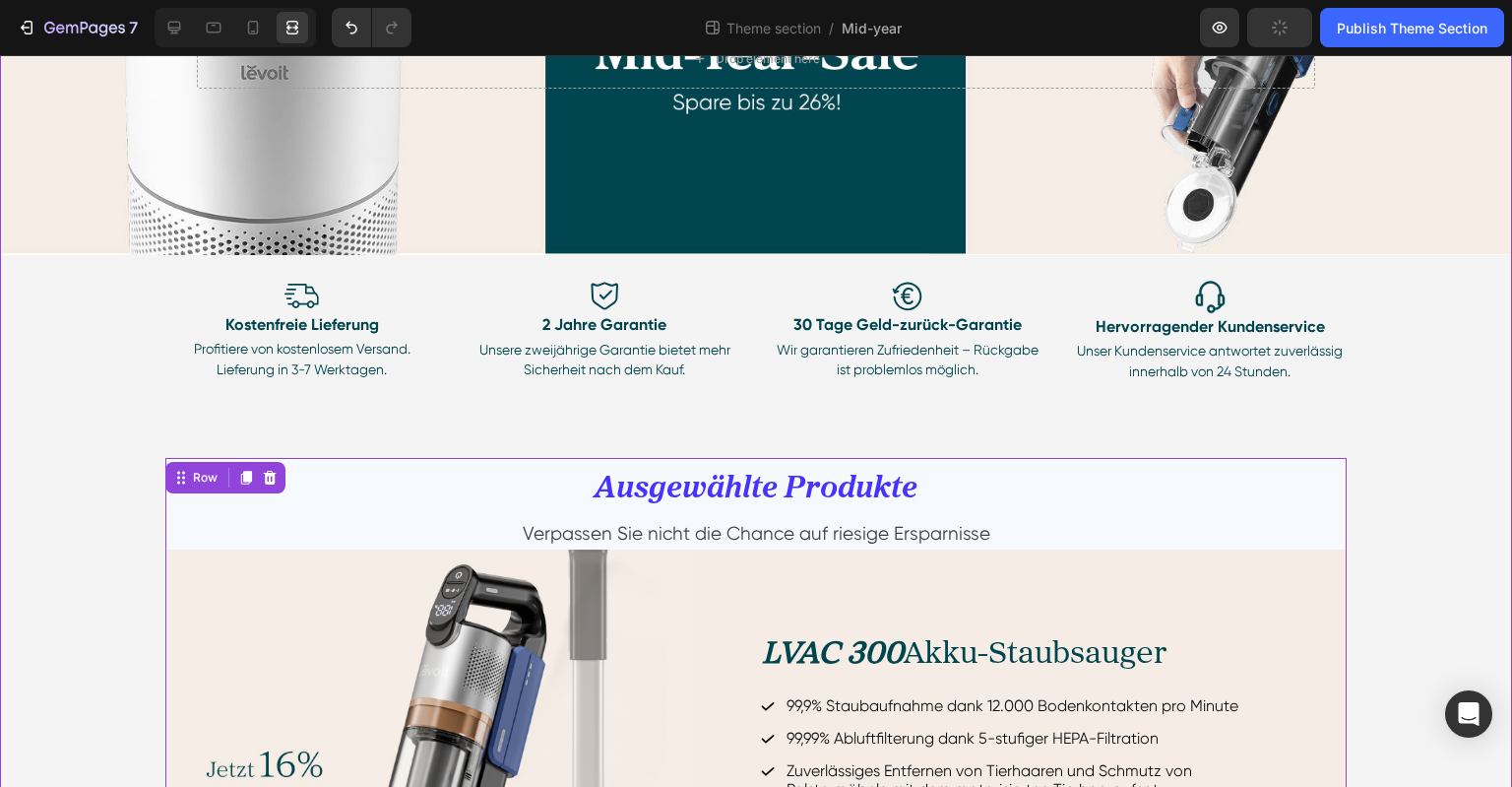 scroll, scrollTop: 223, scrollLeft: 0, axis: vertical 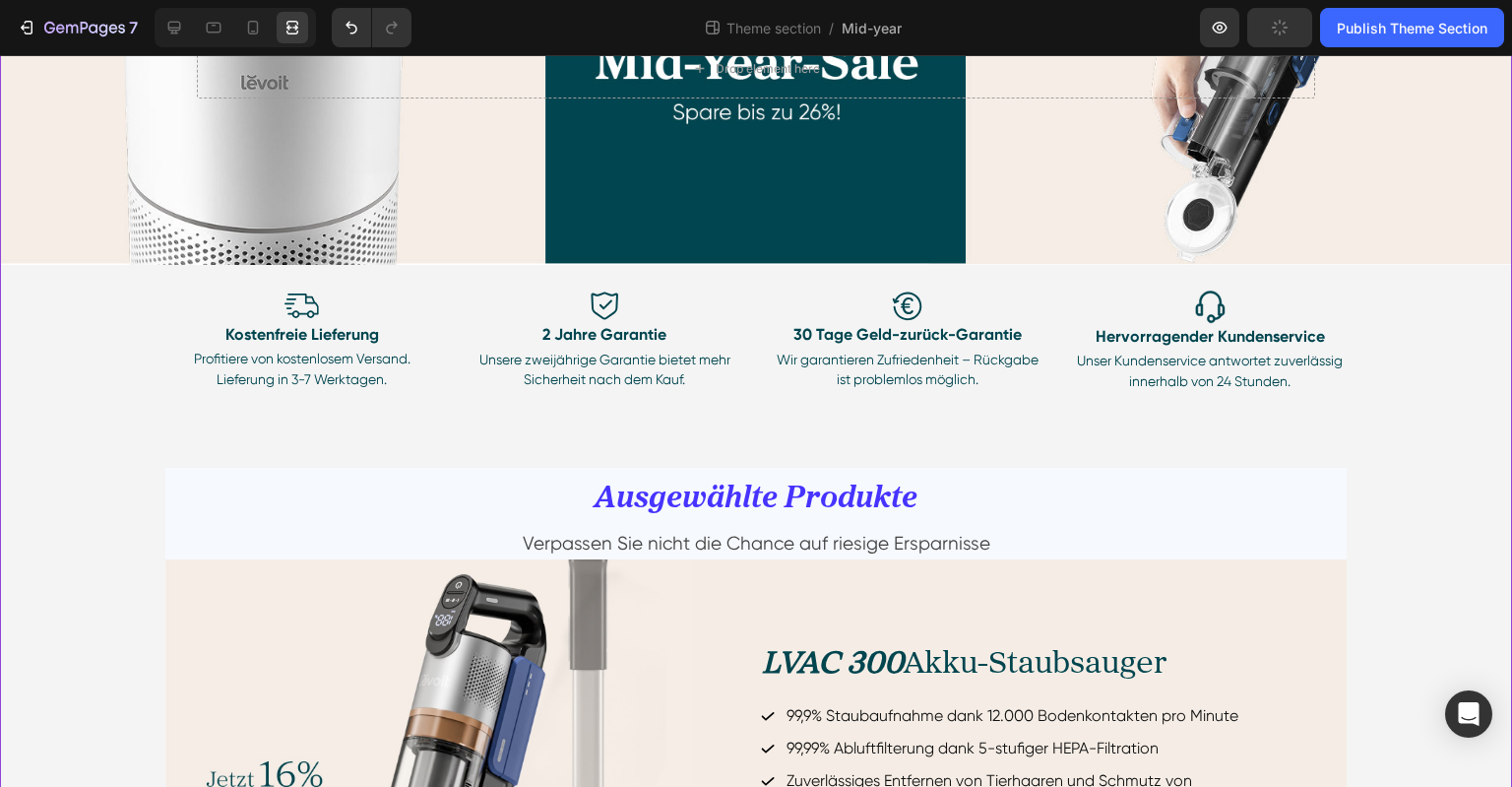 click on "Hero Banner
Drop element here Hero Banner Row Image Kostenfreie Lieferung Text Block Profitiere von kostenlosem Versand. Lieferung in 3-7 Werktagen. Text Block Image 2 Jahre Garantie Text Block Unsere zweijährige Garantie bietet mehr Sicherheit nach dem Kauf. Text Block Row Image 30 Tage Geld-zurück-Garantie Text Block Wir garantieren Zufriedenheit – Rückgabe ist problemlos möglich. Text Block Image Hervorragender Kundenservice Text Block Unser Kundenservice antwortet zuverlässig innerhalb von 24 Stunden. Text Block Row Row Row
Image Kostenfreie Lieferung Text Block Profitiere von kostenlosem Versand. Lieferung in 3-7 Werktagen. Text Block Image 2 Jahre Garantie Text Block Unsere zweijährige Garantie bietet mehr Sicherheit nach dem Kauf. Text Block Image 30 Tage Geld-zurück-Garantie Text Block Wir garantieren Zufriedenheit – Rückgabe ist problemlos möglich. Text Block Image Text Block Text Block" at bounding box center [756, 516] 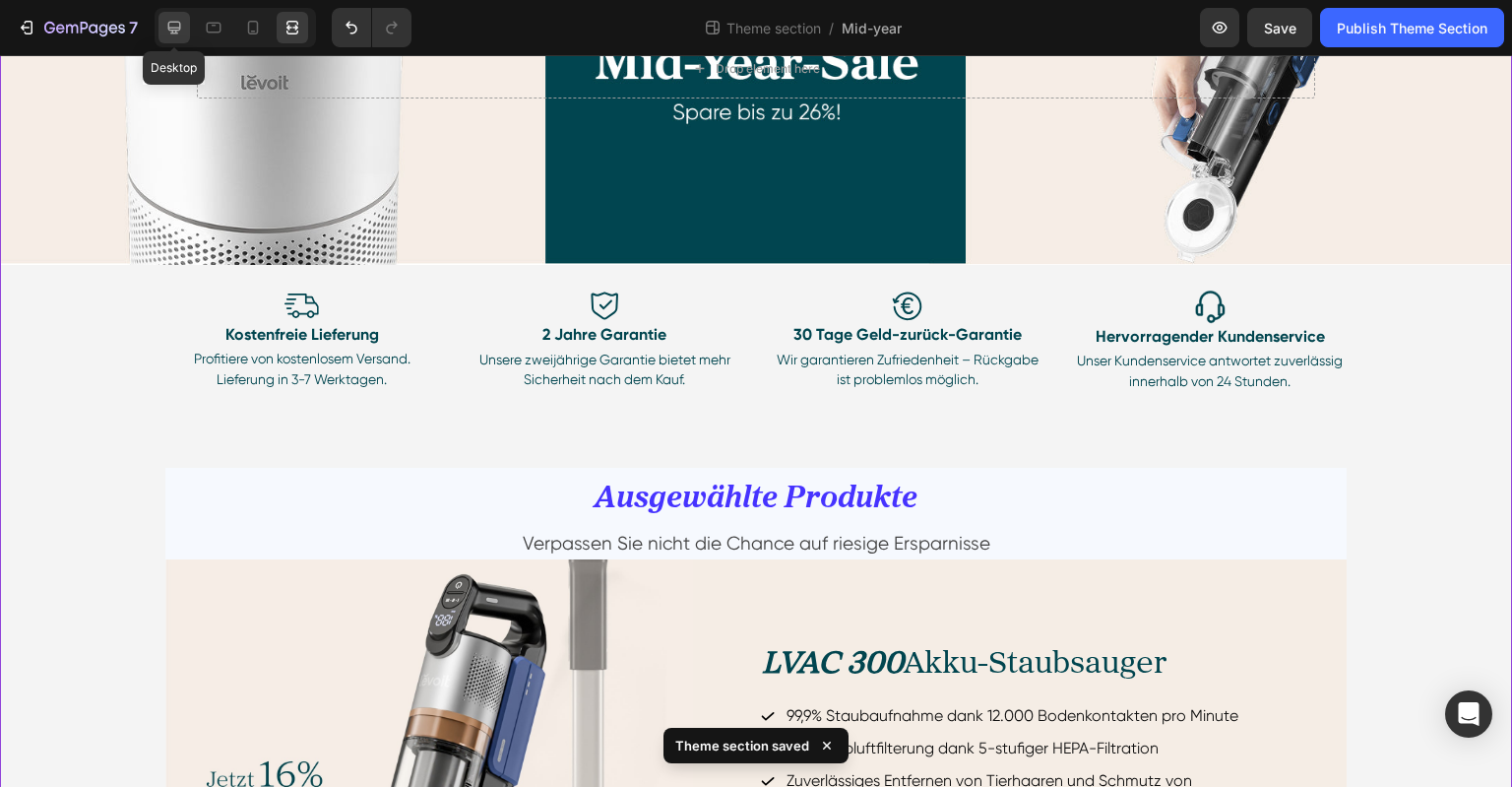 click 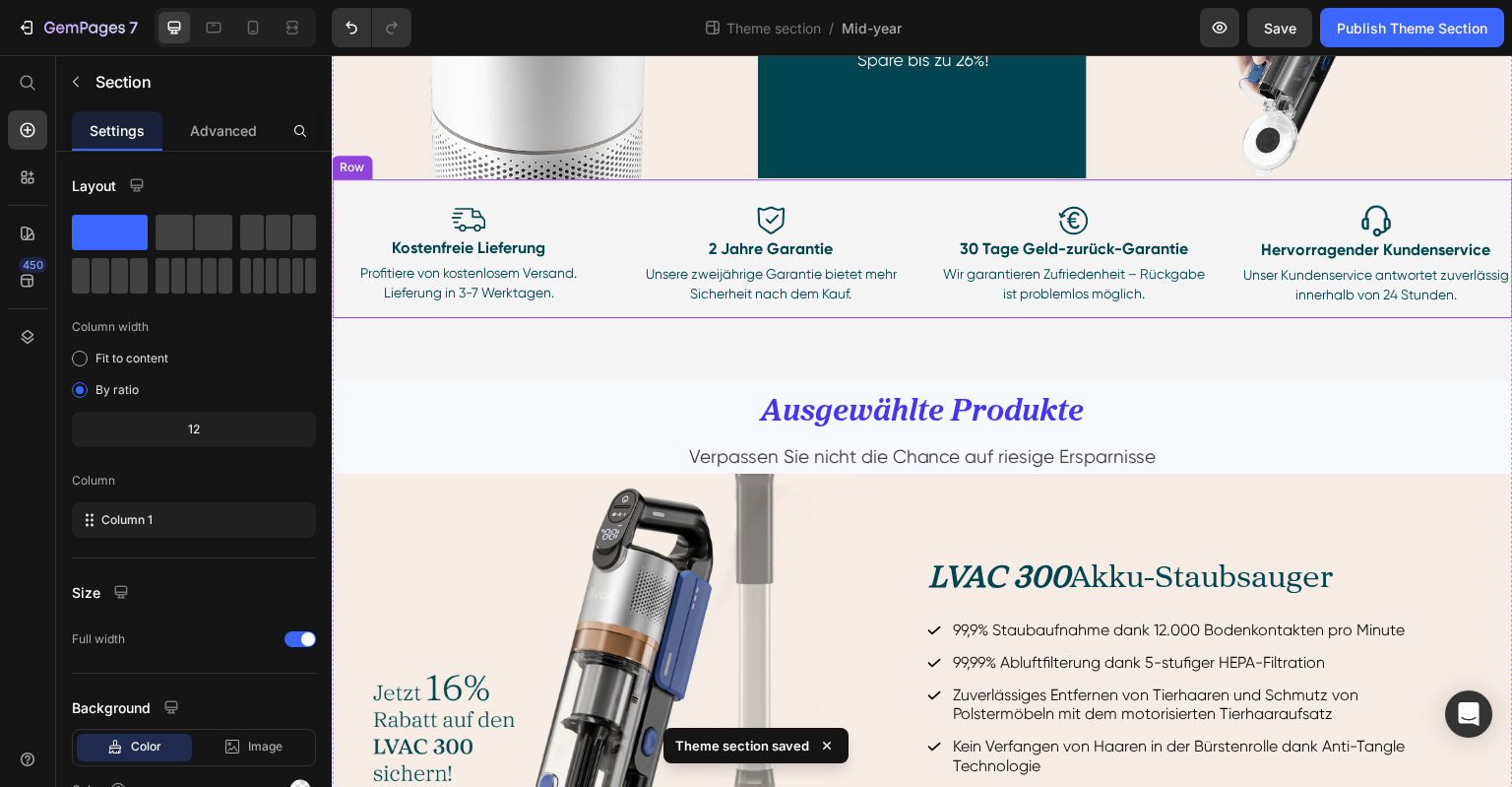 click on "Image Kostenfreie Lieferung Text Block Profitiere von kostenlosem Versand. Lieferung in 3-7 Werktagen. Text Block Image 2 Jahre Garantie Text Block Unsere zweijährige Garantie bietet mehr Sicherheit nach dem Kauf. Text Block Row Image 30 Tage Geld-zurück-Garantie Text Block Wir garantieren Zufriedenheit – Rückgabe ist problemlos möglich. Text Block Image Hervorragender Kundenservice Text Block Unser Kundenservice antwortet zuverlässig innerhalb von 24 Stunden. Text Block Row Row" at bounding box center [922, 249] 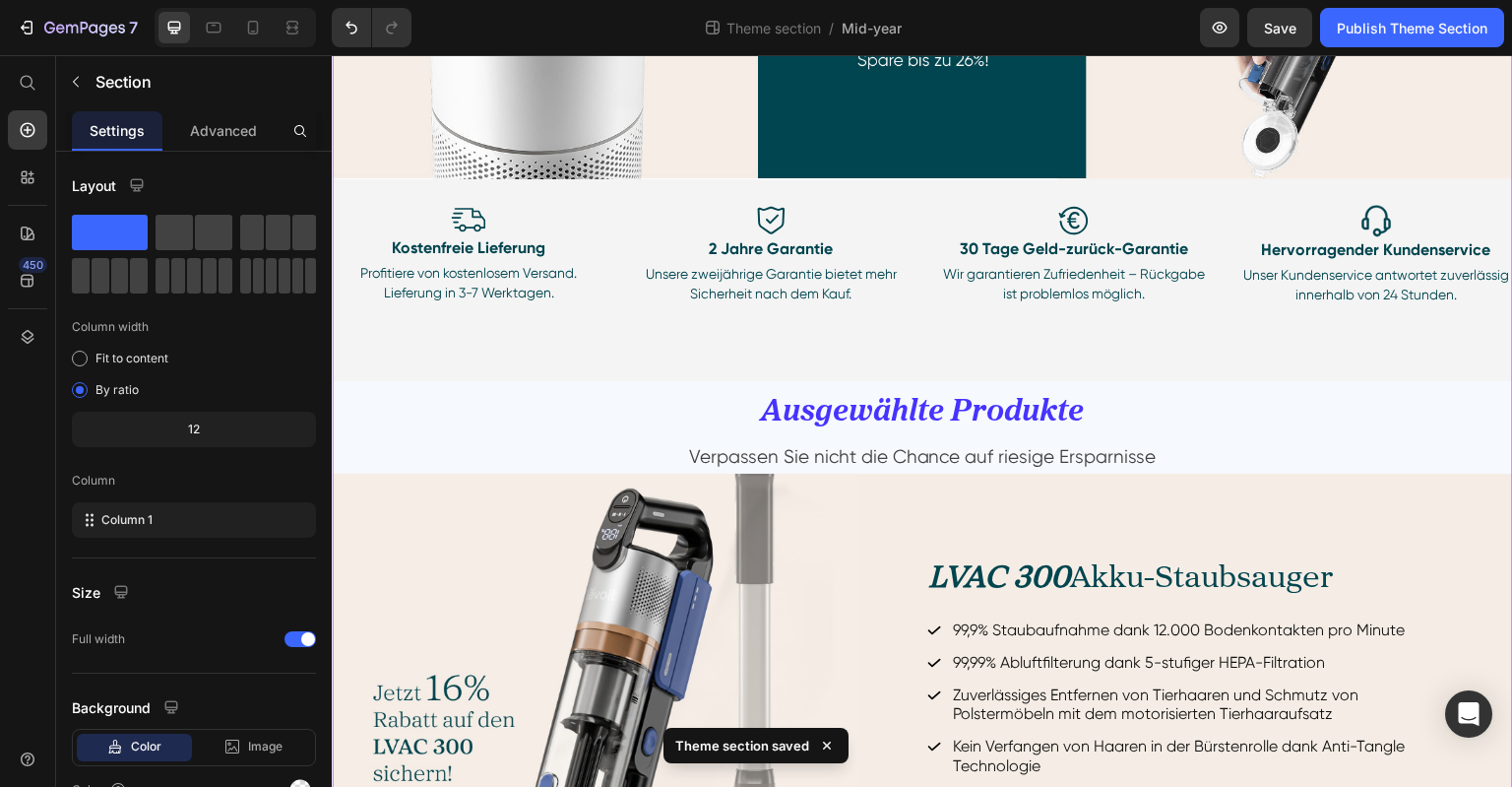 click on "Hero Banner
Drop element here Hero Banner Row Image Kostenfreie Lieferung Text Block Profitiere von kostenlosem Versand. Lieferung in 3-7 Werktagen. Text Block Image 2 Jahre Garantie Text Block Unsere zweijährige Garantie bietet mehr Sicherheit nach dem Kauf. Text Block Row Image 30 Tage Geld-zurück-Garantie Text Block Wir garantieren Zufriedenheit – Rückgabe ist problemlos möglich. Text Block Image Hervorragender Kundenservice Text Block Unser Kundenservice antwortet zuverlässig innerhalb von 24 Stunden. Text Block Row Row Row
Image Kostenfreie Lieferung Text Block Profitiere von kostenlosem Versand. Lieferung in 3-7 Werktagen. Text Block Image 2 Jahre Garantie Text Block Unsere zweijährige Garantie bietet mehr Sicherheit nach dem Kauf. Text Block Image 30 Tage Geld-zurück-Garantie Text Block Wir garantieren Zufriedenheit – Rückgabe ist problemlos möglich. Text Block Image Text Block Text Block" at bounding box center [922, 473] 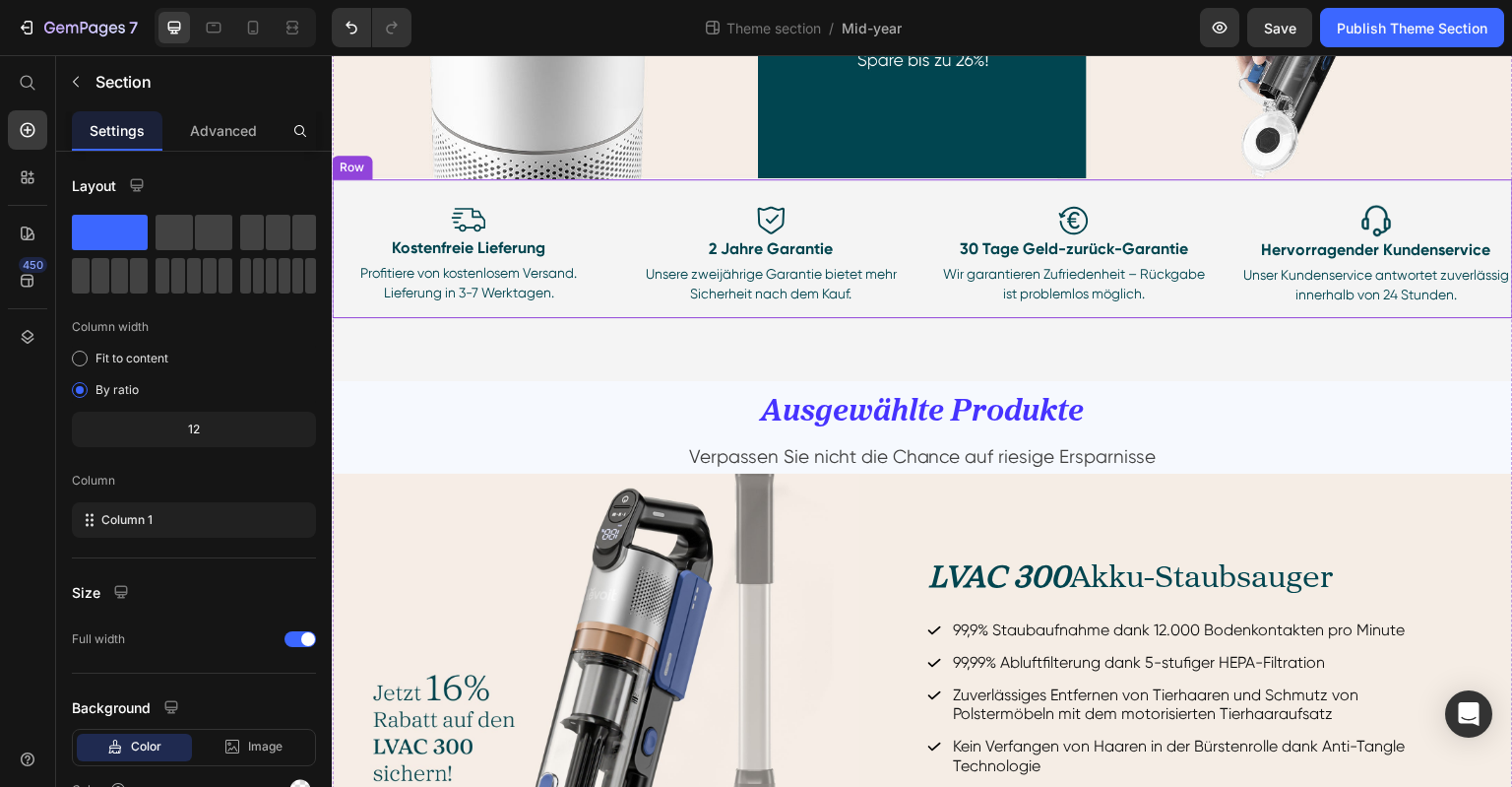 click on "Image Kostenfreie Lieferung Text Block Profitiere von kostenlosem Versand. Lieferung in 3-7 Werktagen. Text Block Image 2 Jahre Garantie Text Block Unsere zweijährige Garantie bietet mehr Sicherheit nach dem Kauf. Text Block Row Image 30 Tage Geld-zurück-Garantie Text Block Wir garantieren Zufriedenheit – Rückgabe ist problemlos möglich. Text Block Image Hervorragender Kundenservice Text Block Unser Kundenservice antwortet zuverlässig innerhalb von 24 Stunden. Text Block Row Row" at bounding box center [922, 249] 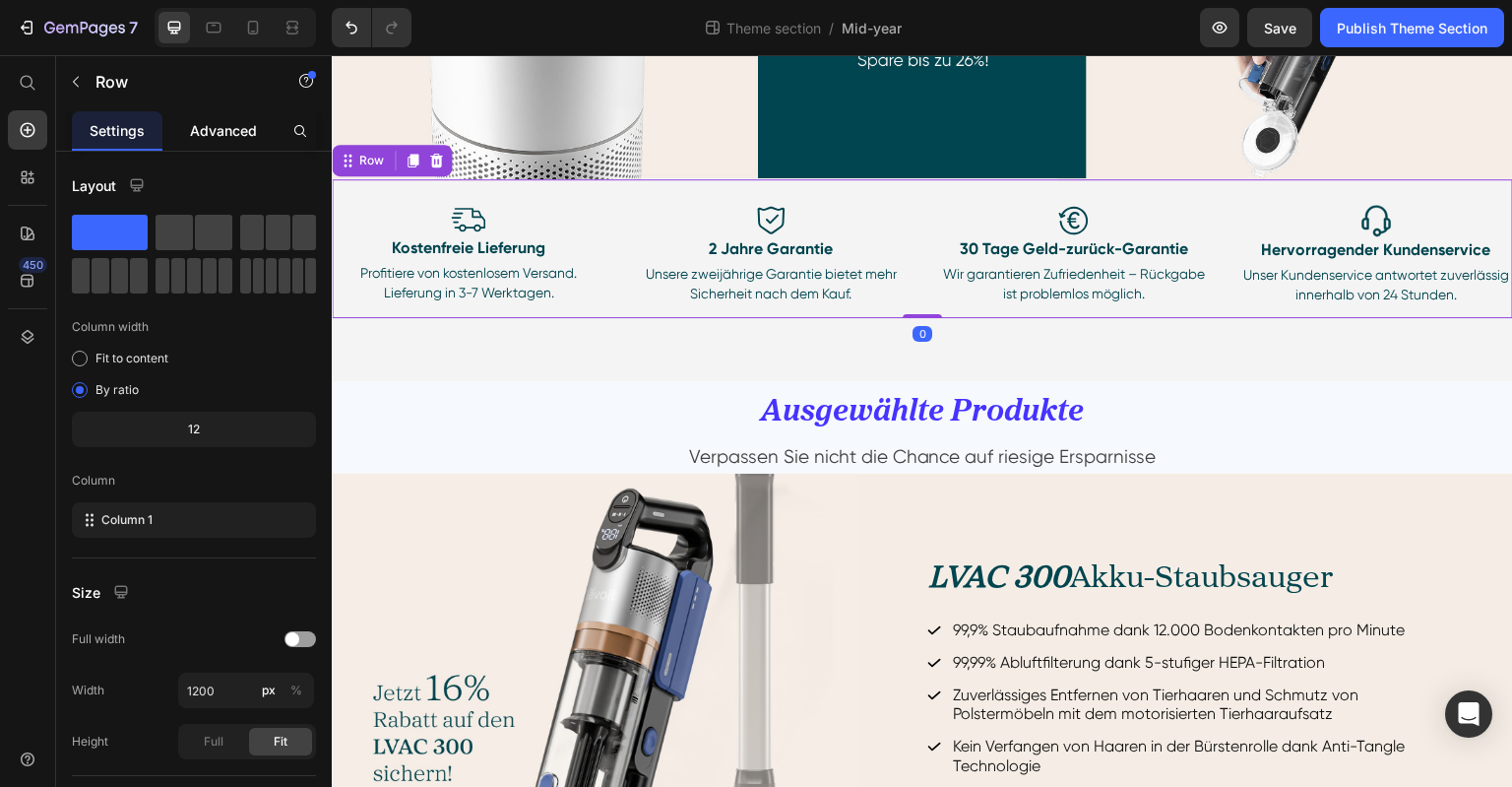 click on "Advanced" at bounding box center (223, 130) 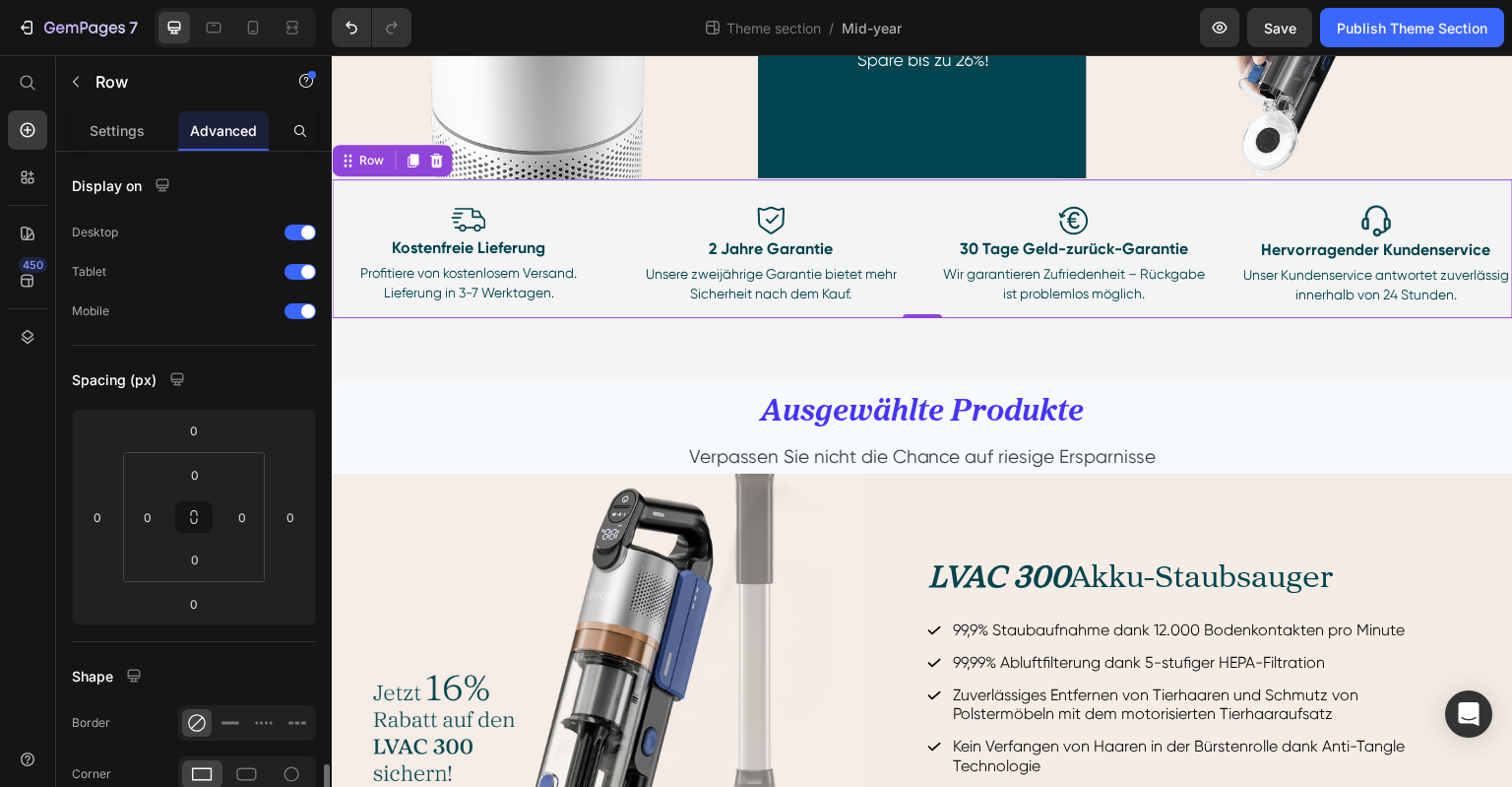 scroll, scrollTop: 394, scrollLeft: 0, axis: vertical 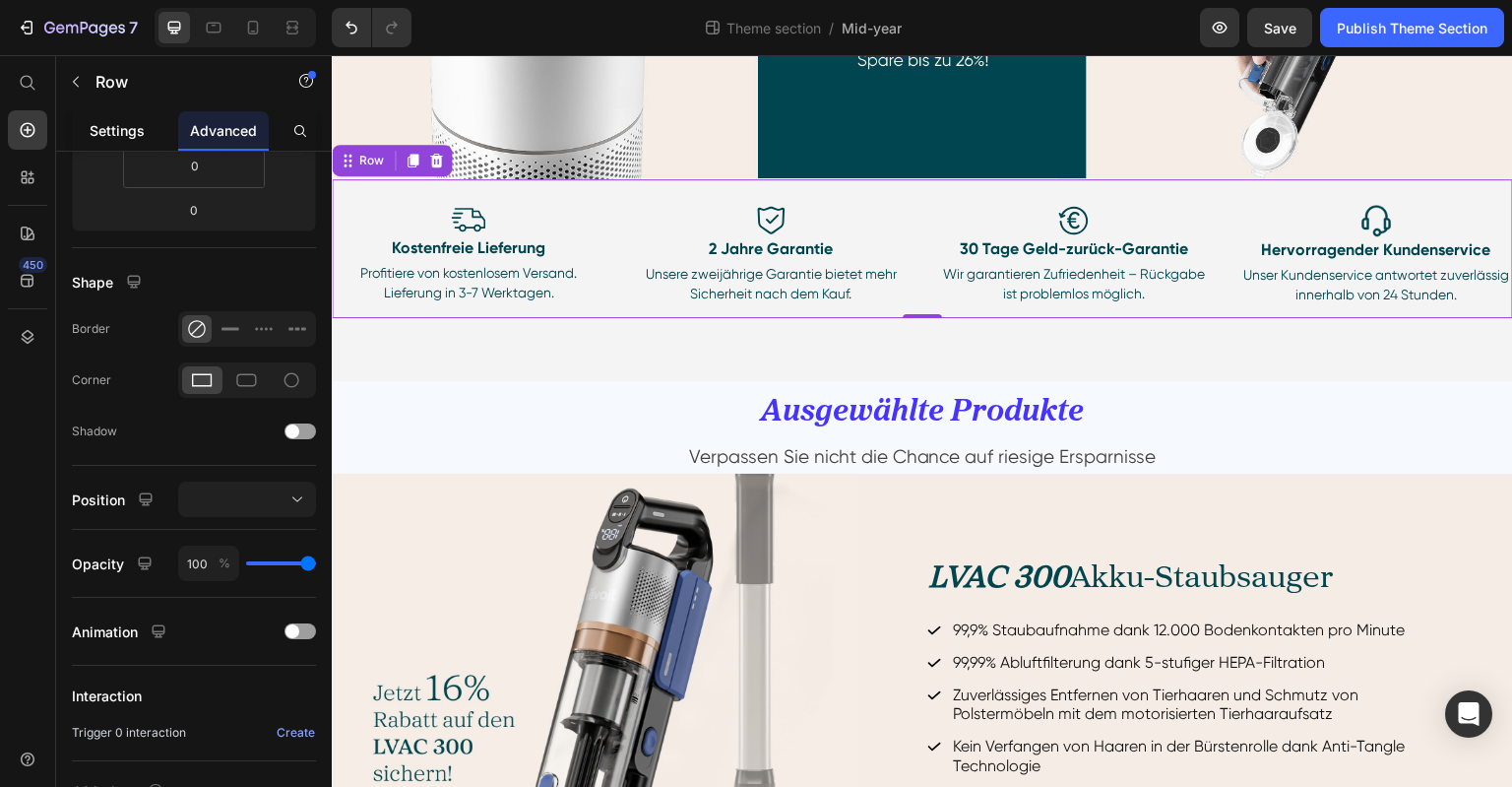 click on "Settings" at bounding box center [117, 130] 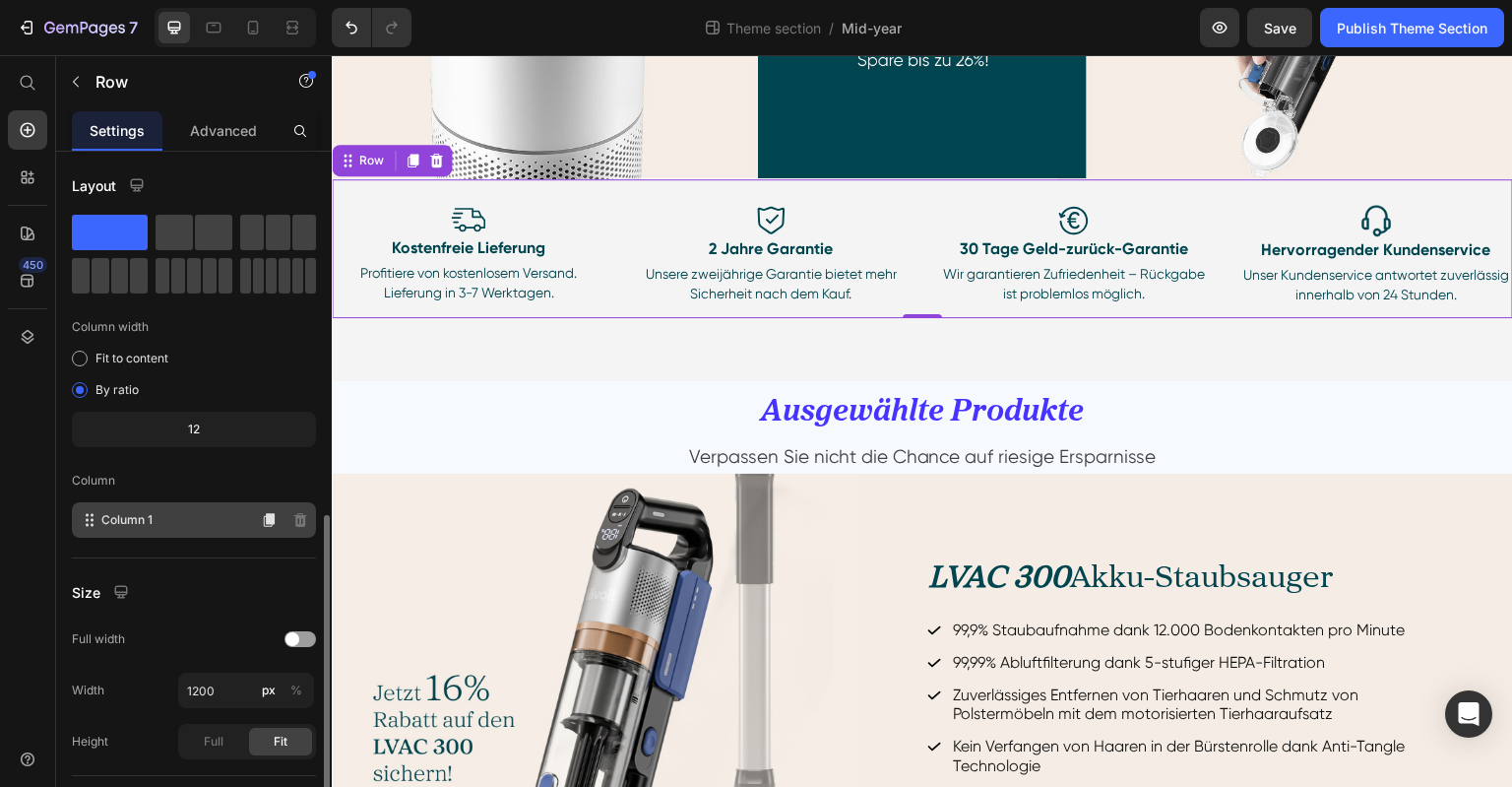 scroll, scrollTop: 205, scrollLeft: 0, axis: vertical 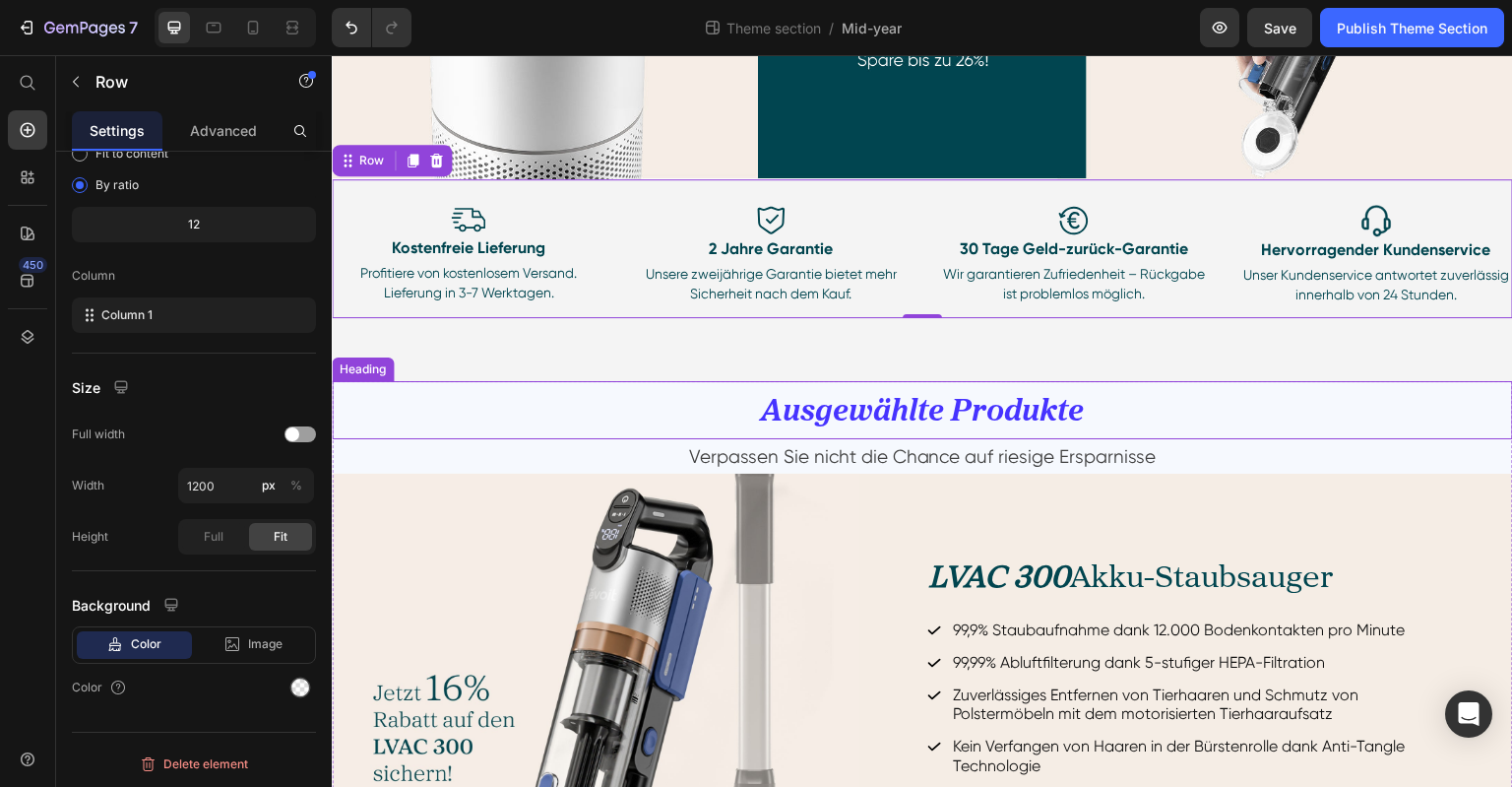 click on "⁠⁠⁠⁠⁠⁠⁠ Ausgewählte Produkte" at bounding box center (922, 410) 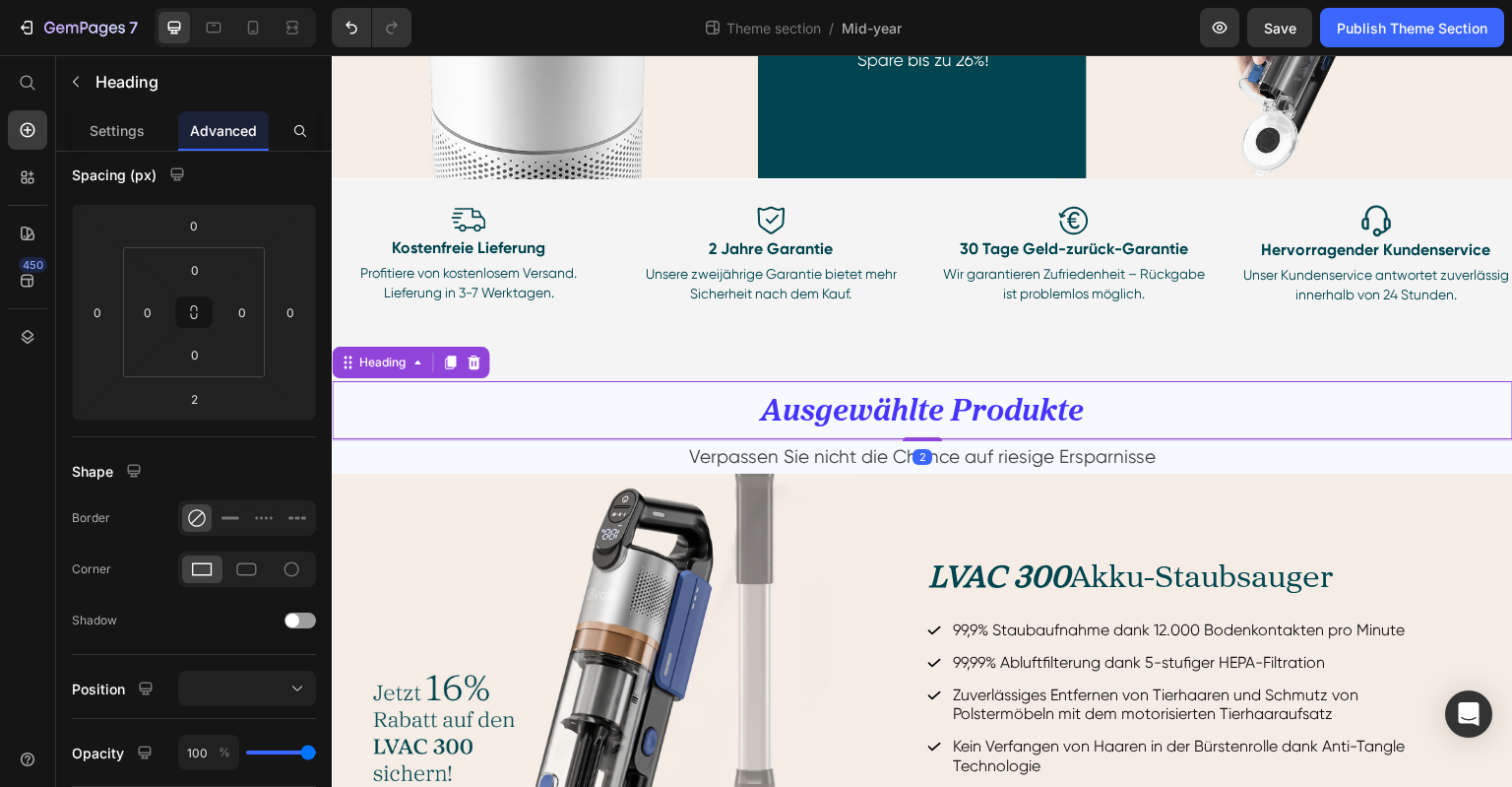 scroll, scrollTop: 0, scrollLeft: 0, axis: both 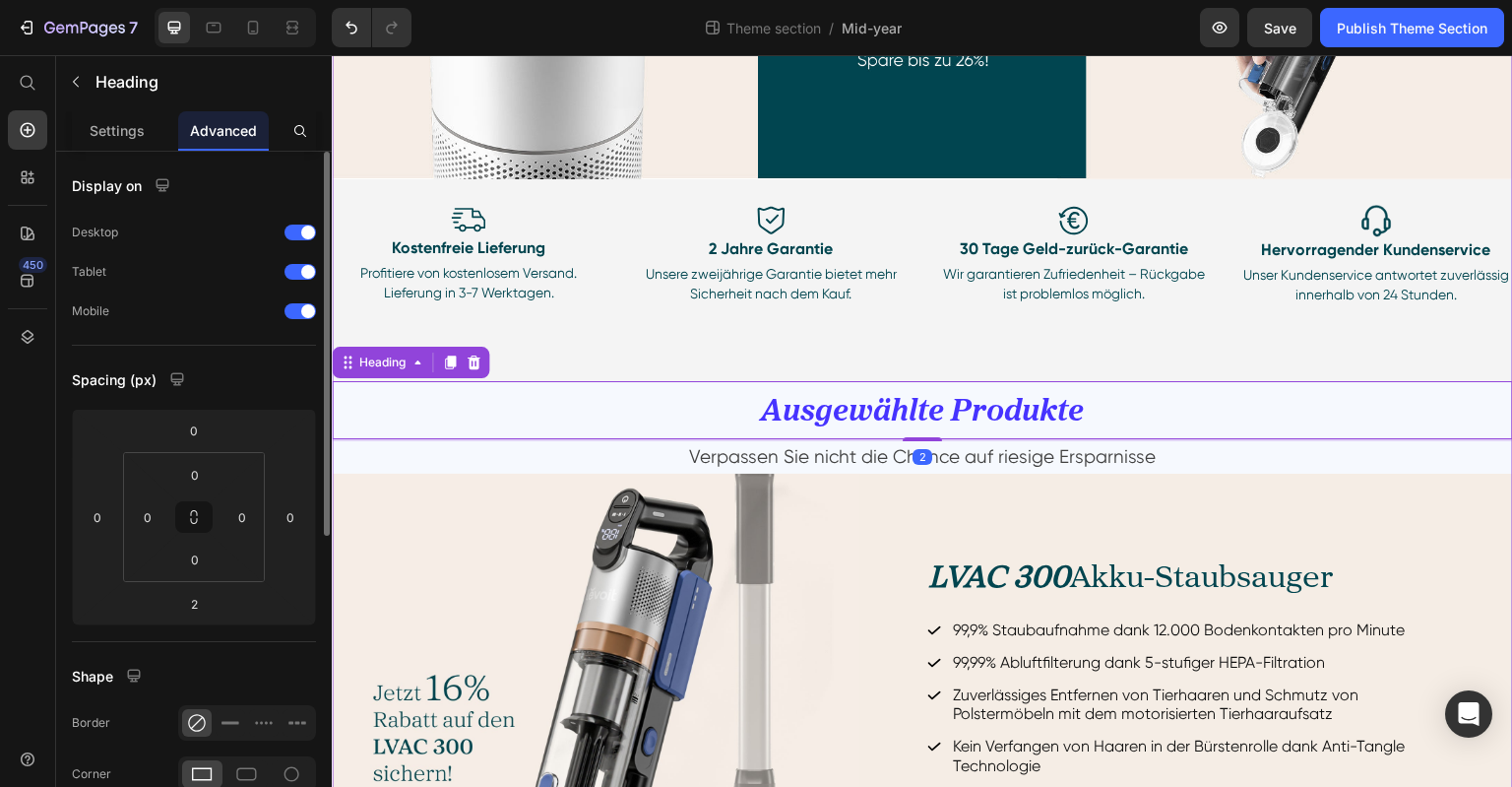 click on "Hero Banner
Drop element here Hero Banner Row Image Kostenfreie Lieferung Text Block Profitiere von kostenlosem Versand. Lieferung in 3-7 Werktagen. Text Block Image 2 Jahre Garantie Text Block Unsere zweijährige Garantie bietet mehr Sicherheit nach dem Kauf. Text Block Row Image 30 Tage Geld-zurück-Garantie Text Block Wir garantieren Zufriedenheit – Rückgabe ist problemlos möglich. Text Block Image Hervorragender Kundenservice Text Block Unser Kundenservice antwortet zuverlässig innerhalb von 24 Stunden. Text Block Row Row Row
Image Kostenfreie Lieferung Text Block Profitiere von kostenlosem Versand. Lieferung in 3-7 Werktagen. Text Block Image 2 Jahre Garantie Text Block Unsere zweijährige Garantie bietet mehr Sicherheit nach dem Kauf. Text Block Image 30 Tage Geld-zurück-Garantie Text Block Wir garantieren Zufriedenheit – Rückgabe ist problemlos möglich. Text Block Image Text Block Text Block" at bounding box center (922, 473) 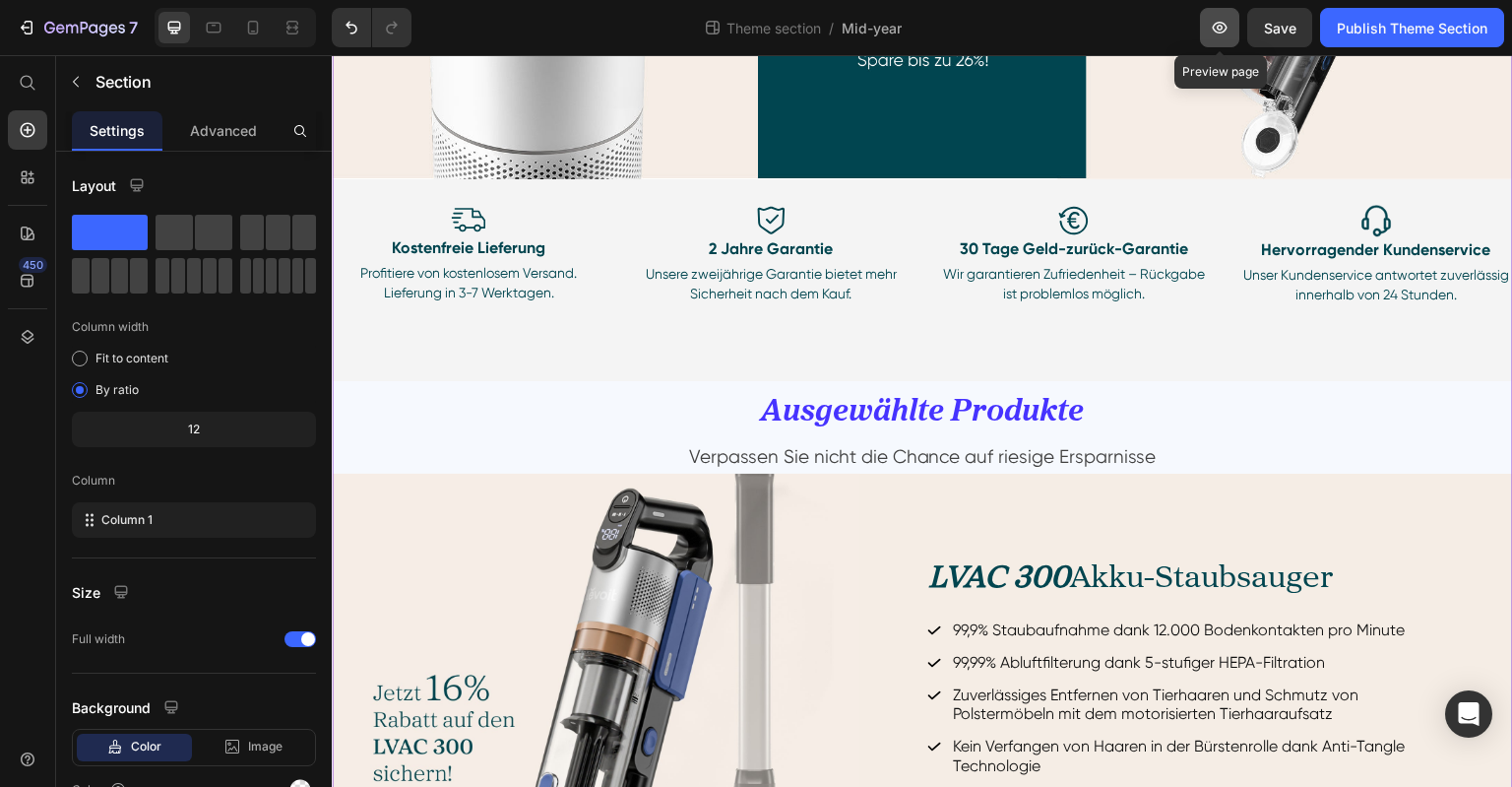 click 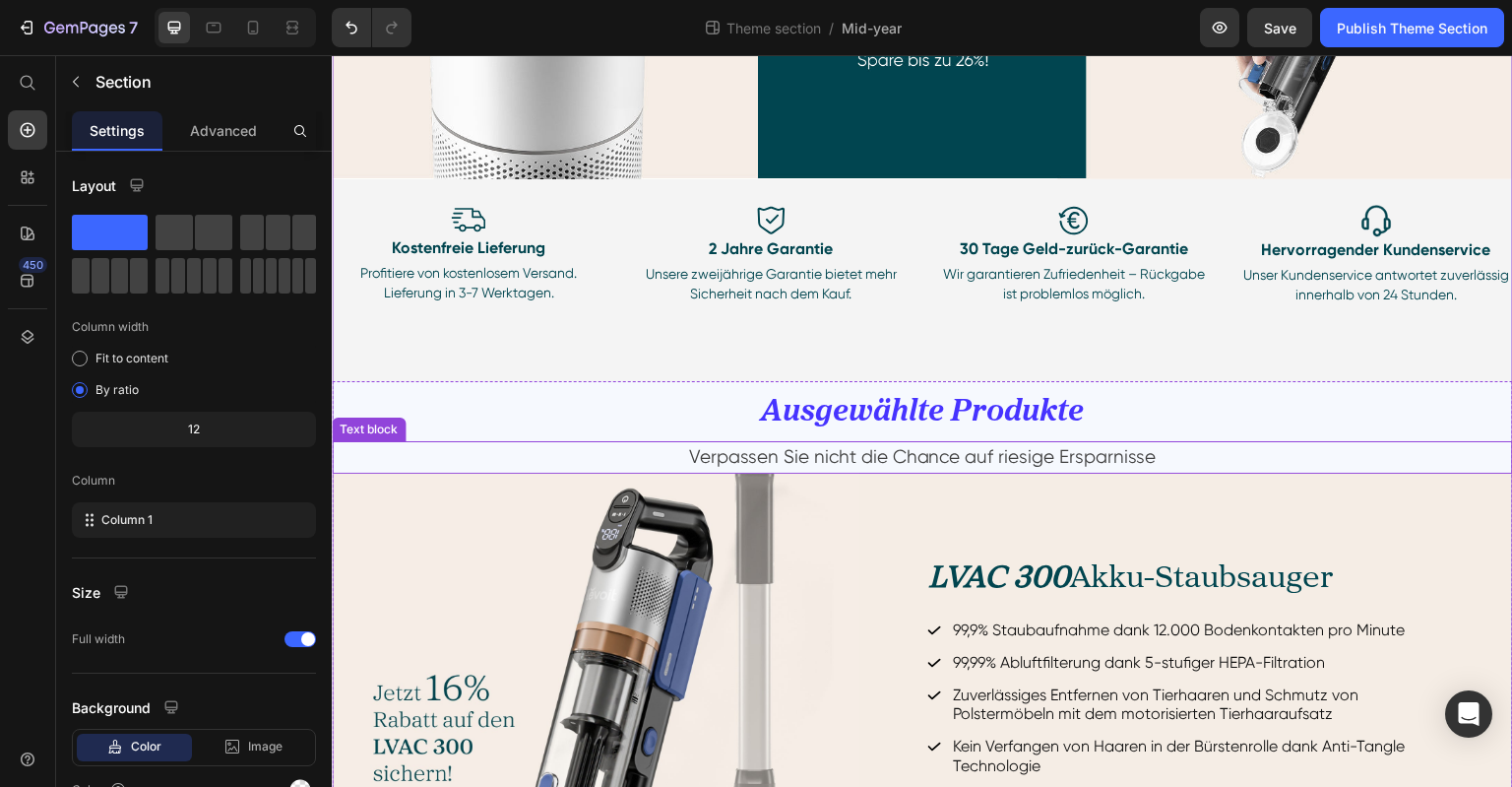 click on "Verpassen Sie nicht die Chance auf riesige Ersparnisse" at bounding box center [922, 457] 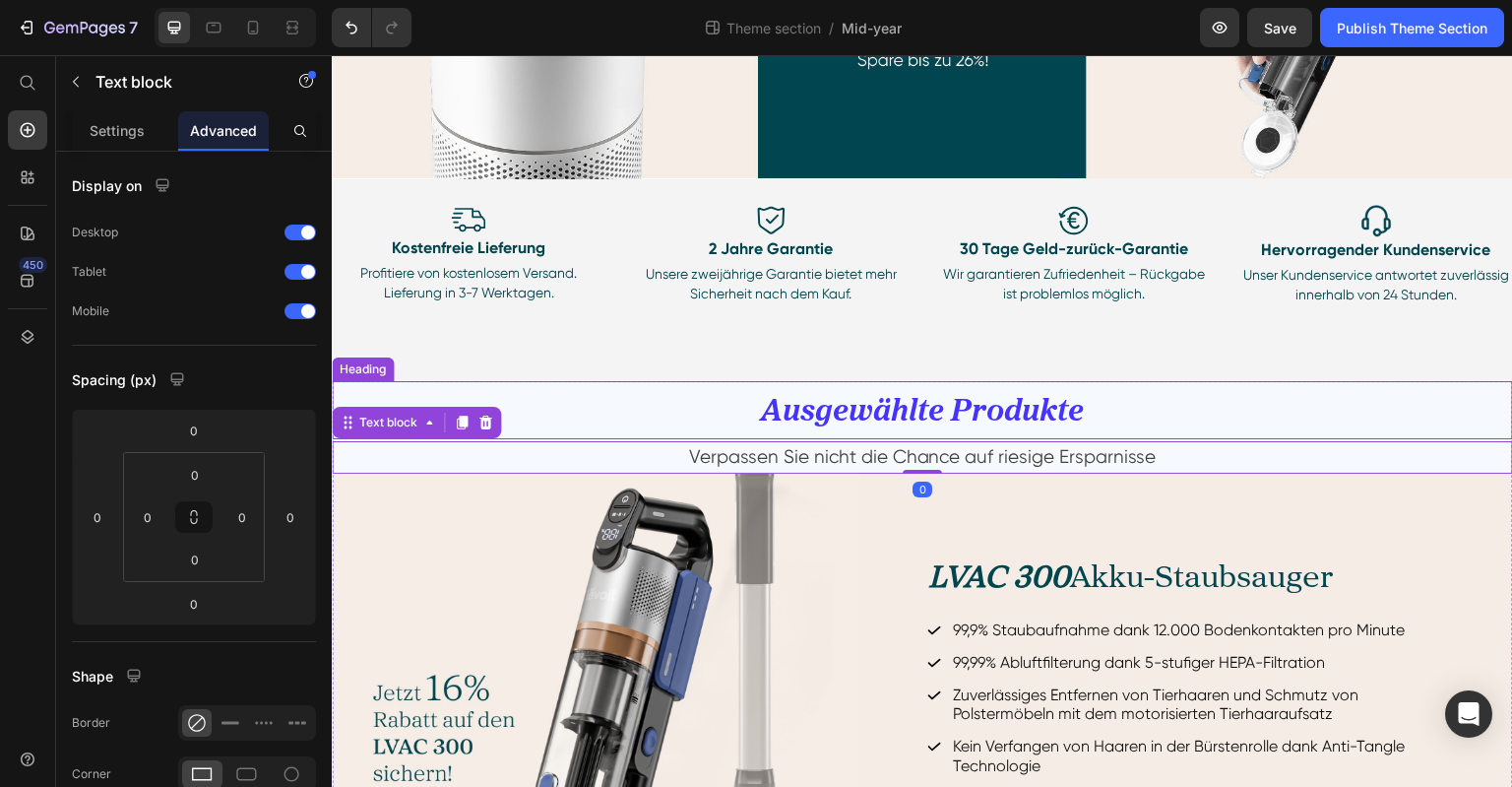 click on "⁠⁠⁠⁠⁠⁠⁠ Ausgewählte Produkte" at bounding box center [922, 410] 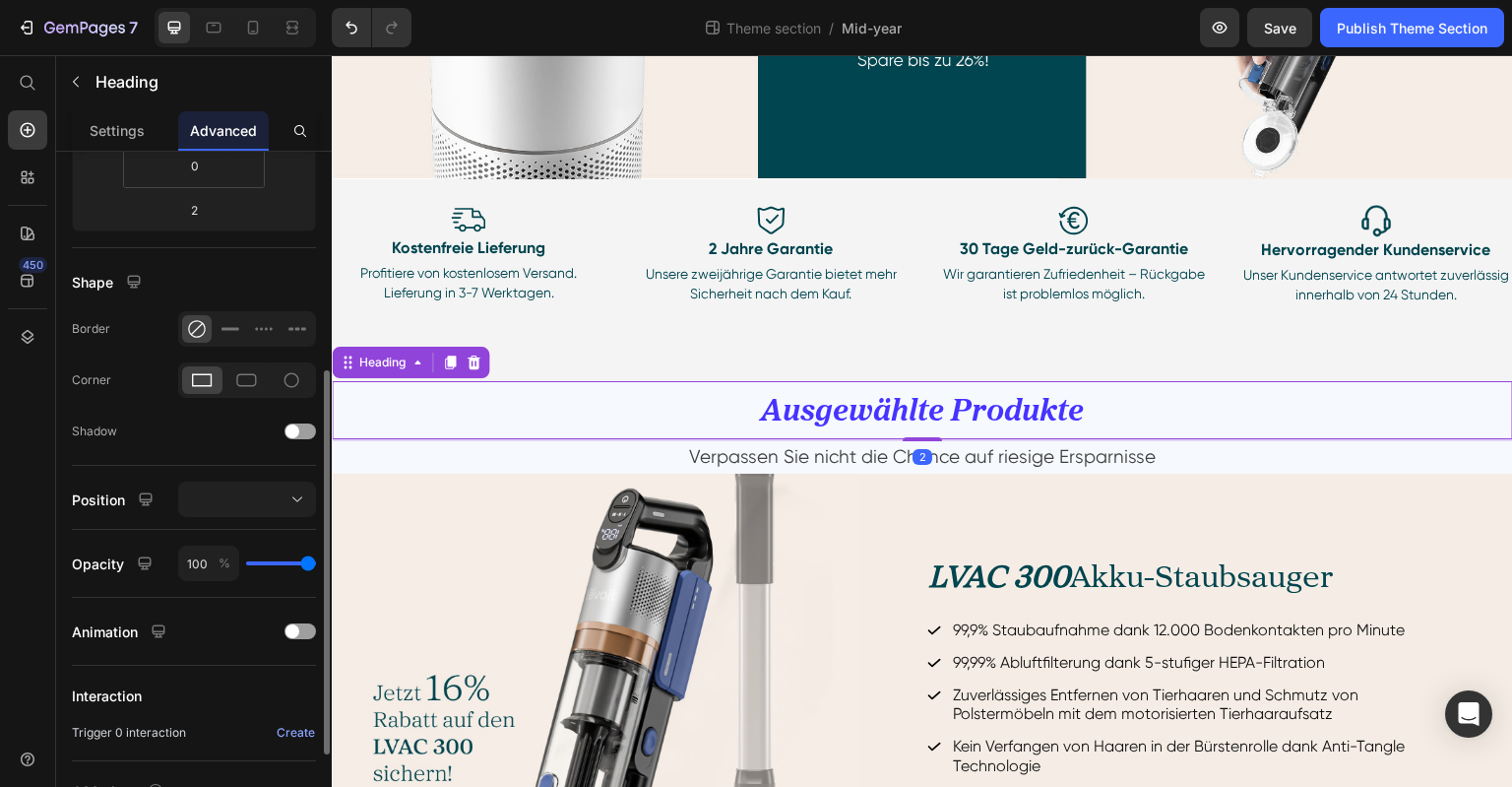 scroll, scrollTop: 98, scrollLeft: 0, axis: vertical 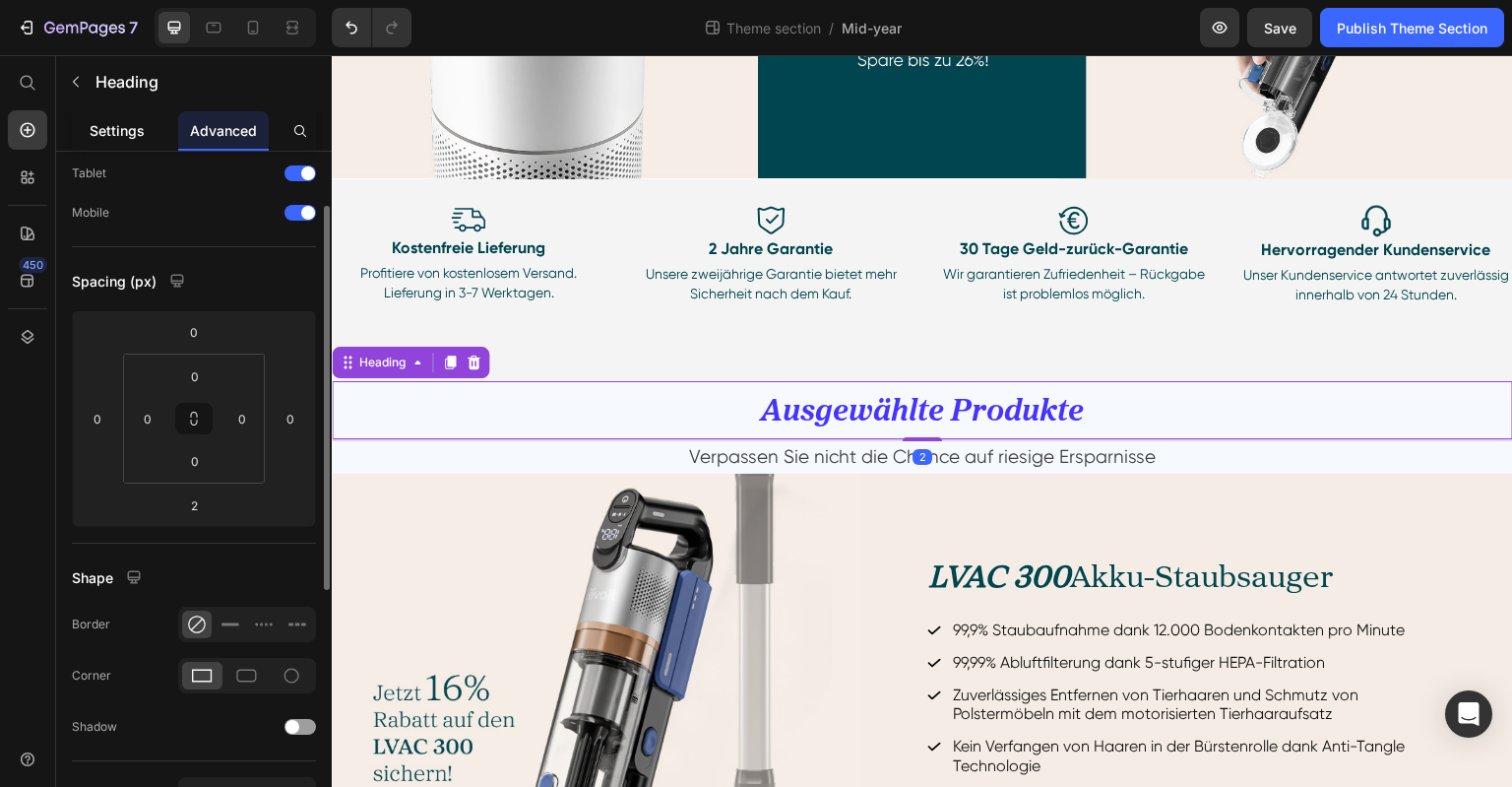 click on "Settings" 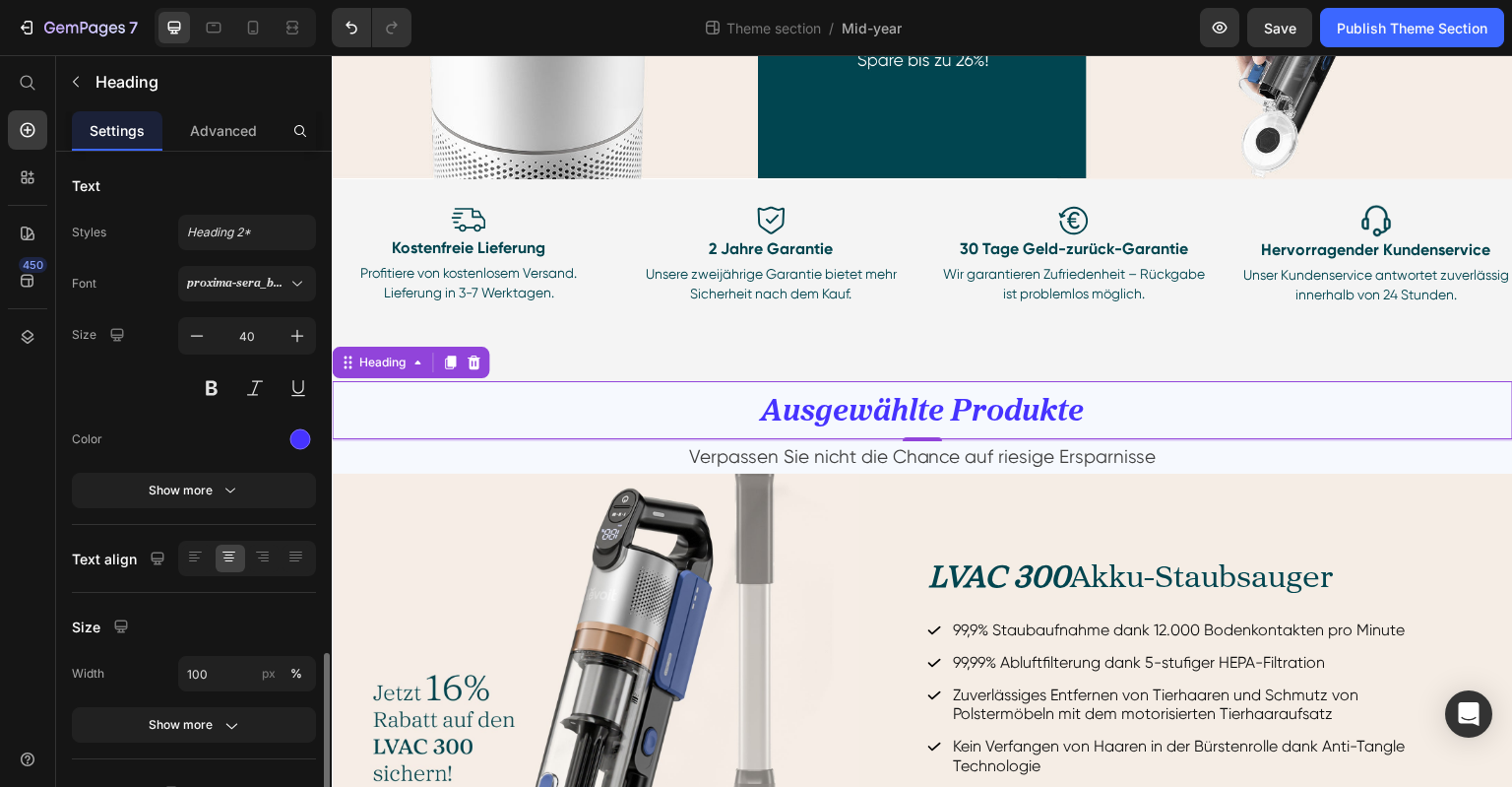 scroll, scrollTop: 295, scrollLeft: 0, axis: vertical 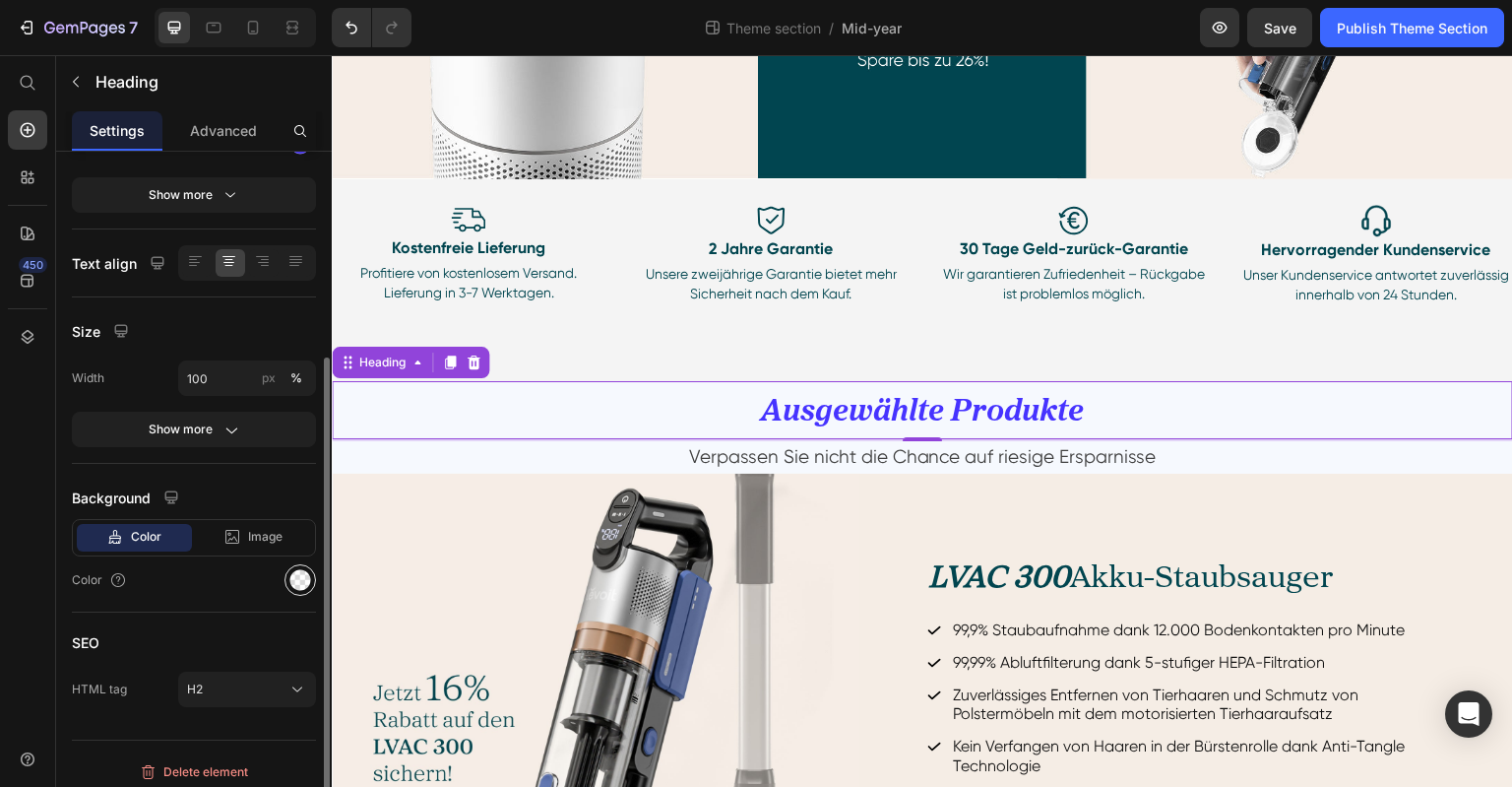 click at bounding box center [300, 580] 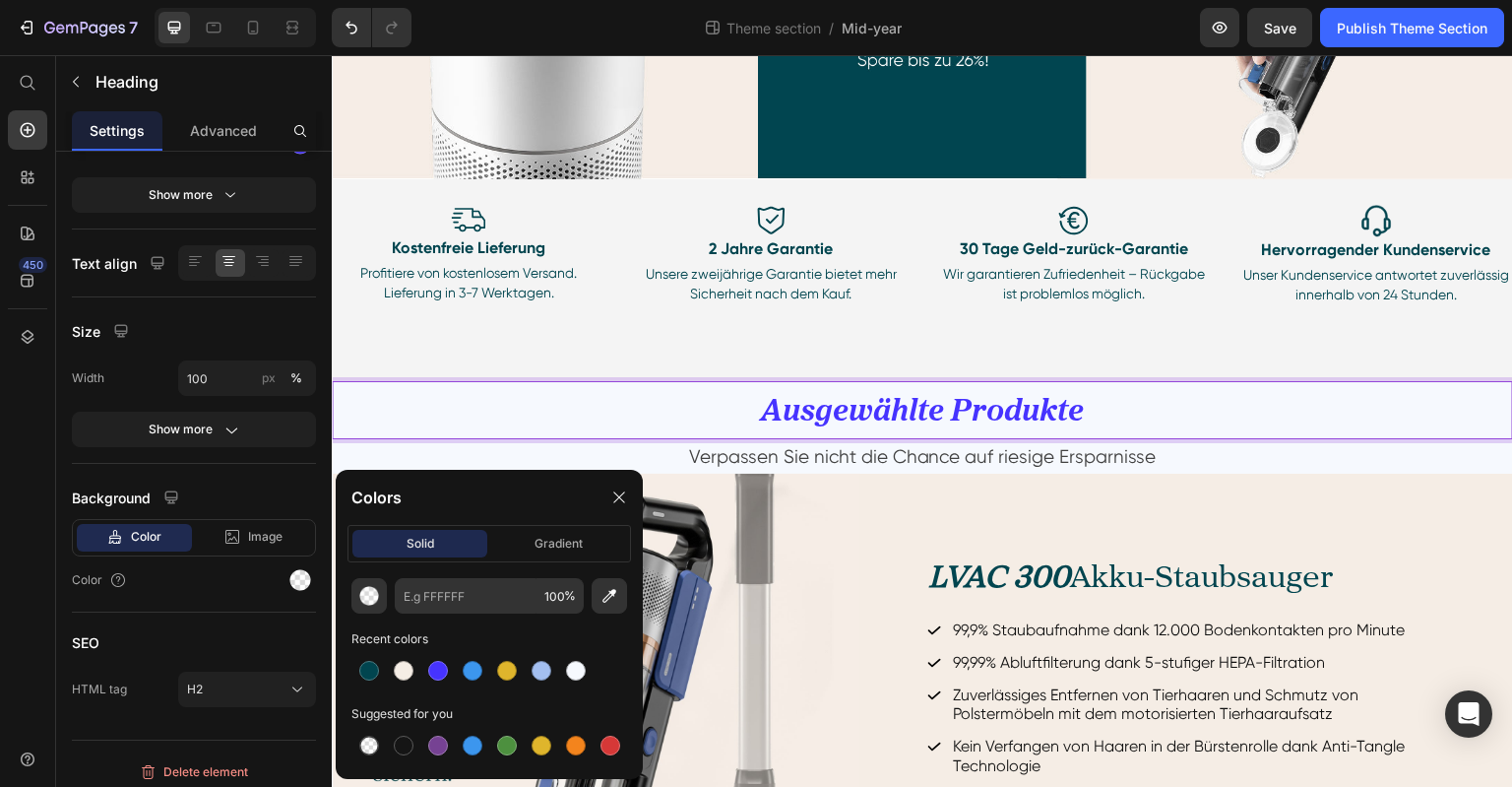 click on "Ausgewählte Produkte" at bounding box center [922, 410] 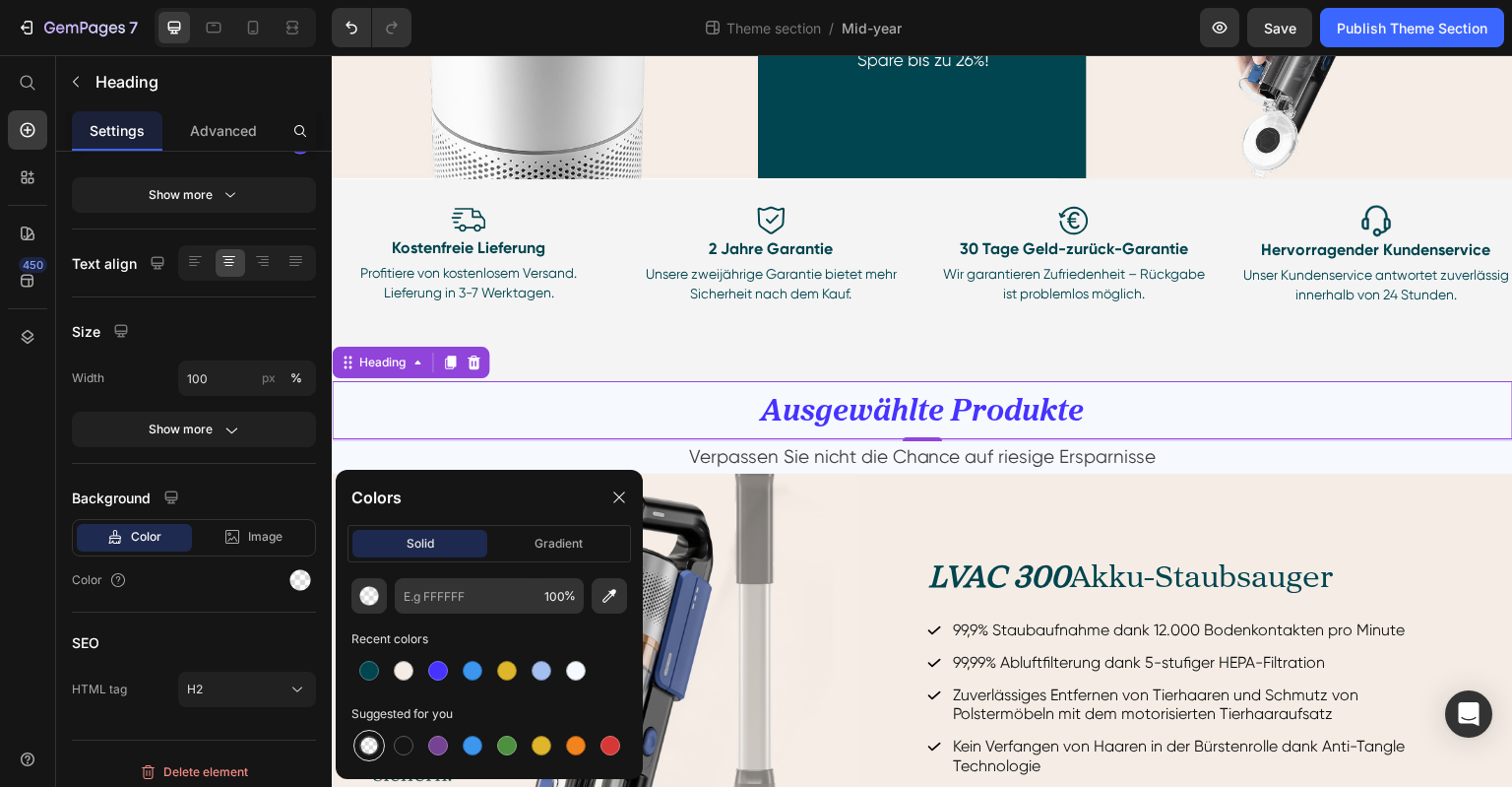 click at bounding box center [369, 746] 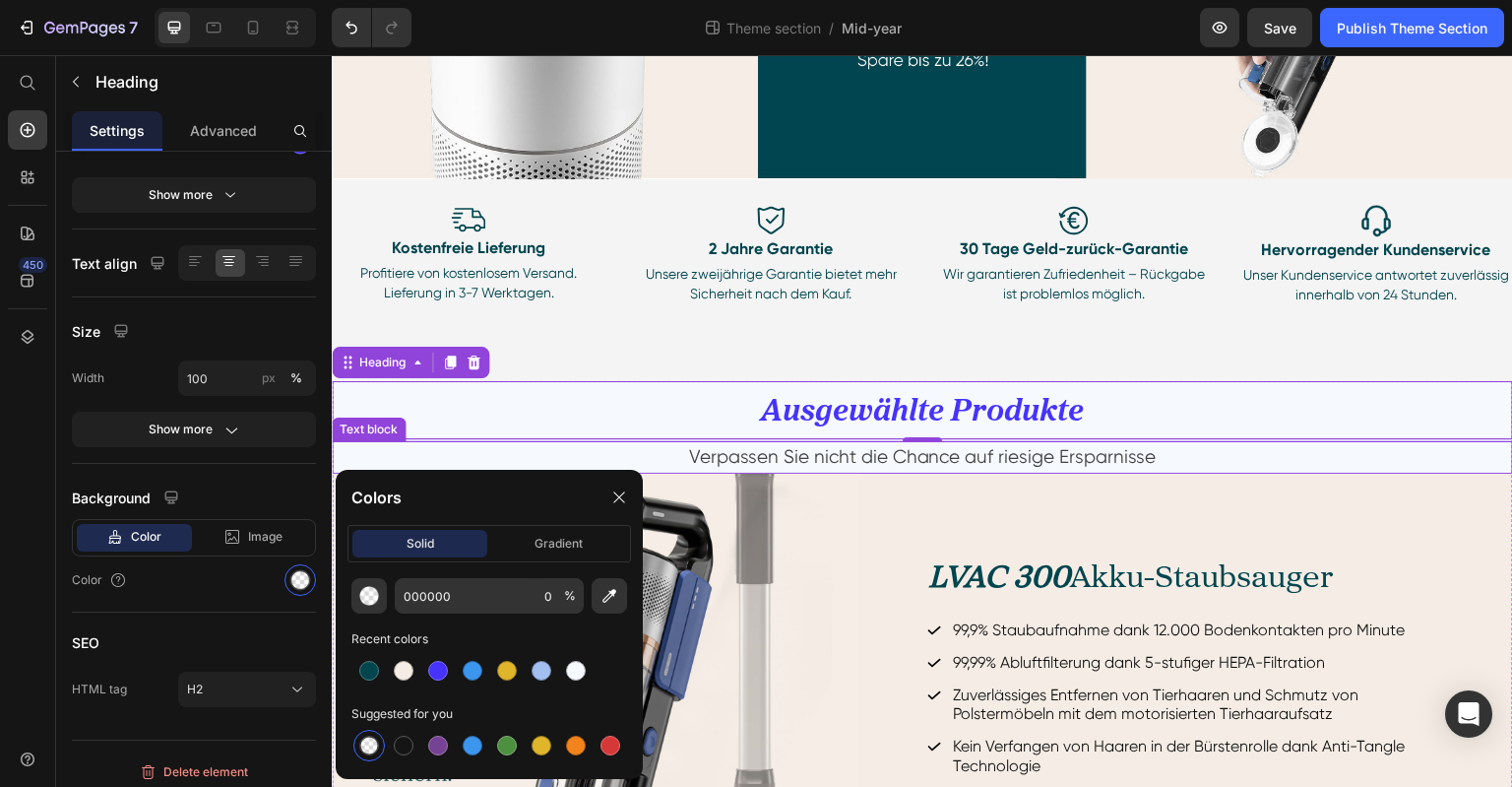 click on "Verpassen Sie nicht die Chance auf riesige Ersparnisse" at bounding box center [922, 457] 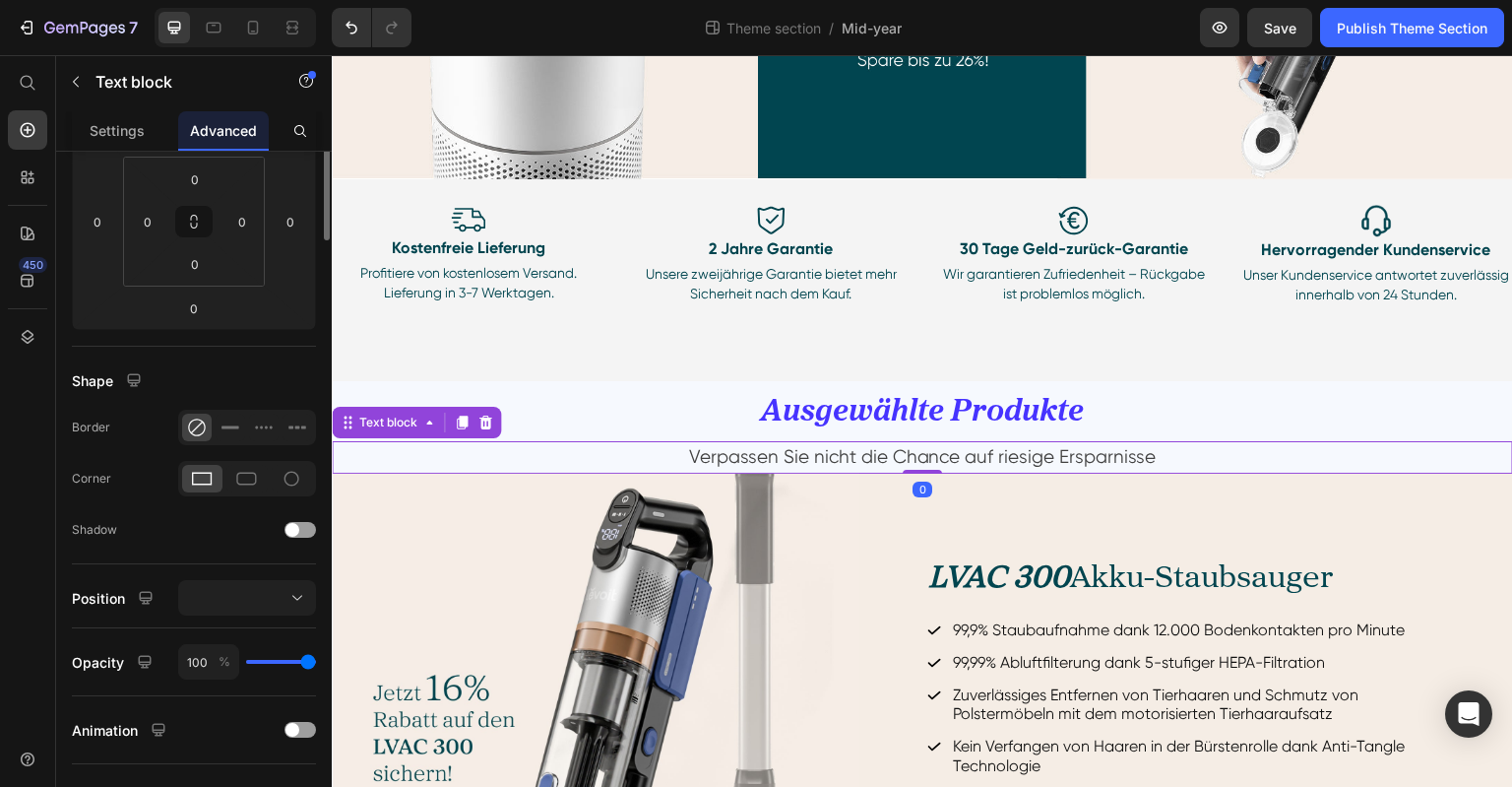 scroll, scrollTop: 0, scrollLeft: 0, axis: both 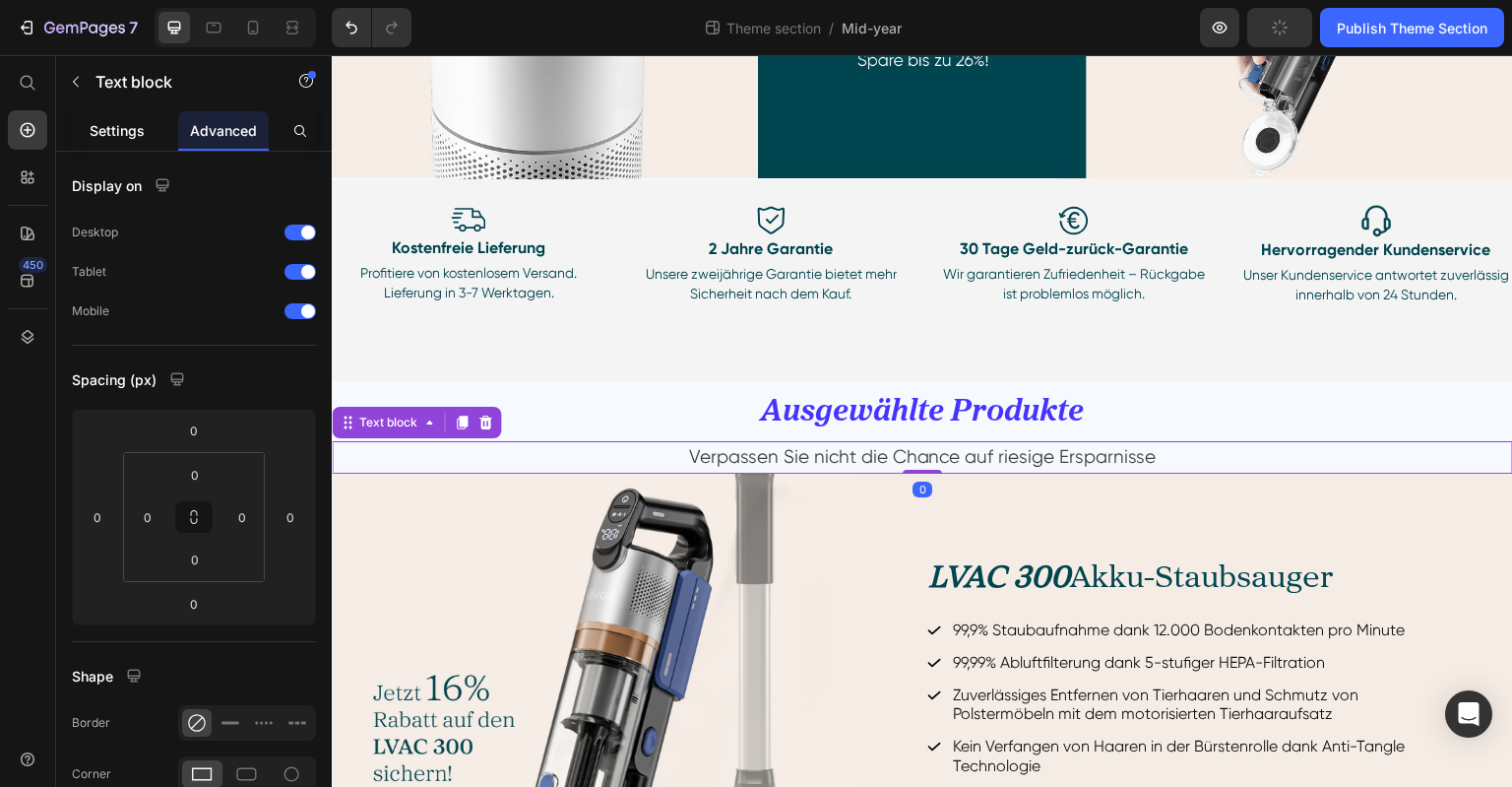 click on "Settings" at bounding box center (117, 130) 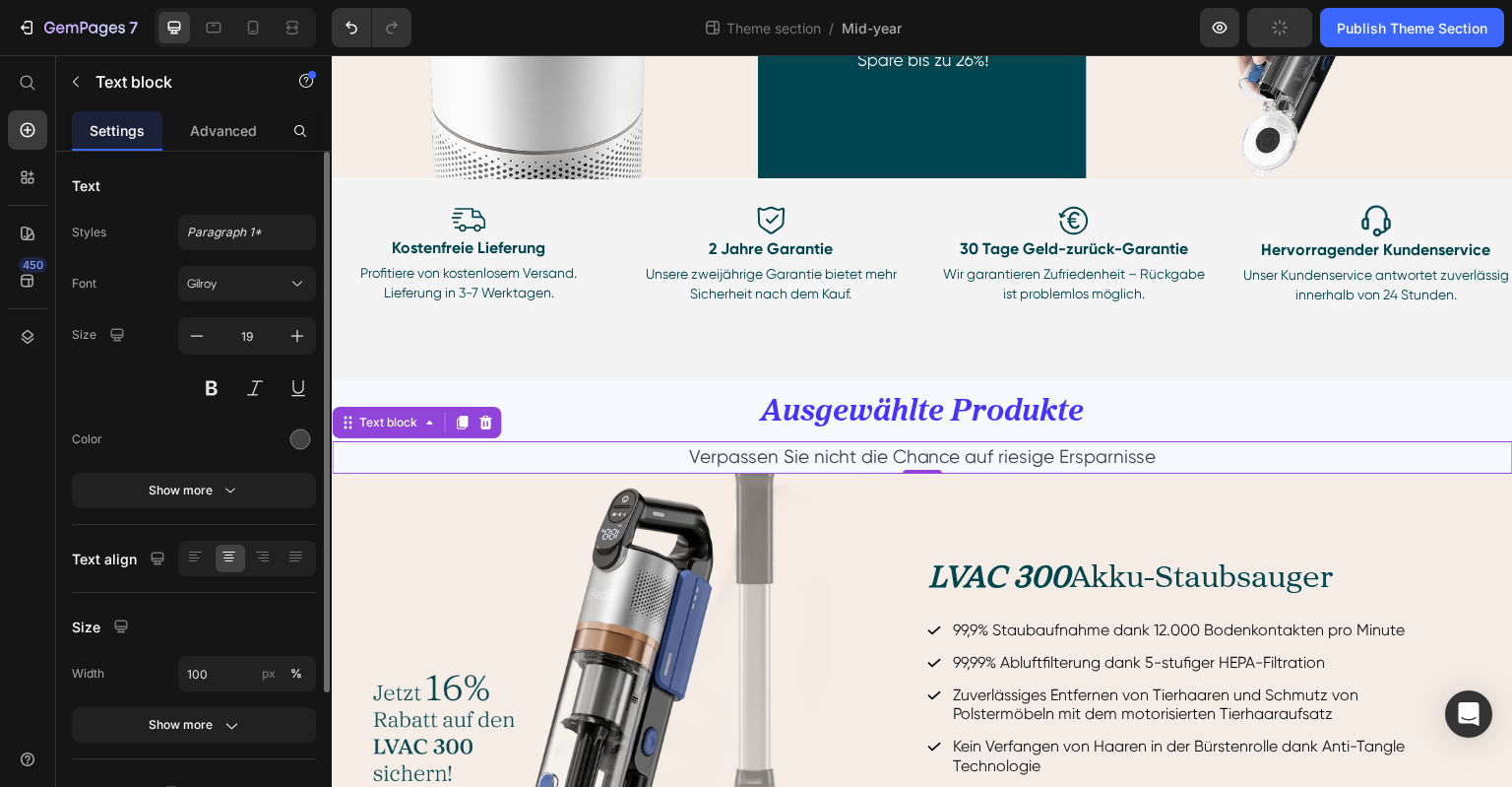 scroll, scrollTop: 187, scrollLeft: 0, axis: vertical 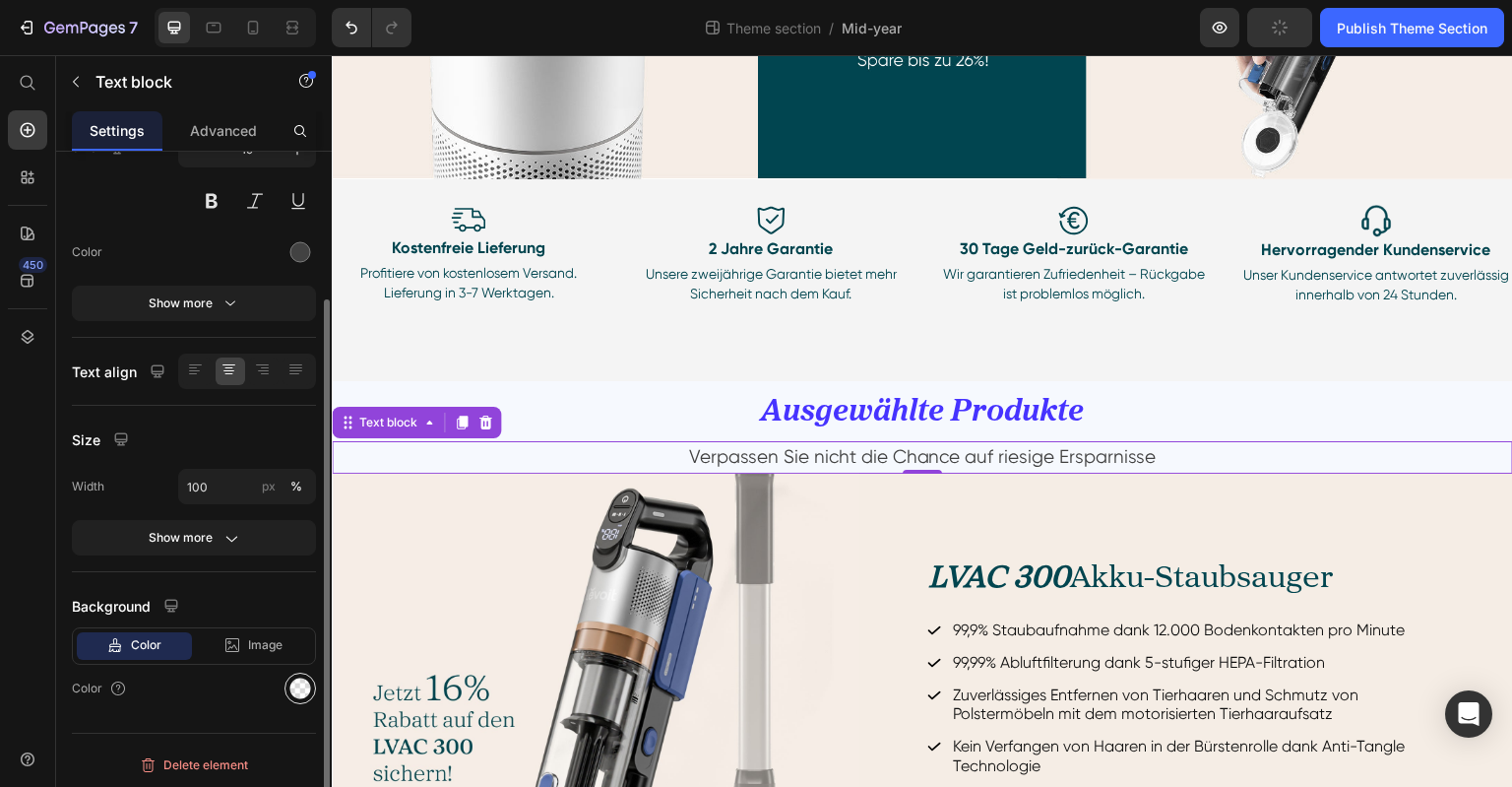 click at bounding box center [300, 689] 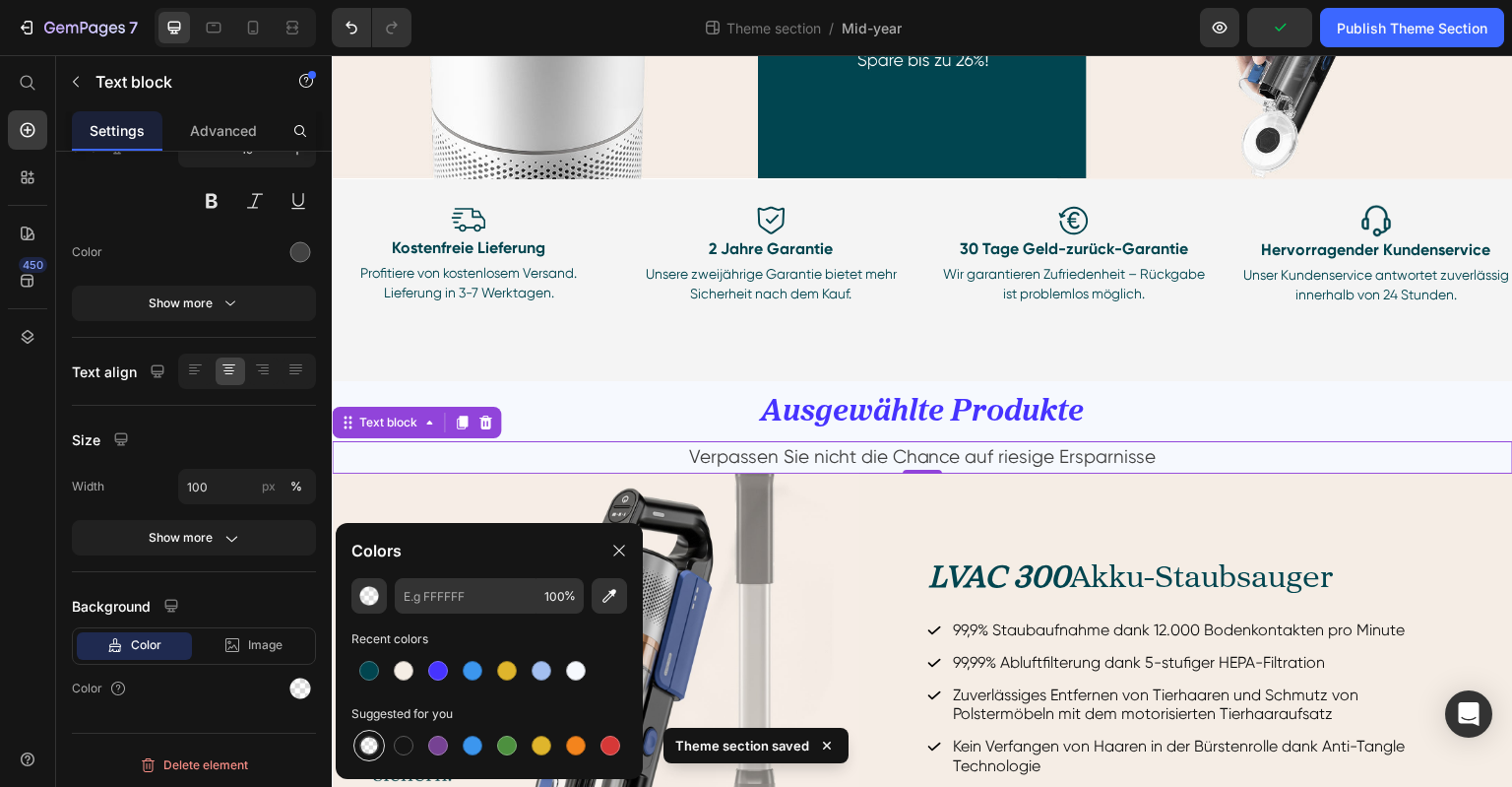 click at bounding box center [369, 746] 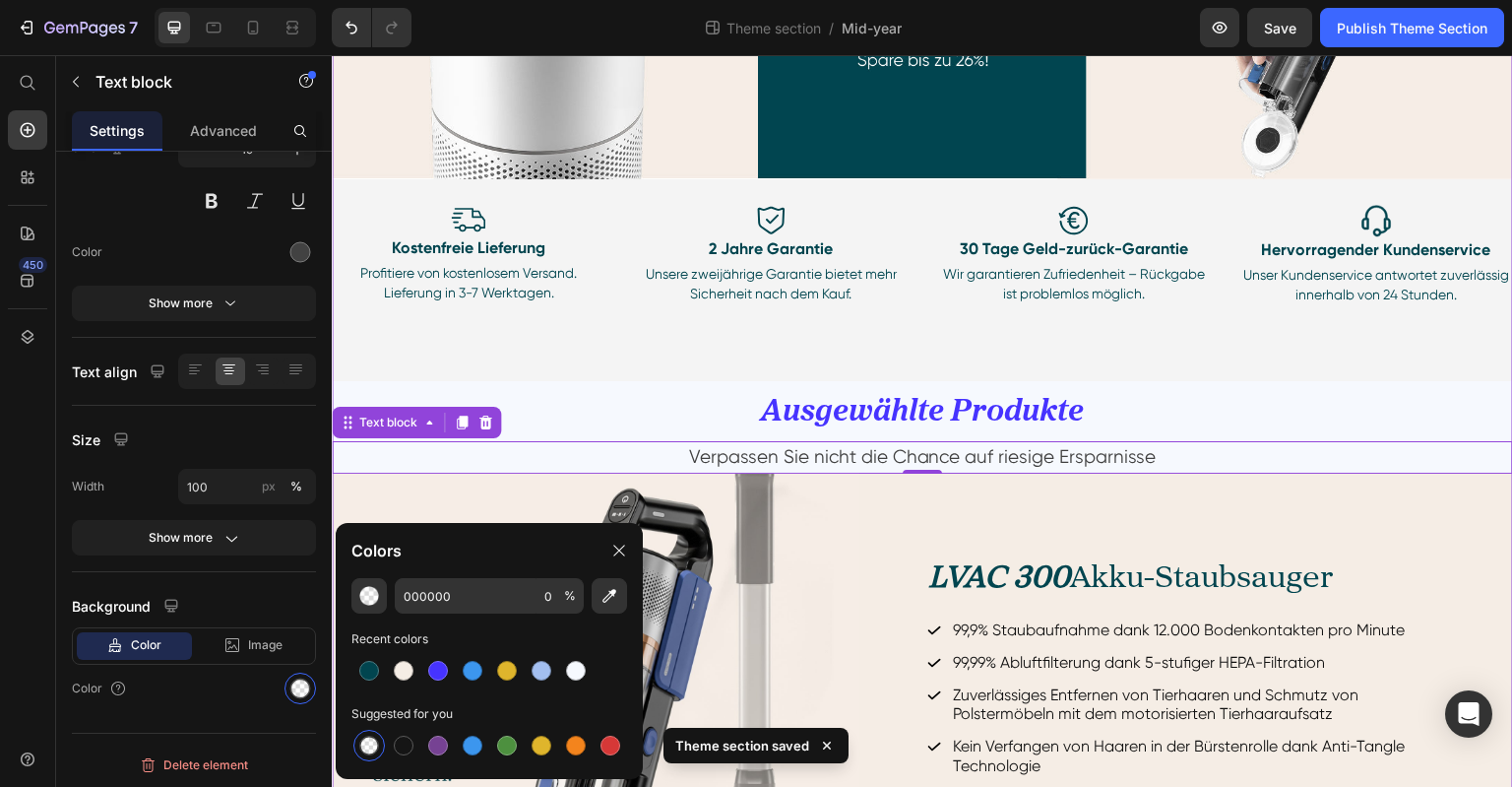 click on "Hero Banner
Drop element here Hero Banner Row Image Kostenfreie Lieferung Text Block Profitiere von kostenlosem Versand. Lieferung in 3-7 Werktagen. Text Block Image 2 Jahre Garantie Text Block Unsere zweijährige Garantie bietet mehr Sicherheit nach dem Kauf. Text Block Row Image 30 Tage Geld-zurück-Garantie Text Block Wir garantieren Zufriedenheit – Rückgabe ist problemlos möglich. Text Block Image Hervorragender Kundenservice Text Block Unser Kundenservice antwortet zuverlässig innerhalb von 24 Stunden. Text Block Row Row Row
Image Kostenfreie Lieferung Text Block Profitiere von kostenlosem Versand. Lieferung in 3-7 Werktagen. Text Block Image 2 Jahre Garantie Text Block Unsere zweijährige Garantie bietet mehr Sicherheit nach dem Kauf. Text Block Image 30 Tage Geld-zurück-Garantie Text Block Wir garantieren Zufriedenheit – Rückgabe ist problemlos möglich. Text Block Image Text Block Text Block" at bounding box center (922, 473) 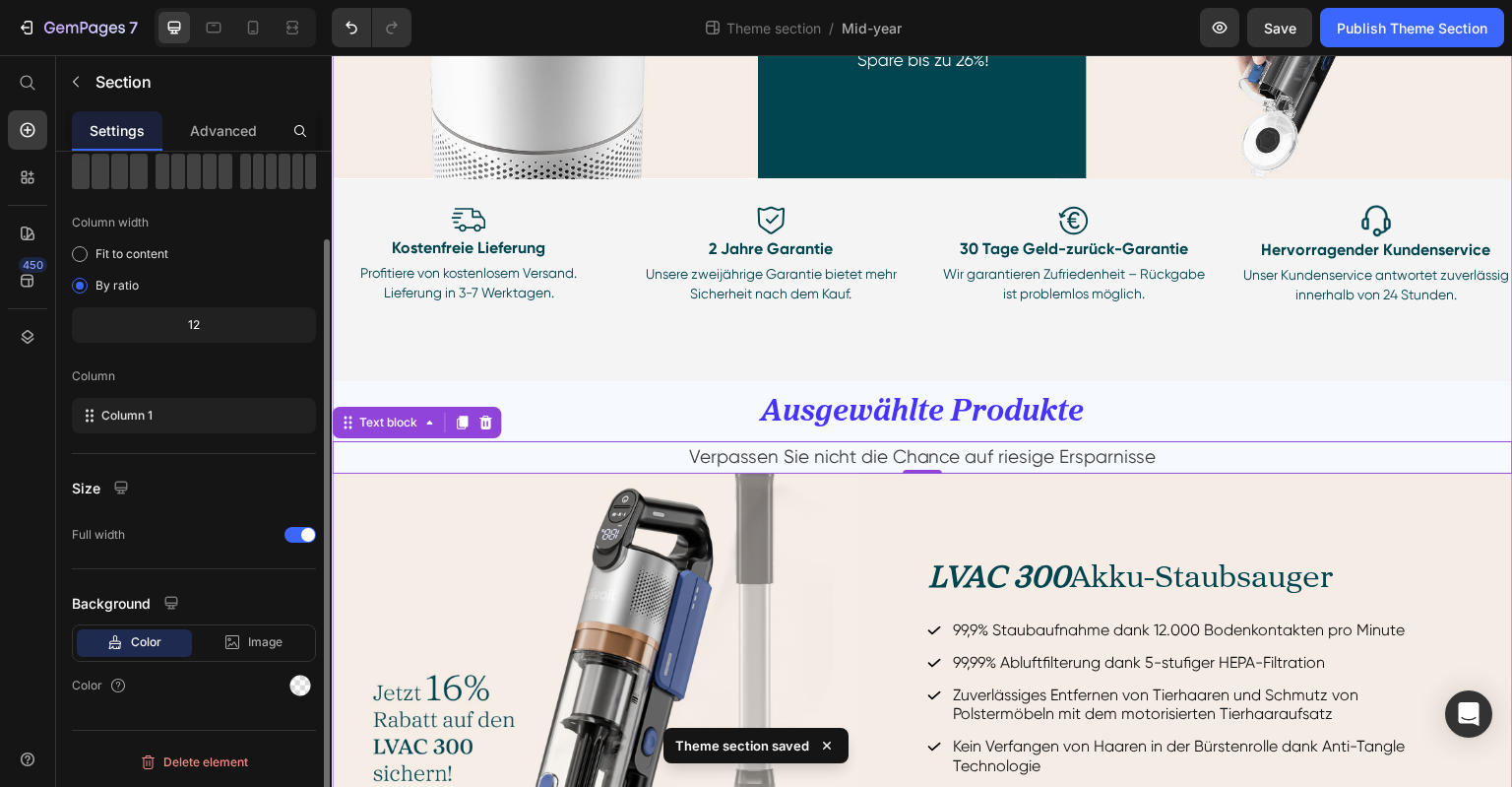 scroll, scrollTop: 0, scrollLeft: 0, axis: both 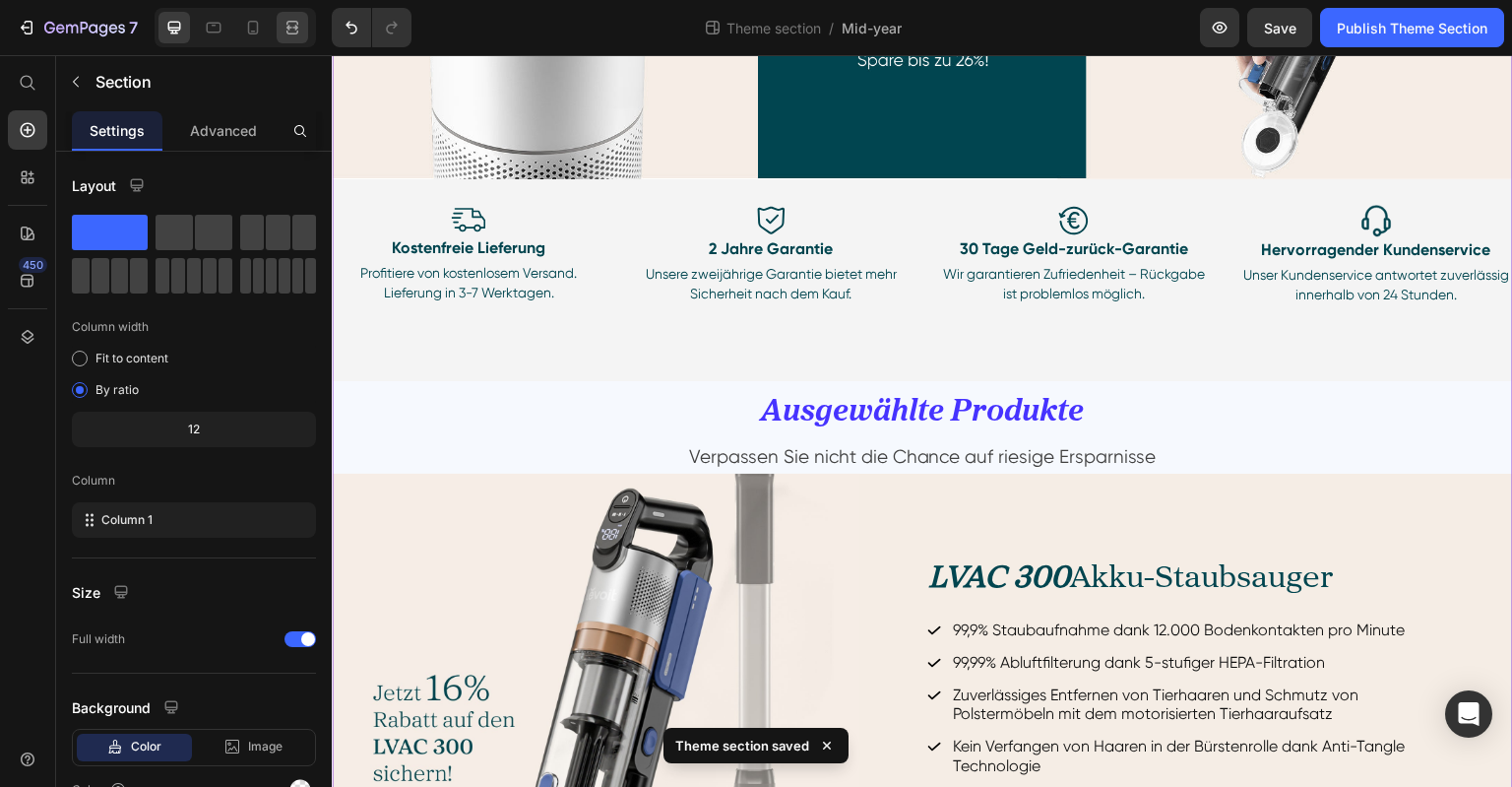 click 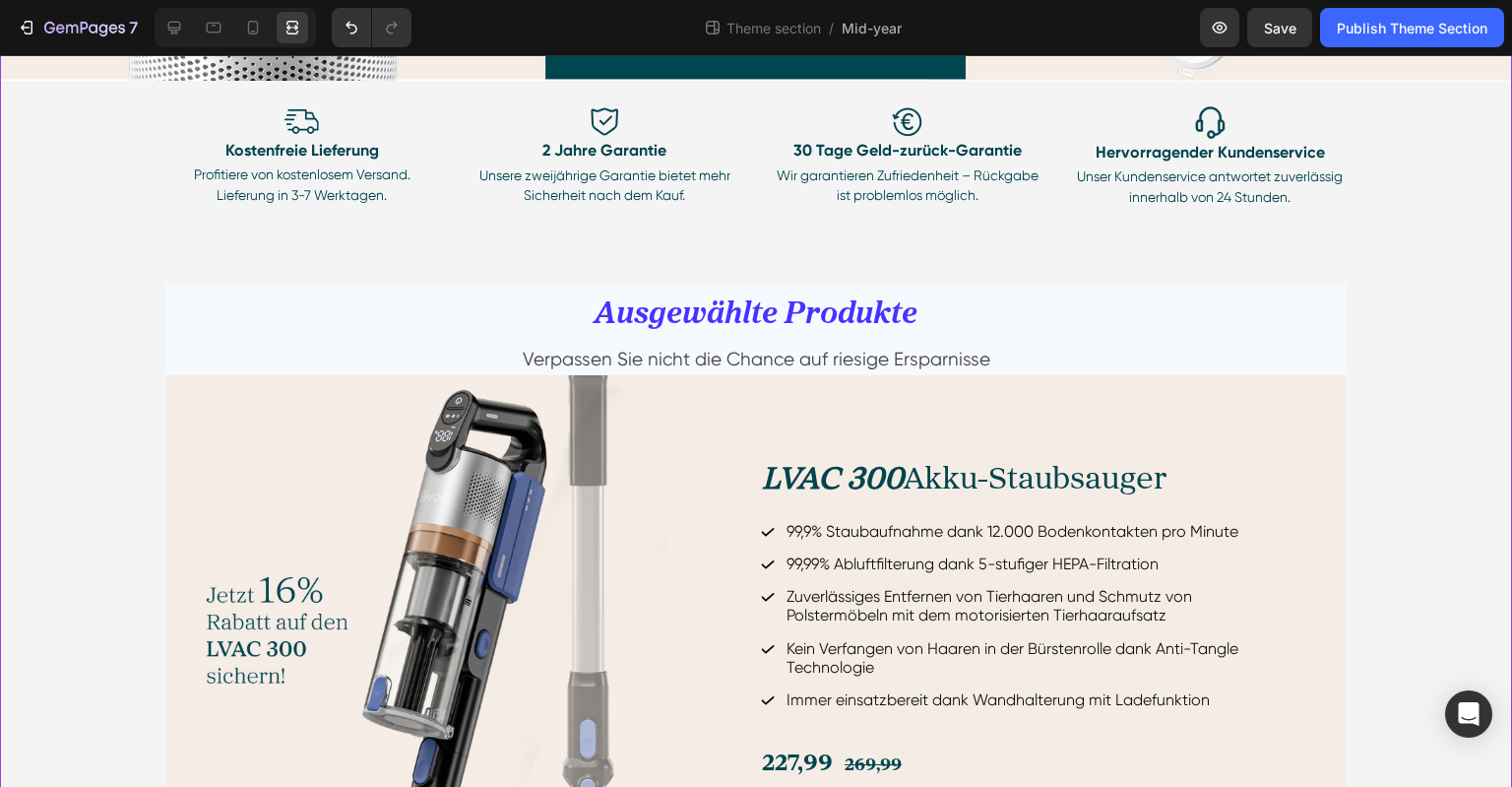 scroll, scrollTop: 420, scrollLeft: 0, axis: vertical 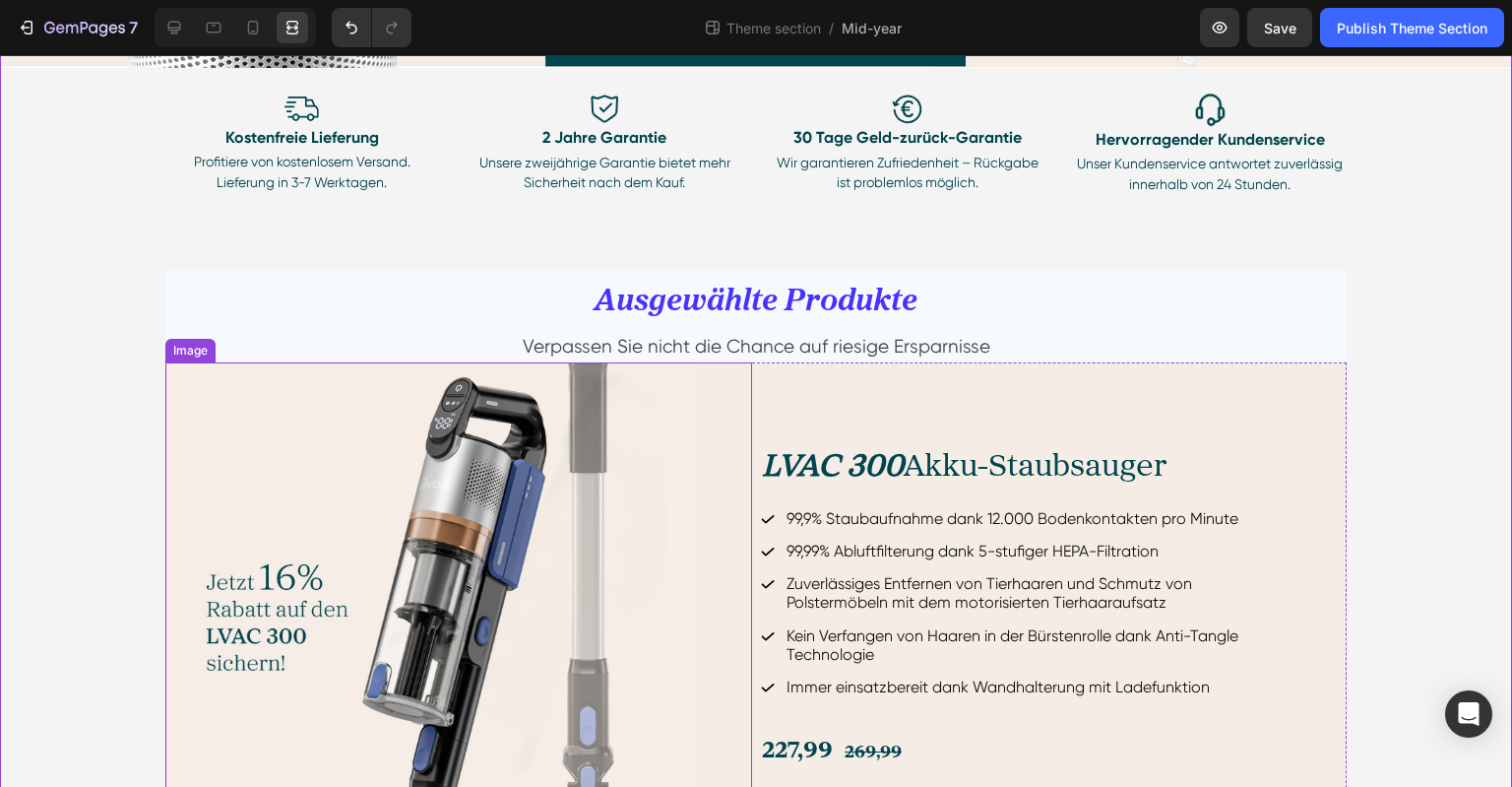 click on "⁠⁠⁠⁠⁠⁠⁠ Ausgewählte Produkte" at bounding box center [756, 299] 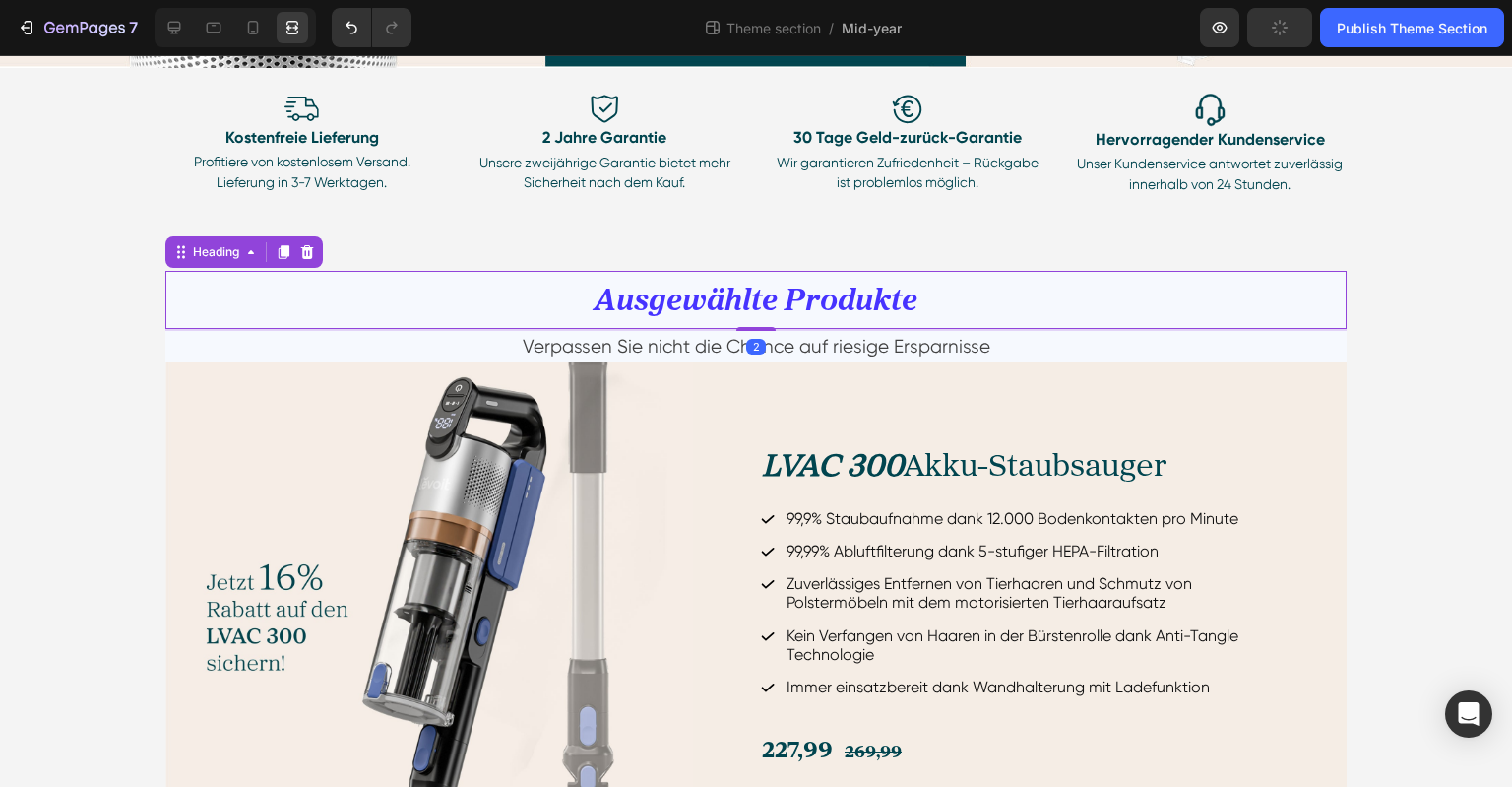 click at bounding box center (235, 28) 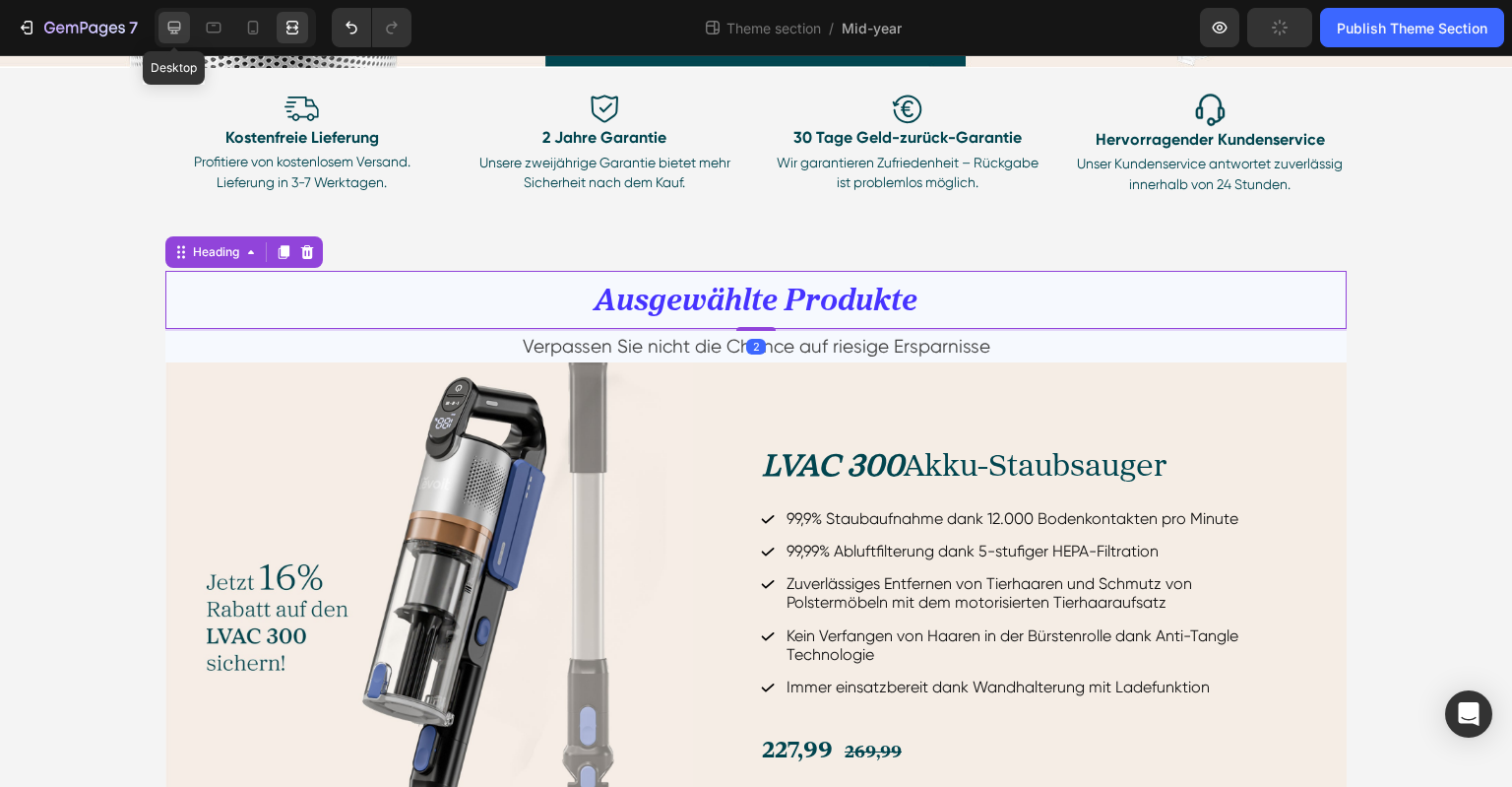 click 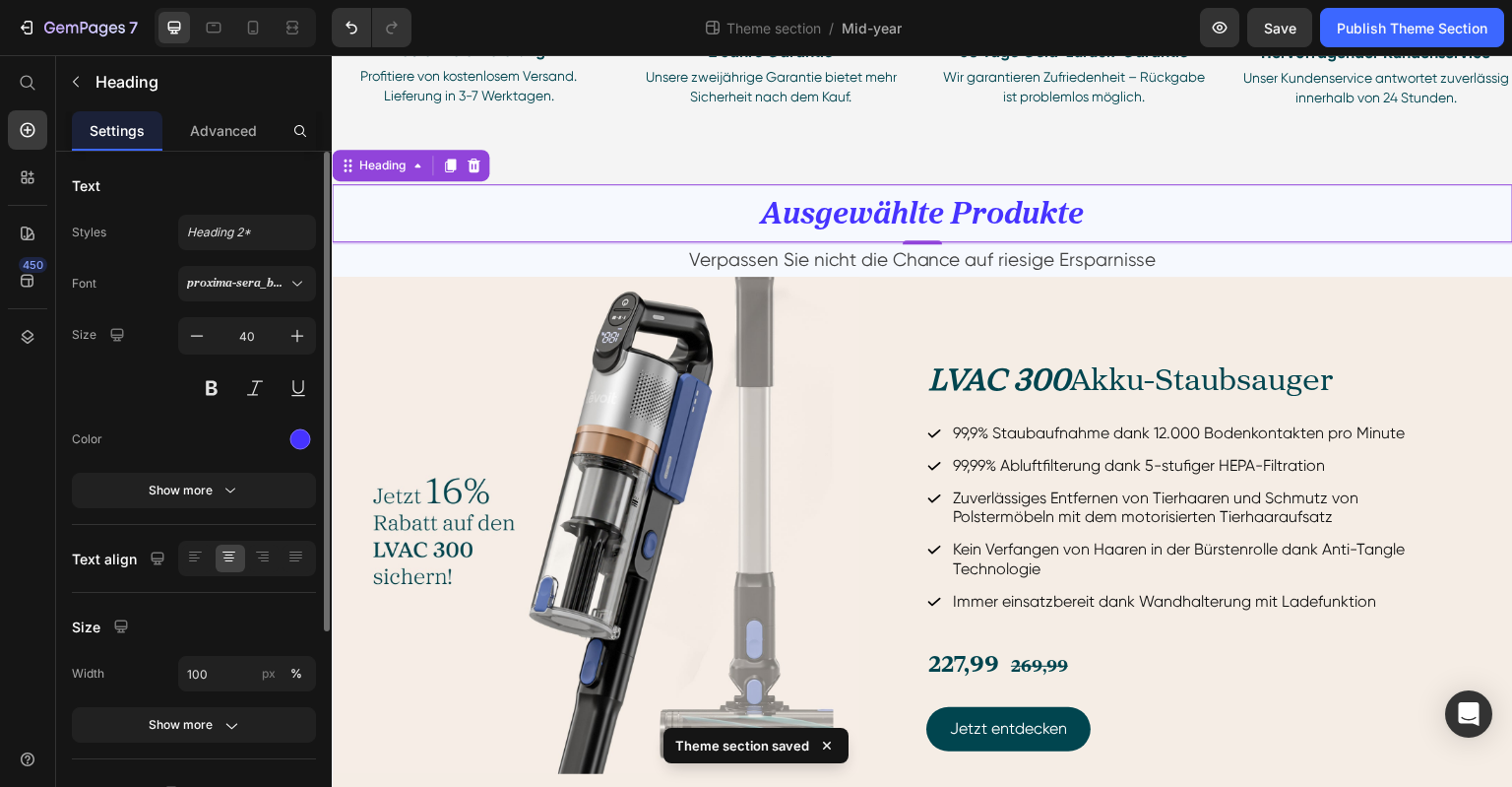 scroll, scrollTop: 302, scrollLeft: 0, axis: vertical 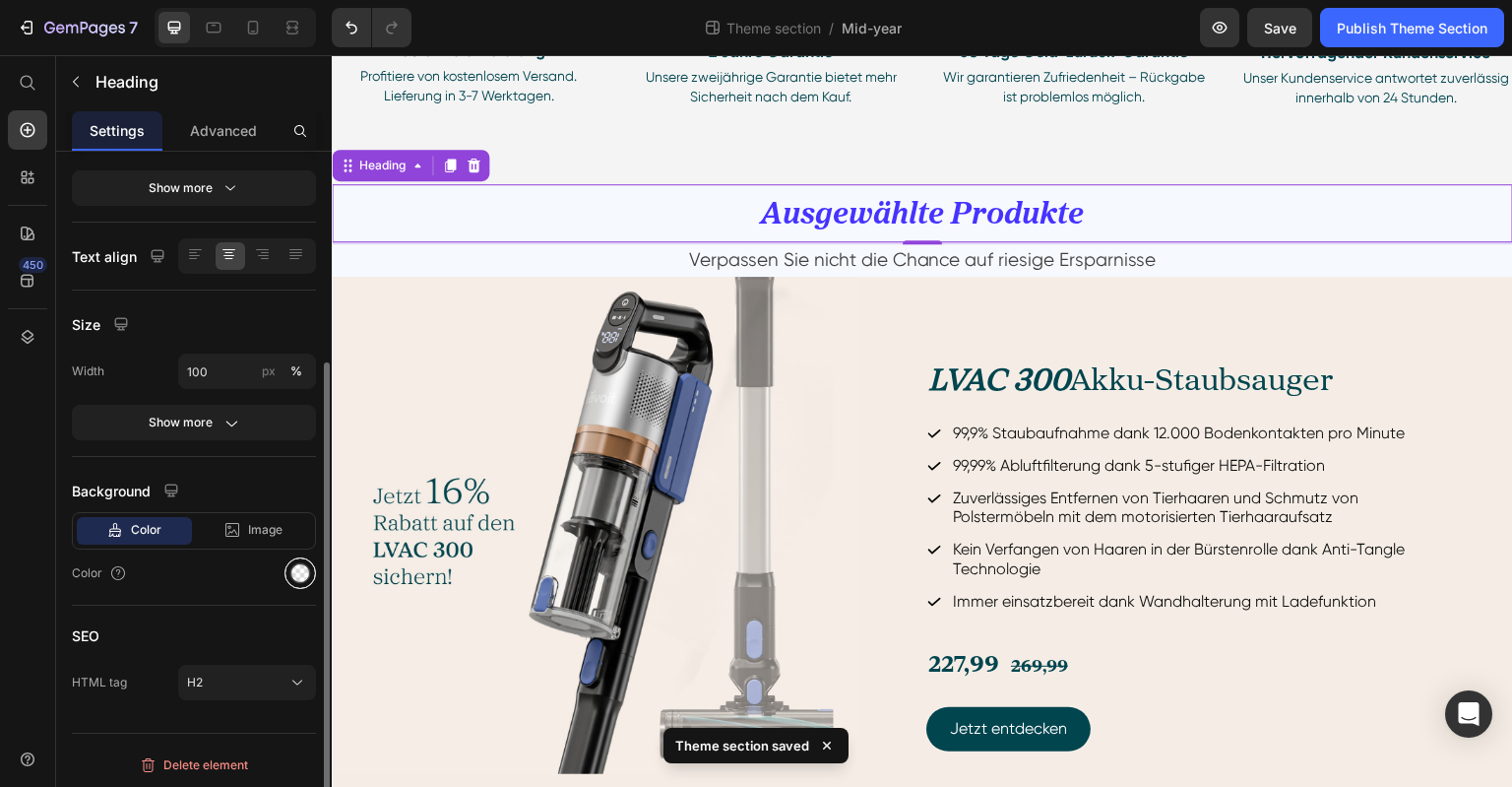 click at bounding box center (300, 573) 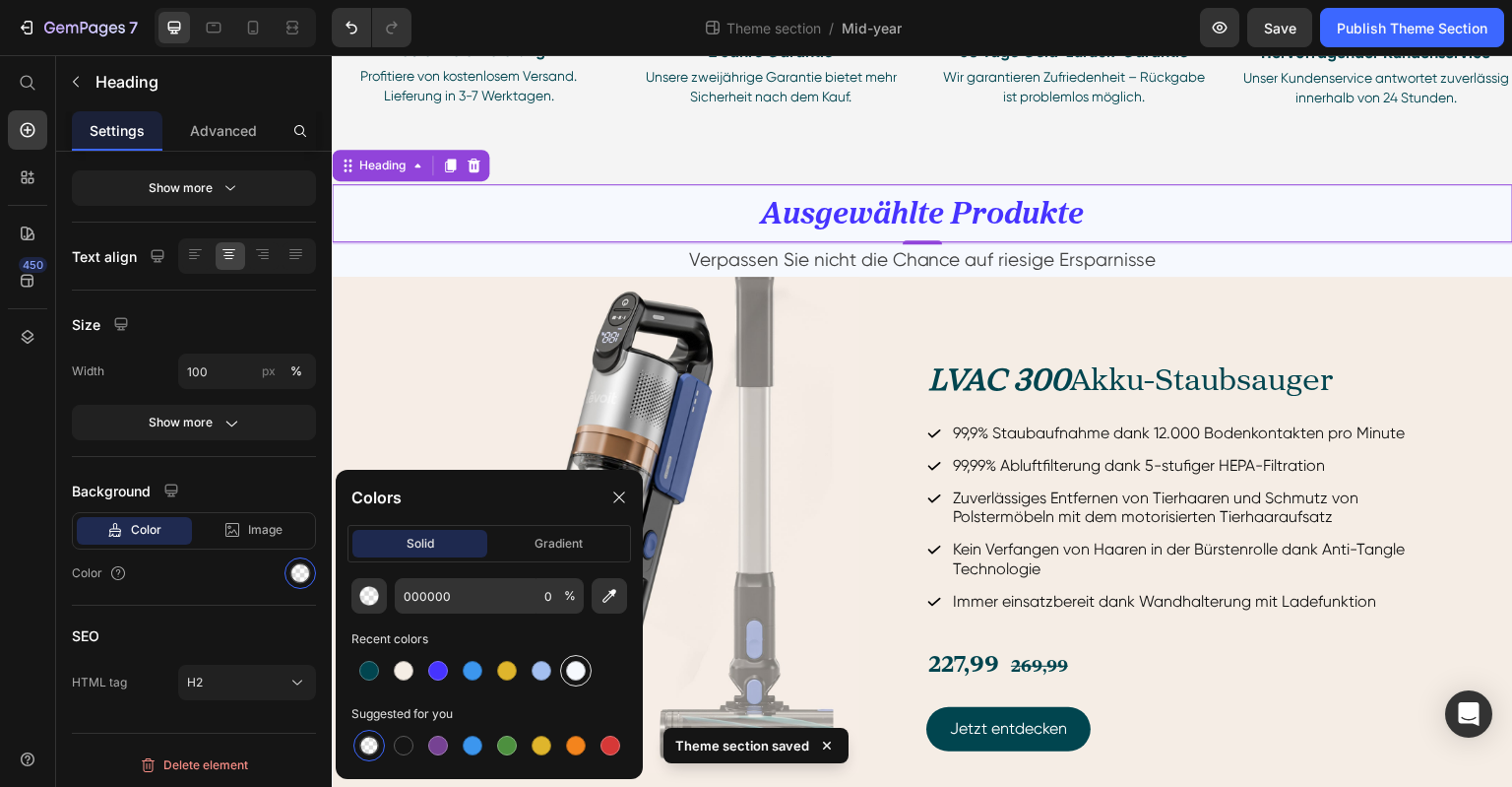 click at bounding box center [576, 671] 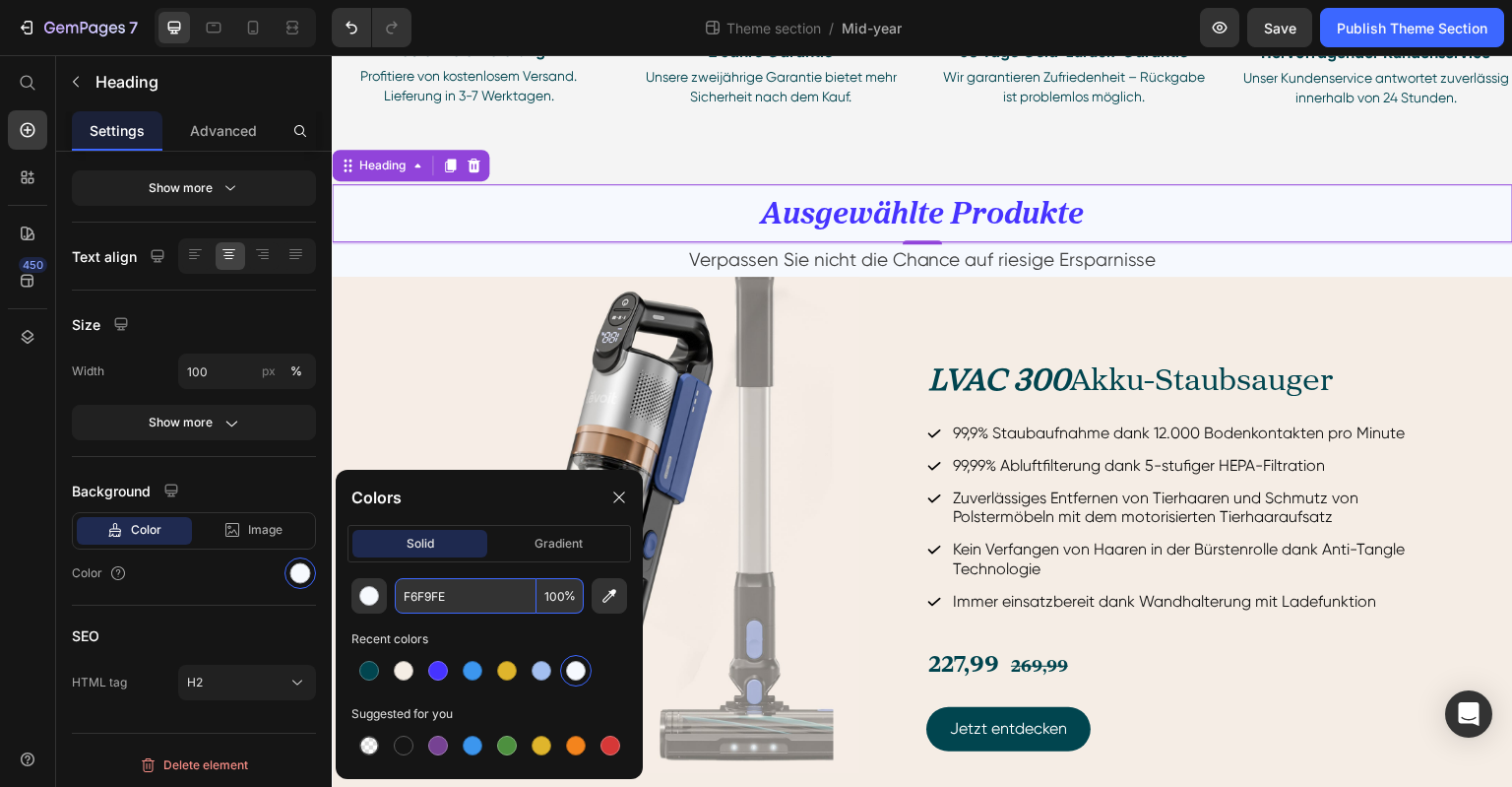 click on "F6F9FE" at bounding box center (466, 596) 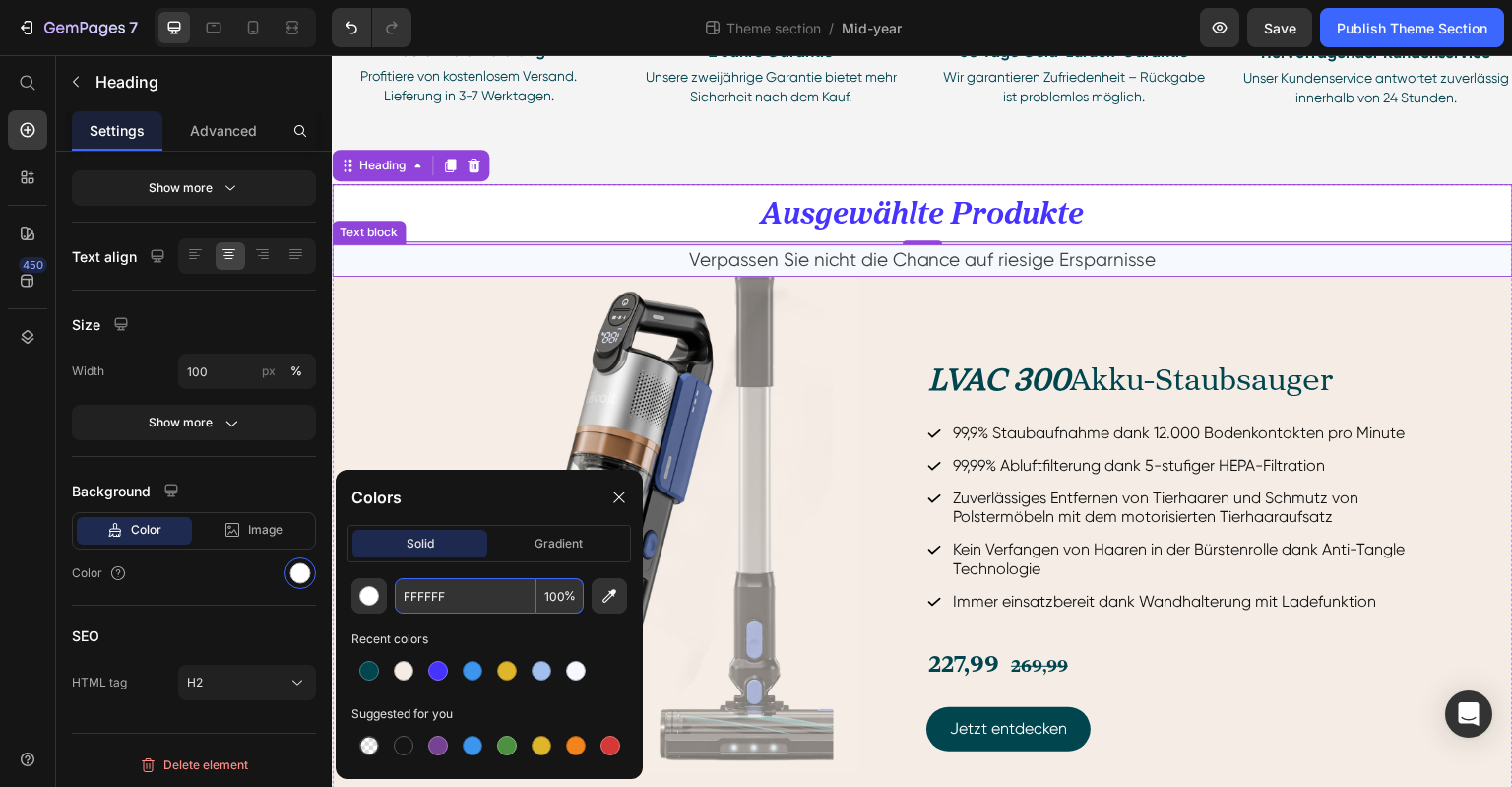 click on "Verpassen Sie nicht die Chance auf riesige Ersparnisse" at bounding box center (922, 260) 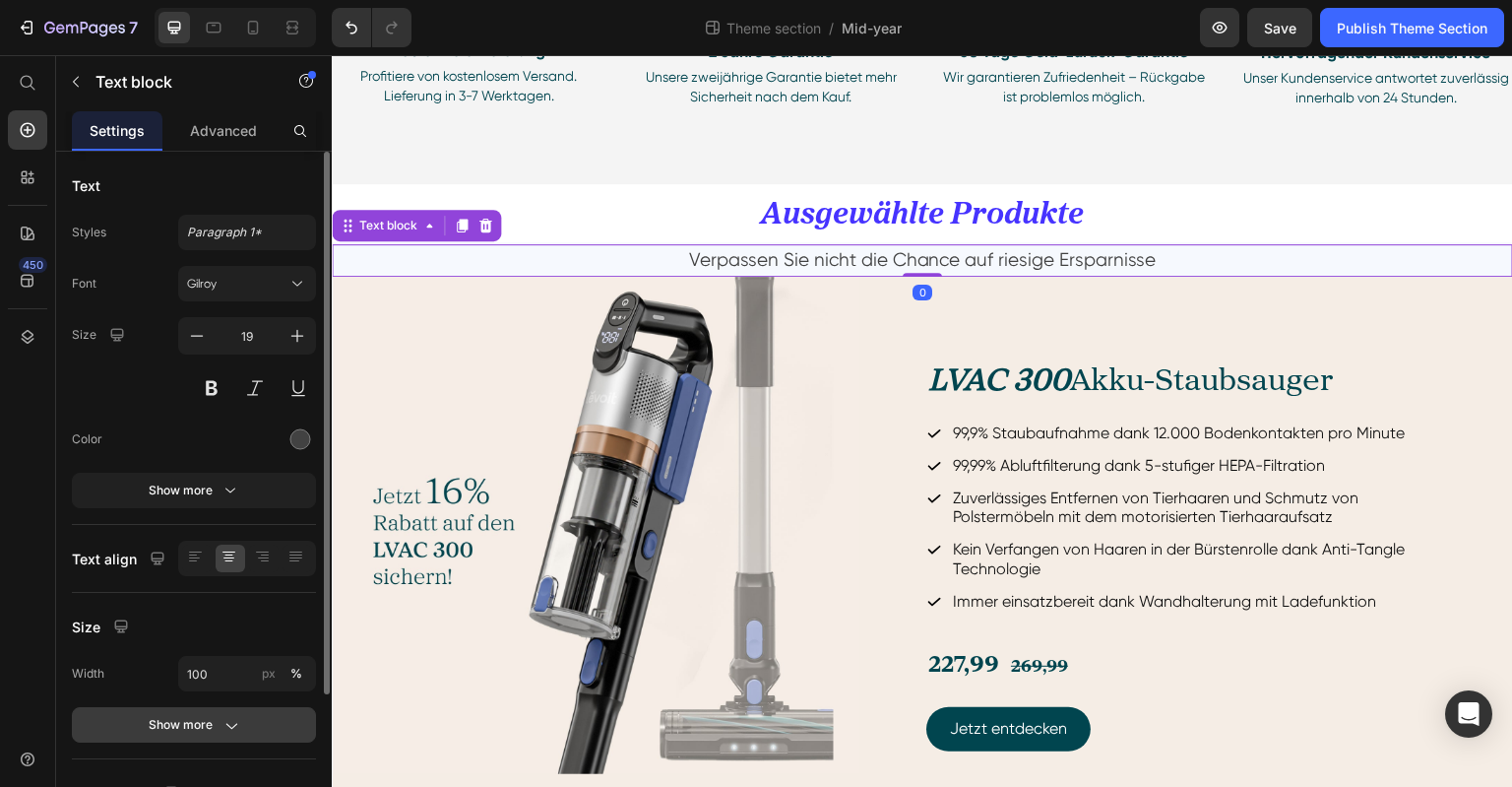 scroll, scrollTop: 187, scrollLeft: 0, axis: vertical 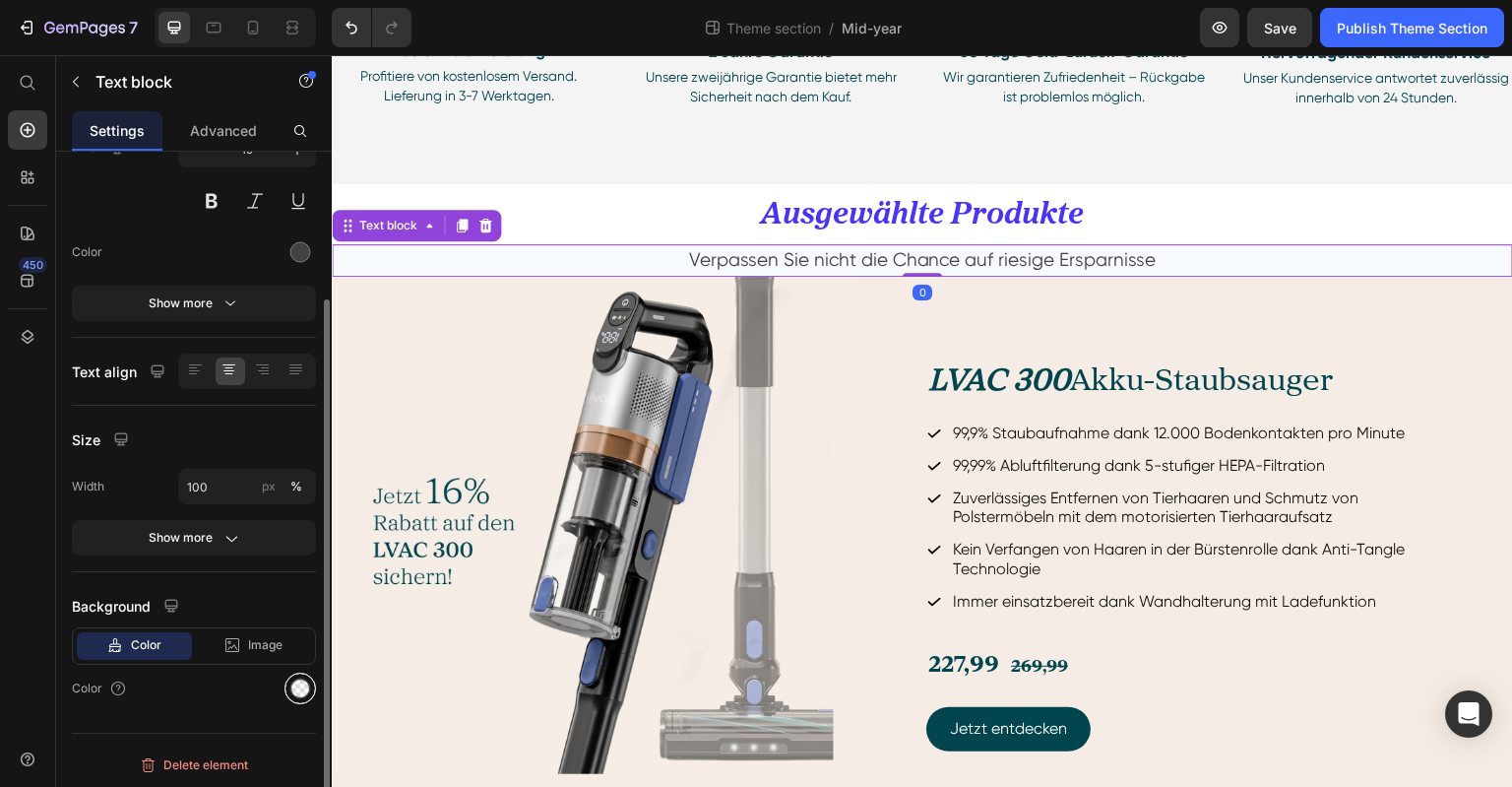 click at bounding box center (300, 689) 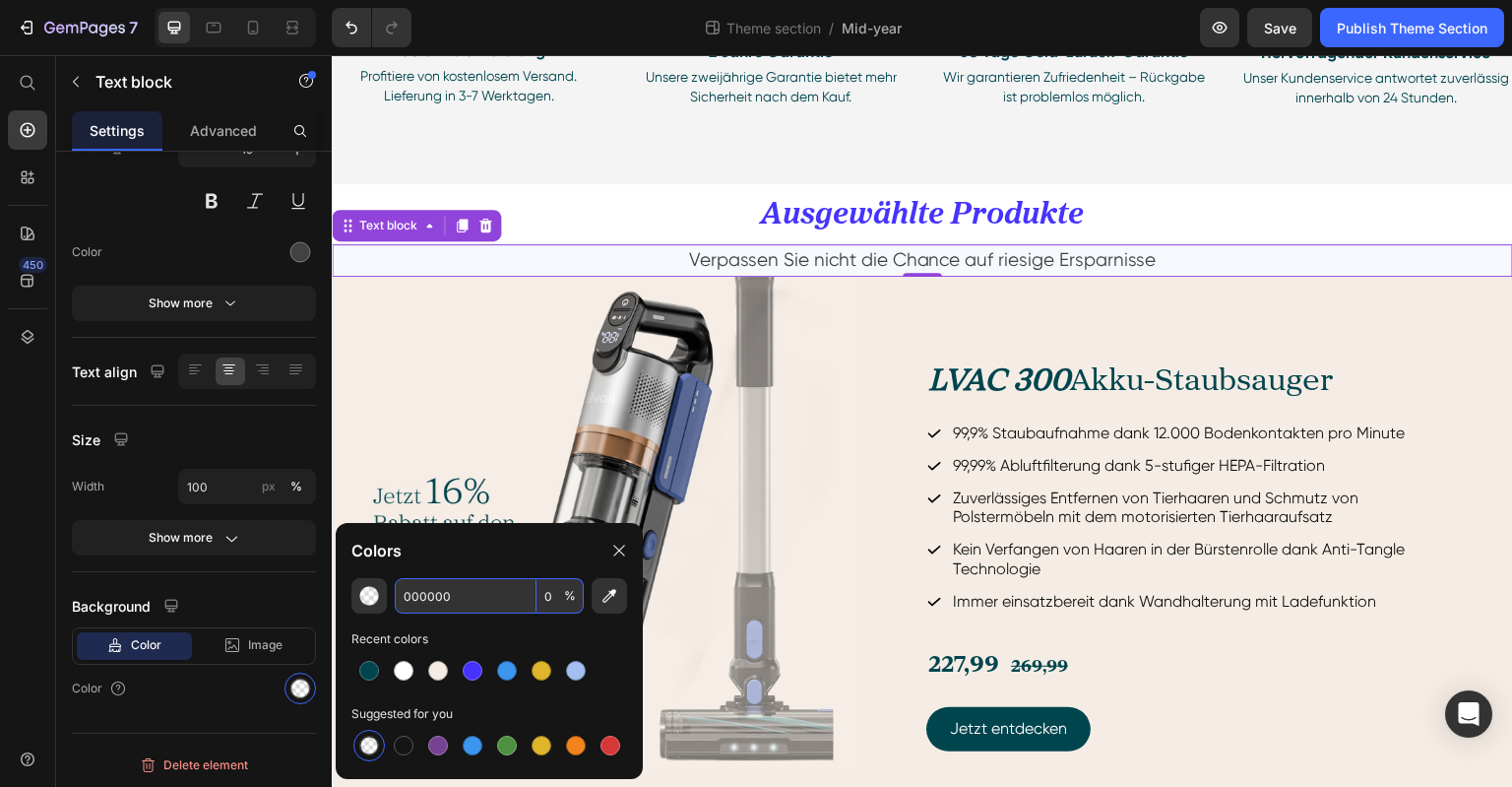 click on "000000" at bounding box center (466, 596) 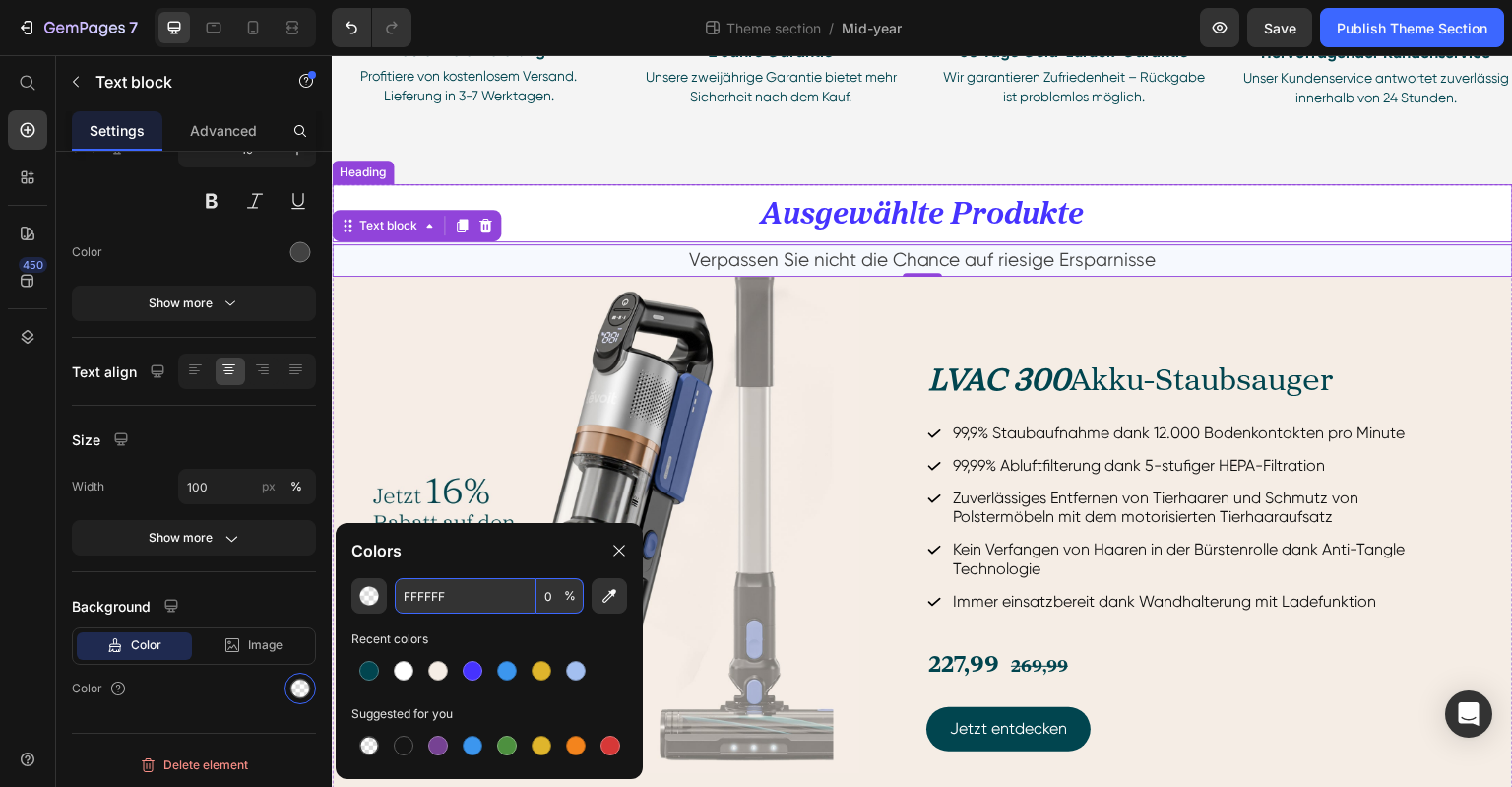 click on "⁠⁠⁠⁠⁠⁠⁠ Ausgewählte Produkte" at bounding box center [922, 213] 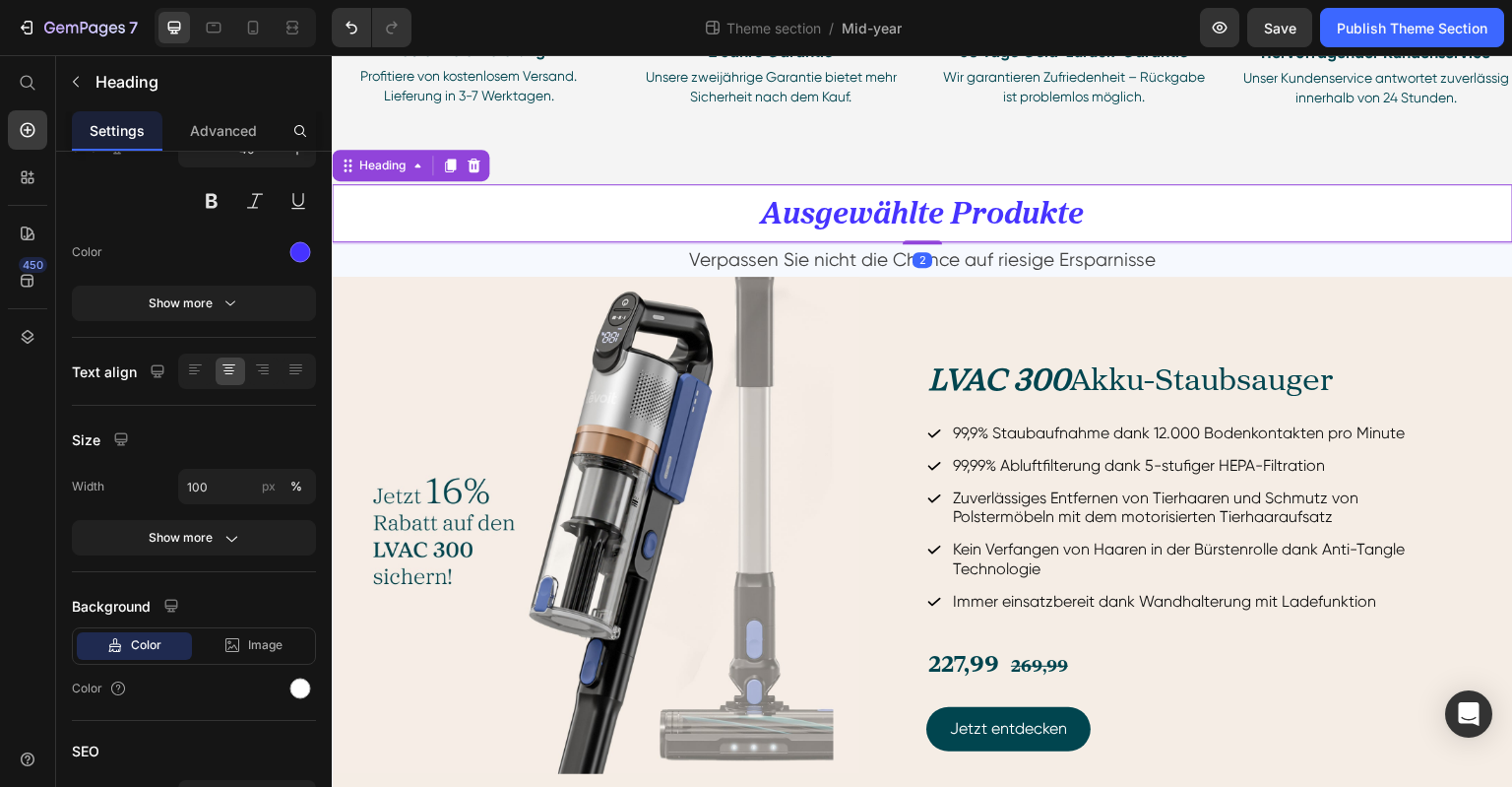 scroll, scrollTop: 0, scrollLeft: 0, axis: both 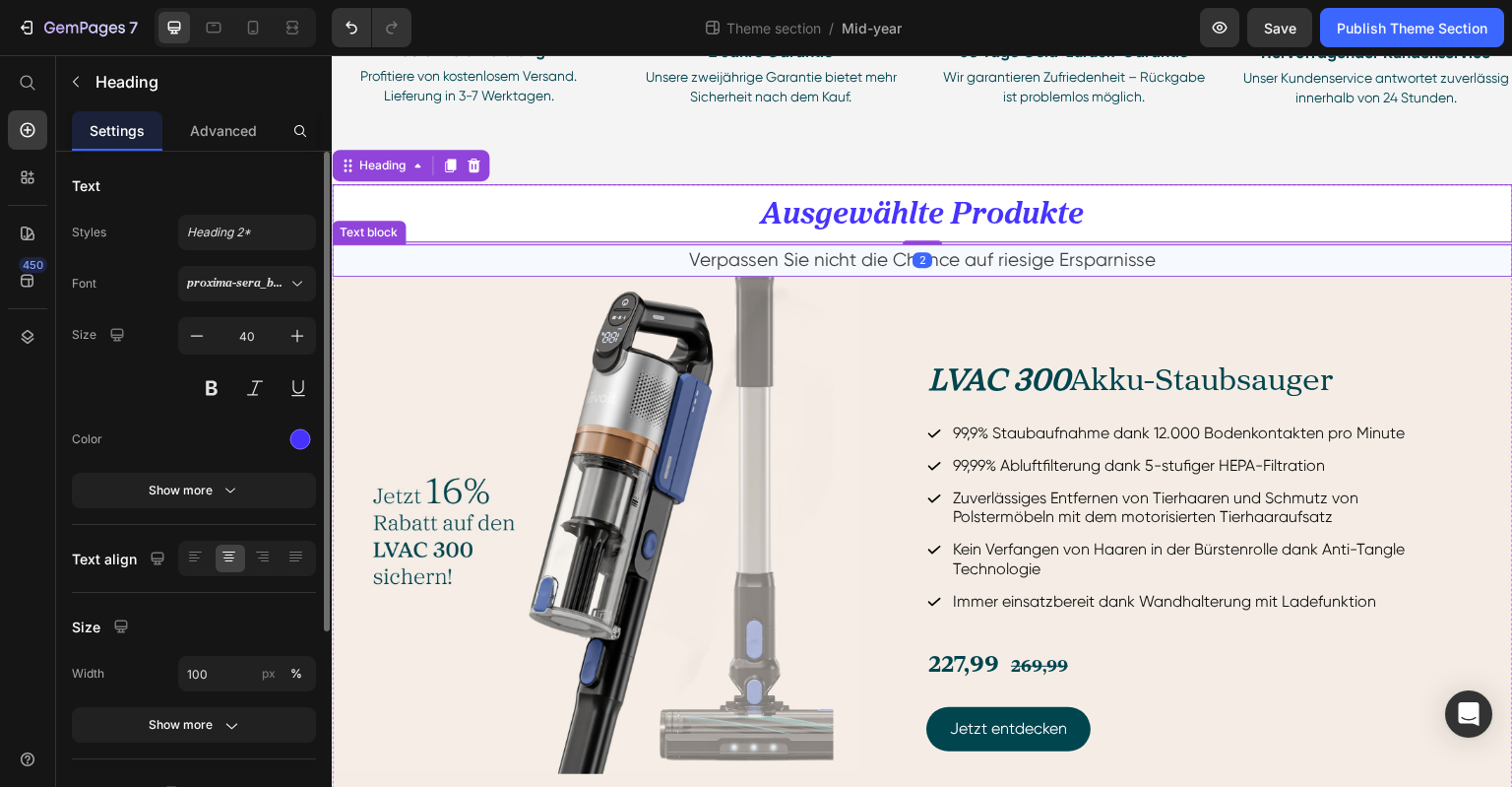 click on "Verpassen Sie nicht die Chance auf riesige Ersparnisse" at bounding box center [922, 260] 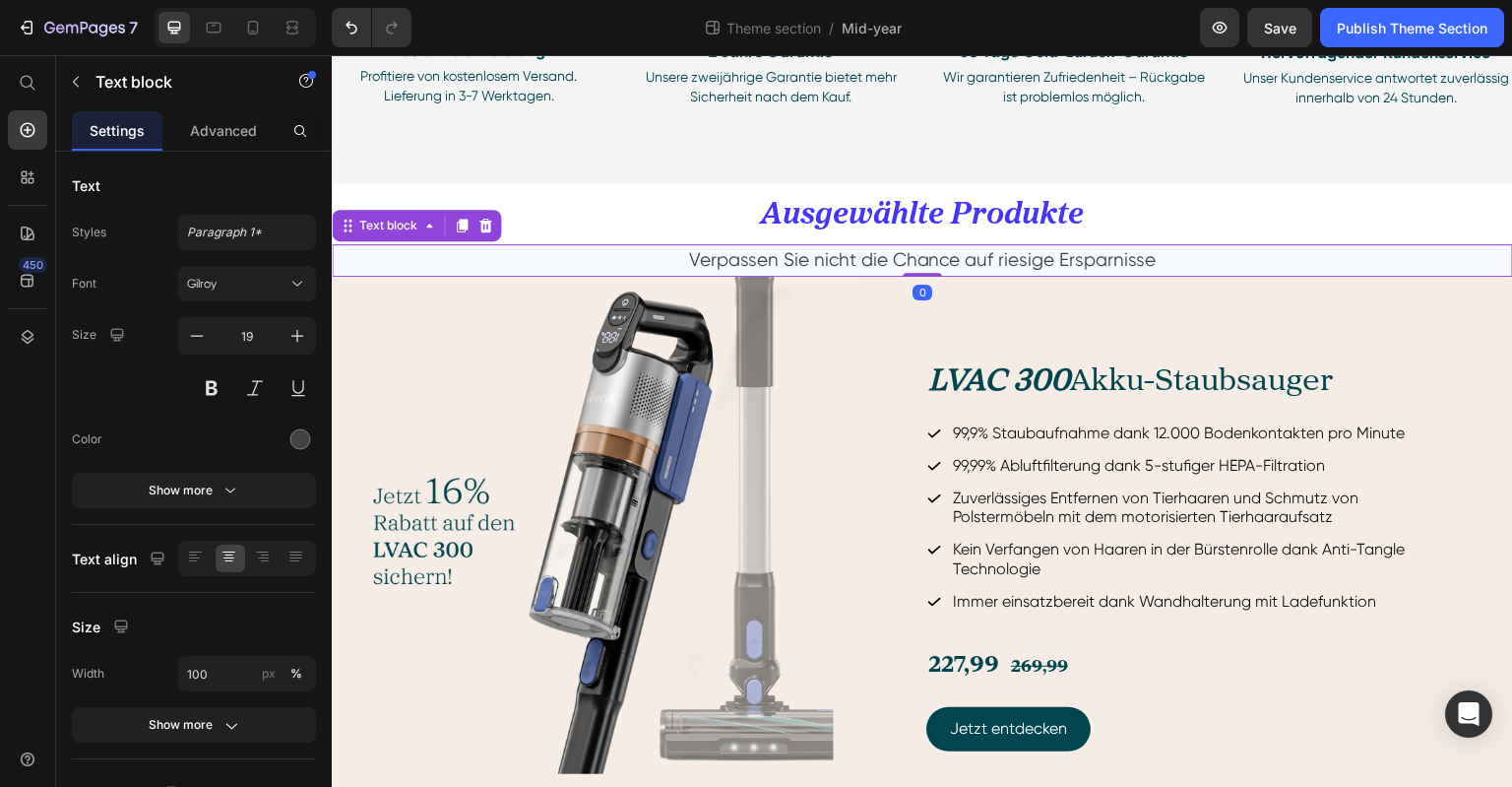 click on "Verpassen Sie nicht die Chance auf riesige Ersparnisse" at bounding box center (922, 260) 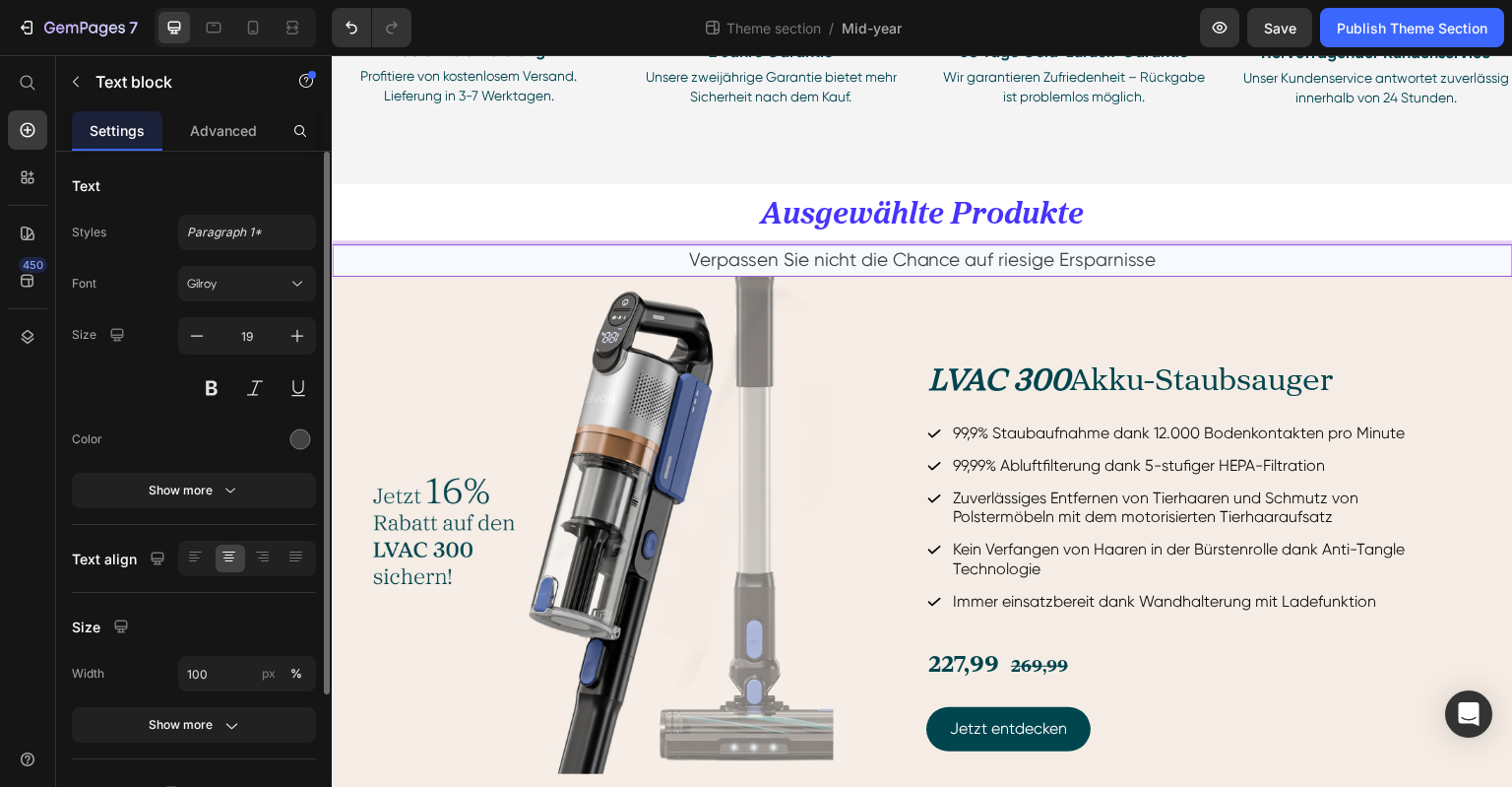 scroll, scrollTop: 187, scrollLeft: 0, axis: vertical 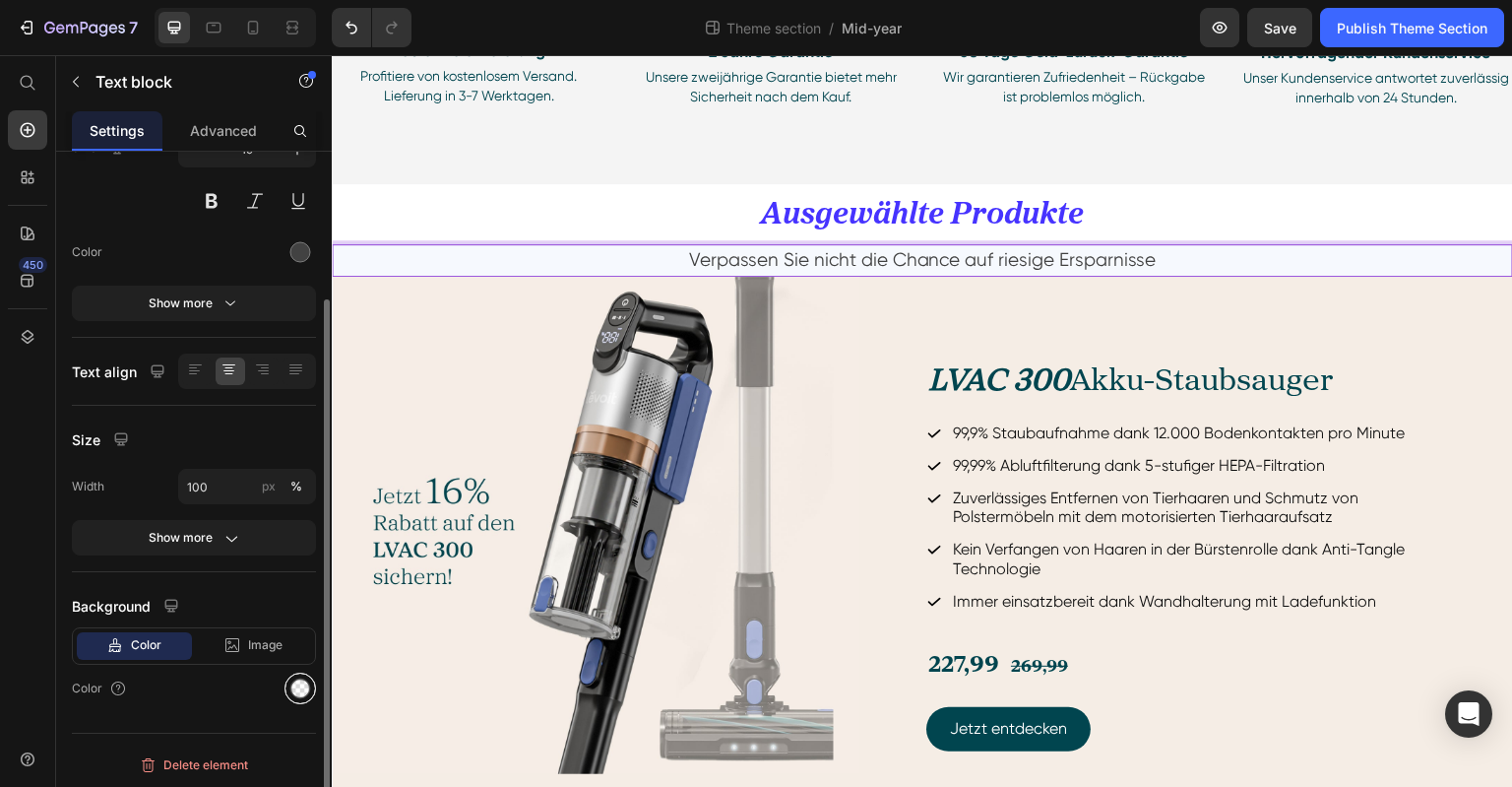 click at bounding box center [300, 689] 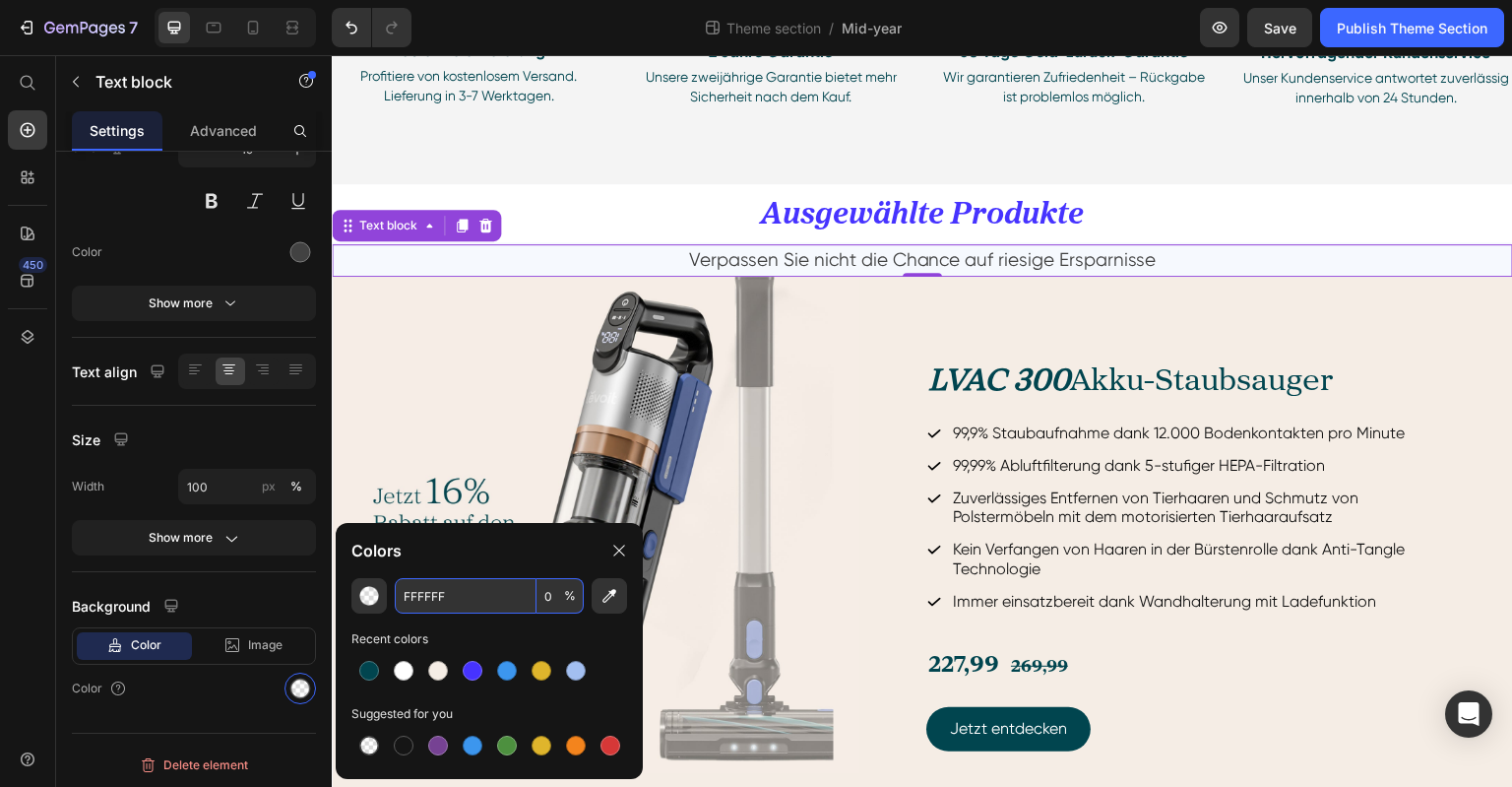 click on "FFFFFF" at bounding box center [466, 596] 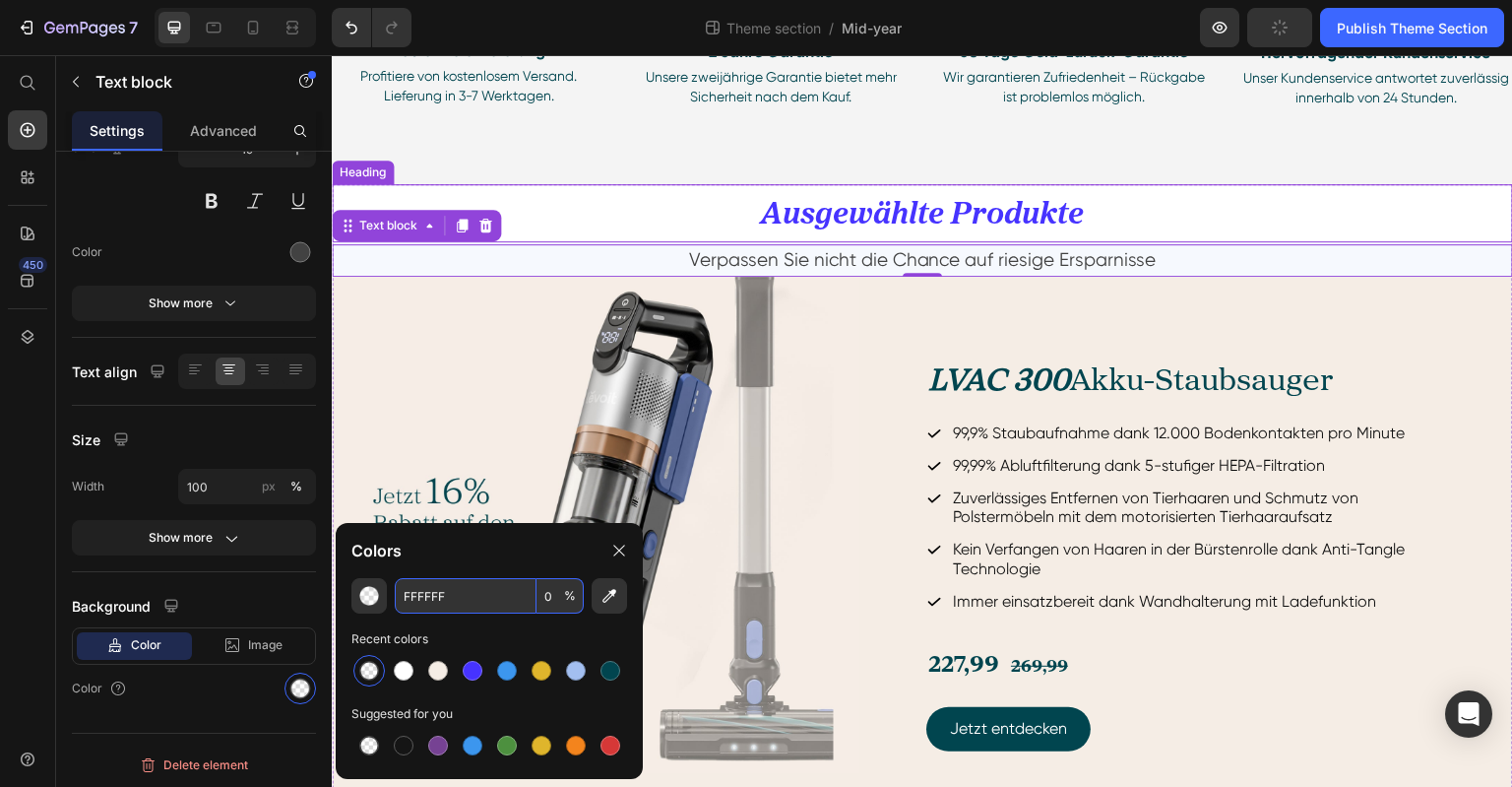 click on "⁠⁠⁠⁠⁠⁠⁠ Ausgewählte Produkte" at bounding box center [922, 213] 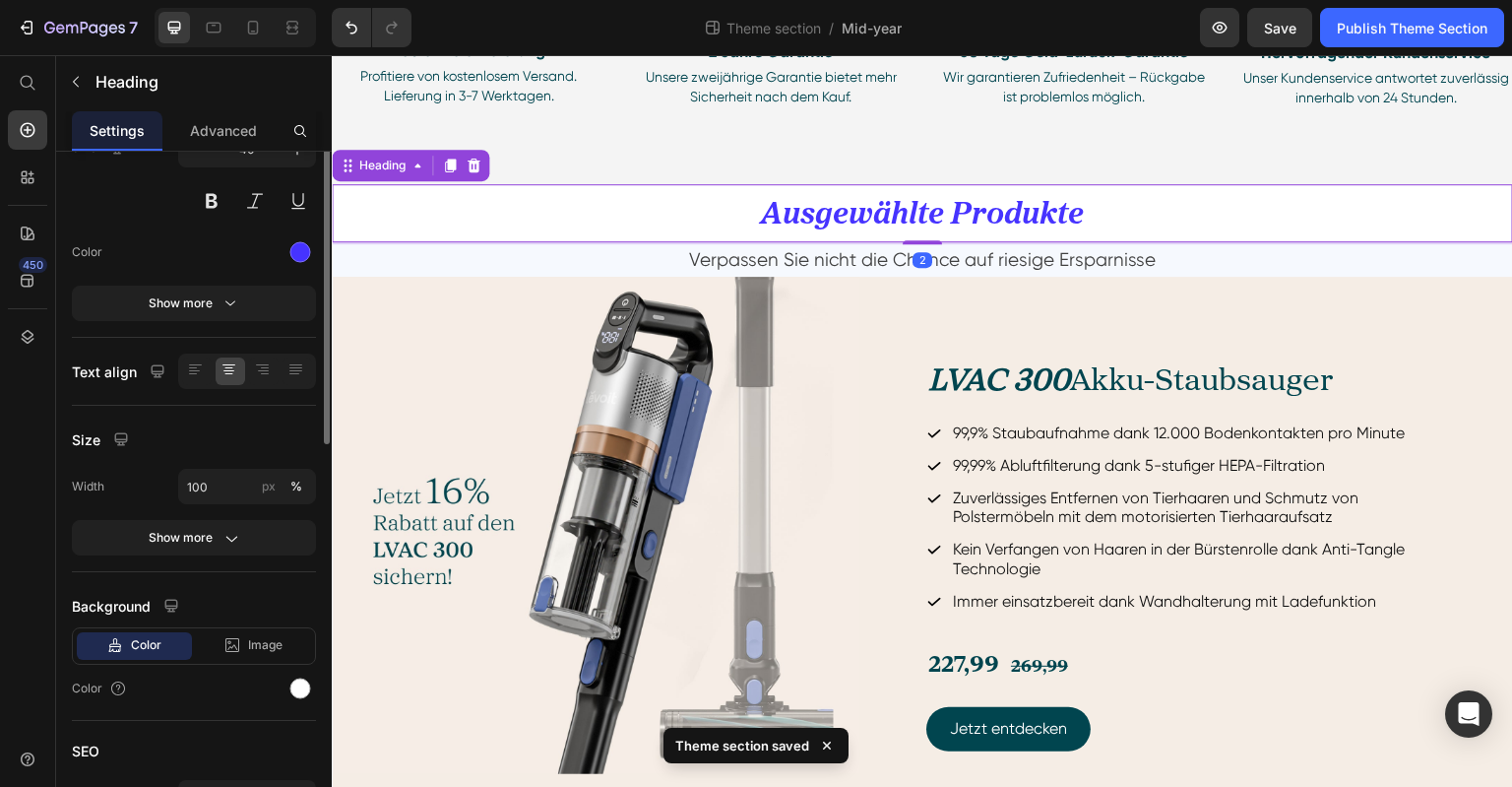 scroll, scrollTop: 0, scrollLeft: 0, axis: both 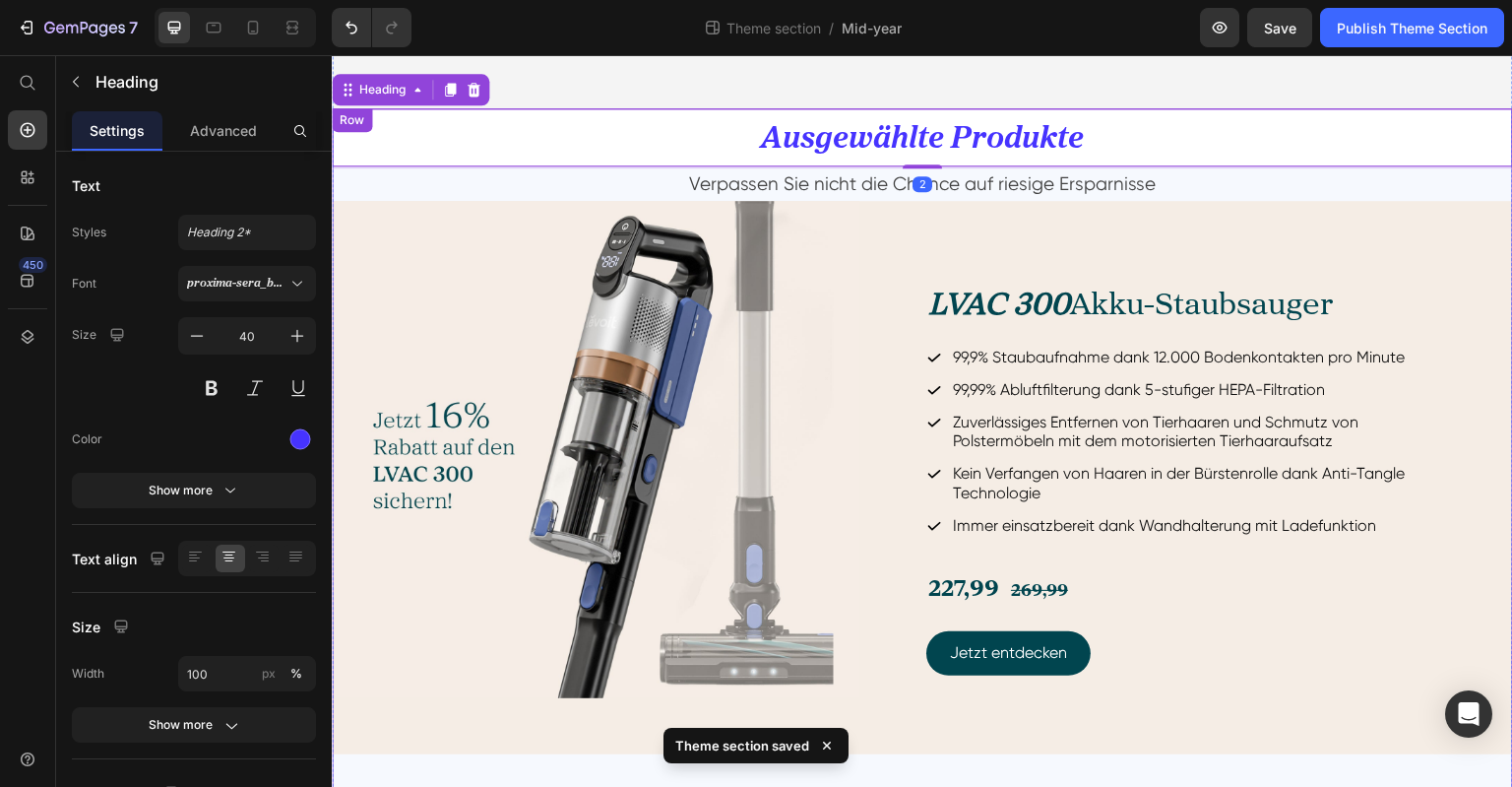 click on "⁠⁠⁠⁠⁠⁠⁠ Ausgewählte Produkte Heading   2 Verpassen Sie nicht die Chance auf riesige Ersparnisse Text block Image LVAC 300  Akku-Staubsauger Heading 99,9% Staubaufnahme dank 12.000 Bodenkontakten pro Minute 99,99% Abluftfilterung dank 5-stufiger HEPA-Filtration Zuverlässiges Entfernen von Tierhaaren und Schmutz von Polstermöbeln mit dem motorisierten Tierhaaraufsatz Kein Verfangen von Haaren in der Bürstenrolle dank Anti-Tangle Technologie Immer einsatzbereit dank Wandhalterung mit Ladefunktion Item List 227,99     269,99 Text Block Jetzt entdecken Button Row" at bounding box center [922, 454] 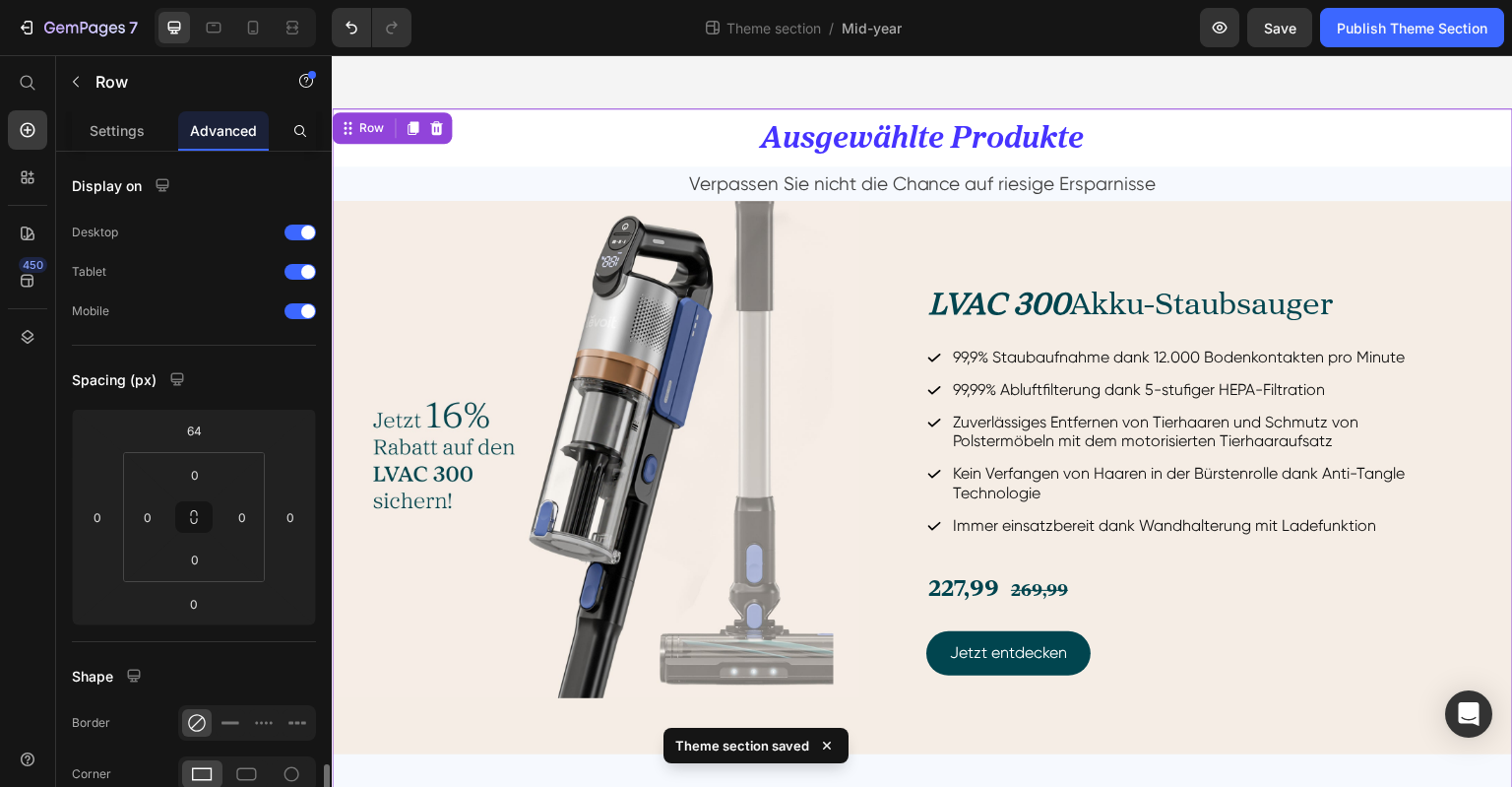 scroll, scrollTop: 492, scrollLeft: 0, axis: vertical 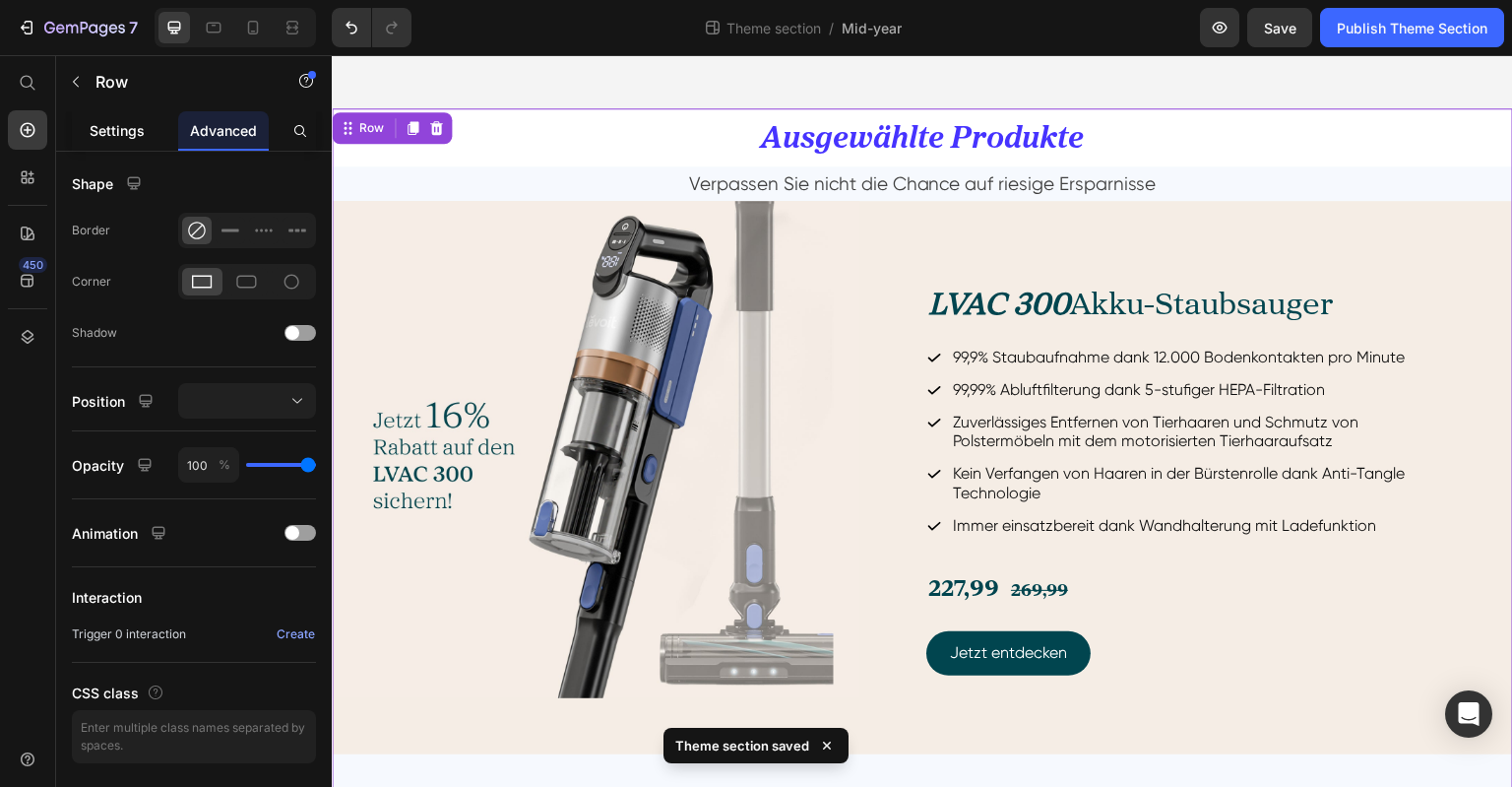 click on "Settings" 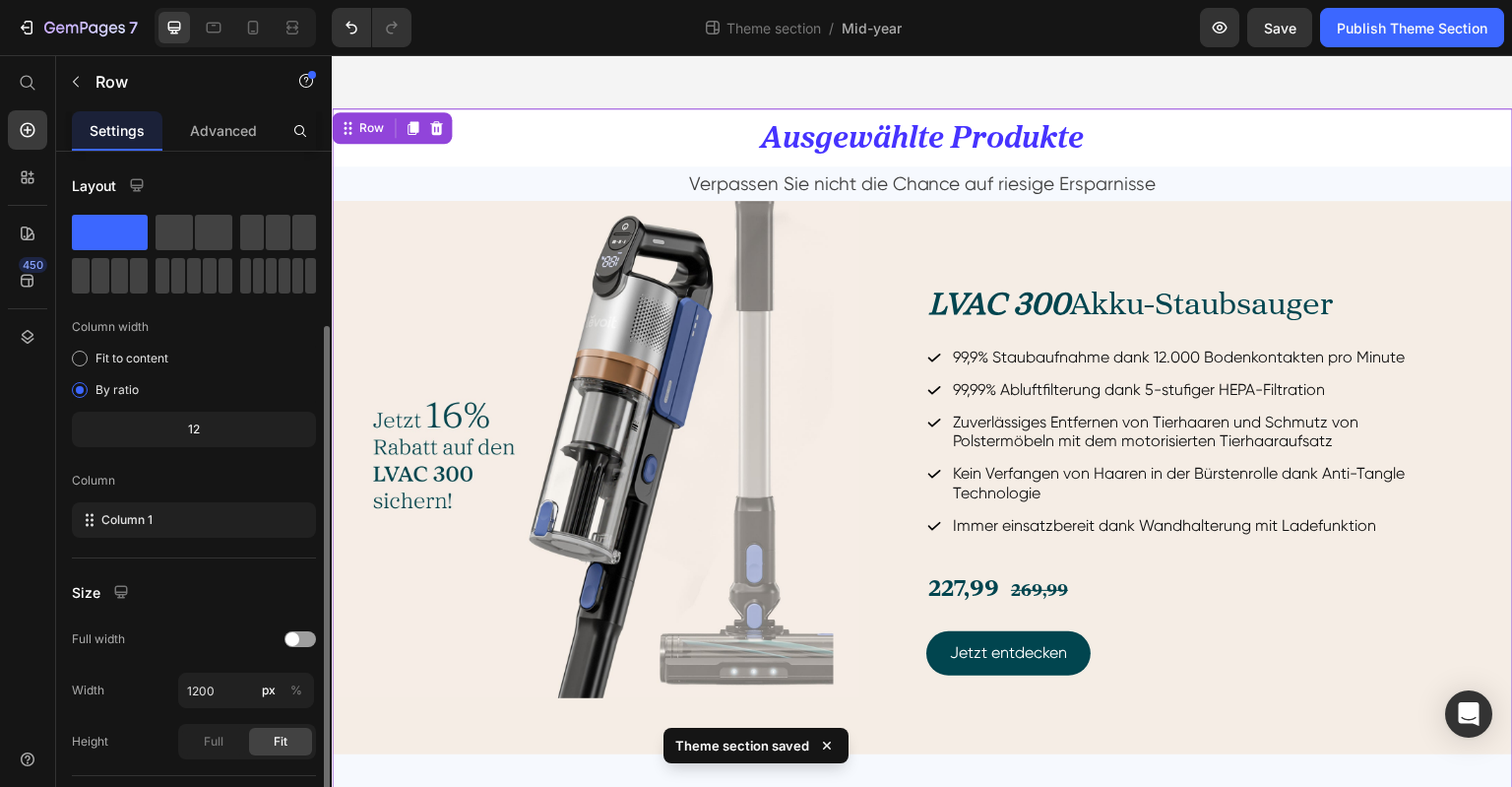 scroll, scrollTop: 205, scrollLeft: 0, axis: vertical 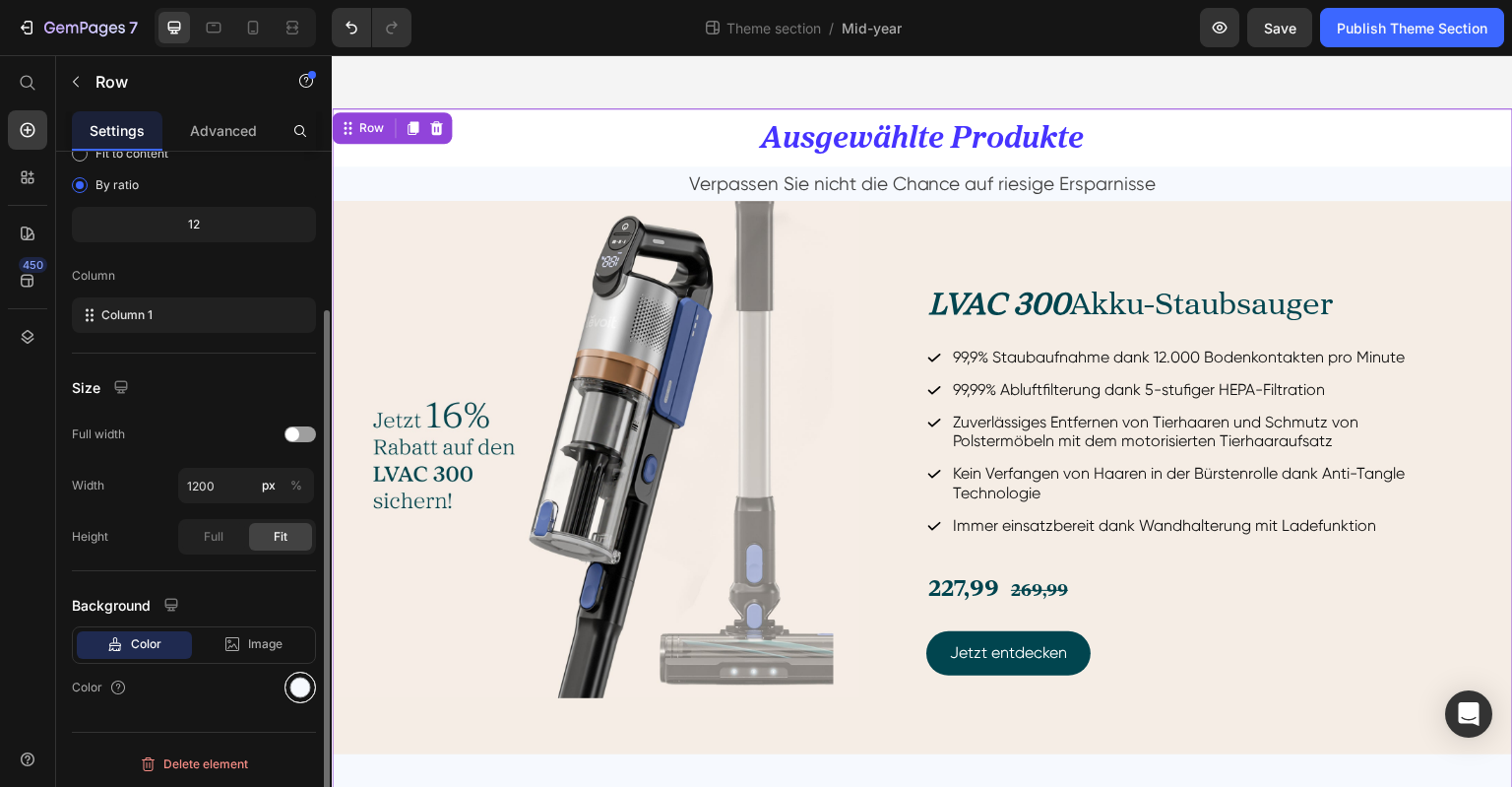 click at bounding box center [300, 688] 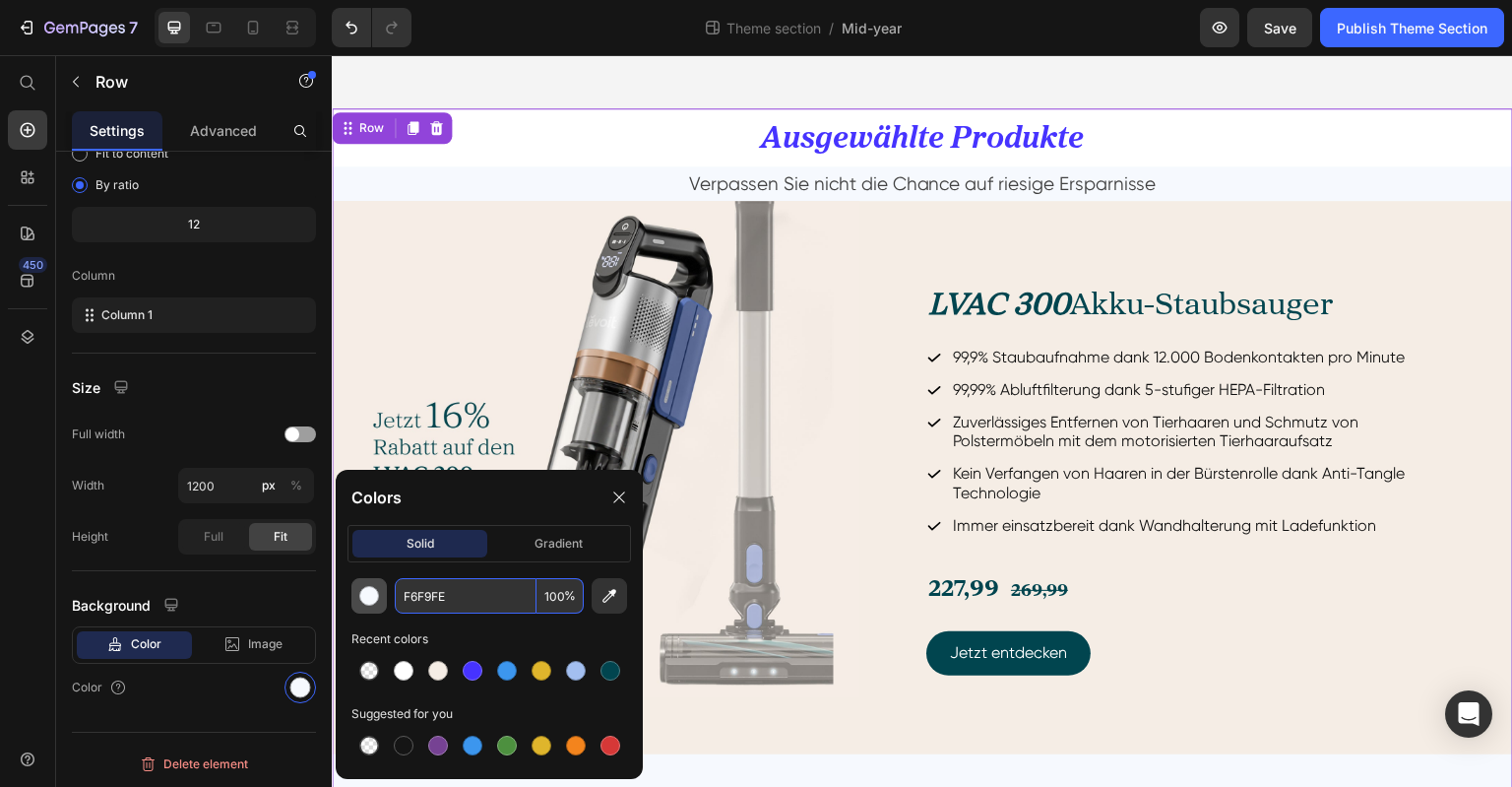 paste on "FFFFF" 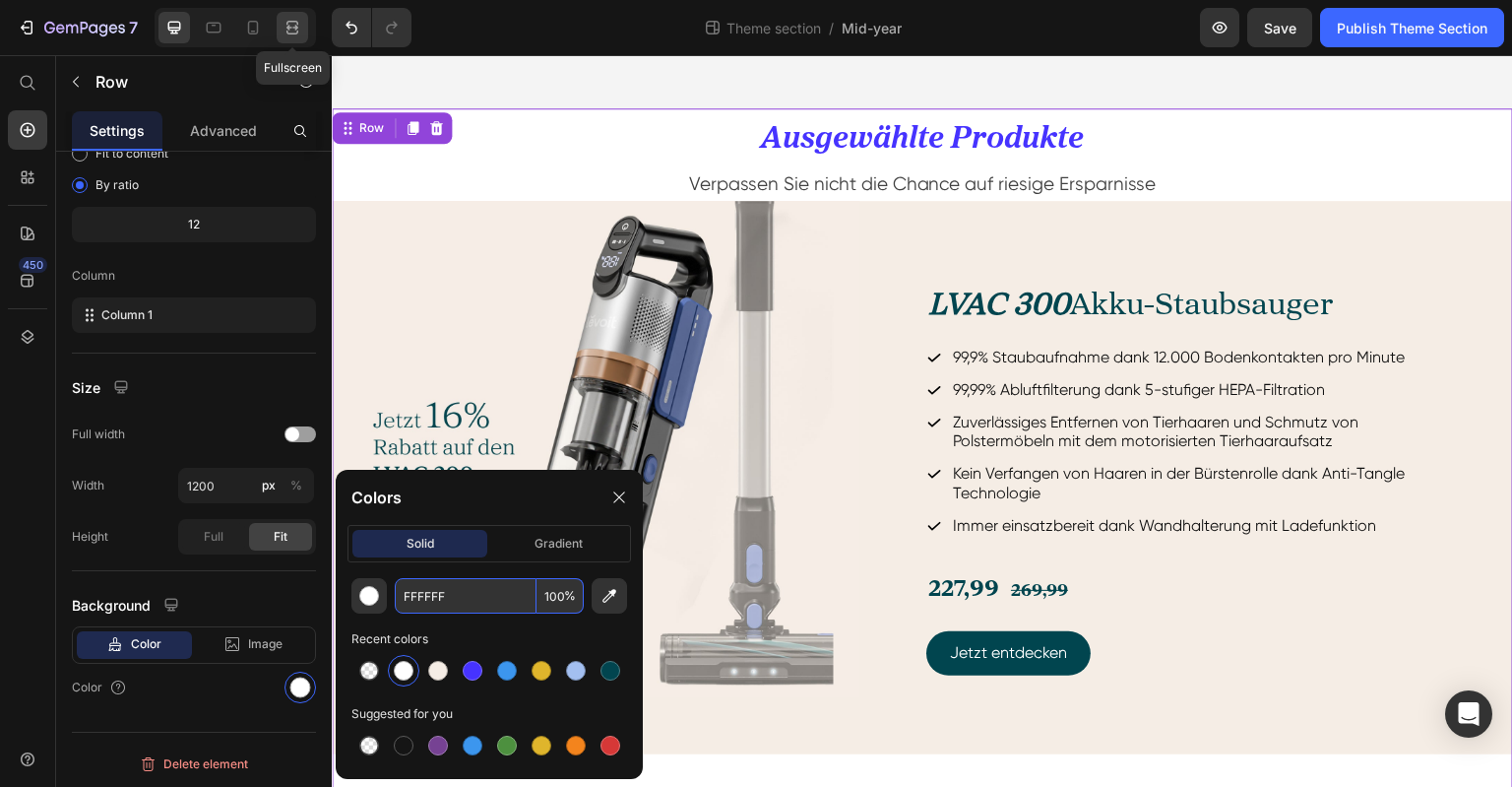 click 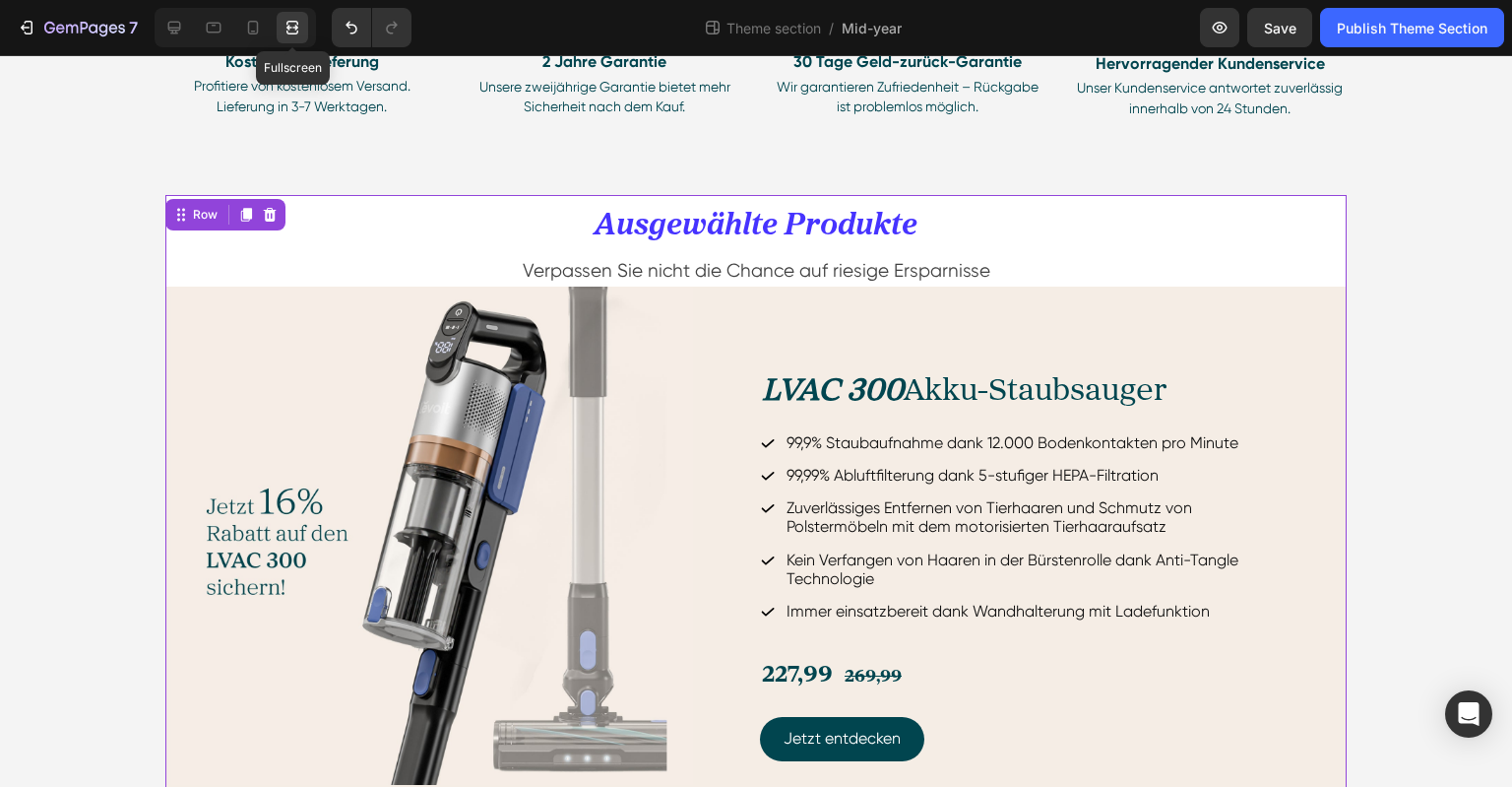 scroll, scrollTop: 582, scrollLeft: 0, axis: vertical 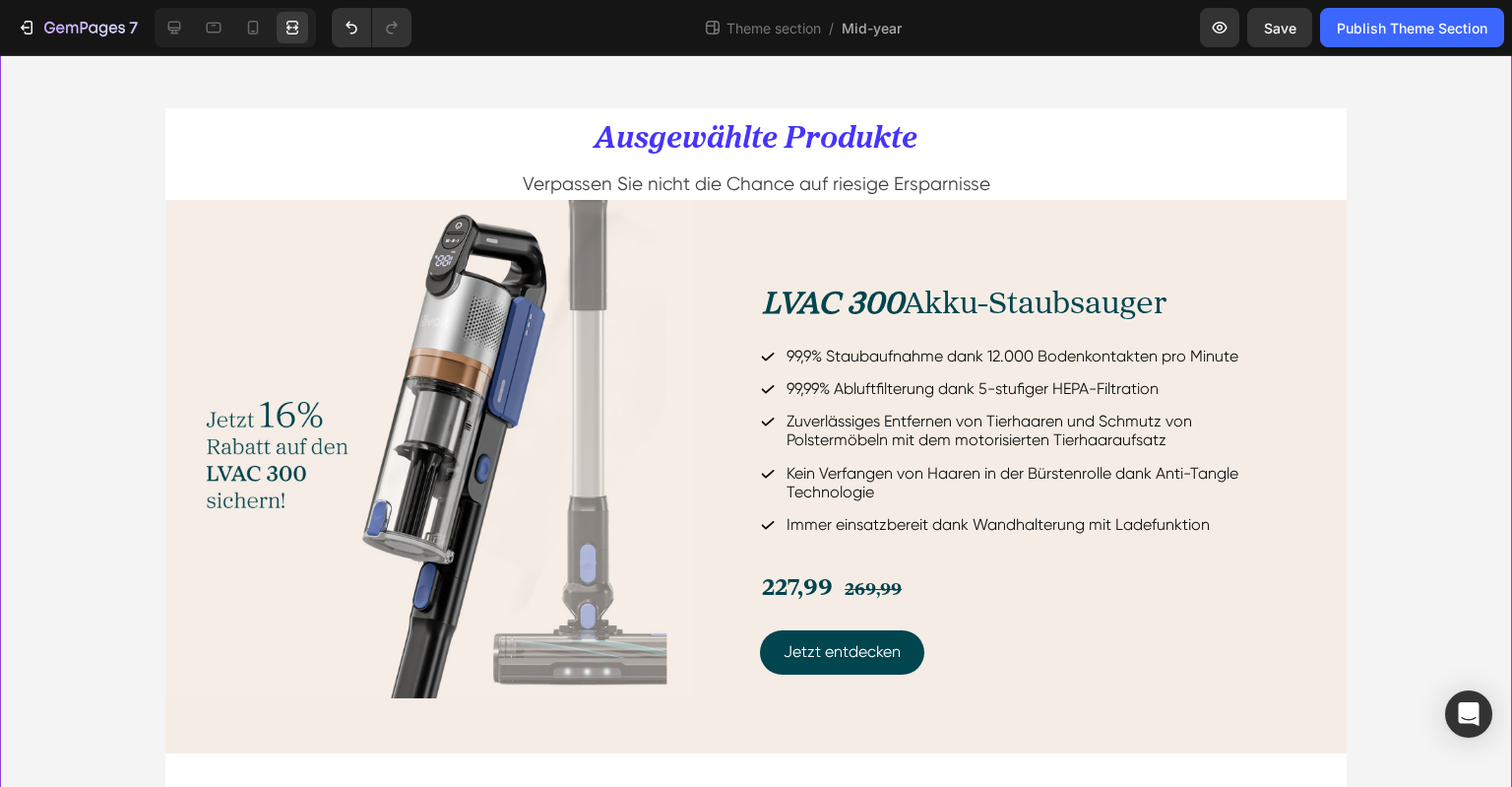 click on "Hero Banner
Drop element here Hero Banner Row Image Kostenfreie Lieferung Text Block Profitiere von kostenlosem Versand. Lieferung in 3-7 Werktagen. Text Block Image 2 Jahre Garantie Text Block Unsere zweijährige Garantie bietet mehr Sicherheit nach dem Kauf. Text Block Row Image 30 Tage Geld-zurück-Garantie Text Block Wir garantieren Zufriedenheit – Rückgabe ist problemlos möglich. Text Block Image Hervorragender Kundenservice Text Block Unser Kundenservice antwortet zuverlässig innerhalb von 24 Stunden. Text Block Row Row Row
Image Kostenfreie Lieferung Text Block Profitiere von kostenlosem Versand. Lieferung in 3-7 Werktagen. Text Block Image 2 Jahre Garantie Text Block Unsere zweijährige Garantie bietet mehr Sicherheit nach dem Kauf. Text Block Image 30 Tage Geld-zurück-Garantie Text Block Wir garantieren Zufriedenheit – Rückgabe ist problemlos möglich. Text Block Image Text Block Text Block" at bounding box center [756, 157] 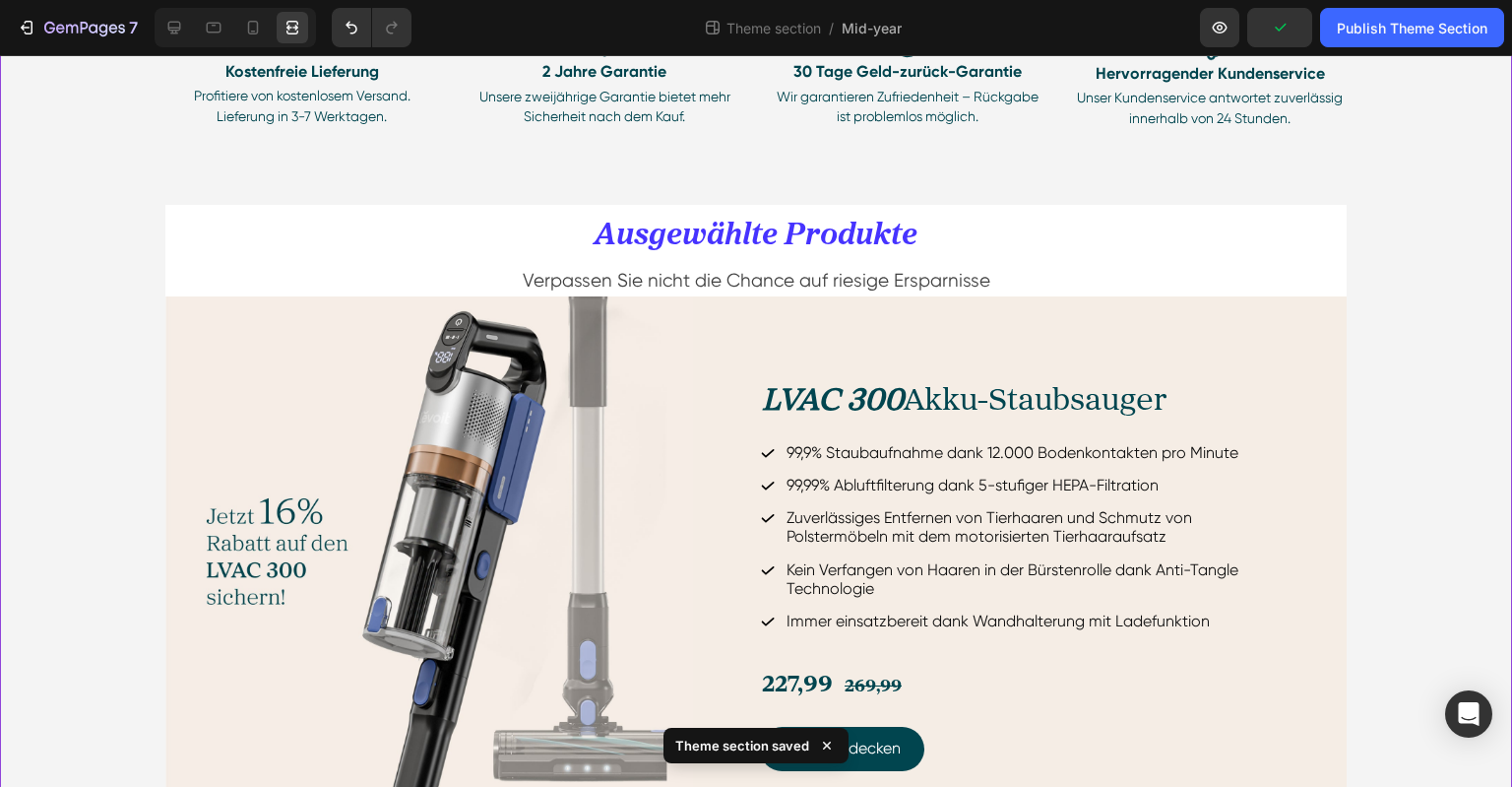 scroll, scrollTop: 385, scrollLeft: 0, axis: vertical 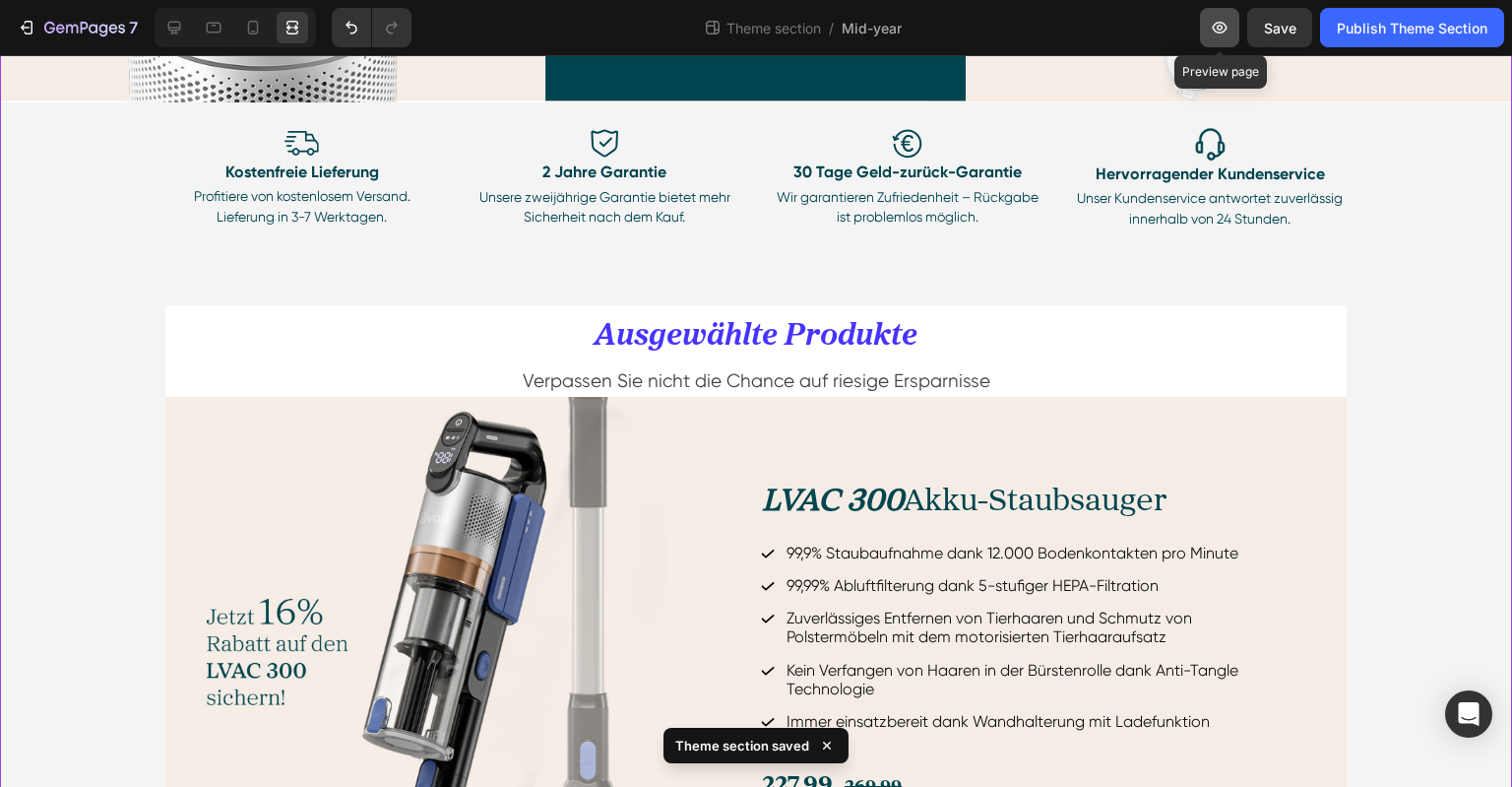 click 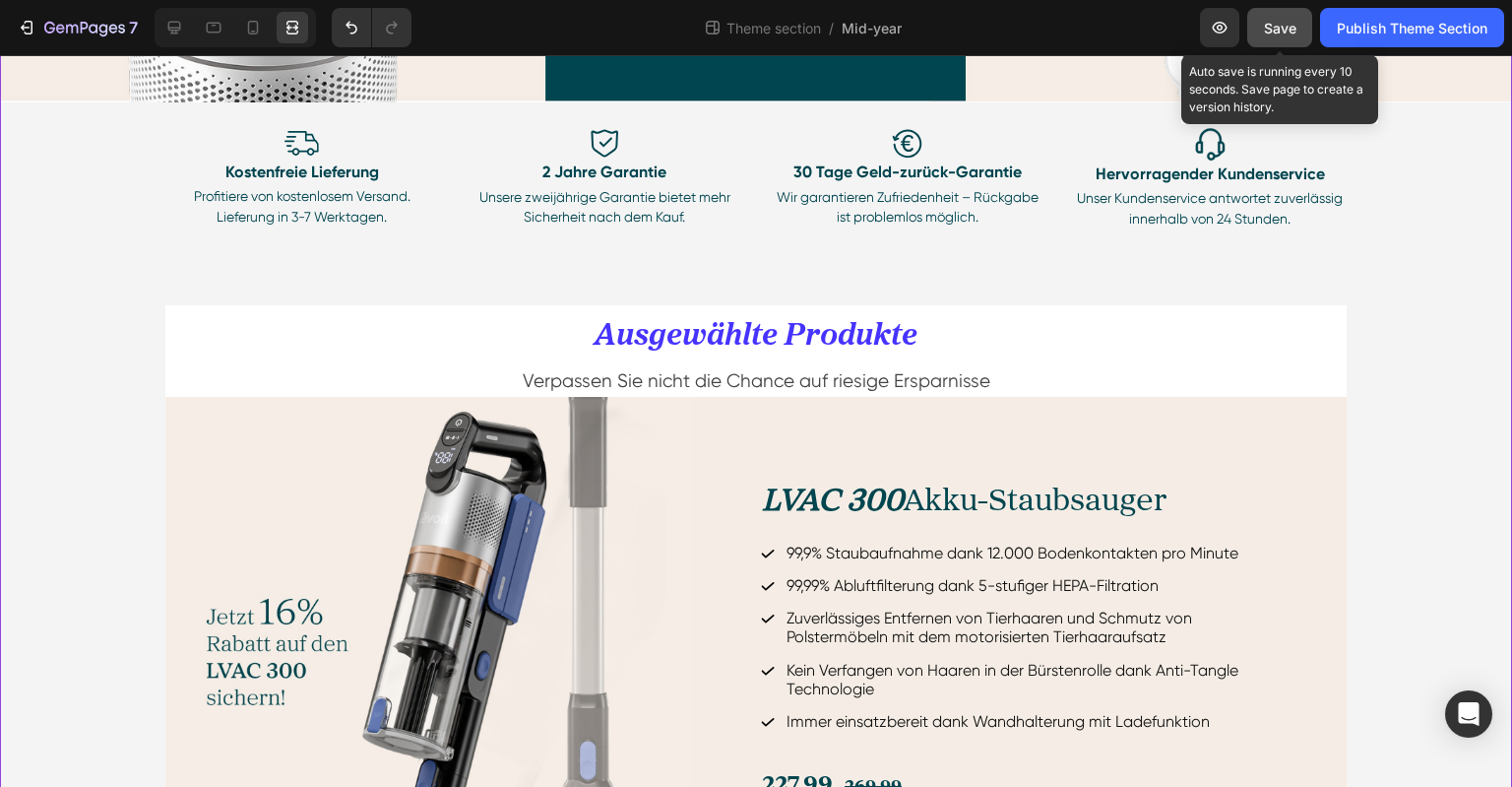 click on "Save" at bounding box center (1280, 28) 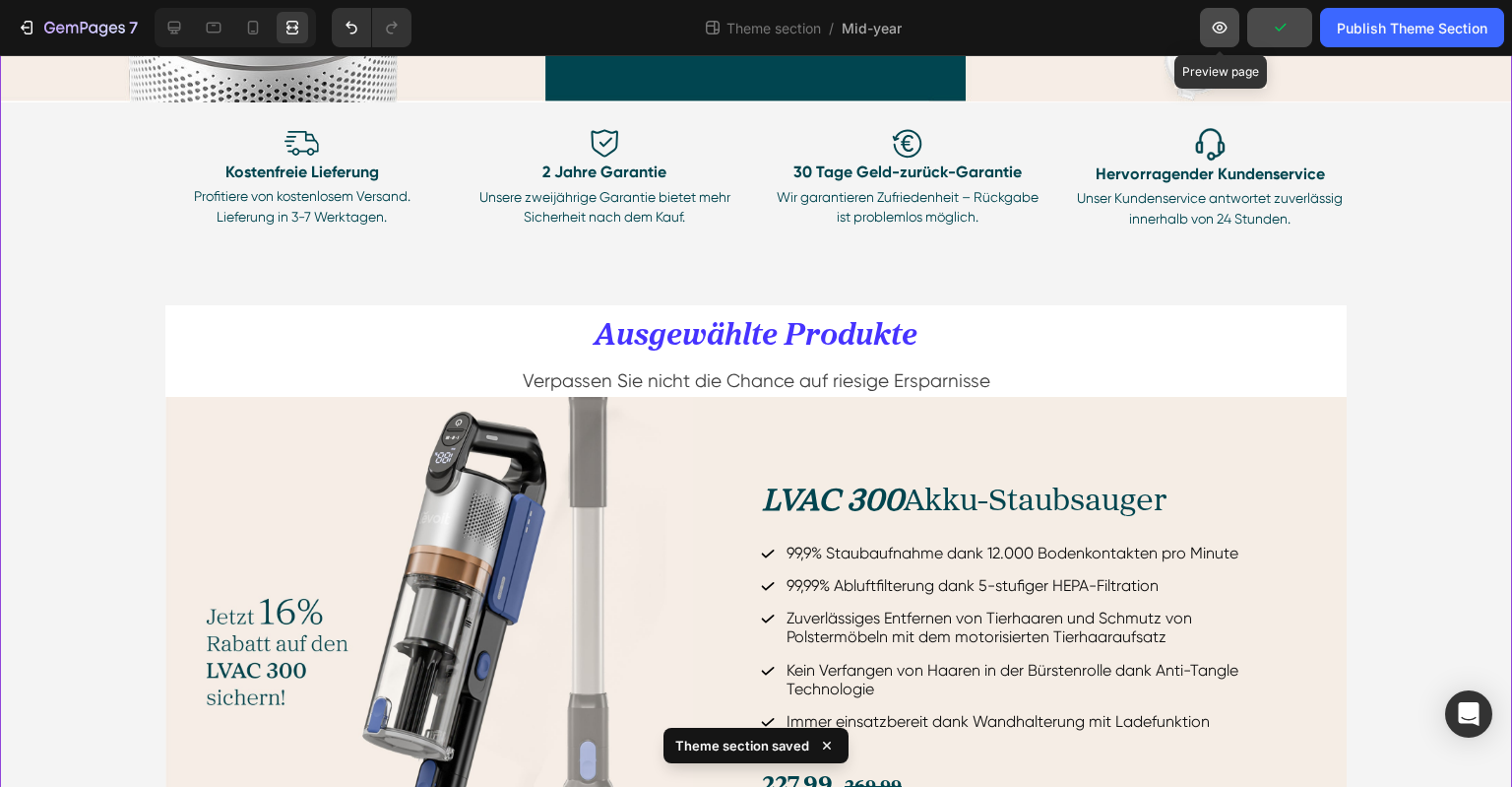 click 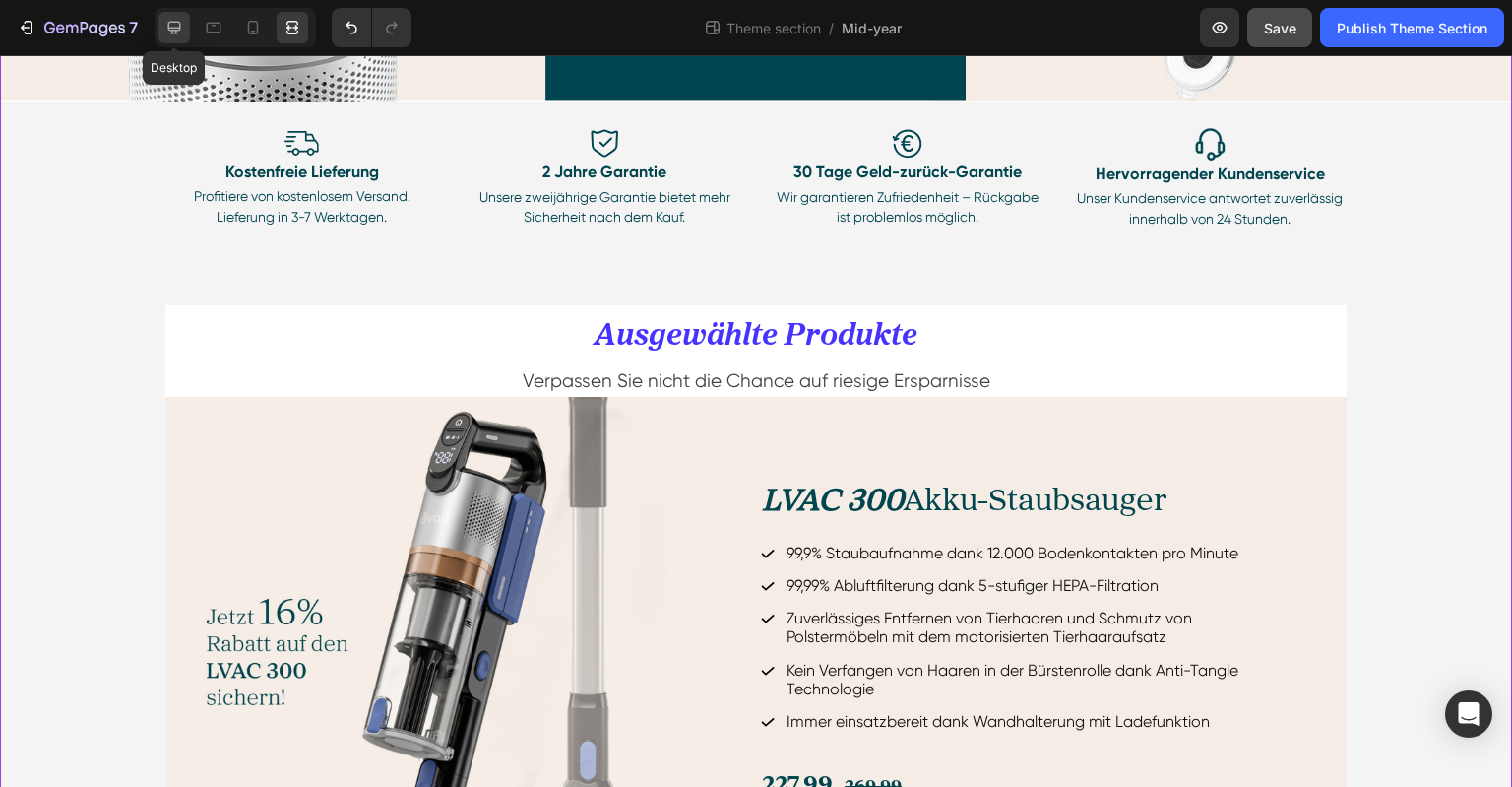 click 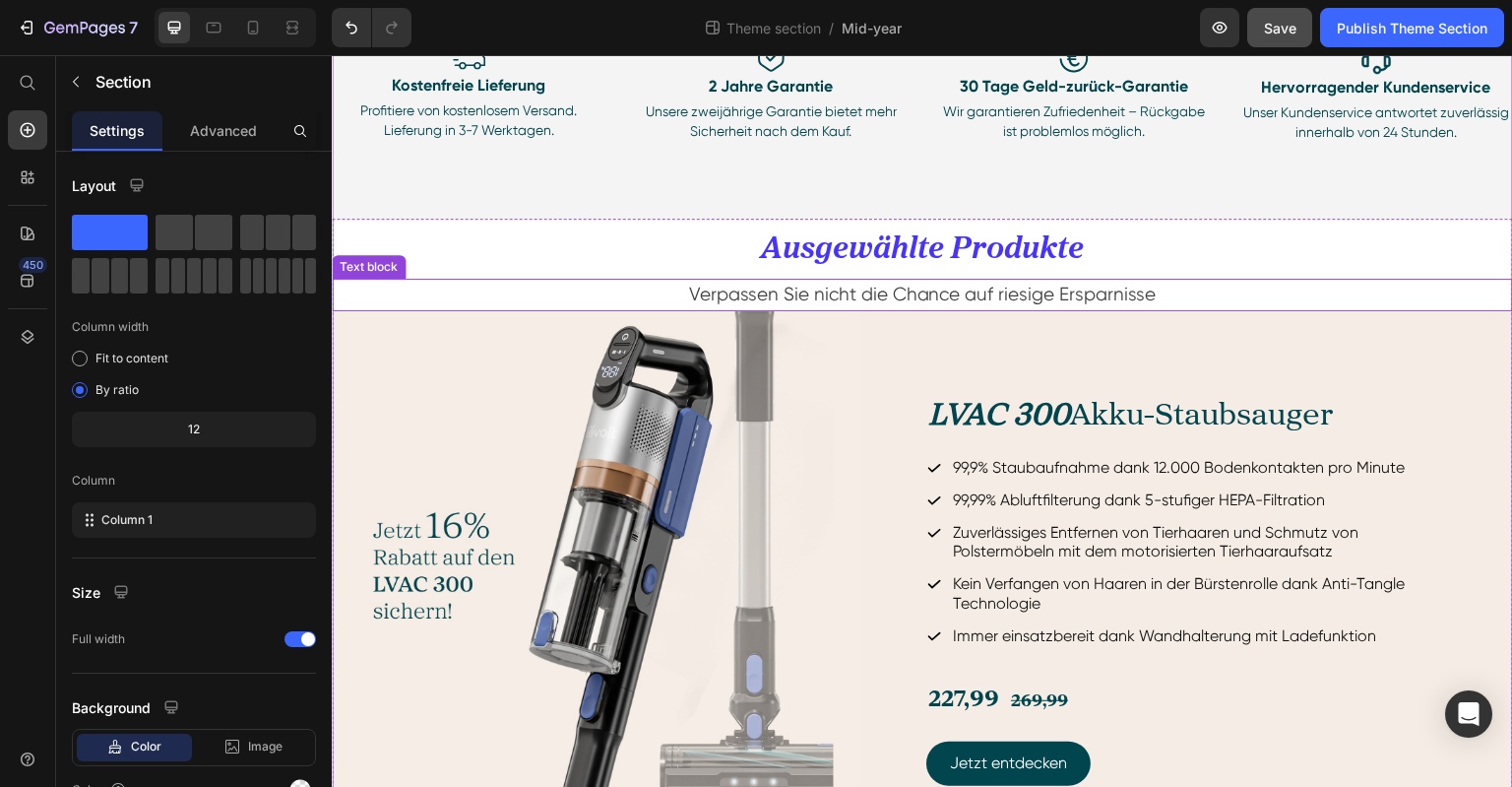 click on "Verpassen Sie nicht die Chance auf riesige Ersparnisse" at bounding box center [922, 295] 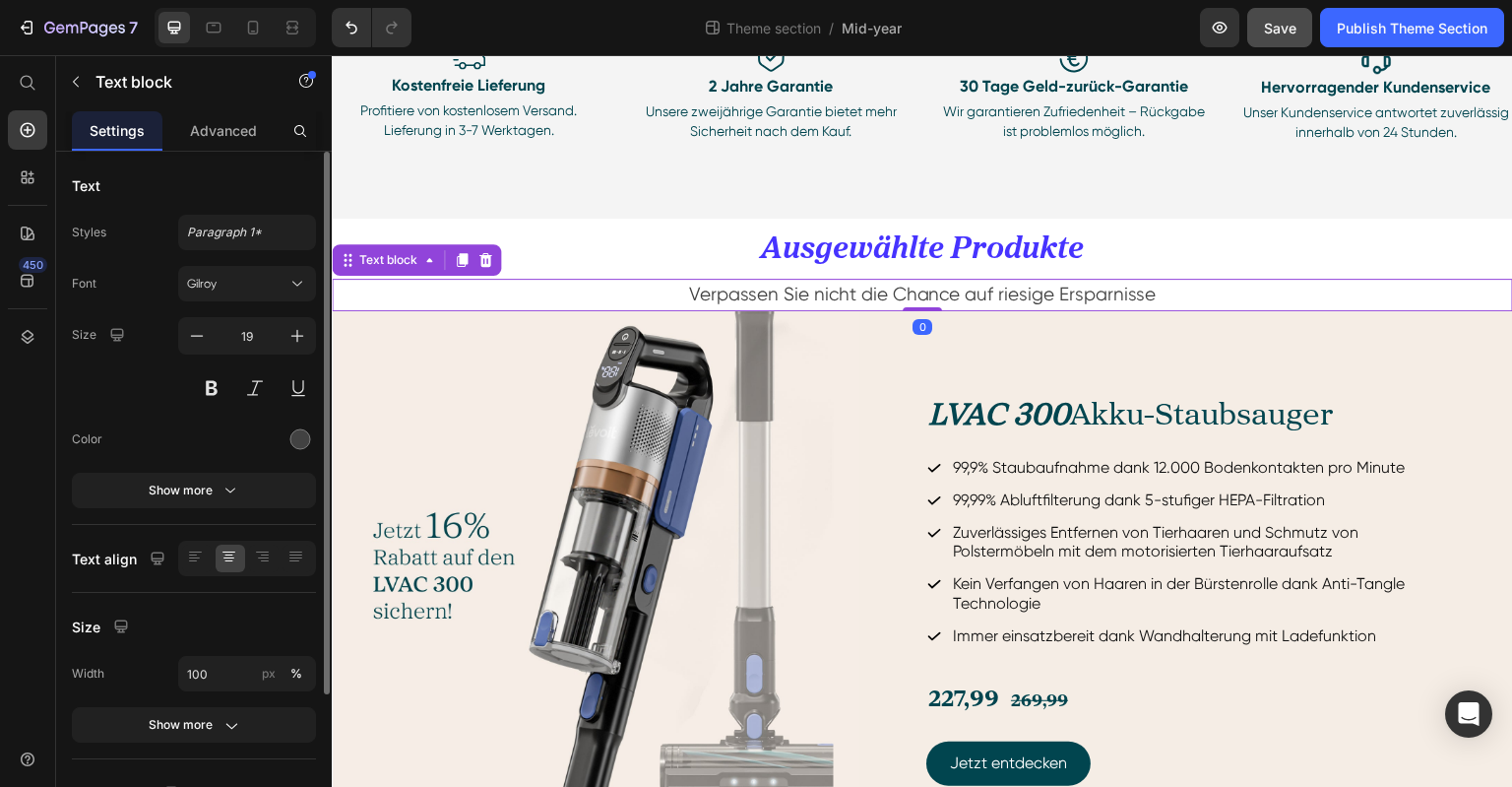 click on "Advanced" at bounding box center (223, 130) 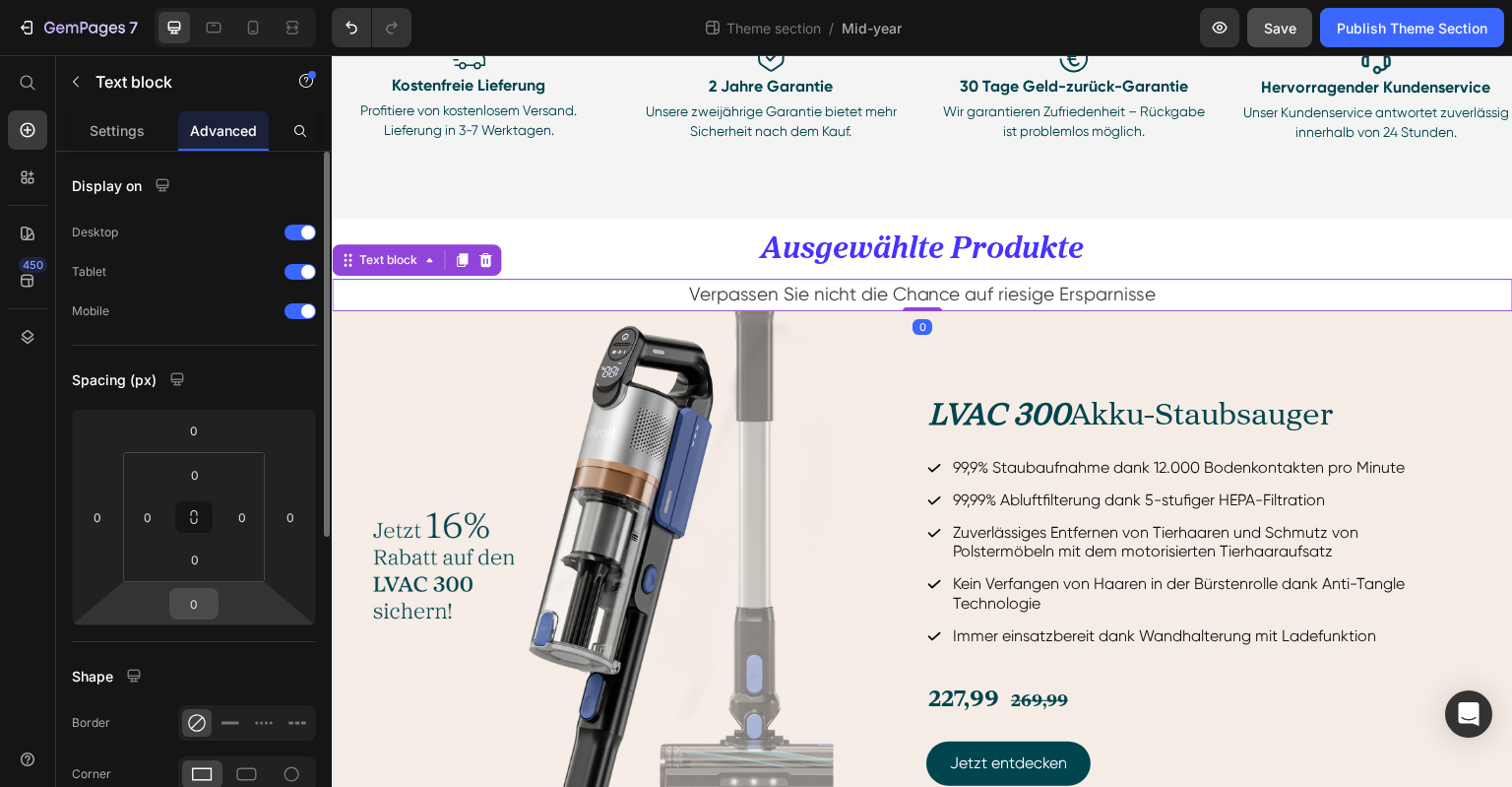 click on "0" at bounding box center [194, 604] 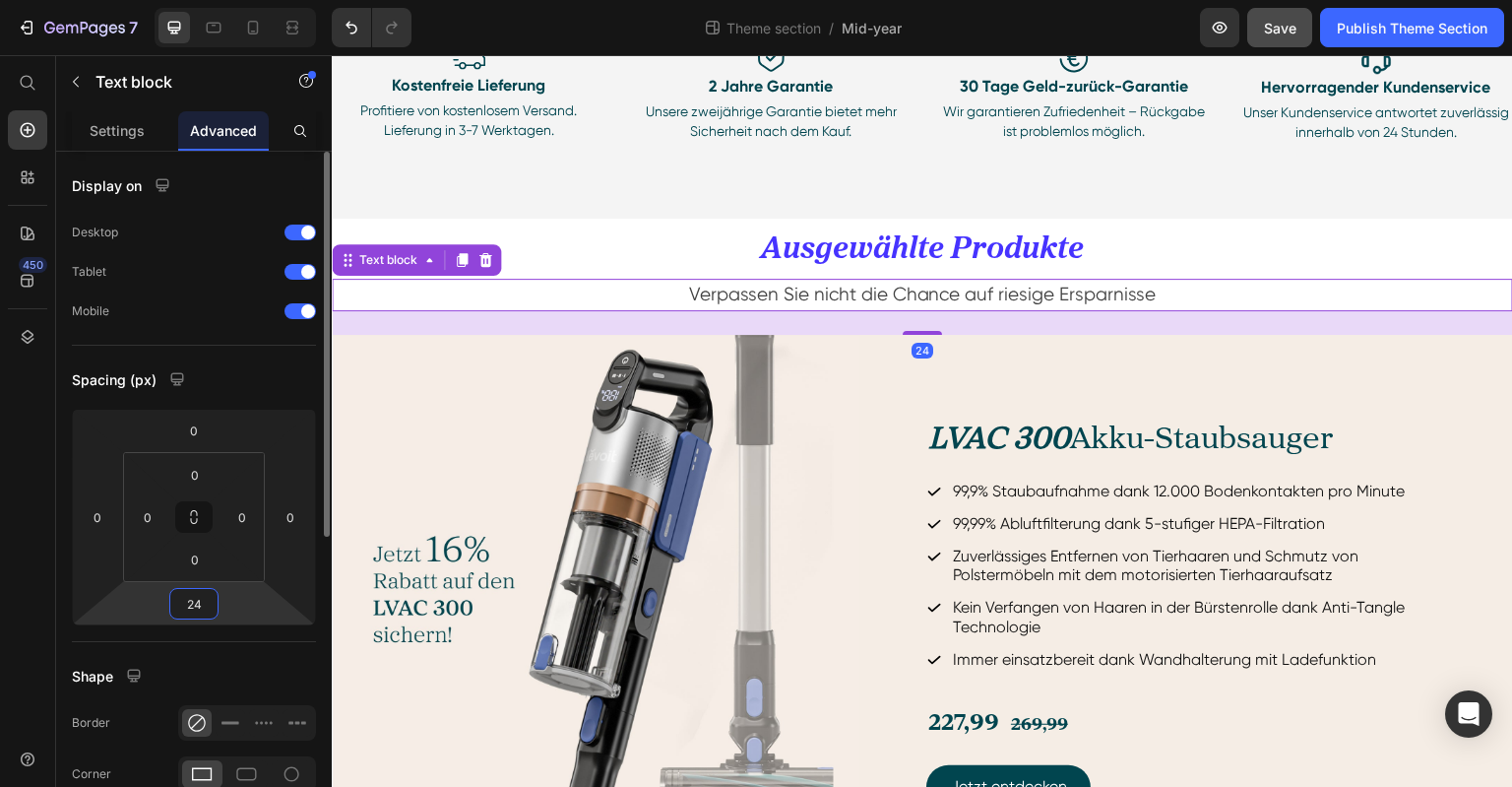 click on "0 0 24 0" at bounding box center [194, 517] 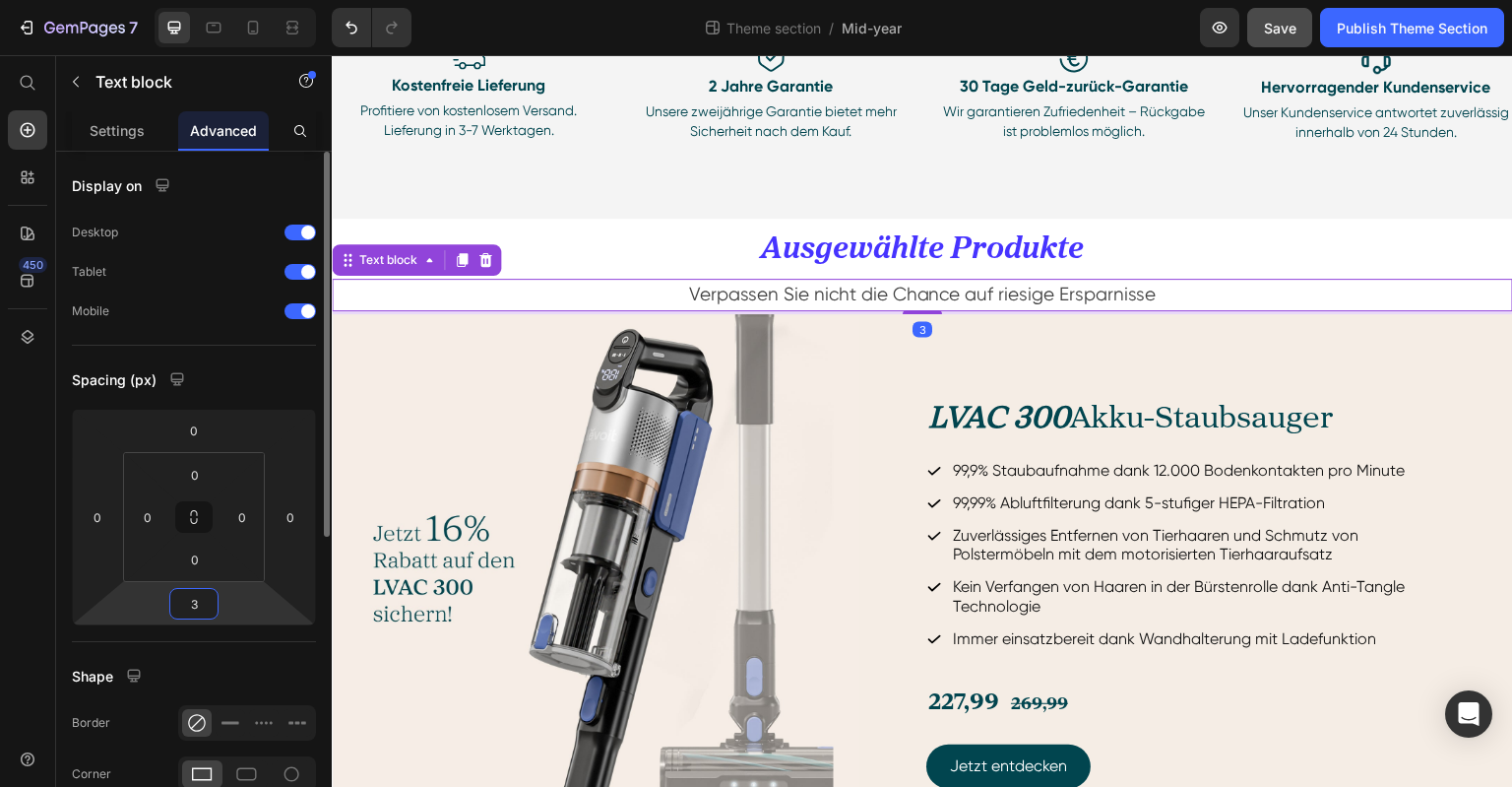 type on "36" 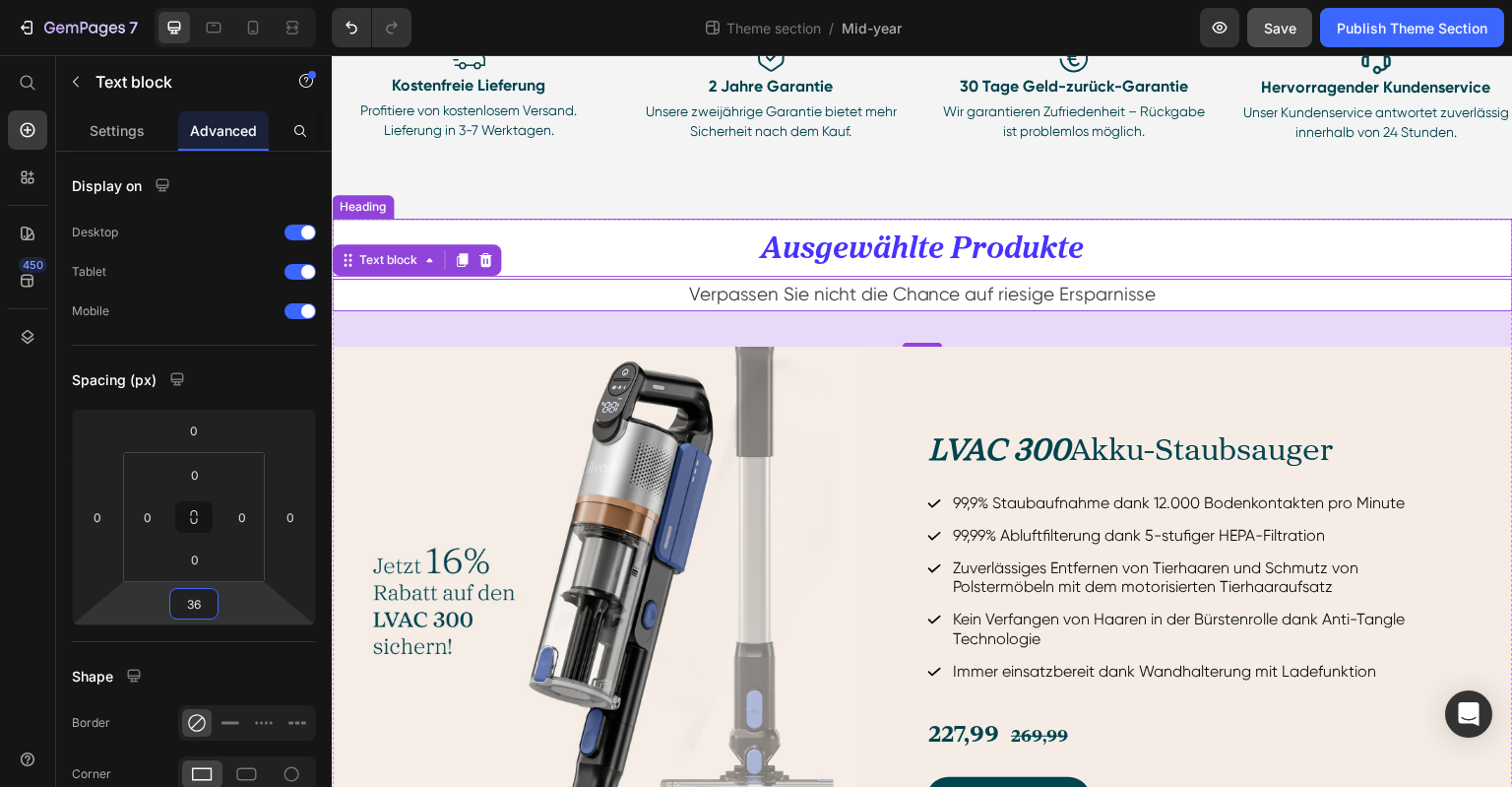 click on "⁠⁠⁠⁠⁠⁠⁠ Ausgewählte Produkte" at bounding box center [922, 247] 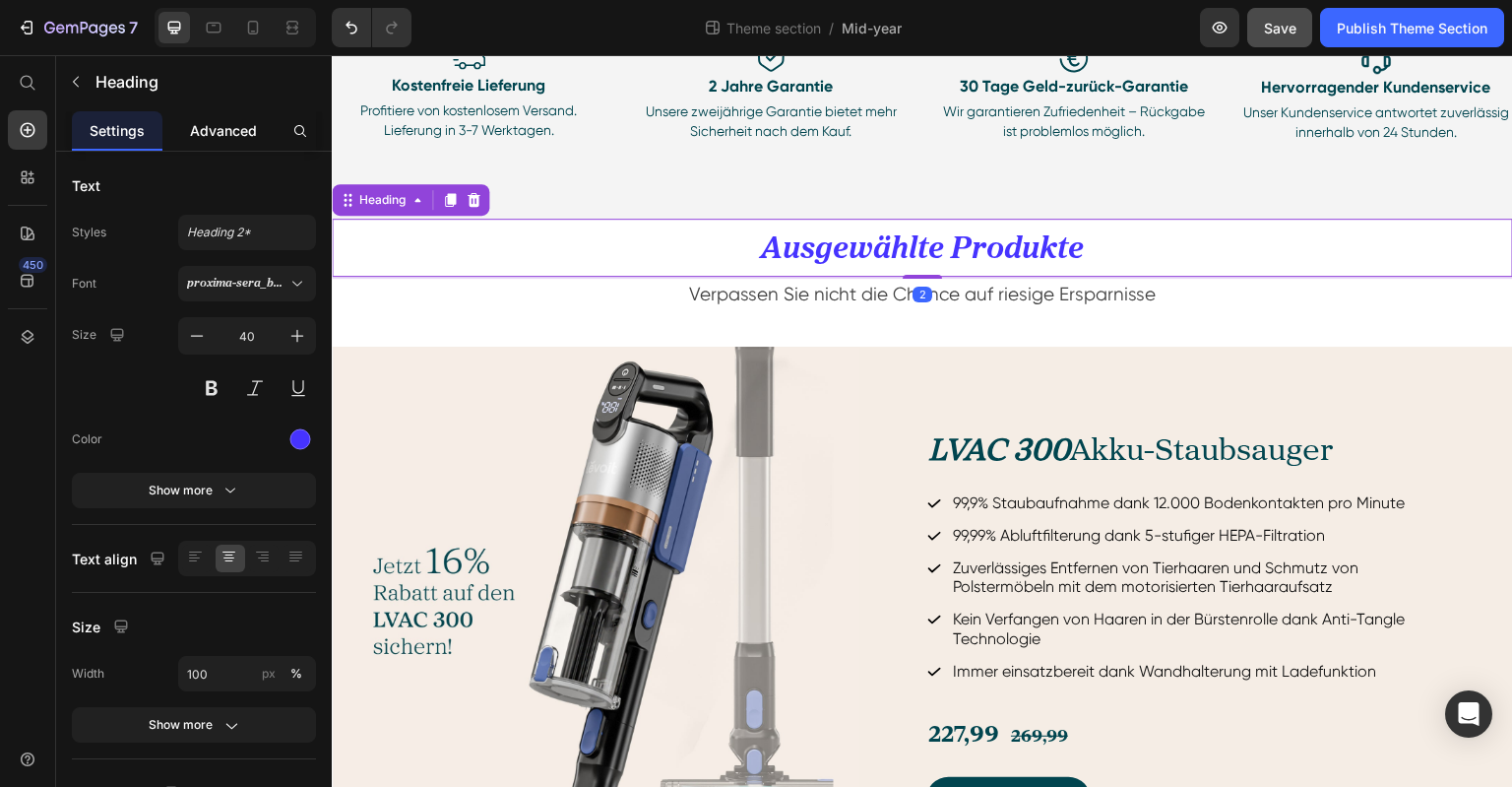 click on "Advanced" at bounding box center (223, 130) 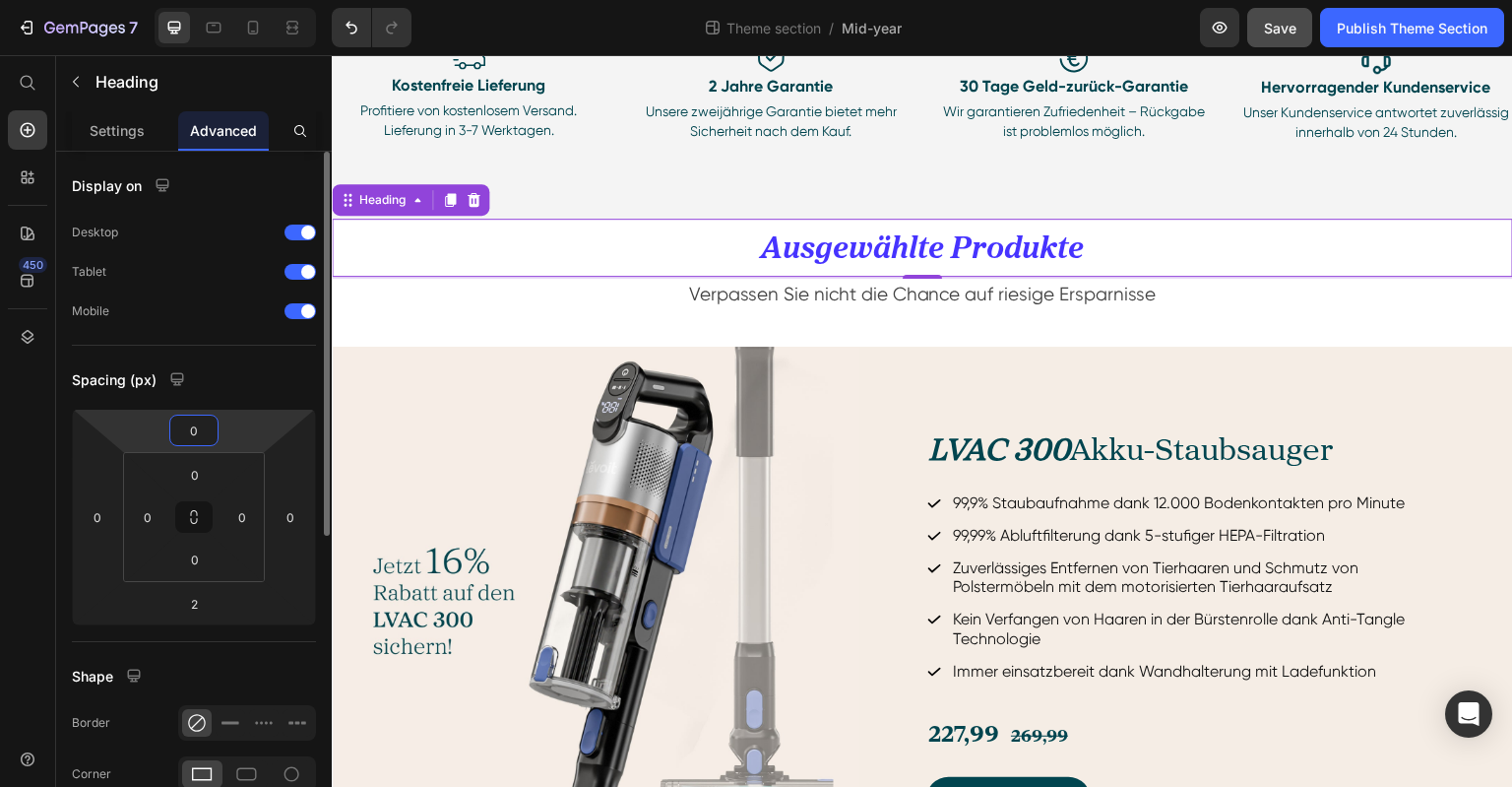 click on "0" at bounding box center (194, 430) 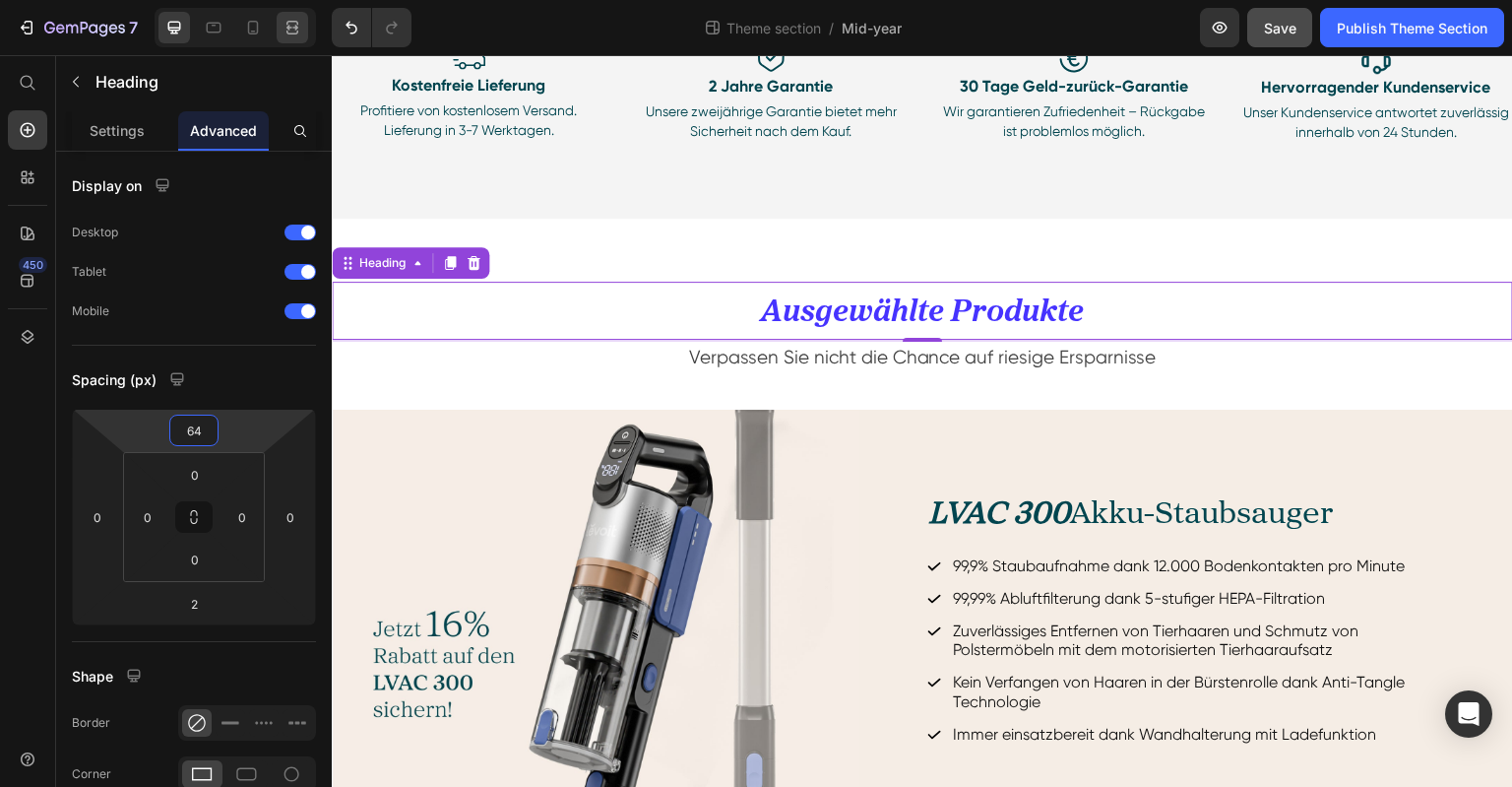 type on "64" 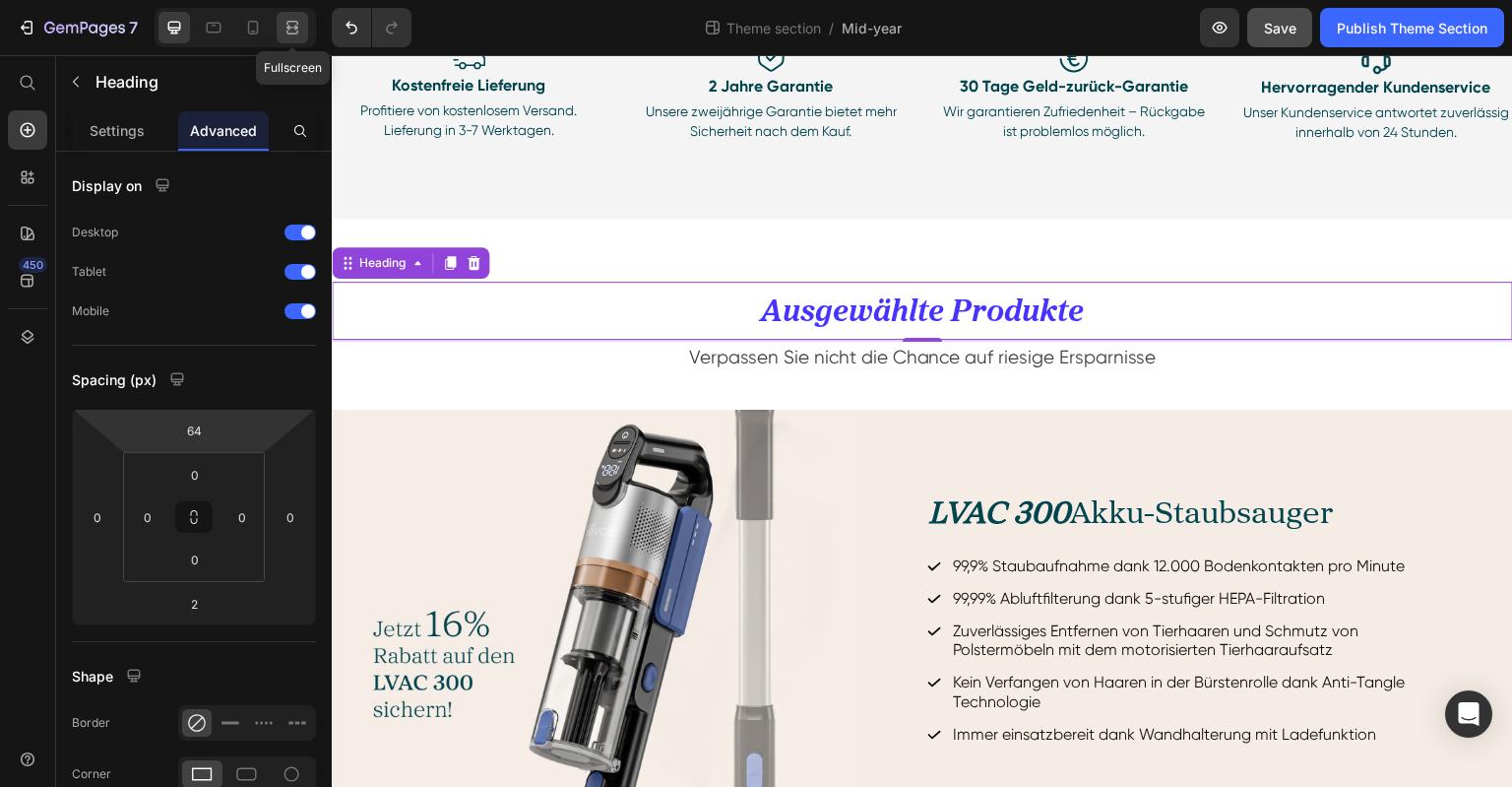 click 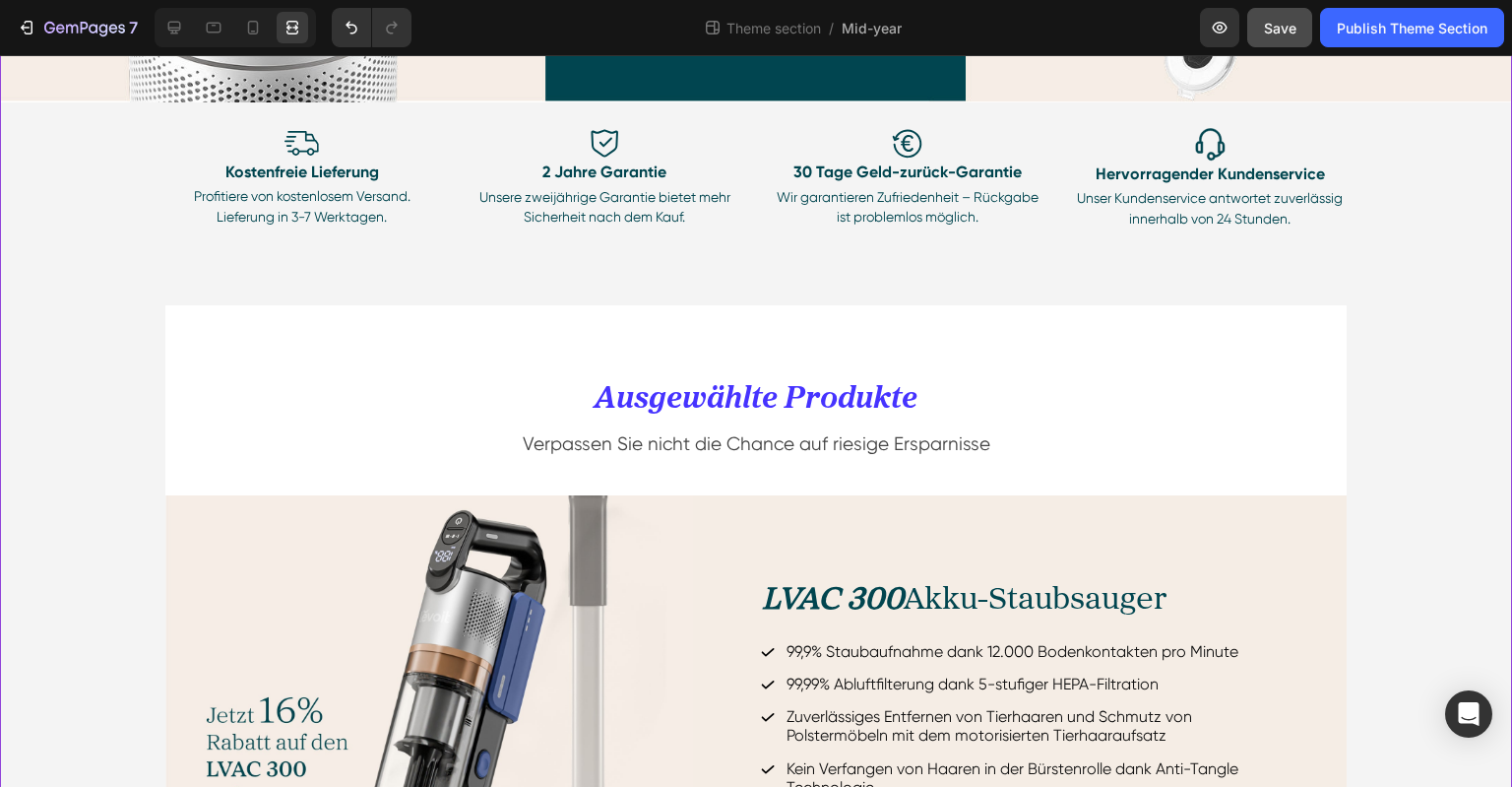 click on "Hero Banner
Drop element here Hero Banner Row Image Kostenfreie Lieferung Text Block Profitiere von kostenlosem Versand. Lieferung in 3-7 Werktagen. Text Block Image 2 Jahre Garantie Text Block Unsere zweijährige Garantie bietet mehr Sicherheit nach dem Kauf. Text Block Row Image 30 Tage Geld-zurück-Garantie Text Block Wir garantieren Zufriedenheit – Rückgabe ist problemlos möglich. Text Block Image Hervorragender Kundenservice Text Block Unser Kundenservice antwortet zuverlässig innerhalb von 24 Stunden. Text Block Row Row Row
Image Kostenfreie Lieferung Text Block Profitiere von kostenlosem Versand. Lieferung in 3-7 Werktagen. Text Block Image 2 Jahre Garantie Text Block Unsere zweijährige Garantie bietet mehr Sicherheit nach dem Kauf. Text Block Image 30 Tage Geld-zurück-Garantie Text Block Wir garantieren Zufriedenheit – Rückgabe ist problemlos möglich. Text Block Image Text Block Text Block" at bounding box center [756, 403] 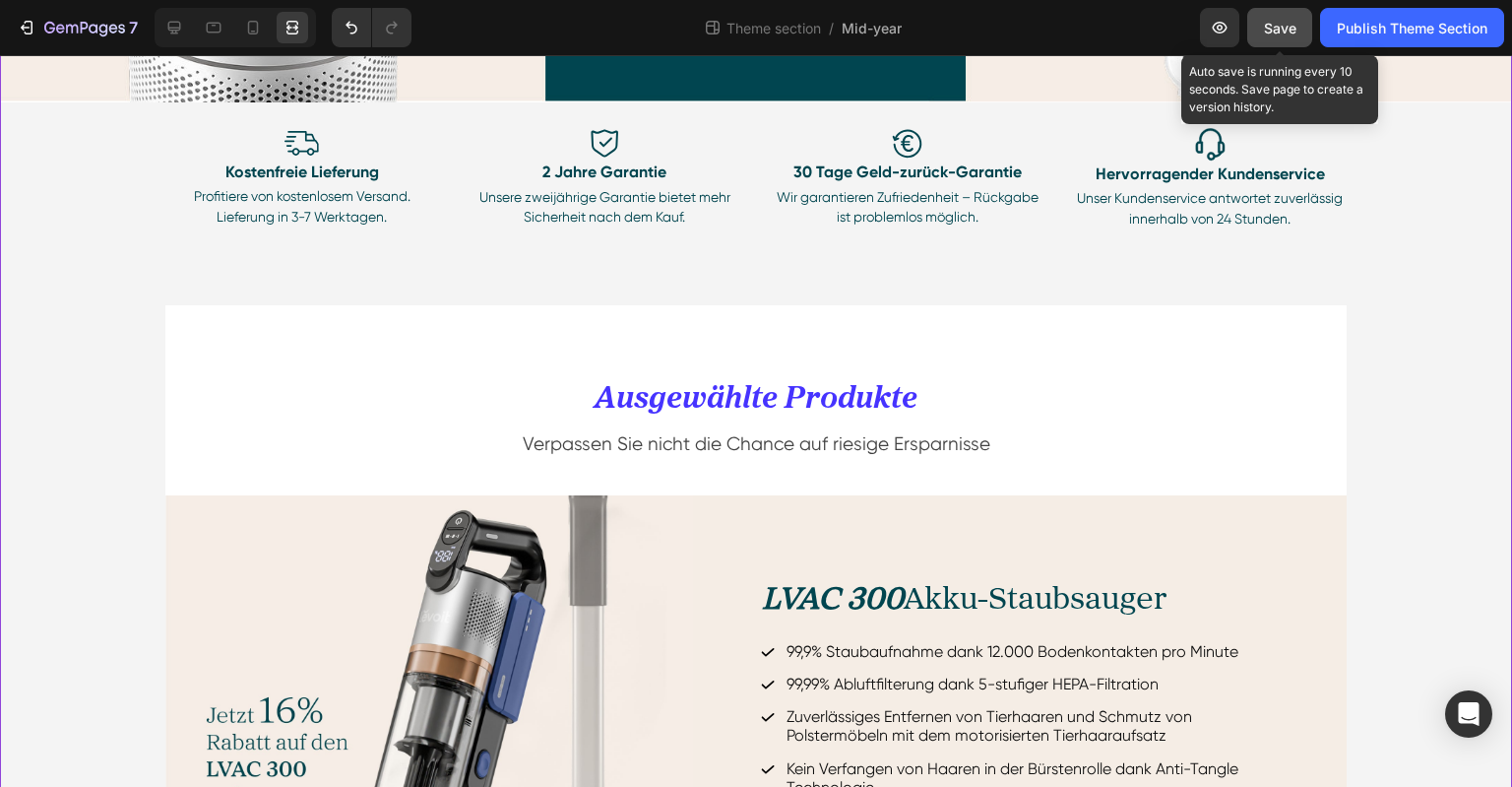 click on "Save" 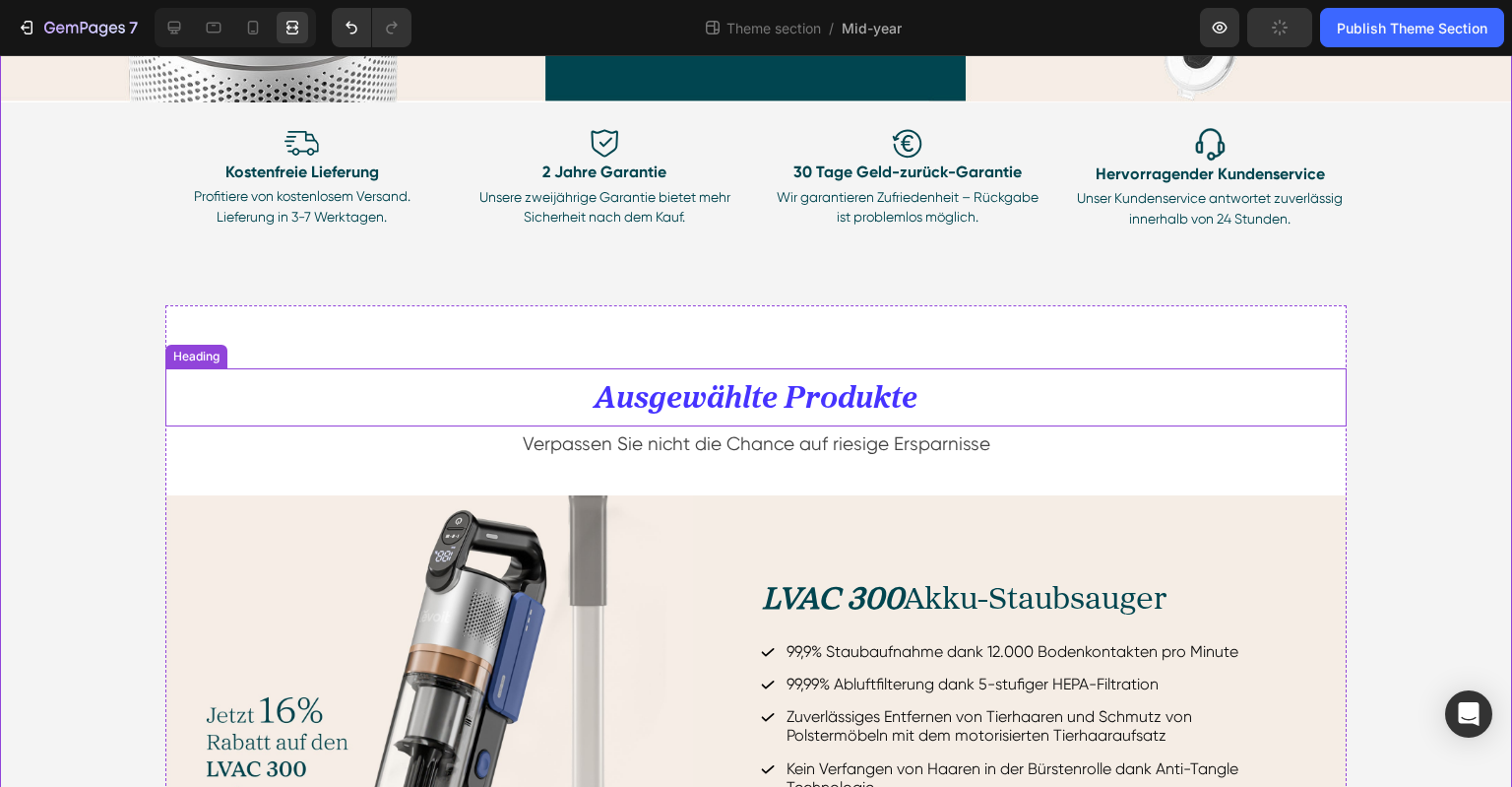 scroll, scrollTop: 681, scrollLeft: 0, axis: vertical 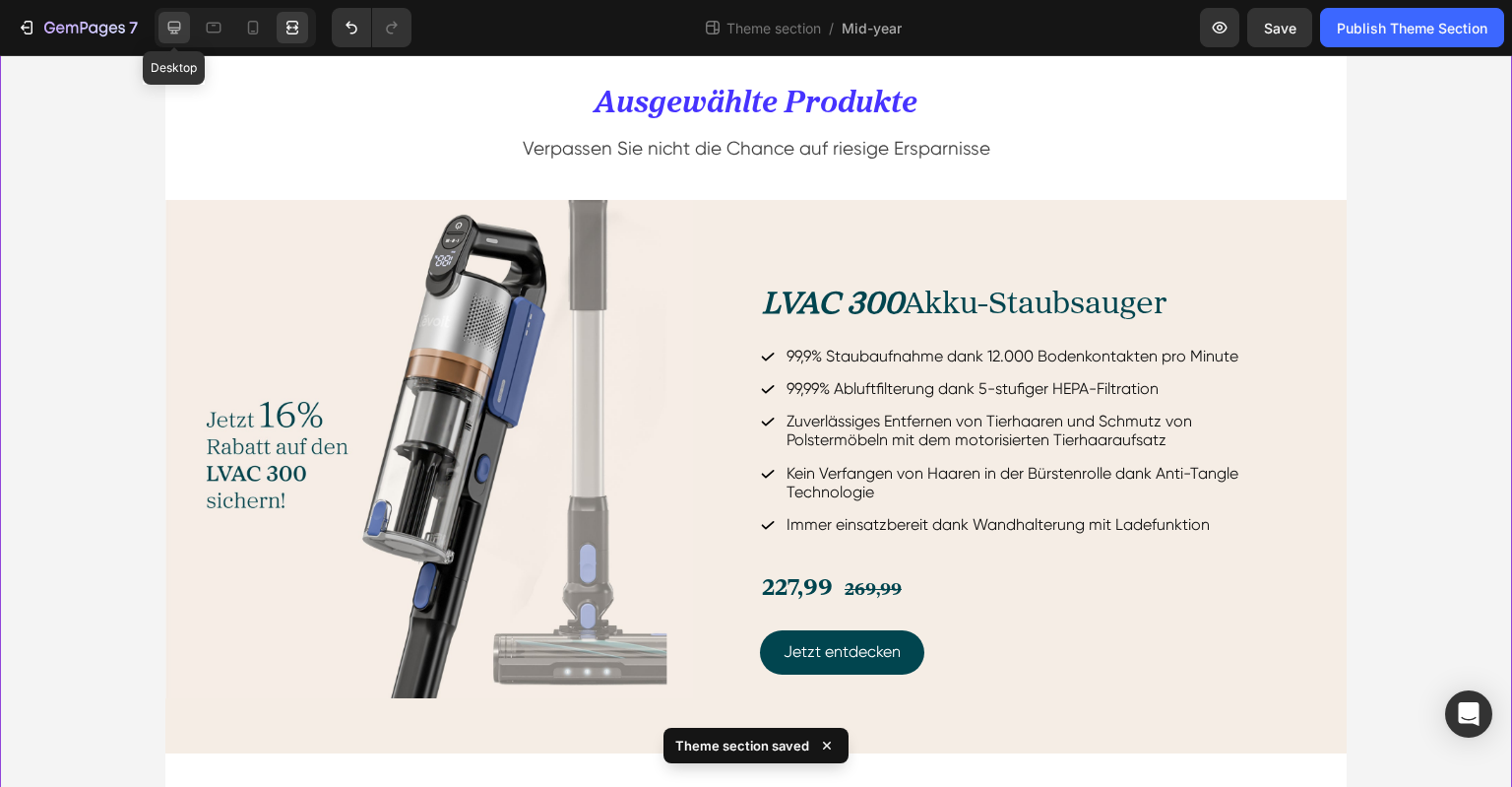 click 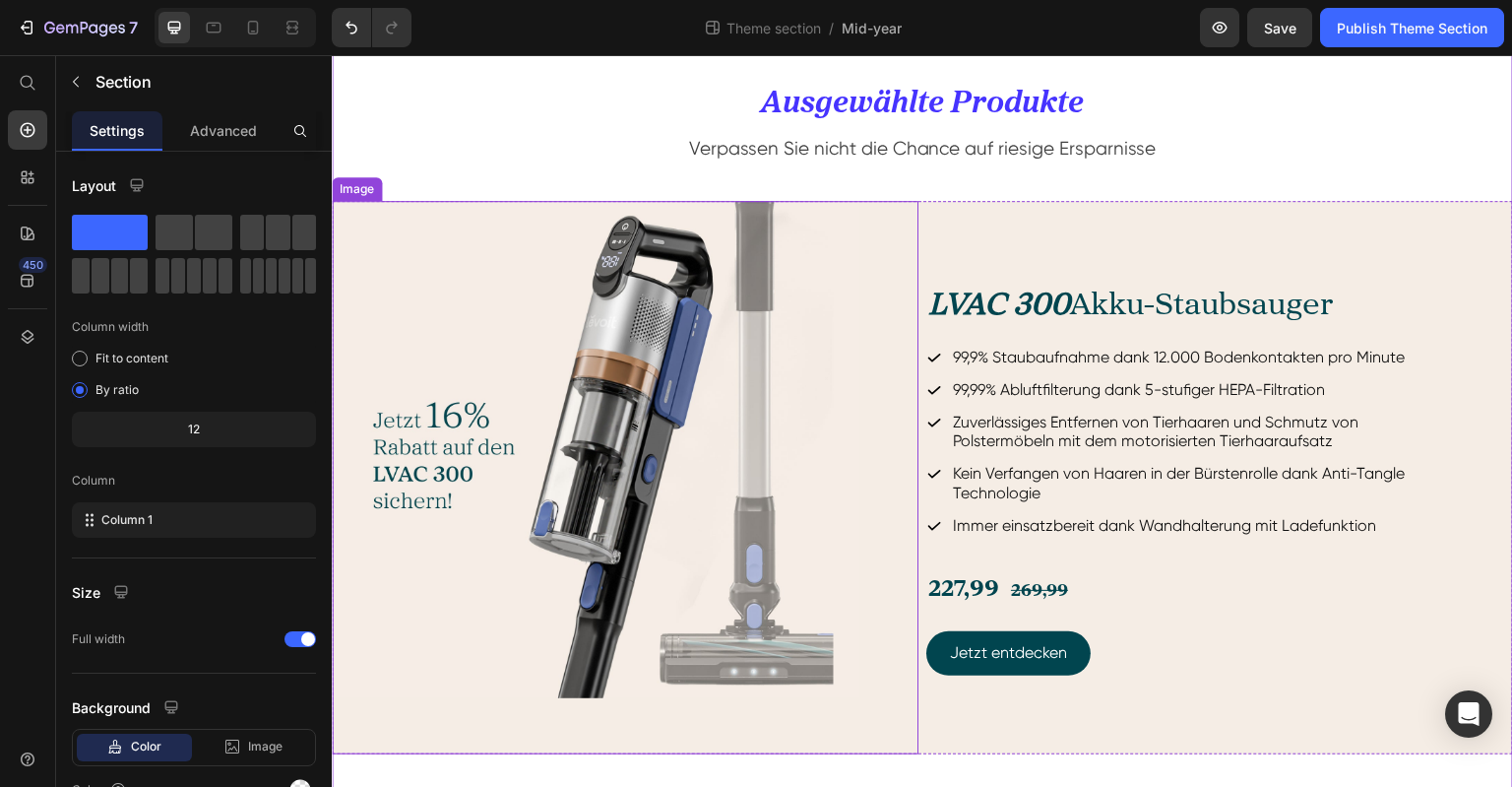 scroll, scrollTop: 397, scrollLeft: 0, axis: vertical 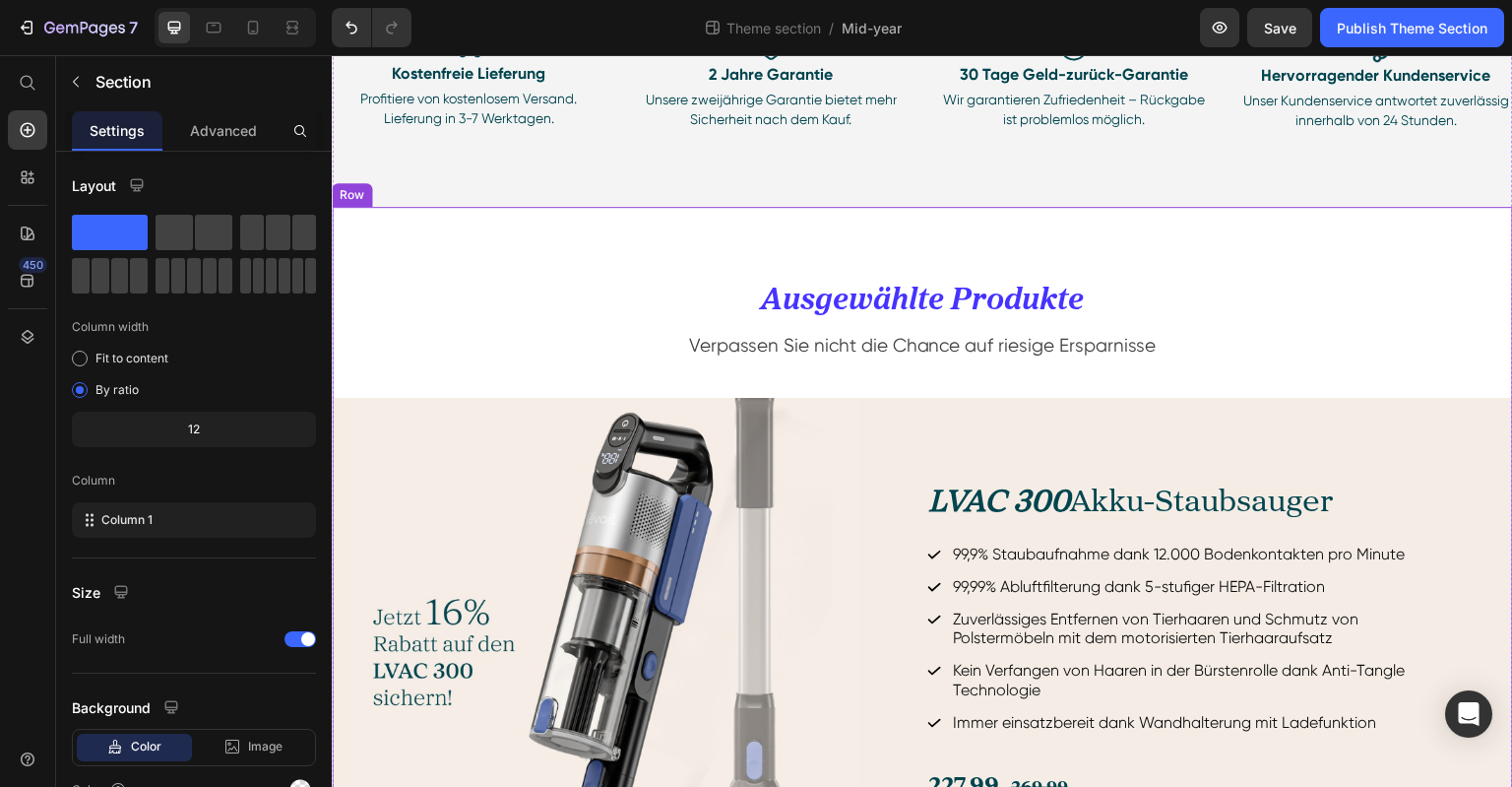 click on "⁠⁠⁠⁠⁠⁠⁠ Ausgewählte Produkte Heading Verpassen Sie nicht die Chance auf riesige Ersparnisse Text block Image LVAC 300  Akku-Staubsauger Heading 99,9% Staubaufnahme dank 12.000 Bodenkontakten pro Minute 99,99% Abluftfilterung dank 5-stufiger HEPA-Filtration Zuverlässiges Entfernen von Tierhaaren und Schmutz von Polstermöbeln mit dem motorisierten Tierhaaraufsatz Kein Verfangen von Haaren in der Bürstenrolle dank Anti-Tangle Technologie Immer einsatzbereit dank Wandhalterung mit Ladefunktion Item List 227,99     269,99 Text Block Jetzt entdecken Button Row" at bounding box center (922, 602) 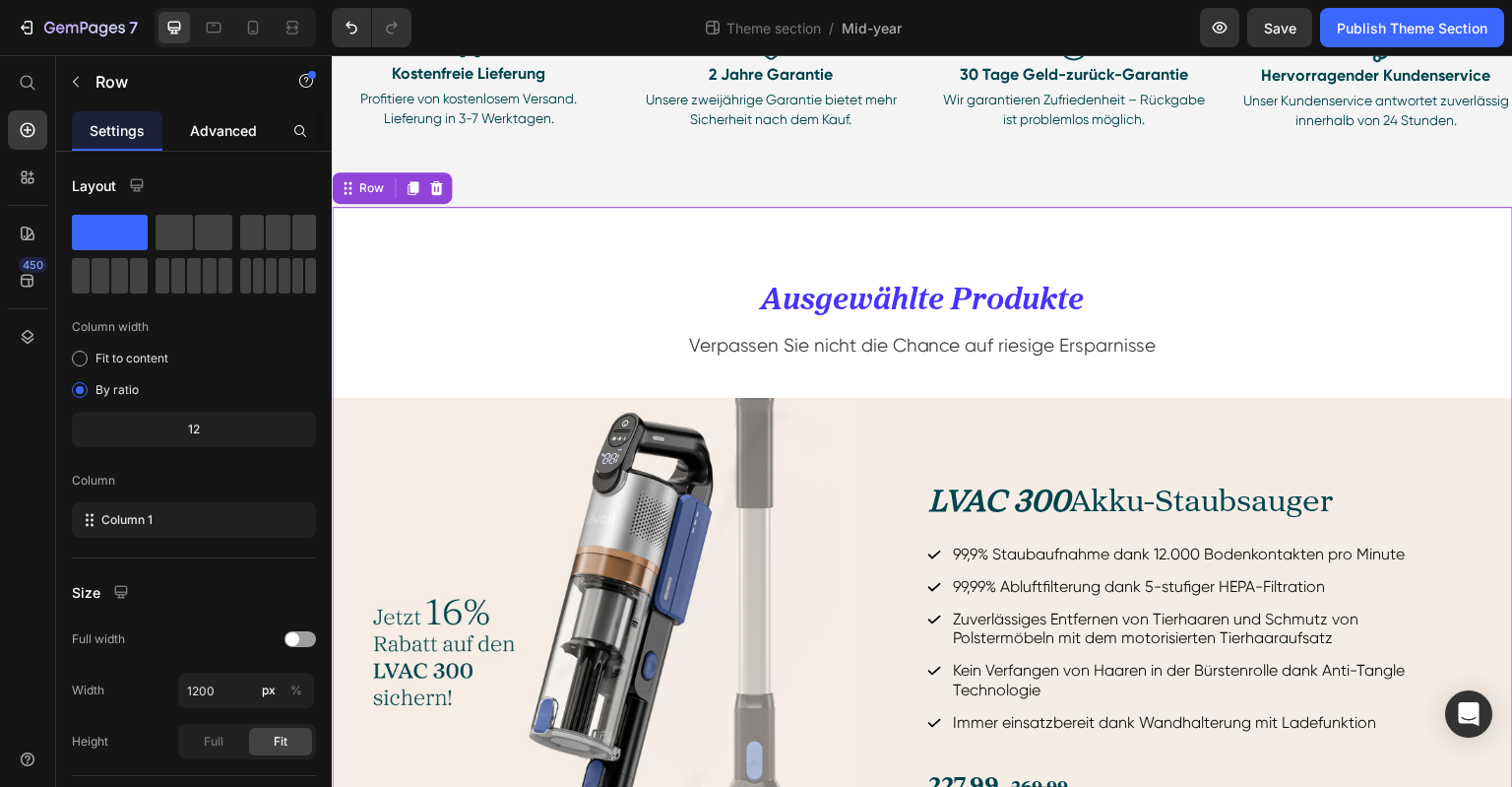 click on "Advanced" at bounding box center [223, 130] 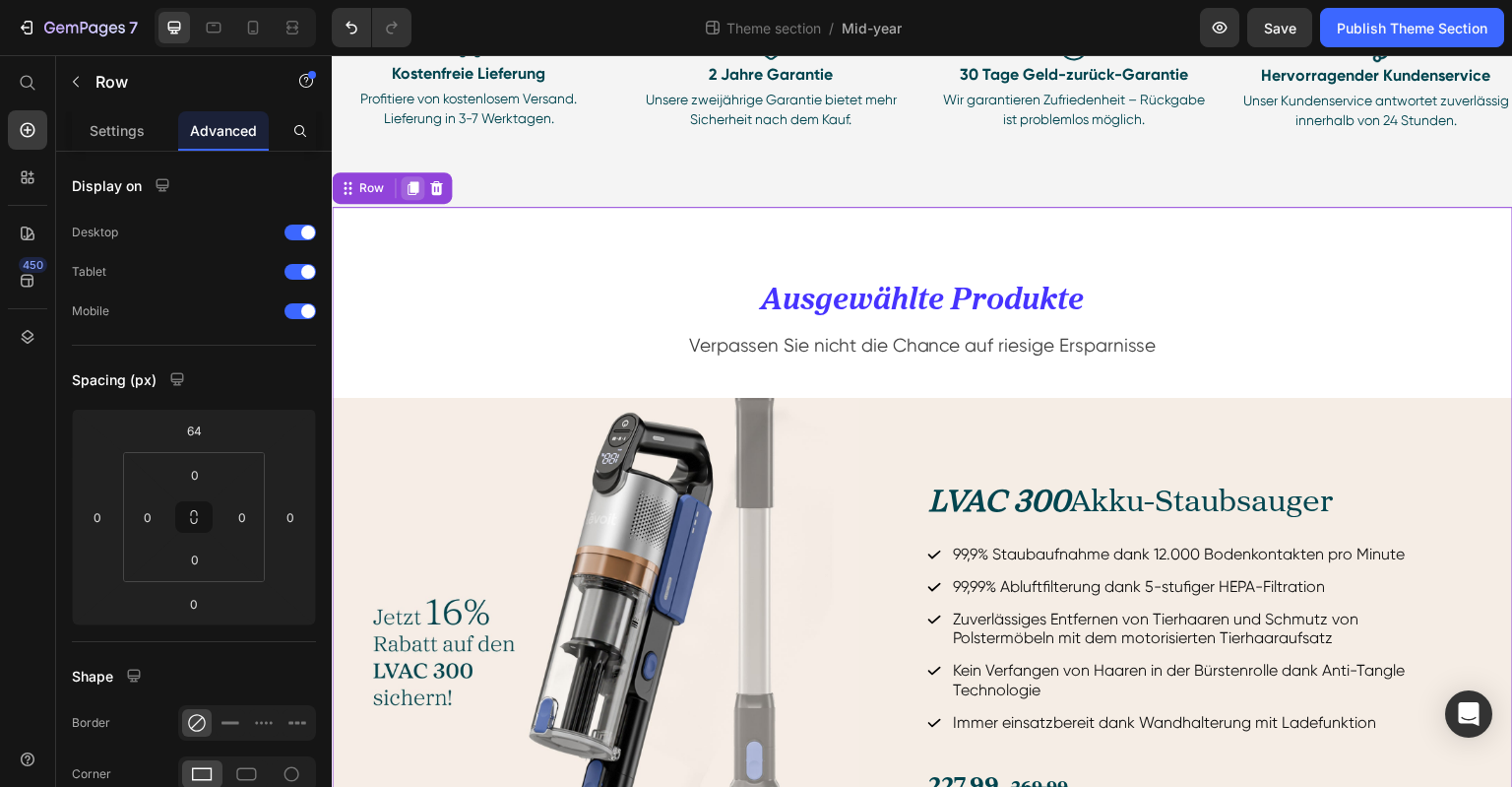 click 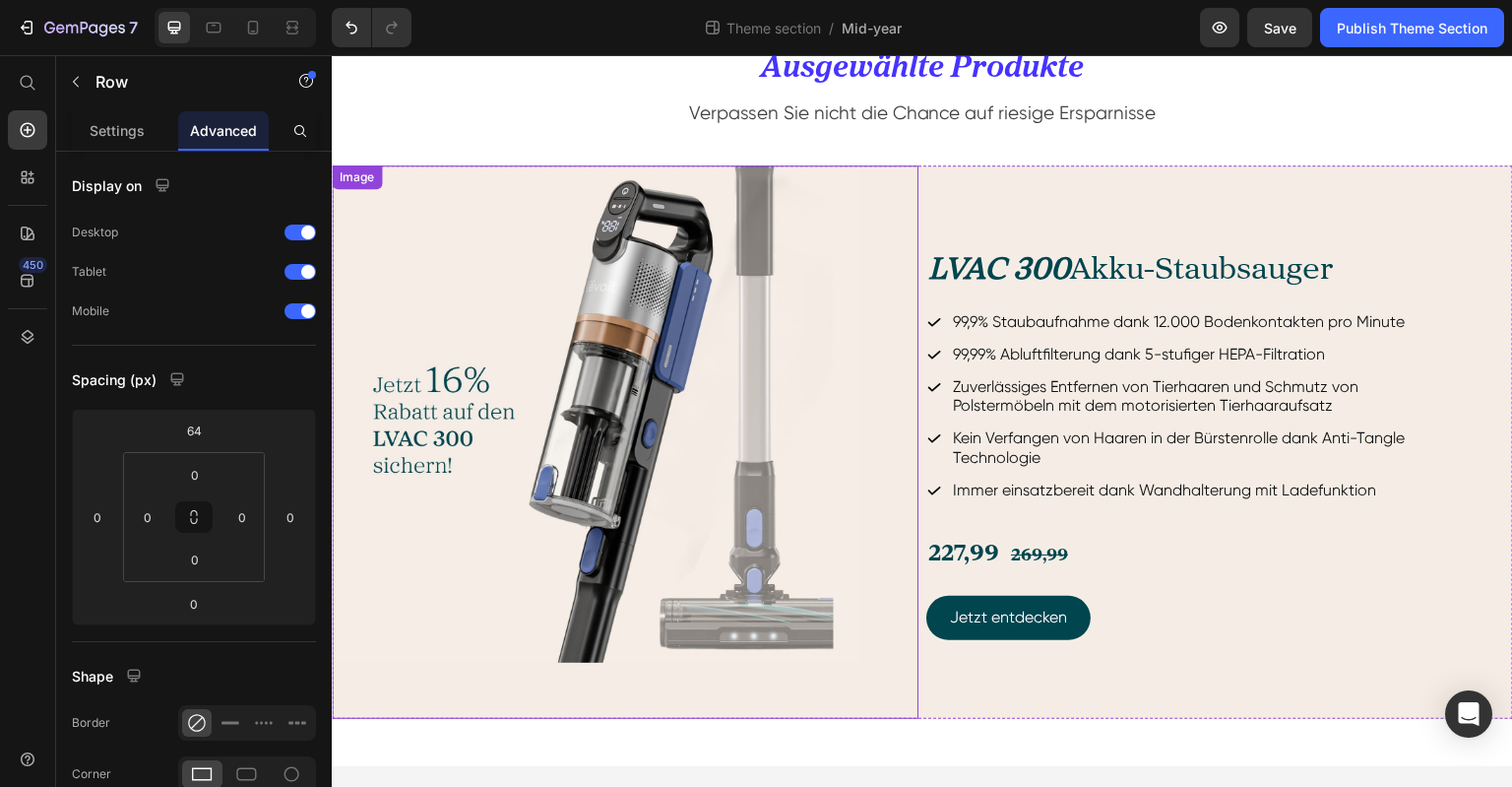 scroll, scrollTop: 335, scrollLeft: 0, axis: vertical 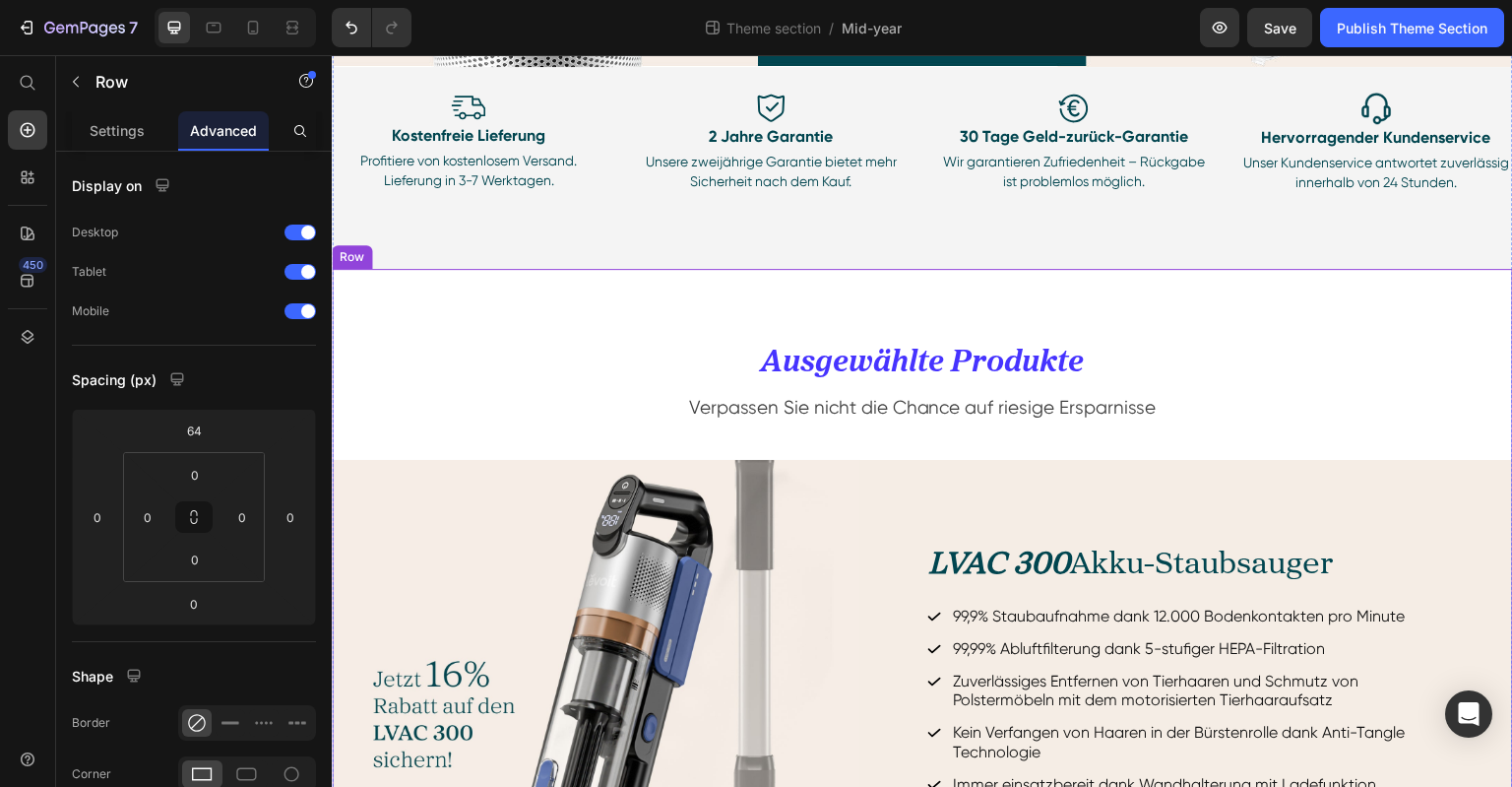 click on "⁠⁠⁠⁠⁠⁠⁠ Ausgewählte Produkte Heading Verpassen Sie nicht die Chance auf riesige Ersparnisse Text block Image LVAC 300  Akku-Staubsauger Heading 99,9% Staubaufnahme dank 12.000 Bodenkontakten pro Minute 99,99% Abluftfilterung dank 5-stufiger HEPA-Filtration Zuverlässiges Entfernen von Tierhaaren und Schmutz von Polstermöbeln mit dem motorisierten Tierhaaraufsatz Kein Verfangen von Haaren in der Bürstenrolle dank Anti-Tangle Technologie Immer einsatzbereit dank Wandhalterung mit Ladefunktion Item List 227,99     269,99 Text Block Jetzt entdecken Button Row" at bounding box center (922, 664) 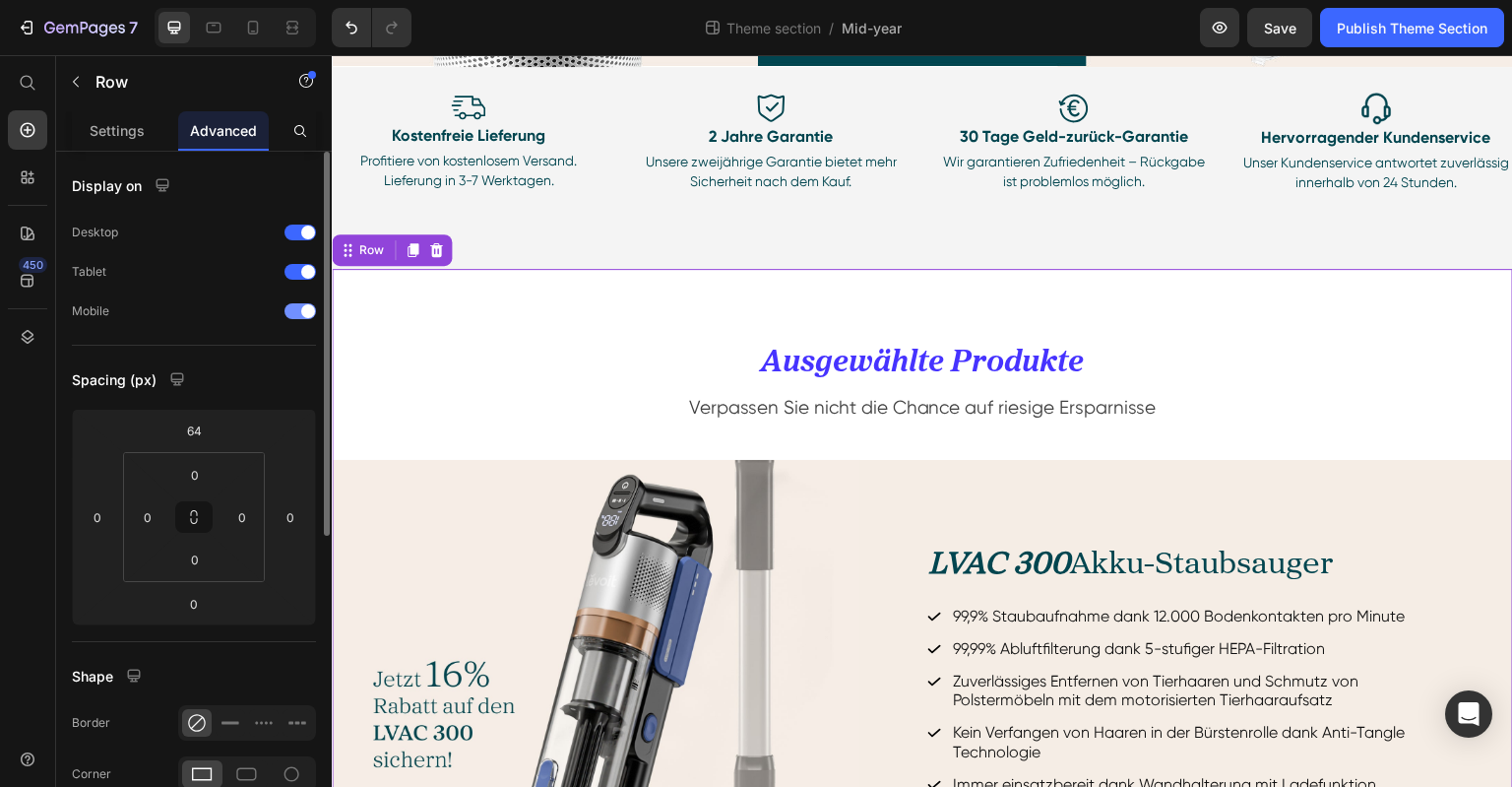 click at bounding box center [300, 311] 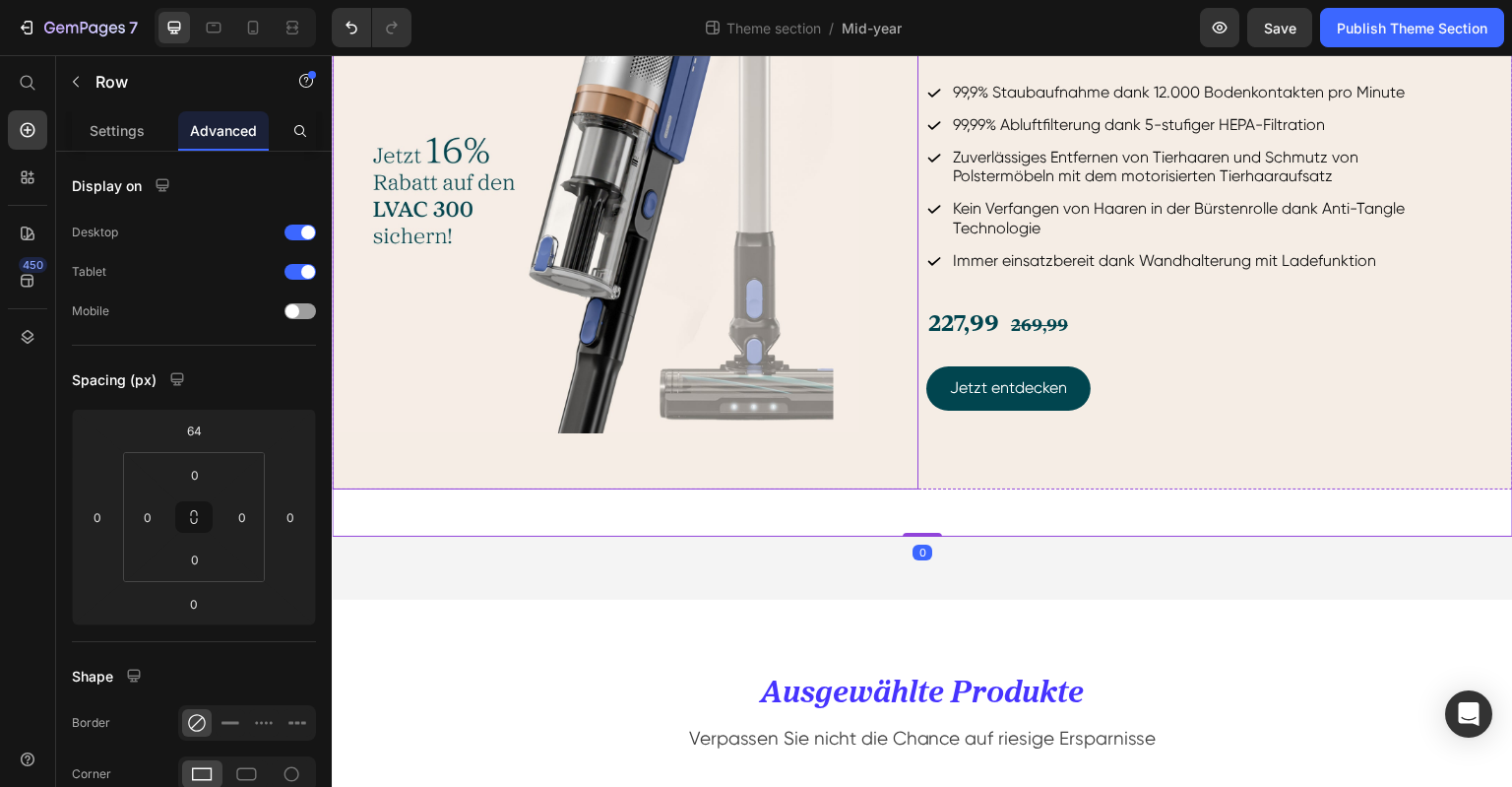 scroll, scrollTop: 1024, scrollLeft: 0, axis: vertical 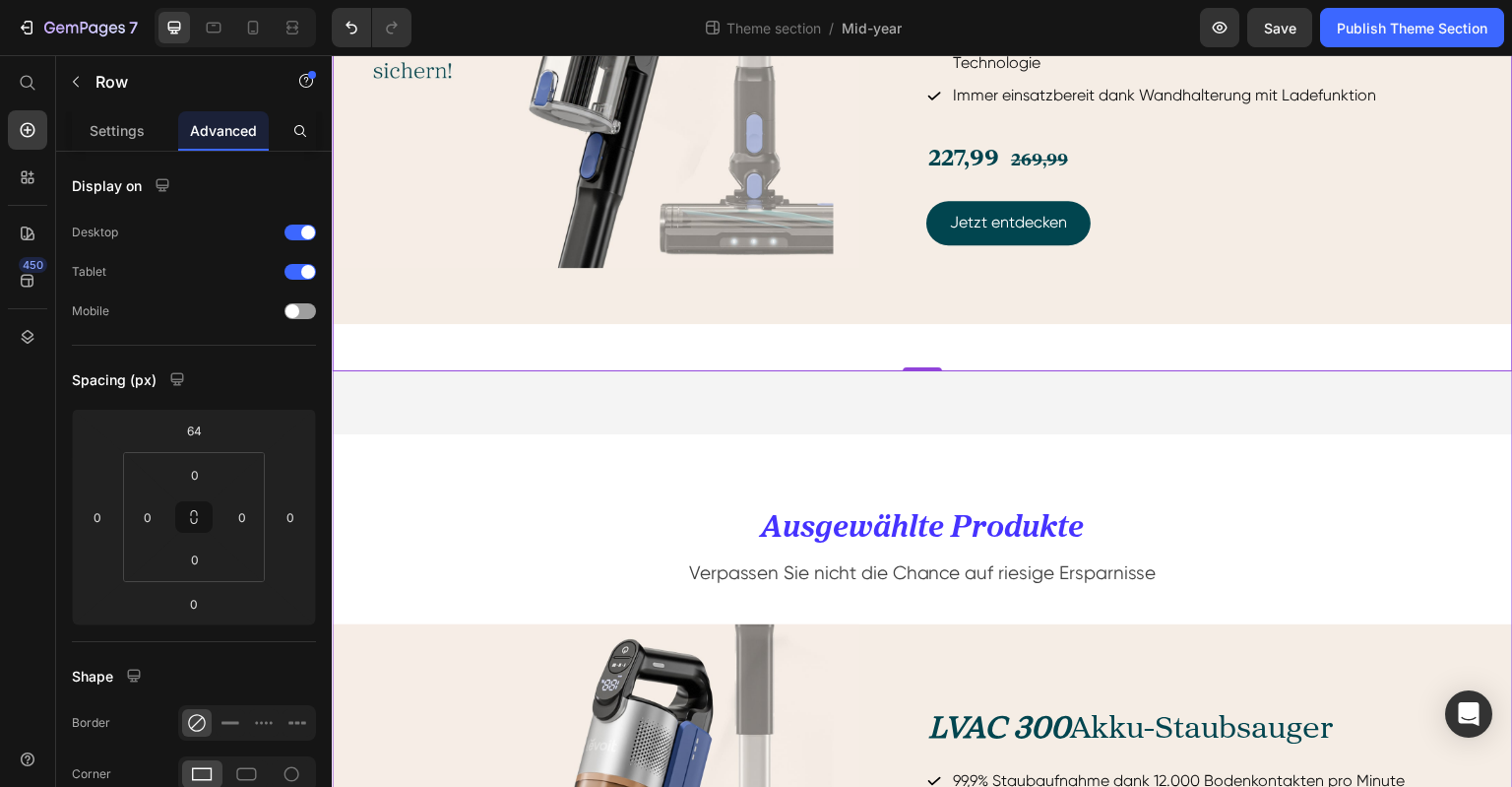 click on "Hero Banner
Drop element here Hero Banner Row Image Kostenfreie Lieferung Text Block Profitiere von kostenlosem Versand. Lieferung in 3-7 Werktagen. Text Block Image 2 Jahre Garantie Text Block Unsere zweijährige Garantie bietet mehr Sicherheit nach dem Kauf. Text Block Row Image 30 Tage Geld-zurück-Garantie Text Block Wir garantieren Zufriedenheit – Rückgabe ist problemlos möglich. Text Block Image Hervorragender Kundenservice Text Block Unser Kundenservice antwortet zuverlässig innerhalb von 24 Stunden. Text Block Row Row Row
Image Kostenfreie Lieferung Text Block Profitiere von kostenlosem Versand. Lieferung in 3-7 Werktagen. Text Block Image 2 Jahre Garantie Text Block Unsere zweijährige Garantie bietet mehr Sicherheit nach dem Kauf. Text Block Image 30 Tage Geld-zurück-Garantie Text Block Wir garantieren Zufriedenheit – Rückgabe ist problemlos möglich. Text Block Image Text Block Text Block" at bounding box center (922, 148) 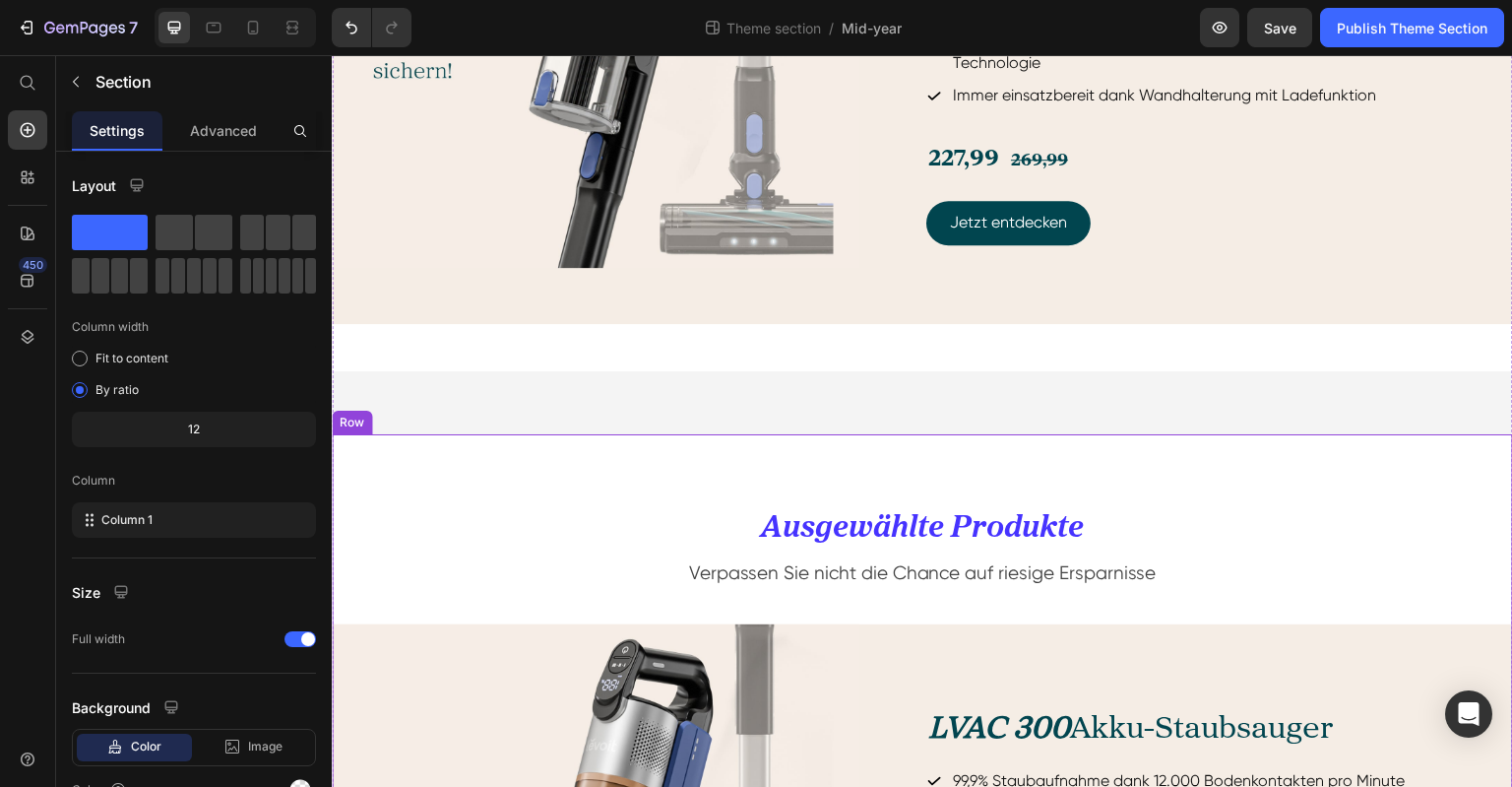 click on "Ausgewählte Produkte Heading Verpassen Sie nicht die Chance auf riesige Ersparnisse Text block Image LVAC 300  Akku-Staubsauger Heading 99,9% Staubaufnahme dank 12.000 Bodenkontakten pro Minute 99,99% Abluftfilterung dank 5-stufiger HEPA-Filtration Zuverlässiges Entfernen von Tierhaaren und Schmutz von Polstermöbeln mit dem motorisierten Tierhaaraufsatz Kein Verfangen von Haaren in der Bürstenrolle dank Anti-Tangle Technologie Immer einsatzbereit dank Wandhalterung mit Ladefunktion Item List 227,99     269,99 Text Block Jetzt entdecken Button Row" at bounding box center (922, 829) 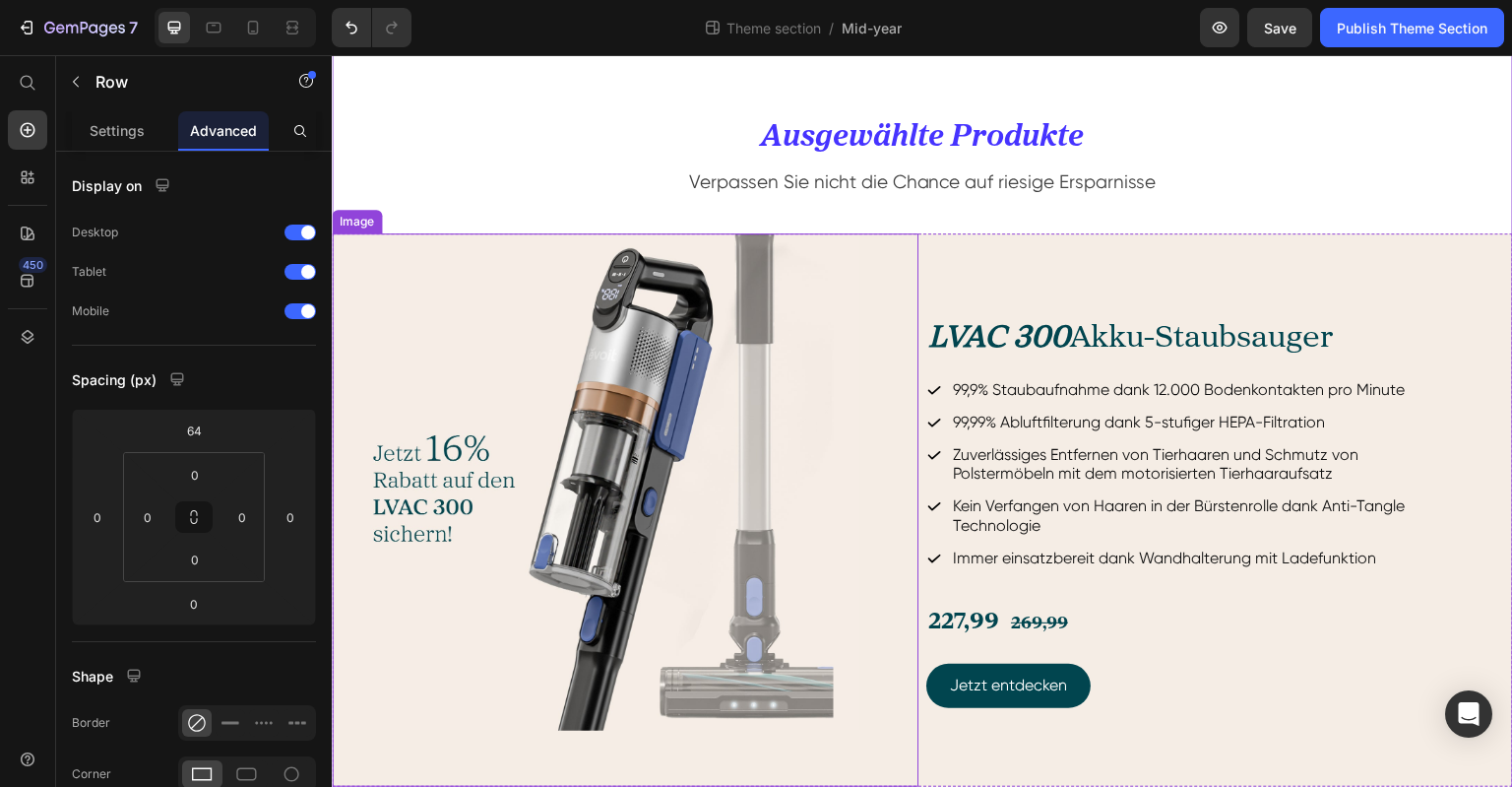 scroll, scrollTop: 1418, scrollLeft: 0, axis: vertical 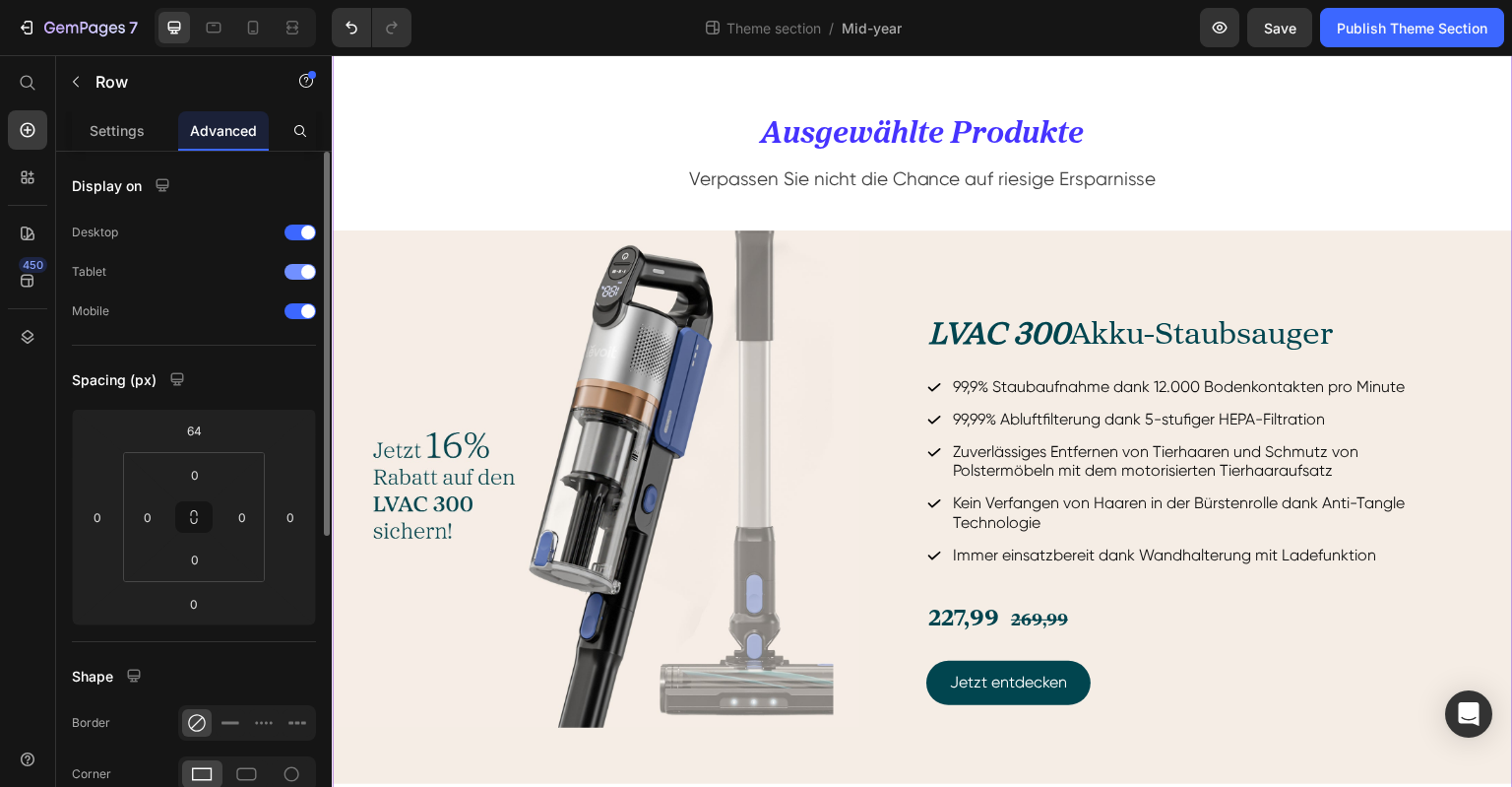 click at bounding box center (300, 272) 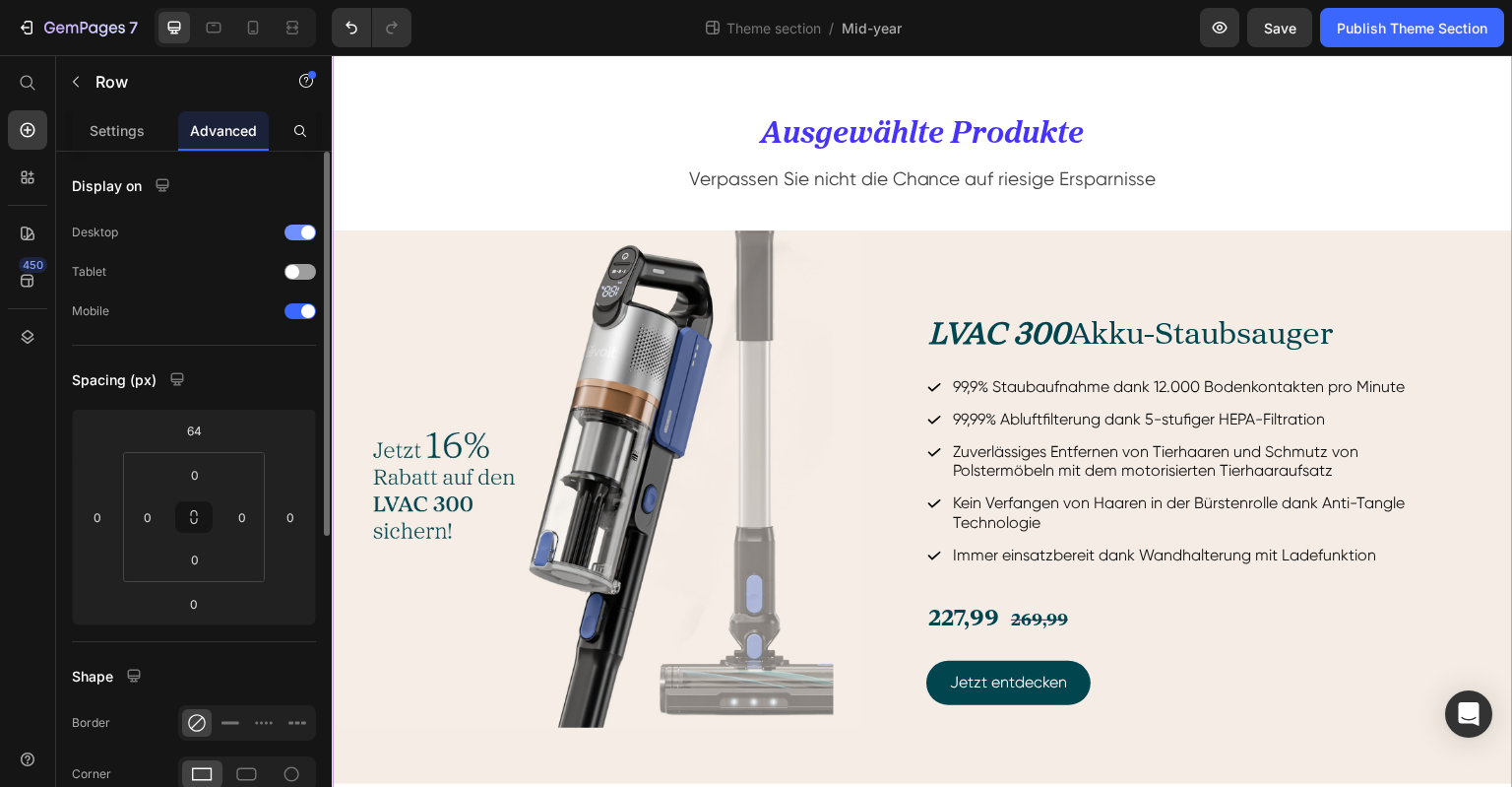 click at bounding box center [300, 232] 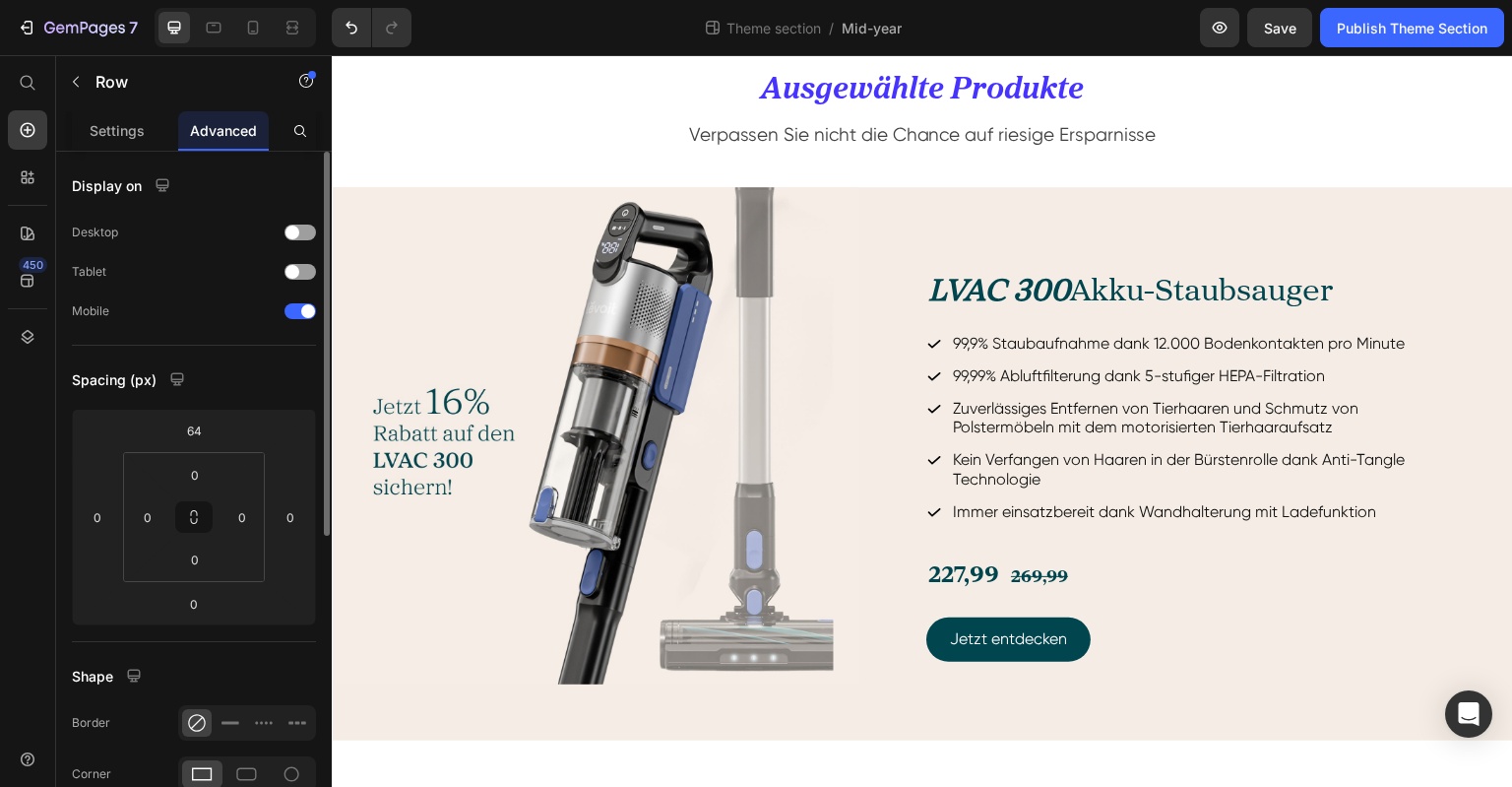 scroll, scrollTop: 594, scrollLeft: 0, axis: vertical 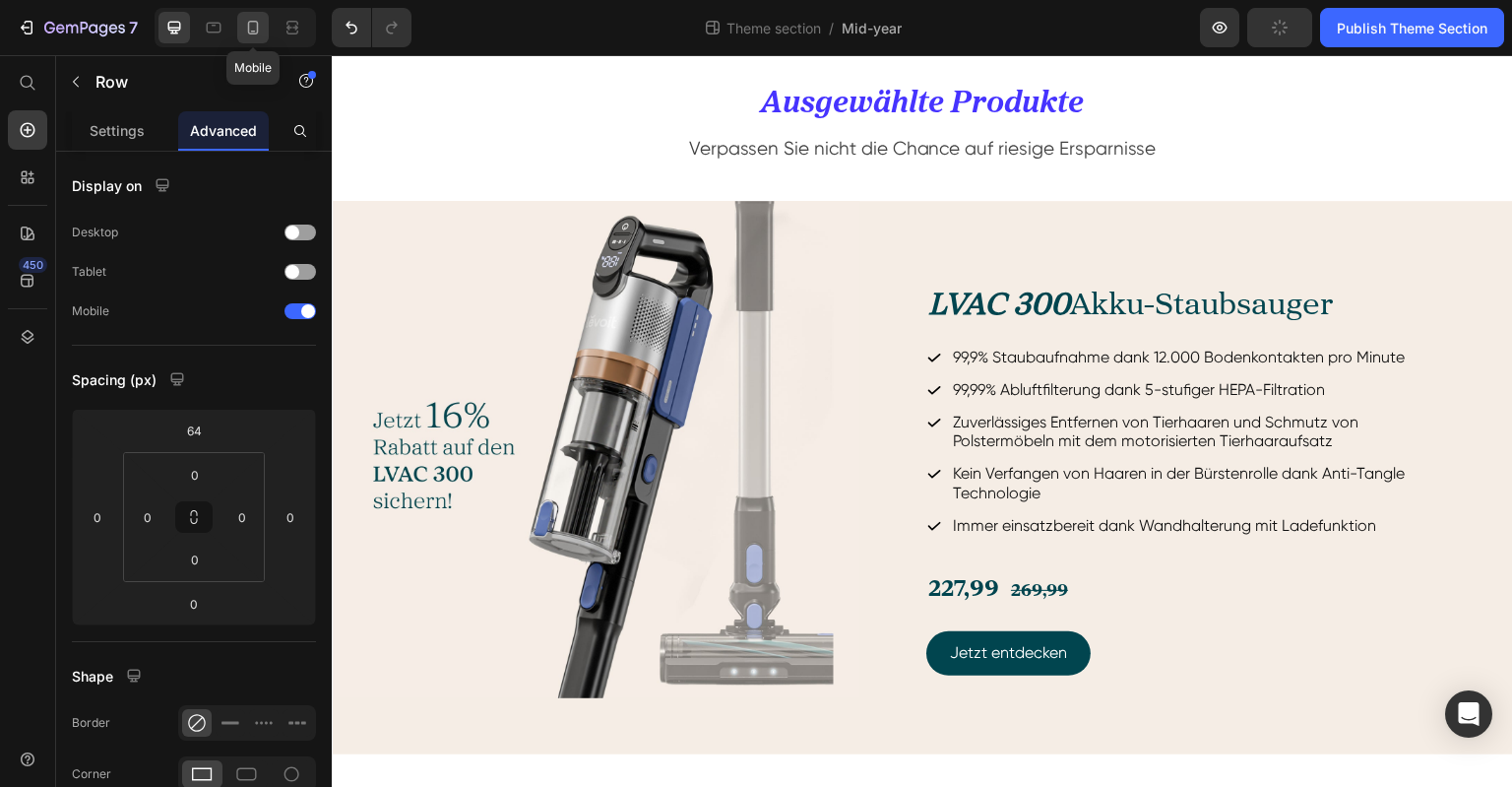 click 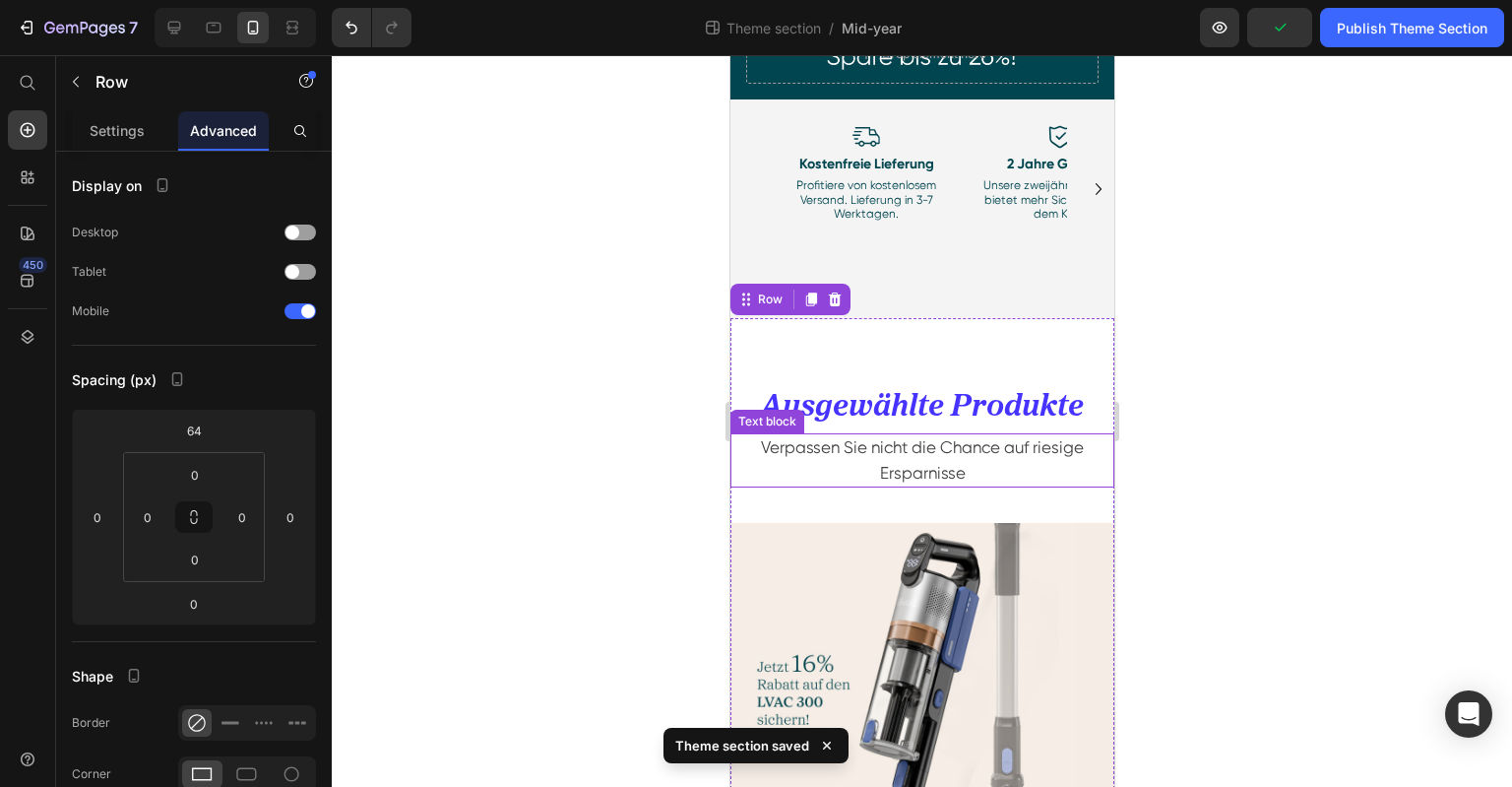 scroll, scrollTop: 595, scrollLeft: 0, axis: vertical 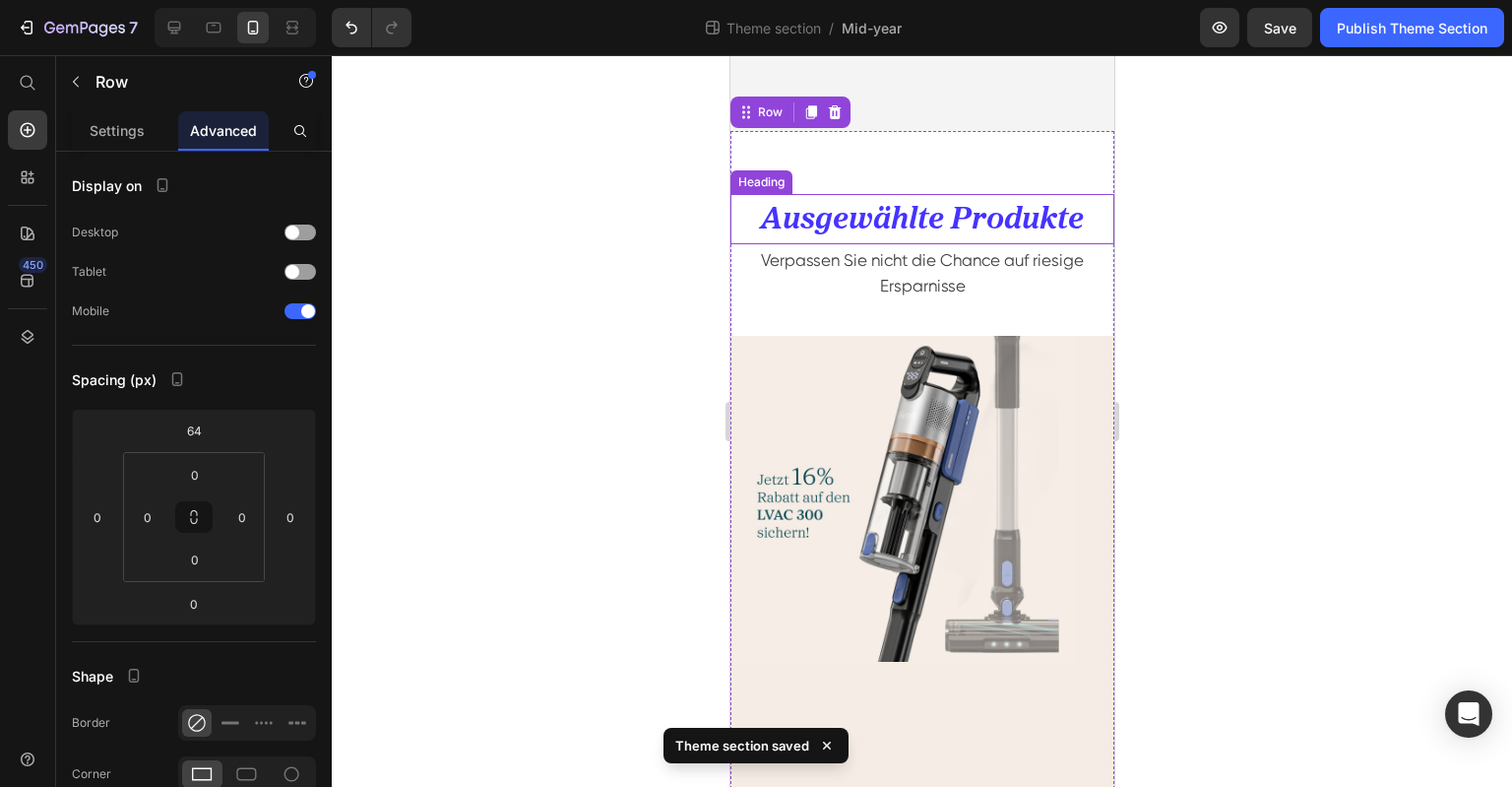 click on "Ausgewählte Produkte" at bounding box center (921, 220) 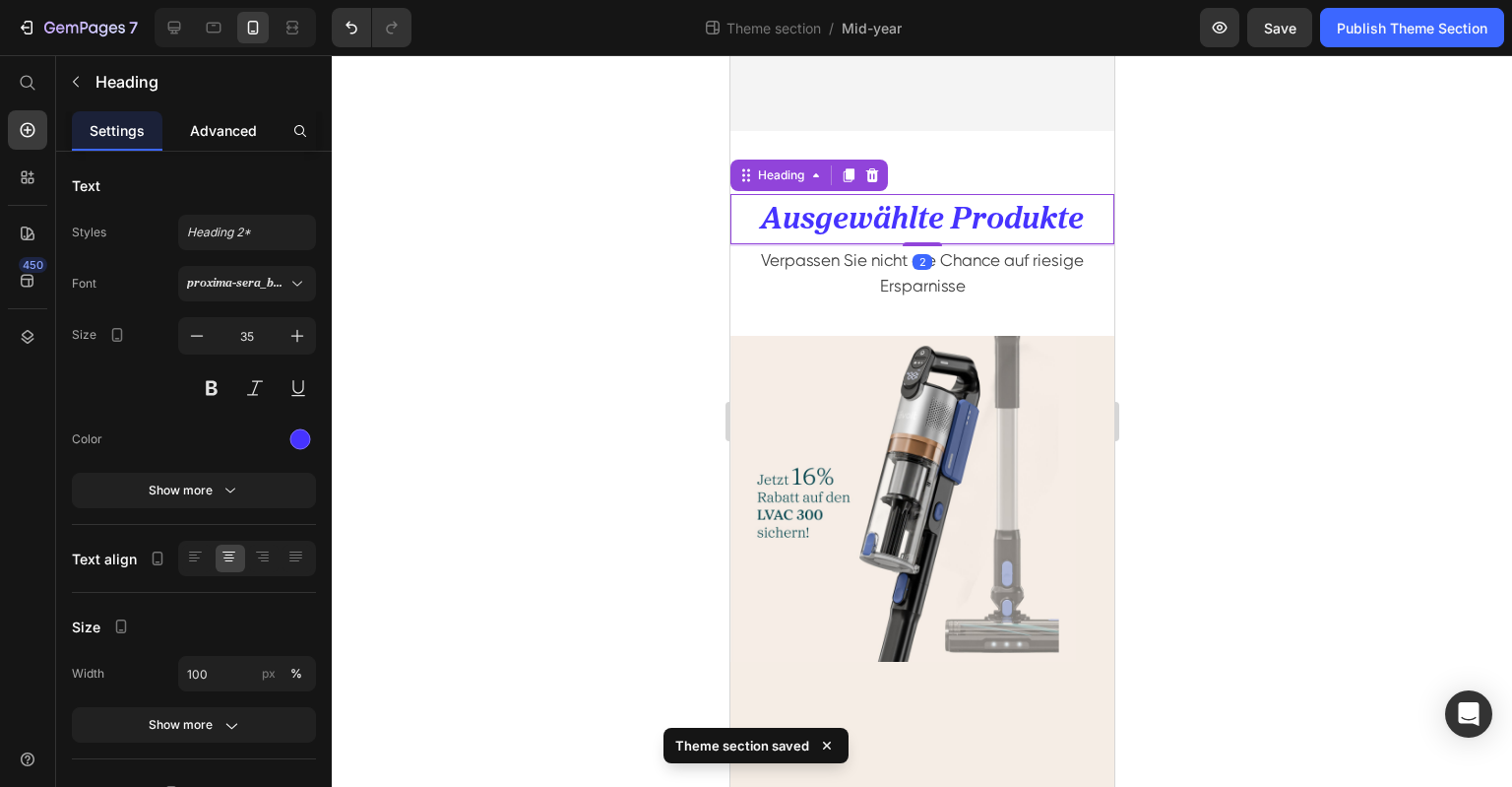 click on "Advanced" 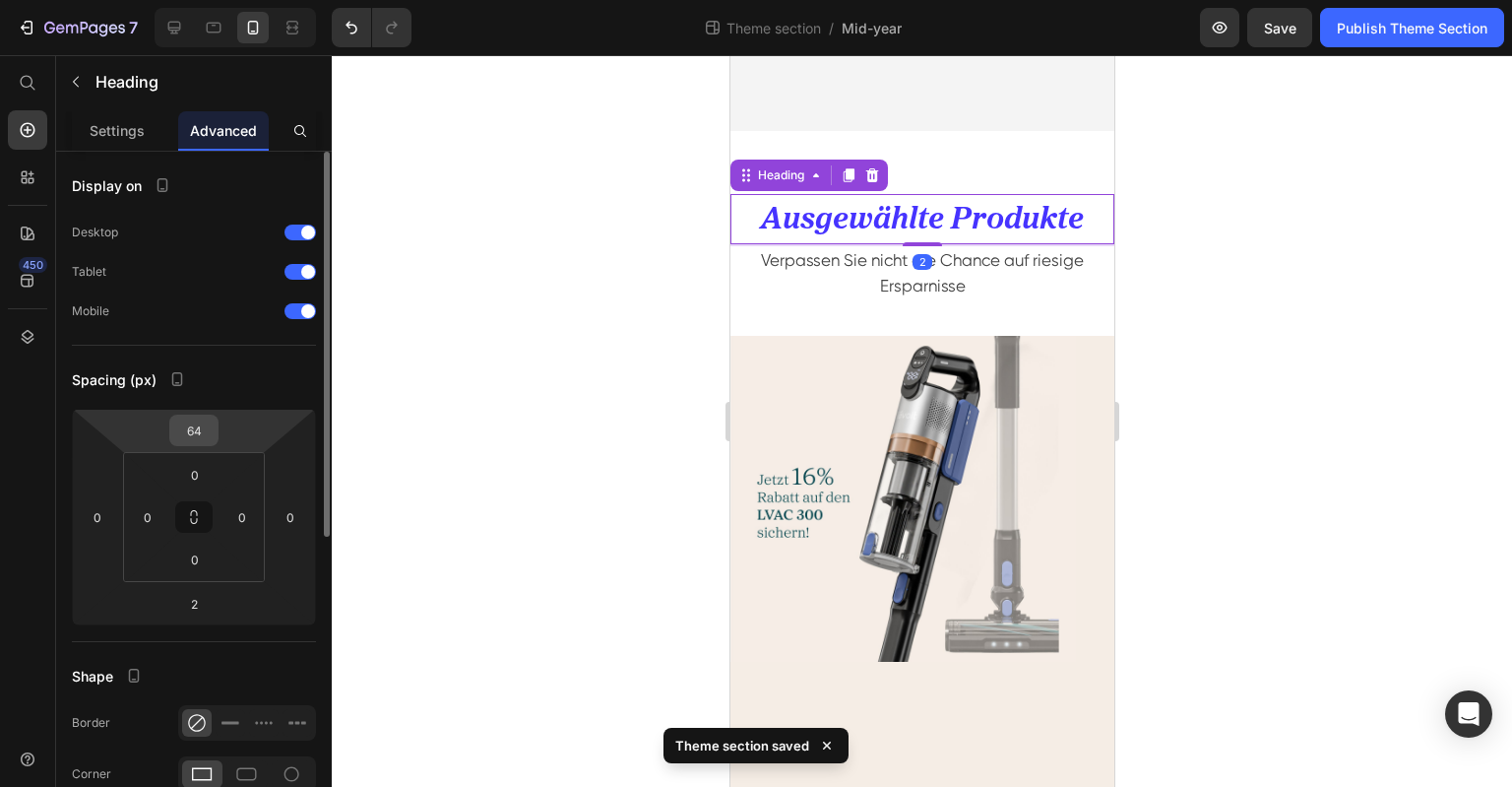 click on "64" at bounding box center (194, 430) 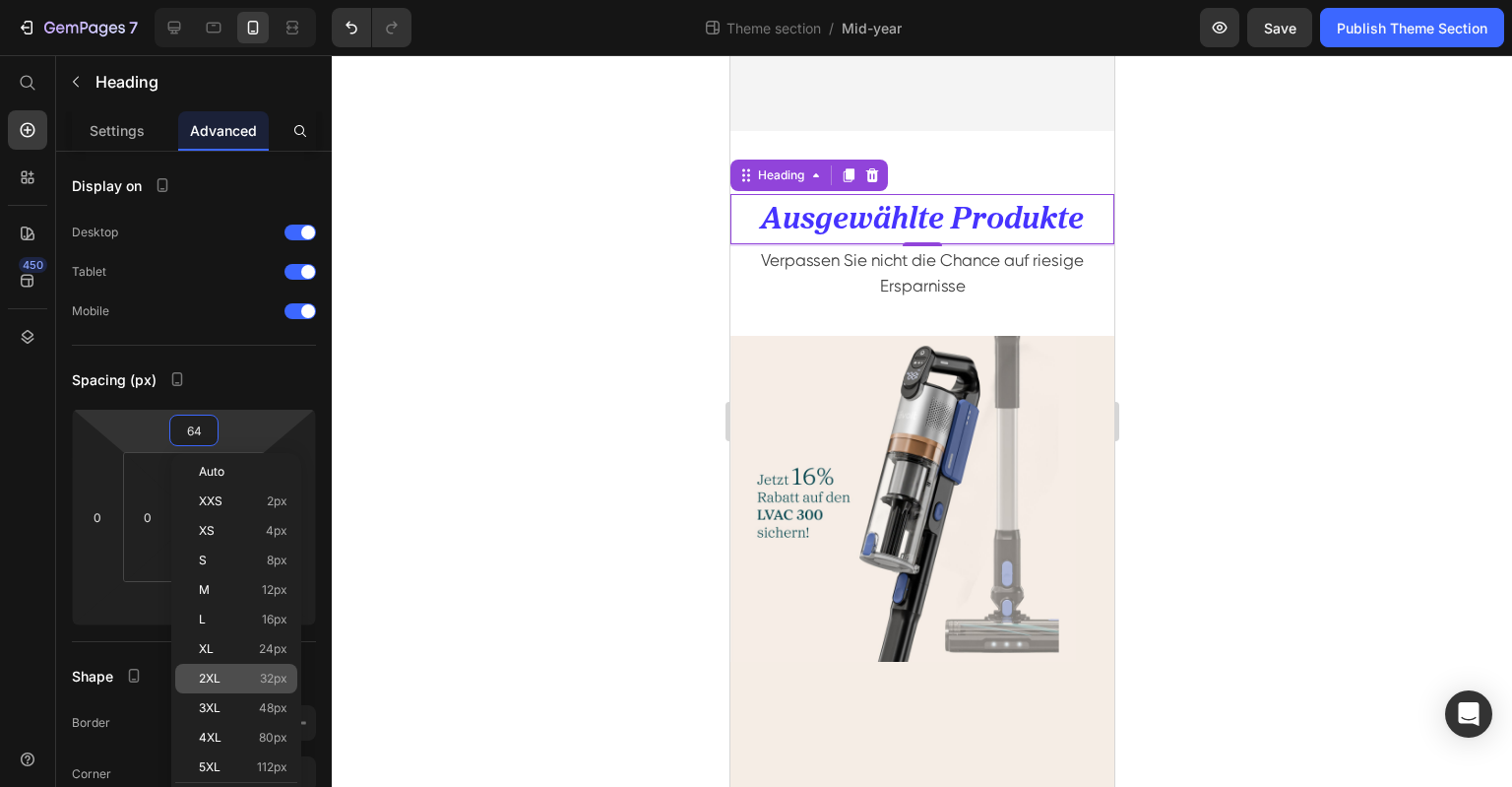 click on "2XL 32px" 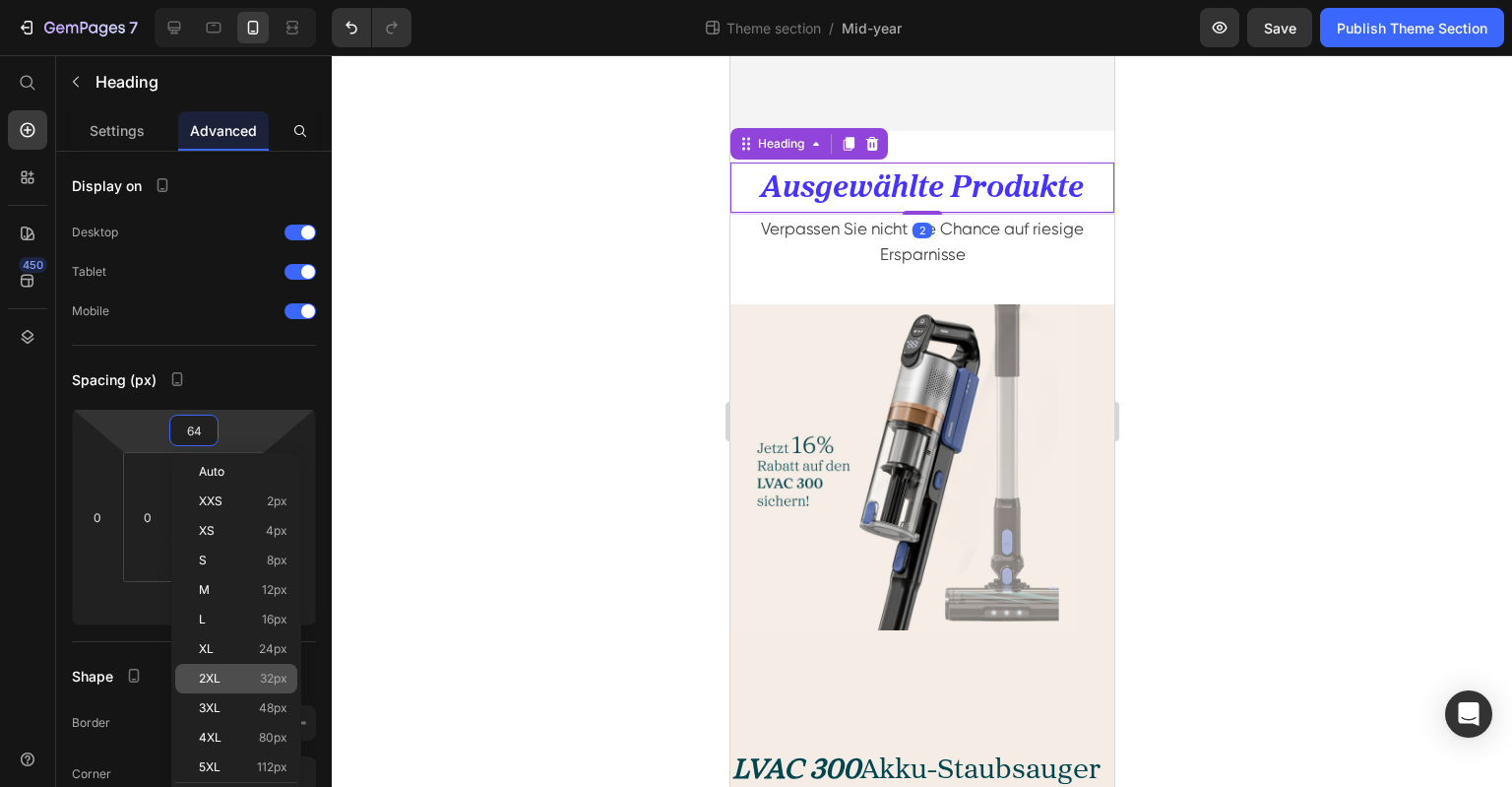 type on "32" 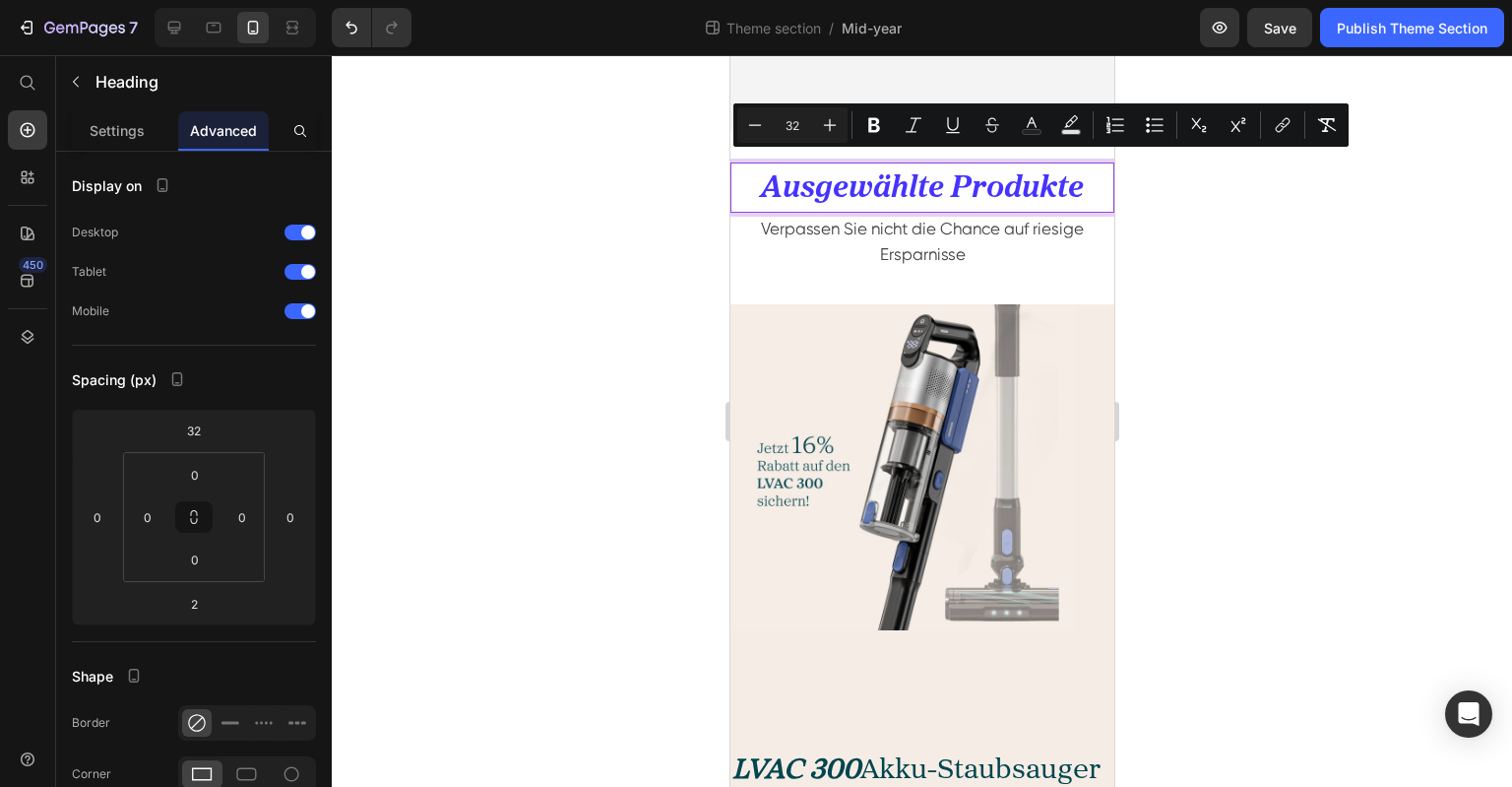drag, startPoint x: 798, startPoint y: 126, endPoint x: 786, endPoint y: 129, distance: 12.369317 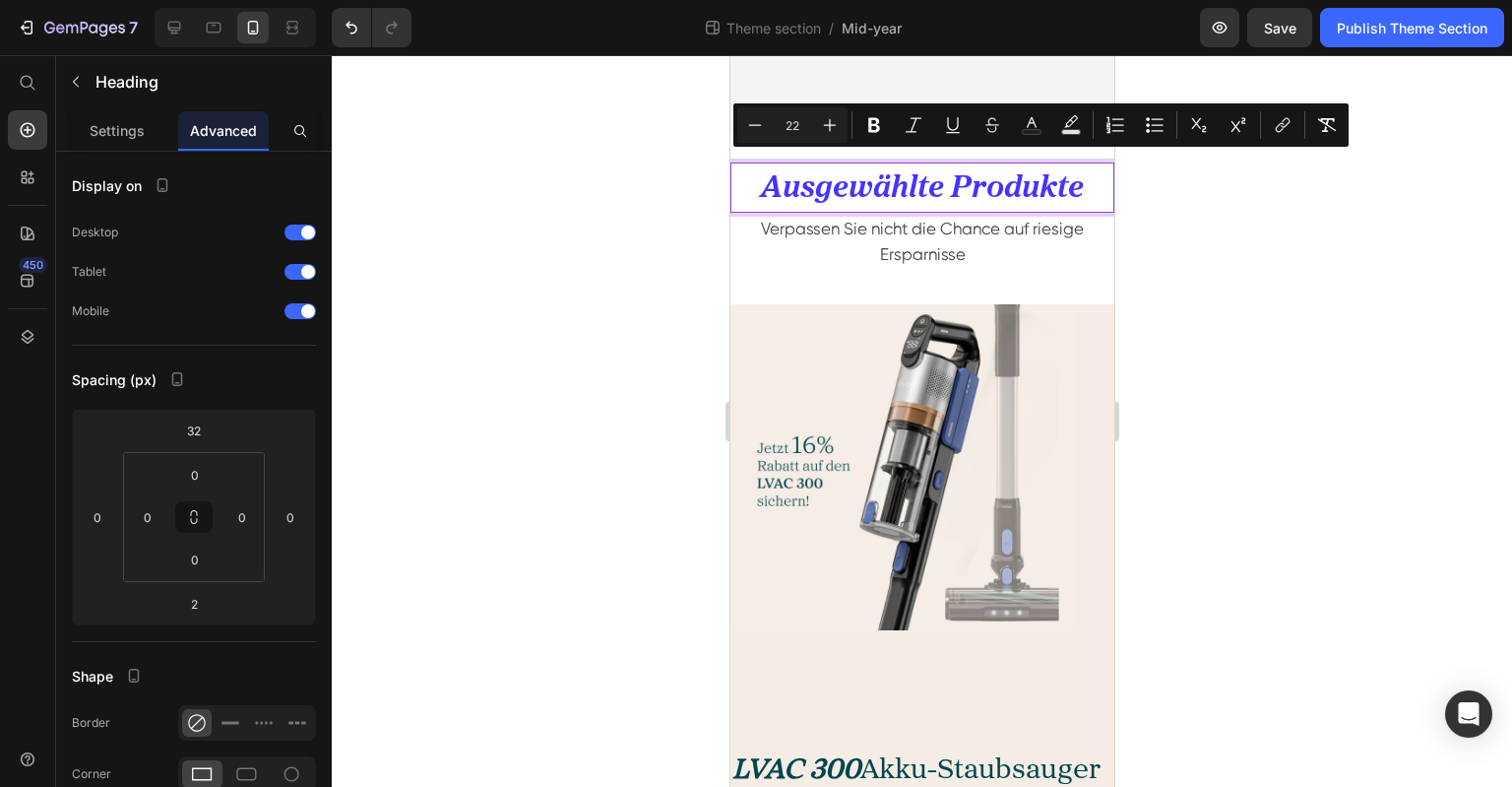 type on "22" 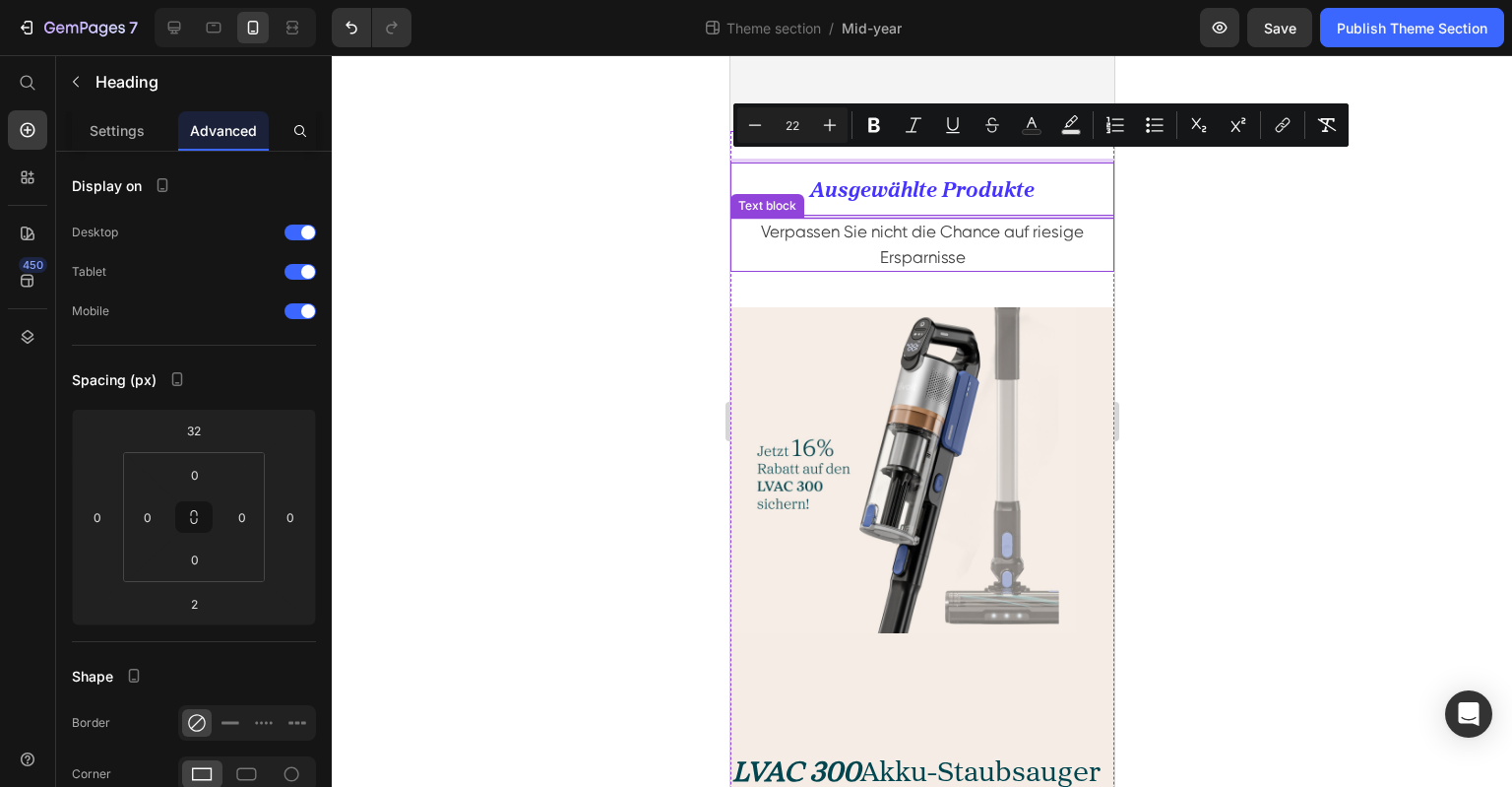 click on "Verpassen Sie nicht die Chance auf riesige Ersparnisse" at bounding box center [921, 244] 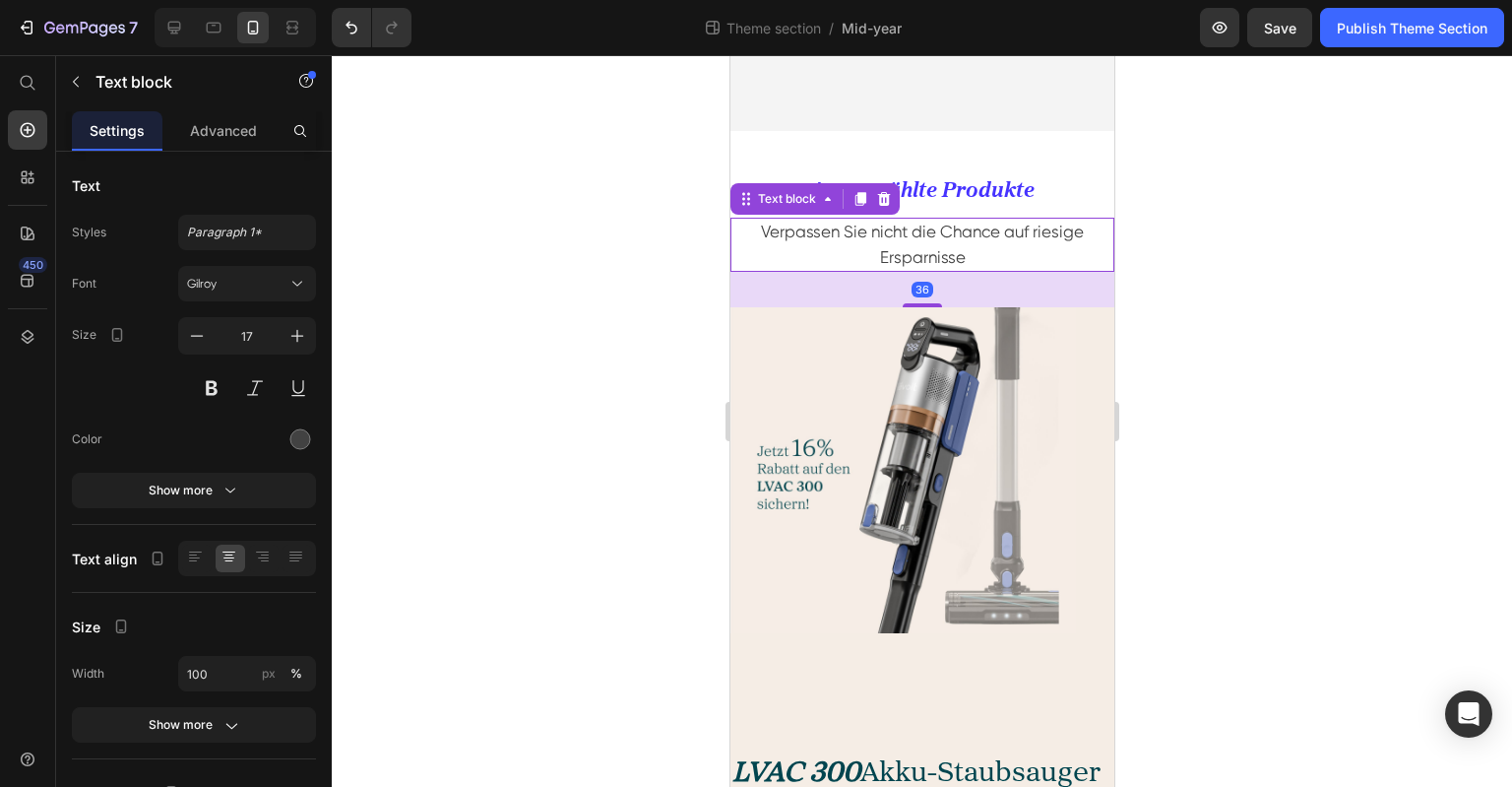 click on "Verpassen Sie nicht die Chance auf riesige Ersparnisse" at bounding box center (921, 244) 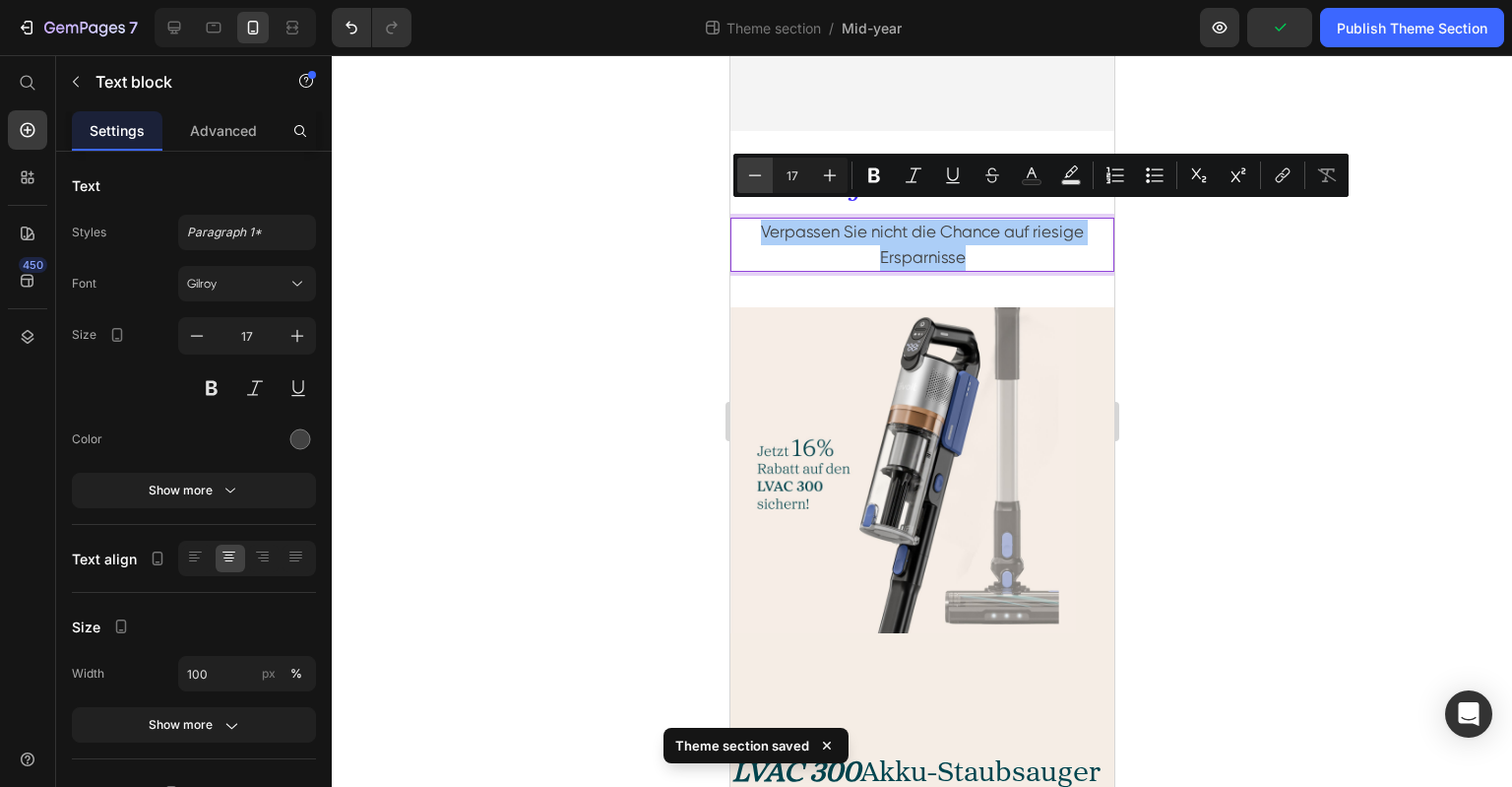 click 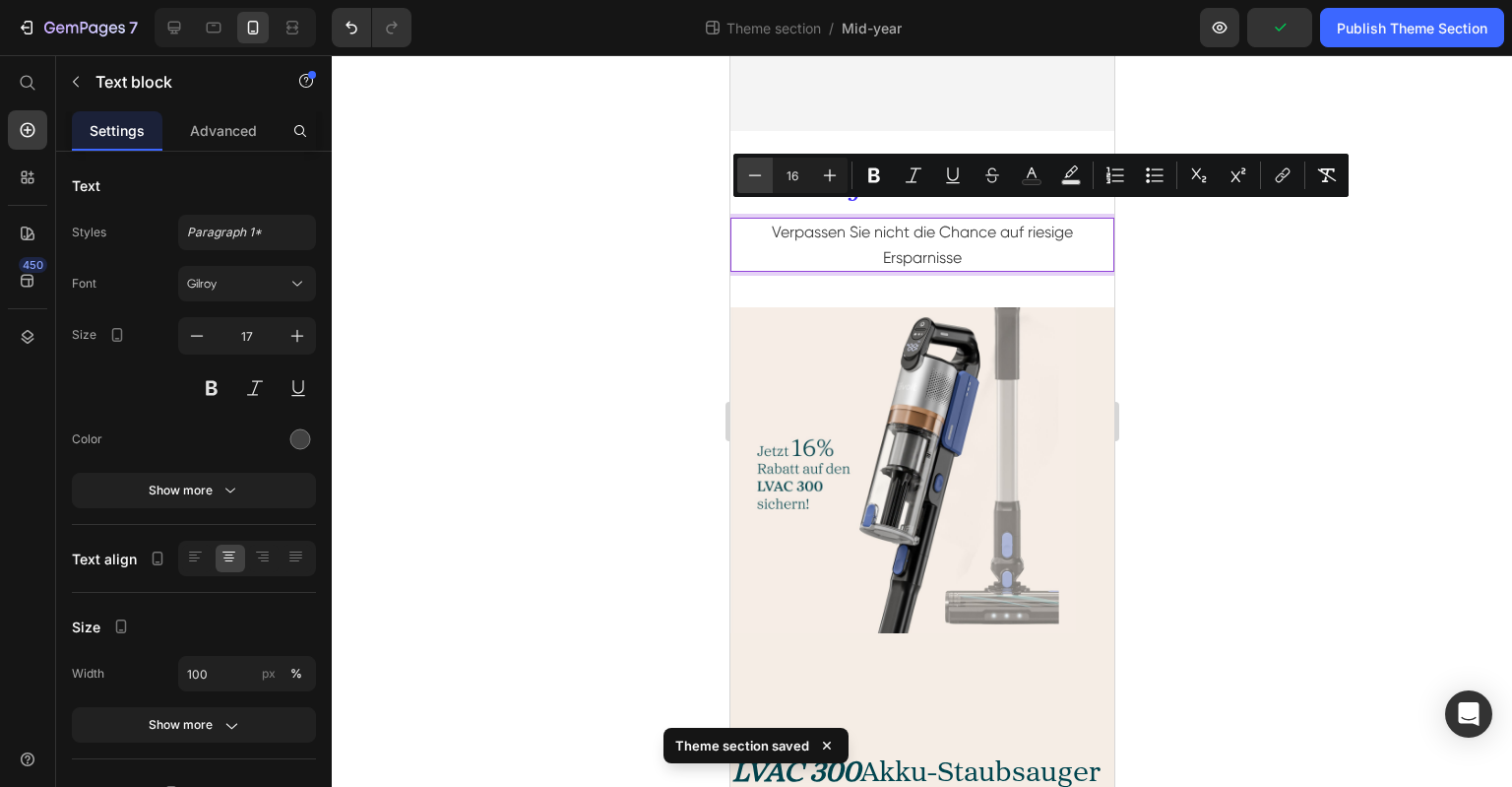 click 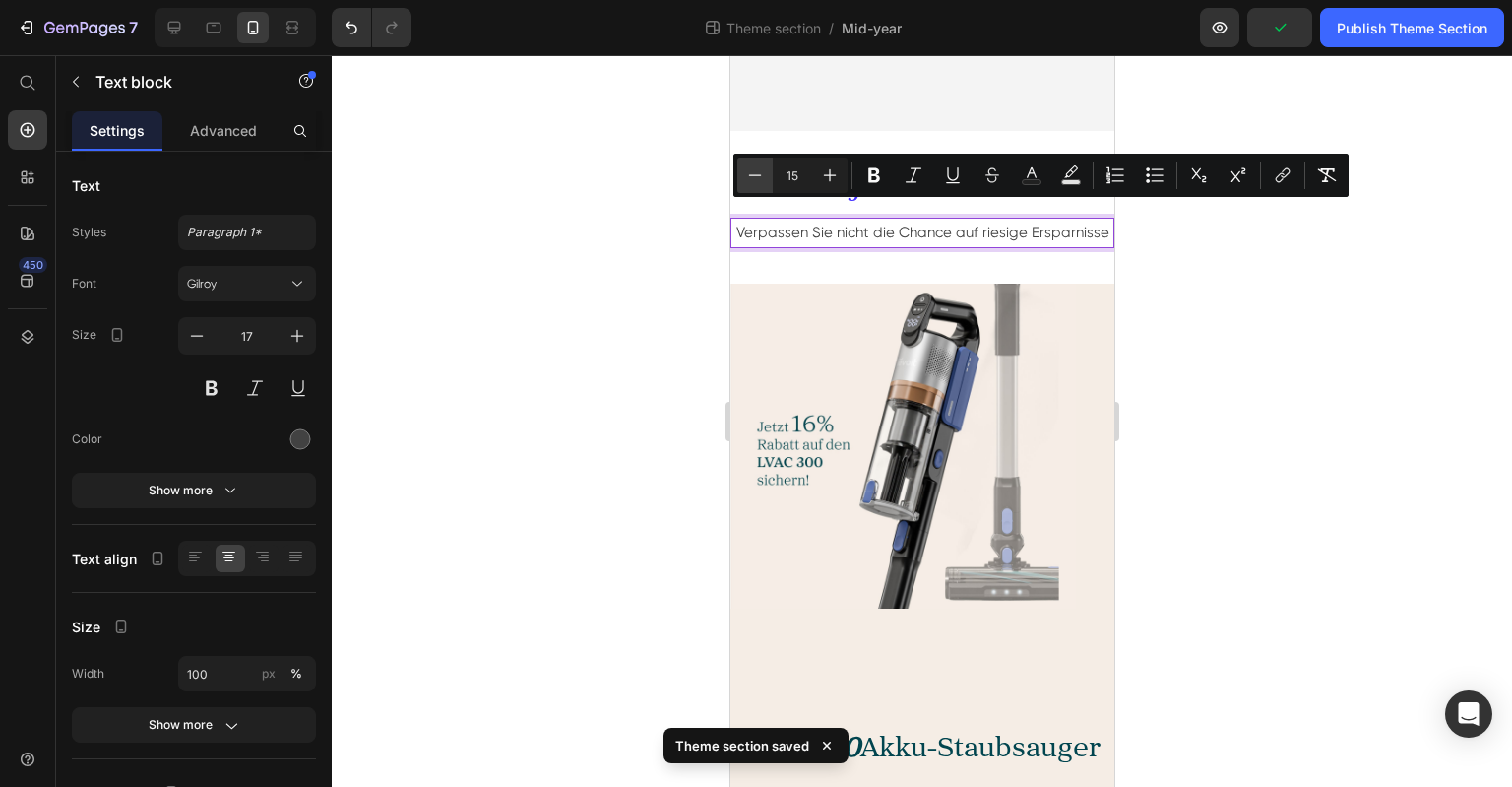 click 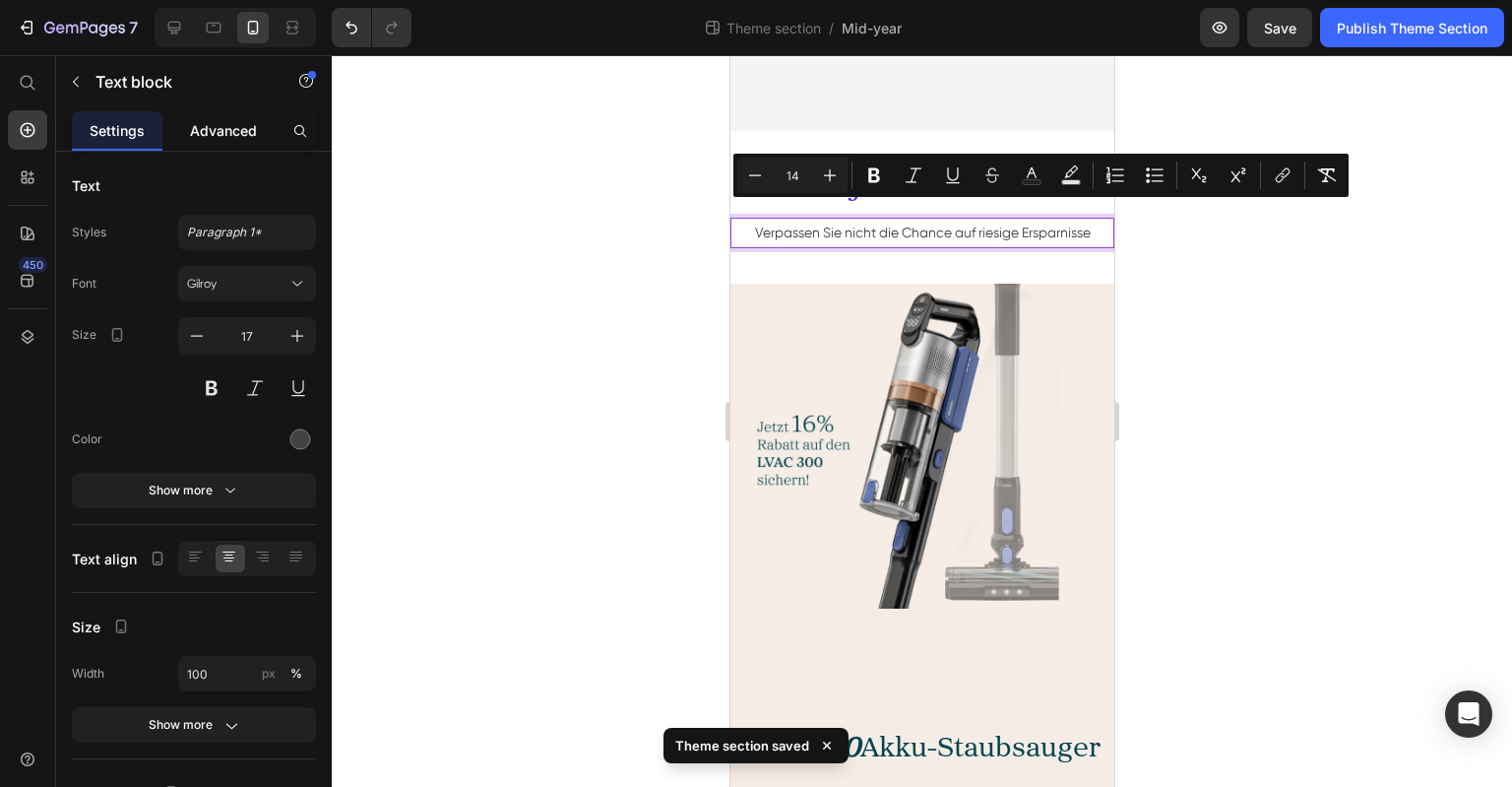 click on "Advanced" at bounding box center (223, 130) 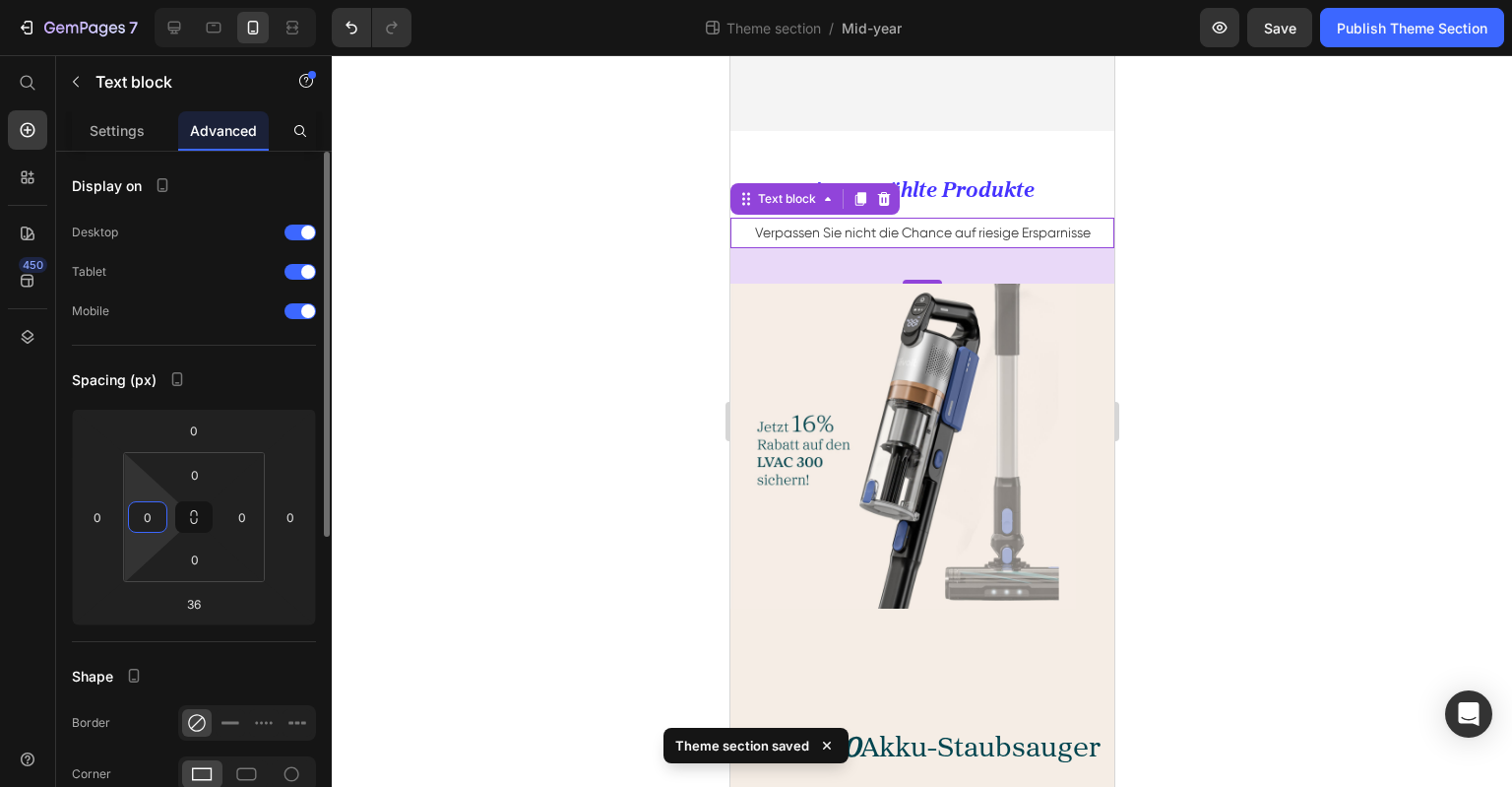 click on "0" at bounding box center [148, 517] 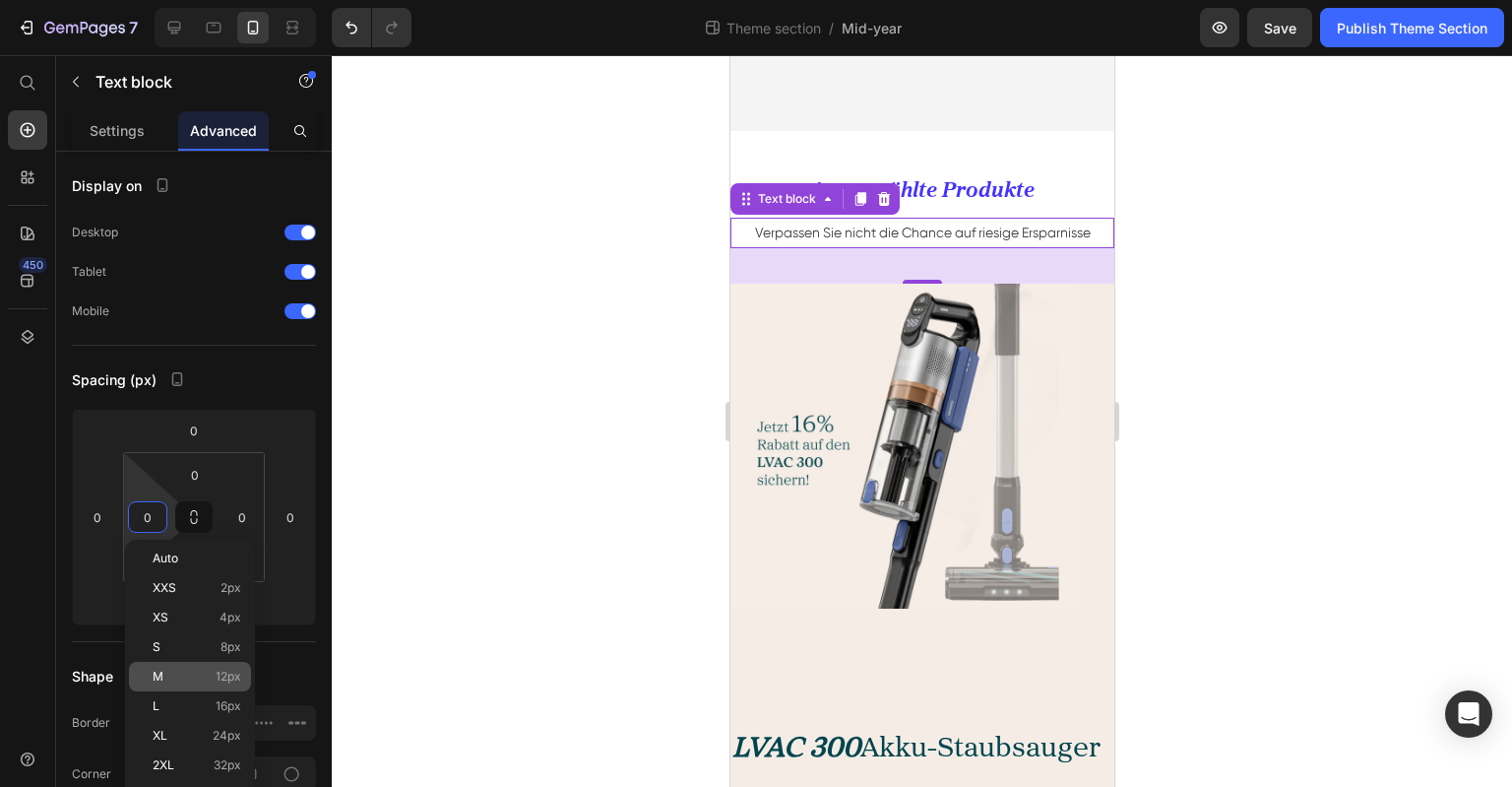 click on "M 12px" 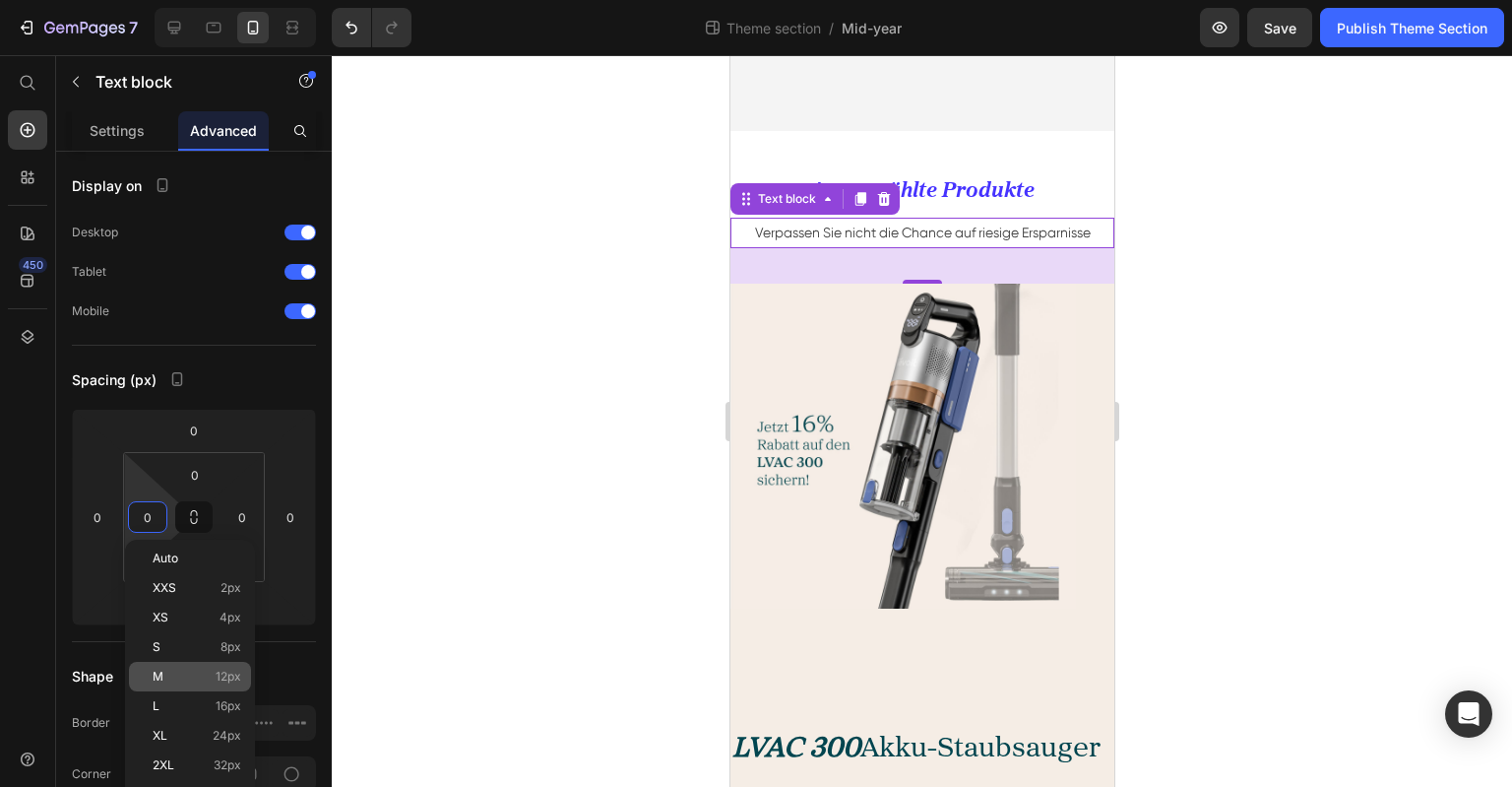 type on "12" 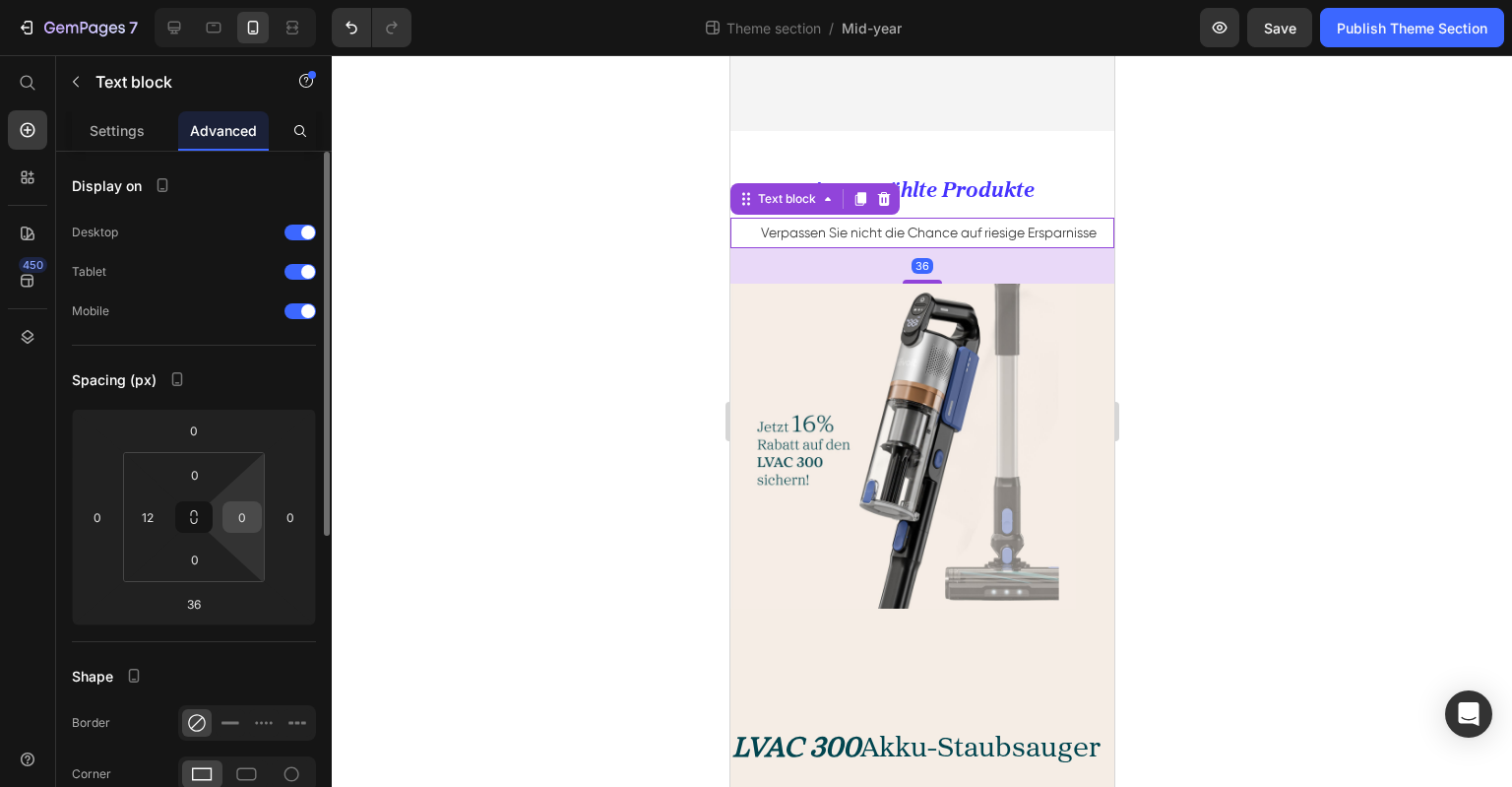 click on "0" at bounding box center (242, 517) 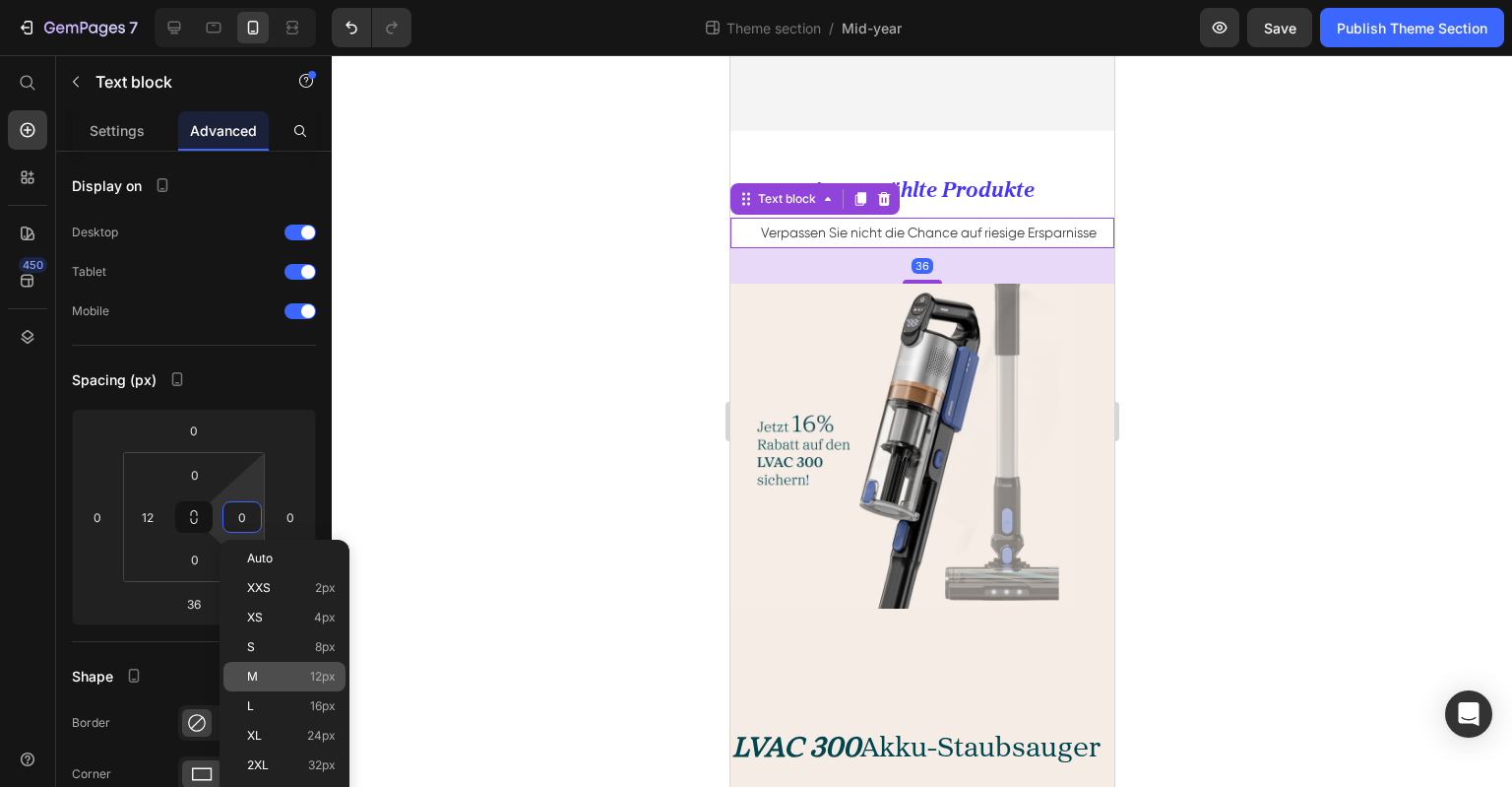 click on "M 12px" 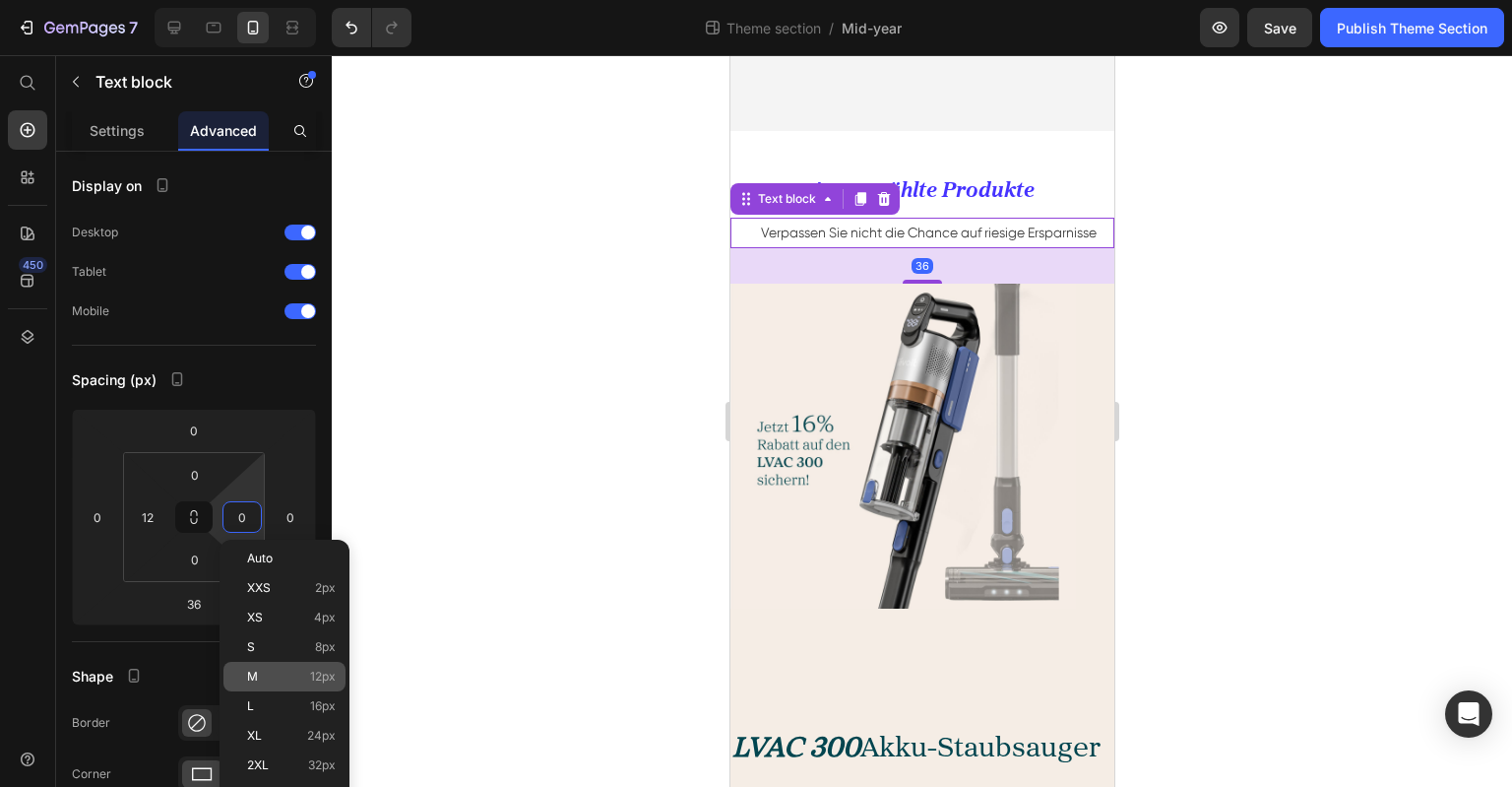 type on "12" 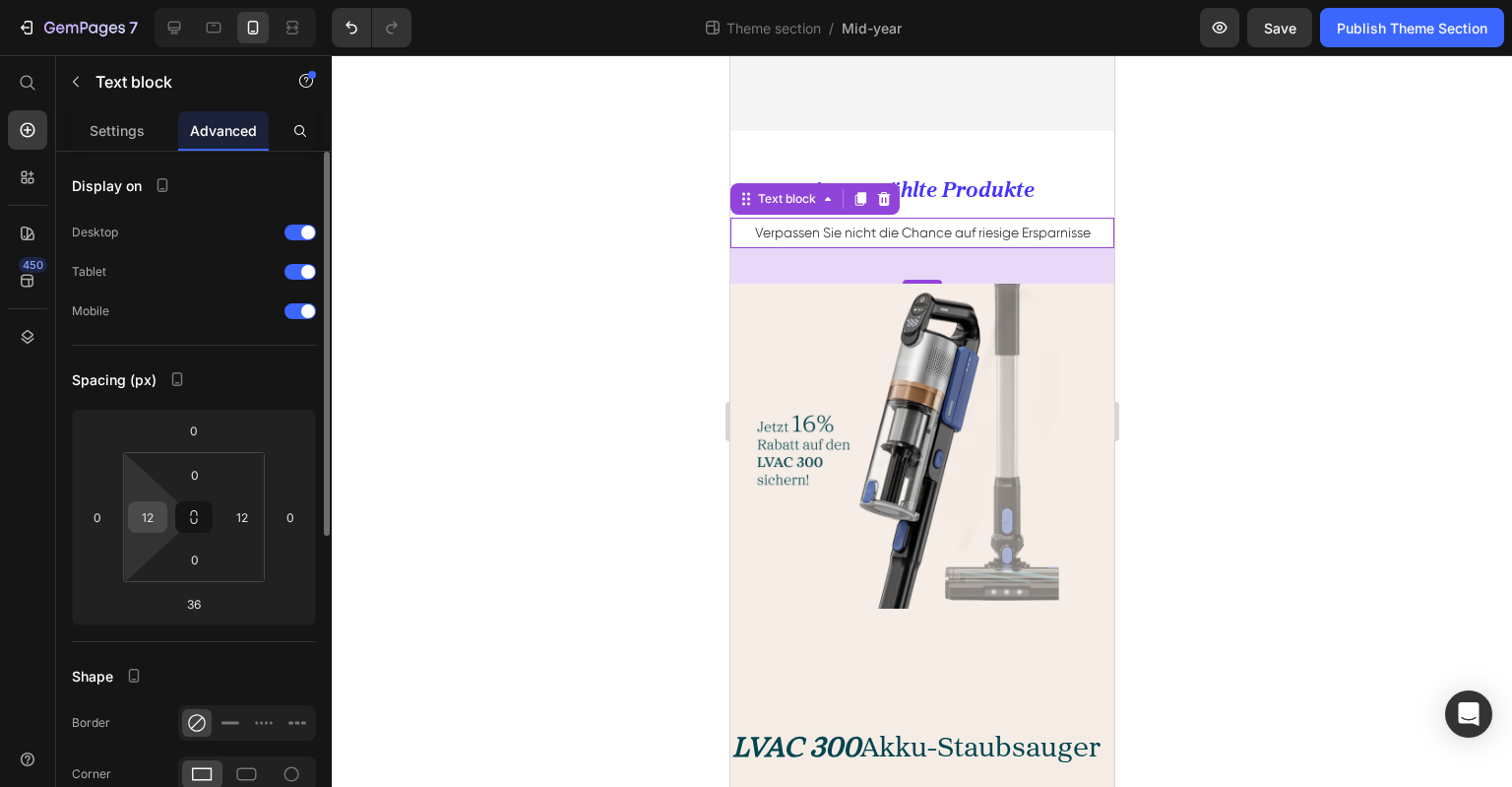 click on "12" at bounding box center (148, 517) 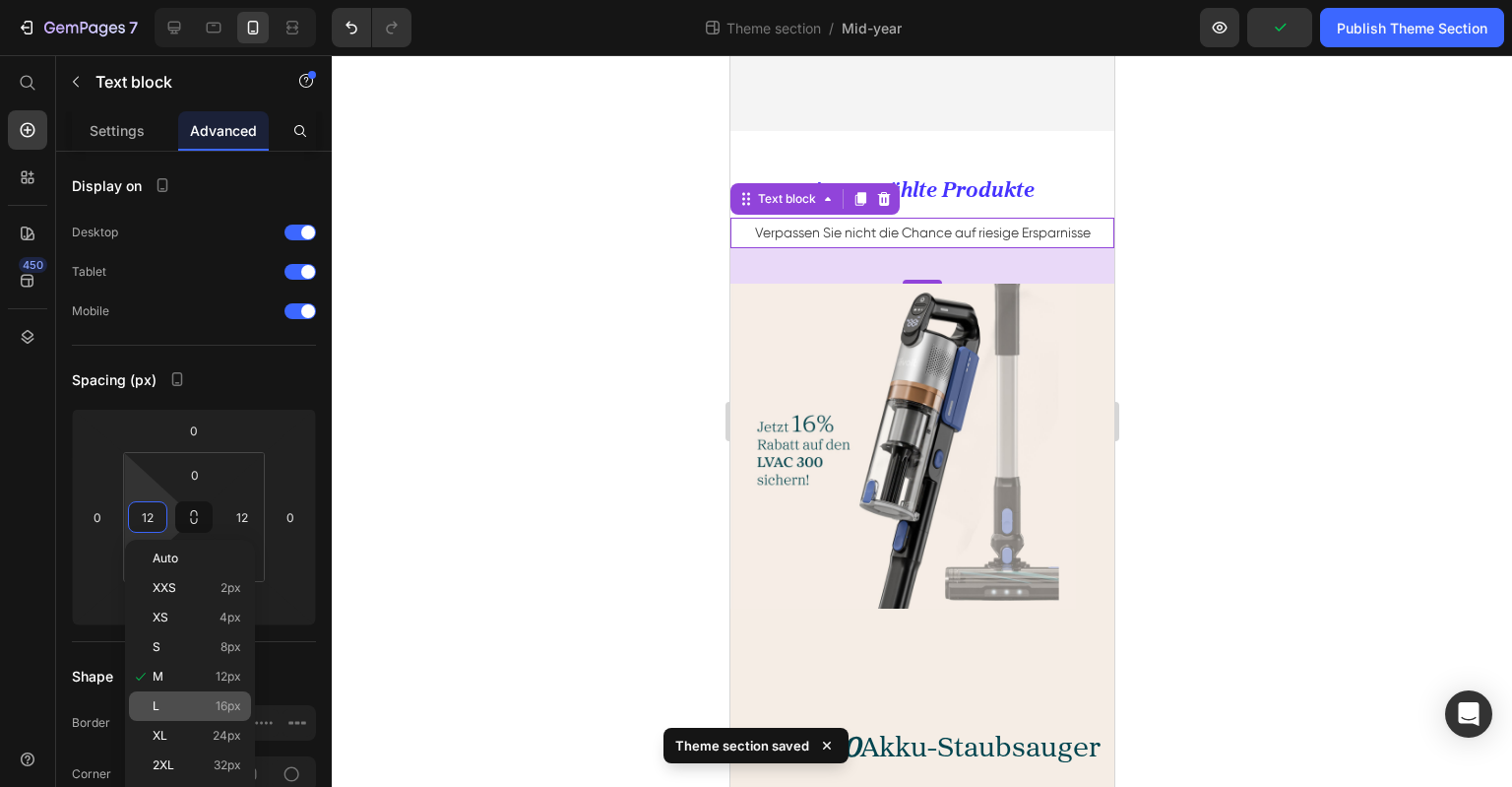 click on "L 16px" at bounding box center (197, 706) 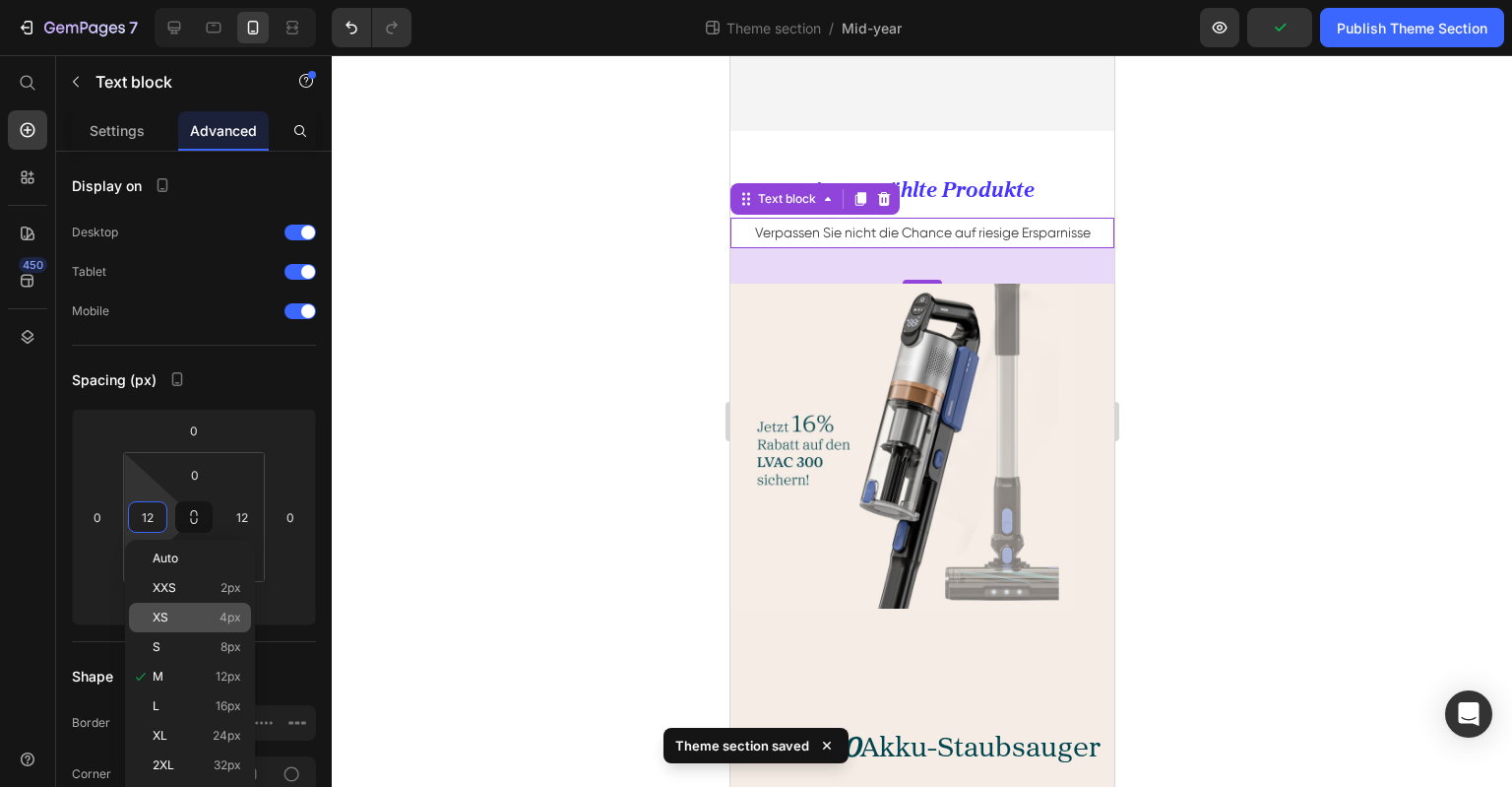 type on "16" 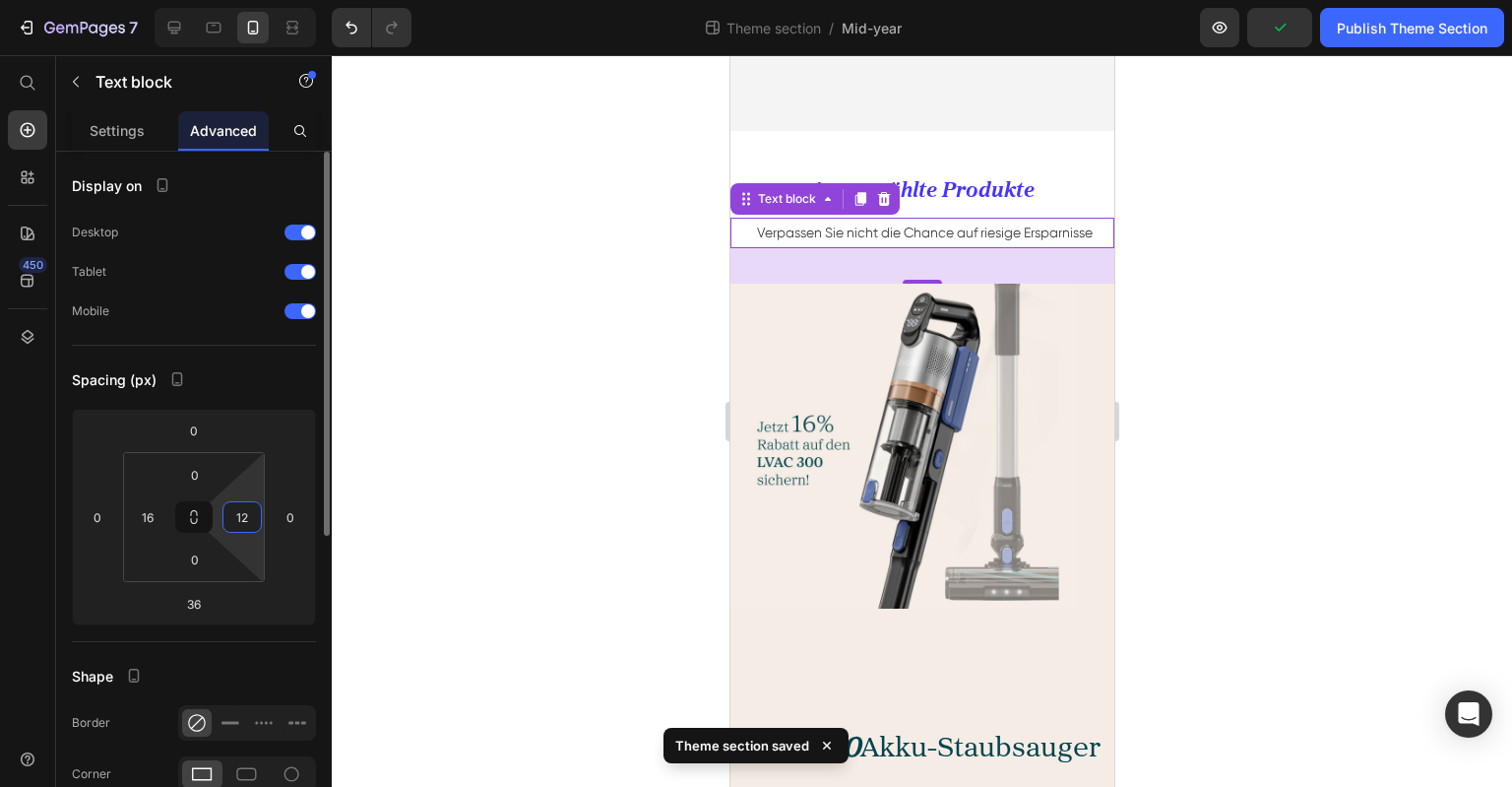 click on "12" at bounding box center [242, 517] 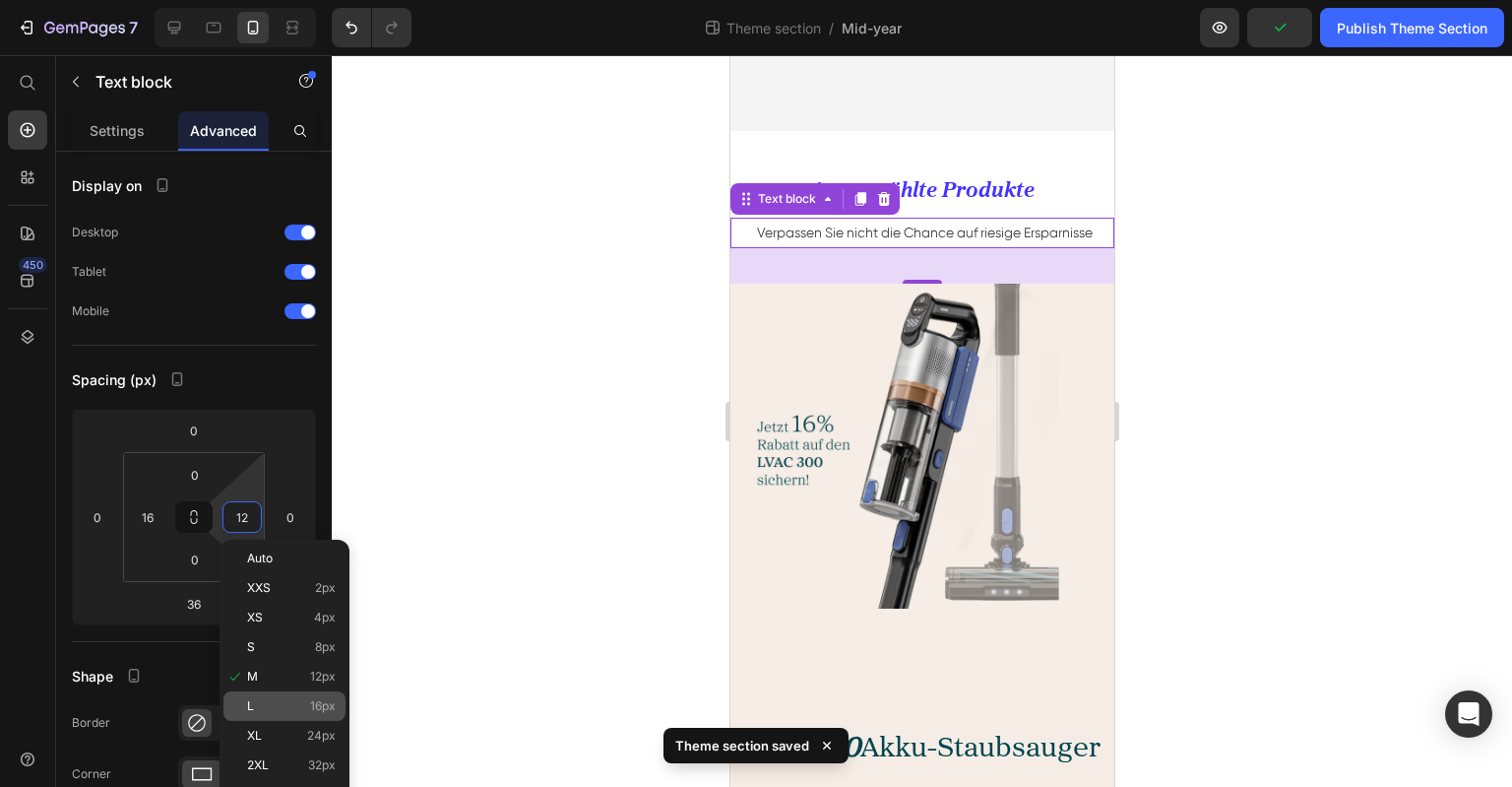 click on "L 16px" at bounding box center (291, 706) 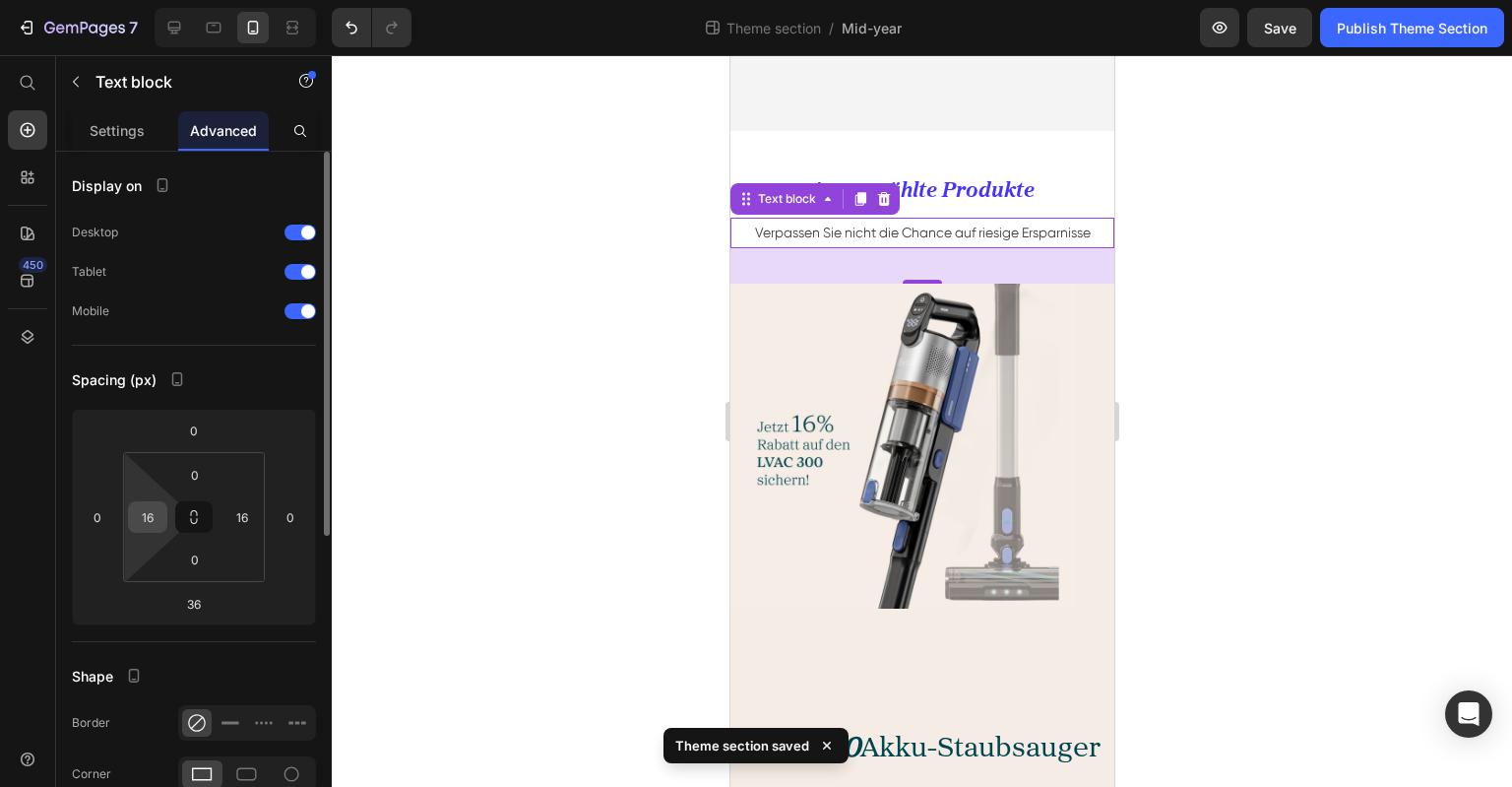 click on "16" at bounding box center [148, 517] 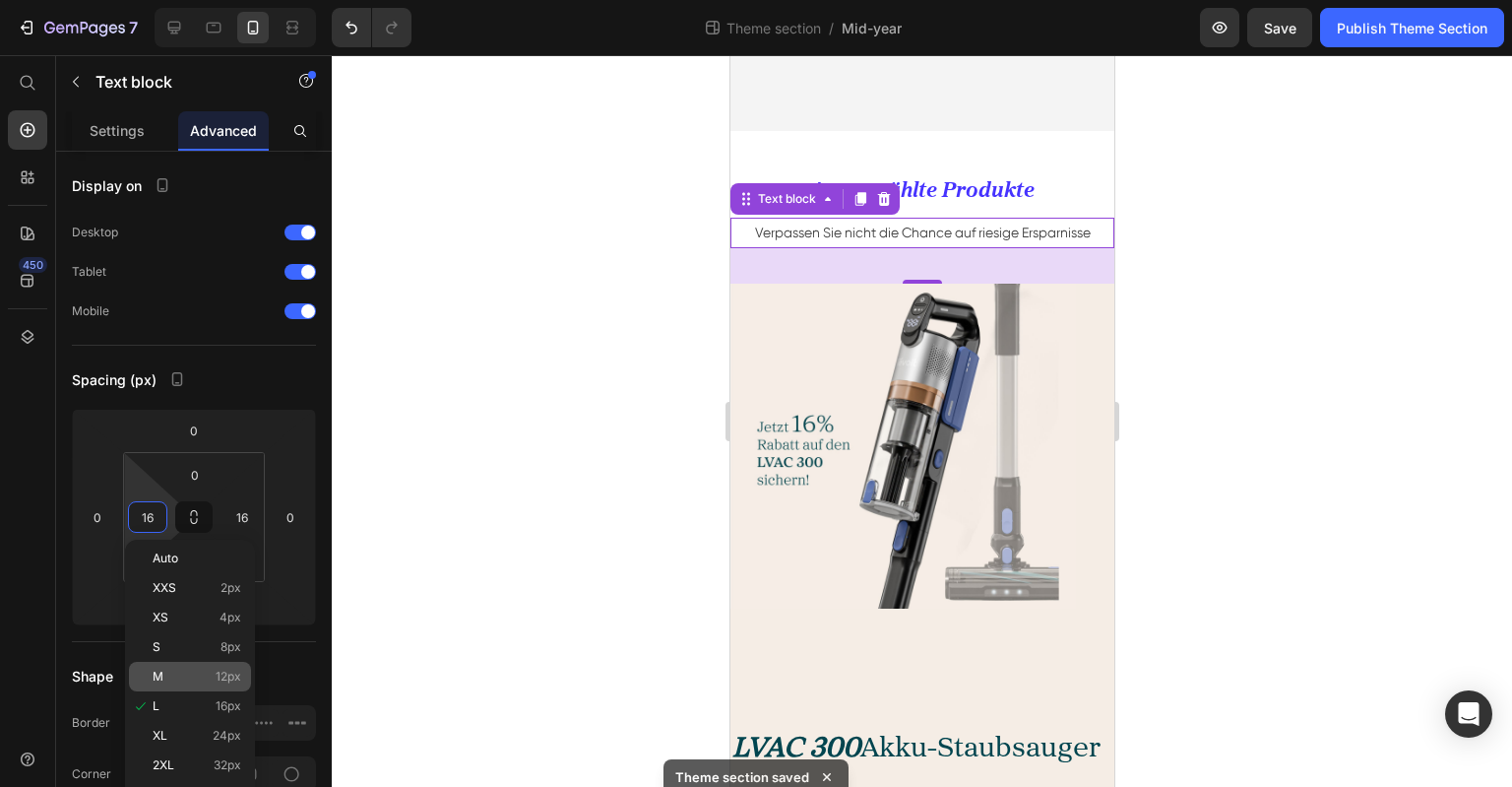 click on "M 12px" at bounding box center [197, 677] 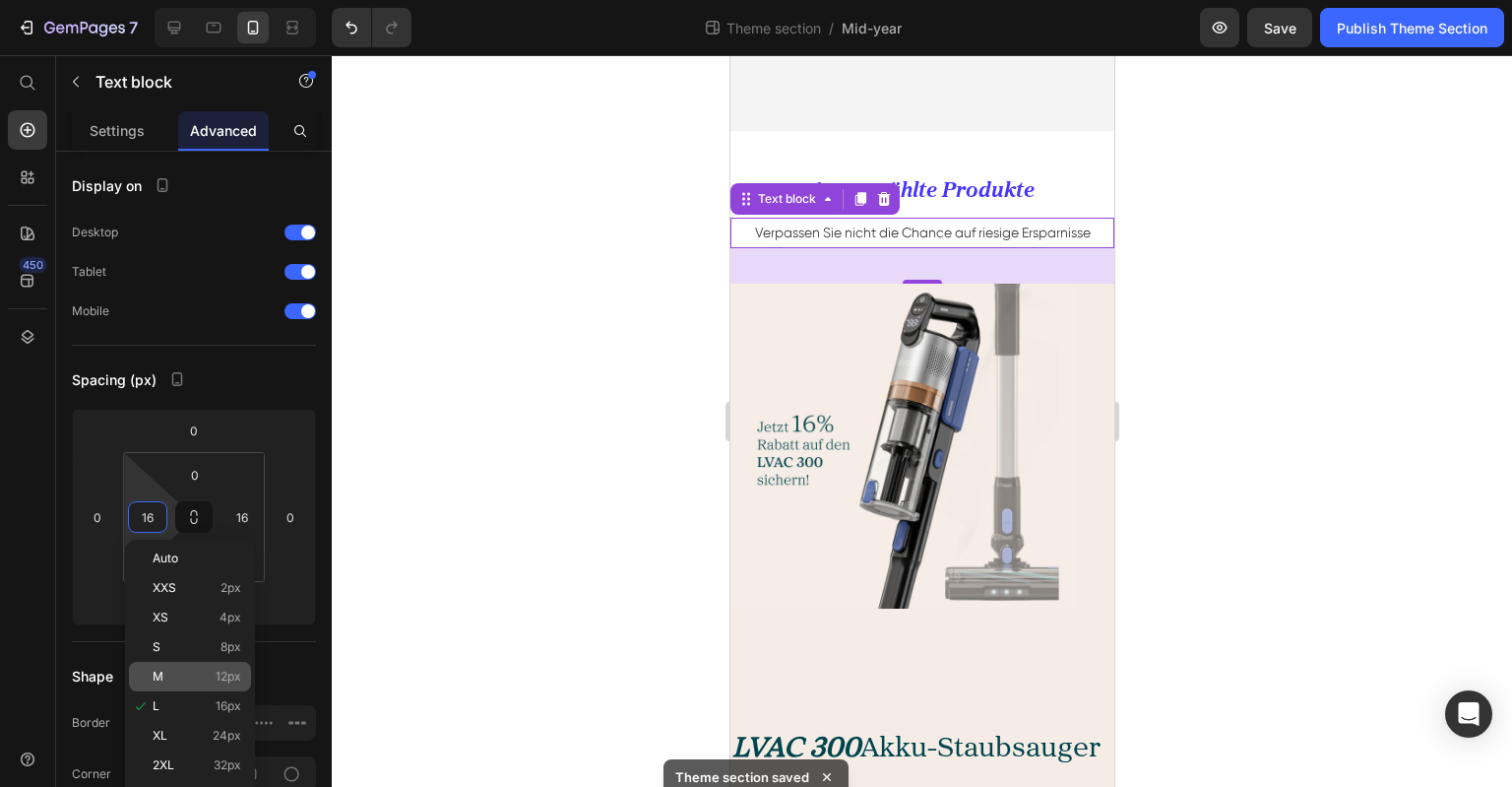 type on "12" 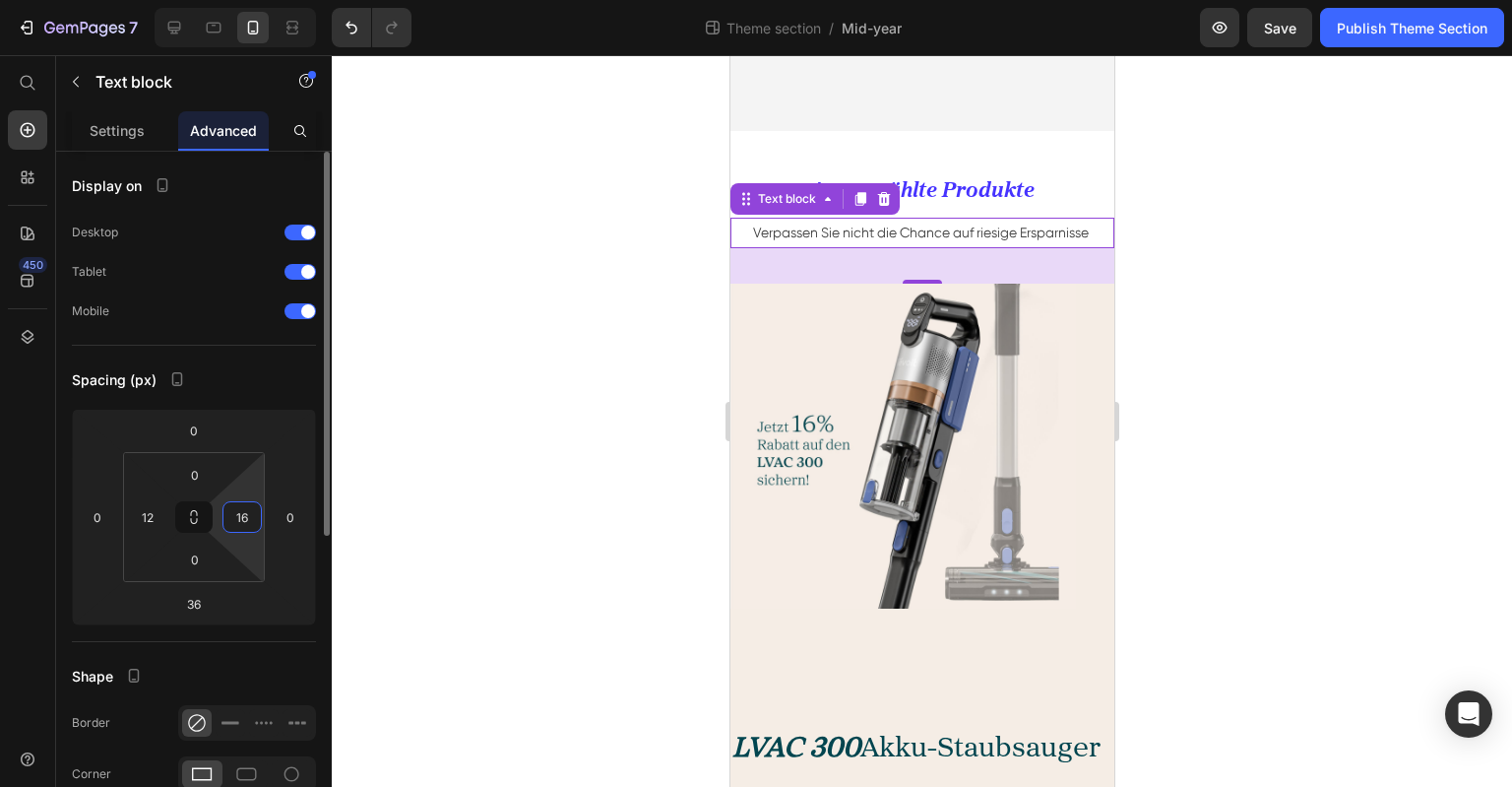 click on "16" at bounding box center (242, 517) 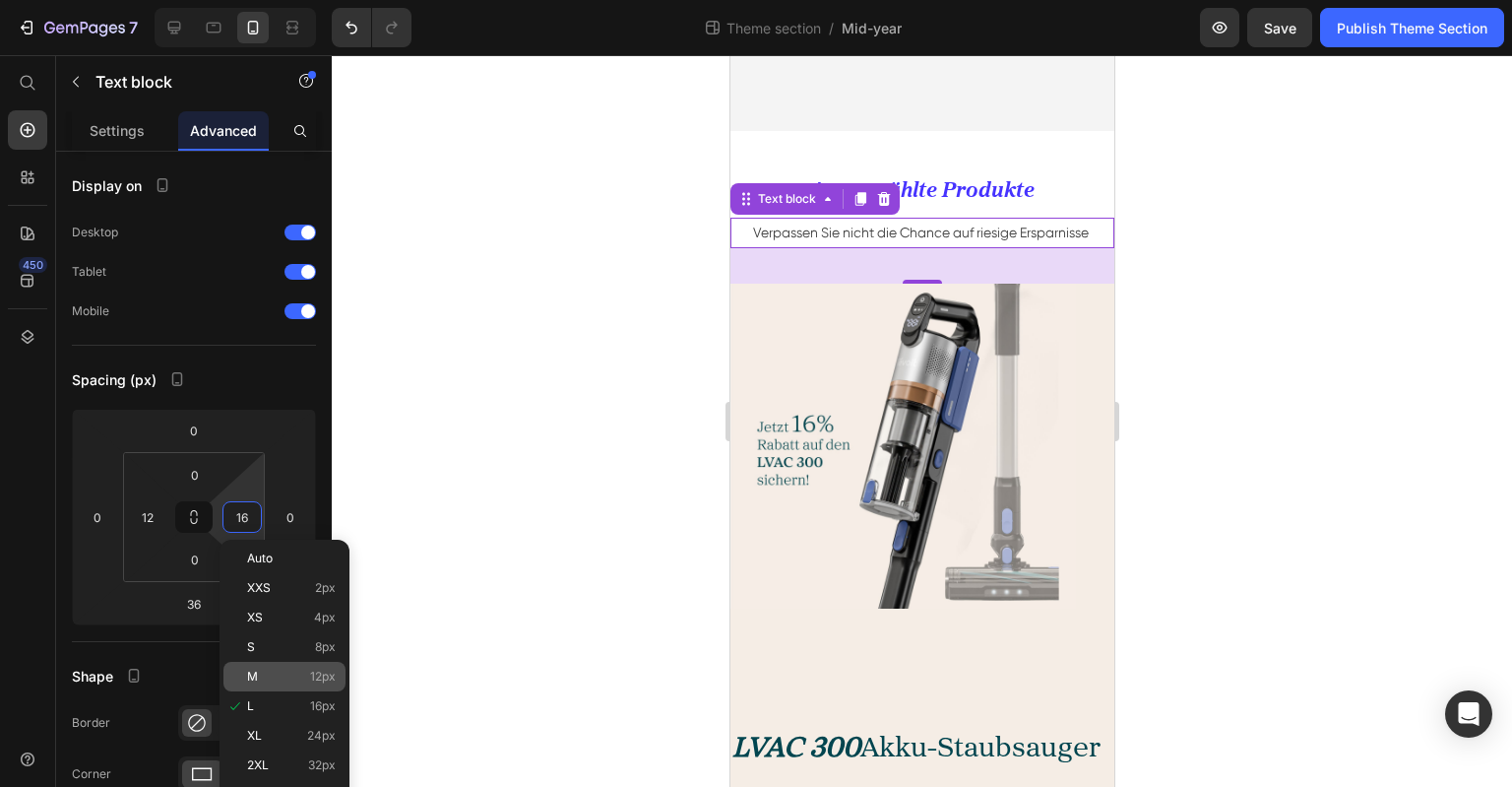 click on "M" at bounding box center [252, 677] 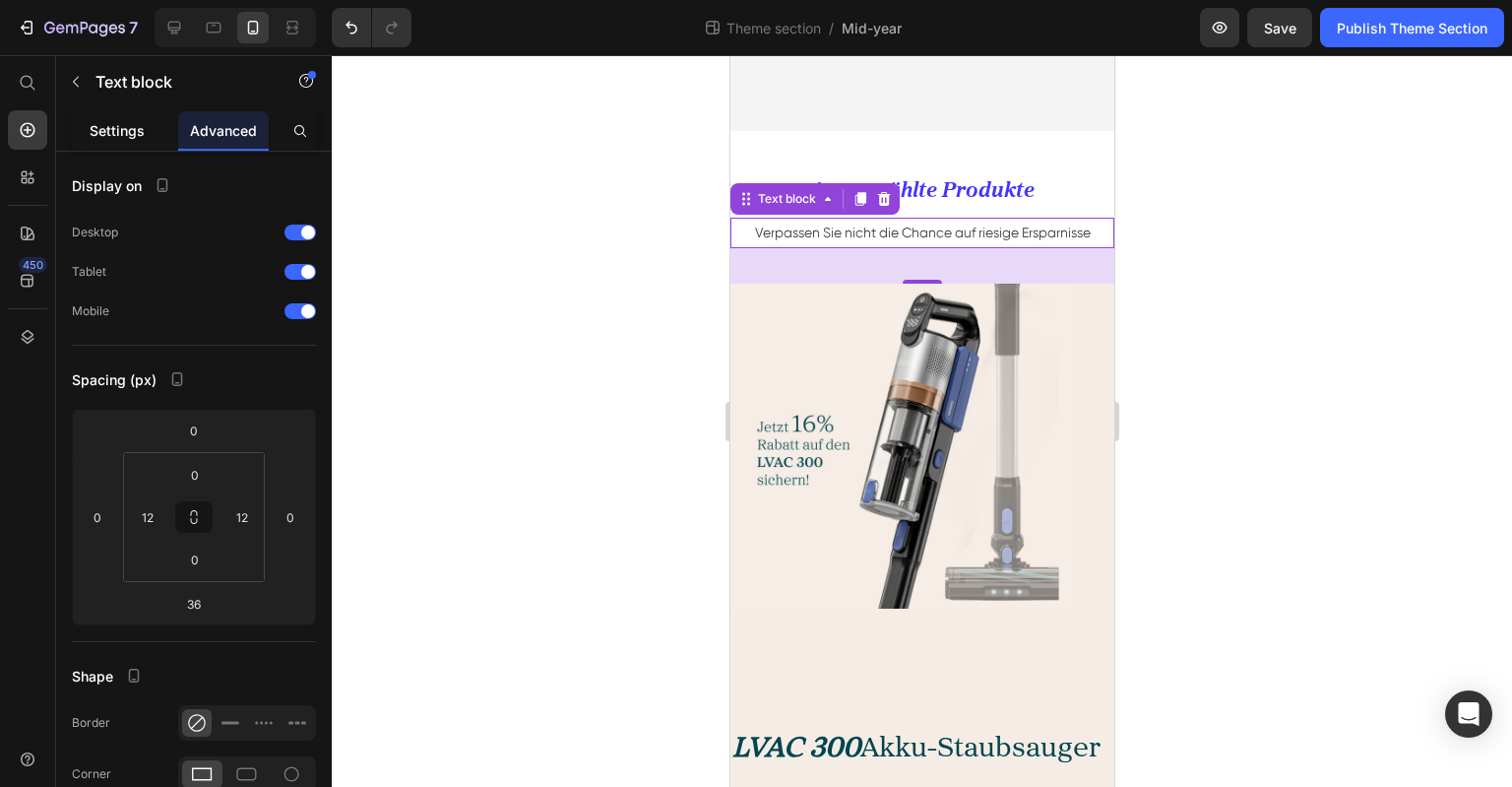 click on "Settings" at bounding box center [117, 130] 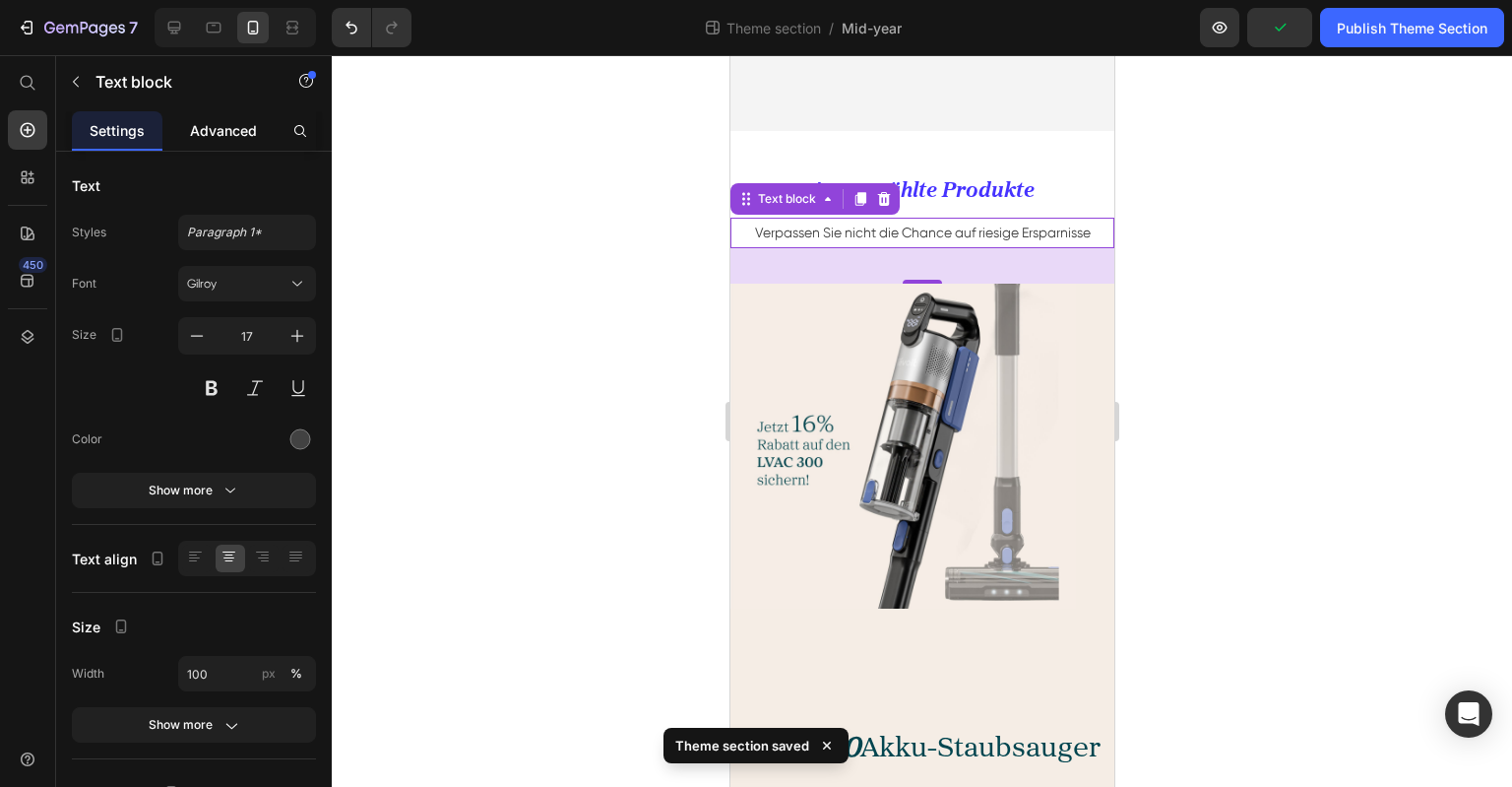click on "Advanced" at bounding box center (223, 130) 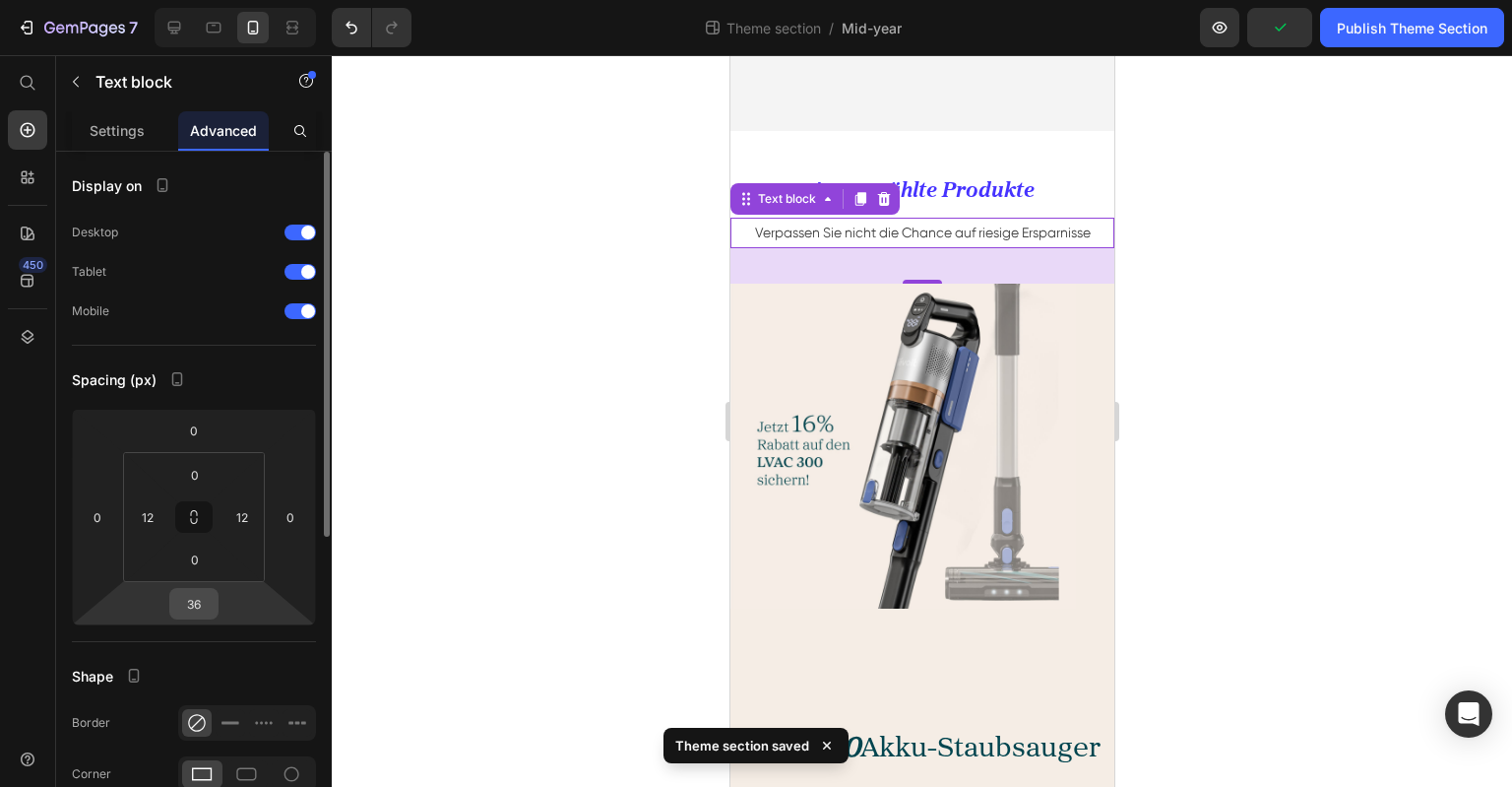 click on "36" at bounding box center [194, 604] 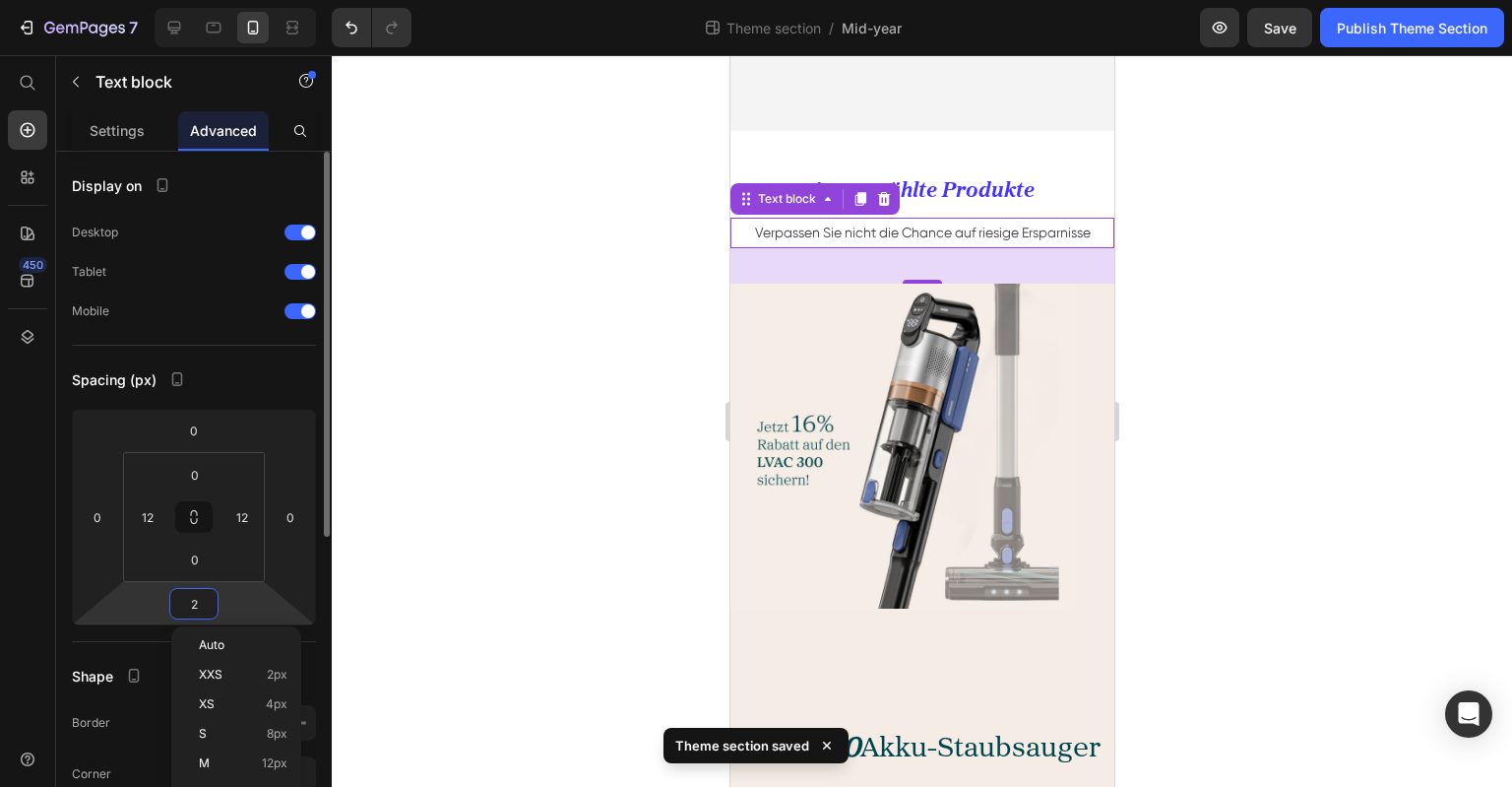 type on "24" 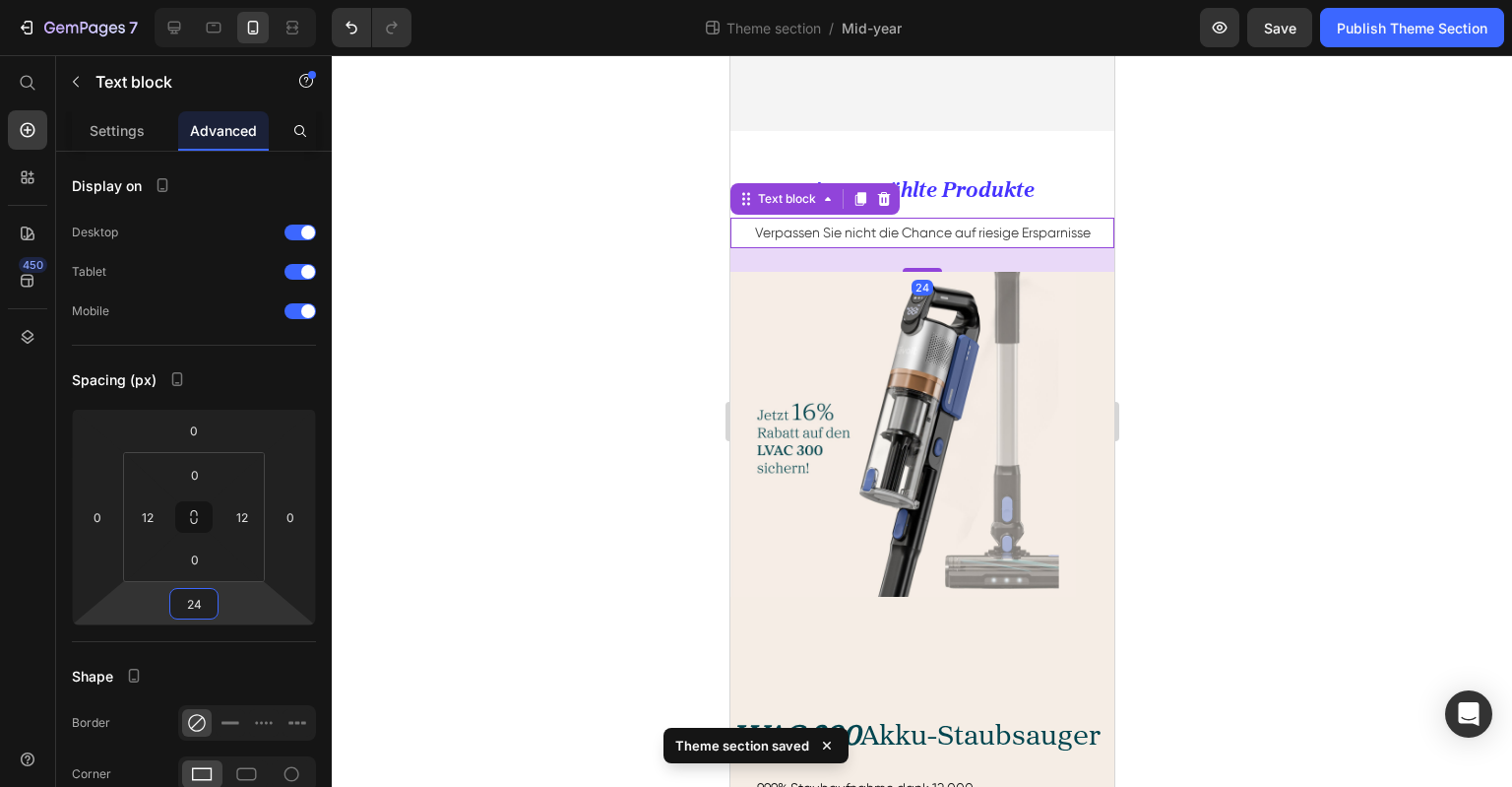 click 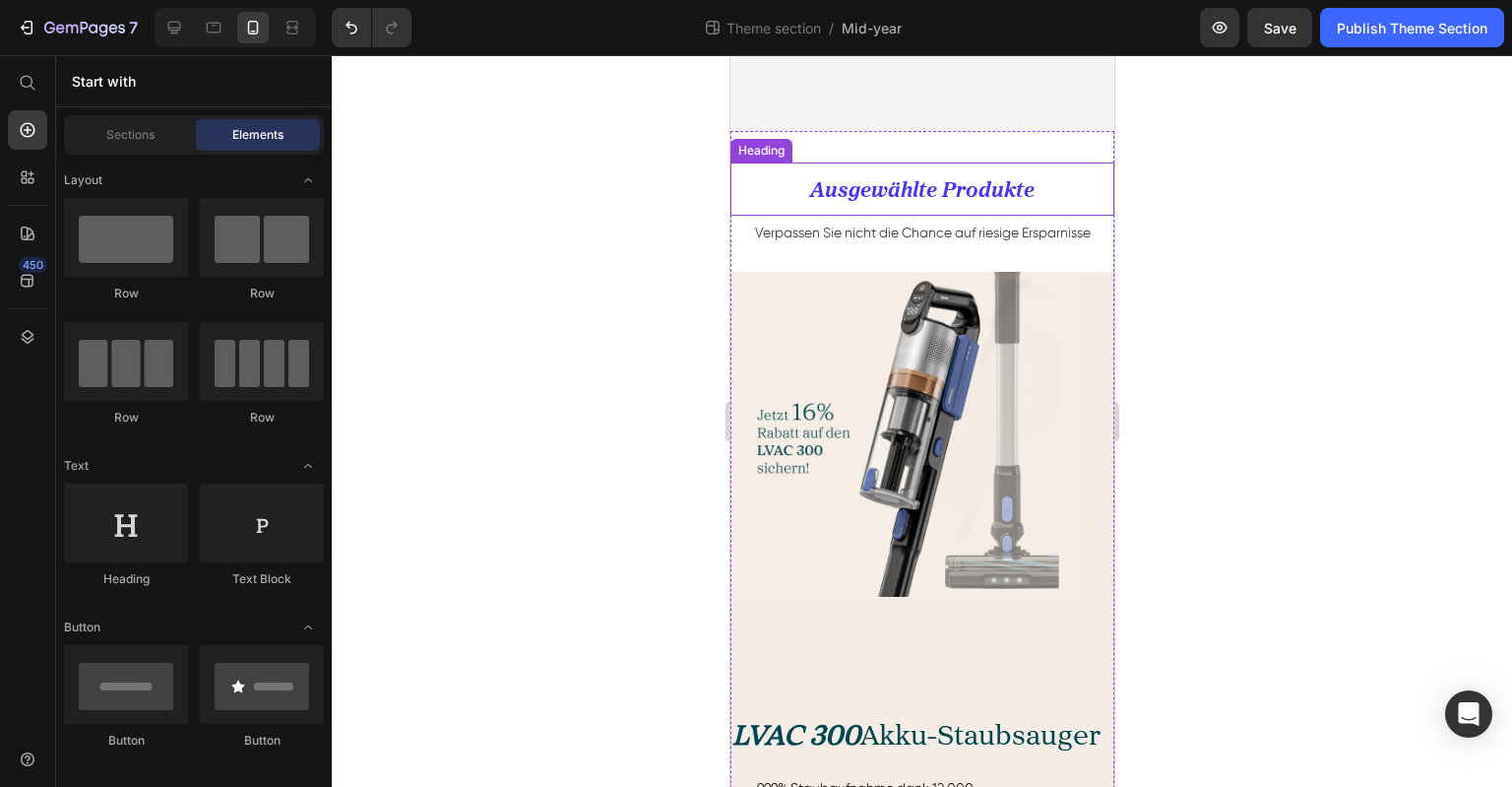 click on "Ausgewählte Produkte" at bounding box center (921, 191) 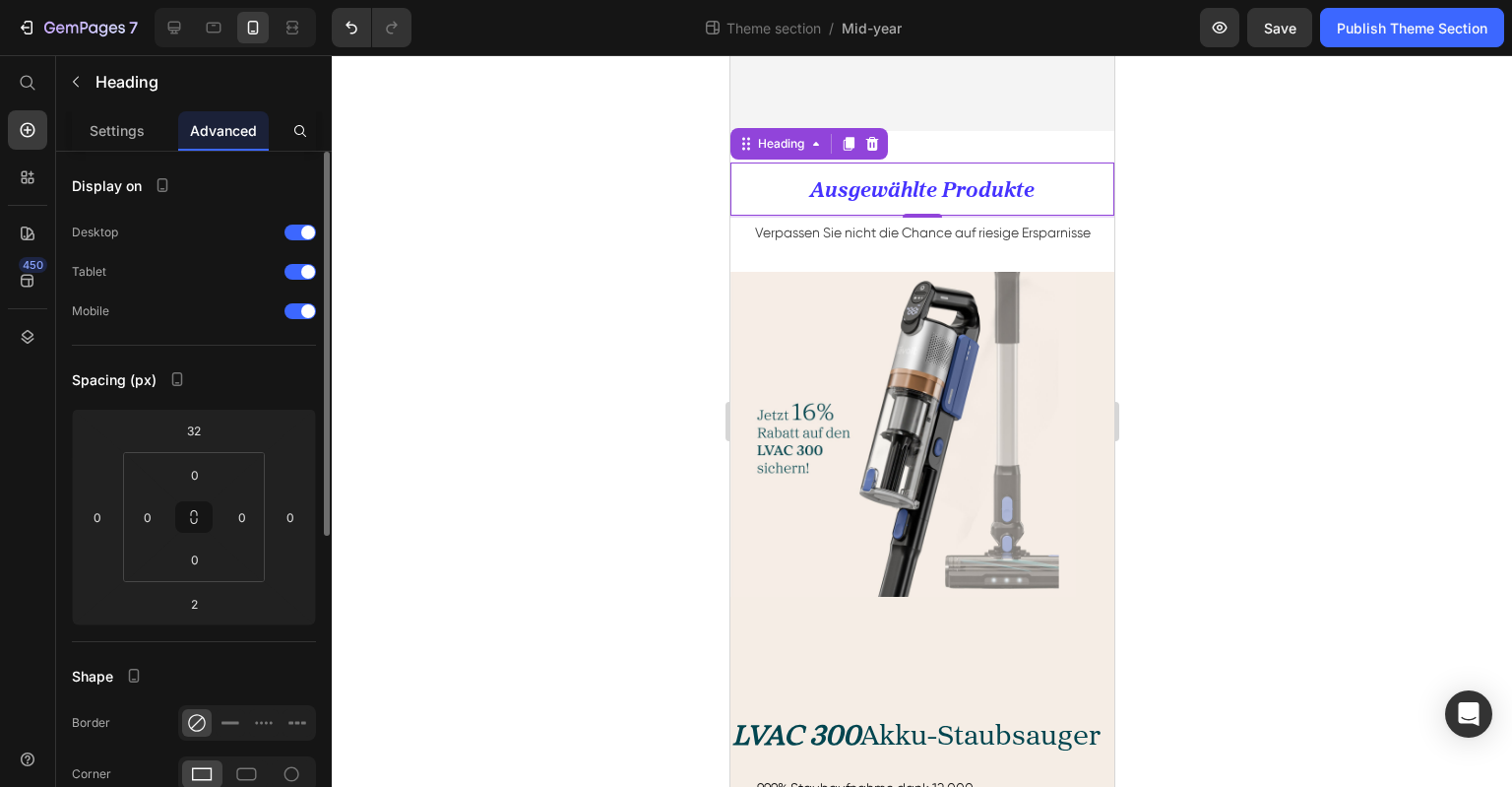 click on "Settings" at bounding box center (117, 130) 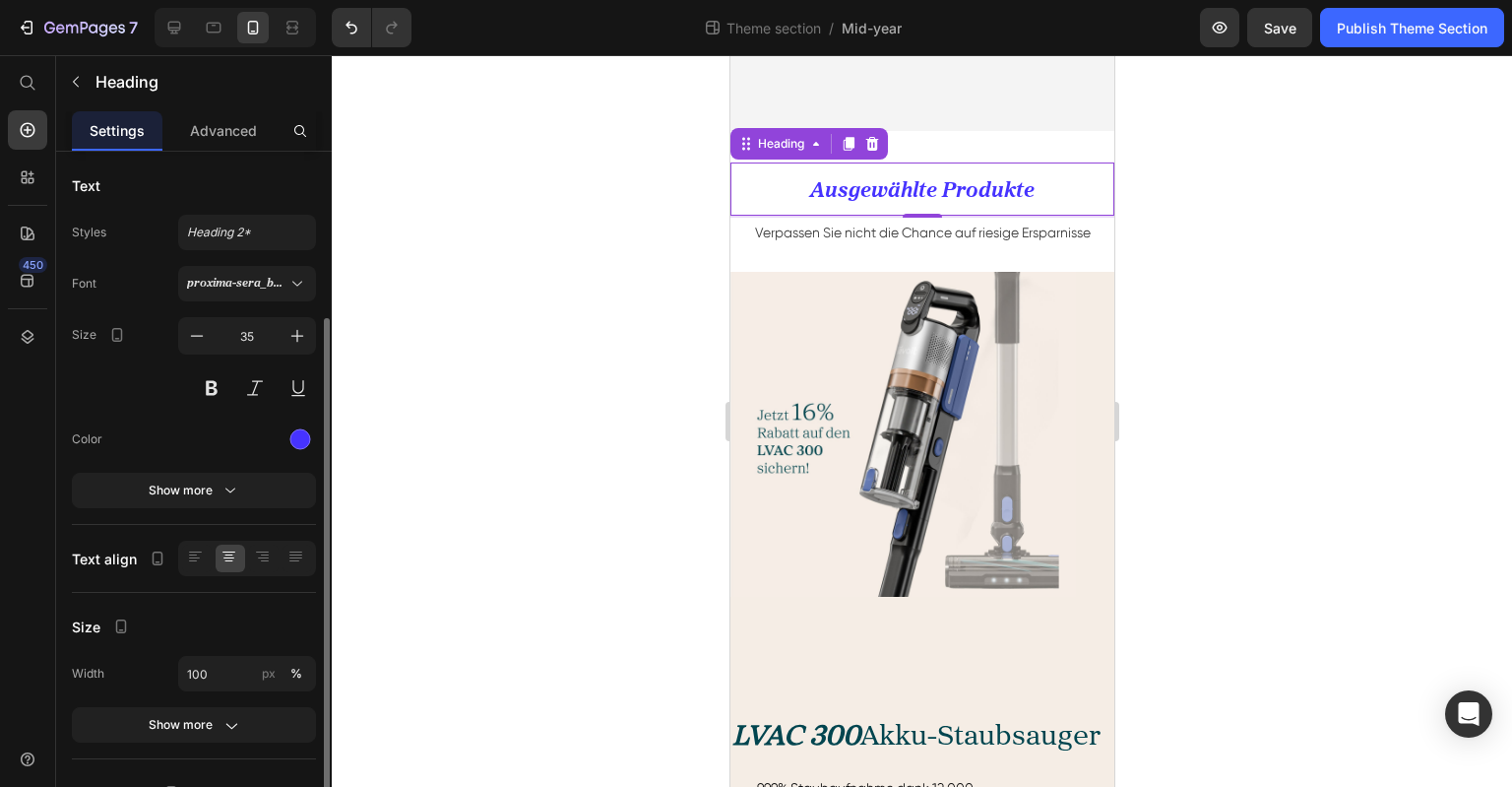 scroll, scrollTop: 197, scrollLeft: 0, axis: vertical 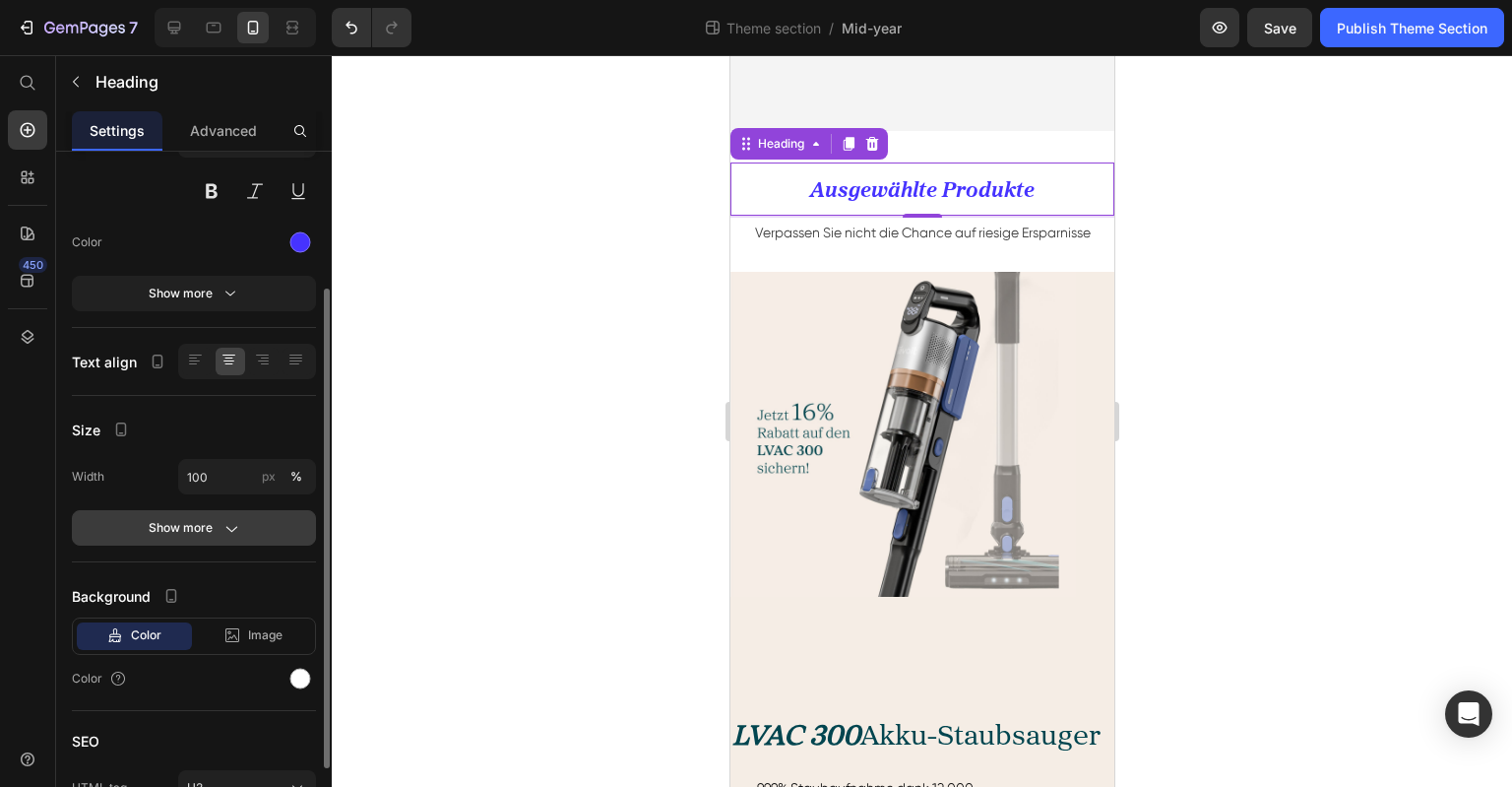 click 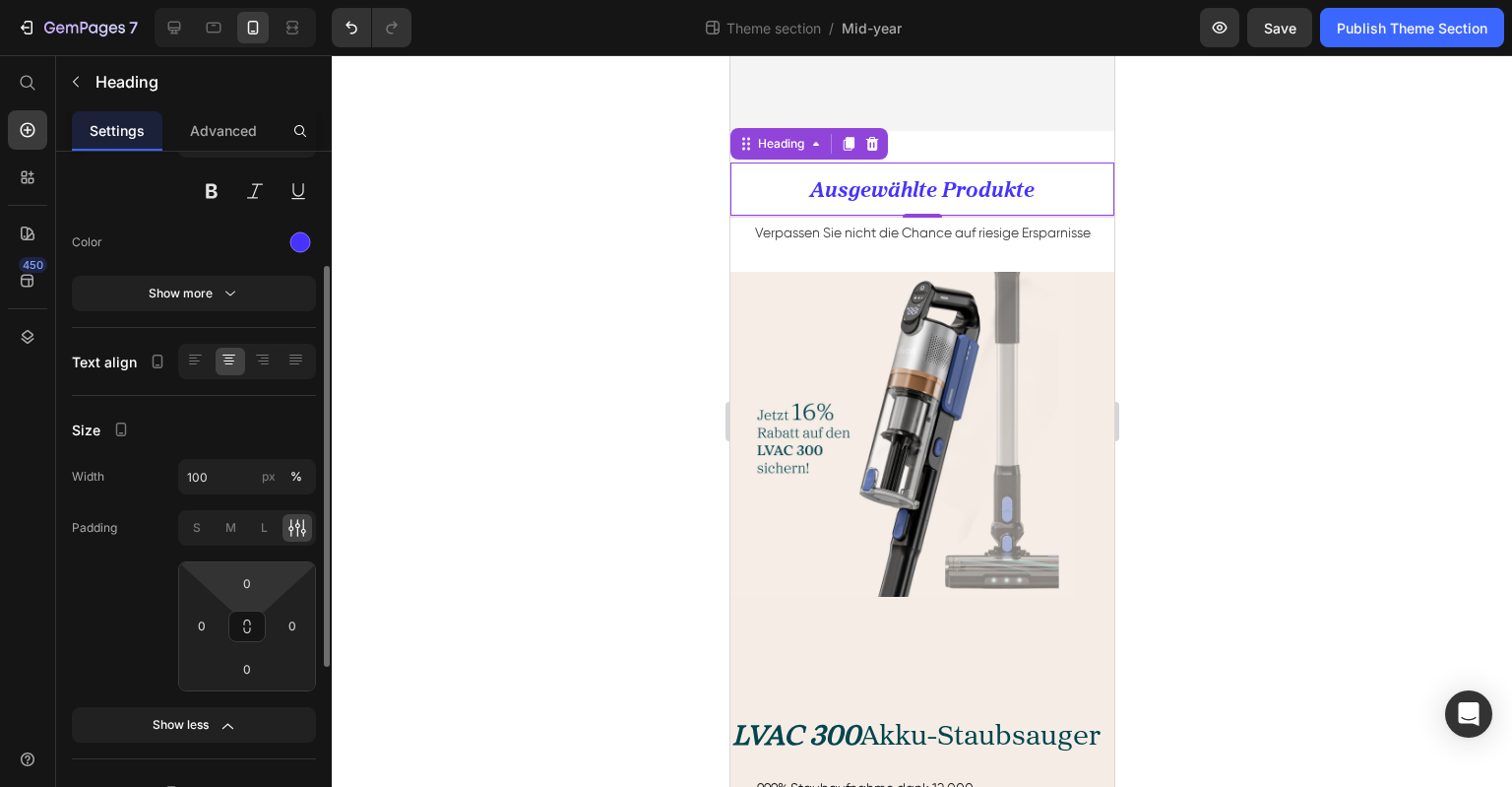 scroll, scrollTop: 0, scrollLeft: 0, axis: both 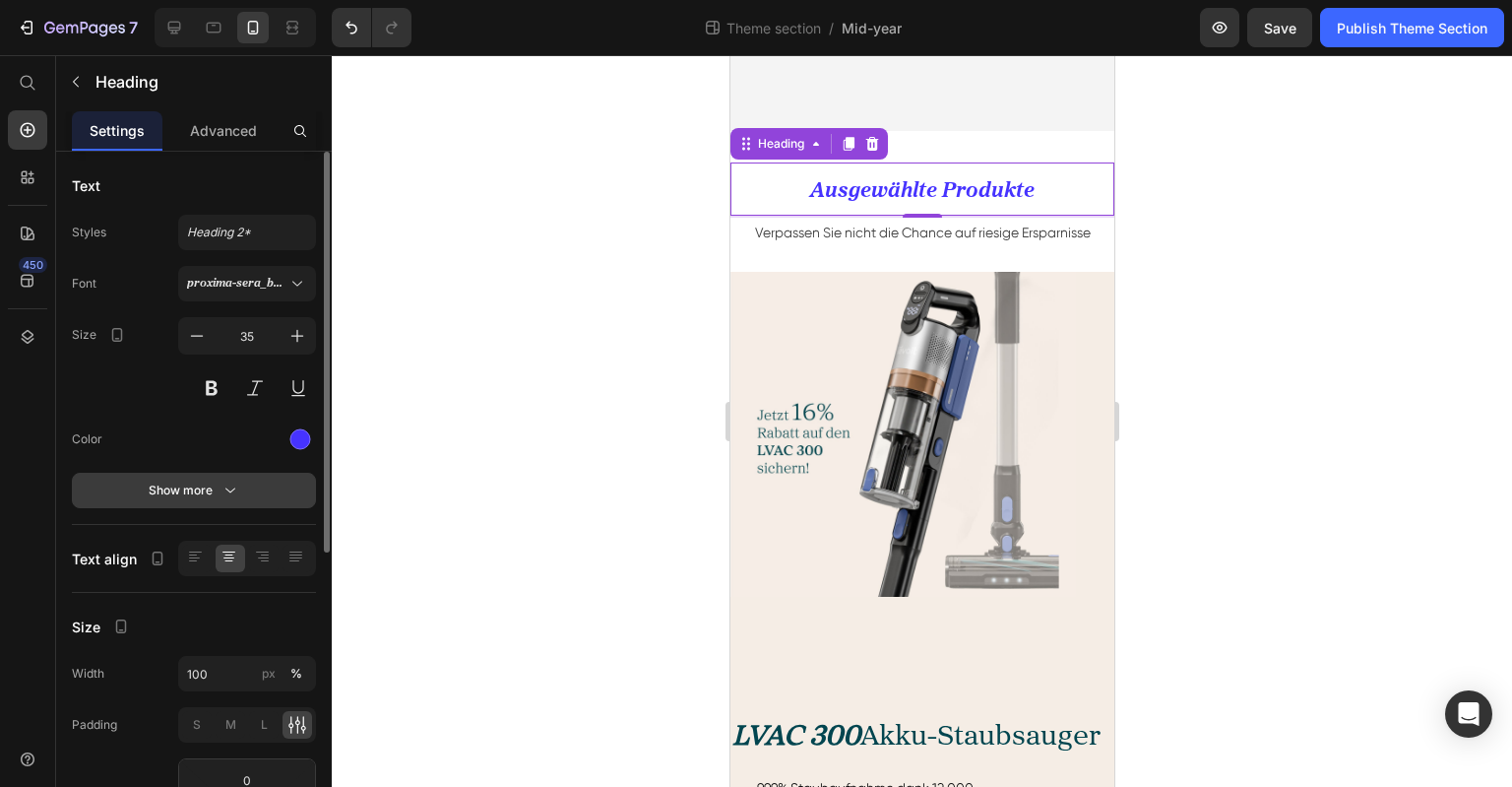 click 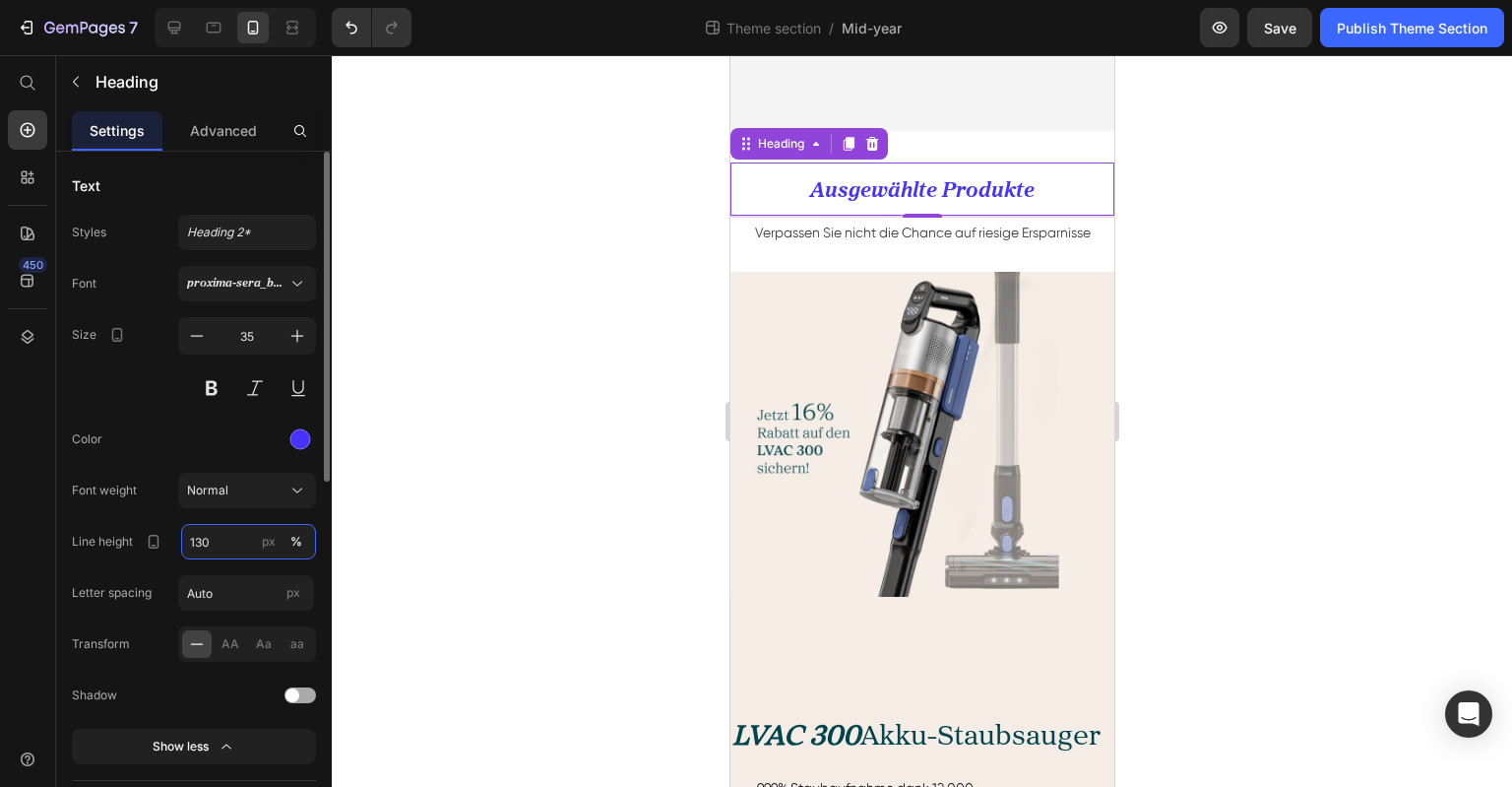 click on "130" at bounding box center (248, 542) 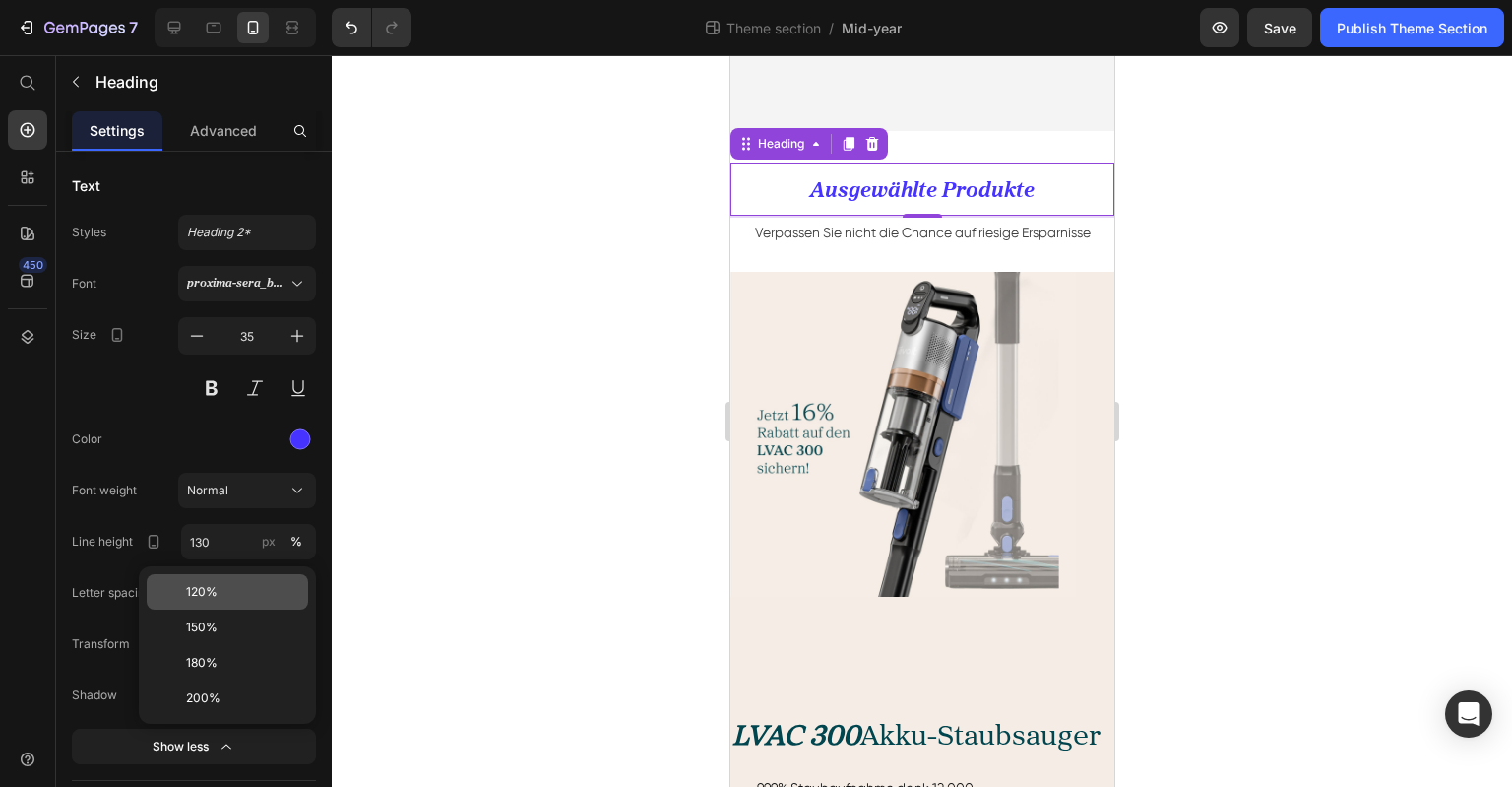 click on "120%" at bounding box center (243, 592) 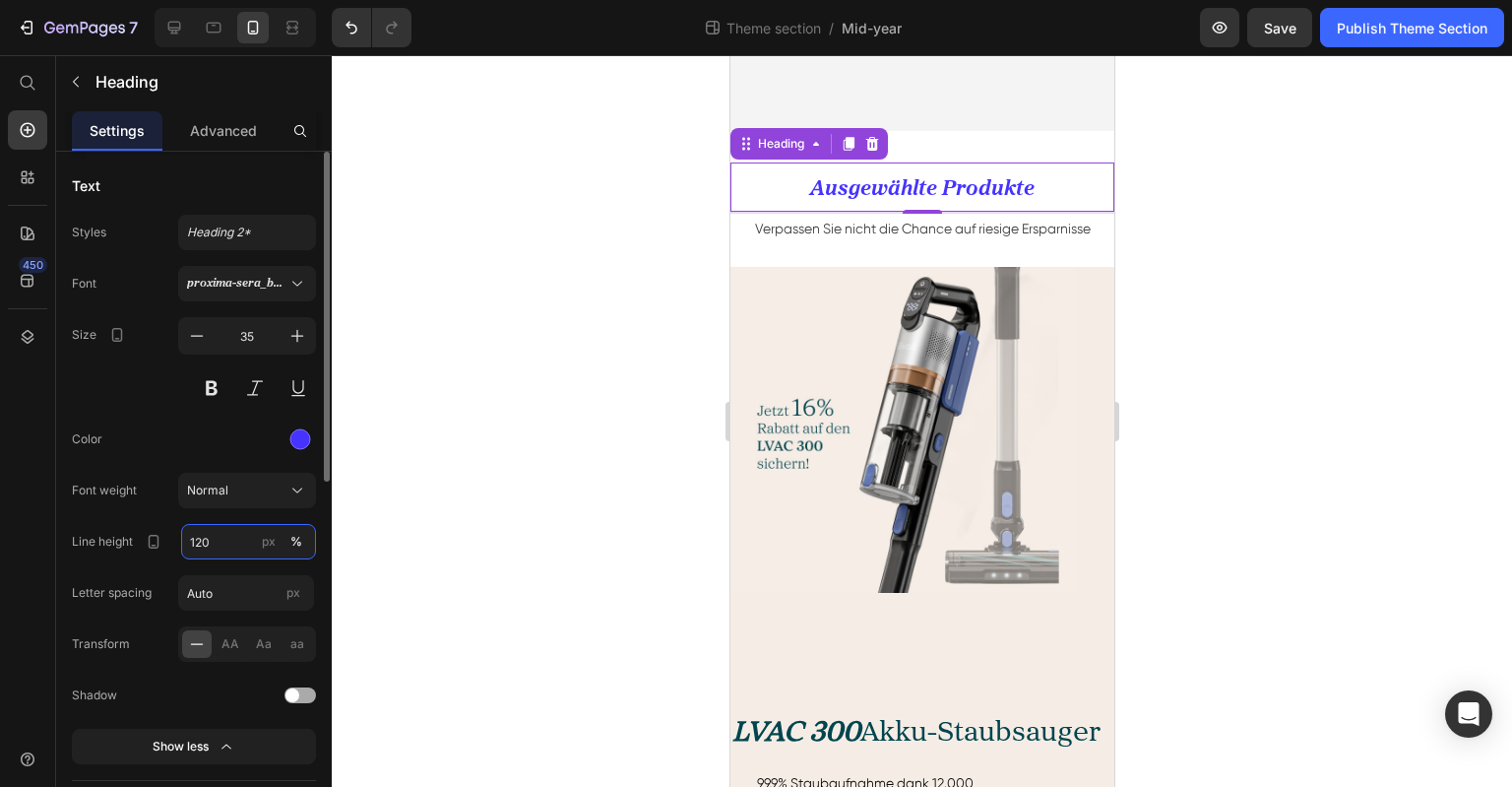 click on "120" at bounding box center [248, 542] 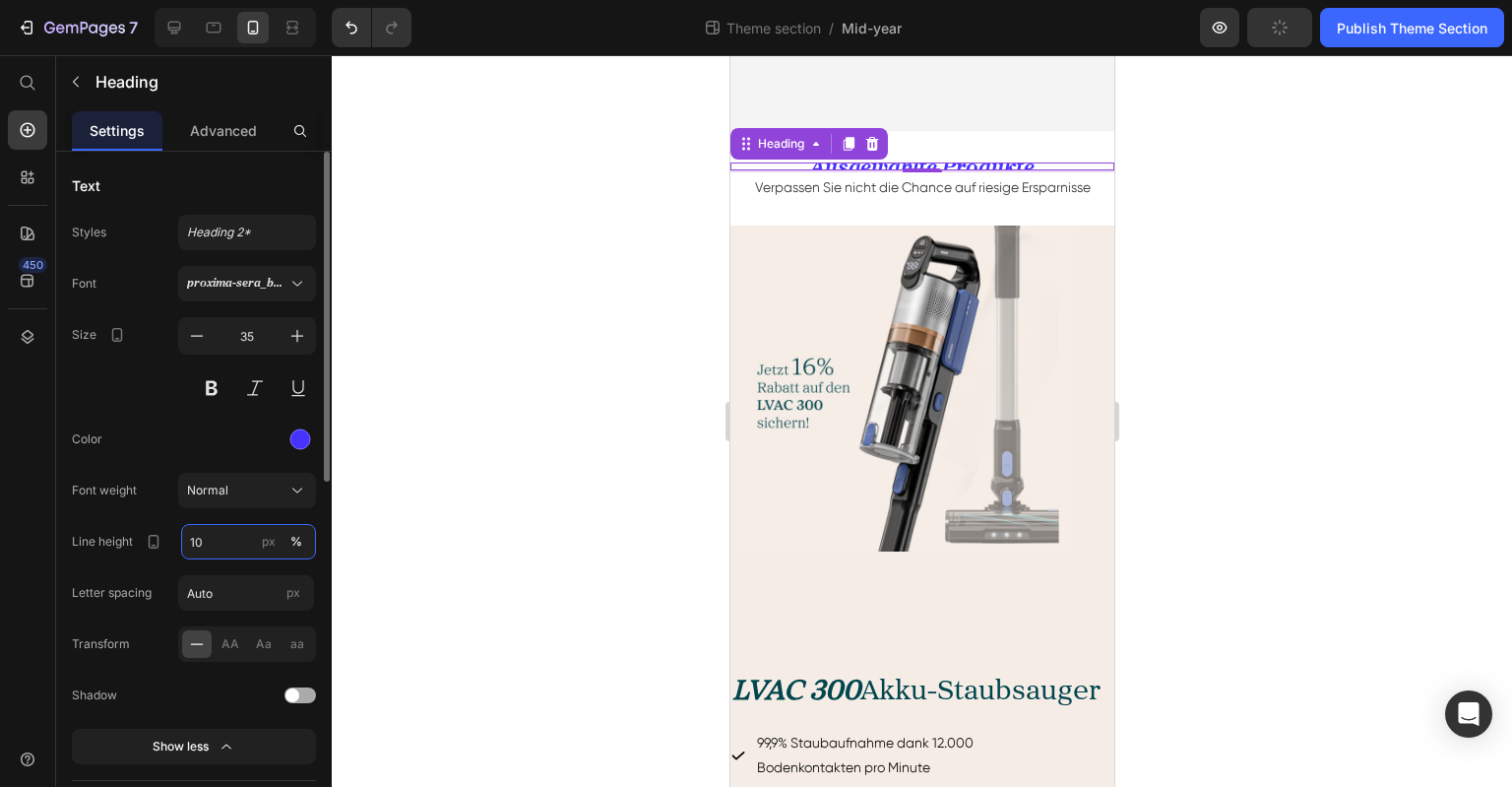 type on "100" 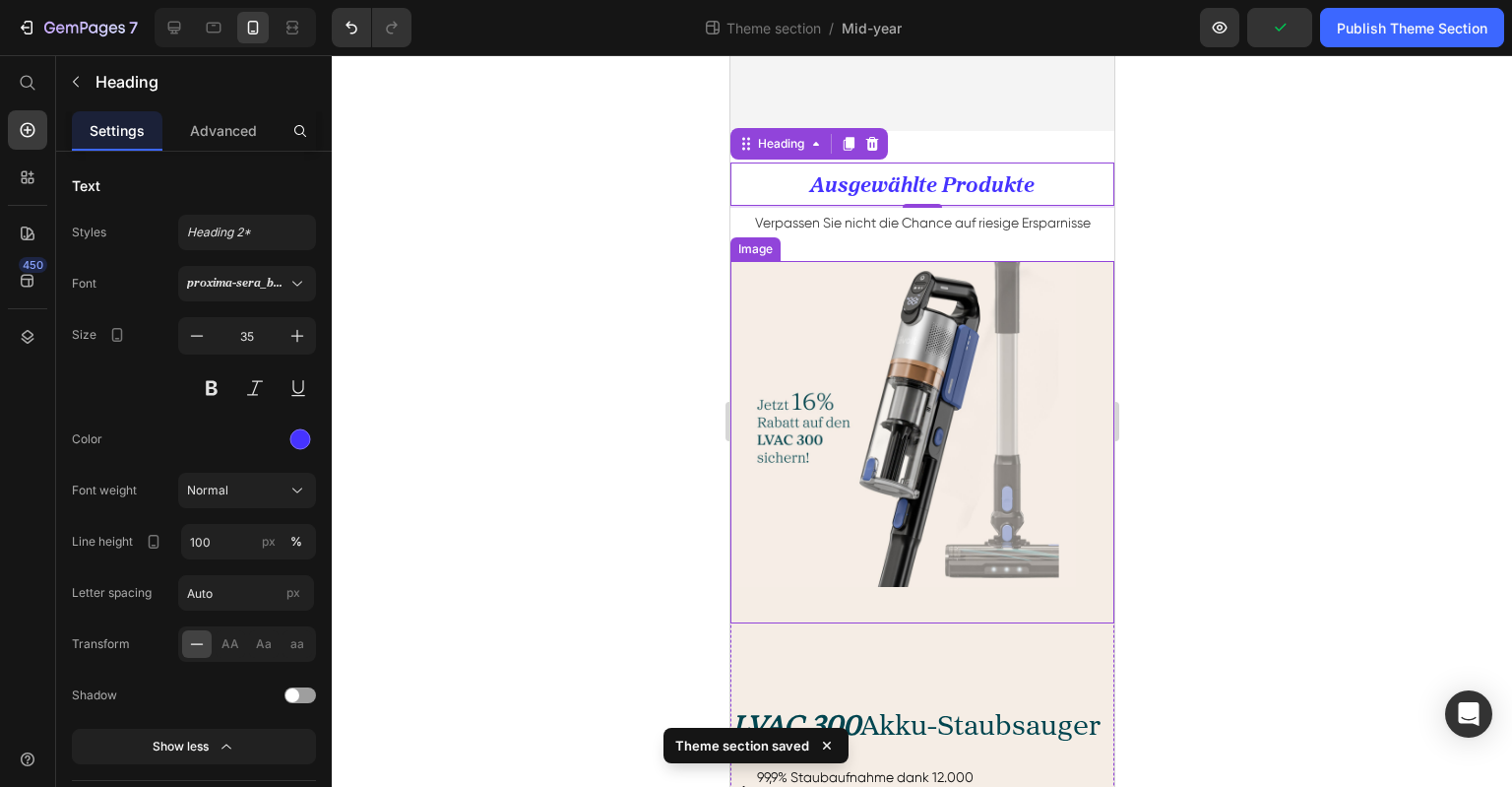 click 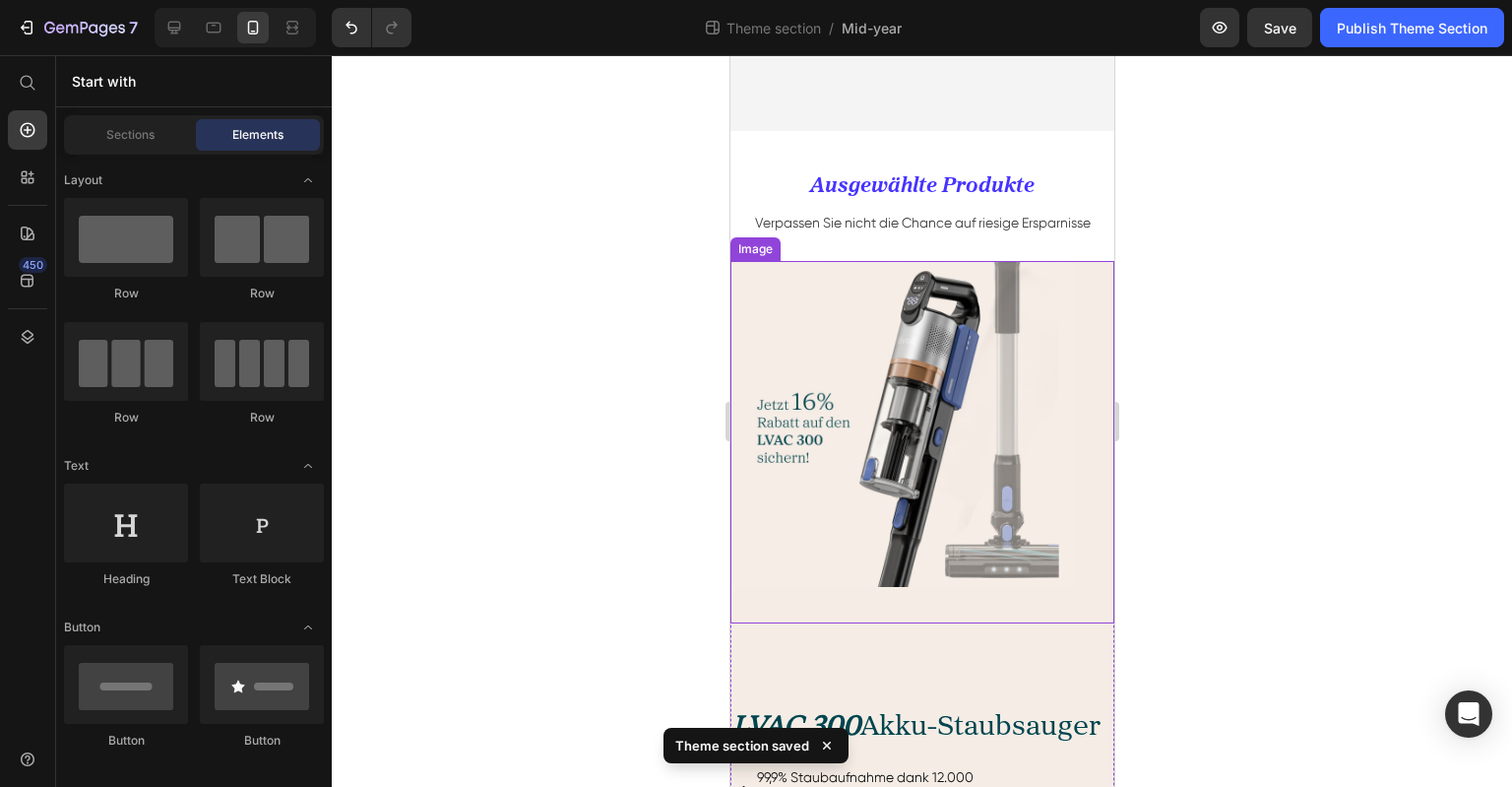 scroll, scrollTop: 890, scrollLeft: 0, axis: vertical 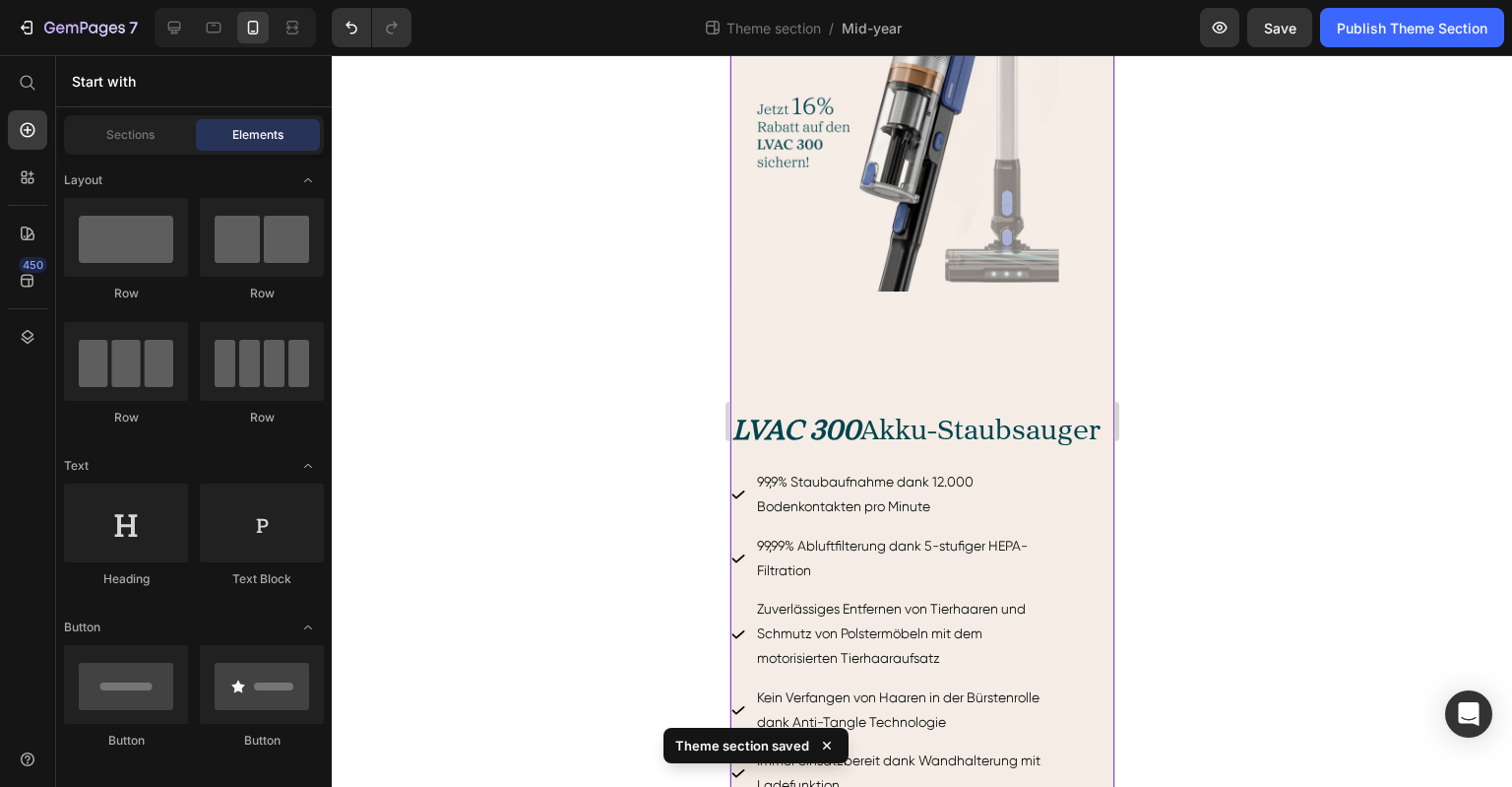 click on "LVAC 300  Akku-Staubsauger Heading 99,9% Staubaufnahme dank 12.000 Bodenkontakten pro Minute 99,99% Abluftfilterung dank 5-stufiger HEPA-Filtration Zuverlässiges Entfernen von Tierhaaren und Schmutz von Polstermöbeln mit dem motorisierten Tierhaaraufsatz Kein Verfangen von Haaren in der Bürstenrolle dank Anti-Tangle Technologie Immer einsatzbereit dank Wandhalterung mit Ladefunktion Item List 227,99     269,99 Text Block Jetzt entdecken Button" at bounding box center [921, 630] 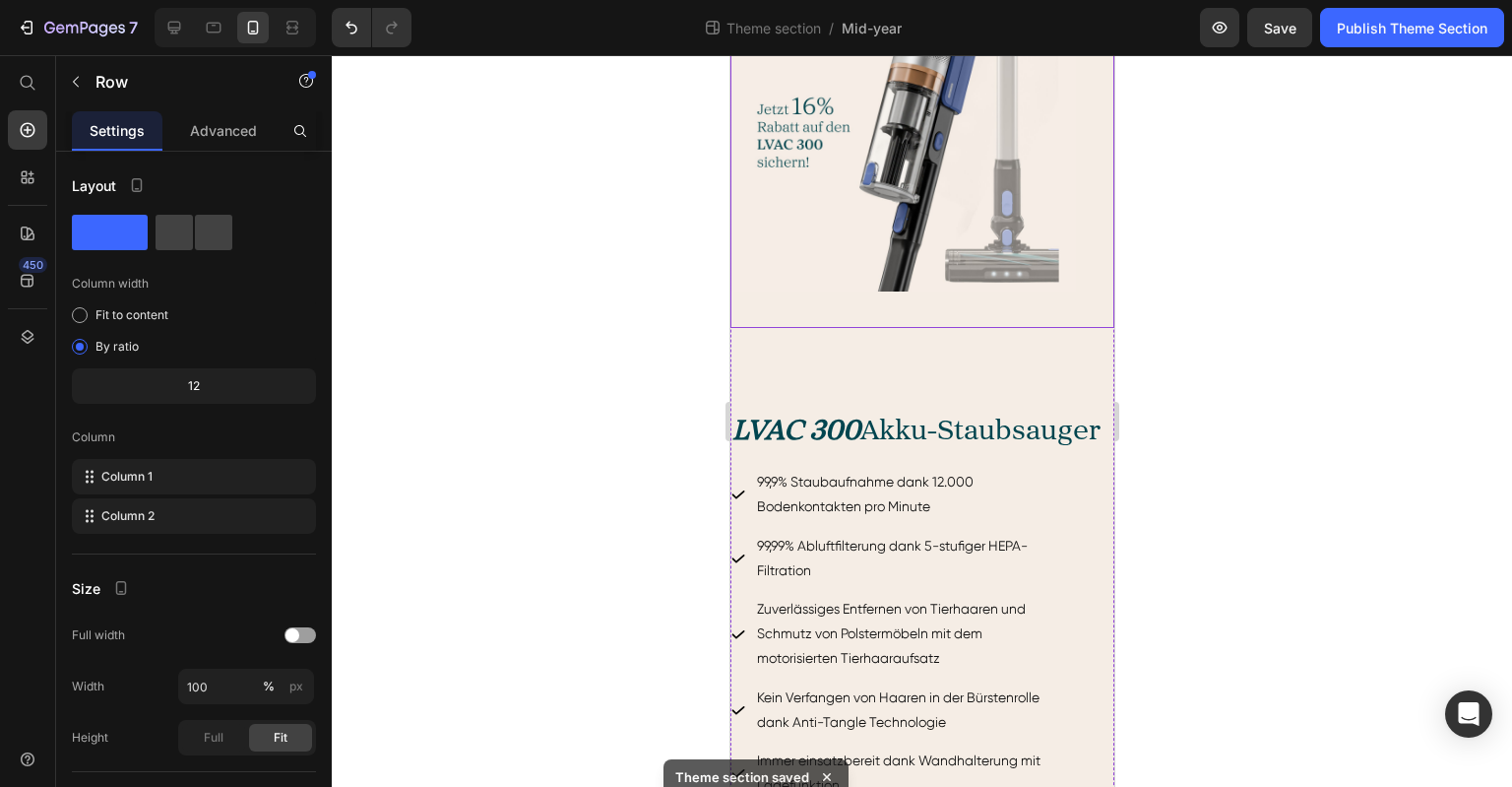 click at bounding box center [921, 146] 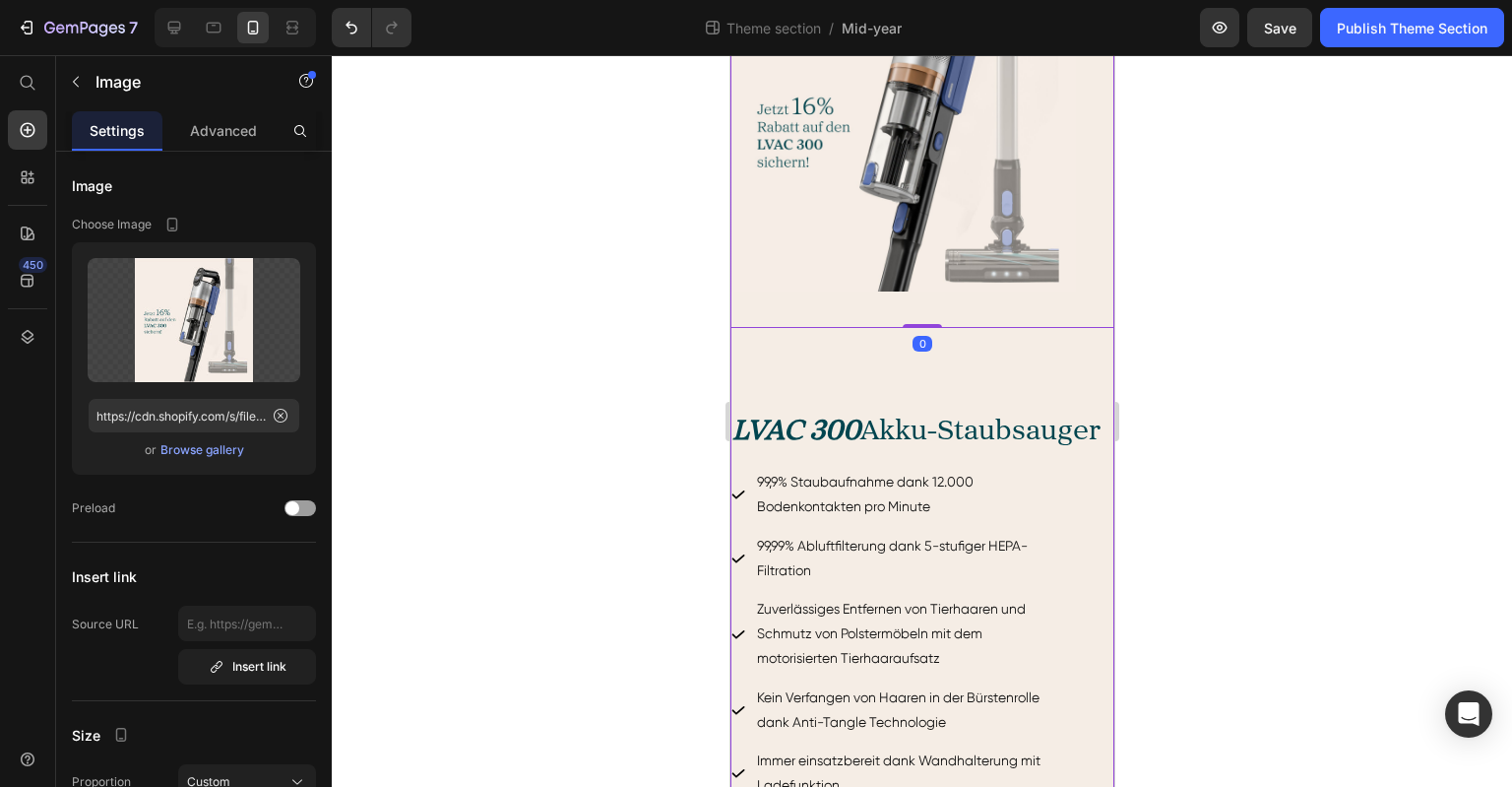 click on "LVAC 300  Akku-Staubsauger Heading 99,9% Staubaufnahme dank 12.000 Bodenkontakten pro Minute 99,99% Abluftfilterung dank 5-stufiger HEPA-Filtration Zuverlässiges Entfernen von Tierhaaren und Schmutz von Polstermöbeln mit dem motorisierten Tierhaaraufsatz Kein Verfangen von Haaren in der Bürstenrolle dank Anti-Tangle Technologie Immer einsatzbereit dank Wandhalterung mit Ladefunktion Item List 227,99     269,99 Text Block Jetzt entdecken Button" at bounding box center (921, 630) 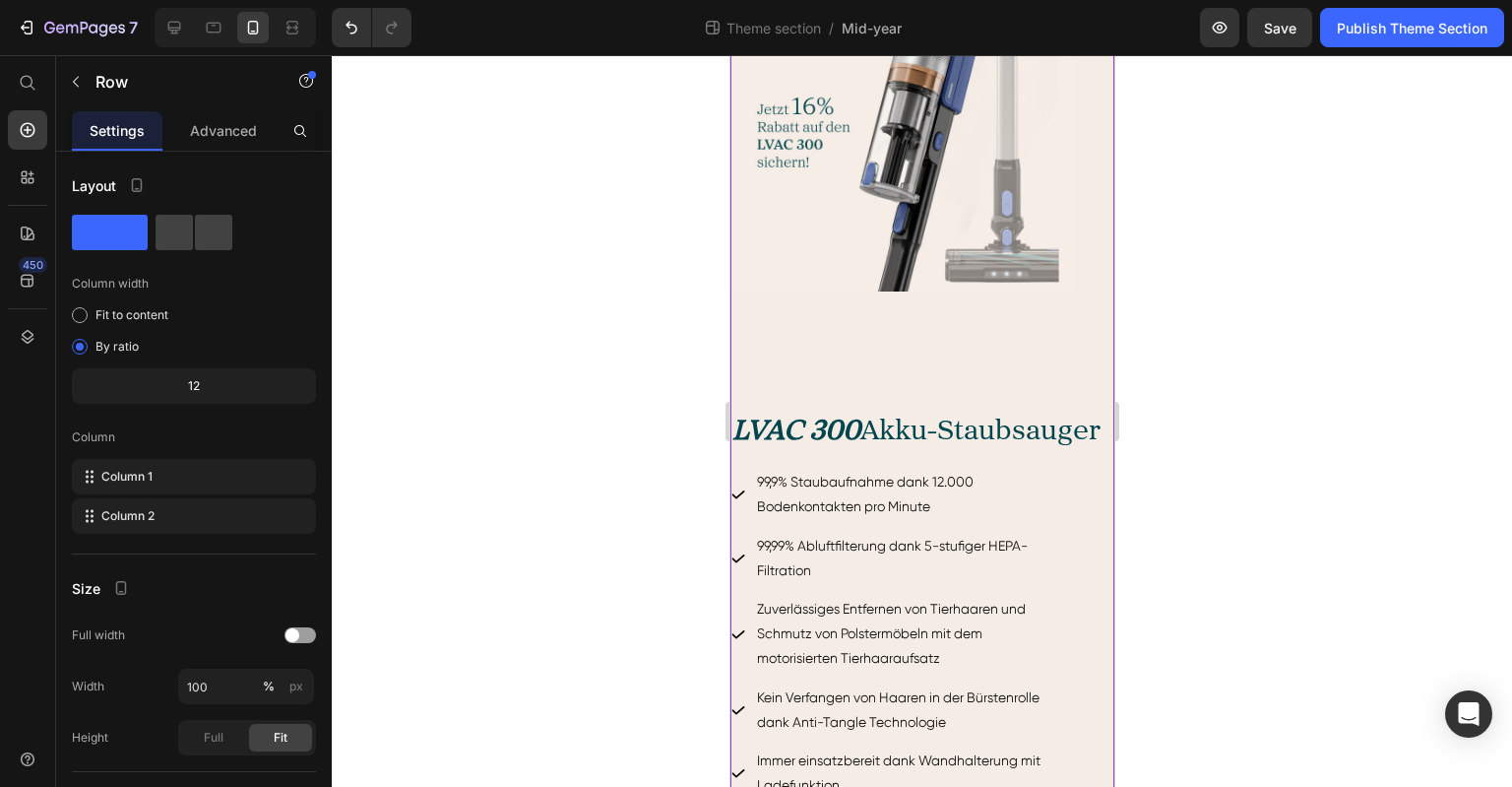 click on "LVAC 300  Akku-Staubsauger Heading 99,9% Staubaufnahme dank 12.000 Bodenkontakten pro Minute 99,99% Abluftfilterung dank 5-stufiger HEPA-Filtration Zuverlässiges Entfernen von Tierhaaren und Schmutz von Polstermöbeln mit dem motorisierten Tierhaaraufsatz Kein Verfangen von Haaren in der Bürstenrolle dank Anti-Tangle Technologie Immer einsatzbereit dank Wandhalterung mit Ladefunktion Item List 227,99     269,99 Text Block Jetzt entdecken Button" at bounding box center [921, 630] 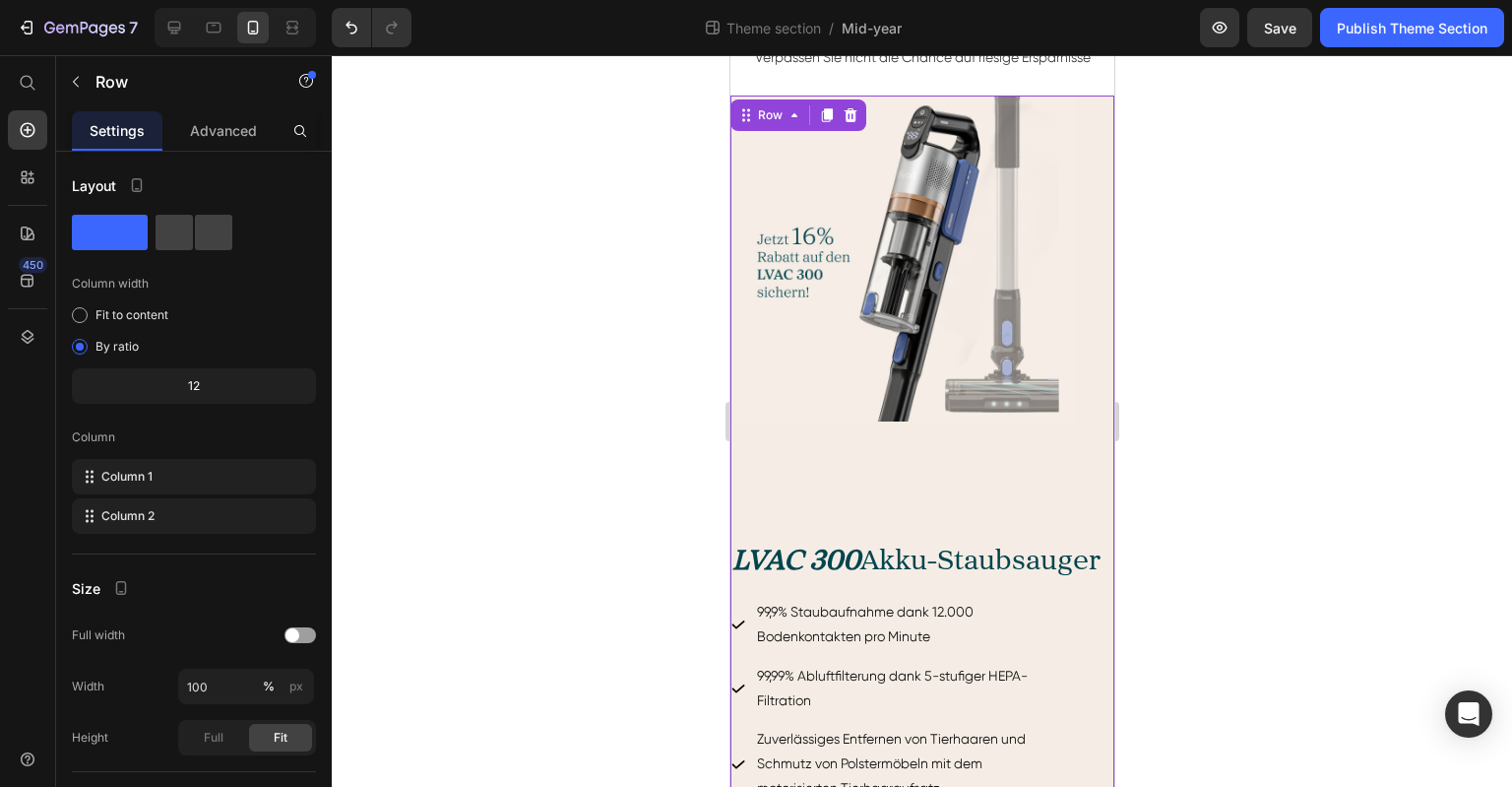 scroll, scrollTop: 693, scrollLeft: 0, axis: vertical 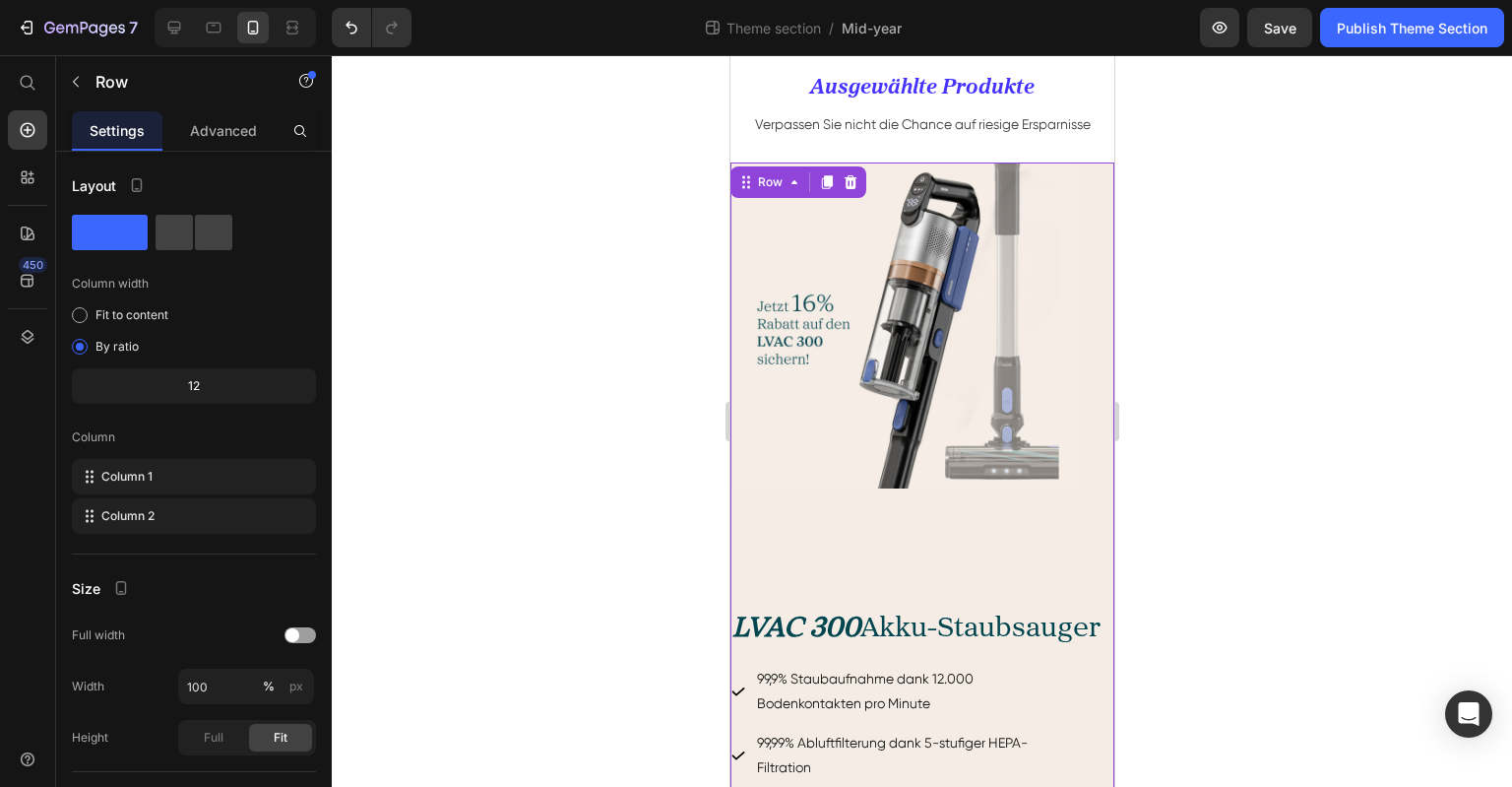 click at bounding box center [921, 343] 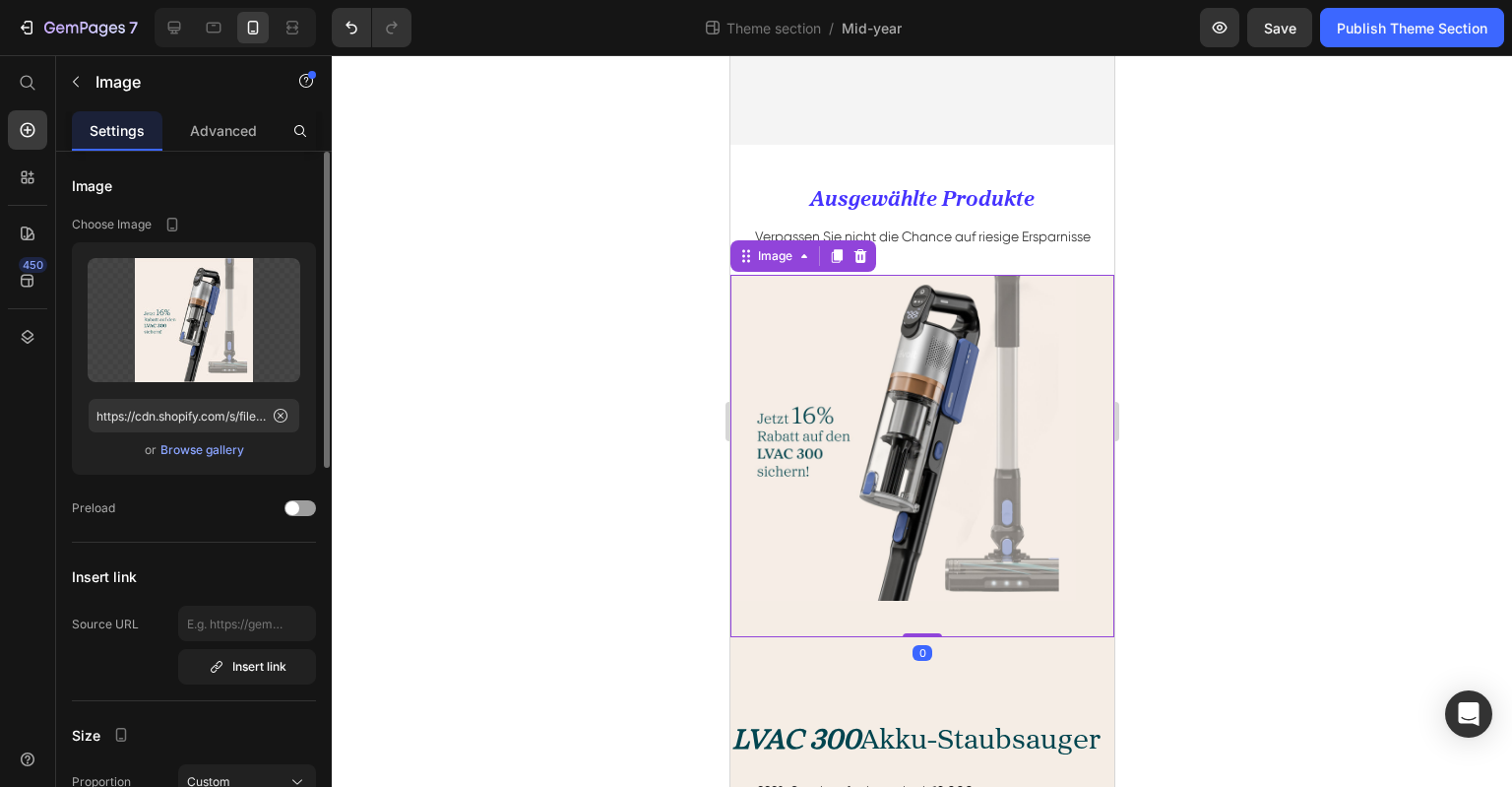 scroll, scrollTop: 496, scrollLeft: 0, axis: vertical 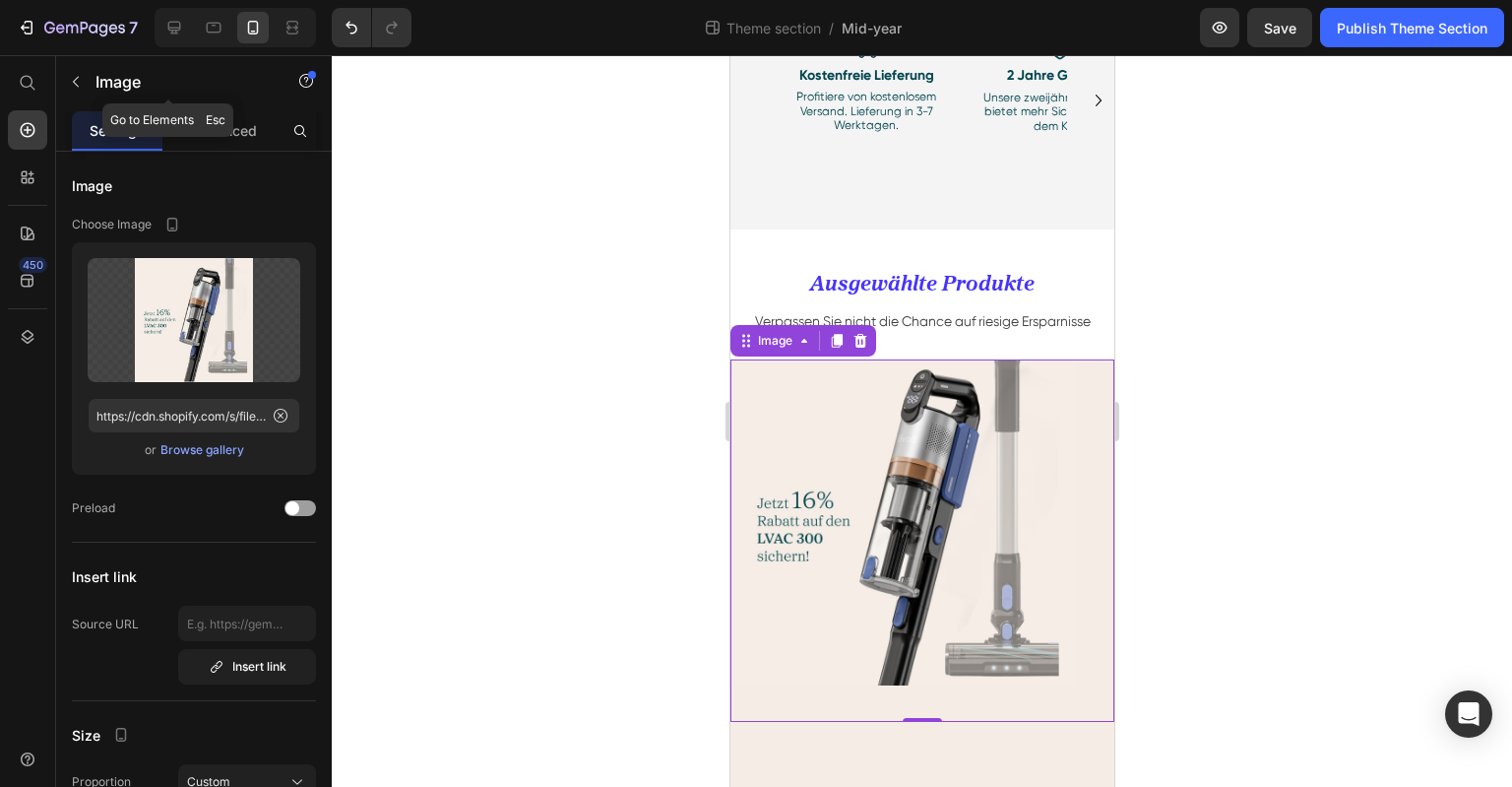 click 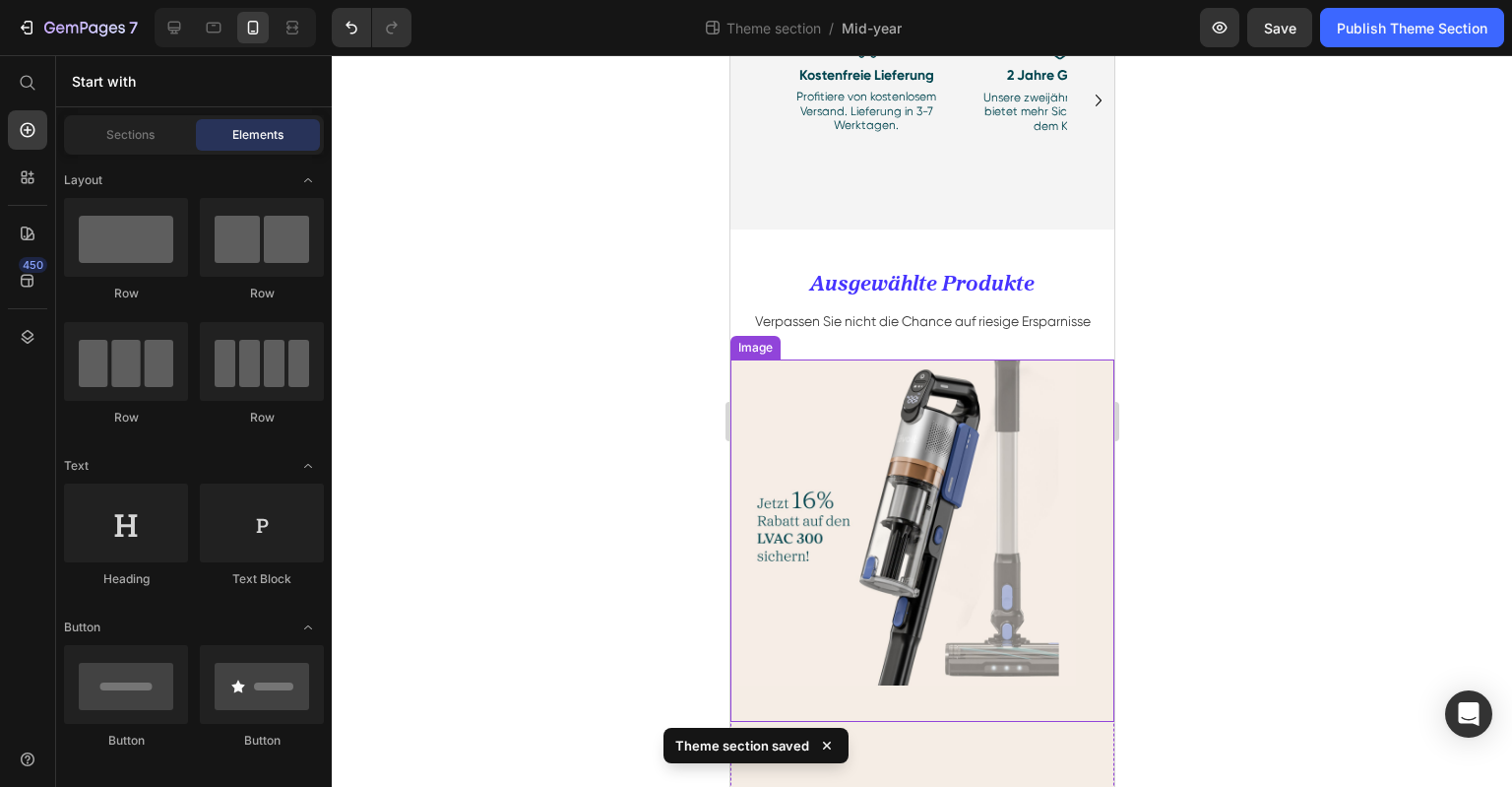 click at bounding box center (921, 540) 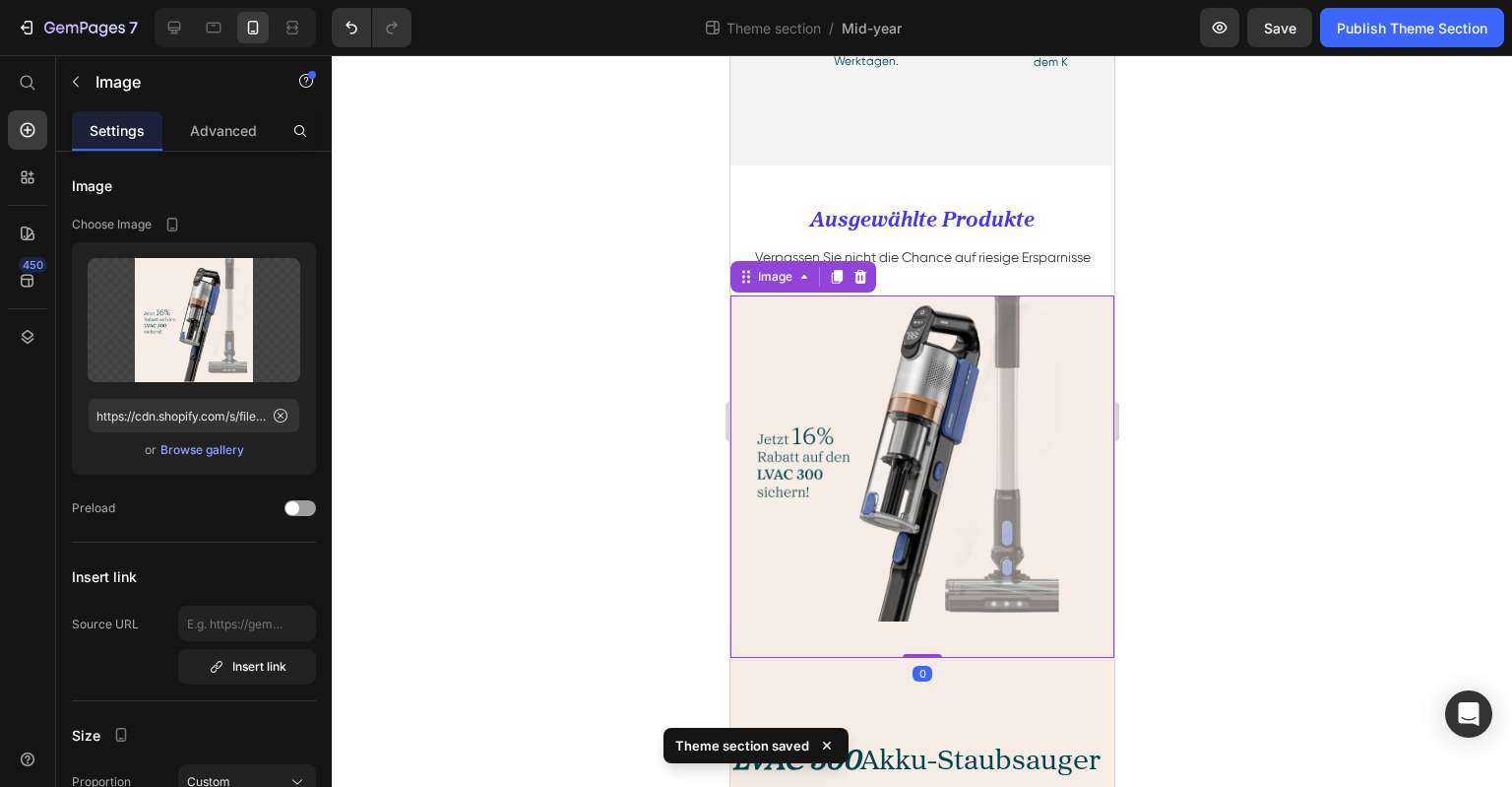 scroll, scrollTop: 595, scrollLeft: 0, axis: vertical 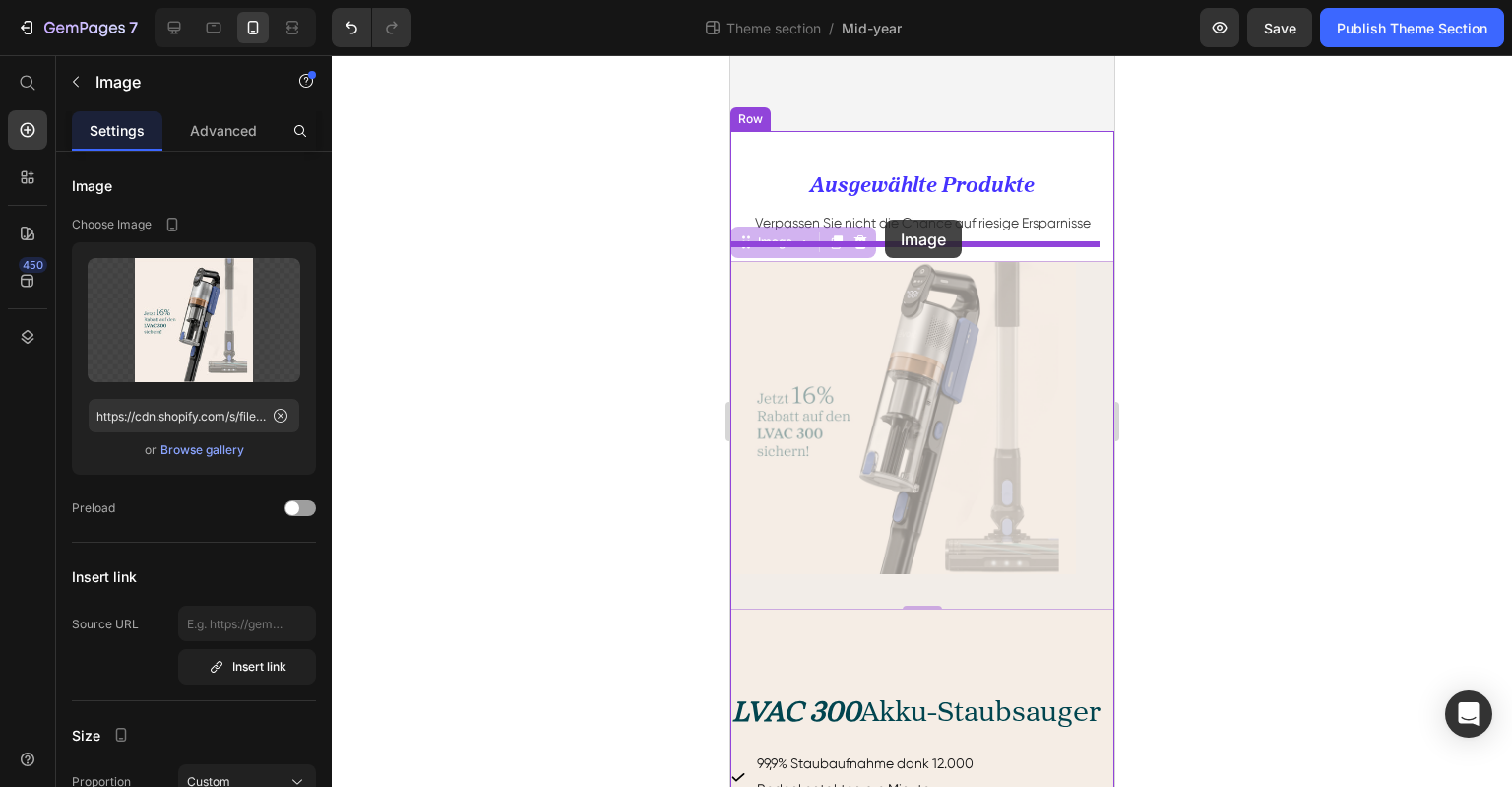 drag, startPoint x: 749, startPoint y: 224, endPoint x: 884, endPoint y: 220, distance: 135.05925 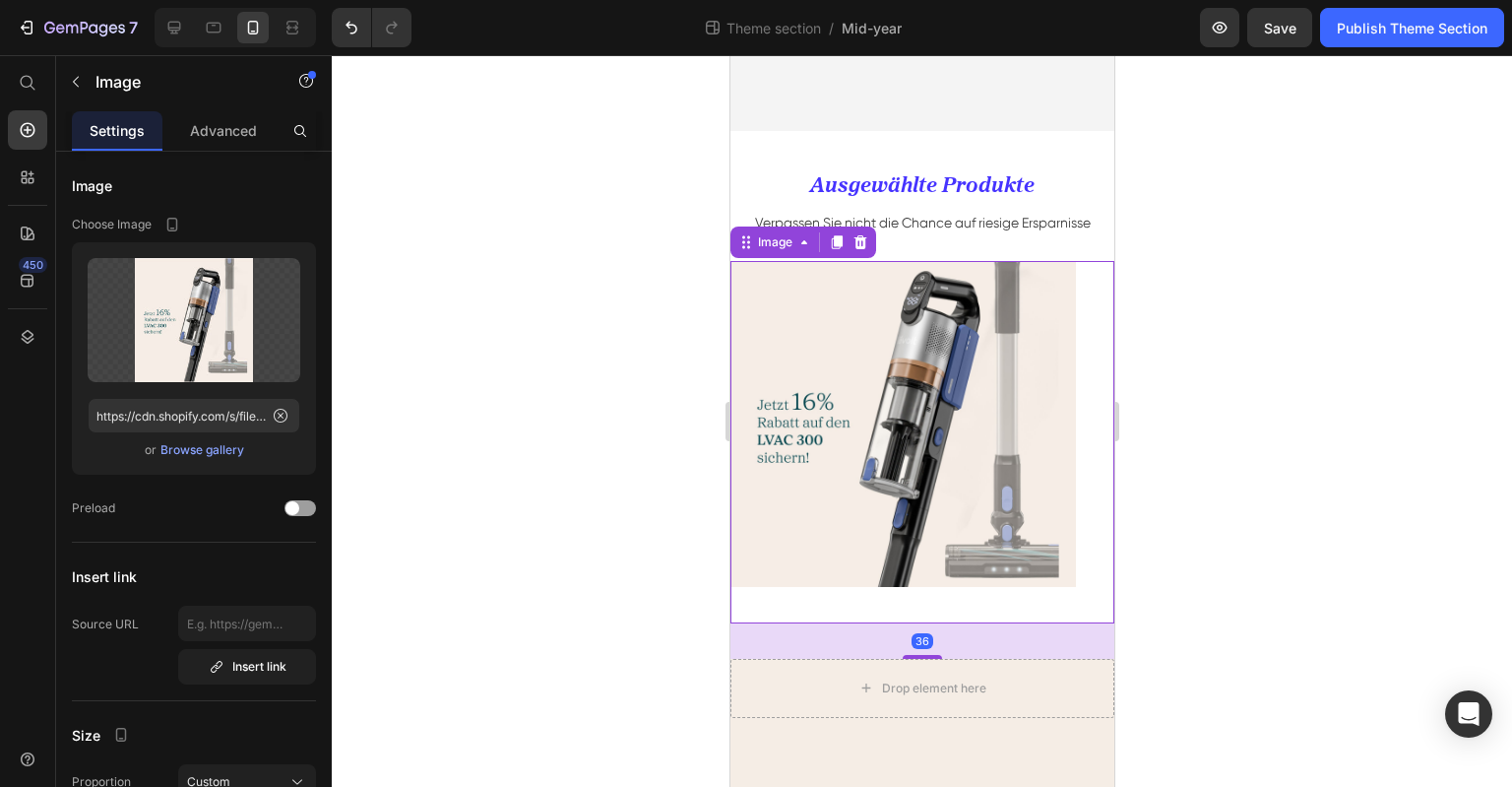 click at bounding box center (921, 441) 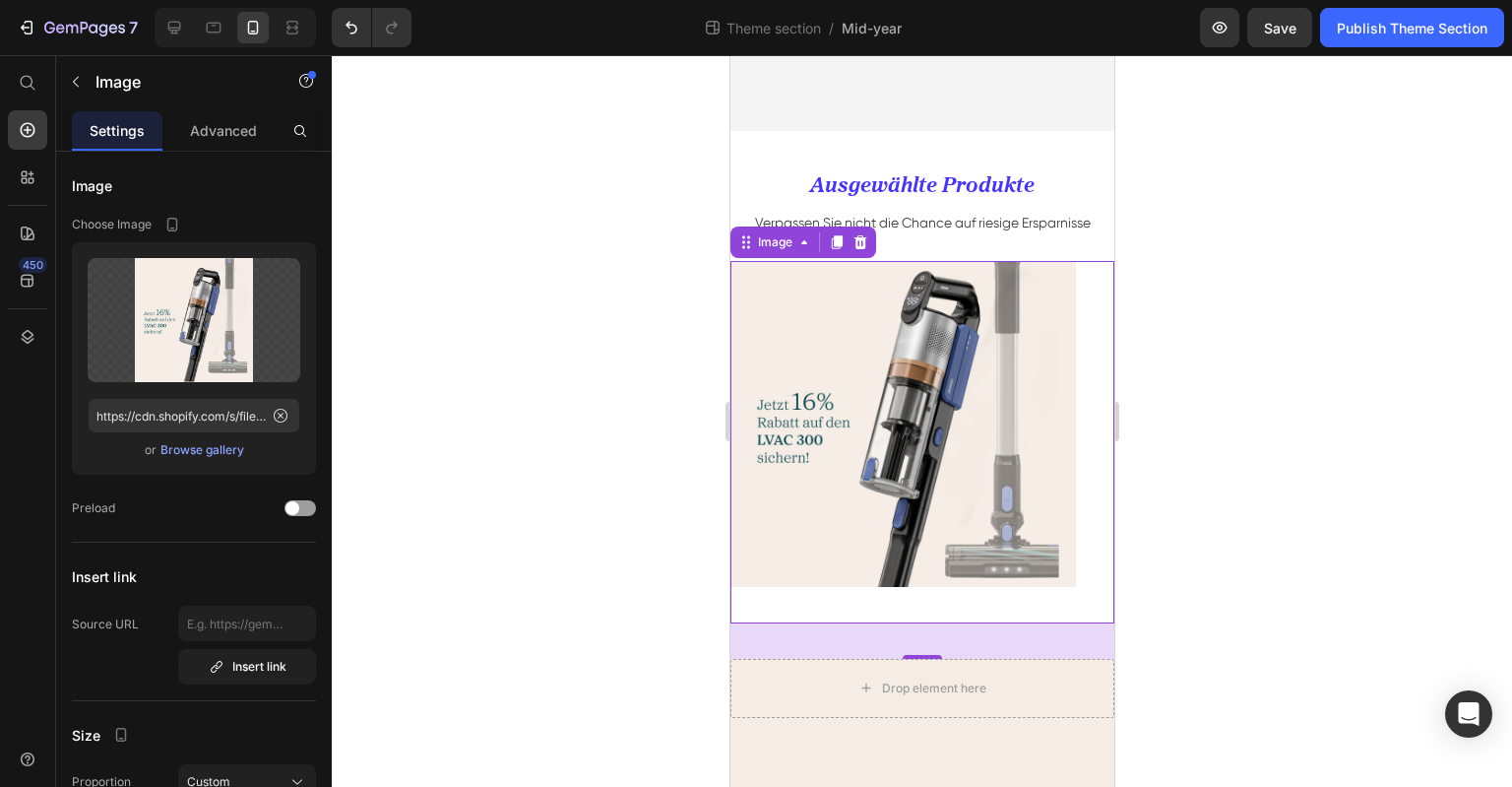 click at bounding box center (921, 441) 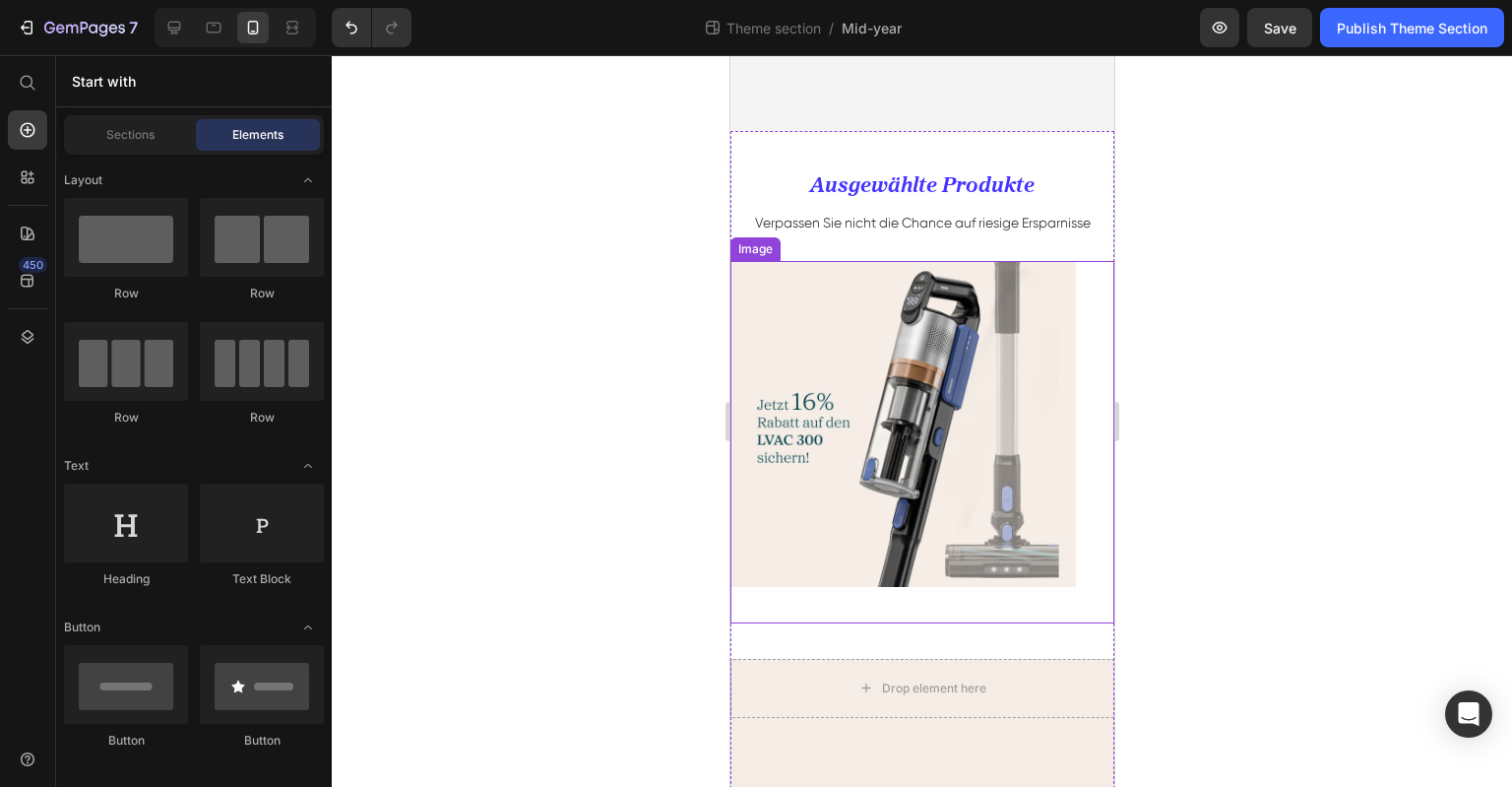 click at bounding box center [921, 441] 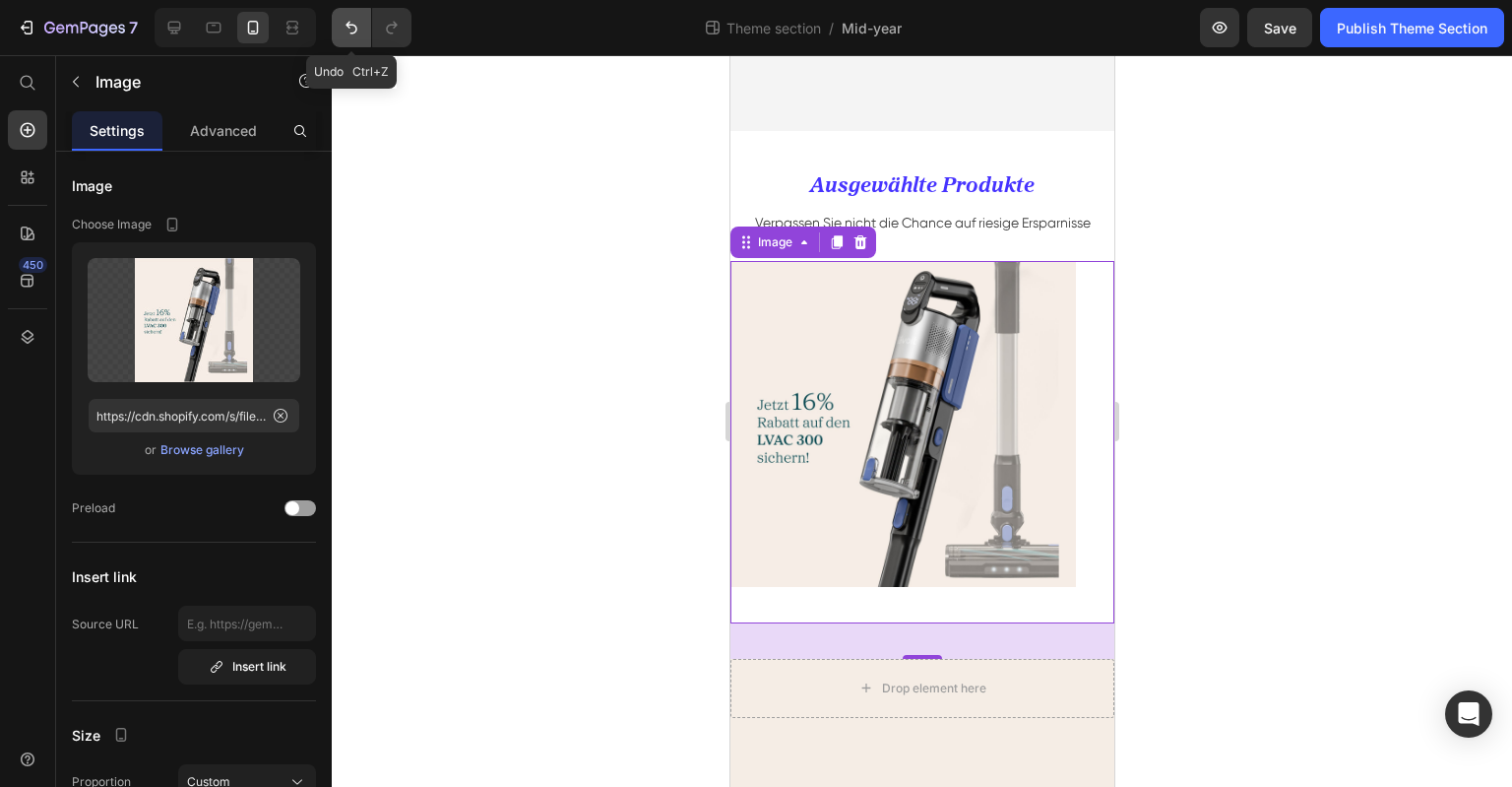 click 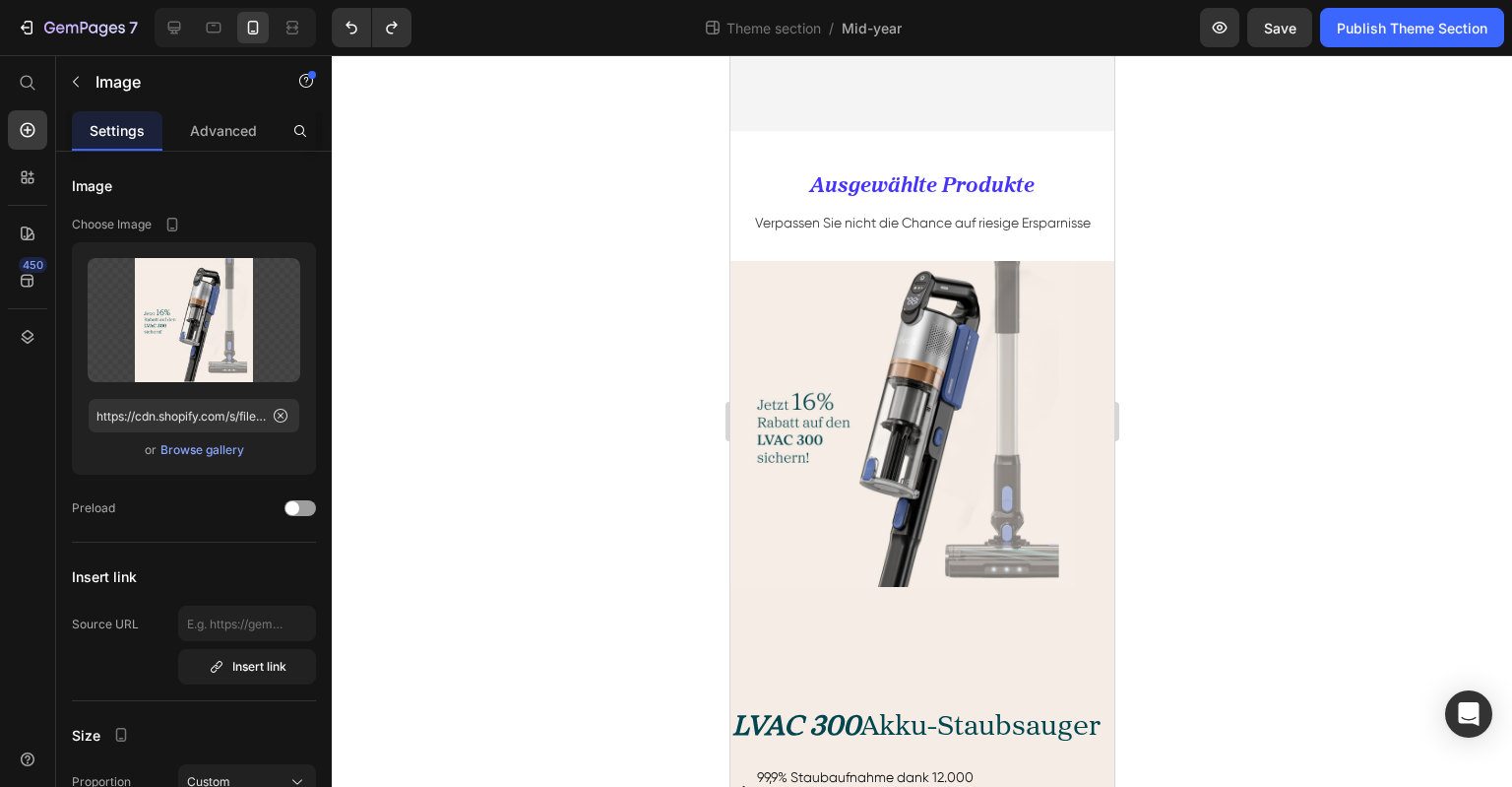click at bounding box center [921, 441] 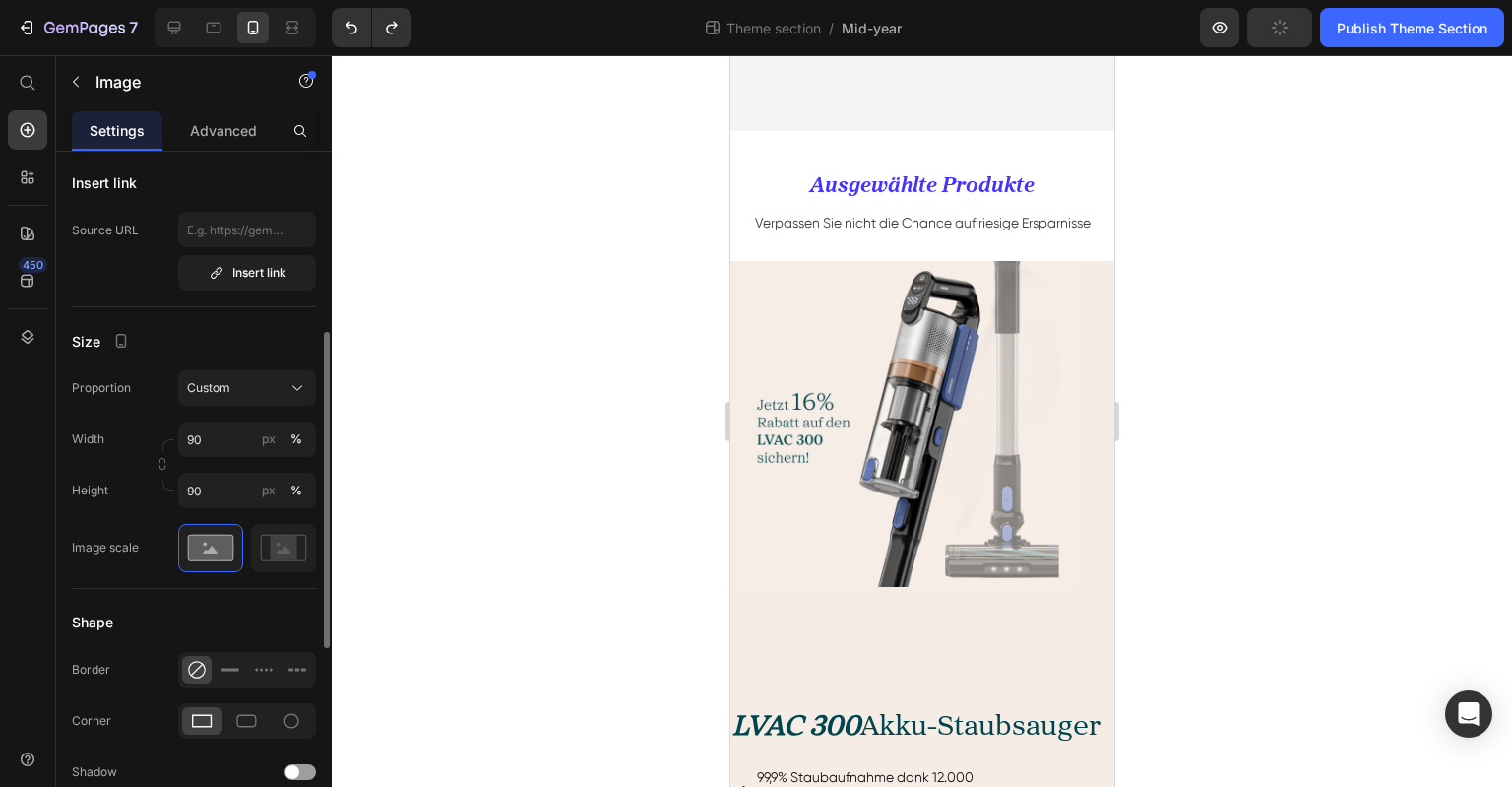 scroll, scrollTop: 788, scrollLeft: 0, axis: vertical 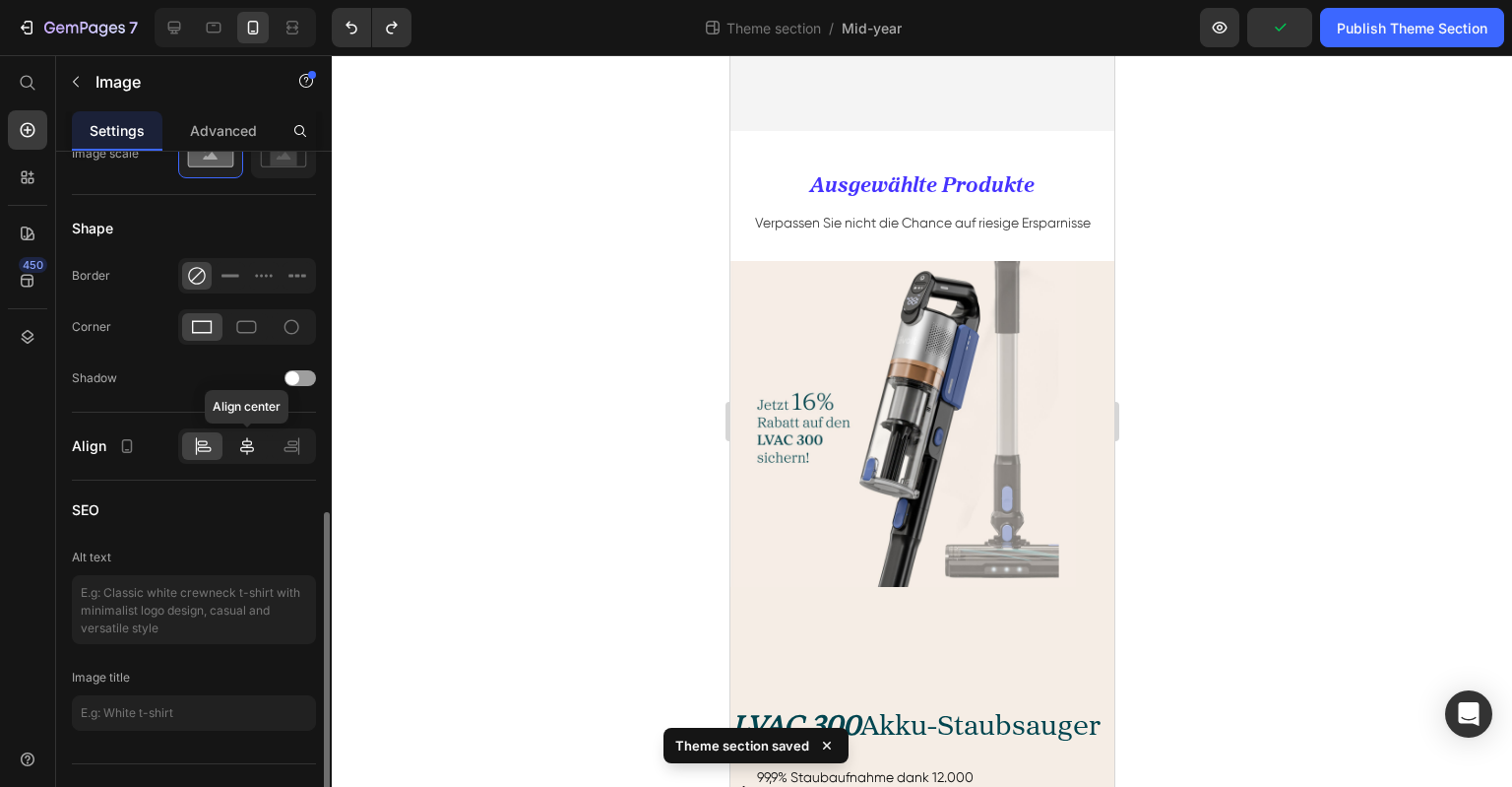 click 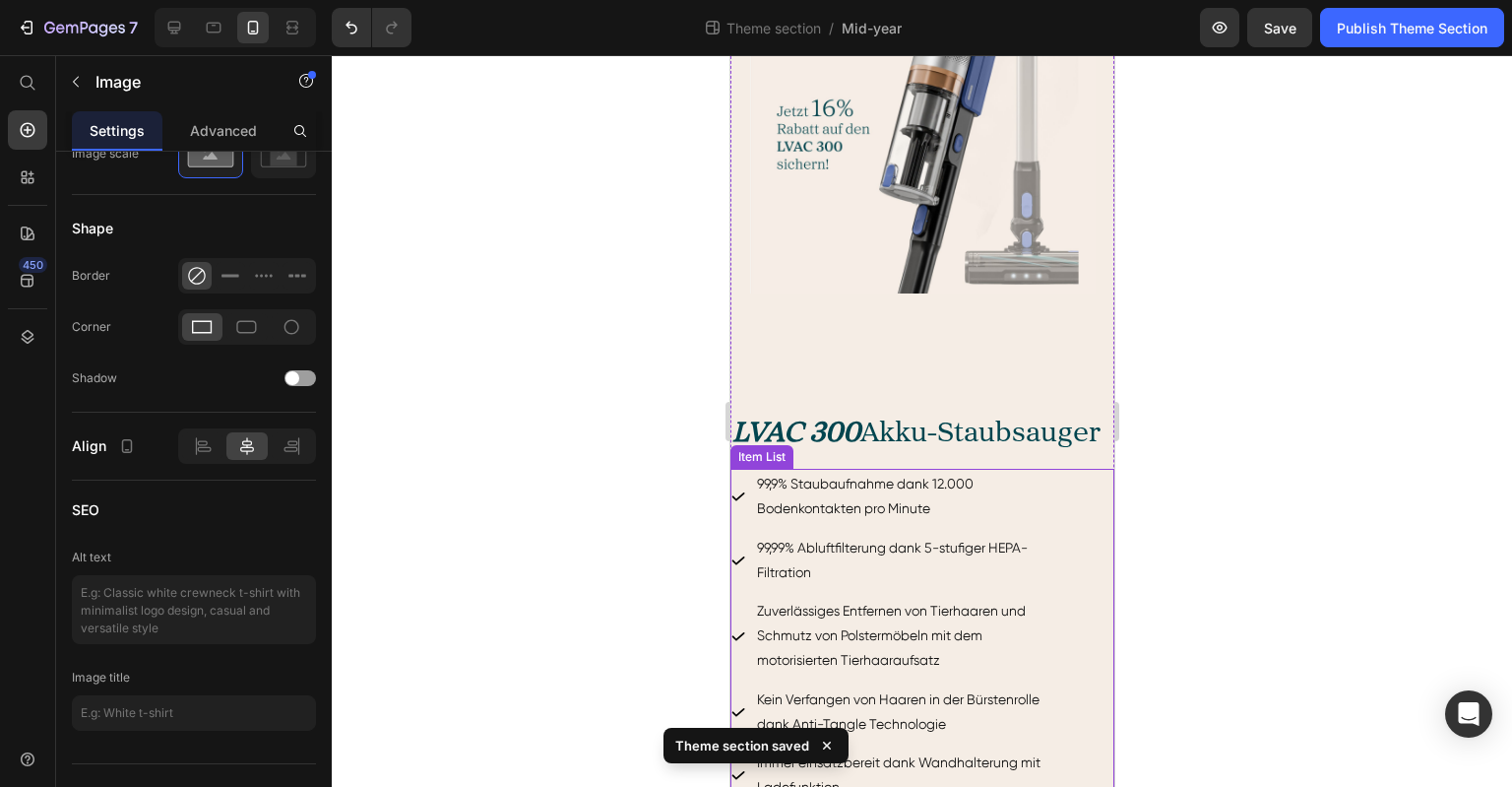 scroll, scrollTop: 890, scrollLeft: 0, axis: vertical 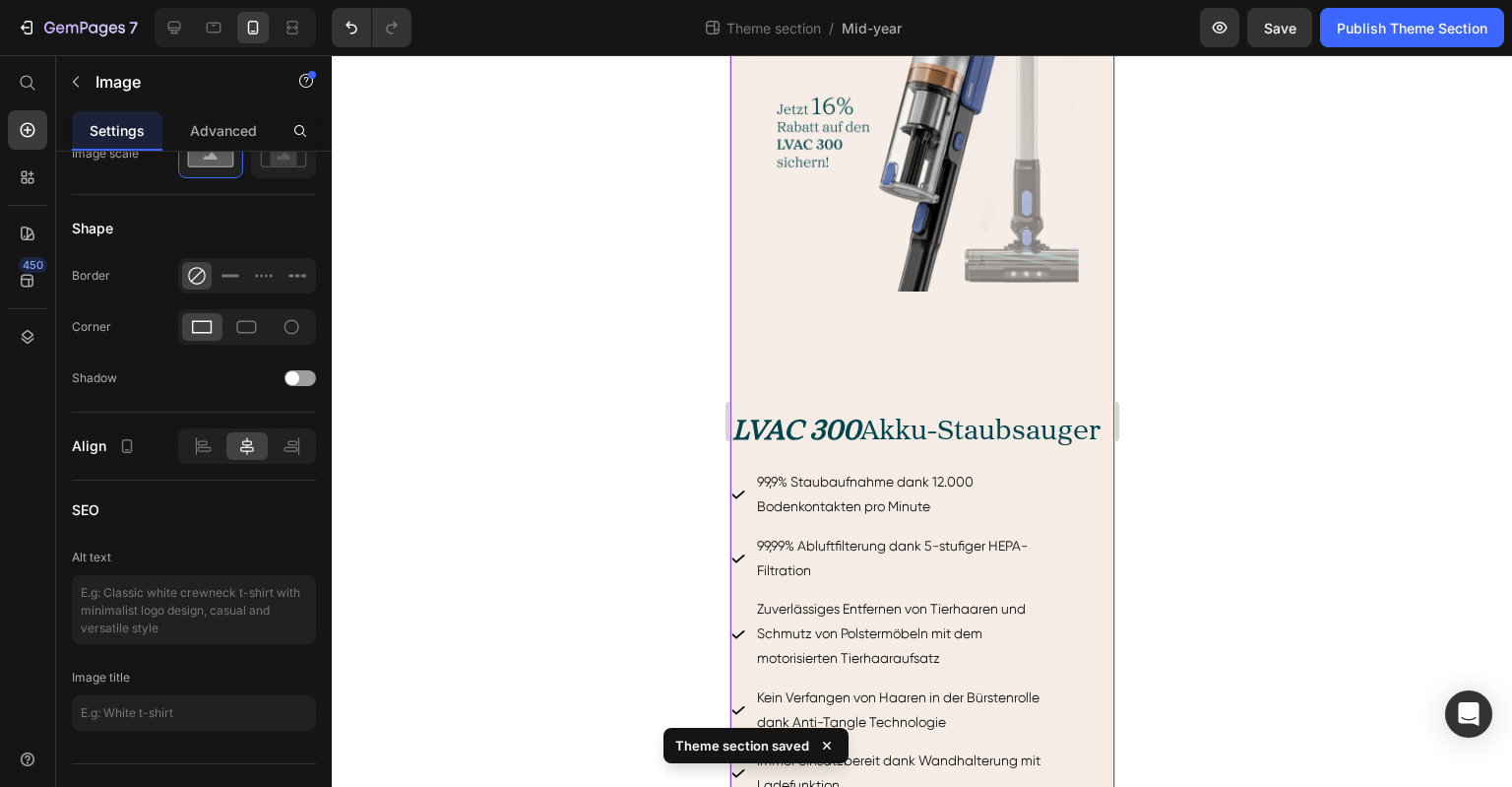 click on "LVAC 300  Akku-Staubsauger Heading 99,9% Staubaufnahme dank 12.000 Bodenkontakten pro Minute 99,99% Abluftfilterung dank 5-stufiger HEPA-Filtration Zuverlässiges Entfernen von Tierhaaren und Schmutz von Polstermöbeln mit dem motorisierten Tierhaaraufsatz Kein Verfangen von Haaren in der Bürstenrolle dank Anti-Tangle Technologie Immer einsatzbereit dank Wandhalterung mit Ladefunktion Item List 227,99     269,99 Text Block Jetzt entdecken Button" at bounding box center [921, 630] 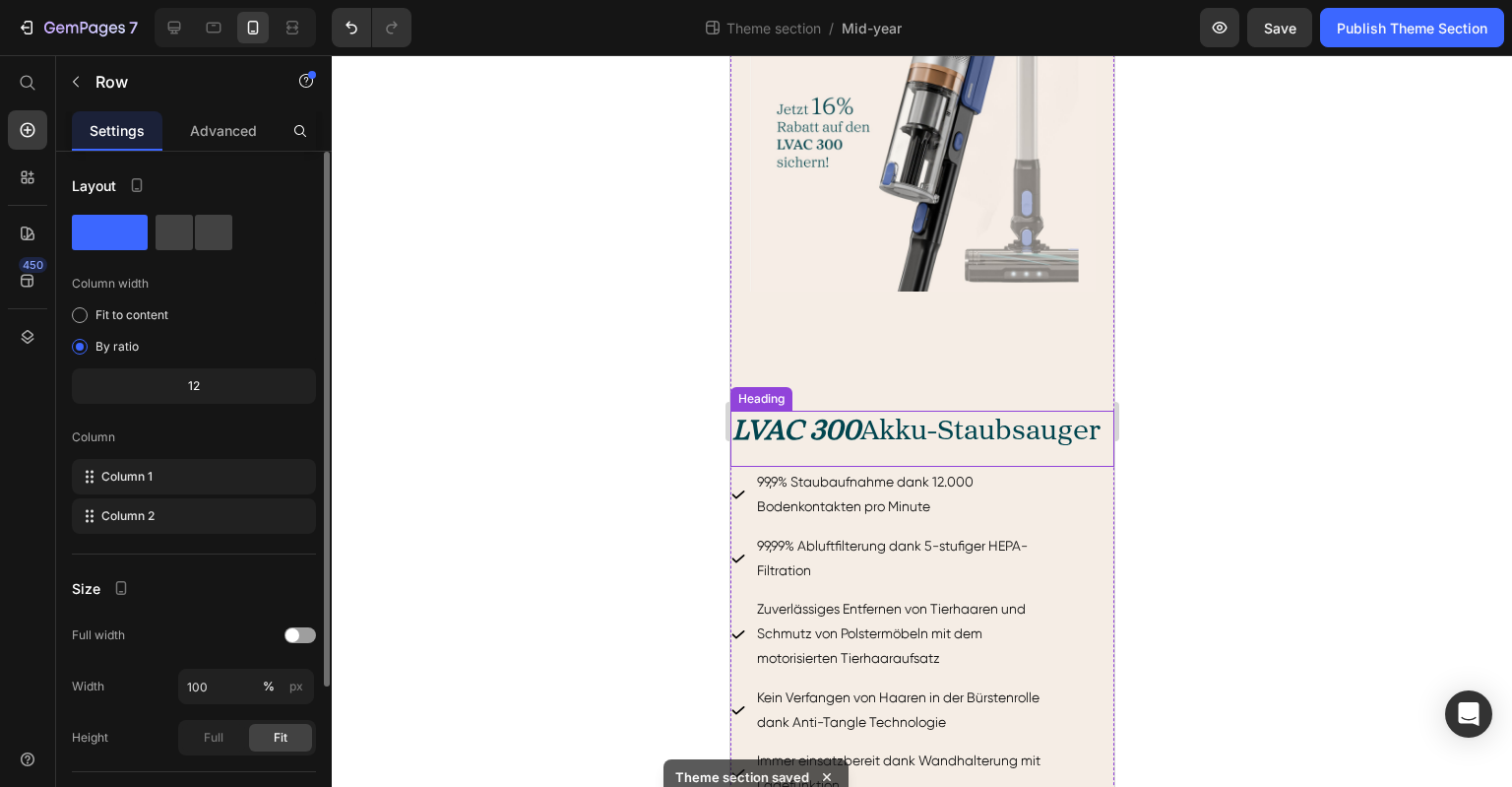 click on "LVAC 300  Akku-Staubsauger" at bounding box center (921, 431) 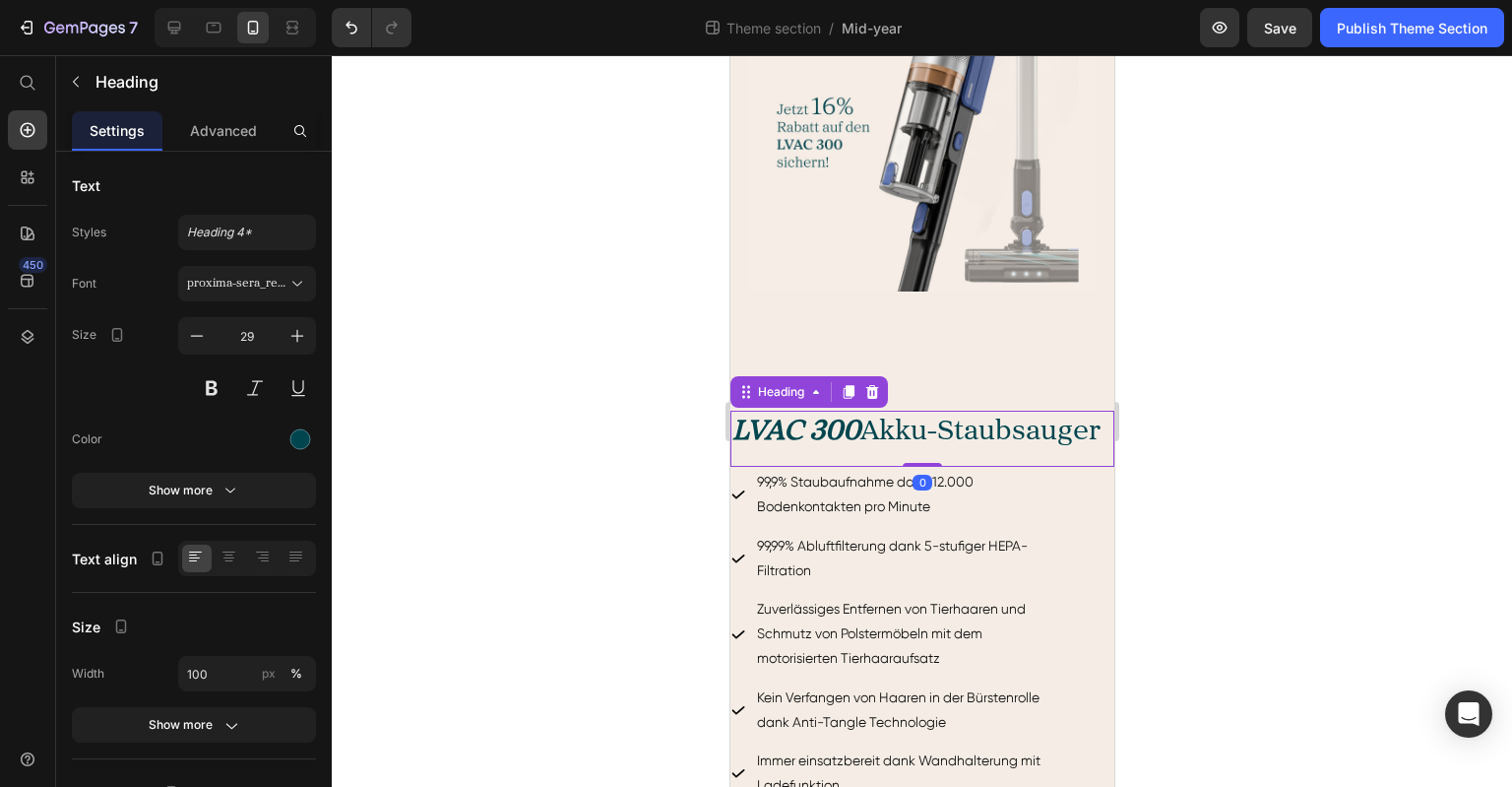 click on "LVAC 300  Akku-Staubsauger" at bounding box center [921, 431] 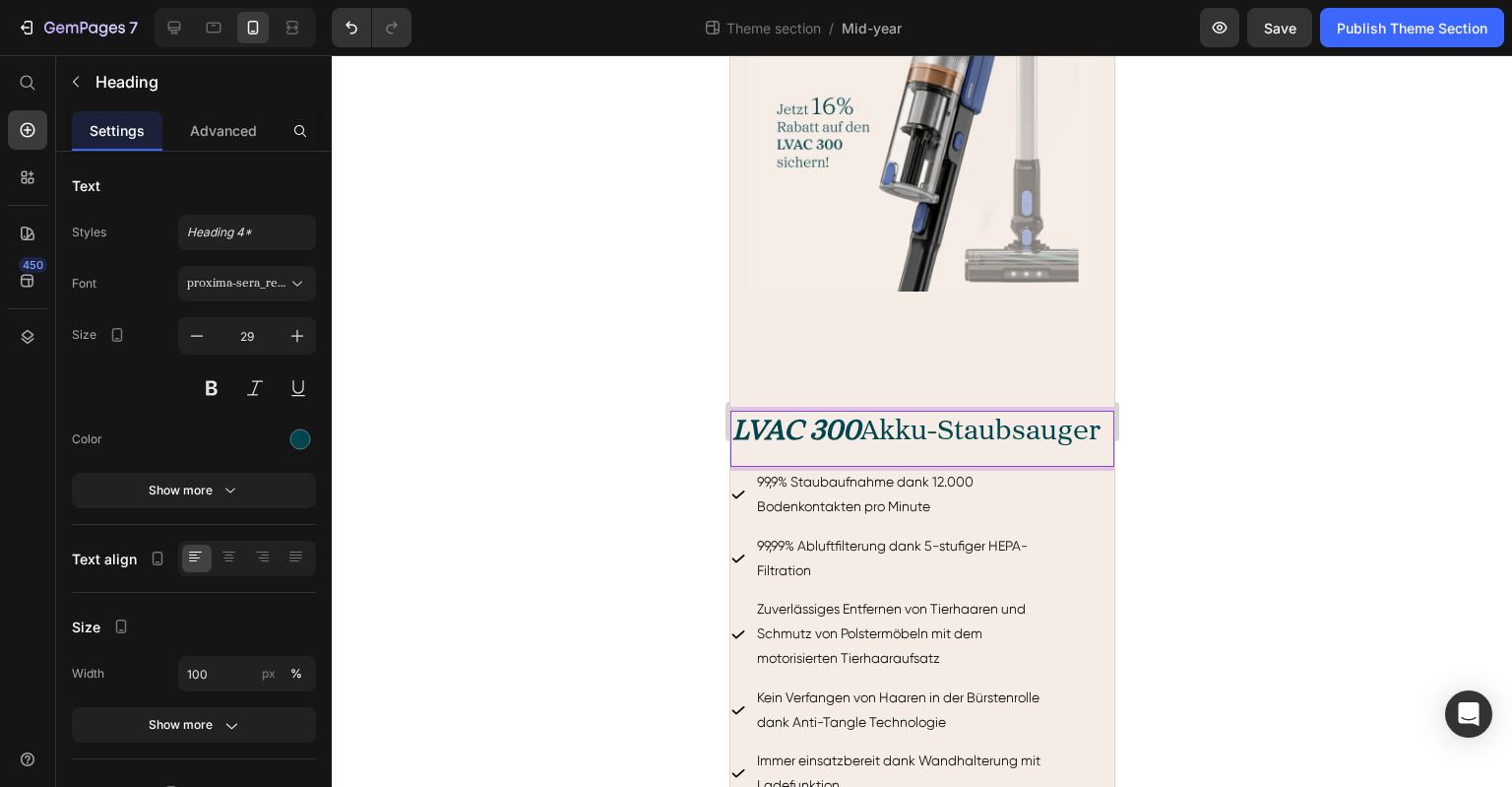 click on "LVAC 300  Akku-Staubsauger" at bounding box center [921, 431] 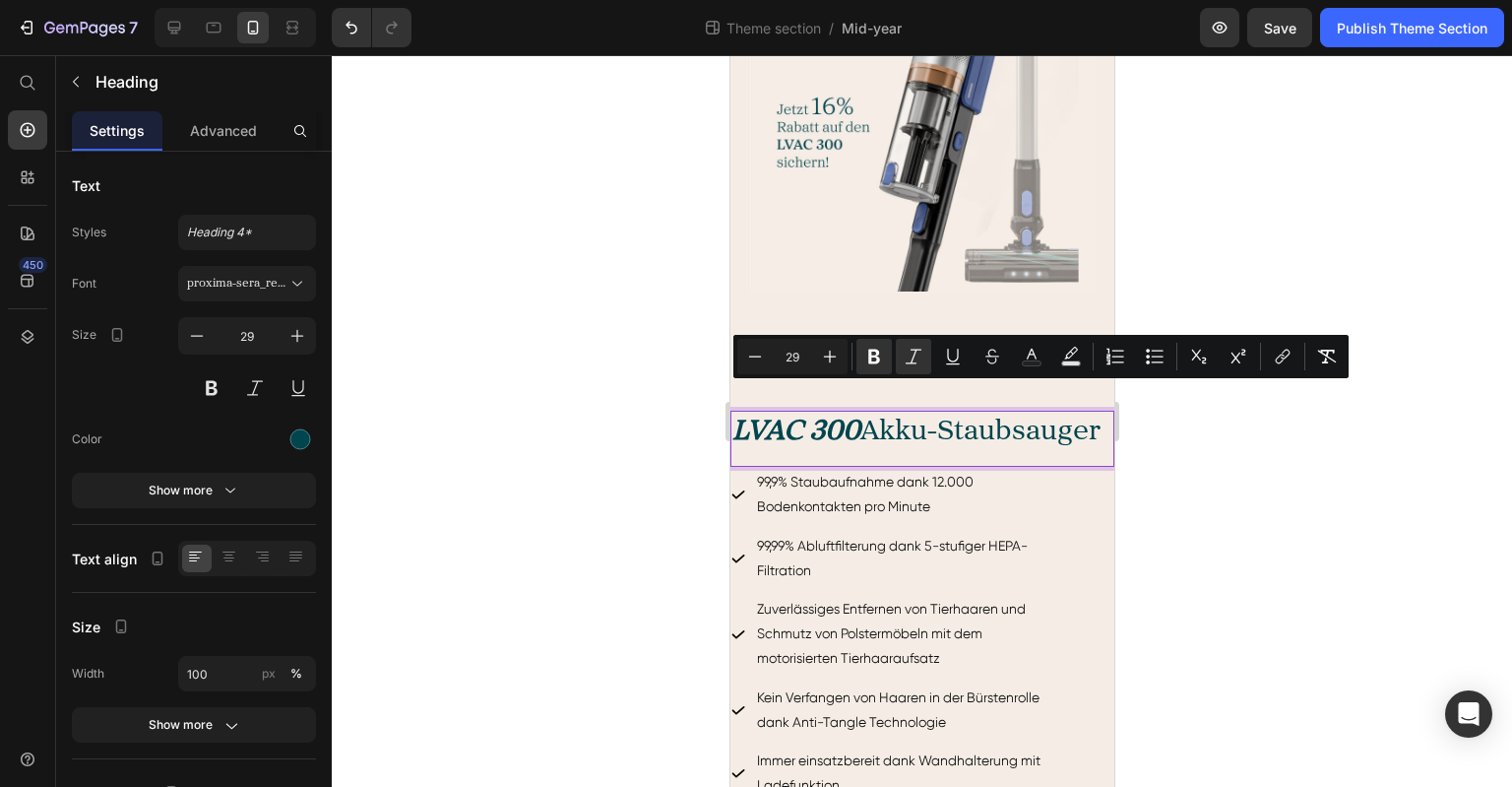 click on "29" at bounding box center [792, 357] 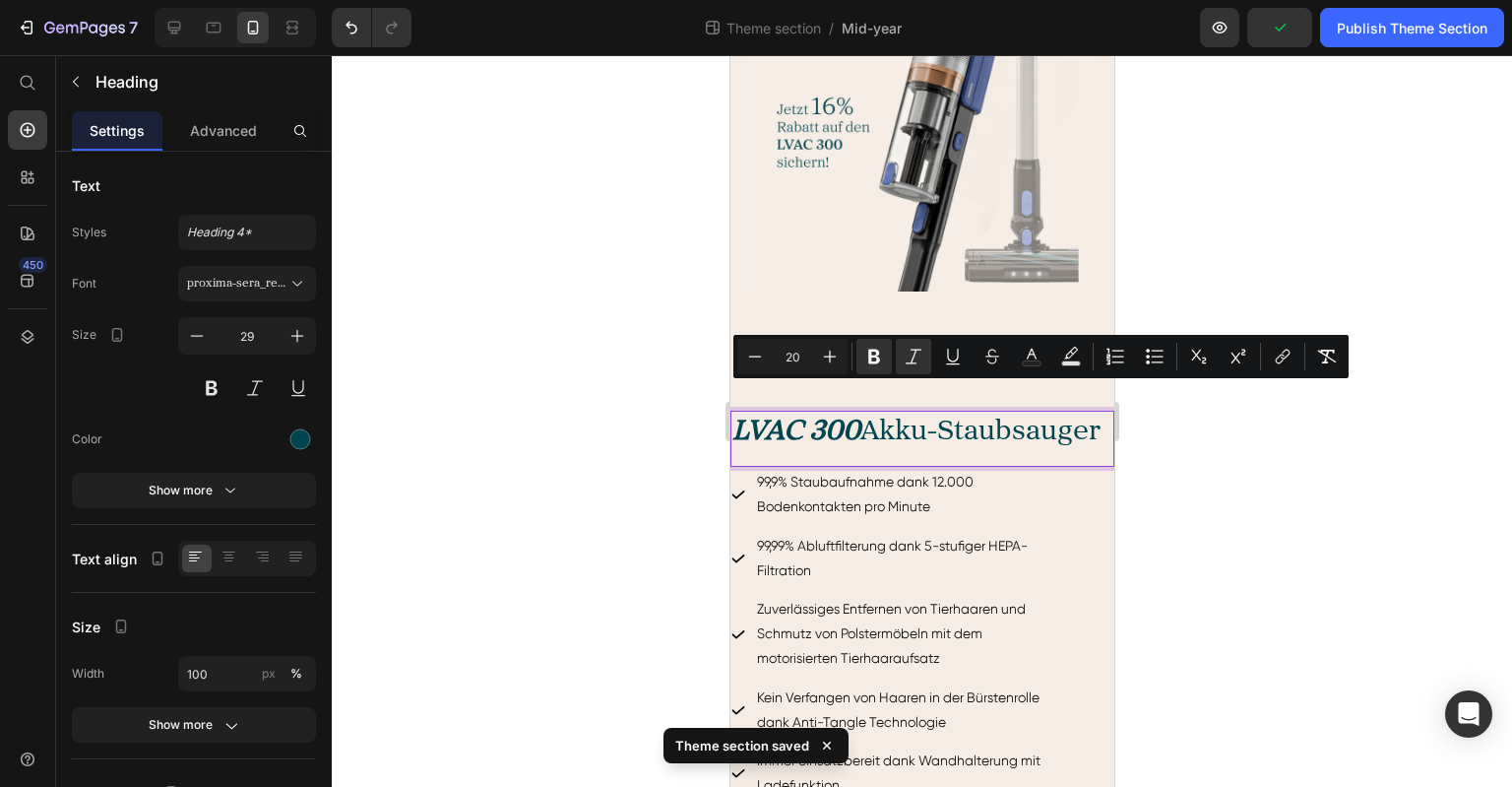type on "20" 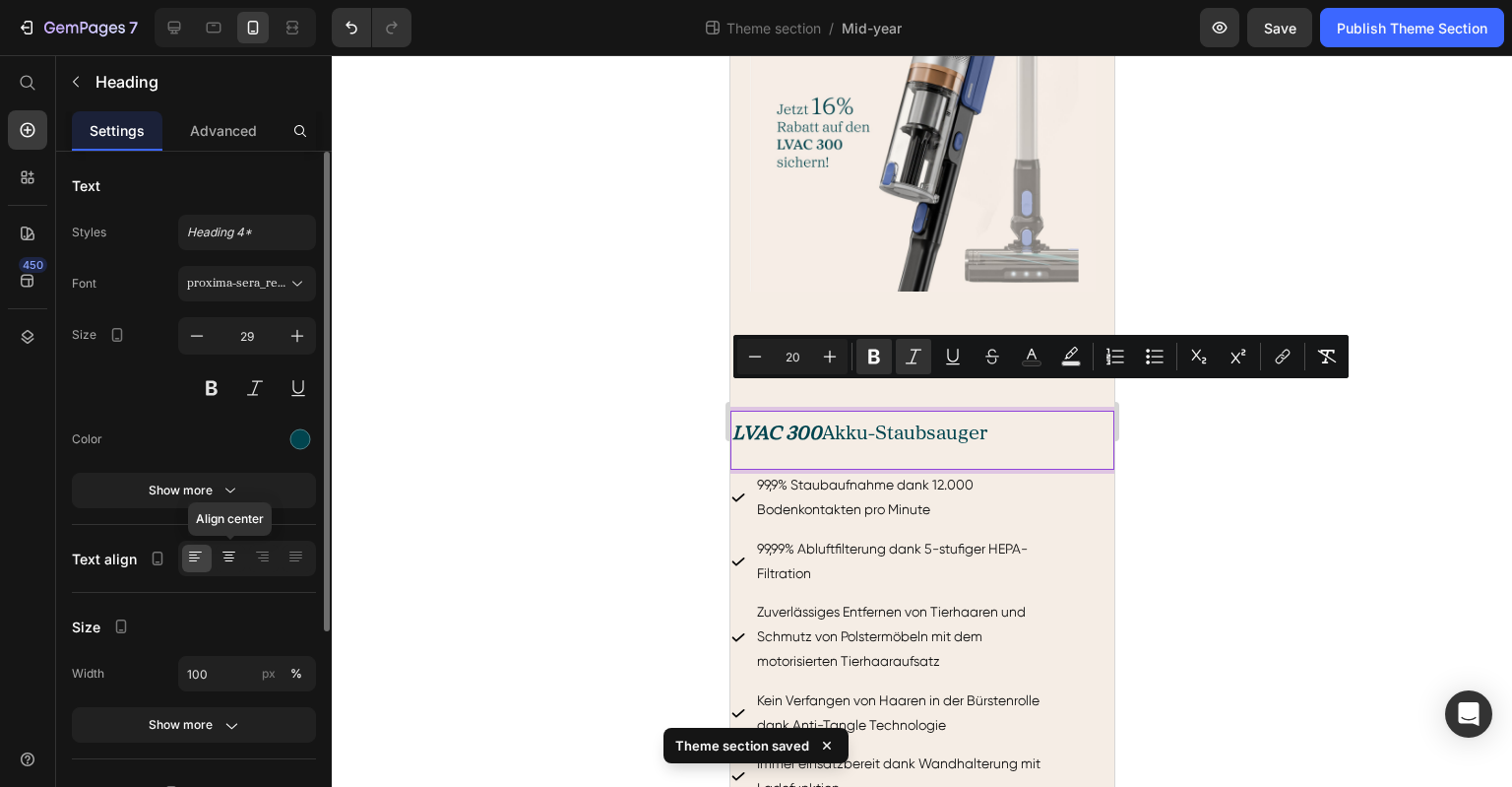 click 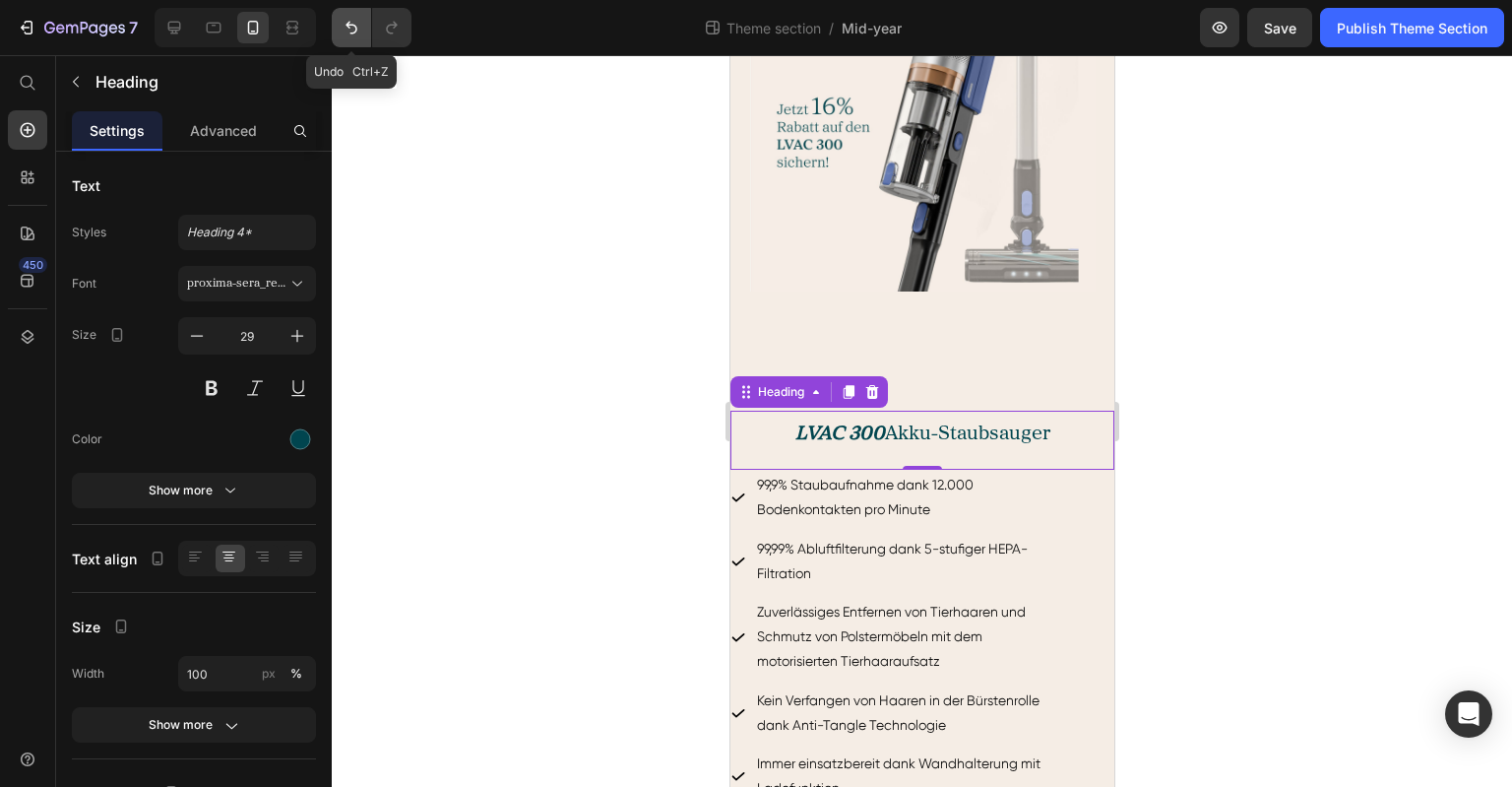 click 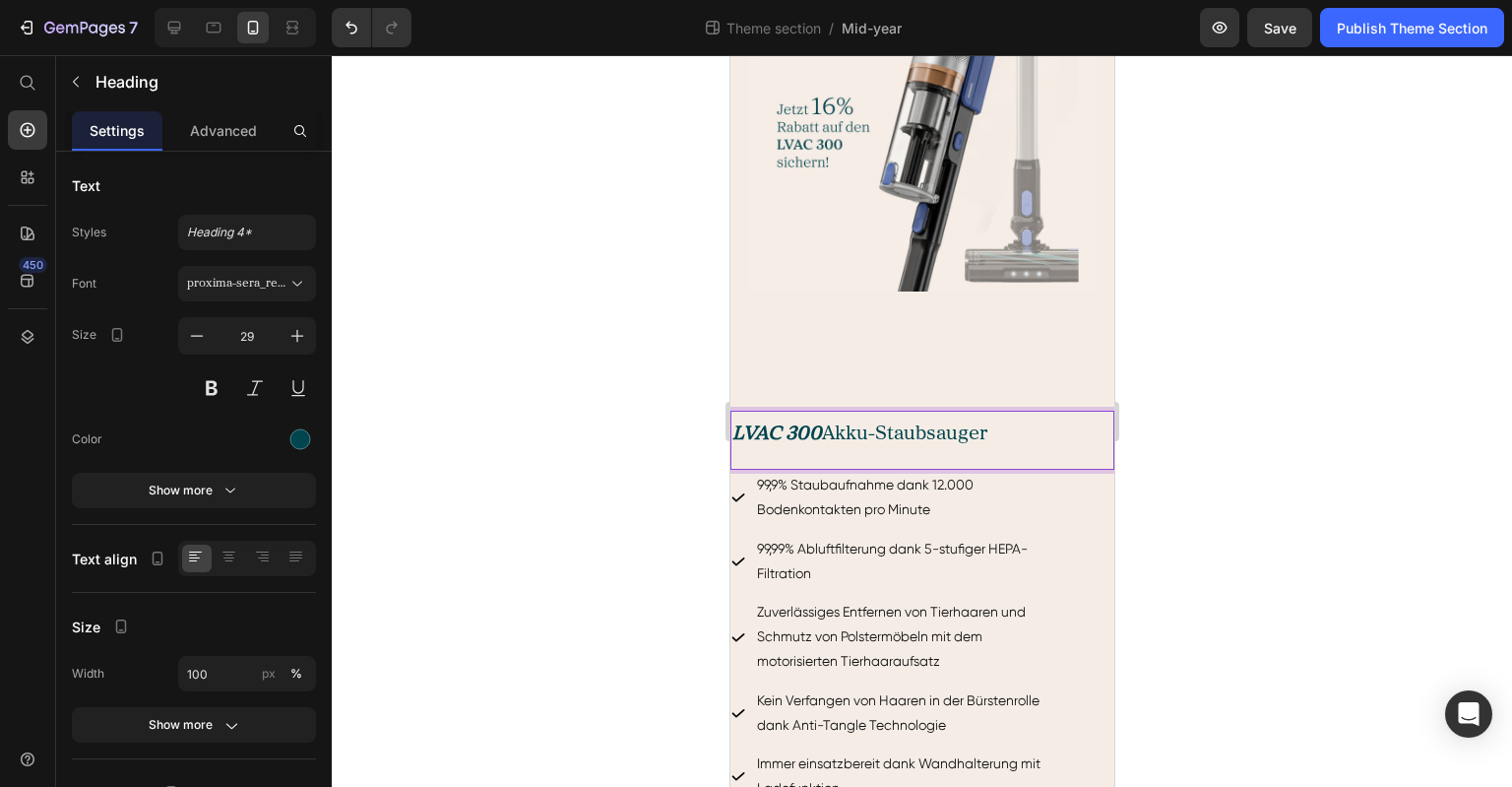 click on "LVAC 300  Akku-Staubsauger" at bounding box center [921, 432] 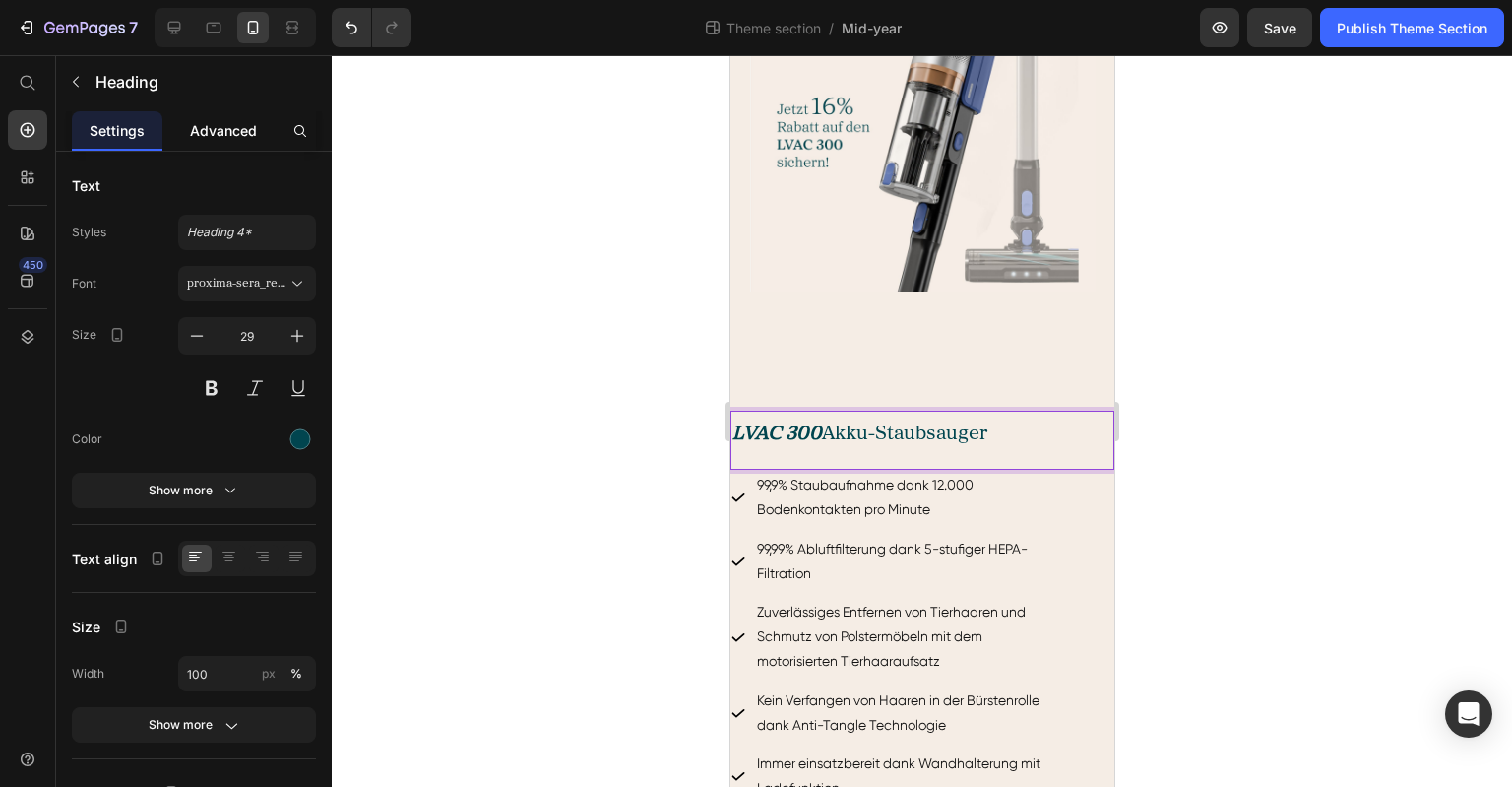 click on "Advanced" at bounding box center (223, 130) 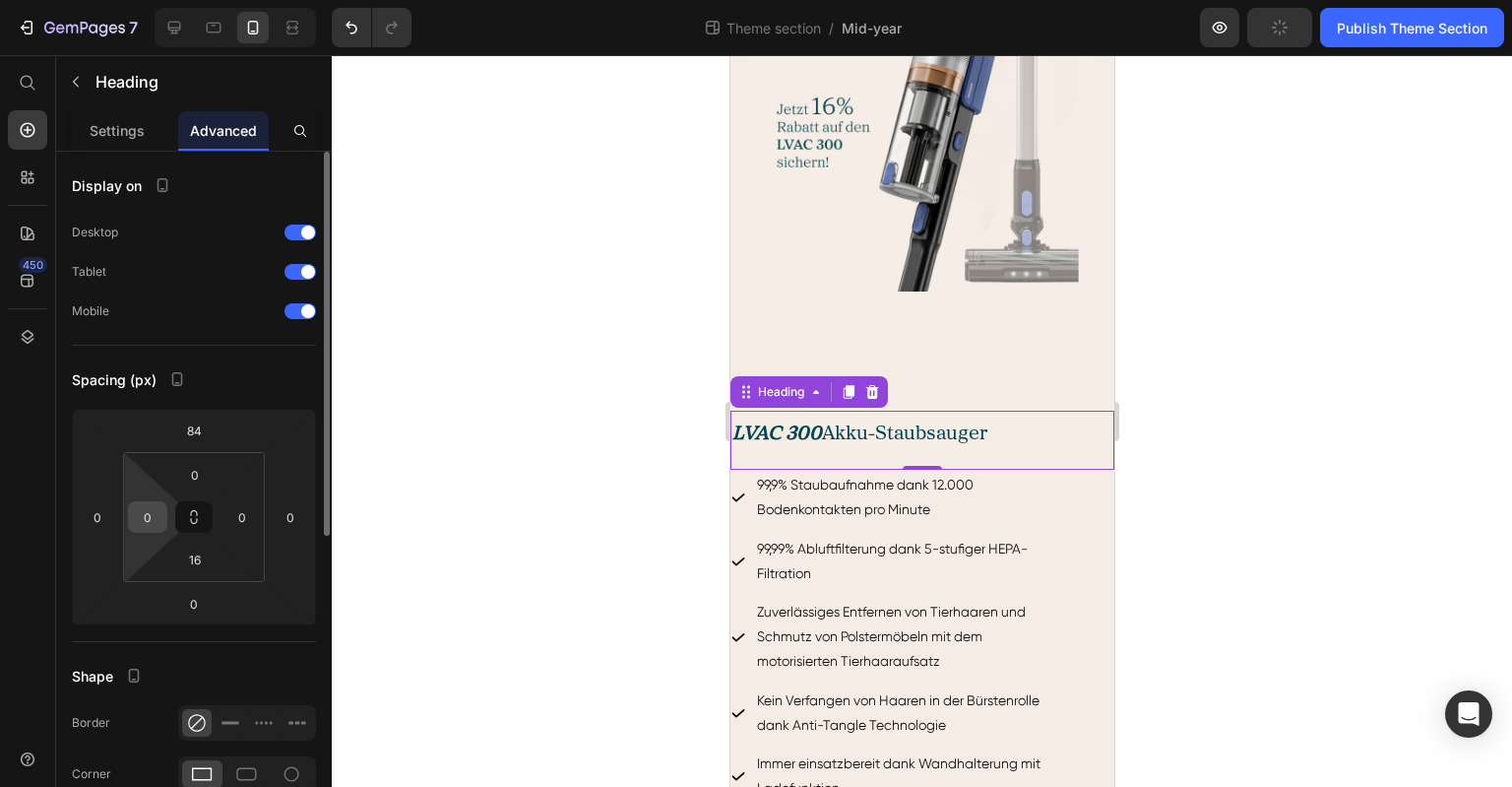click on "0" at bounding box center (148, 517) 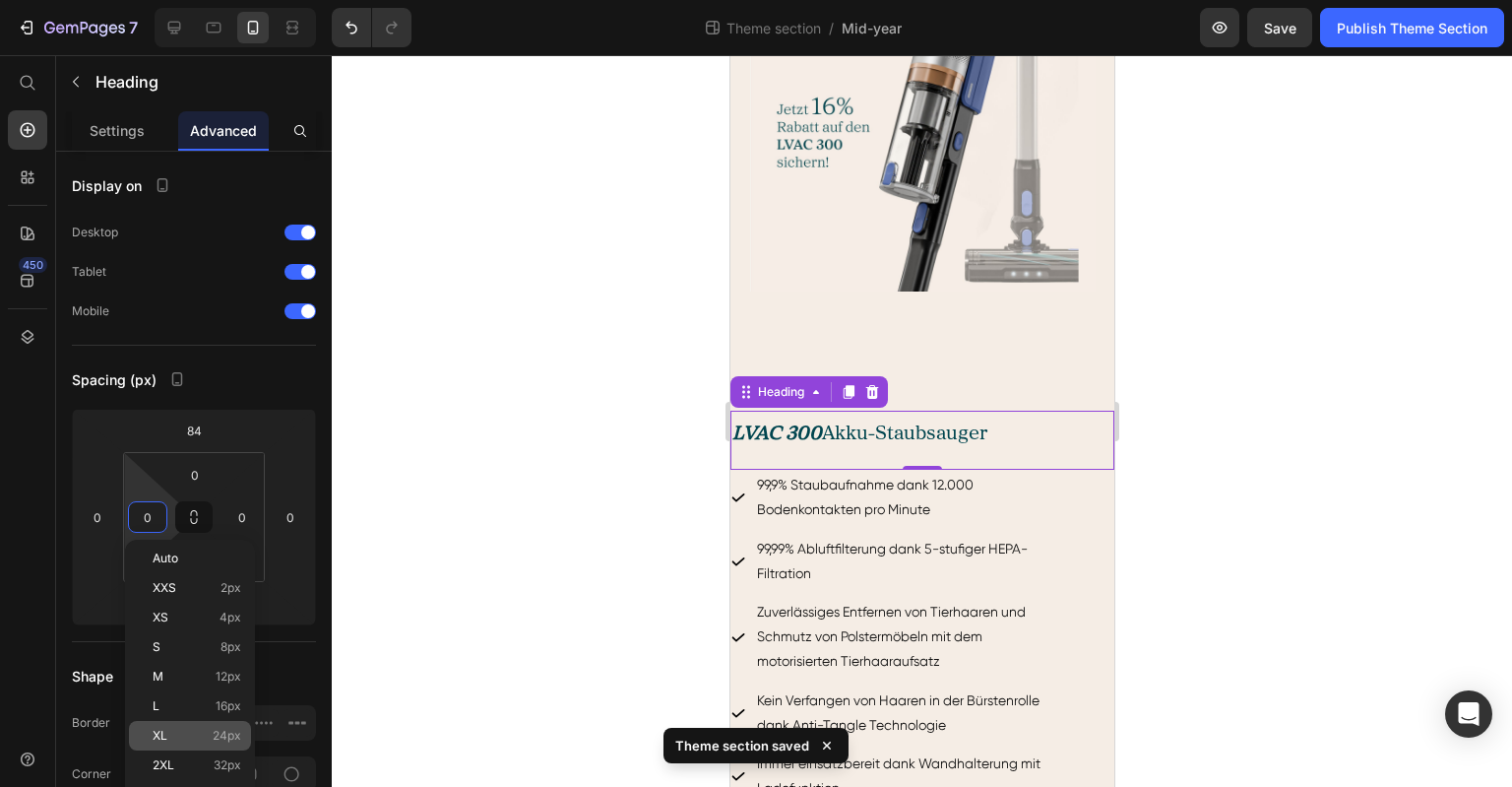 click on "XL 24px" at bounding box center (197, 736) 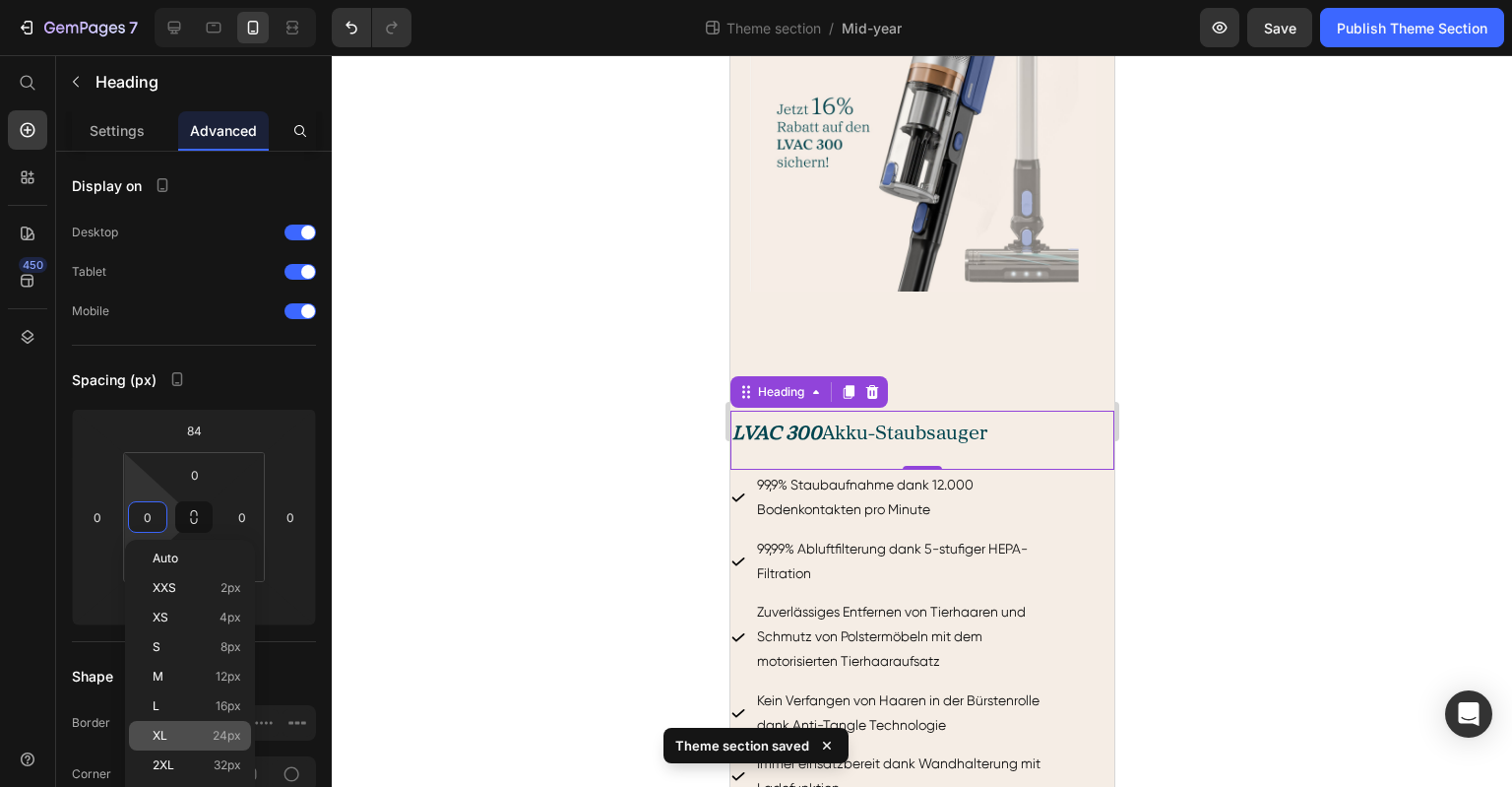 type on "24" 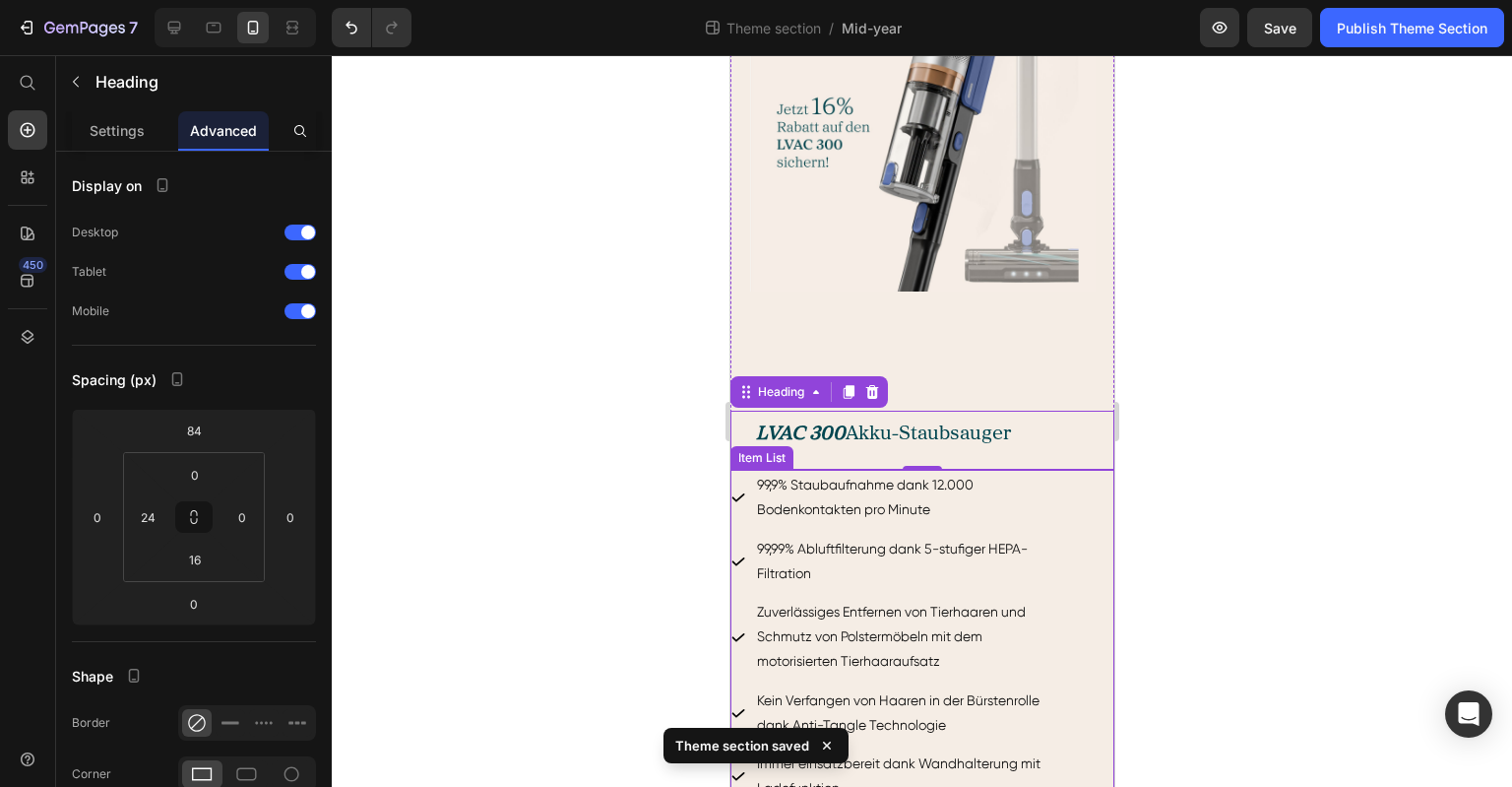 click on "99,9% Staubaufnahme dank 12.000 Bodenkontakten pro Minute 99,99% Abluftfilterung dank 5-stufiger HEPA-Filtration Zuverlässiges Entfernen von Tierhaaren und Schmutz von Polstermöbeln mit dem motorisierten Tierhaaraufsatz Kein Verfangen von Haaren in der Bürstenrolle dank Anti-Tangle Technologie Immer einsatzbereit dank Wandhalterung mit Ladefunktion Item List" at bounding box center (921, 636) 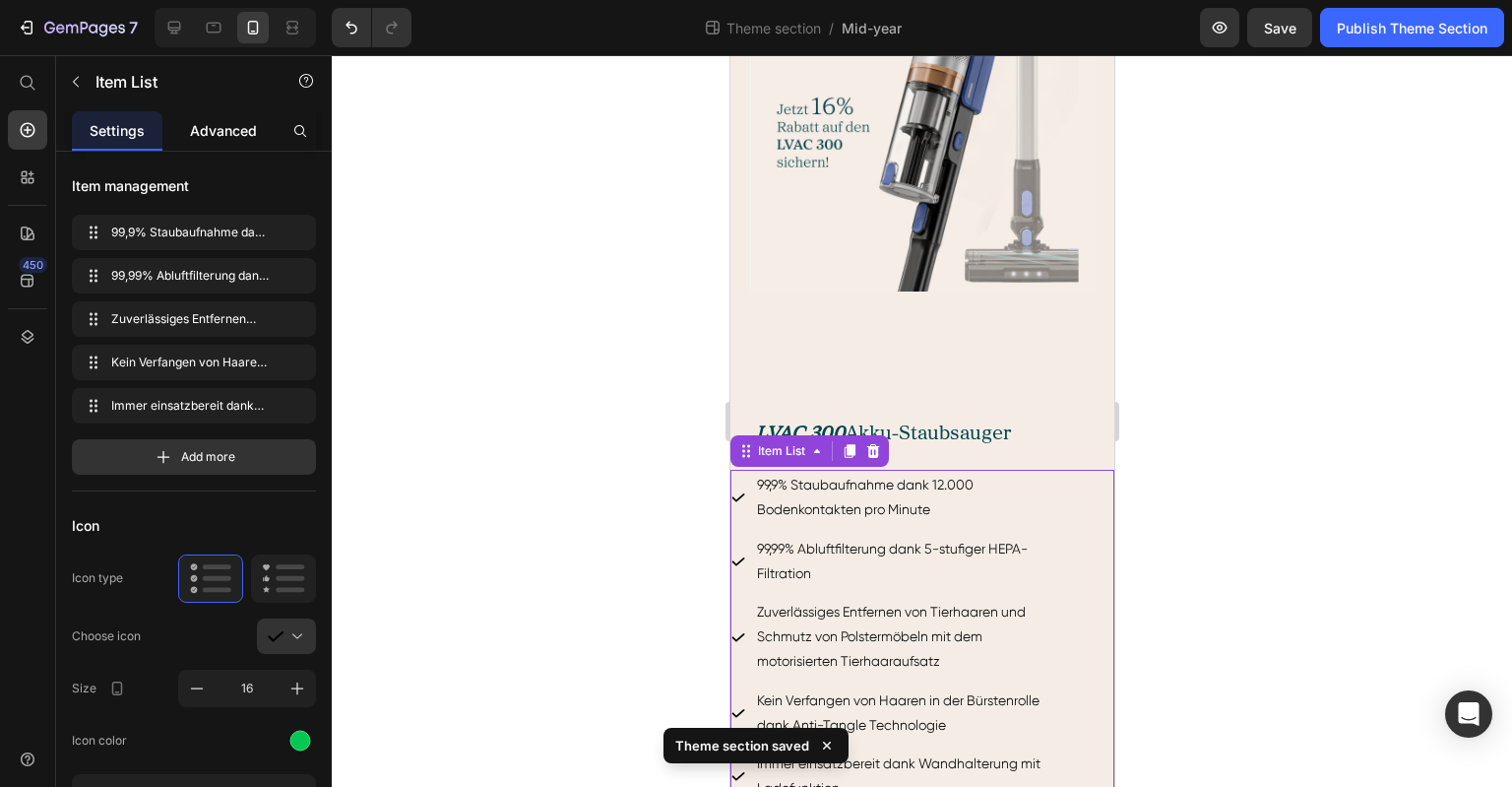 click on "Advanced" at bounding box center (223, 130) 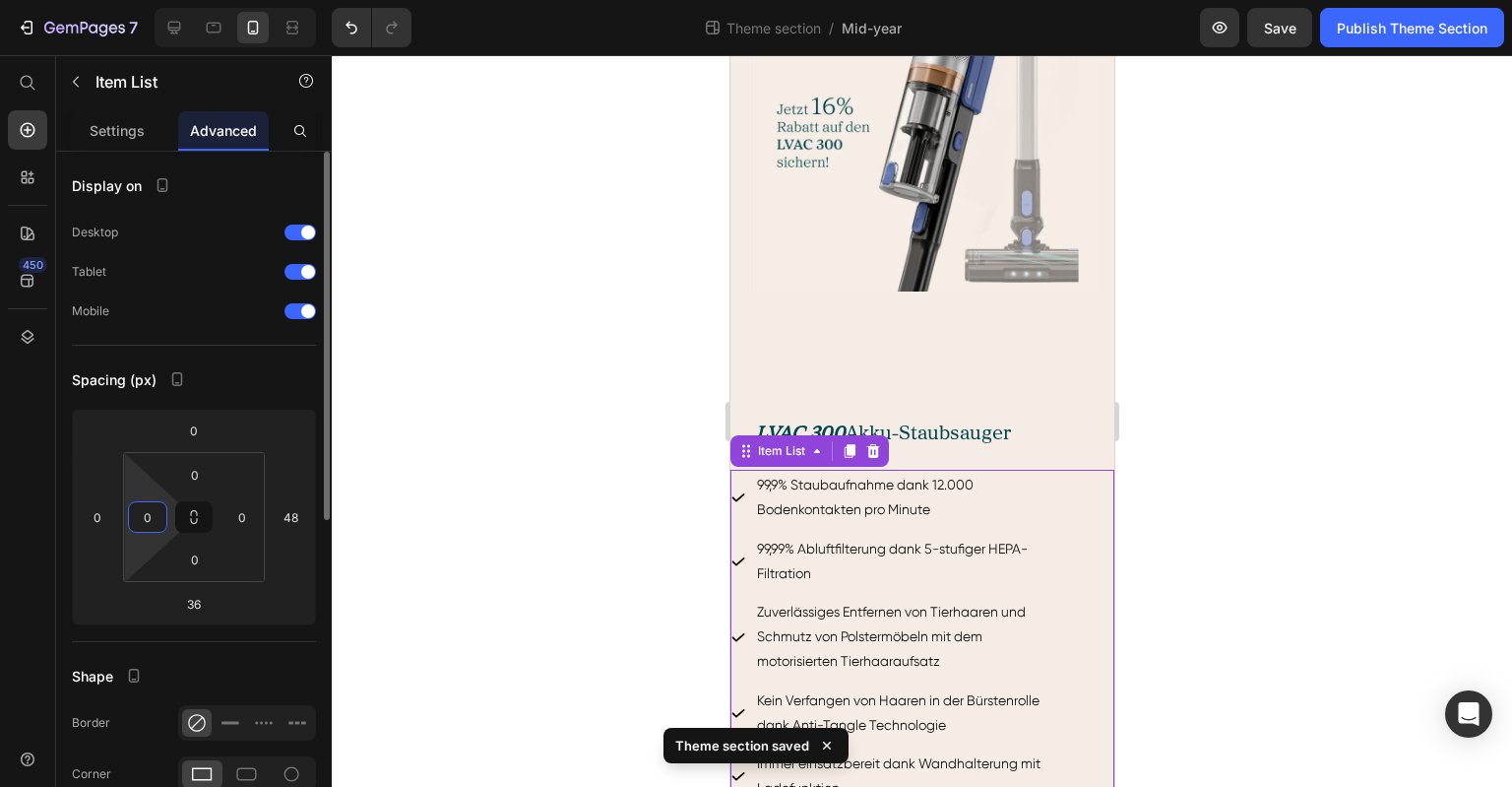 click on "0" at bounding box center (148, 517) 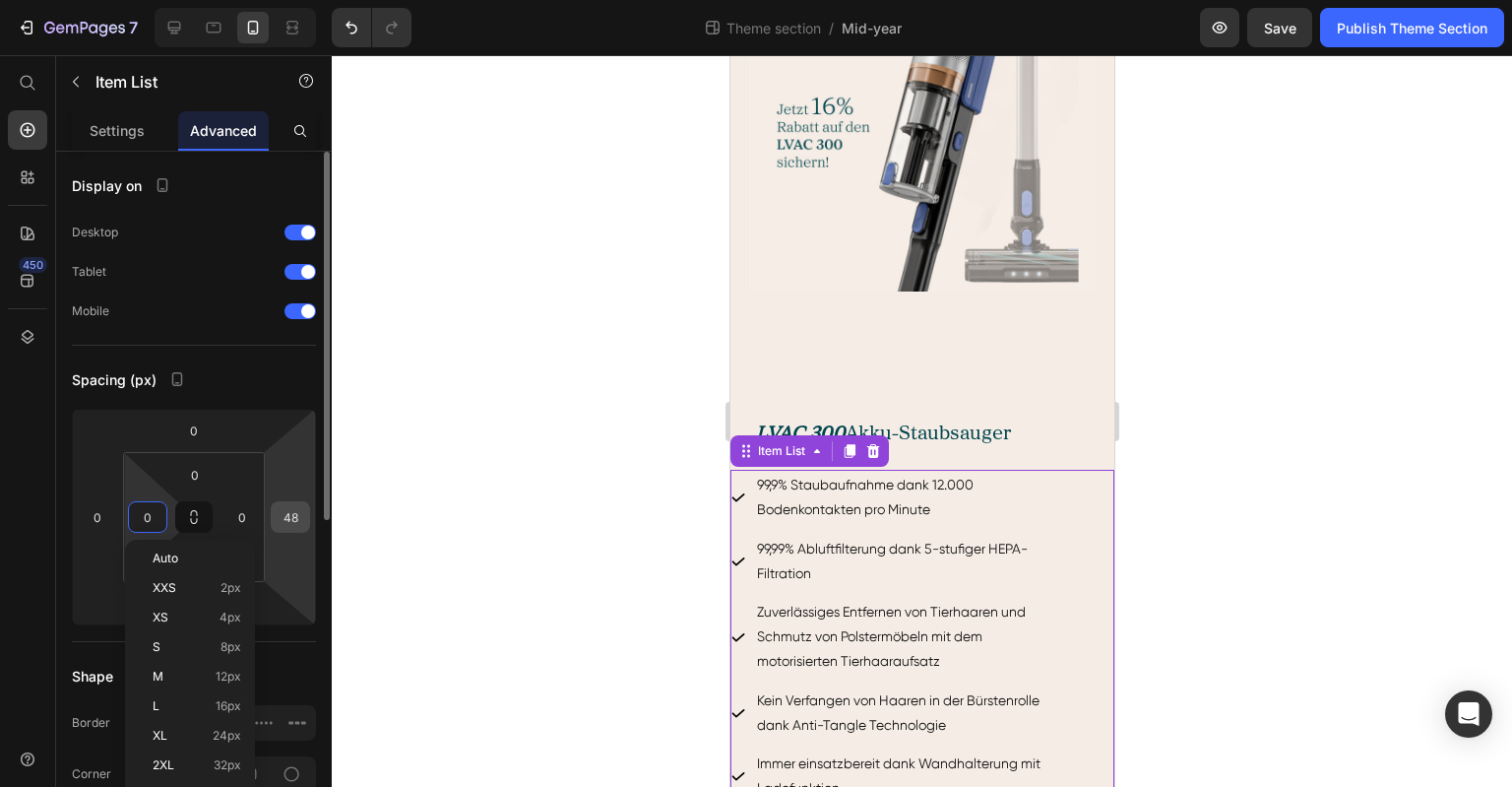 click on "48" at bounding box center (290, 517) 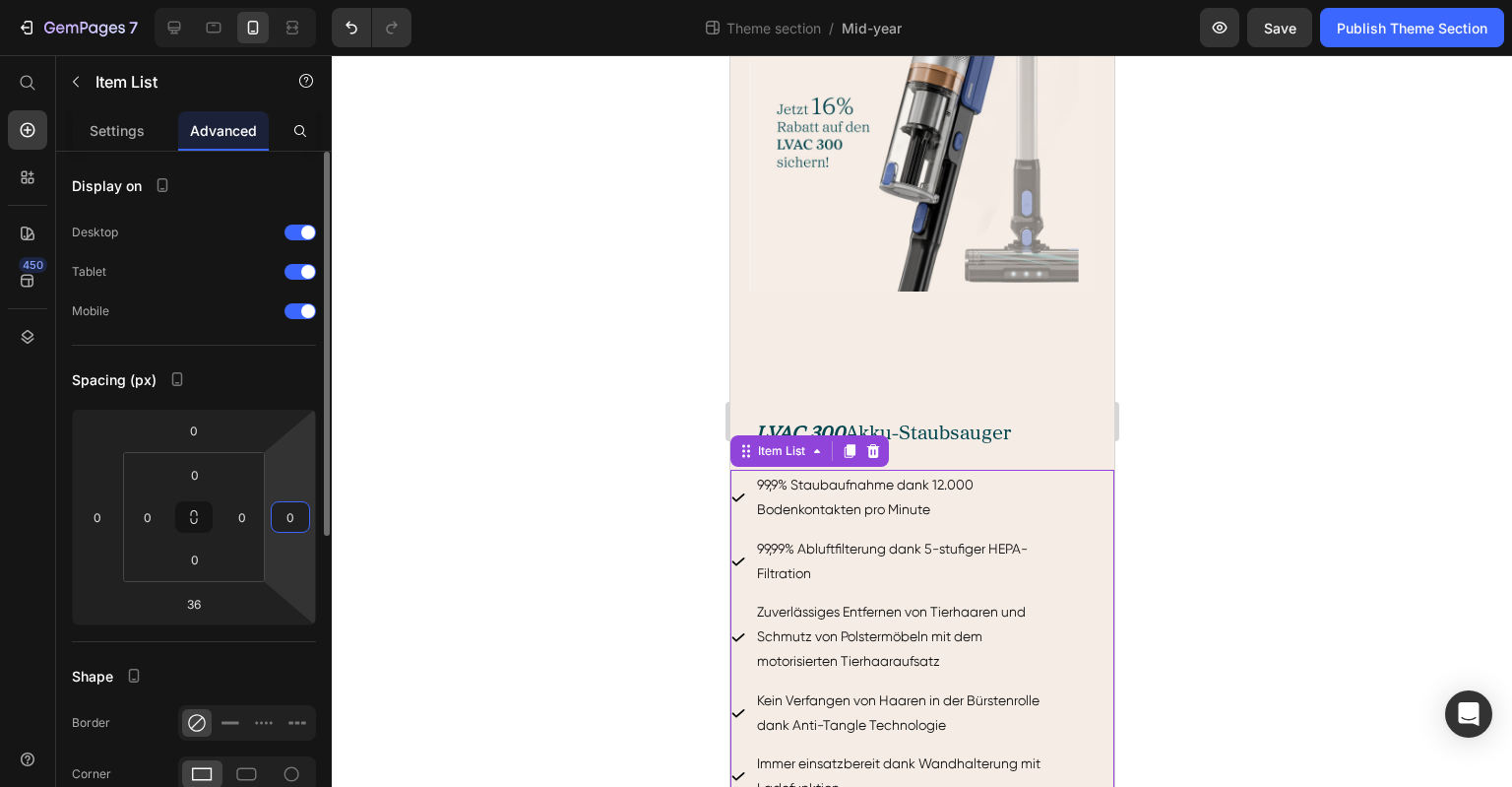 type on "0" 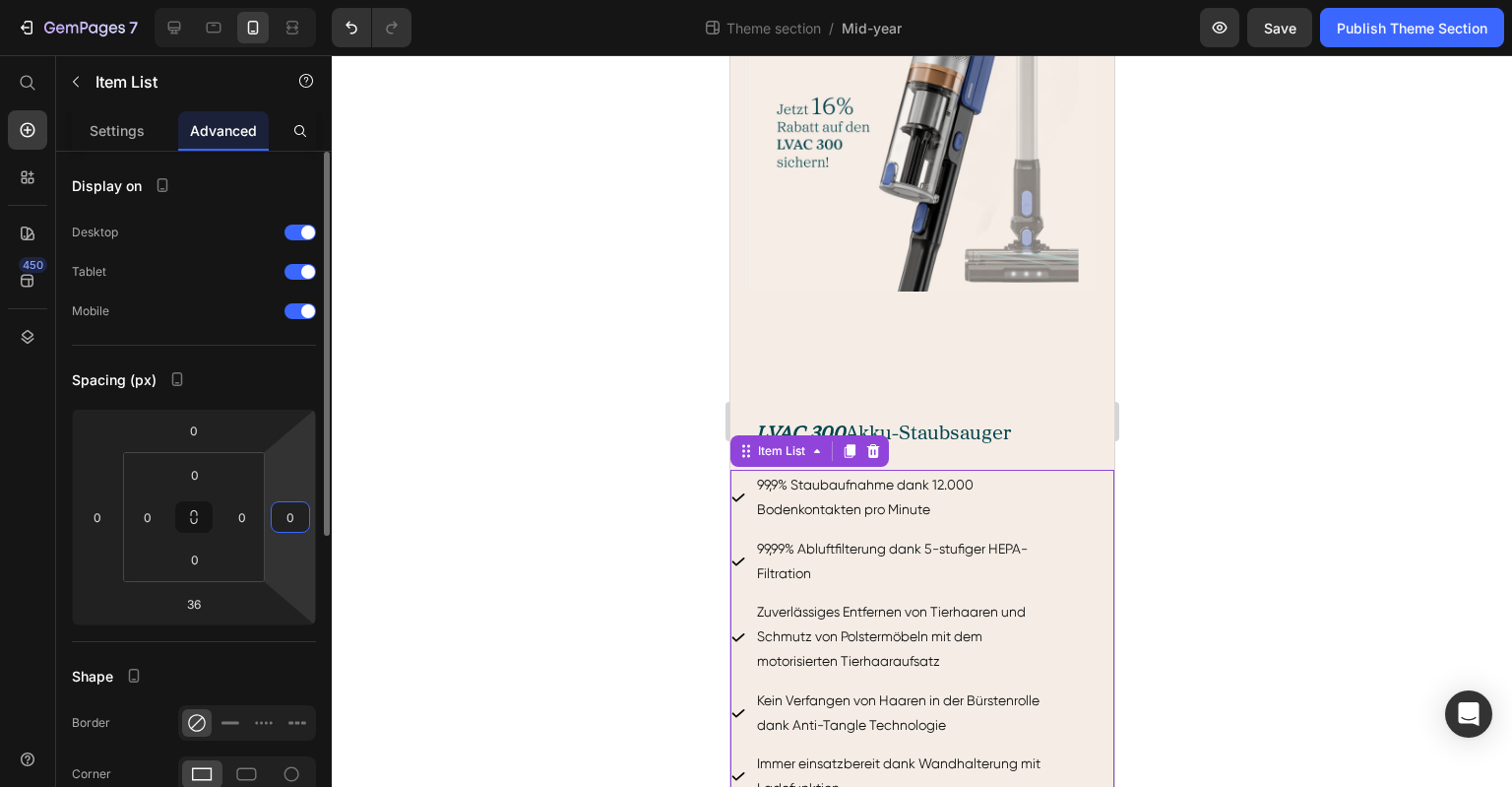 click on "Spacing (px)" at bounding box center (194, 379) 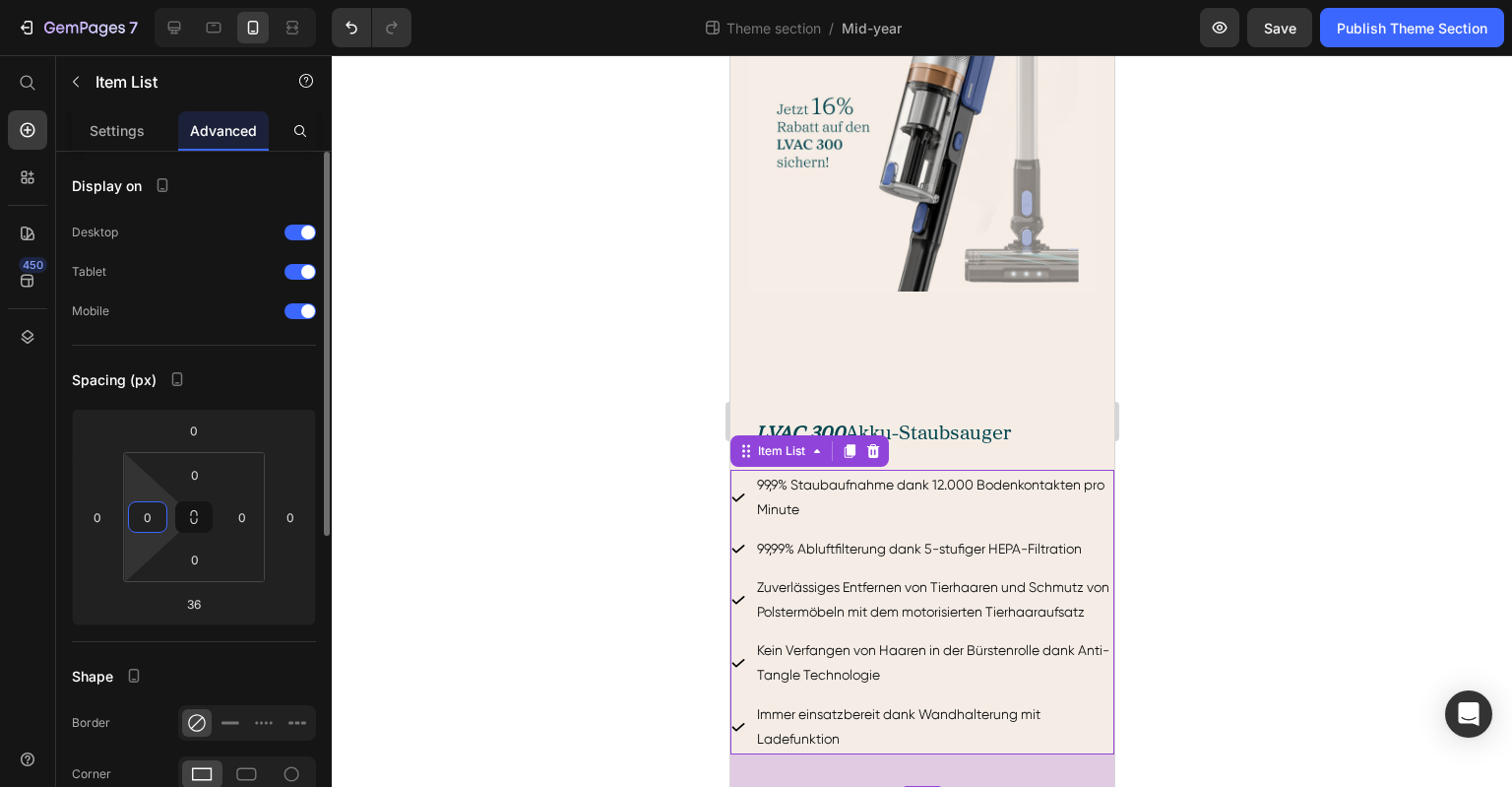 click on "0" at bounding box center (148, 517) 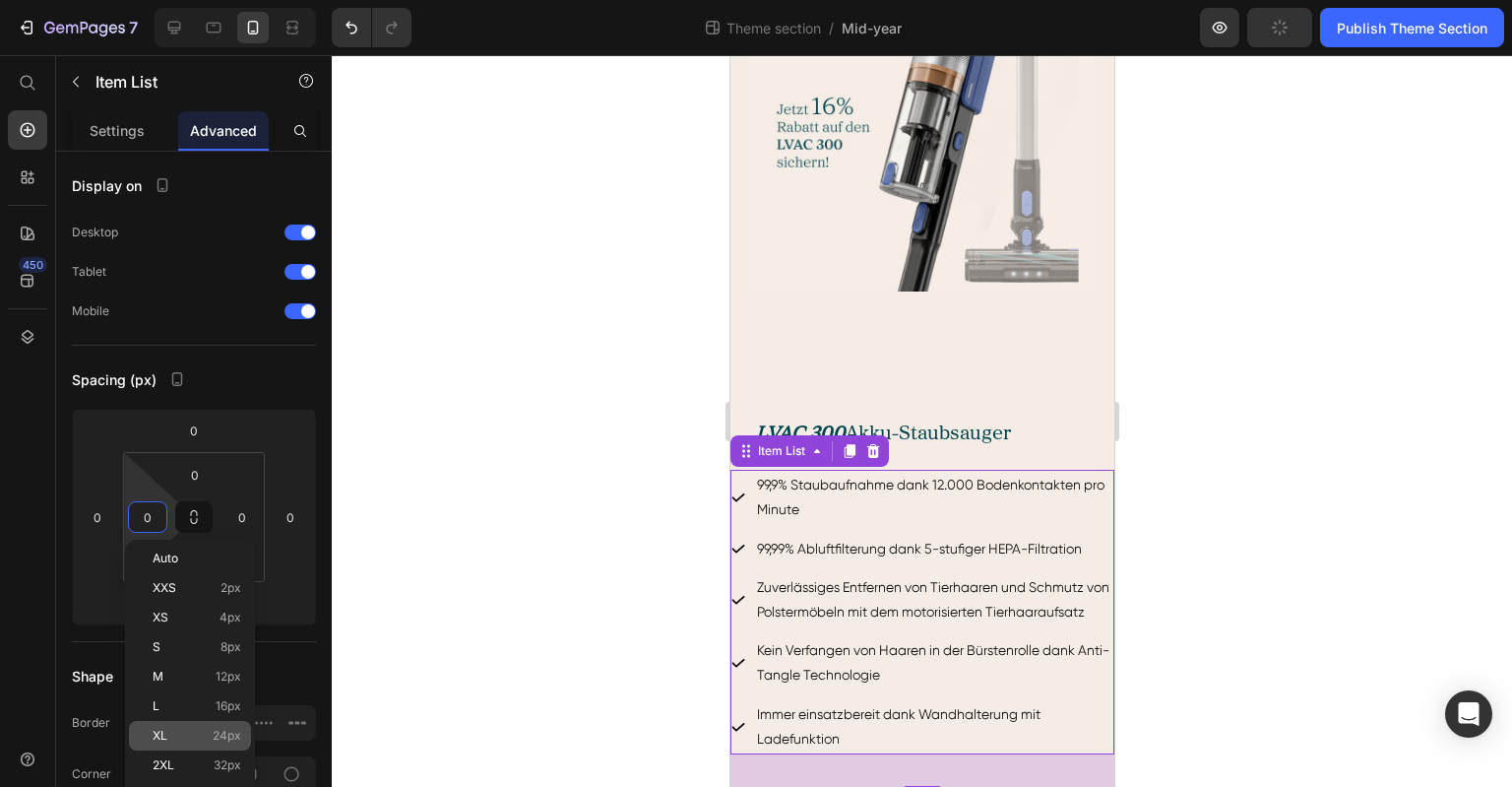 click on "XL 24px" 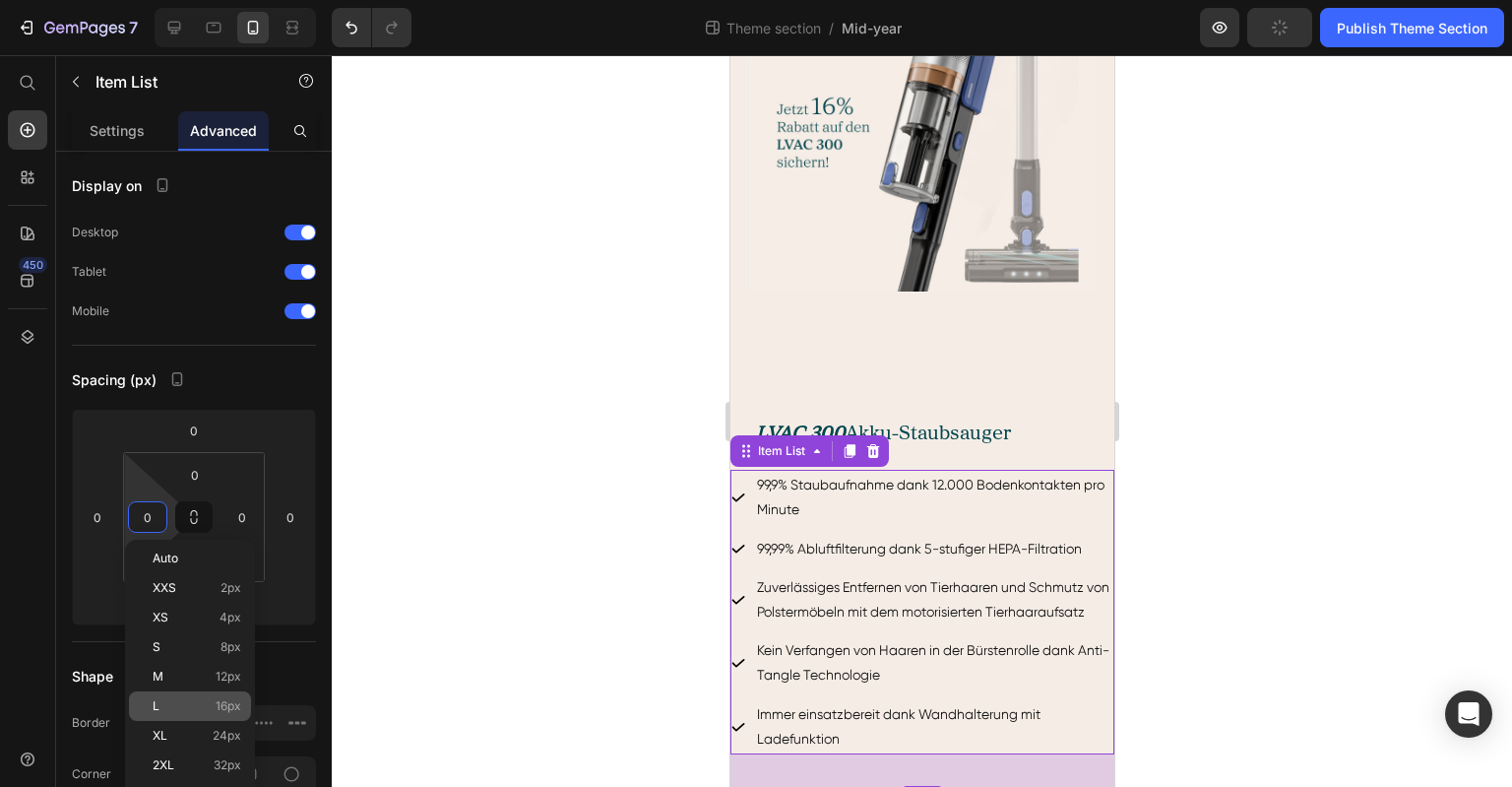 type on "24" 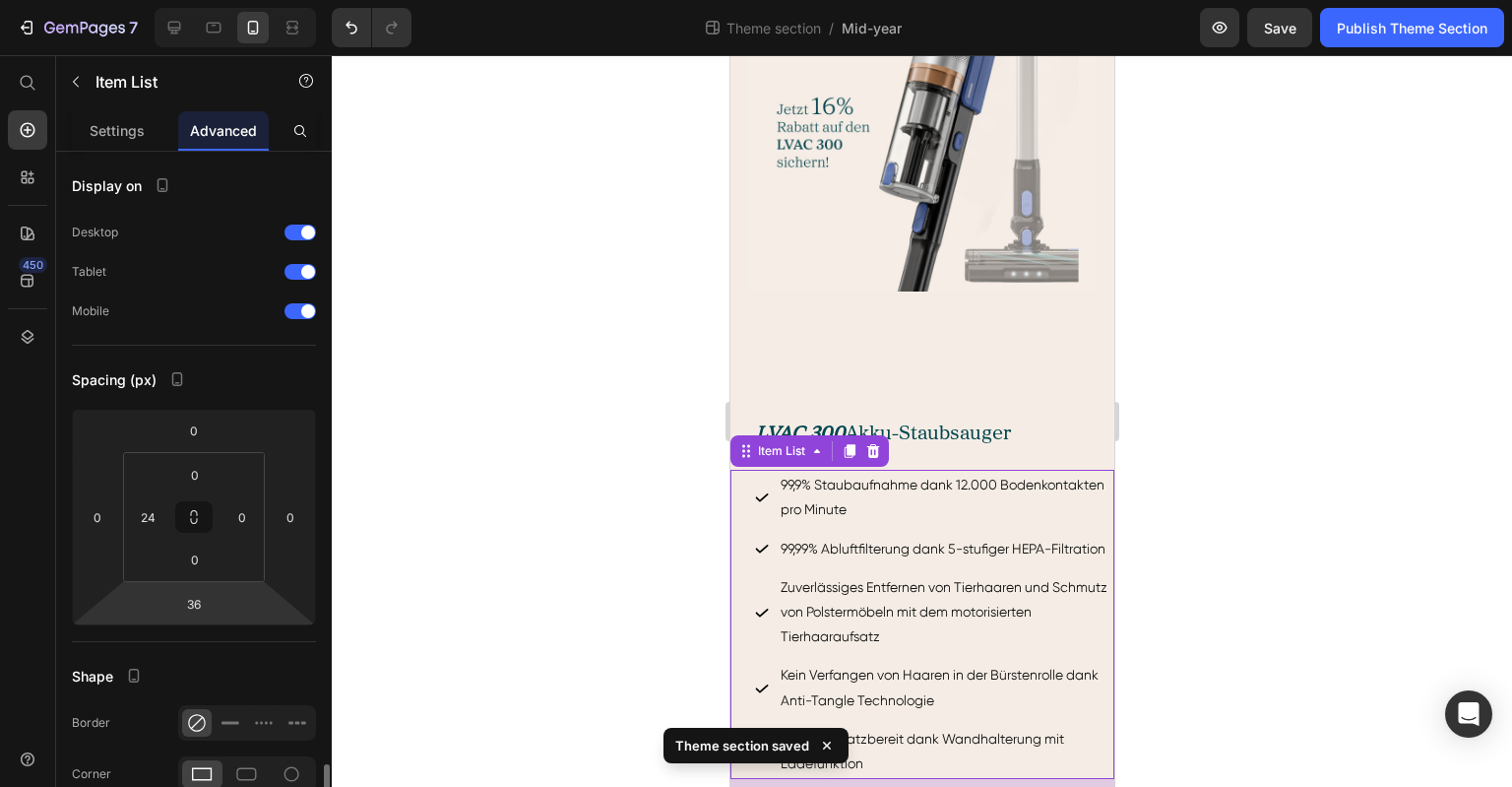 scroll, scrollTop: 394, scrollLeft: 0, axis: vertical 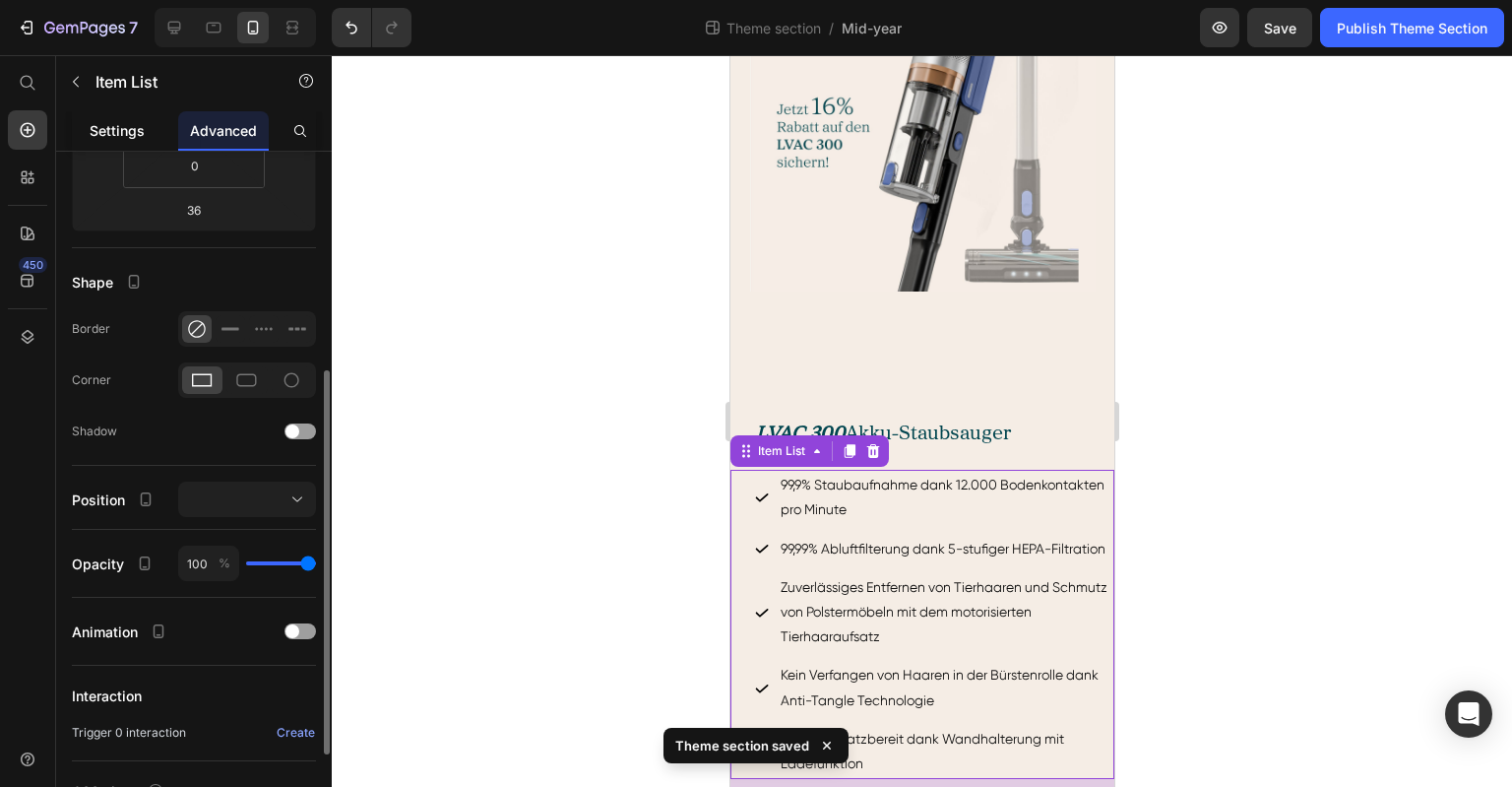 click on "Settings" 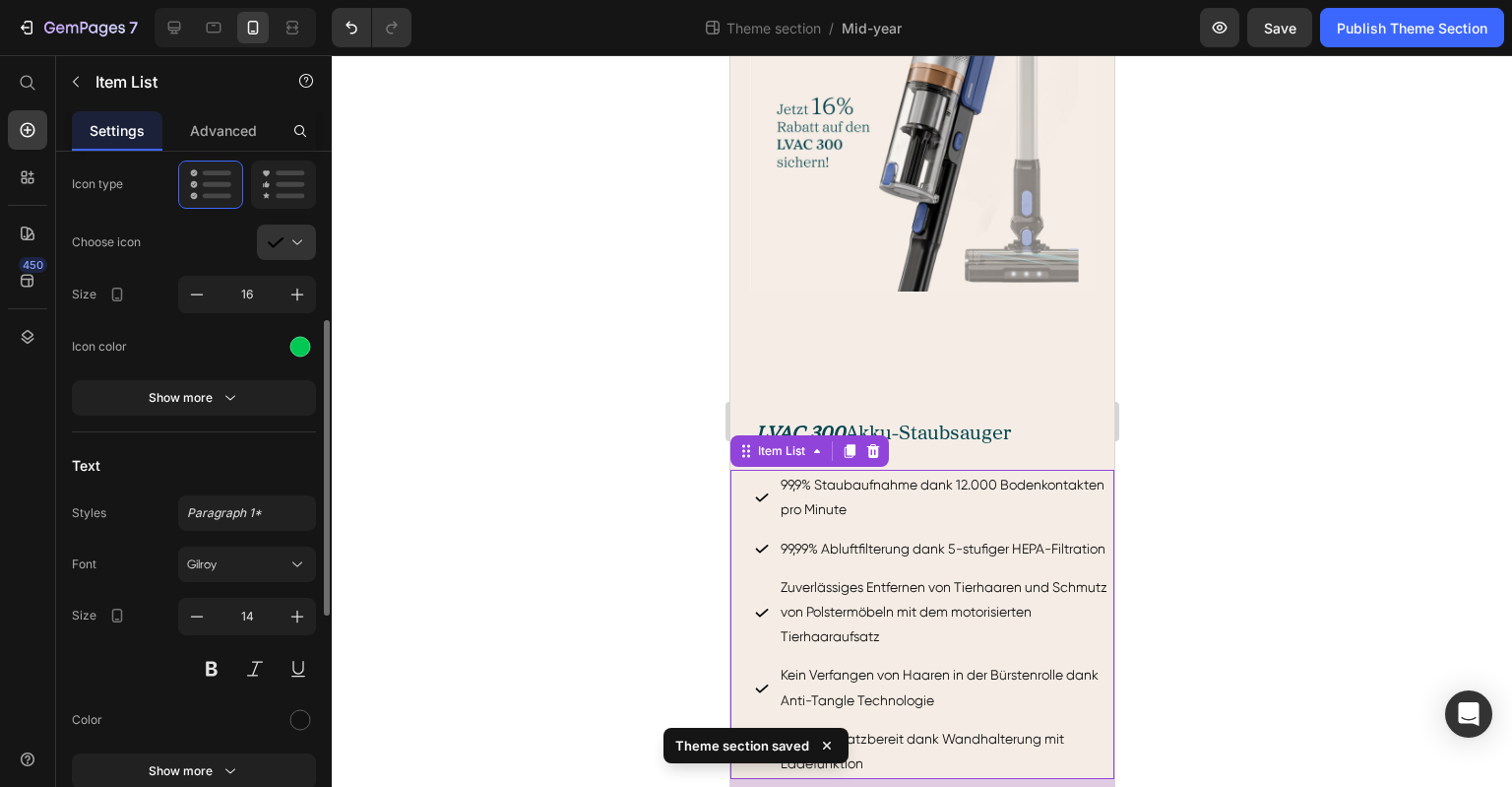 scroll, scrollTop: 689, scrollLeft: 0, axis: vertical 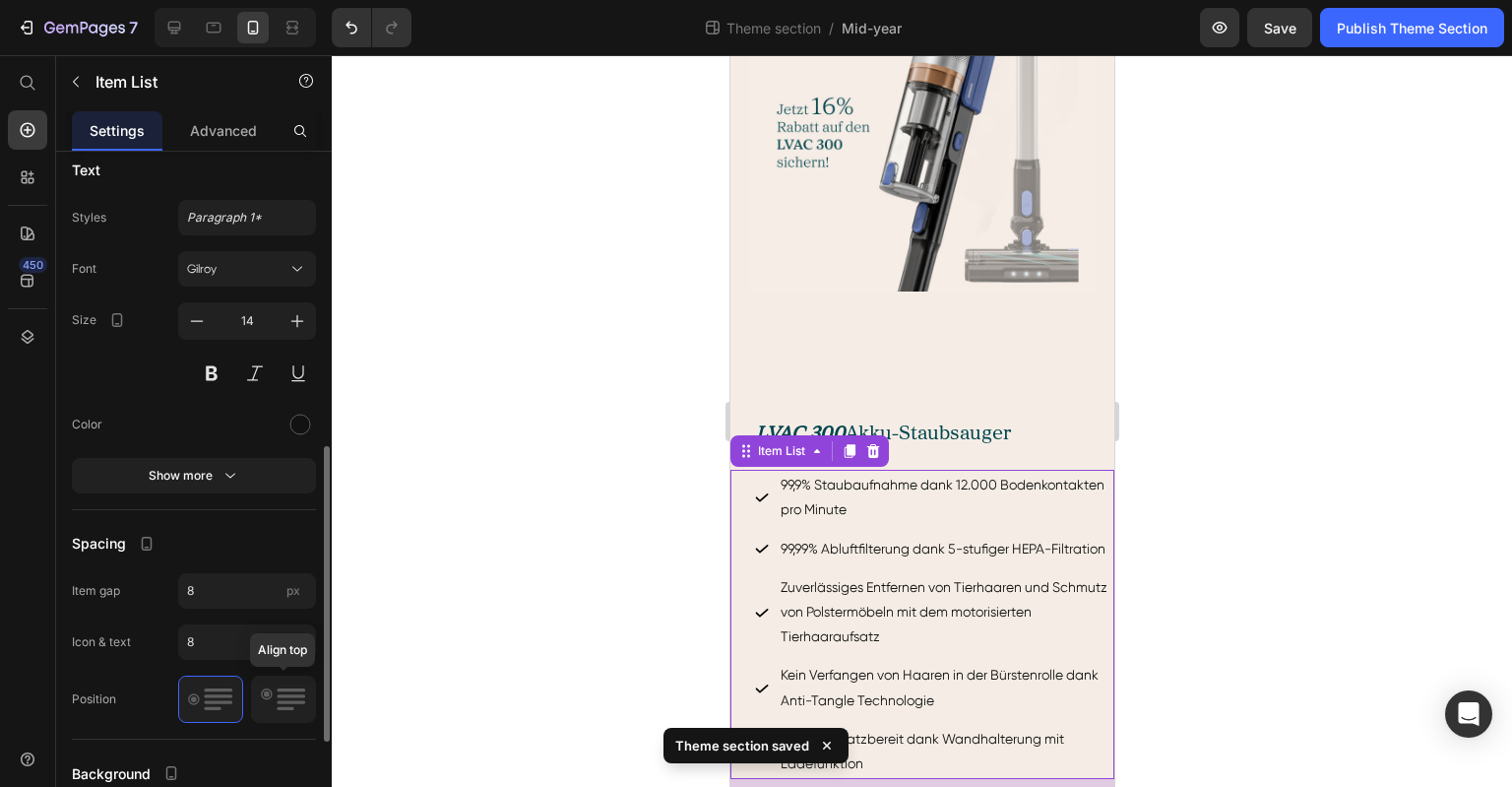 click 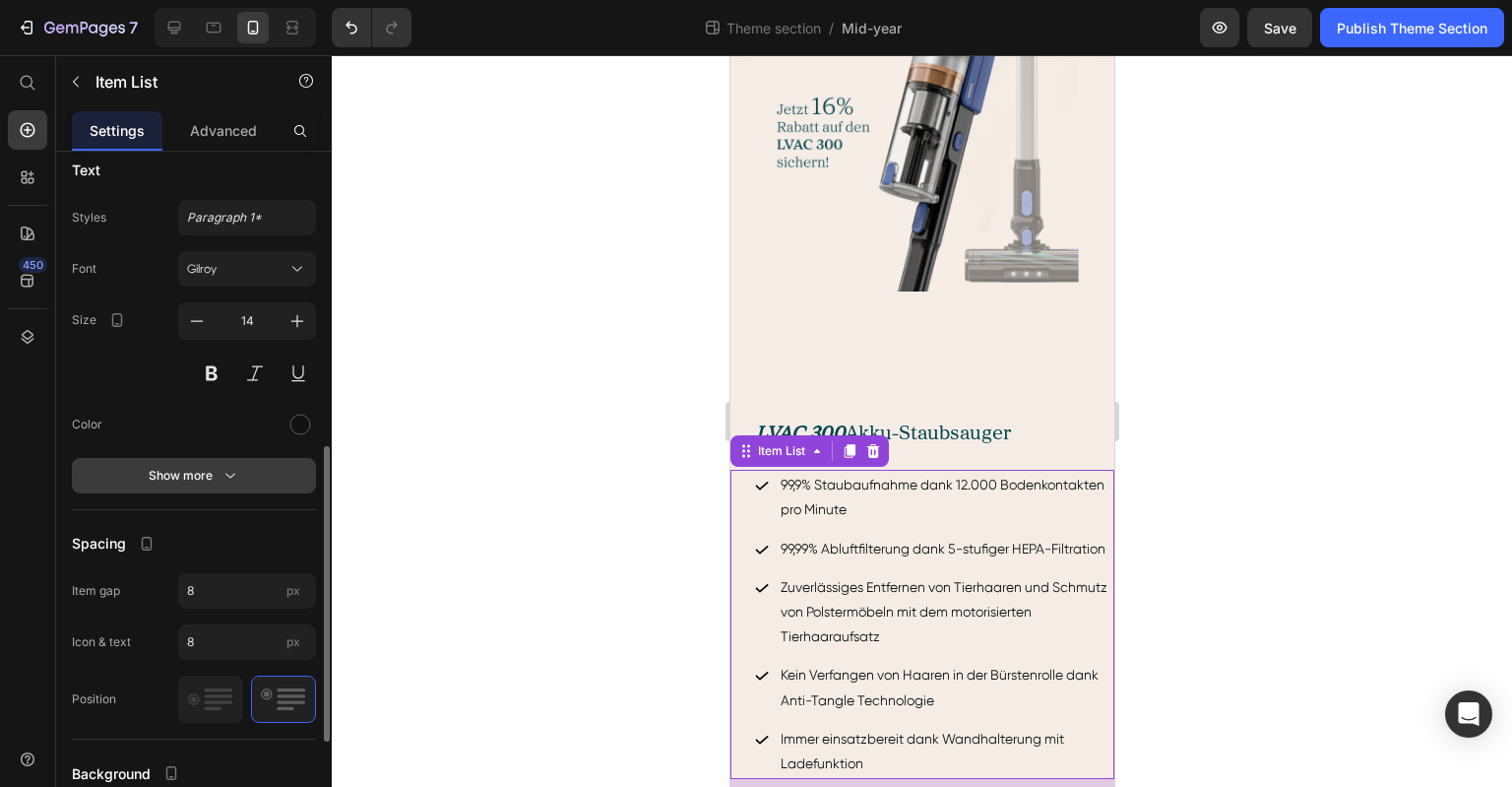 click 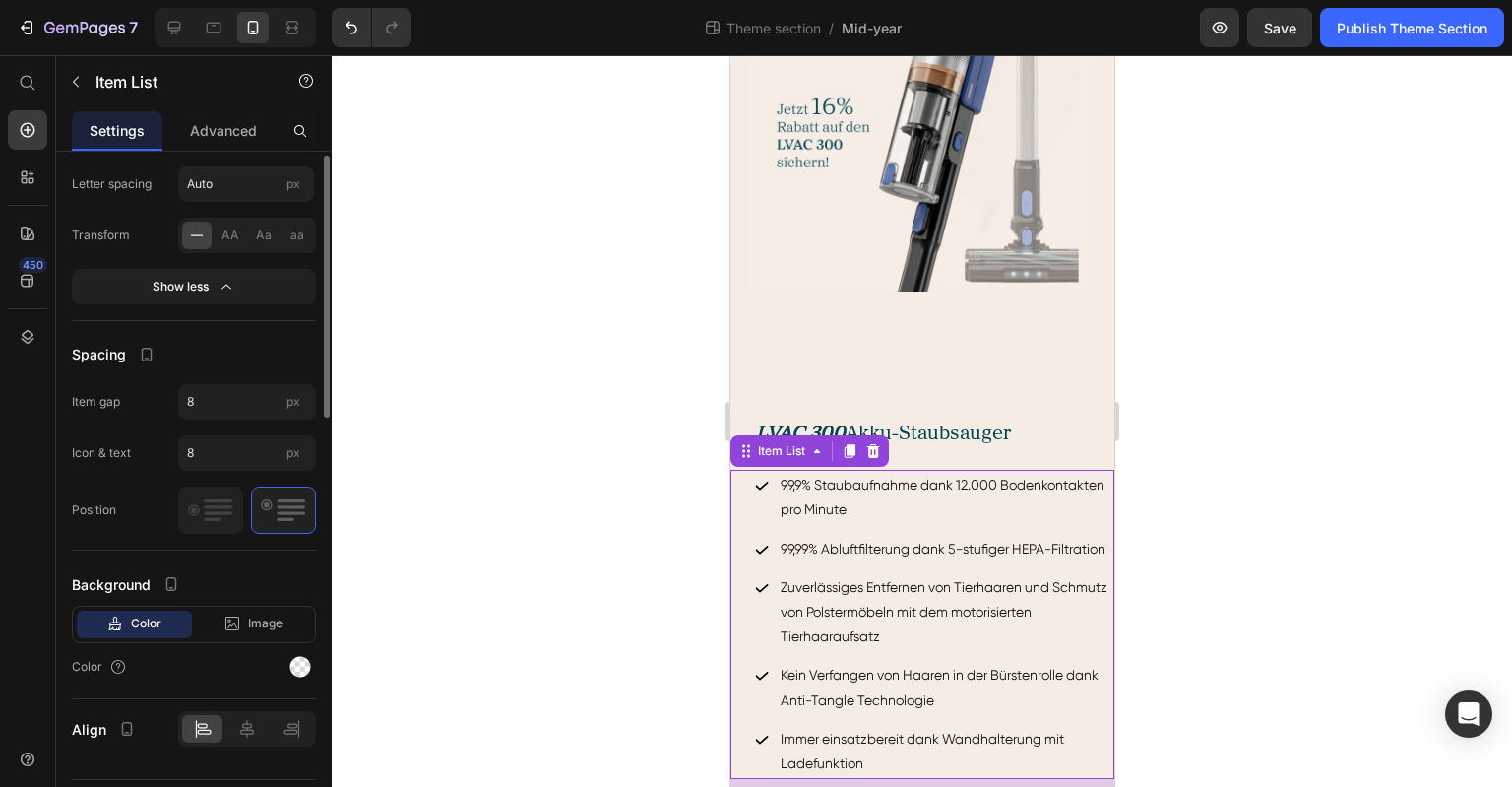 scroll, scrollTop: 788, scrollLeft: 0, axis: vertical 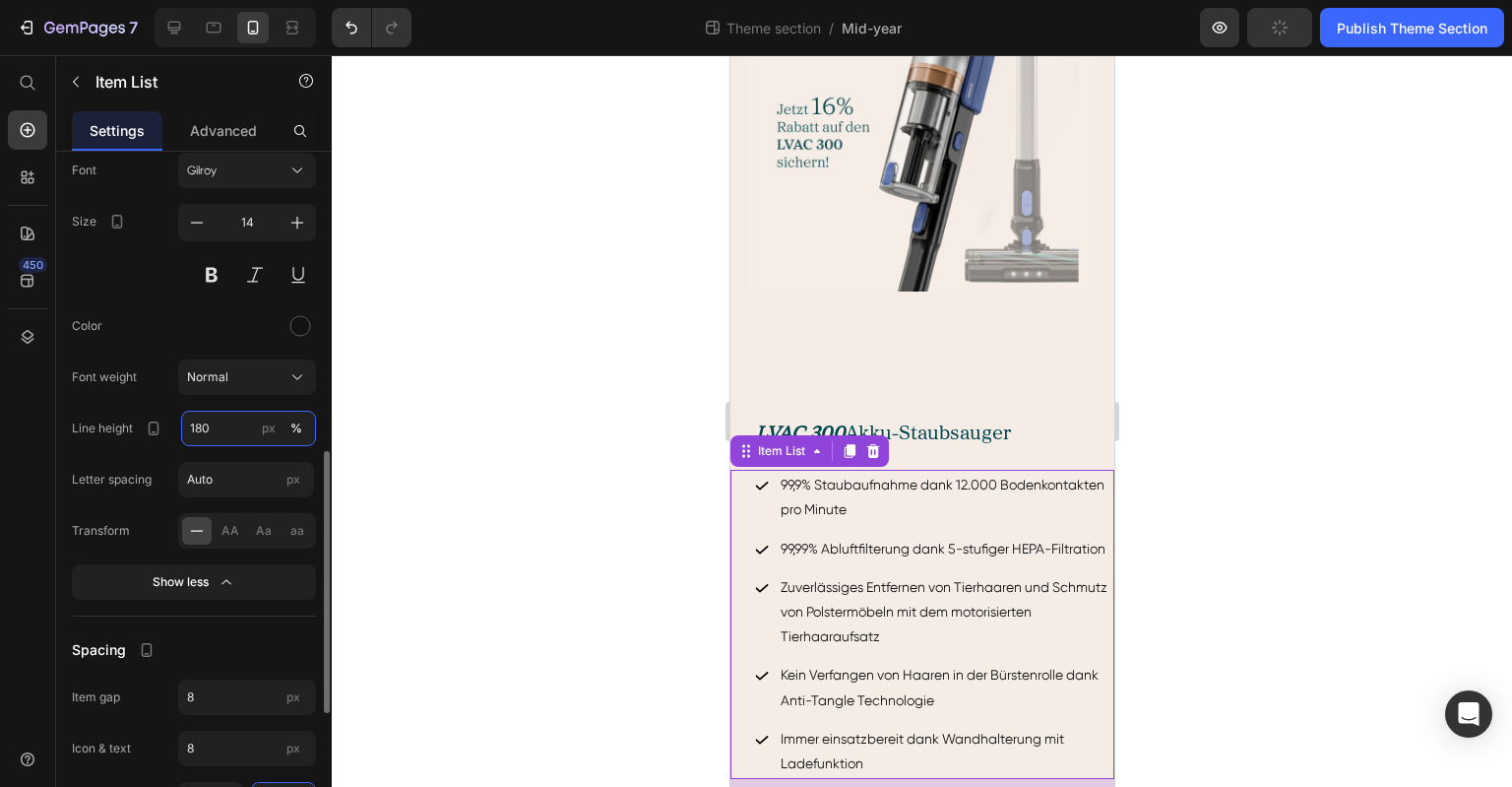 click on "180" at bounding box center [248, 428] 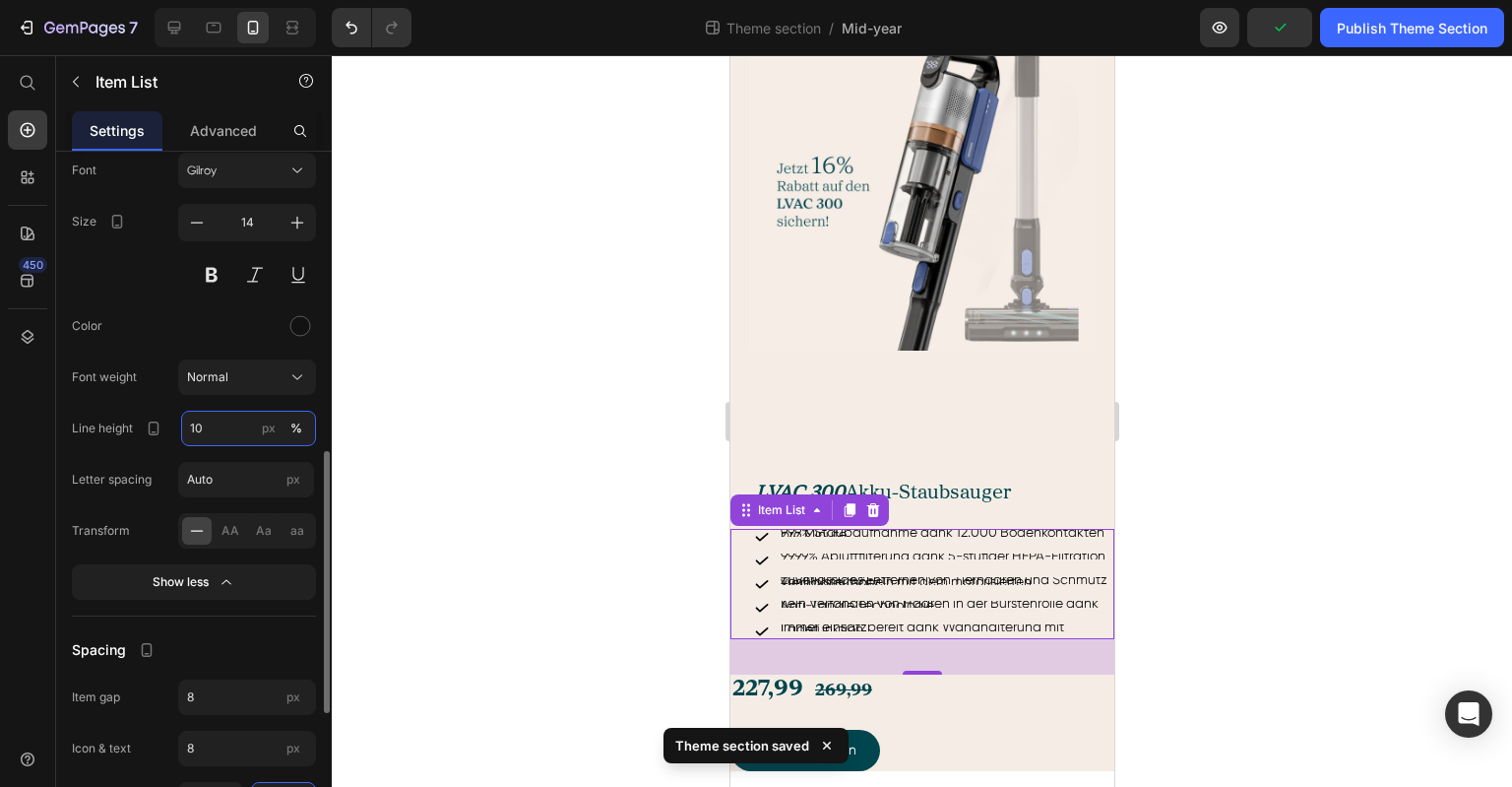 type on "100" 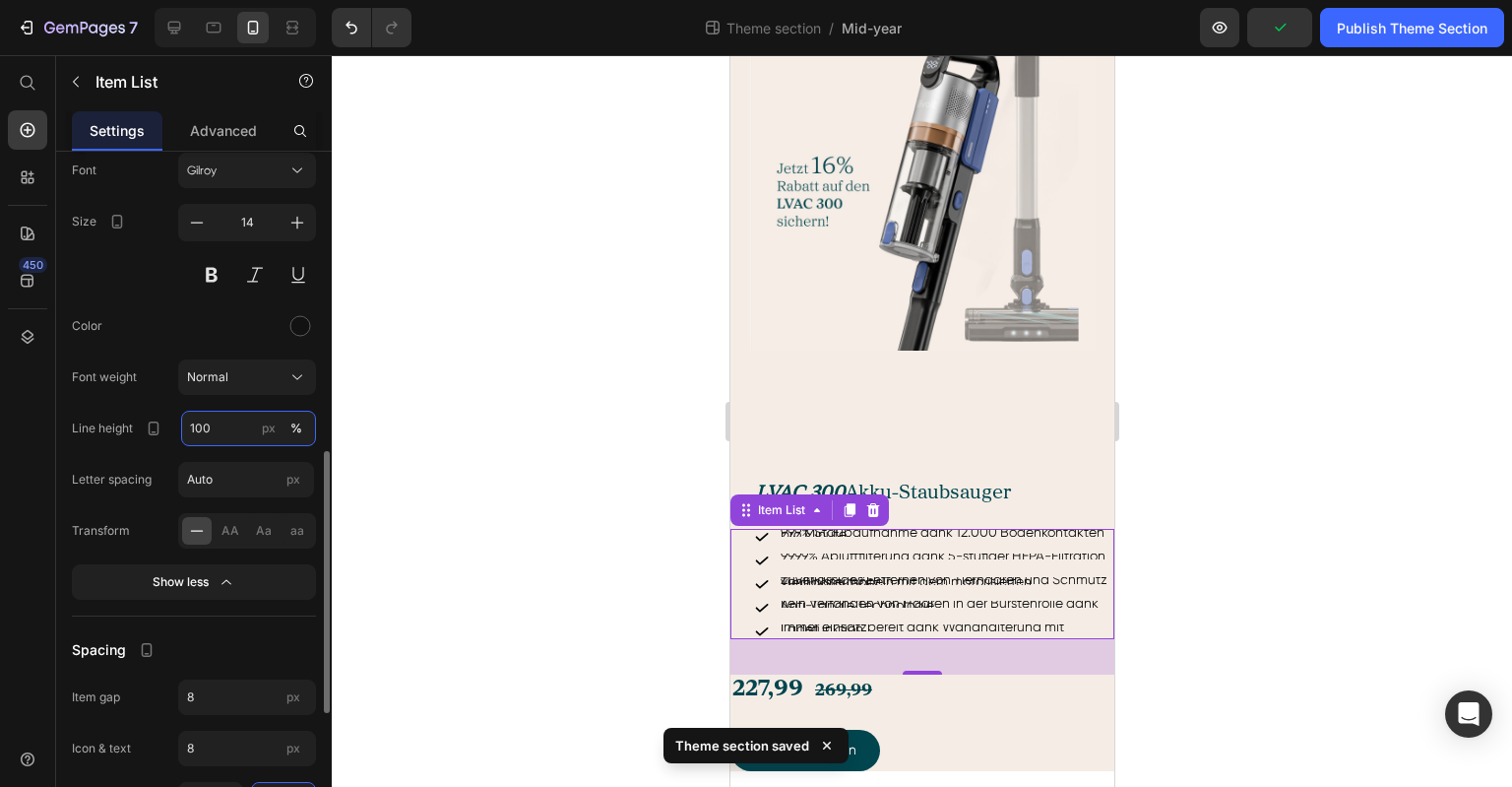 scroll, scrollTop: 890, scrollLeft: 0, axis: vertical 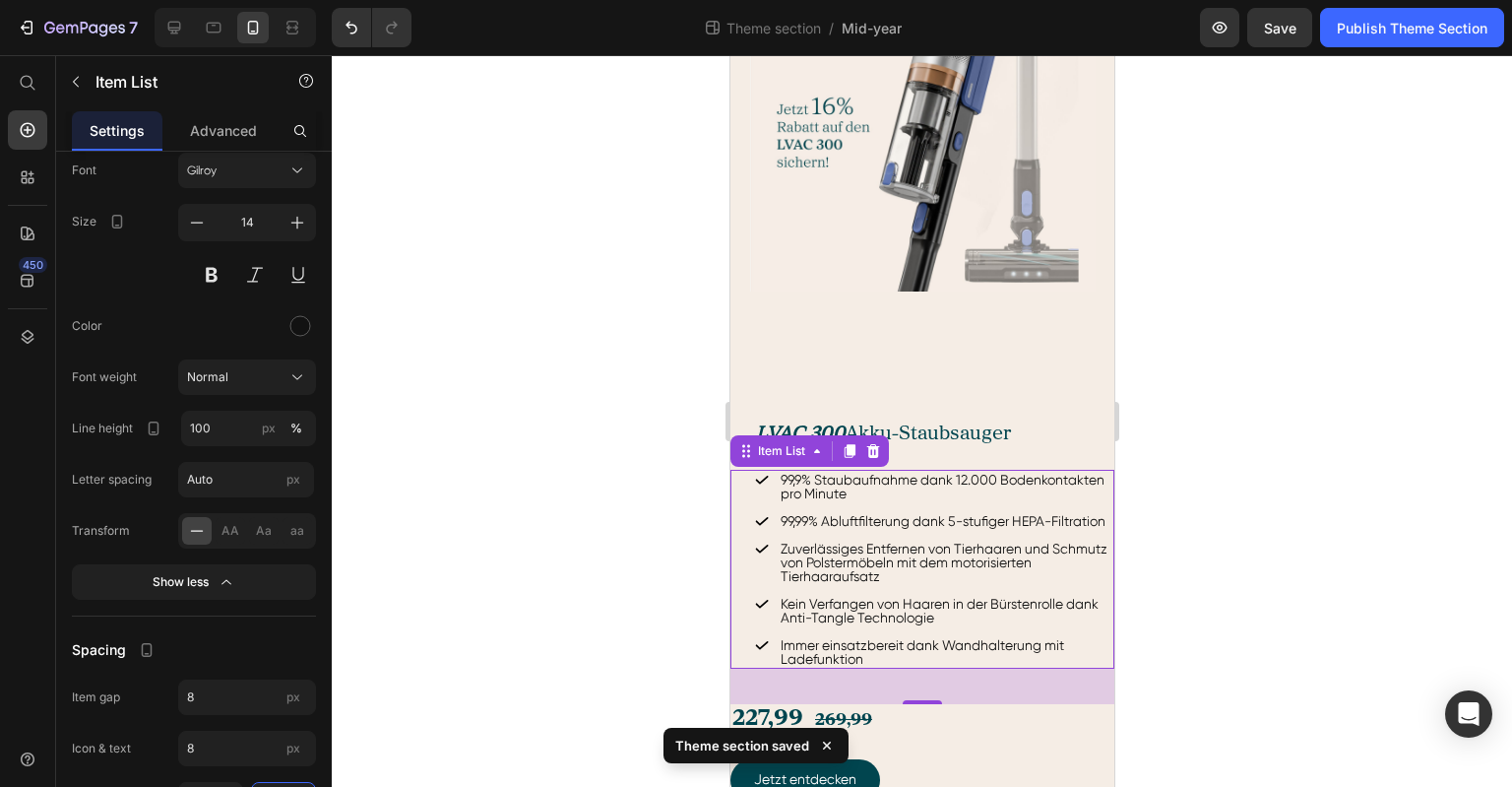 click 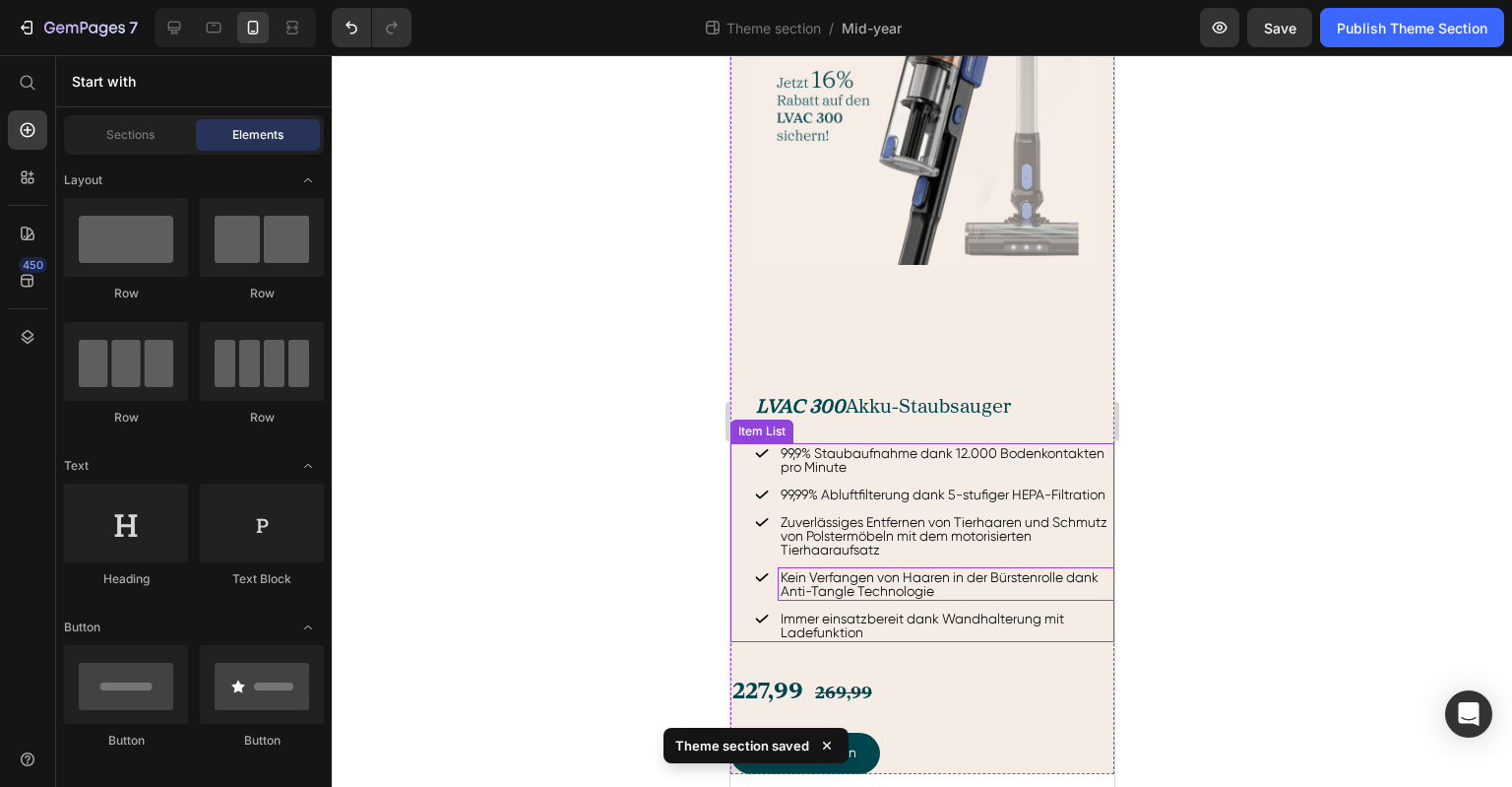 scroll, scrollTop: 932, scrollLeft: 0, axis: vertical 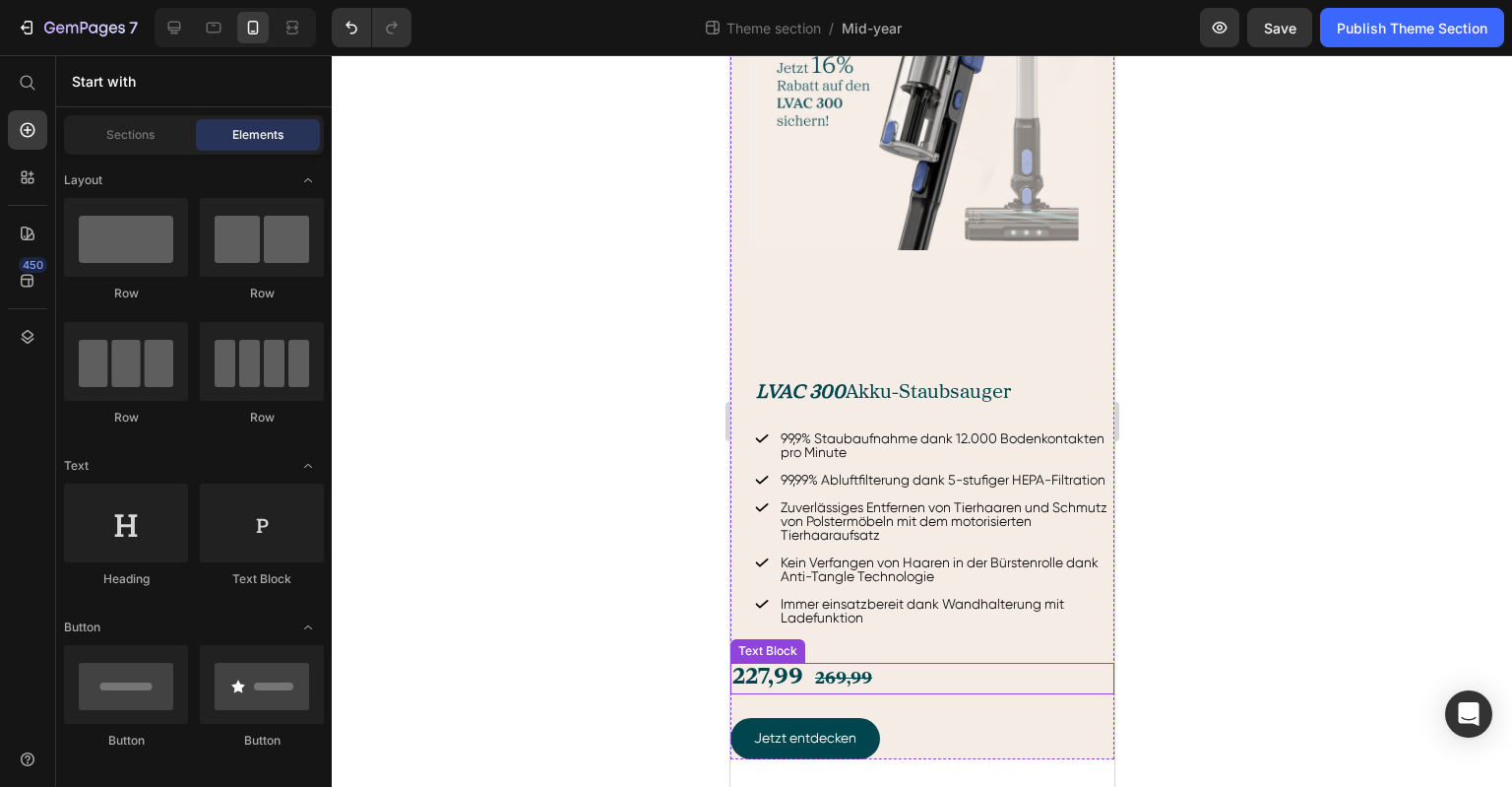 click on "227,99     269,99" at bounding box center (921, 679) 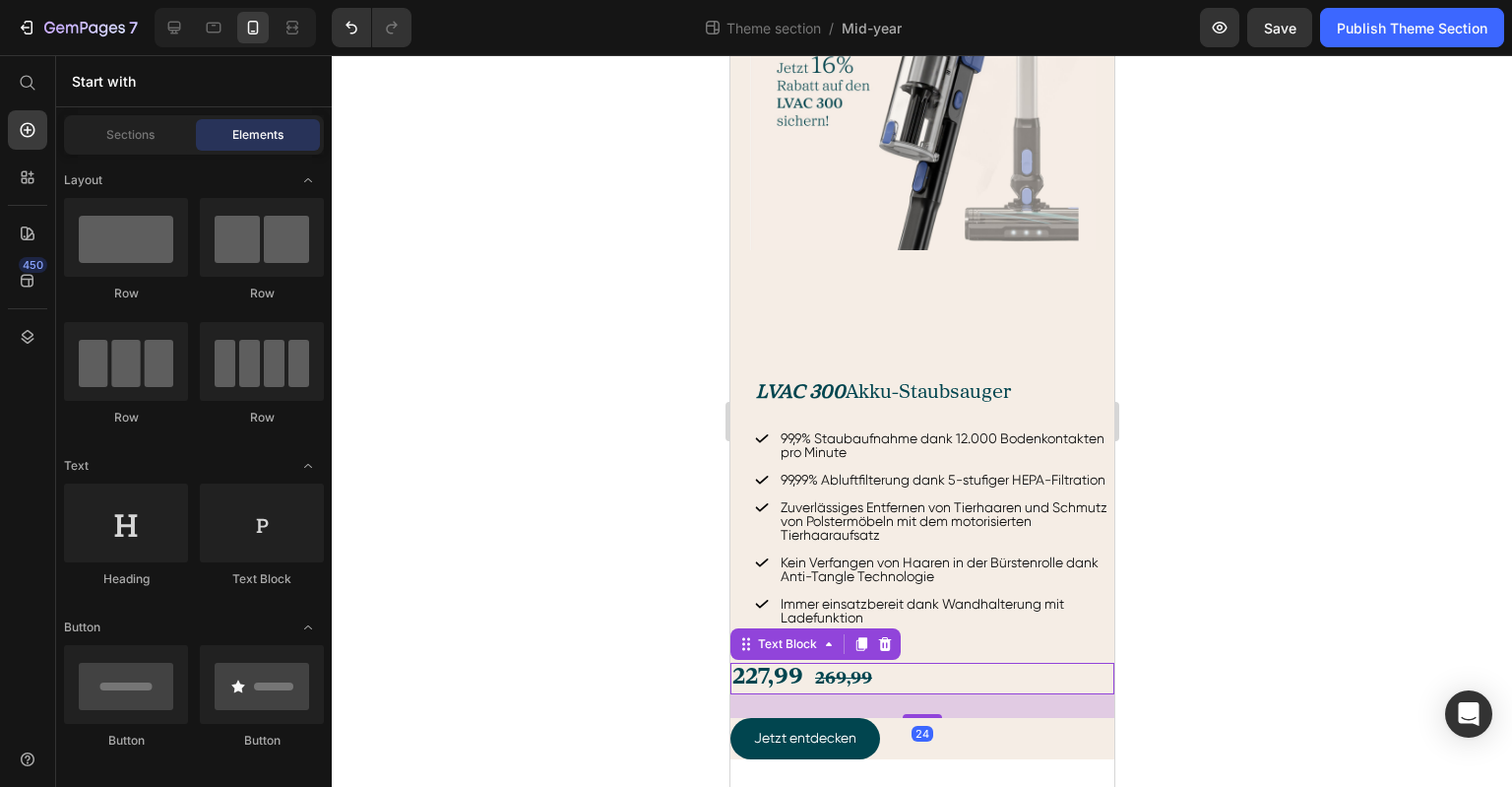 scroll, scrollTop: 0, scrollLeft: 0, axis: both 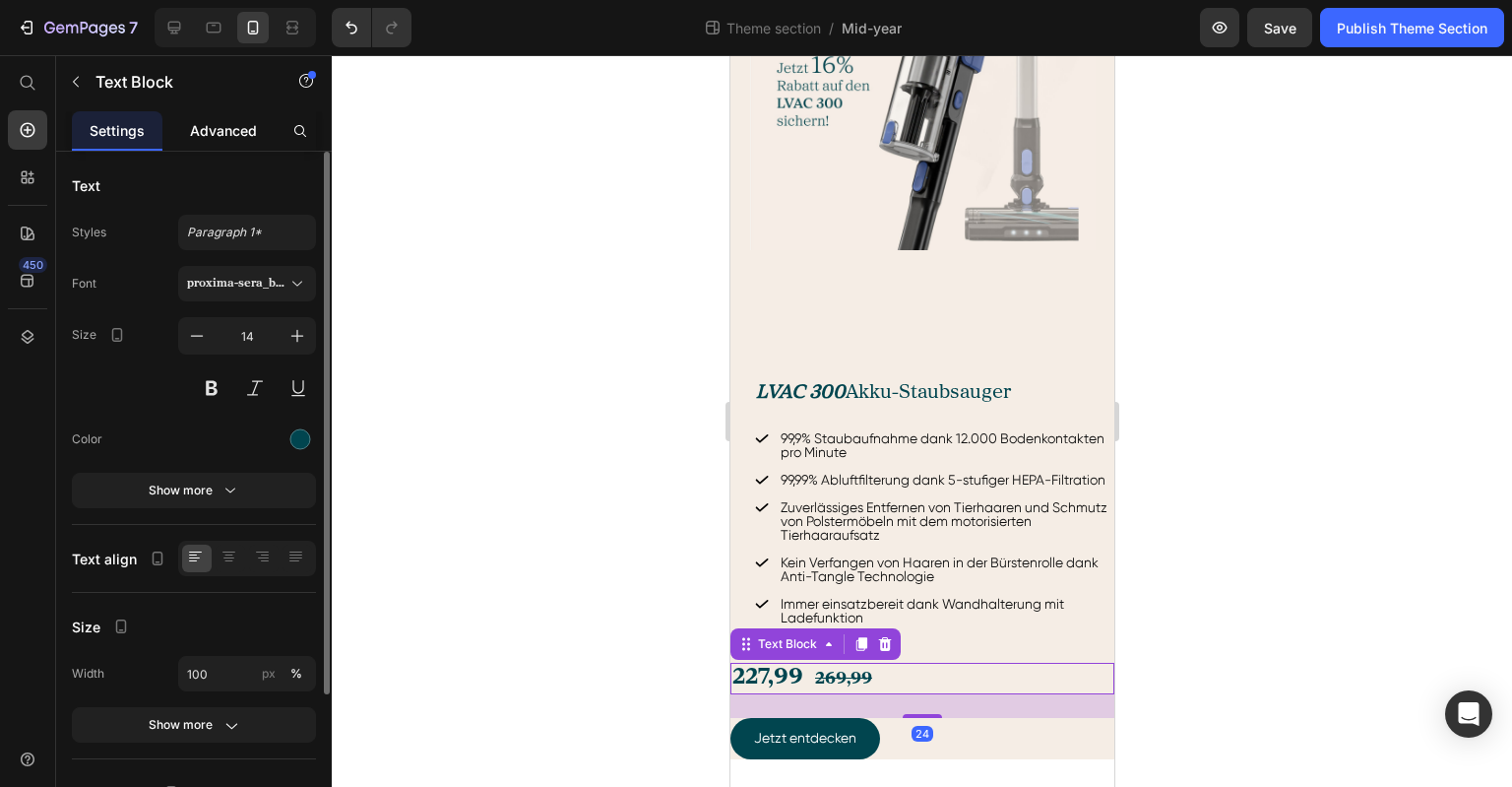 click on "Advanced" 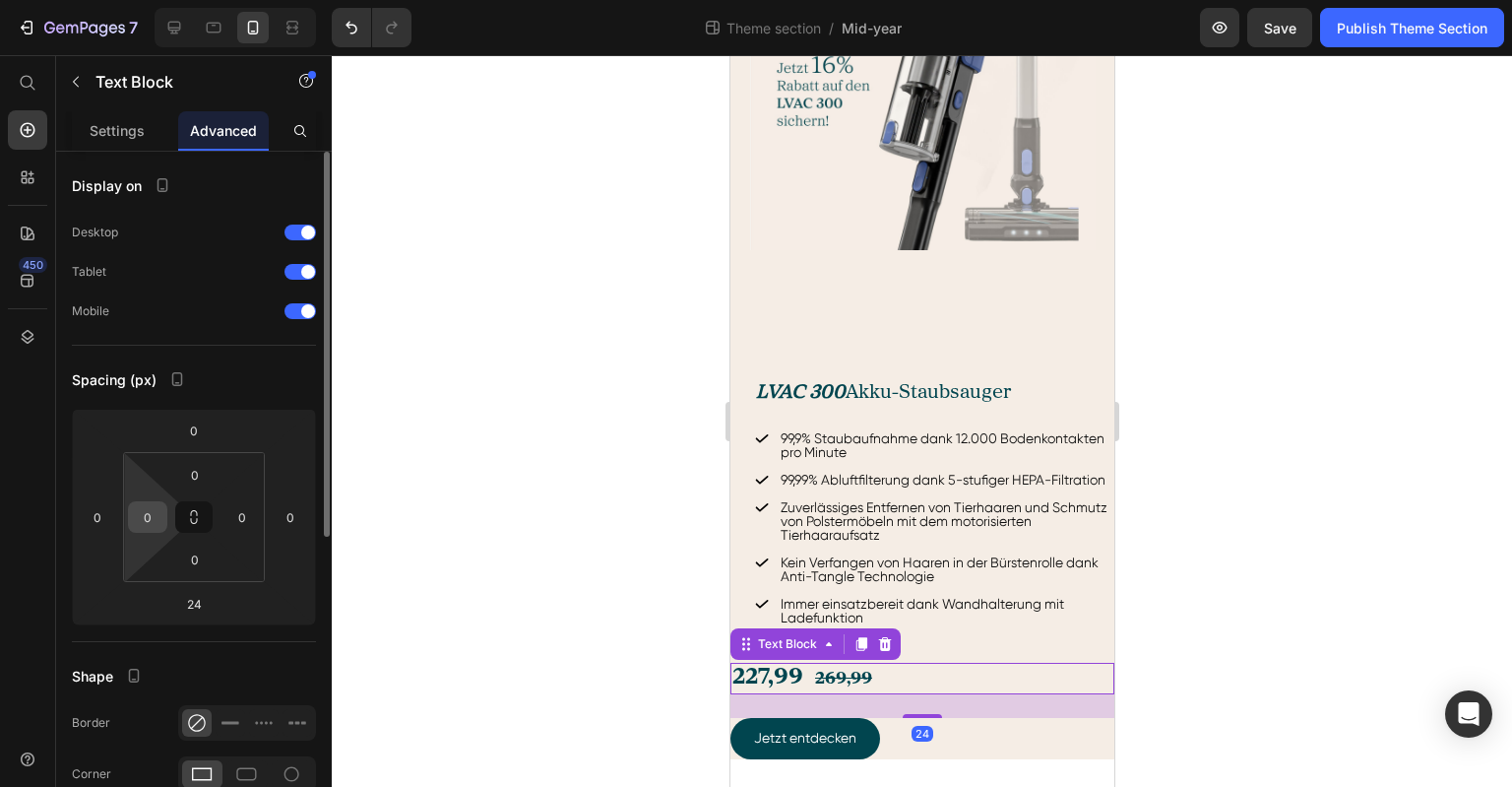 click on "0" at bounding box center [148, 517] 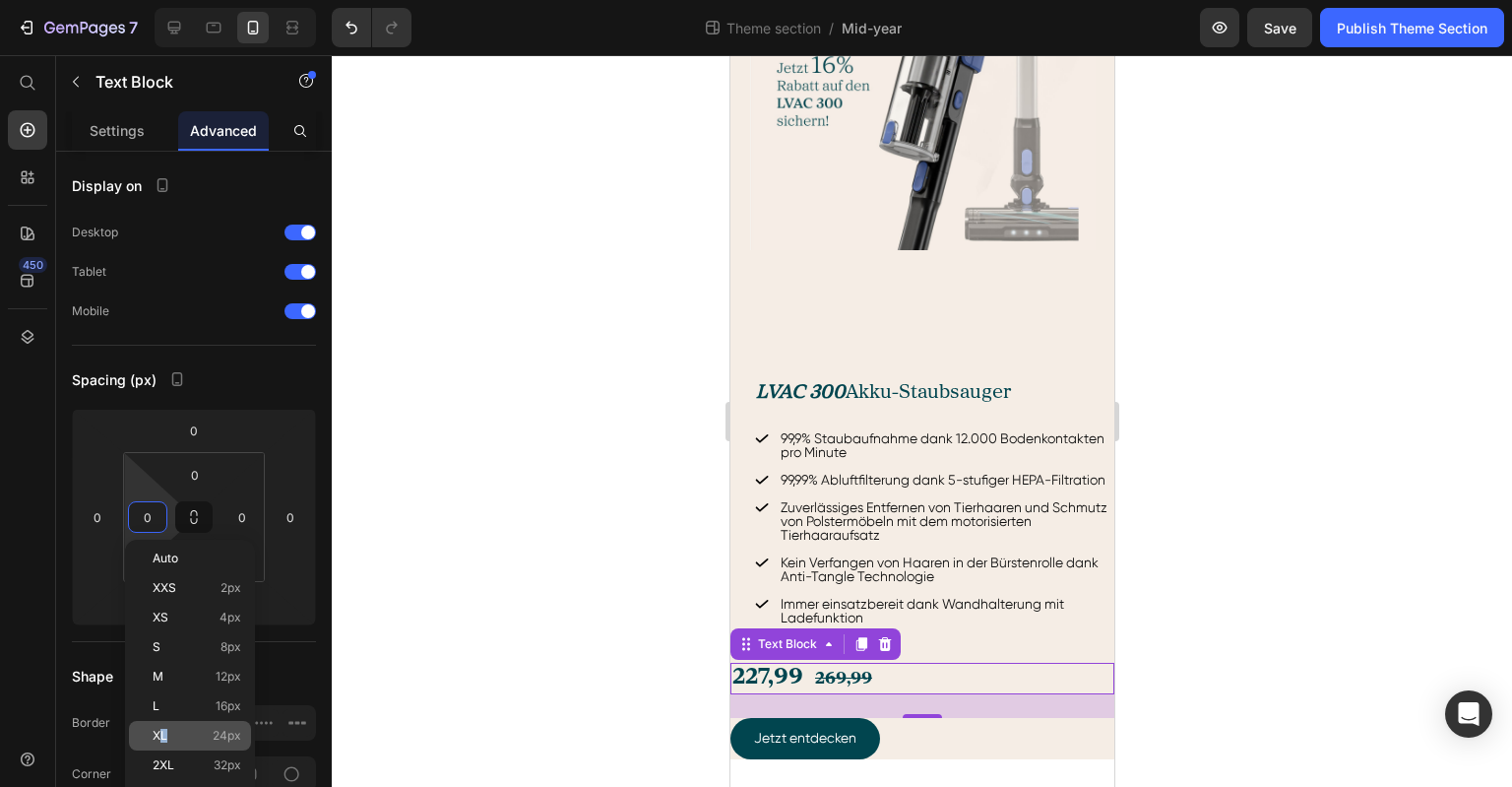 click on "XL" at bounding box center [159, 736] 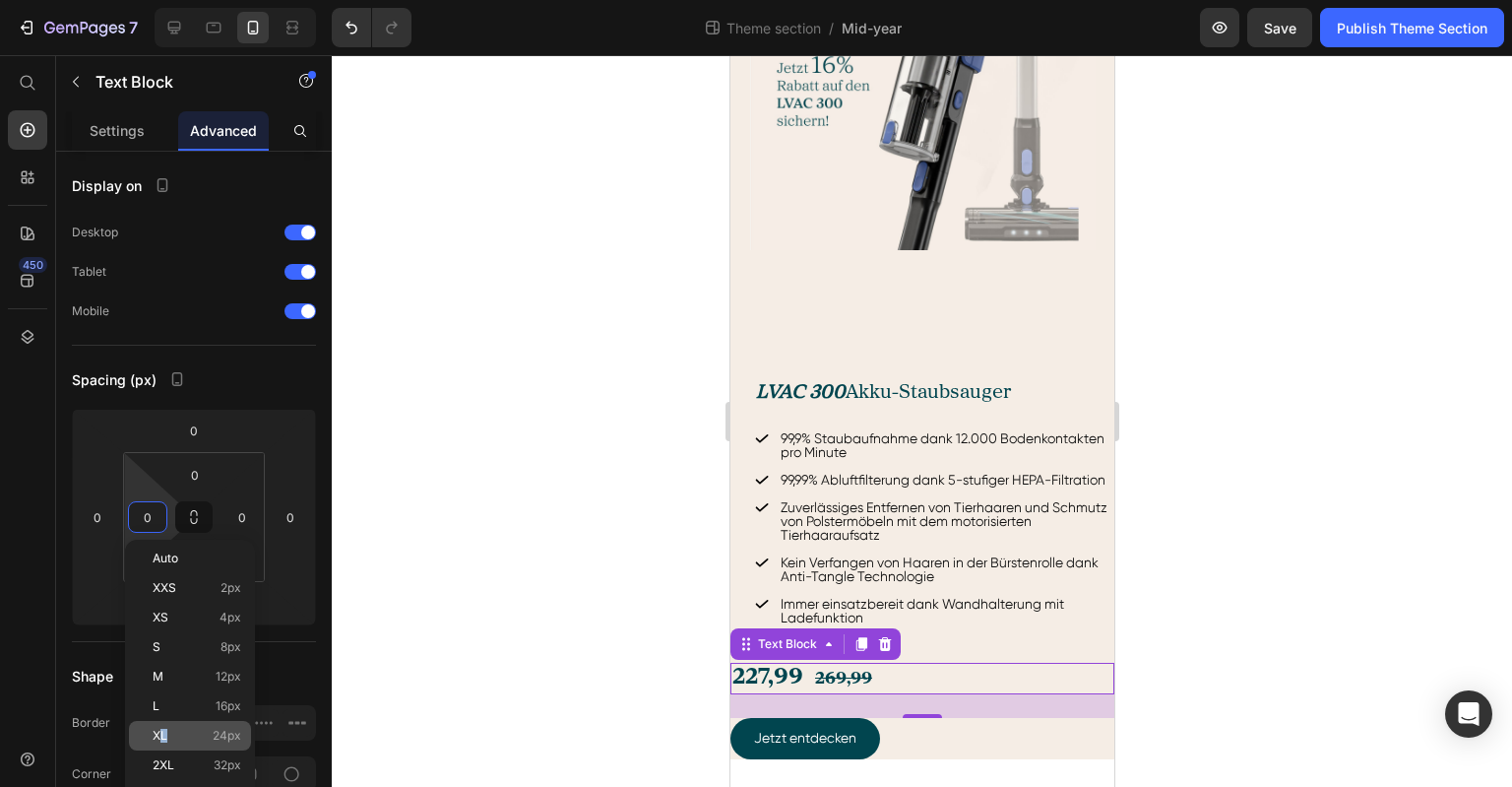 type on "24" 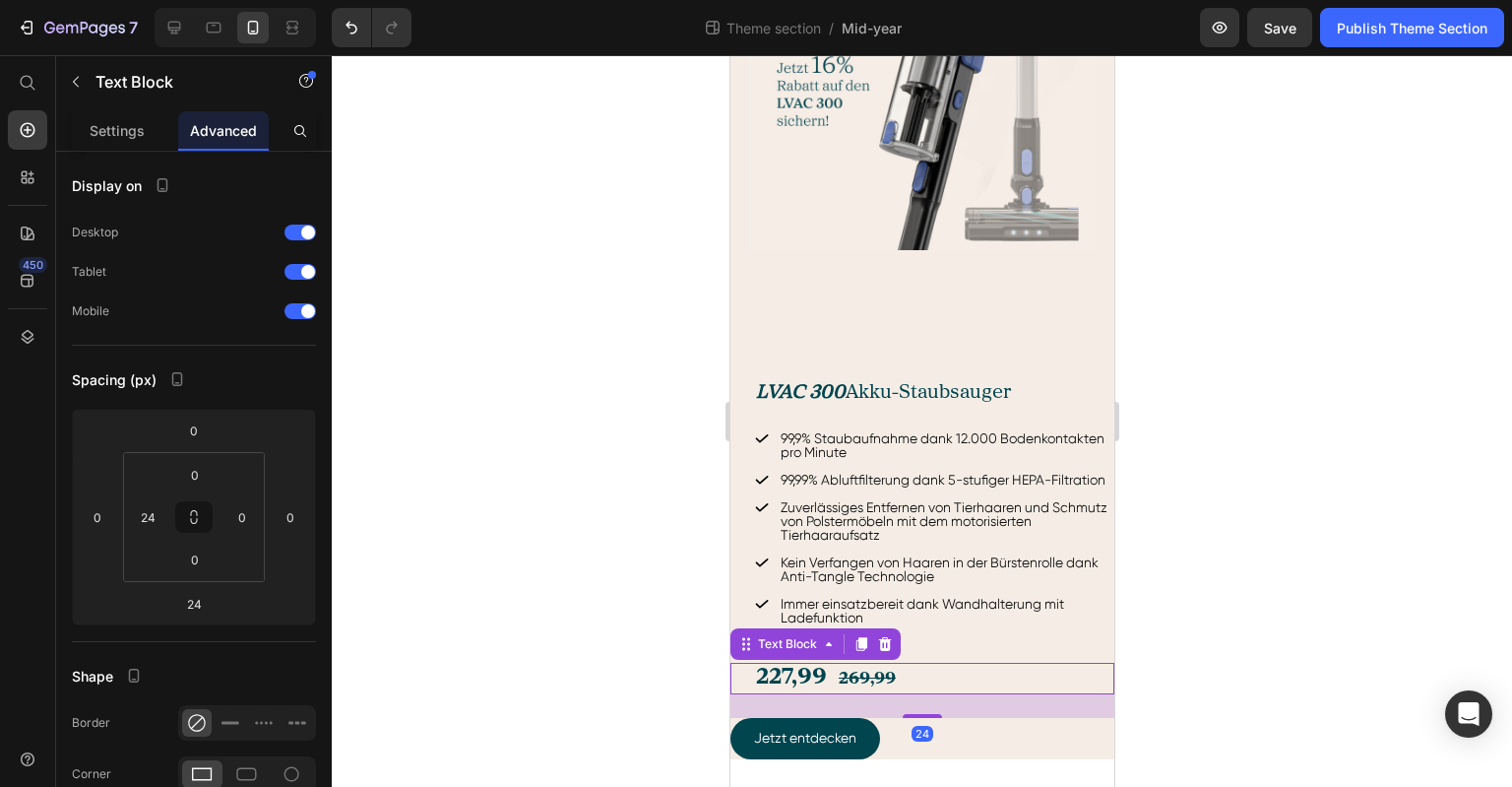 click 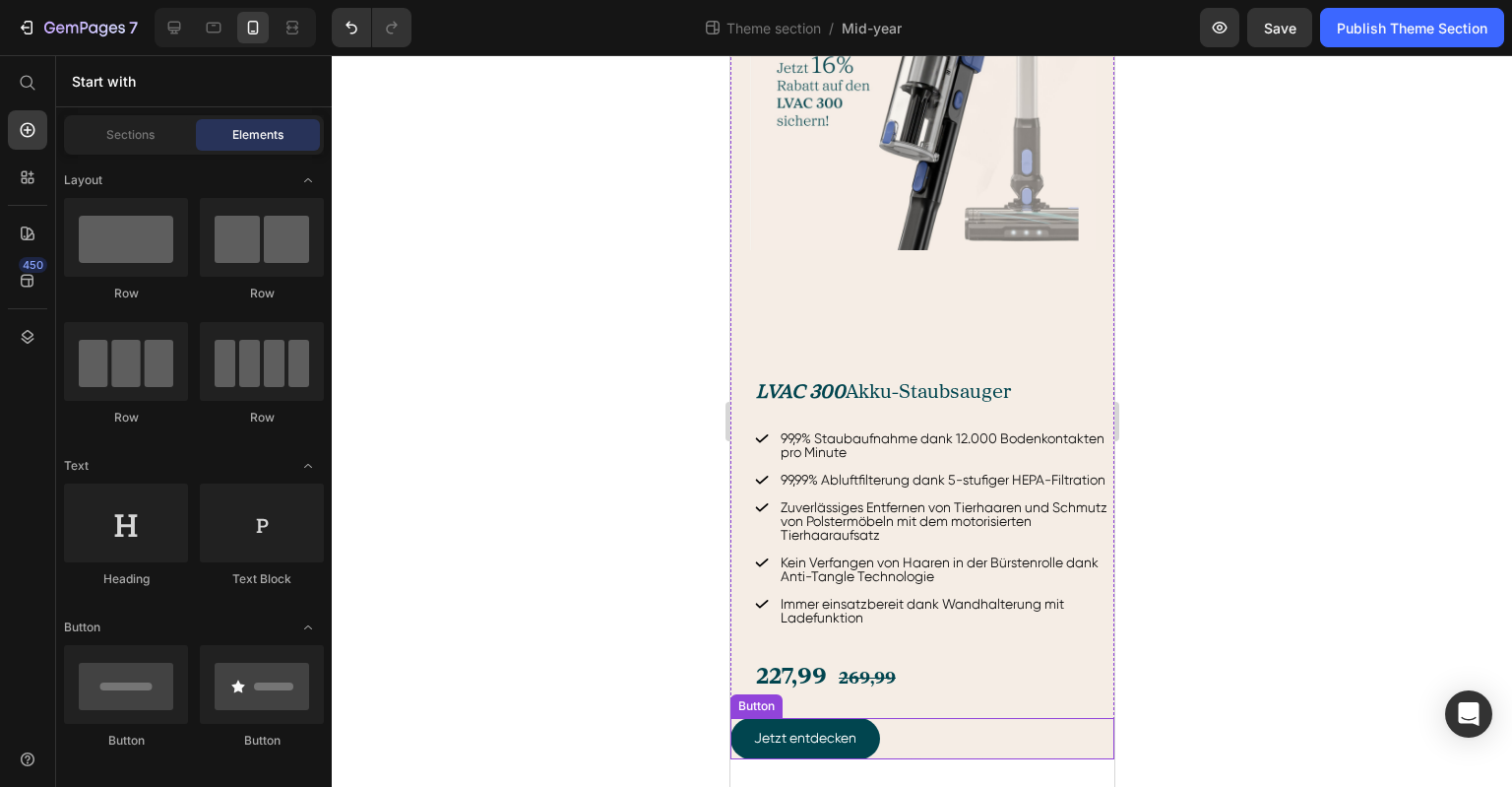 click on "Jetzt entdecken Button" at bounding box center [921, 738] 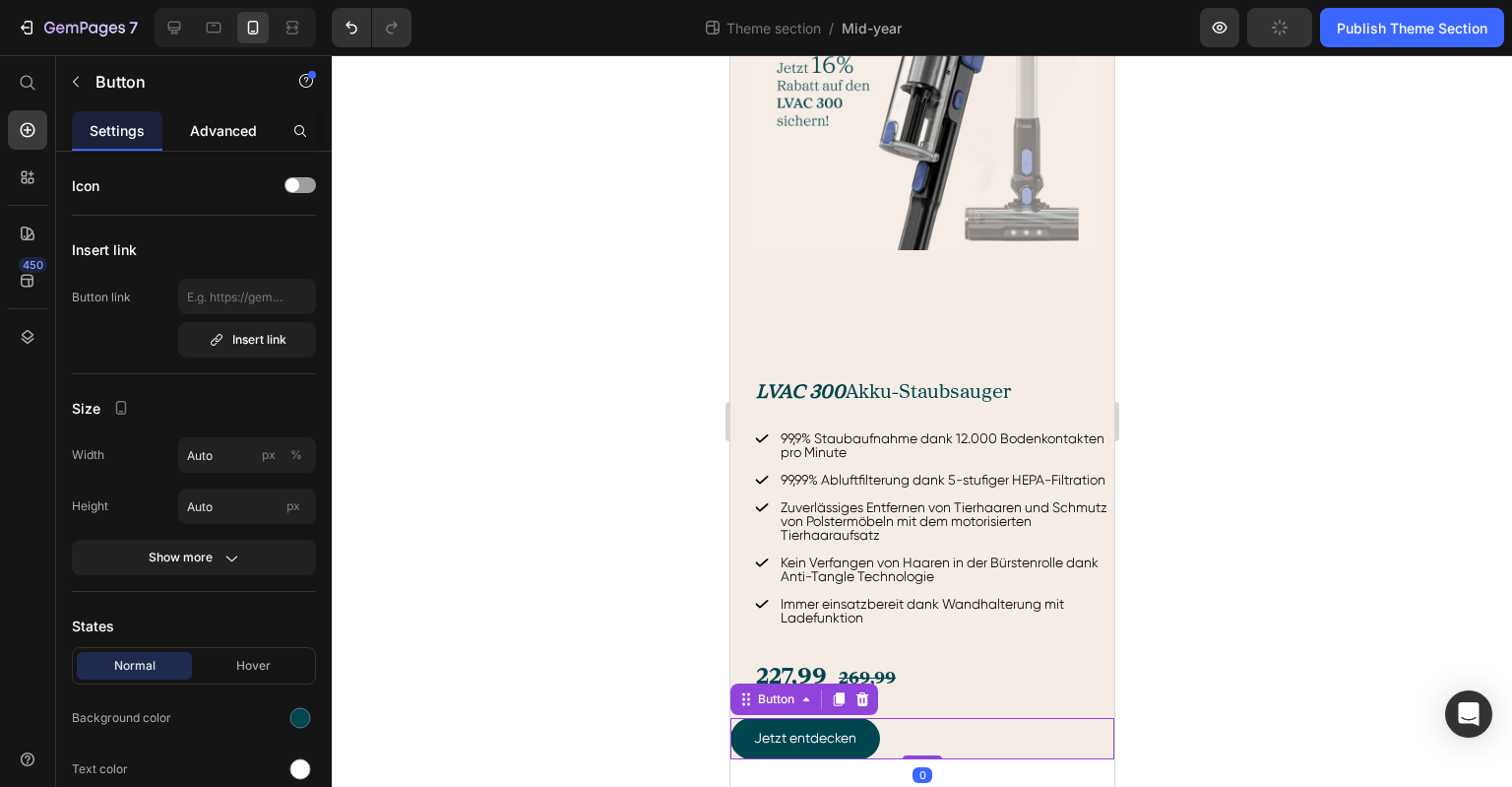 click on "Advanced" at bounding box center [223, 130] 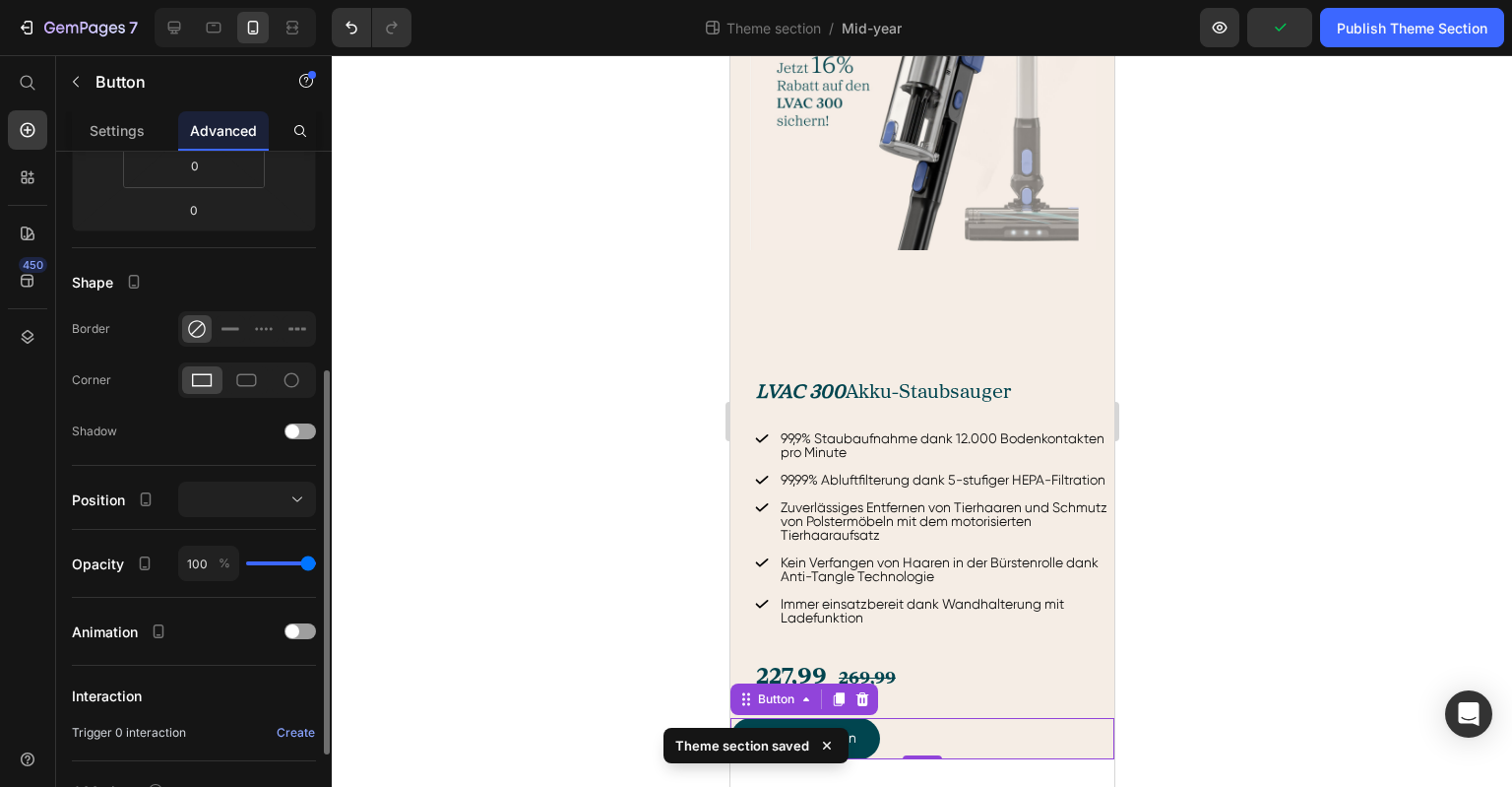 scroll, scrollTop: 98, scrollLeft: 0, axis: vertical 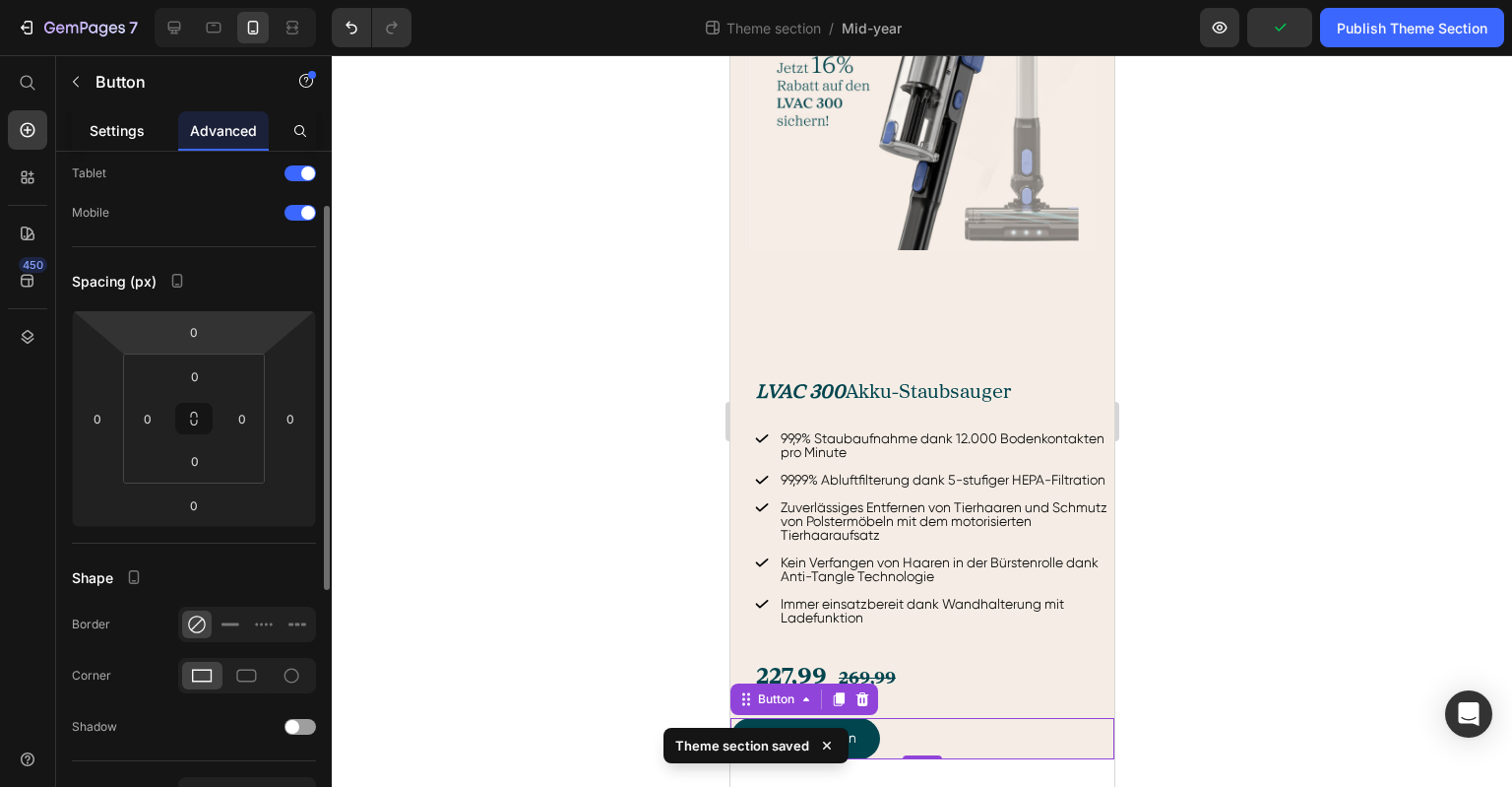 click on "Settings" 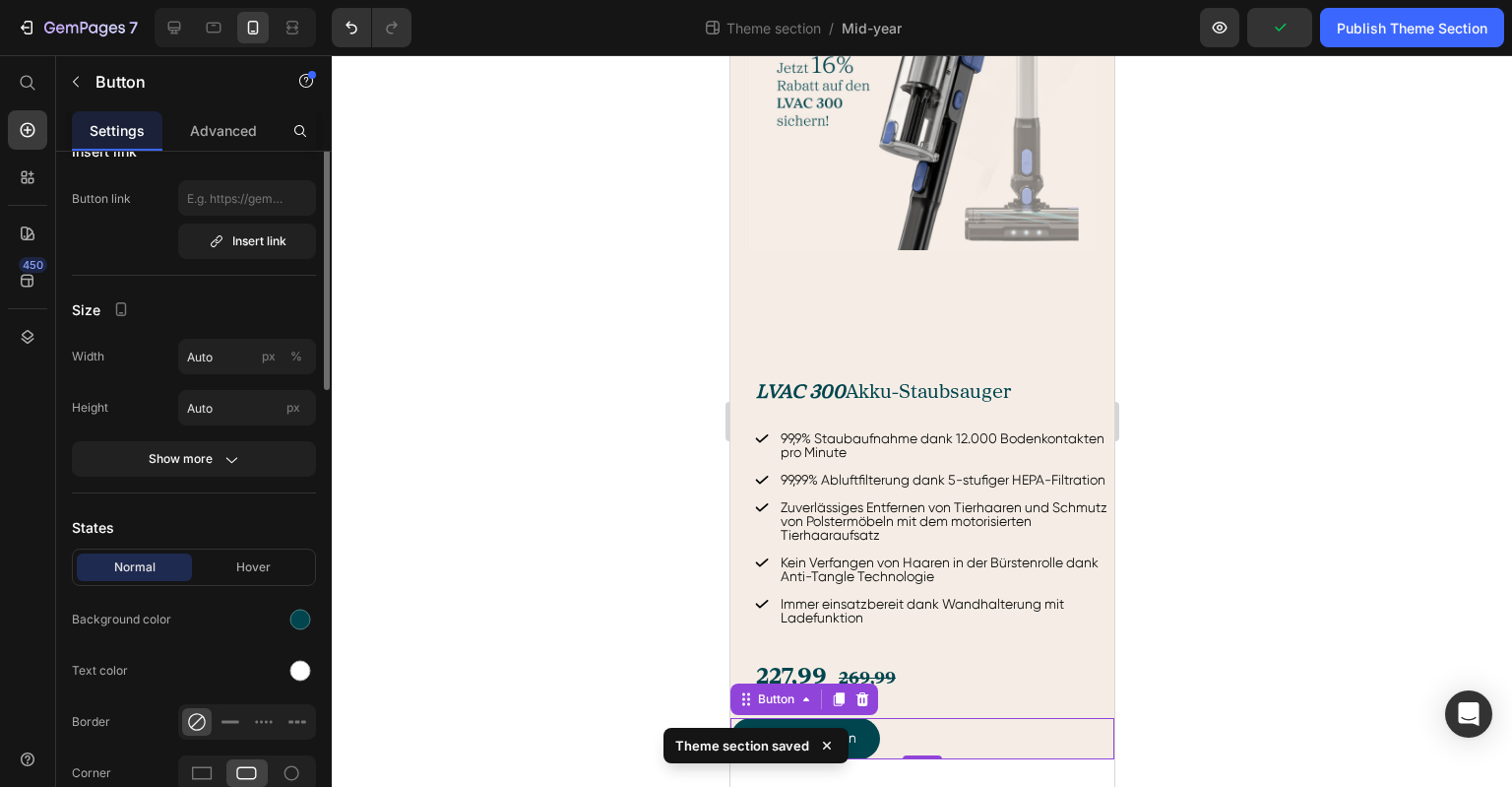 scroll, scrollTop: 0, scrollLeft: 0, axis: both 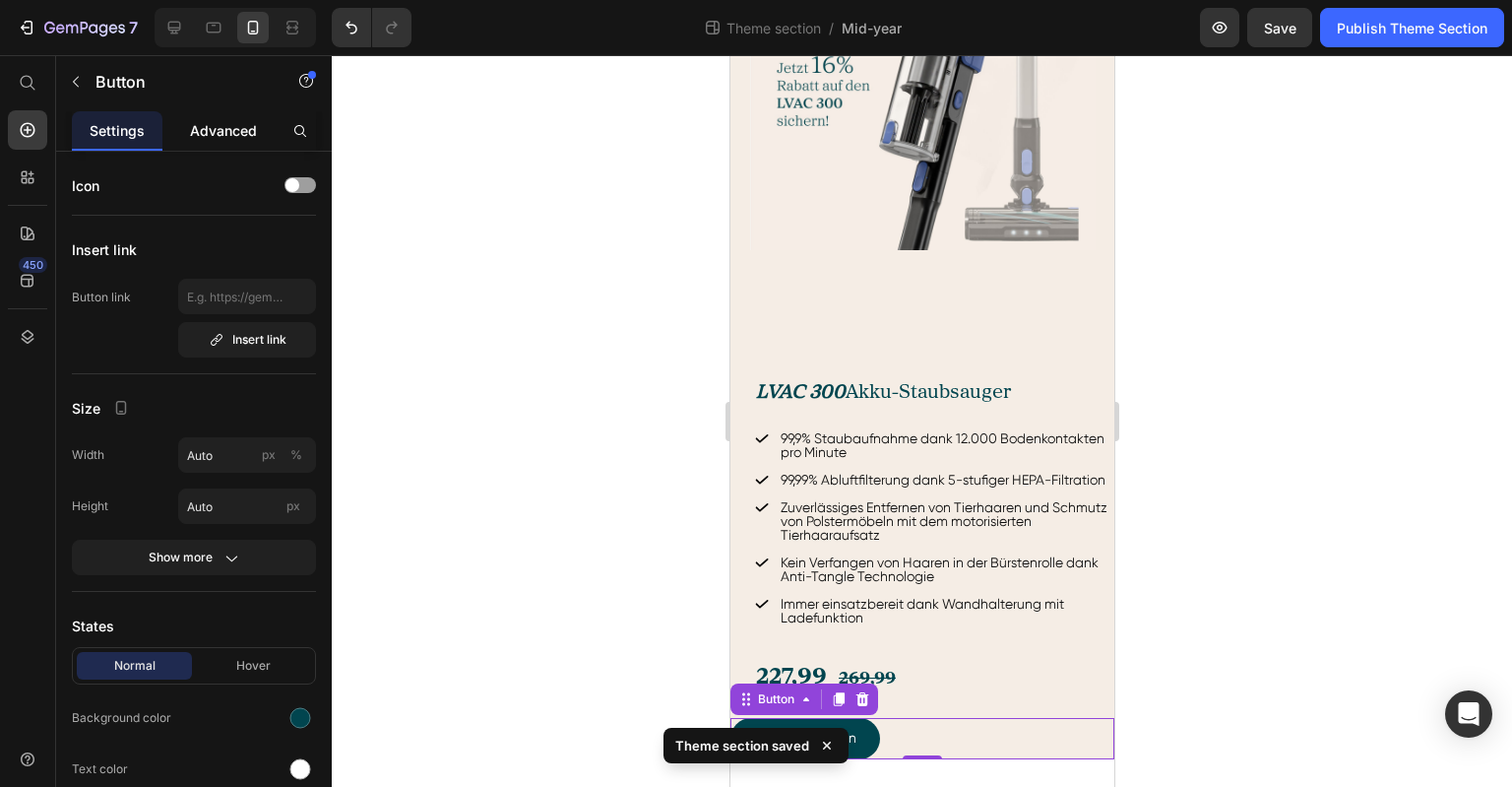 click on "Advanced" at bounding box center [223, 130] 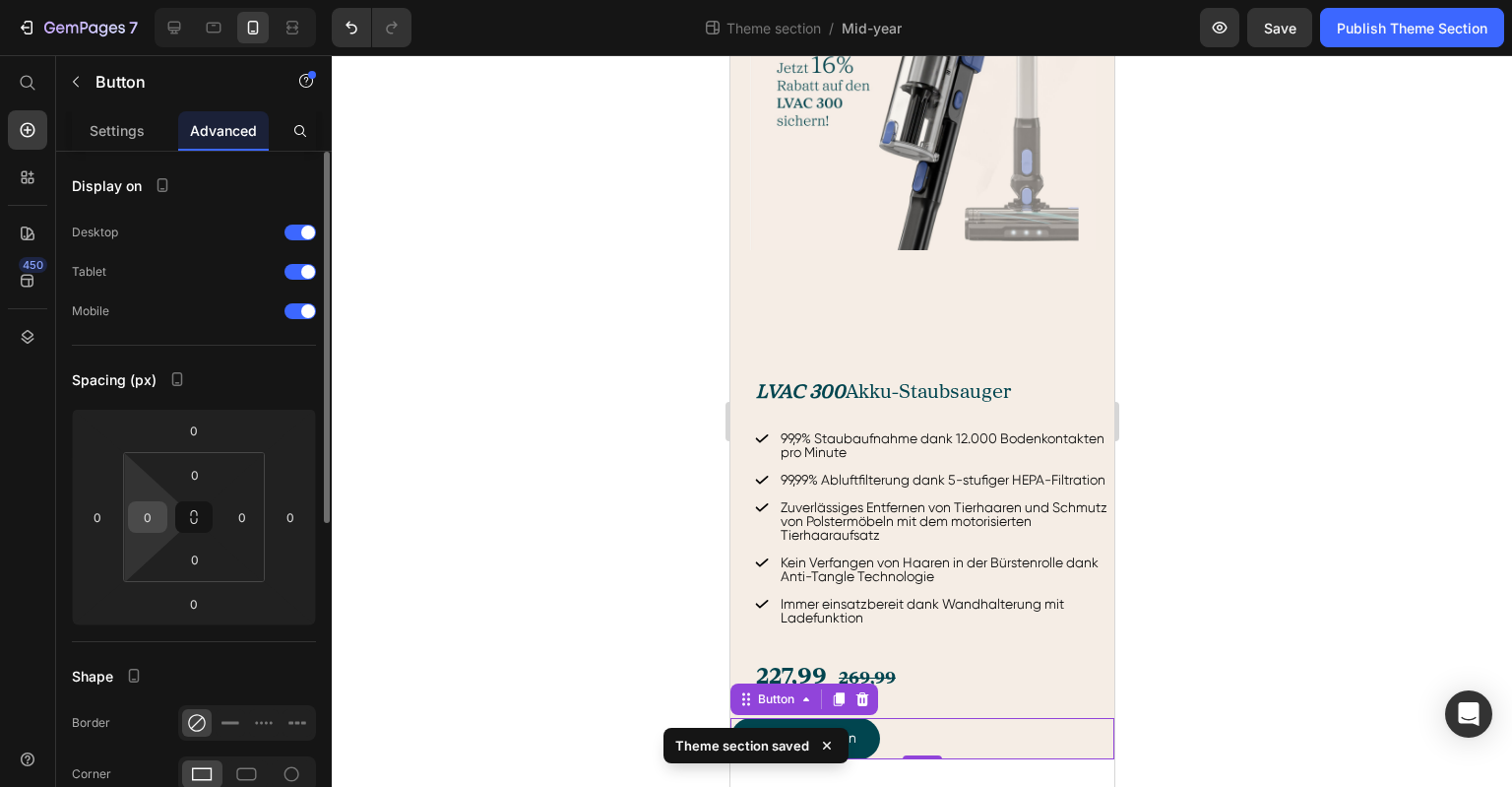 click on "0" at bounding box center [148, 517] 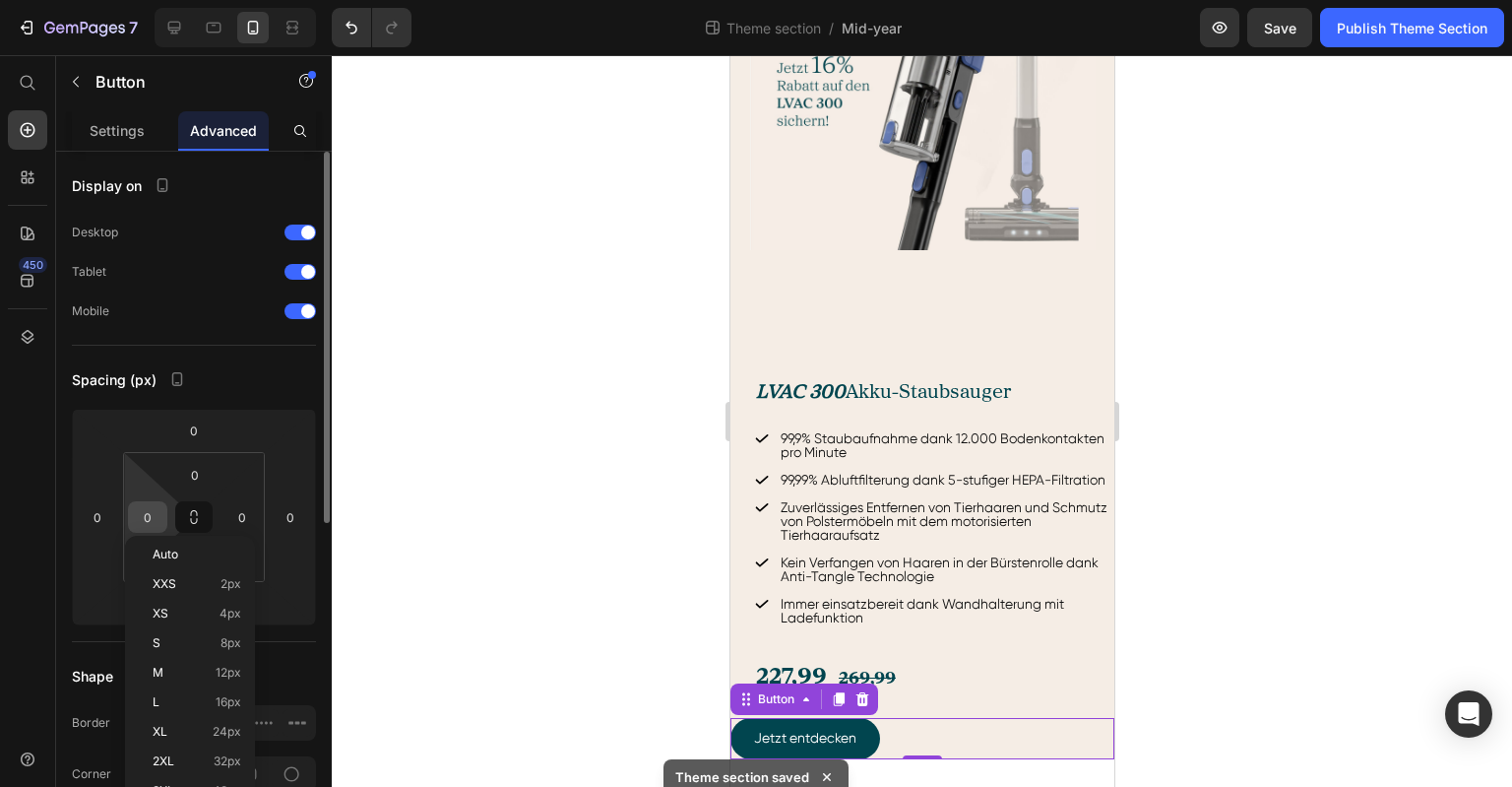 click on "0" at bounding box center (148, 517) 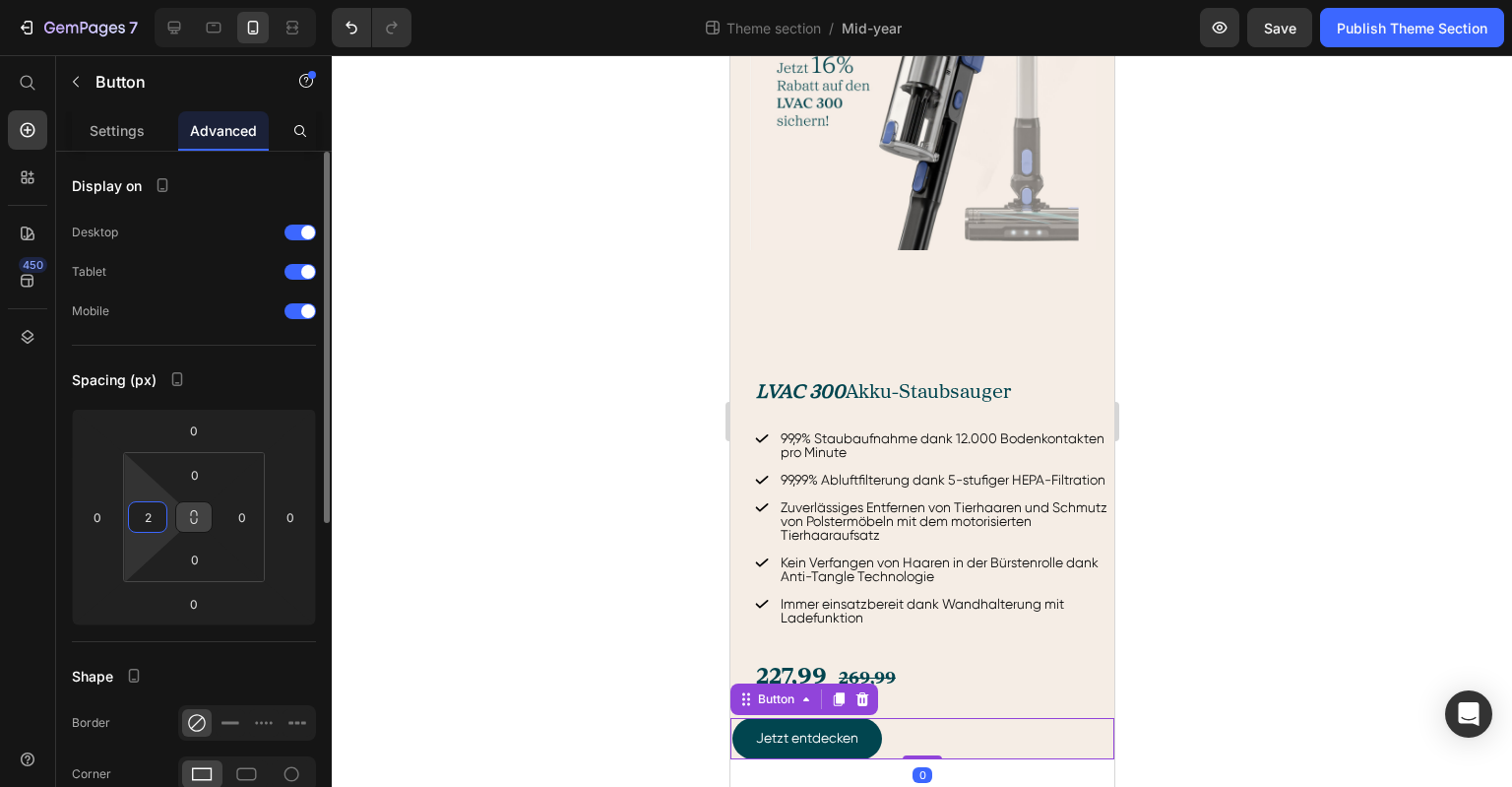 type on "24" 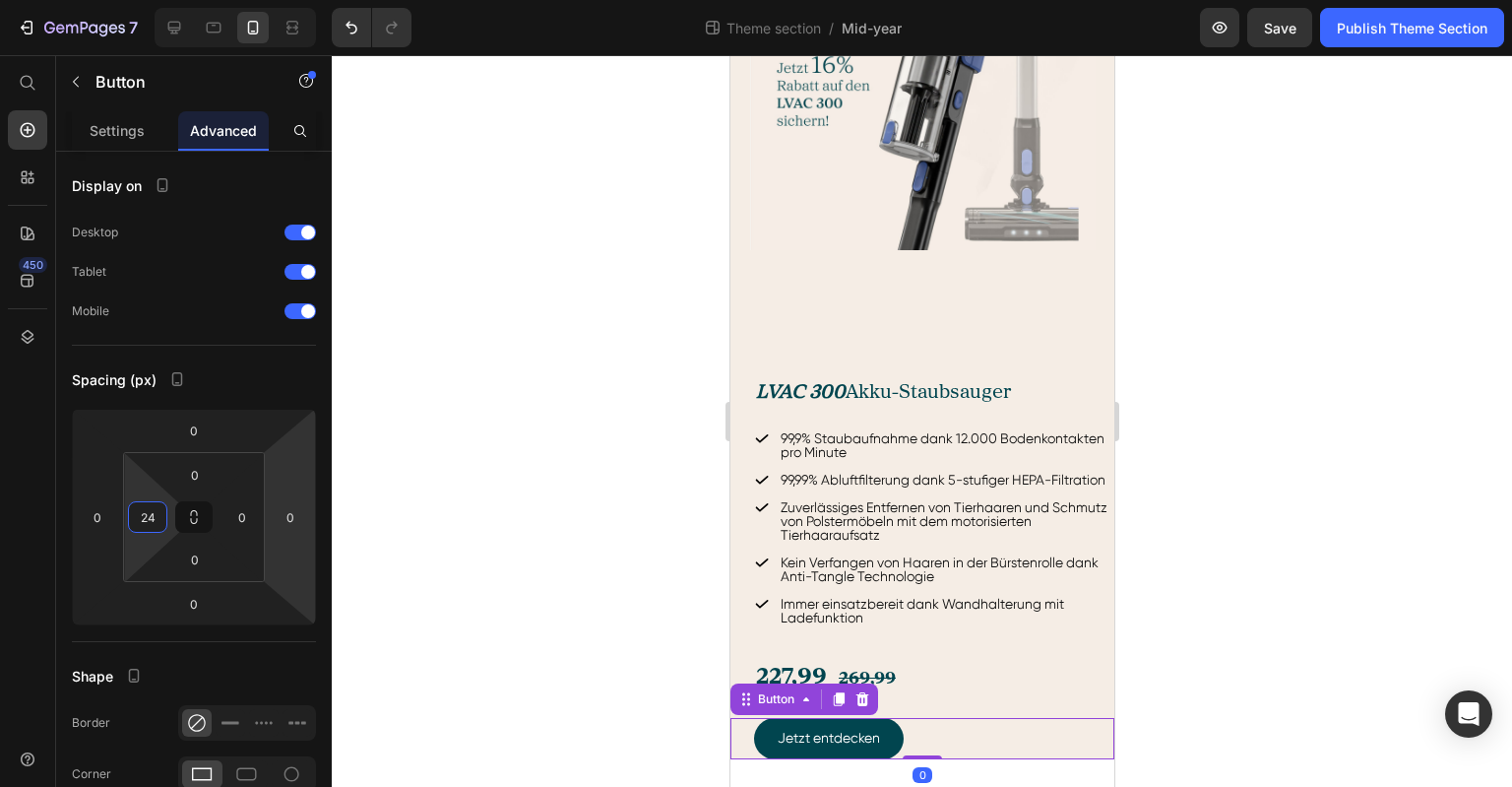 click 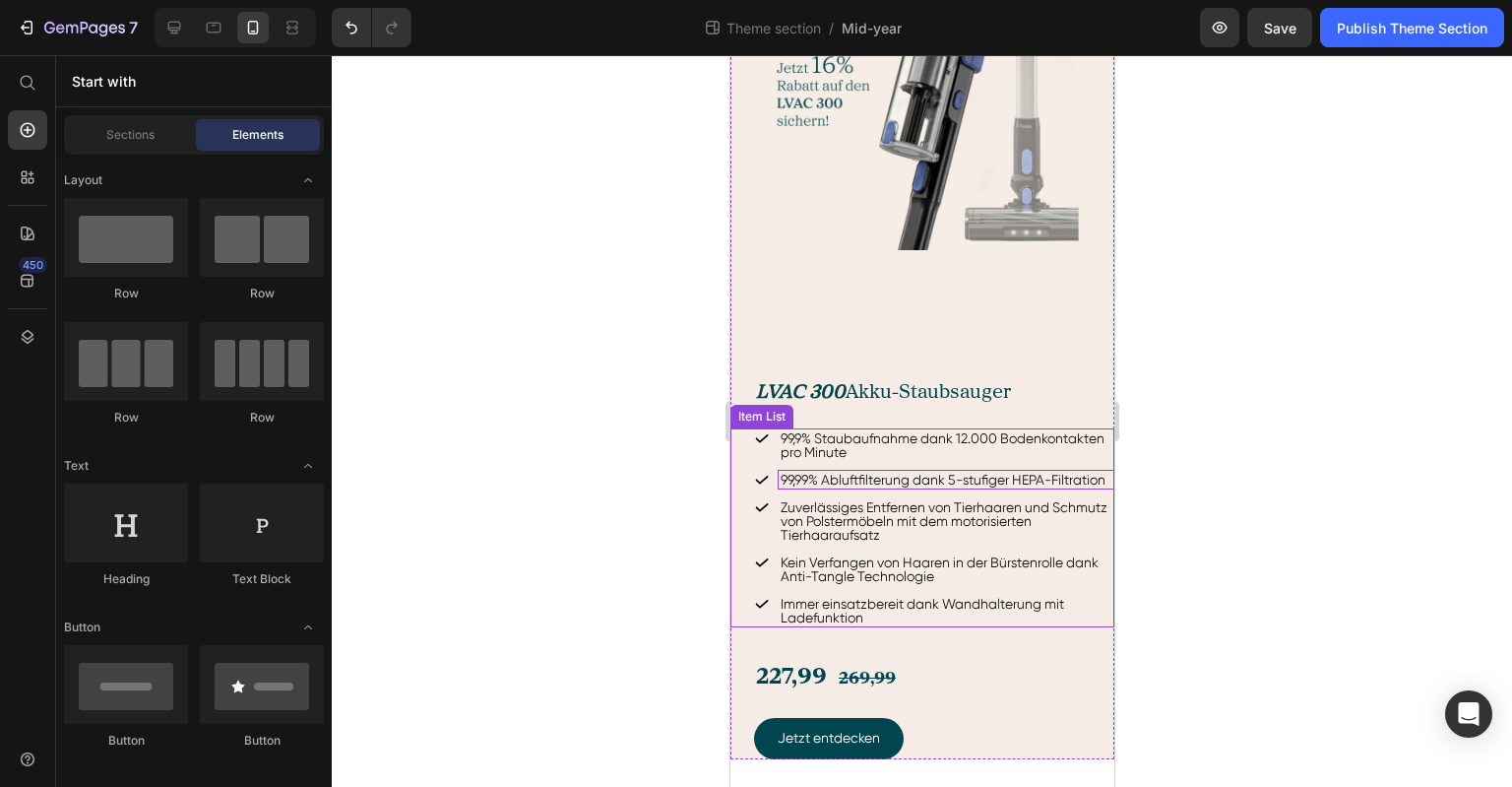 click on "99,99% Abluftfilterung dank 5-stufiger HEPA-Filtration" at bounding box center [945, 480] 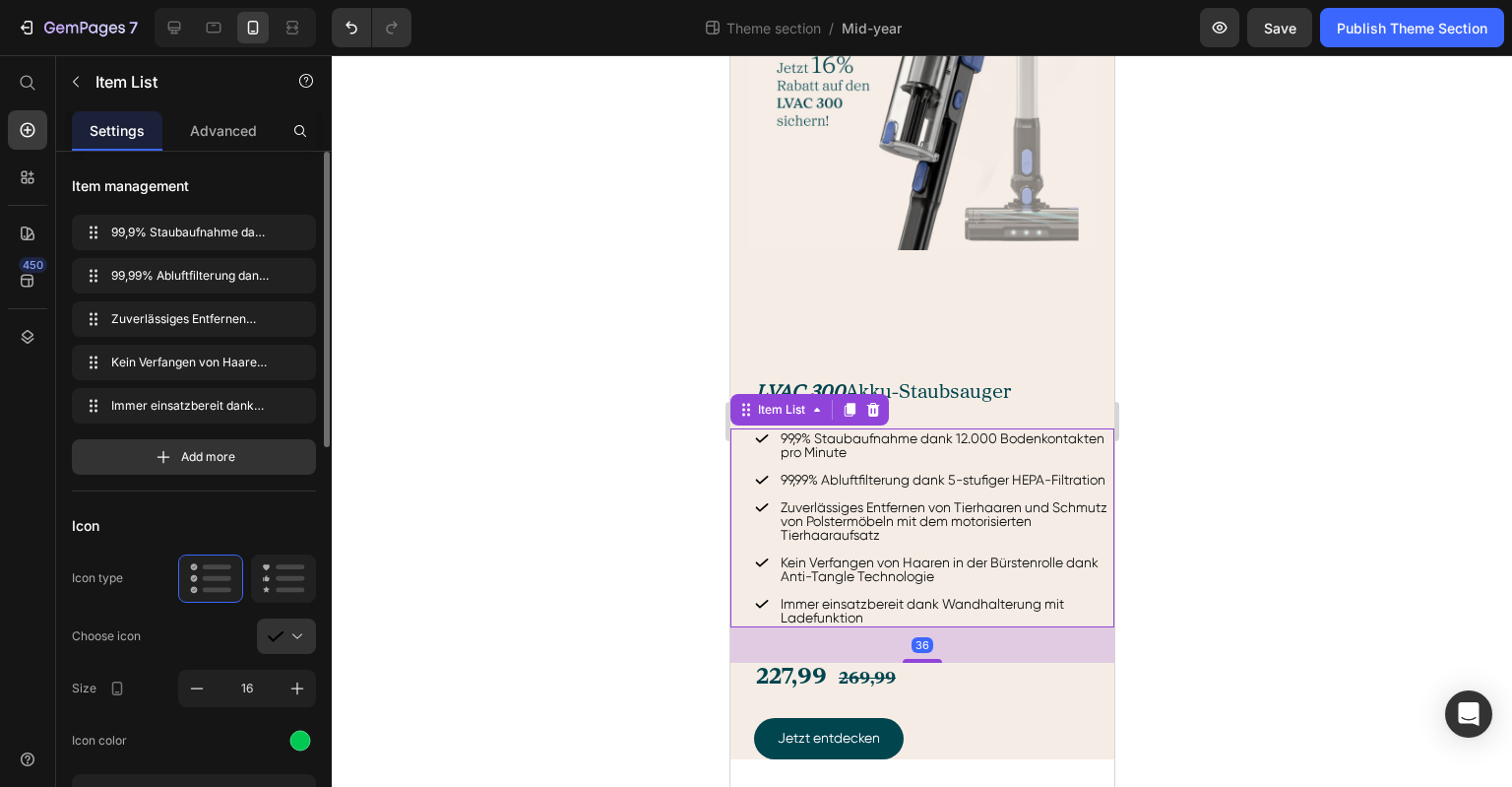 click on "Advanced" at bounding box center (223, 130) 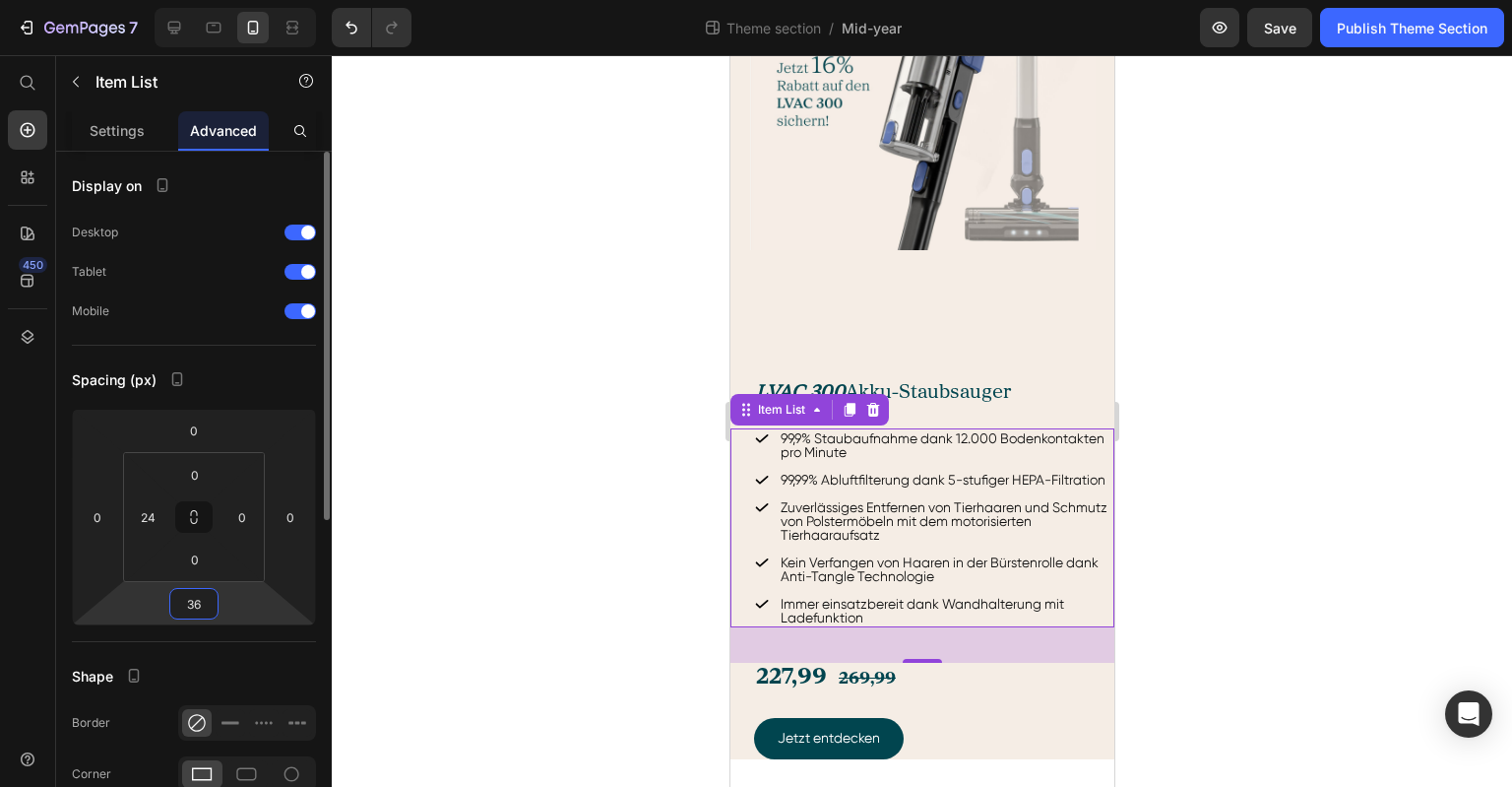 click on "36" at bounding box center [194, 604] 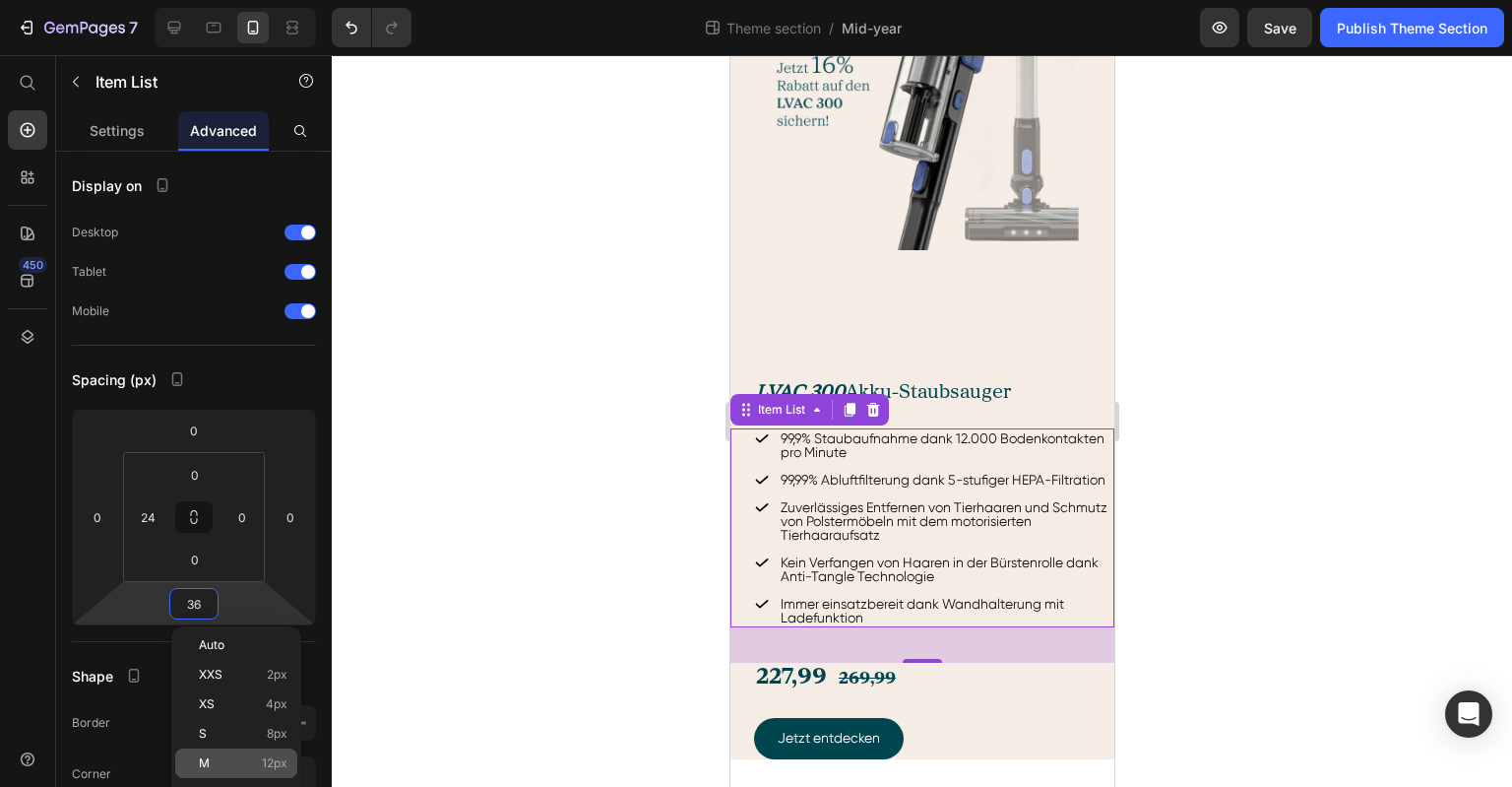 click on "M 12px" 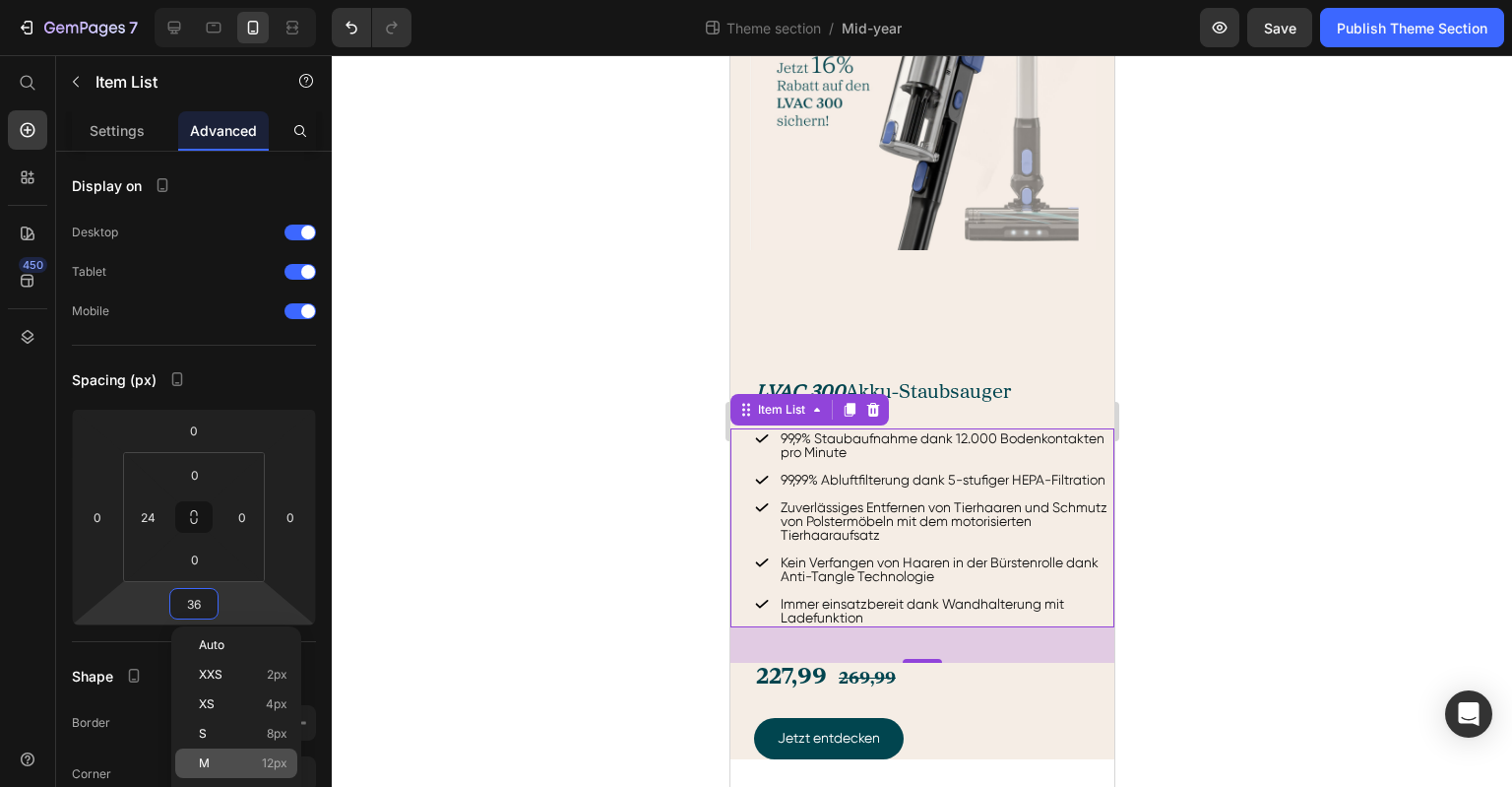 type on "12" 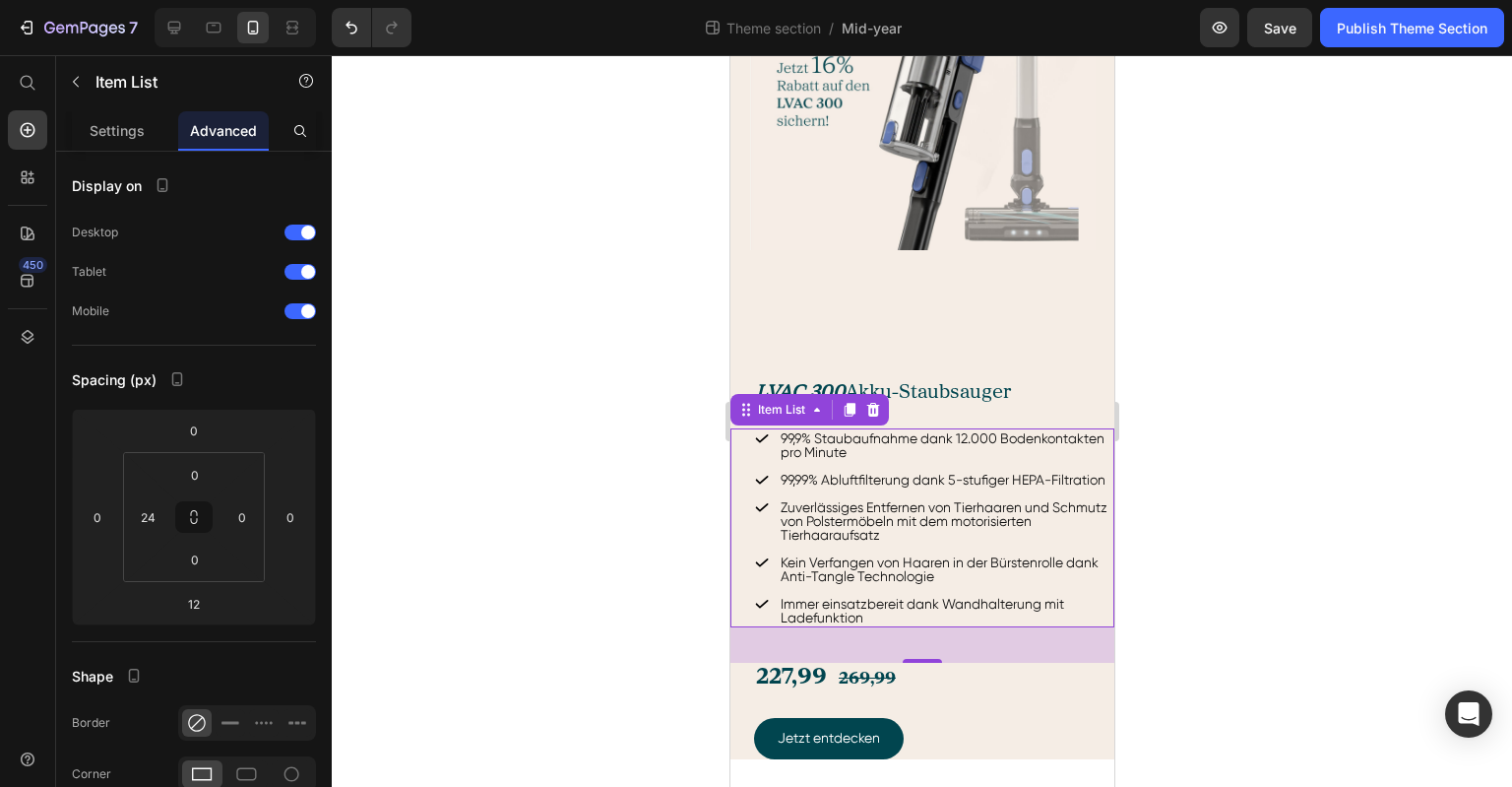 scroll, scrollTop: 908, scrollLeft: 0, axis: vertical 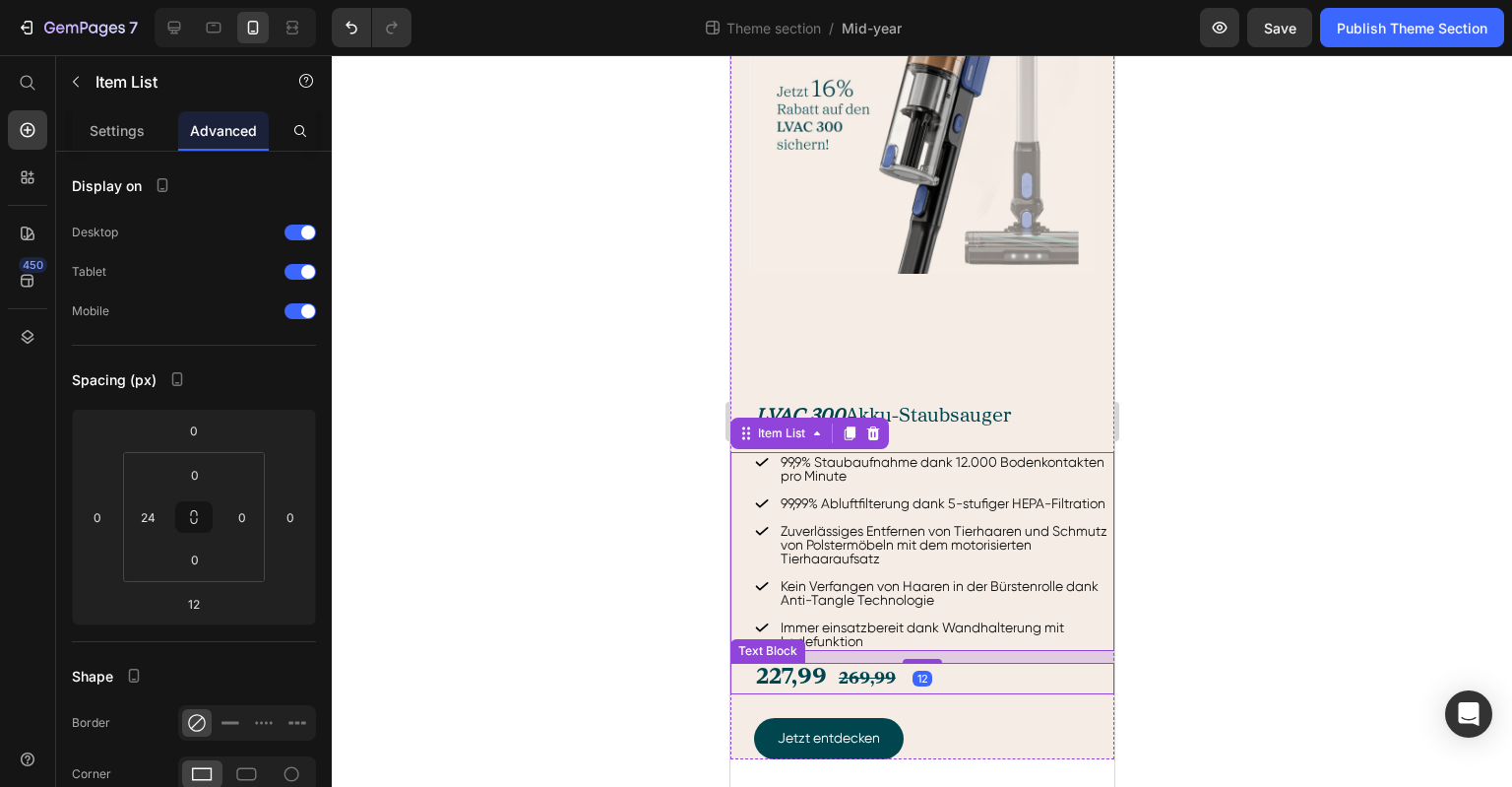 click on "227,99     269,99" at bounding box center (933, 679) 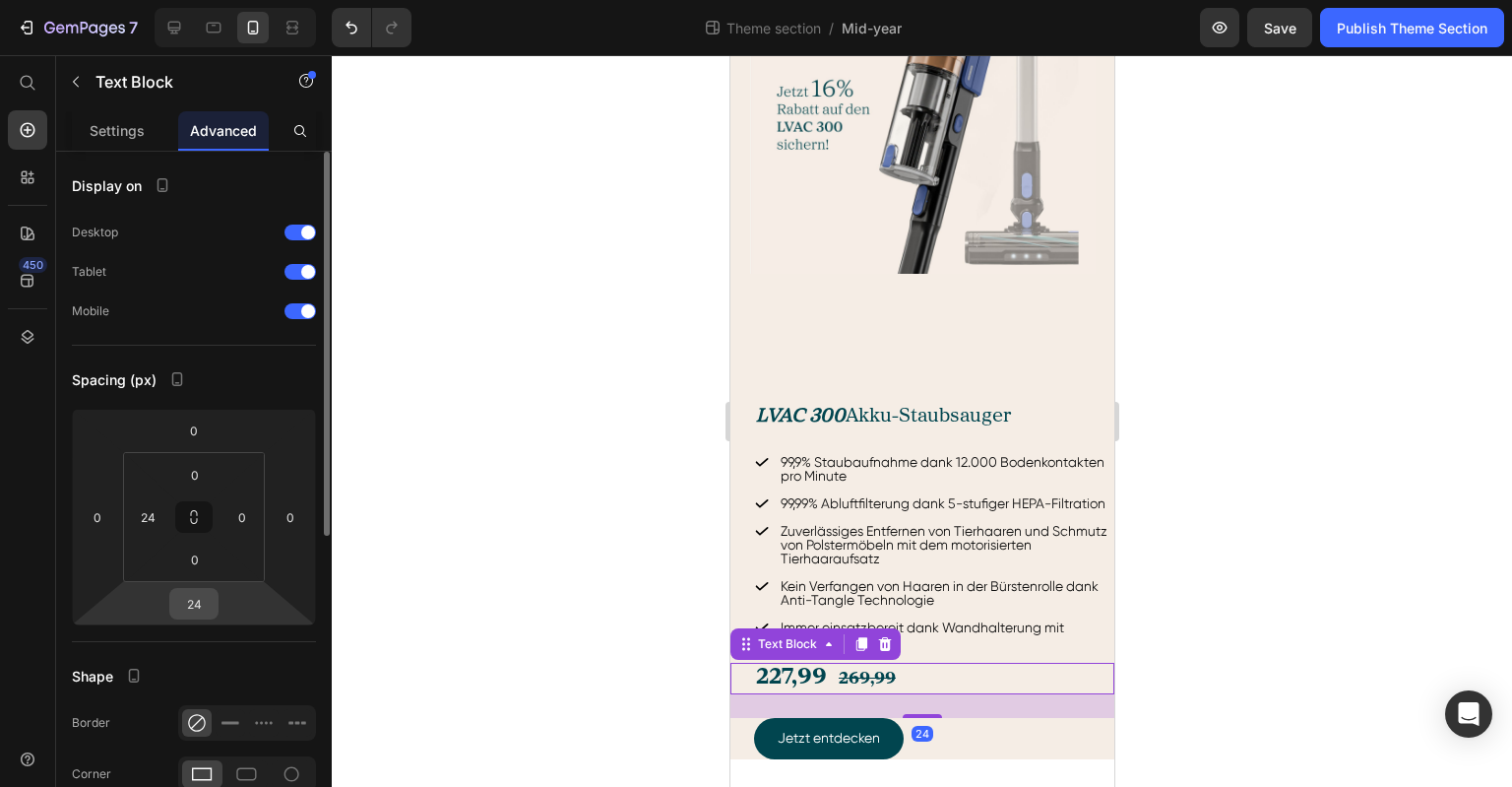 click on "24" at bounding box center (194, 604) 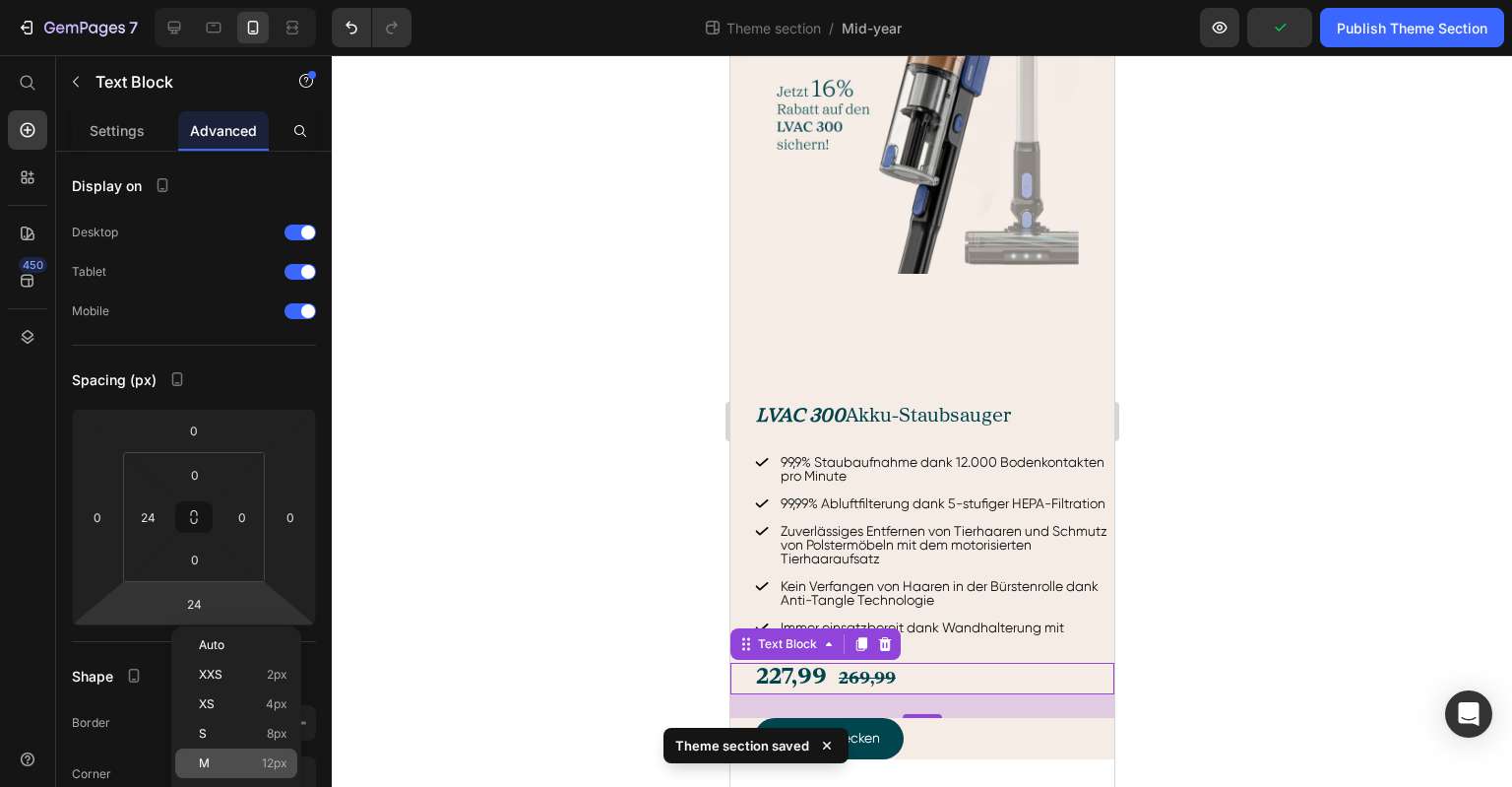 click on "M 12px" at bounding box center [243, 763] 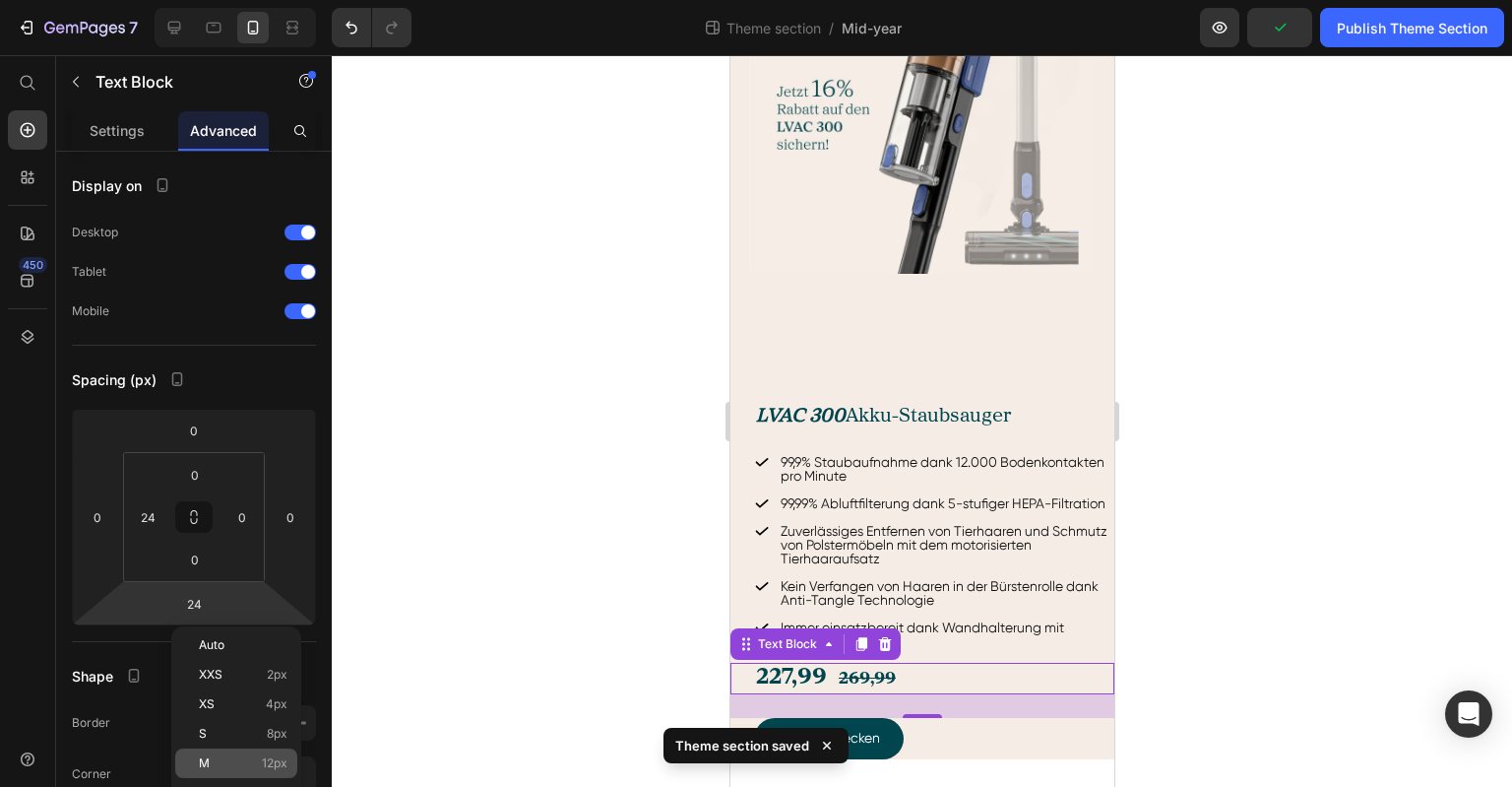 type on "12" 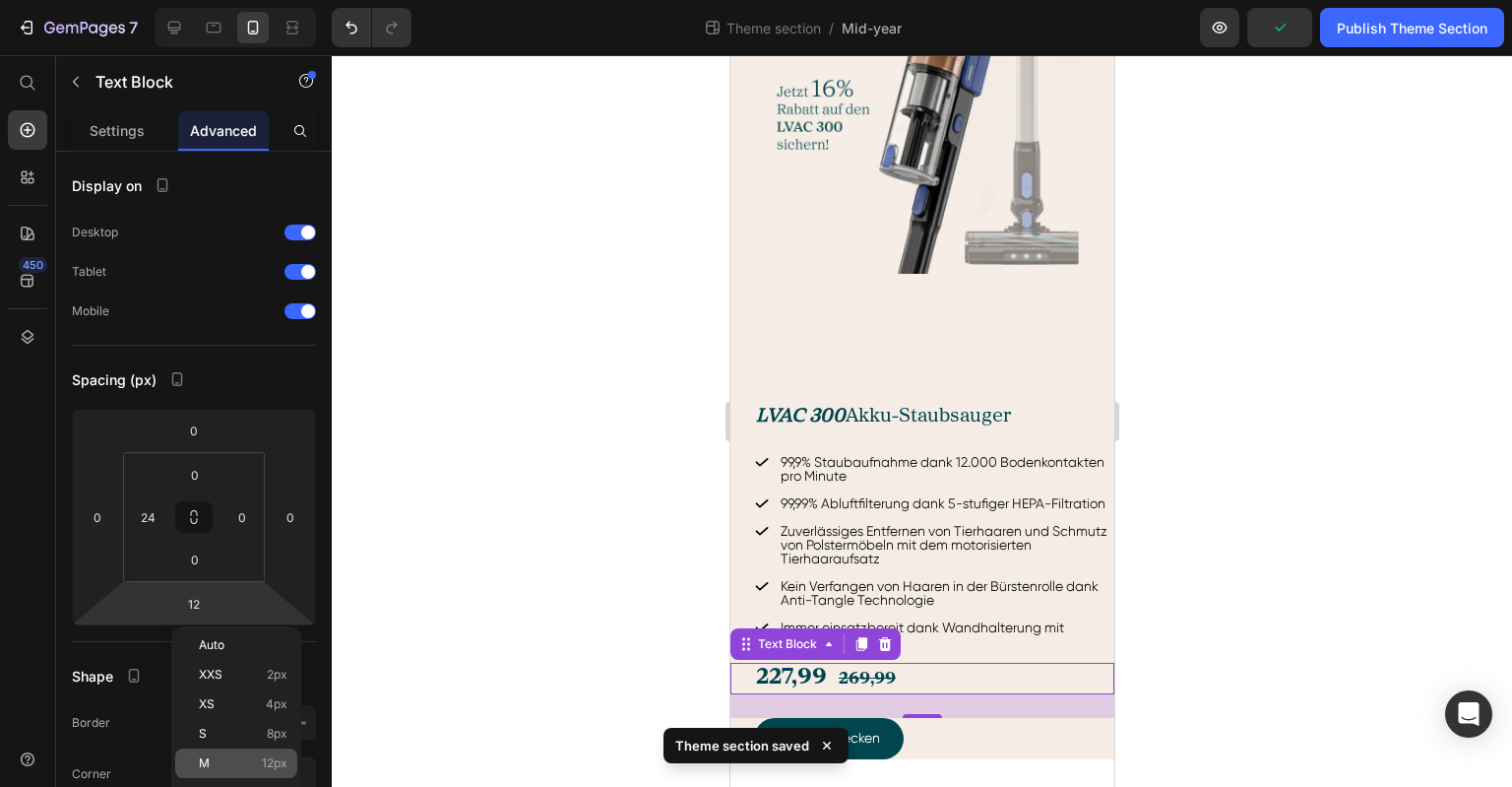 scroll, scrollTop: 896, scrollLeft: 0, axis: vertical 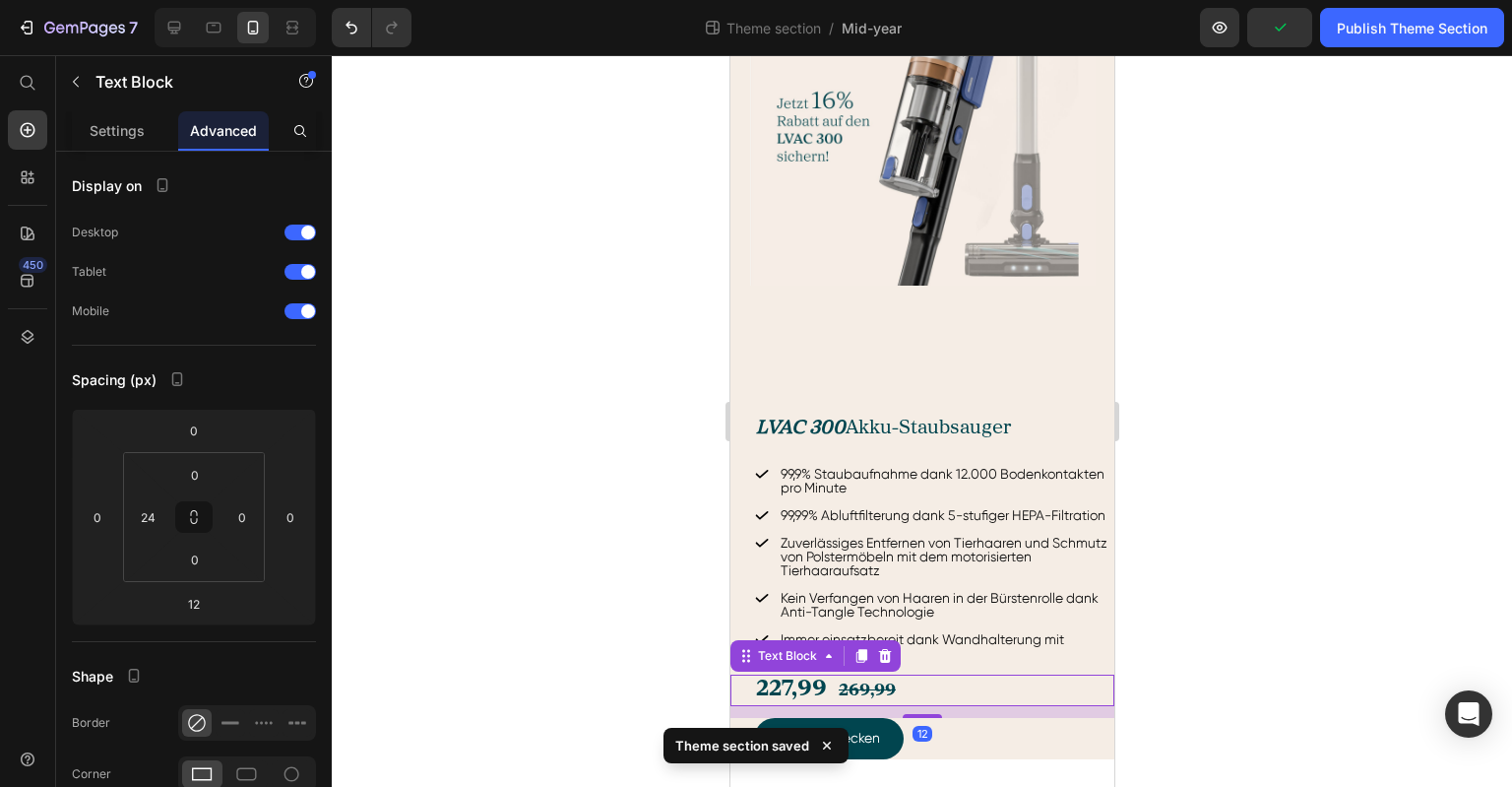 click 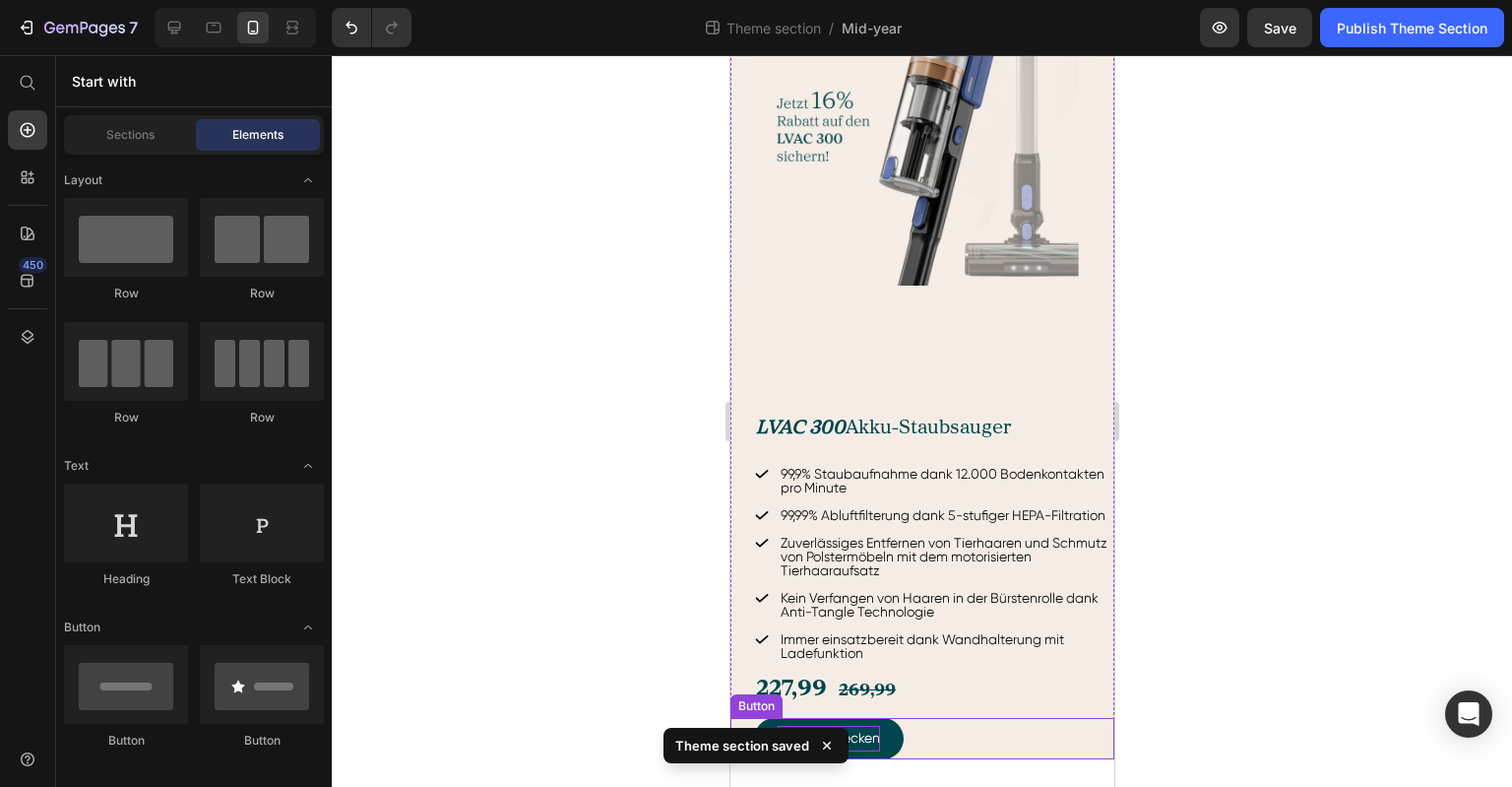 click on "Jetzt entdecken" at bounding box center [828, 738] 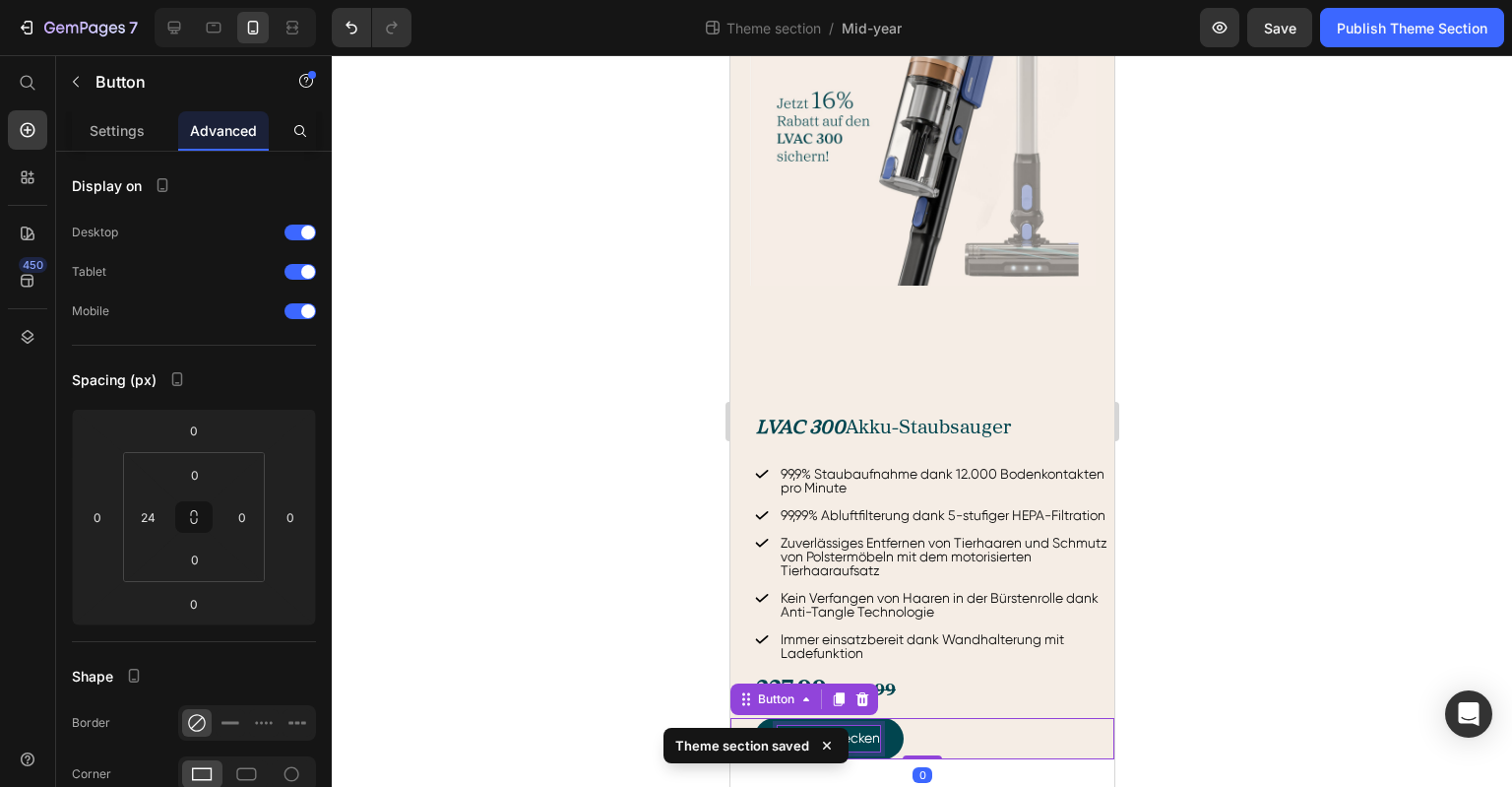 click on "Jetzt entdecken" at bounding box center [828, 738] 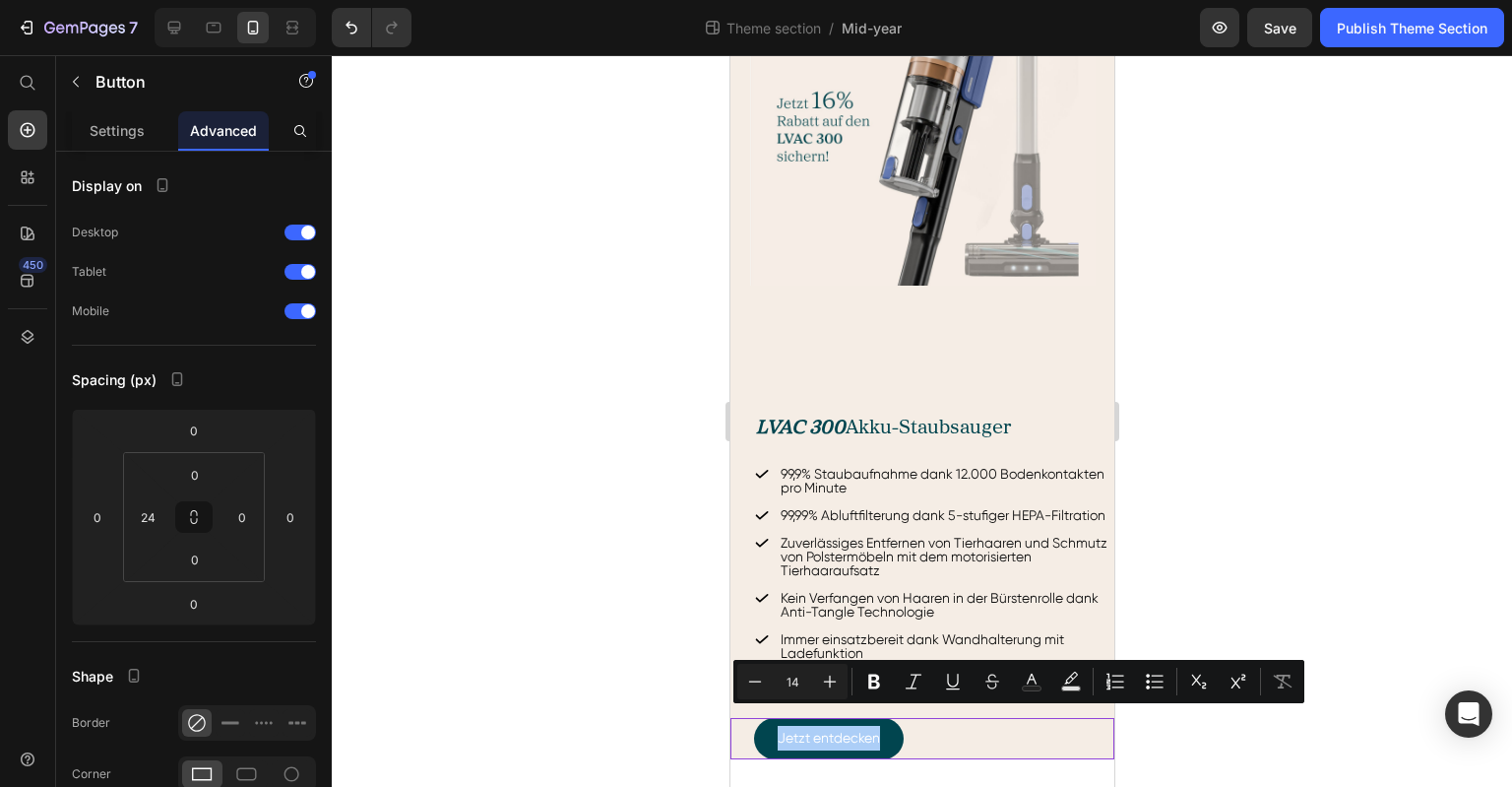 click 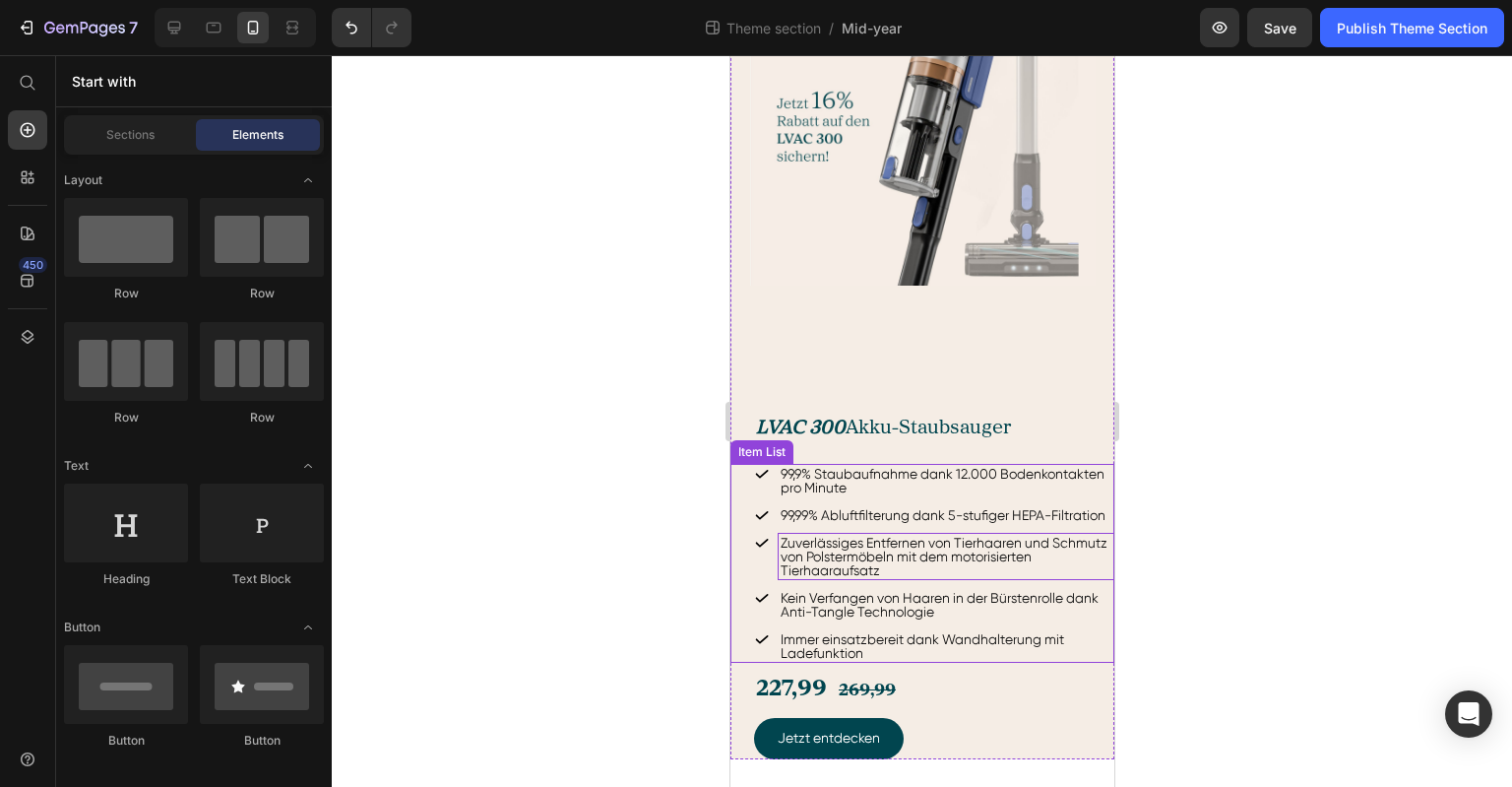 click on "Zuverlässiges Entfernen von Tierhaaren und Schmutz von Polstermöbeln mit dem motorisierten Tierhaaraufsatz" at bounding box center [945, 557] 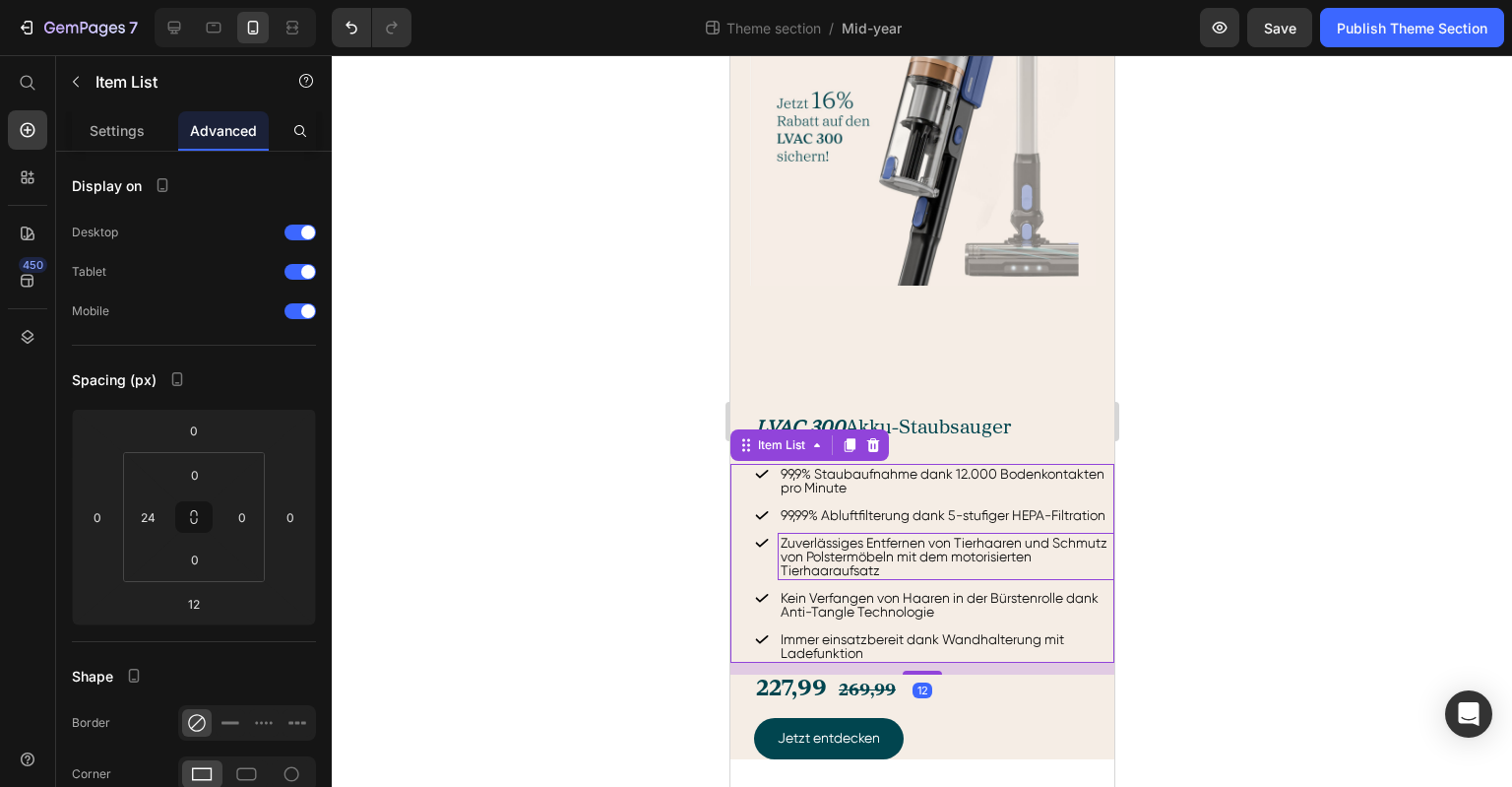 click on "Zuverlässiges Entfernen von Tierhaaren und Schmutz von Polstermöbeln mit dem motorisierten Tierhaaraufsatz" at bounding box center (945, 557) 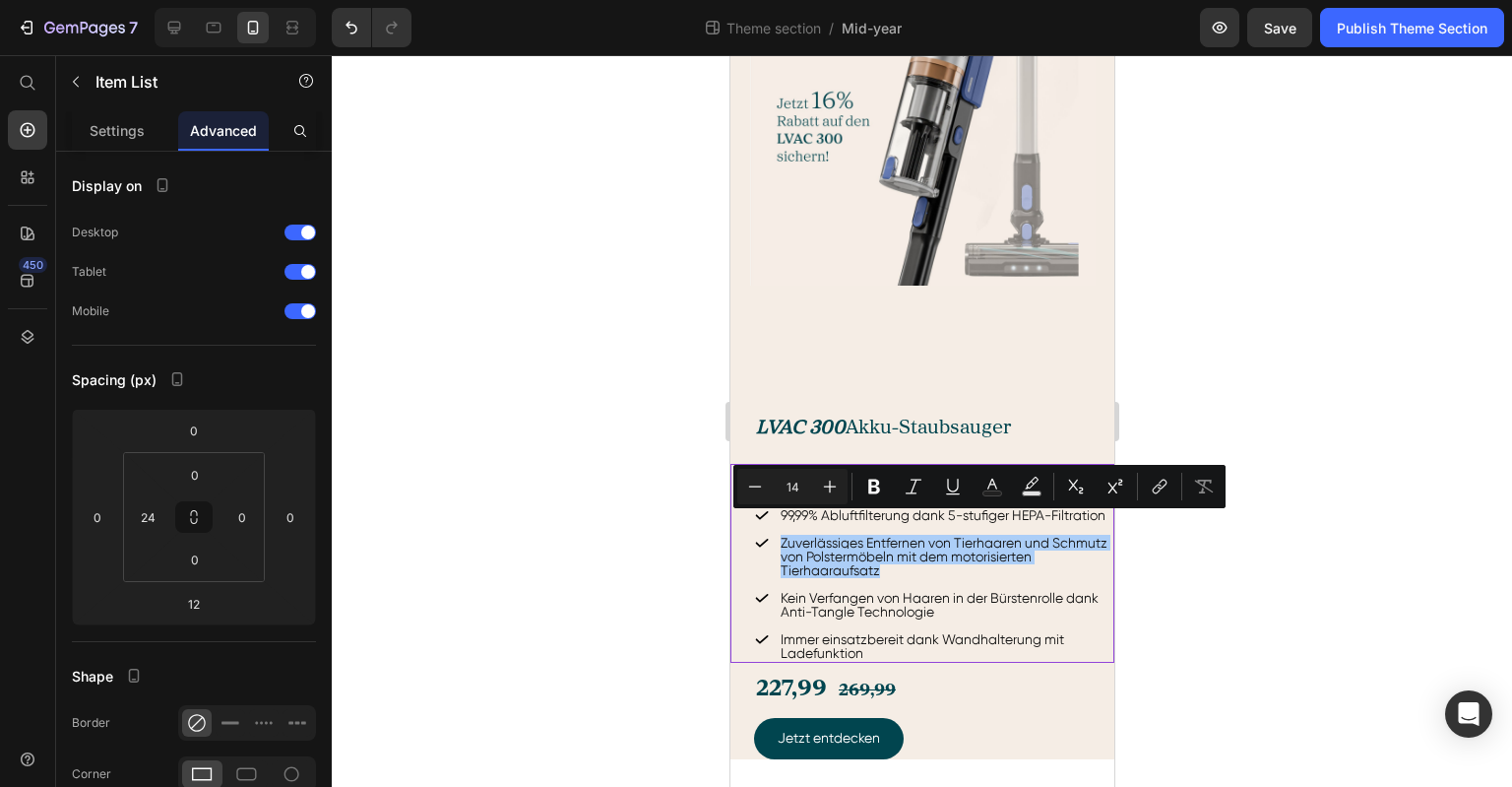 click 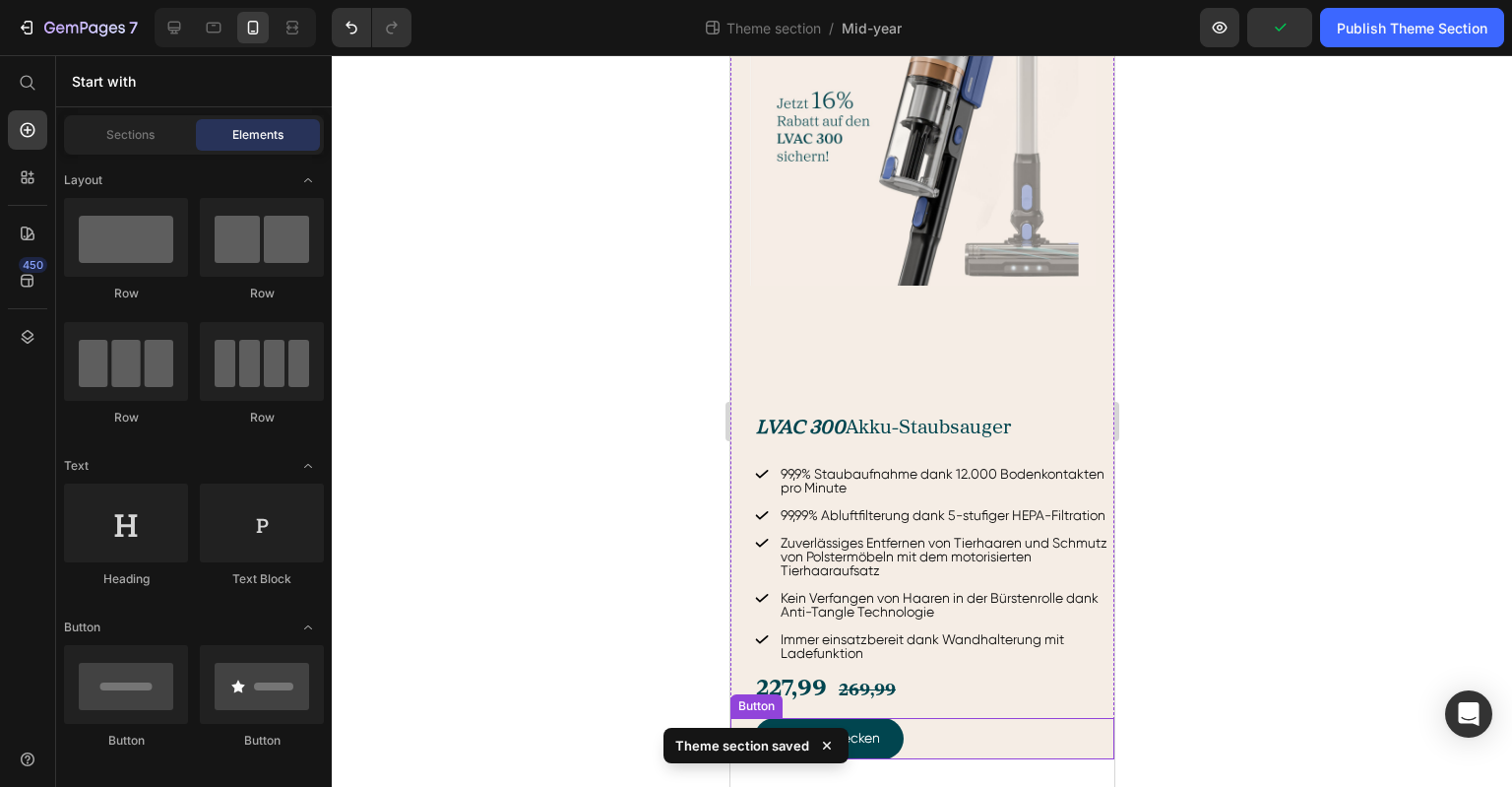 click on "Jetzt entdecken Button" at bounding box center [921, 738] 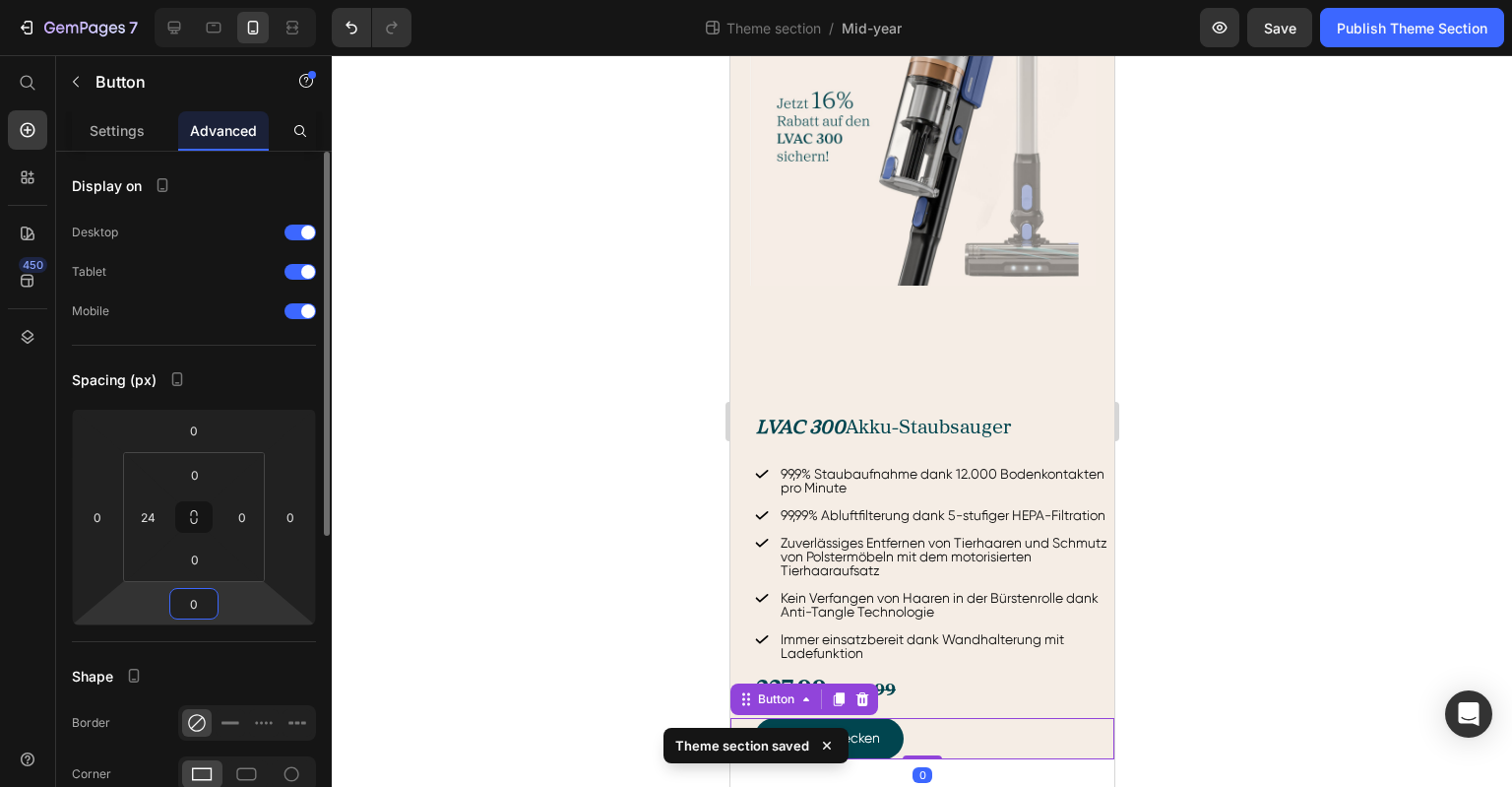 click on "0" at bounding box center (194, 604) 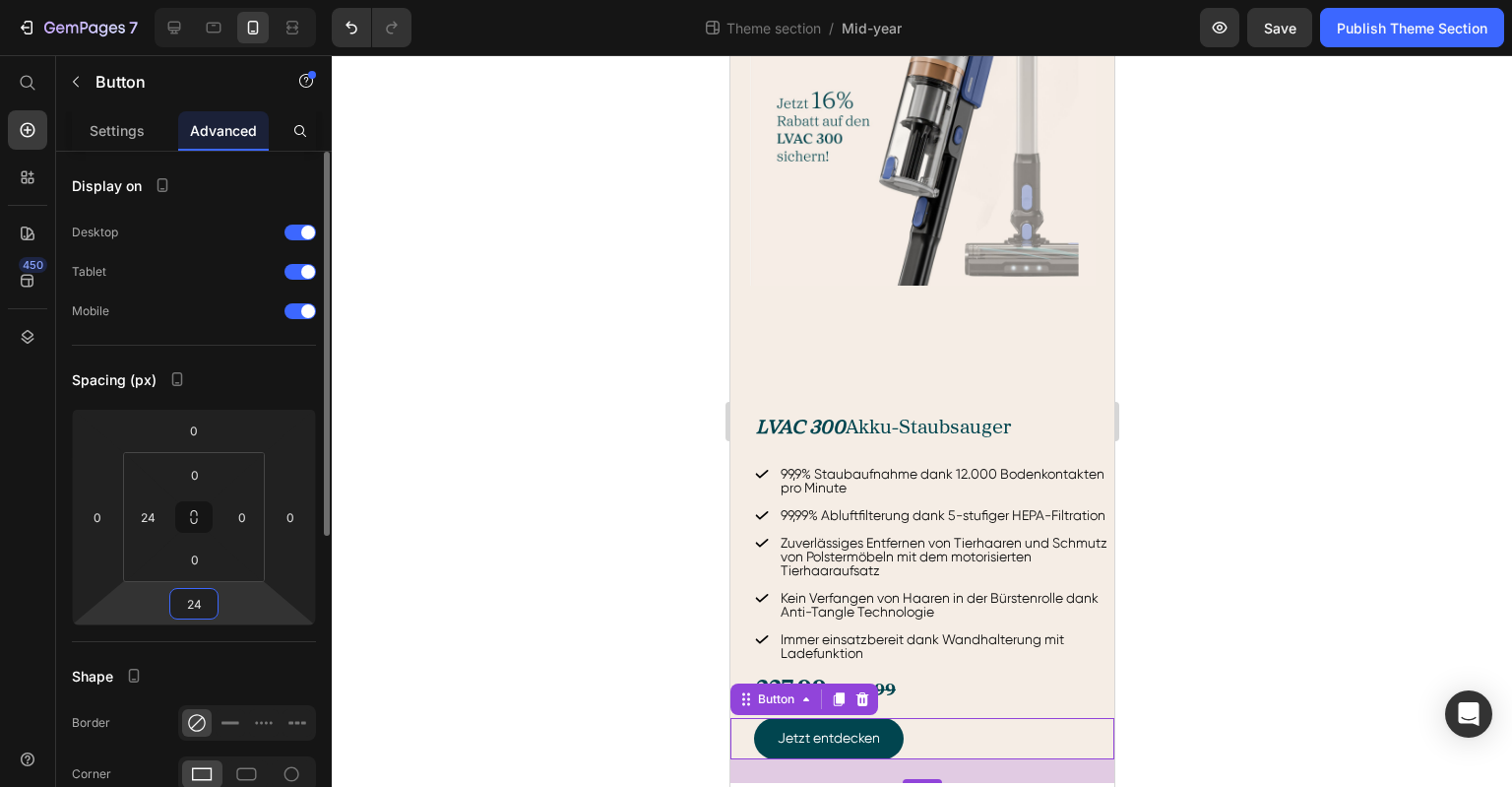 drag, startPoint x: 205, startPoint y: 598, endPoint x: 161, endPoint y: 603, distance: 44.28318 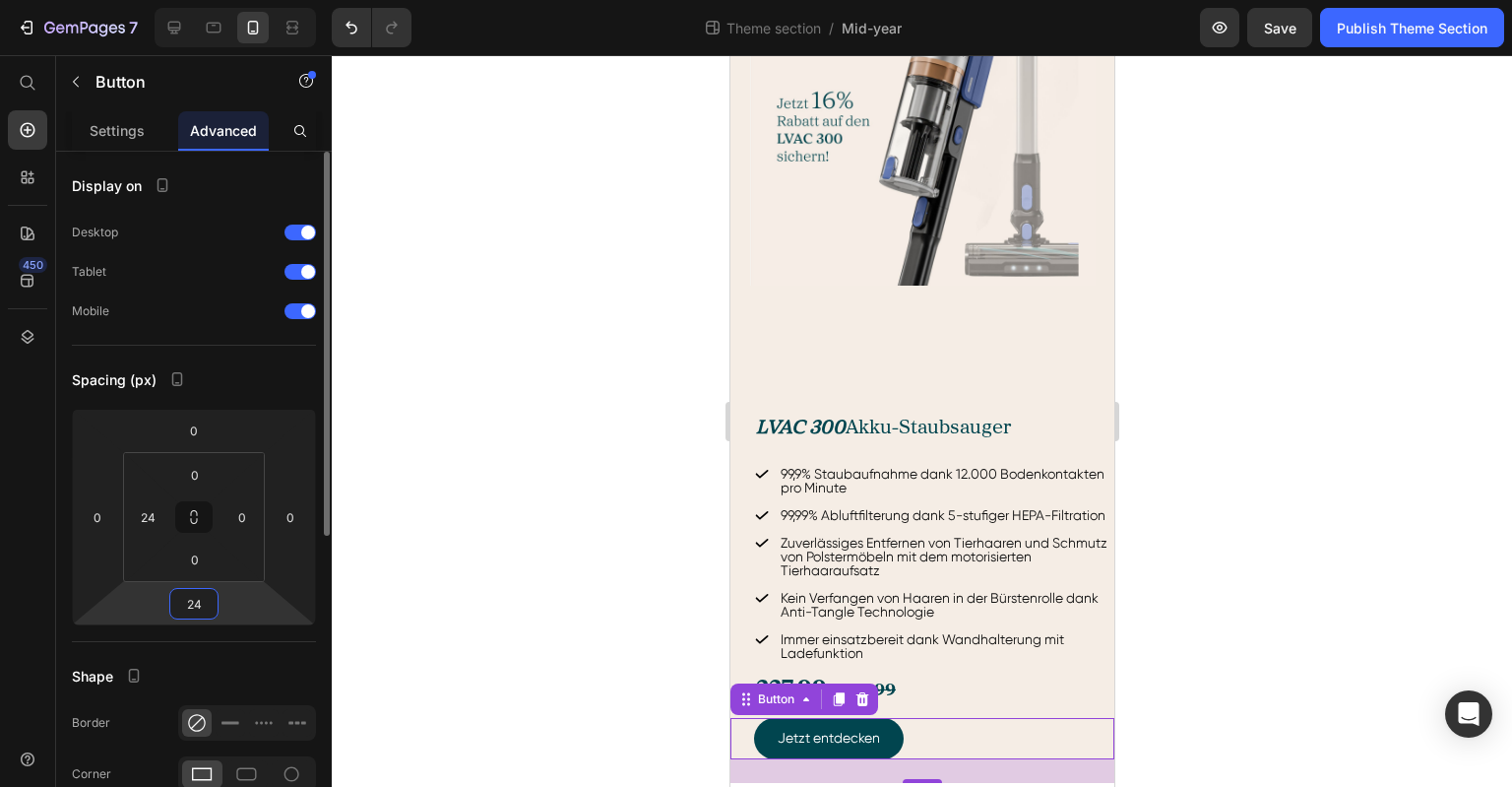 click on "0 0 24 0" at bounding box center (194, 517) 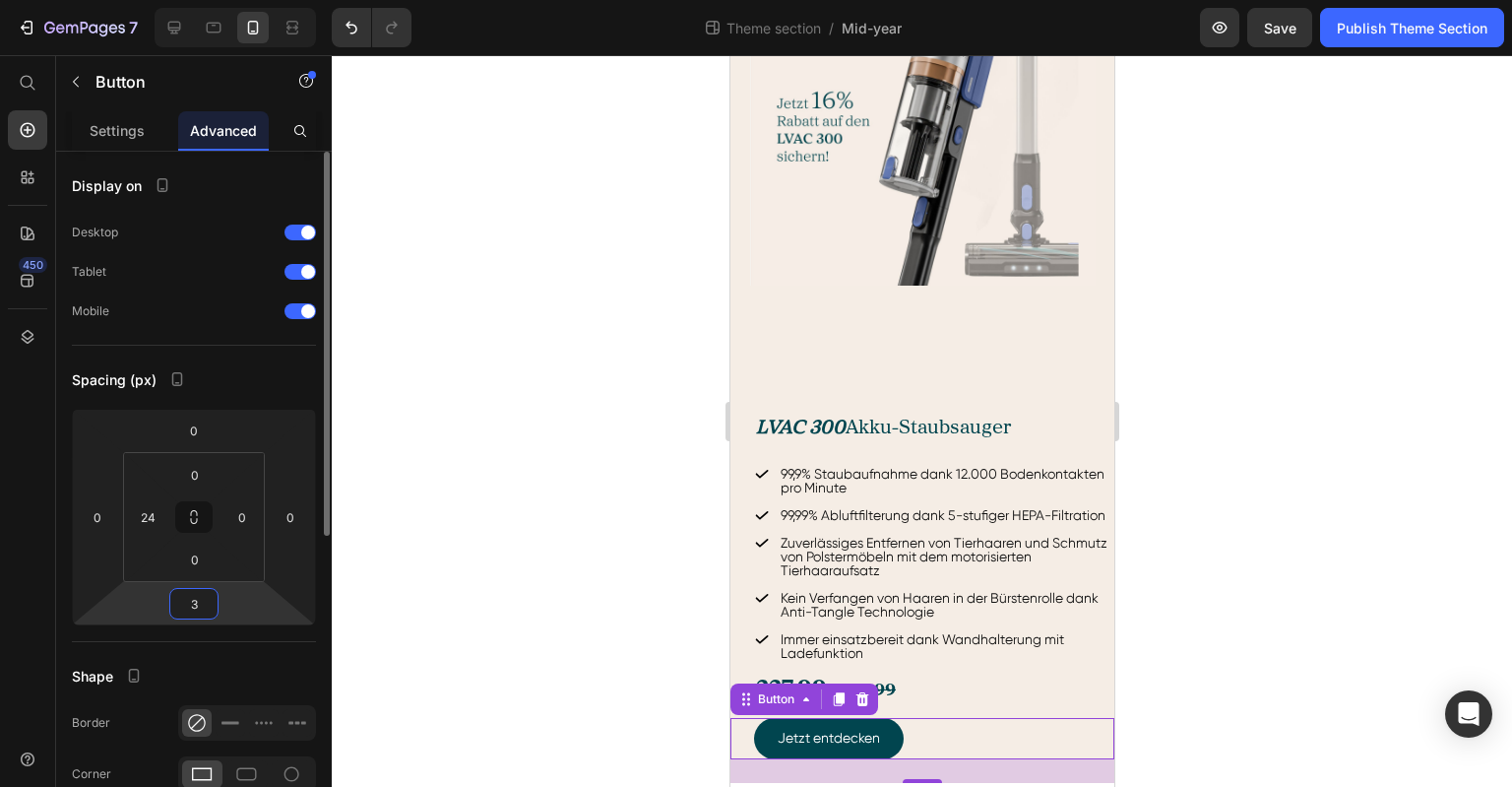 type on "36" 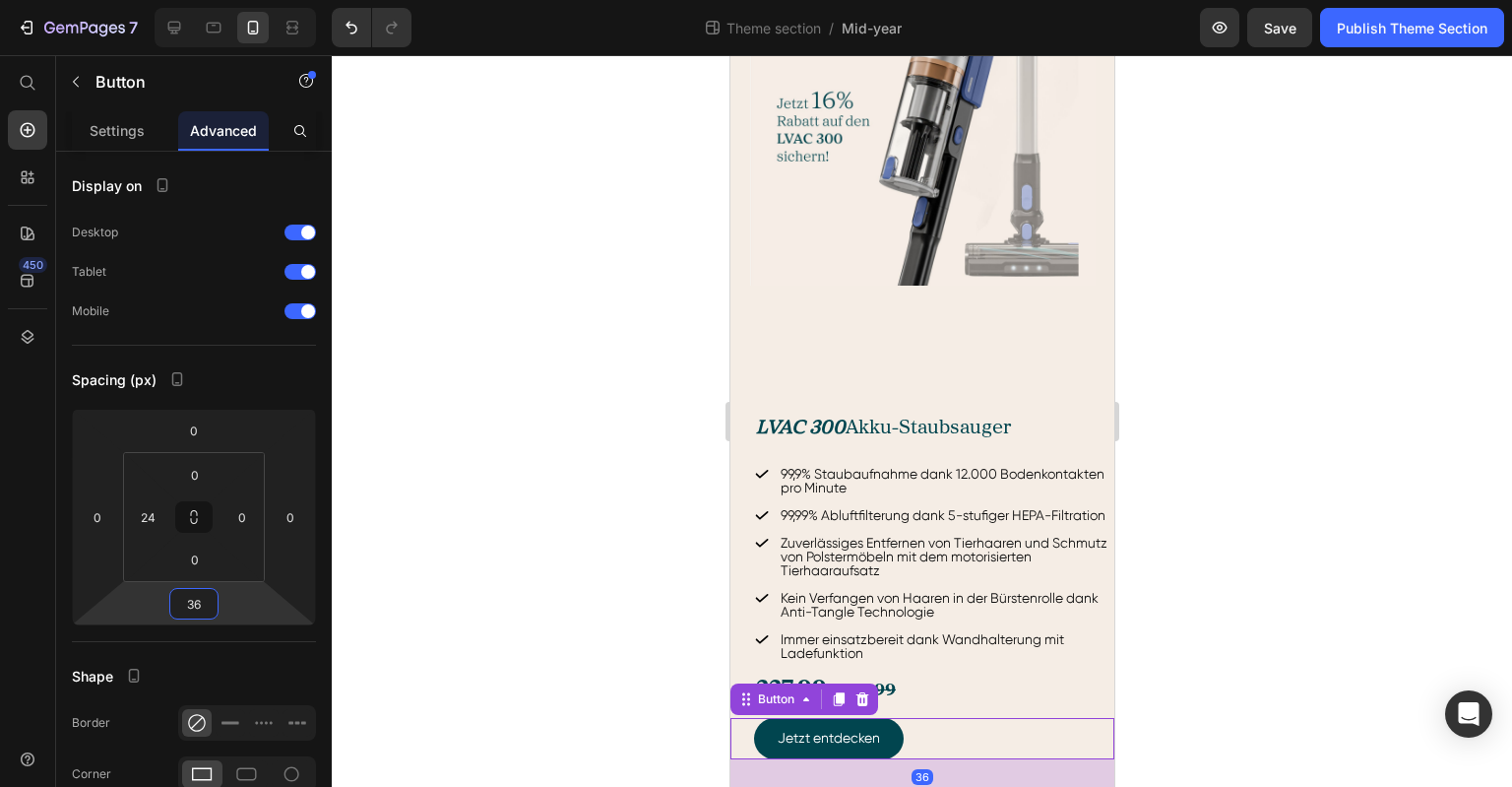 drag, startPoint x: 457, startPoint y: 558, endPoint x: 472, endPoint y: 565, distance: 16.552945 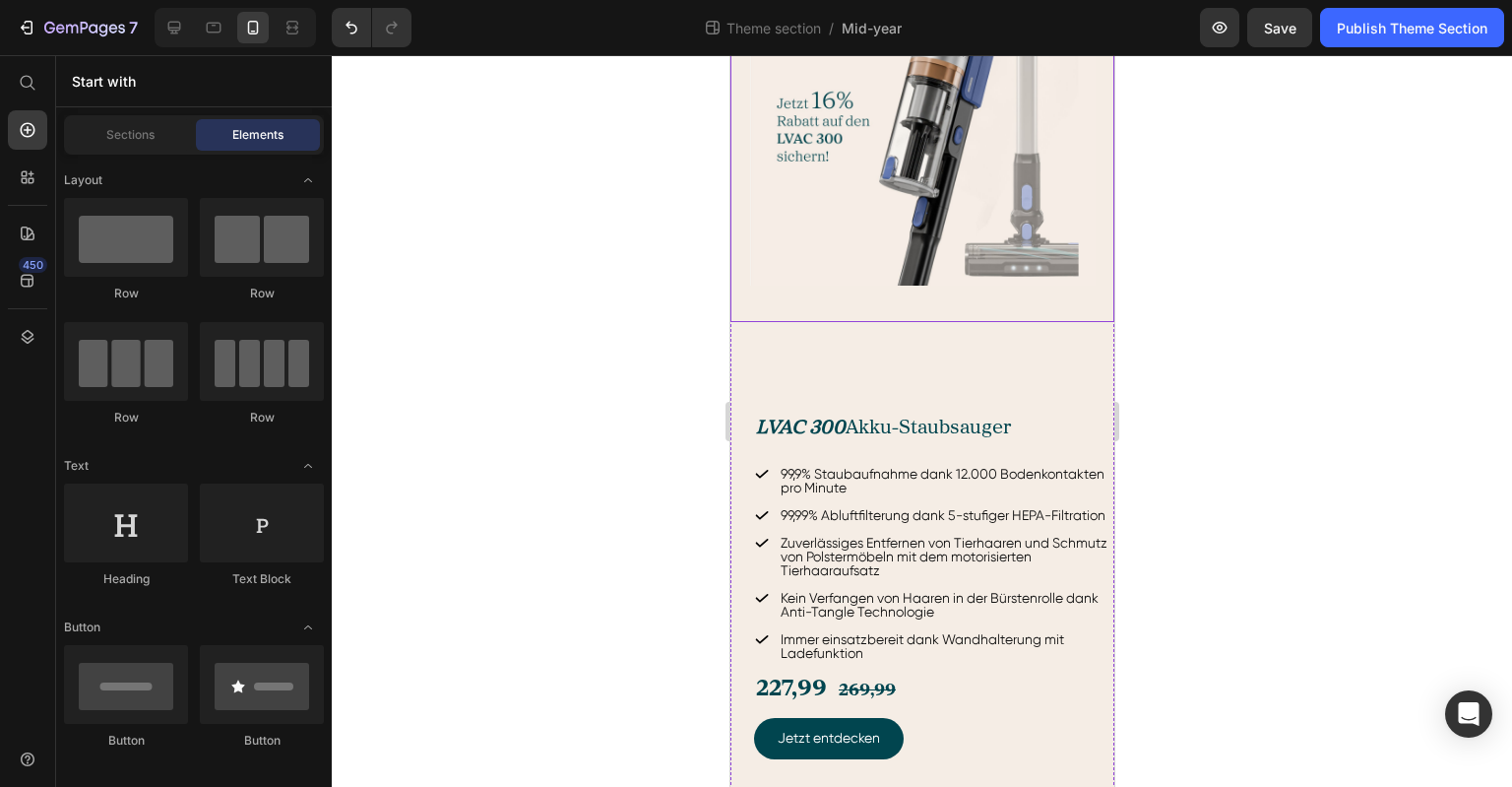 click at bounding box center [921, 140] 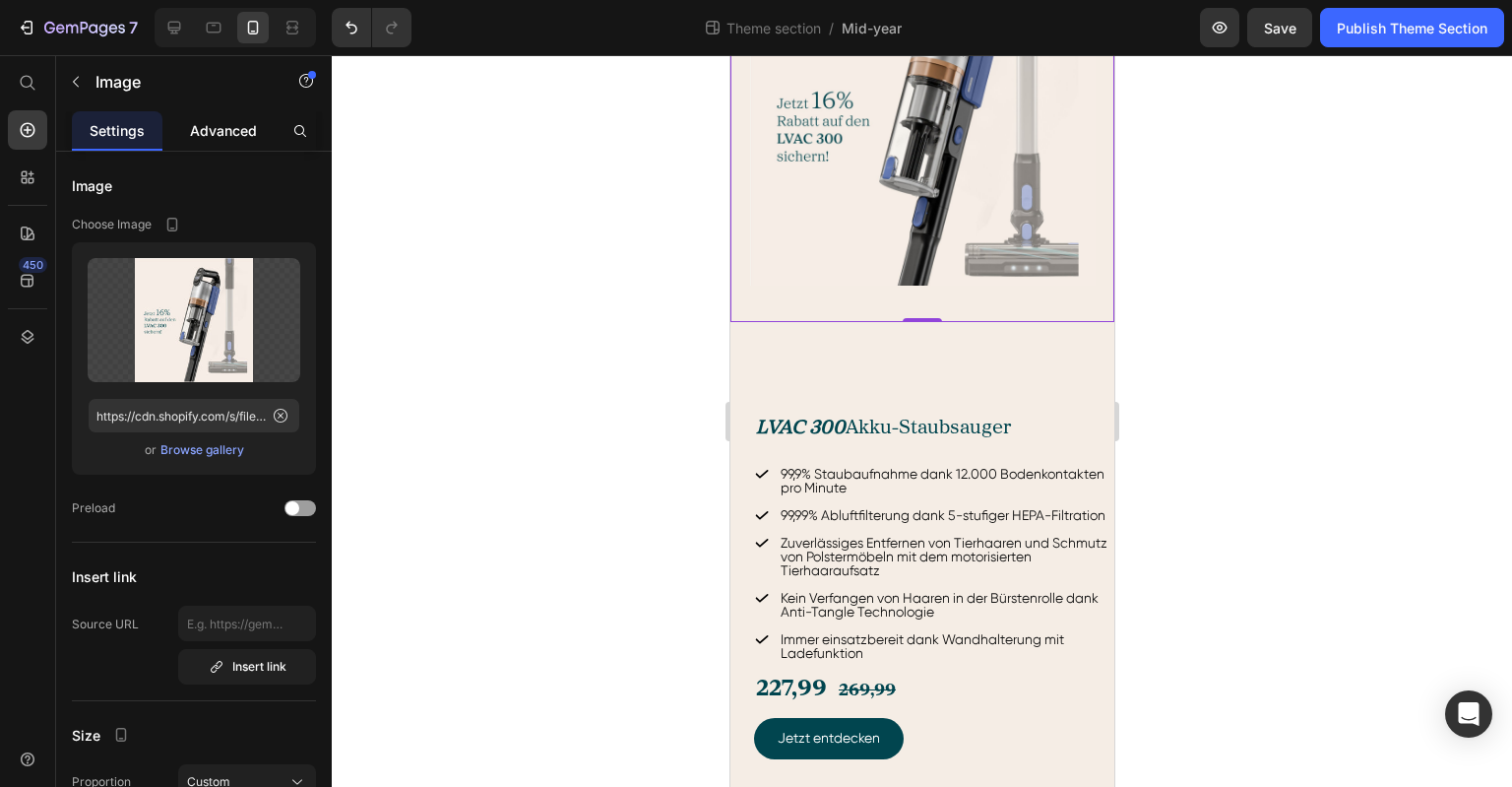 click on "Advanced" at bounding box center (223, 130) 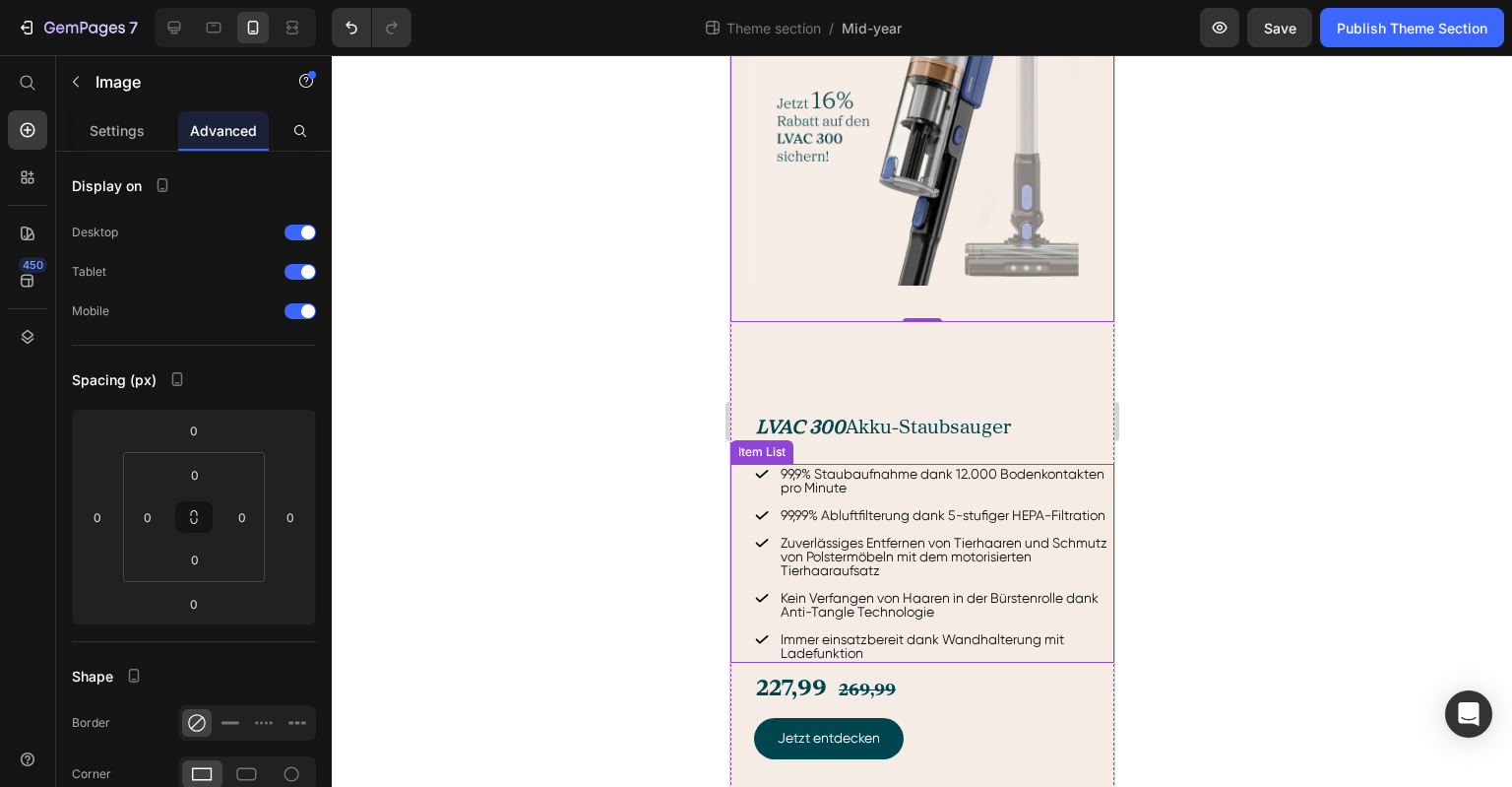 scroll, scrollTop: 601, scrollLeft: 0, axis: vertical 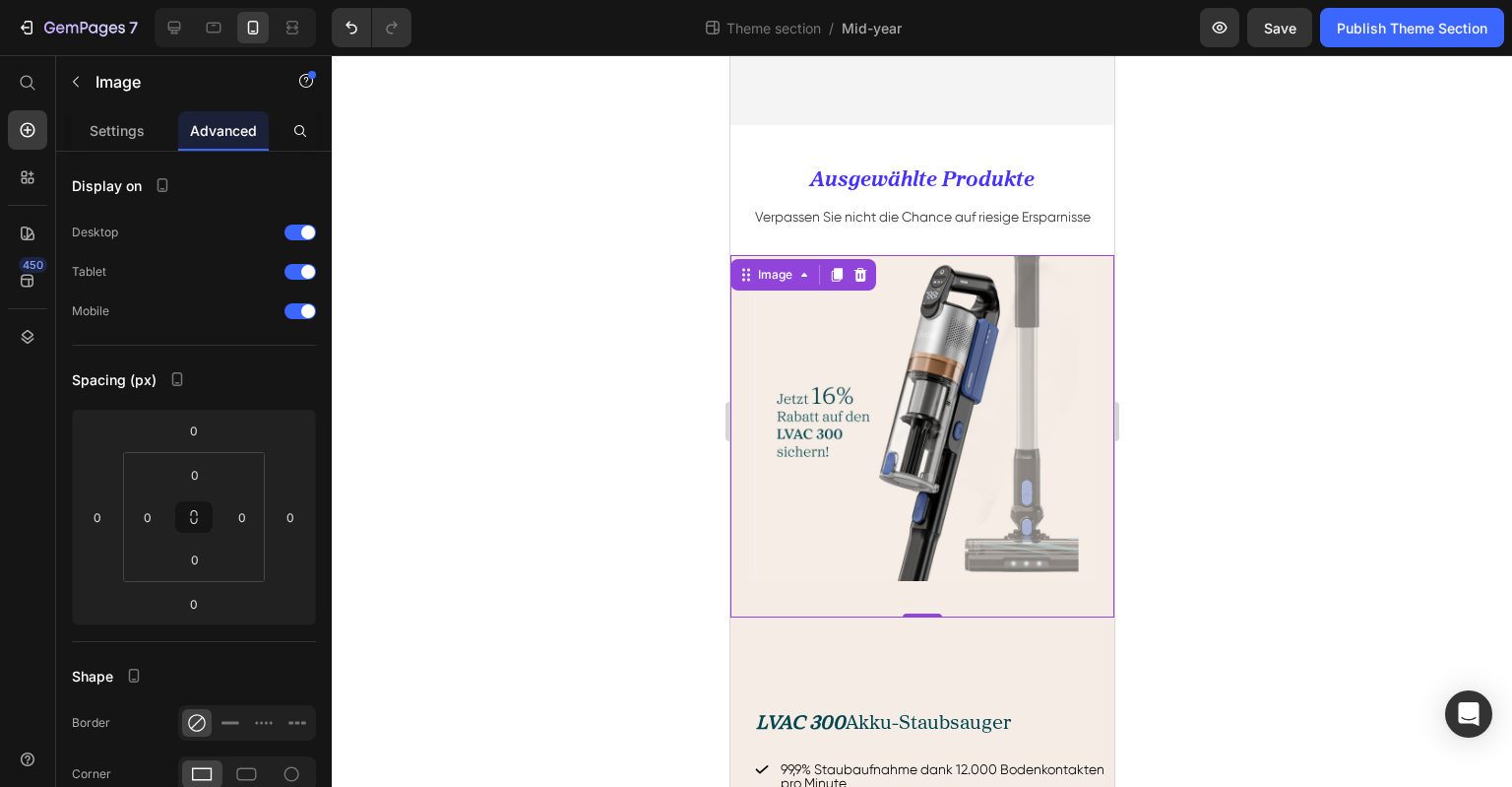 click 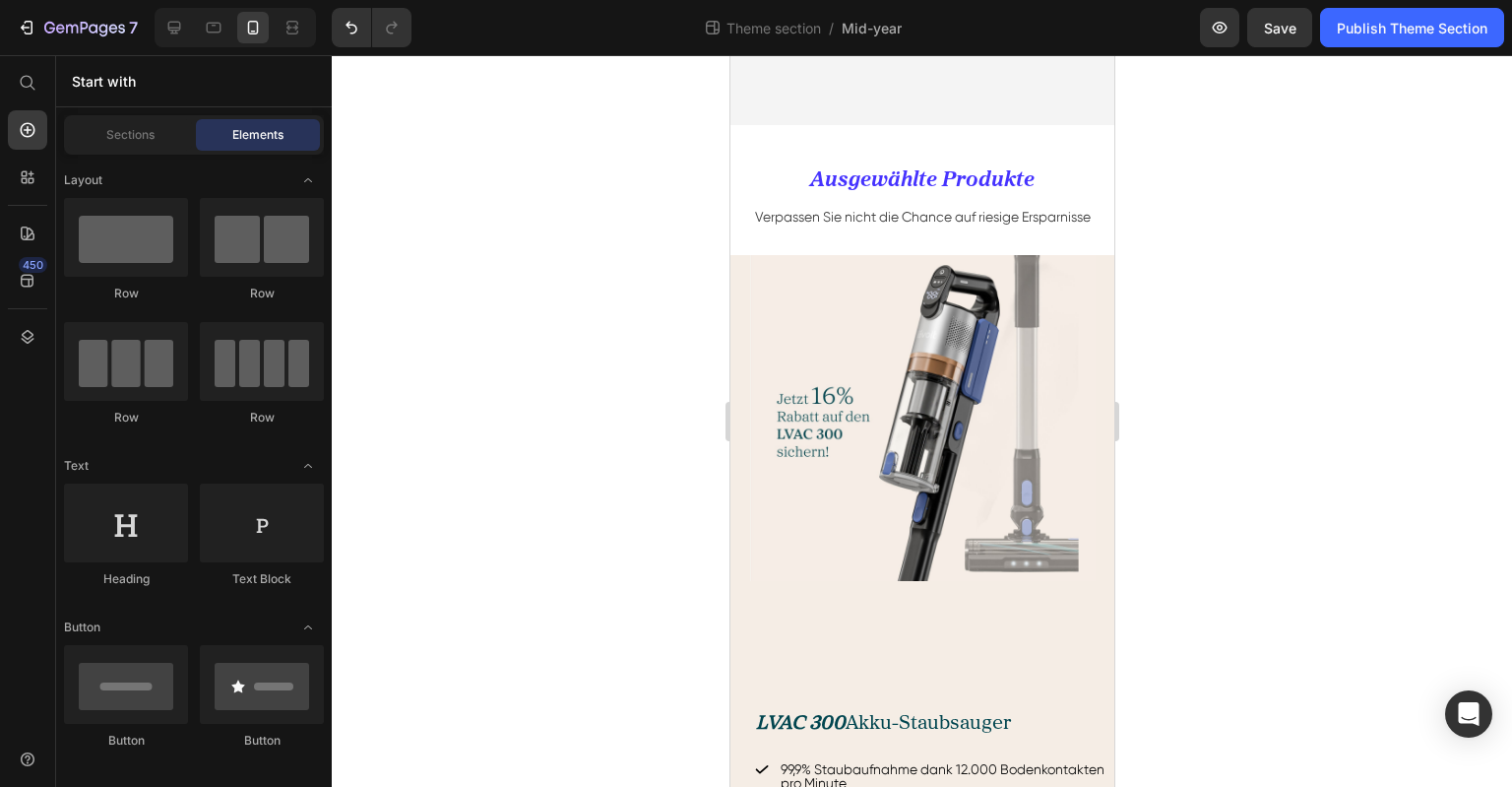 click at bounding box center (921, 435) 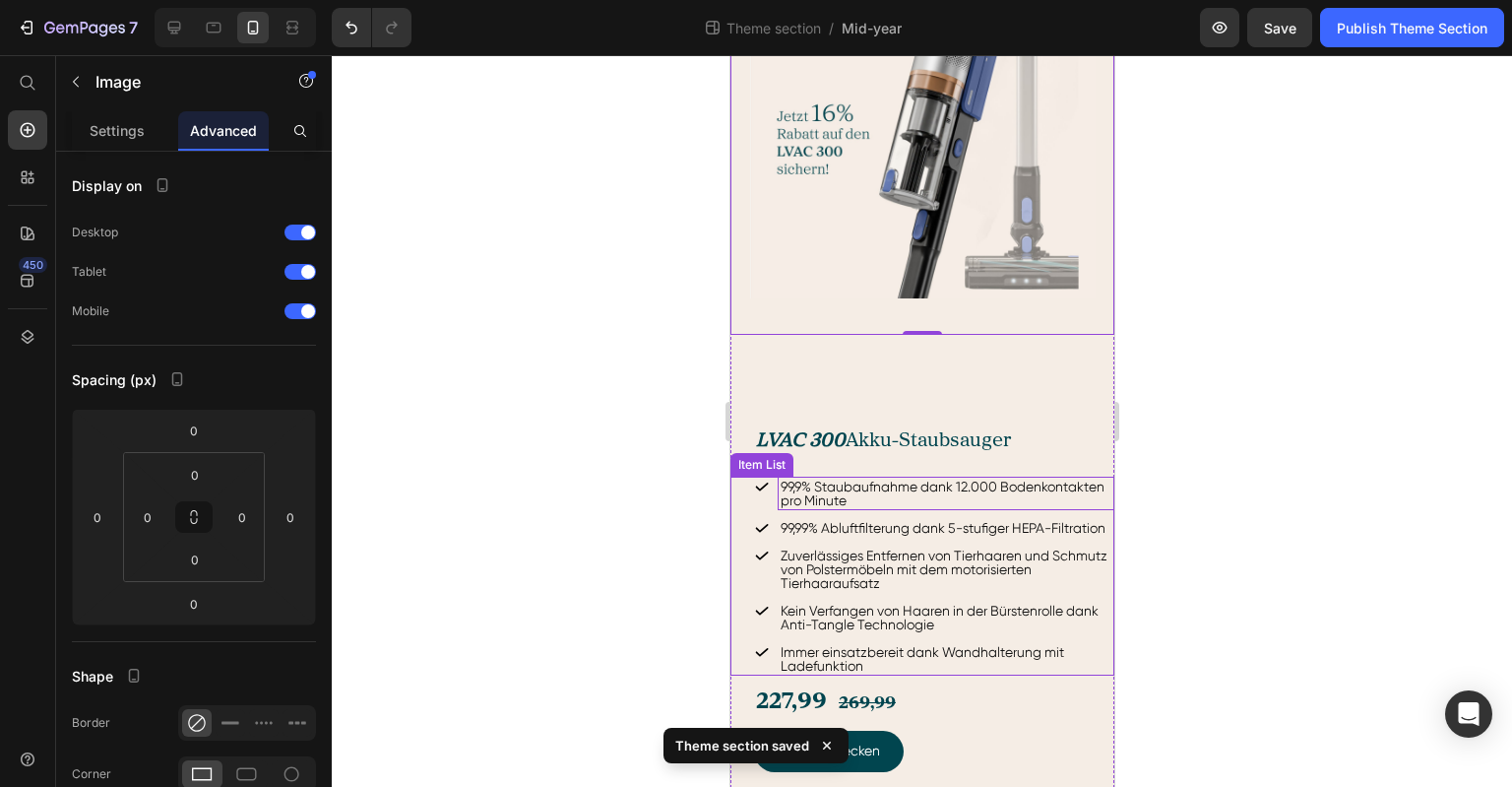 scroll, scrollTop: 932, scrollLeft: 0, axis: vertical 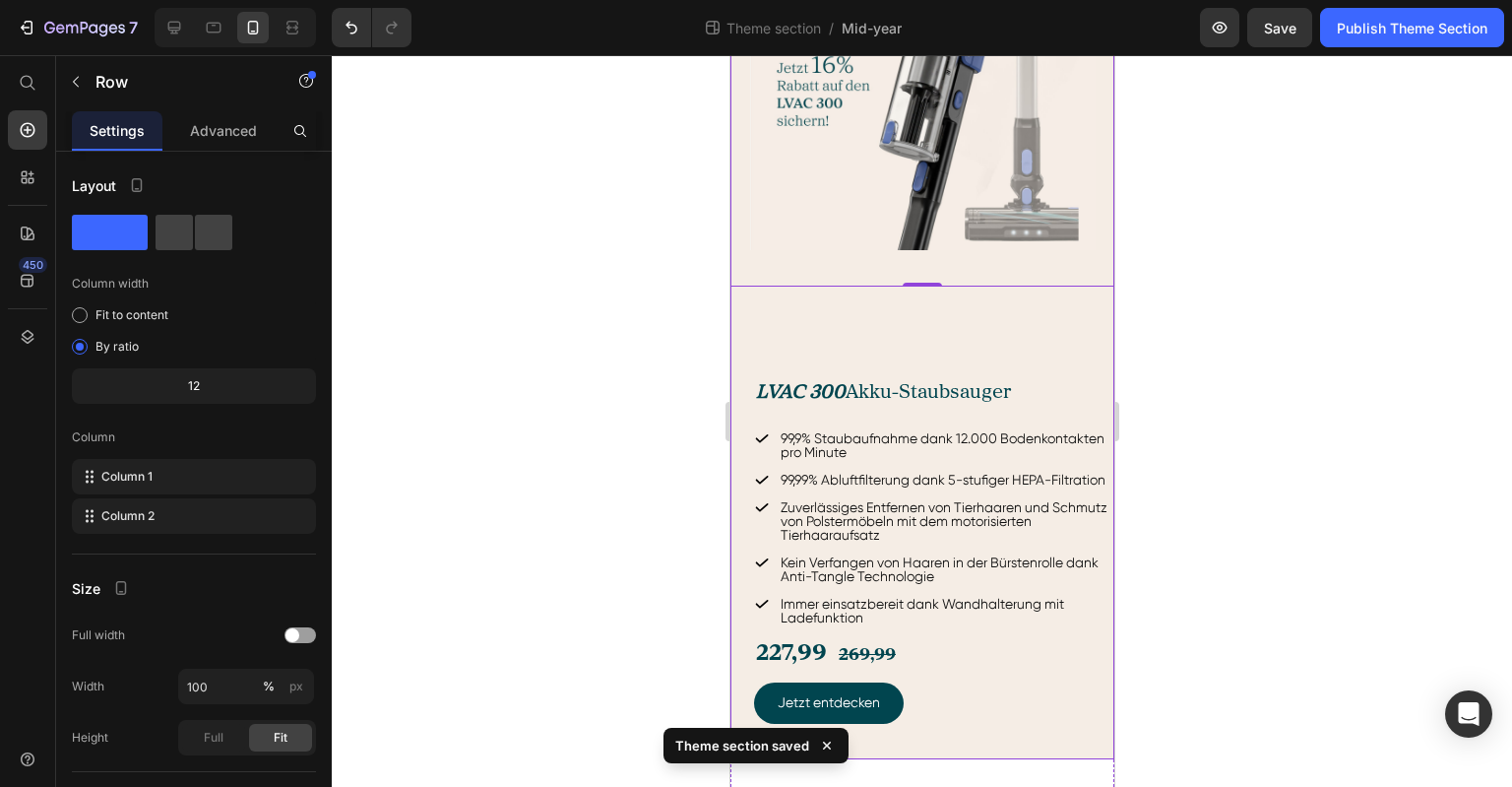 click on "⁠⁠⁠⁠⁠⁠⁠ LVAC 300  Akku-Staubsauger Heading 99,9% Staubaufnahme dank 12.000 Bodenkontakten pro Minute 99,99% Abluftfilterung dank 5-stufiger HEPA-Filtration Zuverlässiges Entfernen von Tierhaaren und Schmutz von Polstermöbeln mit dem motorisierten Tierhaaraufsatz Kein Verfangen von Haaren in der Bürstenrolle dank Anti-Tangle Technologie Immer einsatzbereit dank Wandhalterung mit Ladefunktion Item List 227,99     269,99 Text Block Jetzt entdecken Button" at bounding box center [921, 523] 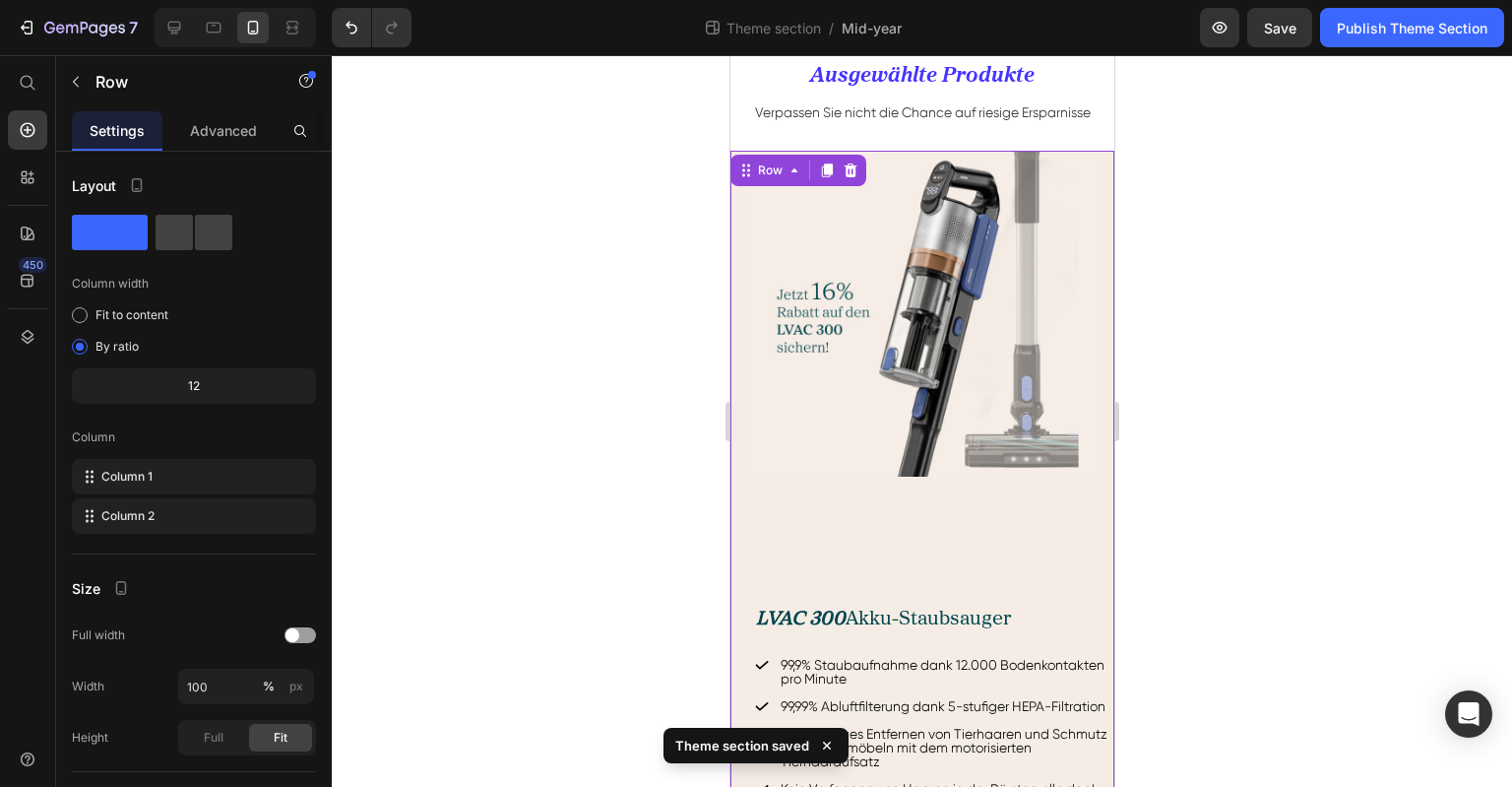 scroll, scrollTop: 636, scrollLeft: 0, axis: vertical 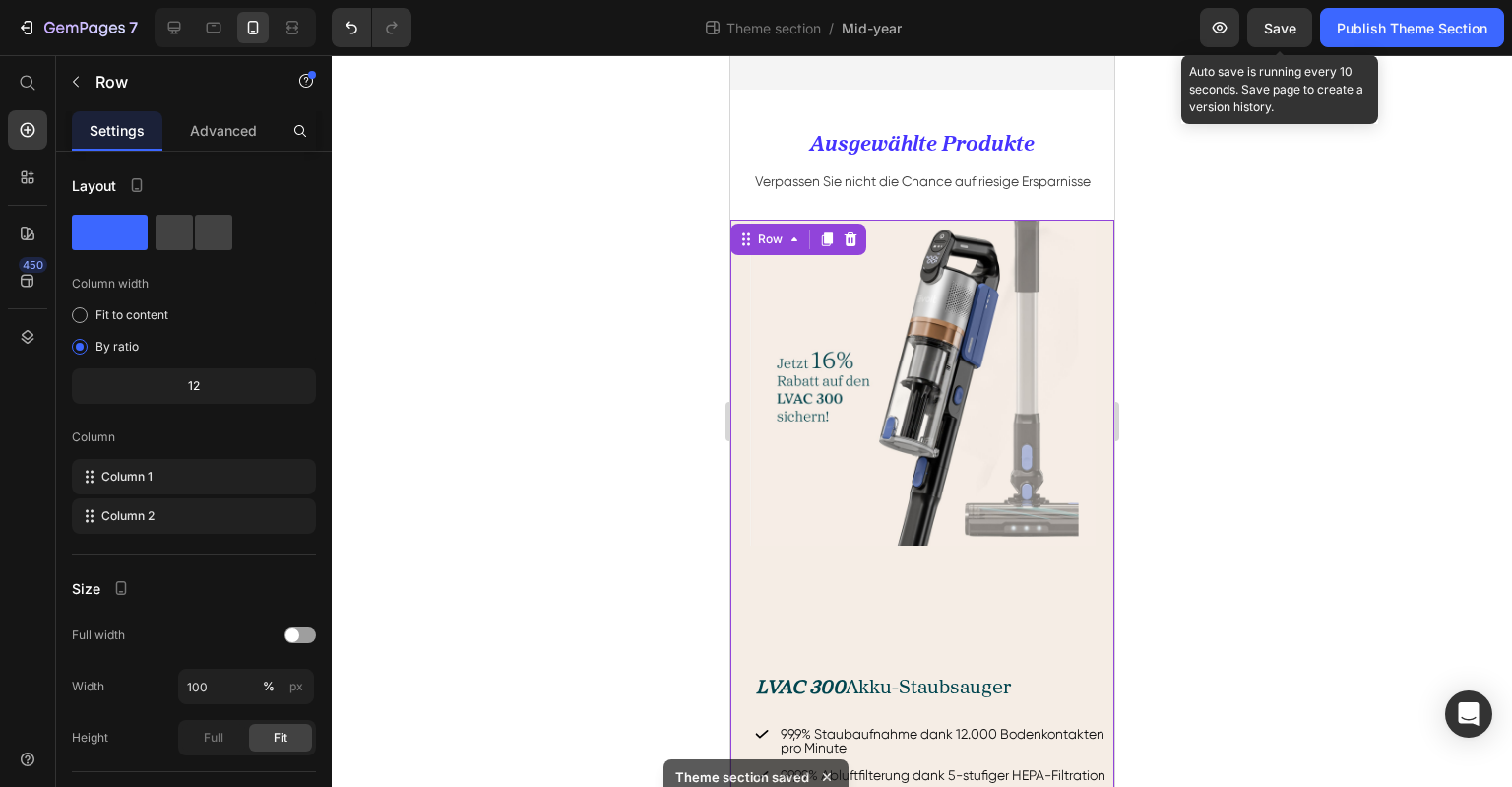 click on "Save" at bounding box center [1280, 28] 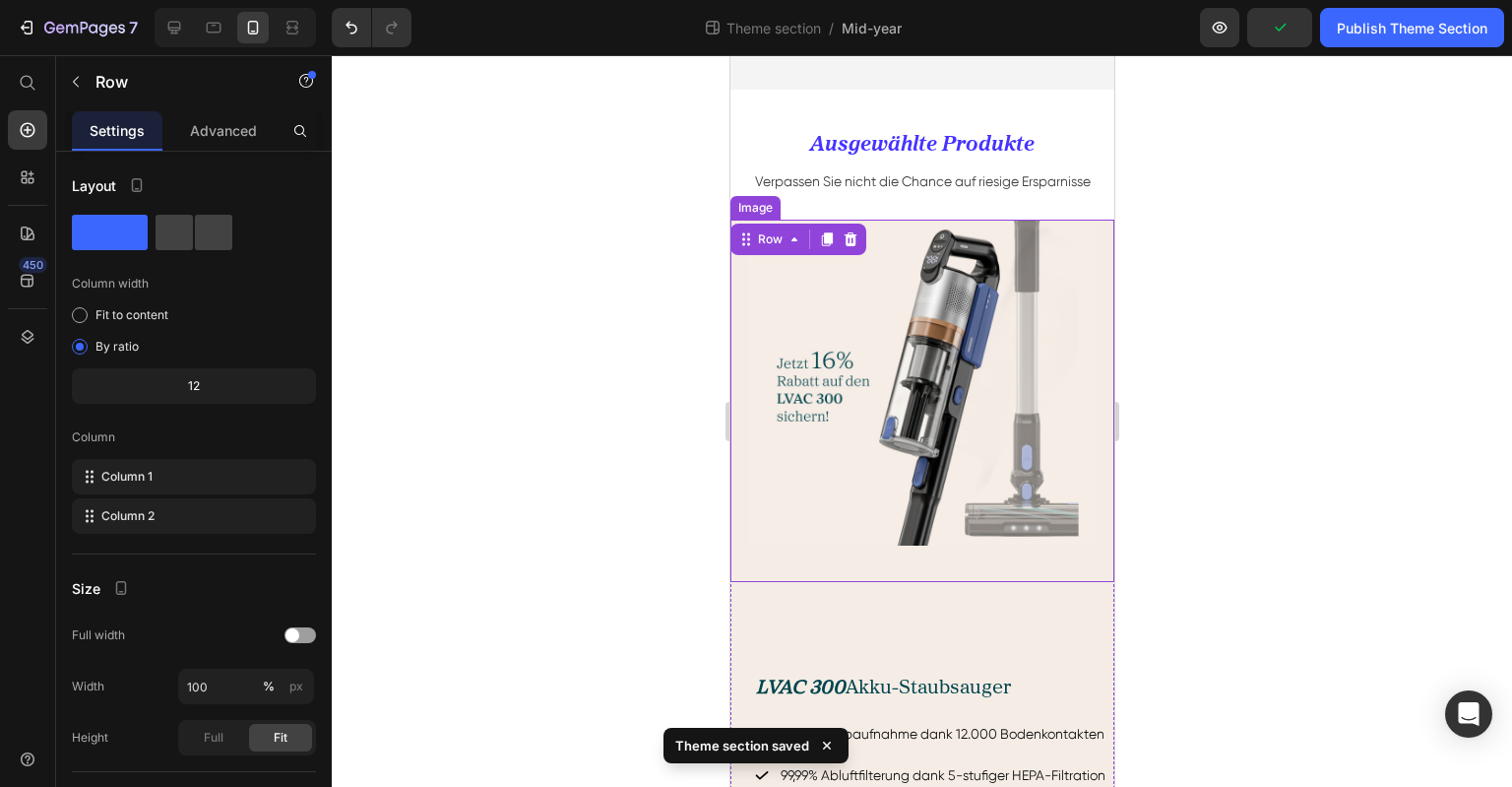click at bounding box center [921, 400] 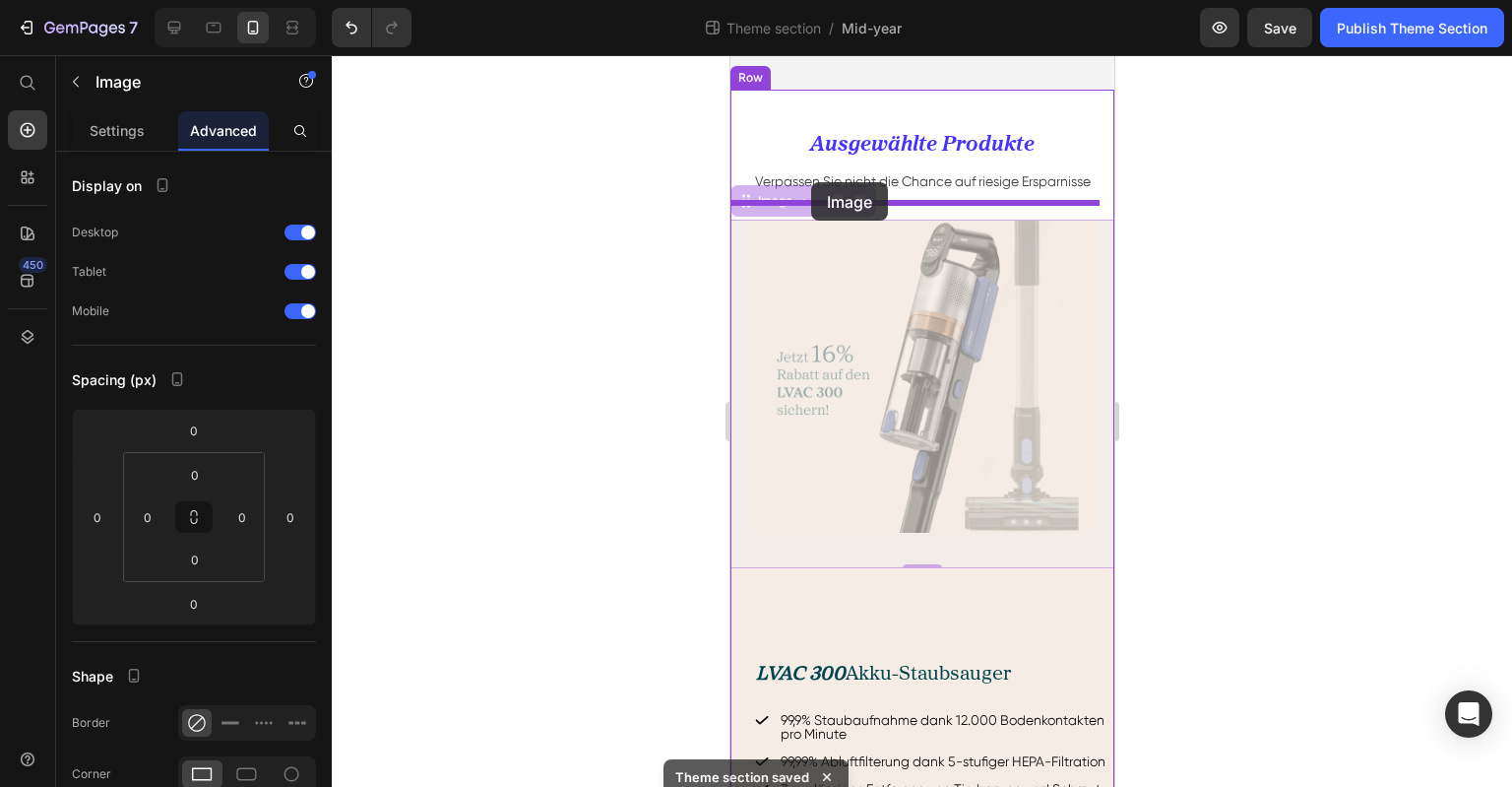 drag, startPoint x: 745, startPoint y: 189, endPoint x: 810, endPoint y: 182, distance: 65.37584 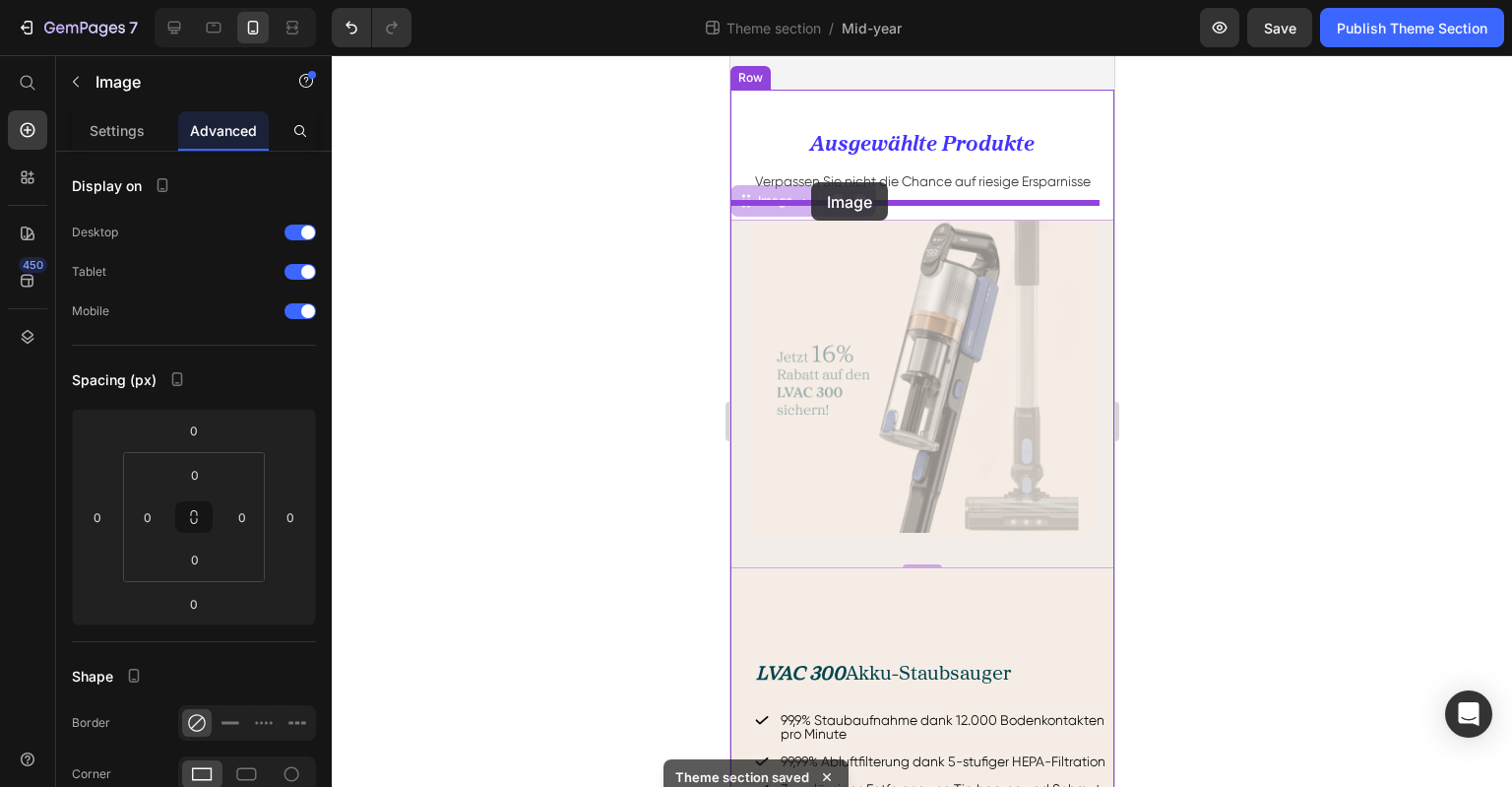 type on "36" 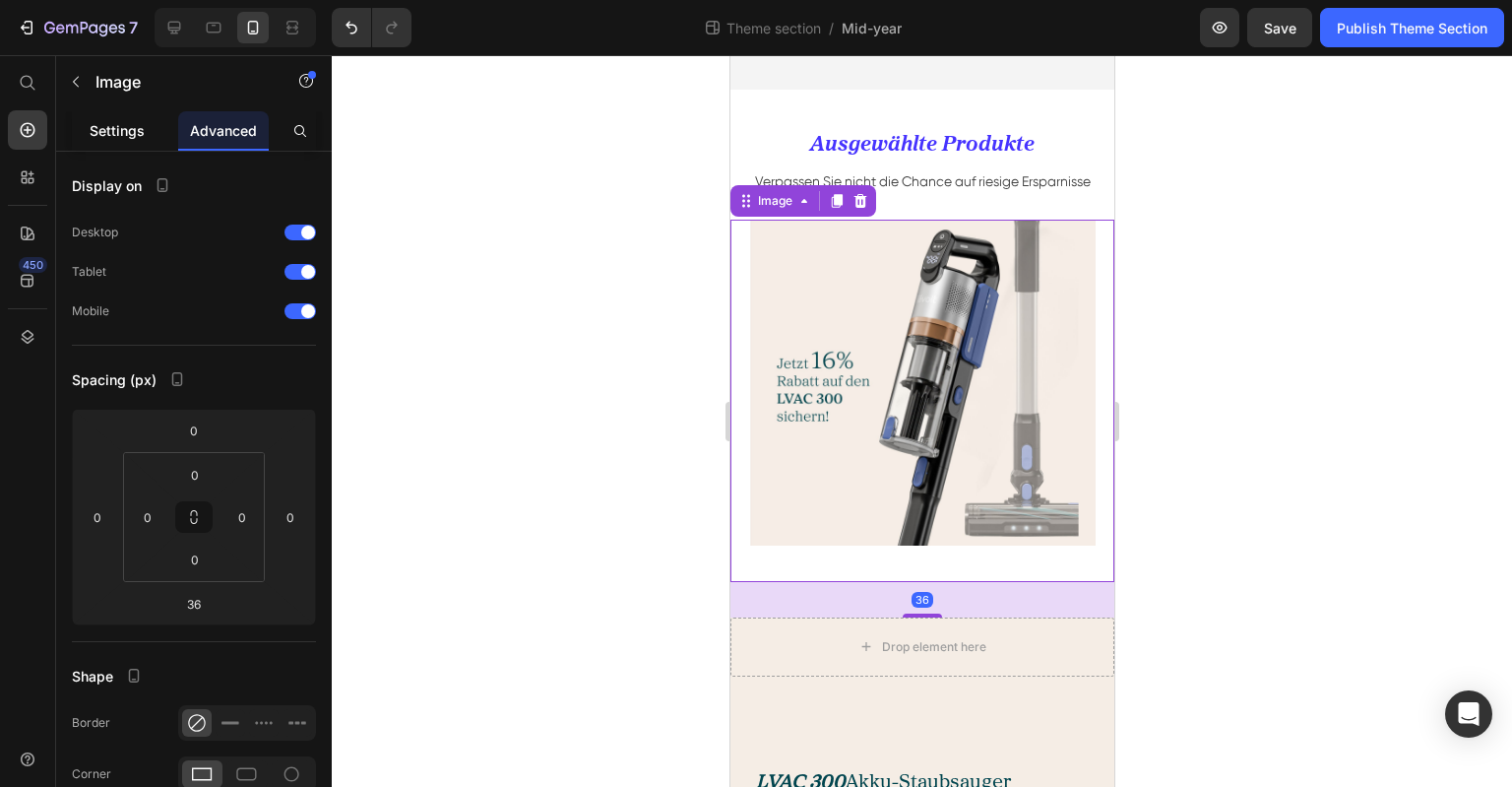 click on "Settings" at bounding box center (117, 130) 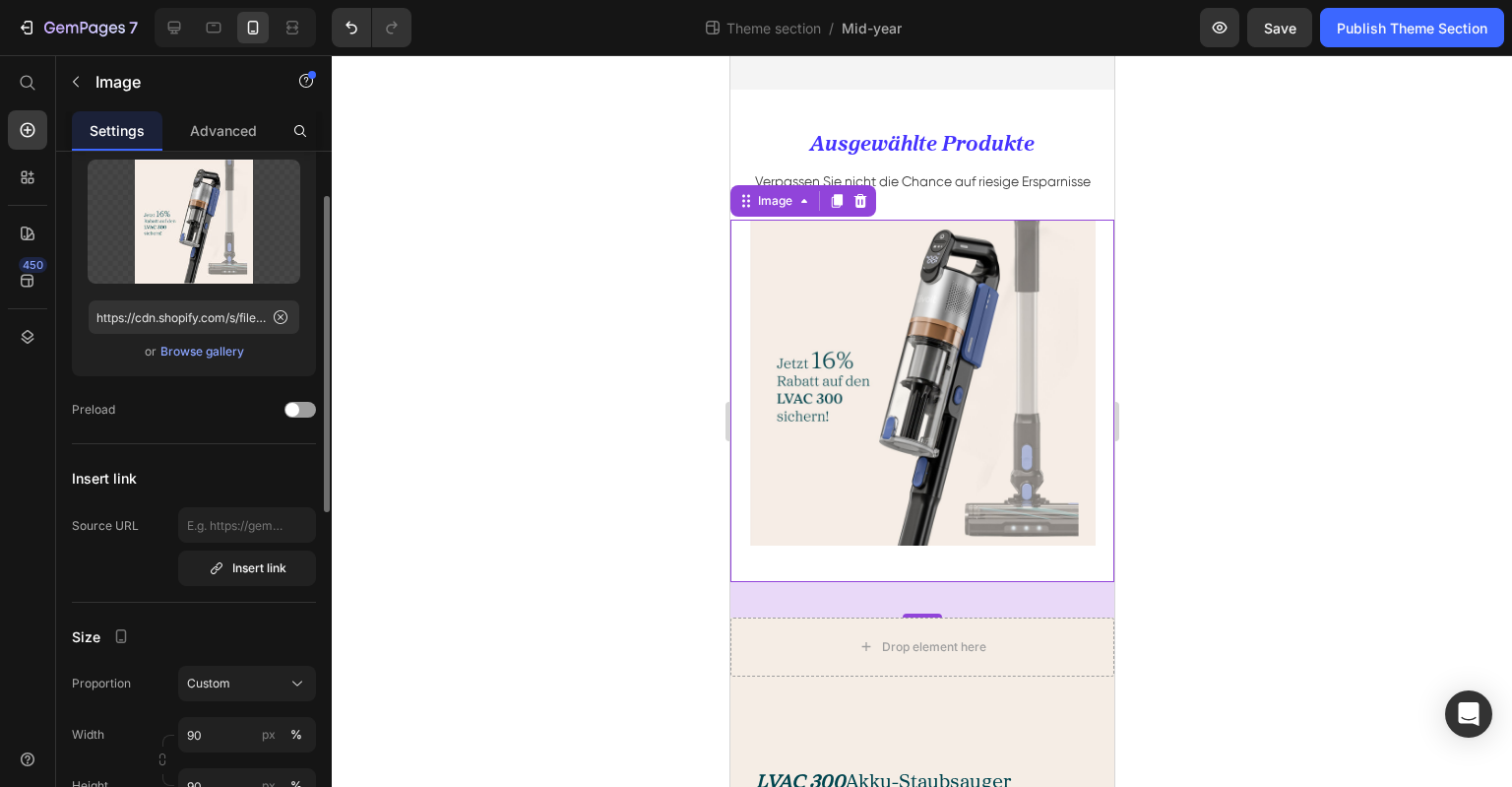 scroll, scrollTop: 492, scrollLeft: 0, axis: vertical 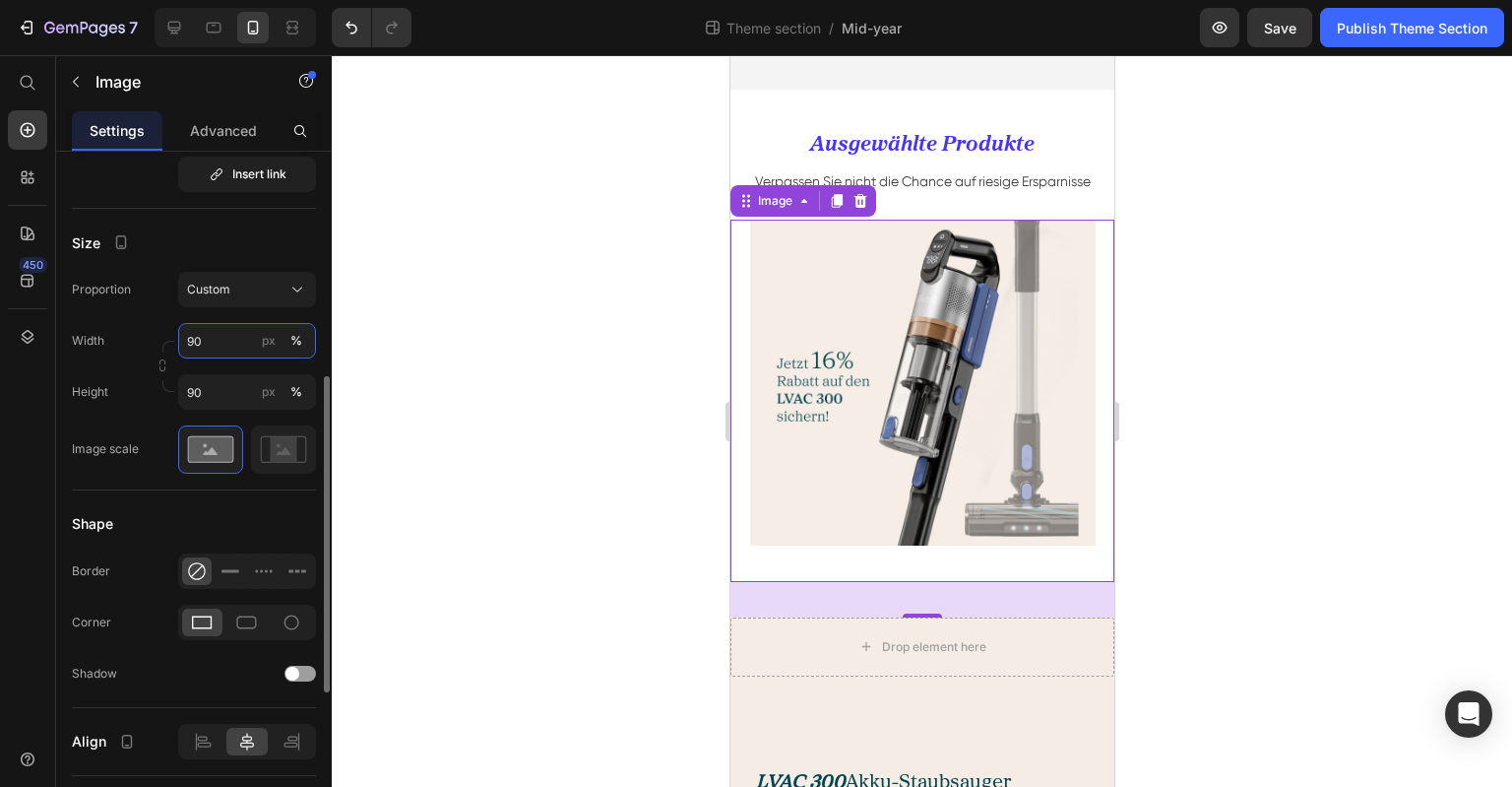 click on "90" at bounding box center [247, 341] 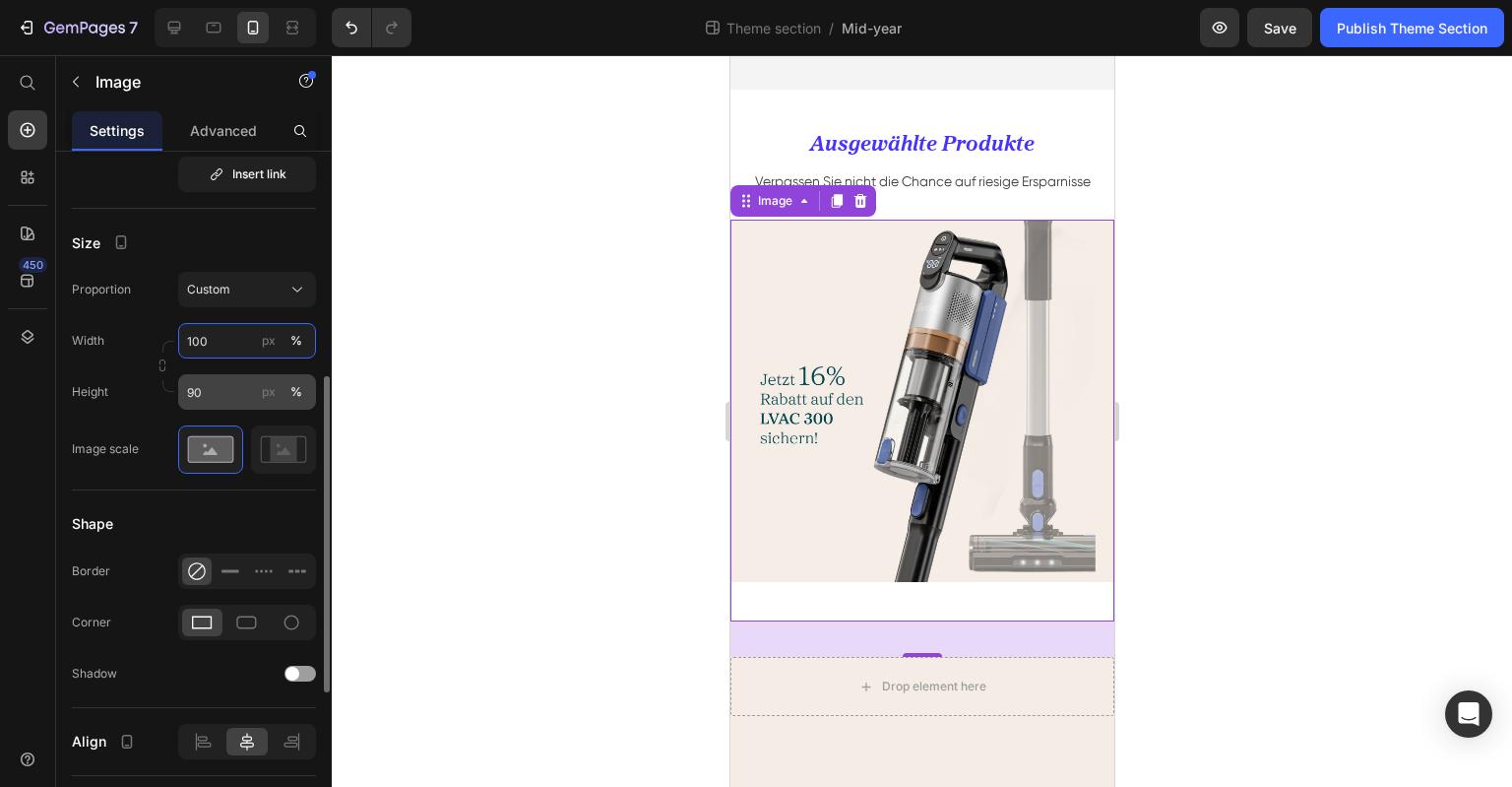 type on "100" 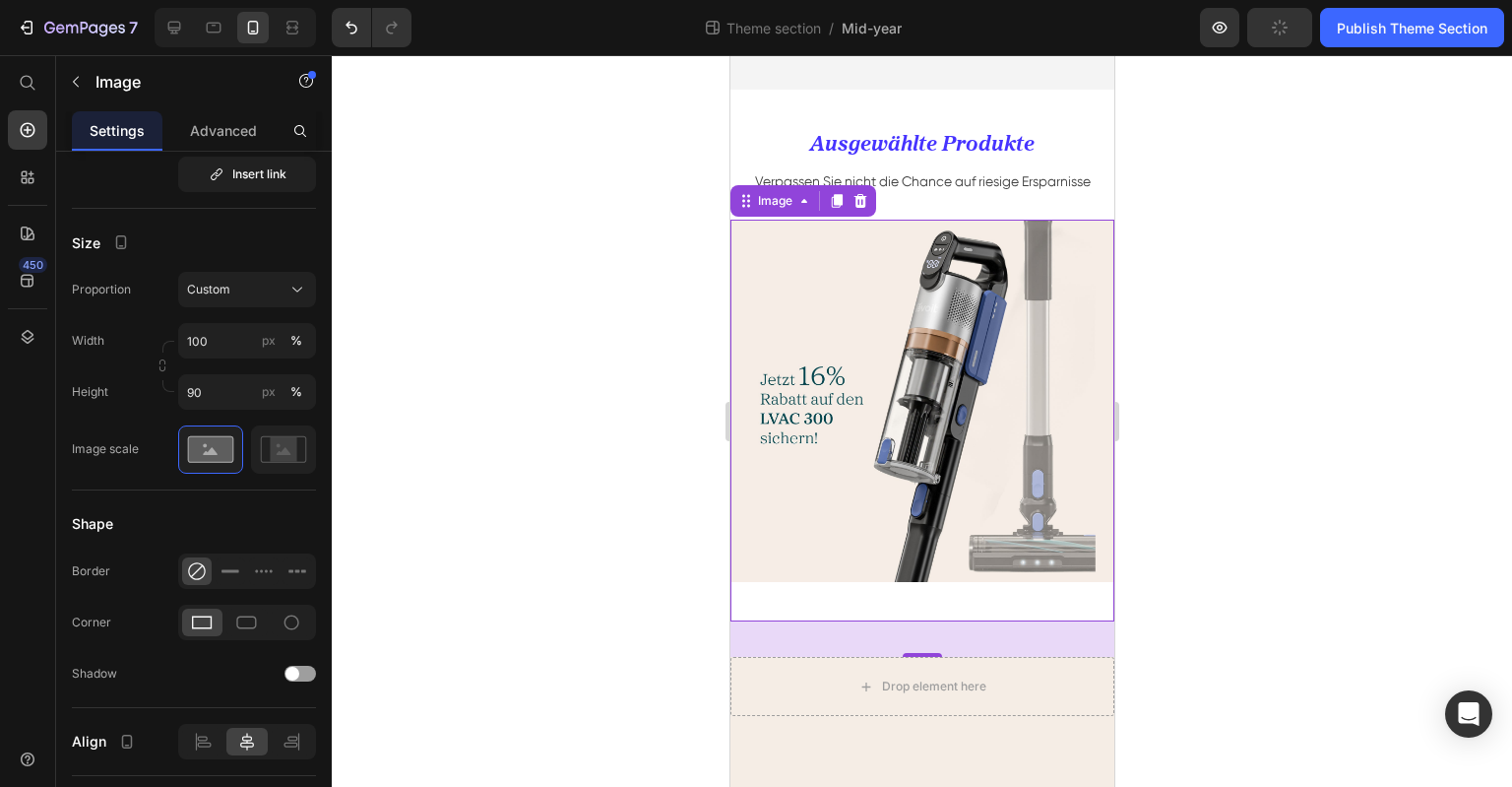 click 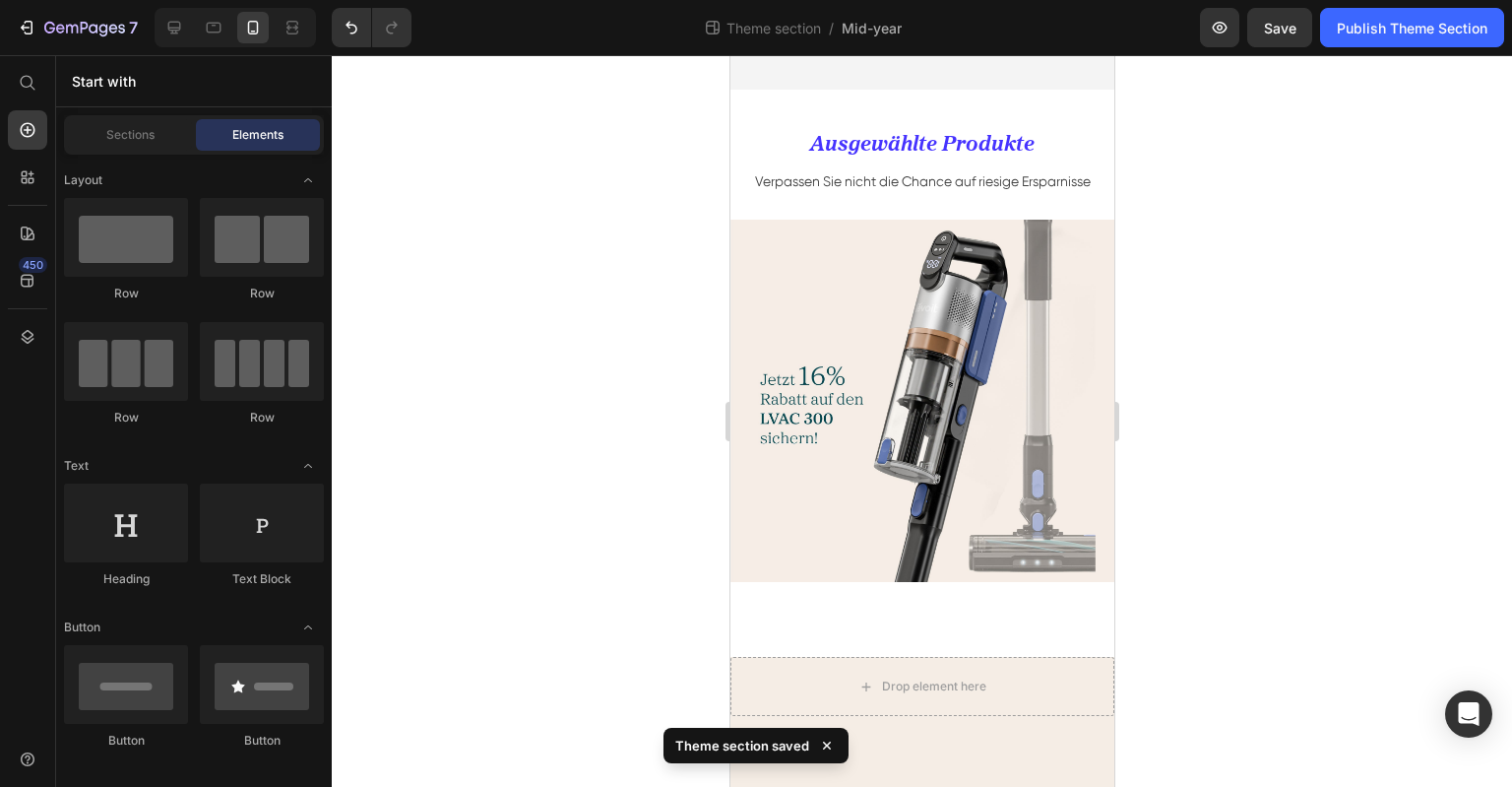 click at bounding box center (921, 421) 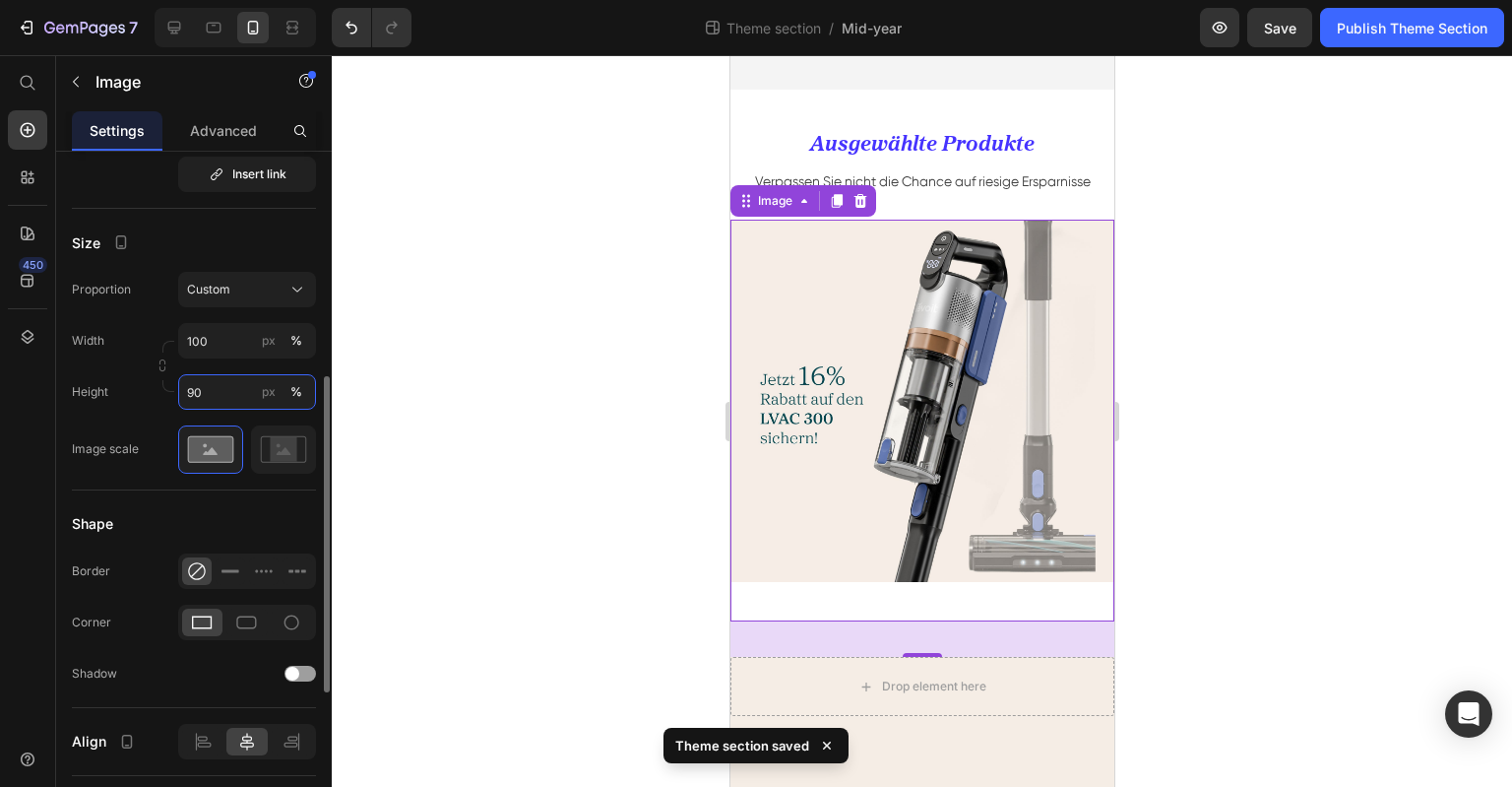 click on "90" at bounding box center [247, 392] 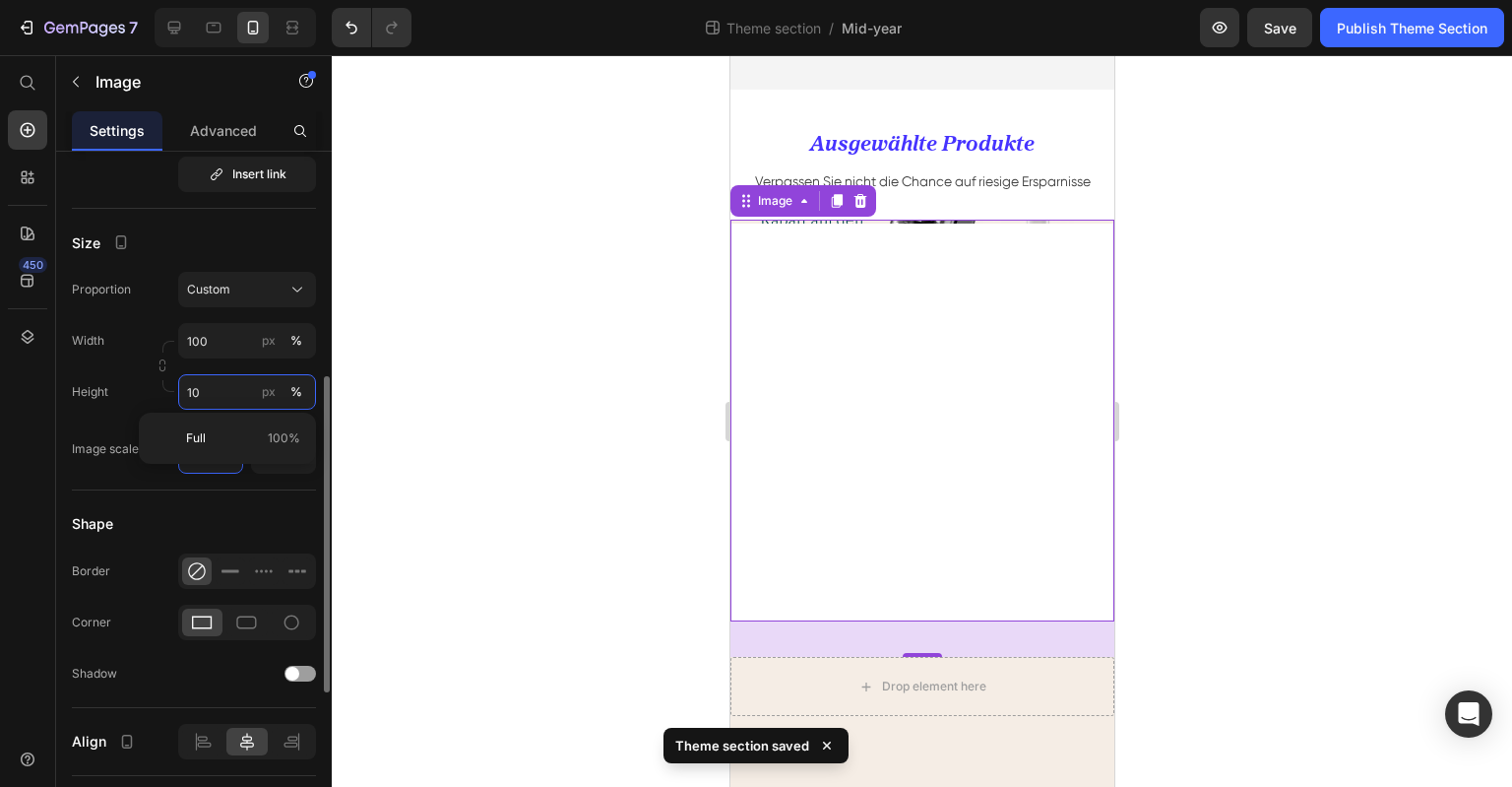 type on "100" 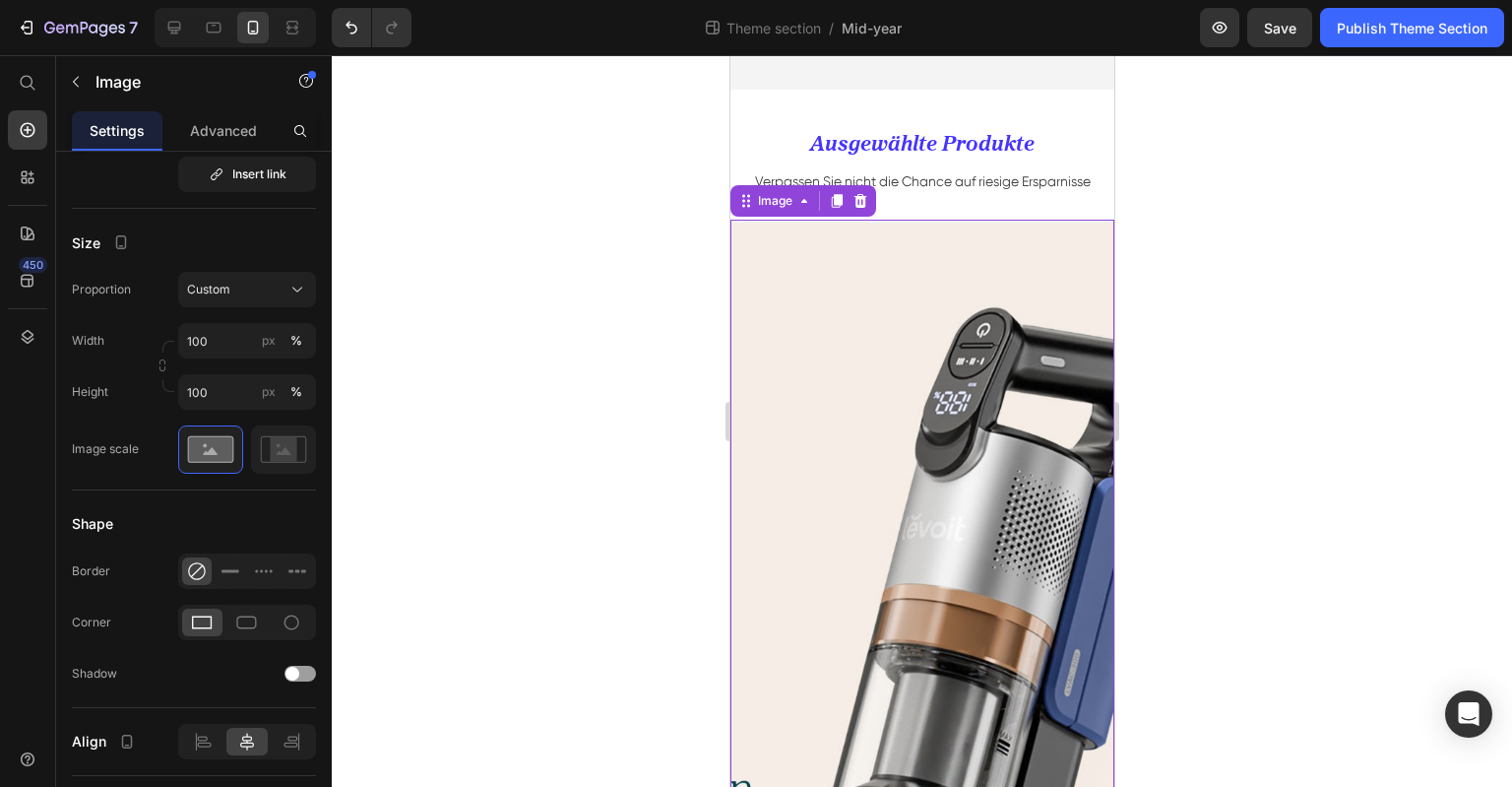 click 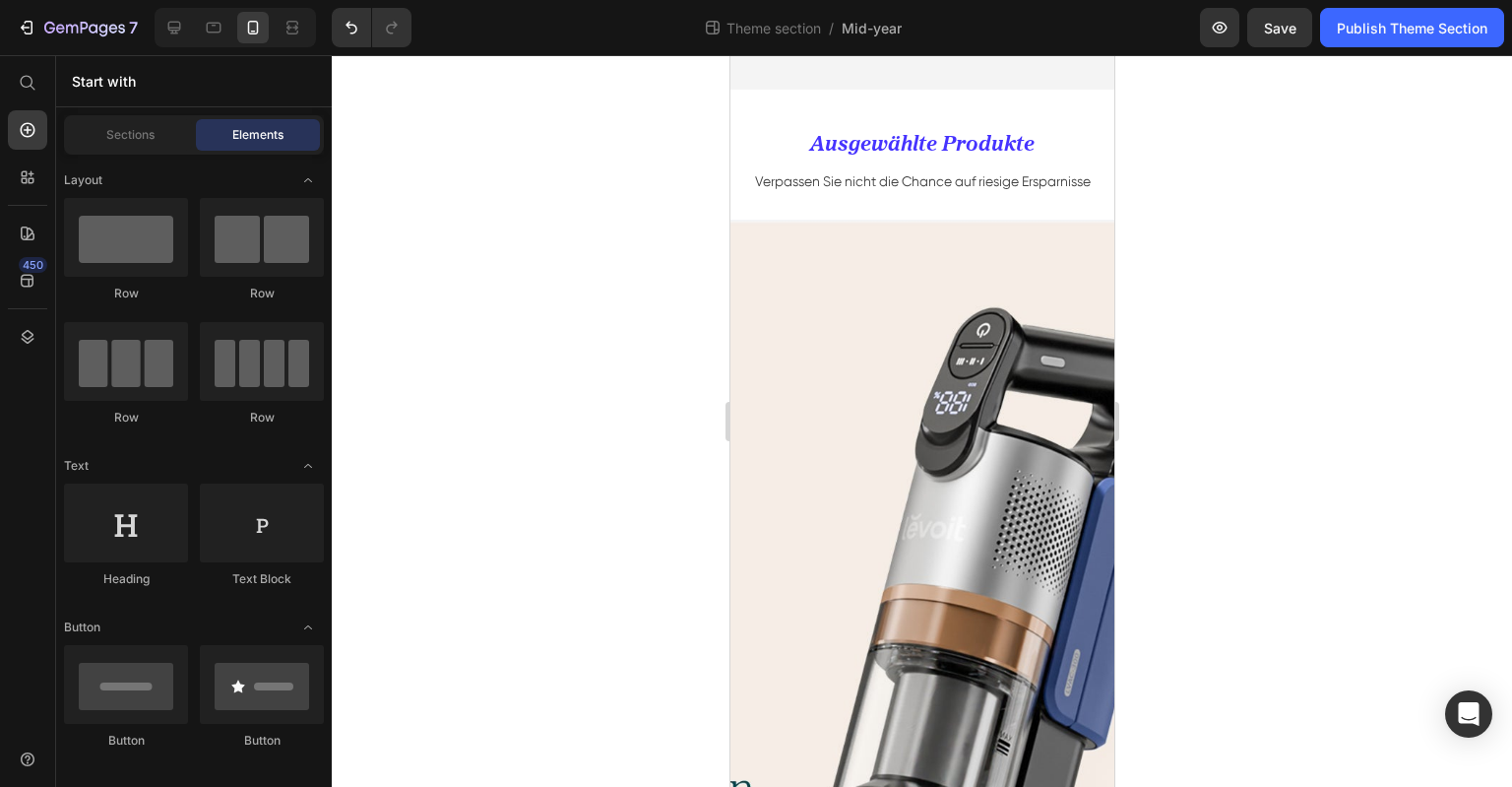 click at bounding box center (921, 793) 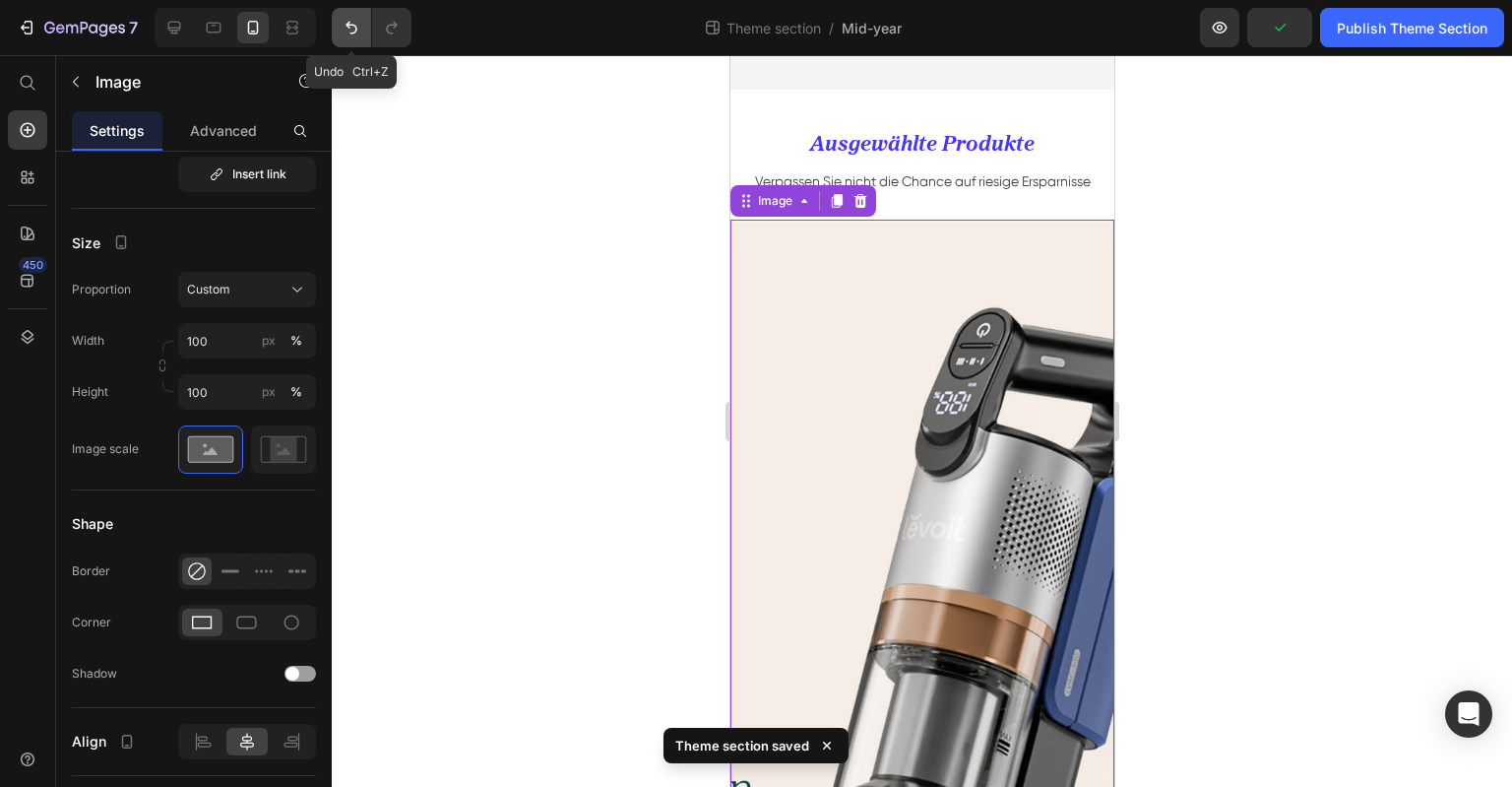 click 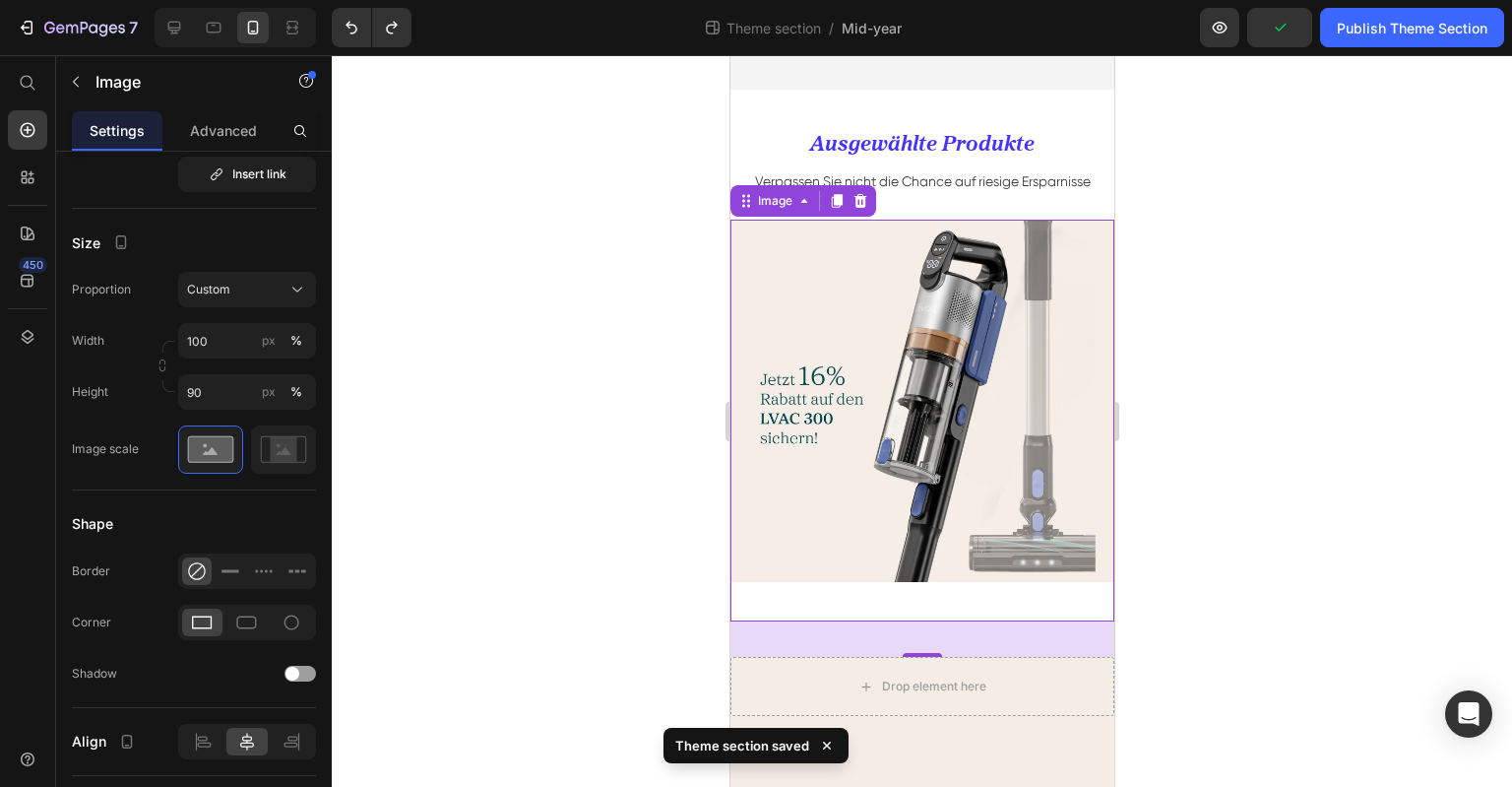 click 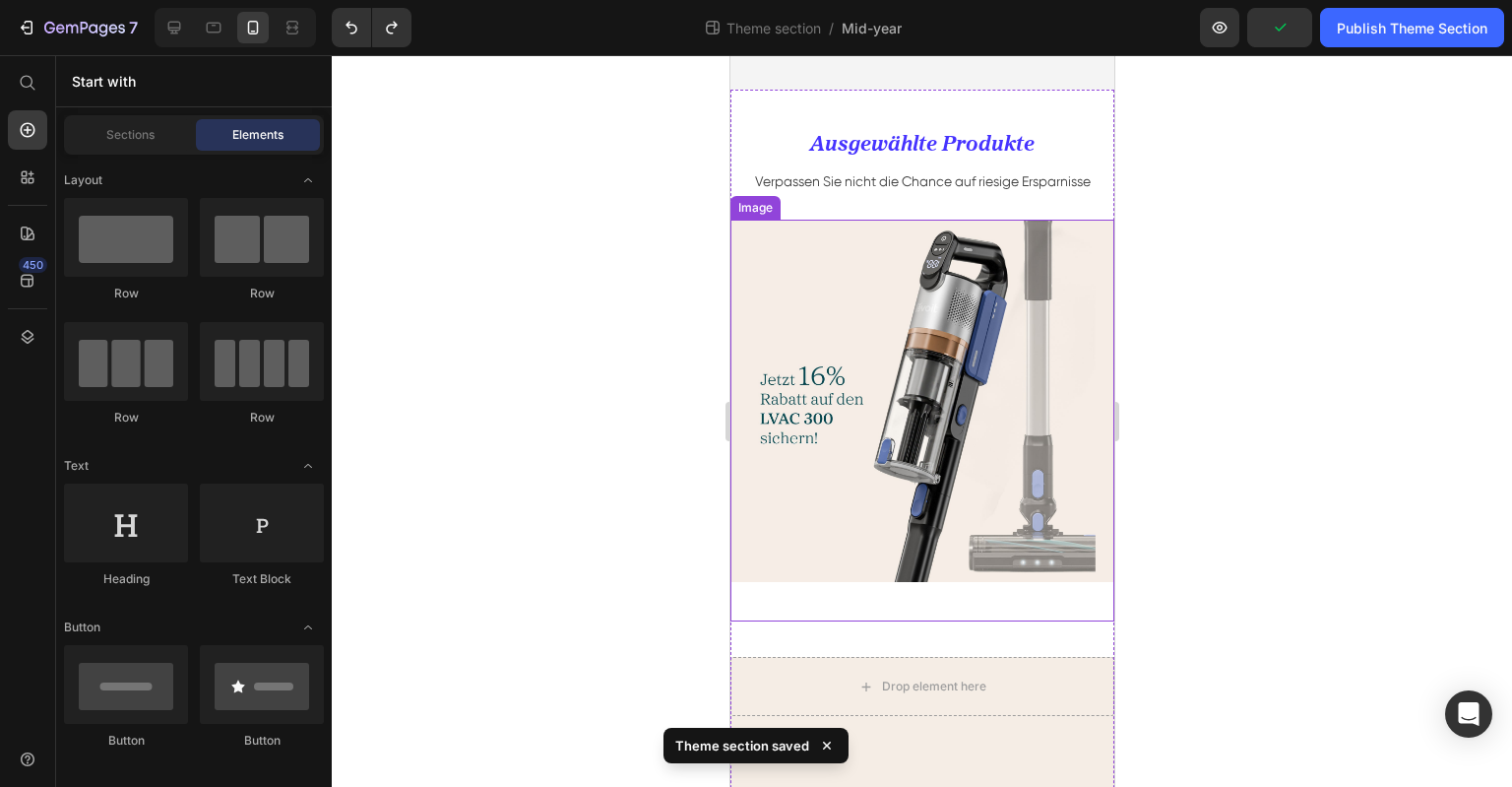 click at bounding box center [921, 421] 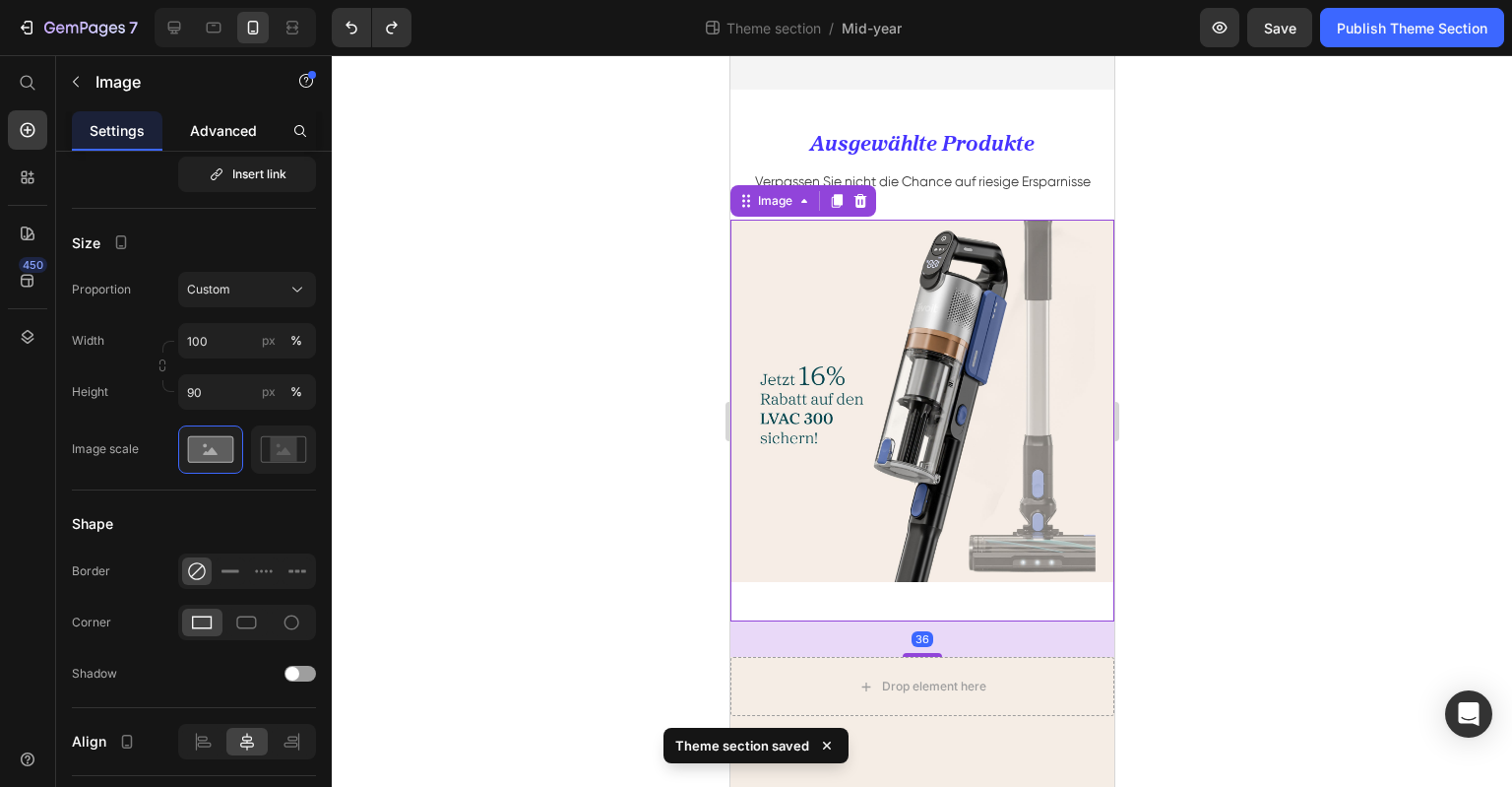click on "Advanced" at bounding box center [223, 130] 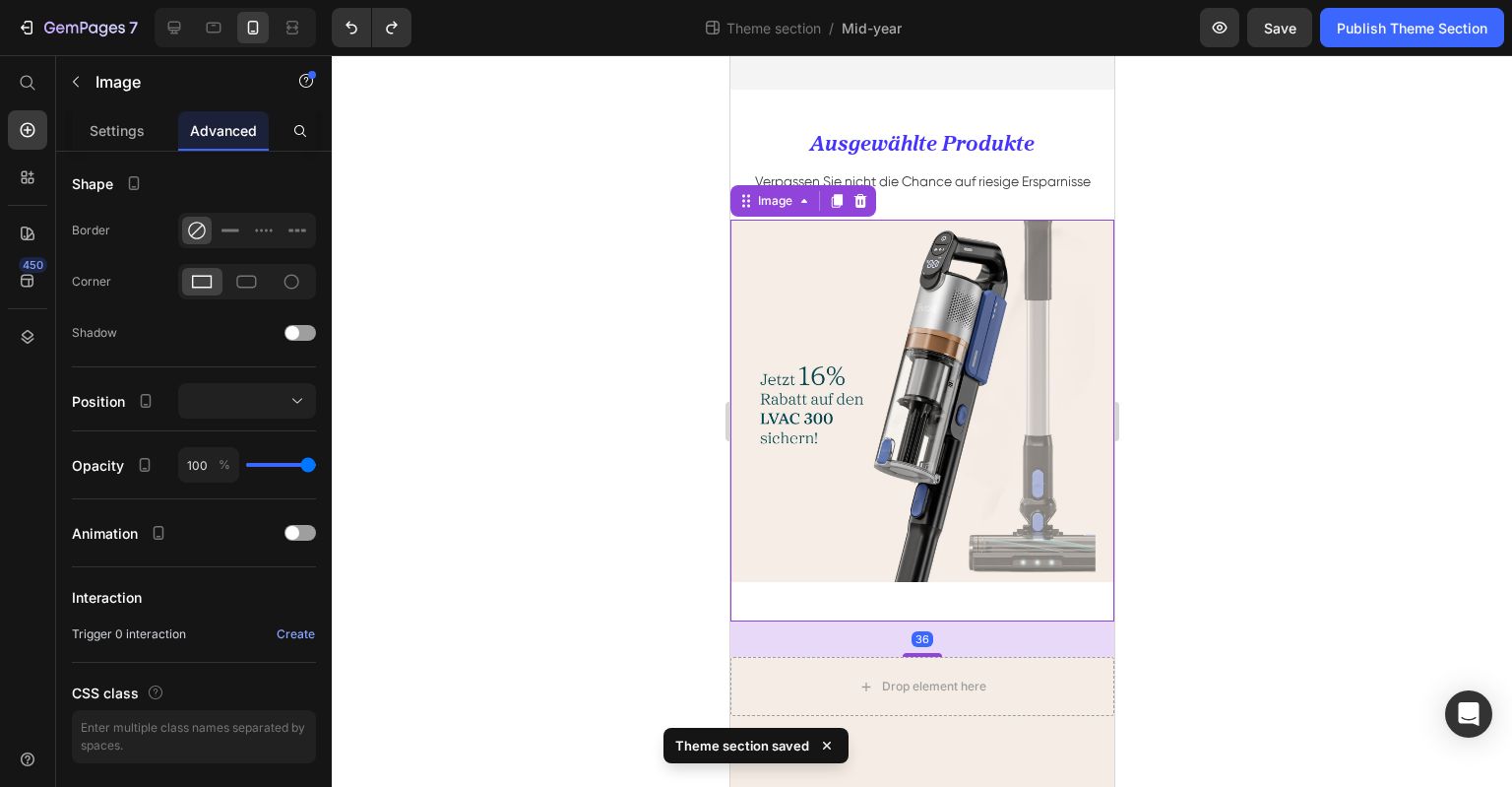 scroll, scrollTop: 0, scrollLeft: 0, axis: both 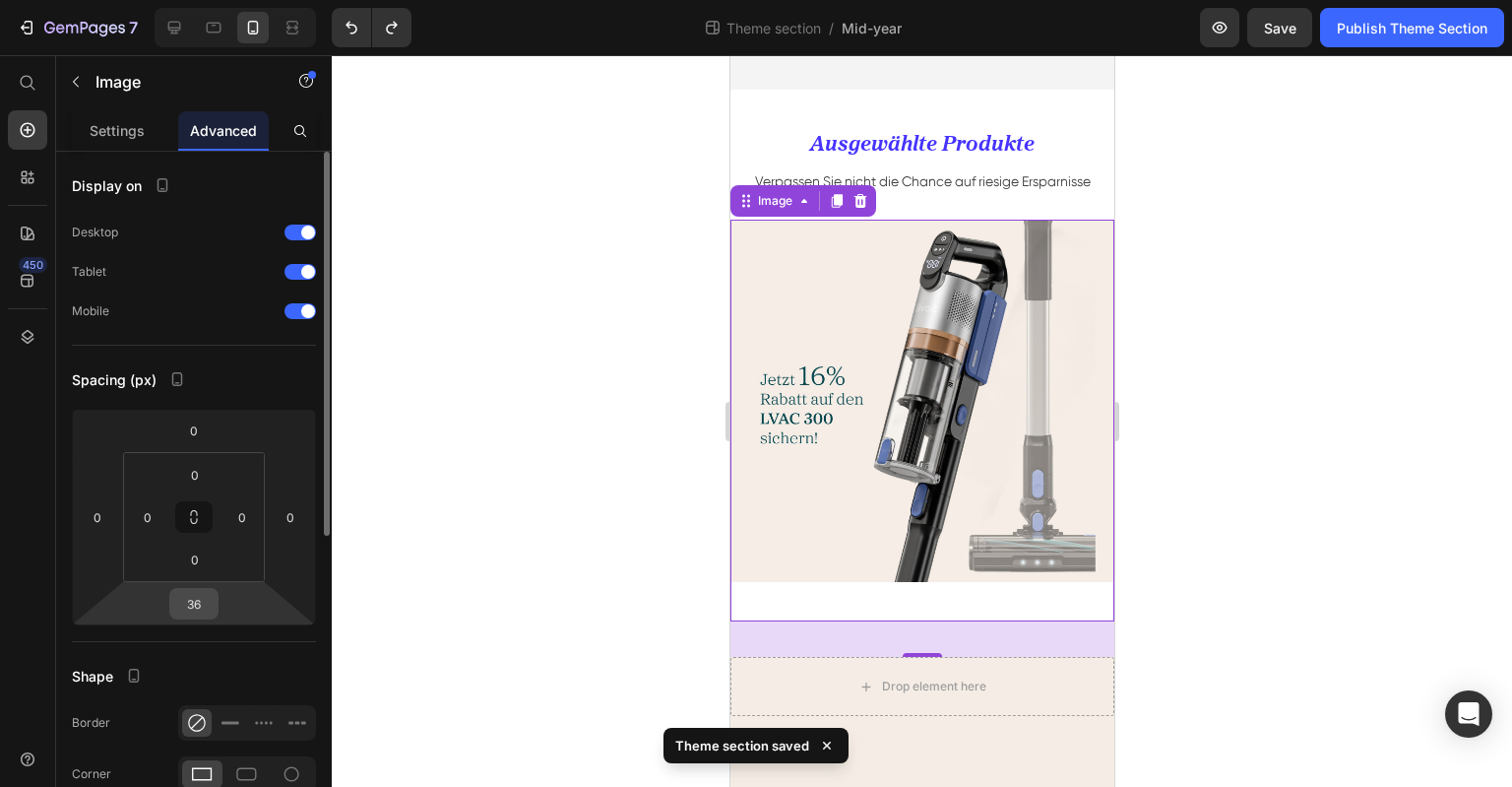 click on "36" at bounding box center [194, 604] 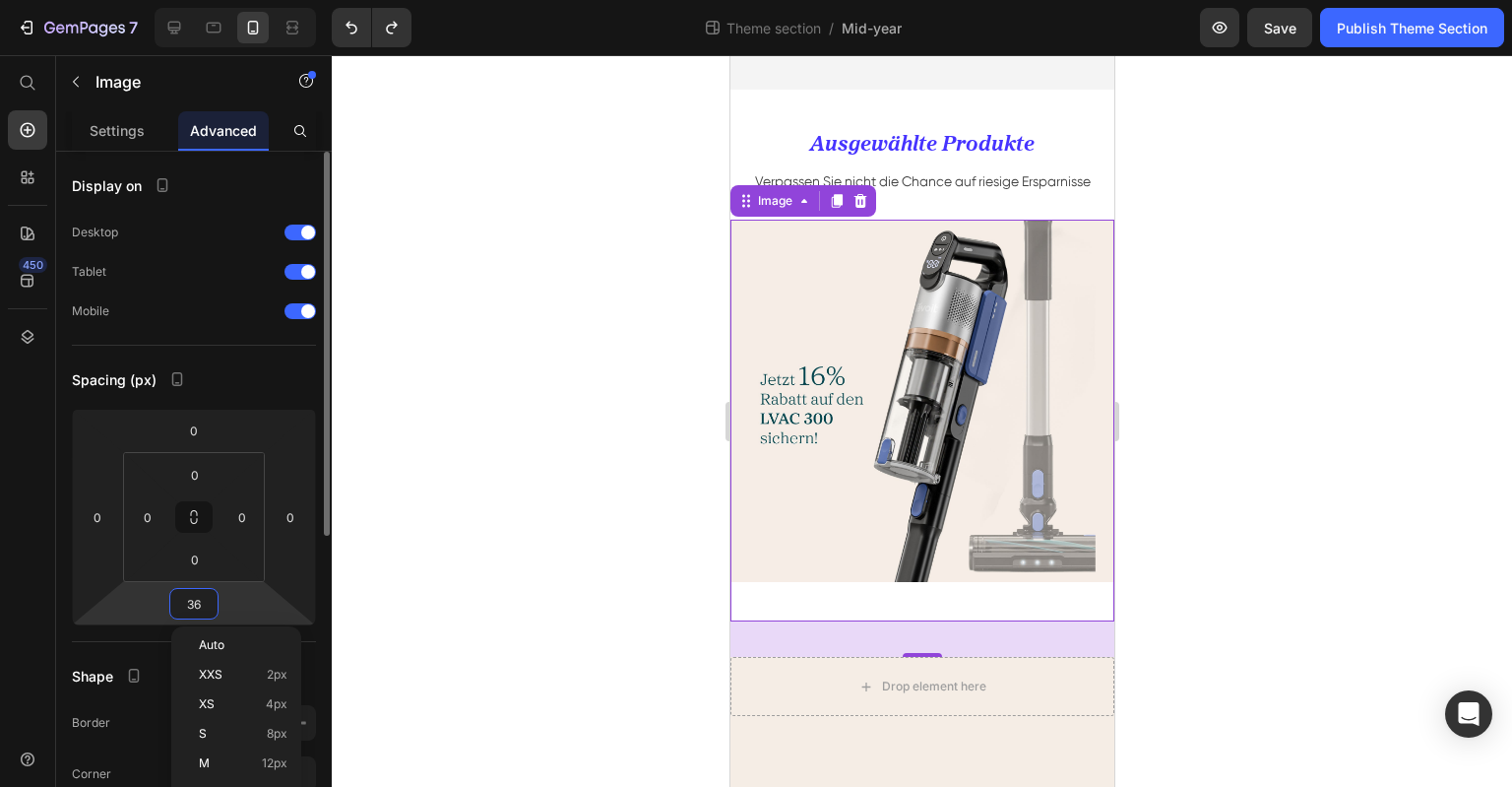 type on "0" 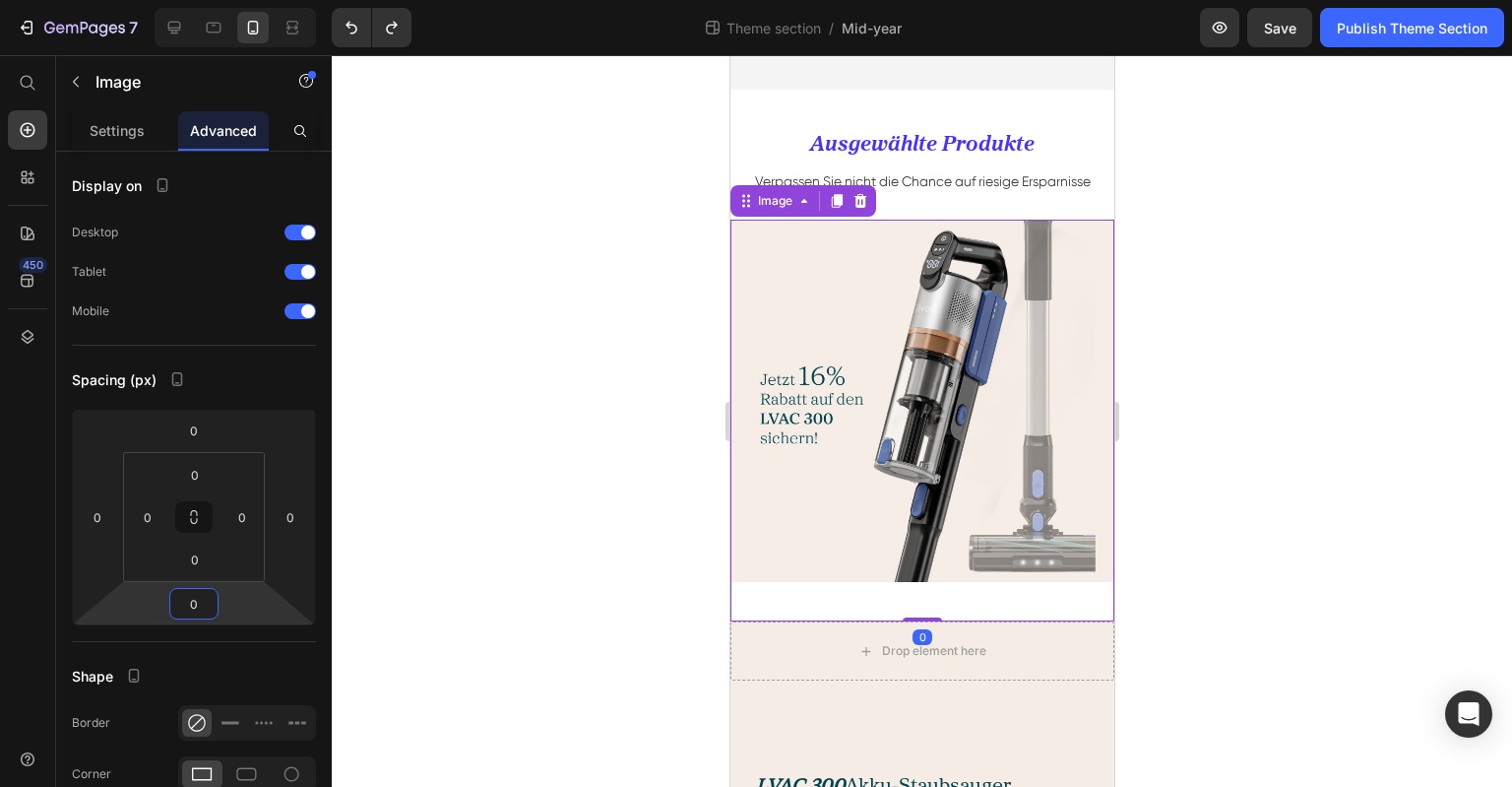 click 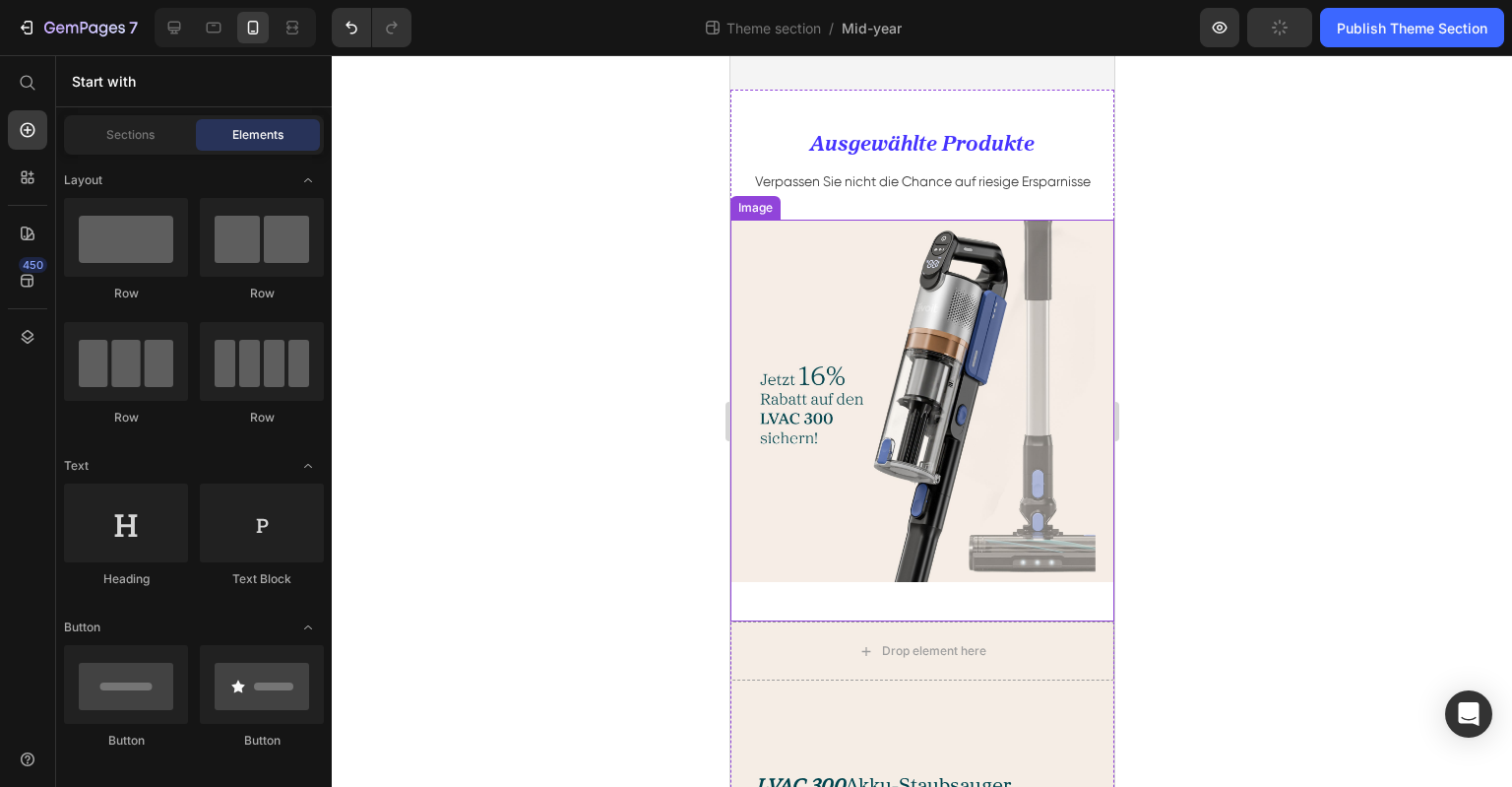 click at bounding box center (921, 421) 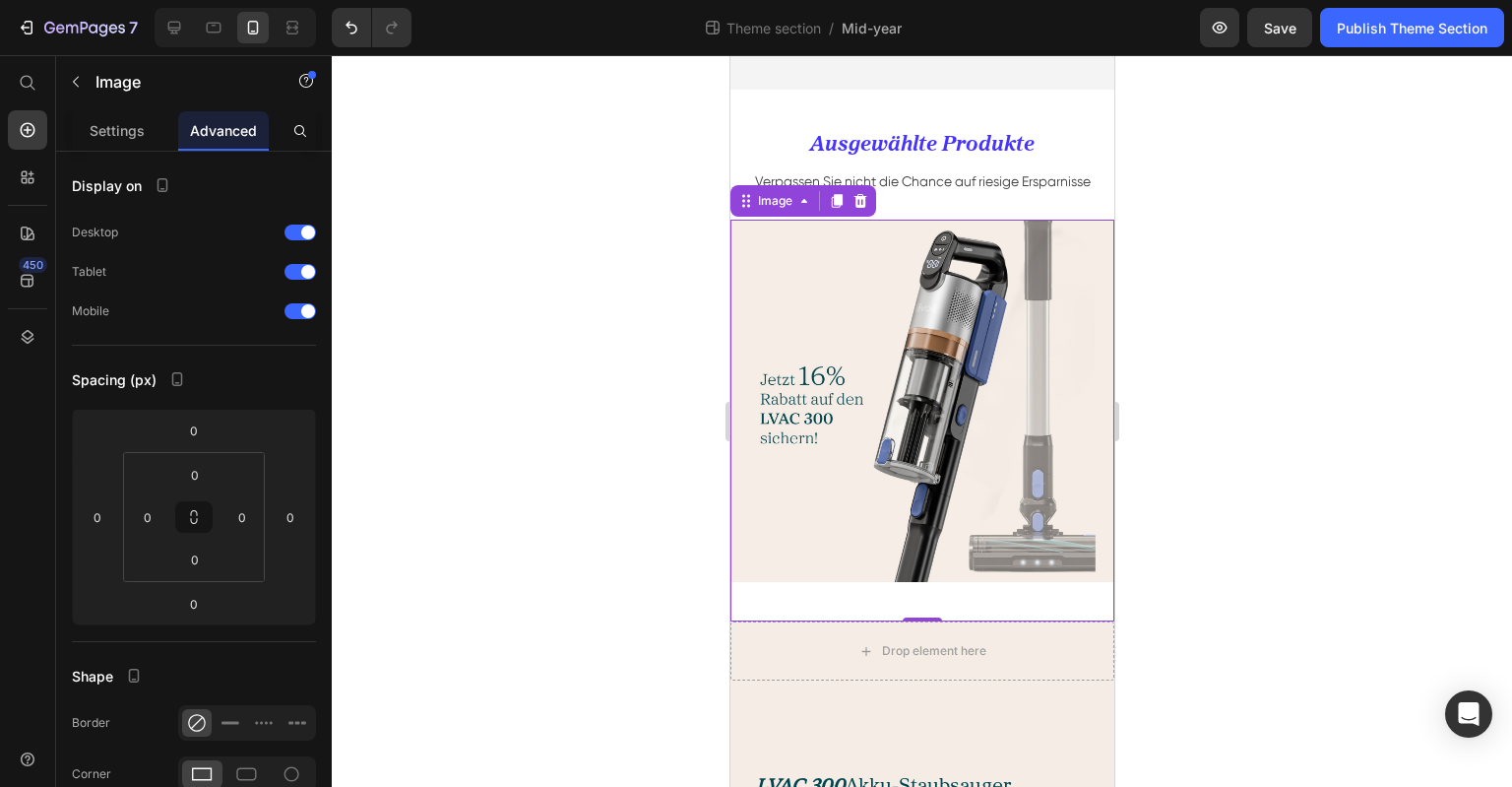 click at bounding box center [921, 421] 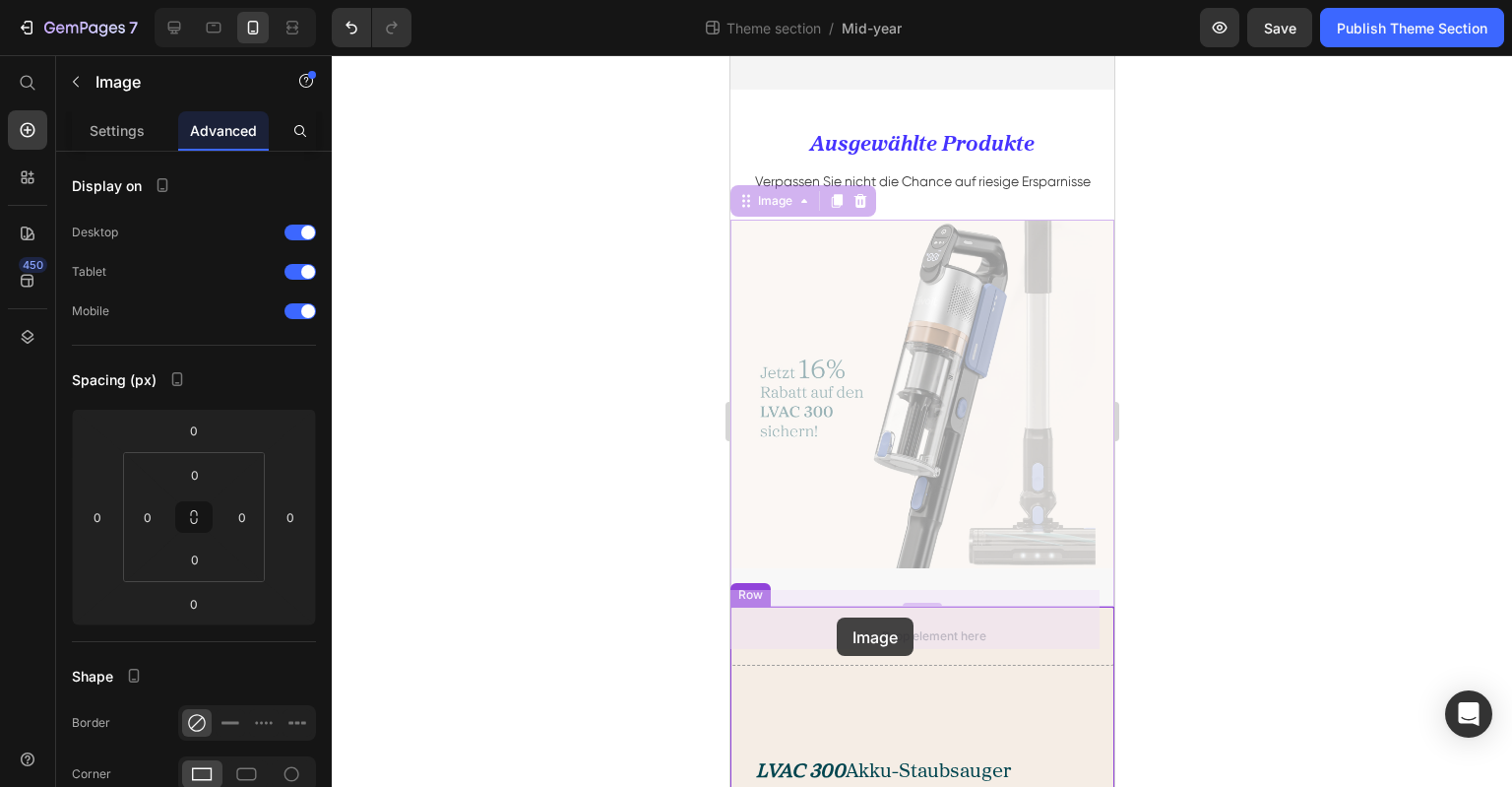 drag, startPoint x: 742, startPoint y: 188, endPoint x: 836, endPoint y: 618, distance: 440.15452 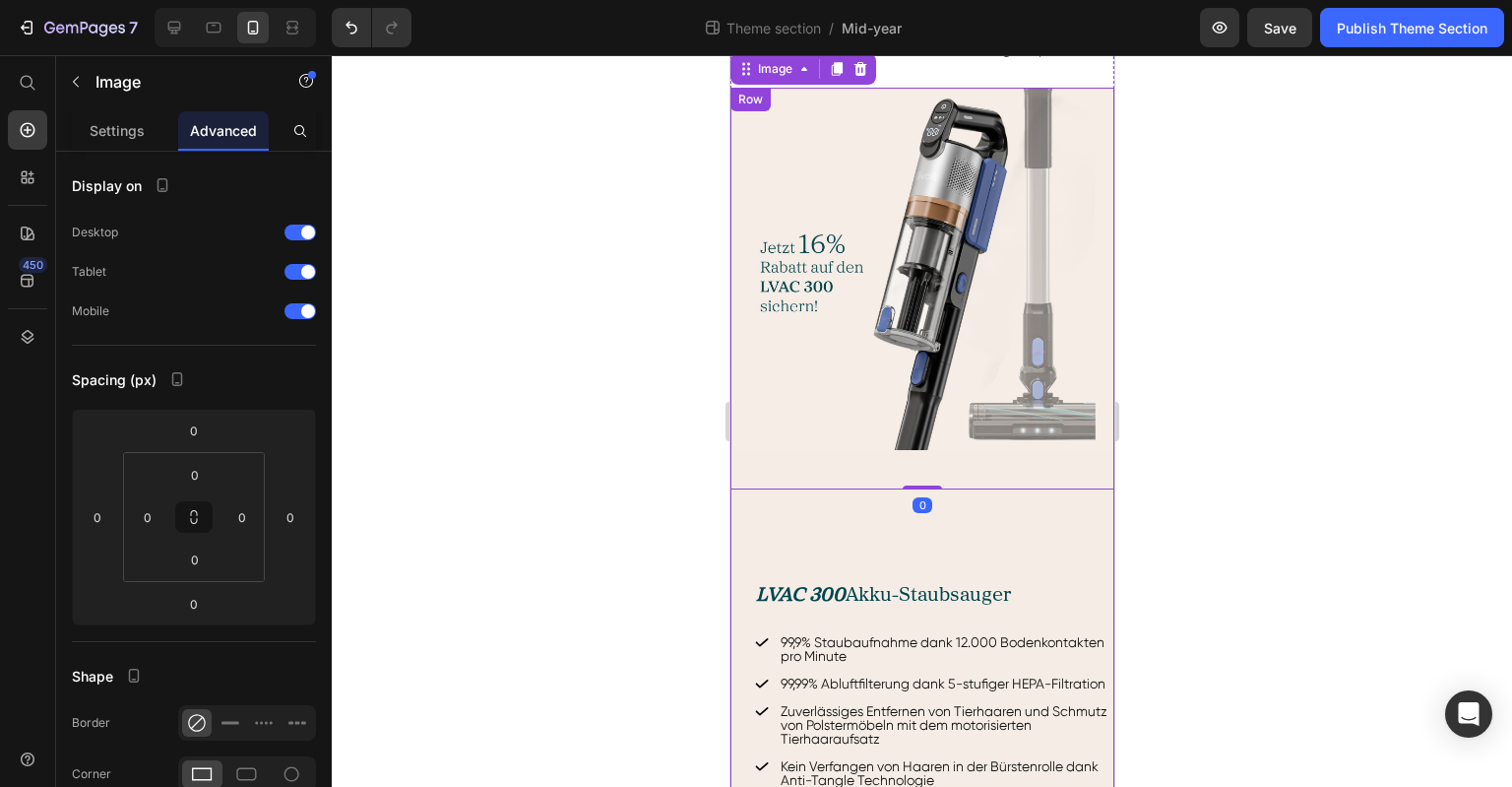 scroll, scrollTop: 735, scrollLeft: 0, axis: vertical 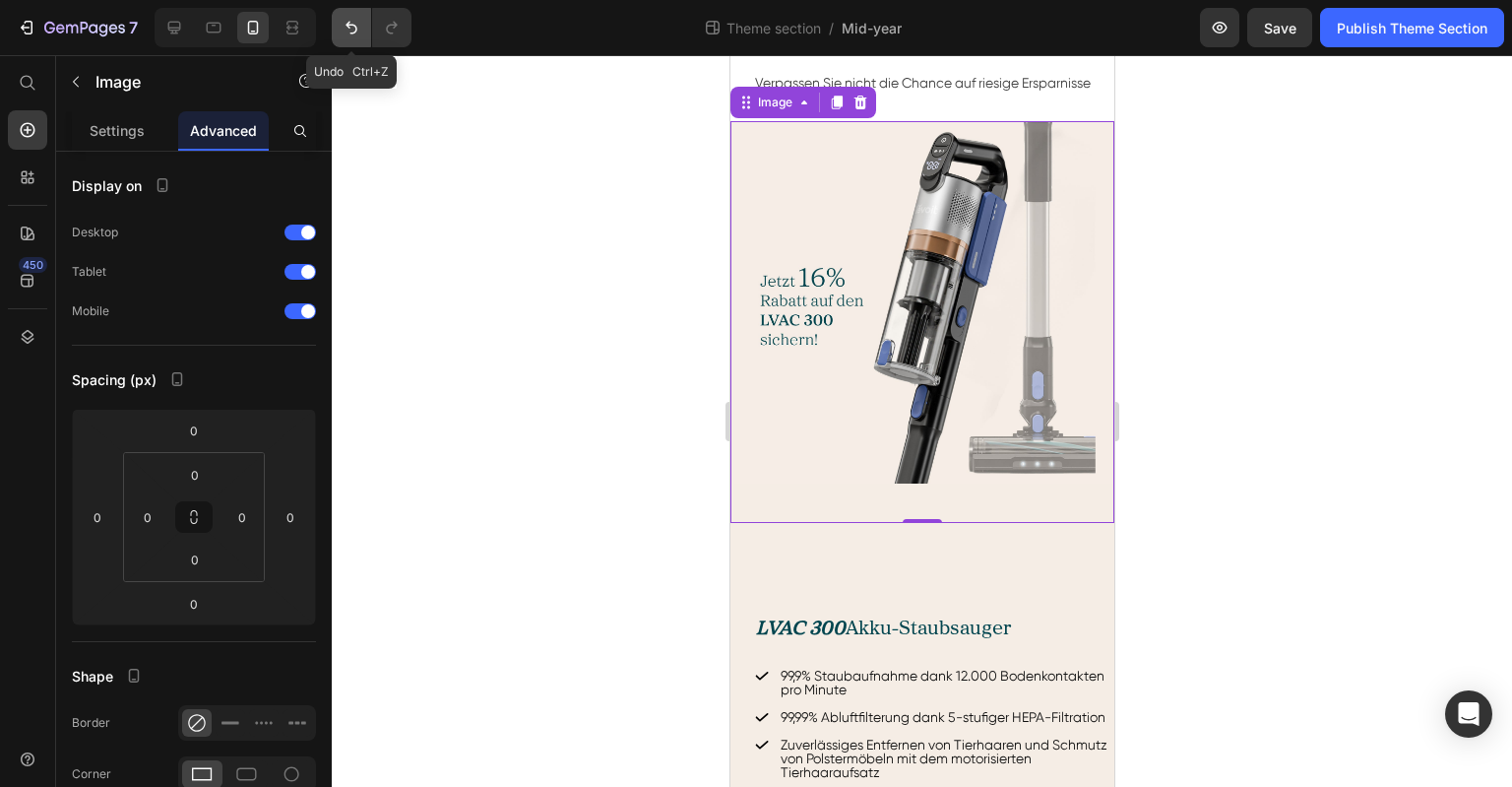 click 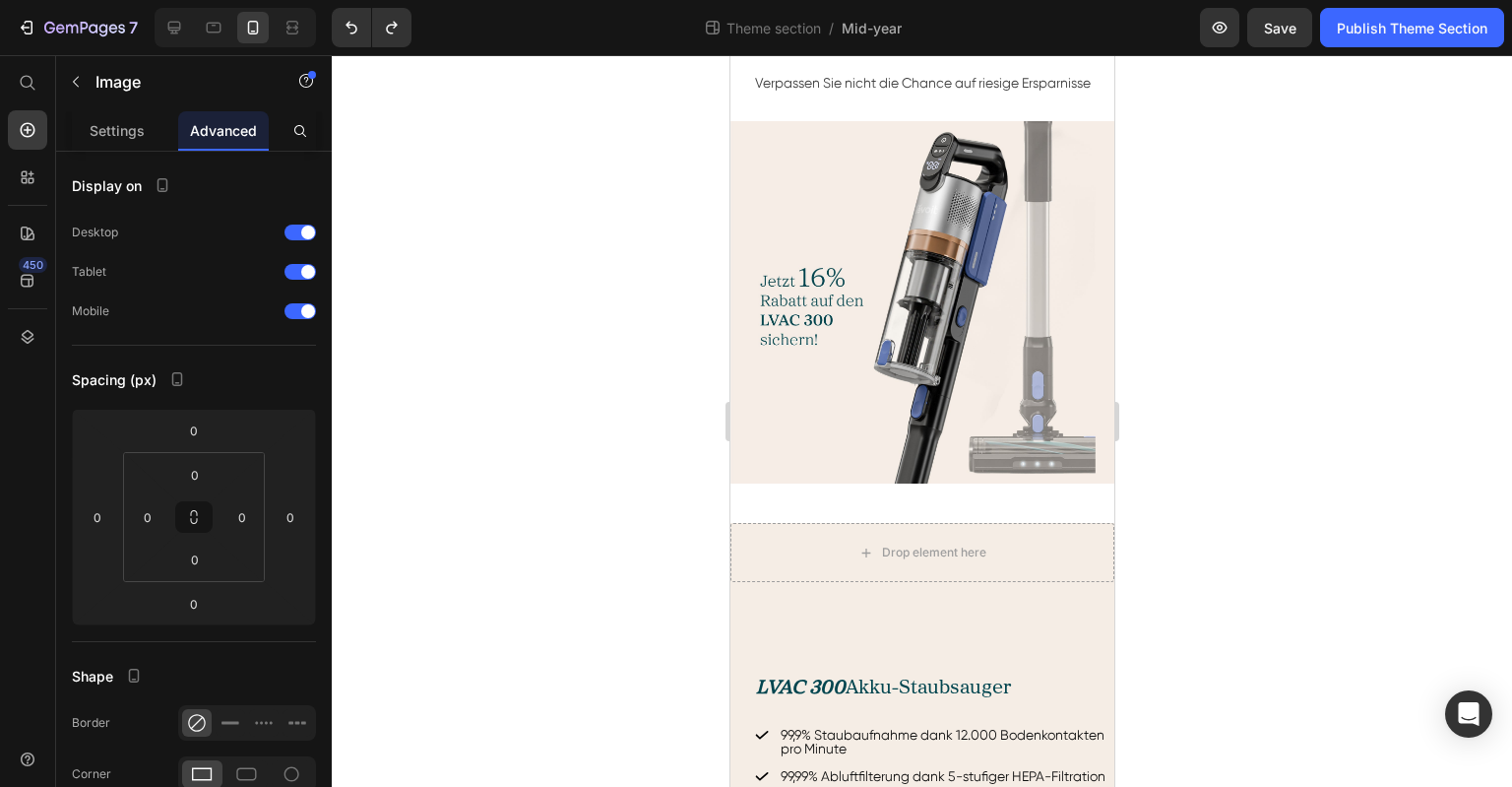 click at bounding box center (921, 322) 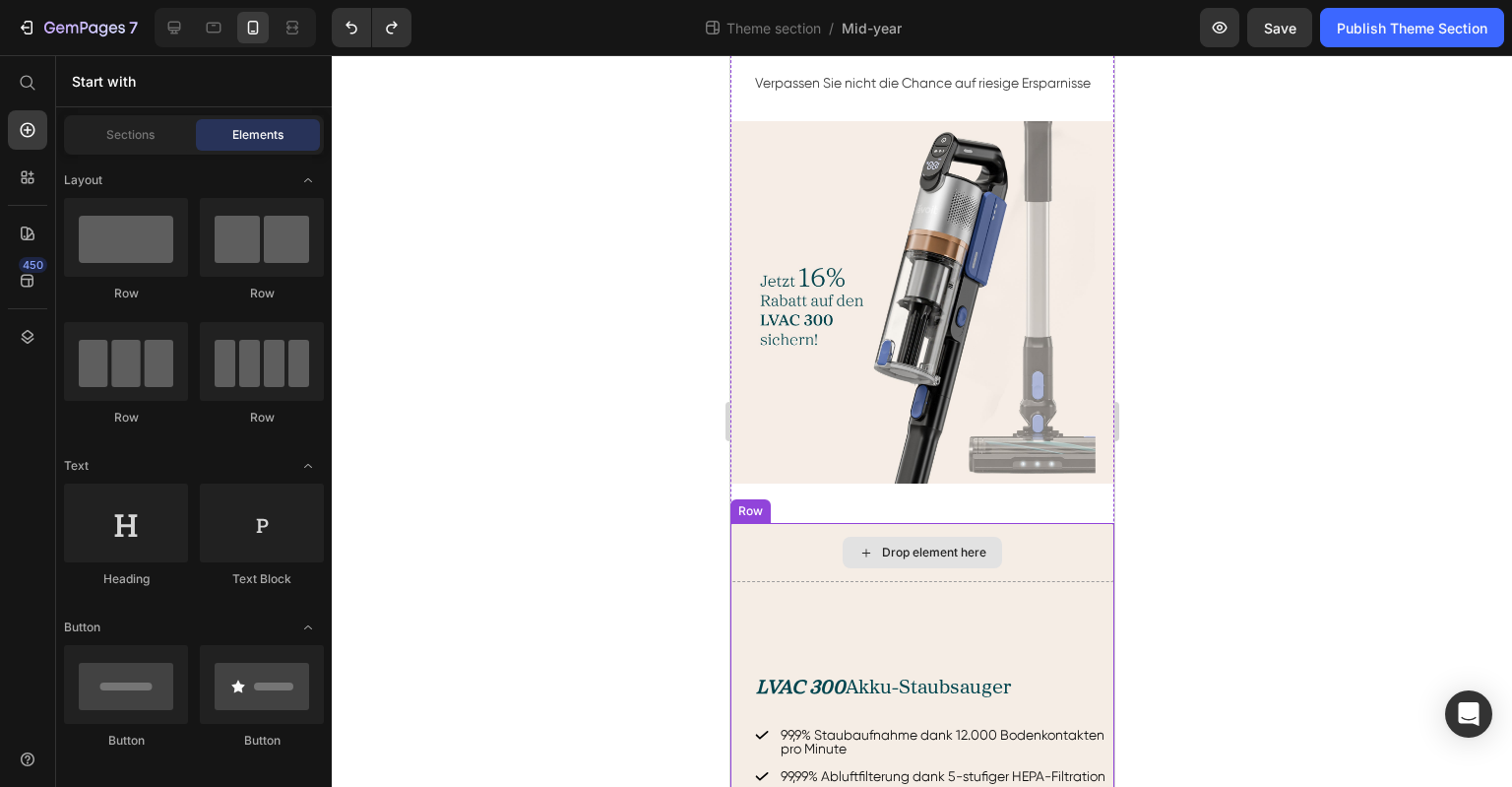click on "Drop element here" at bounding box center (921, 553) 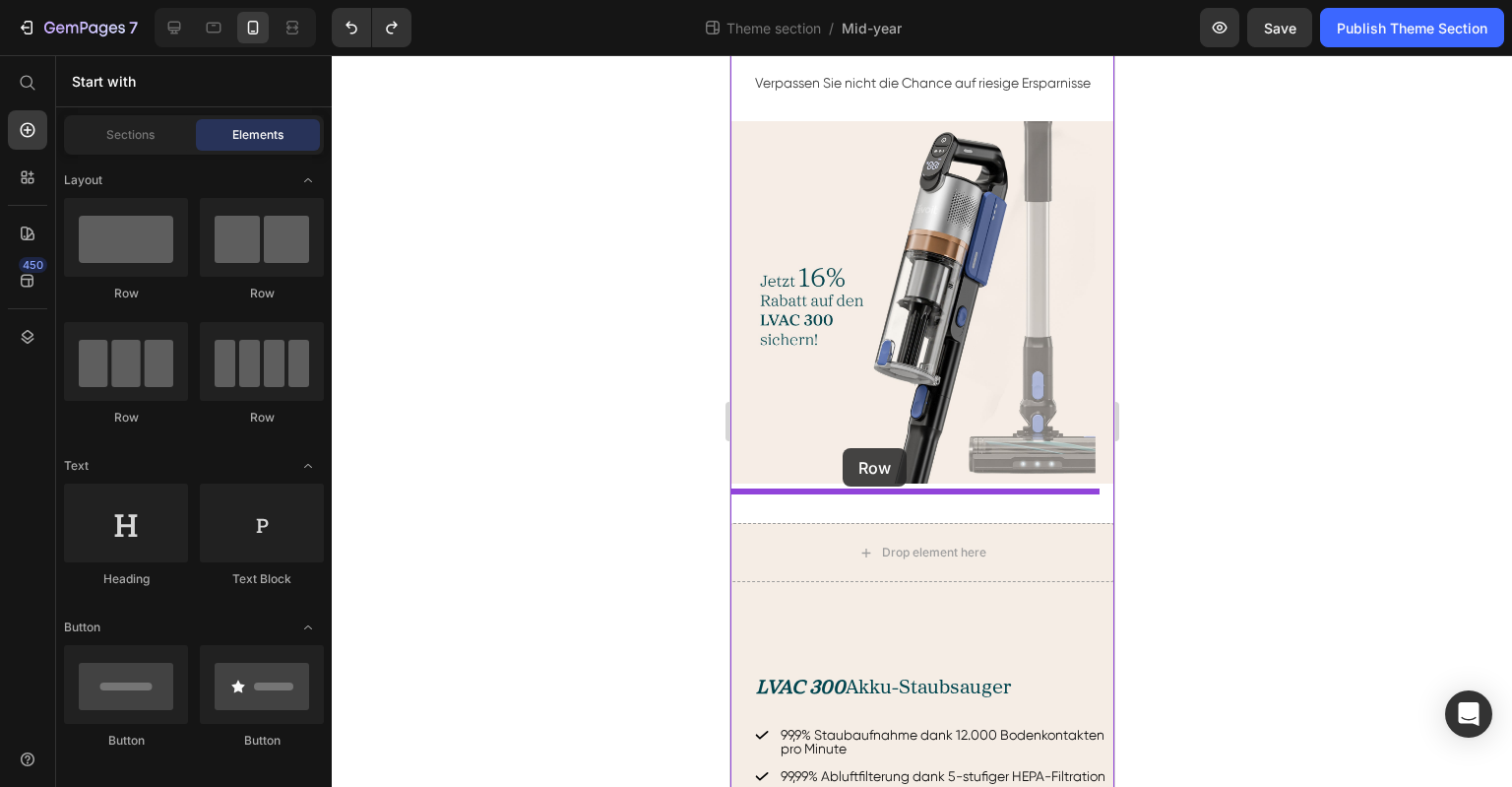 drag, startPoint x: 914, startPoint y: 310, endPoint x: 842, endPoint y: 448, distance: 155.65346 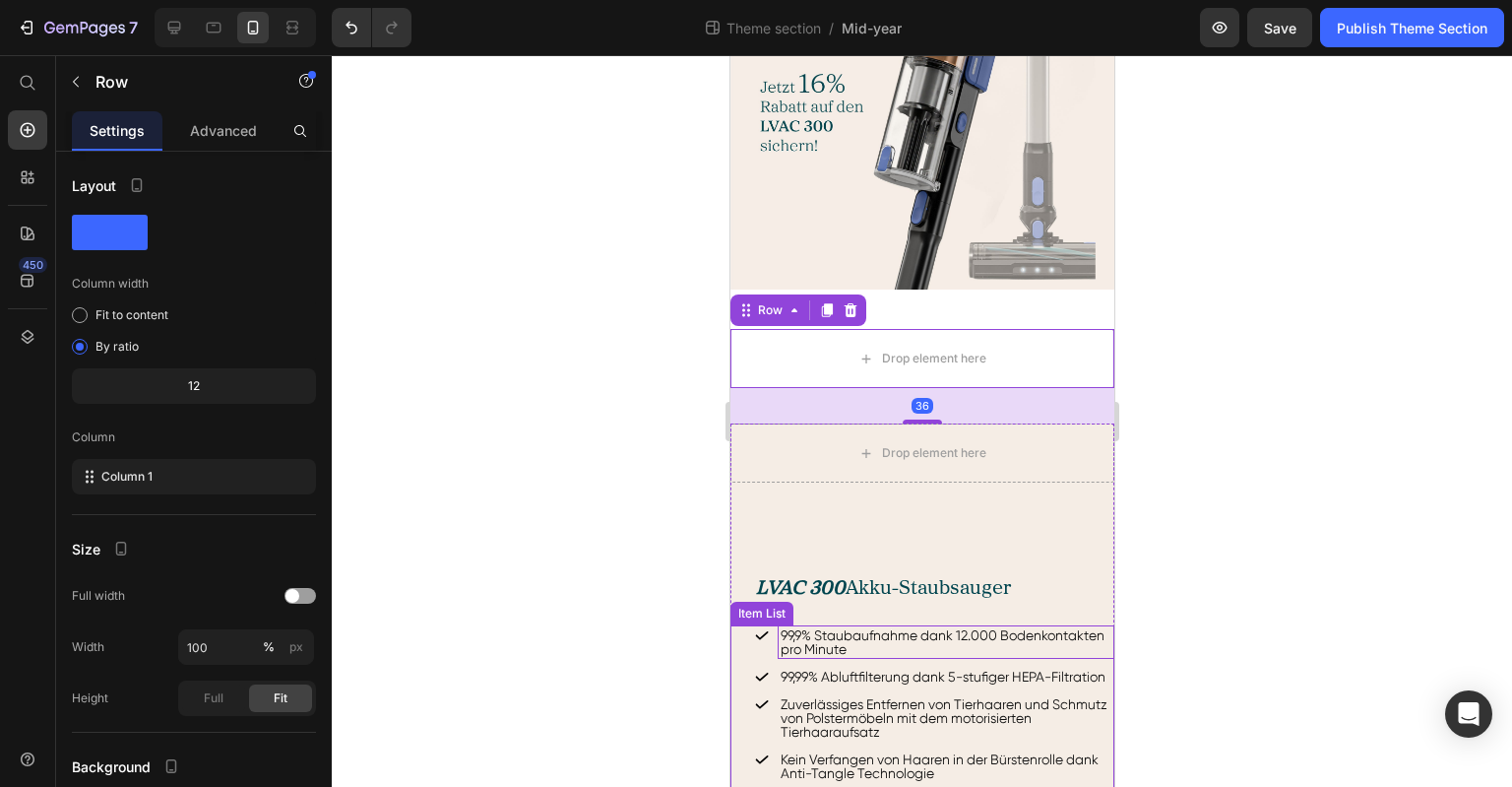 scroll, scrollTop: 932, scrollLeft: 0, axis: vertical 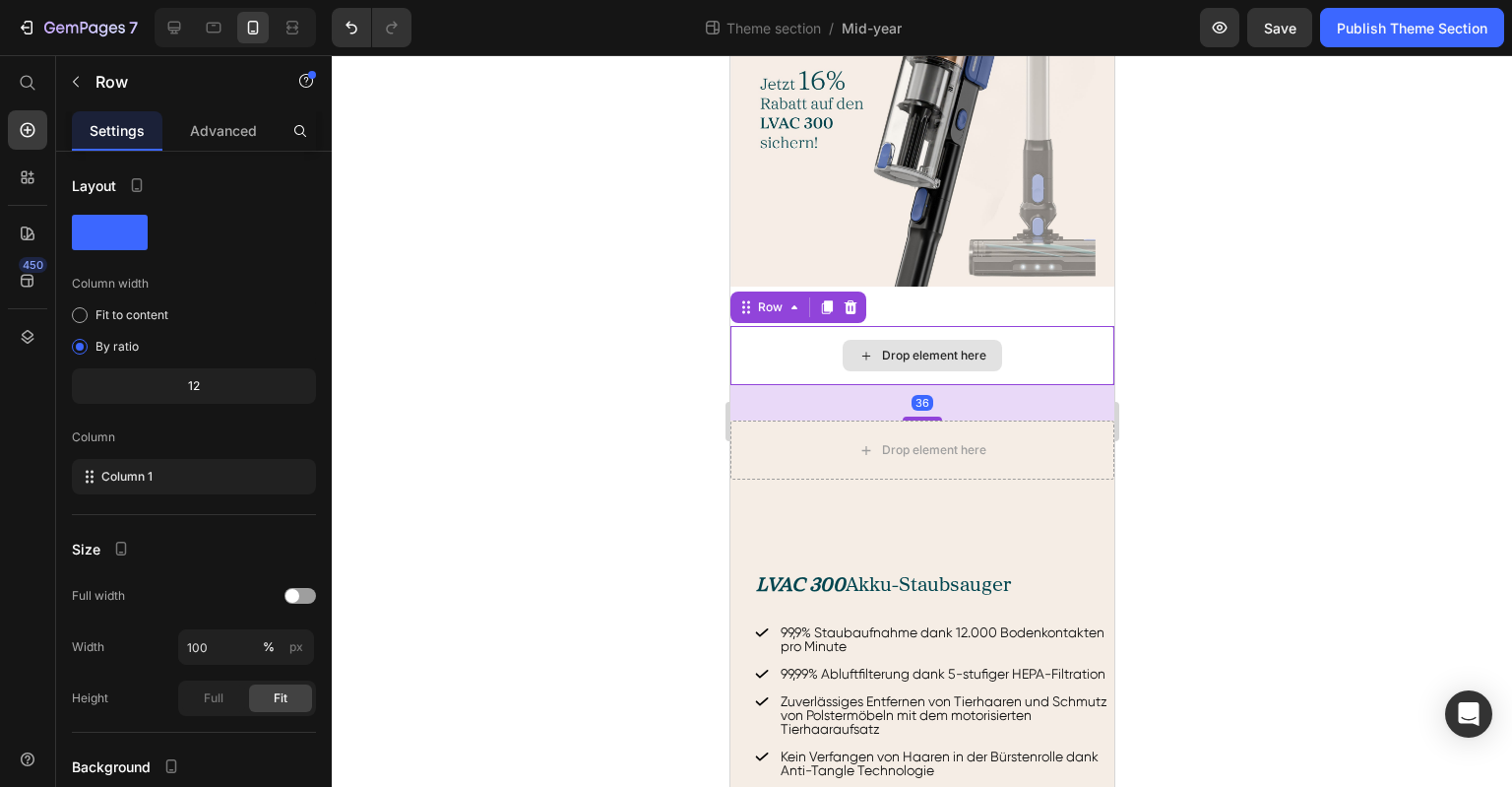 click on "Drop element here" at bounding box center (921, 356) 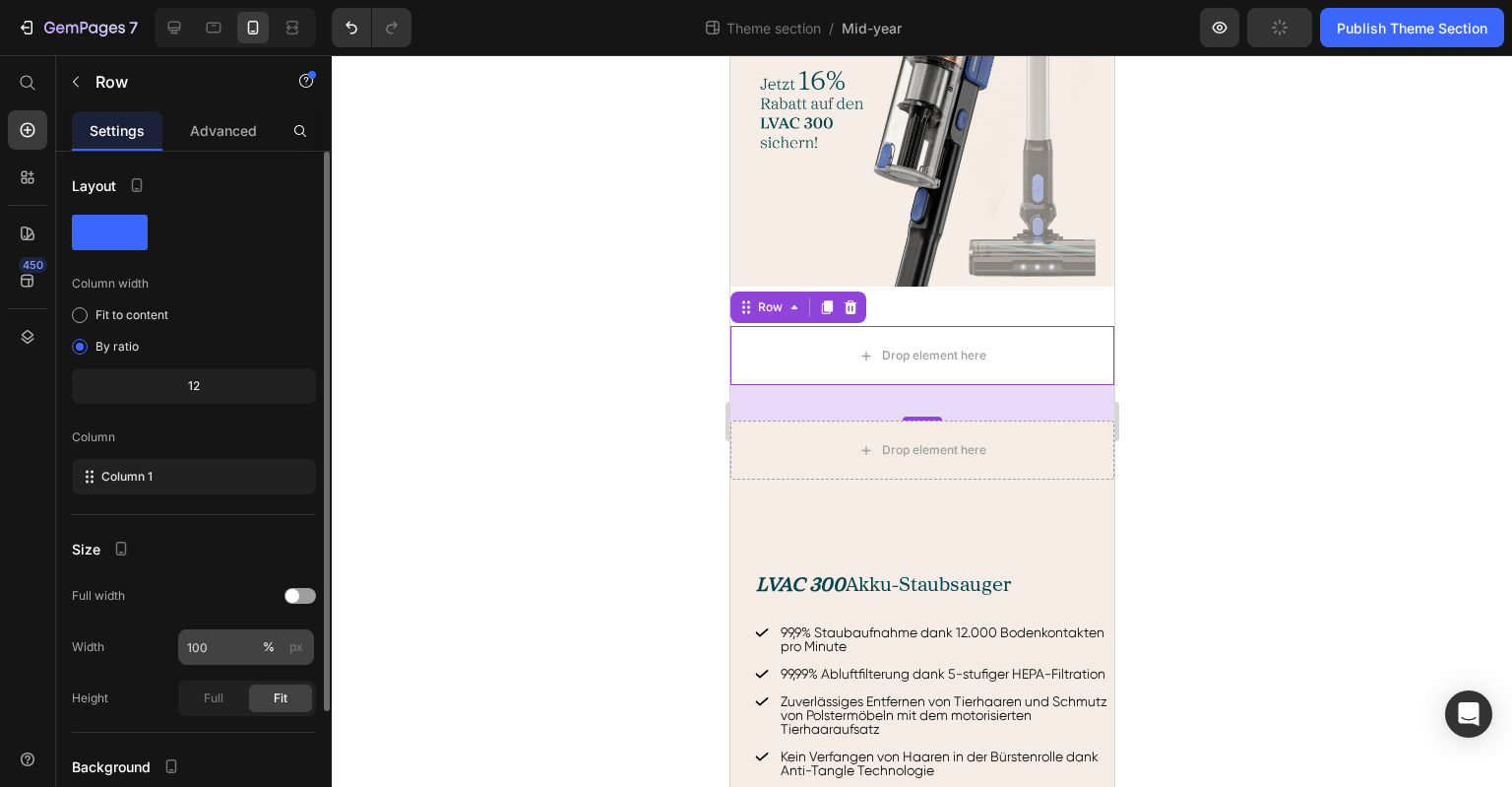 scroll, scrollTop: 162, scrollLeft: 0, axis: vertical 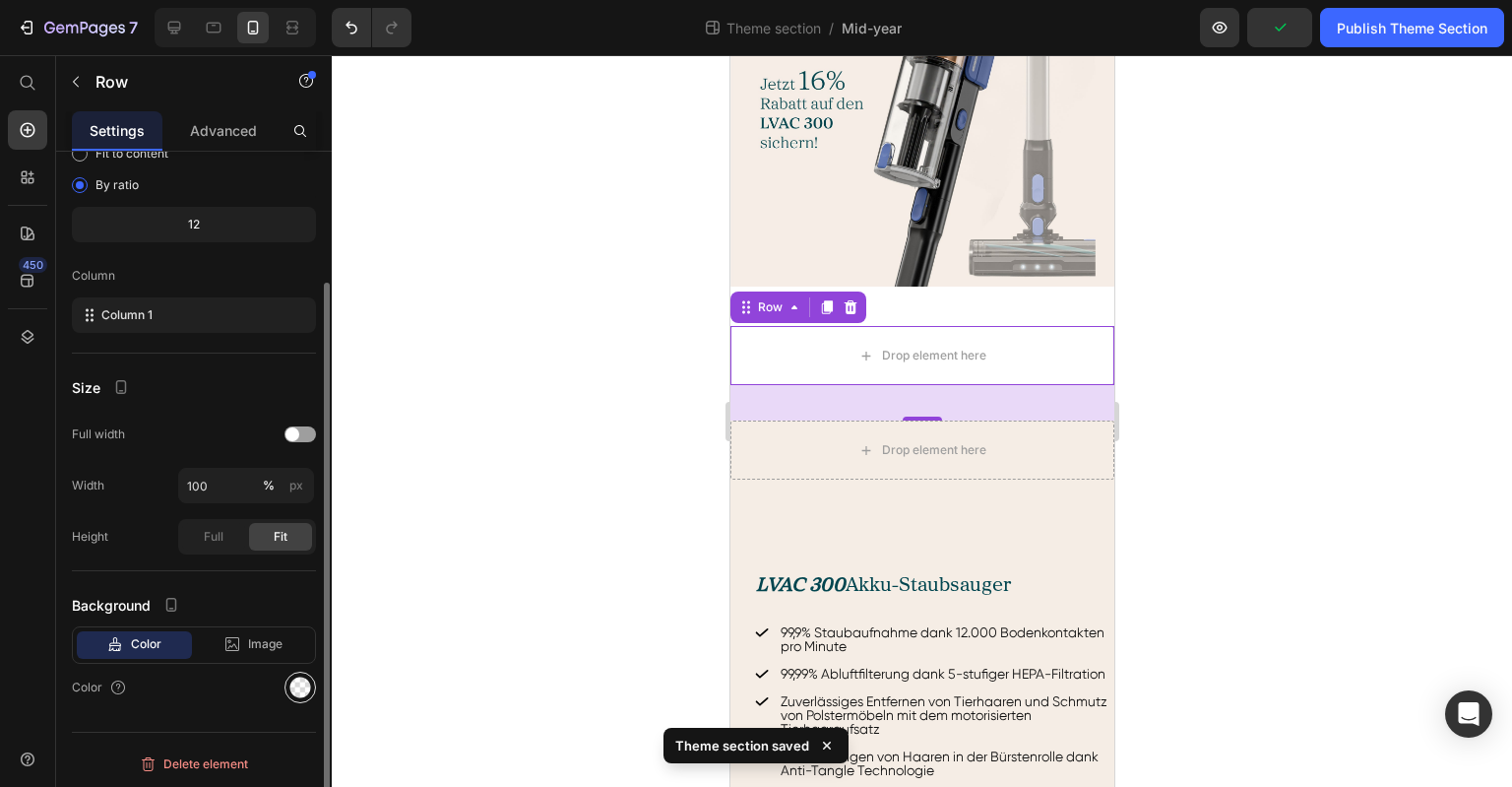 click at bounding box center [300, 688] 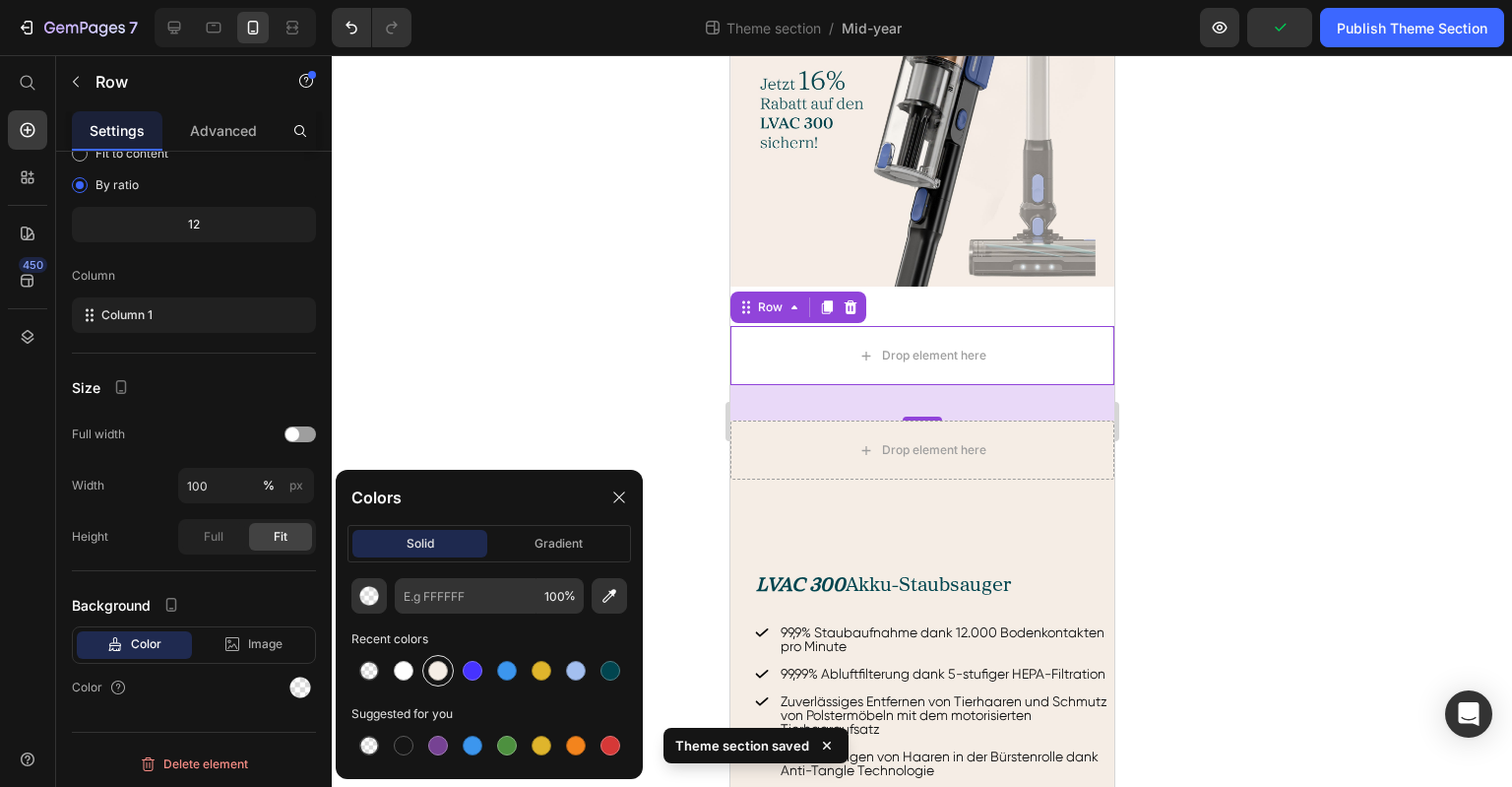 click at bounding box center [438, 671] 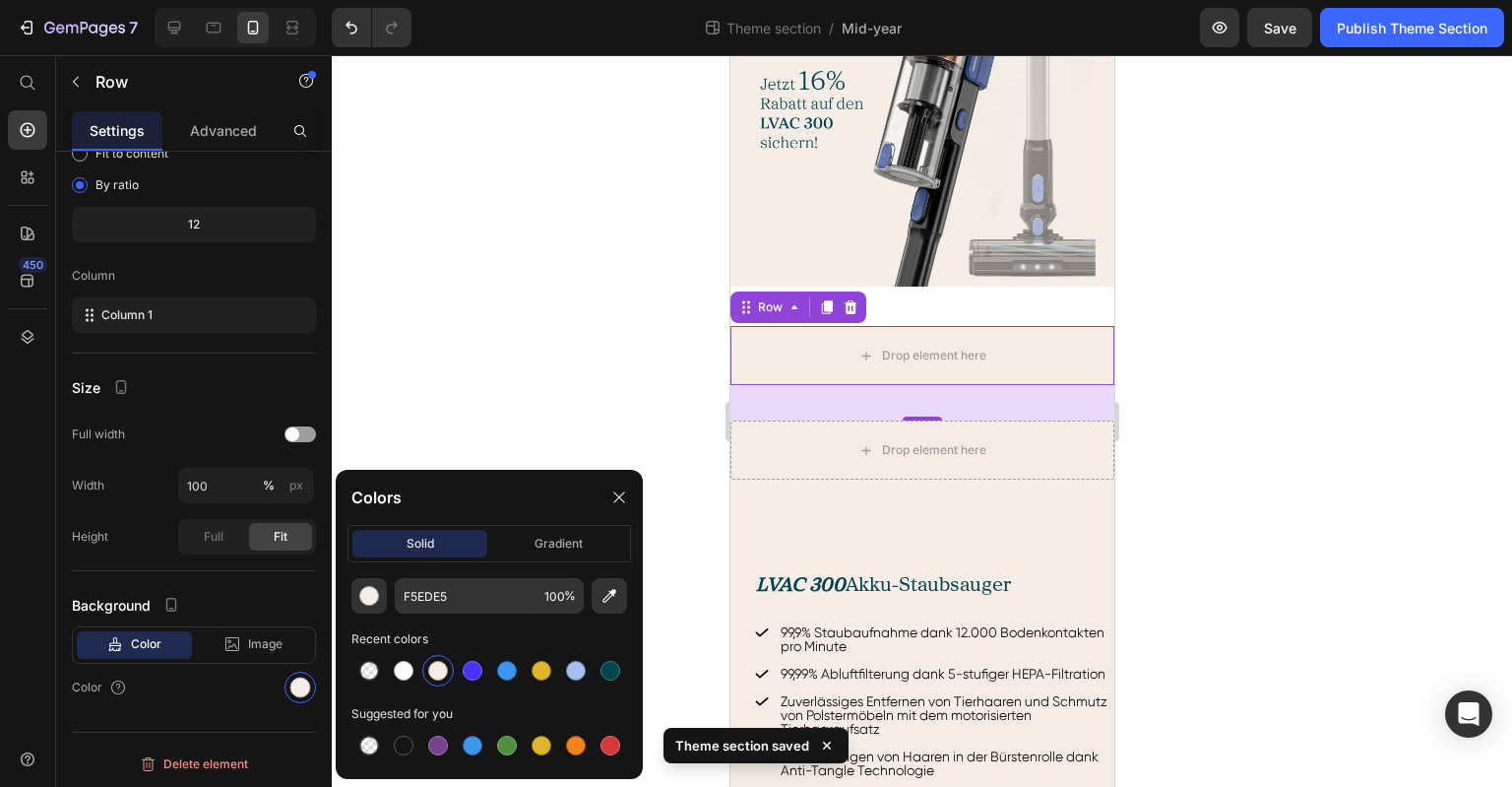 click 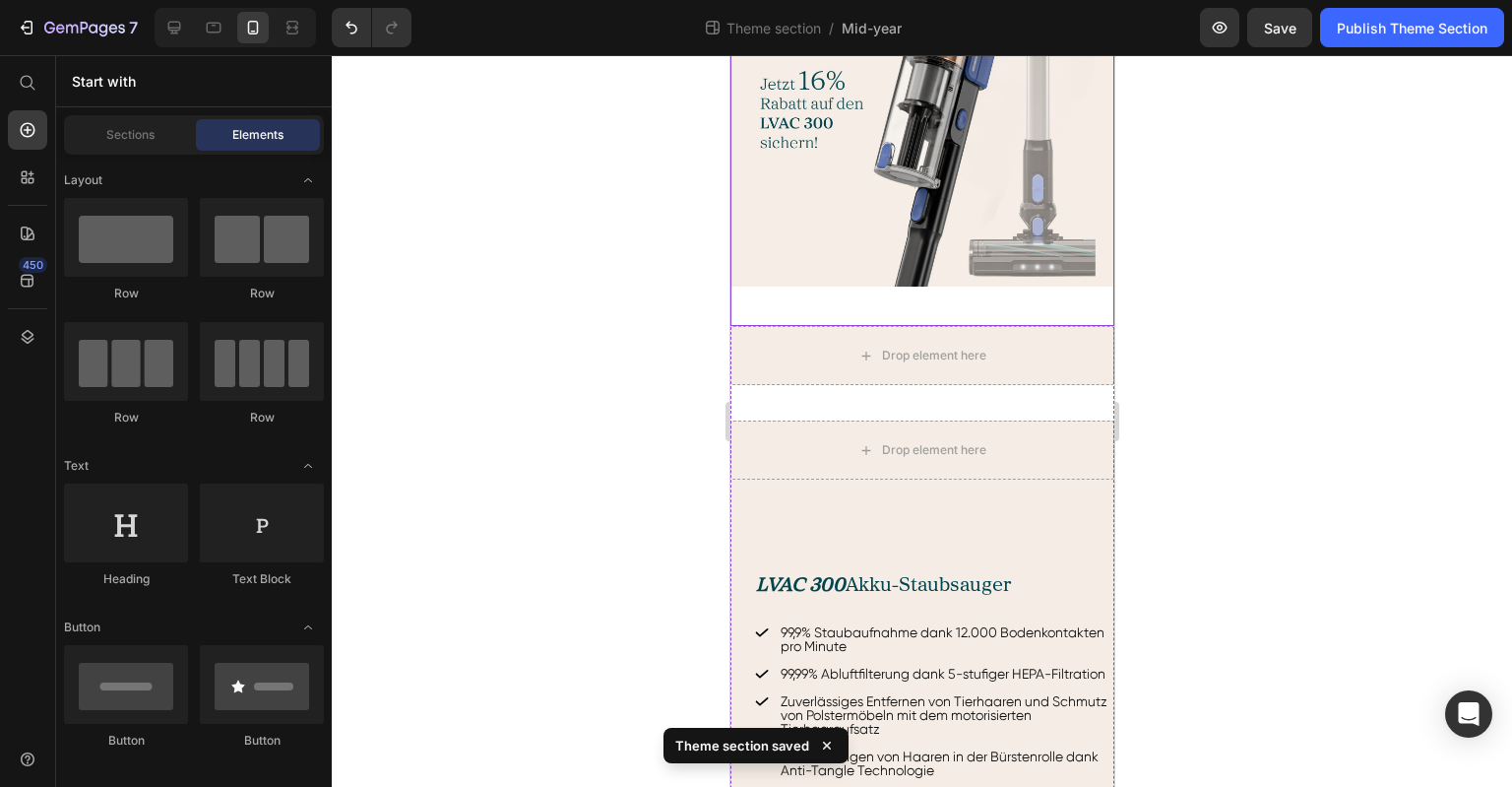 click at bounding box center (921, 125) 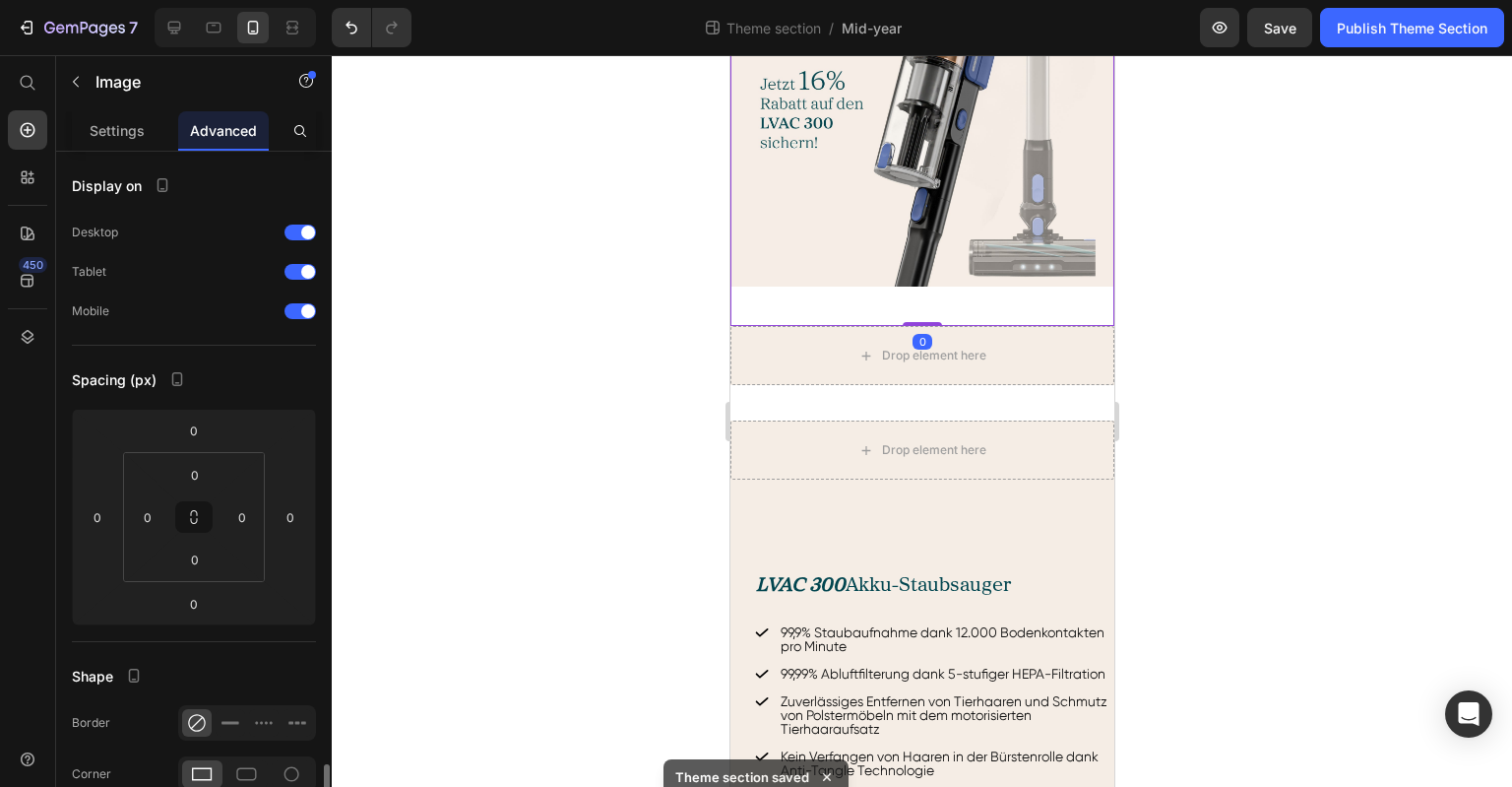 scroll, scrollTop: 492, scrollLeft: 0, axis: vertical 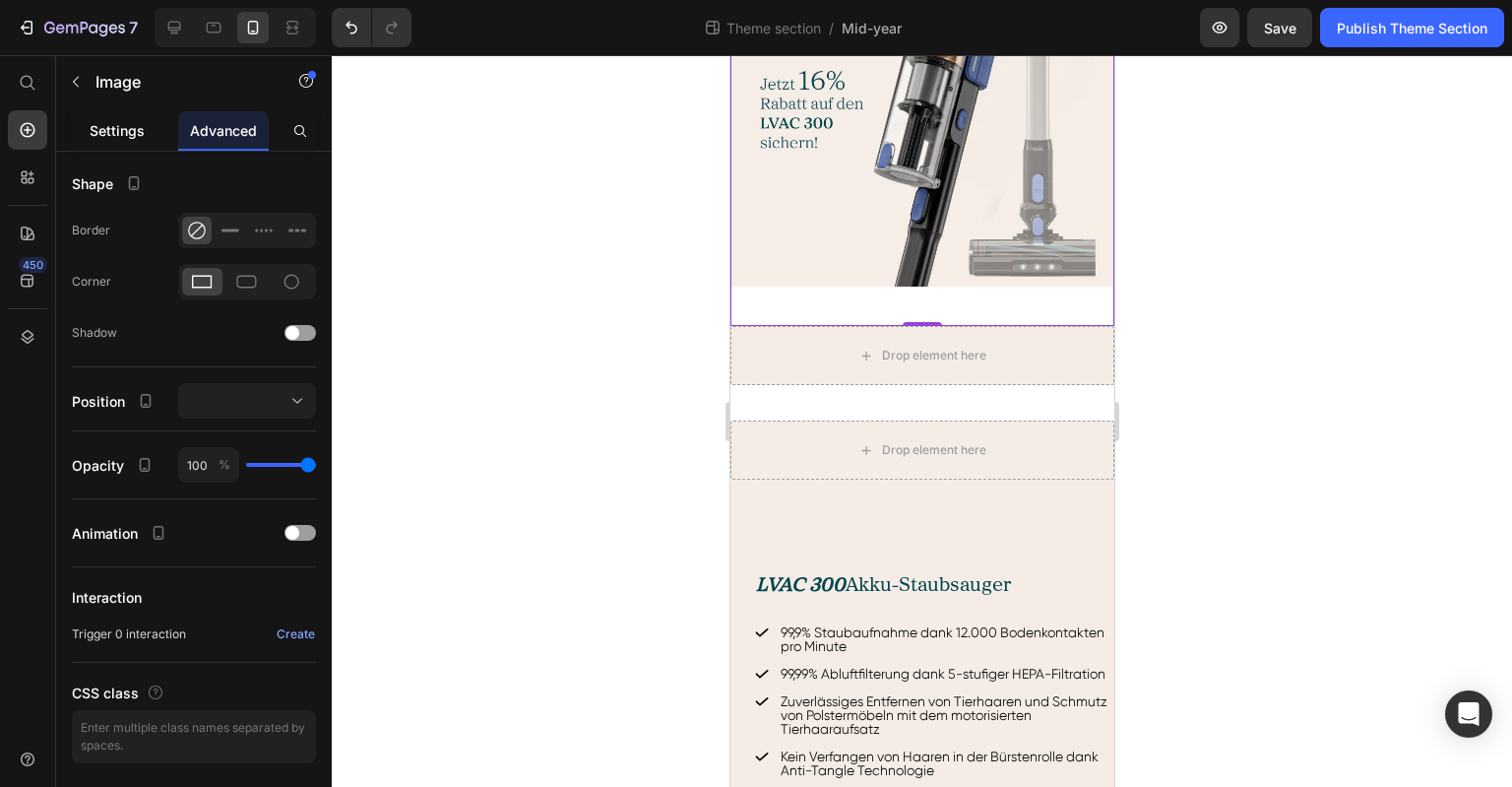 click on "Settings" 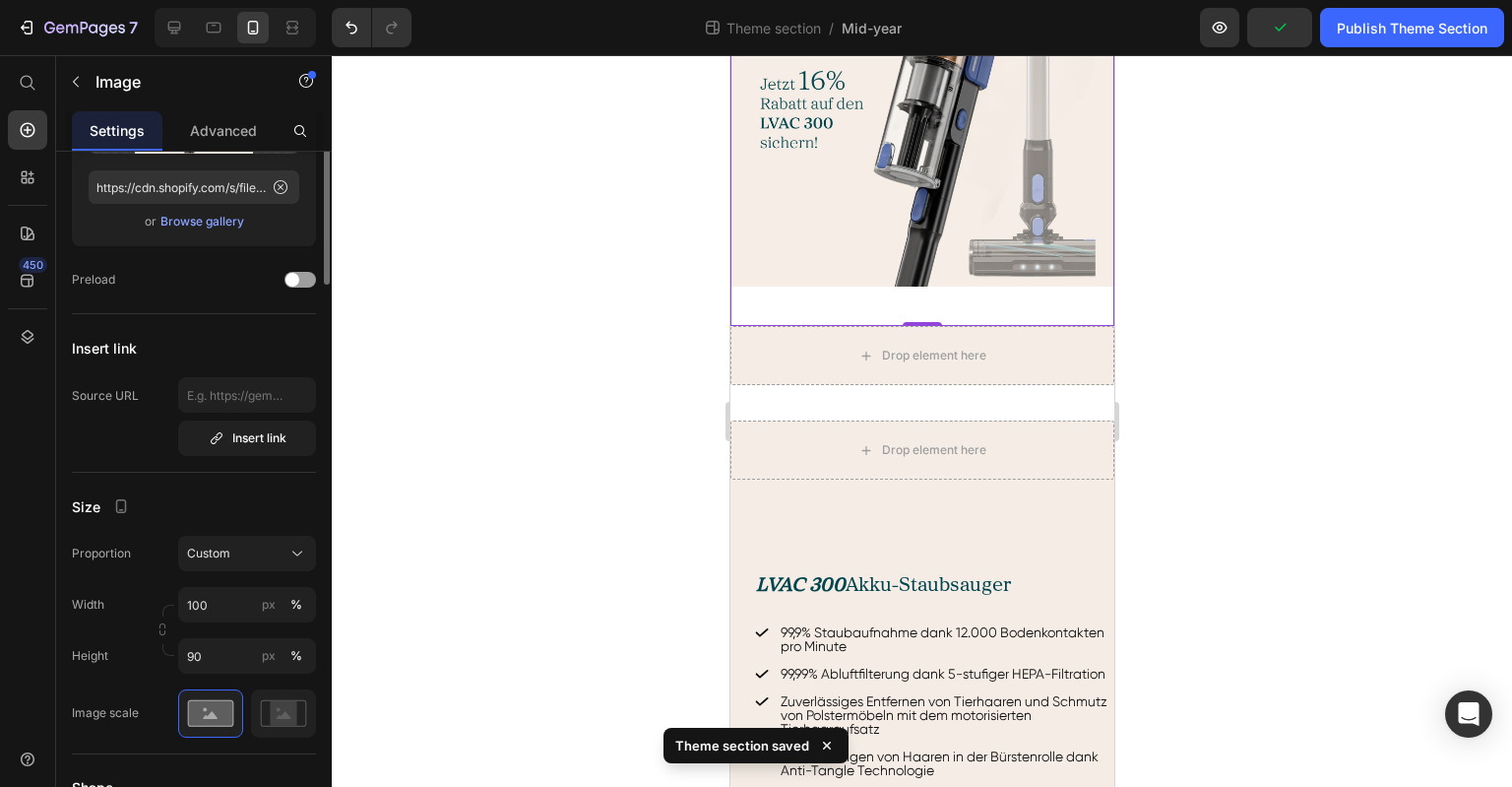 scroll, scrollTop: 0, scrollLeft: 0, axis: both 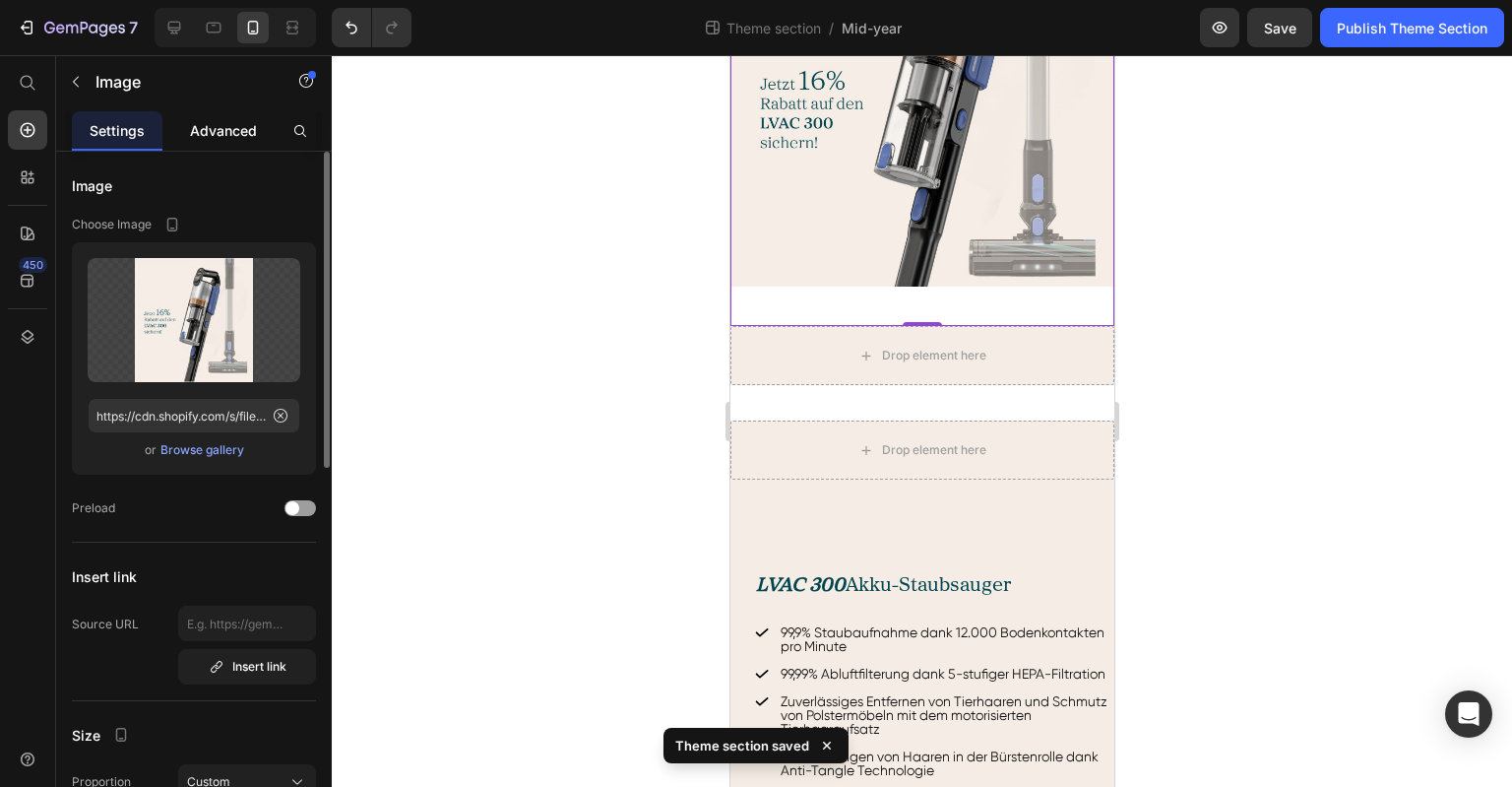 click on "Advanced" at bounding box center (223, 130) 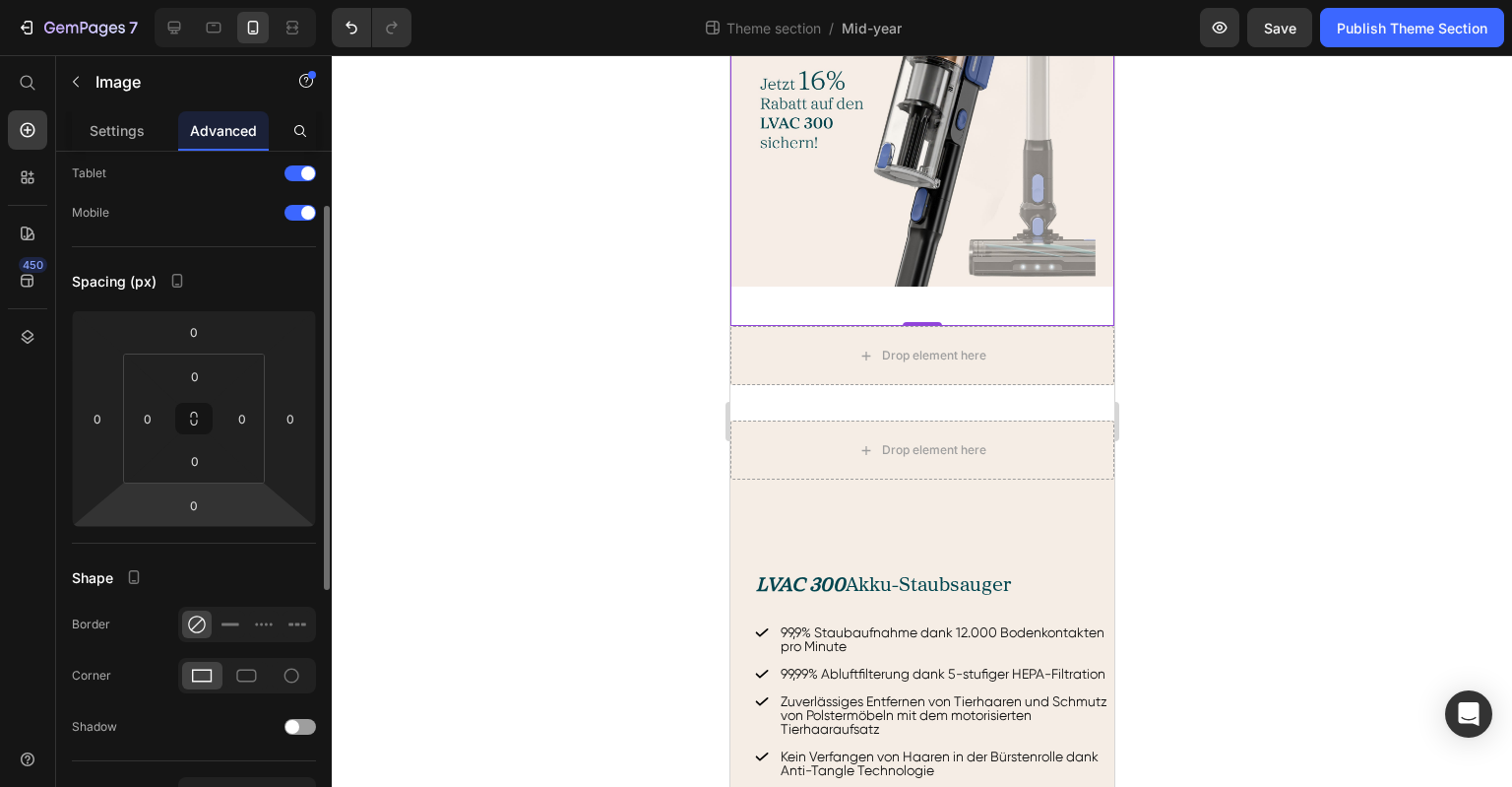 scroll, scrollTop: 0, scrollLeft: 0, axis: both 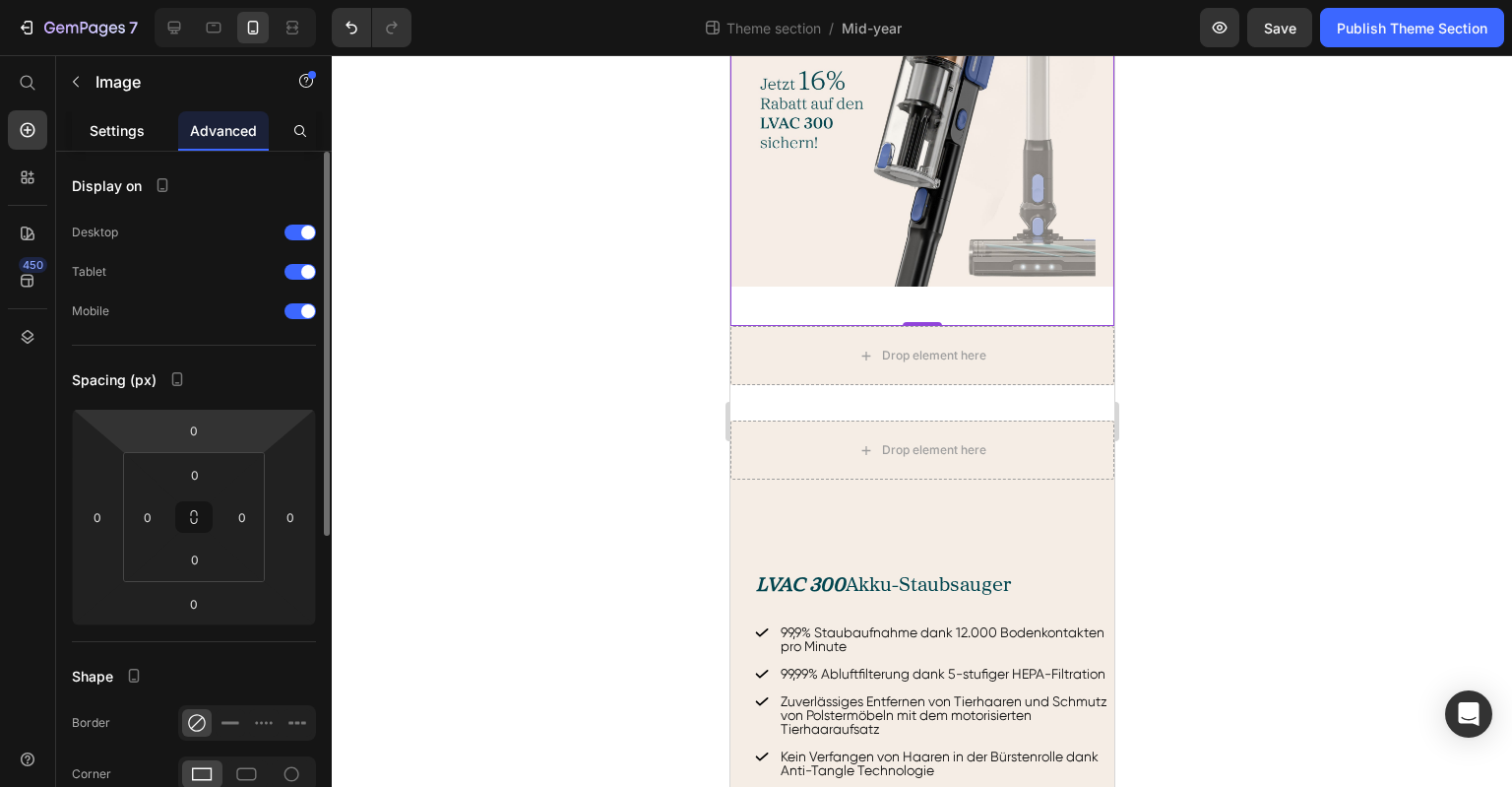 click on "Settings" at bounding box center [117, 130] 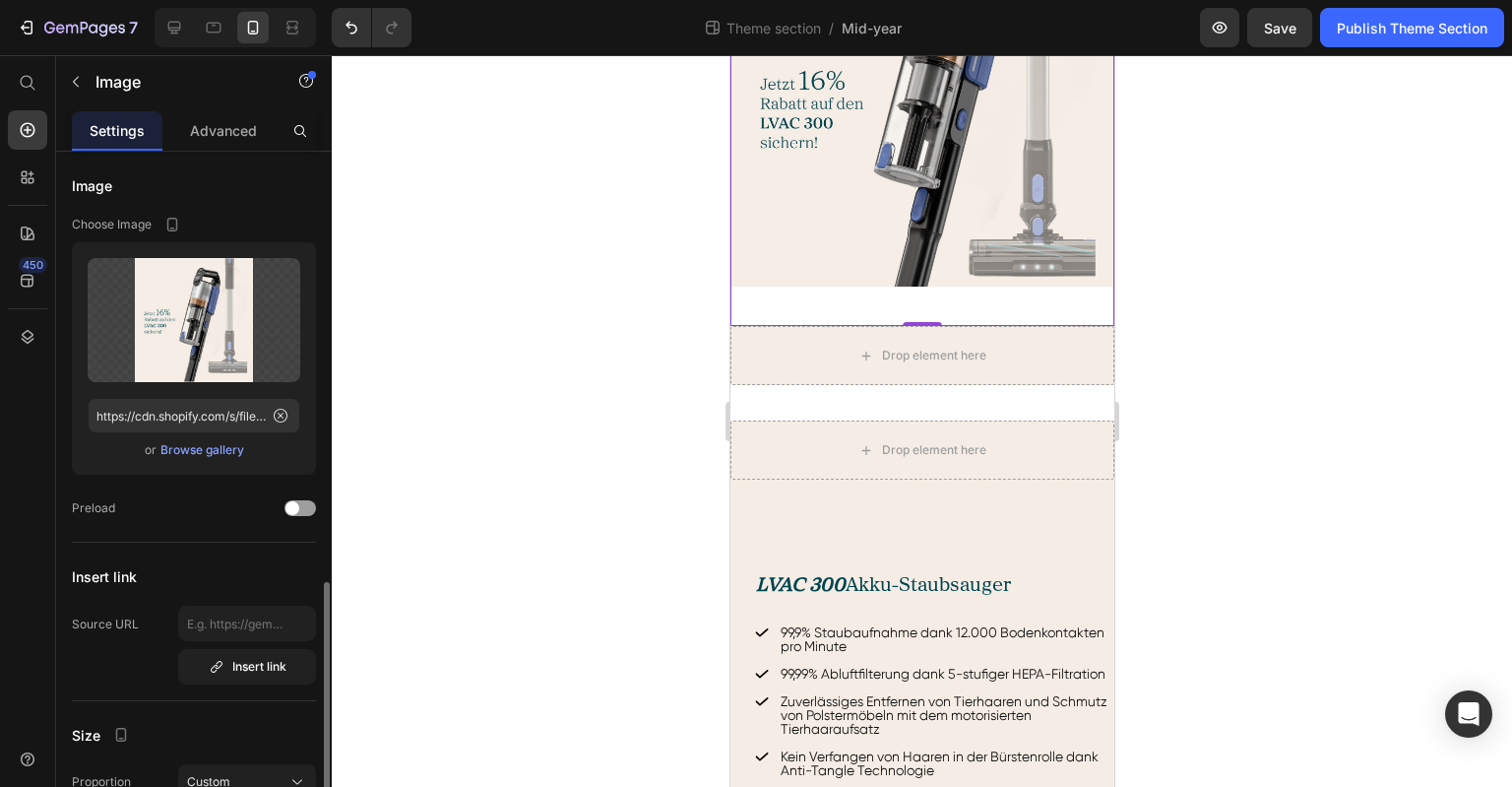 scroll, scrollTop: 295, scrollLeft: 0, axis: vertical 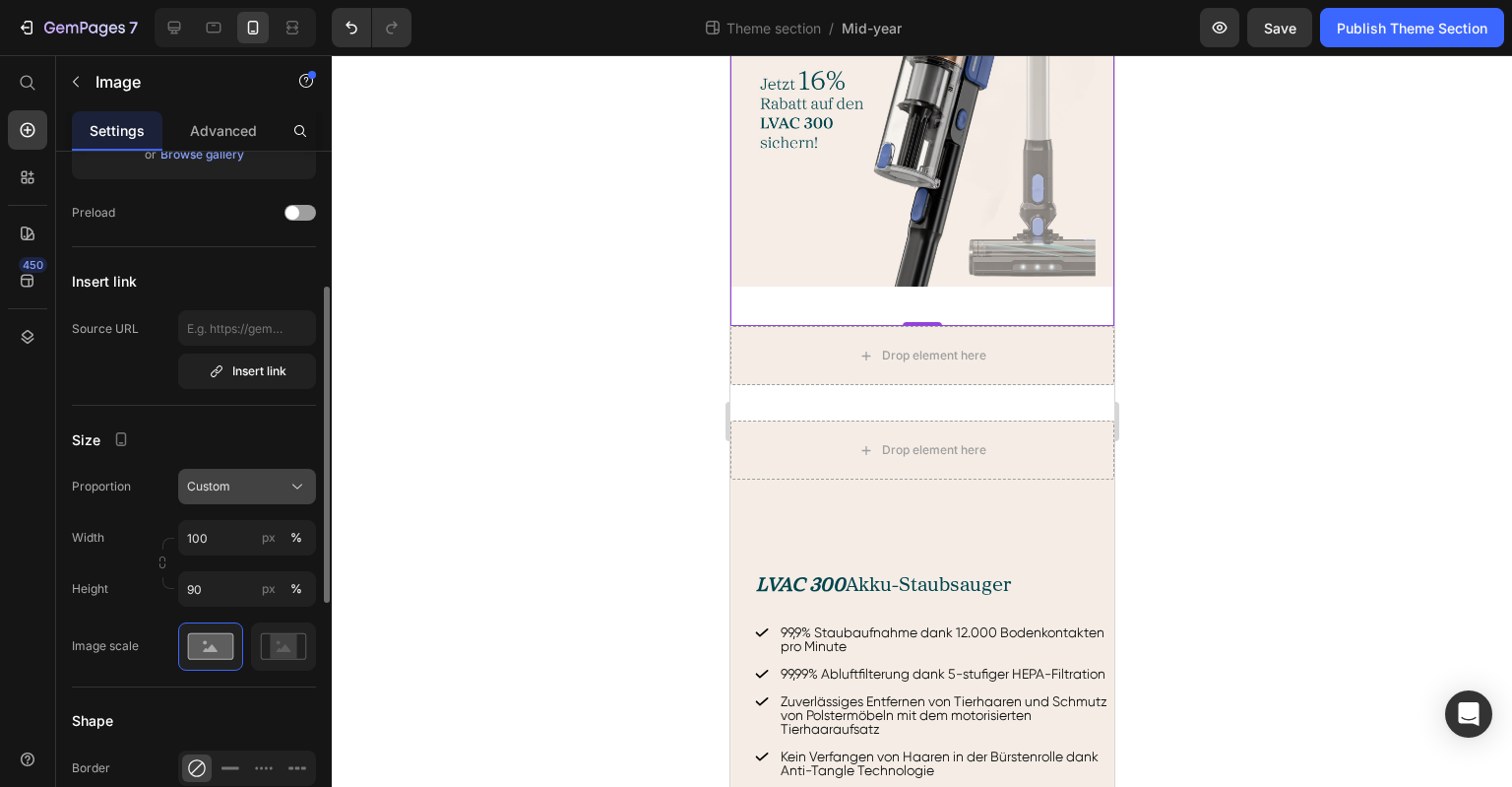 click on "Custom" 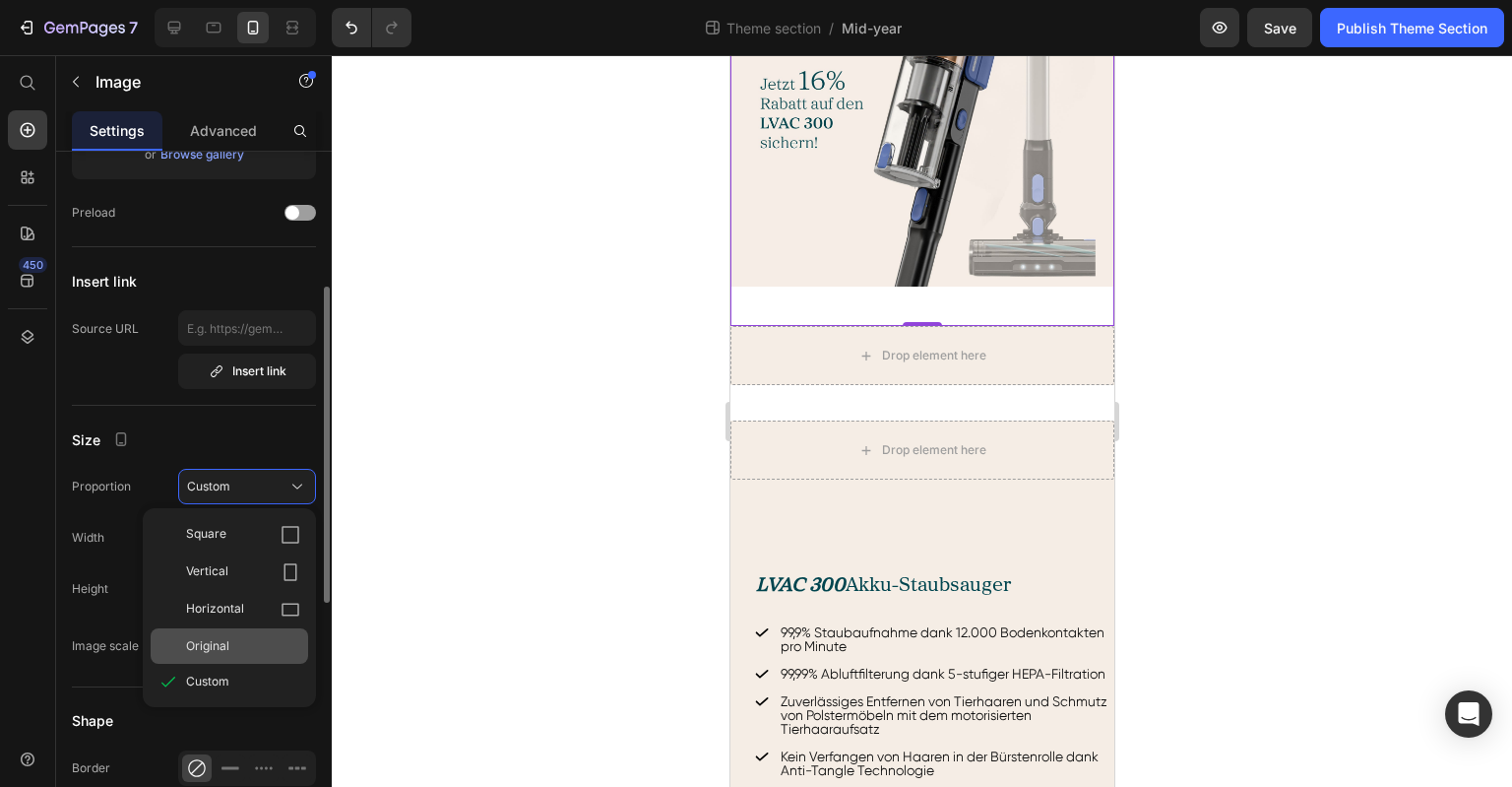 click on "Original" at bounding box center (208, 646) 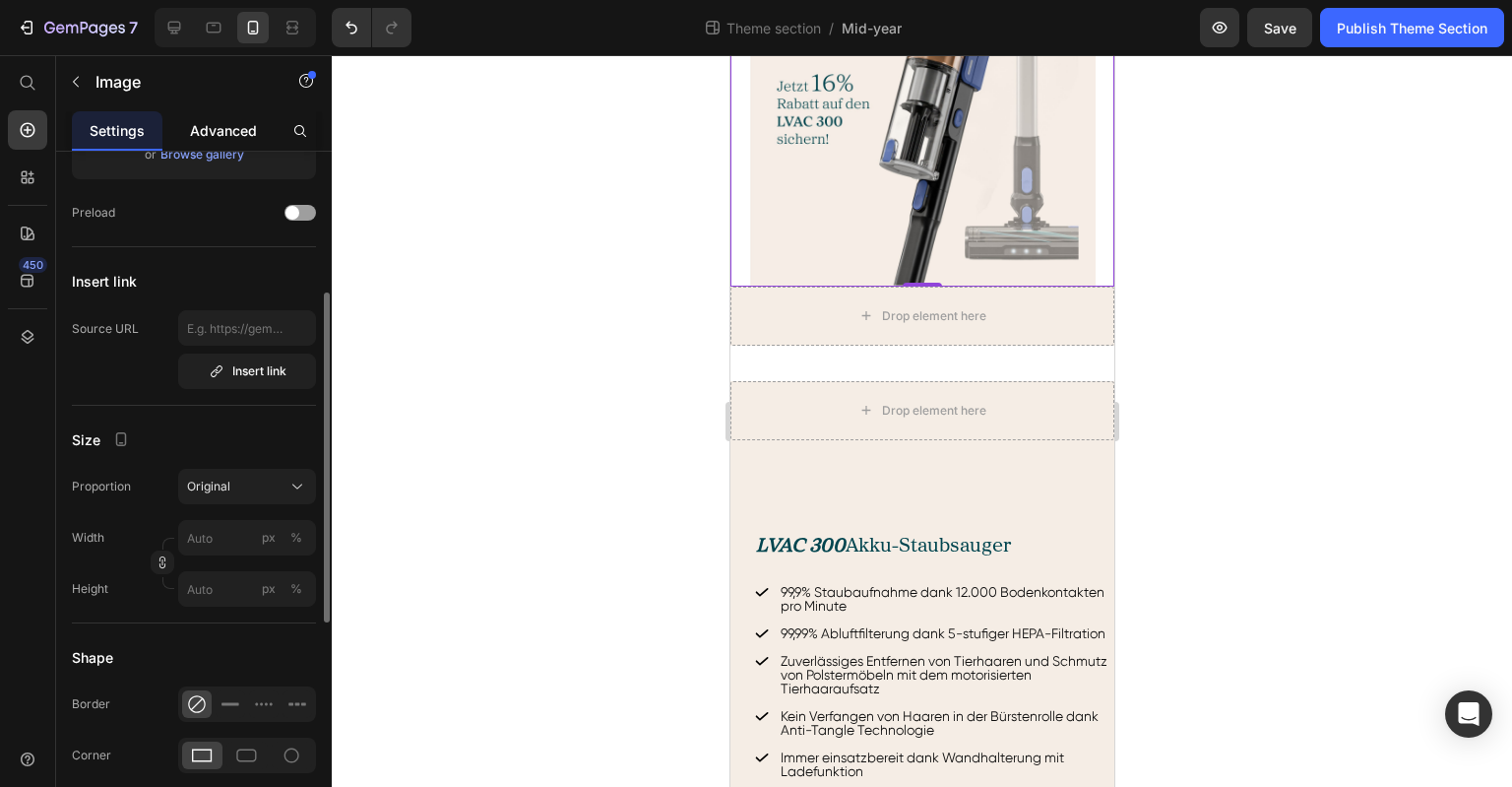 click on "Advanced" at bounding box center [223, 130] 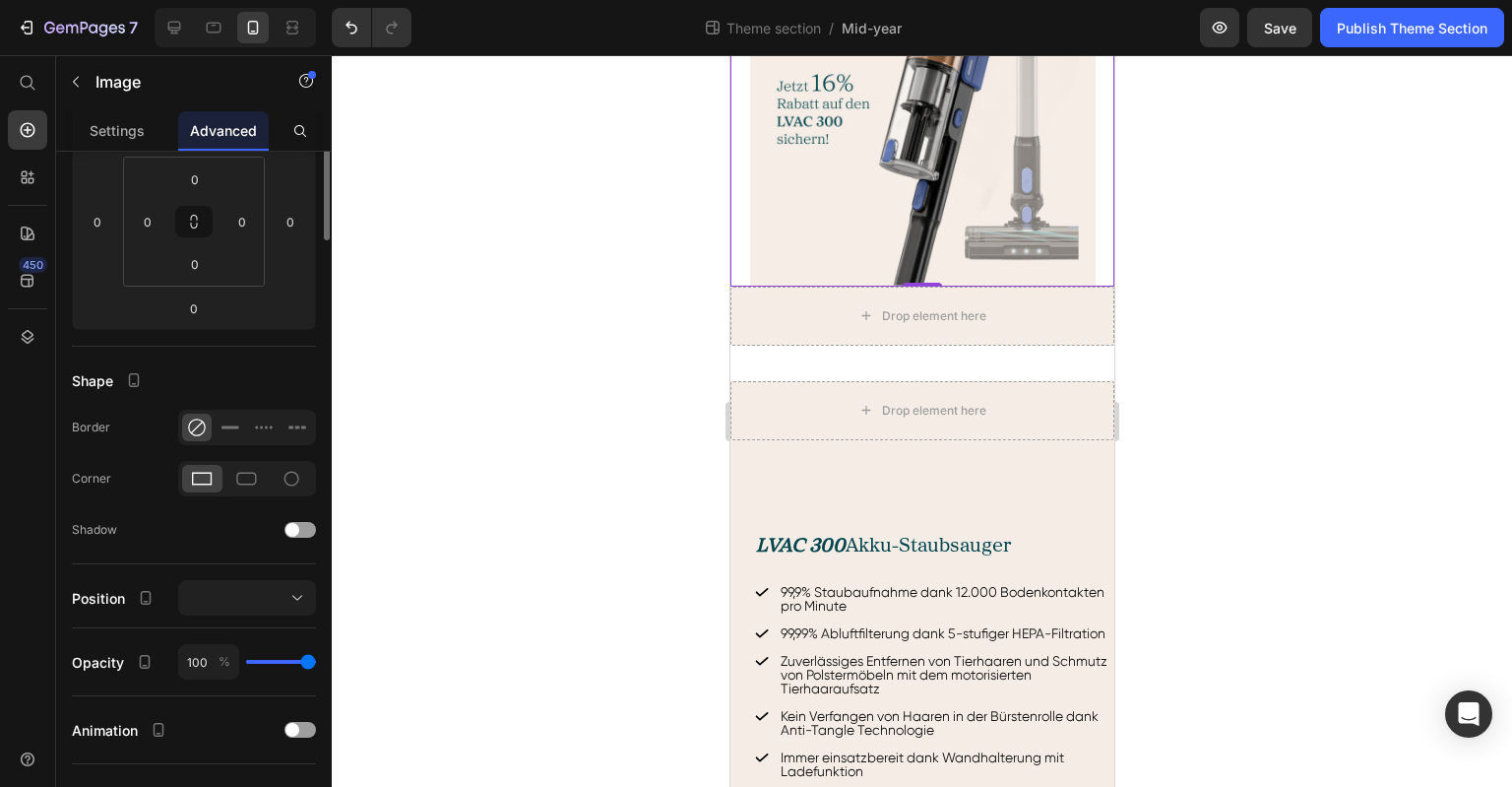 scroll, scrollTop: 0, scrollLeft: 0, axis: both 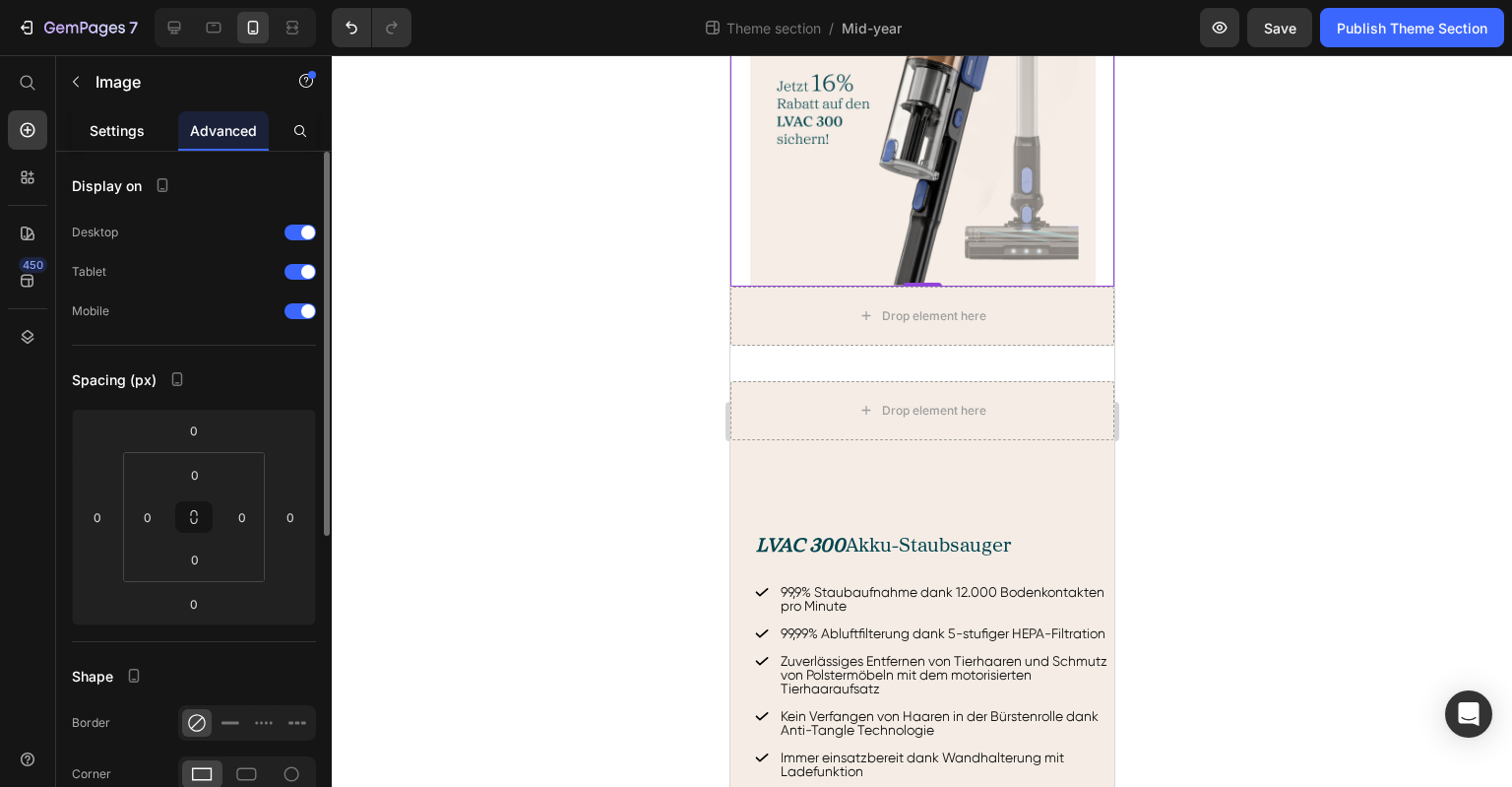 click on "Settings" at bounding box center [117, 130] 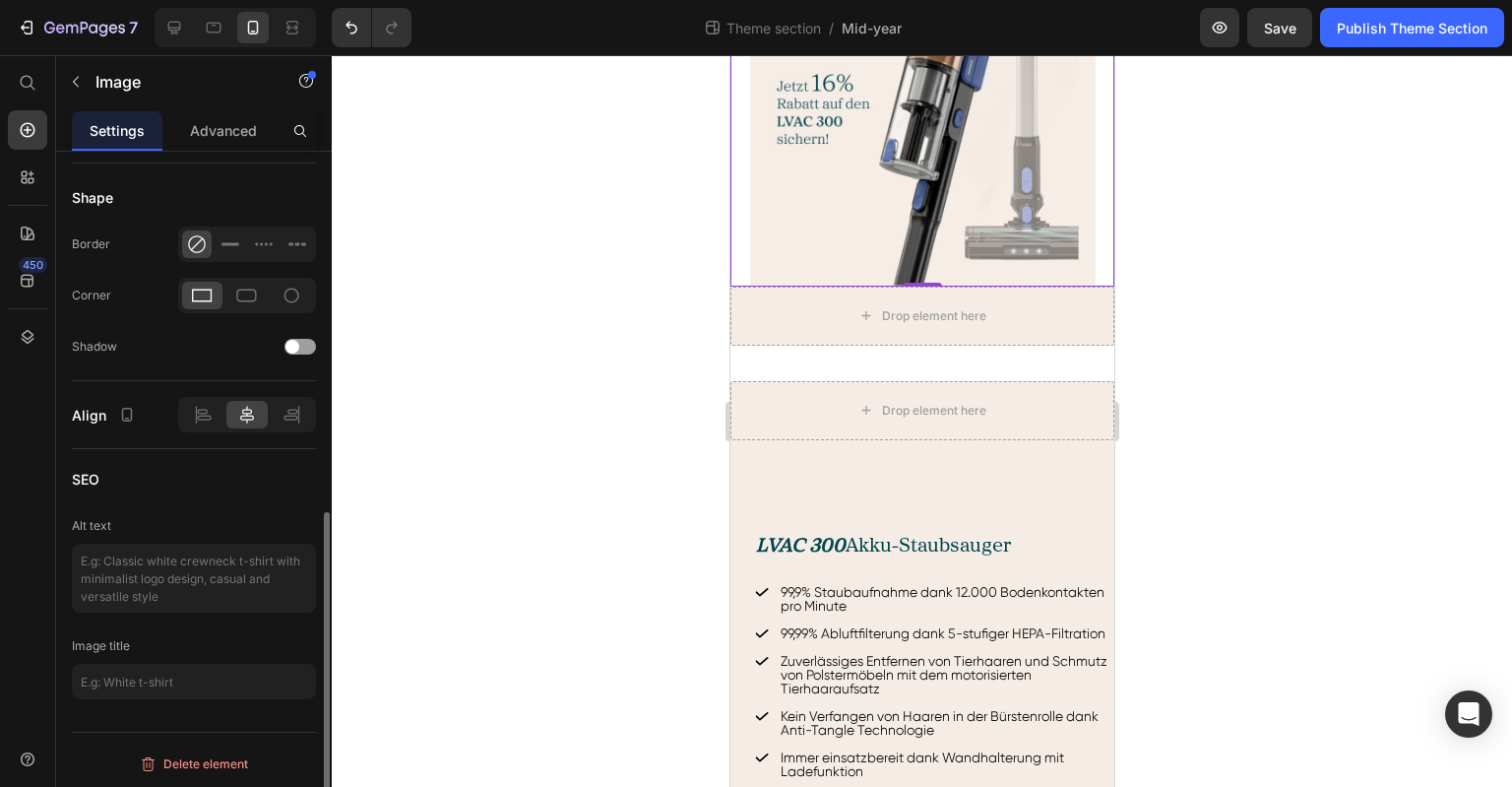 scroll, scrollTop: 460, scrollLeft: 0, axis: vertical 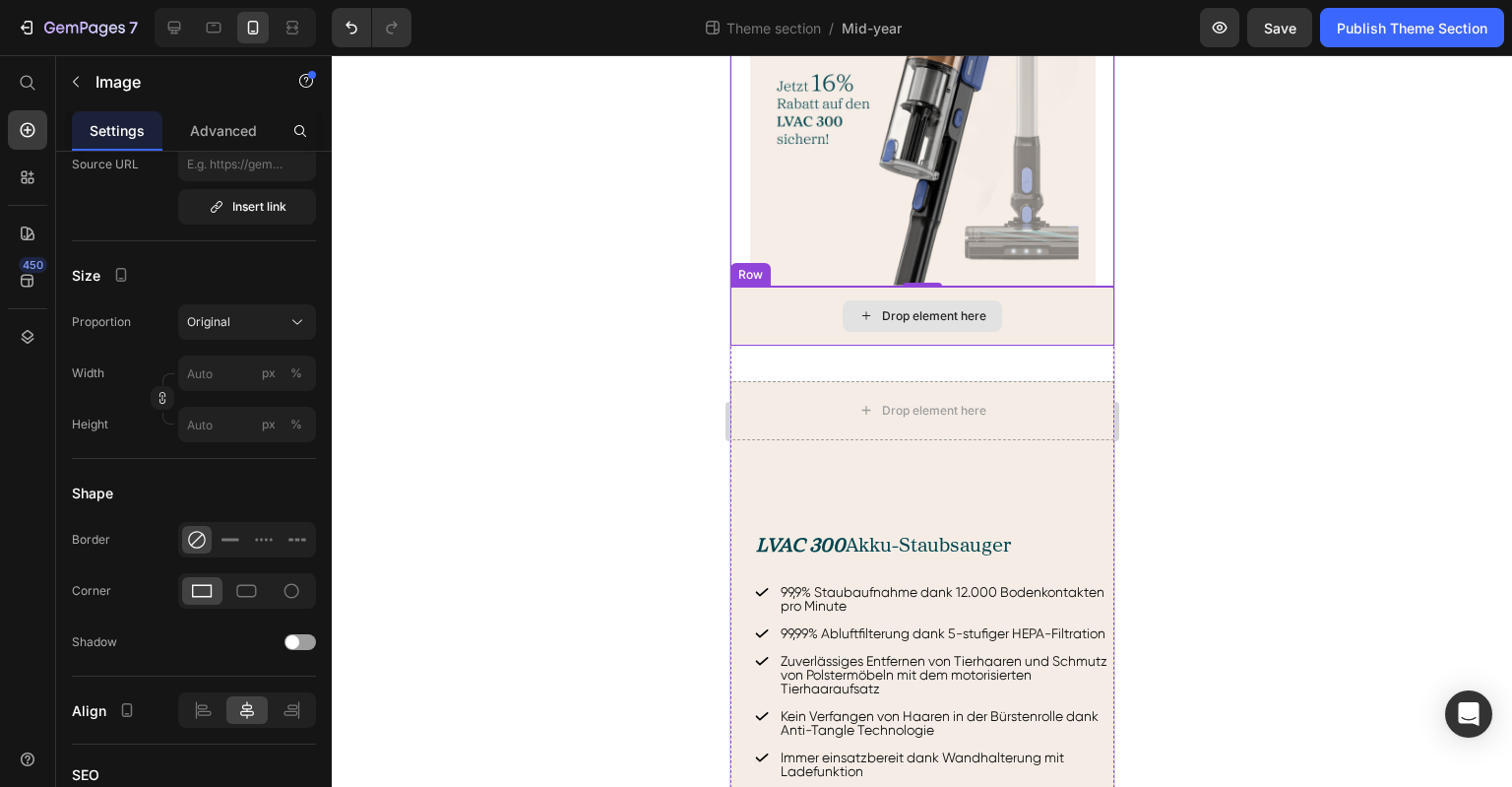 click on "Drop element here" at bounding box center [921, 316] 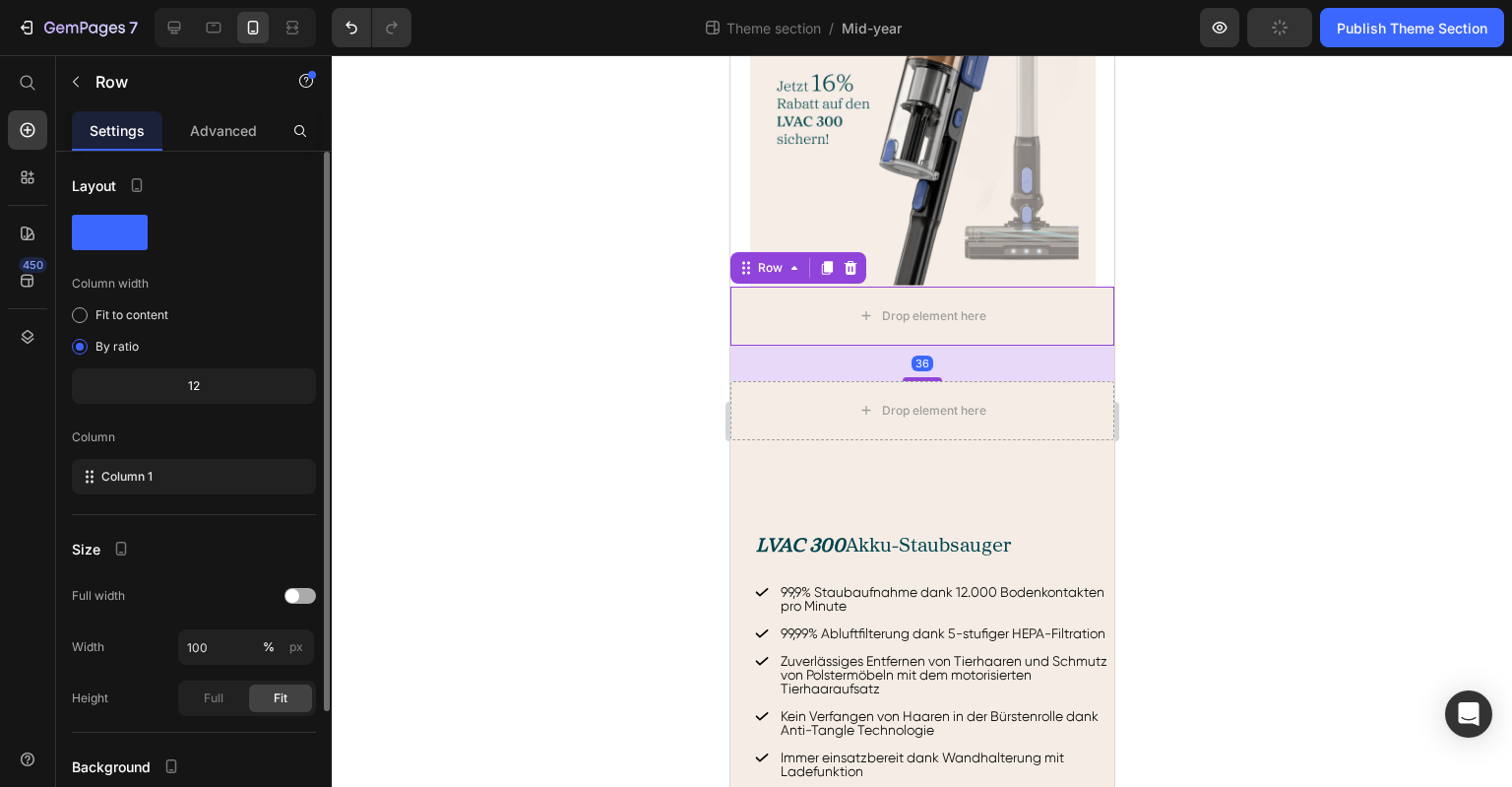 scroll, scrollTop: 636, scrollLeft: 0, axis: vertical 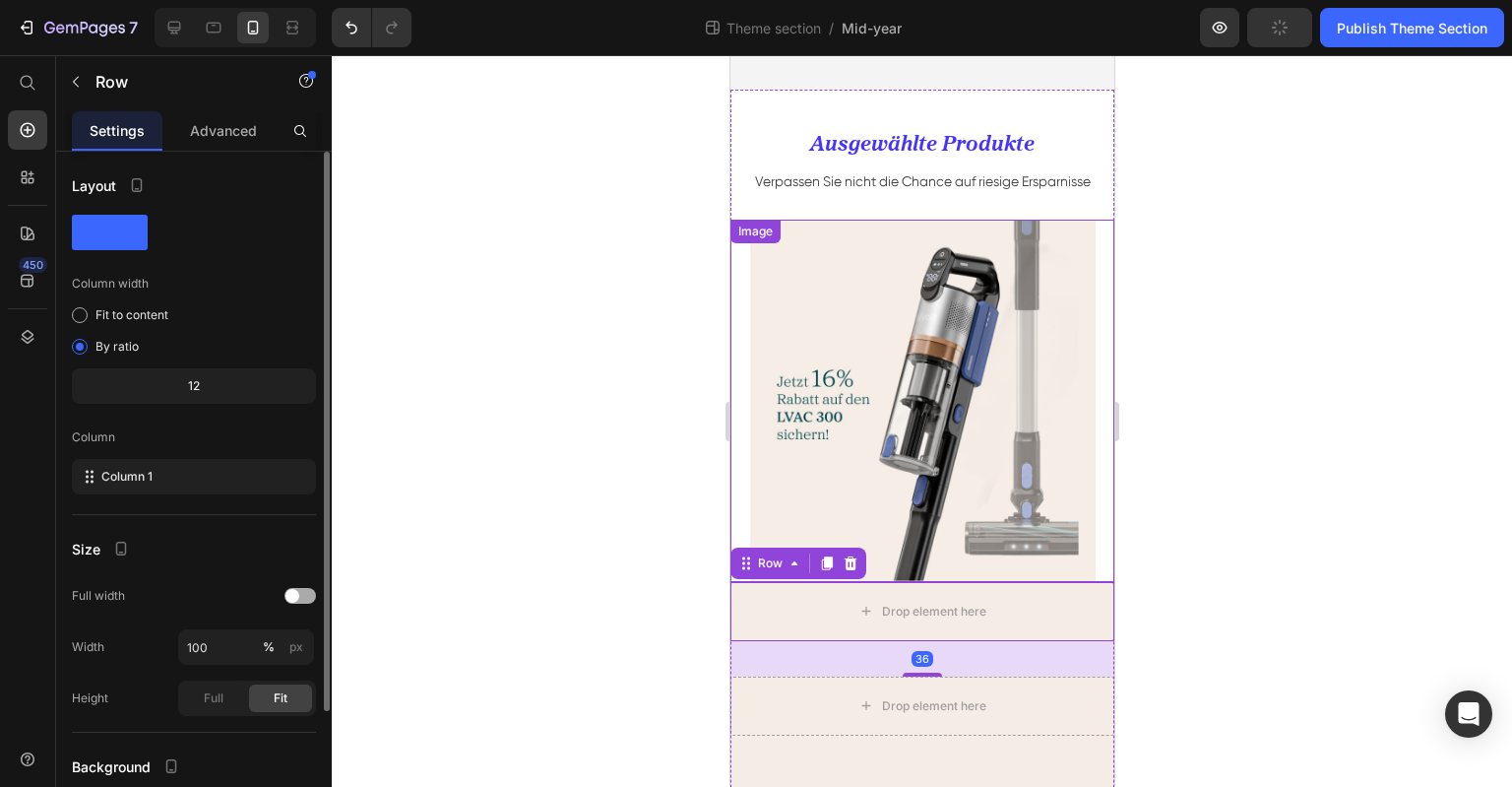 click at bounding box center (921, 400) 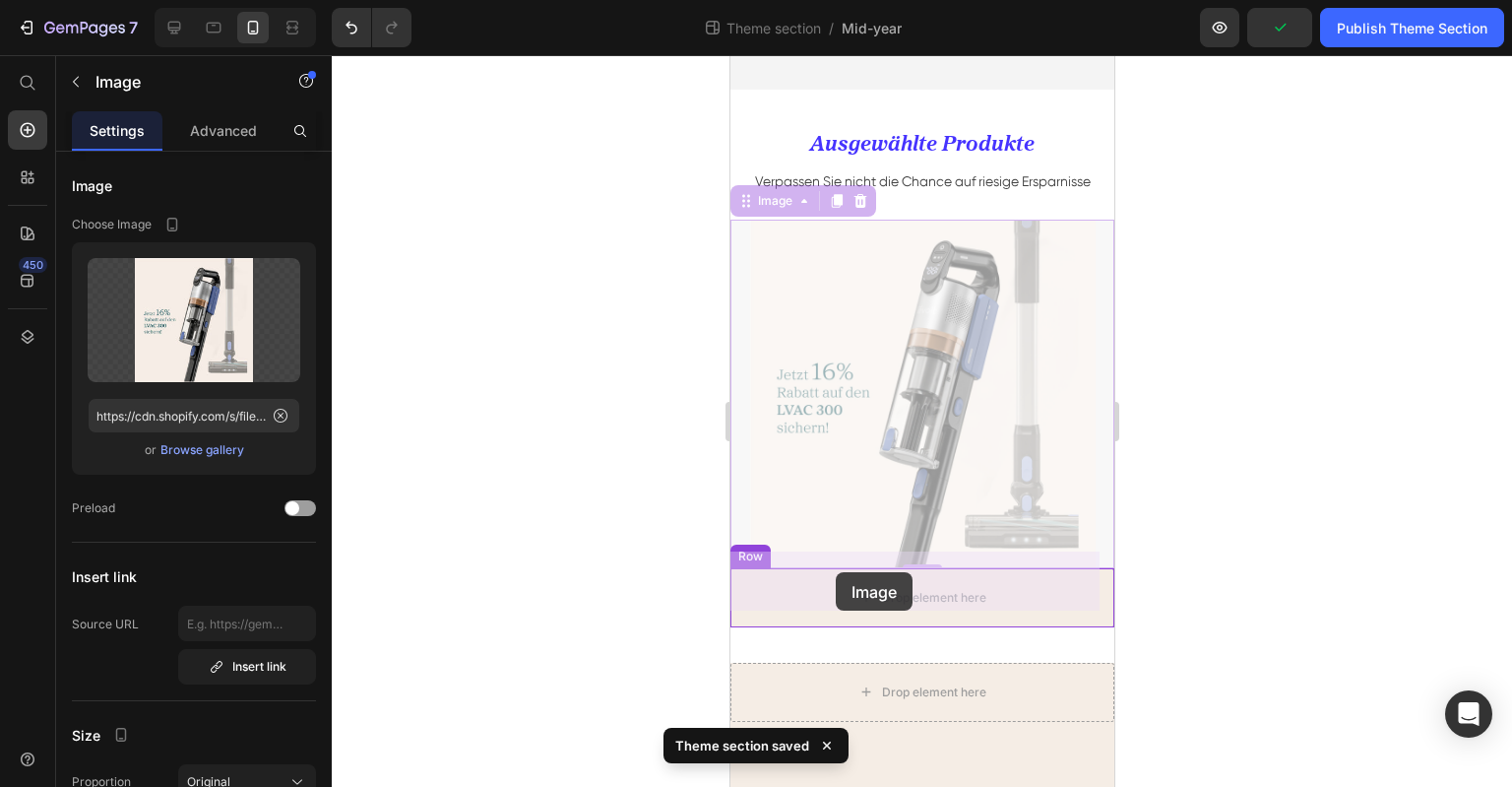 drag, startPoint x: 740, startPoint y: 188, endPoint x: 835, endPoint y: 572, distance: 395.57679 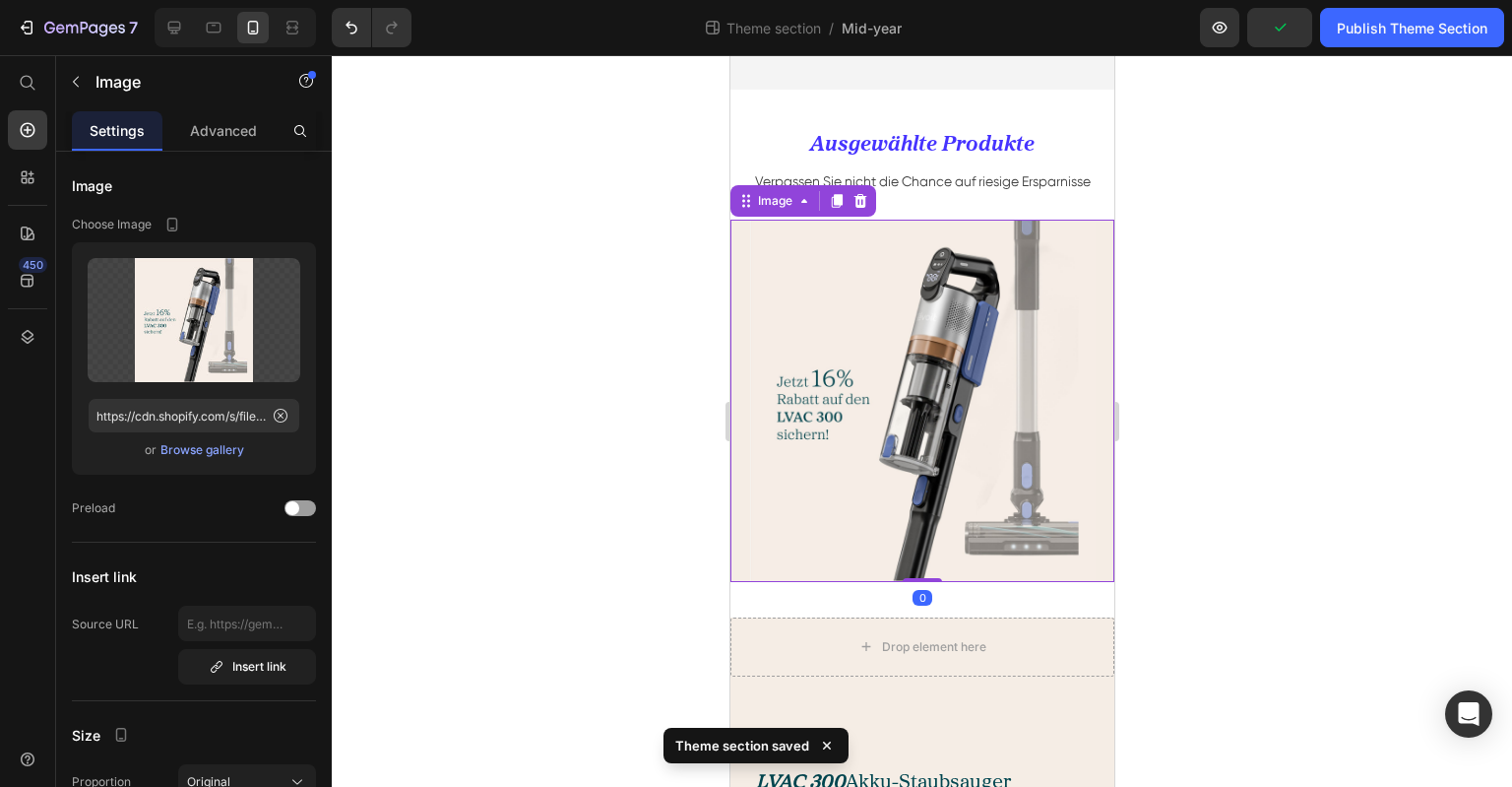 click 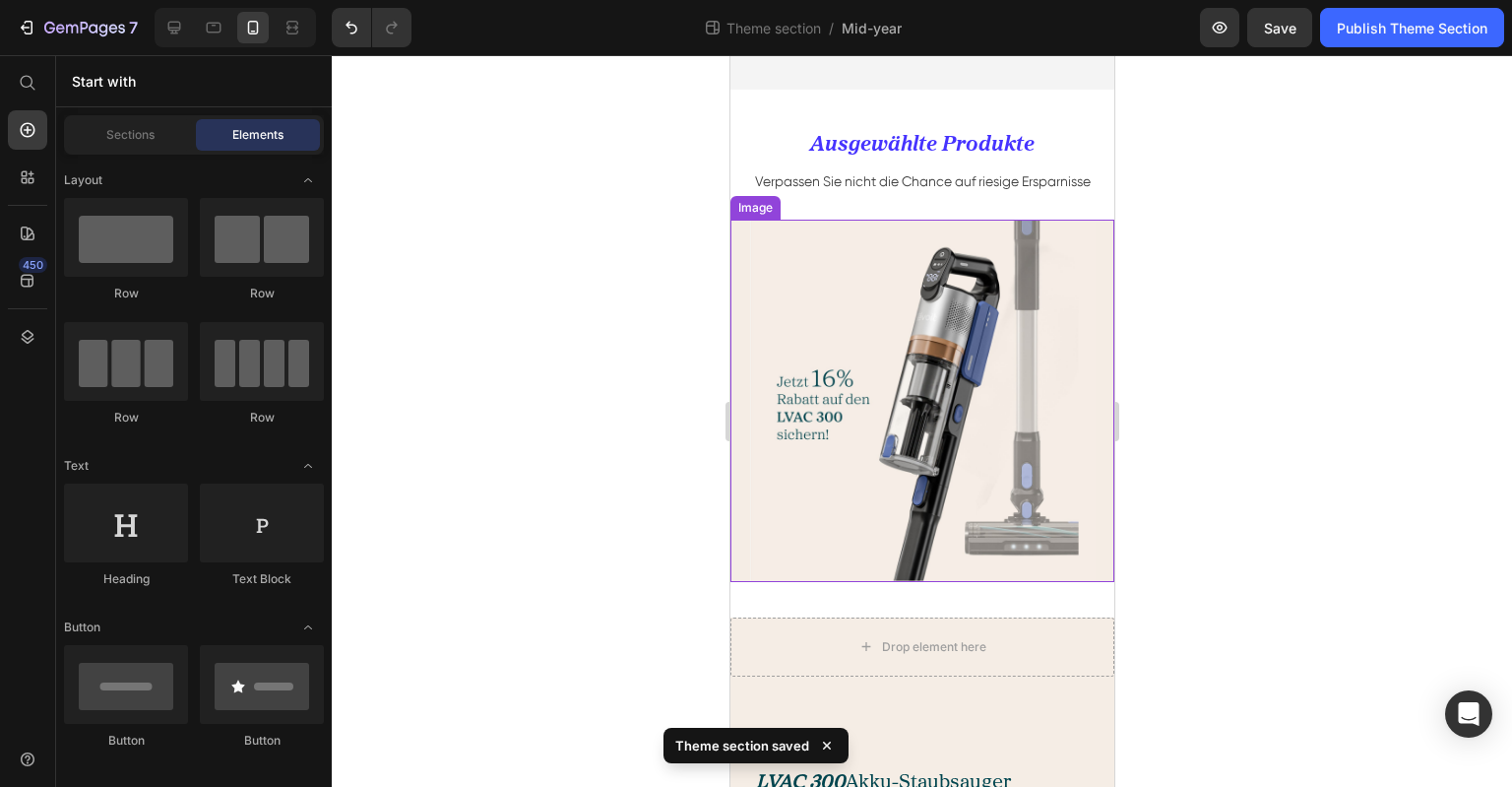 click at bounding box center (921, 400) 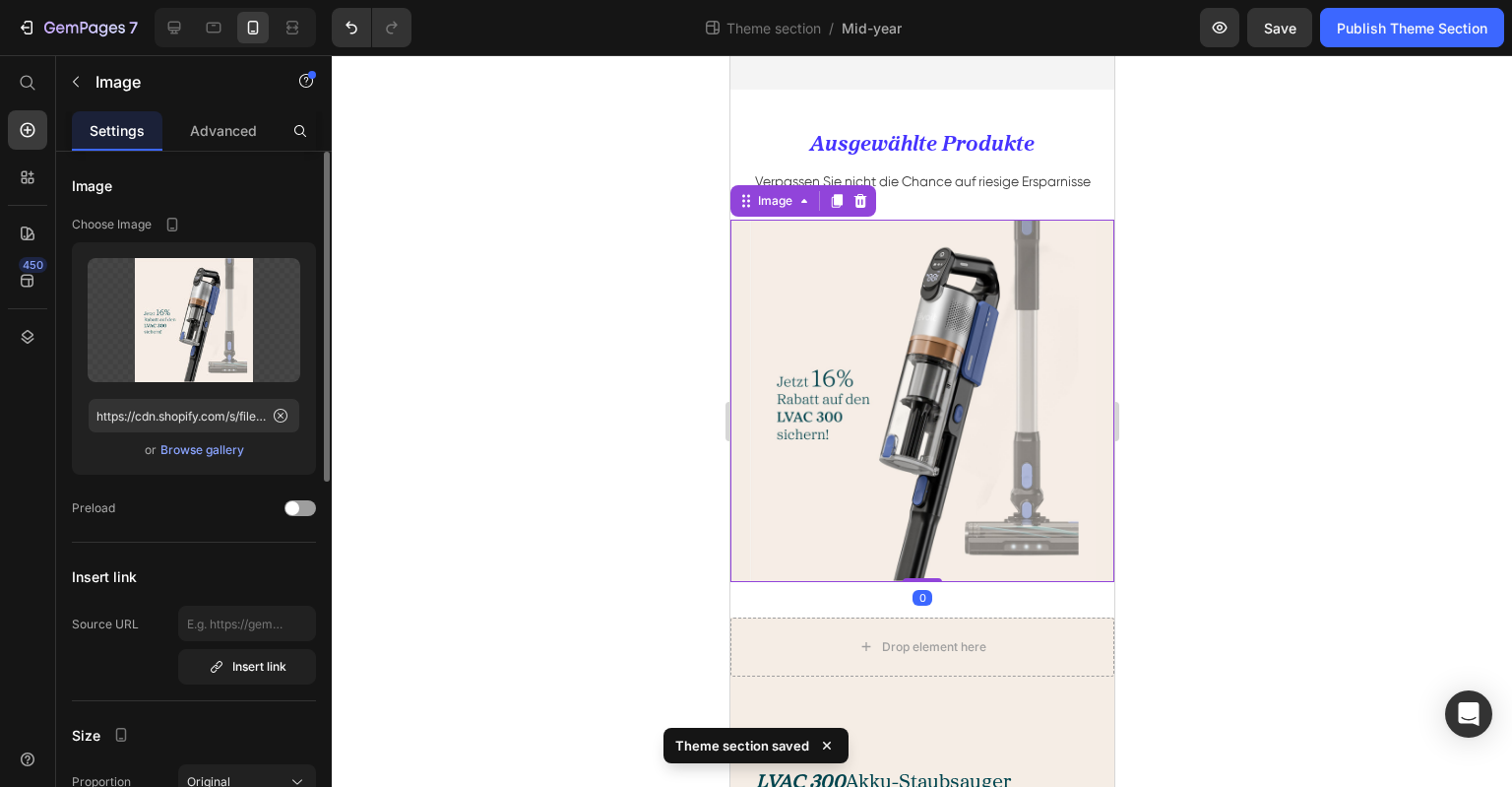 scroll, scrollTop: 394, scrollLeft: 0, axis: vertical 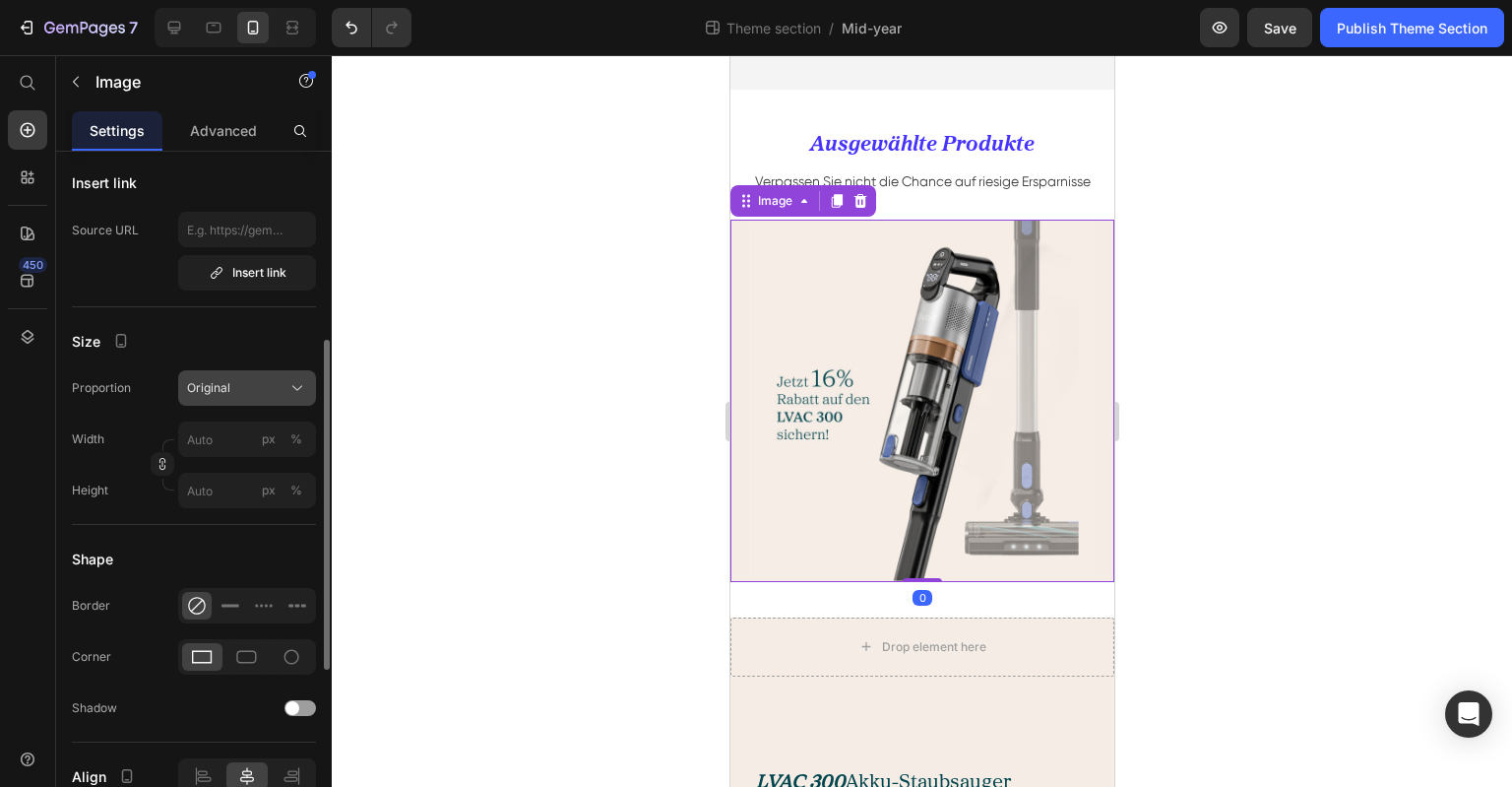 click on "Original" at bounding box center [209, 388] 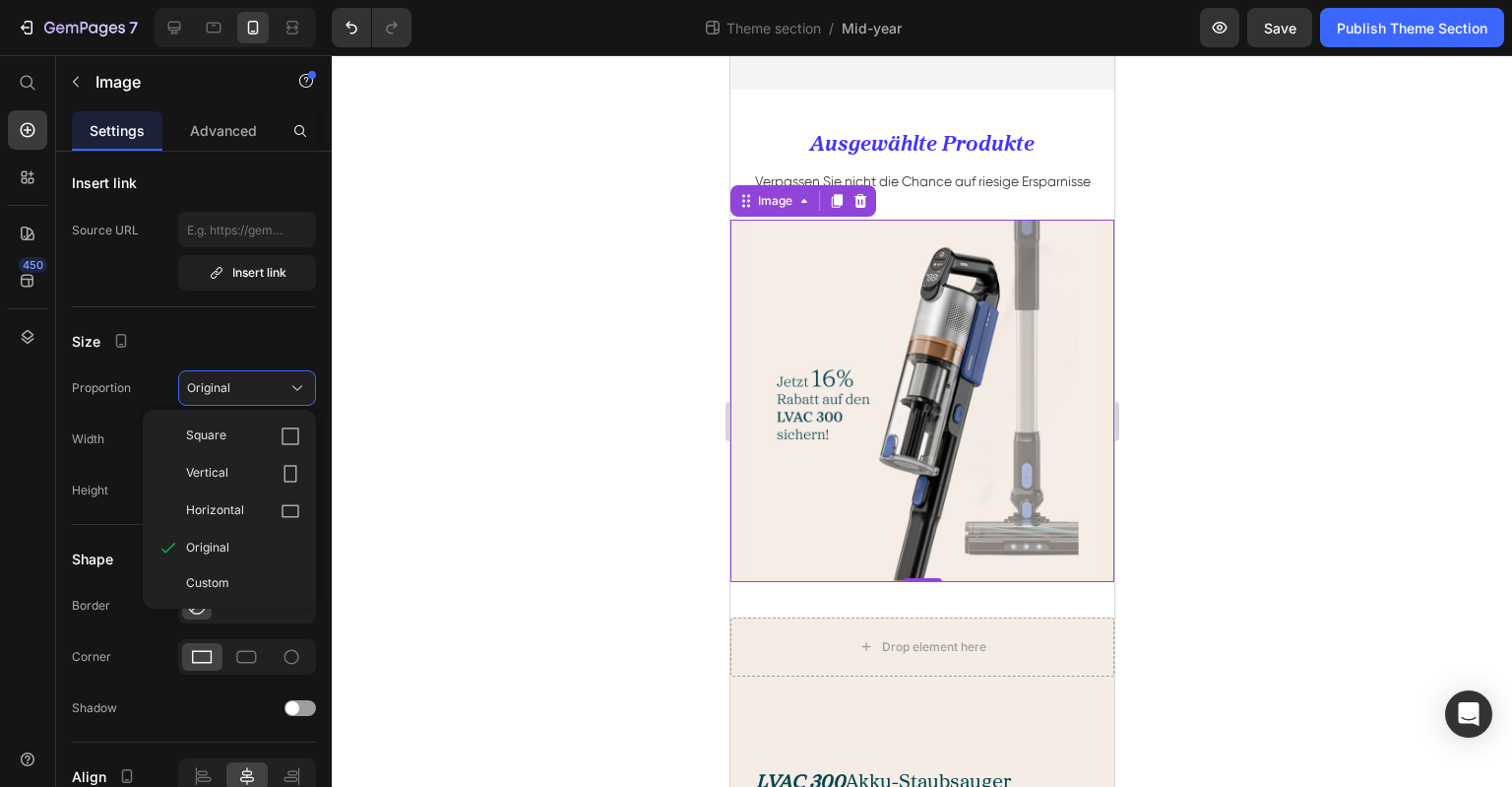 click 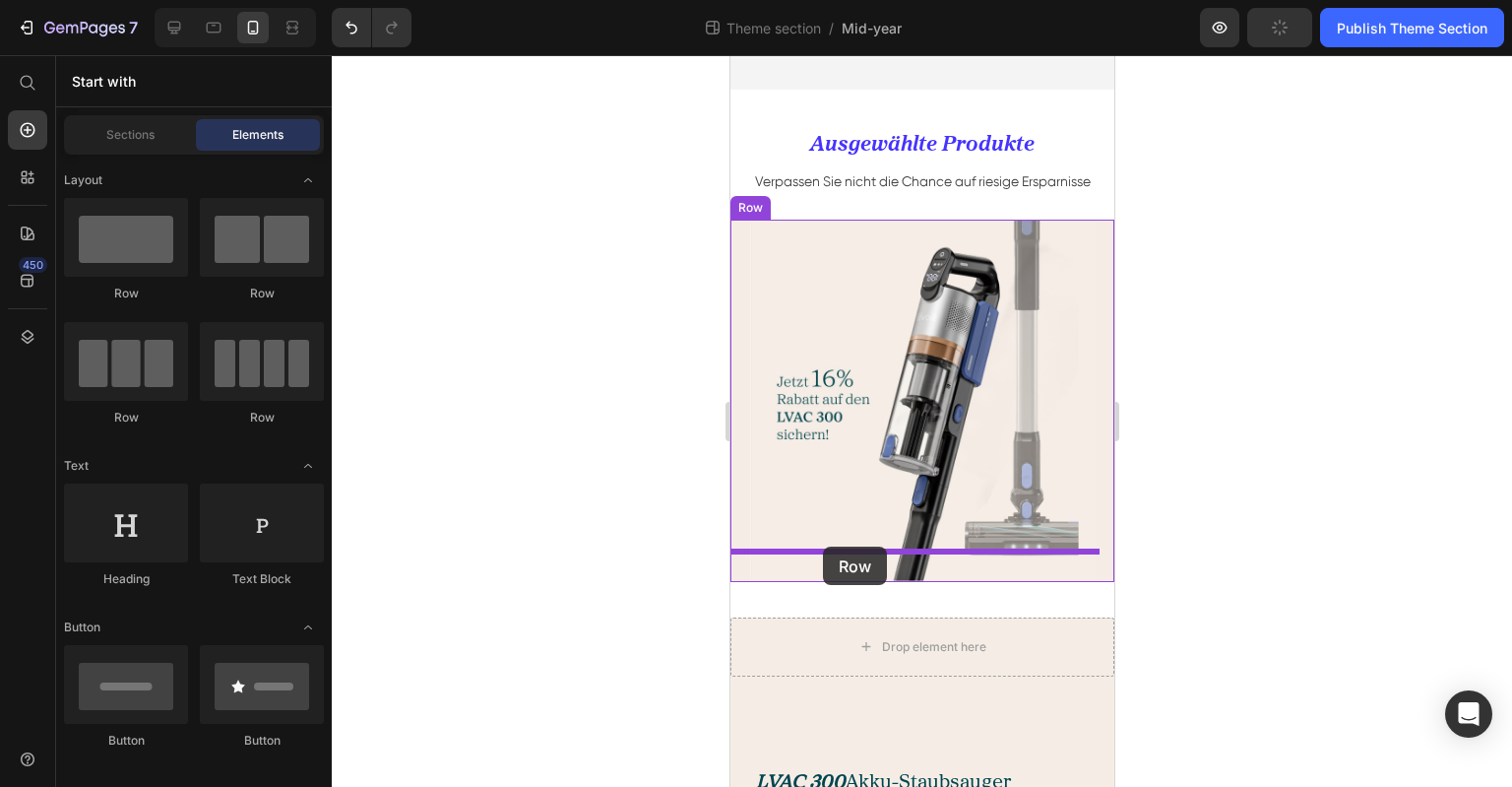 drag, startPoint x: 954, startPoint y: 337, endPoint x: 822, endPoint y: 547, distance: 248.04032 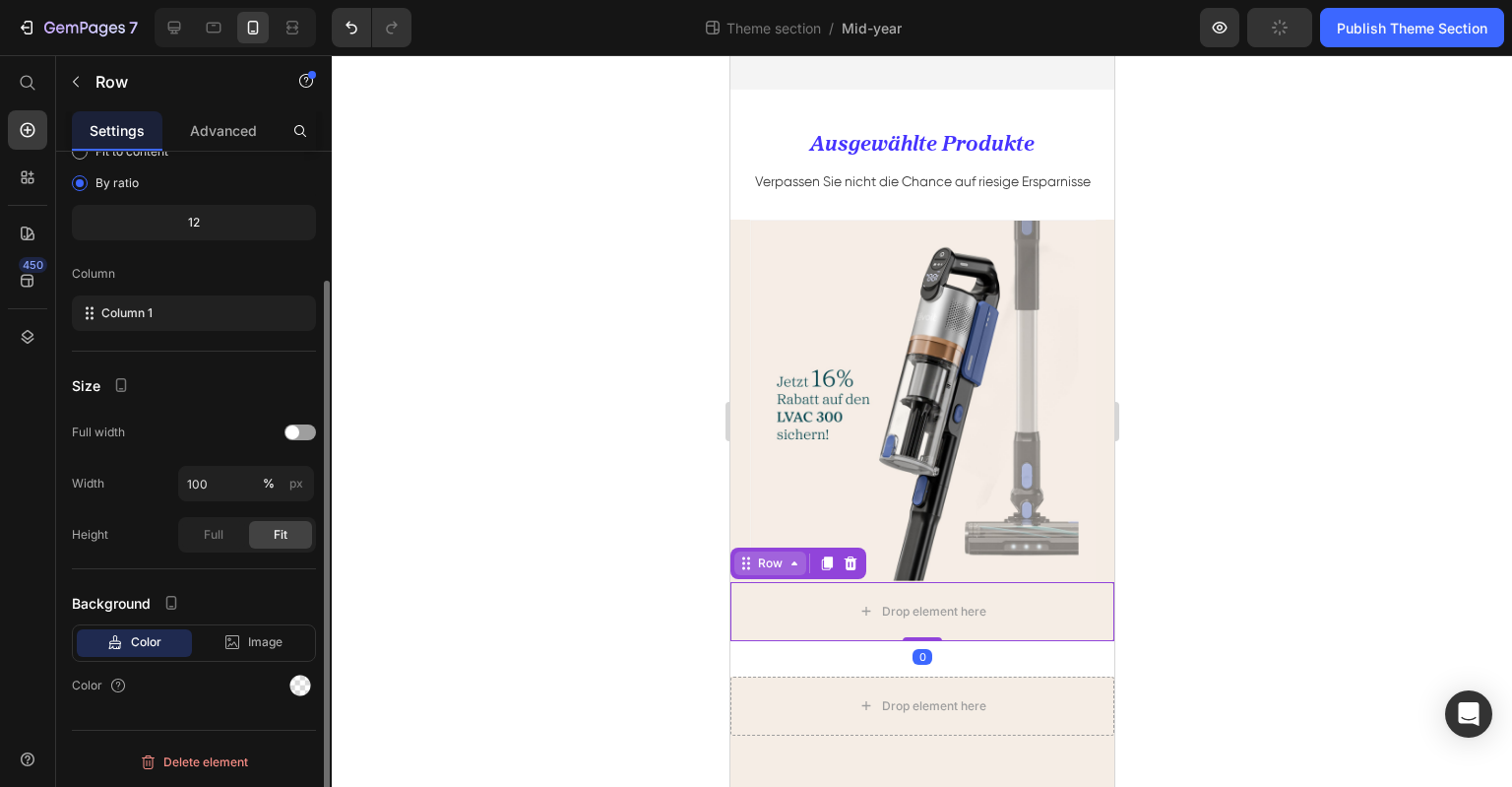 scroll, scrollTop: 0, scrollLeft: 0, axis: both 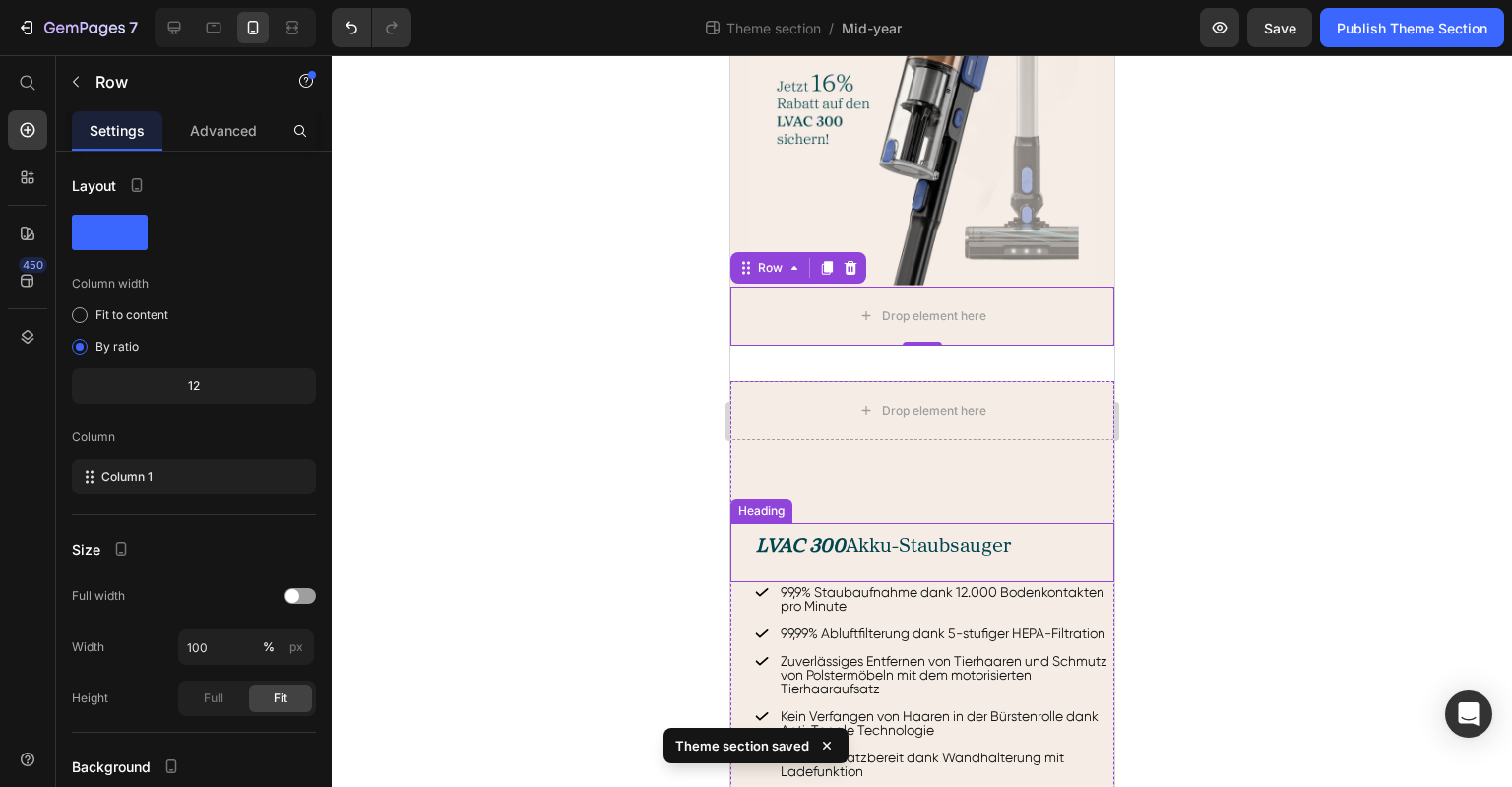 click on "⁠⁠⁠⁠⁠⁠⁠ LVAC 300  Akku-Staubsauger" at bounding box center (933, 545) 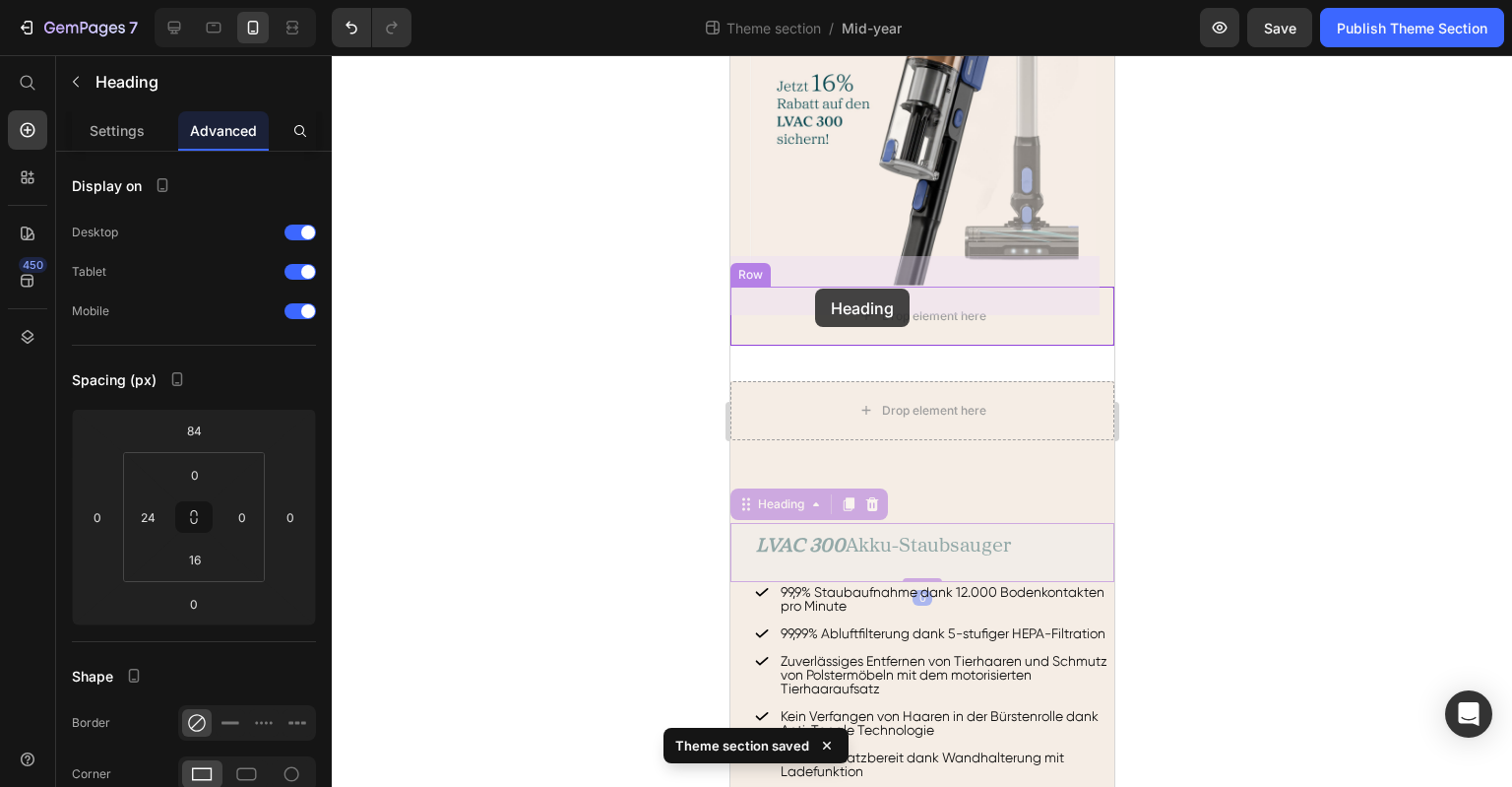 drag, startPoint x: 745, startPoint y: 477, endPoint x: 812, endPoint y: 298, distance: 191.128 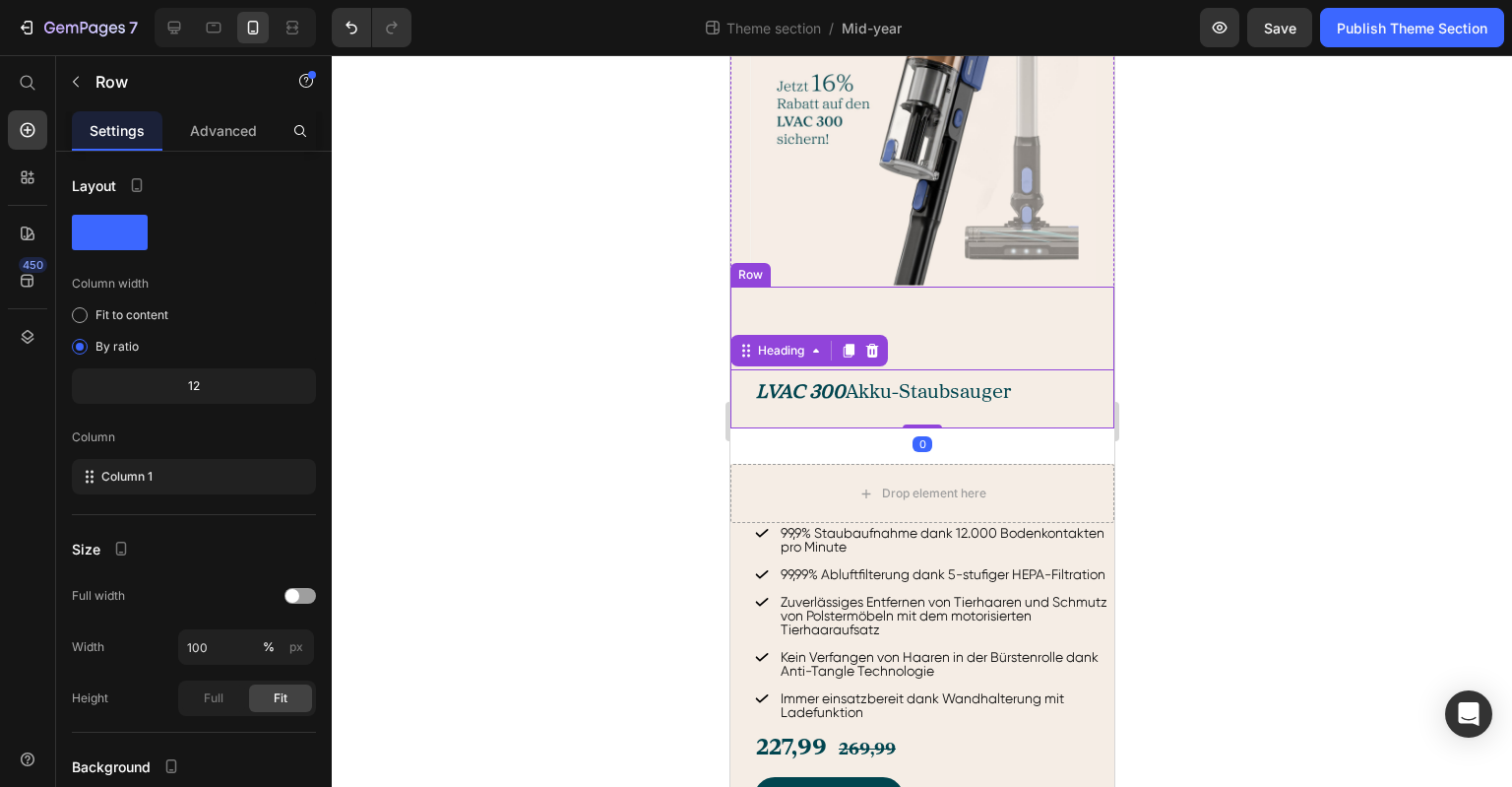 click on "LVAC 300  Akku-Staubsauger Heading   0" at bounding box center [921, 358] 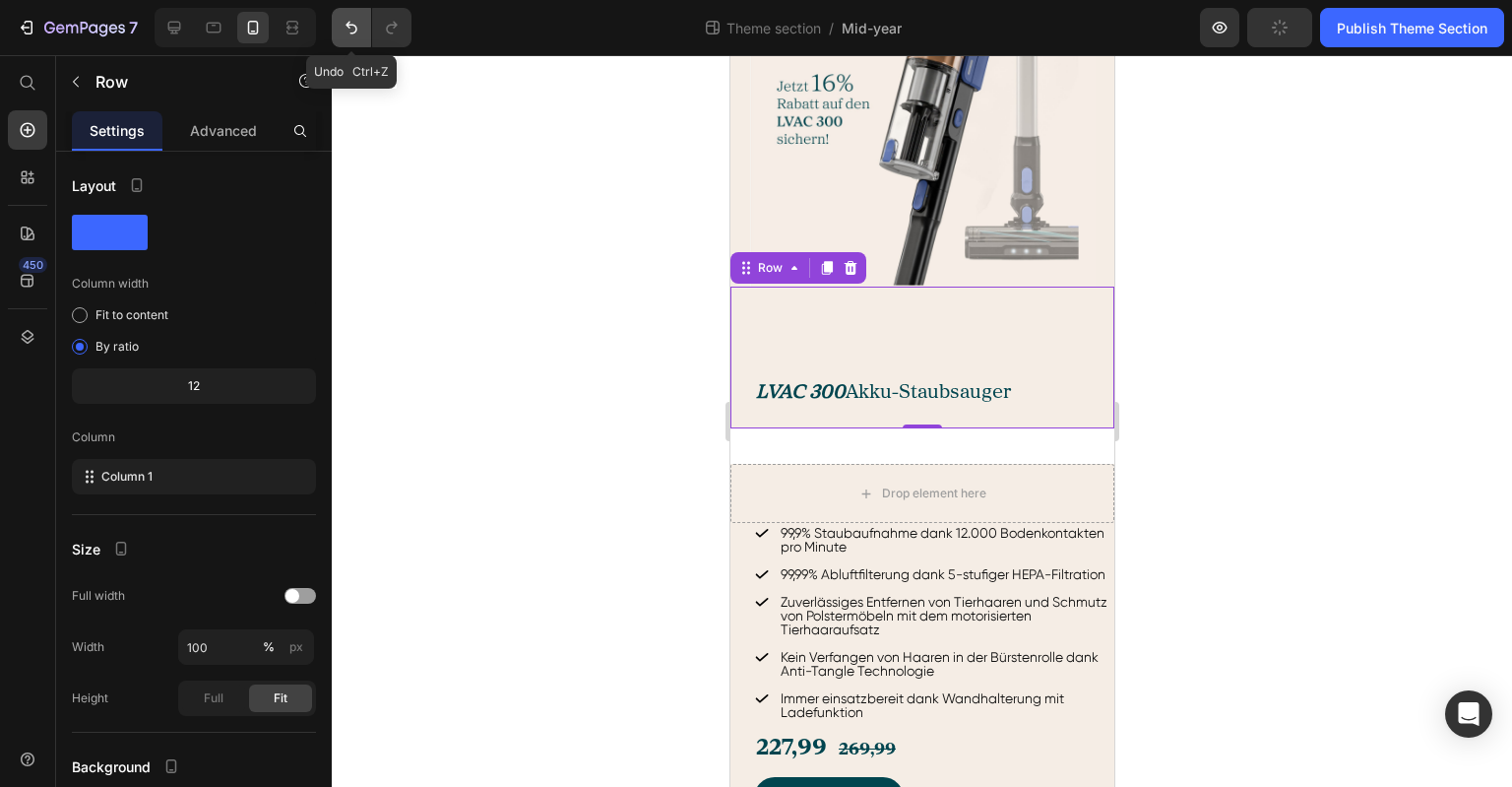 click 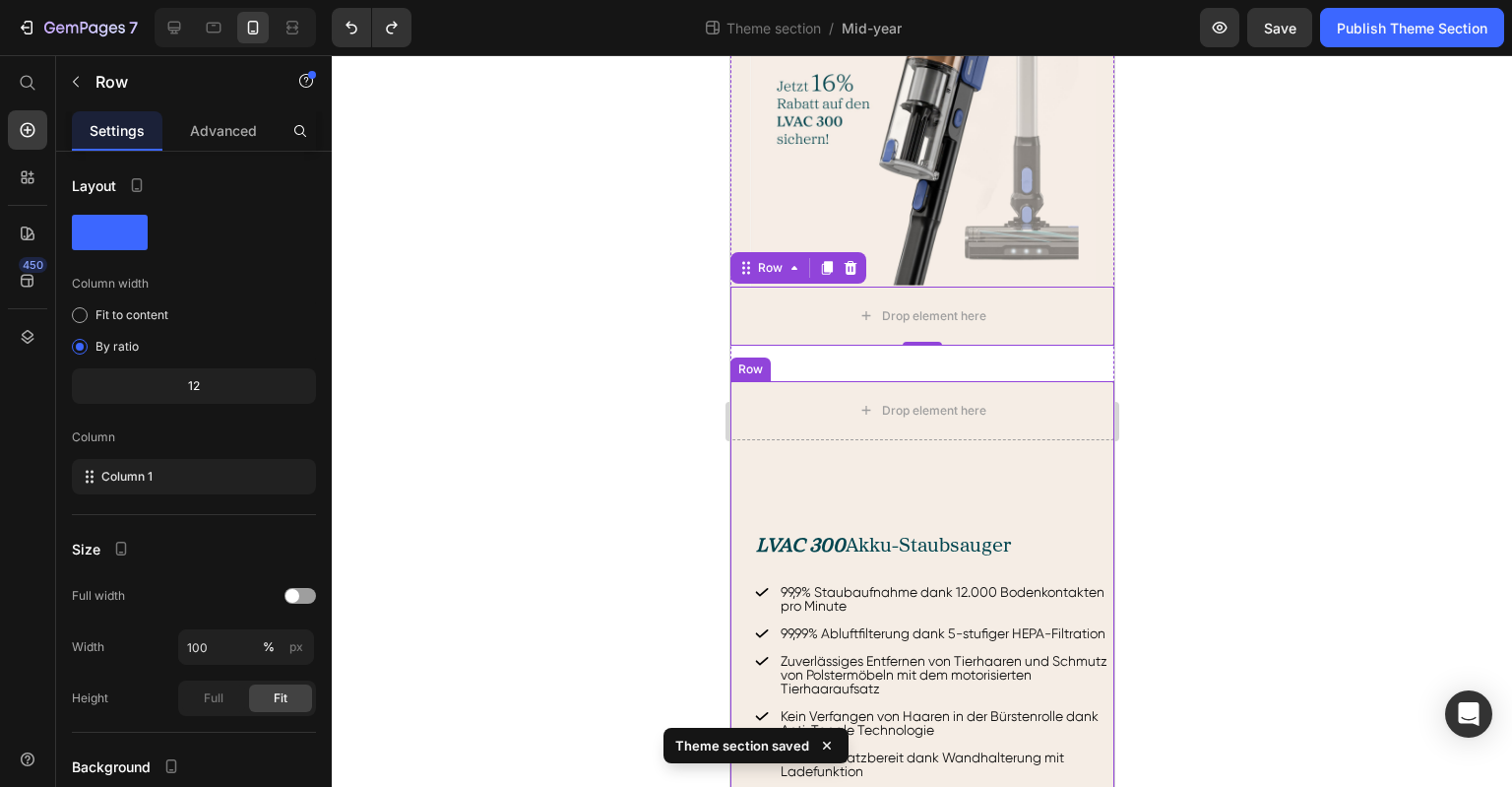 click on "LVAC 300  Akku-Staubsauger" at bounding box center [882, 546] 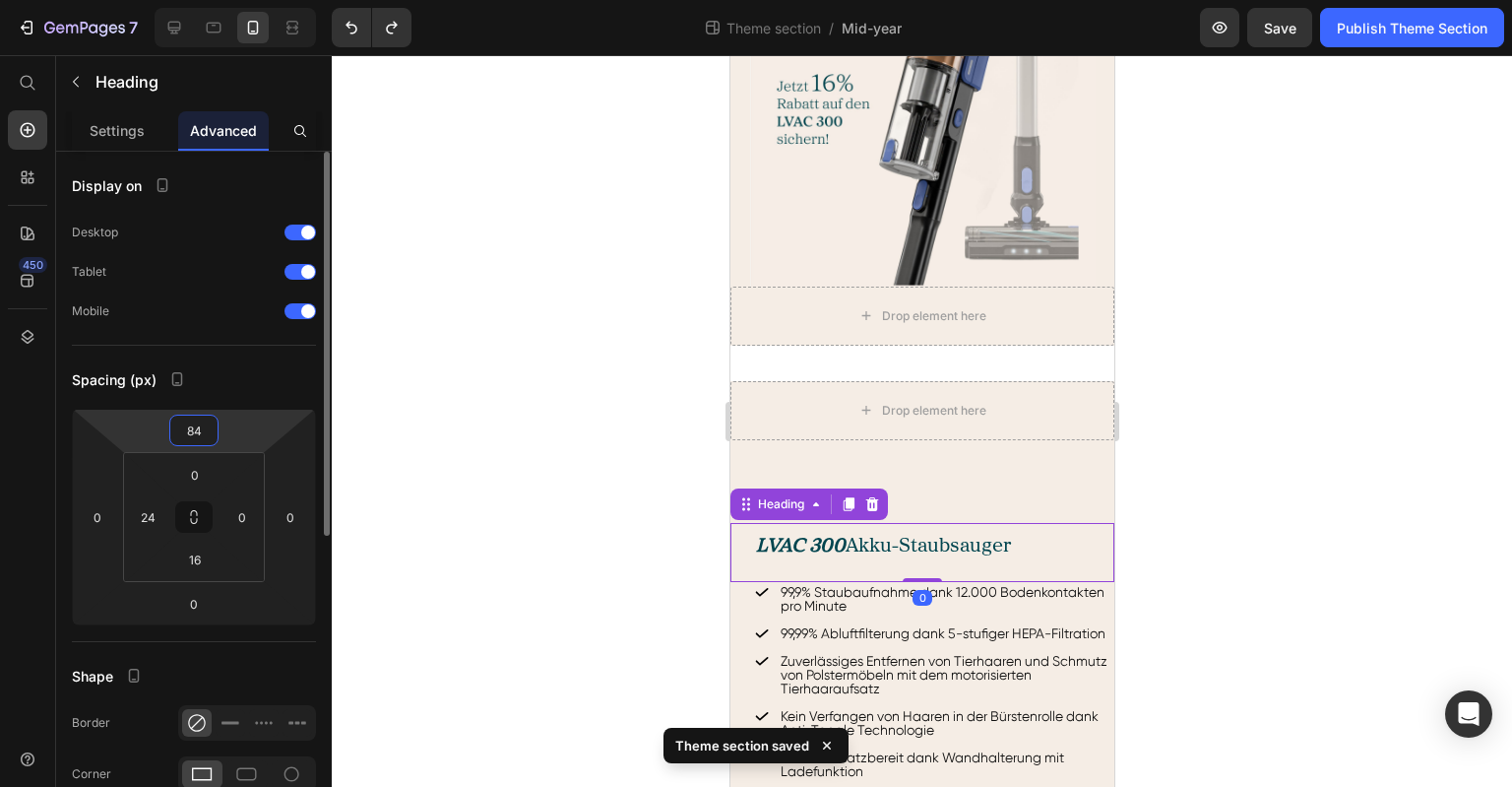 click on "84" at bounding box center [194, 430] 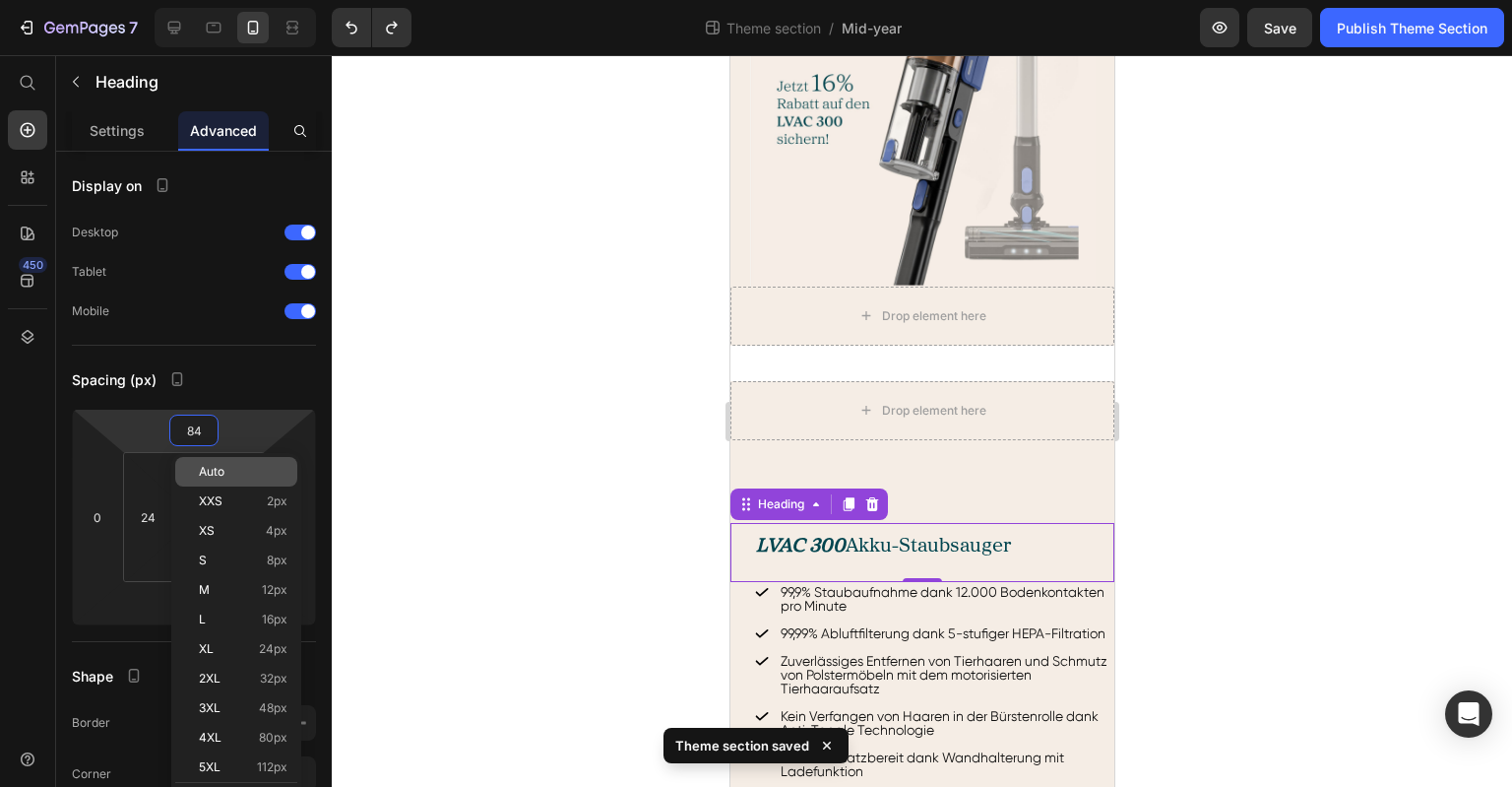 type on "0" 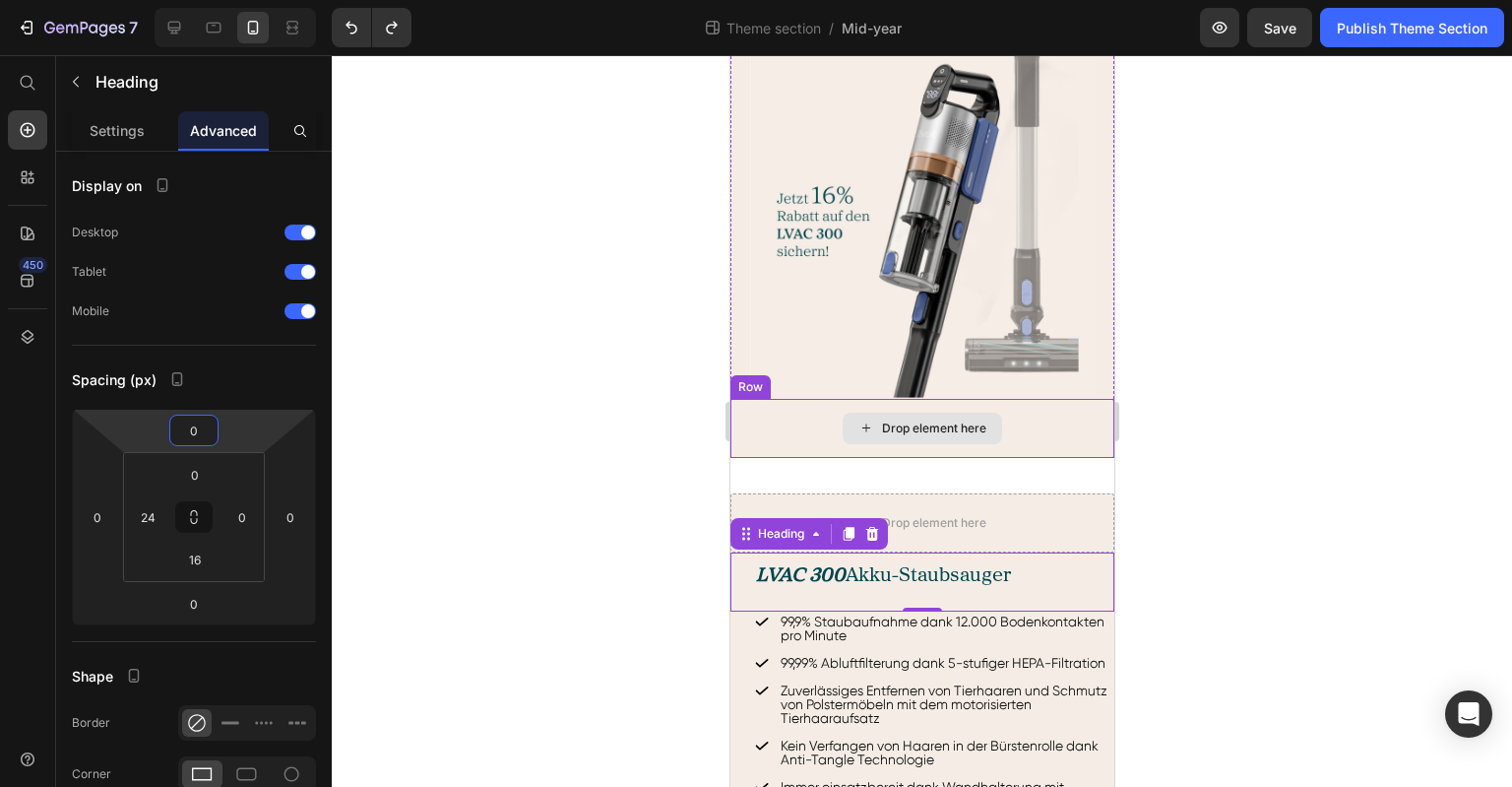 scroll, scrollTop: 735, scrollLeft: 0, axis: vertical 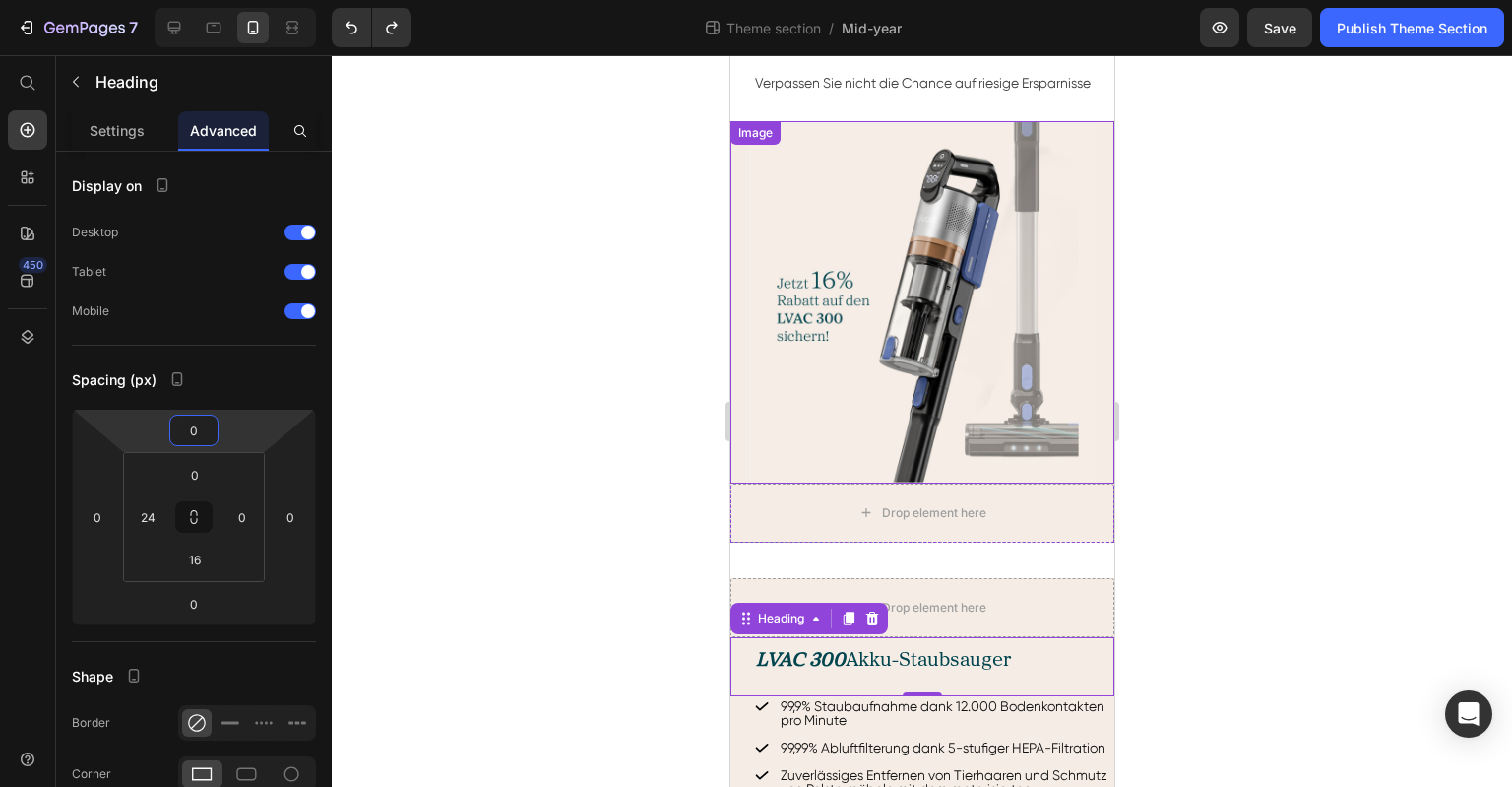 click at bounding box center (921, 301) 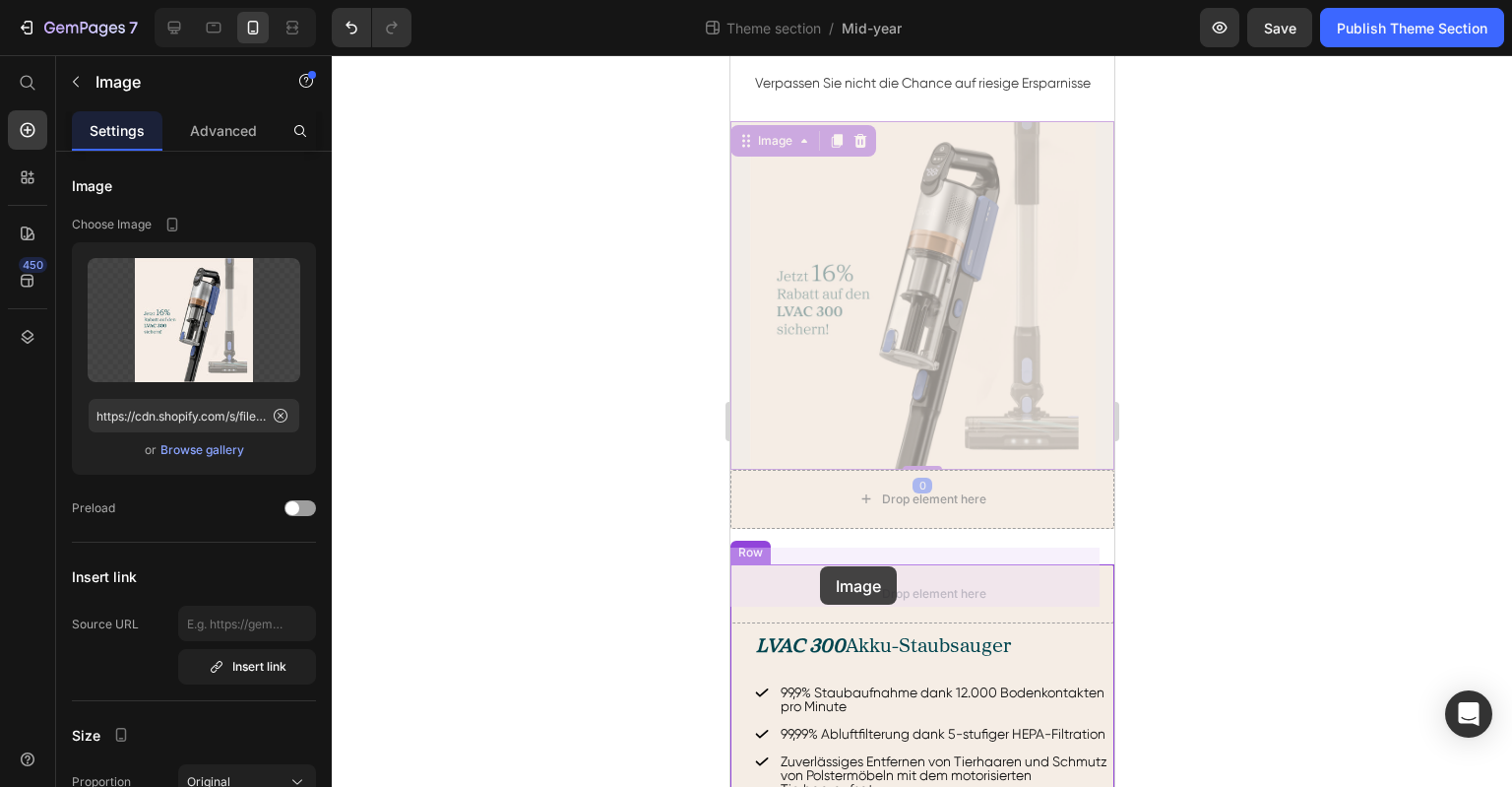 drag, startPoint x: 745, startPoint y: 124, endPoint x: 819, endPoint y: 566, distance: 448.15176 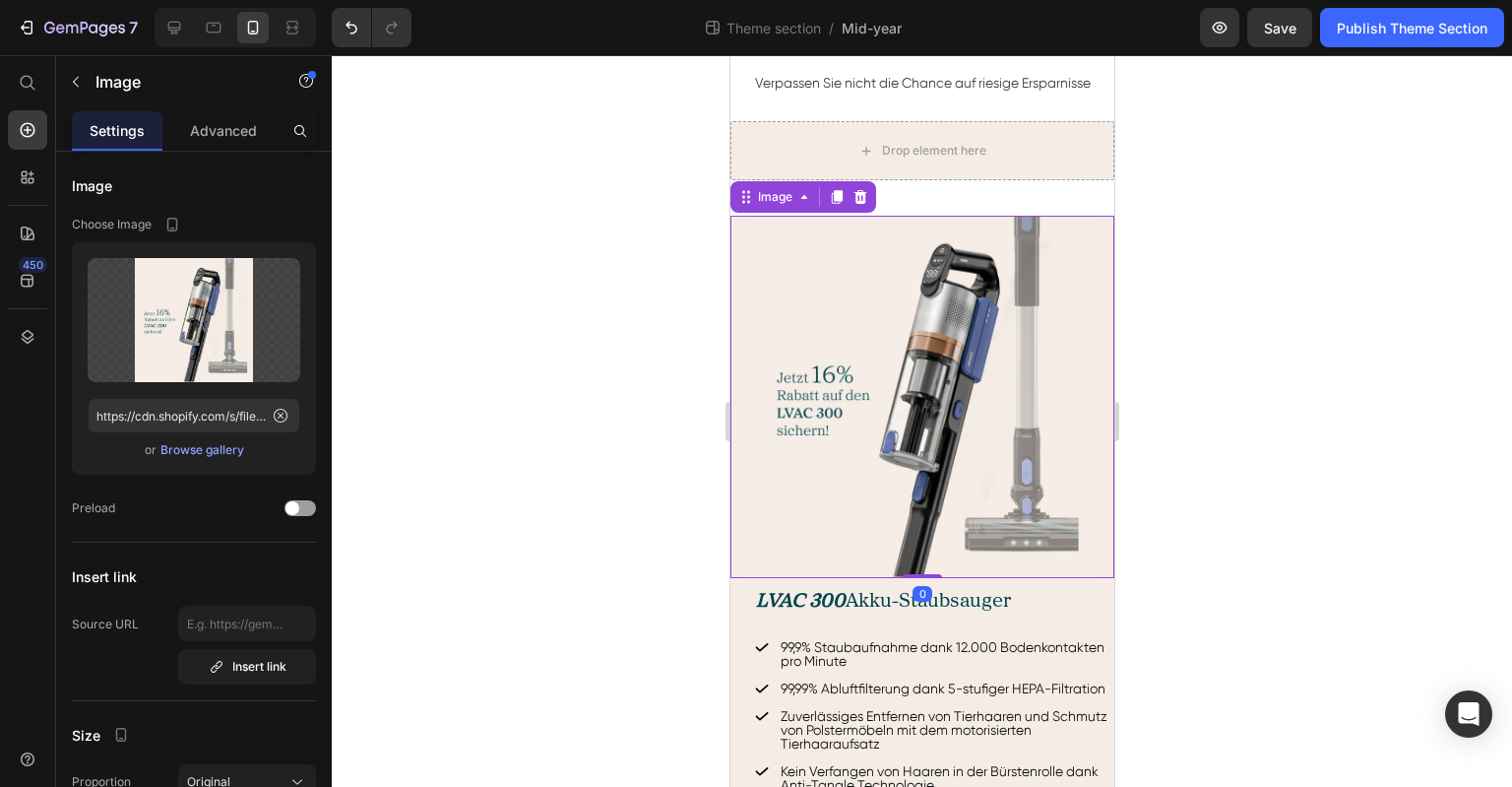 click 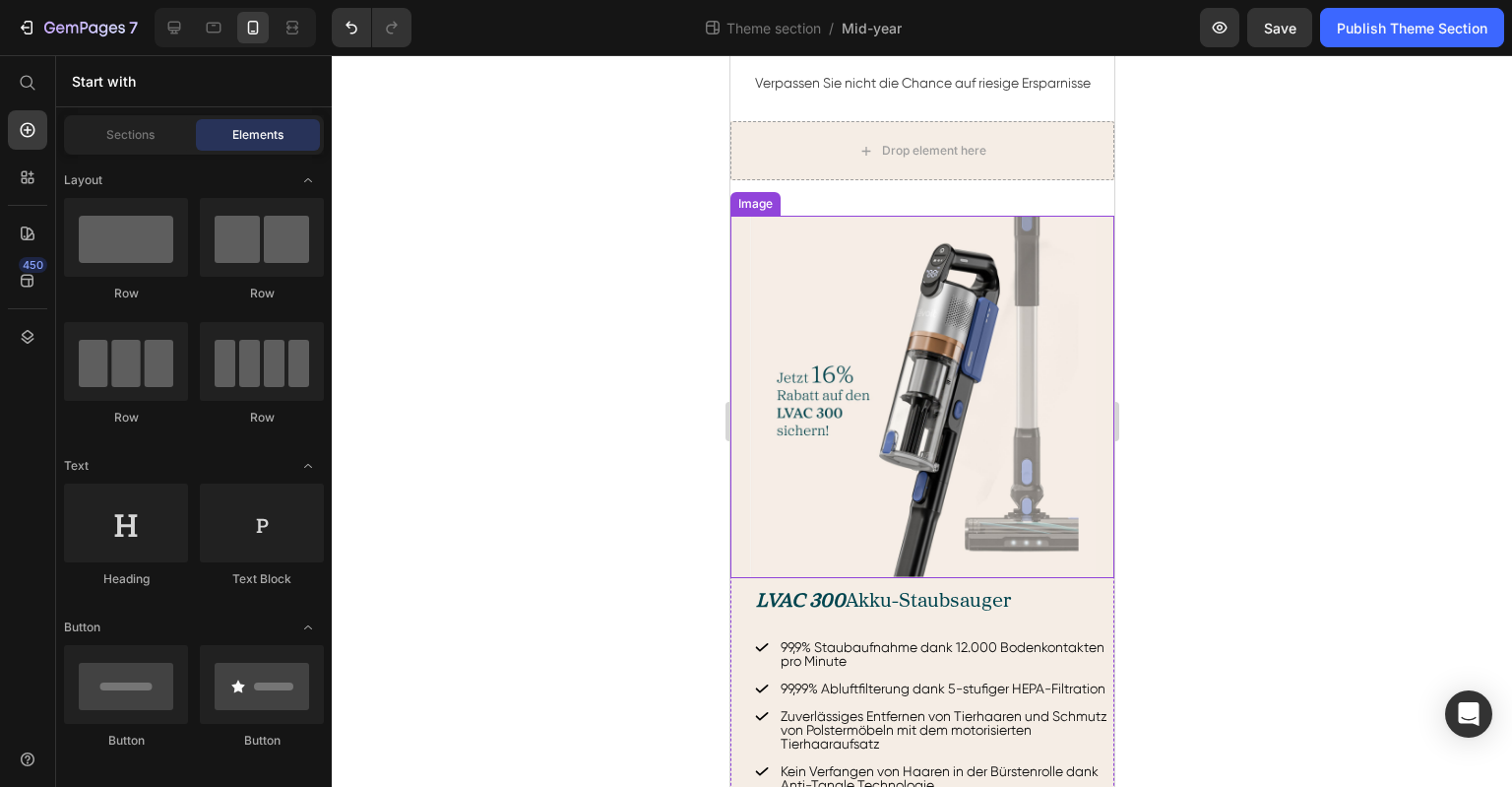 scroll, scrollTop: 439, scrollLeft: 0, axis: vertical 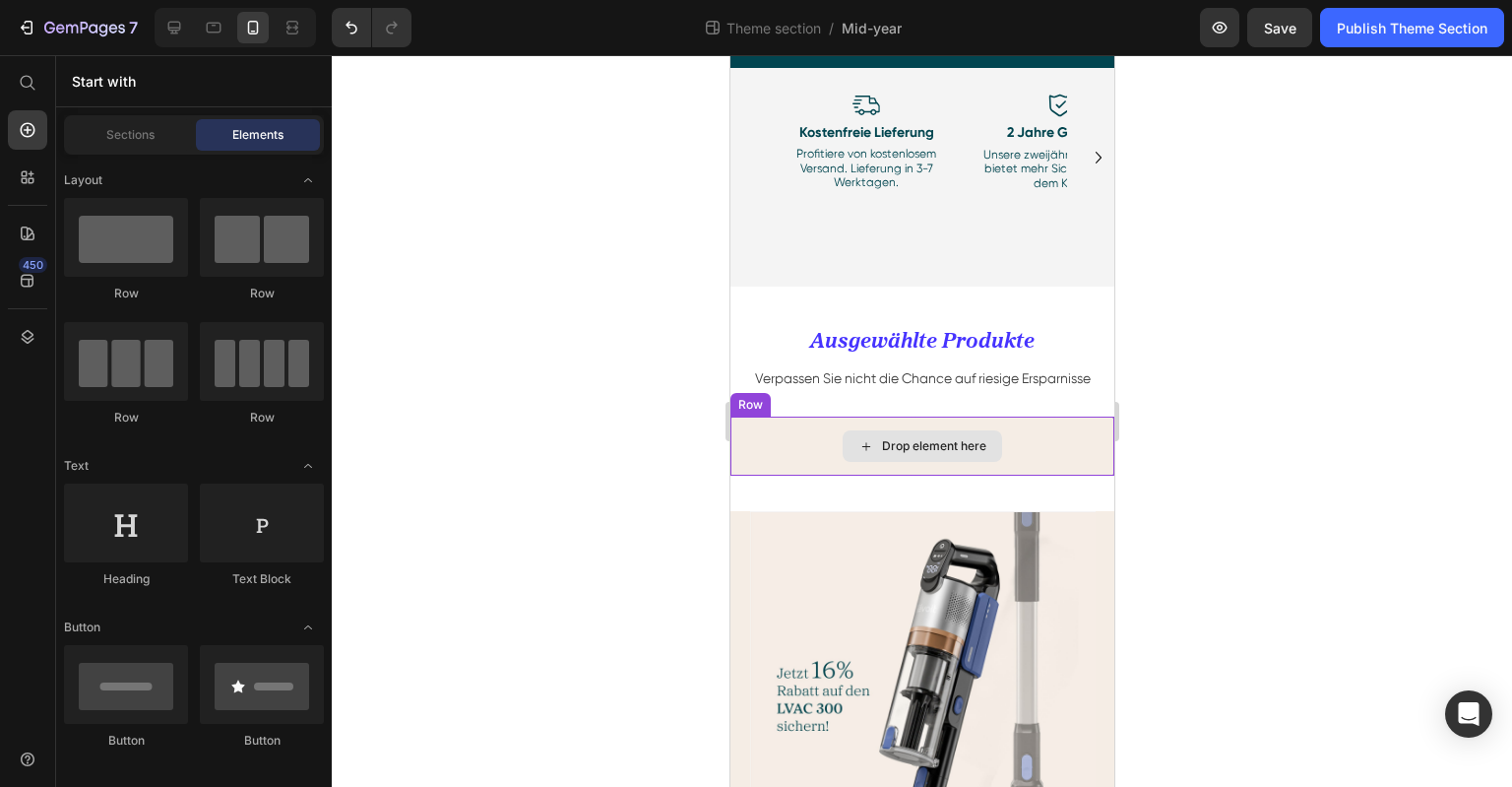 click on "Drop element here" at bounding box center (921, 446) 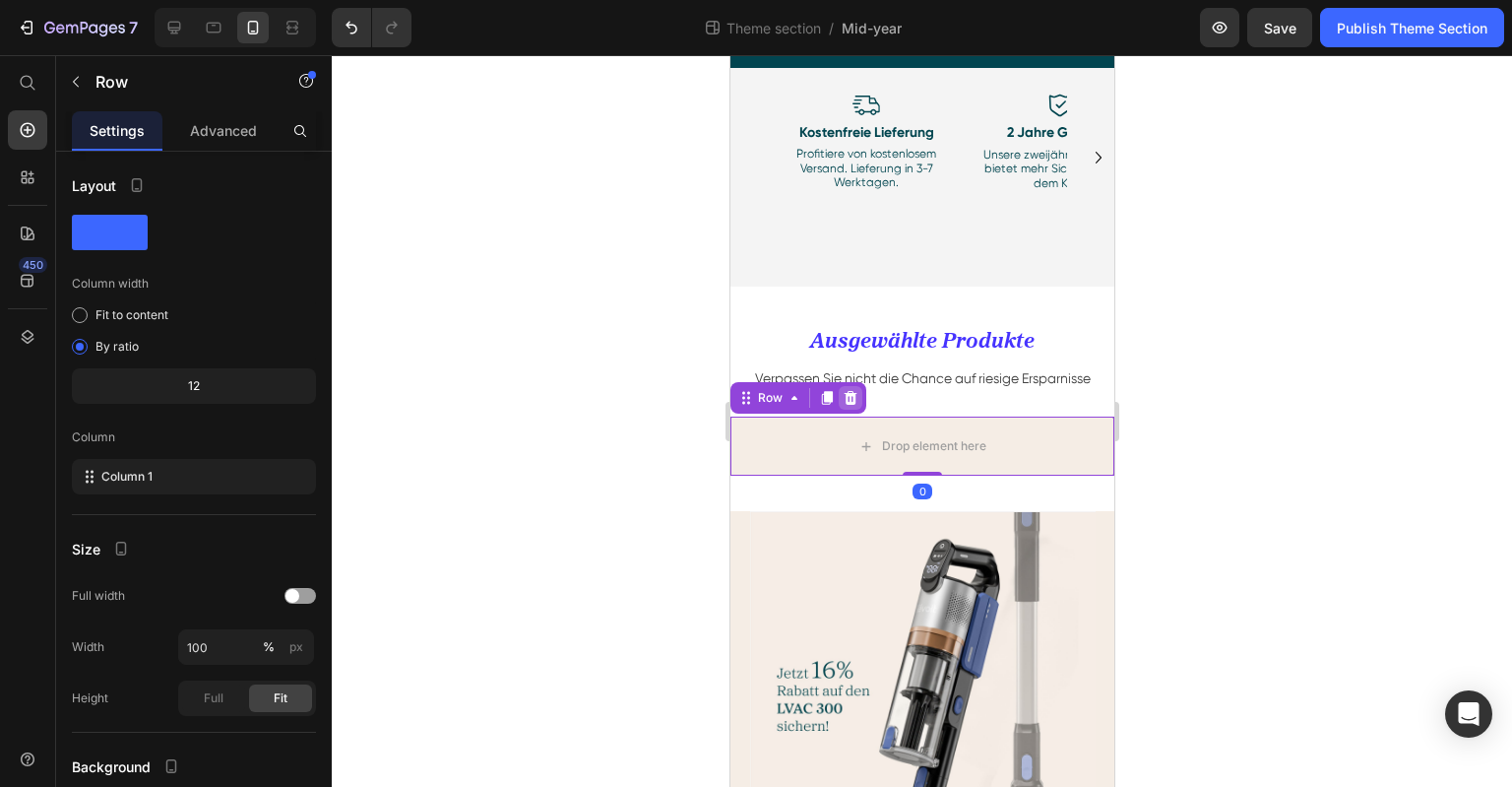 click 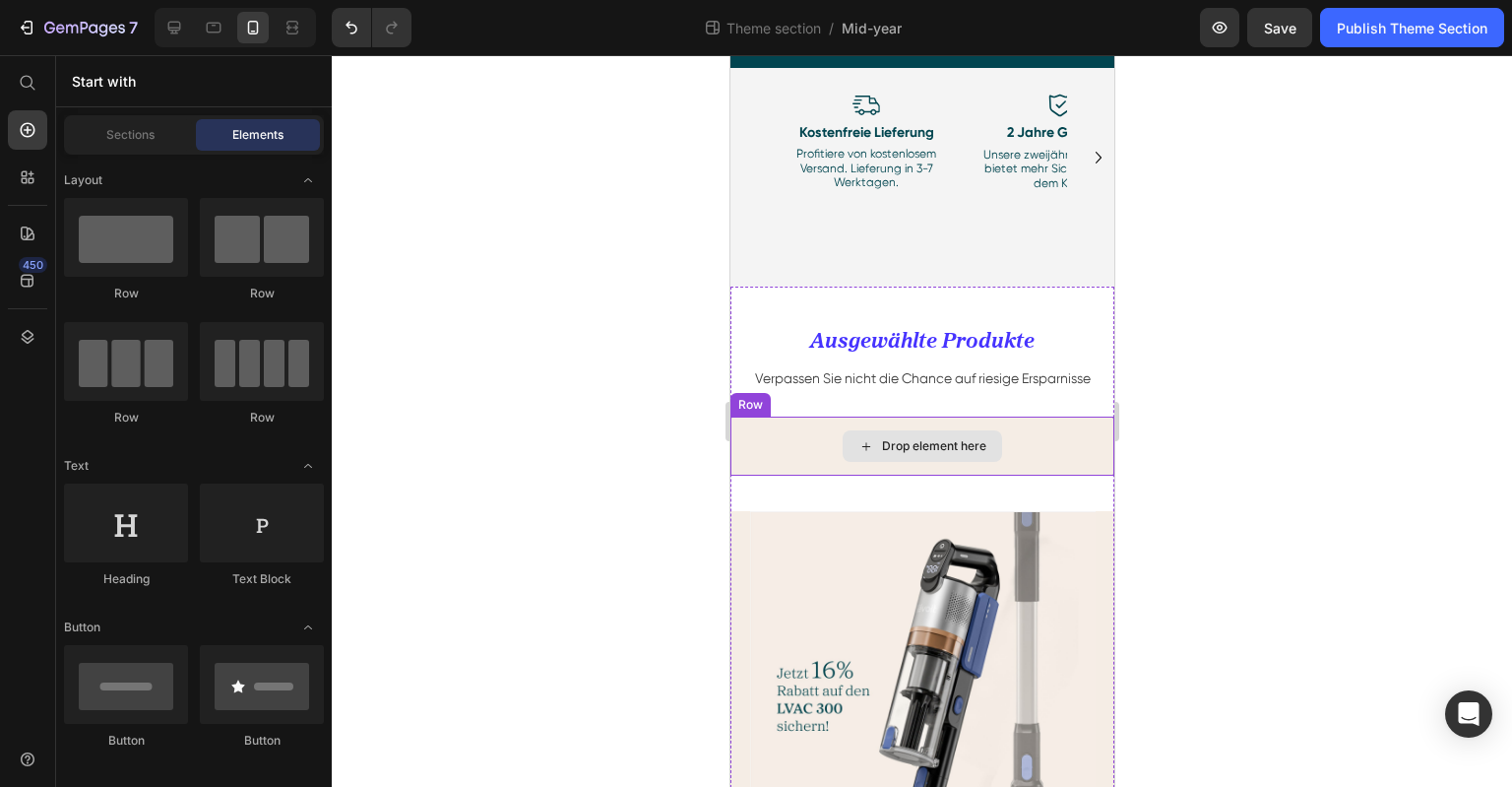 click on "Drop element here" at bounding box center (921, 446) 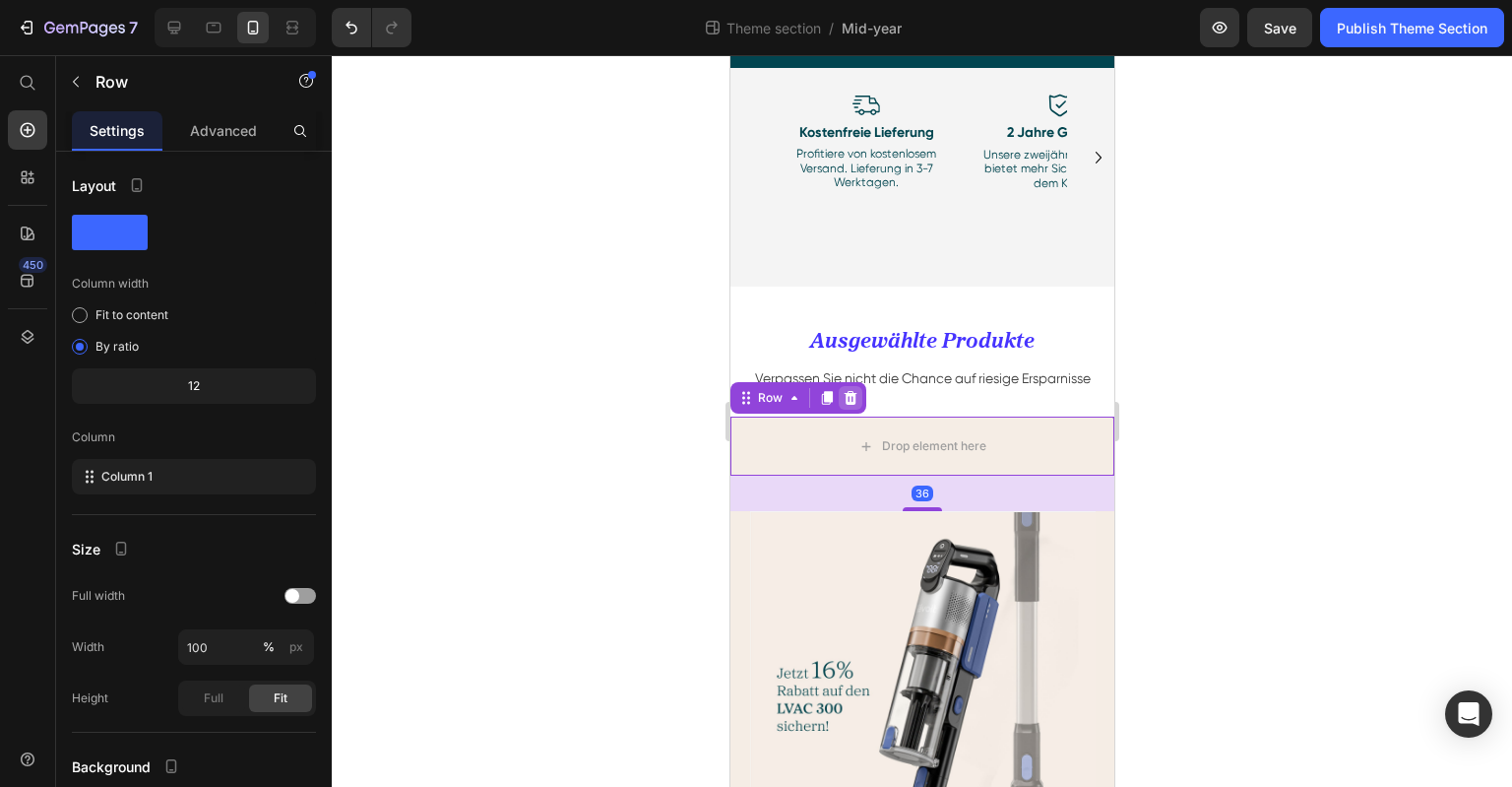 click 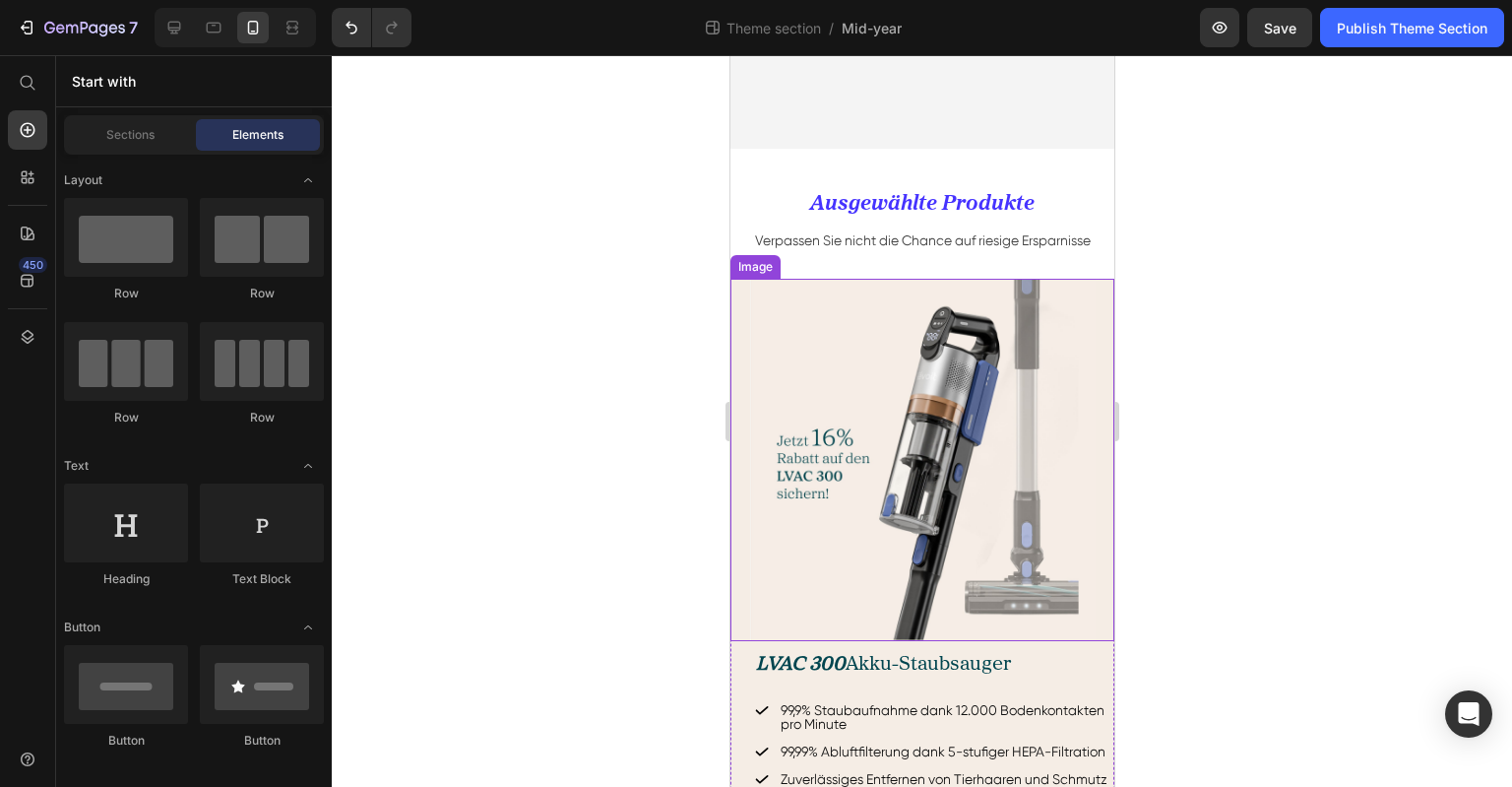 scroll, scrollTop: 735, scrollLeft: 0, axis: vertical 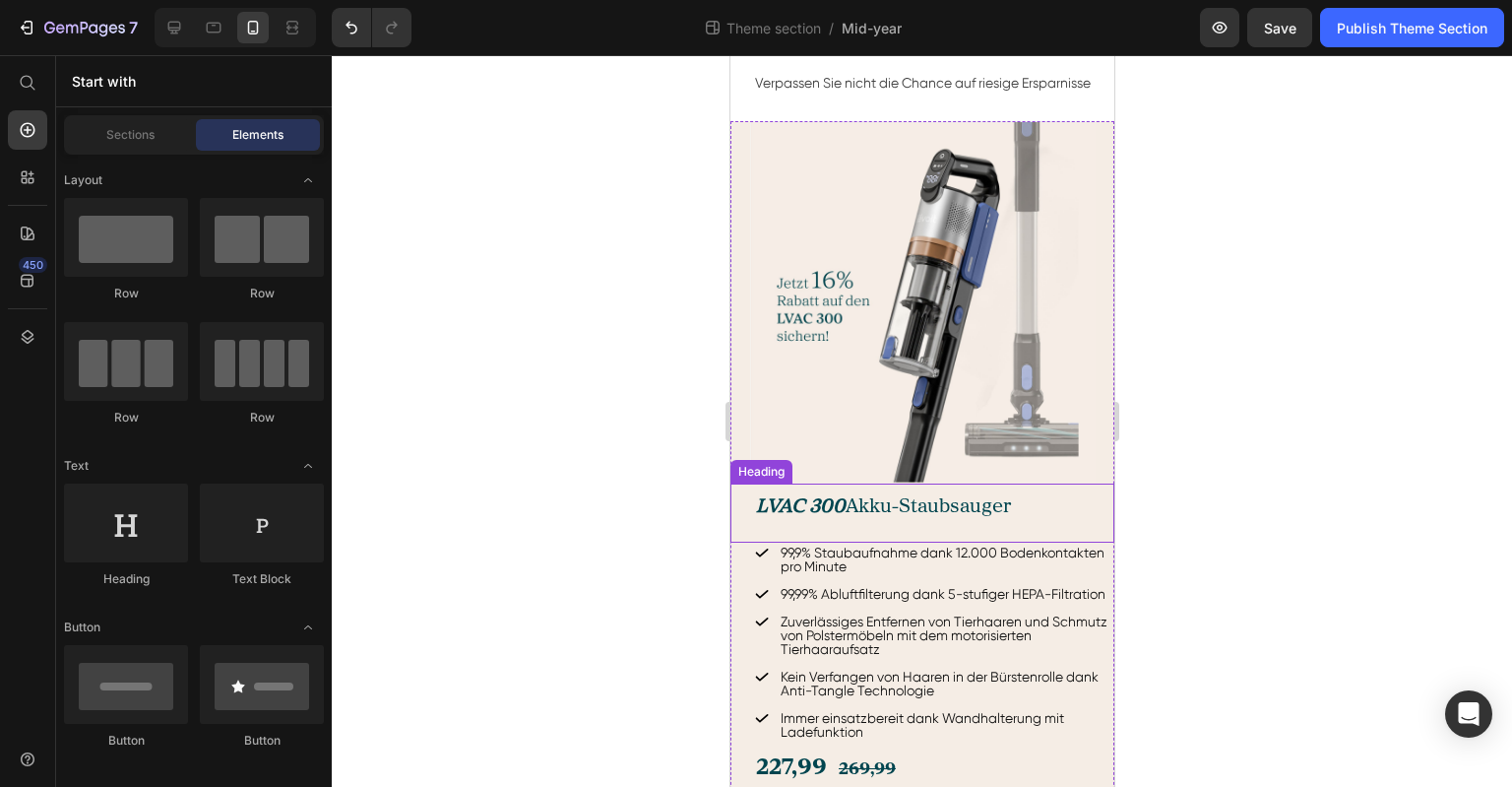 click on "LVAC 300" at bounding box center [799, 506] 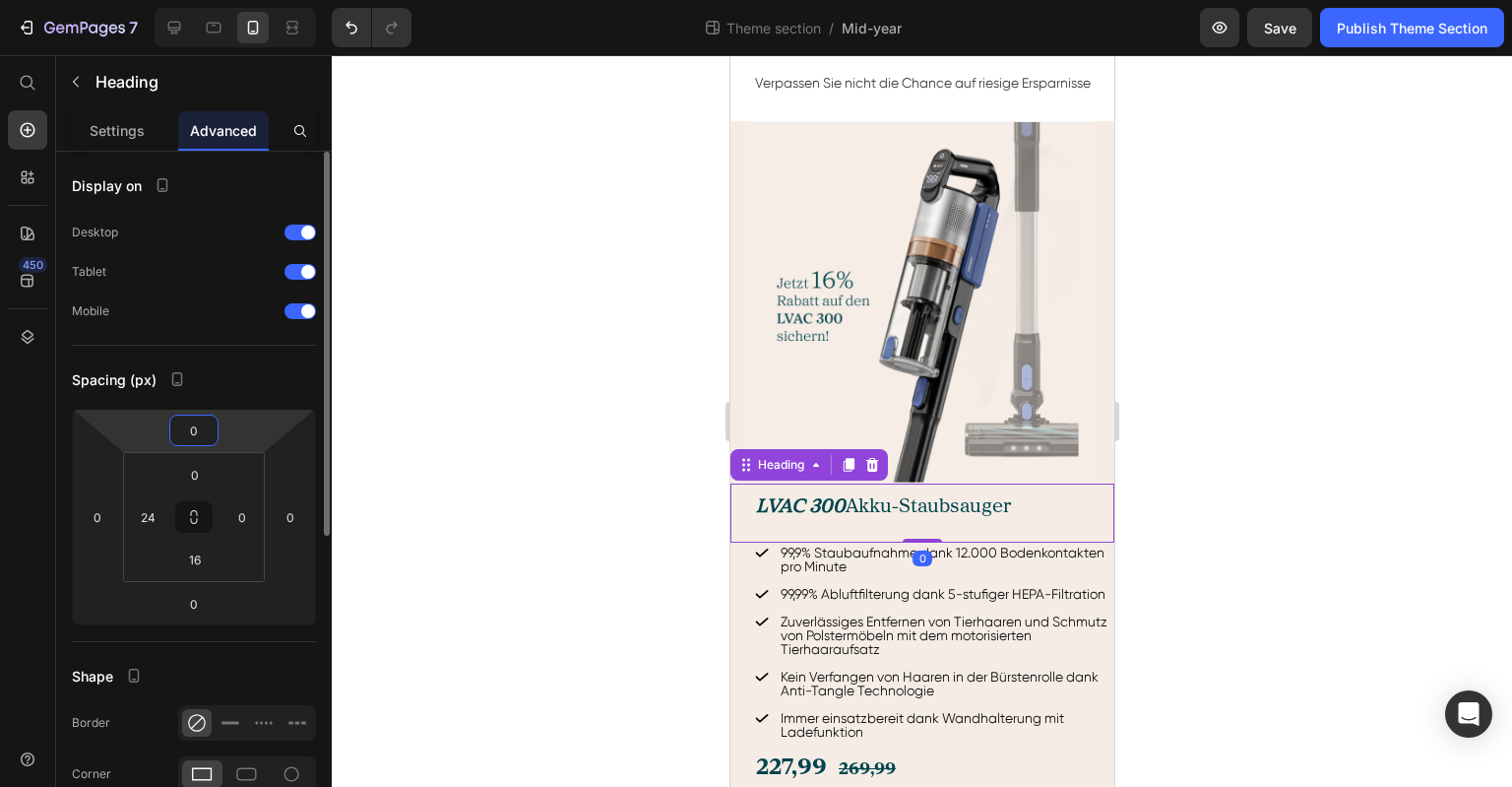 click on "0" at bounding box center (194, 430) 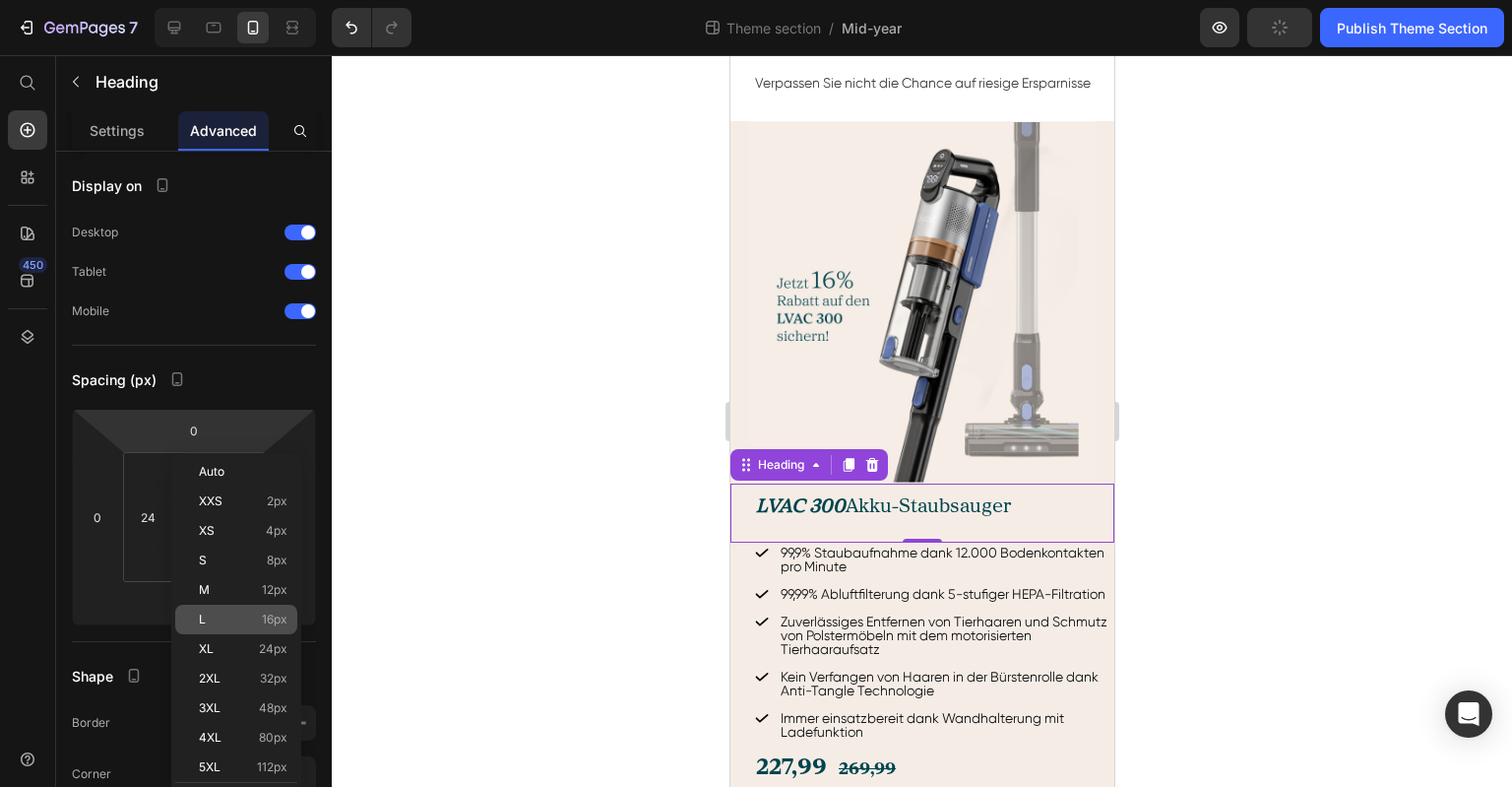 click on "L 16px" at bounding box center [243, 620] 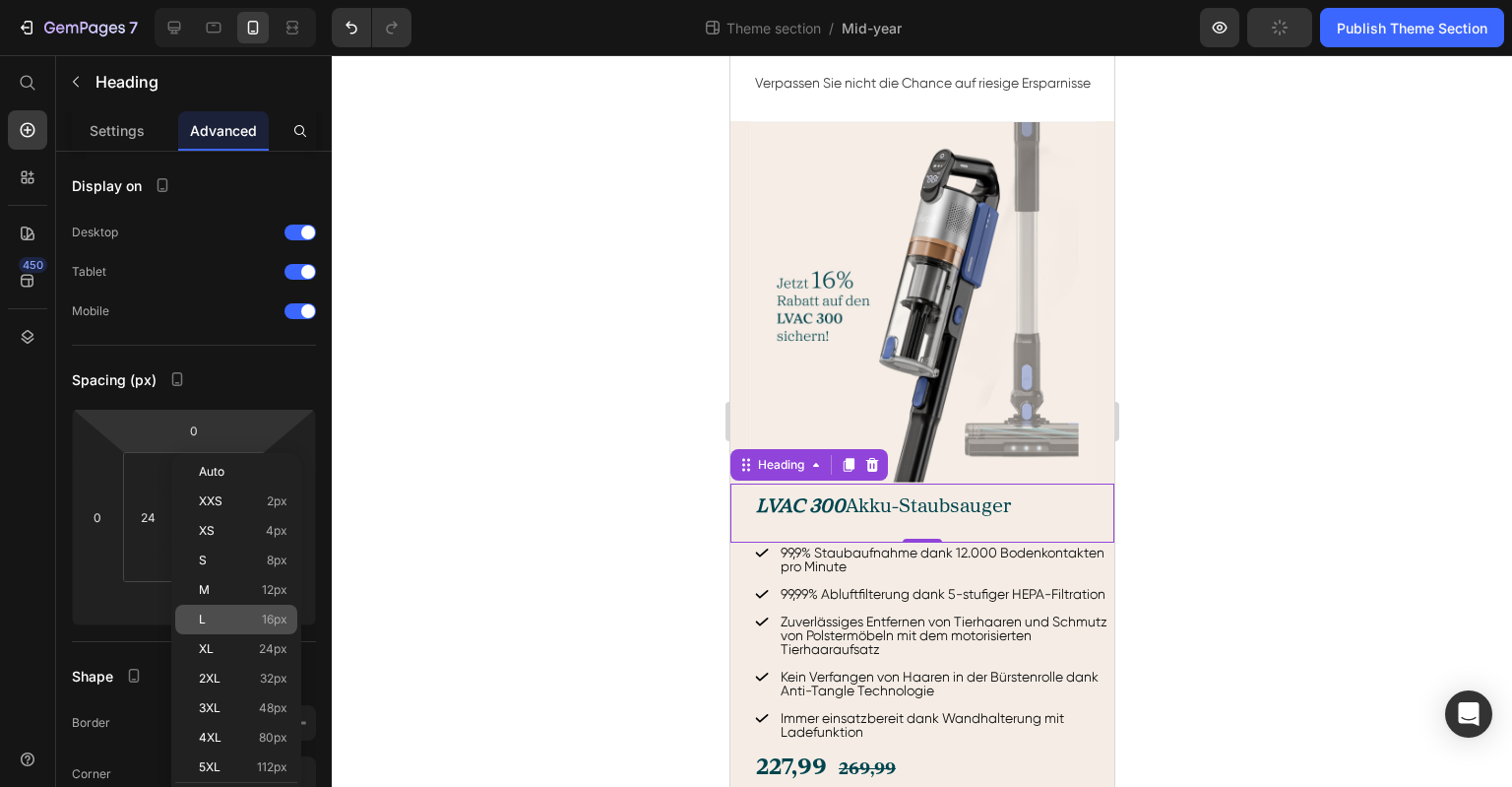 type on "16" 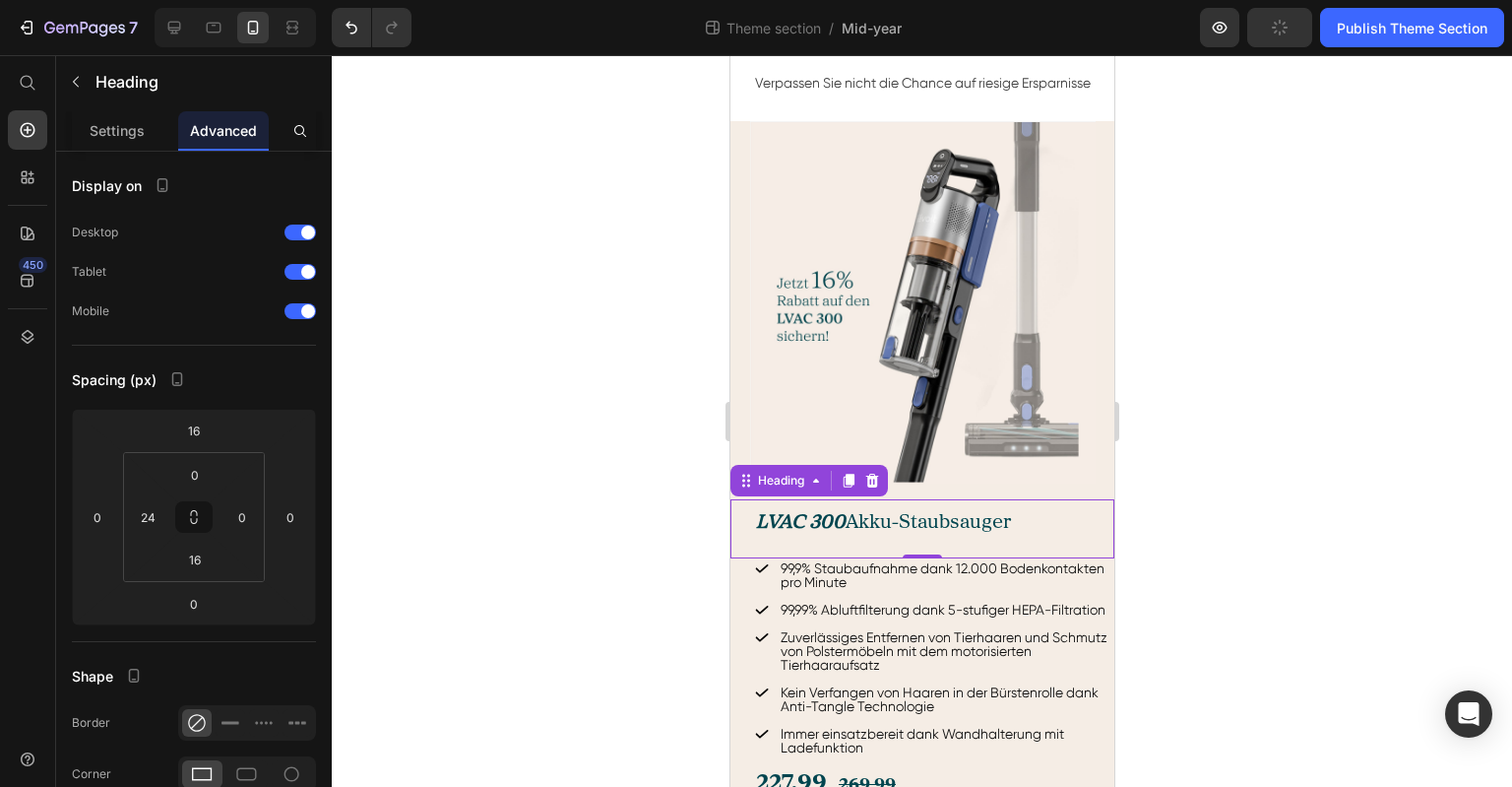 drag, startPoint x: 413, startPoint y: 477, endPoint x: 450, endPoint y: 482, distance: 37.336309 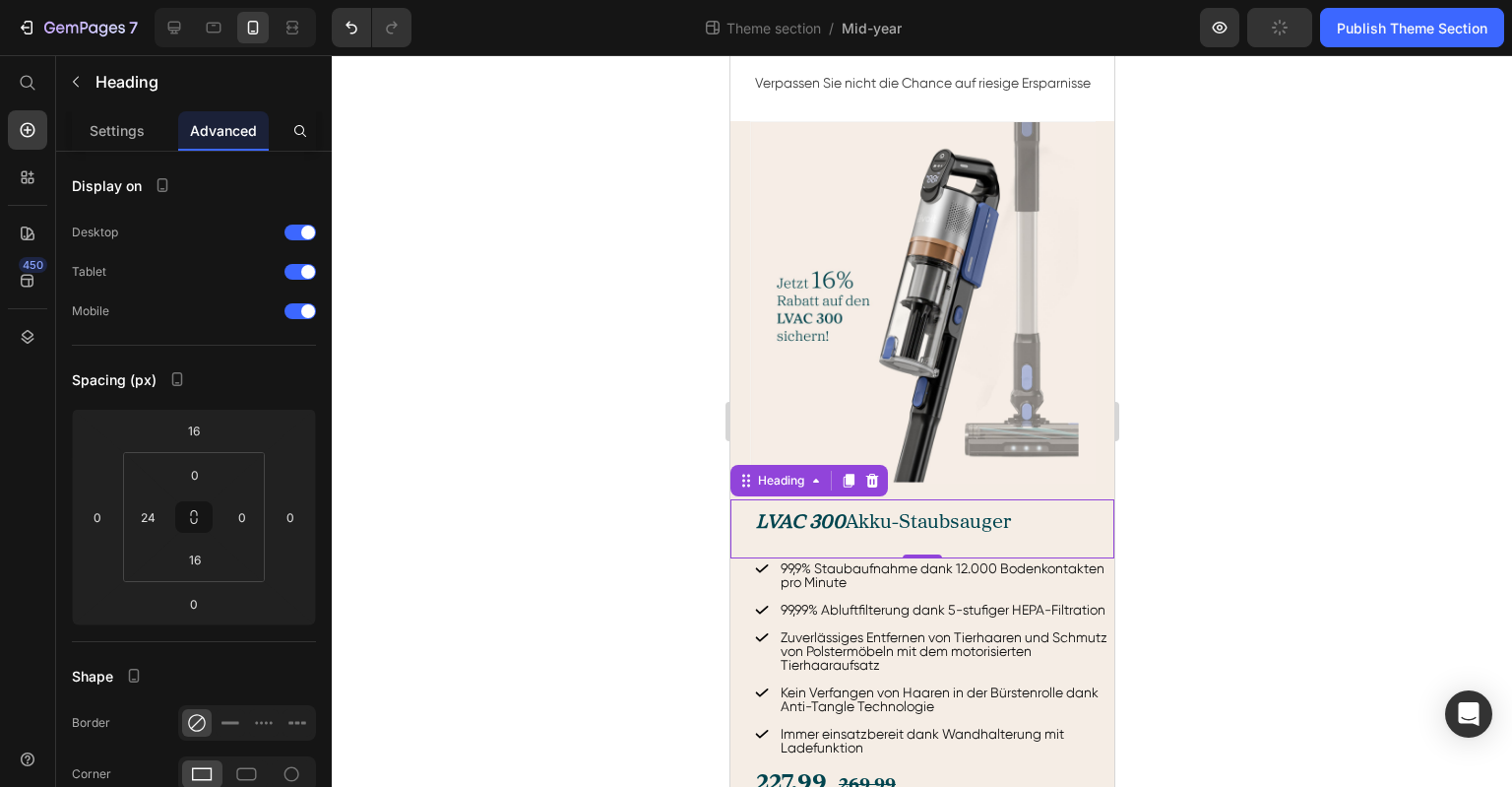 click 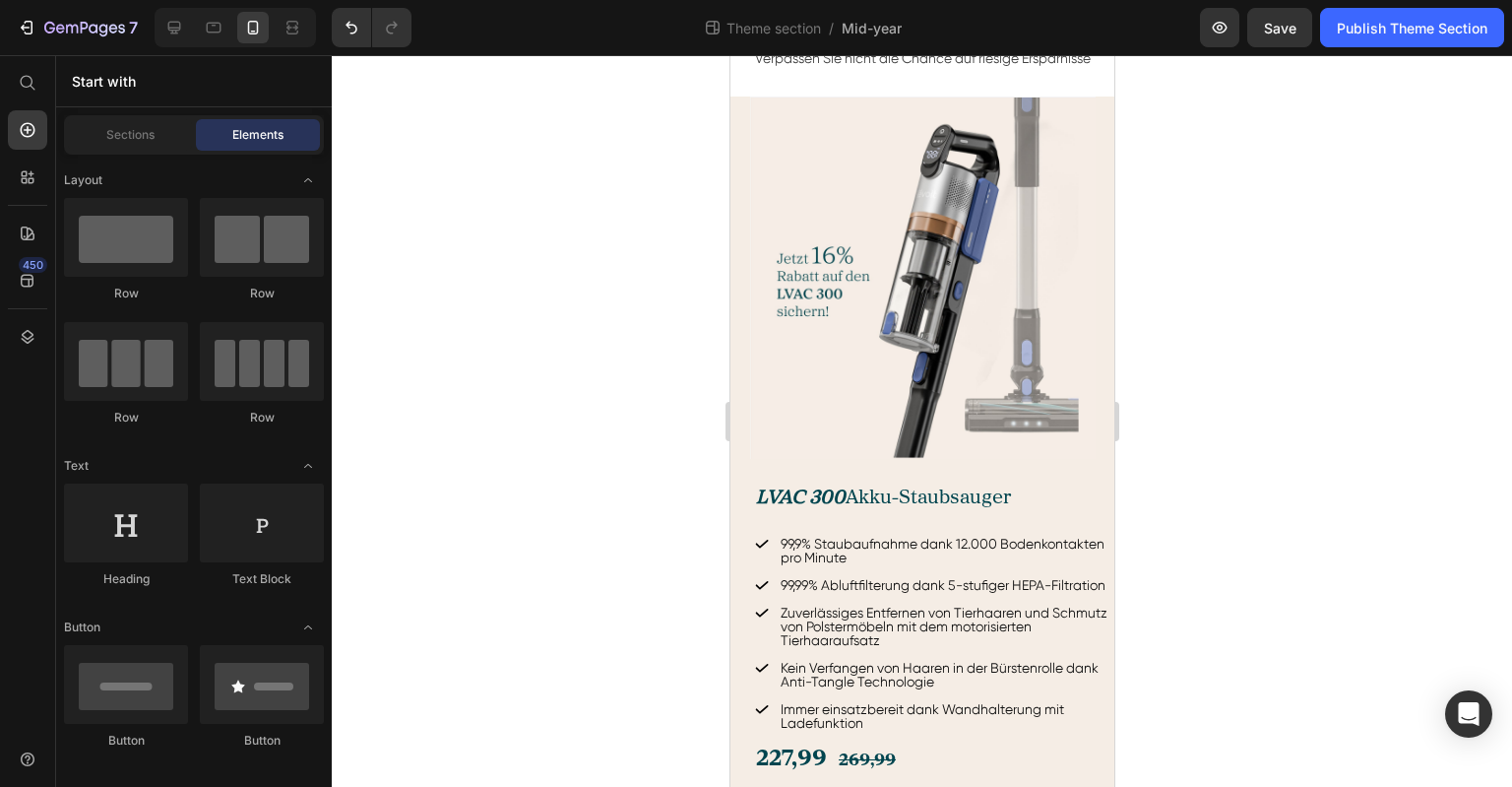 scroll, scrollTop: 749, scrollLeft: 0, axis: vertical 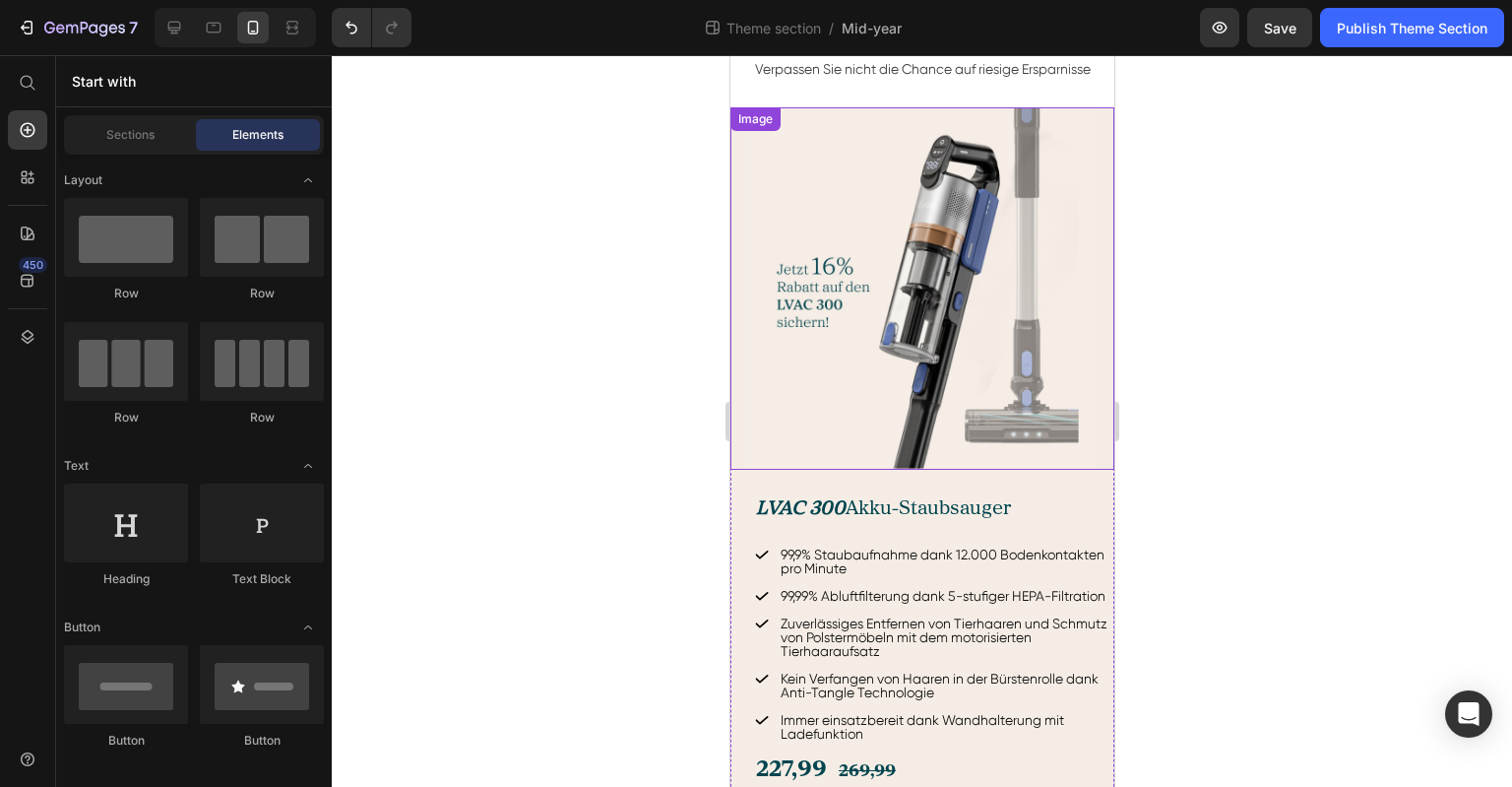 click at bounding box center [921, 288] 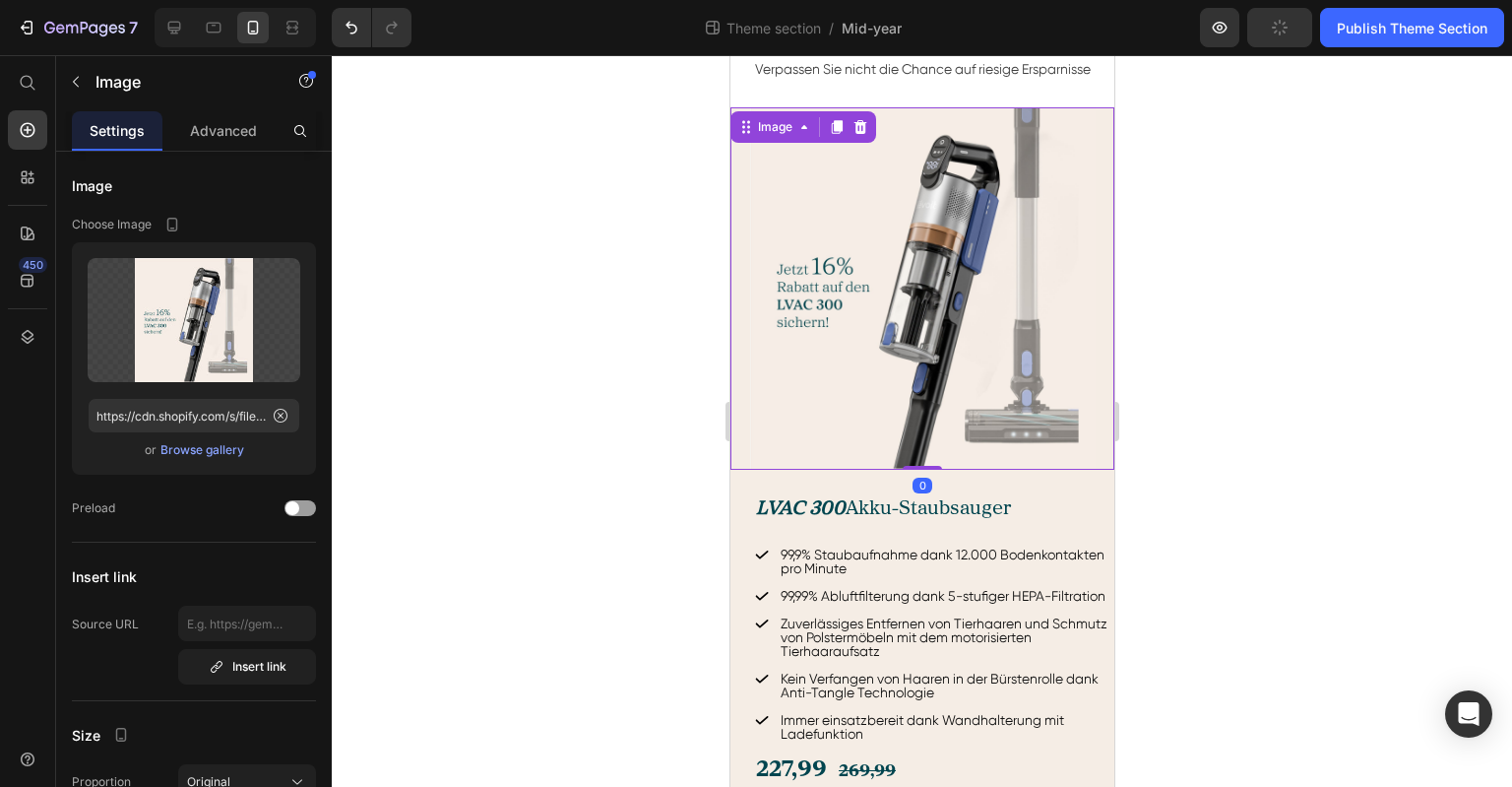 click on "Settings" at bounding box center (117, 130) 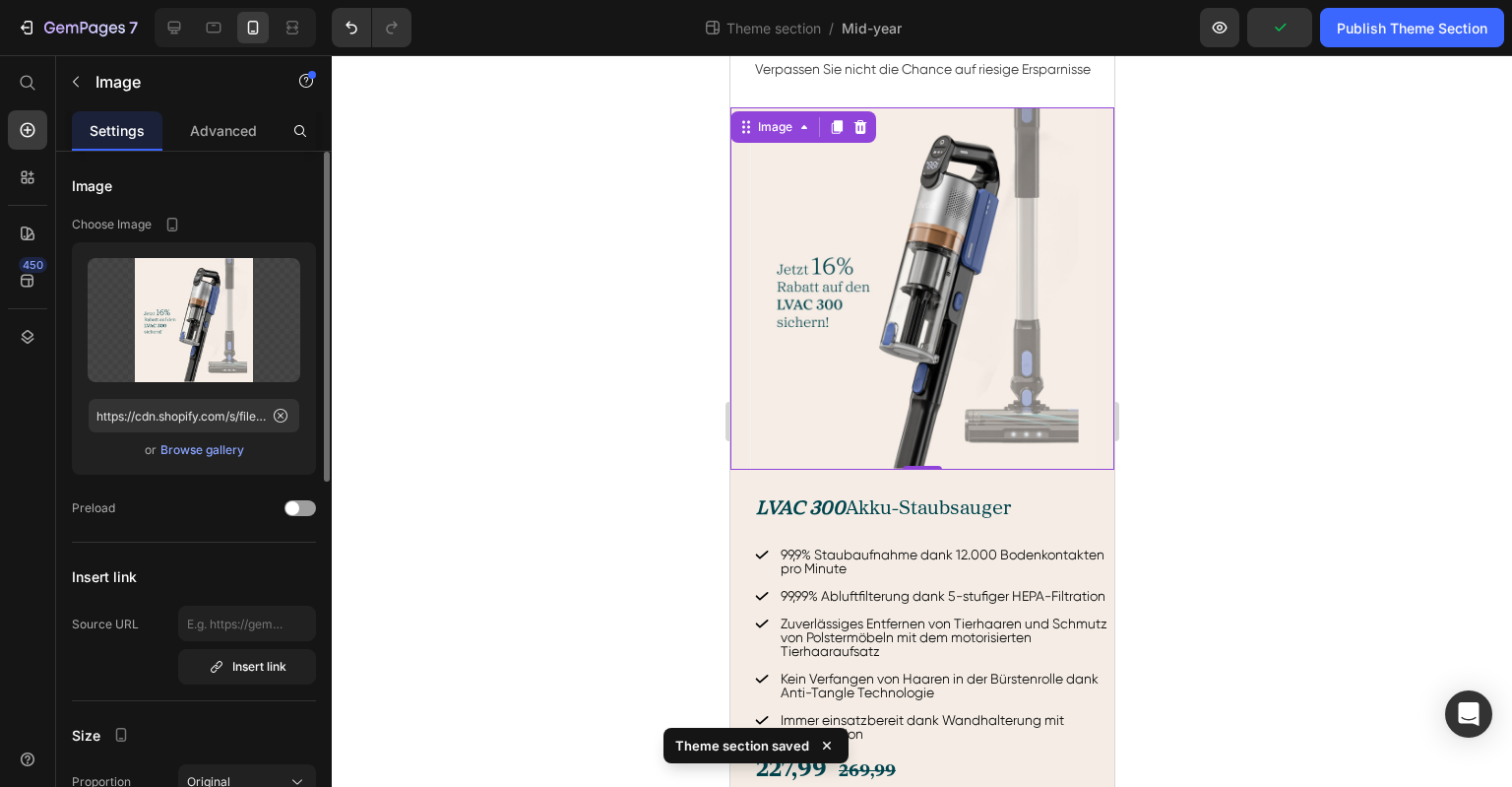 scroll, scrollTop: 394, scrollLeft: 0, axis: vertical 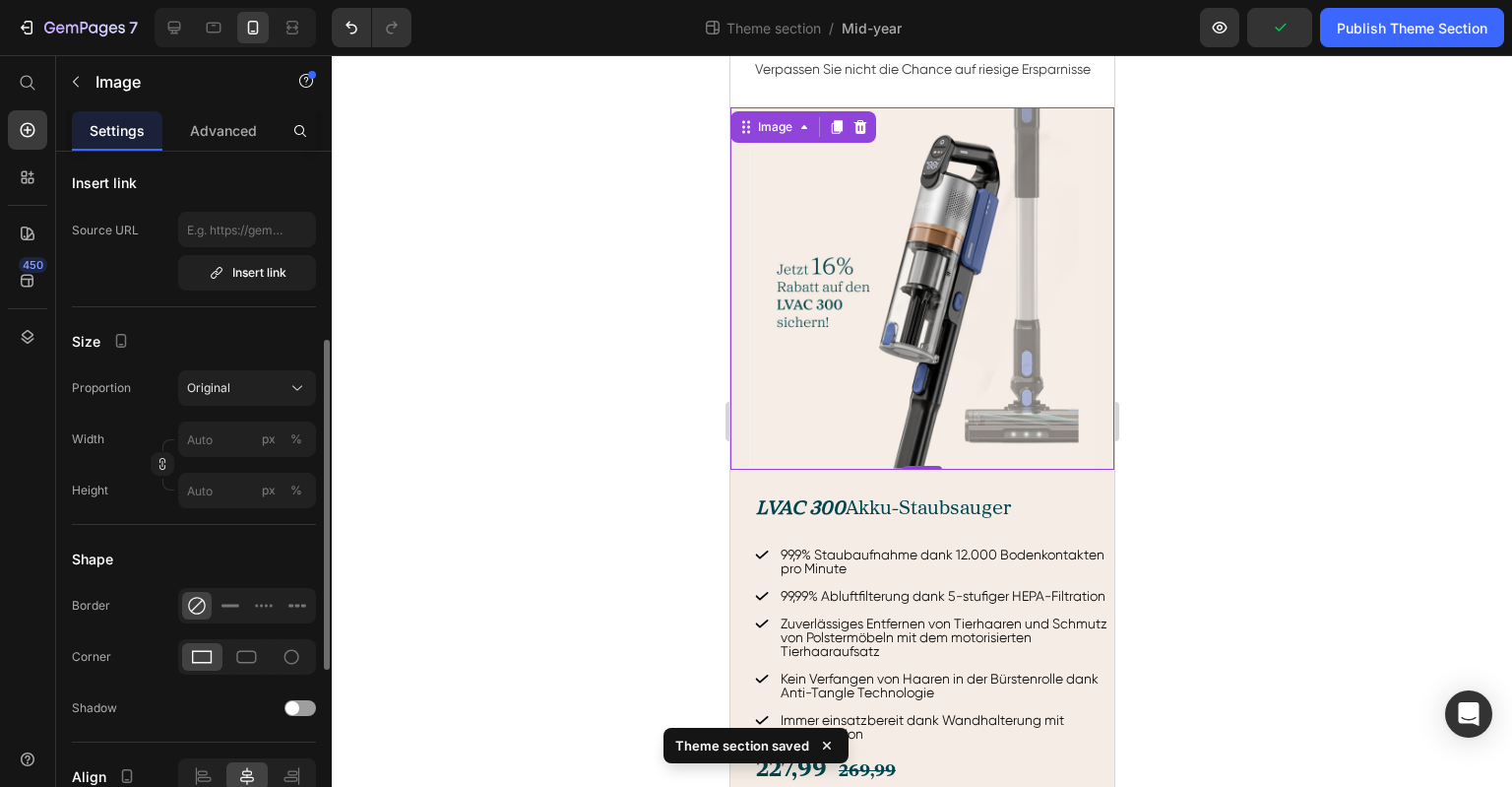 click on "Original" 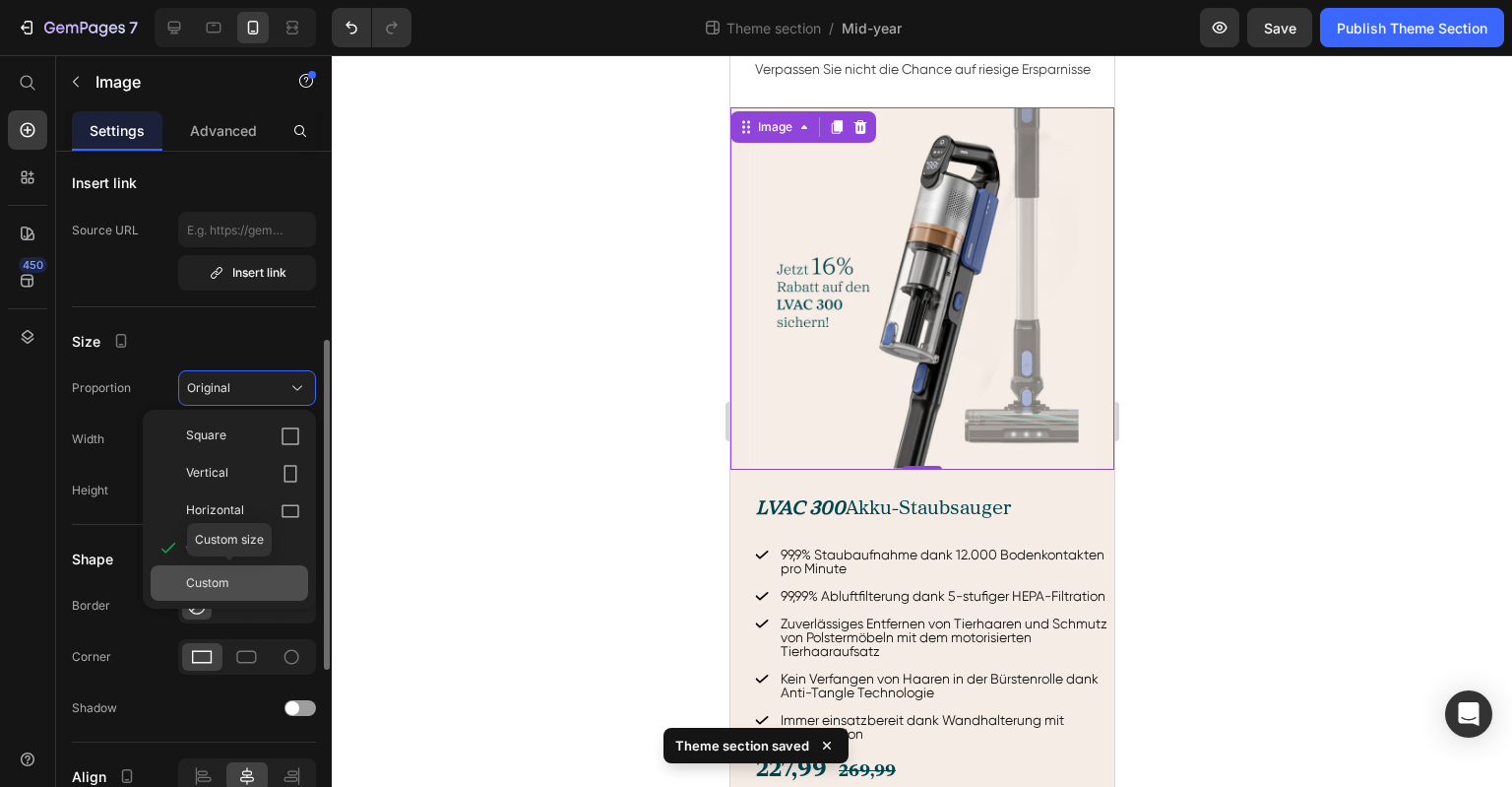 click on "Custom" at bounding box center [243, 583] 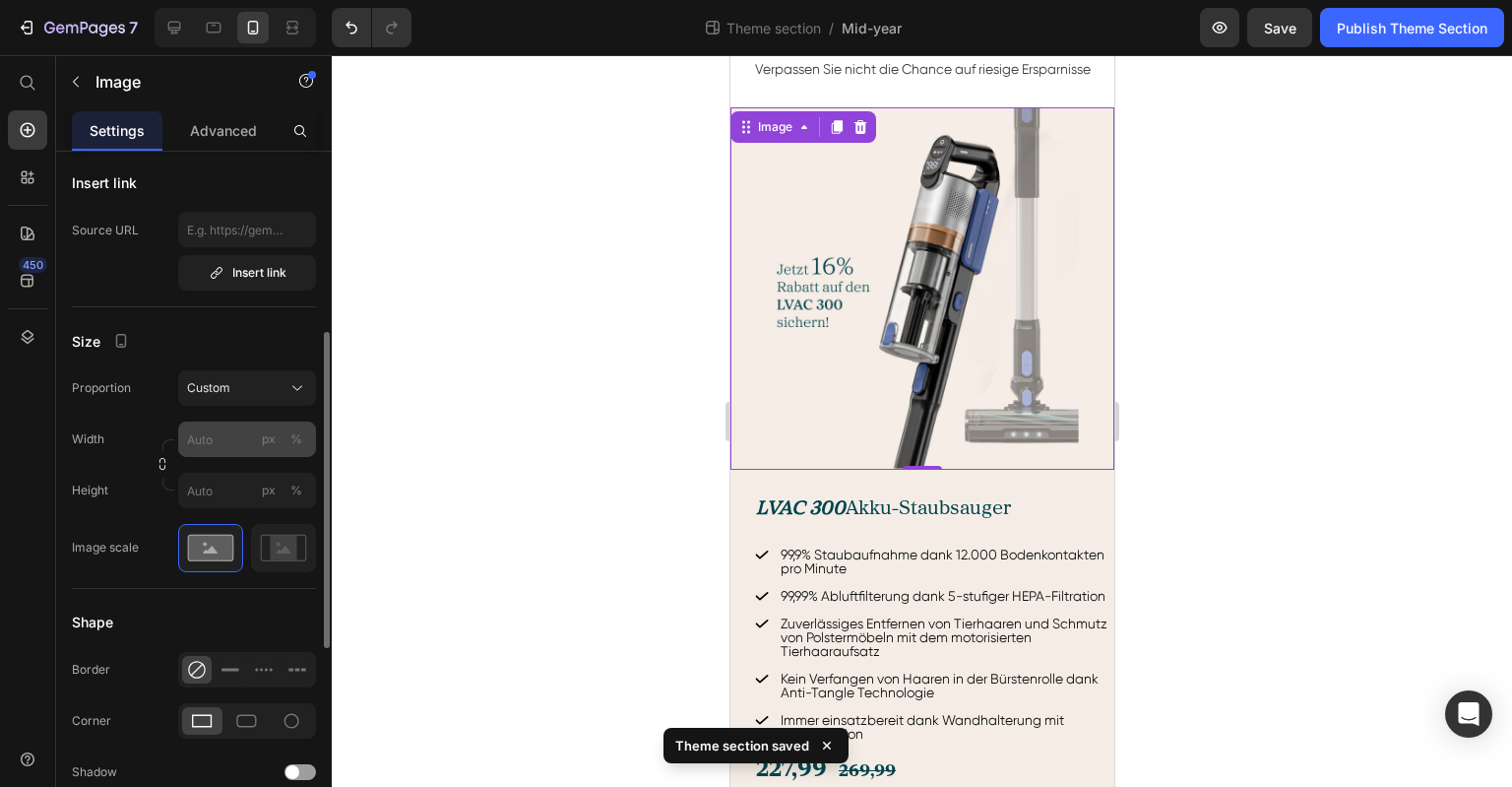 click on "%" 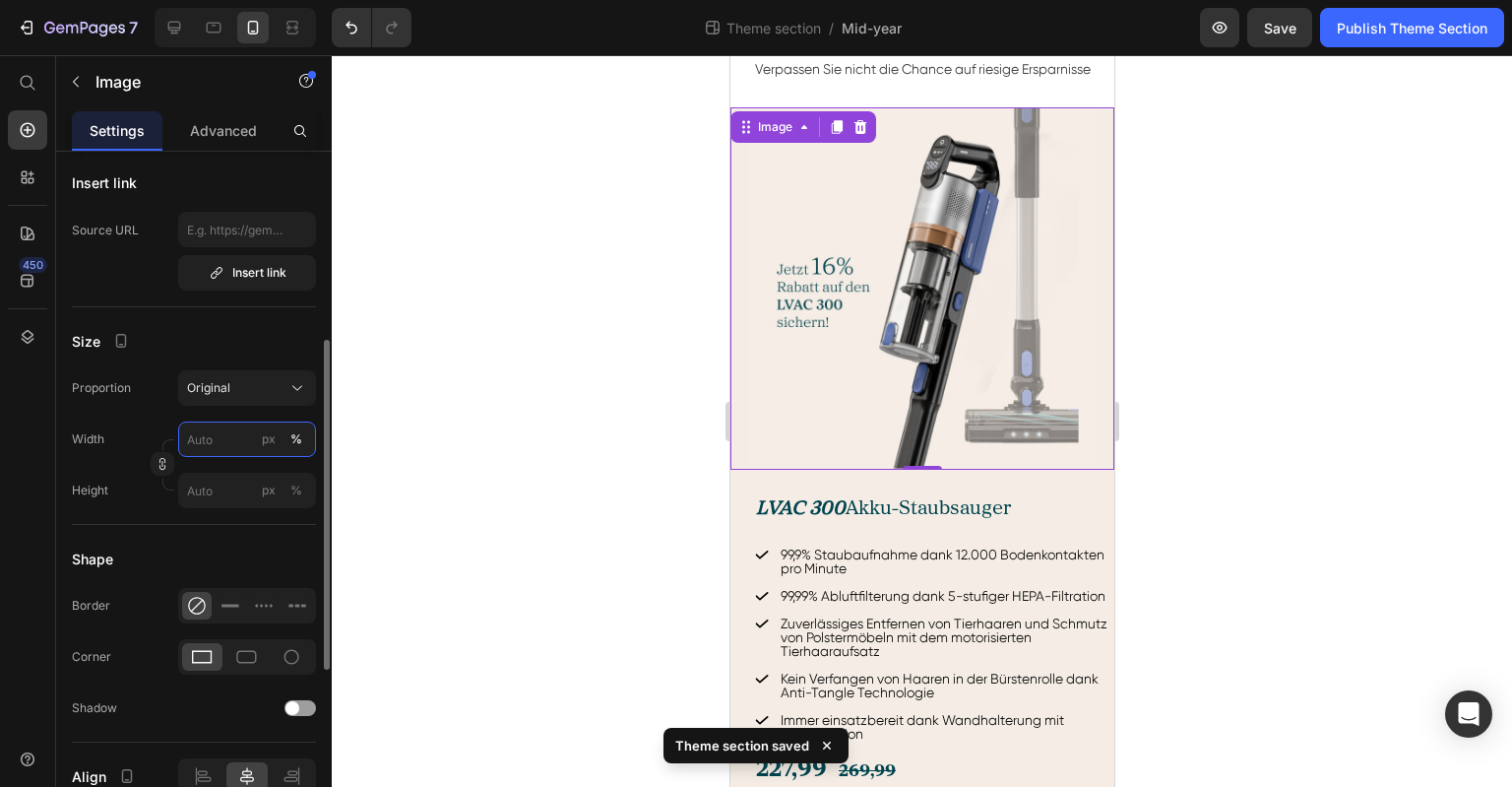 click on "px %" at bounding box center [247, 439] 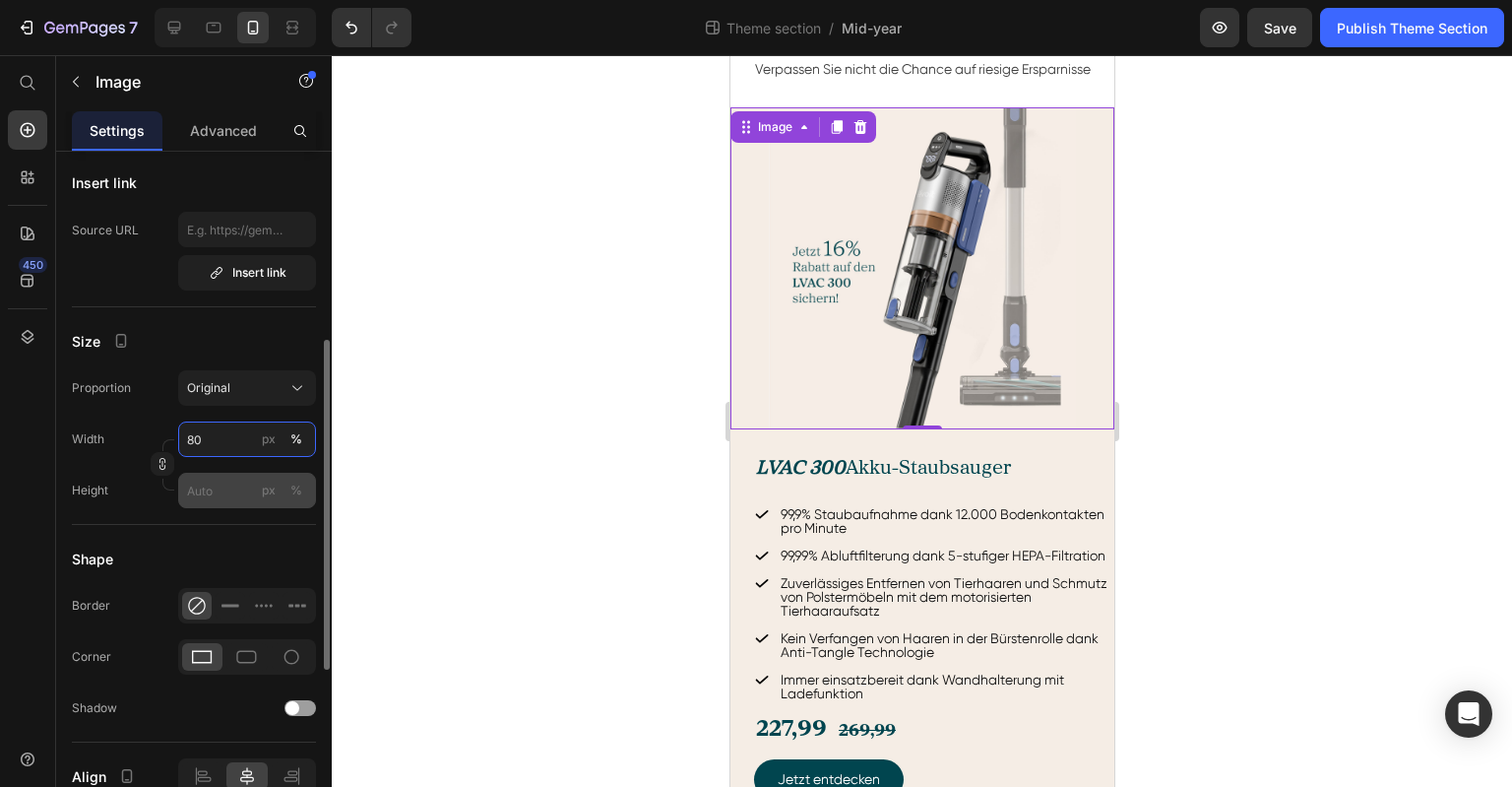 type on "80" 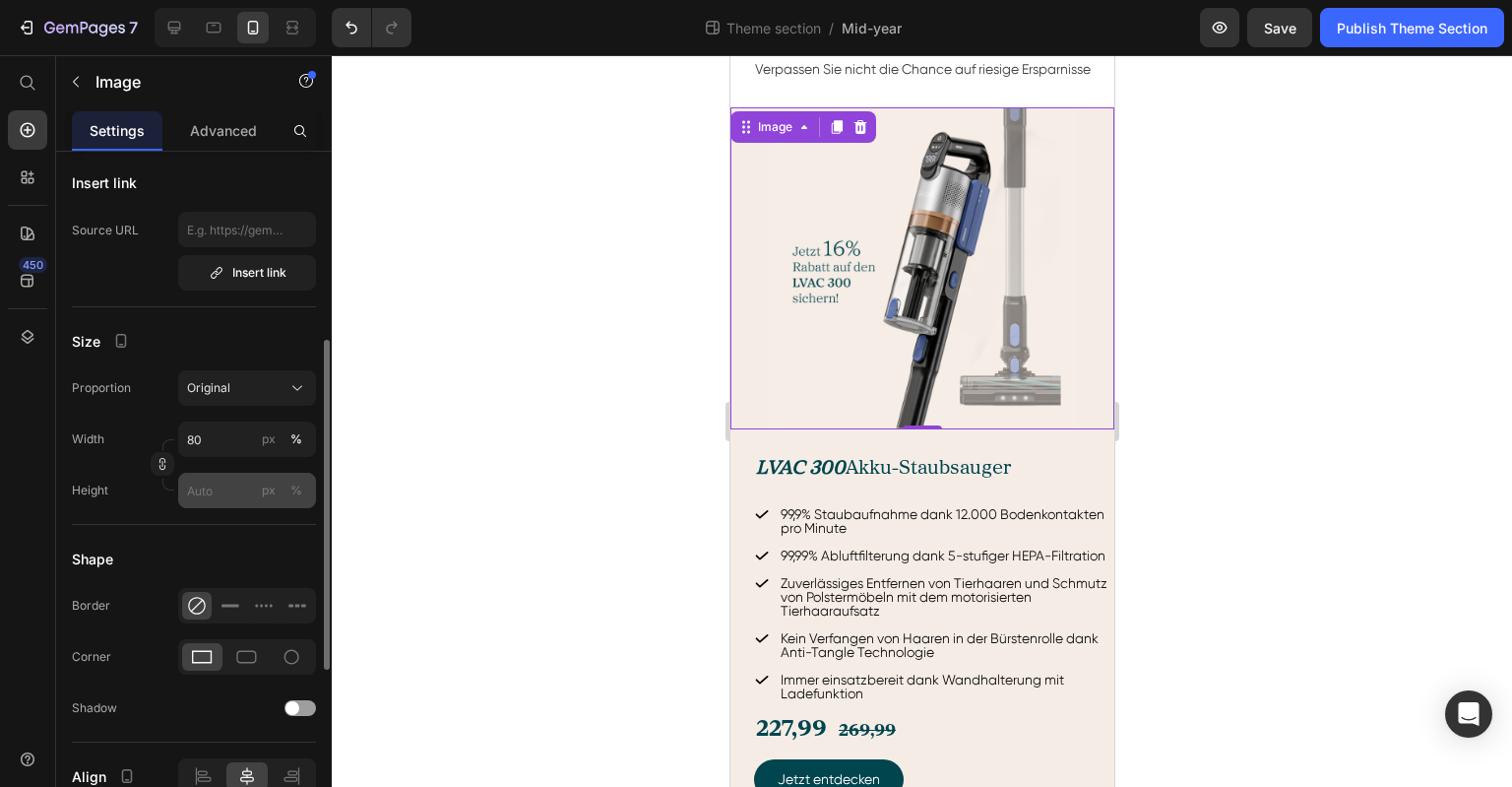 click on "%" at bounding box center [296, 491] 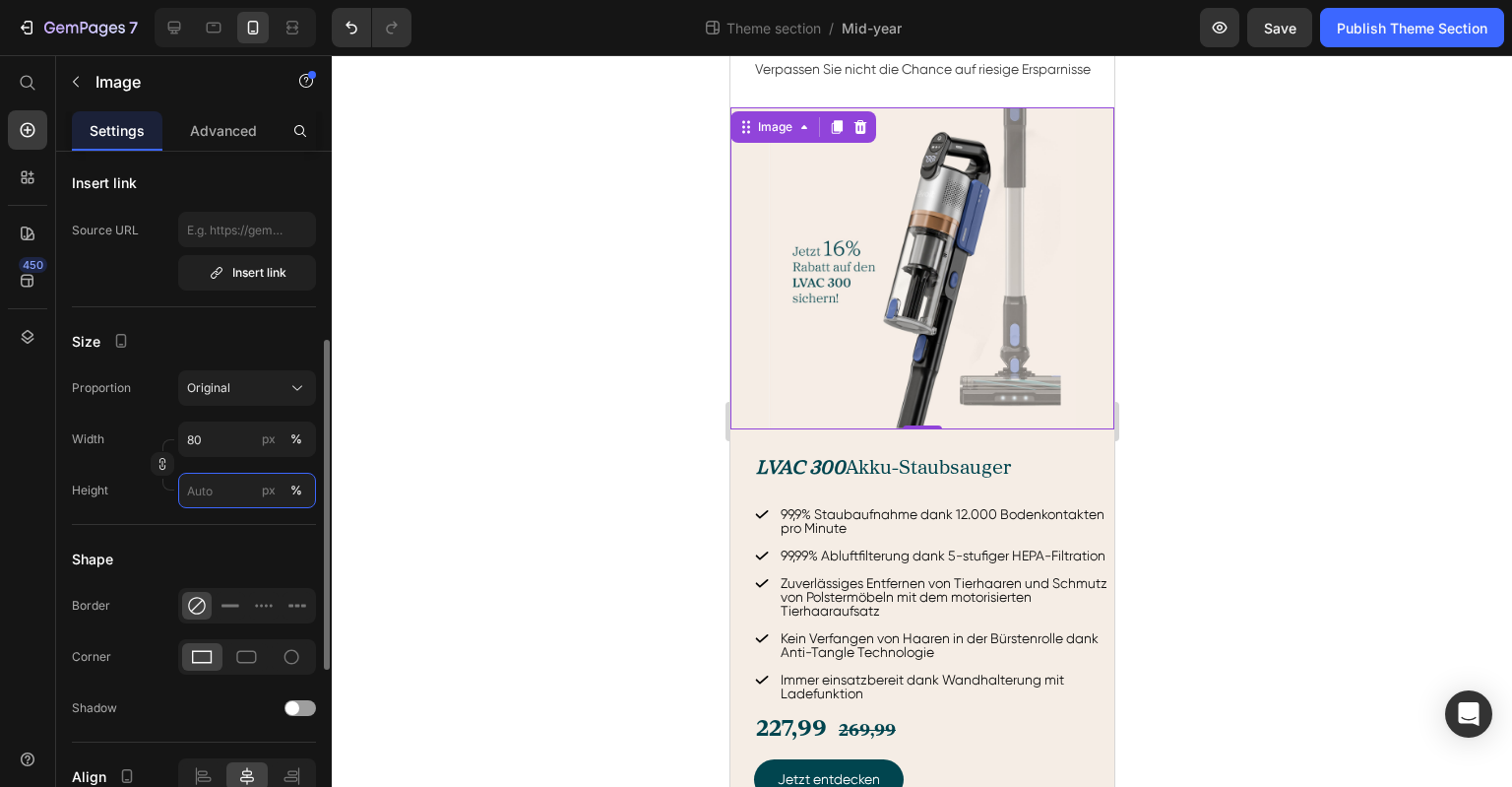 click on "px %" at bounding box center [247, 491] 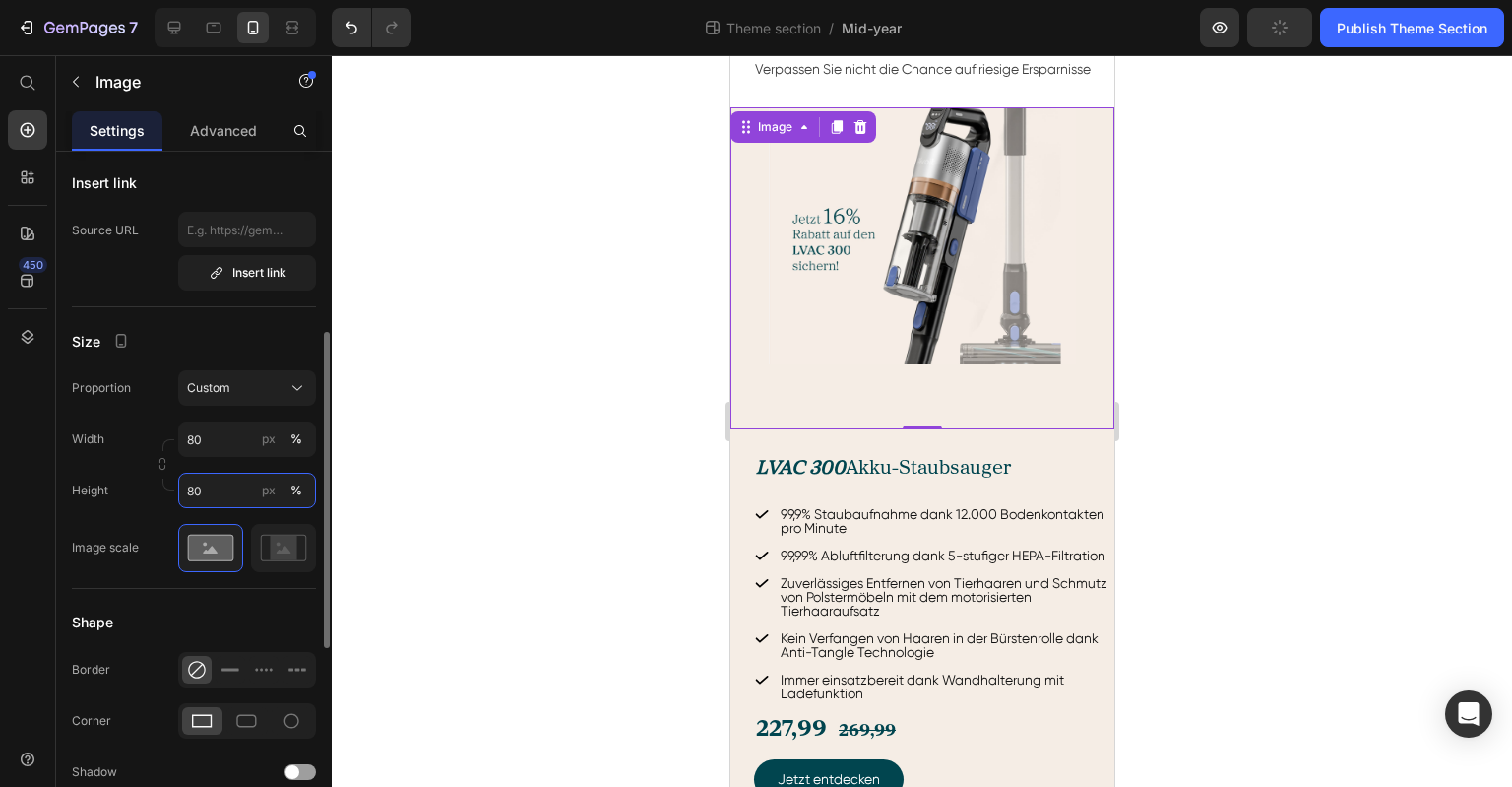 drag, startPoint x: 210, startPoint y: 489, endPoint x: 177, endPoint y: 489, distance: 33 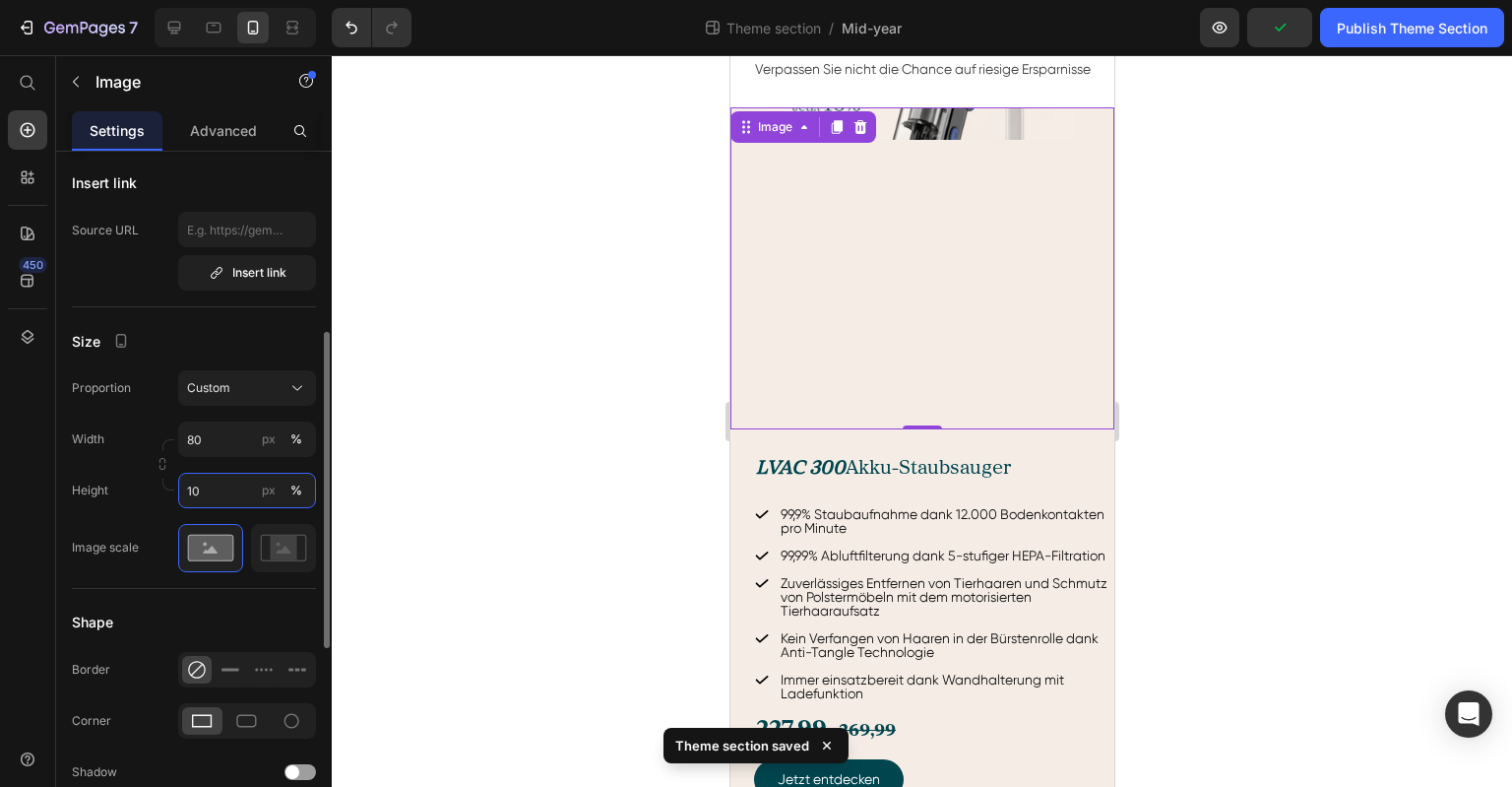 type on "100" 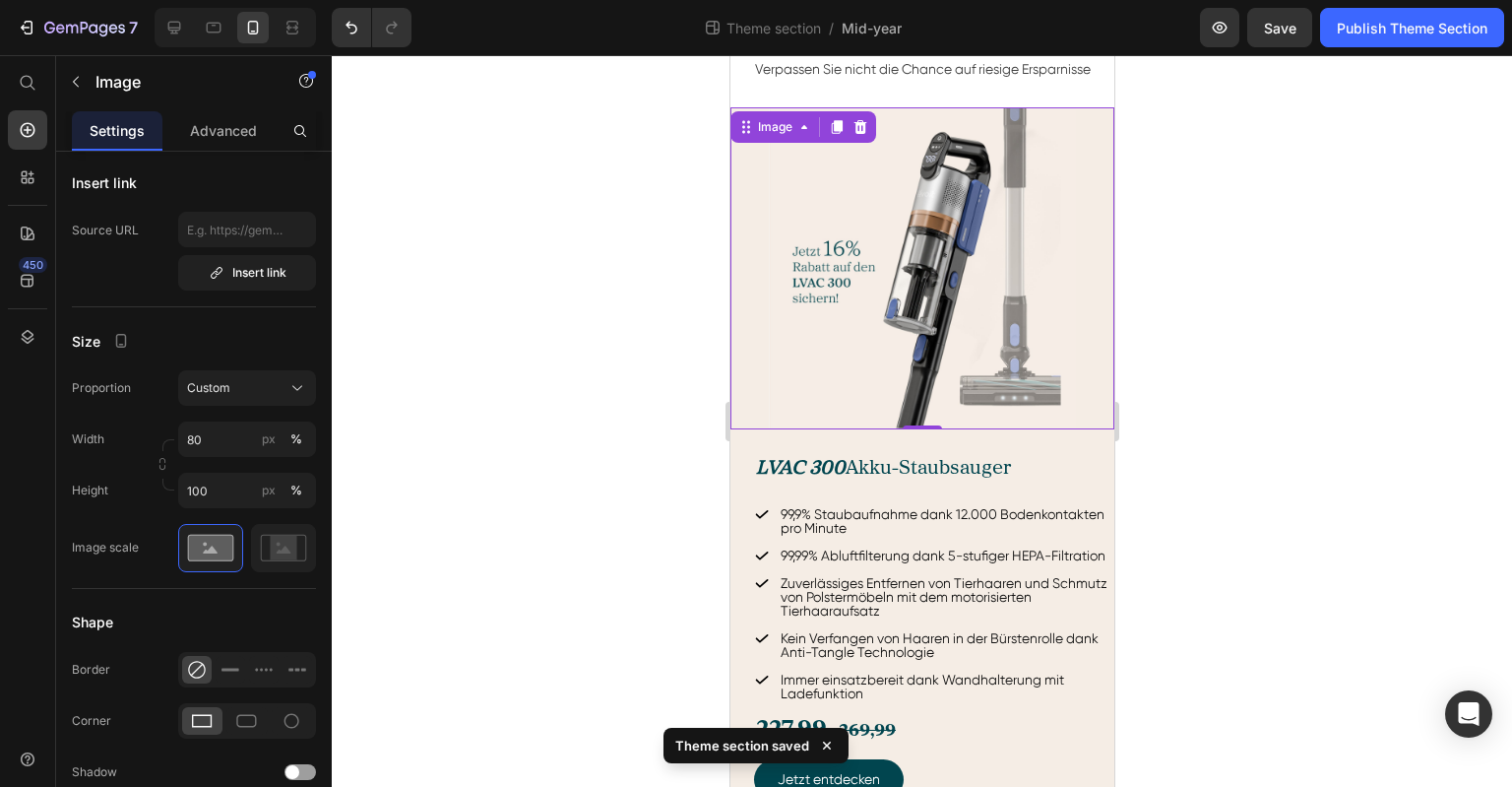click 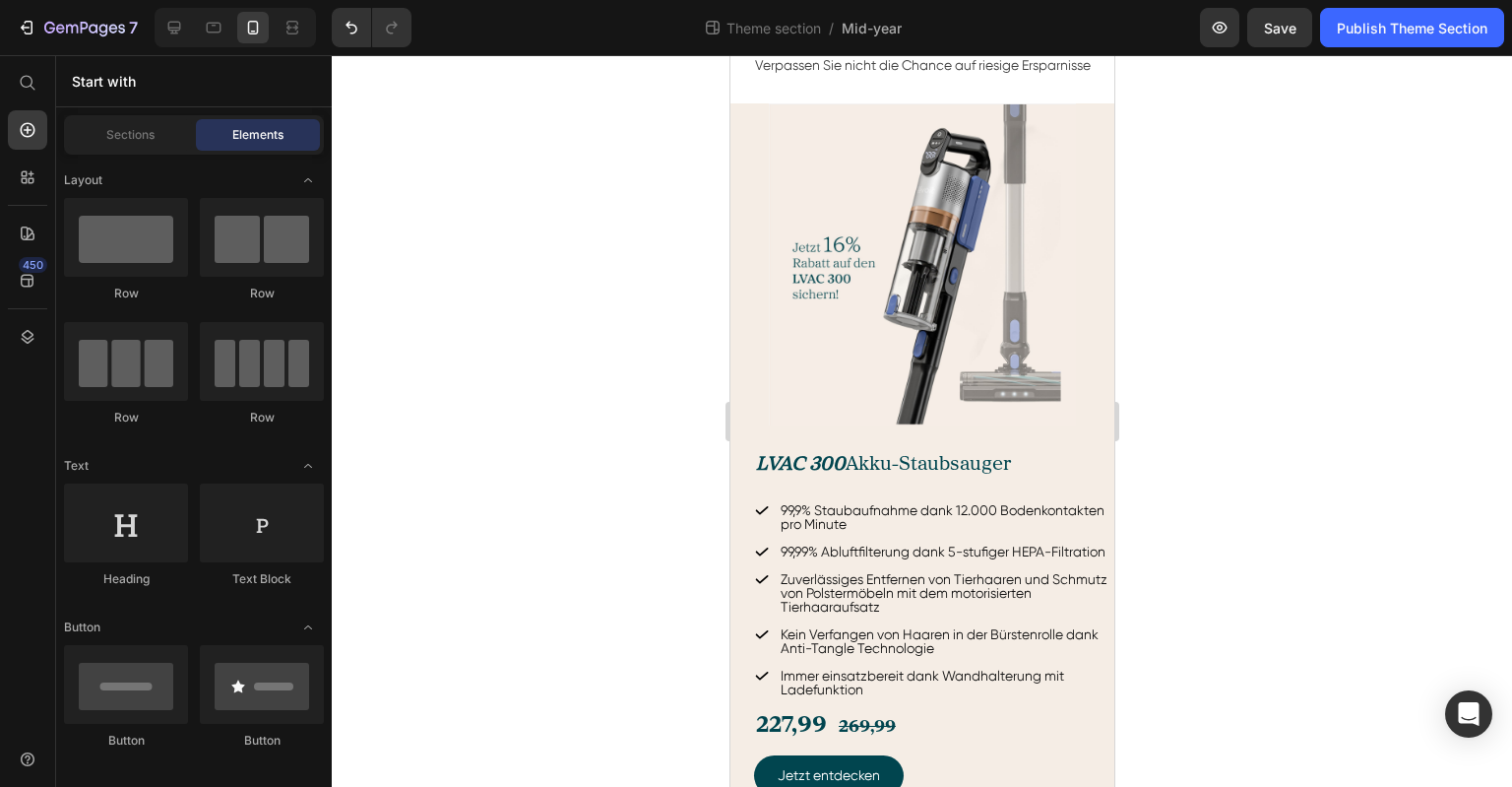 scroll, scrollTop: 754, scrollLeft: 0, axis: vertical 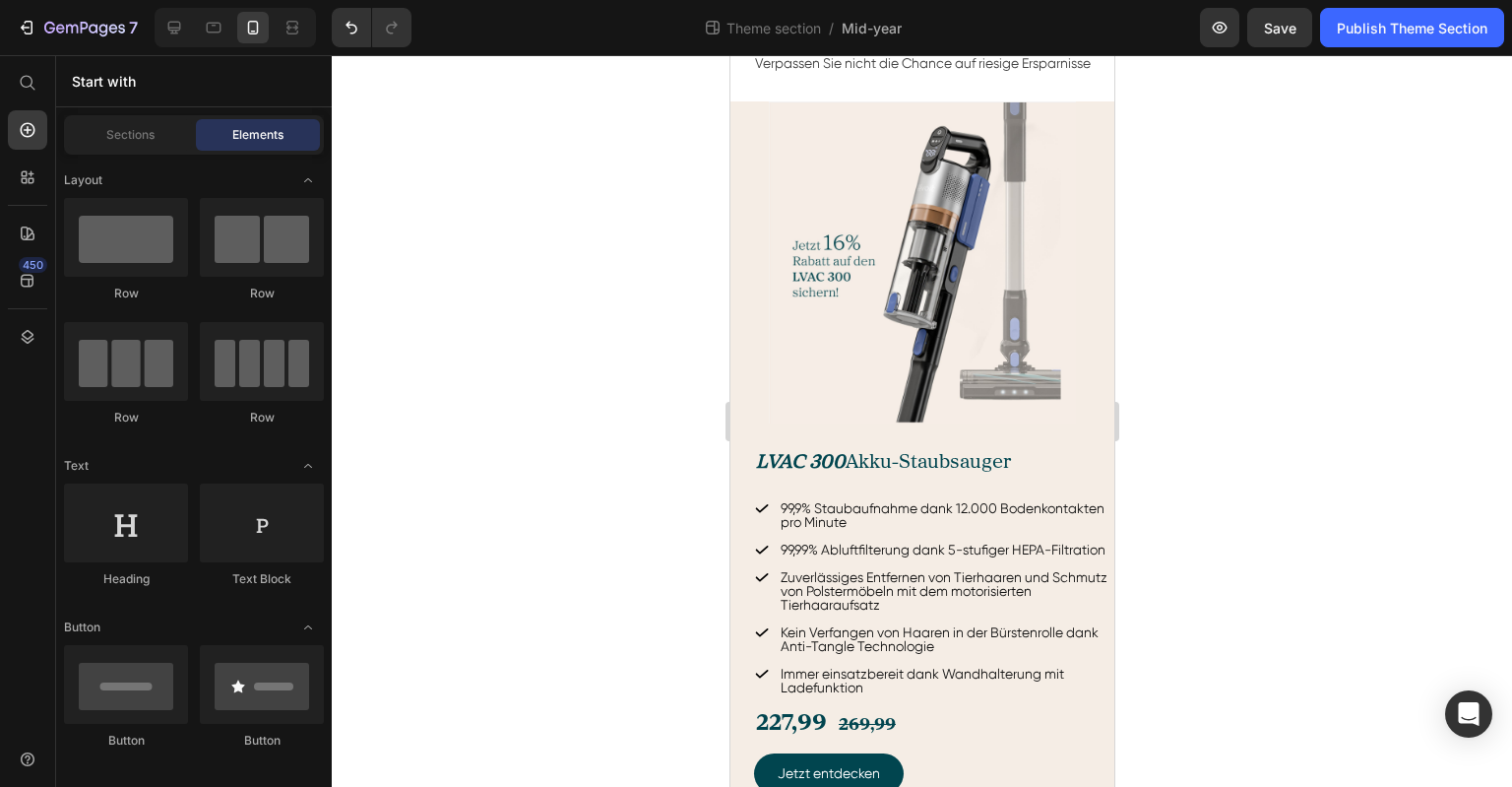 drag, startPoint x: 1110, startPoint y: 526, endPoint x: 1845, endPoint y: 586, distance: 737.4449 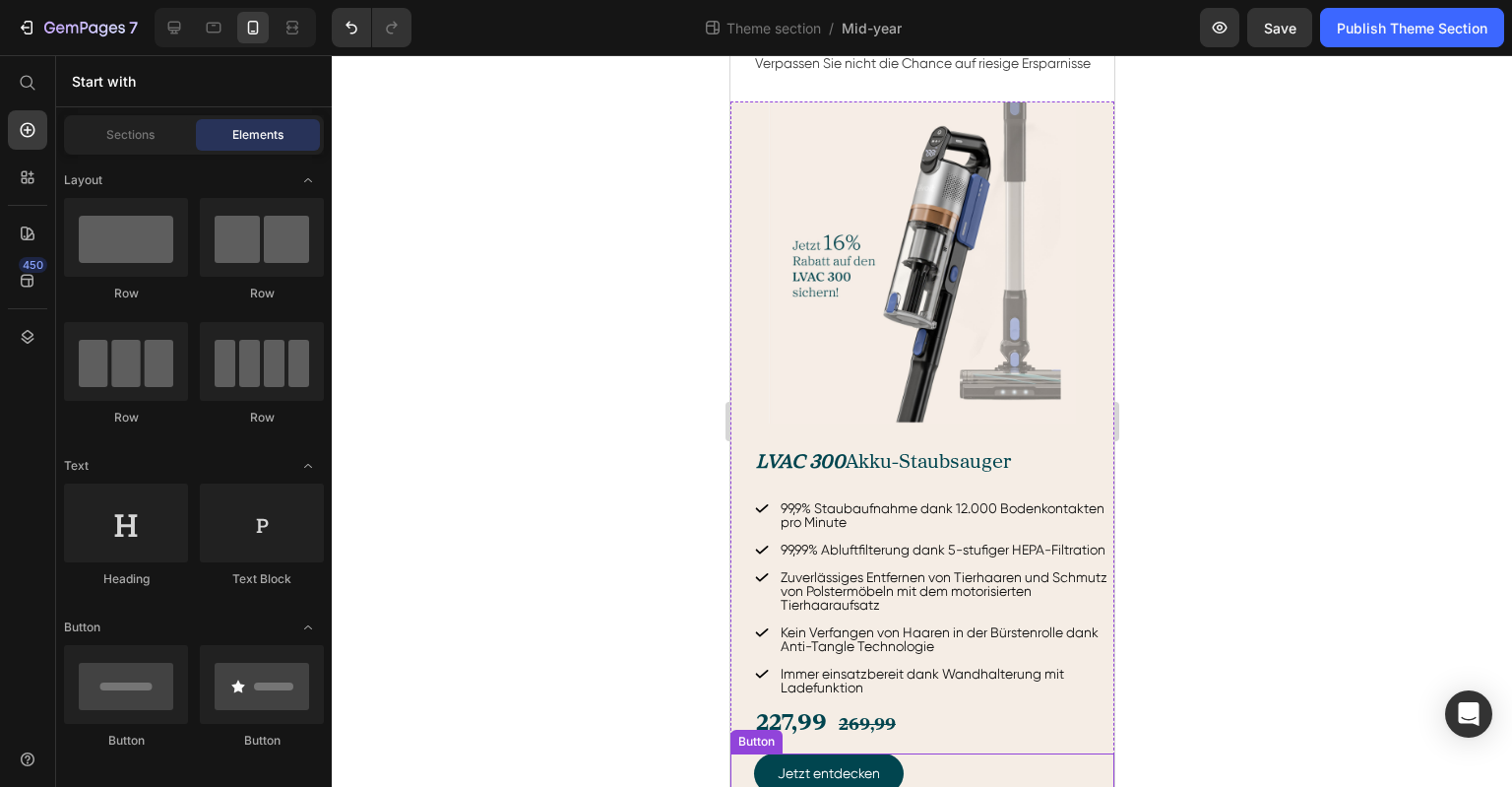 click on "Jetzt entdecken Button" at bounding box center (921, 773) 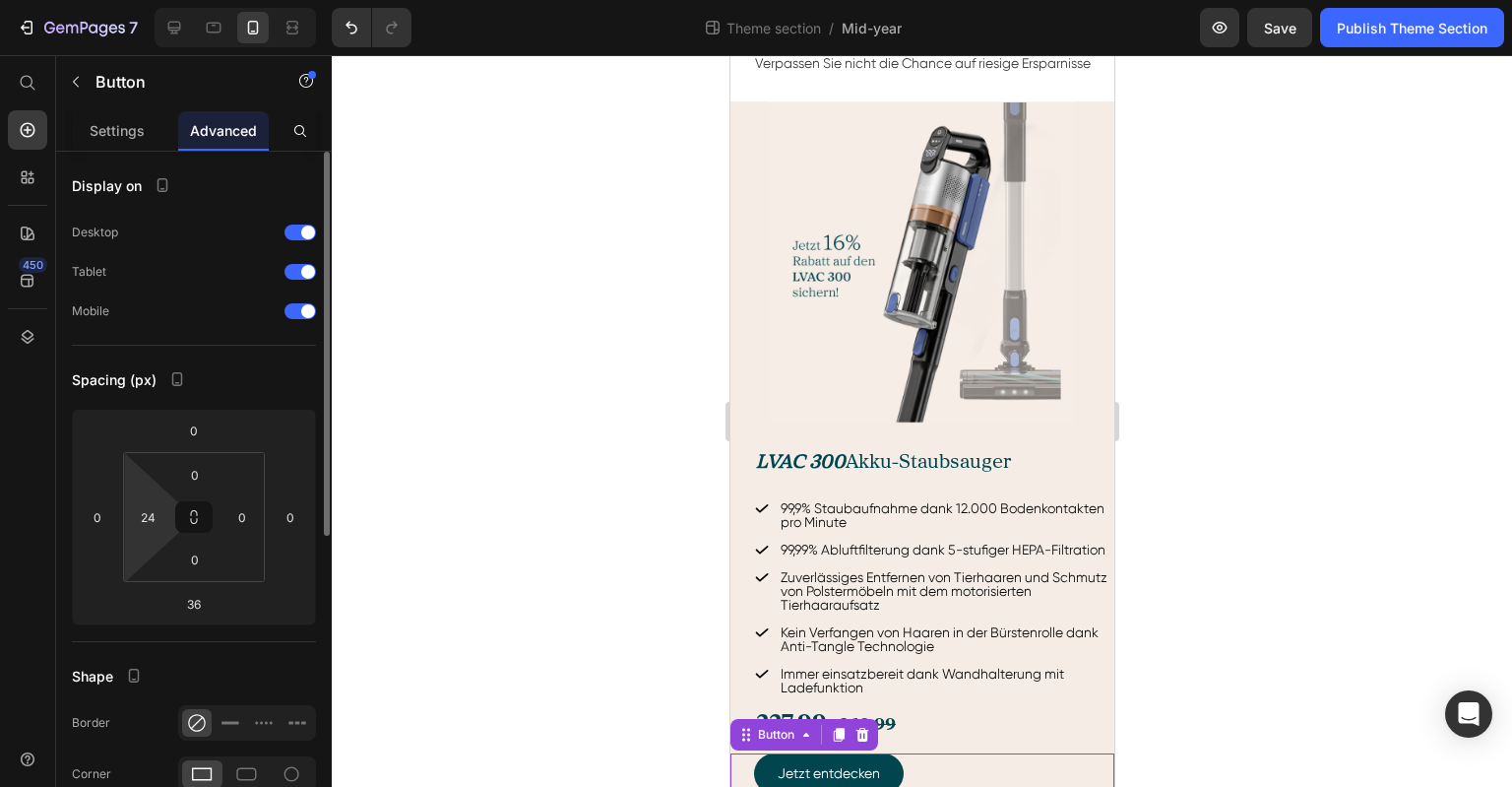 scroll, scrollTop: 295, scrollLeft: 0, axis: vertical 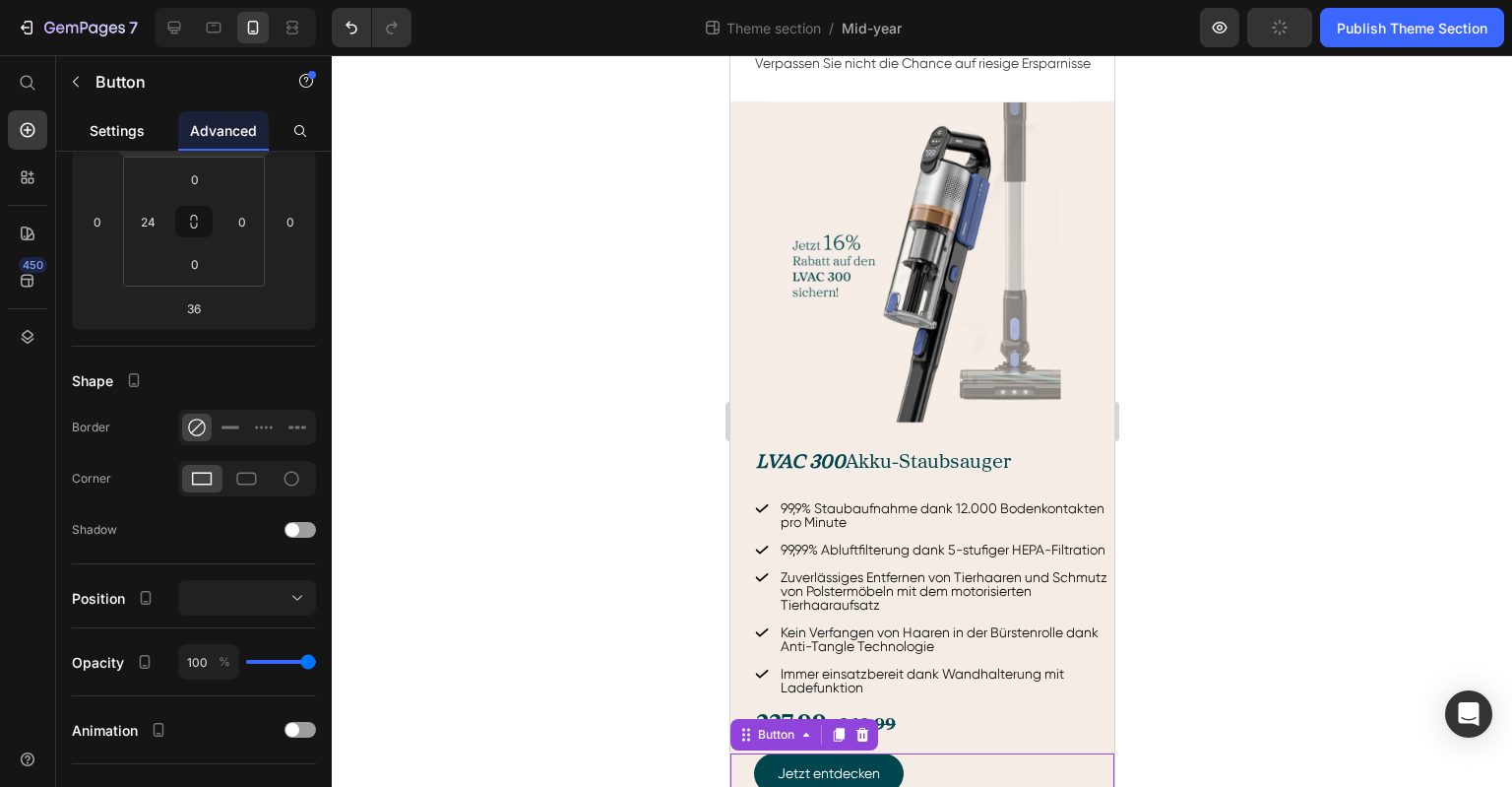 click on "Settings" 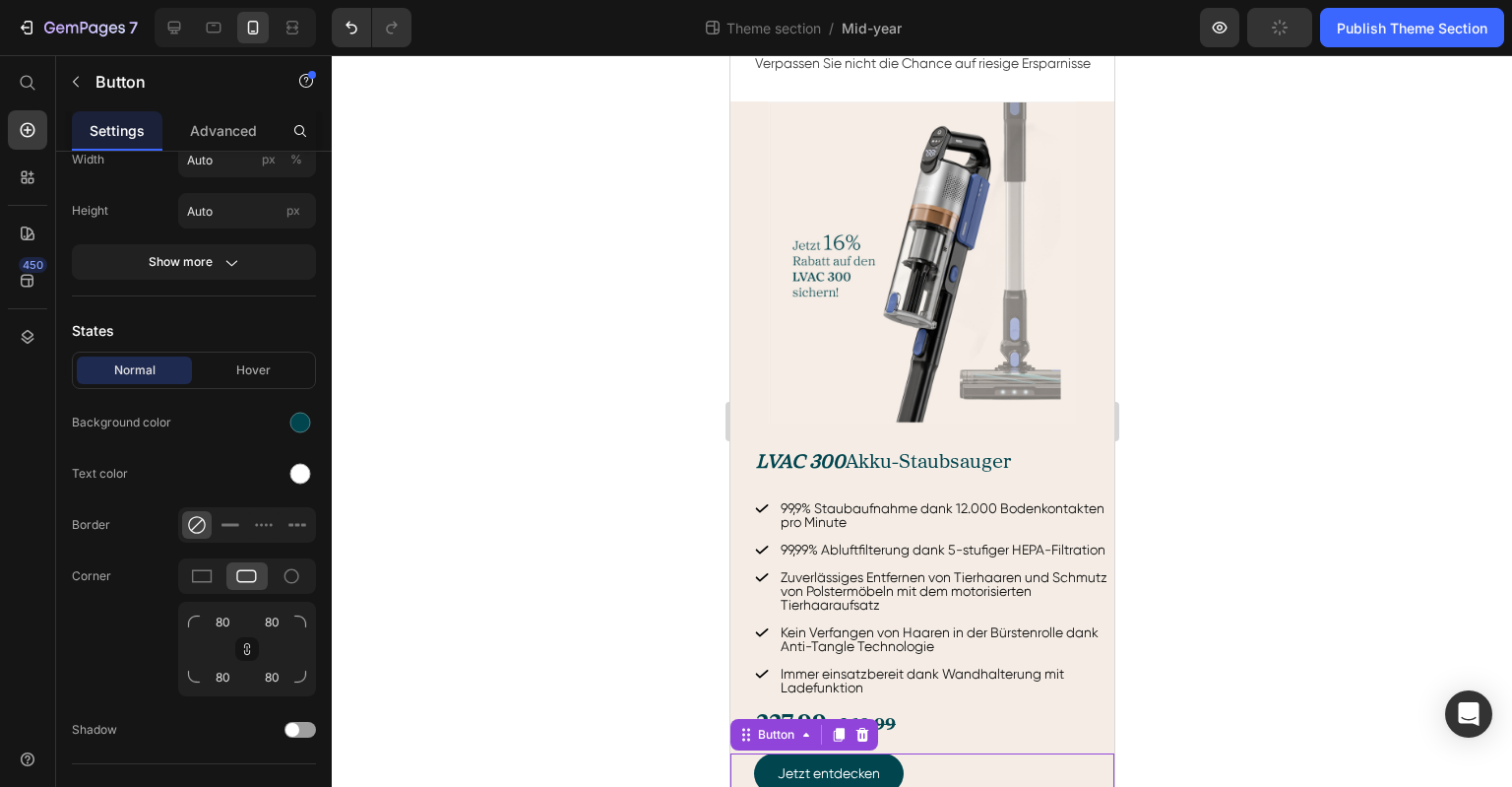 scroll, scrollTop: 0, scrollLeft: 0, axis: both 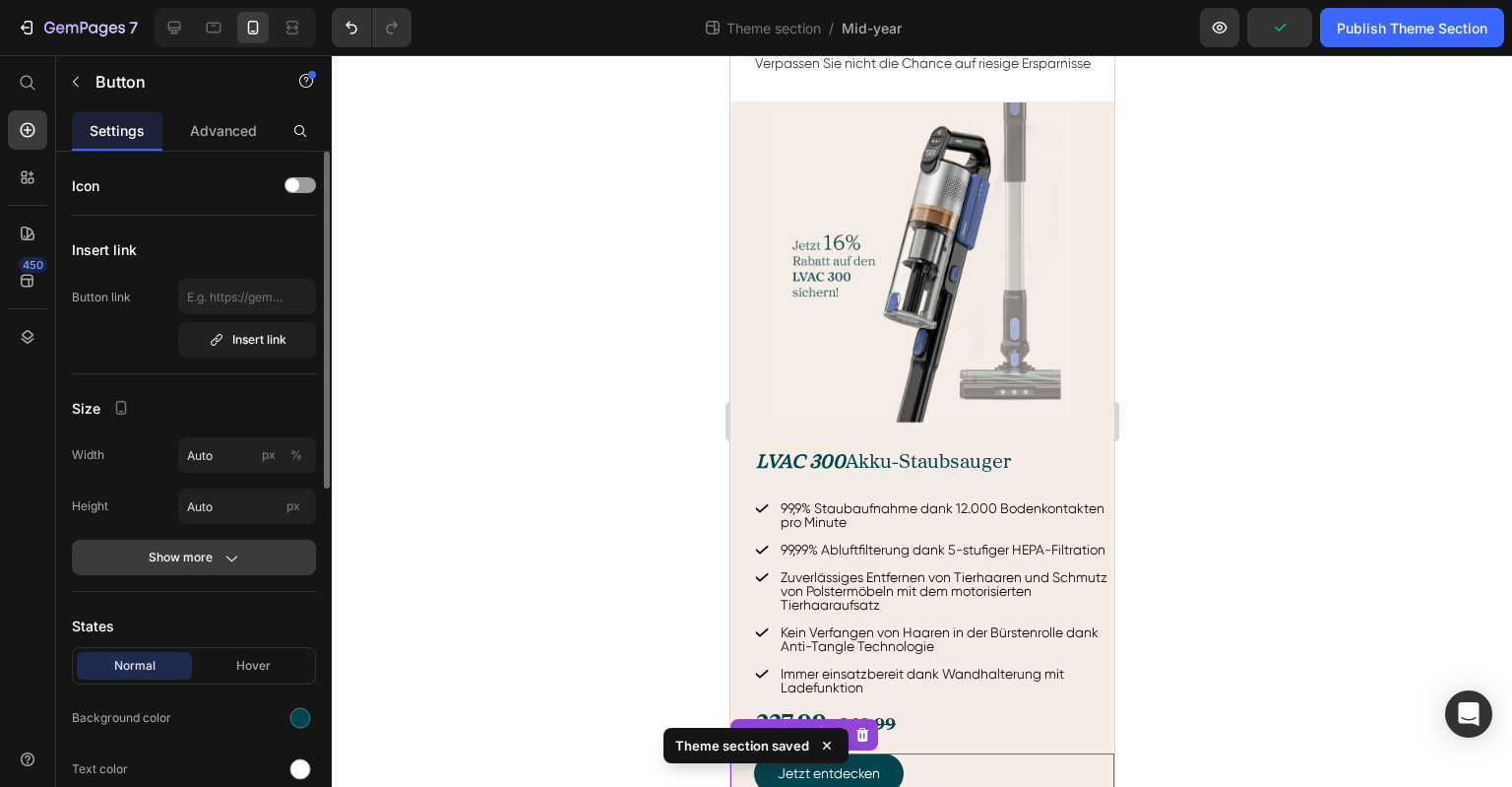 click on "Show more" at bounding box center [194, 557] 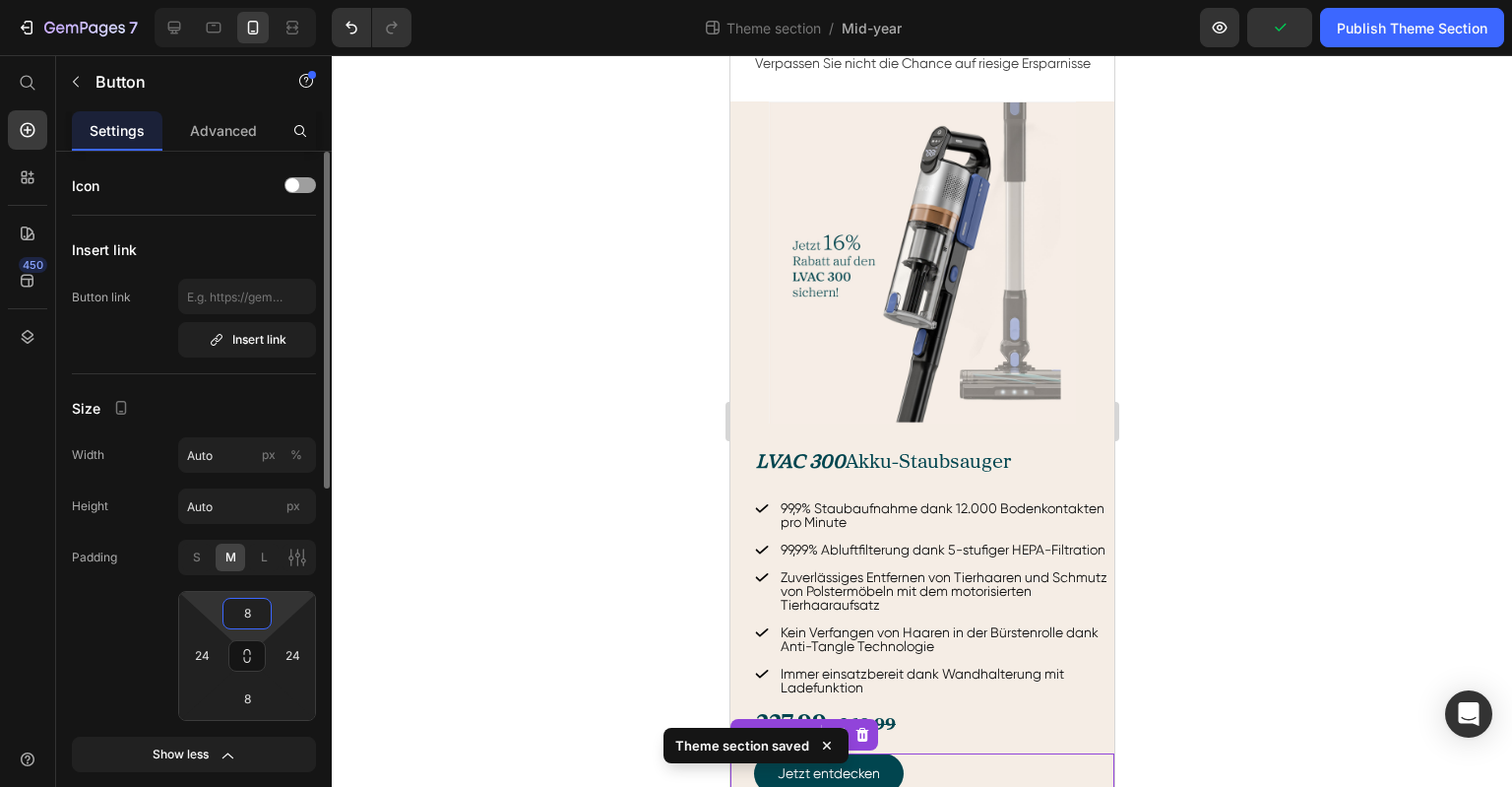 click on "8" at bounding box center [247, 614] 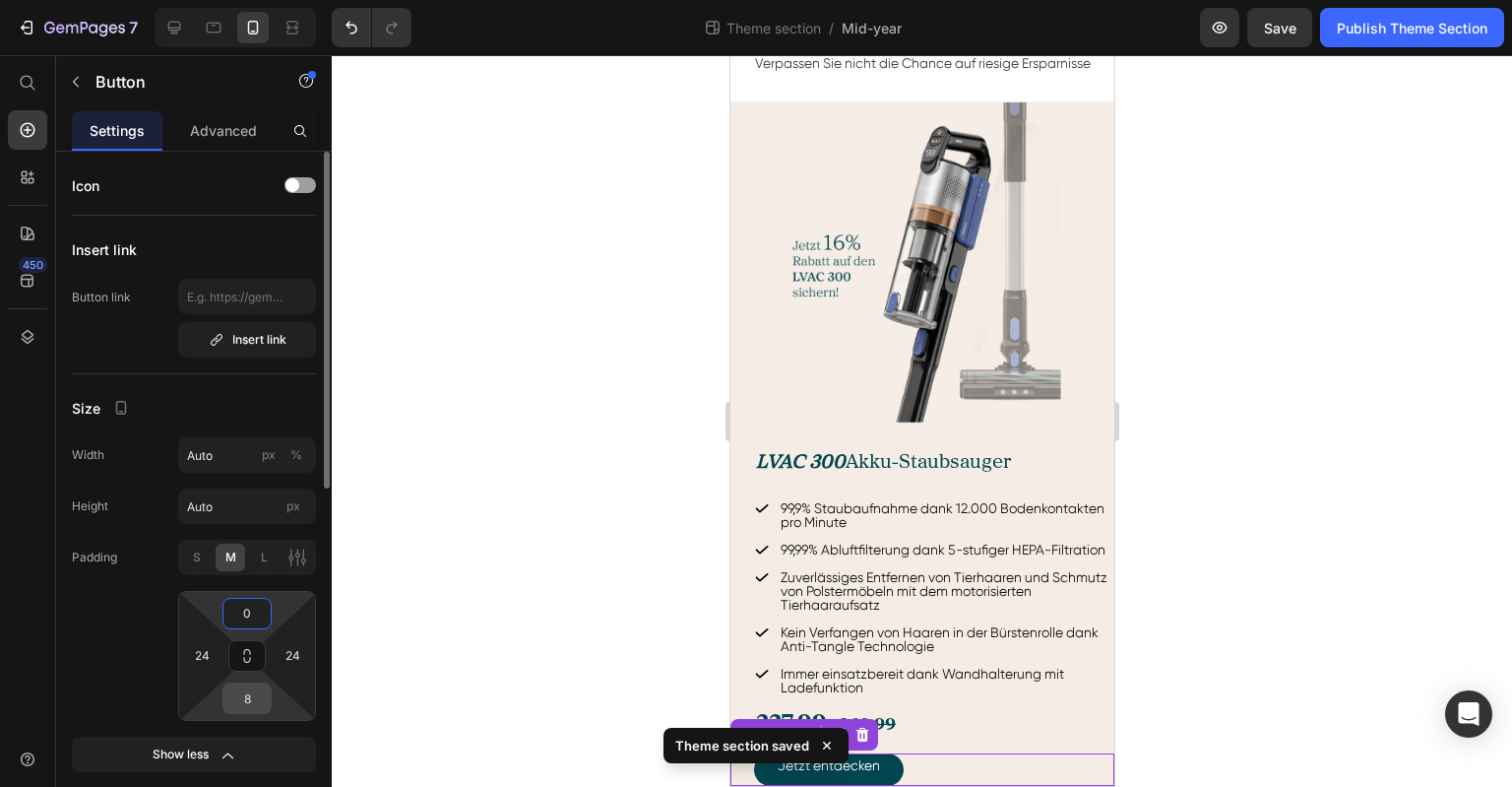 type on "0" 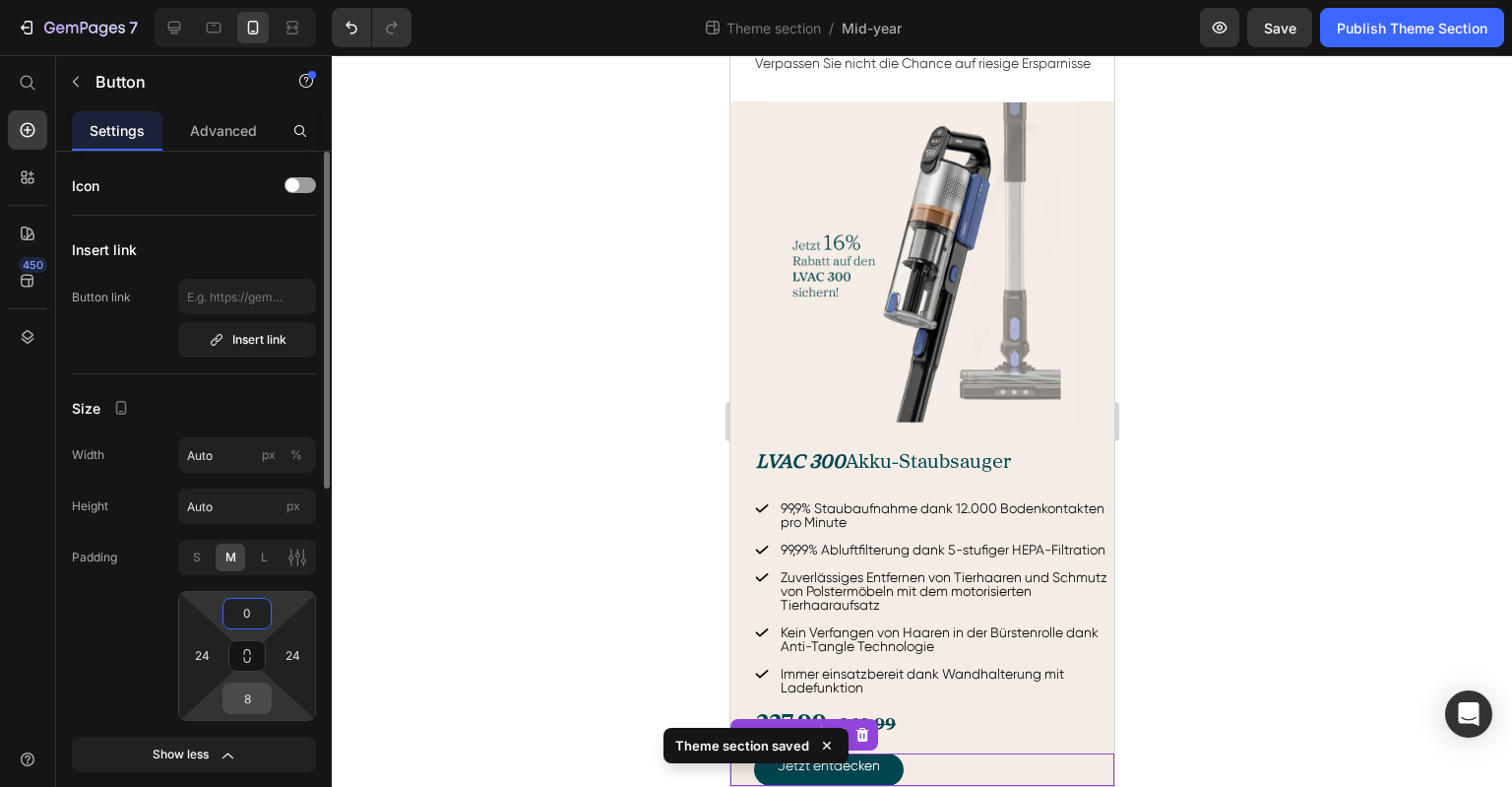 click on "8" at bounding box center [247, 698] 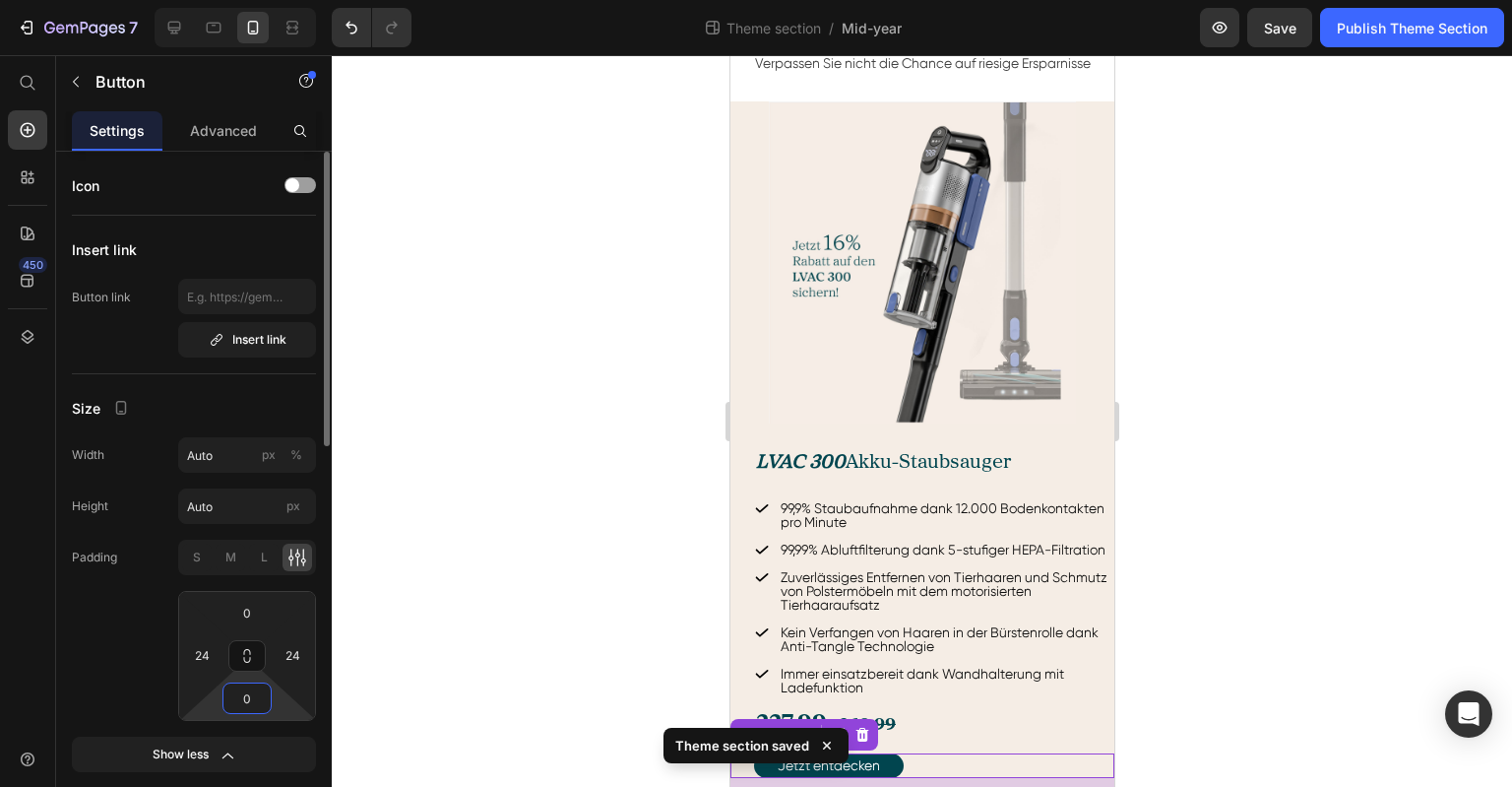 type on "0" 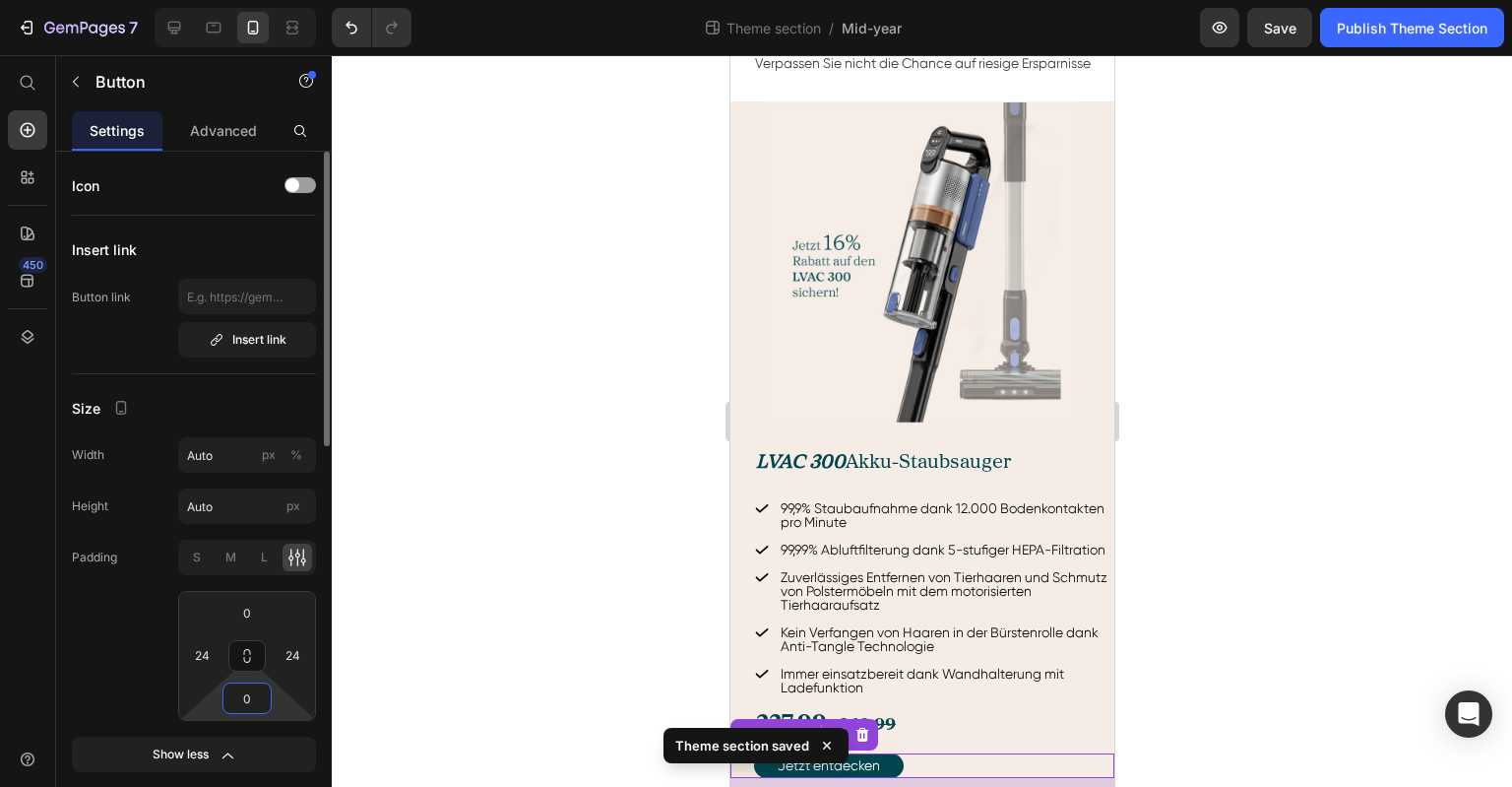 click on "Padding S M L 0 24 0 24" 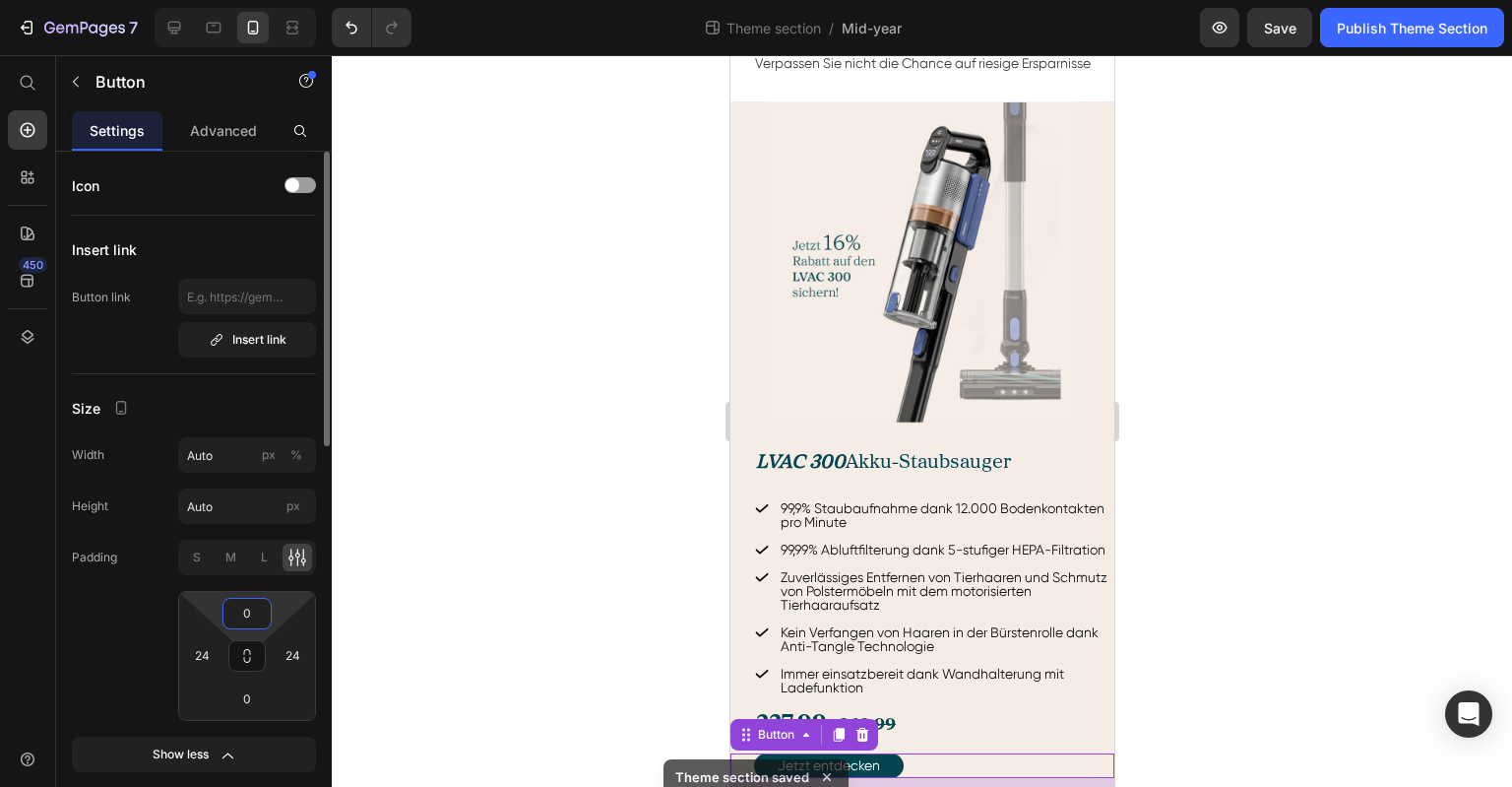 click on "0" at bounding box center [247, 614] 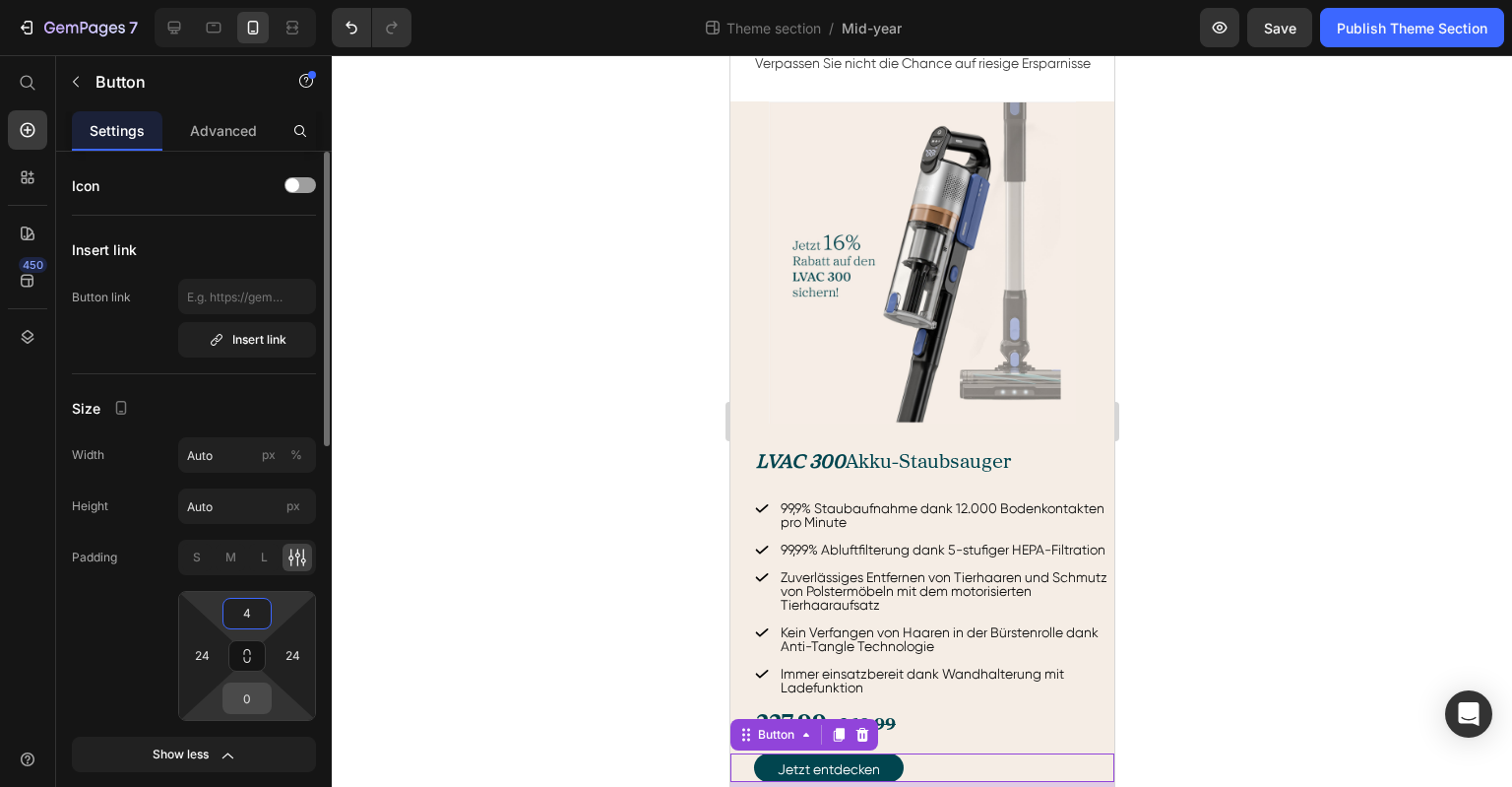 type on "4" 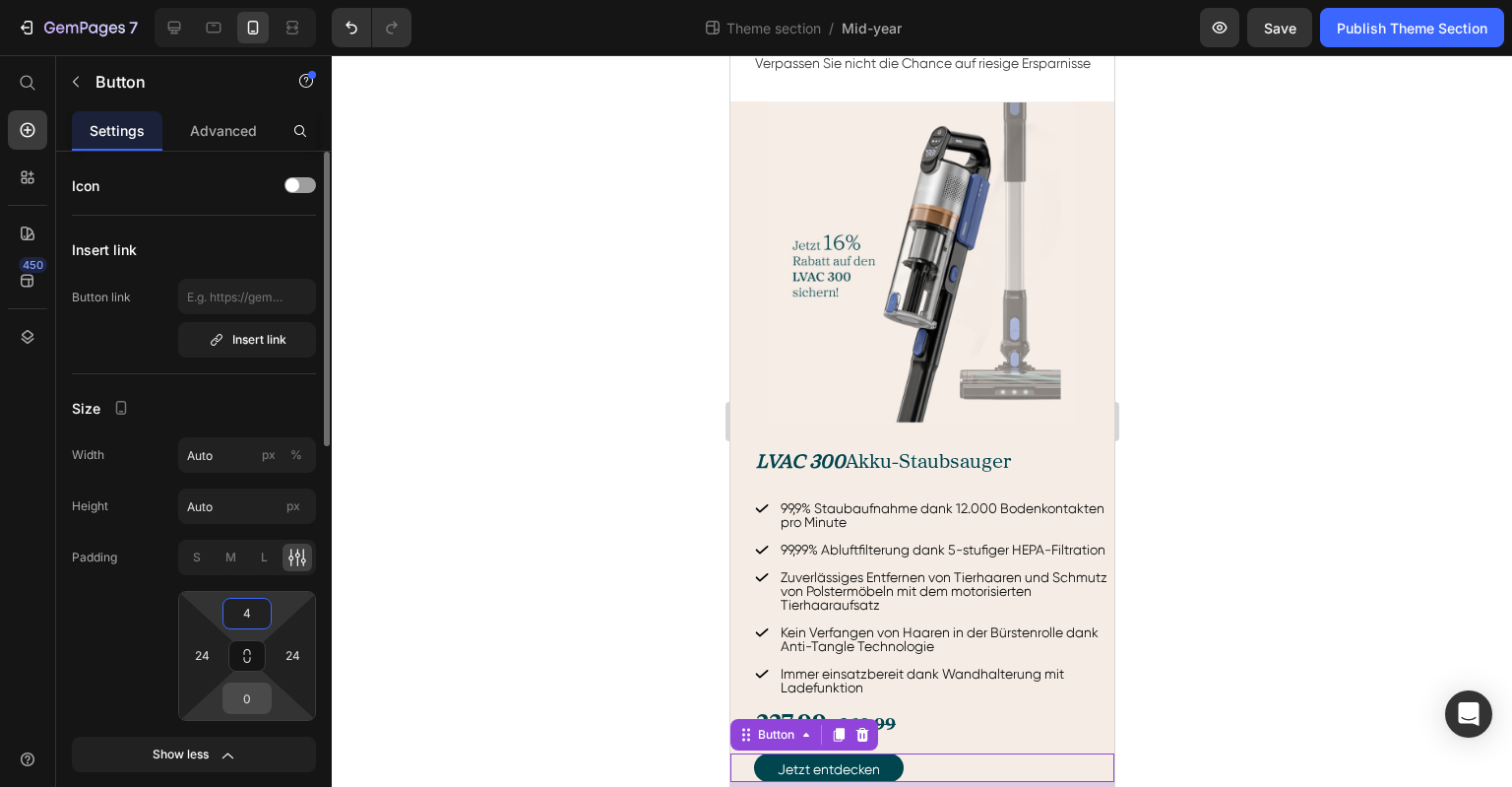 click on "0" at bounding box center (247, 698) 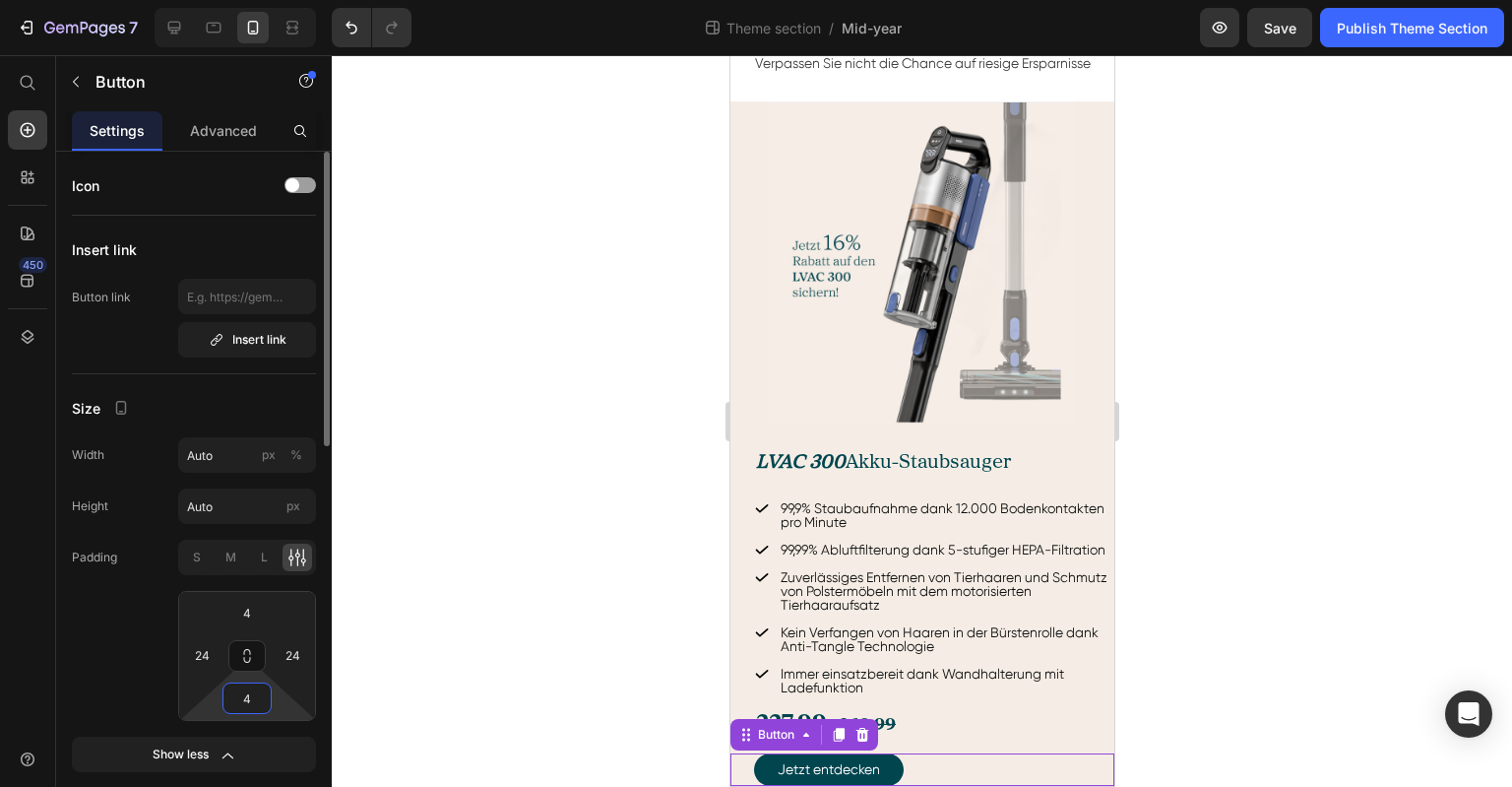 type on "4" 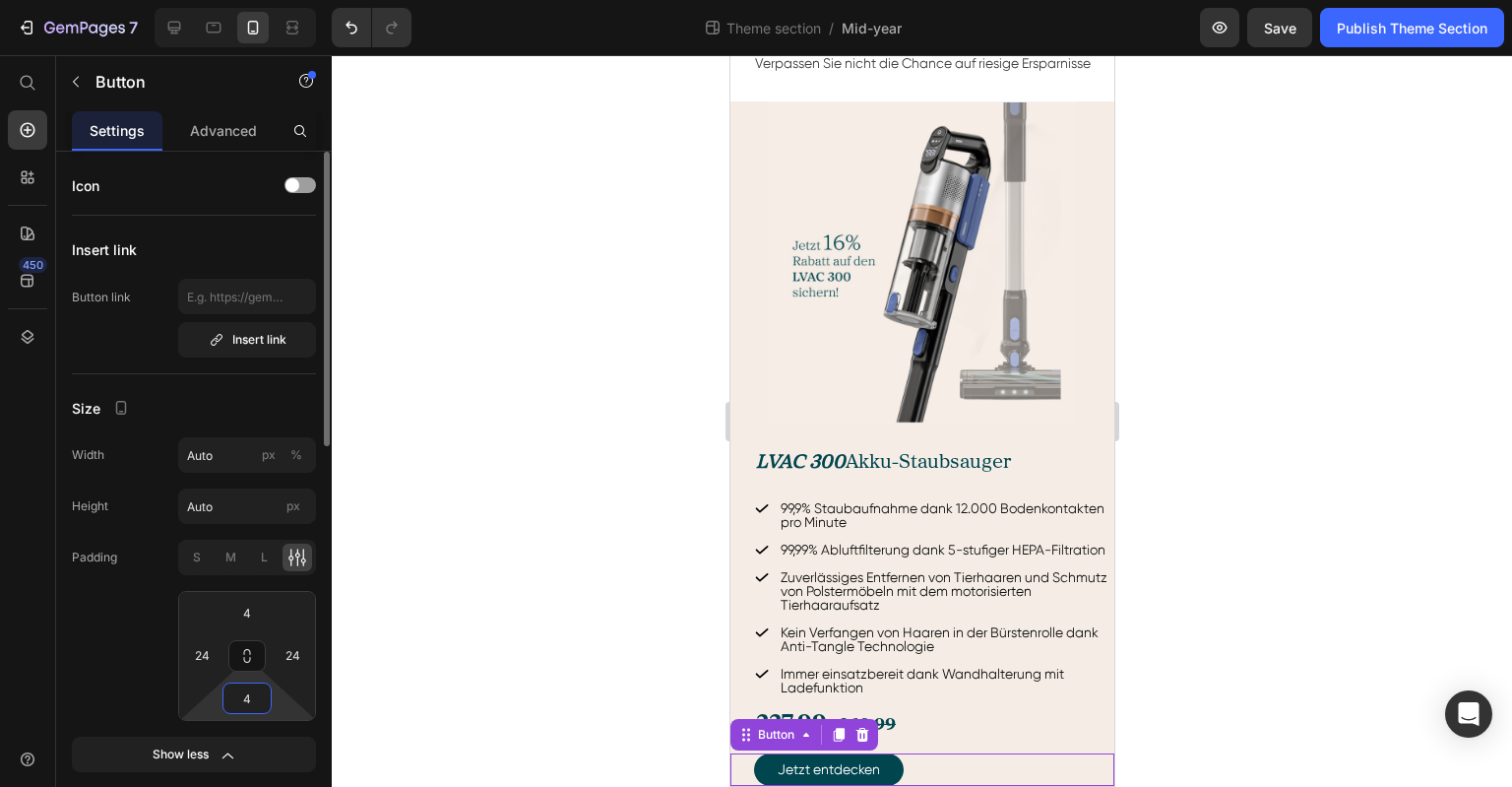 click on "Padding S M L 4 24 4 24" 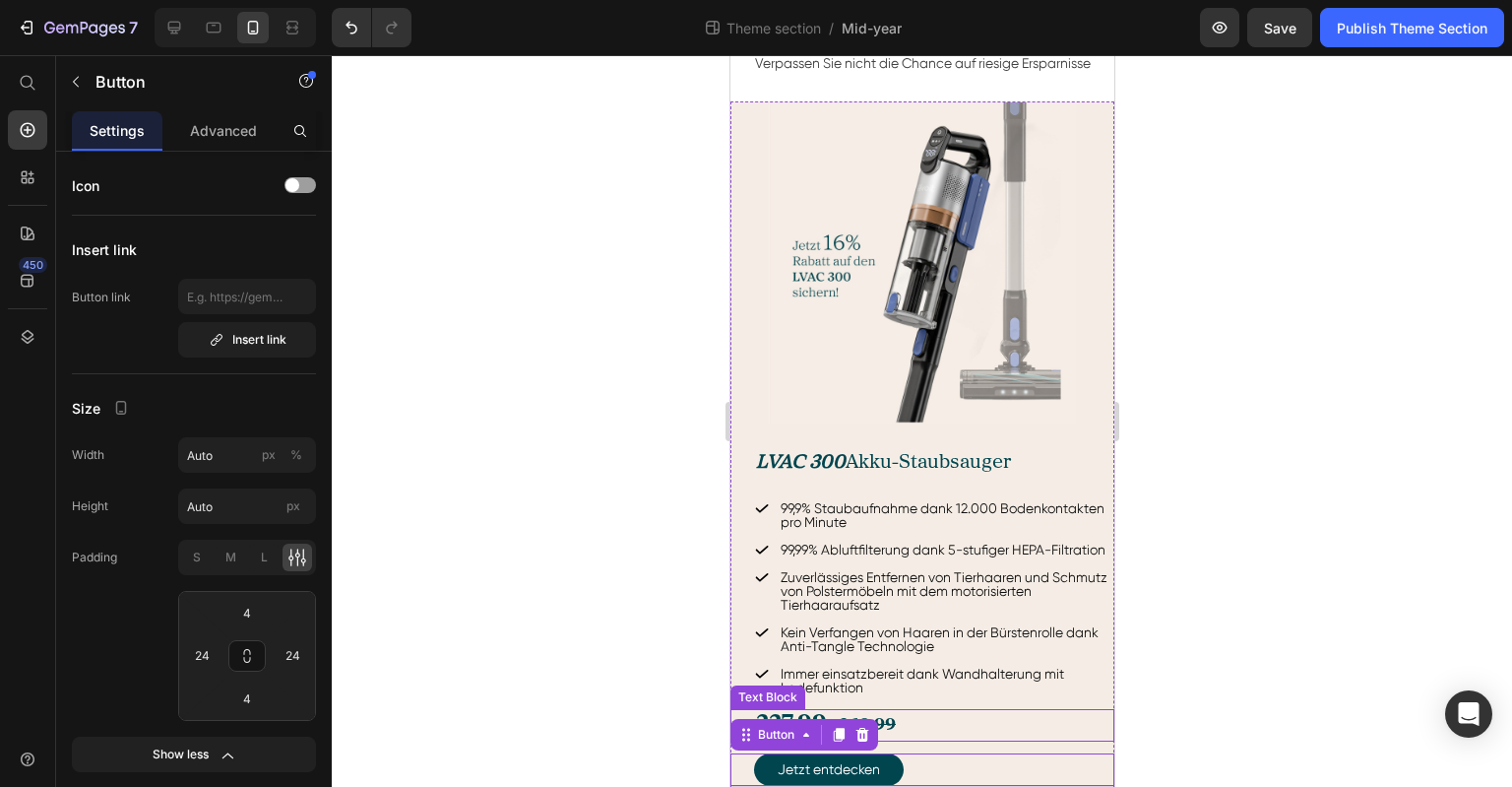 click 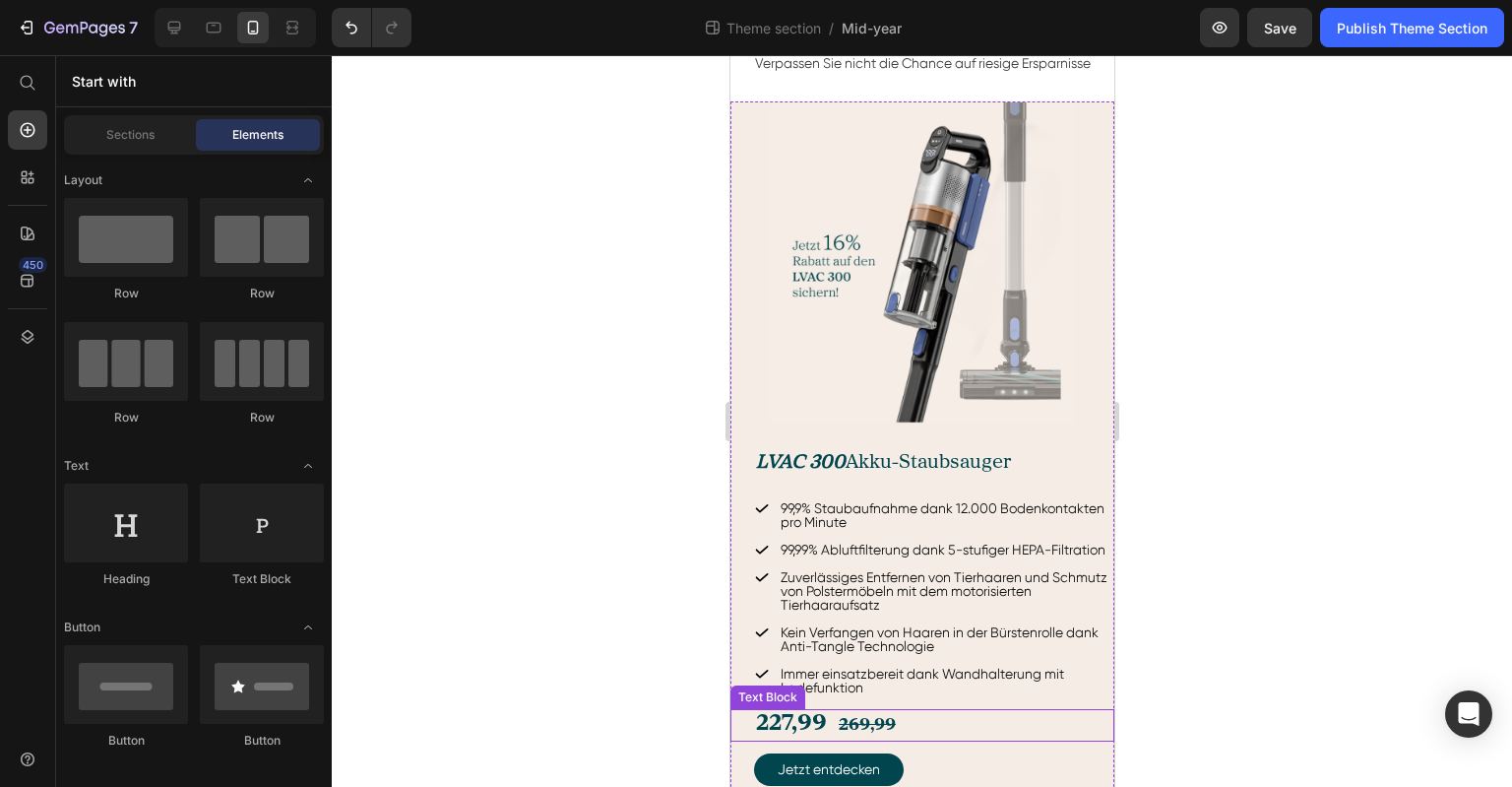 click on "227,99" at bounding box center [790, 723] 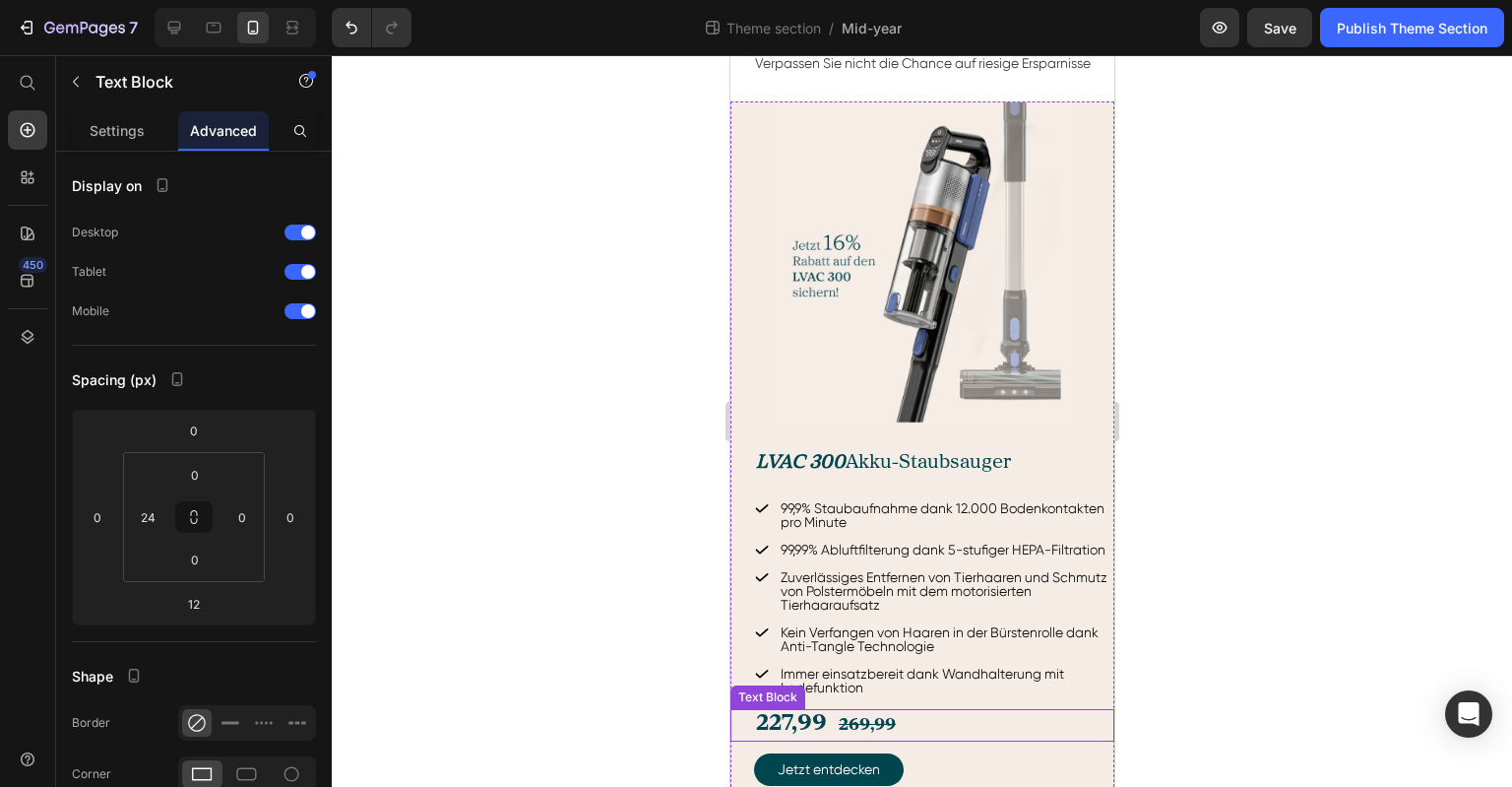 click on "227,99" at bounding box center (790, 723) 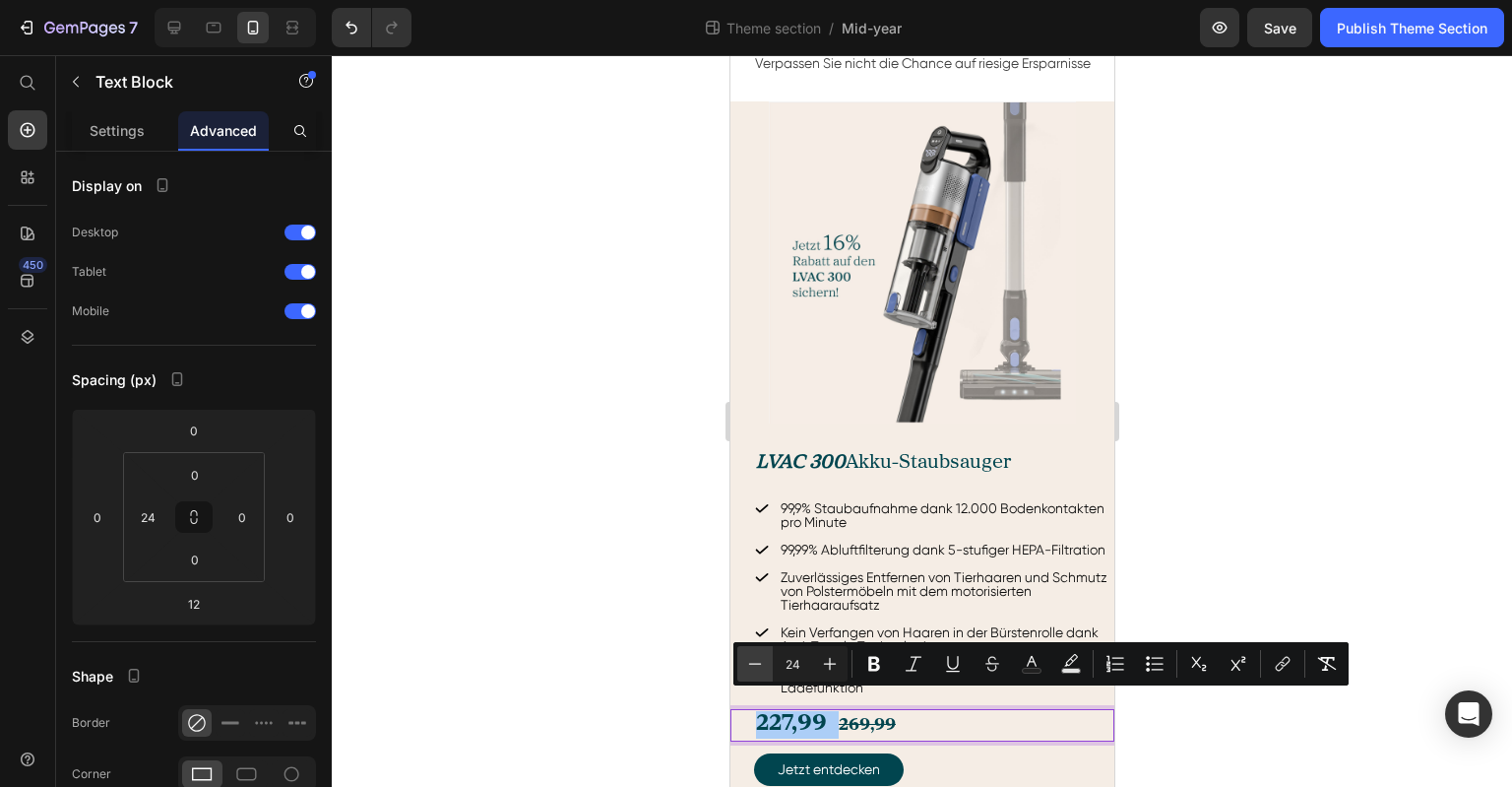 click 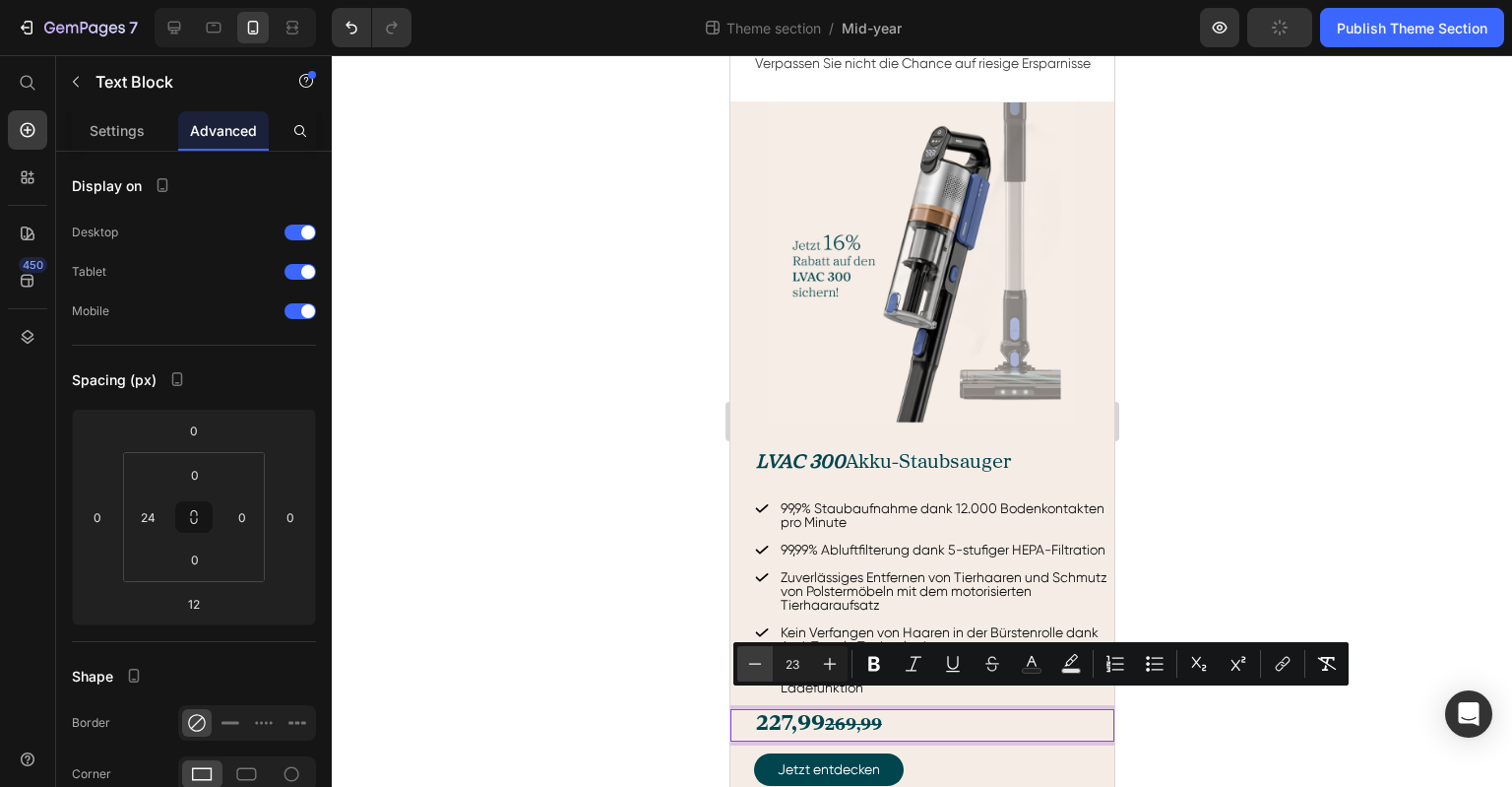click 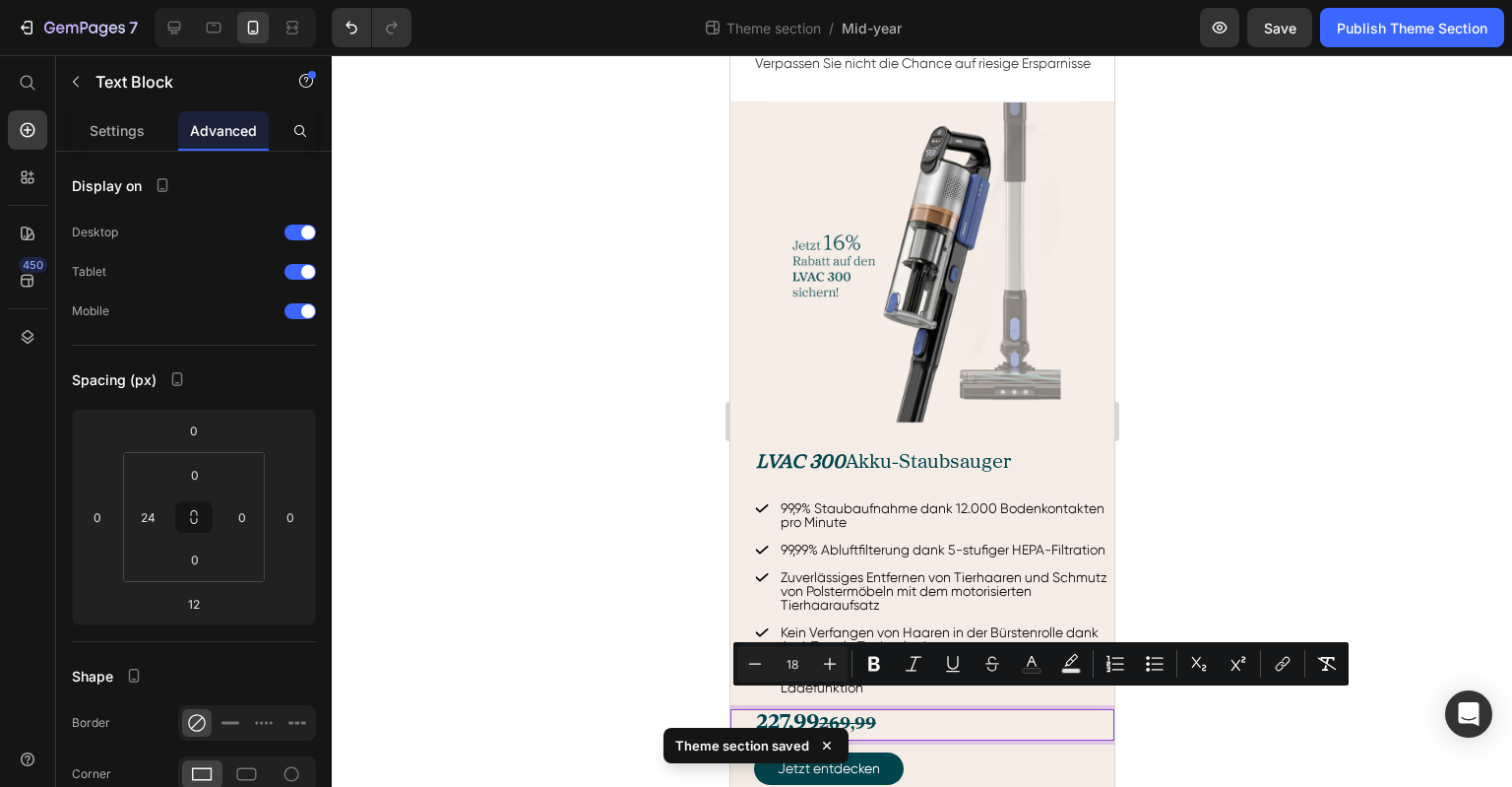 click on "269,99" at bounding box center [847, 724] 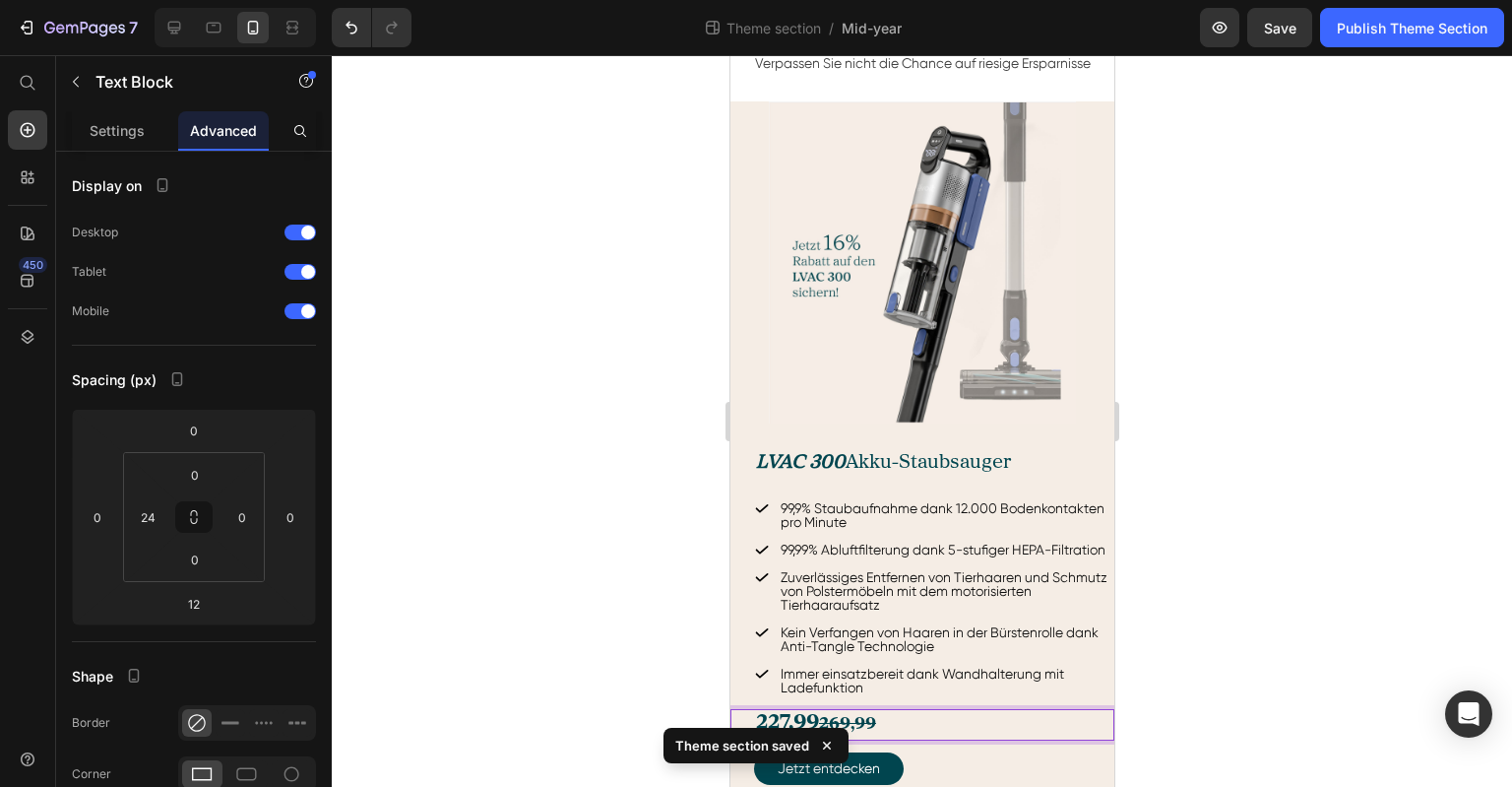 click on "269,99" at bounding box center [847, 724] 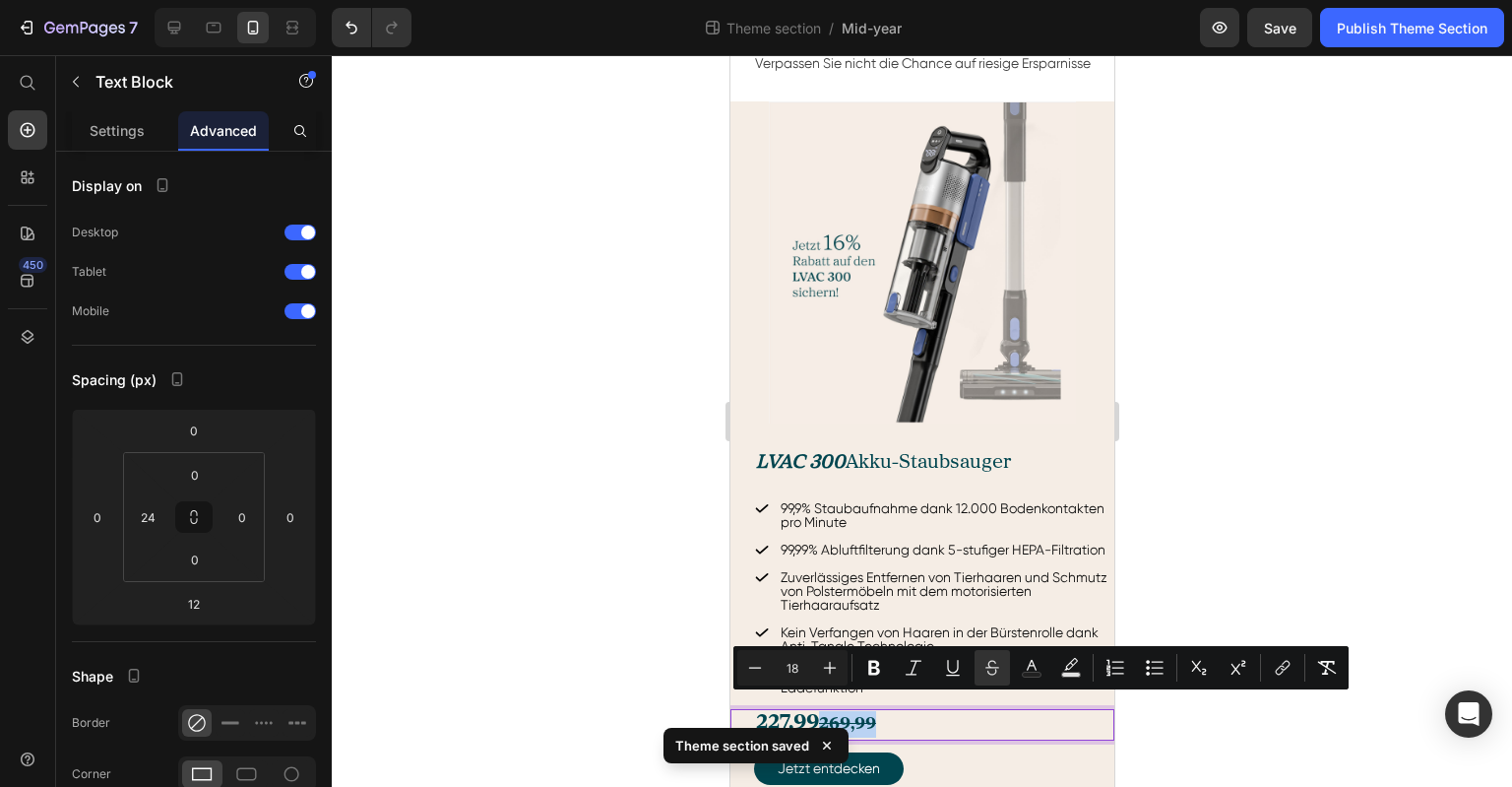 drag, startPoint x: 863, startPoint y: 709, endPoint x: 887, endPoint y: 708, distance: 24.020824 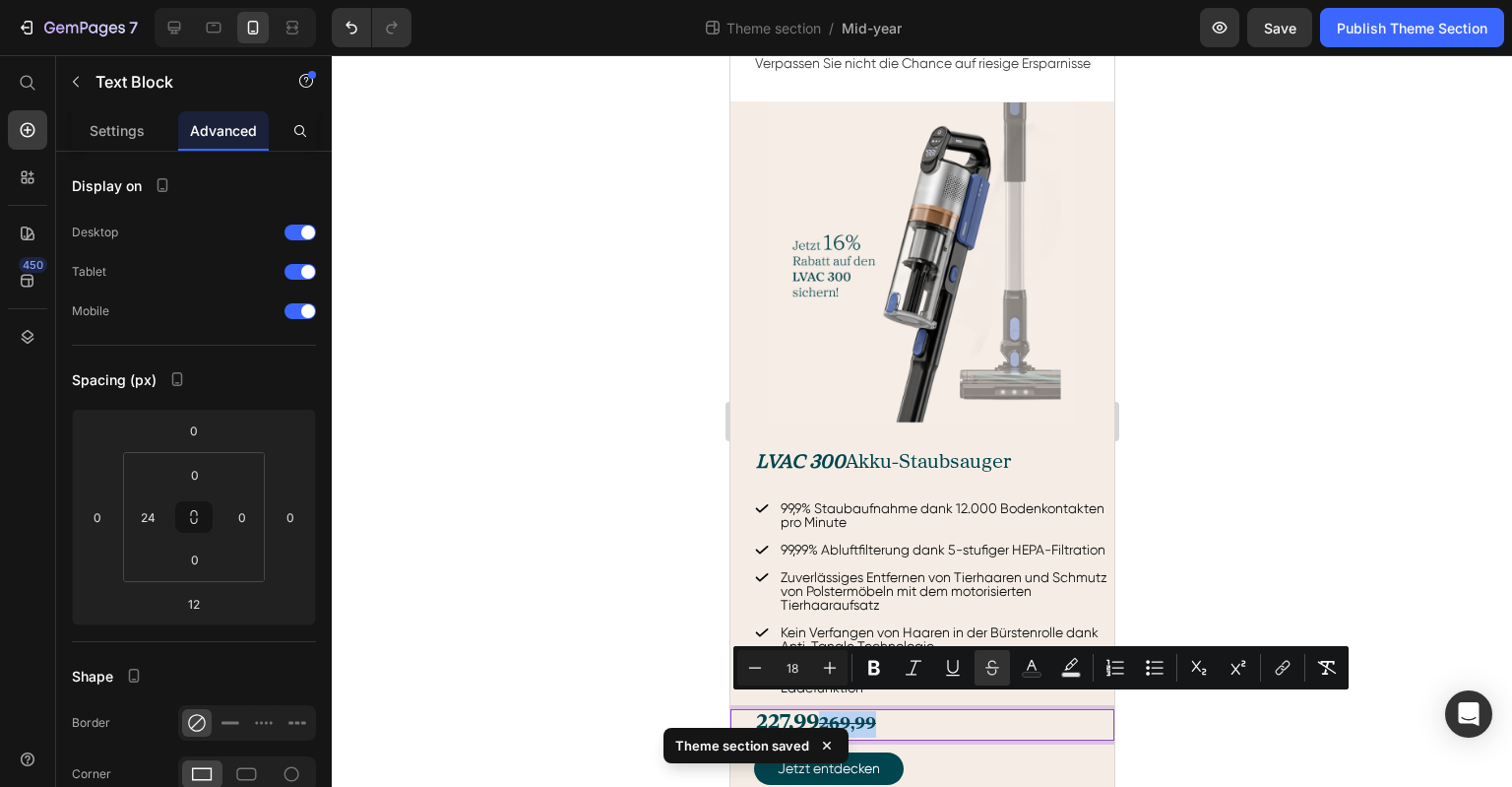 click on "269,99" at bounding box center (847, 724) 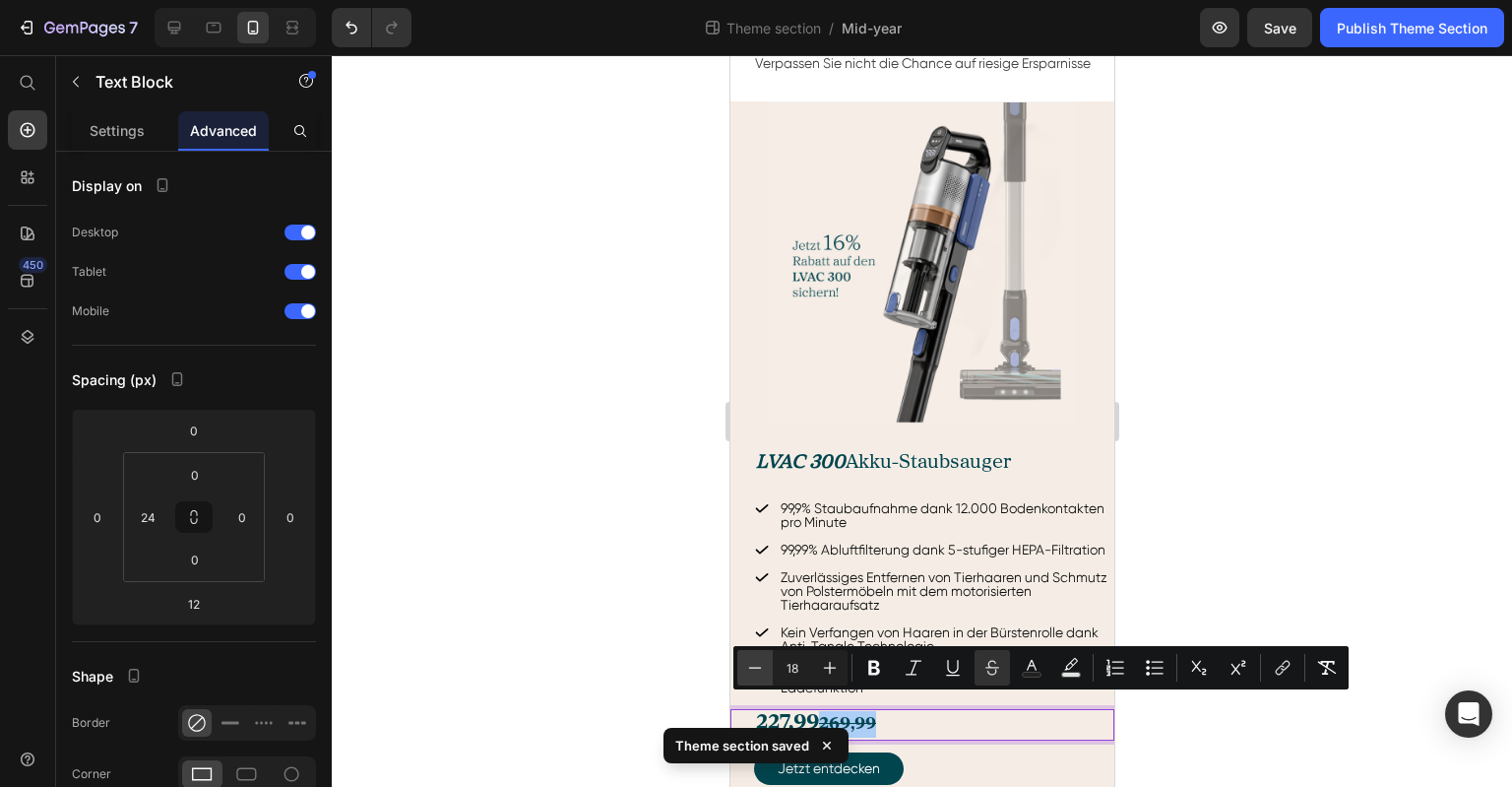 click 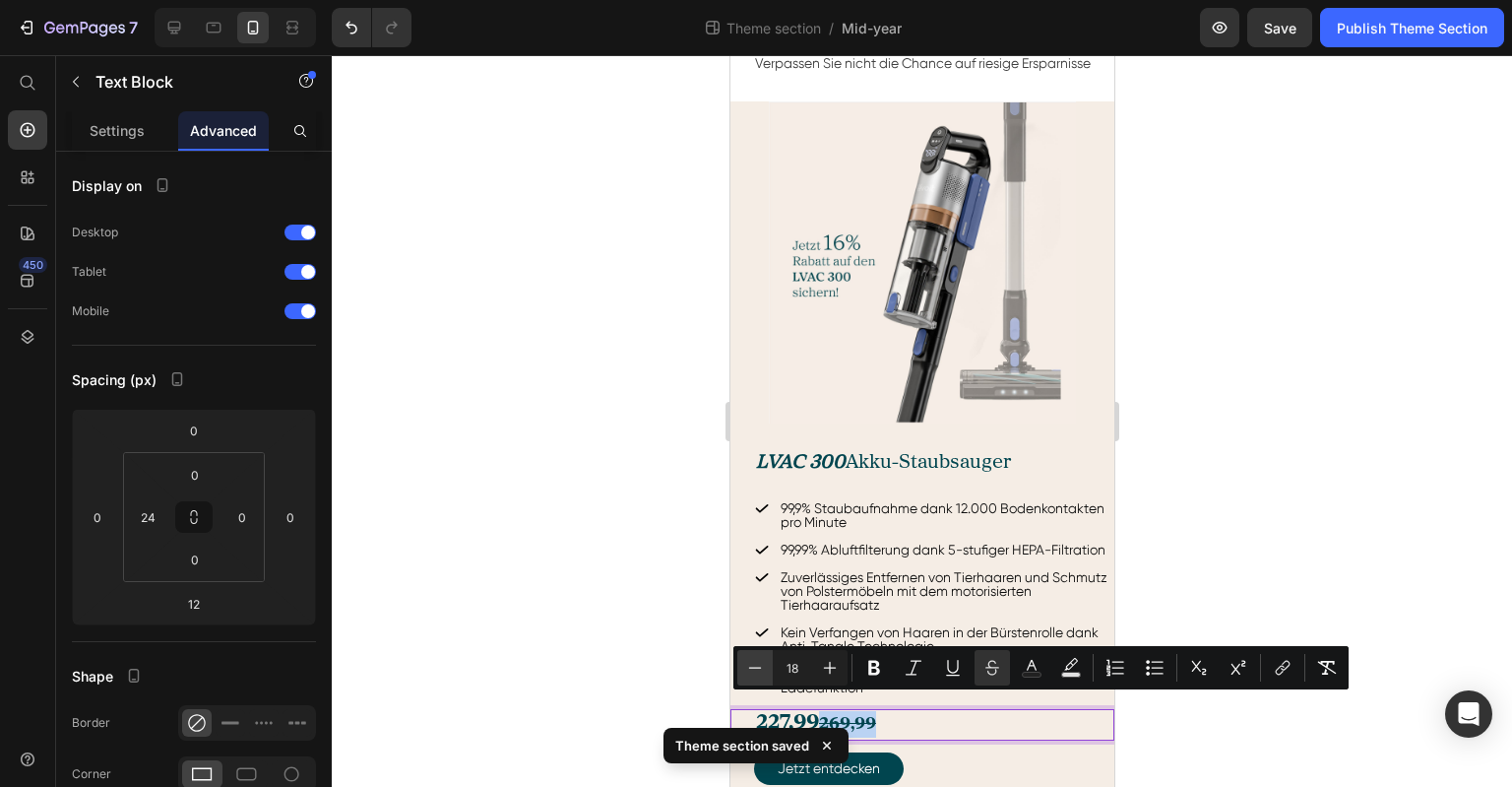 type on "17" 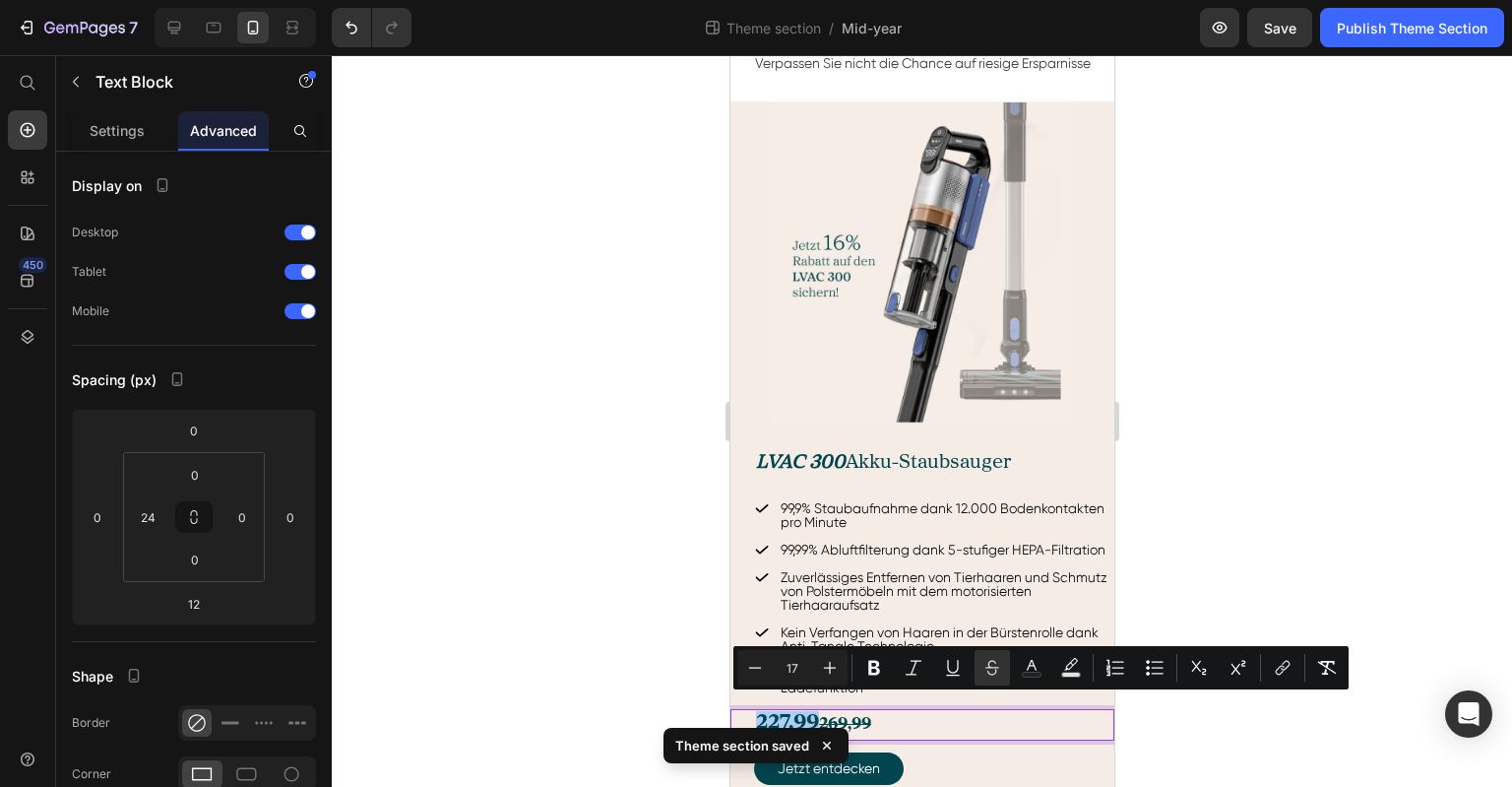click 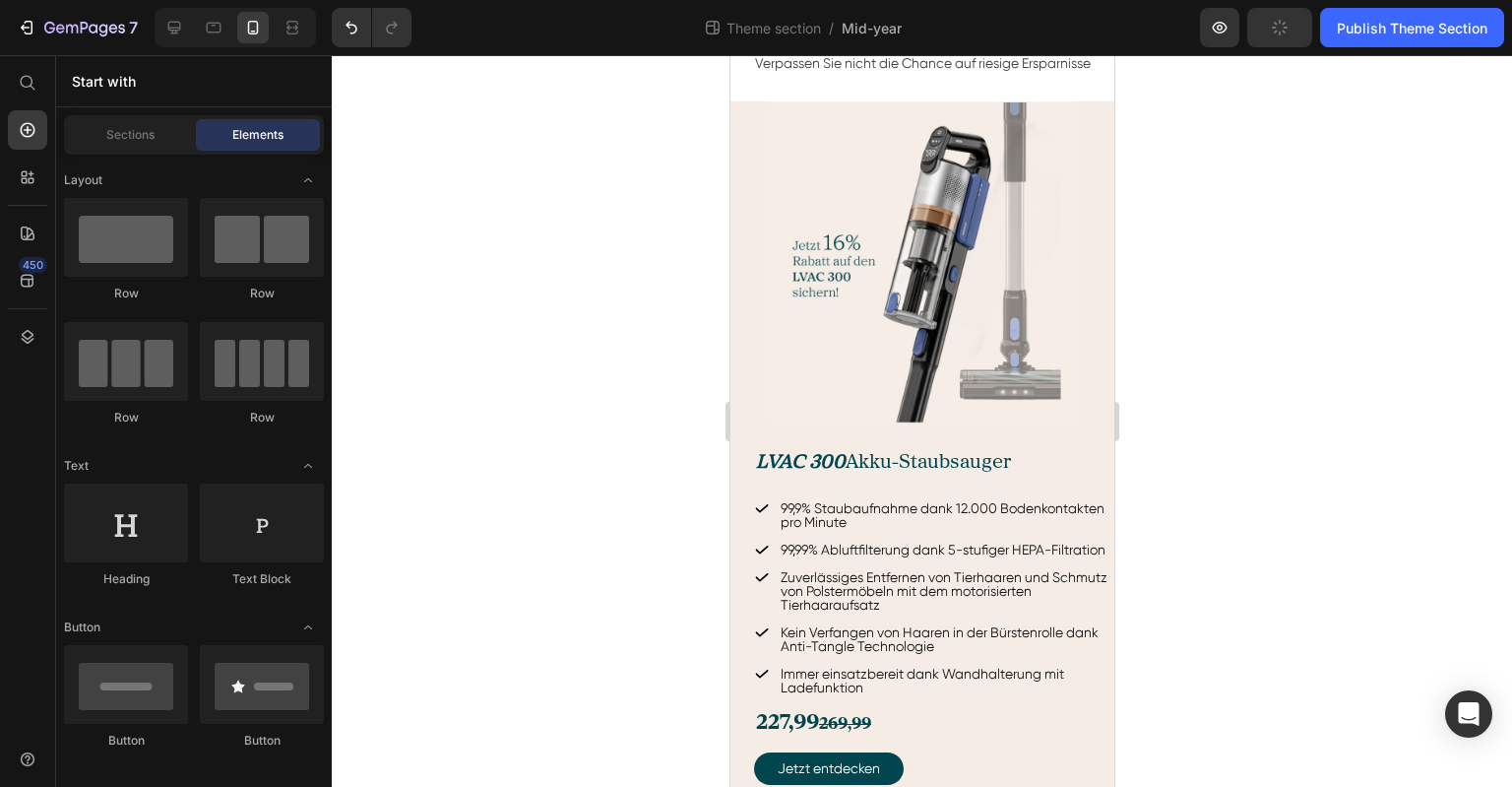 click 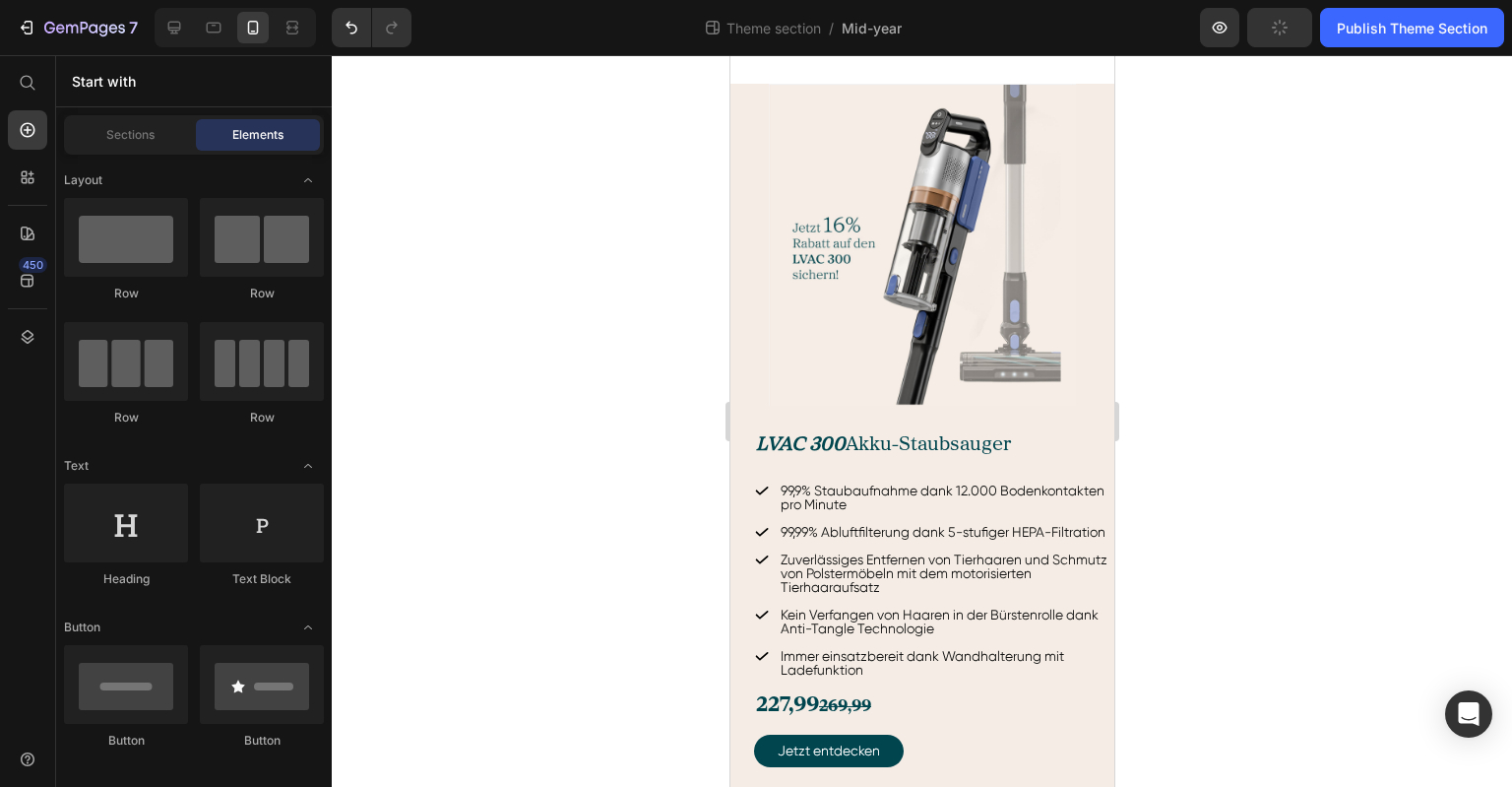 drag, startPoint x: 1107, startPoint y: 520, endPoint x: 1896, endPoint y: 308, distance: 816.9853 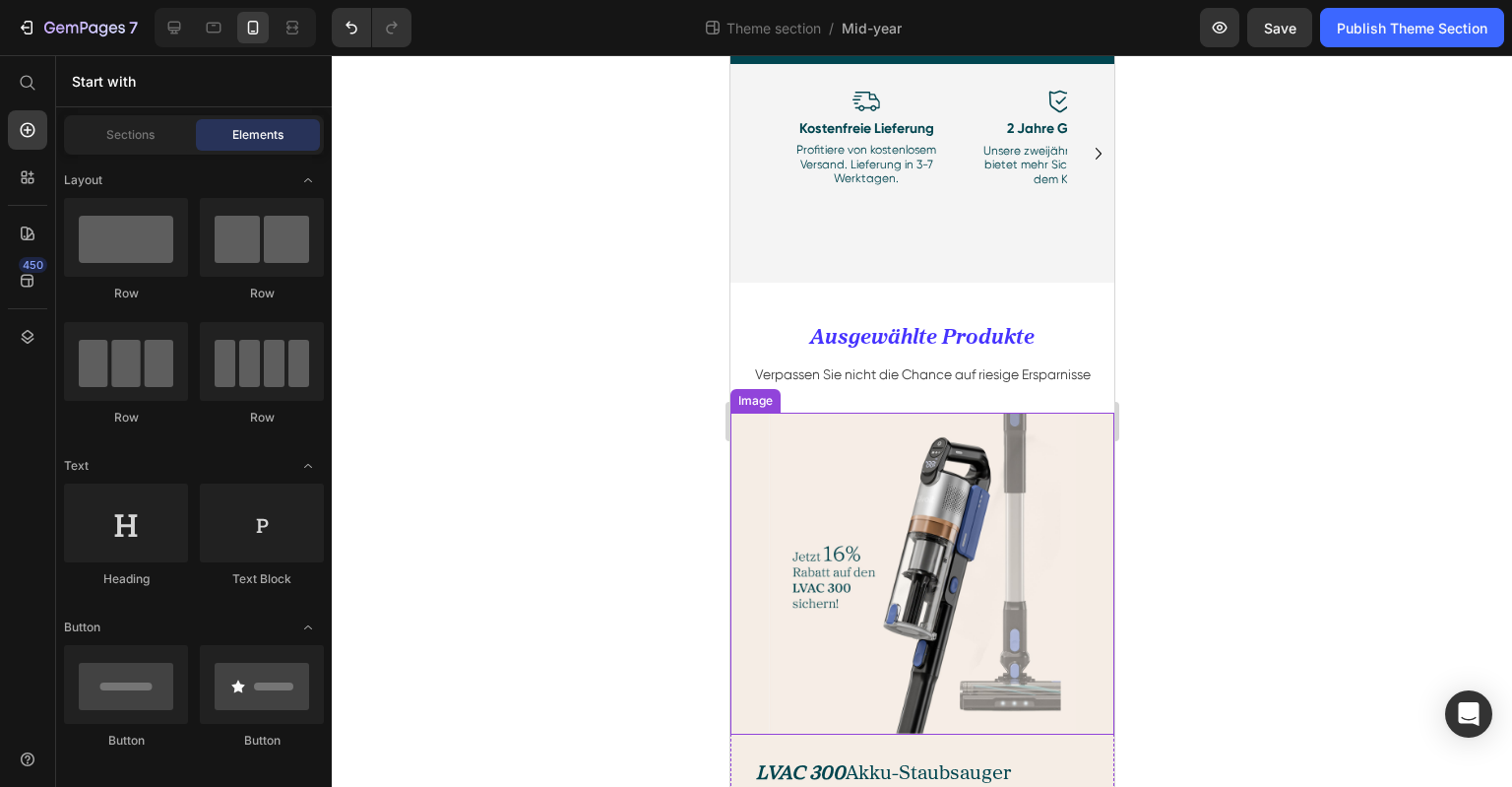 scroll, scrollTop: 583, scrollLeft: 0, axis: vertical 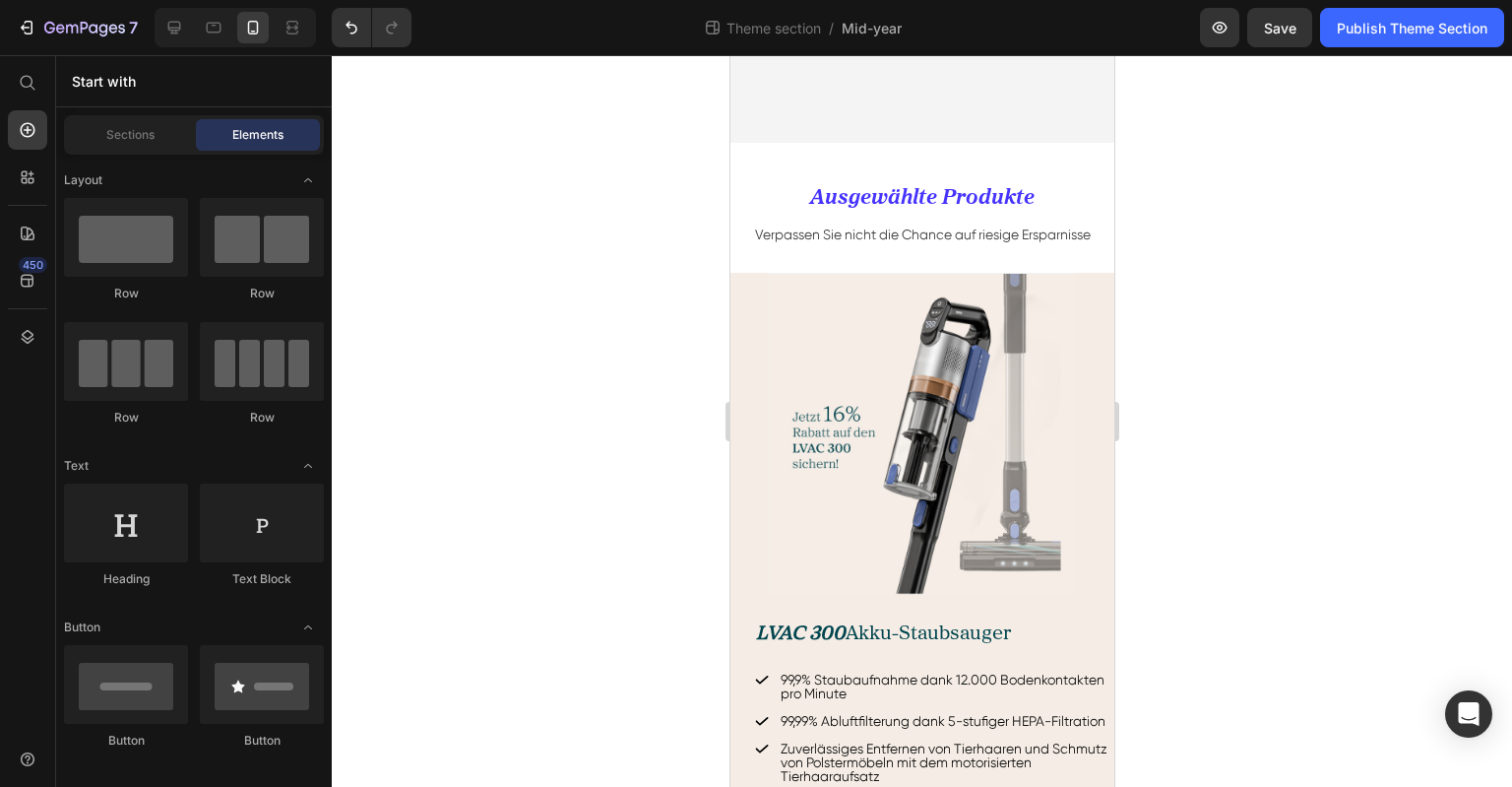 click 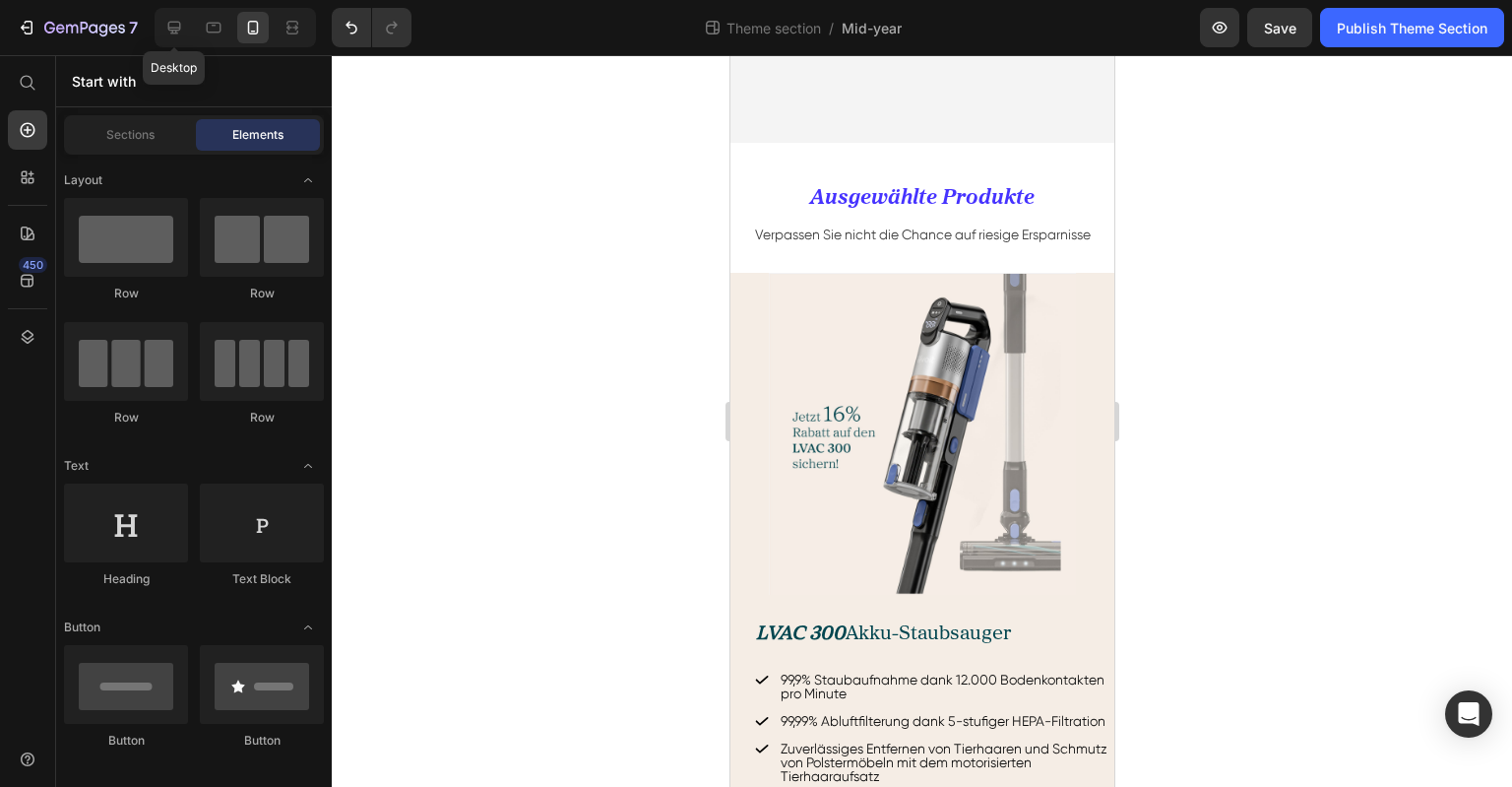 drag, startPoint x: 182, startPoint y: 32, endPoint x: 193, endPoint y: 40, distance: 13.60147 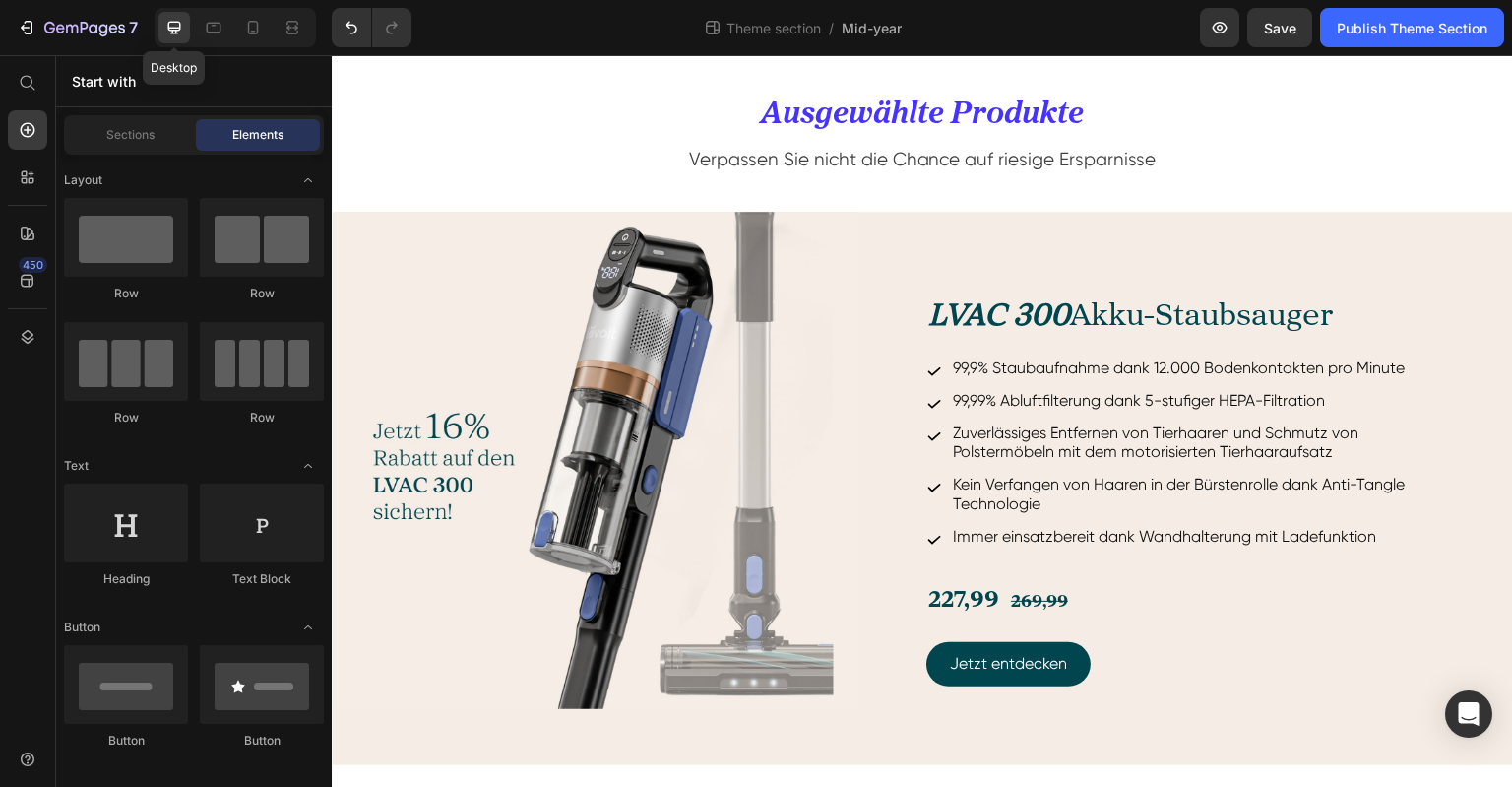 scroll, scrollTop: 594, scrollLeft: 0, axis: vertical 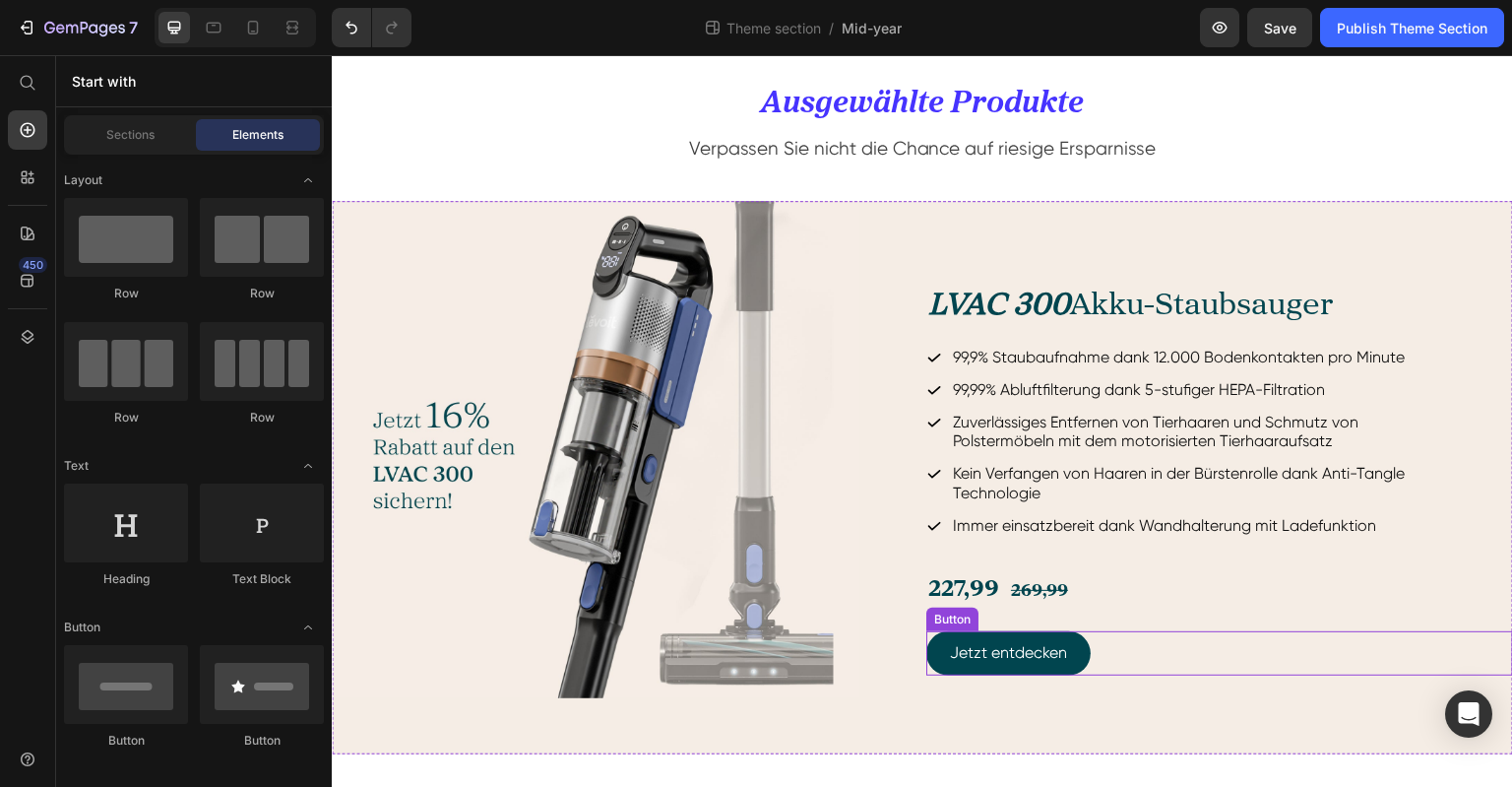 click on "Jetzt entdecken Button" at bounding box center (1220, 653) 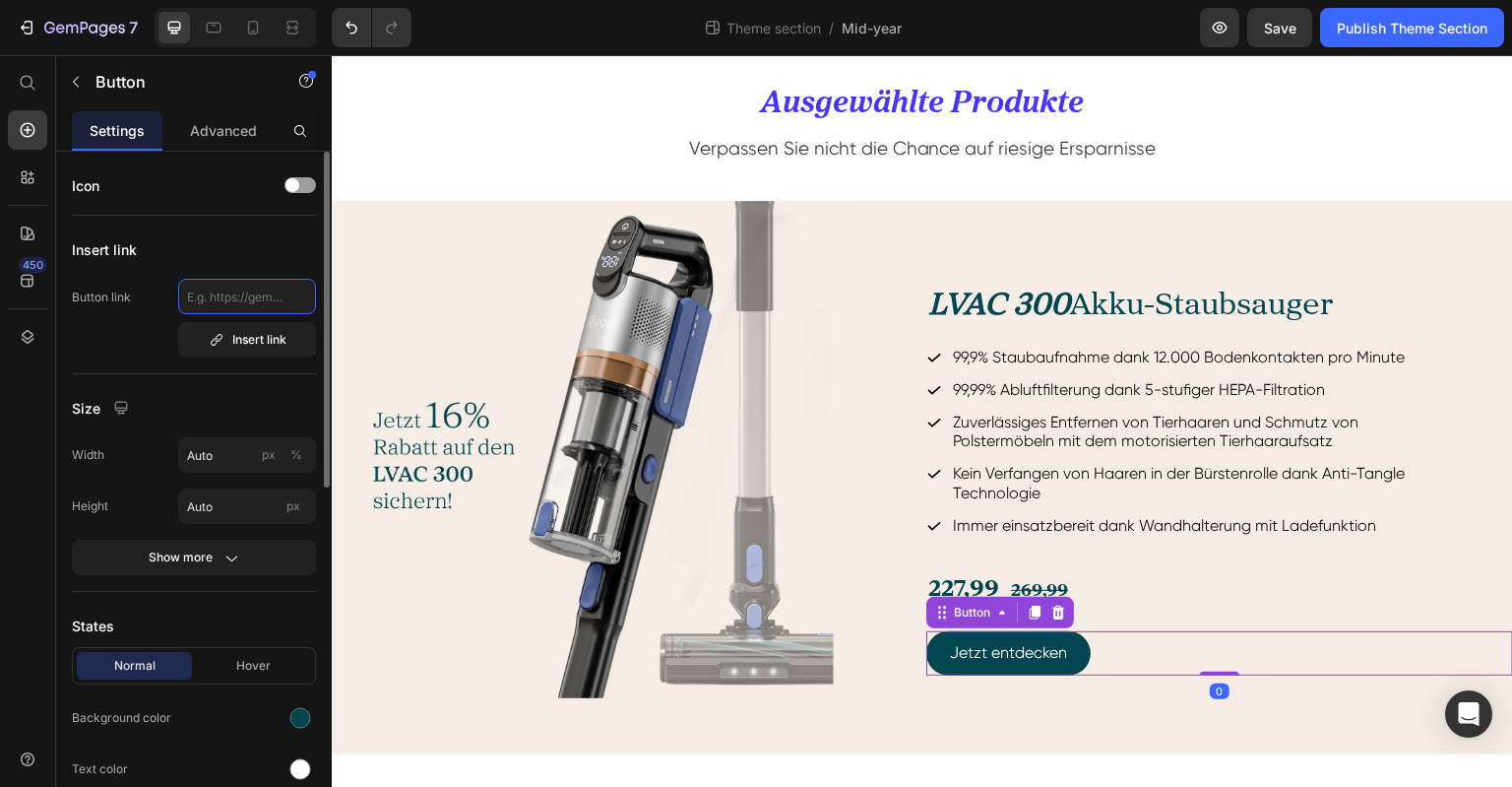 click 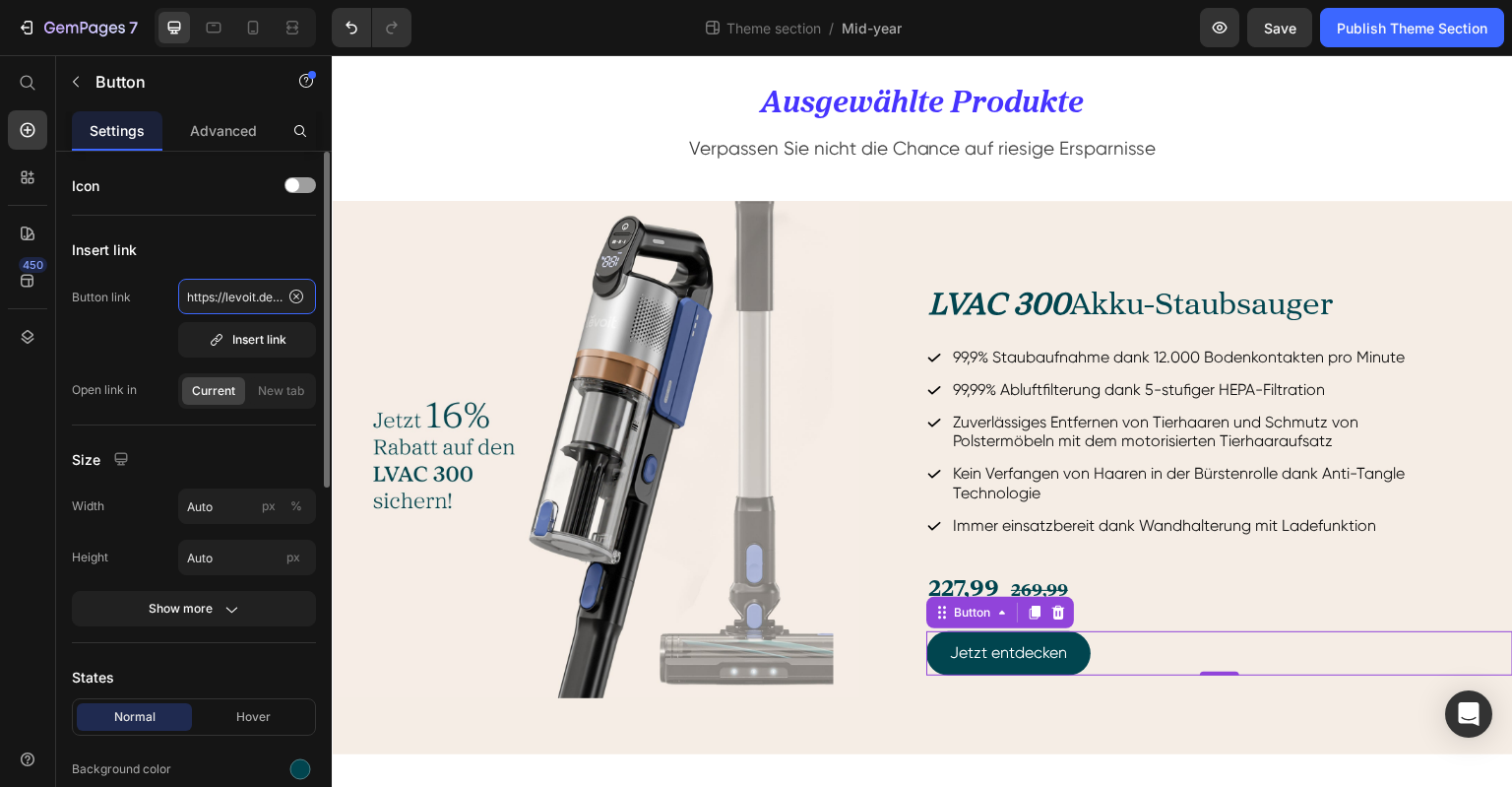 scroll, scrollTop: 0, scrollLeft: 240, axis: horizontal 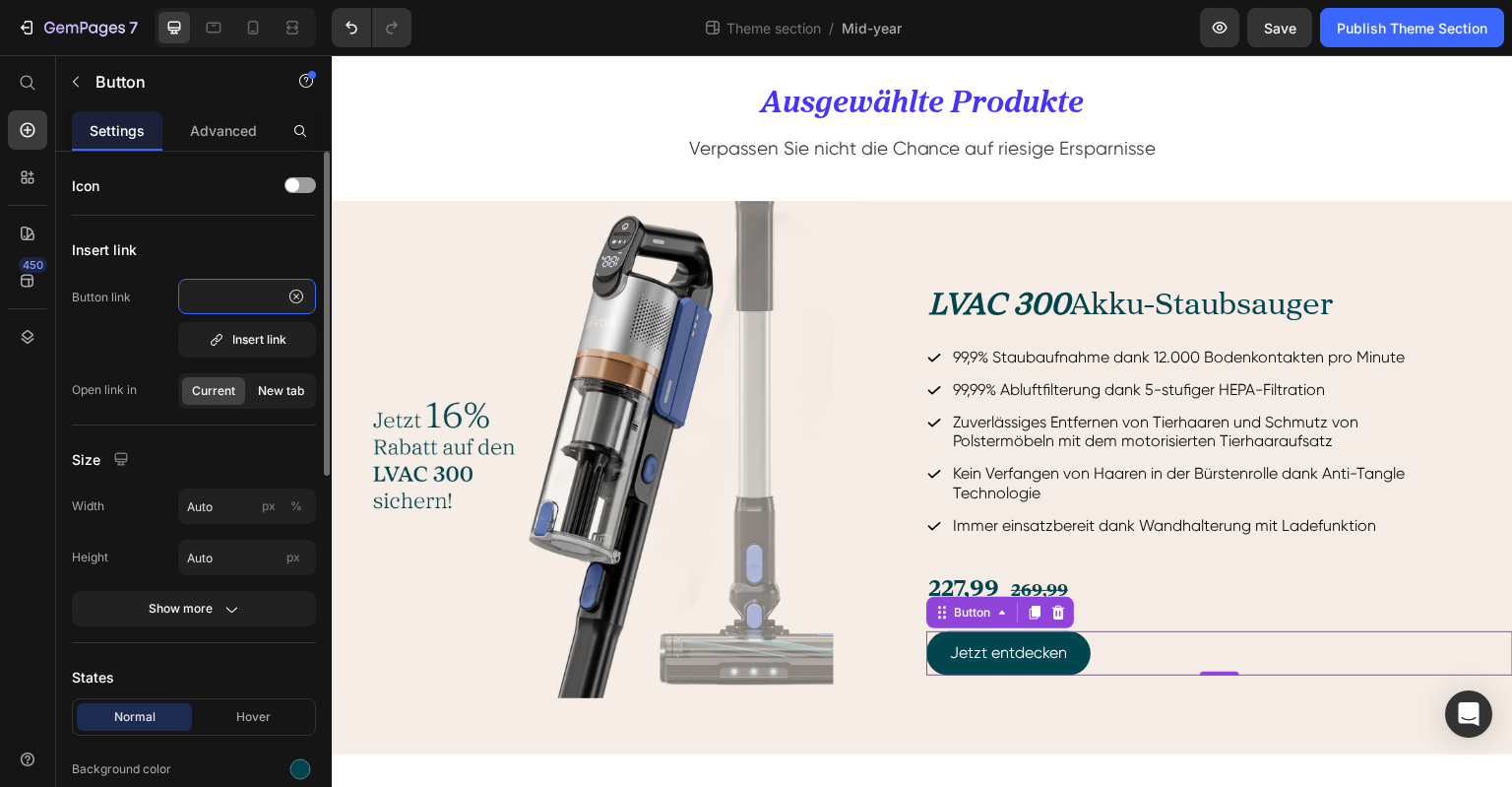 type on "https://levoit.de/products/levoit-lvac-300-akku-staubsauger" 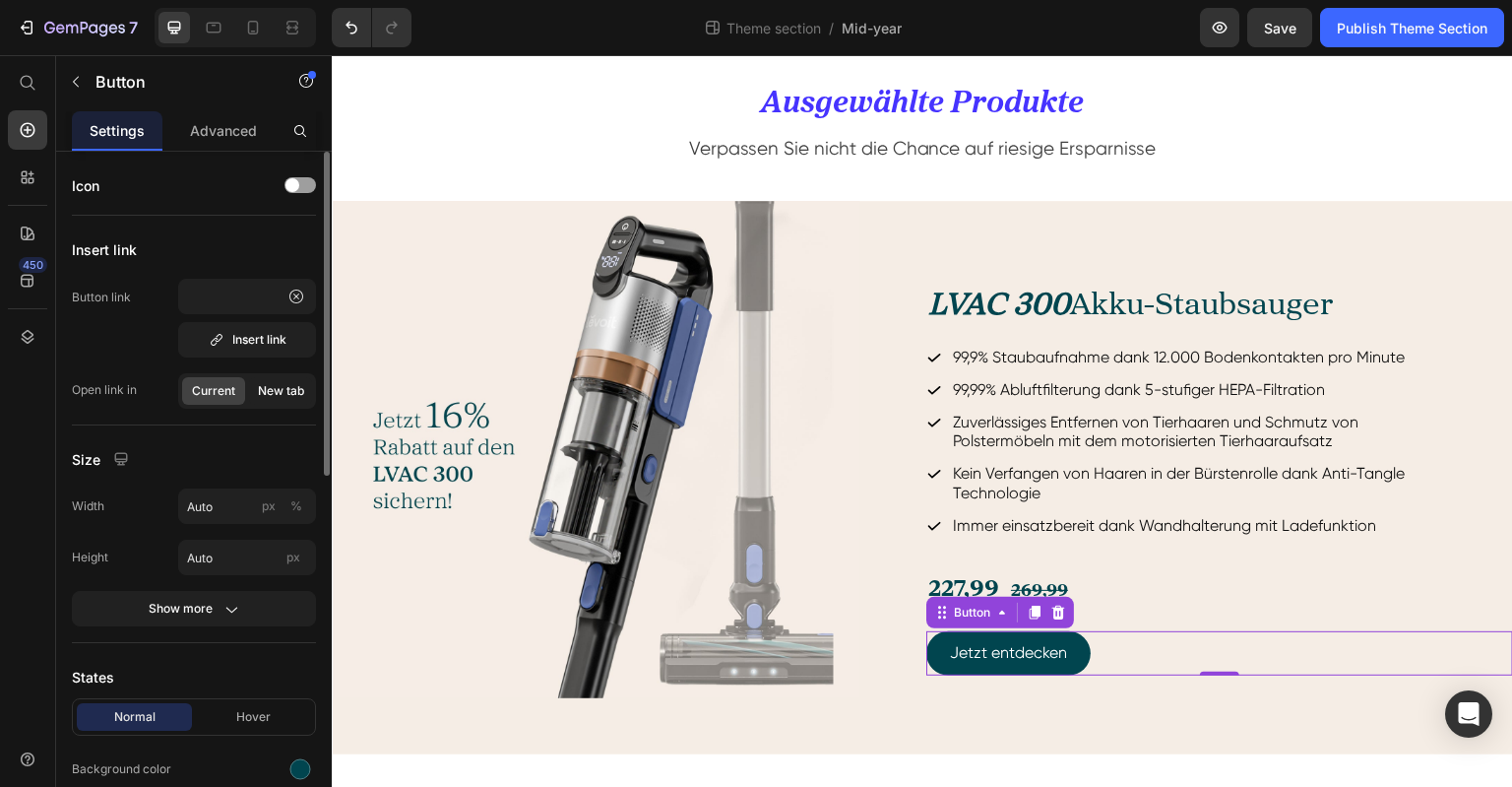 click on "New tab" 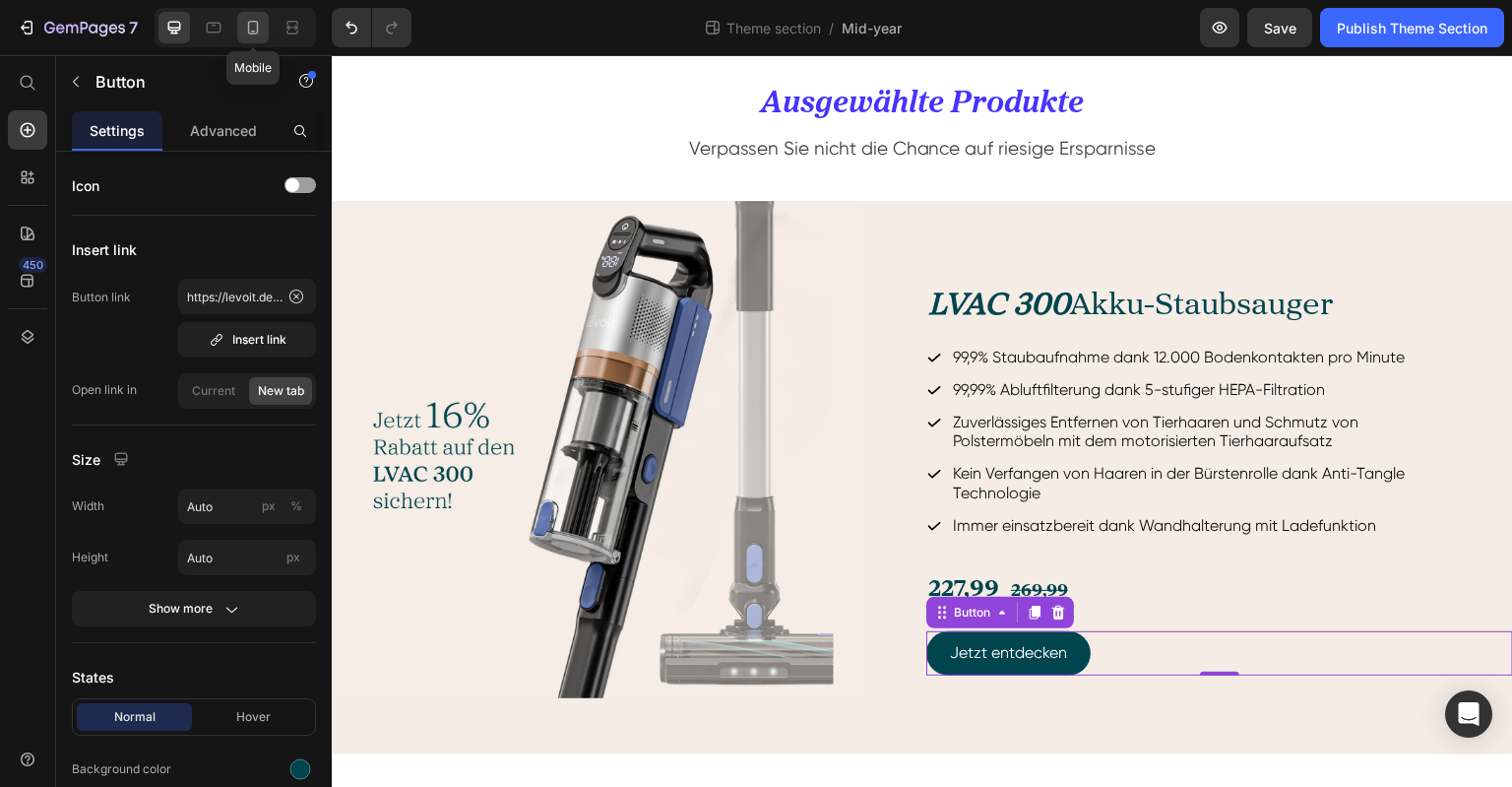 click 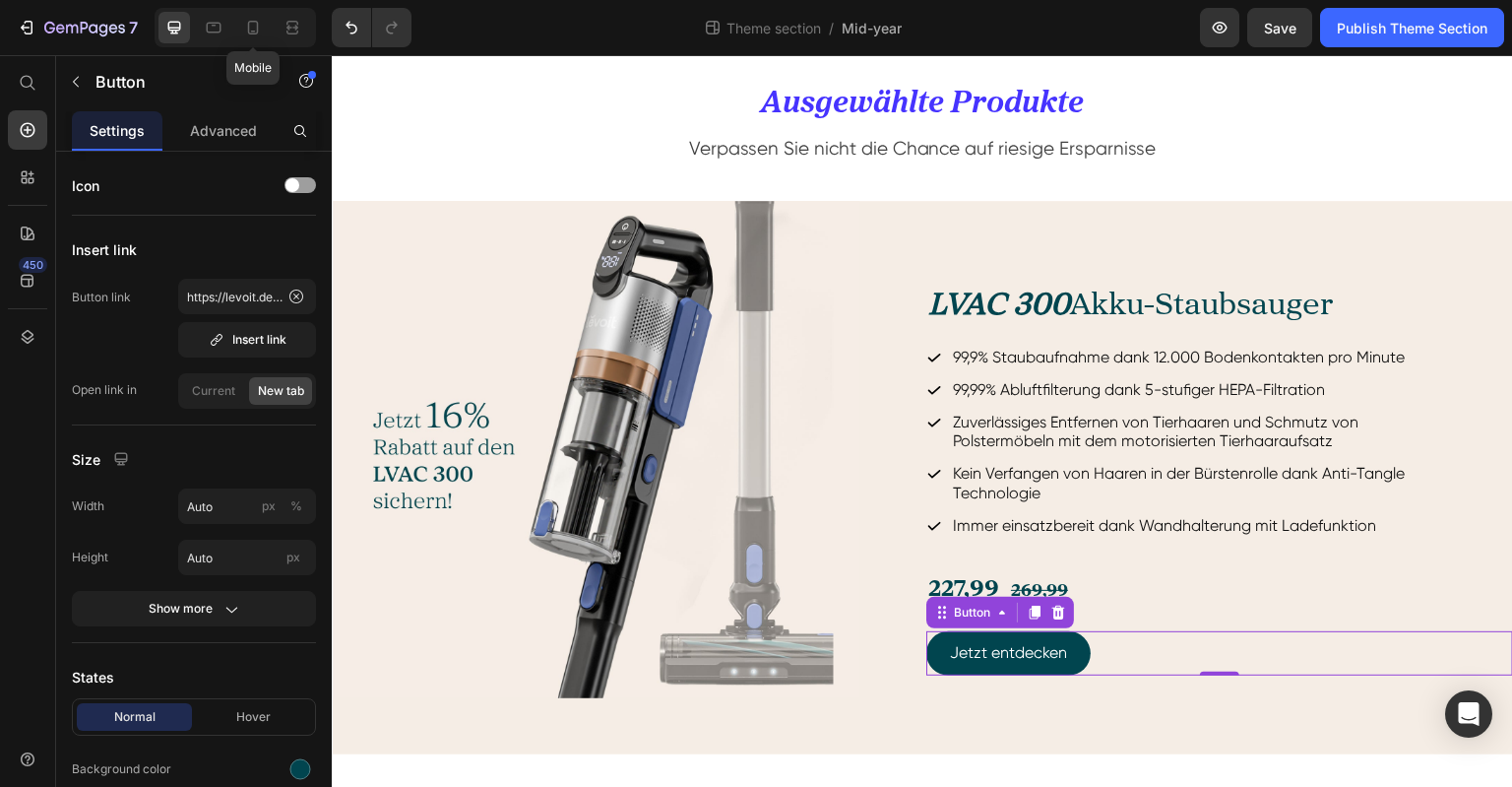 type on "14" 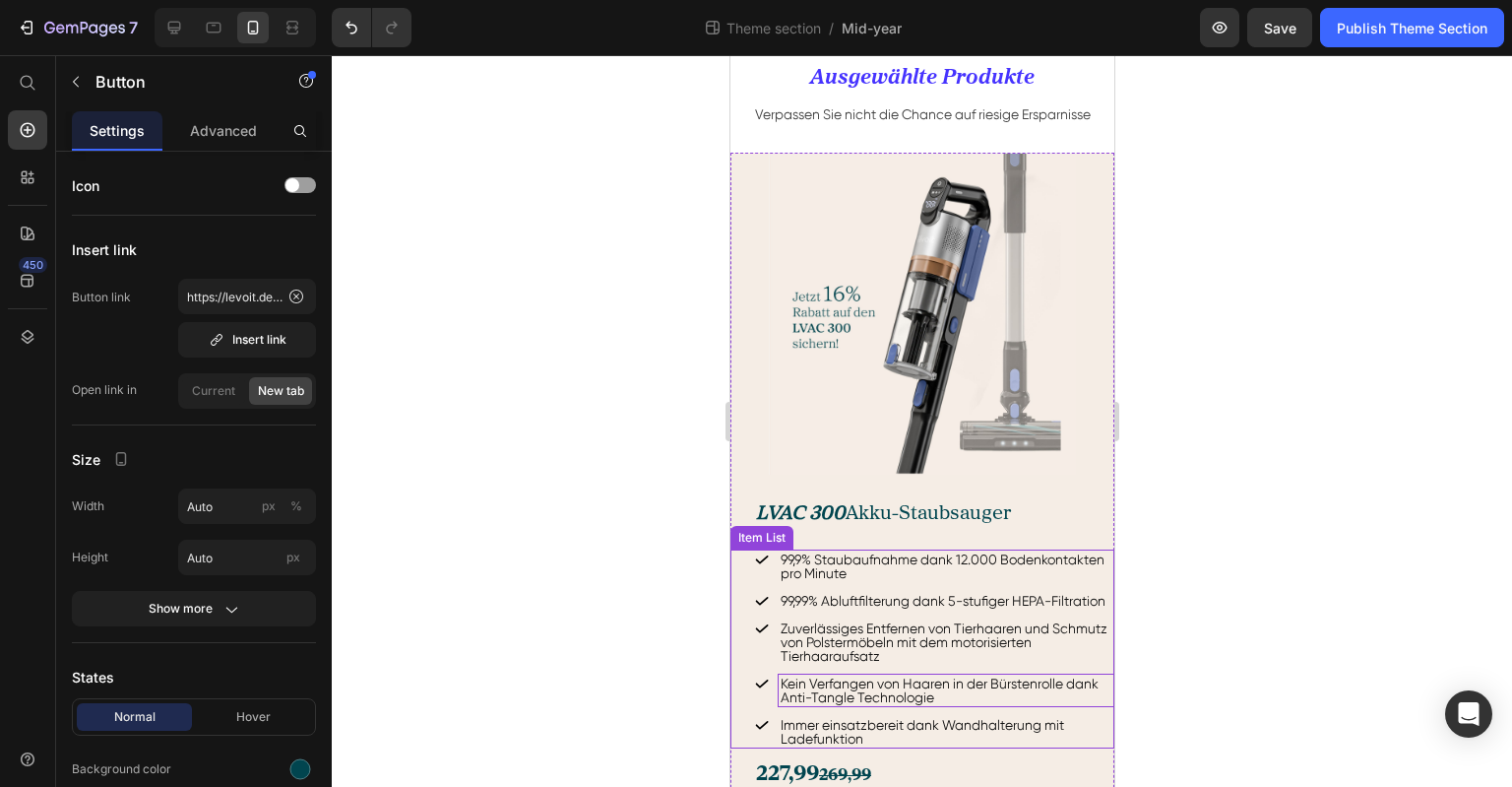scroll, scrollTop: 818, scrollLeft: 0, axis: vertical 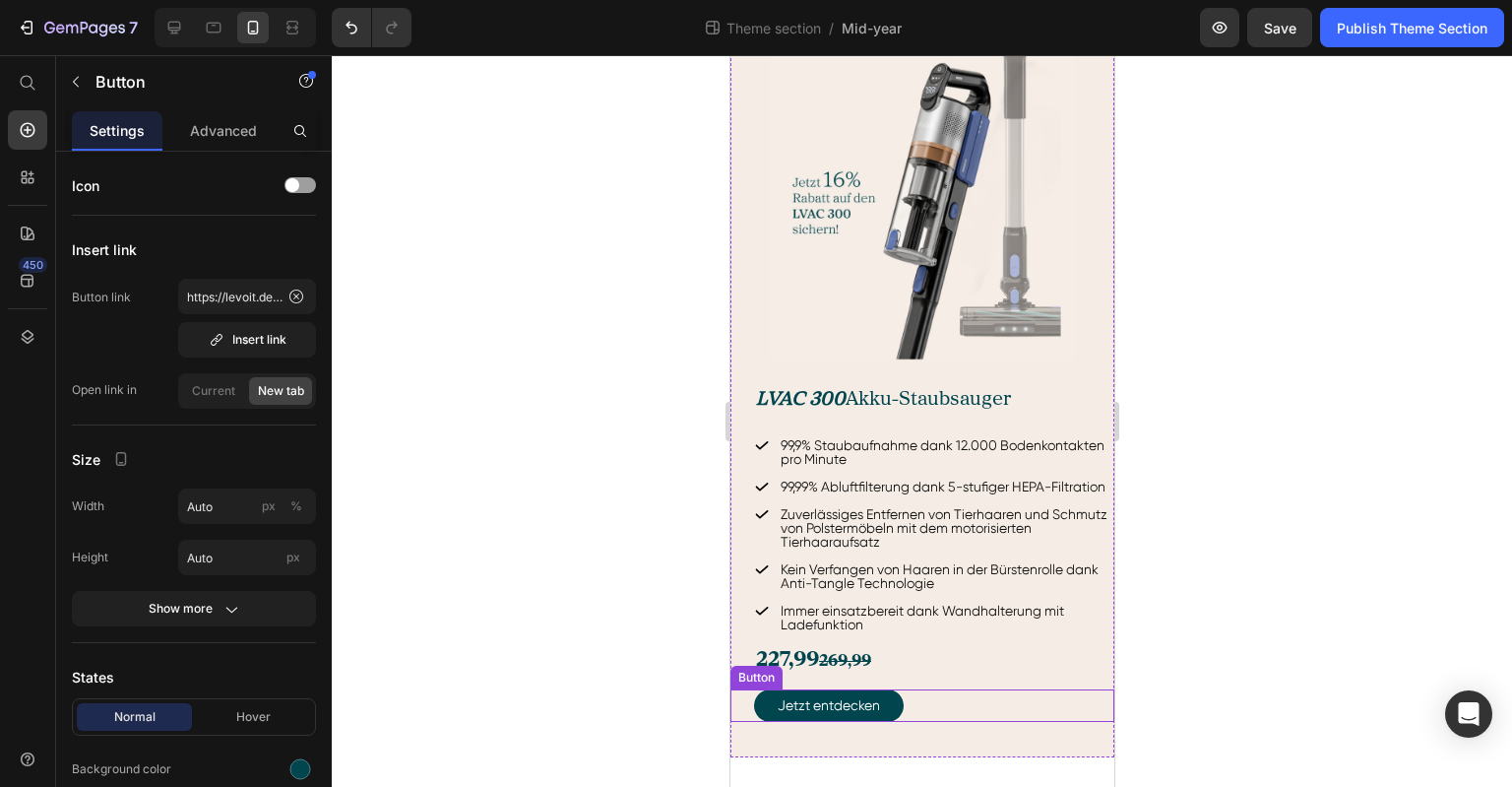 click on "Jetzt entdecken Button" at bounding box center [921, 705] 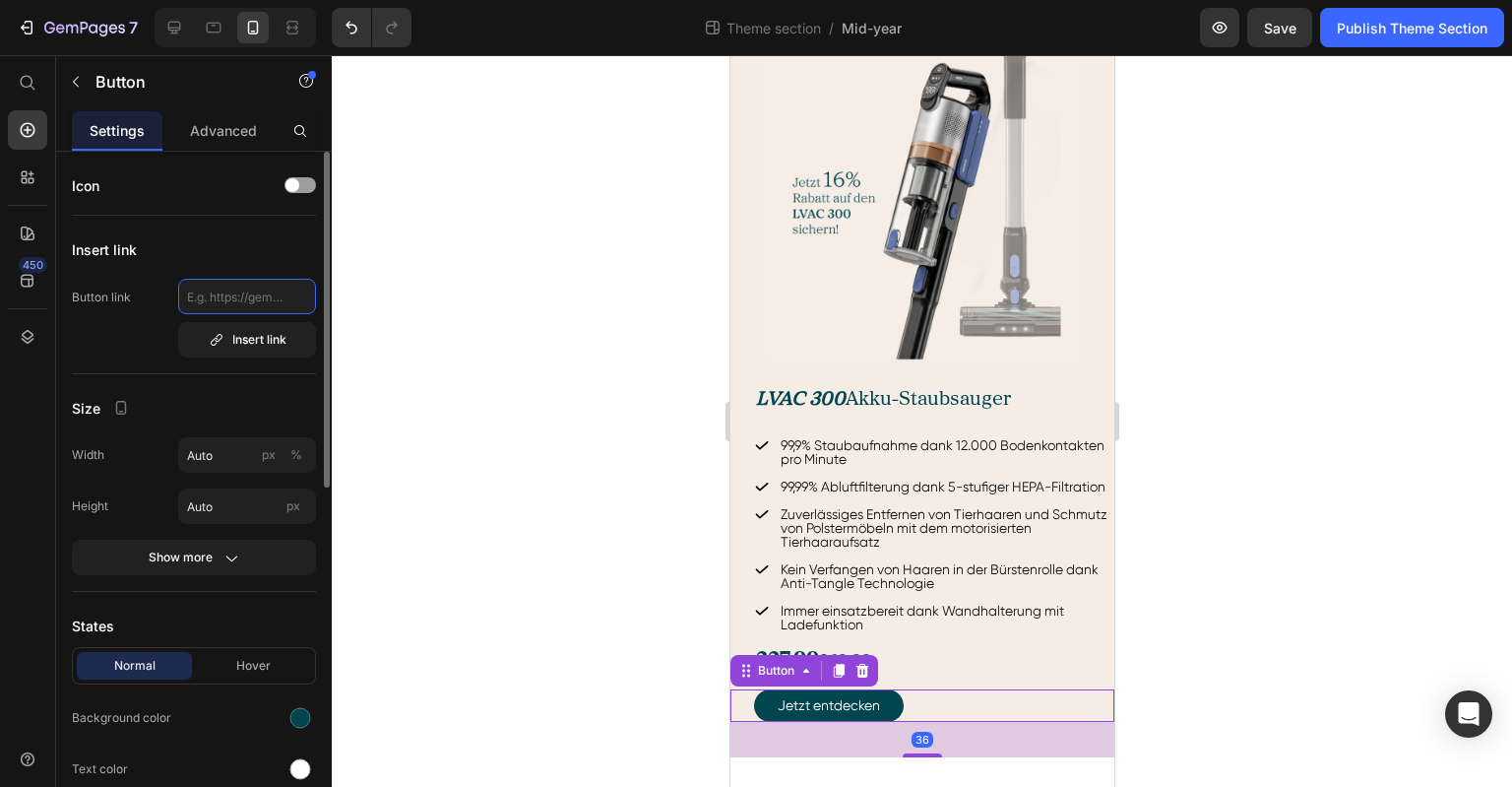 click 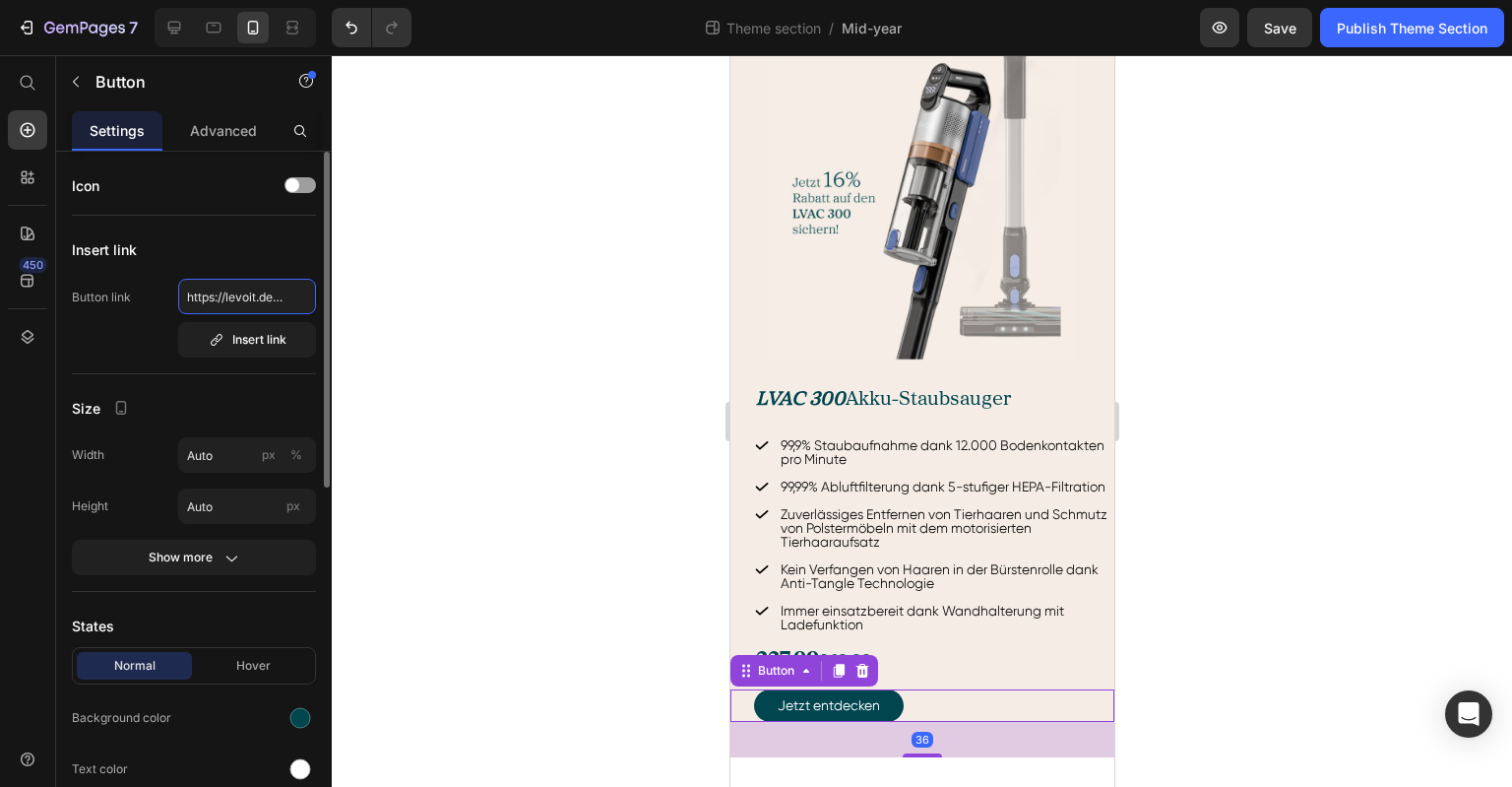 scroll, scrollTop: 0, scrollLeft: 240, axis: horizontal 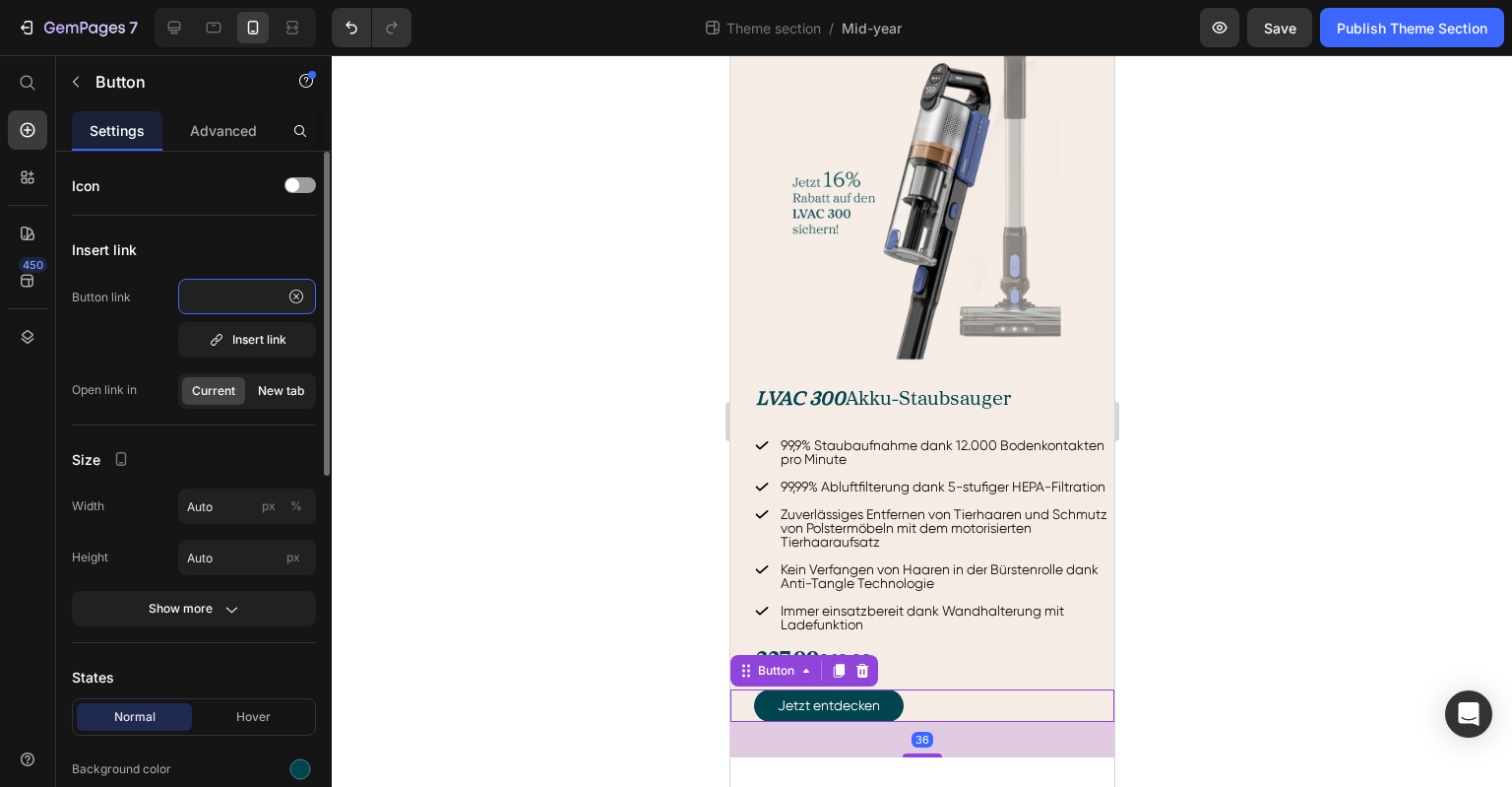 type on "https://levoit.de/products/levoit-lvac-300-akku-staubsauger" 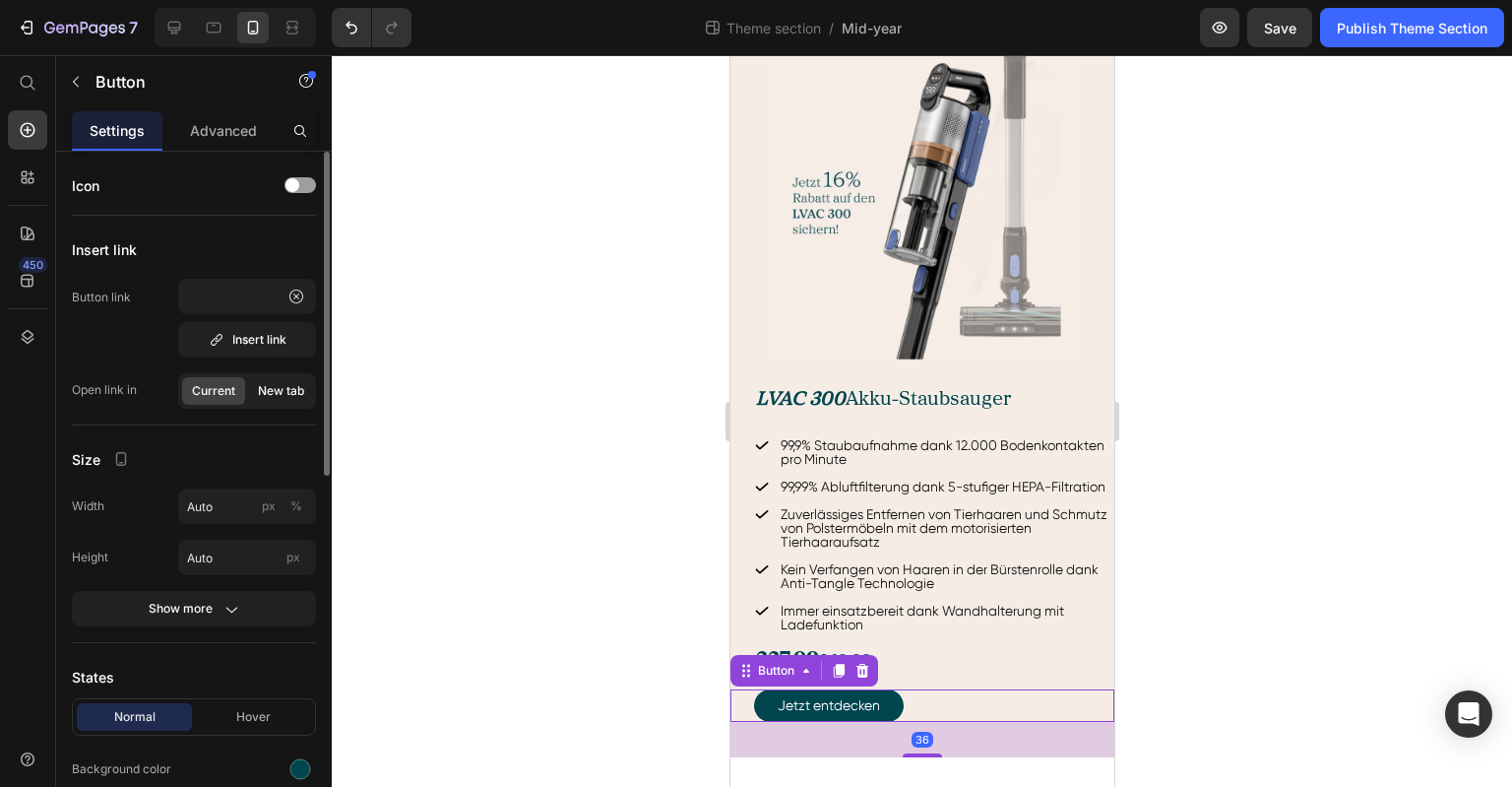 click on "New tab" 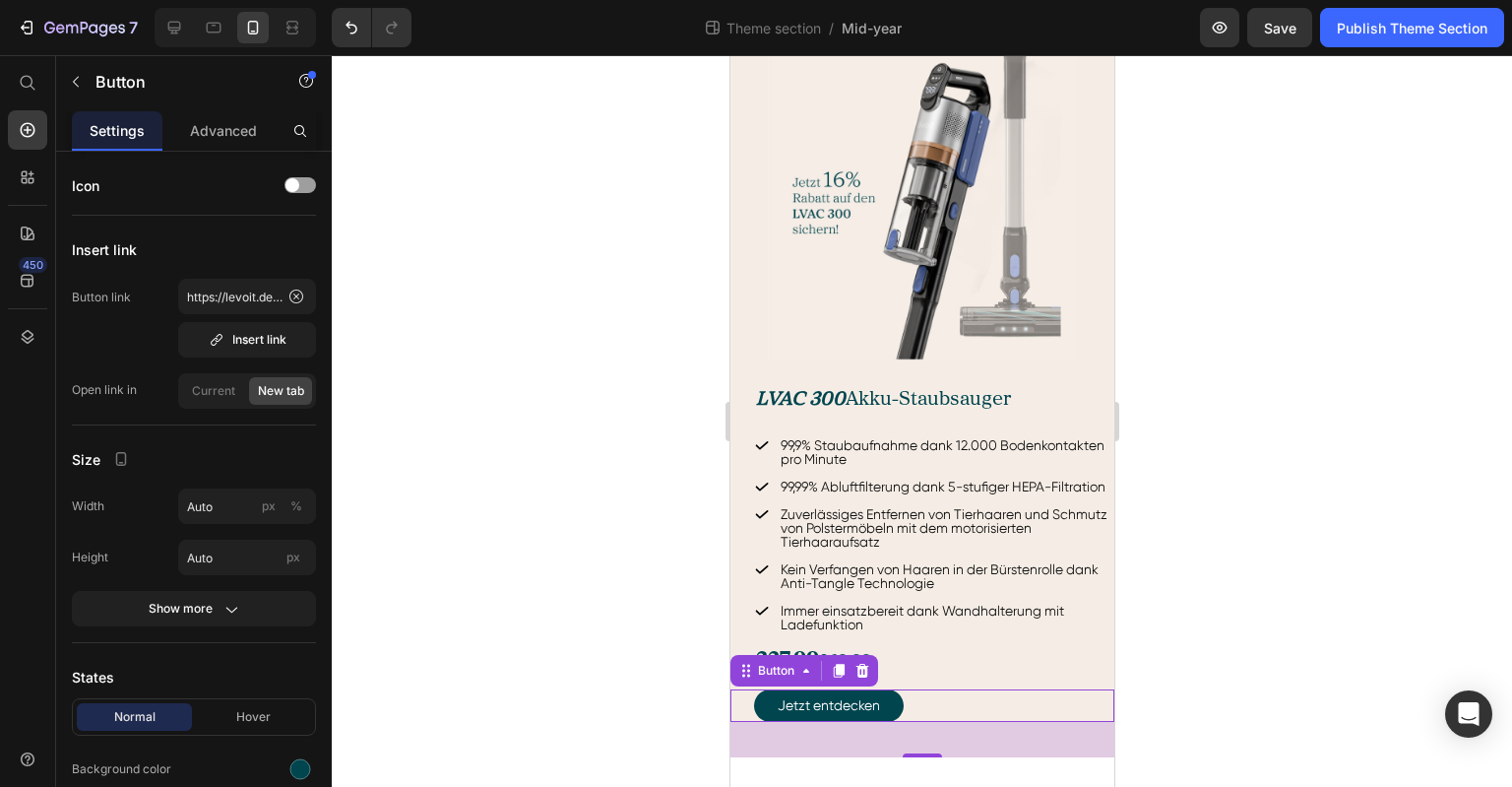 drag, startPoint x: 561, startPoint y: 378, endPoint x: 539, endPoint y: 346, distance: 38.832976 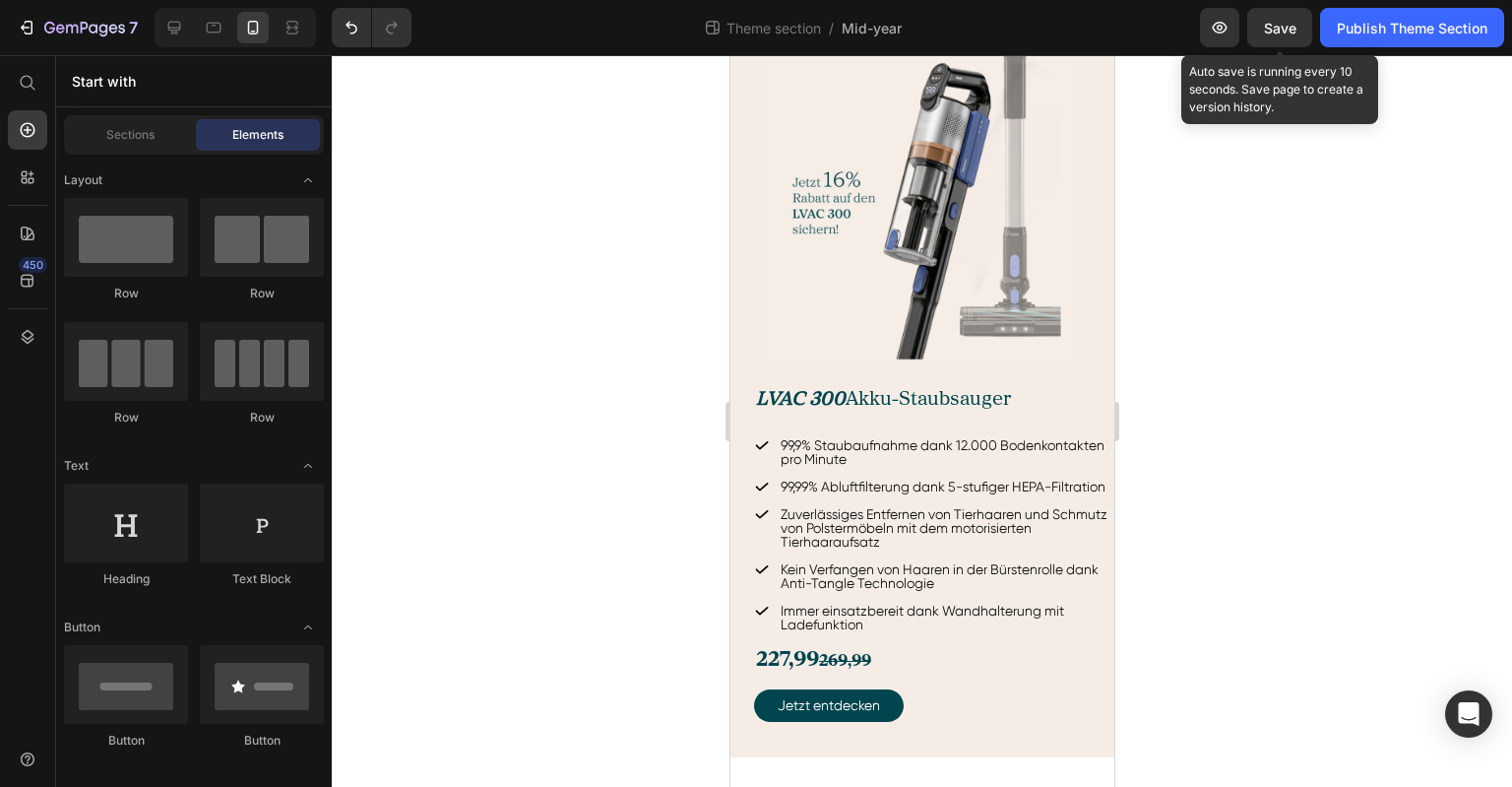 drag, startPoint x: 1276, startPoint y: 22, endPoint x: 1248, endPoint y: 111, distance: 93.3006 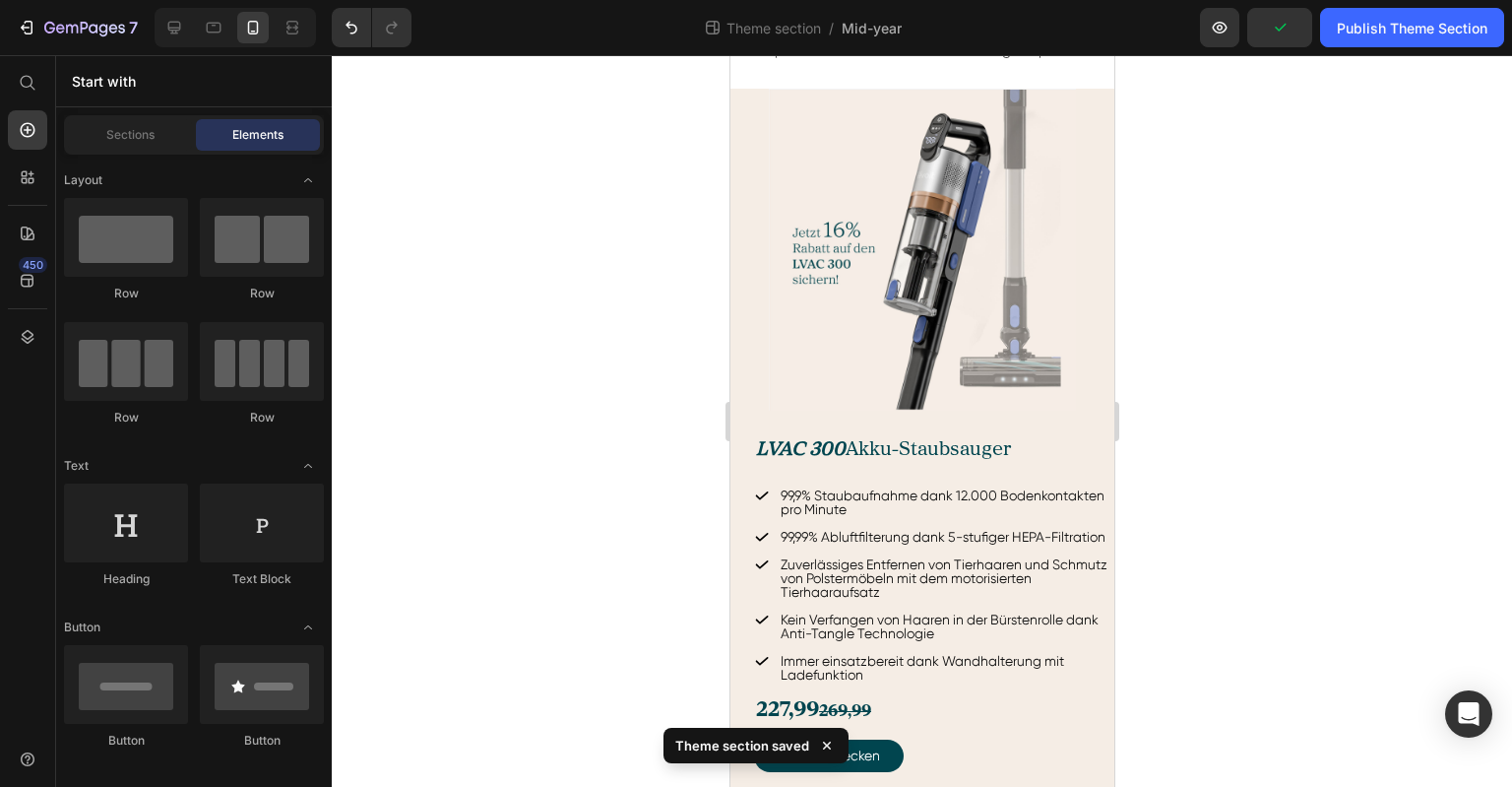 drag, startPoint x: 1107, startPoint y: 498, endPoint x: 1846, endPoint y: 532, distance: 739.78172 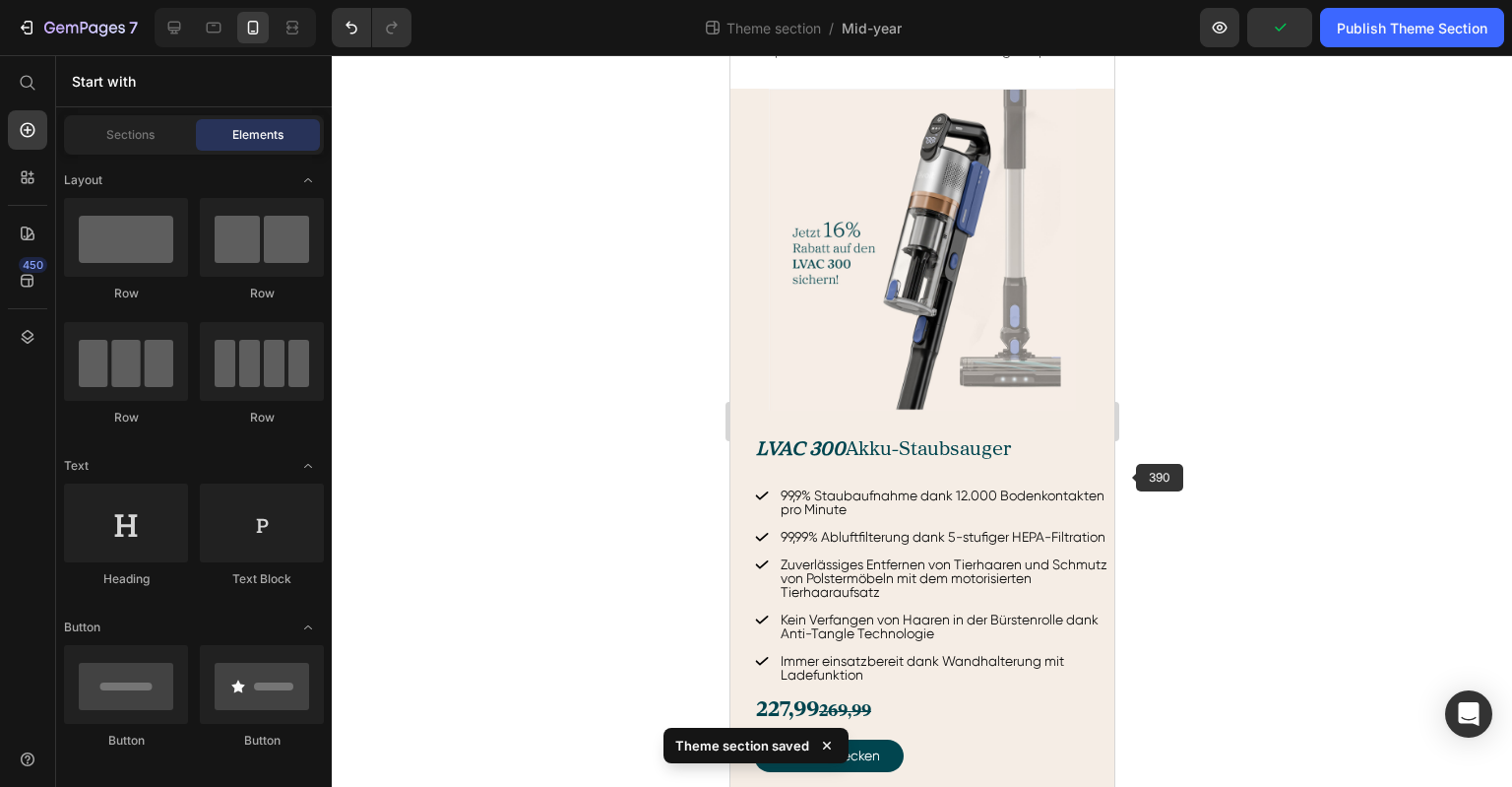 scroll, scrollTop: 768, scrollLeft: 0, axis: vertical 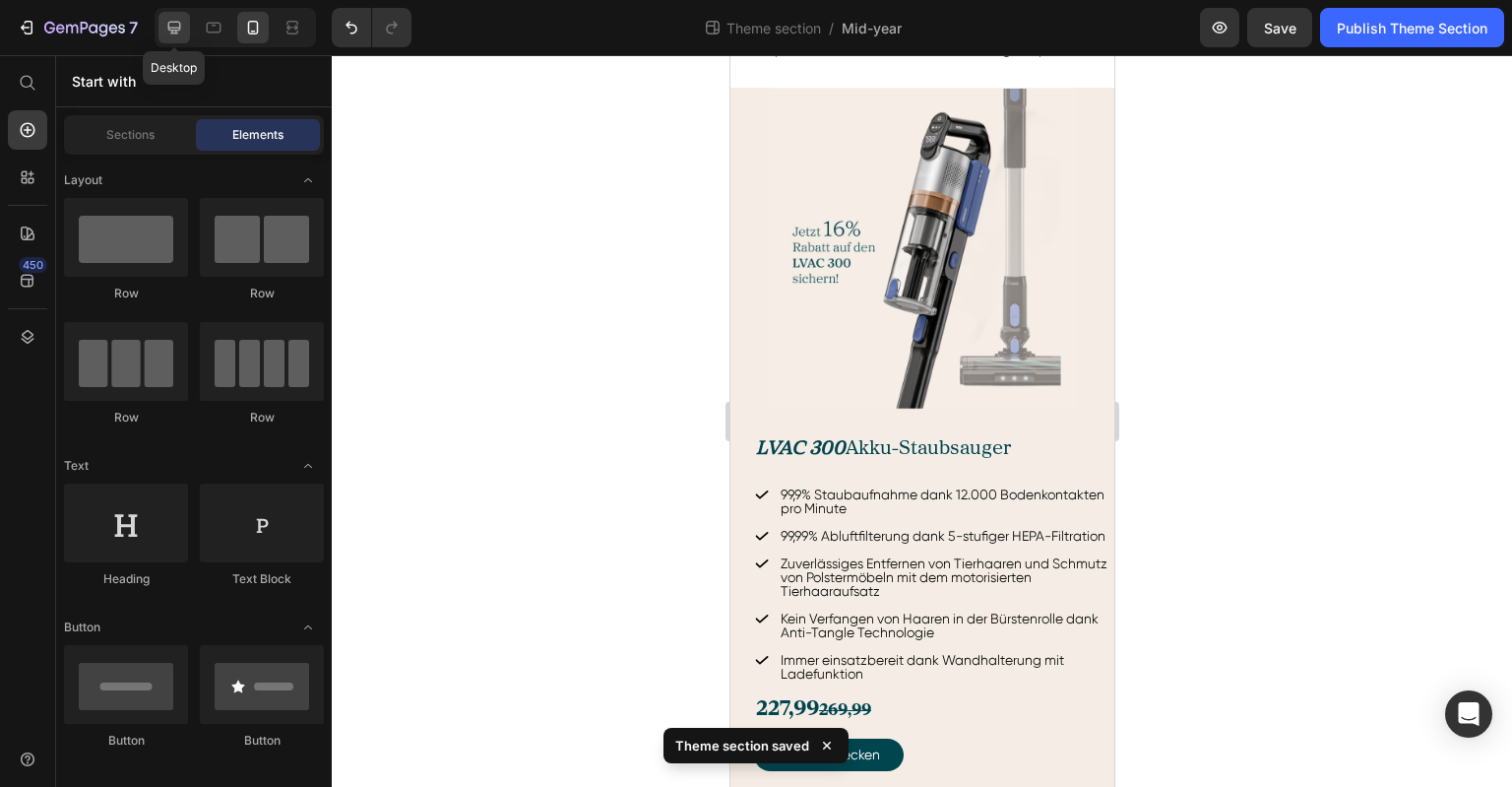 click 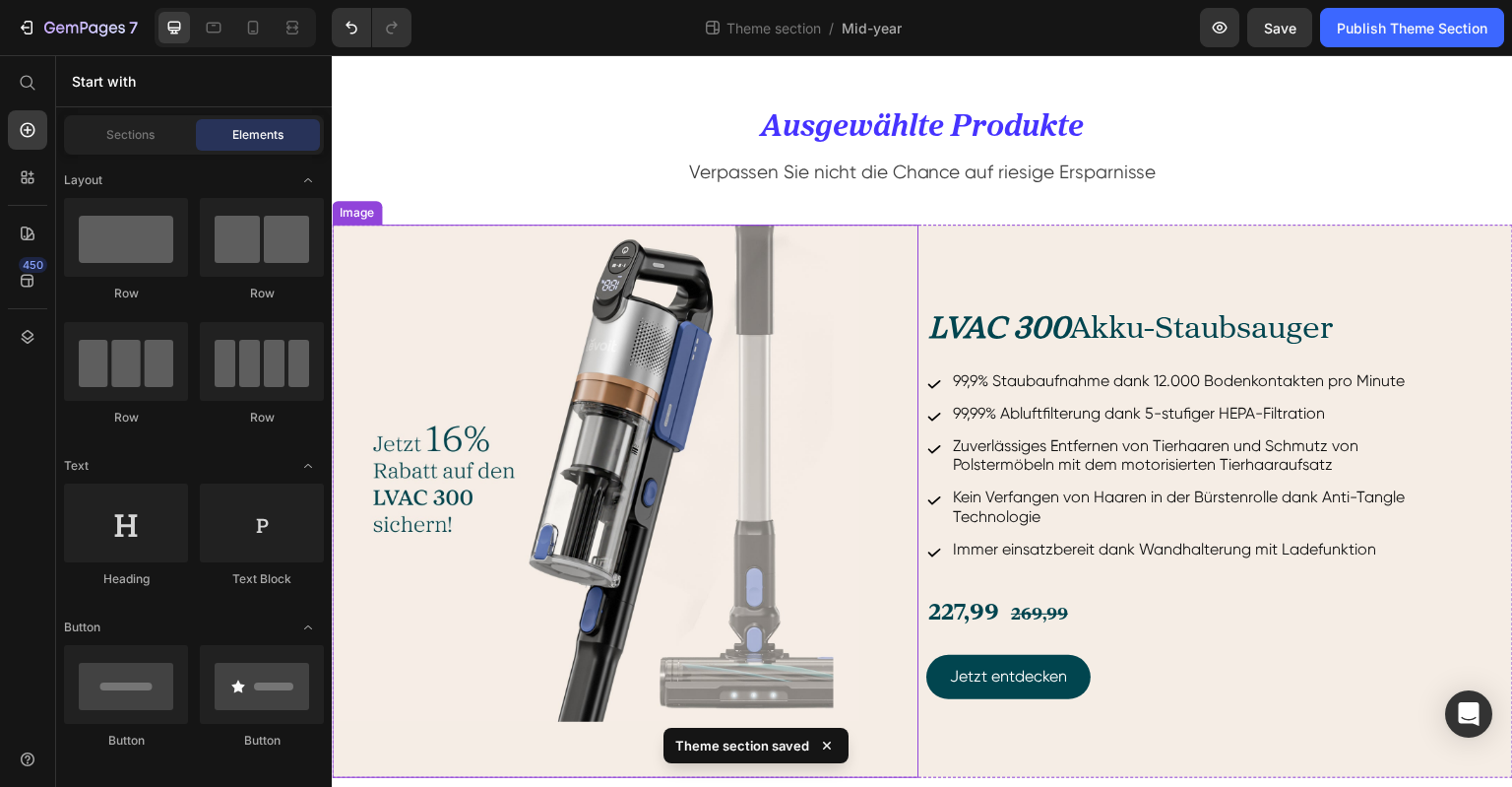 scroll, scrollTop: 594, scrollLeft: 0, axis: vertical 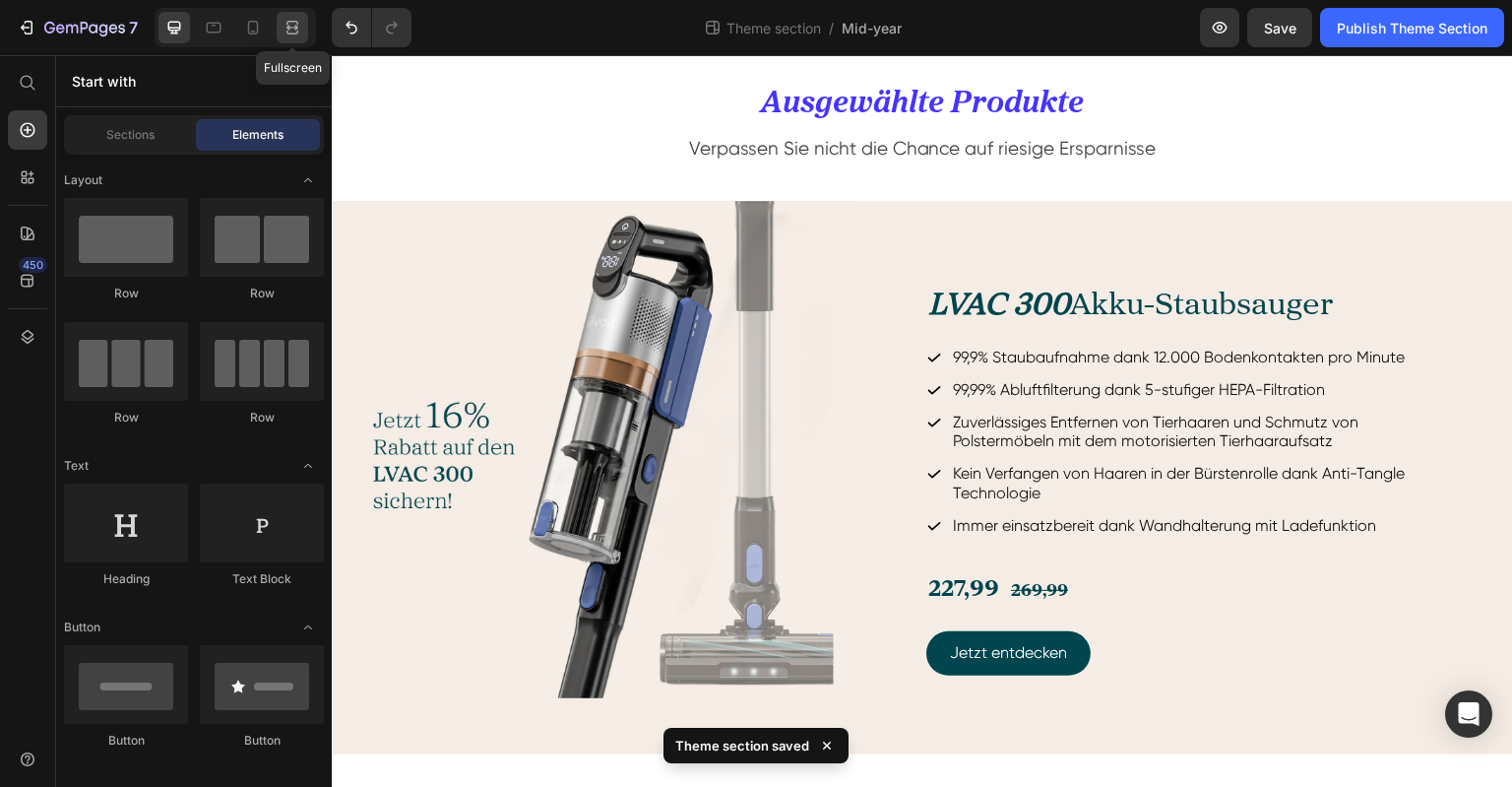 click 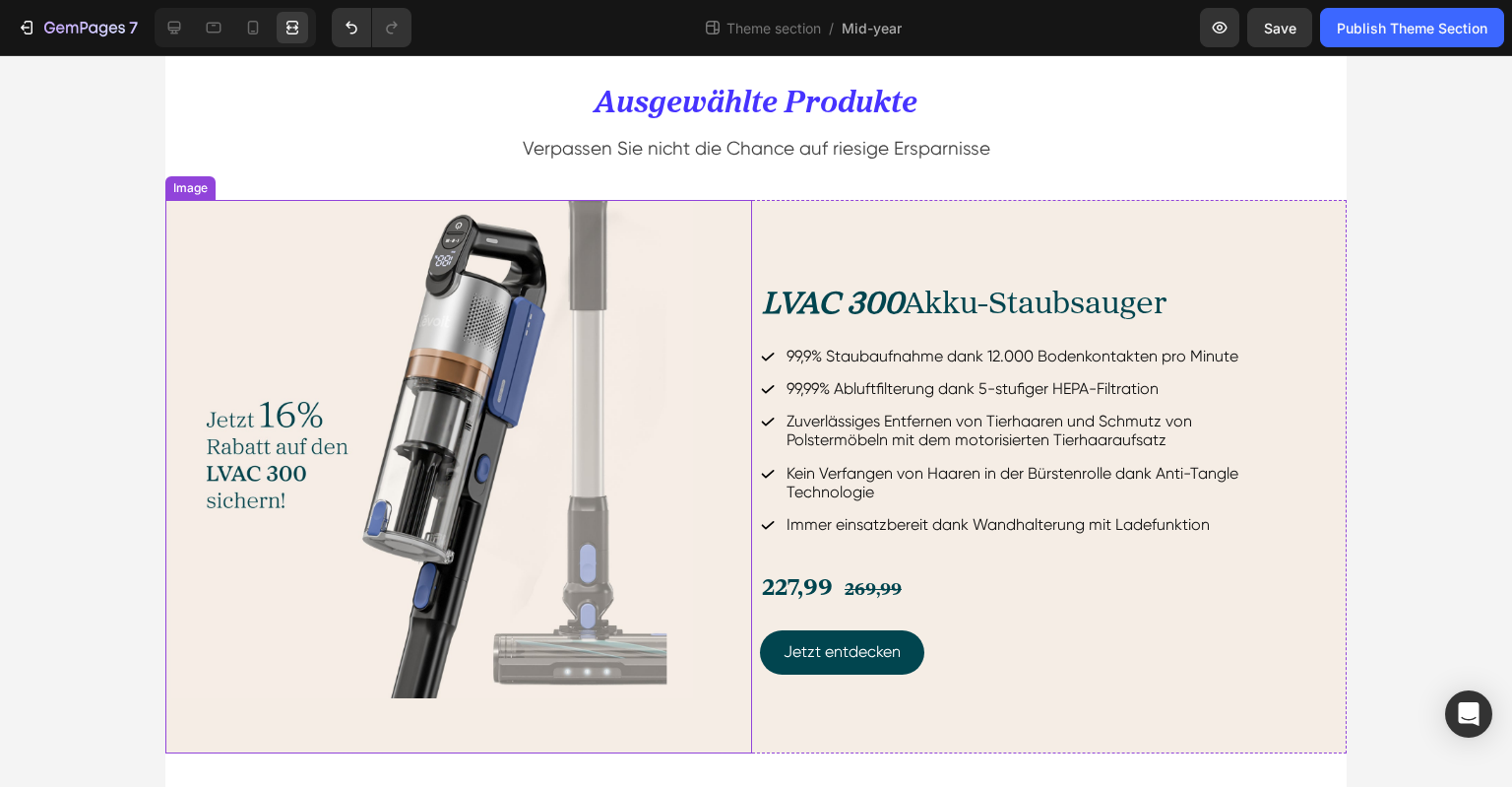 scroll, scrollTop: 688, scrollLeft: 0, axis: vertical 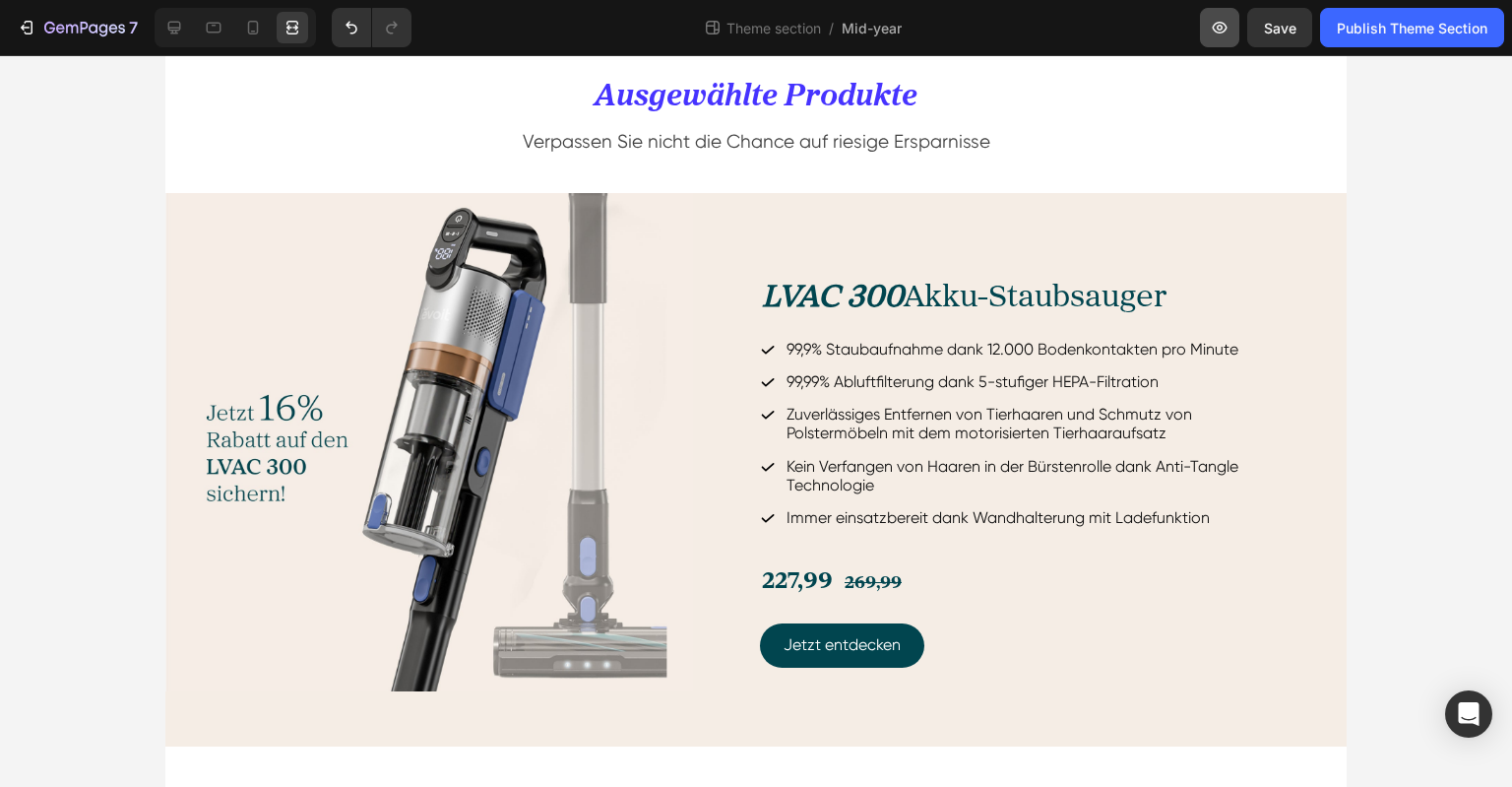 click 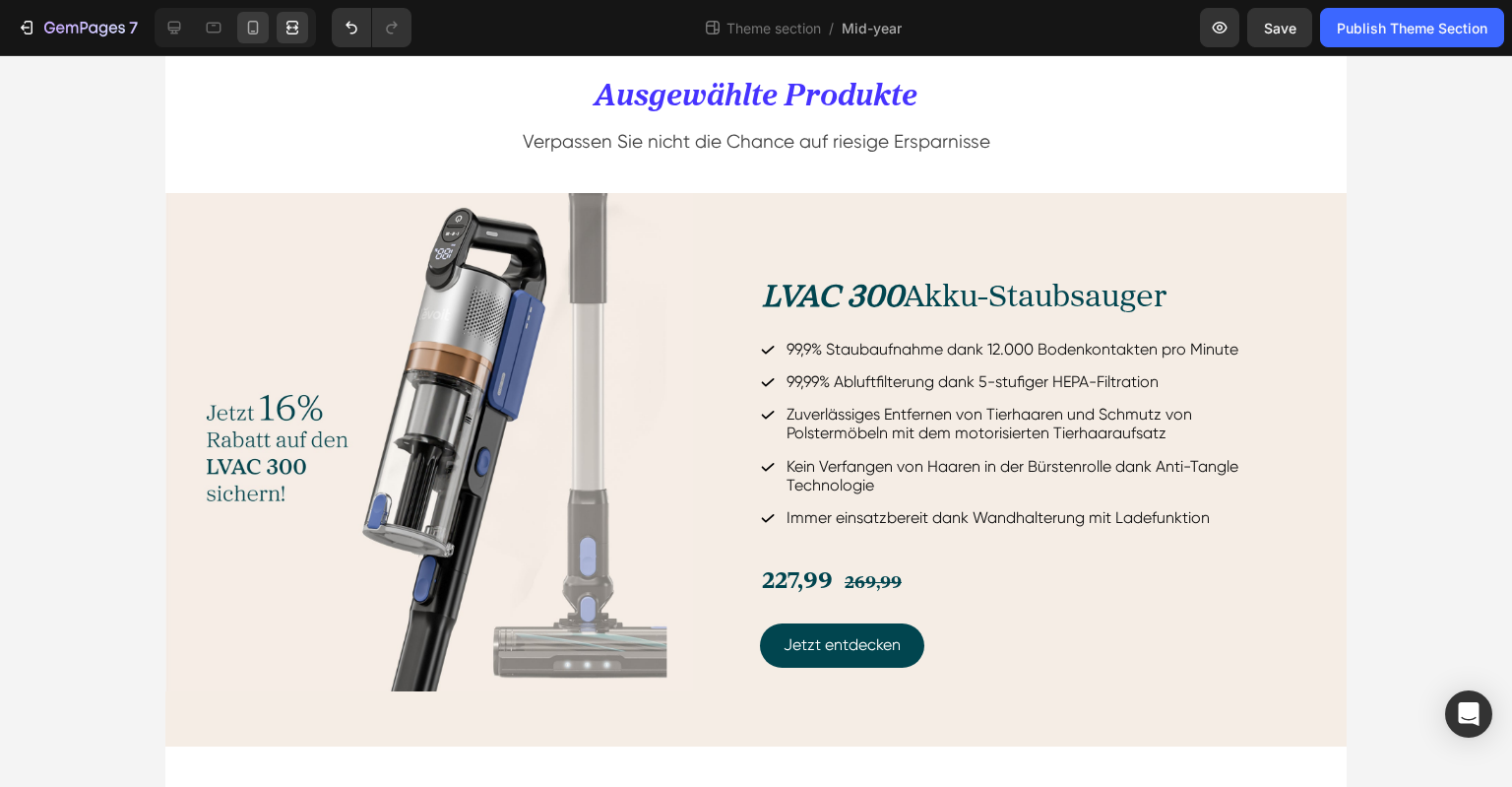 click 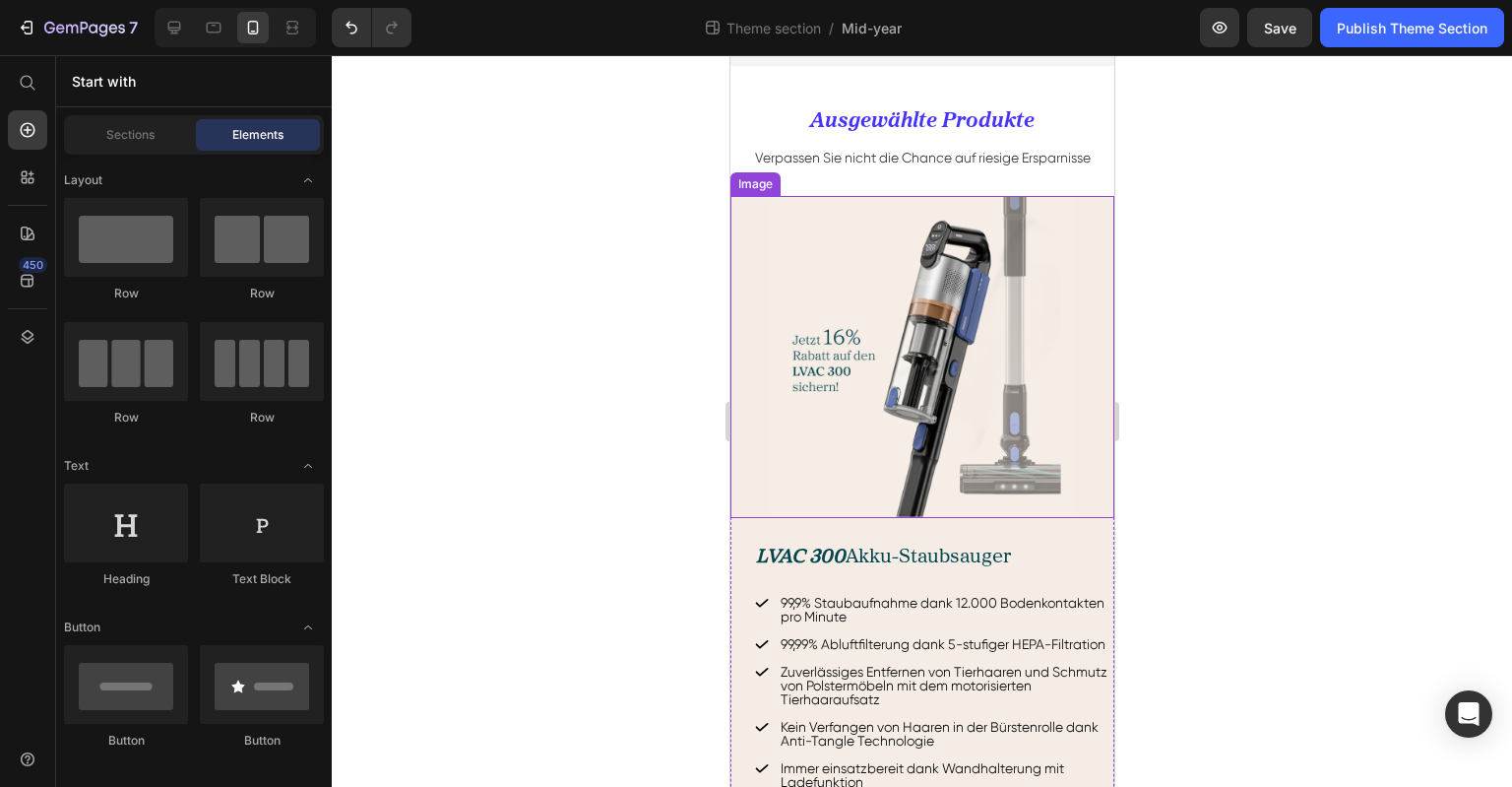 scroll, scrollTop: 818, scrollLeft: 0, axis: vertical 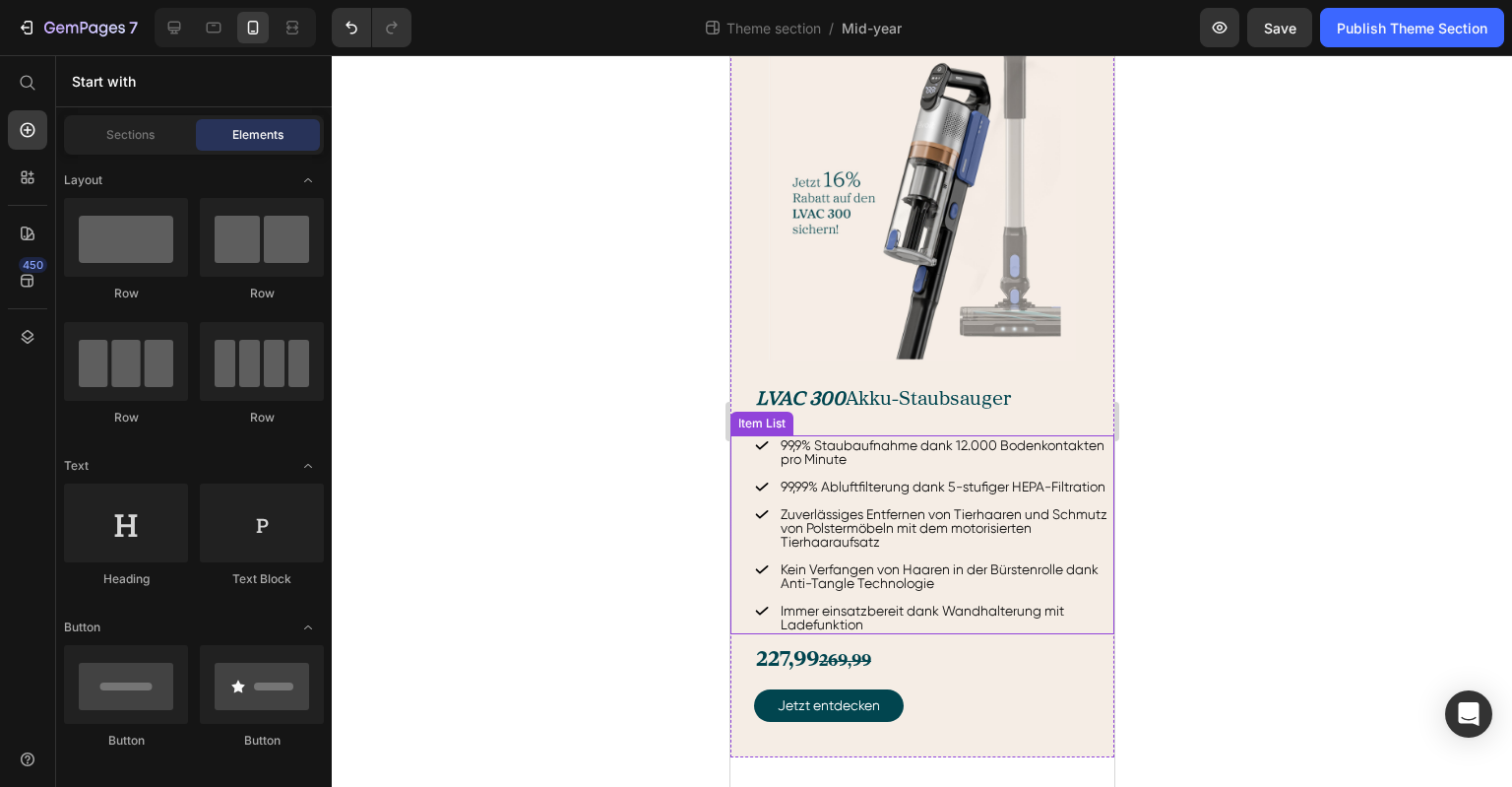 click on "99,9% Staubaufnahme dank 12.000 Bodenkontakten pro Minute 99,99% Abluftfilterung dank 5-stufiger HEPA-Filtration Zuverlässiges Entfernen von Tierhaaren und Schmutz von Polstermöbeln mit dem motorisierten Tierhaaraufsatz Kein Verfangen von Haaren in der Bürstenrolle dank Anti-Tangle Technologie Immer einsatzbereit dank Wandhalterung mit Ladefunktion" at bounding box center (921, 535) 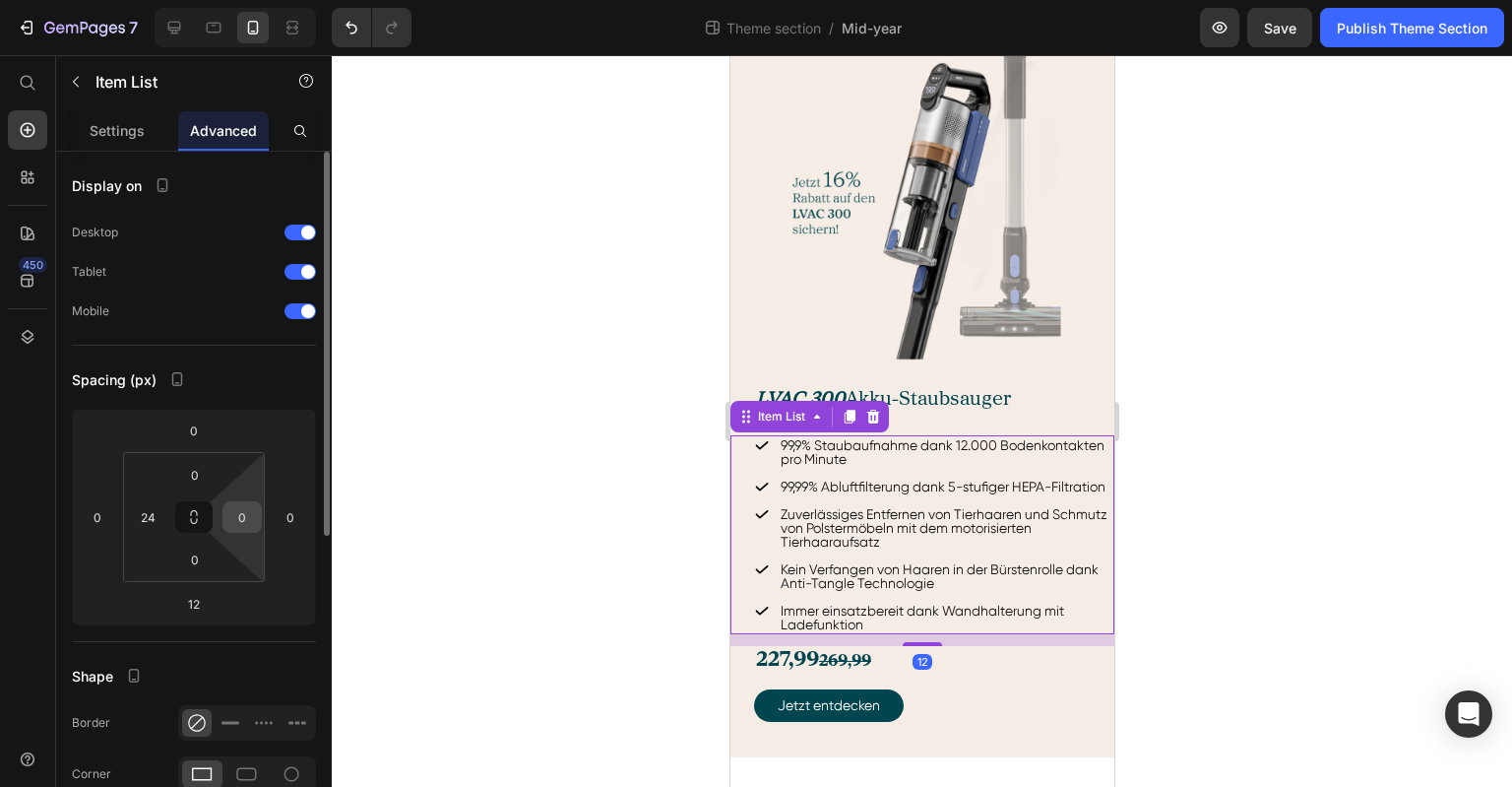 click on "0" at bounding box center (242, 517) 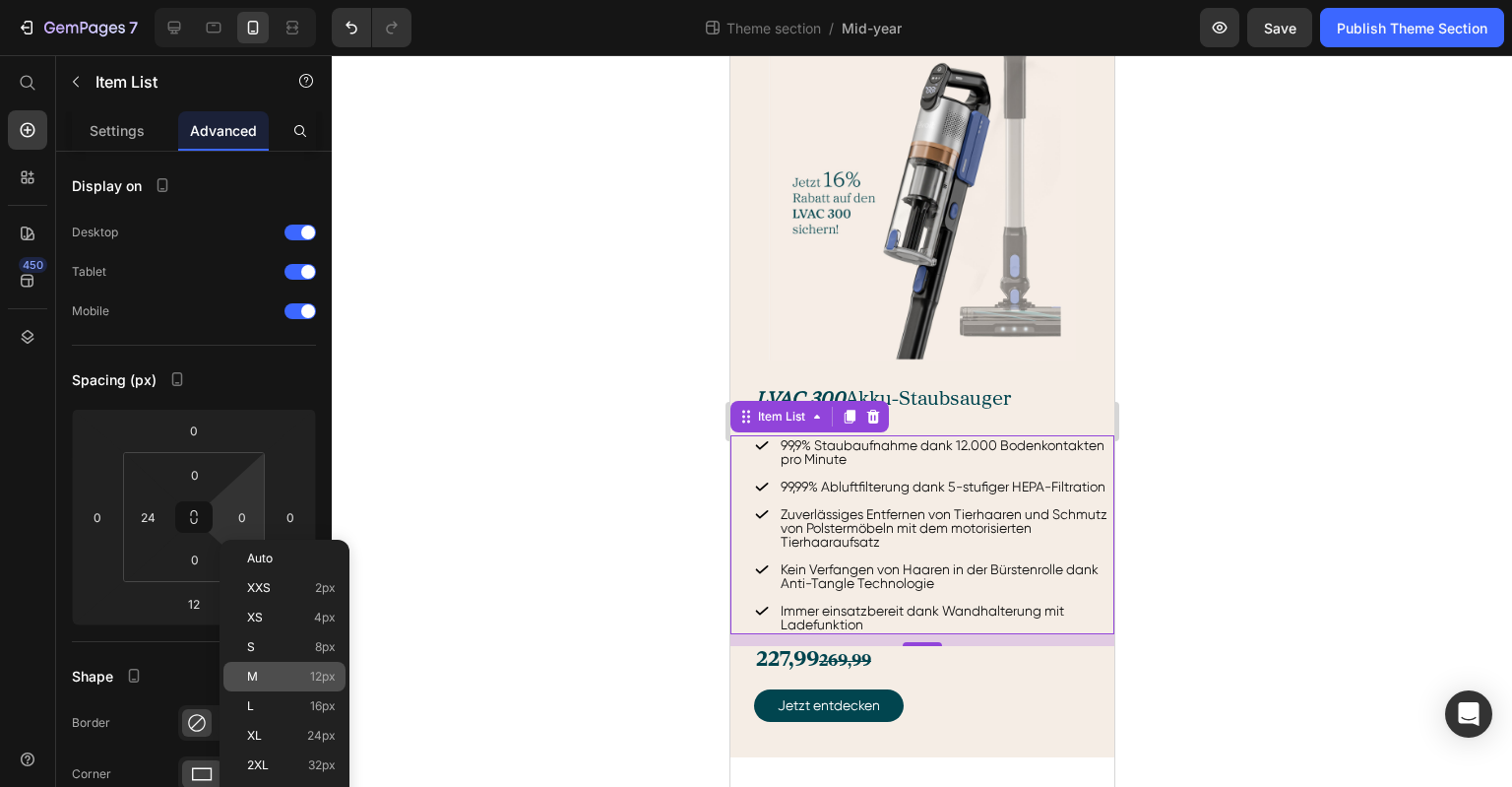 click on "M 12px" at bounding box center (291, 677) 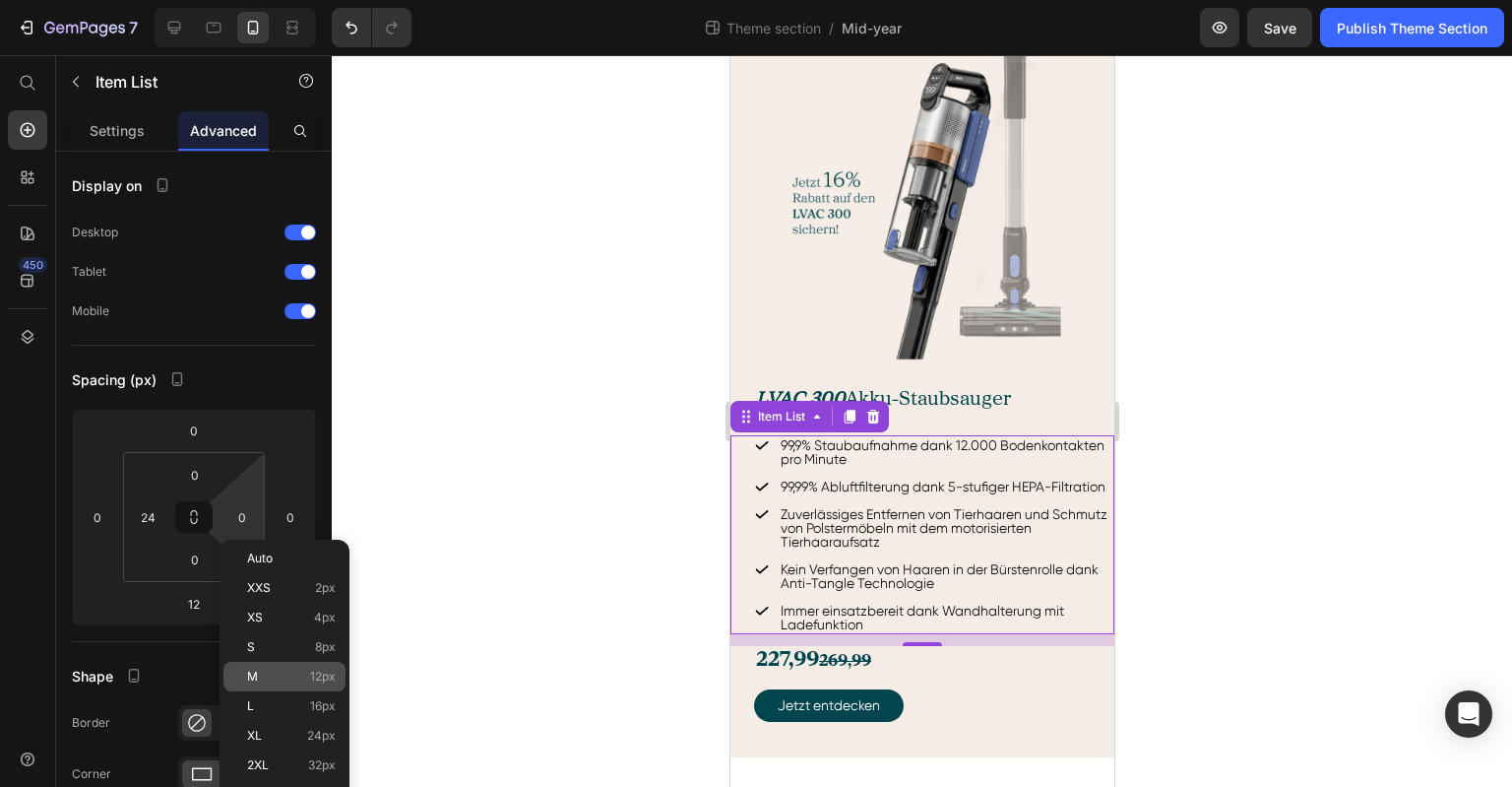 type on "12" 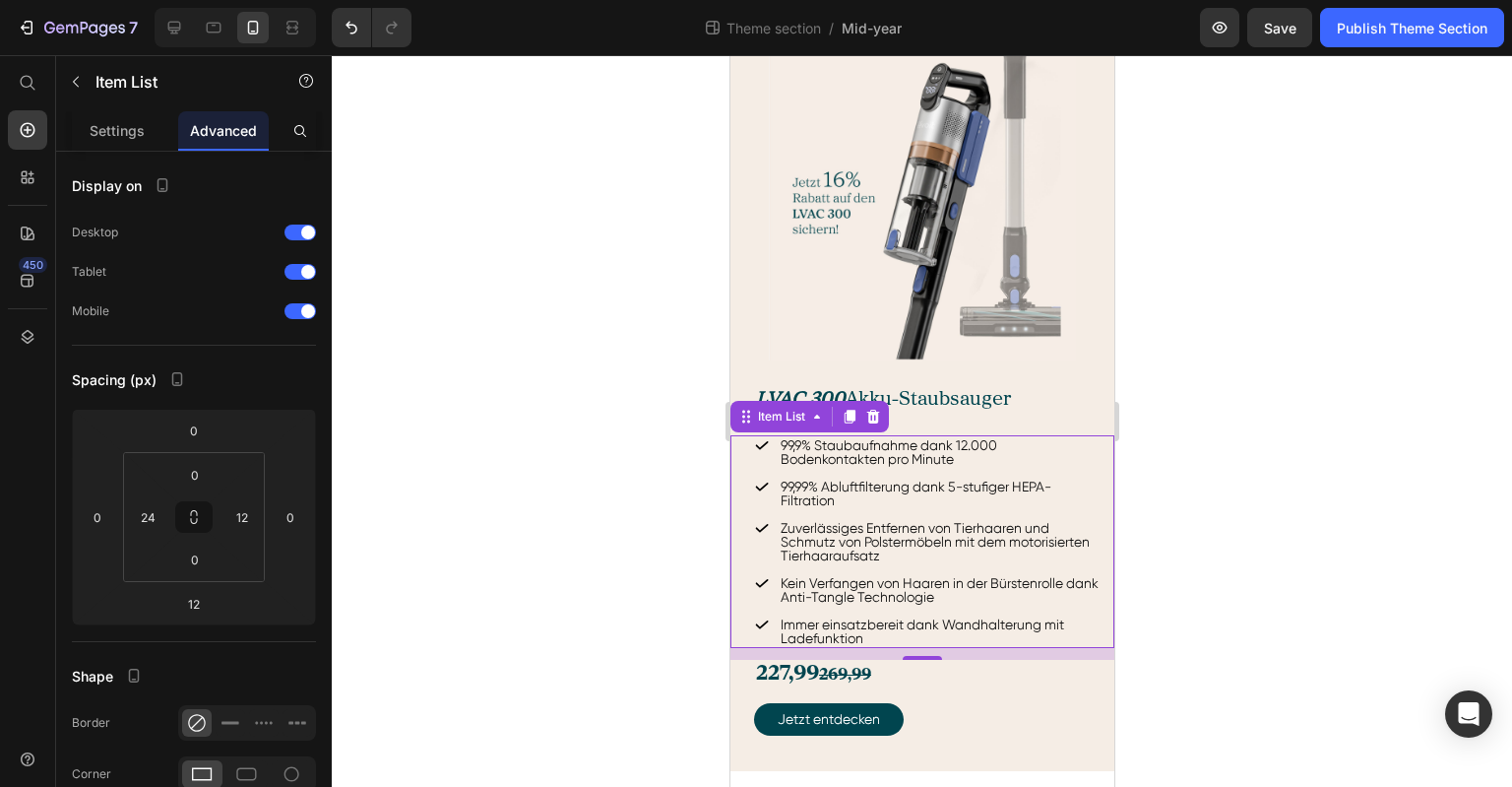 click 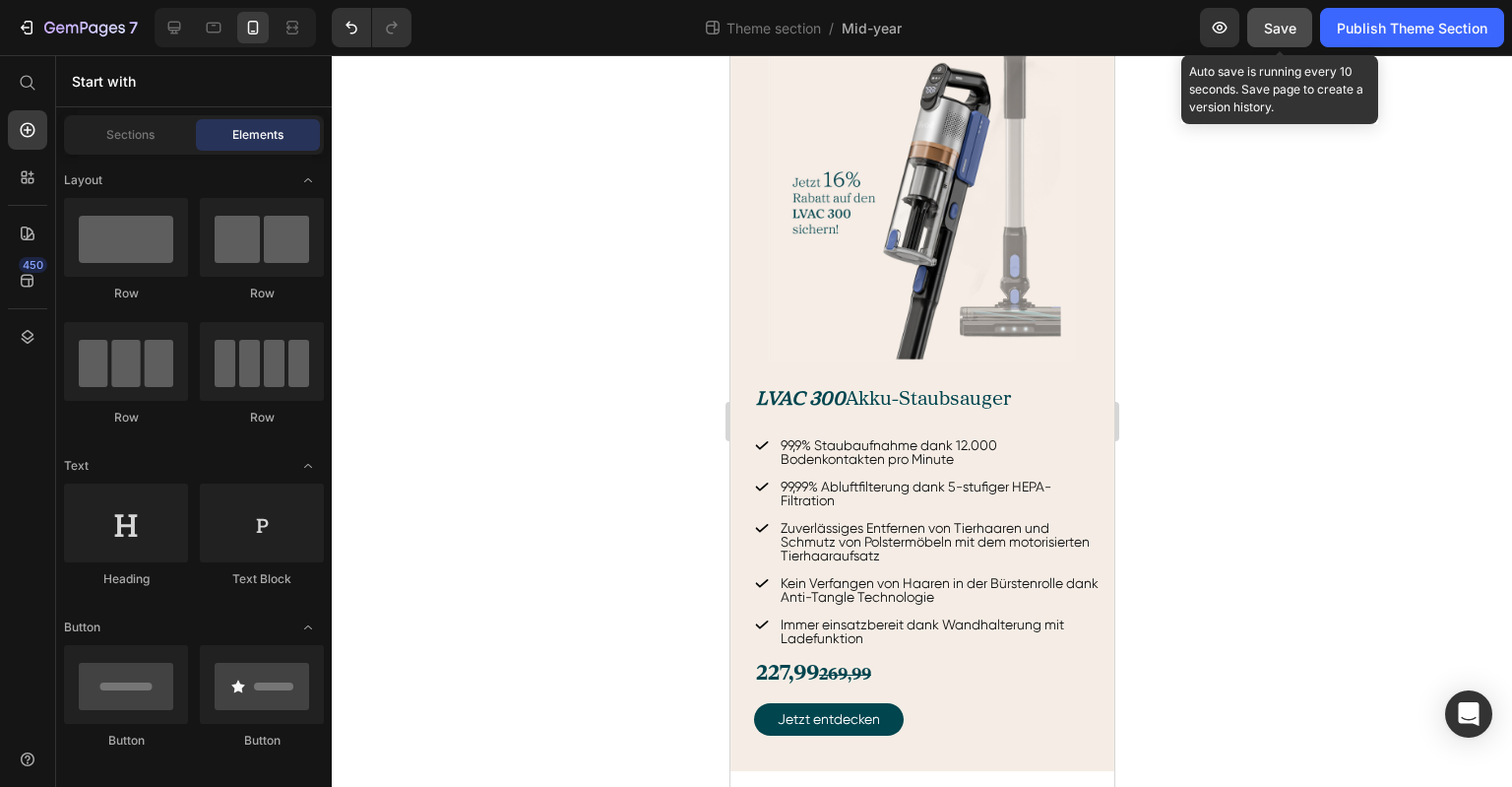 click on "Save" at bounding box center (1280, 28) 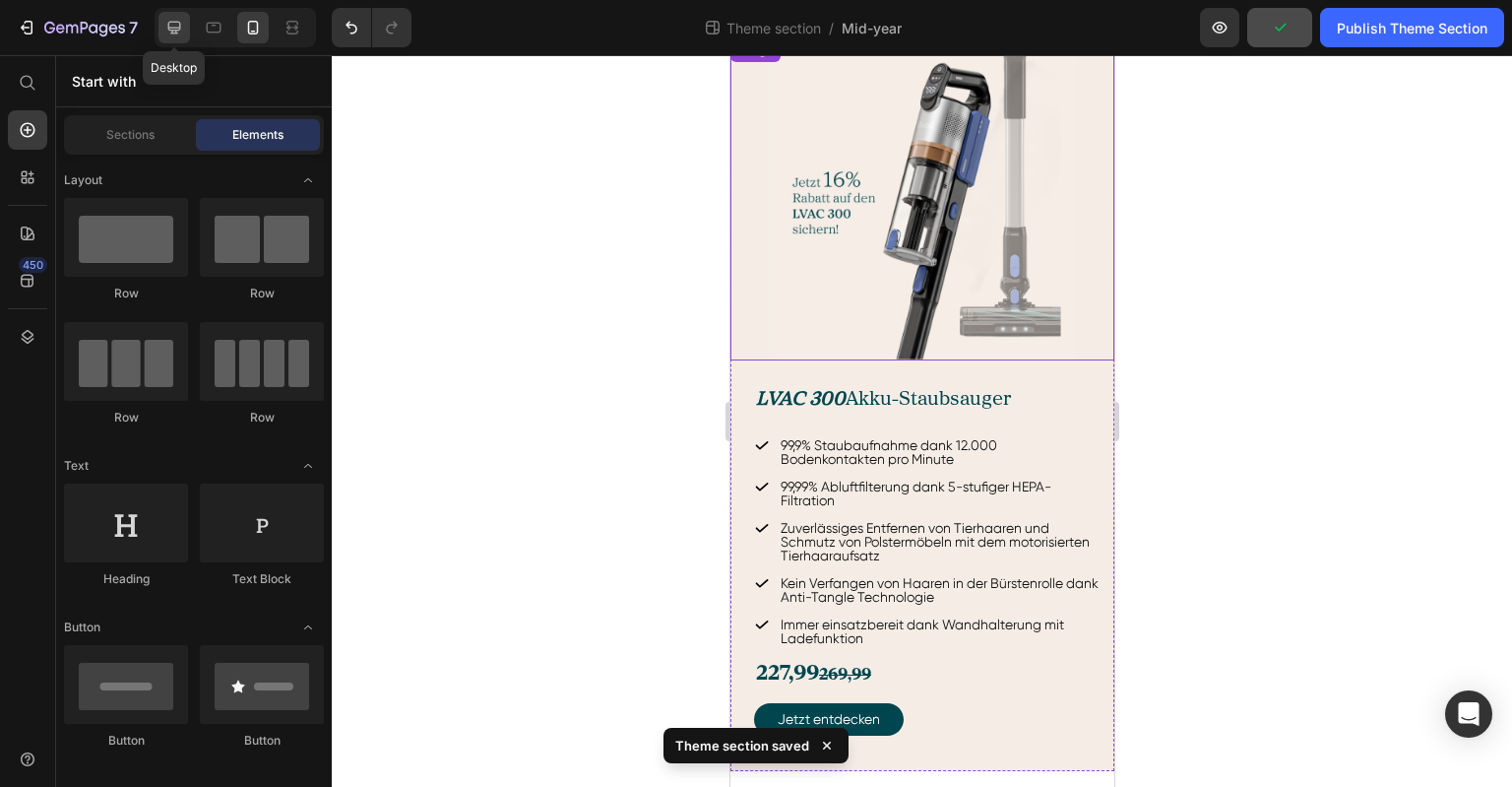 click 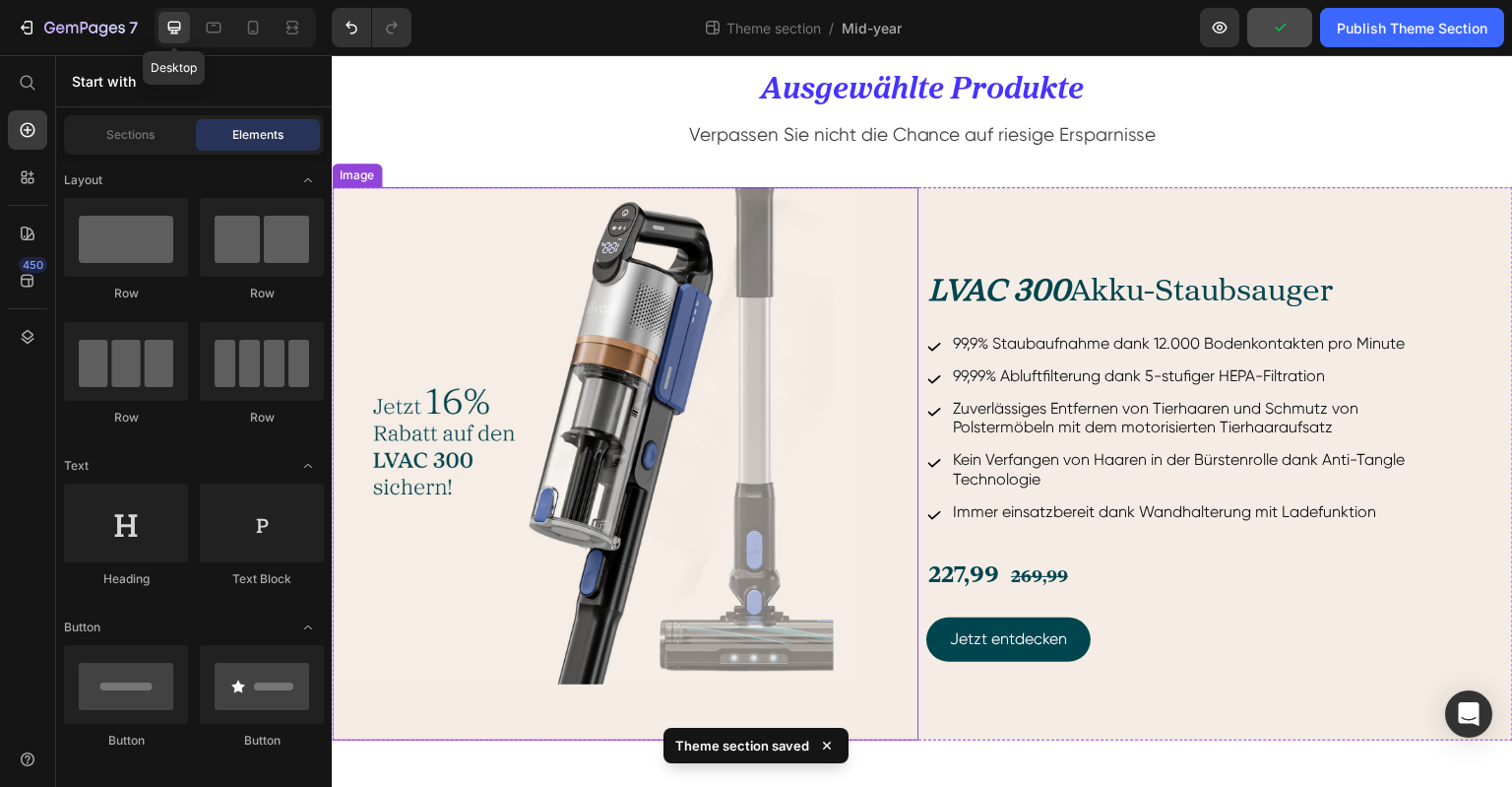 scroll, scrollTop: 594, scrollLeft: 0, axis: vertical 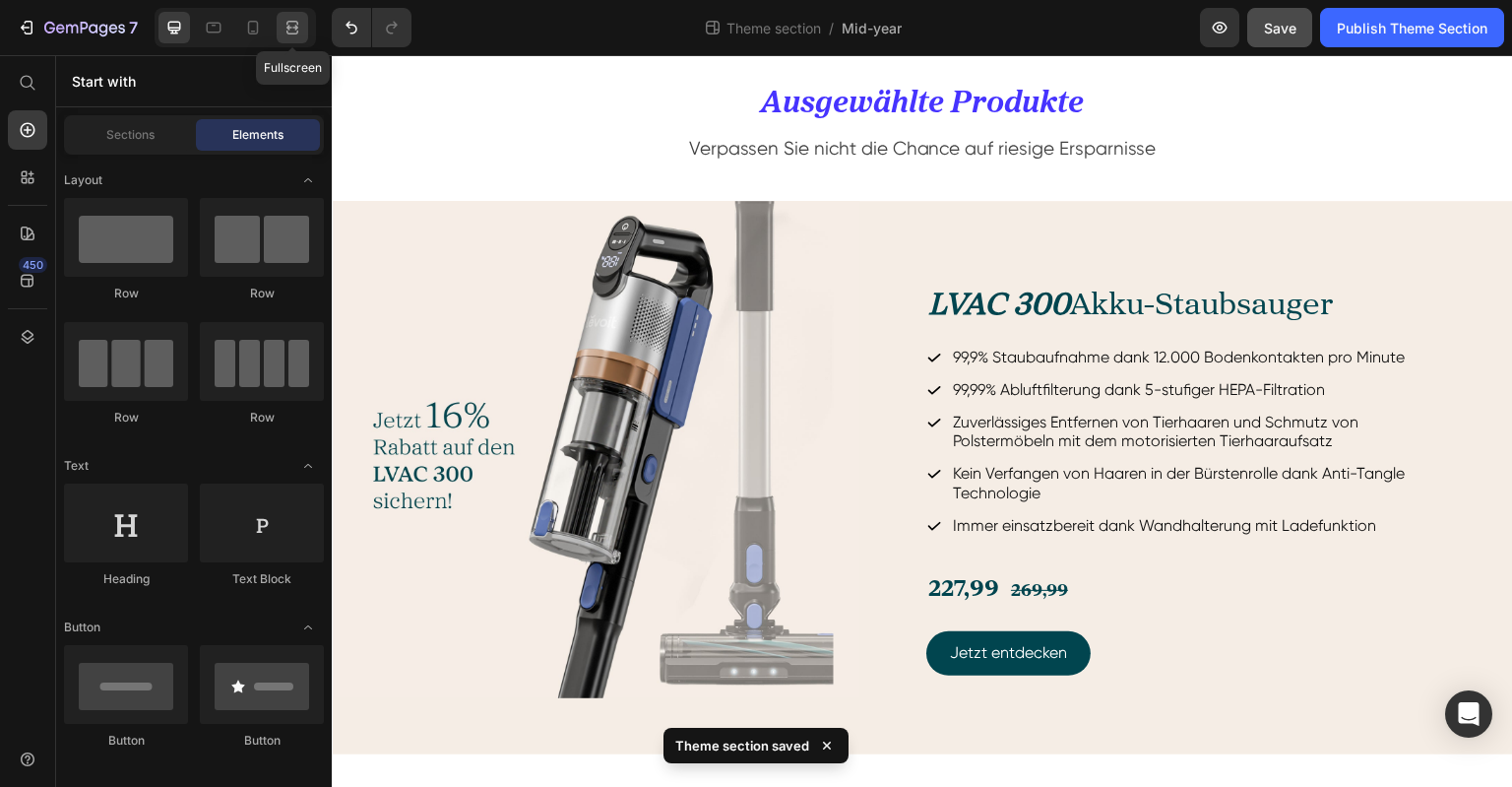 click 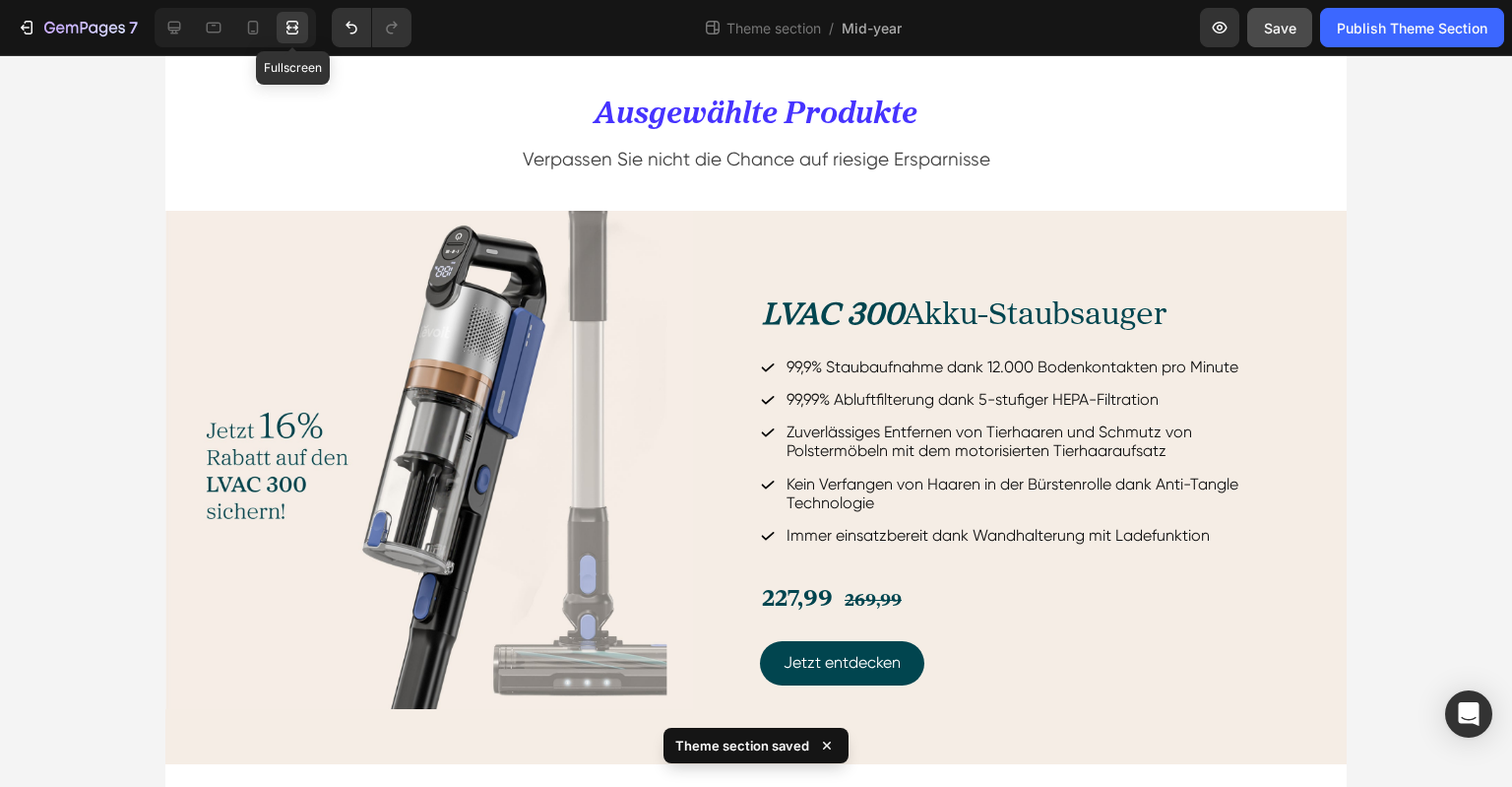 scroll, scrollTop: 681, scrollLeft: 0, axis: vertical 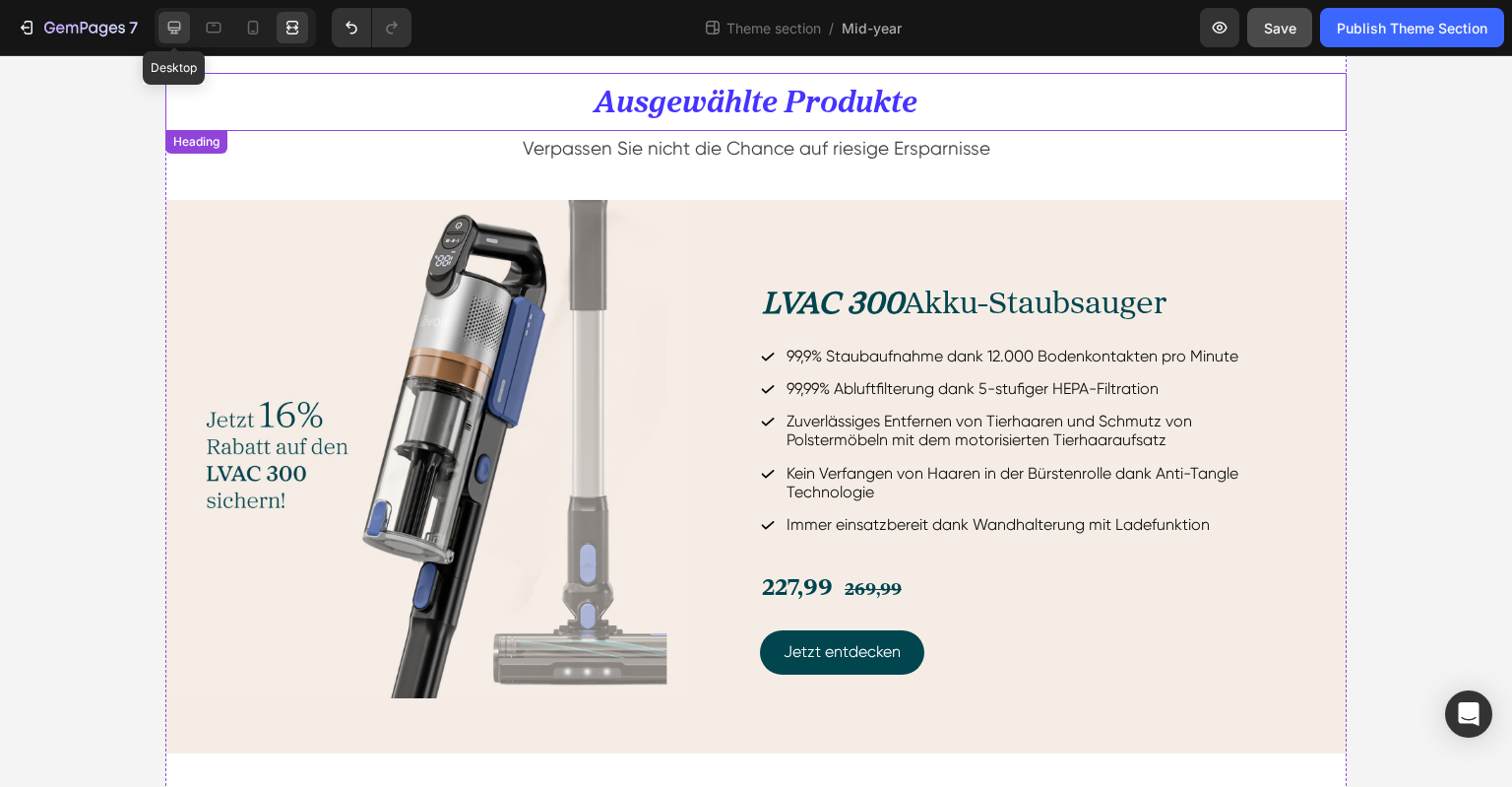 click 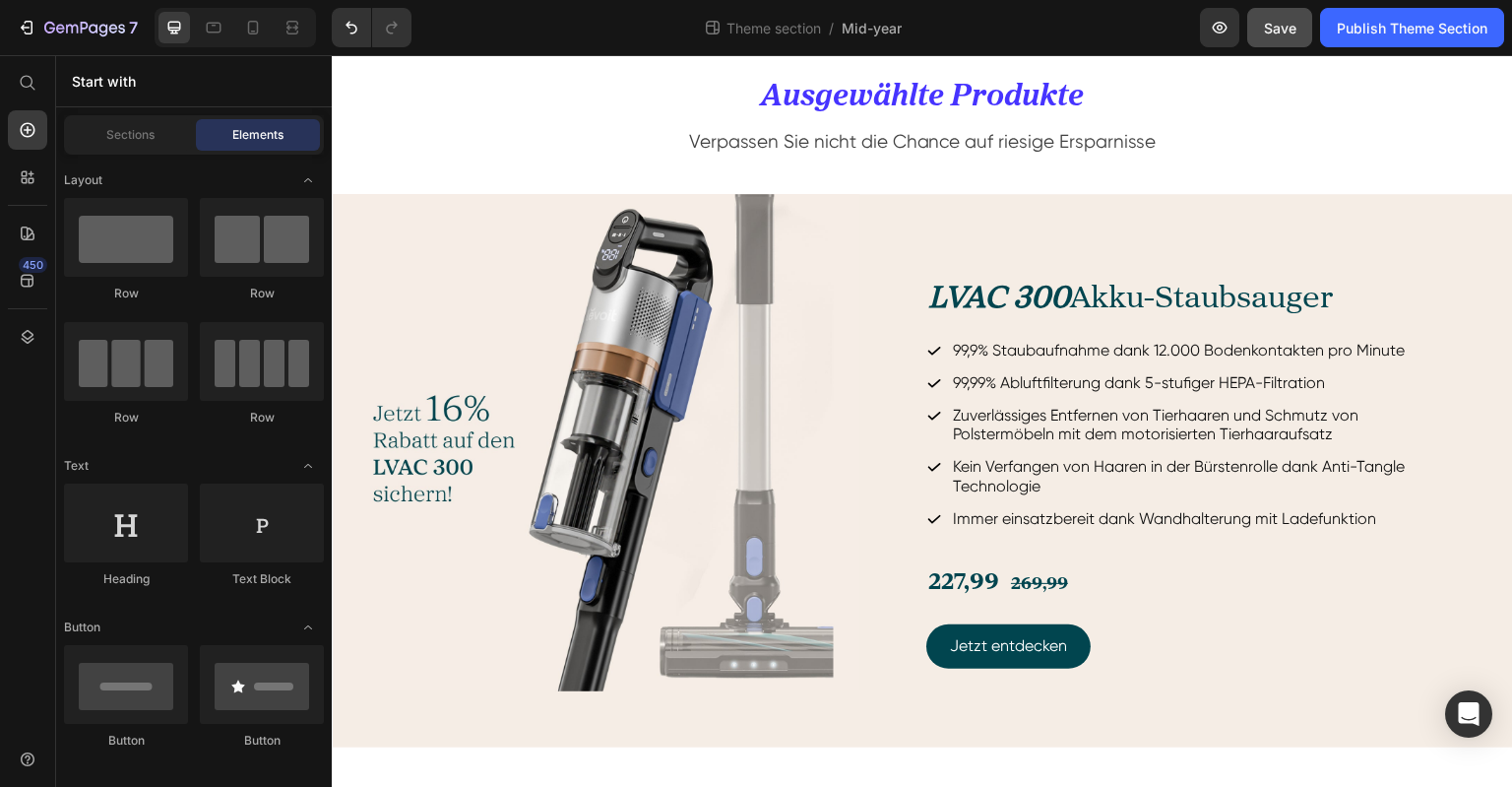 scroll, scrollTop: 594, scrollLeft: 0, axis: vertical 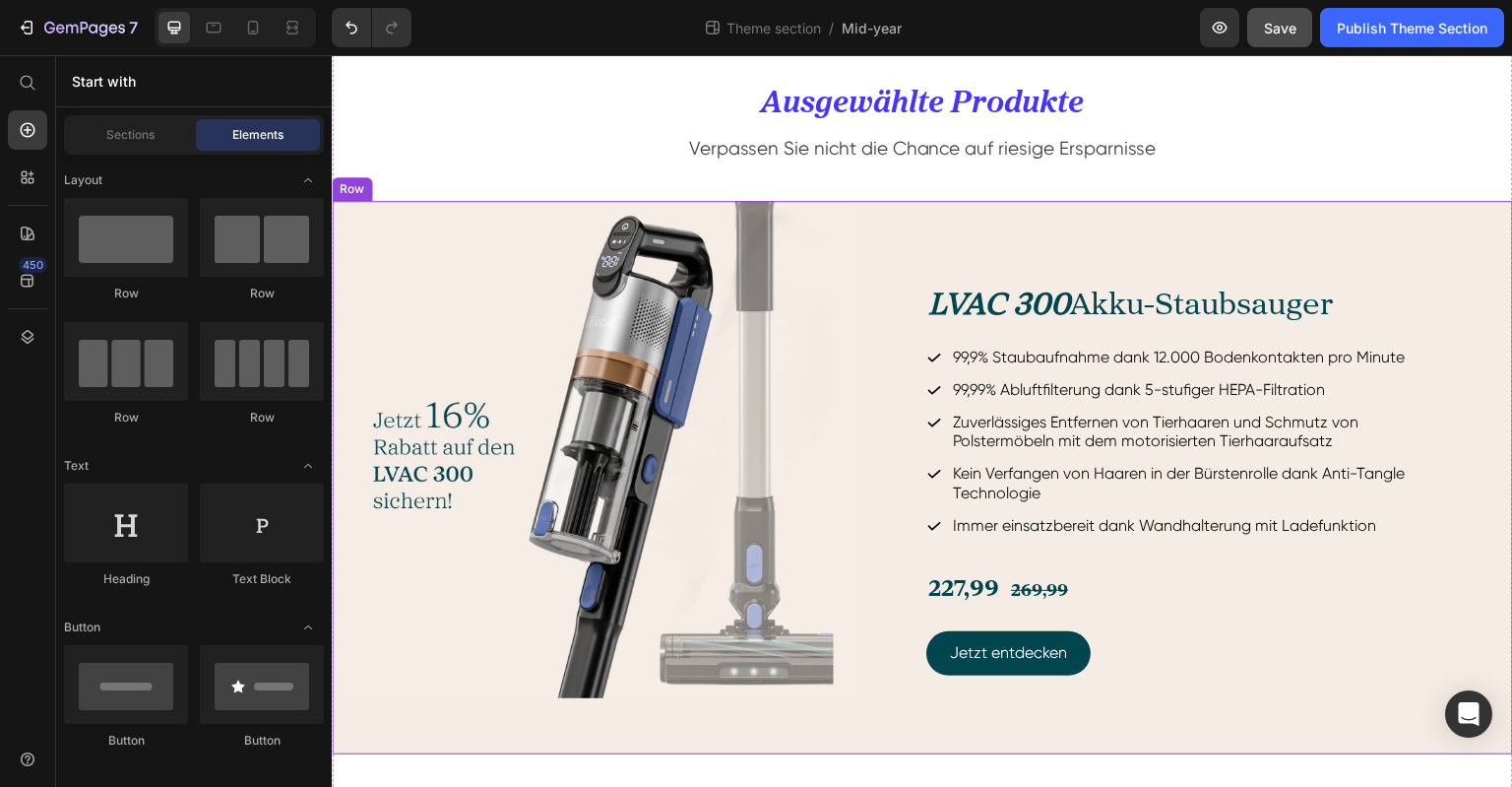 click on "LVAC 300  Akku-Staubsauger Heading 99,9% Staubaufnahme dank 12.000 Bodenkontakten pro Minute 99,99% Abluftfilterung dank 5-stufiger HEPA-Filtration Zuverlässiges Entfernen von Tierhaaren und Schmutz von Polstermöbeln mit dem motorisierten Tierhaaraufsatz Kein Verfangen von Haaren in der Bürstenrolle dank Anti-Tangle Technologie Immer einsatzbereit dank Wandhalterung mit Ladefunktion Item List 227,99     269,99 Text Block Jetzt entdecken Button" at bounding box center (1220, 478) 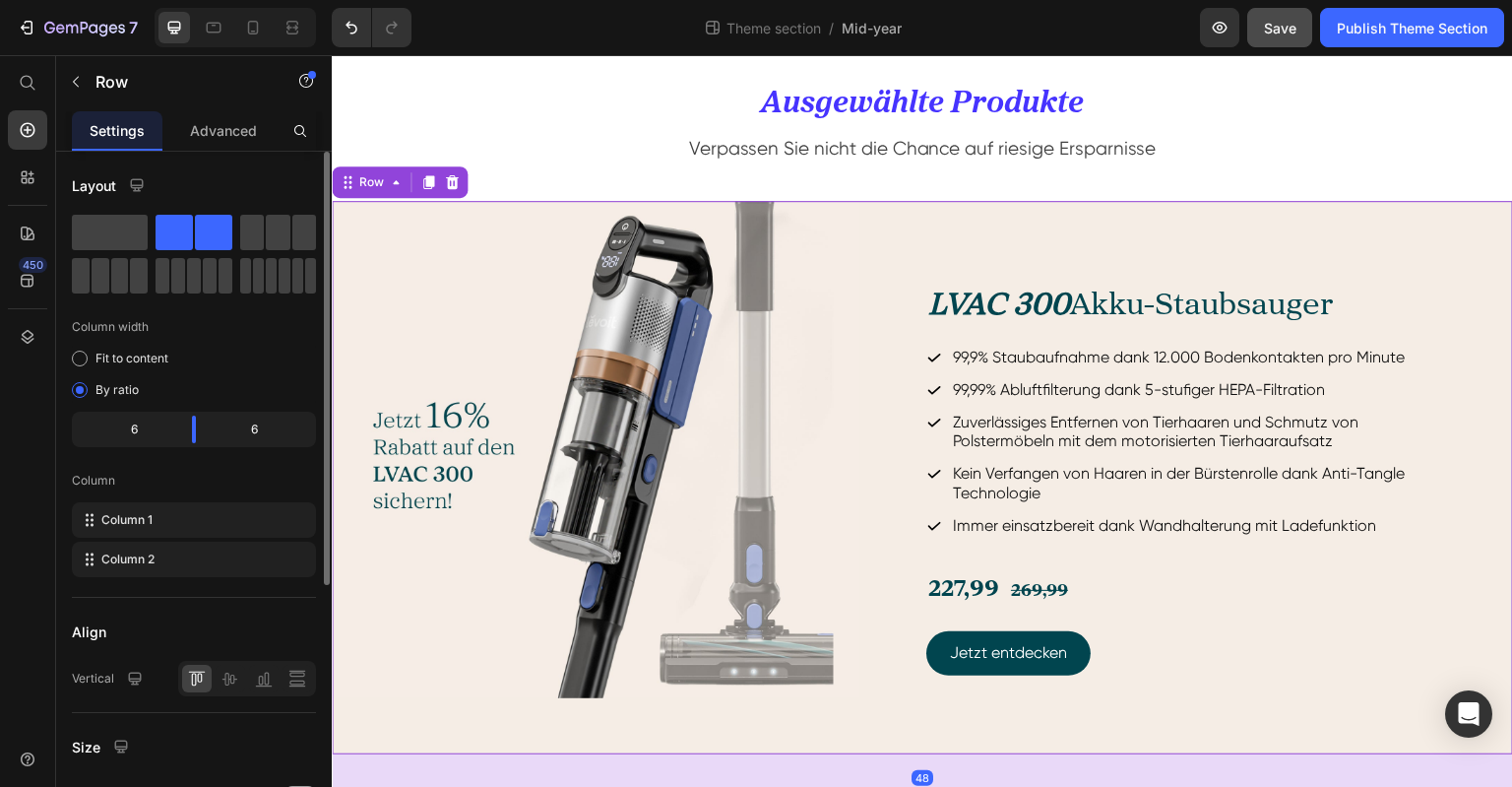 click on "Advanced" at bounding box center [223, 130] 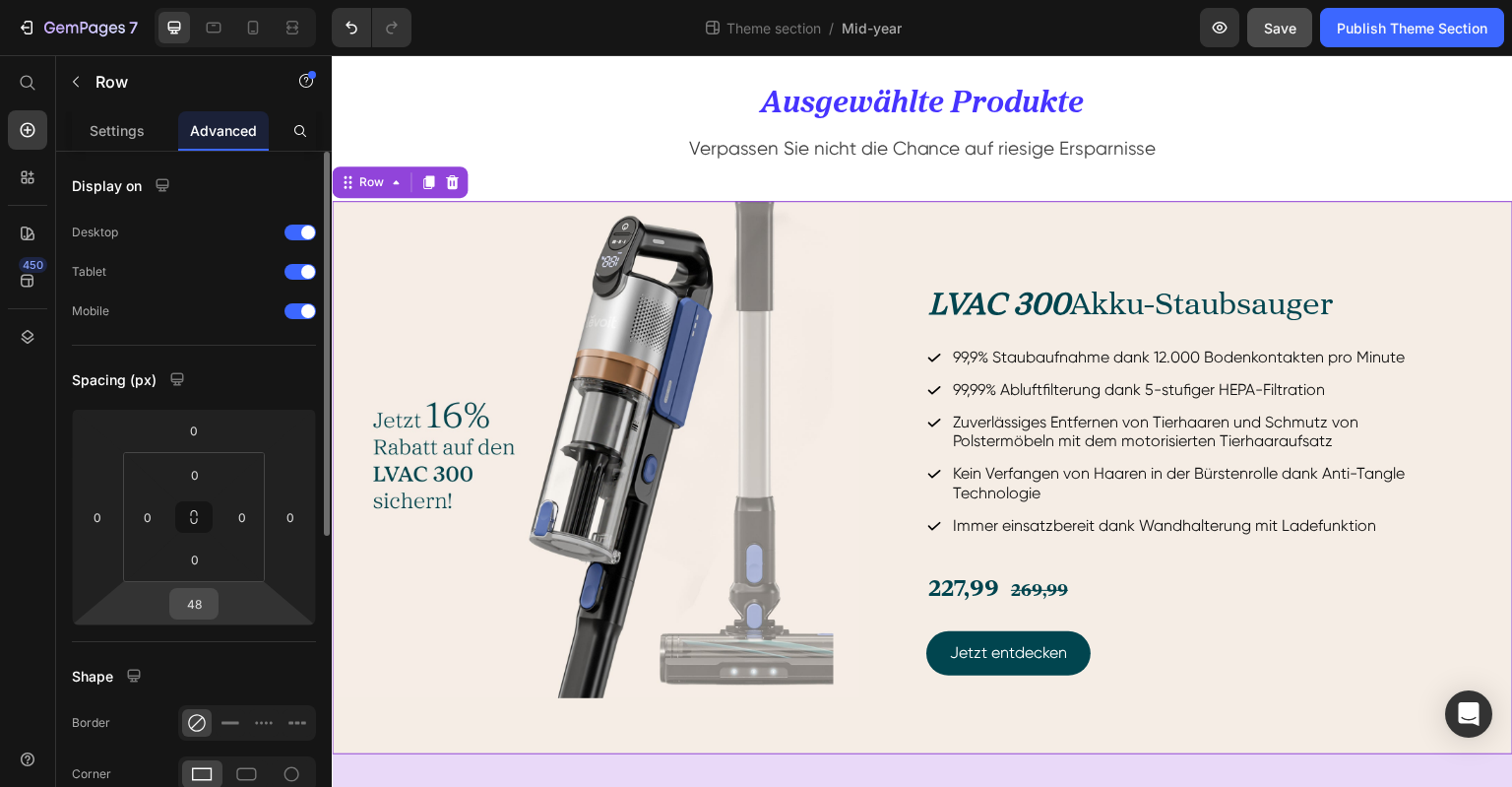 click on "48" at bounding box center (194, 604) 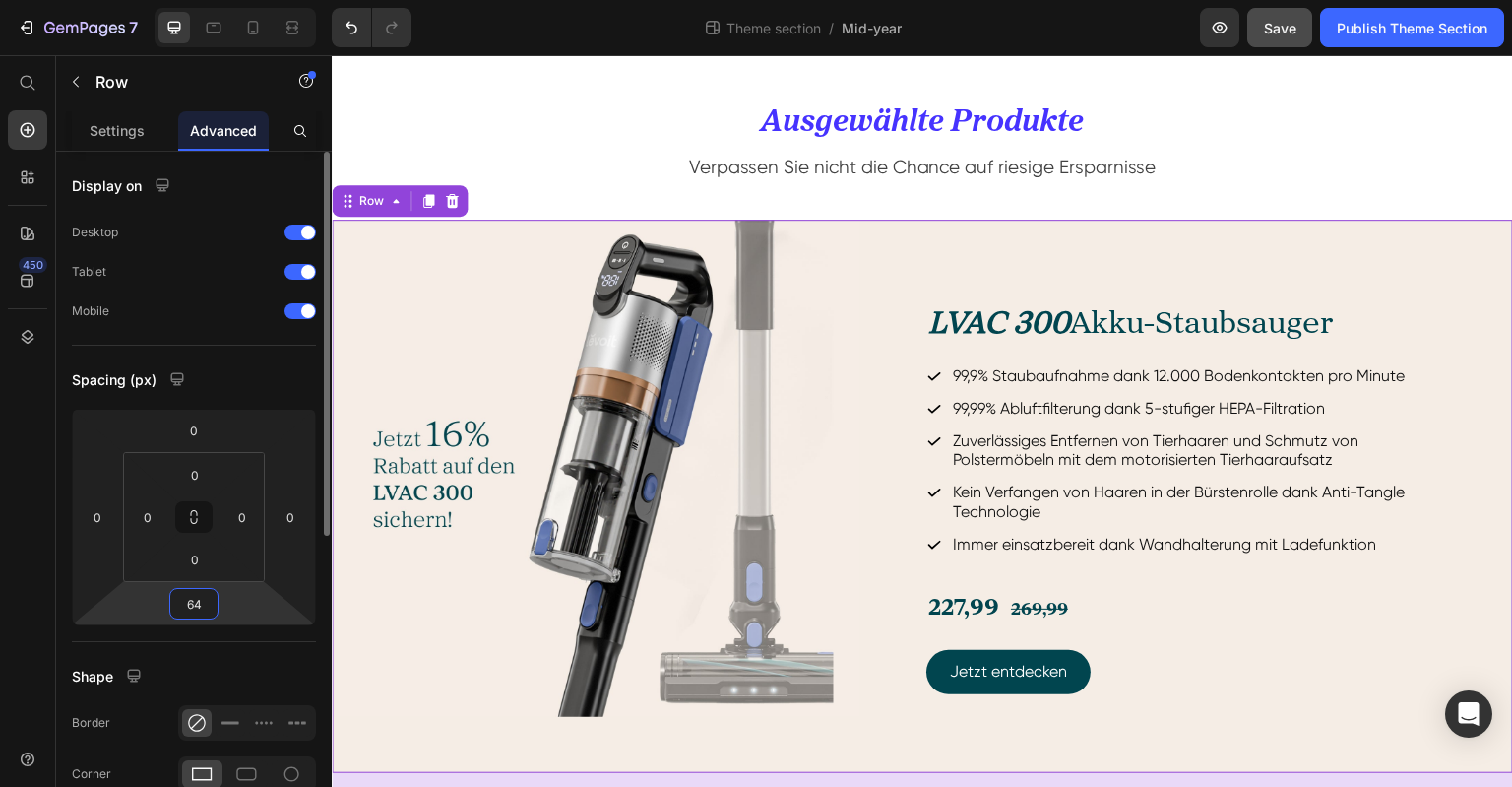 scroll, scrollTop: 594, scrollLeft: 0, axis: vertical 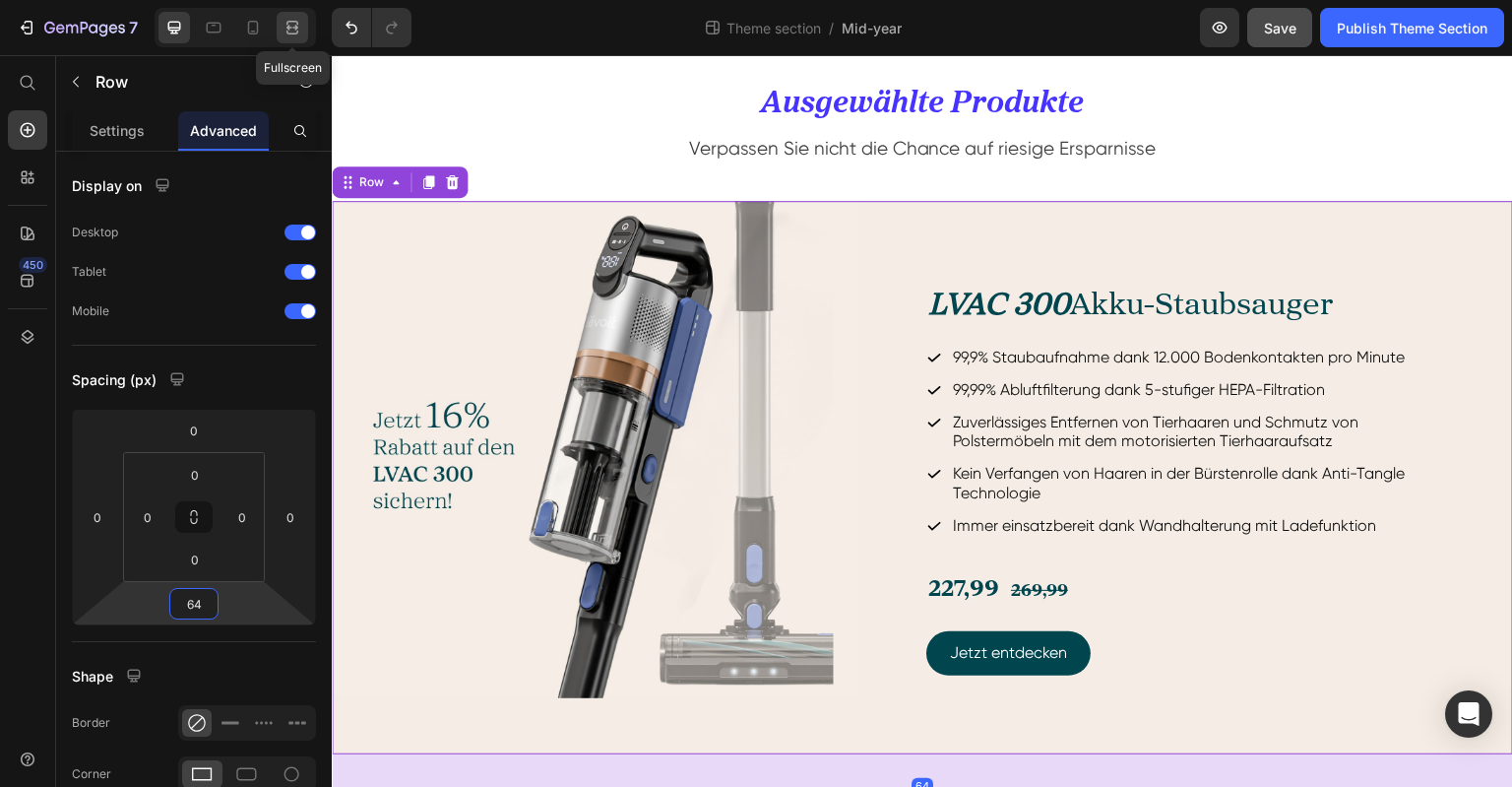 type on "64" 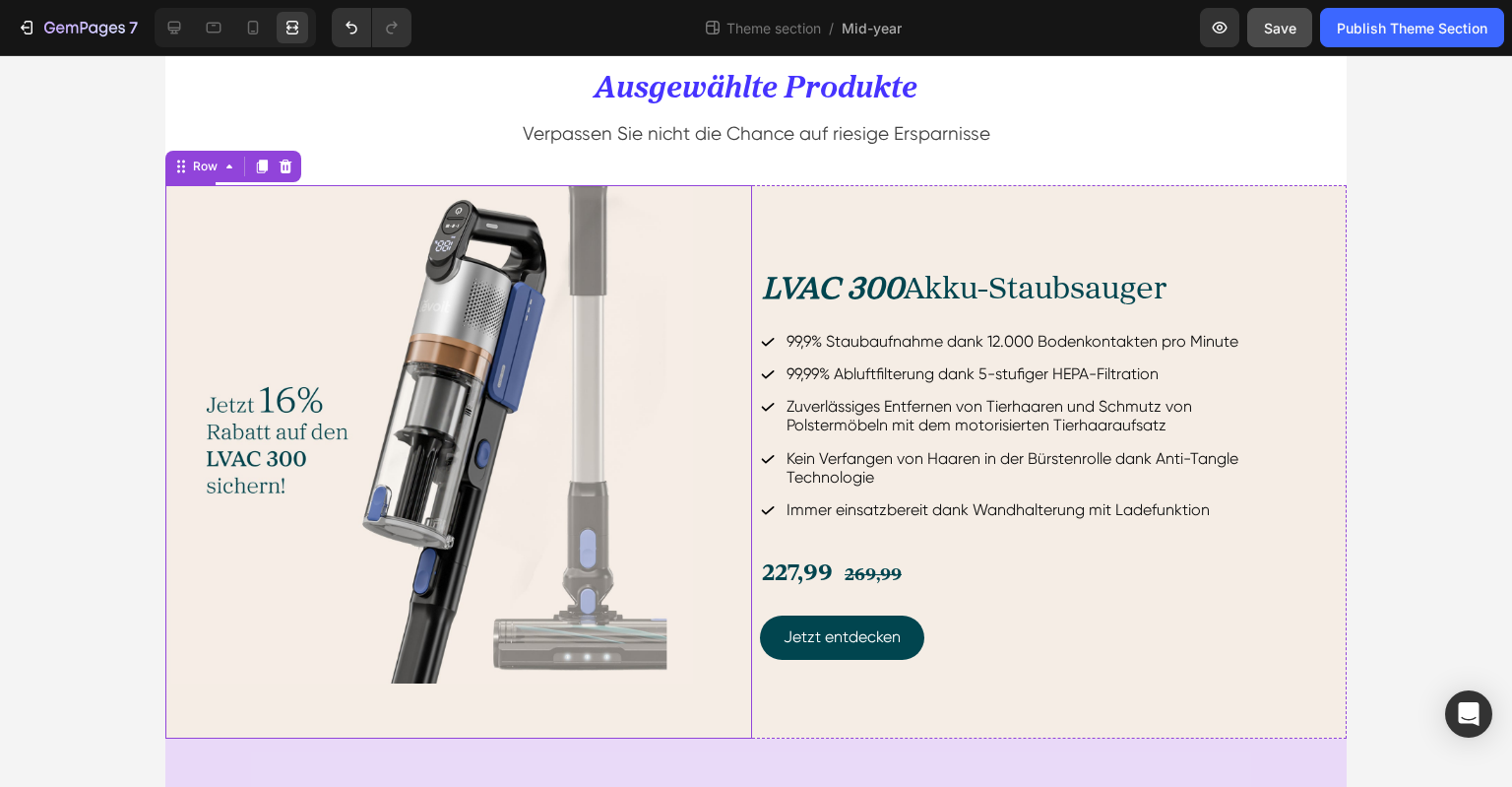 scroll, scrollTop: 703, scrollLeft: 0, axis: vertical 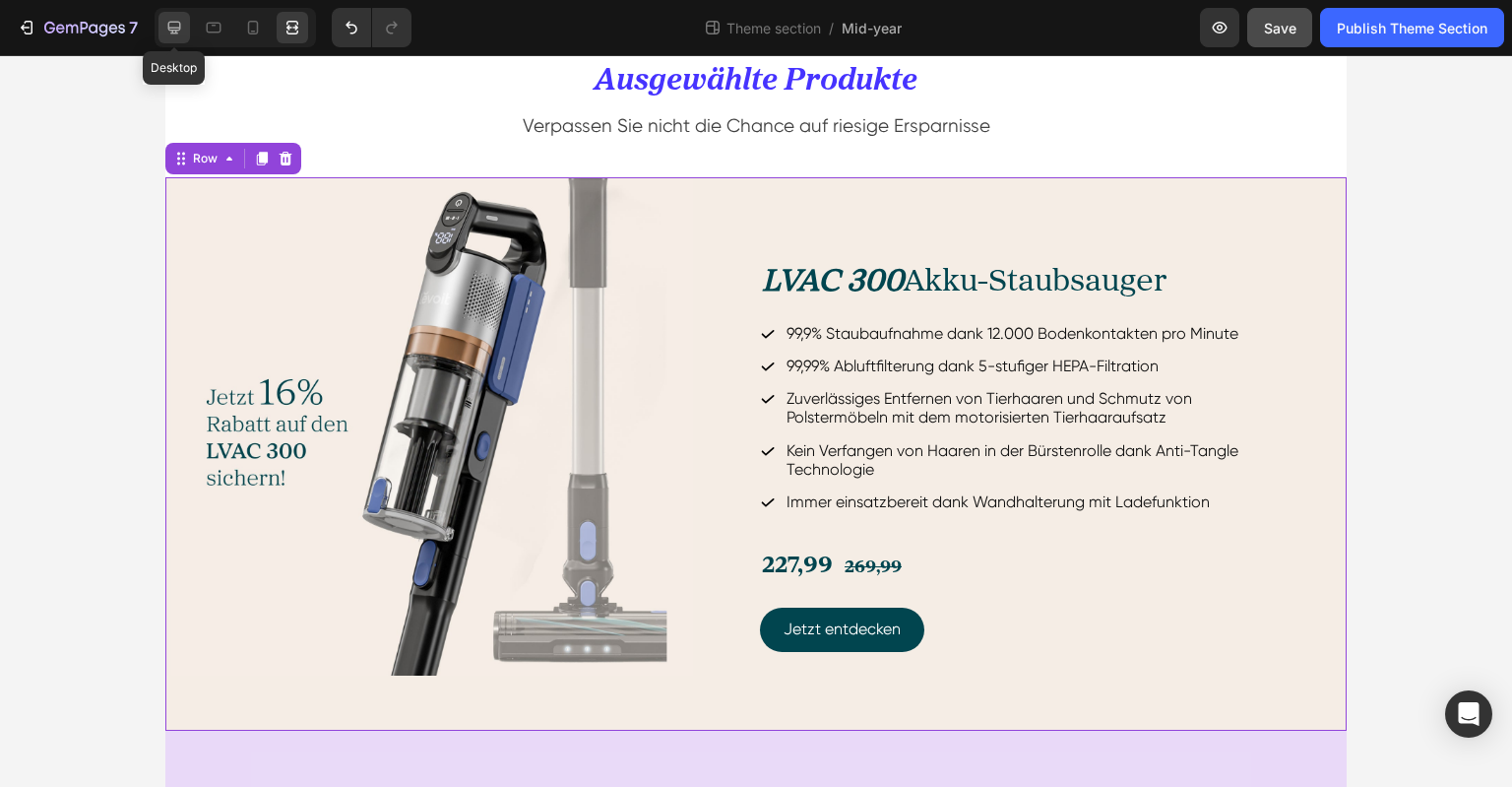 click 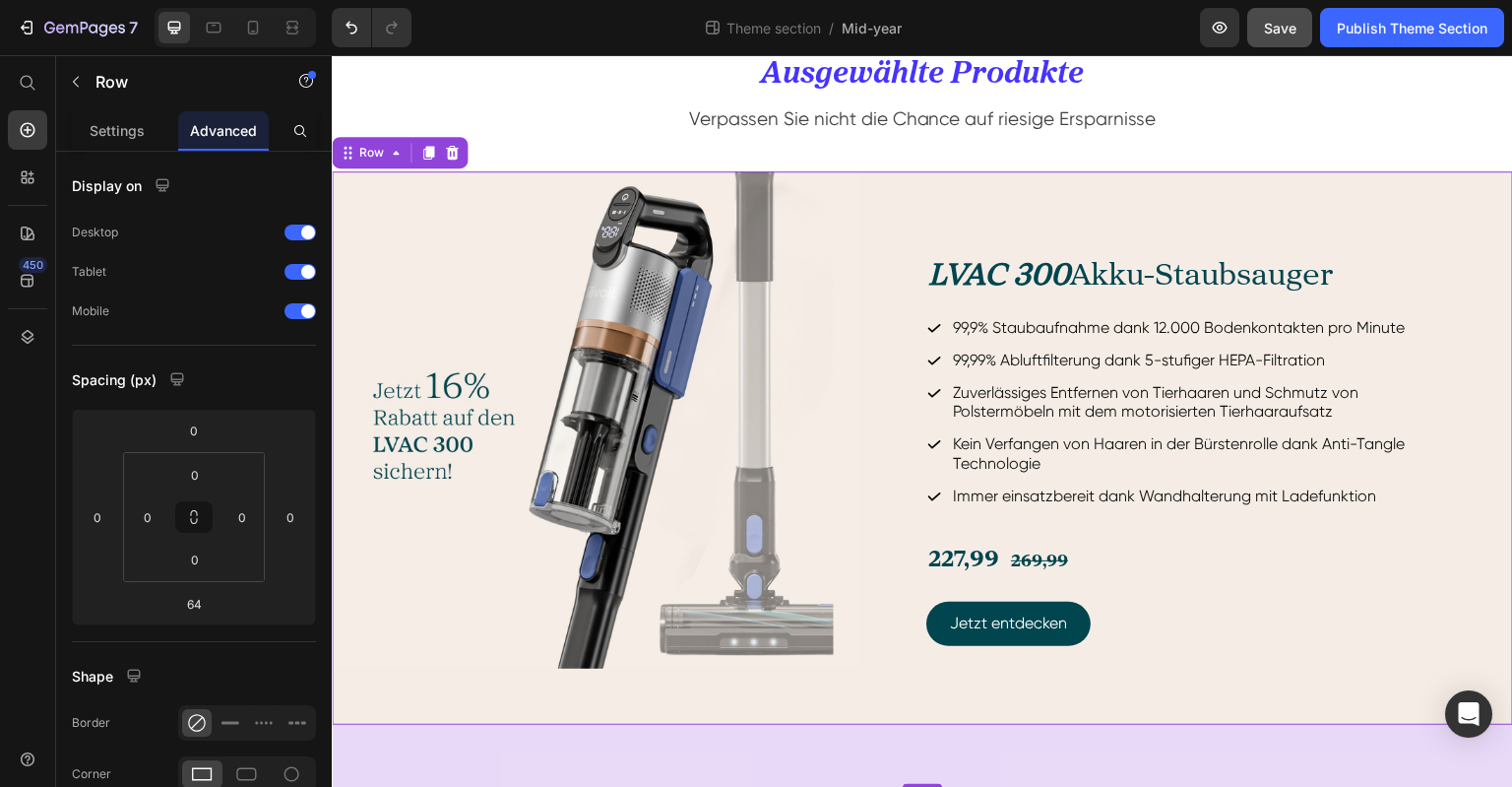 scroll, scrollTop: 610, scrollLeft: 0, axis: vertical 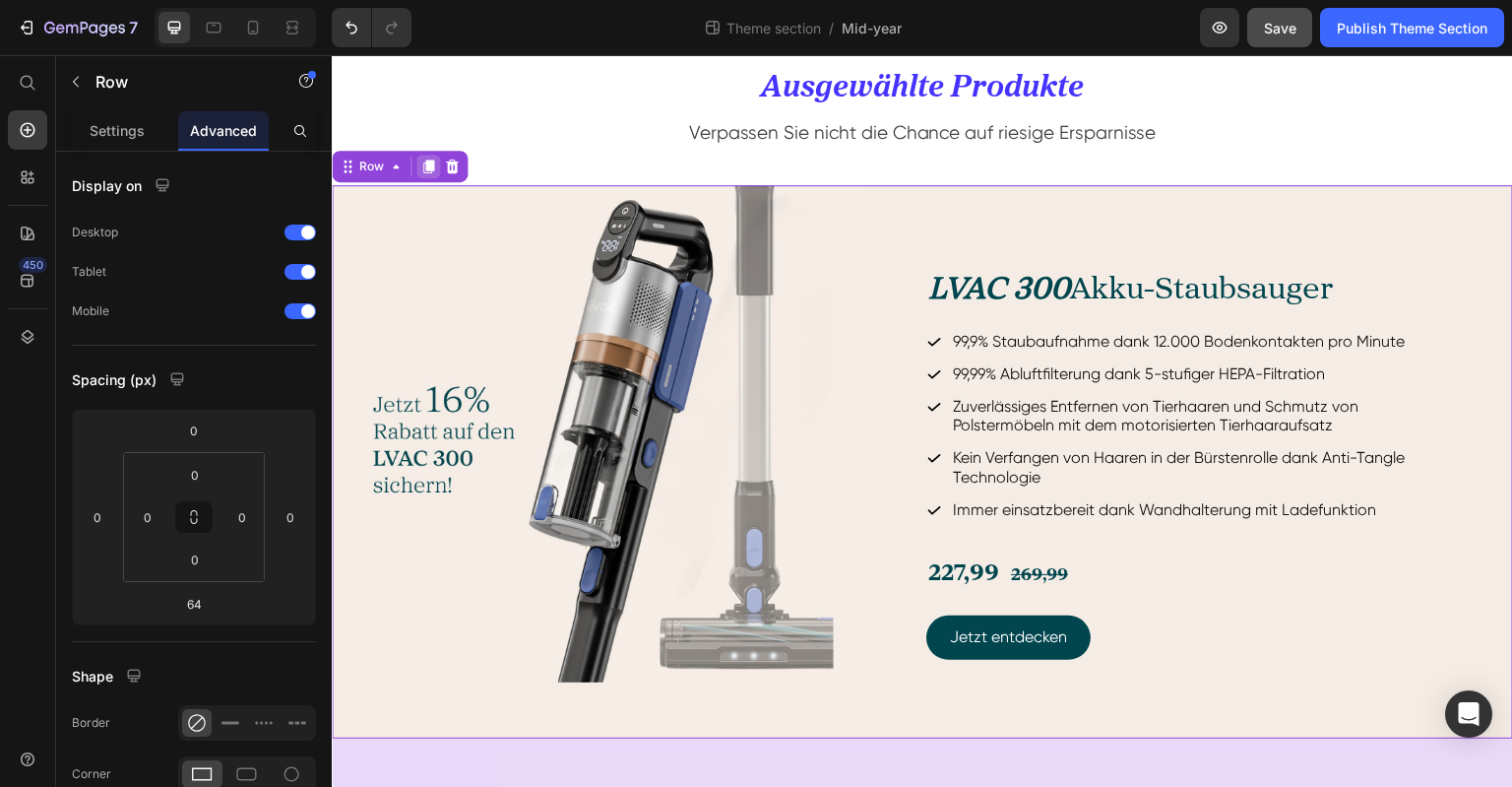 click 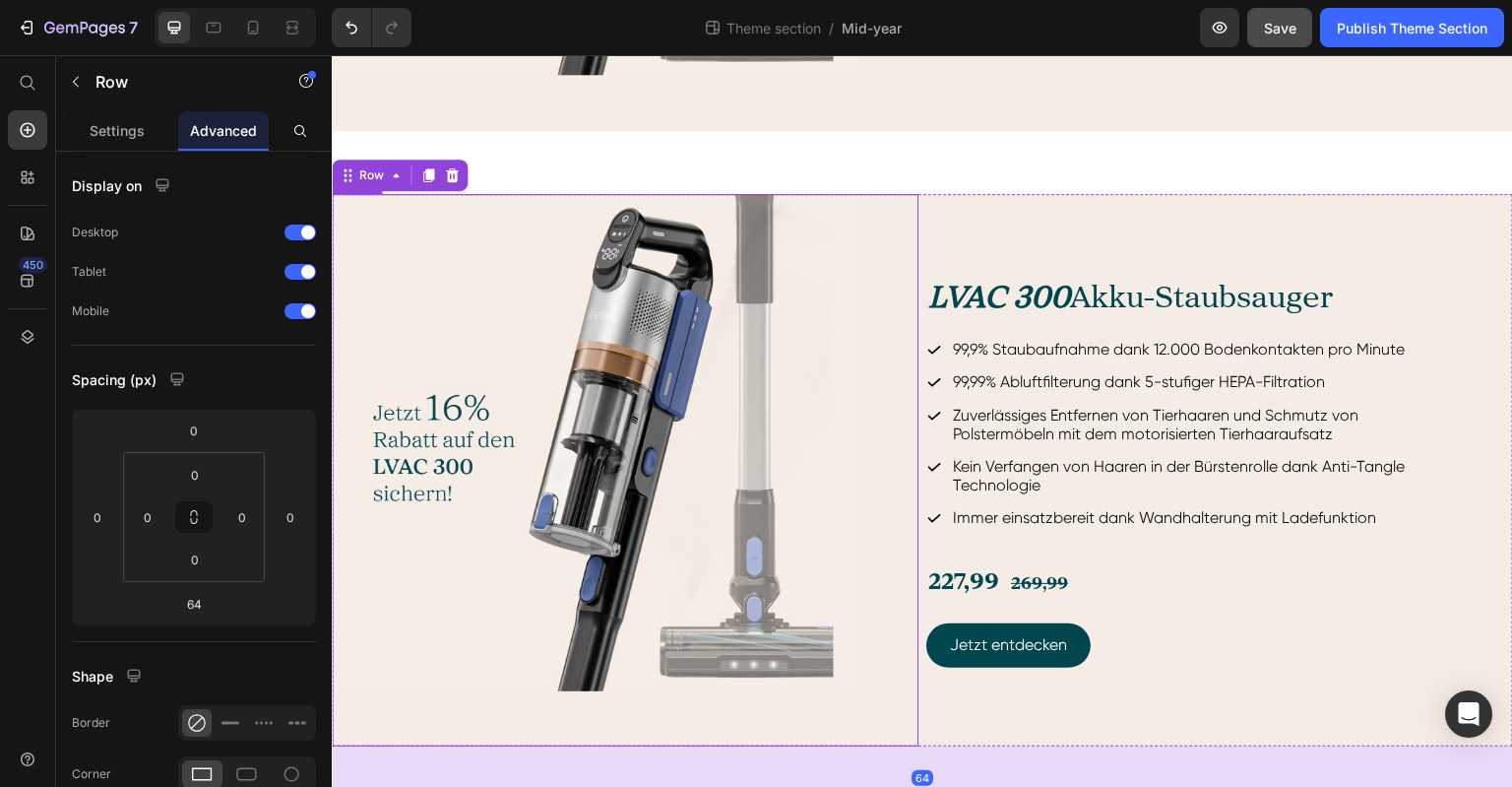 scroll, scrollTop: 1218, scrollLeft: 0, axis: vertical 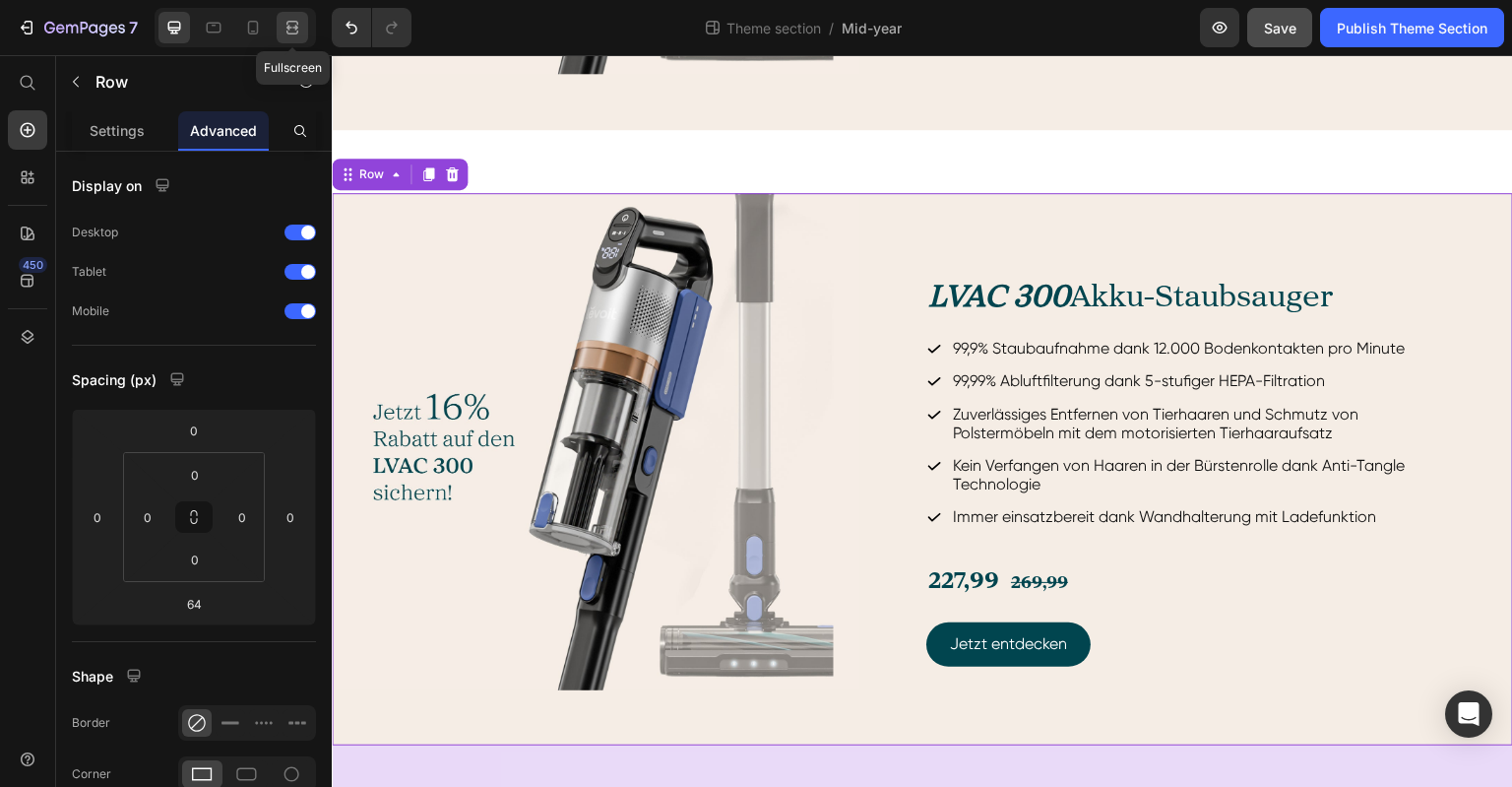 click 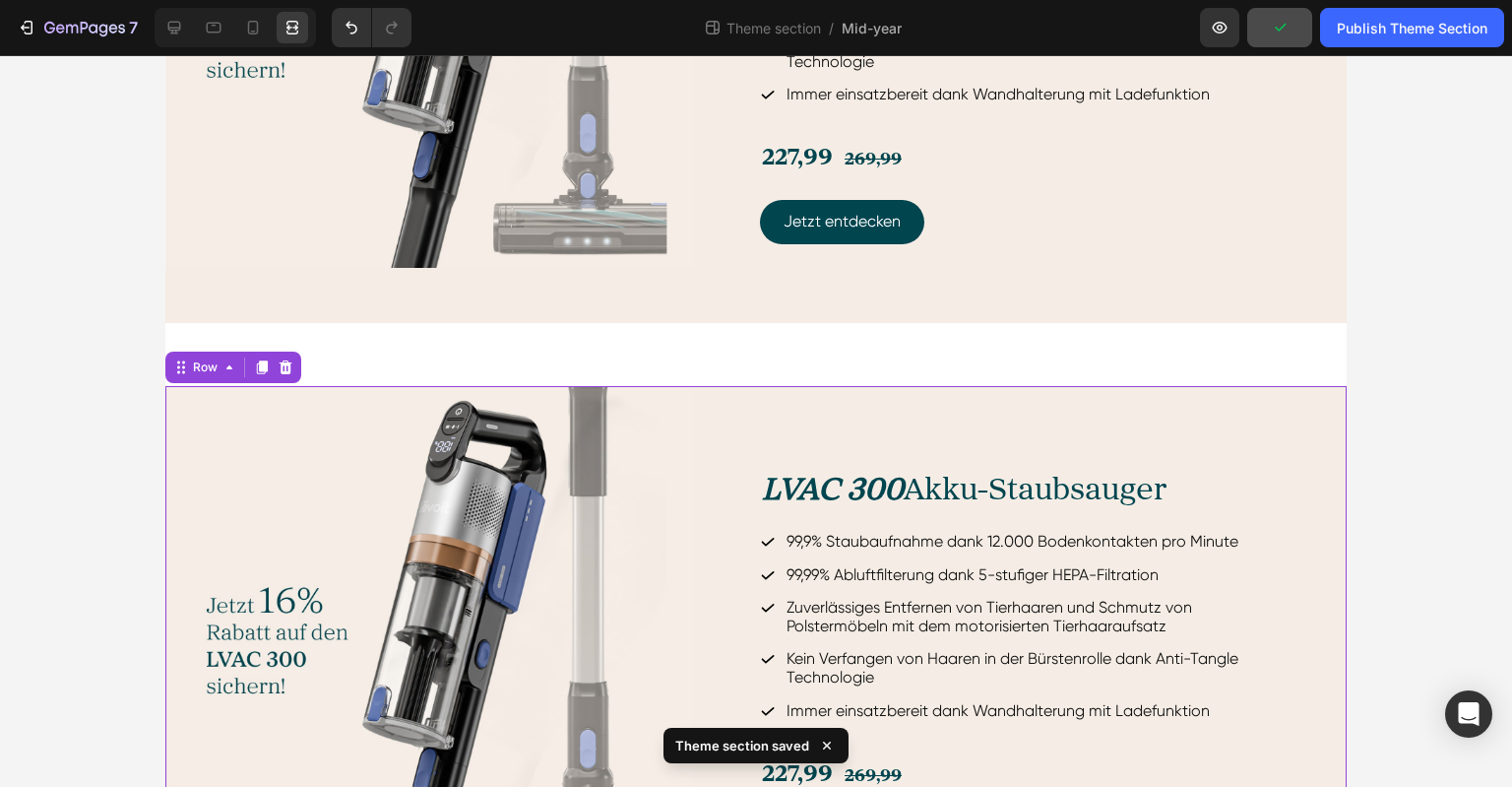 scroll, scrollTop: 1305, scrollLeft: 0, axis: vertical 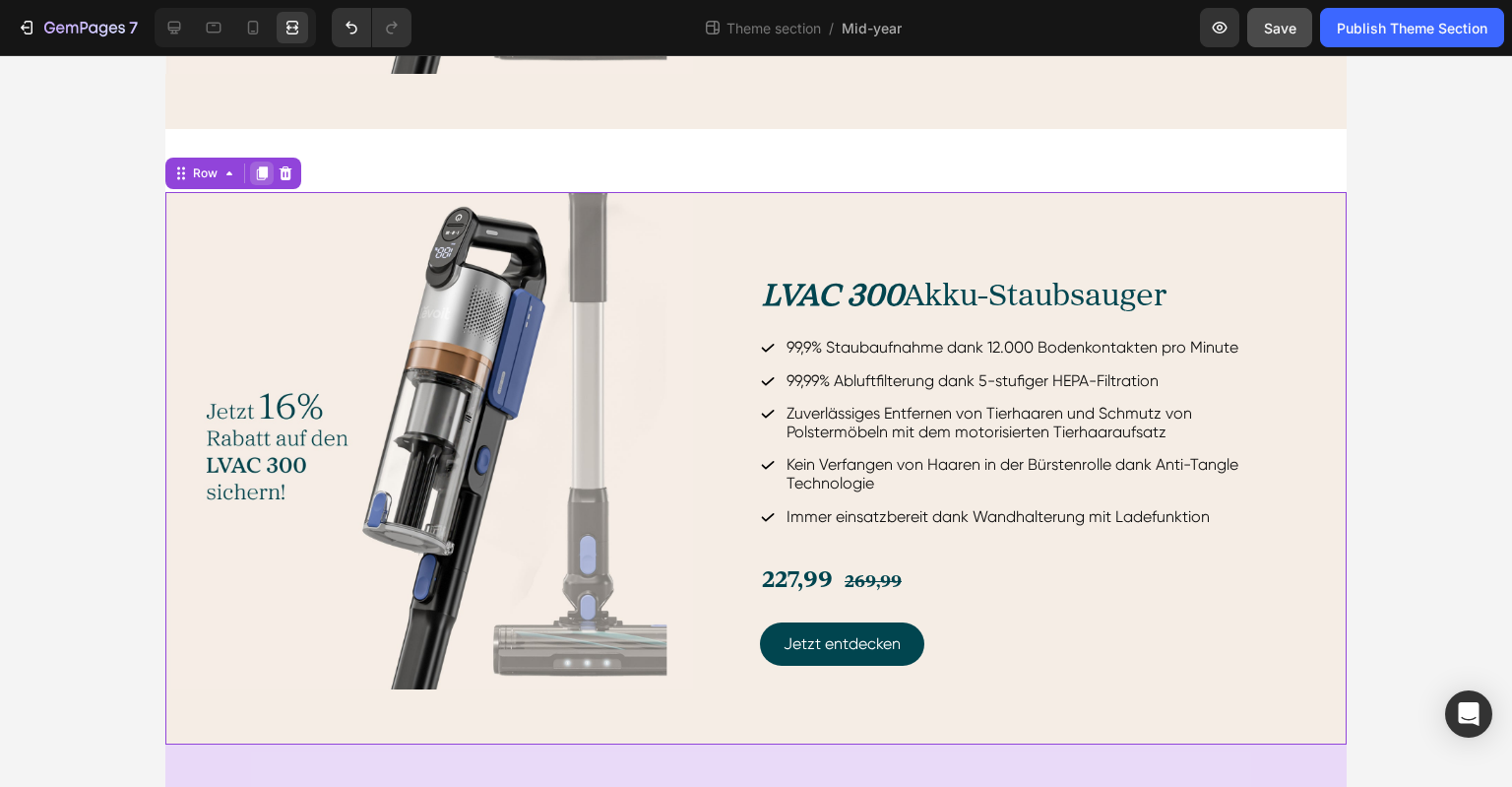 click 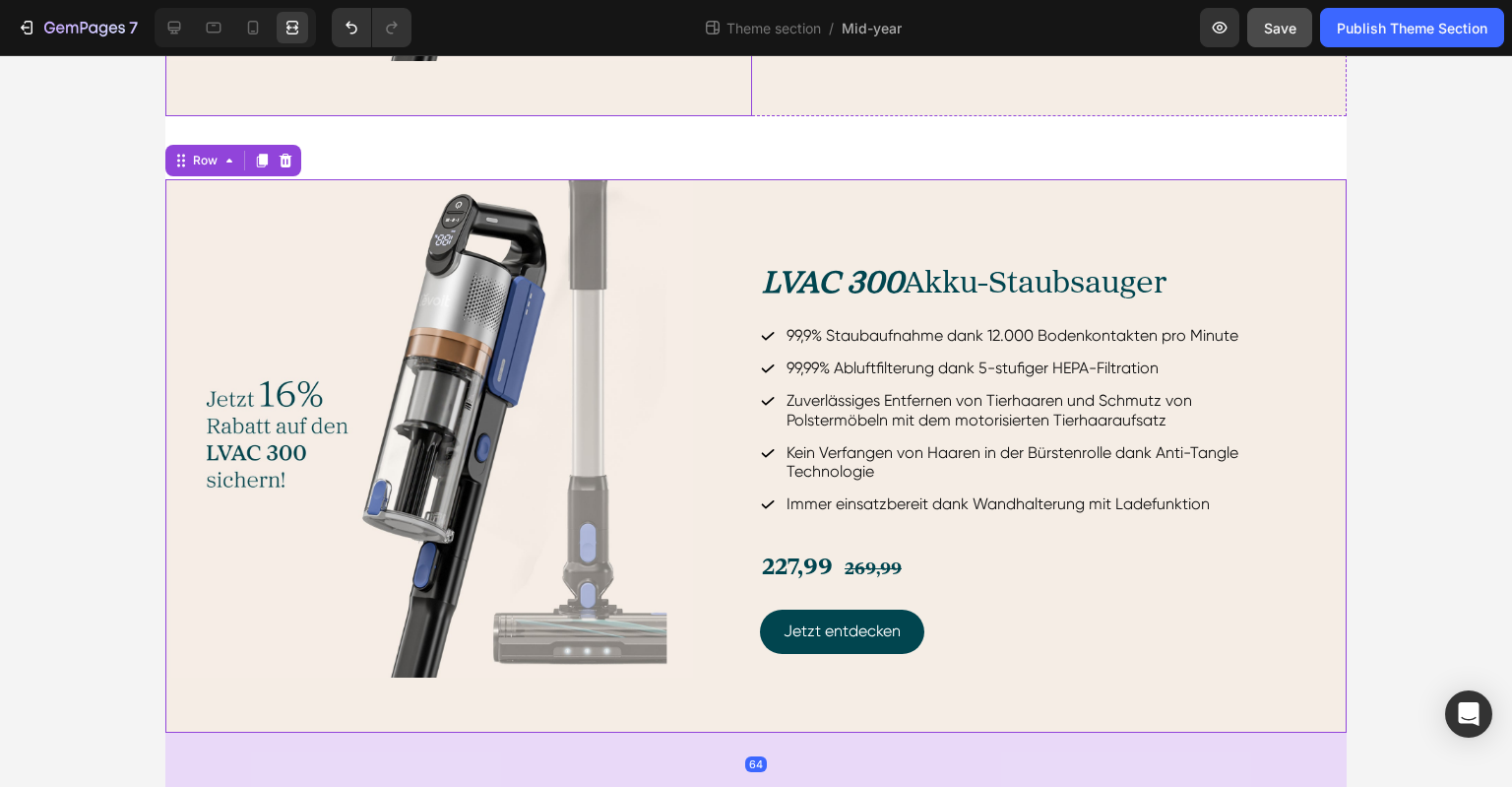 scroll, scrollTop: 1935, scrollLeft: 0, axis: vertical 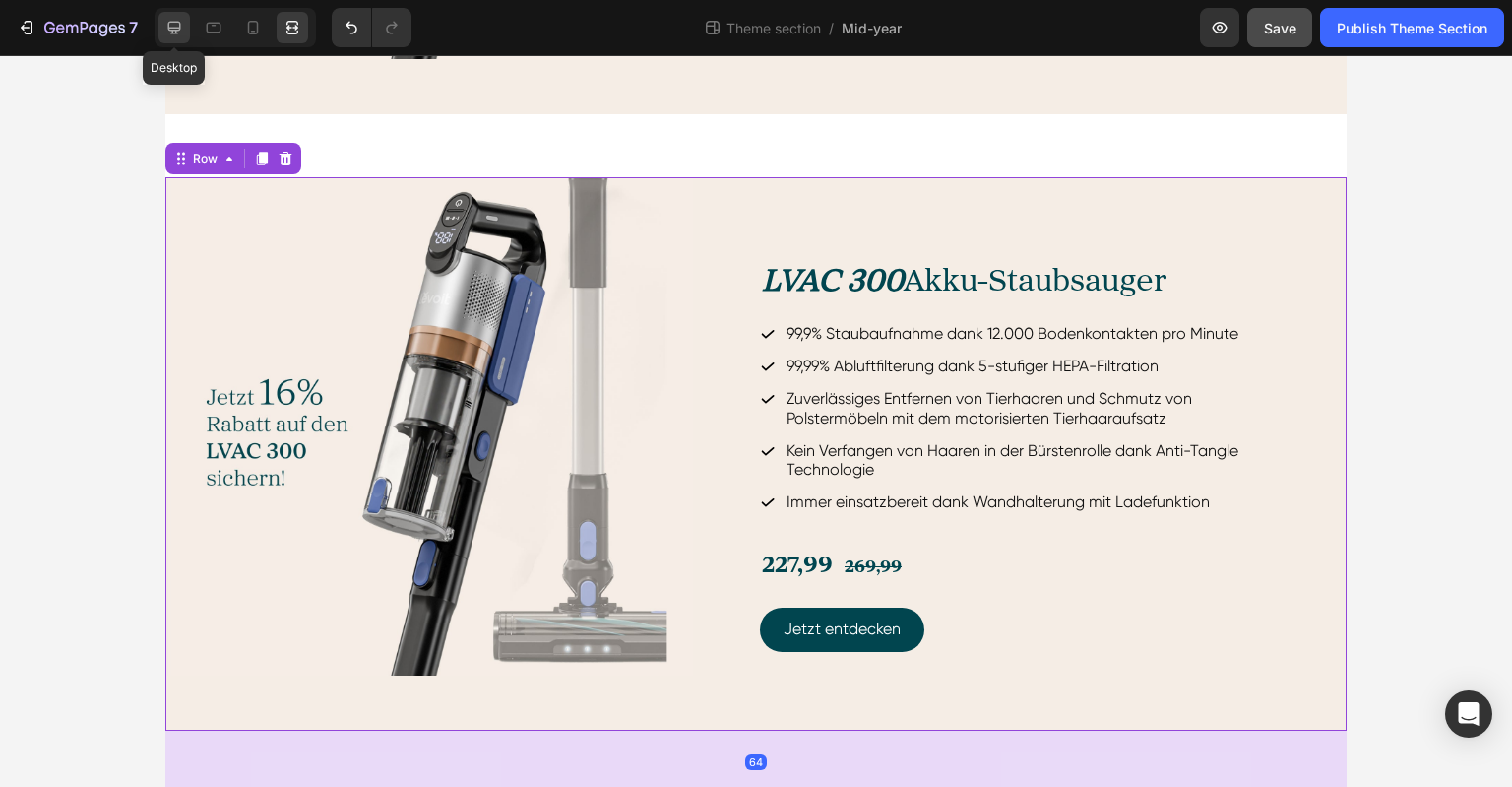 click 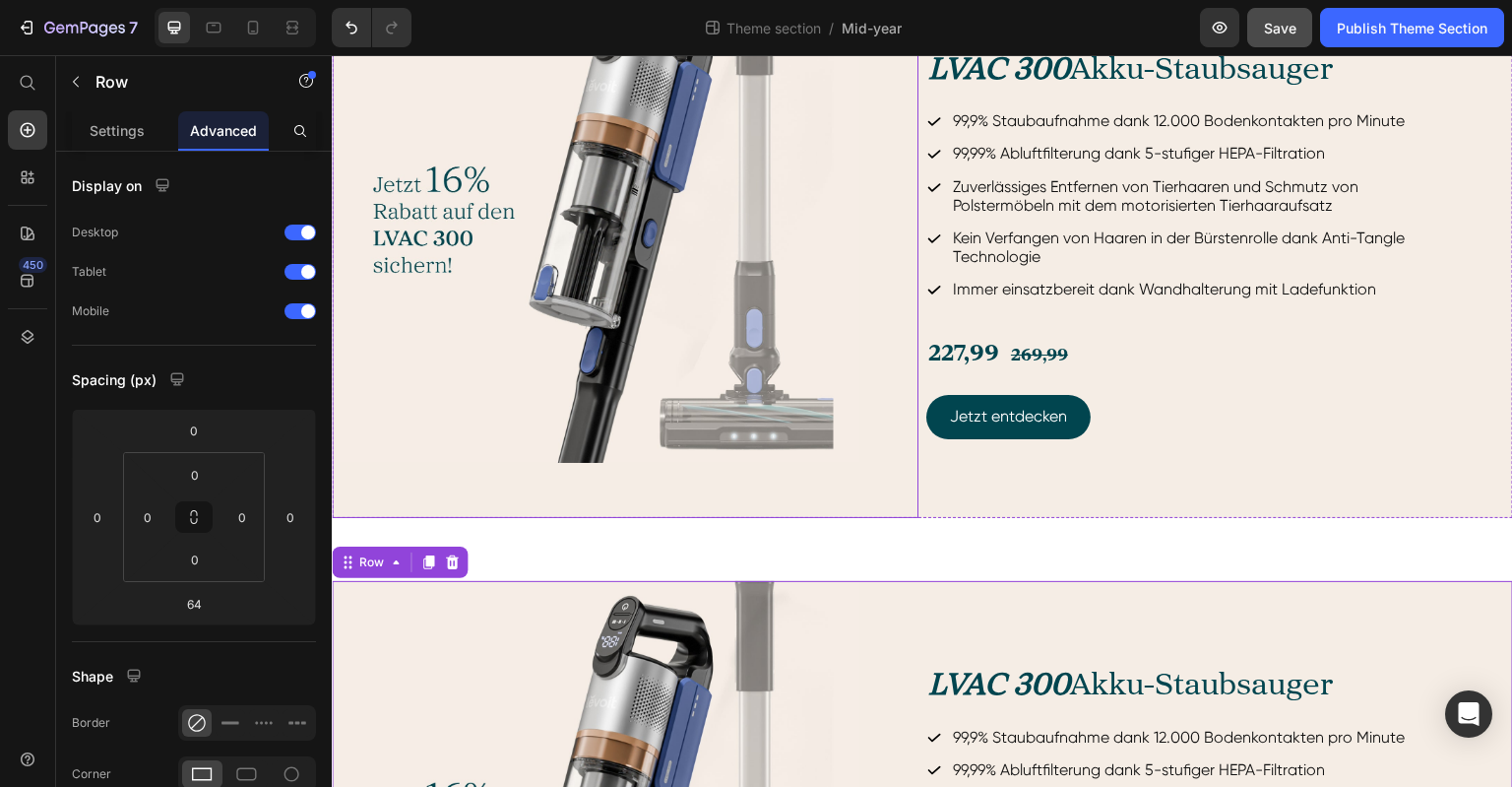 scroll, scrollTop: 1336, scrollLeft: 0, axis: vertical 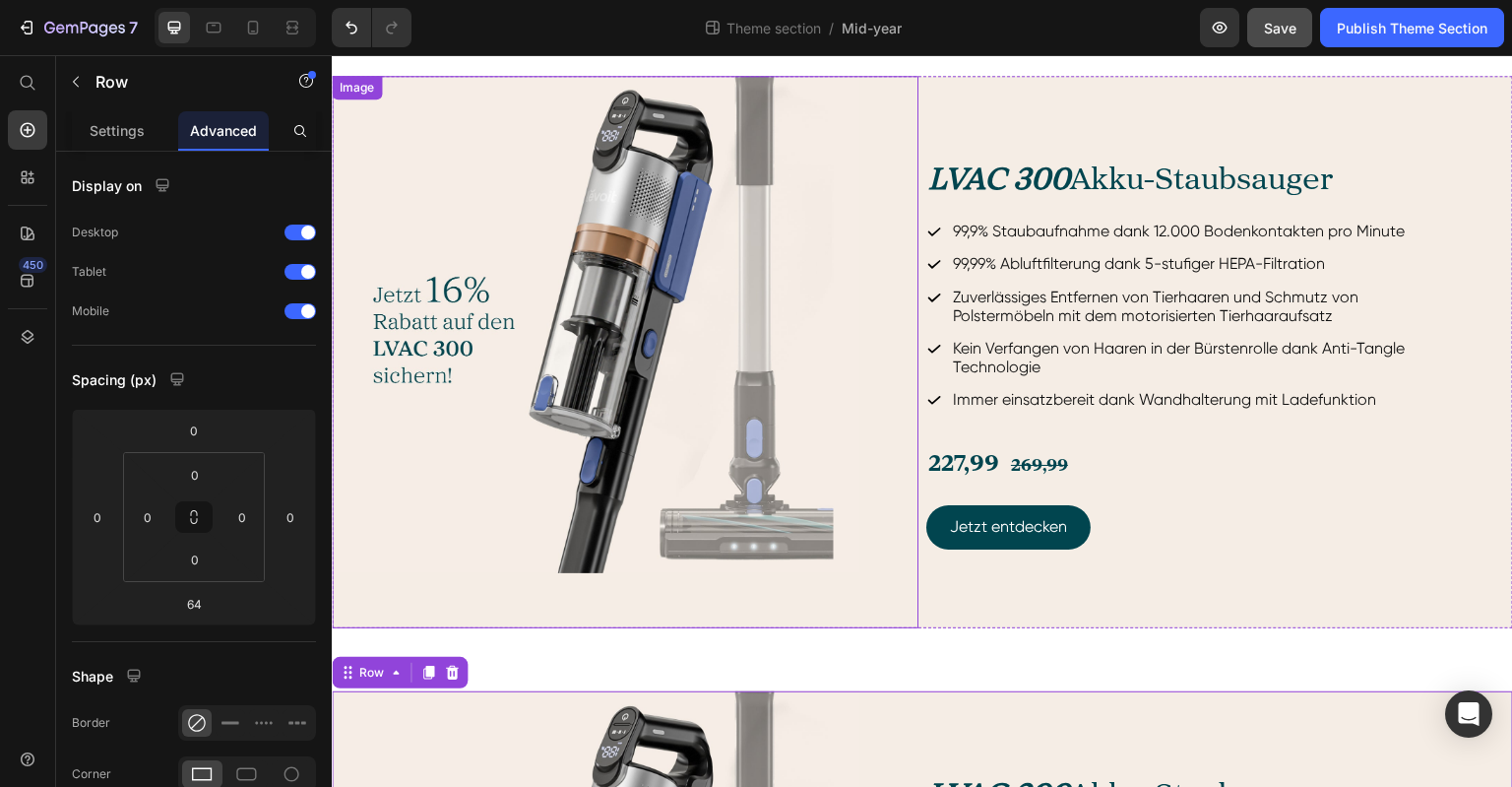 click at bounding box center (625, 353) 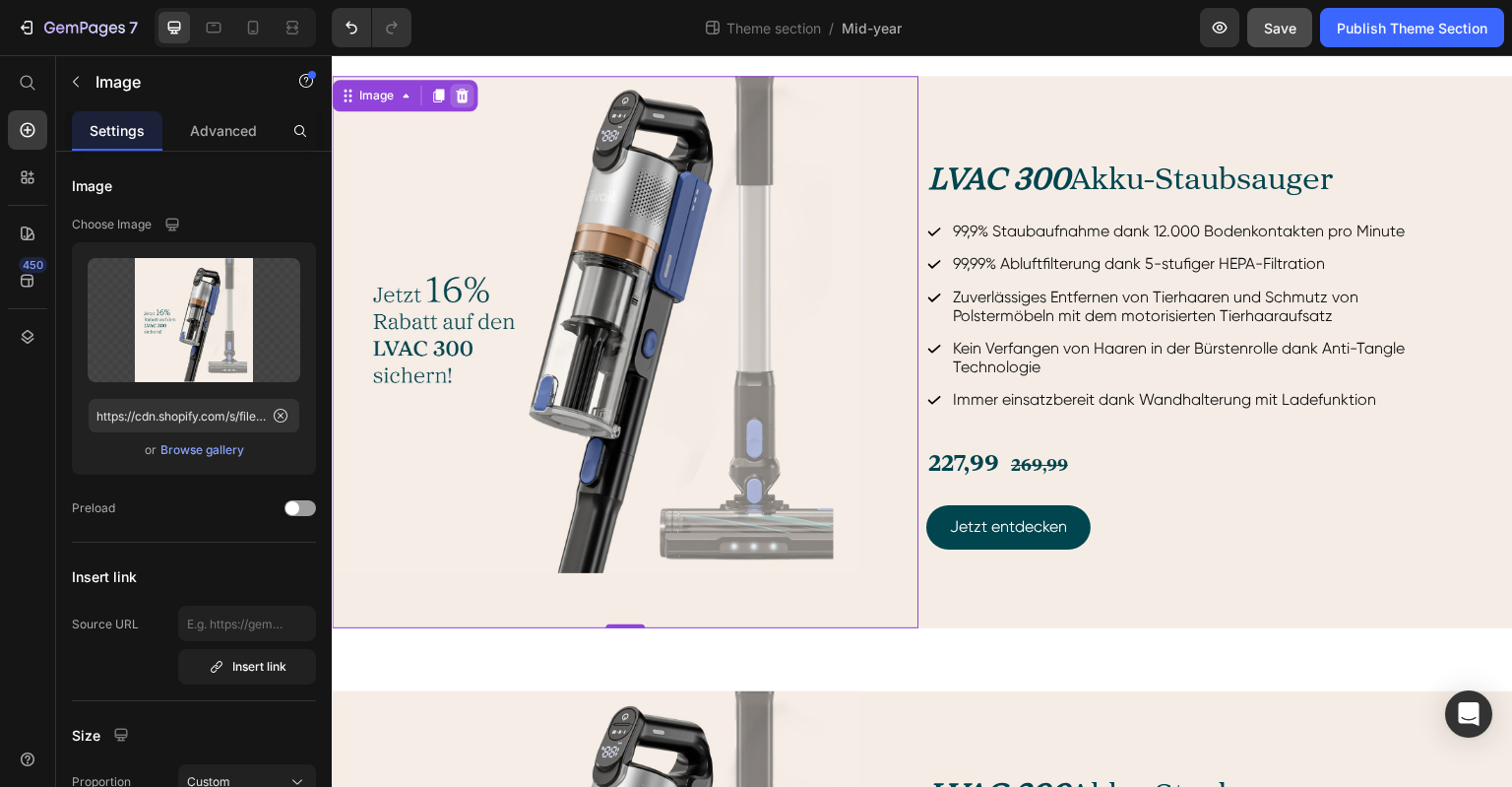 click 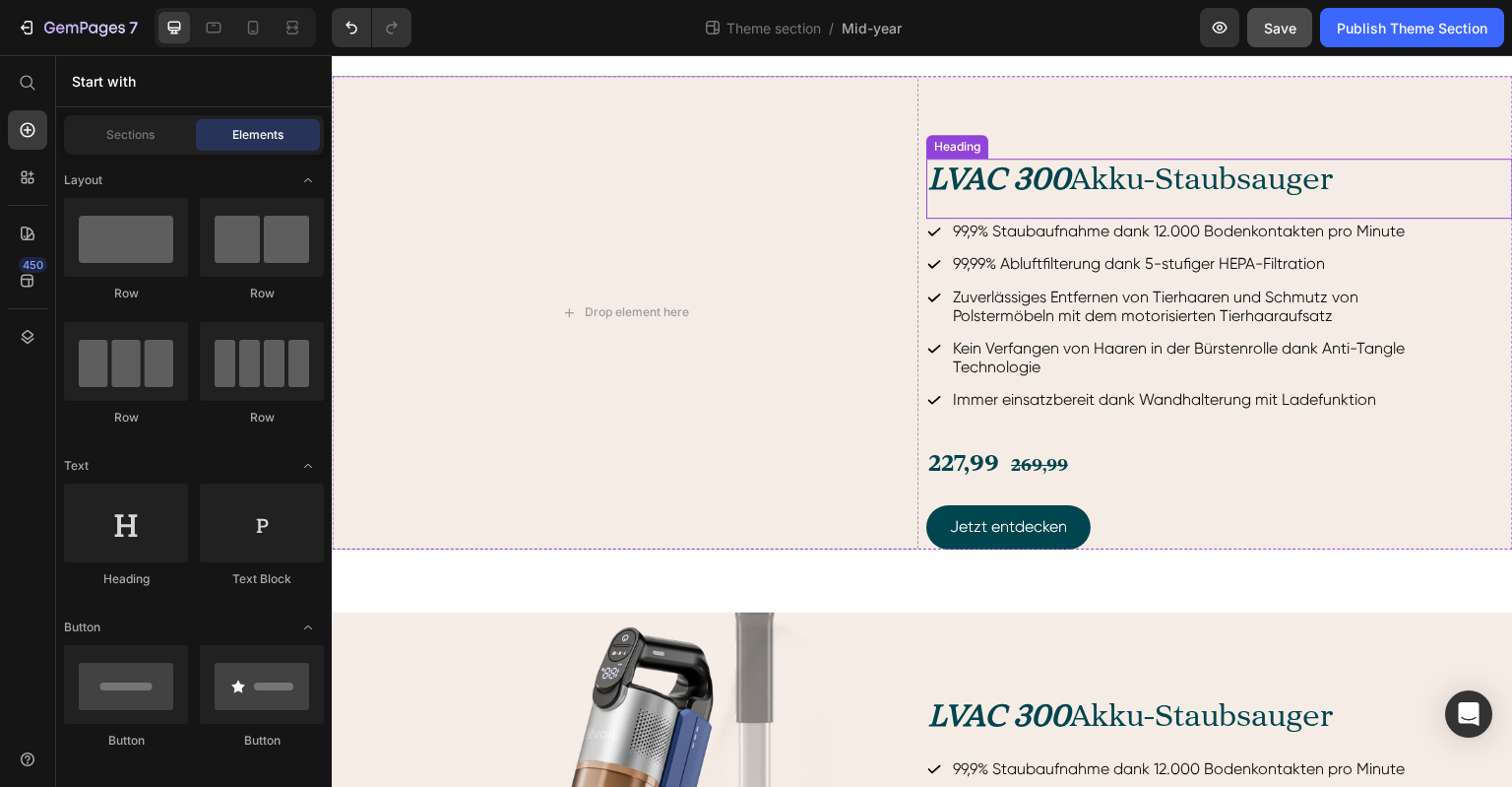 click on "LVAC 300" at bounding box center (999, 180) 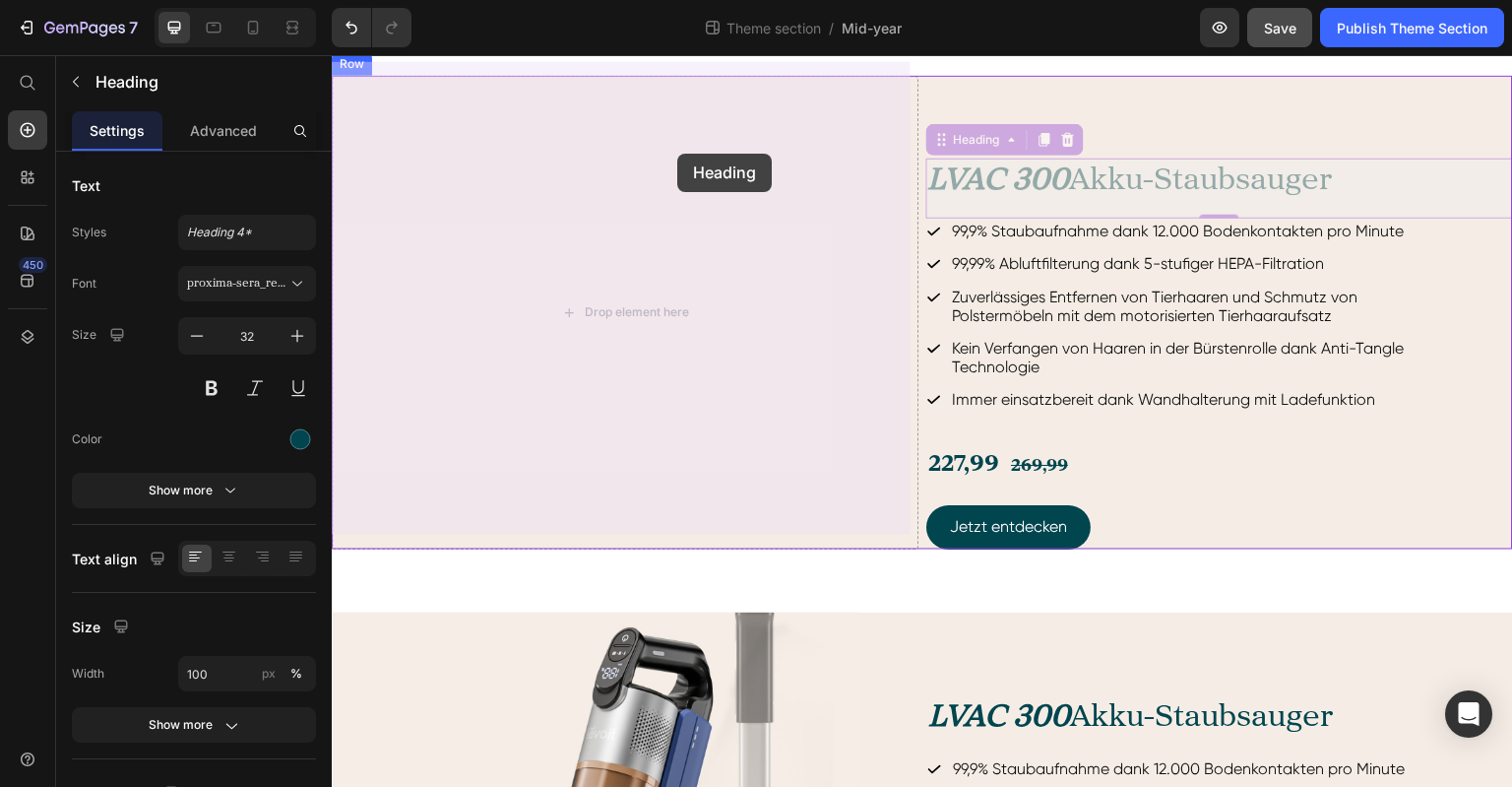 drag, startPoint x: 935, startPoint y: 128, endPoint x: 675, endPoint y: 155, distance: 261.39816 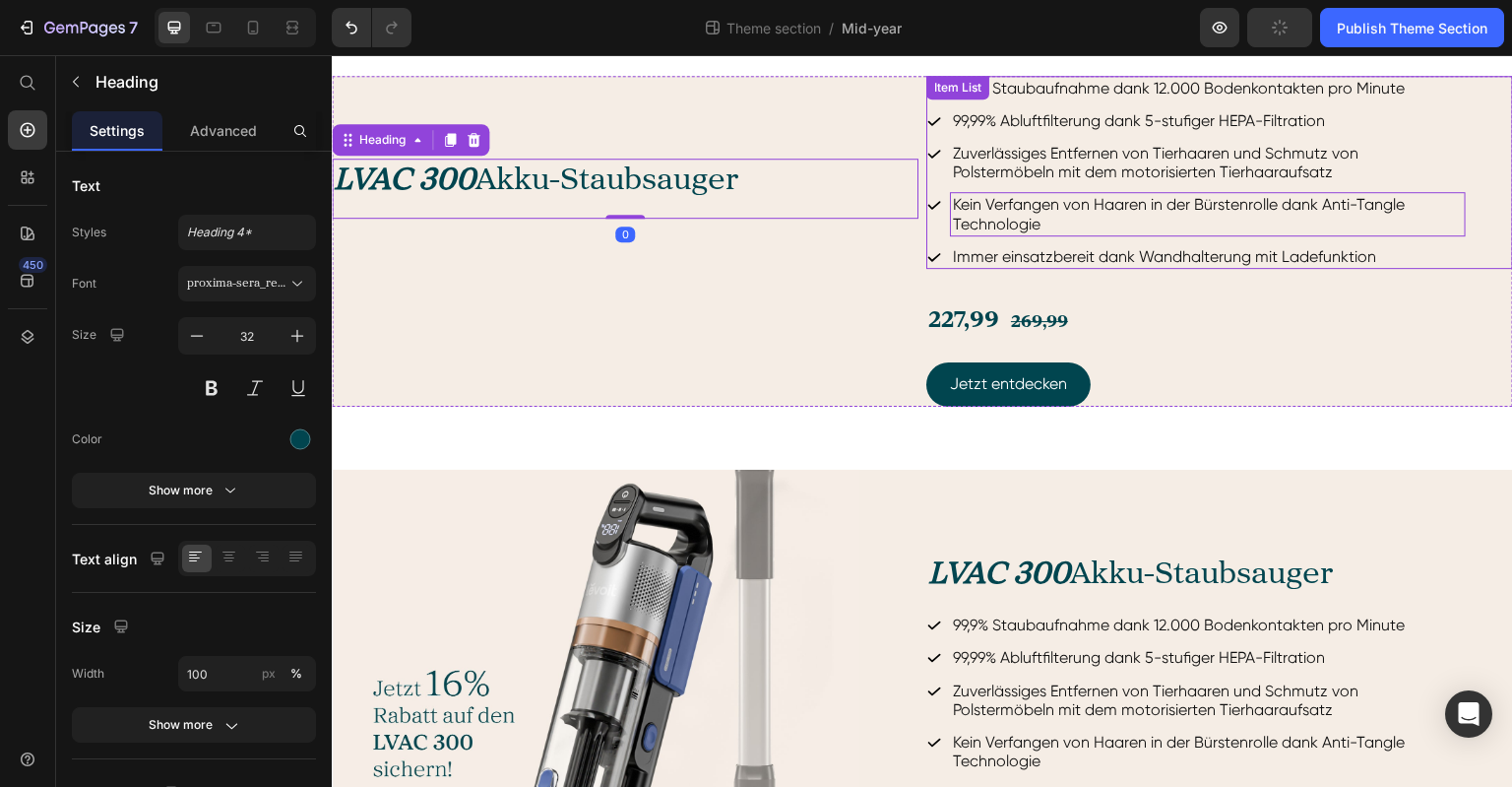 scroll, scrollTop: 1139, scrollLeft: 0, axis: vertical 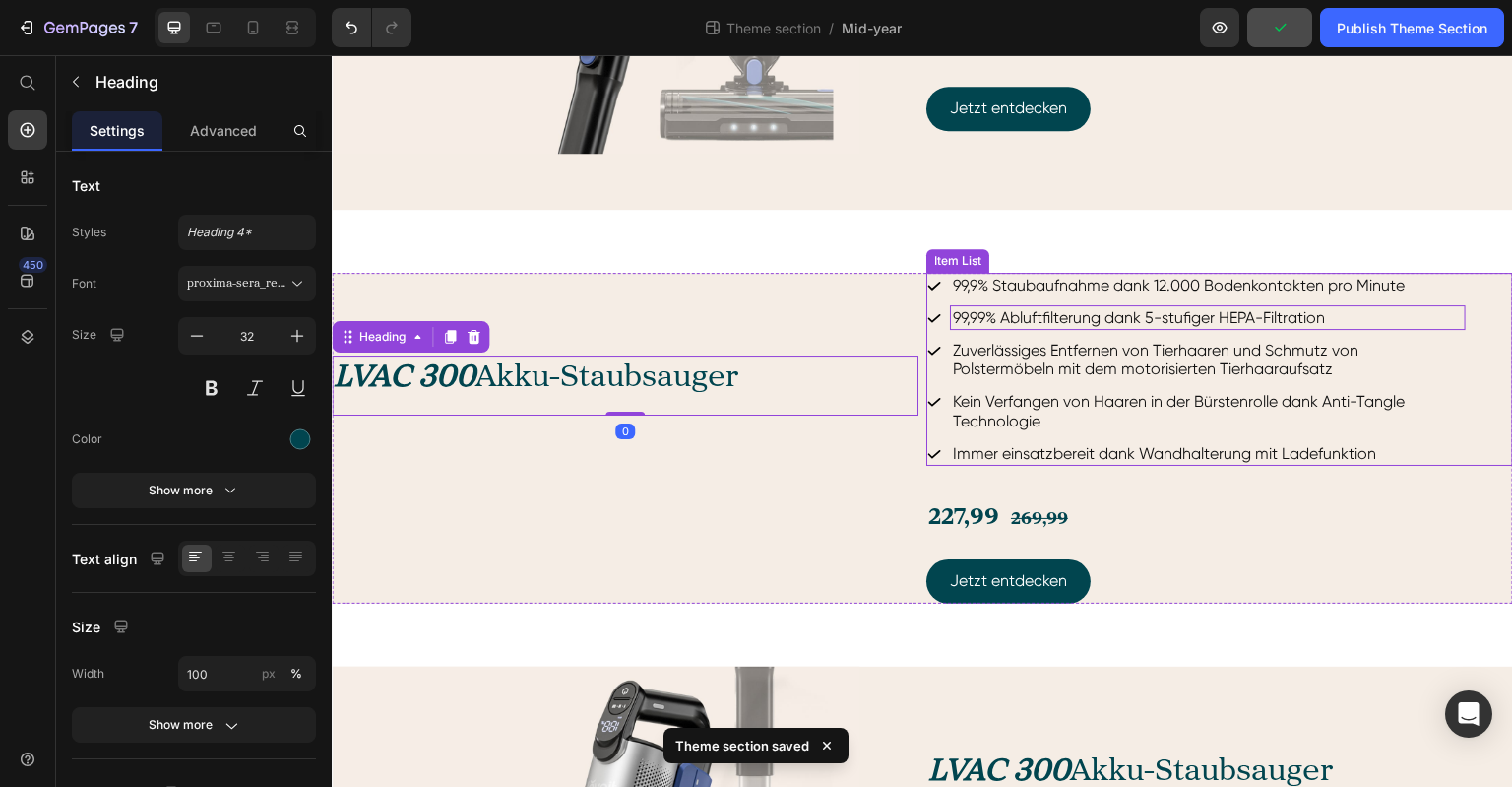 click on "99,9% Staubaufnahme dank 12.000 Bodenkontakten pro Minute 99,99% Abluftfilterung dank 5-stufiger HEPA-Filtration Zuverlässiges Entfernen von Tierhaaren und Schmutz von Polstermöbeln mit dem motorisierten Tierhaaraufsatz Kein Verfangen von Haaren in der Bürstenrolle dank Anti-Tangle Technologie Immer einsatzbereit dank Wandhalterung mit Ladefunktion Item List" at bounding box center [1220, 369] 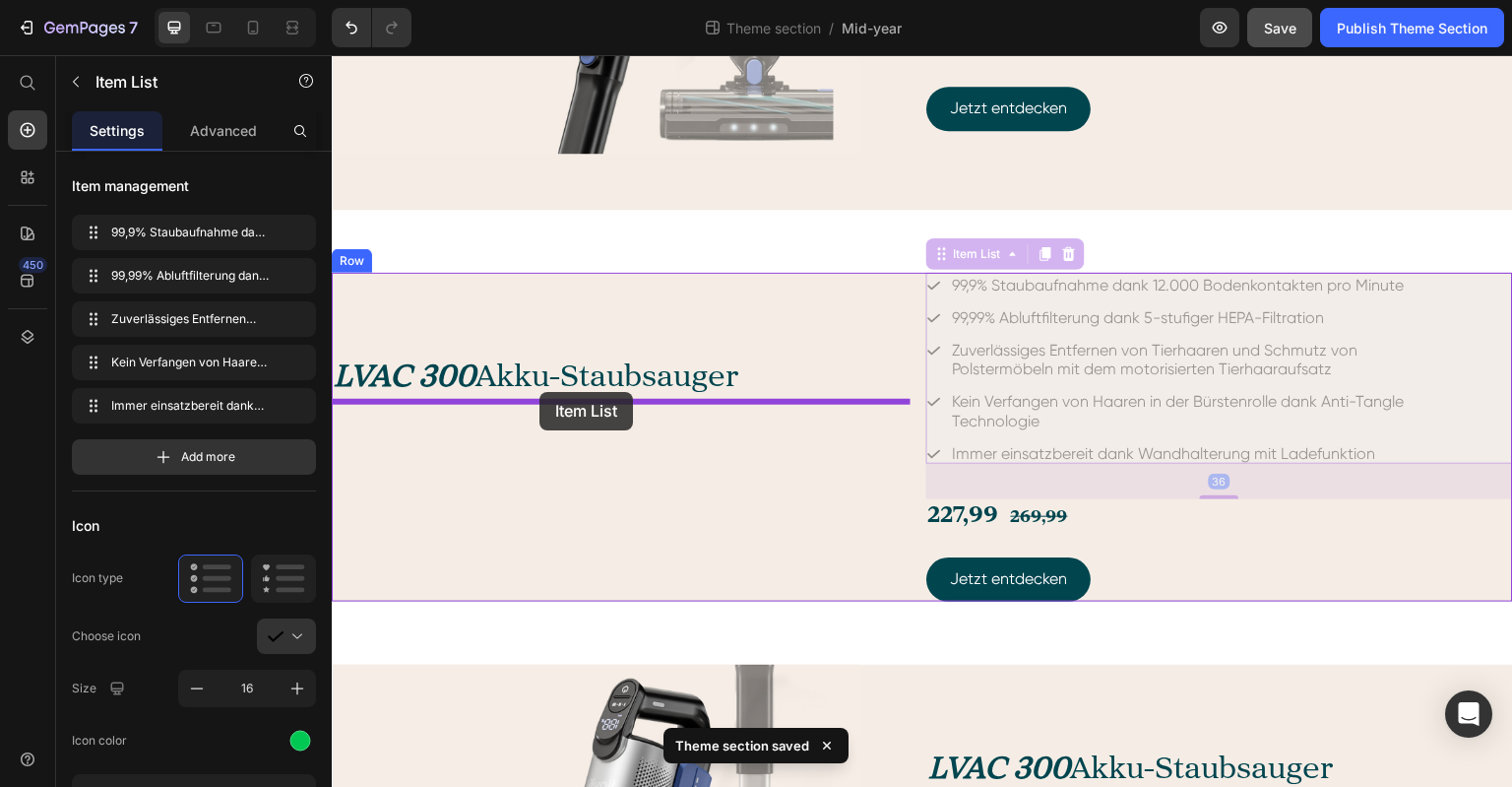drag, startPoint x: 933, startPoint y: 242, endPoint x: 539, endPoint y: 392, distance: 421.58748 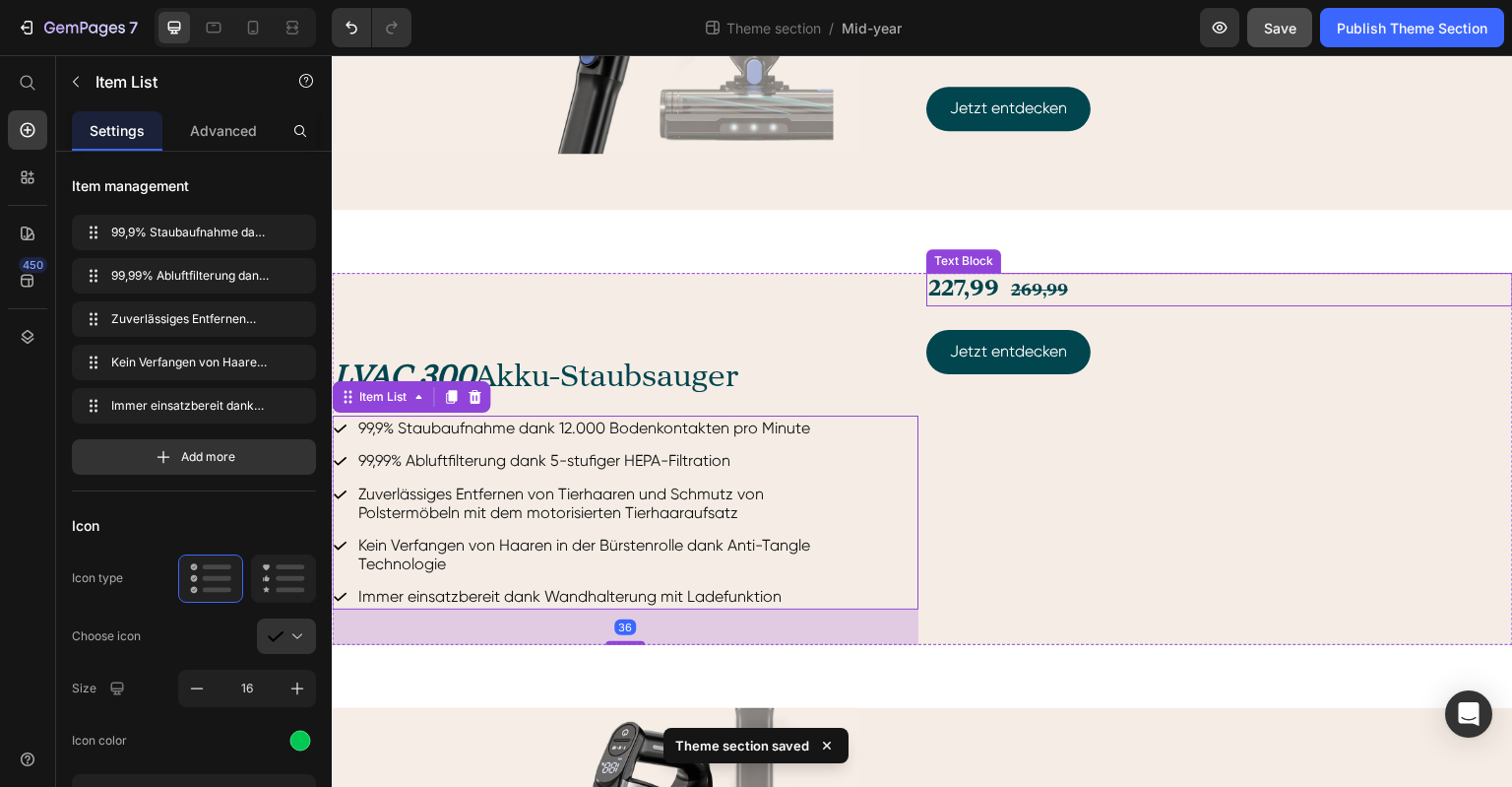 click on "227,99     269,99" at bounding box center (1220, 290) 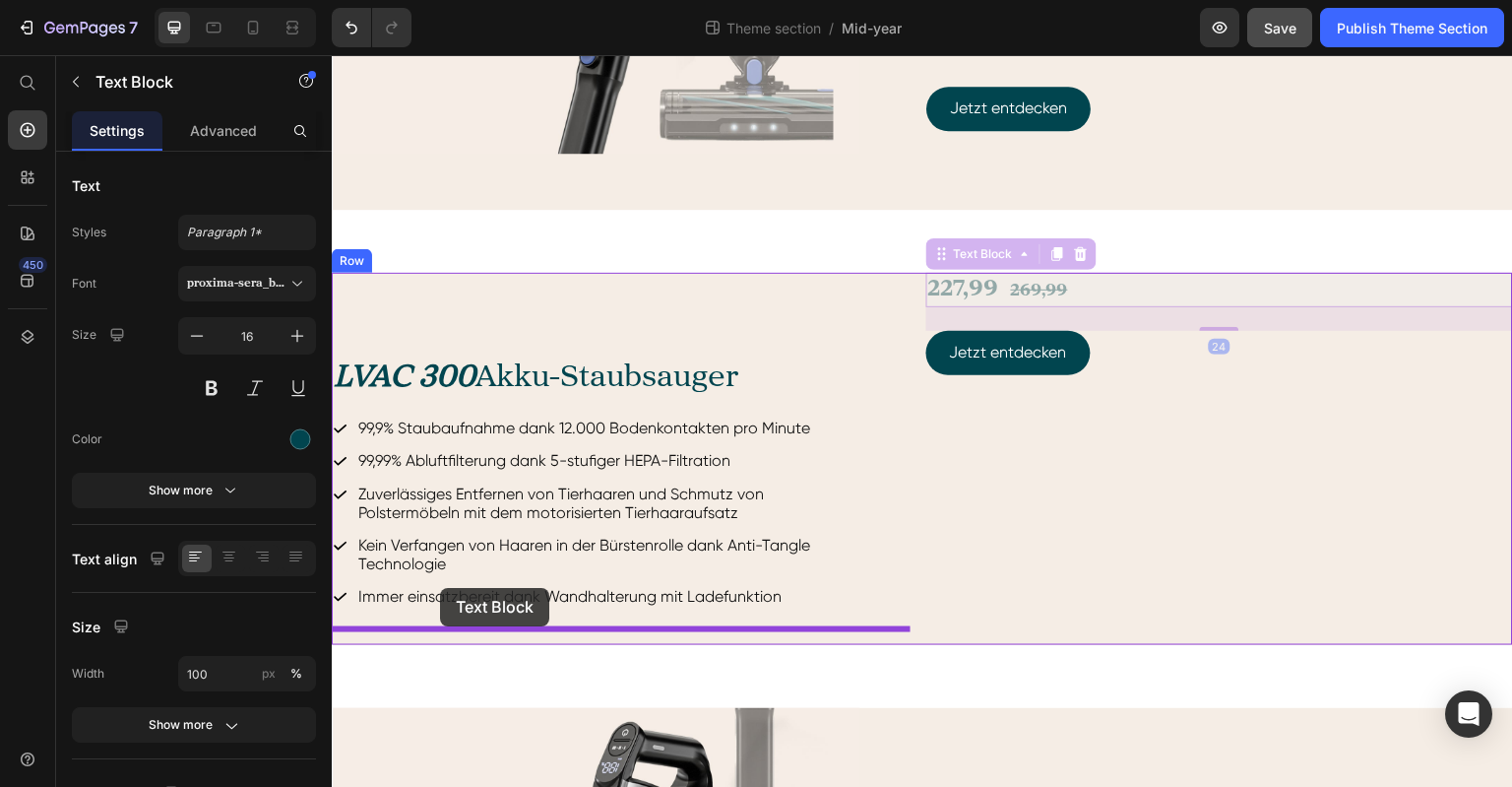 drag, startPoint x: 935, startPoint y: 243, endPoint x: 440, endPoint y: 588, distance: 603.3656 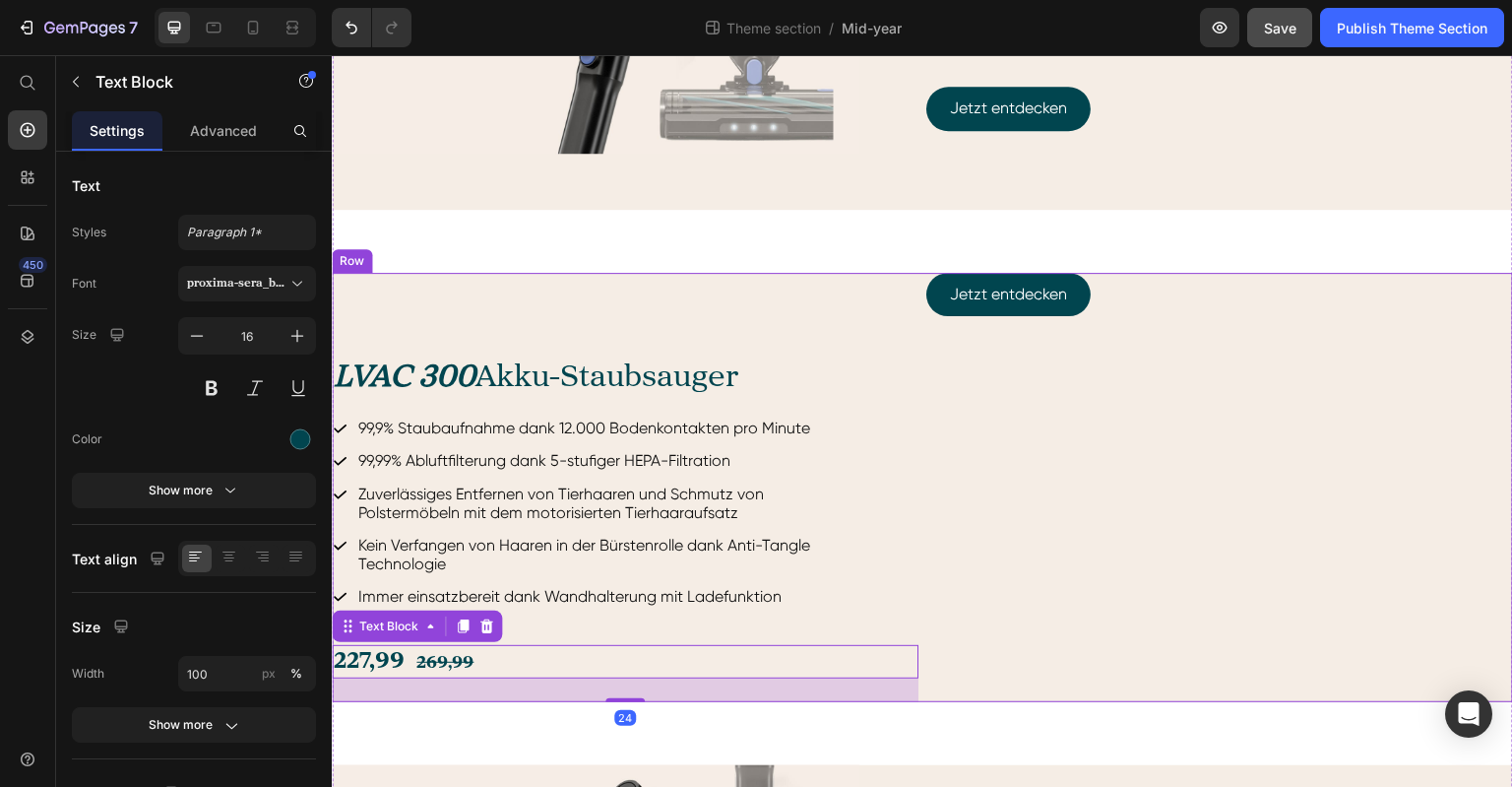 click on "Jetzt entdecken Button" at bounding box center [1220, 295] 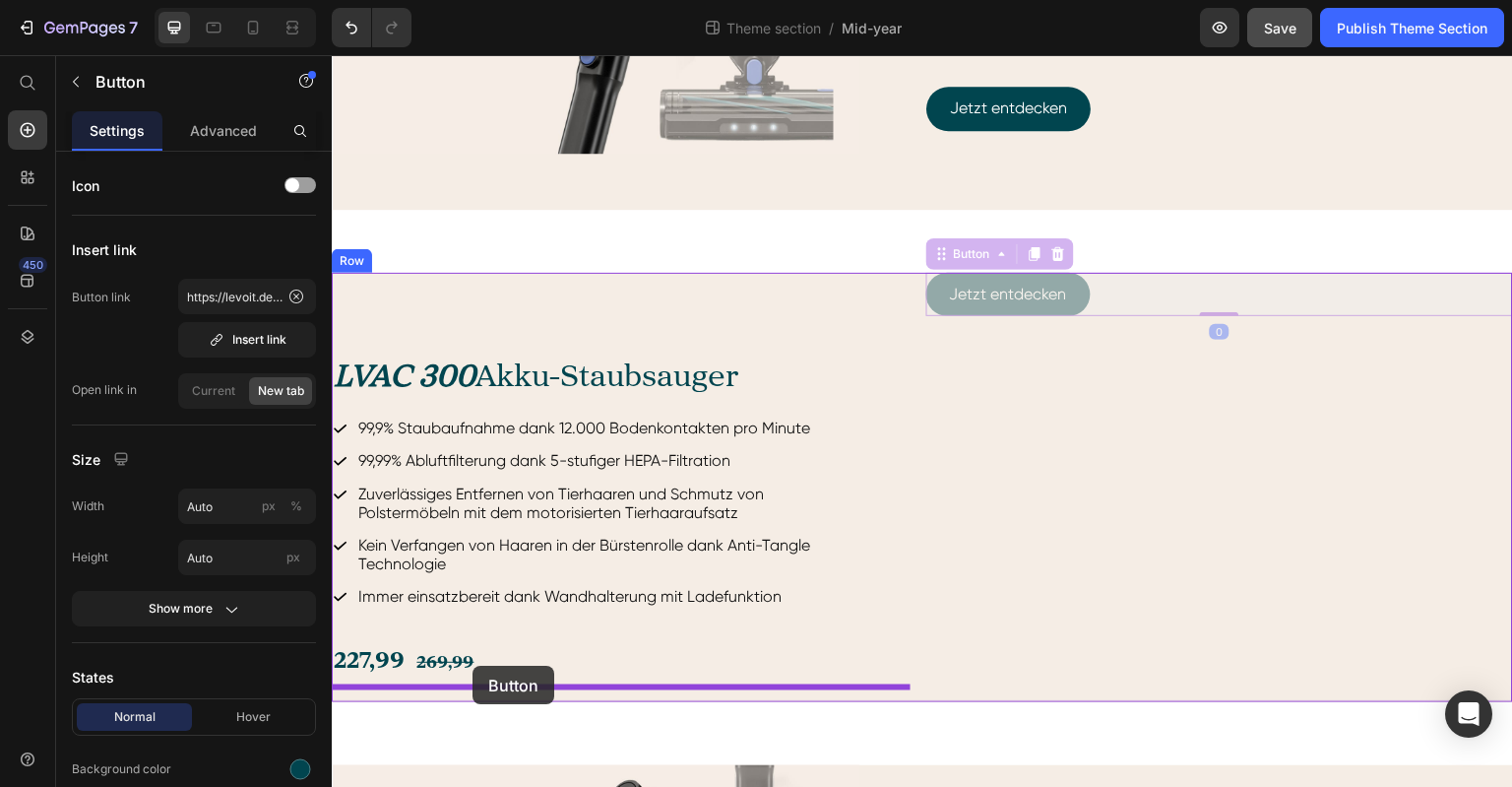 drag, startPoint x: 934, startPoint y: 246, endPoint x: 472, endPoint y: 667, distance: 625.048 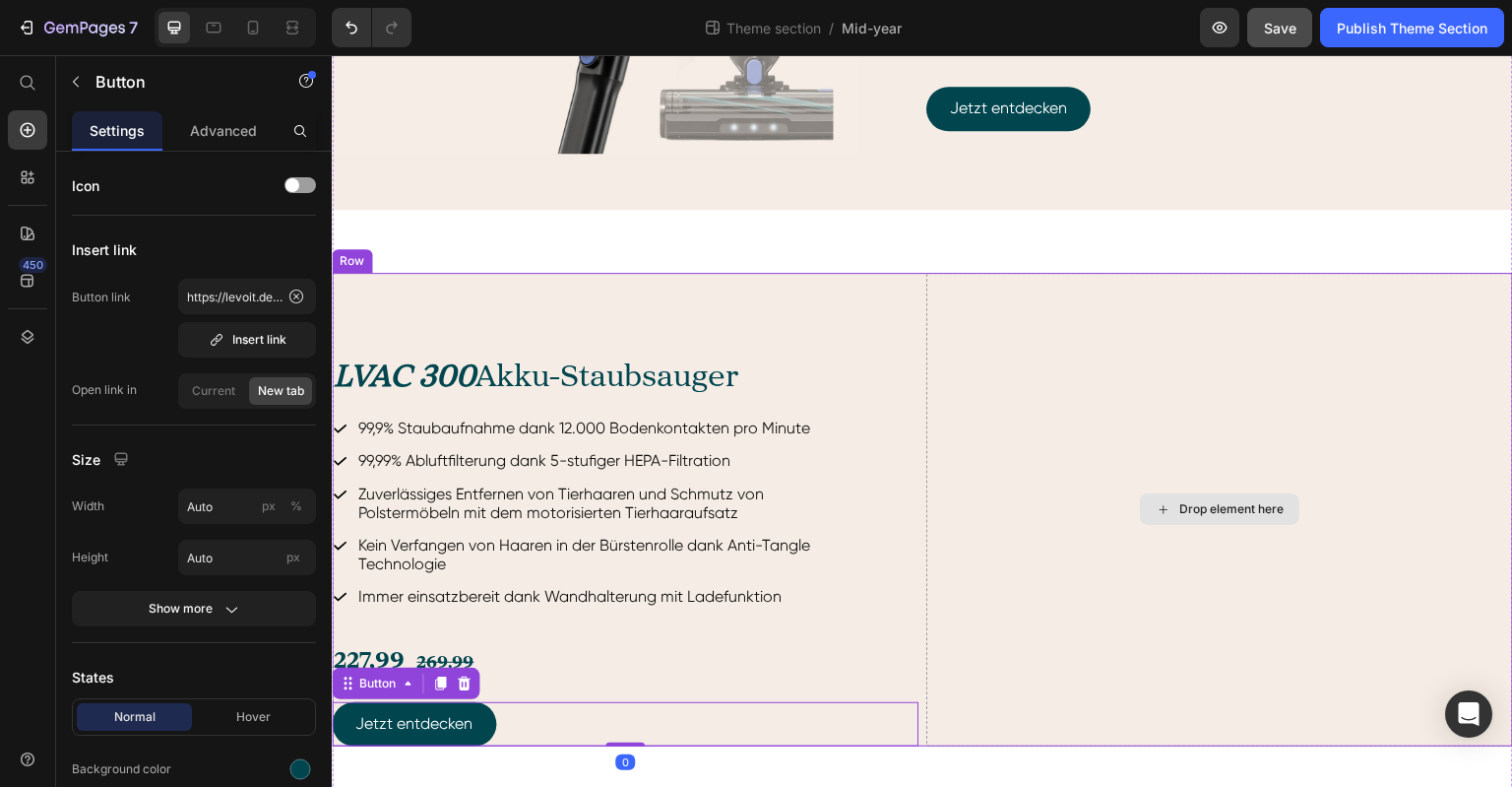drag, startPoint x: 1193, startPoint y: 414, endPoint x: 1154, endPoint y: 451, distance: 53.75872 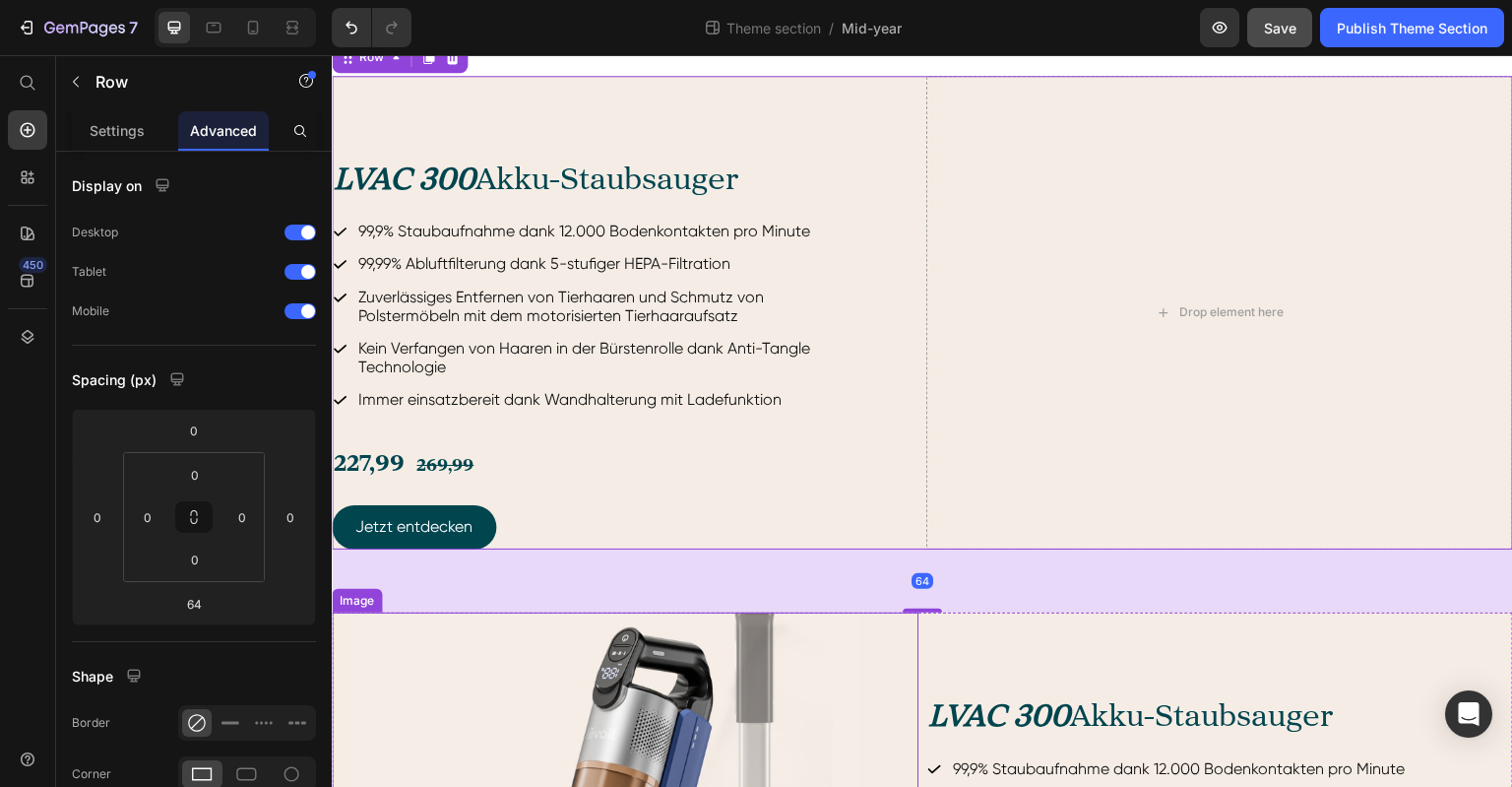click at bounding box center [625, 889] 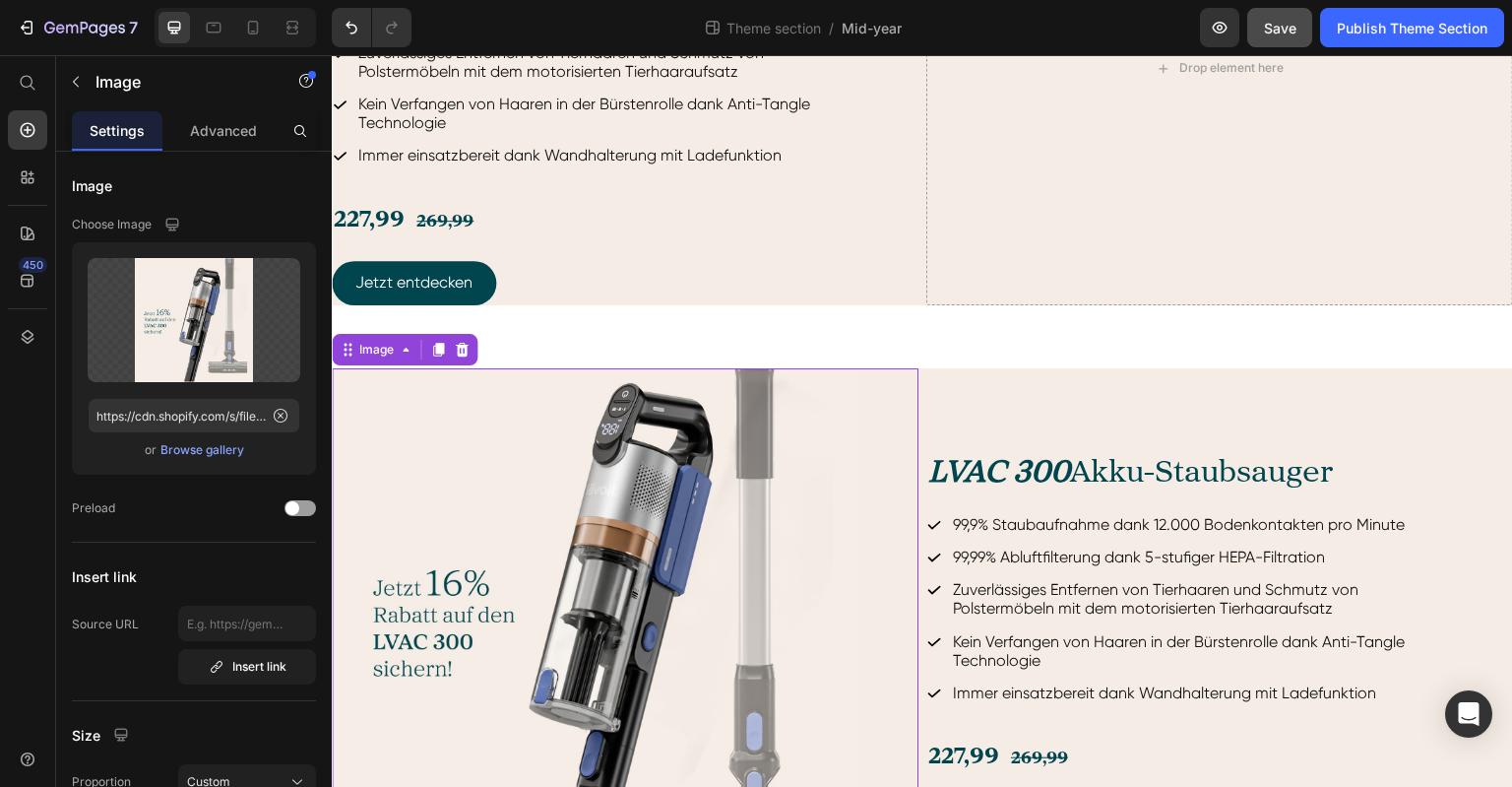 scroll, scrollTop: 1533, scrollLeft: 0, axis: vertical 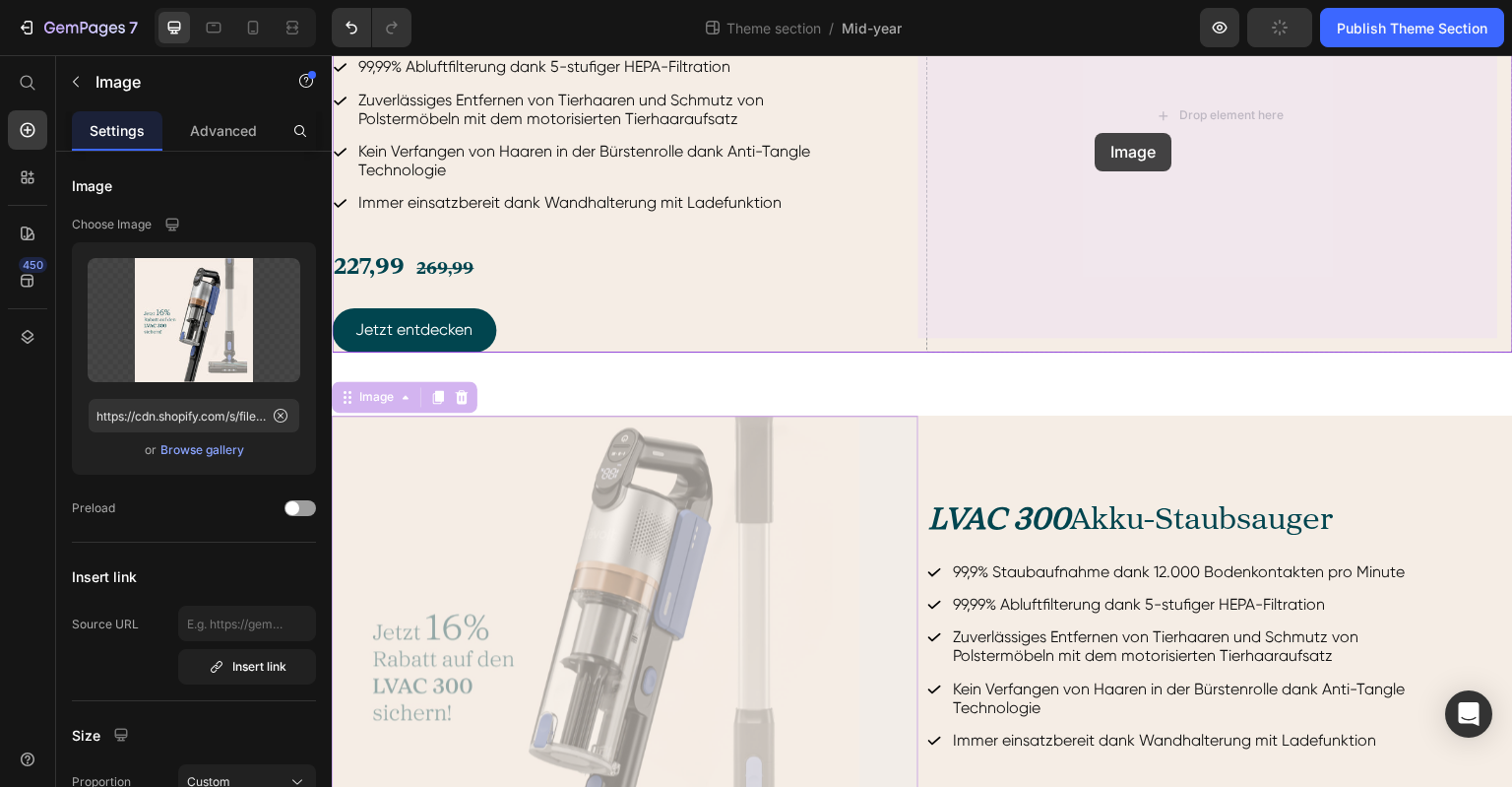 drag, startPoint x: 345, startPoint y: 382, endPoint x: 1096, endPoint y: 133, distance: 791.203 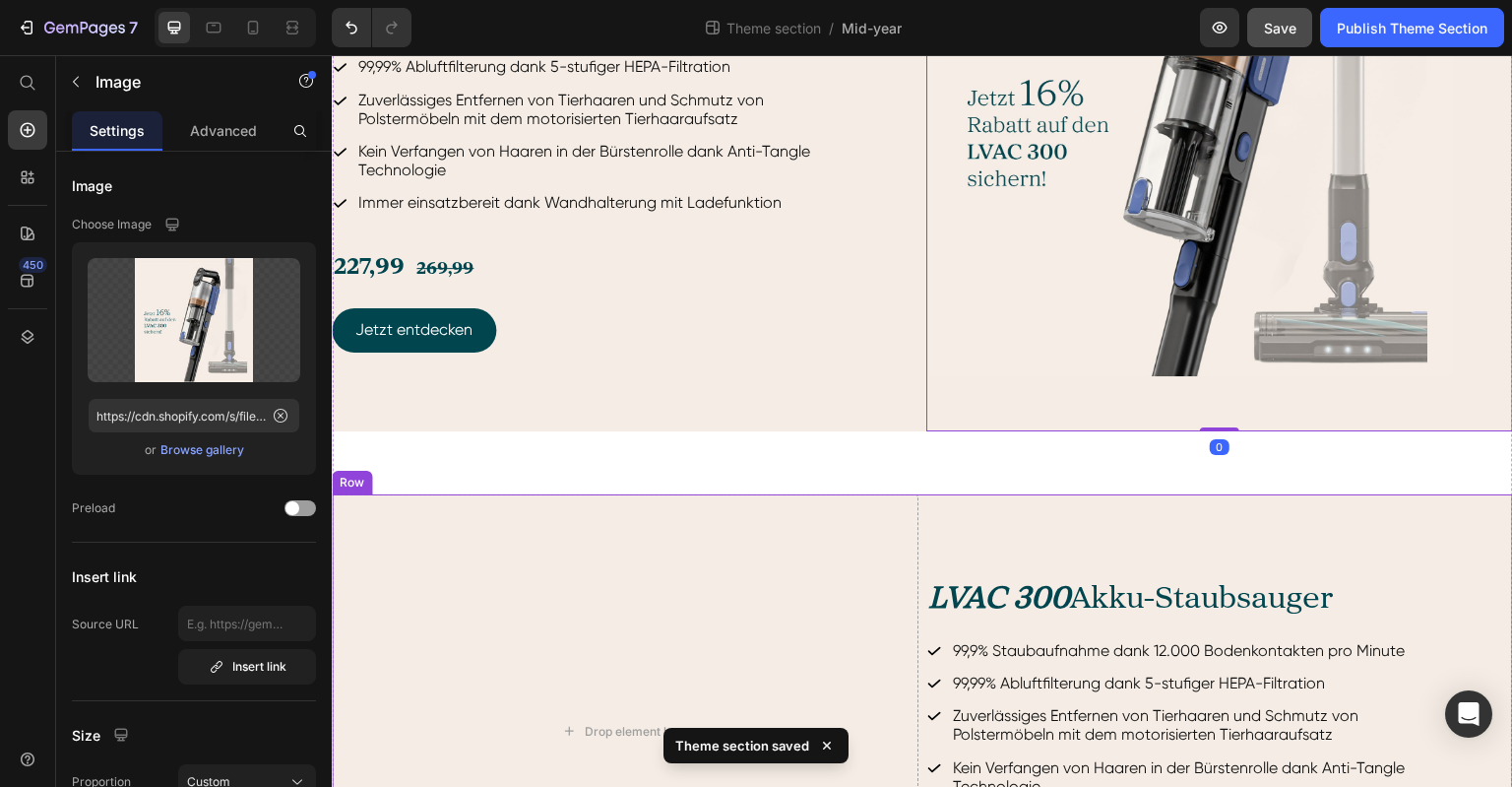 click on "LVAC 300  Akku-Staubsauger Heading 99,9% Staubaufnahme dank 12.000 Bodenkontakten pro Minute 99,99% Abluftfilterung dank 5-stufiger HEPA-Filtration Zuverlässiges Entfernen von Tierhaaren und Schmutz von Polstermöbeln mit dem motorisierten Tierhaaraufsatz Kein Verfangen von Haaren in der Bürstenrolle dank Anti-Tangle Technologie Immer einsatzbereit dank Wandhalterung mit Ladefunktion Item List 227,99     269,99 Text Block Jetzt entdecken Button" at bounding box center [1220, 732] 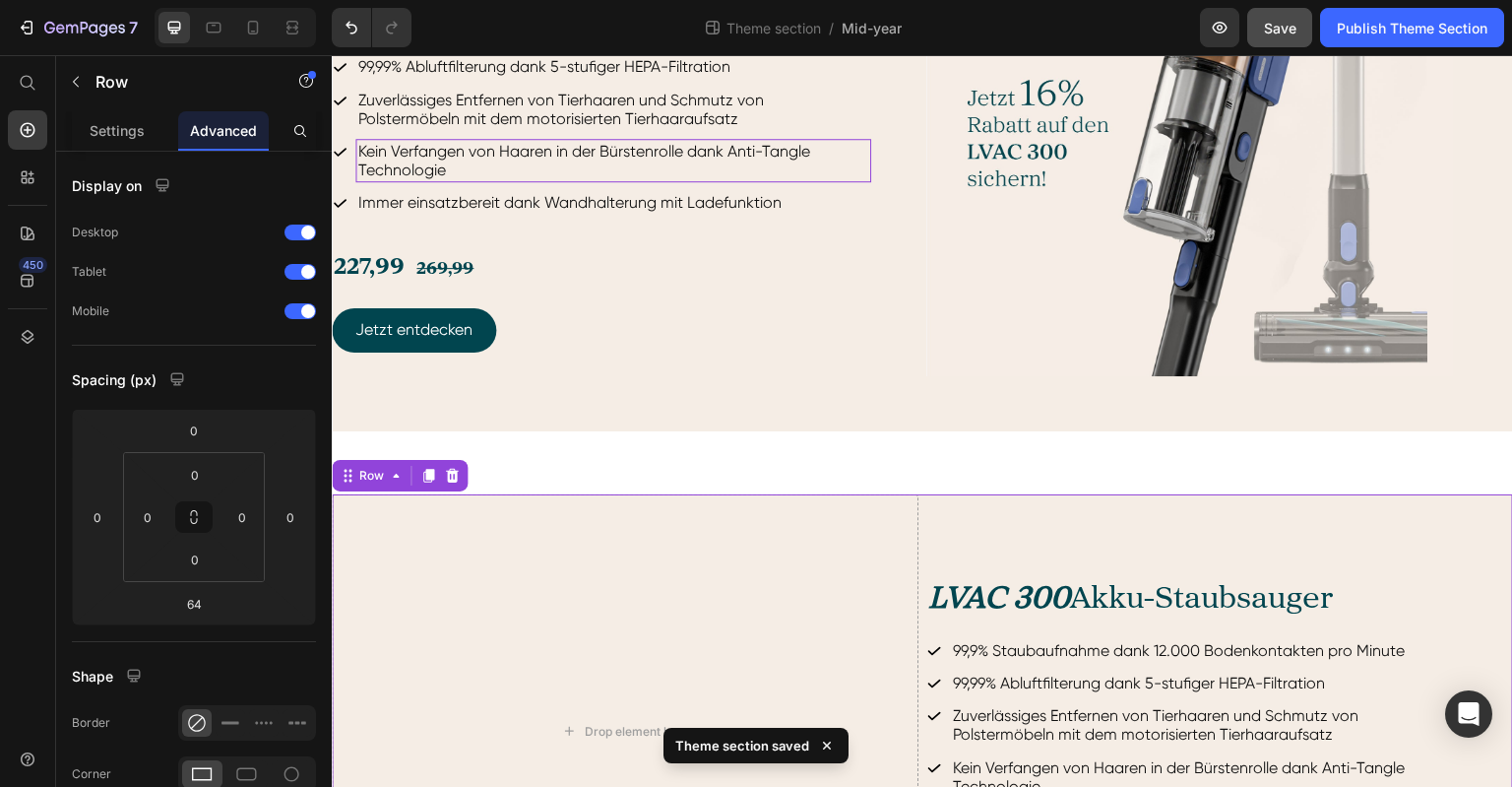 click 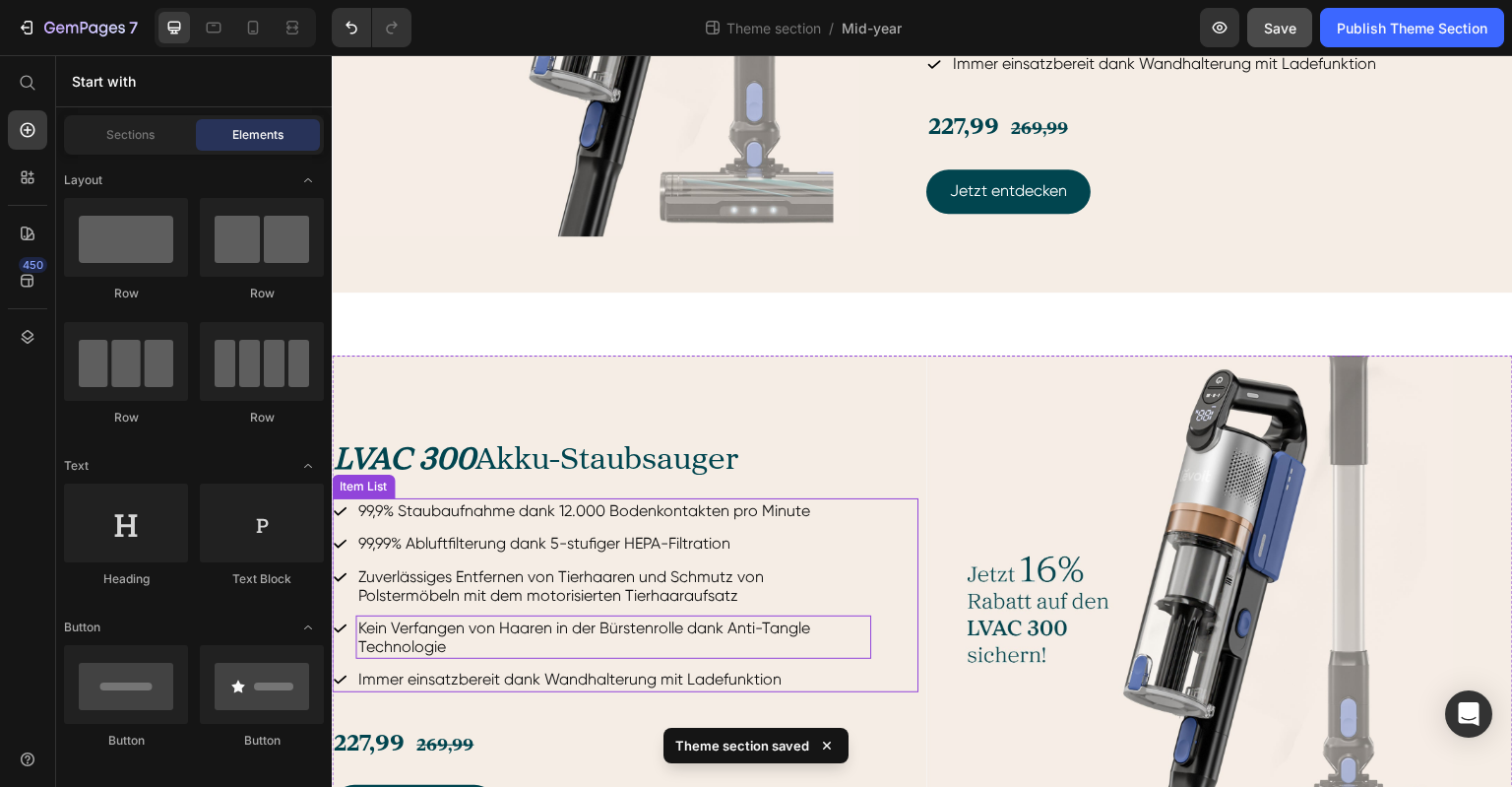 scroll, scrollTop: 923, scrollLeft: 0, axis: vertical 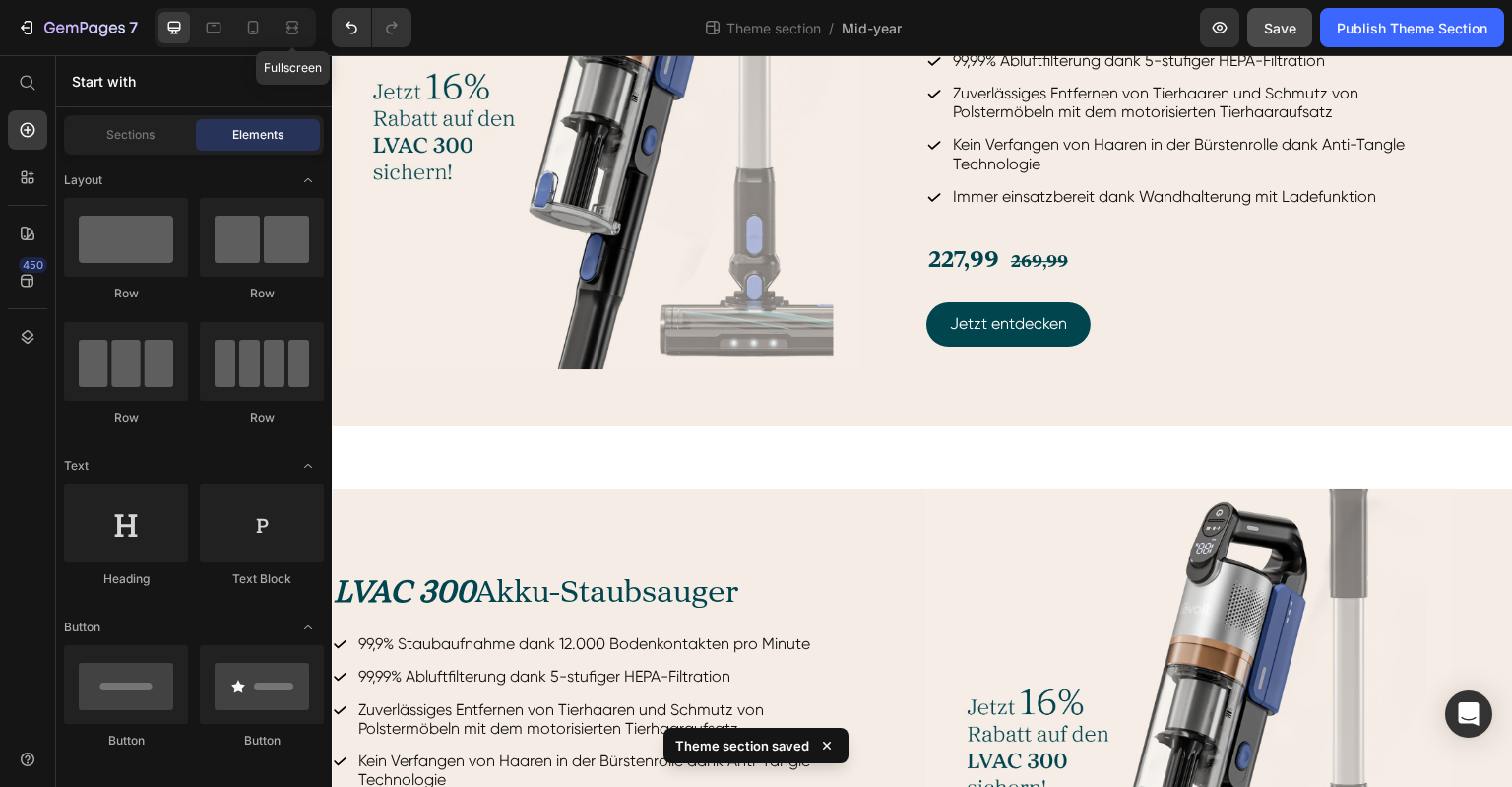 click 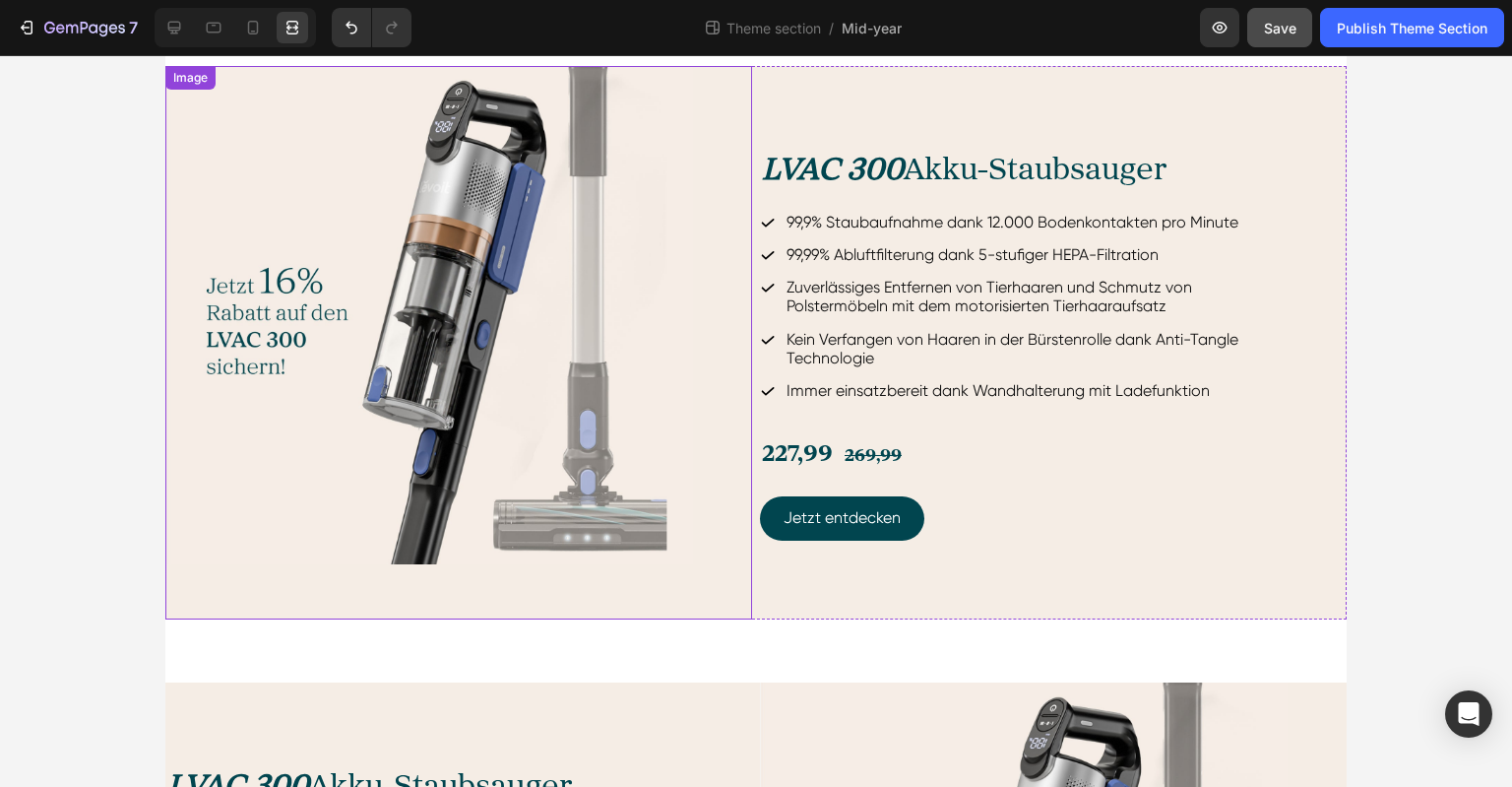 scroll, scrollTop: 813, scrollLeft: 0, axis: vertical 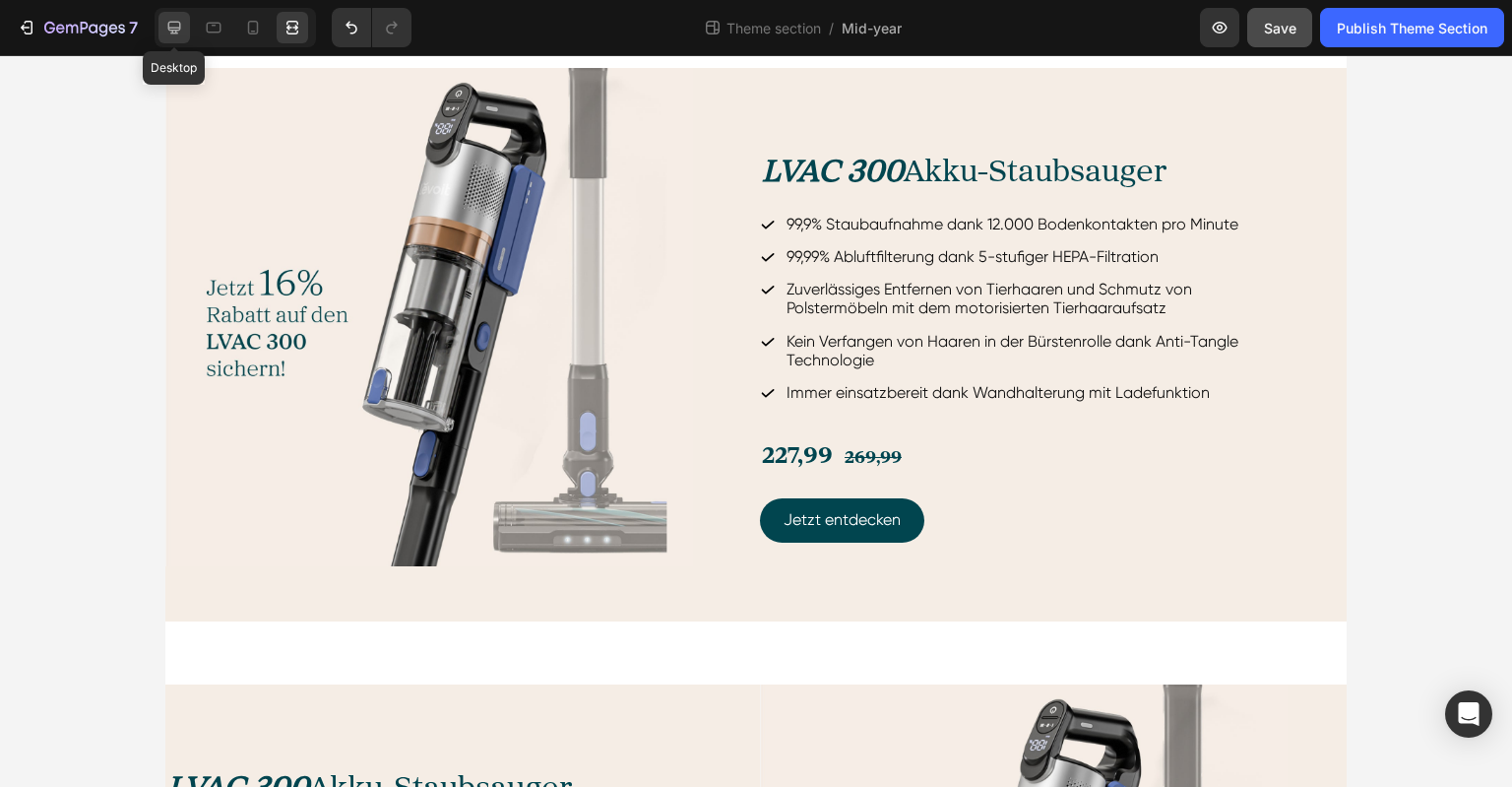 click 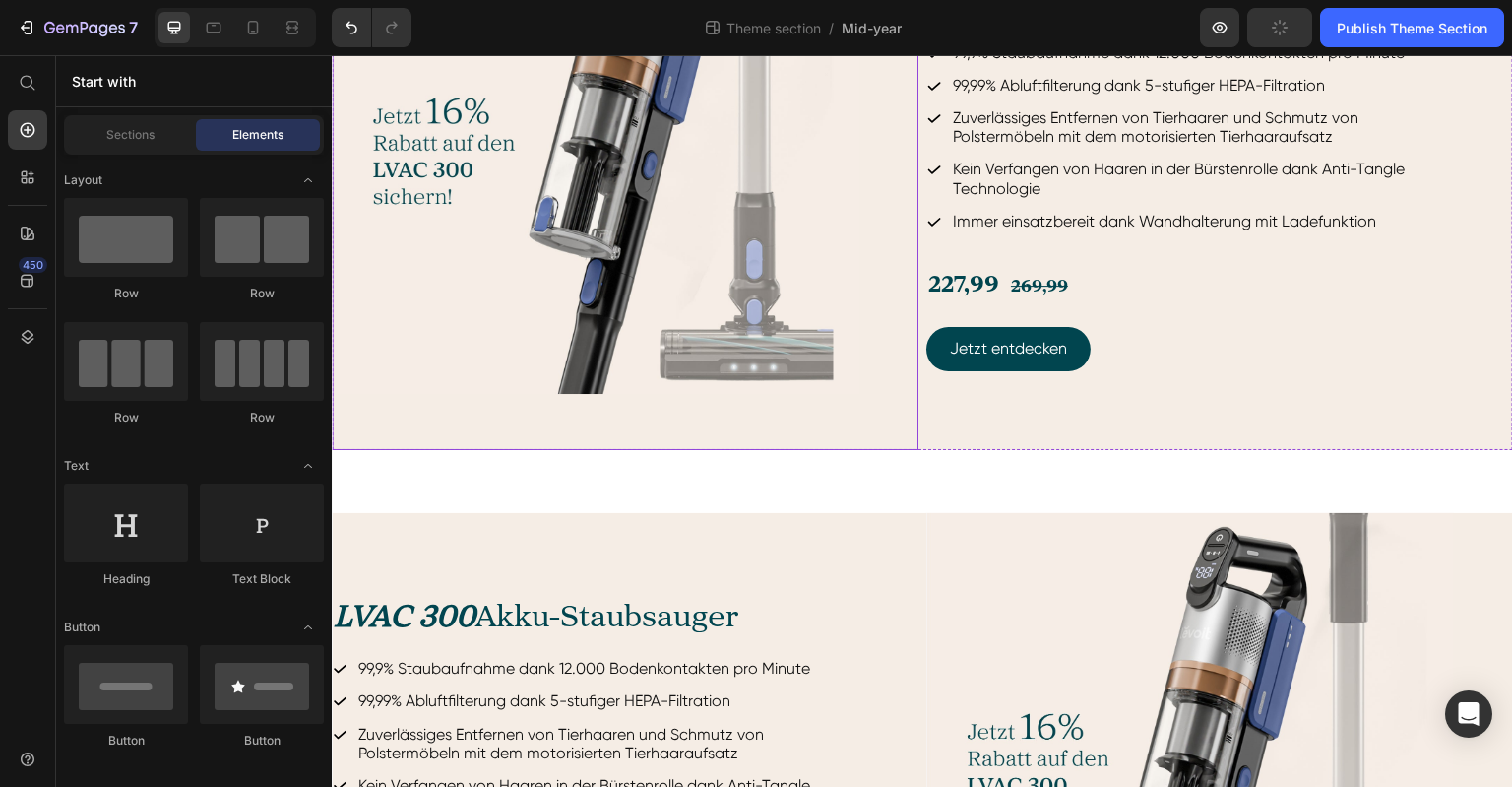 scroll, scrollTop: 1021, scrollLeft: 0, axis: vertical 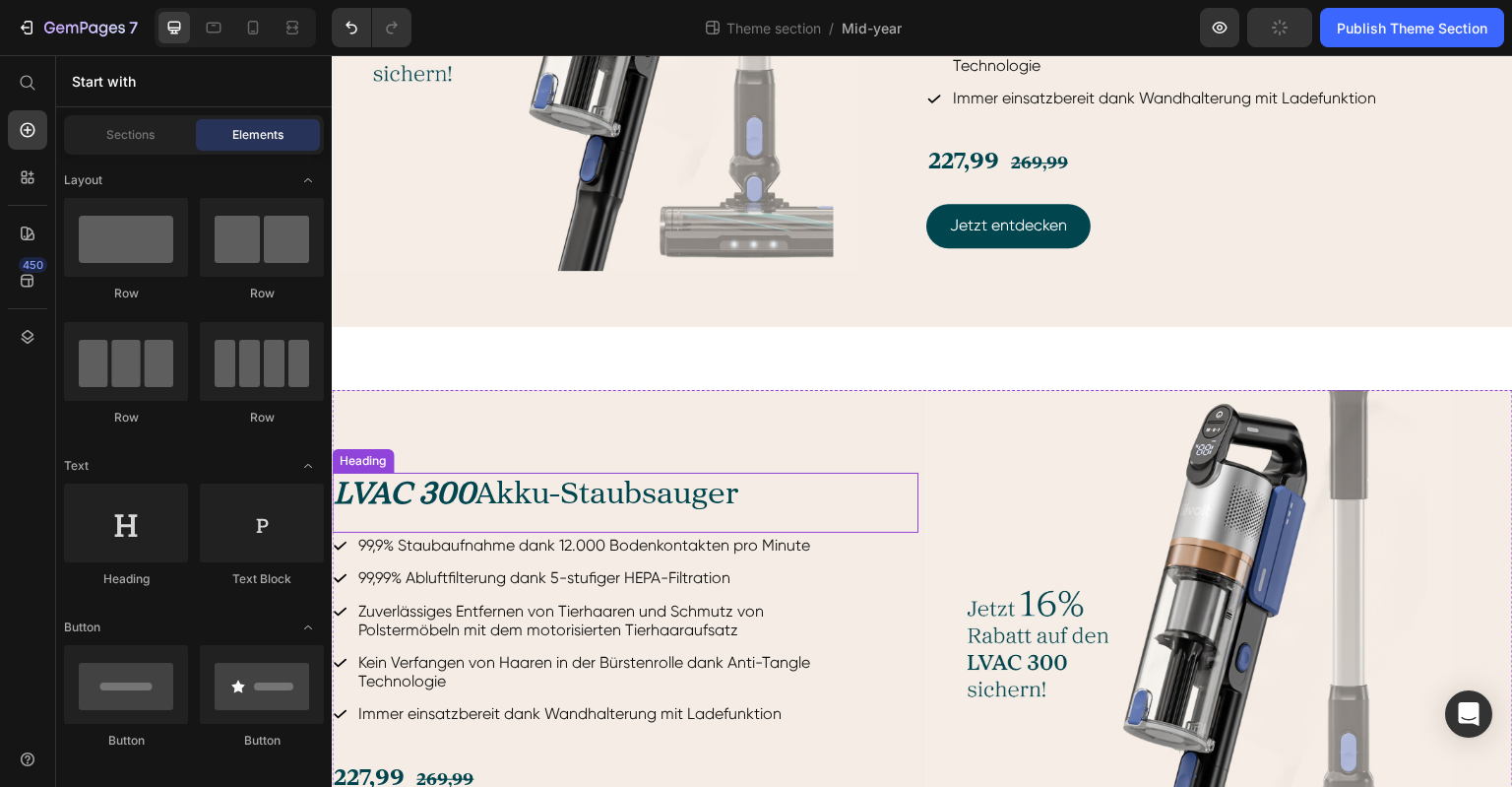 click on "LVAC 300  Akku-Staubsauger" at bounding box center (625, 495) 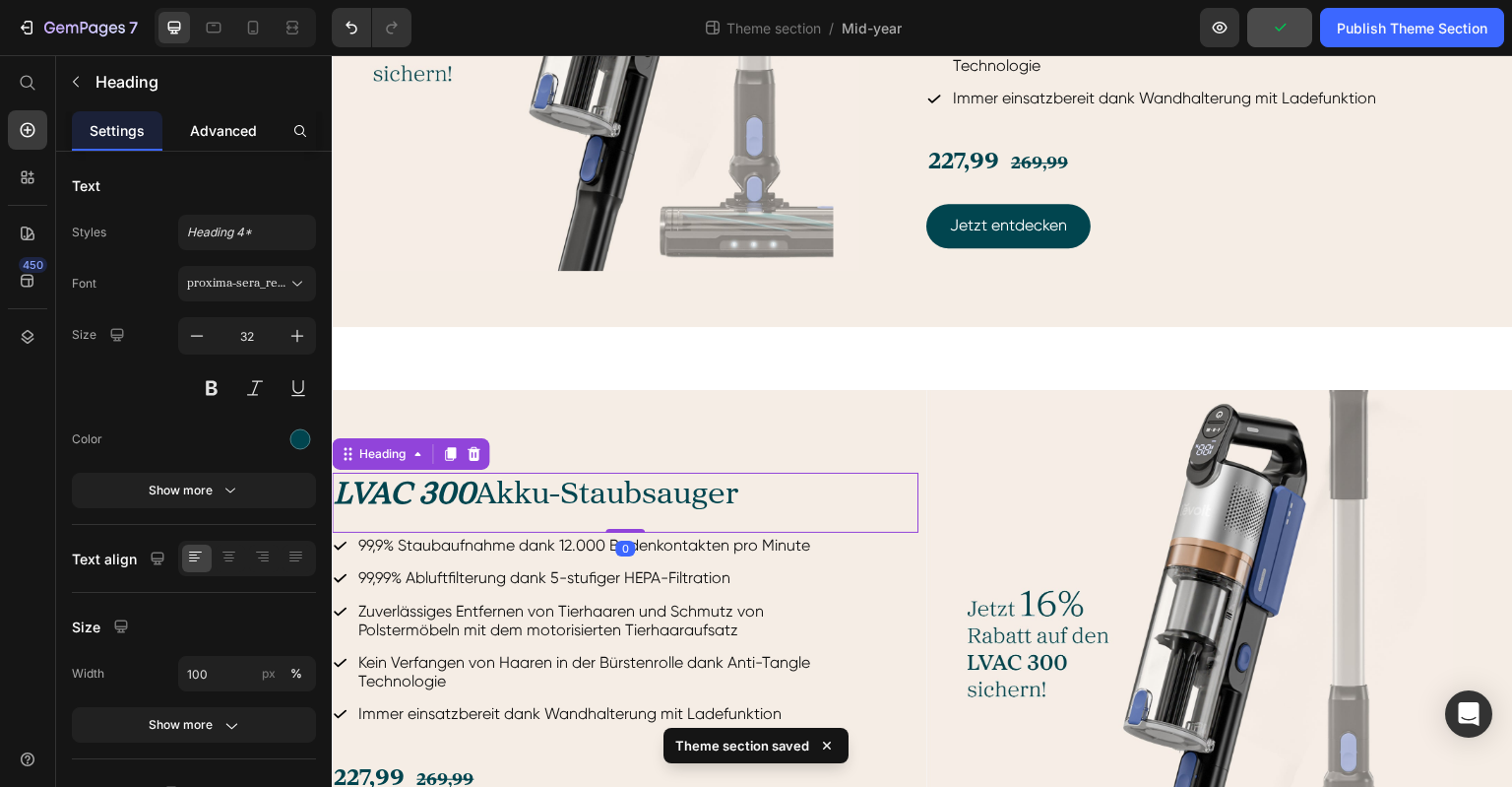 click on "Advanced" at bounding box center [223, 130] 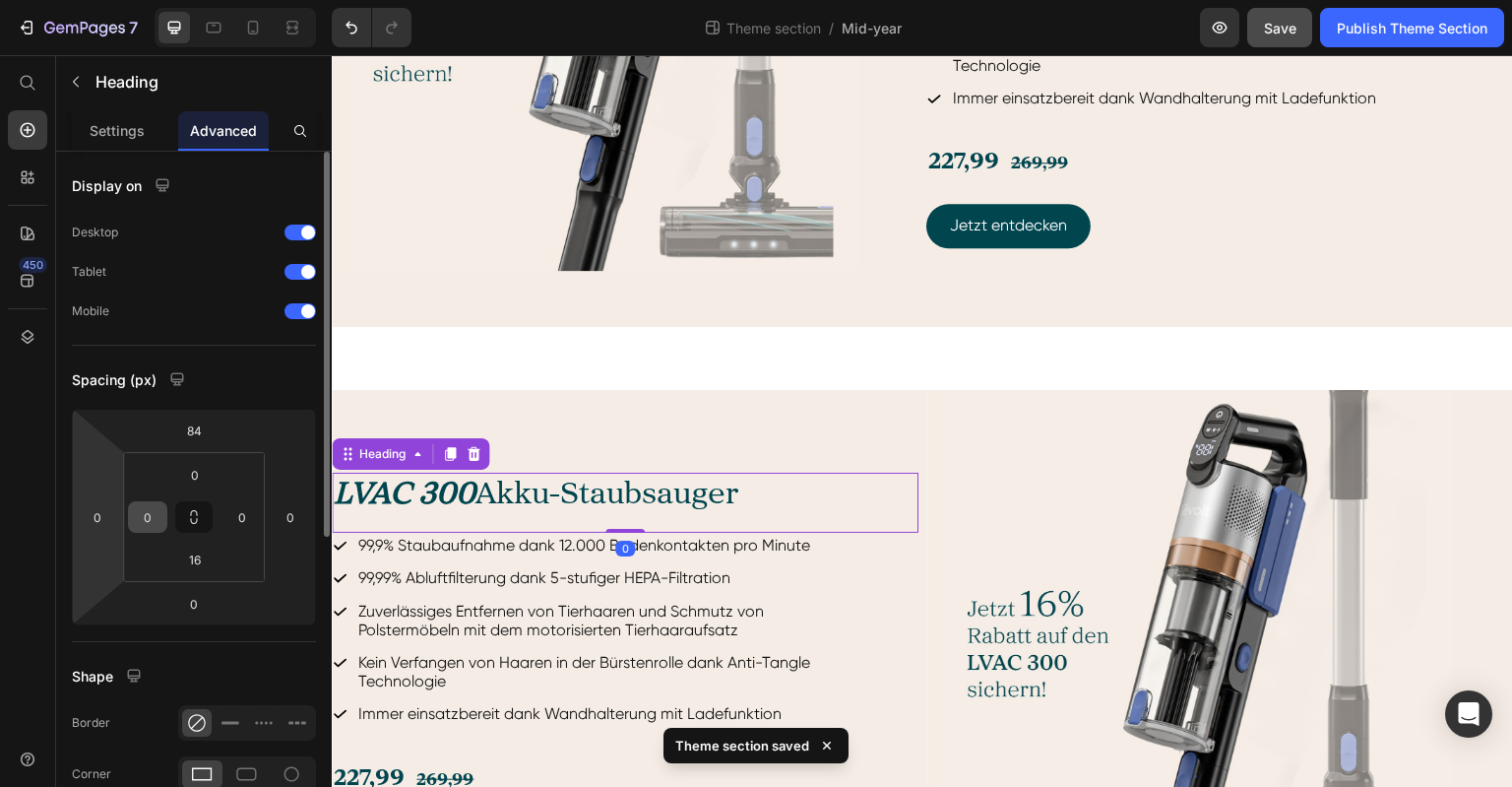 click on "0" at bounding box center [148, 517] 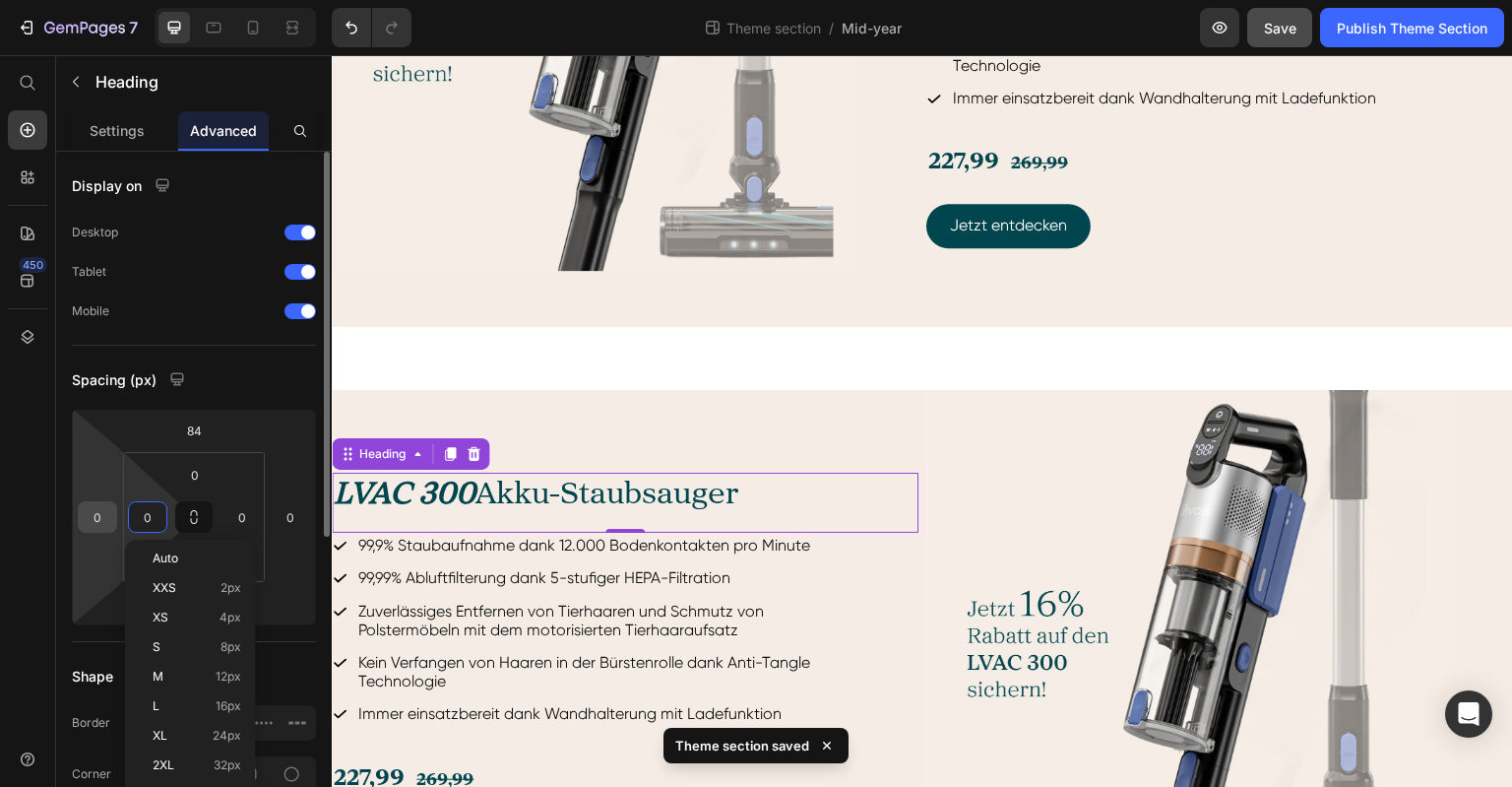 click on "0" at bounding box center (97, 517) 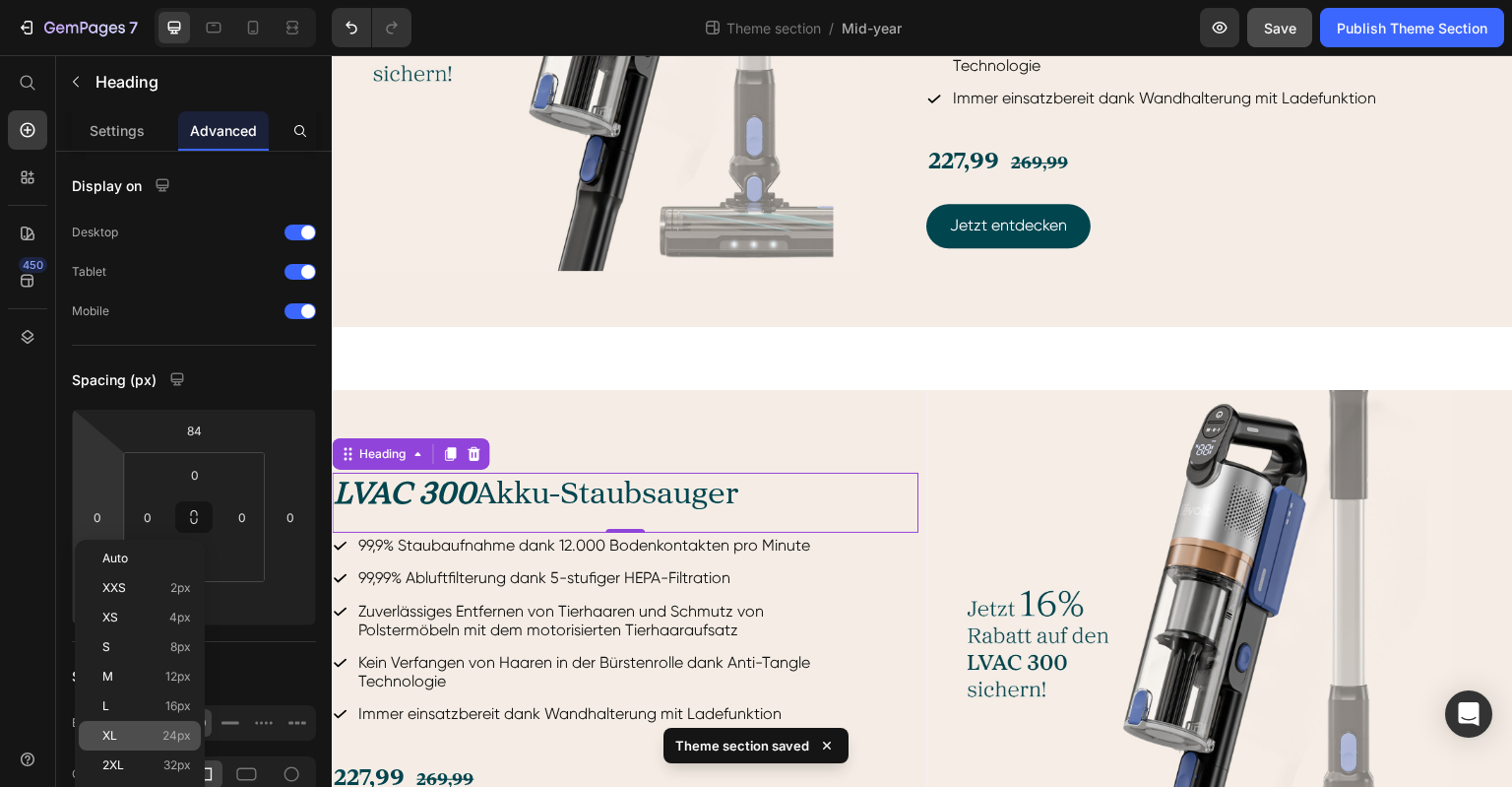 click on "XL 24px" at bounding box center [147, 736] 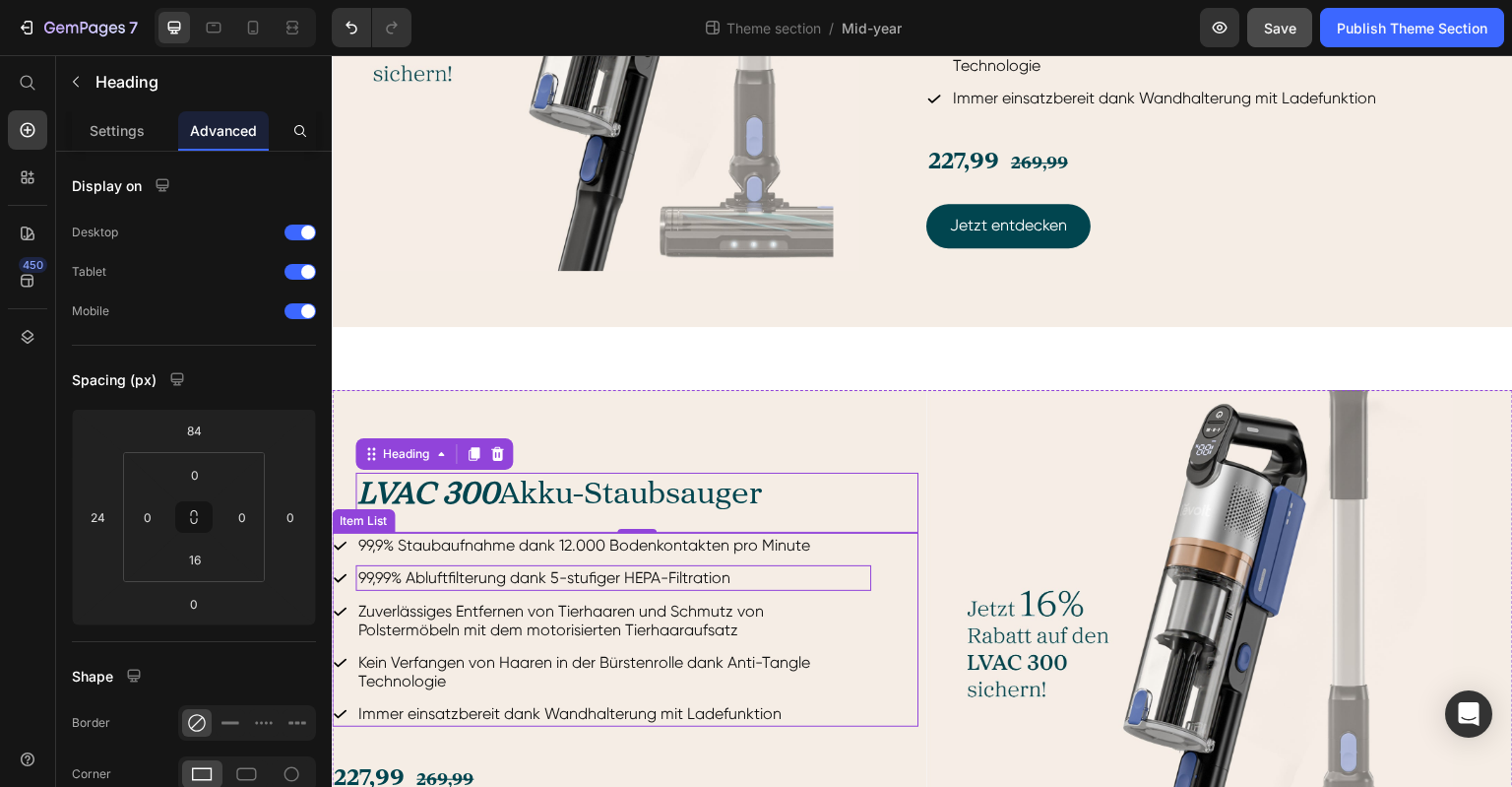 click on "99,9% Staubaufnahme dank 12.000 Bodenkontakten pro Minute 99,99% Abluftfilterung dank 5-stufiger HEPA-Filtration Zuverlässiges Entfernen von Tierhaaren und Schmutz von Polstermöbeln mit dem motorisierten Tierhaaraufsatz Kein Verfangen von Haaren in der Bürstenrolle dank Anti-Tangle Technologie Immer einsatzbereit dank Wandhalterung mit Ladefunktion Item List" at bounding box center [625, 629] 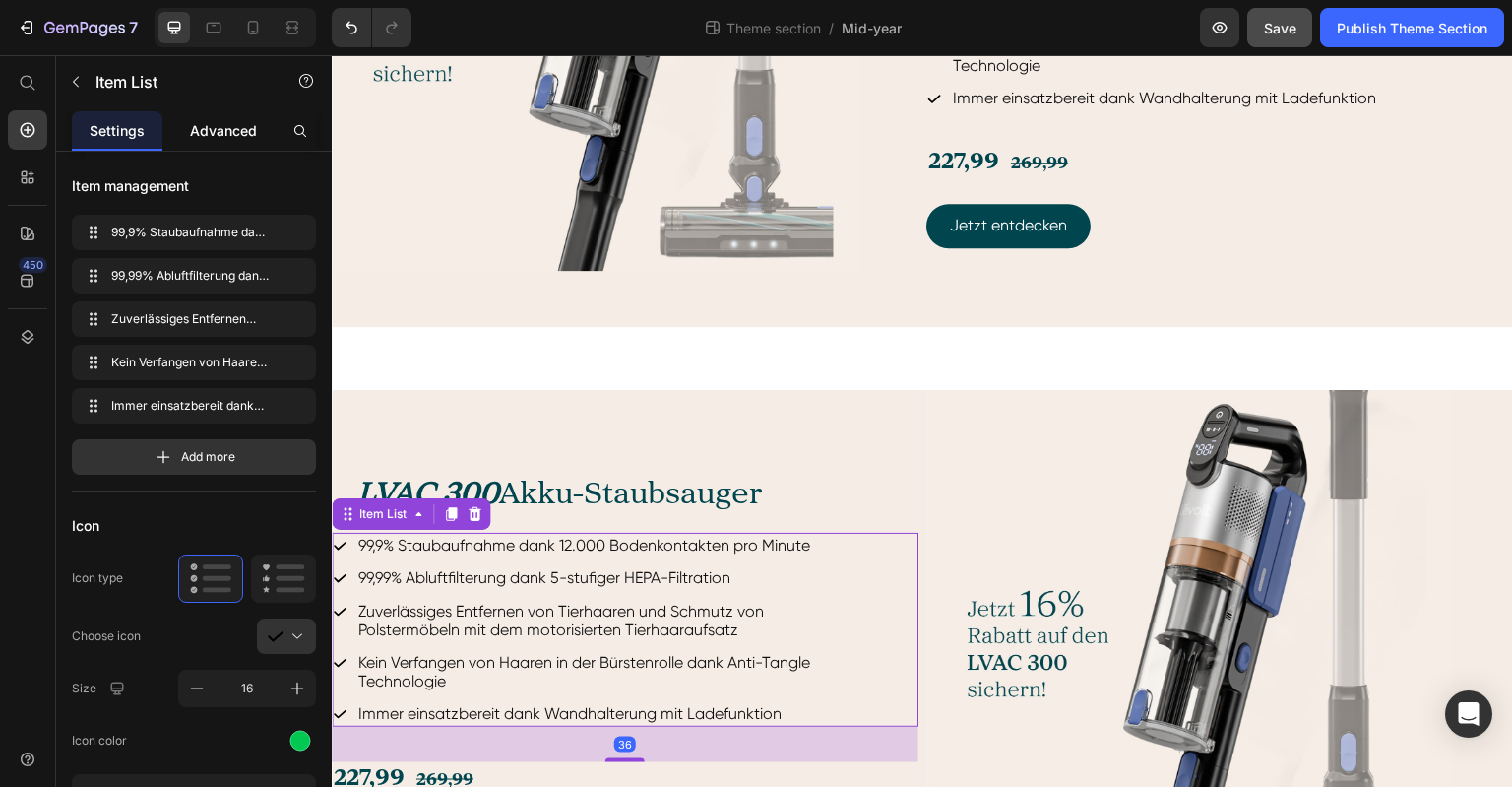 click on "Advanced" at bounding box center [223, 130] 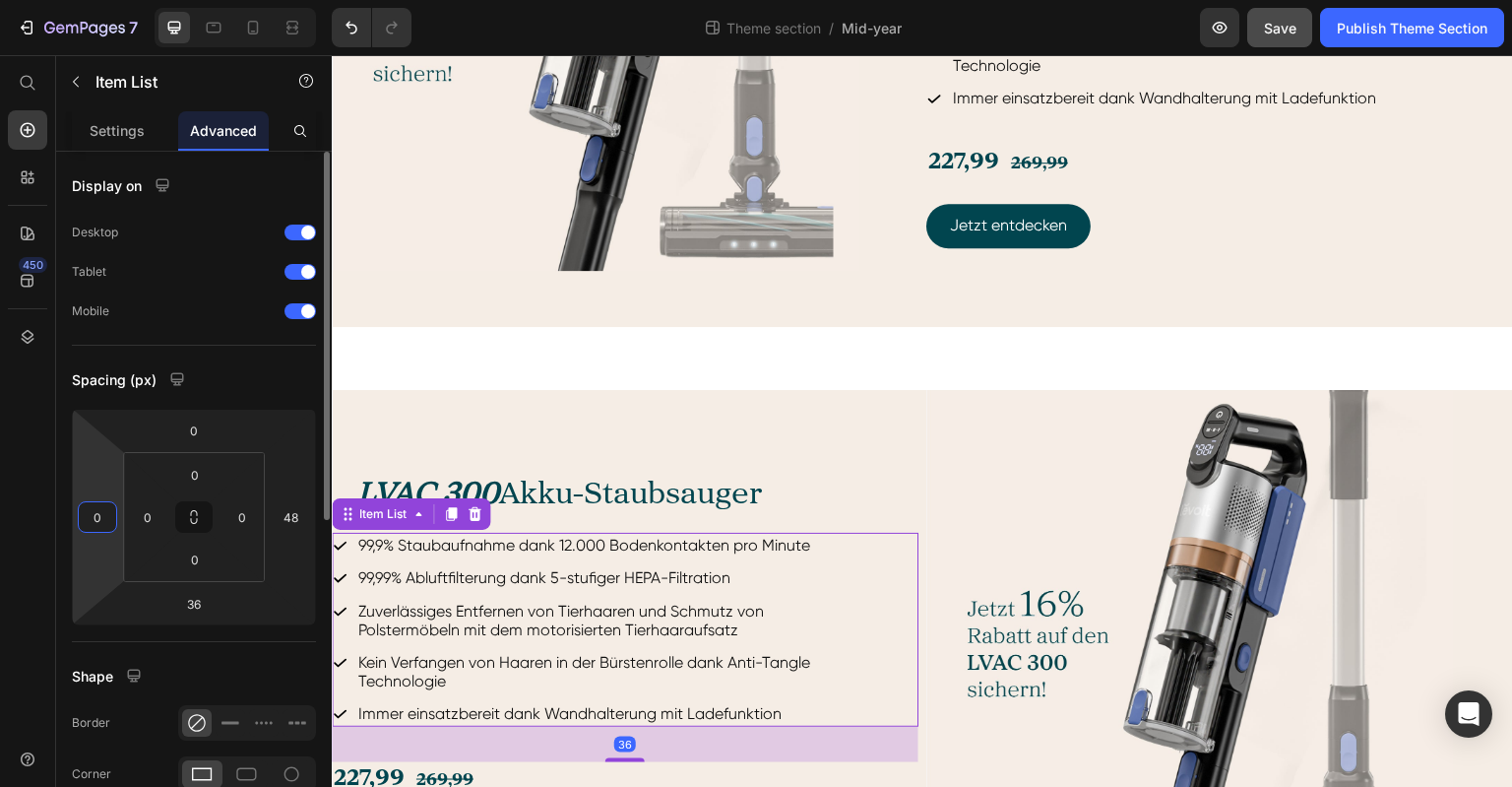 click on "0" at bounding box center [97, 517] 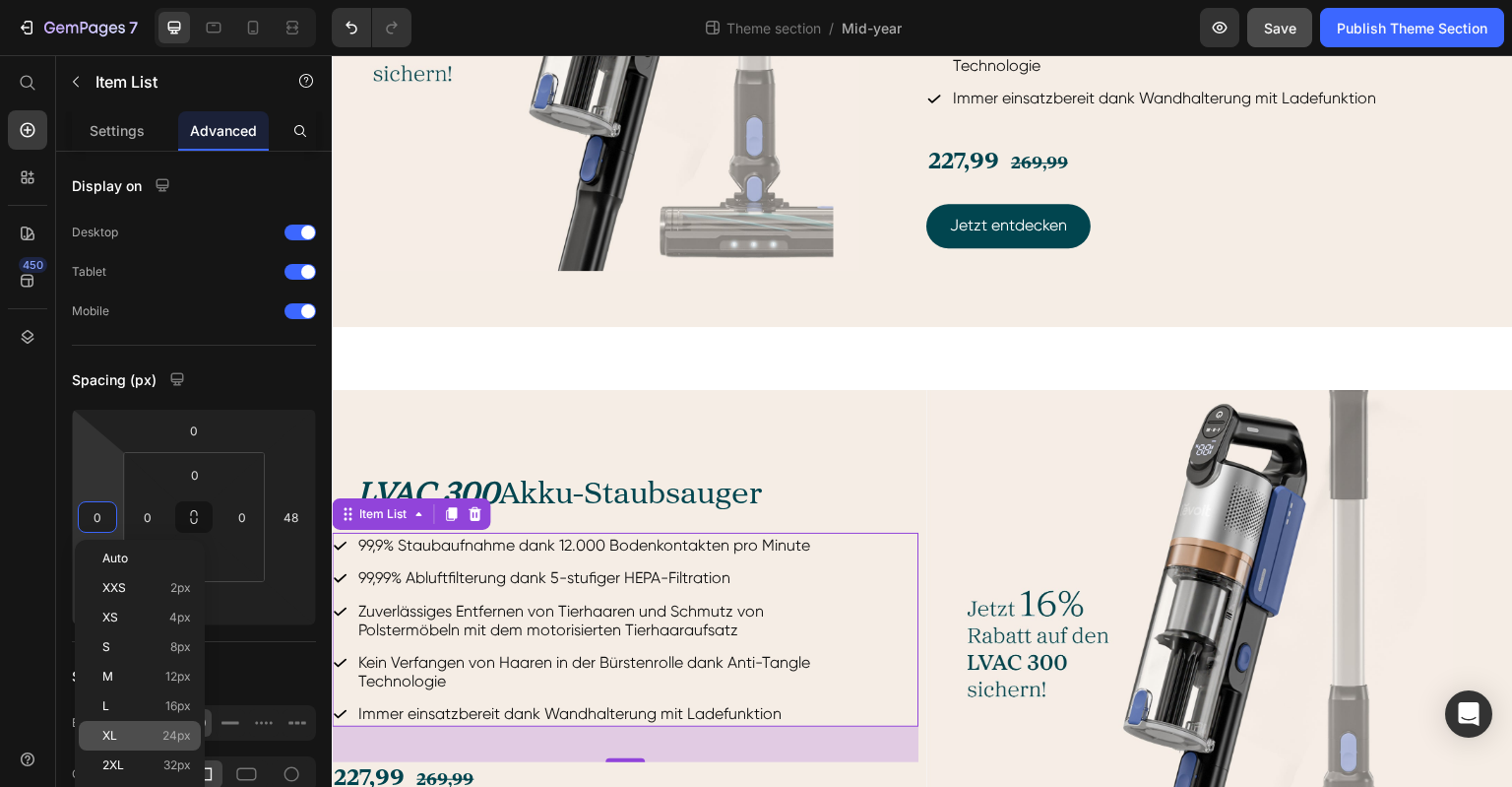 click on "XL 24px" at bounding box center [147, 736] 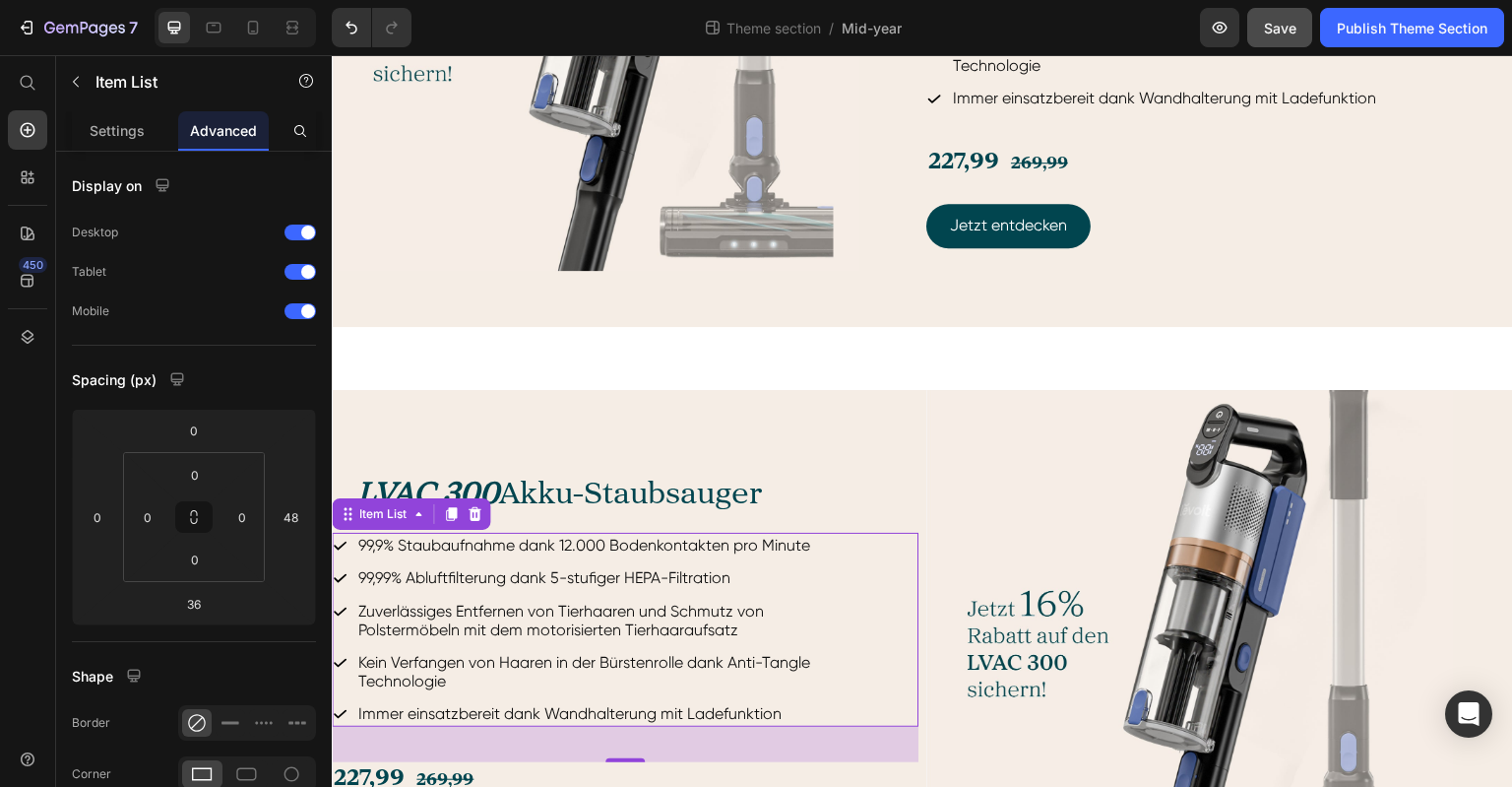 type on "24" 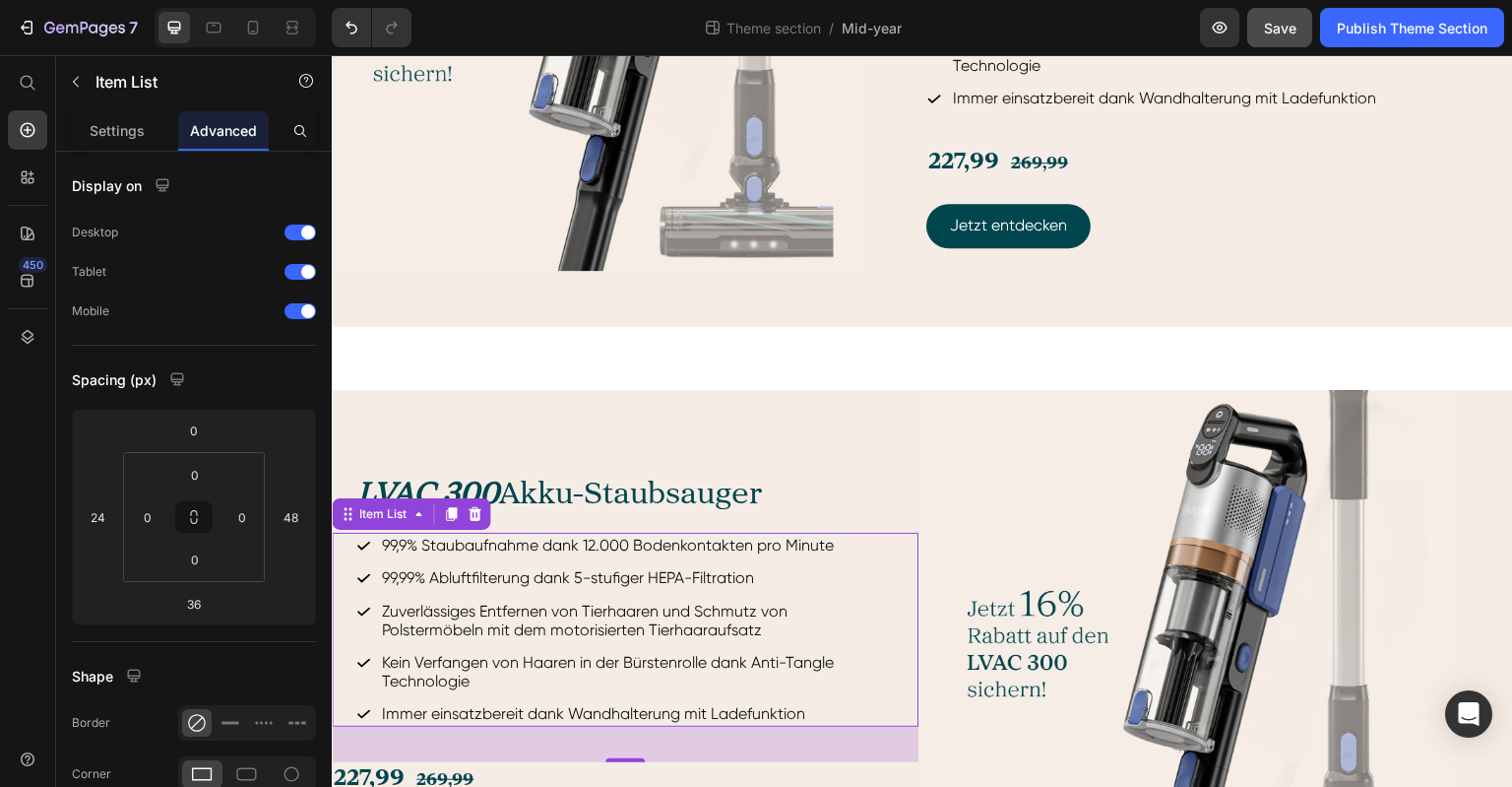 scroll, scrollTop: 1218, scrollLeft: 0, axis: vertical 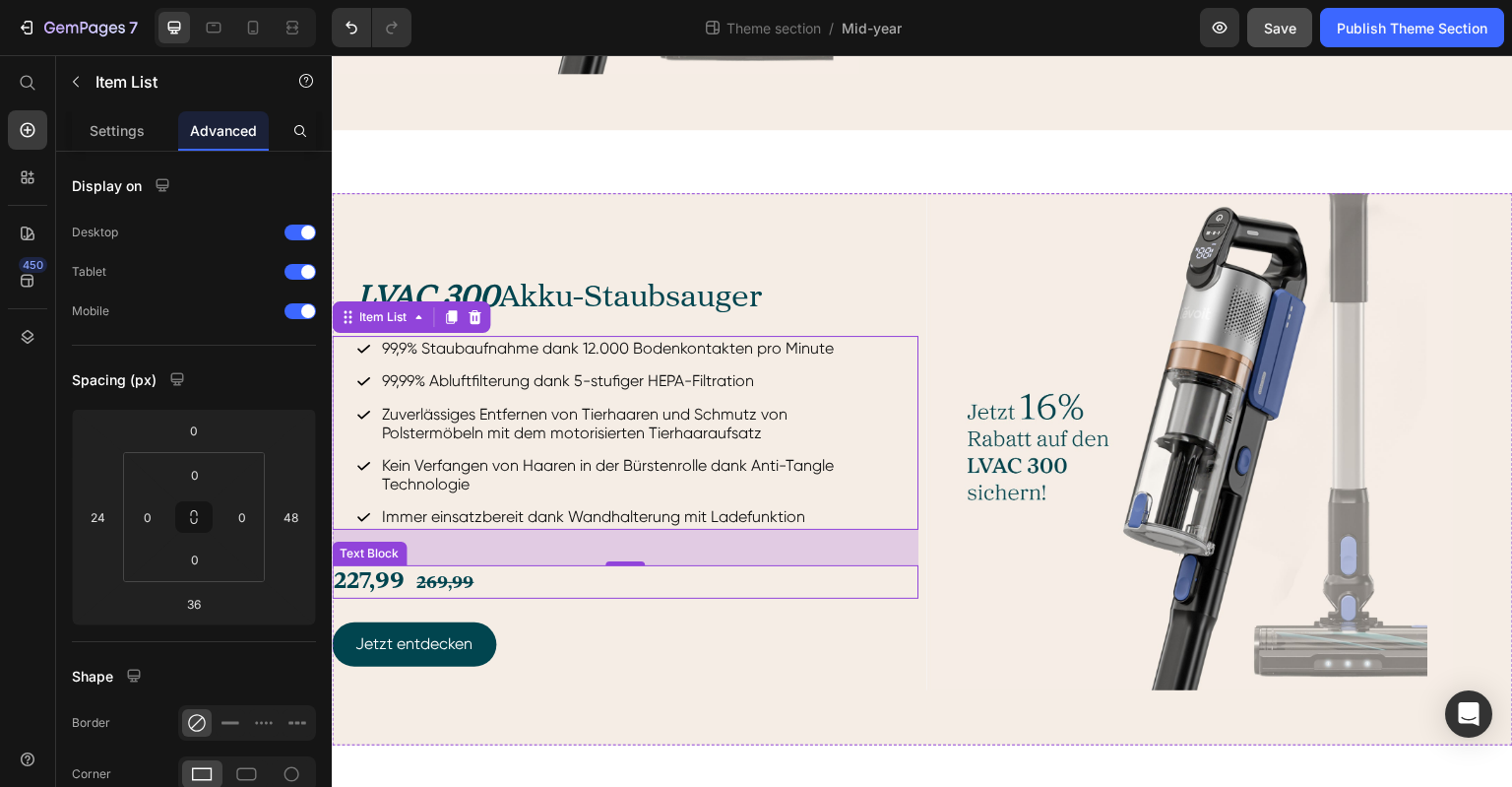 click on "227,99     269,99" at bounding box center [625, 582] 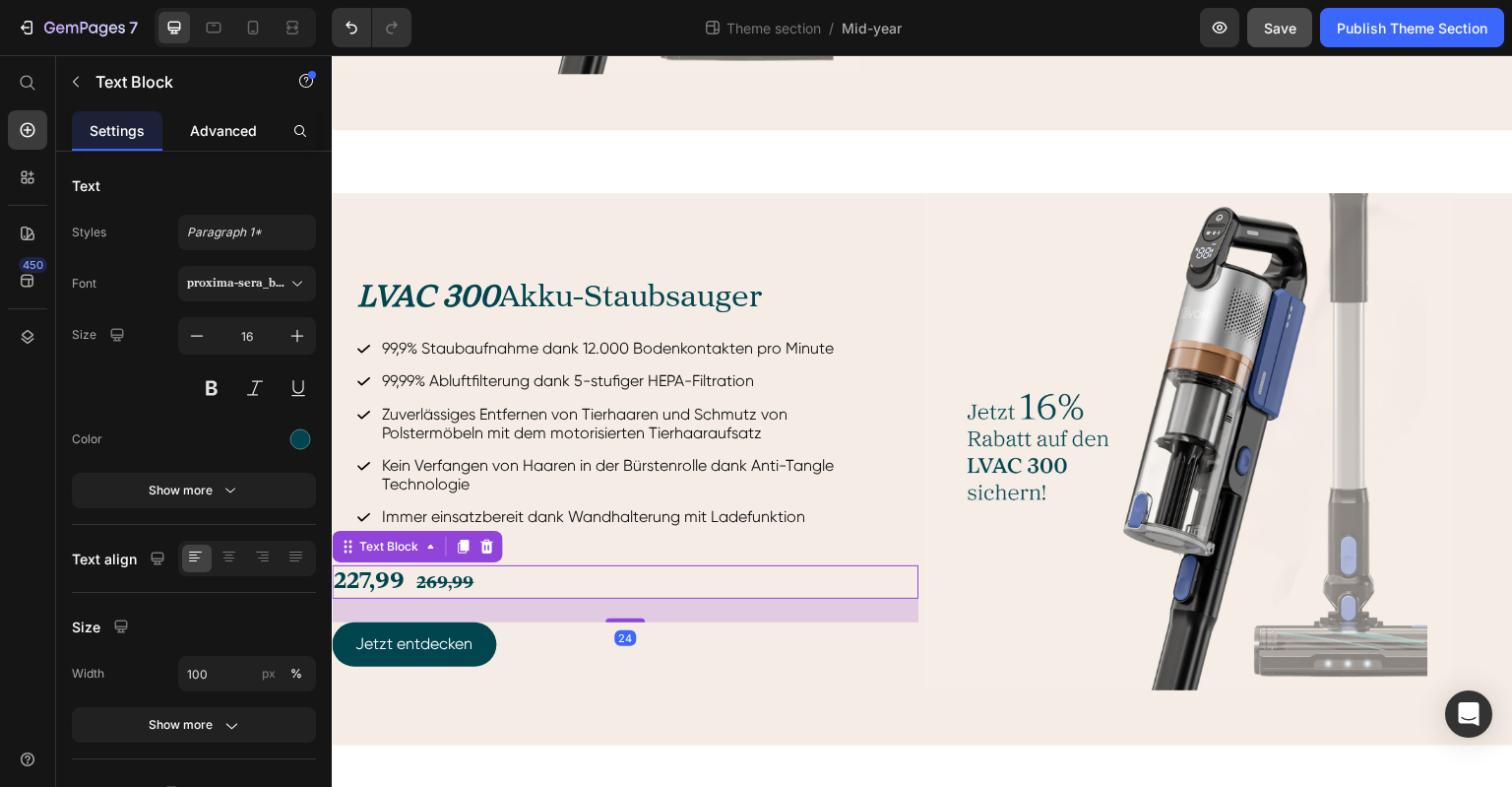 click on "Advanced" 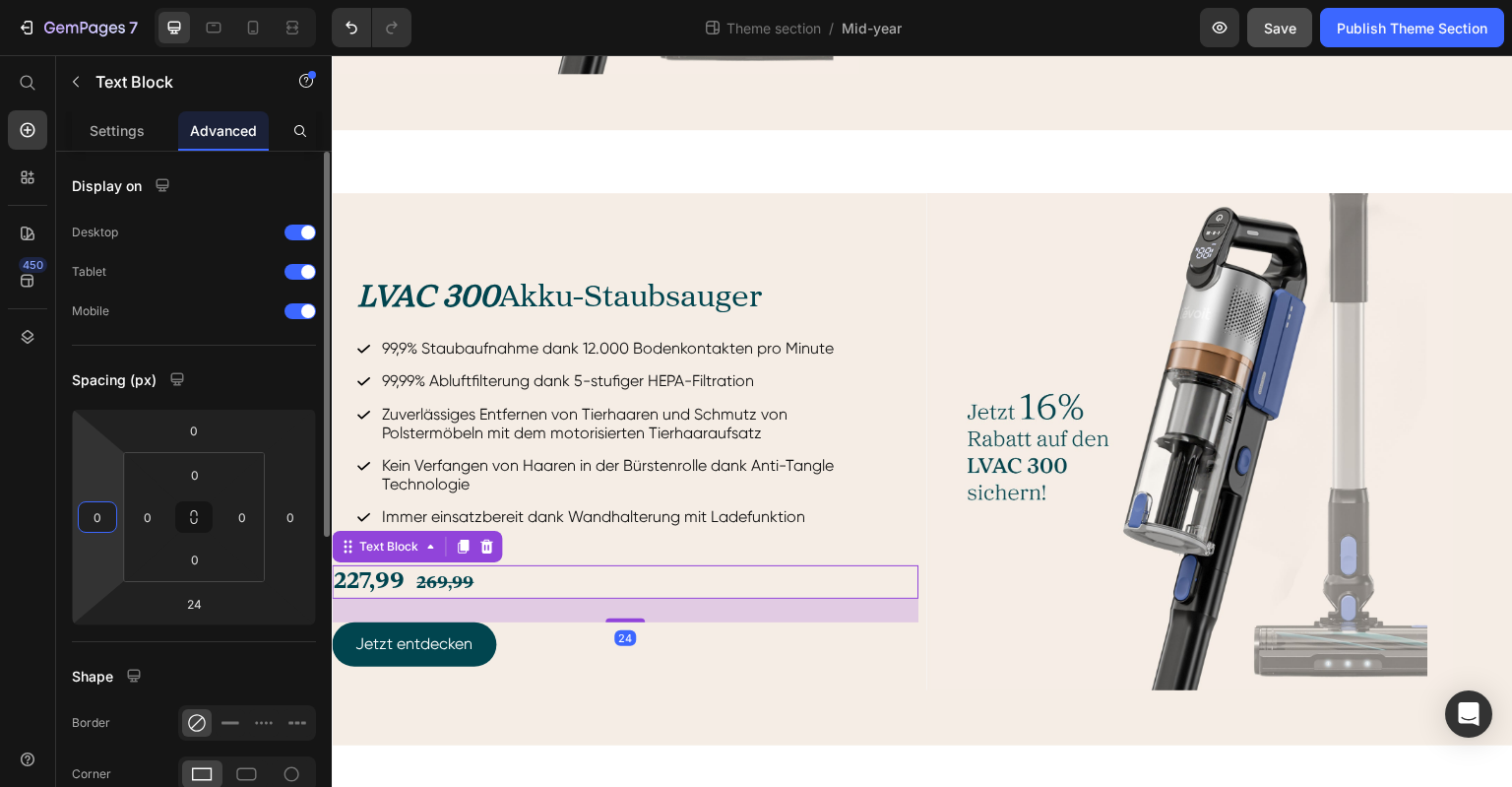click on "0" at bounding box center (97, 517) 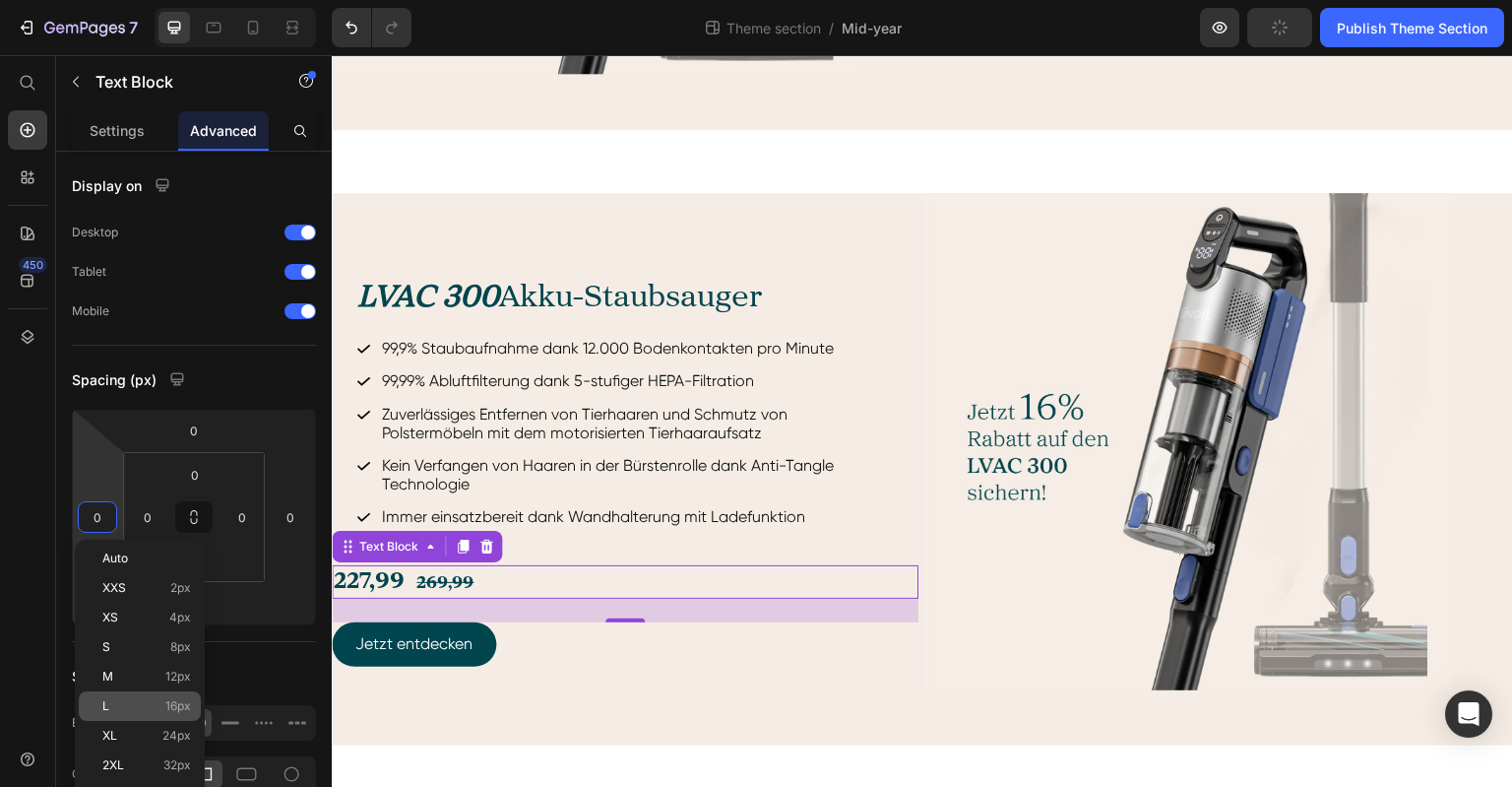 click on "XL 24px" 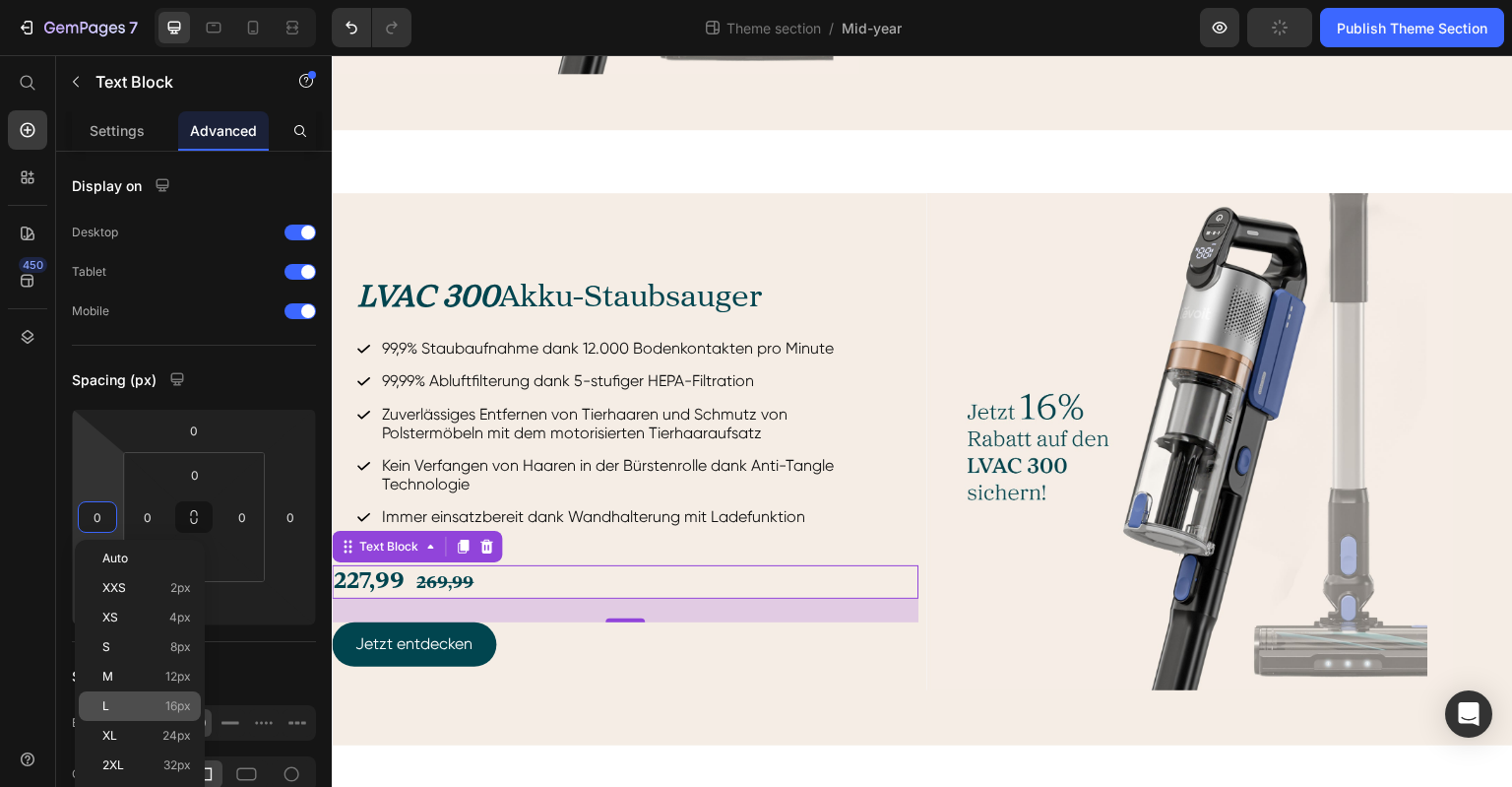 type on "24" 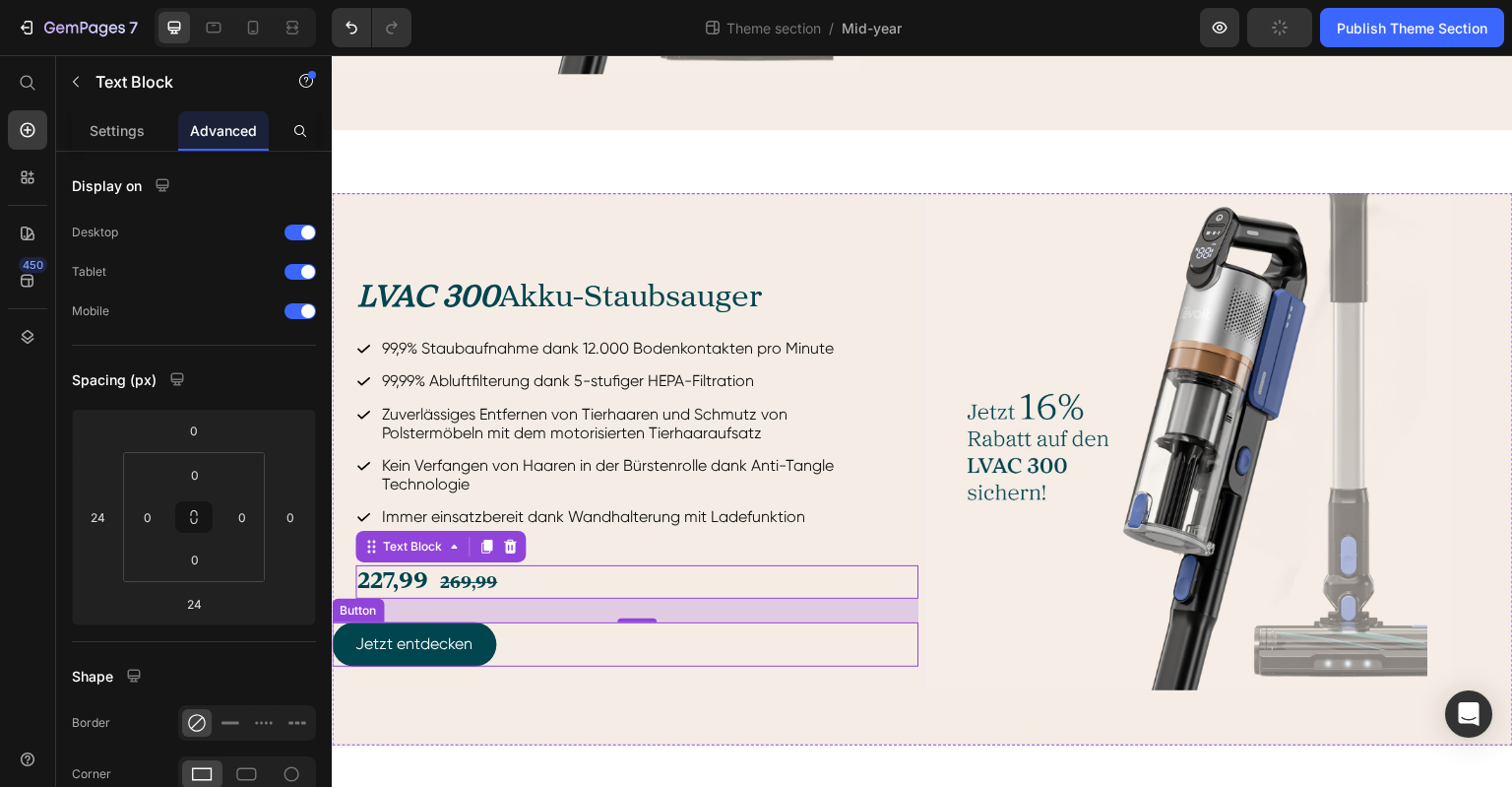 click on "Jetzt entdecken Button" at bounding box center (625, 644) 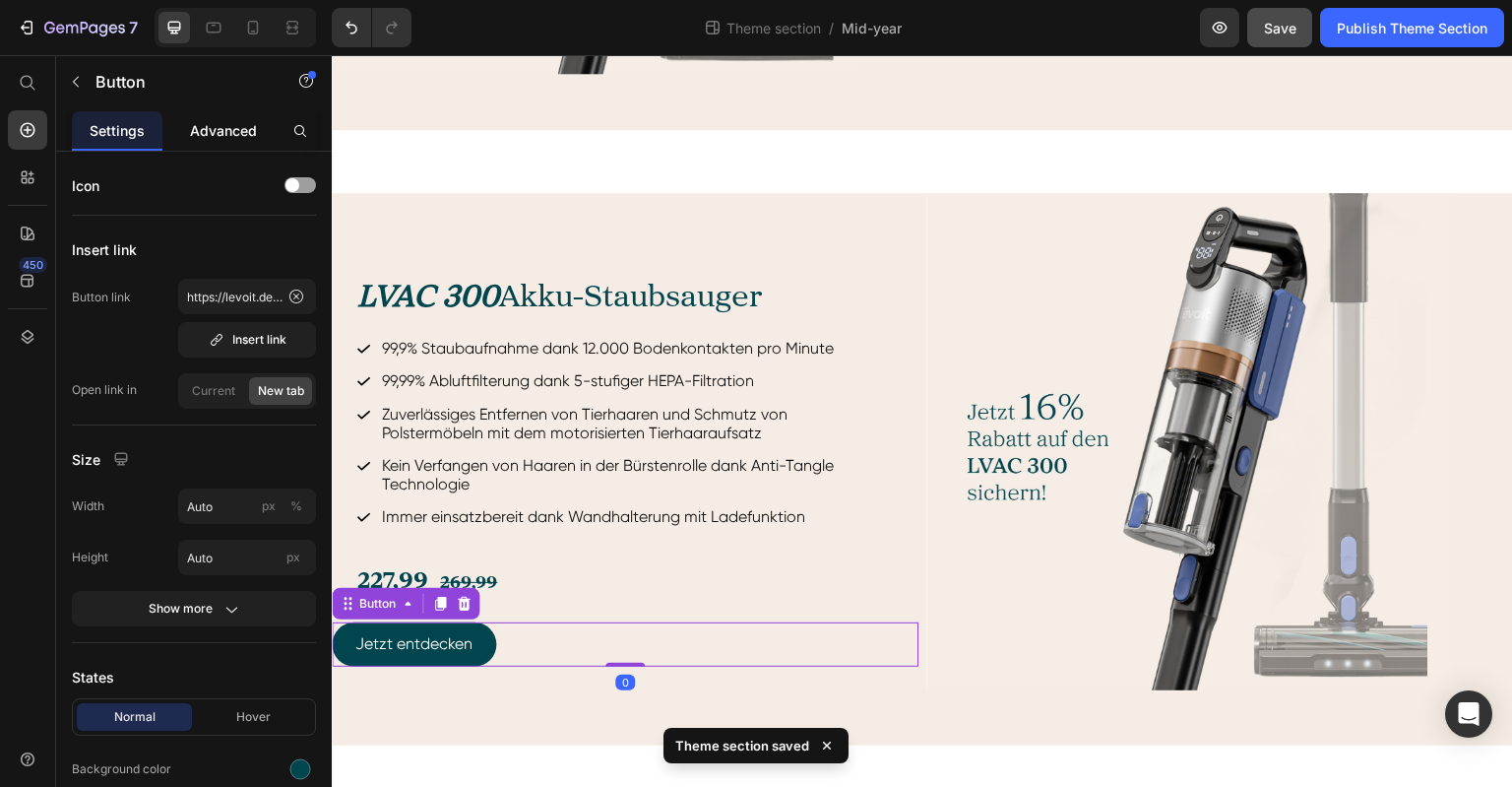click on "Advanced" at bounding box center (223, 130) 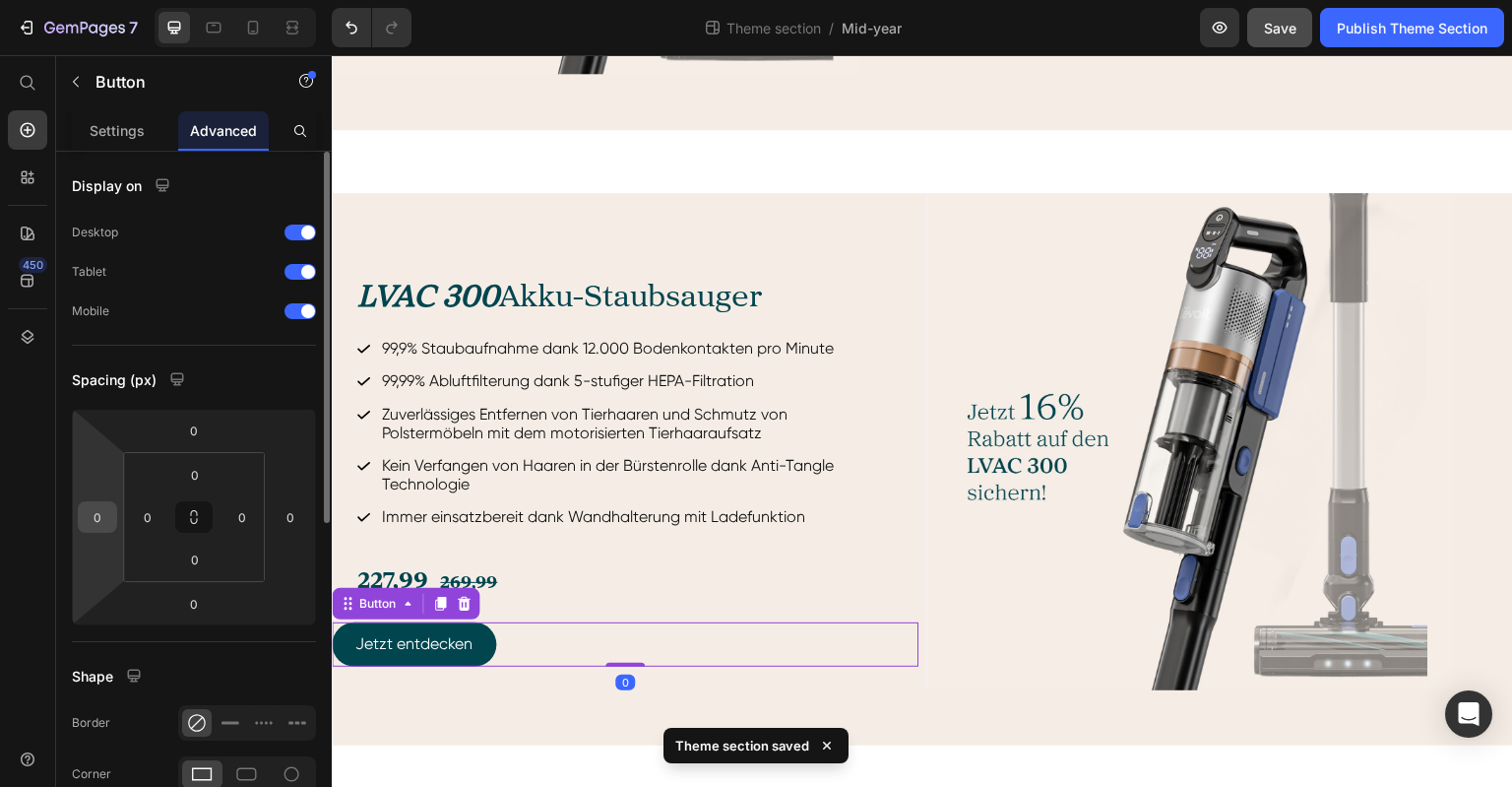 click on "0" at bounding box center (97, 517) 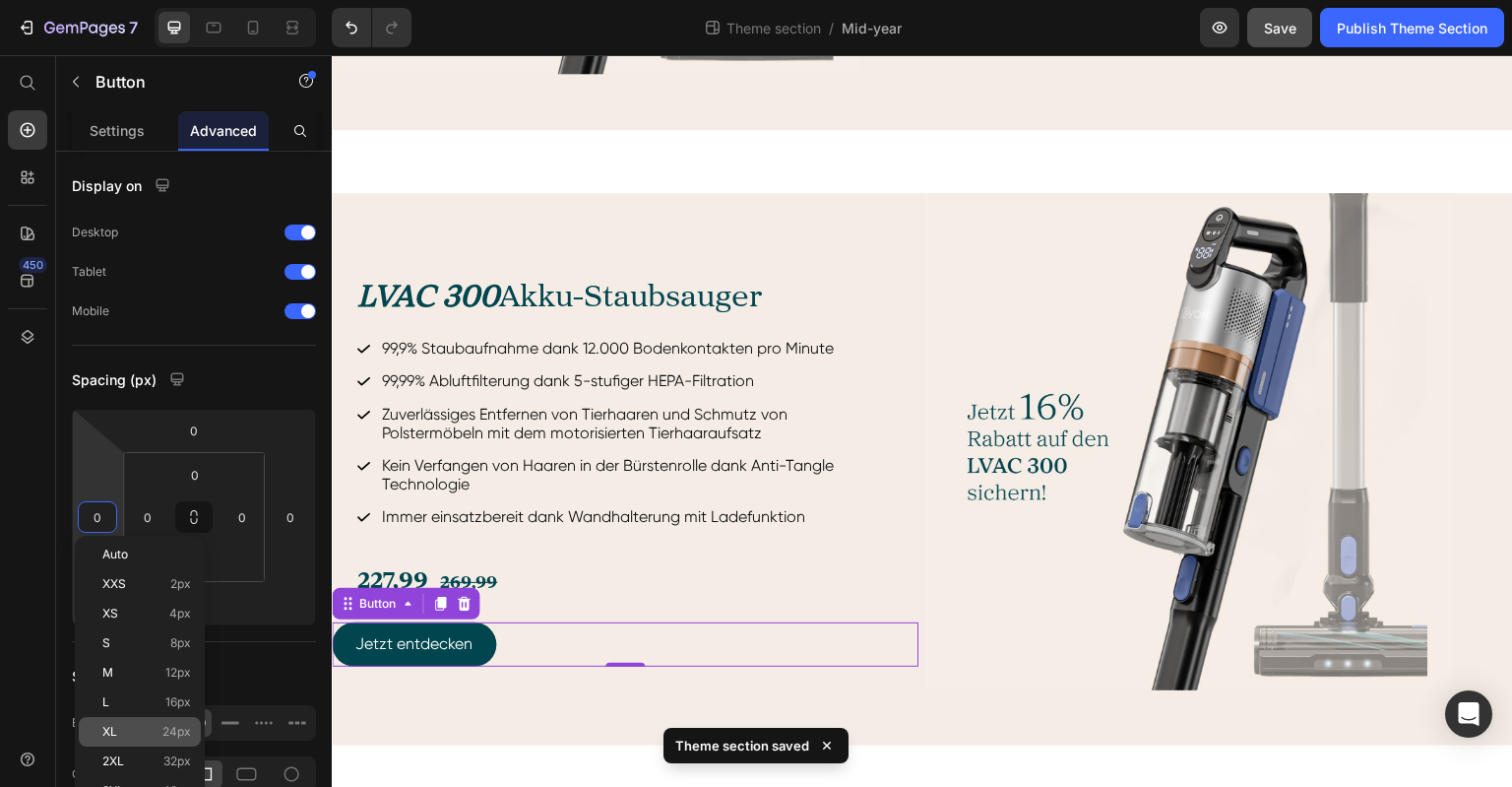 click on "XL 24px" at bounding box center (147, 732) 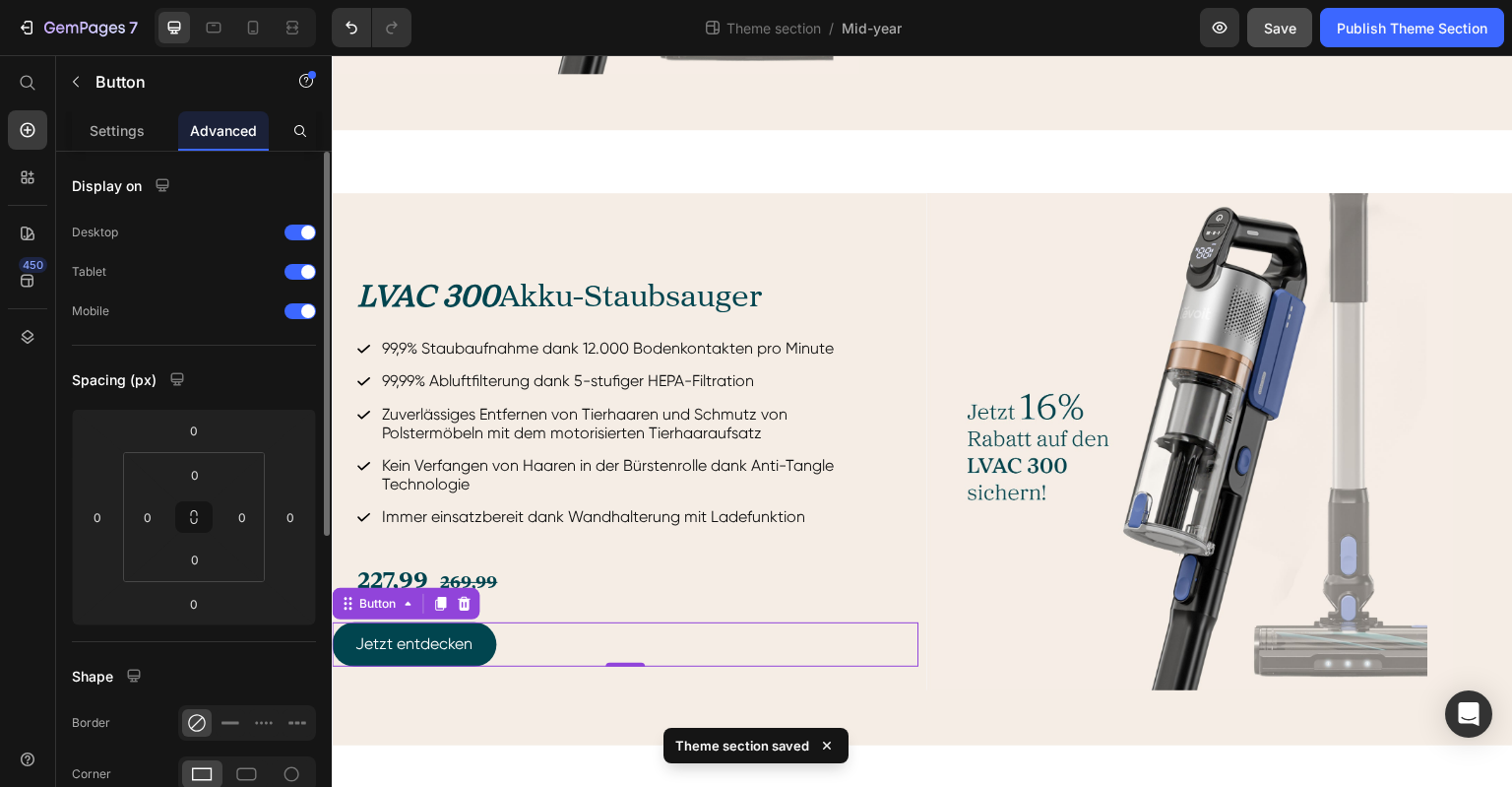 type on "24" 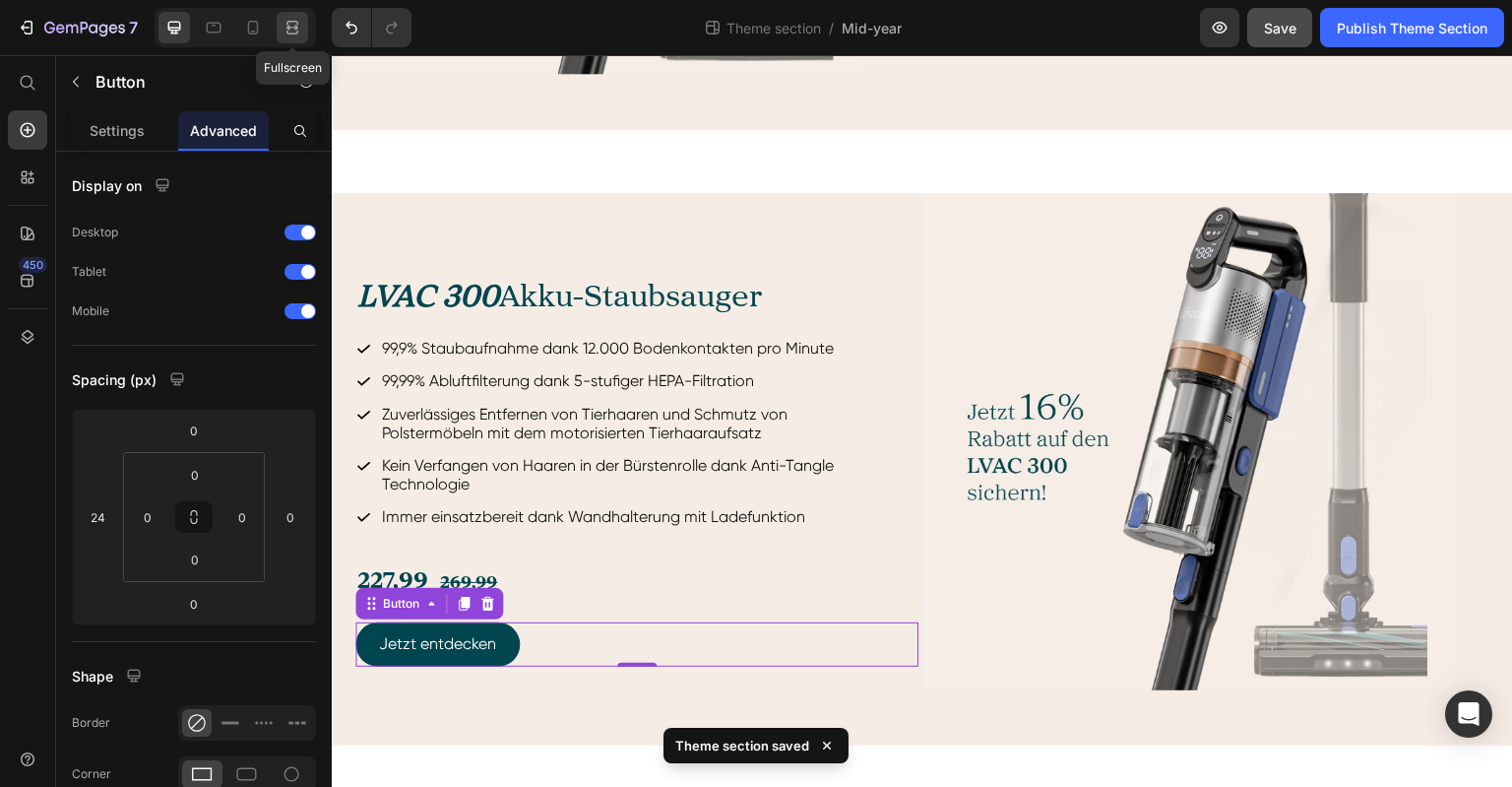 click 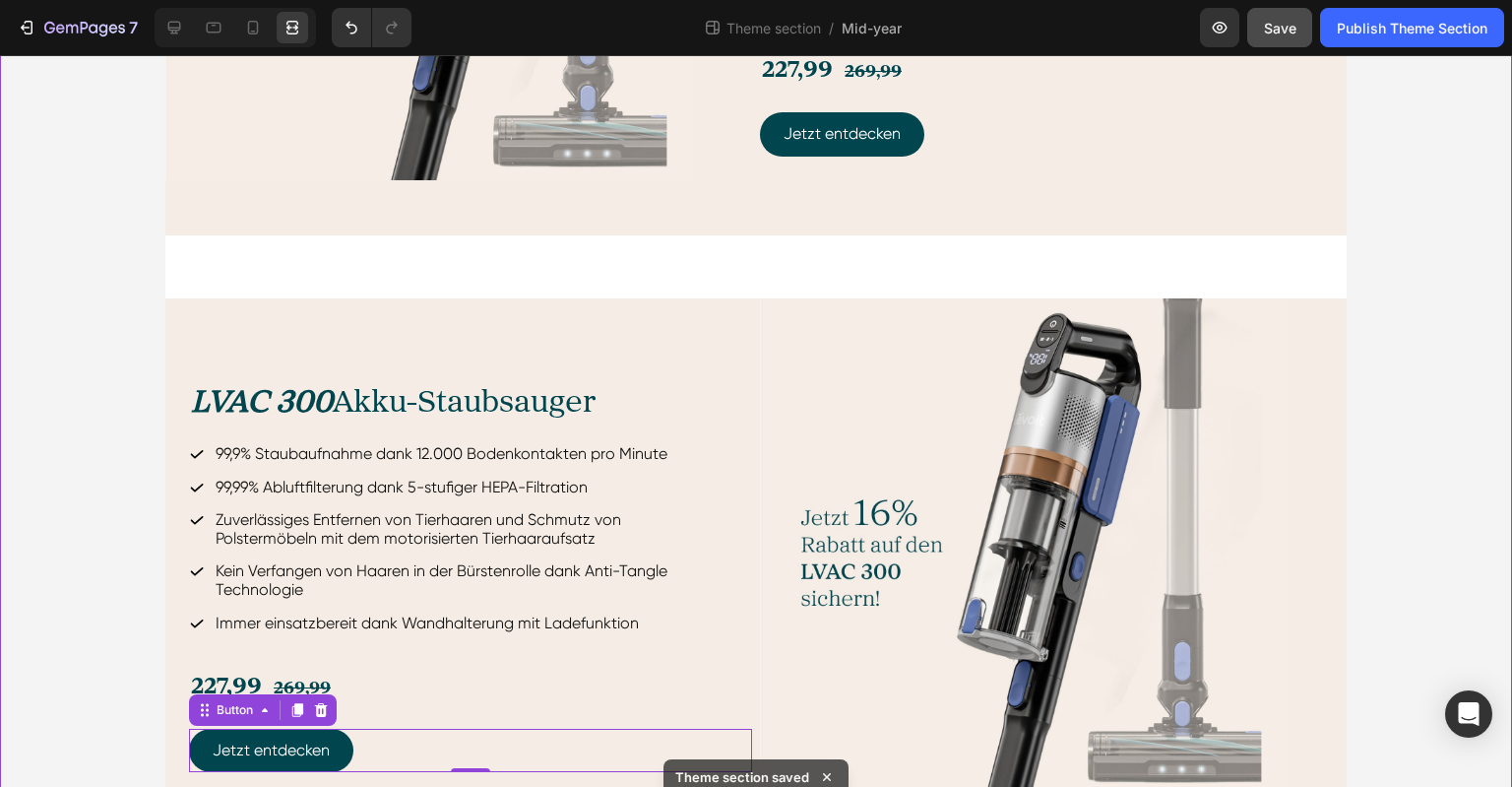 scroll, scrollTop: 1010, scrollLeft: 0, axis: vertical 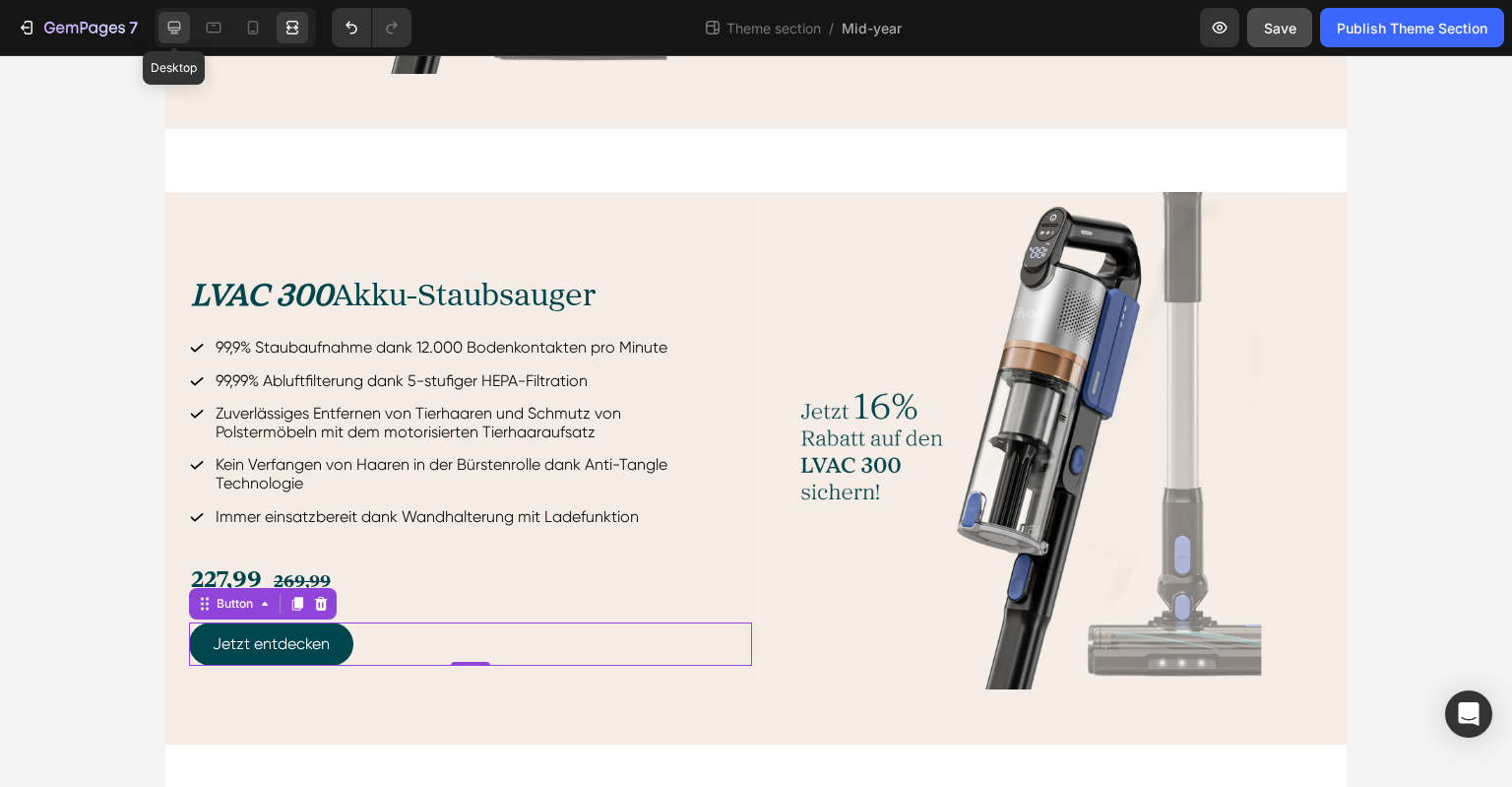 click 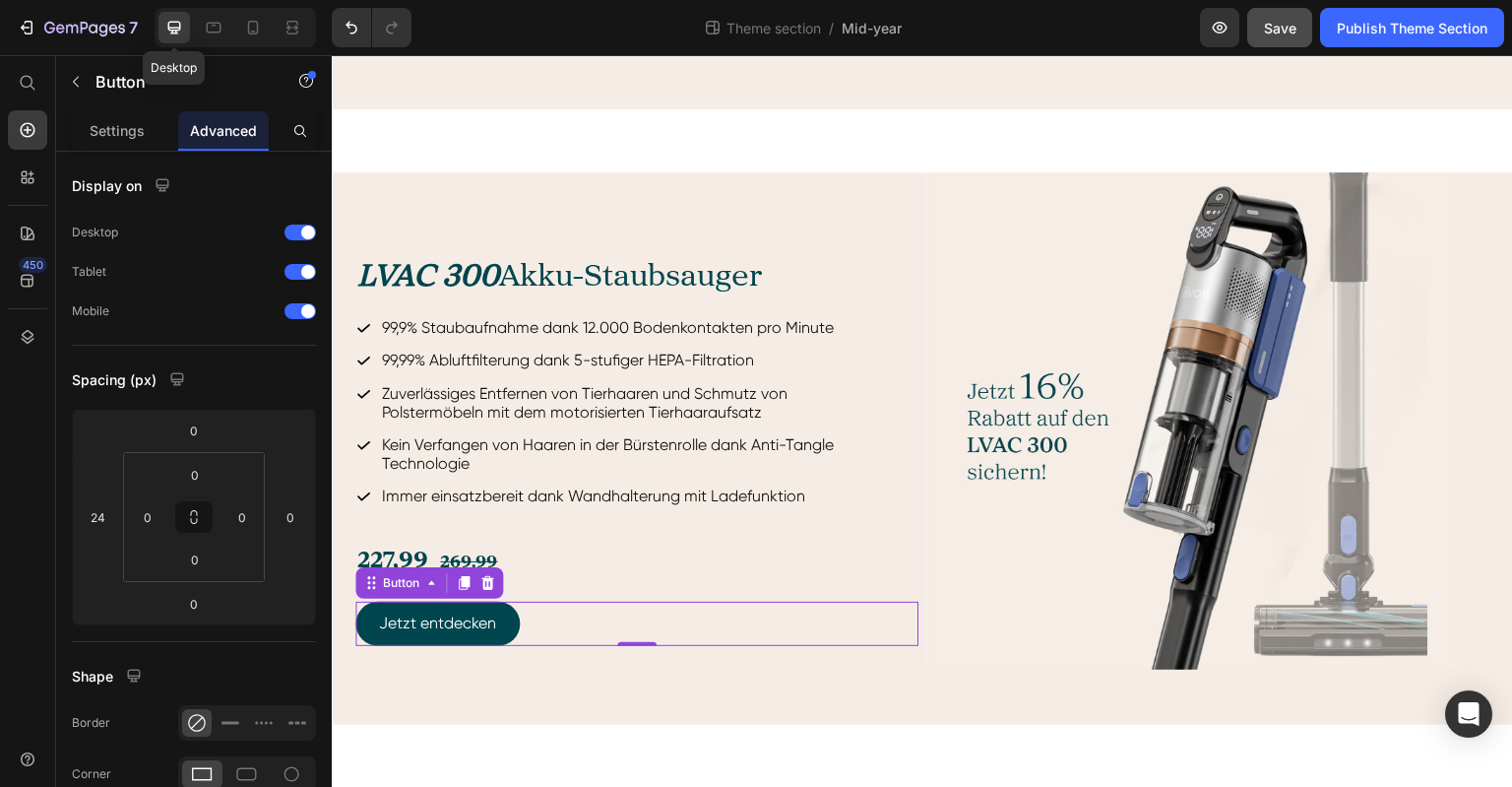 scroll, scrollTop: 1218, scrollLeft: 0, axis: vertical 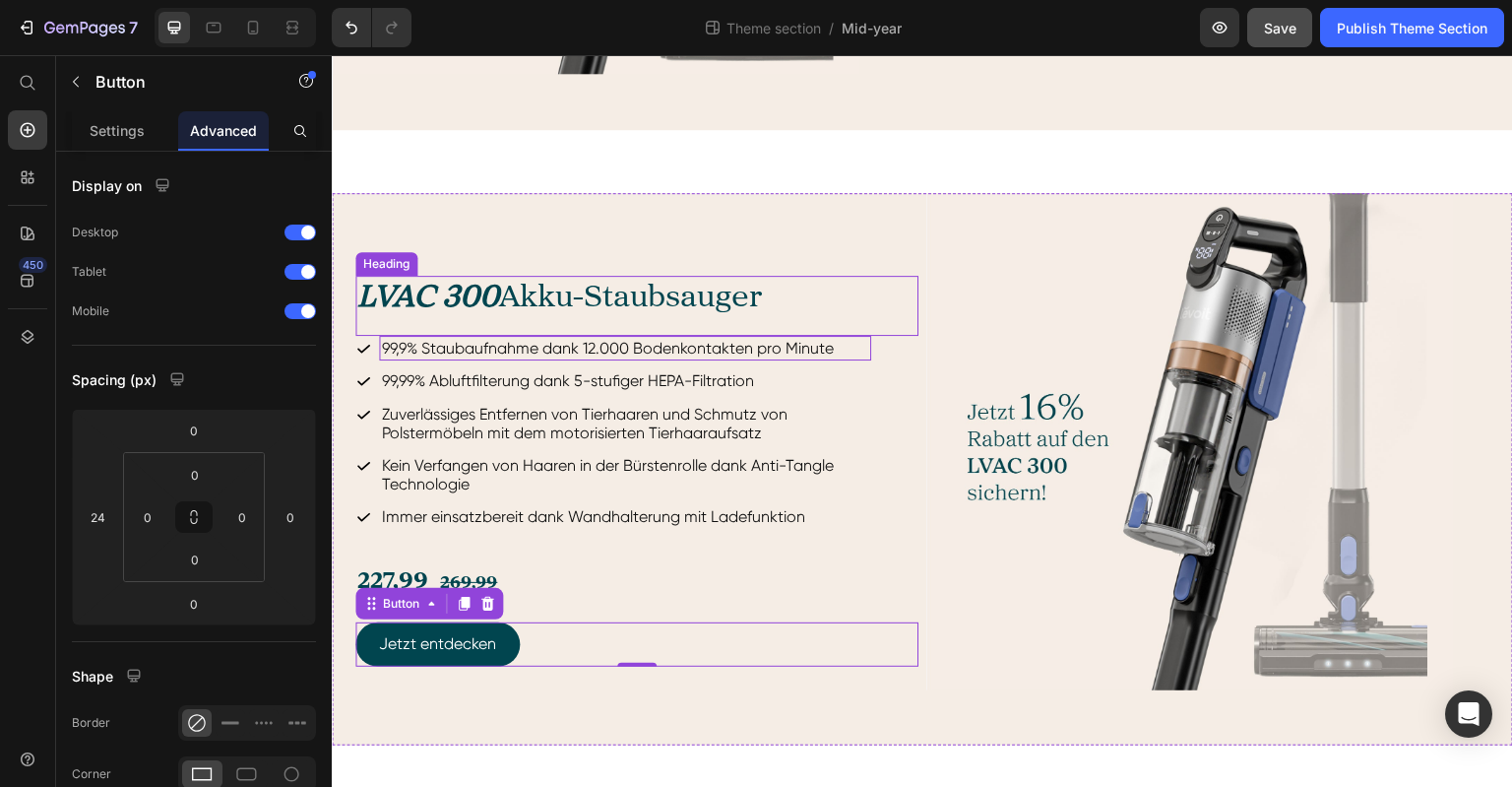 click on "LVAC 300  Akku-Staubsauger" at bounding box center (637, 298) 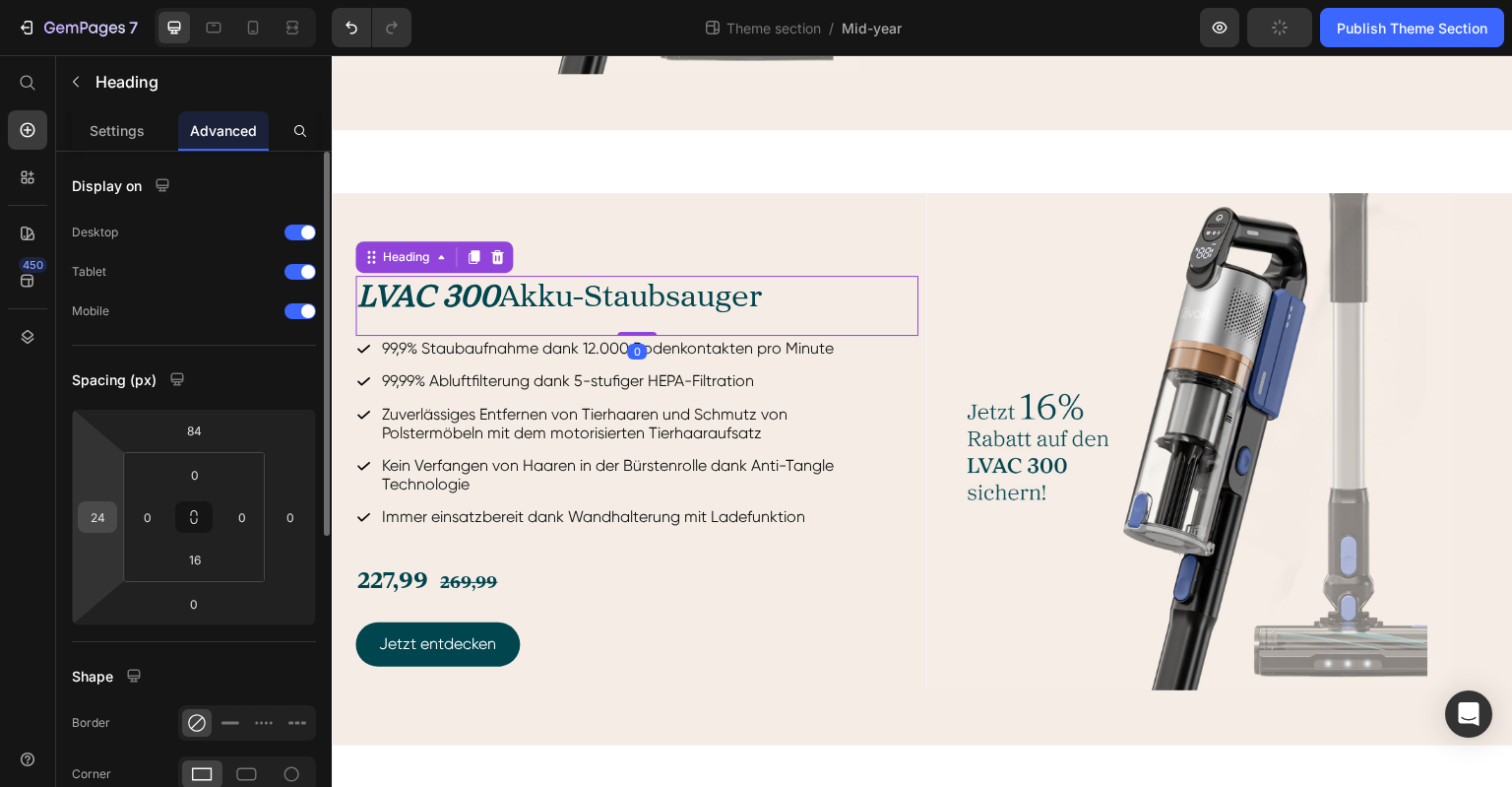 click on "24" at bounding box center [97, 517] 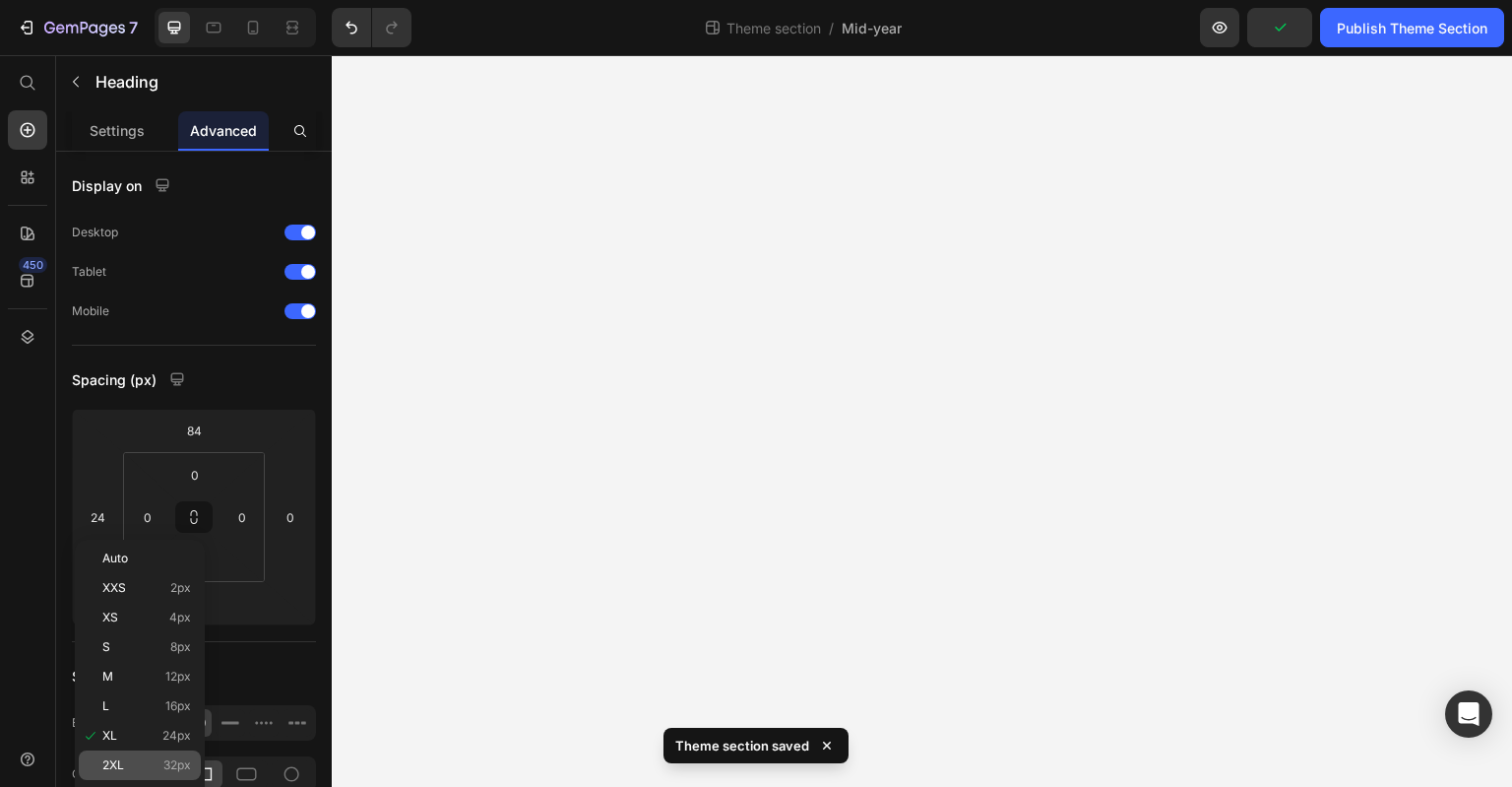 scroll, scrollTop: 0, scrollLeft: 0, axis: both 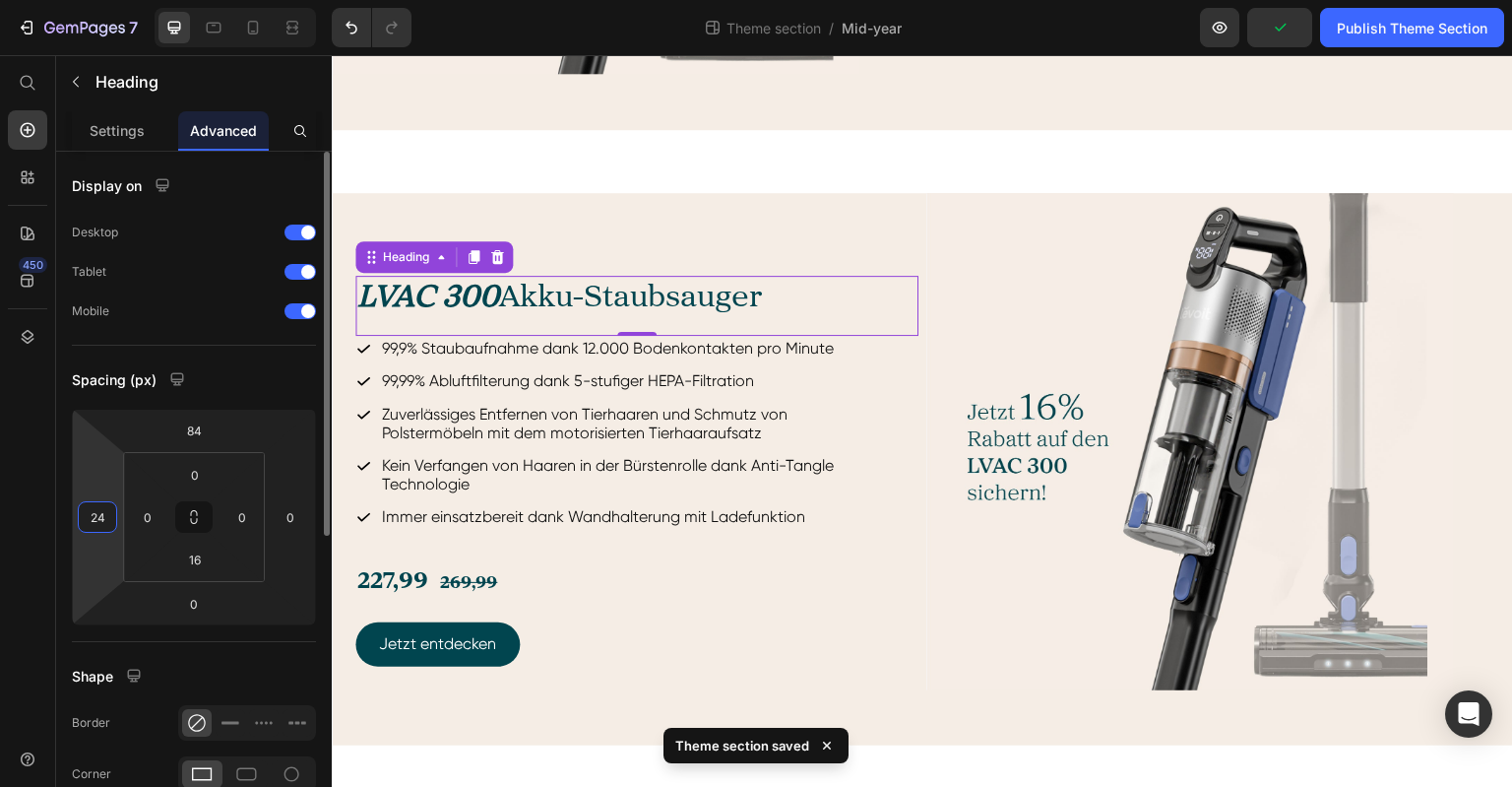 click on "24" at bounding box center (97, 517) 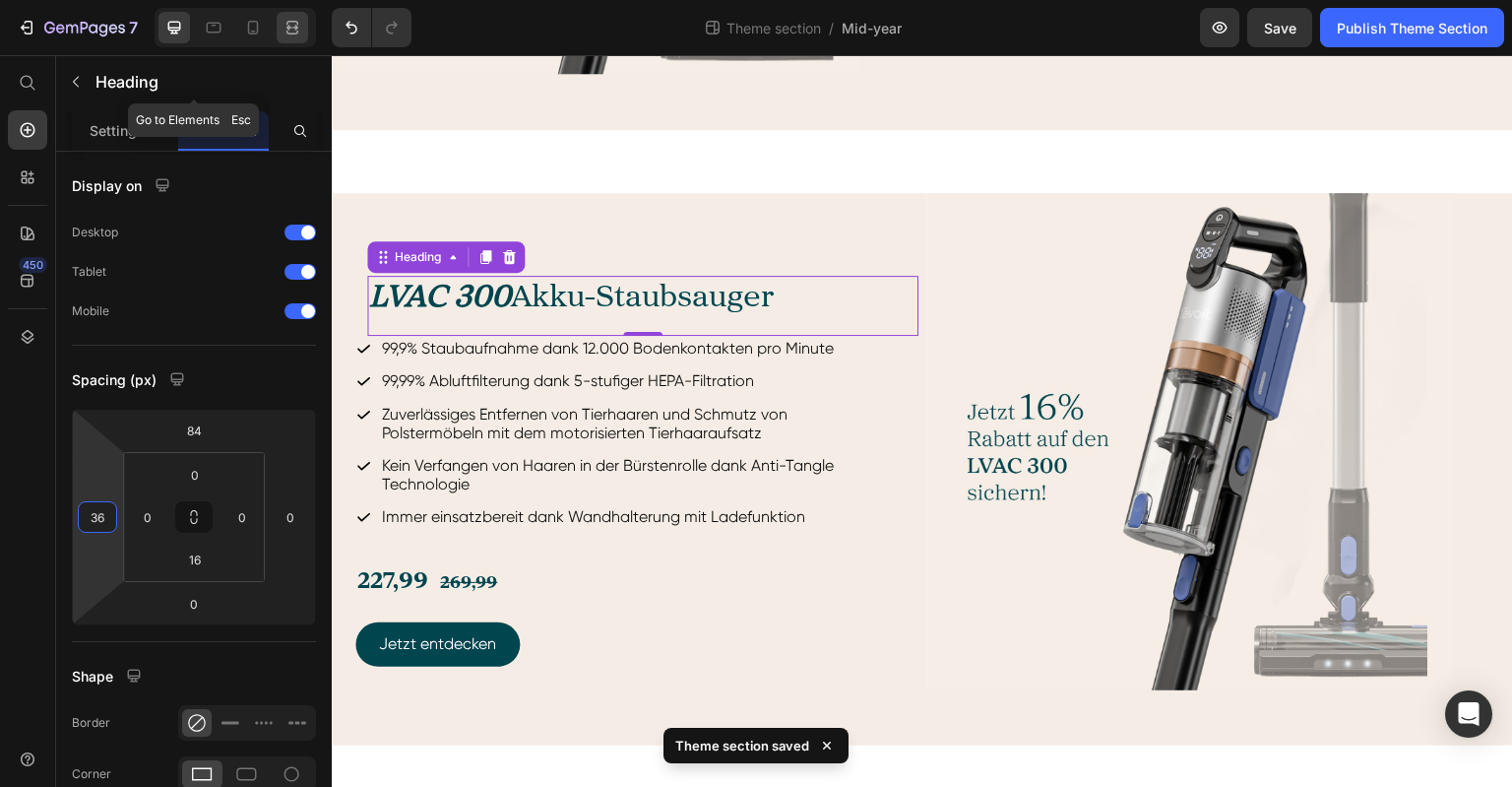 type on "36" 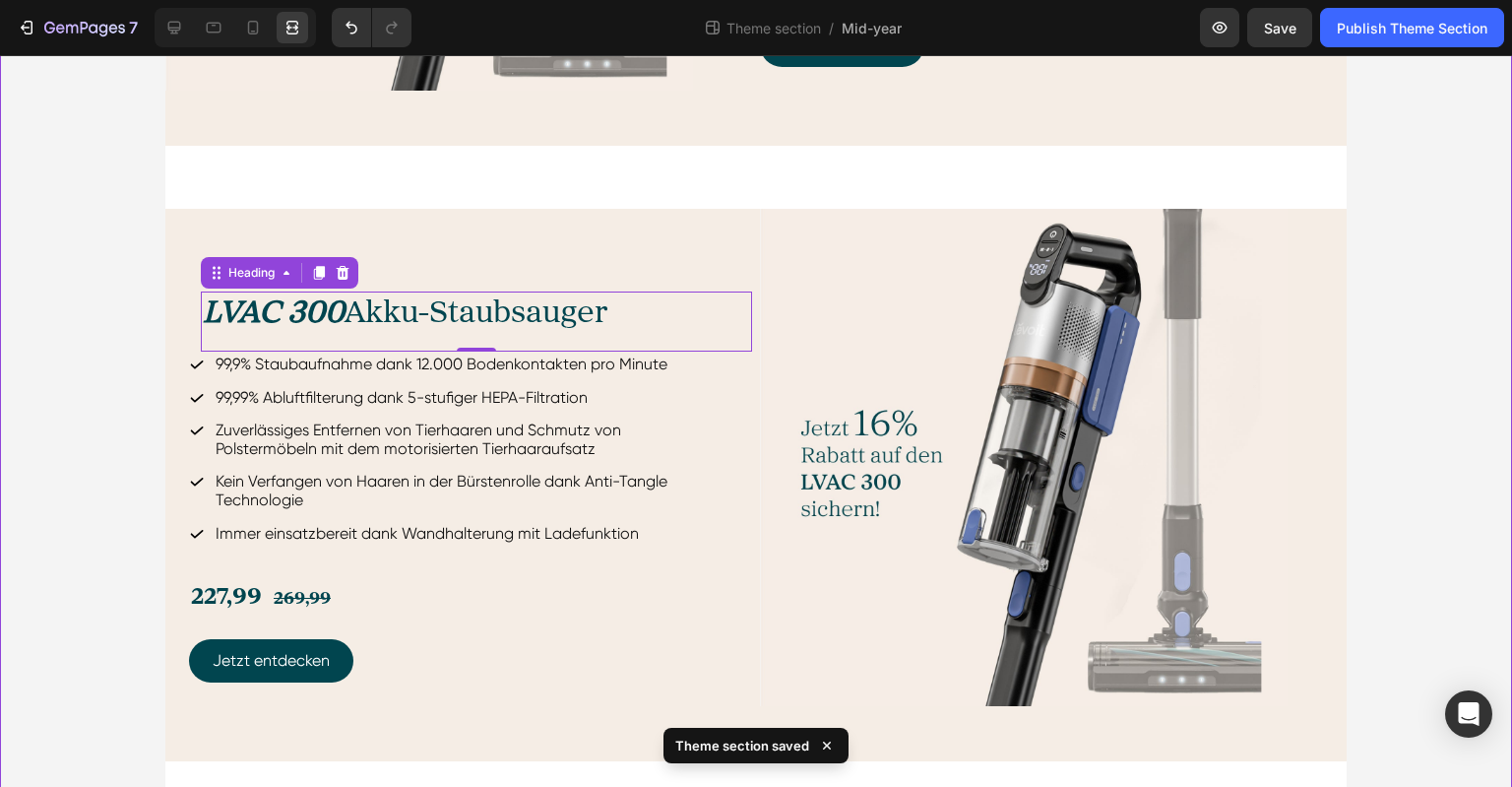scroll, scrollTop: 1305, scrollLeft: 0, axis: vertical 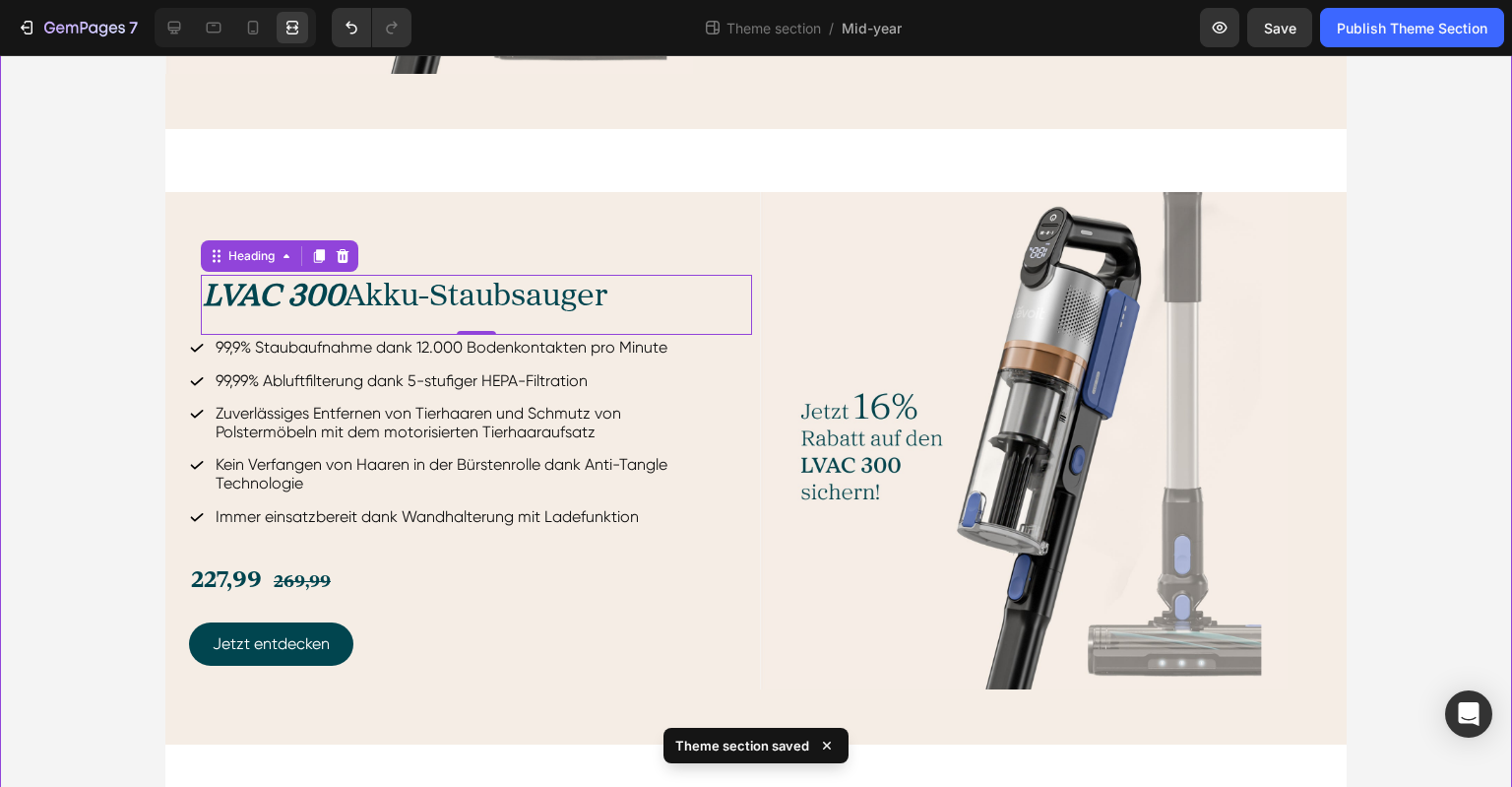 click on "Hero Banner
Drop element here Hero Banner Row Image Kostenfreie Lieferung Text Block Profitiere von kostenlosem Versand. Lieferung in 3-7 Werktagen. Text Block Image 2 Jahre Garantie Text Block Unsere zweijährige Garantie bietet mehr Sicherheit nach dem Kauf. Text Block Row Image 30 Tage Geld-zurück-Garantie Text Block Wir garantieren Zufriedenheit – Rückgabe ist problemlos möglich. Text Block Image Hervorragender Kundenservice Text Block Unser Kundenservice antwortet zuverlässig innerhalb von 24 Stunden. Text Block Row Row Row
Image Kostenfreie Lieferung Text Block Profitiere von kostenlosem Versand. Lieferung in 3-7 Werktagen. Text Block Image 2 Jahre Garantie Text Block Unsere zweijährige Garantie bietet mehr Sicherheit nach dem Kauf. Text Block Image 30 Tage Geld-zurück-Garantie Text Block Wir garantieren Zufriedenheit – Rückgabe ist problemlos möglich. Text Block Image Text Block Text Block" at bounding box center (756, -202) 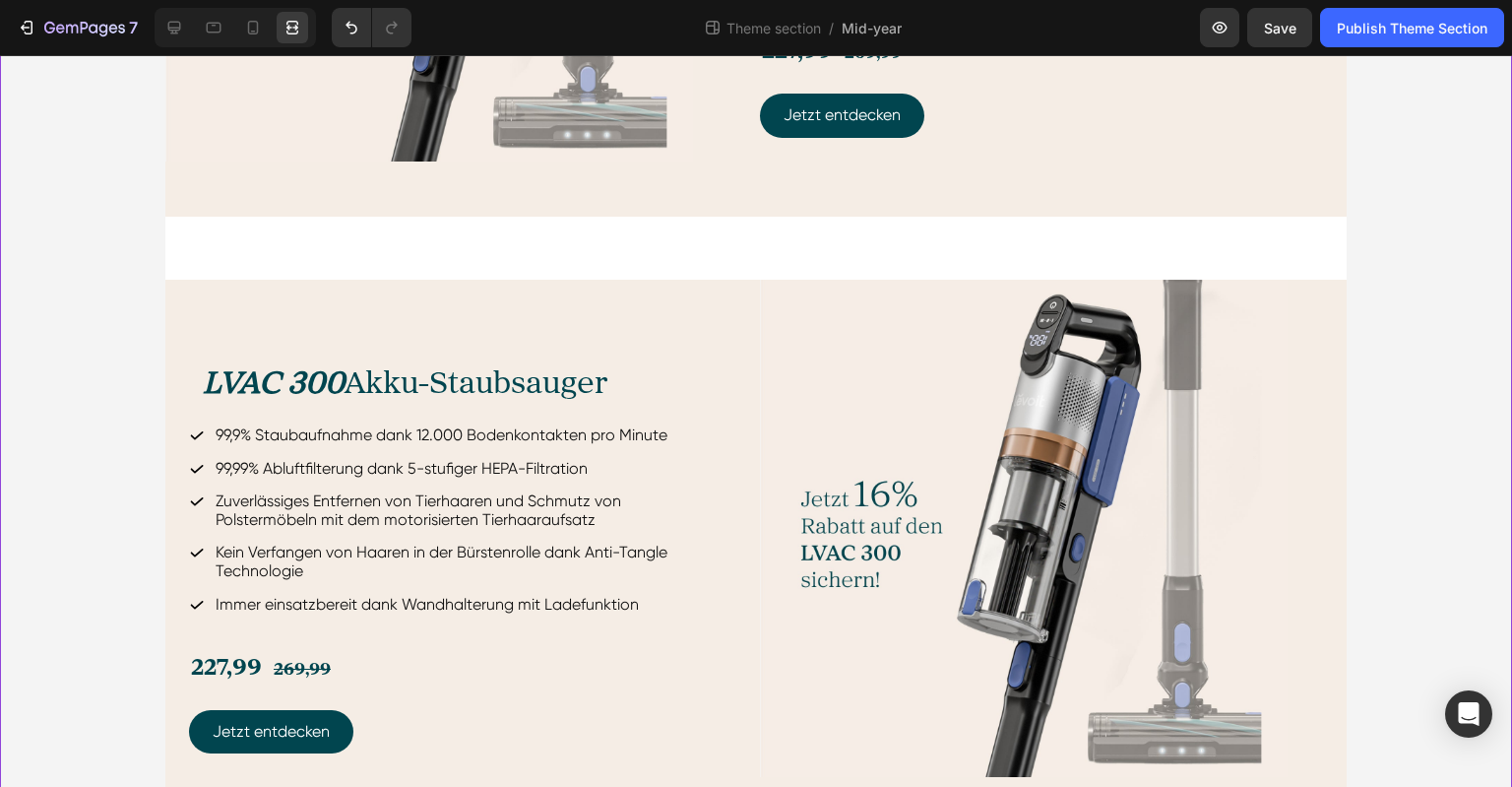 scroll, scrollTop: 1320, scrollLeft: 0, axis: vertical 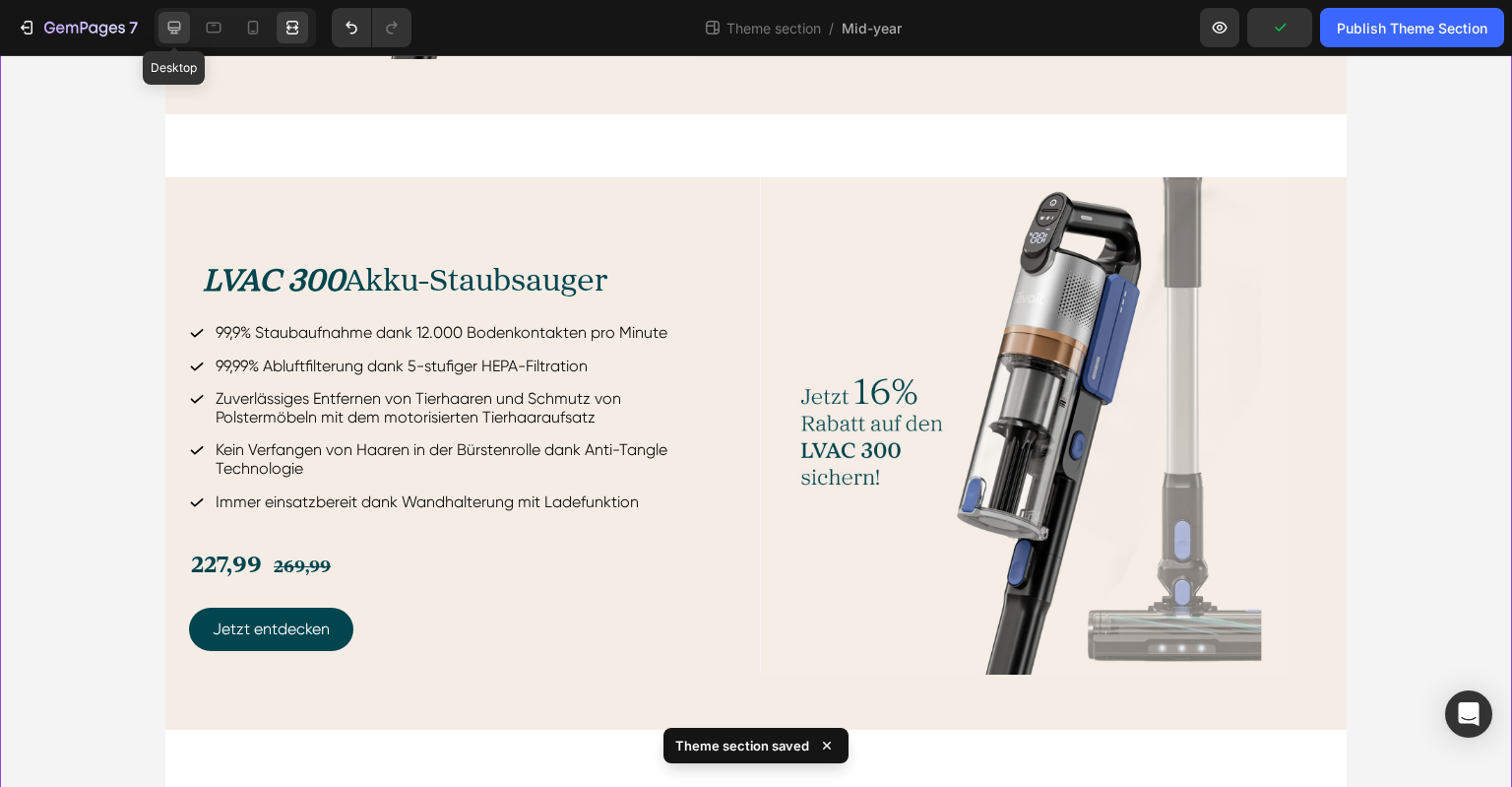 click 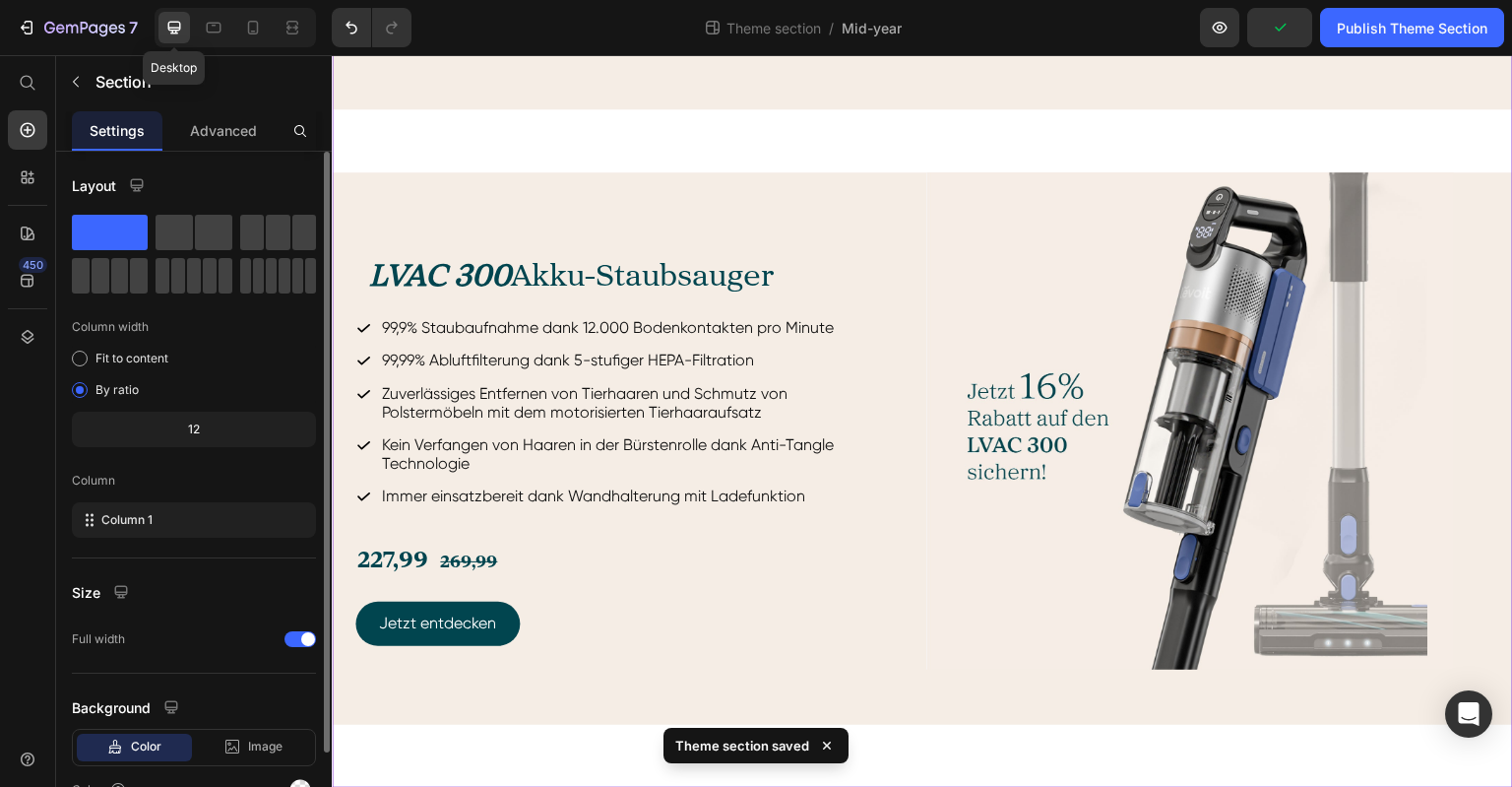 scroll, scrollTop: 1218, scrollLeft: 0, axis: vertical 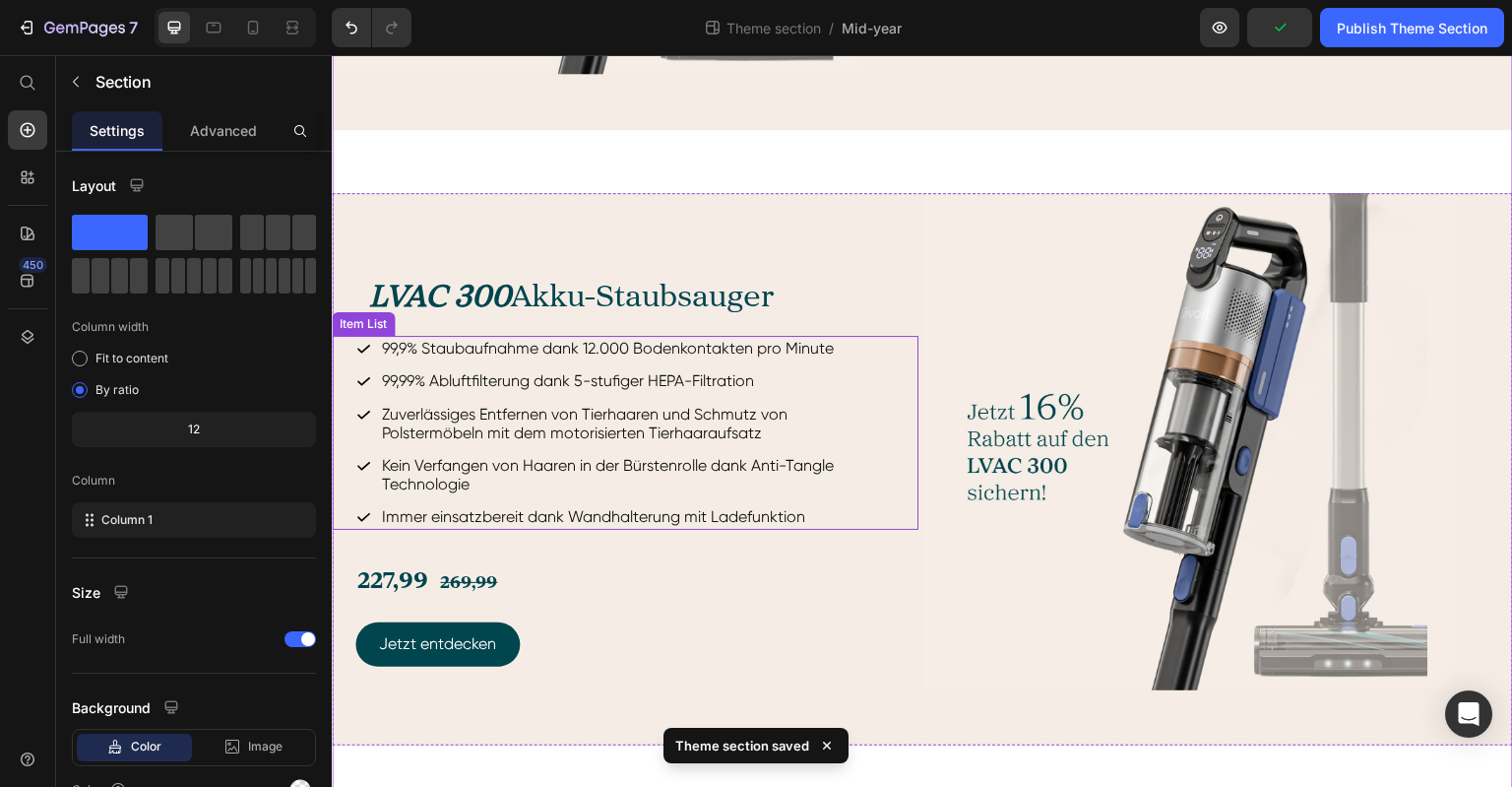 click on "99,9% Staubaufnahme dank 12.000 Bodenkontakten pro Minute 99,99% Abluftfilterung dank 5-stufiger HEPA-Filtration Zuverlässiges Entfernen von Tierhaaren und Schmutz von Polstermöbeln mit dem motorisierten Tierhaaraufsatz Kein Verfangen von Haaren in der Bürstenrolle dank Anti-Tangle Technologie Immer einsatzbereit dank Wandhalterung mit Ladefunktion Item List" at bounding box center [625, 432] 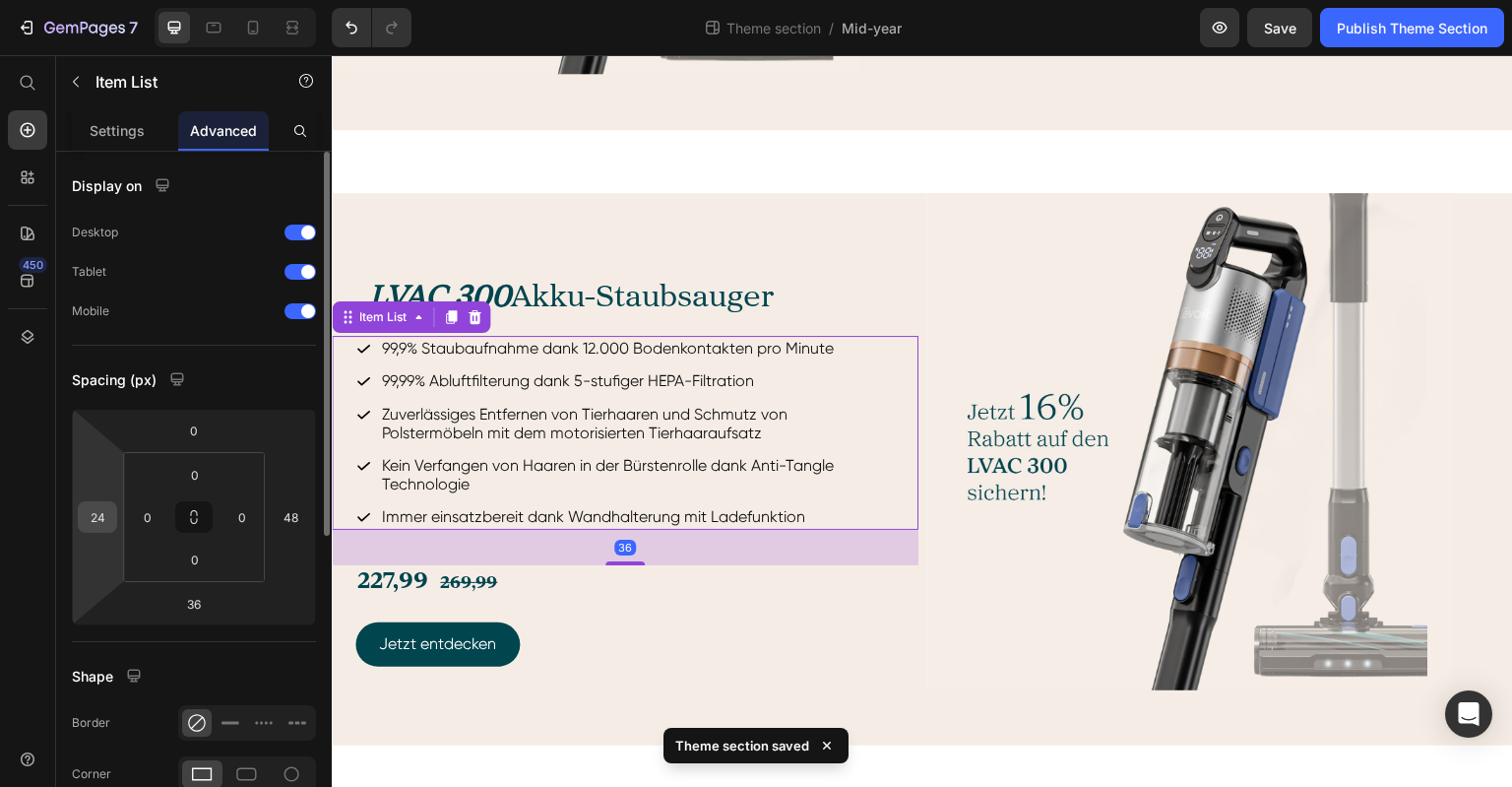 click on "24" at bounding box center (97, 517) 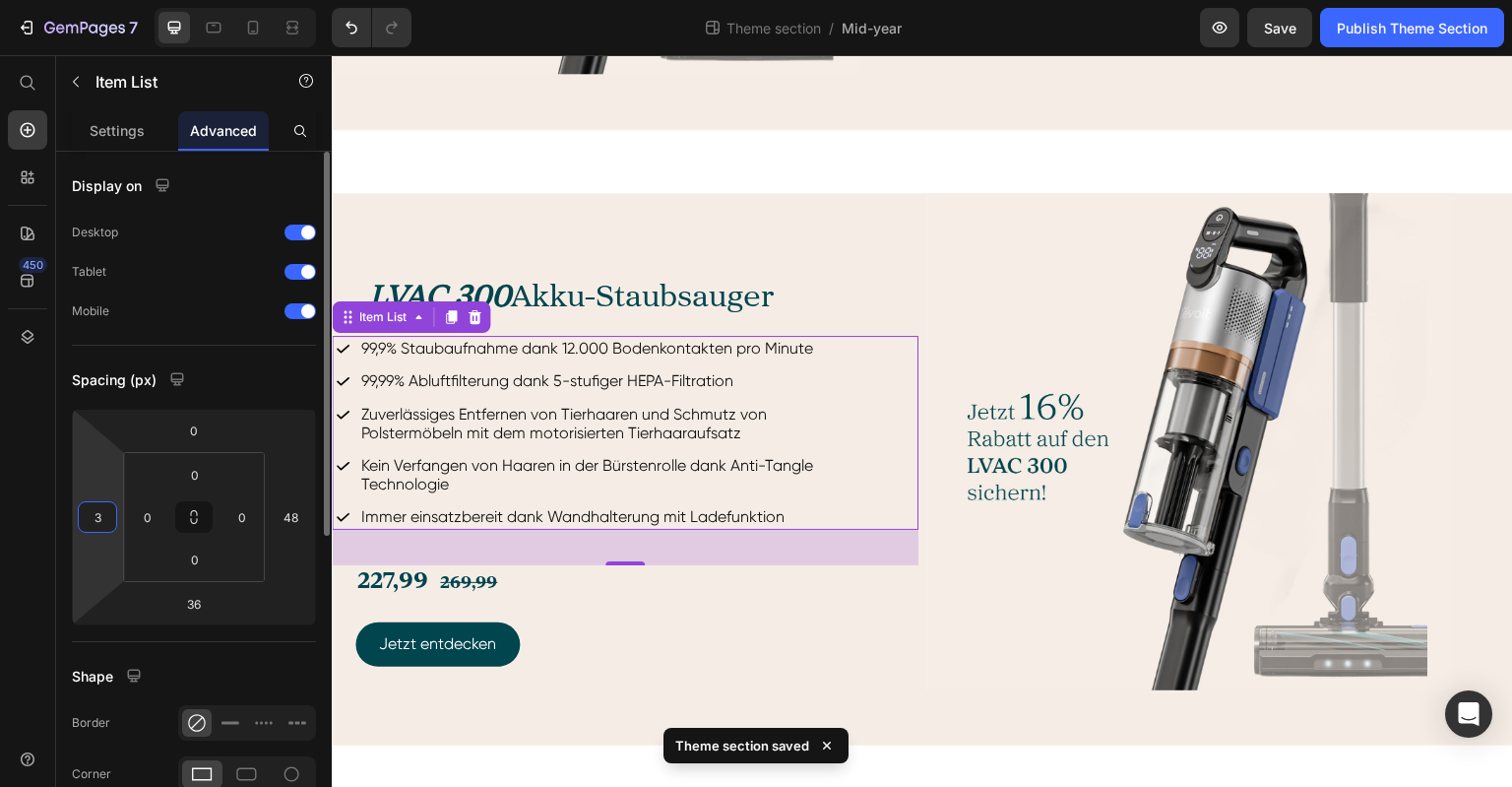 type on "36" 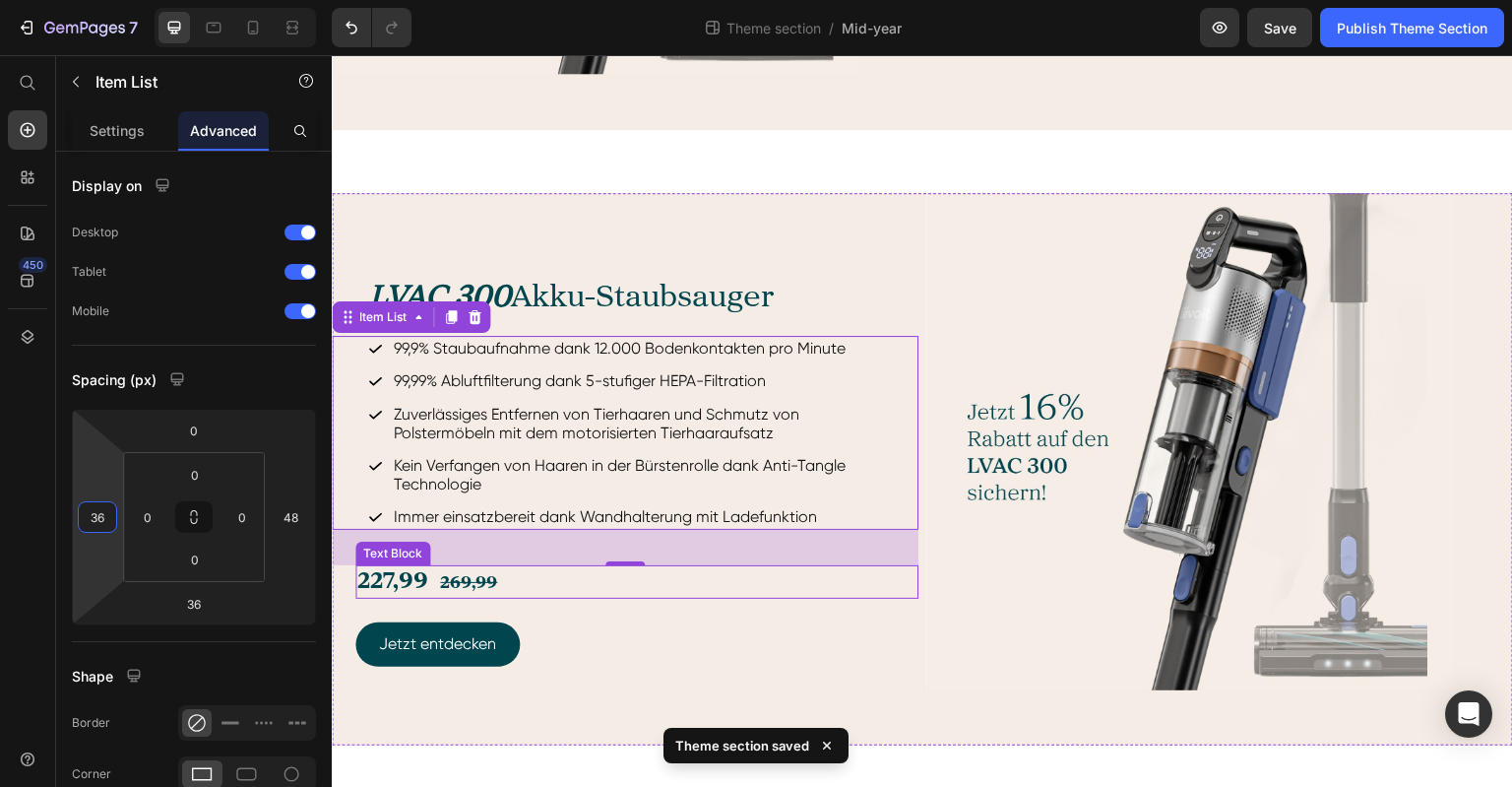 click on "227,99     269,99" at bounding box center [637, 582] 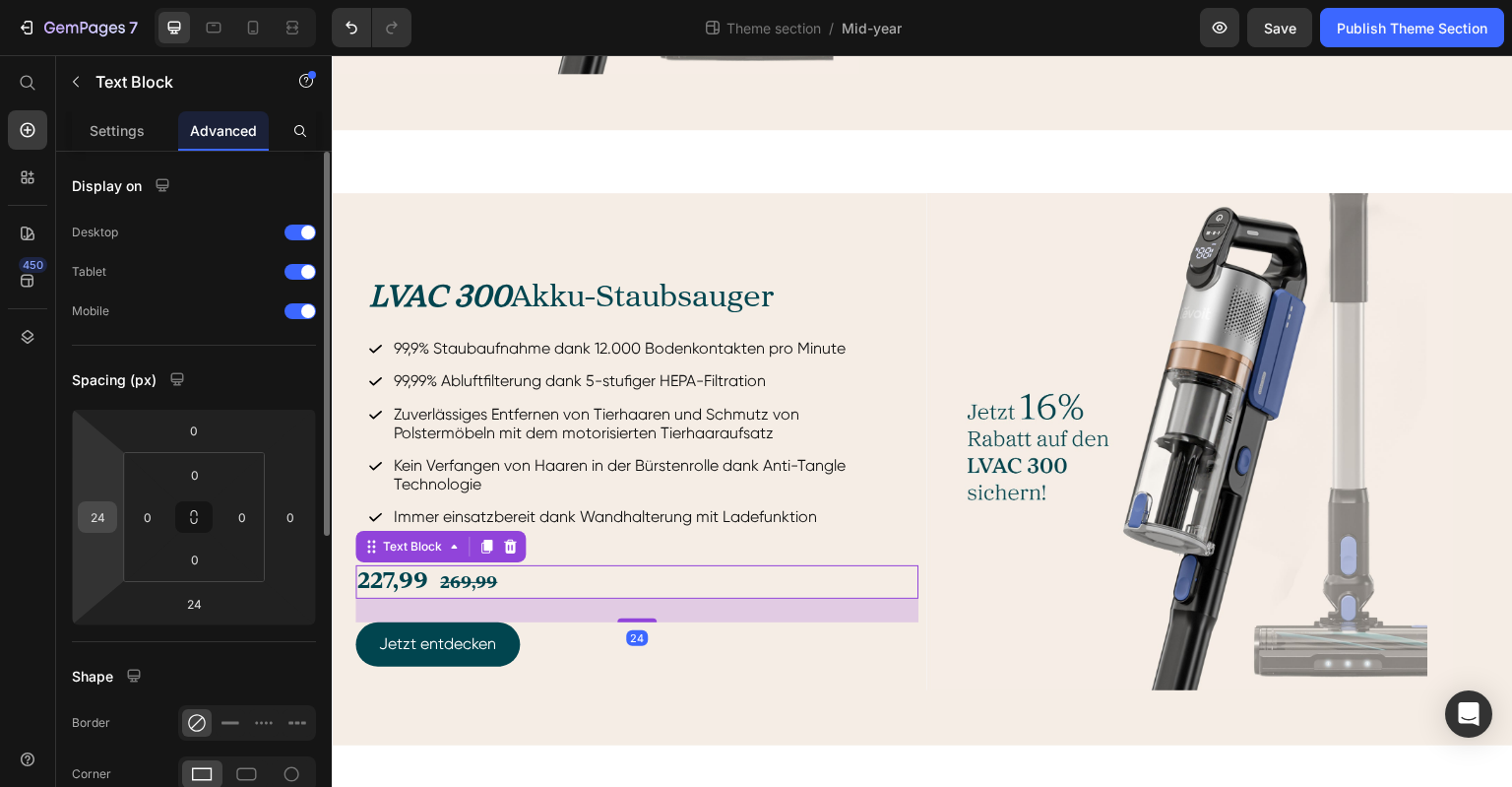 click on "24" at bounding box center [97, 517] 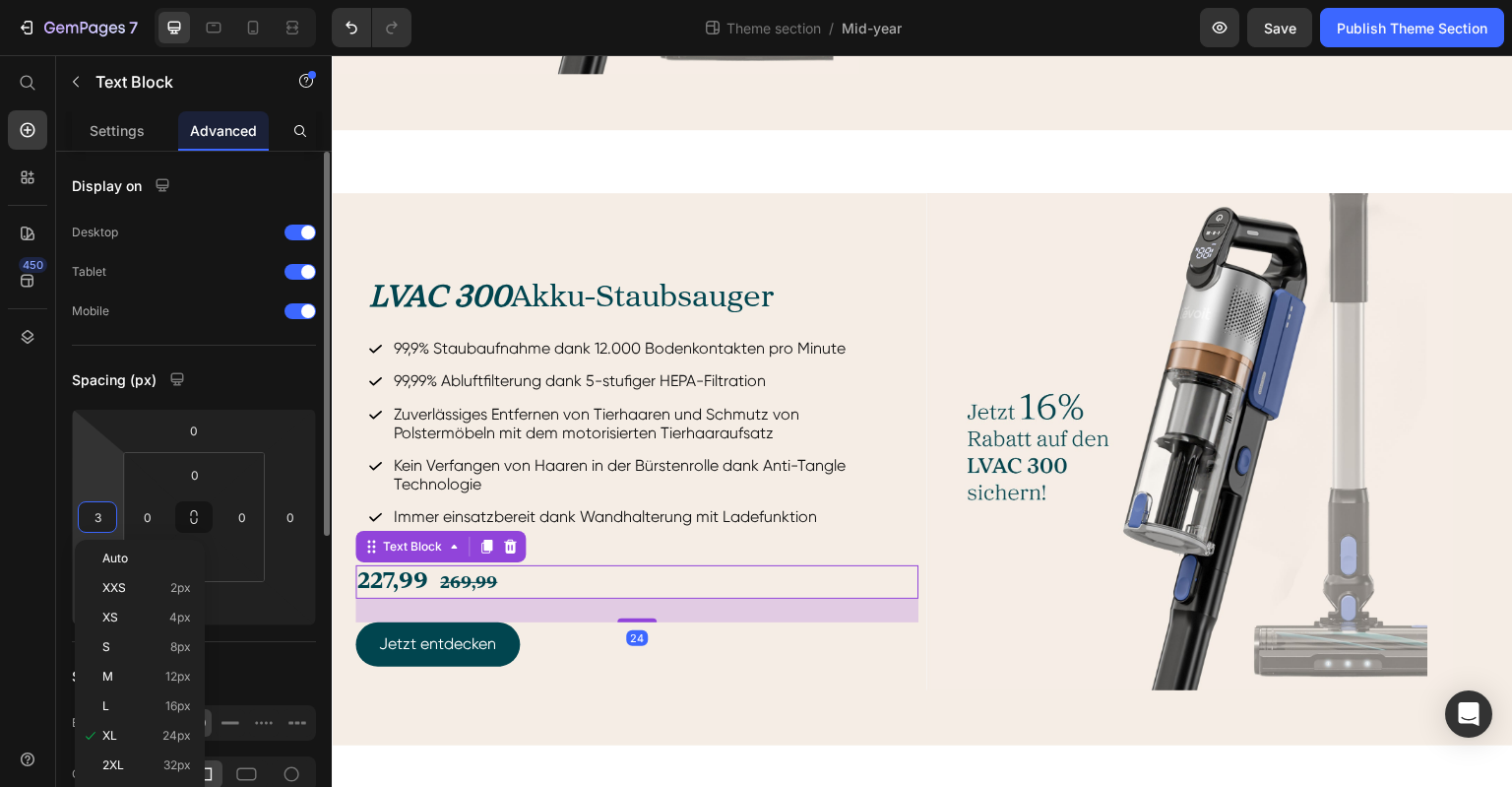 type on "36" 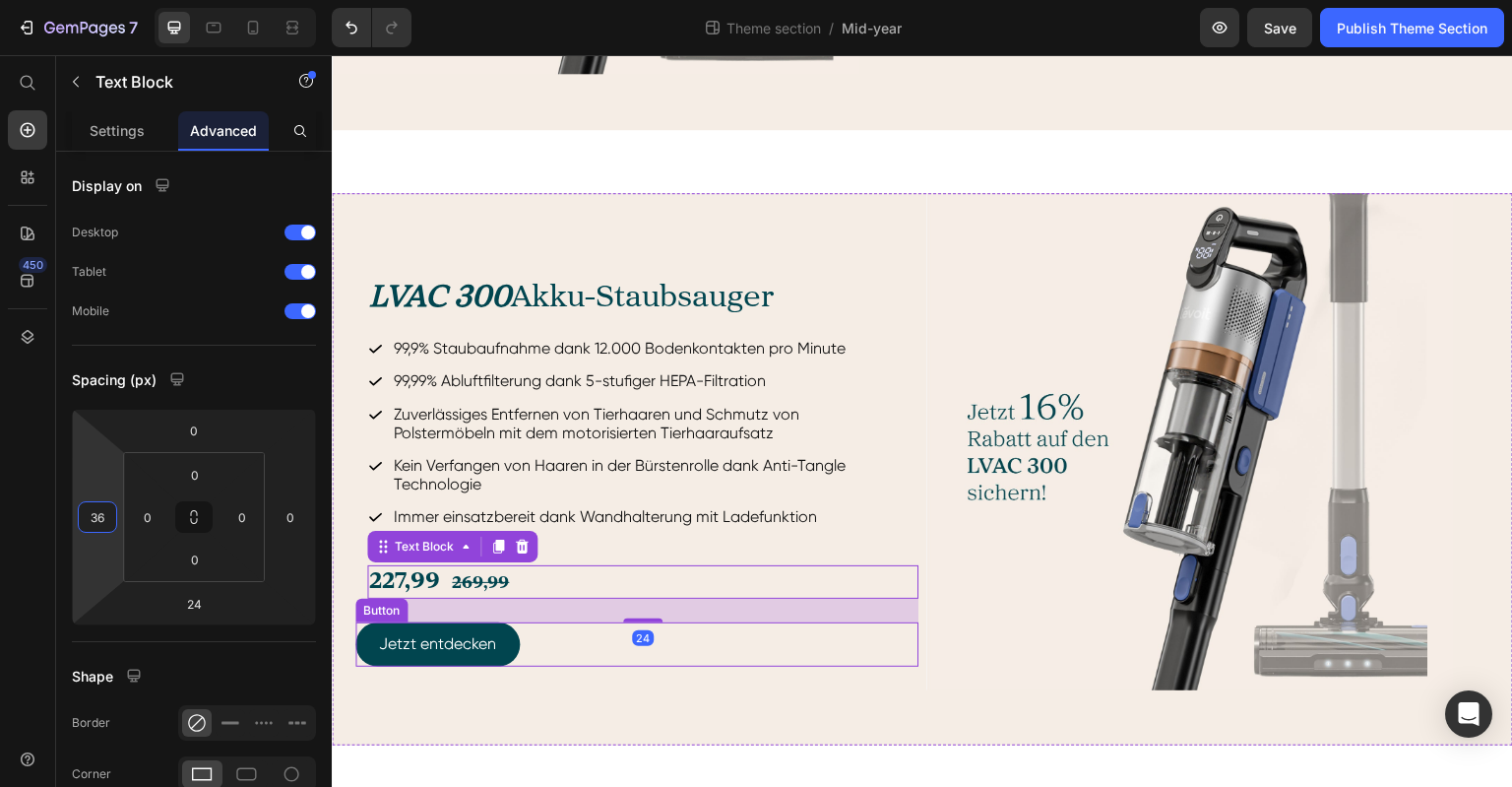 click on "Jetzt entdecken Button" at bounding box center [637, 644] 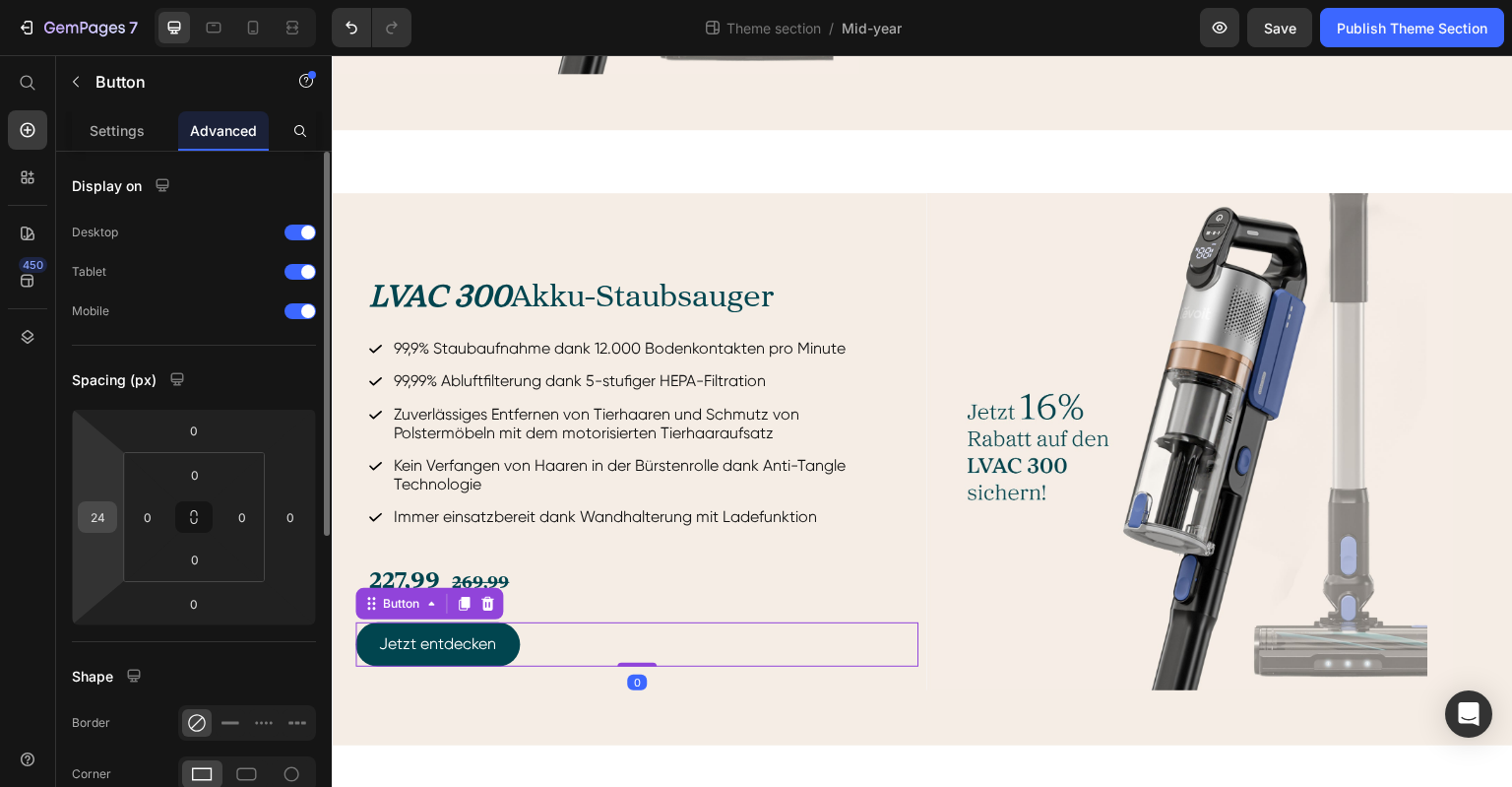 click on "24" at bounding box center [97, 517] 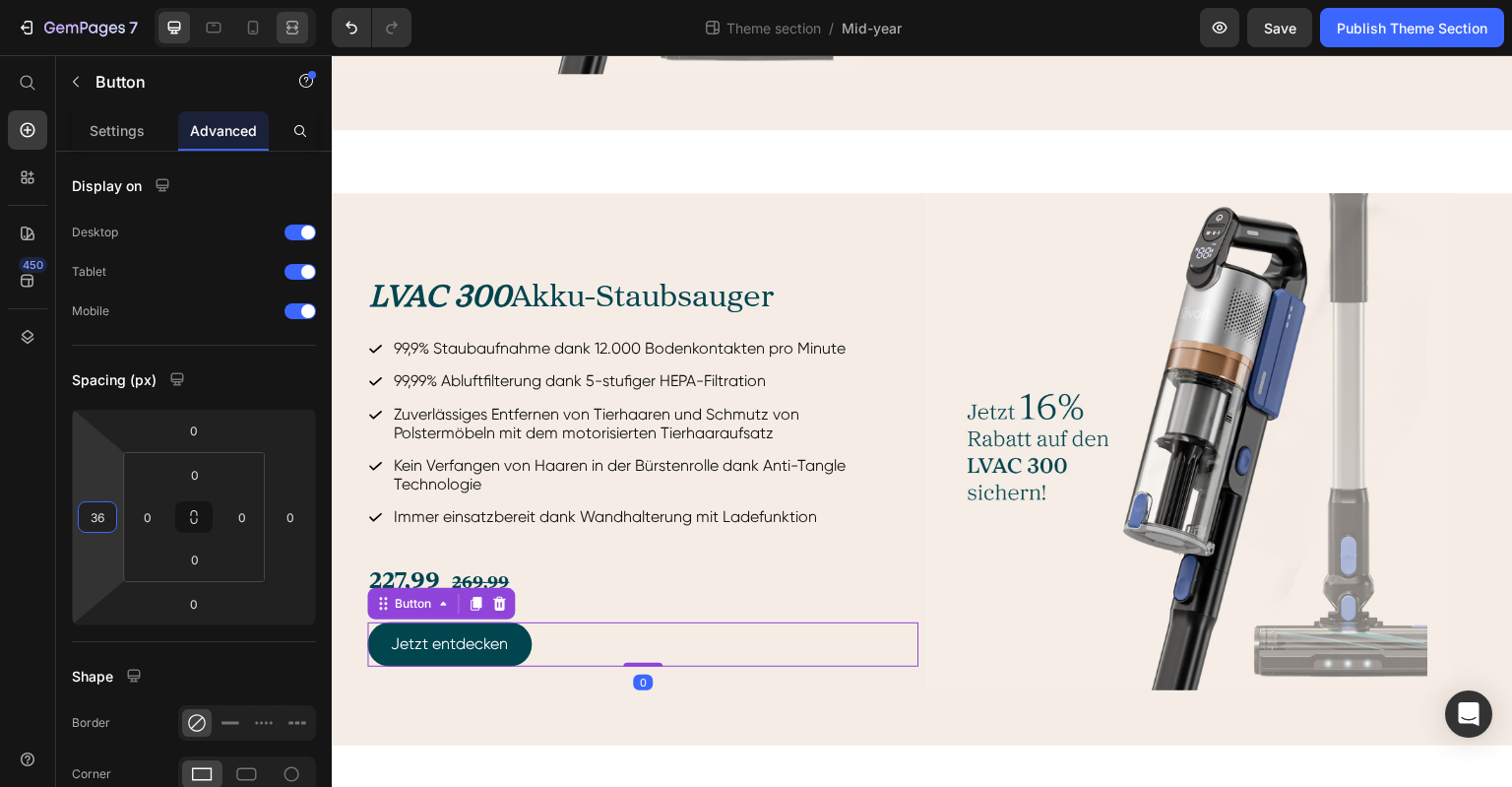 type on "36" 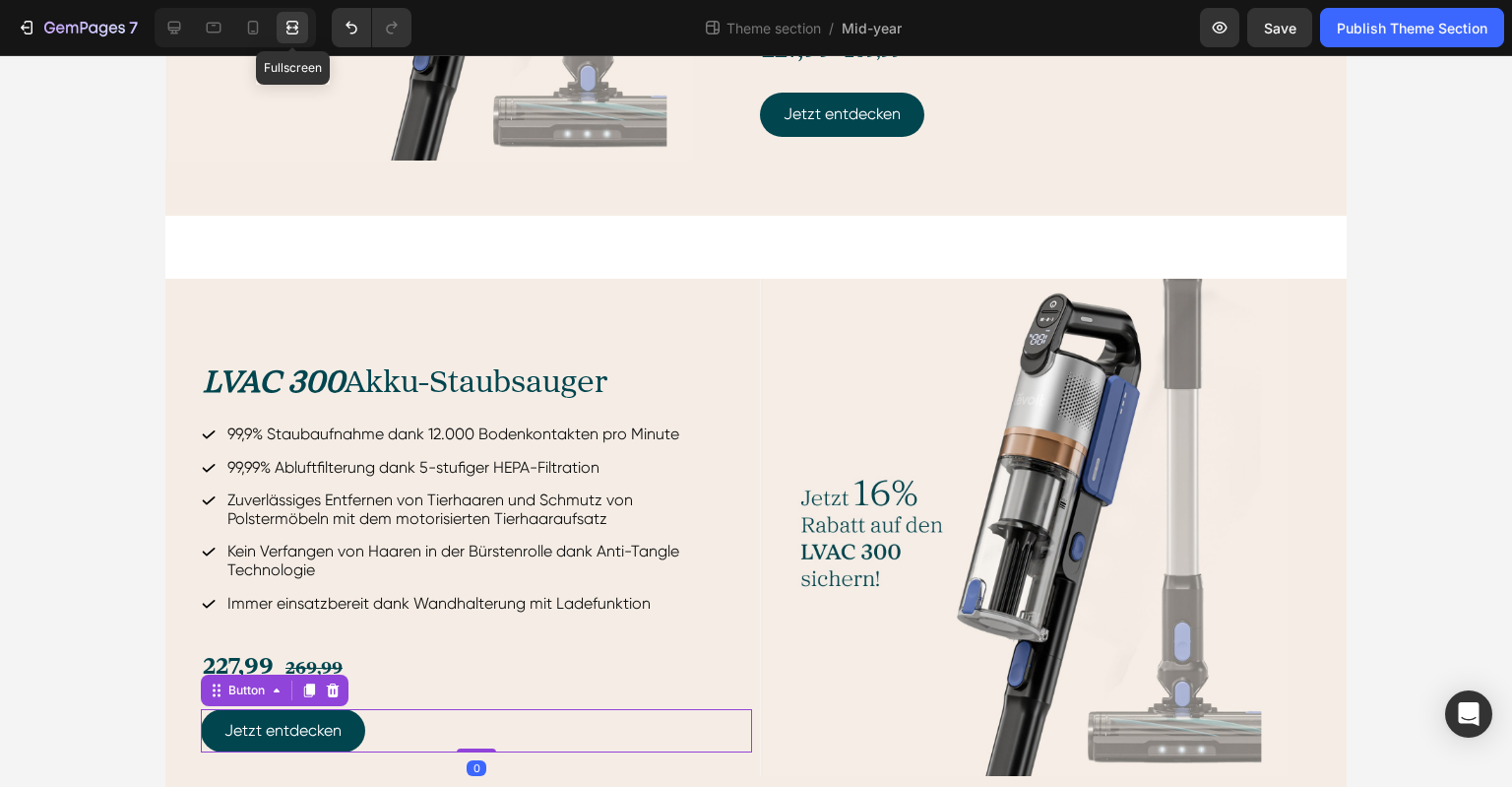 scroll, scrollTop: 1305, scrollLeft: 0, axis: vertical 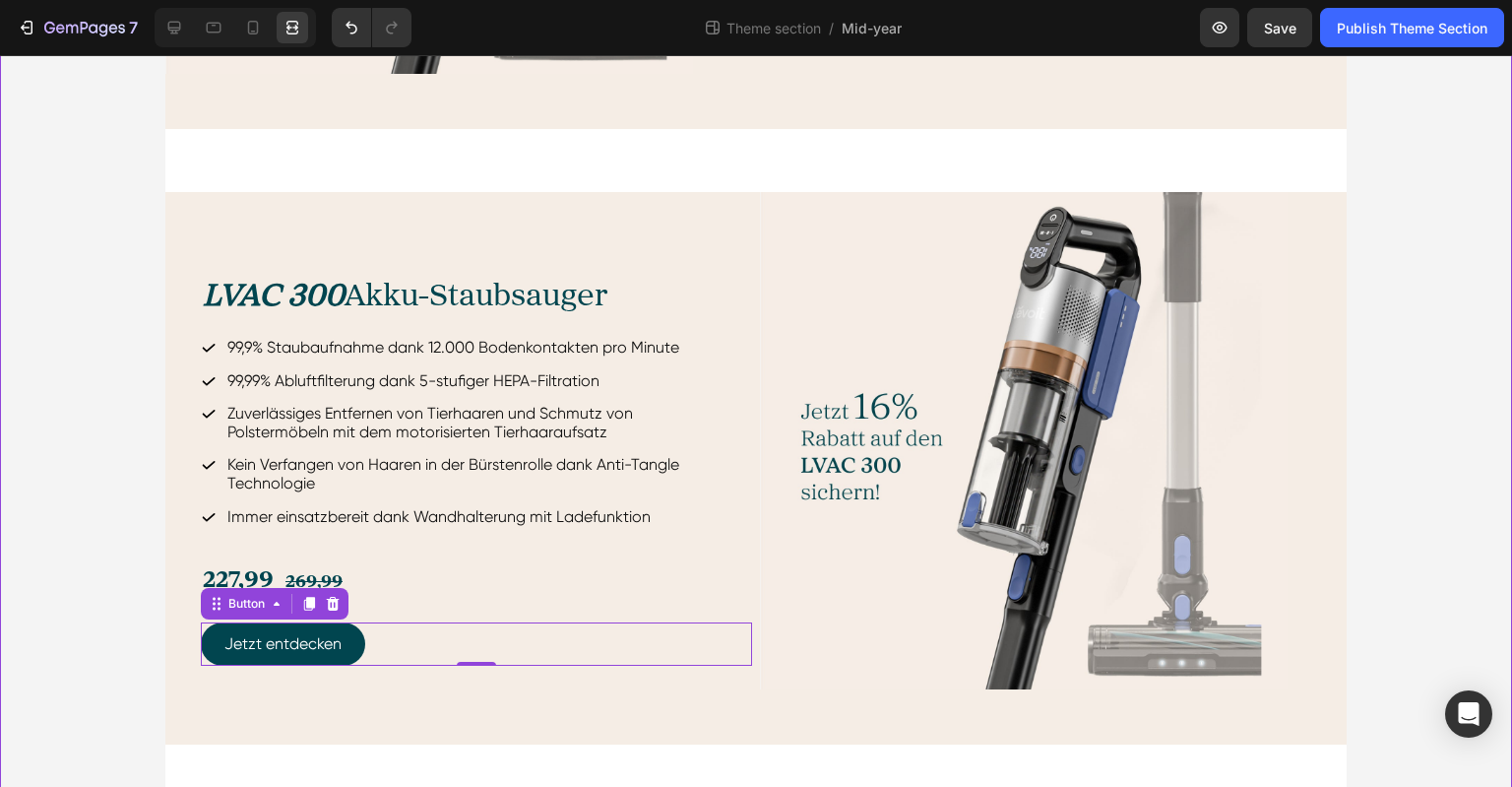 click on "Hero Banner
Drop element here Hero Banner Row Image Kostenfreie Lieferung Text Block Profitiere von kostenlosem Versand. Lieferung in 3-7 Werktagen. Text Block Image 2 Jahre Garantie Text Block Unsere zweijährige Garantie bietet mehr Sicherheit nach dem Kauf. Text Block Row Image 30 Tage Geld-zurück-Garantie Text Block Wir garantieren Zufriedenheit – Rückgabe ist problemlos möglich. Text Block Image Hervorragender Kundenservice Text Block Unser Kundenservice antwortet zuverlässig innerhalb von 24 Stunden. Text Block Row Row Row
Image Kostenfreie Lieferung Text Block Profitiere von kostenlosem Versand. Lieferung in 3-7 Werktagen. Text Block Image 2 Jahre Garantie Text Block Unsere zweijährige Garantie bietet mehr Sicherheit nach dem Kauf. Text Block Image 30 Tage Geld-zurück-Garantie Text Block Wir garantieren Zufriedenheit – Rückgabe ist problemlos möglich. Text Block Image Text Block Text Block" at bounding box center [756, -202] 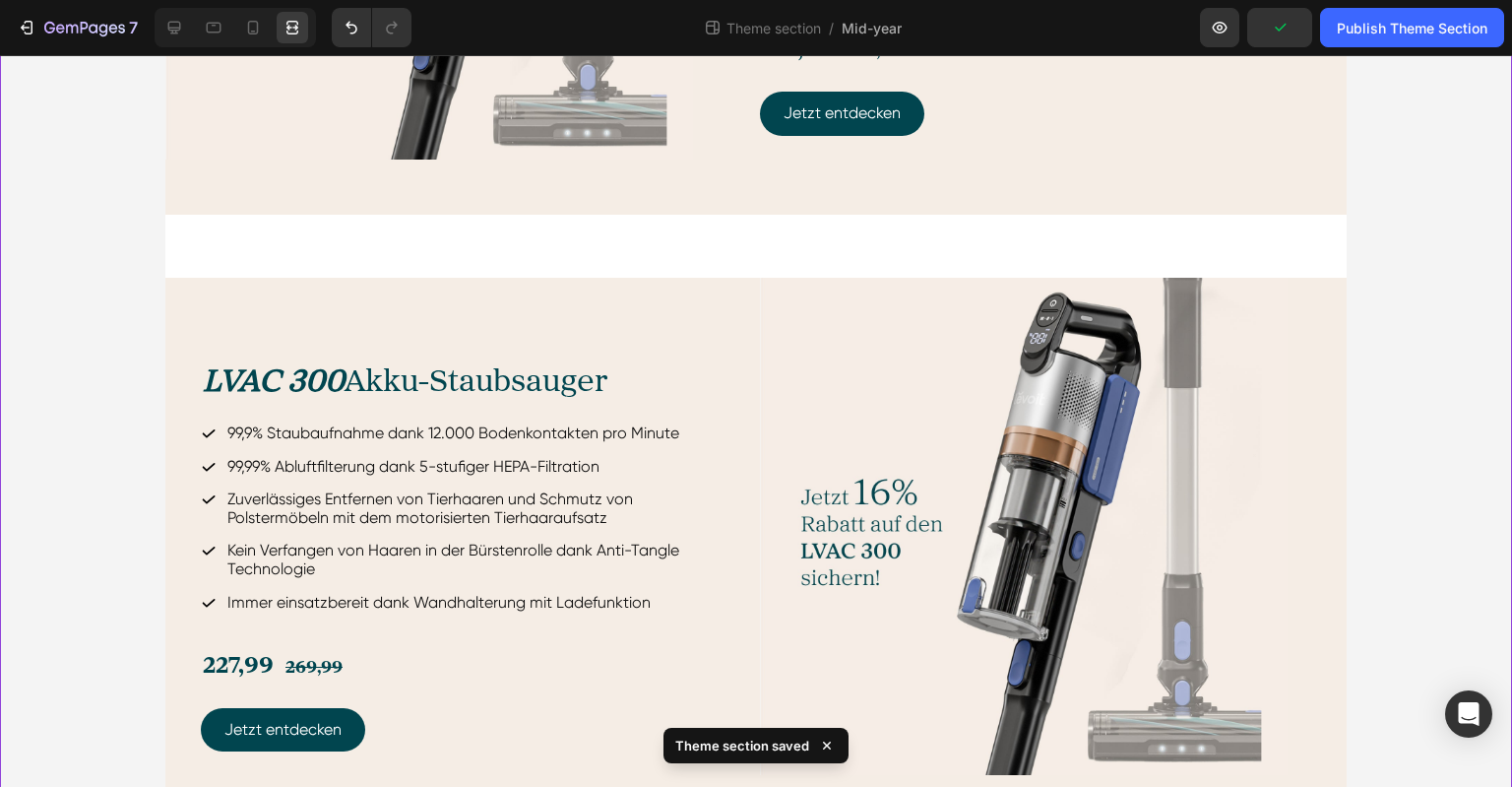 scroll, scrollTop: 1320, scrollLeft: 0, axis: vertical 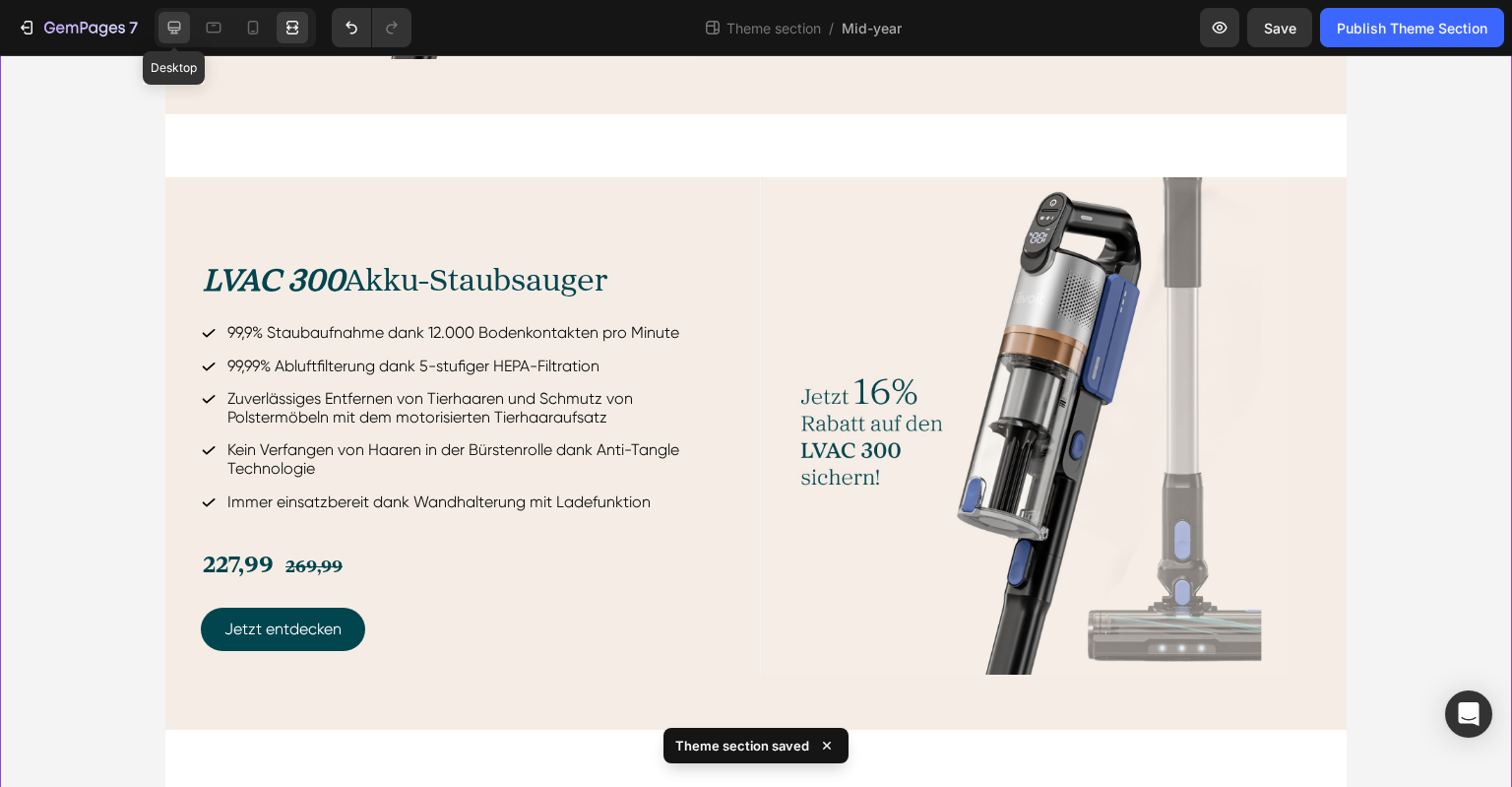 click 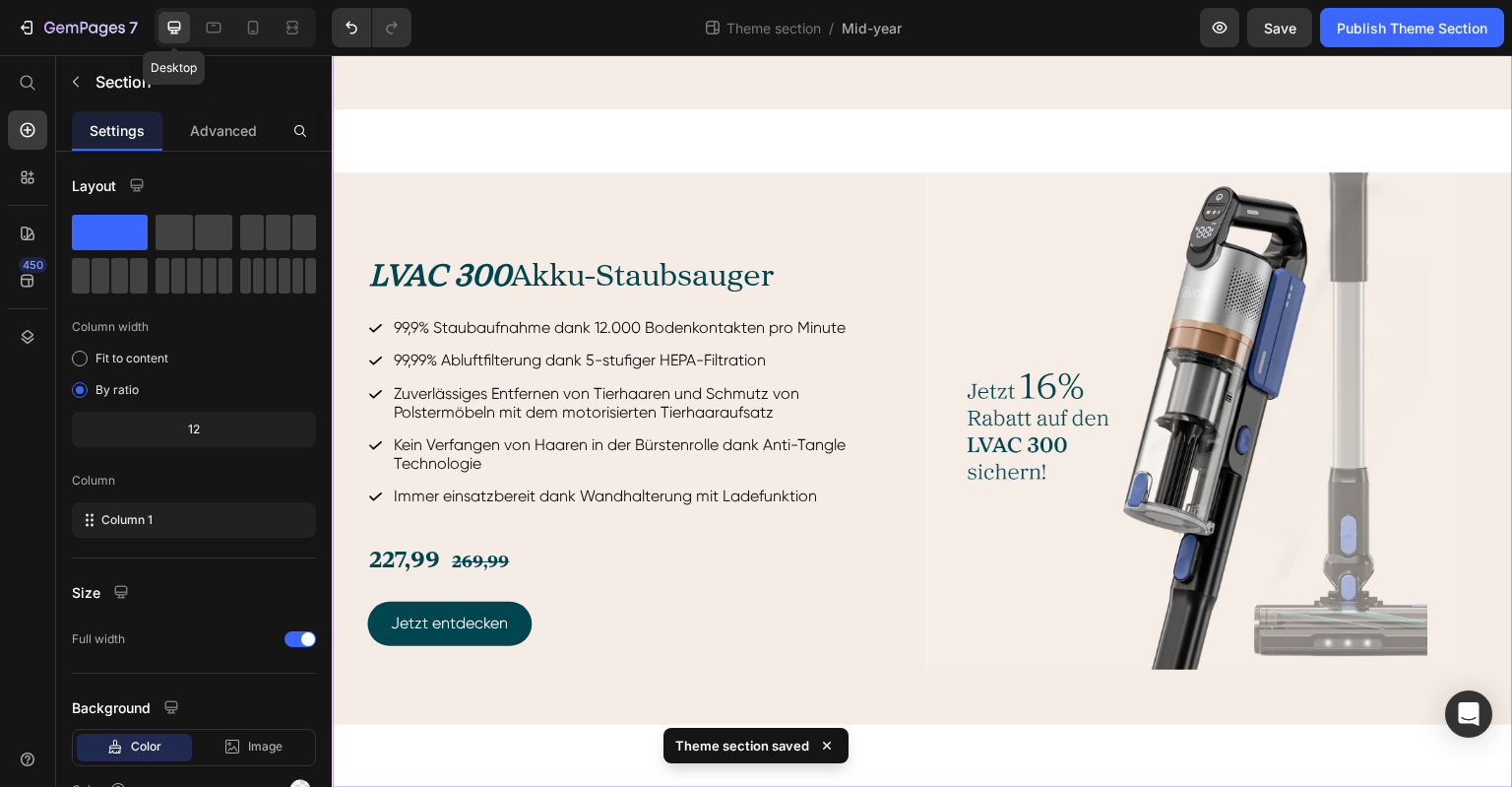 scroll, scrollTop: 1218, scrollLeft: 0, axis: vertical 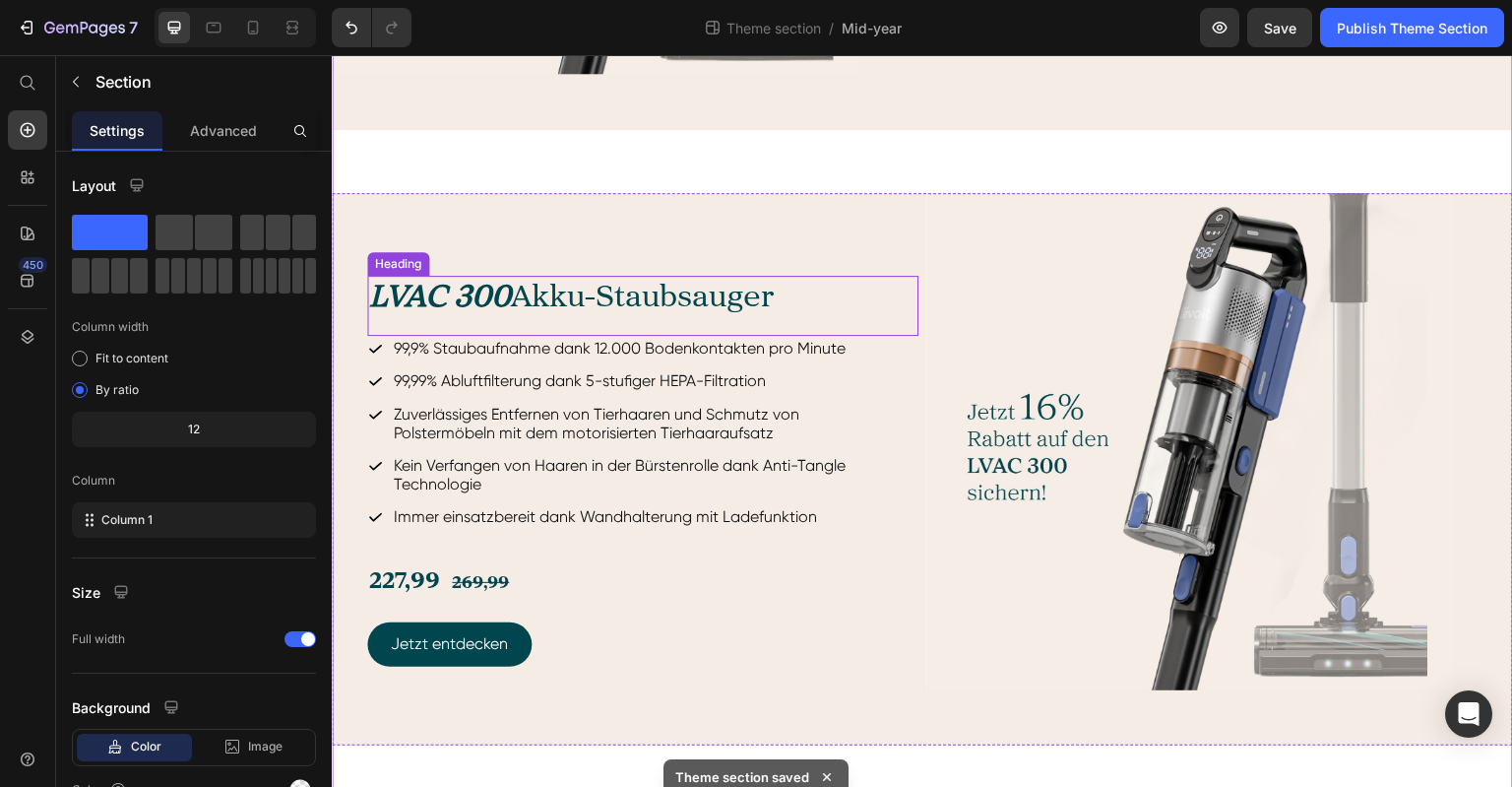click on "LVAC 300  Akku-Staubsauger" at bounding box center (643, 298) 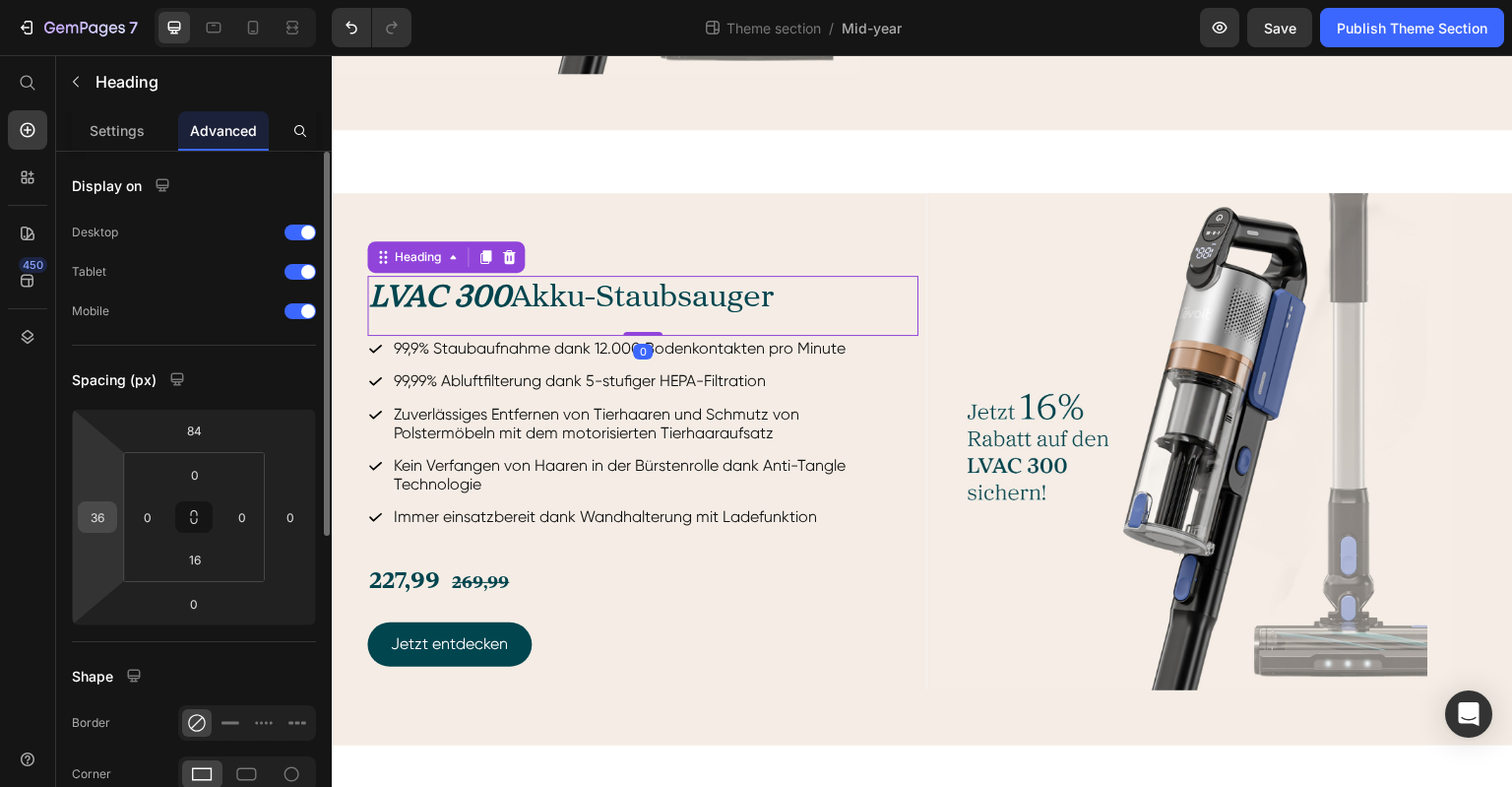 click on "36" at bounding box center (97, 517) 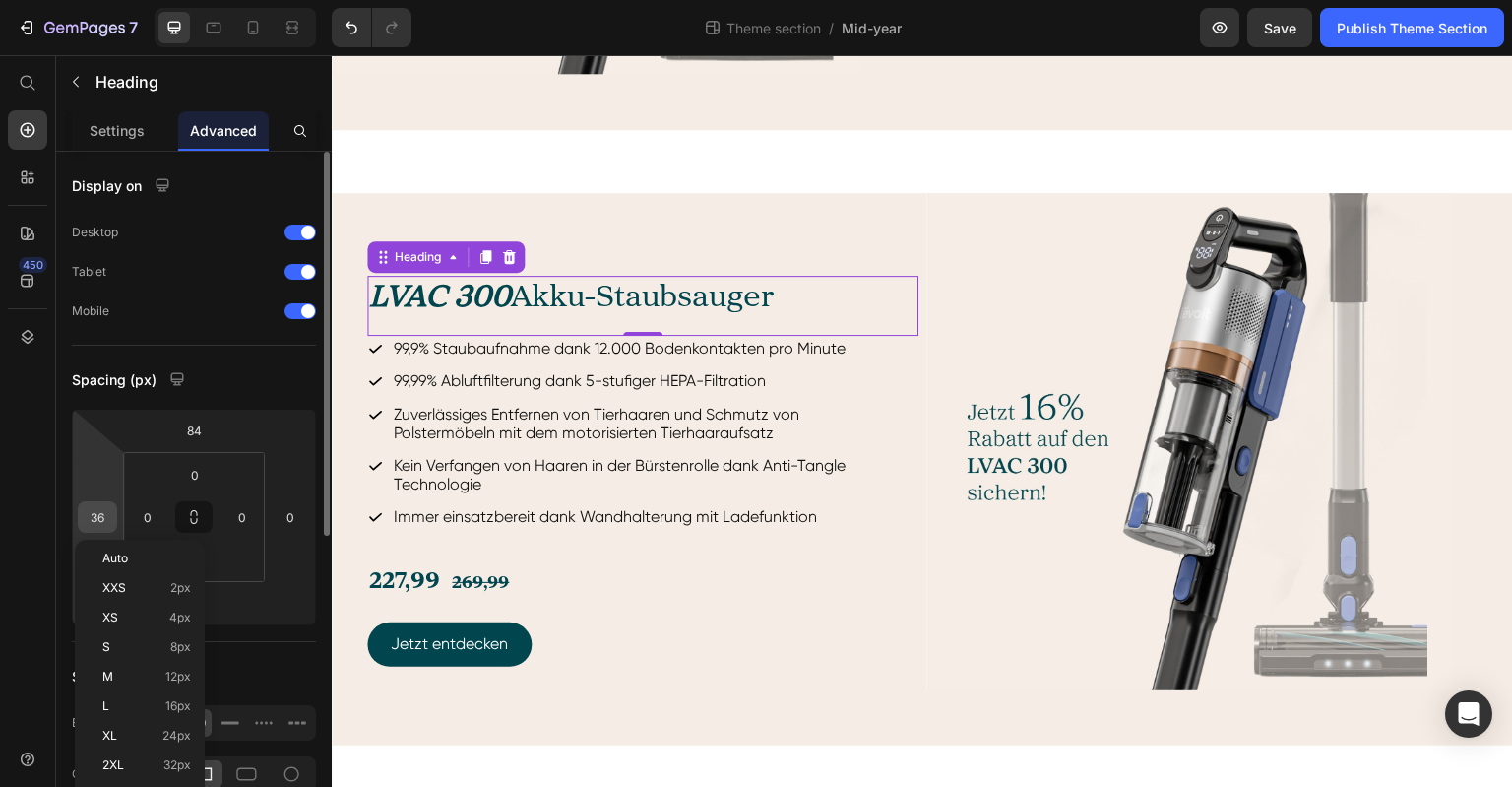 click on "36" at bounding box center (97, 517) 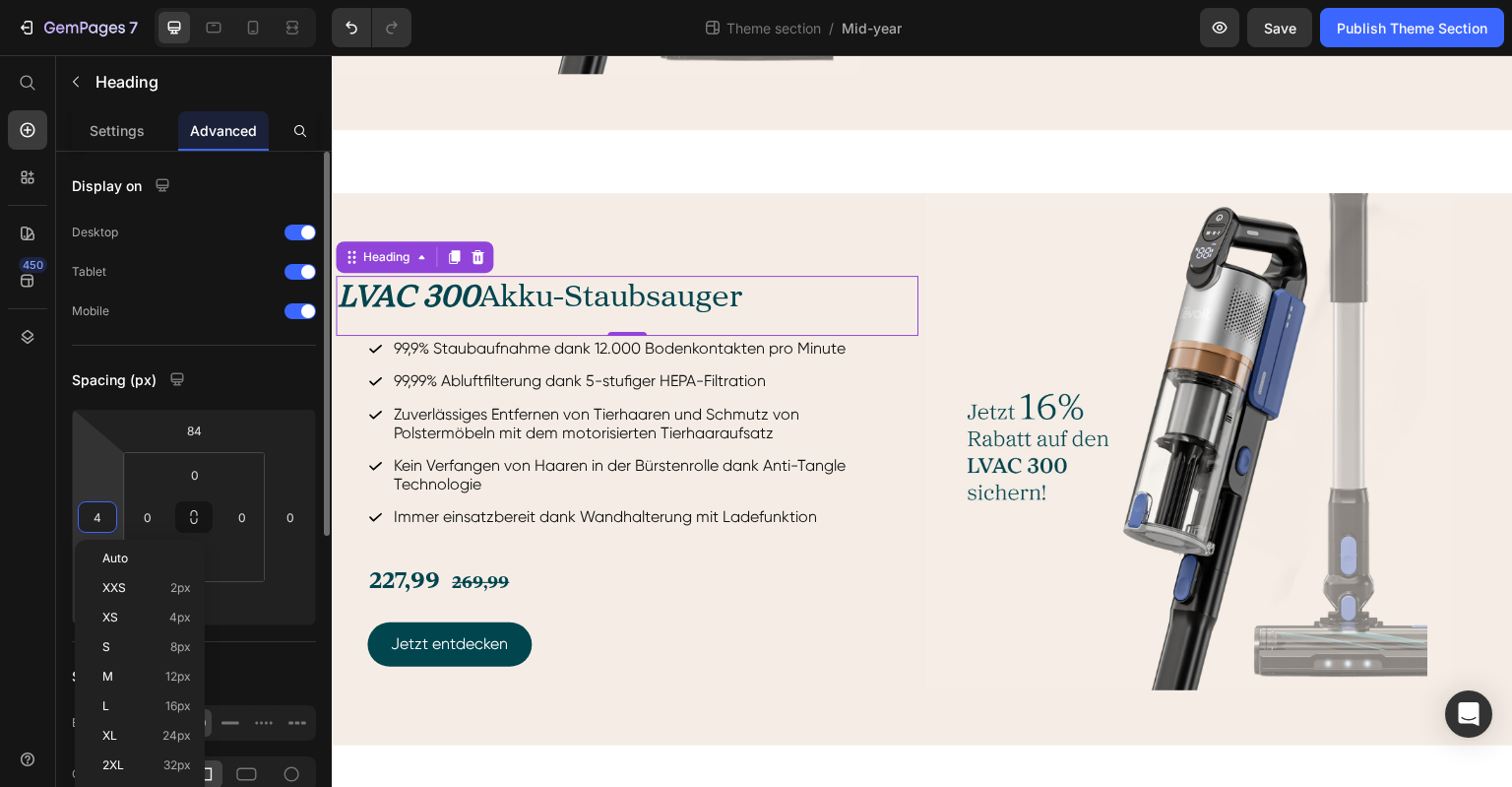 type on "40" 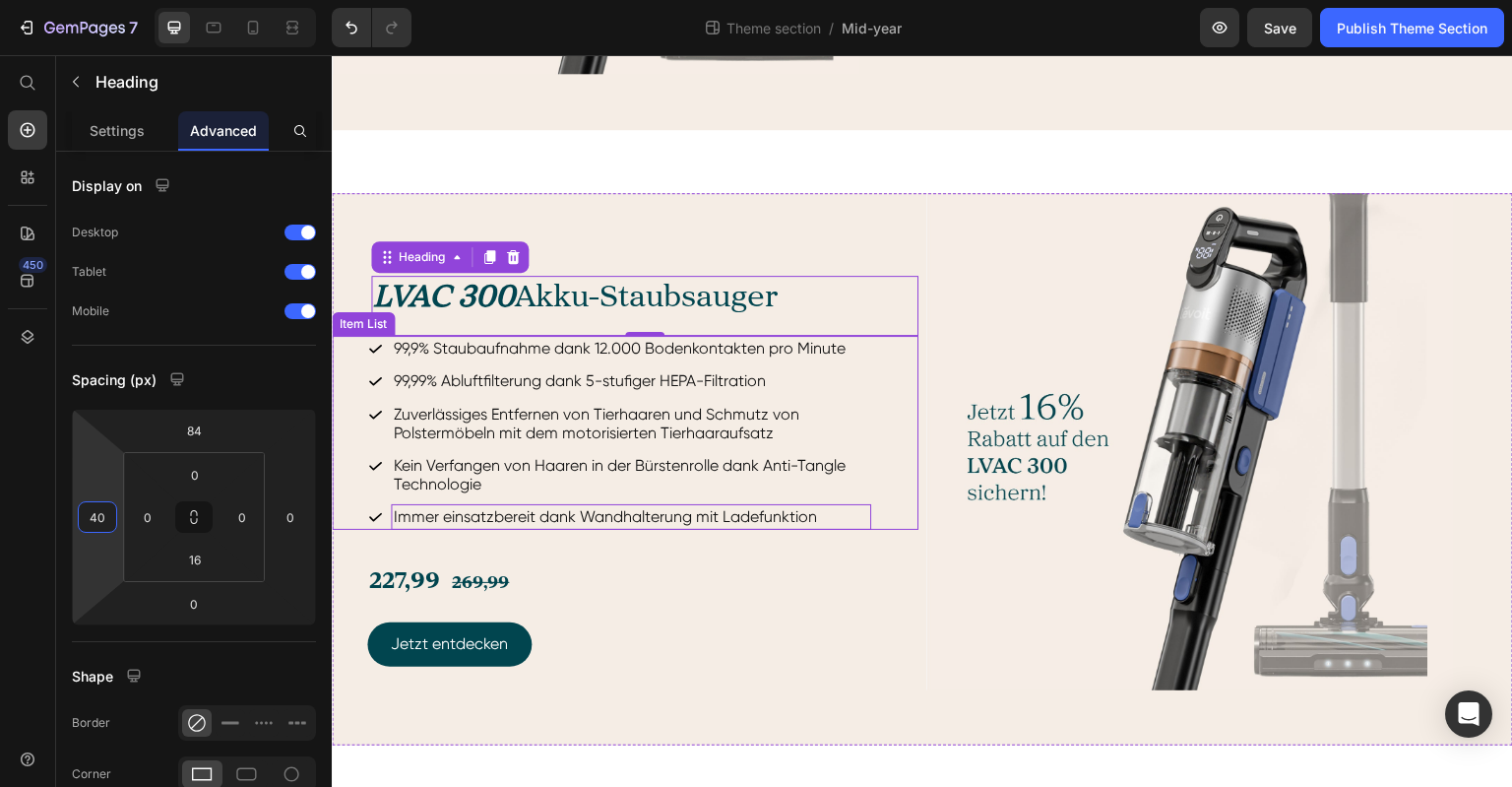 click on "99,9% Staubaufnahme dank 12.000 Bodenkontakten pro Minute 99,99% Abluftfilterung dank 5-stufiger HEPA-Filtration Zuverlässiges Entfernen von Tierhaaren und Schmutz von Polstermöbeln mit dem motorisierten Tierhaaraufsatz Kein Verfangen von Haaren in der Bürstenrolle dank Anti-Tangle Technologie Immer einsatzbereit dank Wandhalterung mit Ladefunktion Item List" at bounding box center [625, 432] 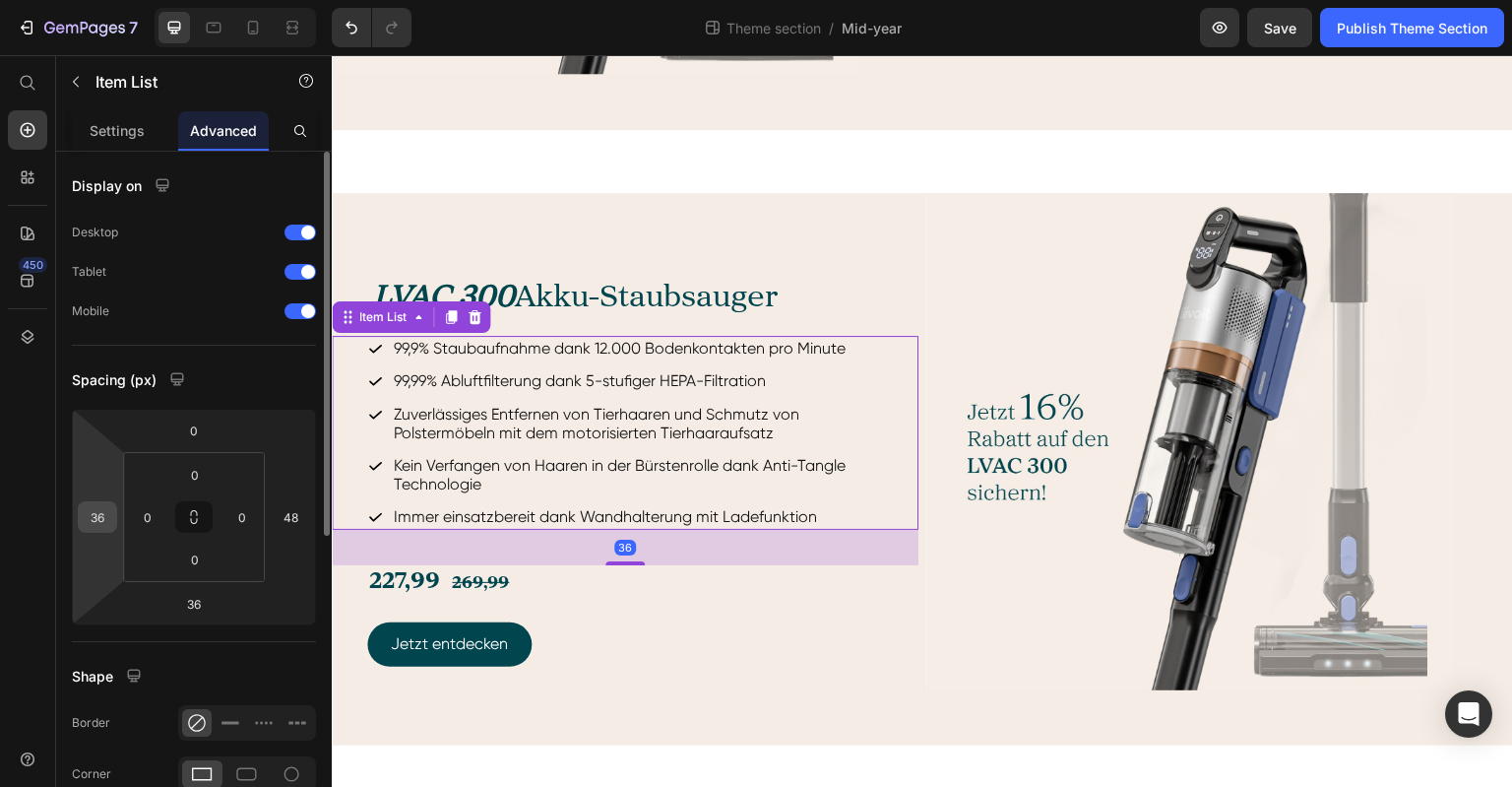 click on "36" at bounding box center [97, 517] 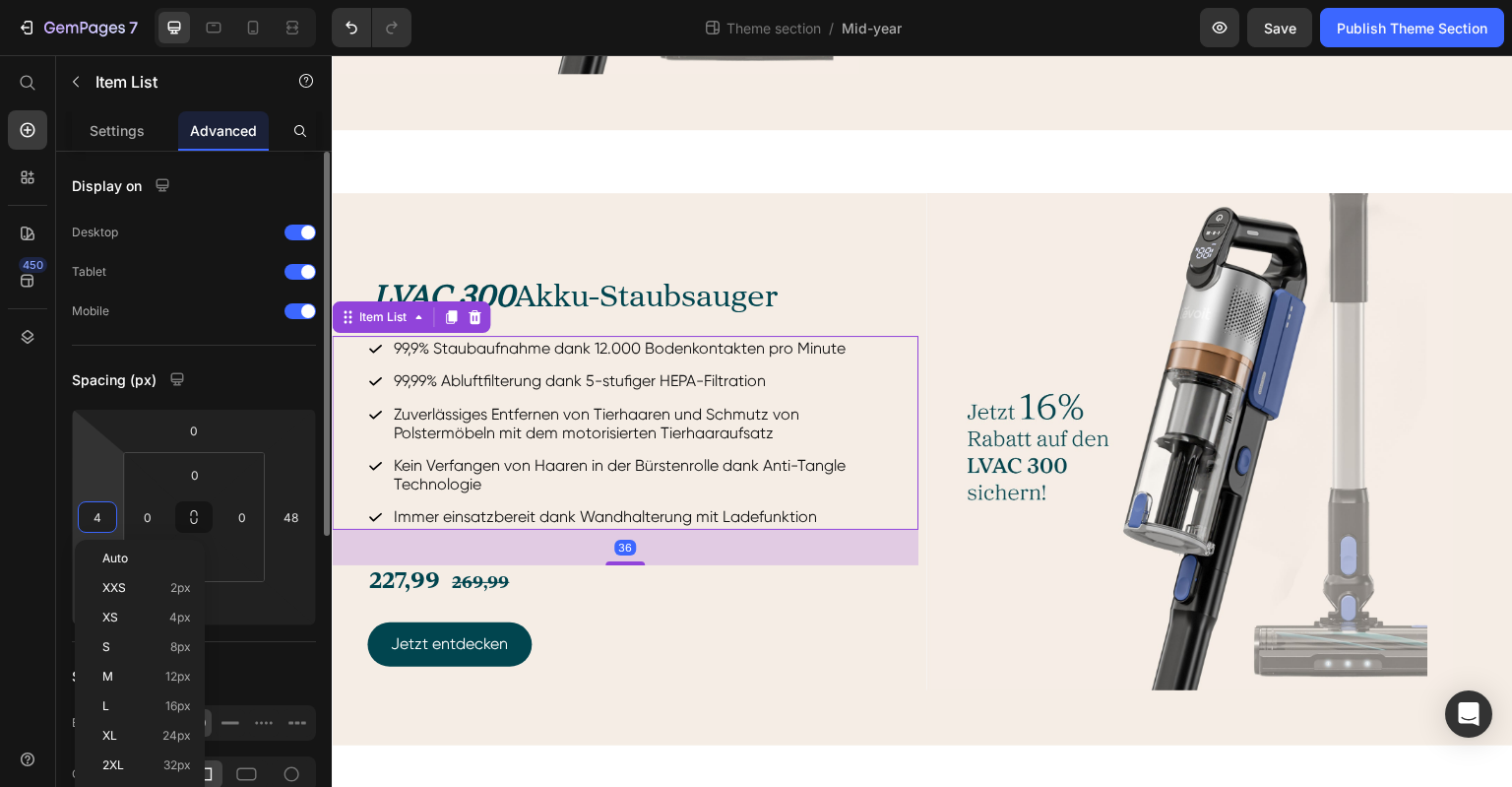 type on "40" 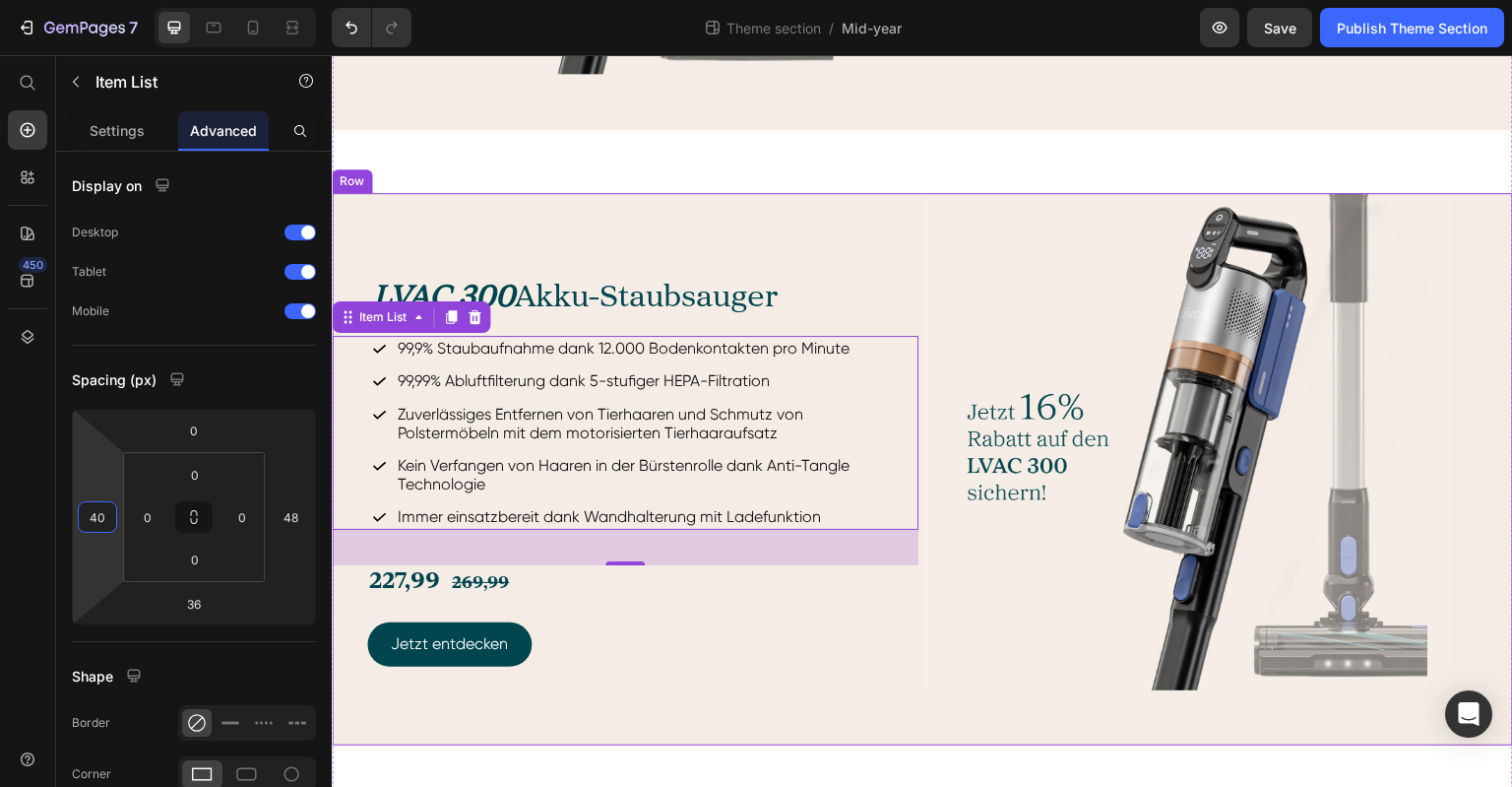 click on "227,99     269,99" at bounding box center (643, 582) 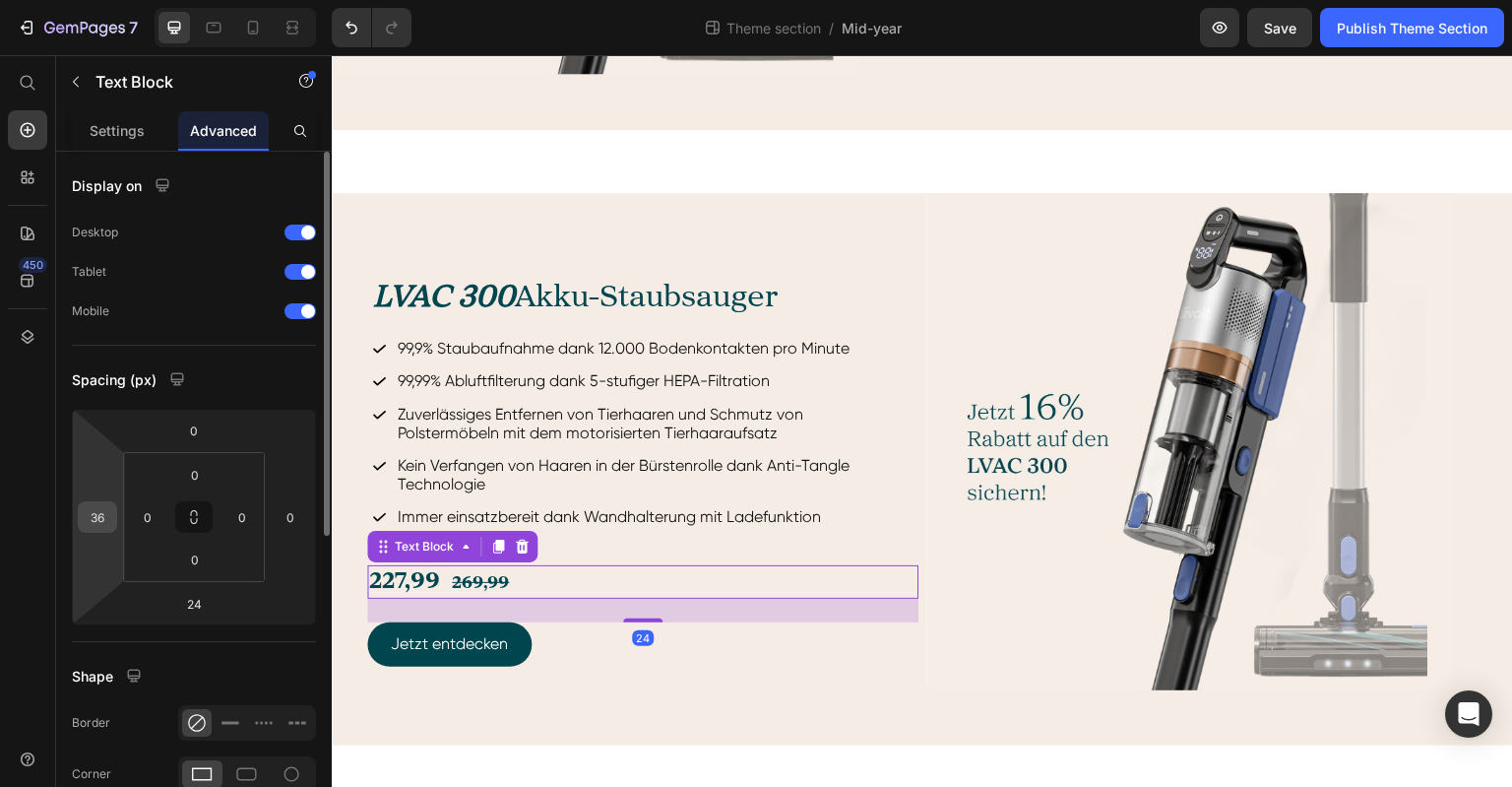 click on "36" at bounding box center (97, 517) 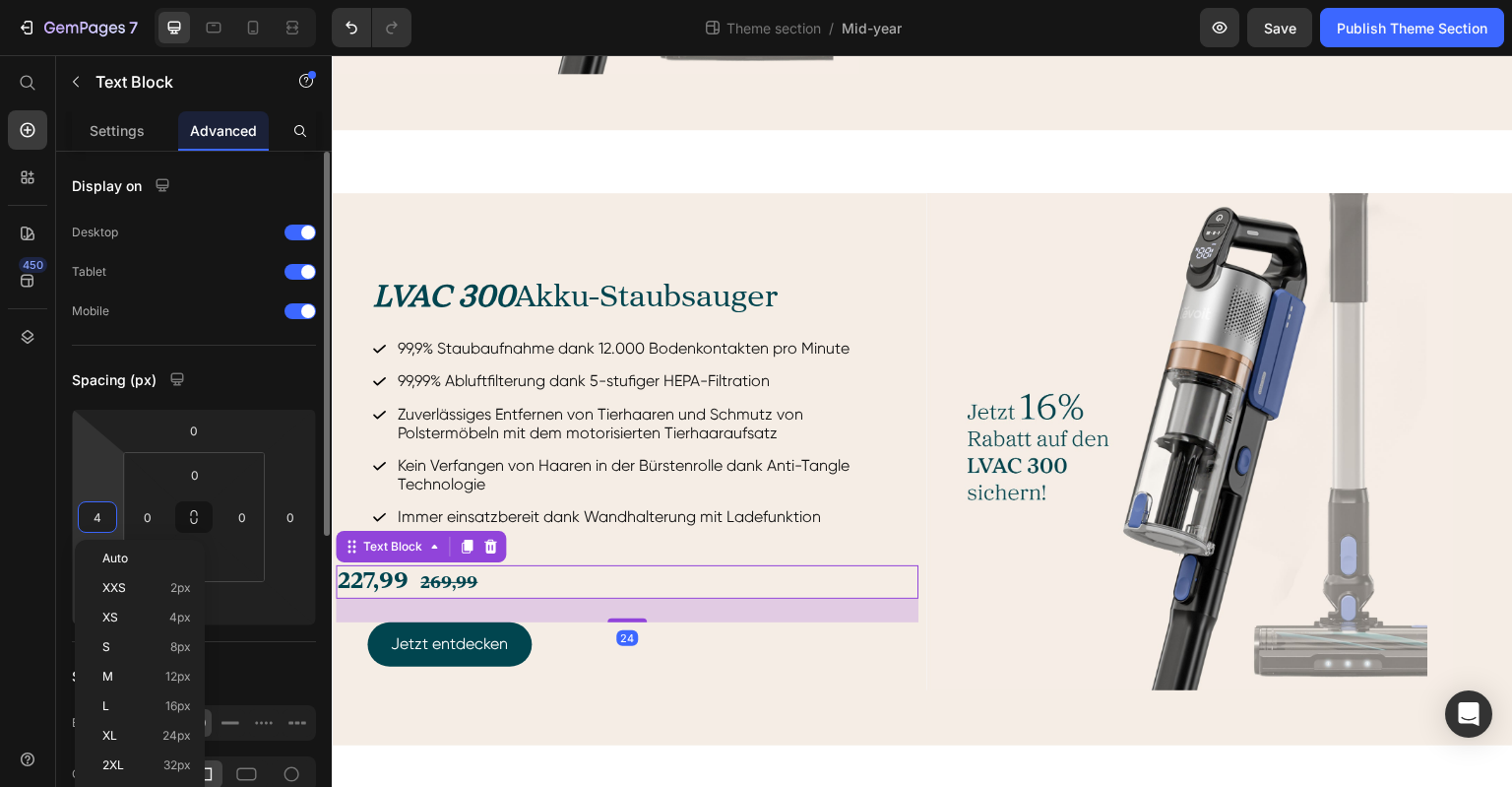 type on "40" 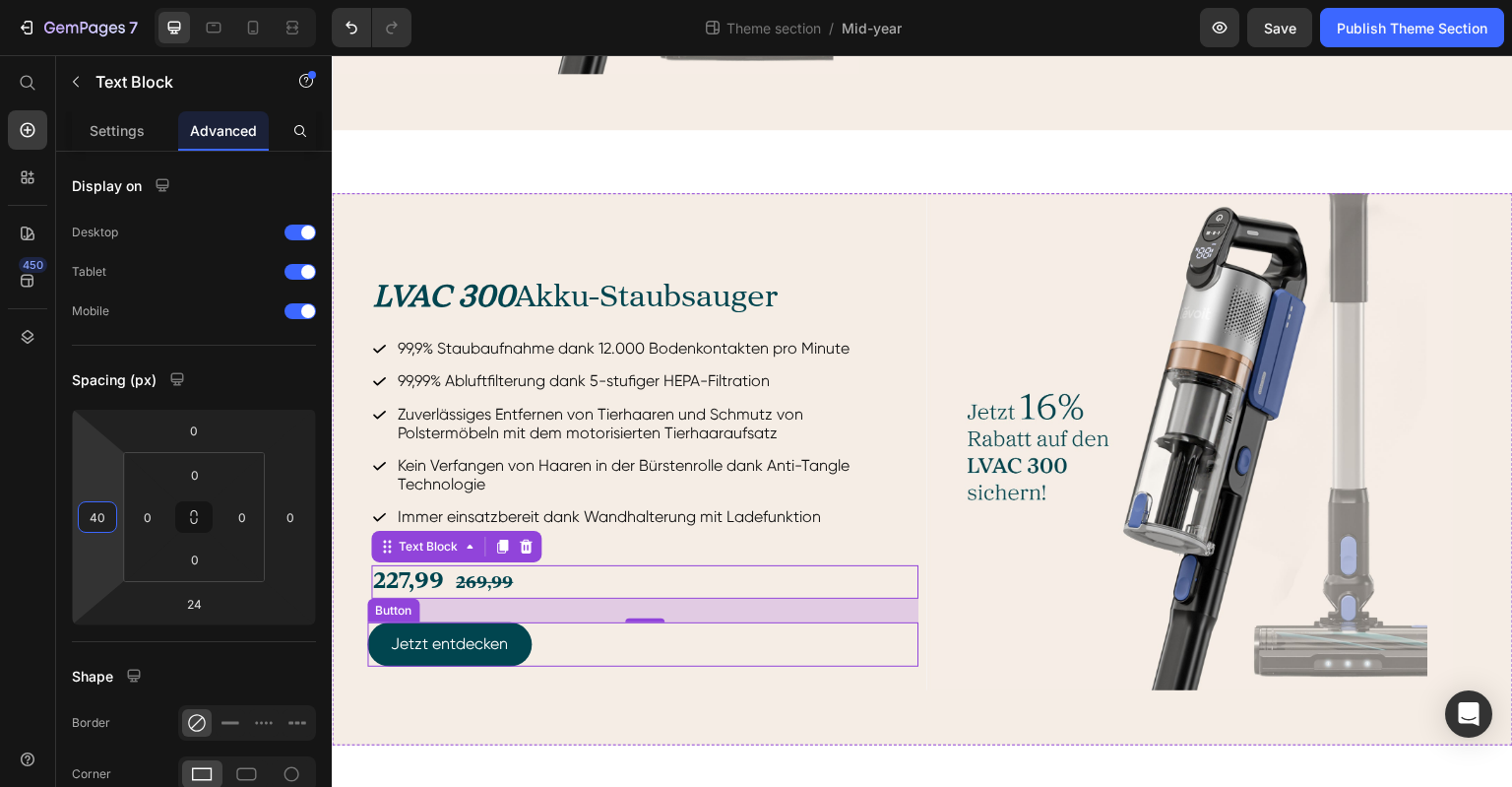 click on "Jetzt entdecken Button" at bounding box center (643, 644) 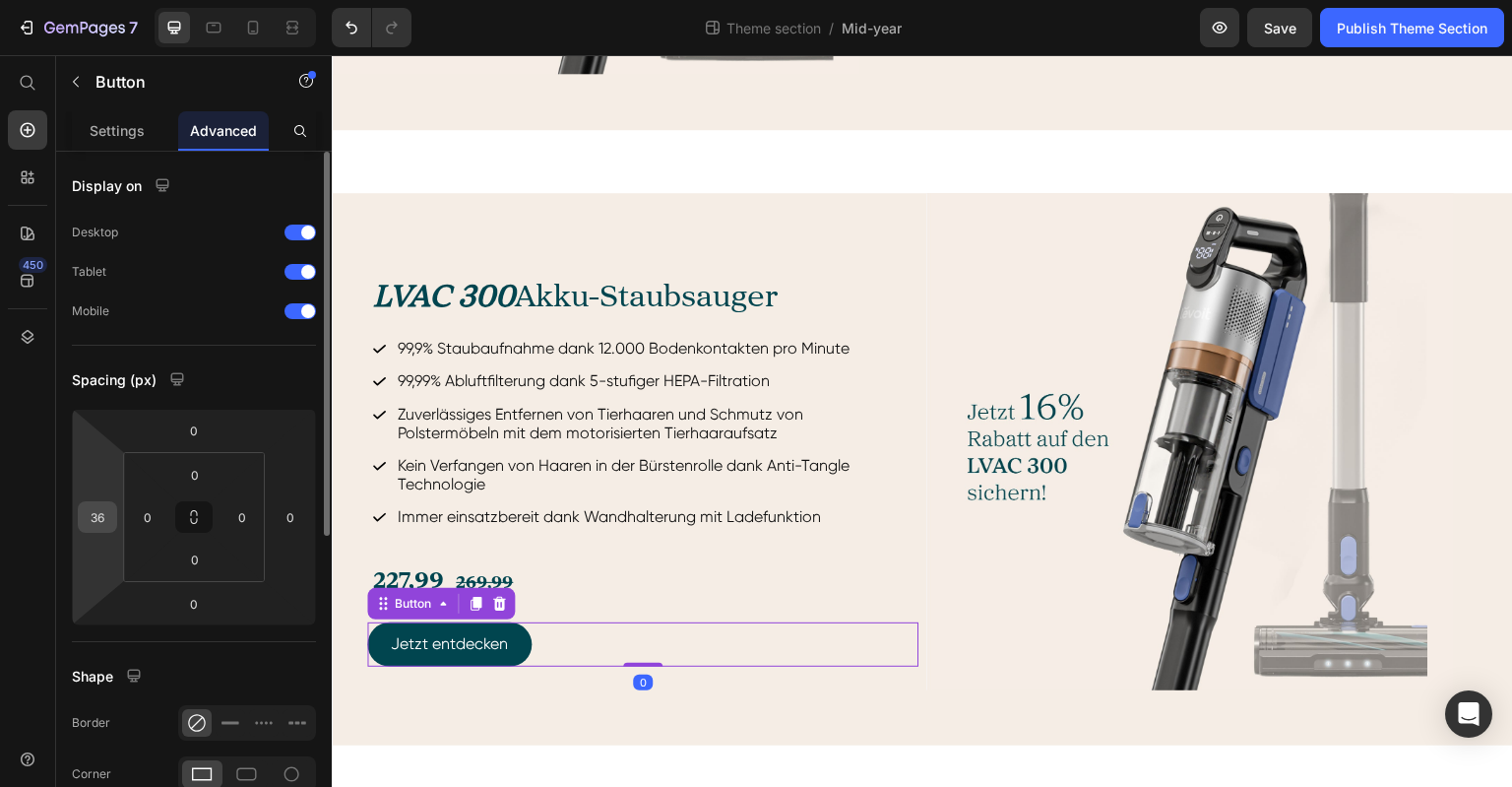 click on "36" at bounding box center (97, 517) 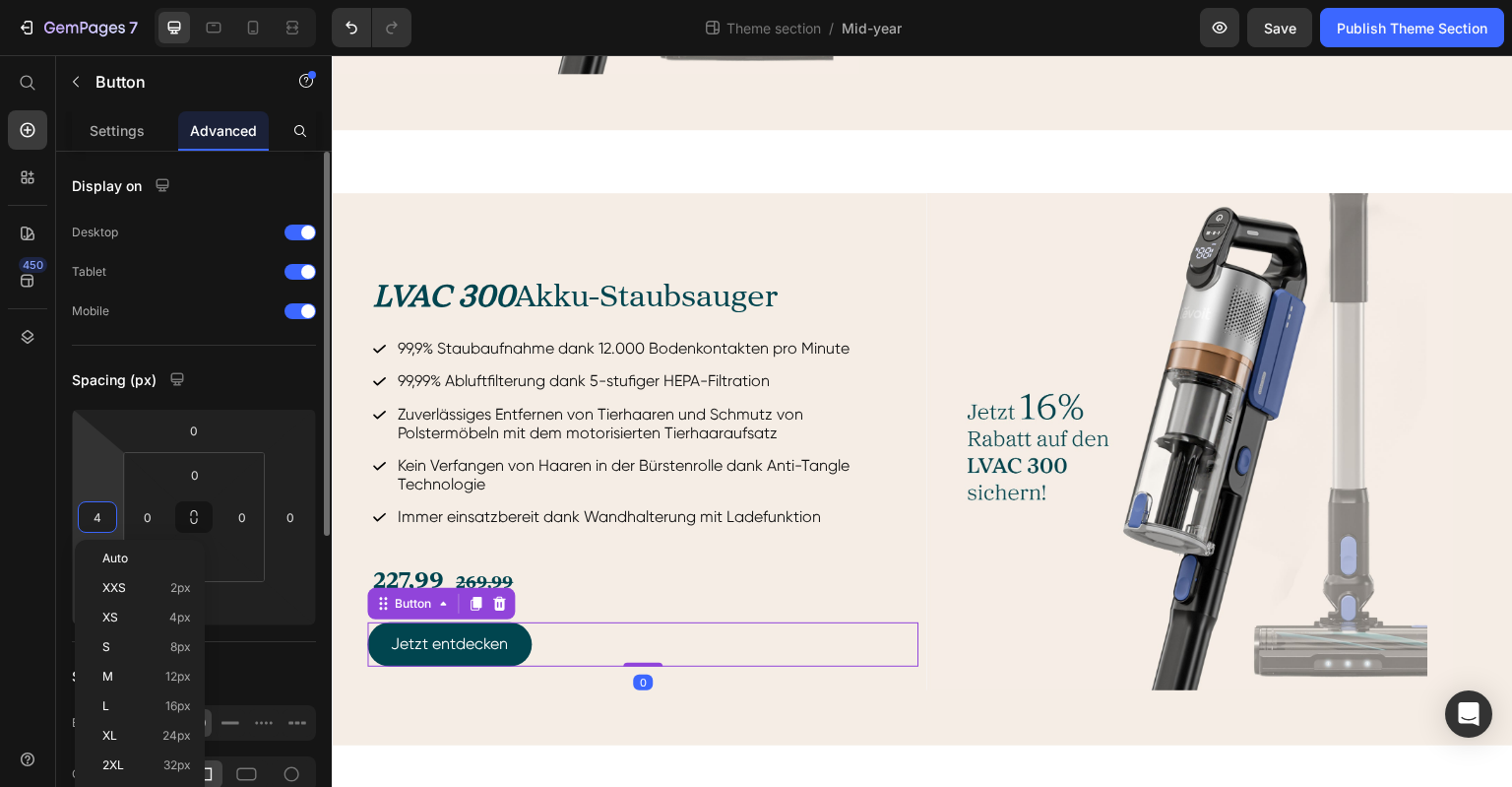 type on "40" 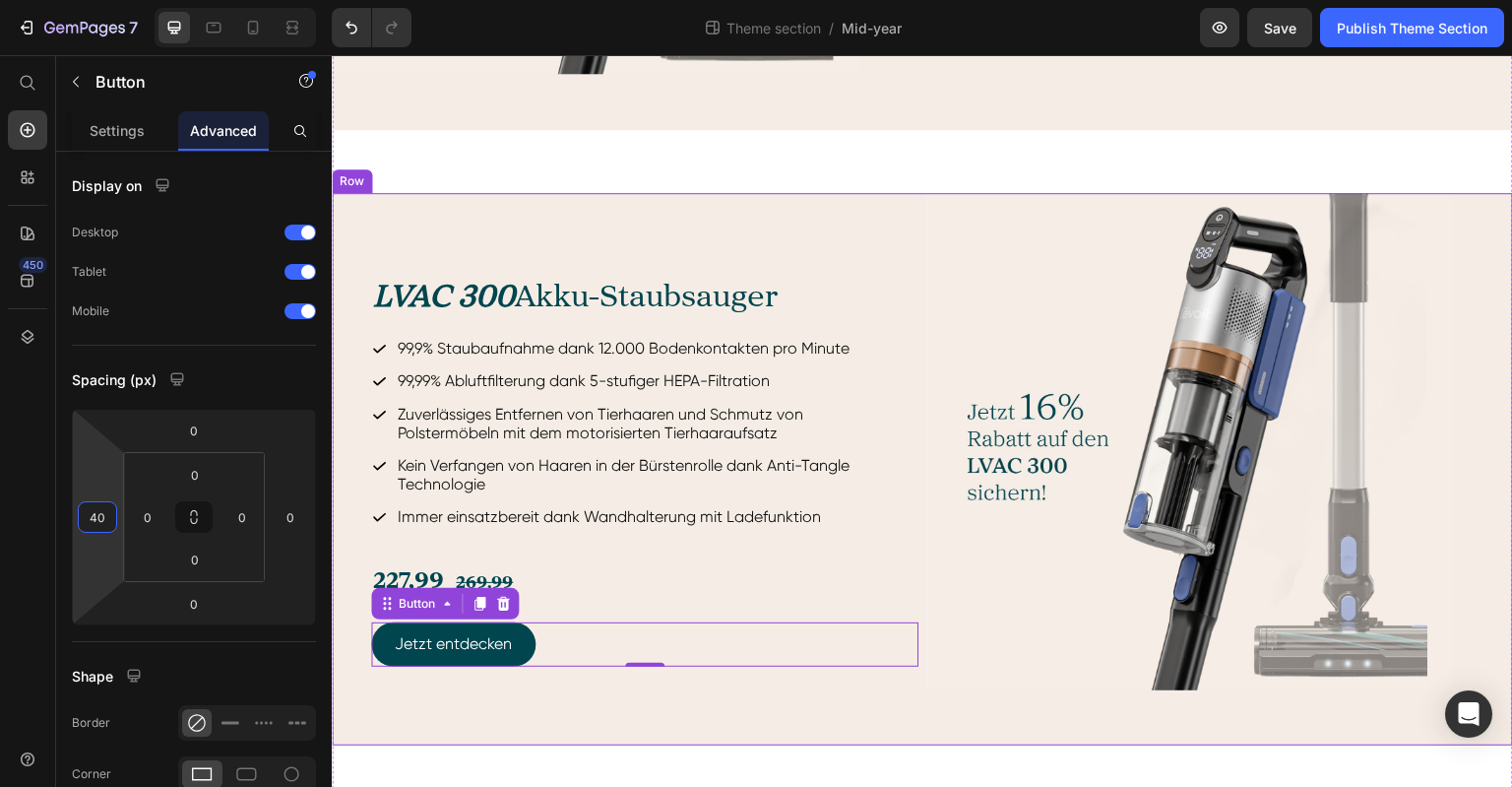 click on "LVAC 300  Akku-Staubsauger Heading 99,9% Staubaufnahme dank 12.000 Bodenkontakten pro Minute 99,99% Abluftfilterung dank 5-stufiger HEPA-Filtration Zuverlässiges Entfernen von Tierhaaren und Schmutz von Polstermöbeln mit dem motorisierten Tierhaaraufsatz Kein Verfangen von Haaren in der Bürstenrolle dank Anti-Tangle Technologie Immer einsatzbereit dank Wandhalterung mit Ladefunktion Item List 227,99     269,99 Text Block Jetzt entdecken Button   0" at bounding box center (625, 470) 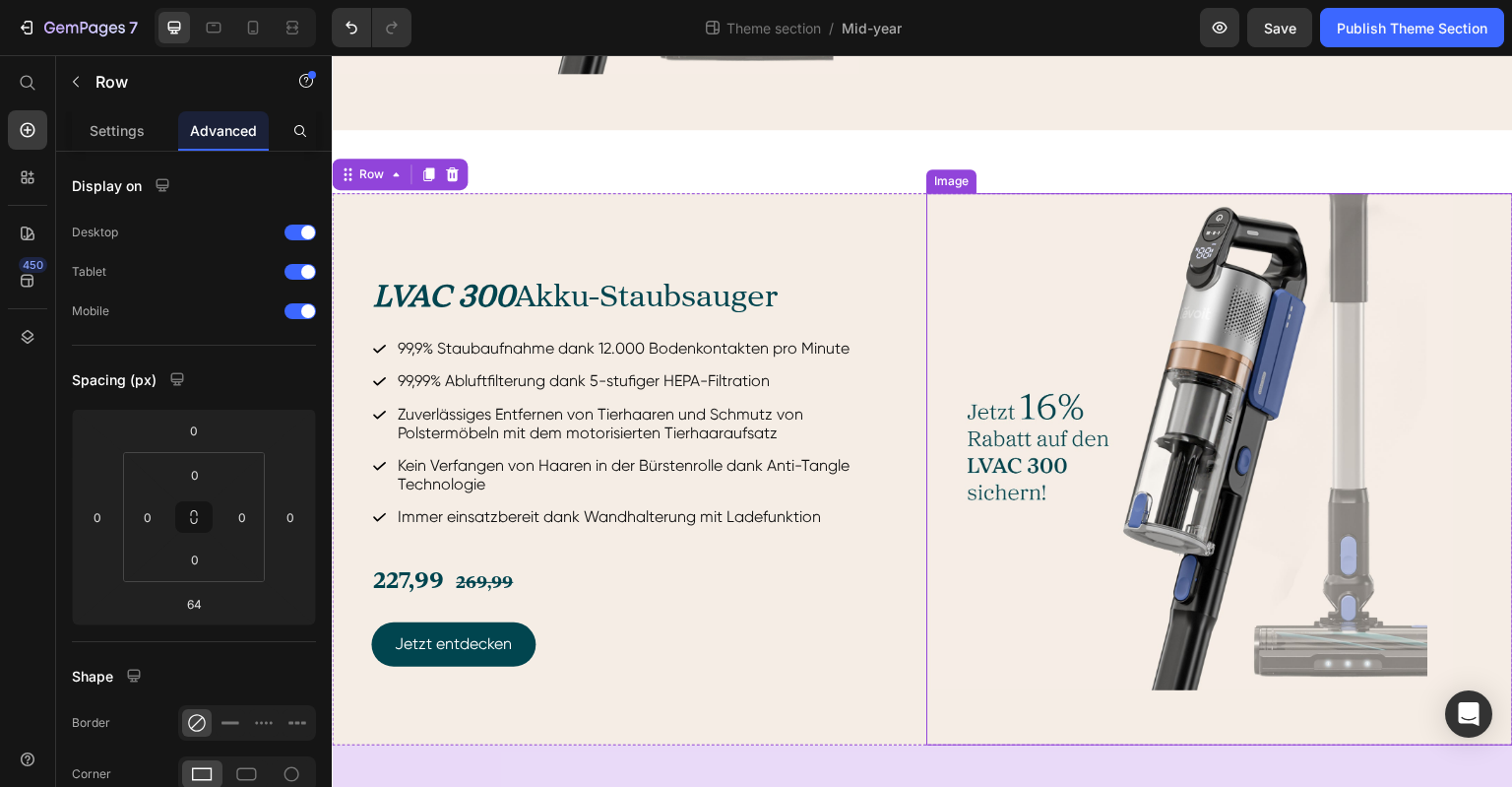 click at bounding box center (1220, 470) 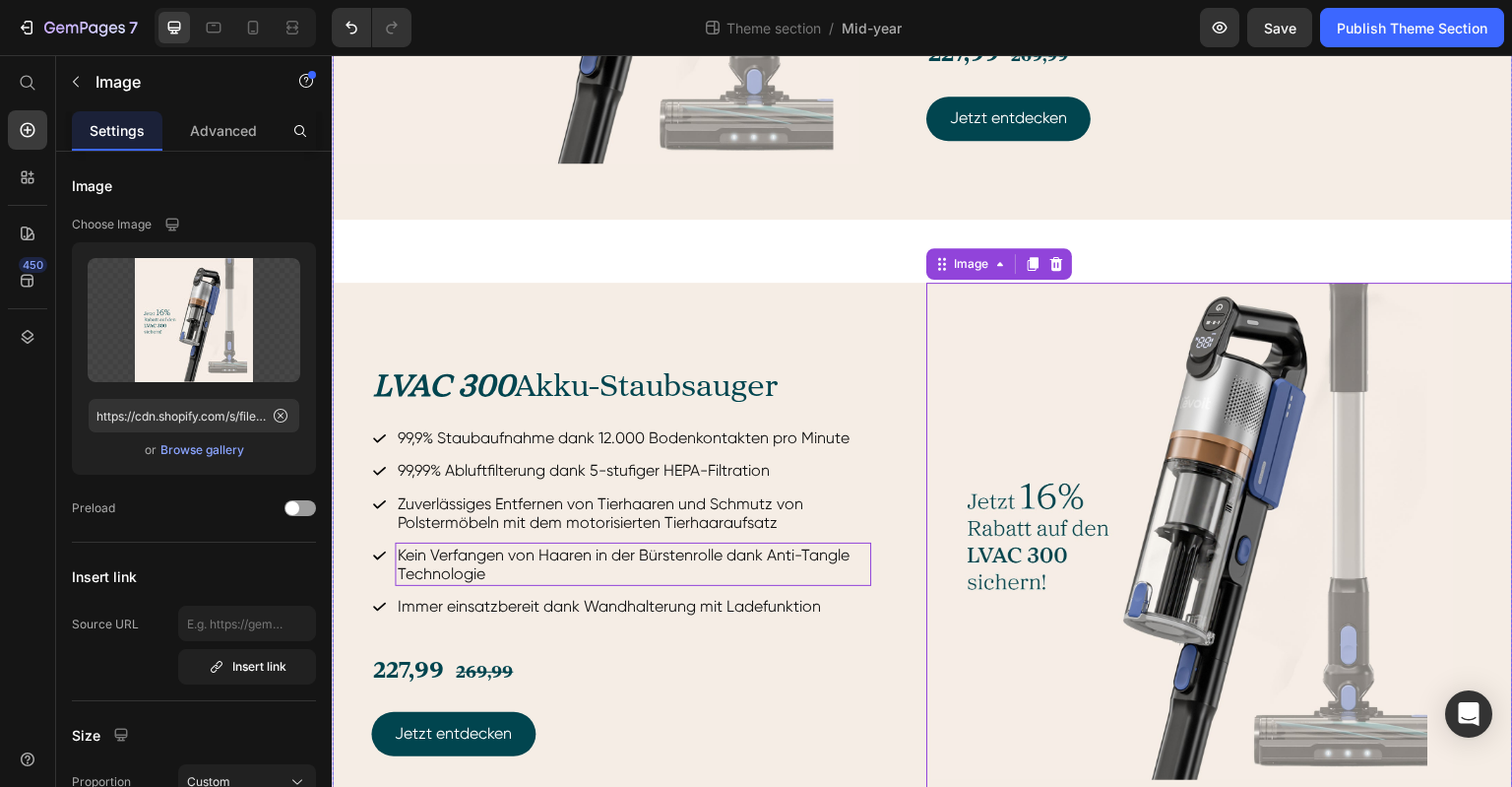 scroll, scrollTop: 1218, scrollLeft: 0, axis: vertical 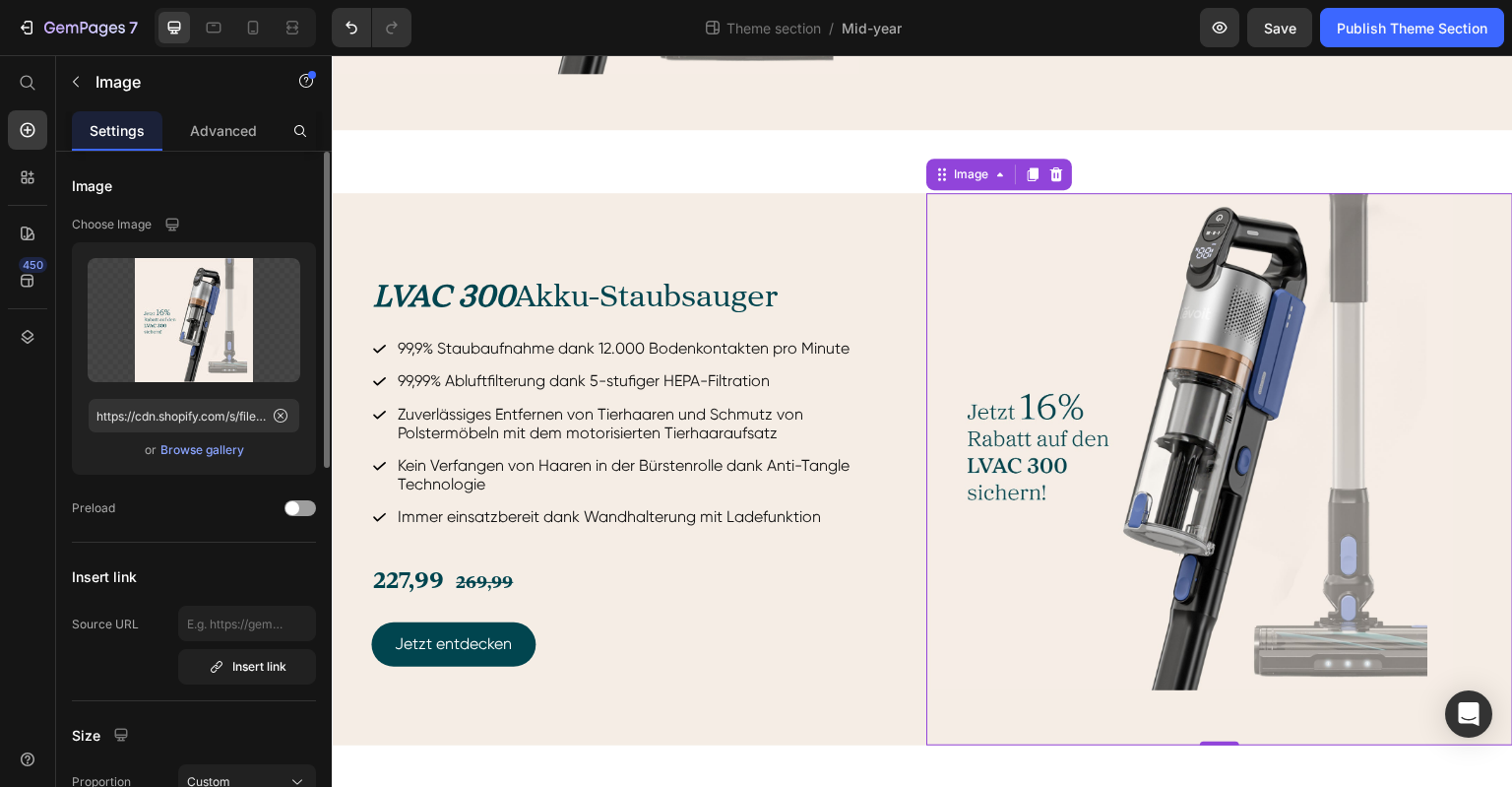 click on "Browse gallery" at bounding box center [202, 450] 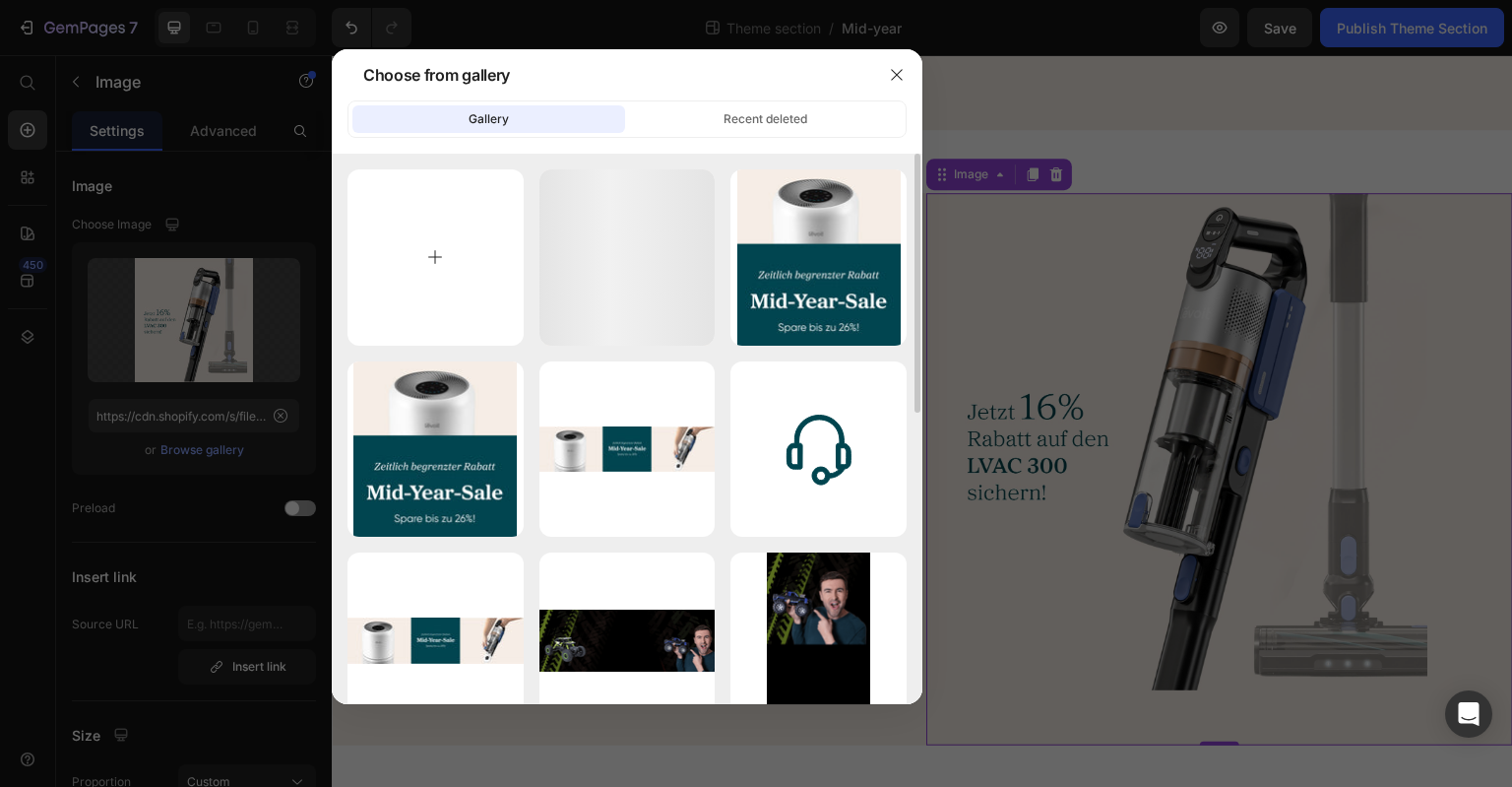 click at bounding box center [435, 257] 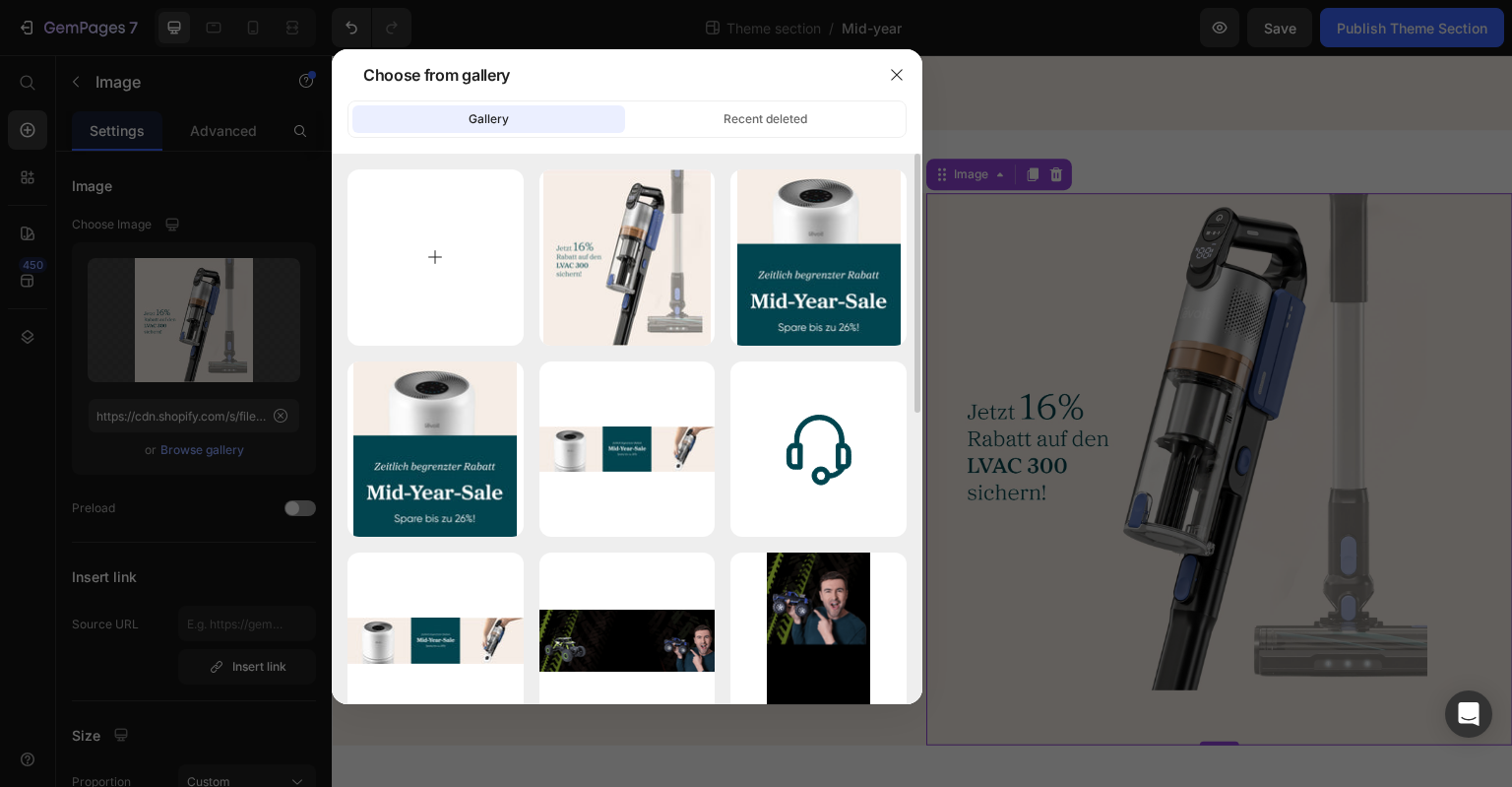 type on "C:\fakepath\mid-year-sale-core-300s.jpg" 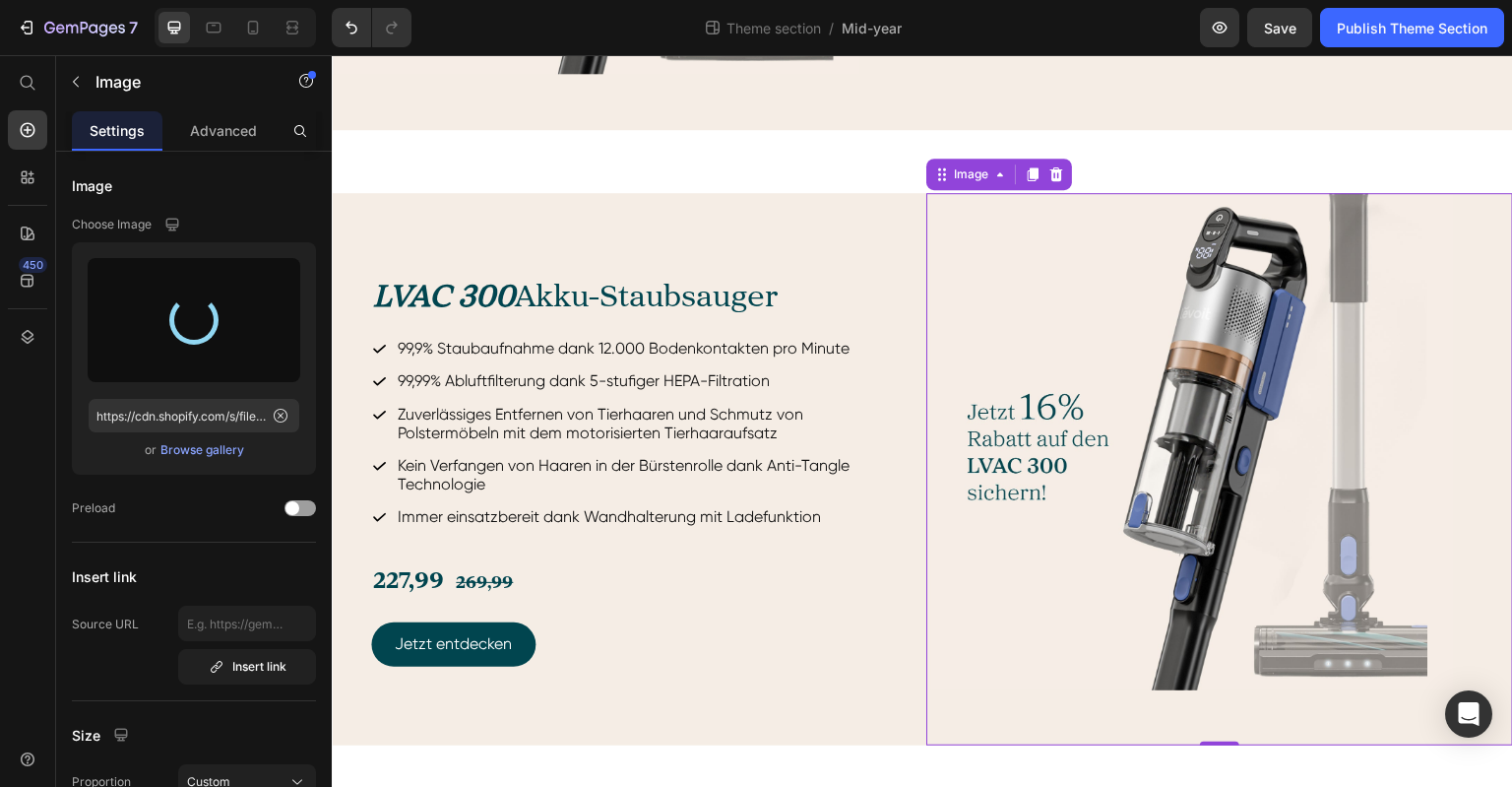 type on "https://cdn.shopify.com/s/files/1/0840/9373/1138/files/gempages_532755611255833738-657a4926-81a0-44bc-8bbe-69565e553174.jpg" 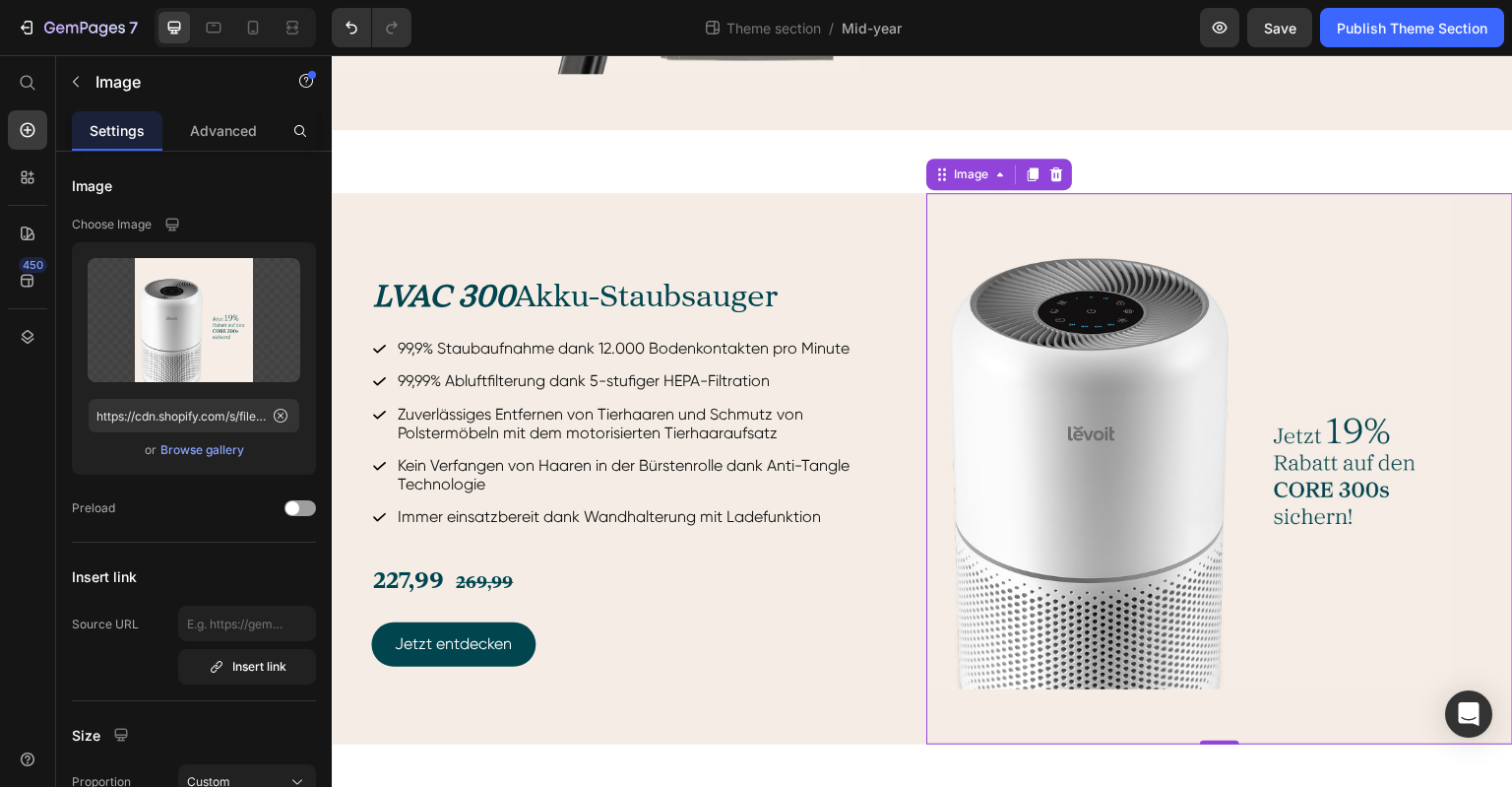 scroll, scrollTop: 1217, scrollLeft: 0, axis: vertical 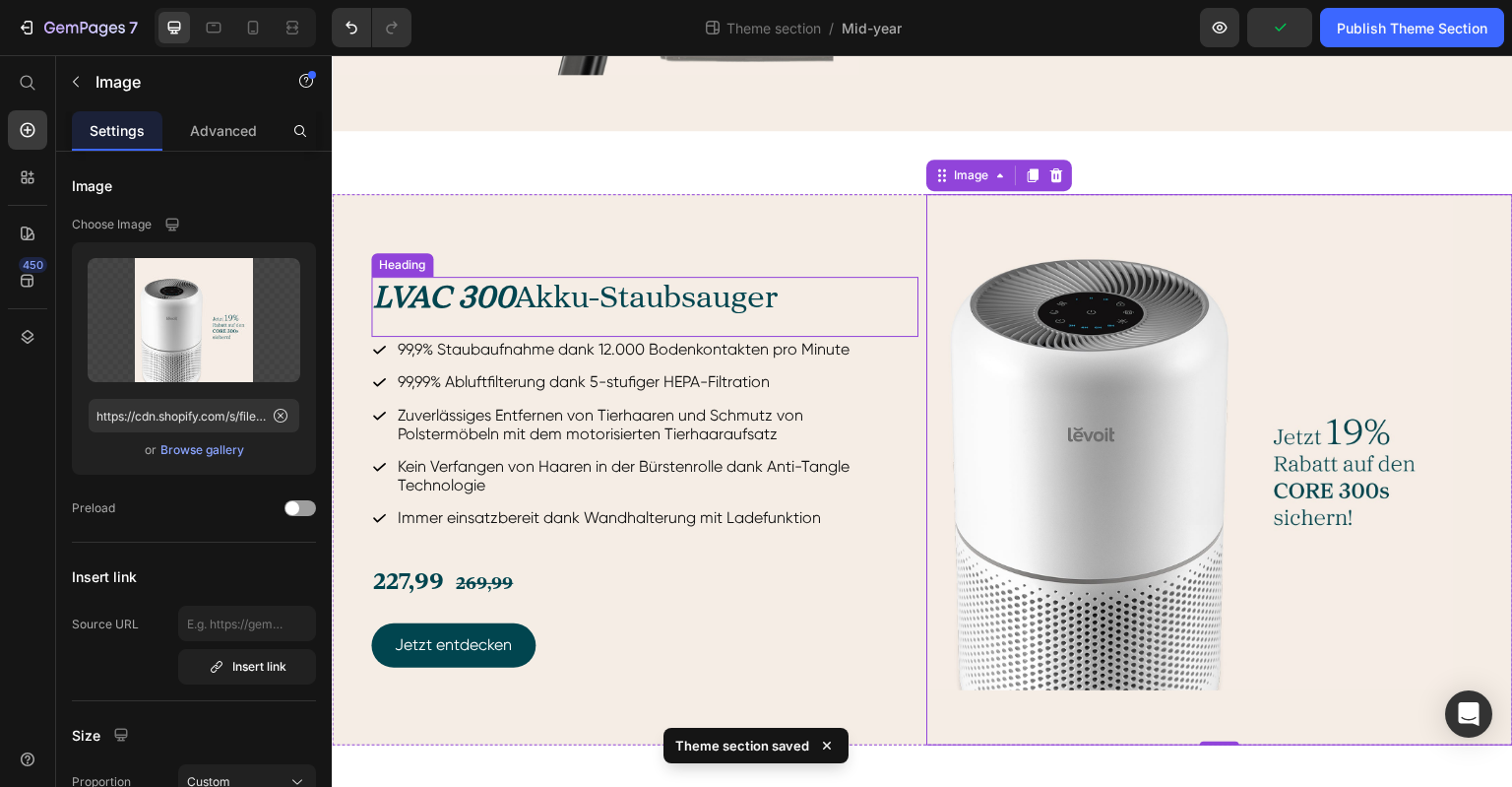 drag, startPoint x: 419, startPoint y: 279, endPoint x: 437, endPoint y: 277, distance: 18.11077 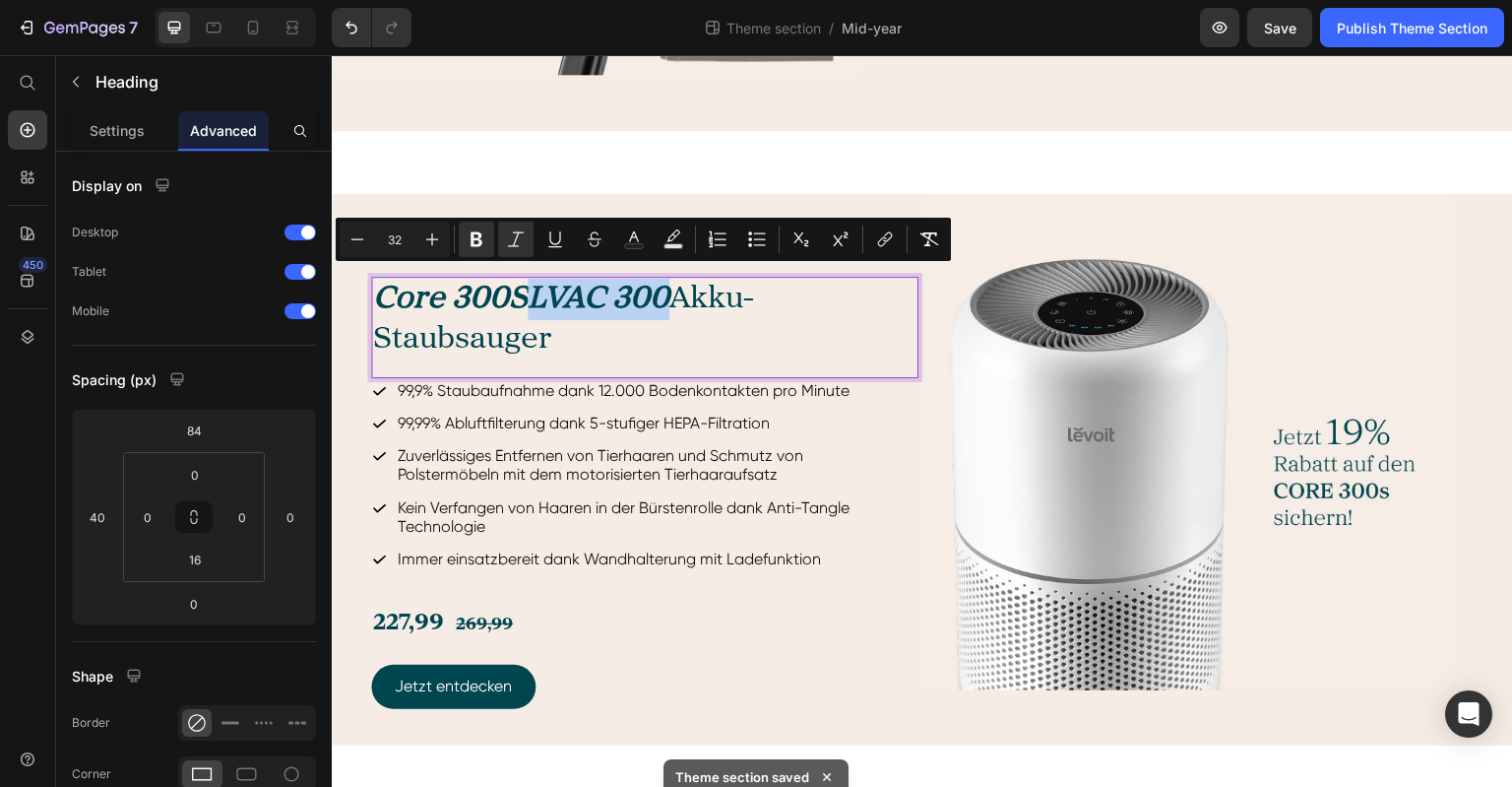 drag, startPoint x: 528, startPoint y: 283, endPoint x: 662, endPoint y: 284, distance: 134.00373 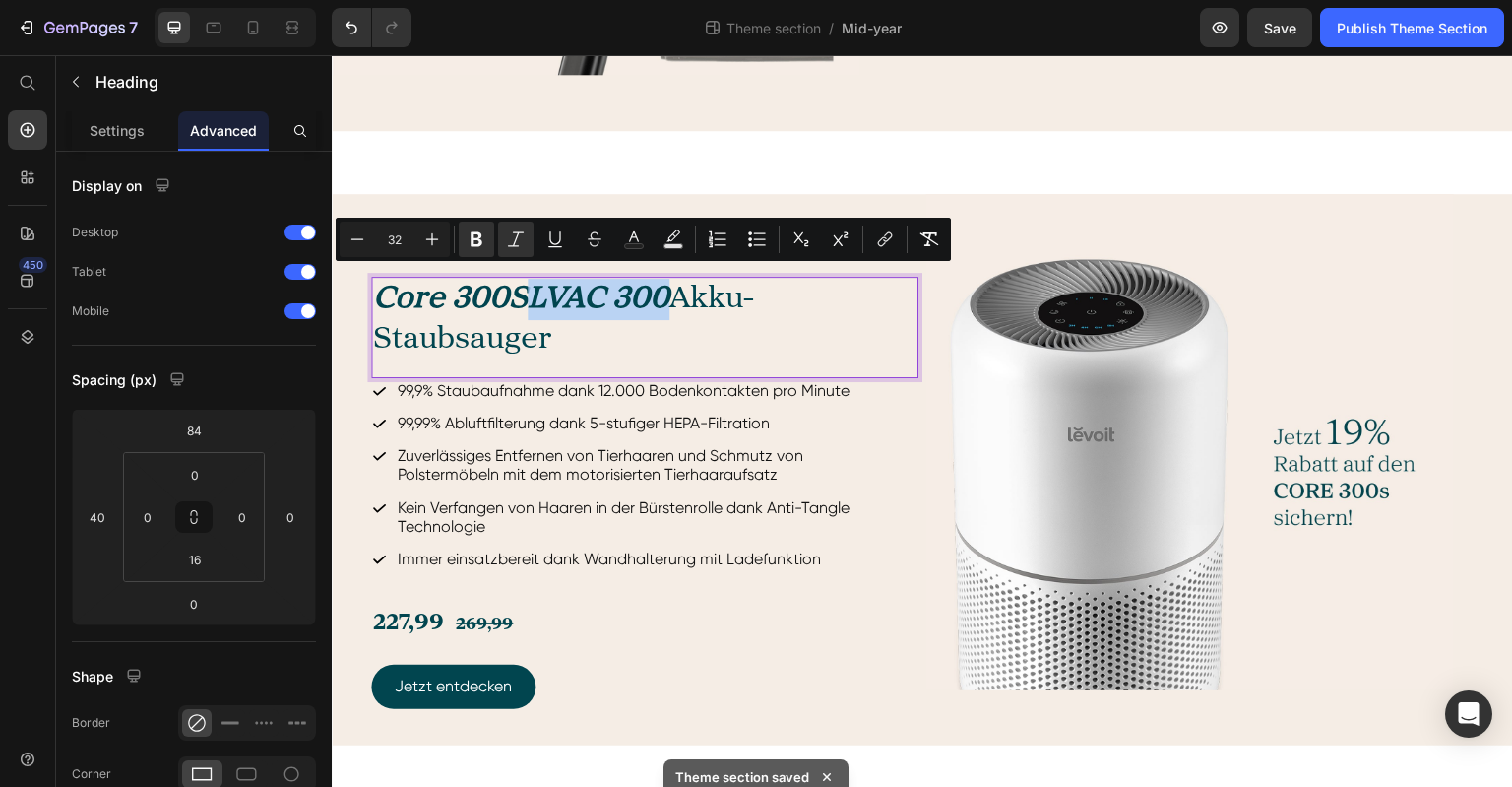 click on "Core 300SLVAC 300" at bounding box center [521, 298] 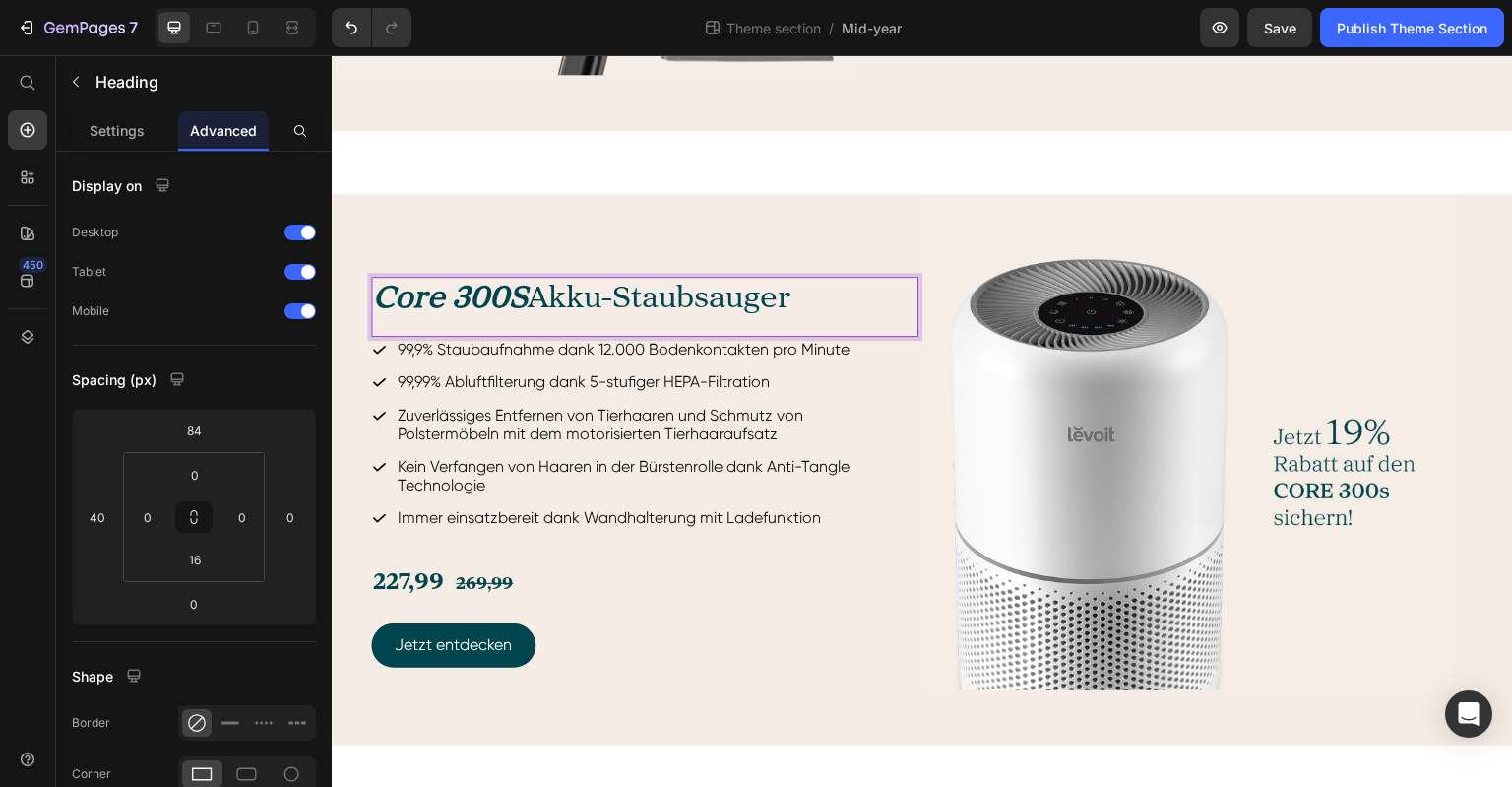 drag, startPoint x: 628, startPoint y: 291, endPoint x: 701, endPoint y: 287, distance: 73.10951 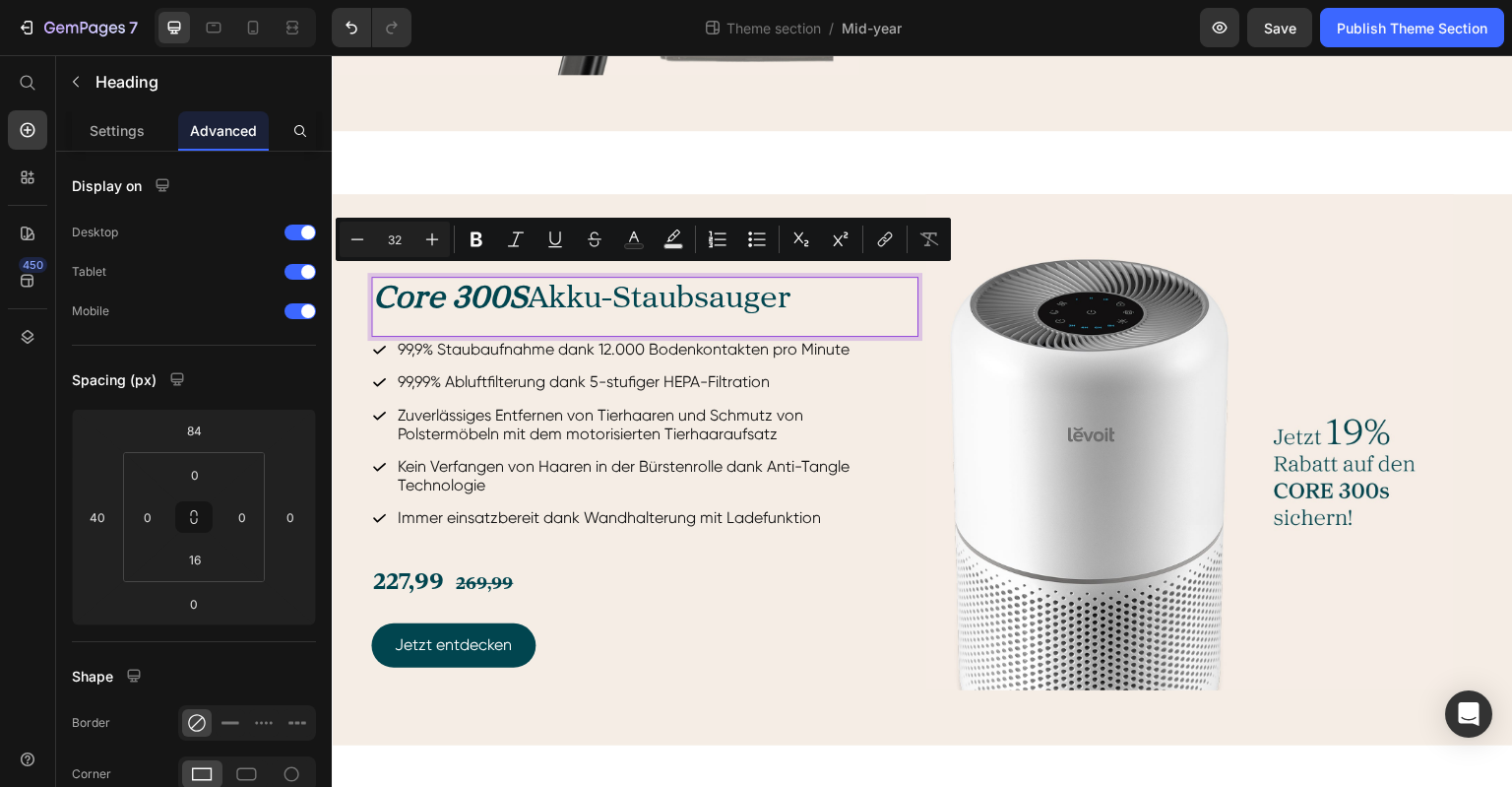click on "Core 300S  Akku-Staubsauger" at bounding box center [645, 299] 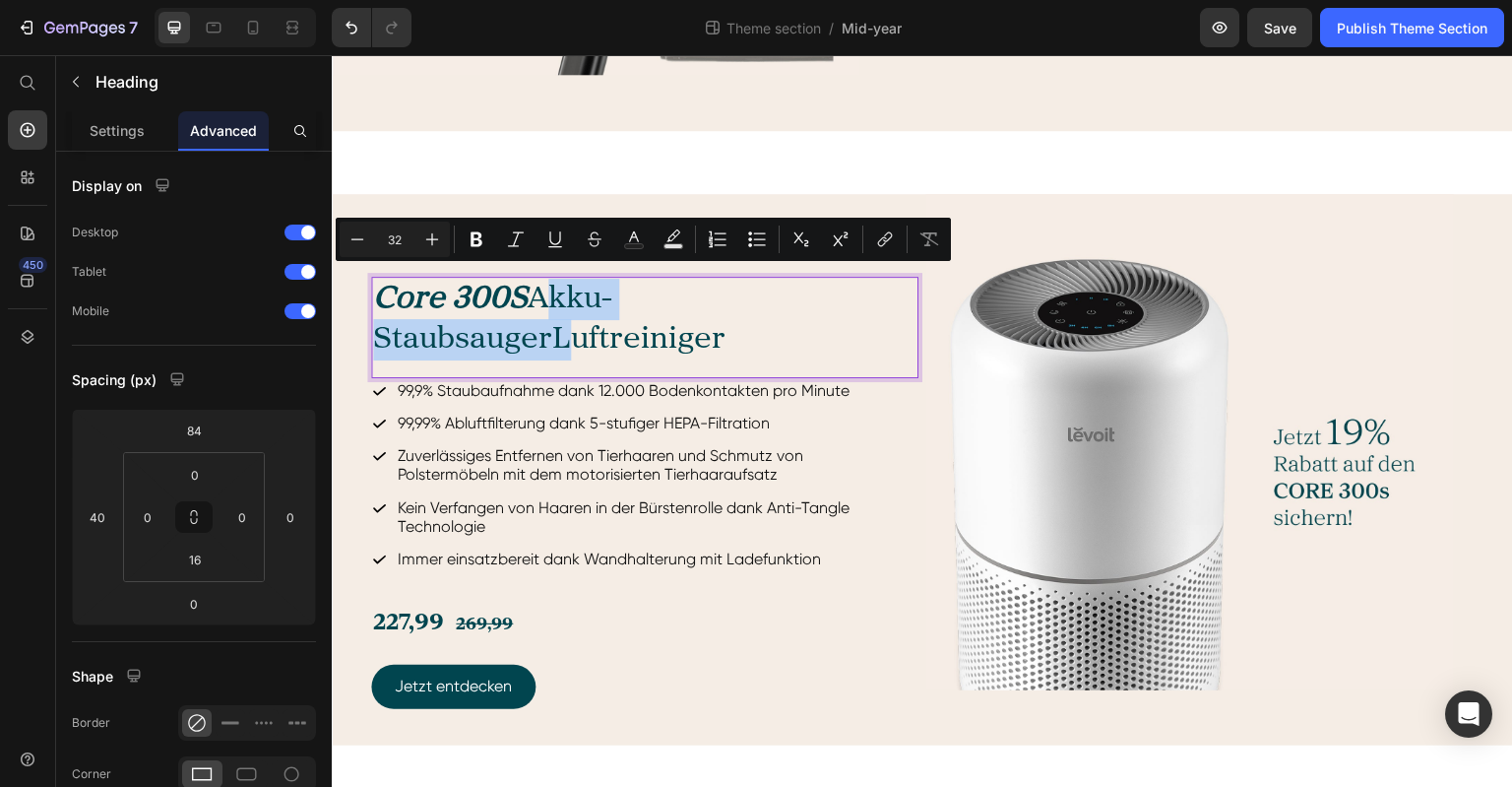 drag, startPoint x: 550, startPoint y: 321, endPoint x: 539, endPoint y: 291, distance: 31.95309 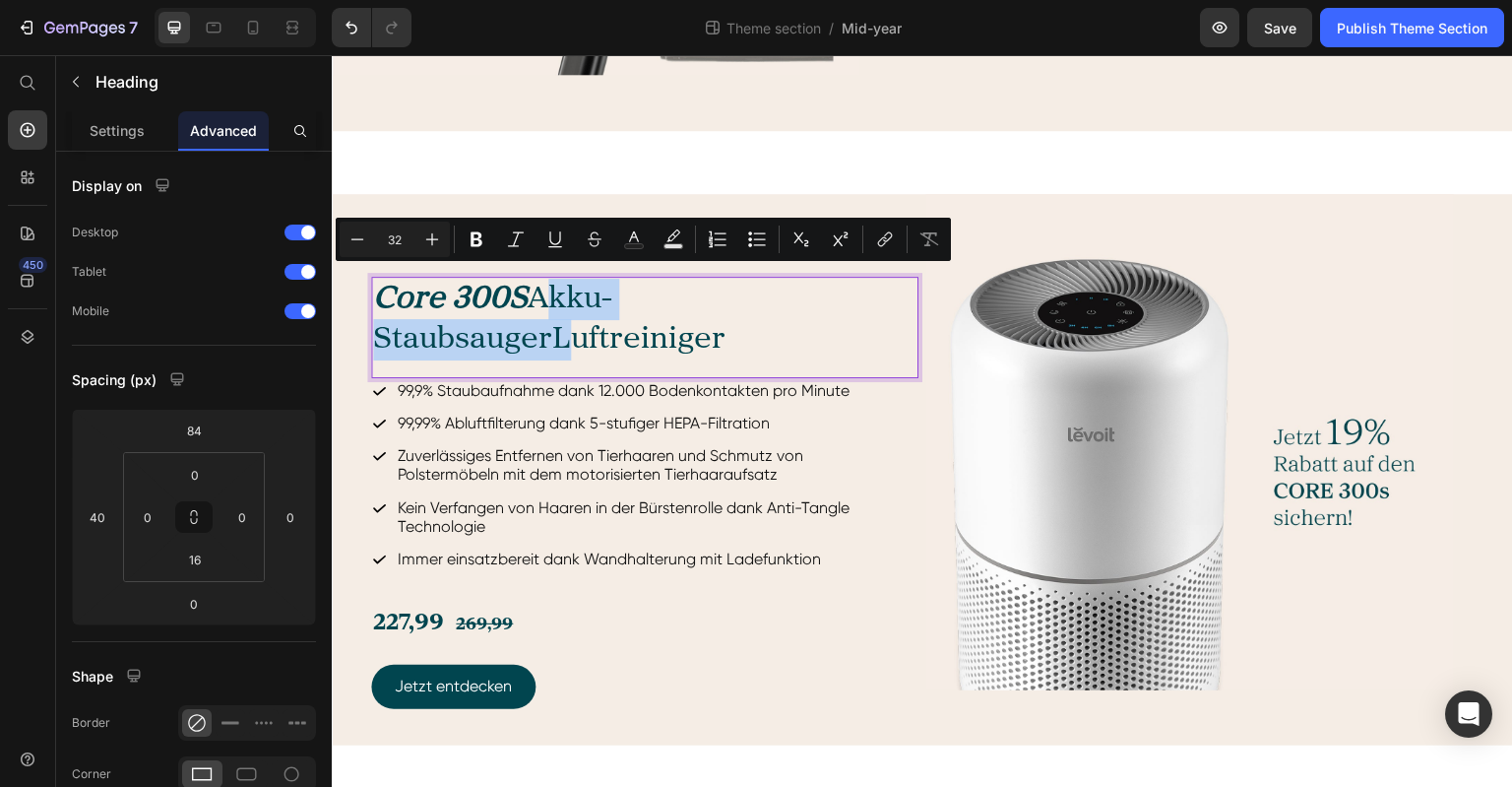 click on "Core 300S  Akku-StaubsaugerLuftreiniger" at bounding box center [645, 319] 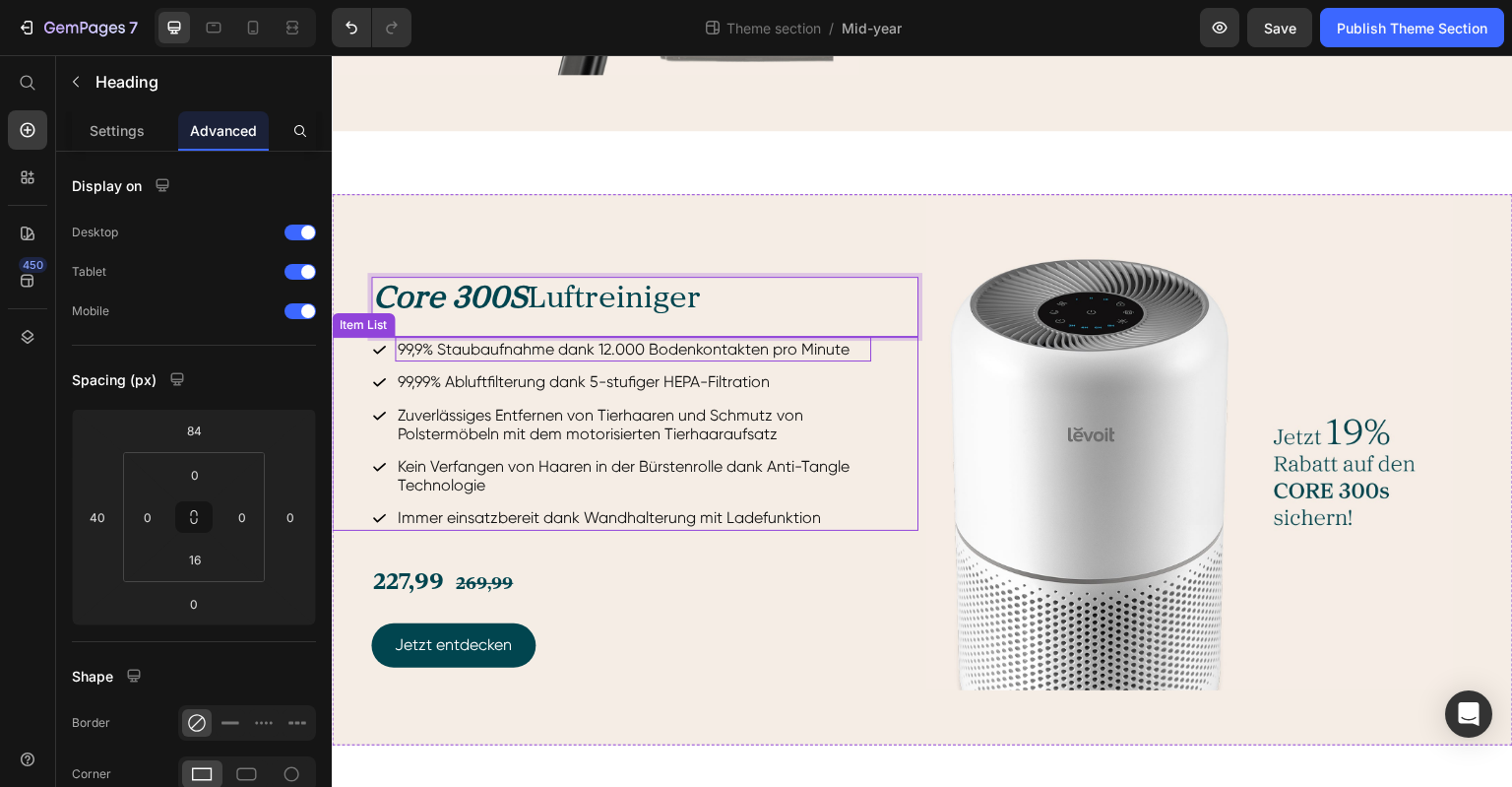 click on "99,9% Staubaufnahme dank 12.000 Bodenkontakten pro Minute" at bounding box center [633, 349] 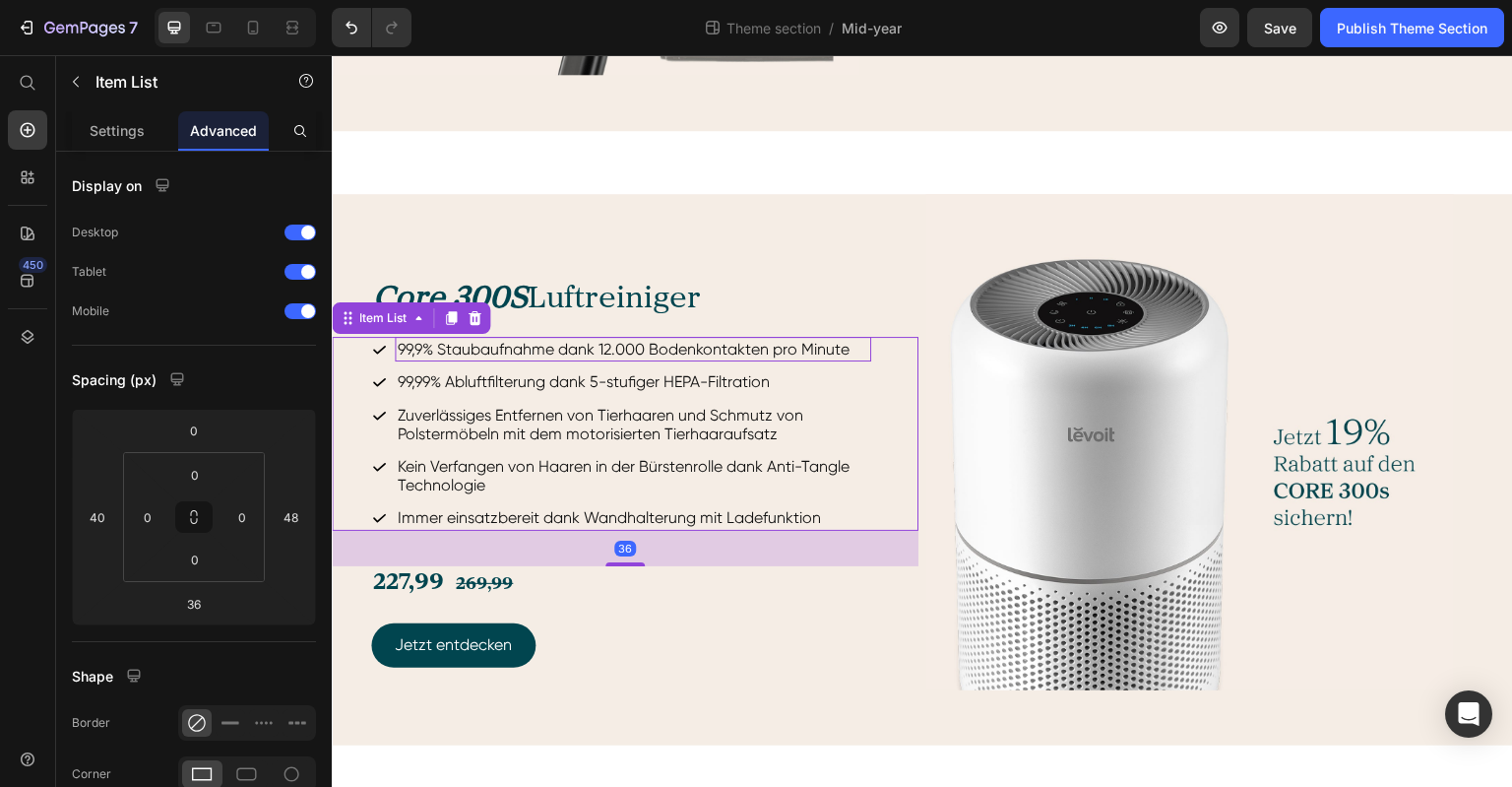 click on "99,9% Staubaufnahme dank 12.000 Bodenkontakten pro Minute" at bounding box center (633, 349) 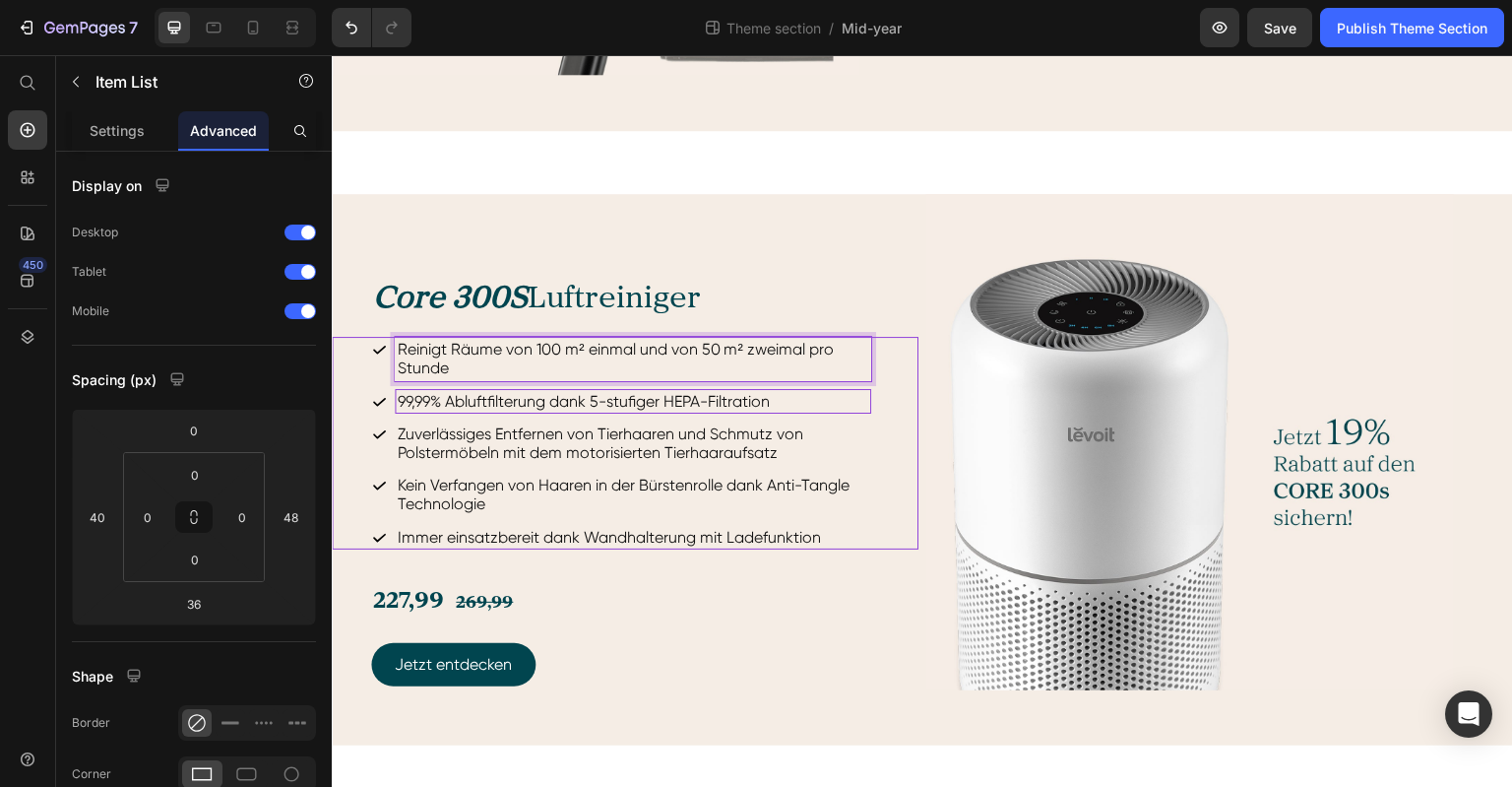 click on "99,99% Abluftfilterung dank 5-stufiger HEPA-Filtration" at bounding box center (633, 401) 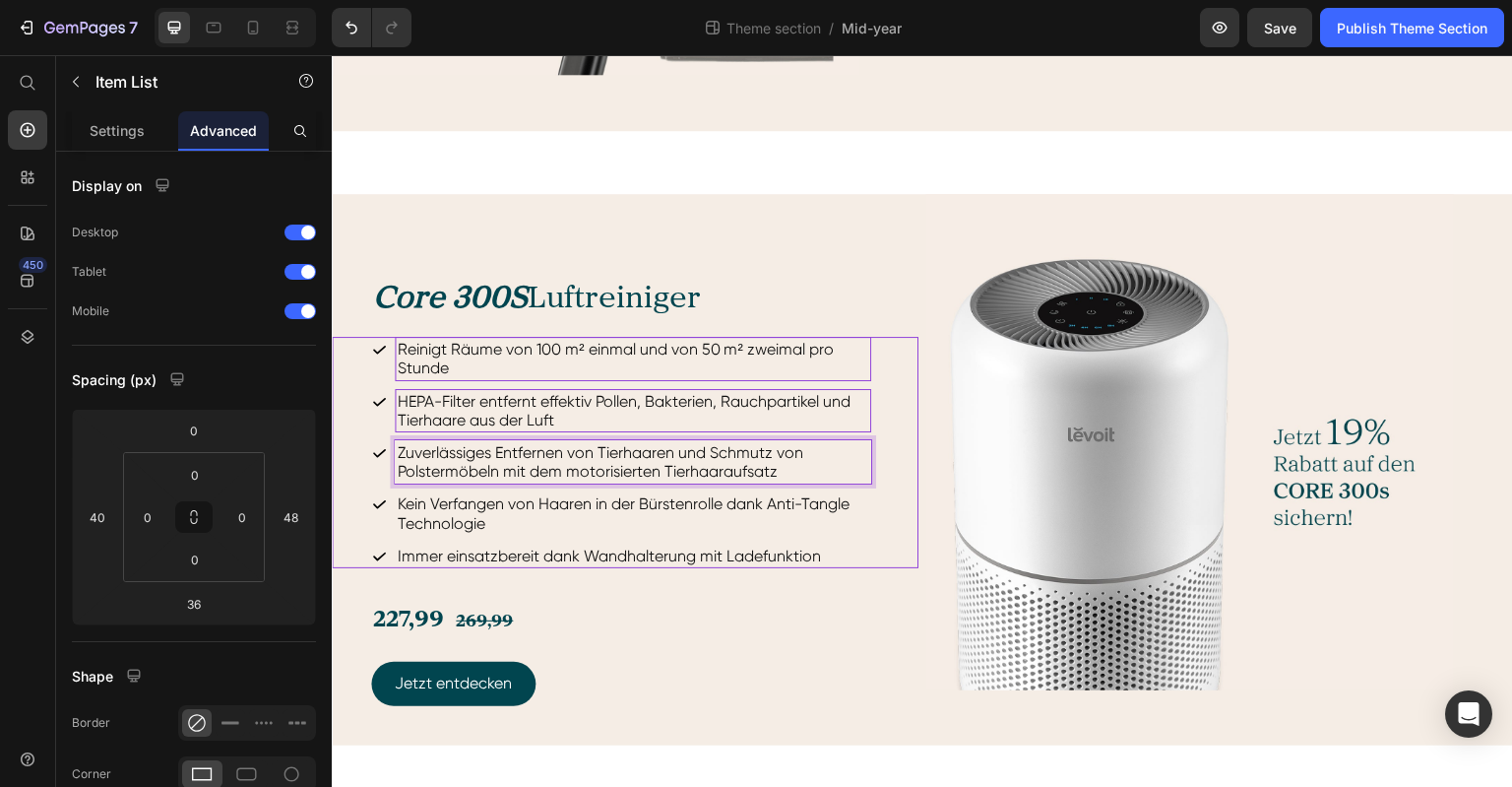 click on "Zuverlässiges Entfernen von Tierhaaren und Schmutz von Polstermöbeln mit dem motorisierten Tierhaaraufsatz" at bounding box center [633, 462] 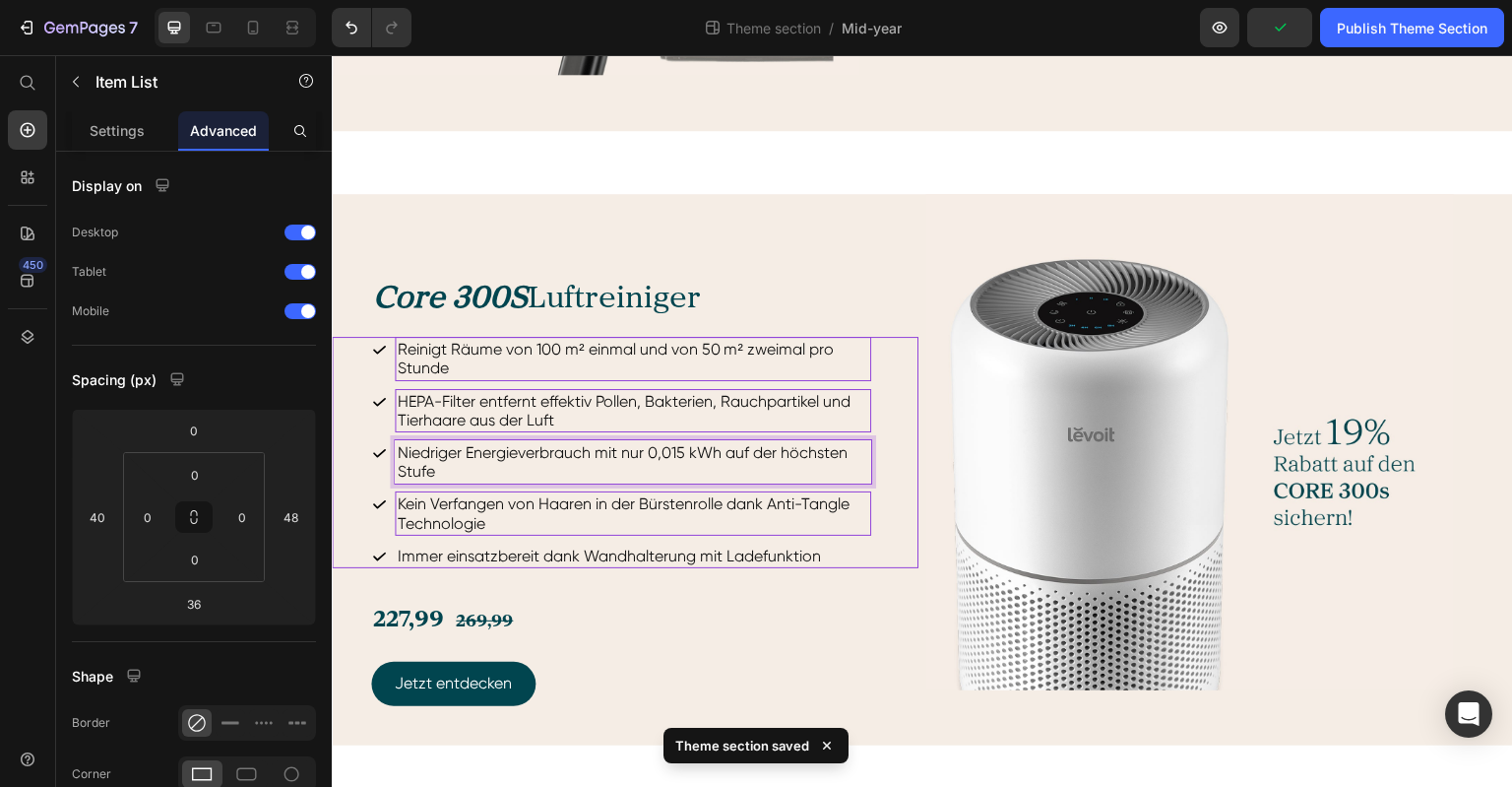 click on "Kein Verfangen von Haaren in der Bürstenrolle dank Anti-Tangle Technologie" at bounding box center (633, 513) 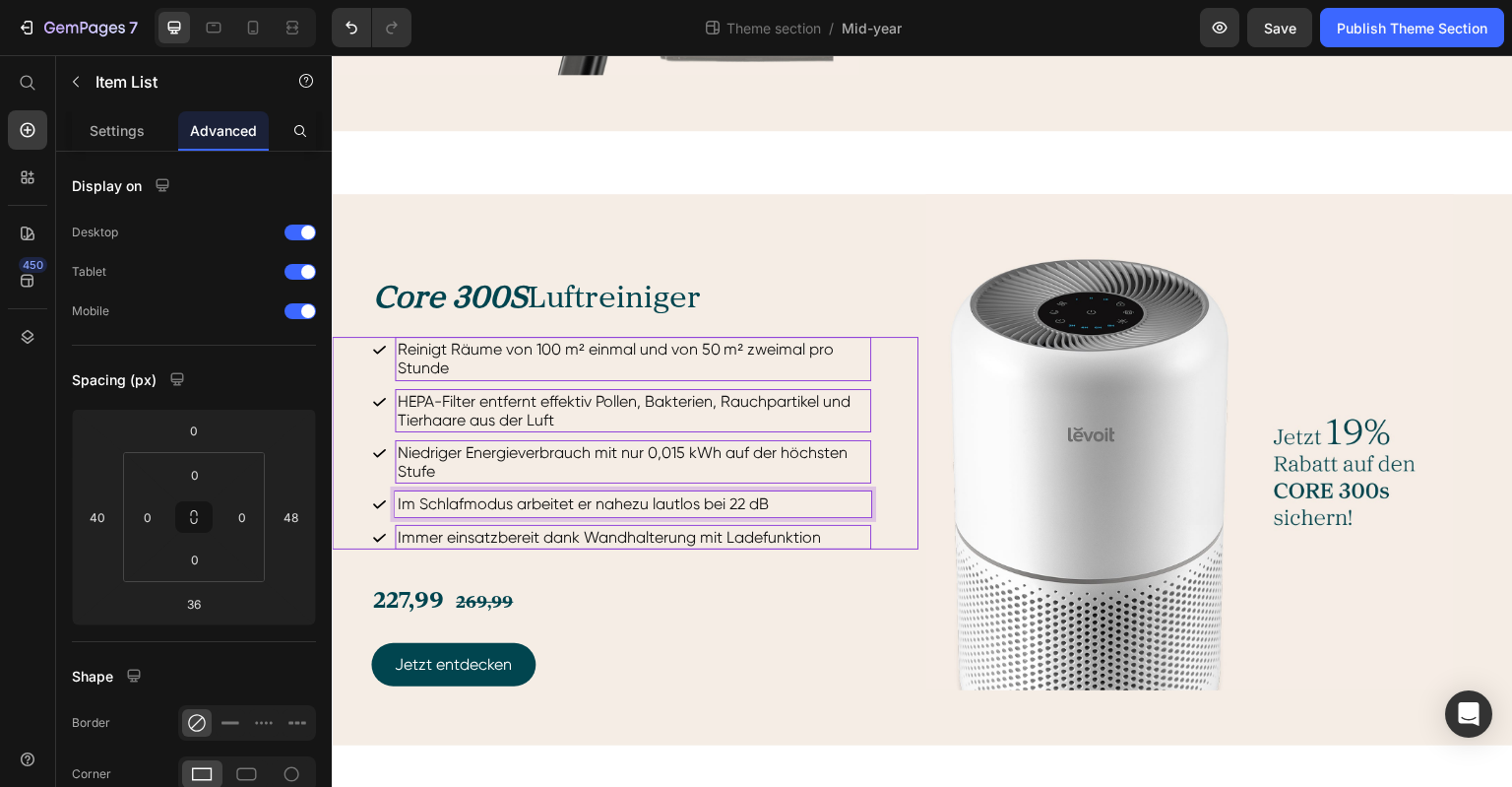 click on "Immer einsatzbereit dank Wandhalterung mit Ladefunktion" at bounding box center [633, 537] 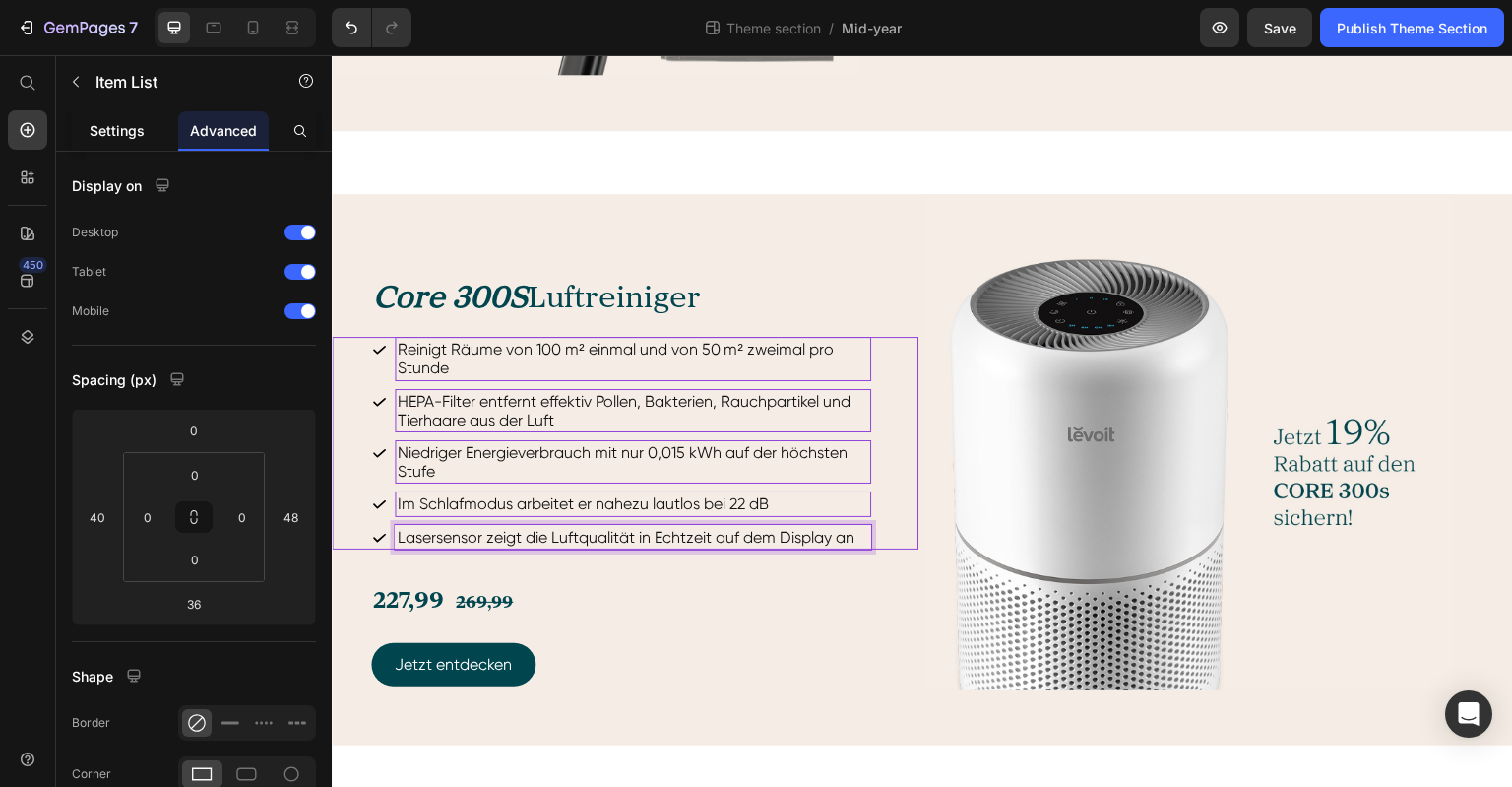 click on "Settings" at bounding box center (117, 130) 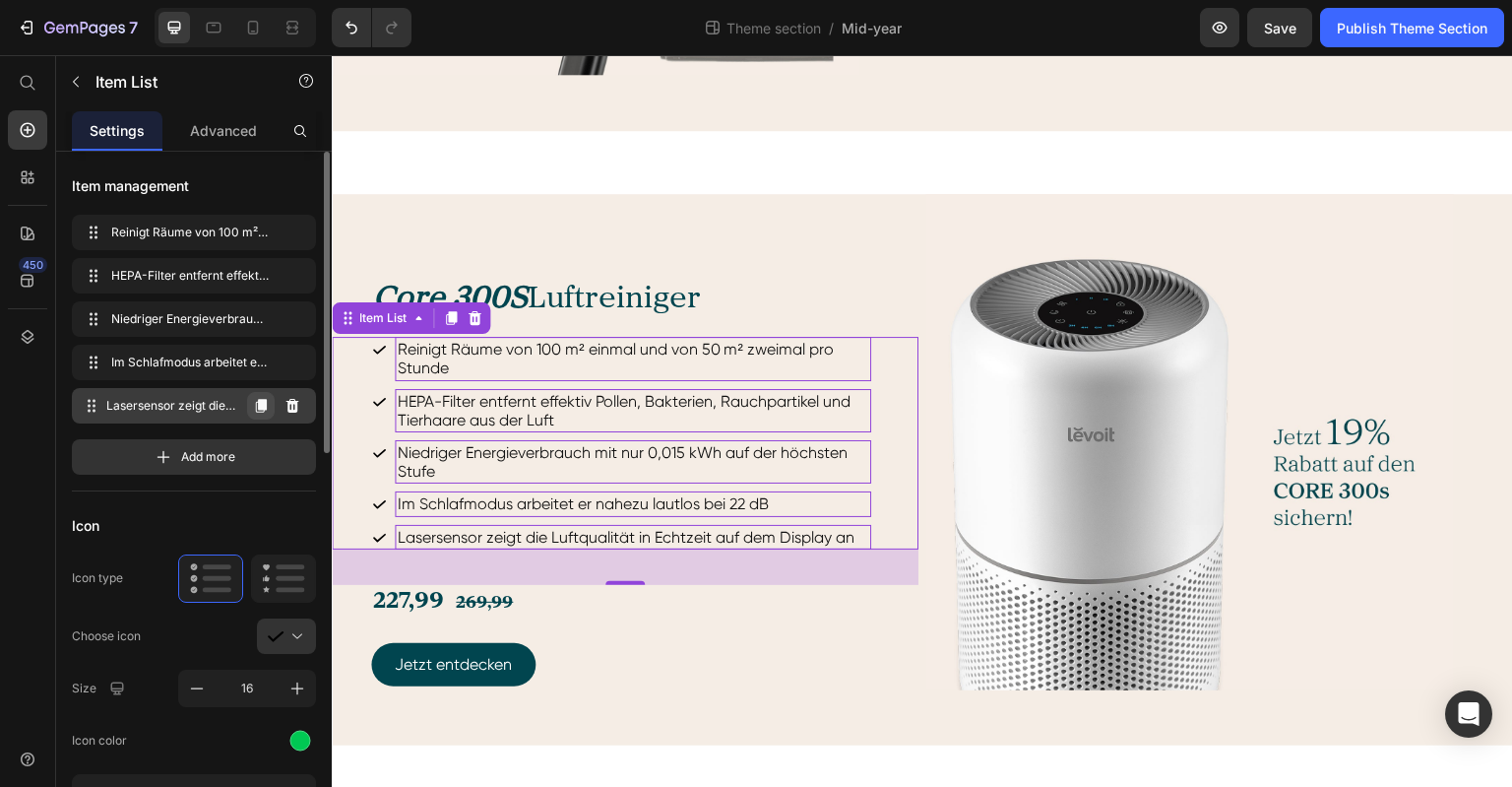 click 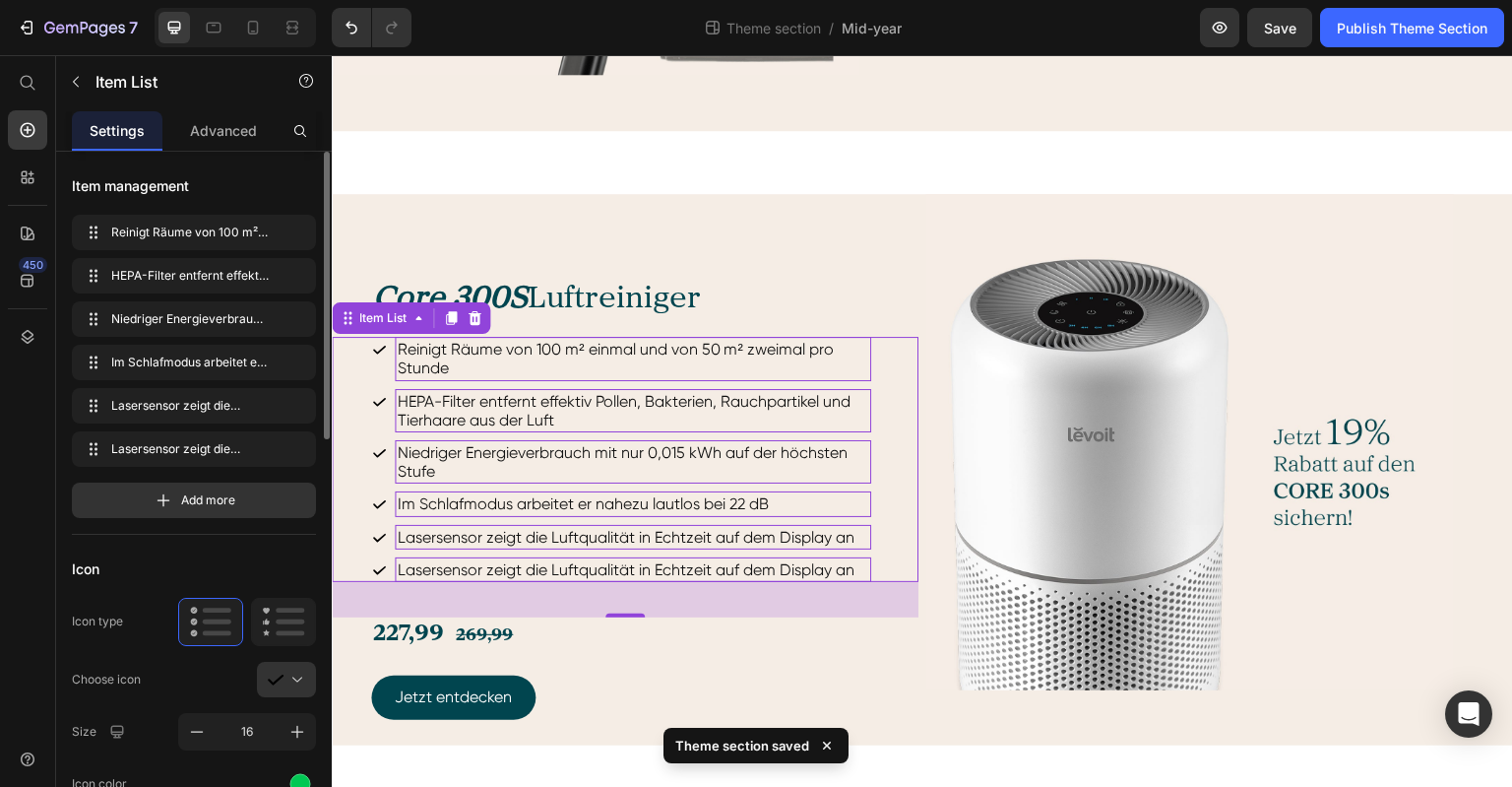 click on "Lasersensor zeigt die Luftqualität in Echtzeit auf dem Display an" at bounding box center (633, 569) 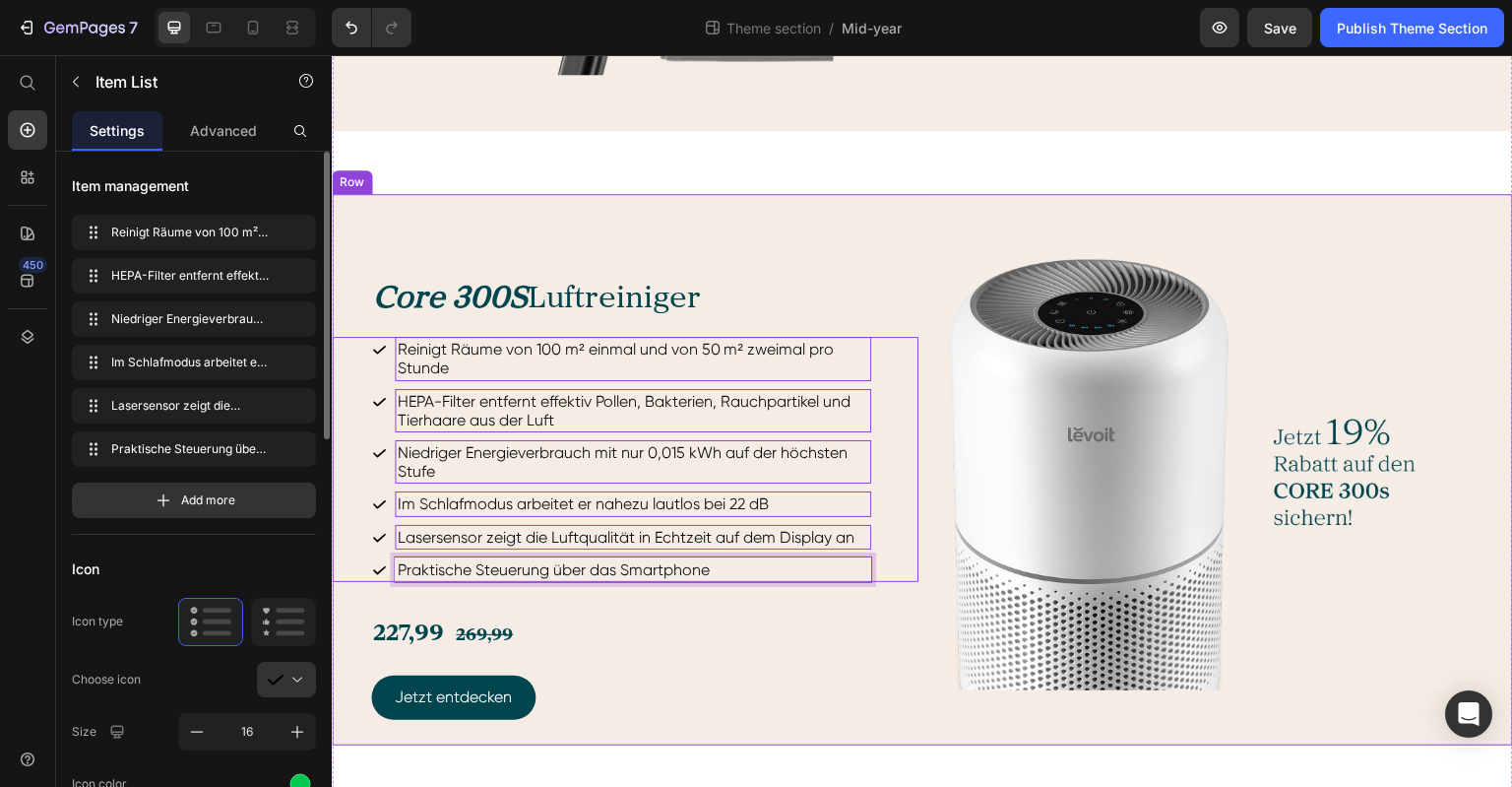 click on "⁠⁠⁠⁠⁠⁠⁠ Core 300S  Luftreiniger Heading Reinigt Räume von 100 m² einmal und von 50 m² zweimal pro Stunde HEPA-Filter entfernt effektiv Pollen, Bakterien, Rauchpartikel und Tierhaare aus der Luft Niedriger Energieverbrauch mit nur 0,015 kWh auf der höchsten Stufe Im Schlafmodus arbeitet er nahezu lautlos bei 22 dB Lasersensor zeigt die Luftqualität in Echtzeit auf dem Display an Praktische Steuerung über das Smartphone Item List   36 227,99     269,99 Text Block Jetzt entdecken Button" at bounding box center (625, 470) 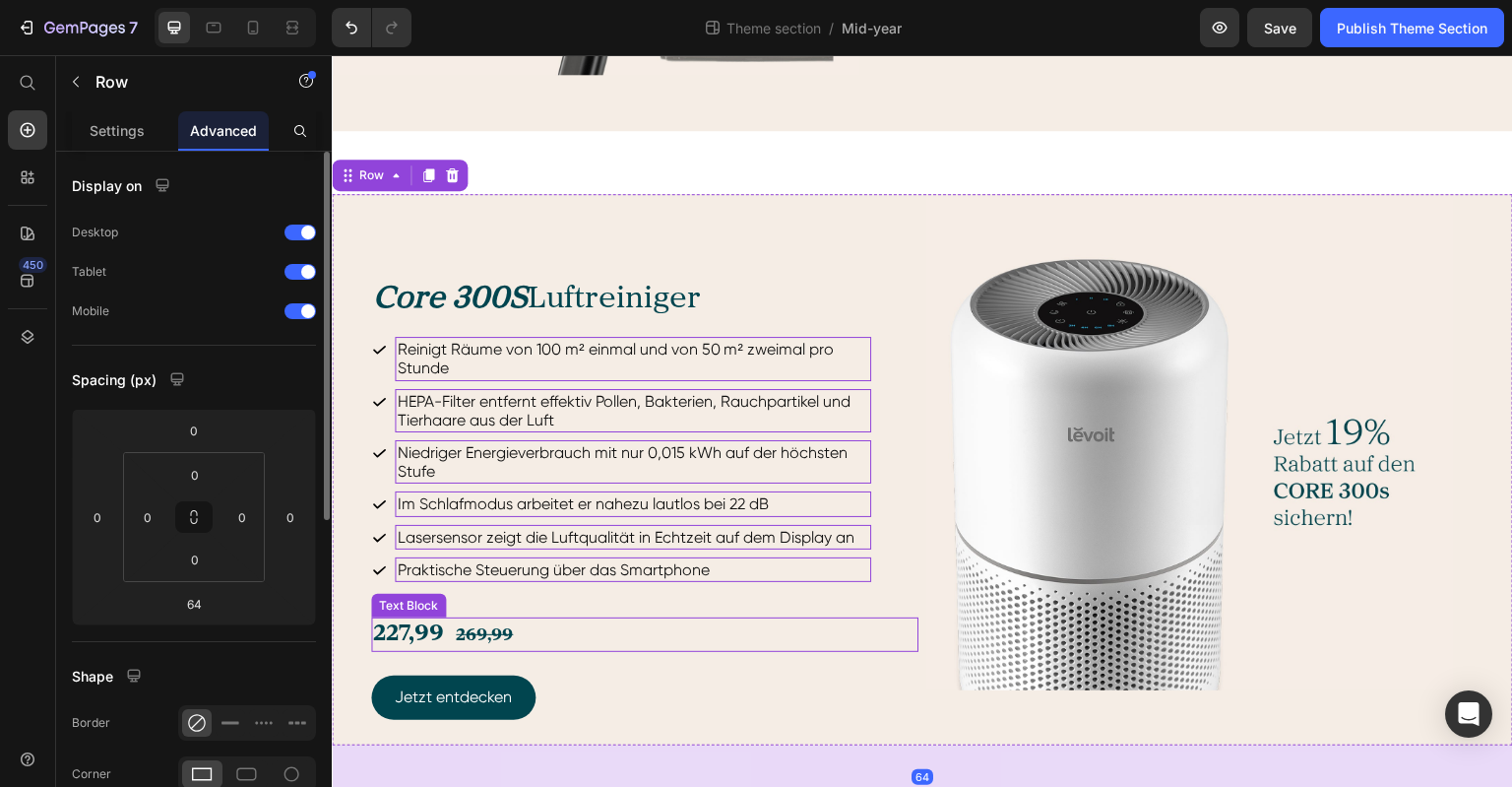 click on "269,99" at bounding box center (484, 635) 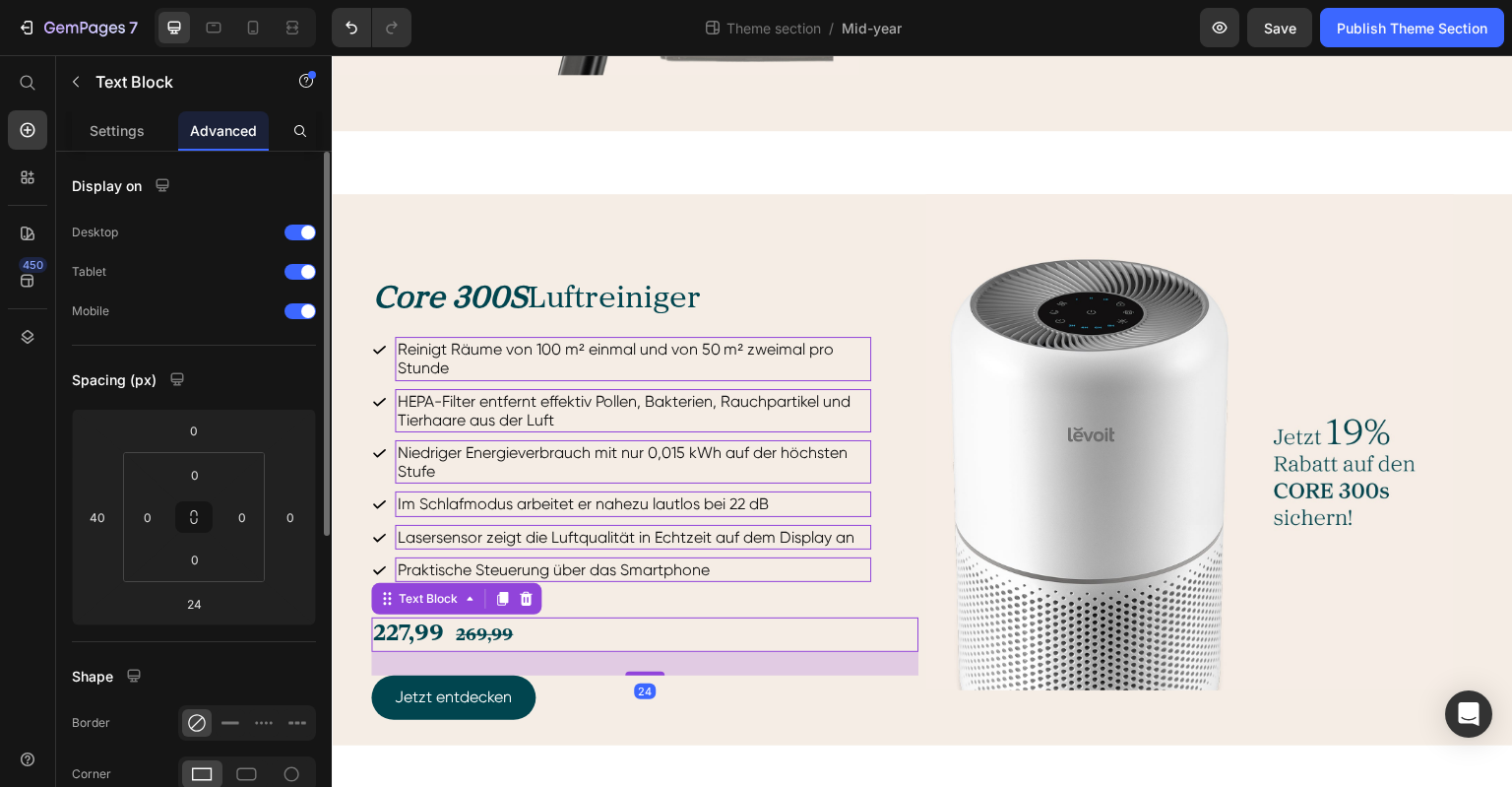 click on "269,99" at bounding box center (484, 635) 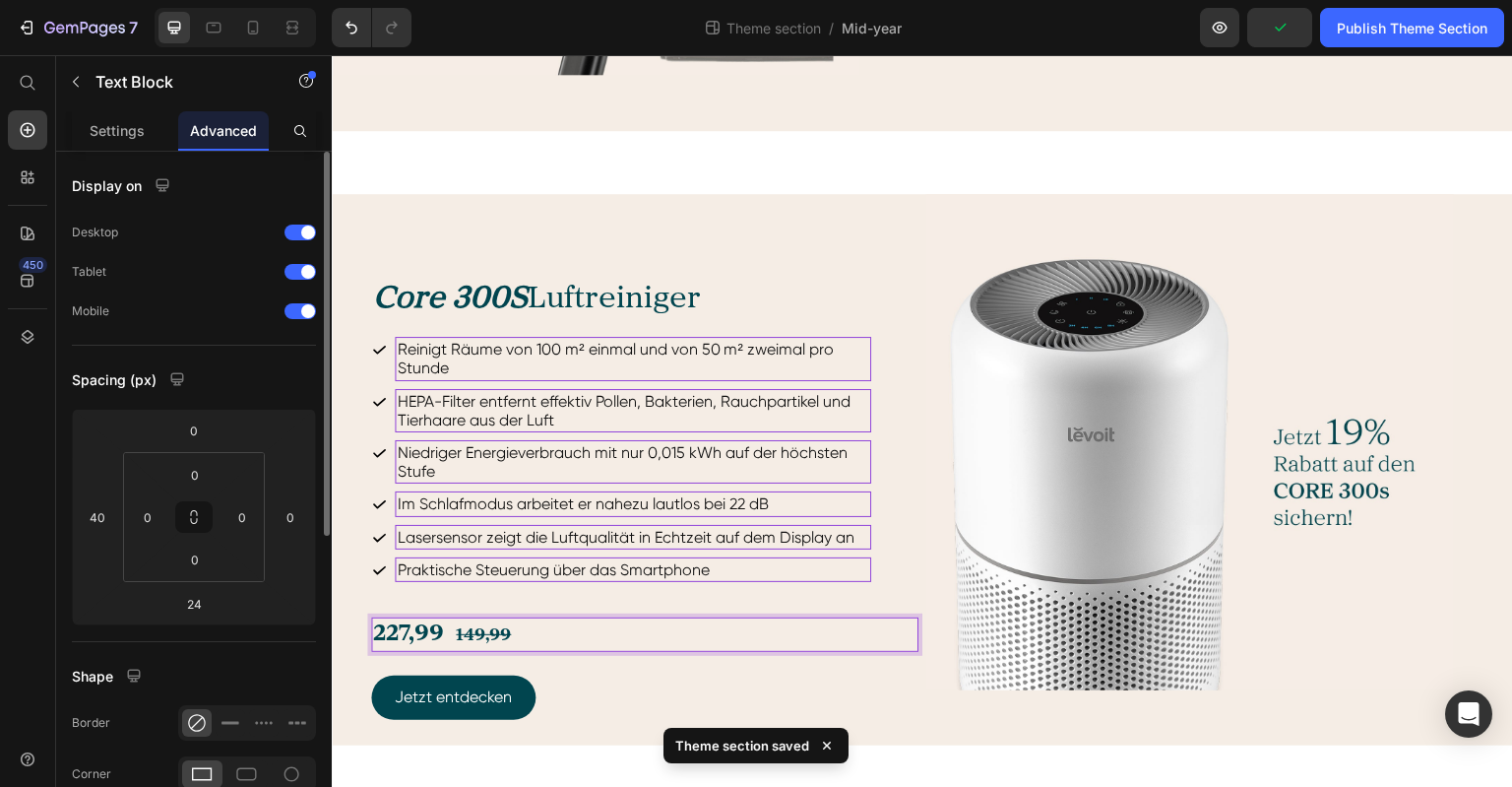 click on "227,99" at bounding box center (409, 633) 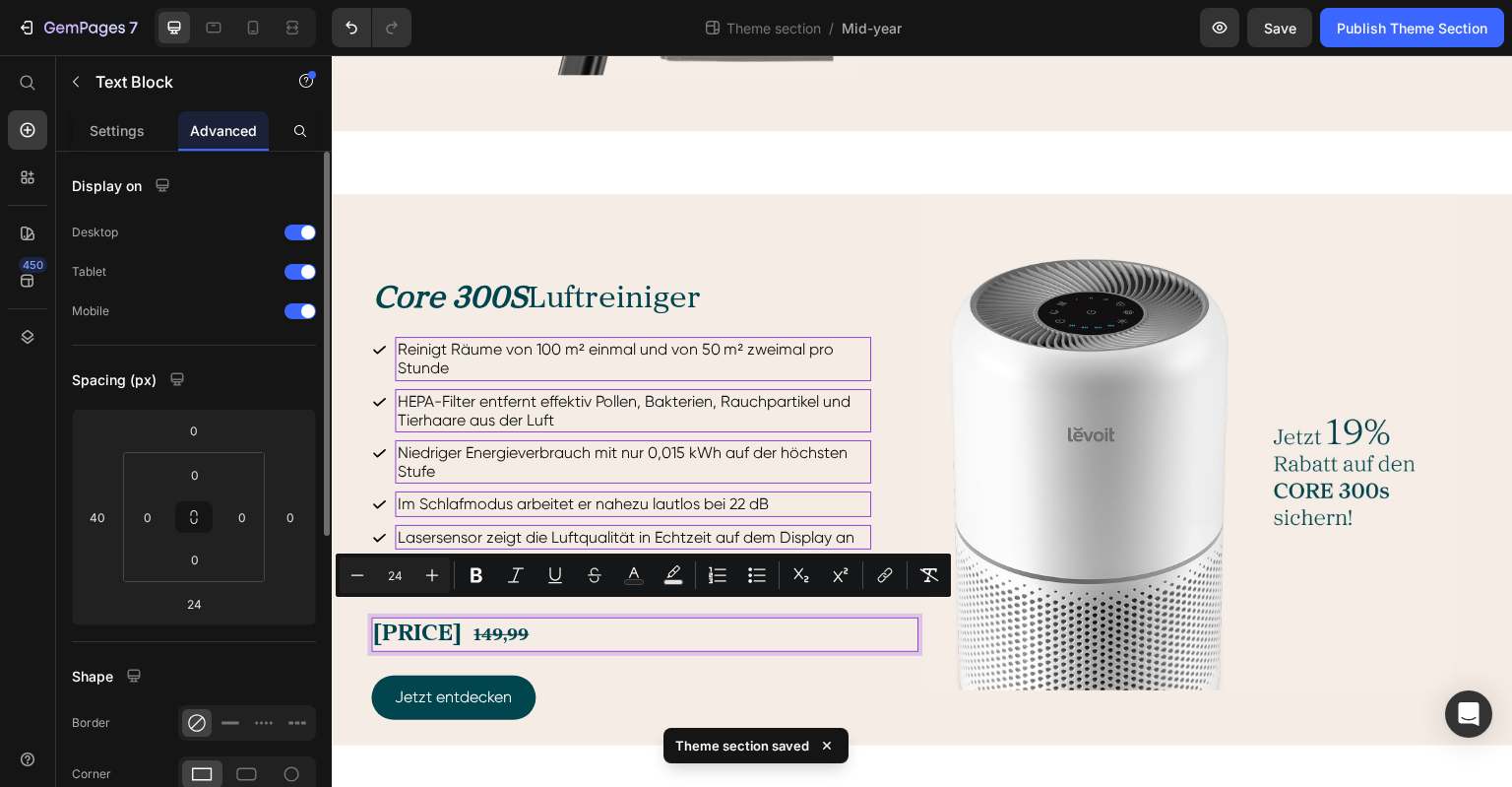 drag, startPoint x: 436, startPoint y: 612, endPoint x: 498, endPoint y: 618, distance: 62.28965 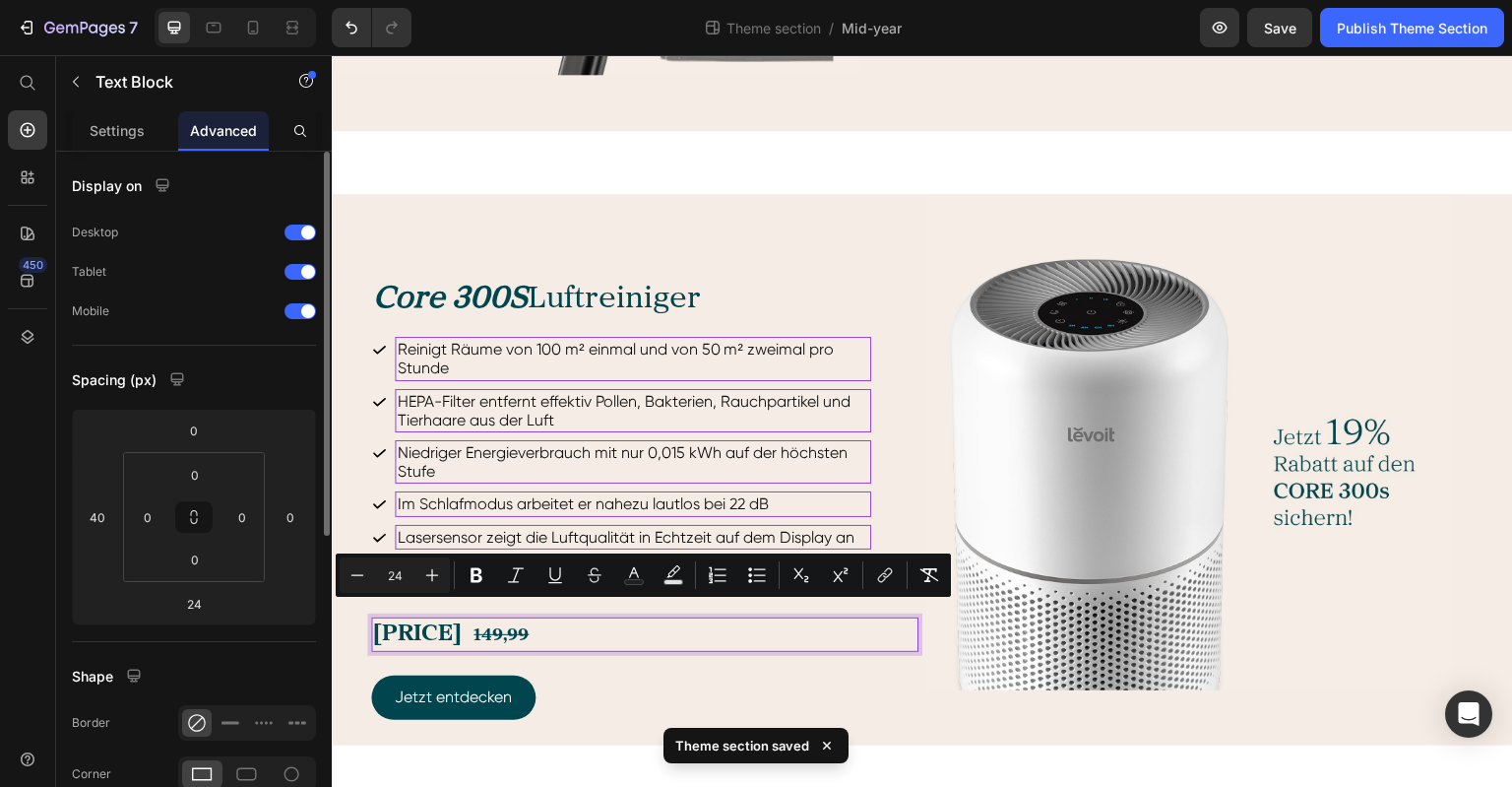 click on "121,12227,99" at bounding box center [417, 633] 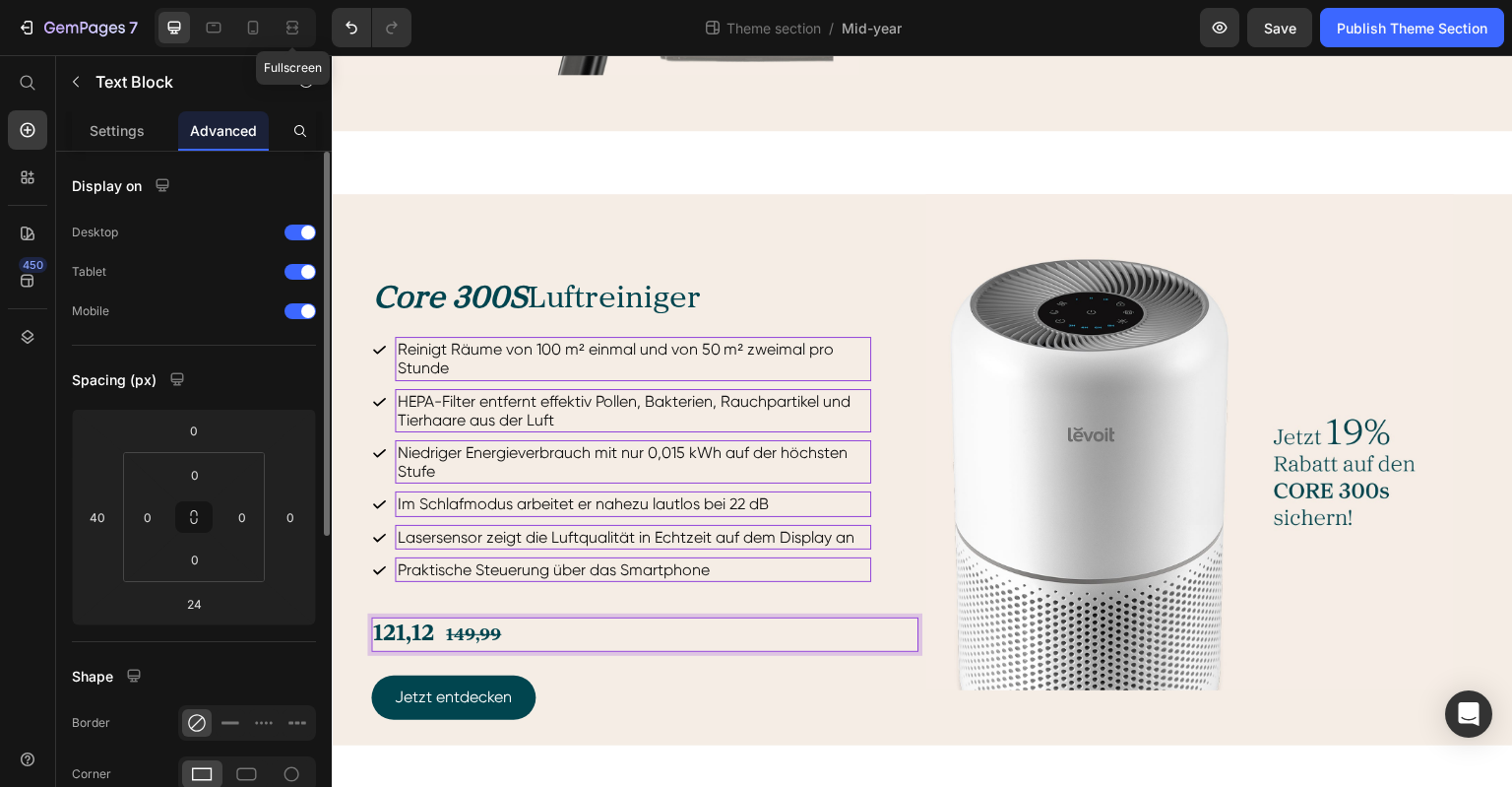 click on "Fullscreen" at bounding box center (235, 28) 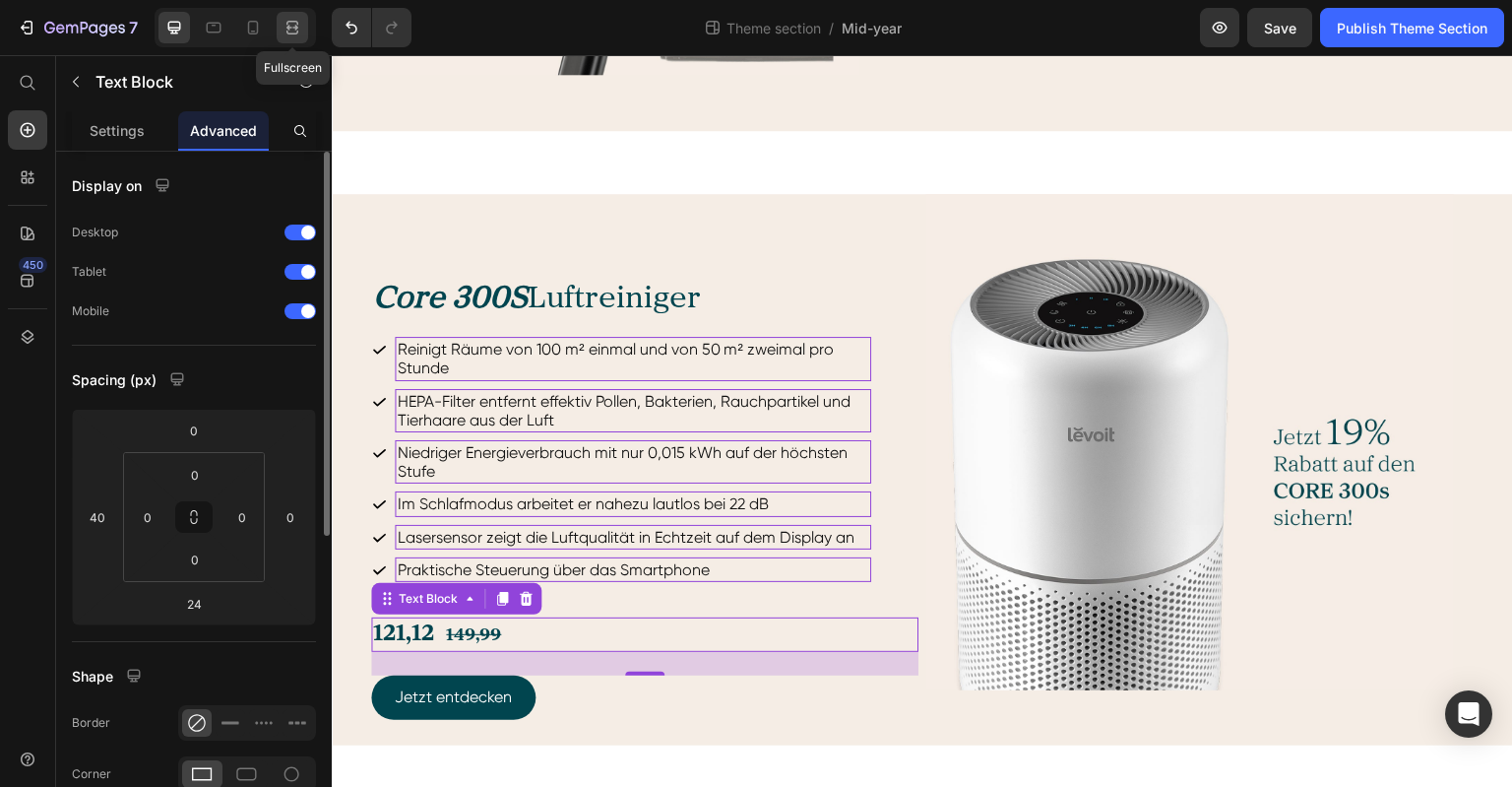 click 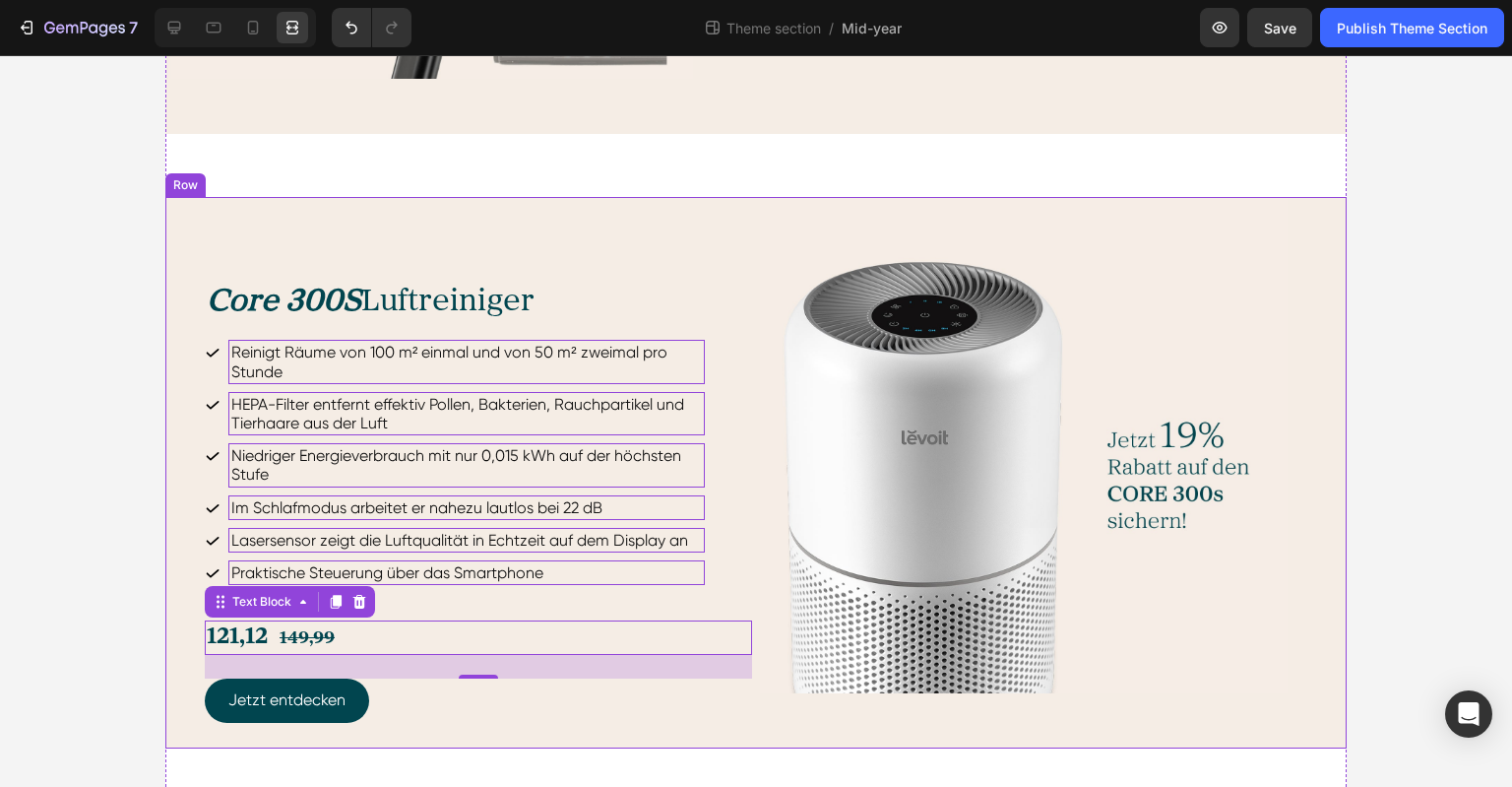 scroll, scrollTop: 1304, scrollLeft: 0, axis: vertical 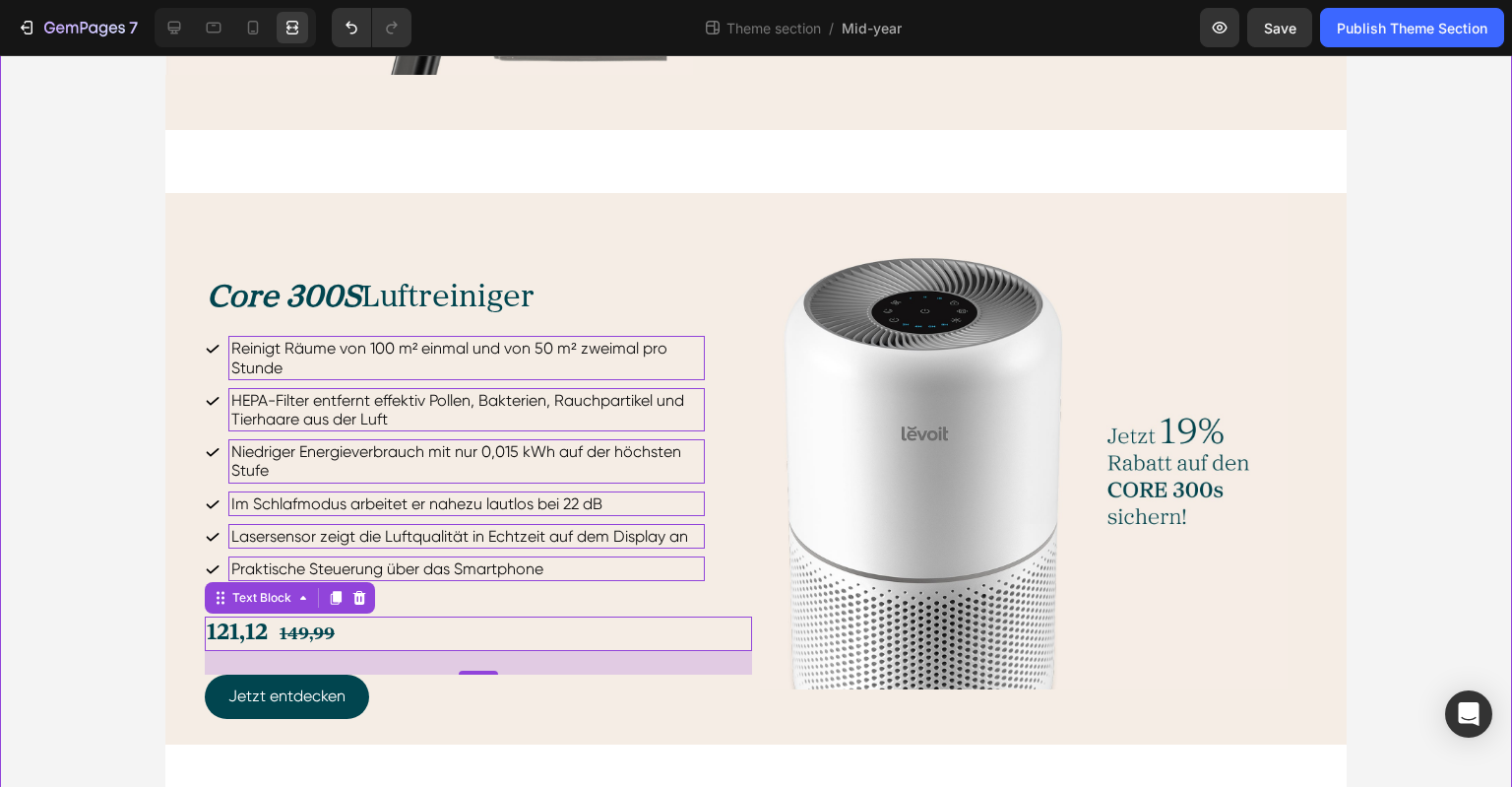 click on "Hero Banner
Drop element here Hero Banner Row Image Kostenfreie Lieferung Text Block Profitiere von kostenlosem Versand. Lieferung in 3-7 Werktagen. Text Block Image 2 Jahre Garantie Text Block Unsere zweijährige Garantie bietet mehr Sicherheit nach dem Kauf. Text Block Row Image 30 Tage Geld-zurück-Garantie Text Block Wir garantieren Zufriedenheit – Rückgabe ist problemlos möglich. Text Block Image Hervorragender Kundenservice Text Block Unser Kundenservice antwortet zuverlässig innerhalb von 24 Stunden. Text Block Row Row Row
Image Kostenfreie Lieferung Text Block Profitiere von kostenlosem Versand. Lieferung in 3-7 Werktagen. Text Block Image 2 Jahre Garantie Text Block Unsere zweijährige Garantie bietet mehr Sicherheit nach dem Kauf. Text Block Image 30 Tage Geld-zurück-Garantie Text Block Wir garantieren Zufriedenheit – Rückgabe ist problemlos möglich. Text Block Image Text Block Text Block" at bounding box center [756, -201] 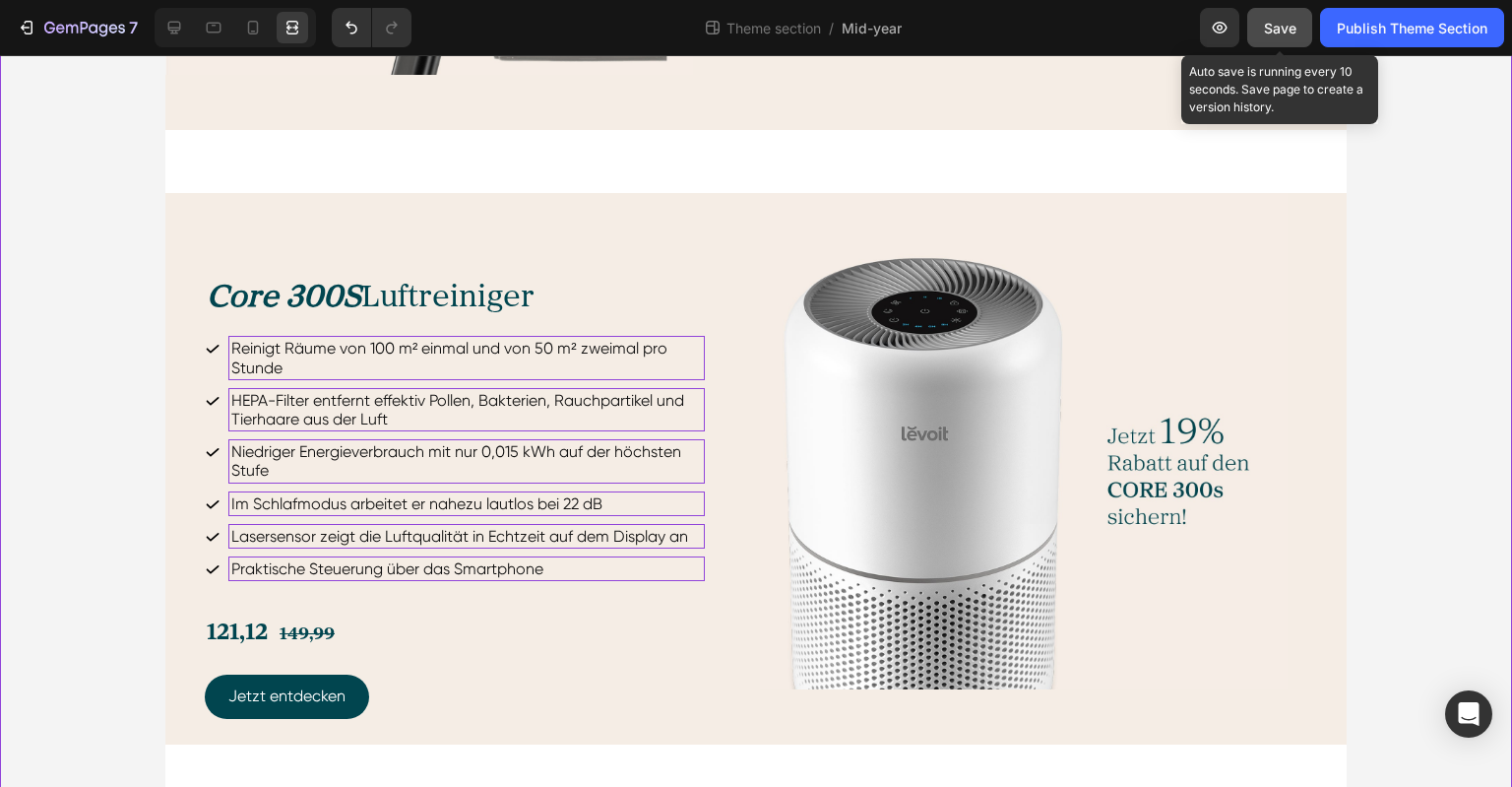 click on "Save" 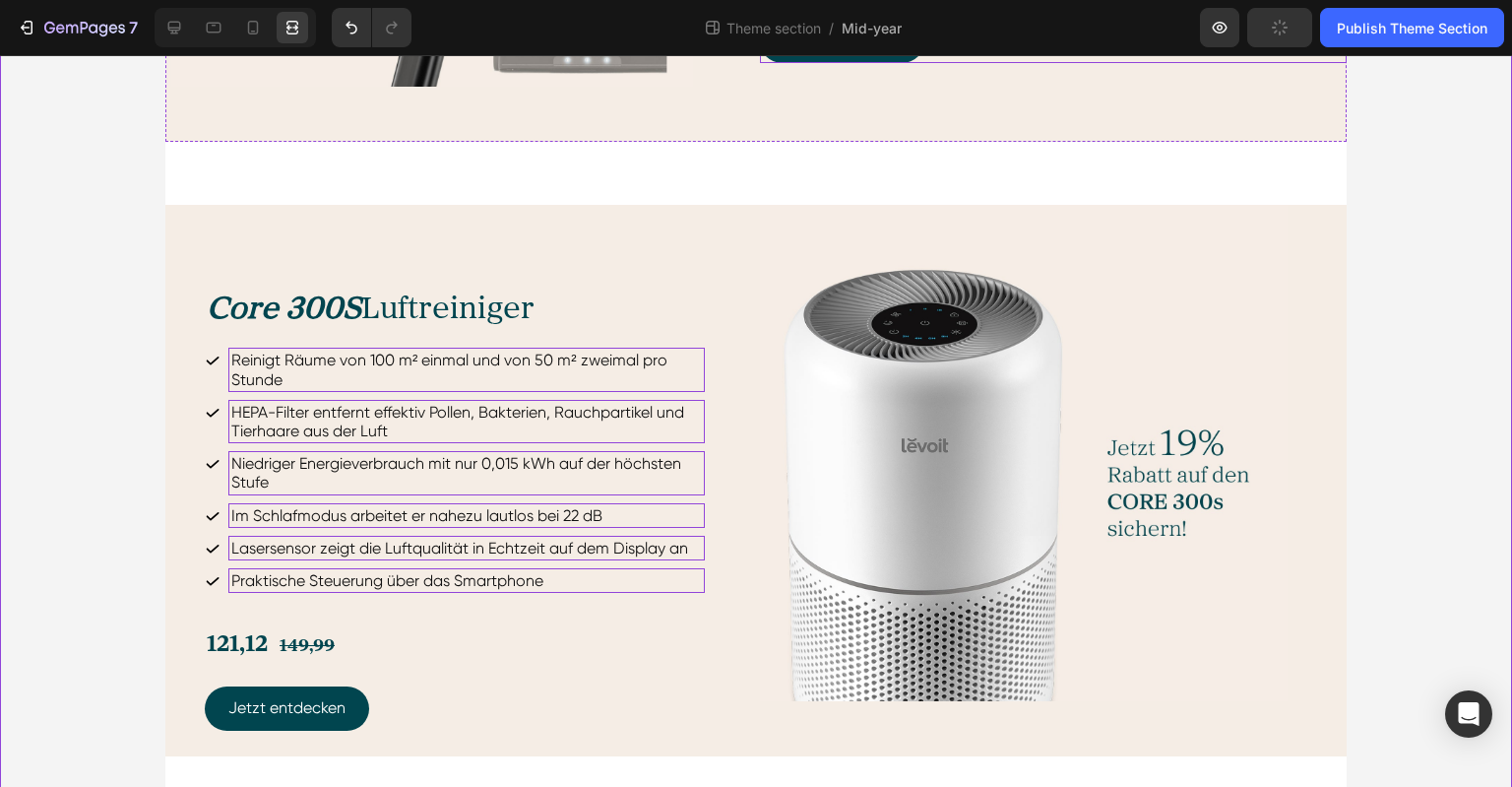 scroll, scrollTop: 1318, scrollLeft: 0, axis: vertical 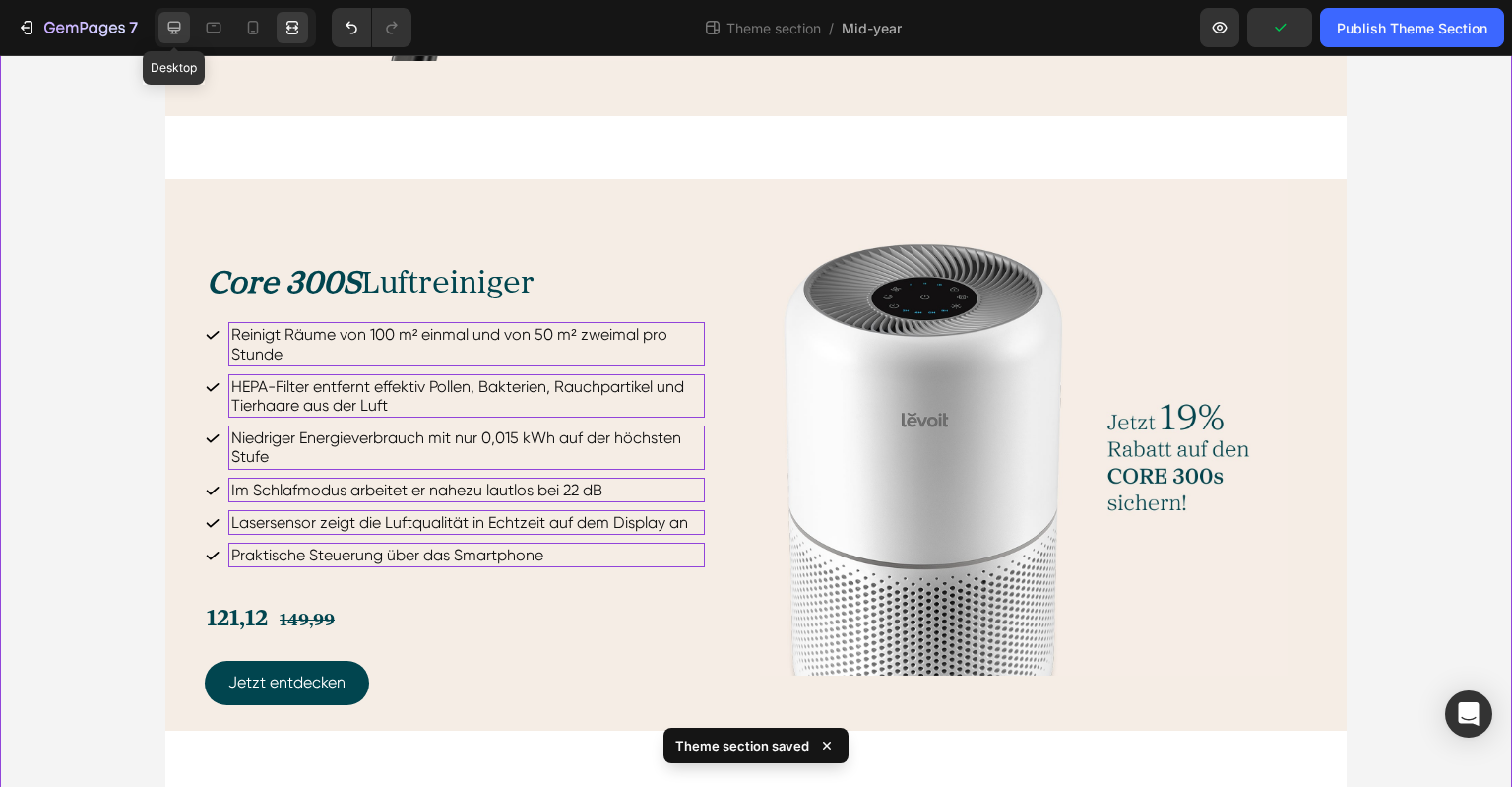 click 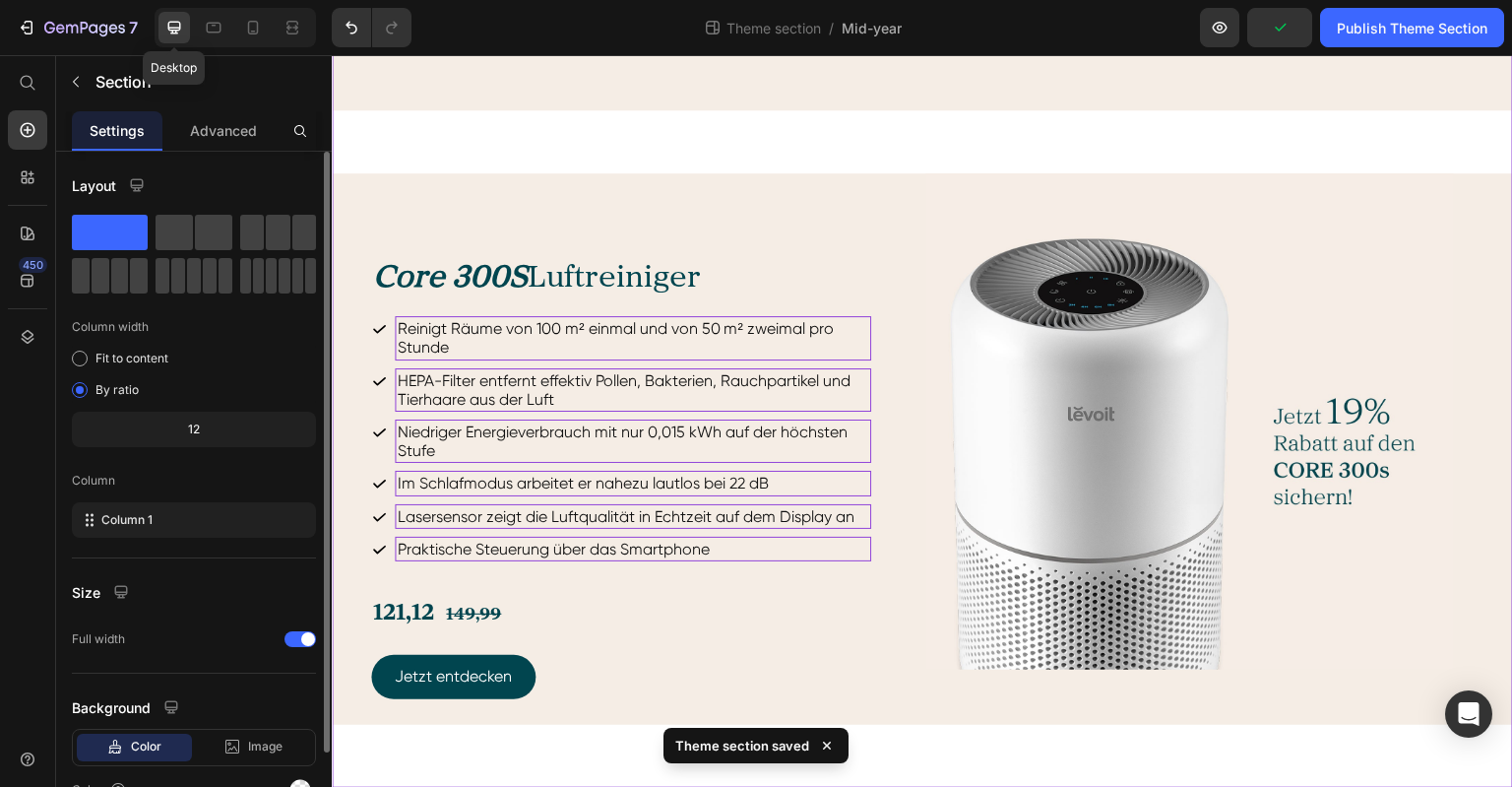 scroll, scrollTop: 1217, scrollLeft: 0, axis: vertical 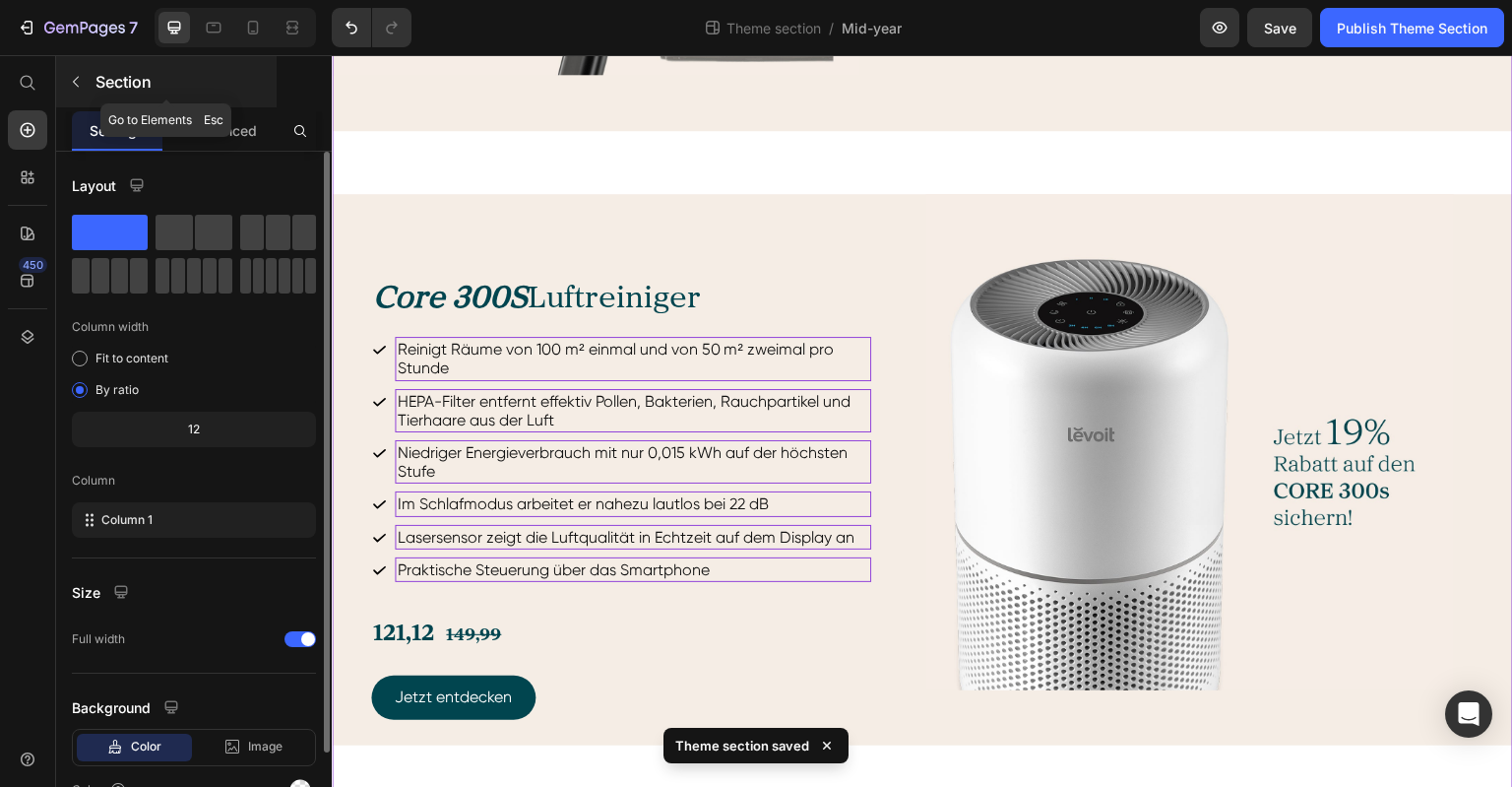 click at bounding box center (76, 82) 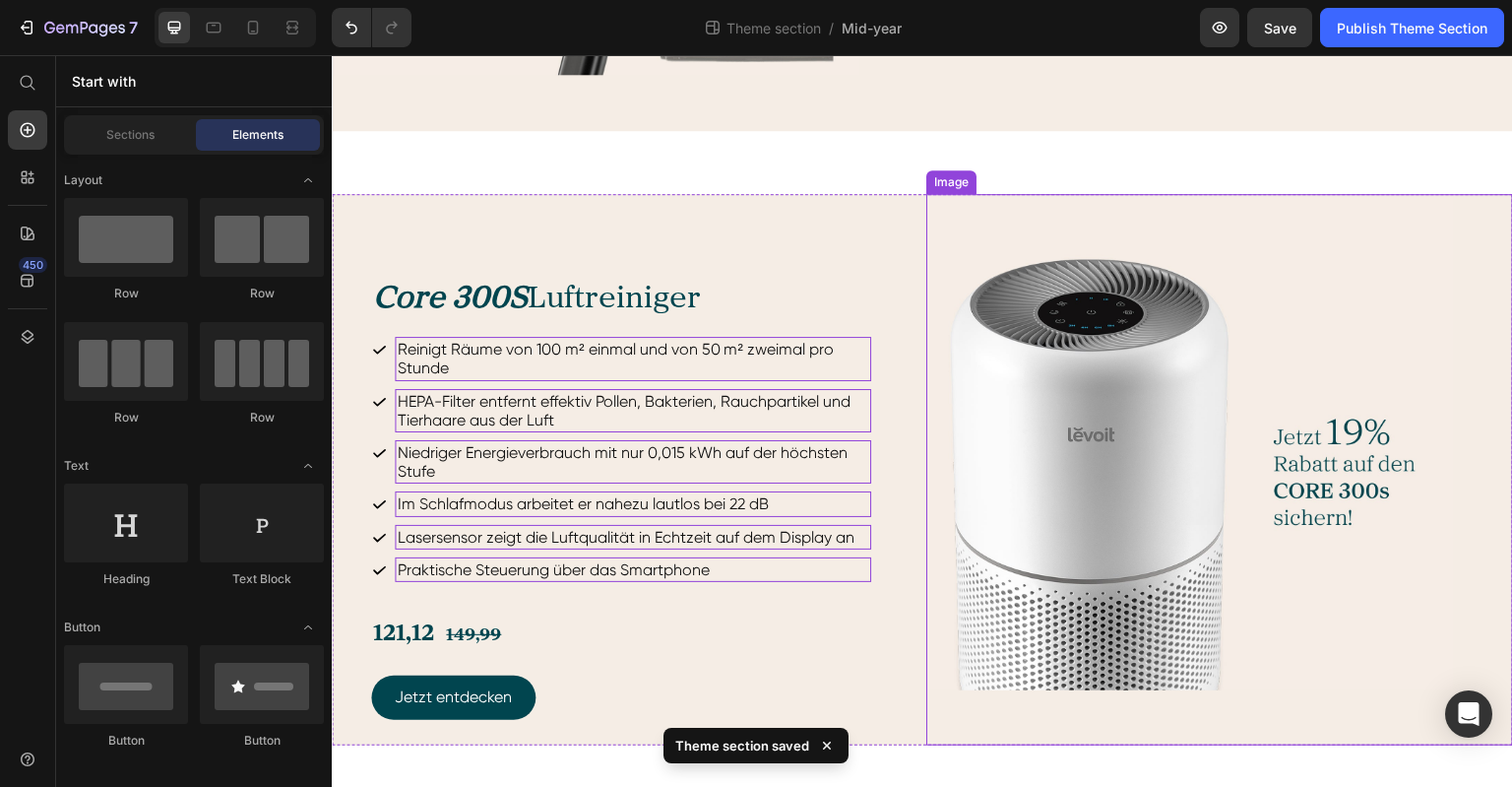 click at bounding box center (1220, 470) 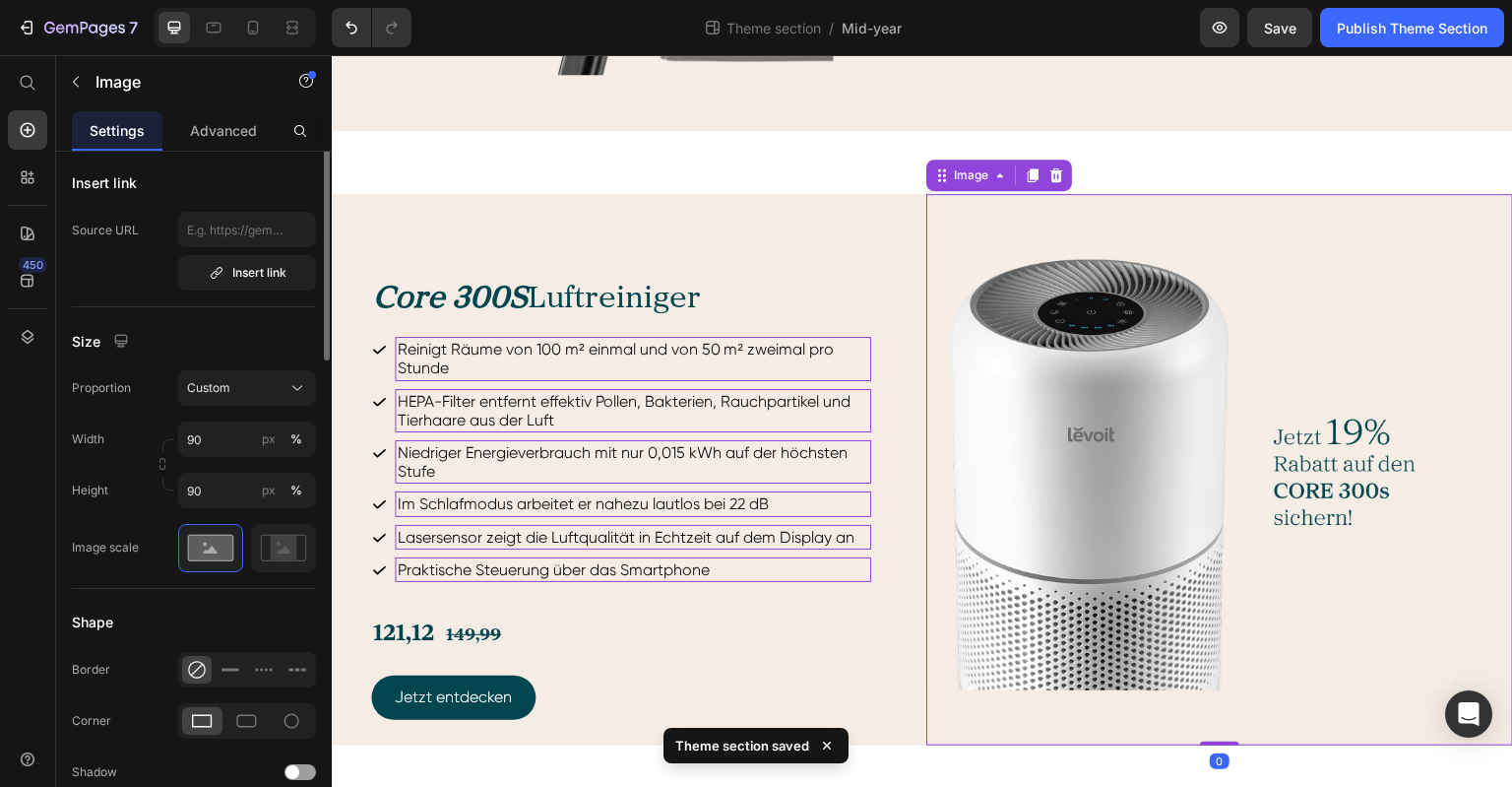 scroll, scrollTop: 492, scrollLeft: 0, axis: vertical 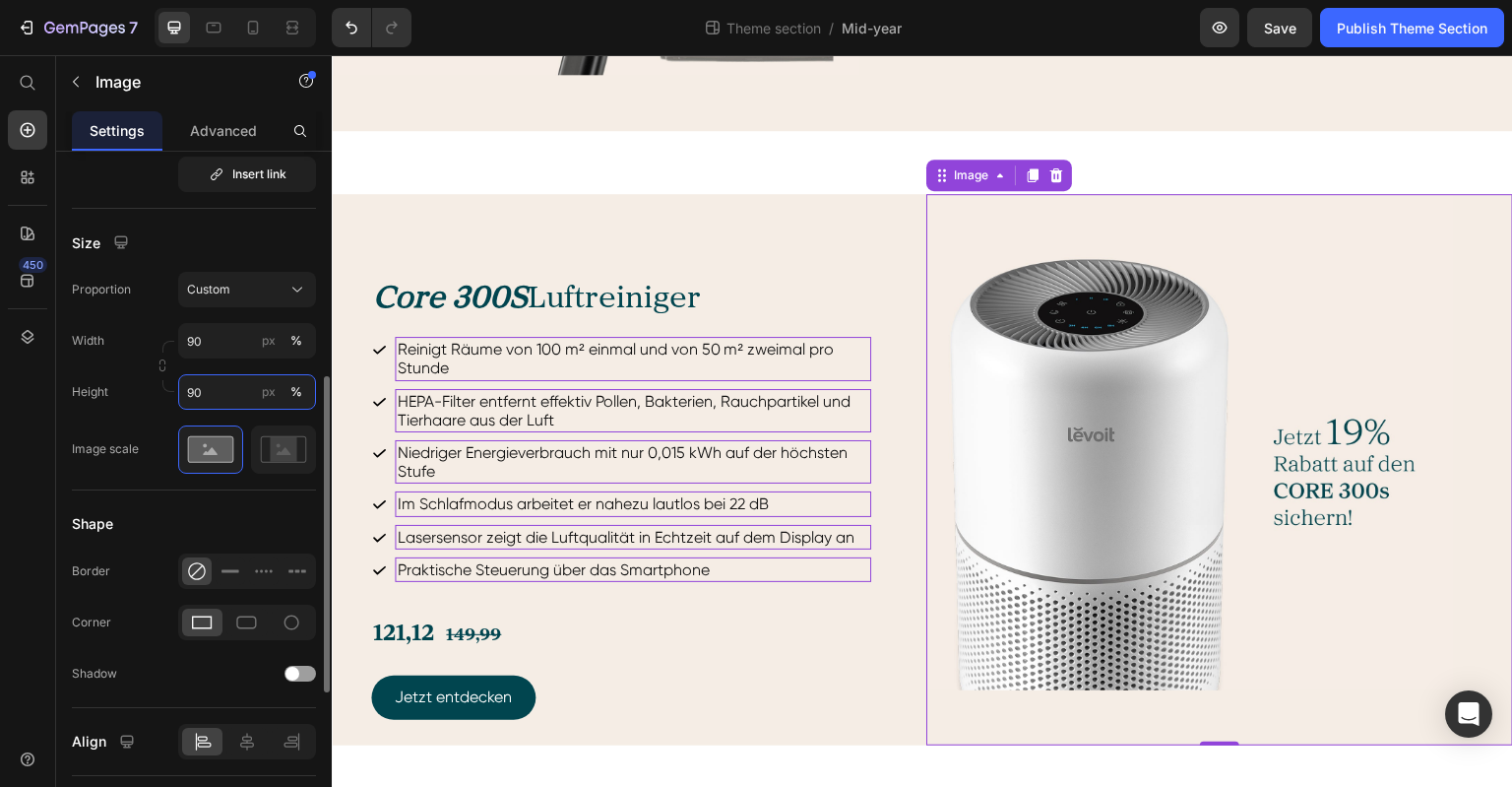 click on "90" at bounding box center [247, 392] 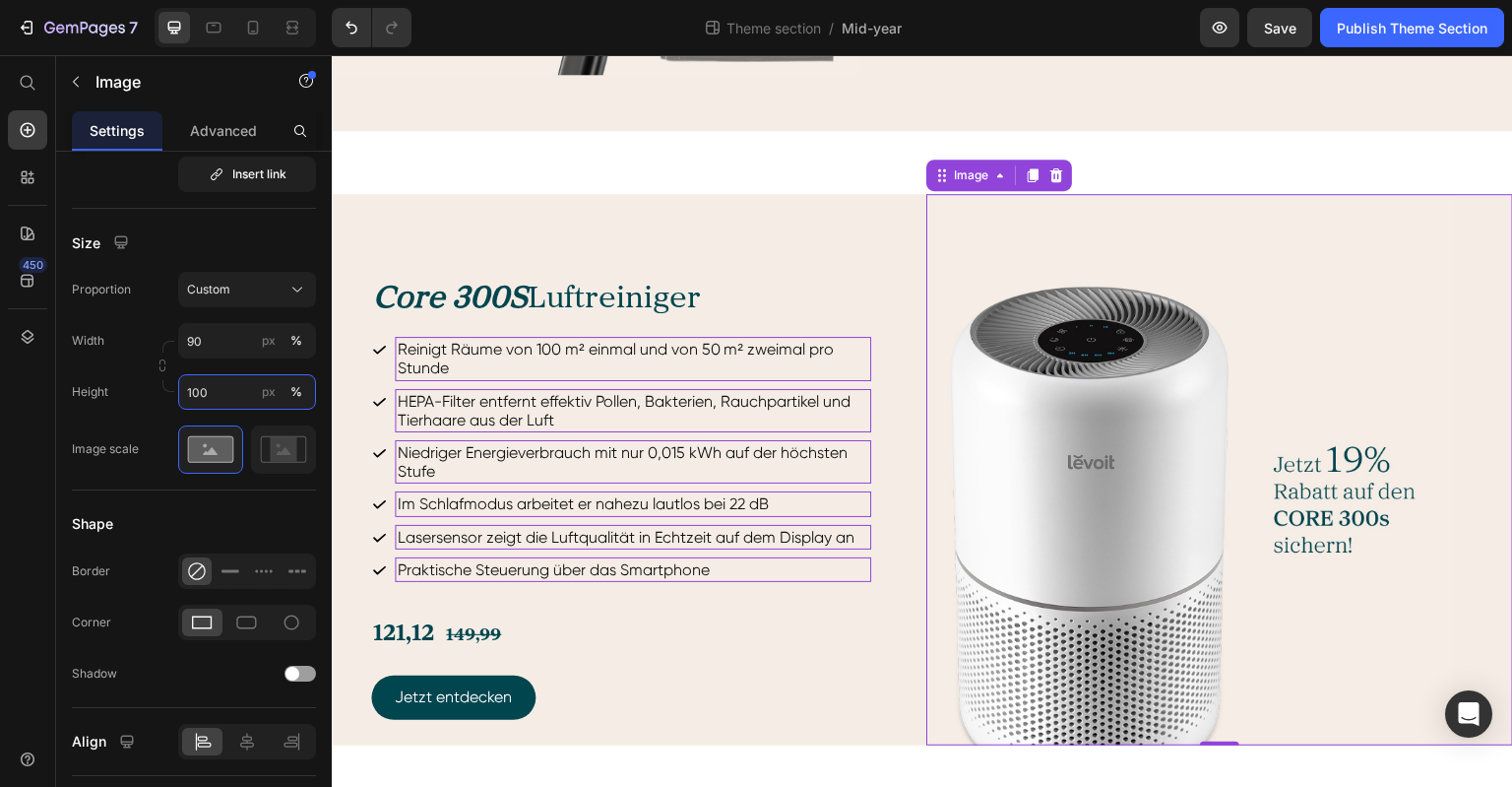 type on "100" 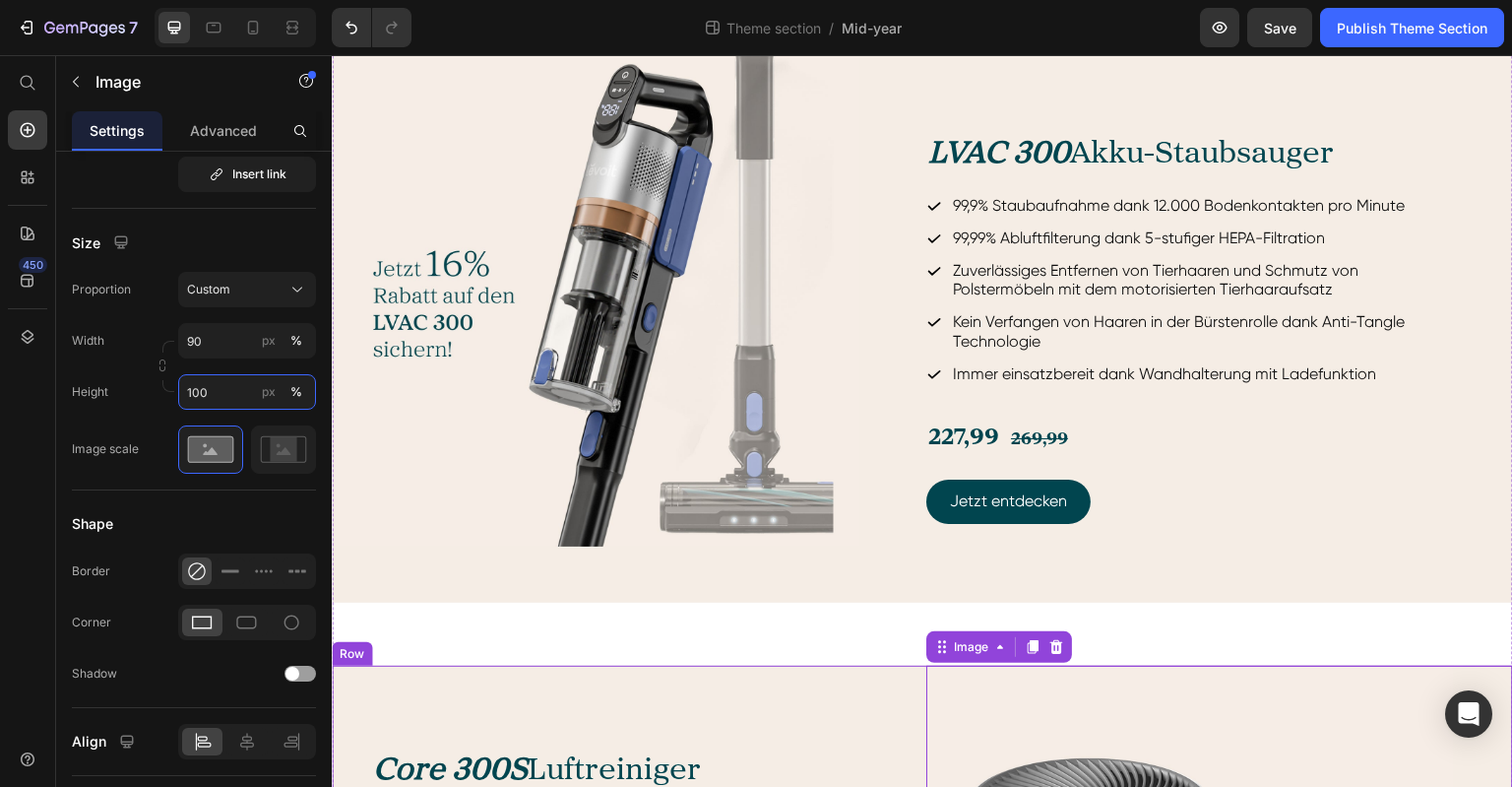 scroll, scrollTop: 626, scrollLeft: 0, axis: vertical 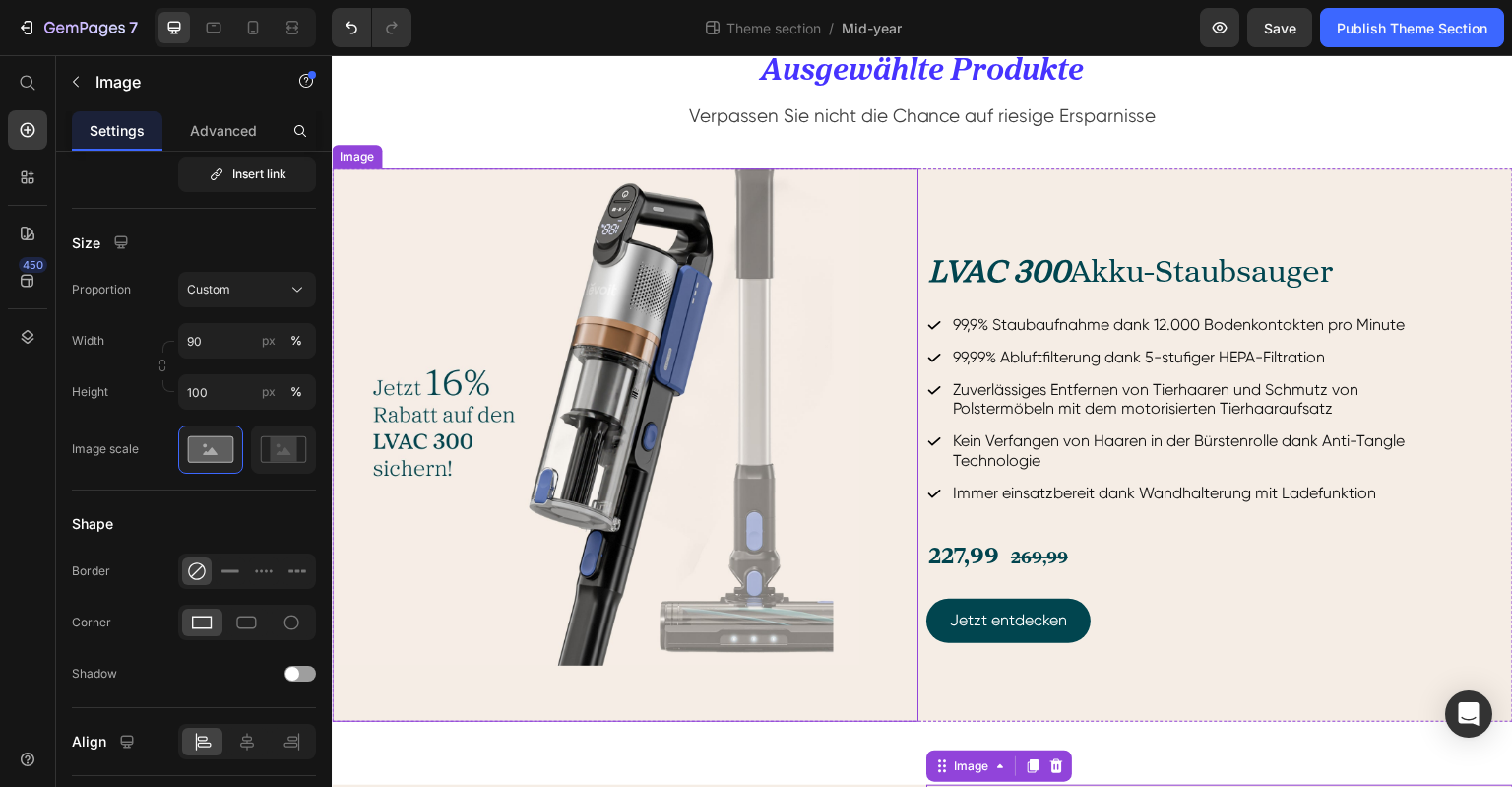 click at bounding box center [625, 445] 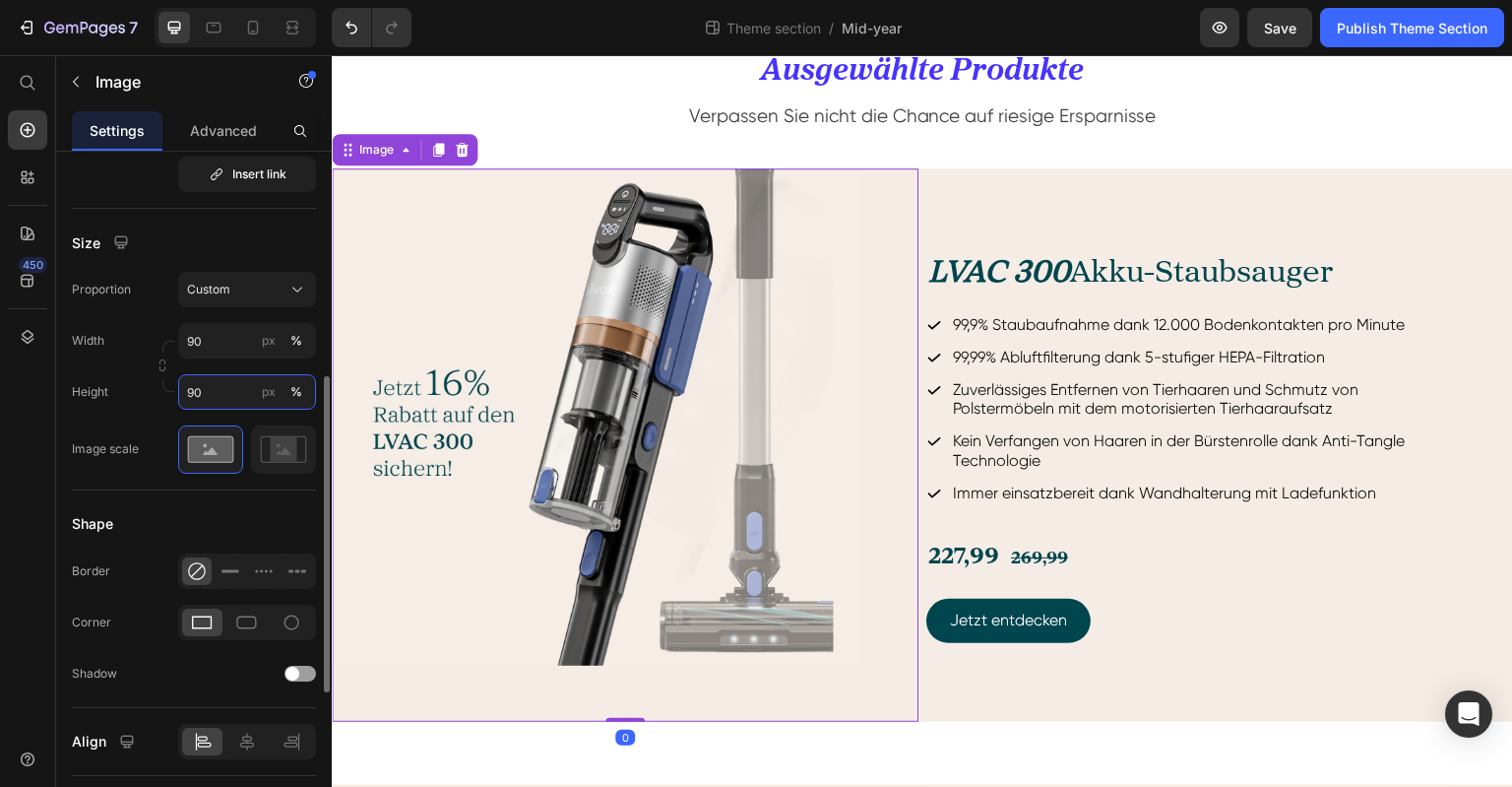 click on "90" at bounding box center (247, 392) 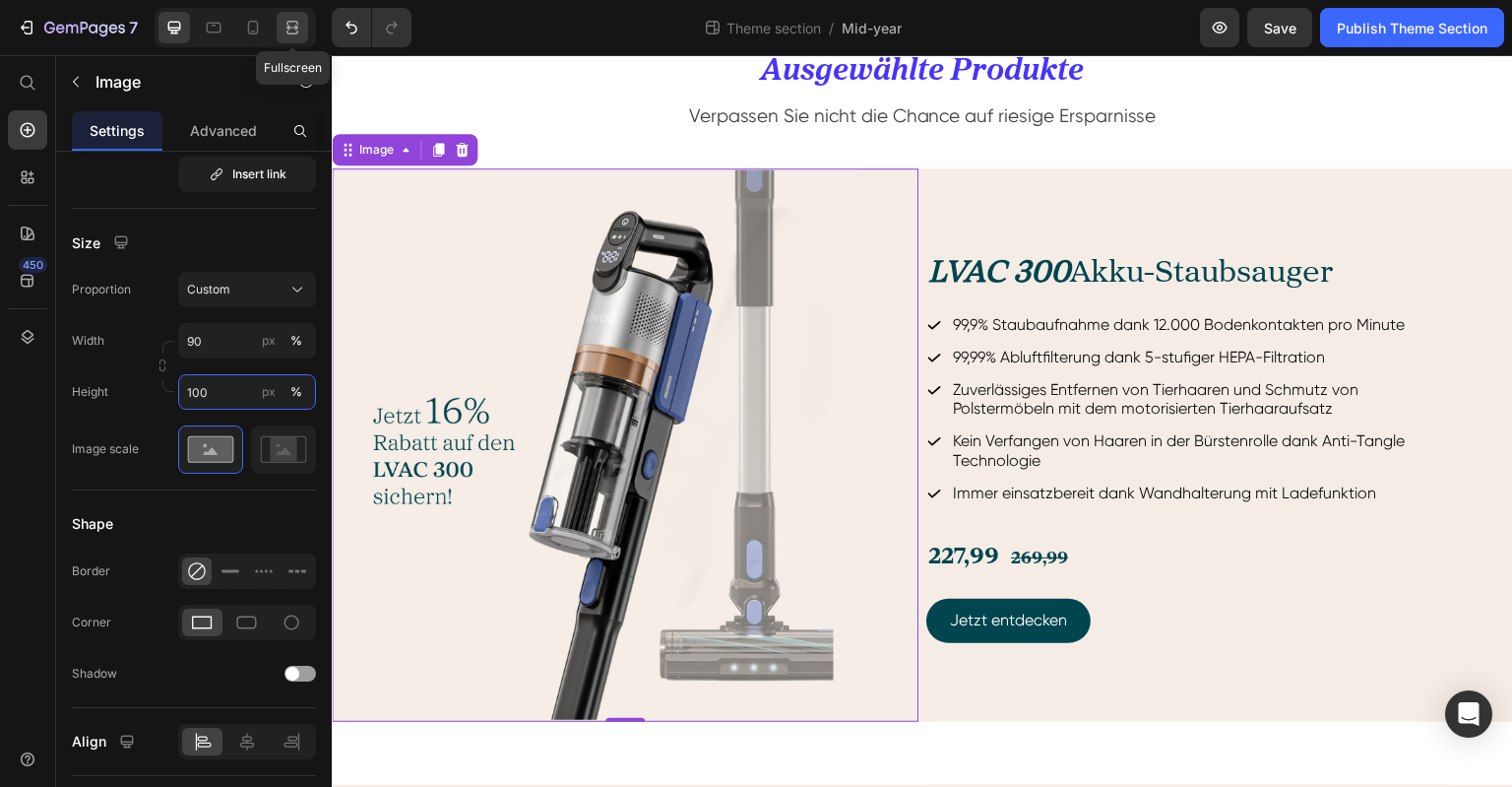 type on "100" 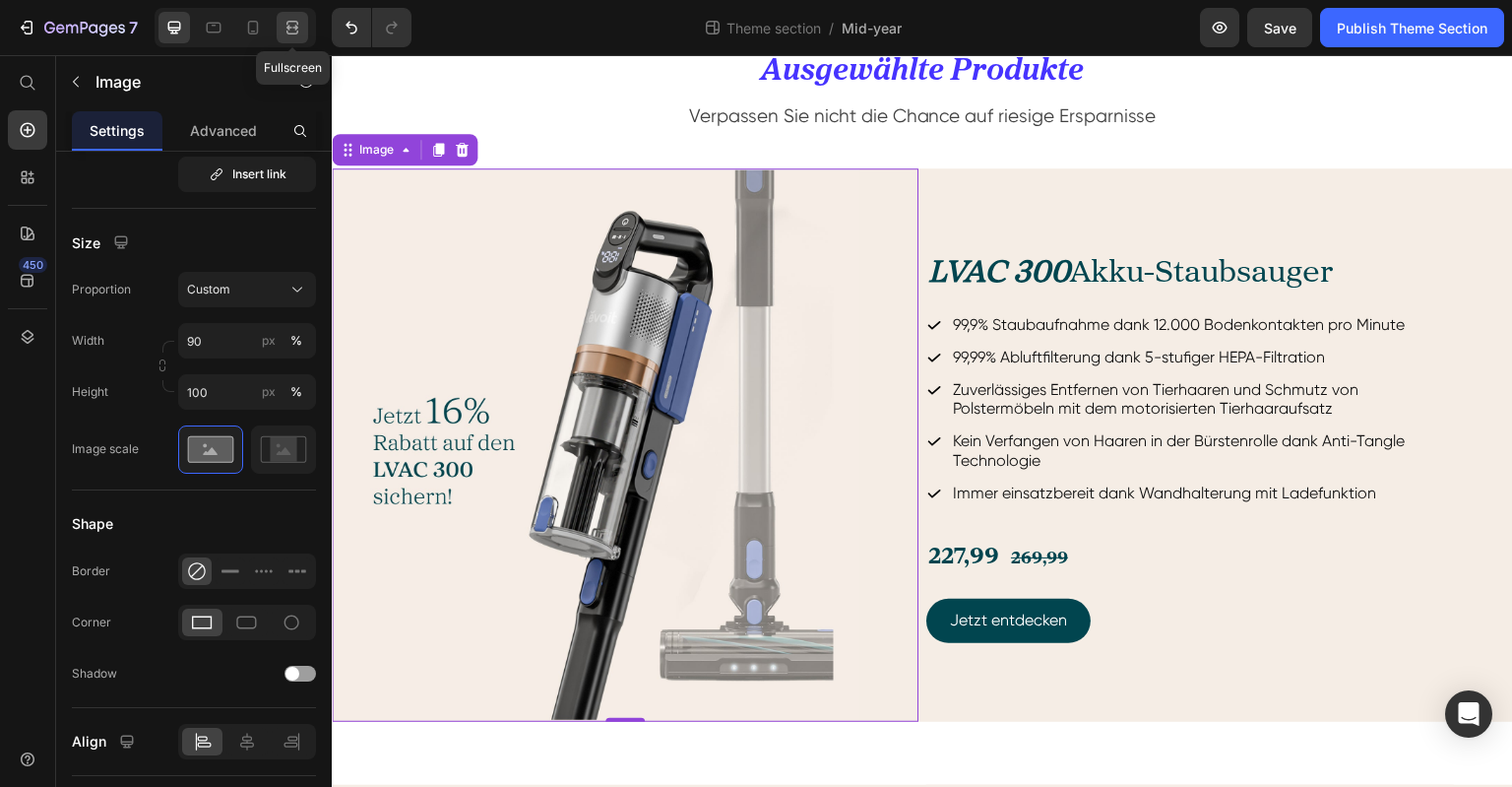 drag, startPoint x: 284, startPoint y: 16, endPoint x: 282, endPoint y: 27, distance: 11.18034 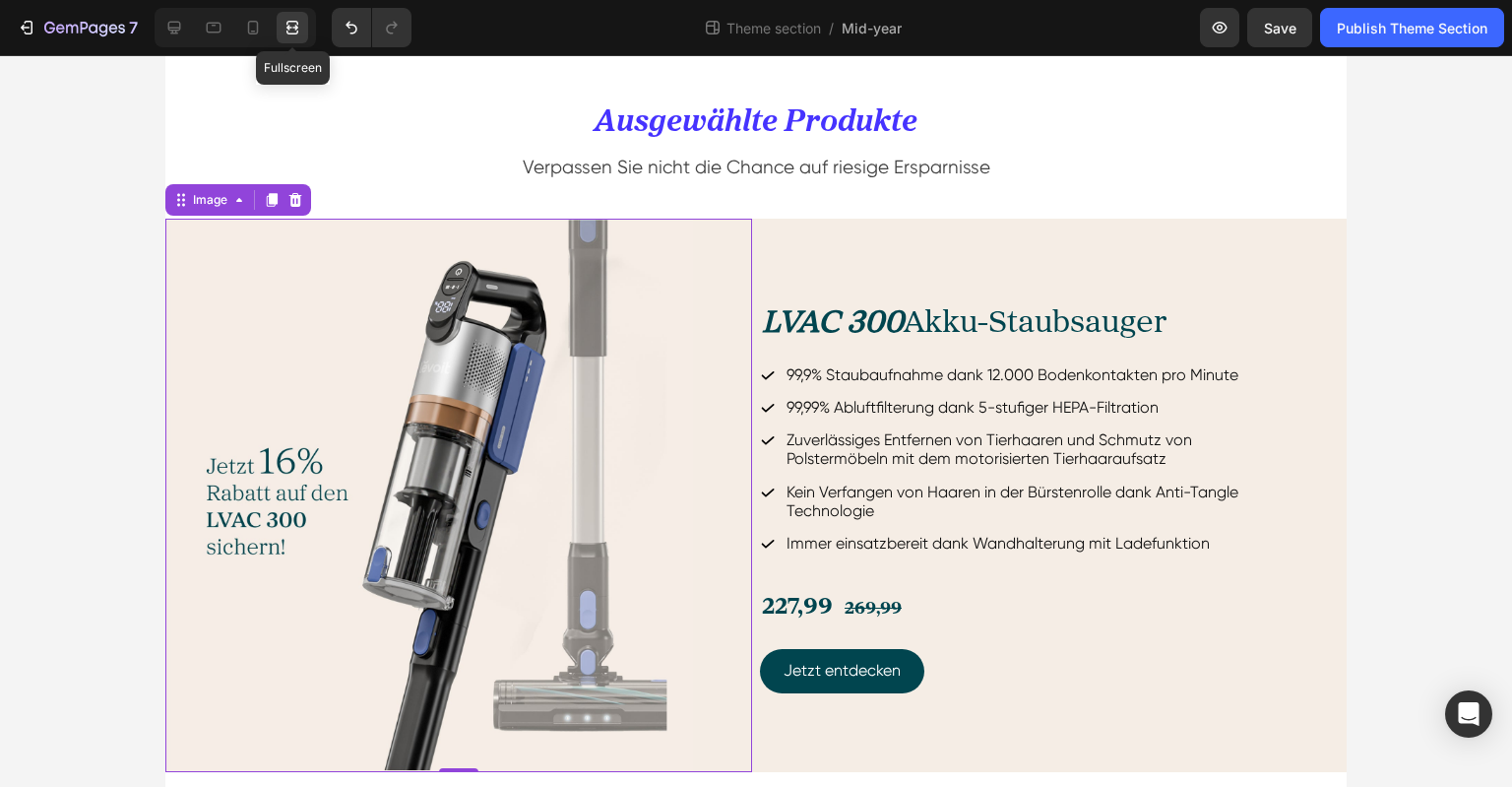 scroll, scrollTop: 712, scrollLeft: 0, axis: vertical 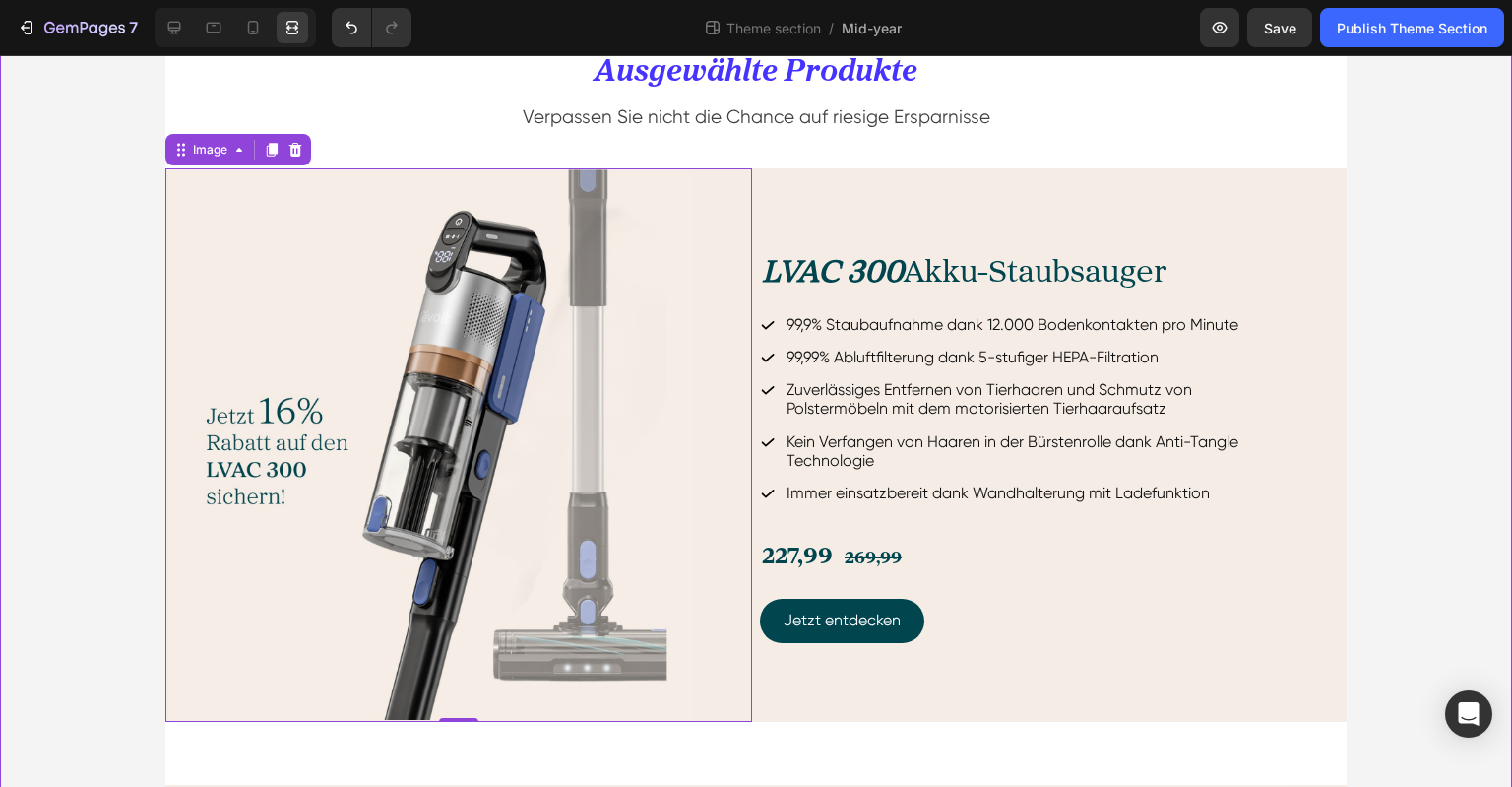 click on "Hero Banner
Drop element here Hero Banner Row Image Kostenfreie Lieferung Text Block Profitiere von kostenlosem Versand. Lieferung in 3-7 Werktagen. Text Block Image 2 Jahre Garantie Text Block Unsere zweijährige Garantie bietet mehr Sicherheit nach dem Kauf. Text Block Row Image 30 Tage Geld-zurück-Garantie Text Block Wir garantieren Zufriedenheit – Rückgabe ist problemlos möglich. Text Block Image Hervorragender Kundenservice Text Block Unser Kundenservice antwortet zuverlässig innerhalb von 24 Stunden. Text Block Row Row Row
Image Kostenfreie Lieferung Text Block Profitiere von kostenlosem Versand. Lieferung in 3-7 Werktagen. Text Block Image 2 Jahre Garantie Text Block Unsere zweijährige Garantie bietet mehr Sicherheit nach dem Kauf. Text Block Image 30 Tage Geld-zurück-Garantie Text Block Wir garantieren Zufriedenheit – Rückgabe ist problemlos möglich. Text Block Image Text Block Text Block" at bounding box center (756, 391) 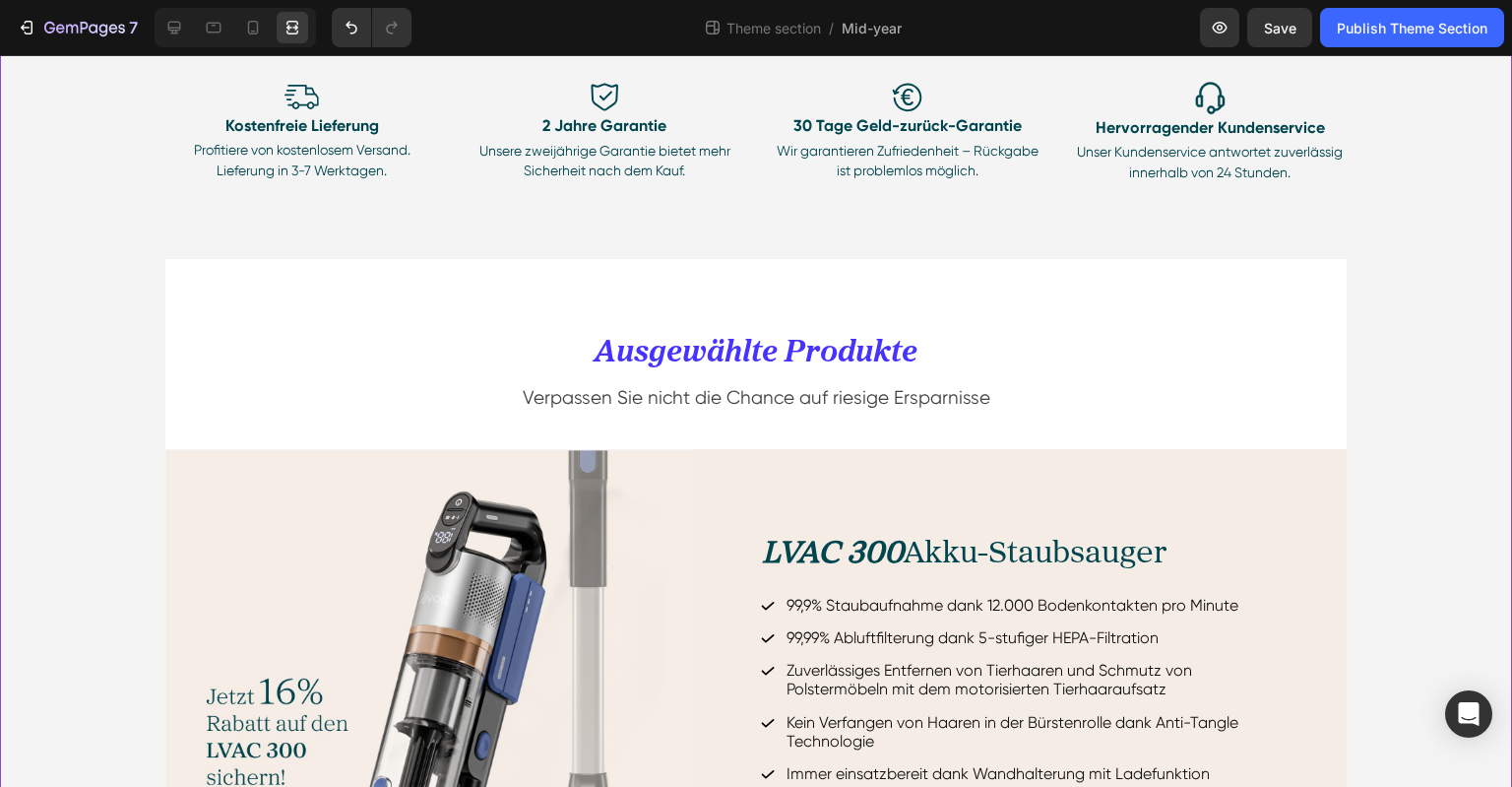 scroll, scrollTop: 136, scrollLeft: 0, axis: vertical 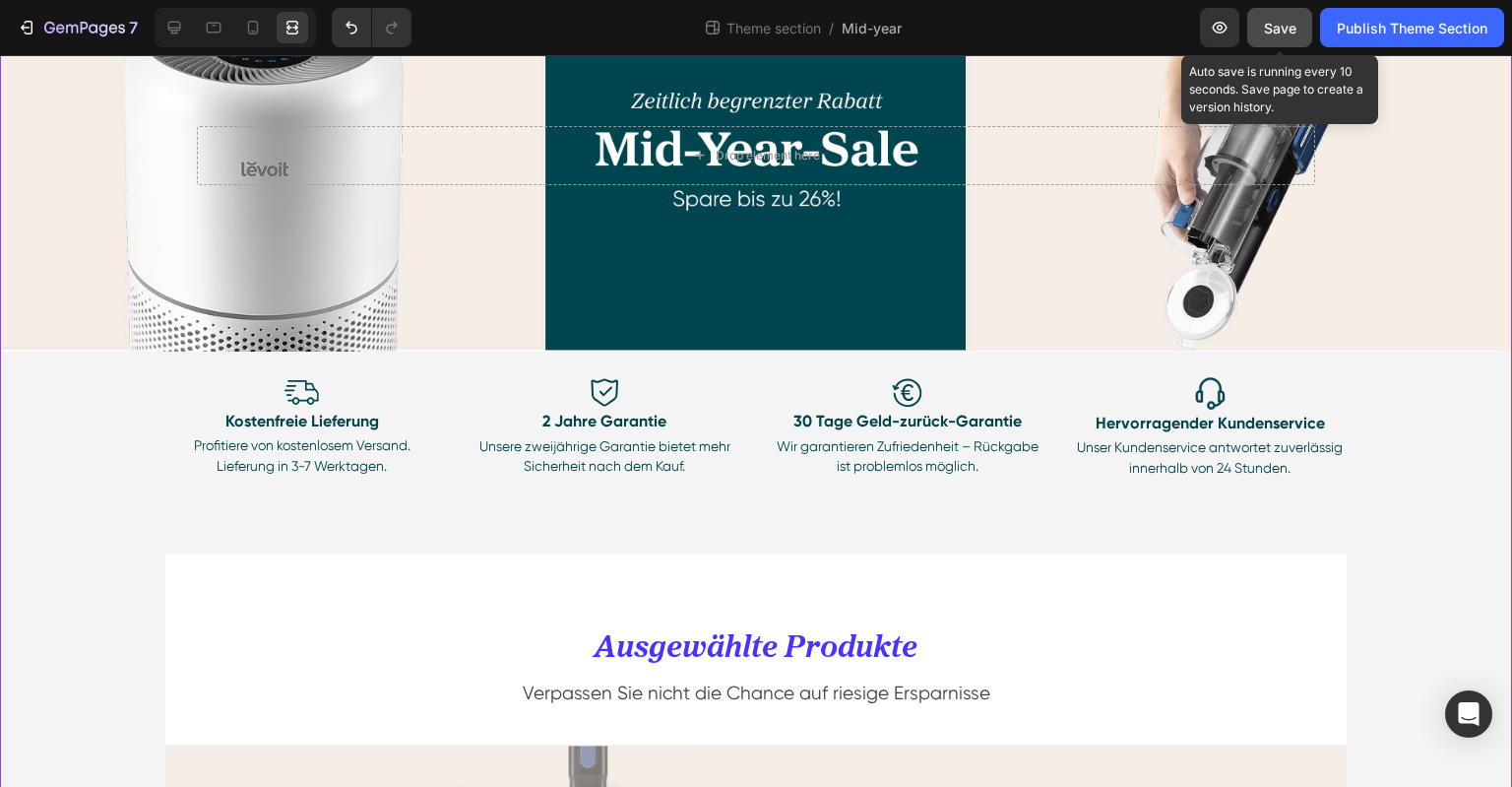 click on "Save" at bounding box center [1280, 28] 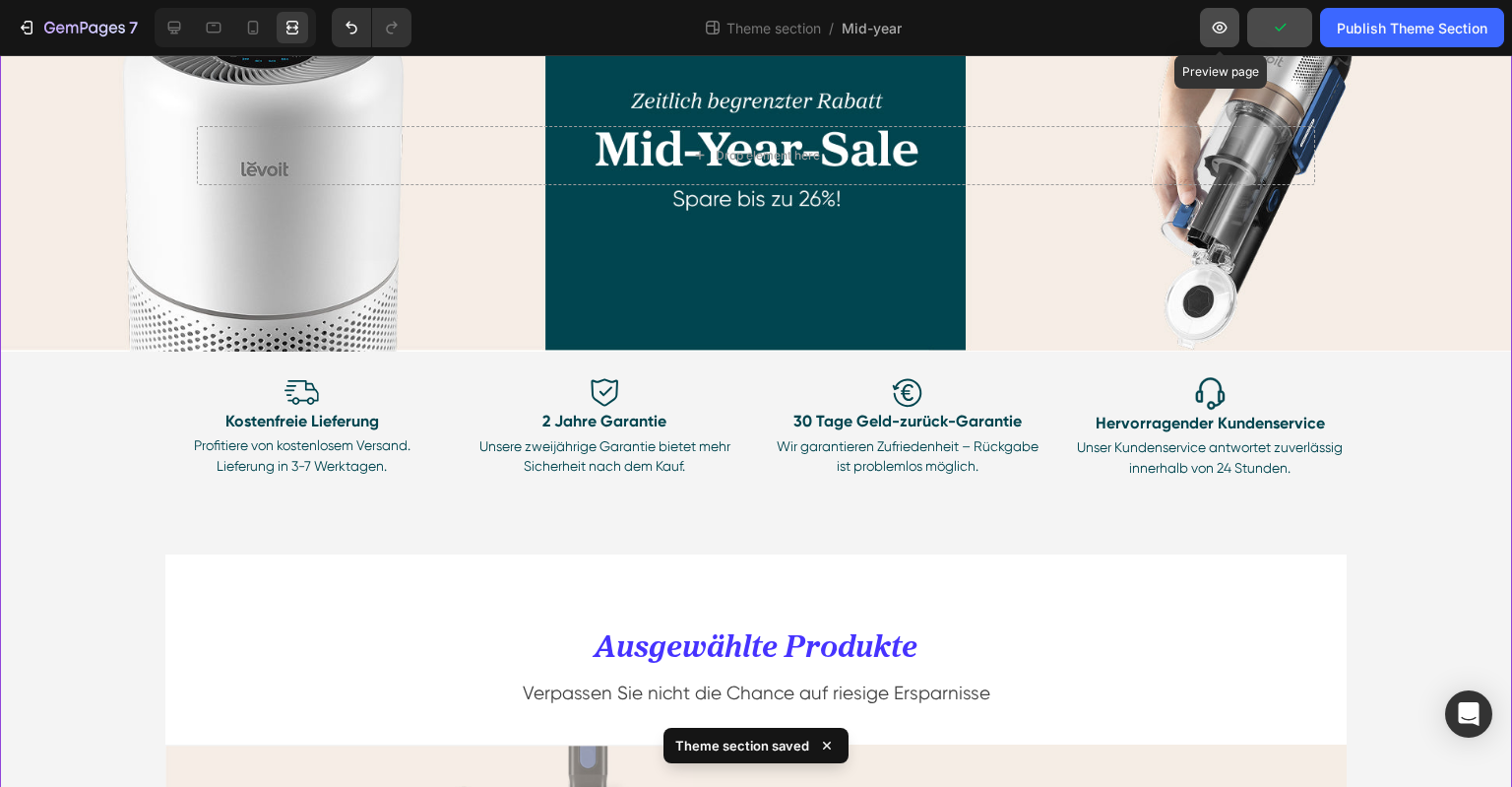 click 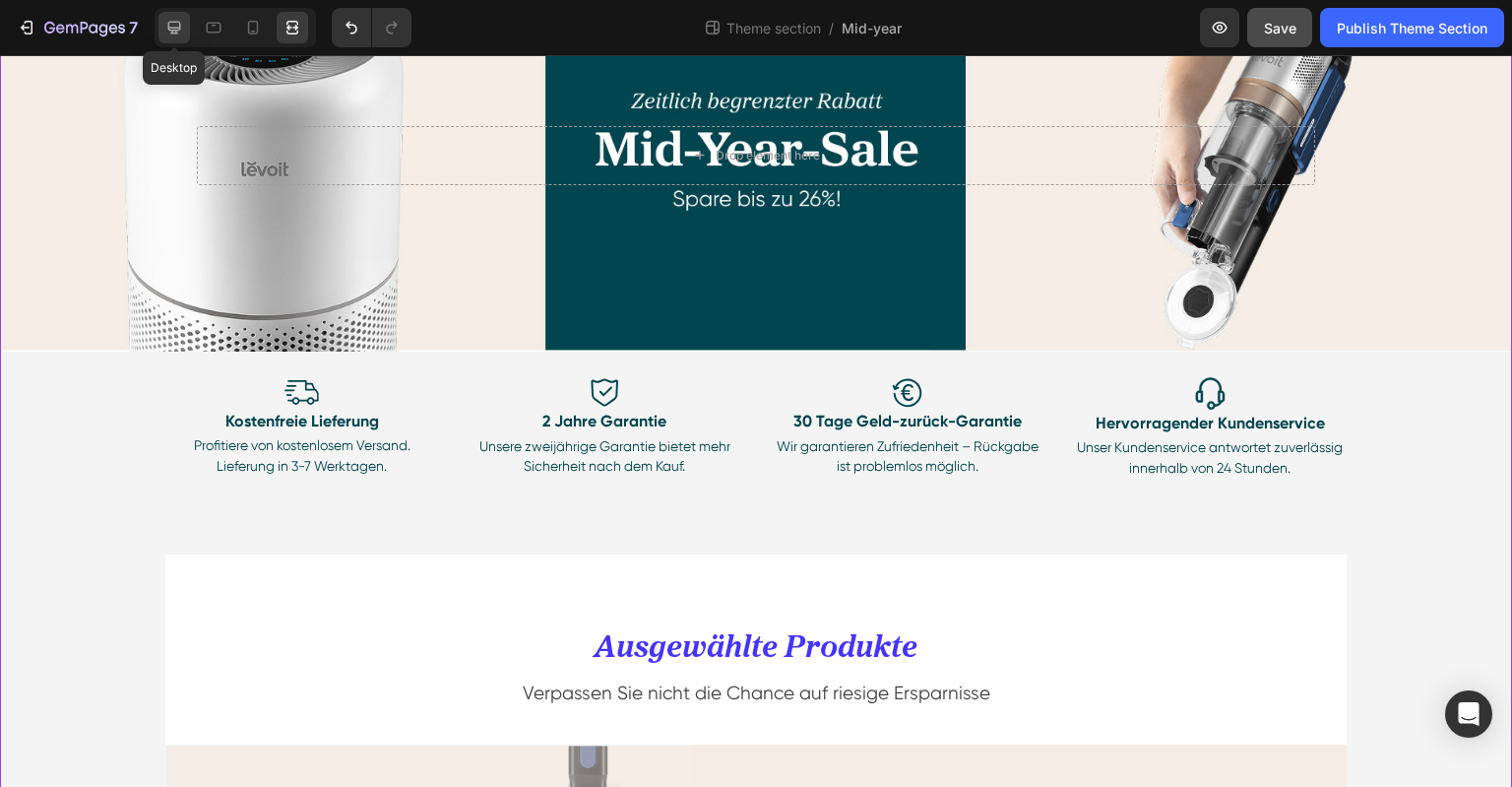 click 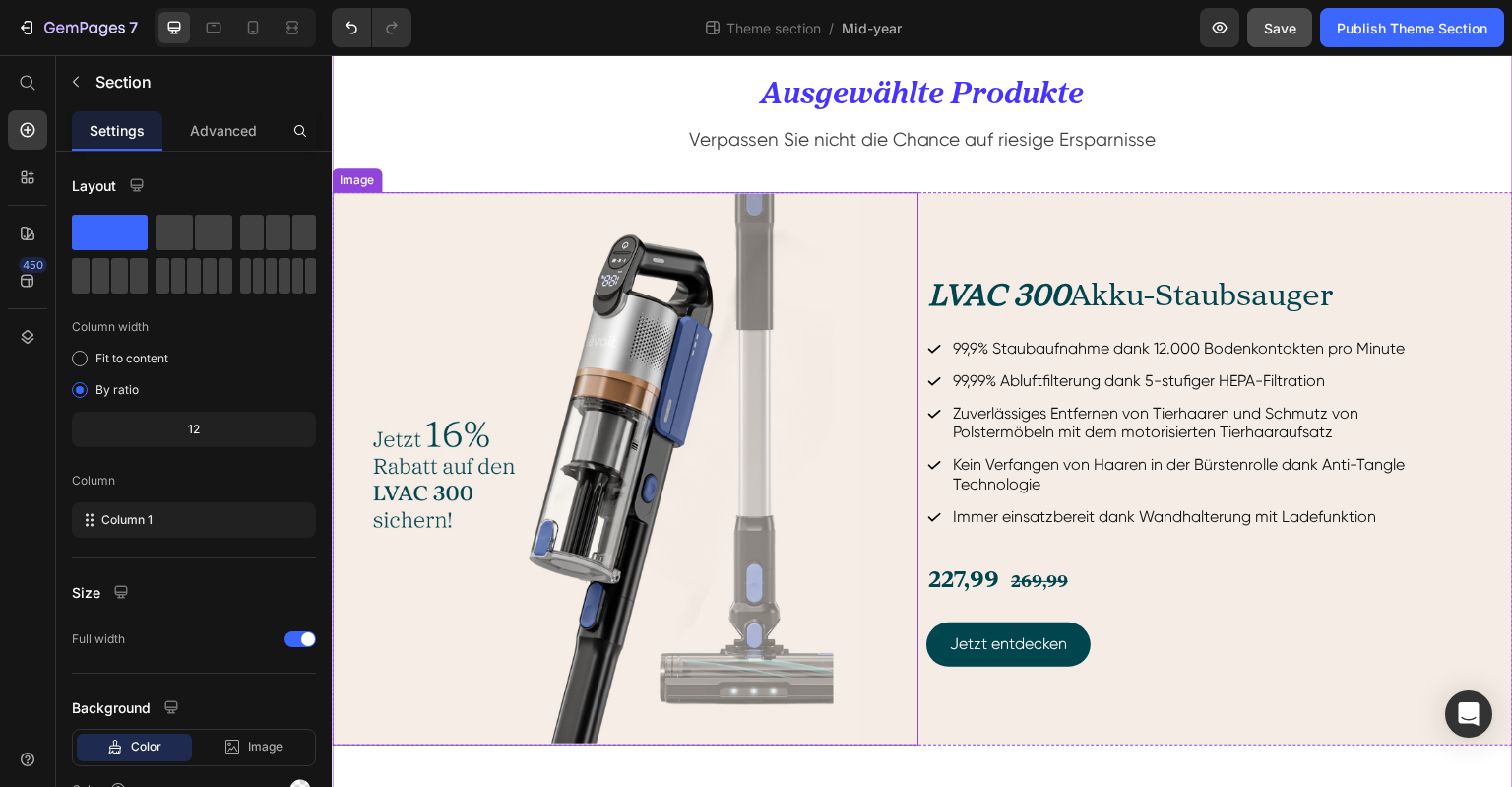 scroll, scrollTop: 628, scrollLeft: 0, axis: vertical 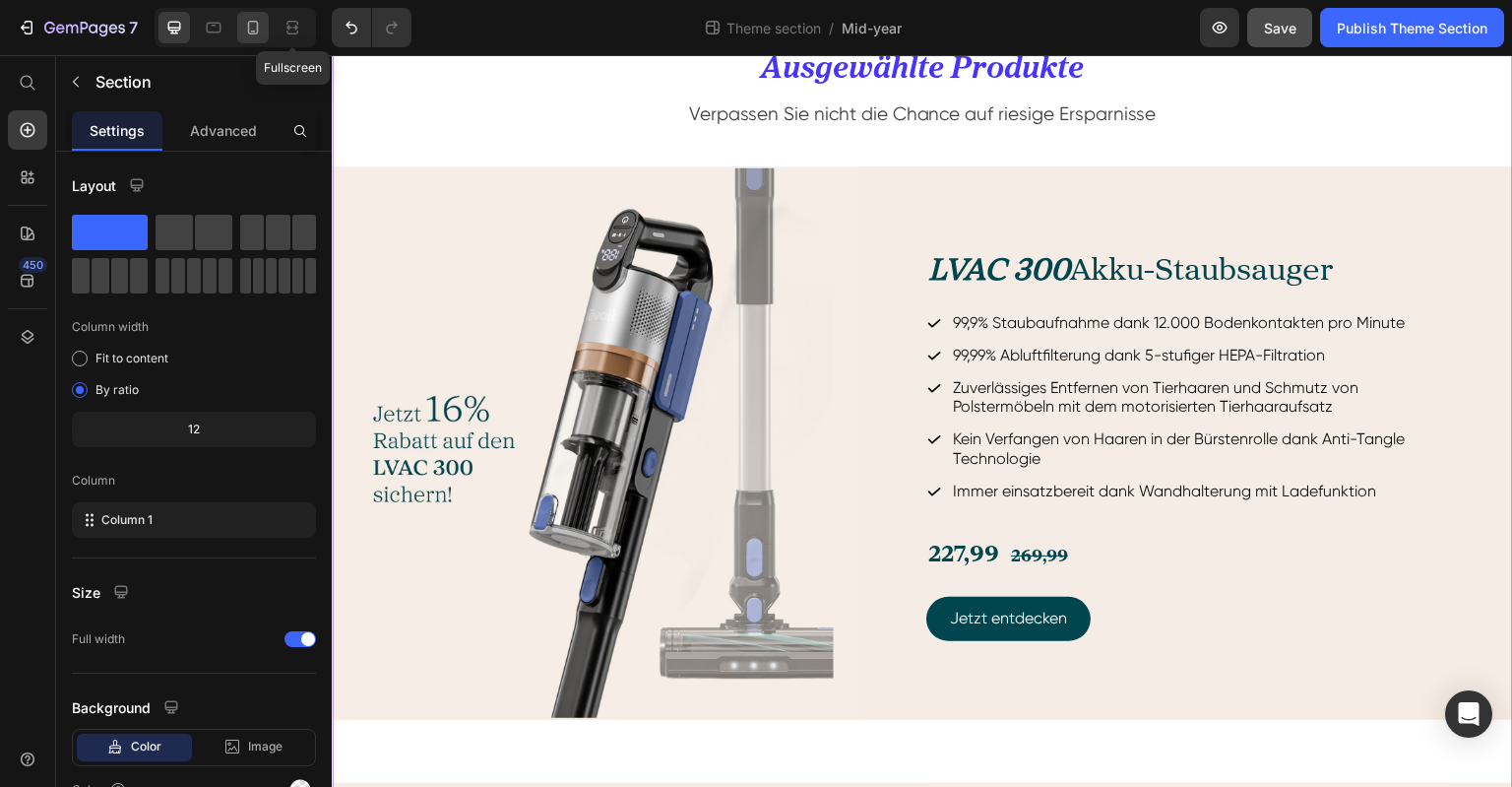 click 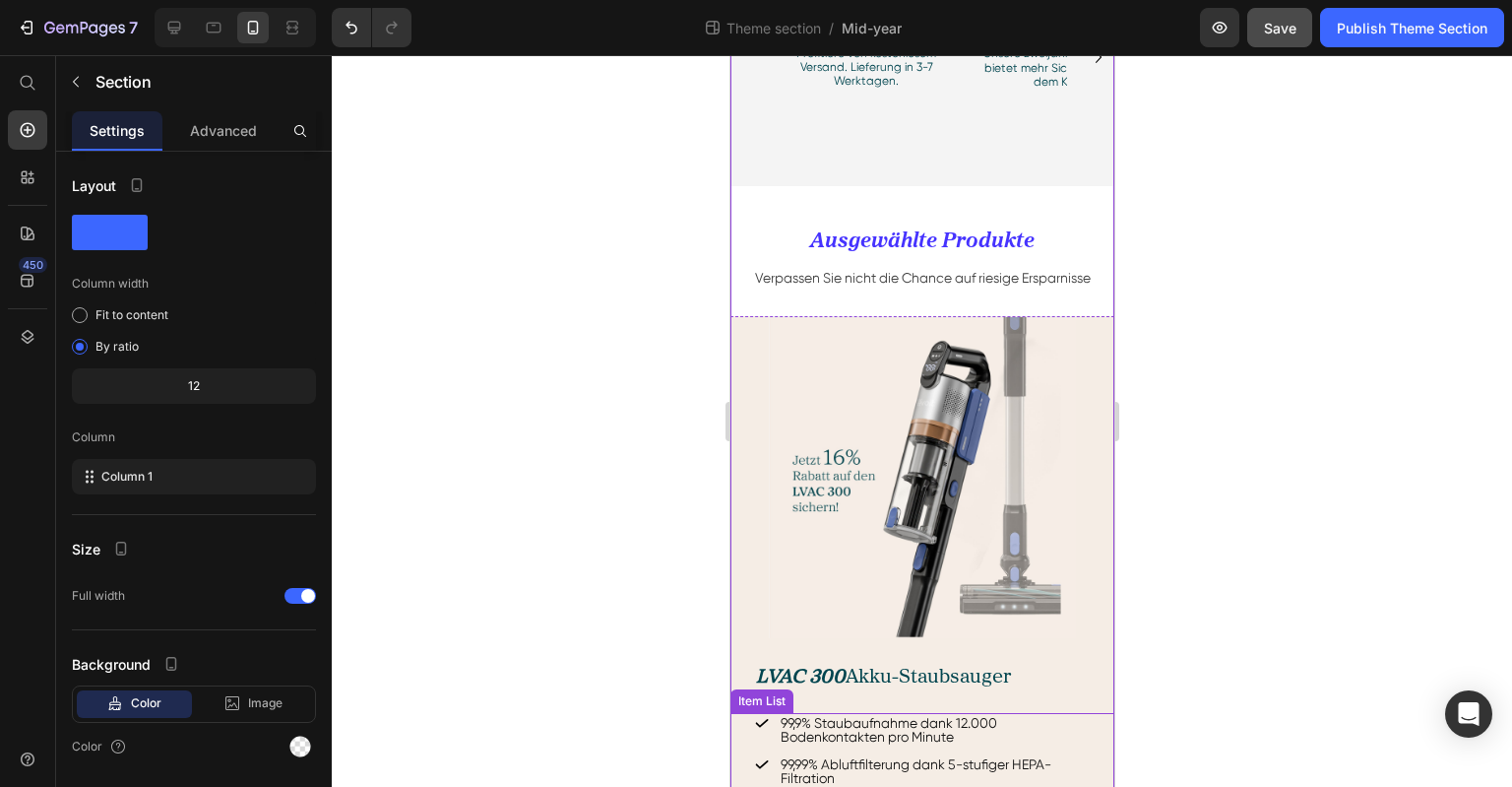 scroll, scrollTop: 522, scrollLeft: 0, axis: vertical 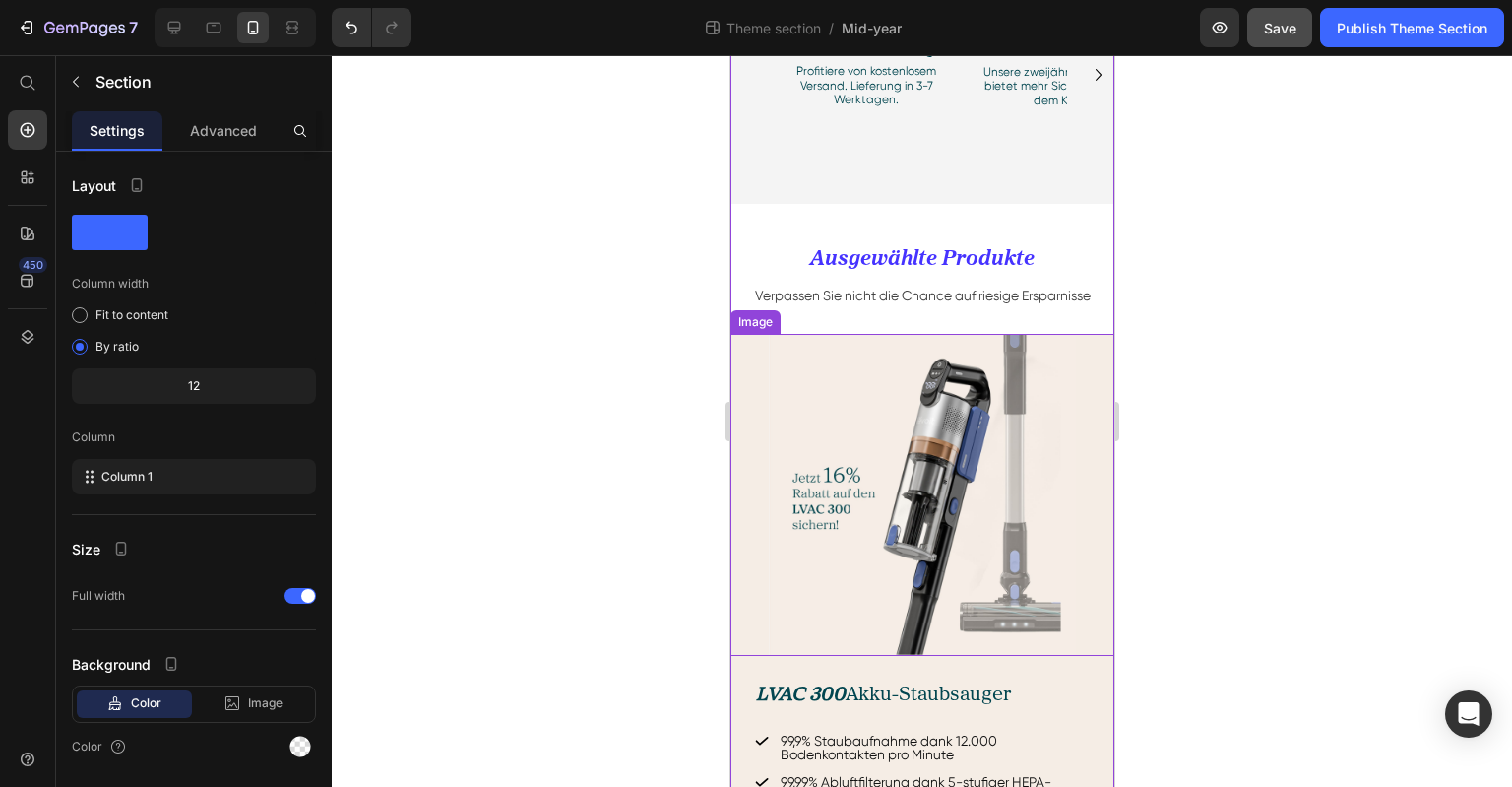 click at bounding box center (921, 494) 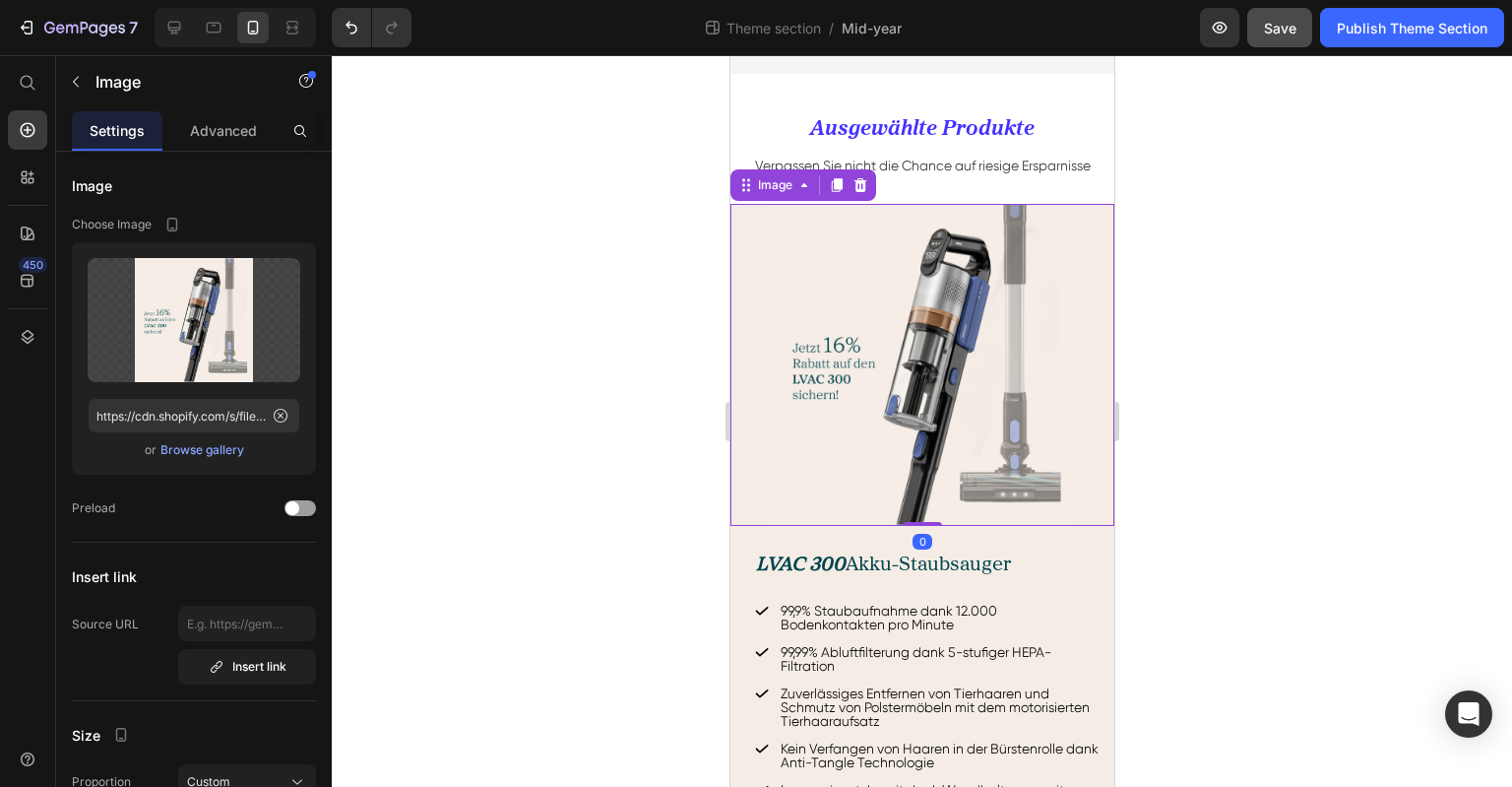 scroll, scrollTop: 818, scrollLeft: 0, axis: vertical 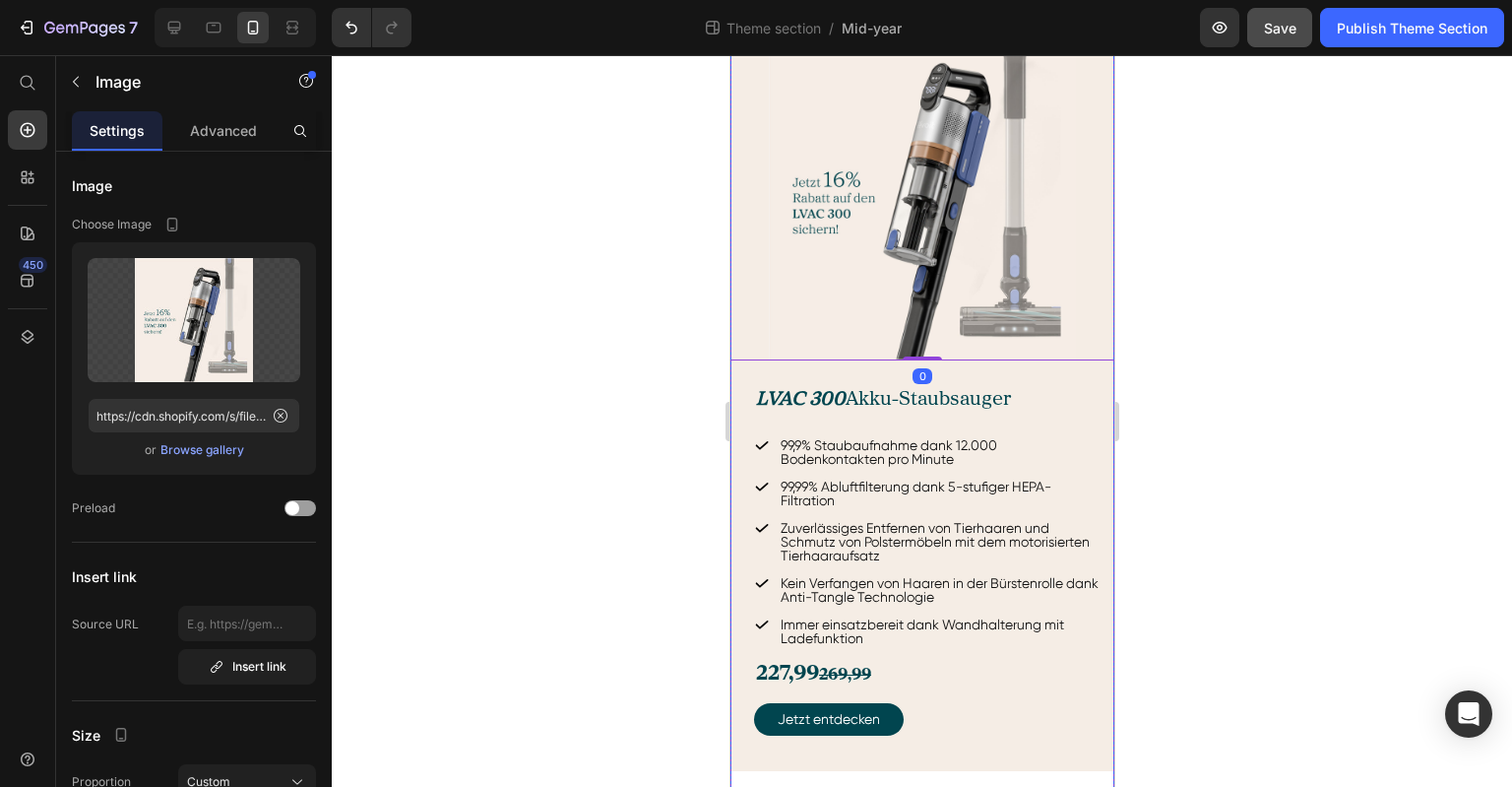 click on "⁠⁠⁠⁠⁠⁠⁠ Ausgewählte Produkte Heading Verpassen Sie nicht die Chance auf riesige Ersparnisse Text block Image   0 LVAC 300  Akku-Staubsauger Heading 99,9% Staubaufnahme dank 12.000 Bodenkontakten pro Minute 99,99% Abluftfilterung dank 5-stufiger HEPA-Filtration Zuverlässiges Entfernen von Tierhaaren und Schmutz von Polstermöbeln mit dem motorisierten Tierhaaraufsatz Kein Verfangen von Haaren in der Bürstenrolle dank Anti-Tangle Technologie Immer einsatzbereit dank Wandhalterung mit Ladefunktion Item List 227,99    269,99 Text Block Jetzt entdecken Button Row" at bounding box center (921, 363) 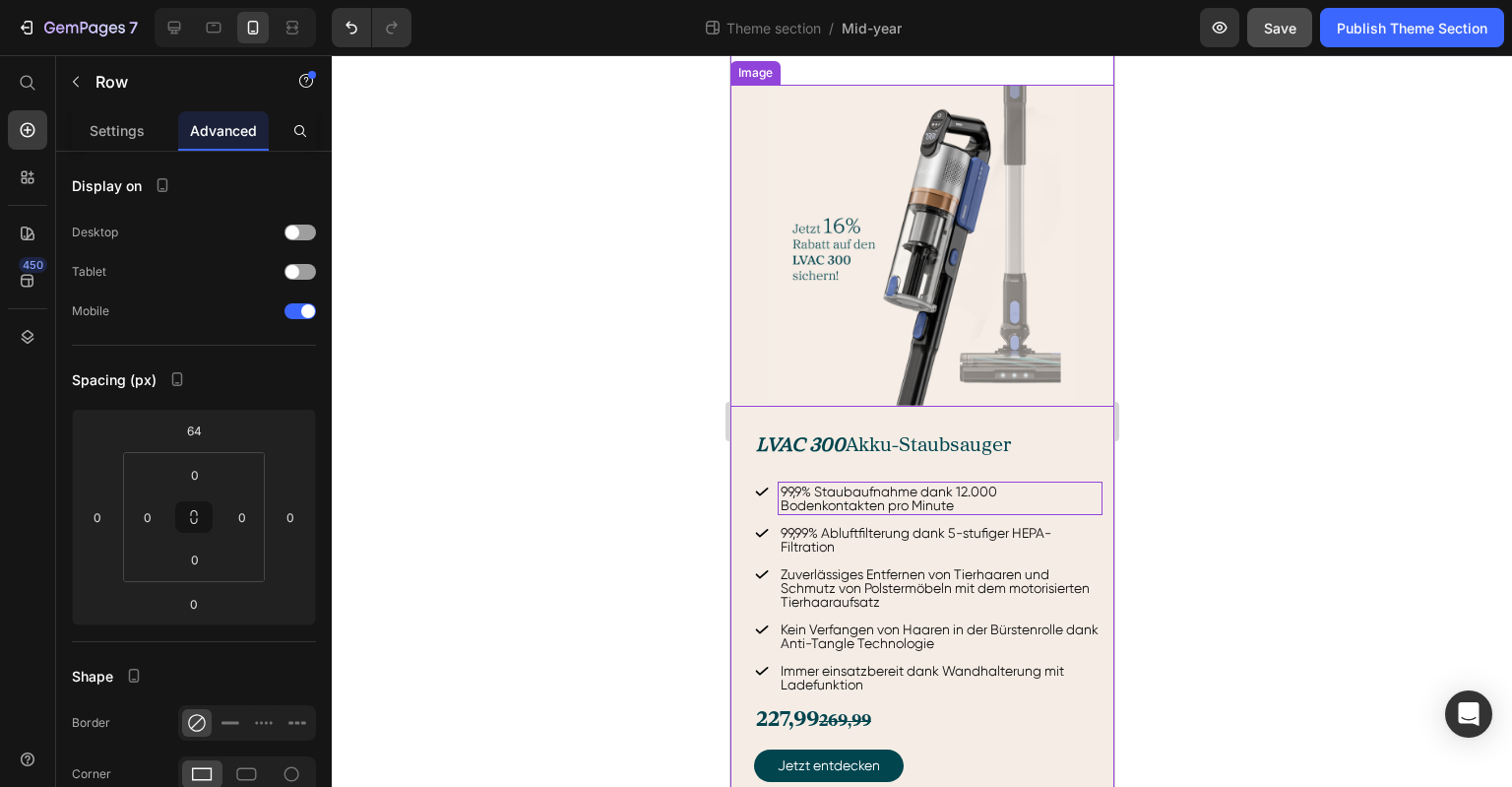 scroll, scrollTop: 818, scrollLeft: 0, axis: vertical 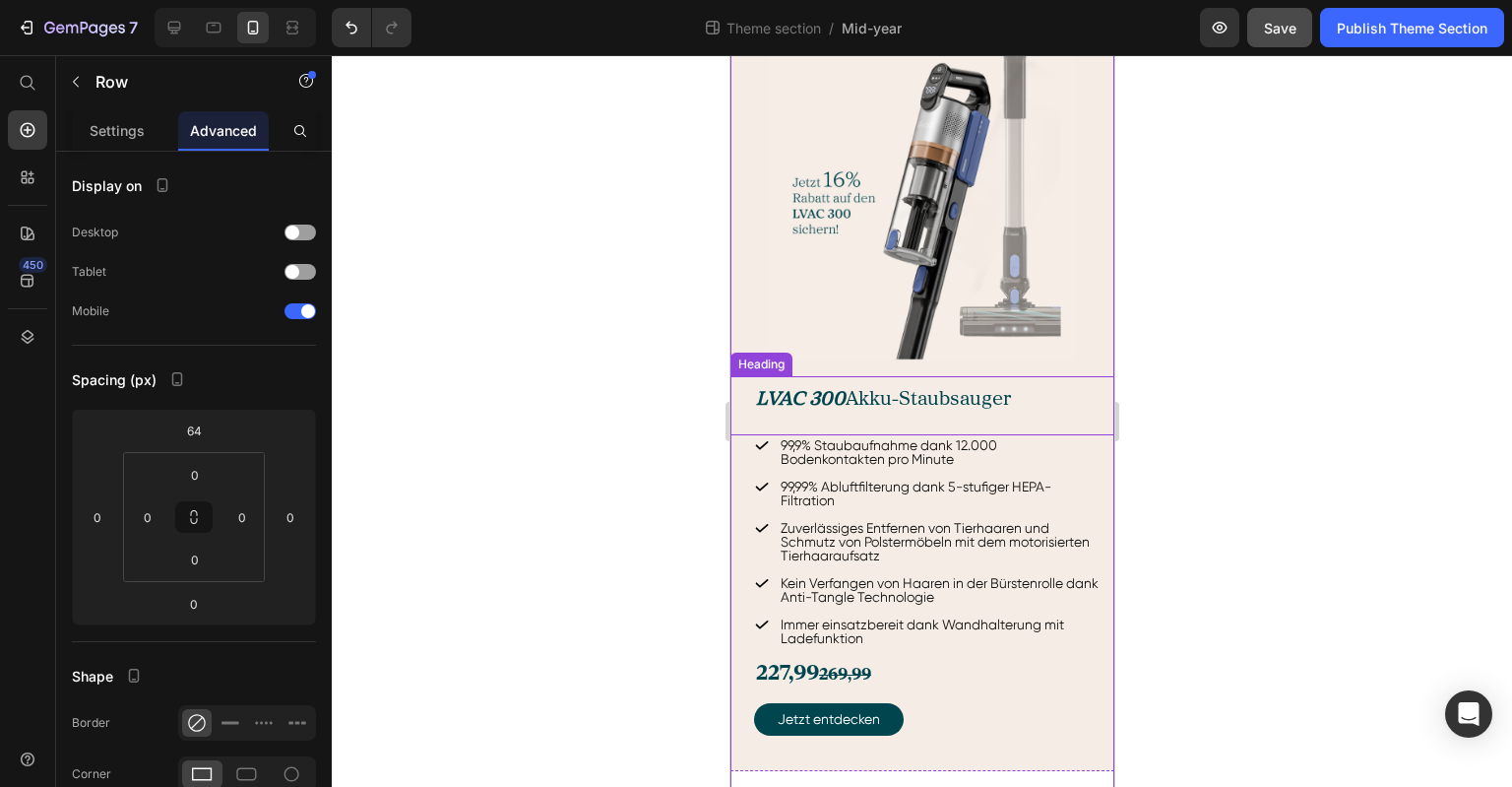 click at bounding box center (921, 199) 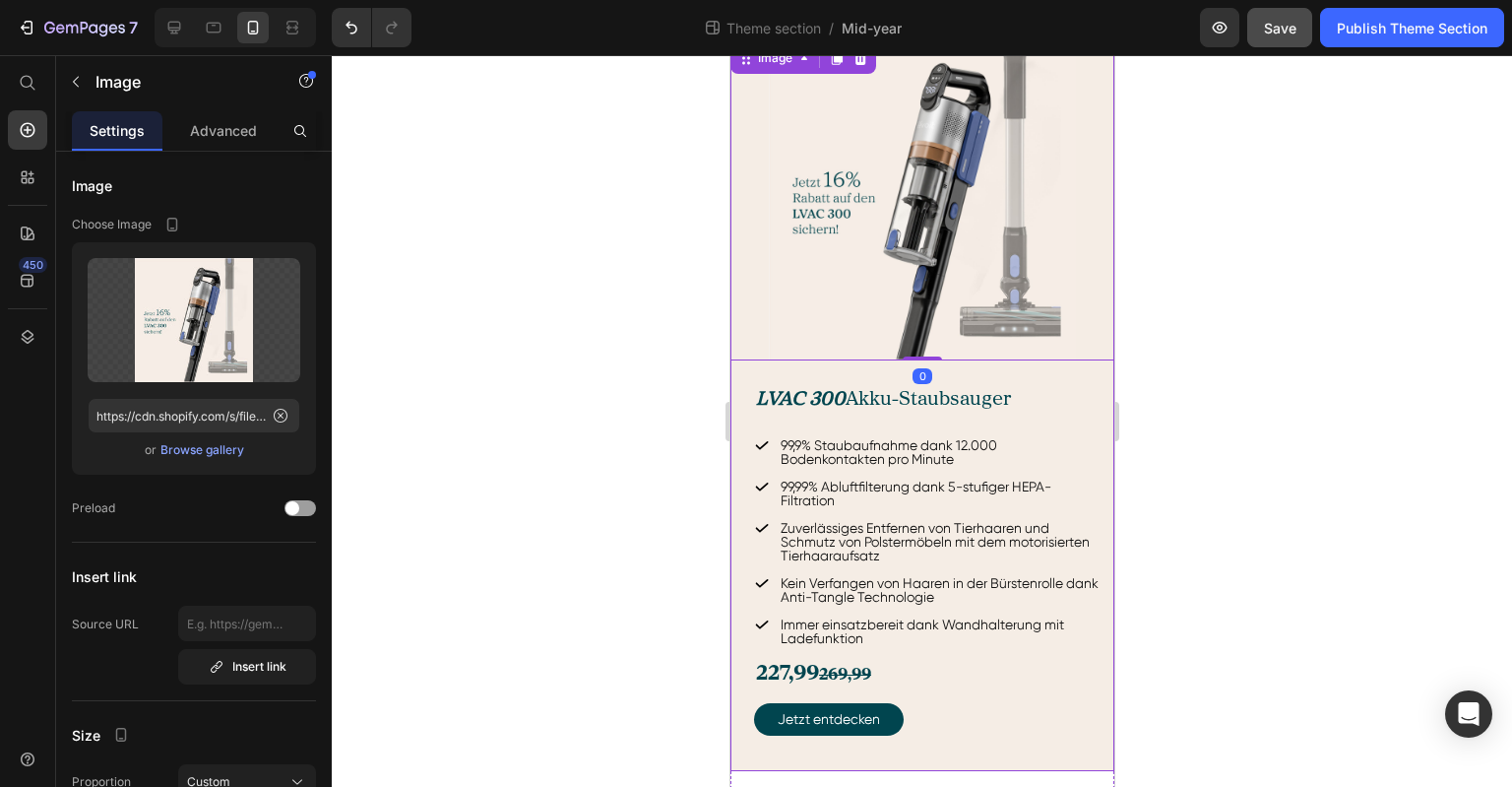 click on "LVAC 300  Akku-Staubsauger Heading 99,9% Staubaufnahme dank 12.000 Bodenkontakten pro Minute 99,99% Abluftfilterung dank 5-stufiger HEPA-Filtration Zuverlässiges Entfernen von Tierhaaren und Schmutz von Polstermöbeln mit dem motorisierten Tierhaaraufsatz Kein Verfangen von Haaren in der Bürstenrolle dank Anti-Tangle Technologie Immer einsatzbereit dank Wandhalterung mit Ladefunktion Item List 227,99    269,99 Text Block Jetzt entdecken Button" at bounding box center [921, 565] 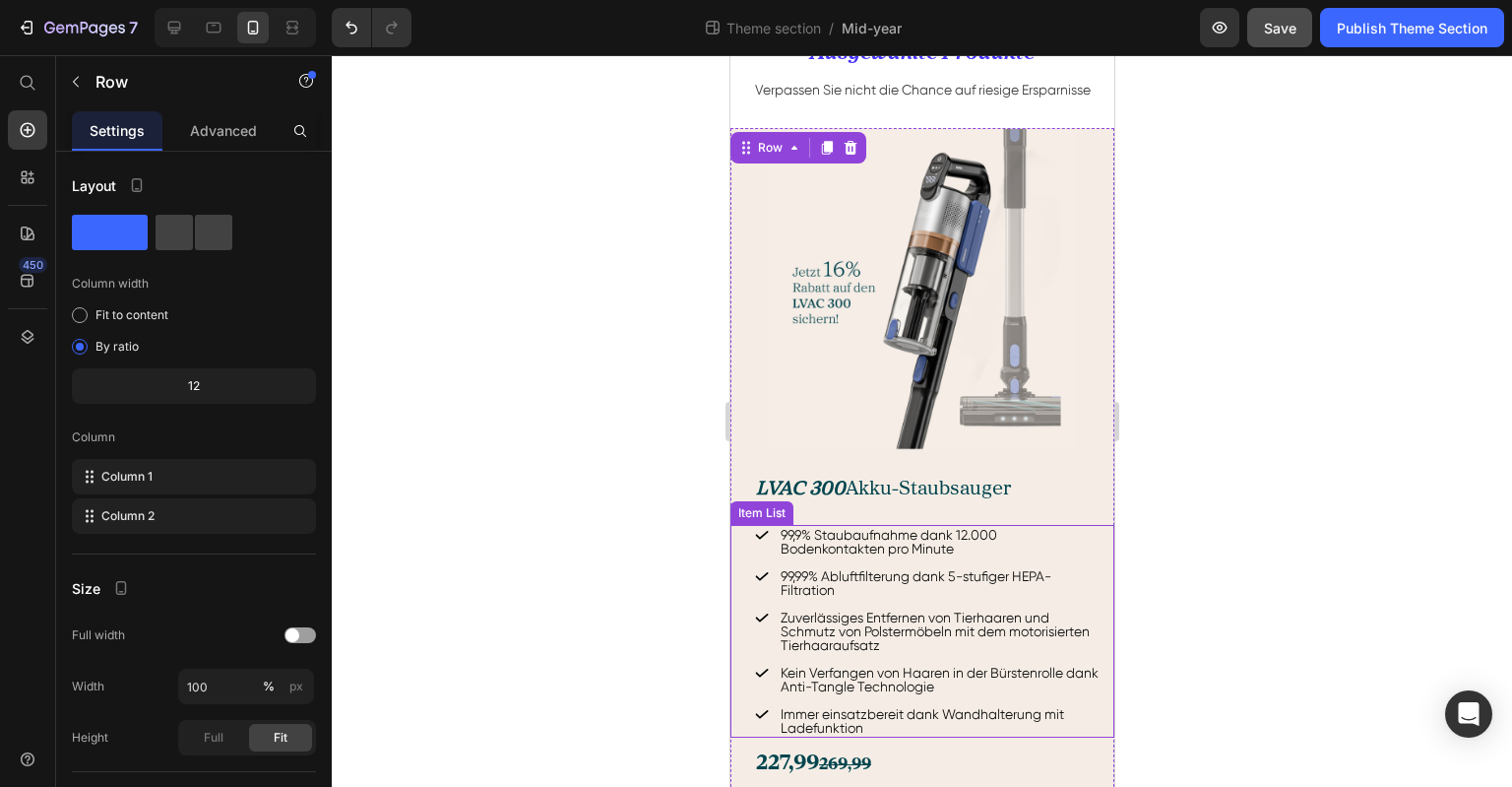 scroll, scrollTop: 522, scrollLeft: 0, axis: vertical 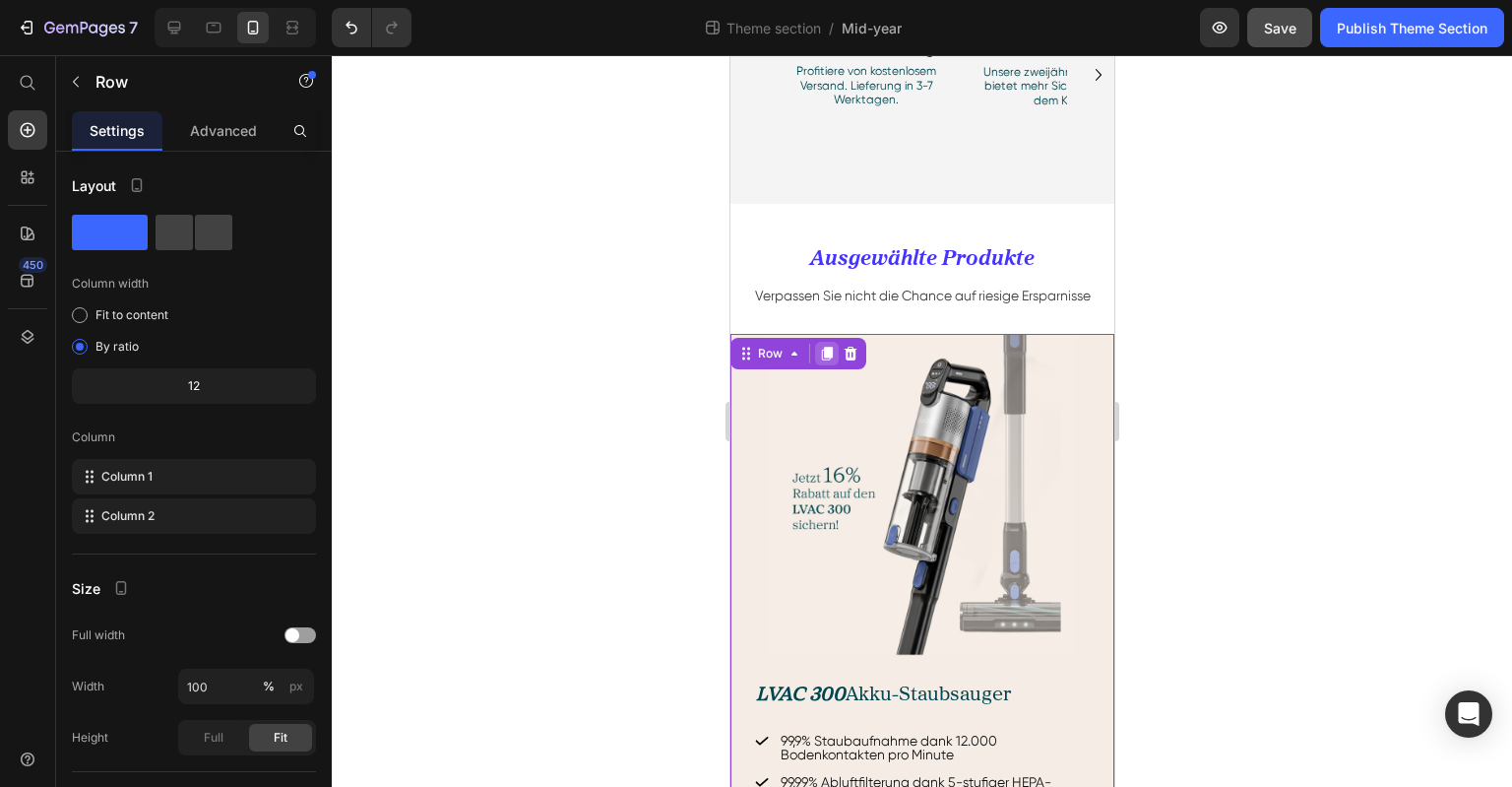 click 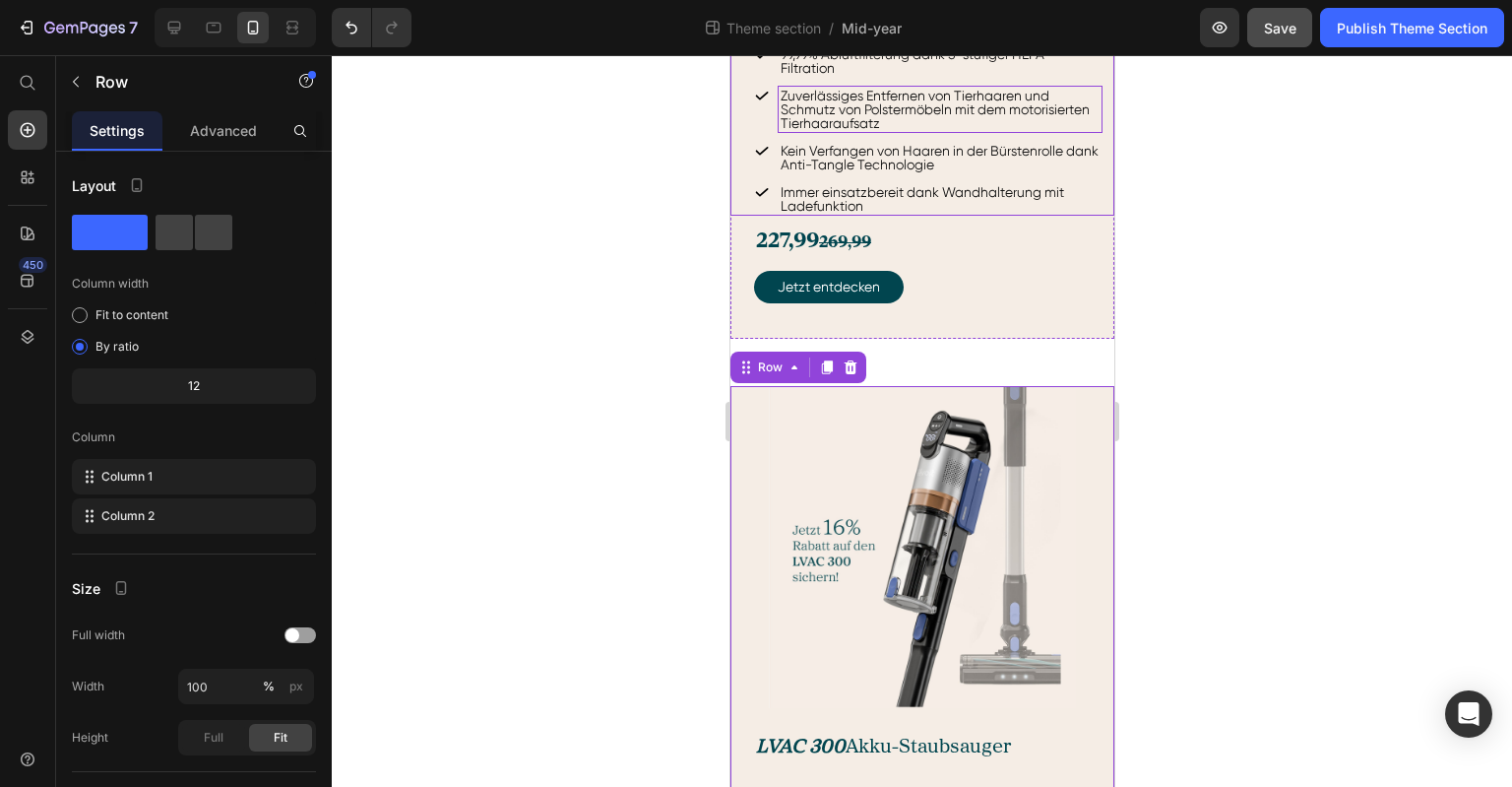 scroll, scrollTop: 1274, scrollLeft: 0, axis: vertical 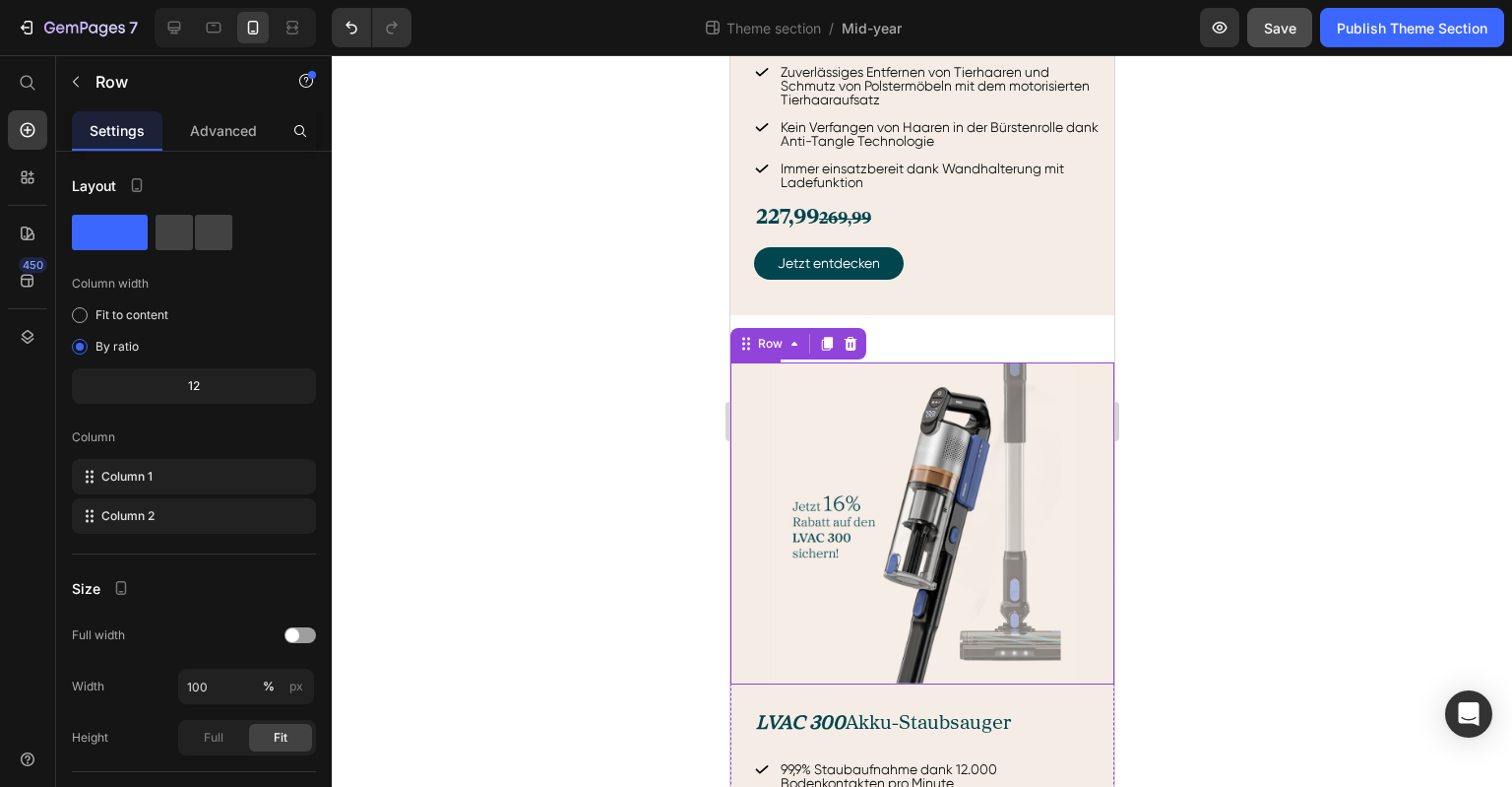click at bounding box center (921, 523) 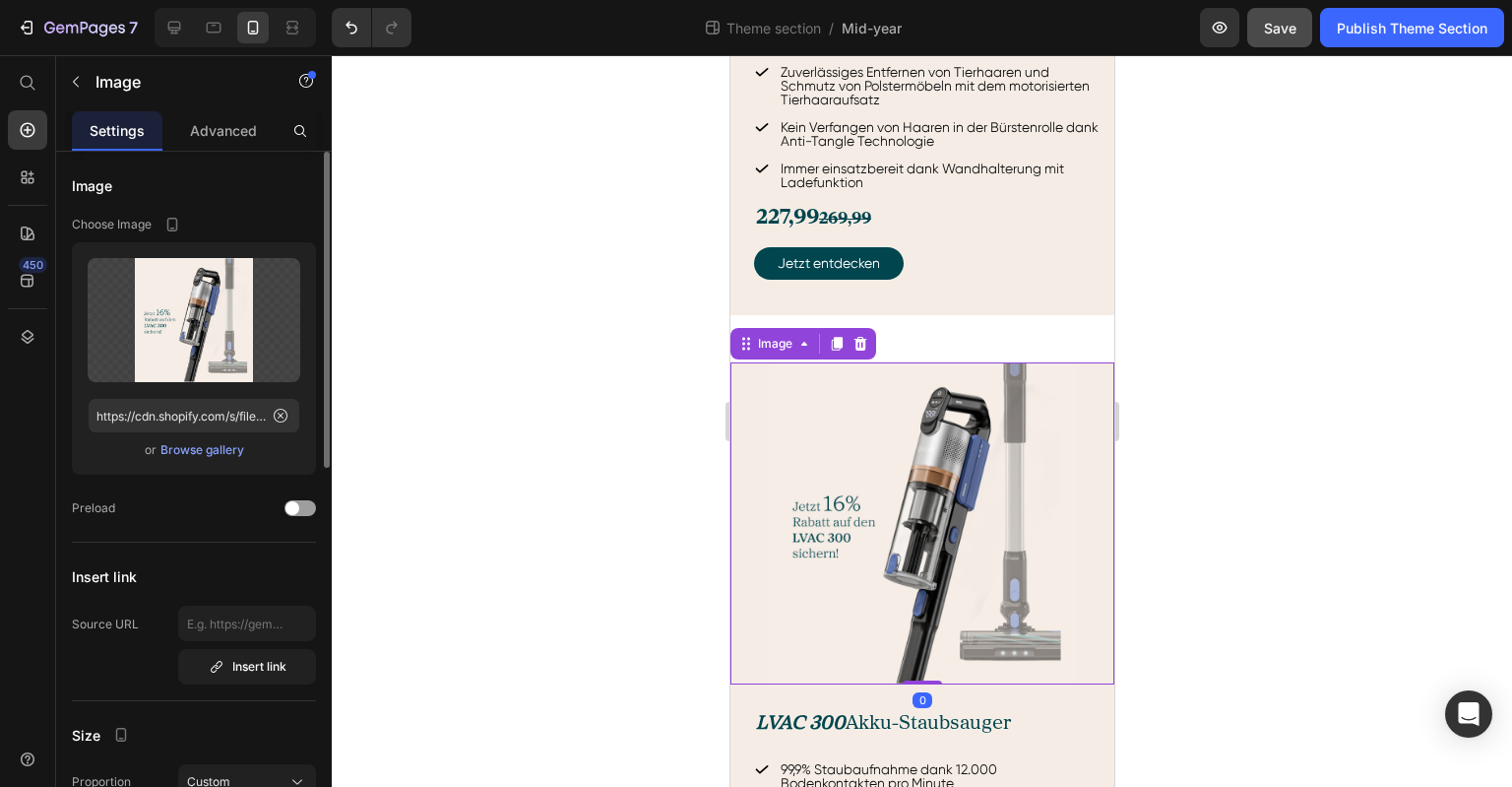click on "Browse gallery" at bounding box center (202, 450) 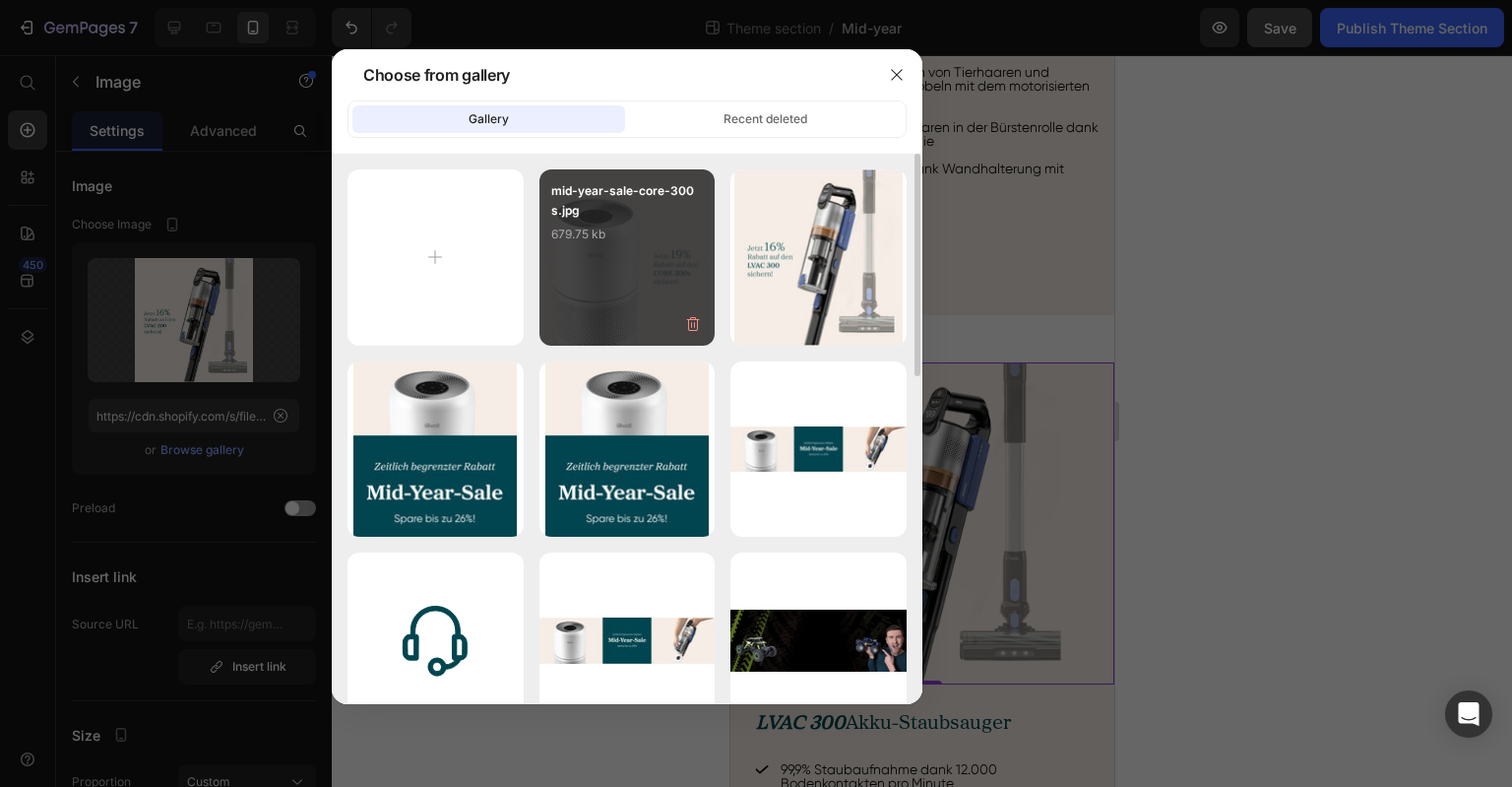 click on "mid-year-sale-core-300s.jpg 679.75 kb" at bounding box center (627, 257) 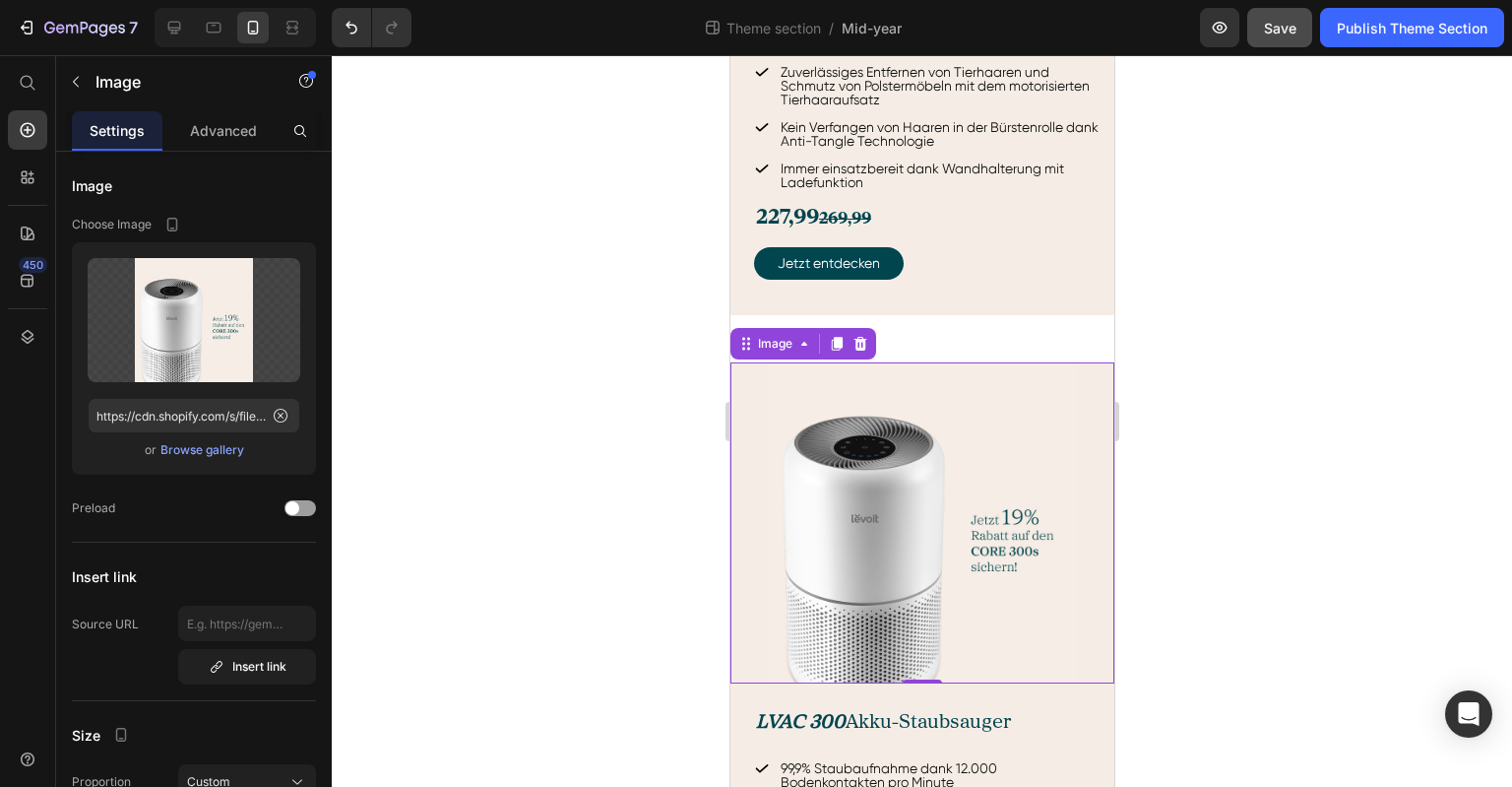 click 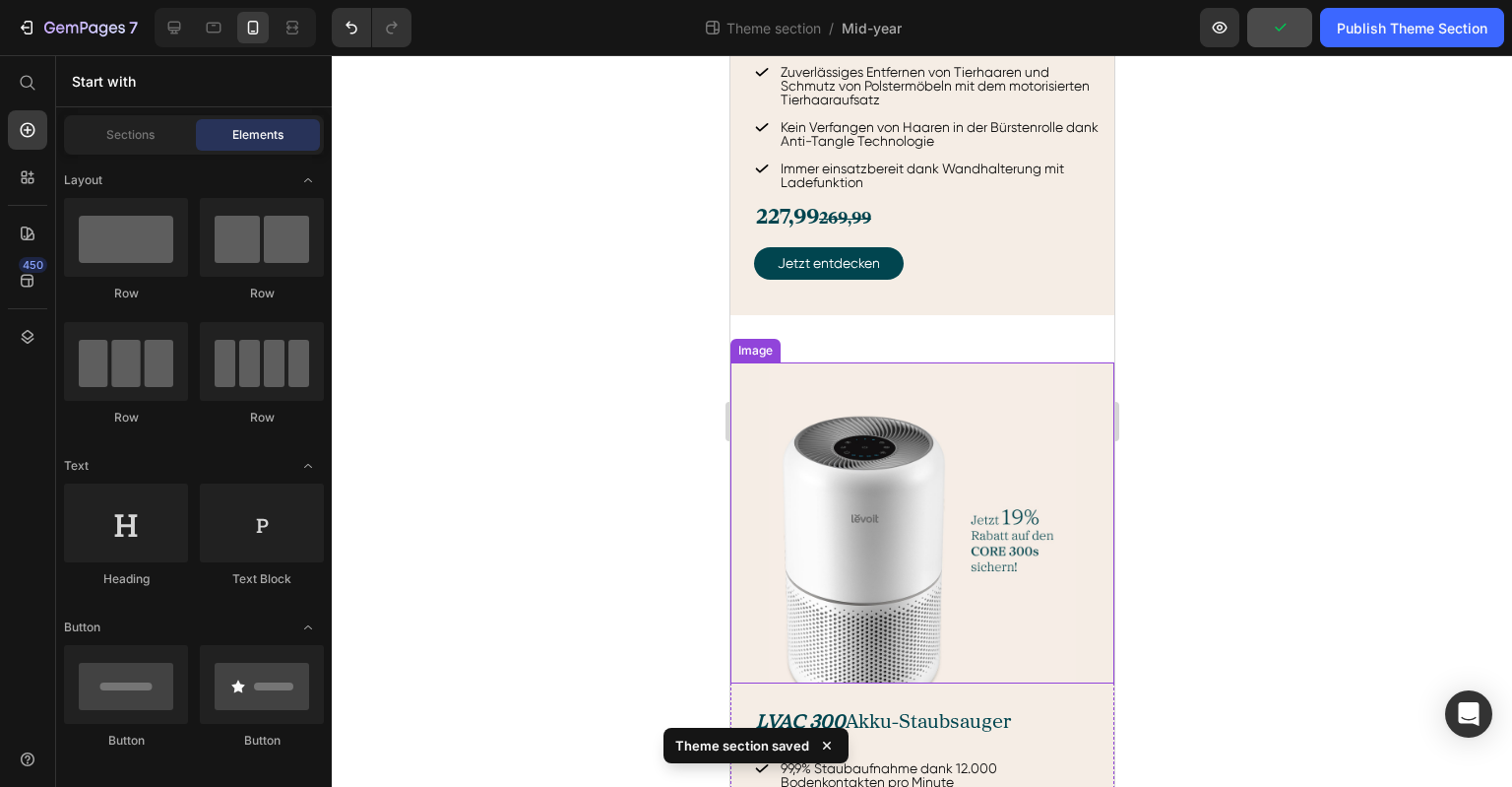 scroll, scrollTop: 1582, scrollLeft: 0, axis: vertical 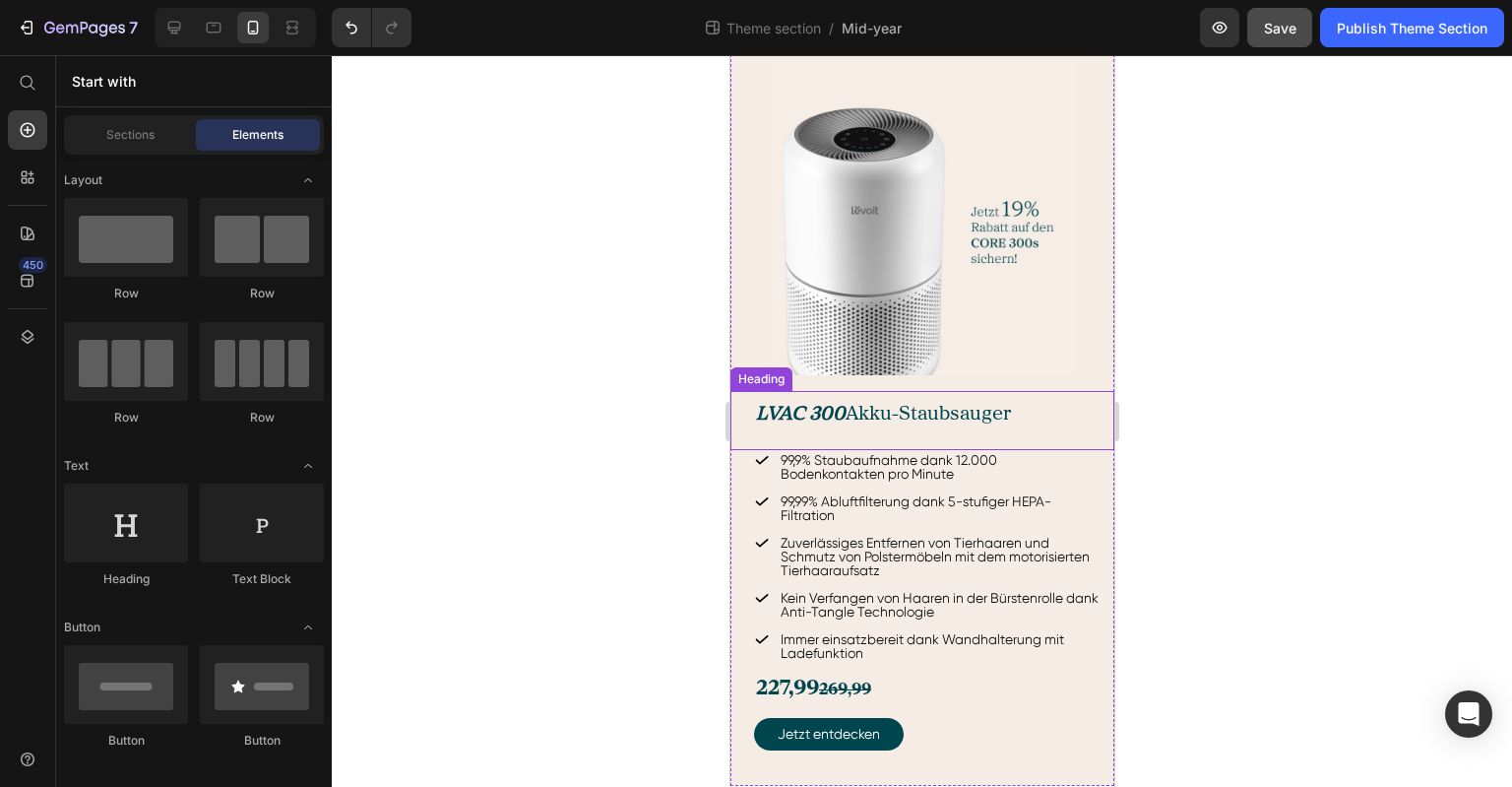 click on "LVAC 300" at bounding box center [799, 414] 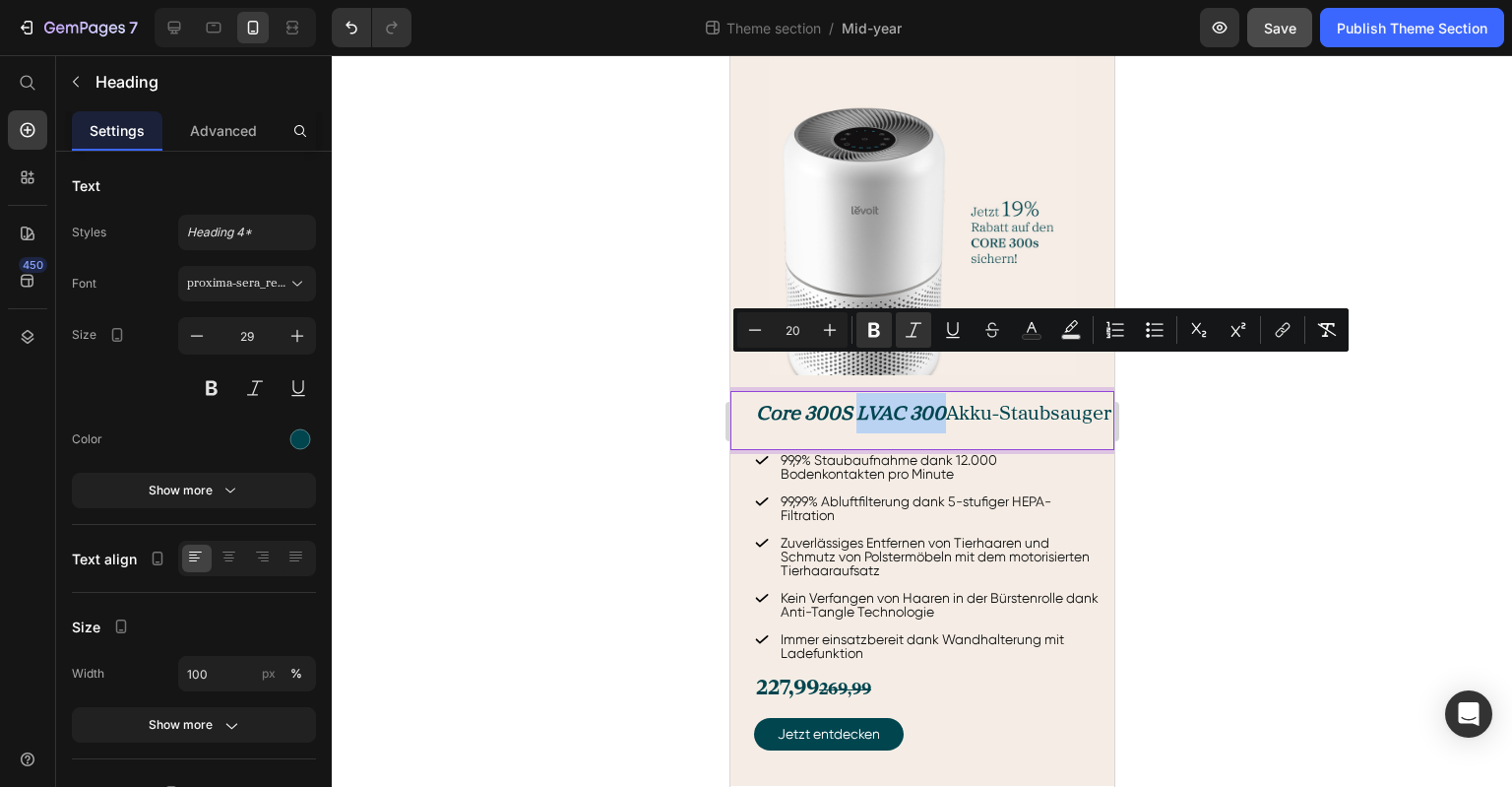 drag, startPoint x: 853, startPoint y: 369, endPoint x: 938, endPoint y: 371, distance: 85.023526 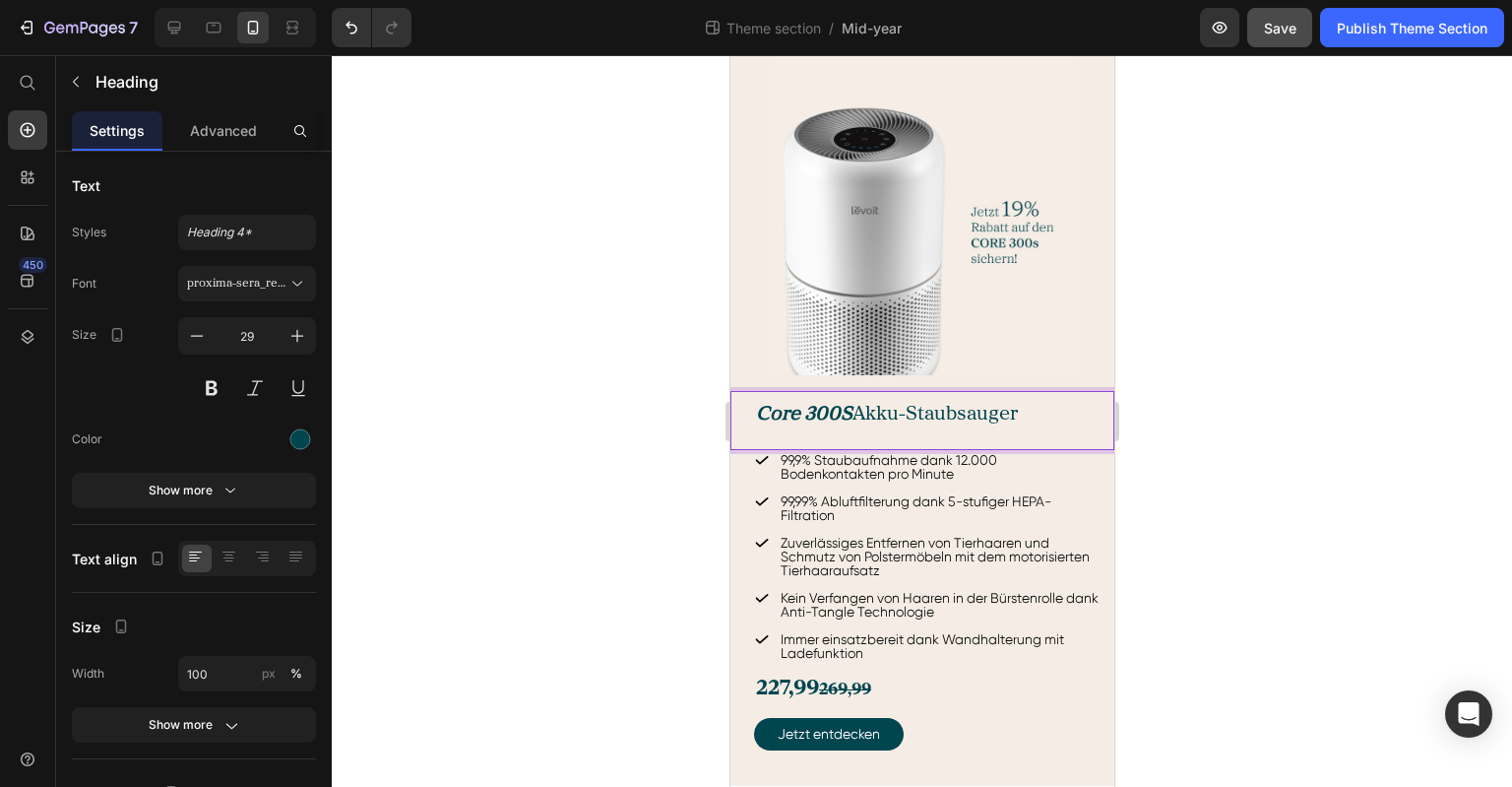 click on "Core 300S  Akku-Staubsauger" at bounding box center [933, 413] 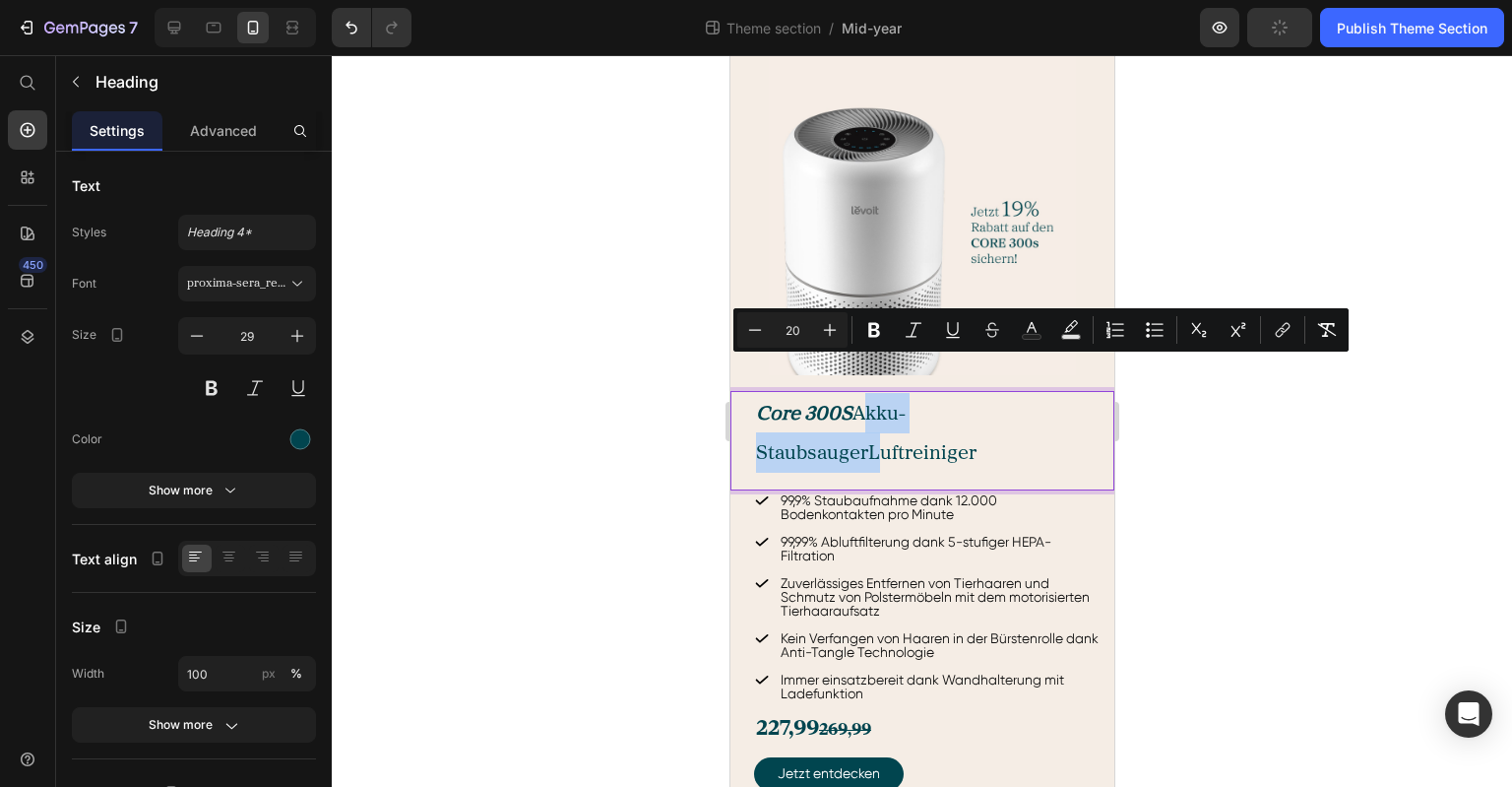 drag, startPoint x: 867, startPoint y: 408, endPoint x: 857, endPoint y: 372, distance: 37.363083 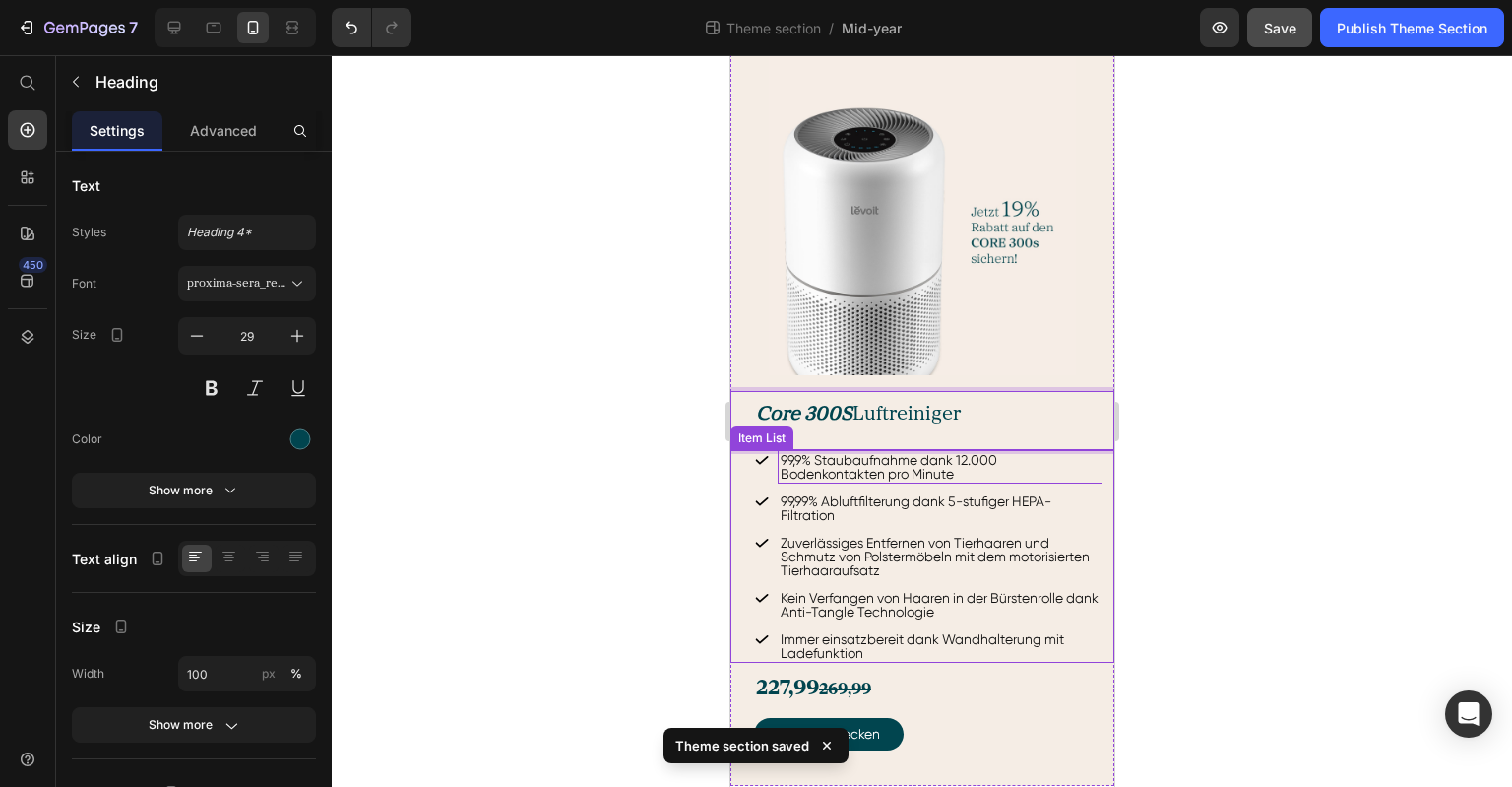 click on "99,9% Staubaufnahme dank 12.000 Bodenkontakten pro Minute" at bounding box center [939, 467] 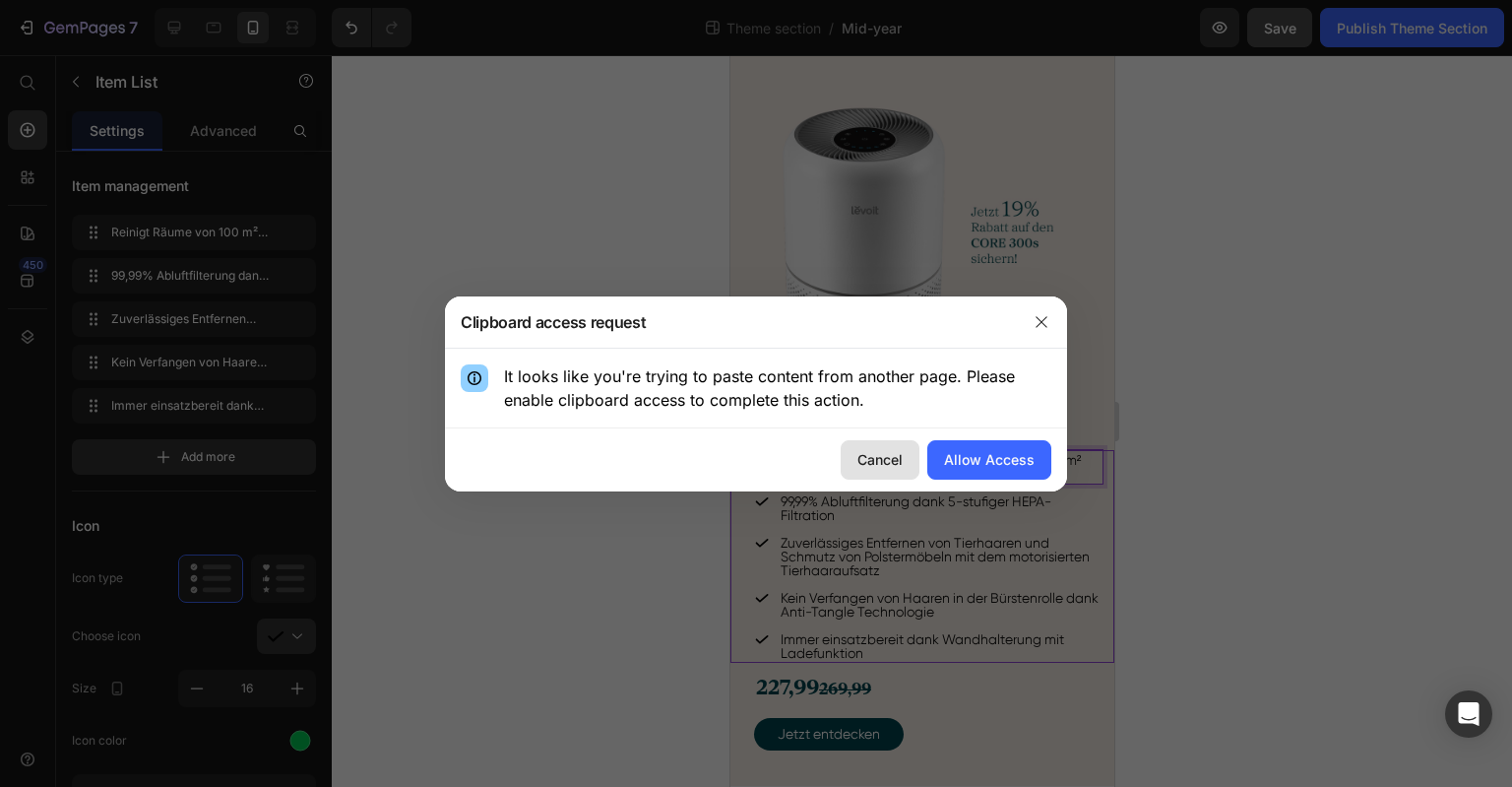 click on "Cancel" 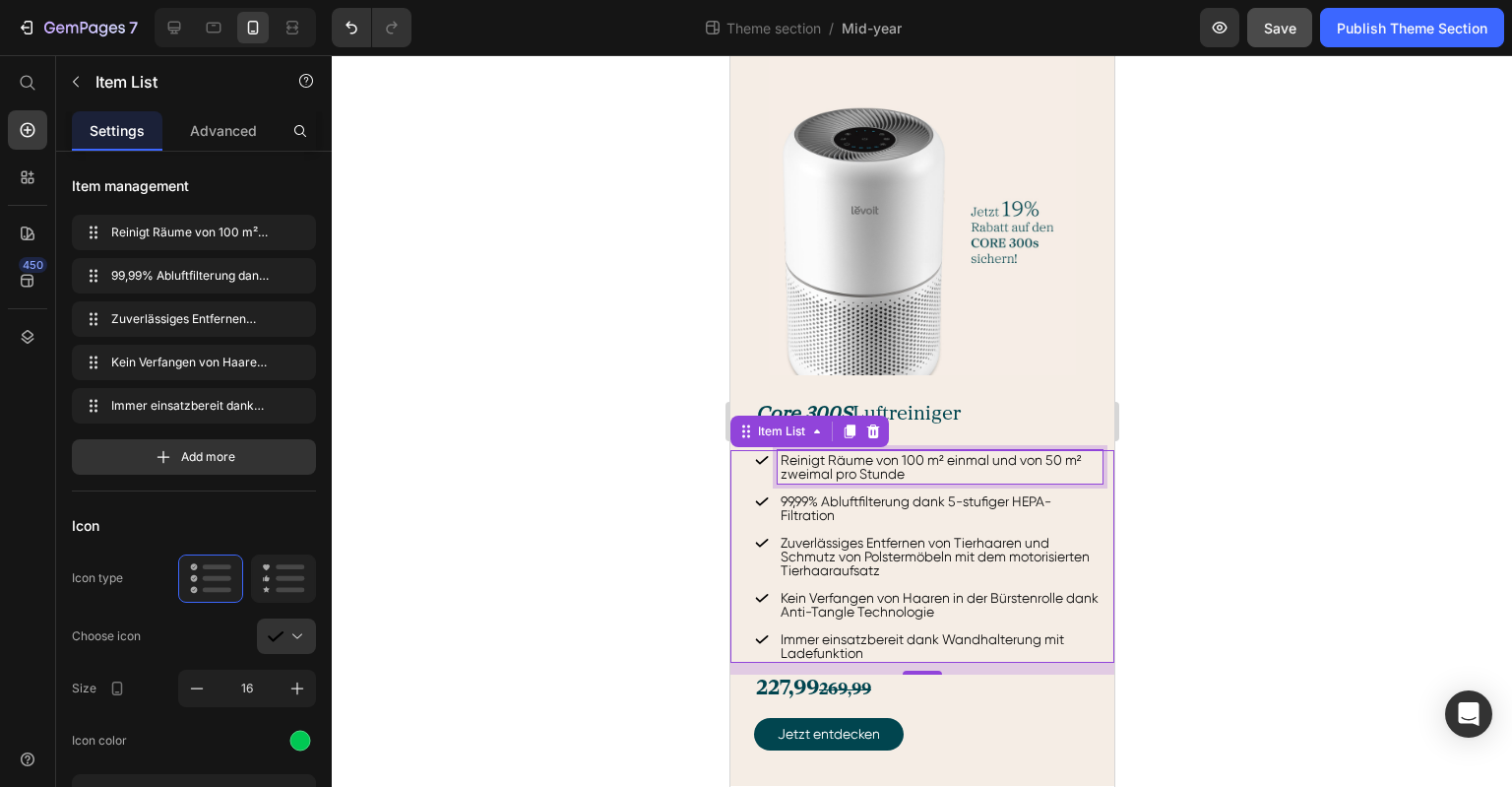click on "Reinigt Räume von 100 m² einmal und von 50 m² zweimal pro Stunde" at bounding box center (939, 467) 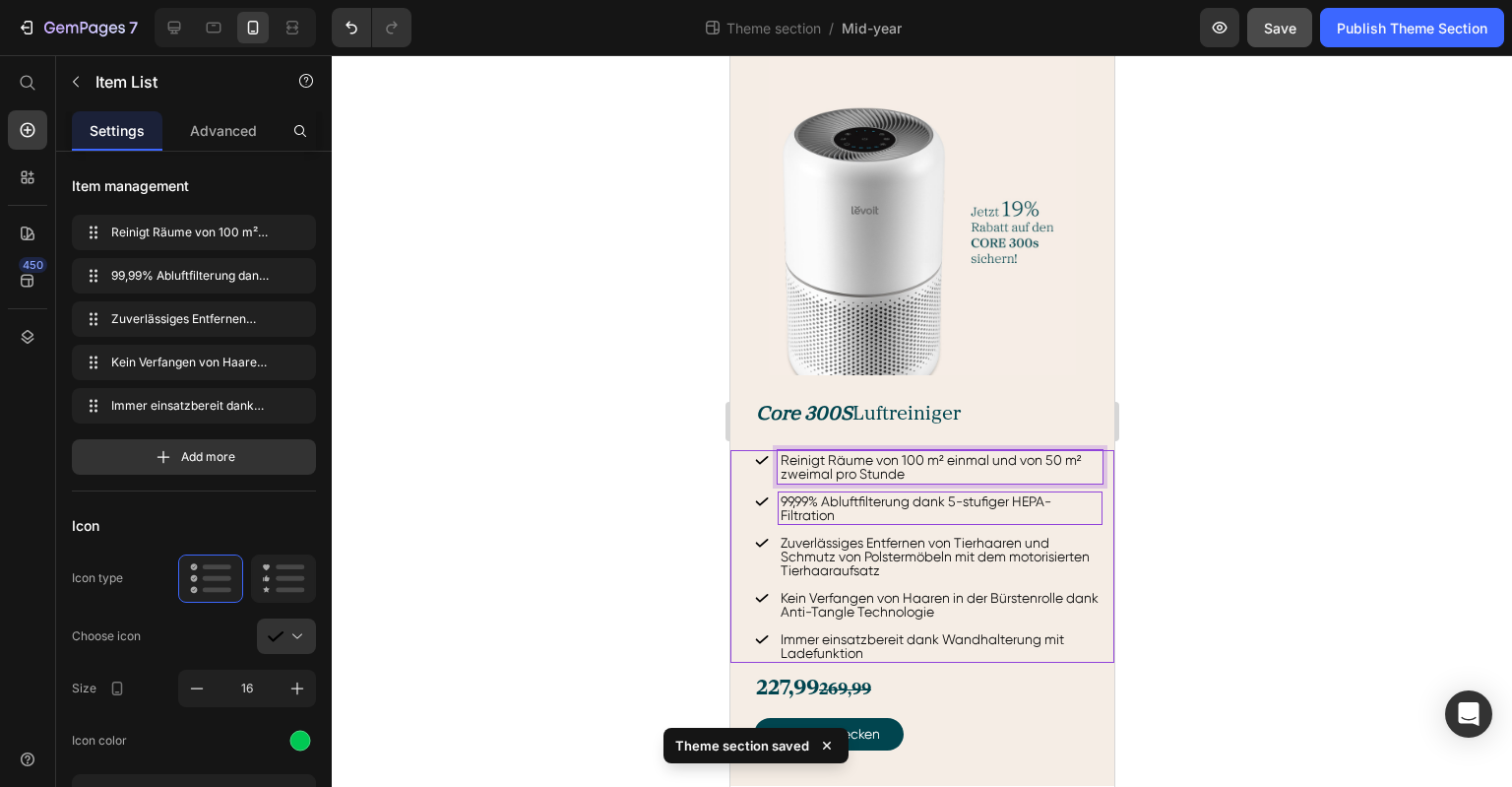 click on "99,99% Abluftfilterung dank 5-stufiger HEPA-Filtration" at bounding box center [939, 508] 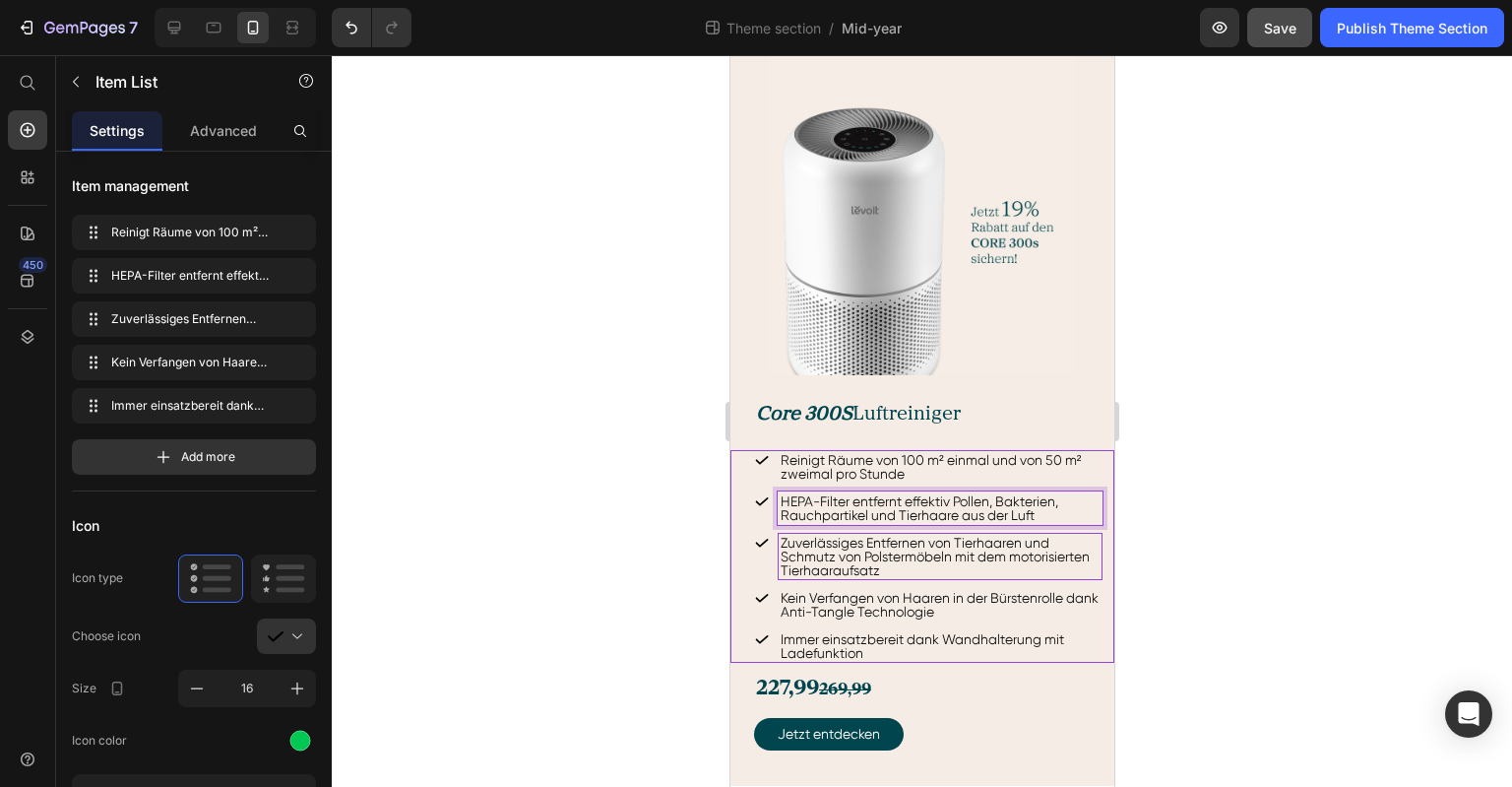 click on "Zuverlässiges Entfernen von Tierhaaren und Schmutz von Polstermöbeln mit dem motorisierten Tierhaaraufsatz" at bounding box center [939, 557] 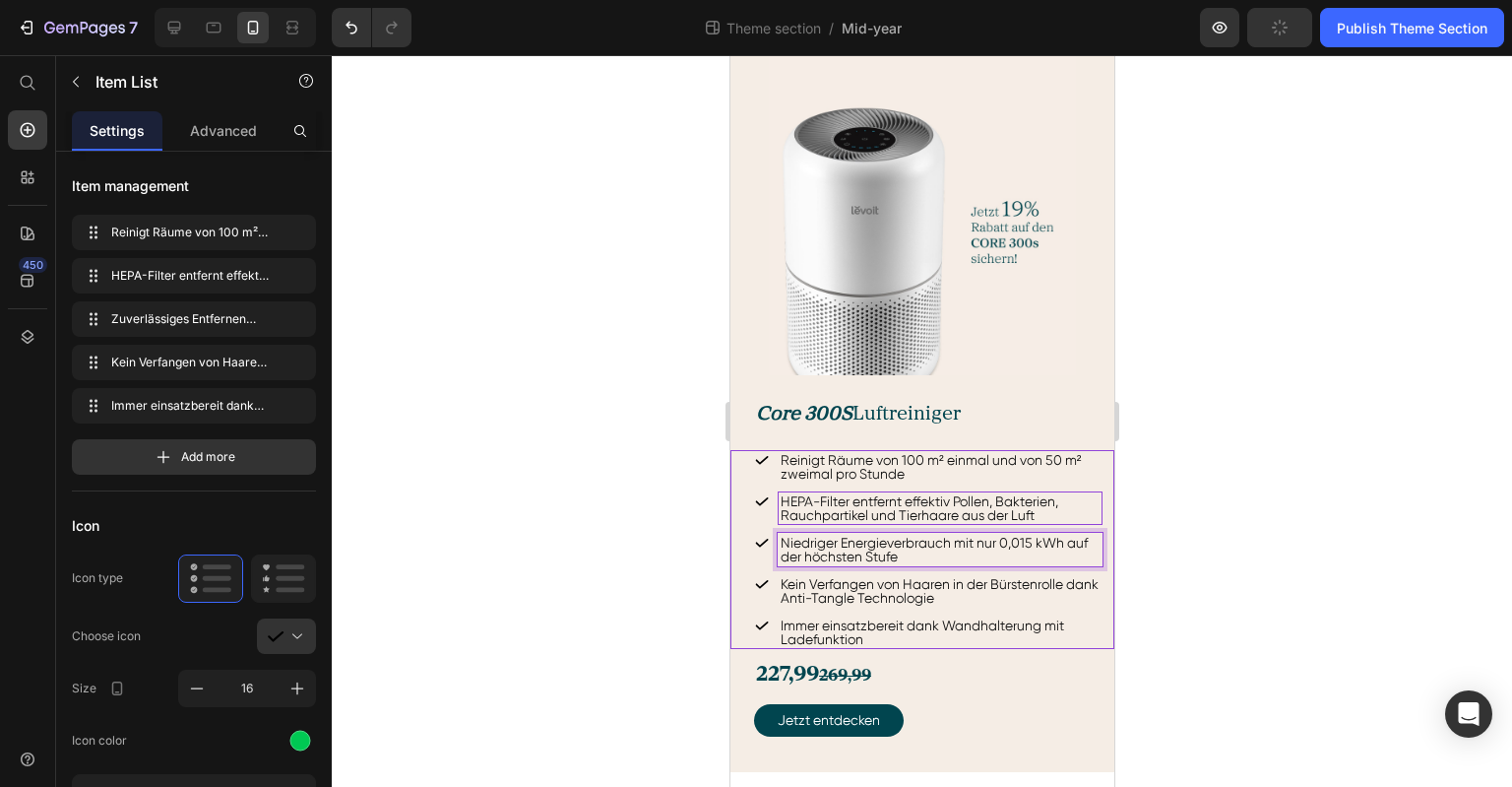 scroll, scrollTop: 1568, scrollLeft: 0, axis: vertical 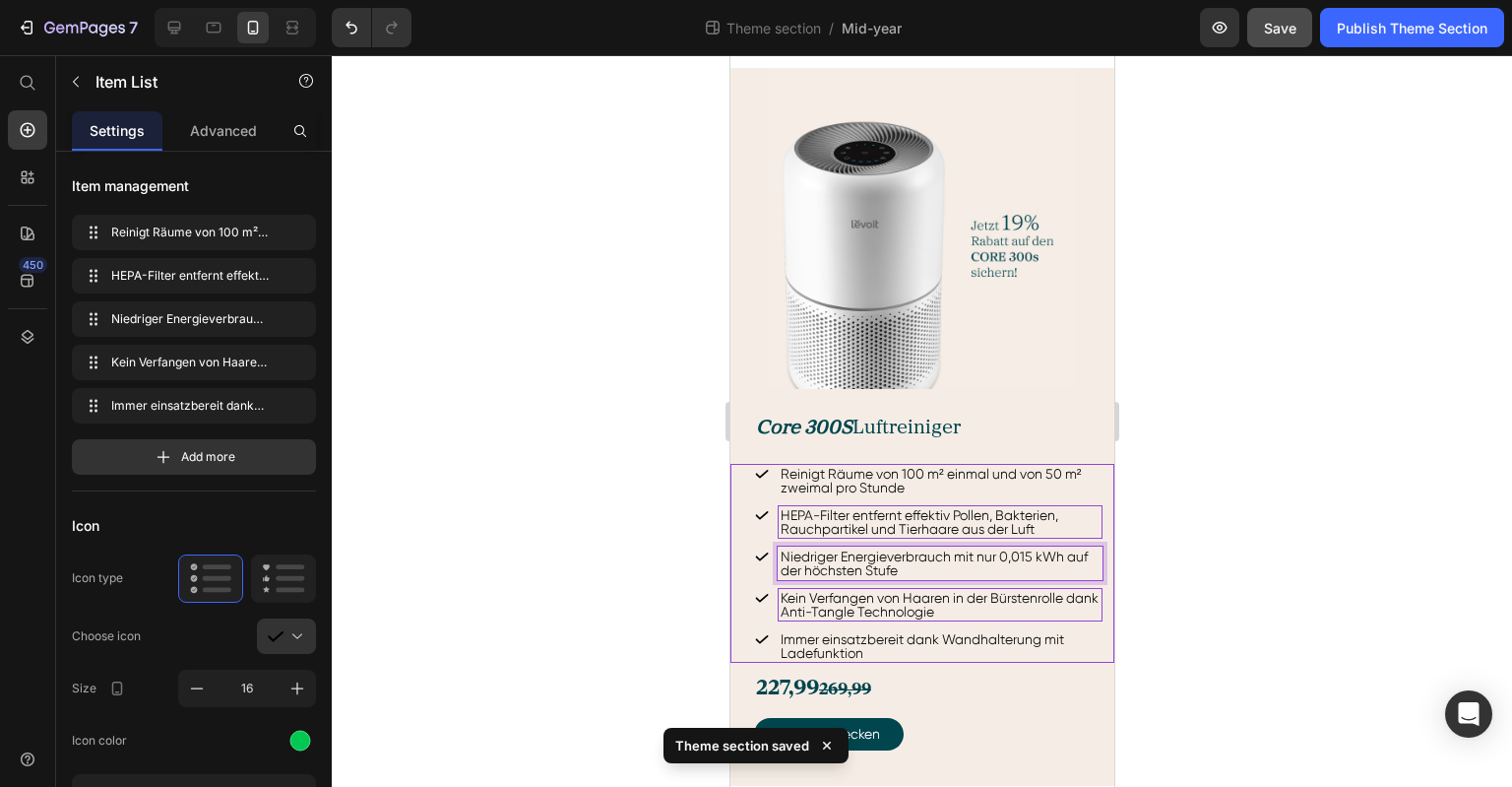 click on "Kein Verfangen von Haaren in der Bürstenrolle dank Anti-Tangle Technologie" at bounding box center [939, 605] 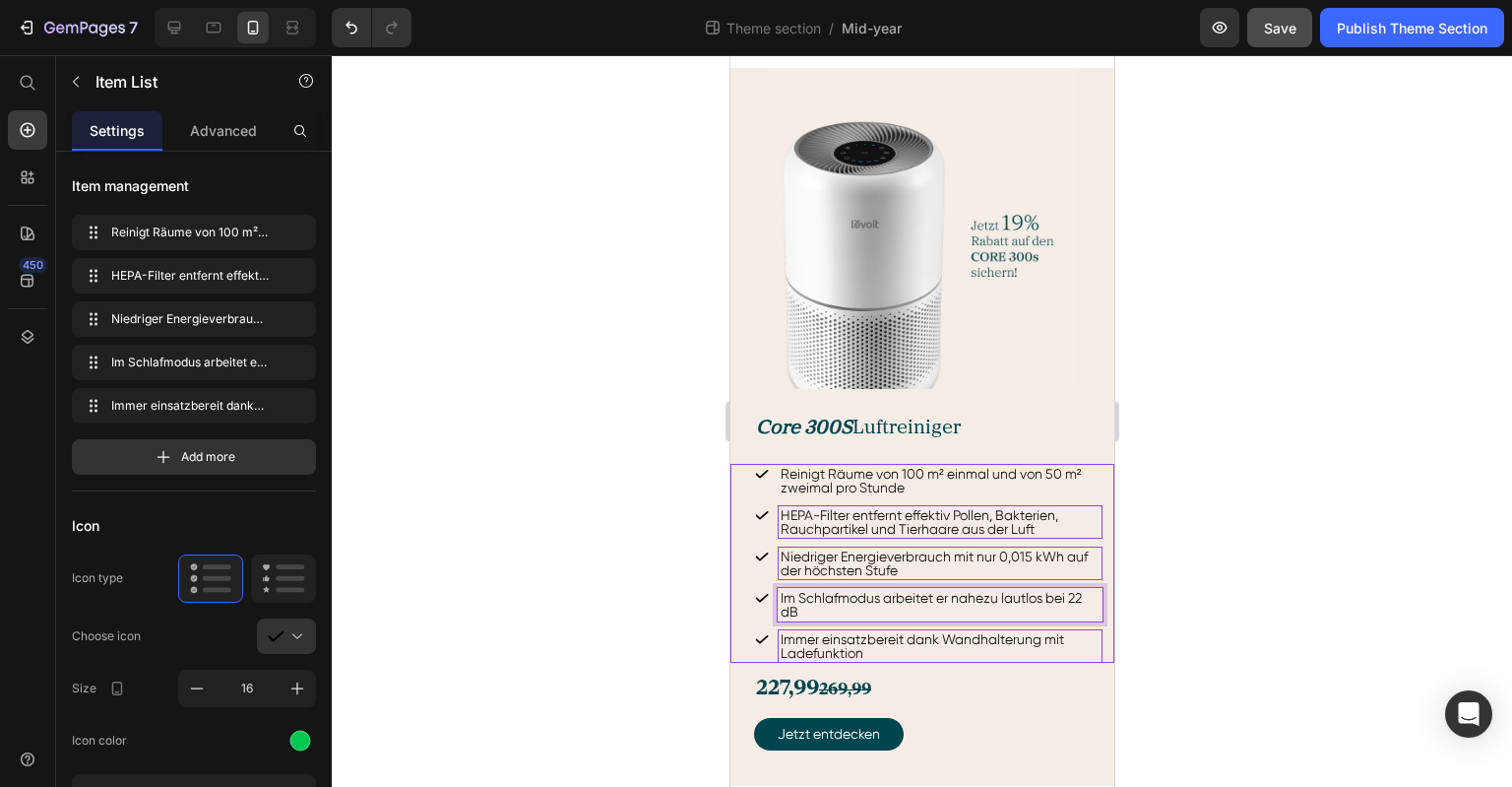 click on "Immer einsatzbereit dank Wandhalterung mit Ladefunktion" at bounding box center [939, 646] 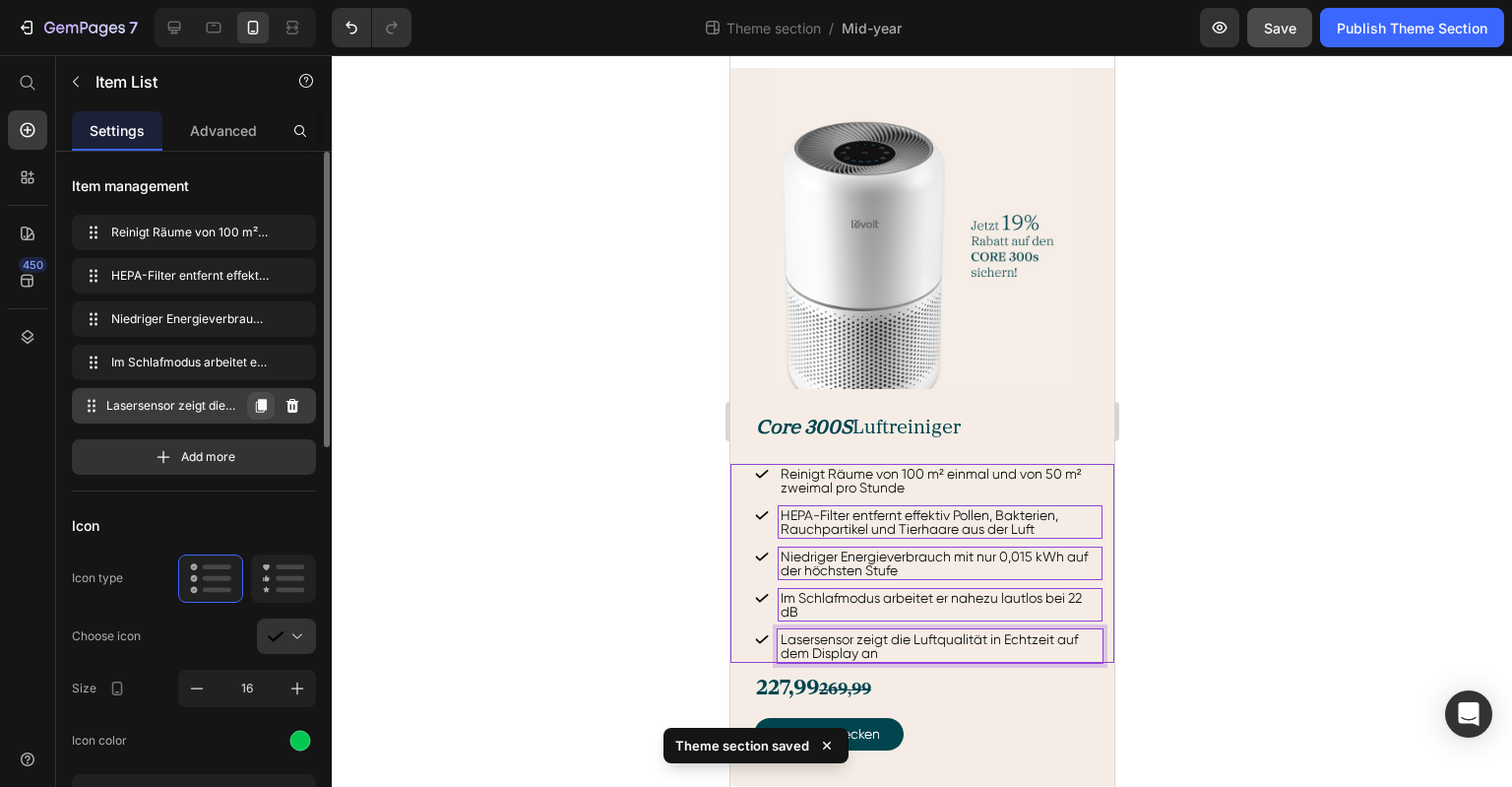 click 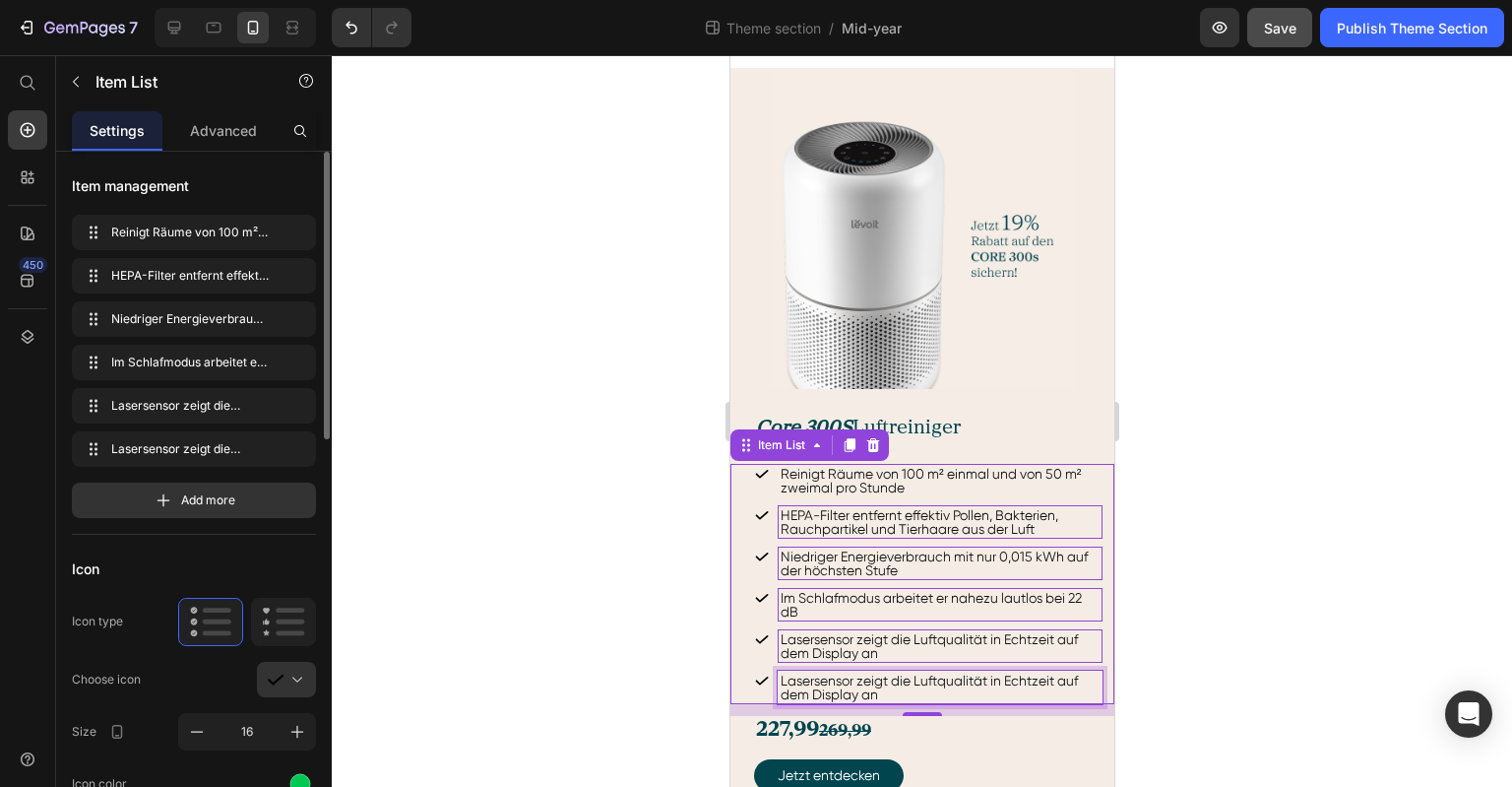 click on "Lasersensor zeigt die Luftqualität in Echtzeit auf dem Display an" at bounding box center [939, 688] 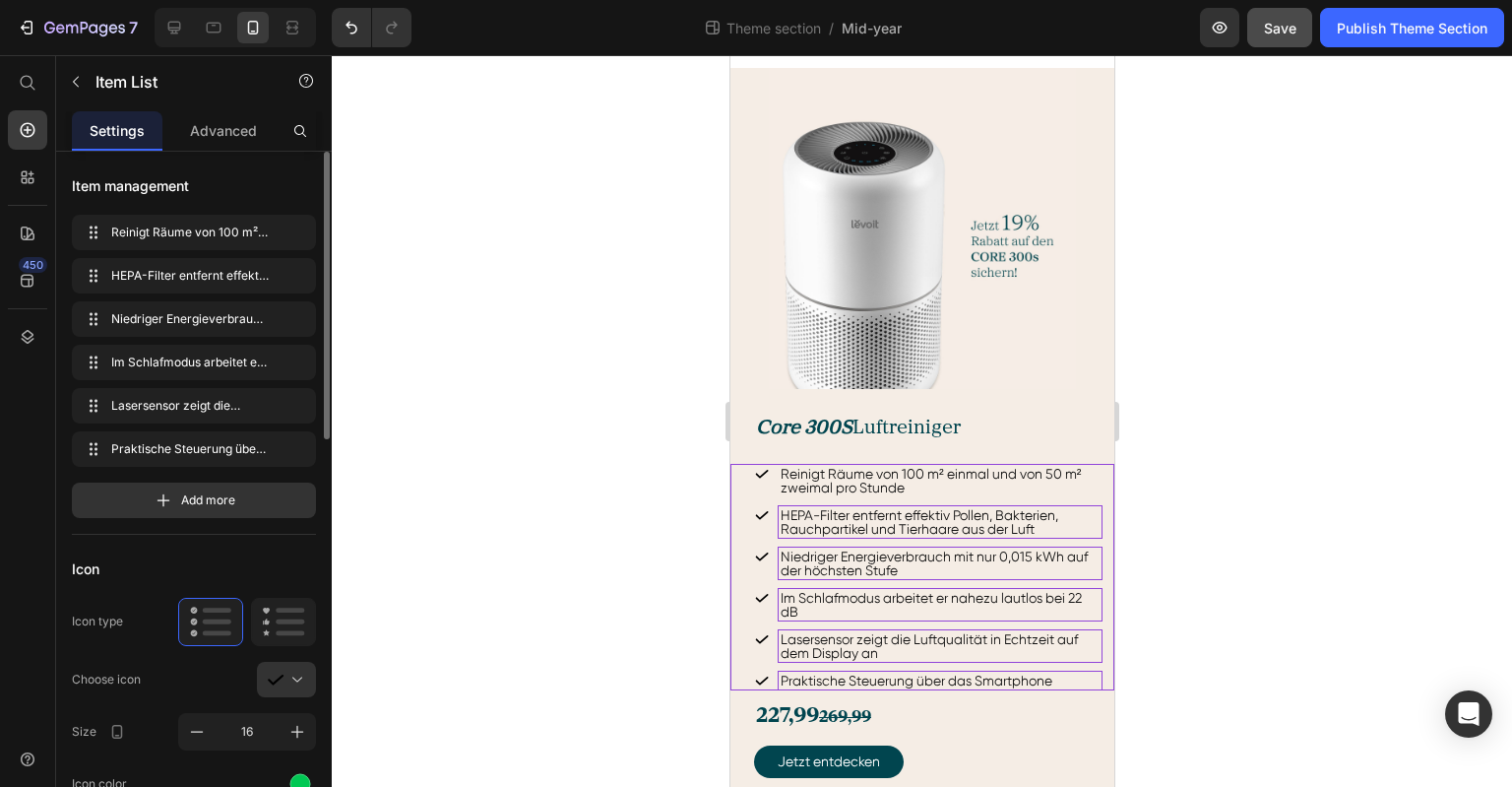 click 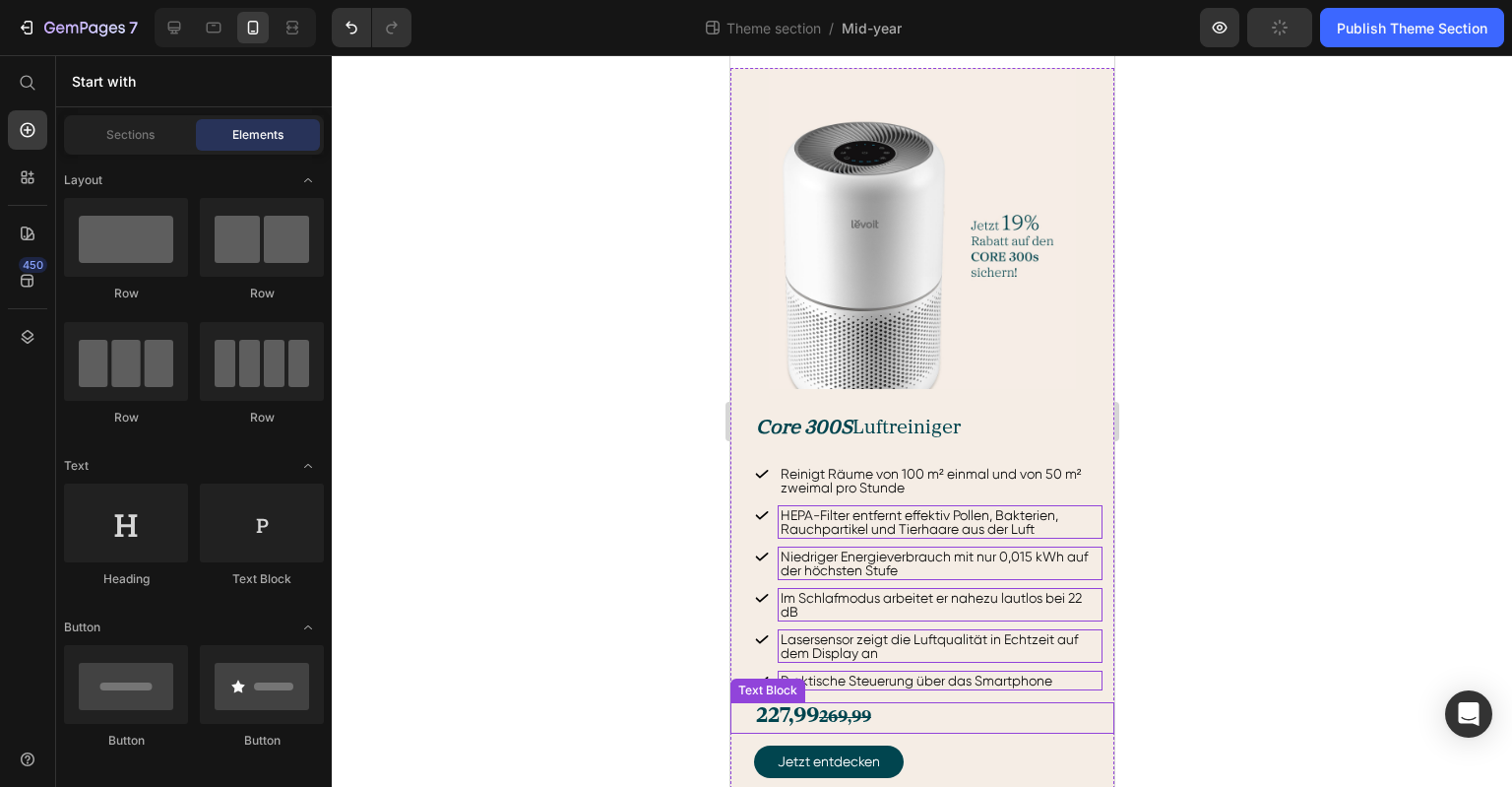 click on "269,99" at bounding box center [844, 717] 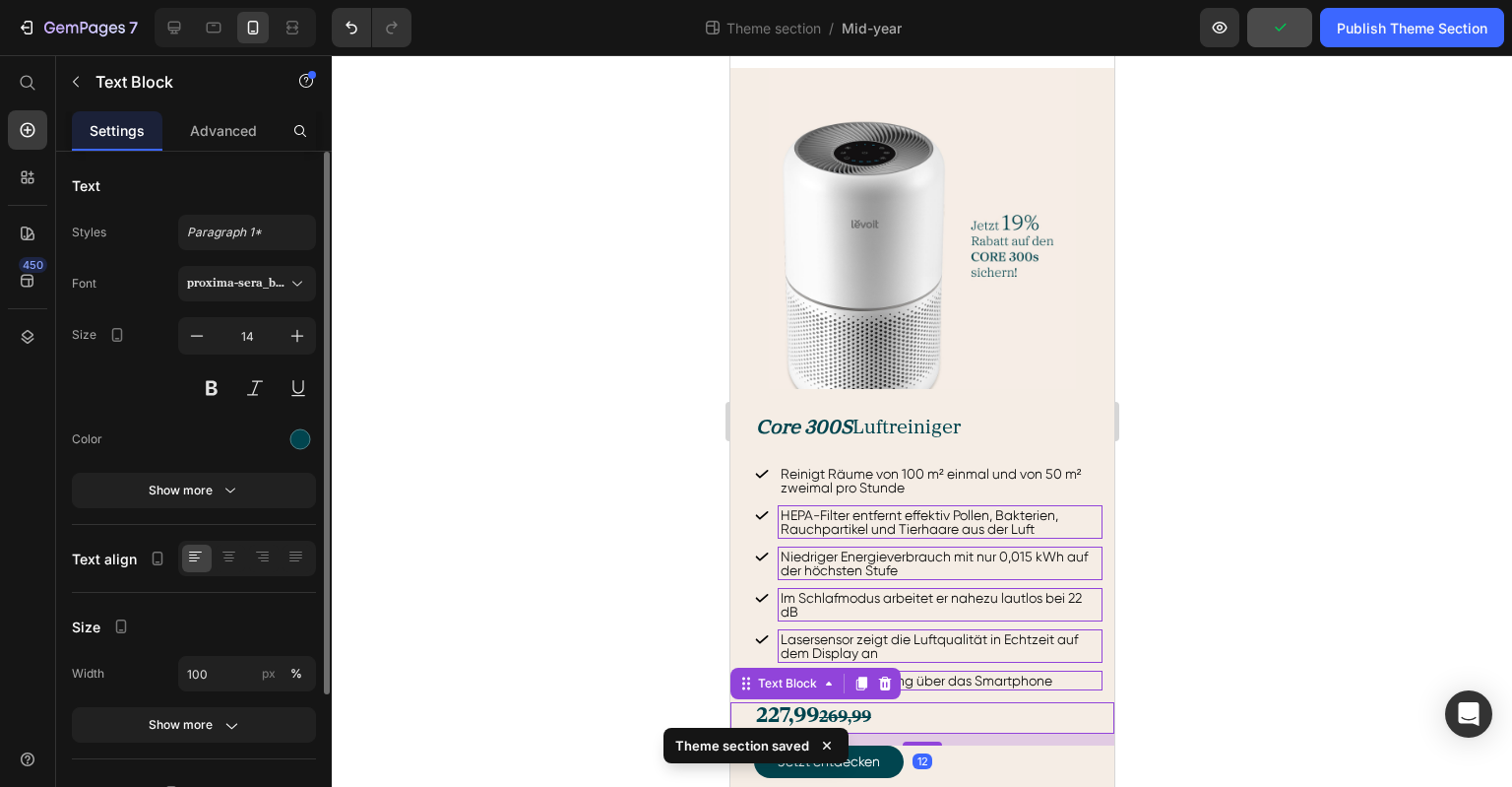 click on "269,99" at bounding box center (844, 717) 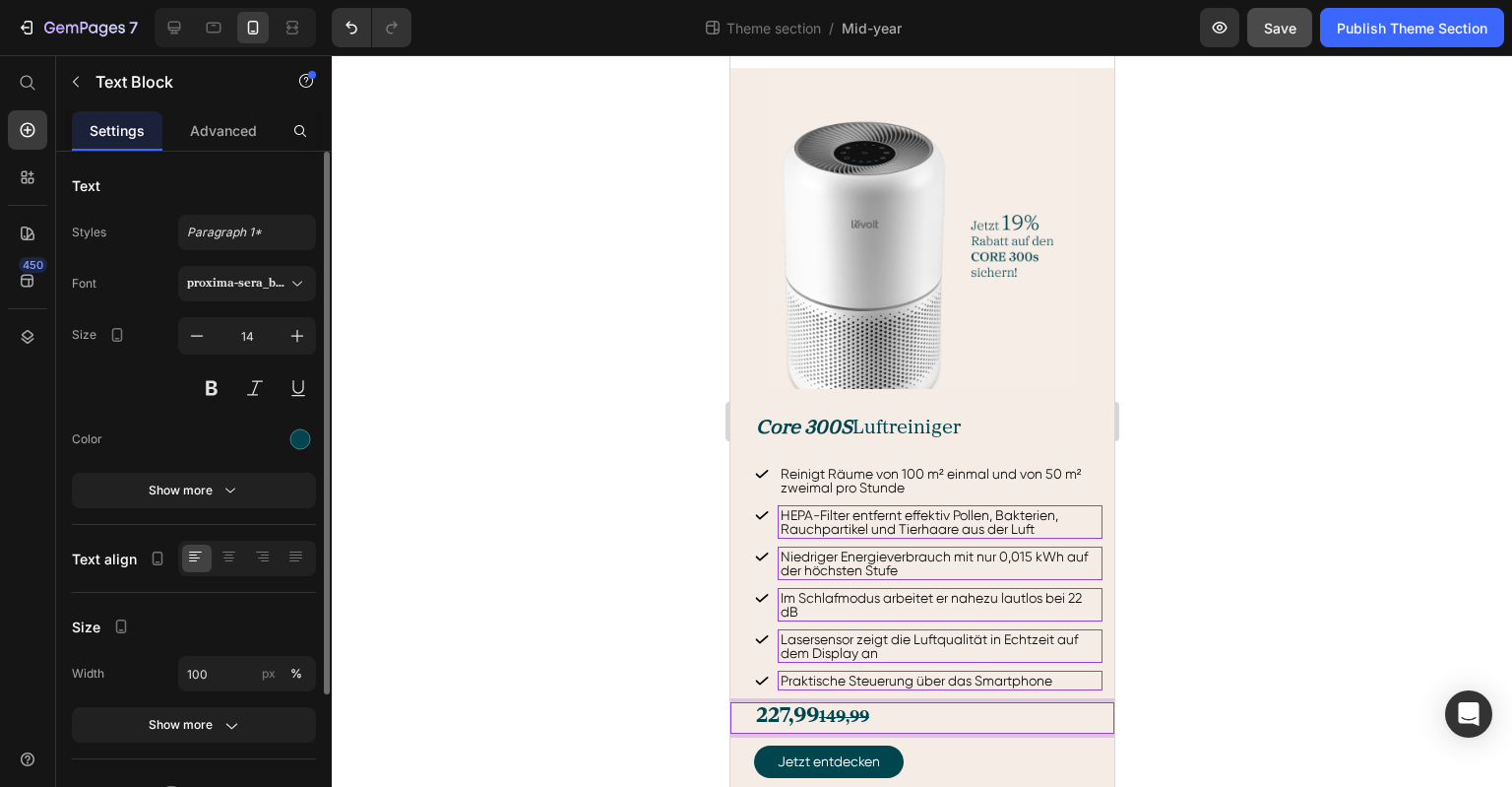 click on "227,99" at bounding box center (787, 716) 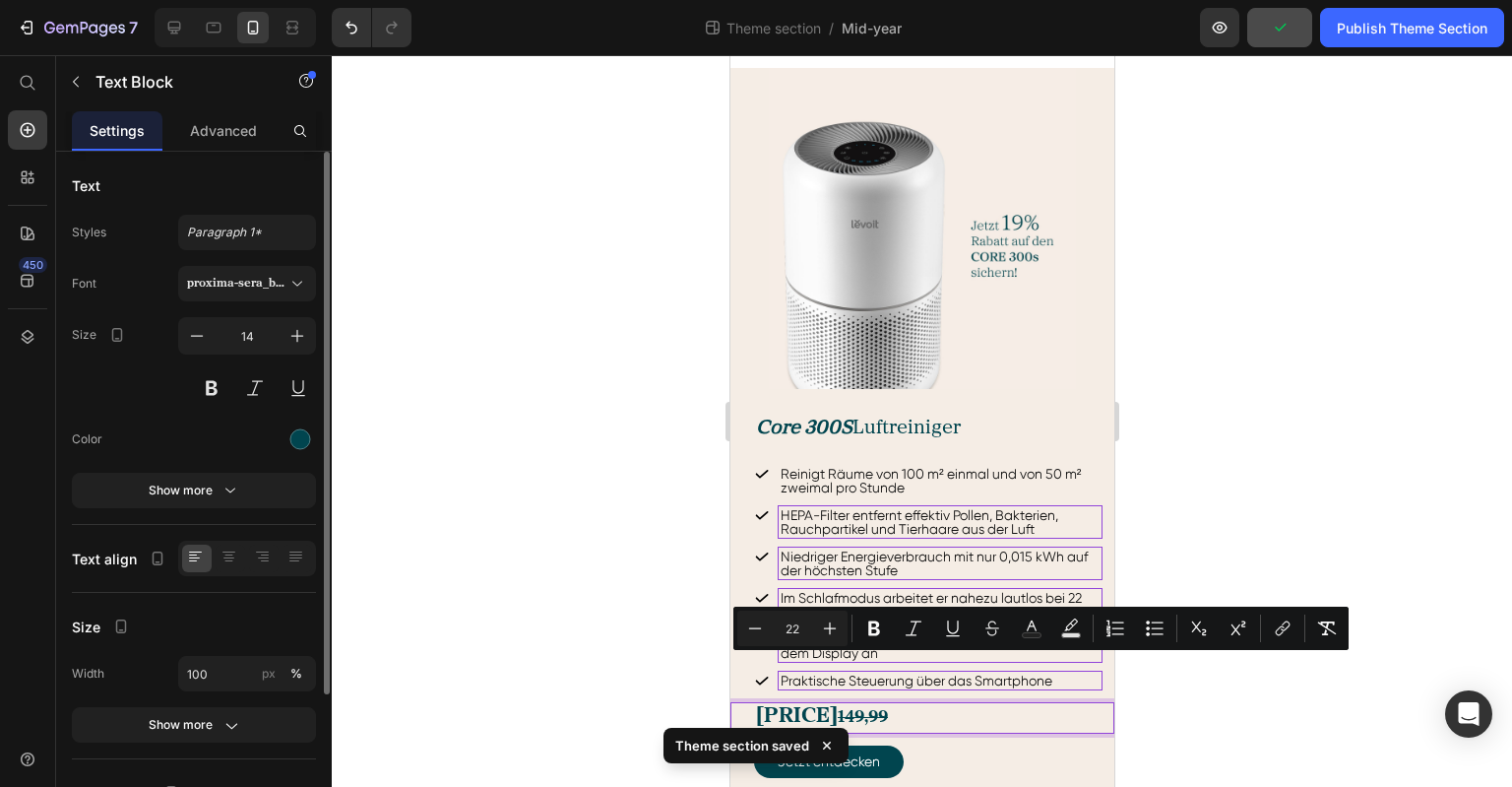 drag, startPoint x: 824, startPoint y: 670, endPoint x: 871, endPoint y: 672, distance: 47.04253 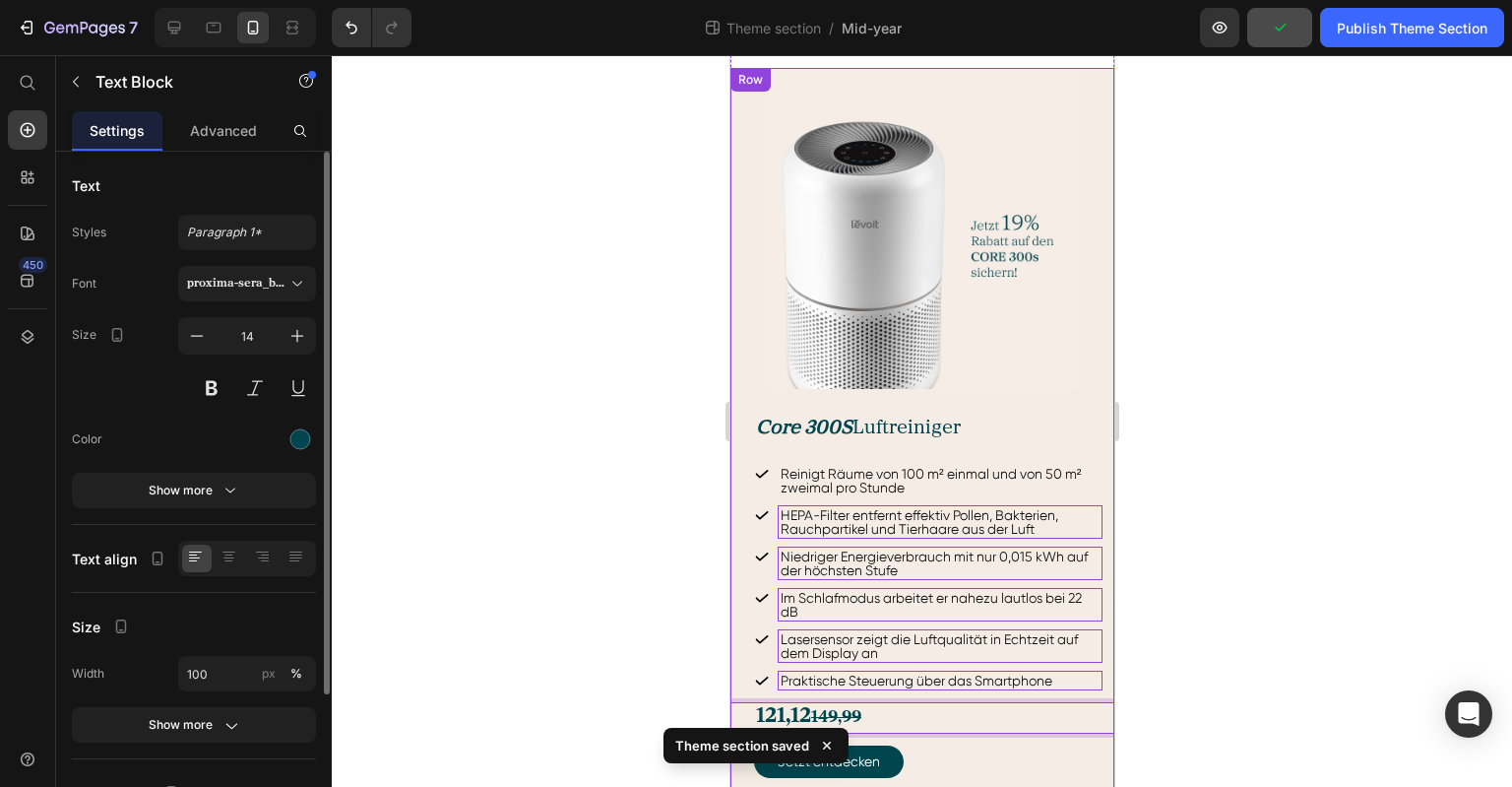 click 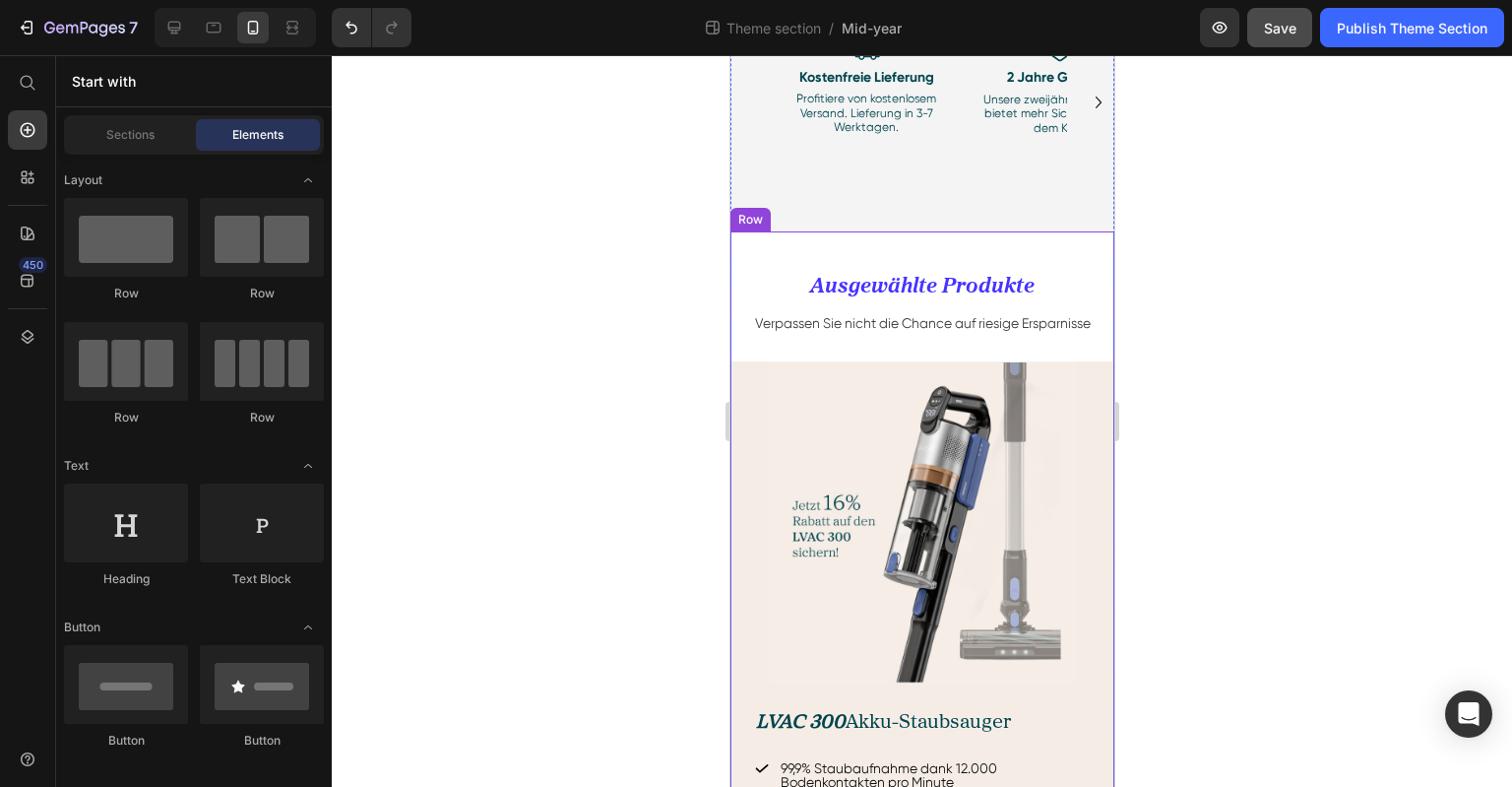 scroll, scrollTop: 386, scrollLeft: 0, axis: vertical 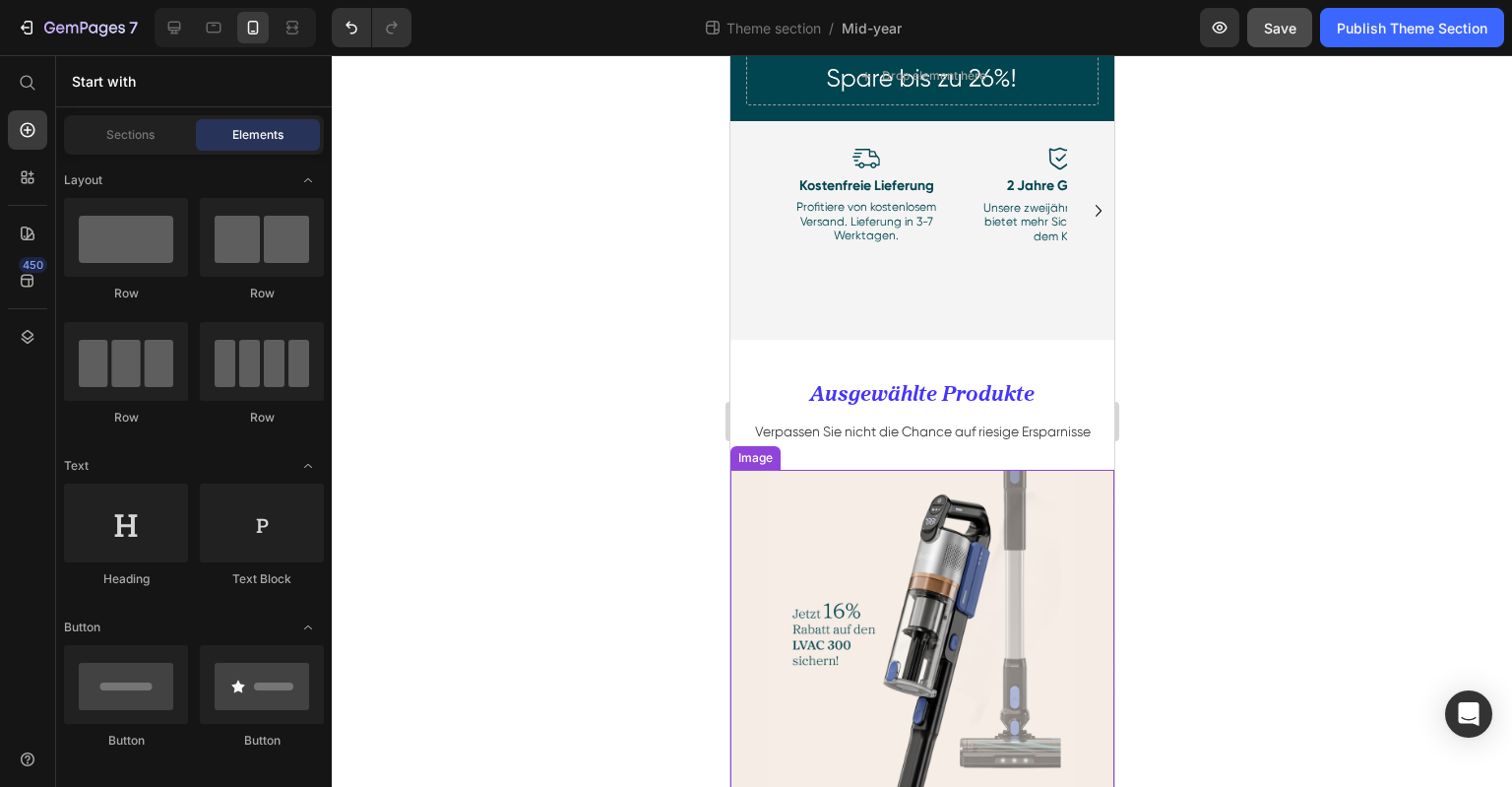 click at bounding box center (921, 630) 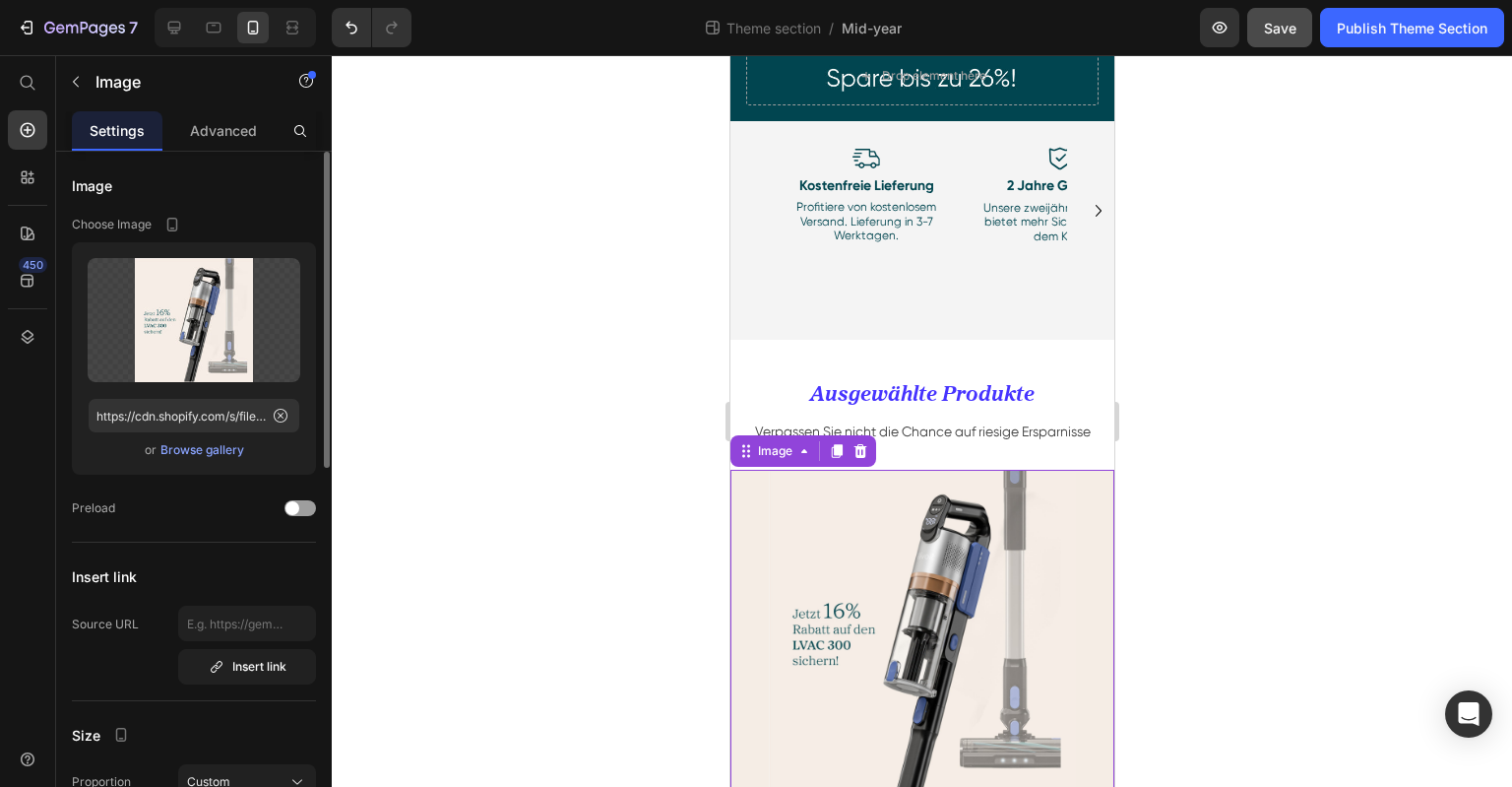 click on "Browse gallery" at bounding box center (202, 450) 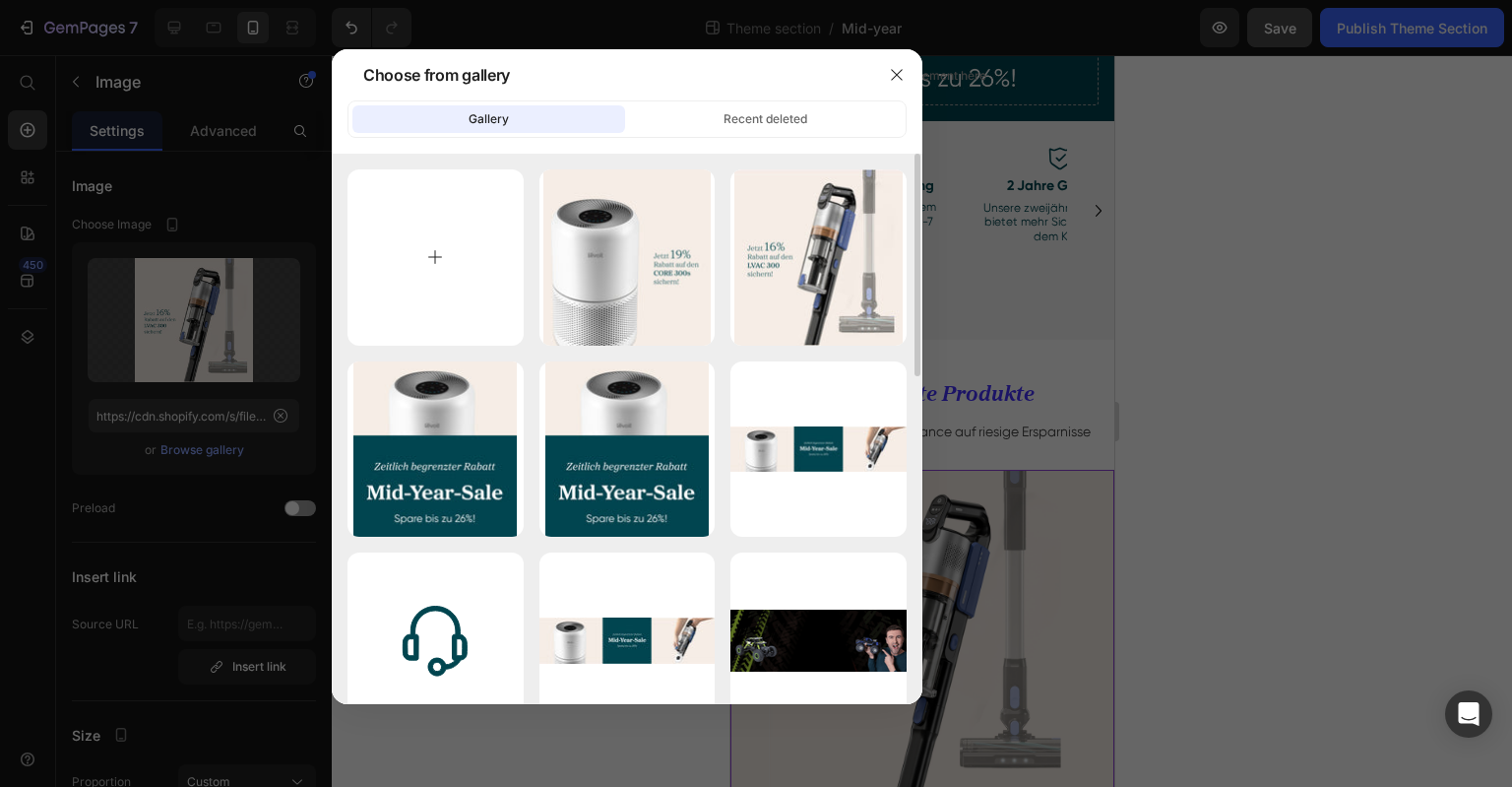 click at bounding box center [435, 257] 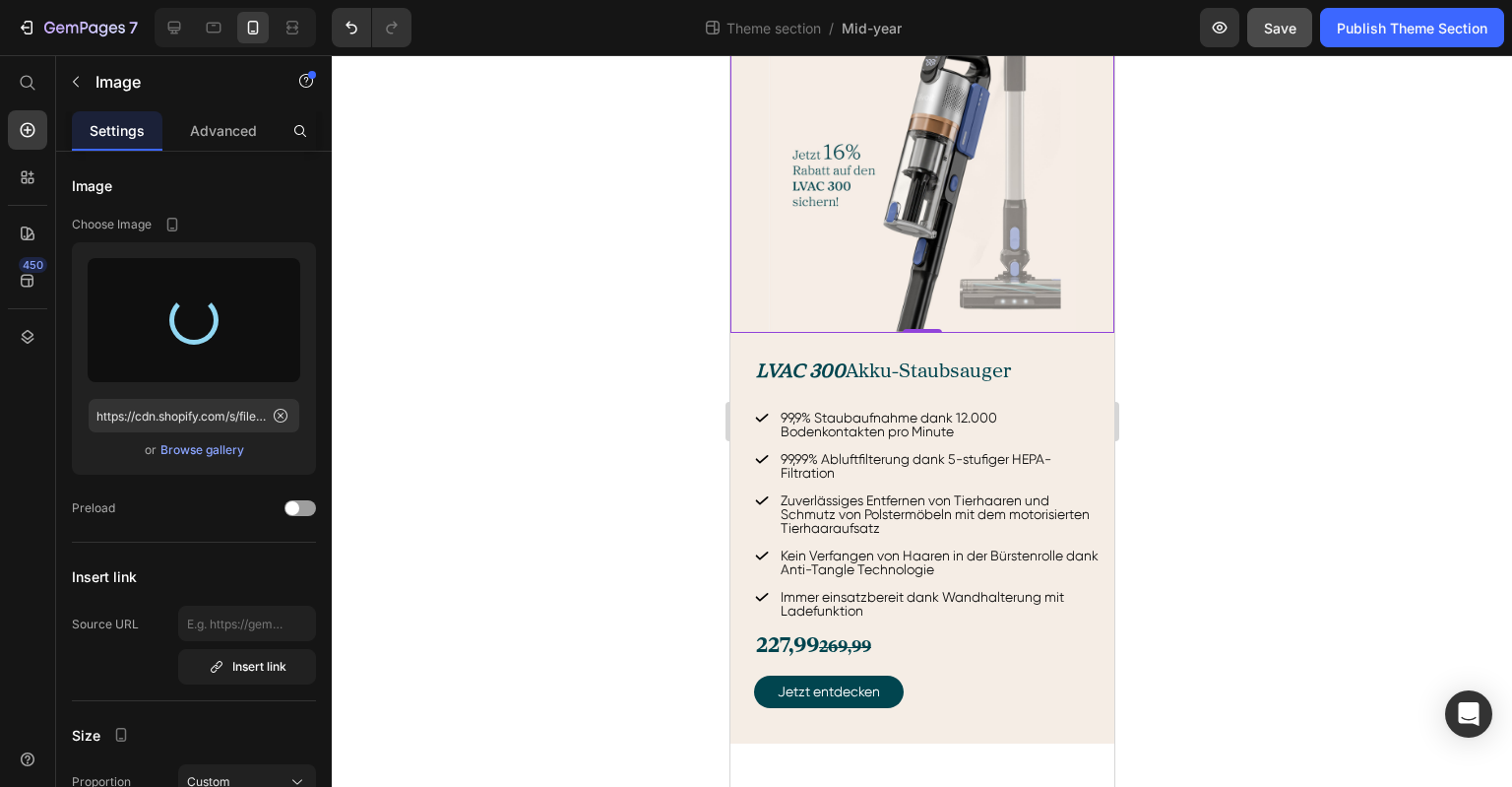 scroll, scrollTop: 879, scrollLeft: 0, axis: vertical 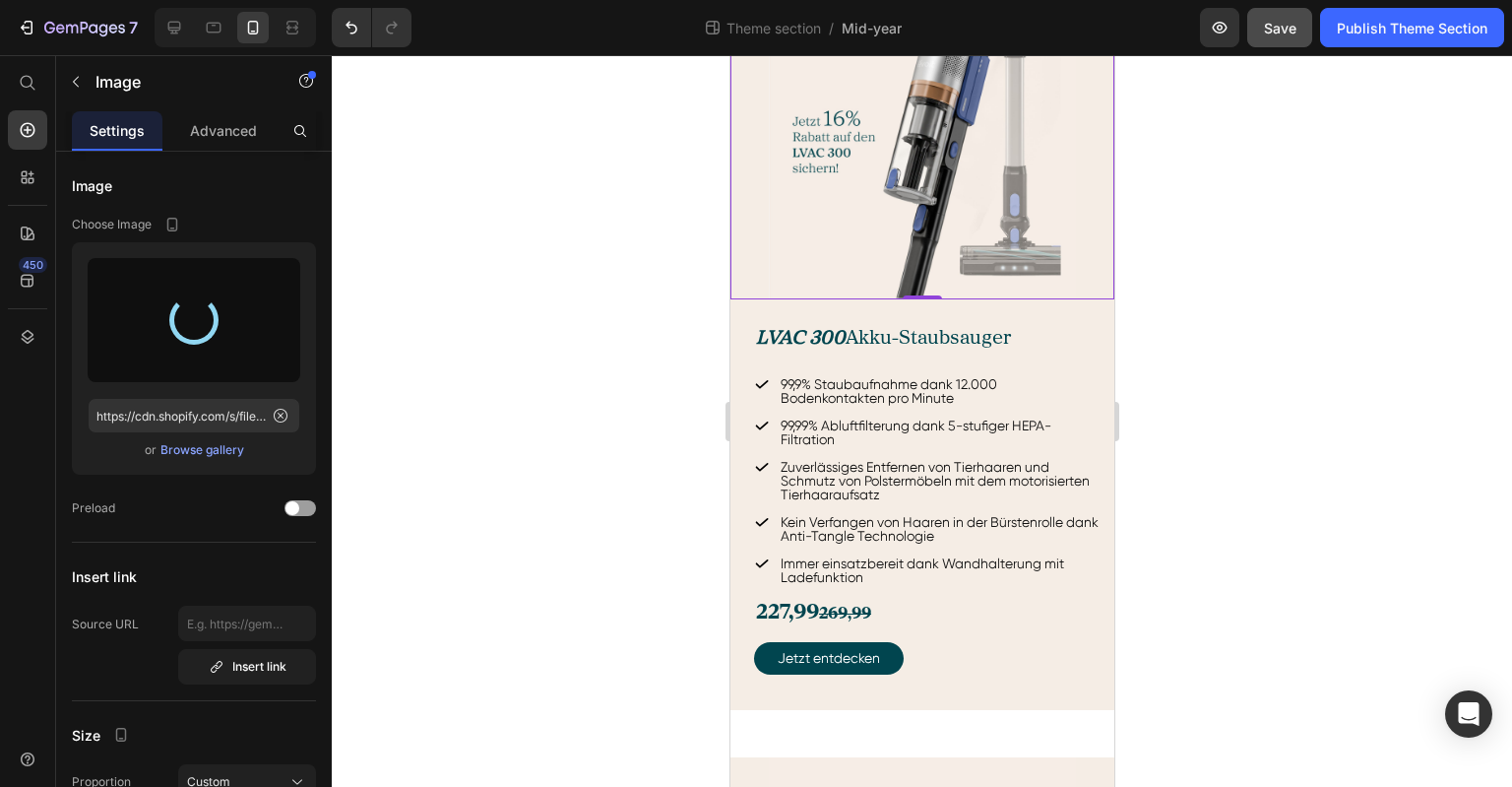type on "https://cdn.shopify.com/s/files/1/0840/9373/1138/files/gempages_532755611255833738-b72e236a-2400-4984-b504-d0f5d97f2115.jpg" 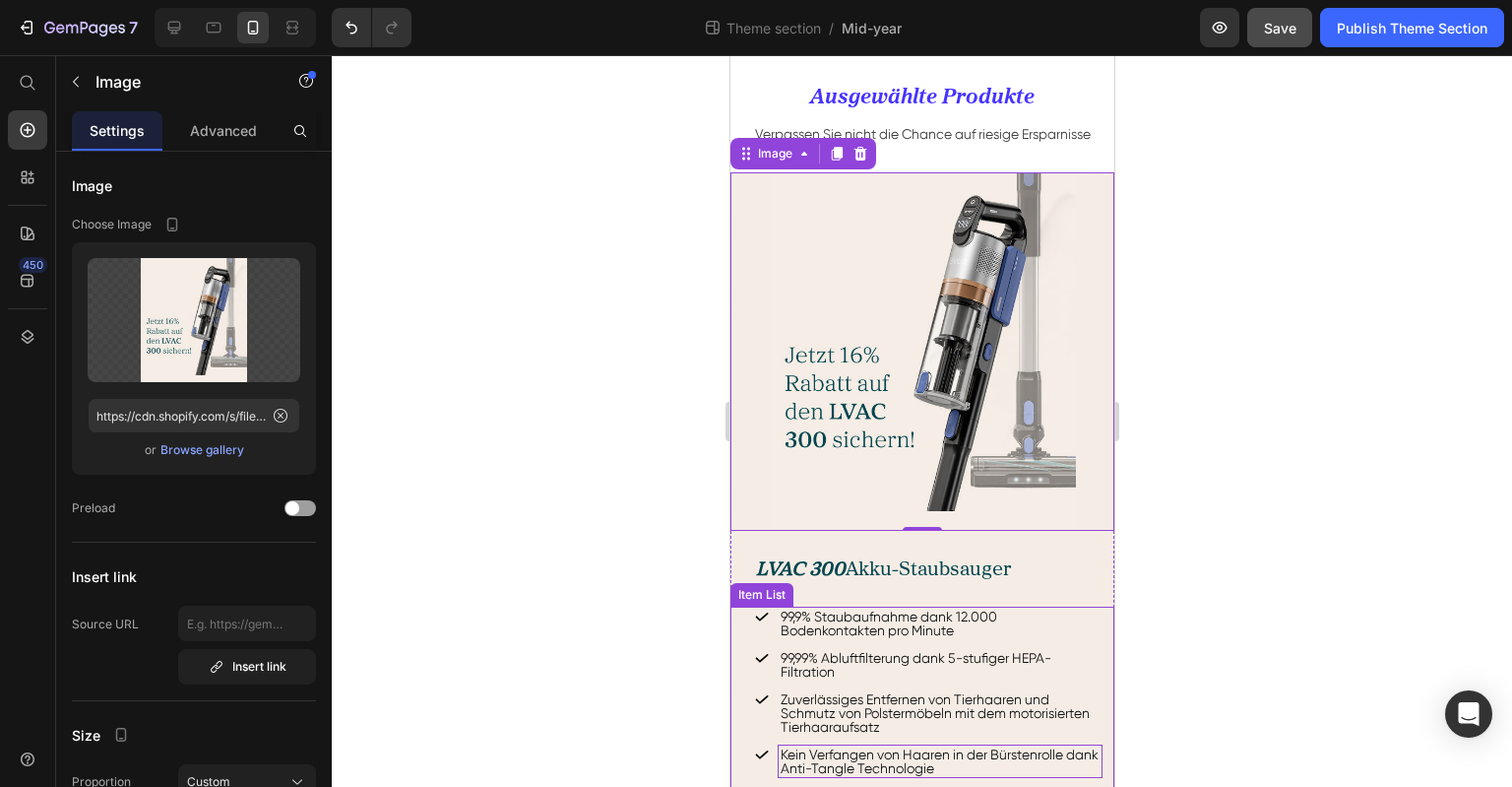 scroll, scrollTop: 682, scrollLeft: 0, axis: vertical 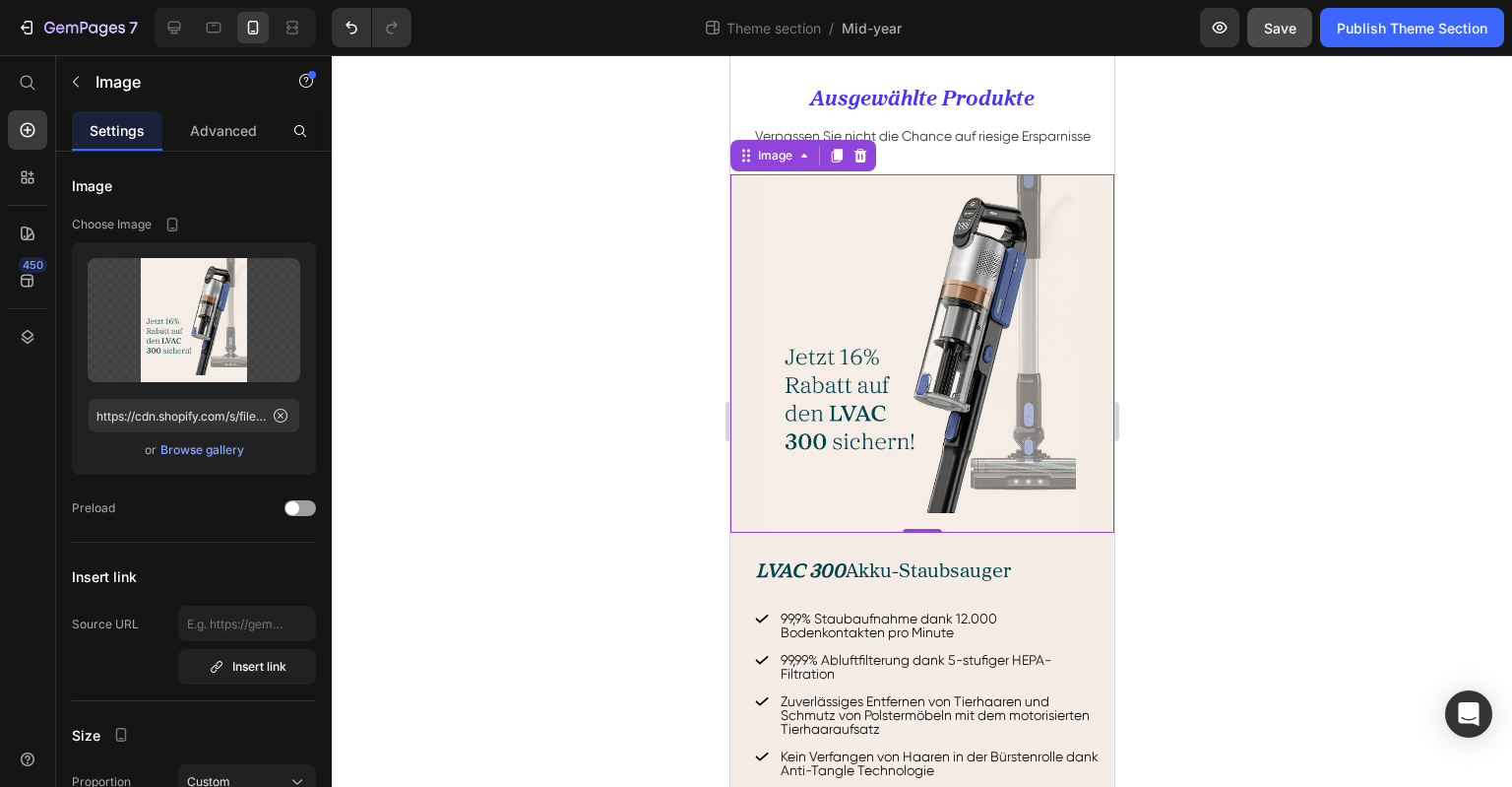 click 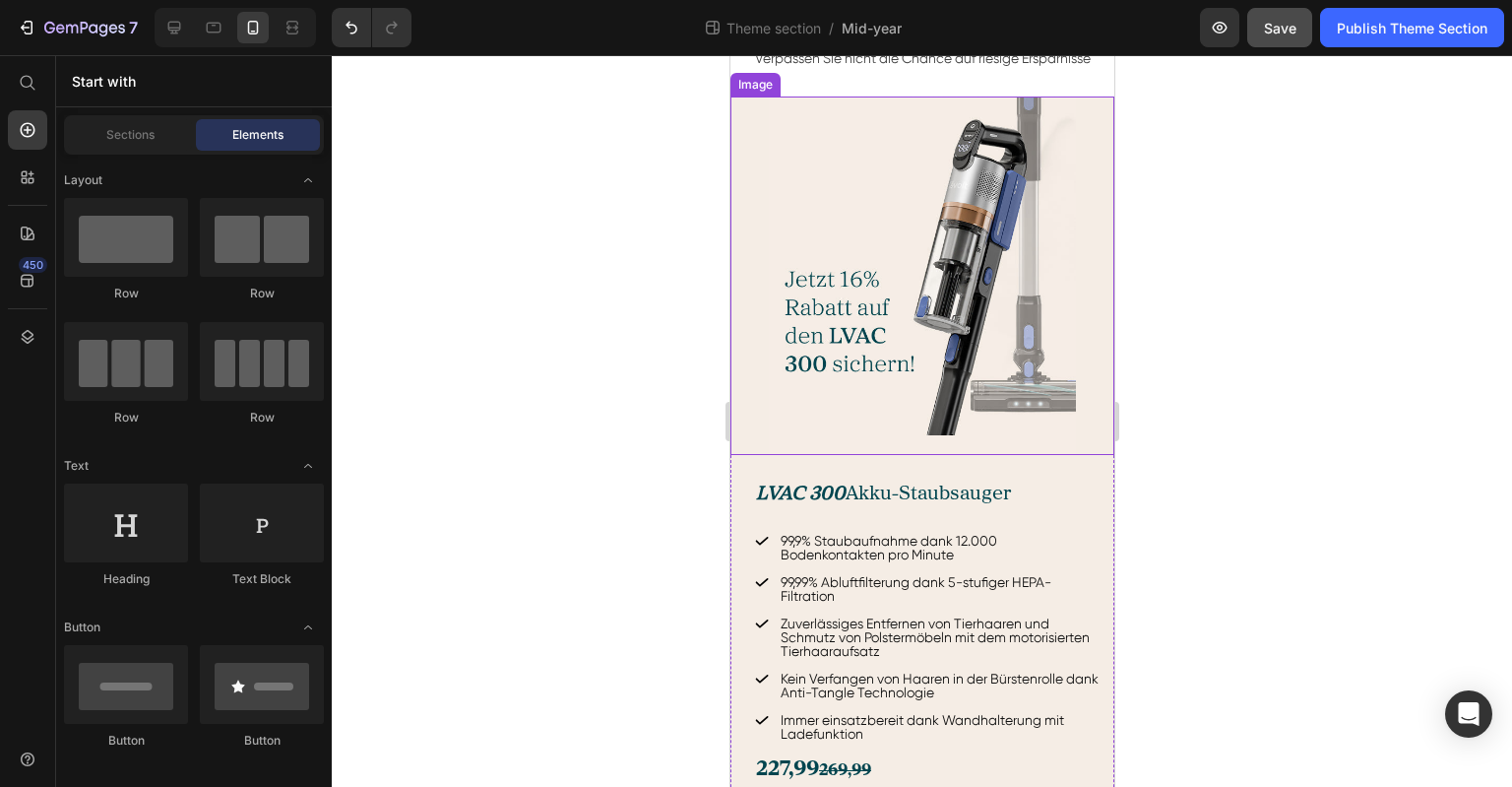 scroll, scrollTop: 879, scrollLeft: 0, axis: vertical 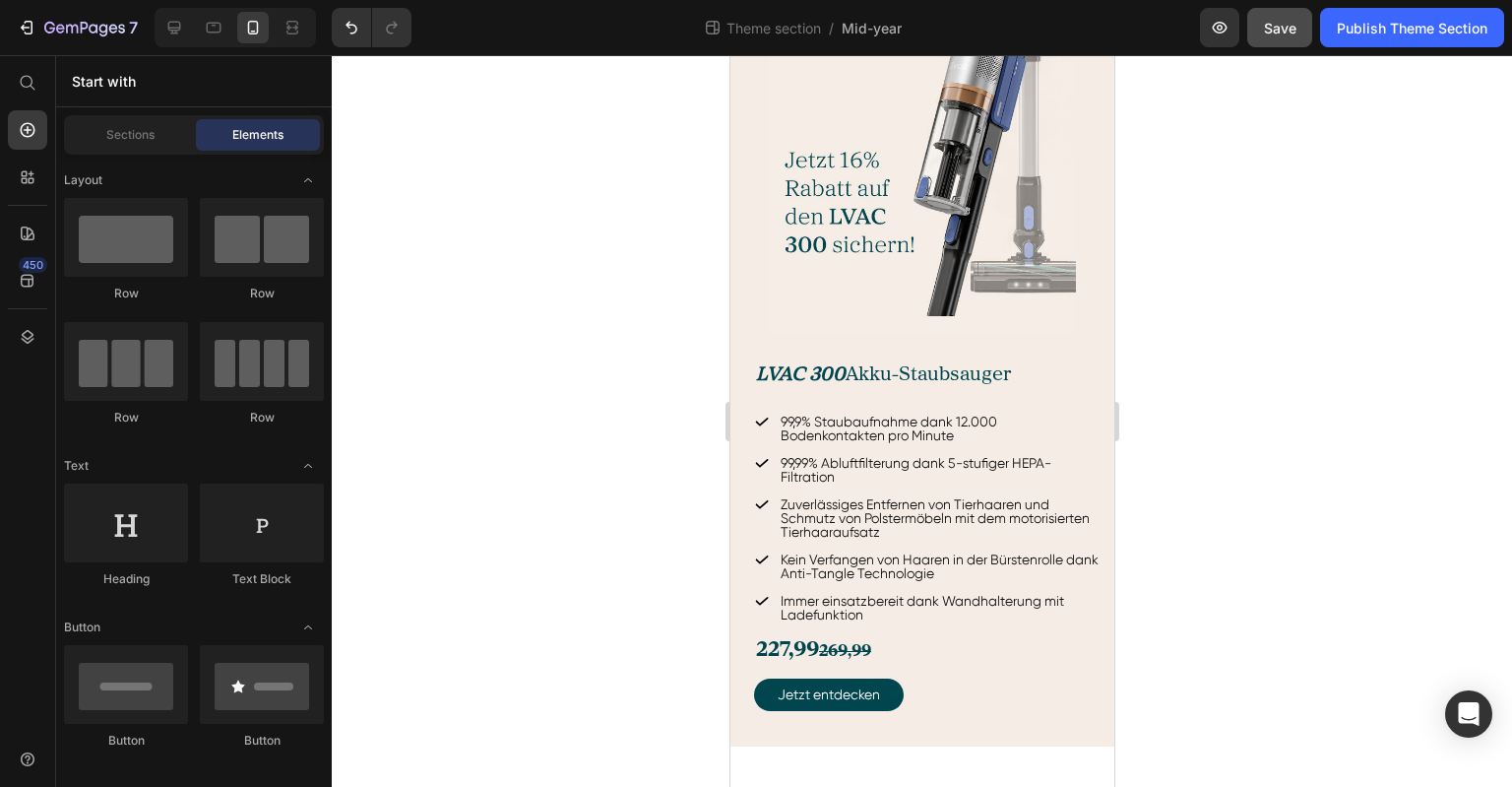 click 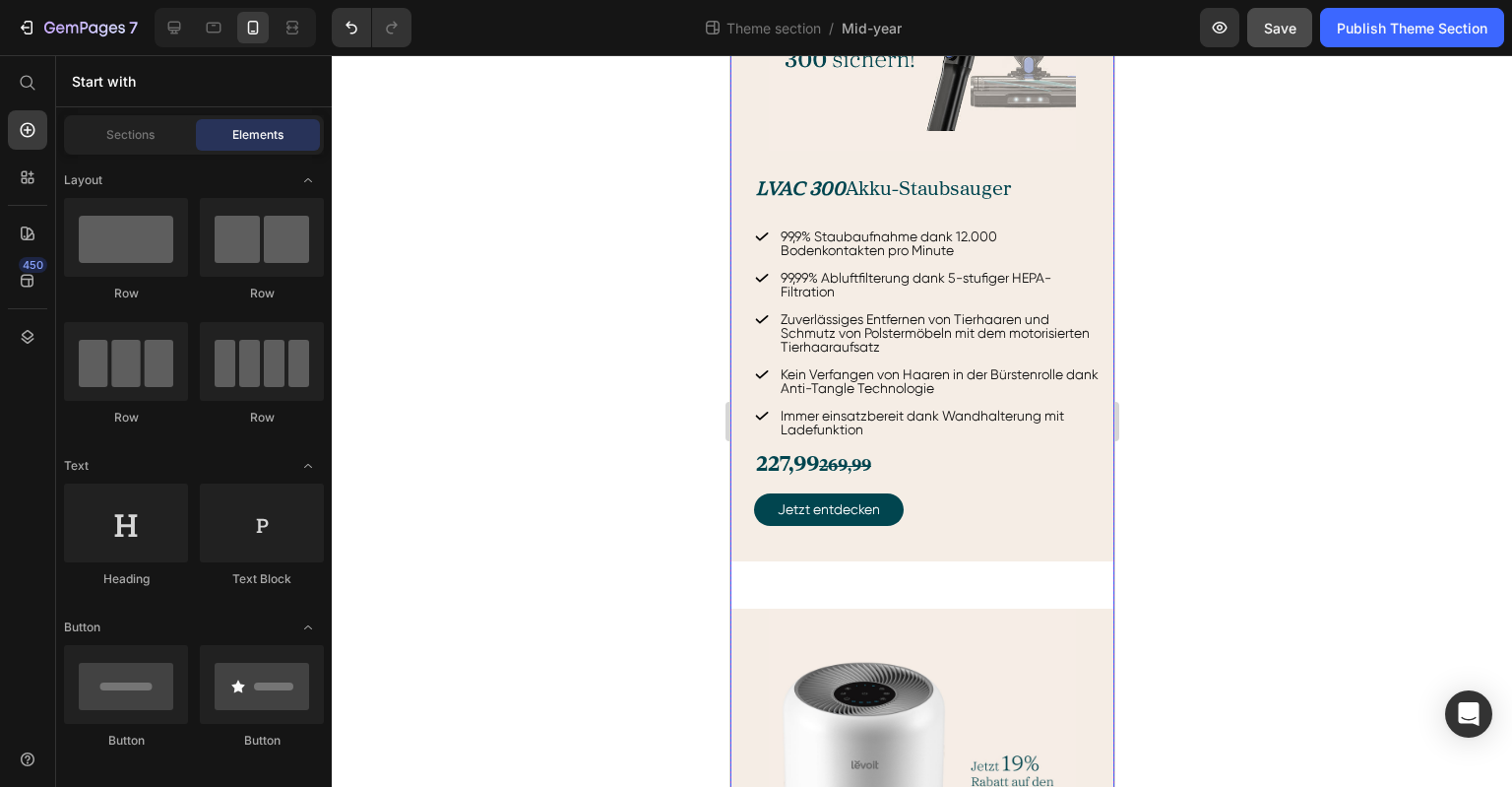 scroll, scrollTop: 1076, scrollLeft: 0, axis: vertical 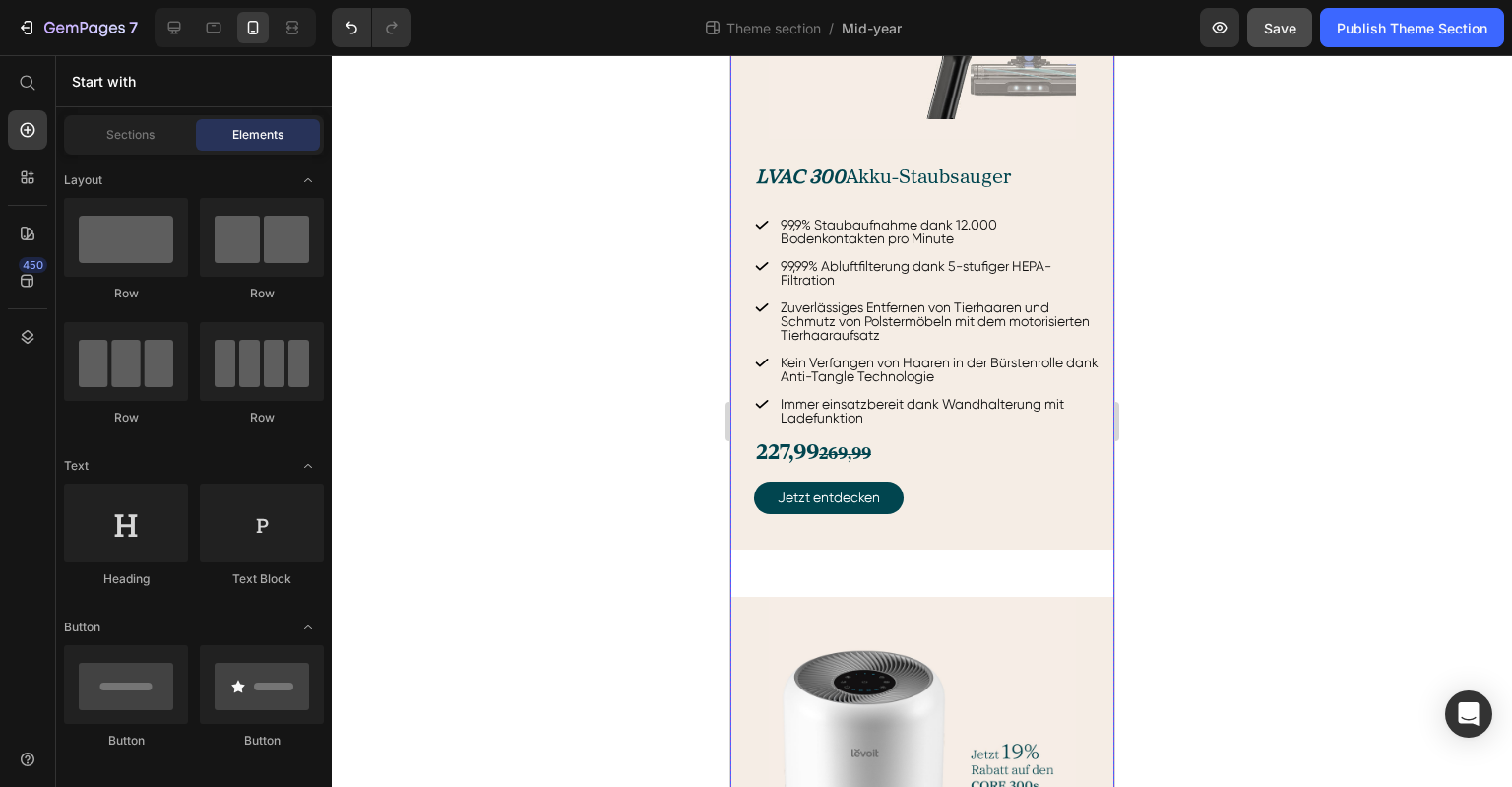 click on "⁠⁠⁠⁠⁠⁠⁠ Ausgewählte Produkte Heading Verpassen Sie nicht die Chance auf riesige Ersparnisse Text block Image LVAC 300  Akku-Staubsauger Heading 99,9% Staubaufnahme dank 12.000 Bodenkontakten pro Minute 99,99% Abluftfilterung dank 5-stufiger HEPA-Filtration Zuverlässiges Entfernen von Tierhaaren und Schmutz von Polstermöbeln mit dem motorisierten Tierhaaraufsatz Kein Verfangen von Haaren in der Bürstenrolle dank Anti-Tangle Technologie Immer einsatzbereit dank Wandhalterung mit Ladefunktion Item List 227,99    269,99 Text Block Jetzt entdecken Button Row Image ⁠⁠⁠⁠⁠⁠⁠ Core 300S  Luftreiniger Heading Reinigt Räume von 100 m² einmal und von 50 m² zweimal pro Stunde HEPA-Filter entfernt effektiv Pollen, Bakterien, Rauchpartikel und Tierhaare aus der Luft Niedriger Energieverbrauch mit nur 0,015 kWh auf der höchsten Stufe Im Schlafmodus arbeitet er nahezu lautlos bei 22 dB Lasersensor zeigt die Luftqualität in Echtzeit auf dem Display an Item List 121,12    149,99 Button" at bounding box center [921, 520] 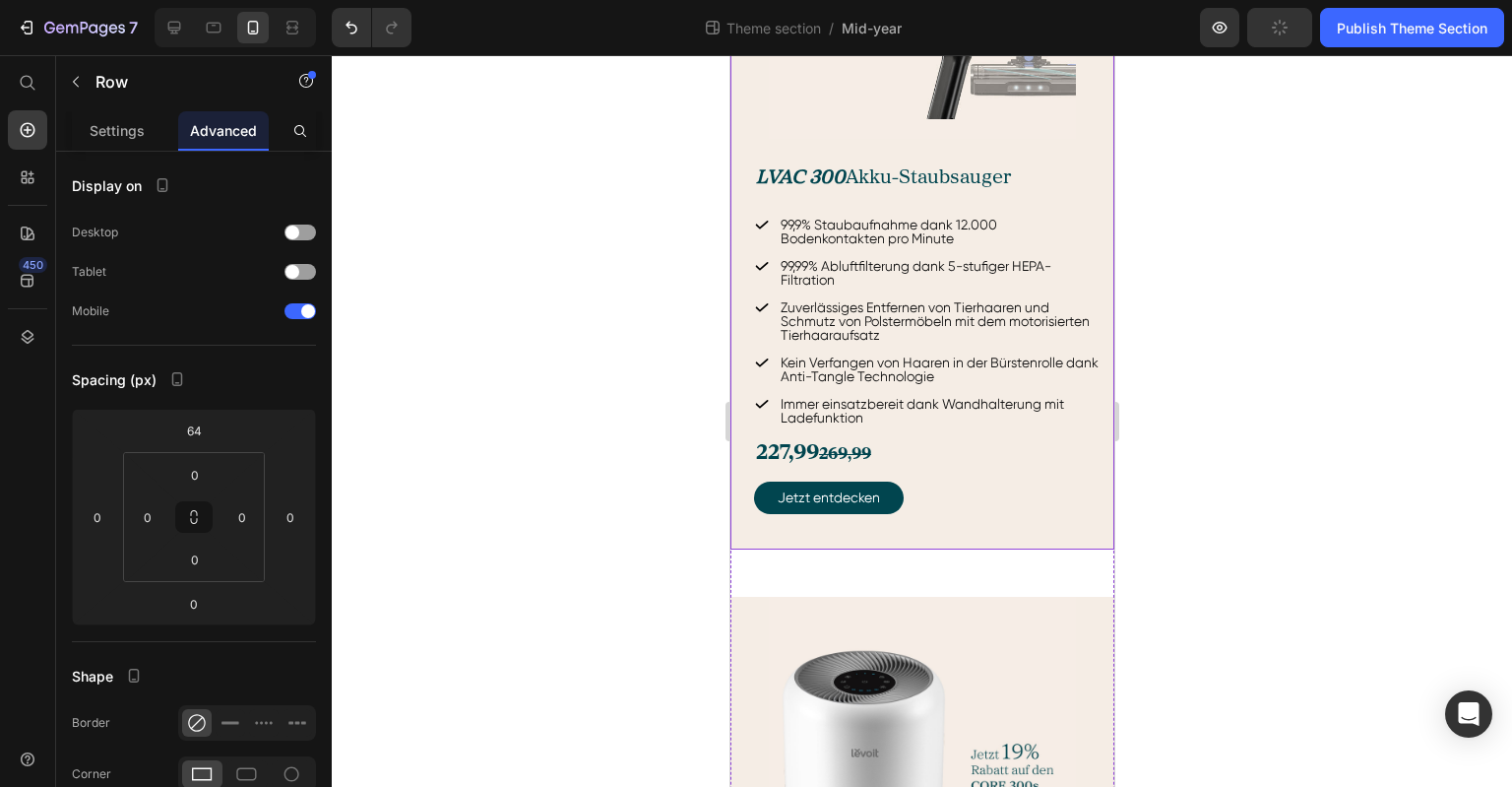 click on "LVAC 300  Akku-Staubsauger Heading 99,9% Staubaufnahme dank 12.000 Bodenkontakten pro Minute 99,99% Abluftfilterung dank 5-stufiger HEPA-Filtration Zuverlässiges Entfernen von Tierhaaren und Schmutz von Polstermöbeln mit dem motorisierten Tierhaaraufsatz Kein Verfangen von Haaren in der Bürstenrolle dank Anti-Tangle Technologie Immer einsatzbereit dank Wandhalterung mit Ladefunktion Item List 227,99    269,99 Text Block Jetzt entdecken Button" at bounding box center [921, 344] 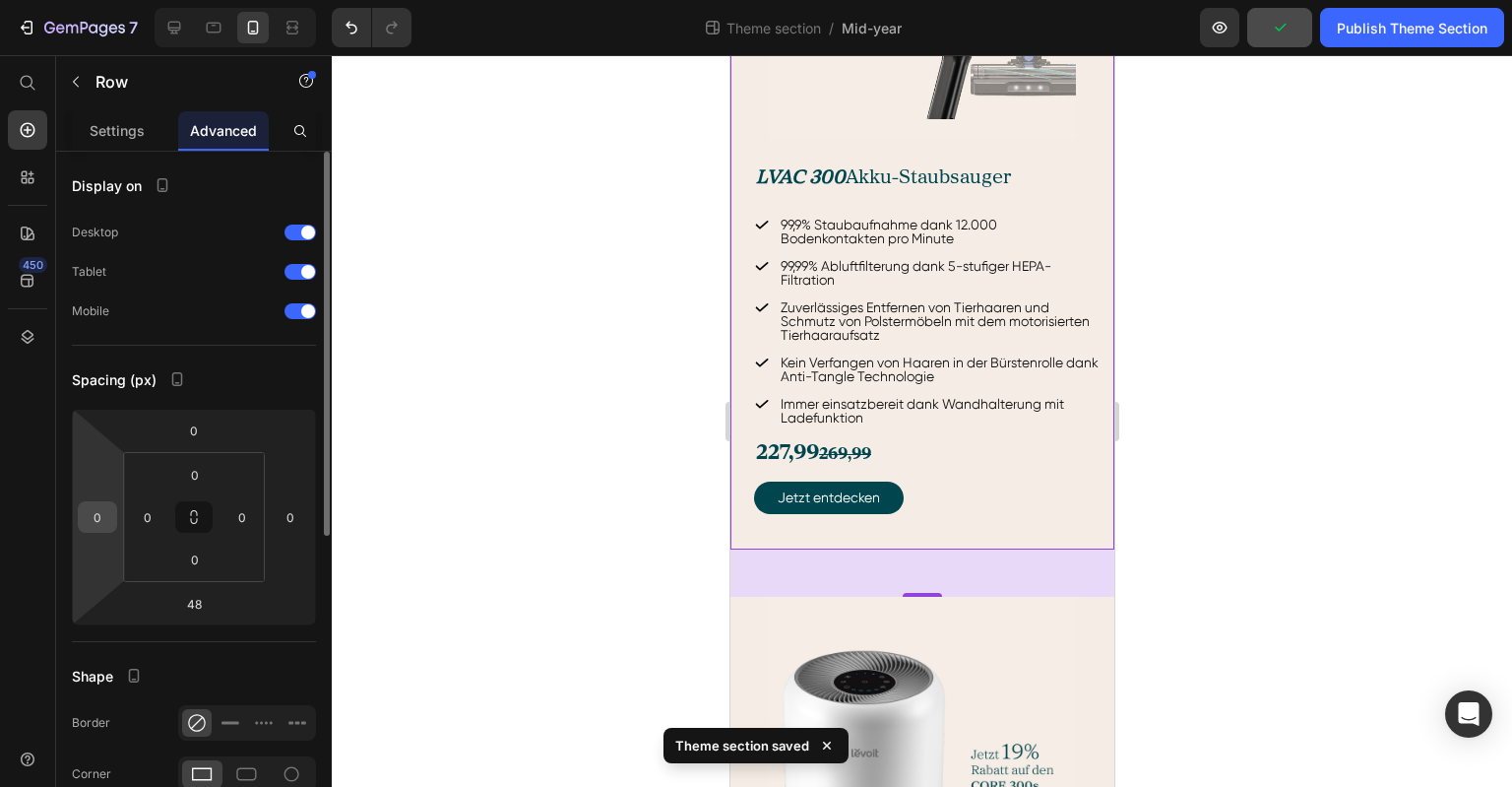 click on "0" at bounding box center [97, 517] 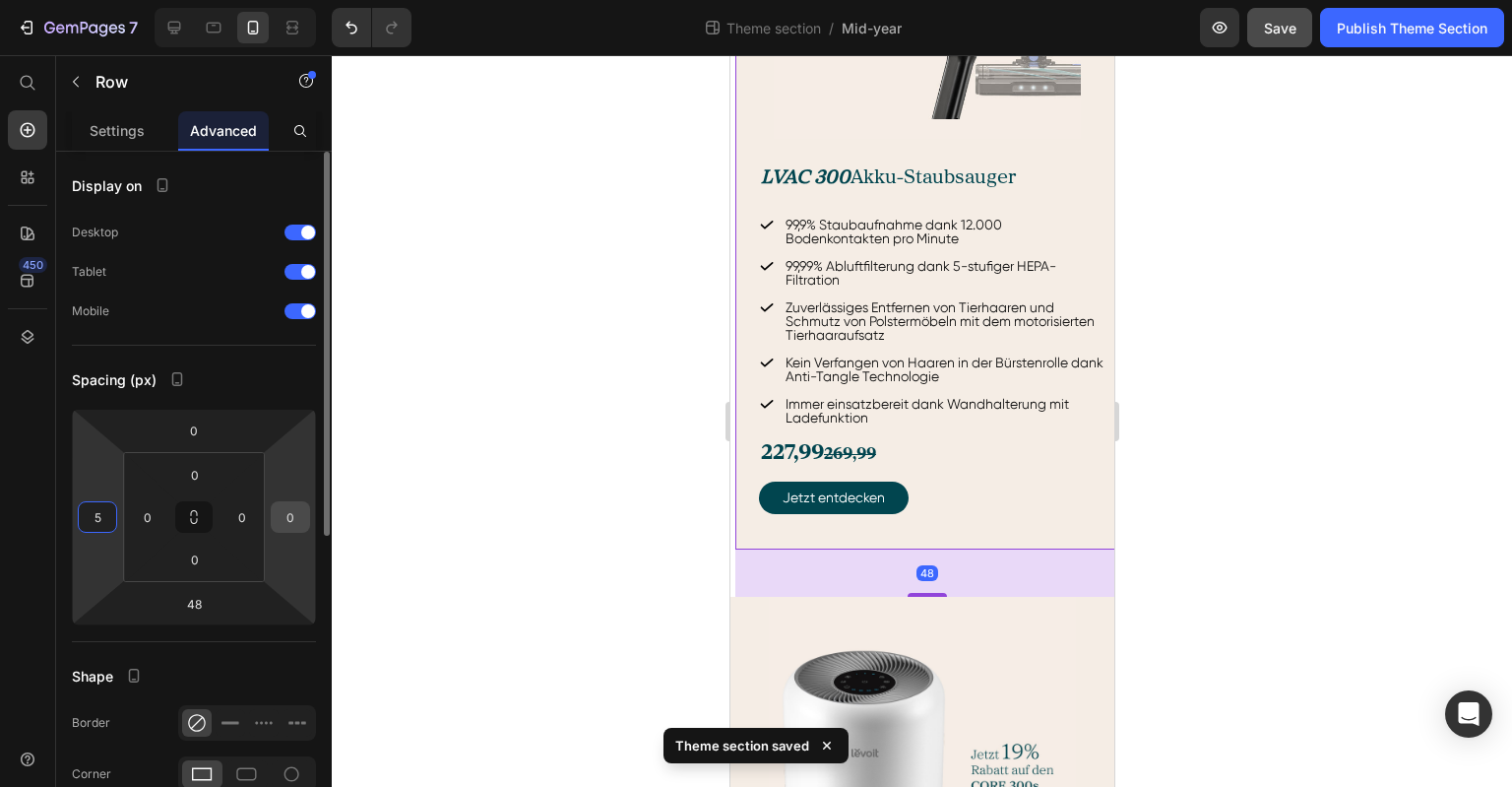 type on "5" 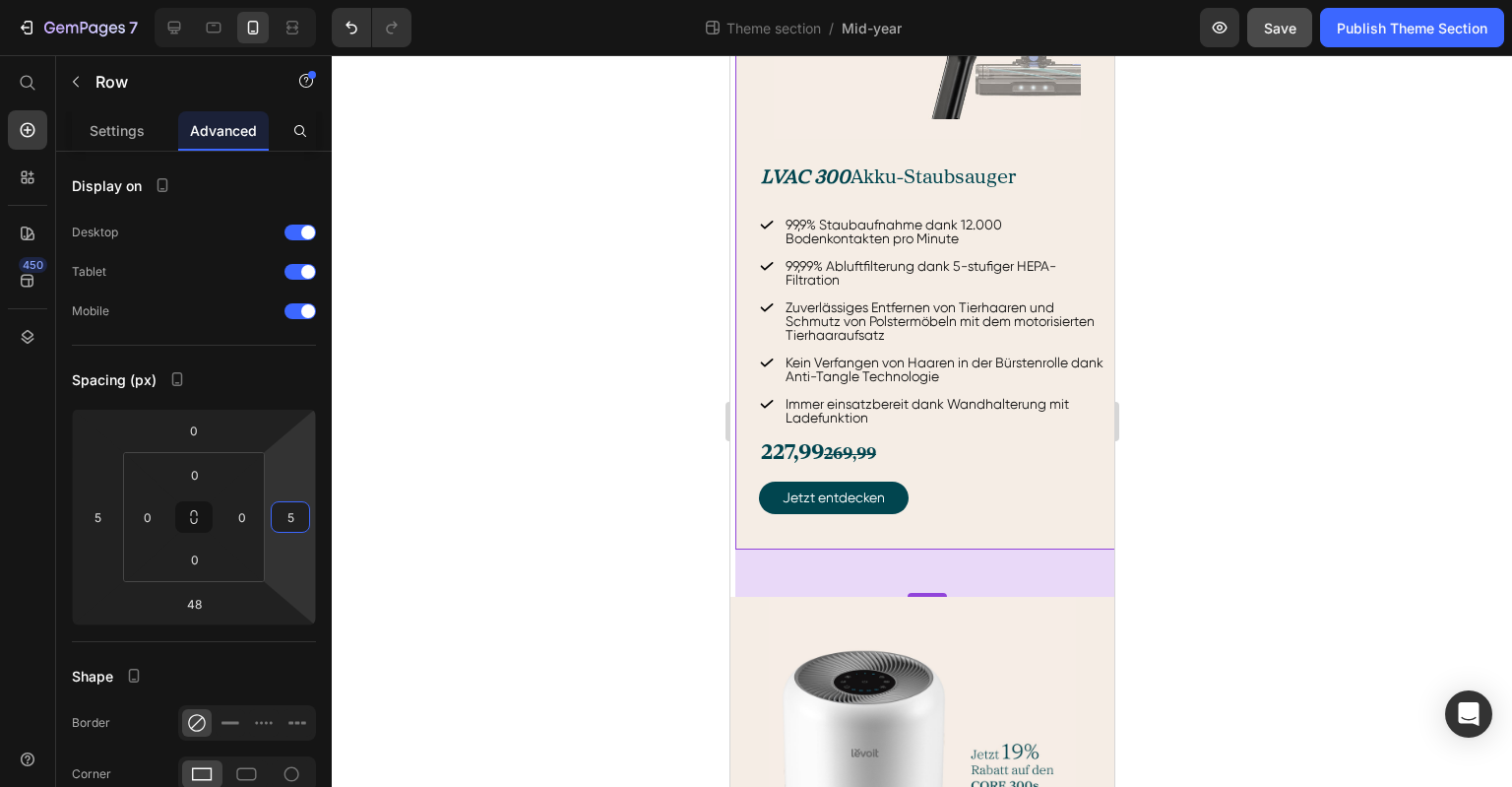 type on "5" 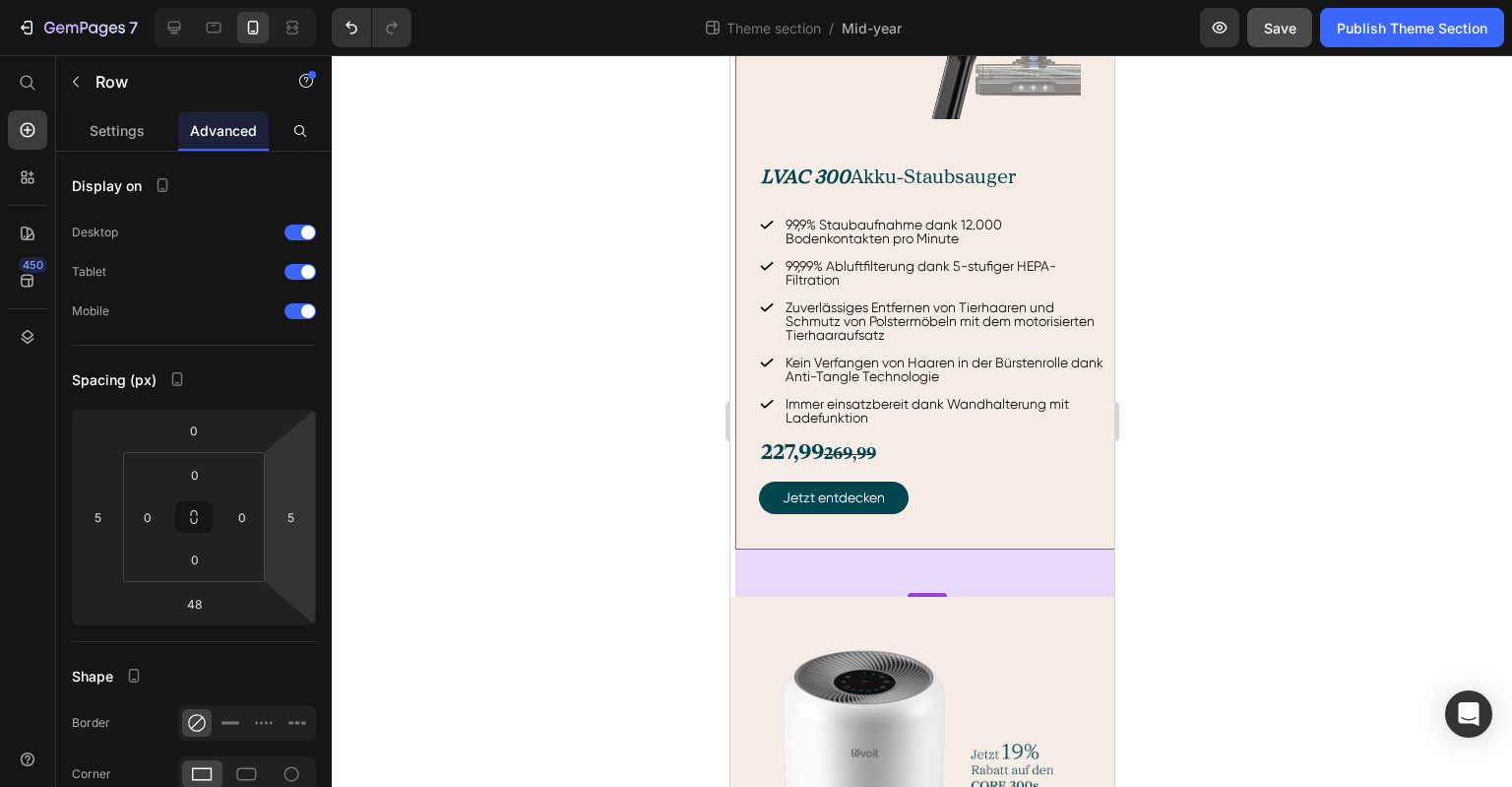 click 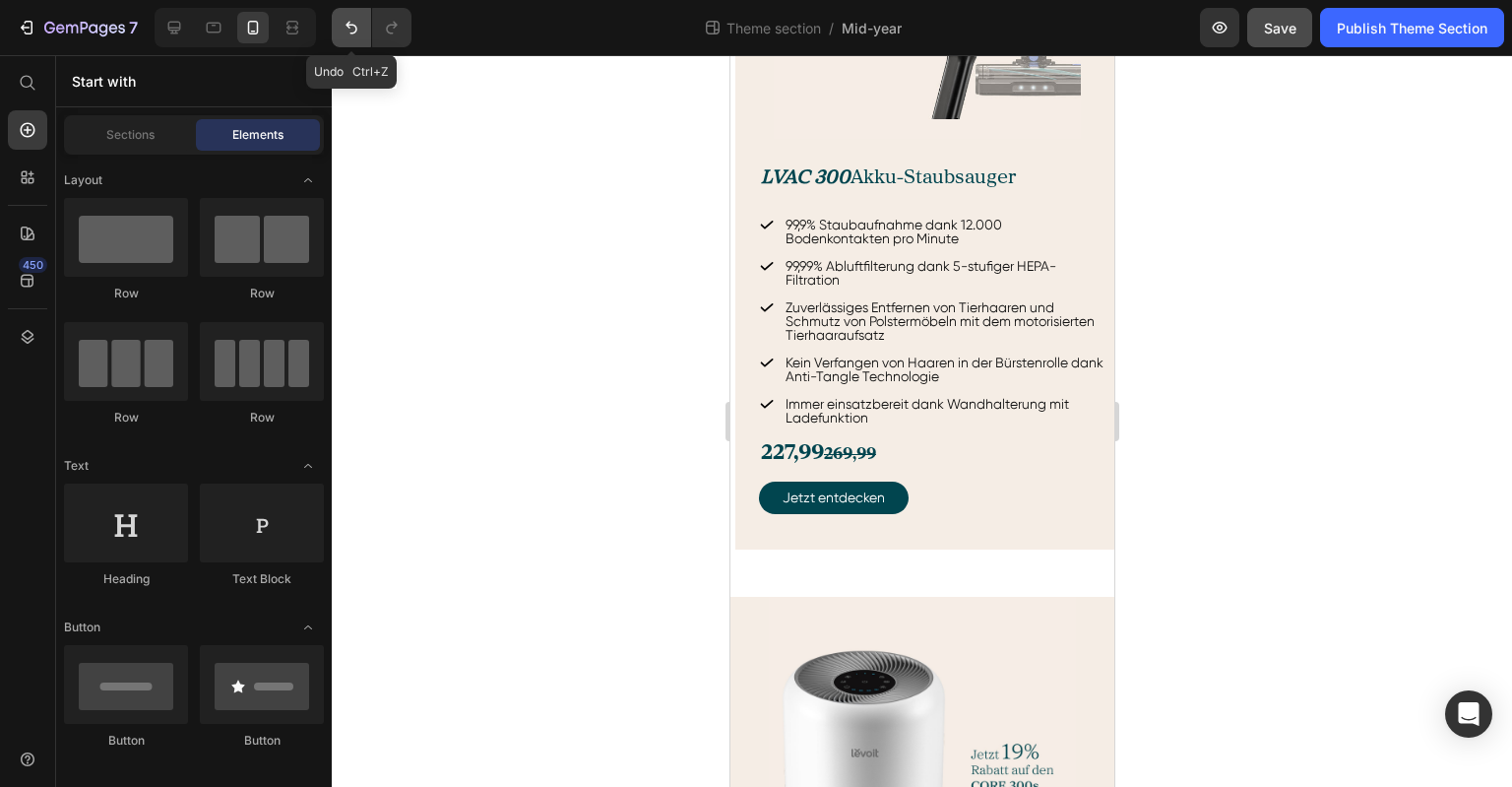 click 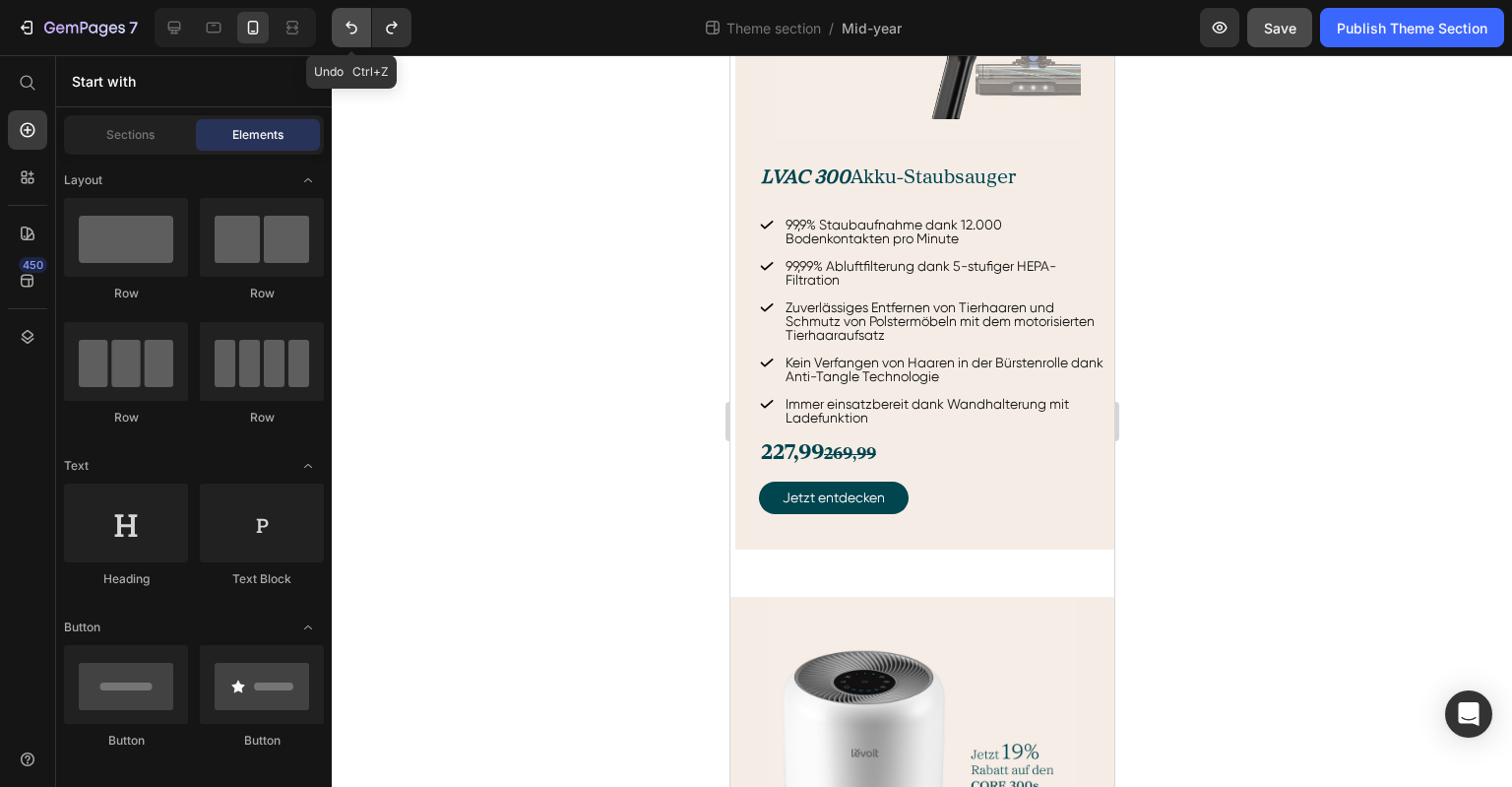 click 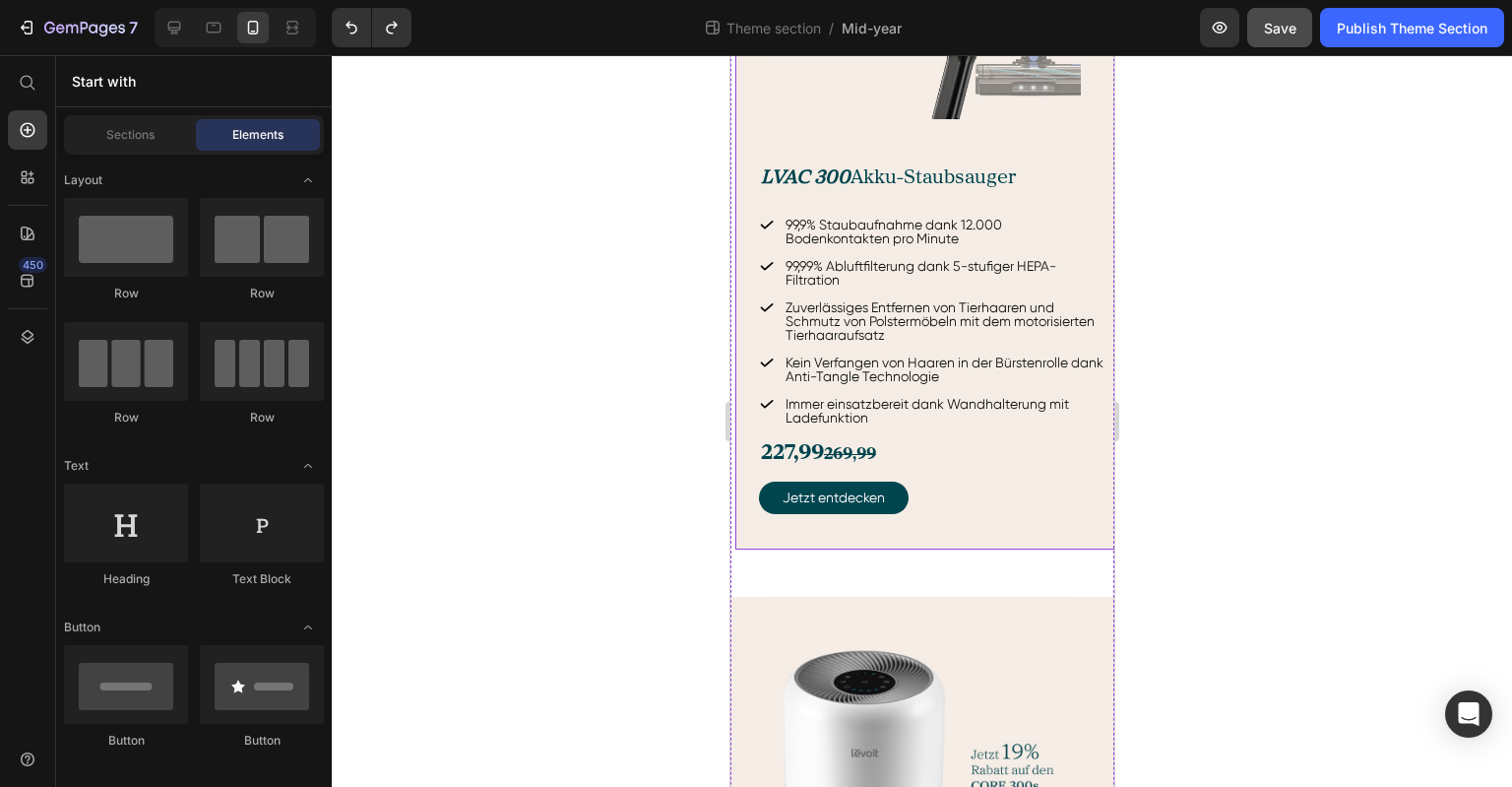 click on "⁠⁠⁠⁠⁠⁠⁠ Ausgewählte Produkte Heading Verpassen Sie nicht die Chance auf riesige Ersparnisse Text block Image LVAC 300  Akku-Staubsauger Heading 99,9% Staubaufnahme dank 12.000 Bodenkontakten pro Minute 99,99% Abluftfilterung dank 5-stufiger HEPA-Filtration Zuverlässiges Entfernen von Tierhaaren und Schmutz von Polstermöbeln mit dem motorisierten Tierhaaraufsatz Kein Verfangen von Haaren in der Bürstenrolle dank Anti-Tangle Technologie Immer einsatzbereit dank Wandhalterung mit Ladefunktion Item List 227,99    269,99 Text Block Jetzt entdecken Button Row Image ⁠⁠⁠⁠⁠⁠⁠ Core 300S  Luftreiniger Heading Reinigt Räume von 100 m² einmal und von 50 m² zweimal pro Stunde HEPA-Filter entfernt effektiv Pollen, Bakterien, Rauchpartikel und Tierhaare aus der Luft Niedriger Energieverbrauch mit nur 0,015 kWh auf der höchsten Stufe Im Schlafmodus arbeitet er nahezu lautlos bei 22 dB Lasersensor zeigt die Luftqualität in Echtzeit auf dem Display an Item List 121,12    149,99 Button" at bounding box center [921, 520] 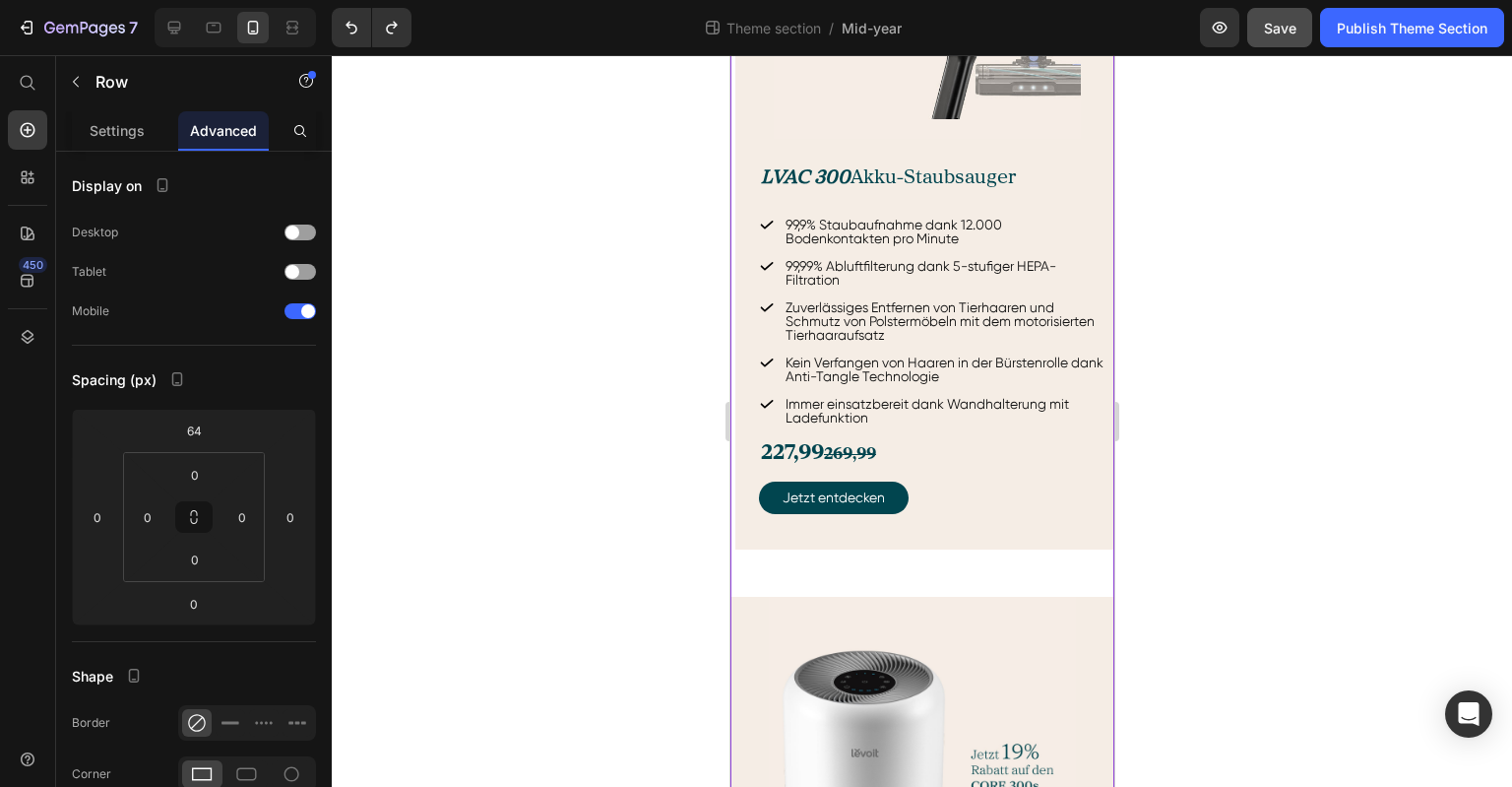 click on "LVAC 300  Akku-Staubsauger Heading 99,9% Staubaufnahme dank 12.000 Bodenkontakten pro Minute 99,99% Abluftfilterung dank 5-stufiger HEPA-Filtration Zuverlässiges Entfernen von Tierhaaren und Schmutz von Polstermöbeln mit dem motorisierten Tierhaaraufsatz Kein Verfangen von Haaren in der Bürstenrolle dank Anti-Tangle Technologie Immer einsatzbereit dank Wandhalterung mit Ladefunktion Item List 227,99    269,99 Text Block Jetzt entdecken Button" at bounding box center [926, 344] 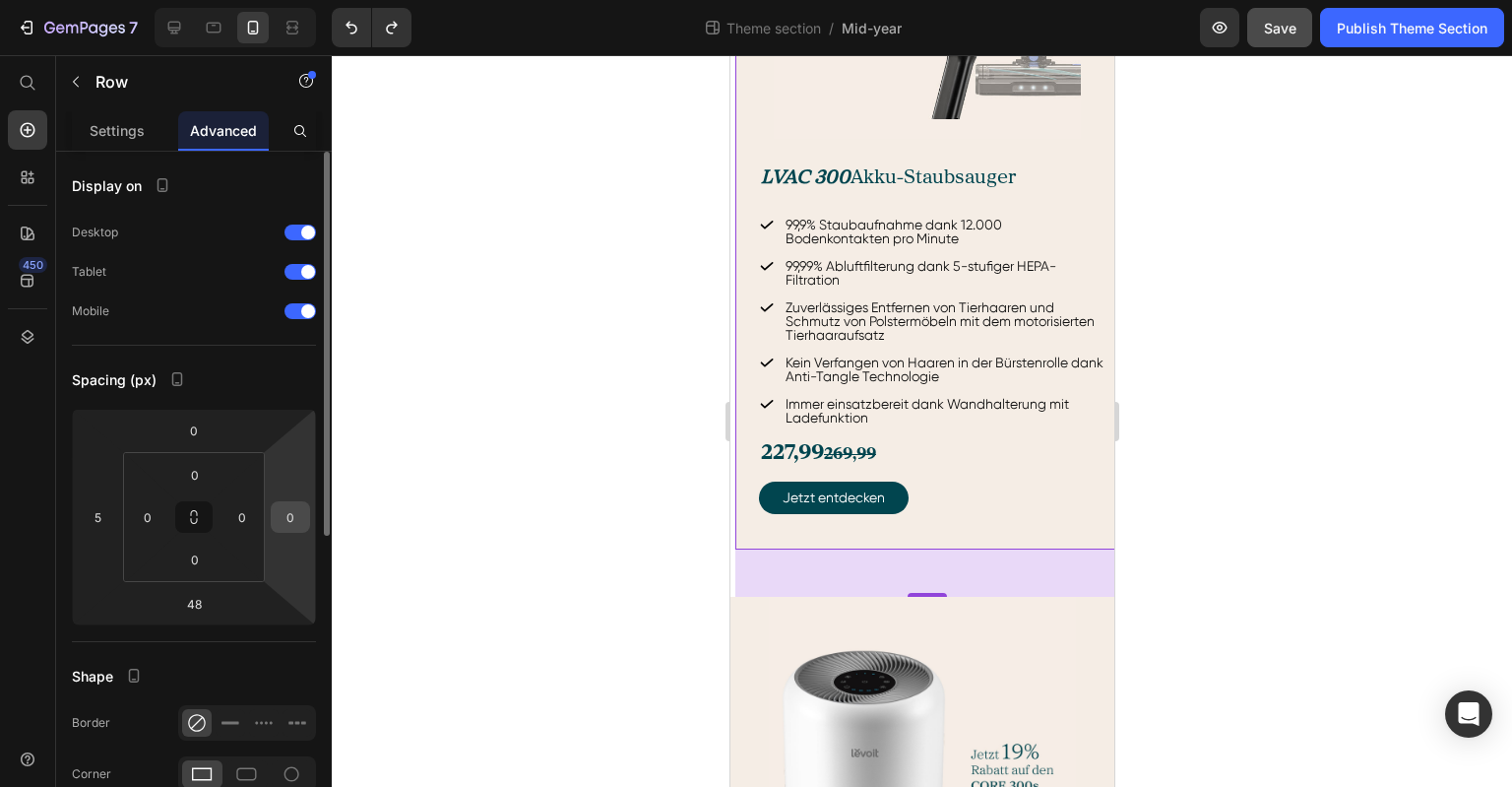 click on "0" at bounding box center [290, 517] 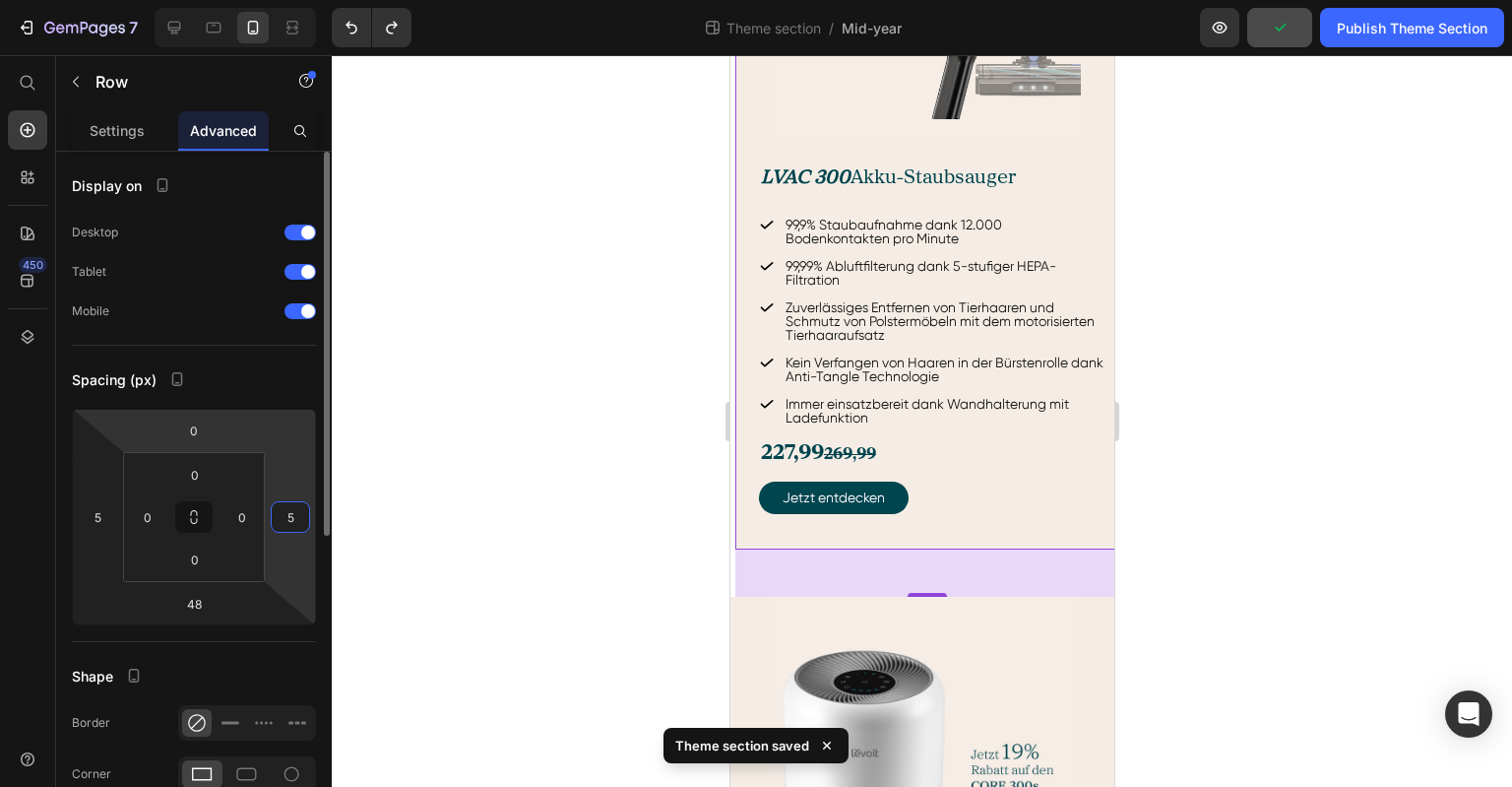 click on "7  Theme section  /  Mid-year Preview  Publish Theme Section  450 Start with Sections Elements Hero Section Product Detail Brands Trusted Badges Guarantee Product Breakdown How to use Testimonials Compare Bundle FAQs Social Proof Brand Story Product List Collection Blog List Contact Sticky Add to Cart Custom Footer Browse Library 450 Layout
Row
Row
Row
Row Text
Heading
Text Block Button
Button
Button Media
Image
Image
Video" at bounding box center (756, 0) 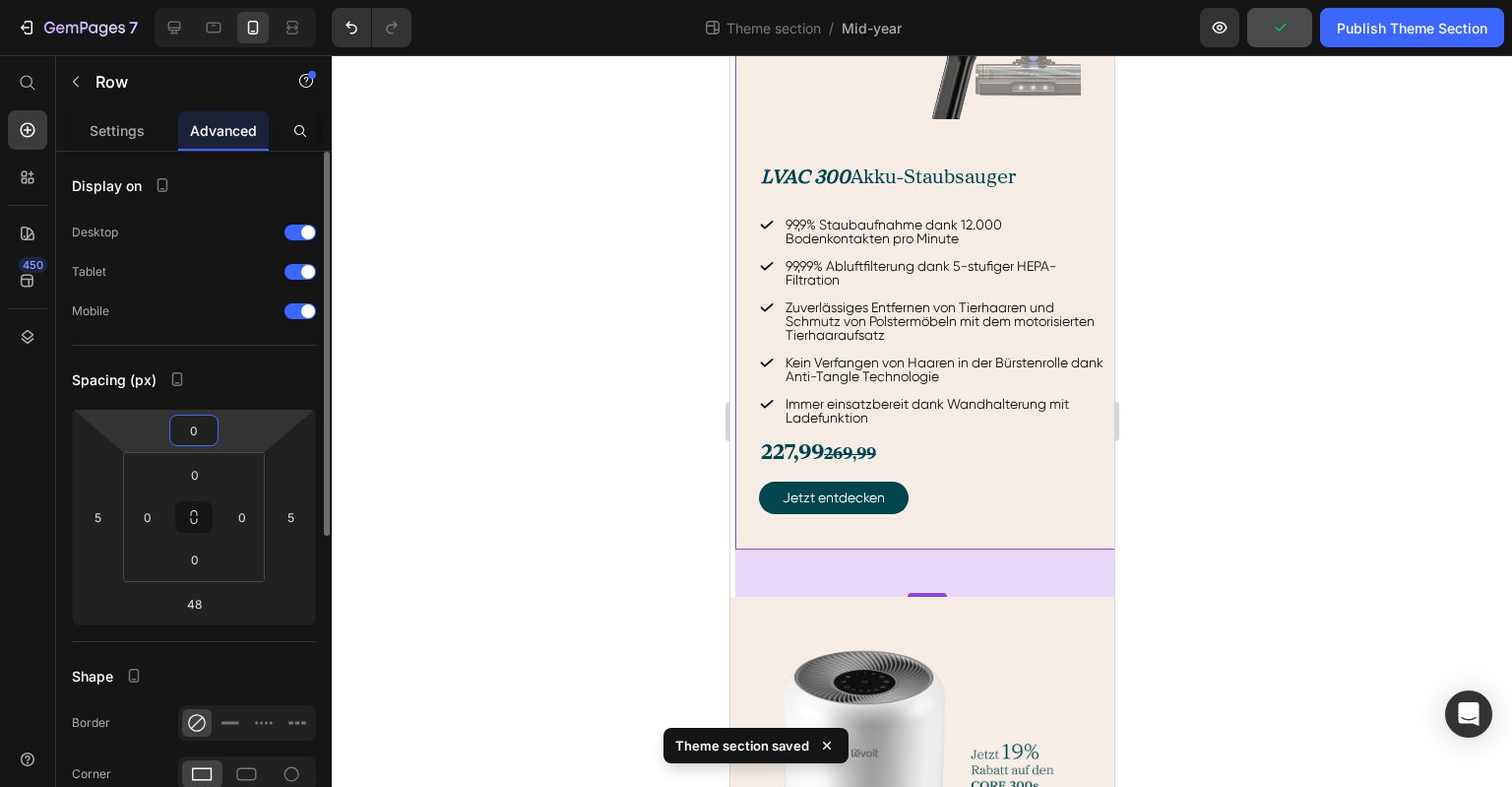 click on "Spacing (px)" at bounding box center (194, 379) 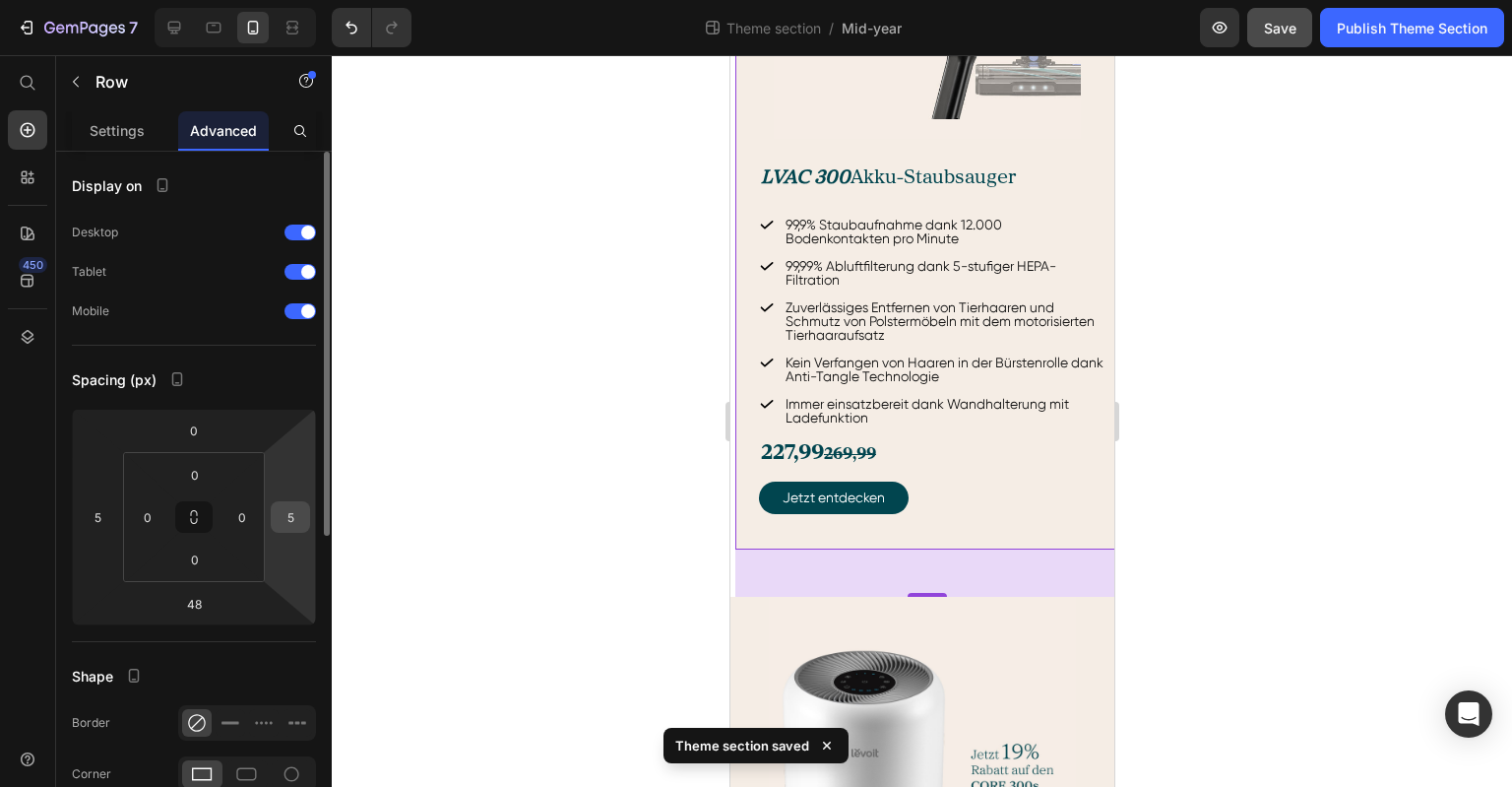 click on "5" at bounding box center (290, 517) 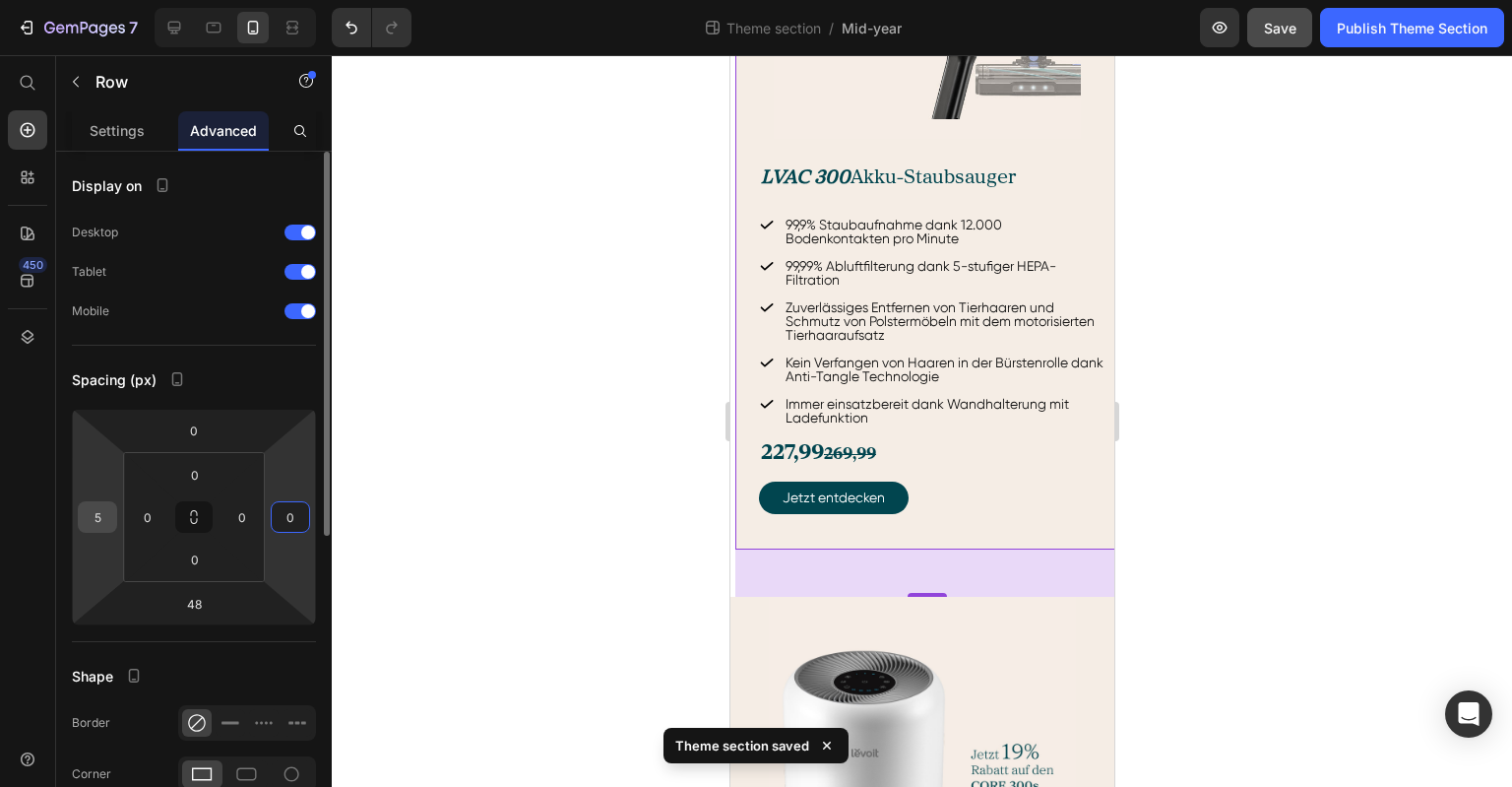 type on "0" 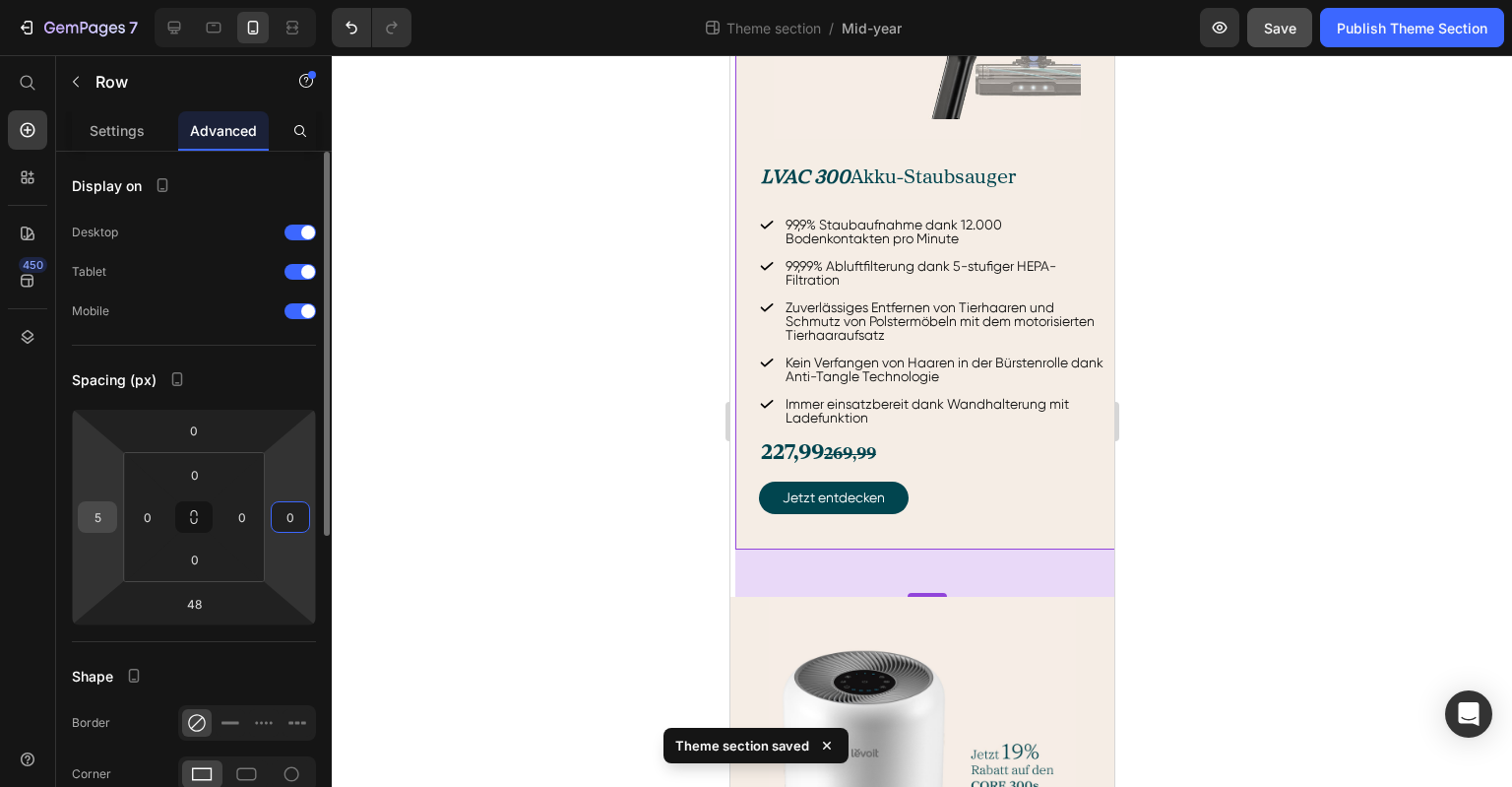 click on "5" at bounding box center [97, 517] 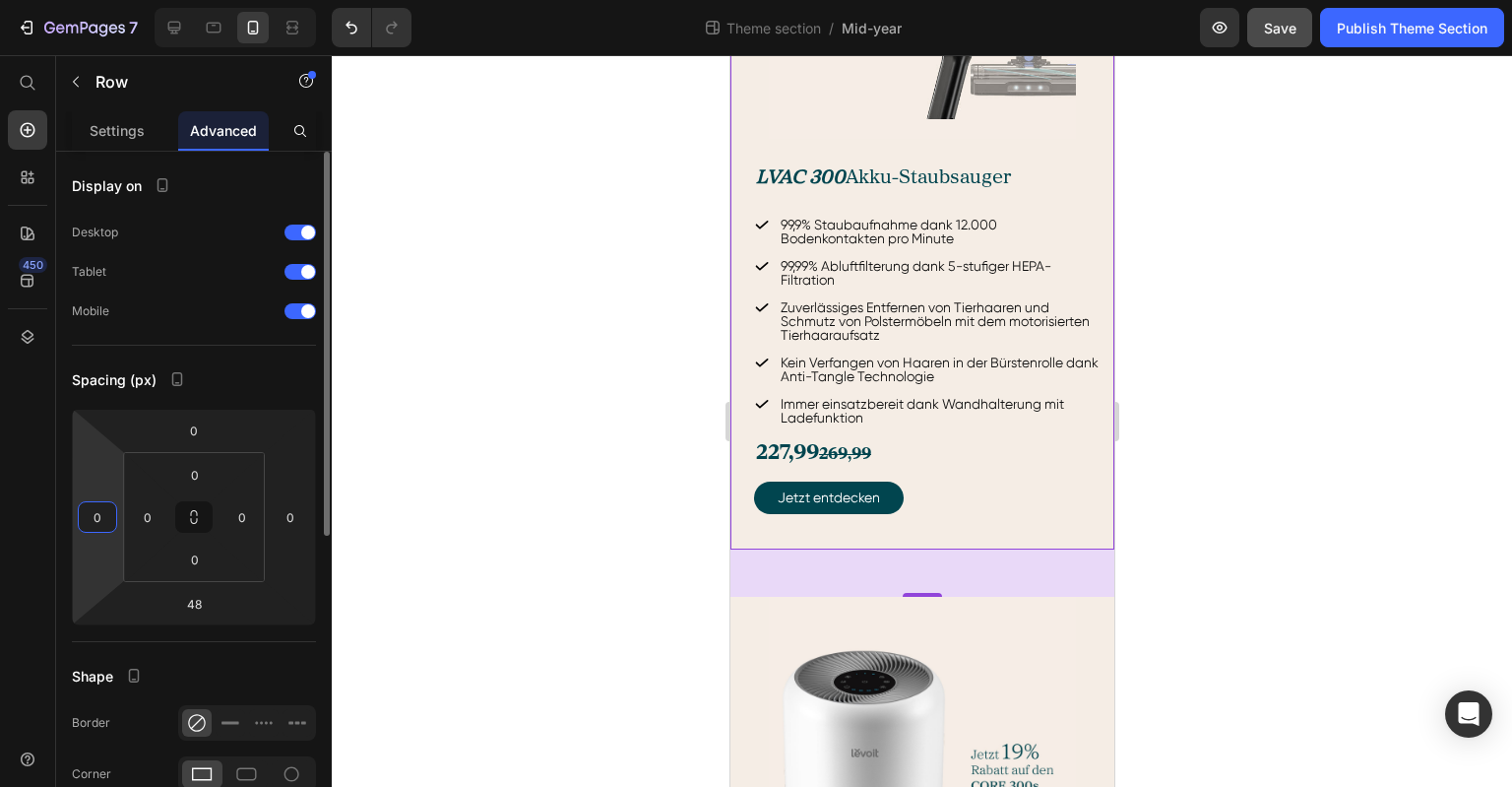 type on "0" 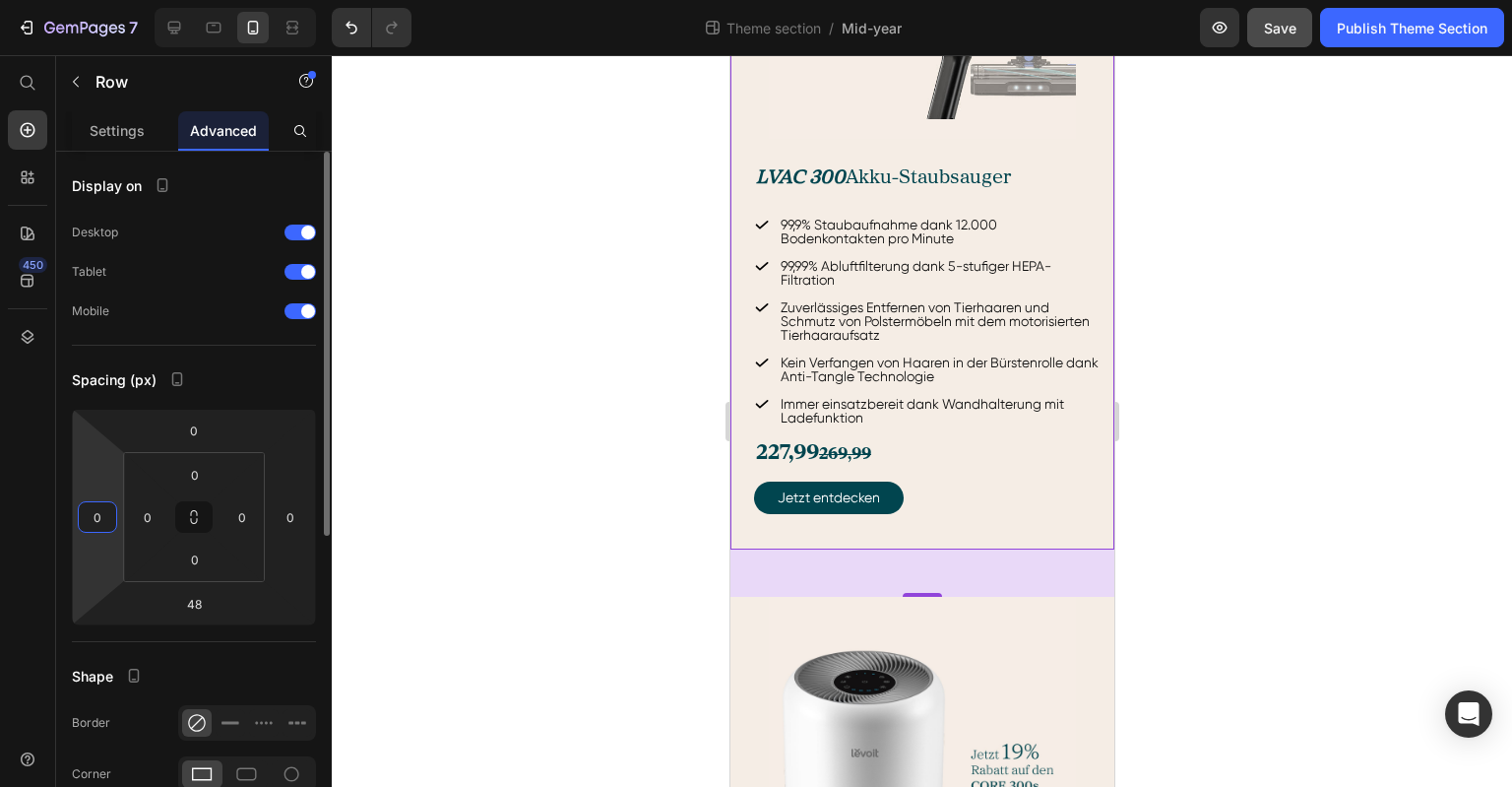 click on "Spacing (px)" at bounding box center [194, 379] 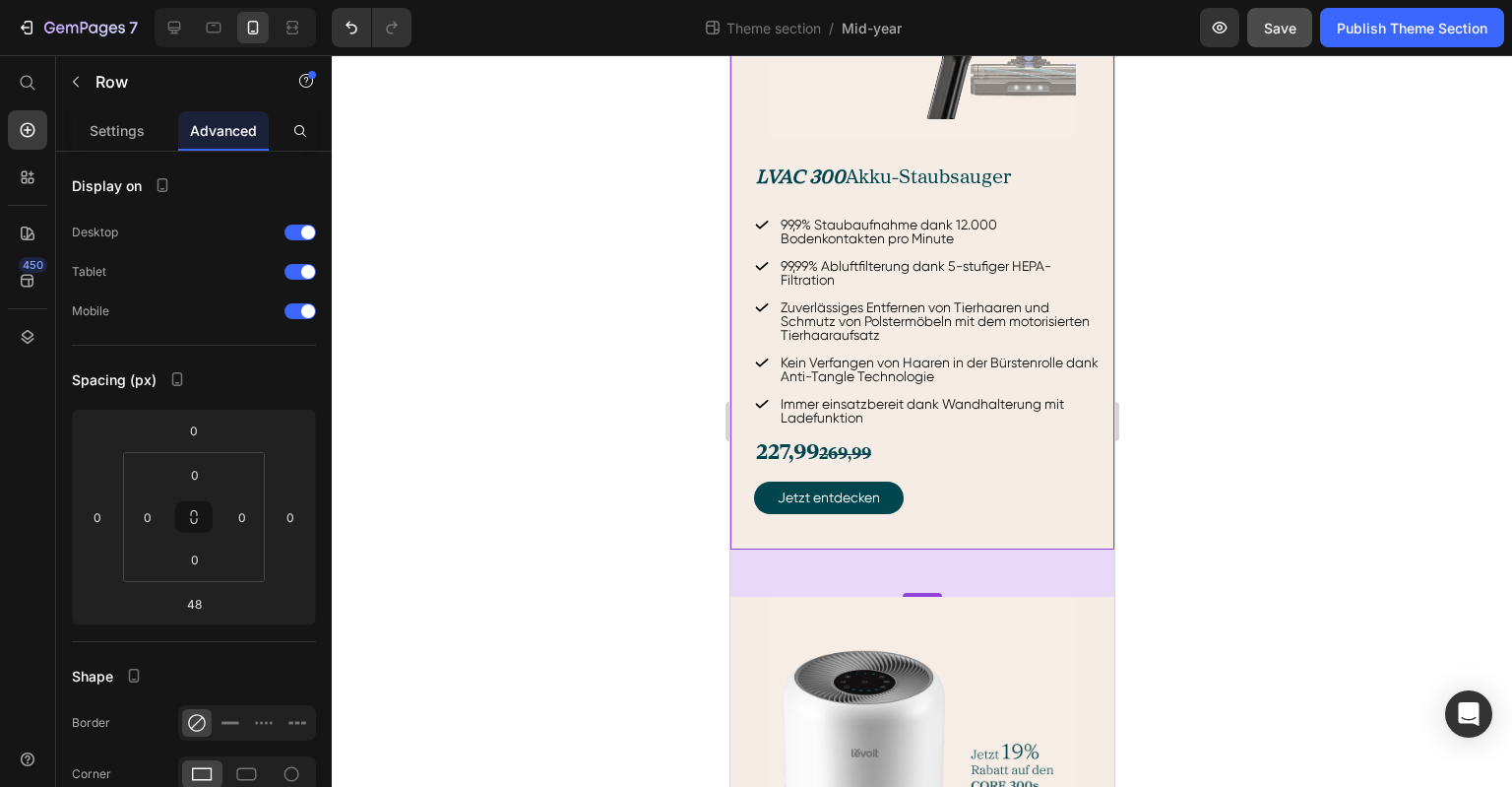 click 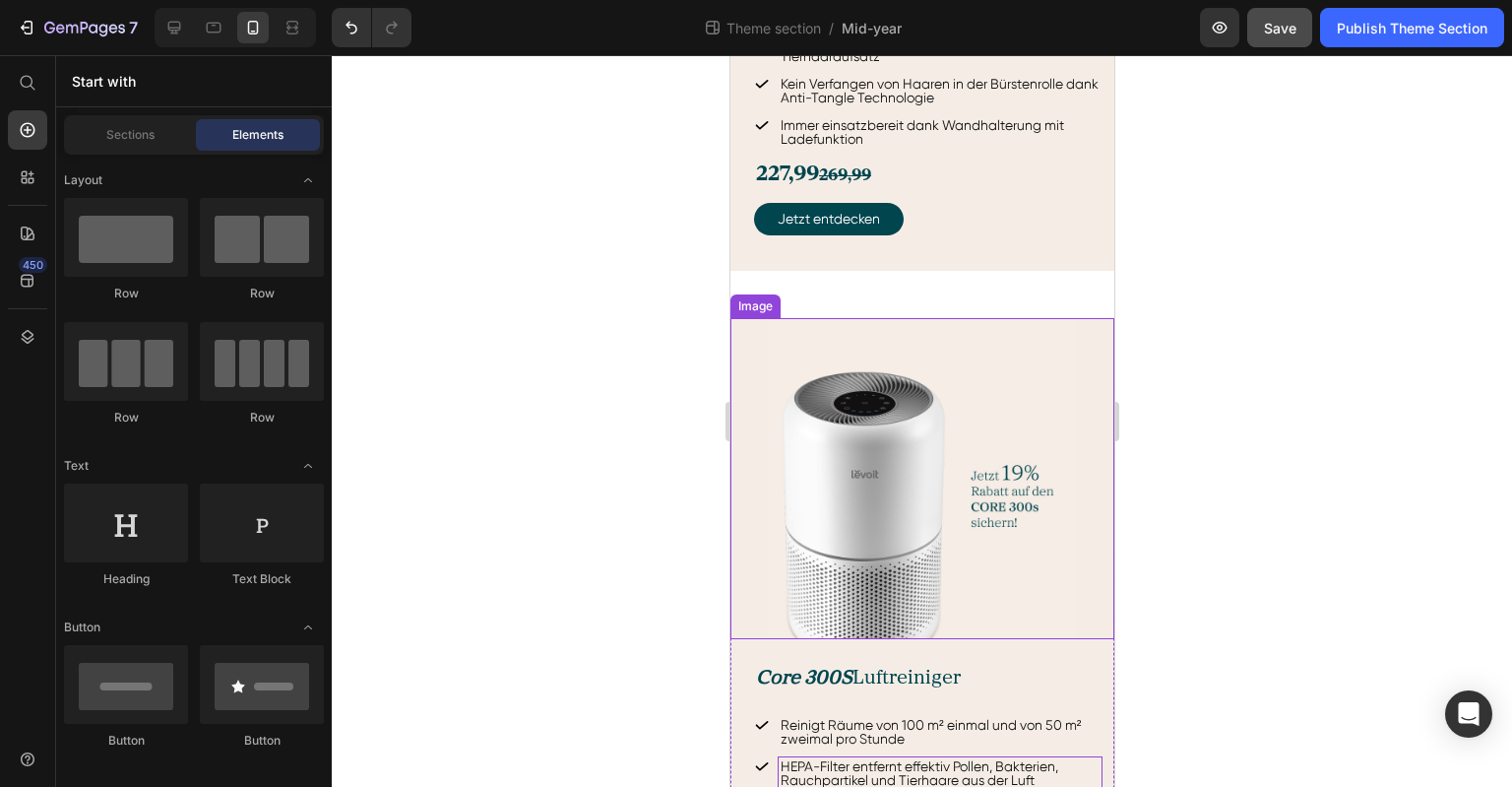 scroll, scrollTop: 1631, scrollLeft: 0, axis: vertical 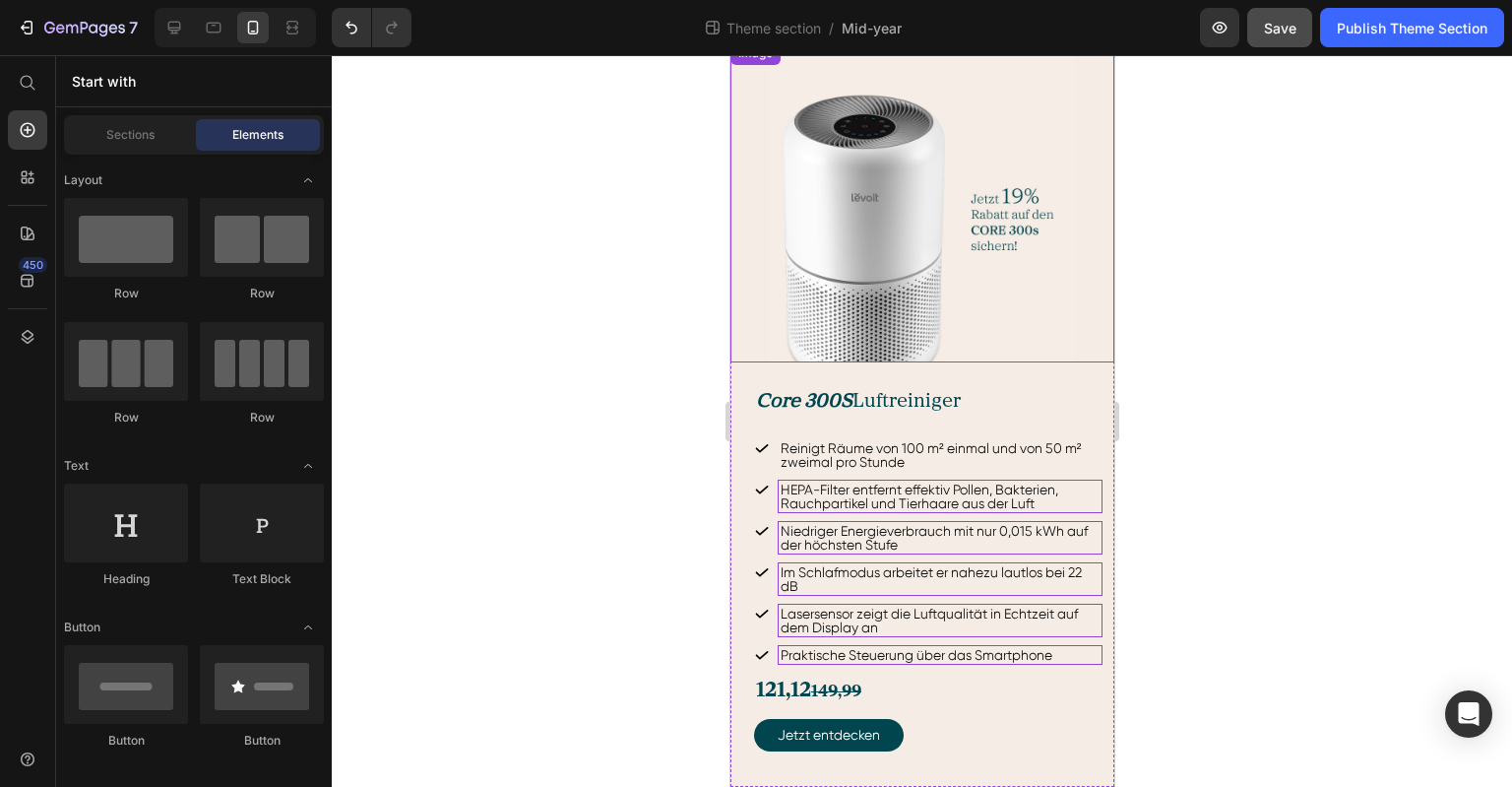 click at bounding box center (921, 202) 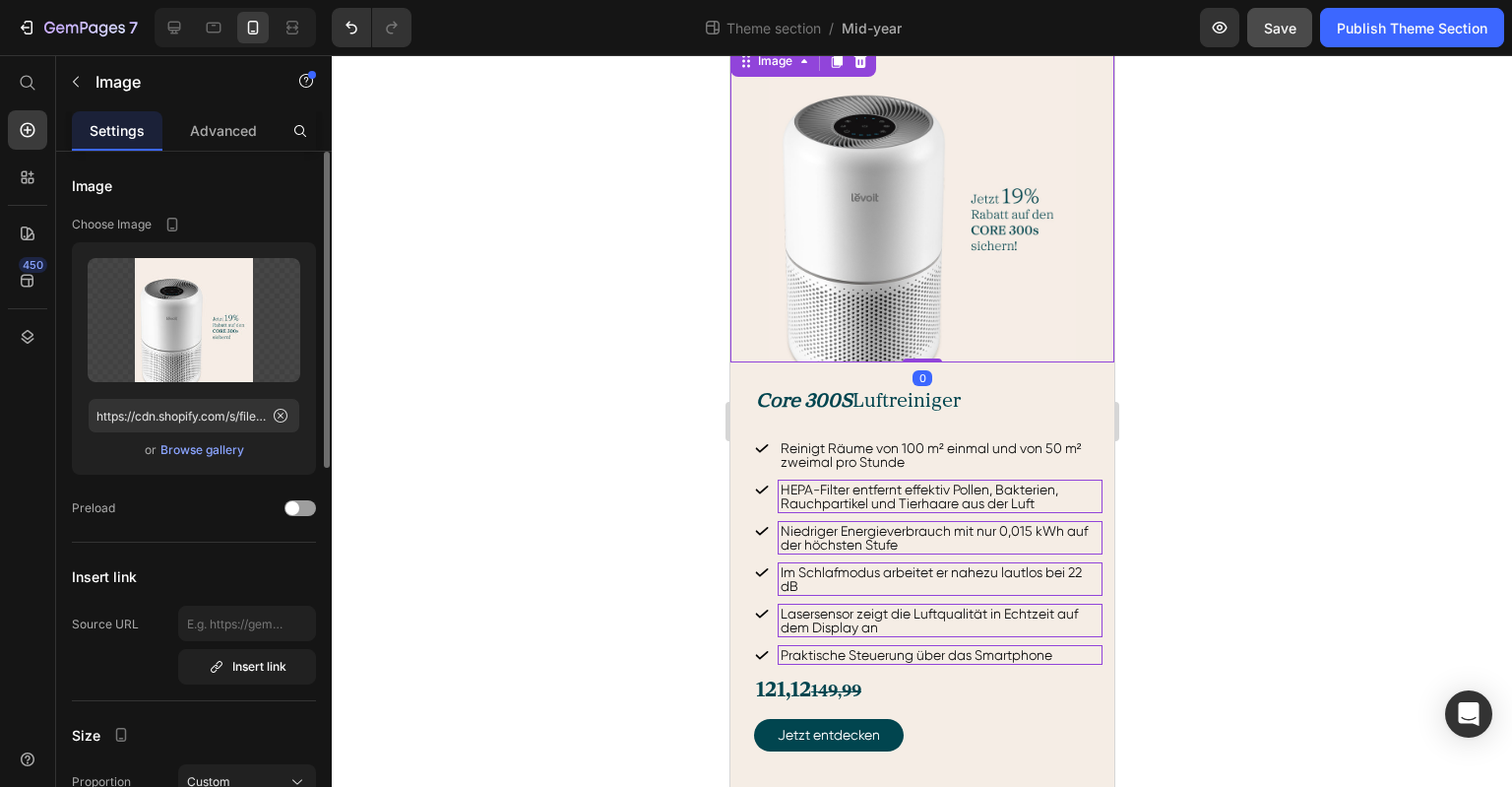 click on "Browse gallery" at bounding box center (202, 450) 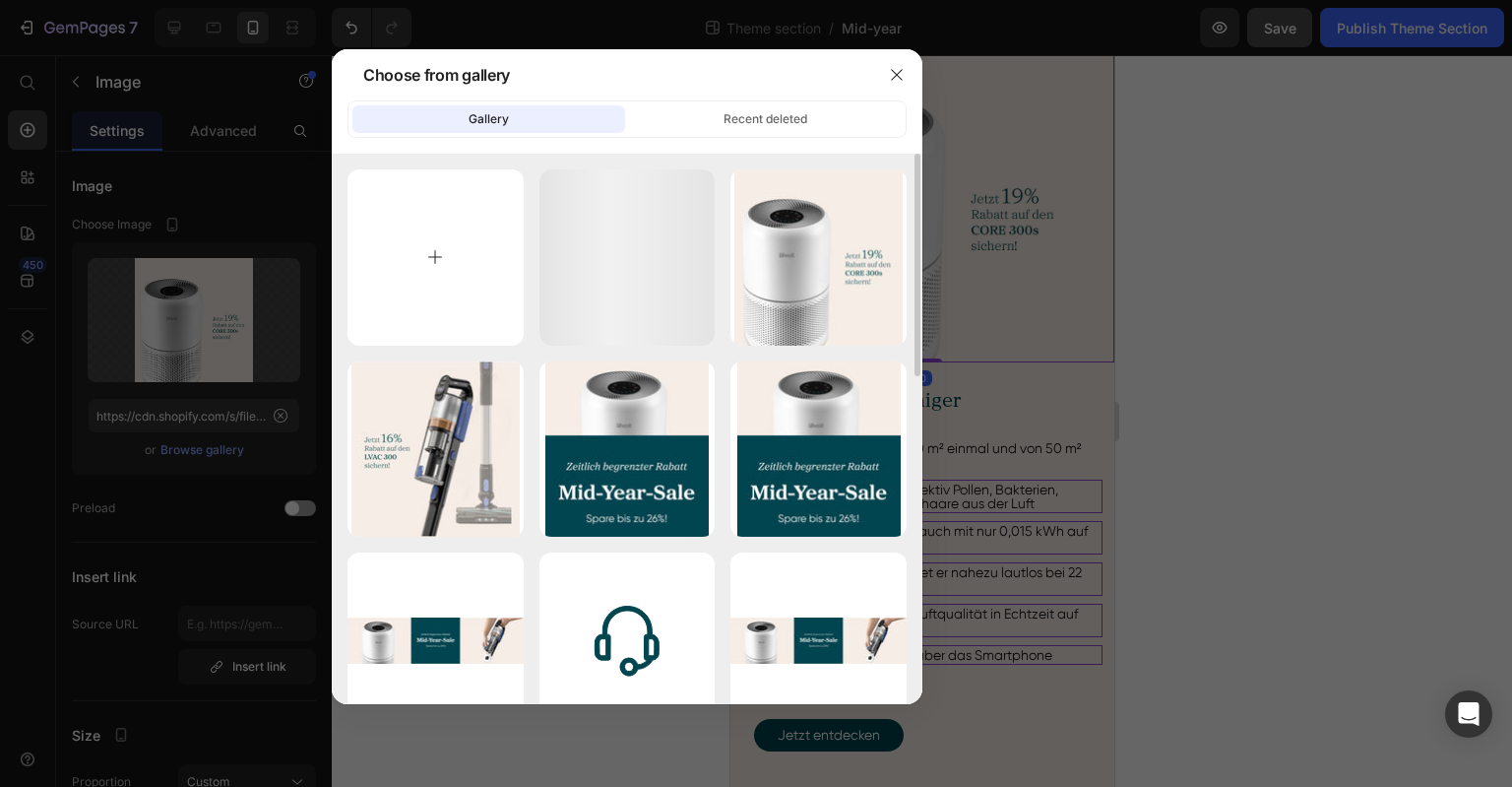 click at bounding box center (435, 257) 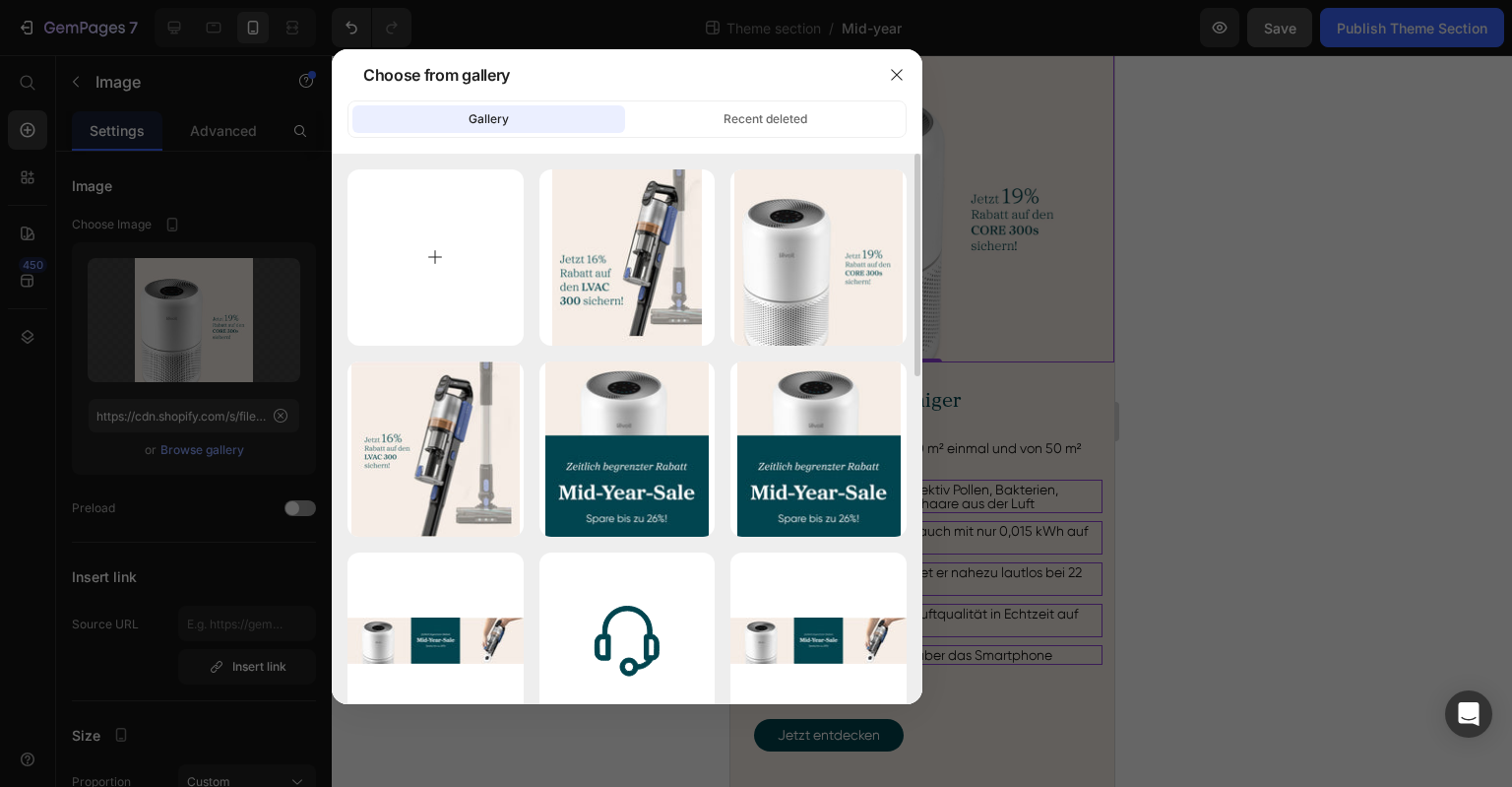 type on "C:\fakepath\mid-year-sale-core-300s-mb.jpg" 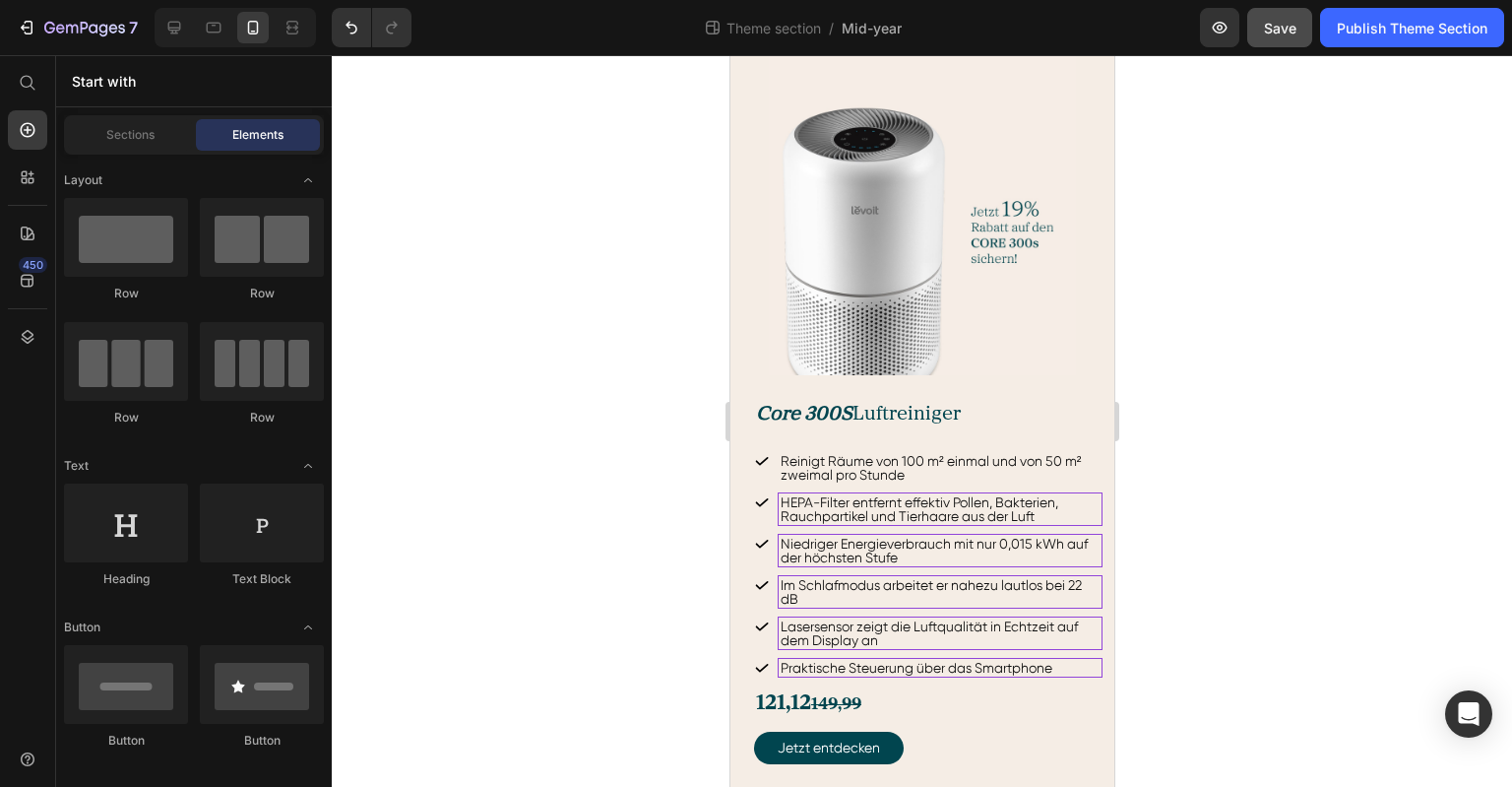 scroll, scrollTop: 1605, scrollLeft: 0, axis: vertical 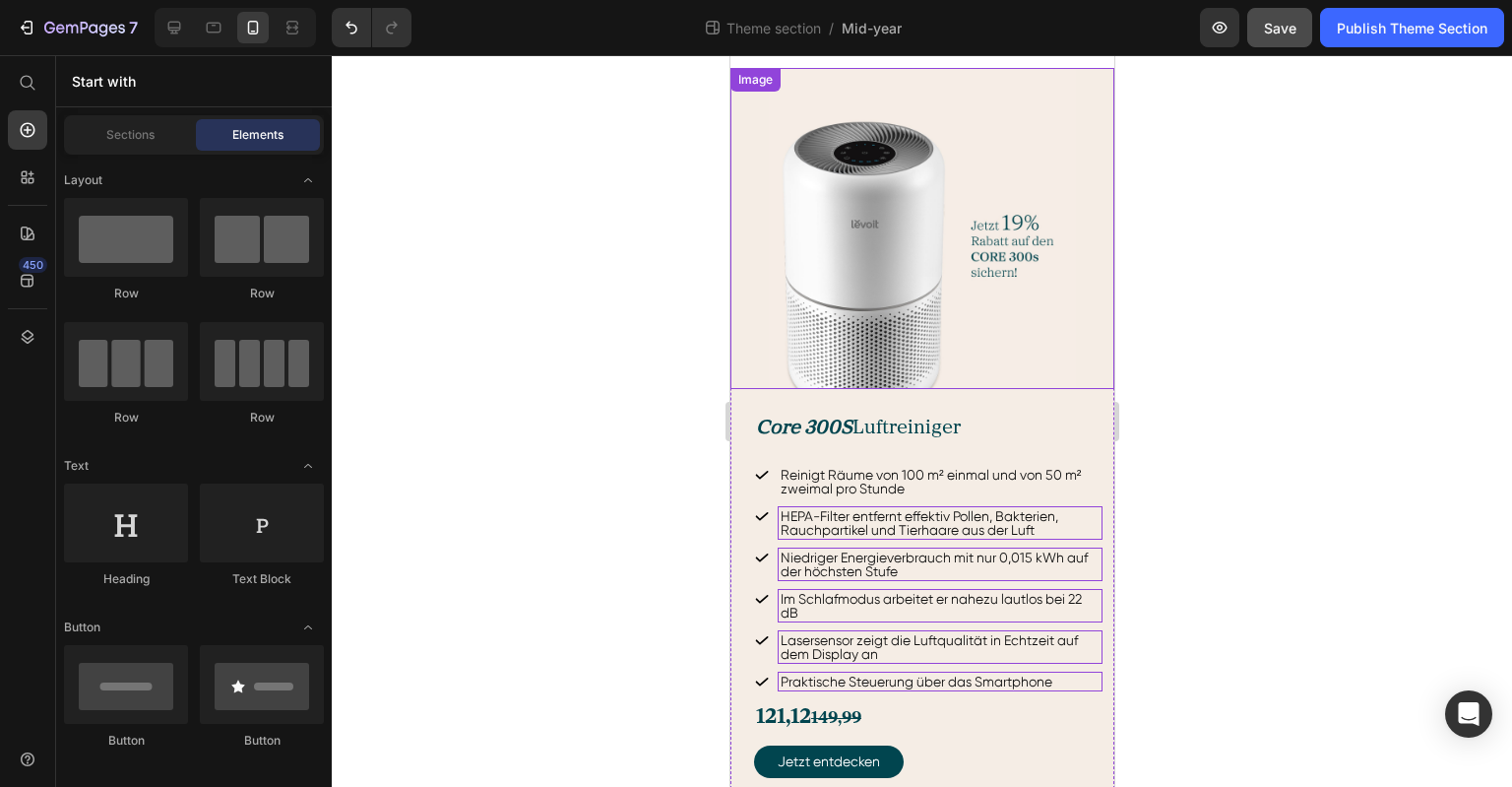 click at bounding box center (921, 229) 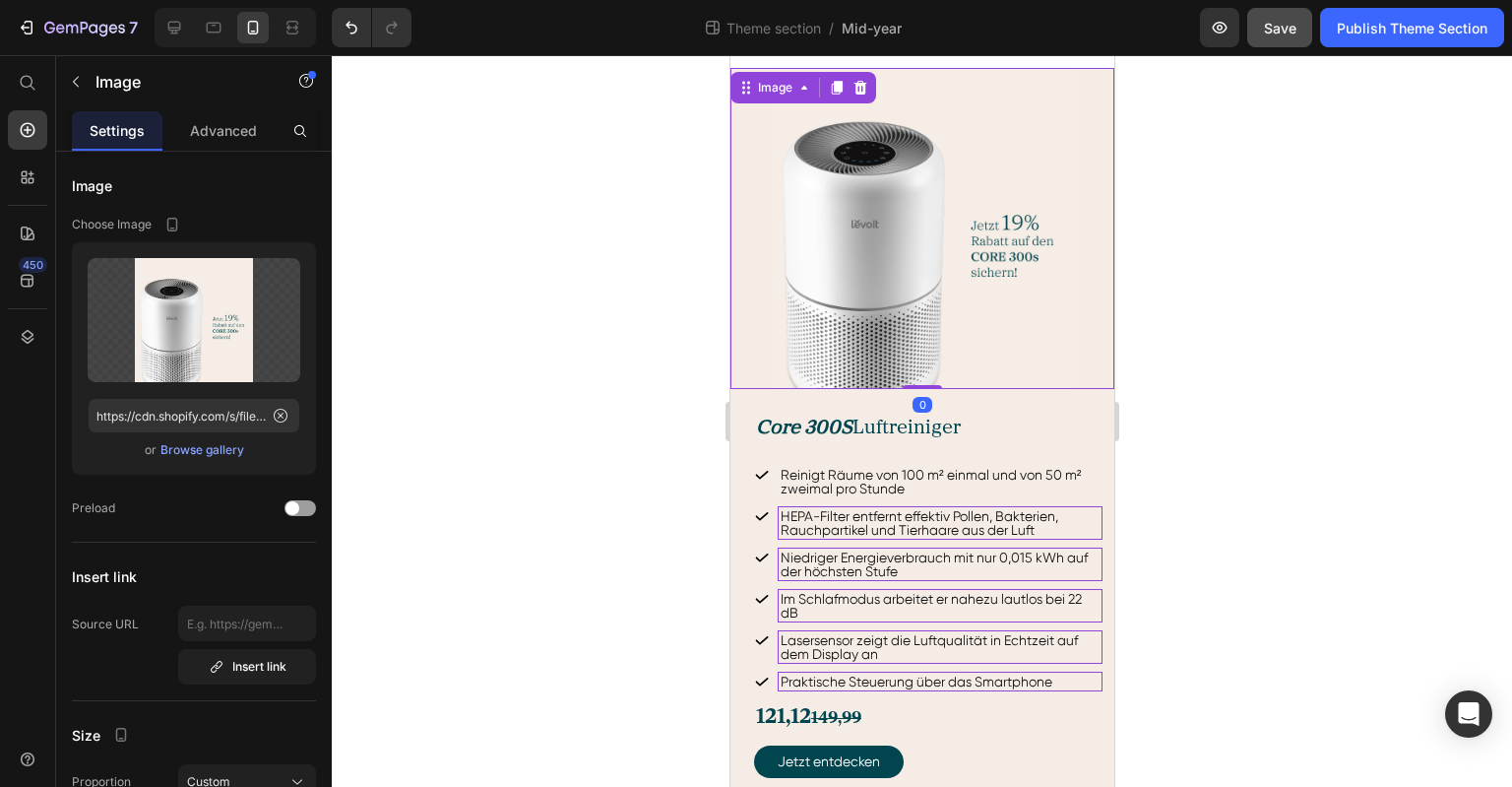 click 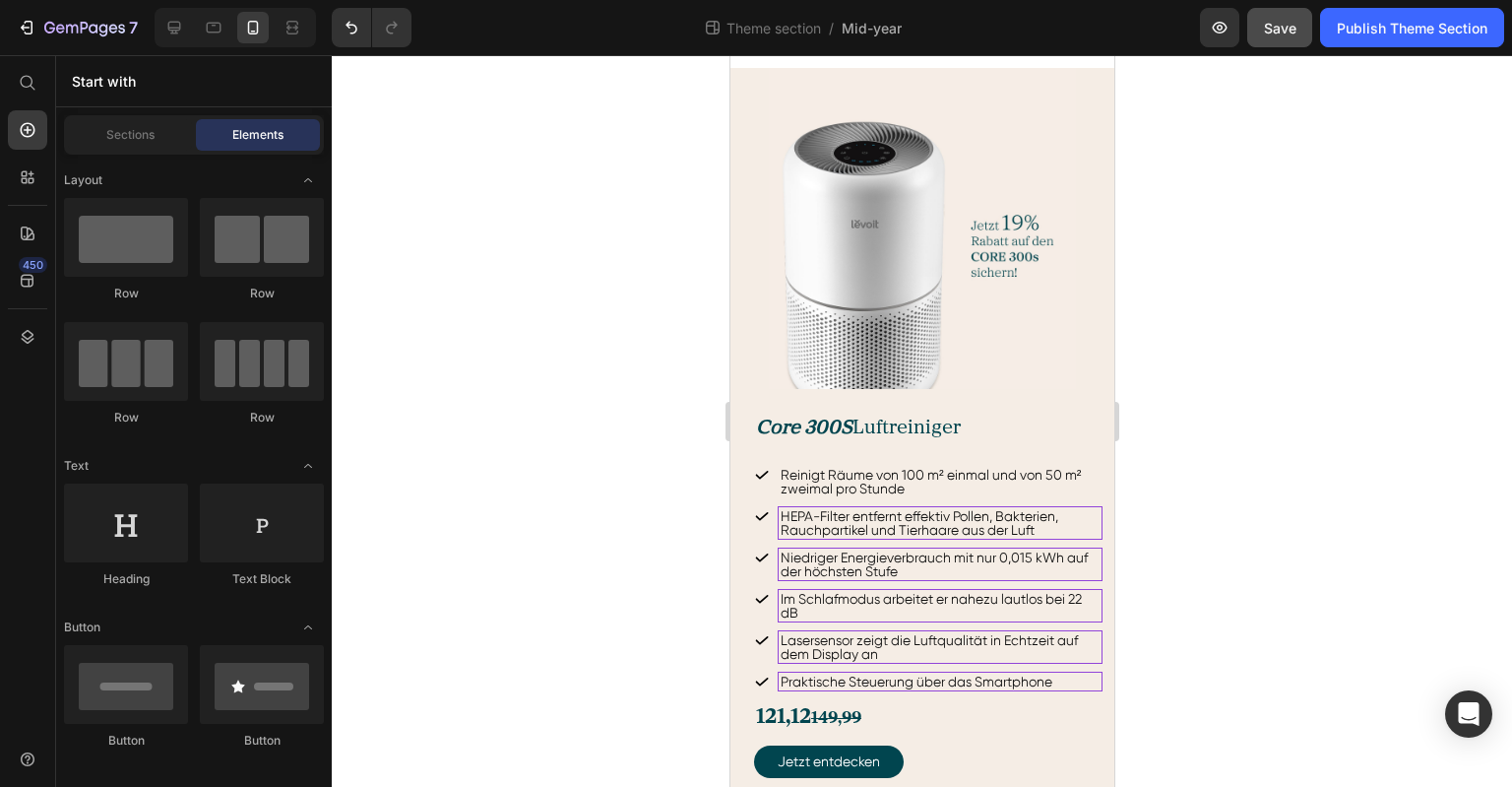 click at bounding box center (921, 229) 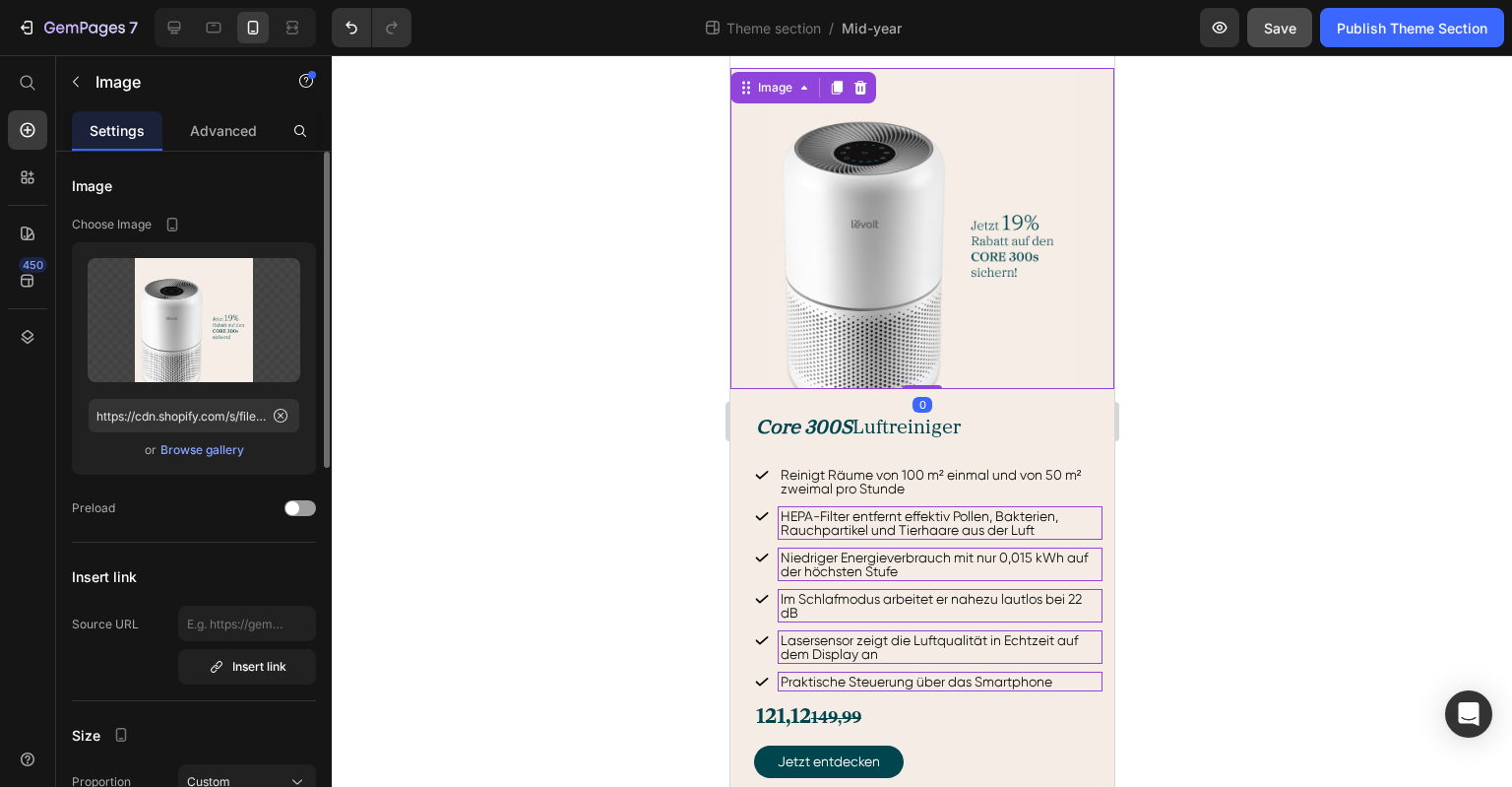 click on "Browse gallery" at bounding box center (202, 450) 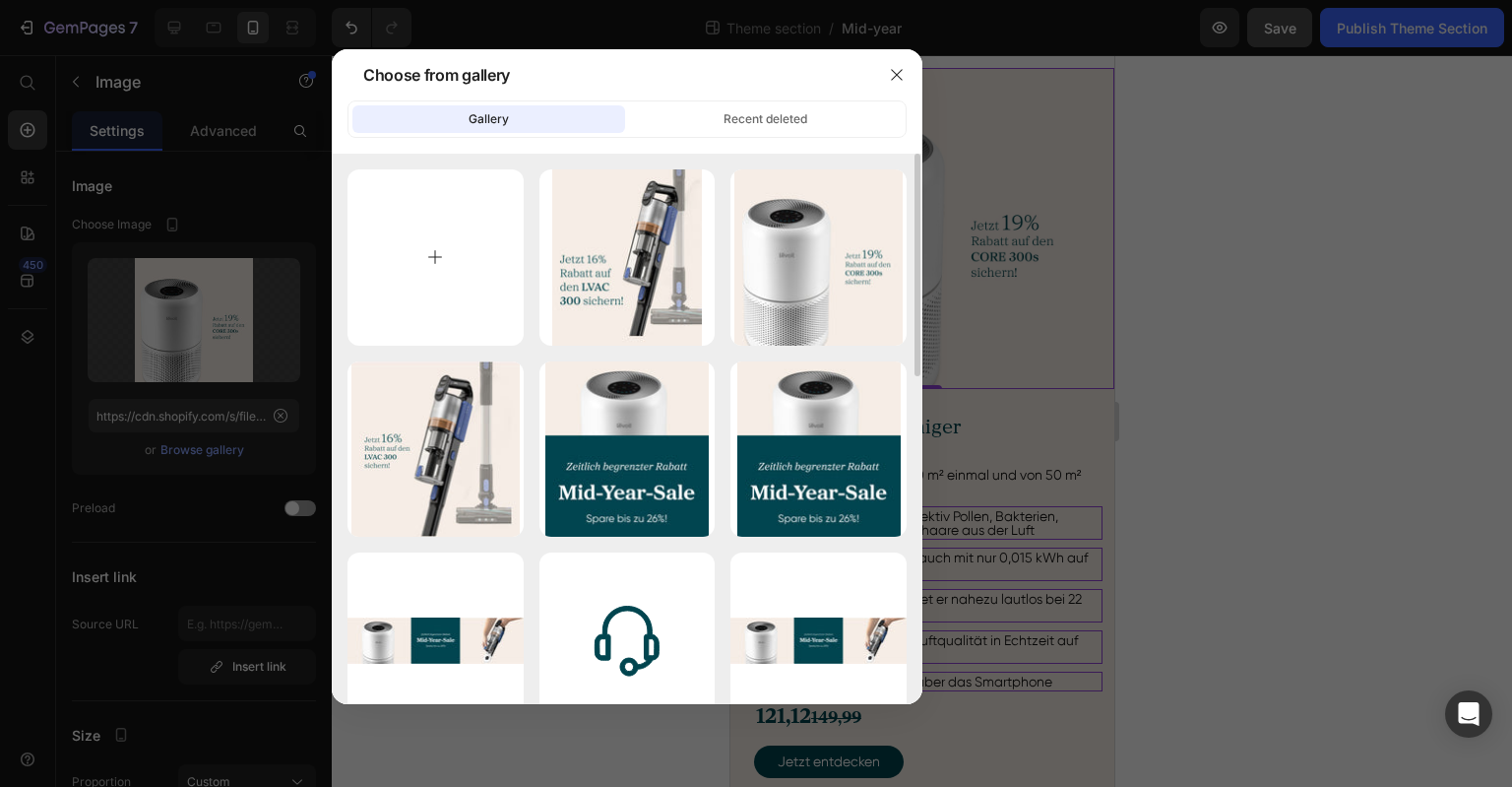click at bounding box center [435, 257] 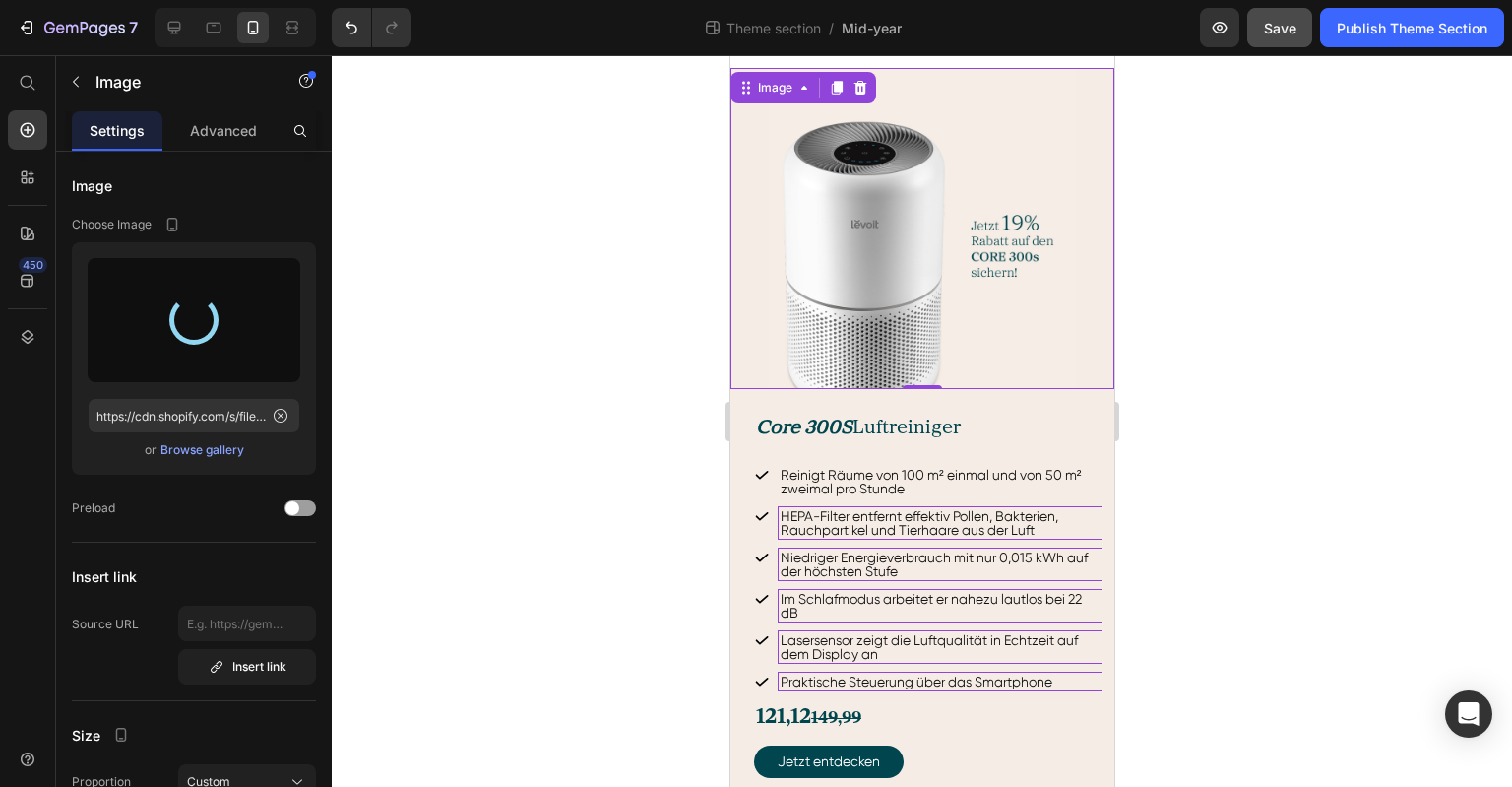 type on "https://cdn.shopify.com/s/files/1/0840/9373/1138/files/gempages_532755611255833738-70c760ea-6893-4140-8df4-a2b8b01344ed.jpg" 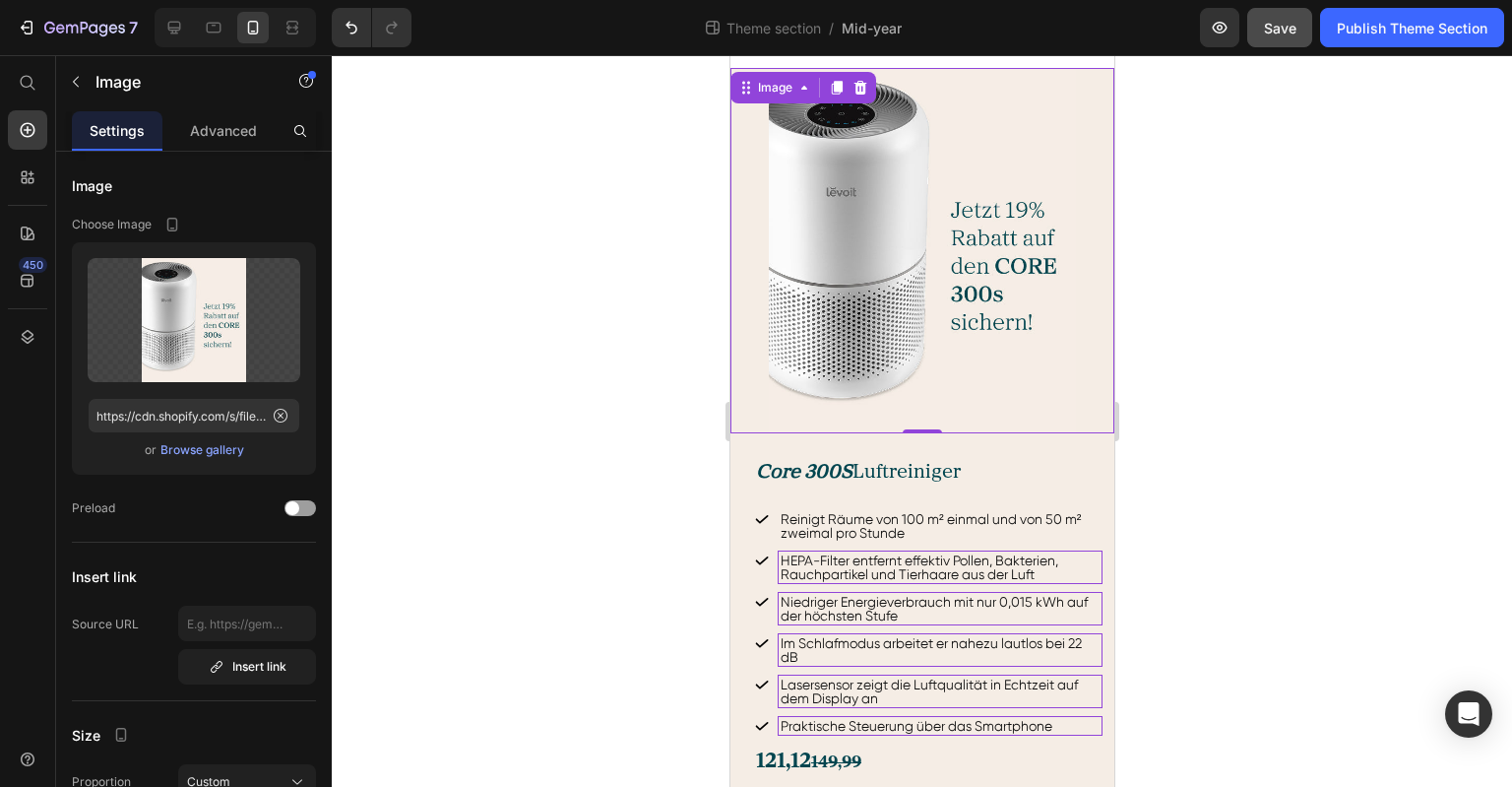 click 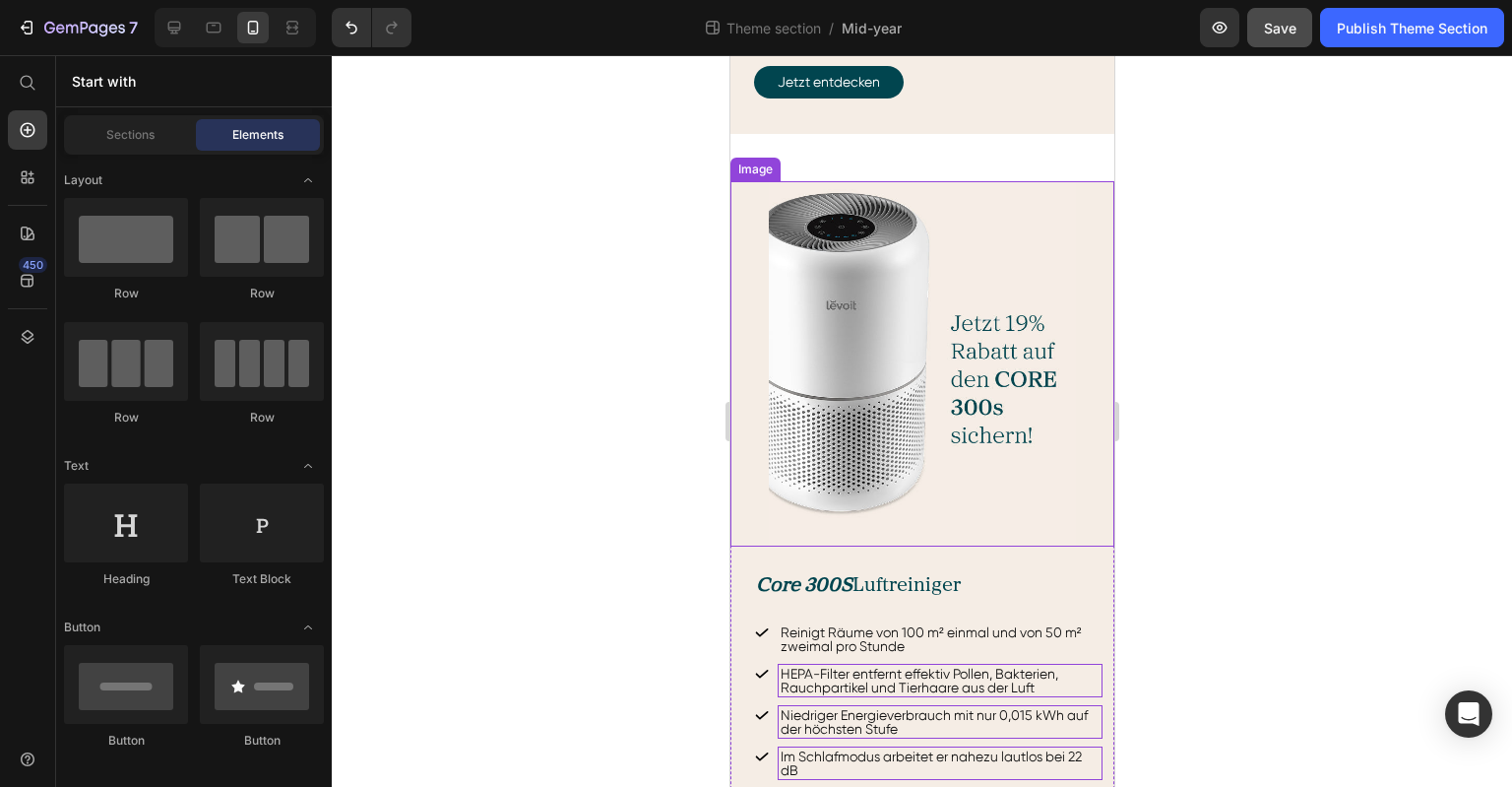 scroll, scrollTop: 1605, scrollLeft: 0, axis: vertical 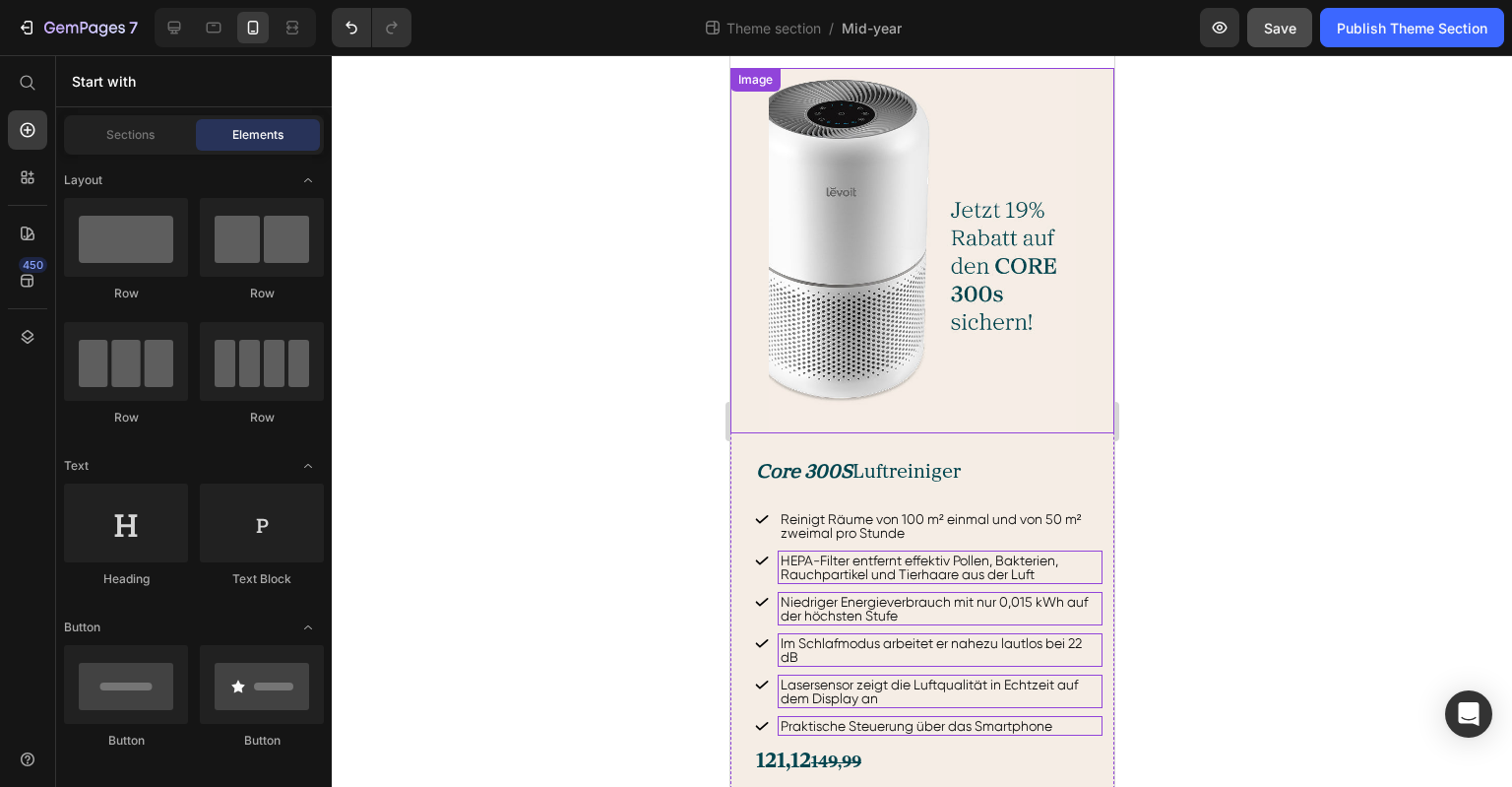 click at bounding box center (921, 250) 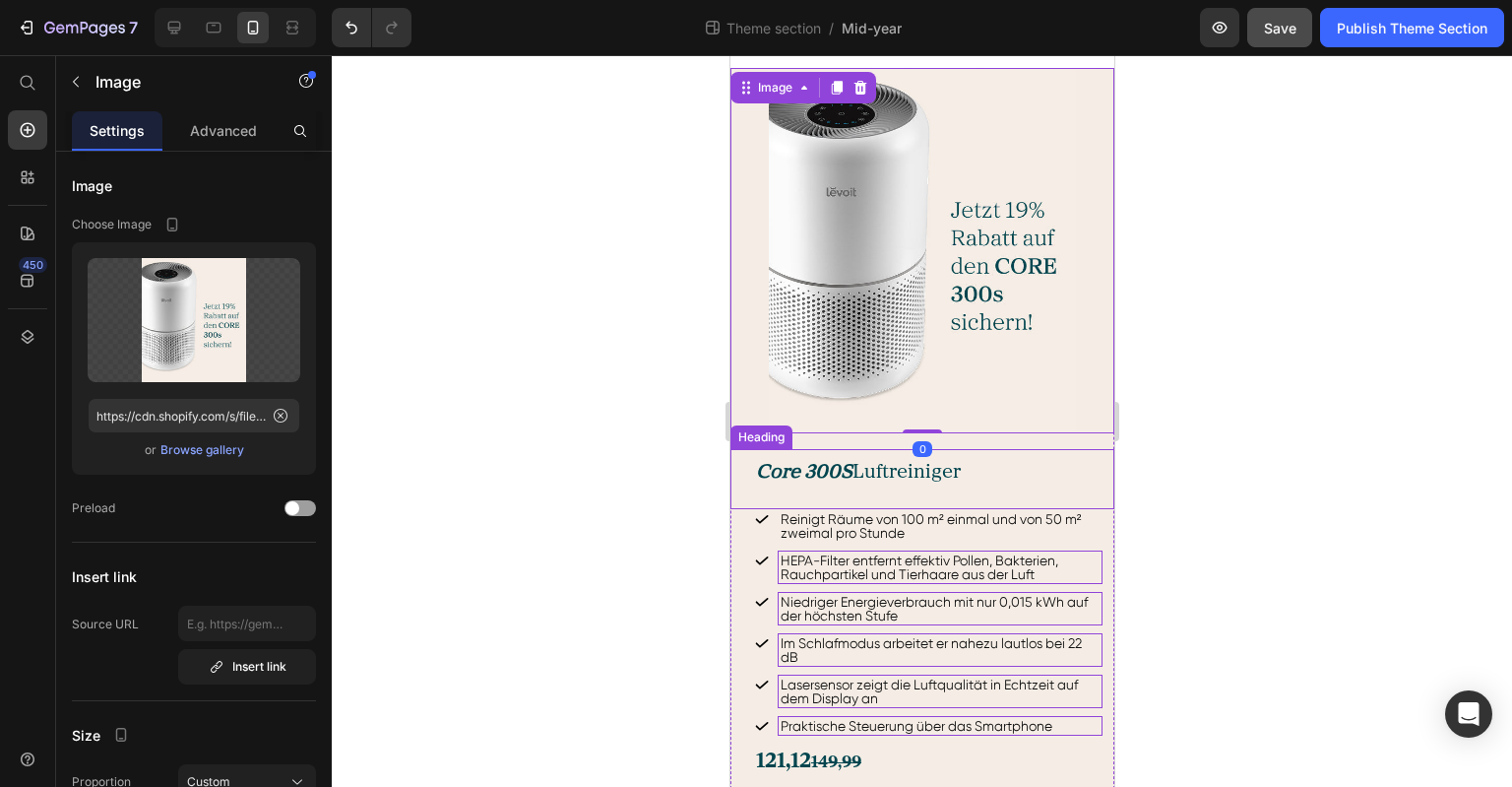 click on "⁠⁠⁠⁠⁠⁠⁠ Core 300S  Luftreiniger" at bounding box center [933, 471] 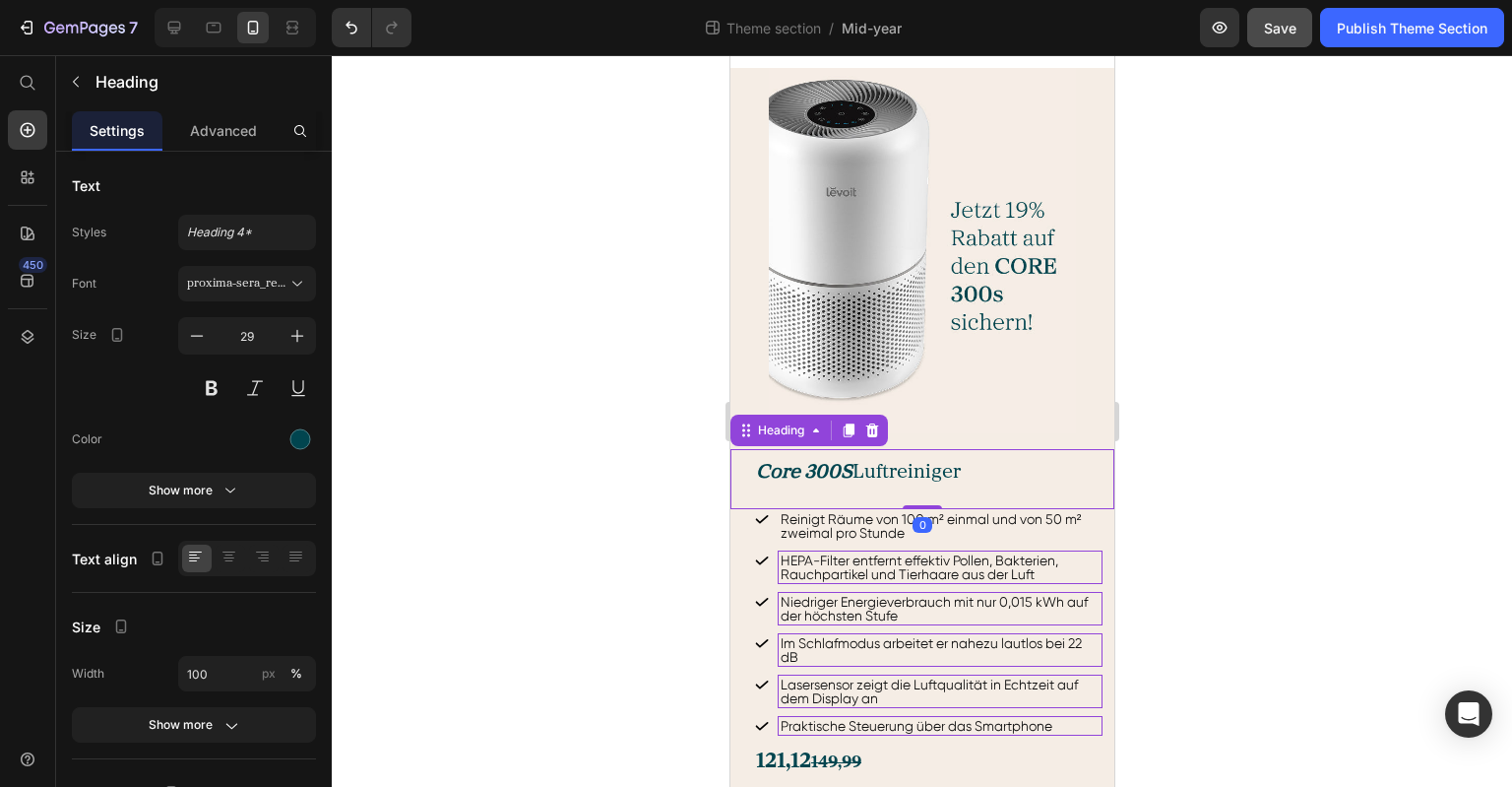click 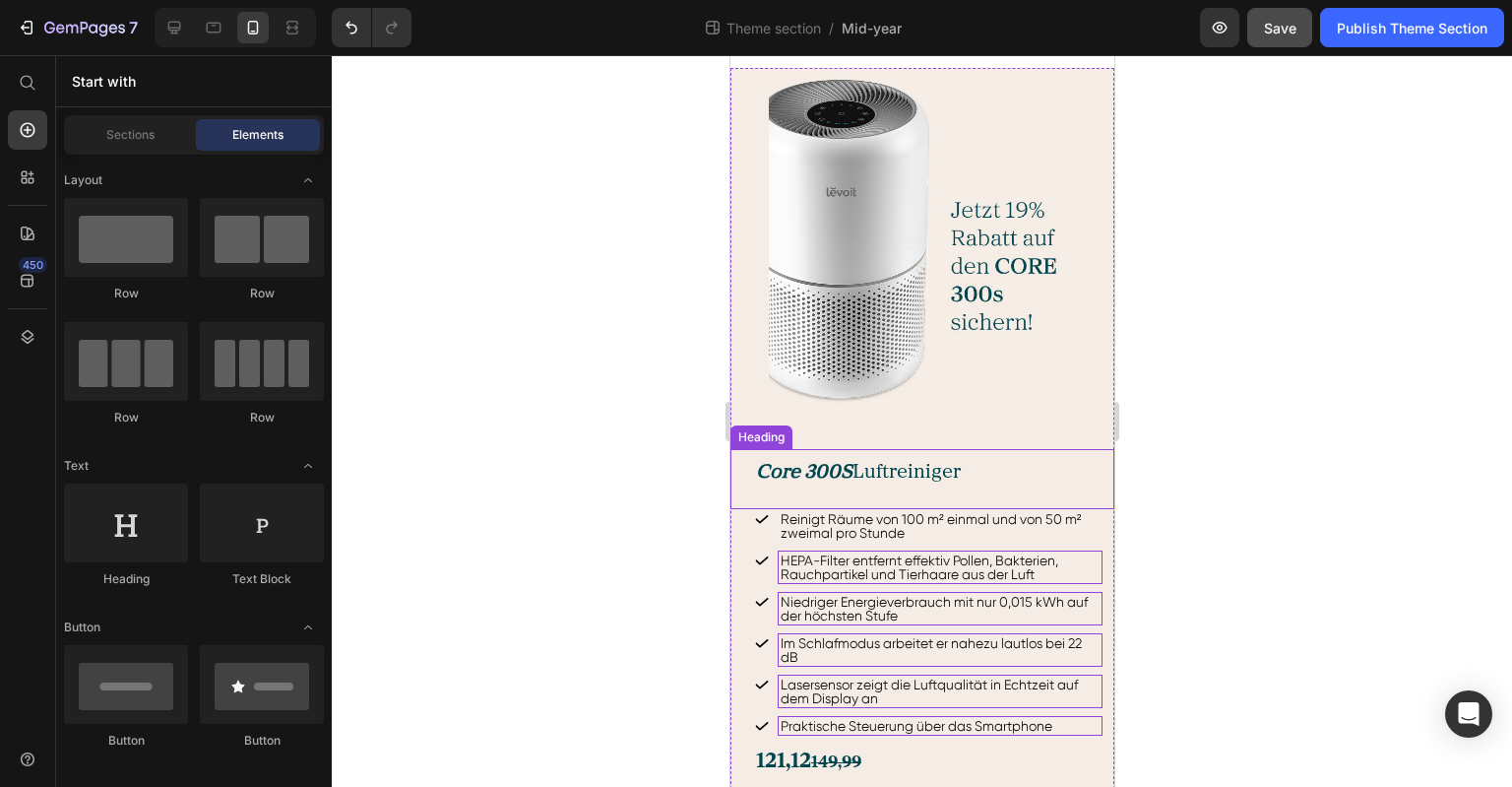 click on "⁠⁠⁠⁠⁠⁠⁠ Core 300S  Luftreiniger" at bounding box center [933, 471] 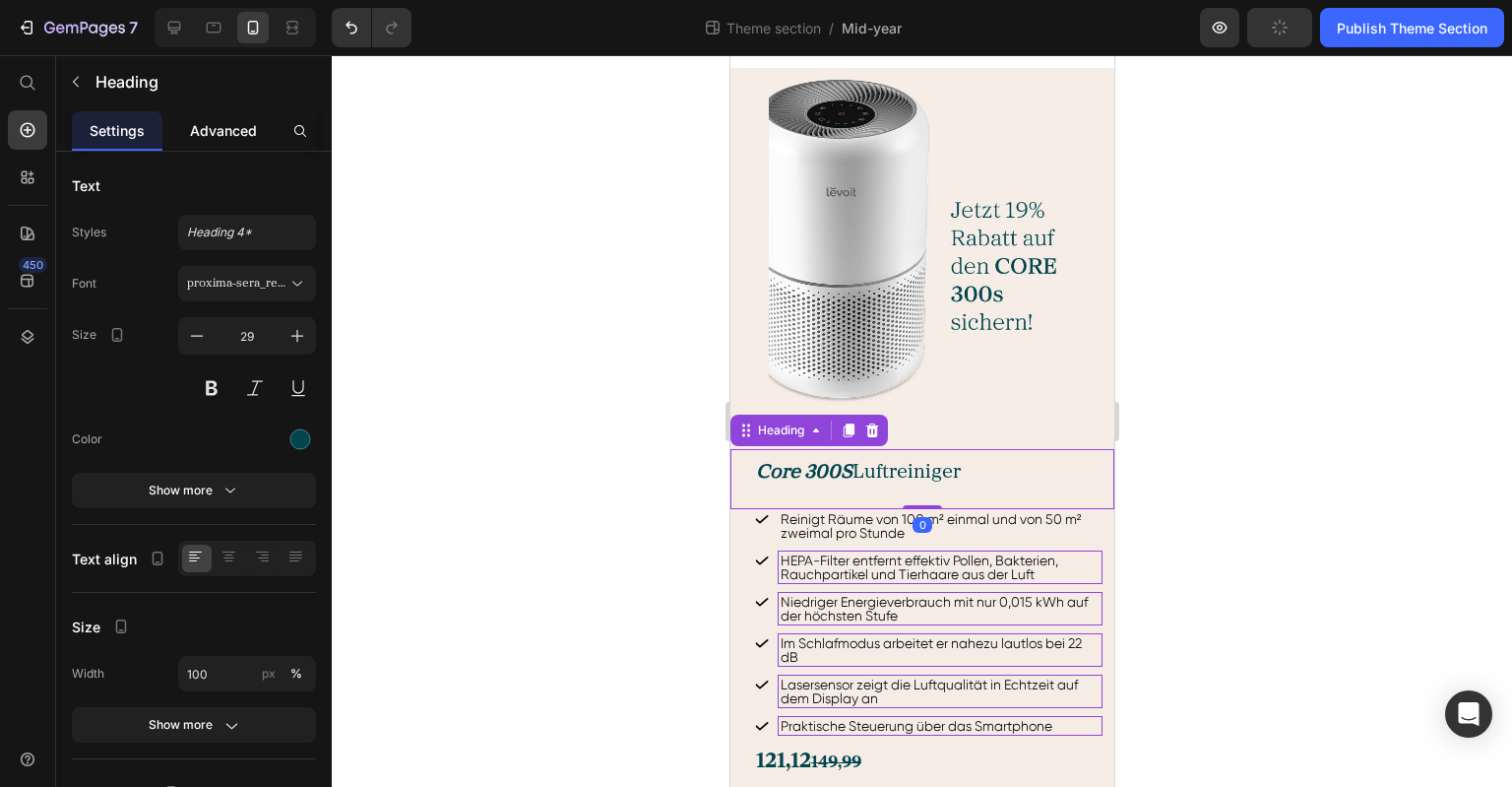 click on "Advanced" at bounding box center (223, 130) 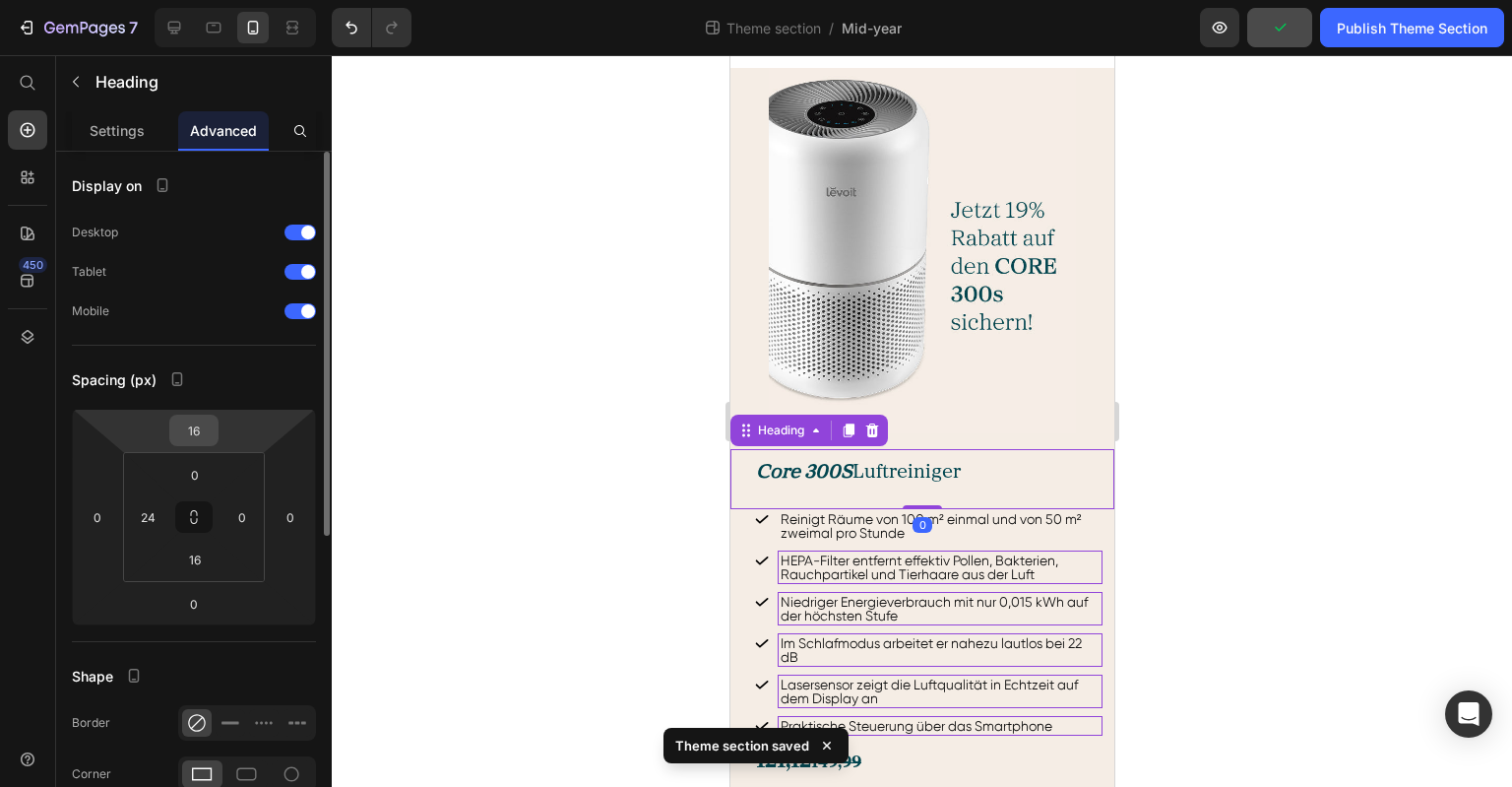 click on "16" at bounding box center [194, 430] 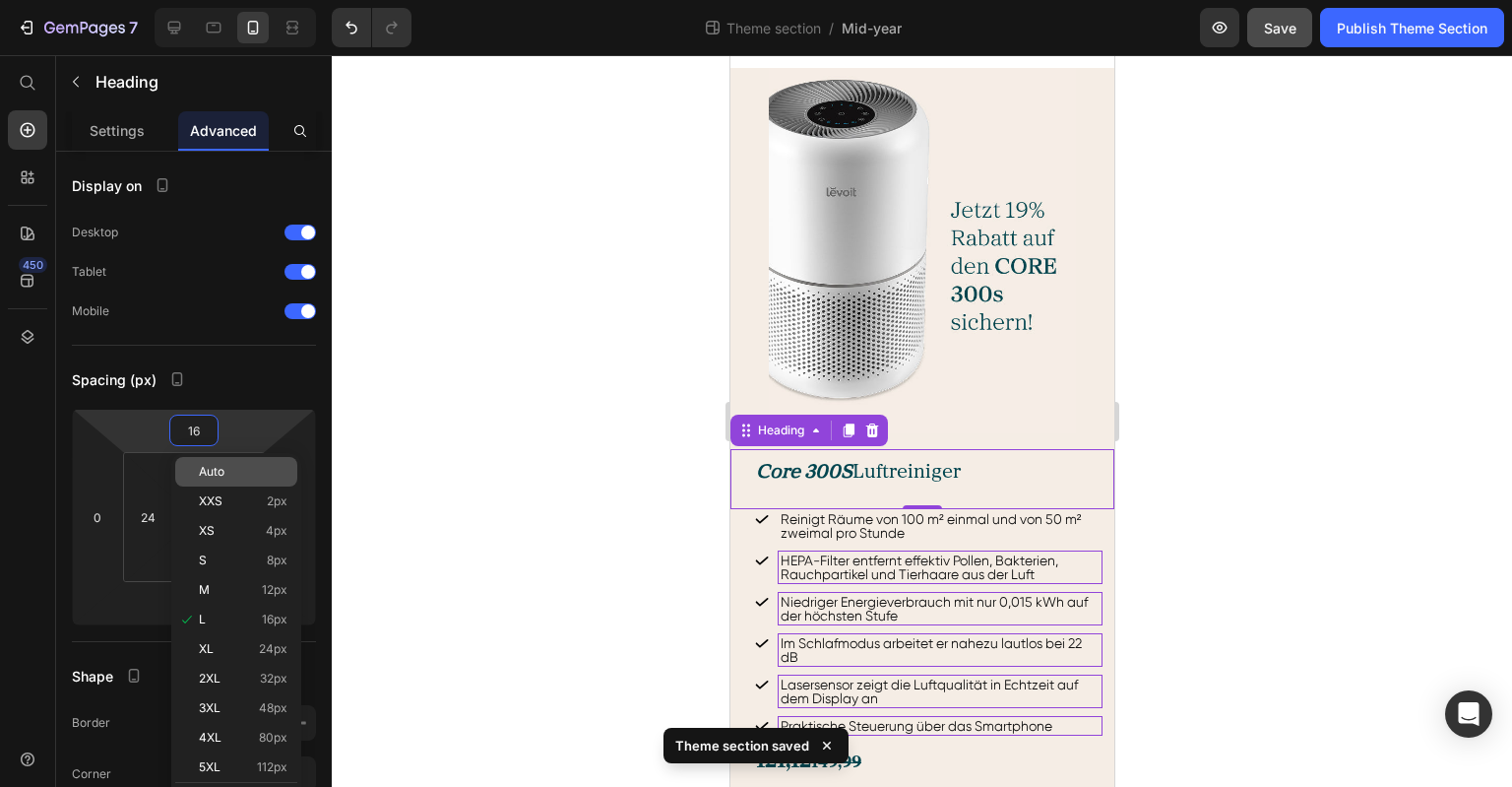 type on "0" 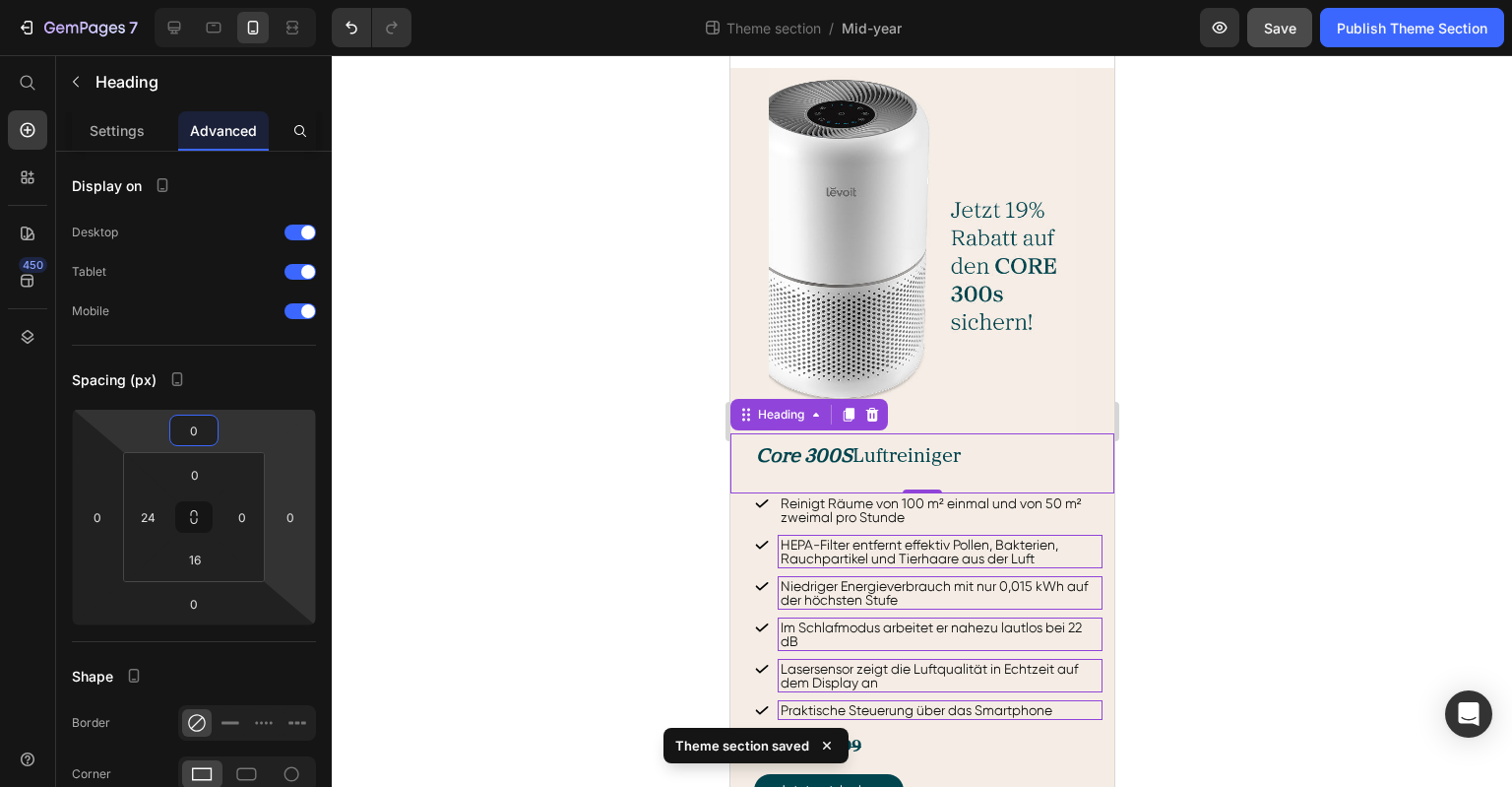 click 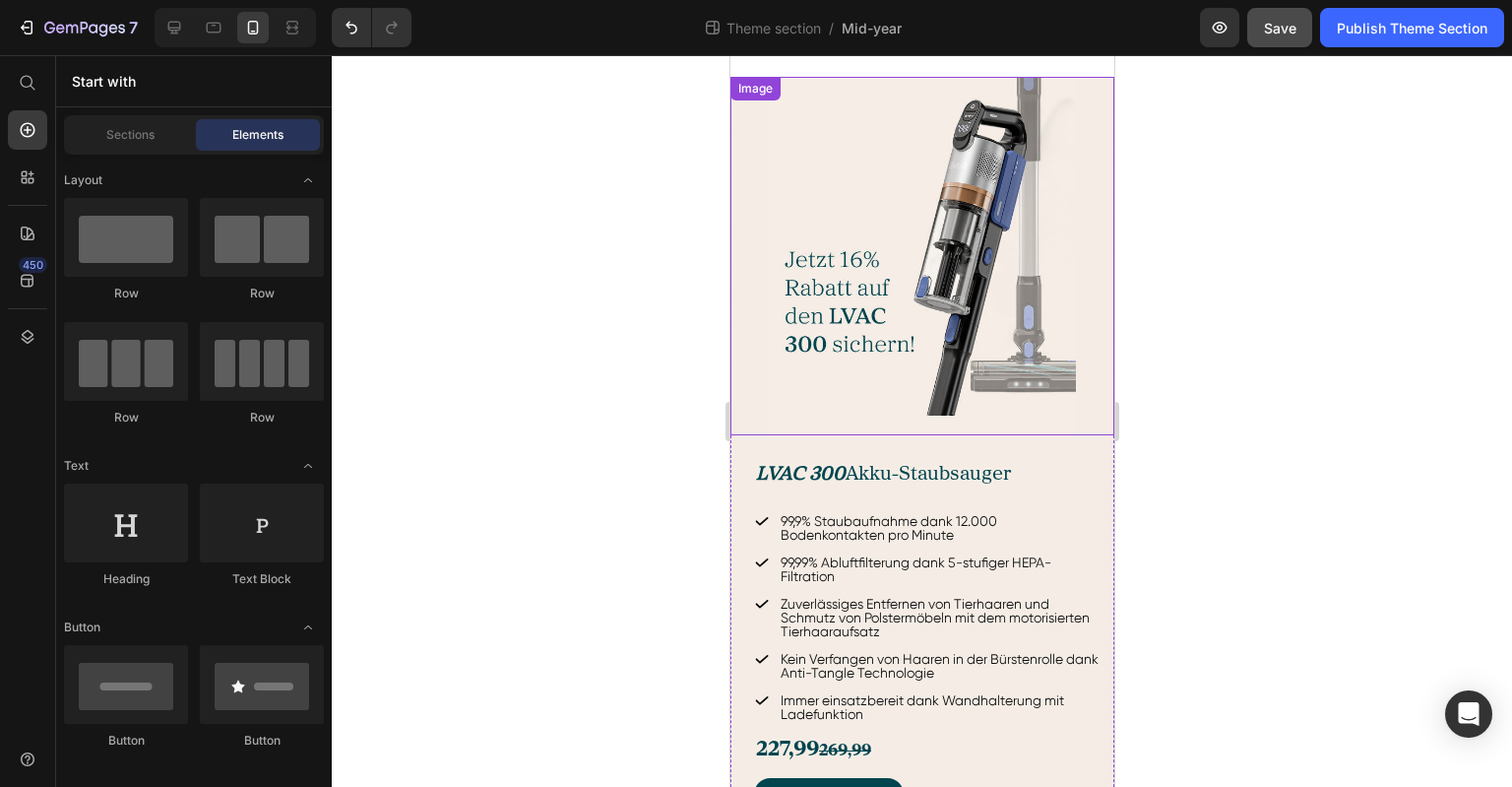 scroll, scrollTop: 718, scrollLeft: 0, axis: vertical 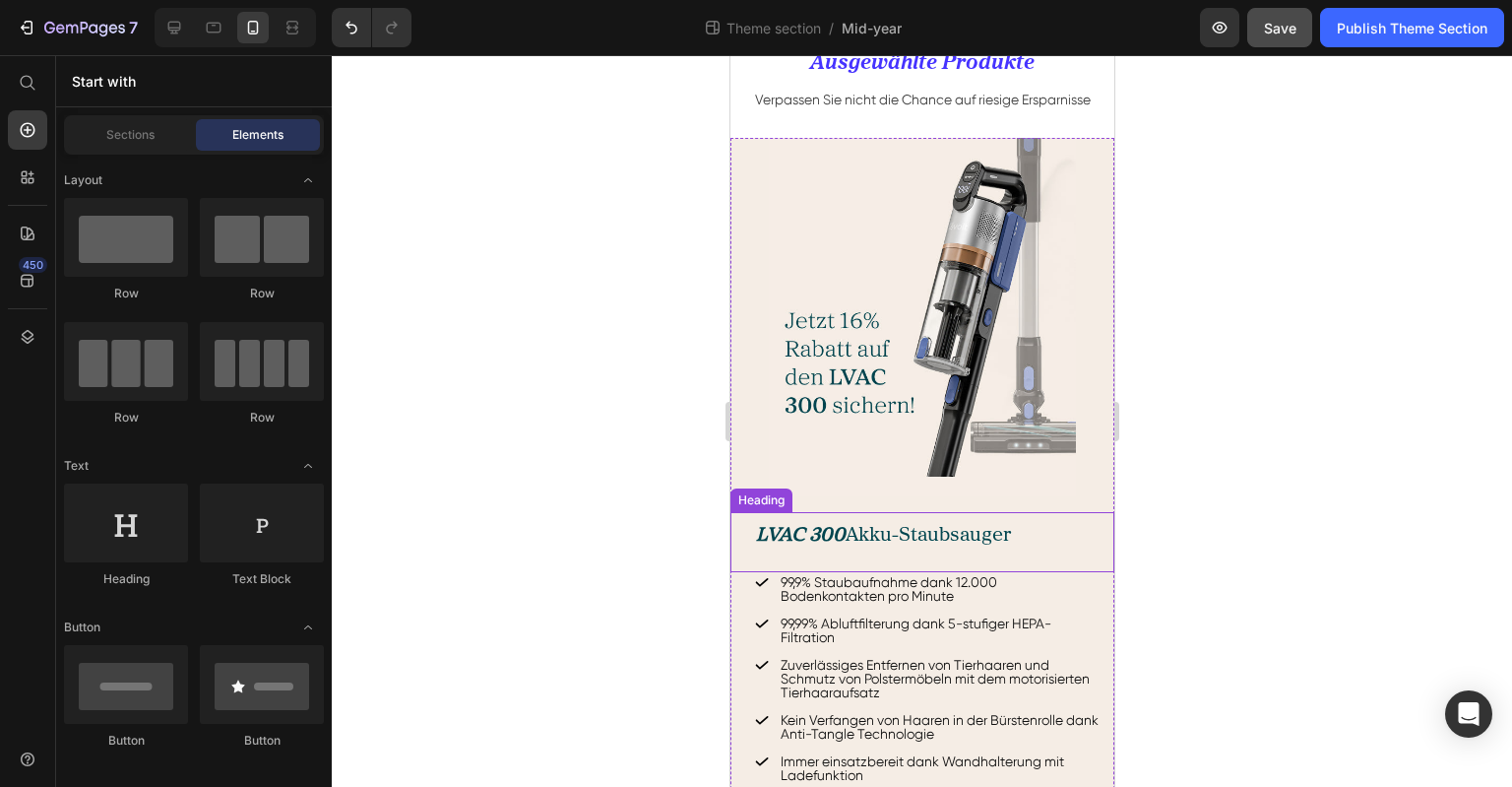click on "LVAC 300  Akku-Staubsauger" at bounding box center [933, 534] 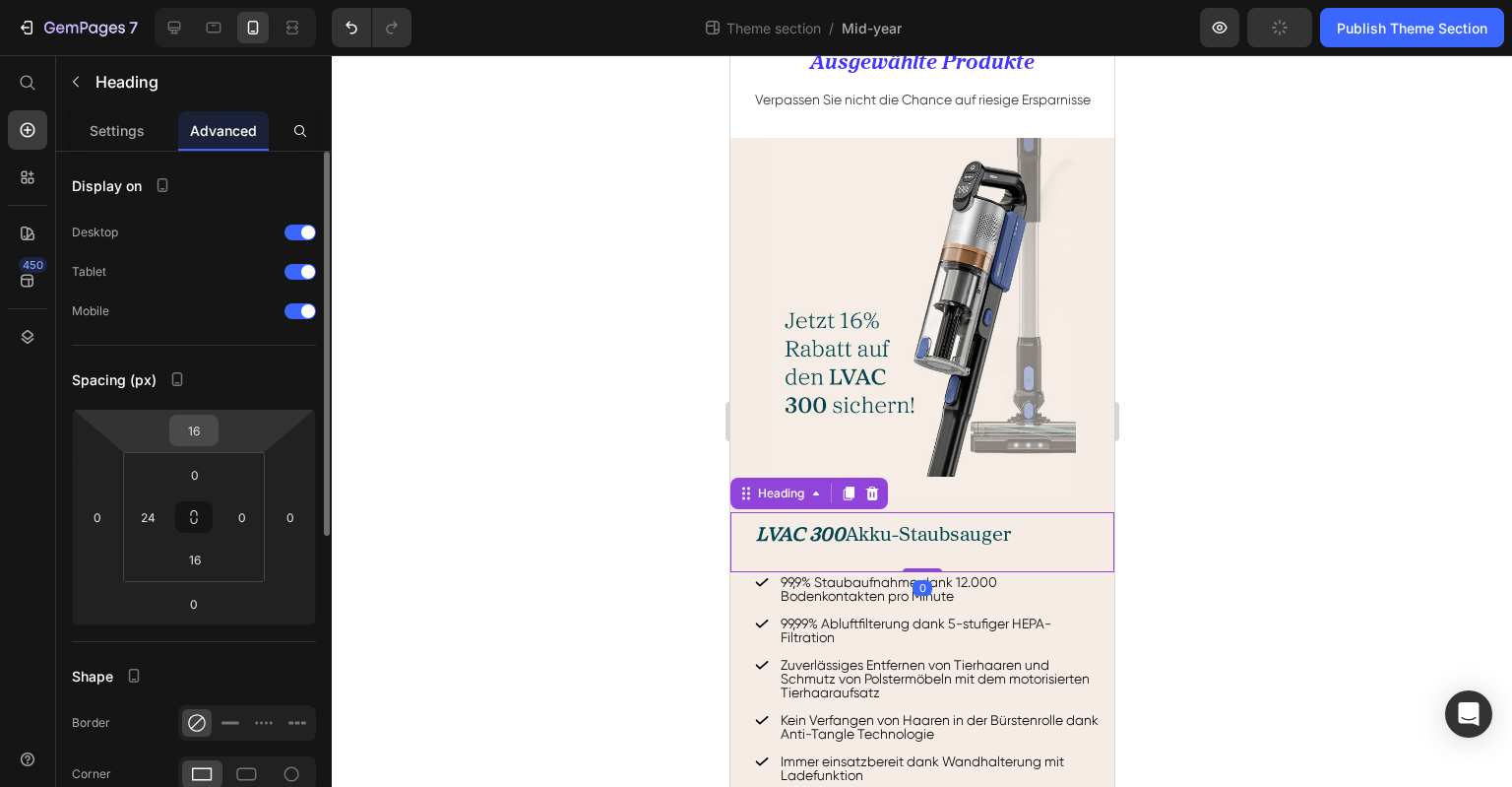 click on "16" at bounding box center (194, 430) 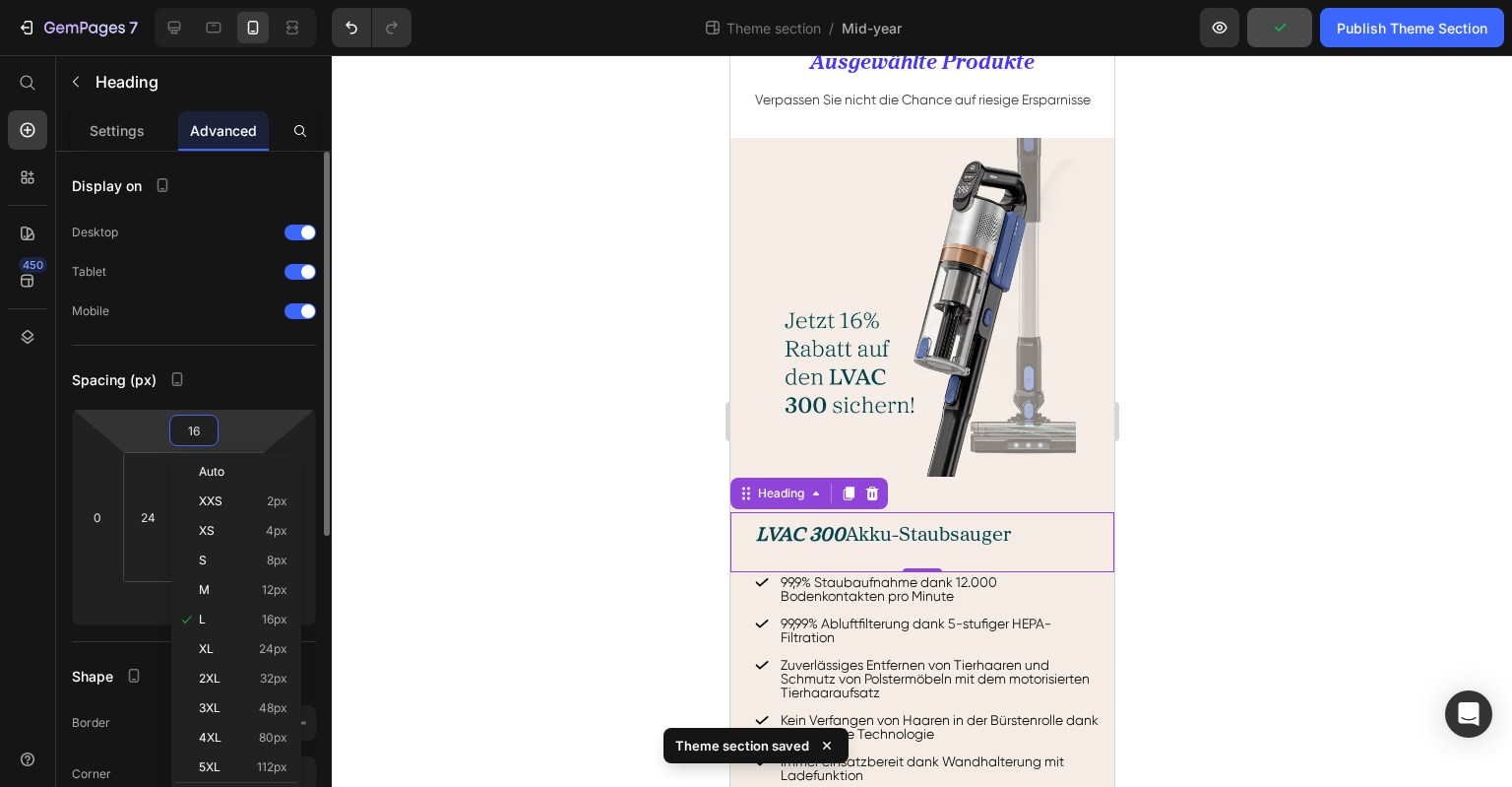 type on "0" 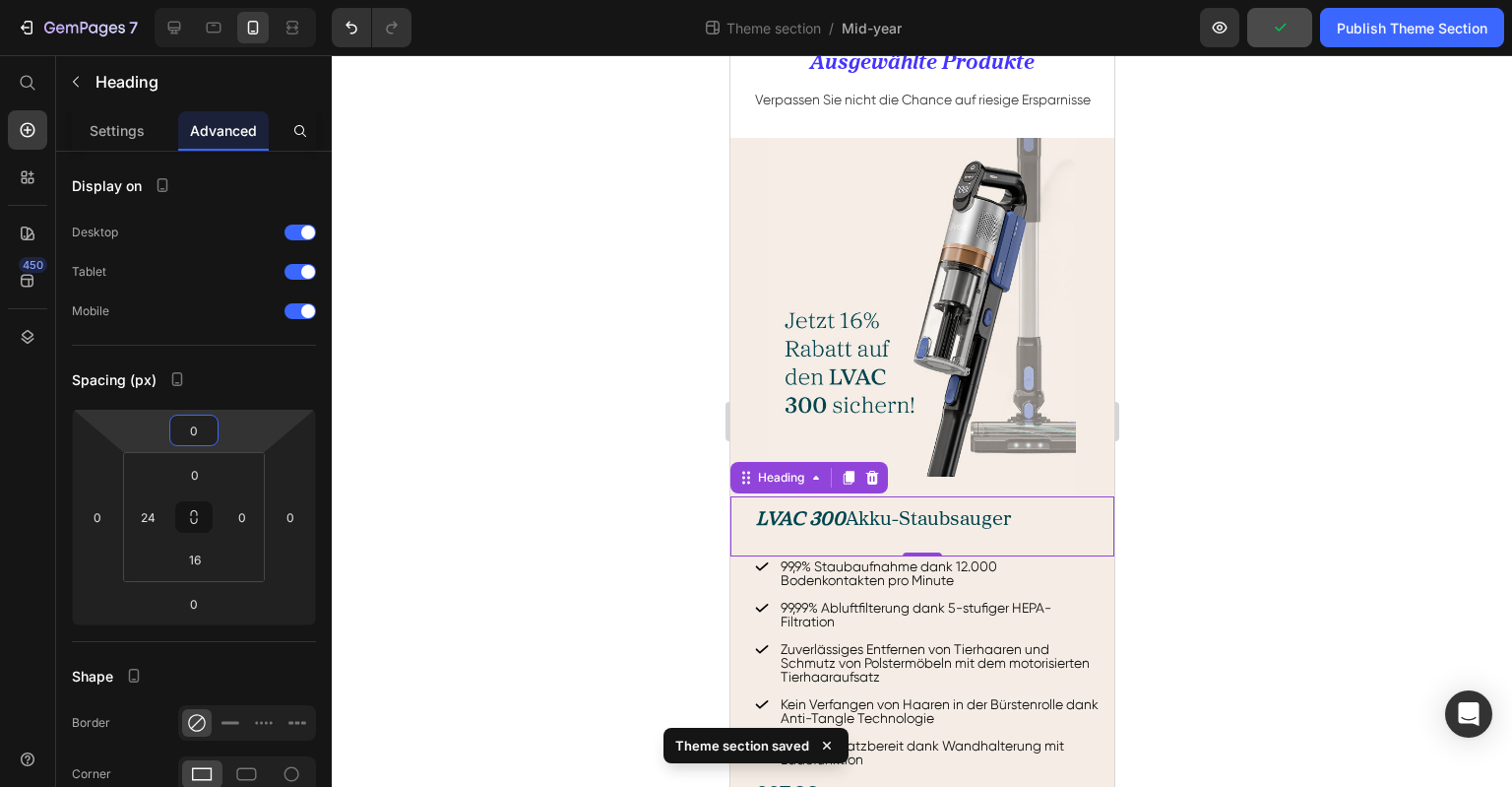 click 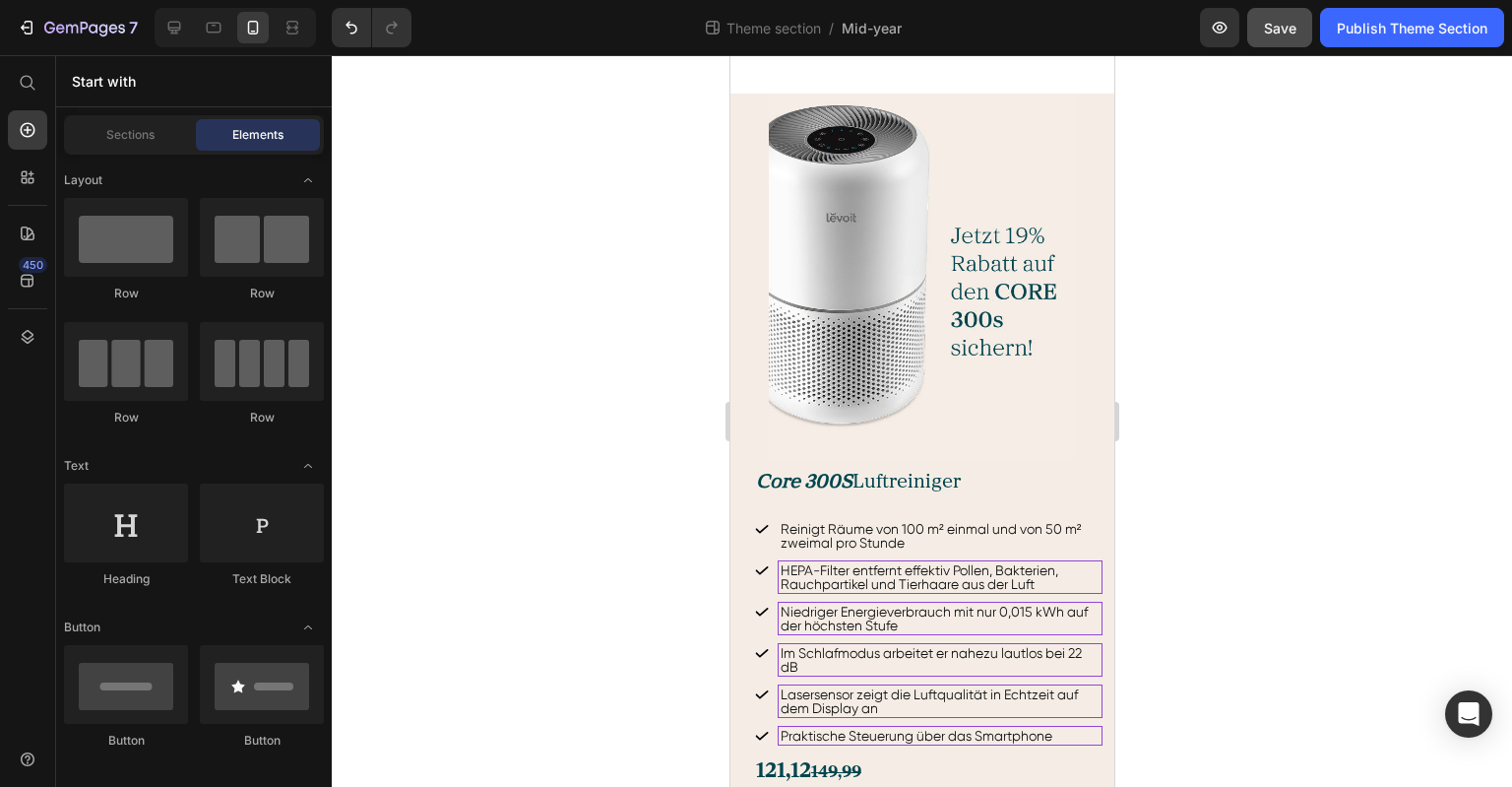 scroll, scrollTop: 1576, scrollLeft: 0, axis: vertical 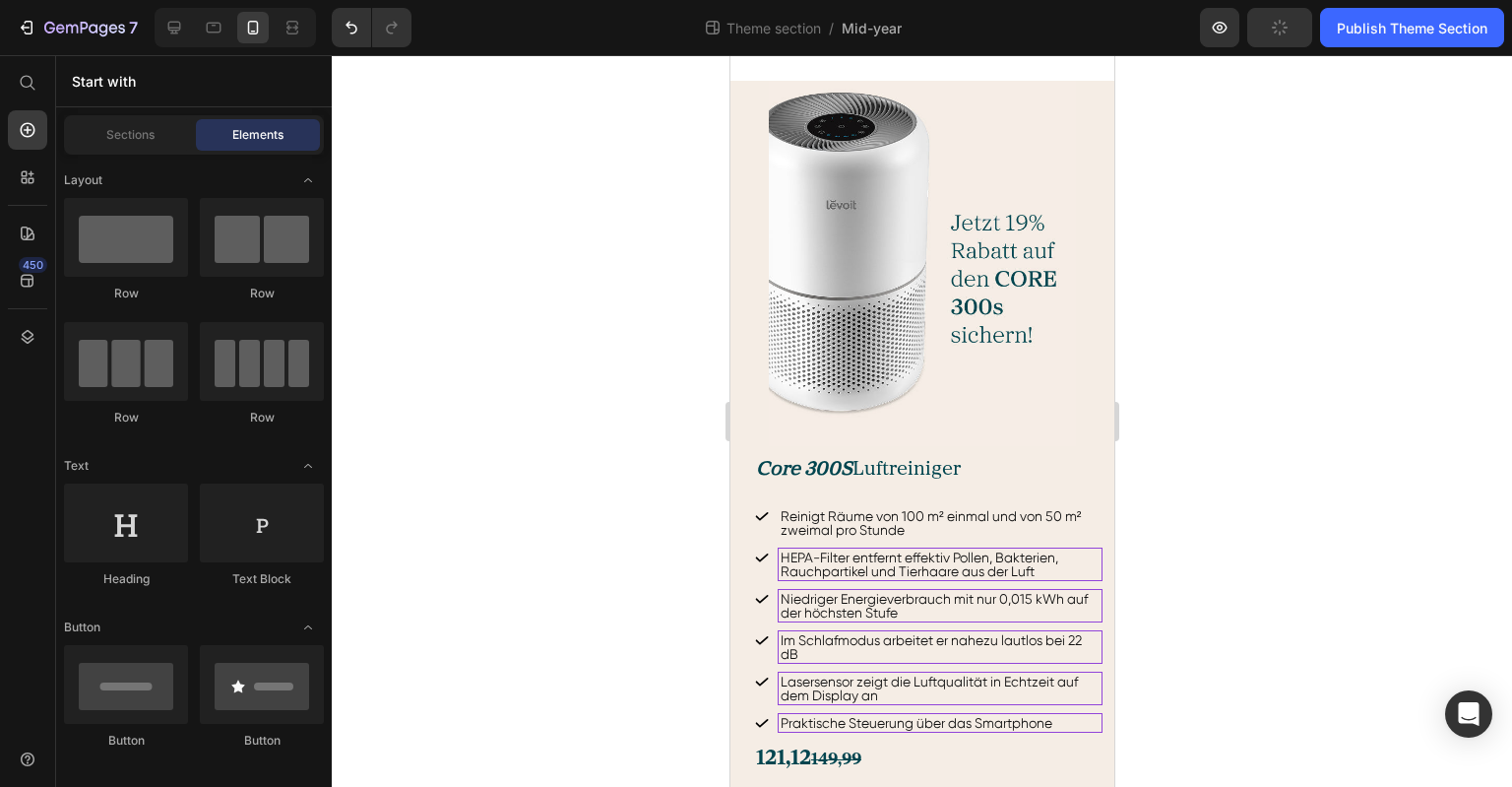 drag, startPoint x: 1107, startPoint y: 409, endPoint x: 1876, endPoint y: 672, distance: 812.73 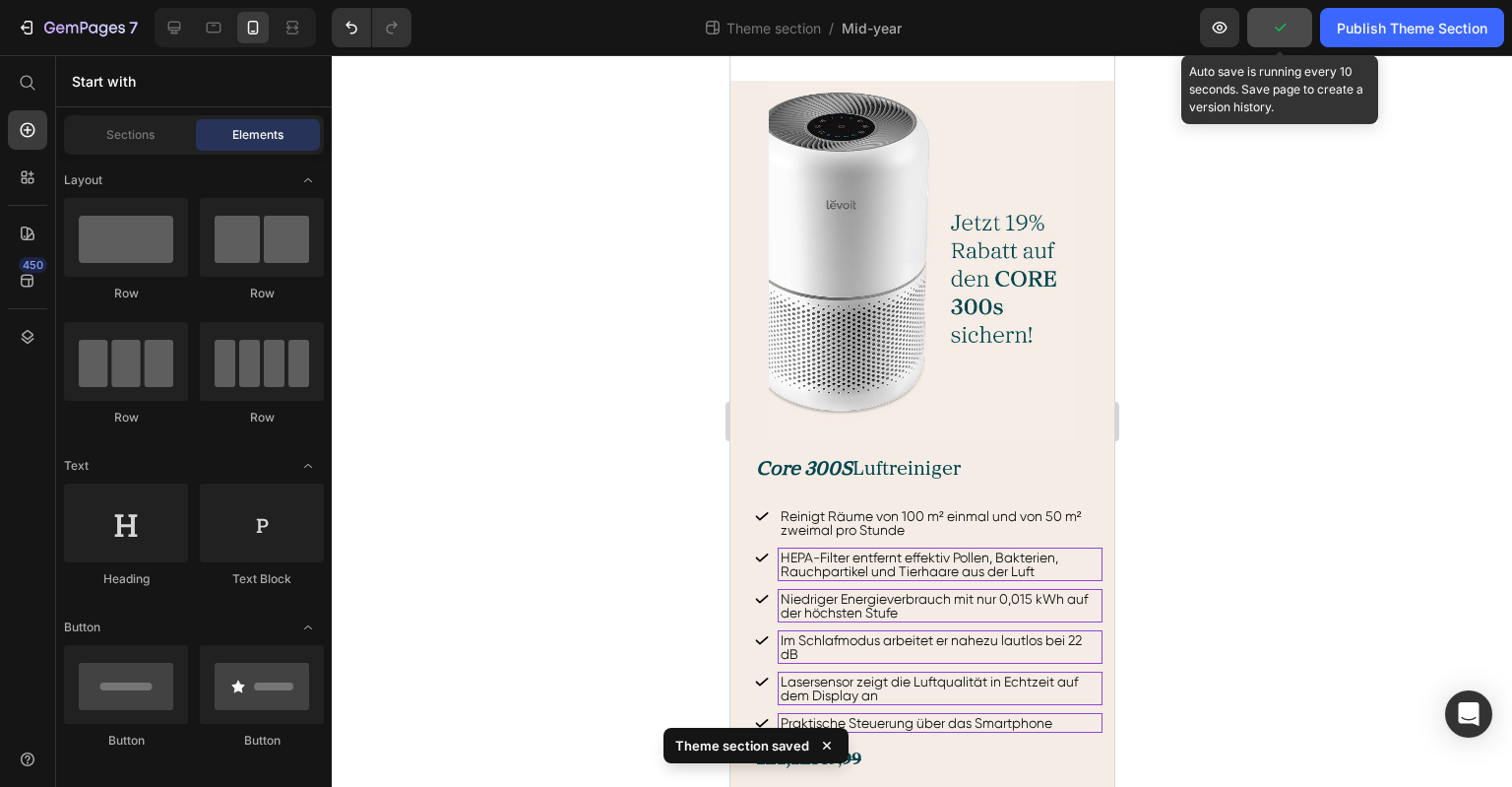 click 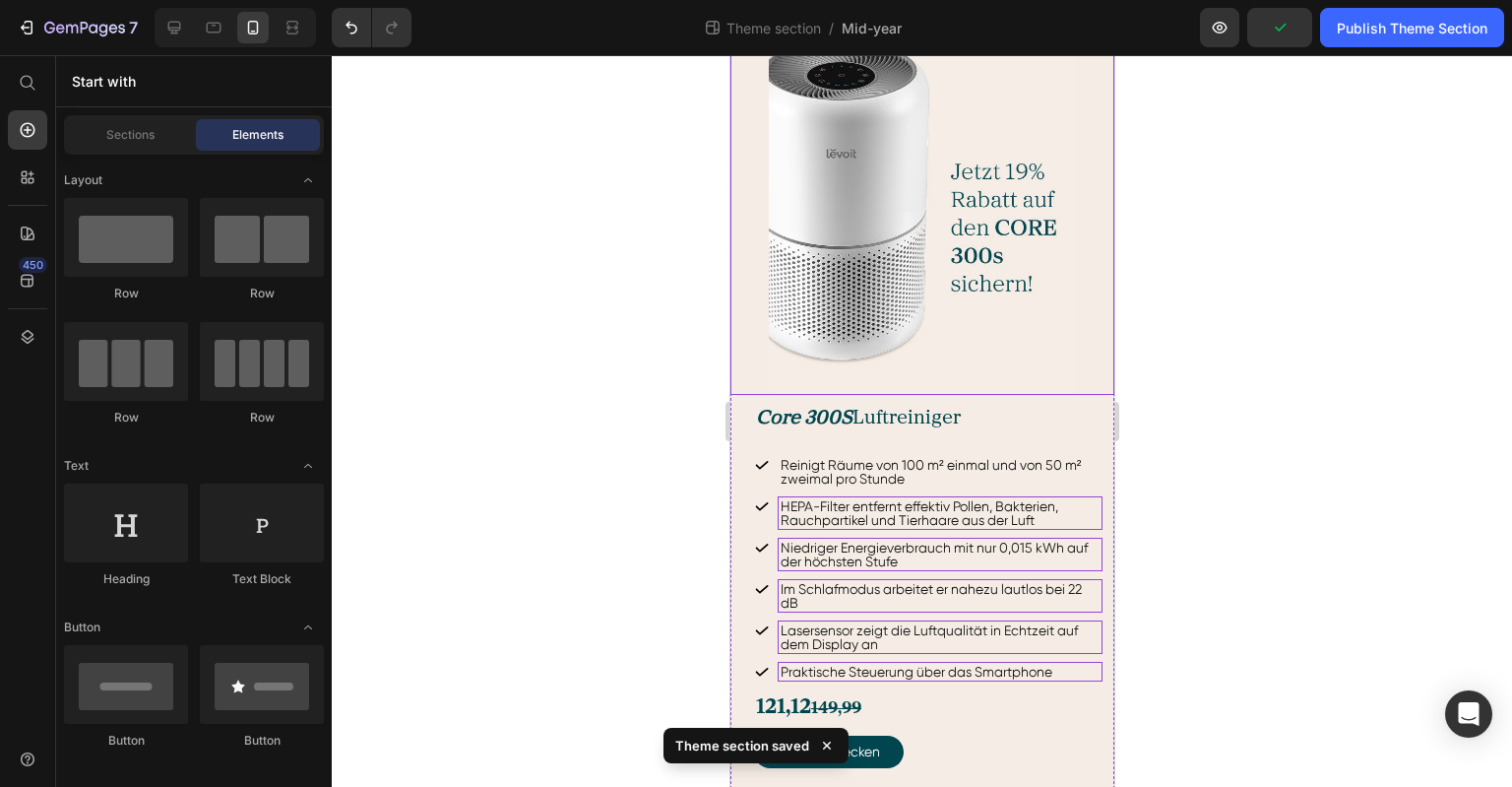scroll, scrollTop: 1643, scrollLeft: 0, axis: vertical 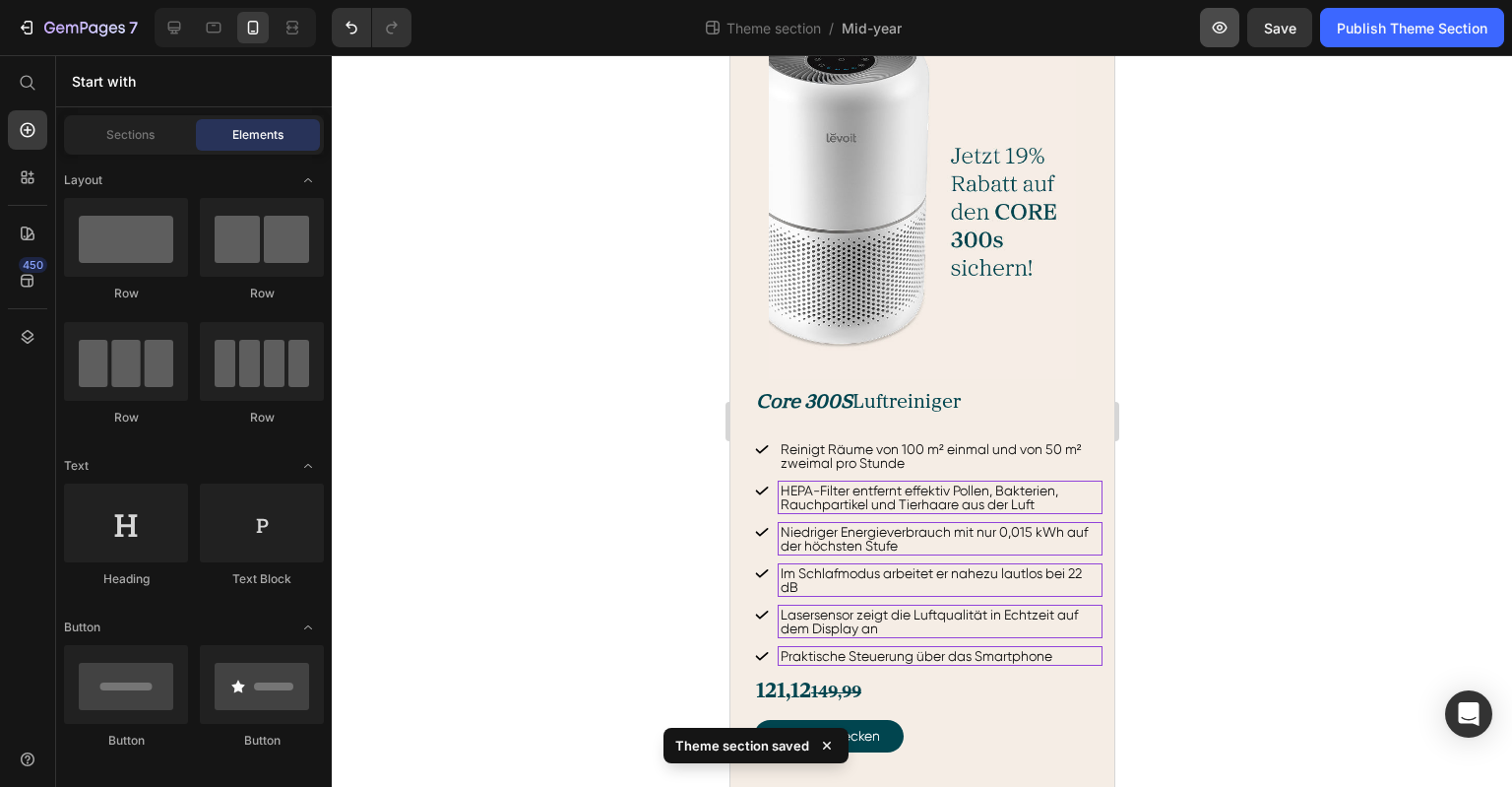 click 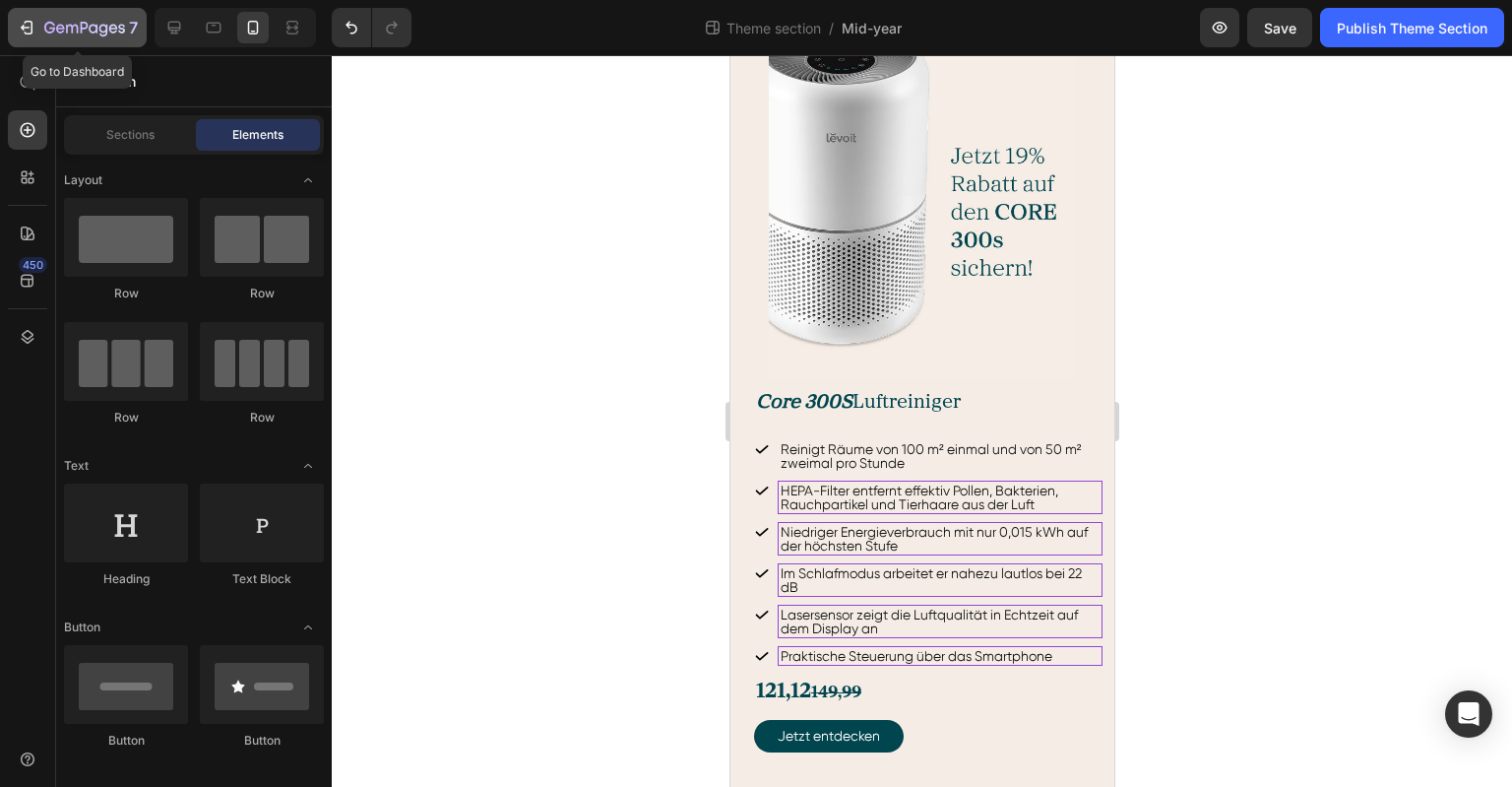 click 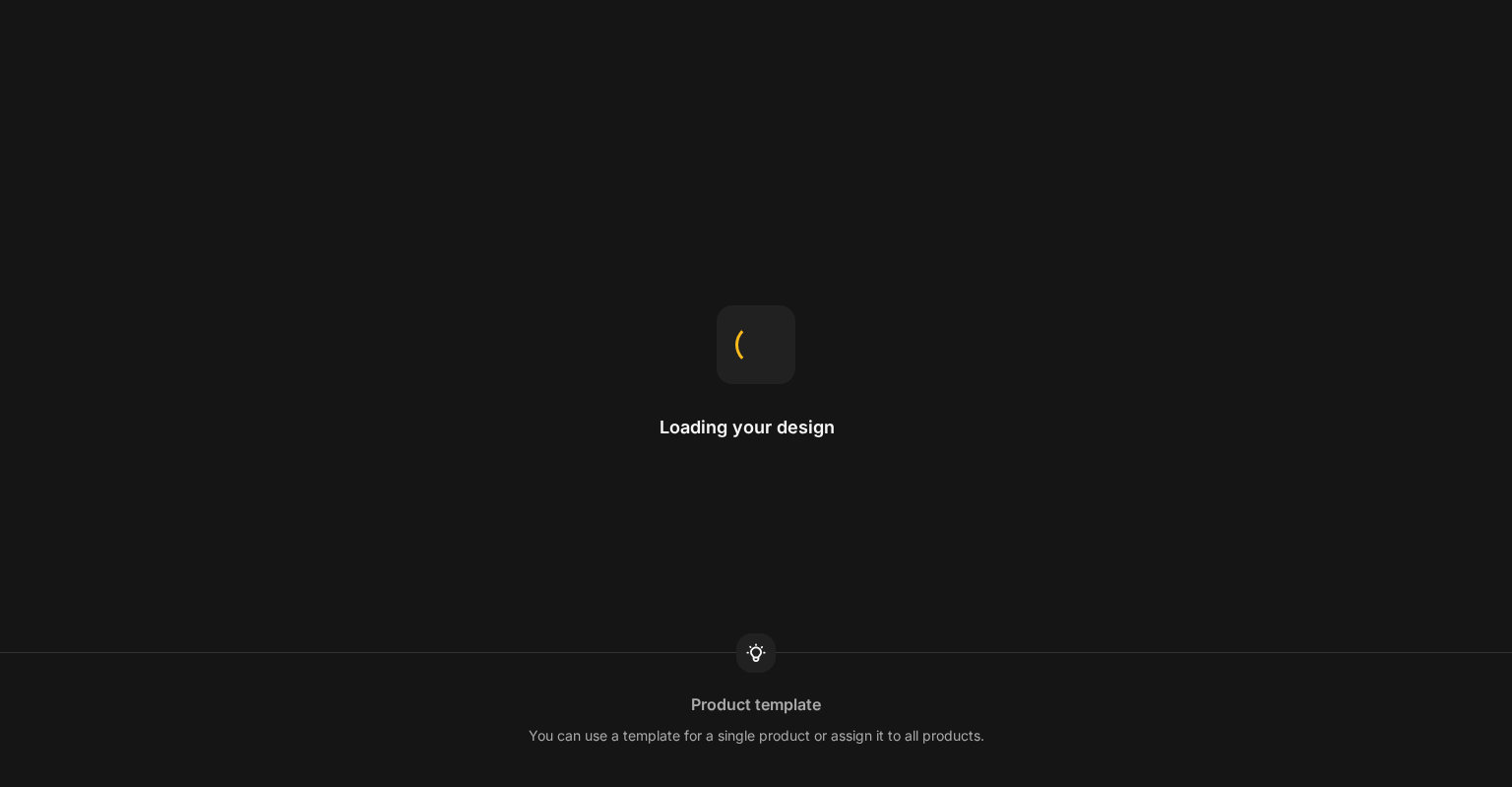 scroll, scrollTop: 0, scrollLeft: 0, axis: both 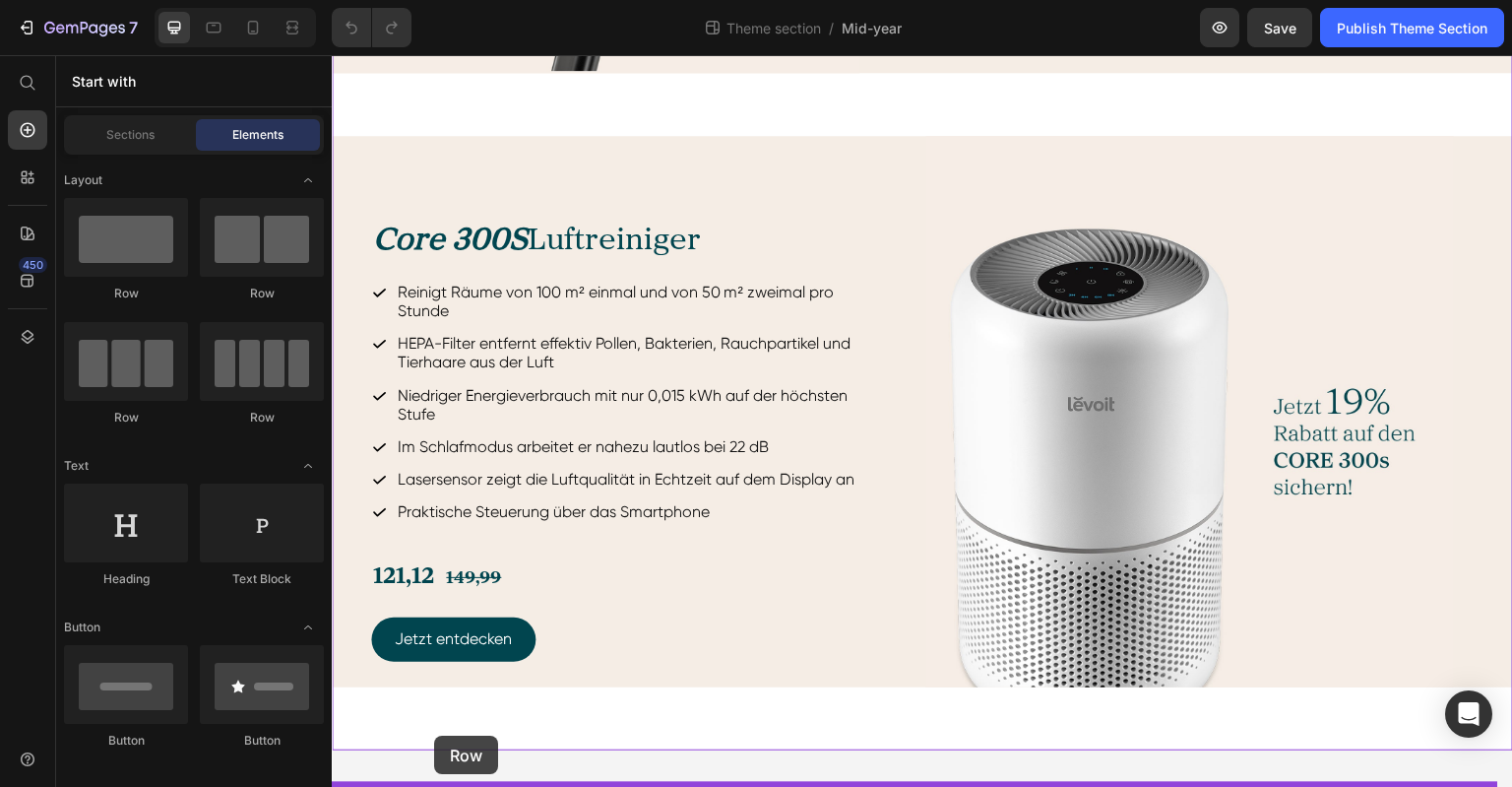 drag, startPoint x: 469, startPoint y: 442, endPoint x: 434, endPoint y: 737, distance: 297.06902 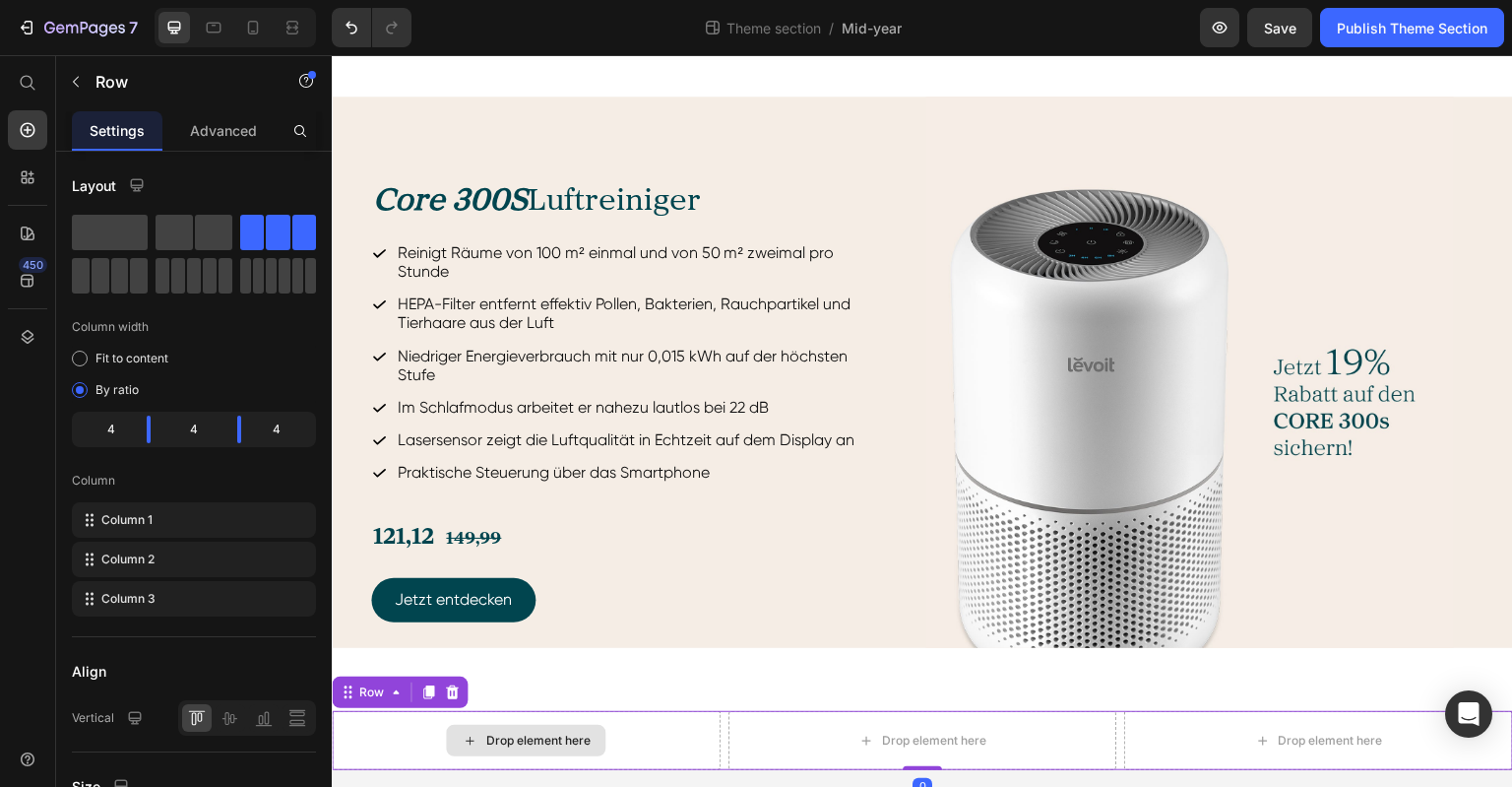 scroll, scrollTop: 1300, scrollLeft: 0, axis: vertical 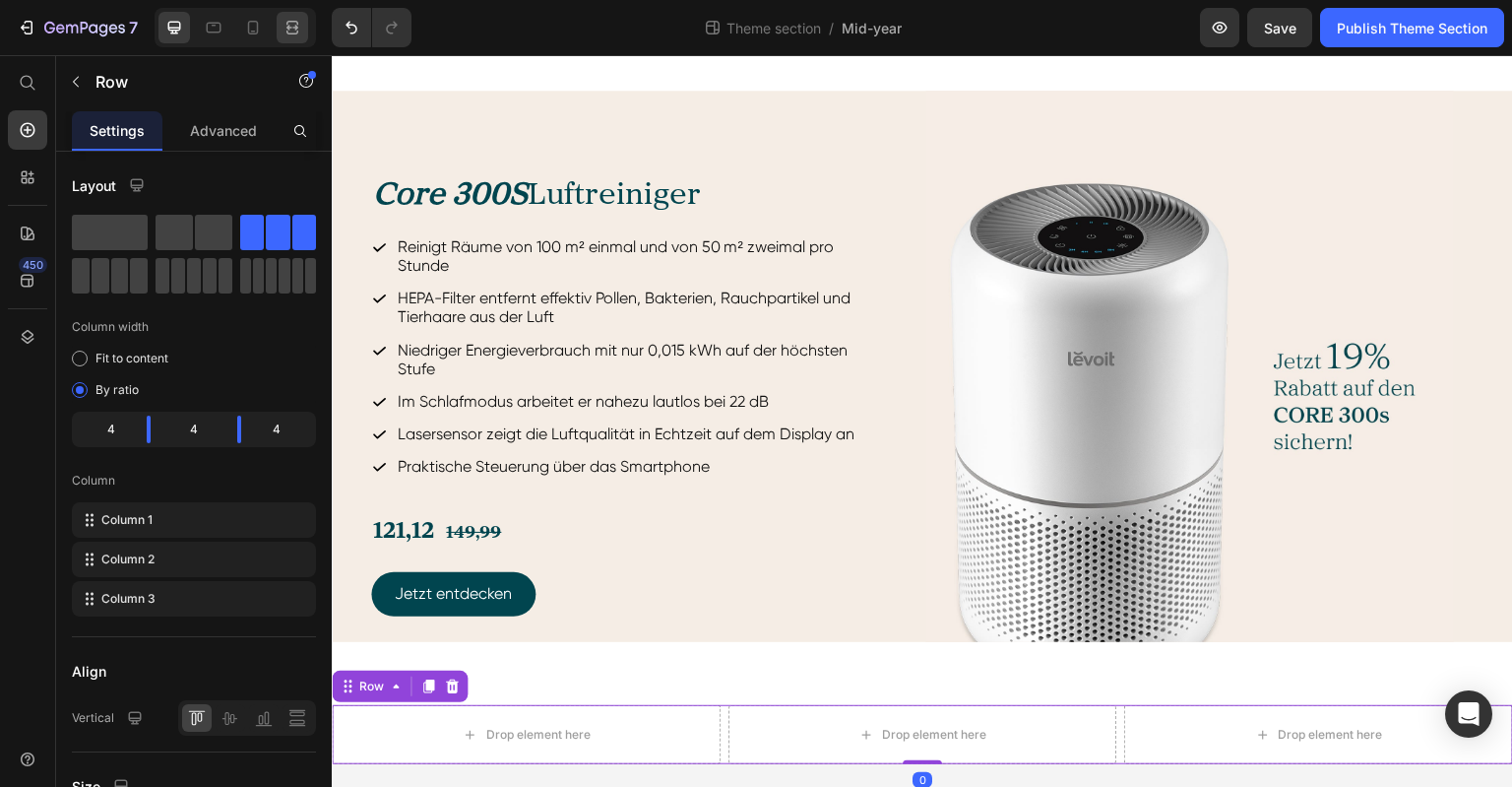click 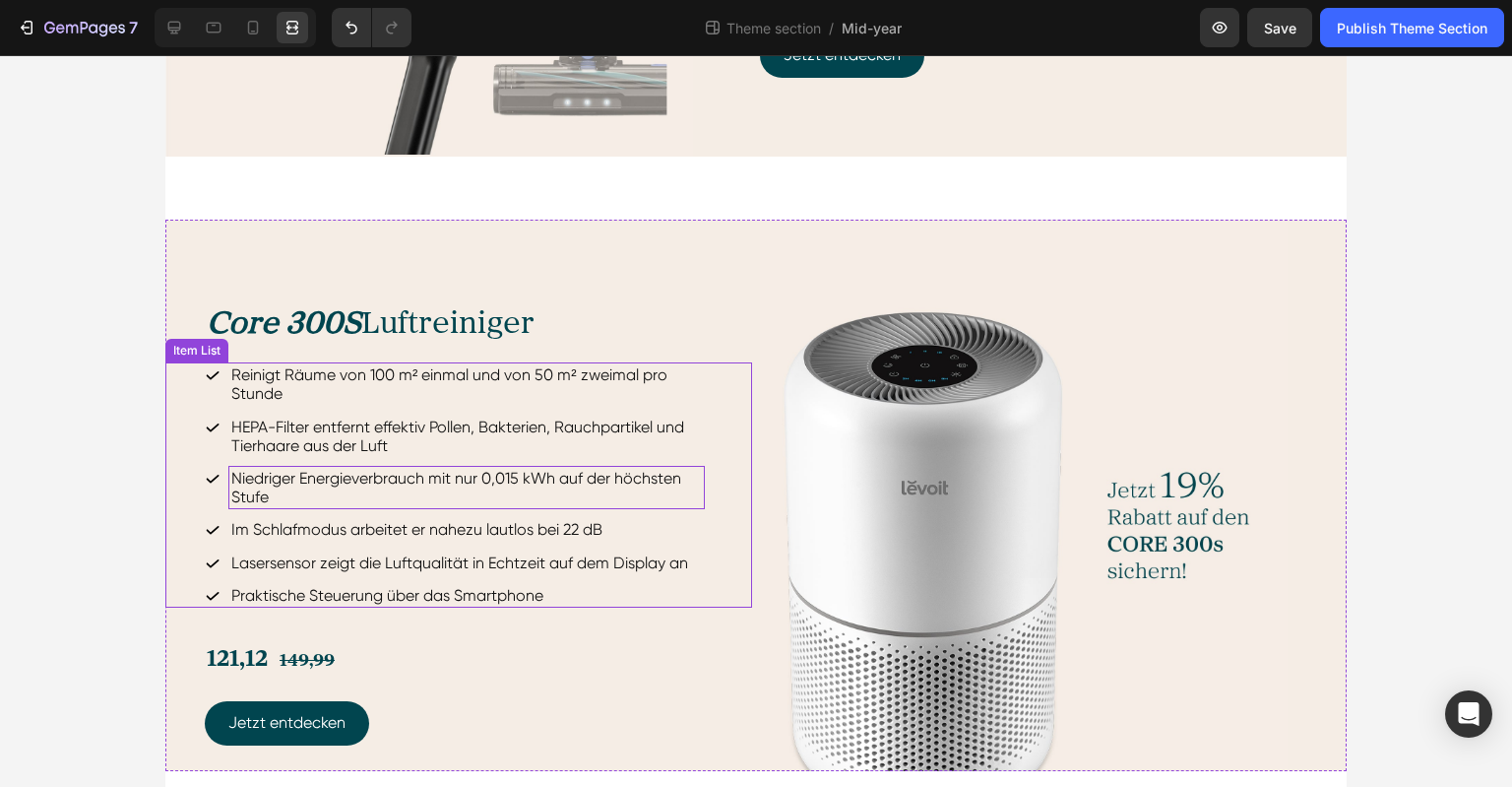 scroll, scrollTop: 1401, scrollLeft: 0, axis: vertical 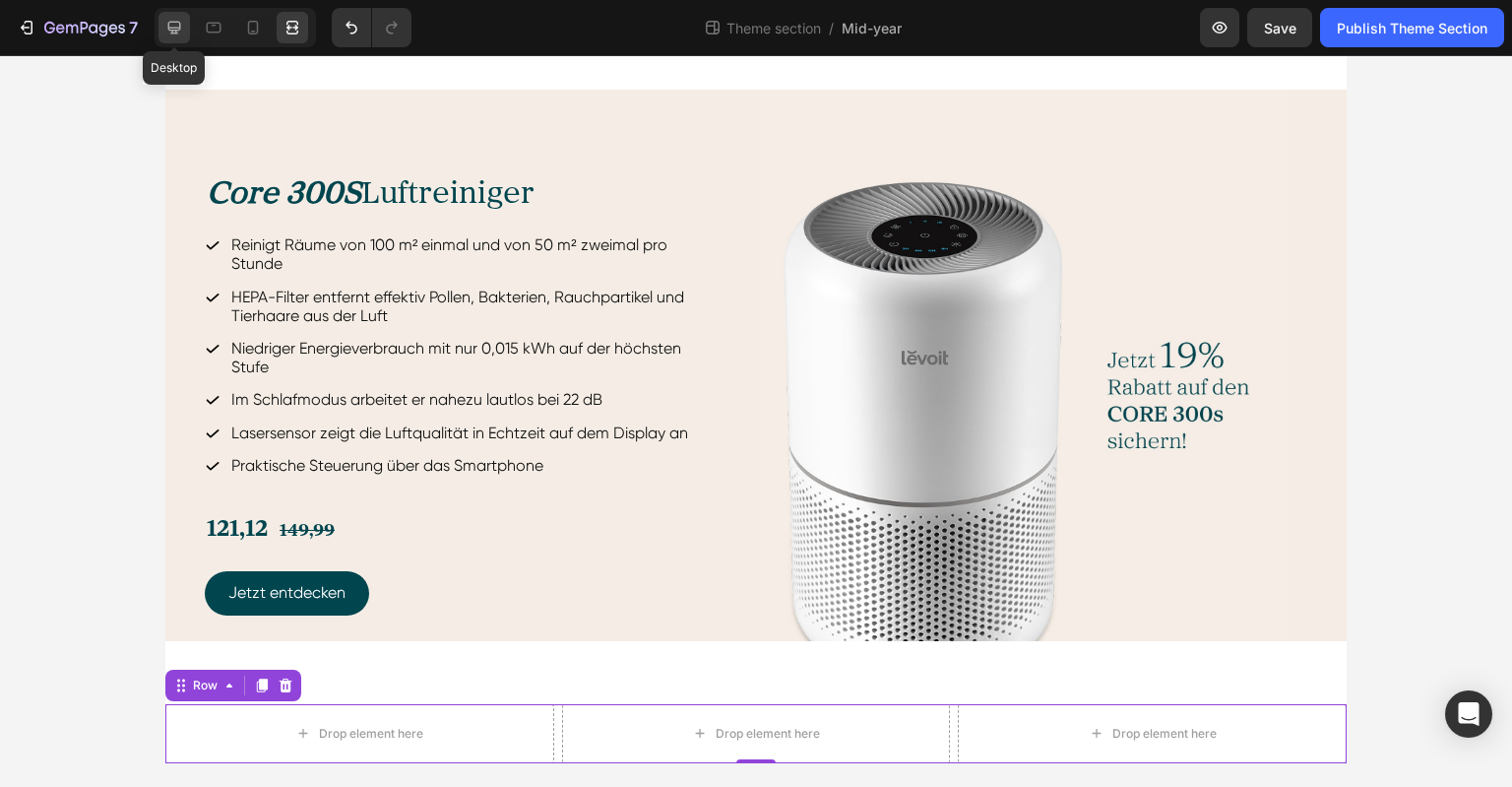click 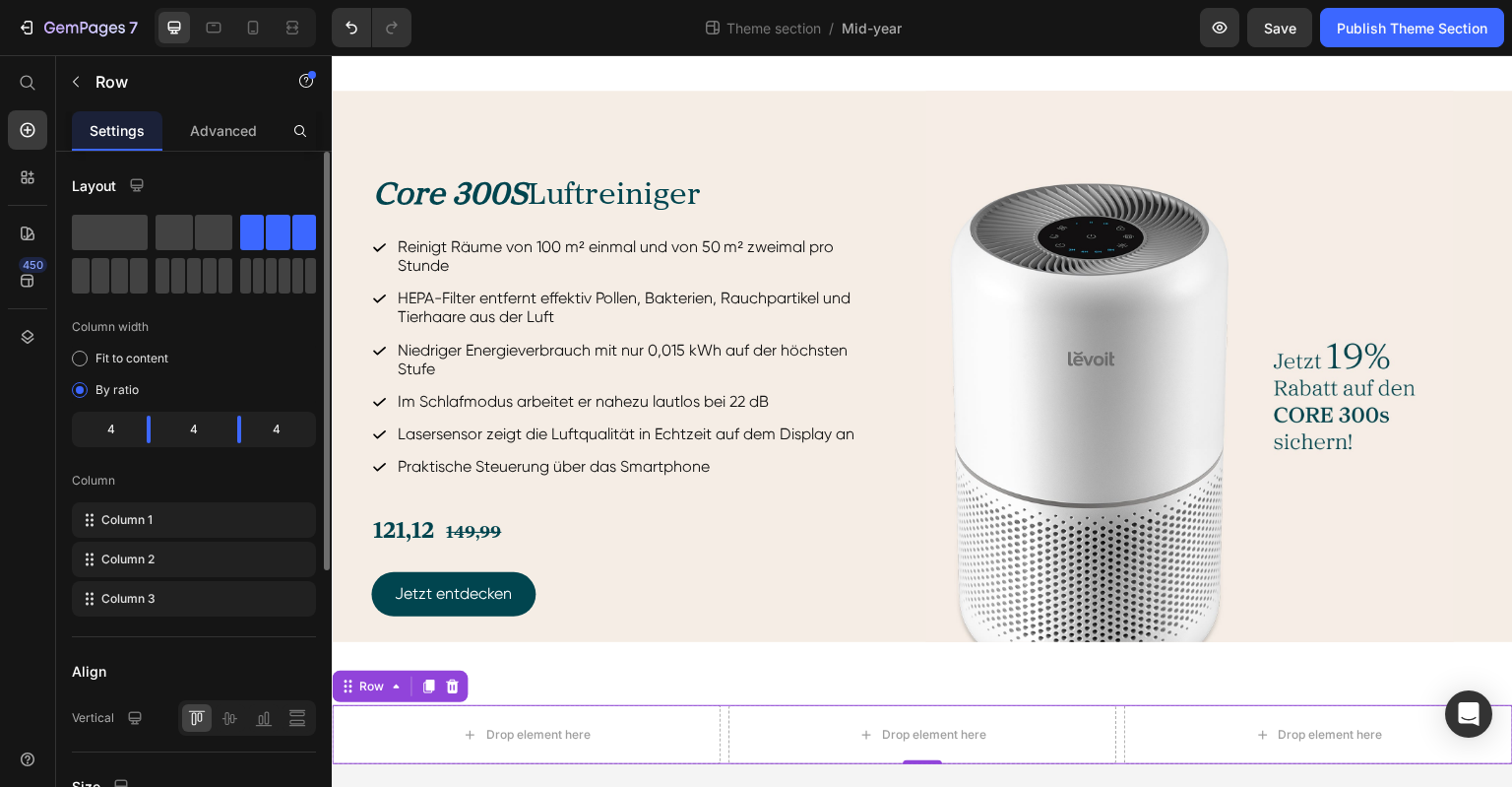 scroll, scrollTop: 1300, scrollLeft: 0, axis: vertical 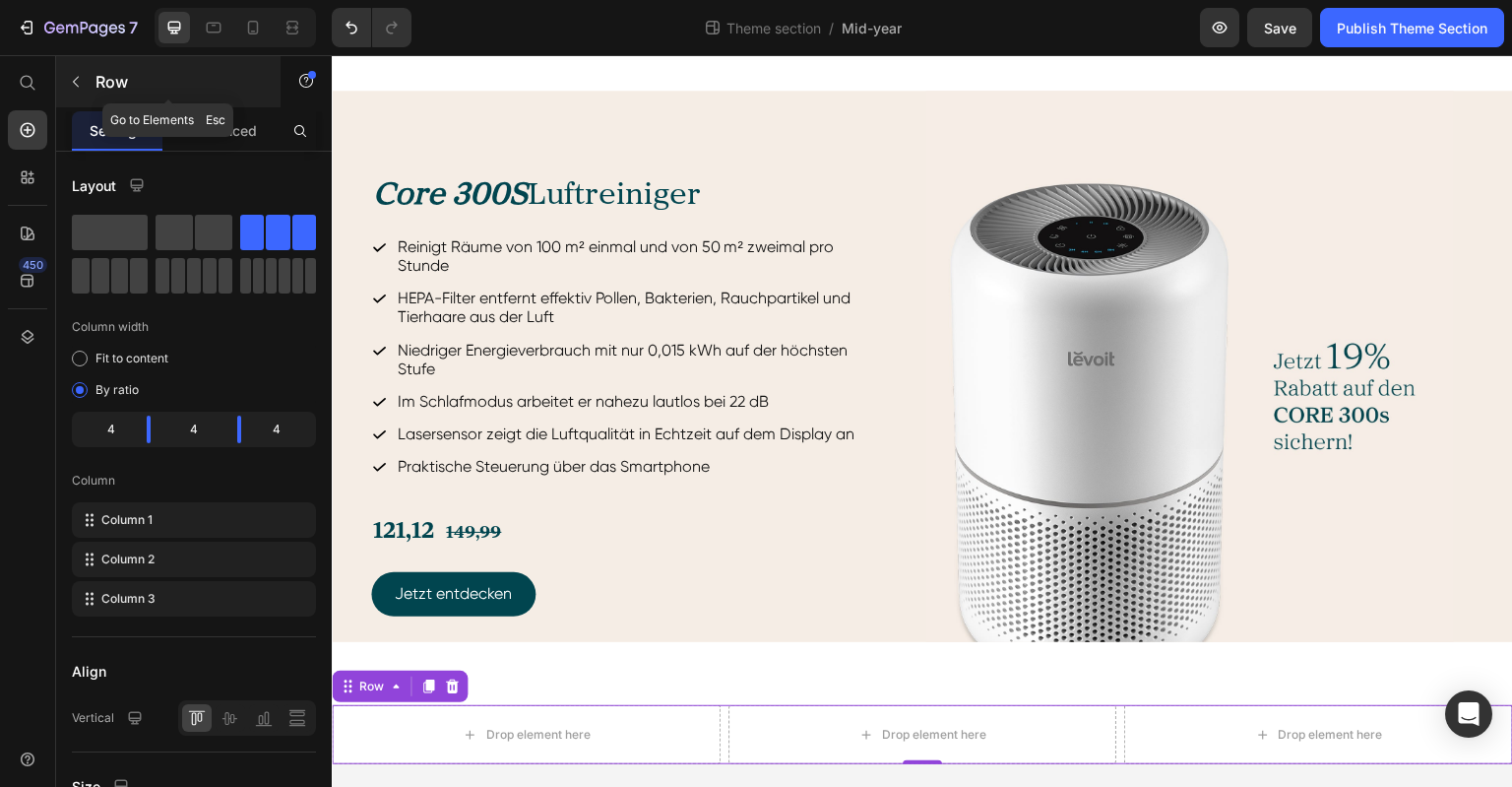 click 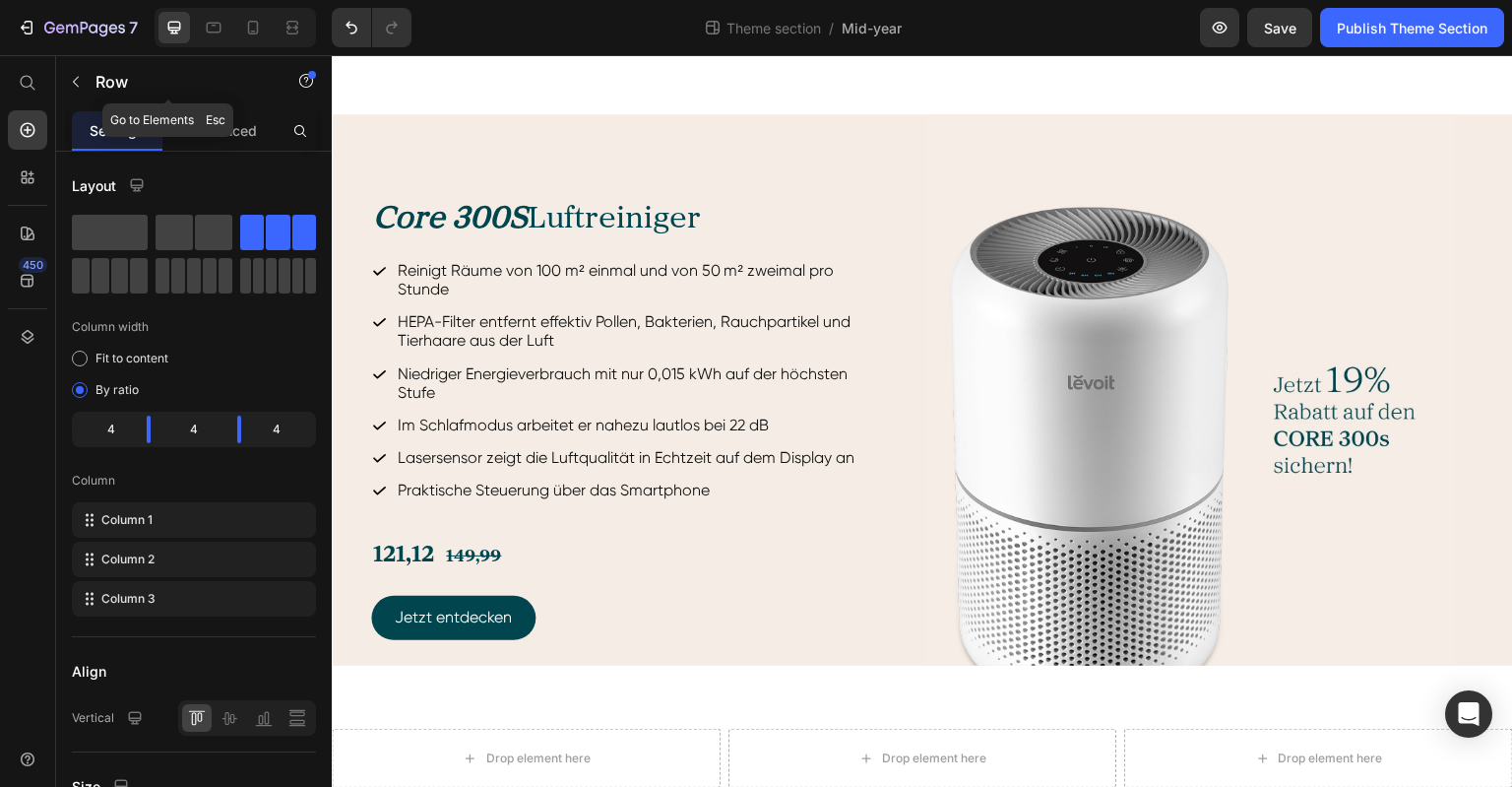 scroll, scrollTop: 1277, scrollLeft: 0, axis: vertical 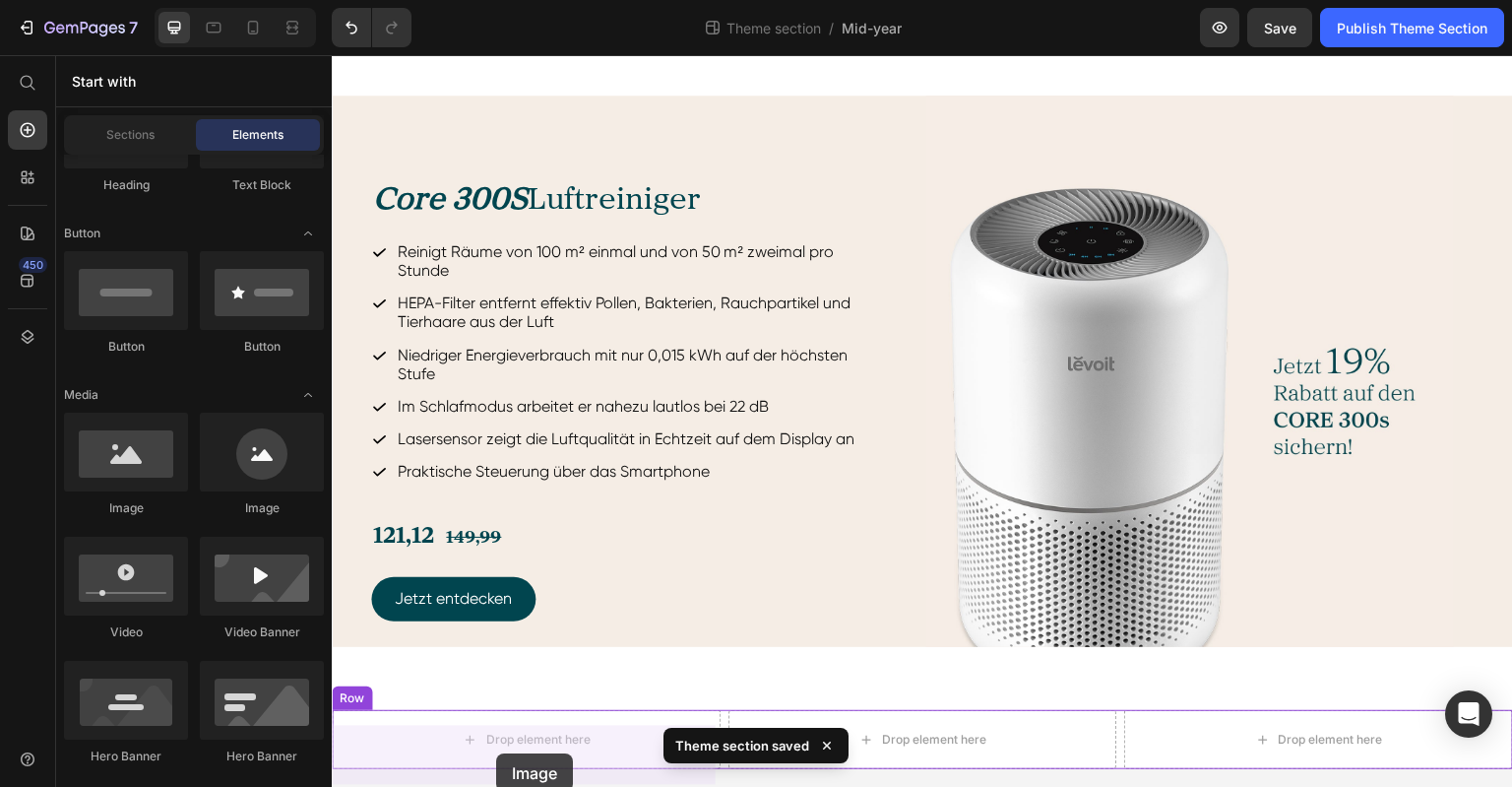 drag, startPoint x: 501, startPoint y: 537, endPoint x: 496, endPoint y: 754, distance: 217.0576 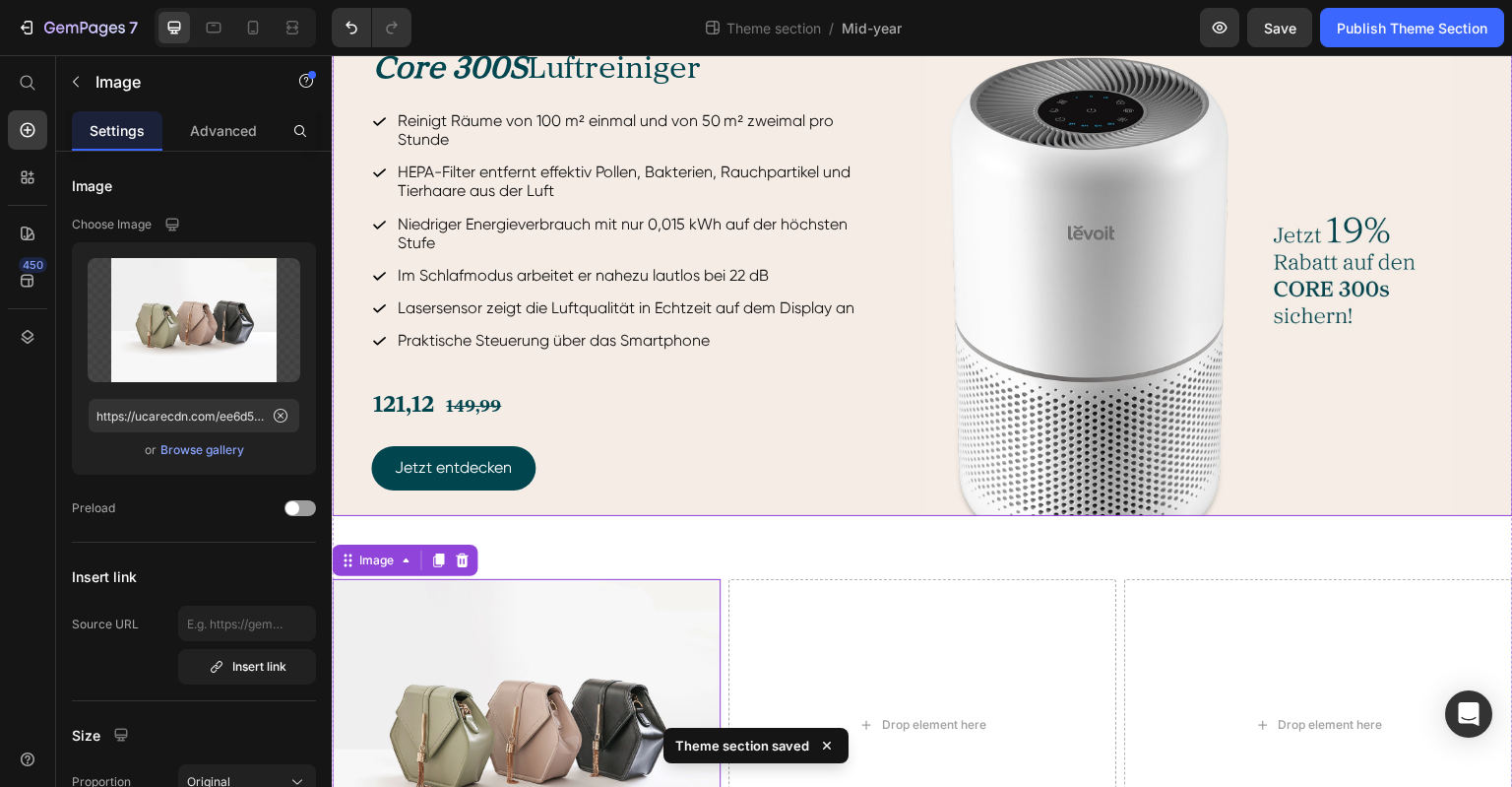 scroll, scrollTop: 1529, scrollLeft: 0, axis: vertical 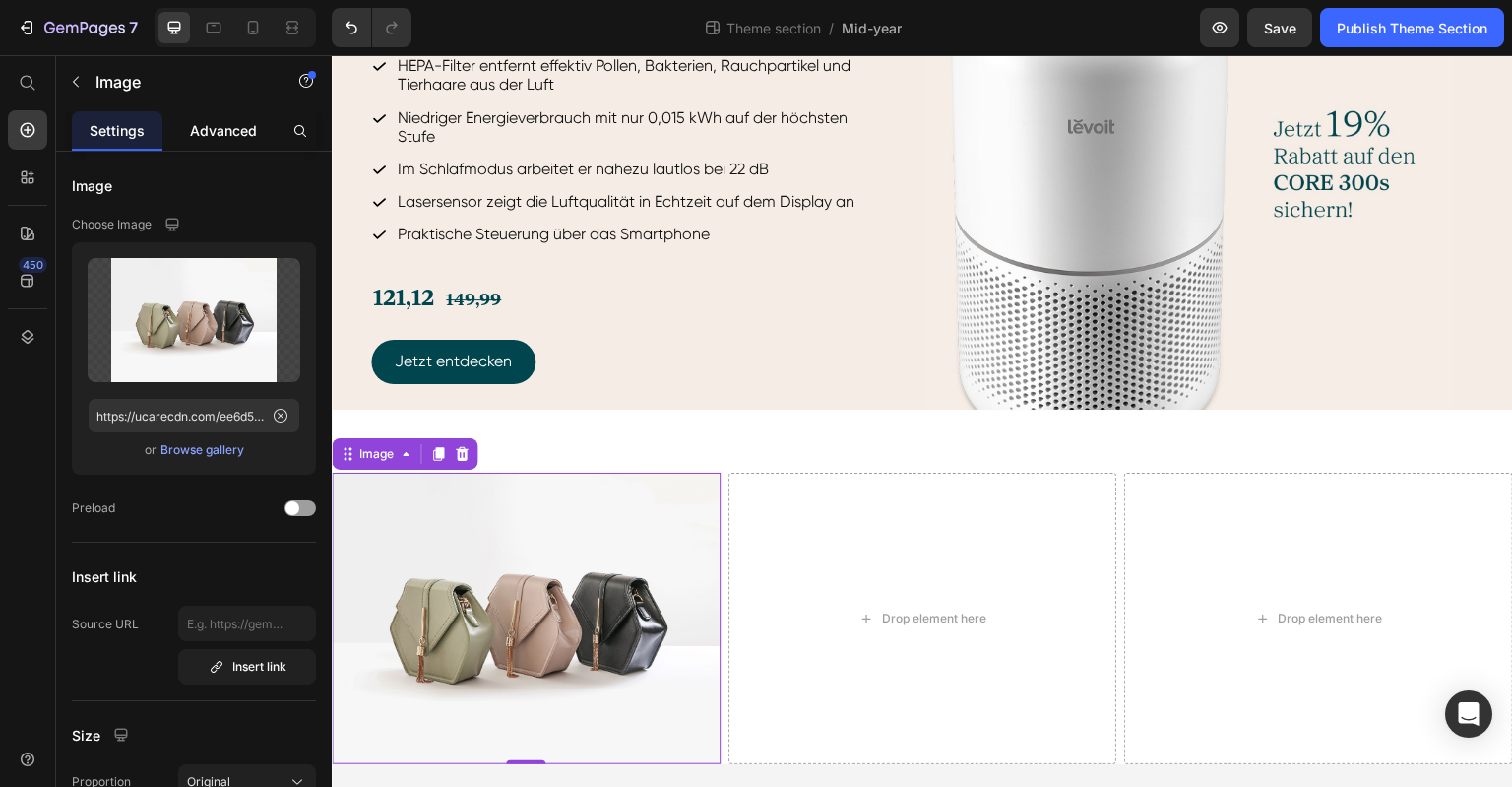 click on "Advanced" at bounding box center [223, 130] 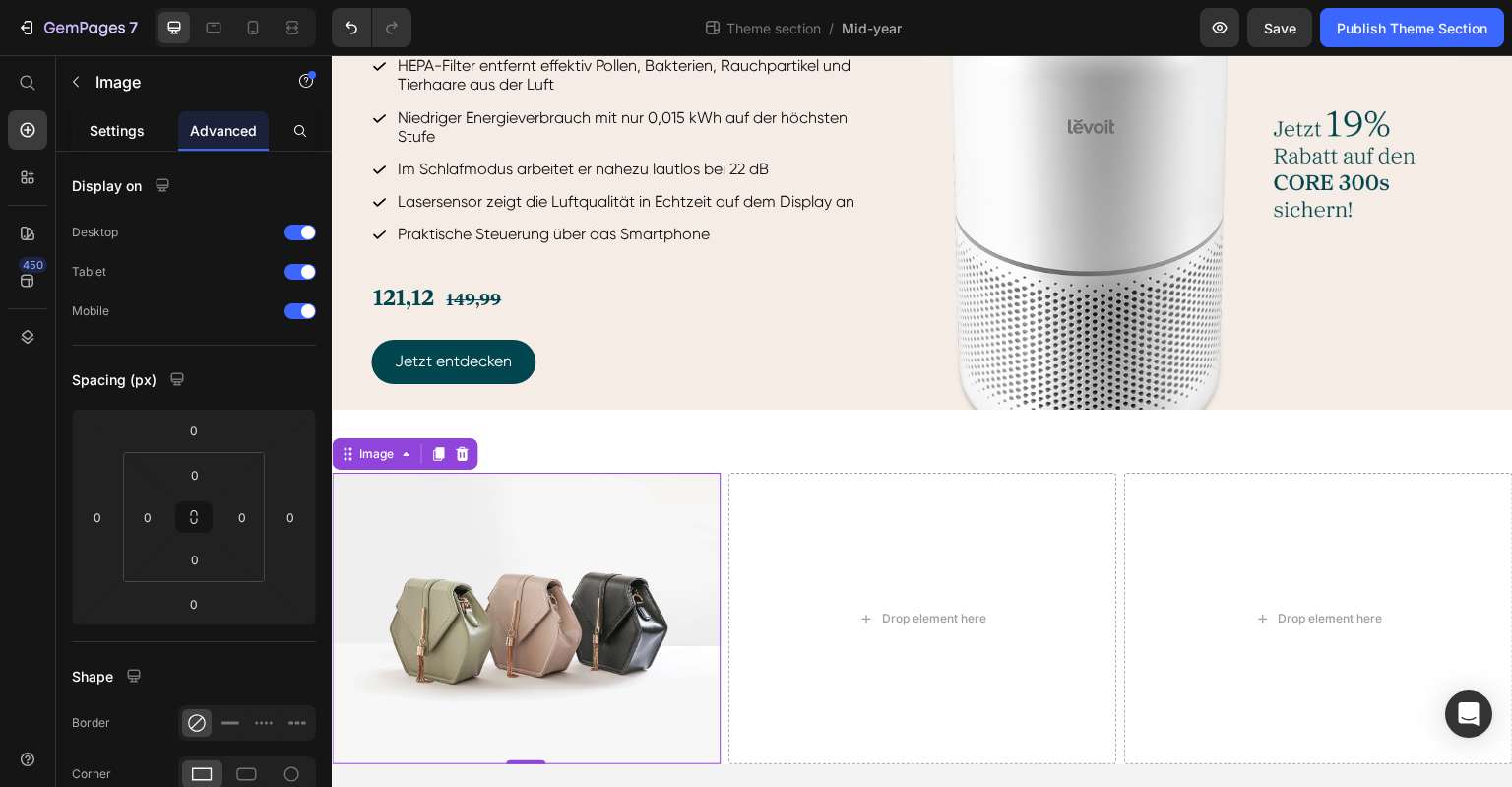 click on "Settings" at bounding box center [117, 130] 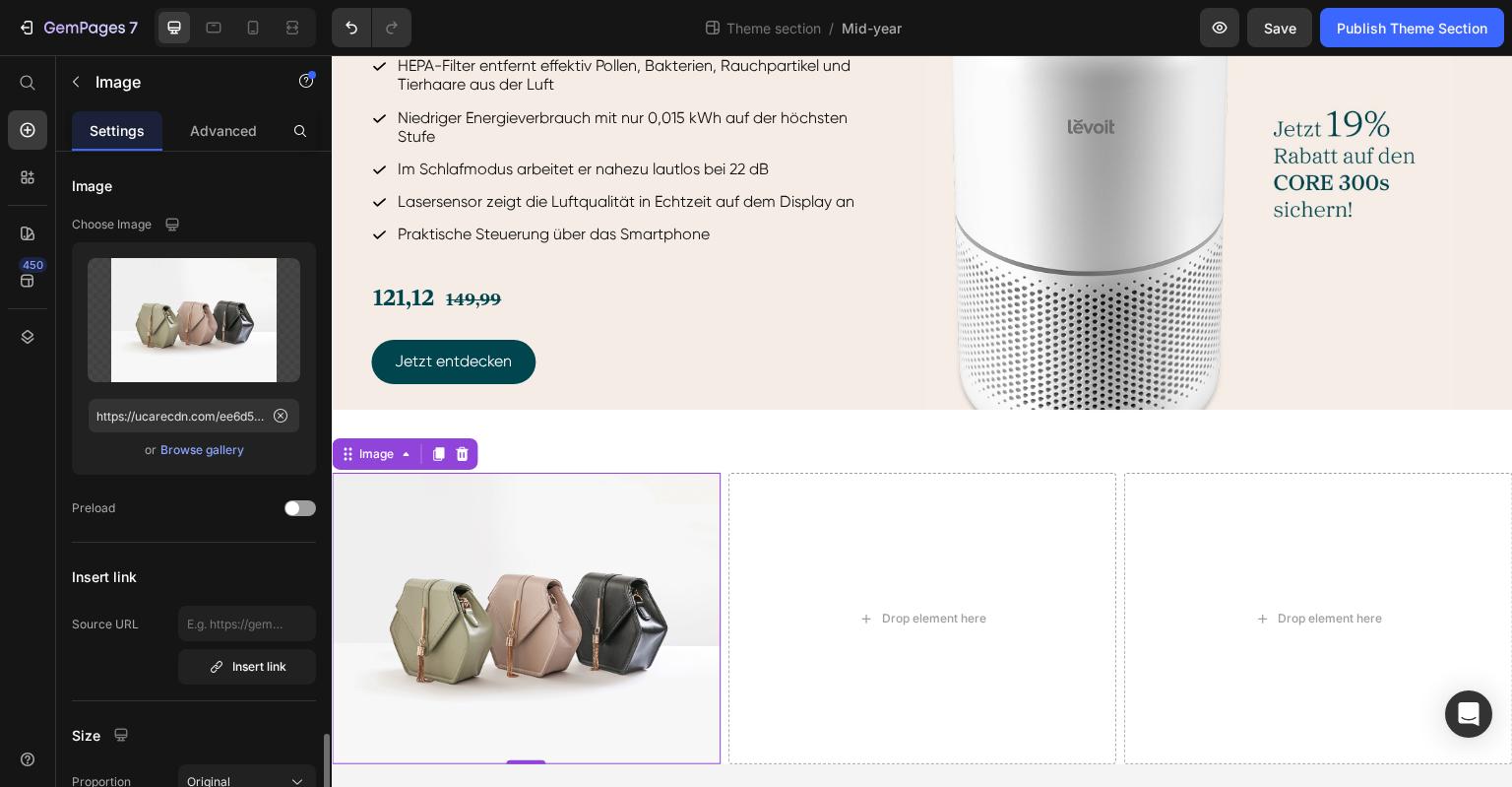 scroll, scrollTop: 394, scrollLeft: 0, axis: vertical 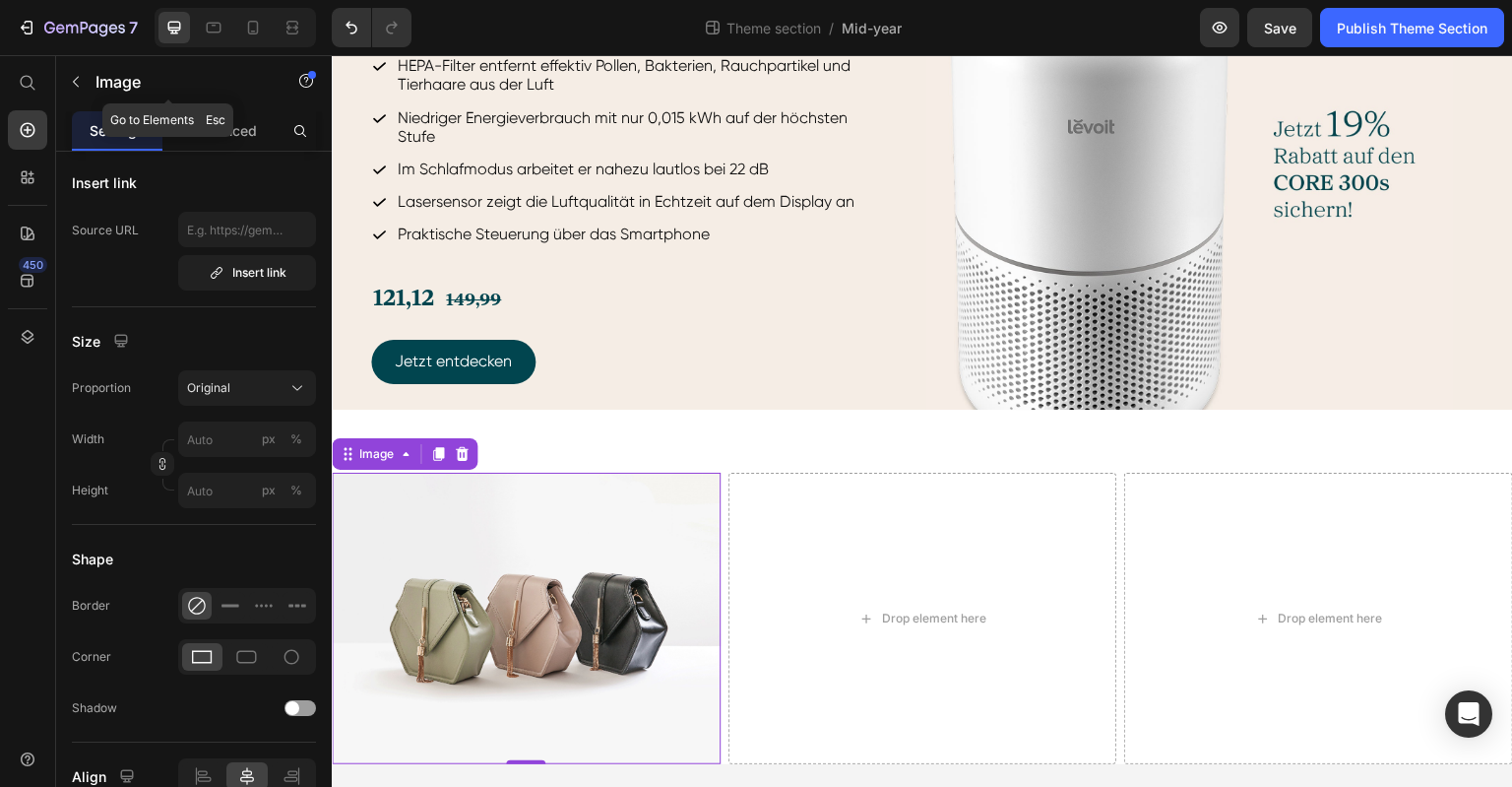 click at bounding box center [76, 82] 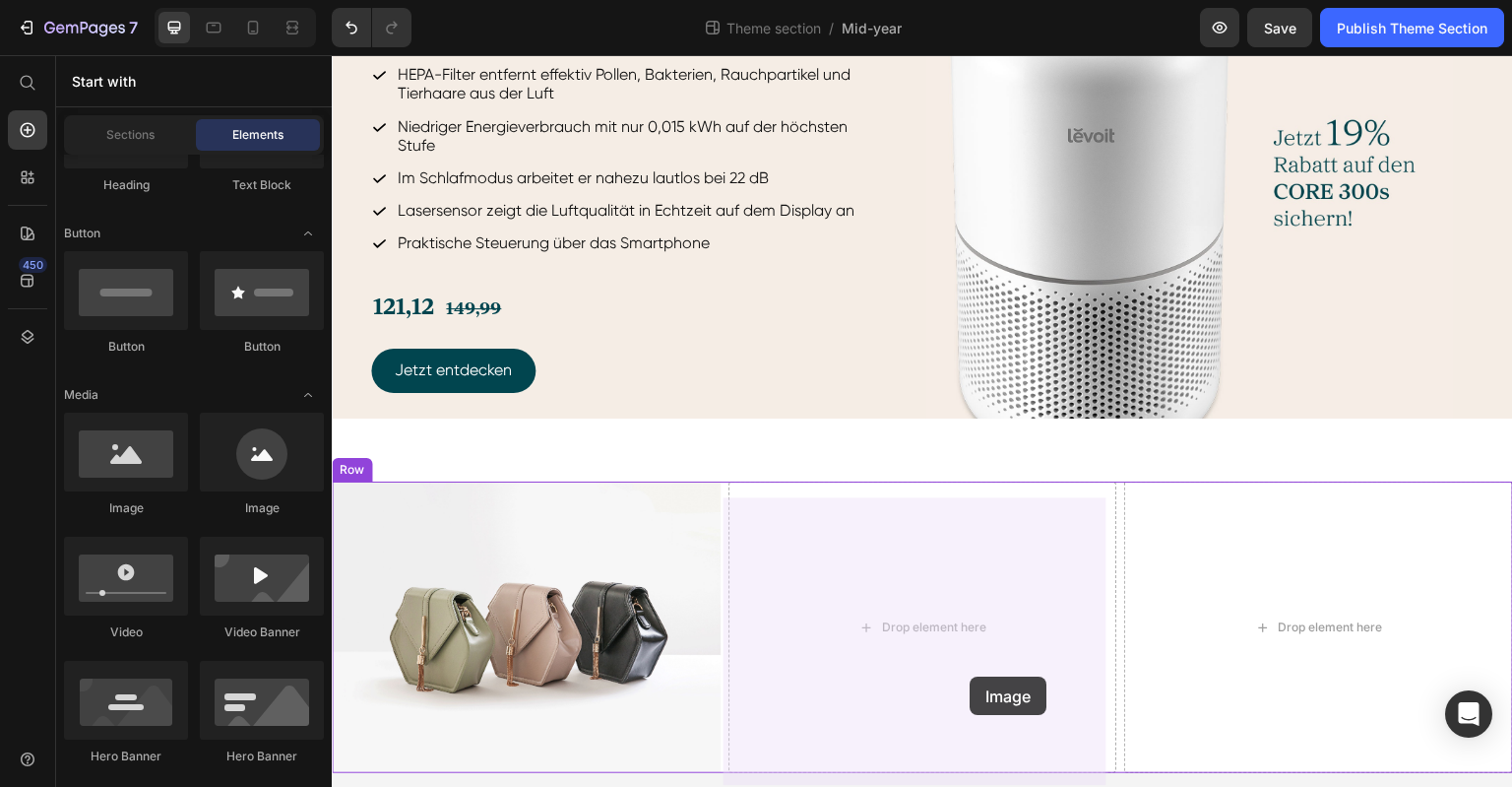 drag, startPoint x: 561, startPoint y: 540, endPoint x: 971, endPoint y: 678, distance: 432.60143 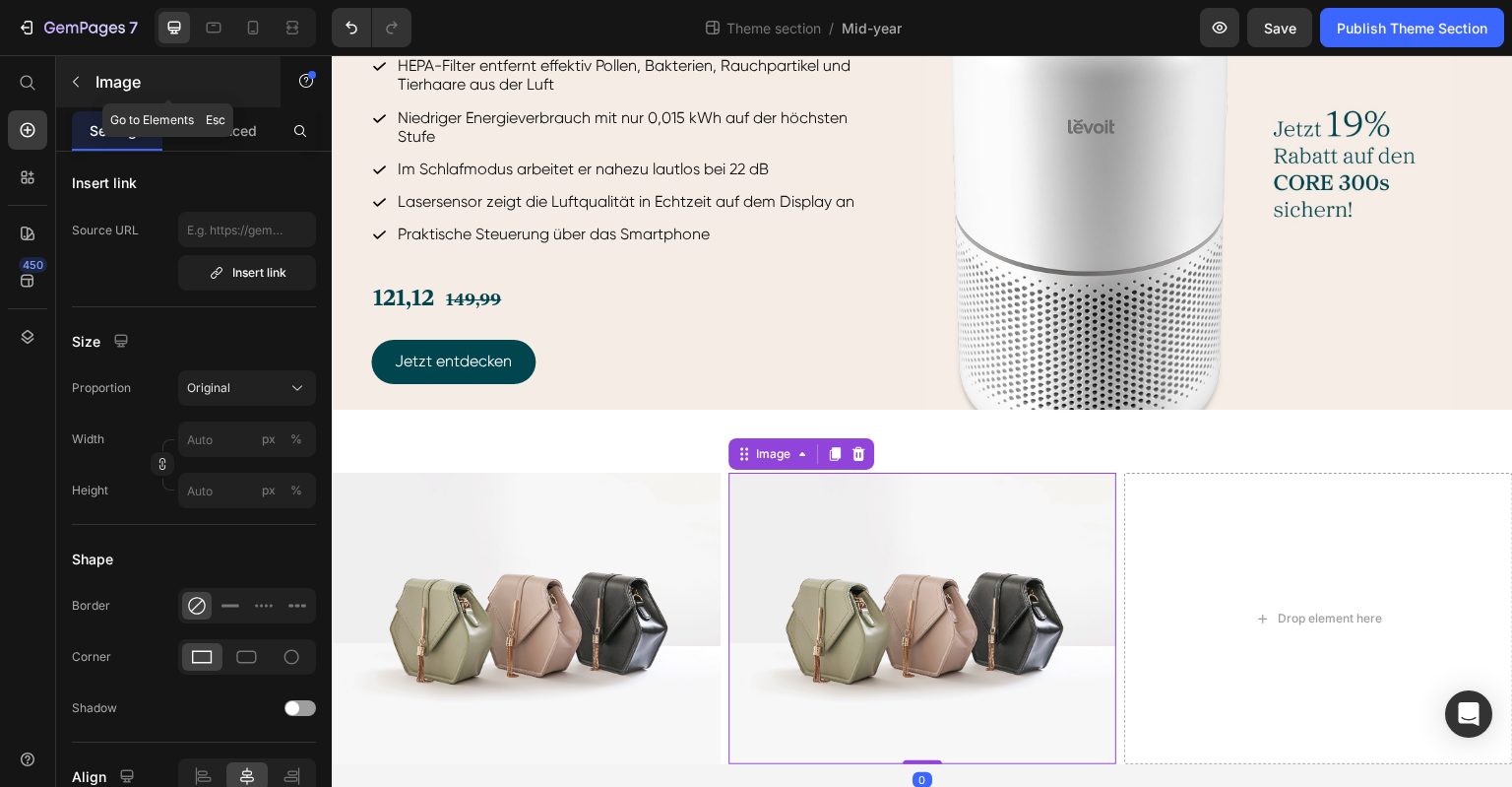 click 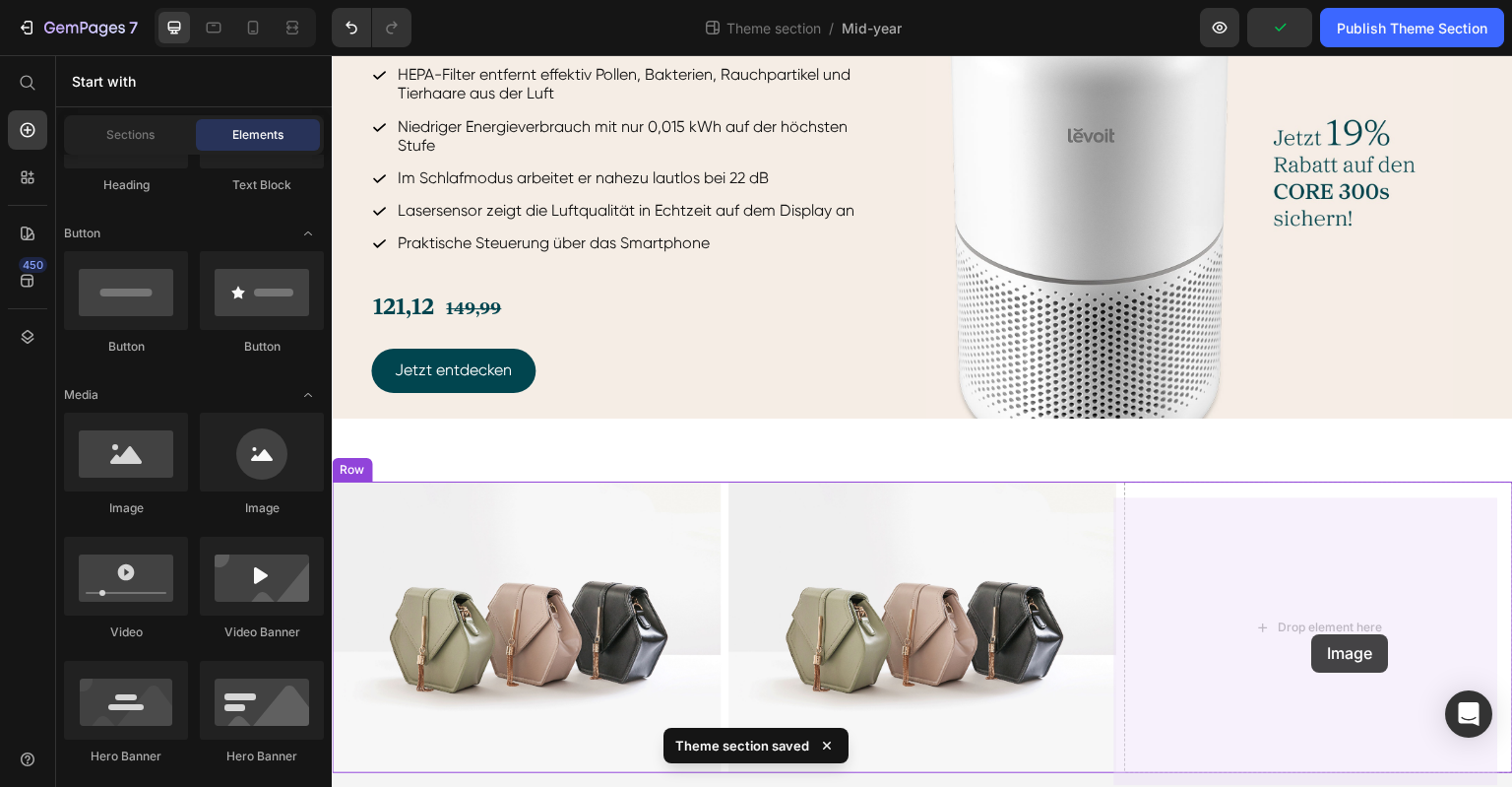 drag, startPoint x: 478, startPoint y: 507, endPoint x: 1312, endPoint y: 634, distance: 843.61425 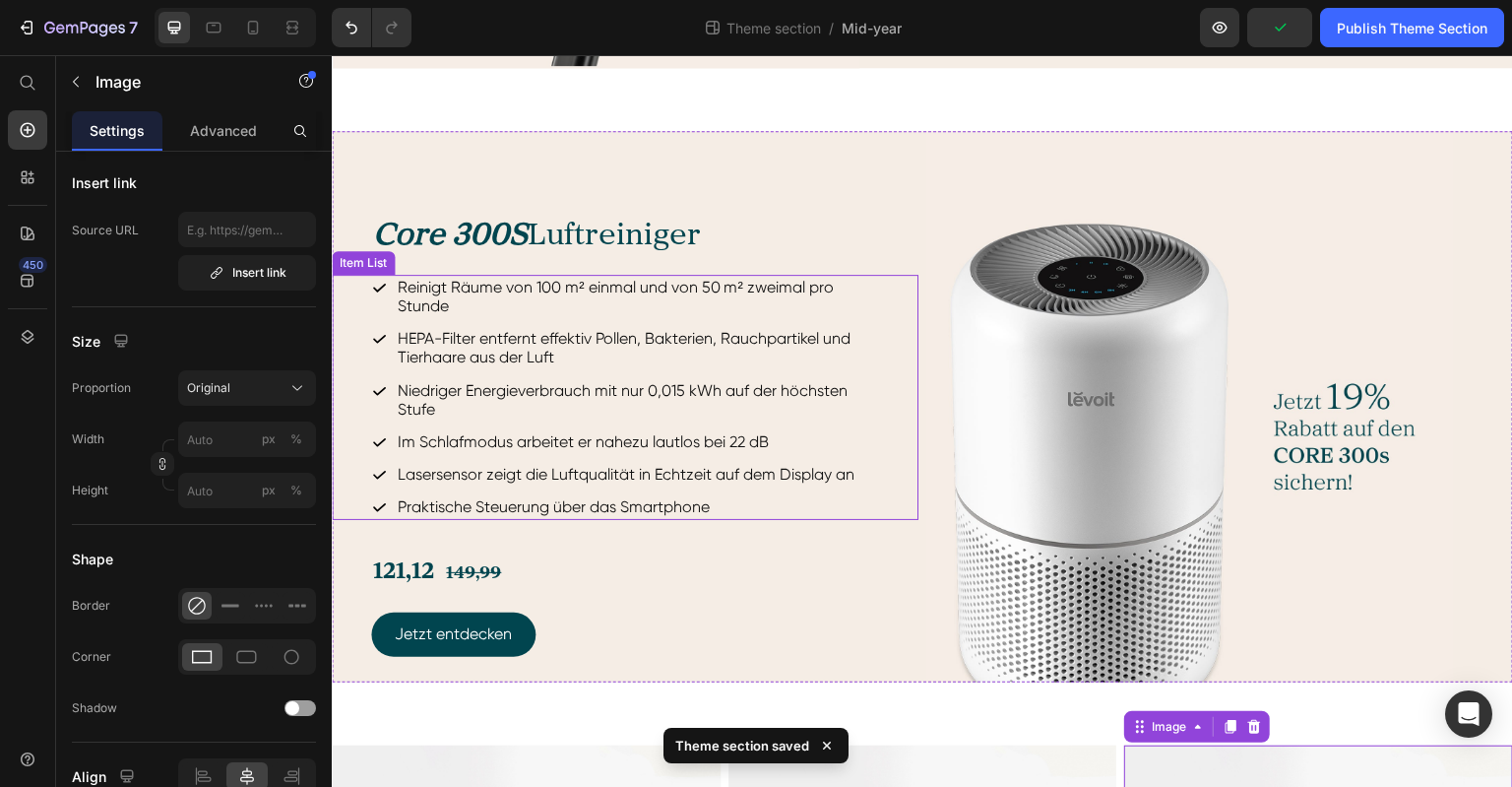 scroll, scrollTop: 1233, scrollLeft: 0, axis: vertical 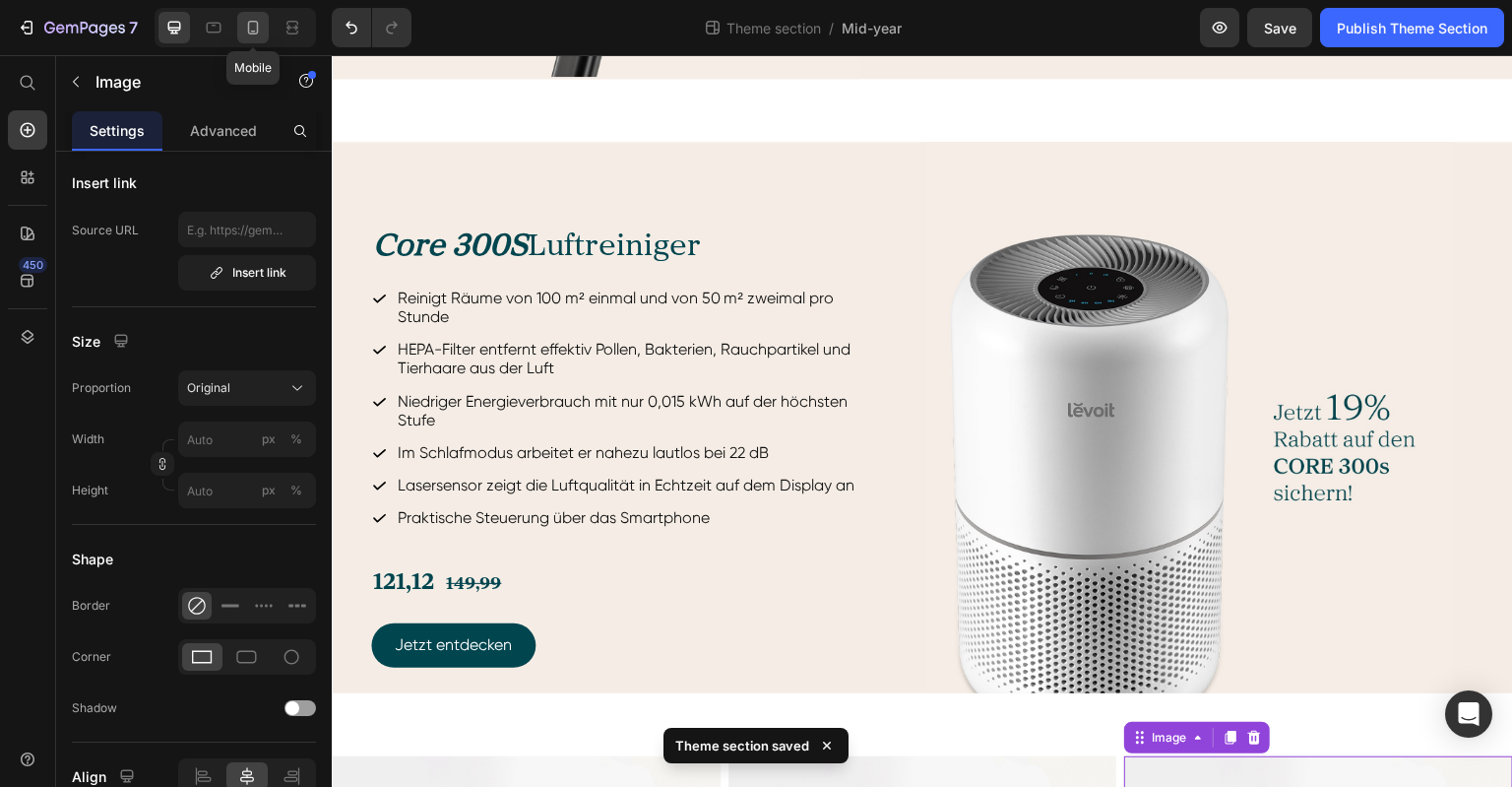 click 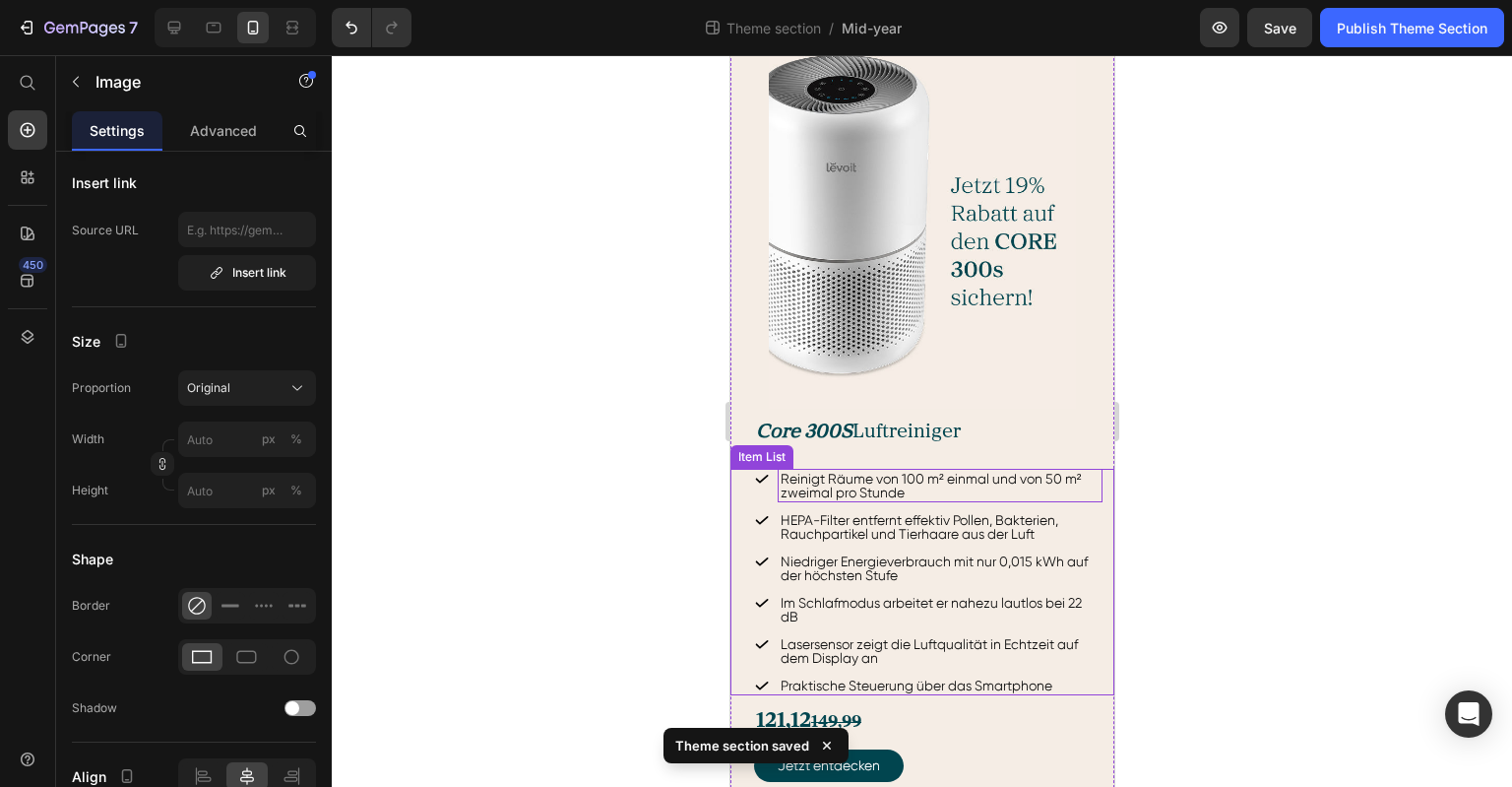 scroll, scrollTop: 1643, scrollLeft: 0, axis: vertical 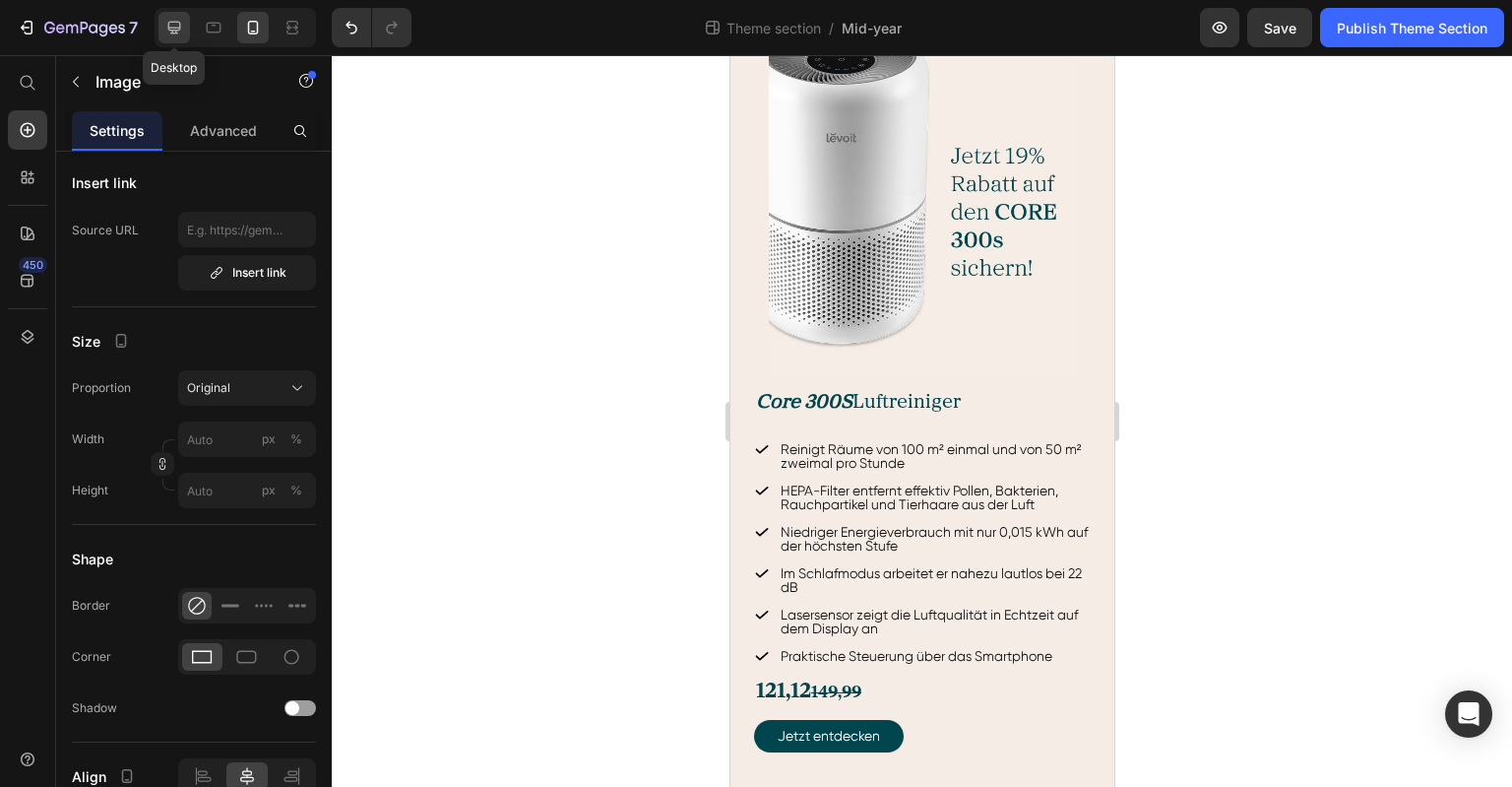 click 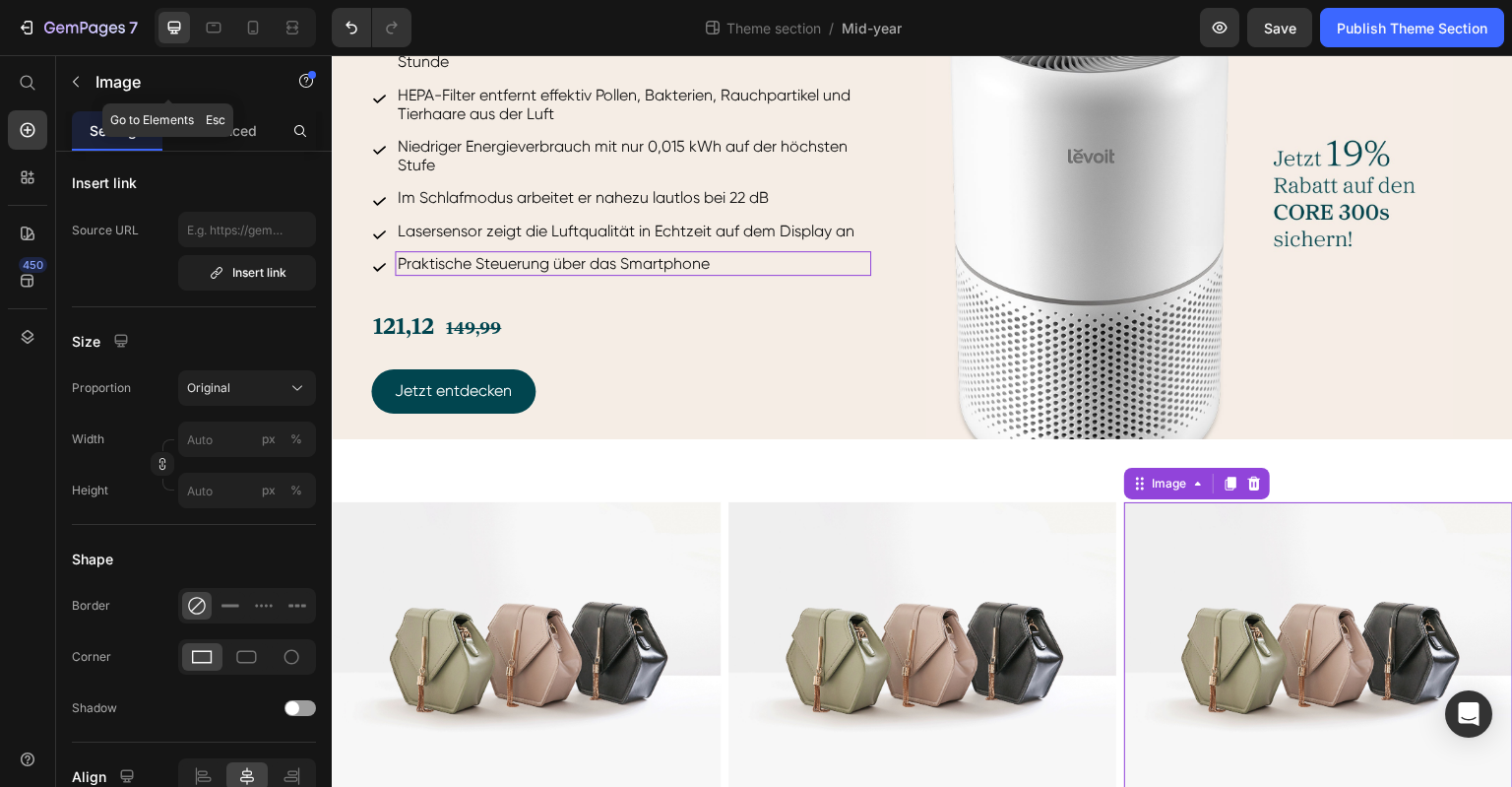scroll, scrollTop: 1529, scrollLeft: 0, axis: vertical 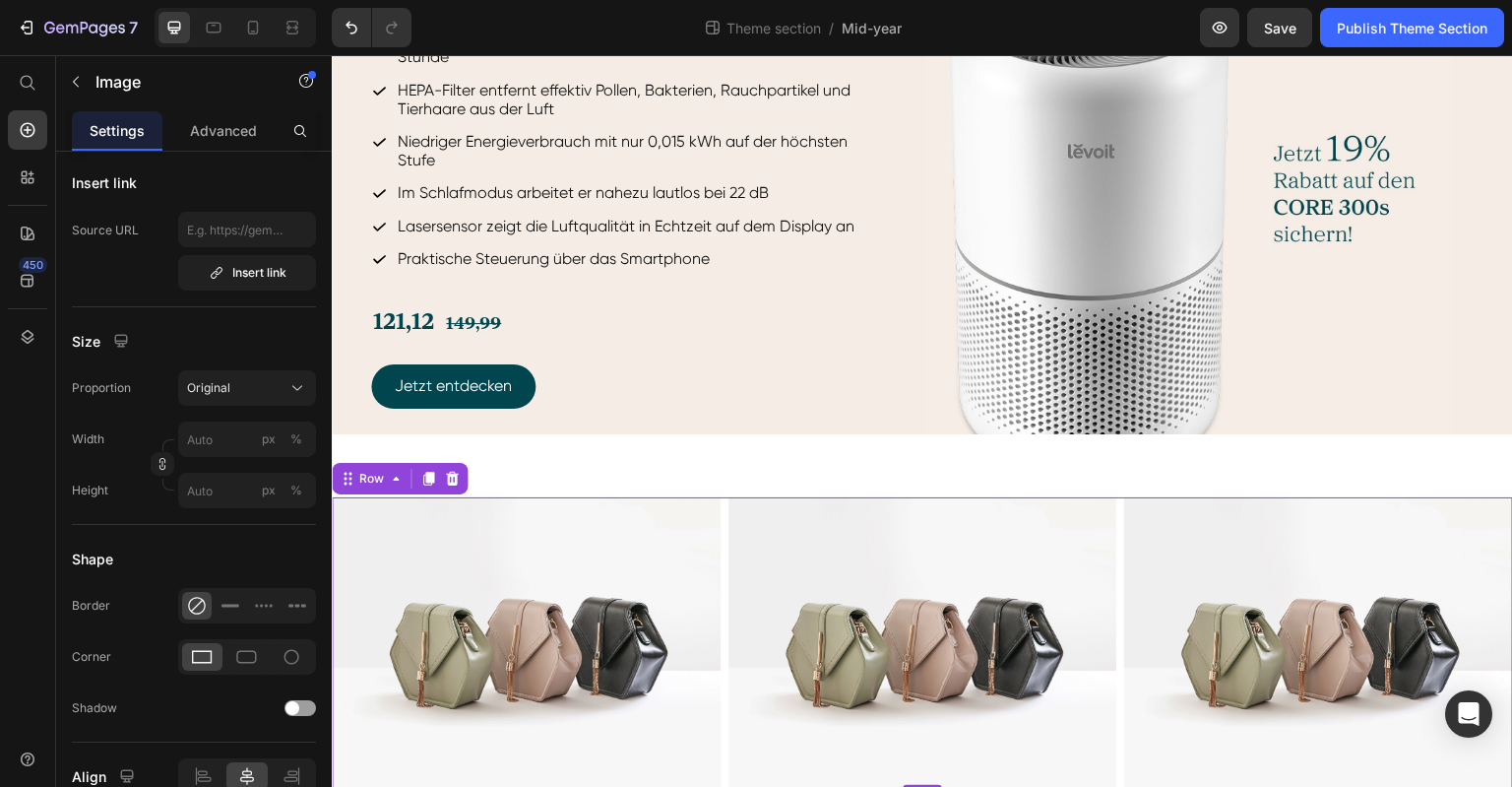 click on "Image Image Image Row   0" at bounding box center (922, 643) 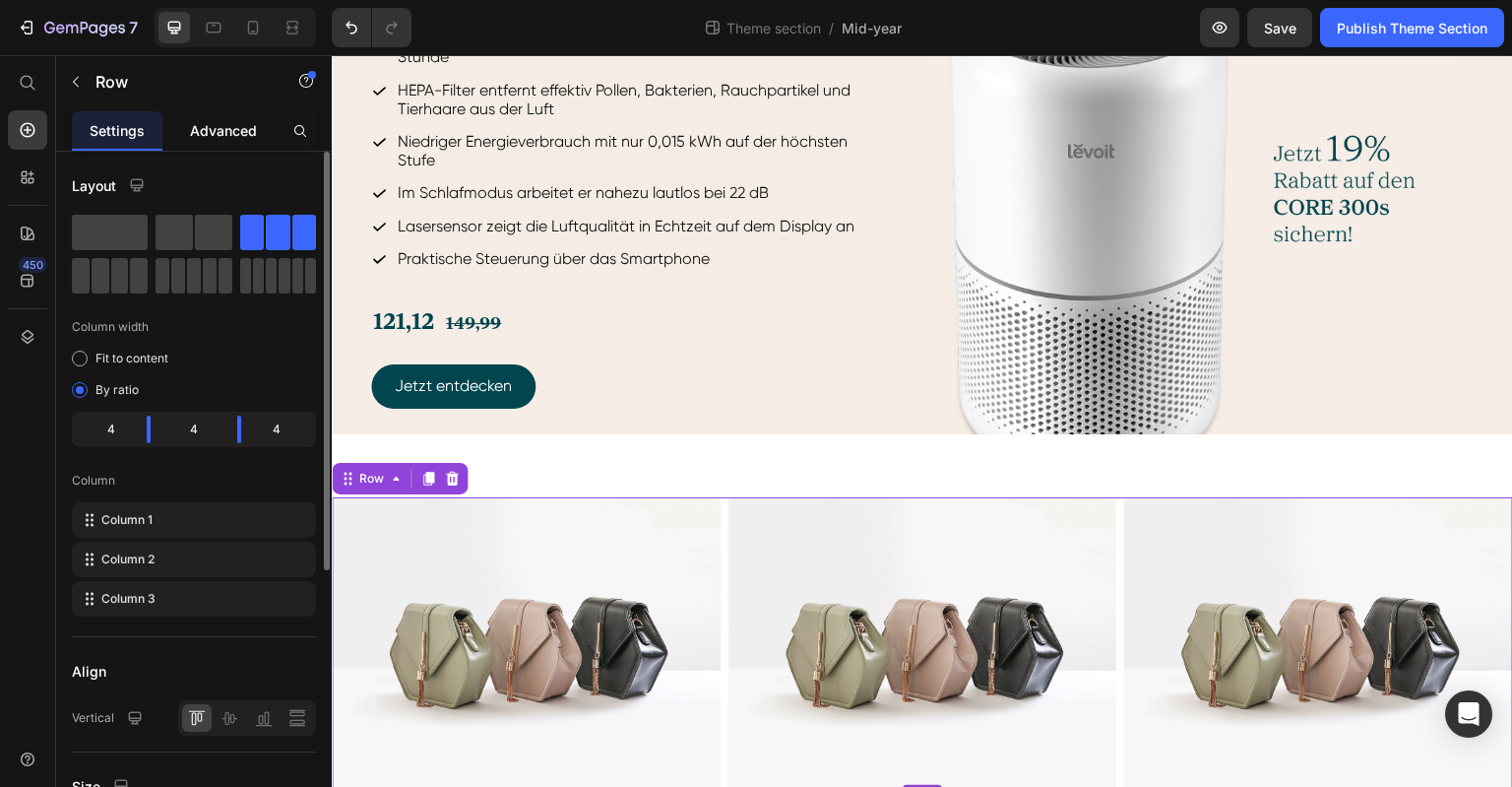 click on "Advanced" 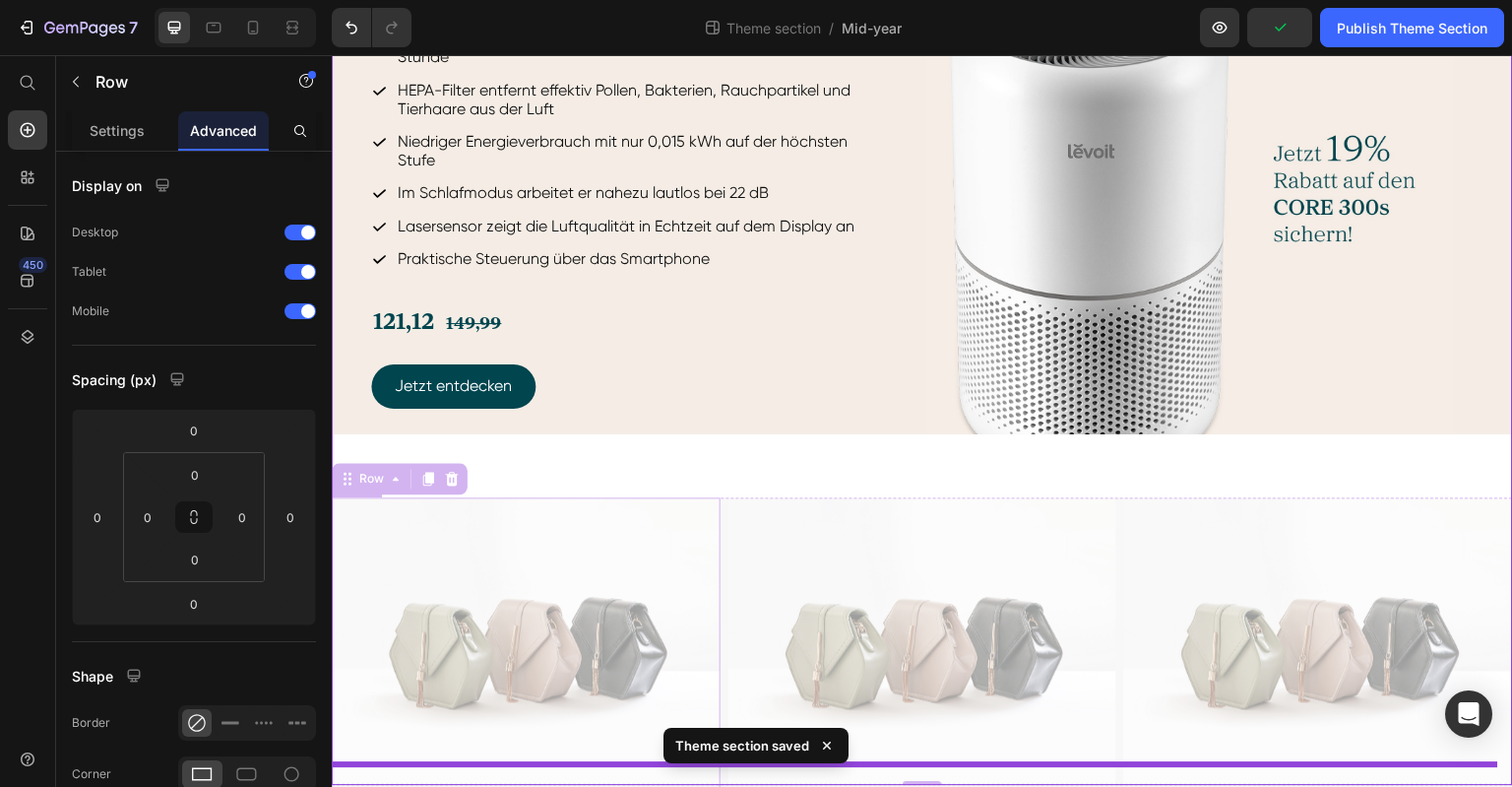 drag, startPoint x: 346, startPoint y: 461, endPoint x: 427, endPoint y: 793, distance: 341.7382 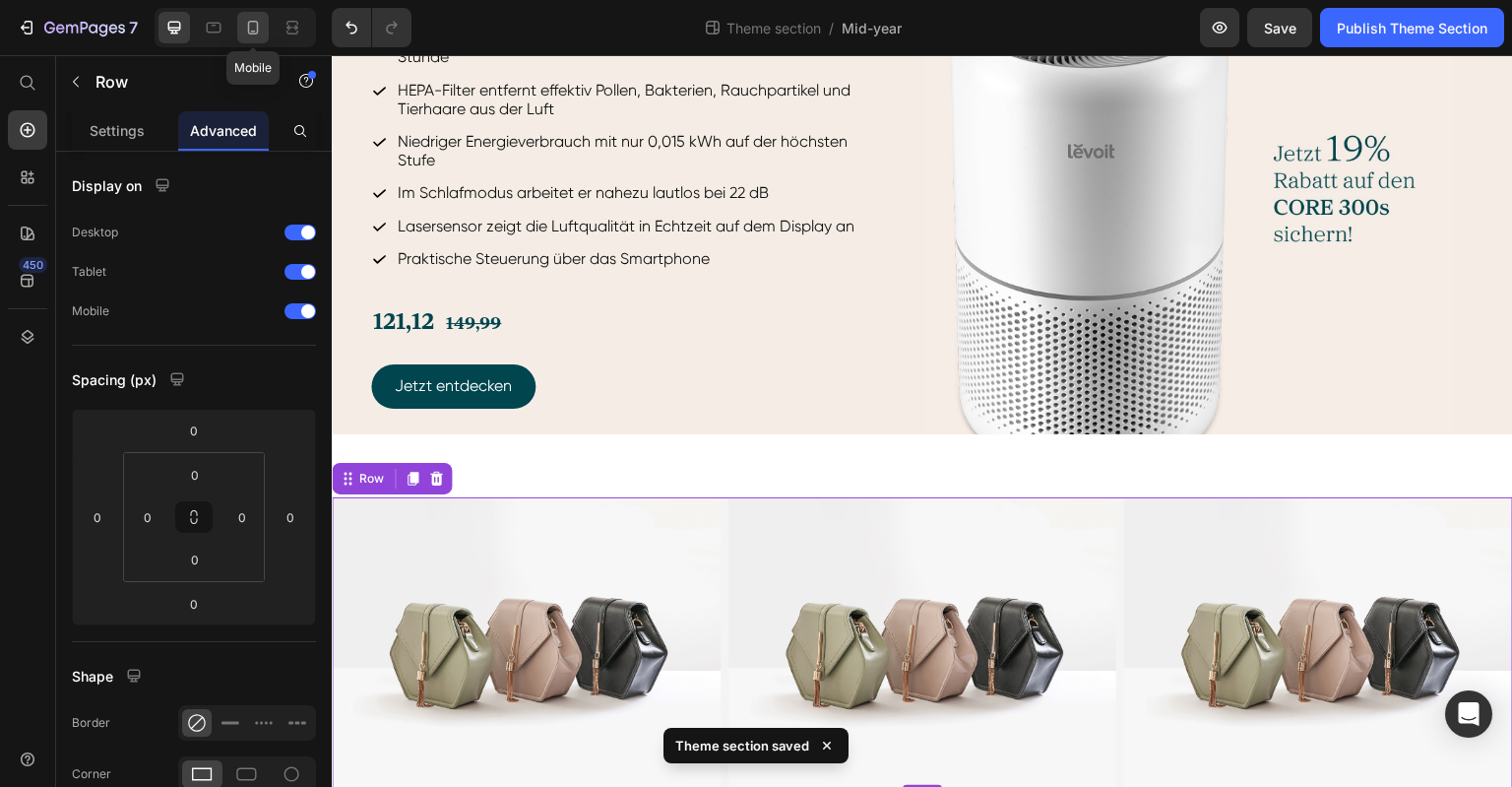 click 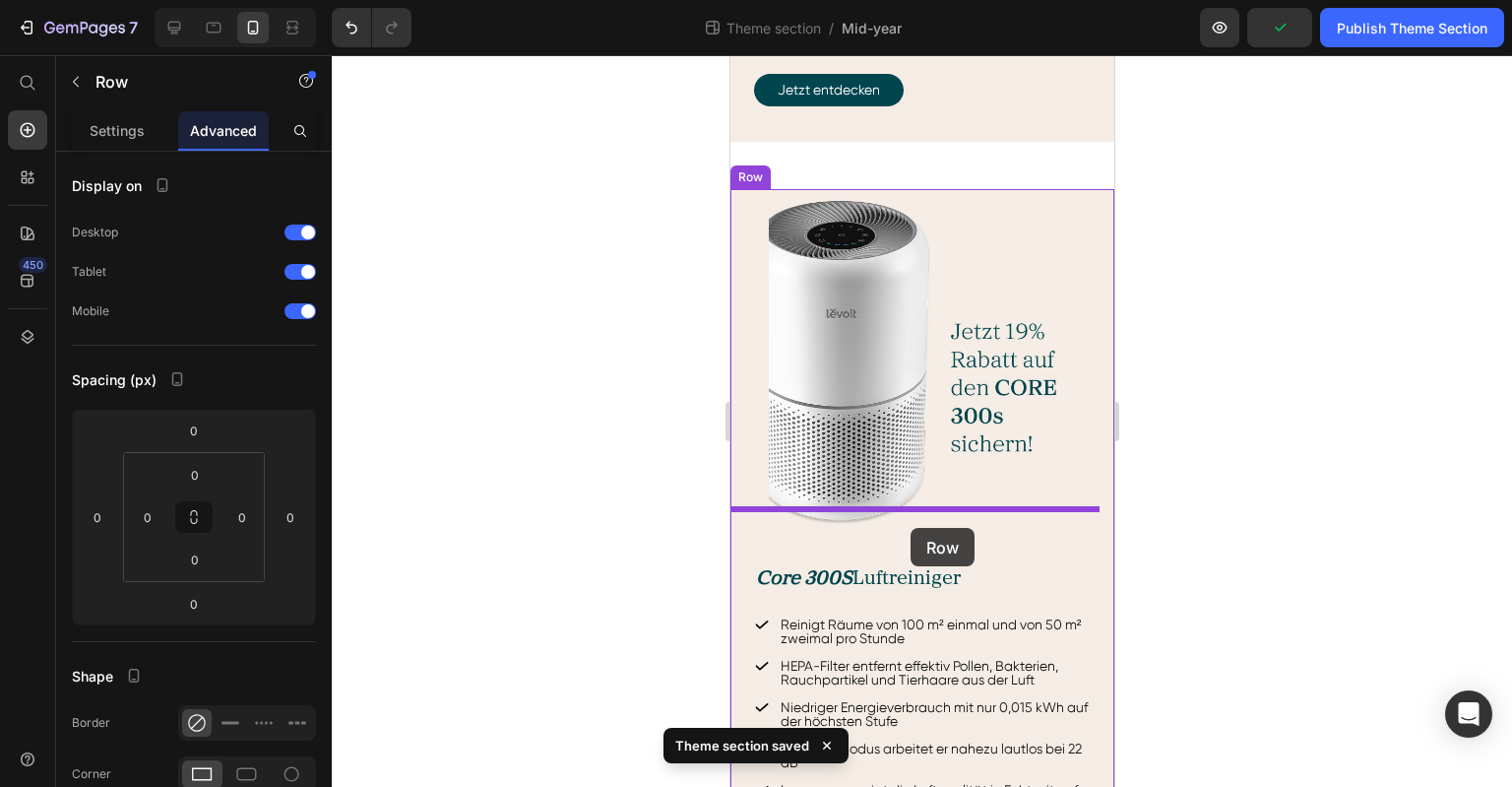 scroll, scrollTop: 2477, scrollLeft: 0, axis: vertical 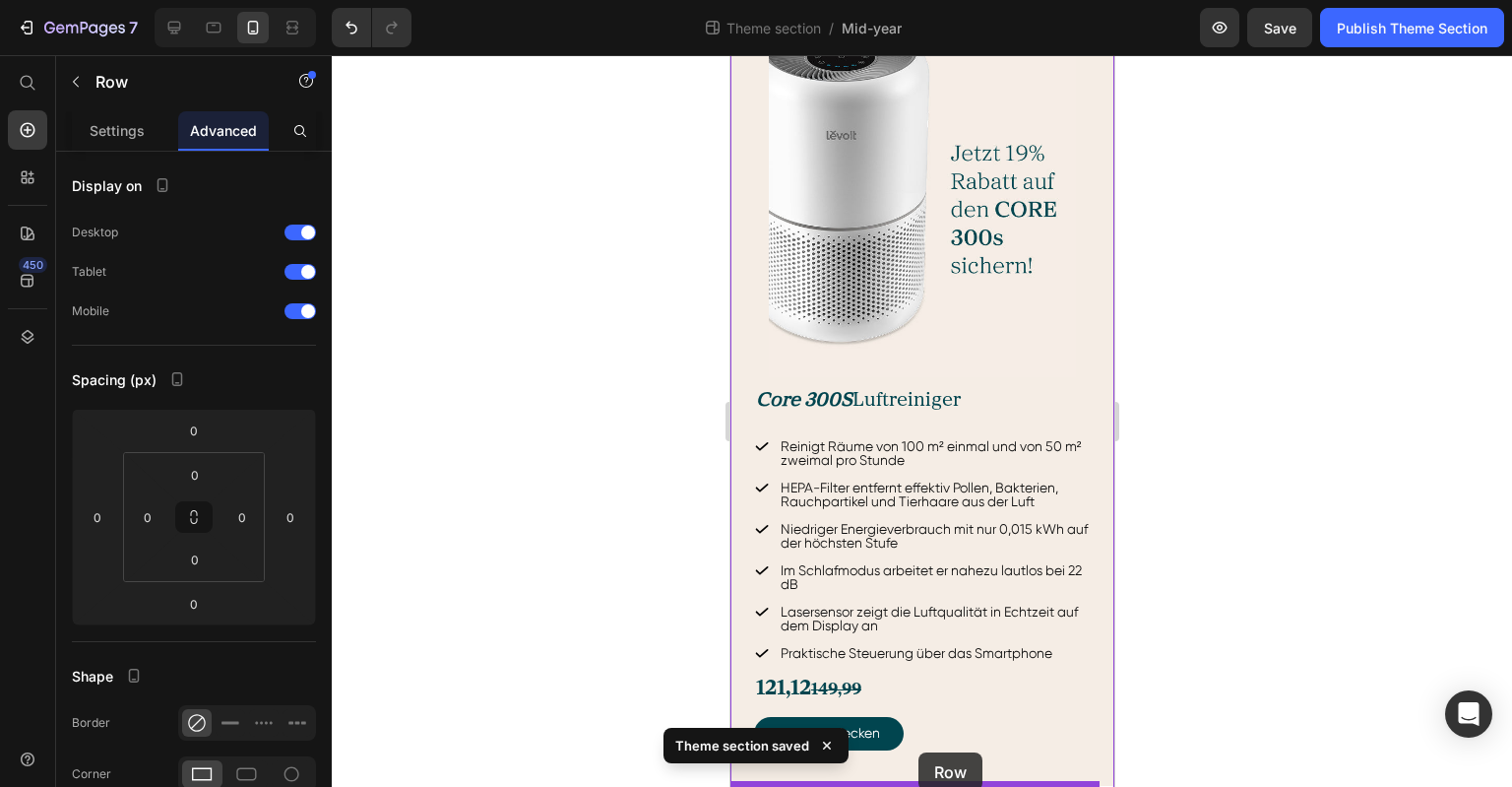 drag, startPoint x: 742, startPoint y: 245, endPoint x: 914, endPoint y: 752, distance: 535.38117 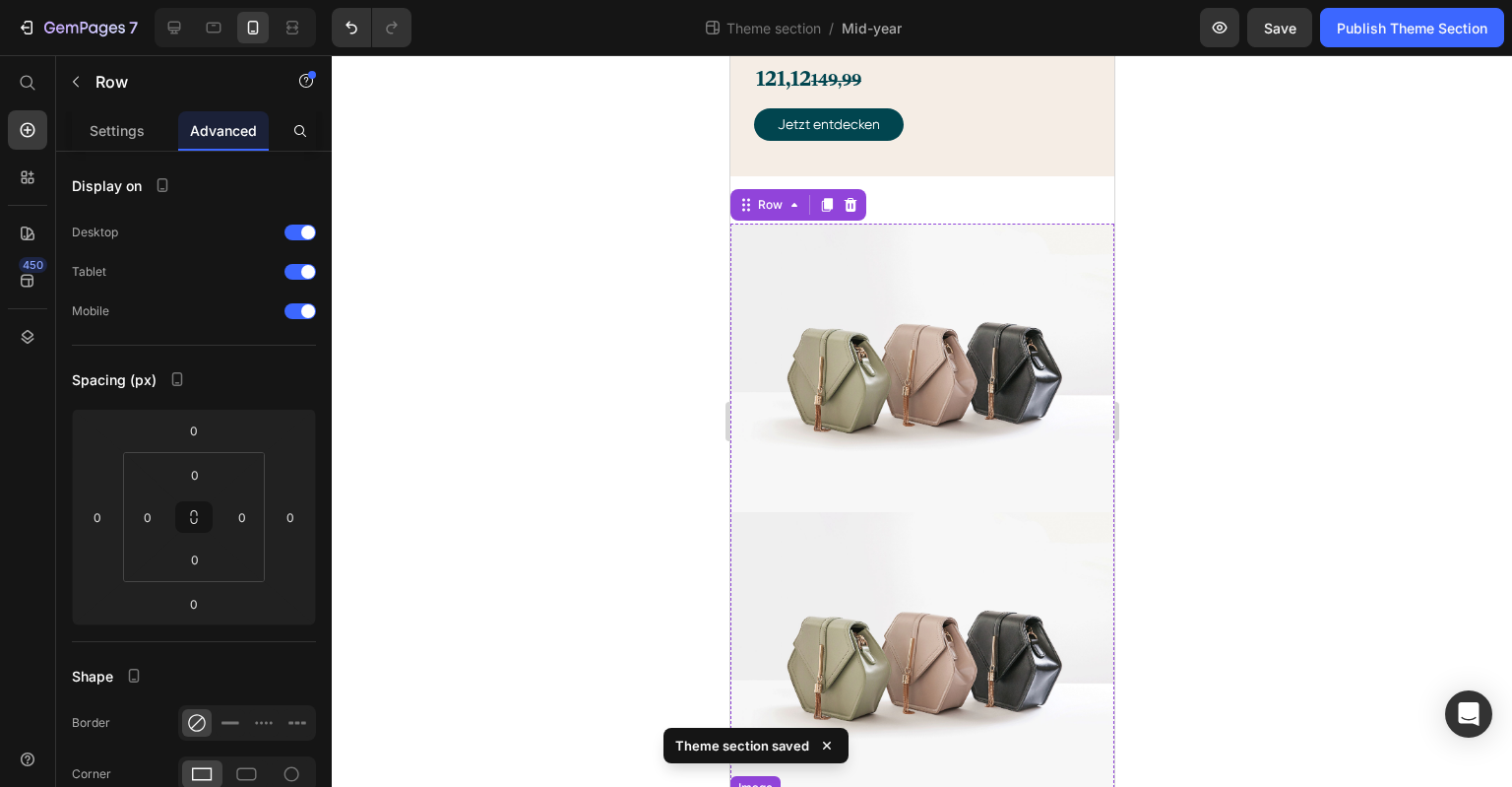 scroll, scrollTop: 2498, scrollLeft: 0, axis: vertical 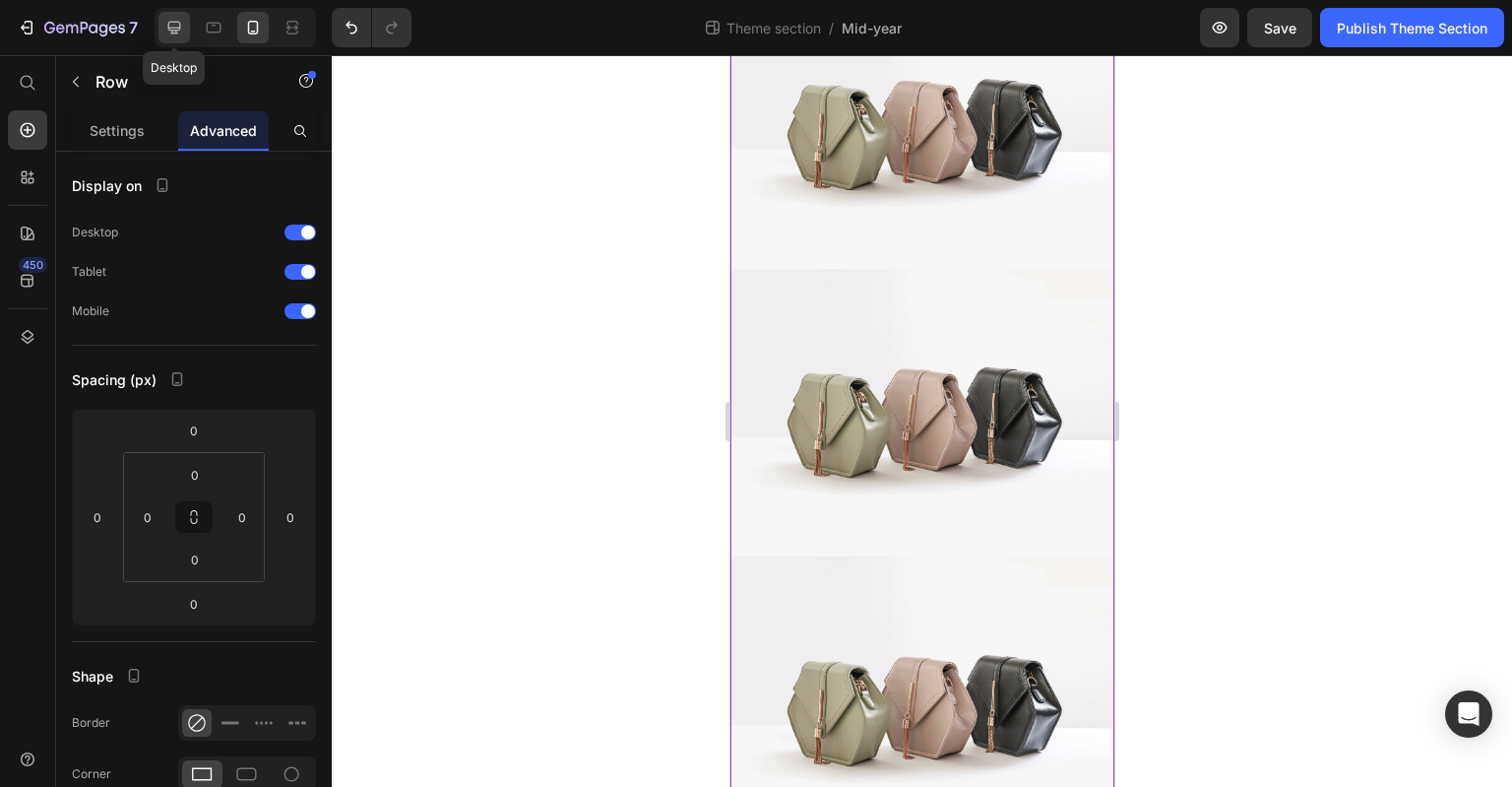 click 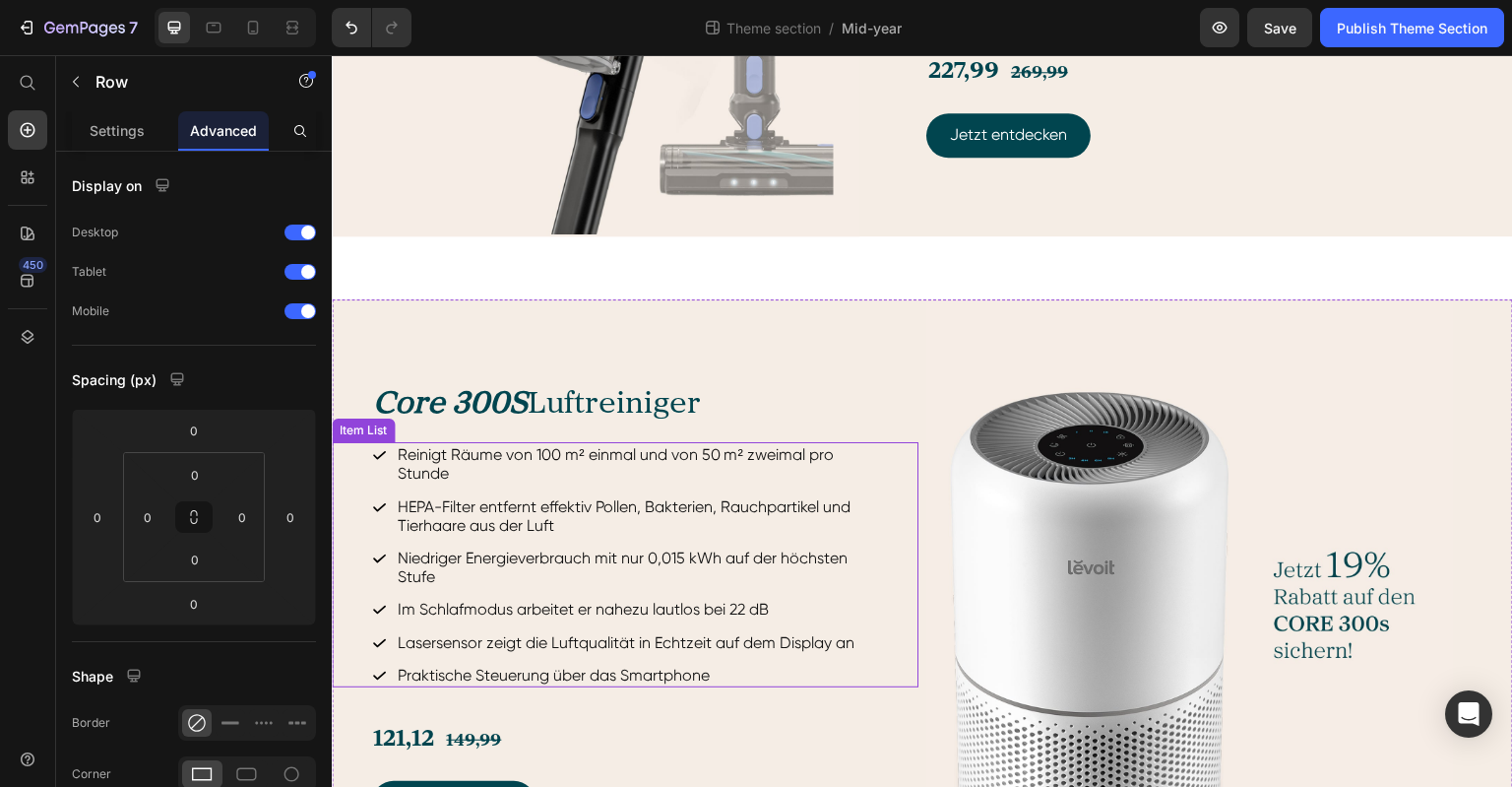scroll, scrollTop: 1217, scrollLeft: 0, axis: vertical 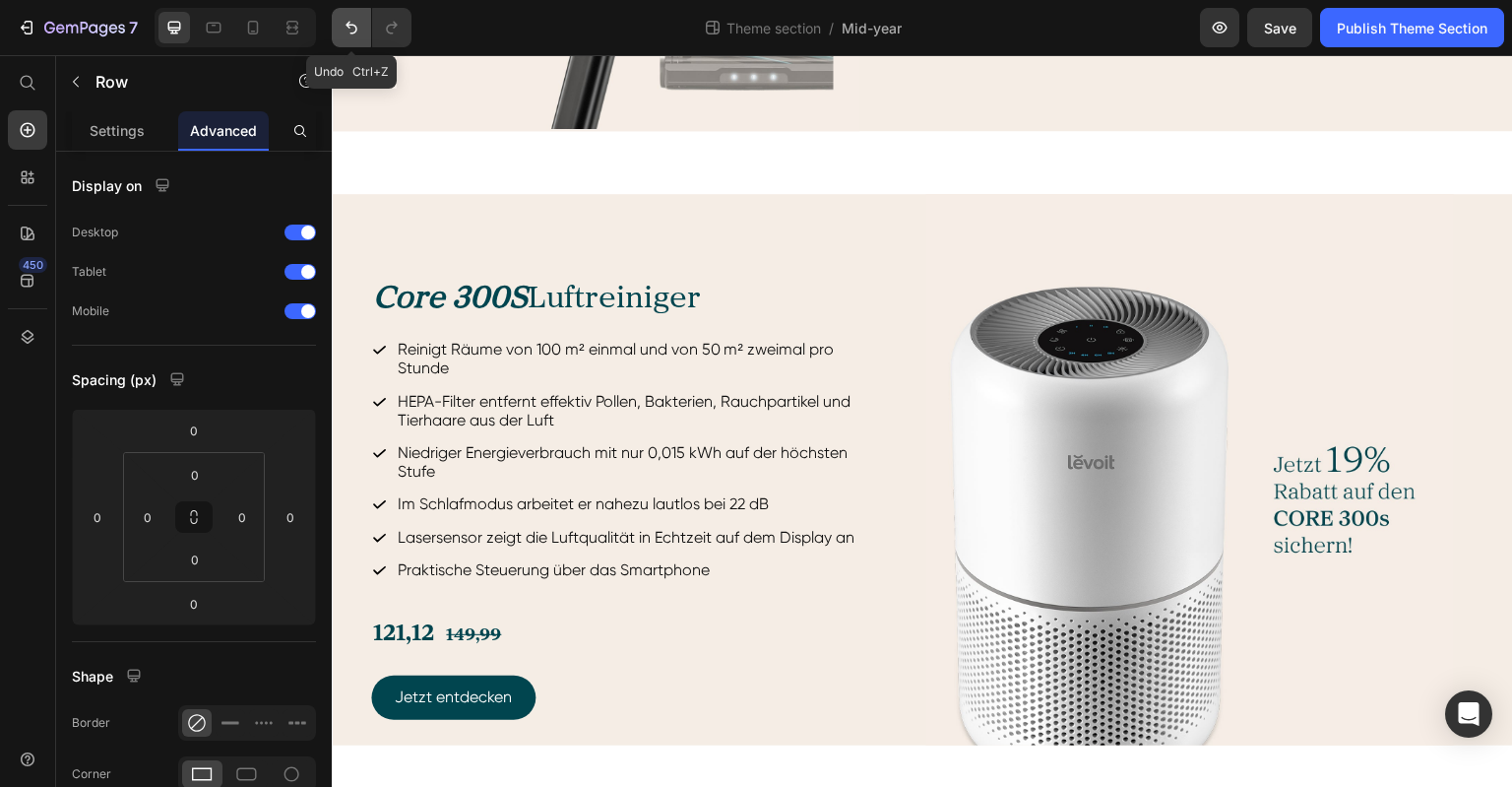 click 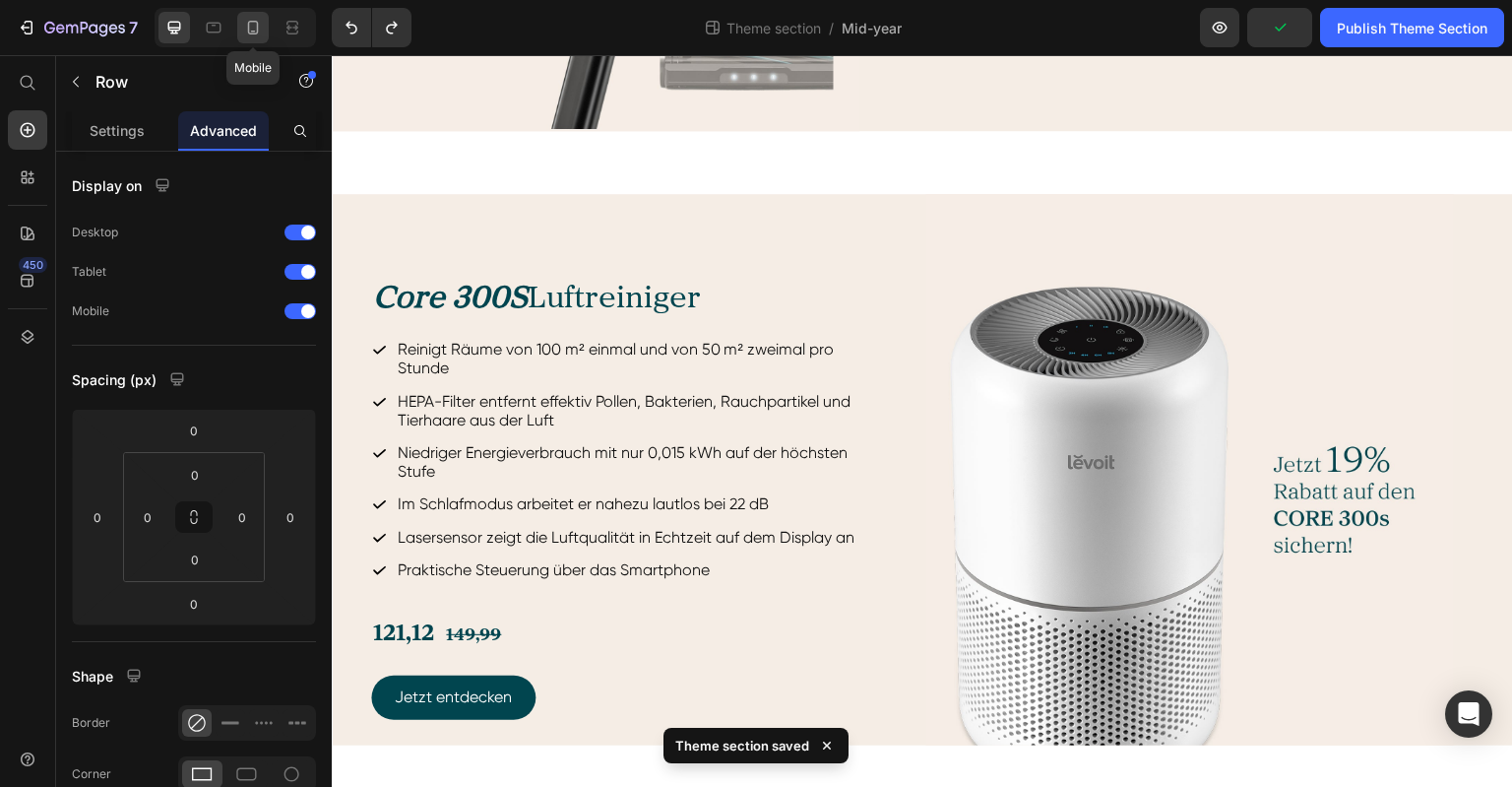 click 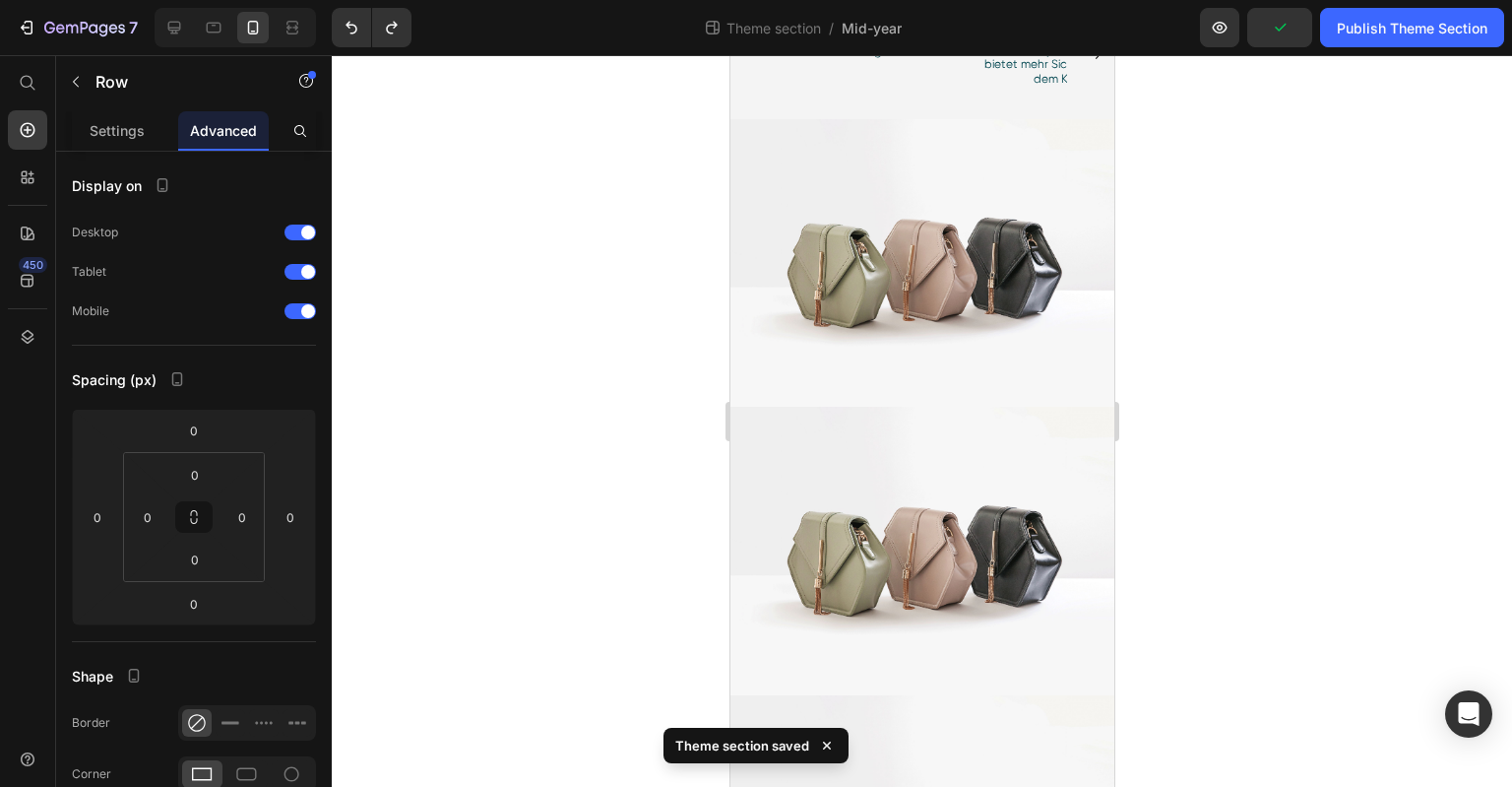 scroll, scrollTop: 522, scrollLeft: 0, axis: vertical 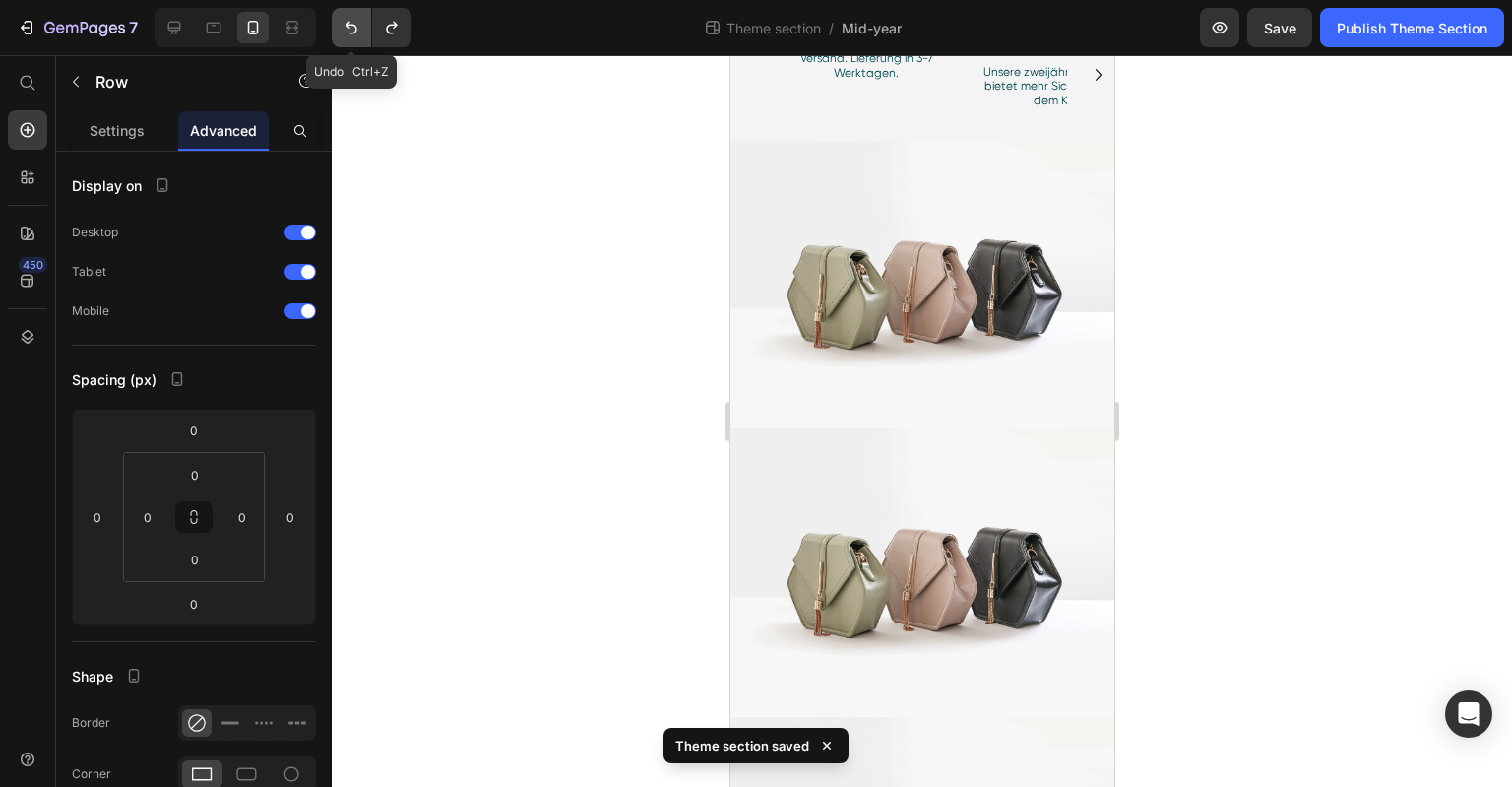 click 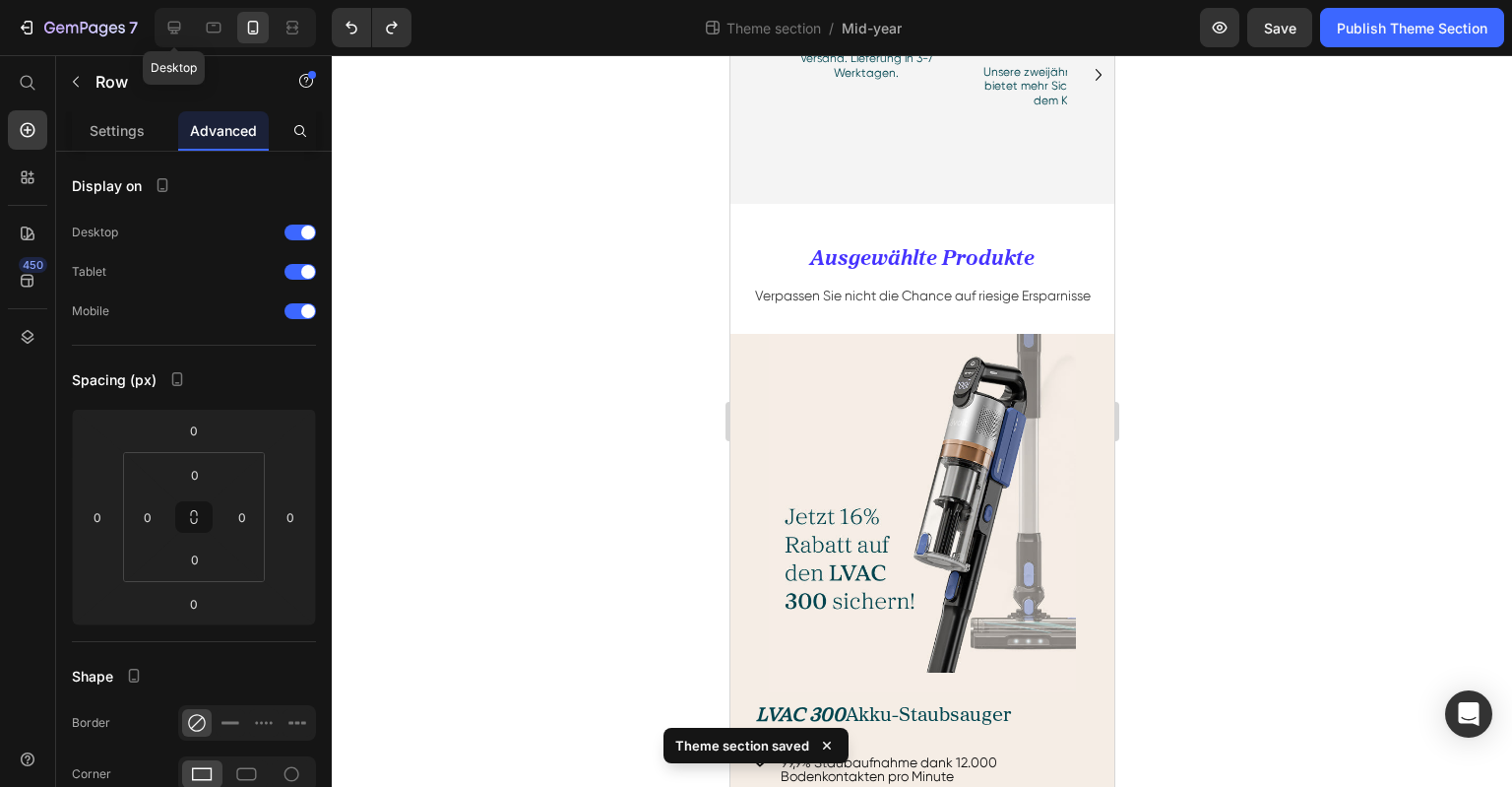 click 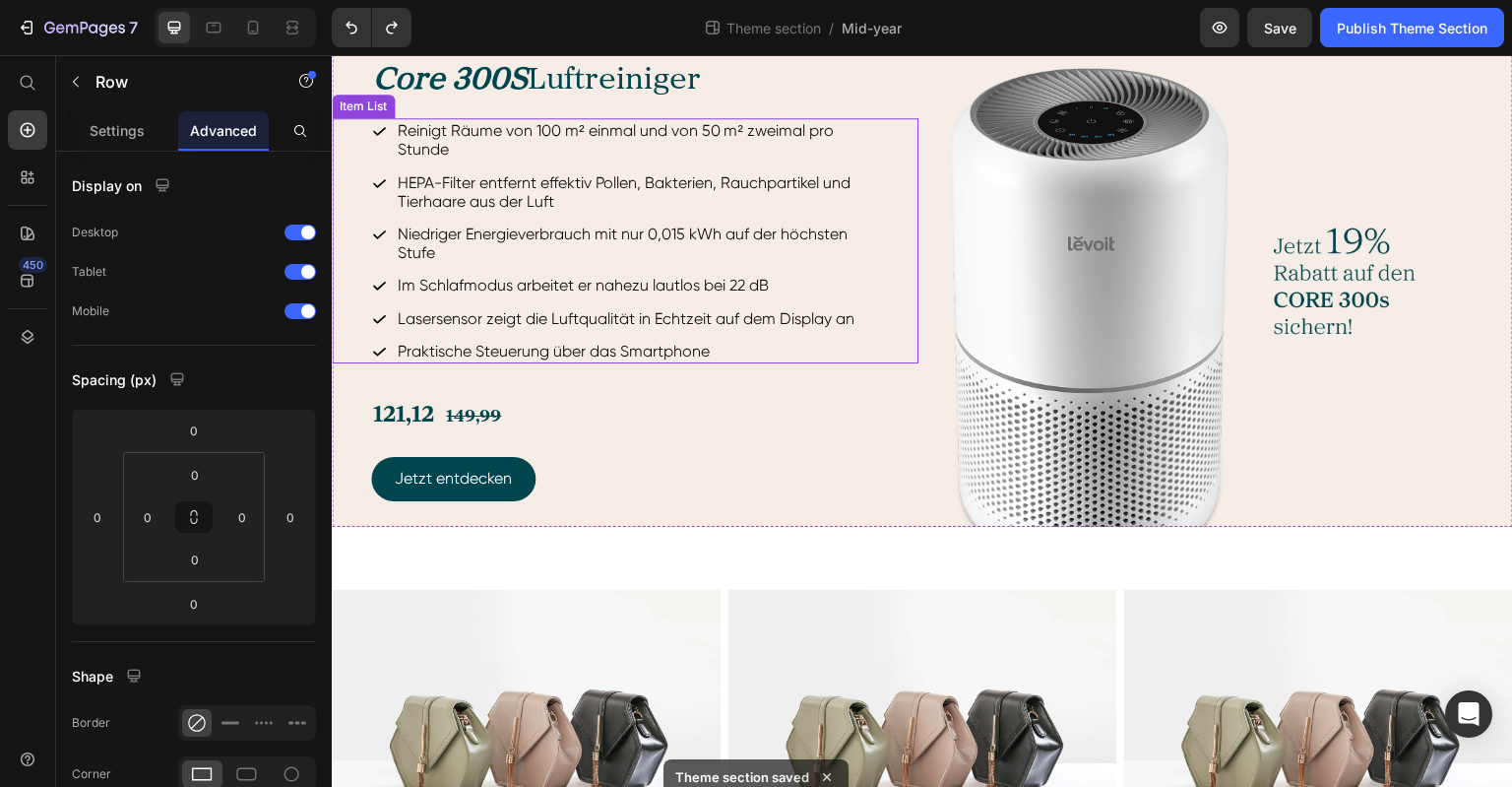 scroll, scrollTop: 1505, scrollLeft: 0, axis: vertical 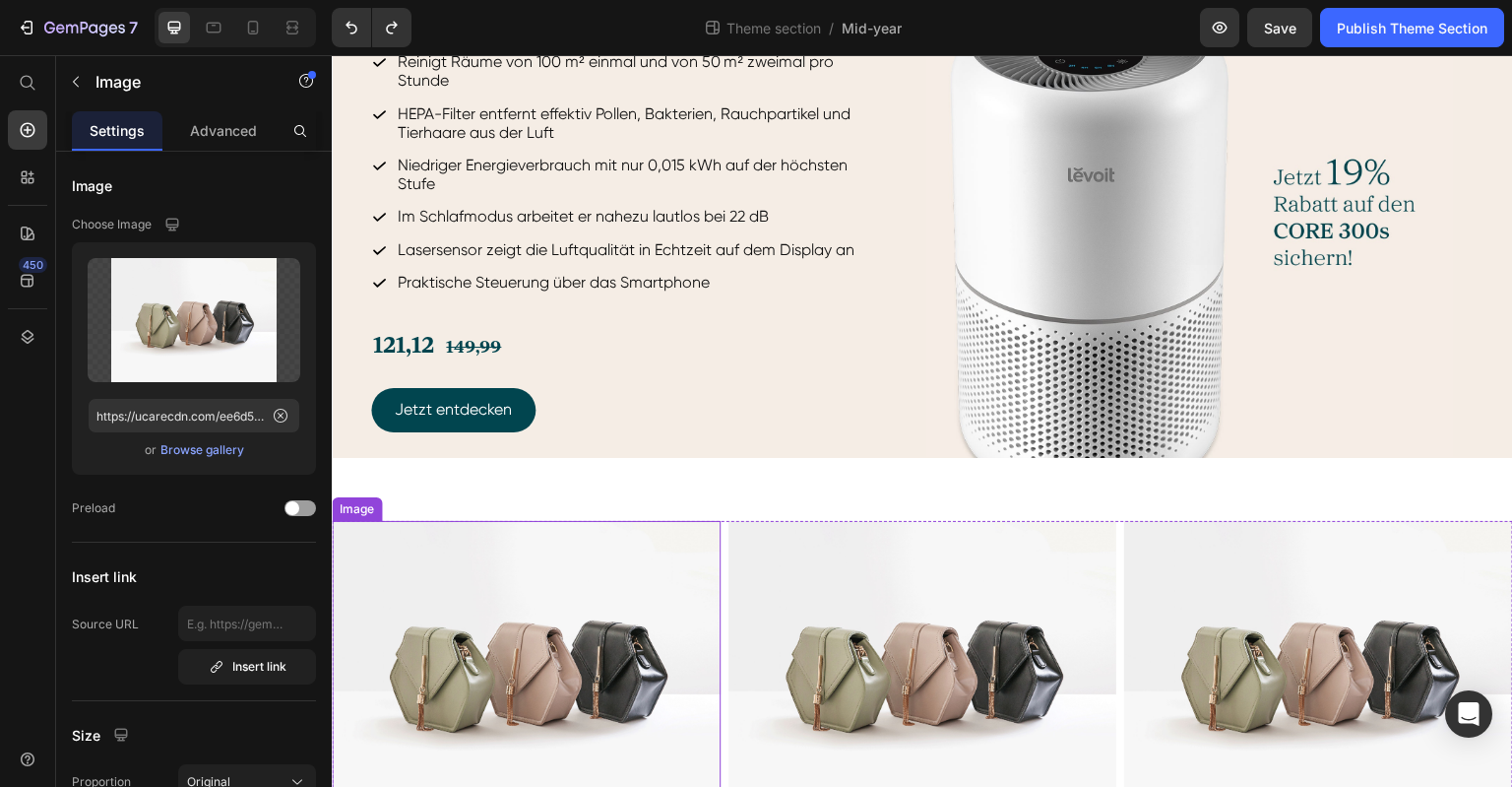 click at bounding box center [526, 667] 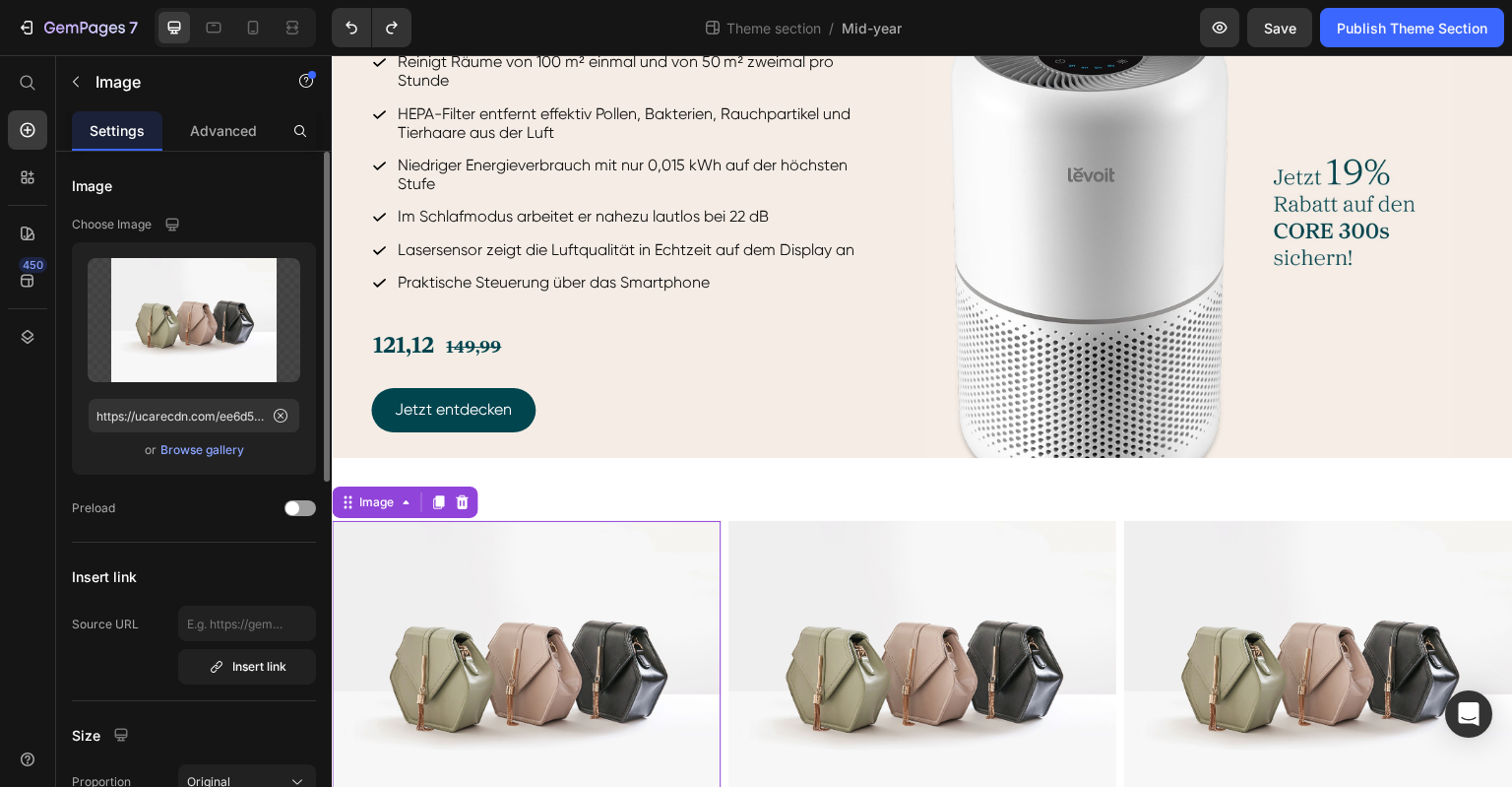 click on "Upload Image https://ucarecdn.com/ee6d5074-1640-4cc7-8933-47c8589c3dee/-/format/auto/  or   Browse gallery" 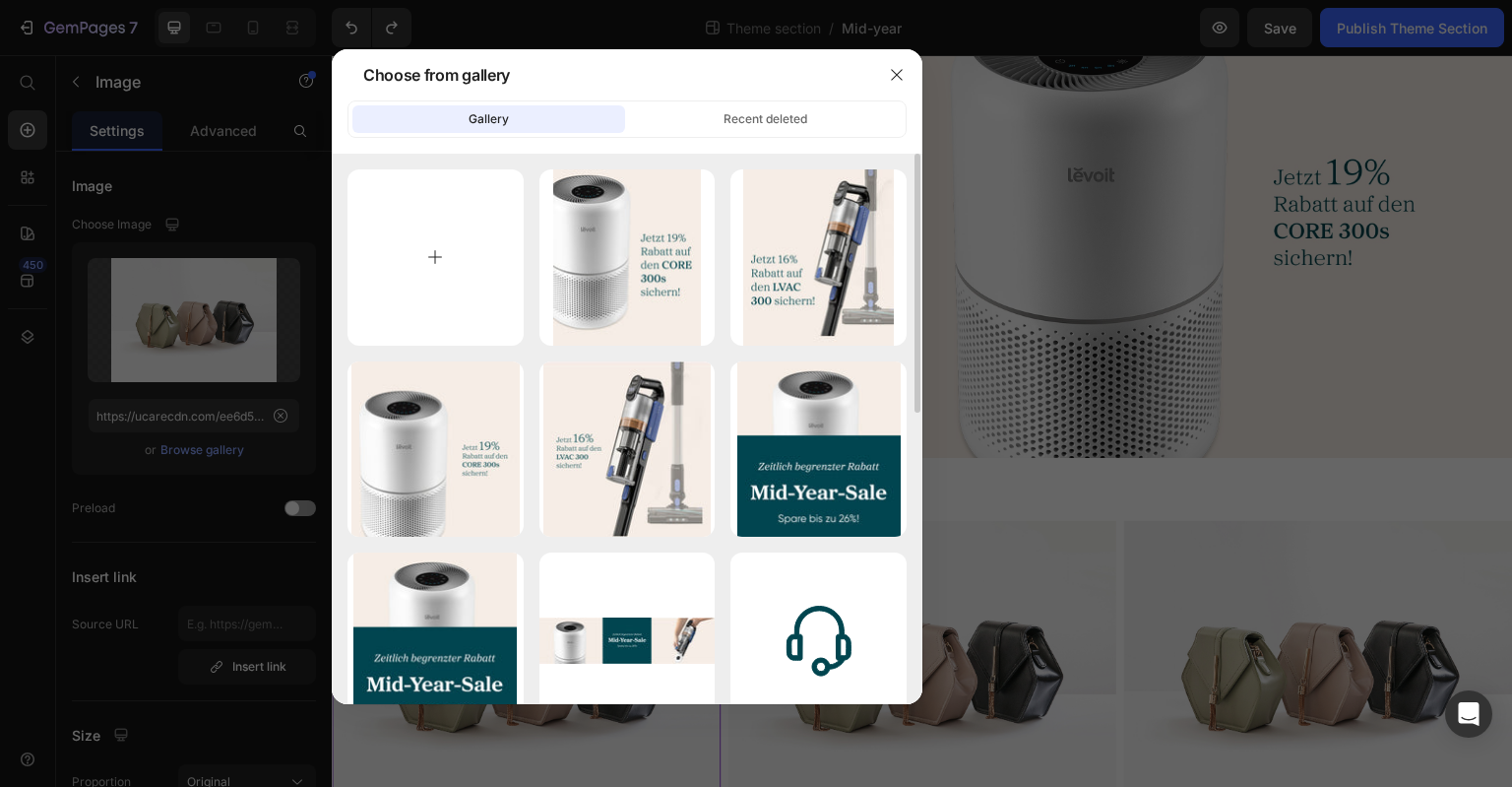 click at bounding box center (435, 257) 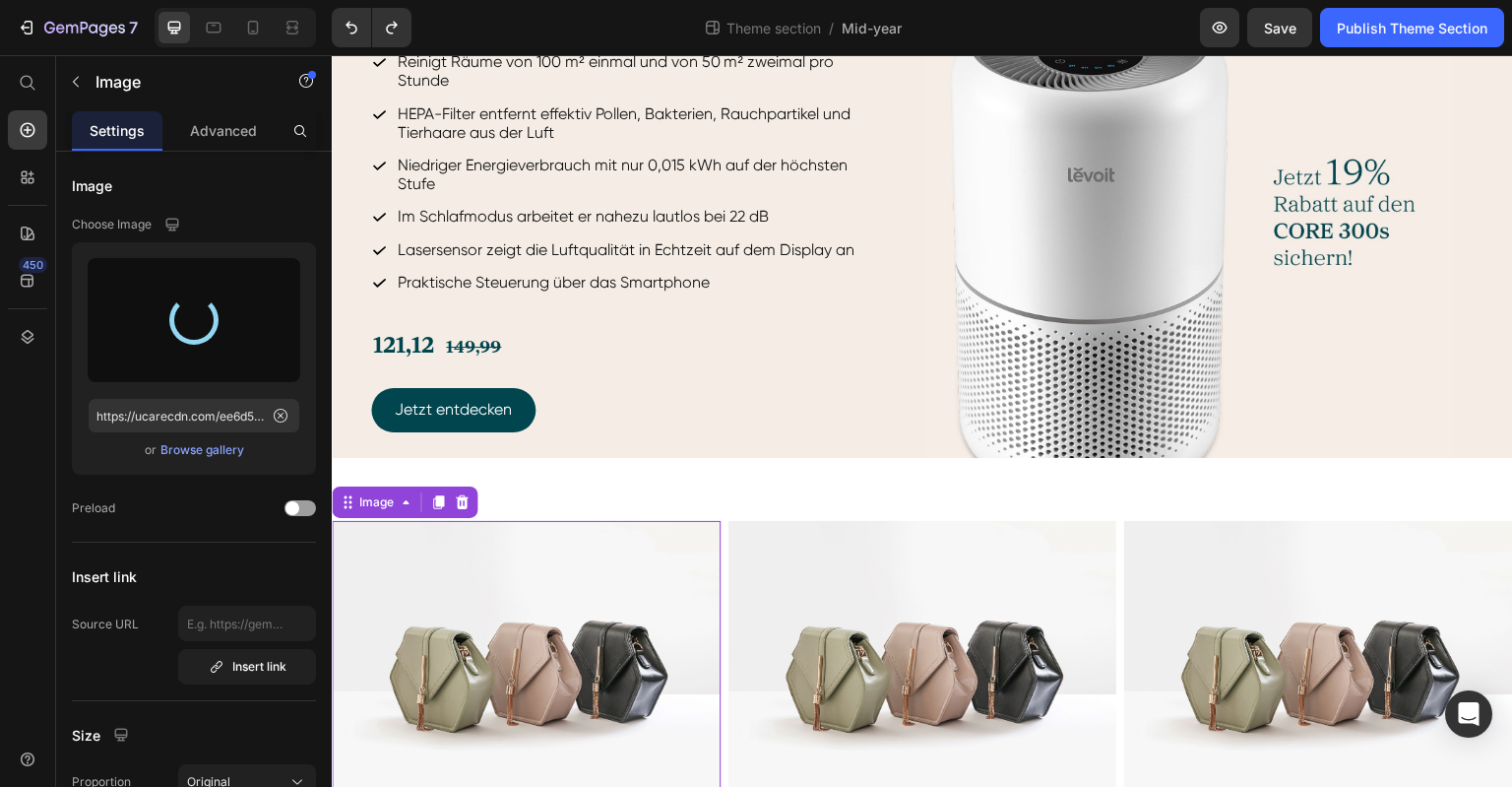 type on "https://cdn.shopify.com/s/files/1/0840/9373/1138/files/gempages_532755611255833738-a77edfd1-b837-4af6-967a-f1b50debece1.jpg" 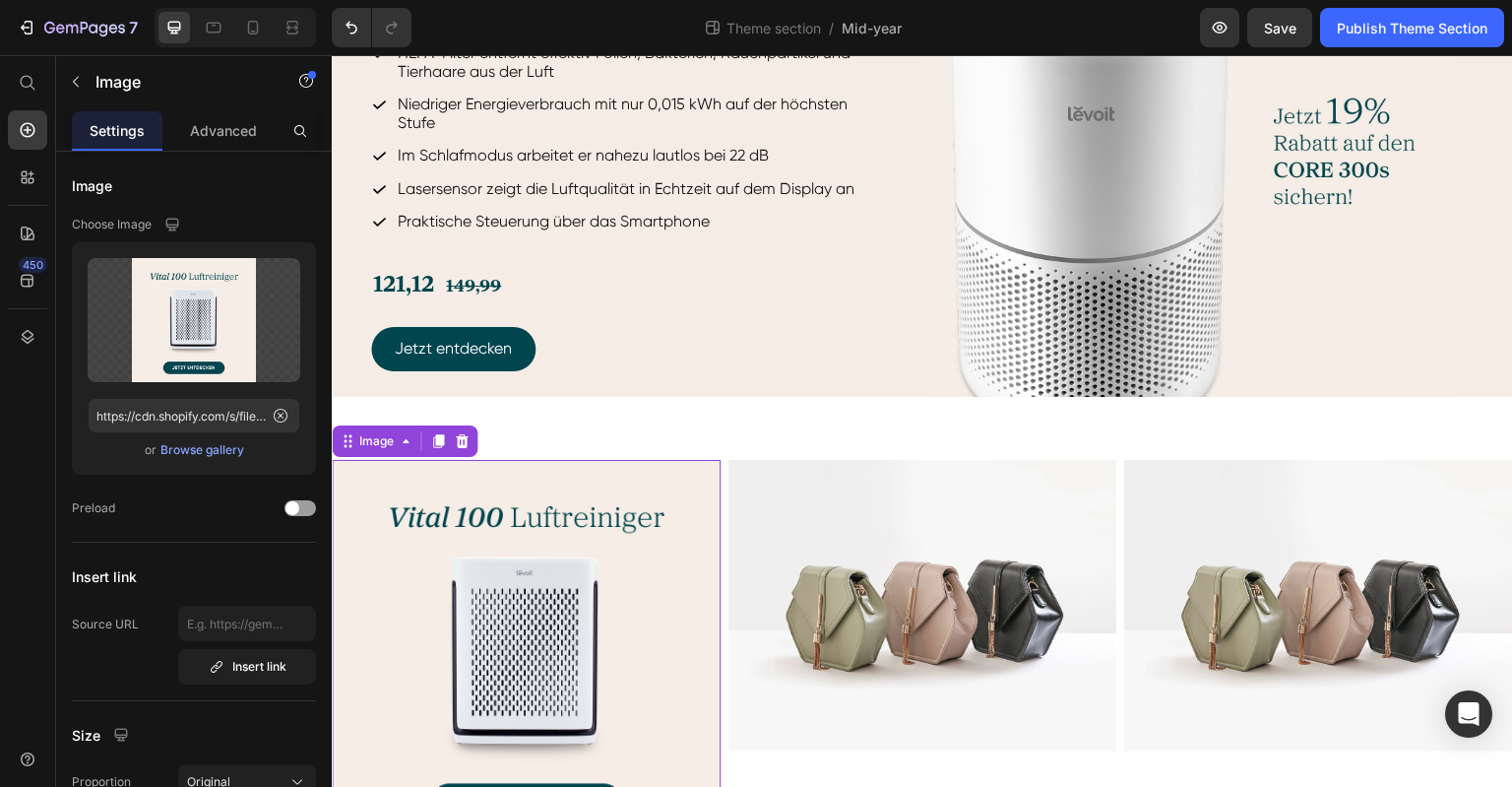 scroll, scrollTop: 1624, scrollLeft: 0, axis: vertical 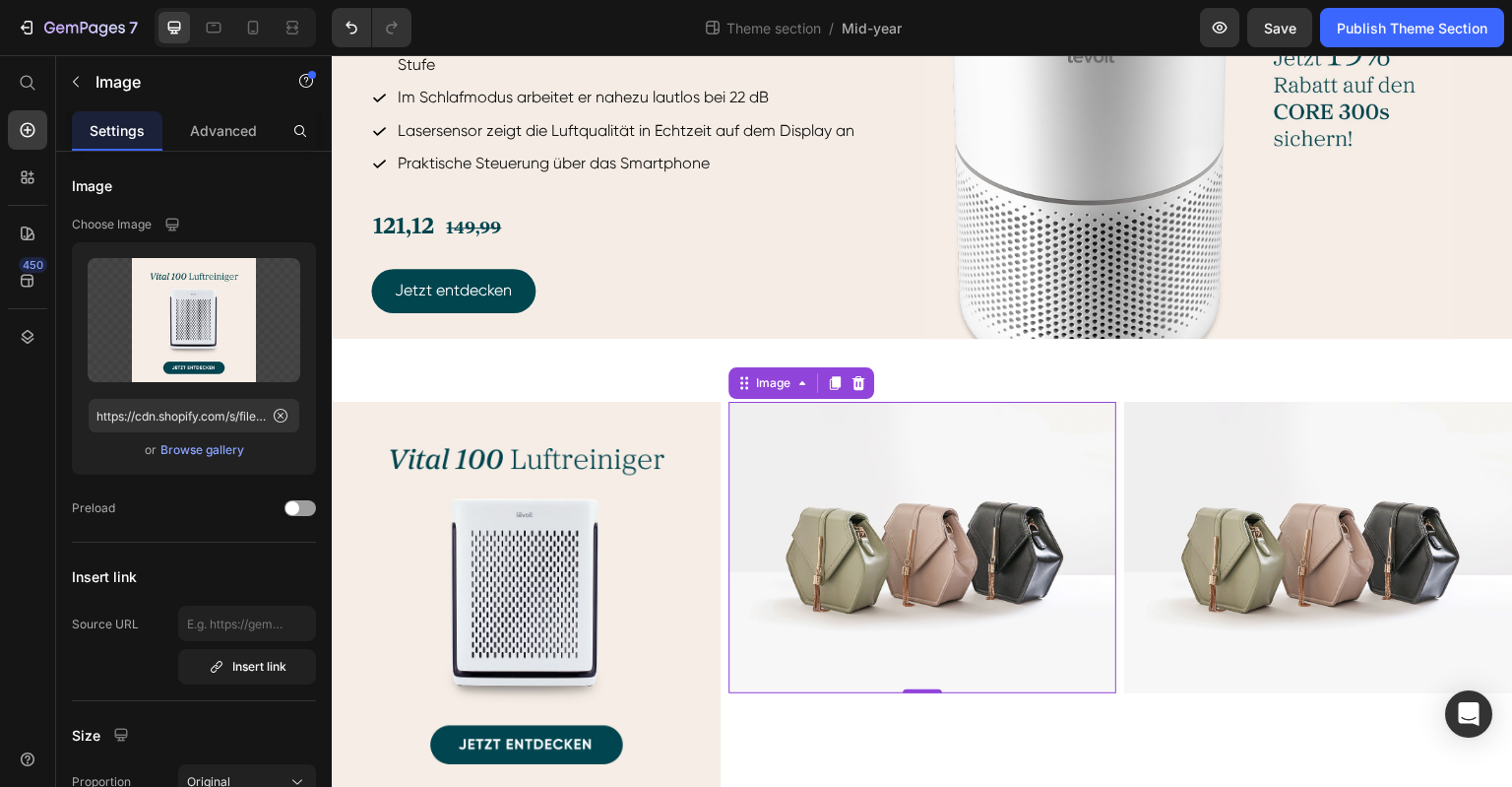 click at bounding box center [922, 548] 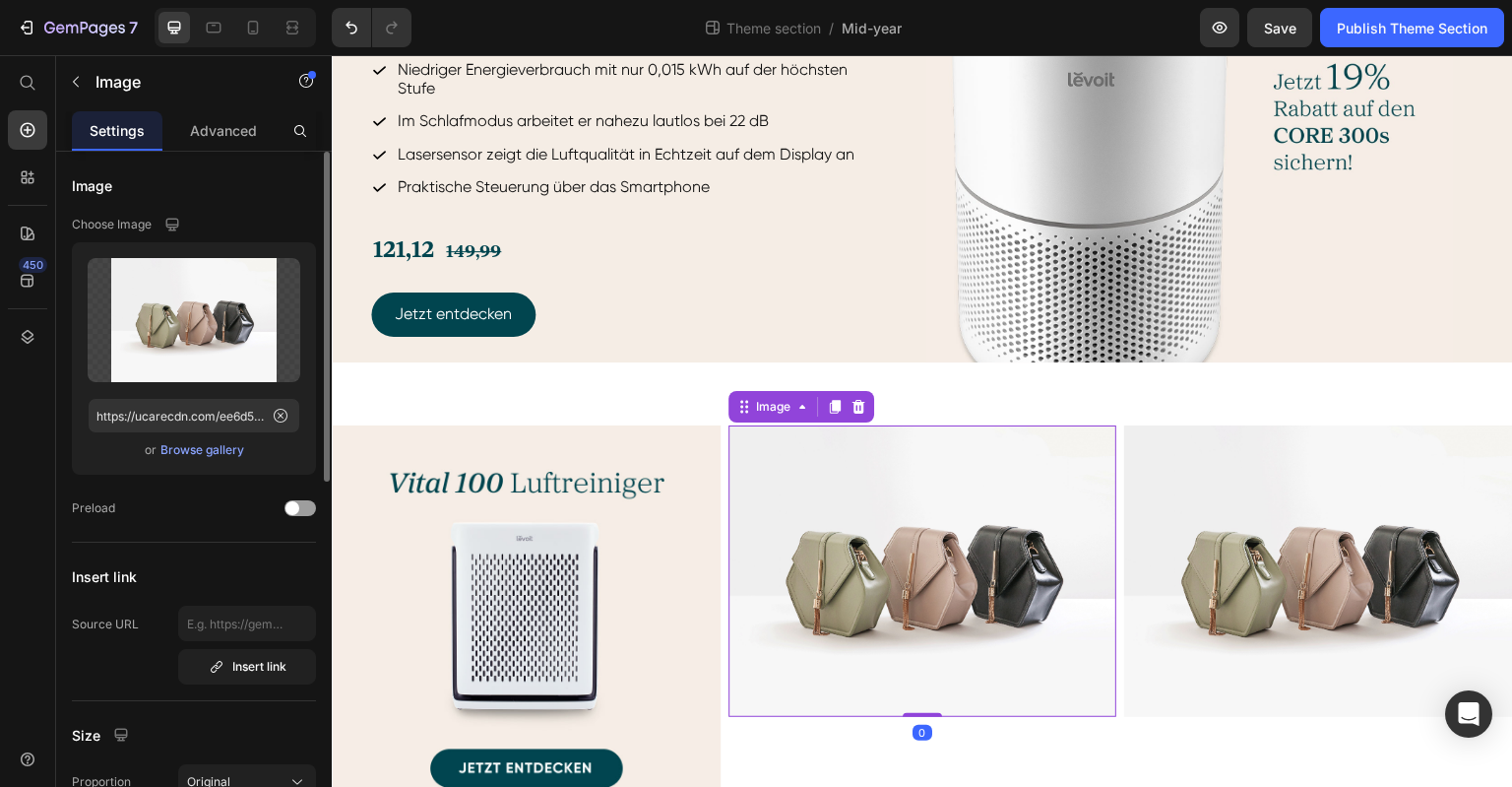 click on "Browse gallery" at bounding box center (202, 450) 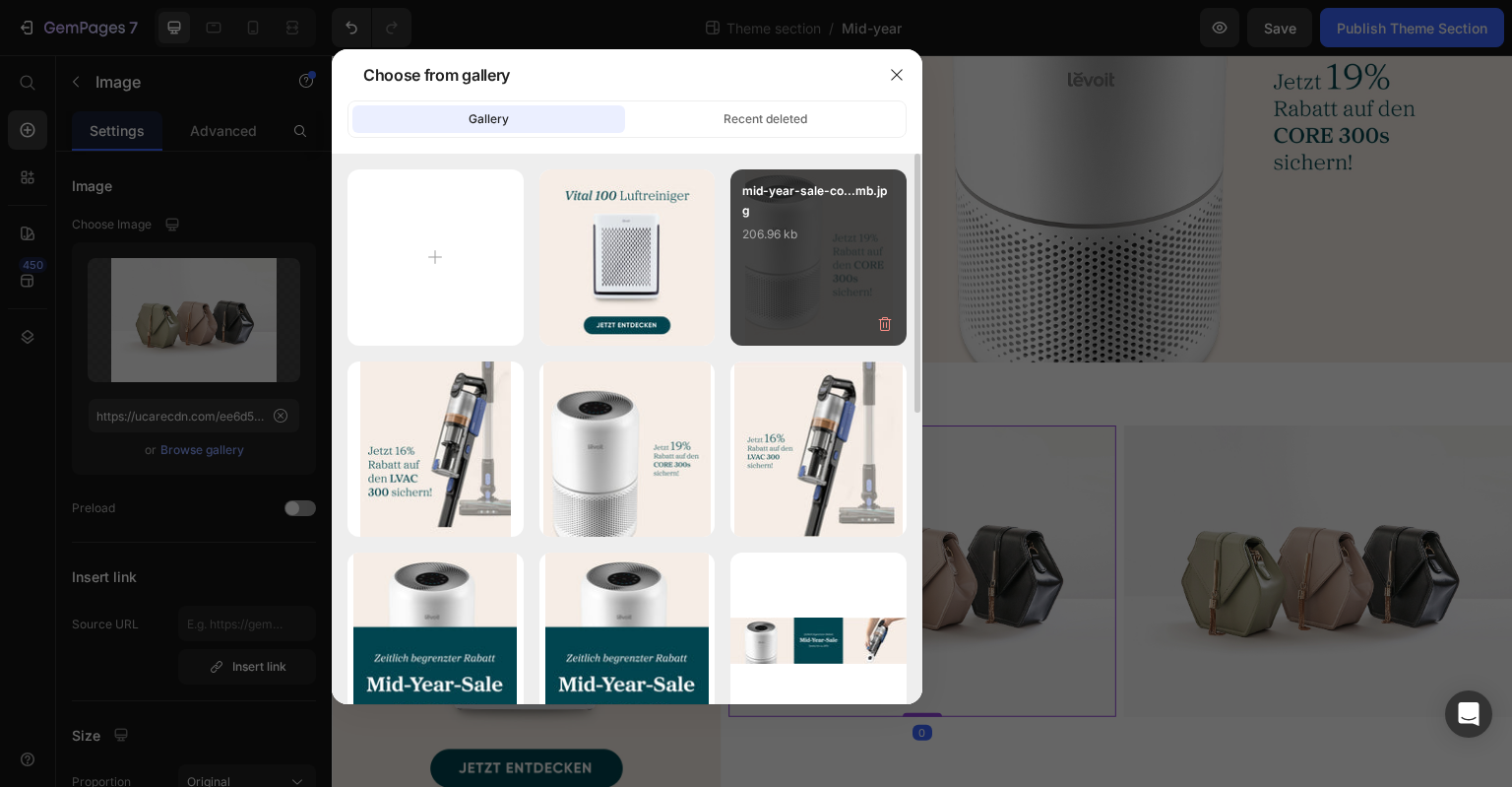 drag, startPoint x: 610, startPoint y: 291, endPoint x: 748, endPoint y: 339, distance: 146.10955 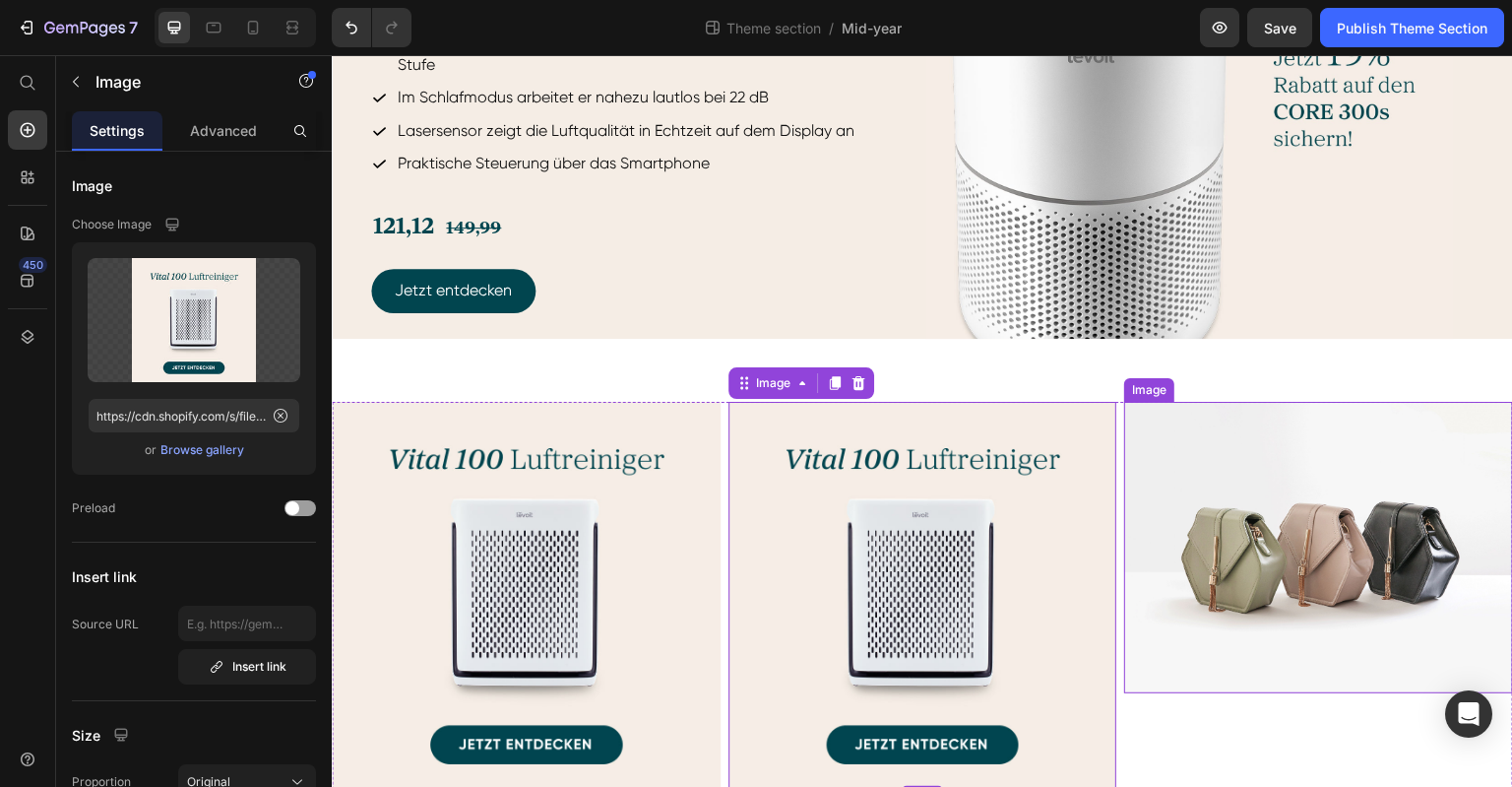 click at bounding box center (1318, 548) 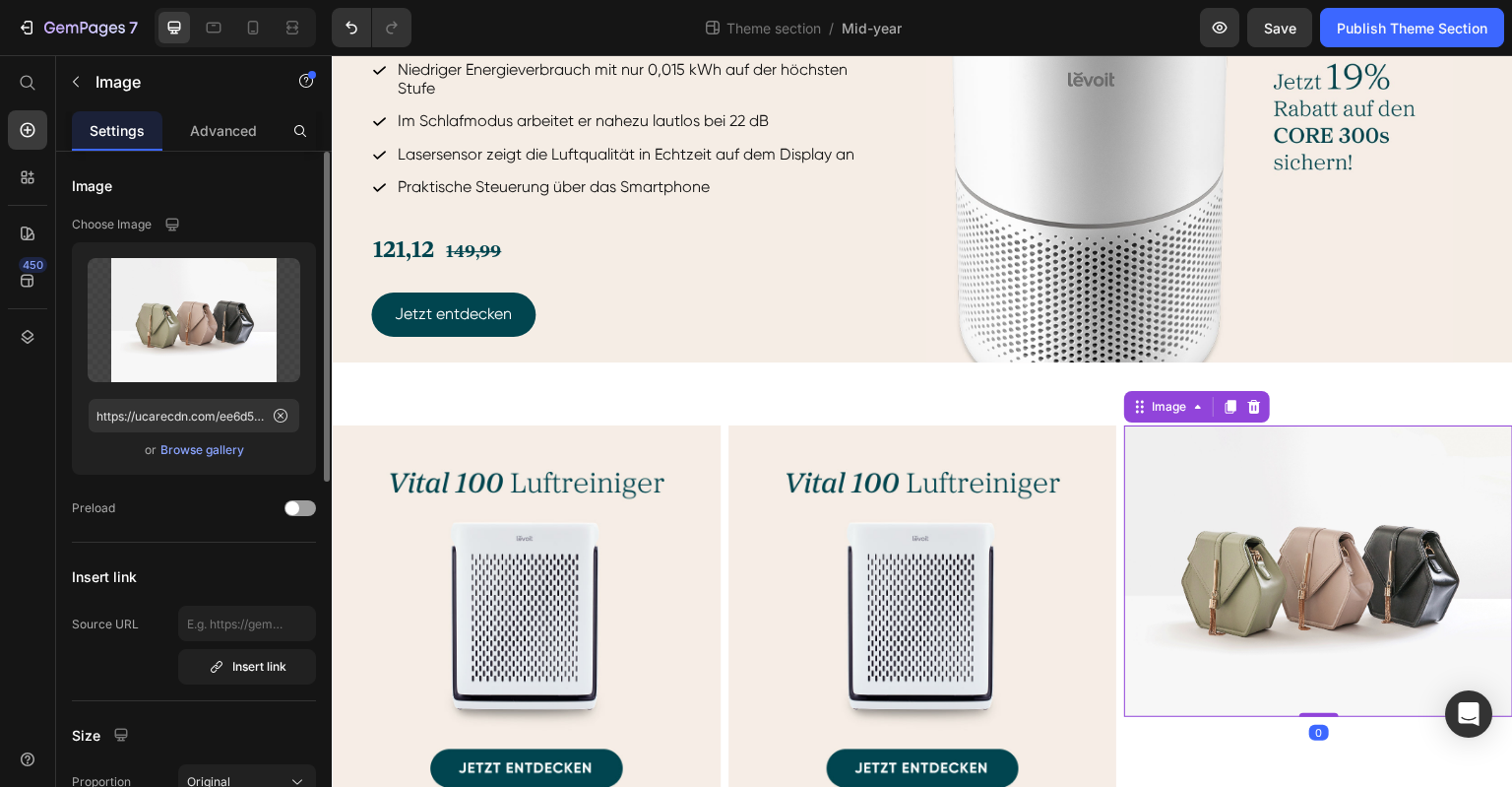 click on "Browse gallery" at bounding box center [202, 450] 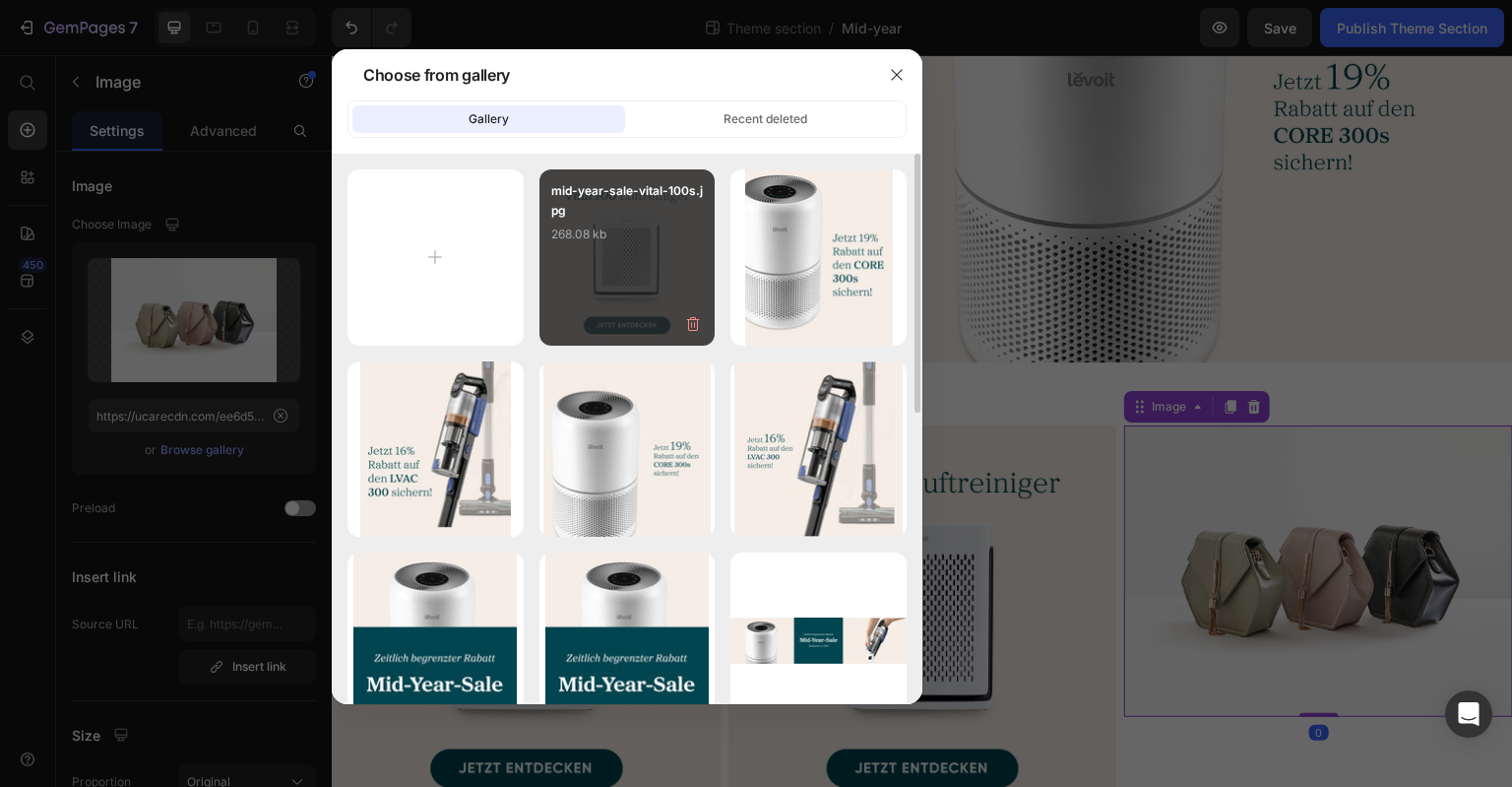 click on "mid-year-sale-vital-100s.jpg 268.08 kb" at bounding box center (627, 257) 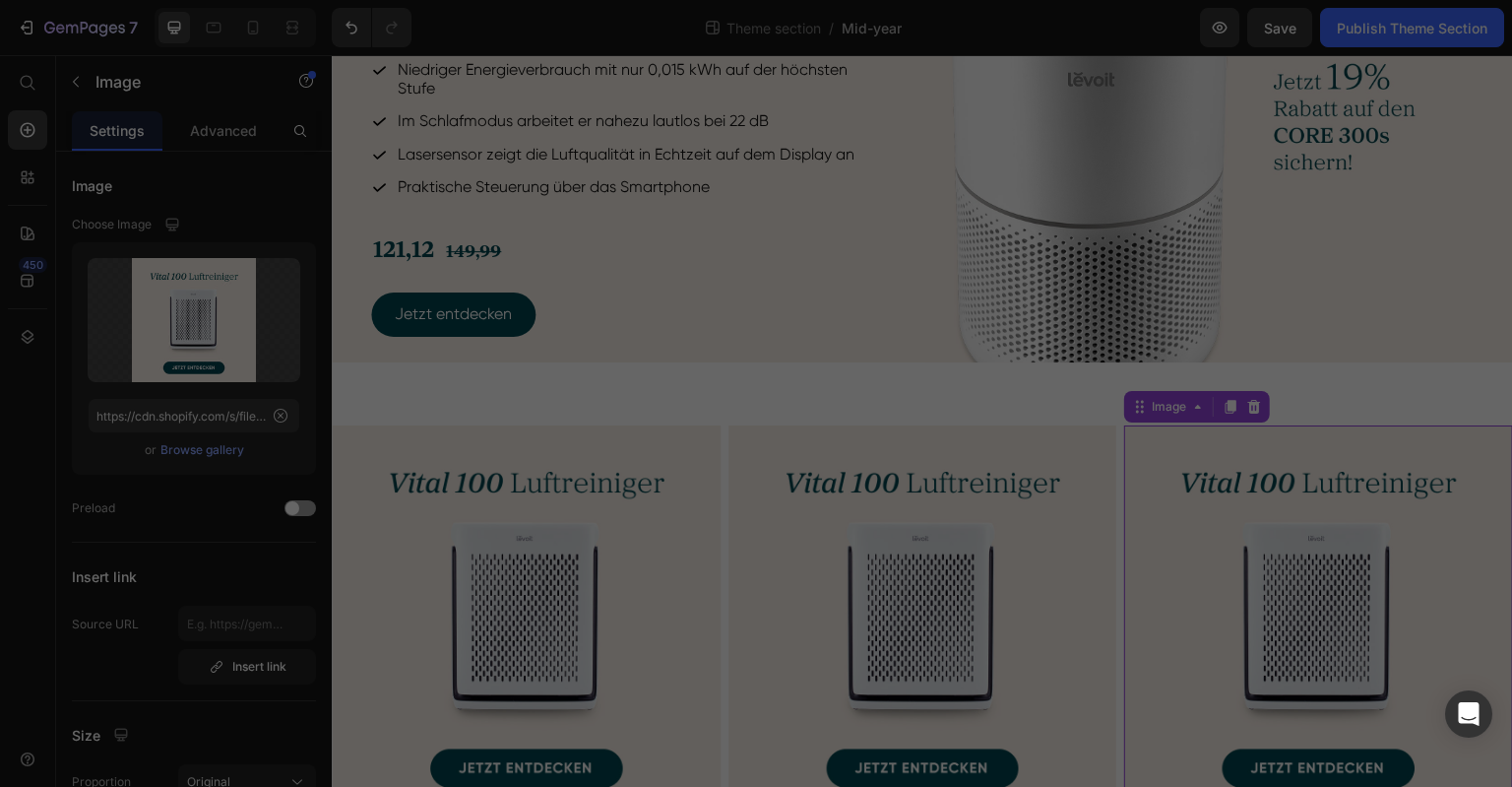 scroll, scrollTop: 1624, scrollLeft: 0, axis: vertical 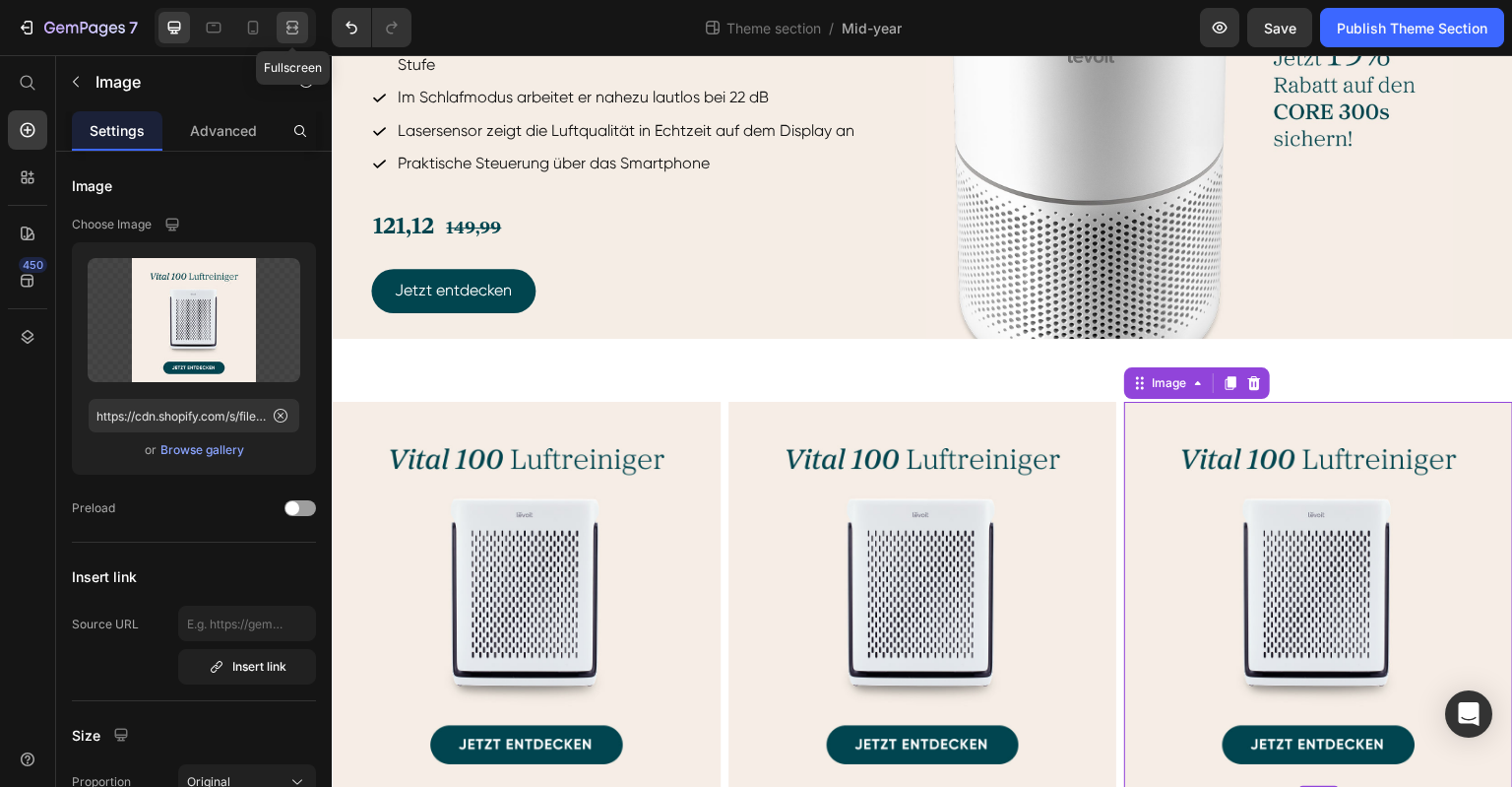 drag, startPoint x: 284, startPoint y: 22, endPoint x: 262, endPoint y: 19, distance: 22.203603 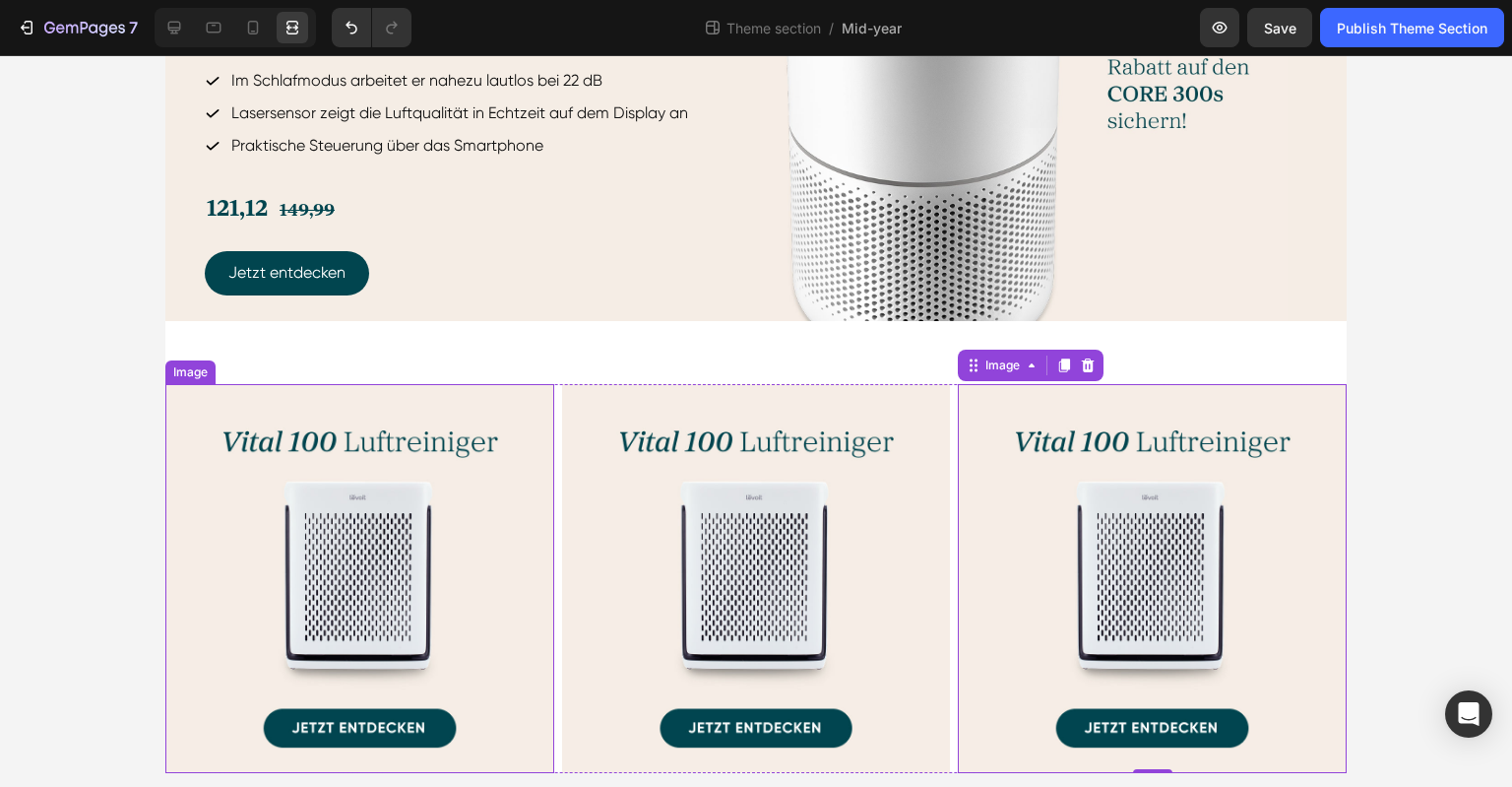scroll, scrollTop: 1730, scrollLeft: 0, axis: vertical 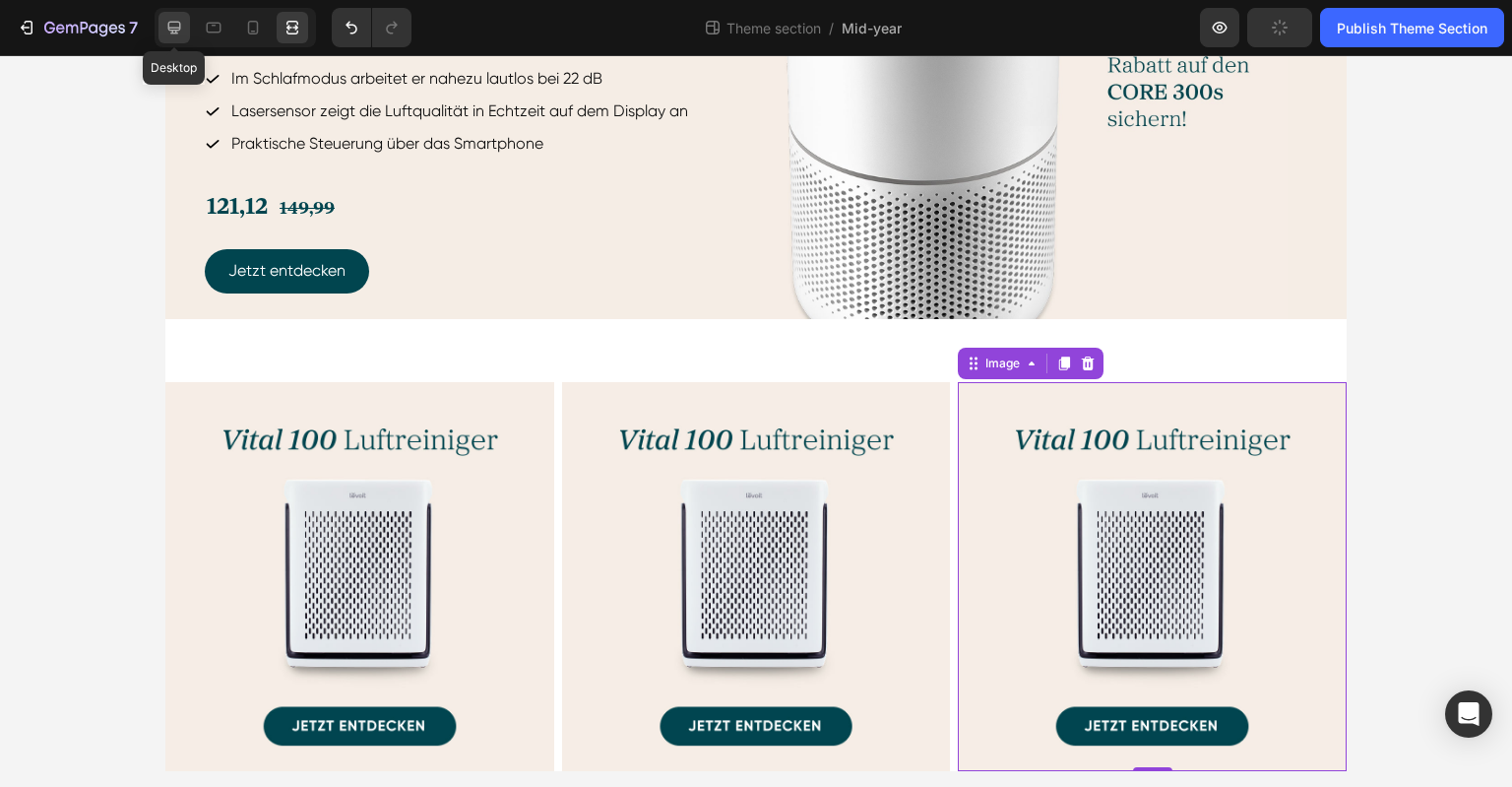 click 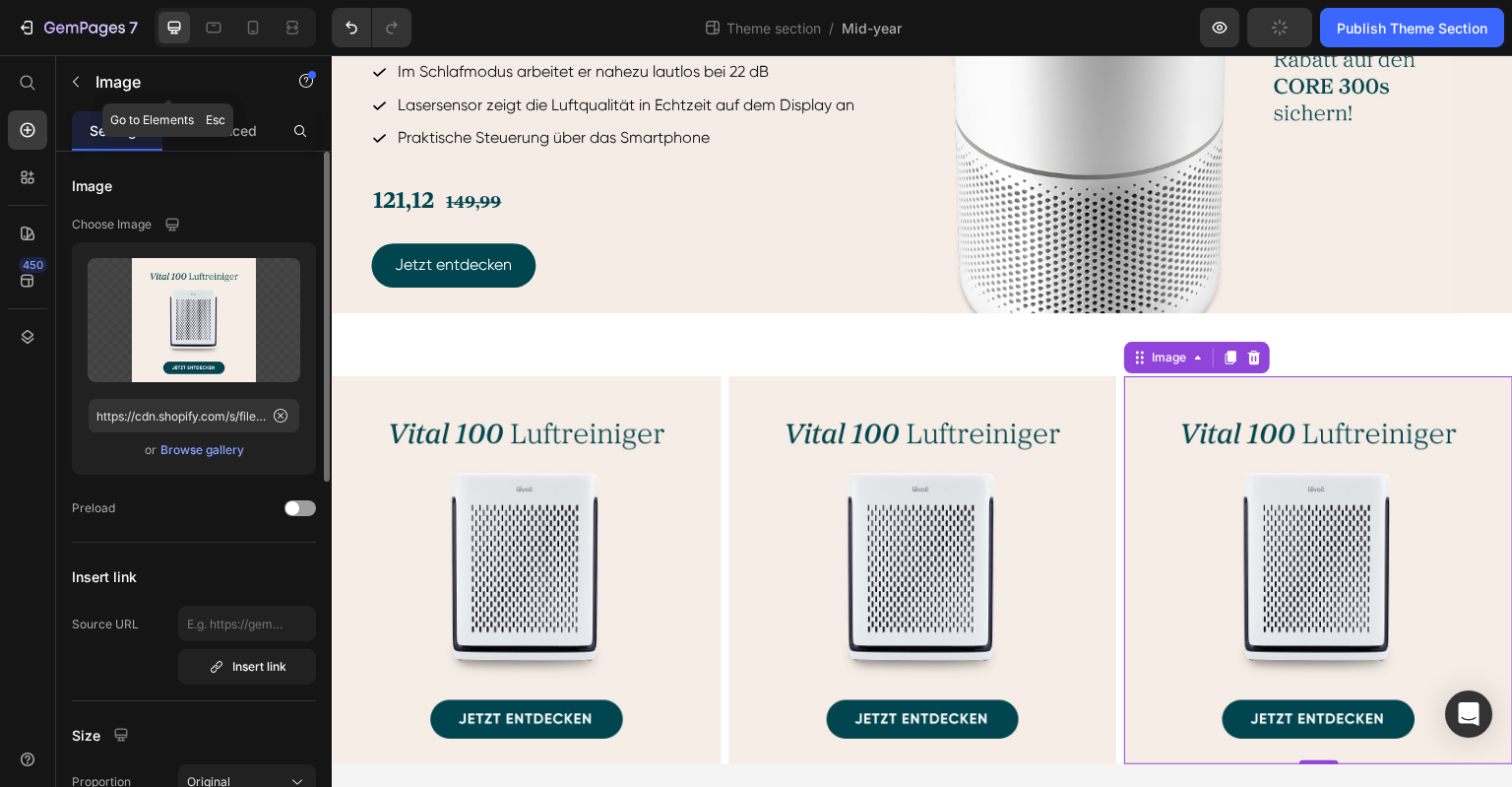scroll, scrollTop: 1624, scrollLeft: 0, axis: vertical 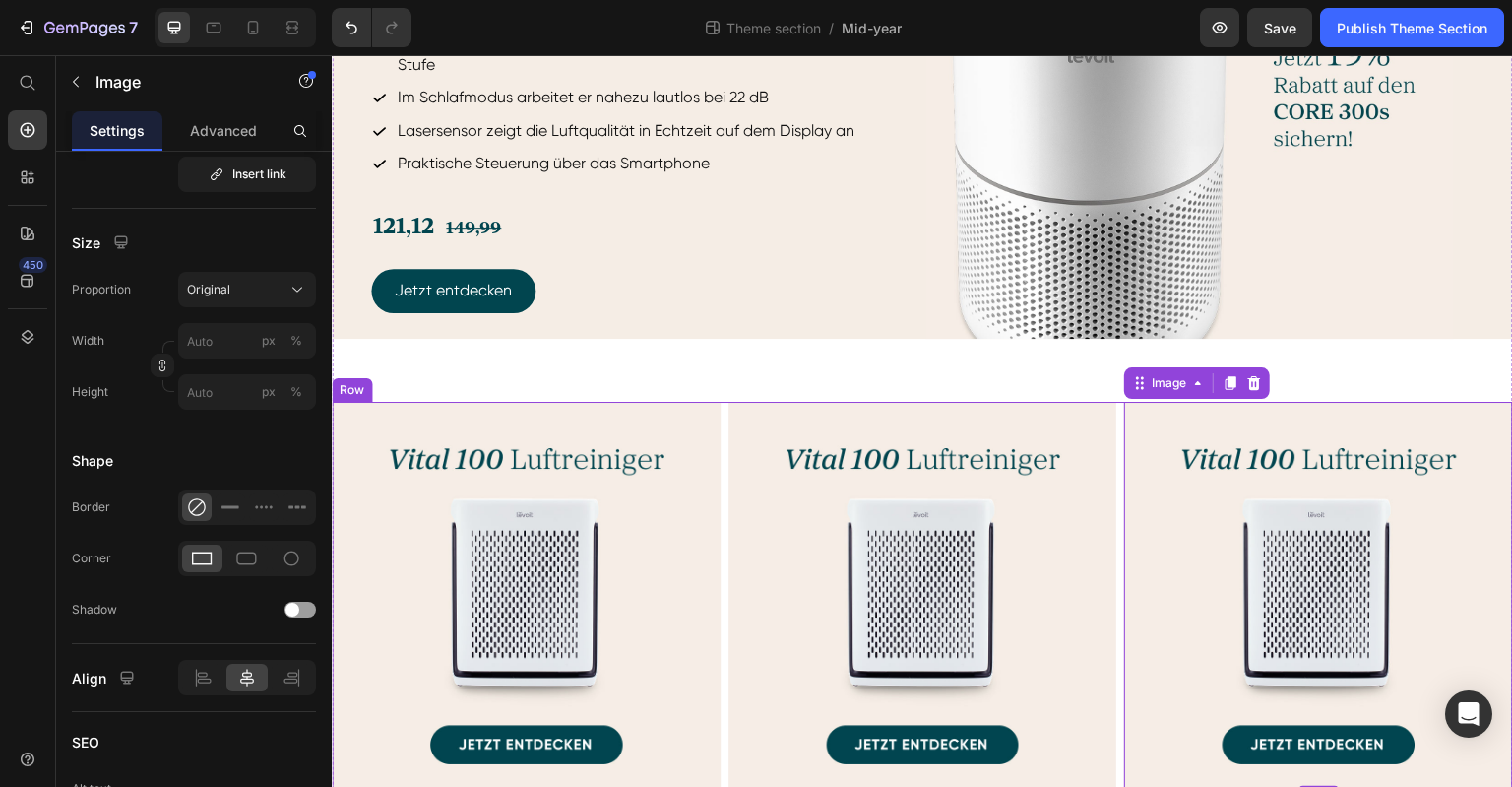 click on "Ausgewählte Produkte Heading Verpassen Sie nicht die Chance auf riesige Ersparnisse Text block Image LVAC 300  Akku-Staubsauger Heading 99,9% Staubaufnahme dank 12.000 Bodenkontakten pro Minute 99,99% Abluftfilterung dank 5-stufiger HEPA-Filtration Zuverlässiges Entfernen von Tierhaaren und Schmutz von Polstermöbeln mit dem motorisierten Tierhaaraufsatz Kein Verfangen von Haaren in der Bürstenrolle dank Anti-Tangle Technologie Immer einsatzbereit dank Wandhalterung mit Ladefunktion Item List 227,99     269,99 Text Block Jetzt entdecken Button Row Core 300S  Luftreiniger Heading Reinigt Räume von 100 m² einmal und von 50 m² zweimal pro Stunde HEPA-Filter entfernt effektiv Pollen, Bakterien, Rauchpartikel und Tierhaare aus der Luft Niedriger Energieverbrauch mit nur 0,015 kWh auf der höchsten Stufe Im Schlafmodus arbeitet er nahezu lautlos bei 22 dB Lasersensor zeigt die Luftqualität in Echtzeit auf dem Display an Praktische Steuerung über das Smartphone Item List 121,12     149,99 Text Block Row" at bounding box center [922, -115] 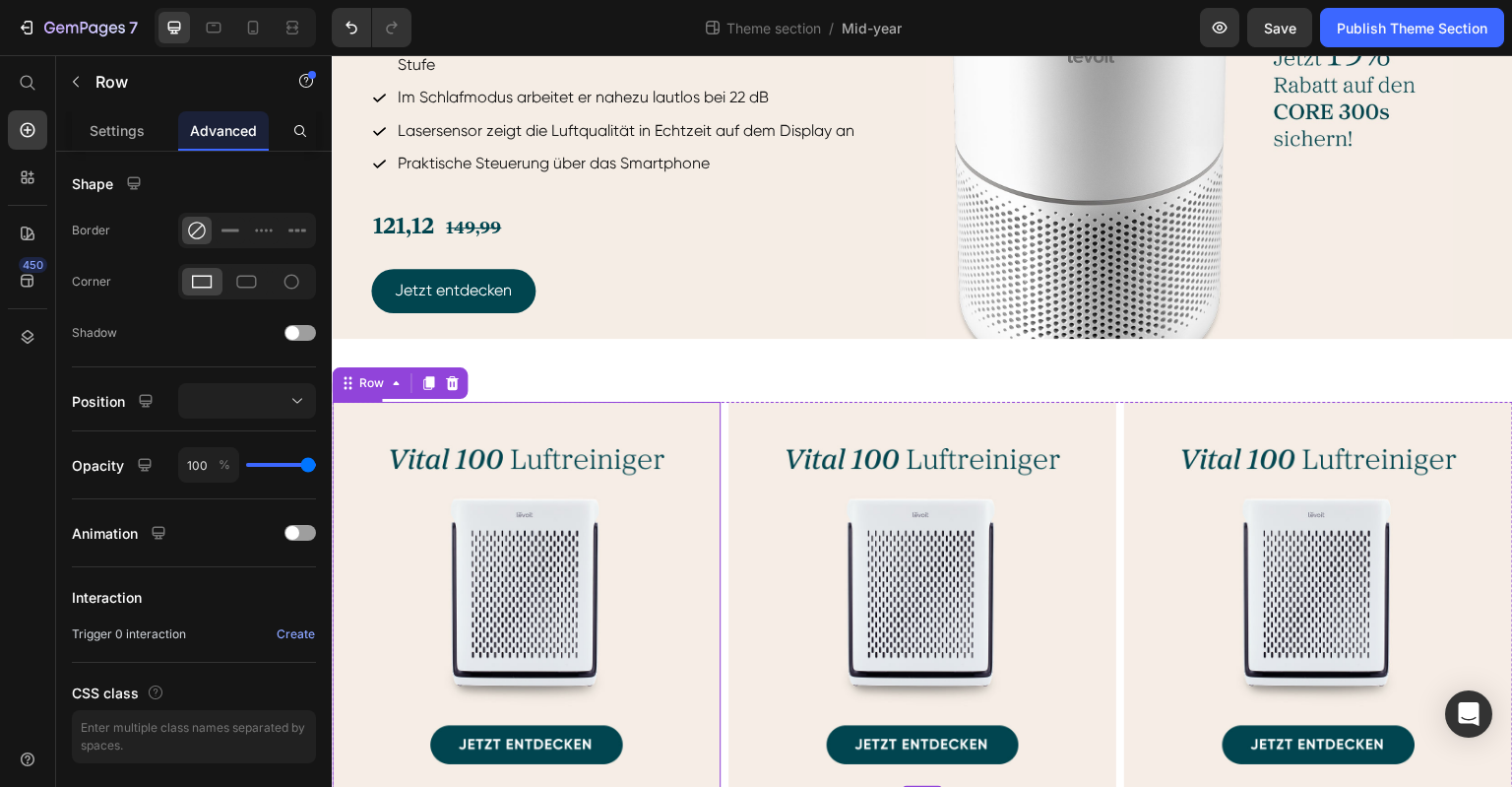 scroll, scrollTop: 0, scrollLeft: 0, axis: both 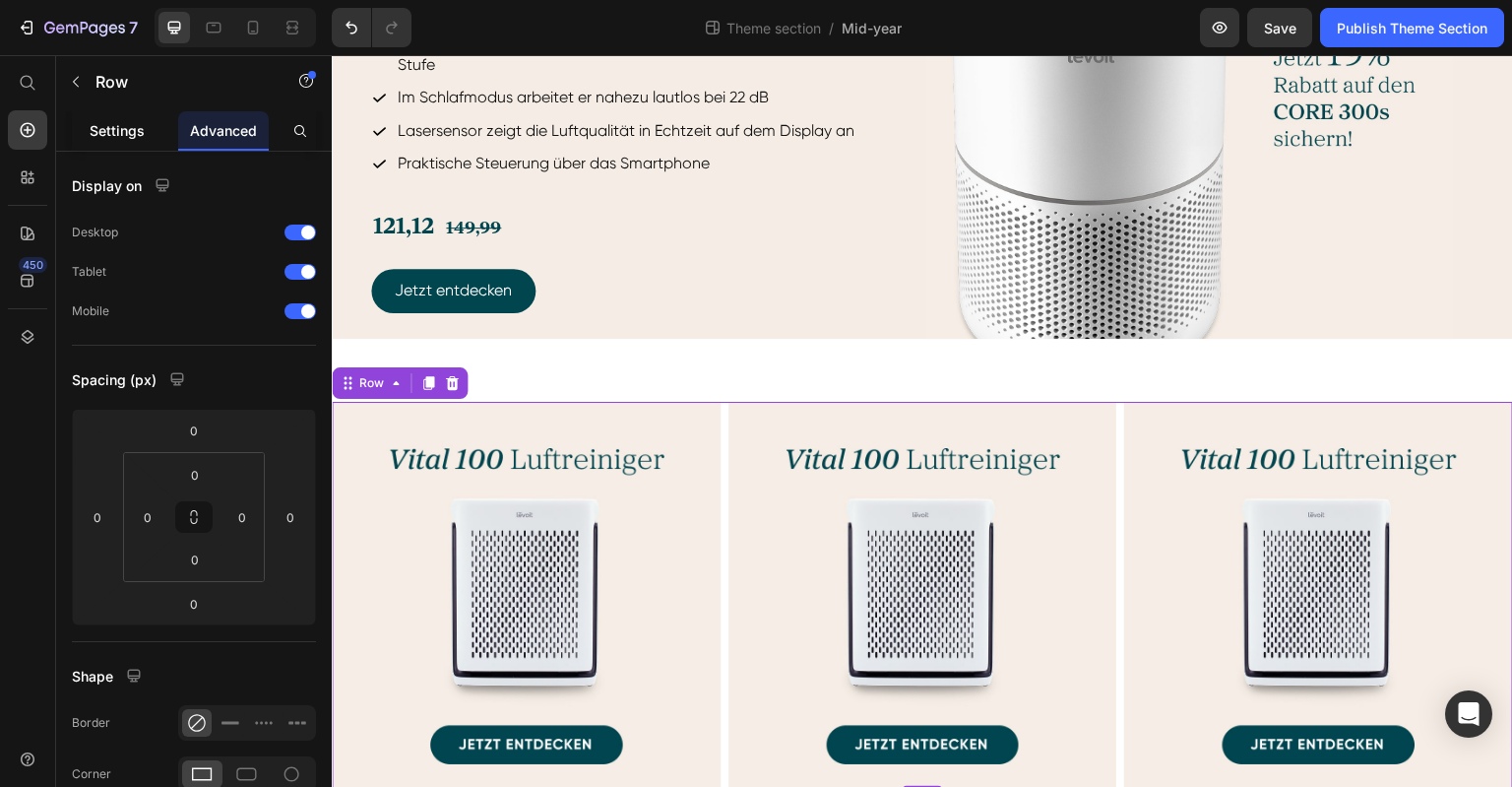 click on "Settings" at bounding box center [117, 130] 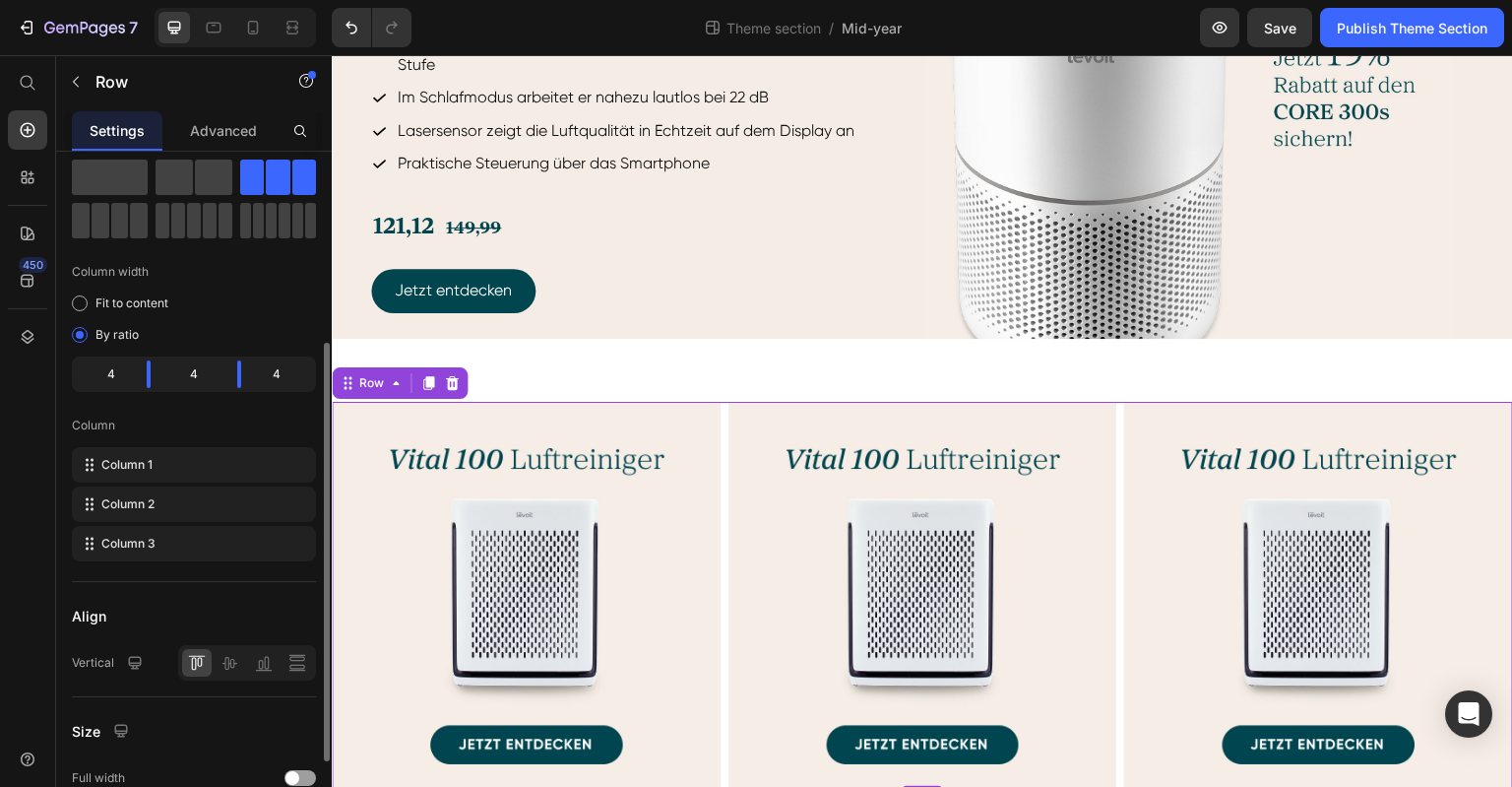 scroll, scrollTop: 449, scrollLeft: 0, axis: vertical 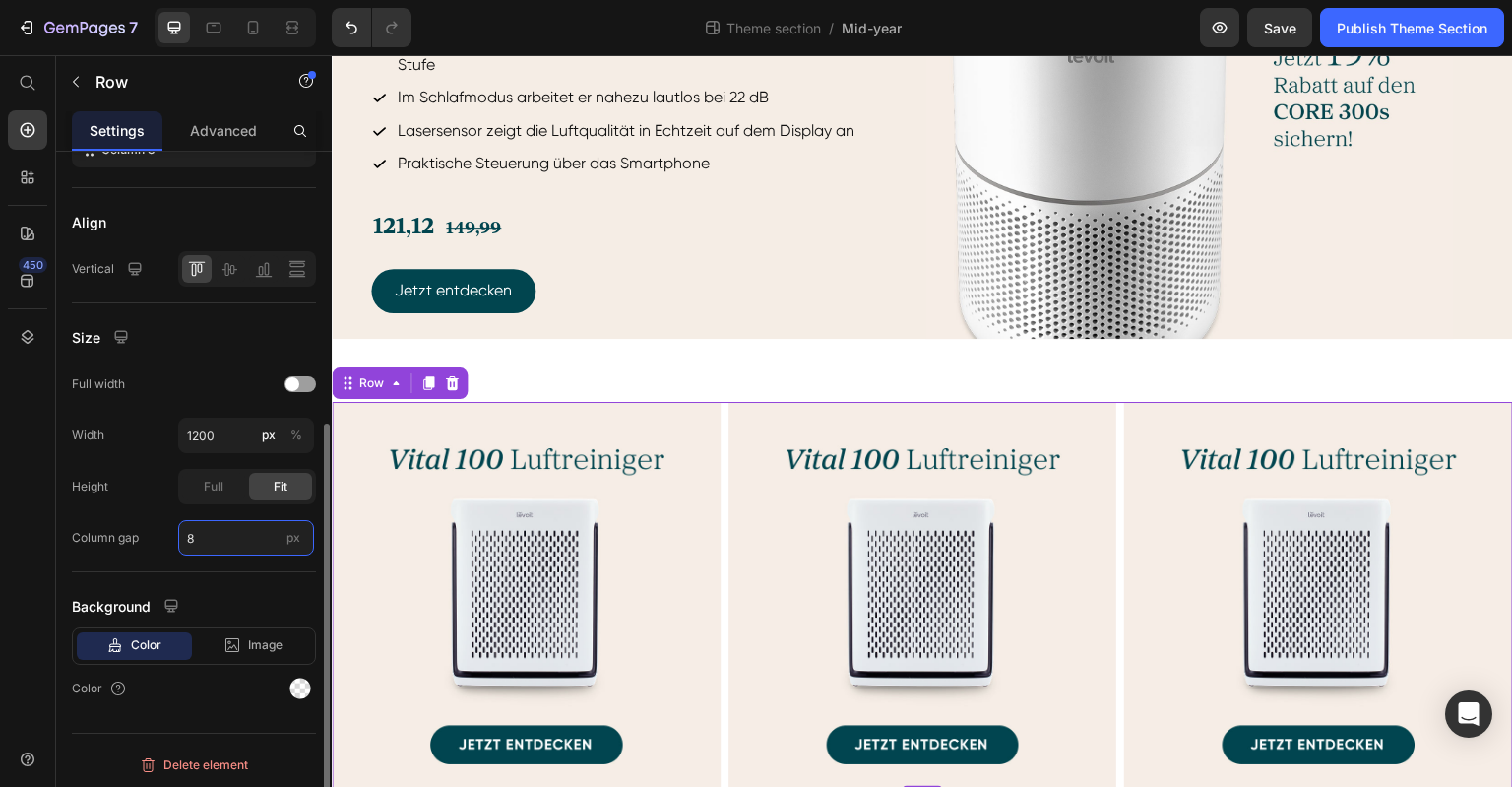 click on "8" at bounding box center (246, 538) 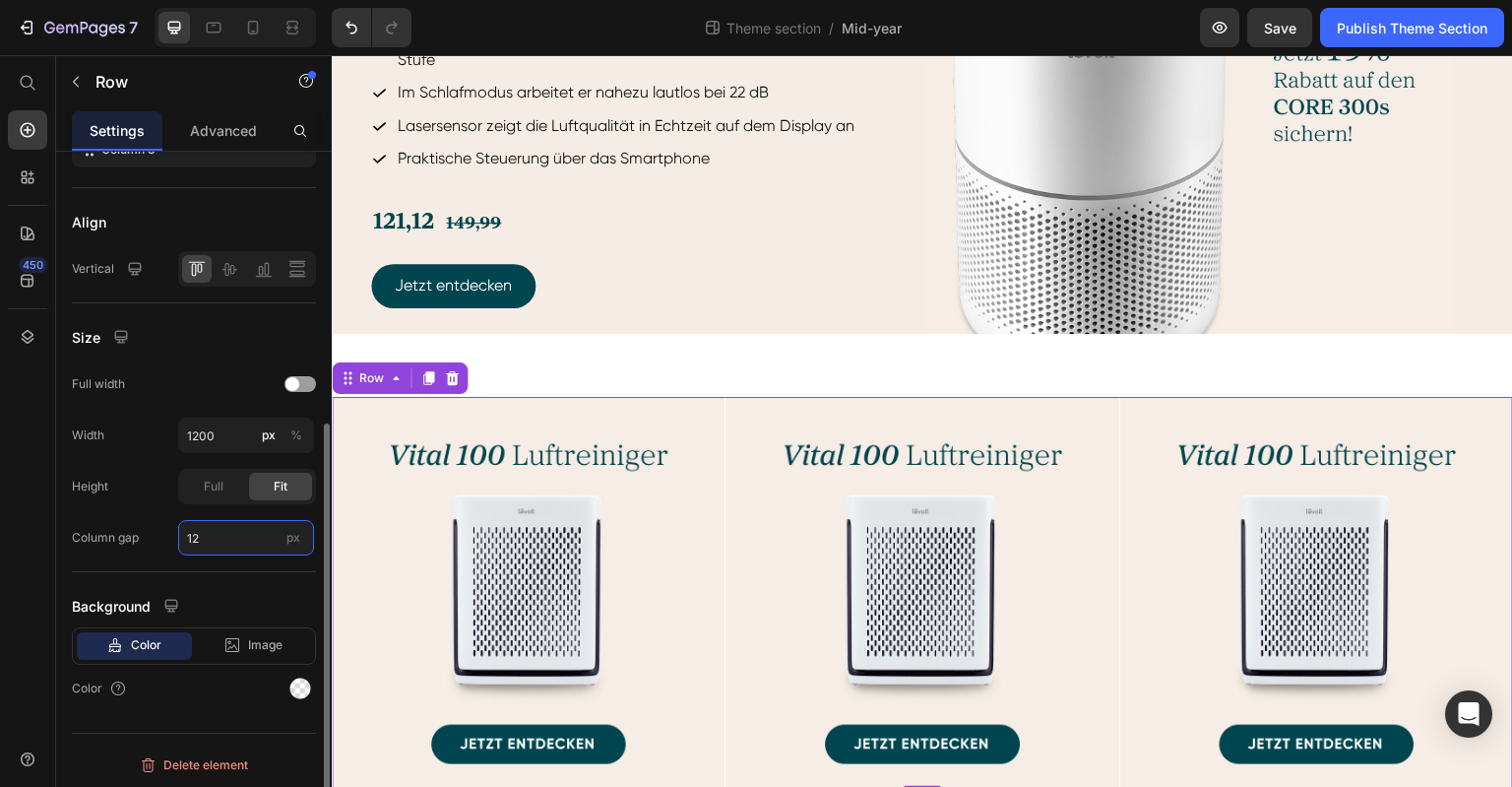 scroll, scrollTop: 1621, scrollLeft: 0, axis: vertical 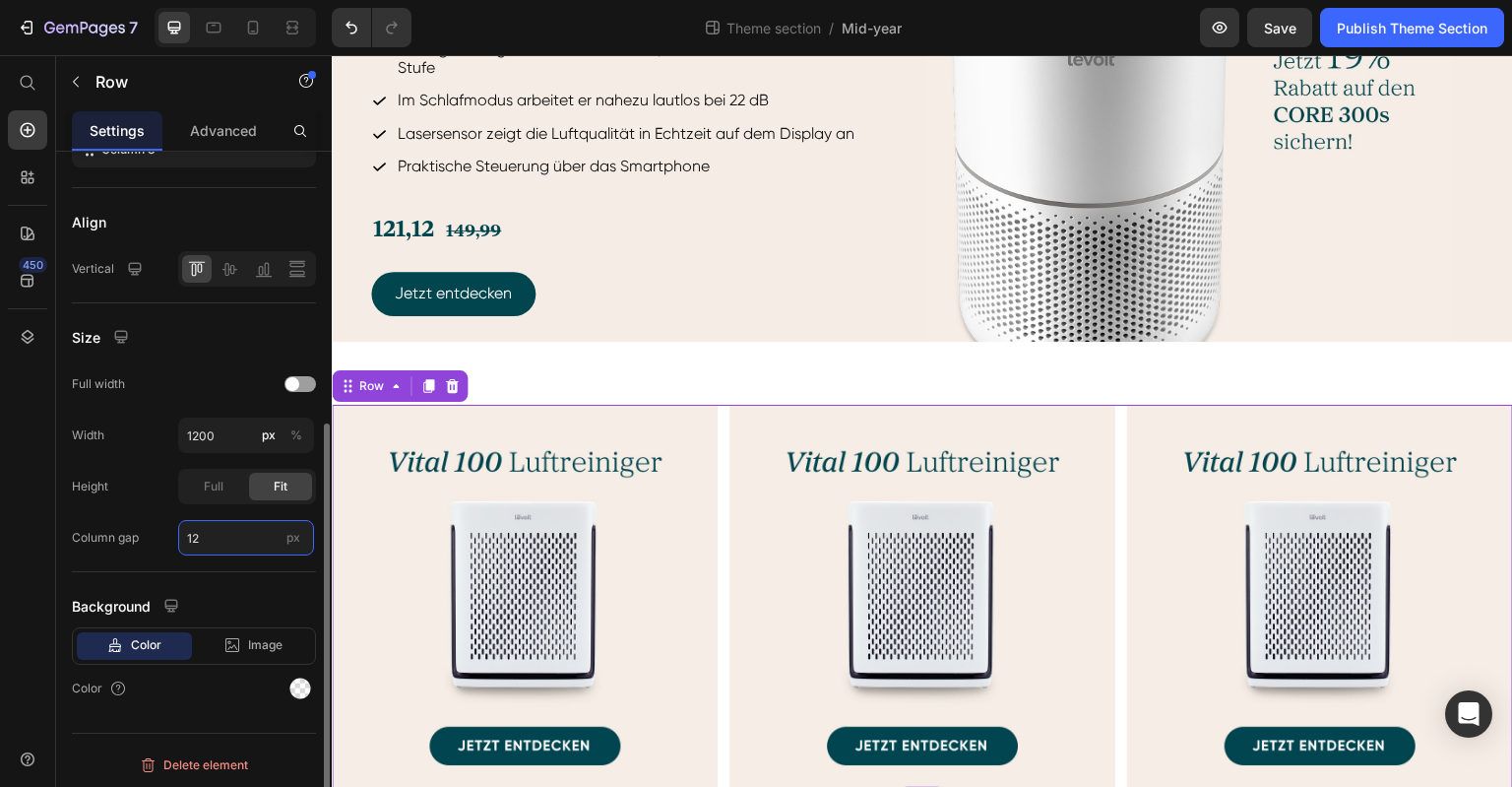 drag, startPoint x: 202, startPoint y: 541, endPoint x: 183, endPoint y: 543, distance: 19.104973 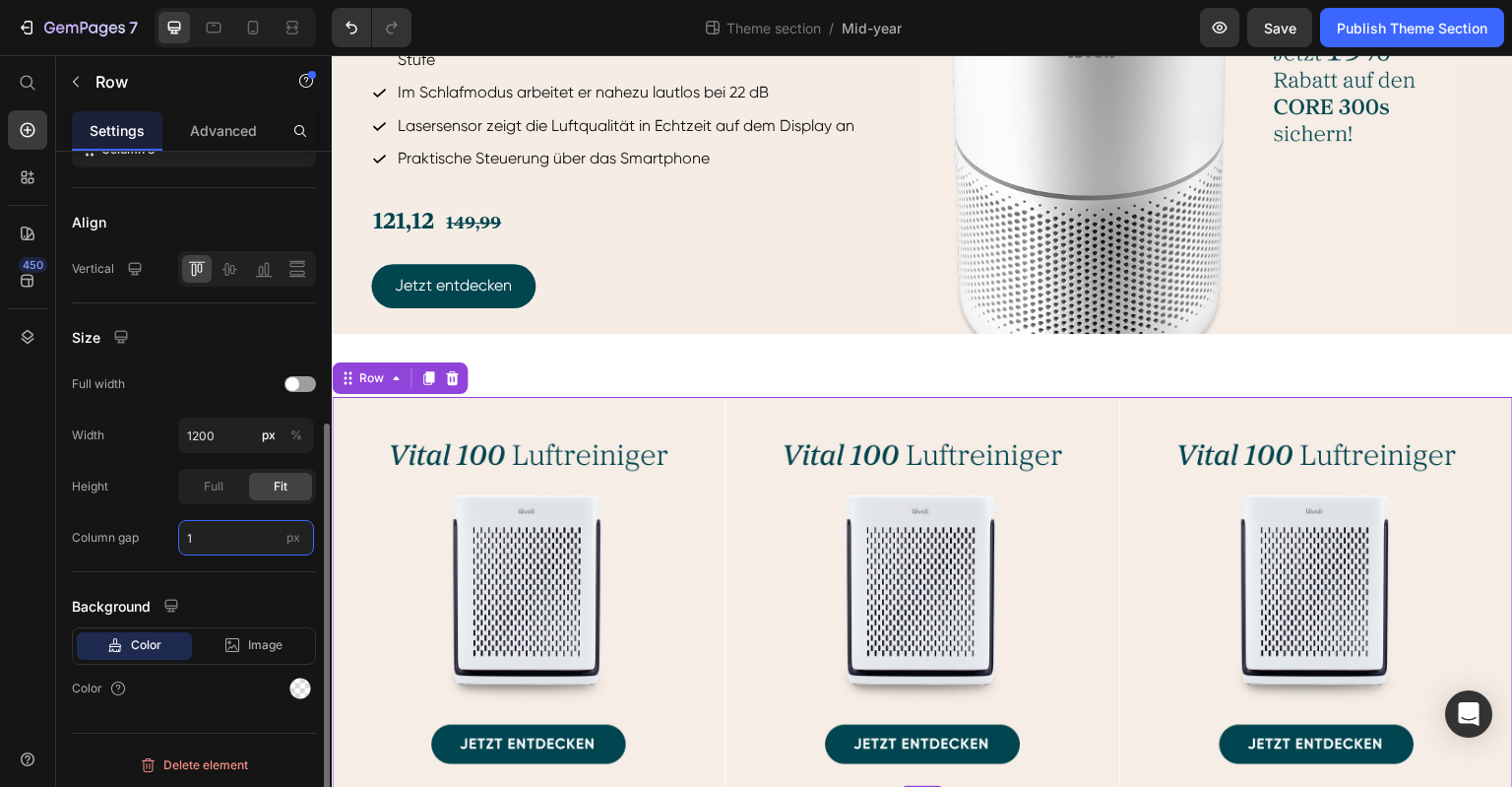 scroll, scrollTop: 1617, scrollLeft: 0, axis: vertical 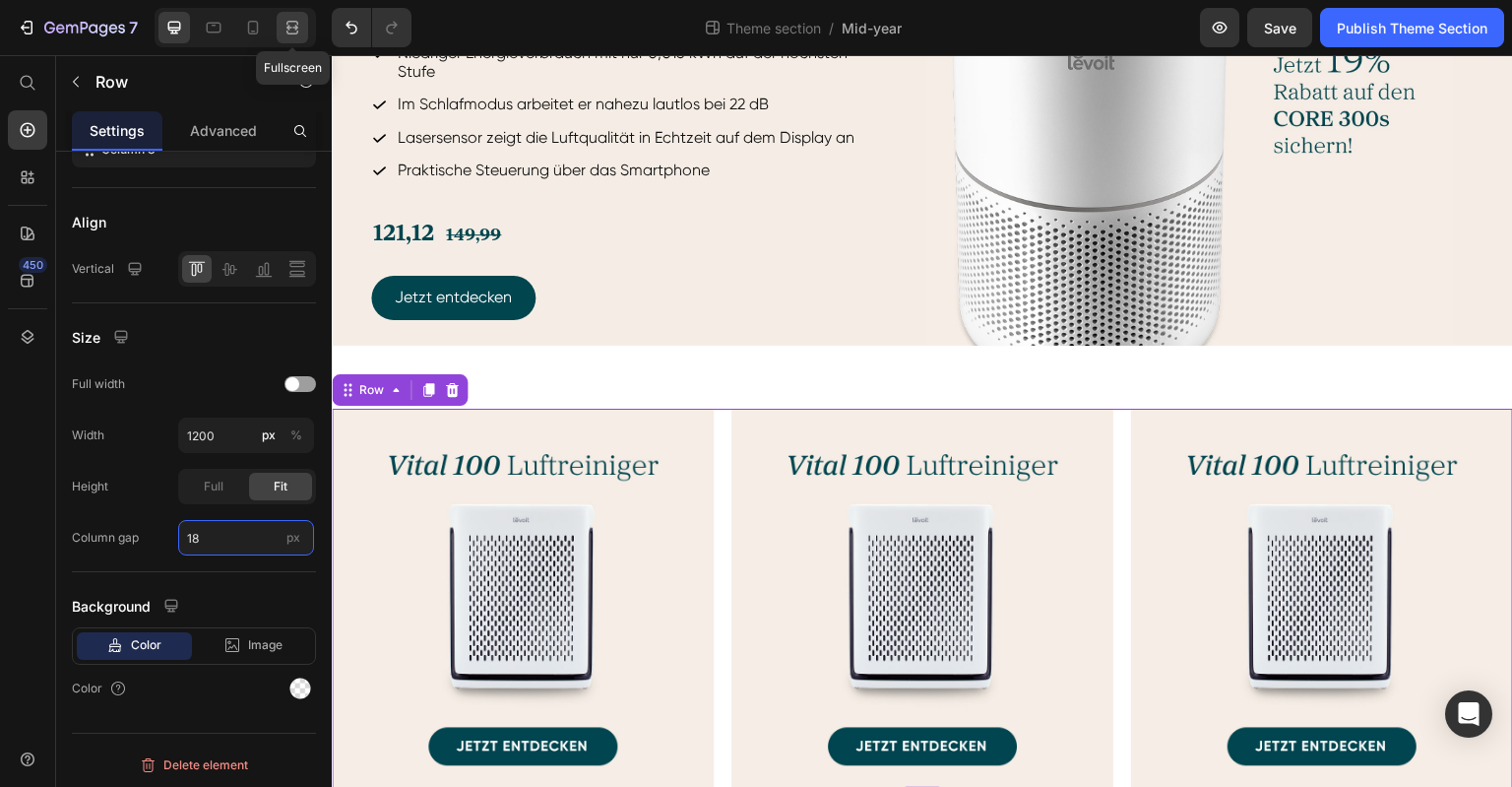 type on "18" 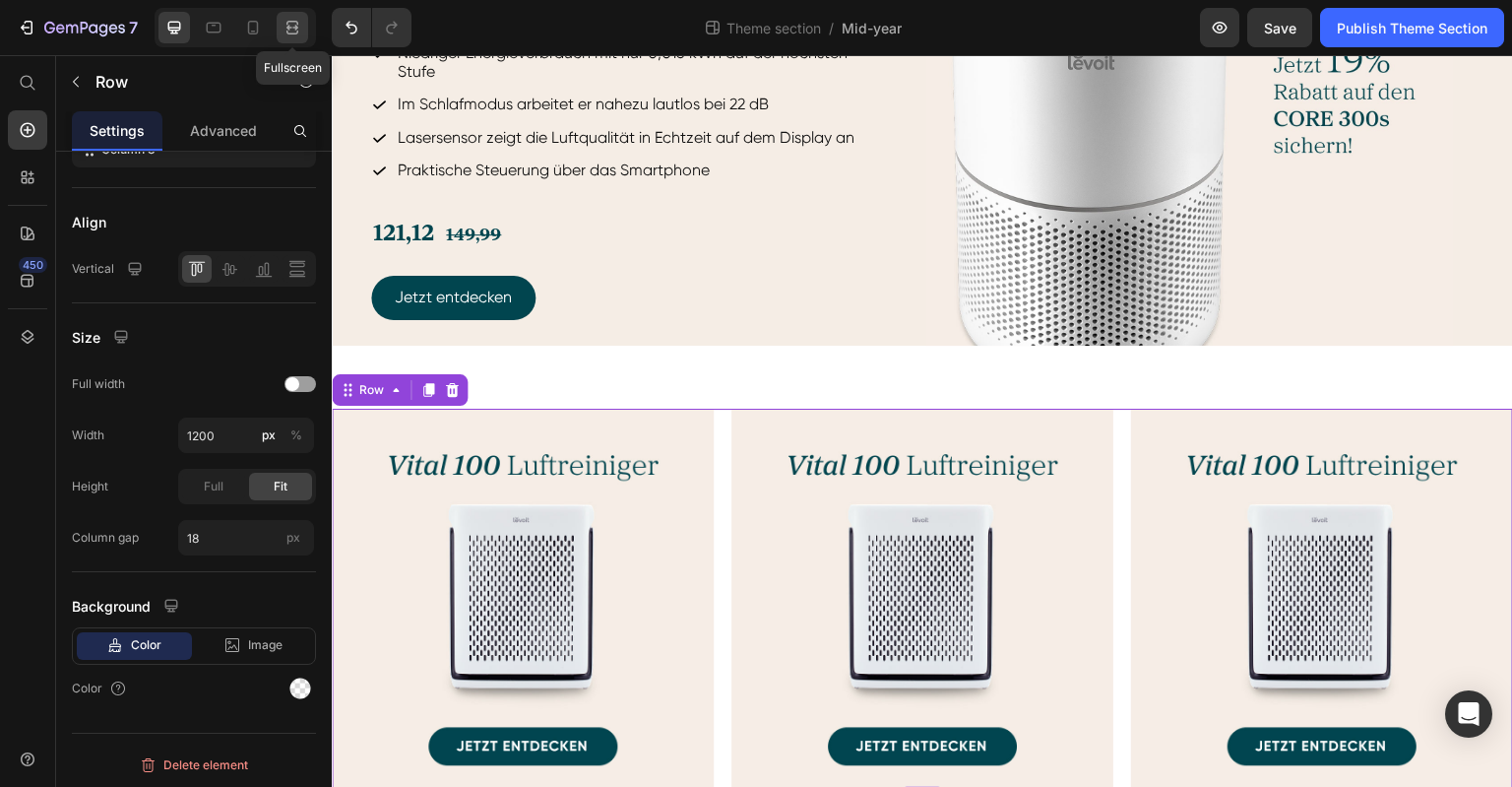 click 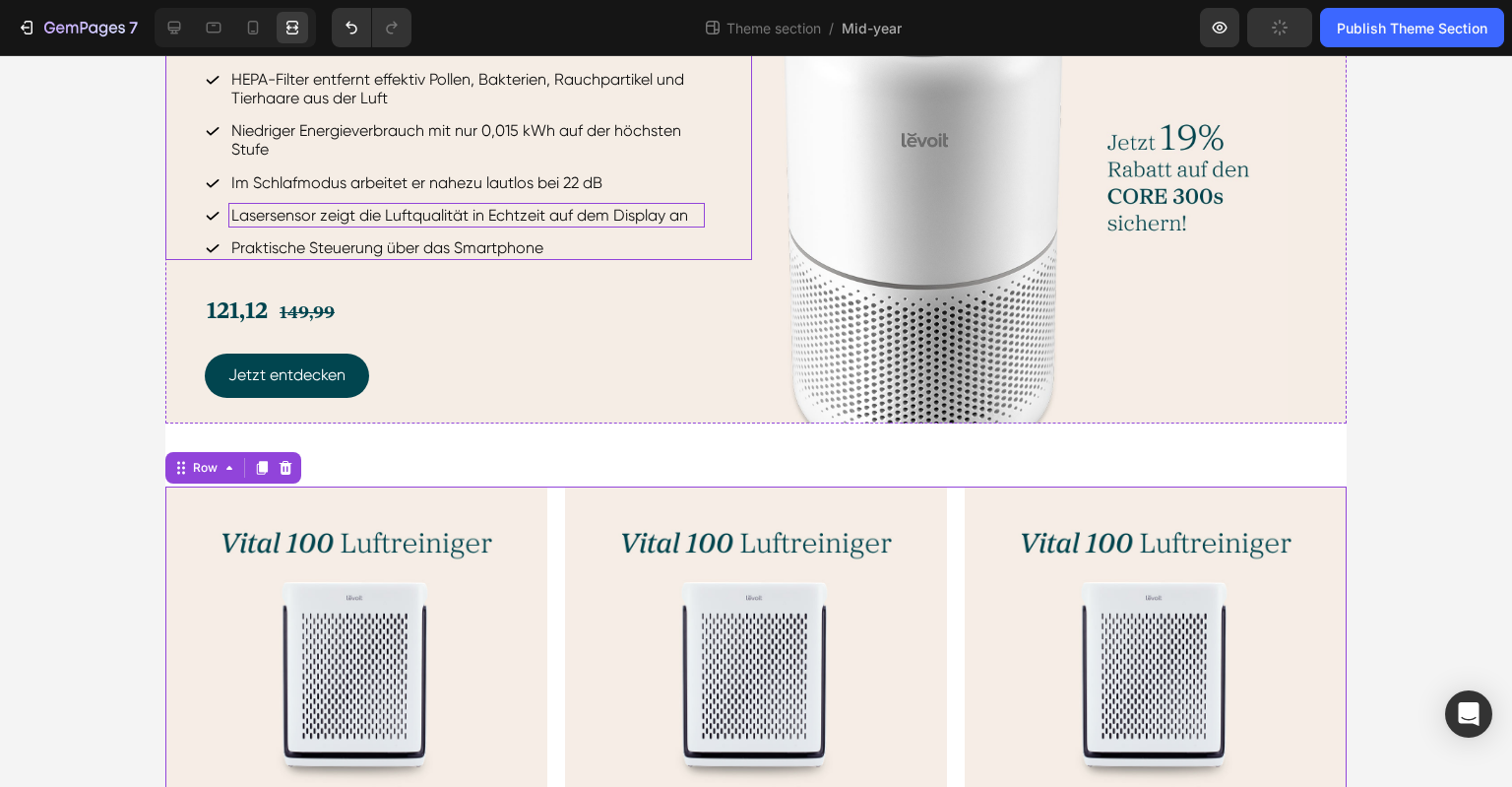 scroll, scrollTop: 1724, scrollLeft: 0, axis: vertical 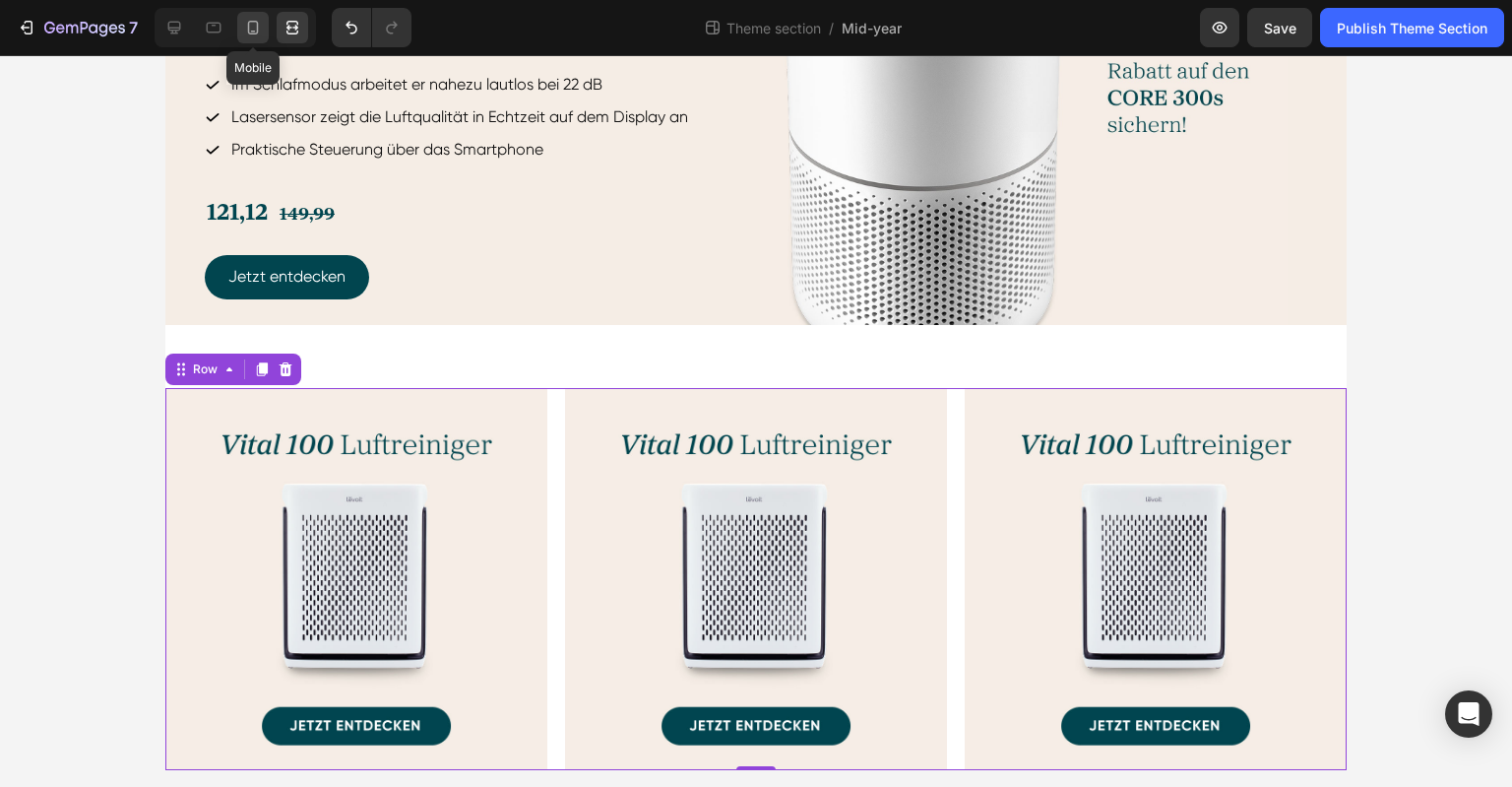 click 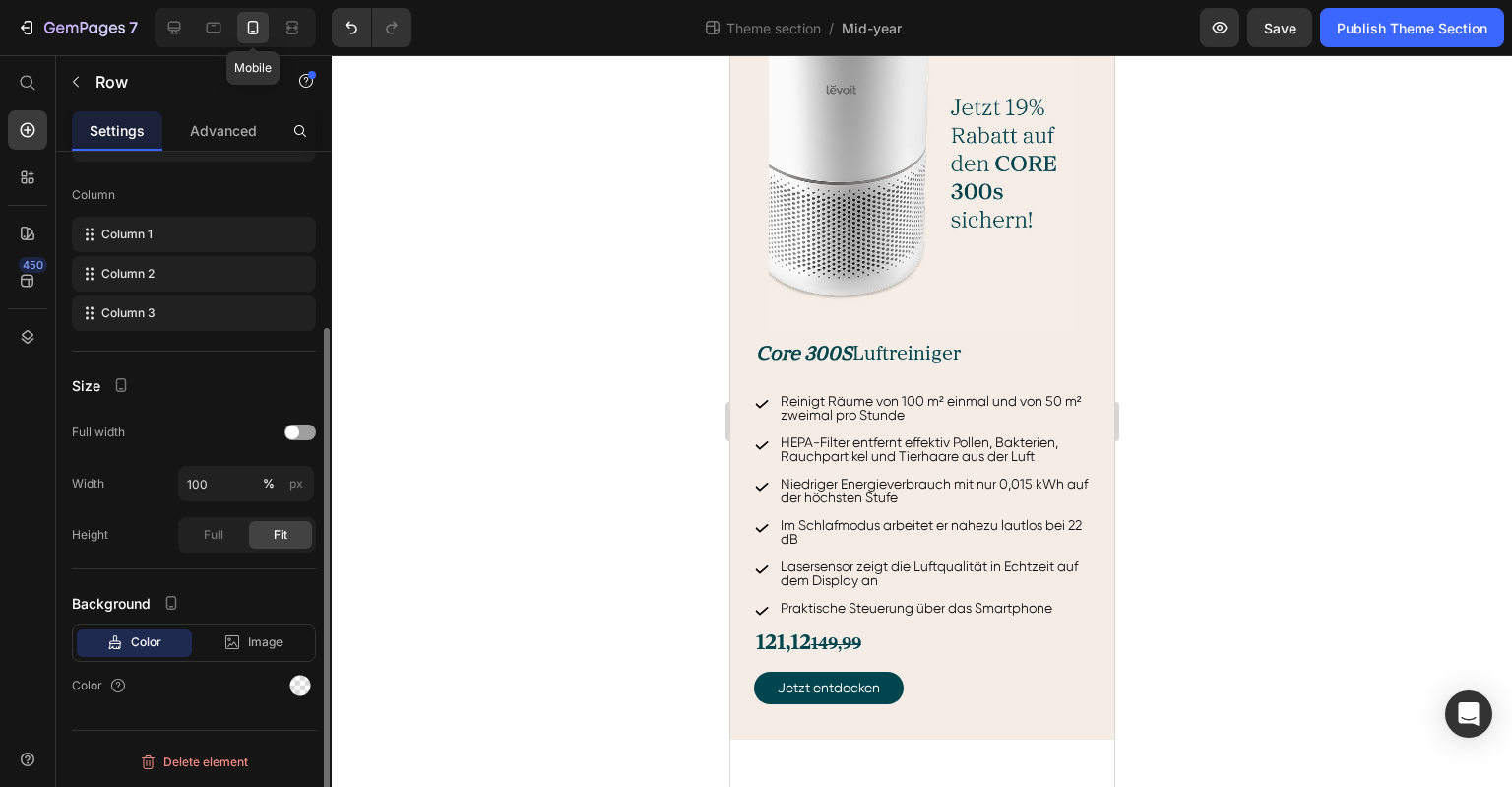 scroll, scrollTop: 240, scrollLeft: 0, axis: vertical 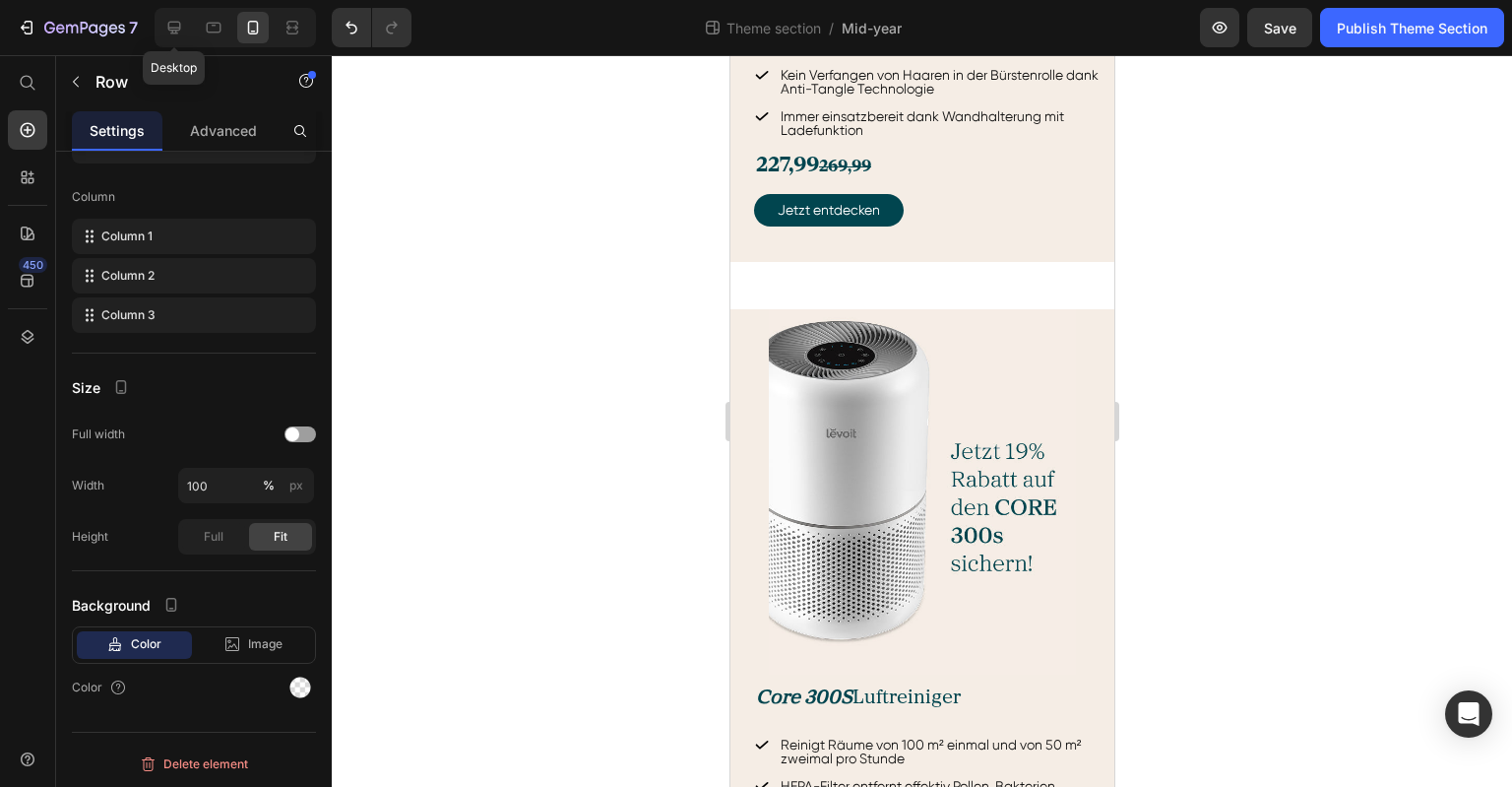 drag, startPoint x: 181, startPoint y: 25, endPoint x: 188, endPoint y: 42, distance: 18.384776 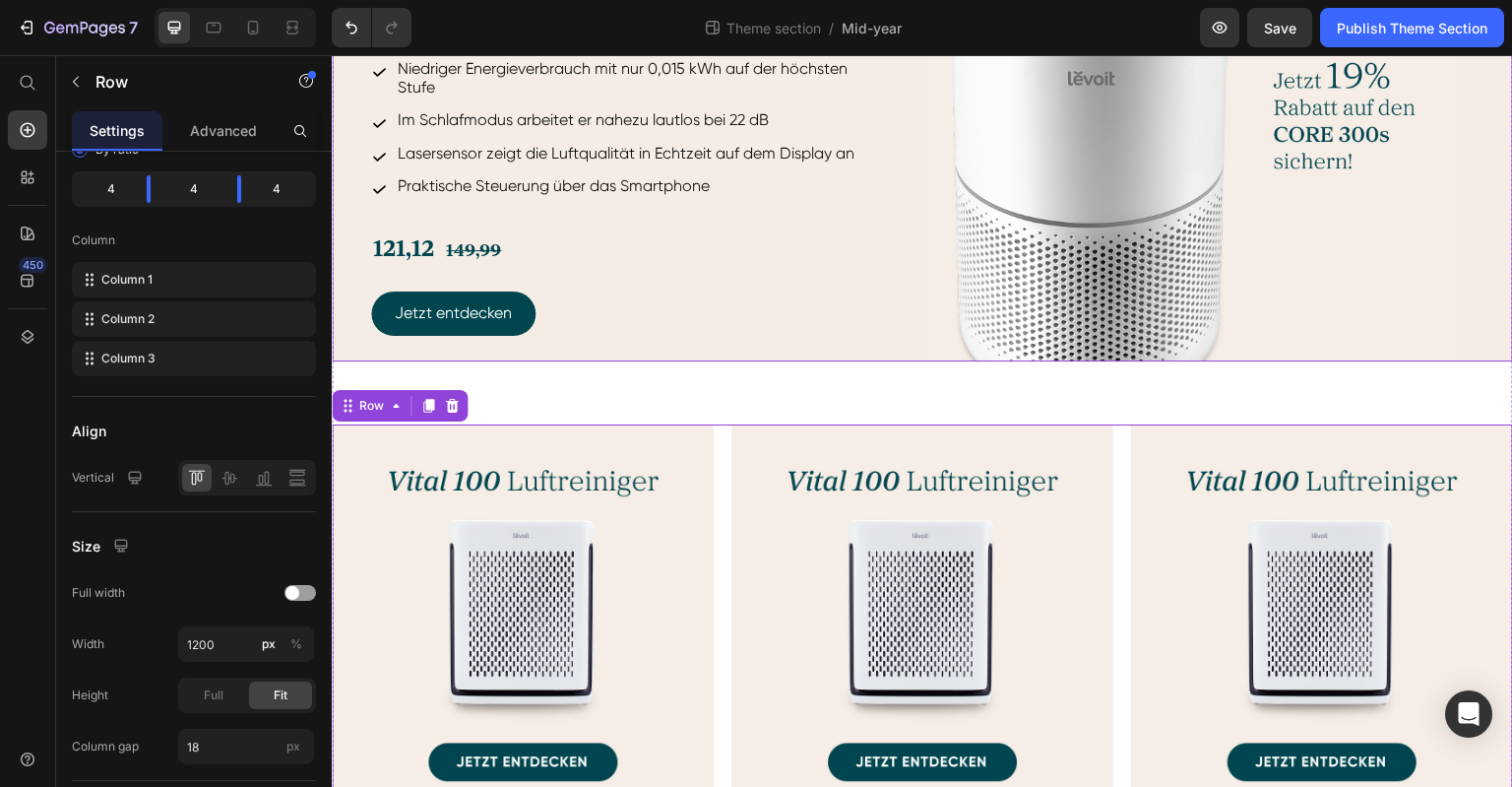 scroll, scrollTop: 1617, scrollLeft: 0, axis: vertical 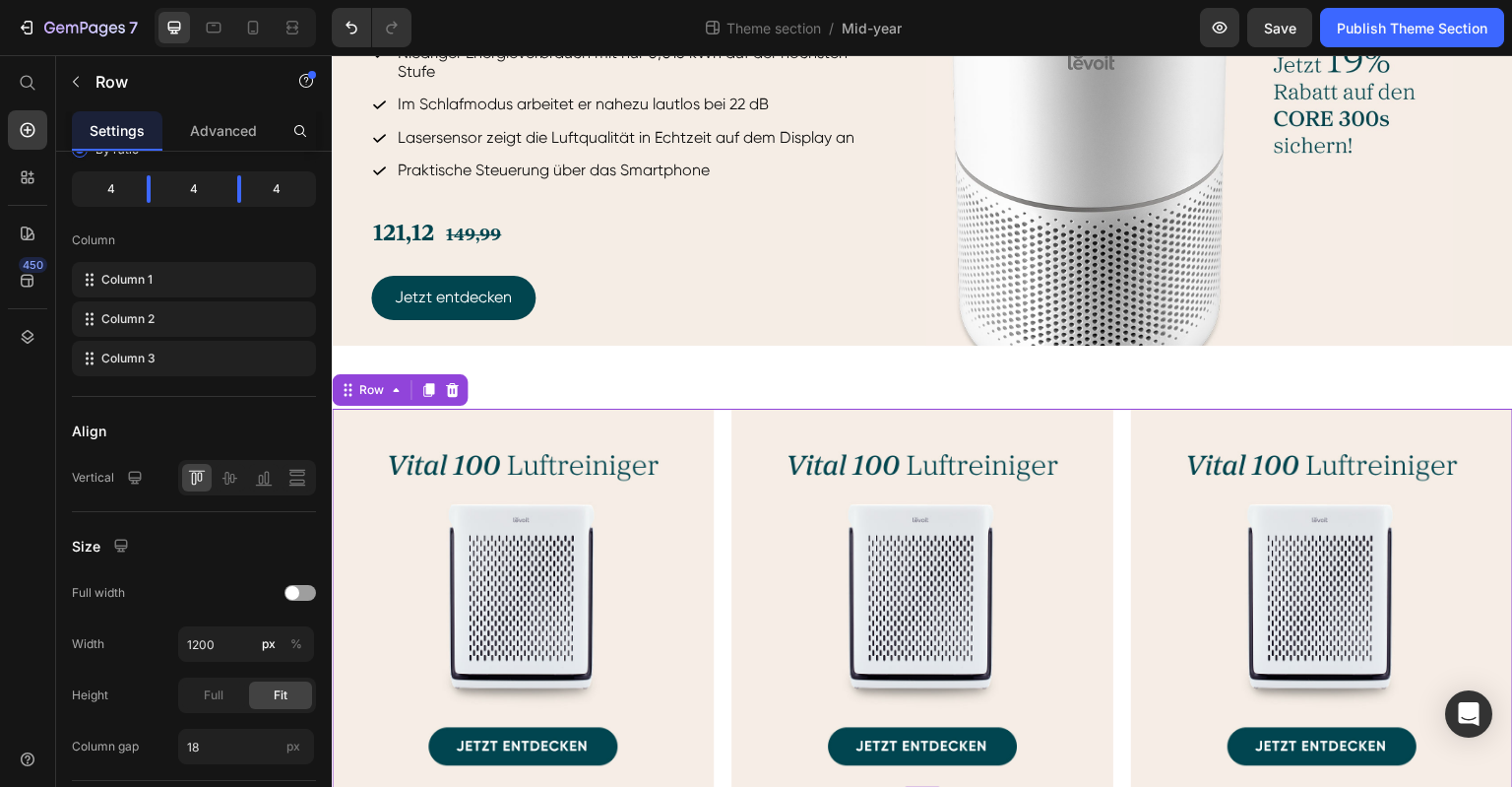 click on "Image Image Image Row   0" at bounding box center [922, 600] 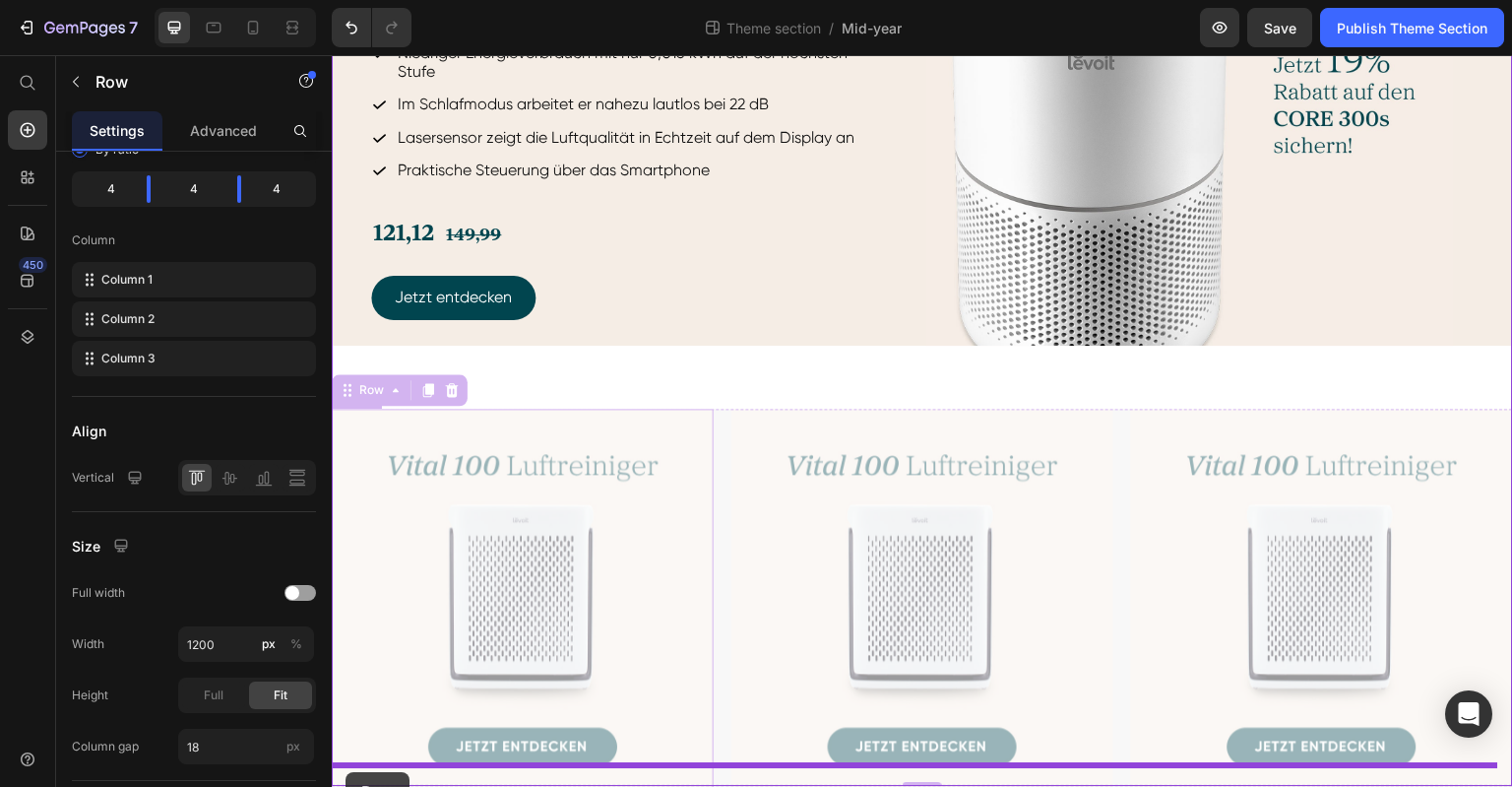 drag, startPoint x: 346, startPoint y: 374, endPoint x: 346, endPoint y: 773, distance: 399 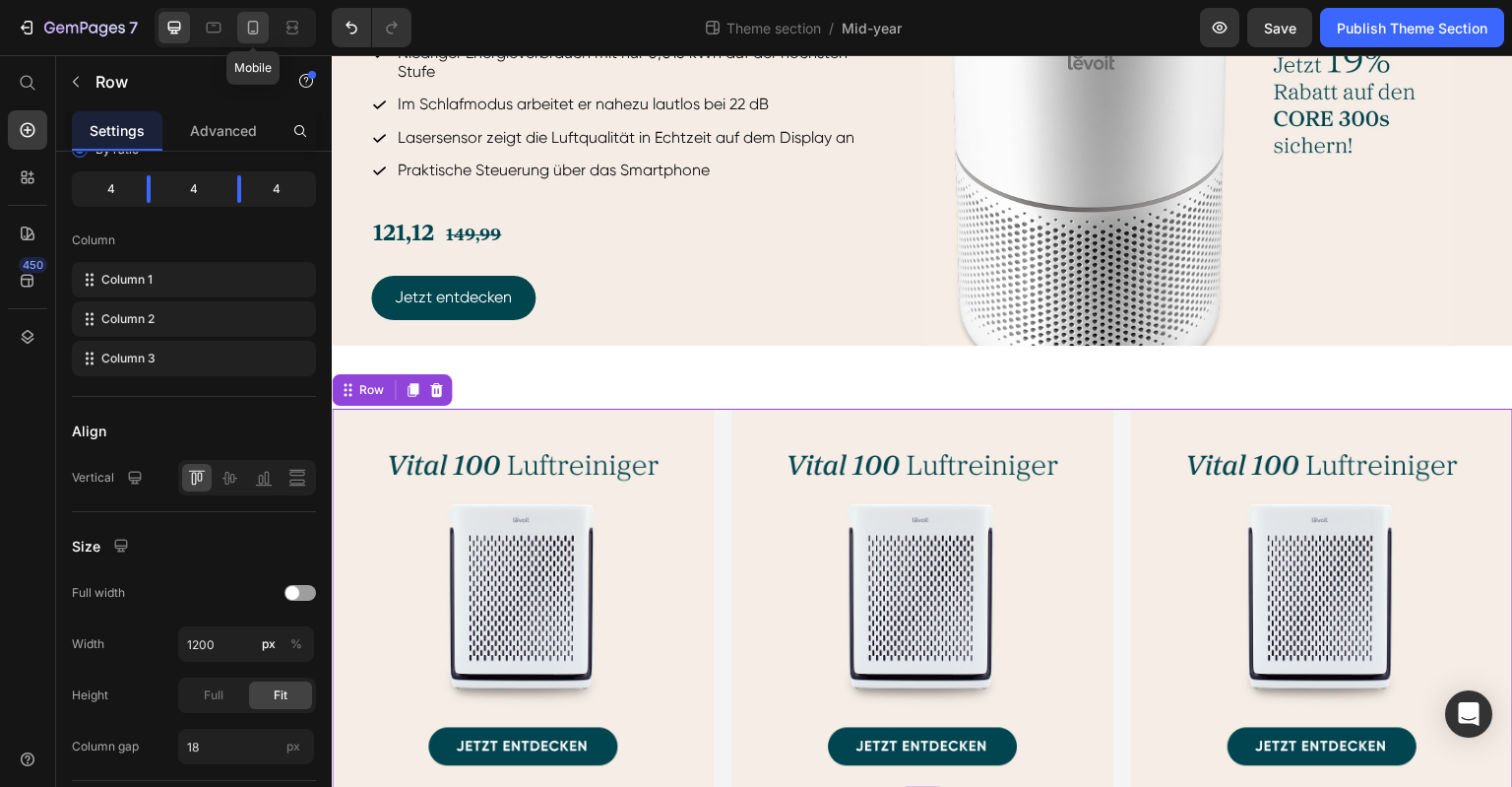click 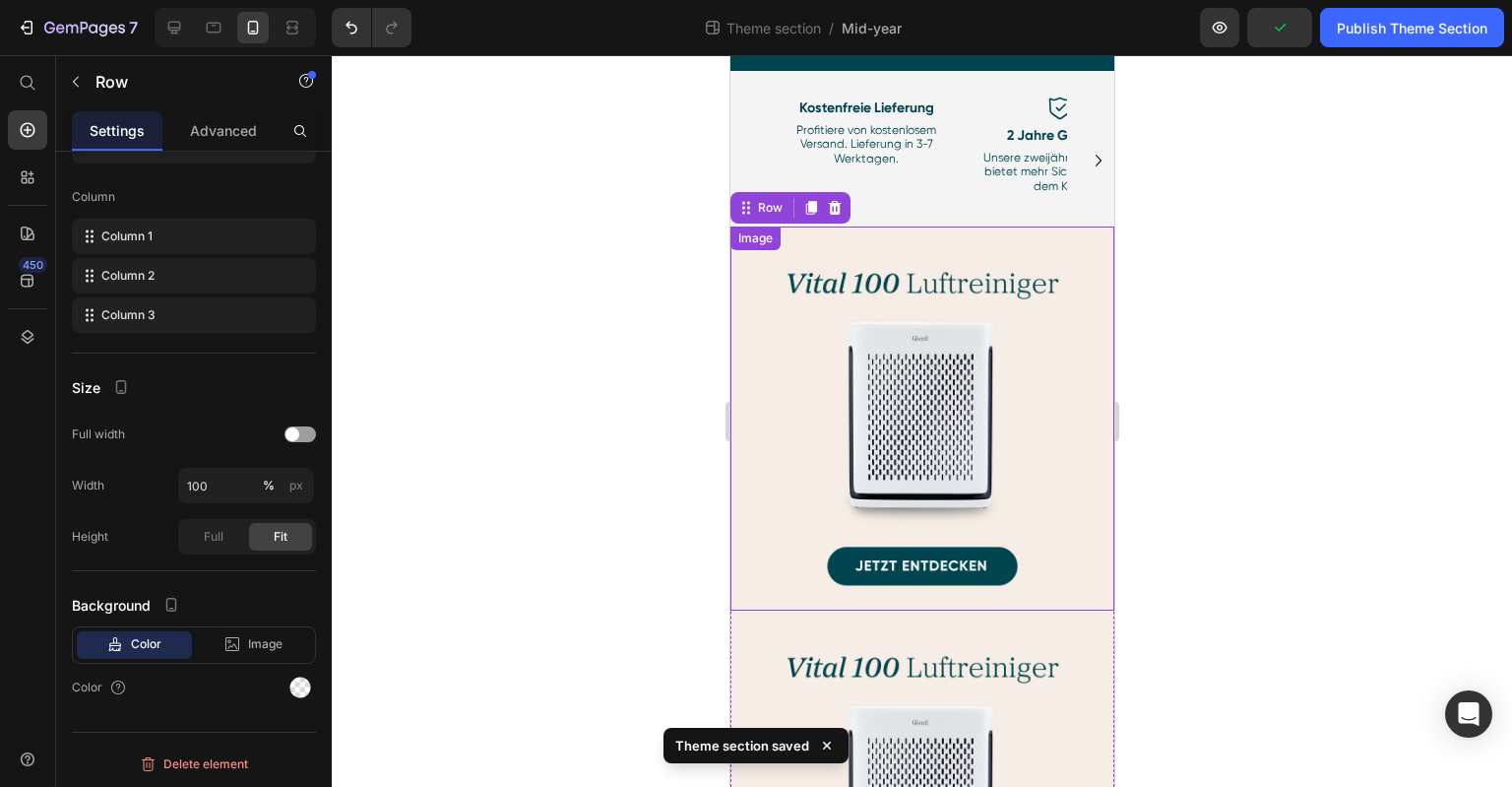 scroll, scrollTop: 584, scrollLeft: 0, axis: vertical 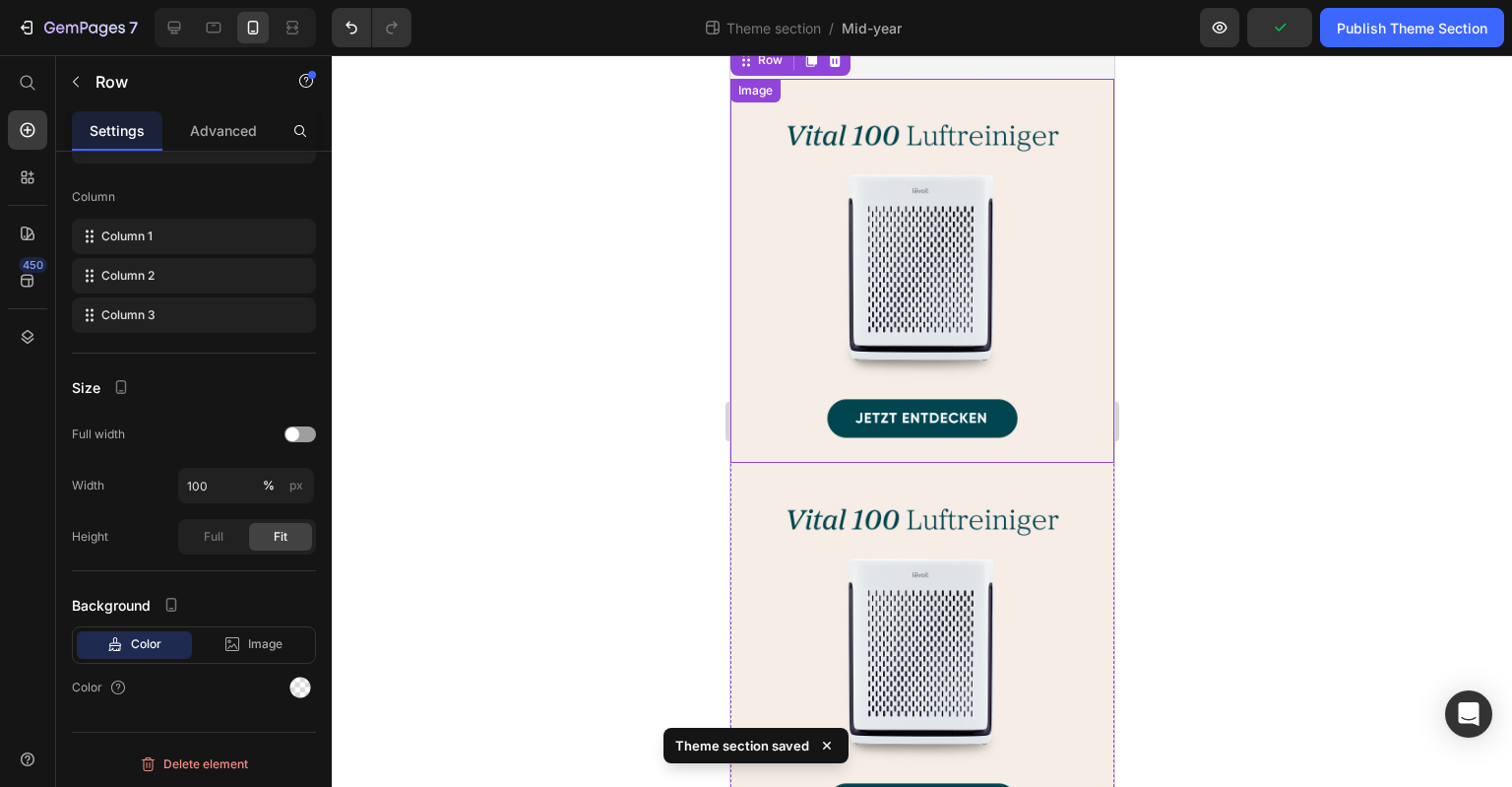 click at bounding box center [921, 271] 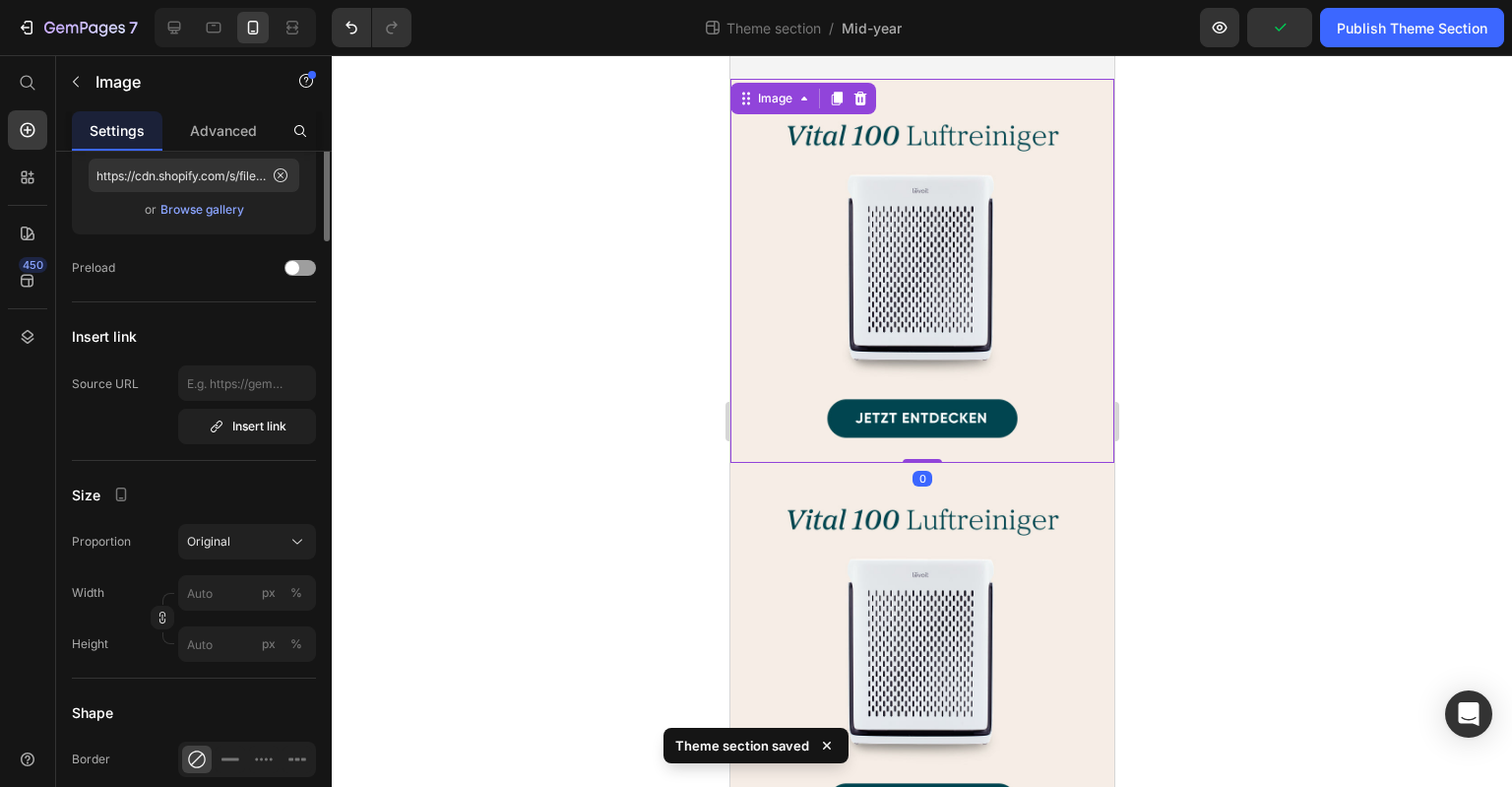 scroll, scrollTop: 0, scrollLeft: 0, axis: both 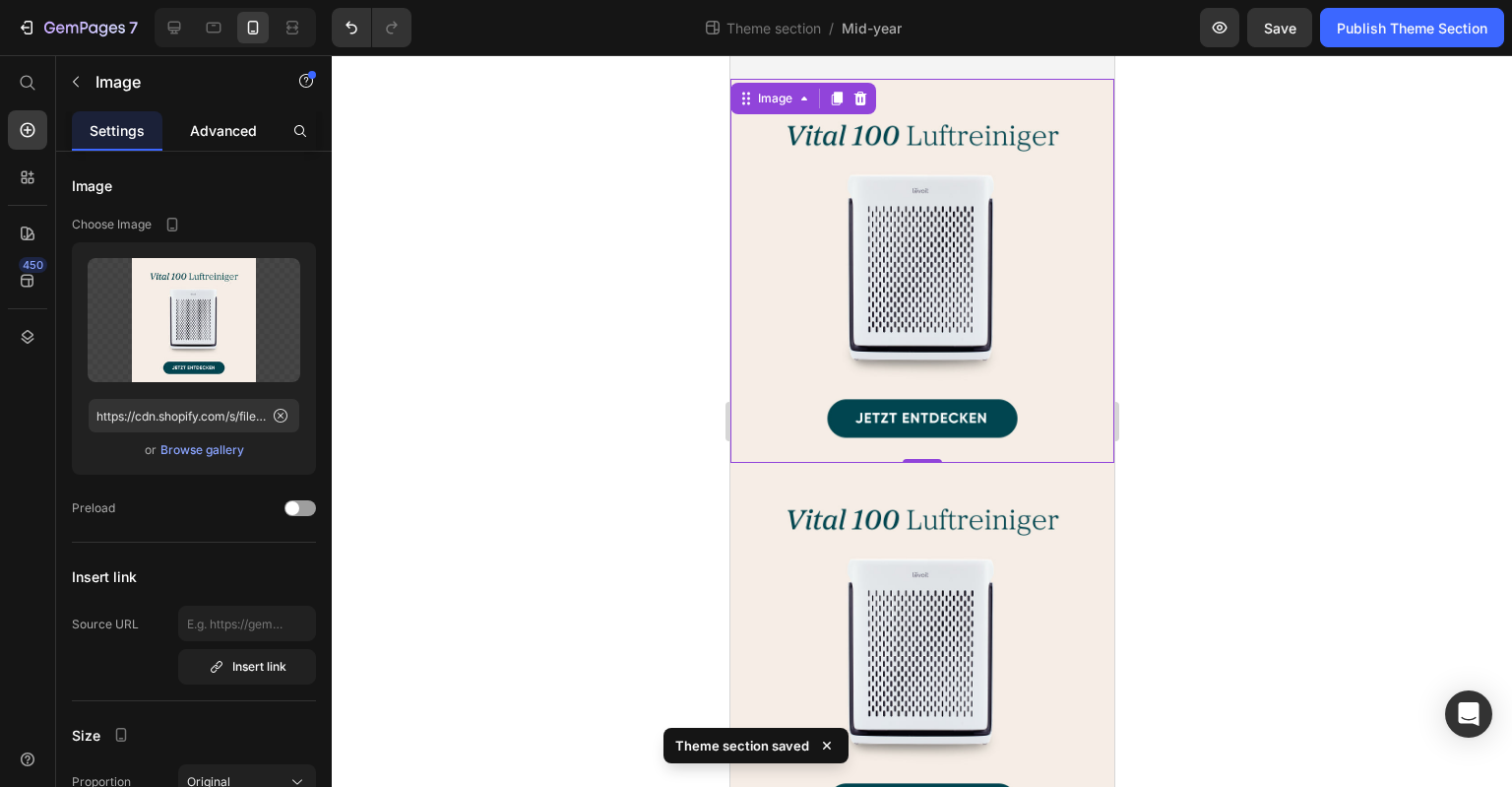 click on "Advanced" at bounding box center (223, 130) 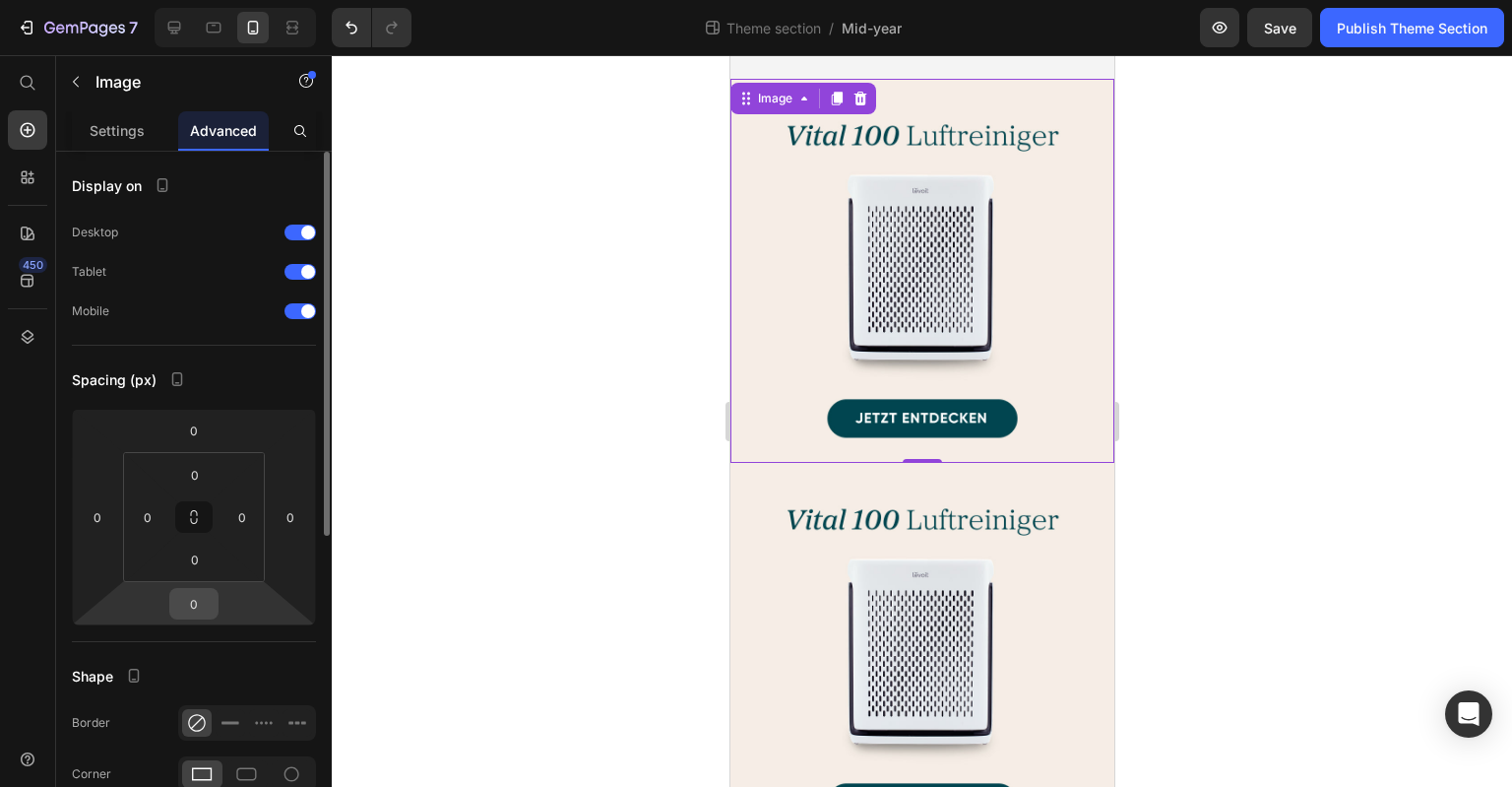 click on "0" at bounding box center [194, 604] 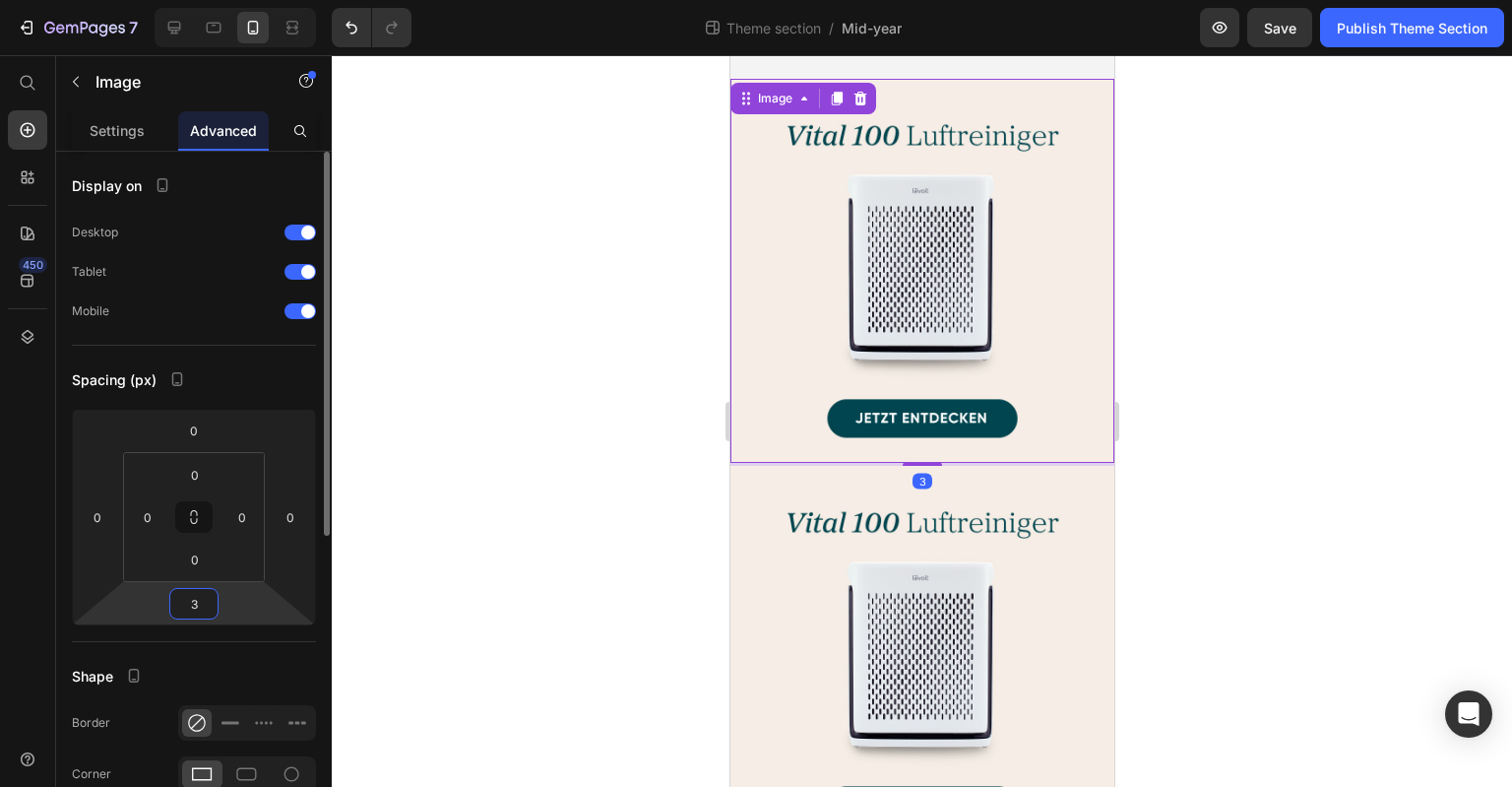 type on "36" 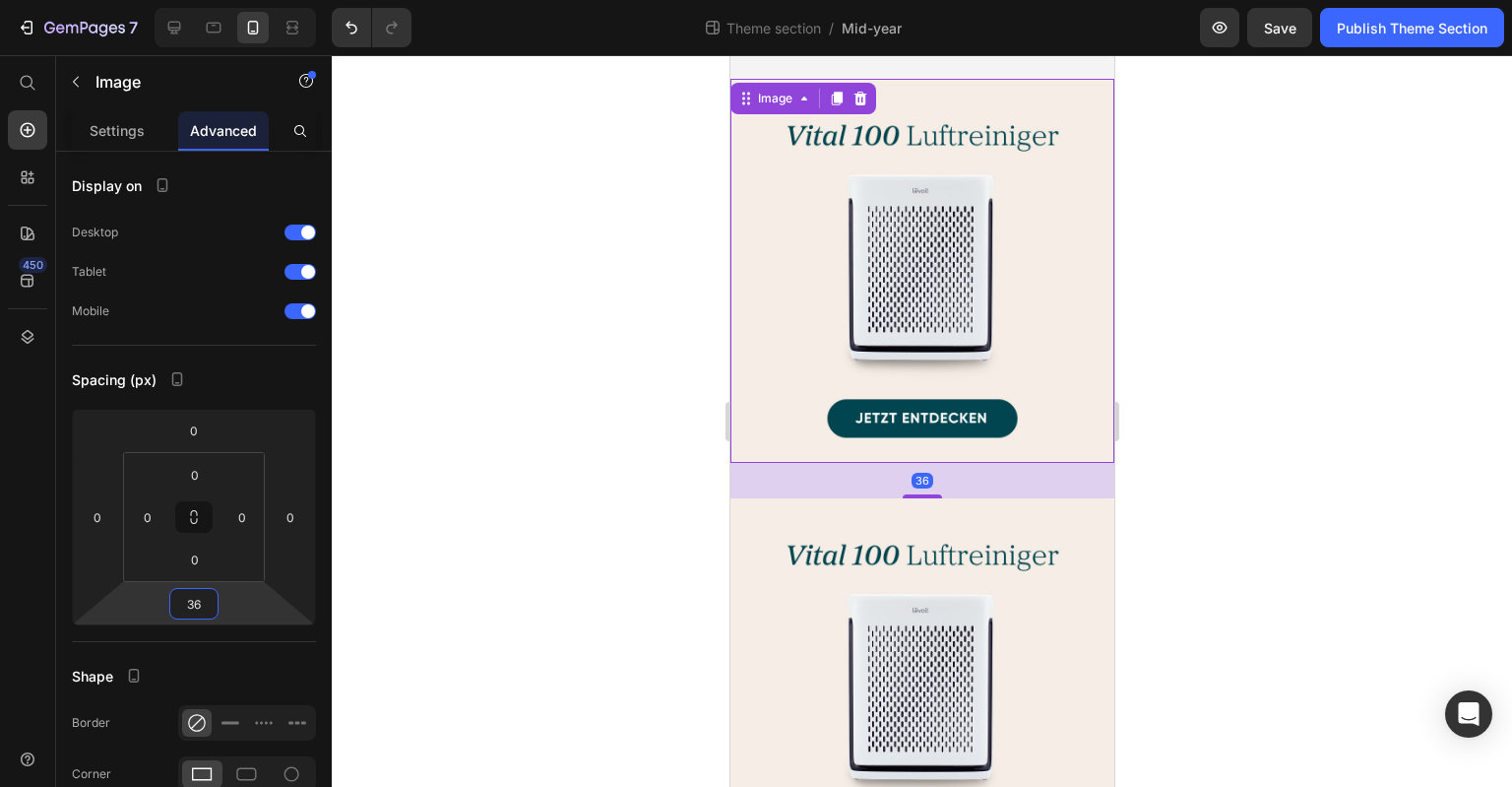click 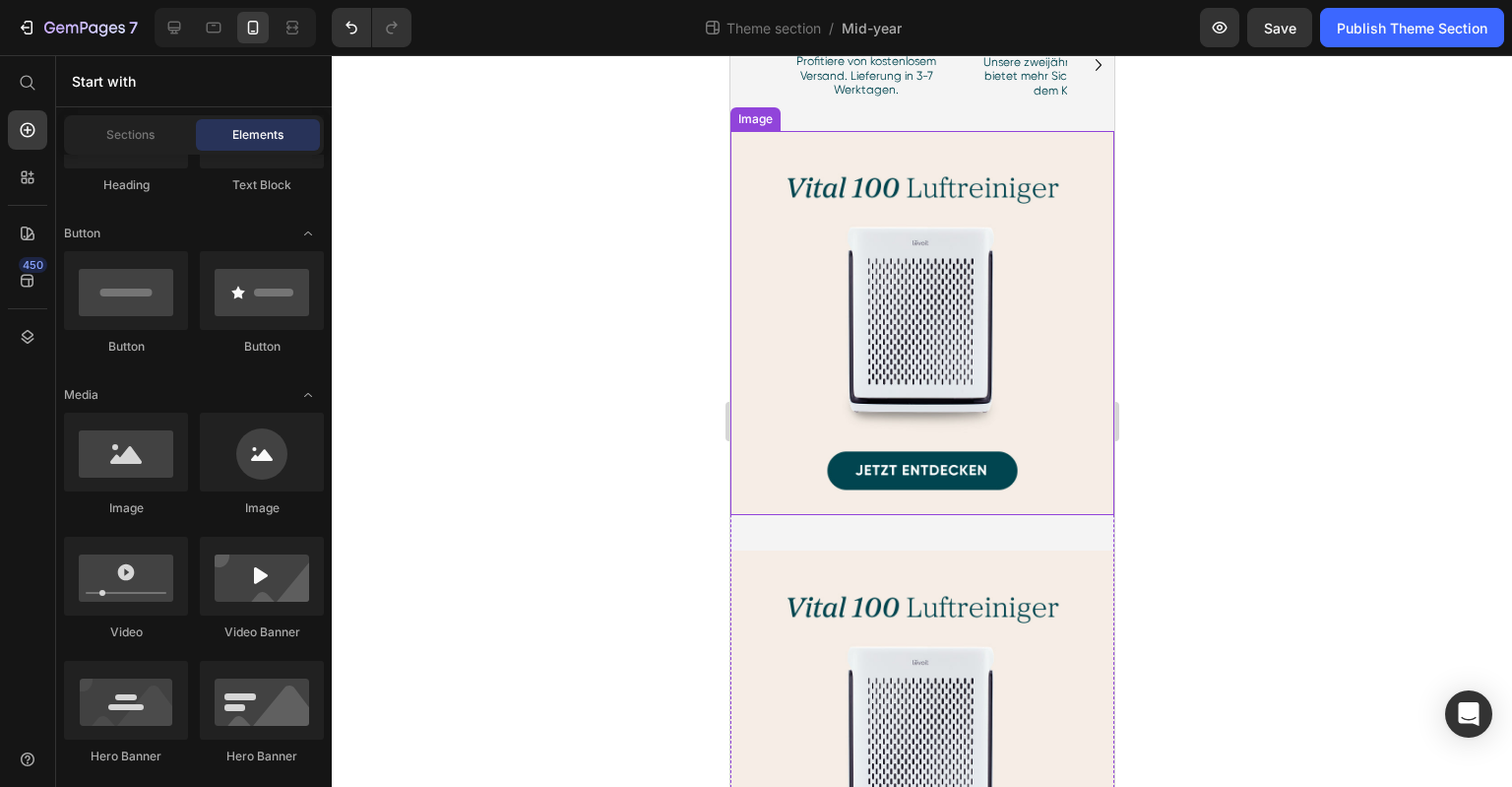 scroll, scrollTop: 781, scrollLeft: 0, axis: vertical 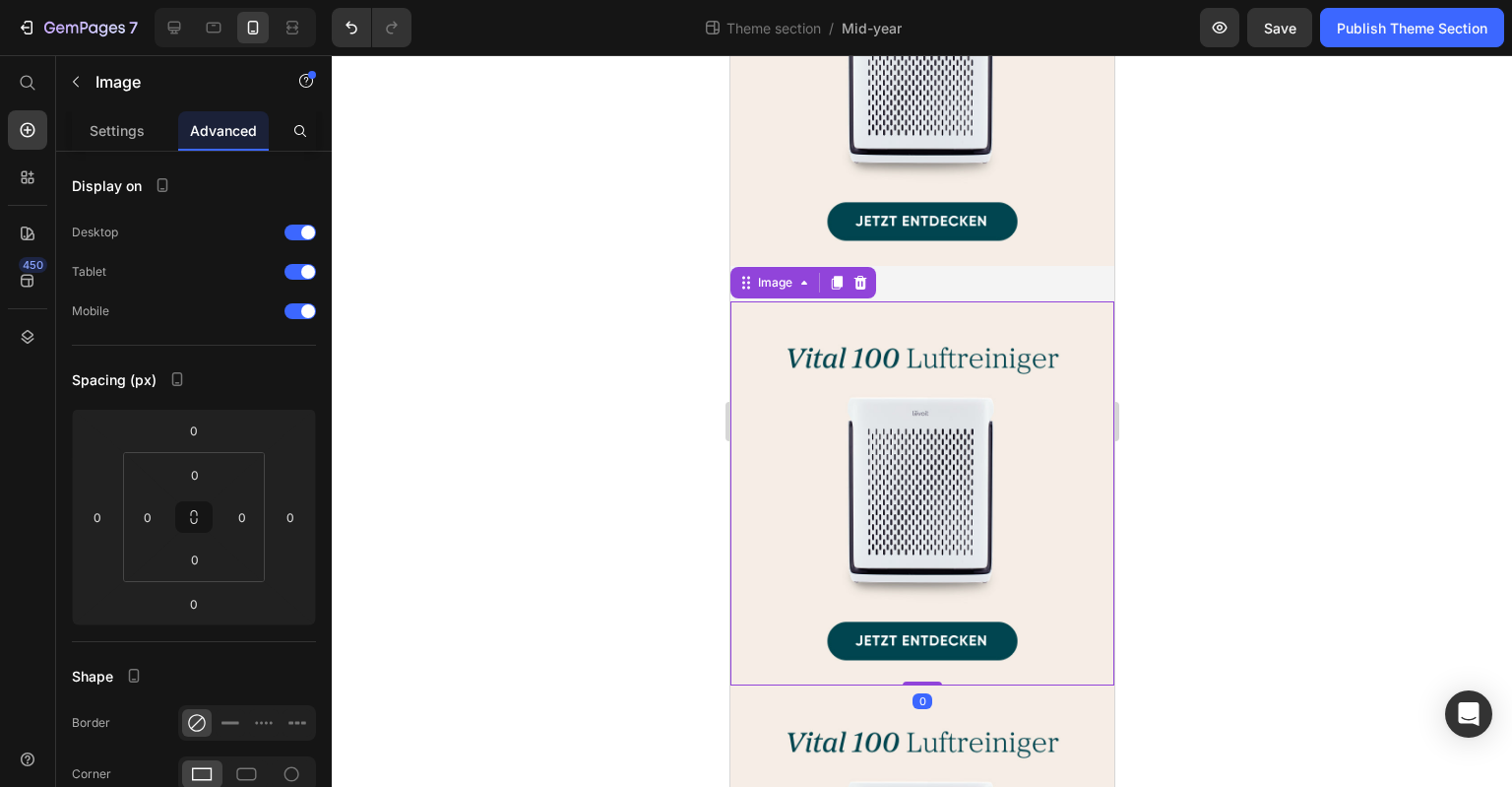 click at bounding box center [921, 493] 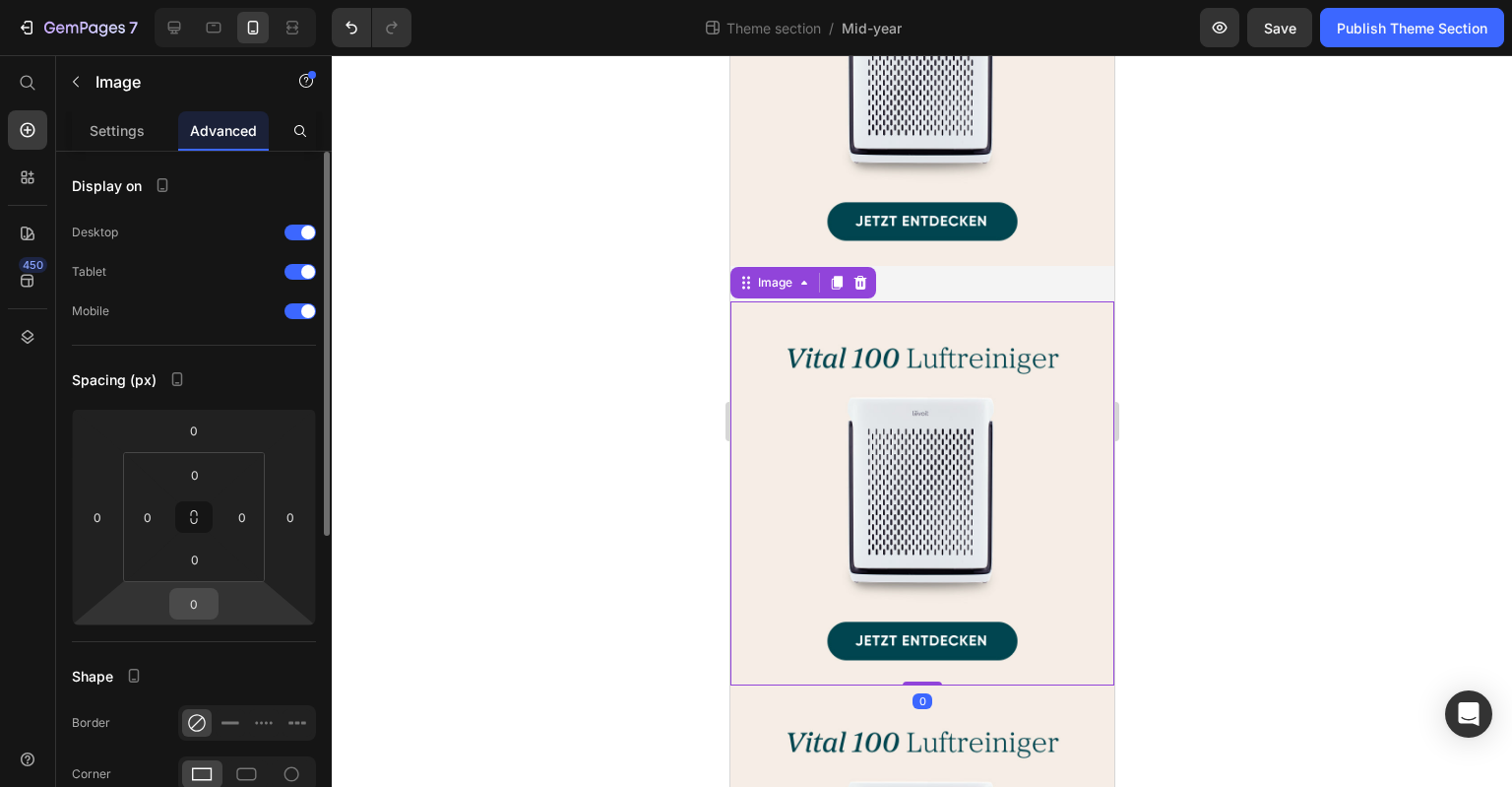 click on "0" at bounding box center [194, 604] 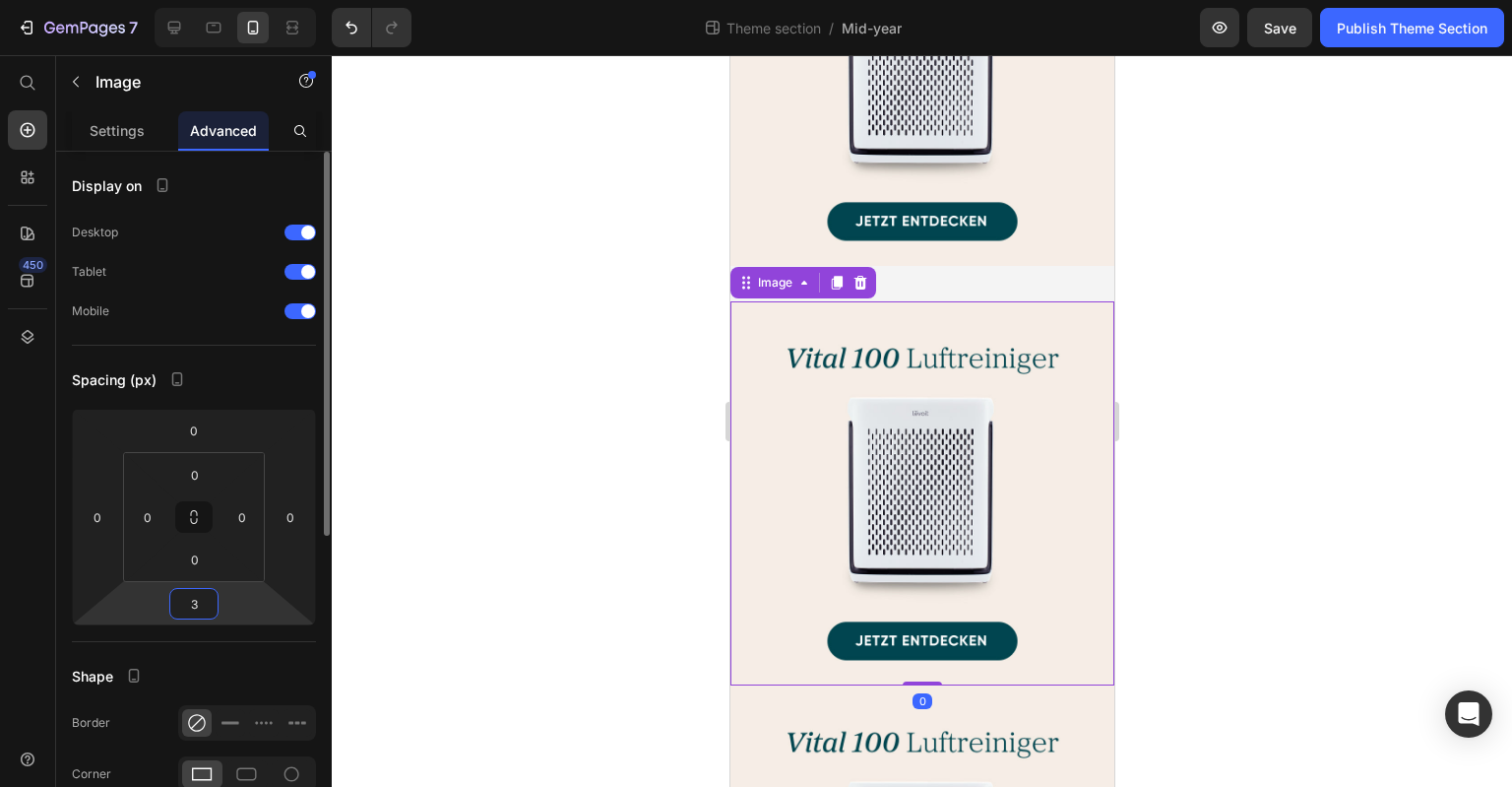 type on "36" 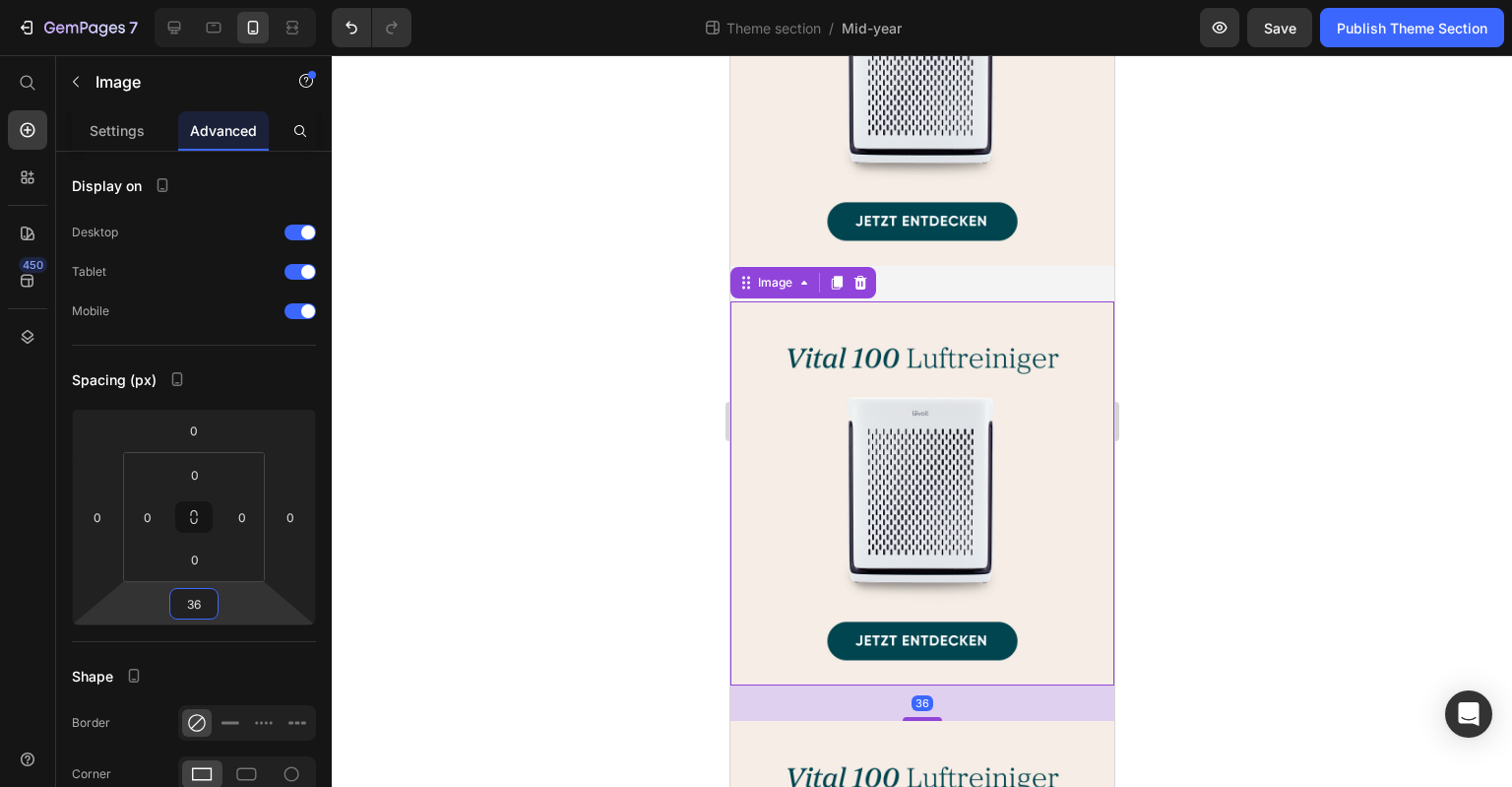 click 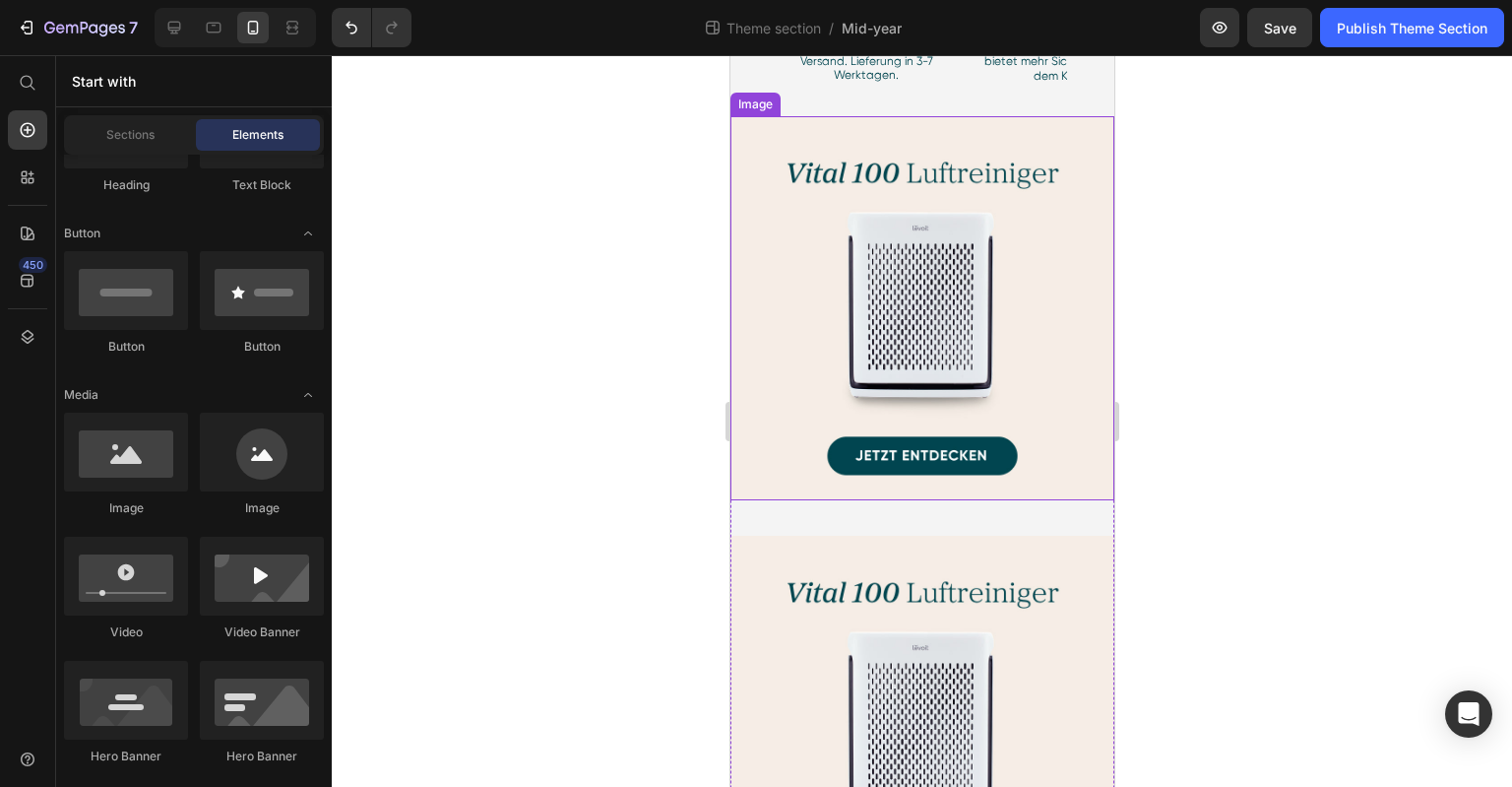 scroll, scrollTop: 387, scrollLeft: 0, axis: vertical 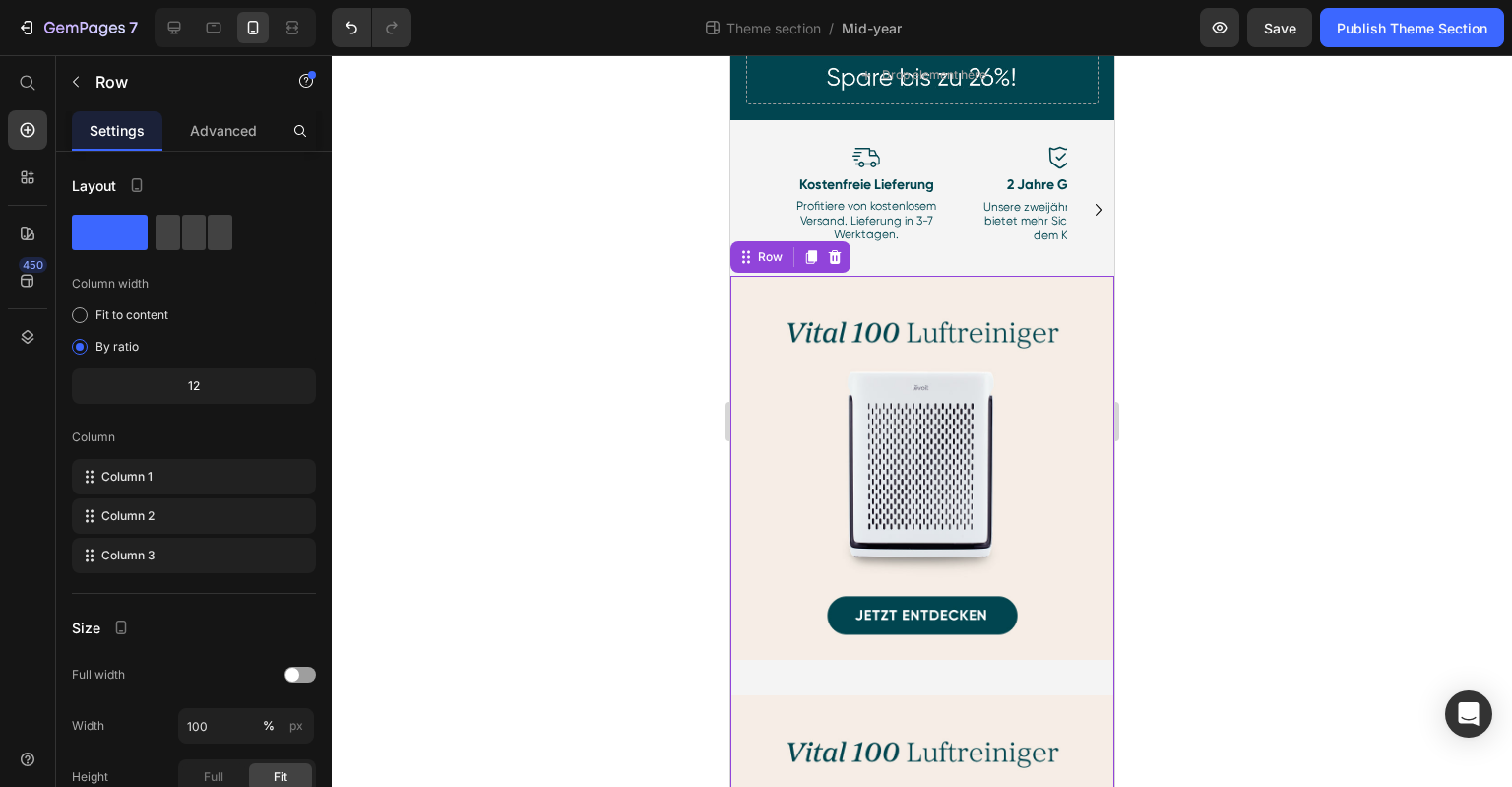 click on "Image" at bounding box center (921, 486) 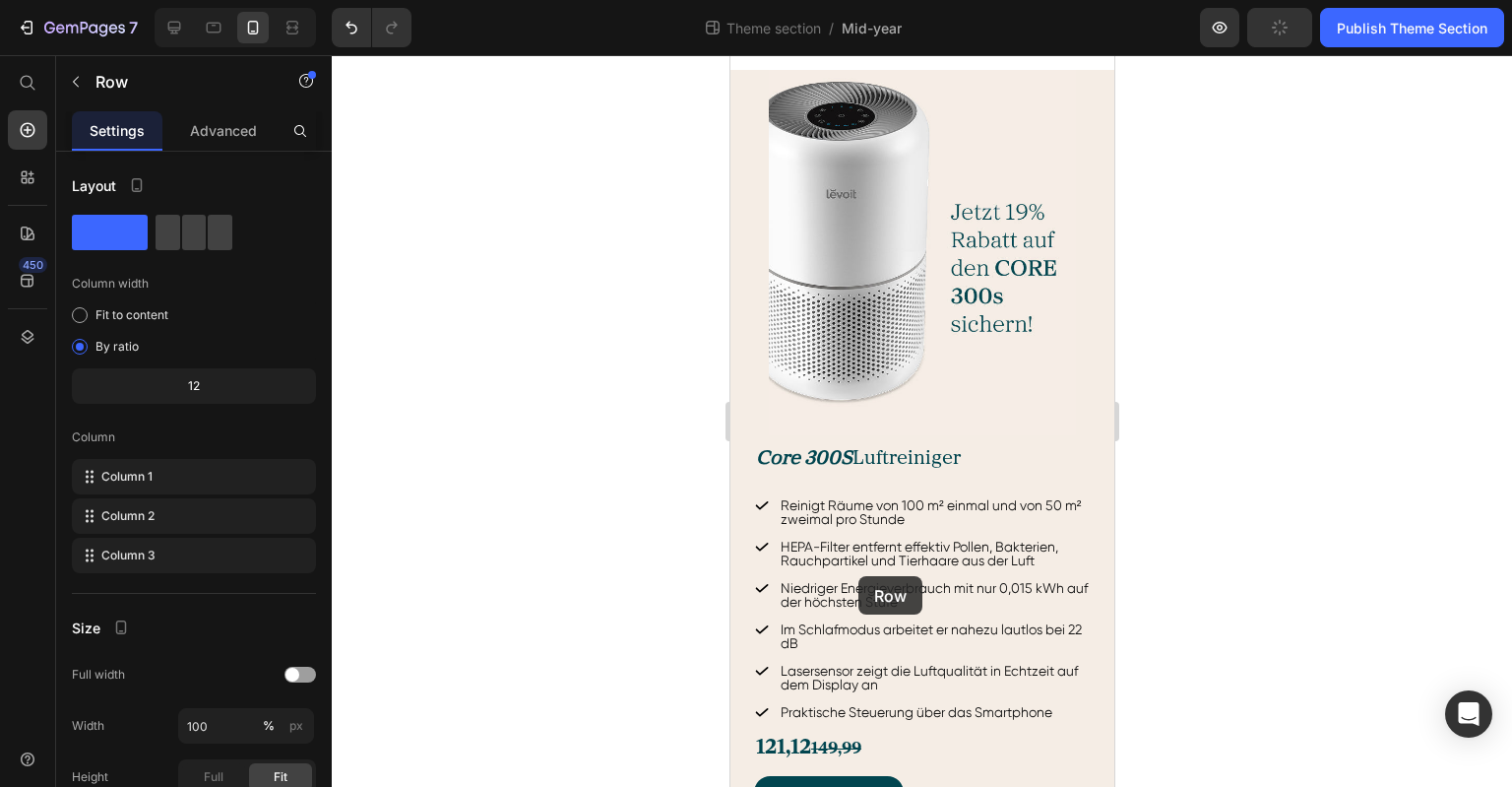 scroll, scrollTop: 2825, scrollLeft: 0, axis: vertical 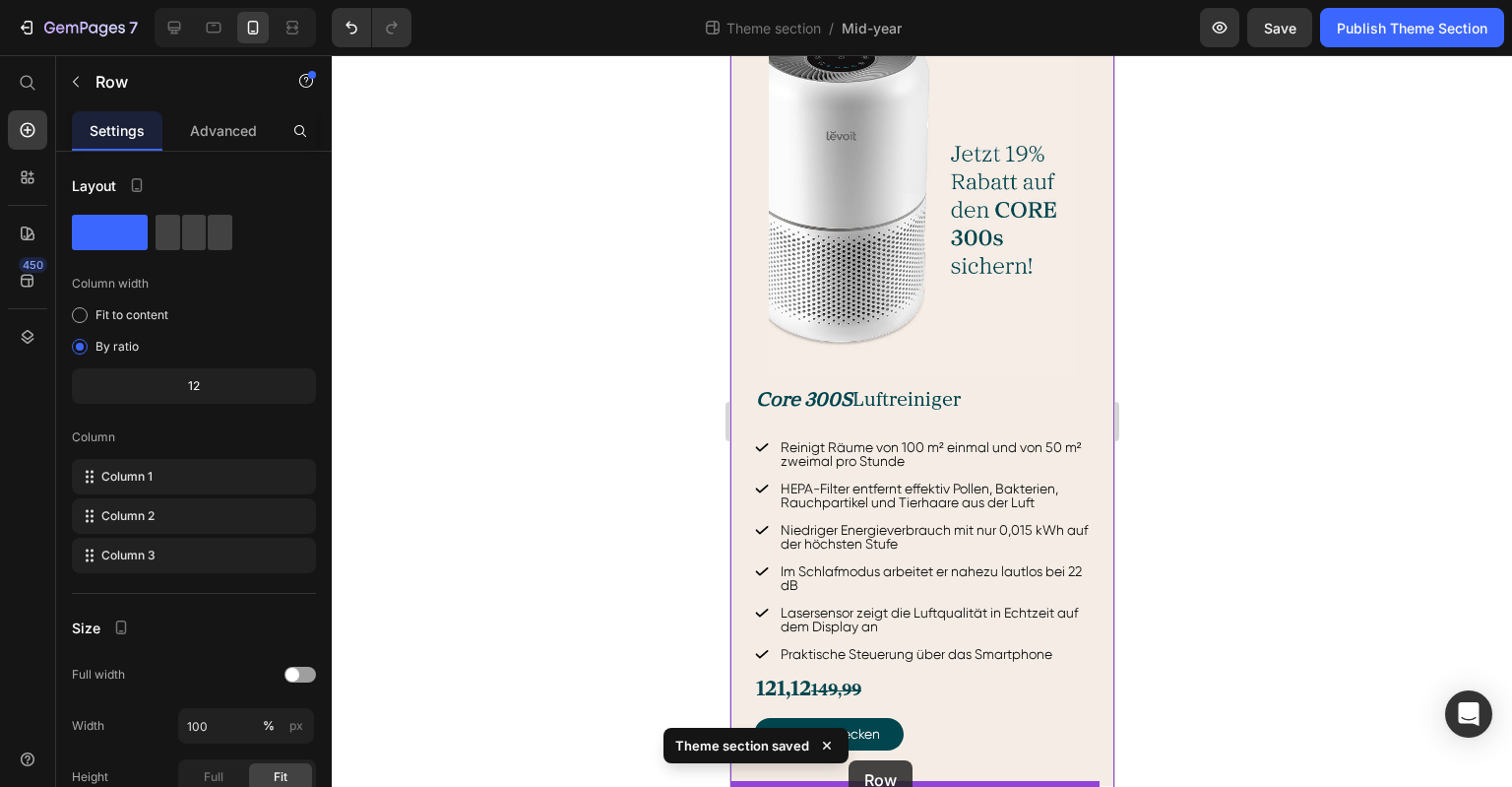 drag, startPoint x: 745, startPoint y: 240, endPoint x: 1577, endPoint y: 817, distance: 1012.4984 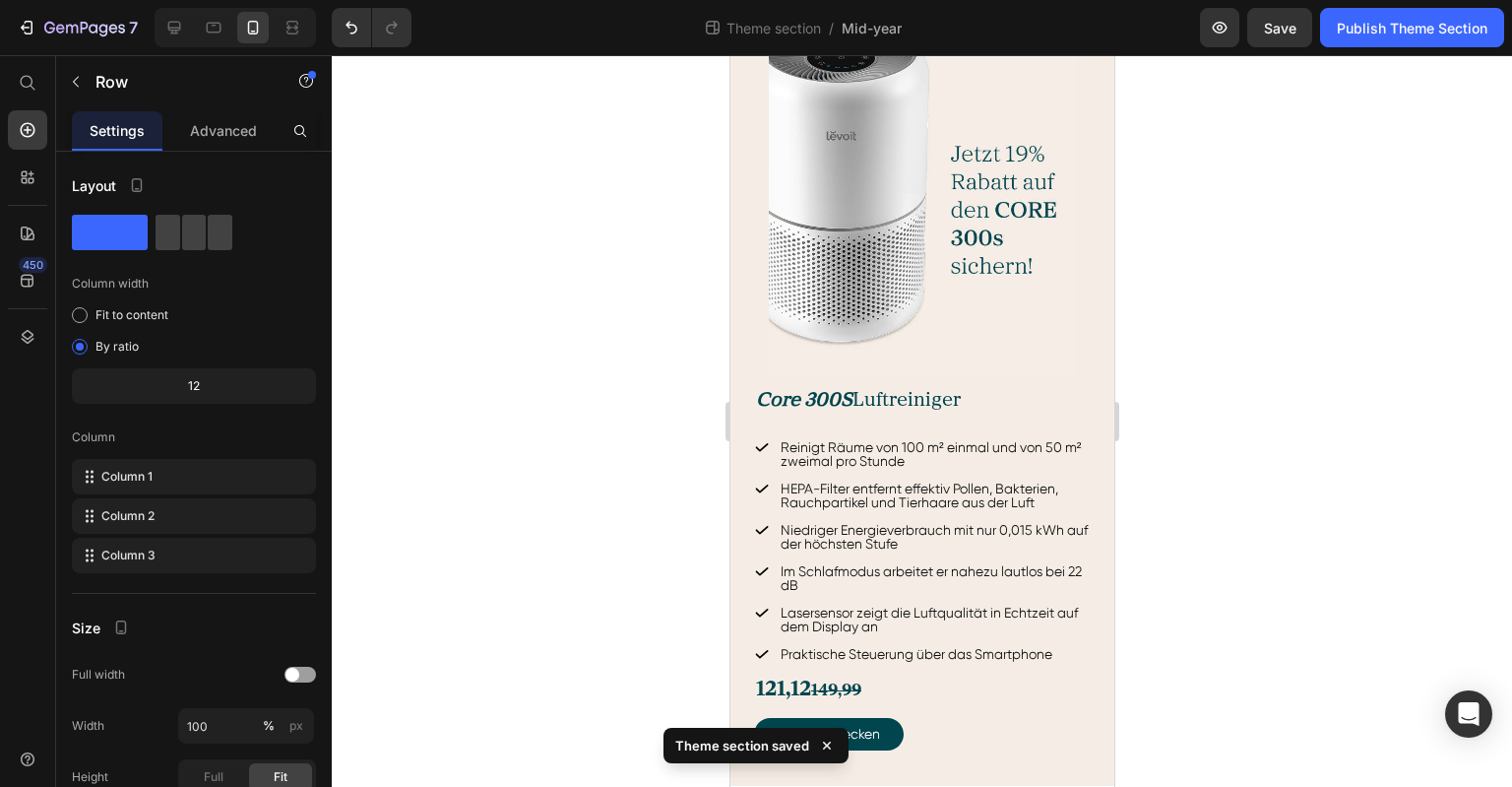 scroll, scrollTop: 2137, scrollLeft: 0, axis: vertical 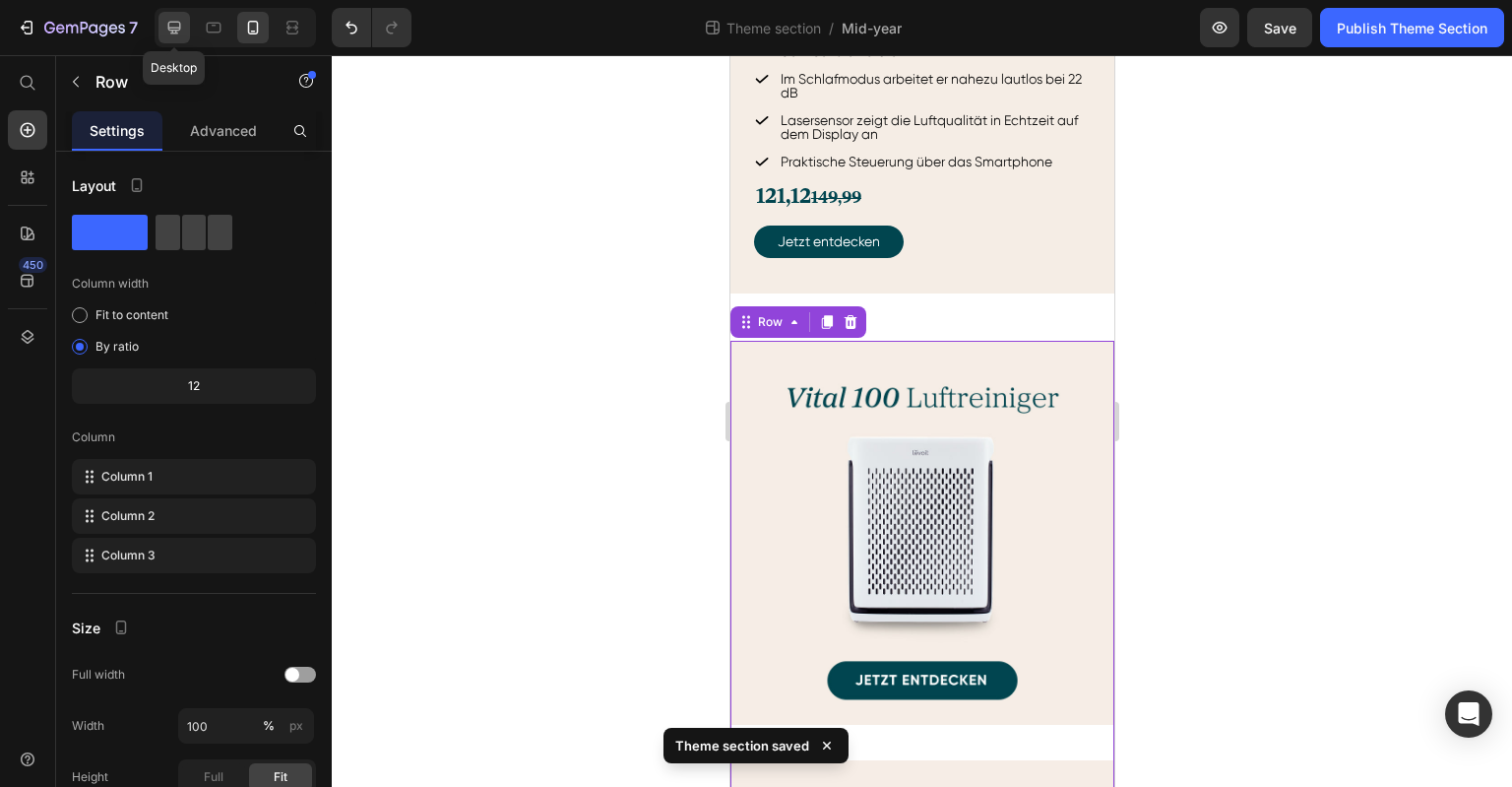 click 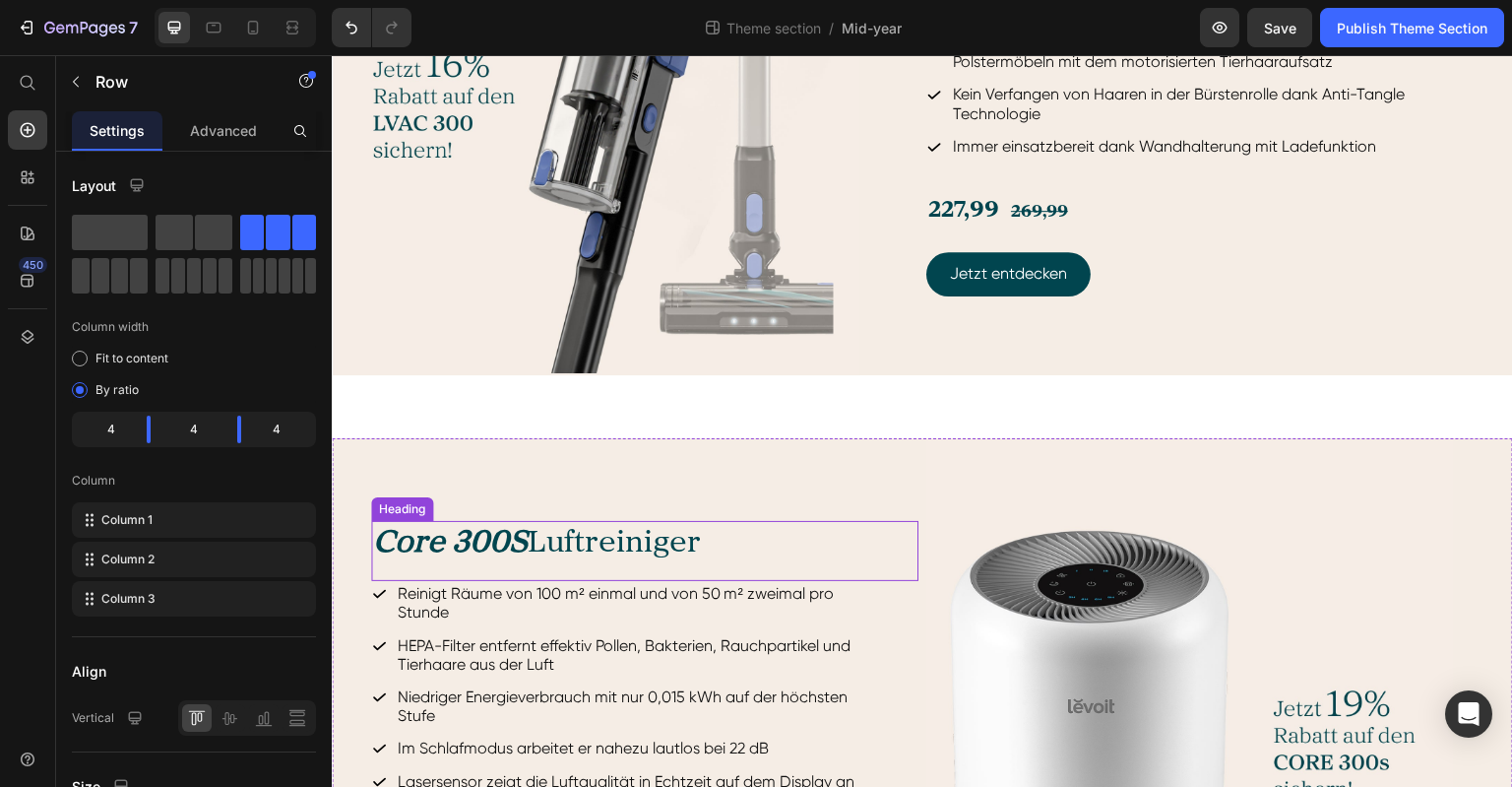 scroll, scrollTop: 823, scrollLeft: 0, axis: vertical 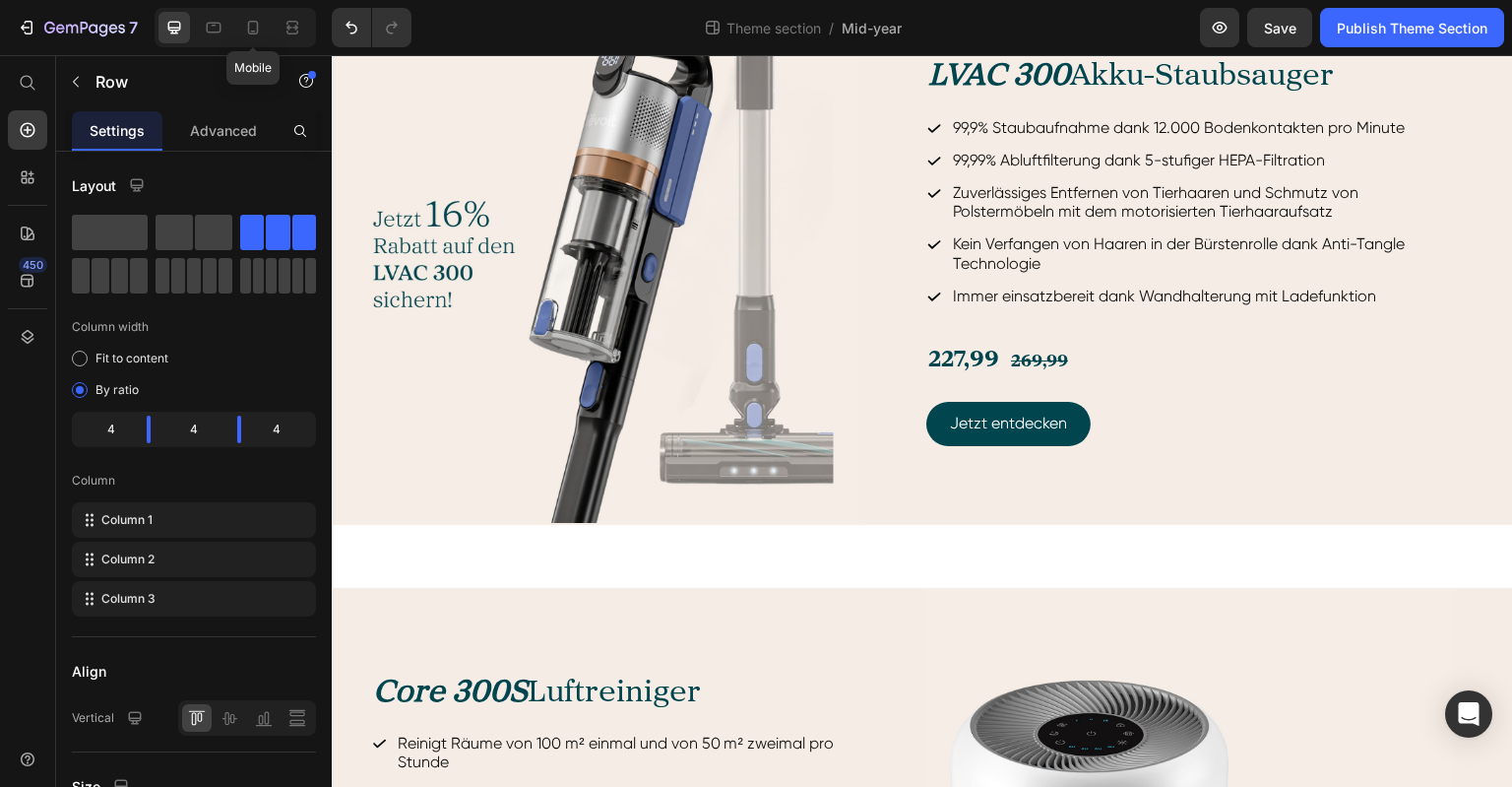 drag, startPoint x: 257, startPoint y: 27, endPoint x: 288, endPoint y: 55, distance: 41.773197 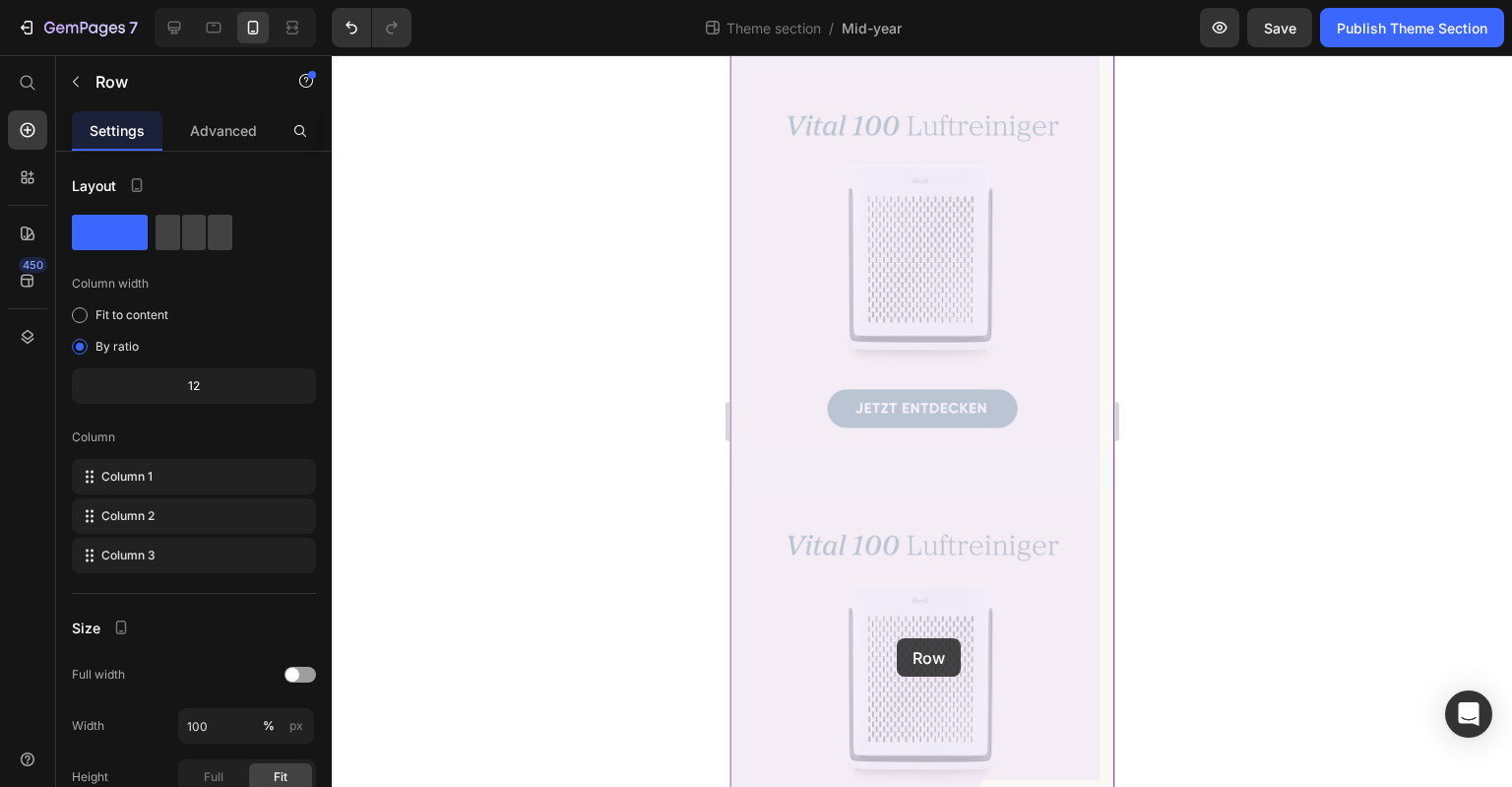 scroll, scrollTop: 2846, scrollLeft: 0, axis: vertical 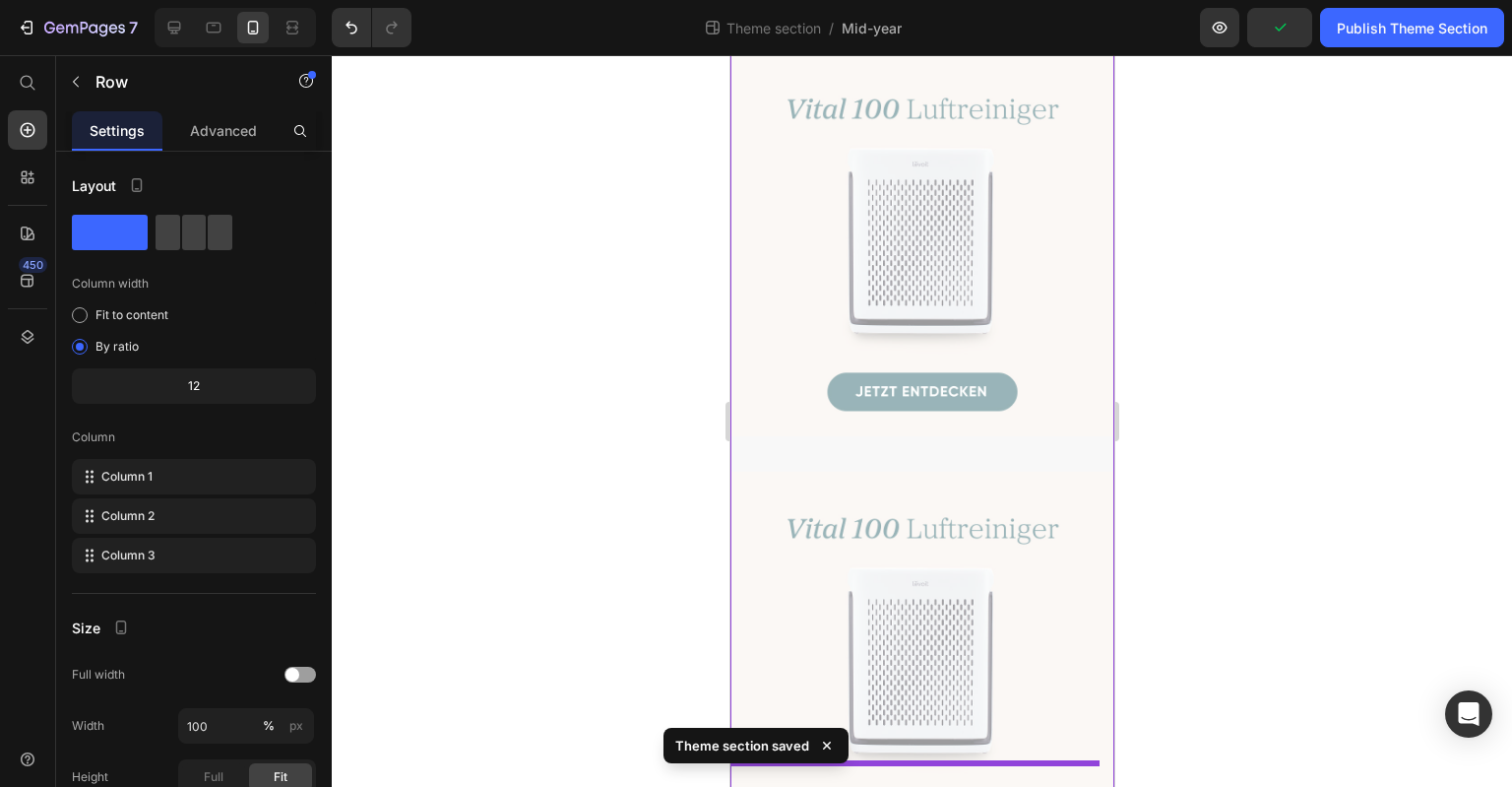 drag, startPoint x: 739, startPoint y: 101, endPoint x: 901, endPoint y: 797, distance: 714.6048 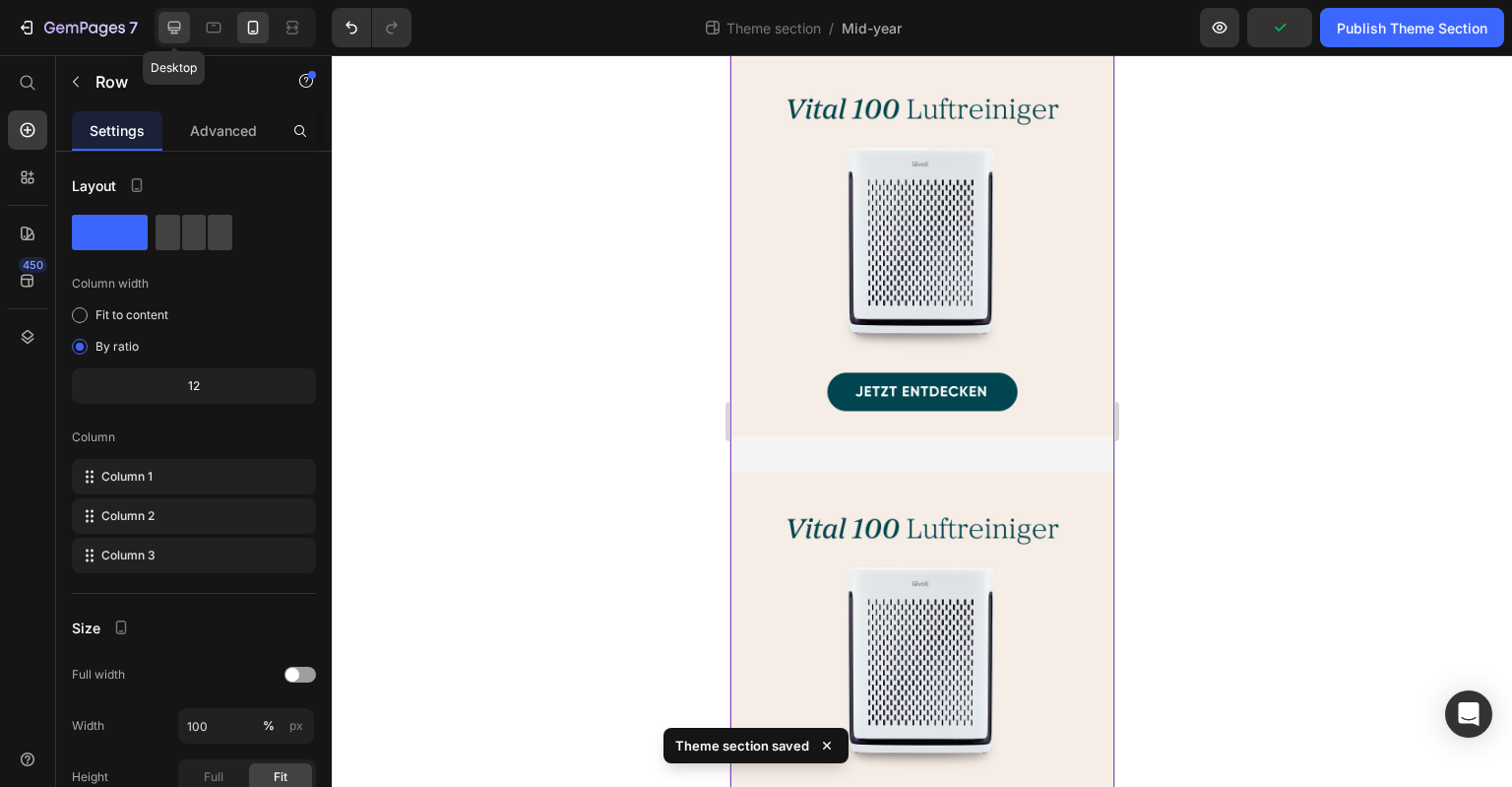 click 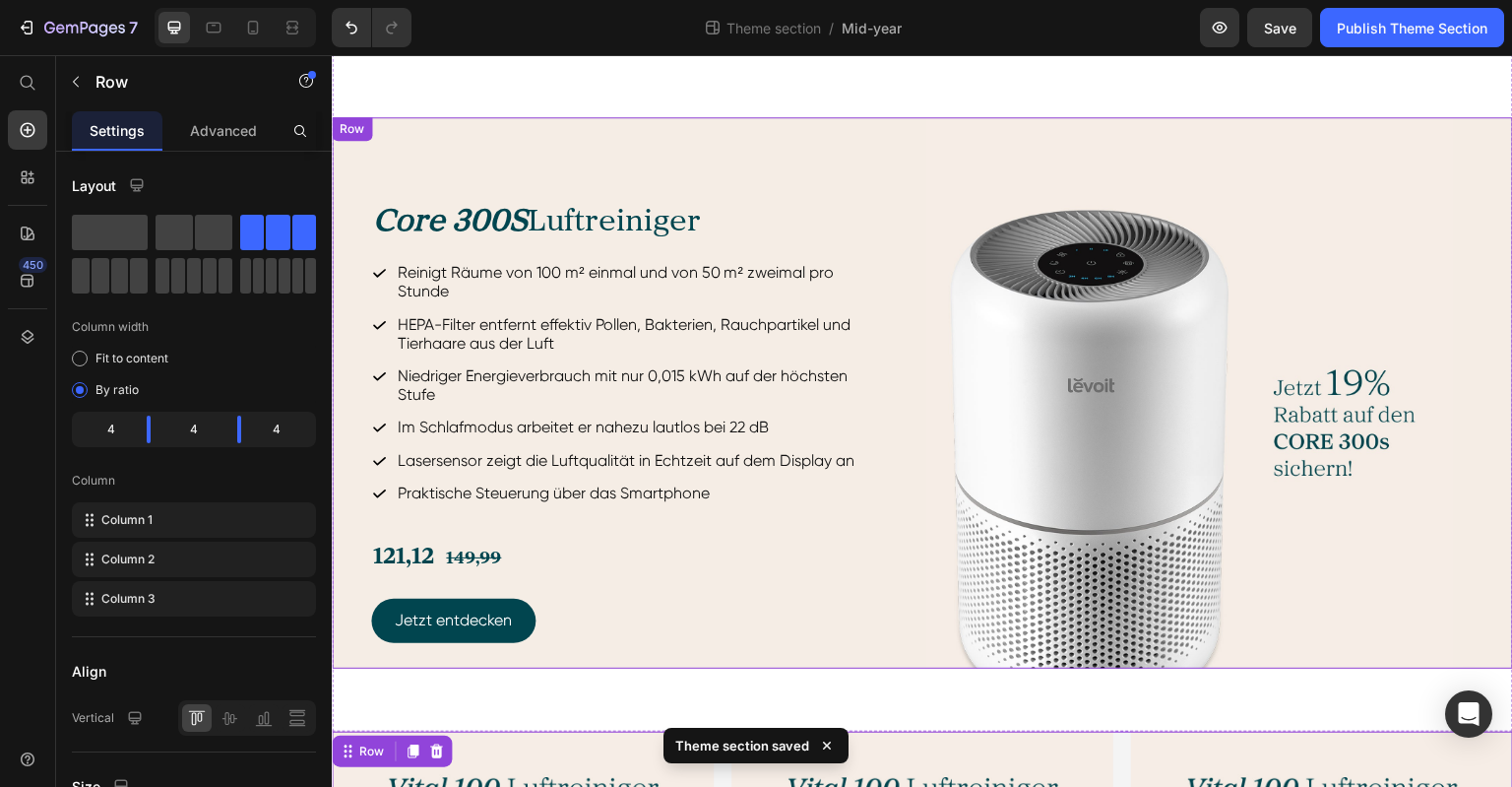 scroll, scrollTop: 1617, scrollLeft: 0, axis: vertical 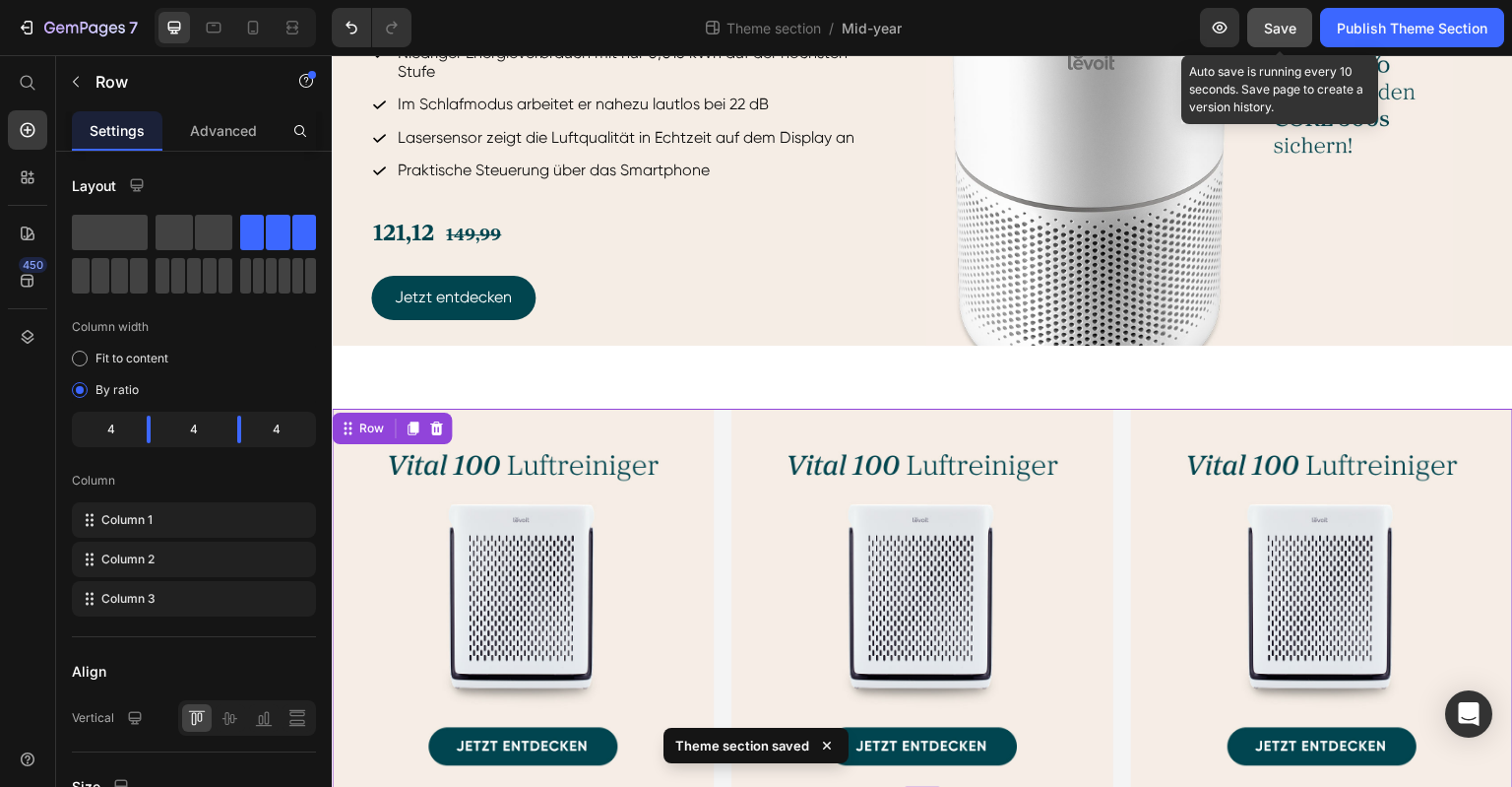 click on "Save" at bounding box center [1280, 28] 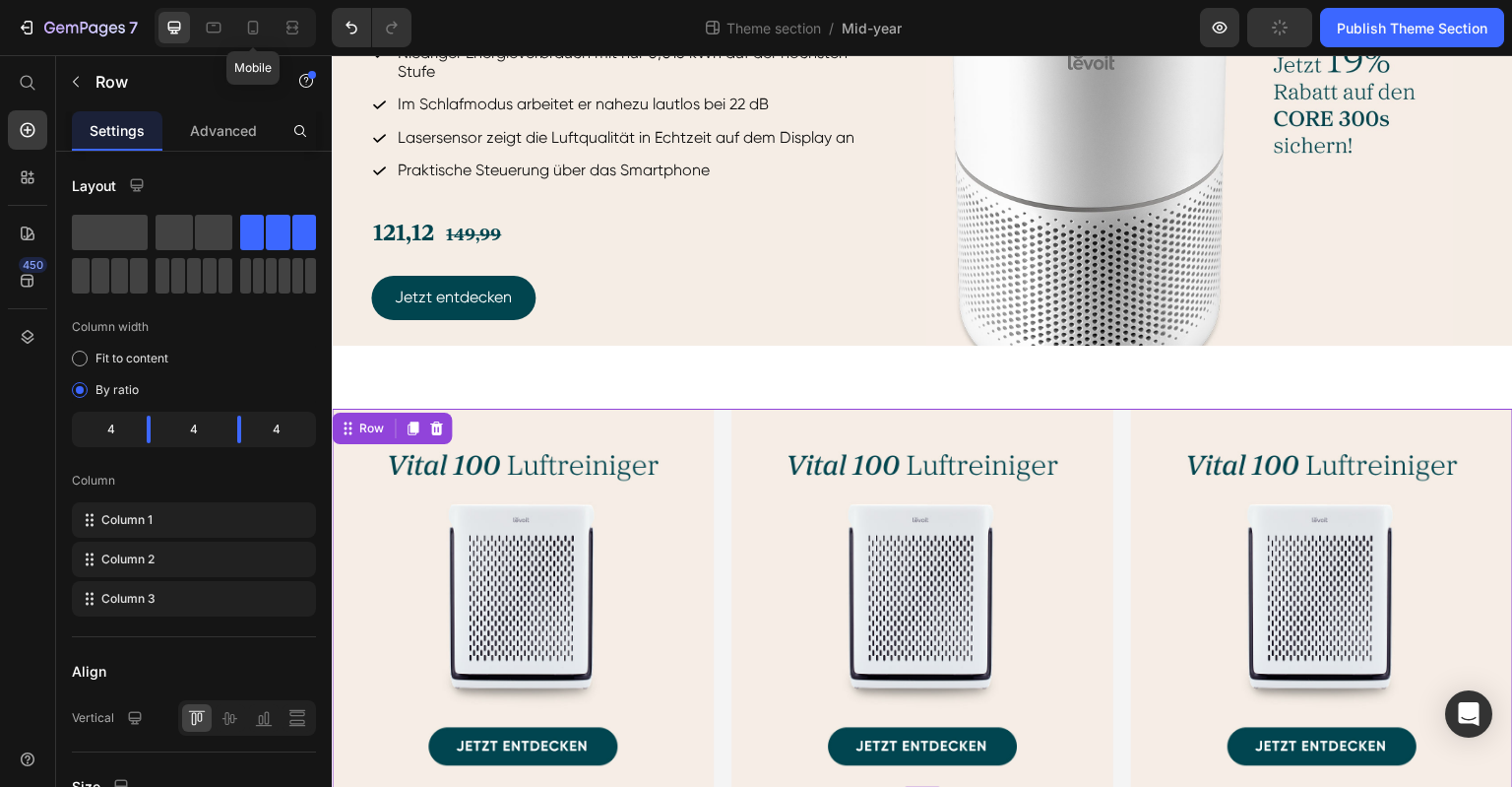 drag, startPoint x: 259, startPoint y: 28, endPoint x: 362, endPoint y: 114, distance: 134 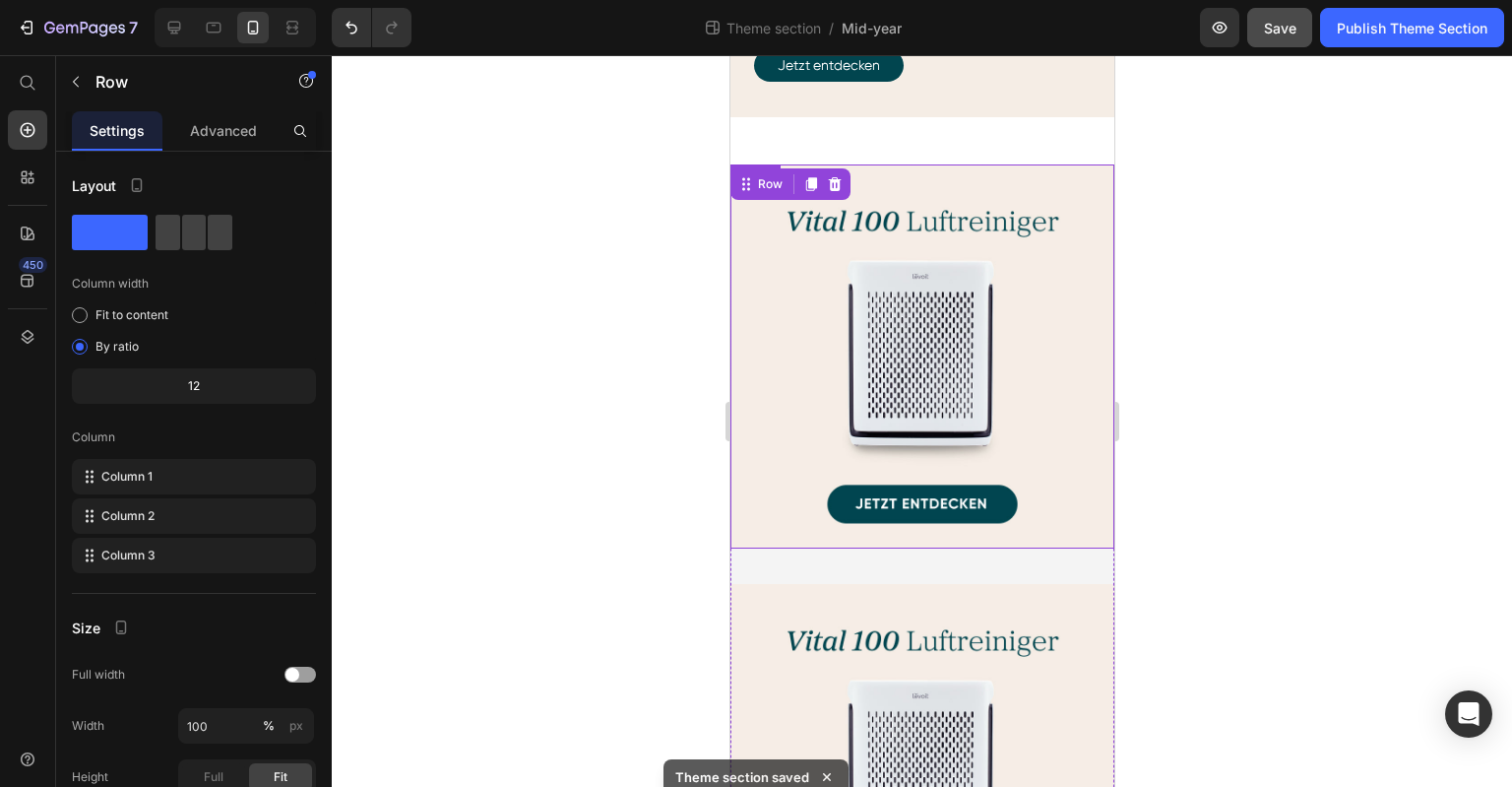 scroll, scrollTop: 2108, scrollLeft: 0, axis: vertical 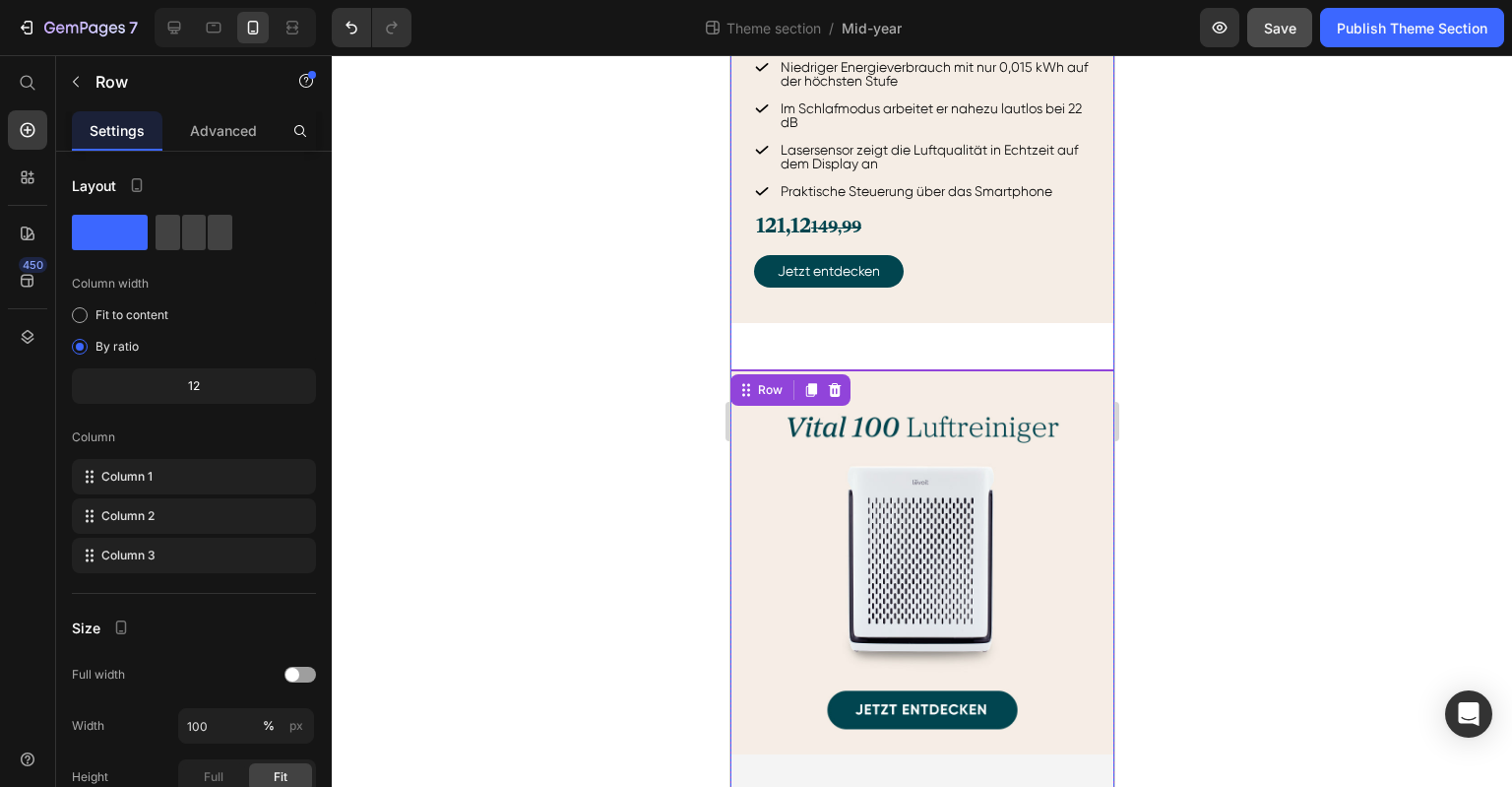 click on "Ausgewählte Produkte Heading Verpassen Sie nicht die Chance auf riesige Ersparnisse Text block Image LVAC 300  Akku-Staubsauger Heading 99,9% Staubaufnahme dank 12.000 Bodenkontakten pro Minute 99,99% Abluftfilterung dank 5-stufiger HEPA-Filtration Zuverlässiges Entfernen von Tierhaaren und Schmutz von Polstermöbeln mit dem motorisierten Tierhaaraufsatz Kein Verfangen von Haaren in der Bürstenrolle dank Anti-Tangle Technologie Immer einsatzbereit dank Wandhalterung mit Ladefunktion Item List 227,99     269,99 Text Block Jetzt entdecken Button Row Core 300S  Luftreiniger Heading Reinigt Räume von 100 m² einmal und von 50 m² zweimal pro Stunde HEPA-Filter entfernt effektiv Pollen, Bakterien, Rauchpartikel und Tierhaare aus der Luft Niedriger Energieverbrauch mit nur 0,015 kWh auf der höchsten Stufe Im Schlafmodus arbeitet er nahezu lautlos bei 22 dB Lasersensor zeigt die Luftqualität in Echtzeit auf dem Display an Praktische Steuerung über das Smartphone Item List 121,12     149,99 Text Block Row" at bounding box center (921, -505) 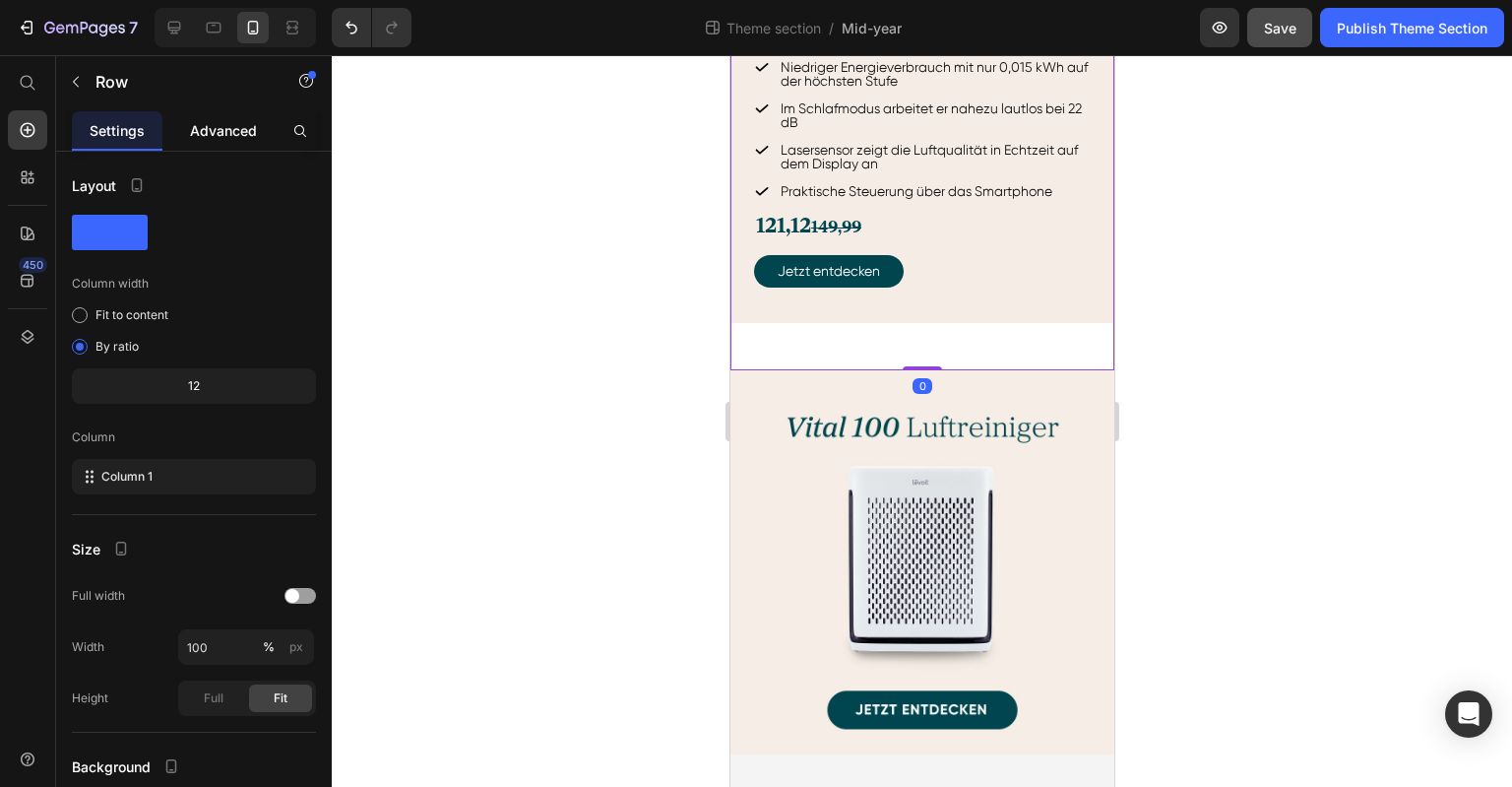 click on "Advanced" at bounding box center (223, 130) 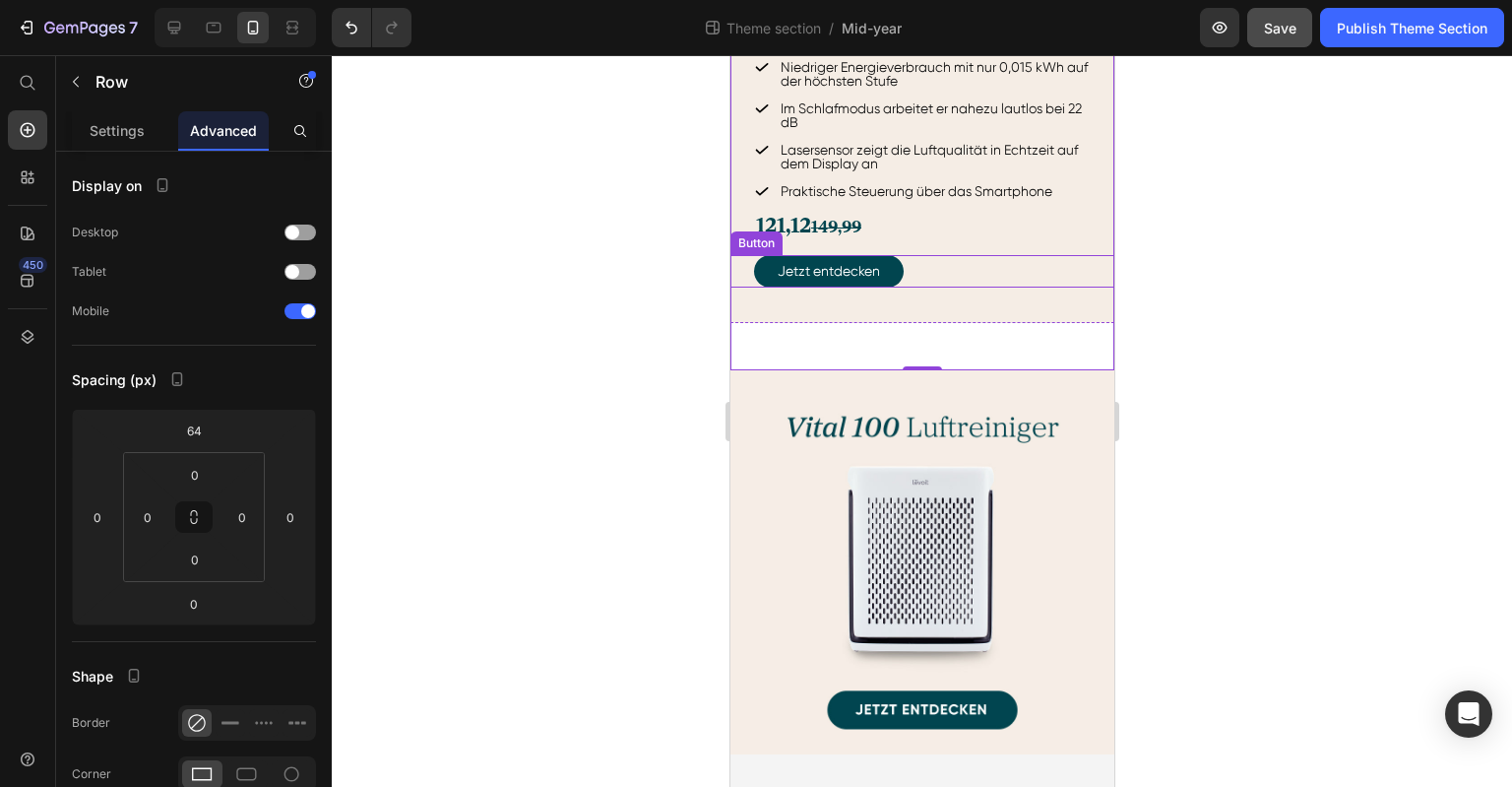 click on "Jetzt entdecken Button" at bounding box center [921, 271] 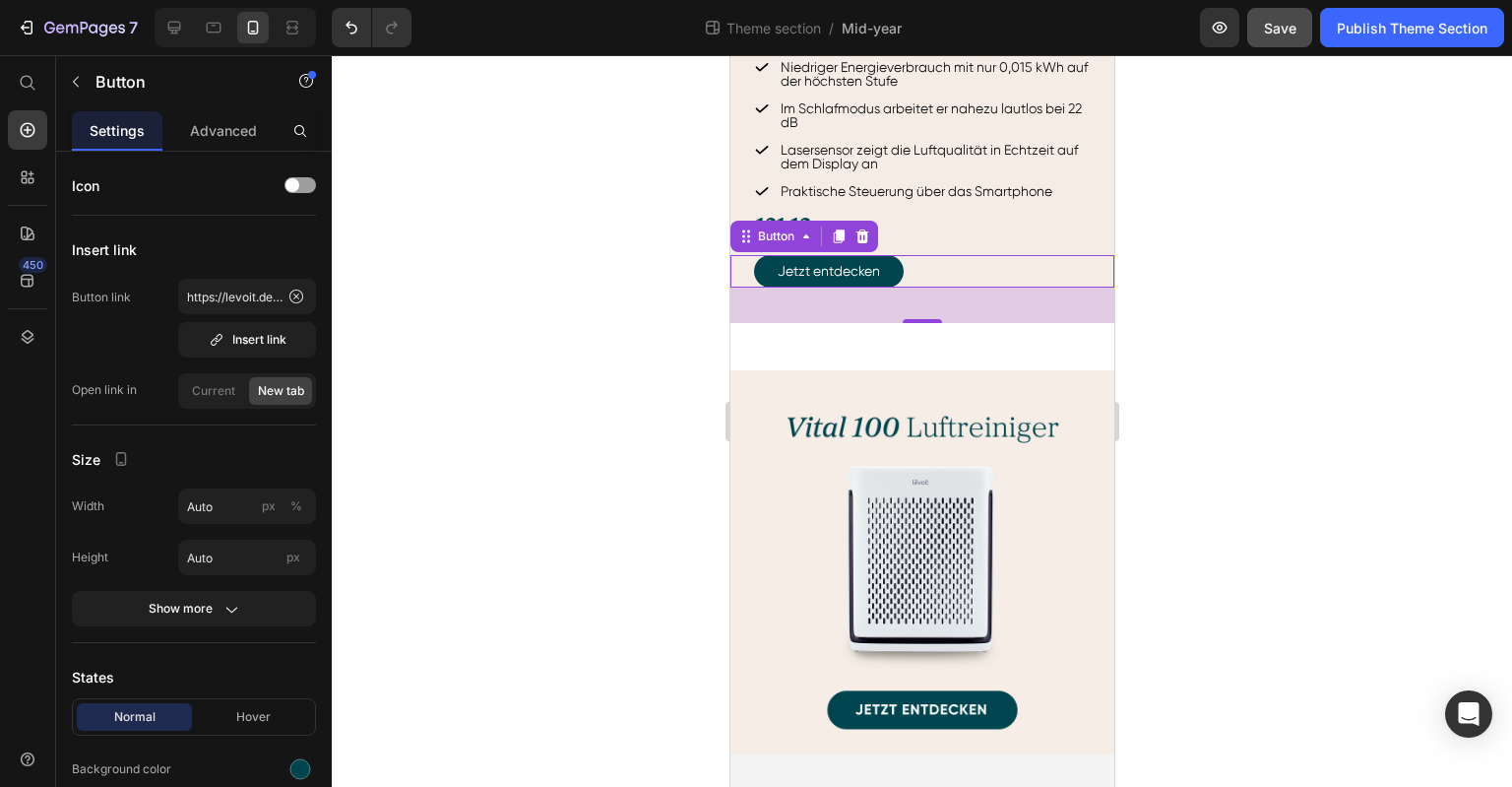 click on "36" at bounding box center [921, 305] 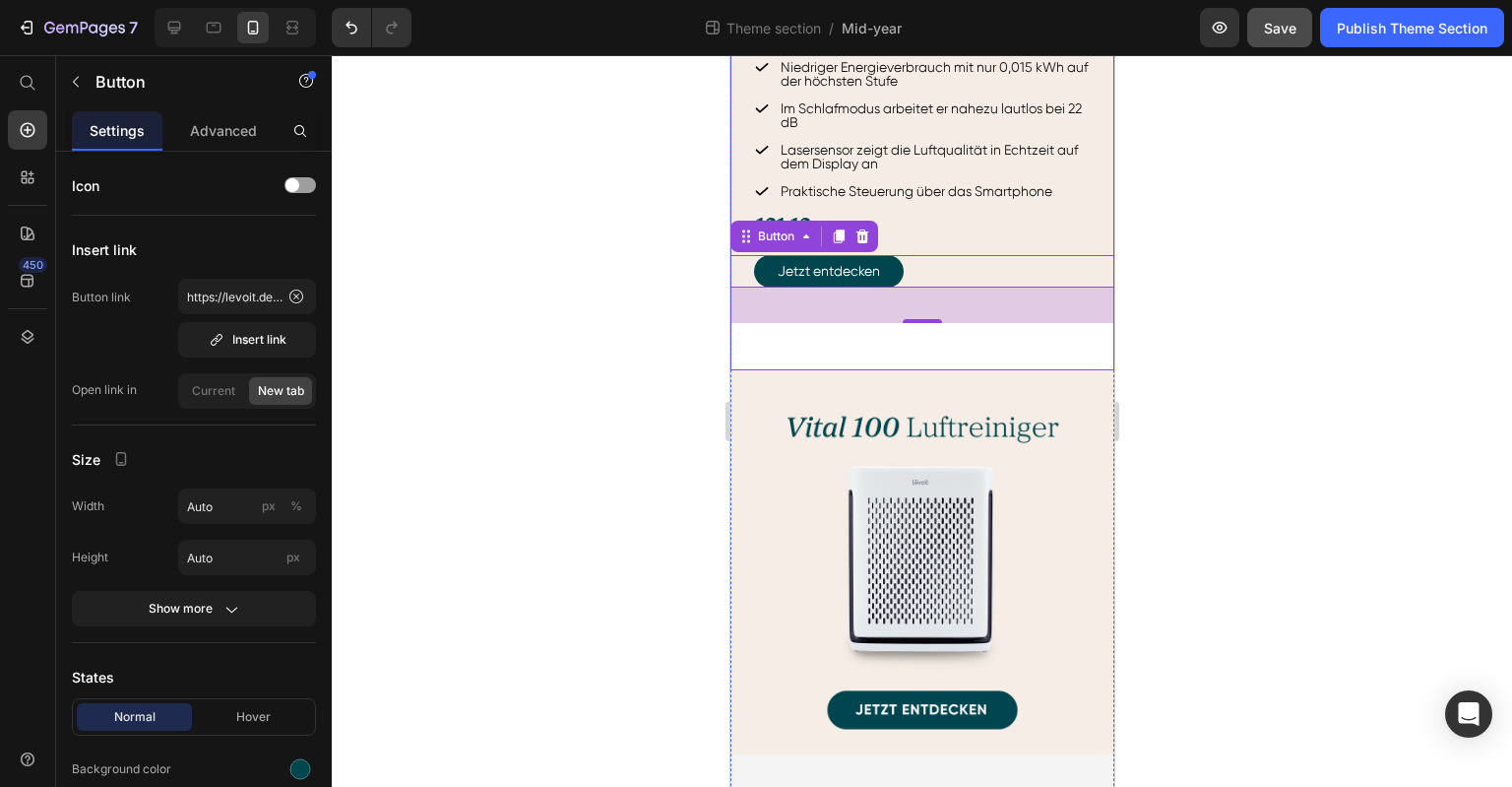 click on "Ausgewählte Produkte Heading Verpassen Sie nicht die Chance auf riesige Ersparnisse Text block Image LVAC 300  Akku-Staubsauger Heading 99,9% Staubaufnahme dank 12.000 Bodenkontakten pro Minute 99,99% Abluftfilterung dank 5-stufiger HEPA-Filtration Zuverlässiges Entfernen von Tierhaaren und Schmutz von Polstermöbeln mit dem motorisierten Tierhaaraufsatz Kein Verfangen von Haaren in der Bürstenrolle dank Anti-Tangle Technologie Immer einsatzbereit dank Wandhalterung mit Ladefunktion Item List 227,99     269,99 Text Block Jetzt entdecken Button Row Core 300S  Luftreiniger Heading Reinigt Räume von 100 m² einmal und von 50 m² zweimal pro Stunde HEPA-Filter entfernt effektiv Pollen, Bakterien, Rauchpartikel und Tierhaare aus der Luft Niedriger Energieverbrauch mit nur 0,015 kWh auf der höchsten Stufe Im Schlafmodus arbeitet er nahezu lautlos bei 22 dB Lasersensor zeigt die Luftqualität in Echtzeit auf dem Display an Praktische Steuerung über das Smartphone Item List 121,12     149,99 Text Block Row" at bounding box center (921, -505) 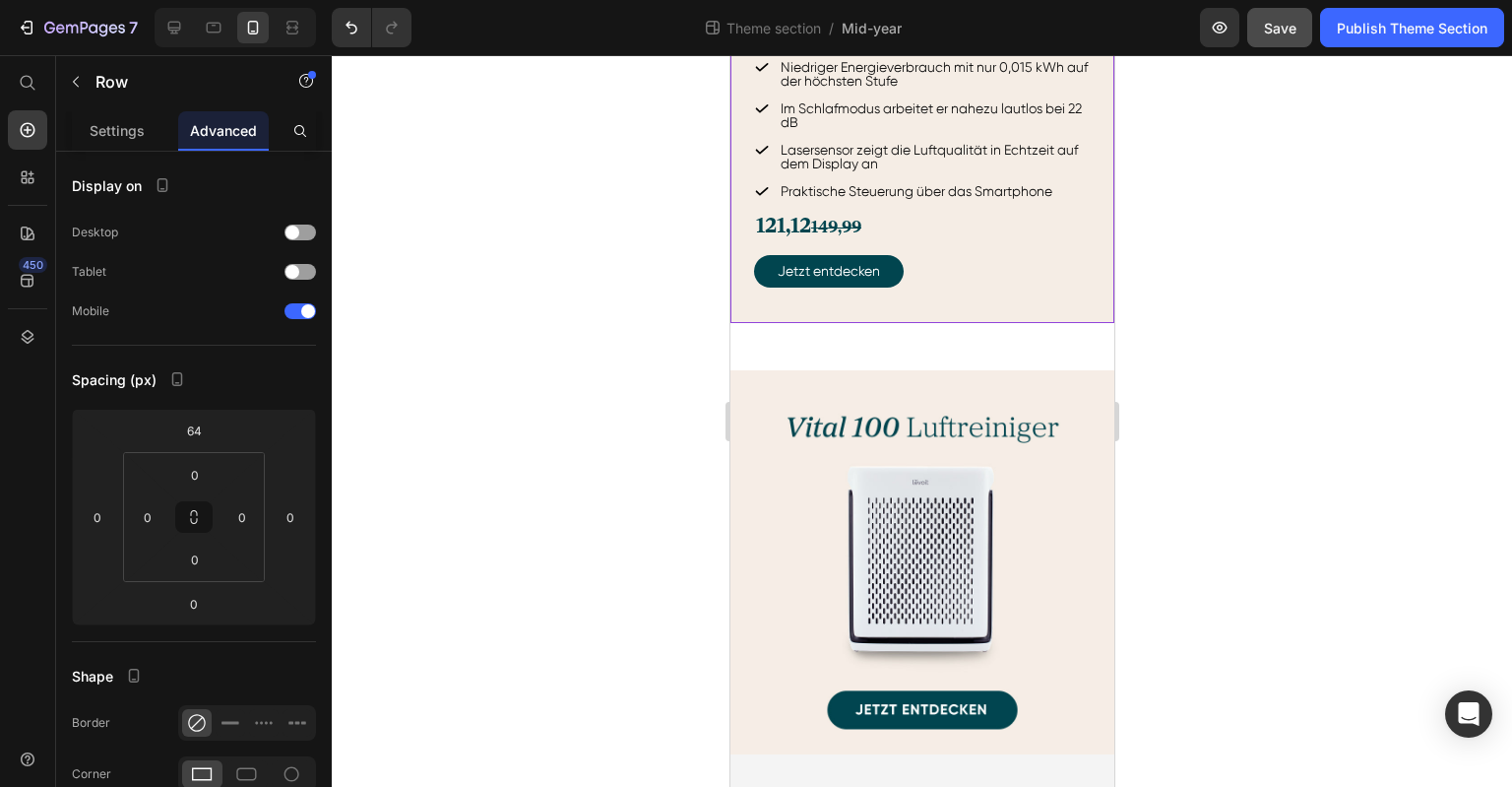 click on "Core 300S  Luftreiniger Heading Reinigt Räume von 100 m² einmal und von 50 m² zweimal pro Stunde HEPA-Filter entfernt effektiv Pollen, Bakterien, Rauchpartikel und Tierhaare aus der Luft Niedriger Energieverbrauch mit nur 0,015 kWh auf der höchsten Stufe Im Schlafmodus arbeitet er nahezu lautlos bei 22 dB Lasersensor zeigt die Luftqualität in Echtzeit auf dem Display an Praktische Steuerung über das Smartphone Item List 121,12     149,99 Text Block Jetzt entdecken Button" at bounding box center [921, 118] 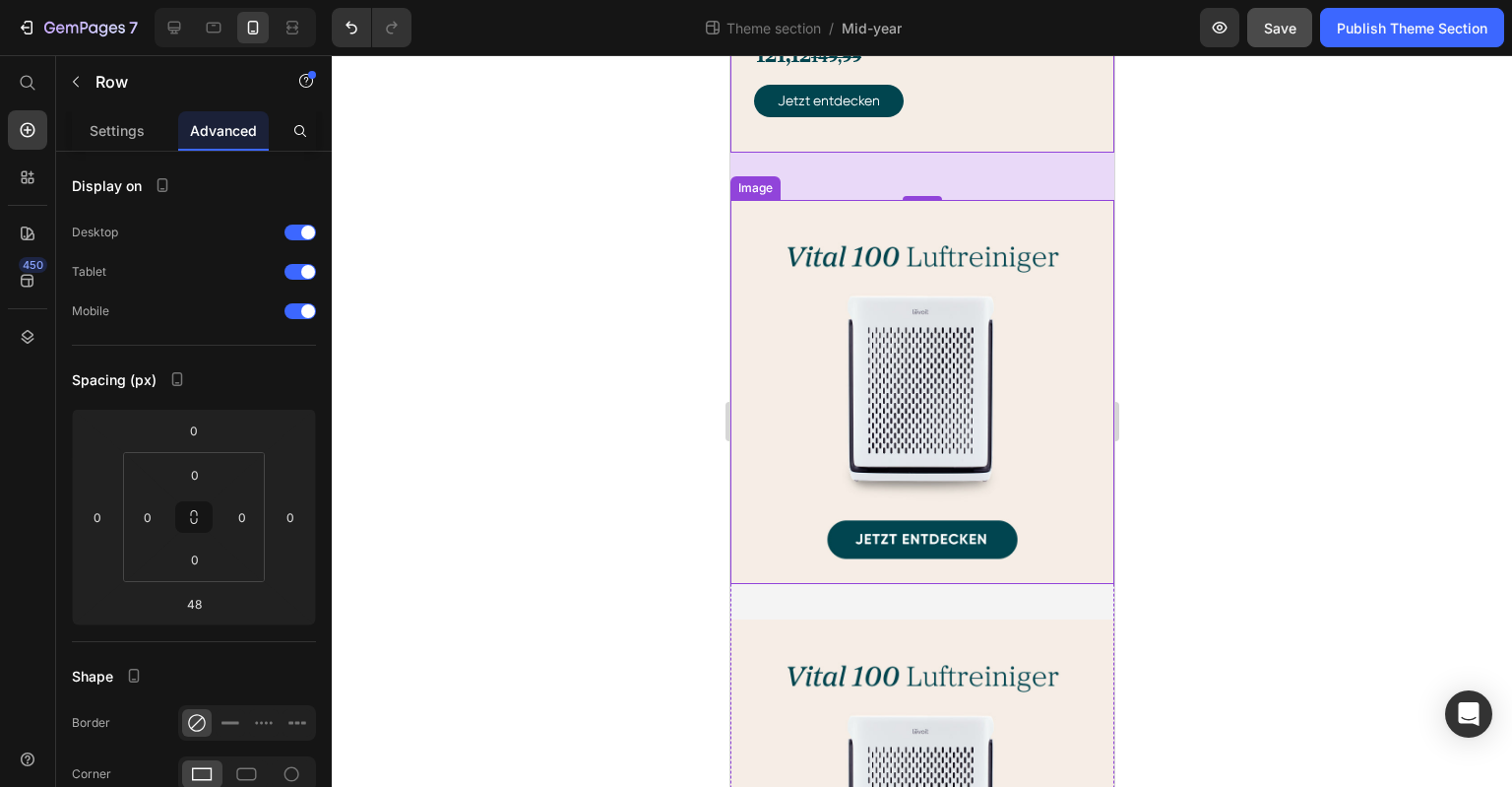 scroll, scrollTop: 2502, scrollLeft: 0, axis: vertical 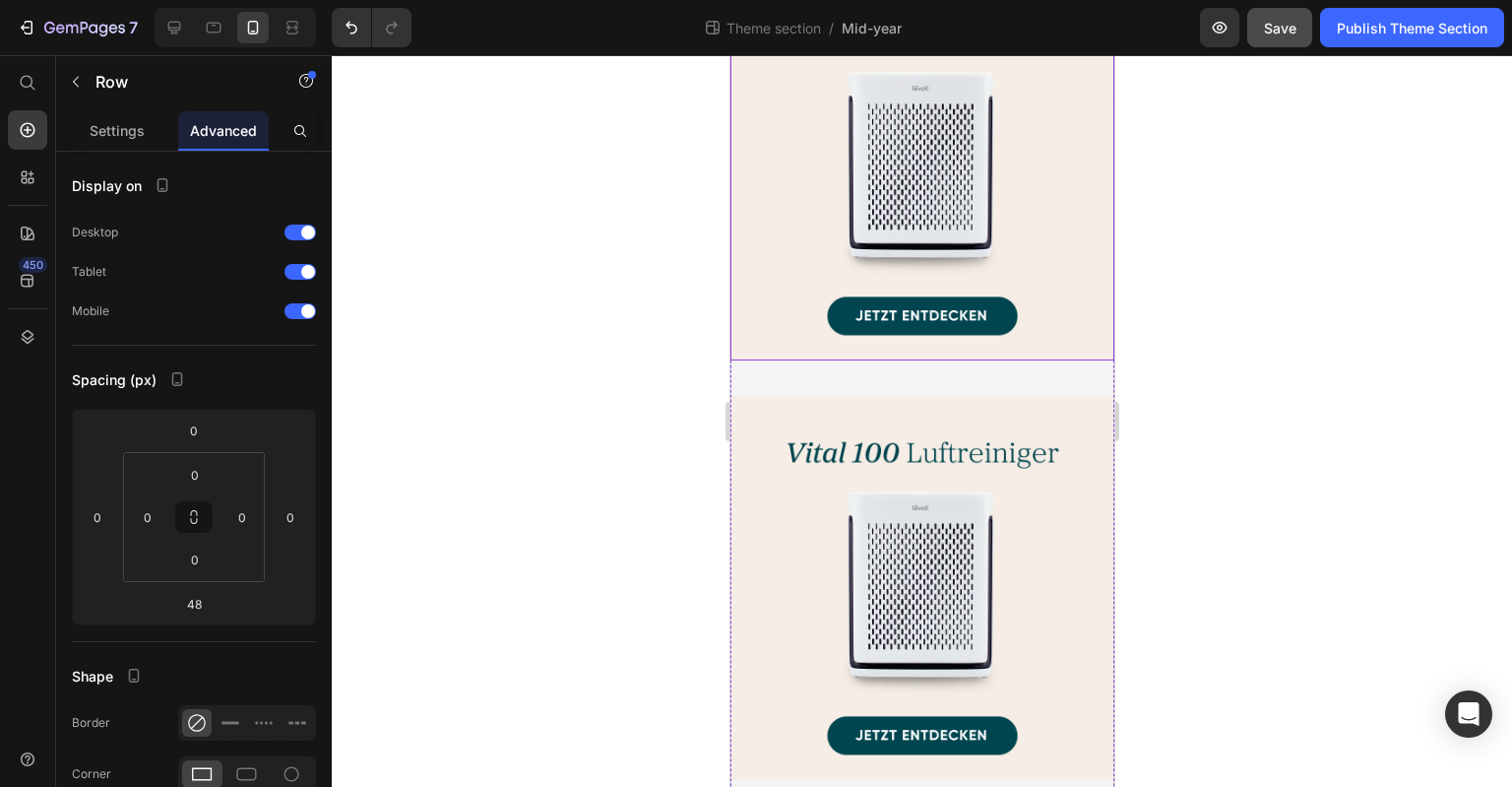 click at bounding box center (921, 168) 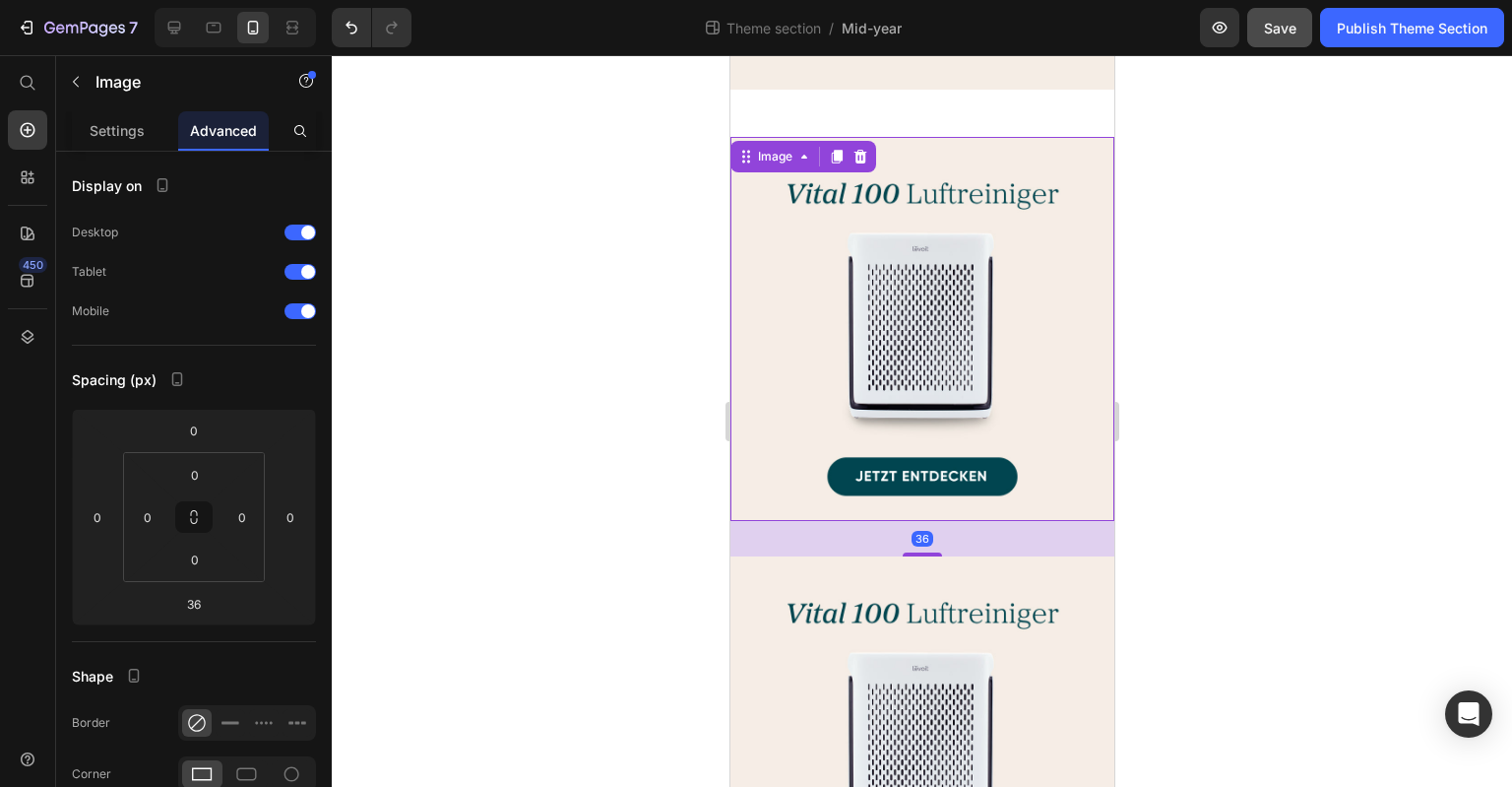 scroll, scrollTop: 2108, scrollLeft: 0, axis: vertical 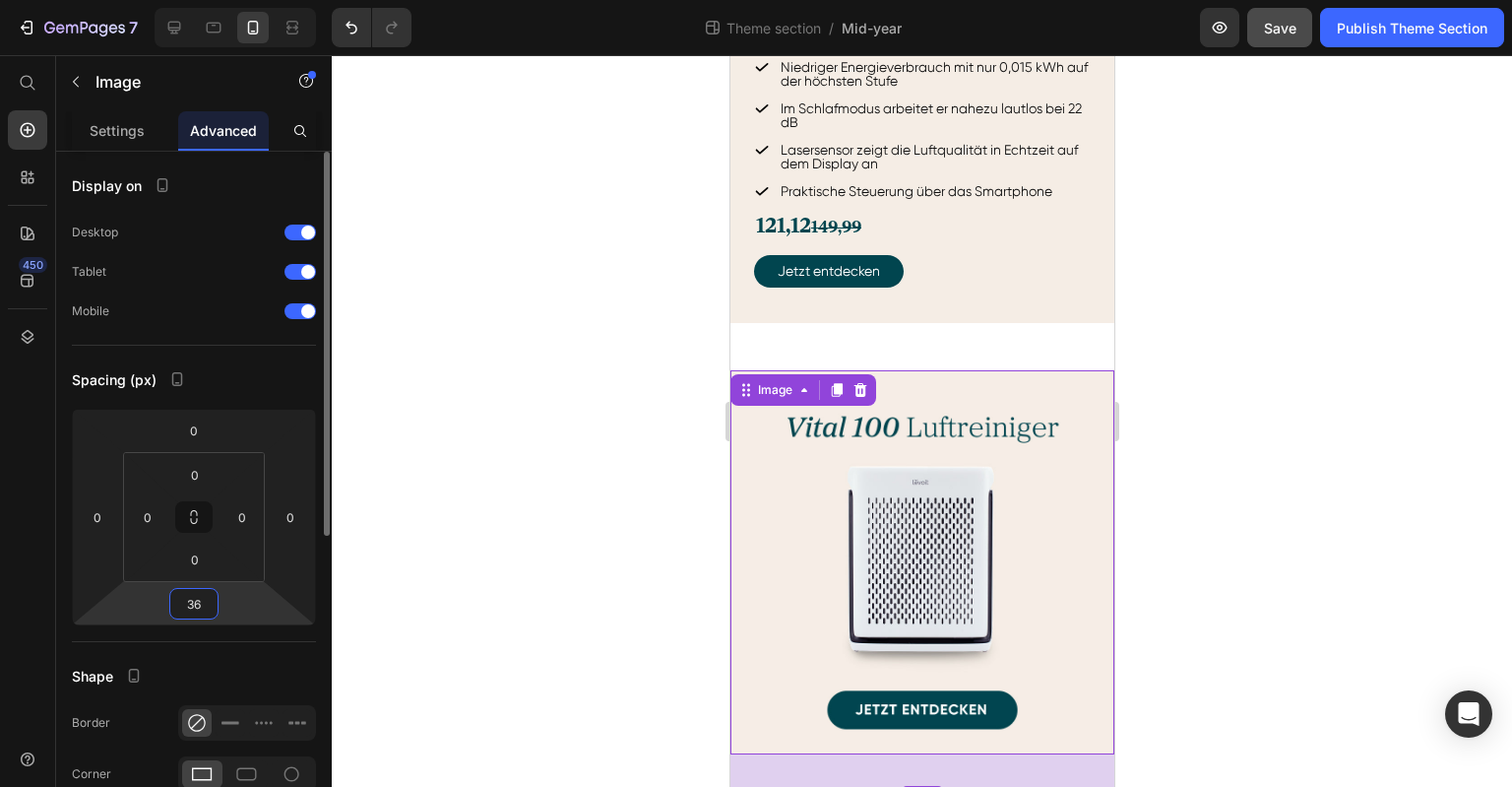 click on "36" at bounding box center (194, 604) 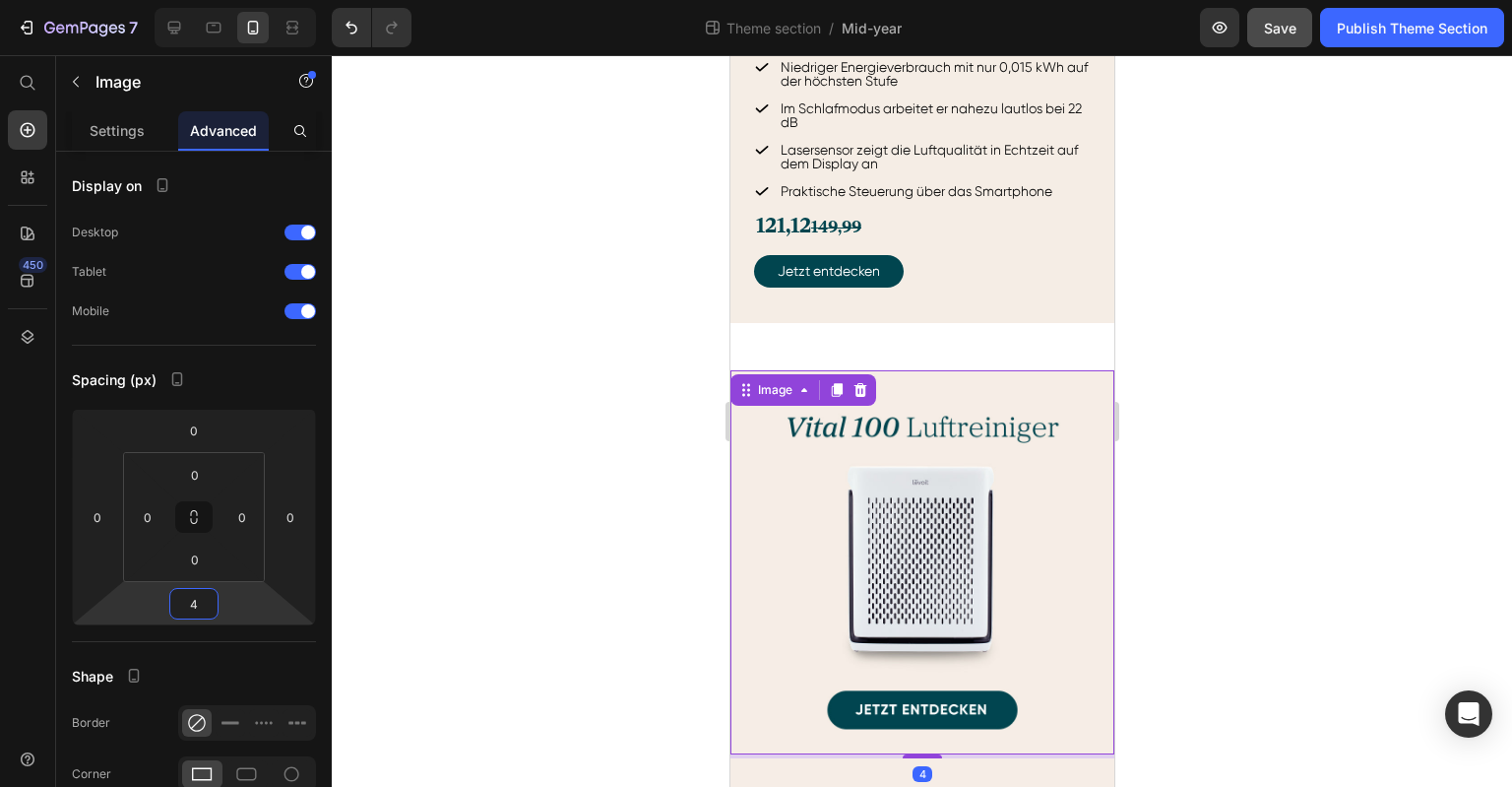 type on "48" 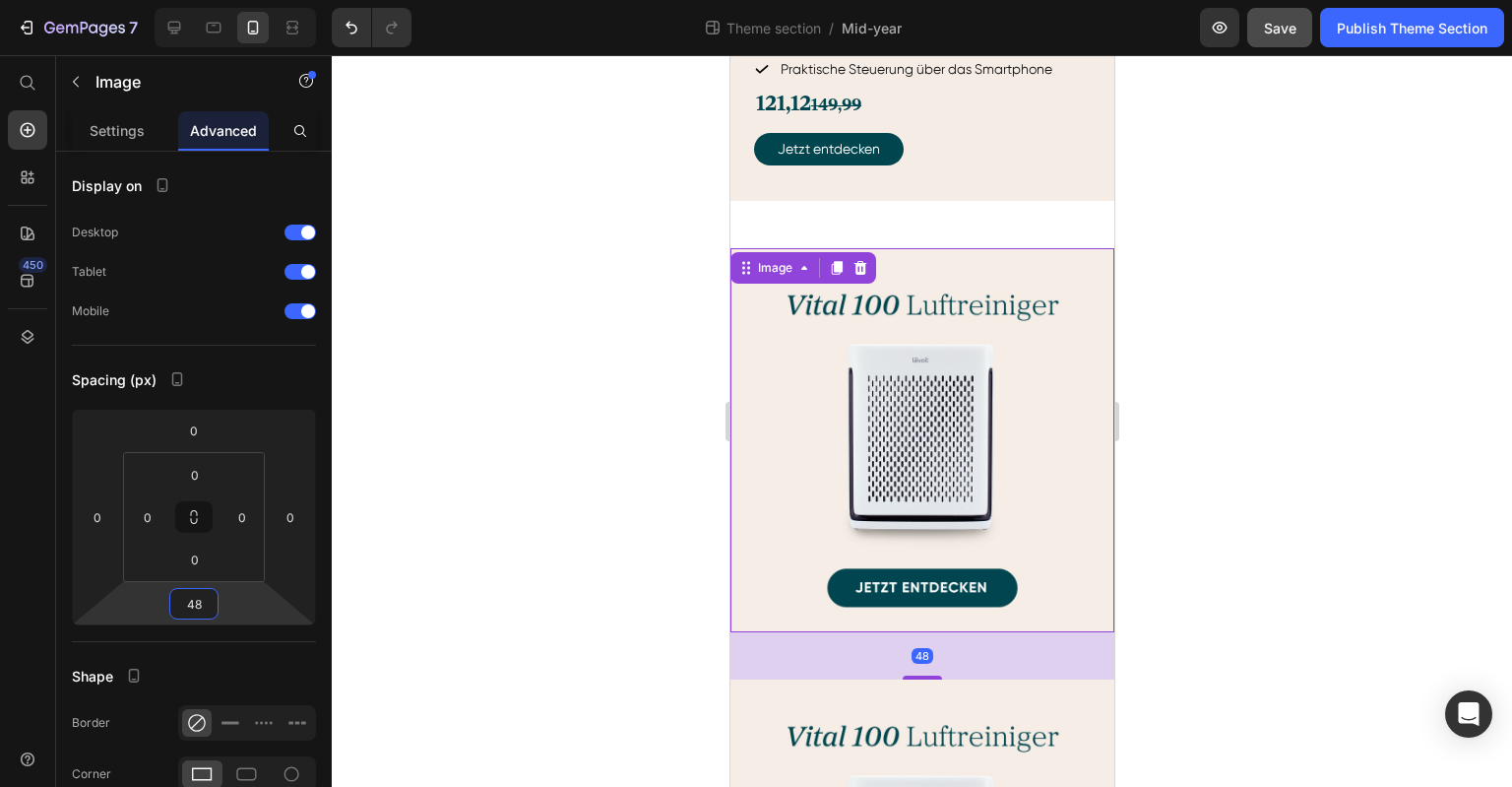 scroll, scrollTop: 2502, scrollLeft: 0, axis: vertical 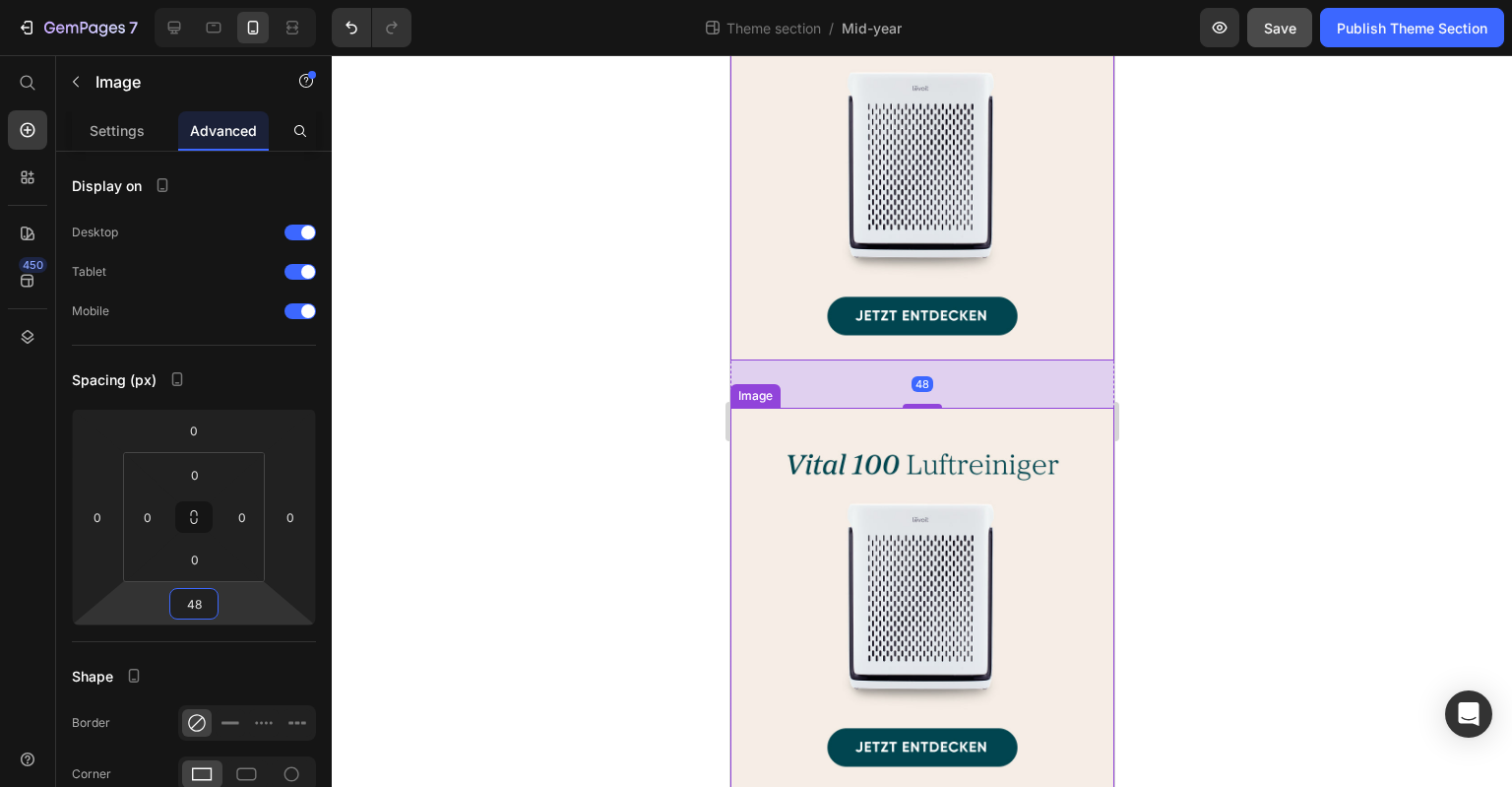 click at bounding box center [921, 600] 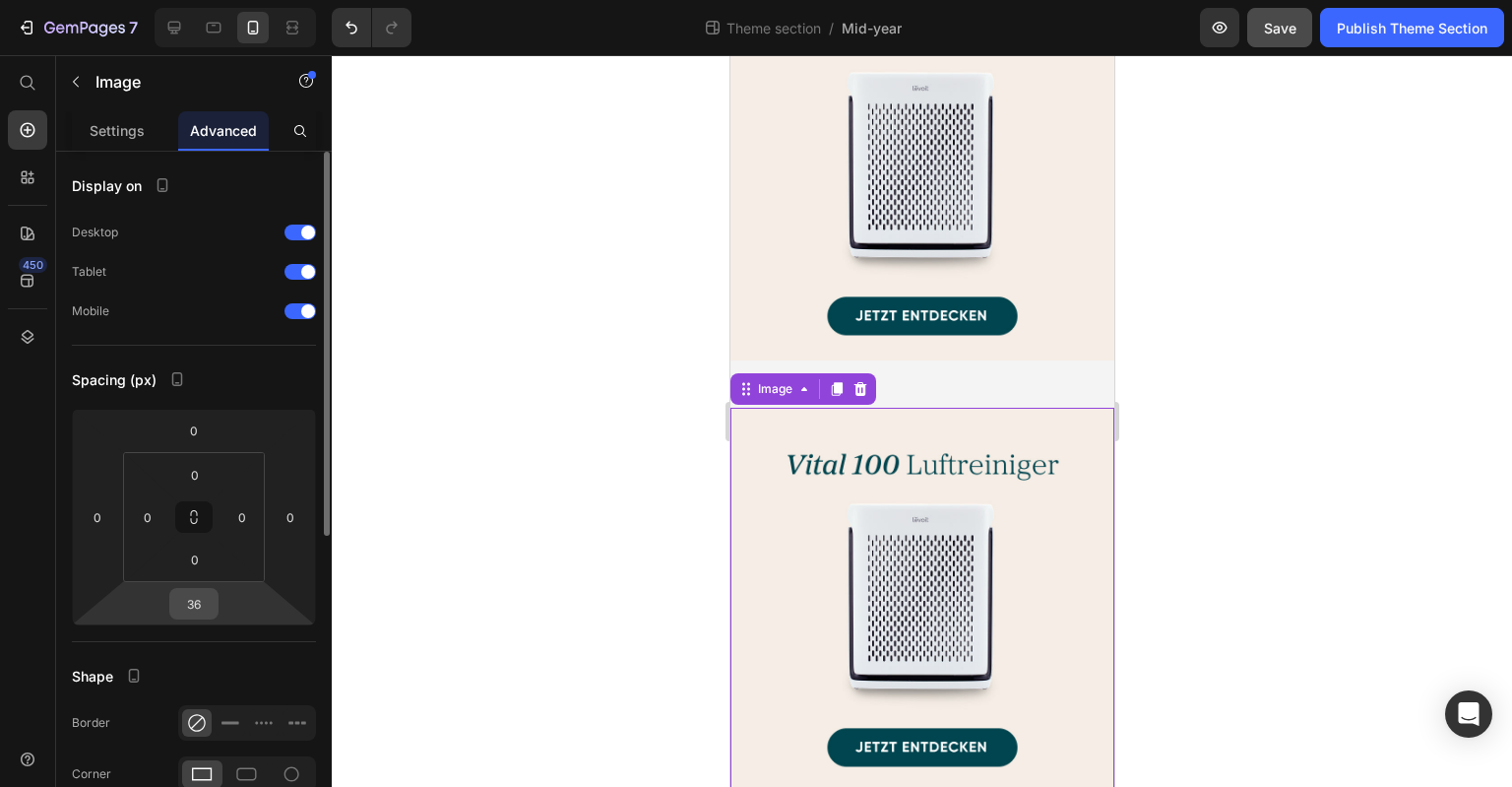 click on "36" at bounding box center (194, 604) 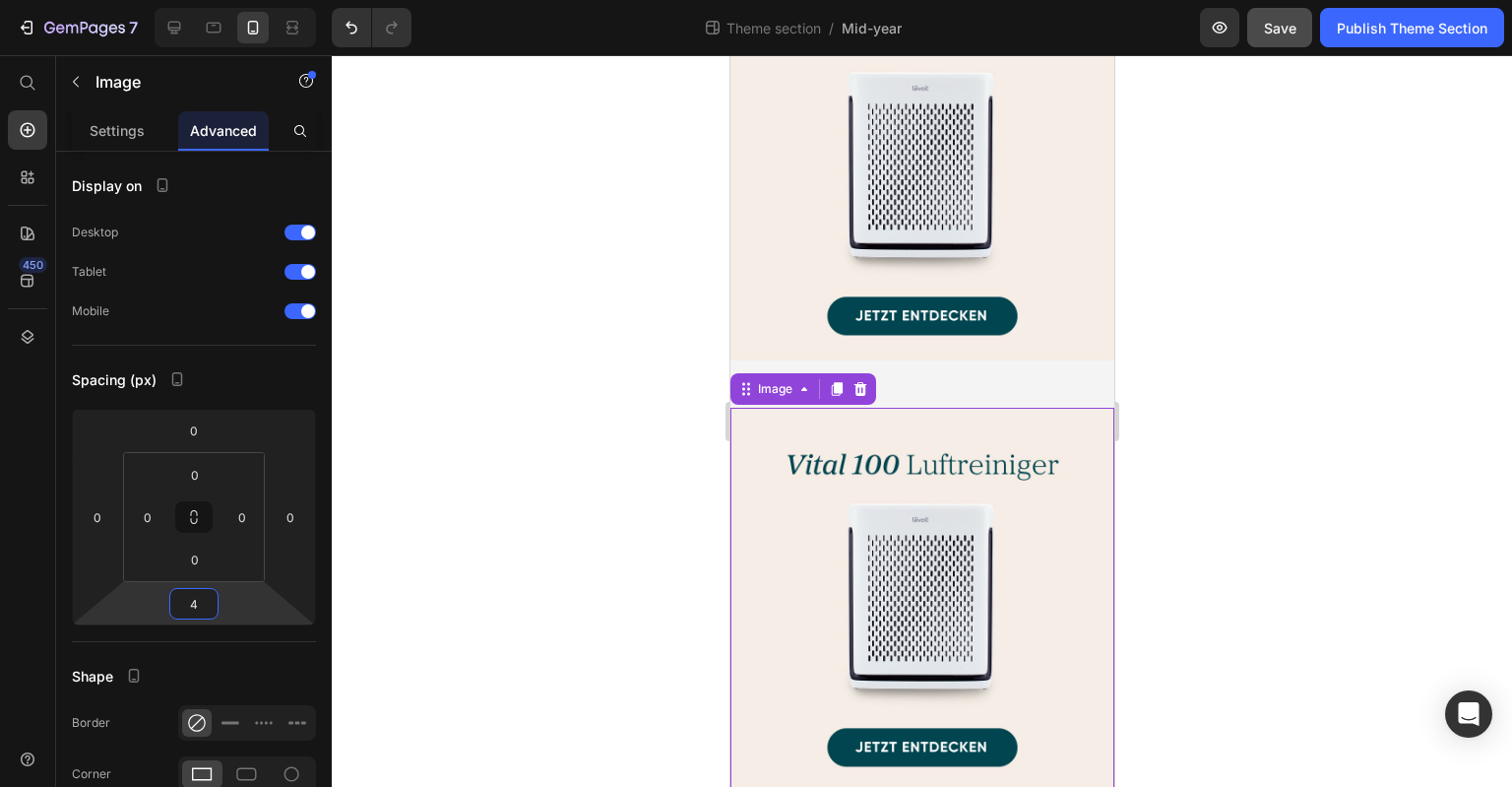type on "48" 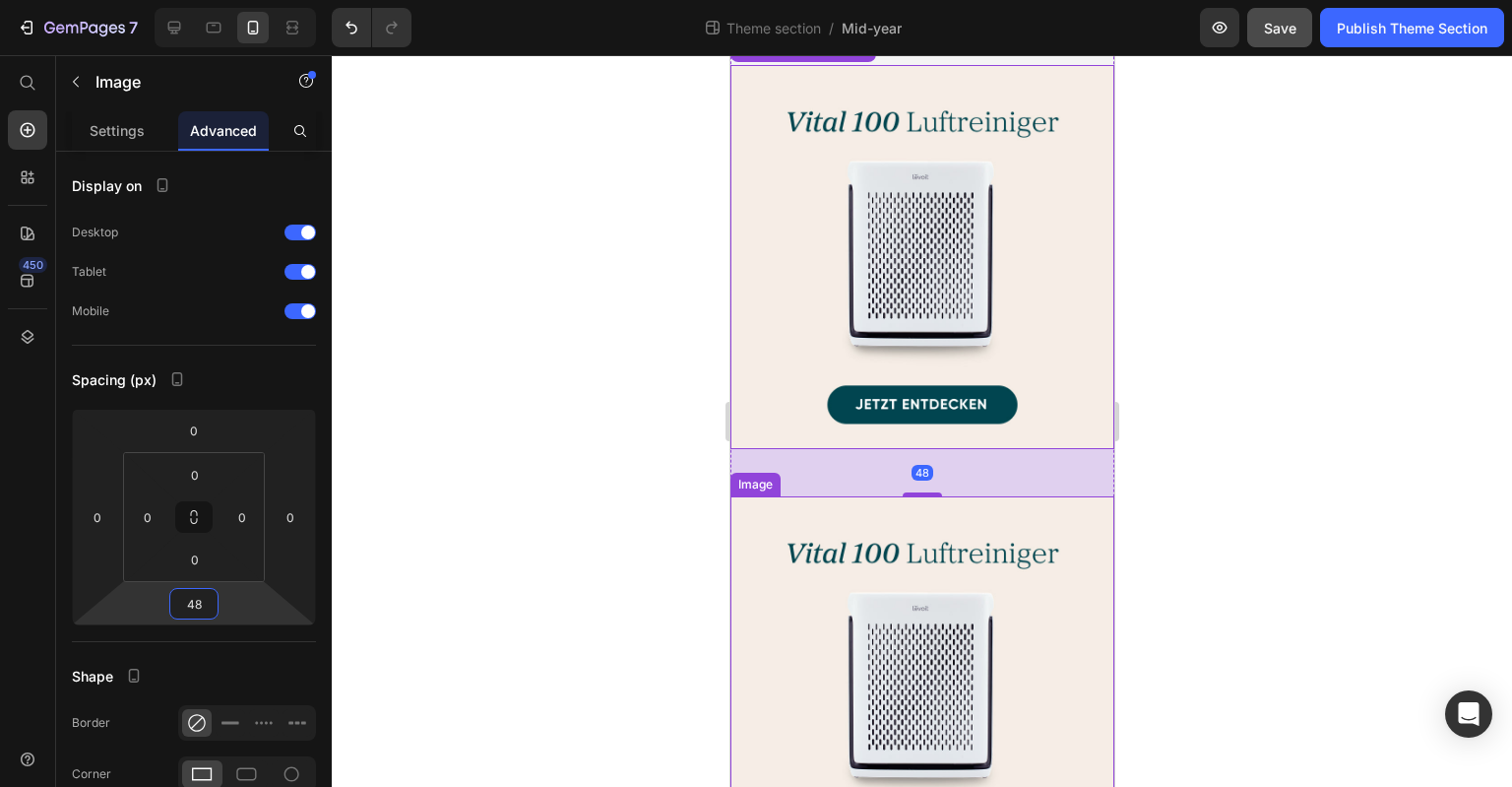 scroll, scrollTop: 2846, scrollLeft: 0, axis: vertical 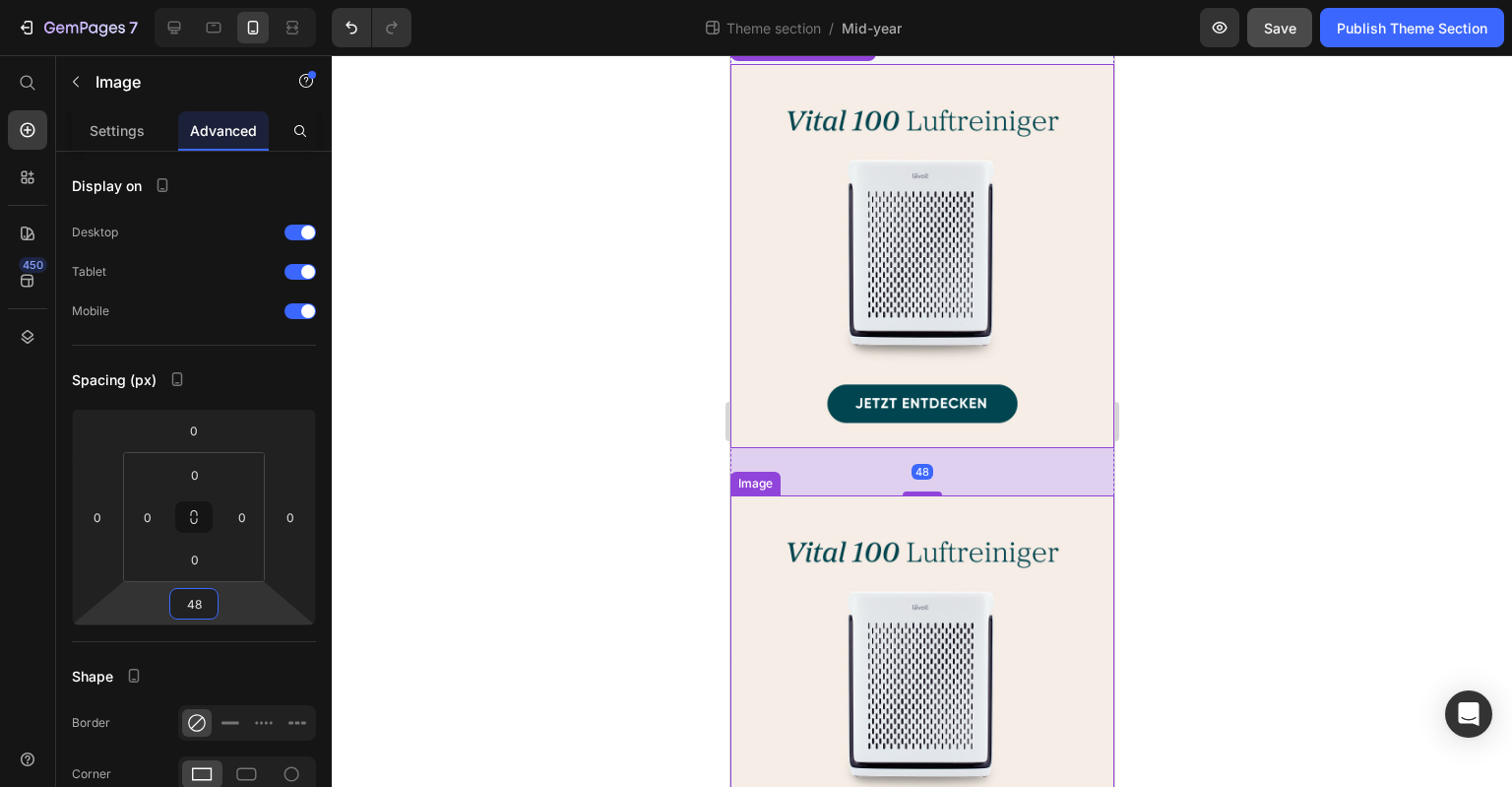click at bounding box center (921, 688) 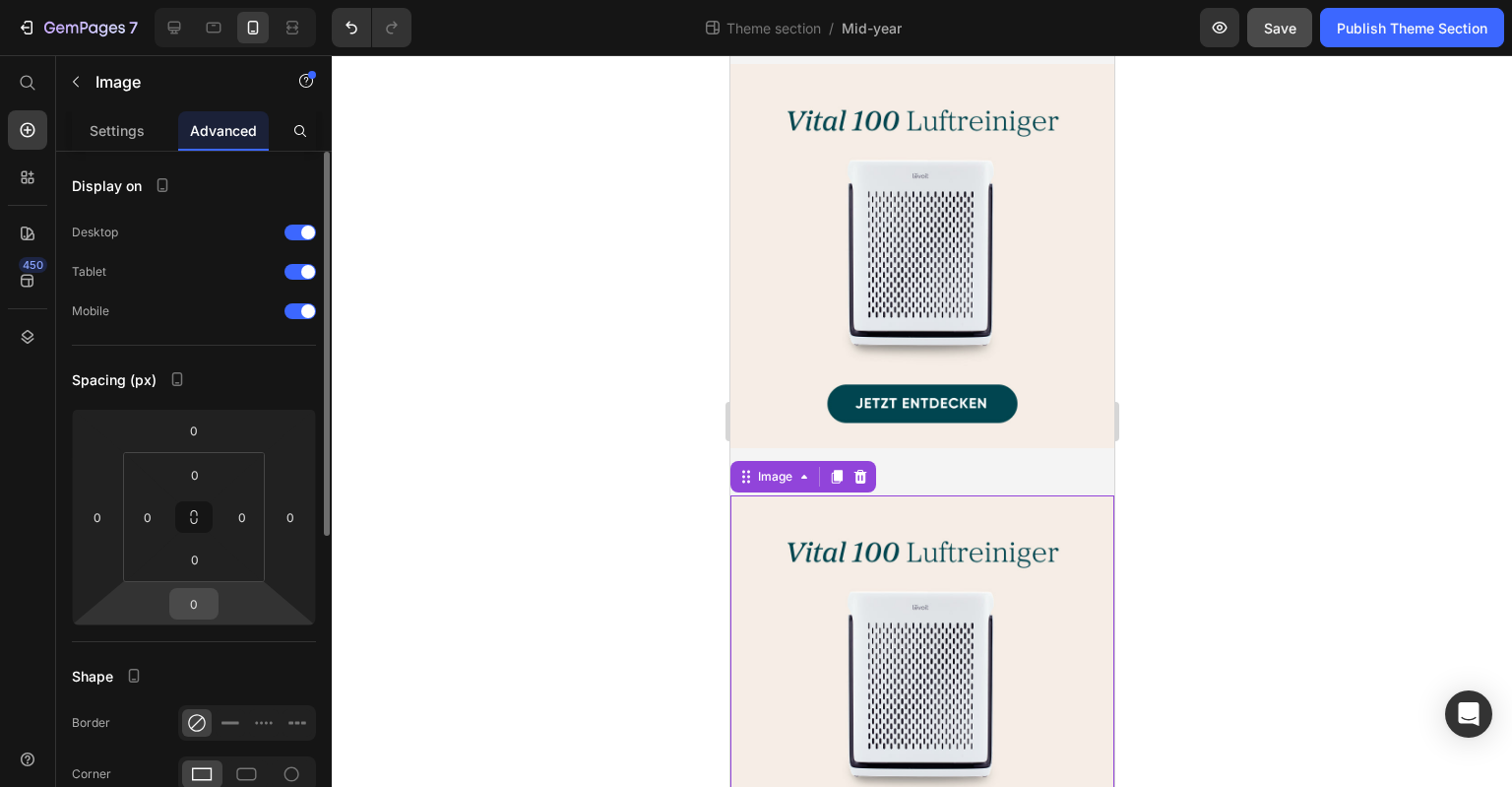 click on "0" at bounding box center [194, 604] 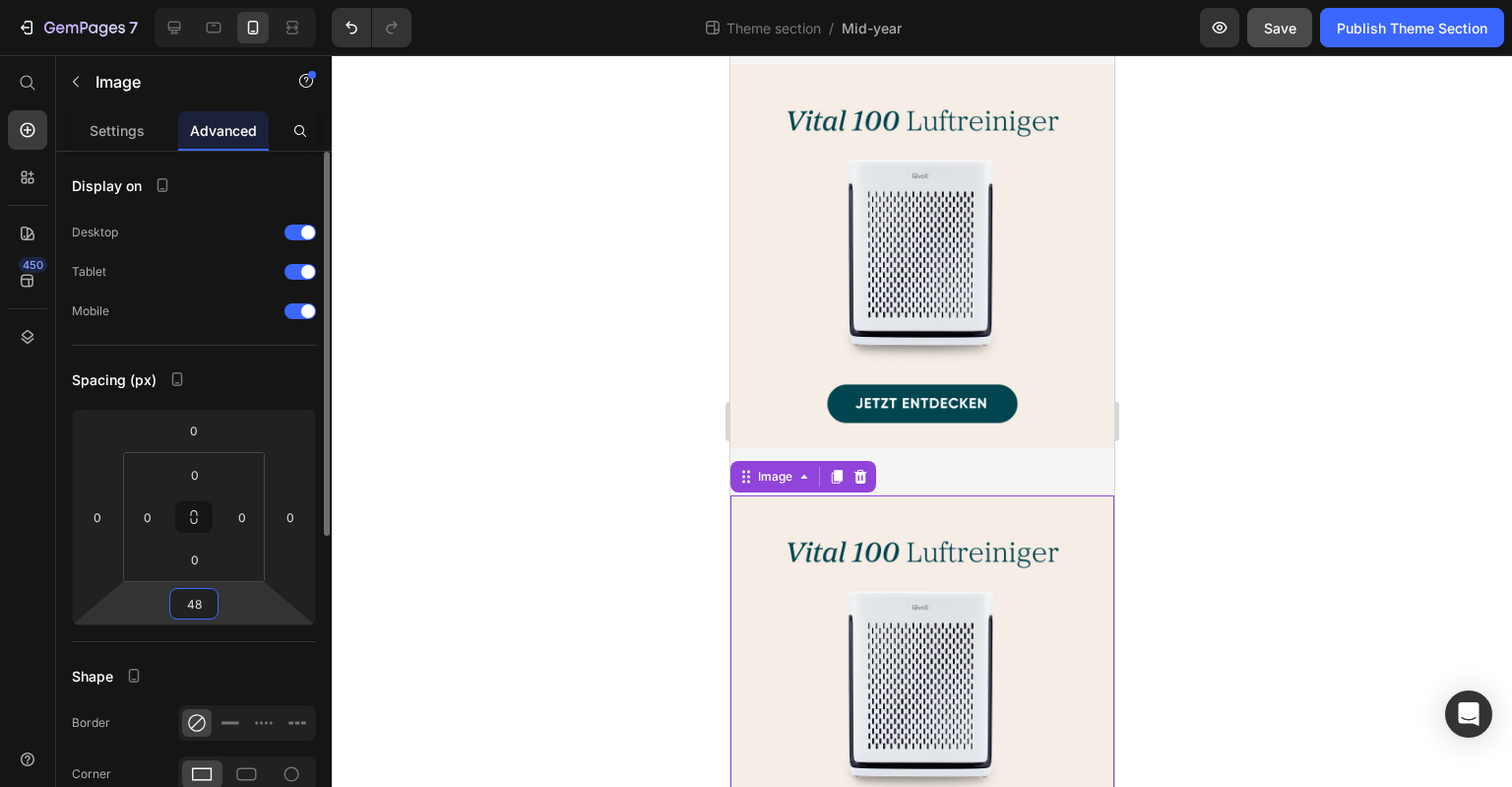 drag, startPoint x: 208, startPoint y: 602, endPoint x: 167, endPoint y: 604, distance: 41.04875 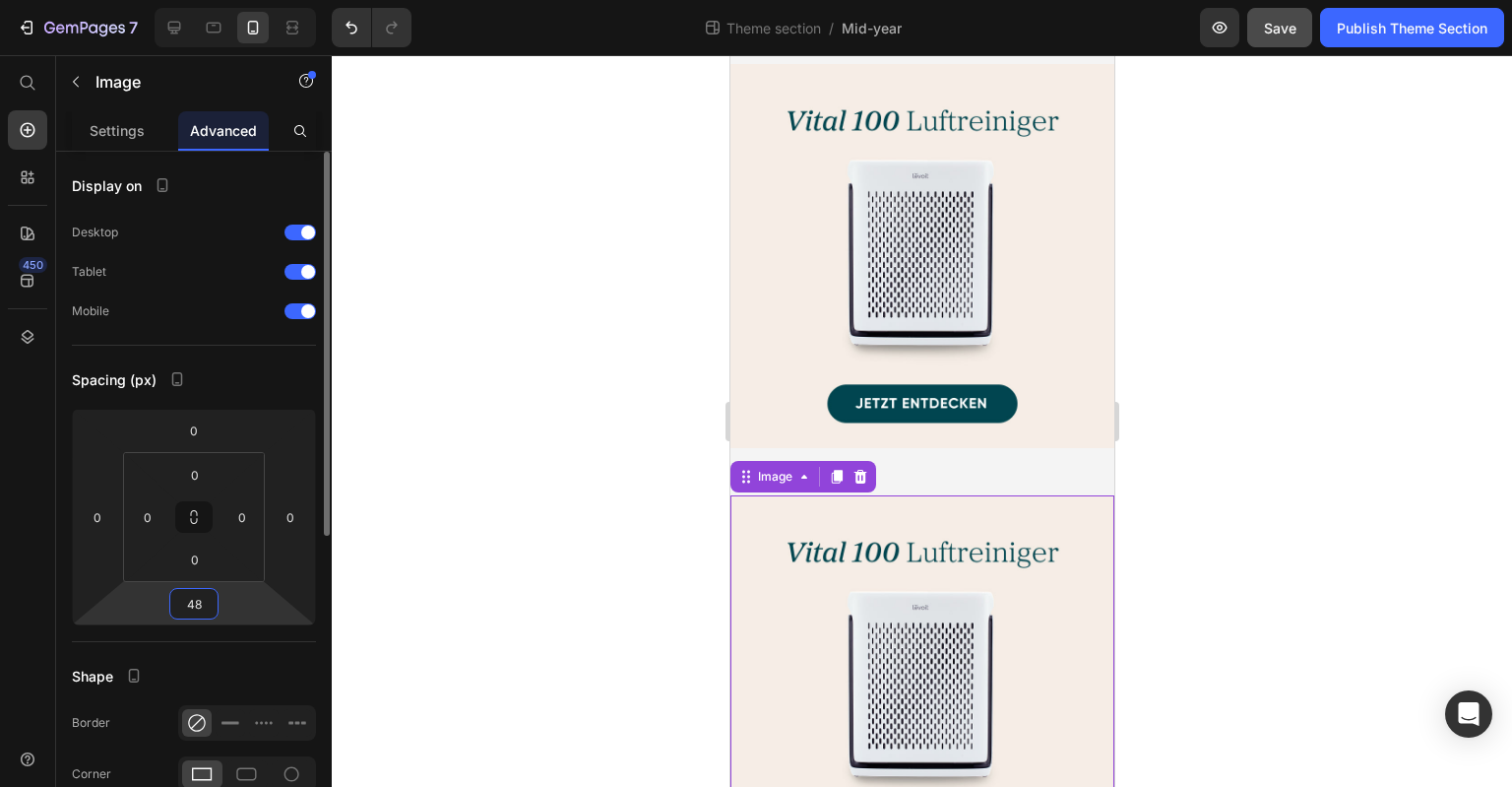 click on "0 0 48 0" at bounding box center [194, 517] 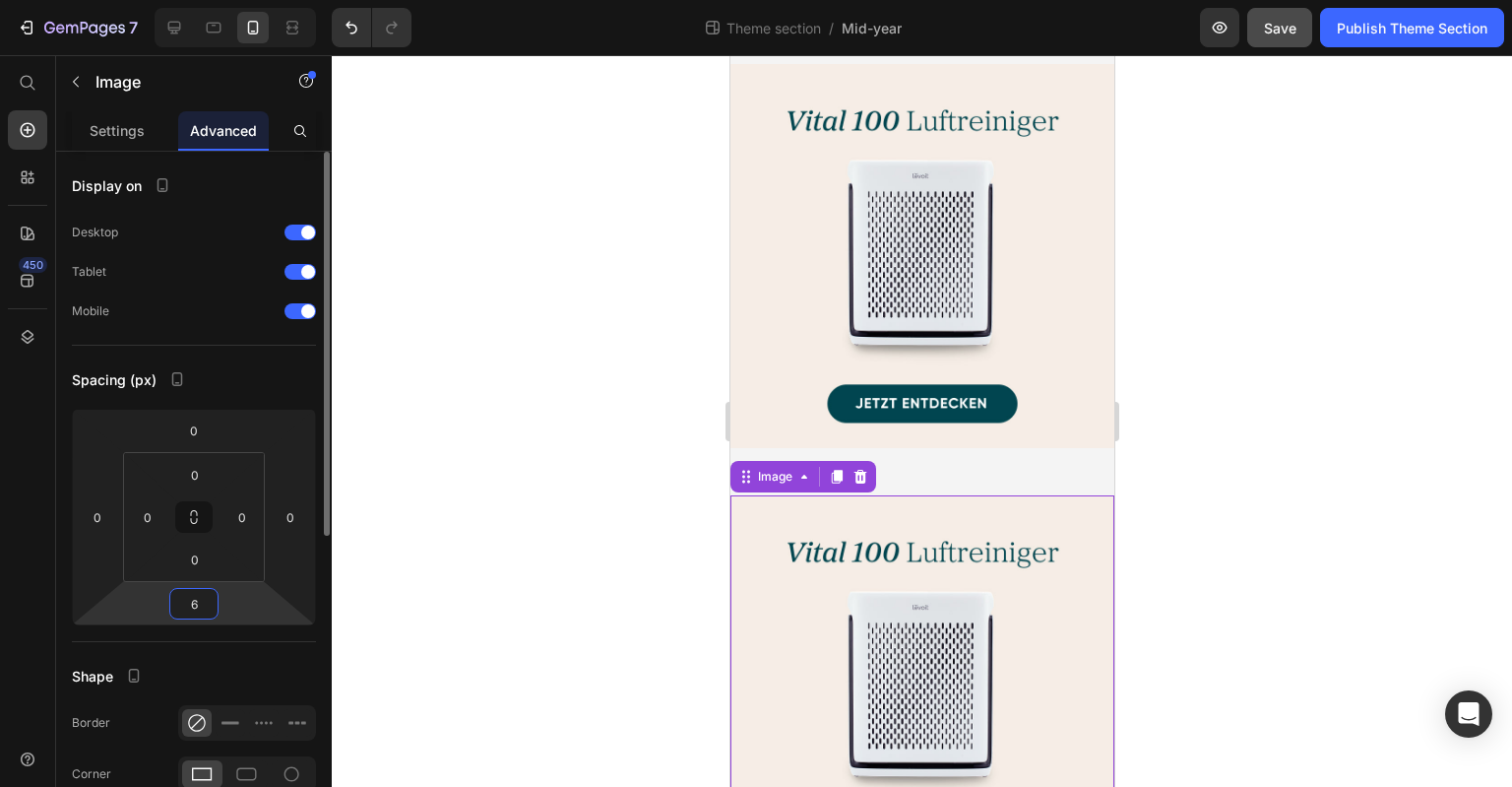 type on "64" 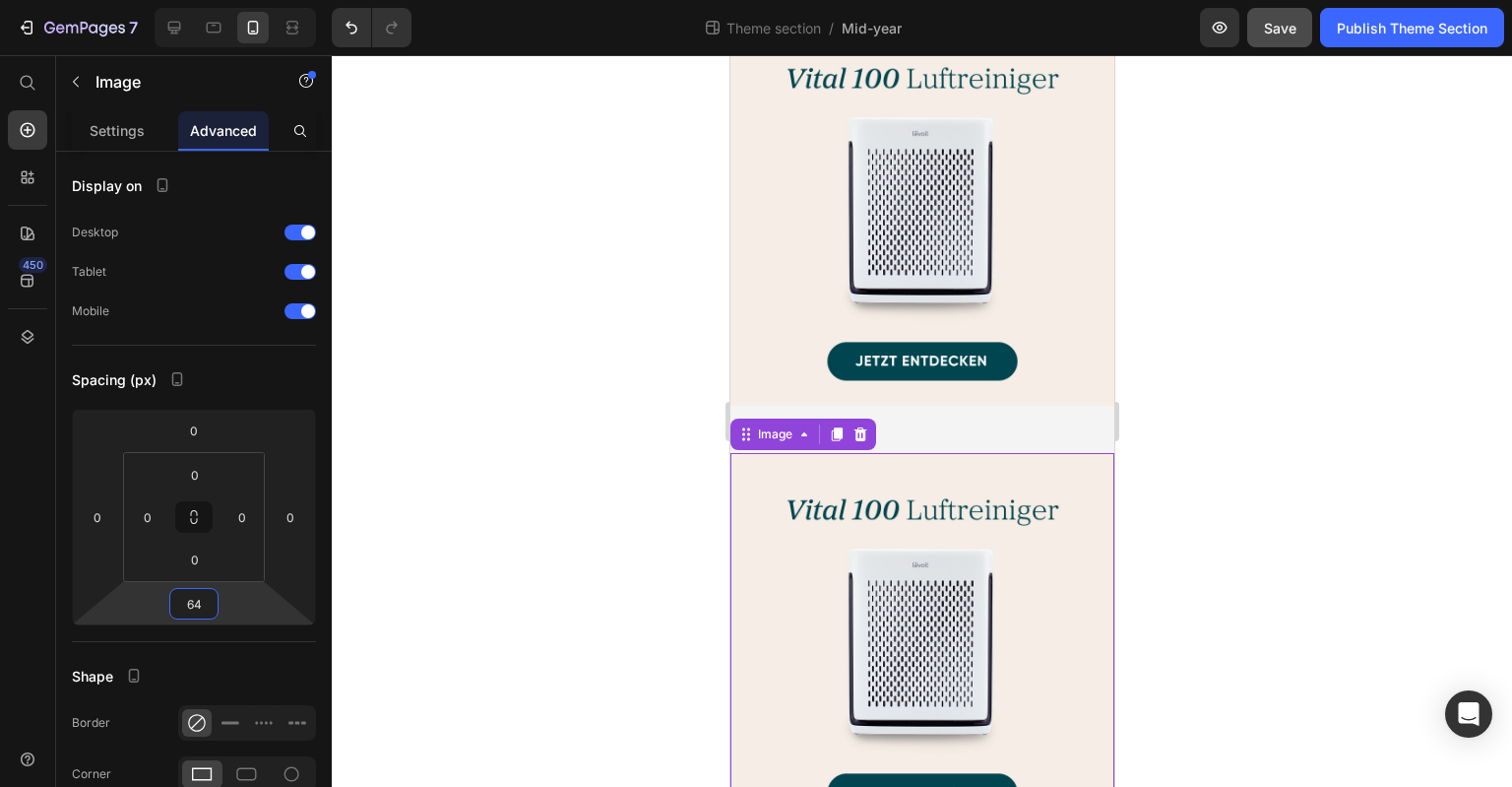 scroll, scrollTop: 2909, scrollLeft: 0, axis: vertical 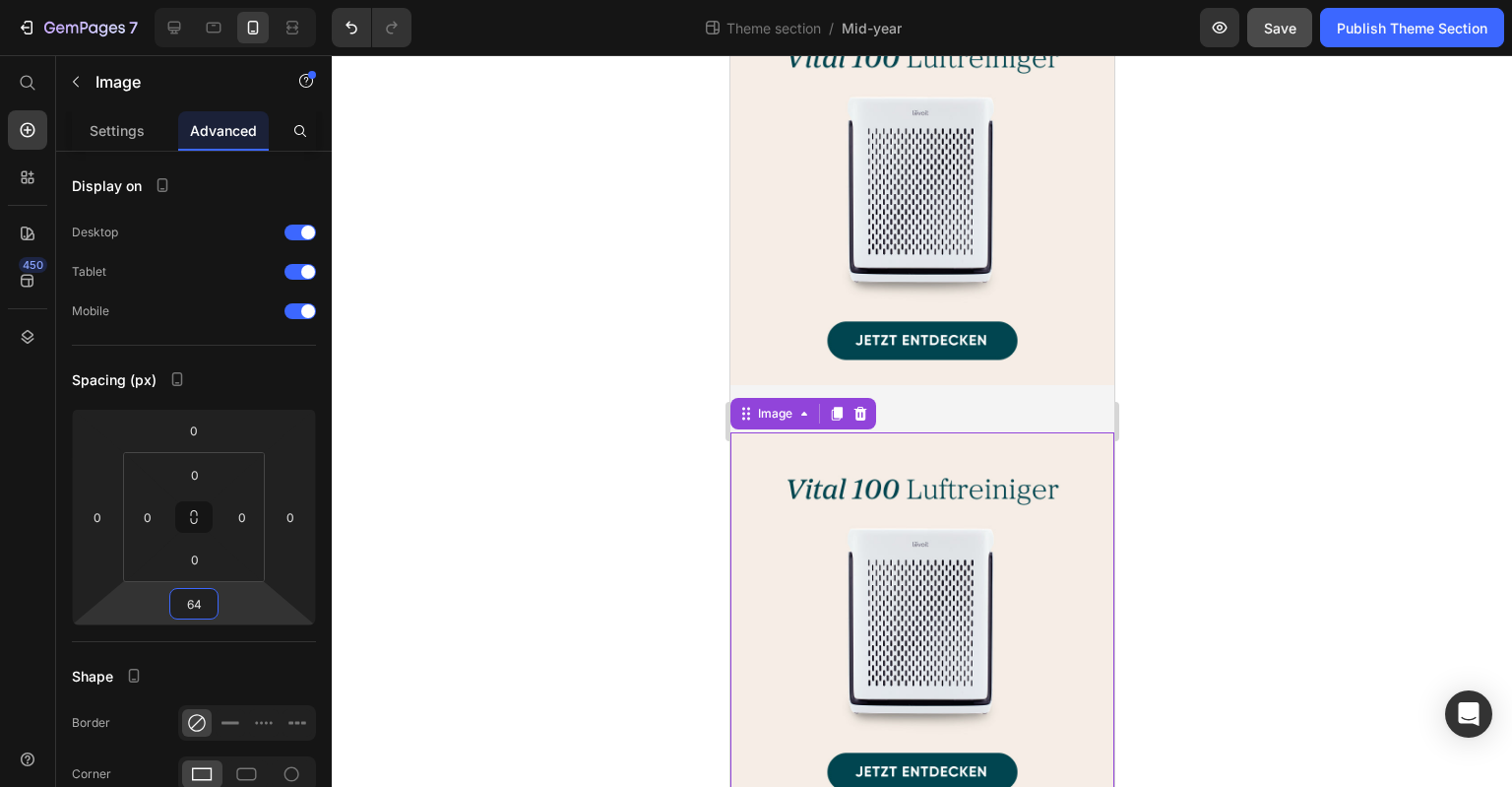 click 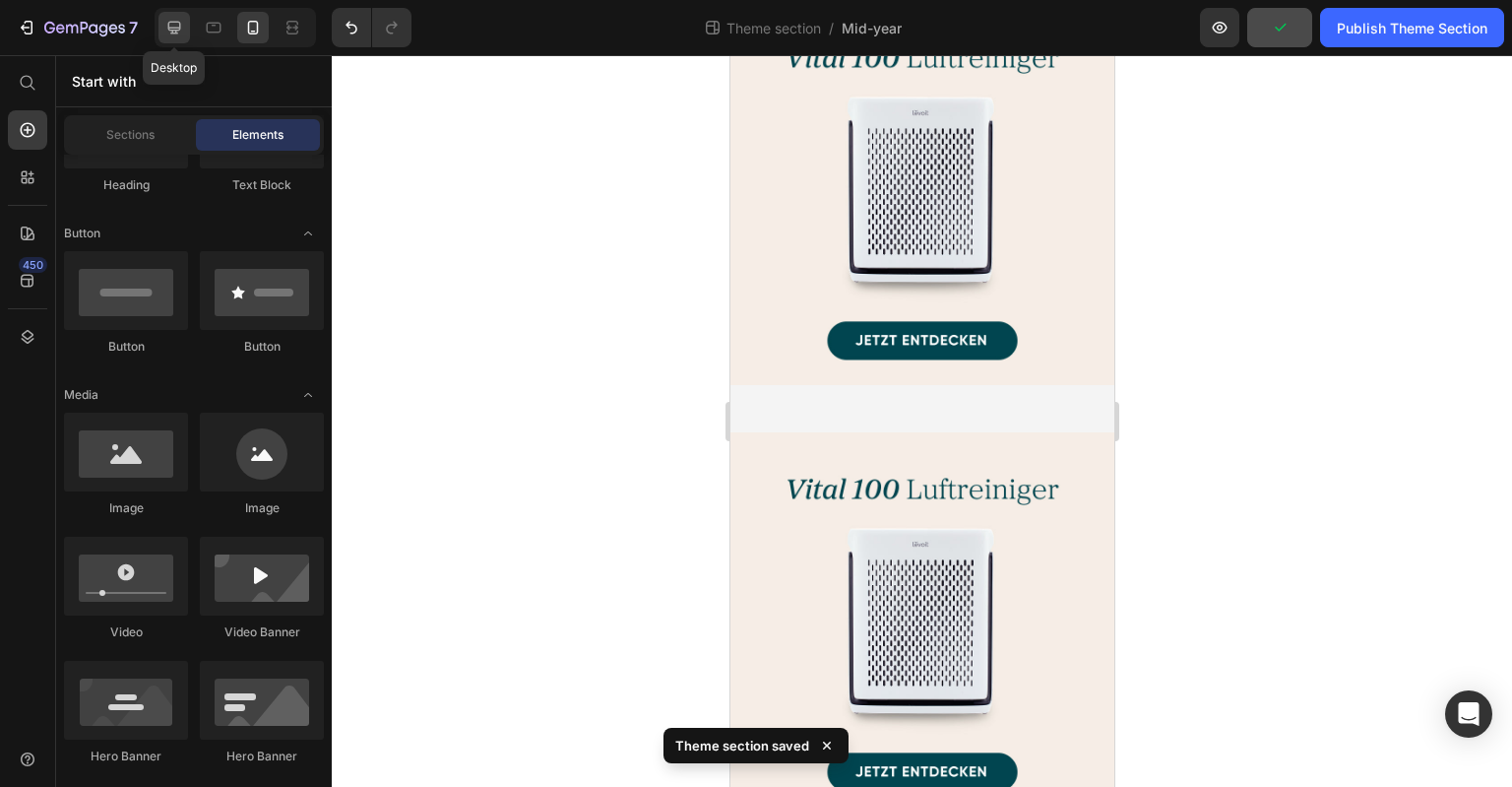 click 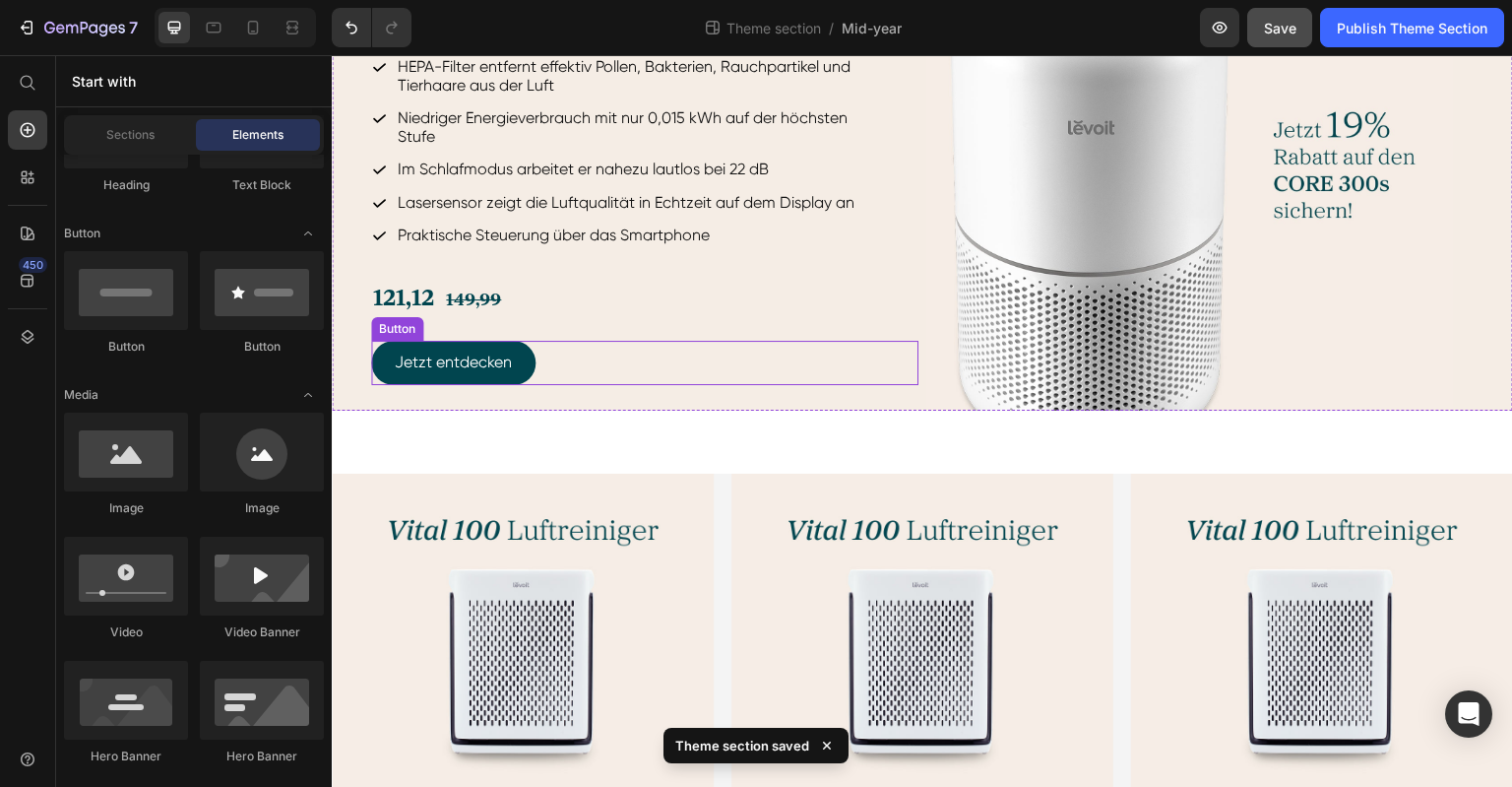 scroll, scrollTop: 1594, scrollLeft: 0, axis: vertical 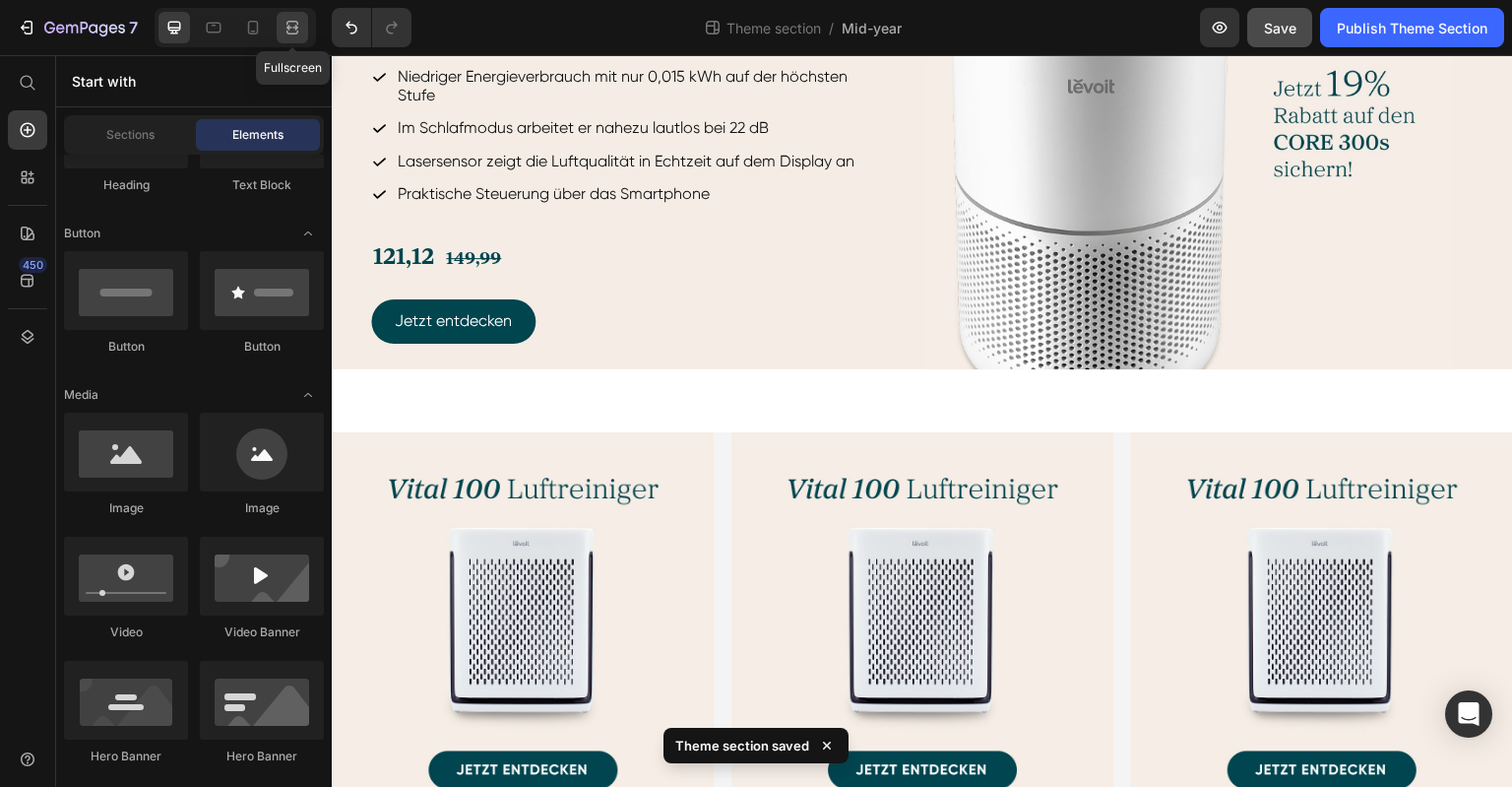 click 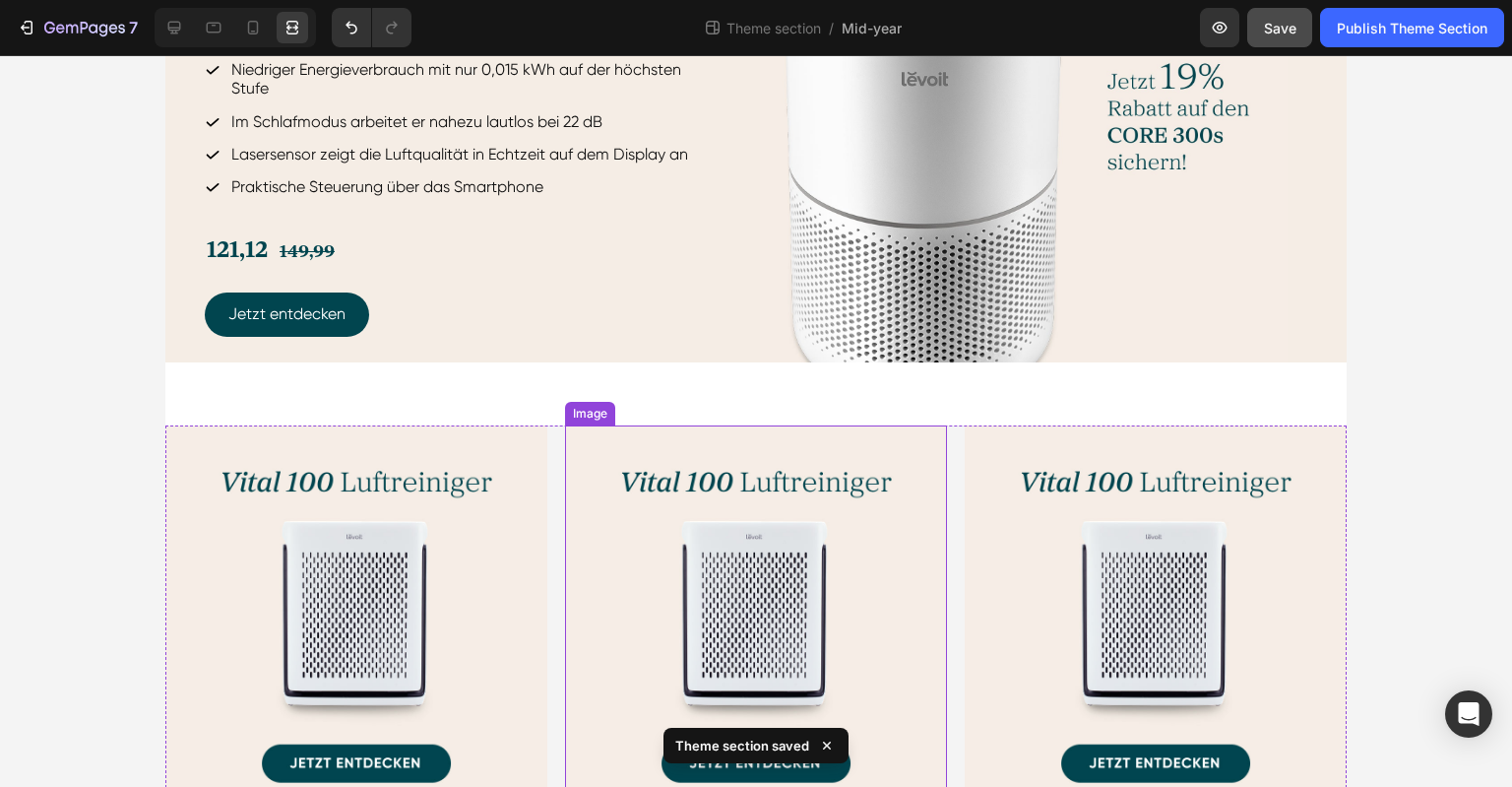 scroll, scrollTop: 1700, scrollLeft: 0, axis: vertical 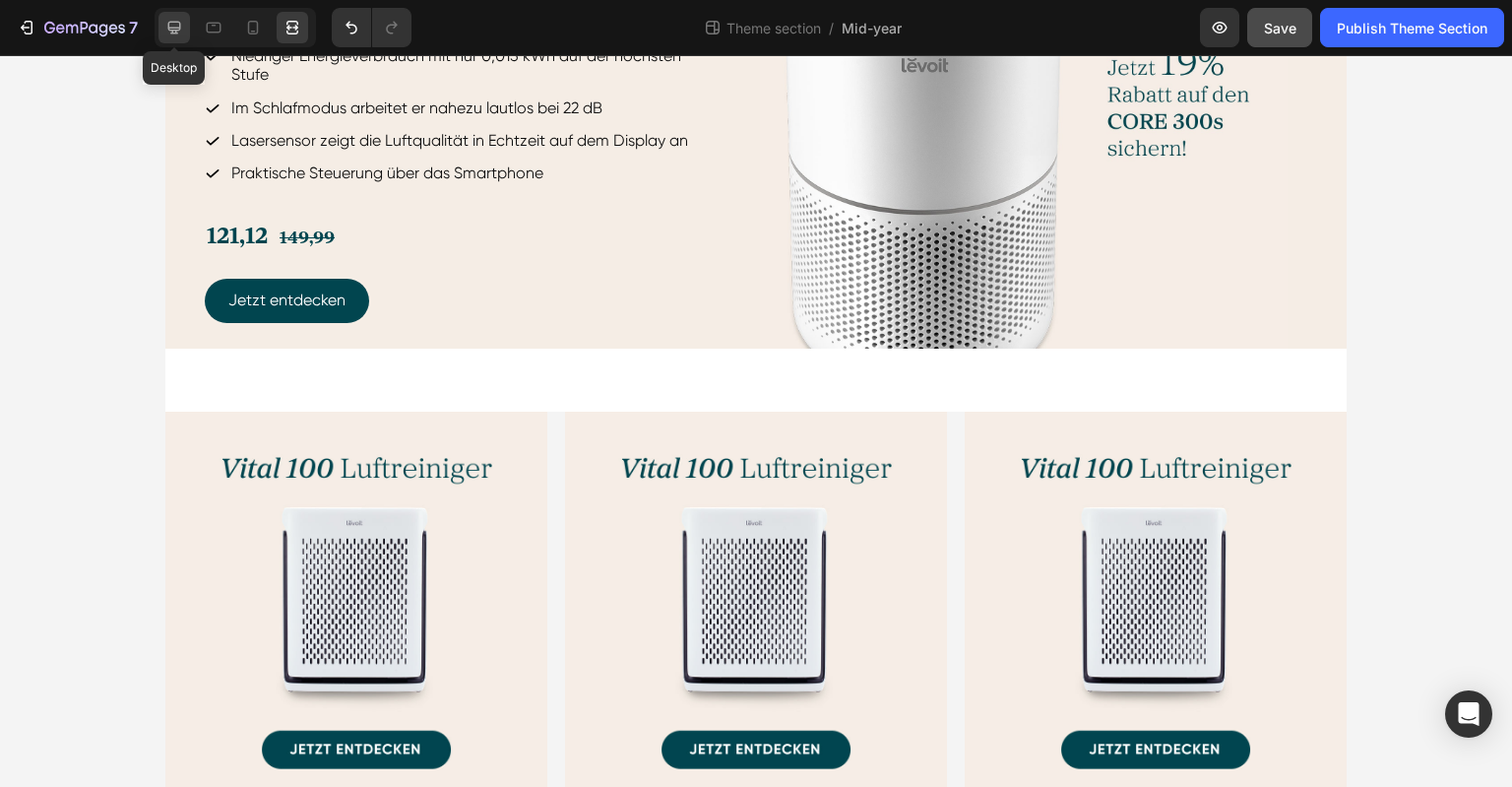 click 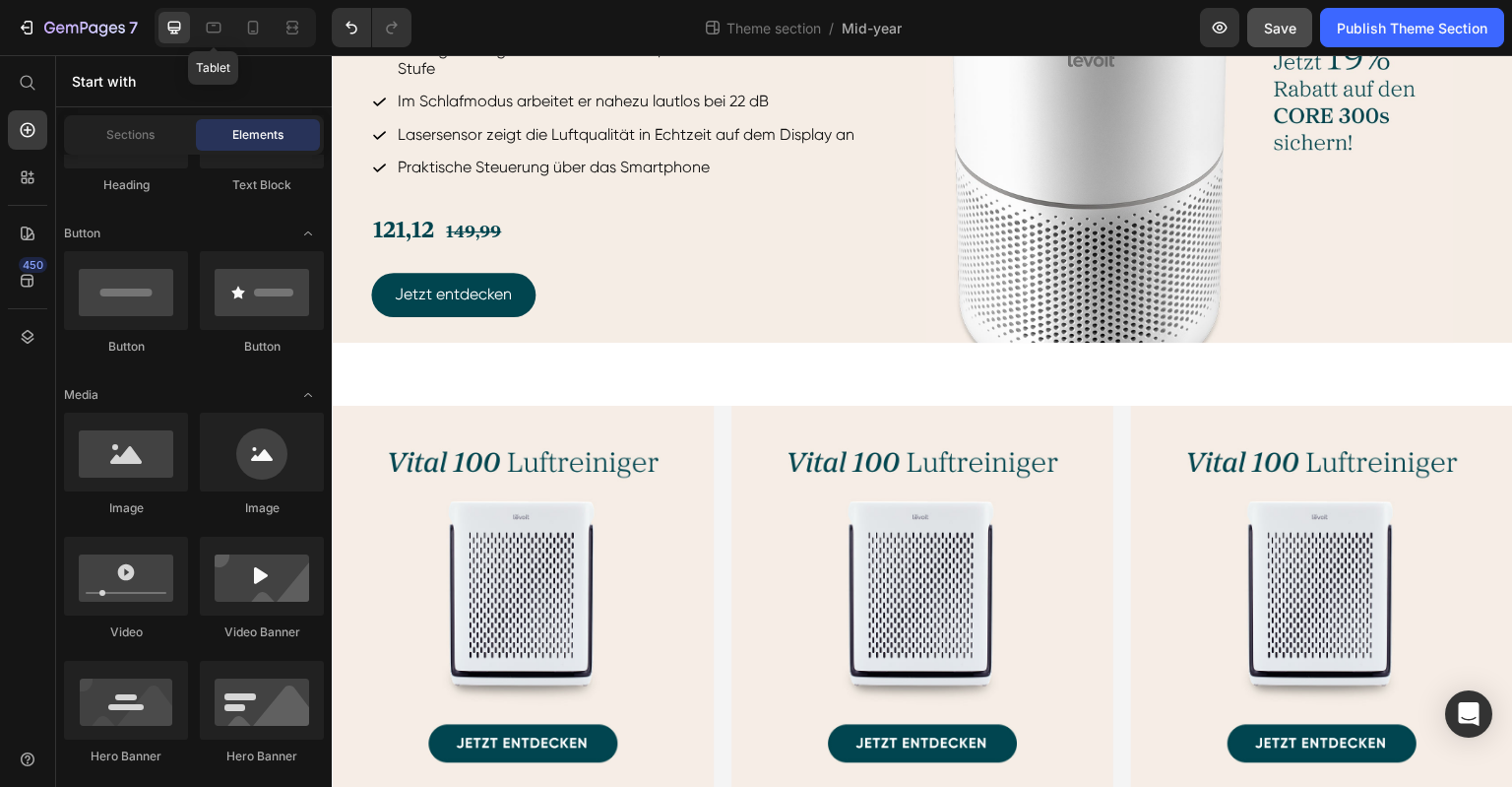 scroll, scrollTop: 1594, scrollLeft: 0, axis: vertical 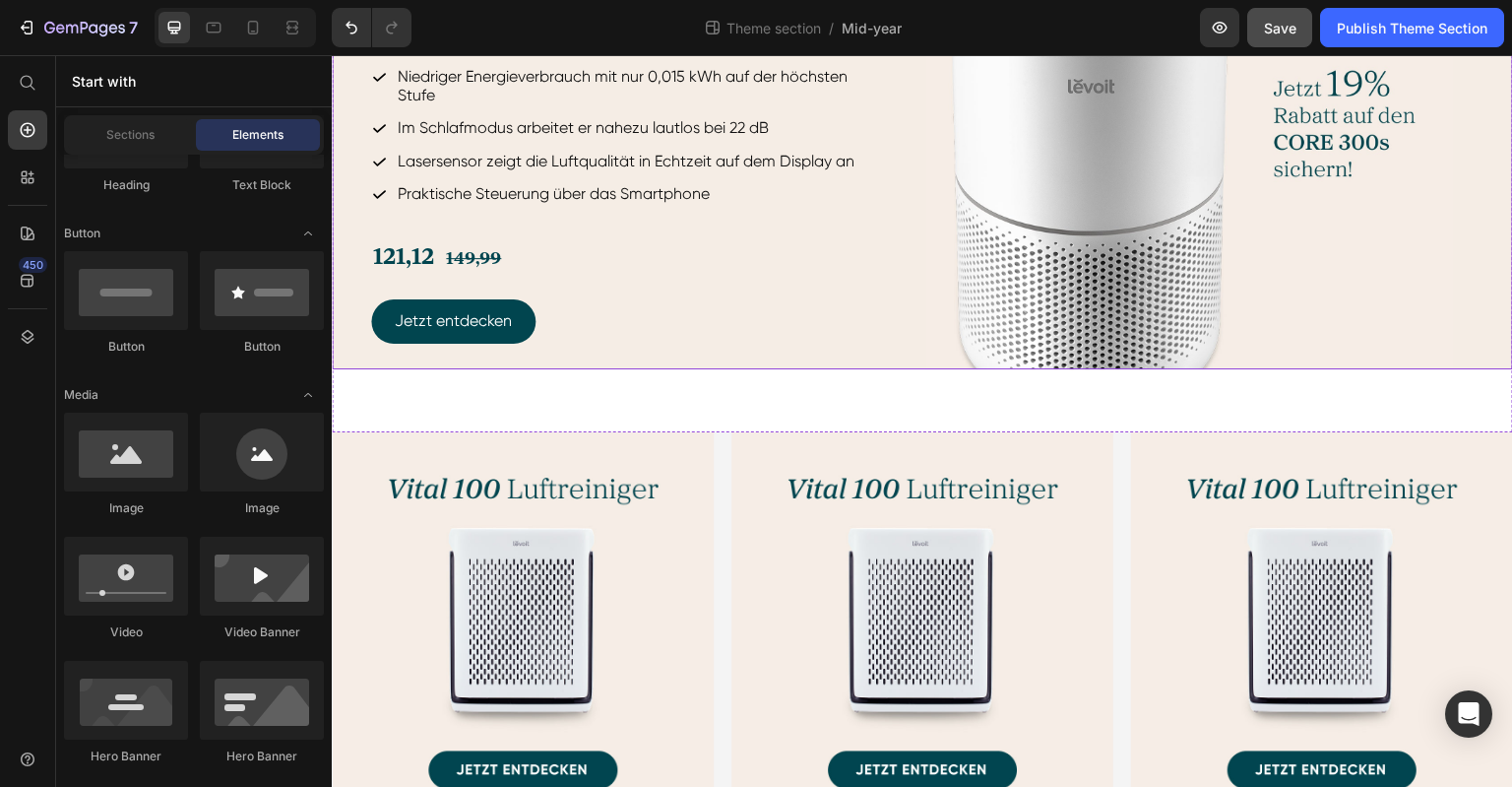 click on "Jetzt entdecken Button" at bounding box center [645, 321] 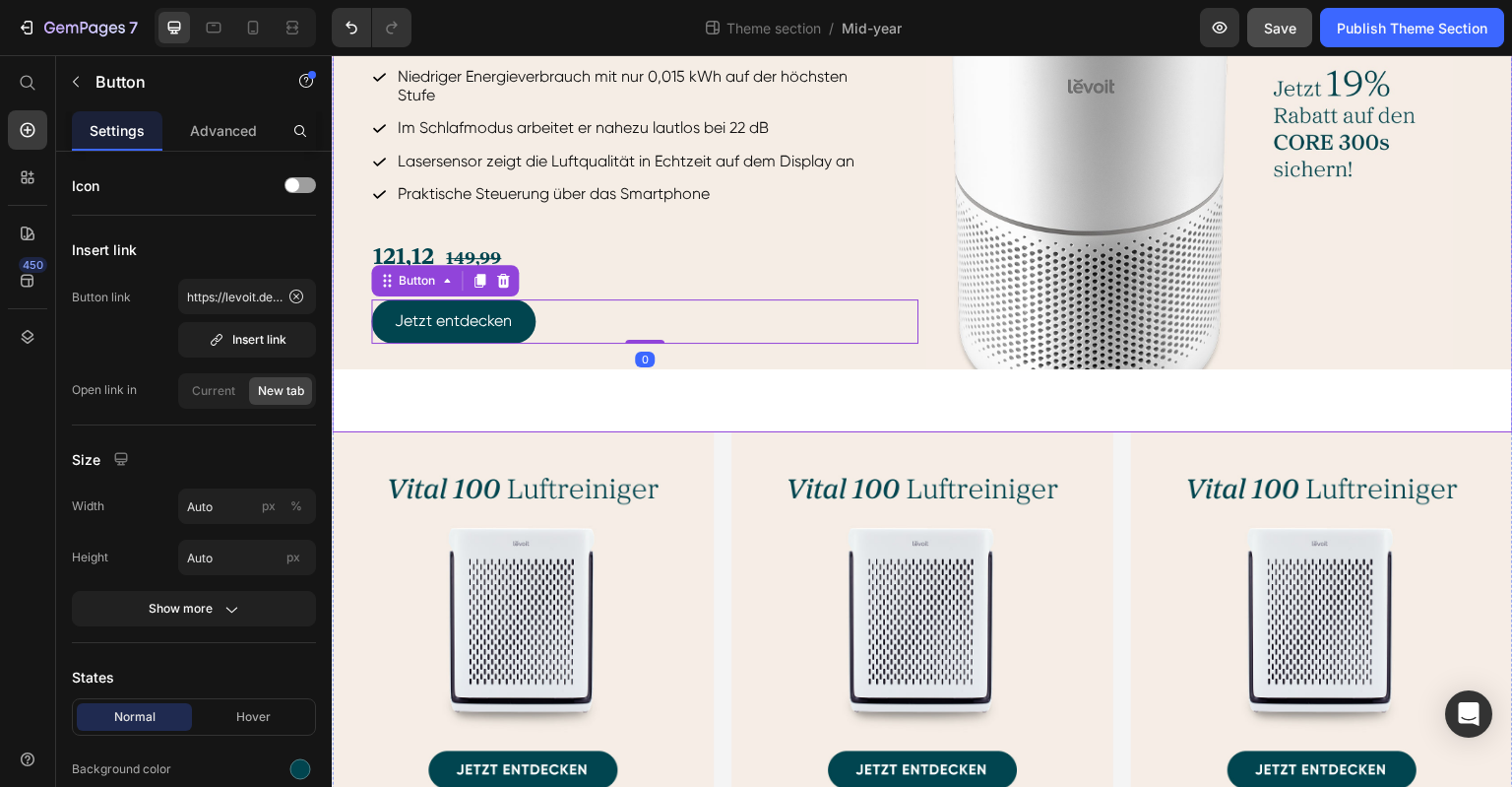 click on "Ausgewählte Produkte Heading Verpassen Sie nicht die Chance auf riesige Ersparnisse Text block Image LVAC 300  Akku-Staubsauger Heading 99,9% Staubaufnahme dank 12.000 Bodenkontakten pro Minute 99,99% Abluftfilterung dank 5-stufiger HEPA-Filtration Zuverlässiges Entfernen von Tierhaaren und Schmutz von Polstermöbeln mit dem motorisierten Tierhaaraufsatz Kein Verfangen von Haaren in der Bürstenrolle dank Anti-Tangle Technologie Immer einsatzbereit dank Wandhalterung mit Ladefunktion Item List 227,99     269,99 Text Block Jetzt entdecken Button Row Core 300S  Luftreiniger Heading Reinigt Räume von 100 m² einmal und von 50 m² zweimal pro Stunde HEPA-Filter entfernt effektiv Pollen, Bakterien, Rauchpartikel und Tierhaare aus der Luft Niedriger Energieverbrauch mit nur 0,015 kWh auf der höchsten Stufe Im Schlafmodus arbeitet er nahezu lautlos bei 22 dB Lasersensor zeigt die Luftqualität in Echtzeit auf dem Display an Praktische Steuerung über das Smartphone Item List 121,12     149,99 Text Block   0" at bounding box center (922, -280) 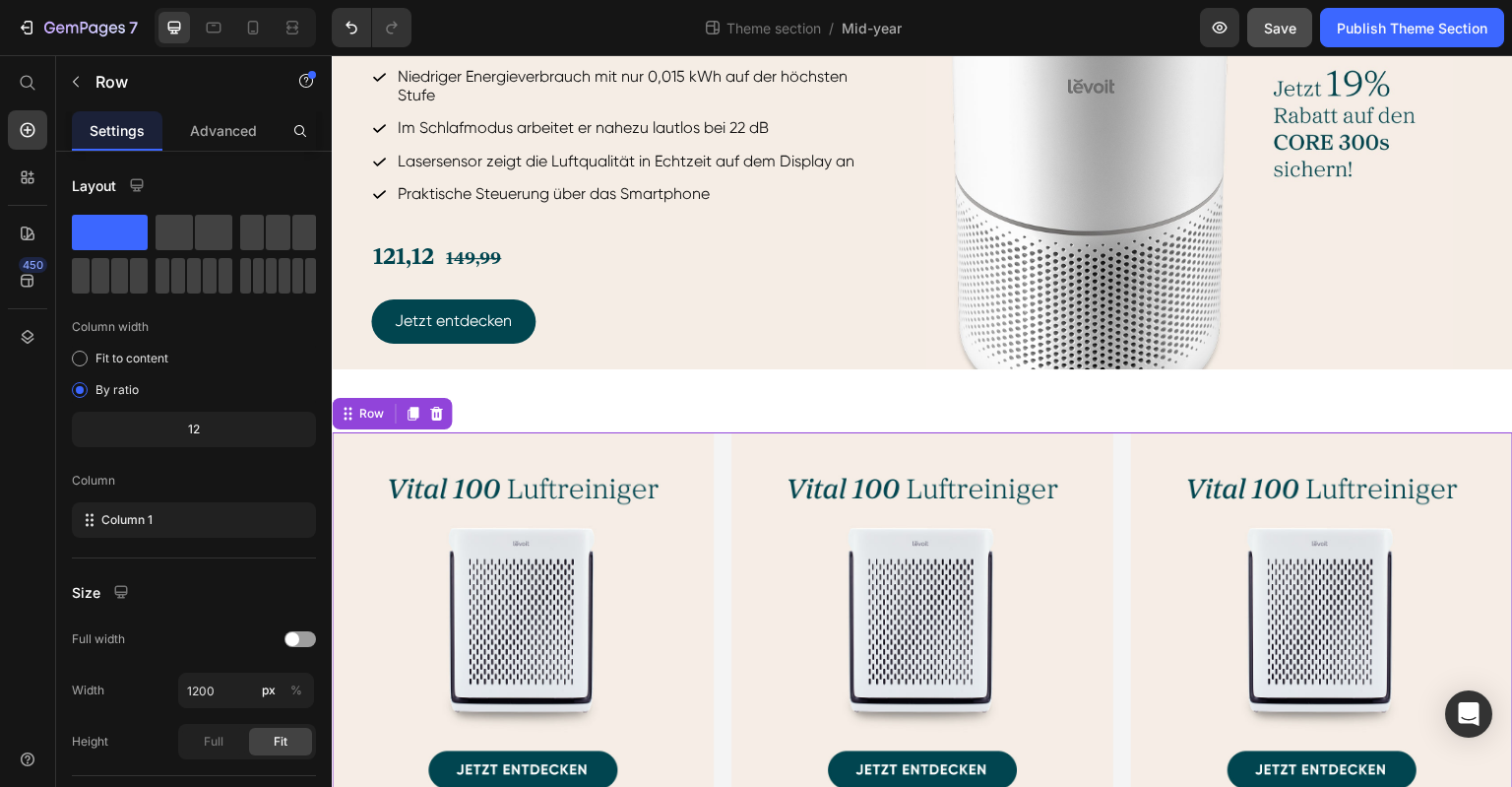 click on "Image Image Image Row   0" at bounding box center [922, 623] 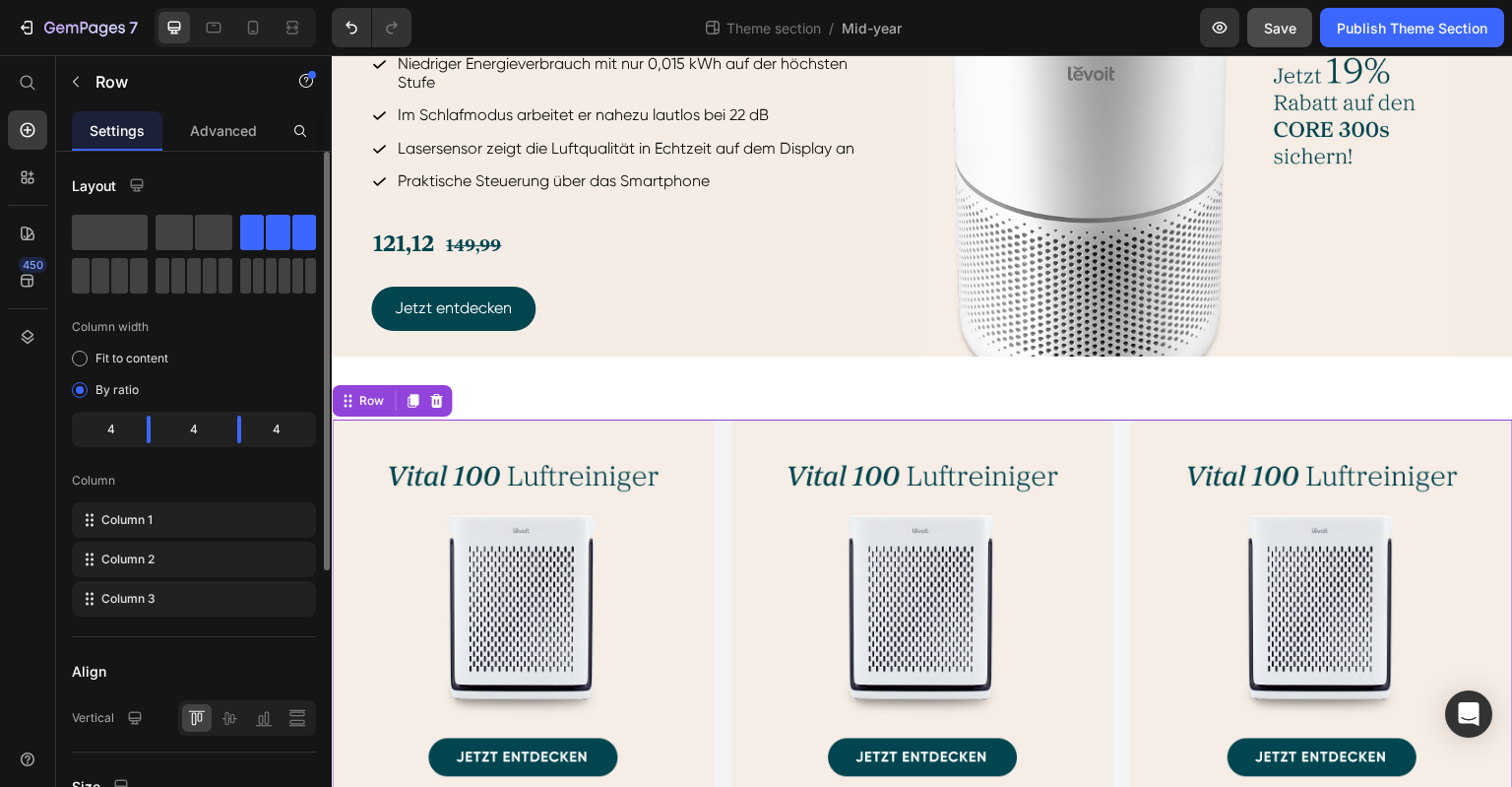 click on "Advanced" at bounding box center [223, 130] 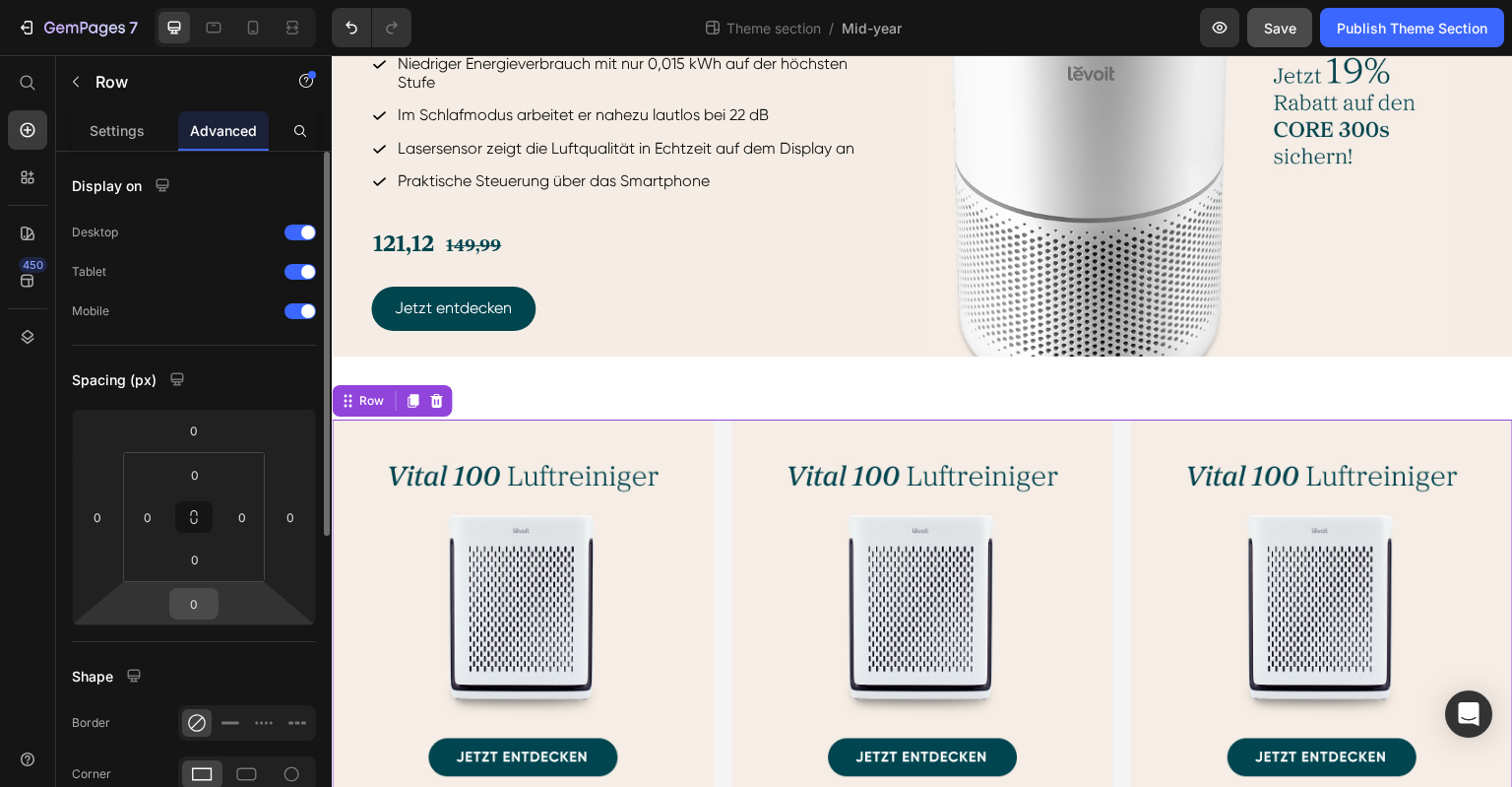 click on "0" at bounding box center (194, 604) 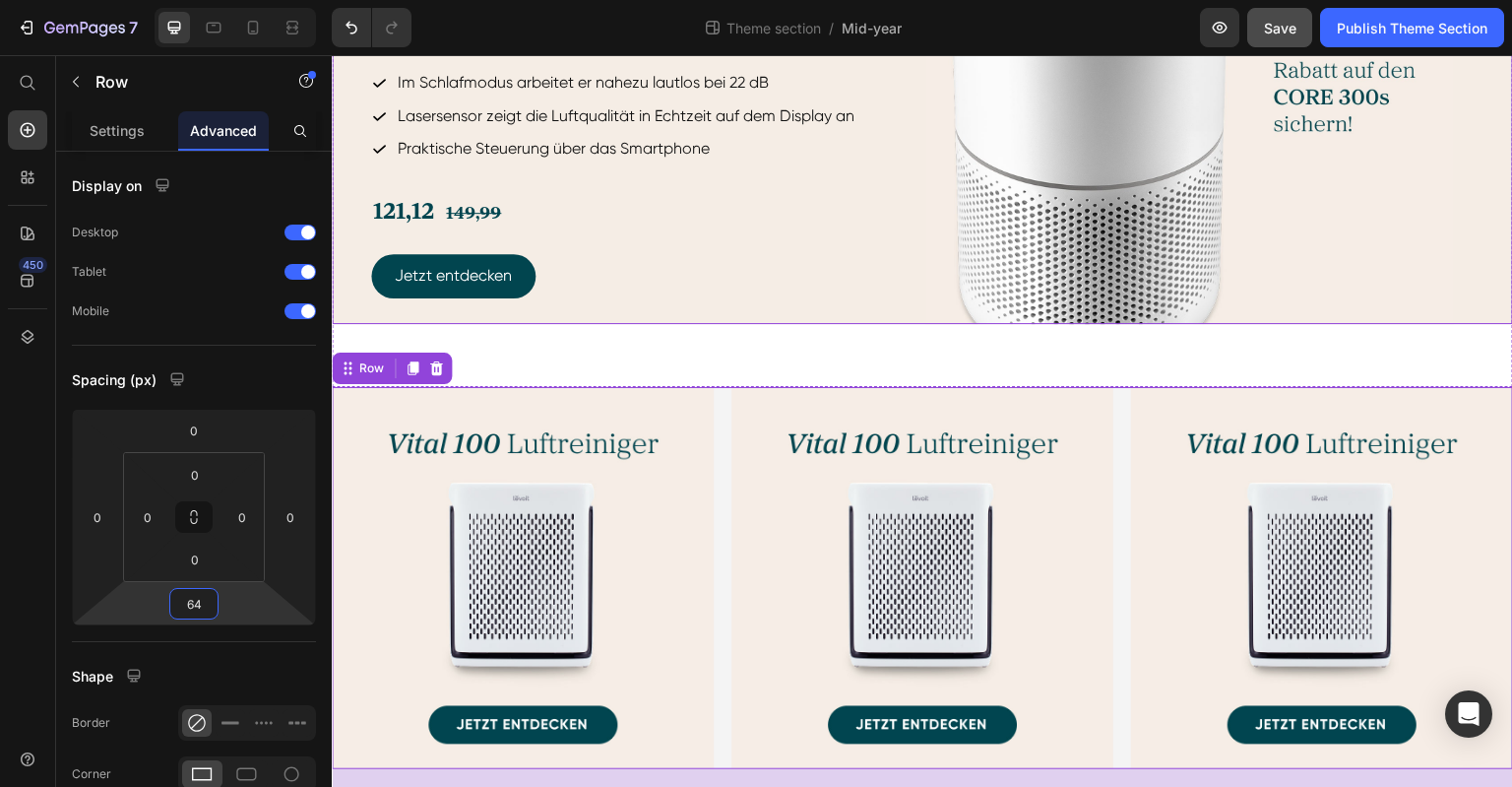 scroll, scrollTop: 1657, scrollLeft: 0, axis: vertical 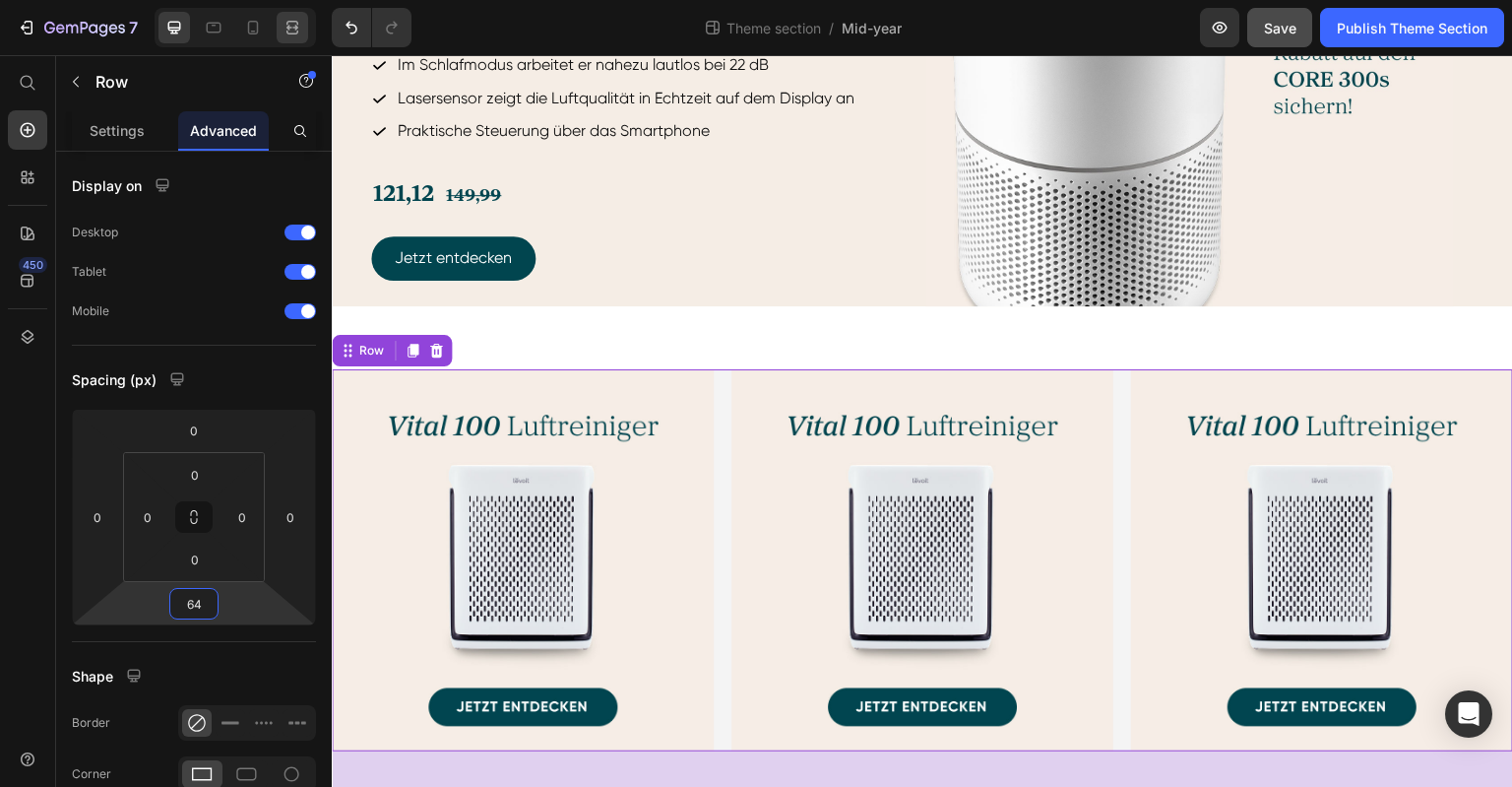 type on "64" 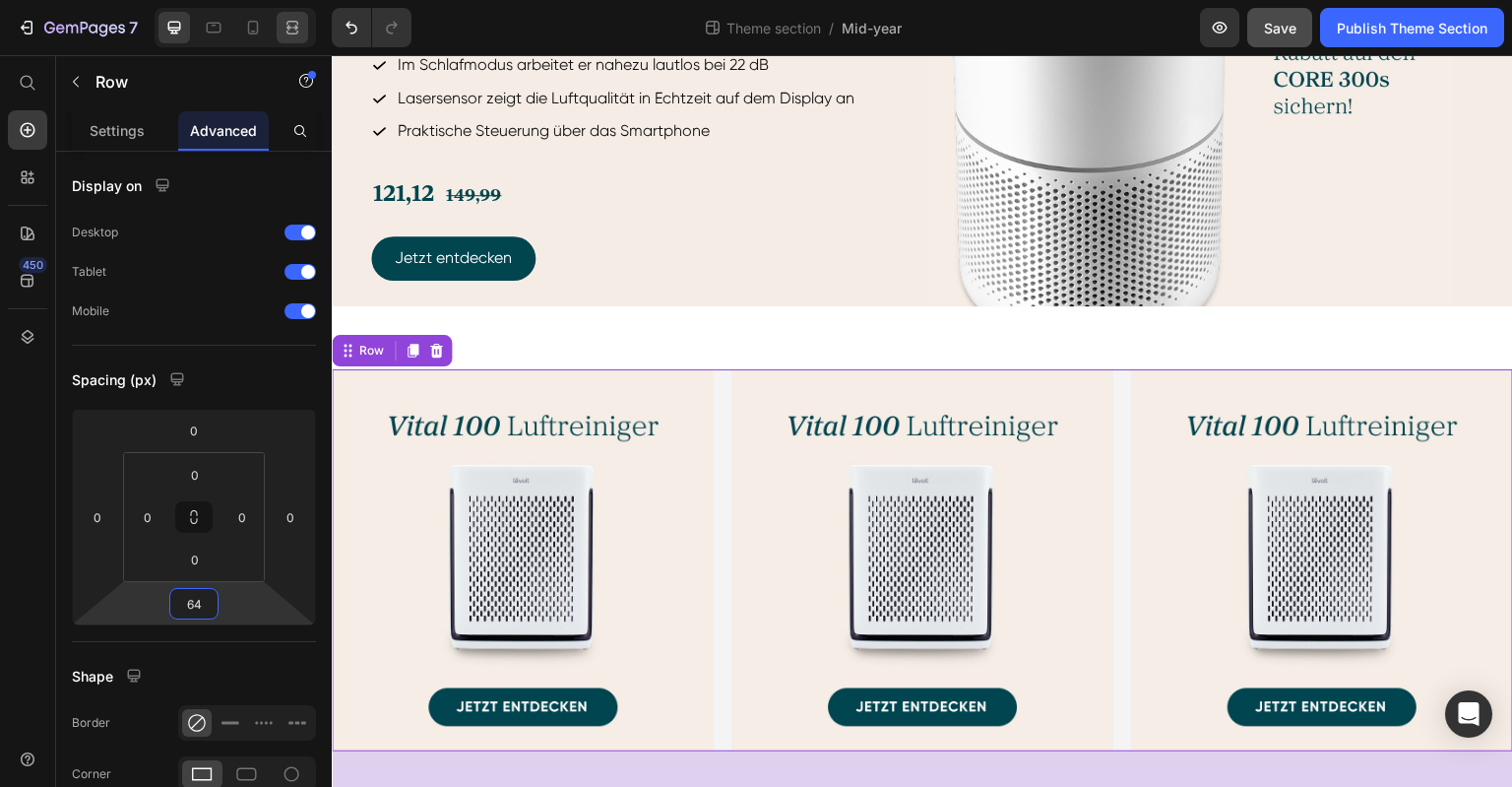 click 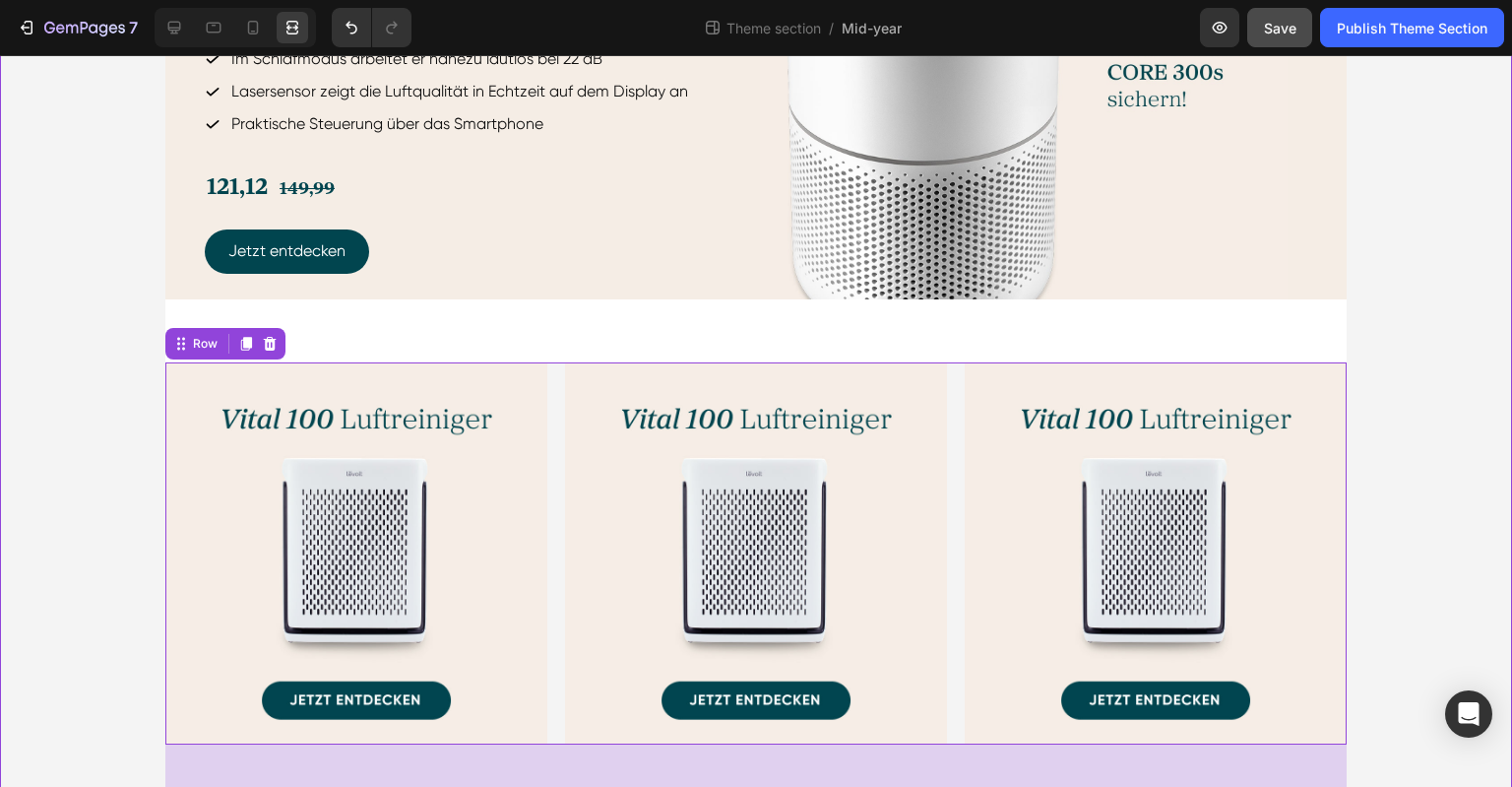 drag, startPoint x: 73, startPoint y: 277, endPoint x: 111, endPoint y: 295, distance: 42.047592 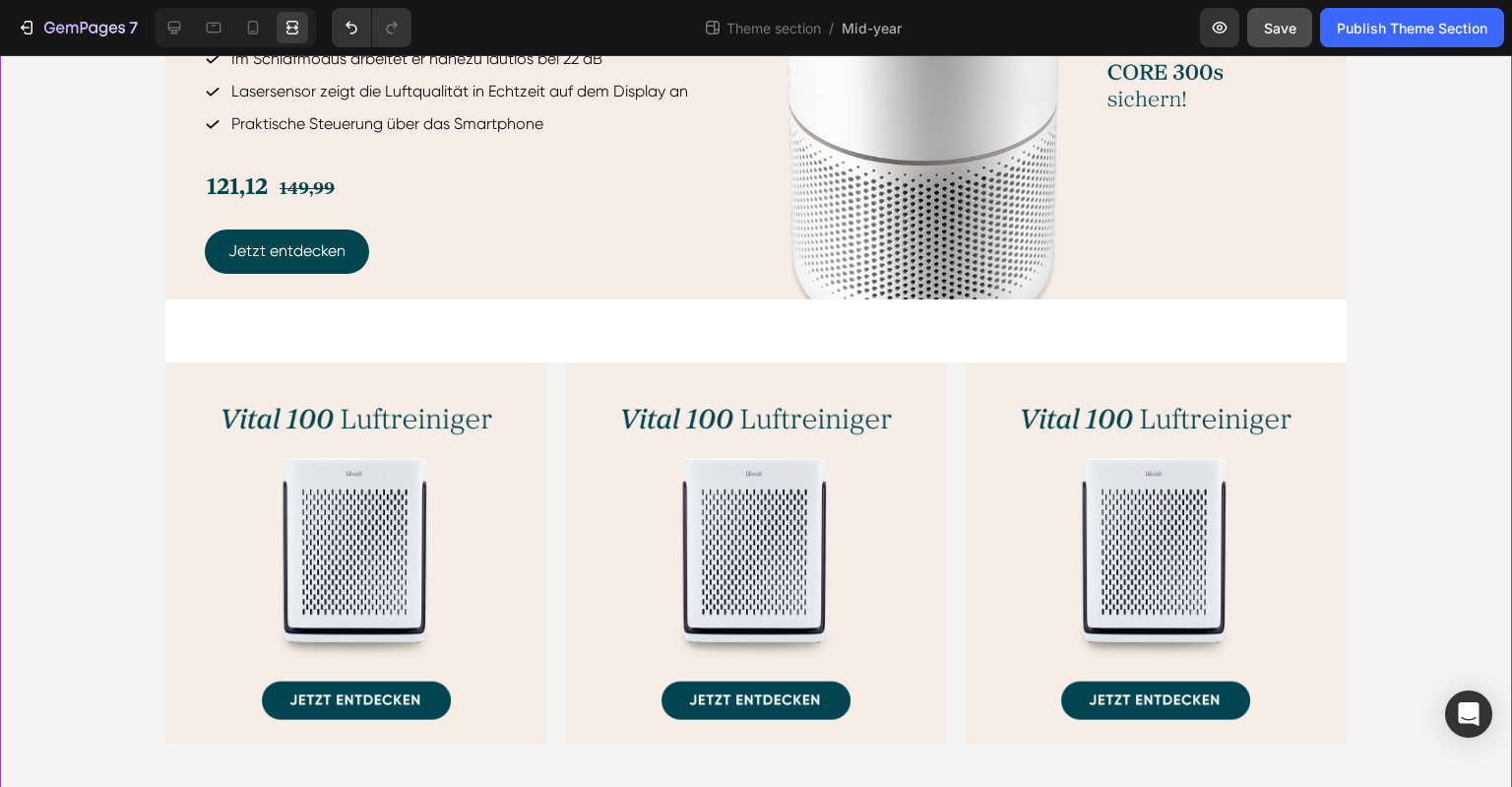 scroll, scrollTop: 1763, scrollLeft: 0, axis: vertical 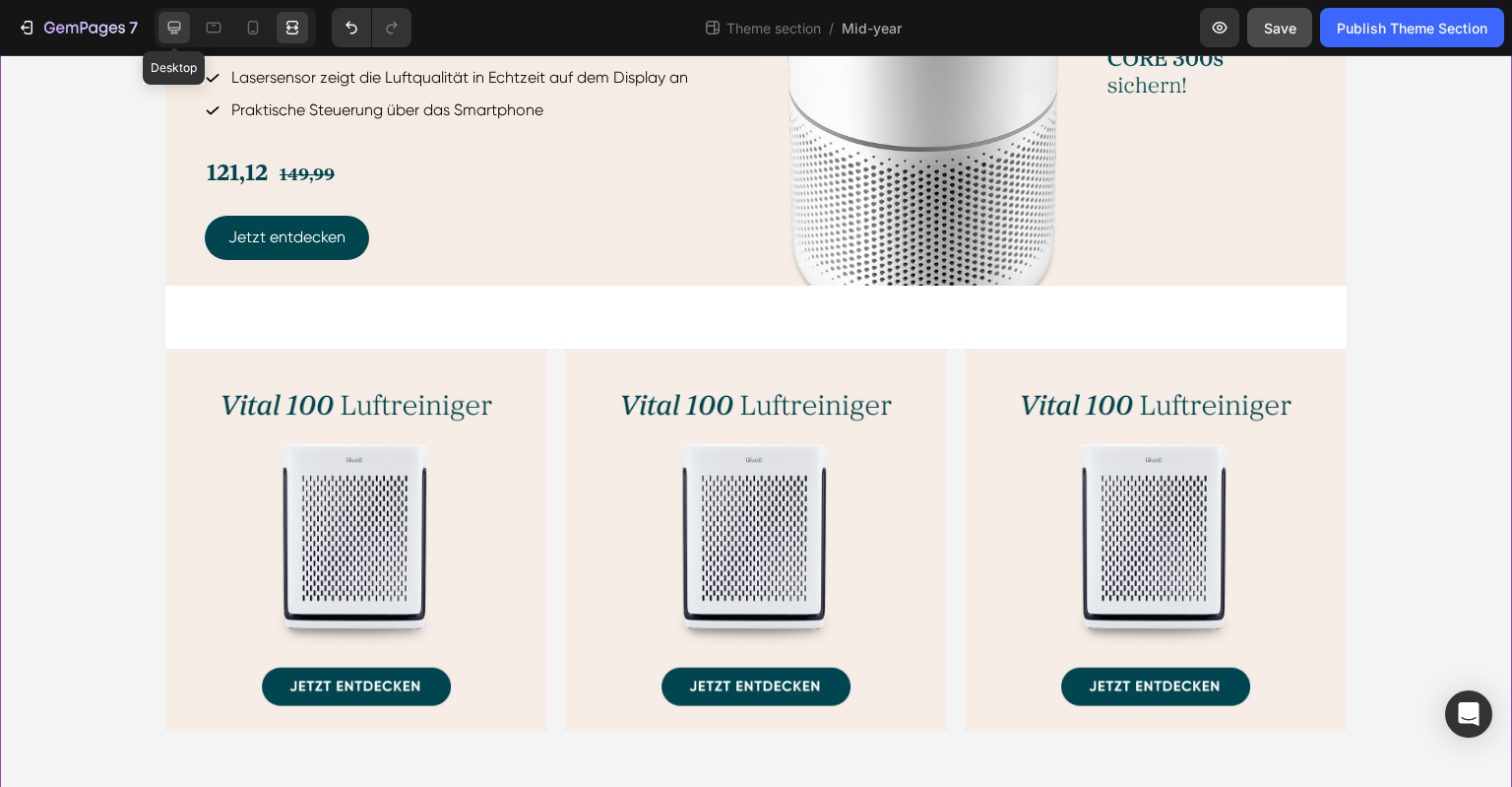 click 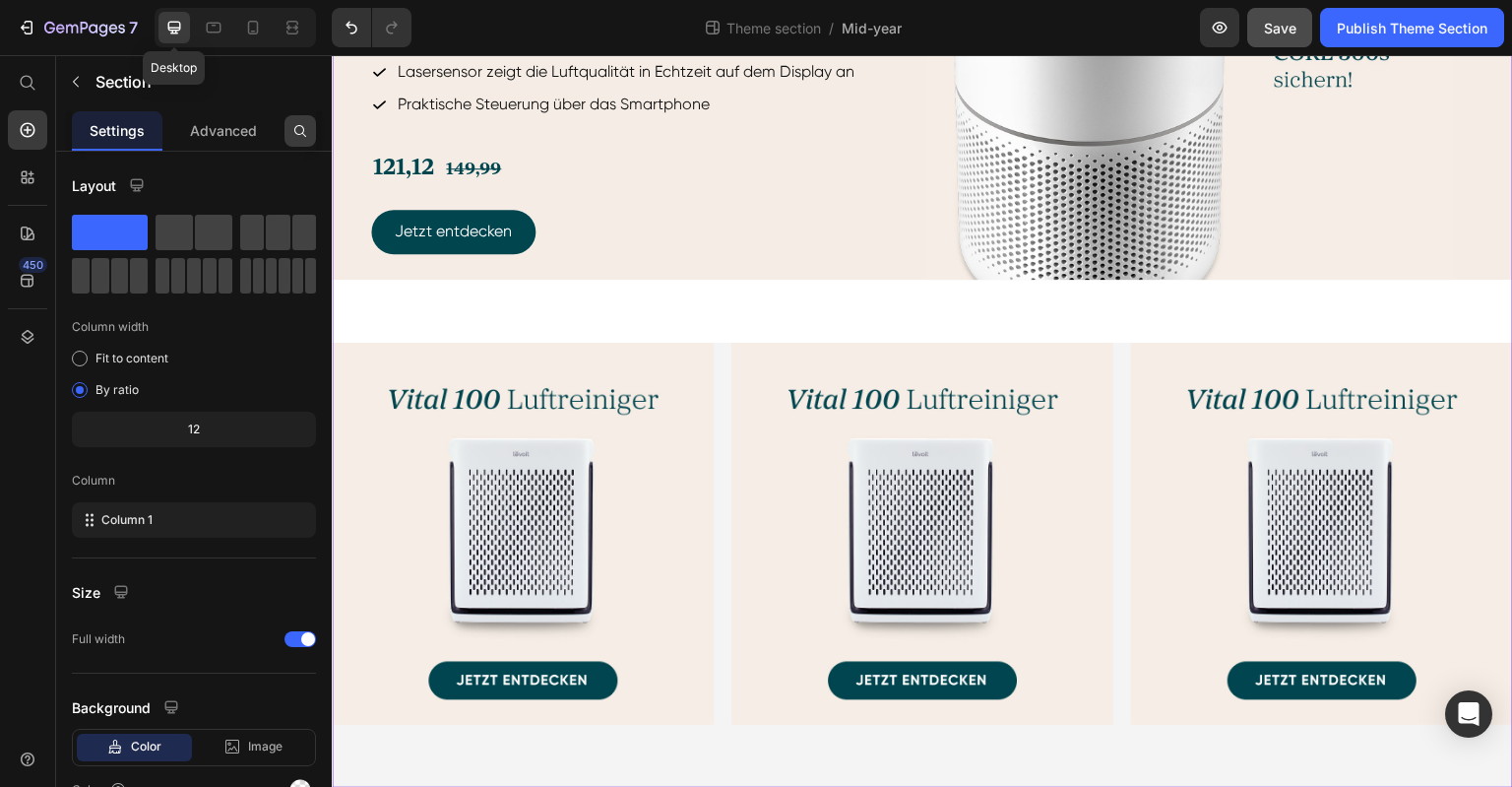 scroll, scrollTop: 1657, scrollLeft: 0, axis: vertical 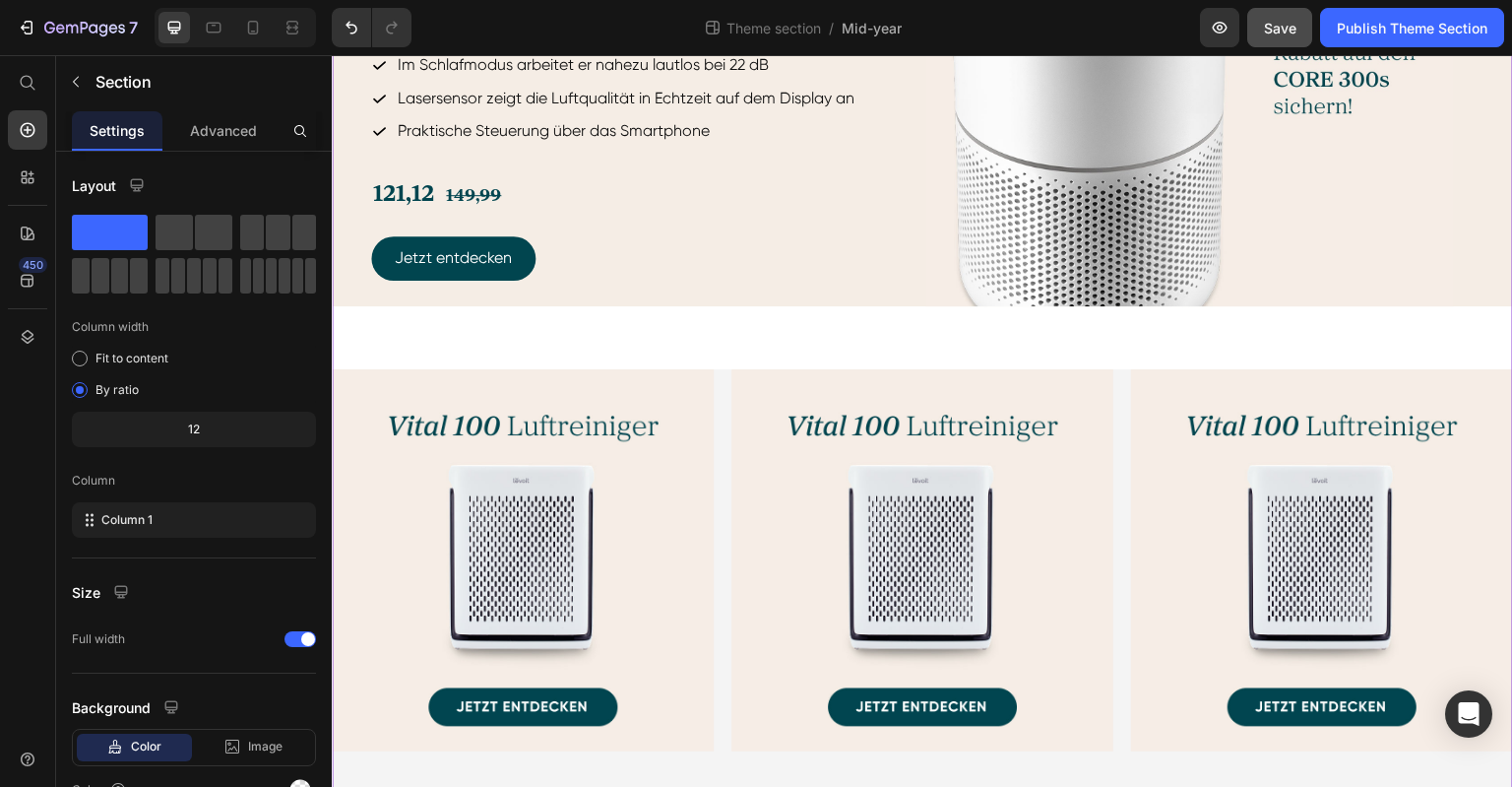 click on "Hero Banner
Drop element here Hero Banner Row Image Kostenfreie Lieferung Text Block Profitiere von kostenlosem Versand. Lieferung in 3-7 Werktagen. Text Block Image 2 Jahre Garantie Text Block Unsere zweijährige Garantie bietet mehr Sicherheit nach dem Kauf. Text Block Row Image 30 Tage Geld-zurück-Garantie Text Block Wir garantieren Zufriedenheit – Rückgabe ist problemlos möglich. Text Block Image Hervorragender Kundenservice Text Block Unser Kundenservice antwortet zuverlässig innerhalb von 24 Stunden. Text Block Row Row Row
Image Kostenfreie Lieferung Text Block Profitiere von kostenlosem Versand. Lieferung in 3-7 Werktagen. Text Block Image 2 Jahre Garantie Text Block Unsere zweijährige Garantie bietet mehr Sicherheit nach dem Kauf. Text Block Image 30 Tage Geld-zurück-Garantie Text Block Wir garantieren Zufriedenheit – Rückgabe ist problemlos möglich. Text Block Image Text Block Text Block" at bounding box center [922, -374] 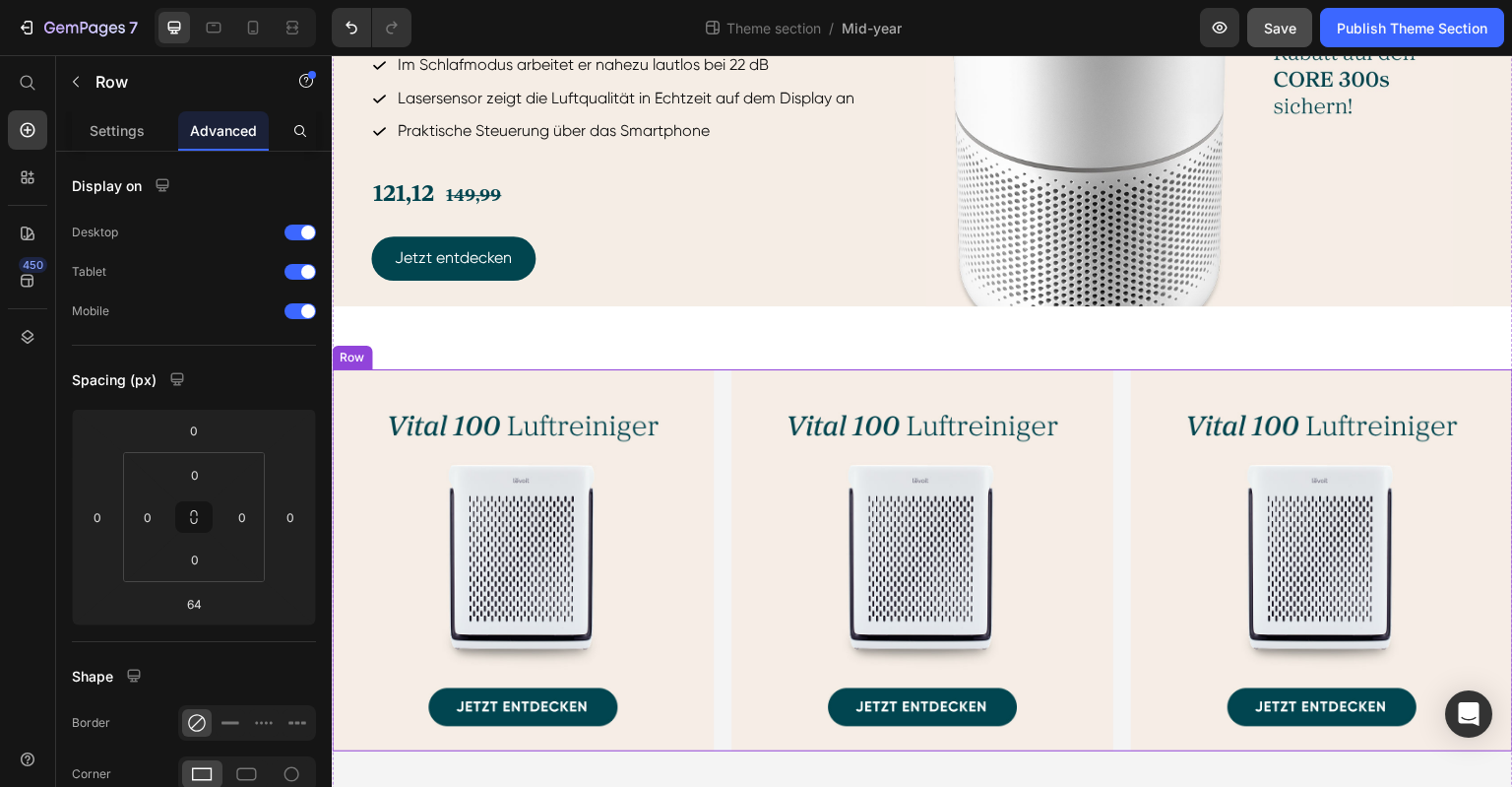 click on "Image Image Image Row" at bounding box center [922, 560] 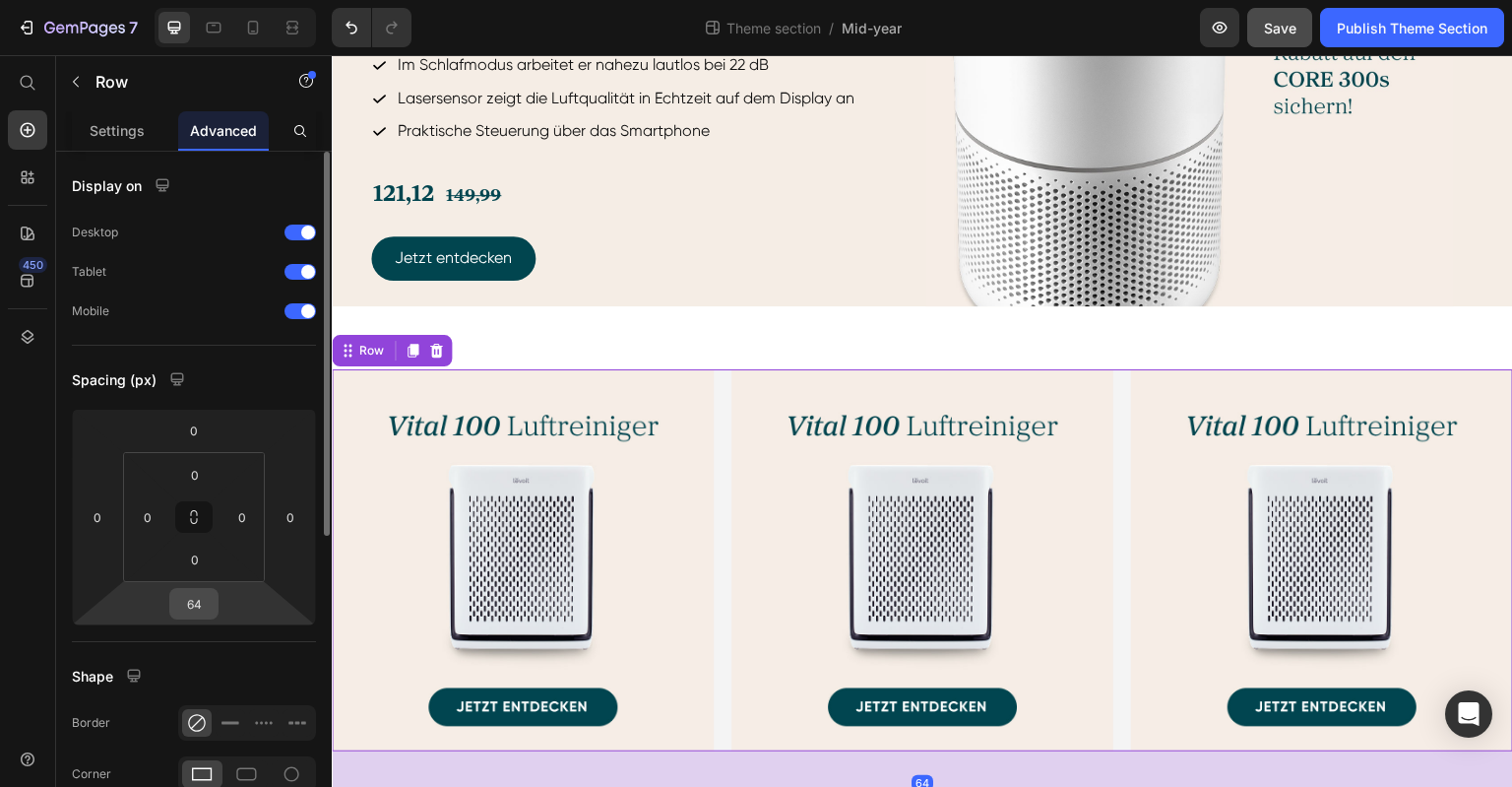 click on "64" at bounding box center [194, 604] 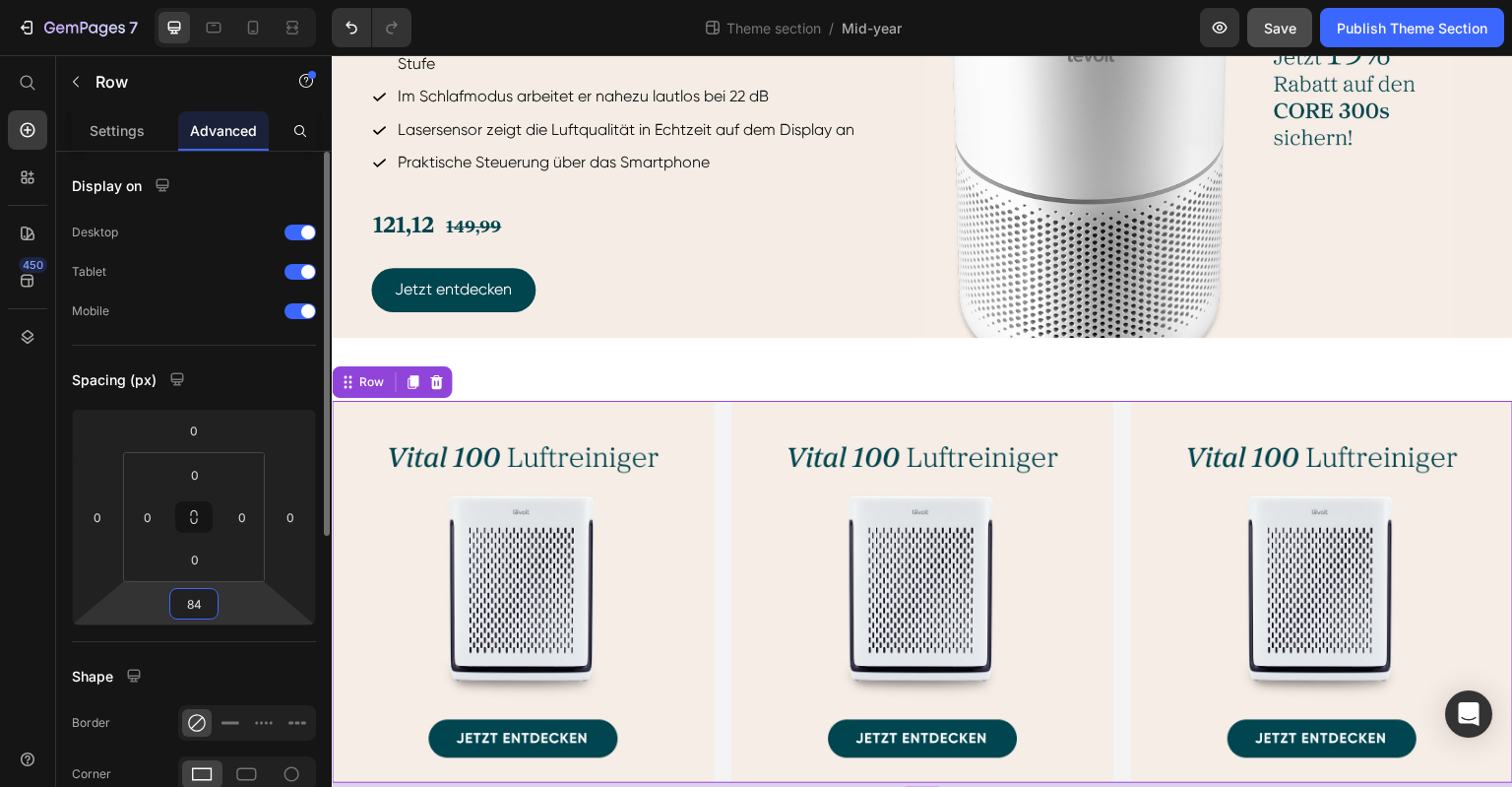 scroll, scrollTop: 1670, scrollLeft: 0, axis: vertical 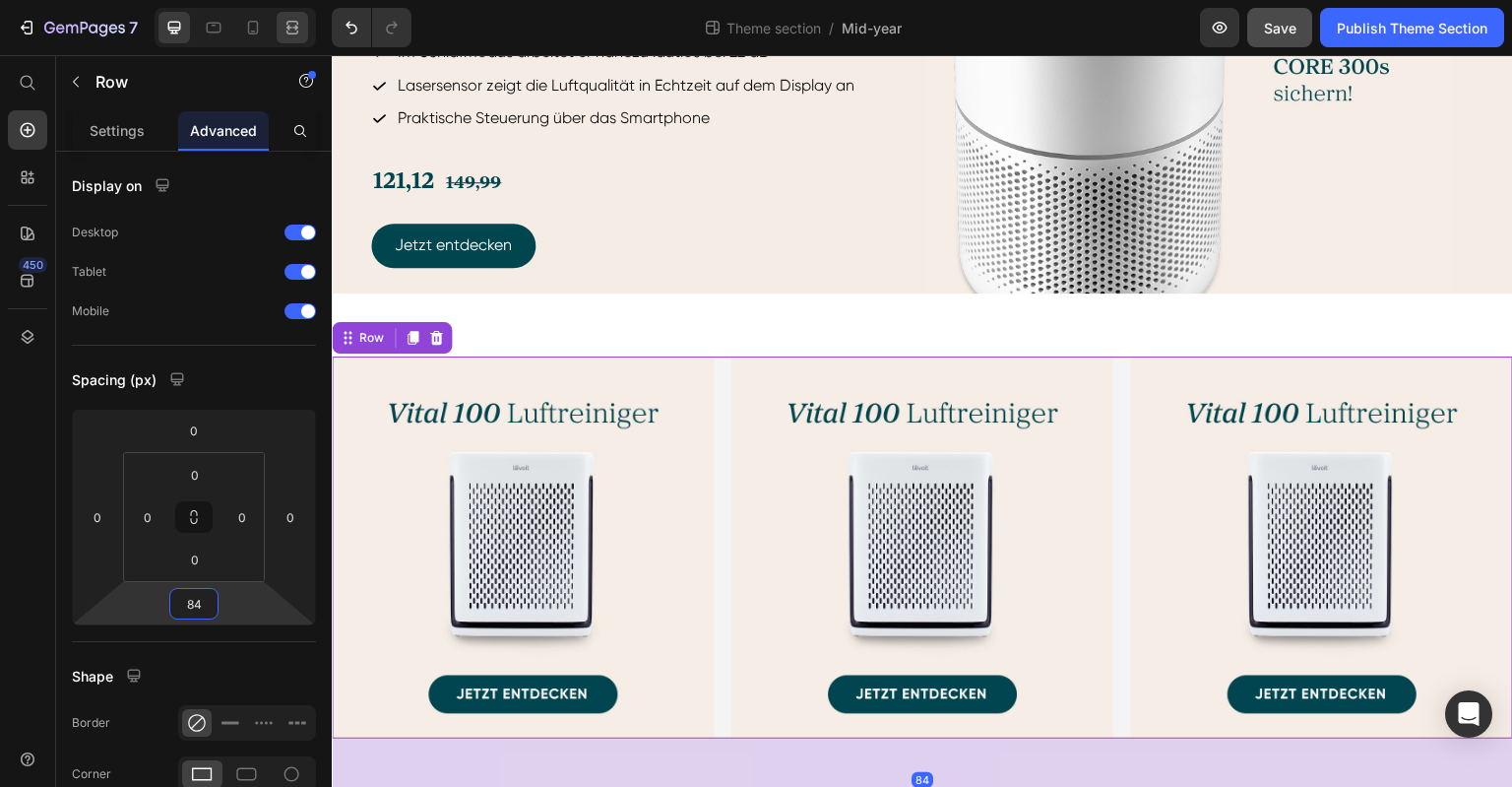 type on "84" 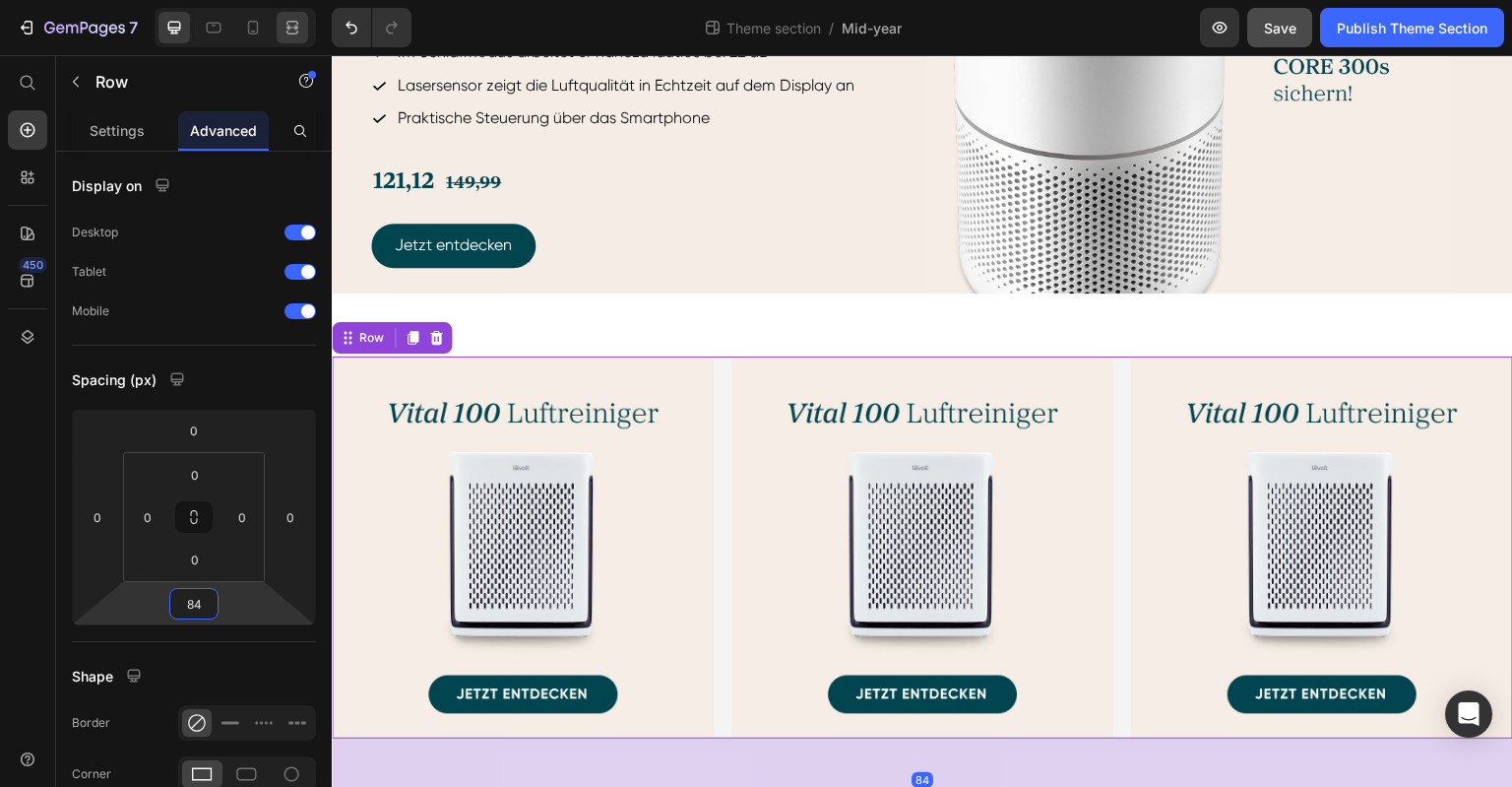 click 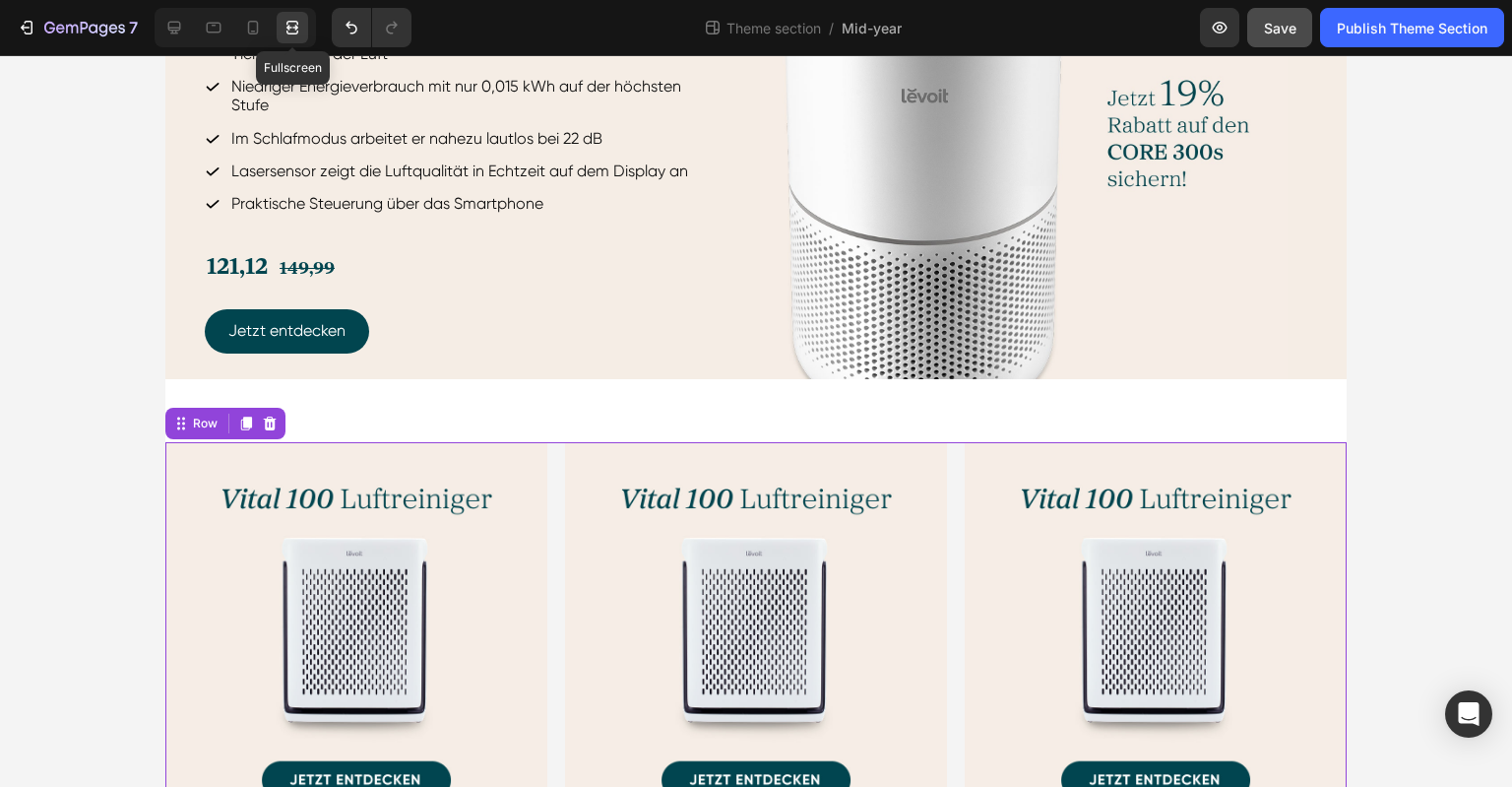 scroll, scrollTop: 1762, scrollLeft: 0, axis: vertical 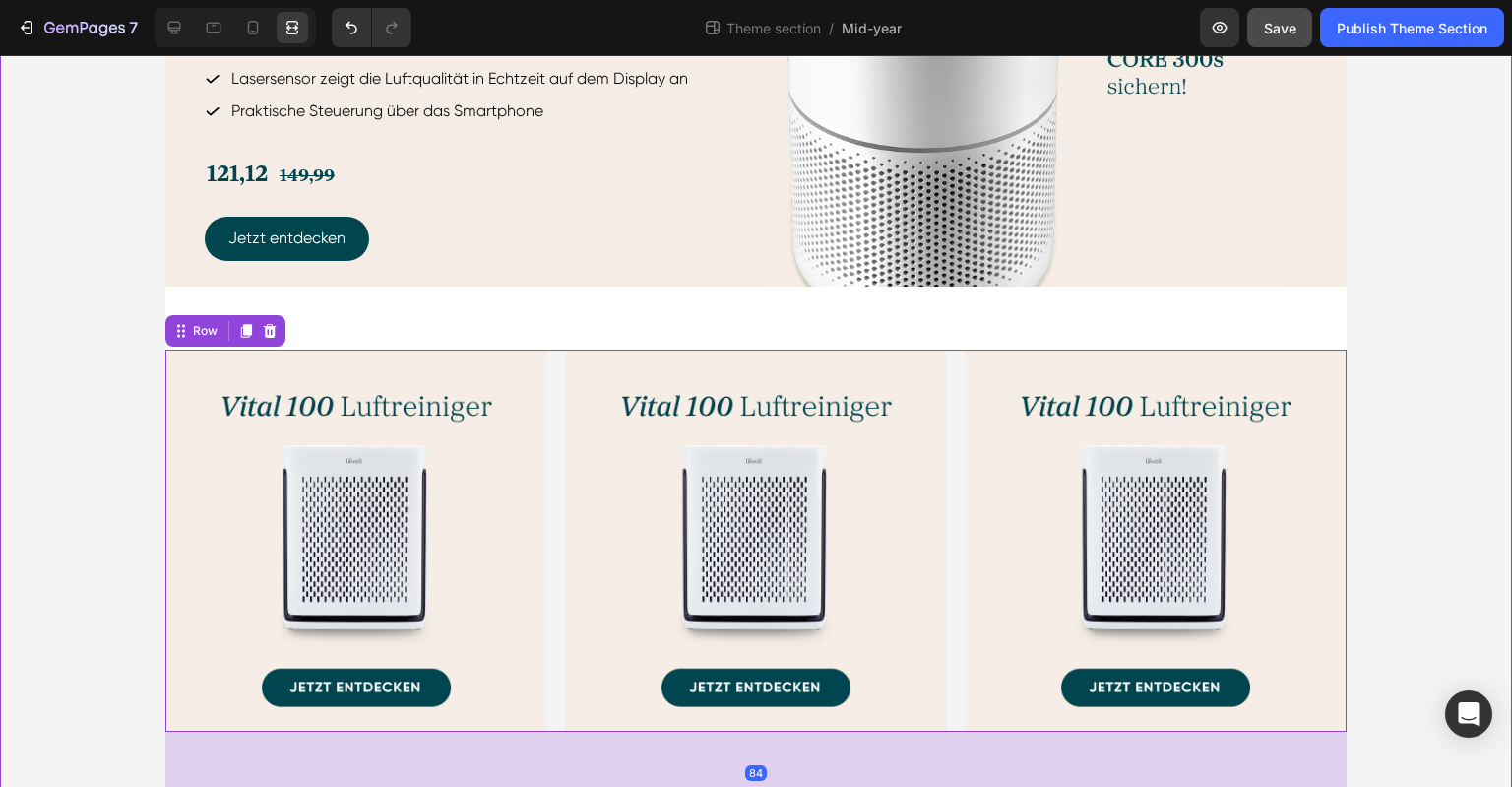 click on "Hero Banner
Drop element here Hero Banner Row Image Kostenfreie Lieferung Text Block Profitiere von kostenlosem Versand. Lieferung in 3-7 Werktagen. Text Block Image 2 Jahre Garantie Text Block Unsere zweijährige Garantie bietet mehr Sicherheit nach dem Kauf. Text Block Row Image 30 Tage Geld-zurück-Garantie Text Block Wir garantieren Zufriedenheit – Rückgabe ist problemlos möglich. Text Block Image Hervorragender Kundenservice Text Block Unser Kundenservice antwortet zuverlässig innerhalb von 24 Stunden. Text Block Row Row Row
Image Kostenfreie Lieferung Text Block Profitiere von kostenlosem Versand. Lieferung in 3-7 Werktagen. Text Block Image 2 Jahre Garantie Text Block Unsere zweijährige Garantie bietet mehr Sicherheit nach dem Kauf. Text Block Image 30 Tage Geld-zurück-Garantie Text Block Wir garantieren Zufriedenheit – Rückgabe ist problemlos möglich. Text Block Image Text Block Text Block" at bounding box center [756, -426] 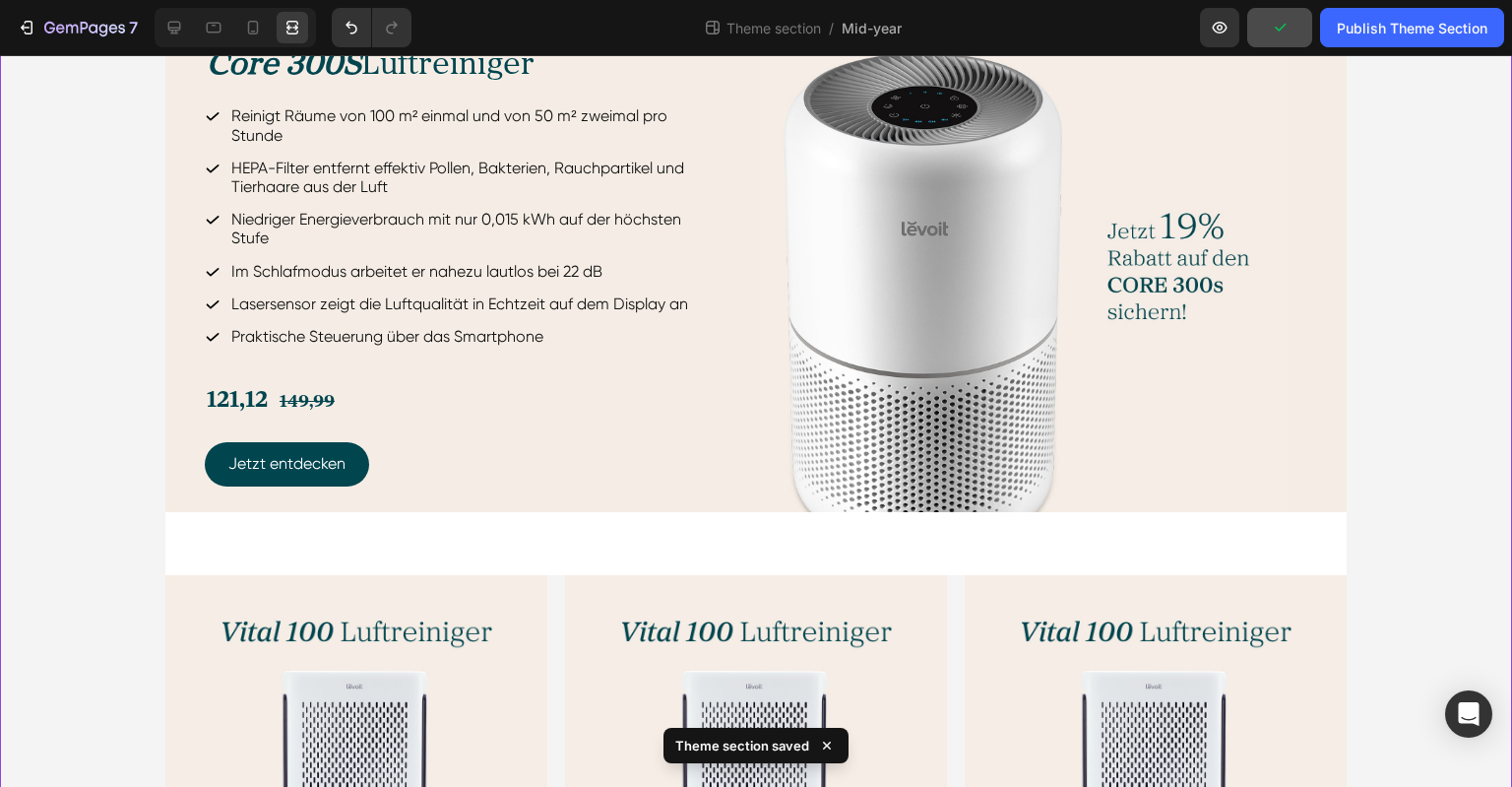 scroll, scrollTop: 1389, scrollLeft: 0, axis: vertical 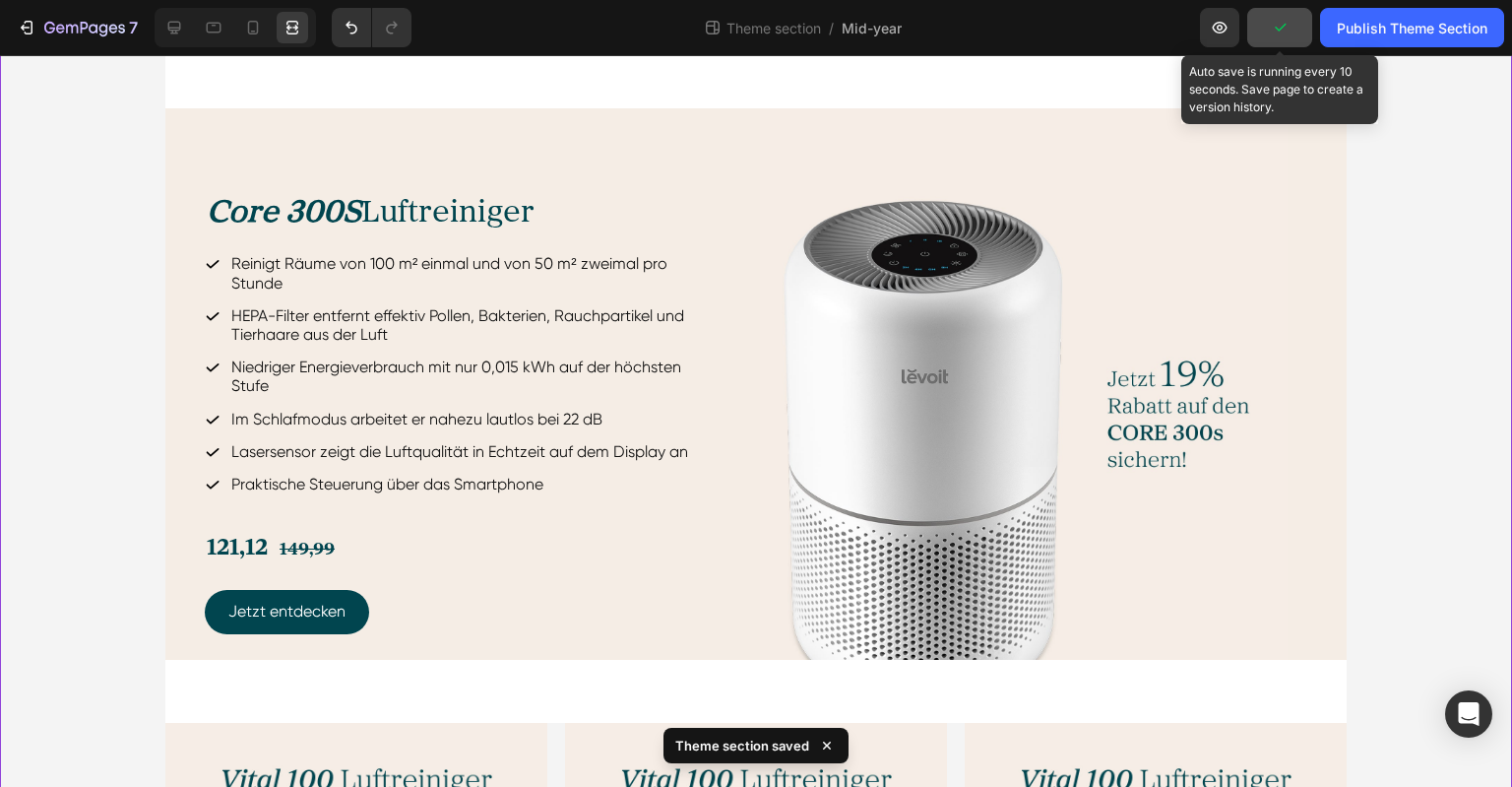 click 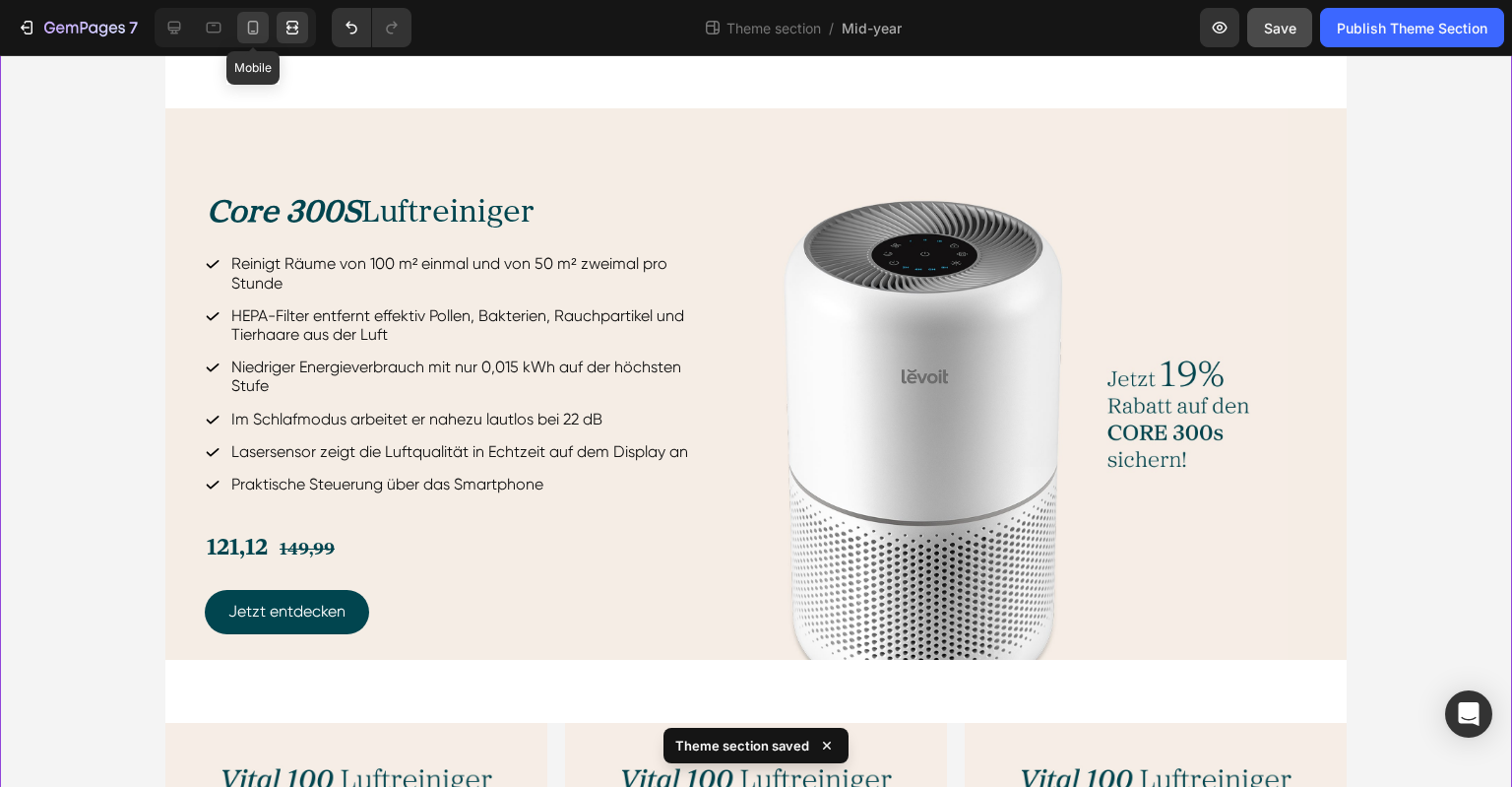 click 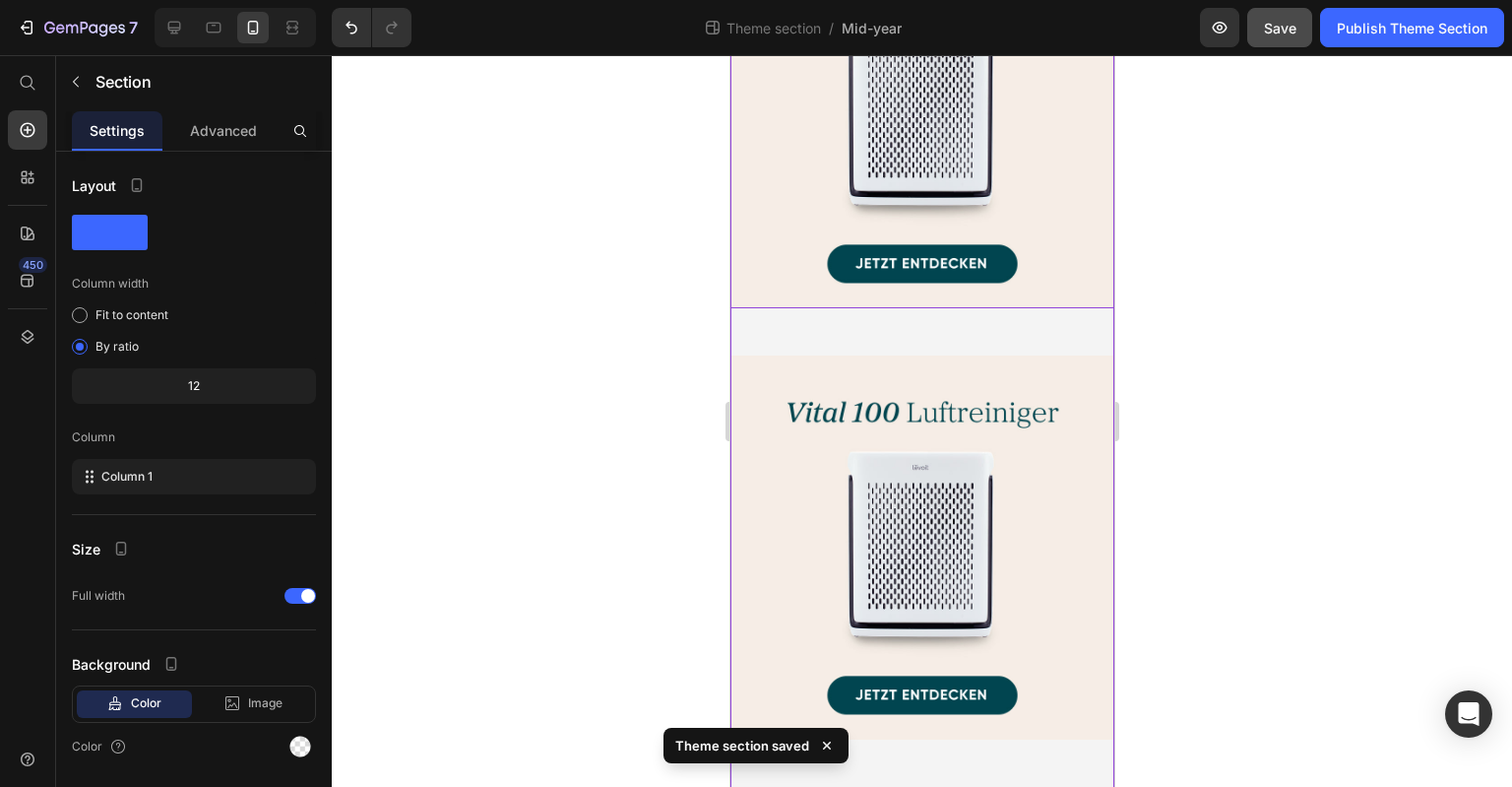scroll, scrollTop: 2991, scrollLeft: 0, axis: vertical 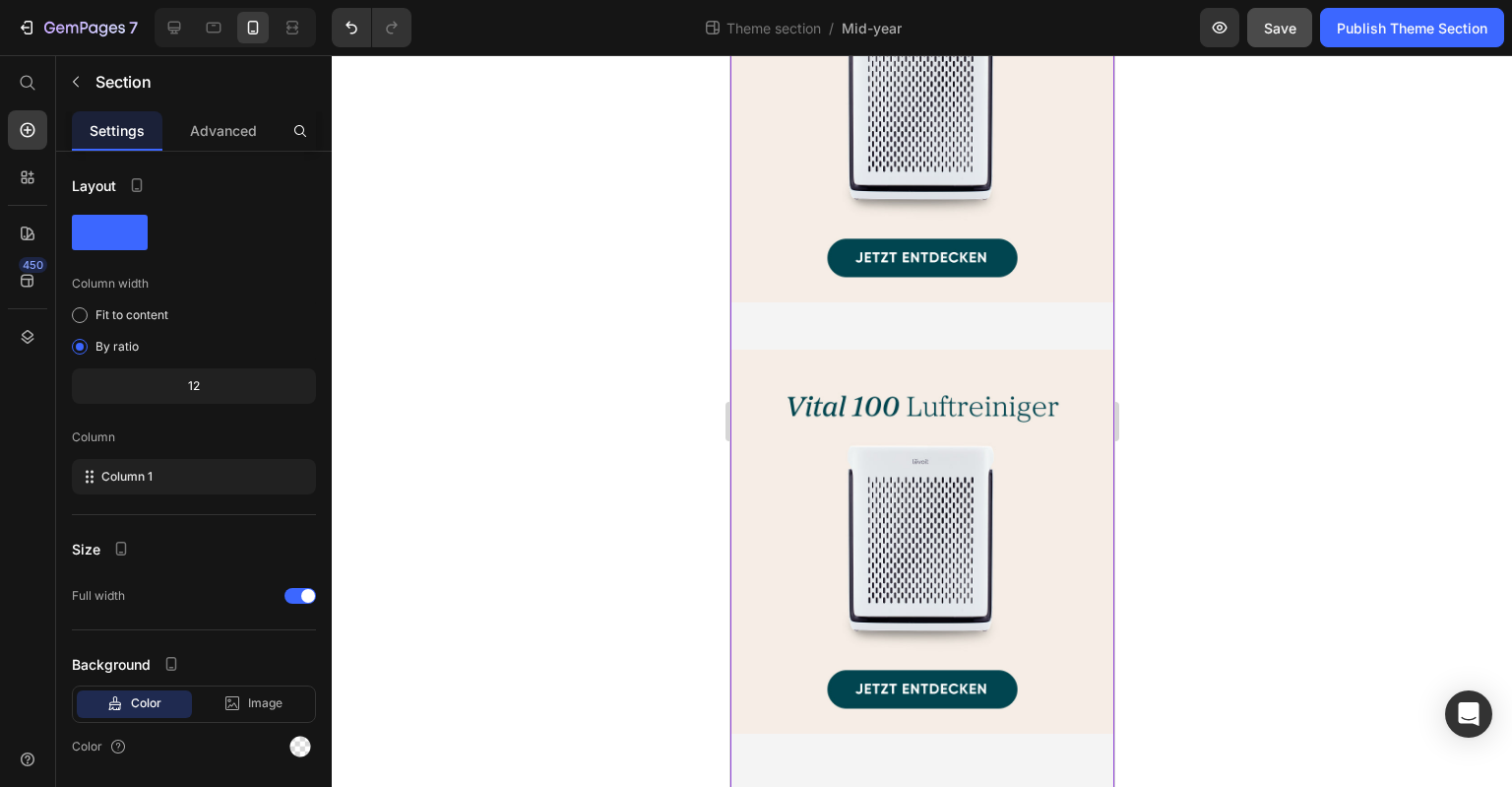 click on "Drop element here
Drop element here Hero Banner
Hero Banner Row Image Kostenfreie Lieferung Text Block Profitiere von kostenlosem Versand. Lieferung in 3-7 Werktagen. Text Block Image 2 Jahre Garantie Text Block Unsere zweijährige Garantie bietet mehr Sicherheit nach dem Kauf. Text Block Row Image 30 Tage Geld-zurück-Garantie Text Block Wir garantieren Zufriedenheit – Rückgabe ist problemlos möglich. Text Block Image Hervorragender Kundenservice Text Block Unser Kundenservice antwortet zuverlässig innerhalb von 24 Stunden. Text Block Row Row Row
Image Kostenfreie Lieferung Text Block Profitiere von kostenlosem Versand. Lieferung in 3-7 Werktagen. Text Block Image 2 Jahre Garantie Text Block Unsere zweijährige Garantie bietet mehr Sicherheit nach dem Kauf. Text Block Image 30 Tage Geld-zurück-Garantie Text Block Wir garantieren Zufriedenheit – Rückgabe ist problemlos möglich. Text Block Image Row" at bounding box center (921, -1009) 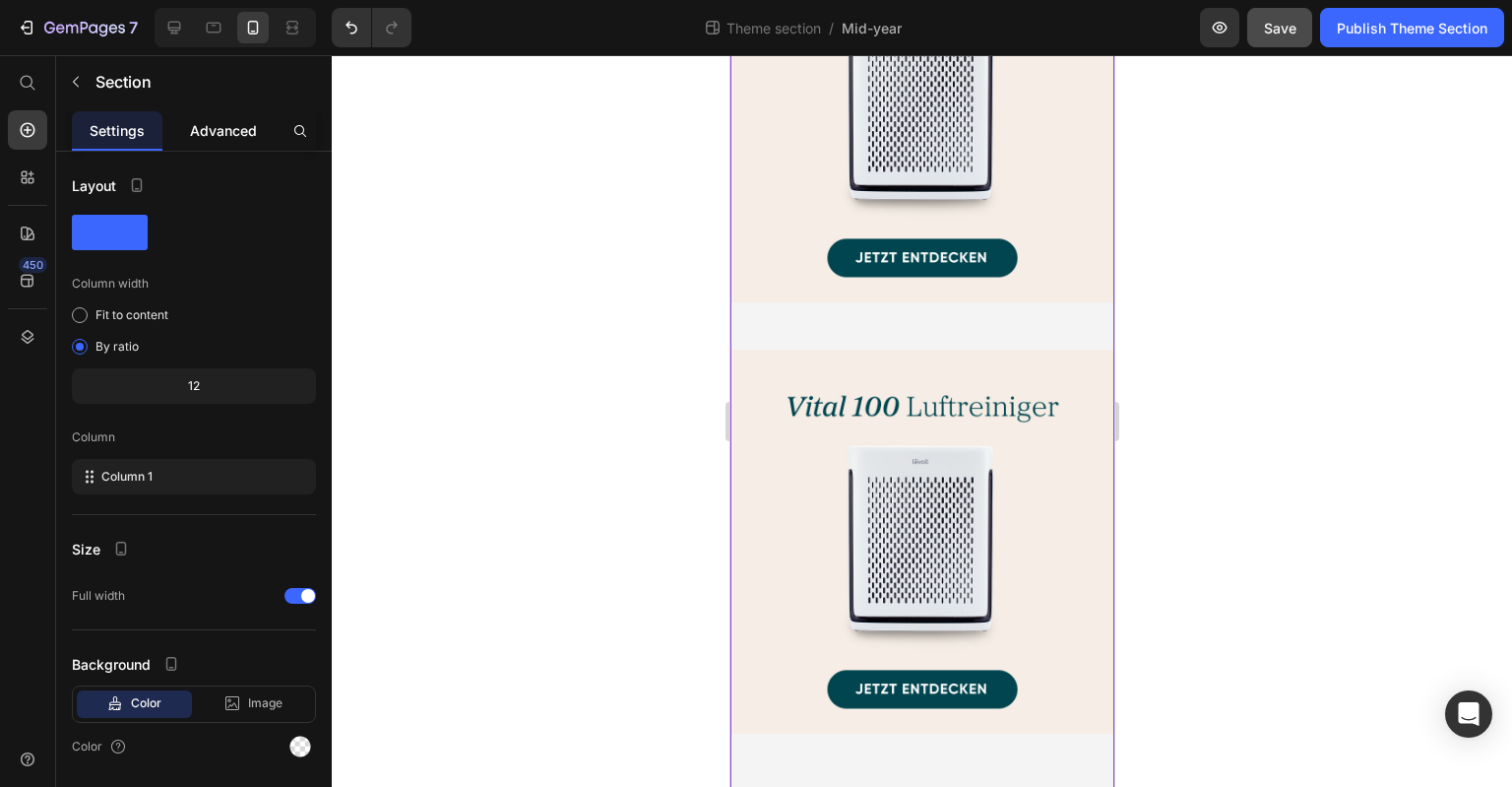 click on "Advanced" at bounding box center (223, 130) 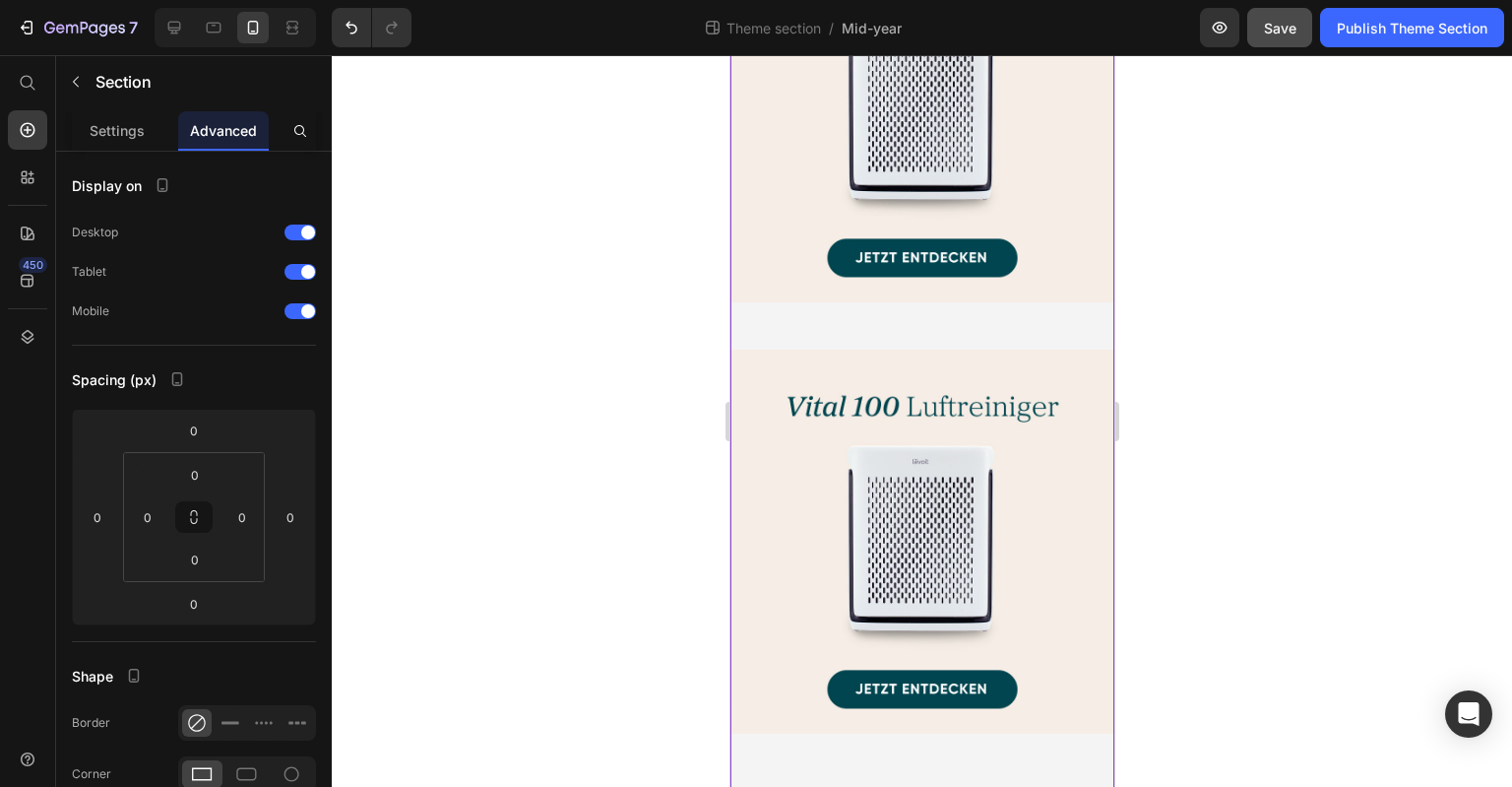click on "Image" at bounding box center [921, 573] 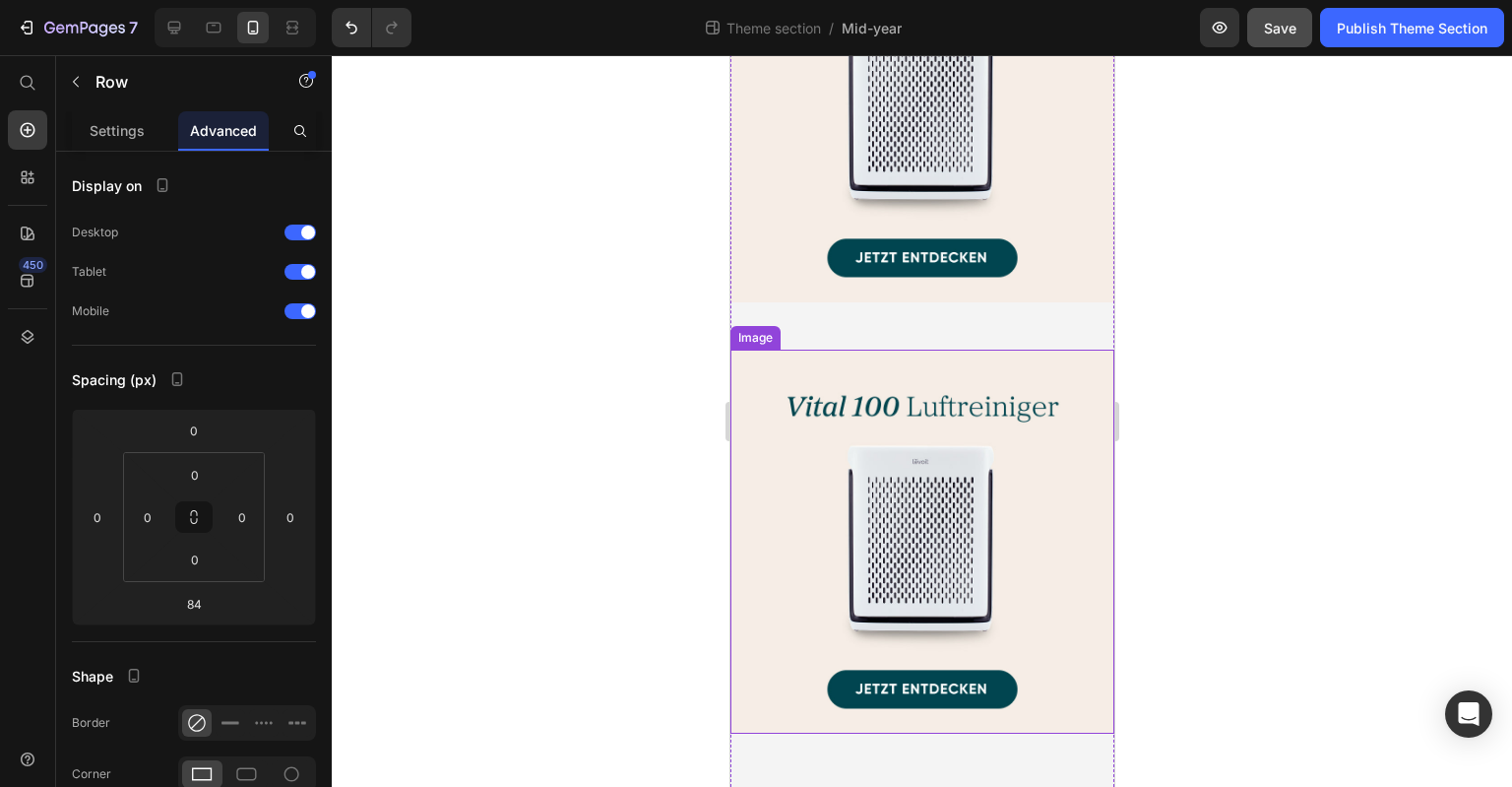 click at bounding box center [921, 542] 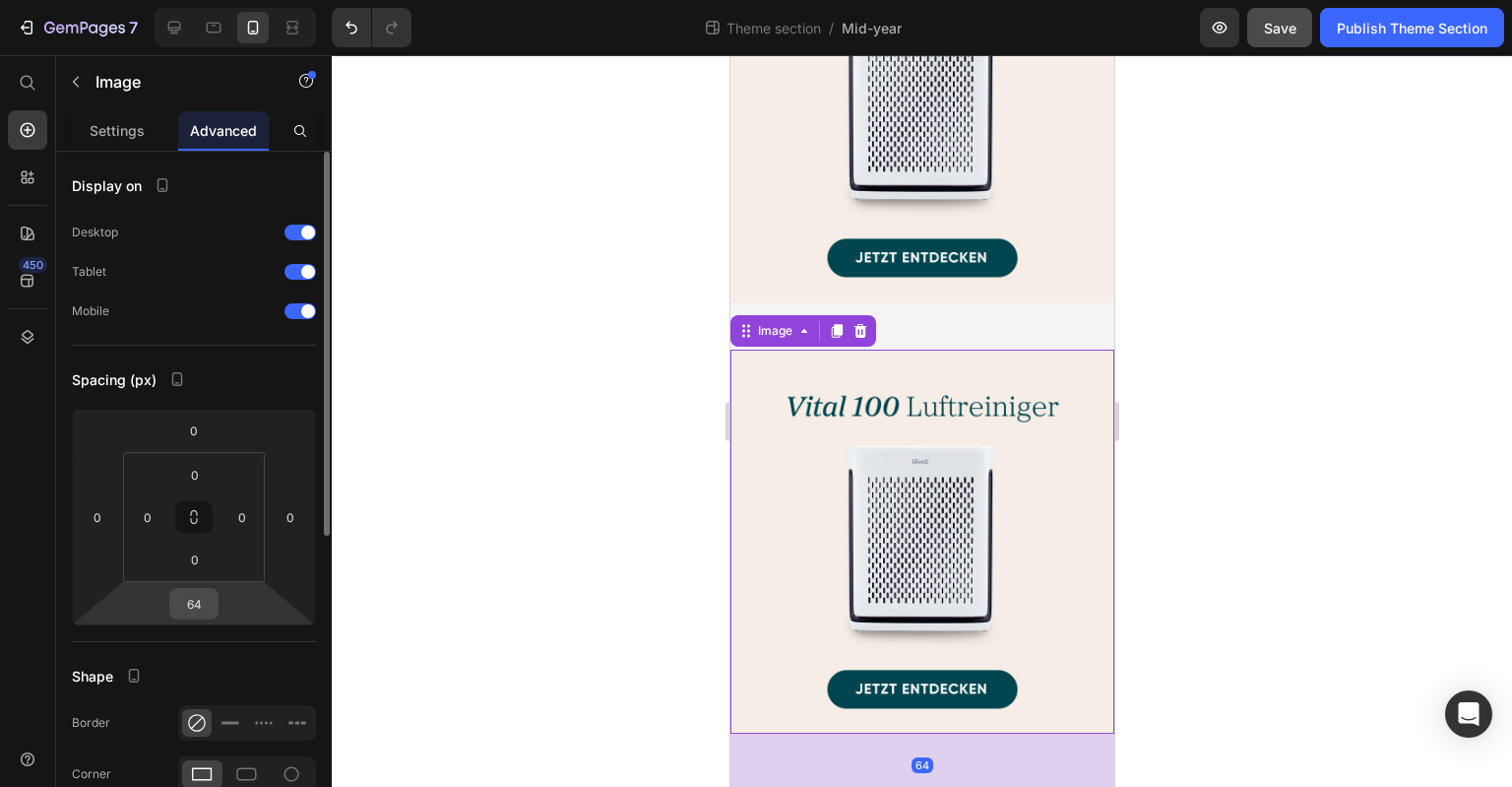 click on "64" at bounding box center [194, 604] 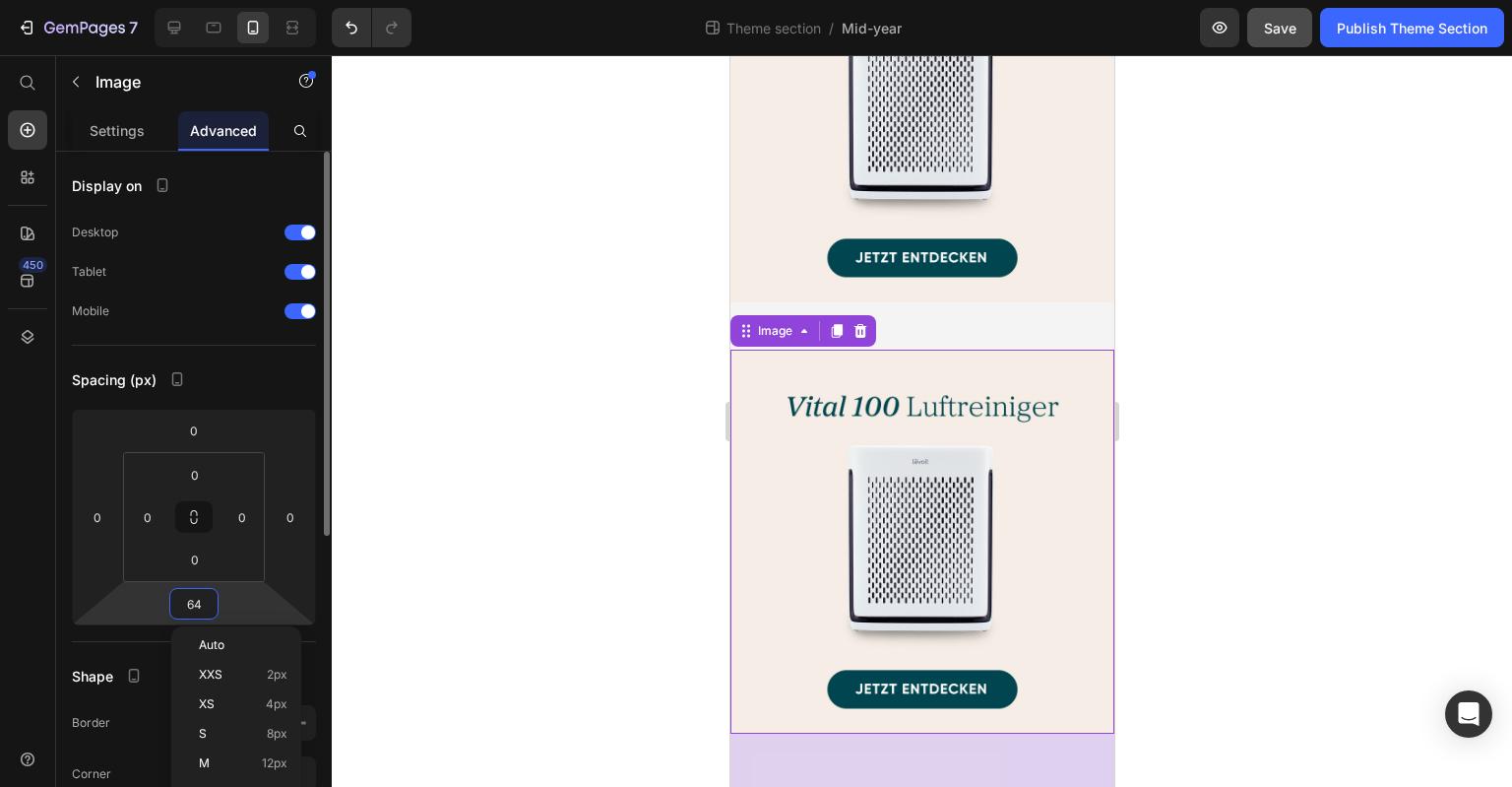type on "0" 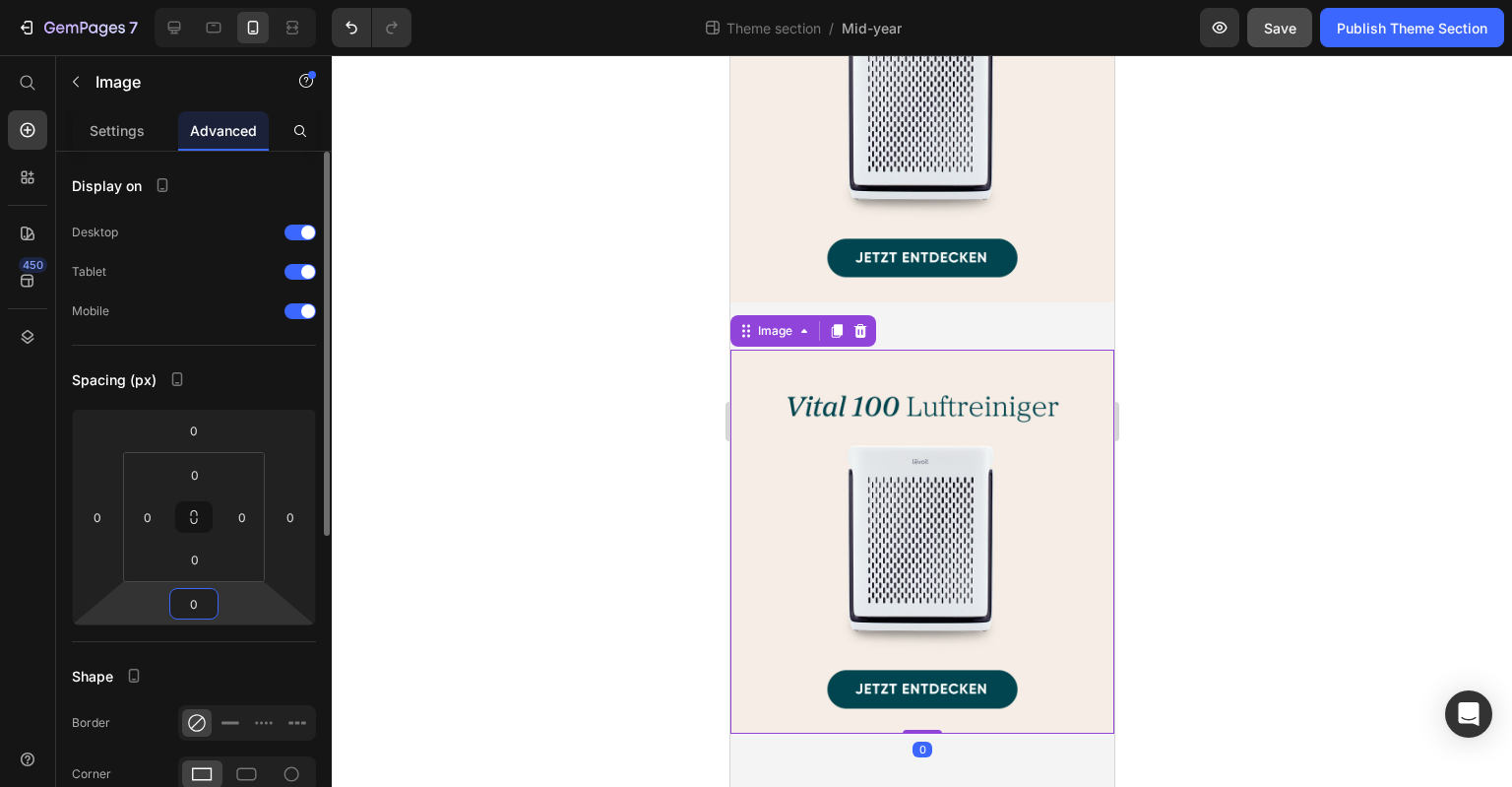 scroll, scrollTop: 2928, scrollLeft: 0, axis: vertical 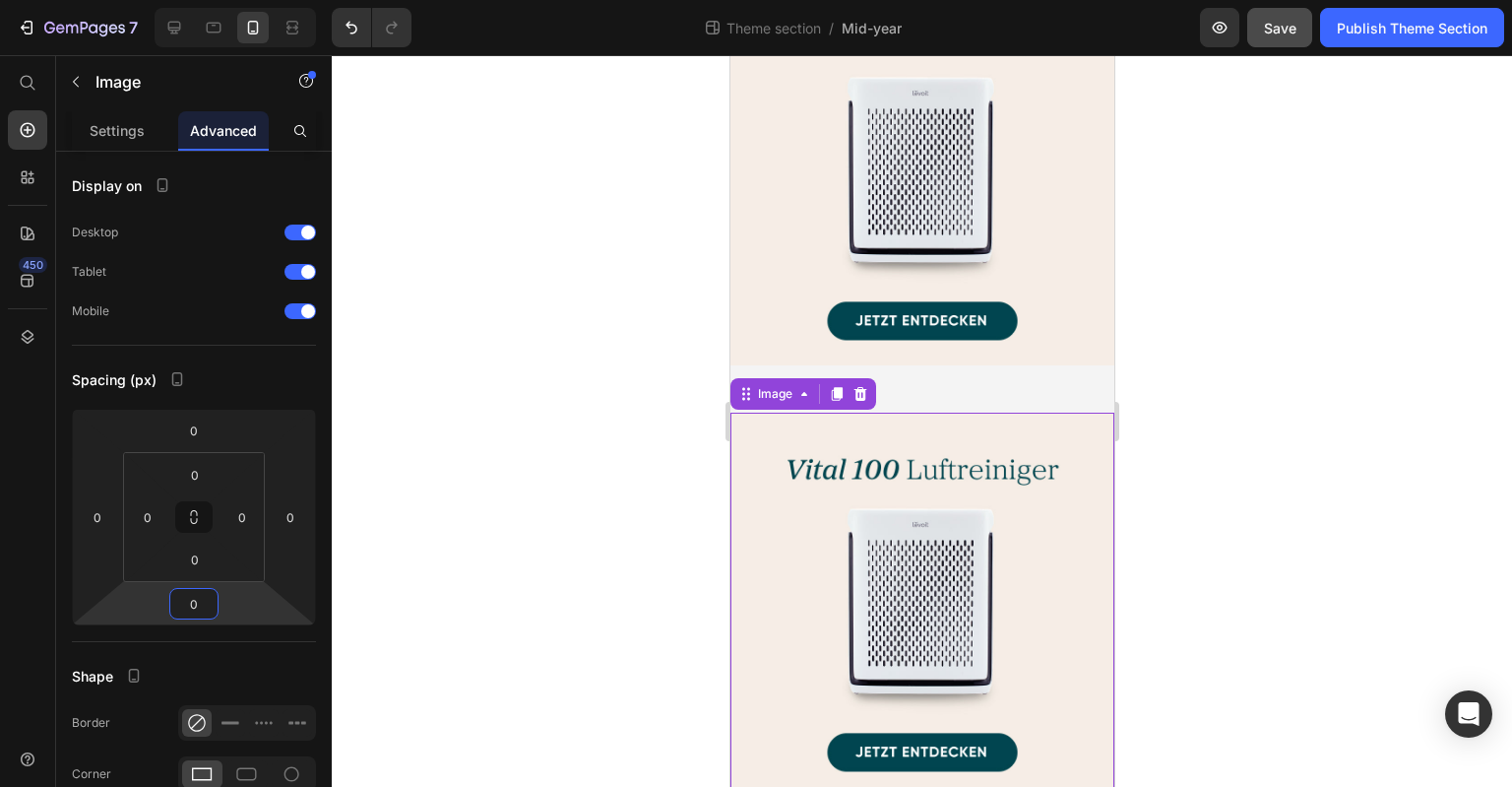 click 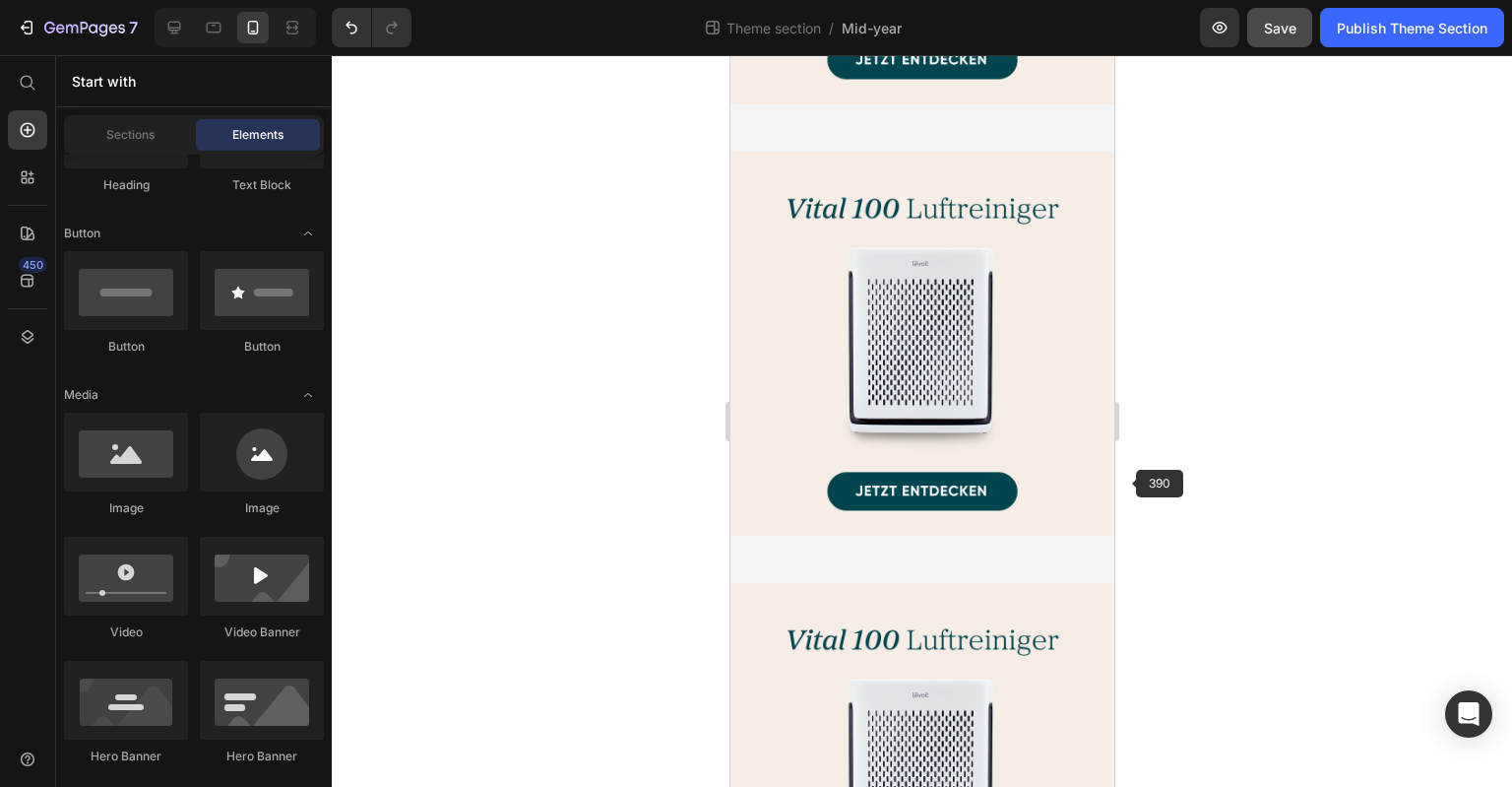 scroll, scrollTop: 2633, scrollLeft: 0, axis: vertical 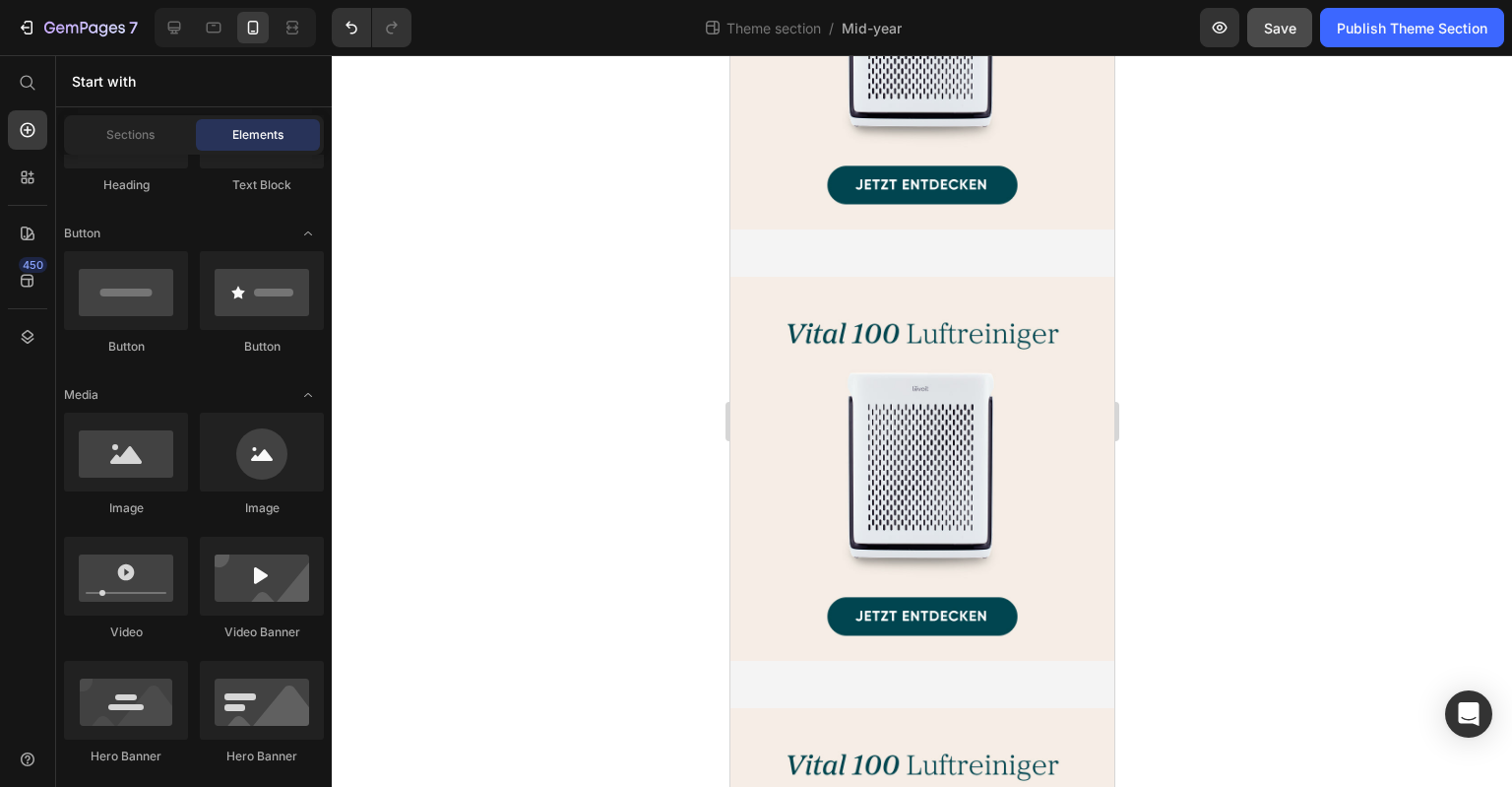 click on "Save" 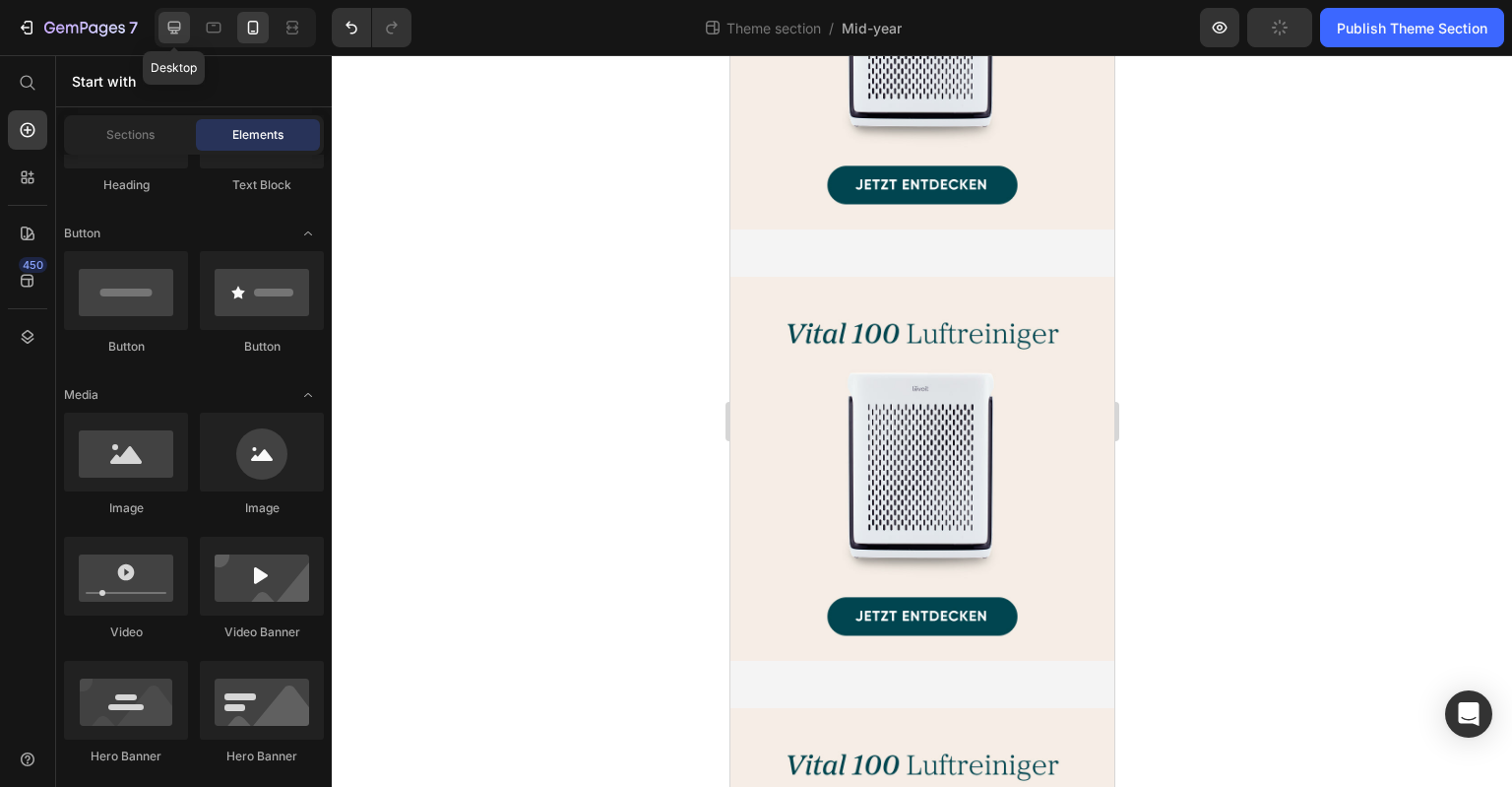 click 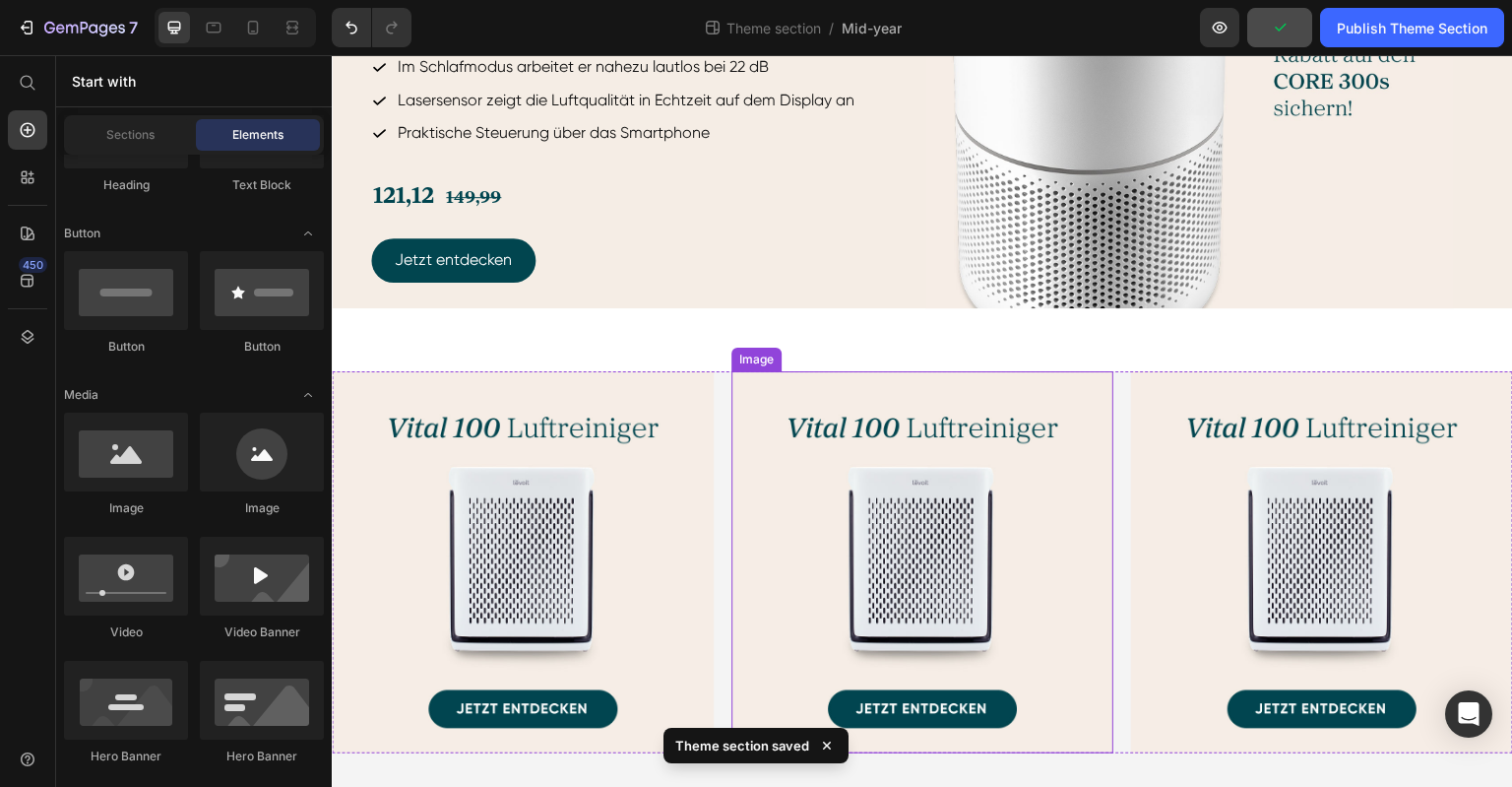 scroll, scrollTop: 1676, scrollLeft: 0, axis: vertical 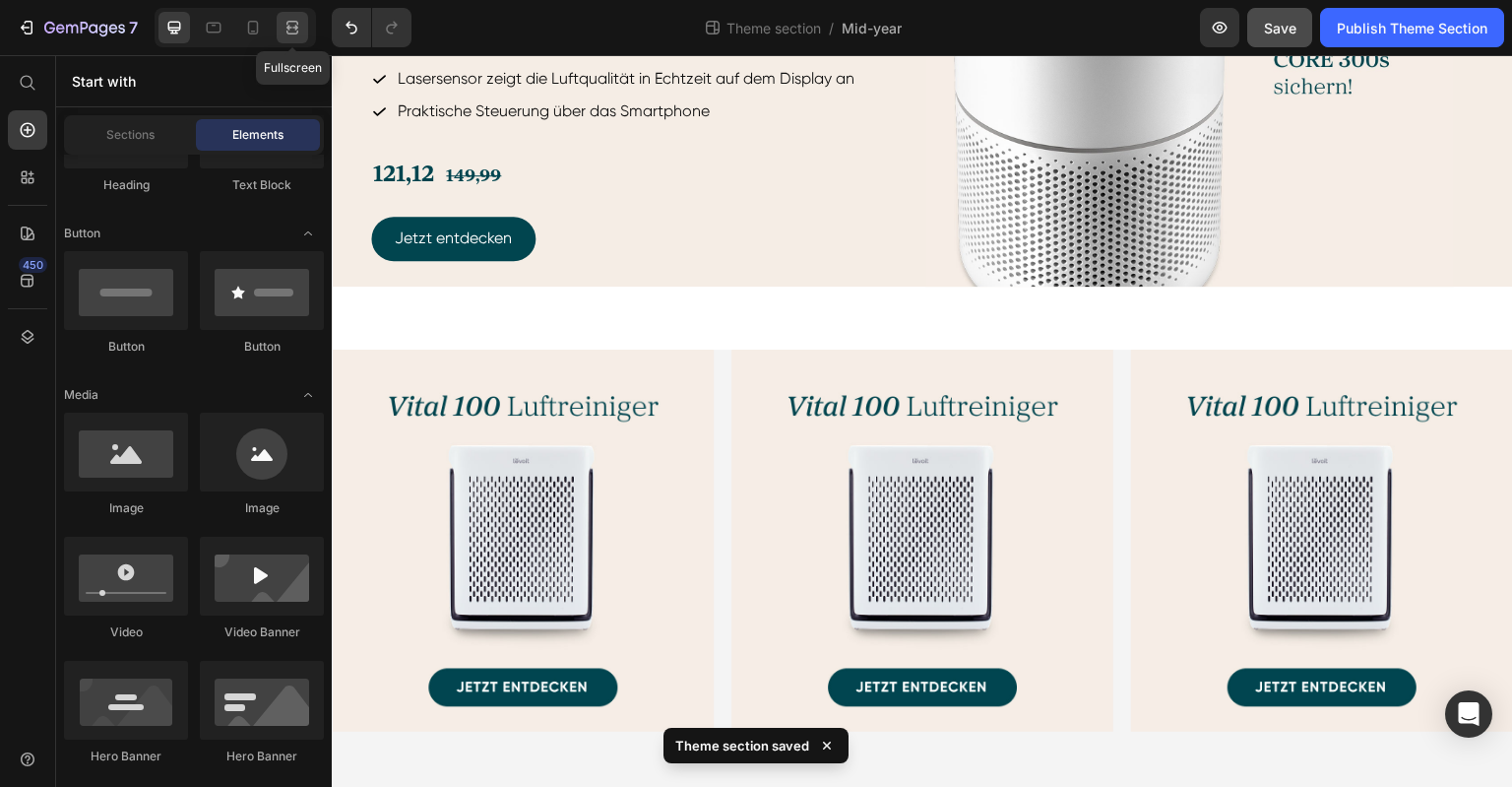 click 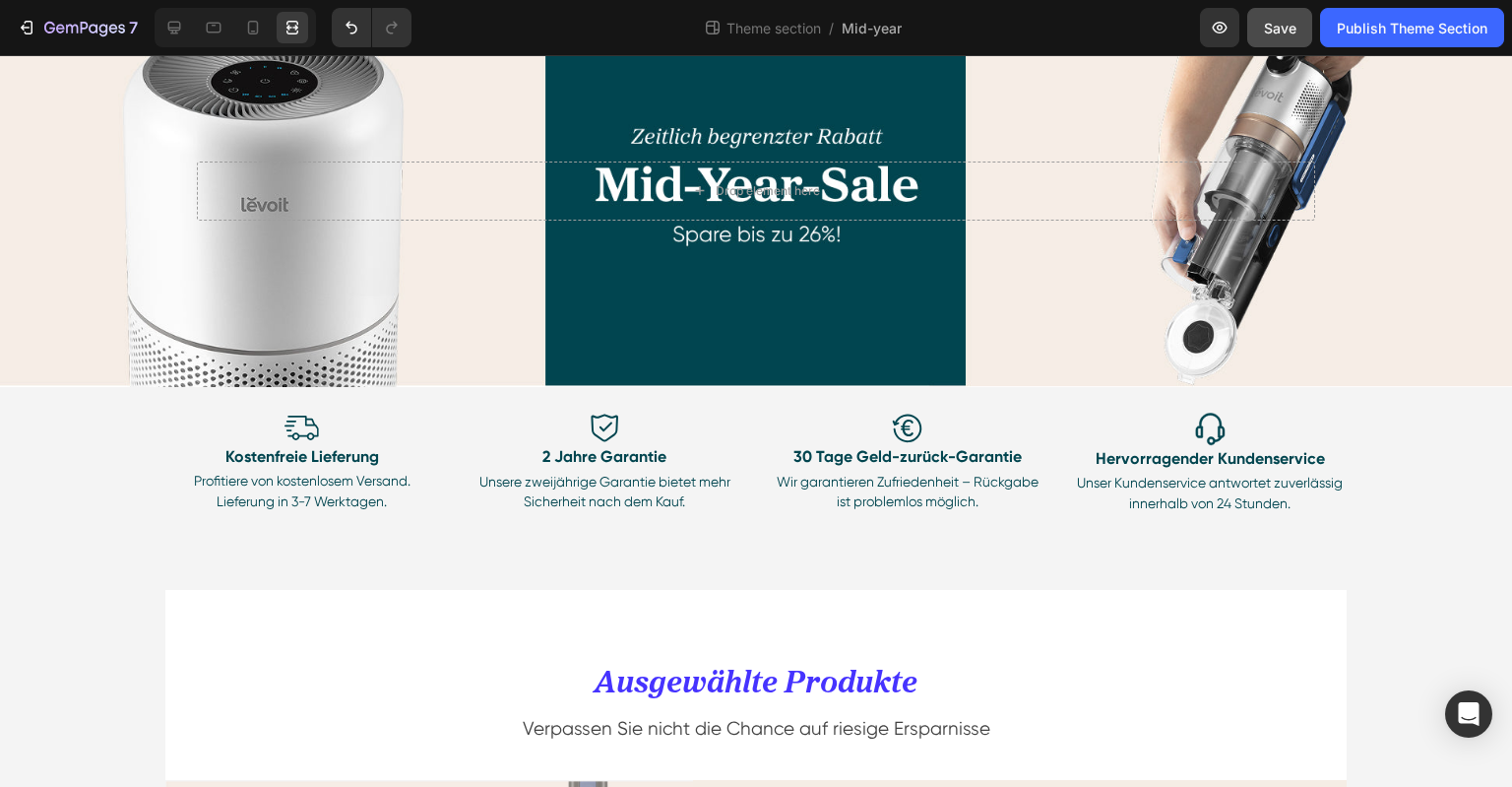 scroll, scrollTop: 0, scrollLeft: 0, axis: both 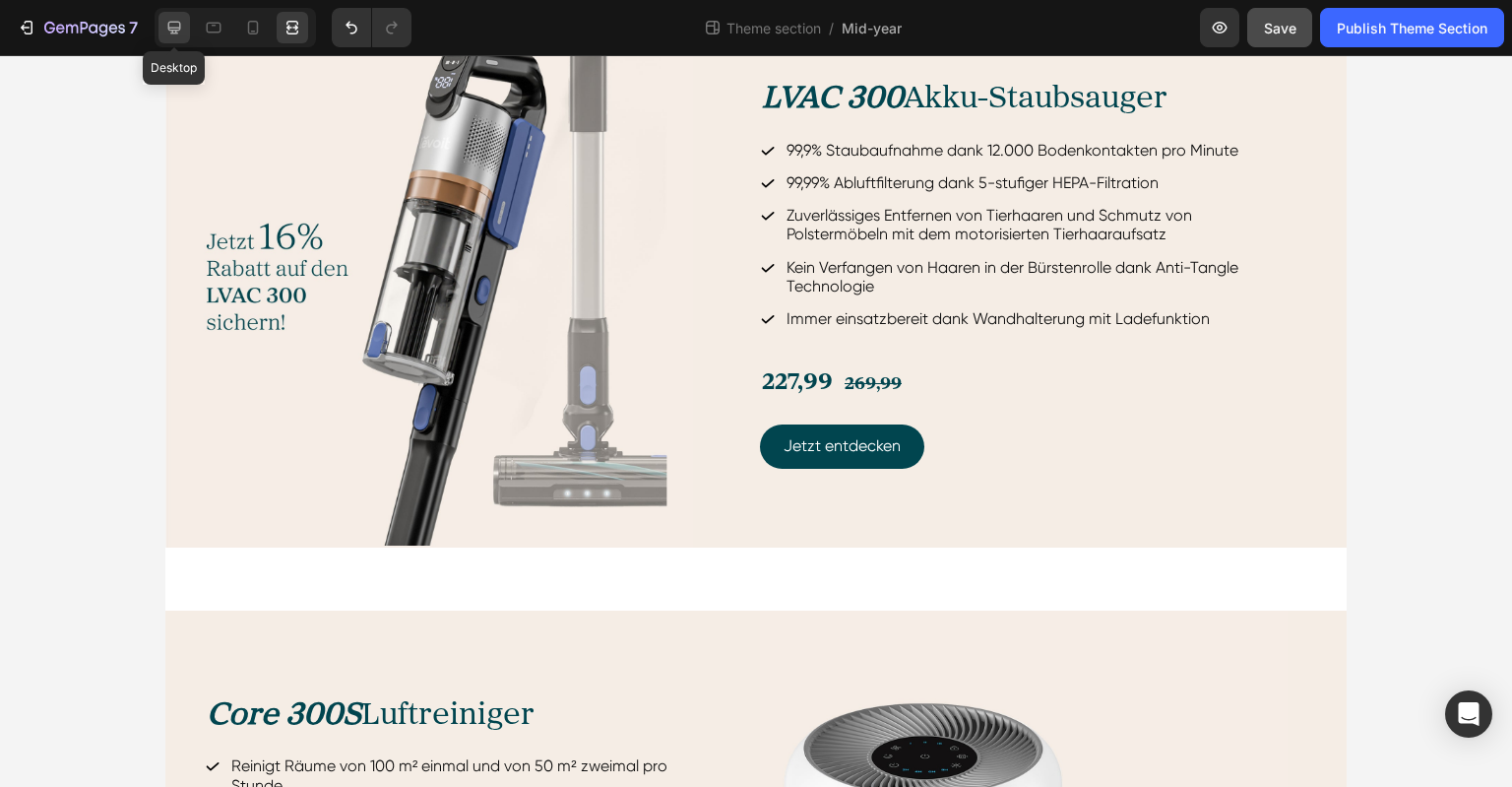 click 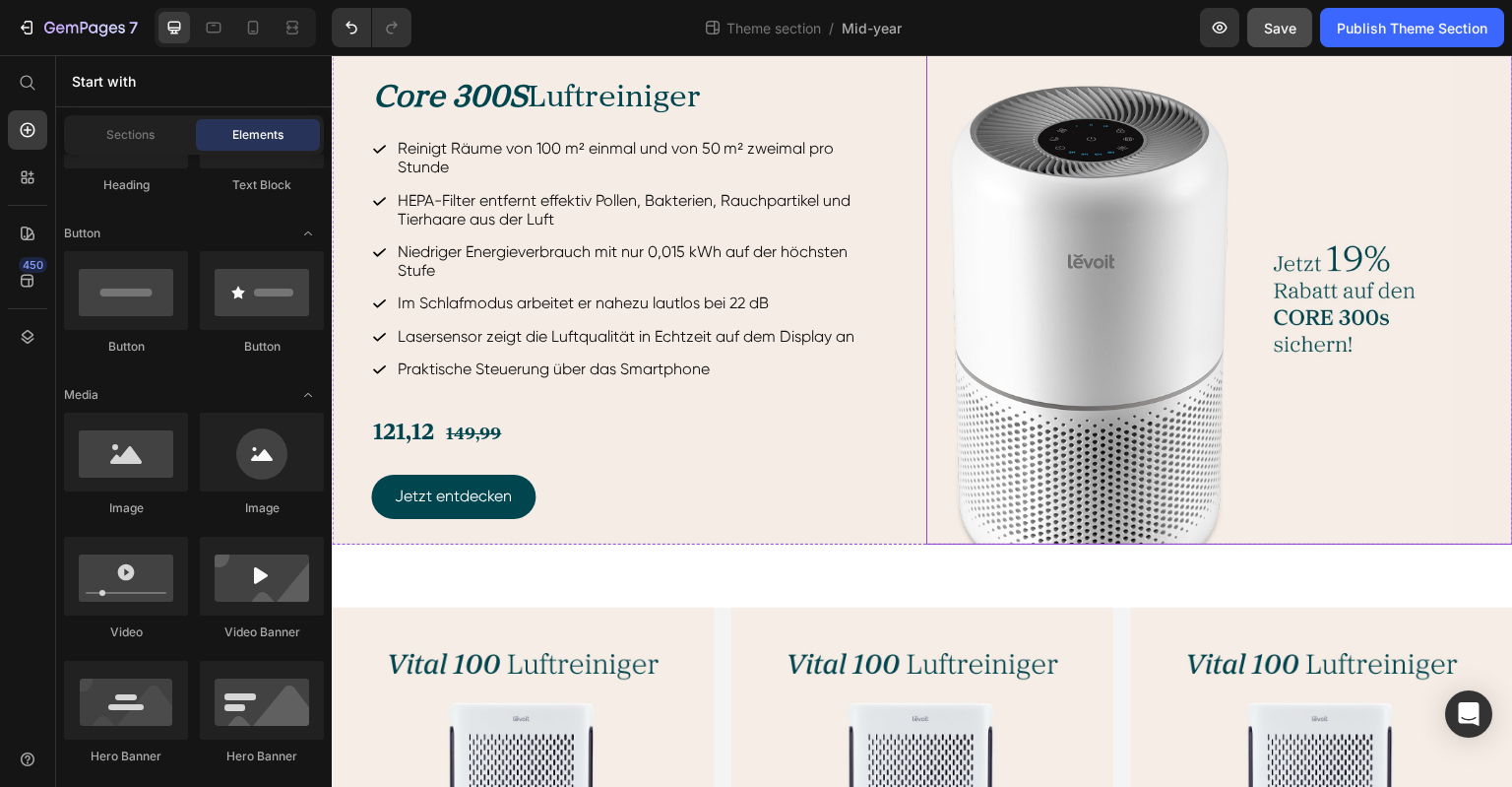 scroll, scrollTop: 1489, scrollLeft: 0, axis: vertical 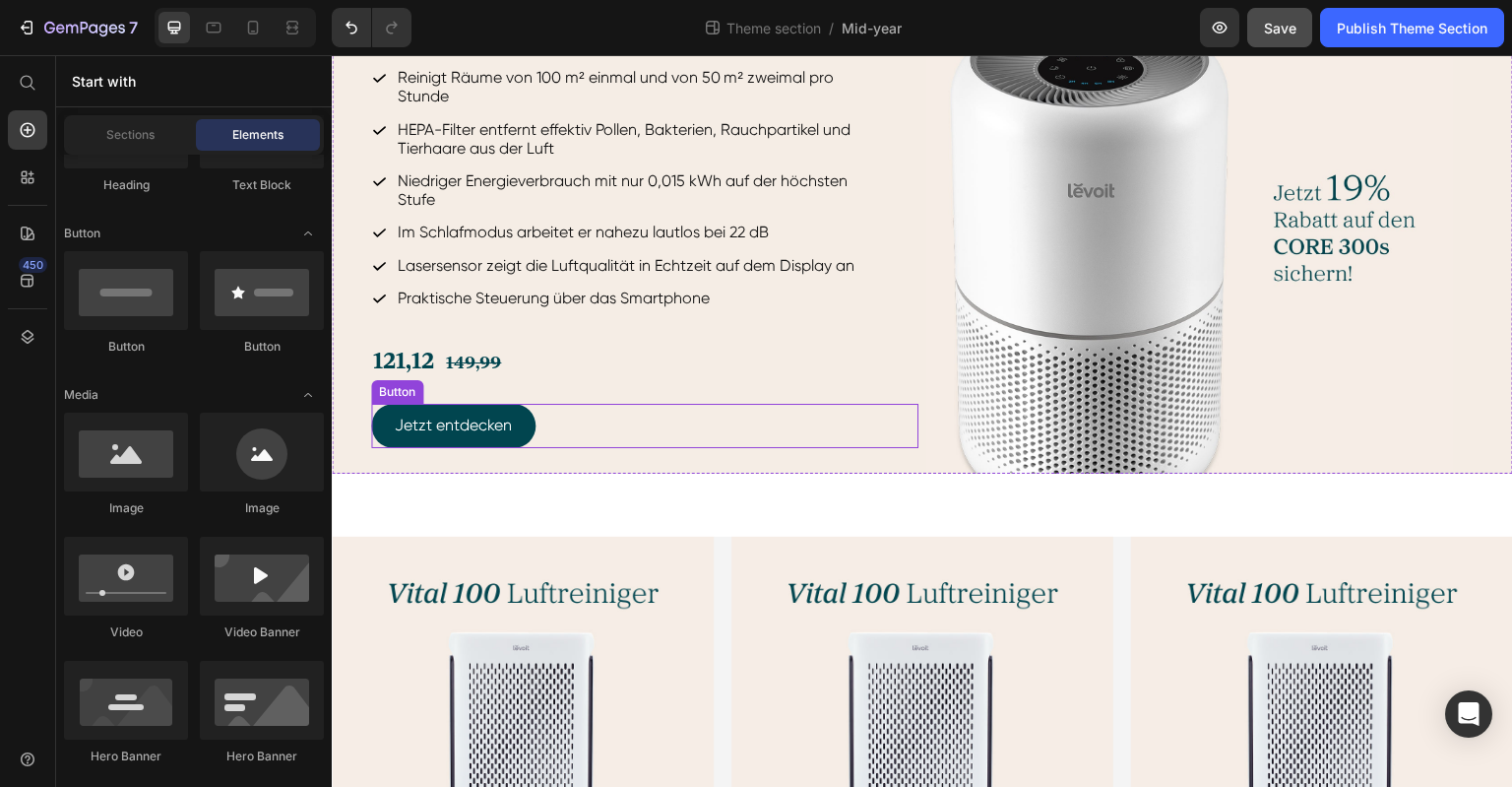 click on "Jetzt entdecken Button" at bounding box center (645, 426) 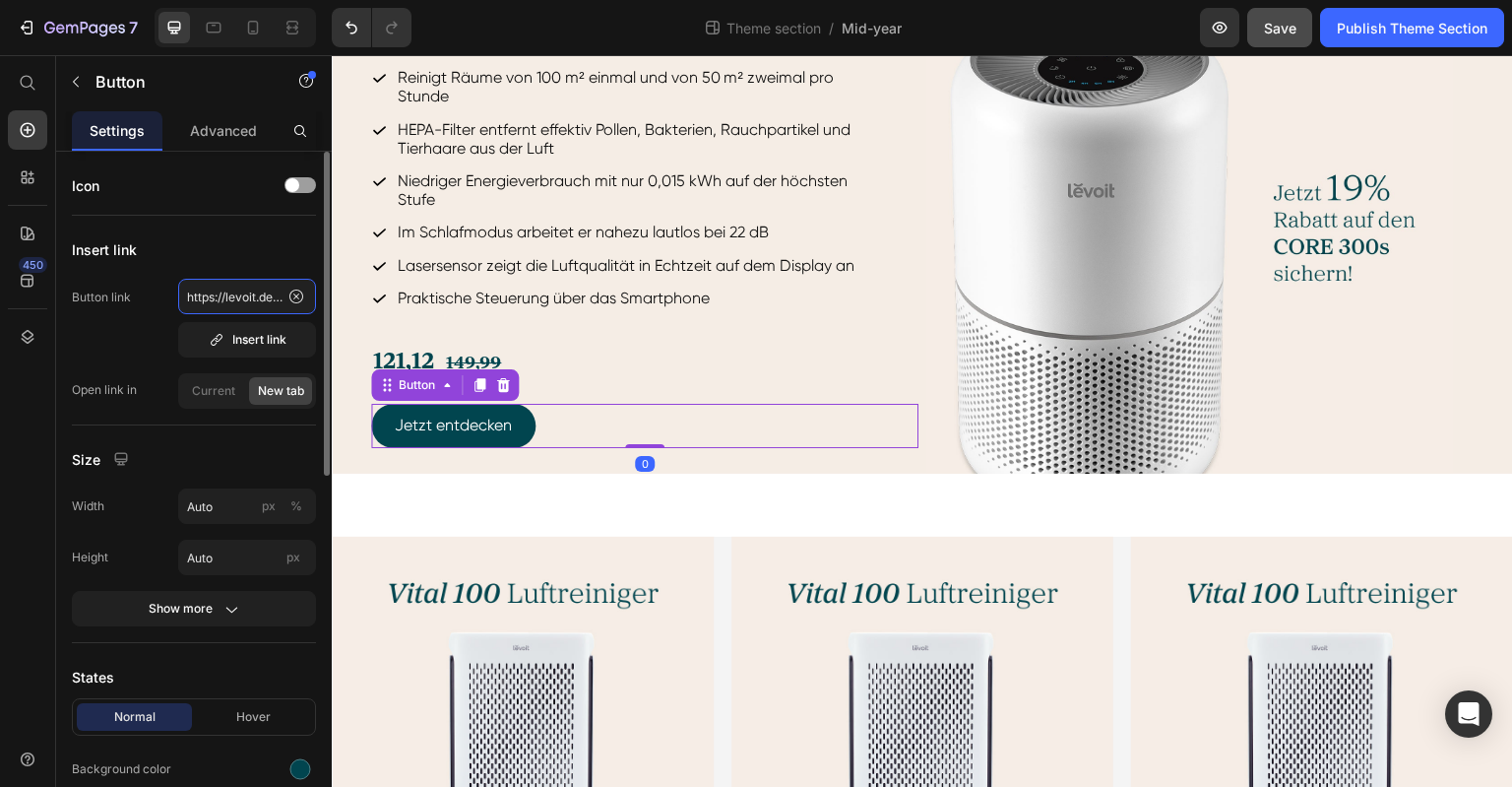 click on "https://levoit.de/products/levoit-lvac-300-akku-staubsauger" 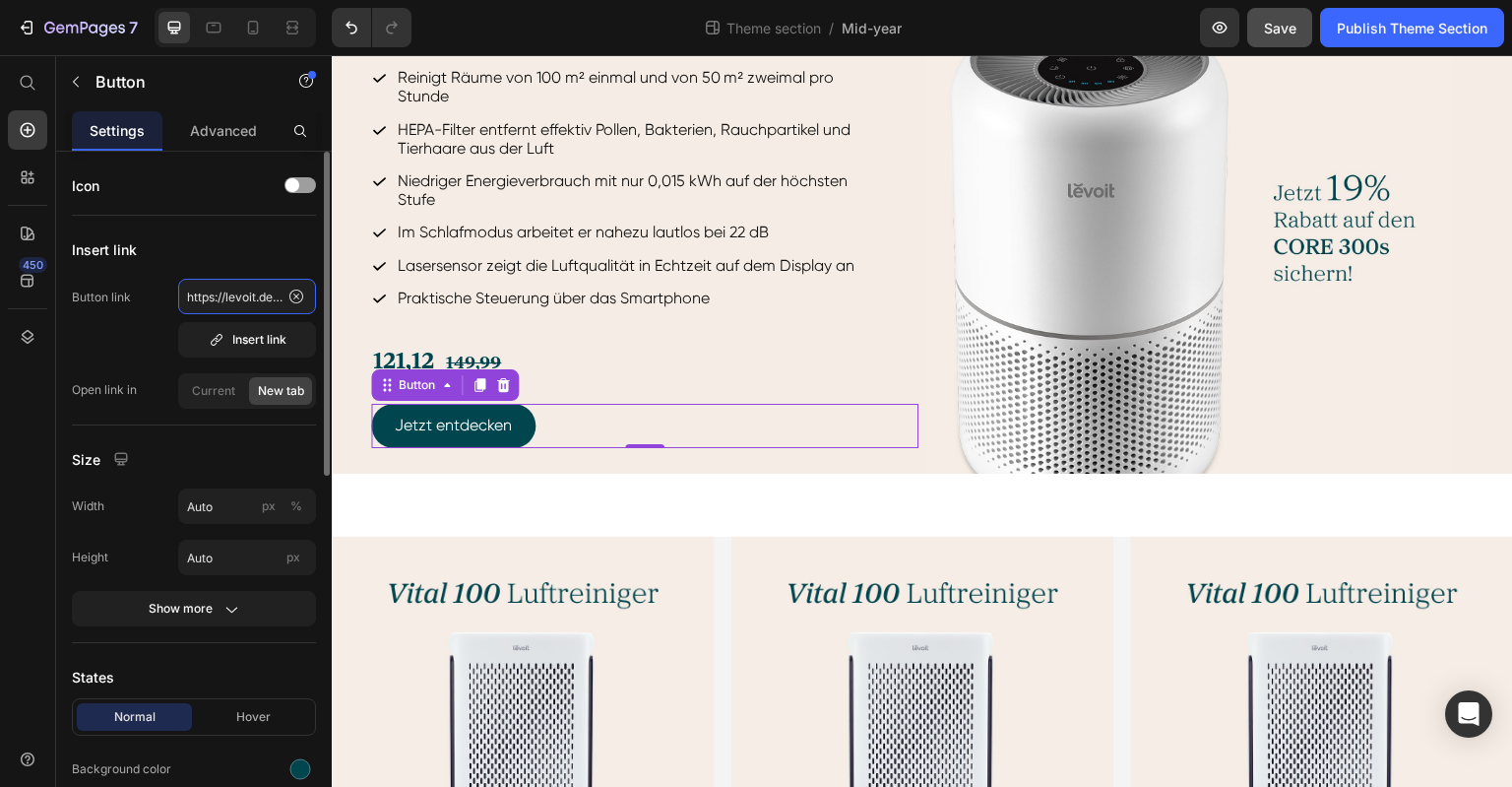 paste on "core-300s-luftreini" 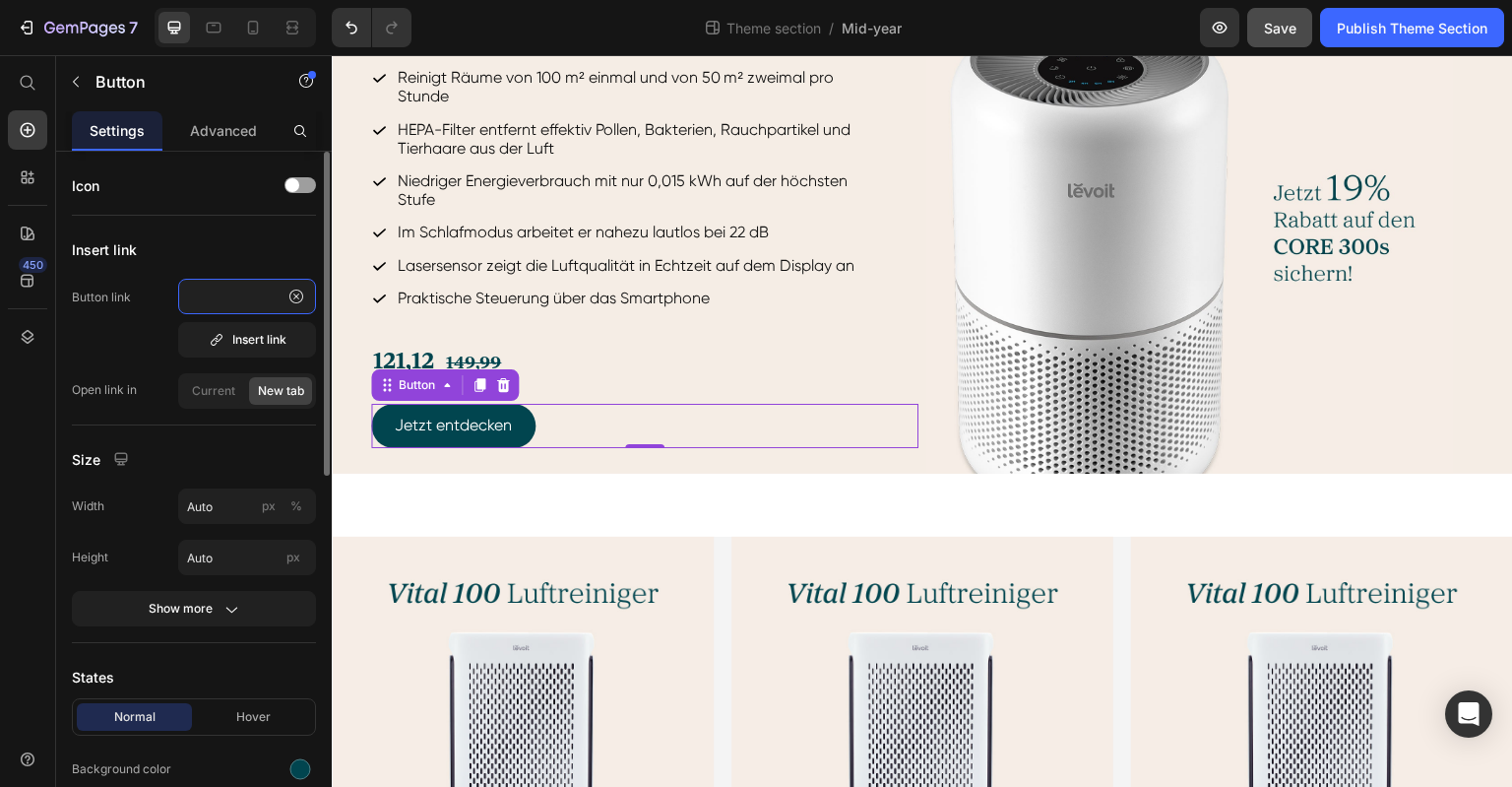 type on "https://levoit.de/products/levoit-core-300s-luftreiniger" 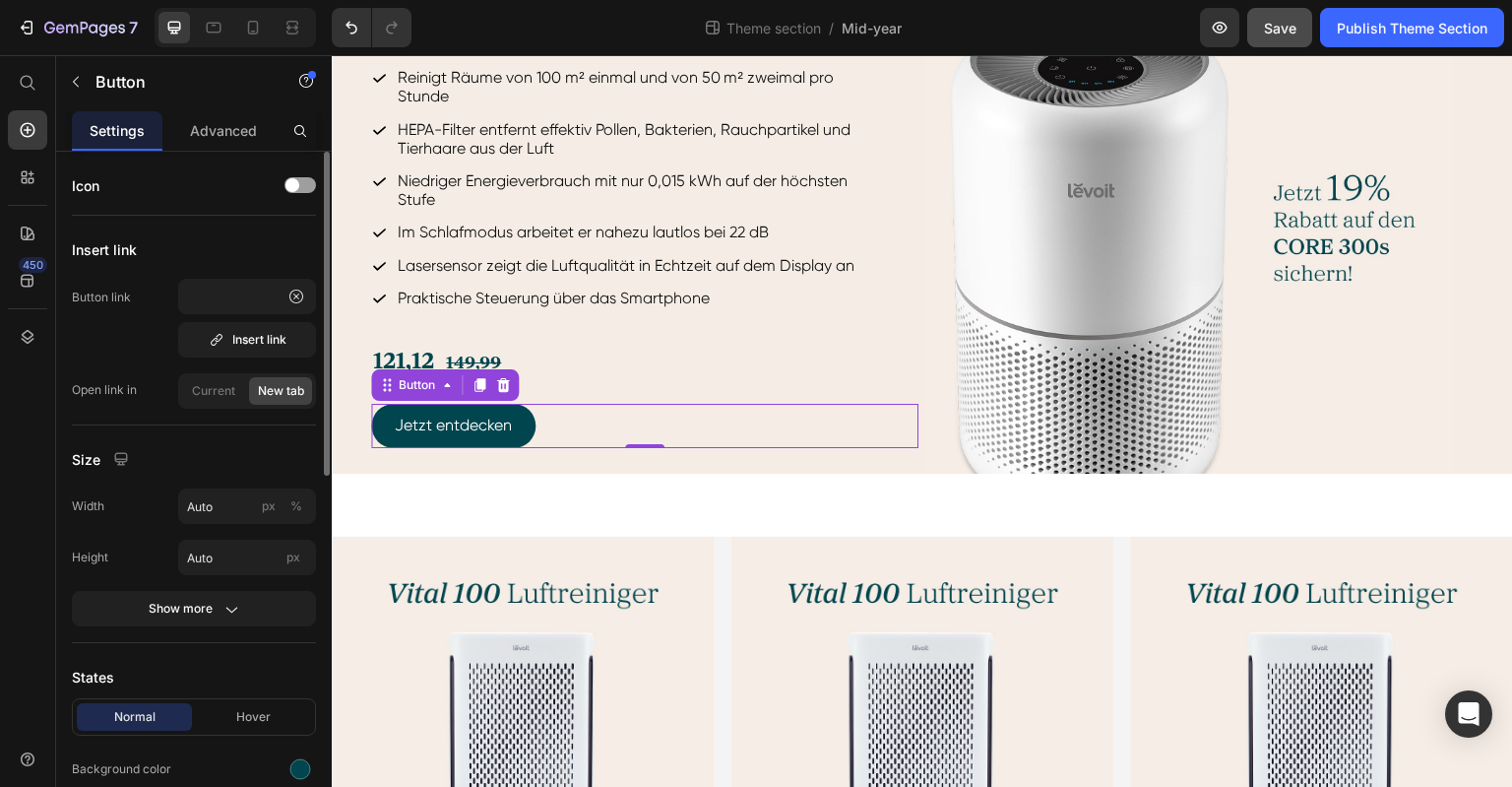 click on "Icon Insert link Button link https://levoit.de/products/levoit-core-300s-luftreiniger  Insert link   Open link in  Current New tab Size Width Auto px % Height Auto px Show more States Normal Hover Background color Text color Border Corner 80 80 80 80 Shadow Text Styles Paragraph 1* Font Gilroy Size 16 Show more Align" at bounding box center (194, 840) 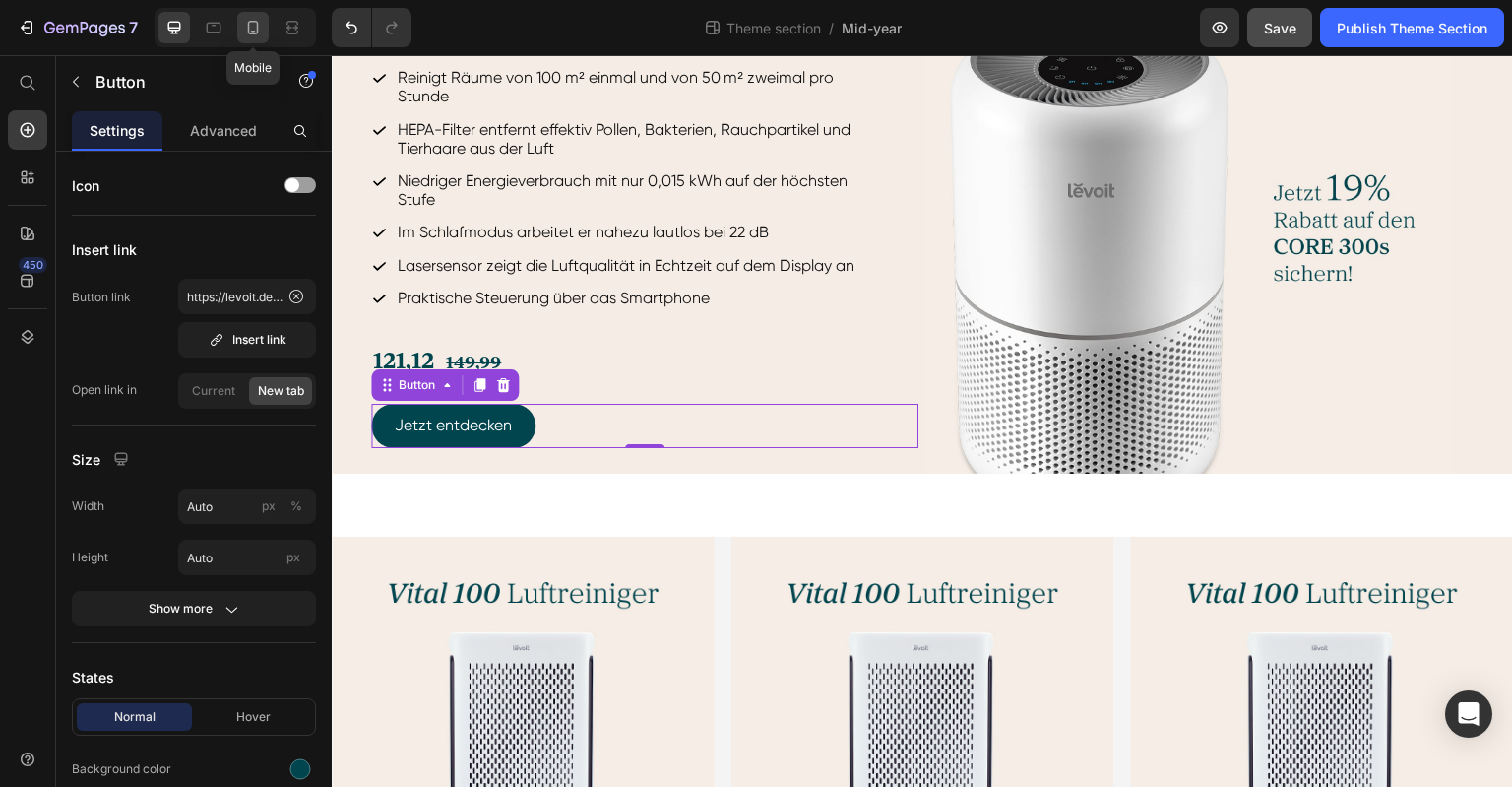 click 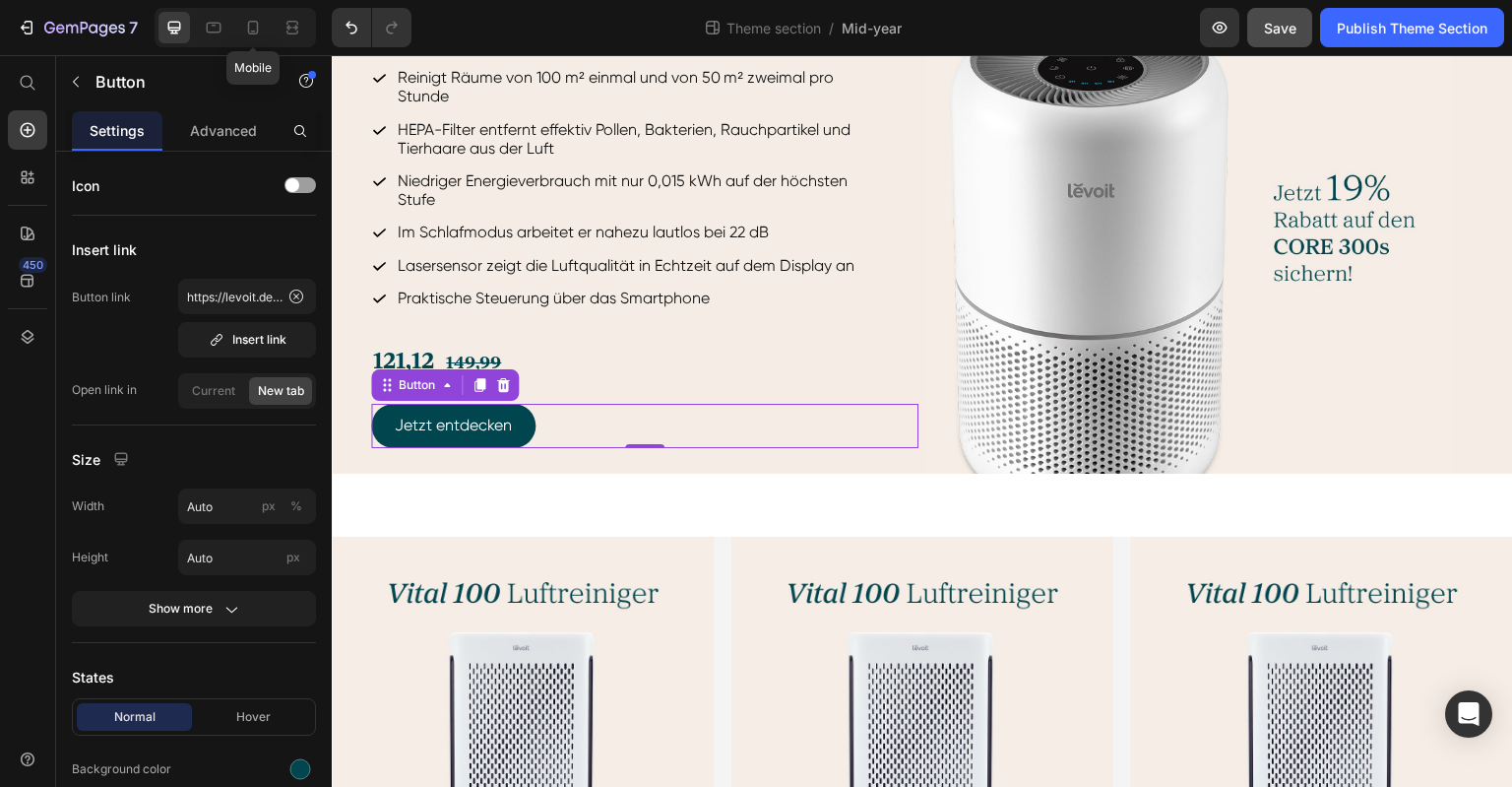 type on "14" 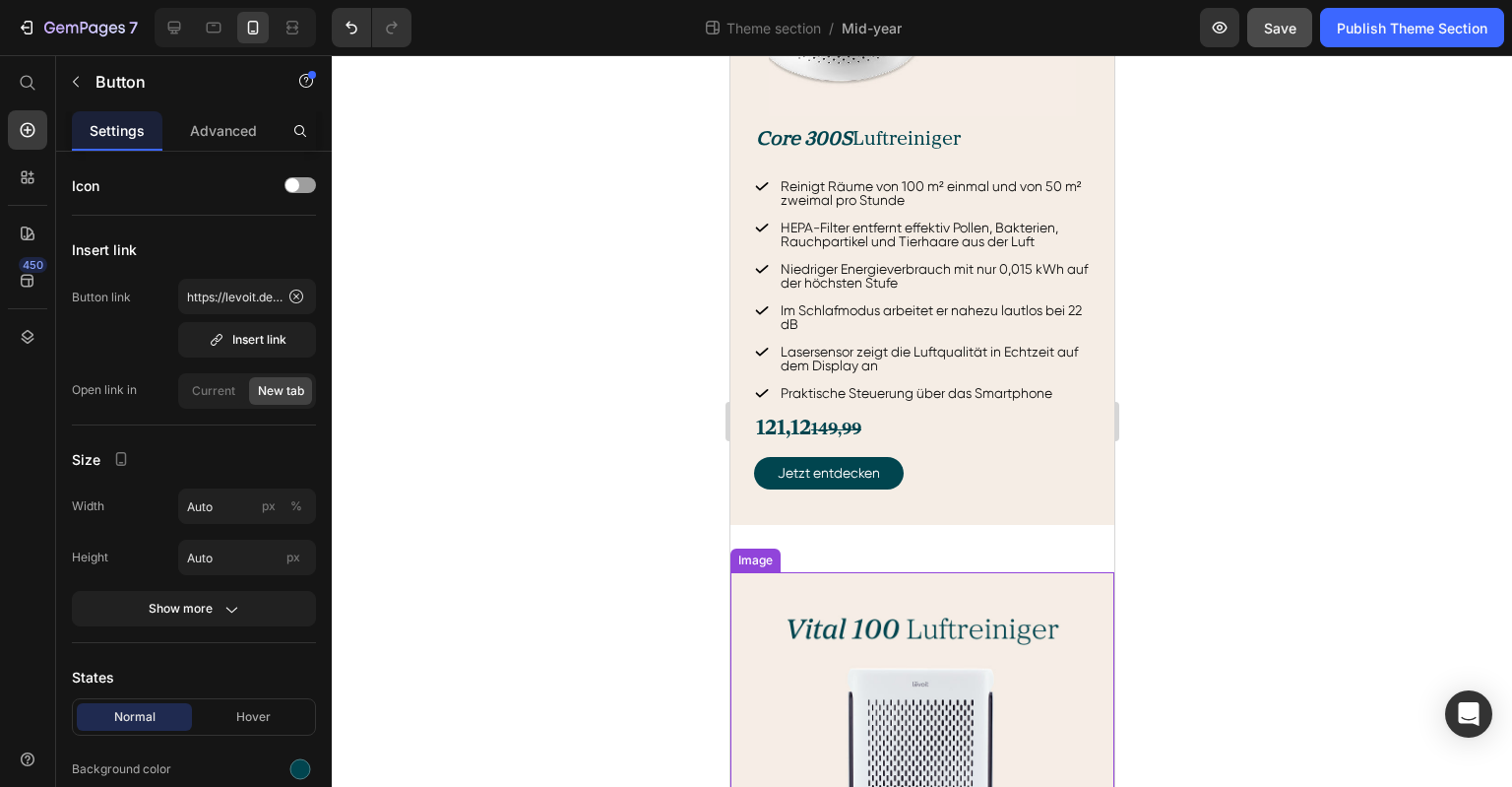 scroll, scrollTop: 1980, scrollLeft: 0, axis: vertical 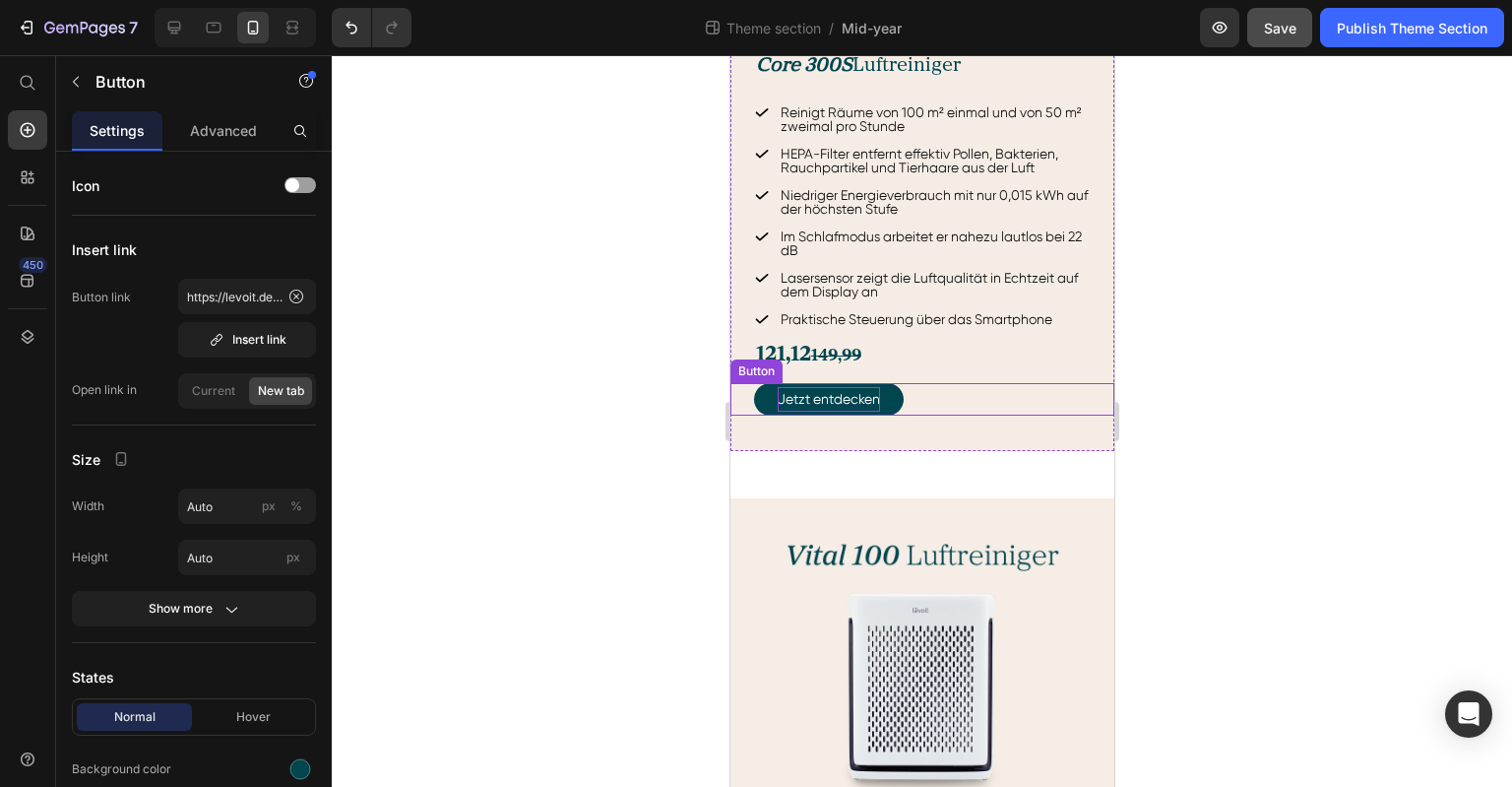 click on "Jetzt entdecken" at bounding box center (828, 399) 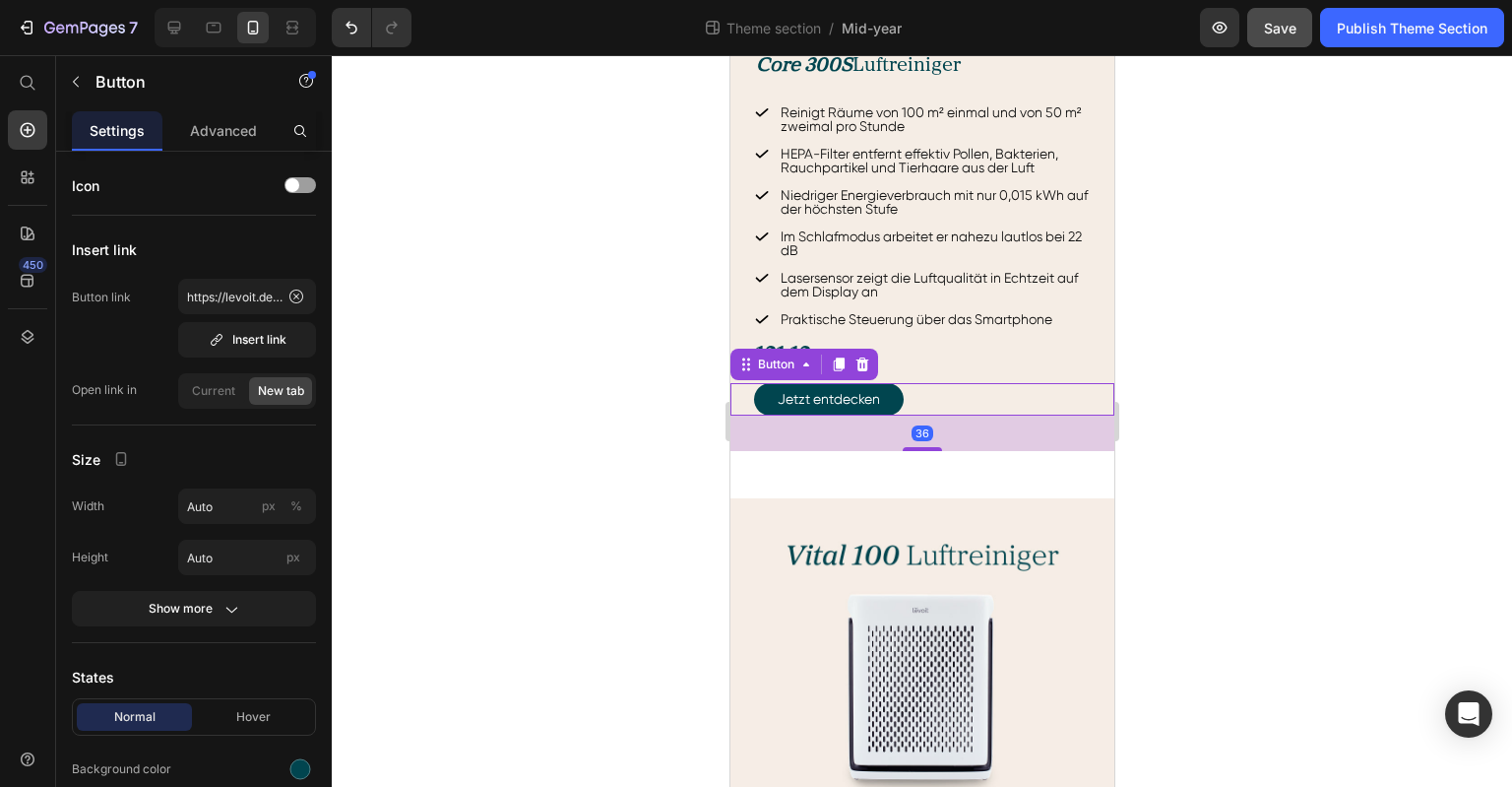 click on "Jetzt entdecken Button   36" at bounding box center (921, 399) 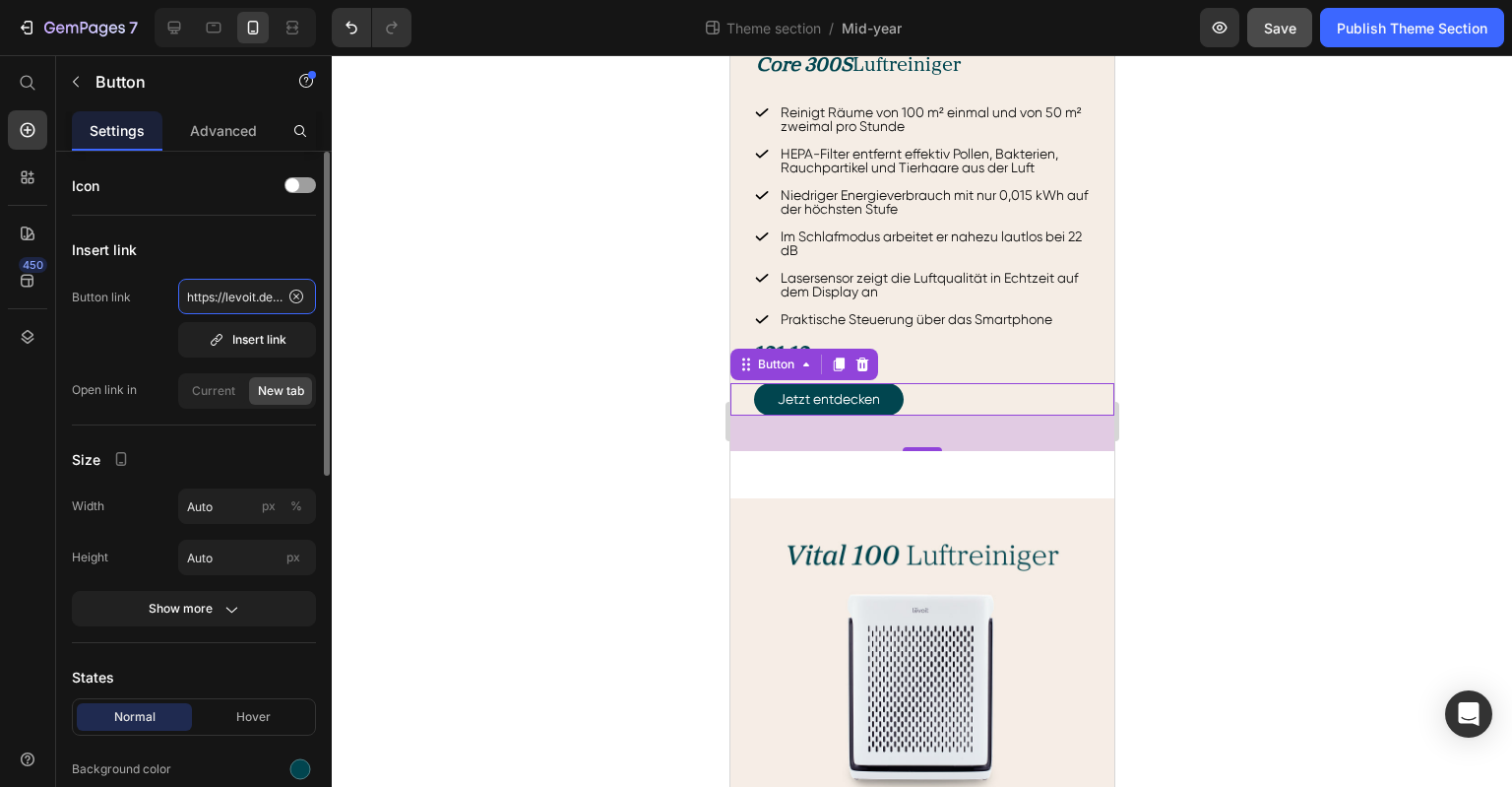 click on "https://levoit.de/products/levoit-lvac-300-akku-staubsauger" 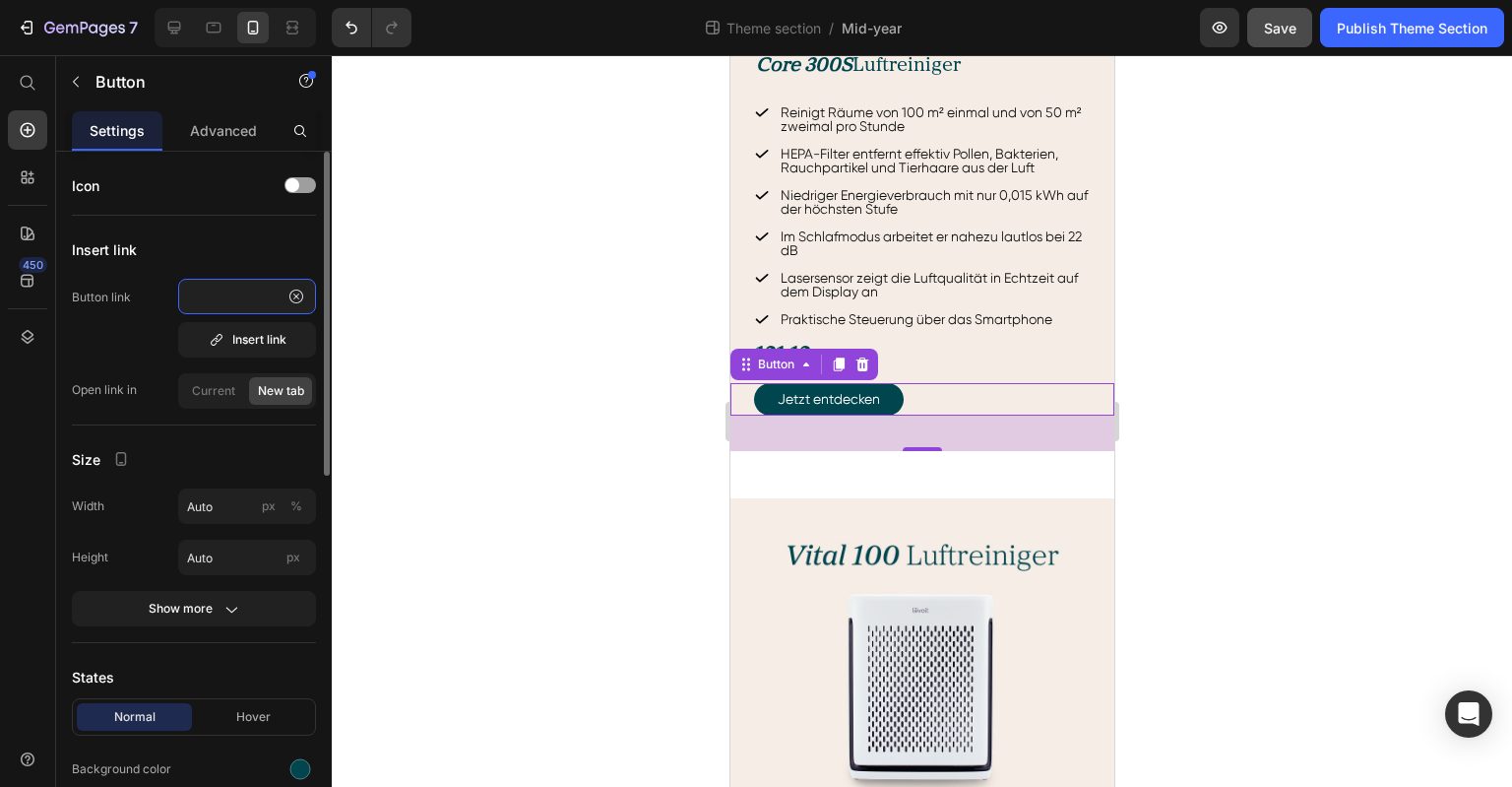 type on "https://levoit.de/products/levoit-core-300s-luftreiniger" 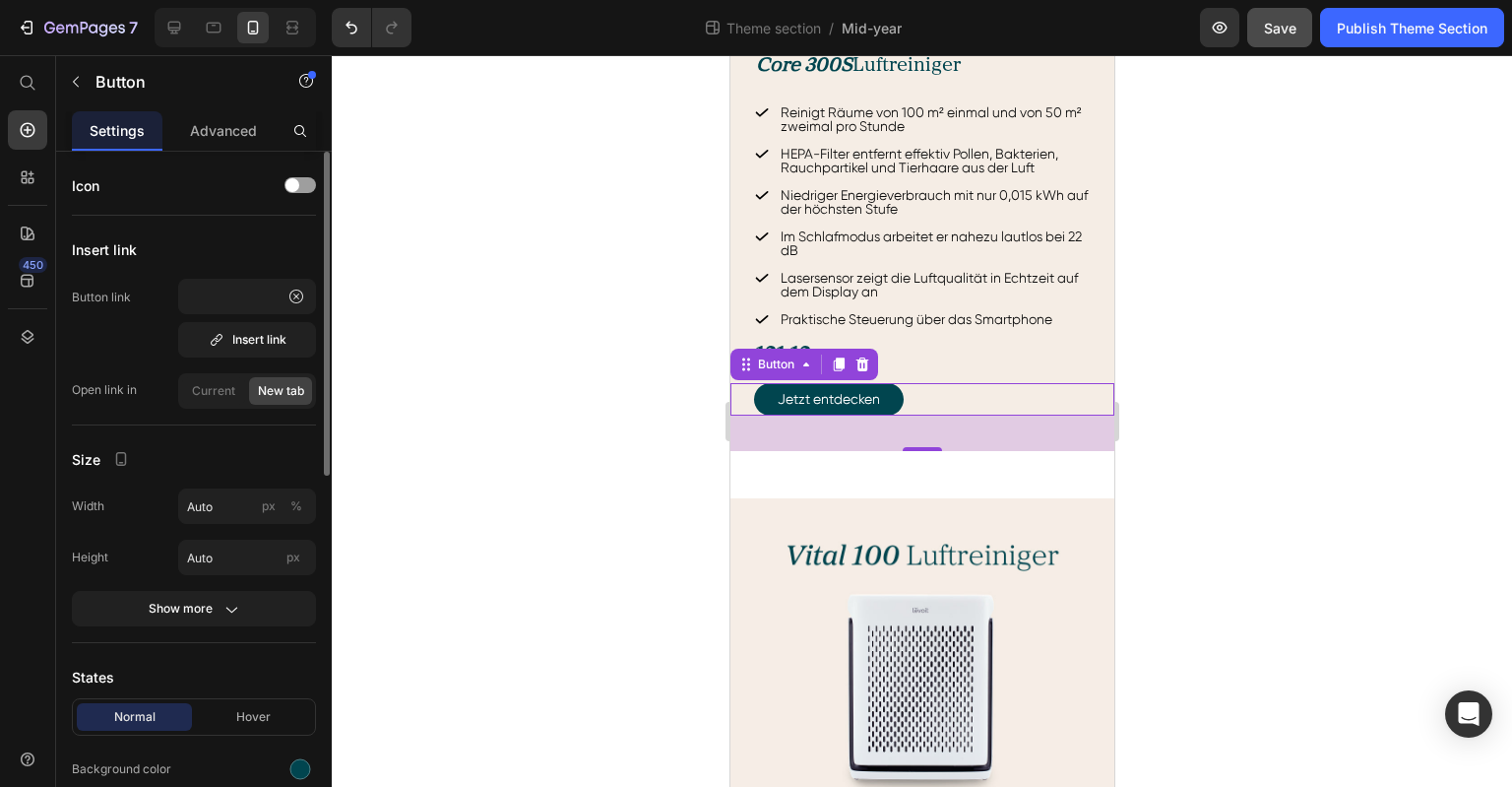 click on "Button link https://levoit.de/products/levoit-core-300s-luftreiniger  Insert link" at bounding box center [194, 318] 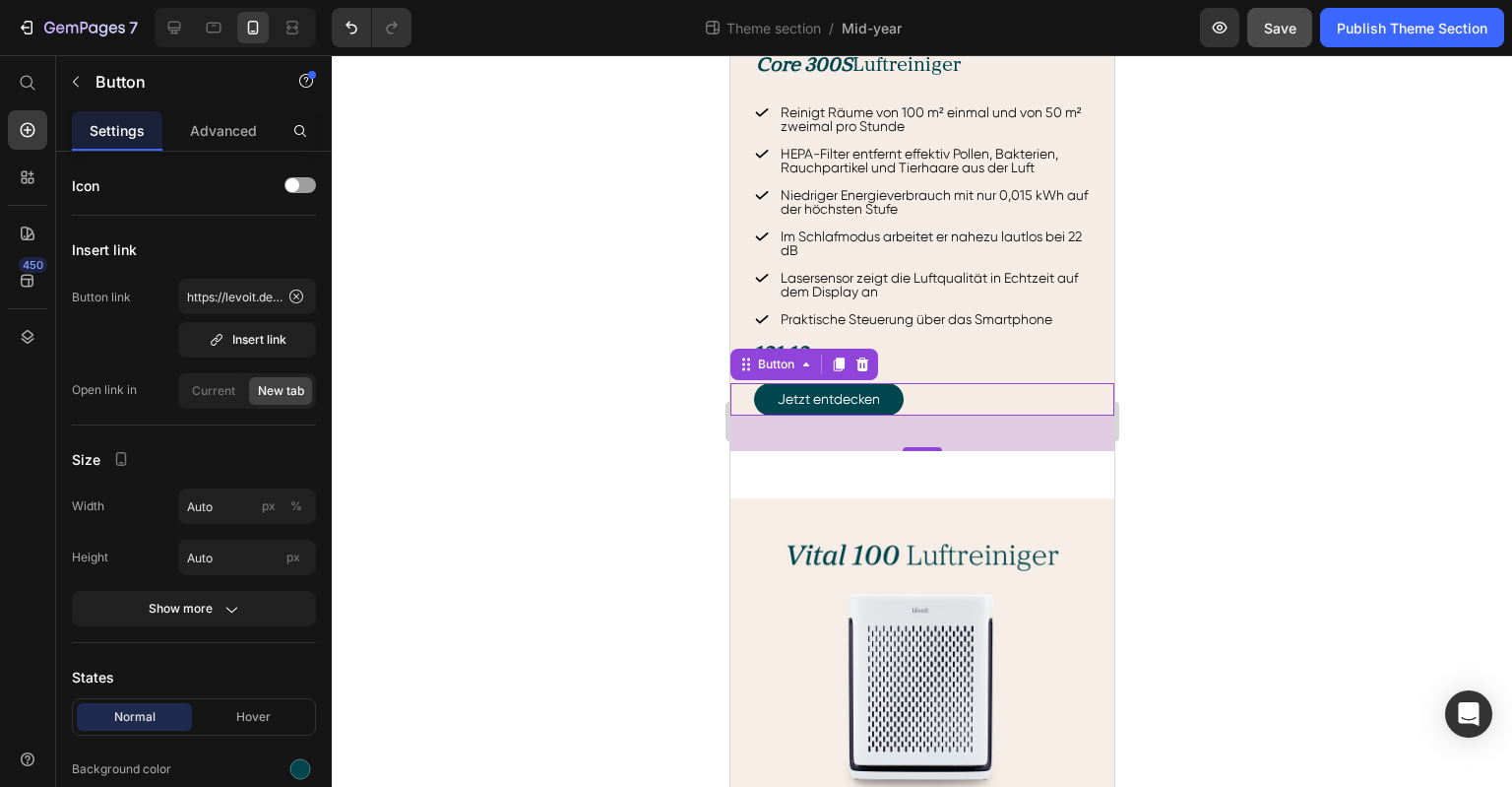 click 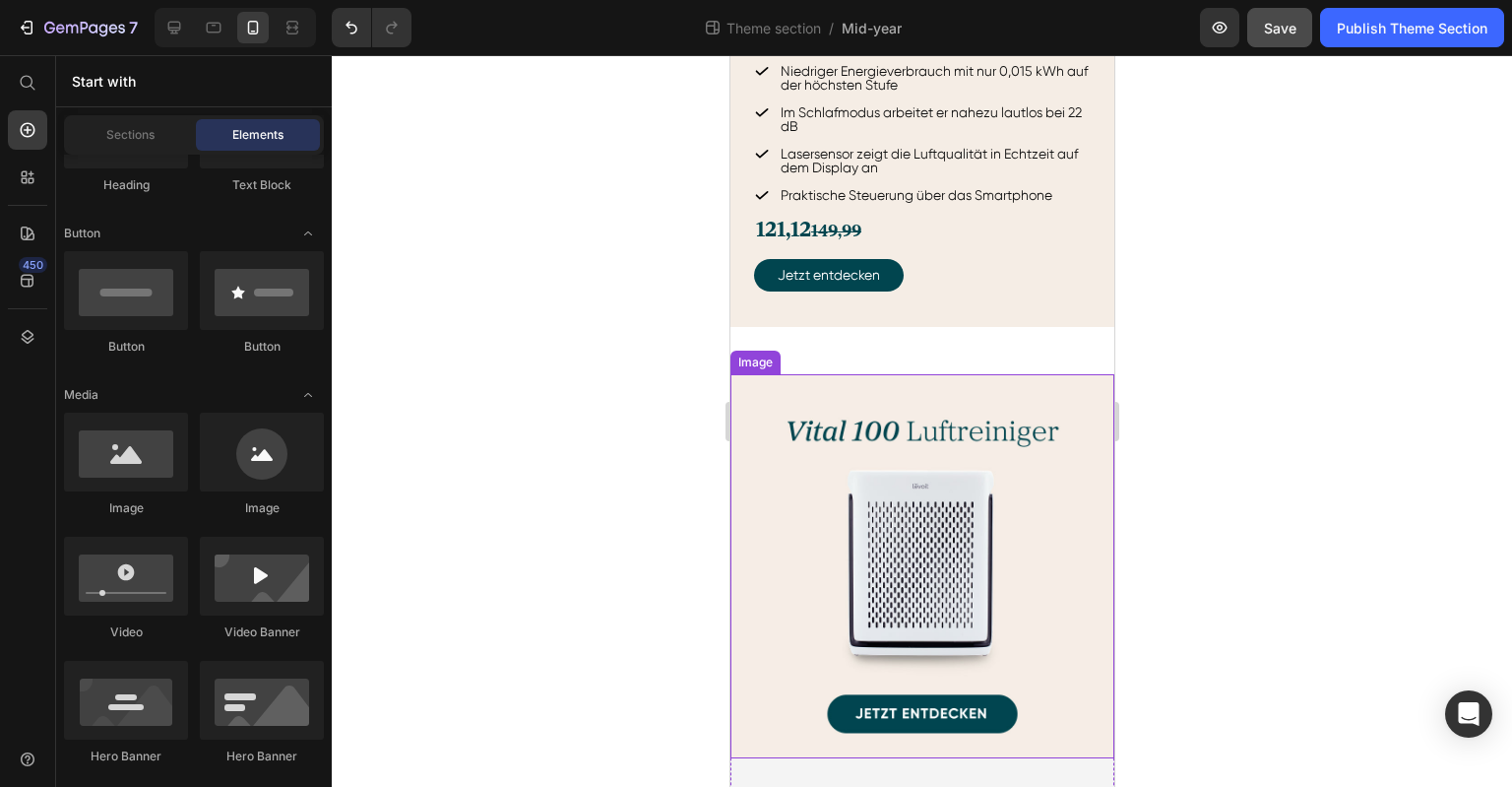 scroll, scrollTop: 2275, scrollLeft: 0, axis: vertical 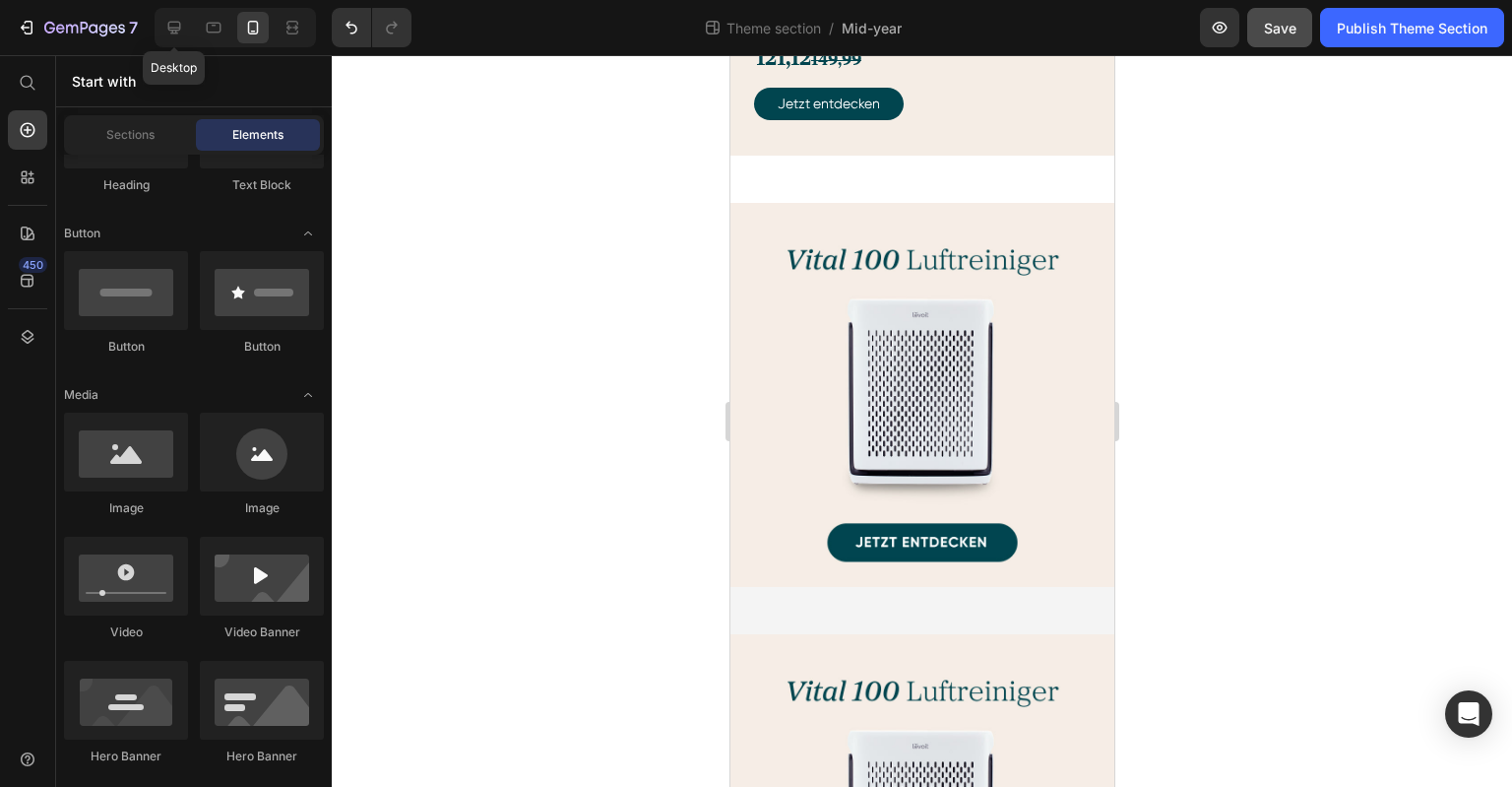 drag, startPoint x: 181, startPoint y: 39, endPoint x: 180, endPoint y: 50, distance: 11.045361 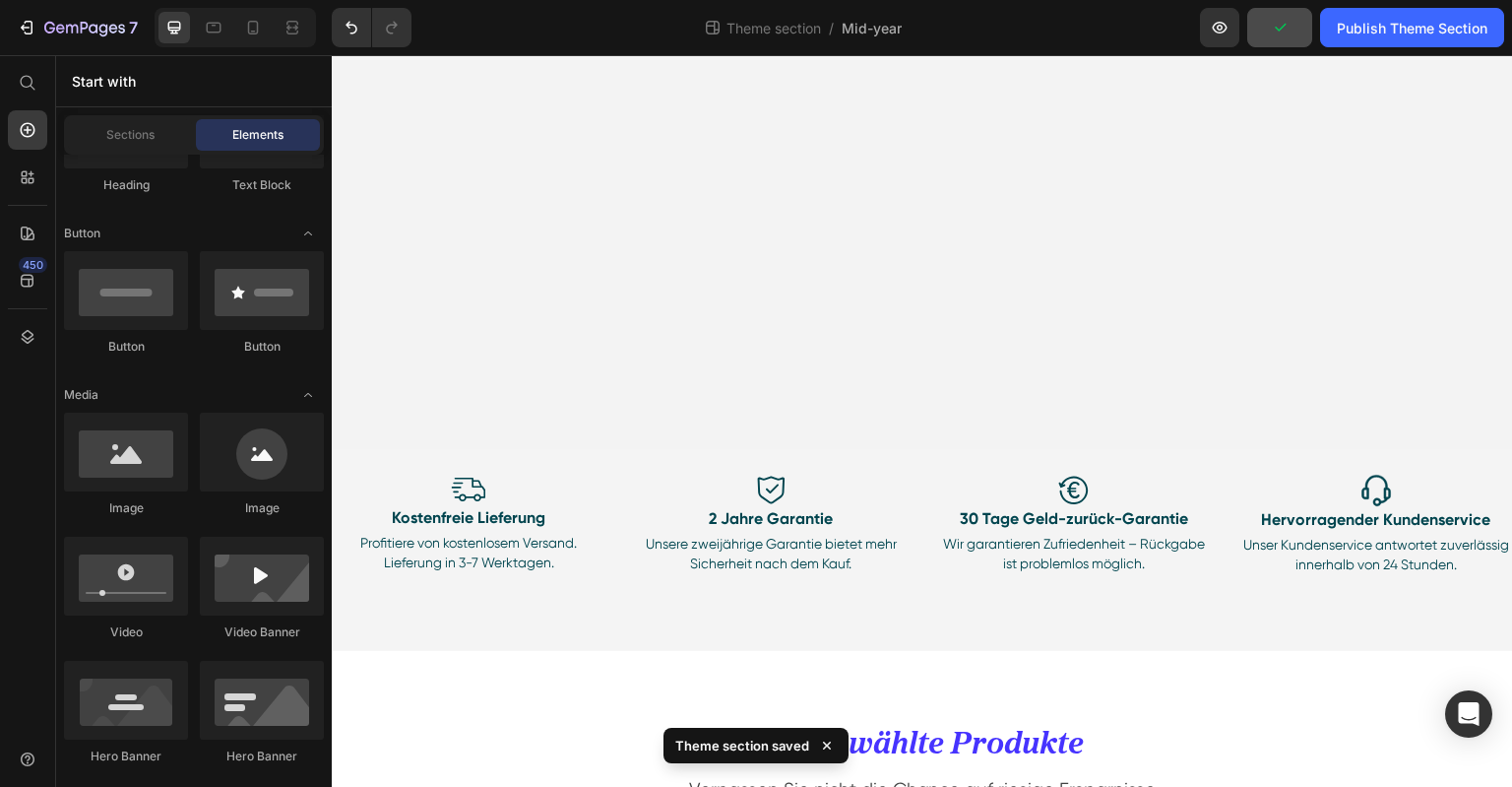 scroll, scrollTop: 1676, scrollLeft: 0, axis: vertical 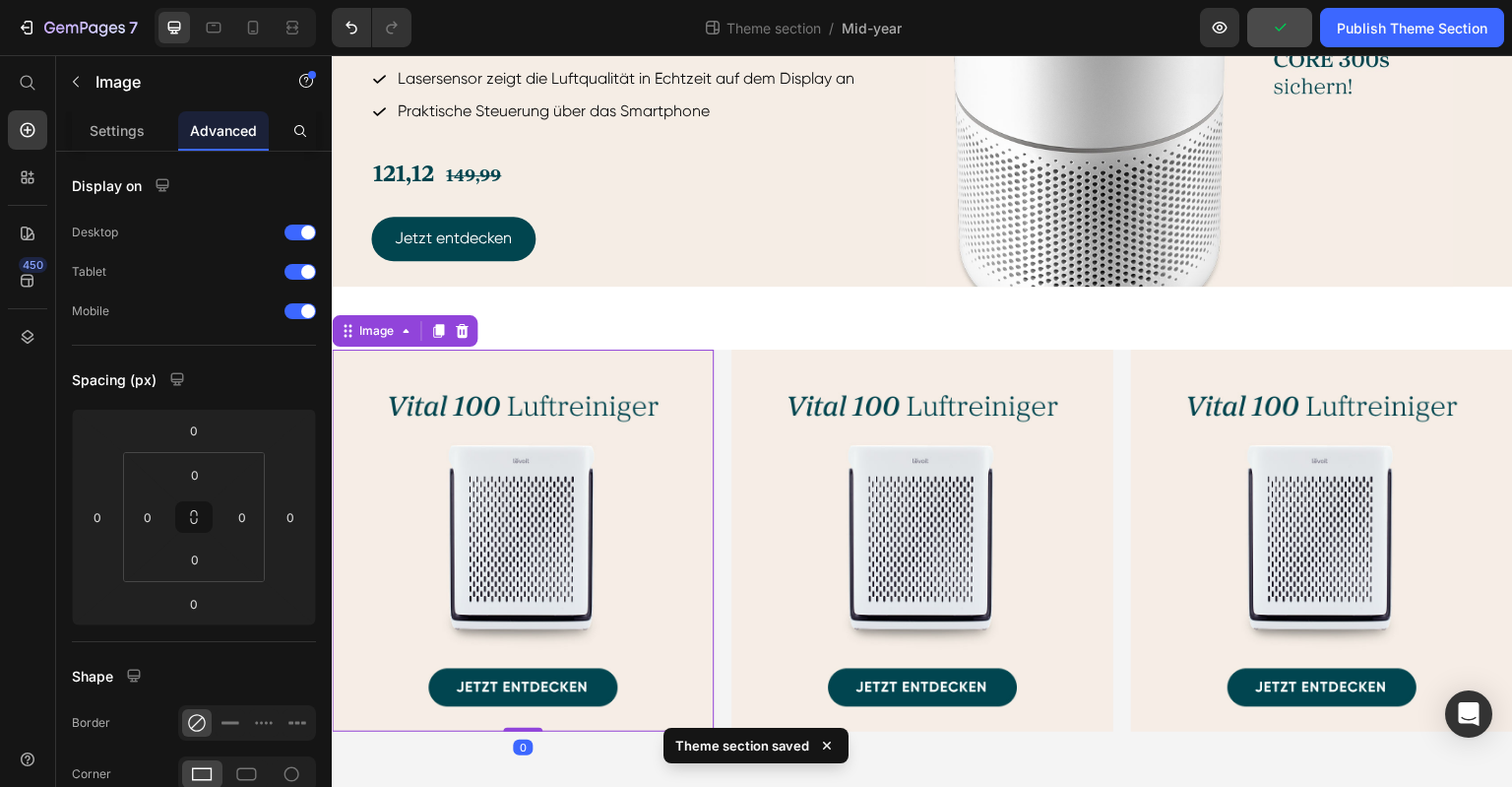 click at bounding box center [523, 541] 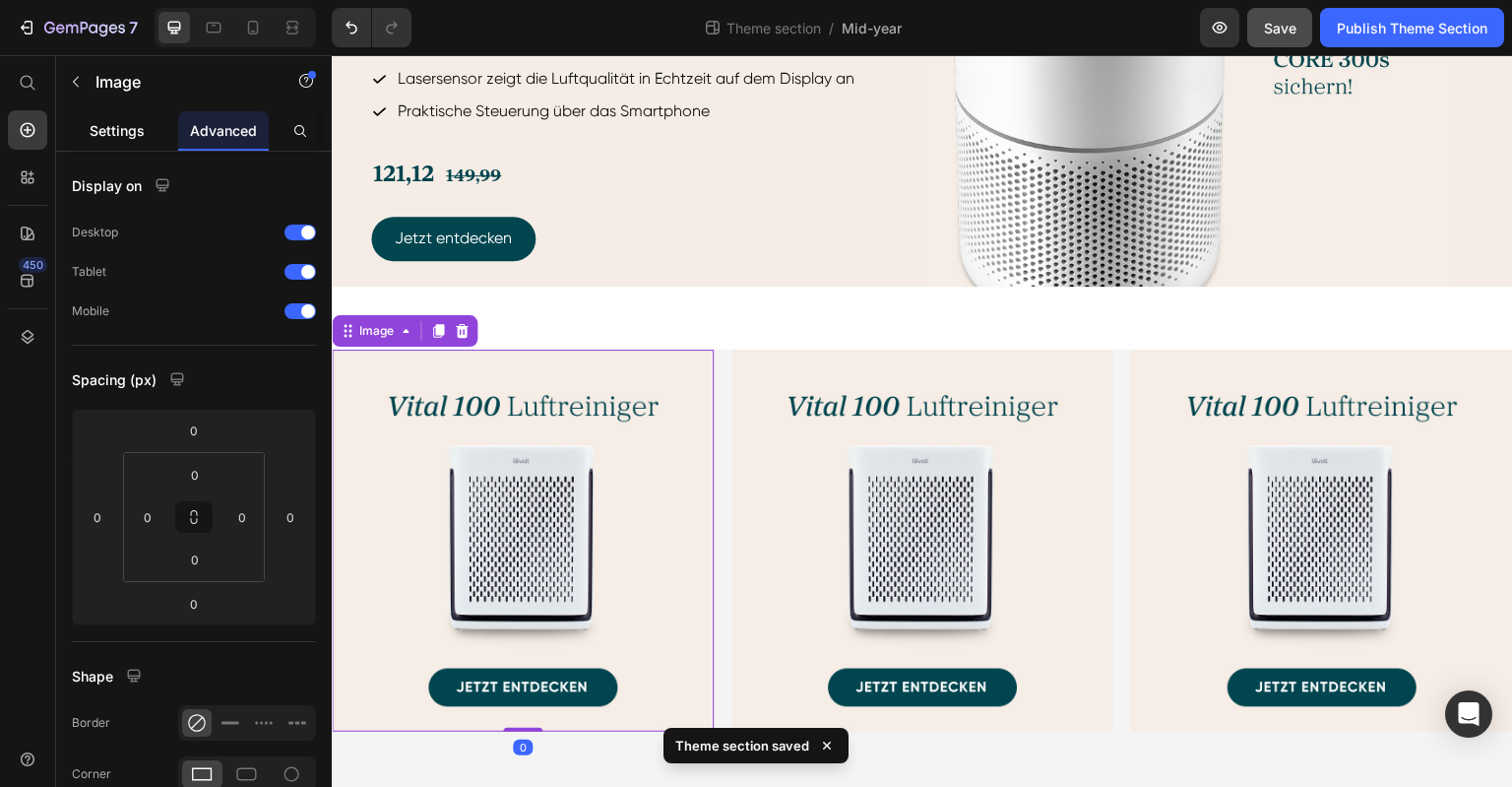 click on "Settings" at bounding box center (117, 130) 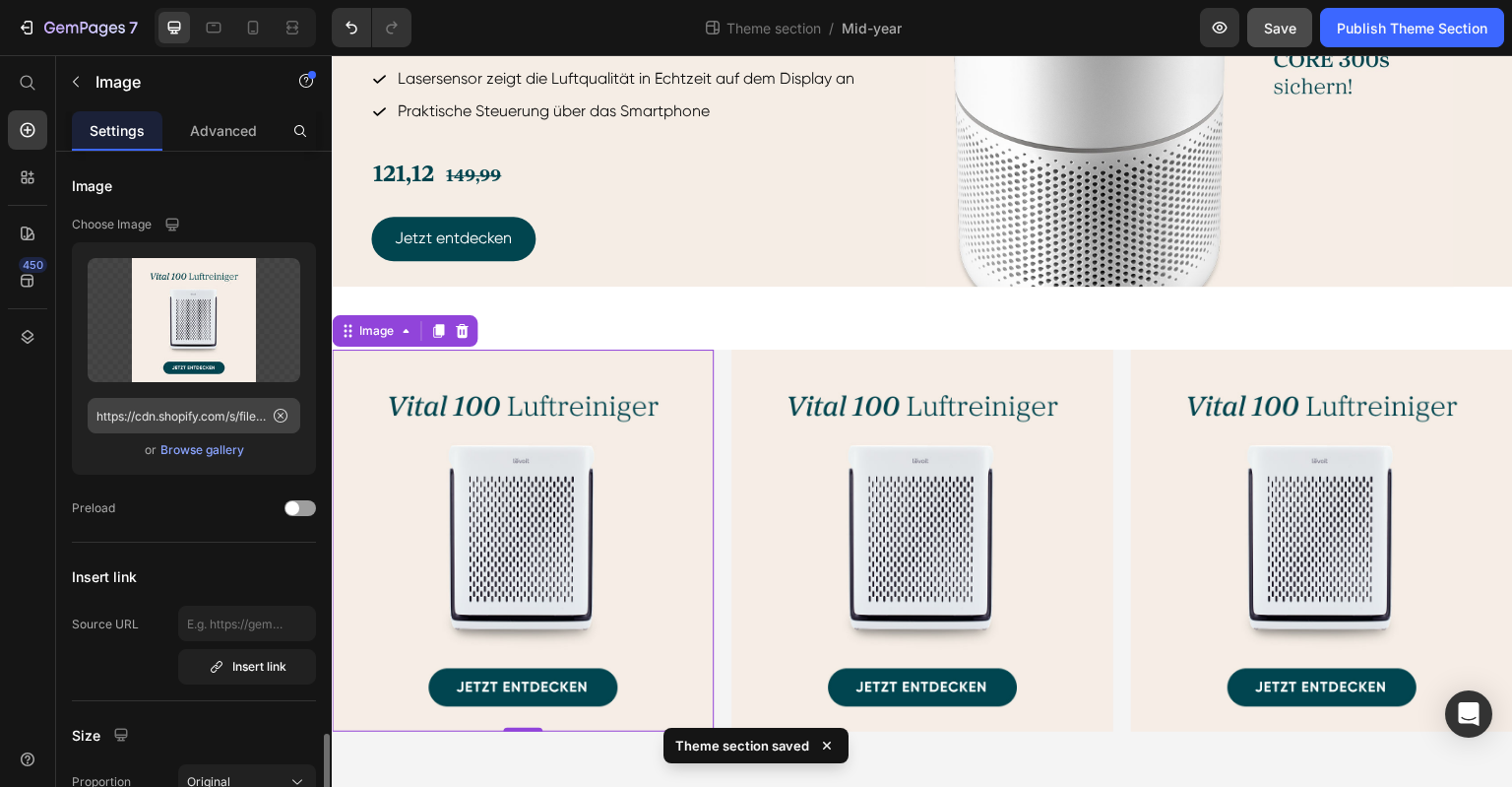 scroll, scrollTop: 394, scrollLeft: 0, axis: vertical 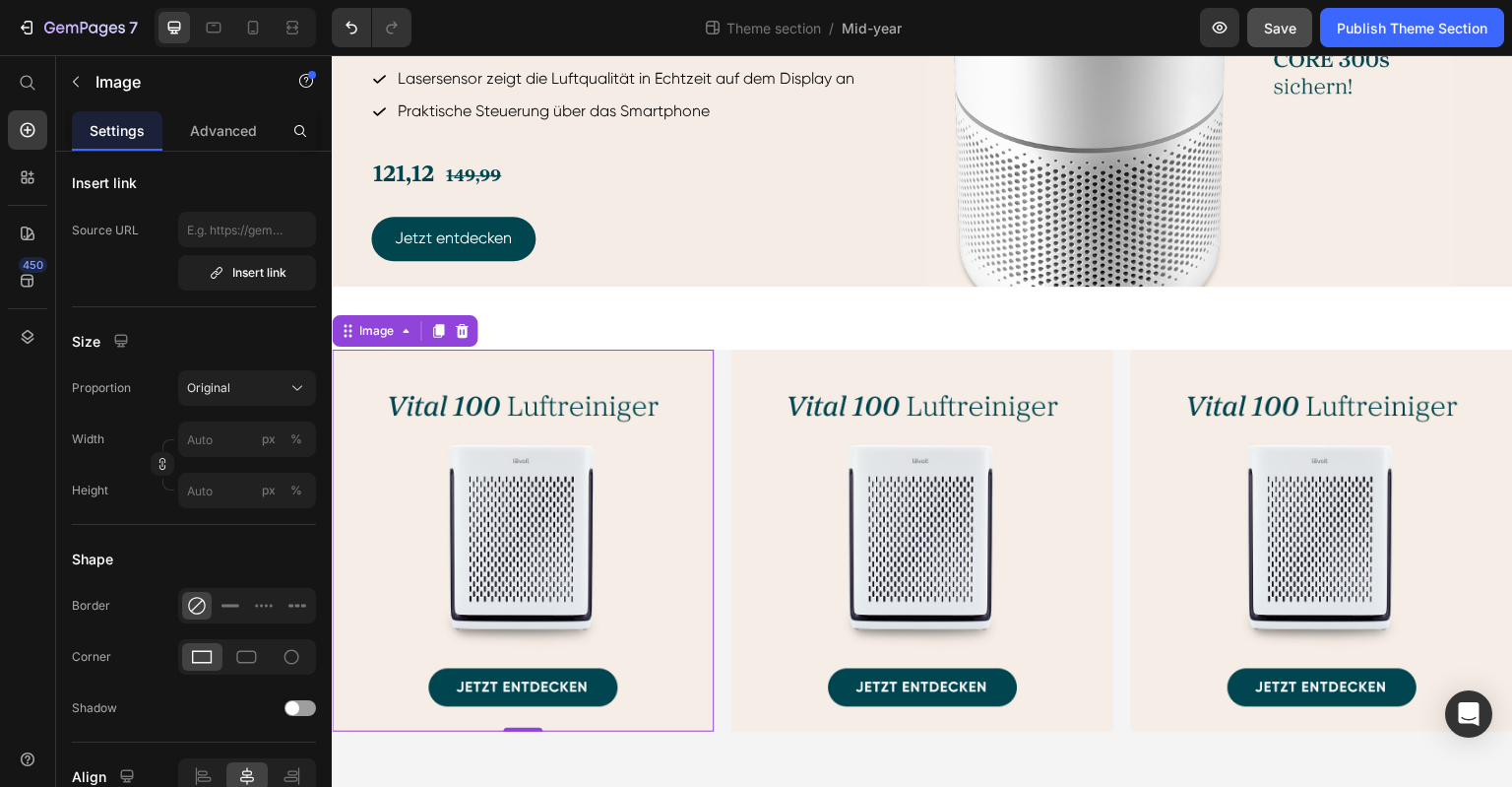 click at bounding box center [523, 541] 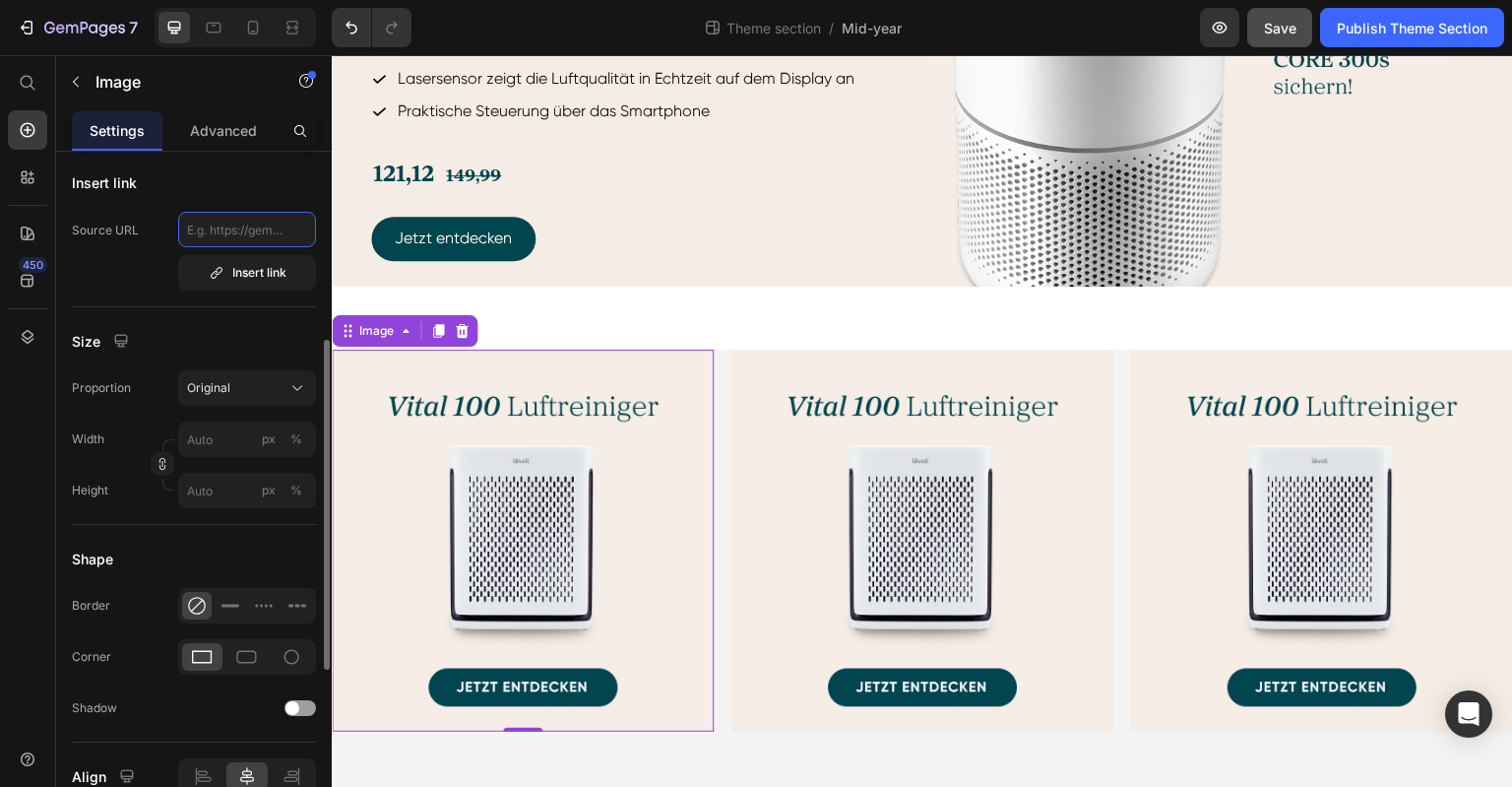 click 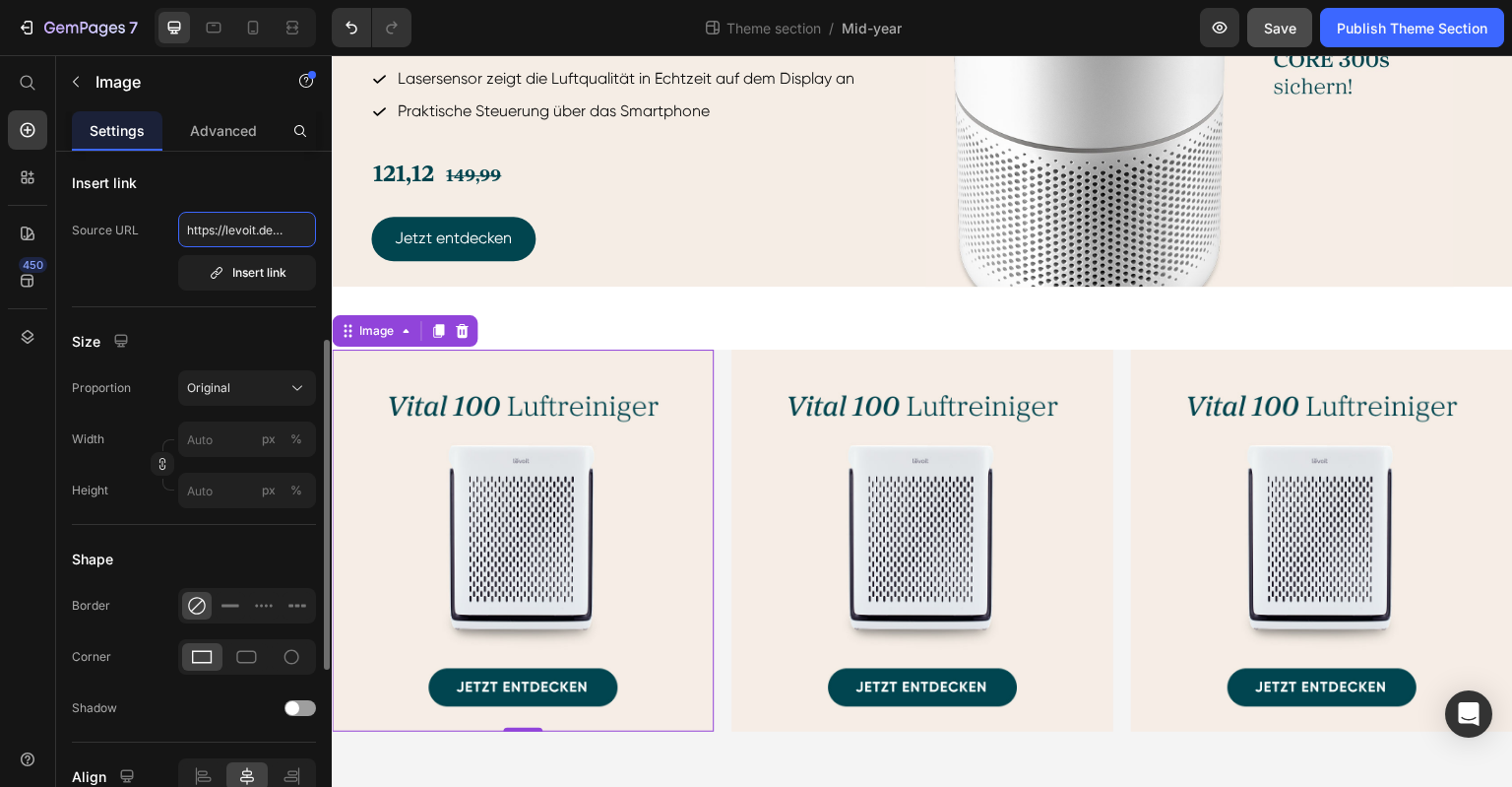 scroll, scrollTop: 0, scrollLeft: 240, axis: horizontal 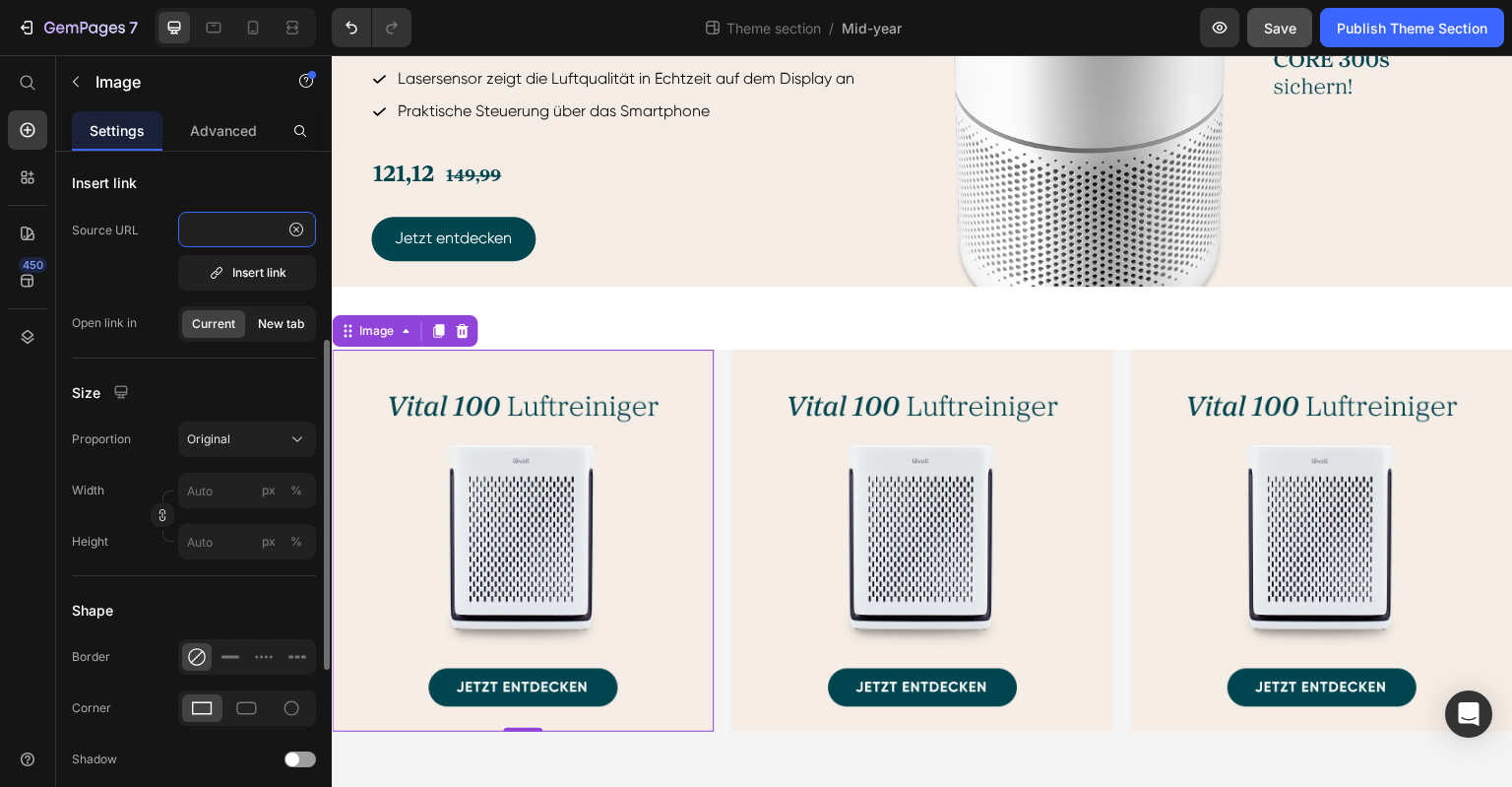 type on "https://levoit.de/products/levoit-lvac-200-akku-staubsauger" 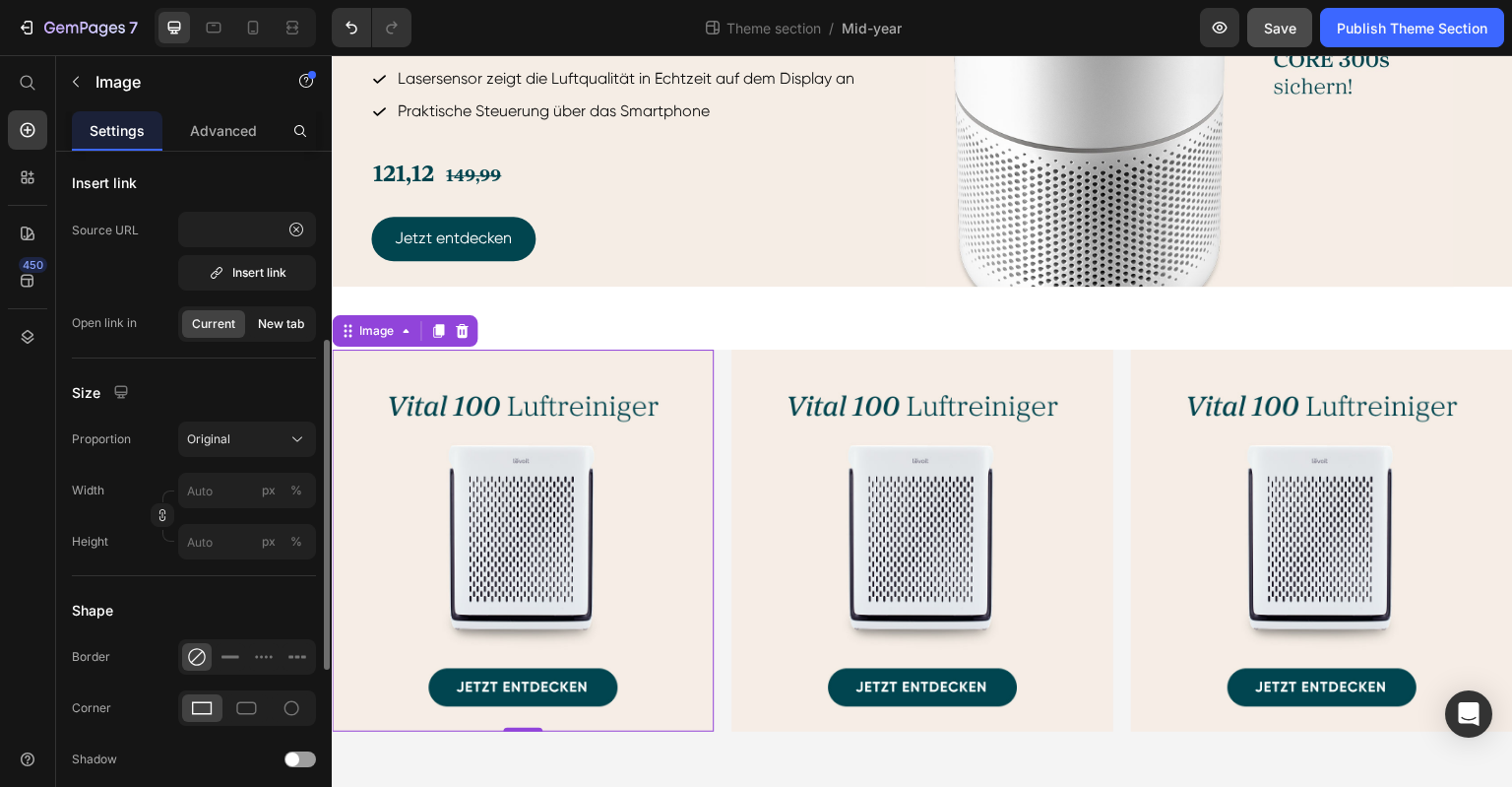 click on "New tab" 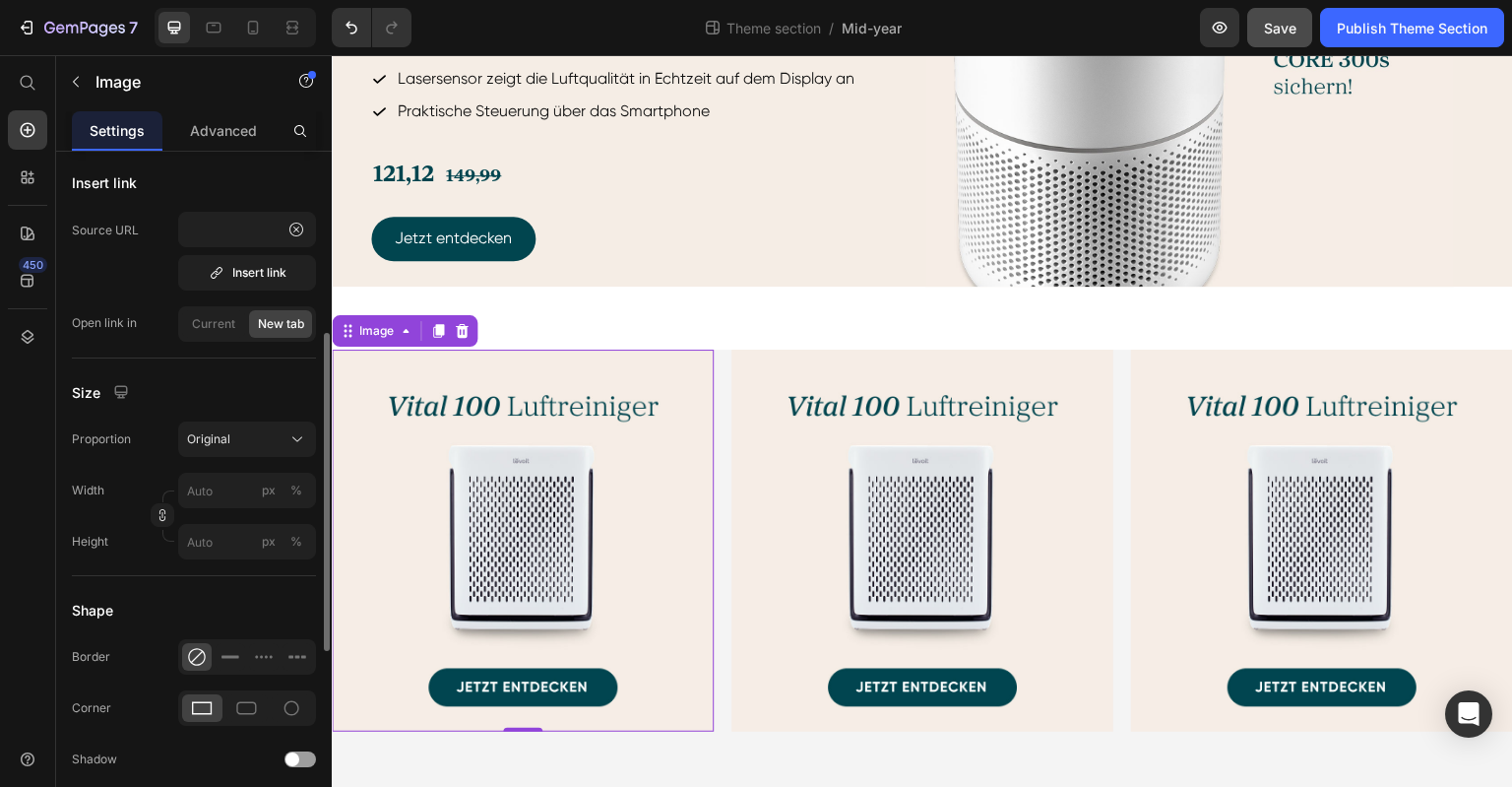 scroll, scrollTop: 0, scrollLeft: 0, axis: both 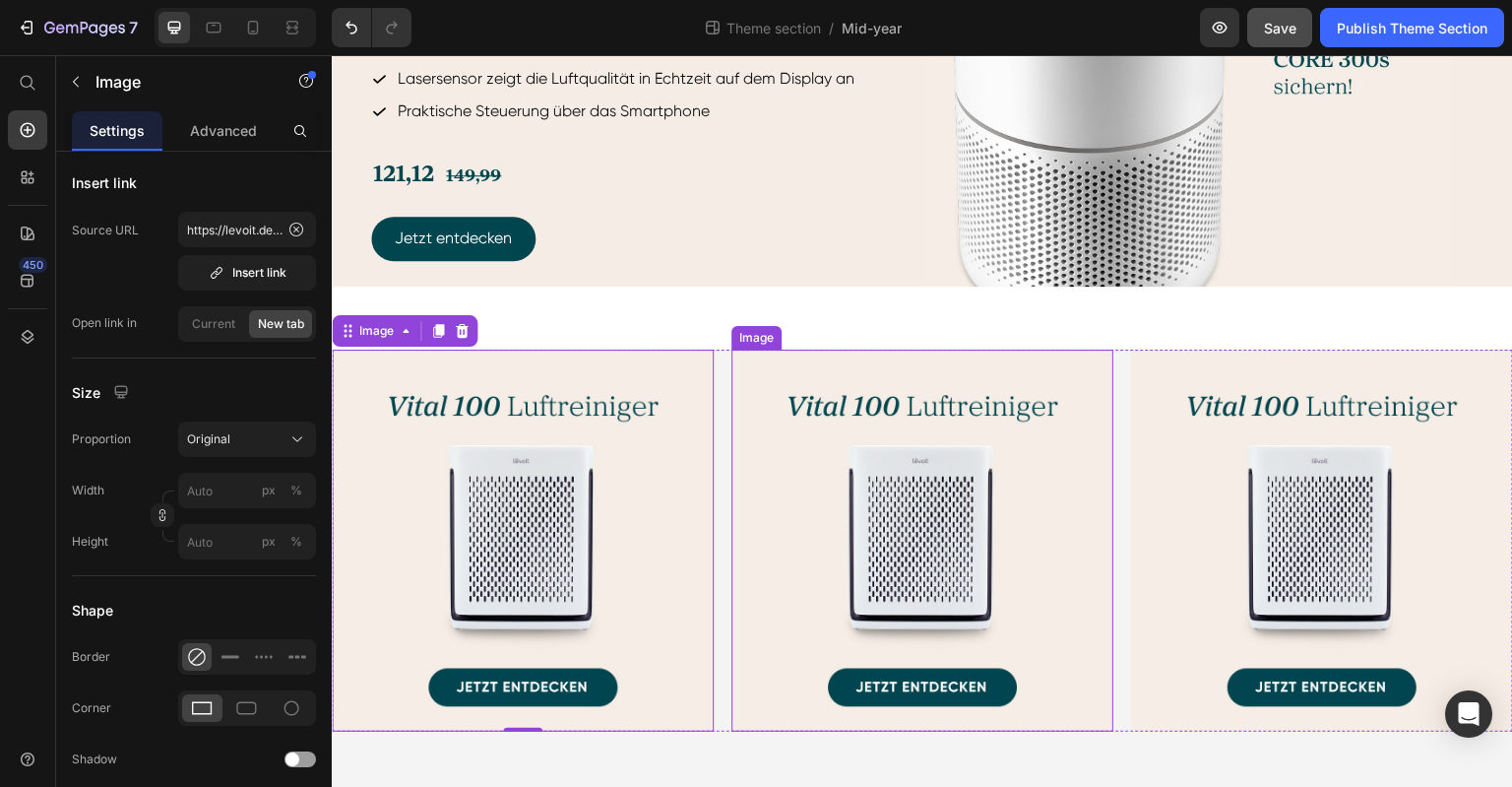 click at bounding box center [922, 541] 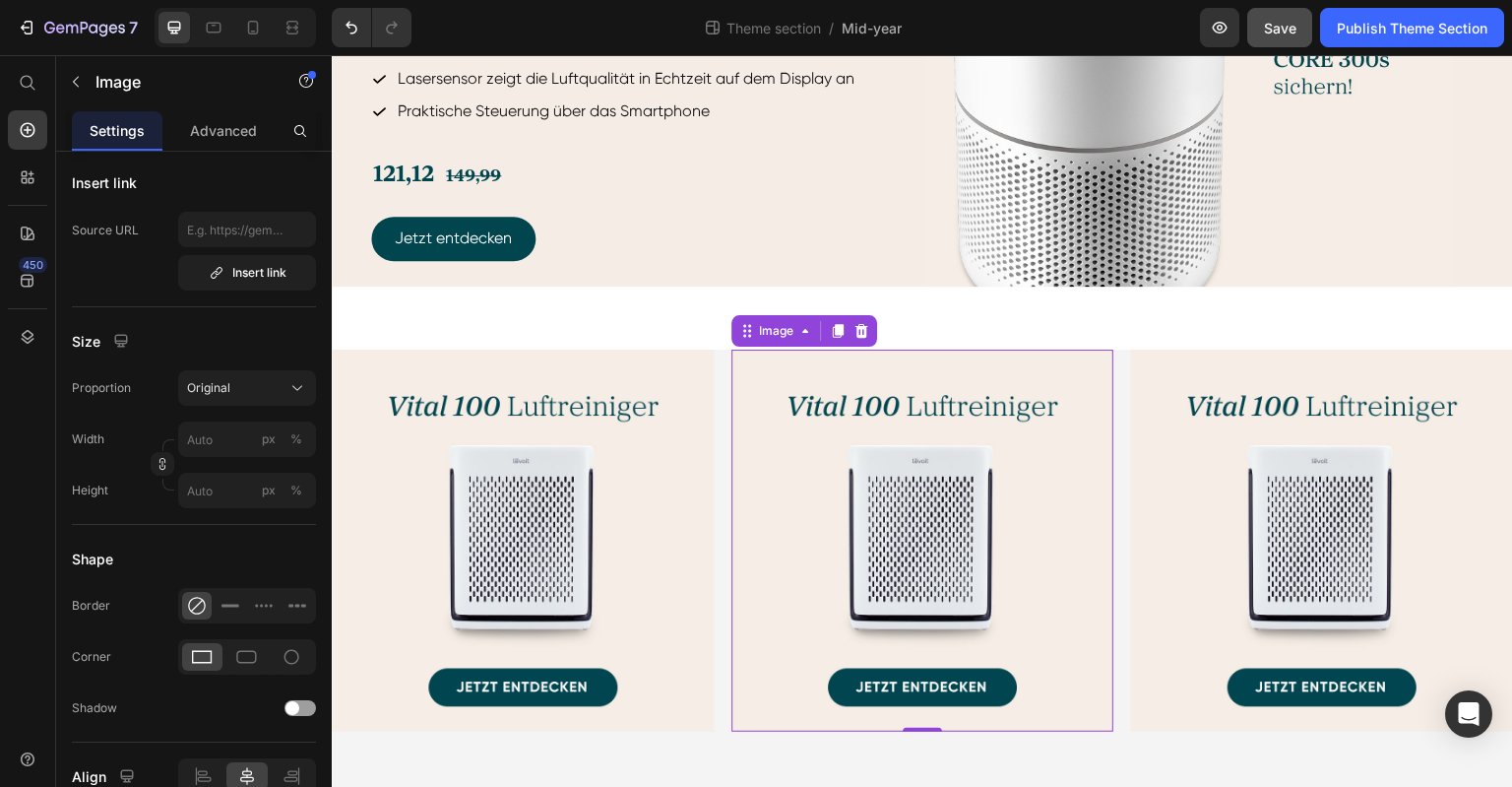 click at bounding box center (922, 541) 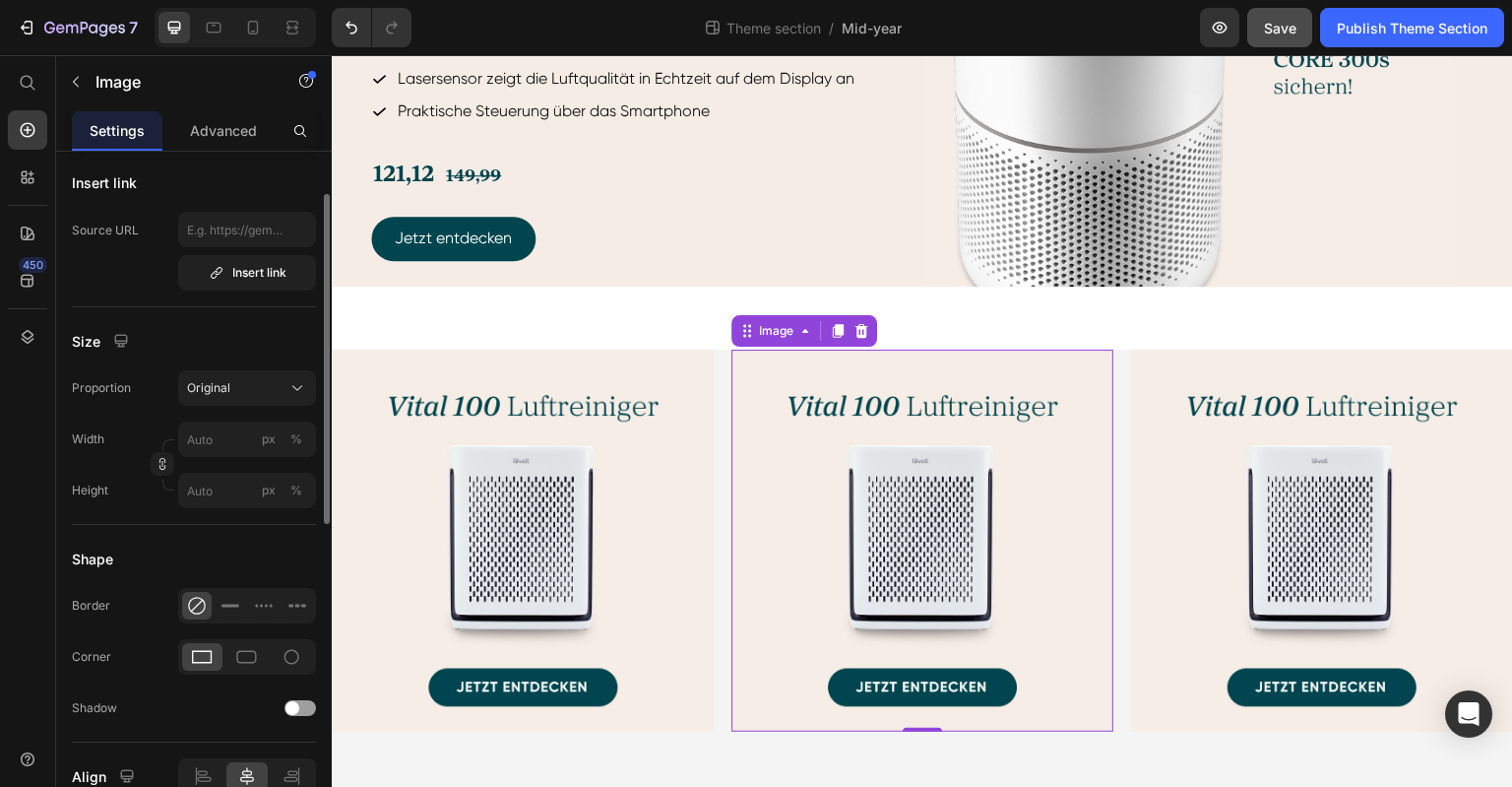scroll, scrollTop: 197, scrollLeft: 0, axis: vertical 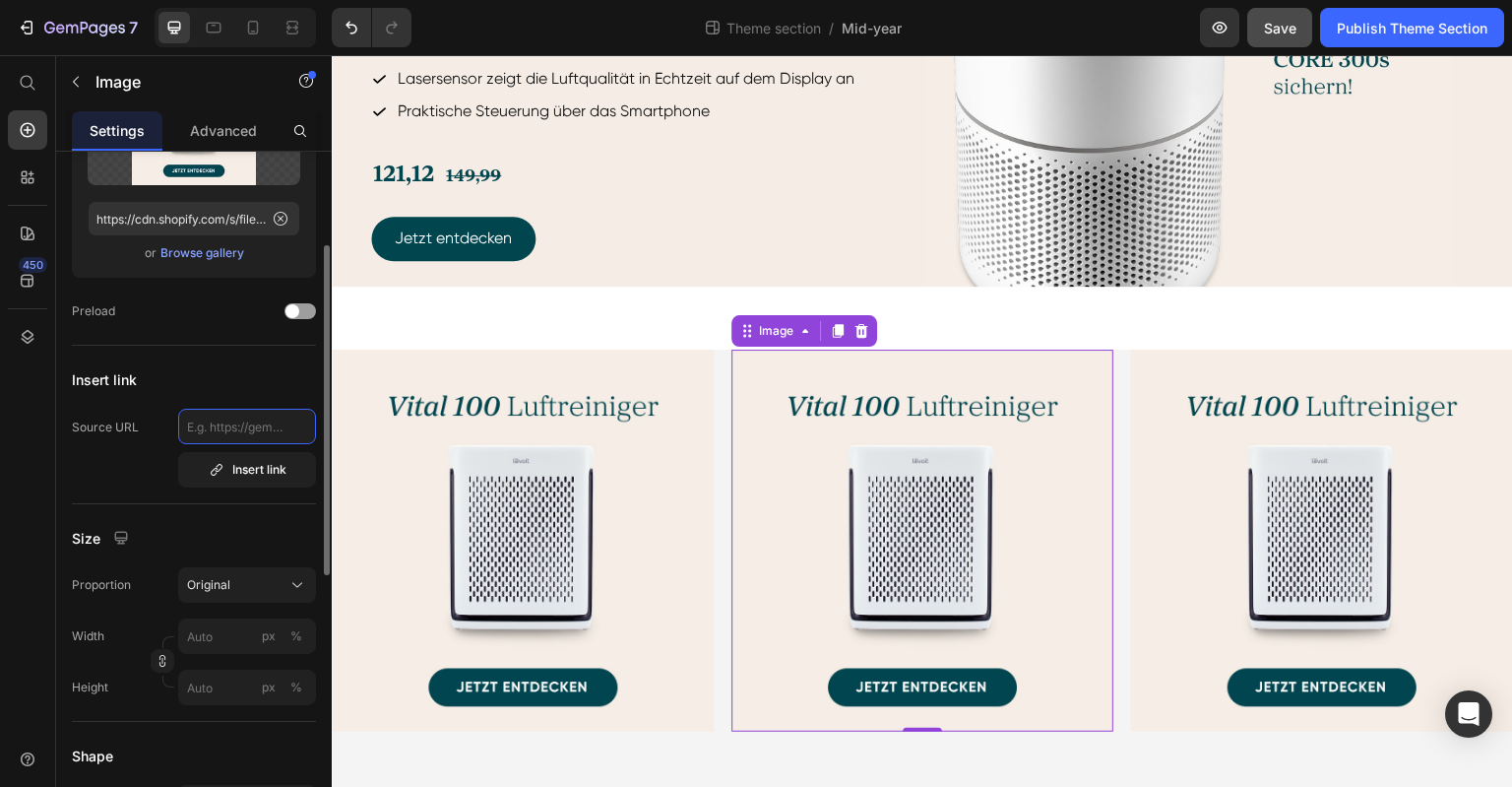 click 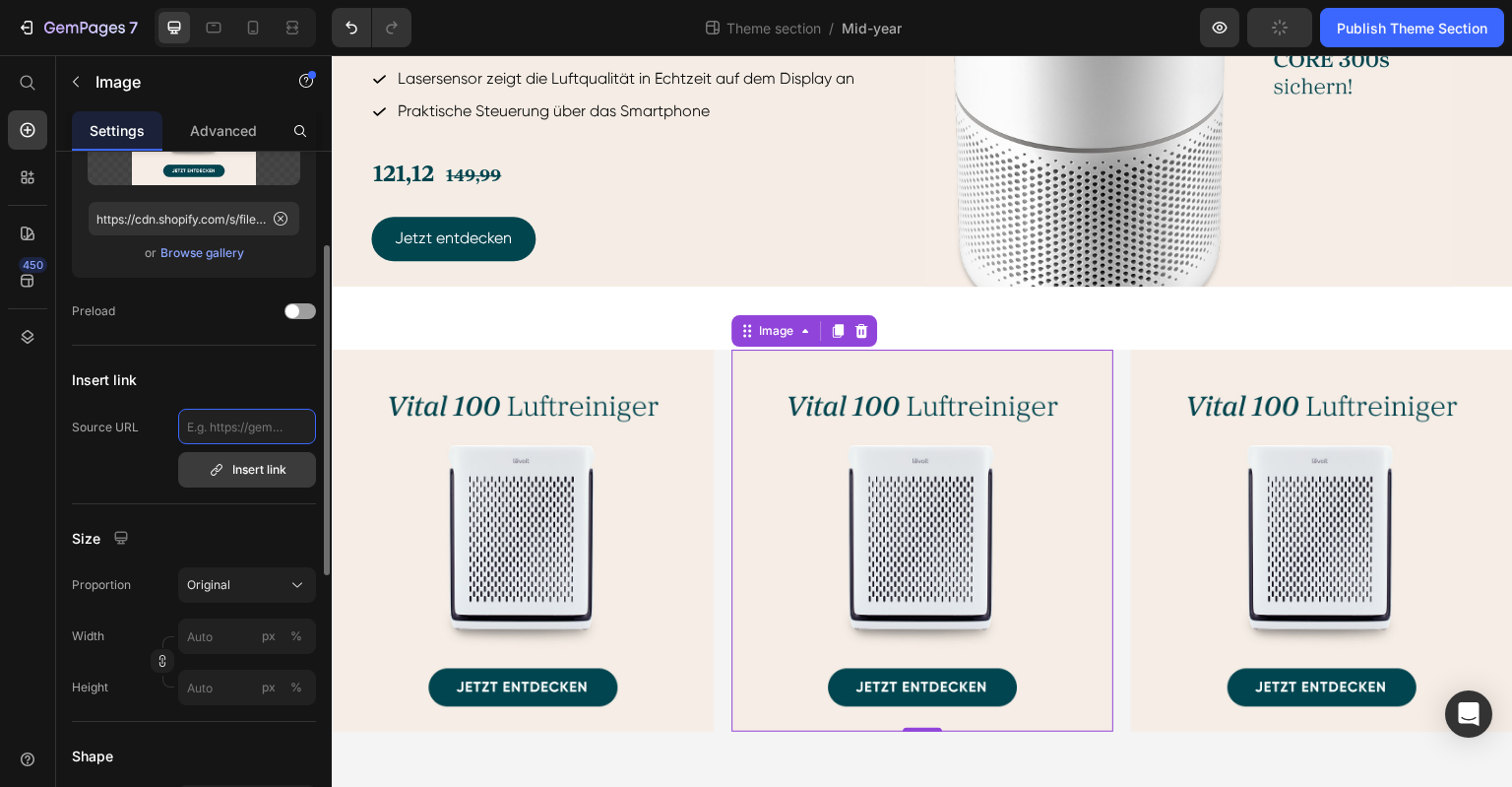 paste on "https://levoit.de/products/levoit-core-400s-luftreiniger" 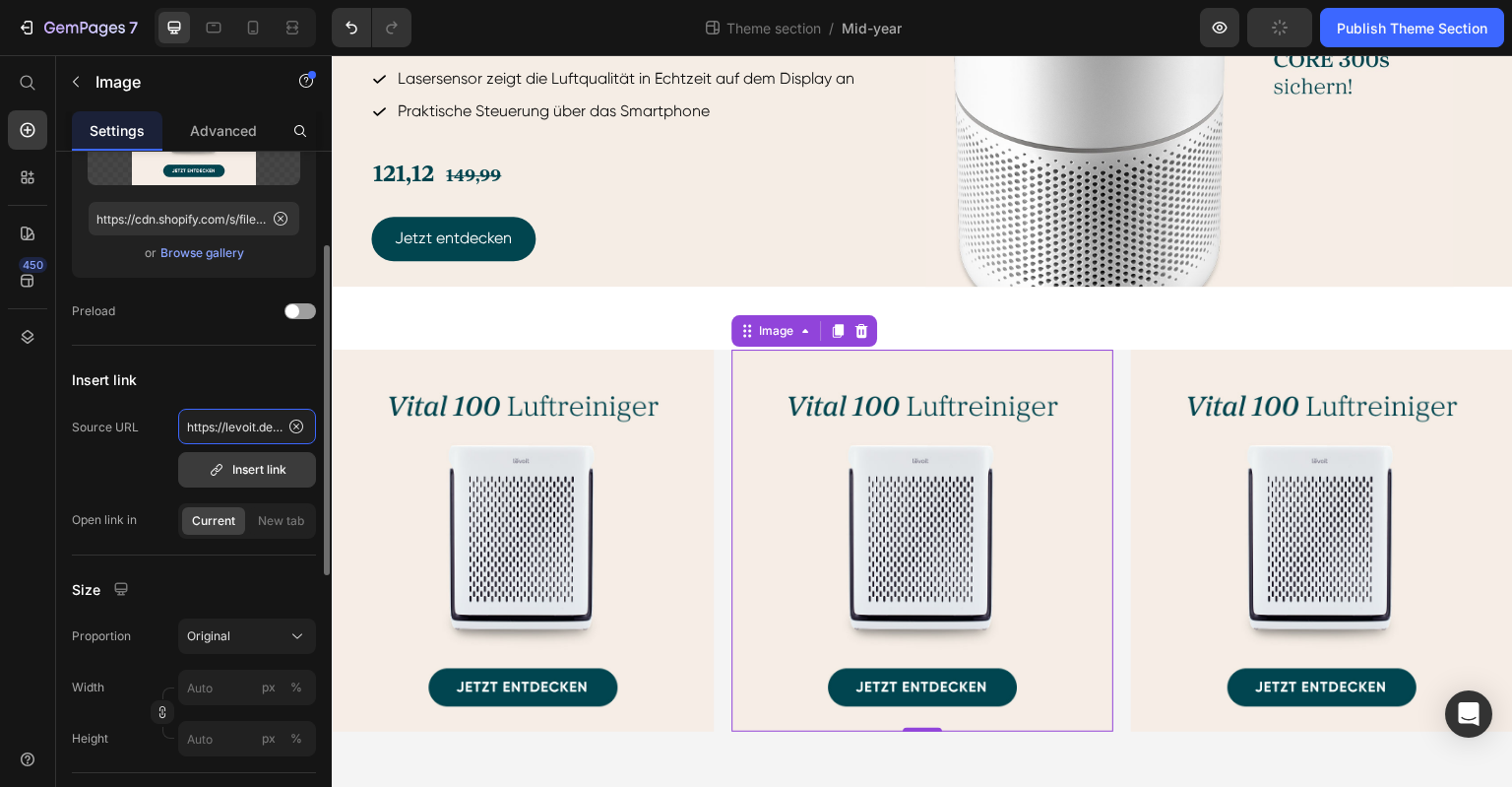 scroll, scrollTop: 0, scrollLeft: 208, axis: horizontal 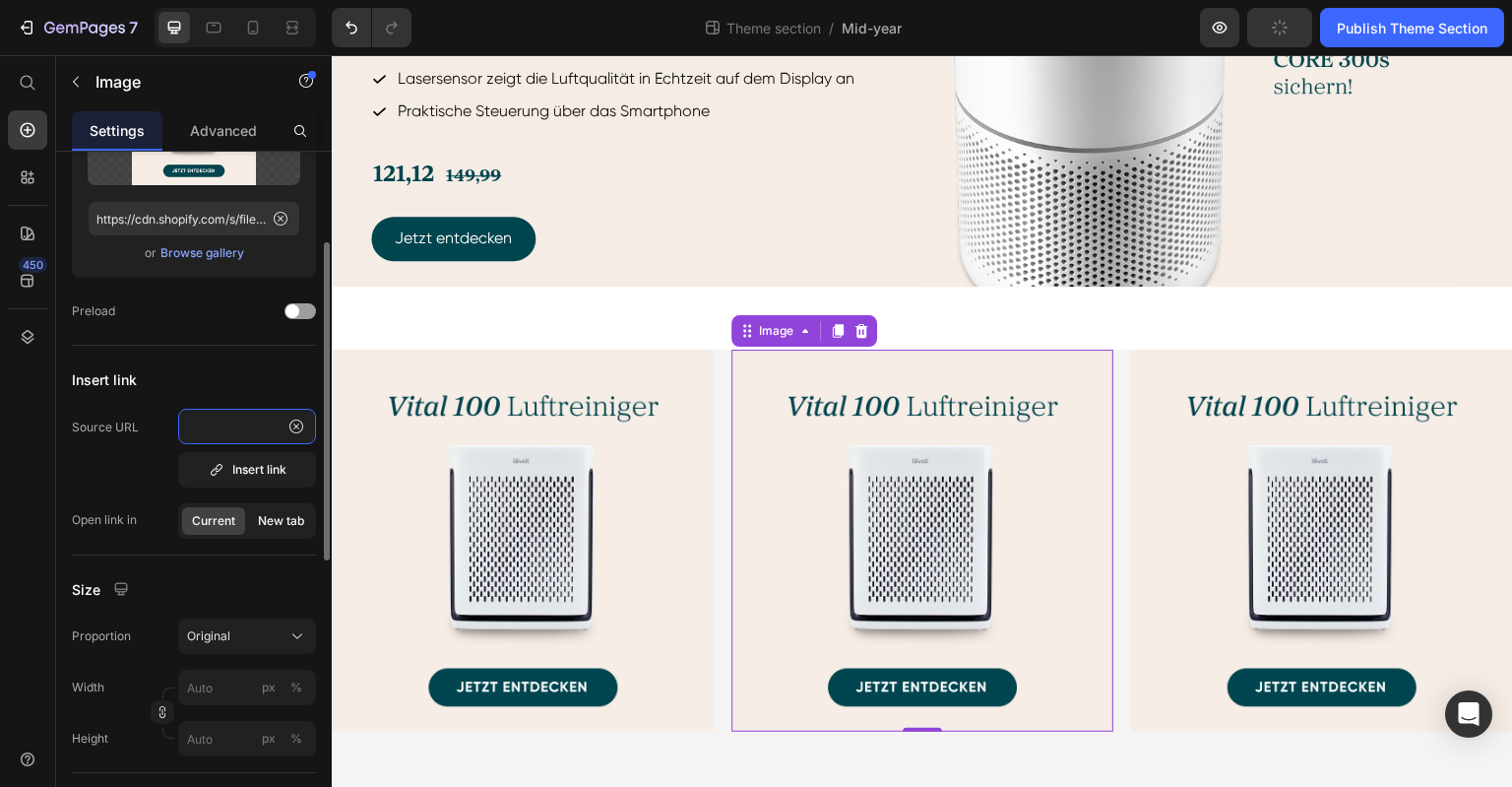type on "https://levoit.de/products/levoit-core-400s-luftreiniger" 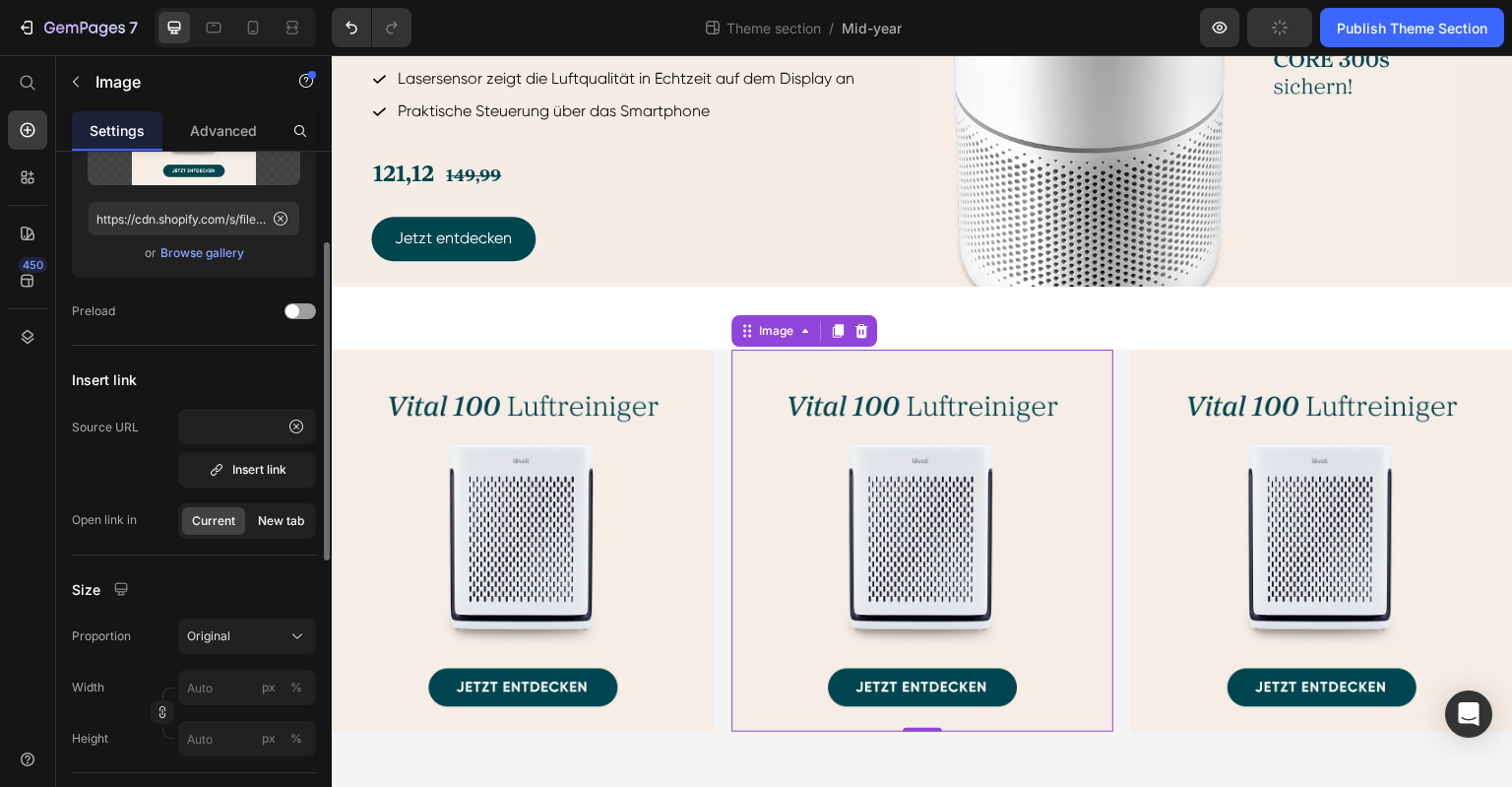 click on "New tab" 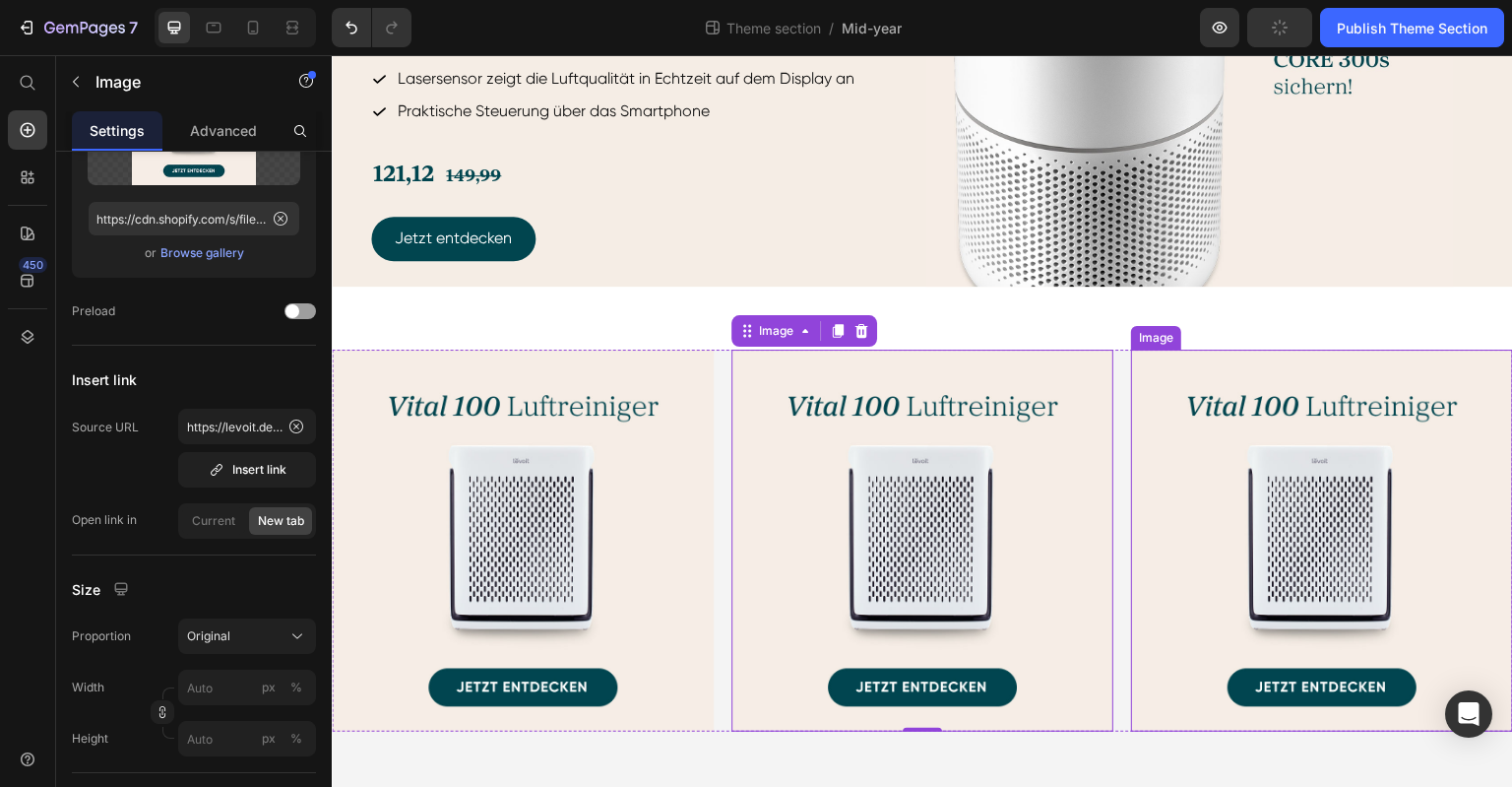 click at bounding box center [1322, 541] 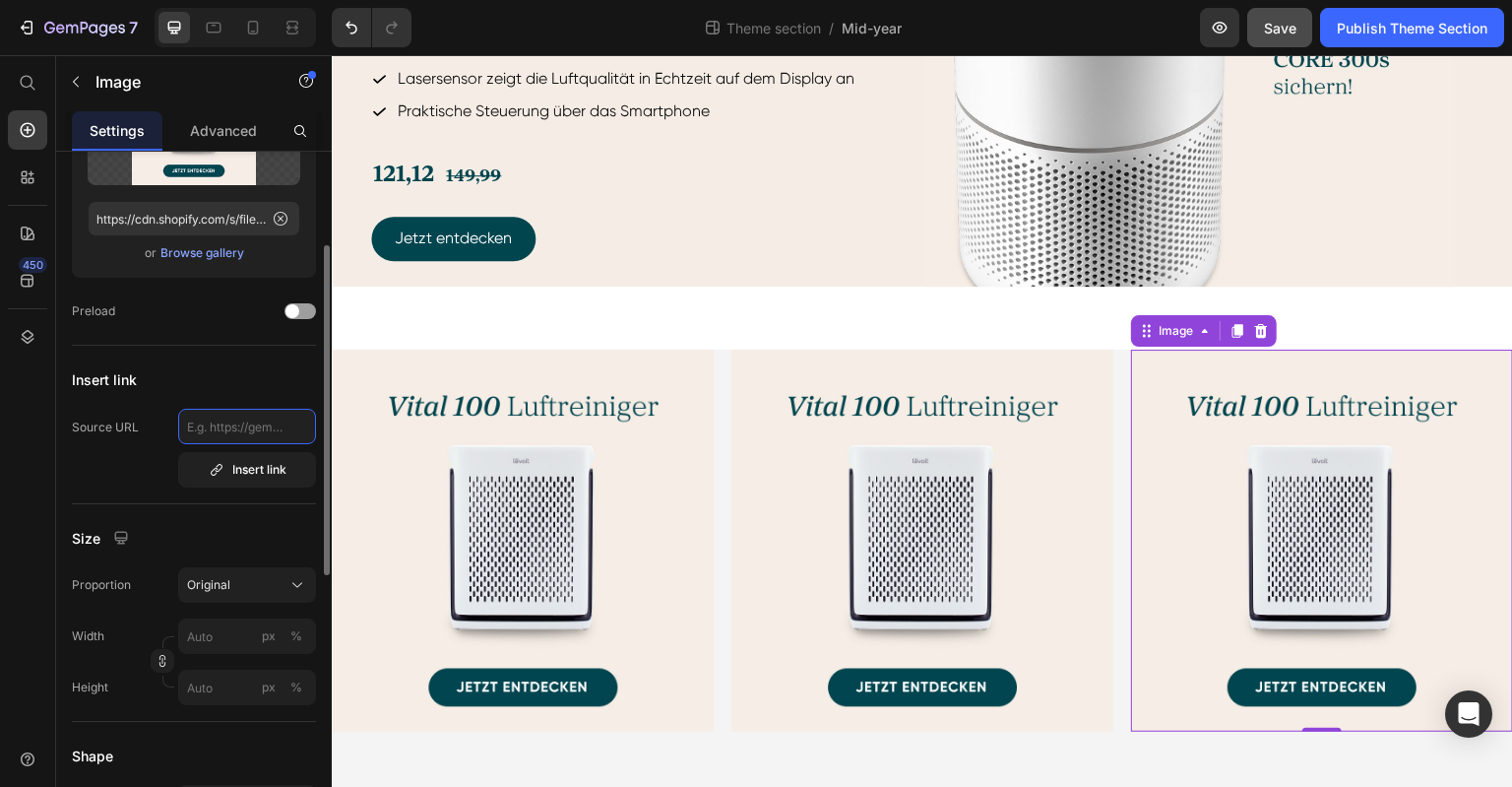 click 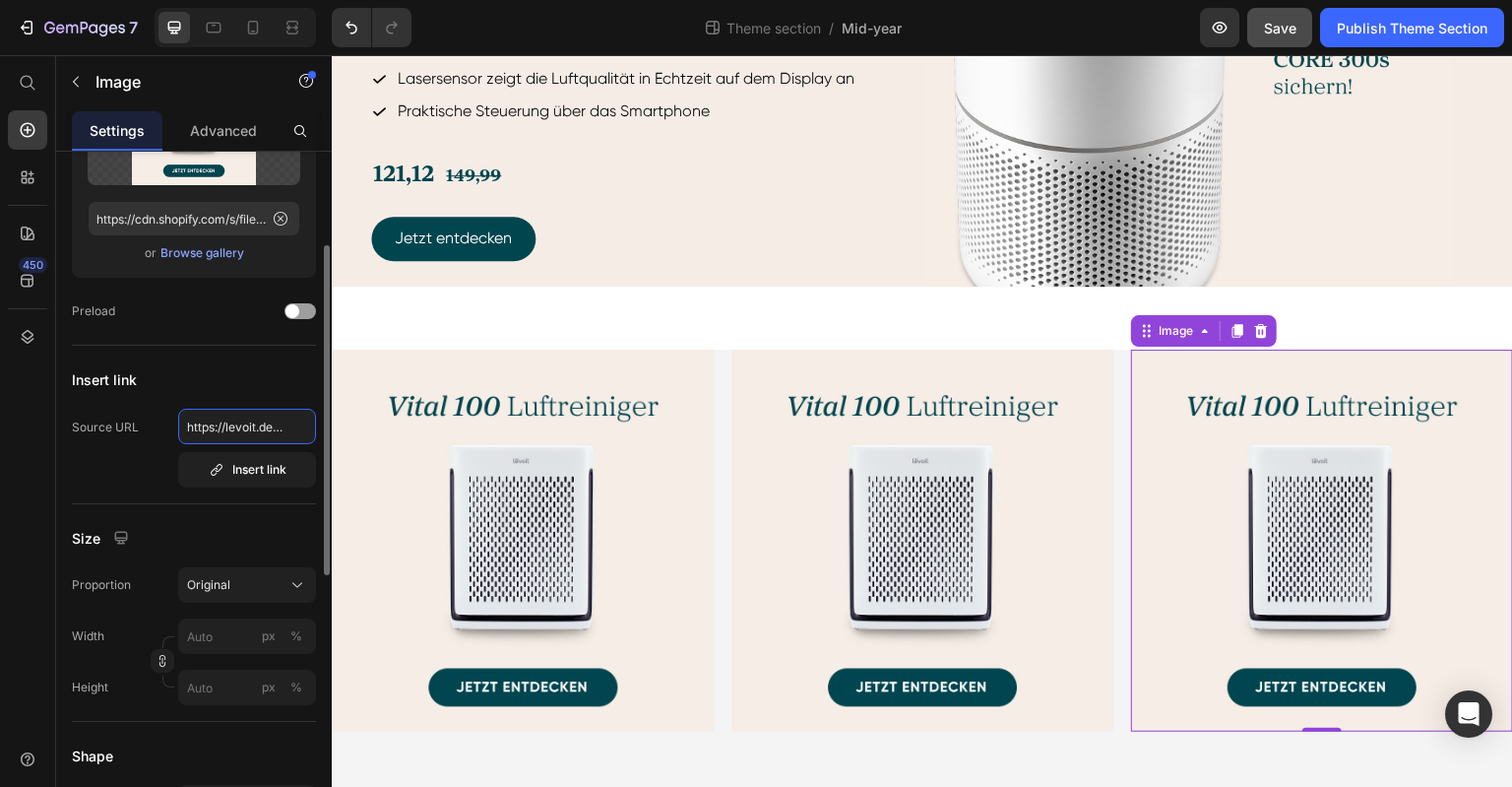 scroll, scrollTop: 0, scrollLeft: 203, axis: horizontal 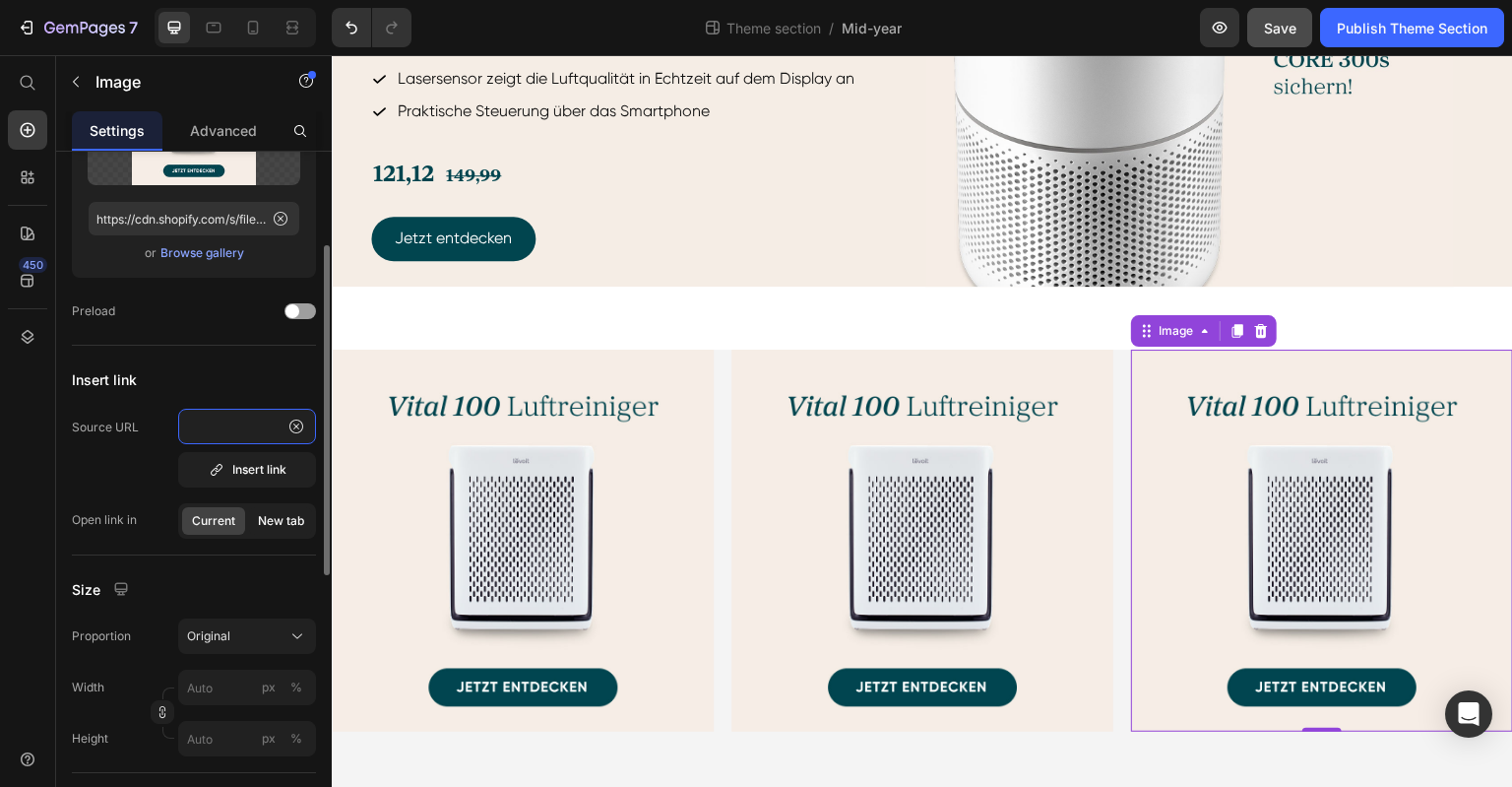 type on "https://levoit.de/products/levoit-vital-100s-luftreiniger" 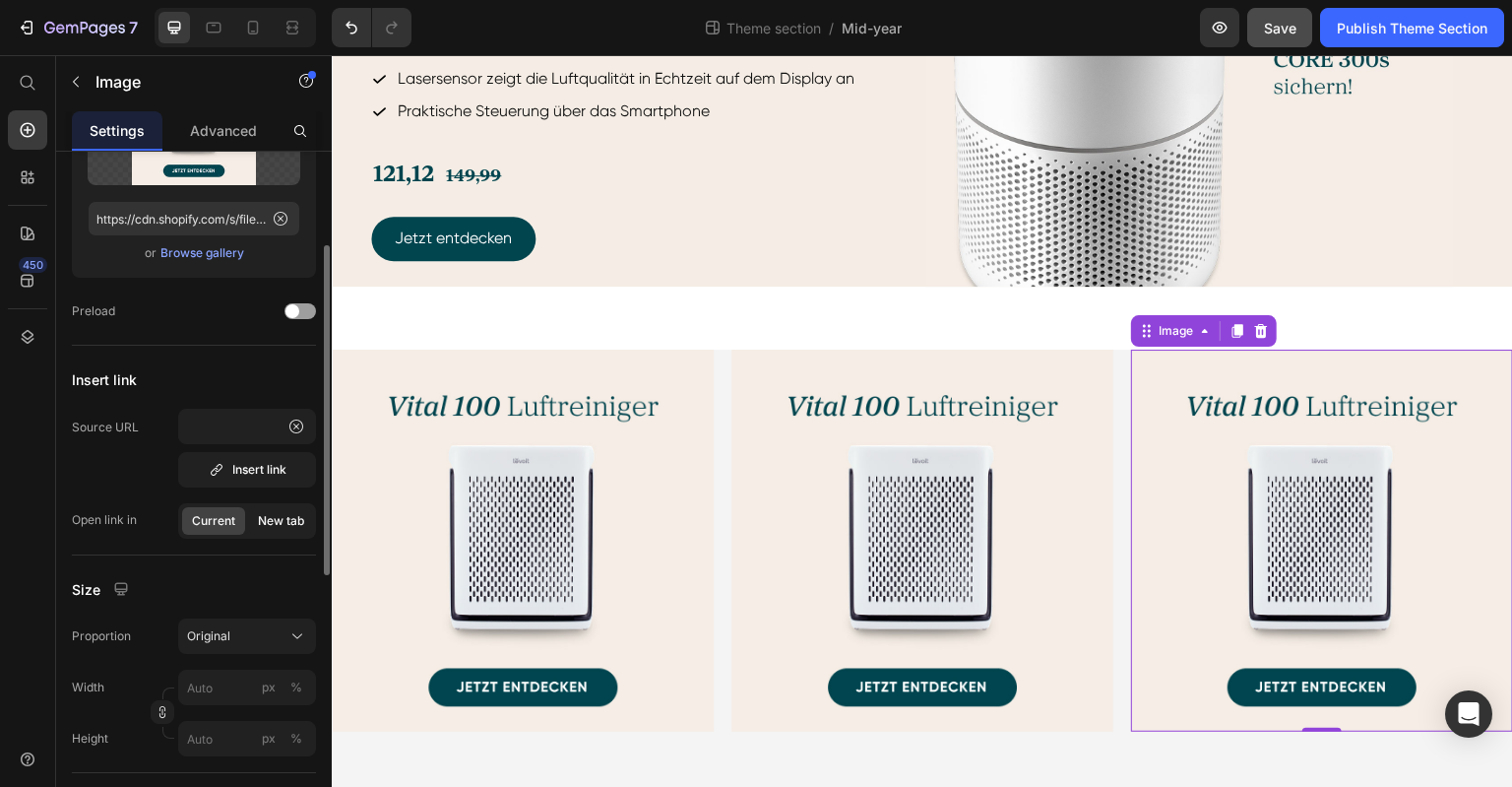 click on "New tab" 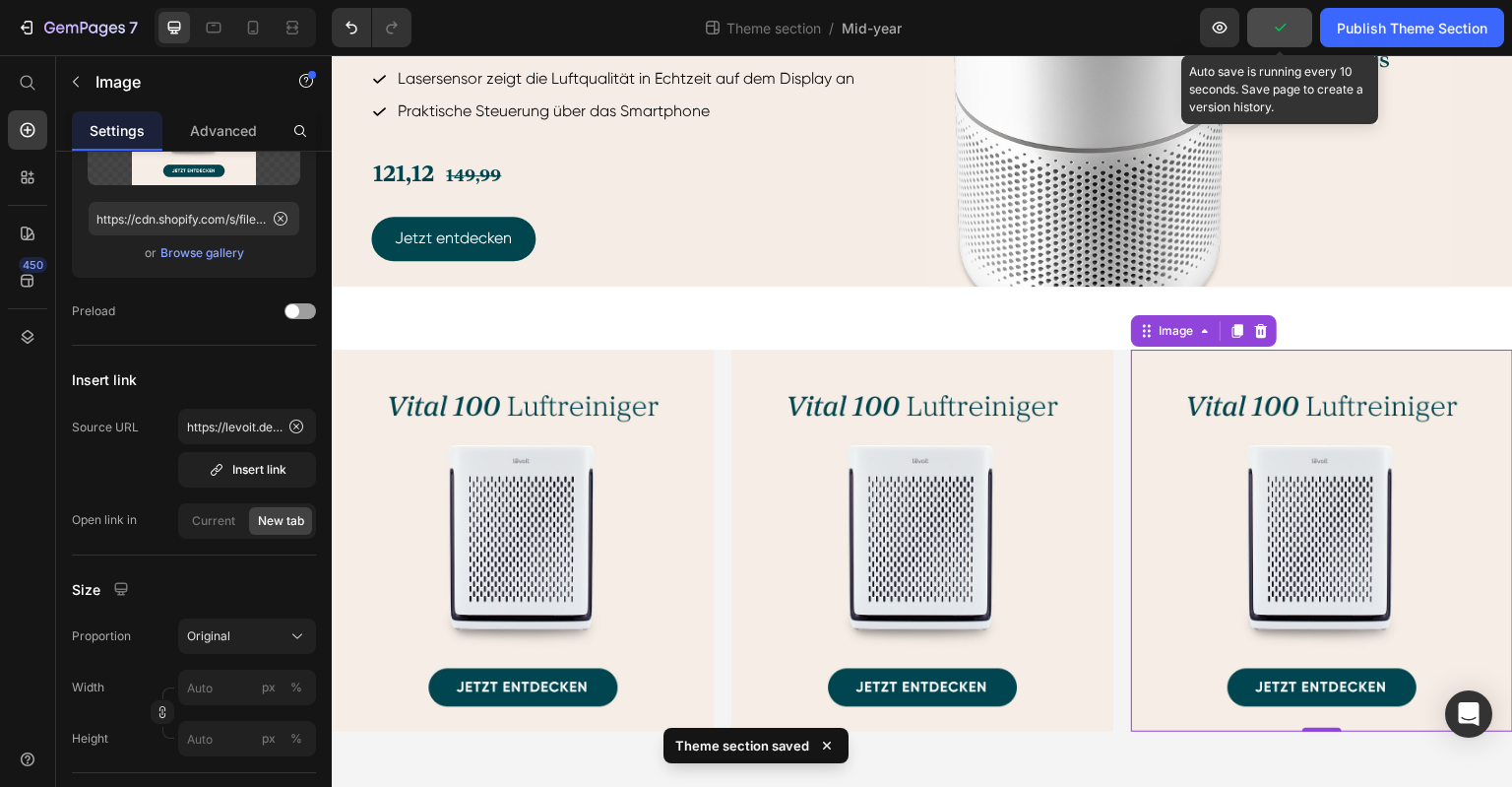 click 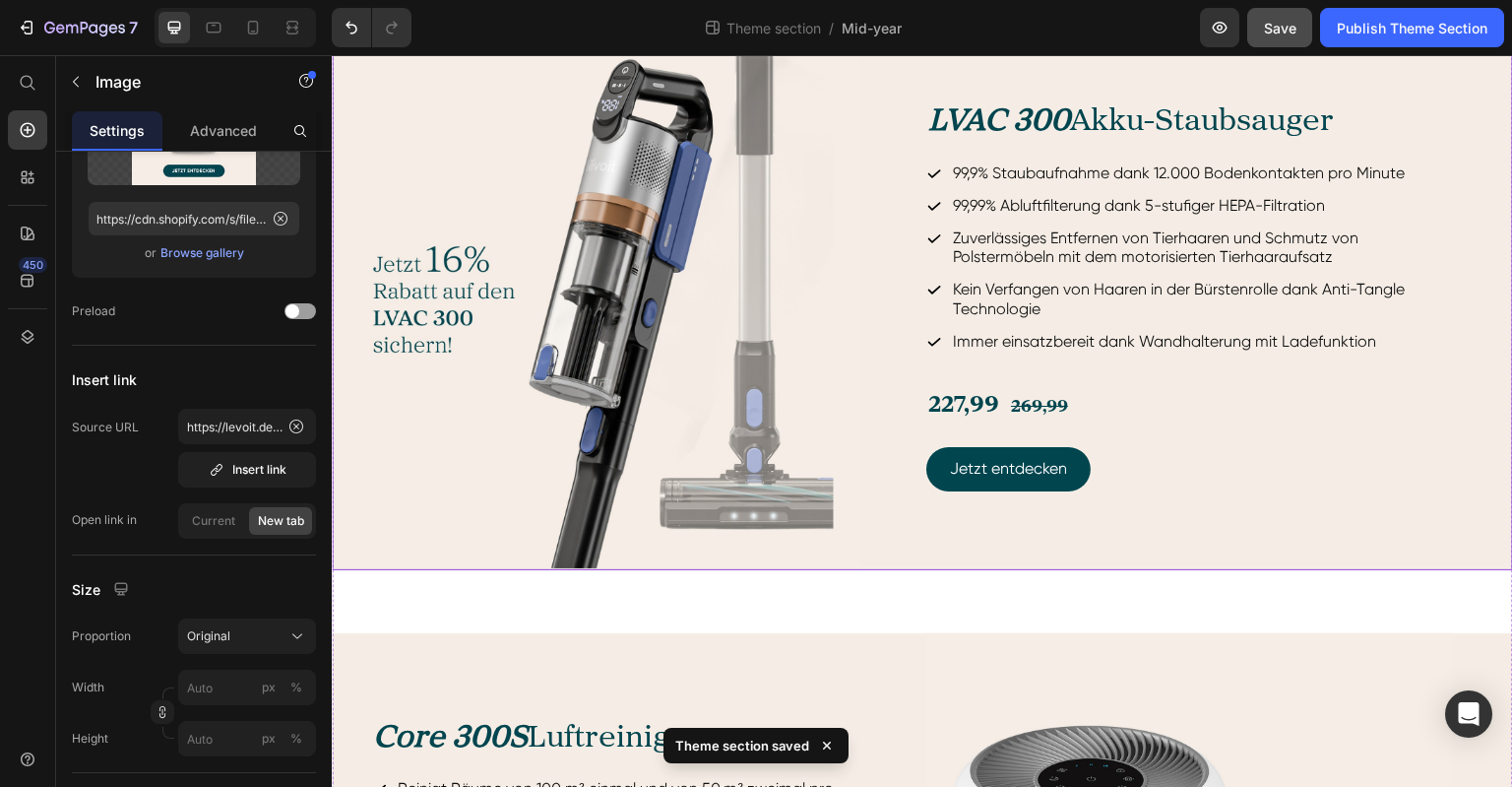 scroll, scrollTop: 691, scrollLeft: 0, axis: vertical 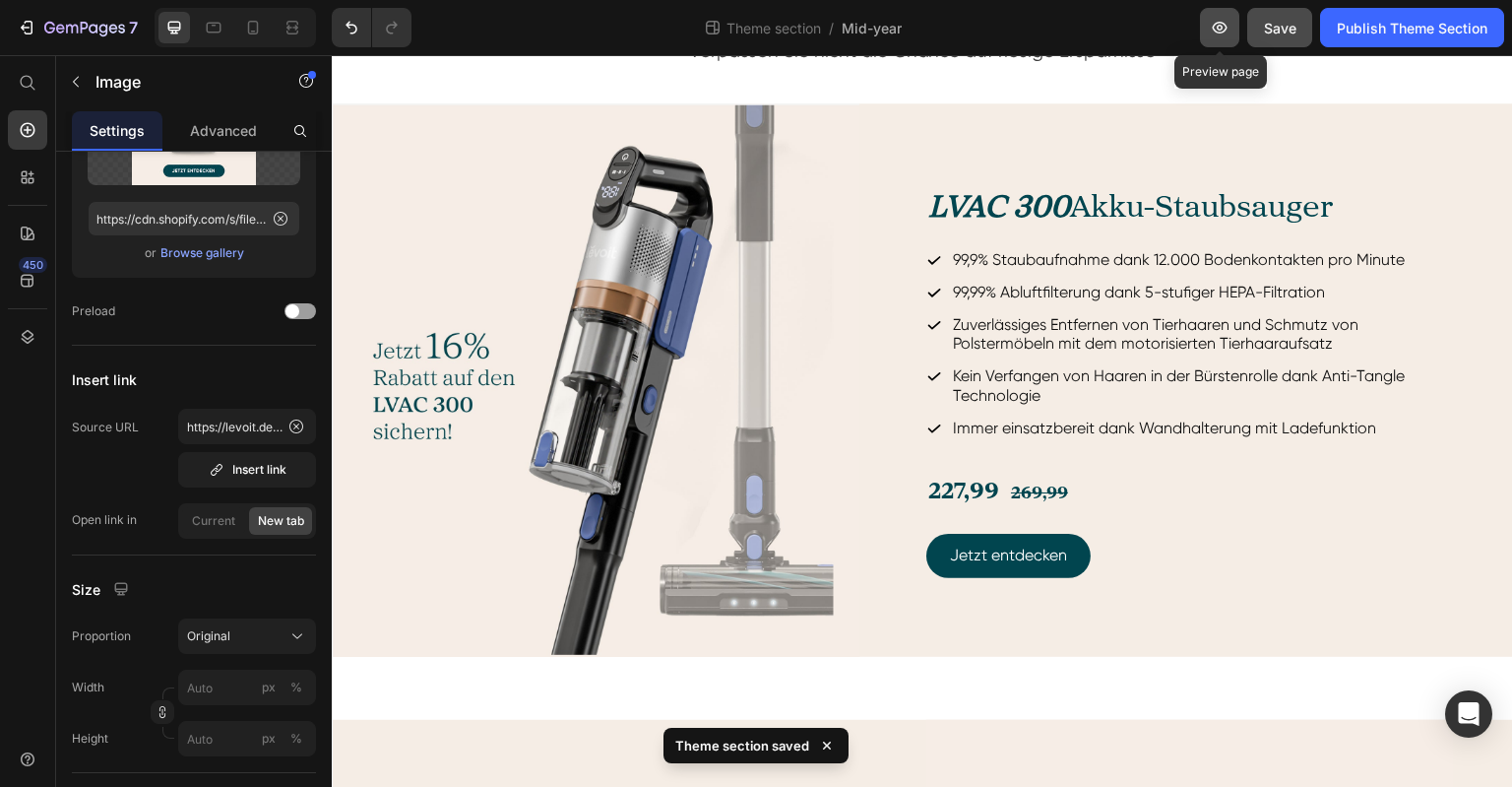 click 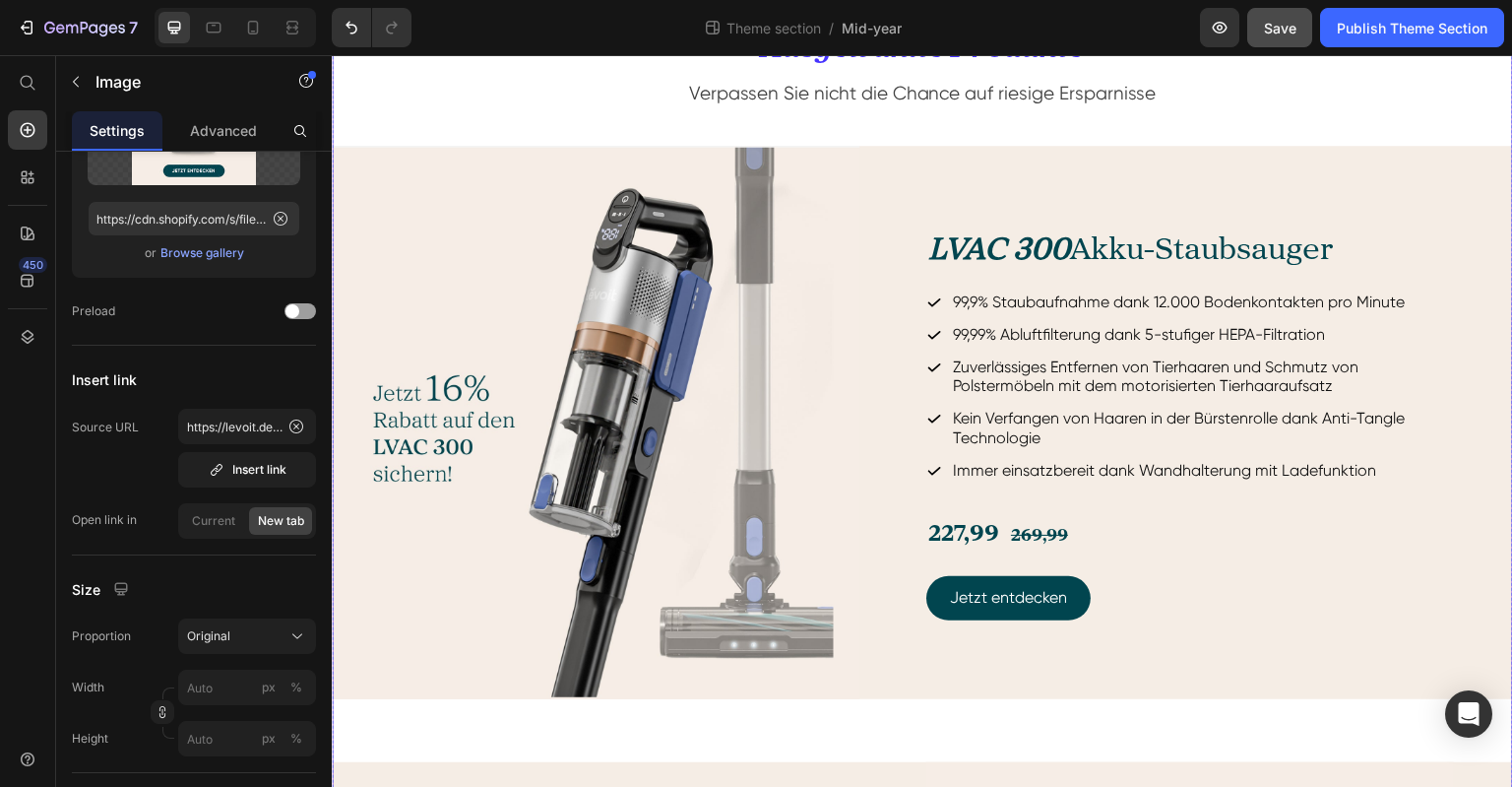 scroll, scrollTop: 790, scrollLeft: 0, axis: vertical 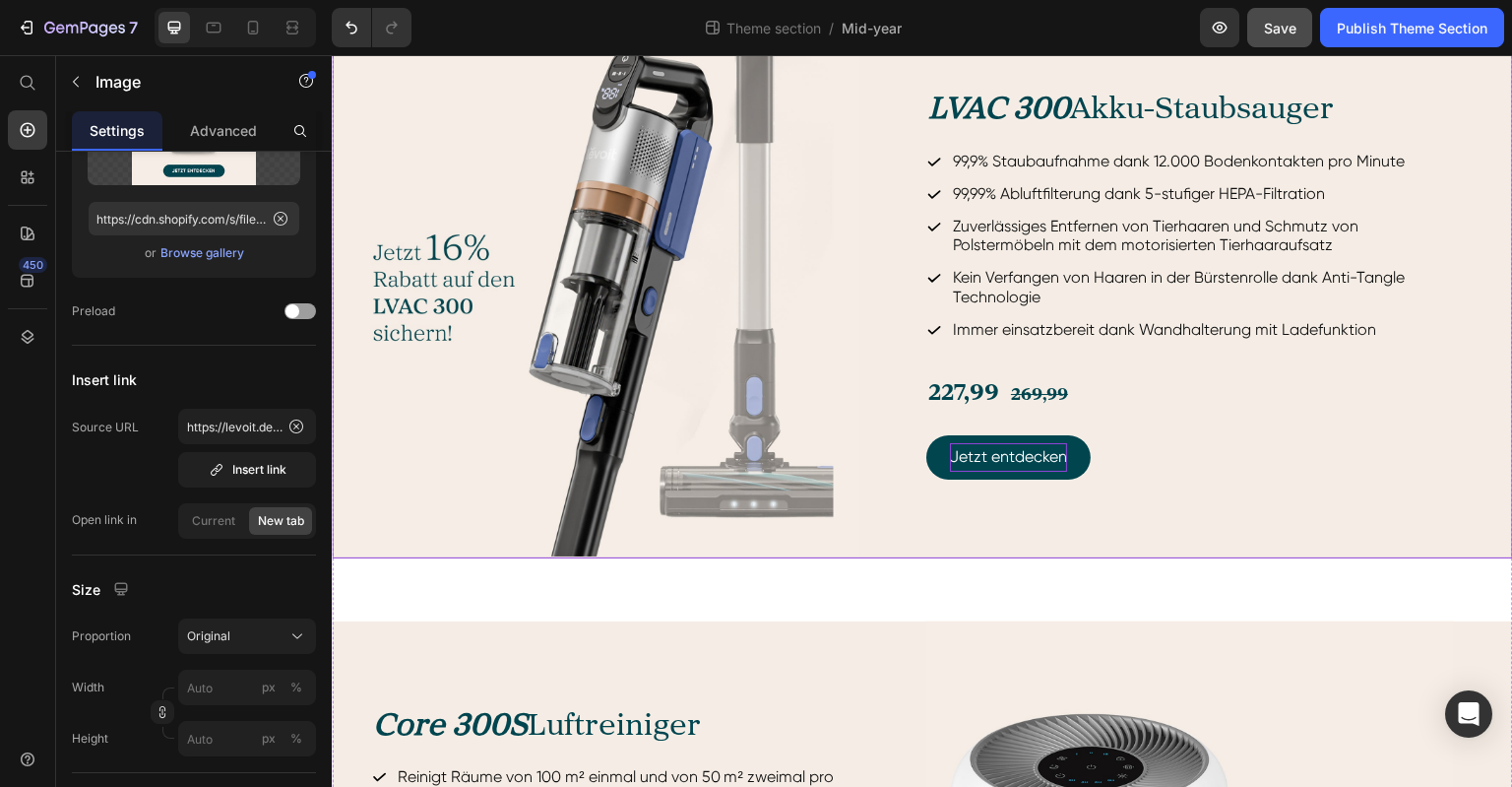 click on "Jetzt entdecken" at bounding box center [1008, 457] 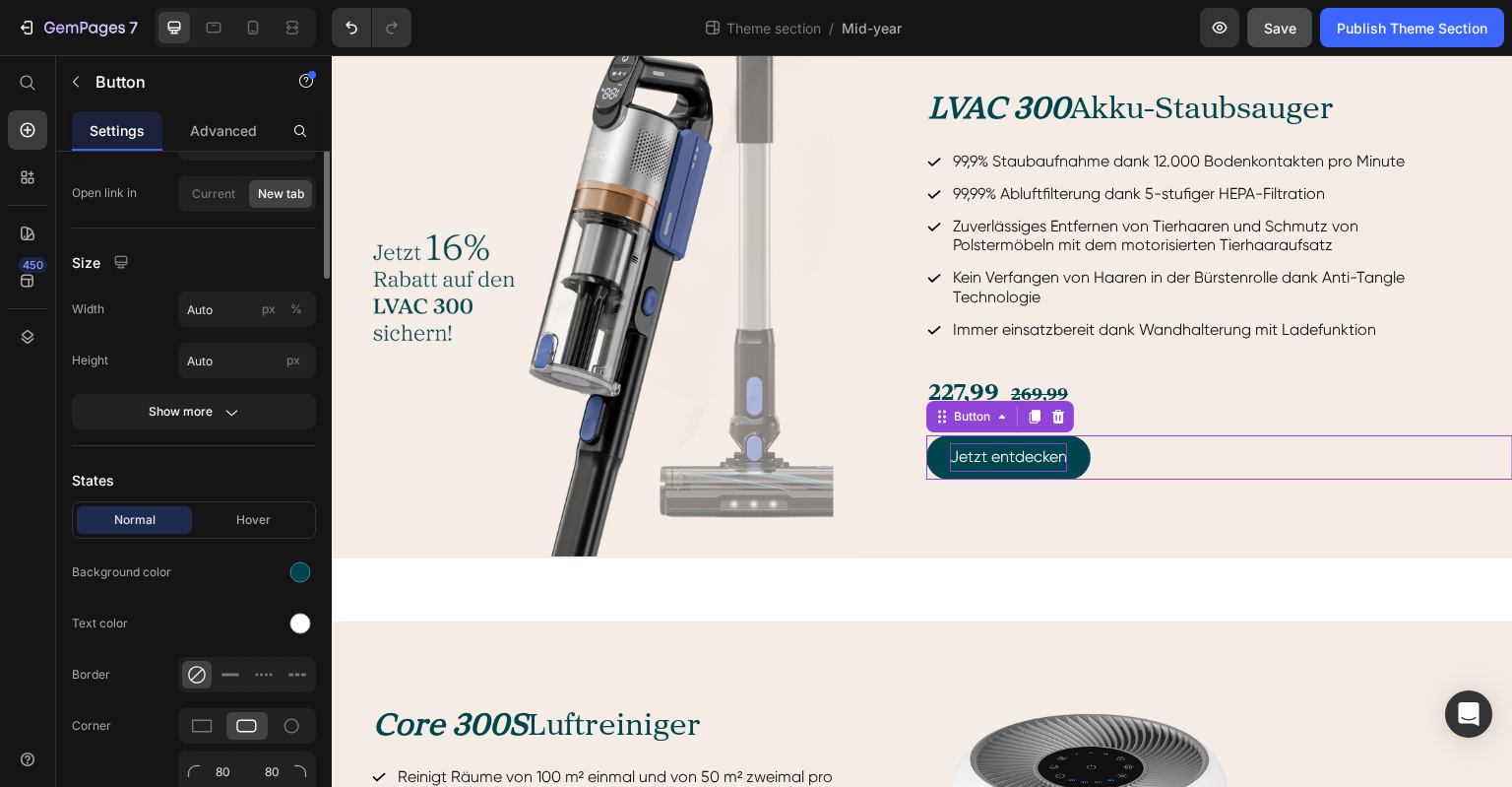 scroll, scrollTop: 0, scrollLeft: 0, axis: both 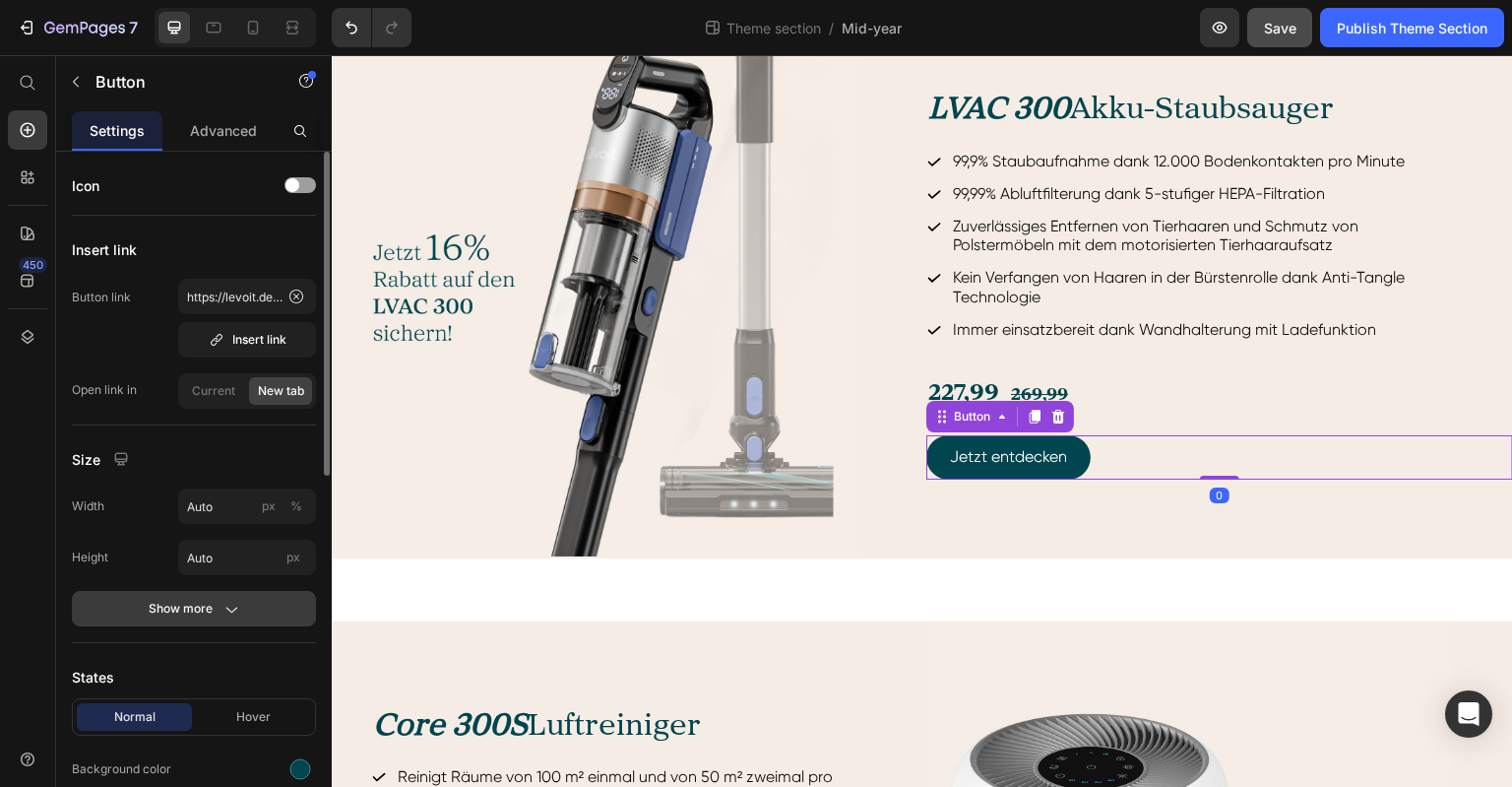 click 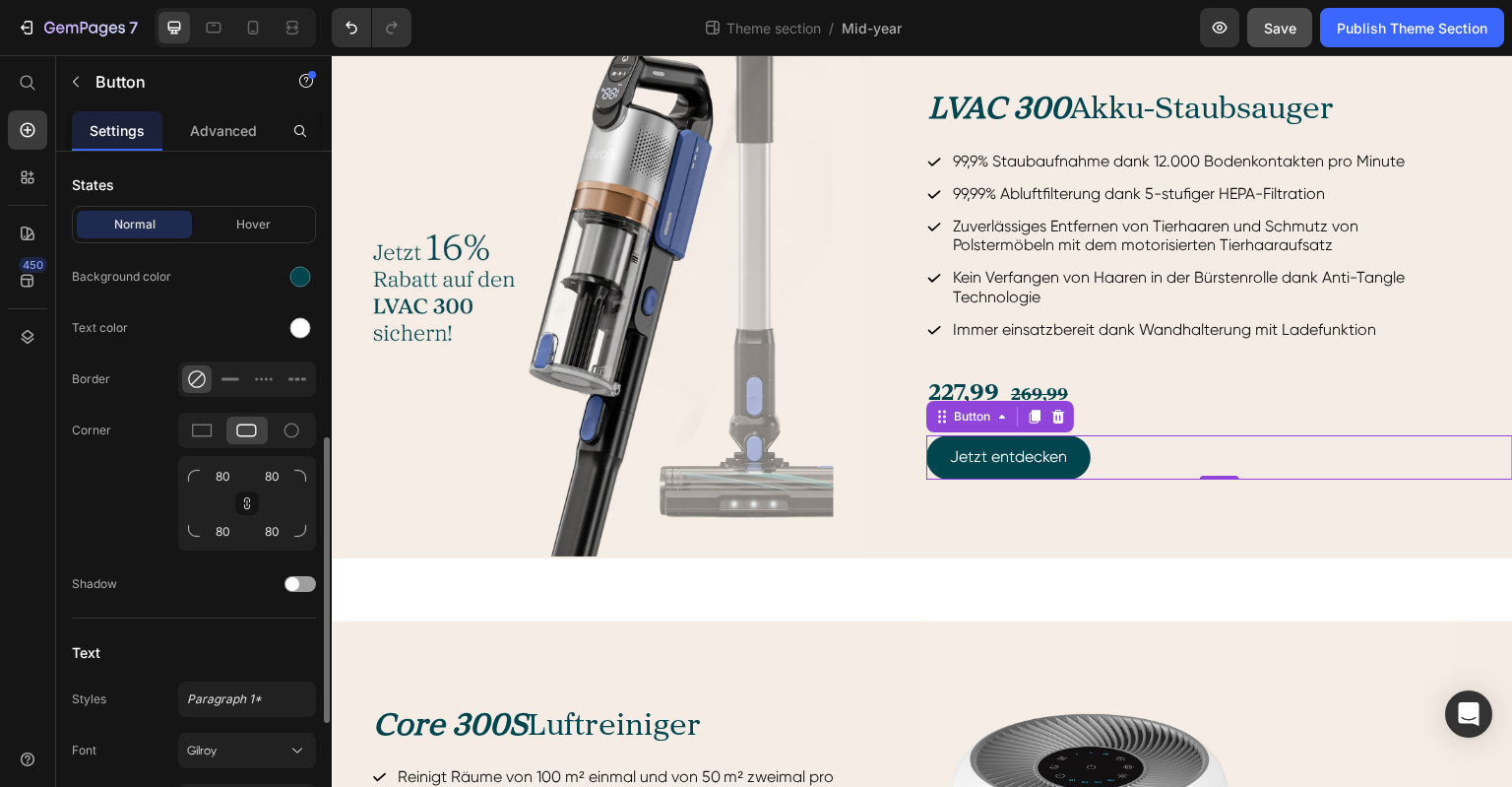 scroll, scrollTop: 977, scrollLeft: 0, axis: vertical 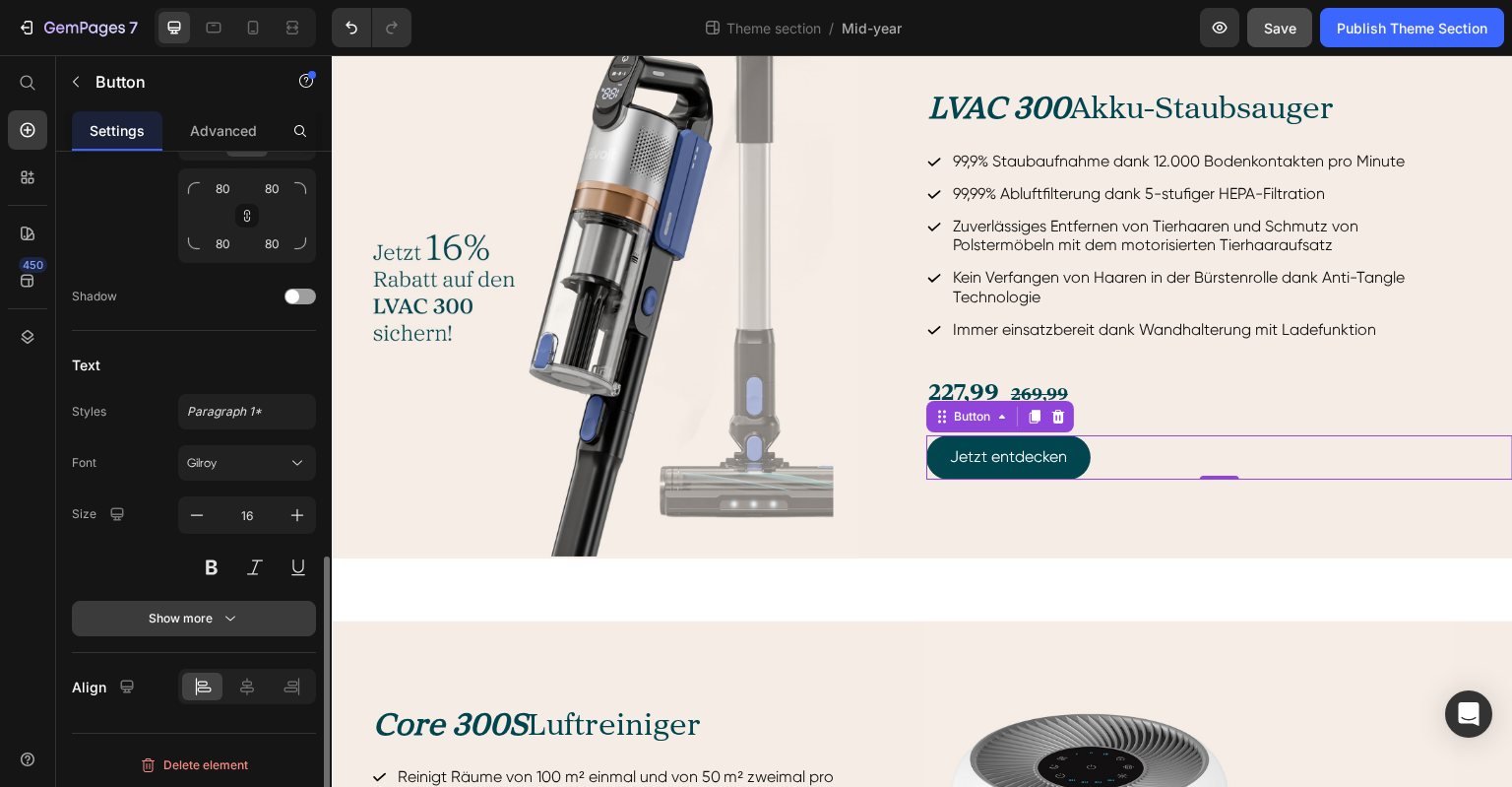 click on "Show more" at bounding box center (194, 619) 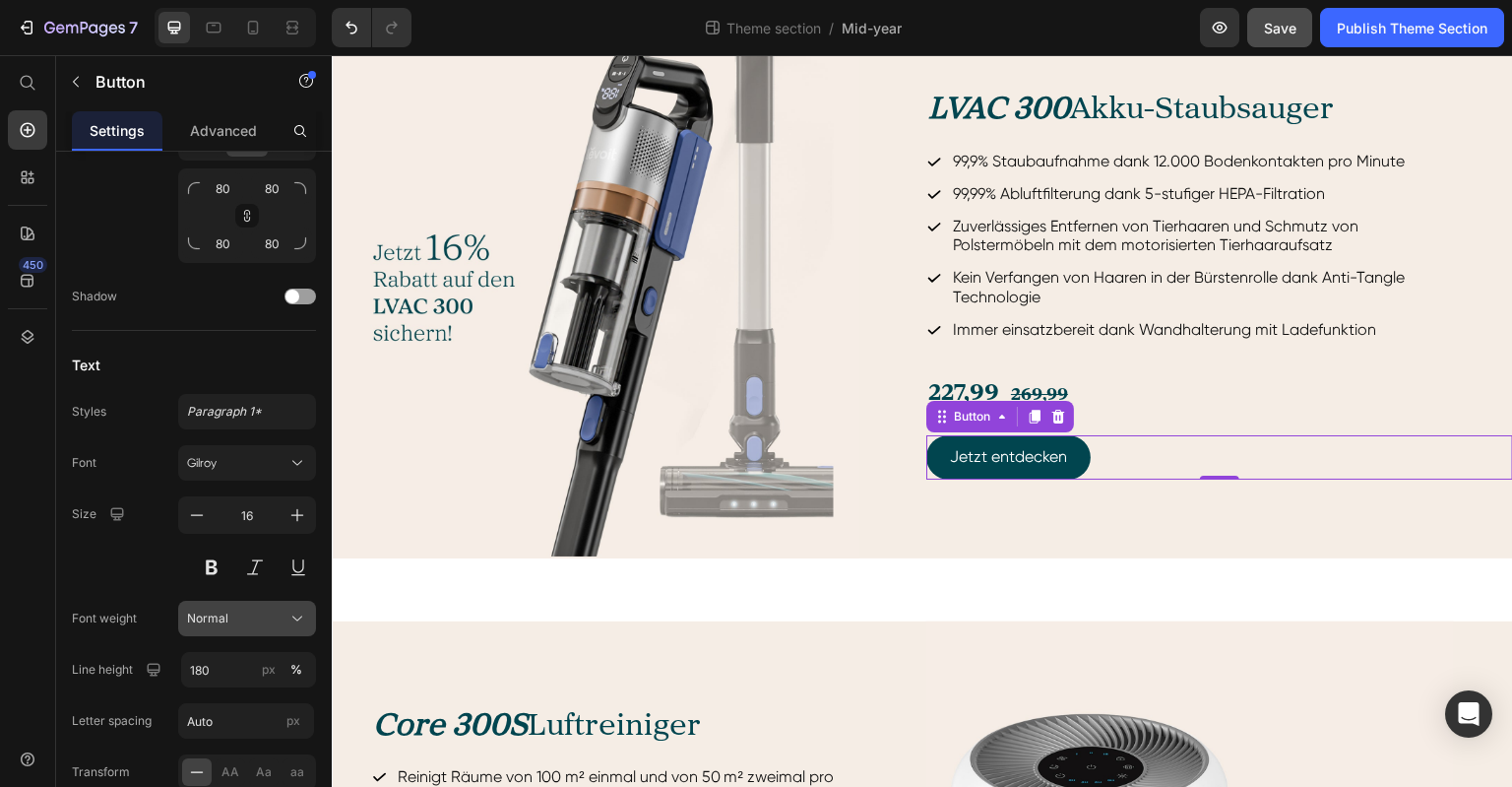 scroll, scrollTop: 1182, scrollLeft: 0, axis: vertical 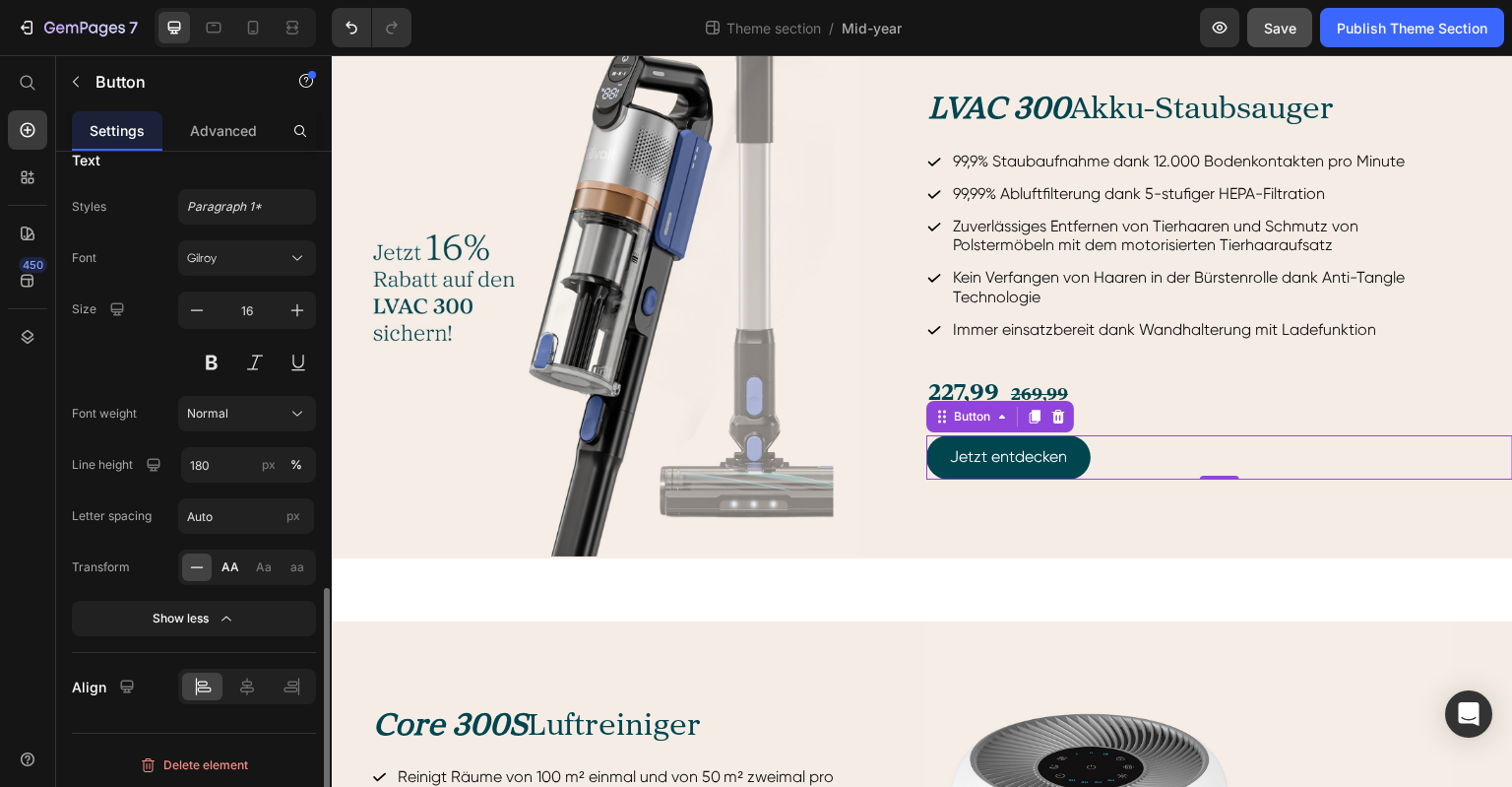 click on "AA" 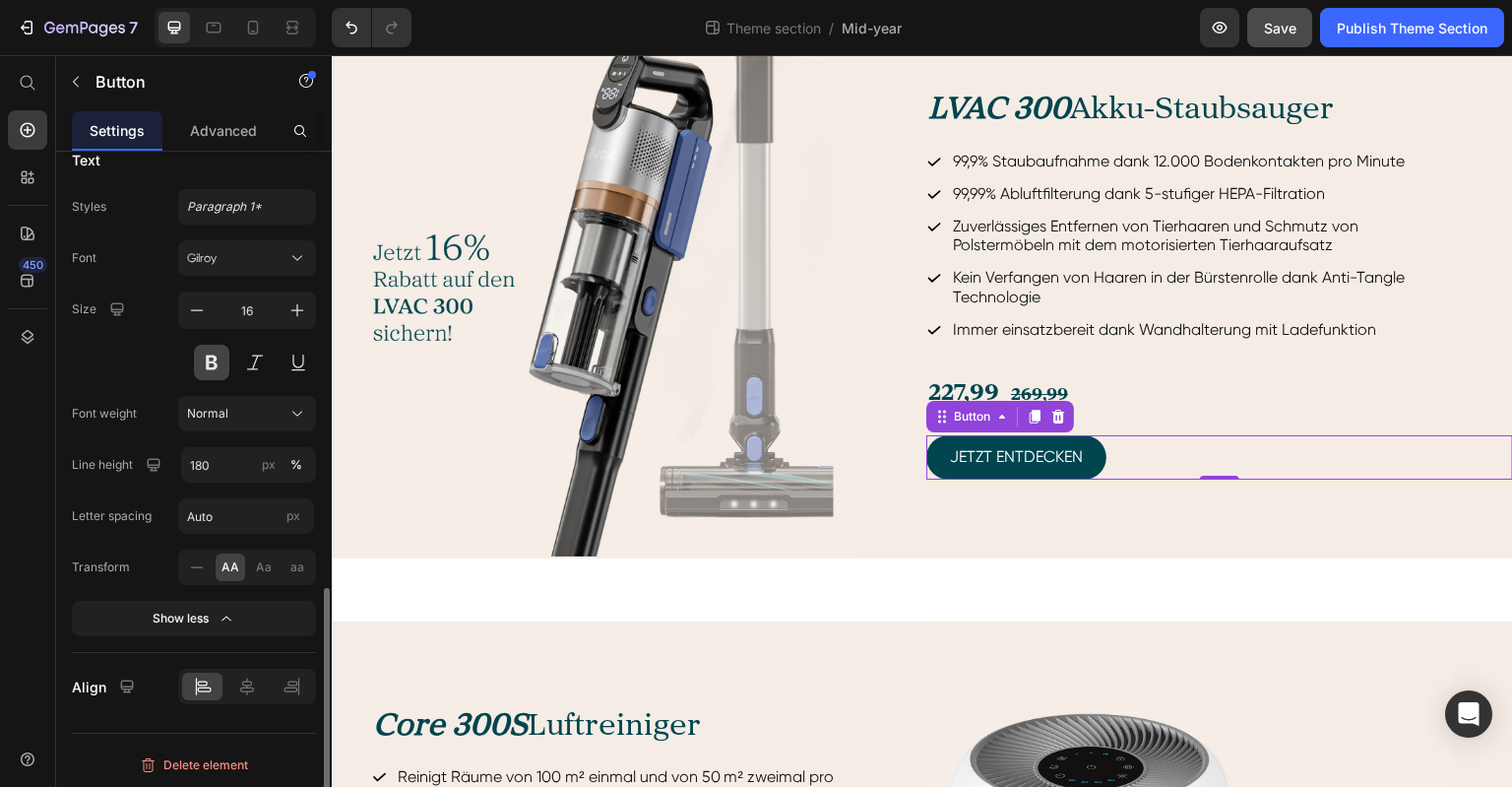 click at bounding box center (212, 362) 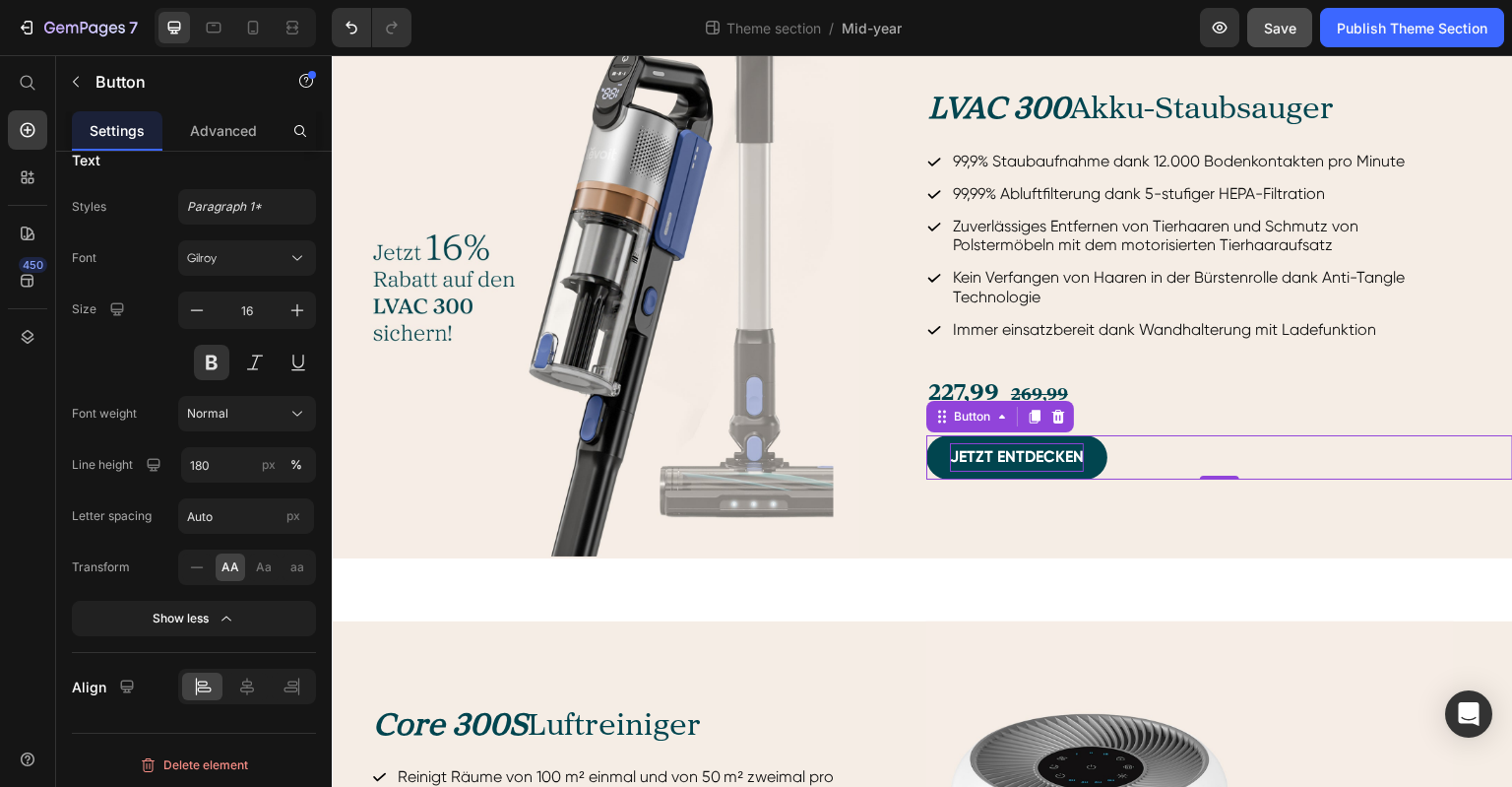 click on "Jetzt entdecken" at bounding box center [1017, 457] 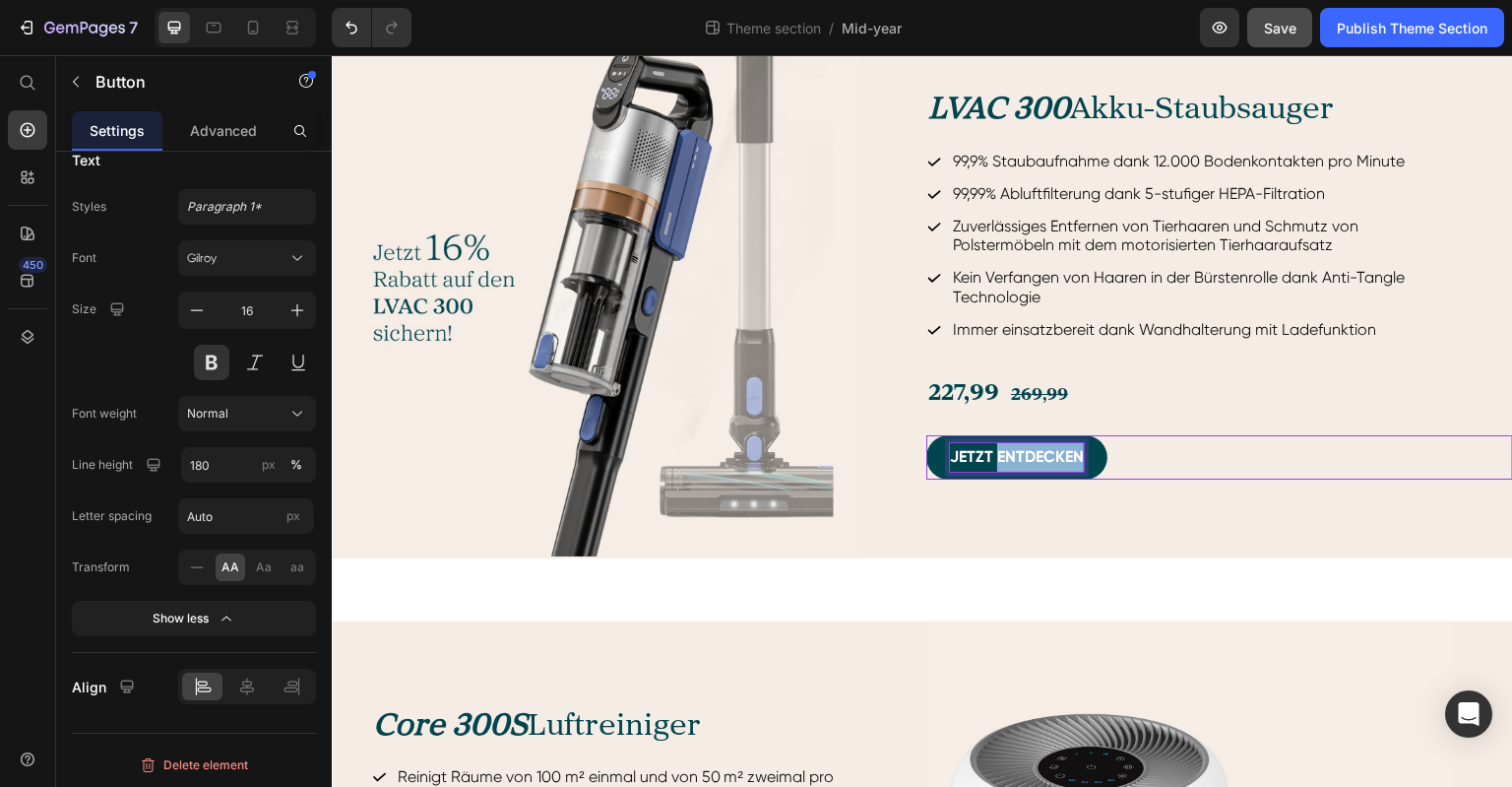click on "Jetzt entdecken" at bounding box center (1017, 457) 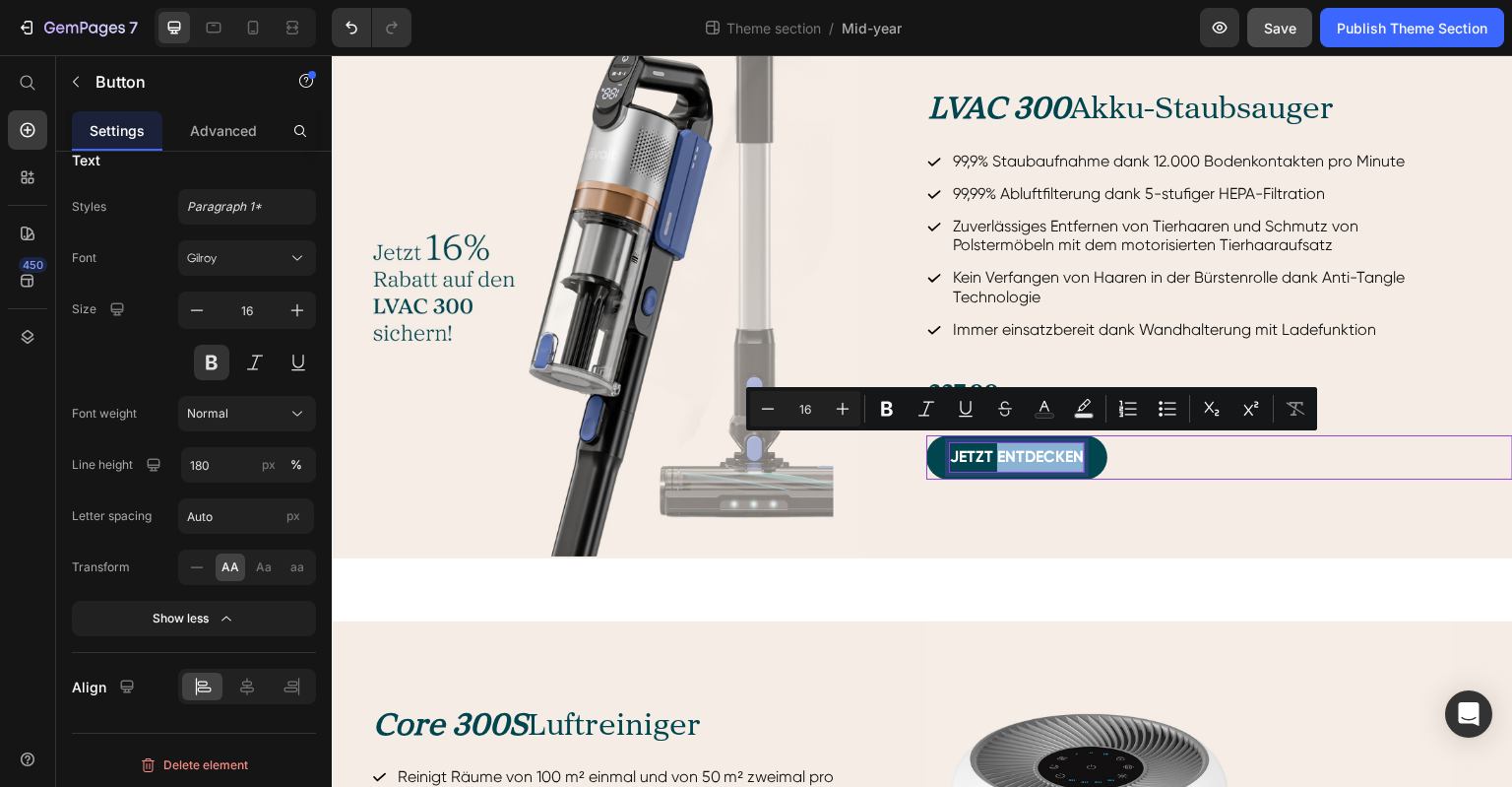 click on "Jetzt entdecken" at bounding box center (1017, 457) 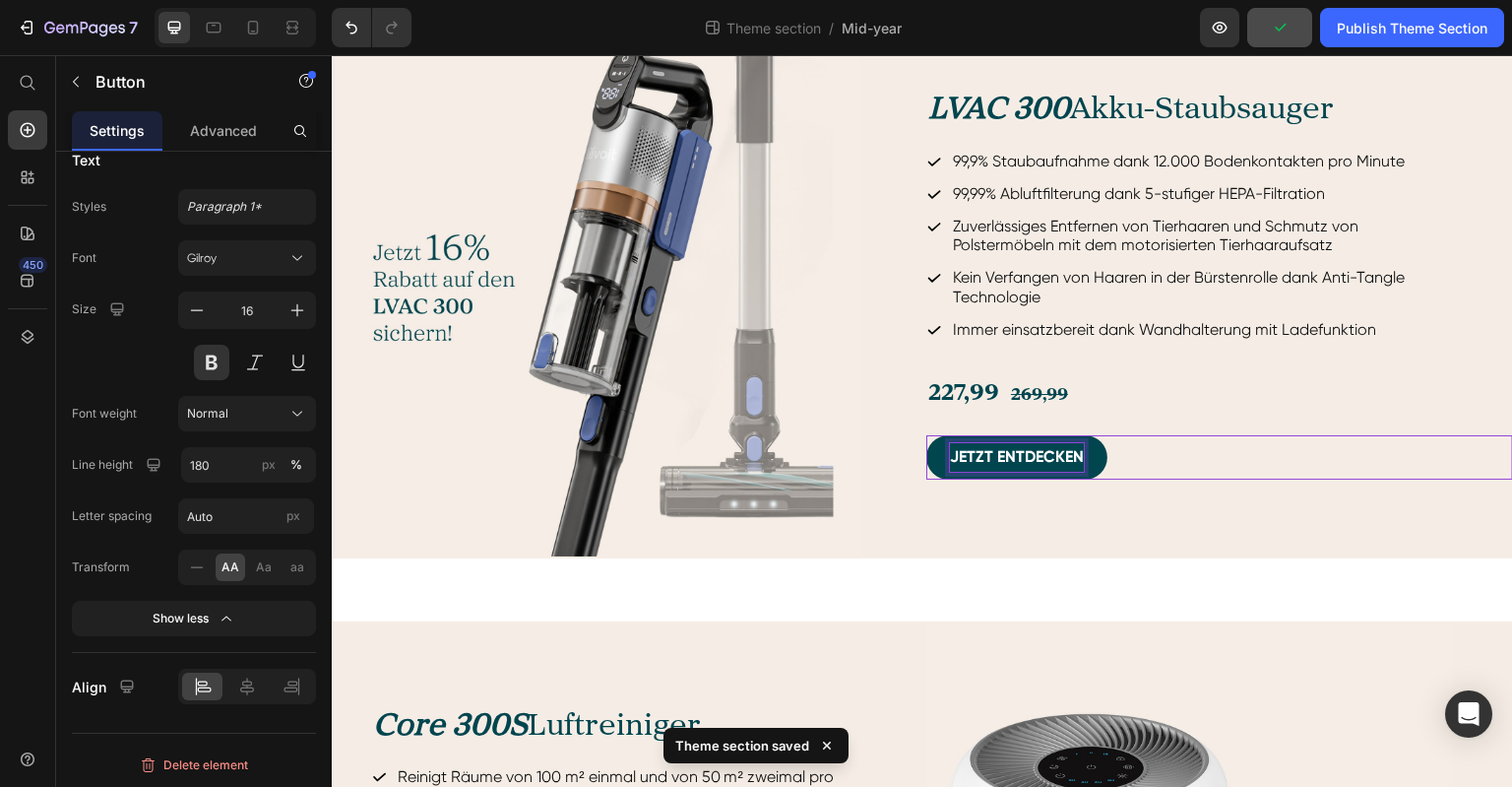 click on "Jetzt entdecken" at bounding box center (1017, 457) 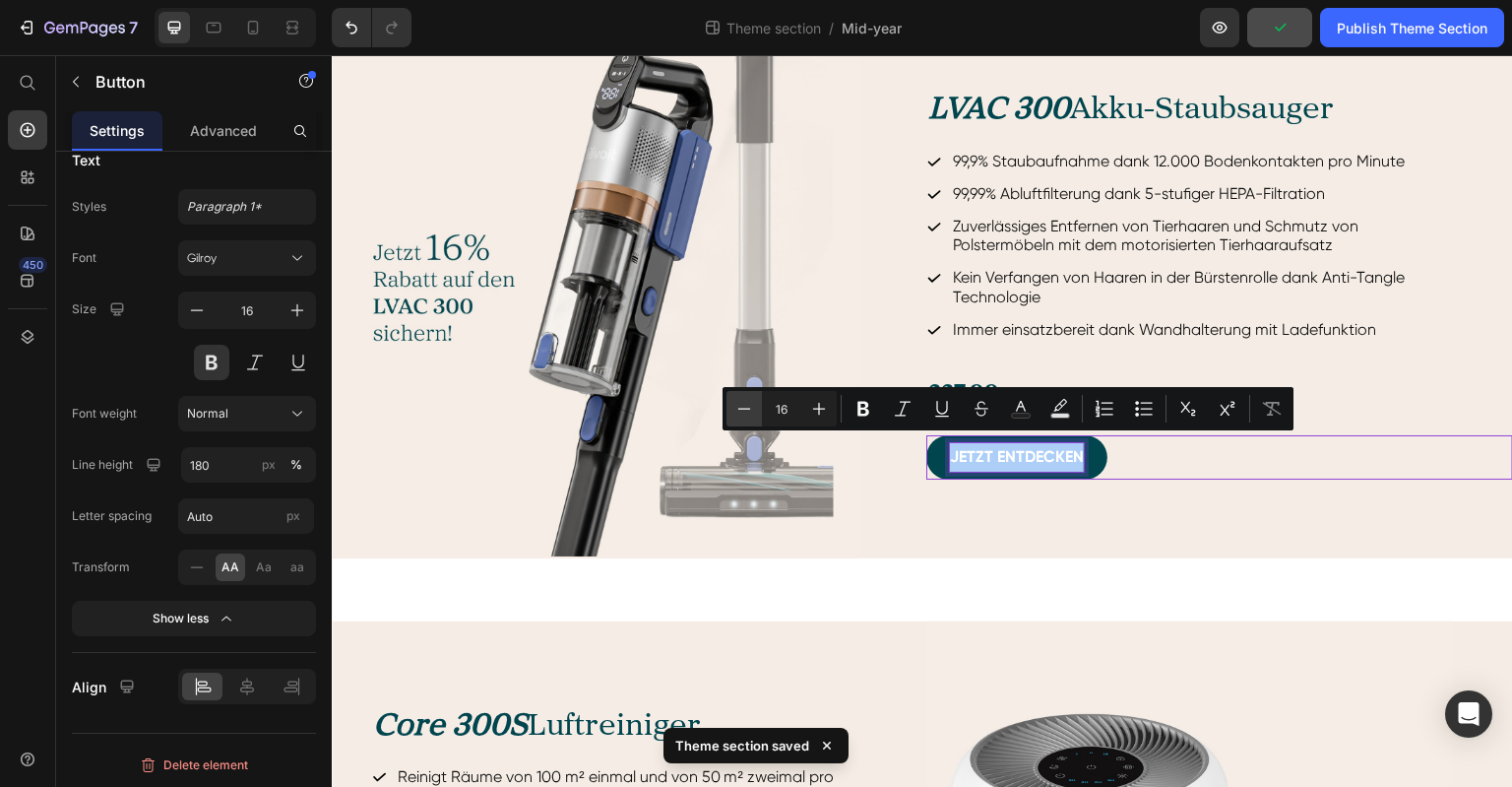 click 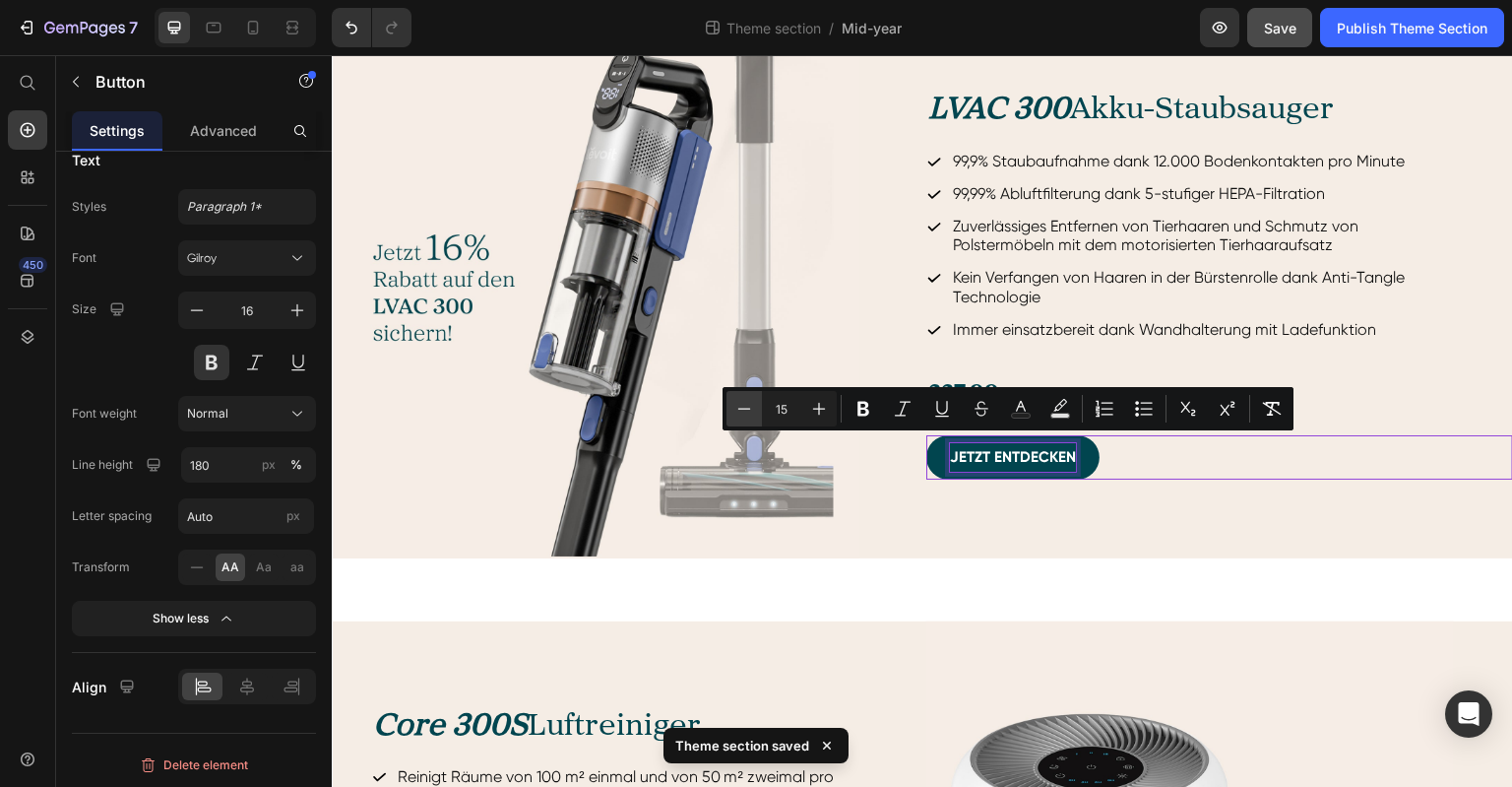 click 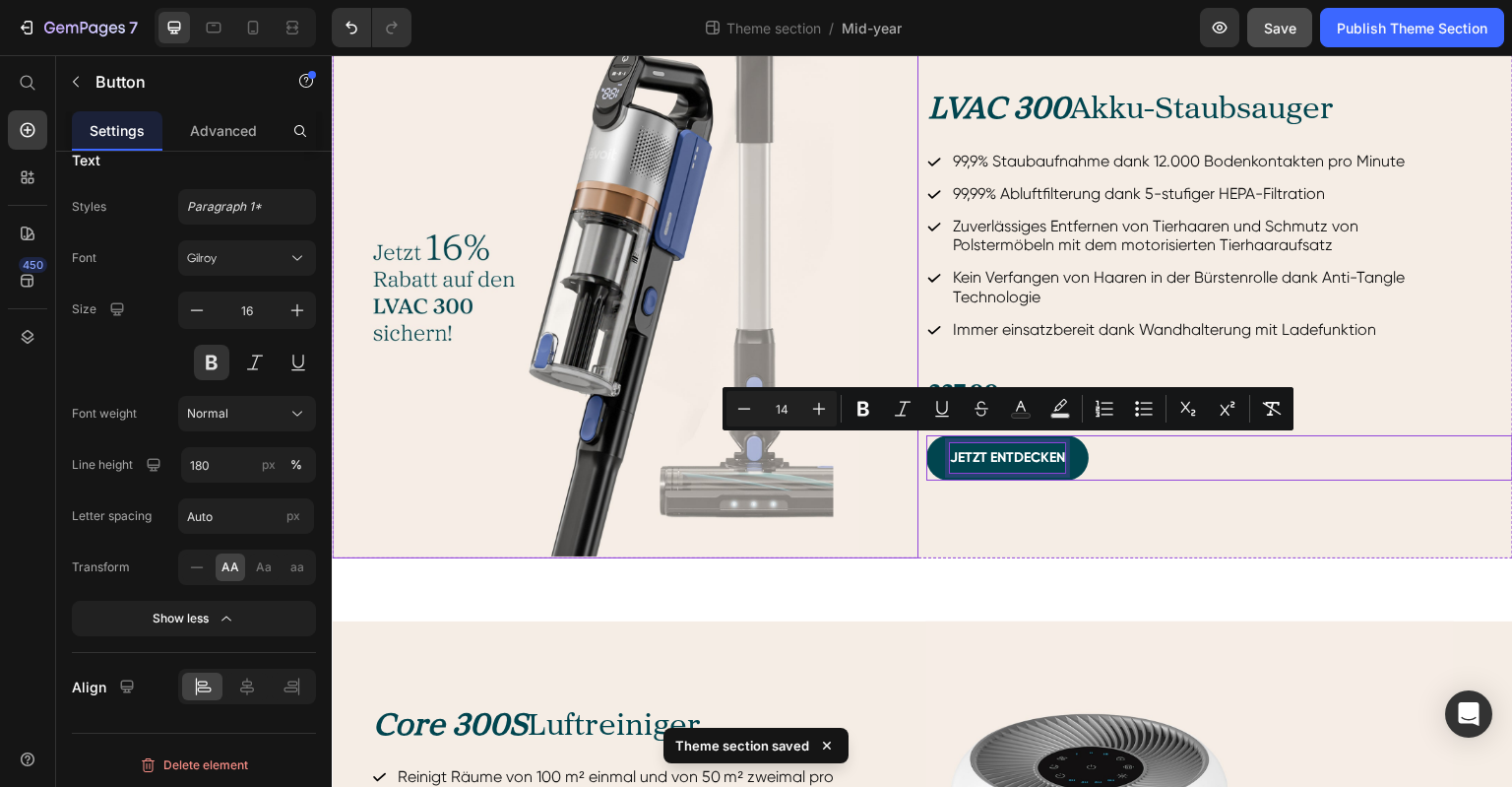 click on "LVAC 300  Akku-Staubsauger Heading 99,9% Staubaufnahme dank 12.000 Bodenkontakten pro Minute 99,99% Abluftfilterung dank 5-stufiger HEPA-Filtration Zuverlässiges Entfernen von Tierhaaren und Schmutz von Polstermöbeln mit dem motorisierten Tierhaaraufsatz Kein Verfangen von Haaren in der Bürstenrolle dank Anti-Tangle Technologie Immer einsatzbereit dank Wandhalterung mit Ladefunktion Item List 227,99     269,99 Text Block Jetzt entdecken Button   0" at bounding box center (1220, 282) 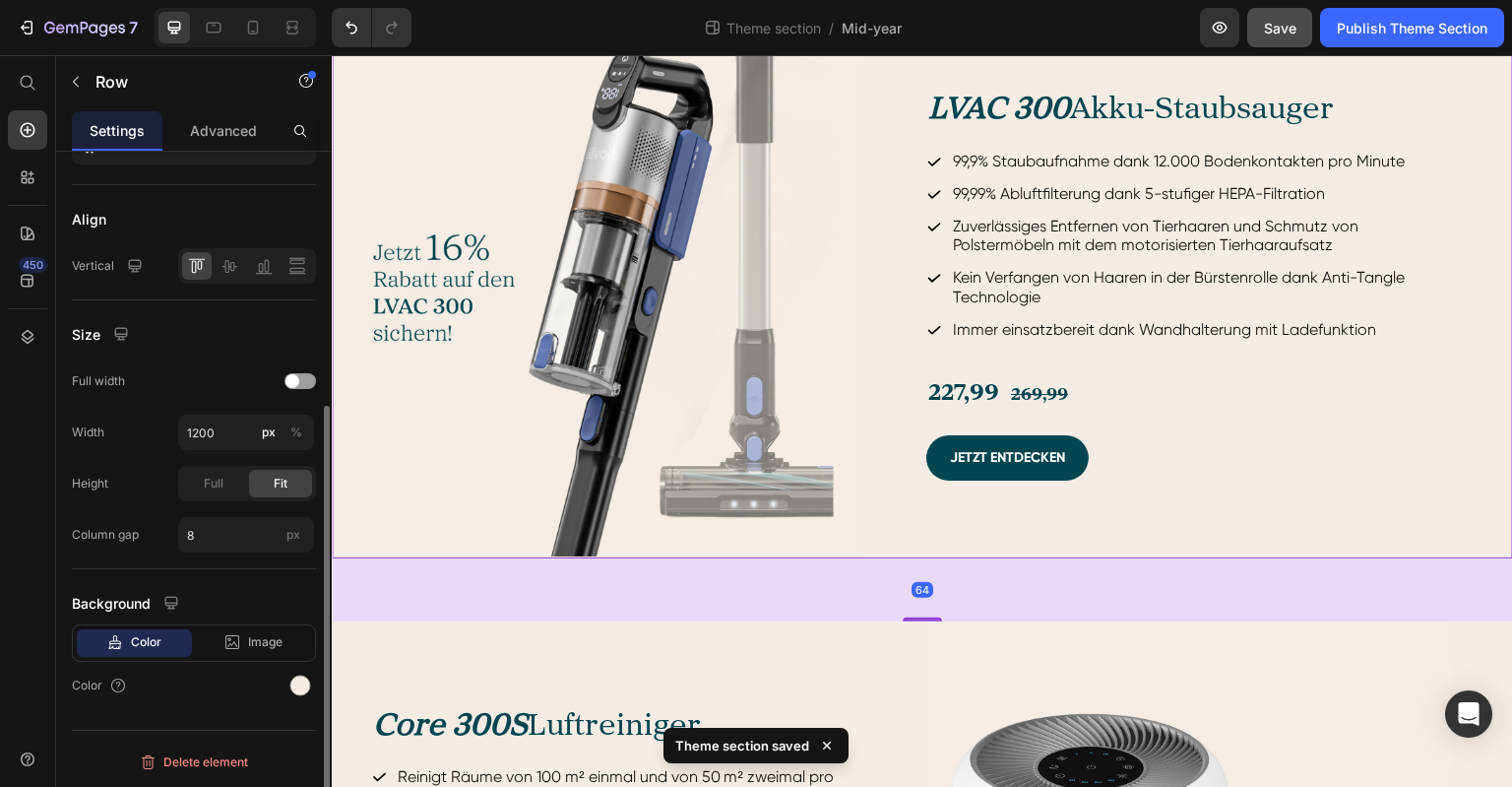 scroll, scrollTop: 0, scrollLeft: 0, axis: both 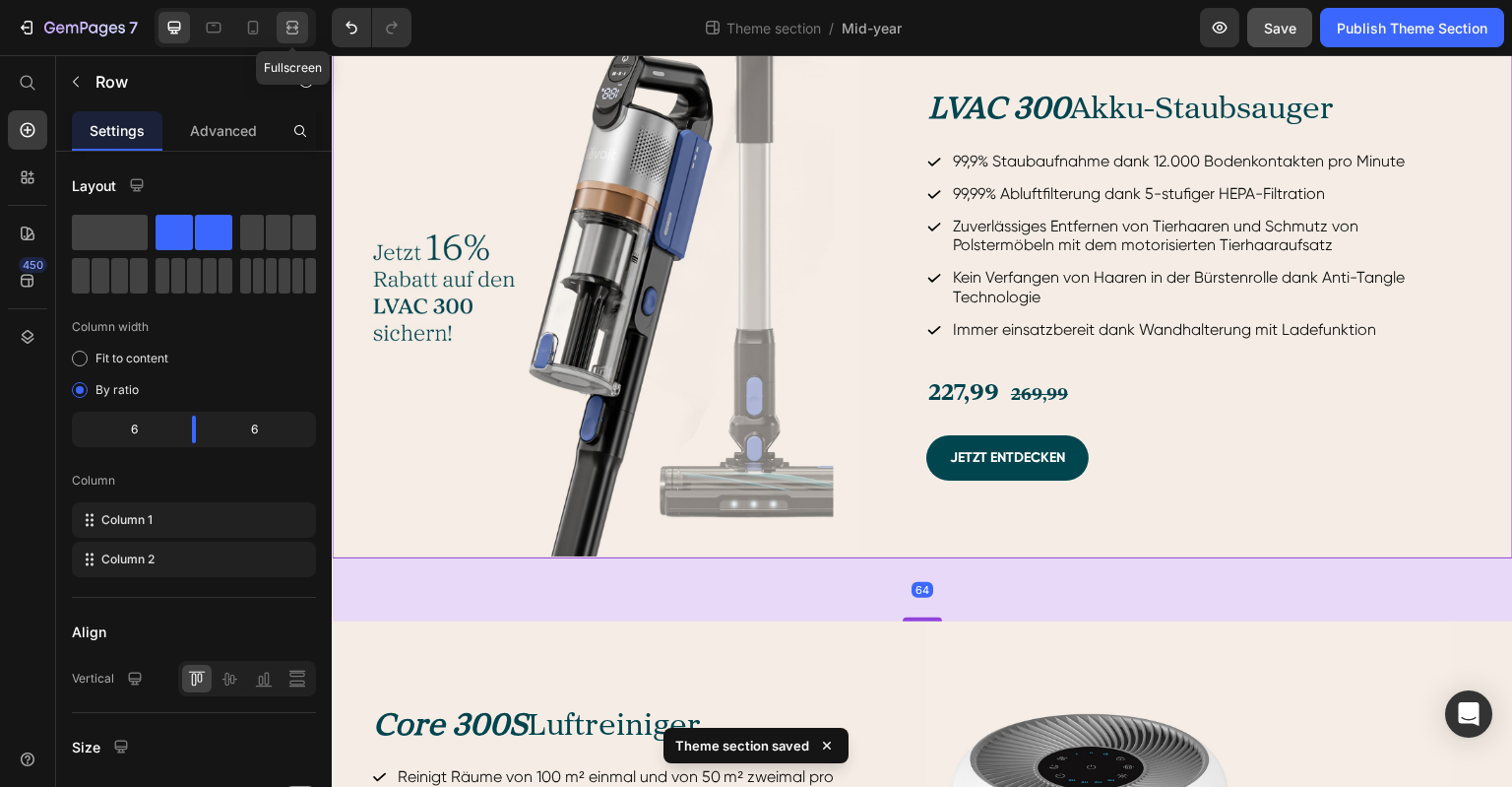 click 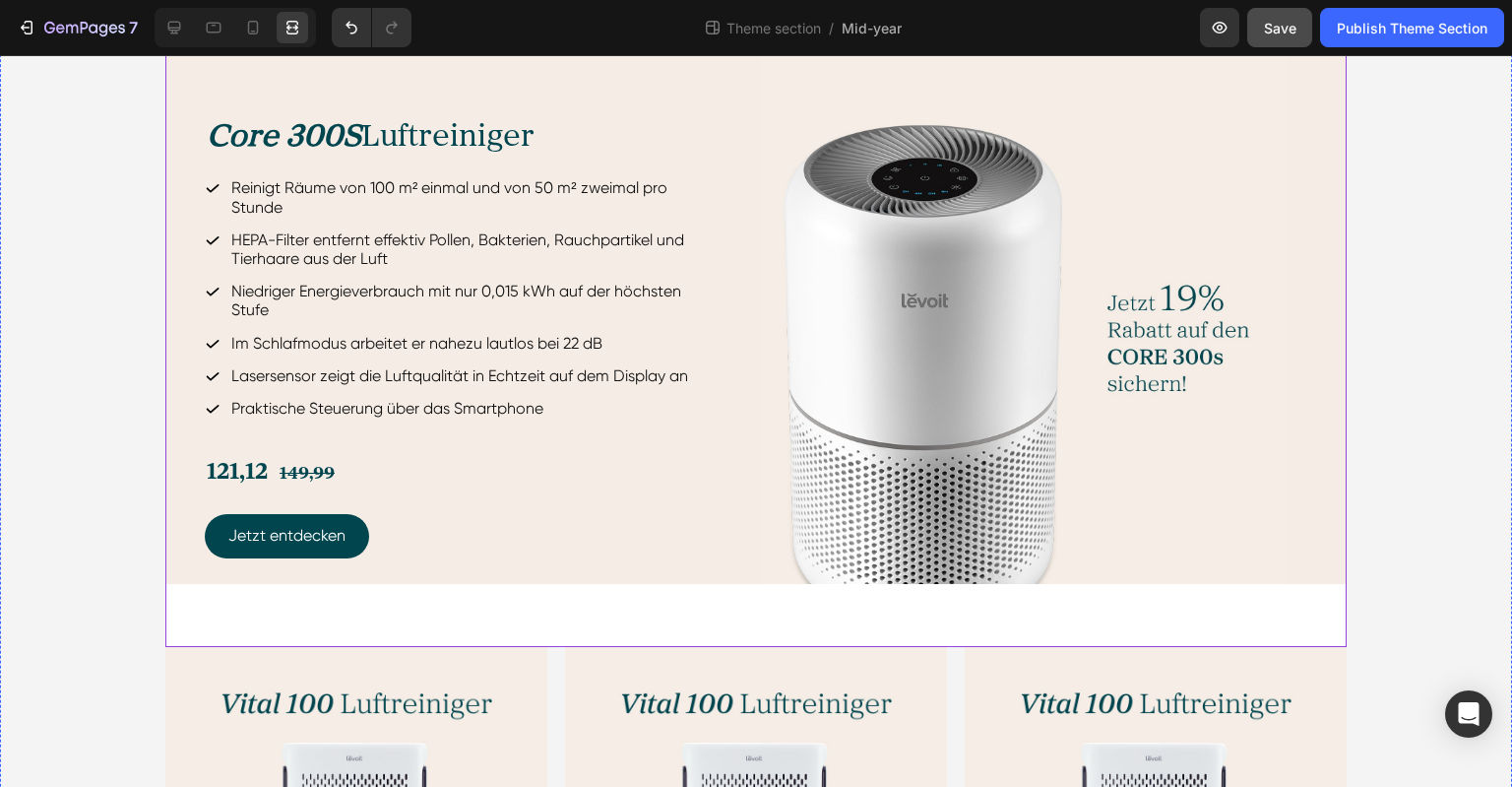 scroll, scrollTop: 1468, scrollLeft: 0, axis: vertical 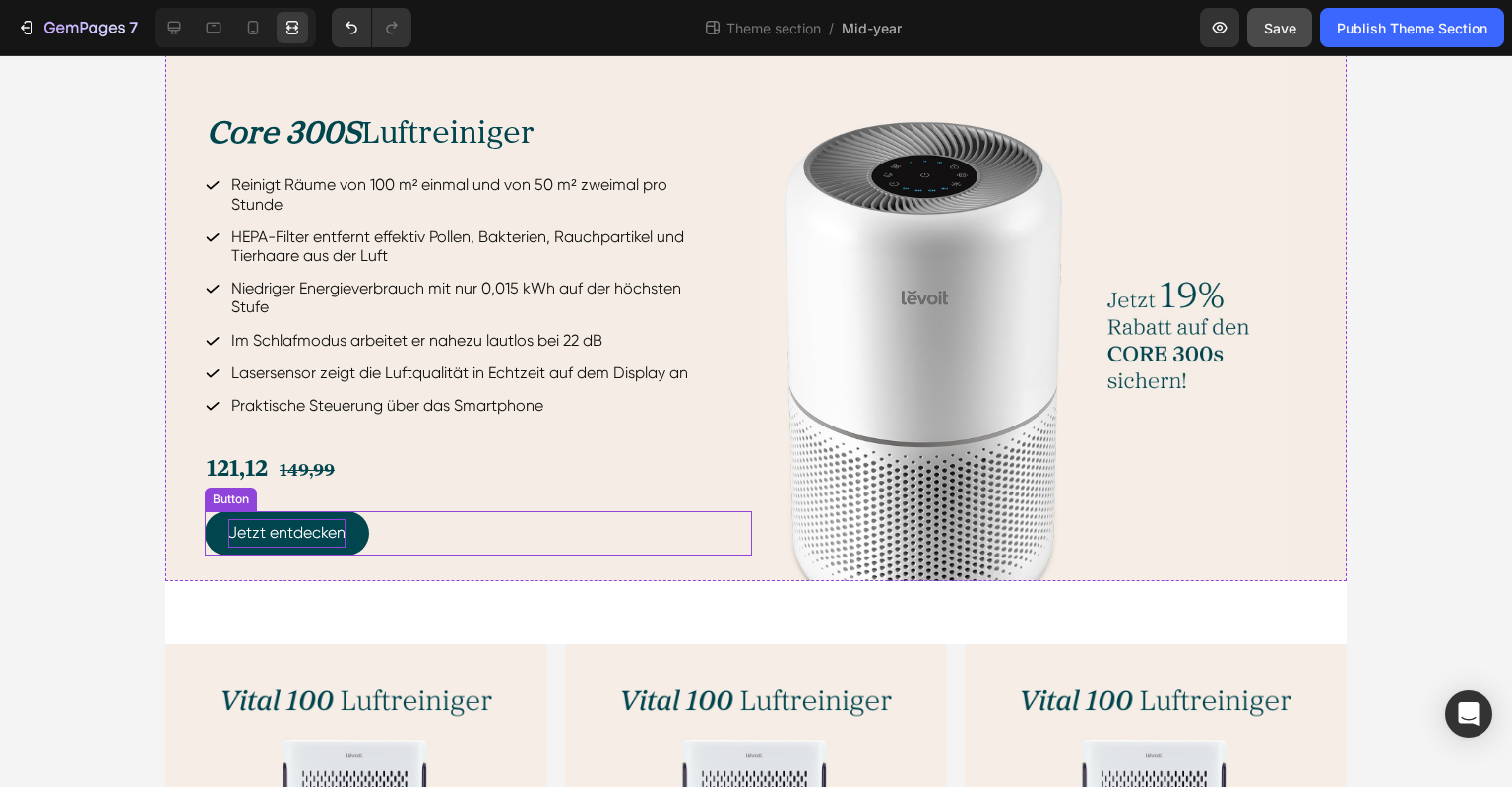 click on "Jetzt entdecken" at bounding box center [286, 533] 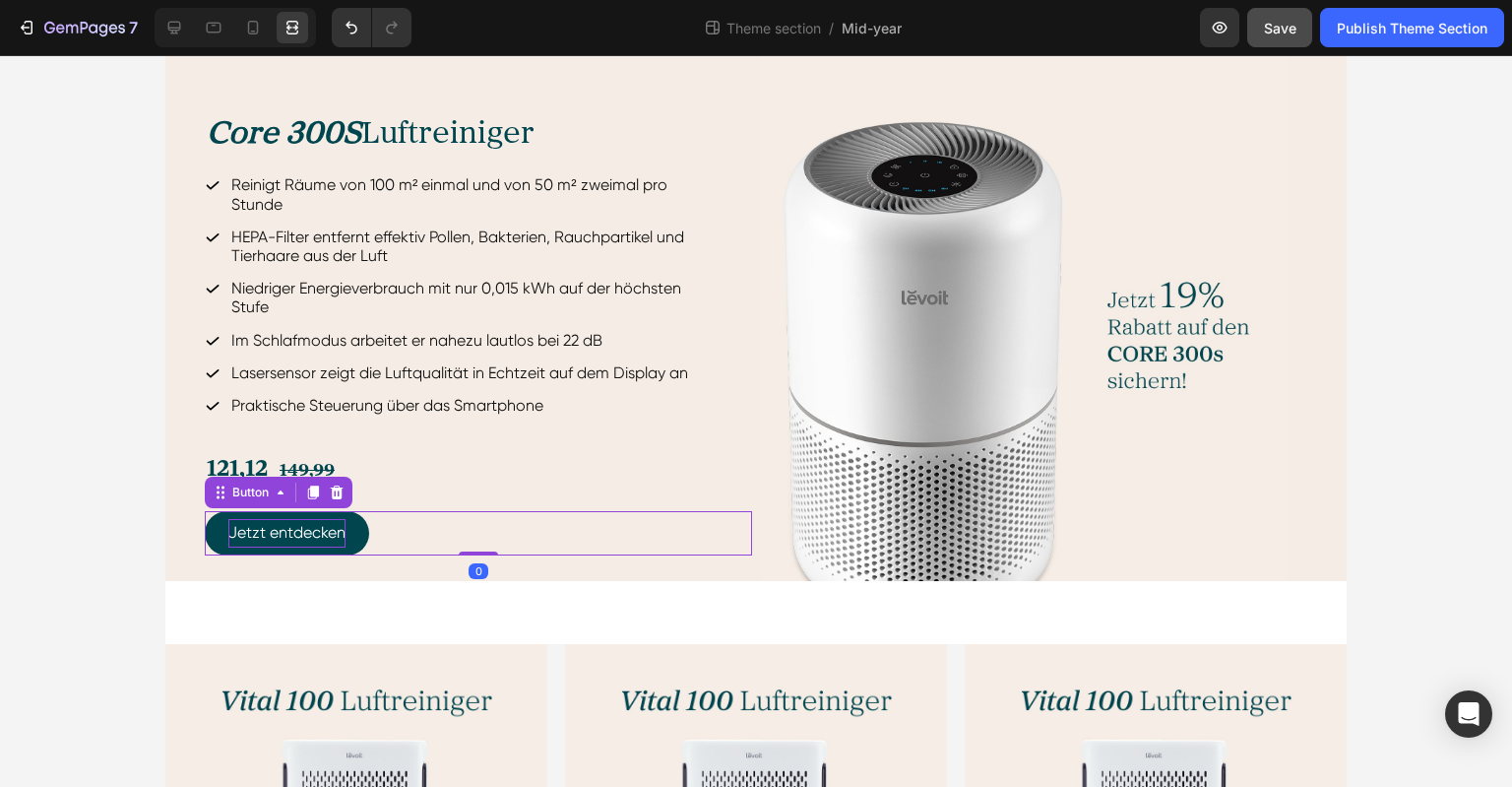 click on "Jetzt entdecken" at bounding box center (286, 533) 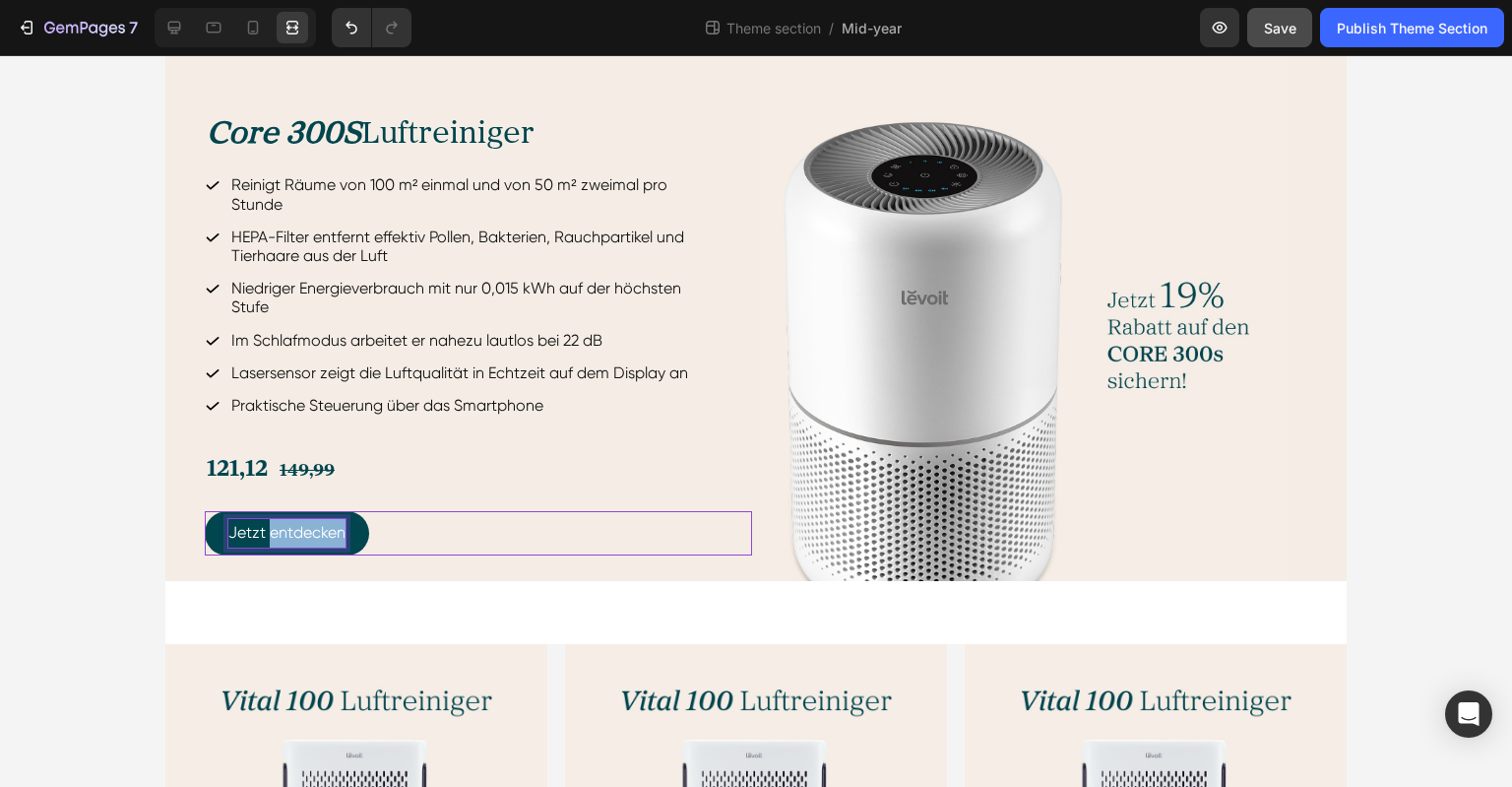click on "Jetzt entdecken" at bounding box center [286, 533] 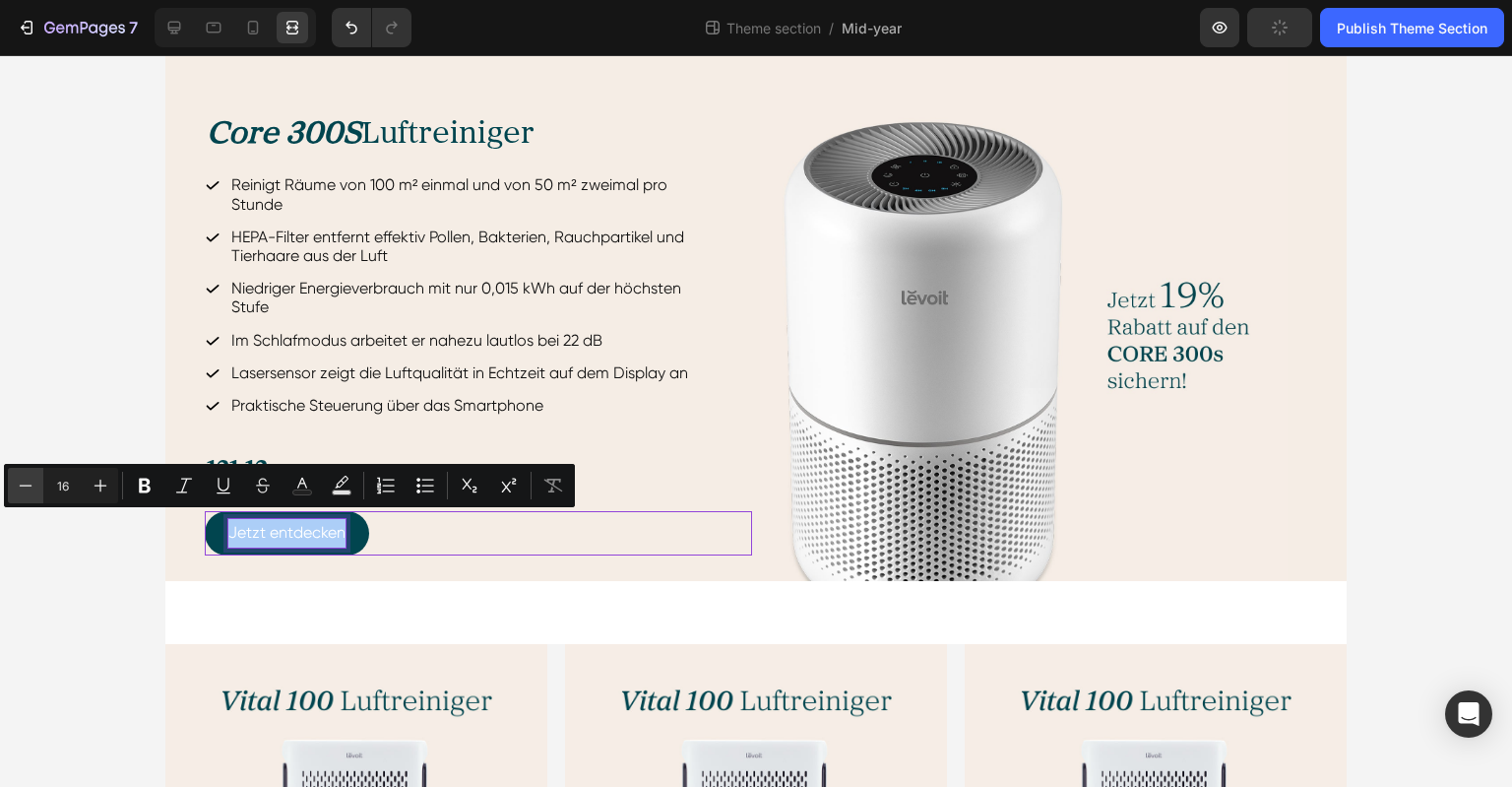 click 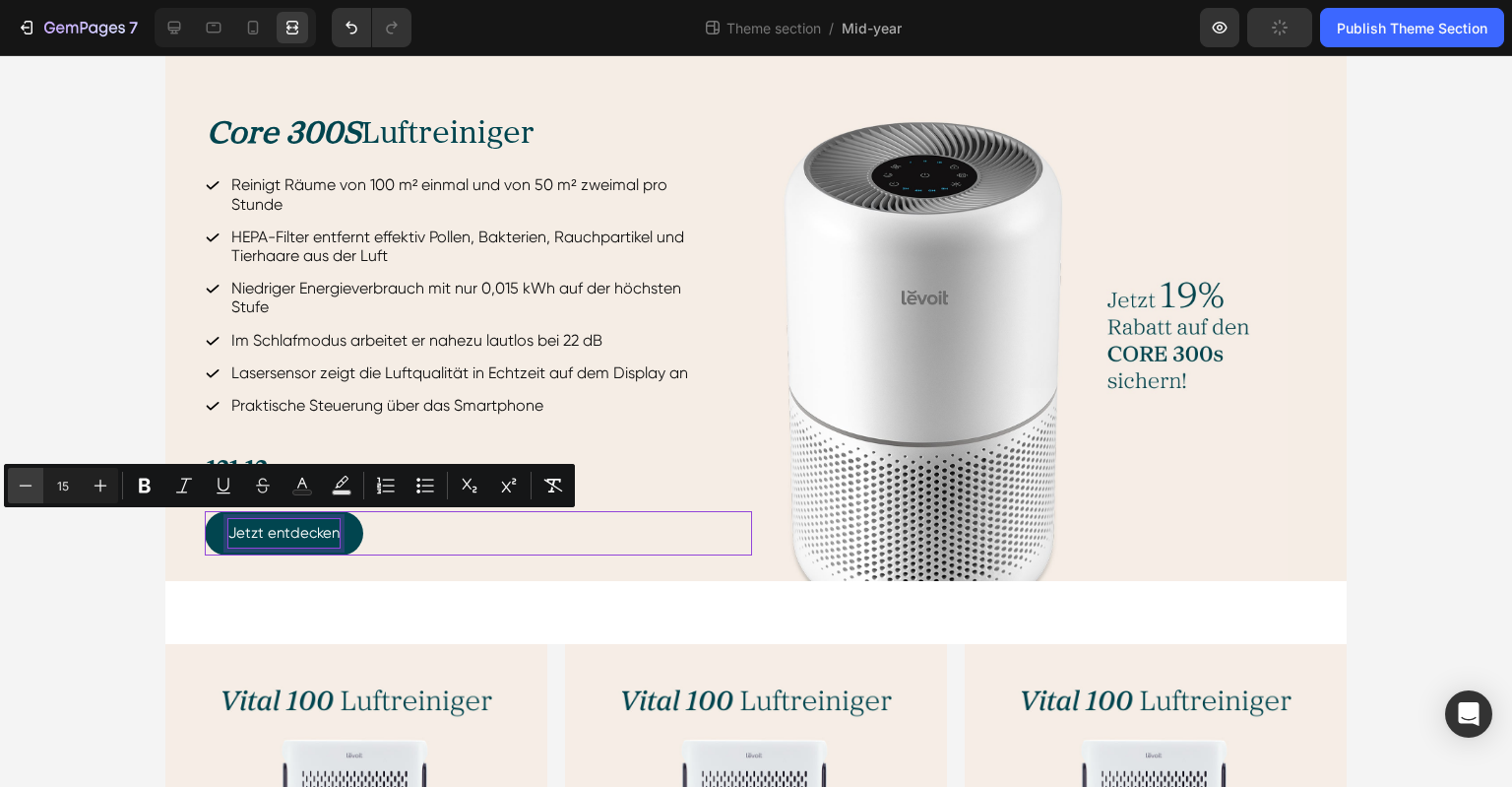 click 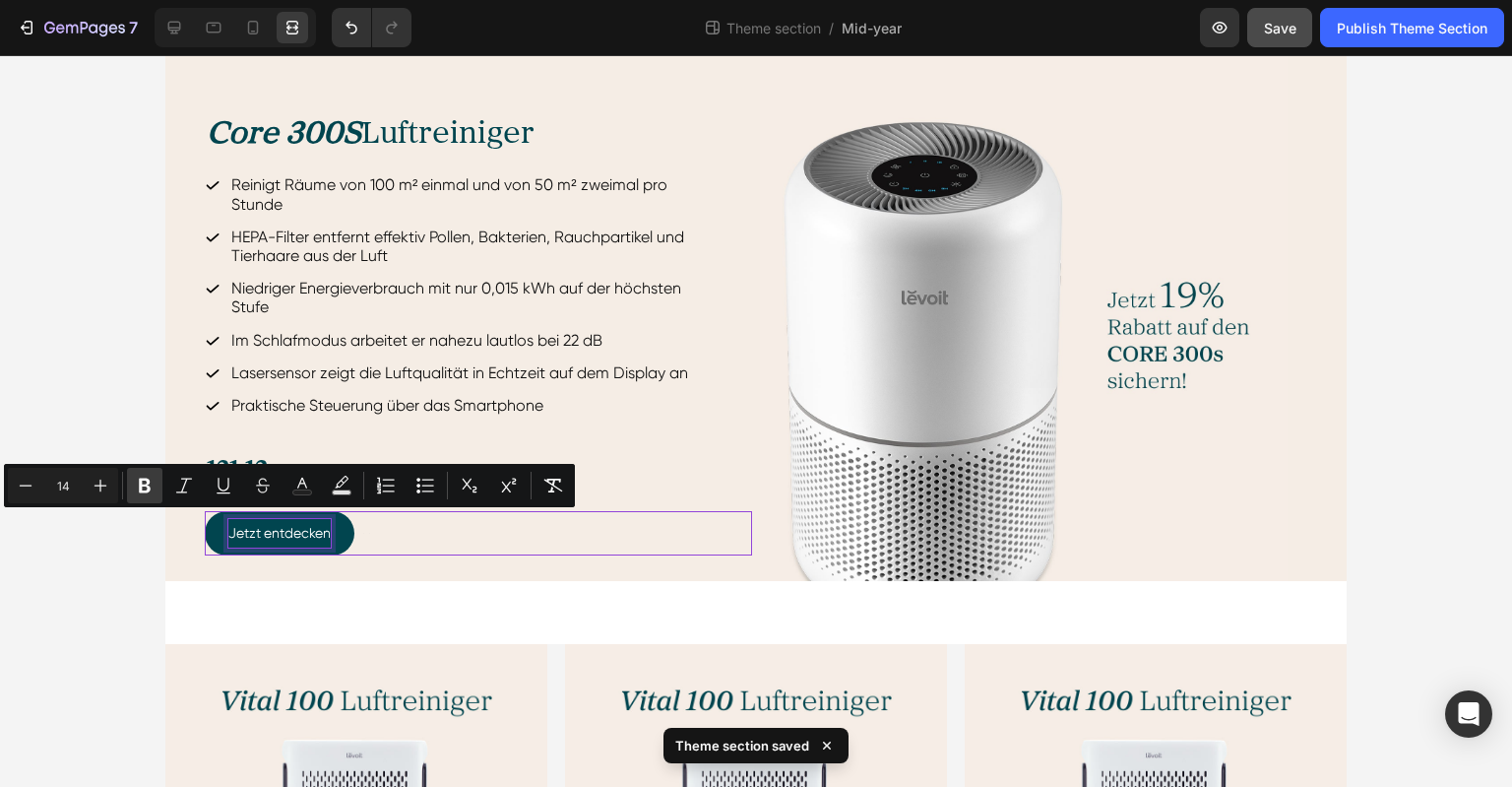 click 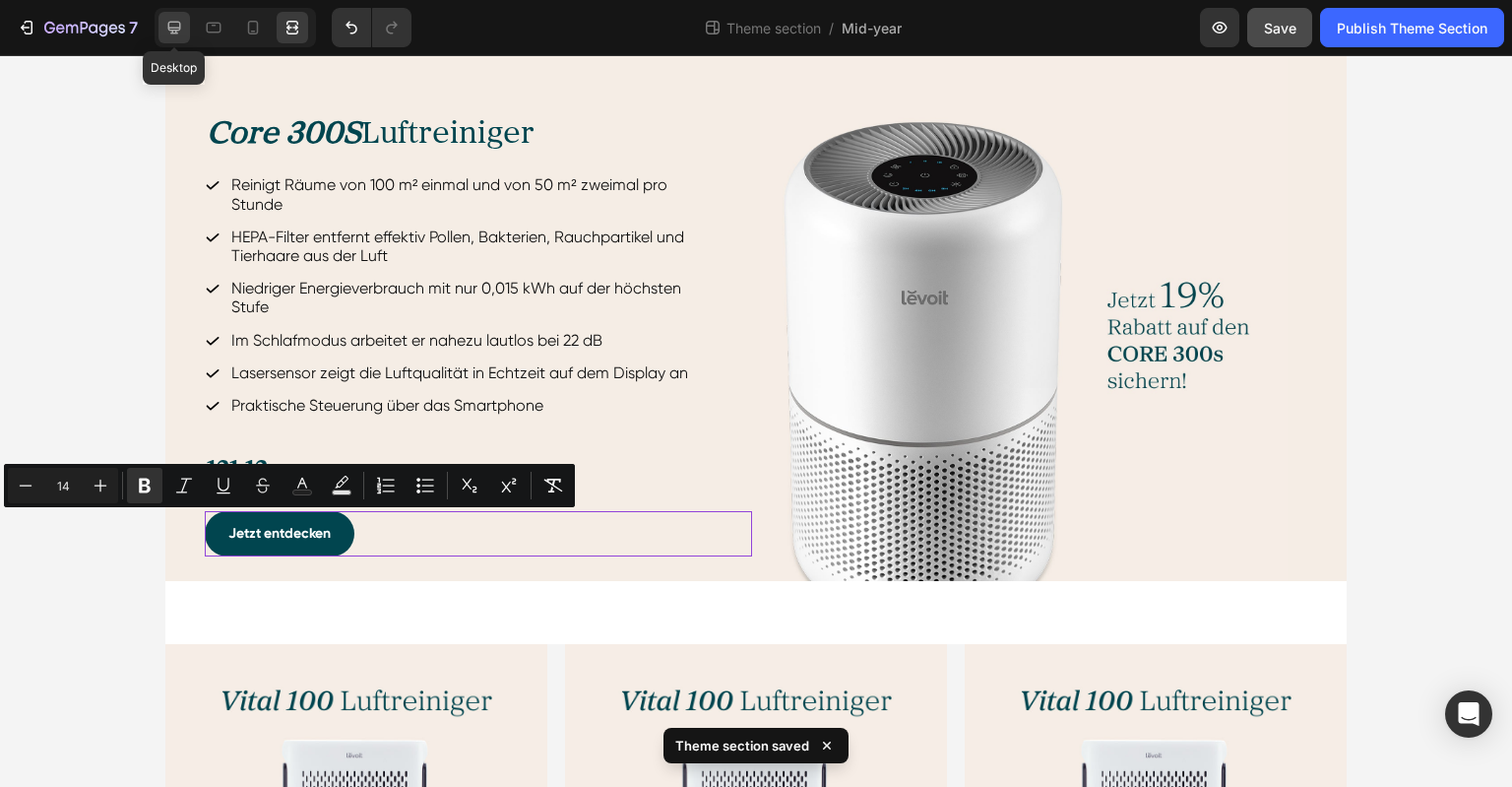 drag, startPoint x: 185, startPoint y: 27, endPoint x: 186, endPoint y: 41, distance: 14.035669 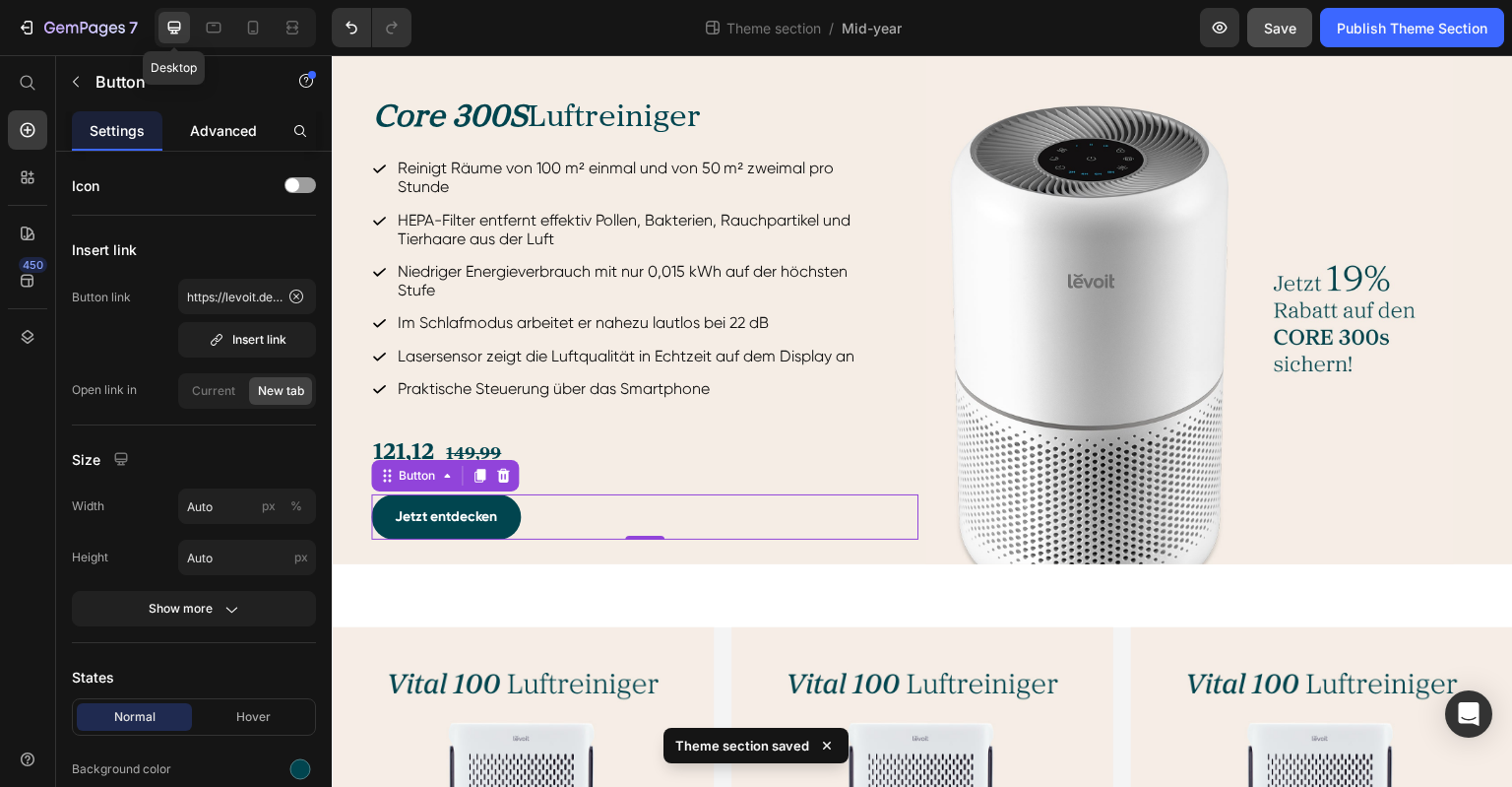 scroll, scrollTop: 1375, scrollLeft: 0, axis: vertical 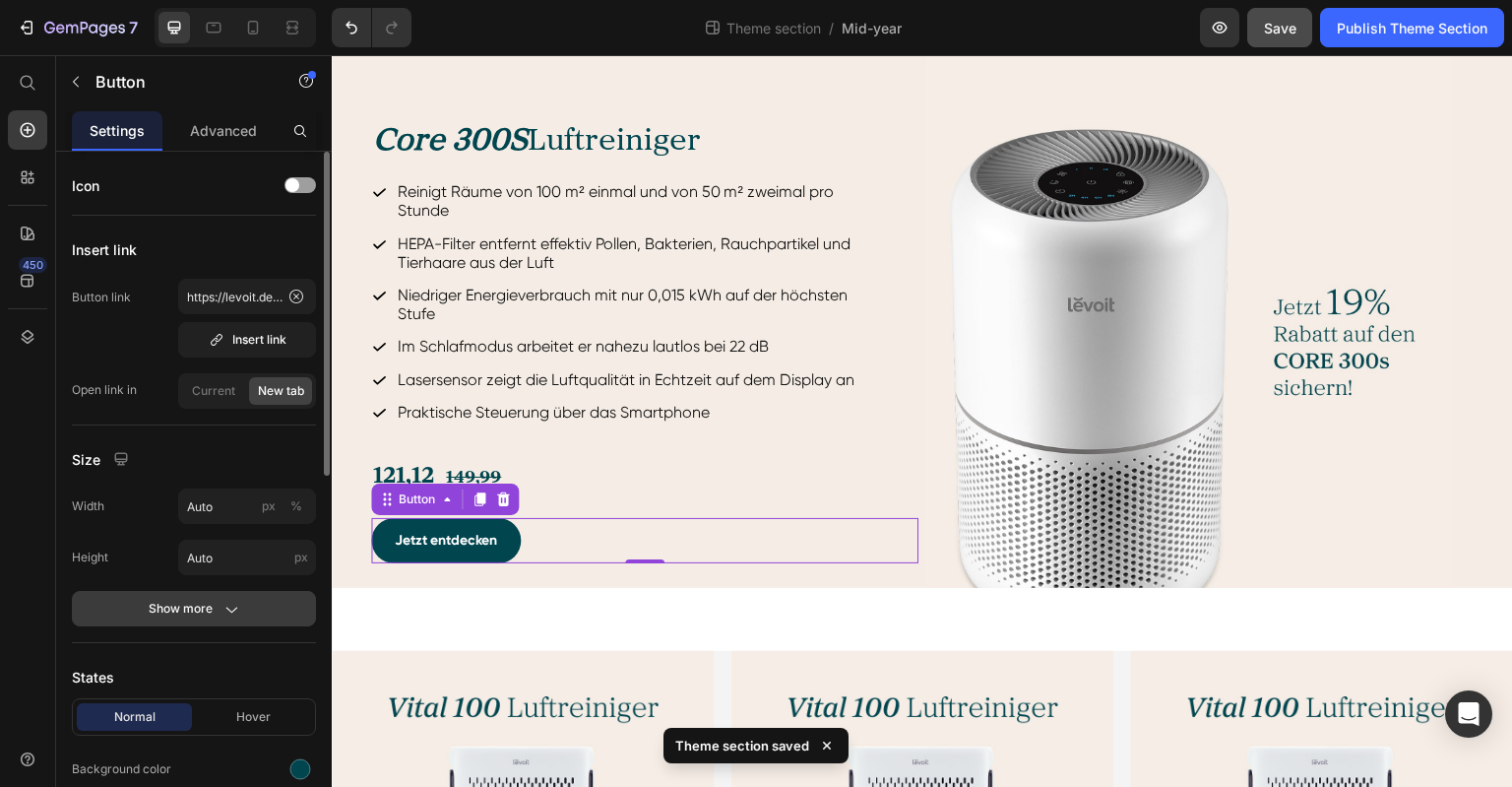 click on "Show more" 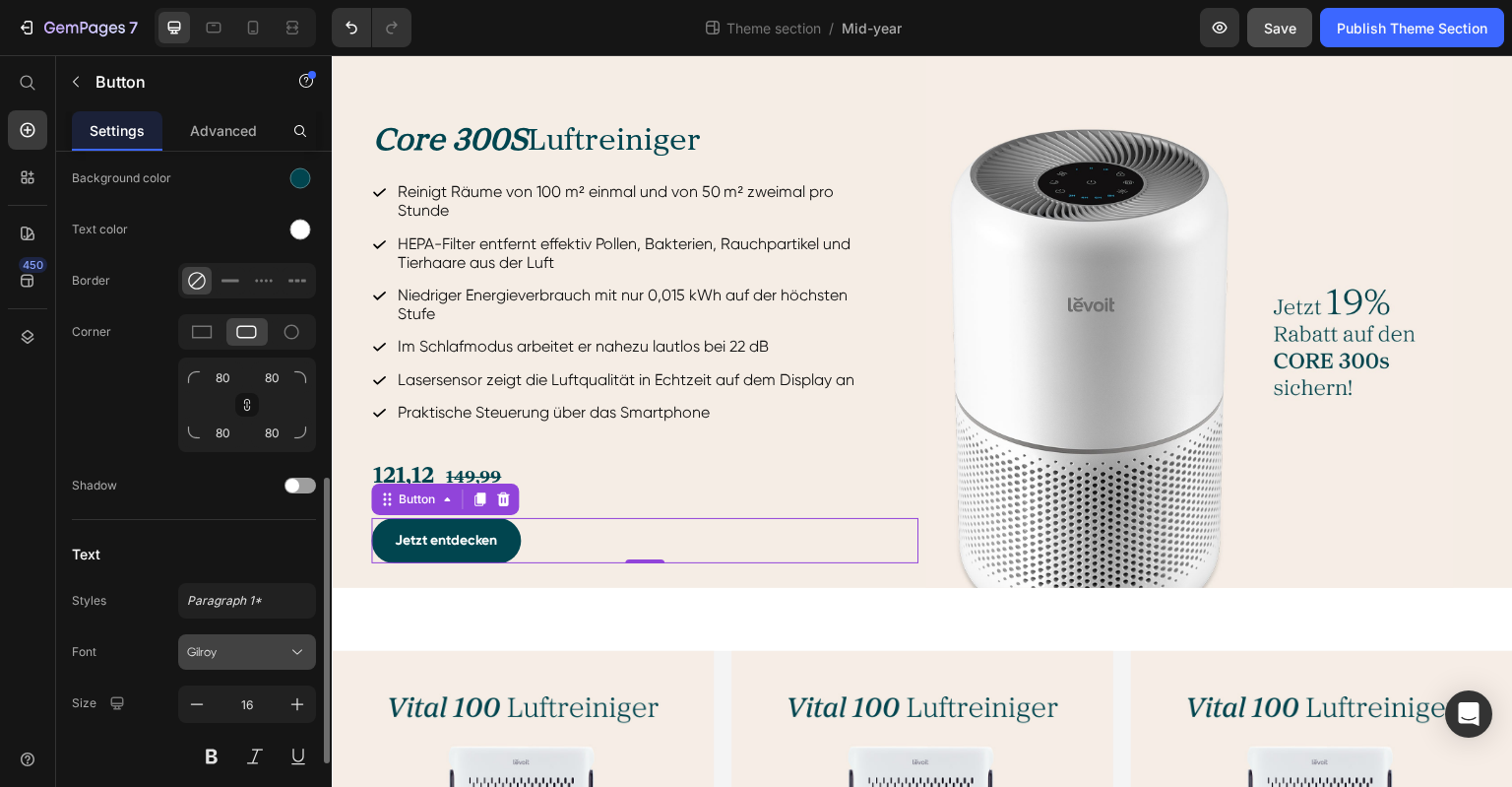 scroll, scrollTop: 977, scrollLeft: 0, axis: vertical 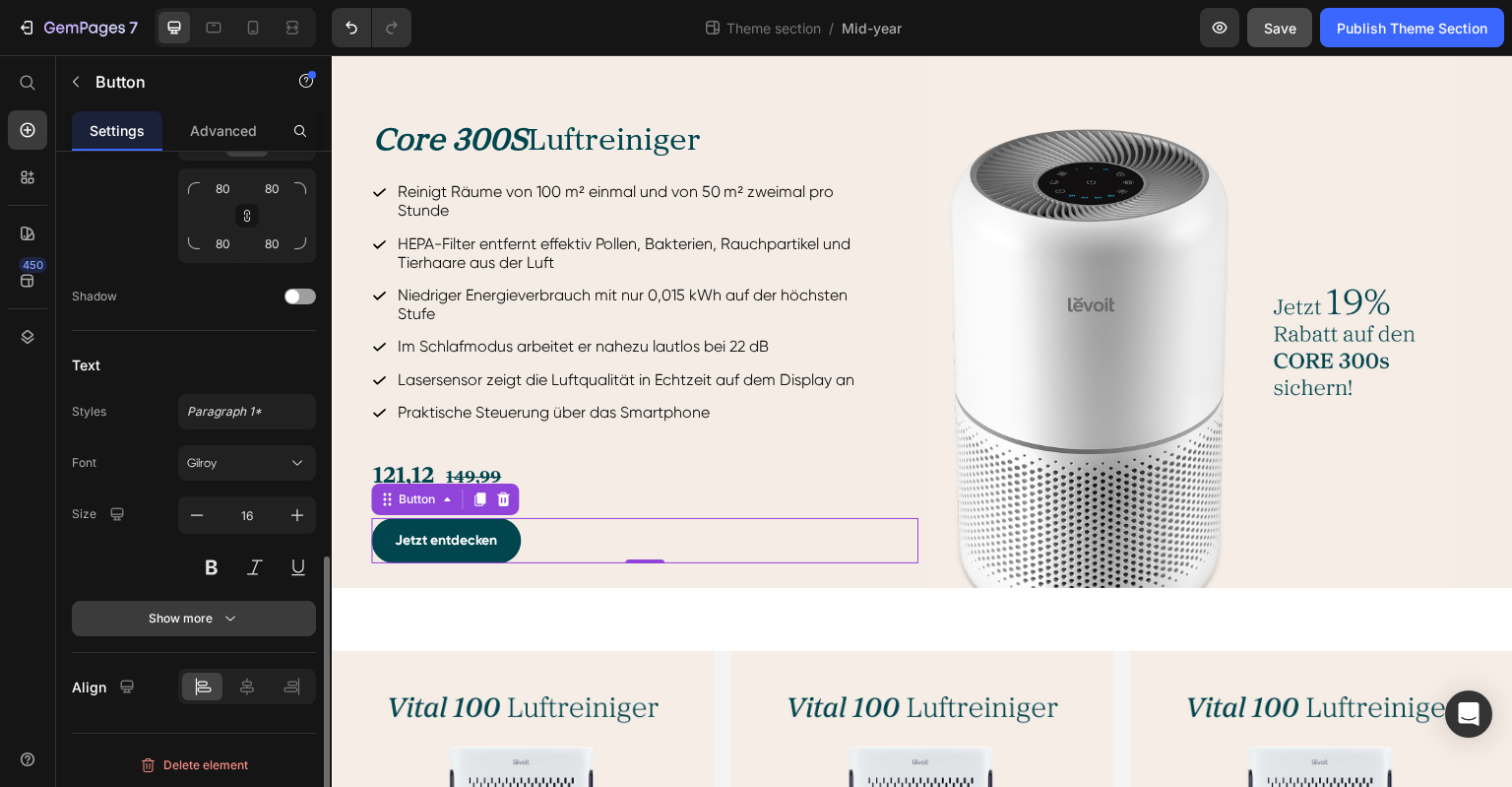 click 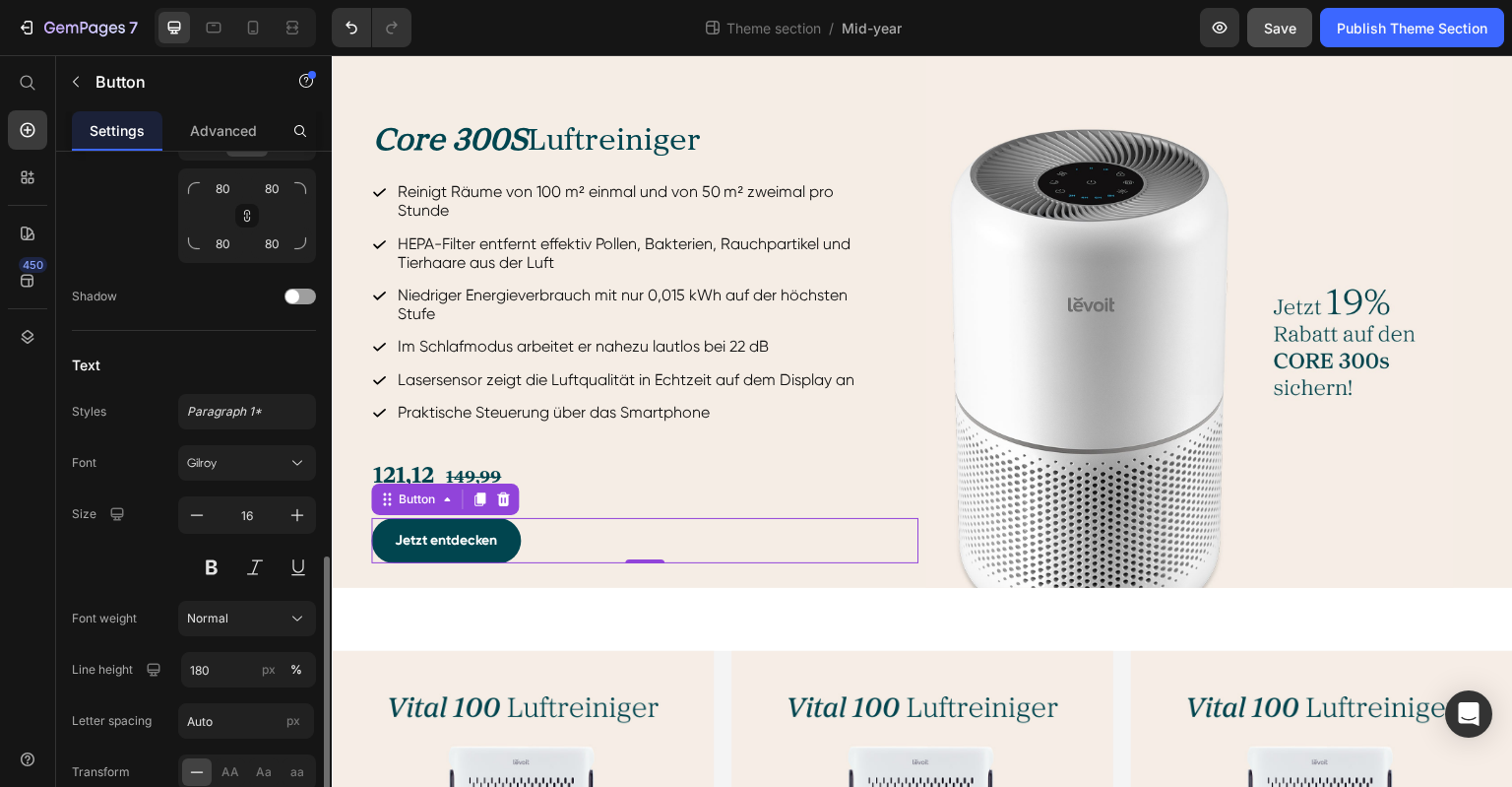 scroll, scrollTop: 1182, scrollLeft: 0, axis: vertical 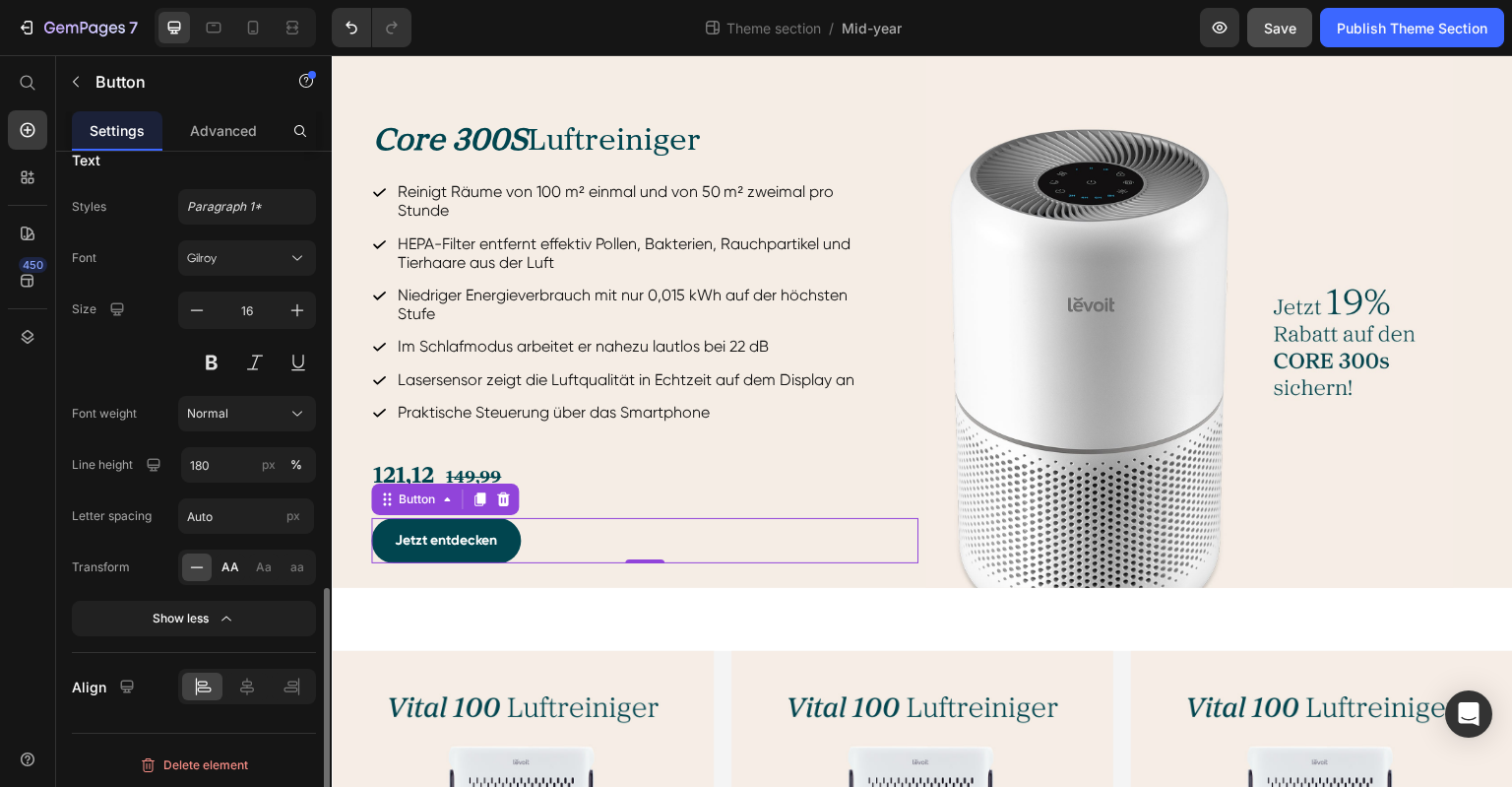 click on "AA" 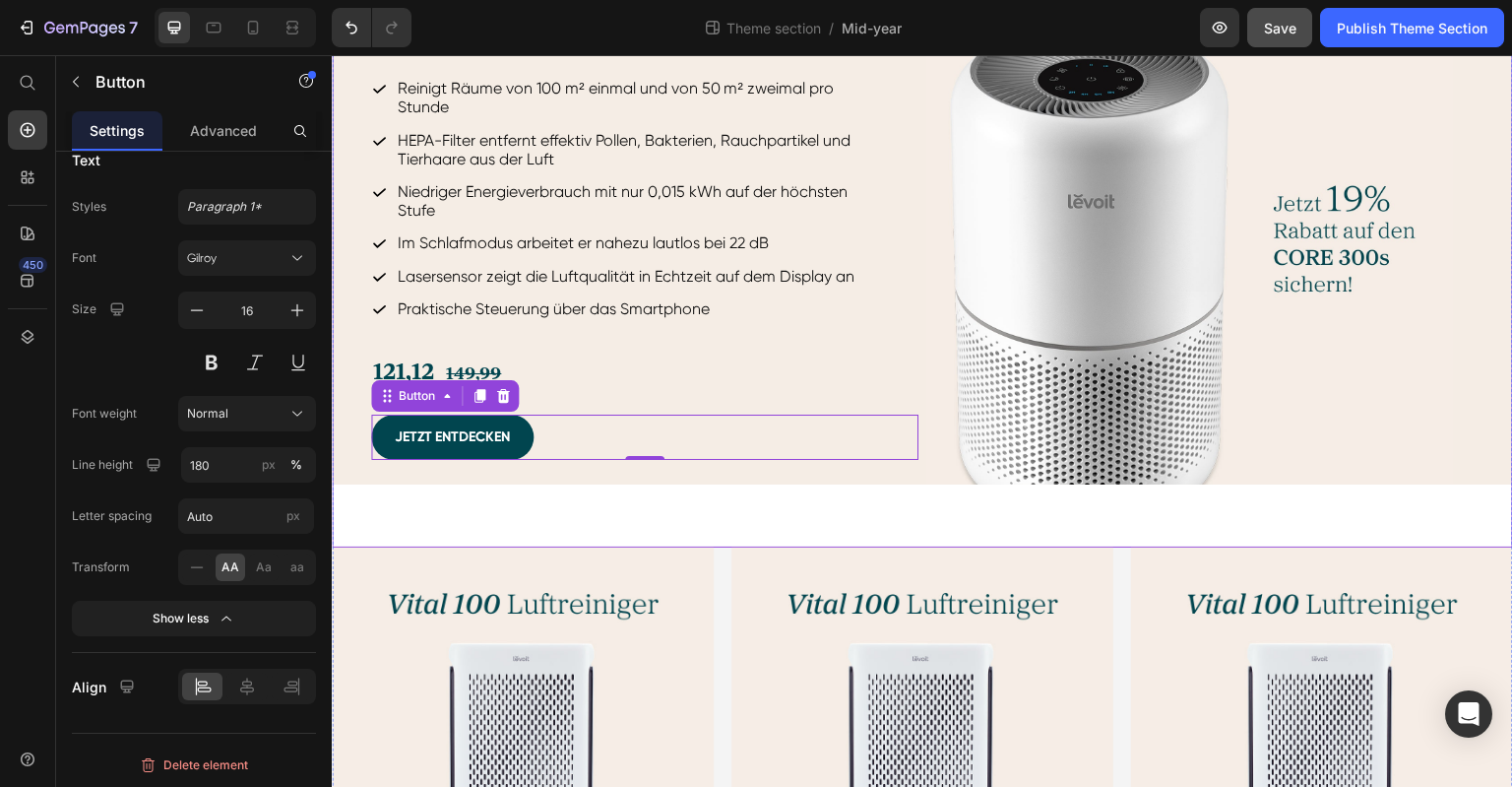 scroll, scrollTop: 1676, scrollLeft: 0, axis: vertical 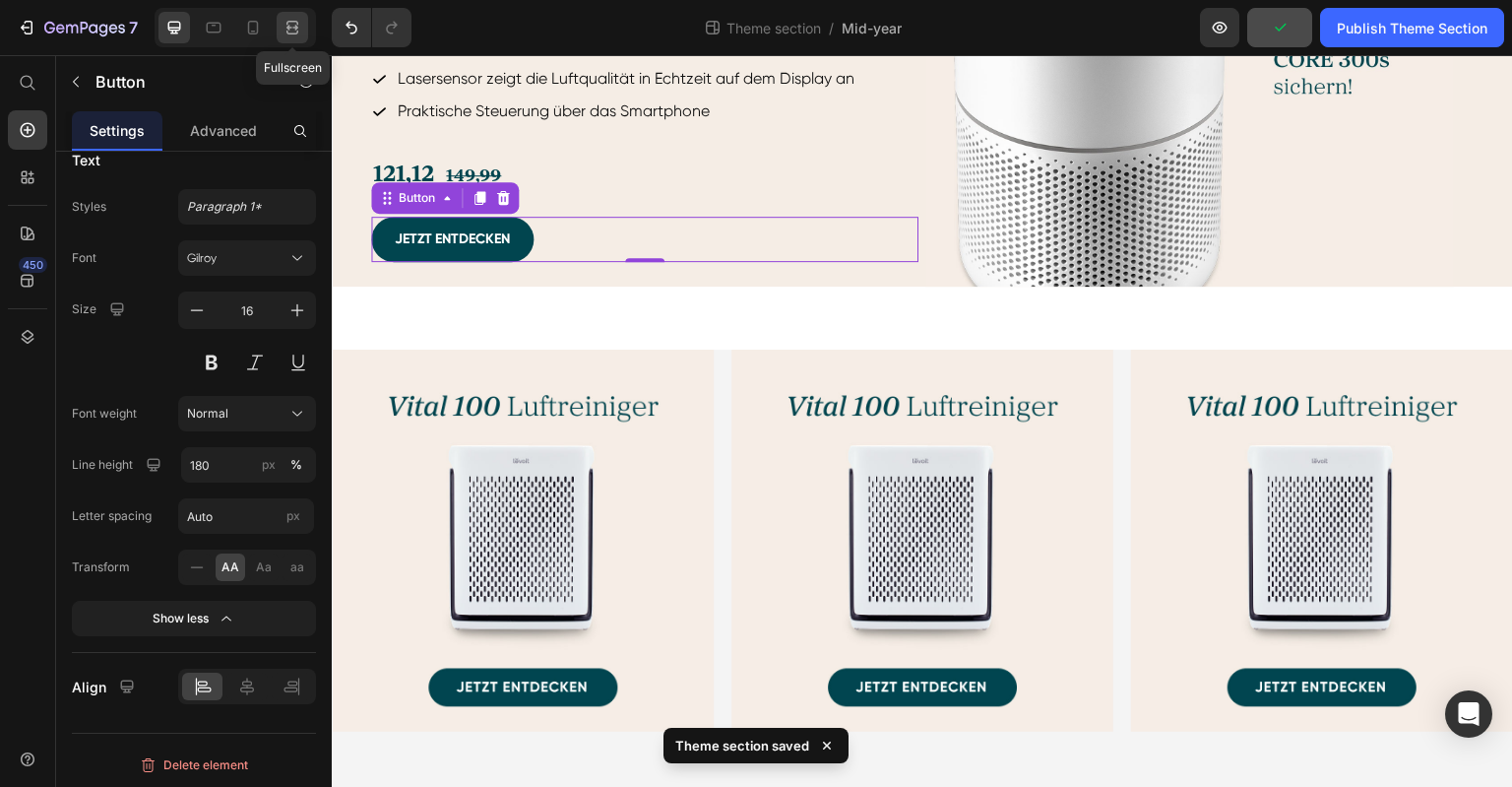 click 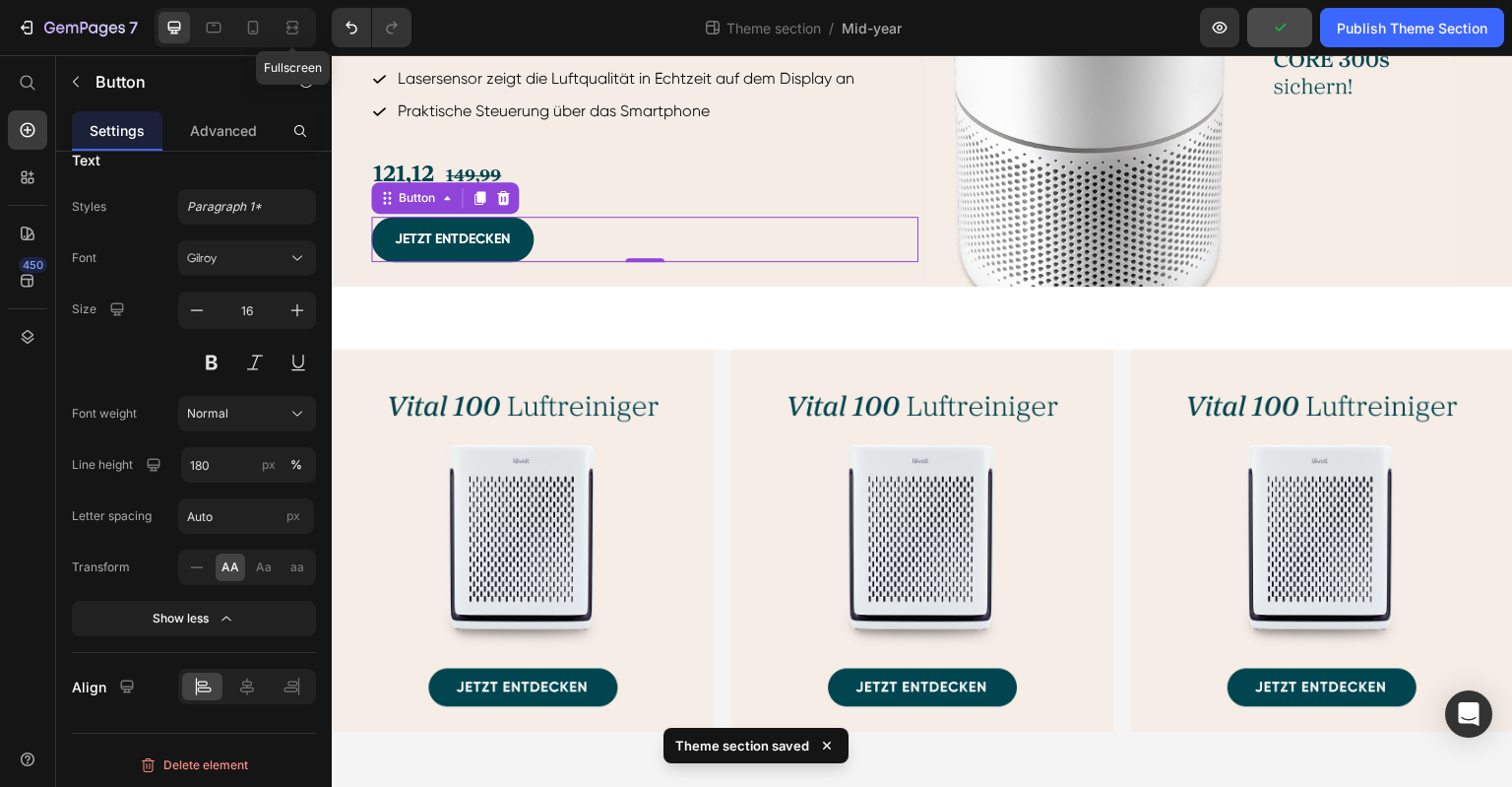 scroll, scrollTop: 1180, scrollLeft: 0, axis: vertical 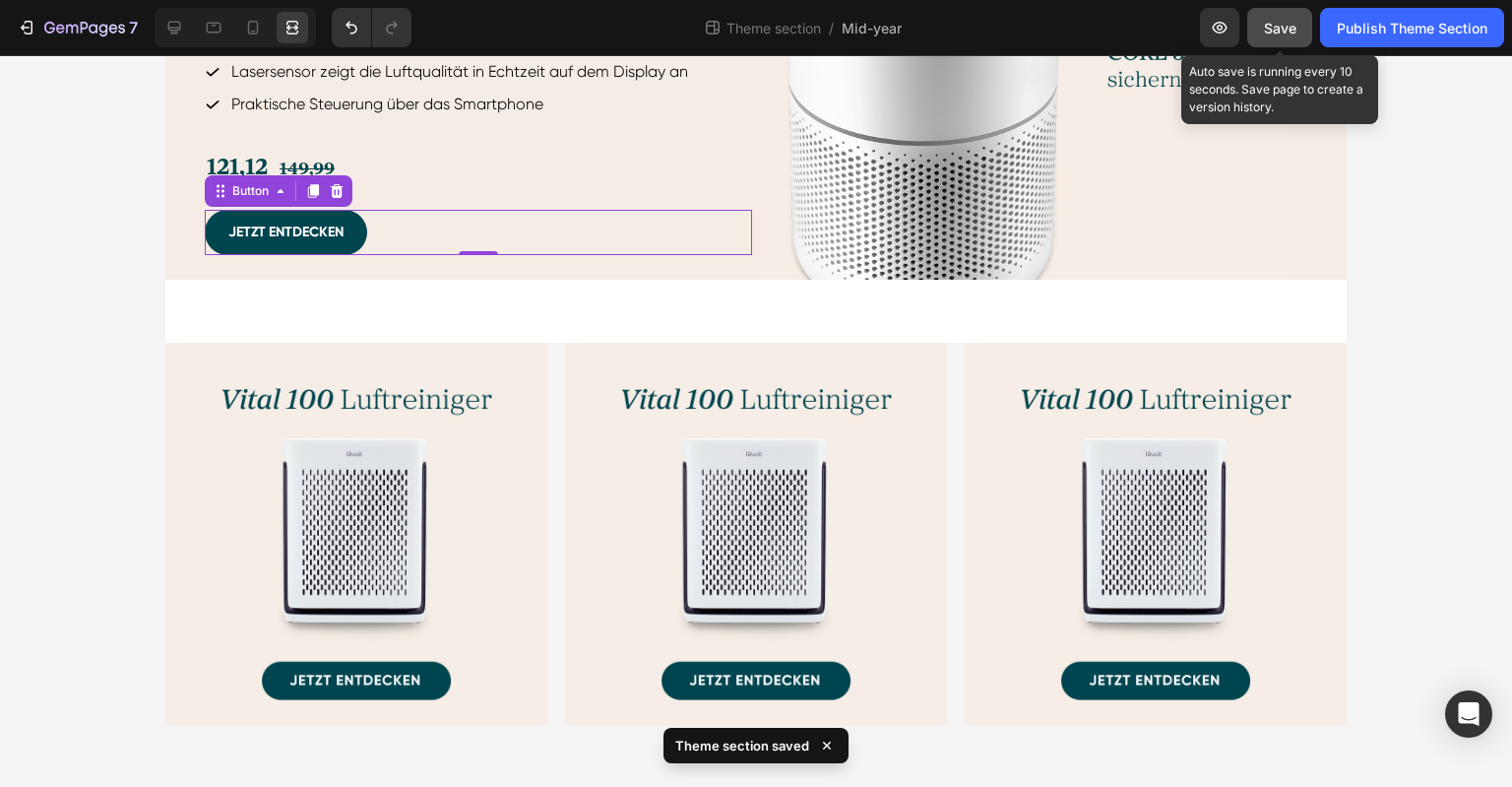 click on "Save" at bounding box center [1280, 28] 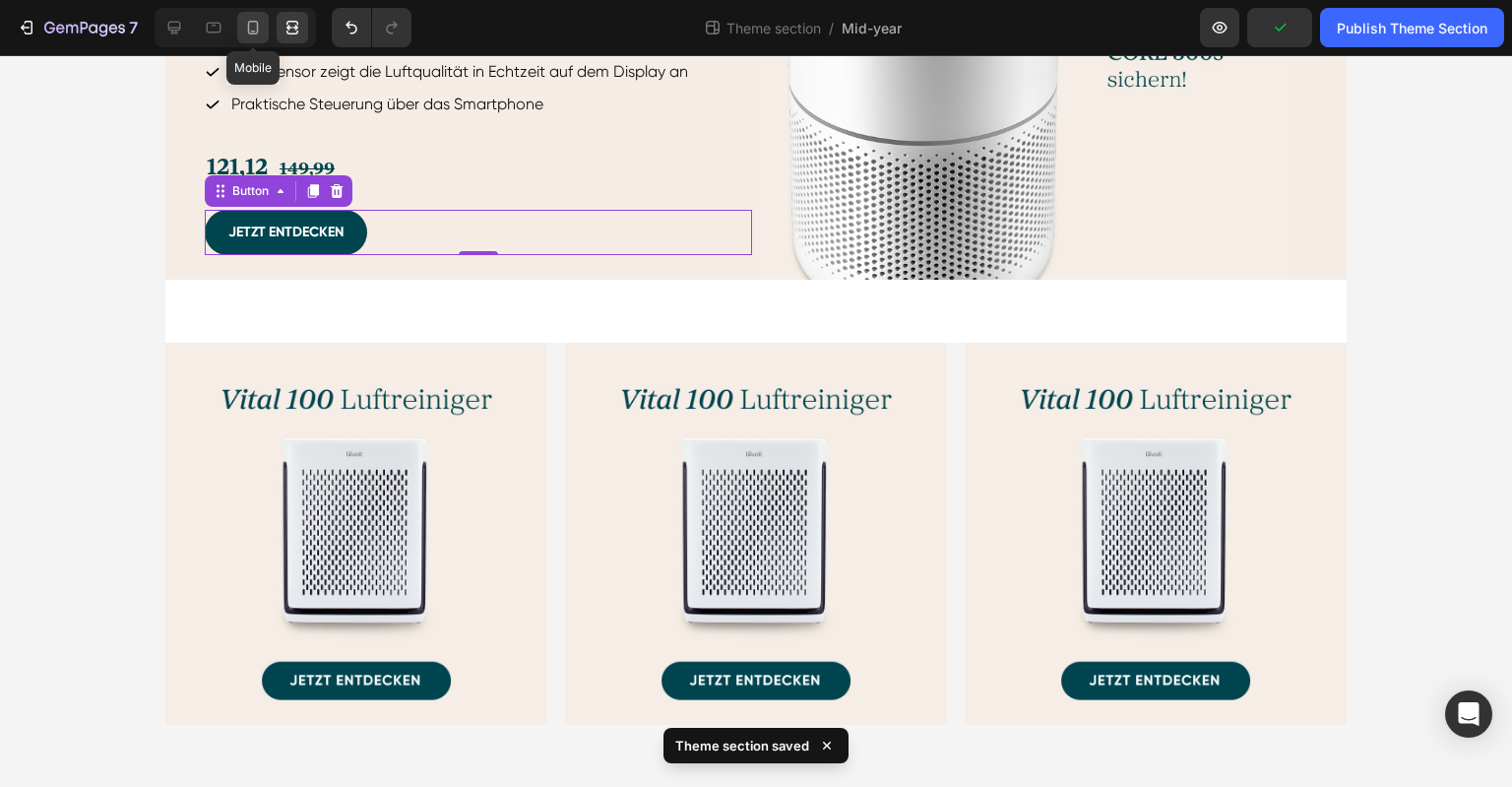 click 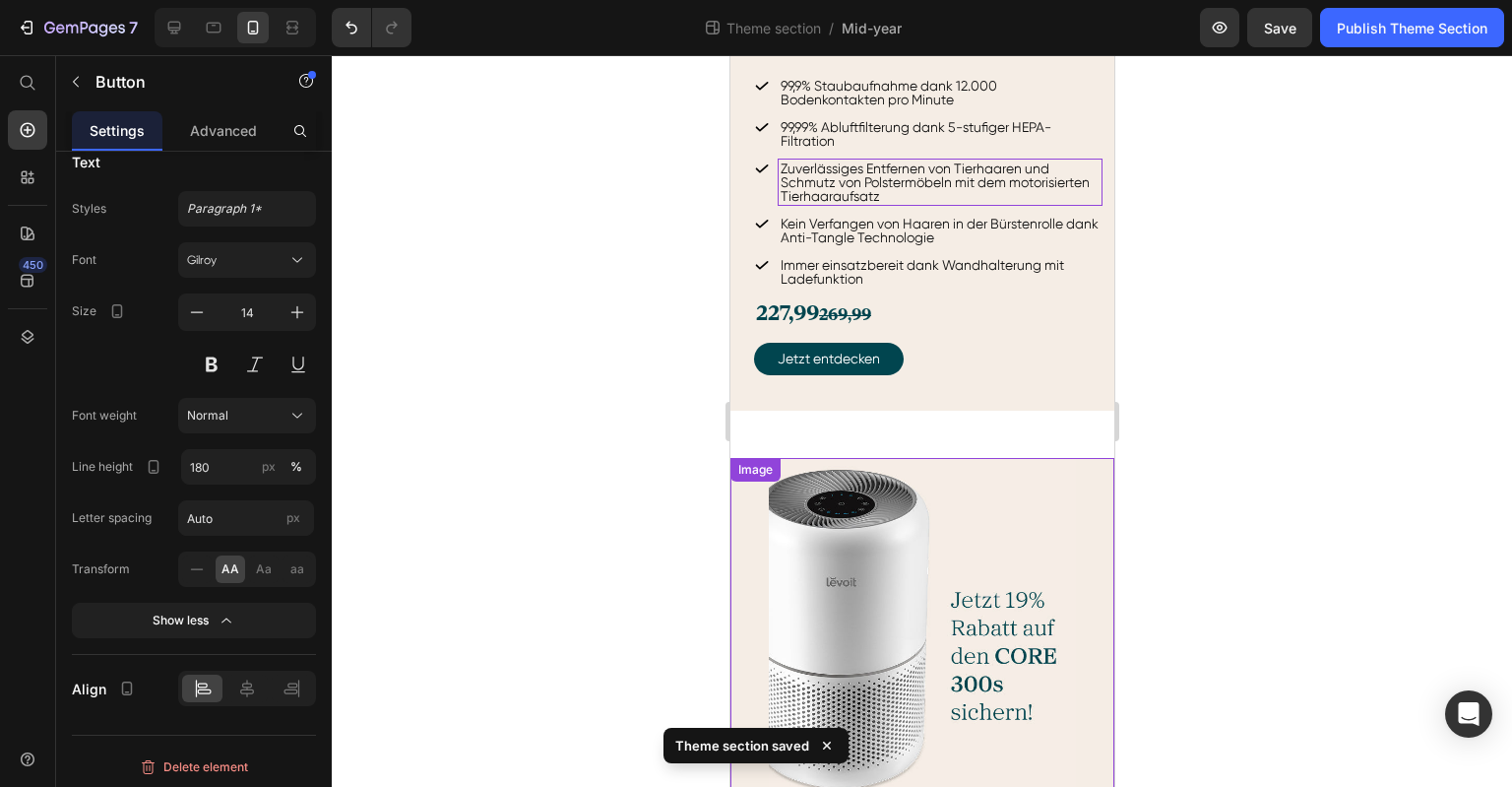 scroll, scrollTop: 968, scrollLeft: 0, axis: vertical 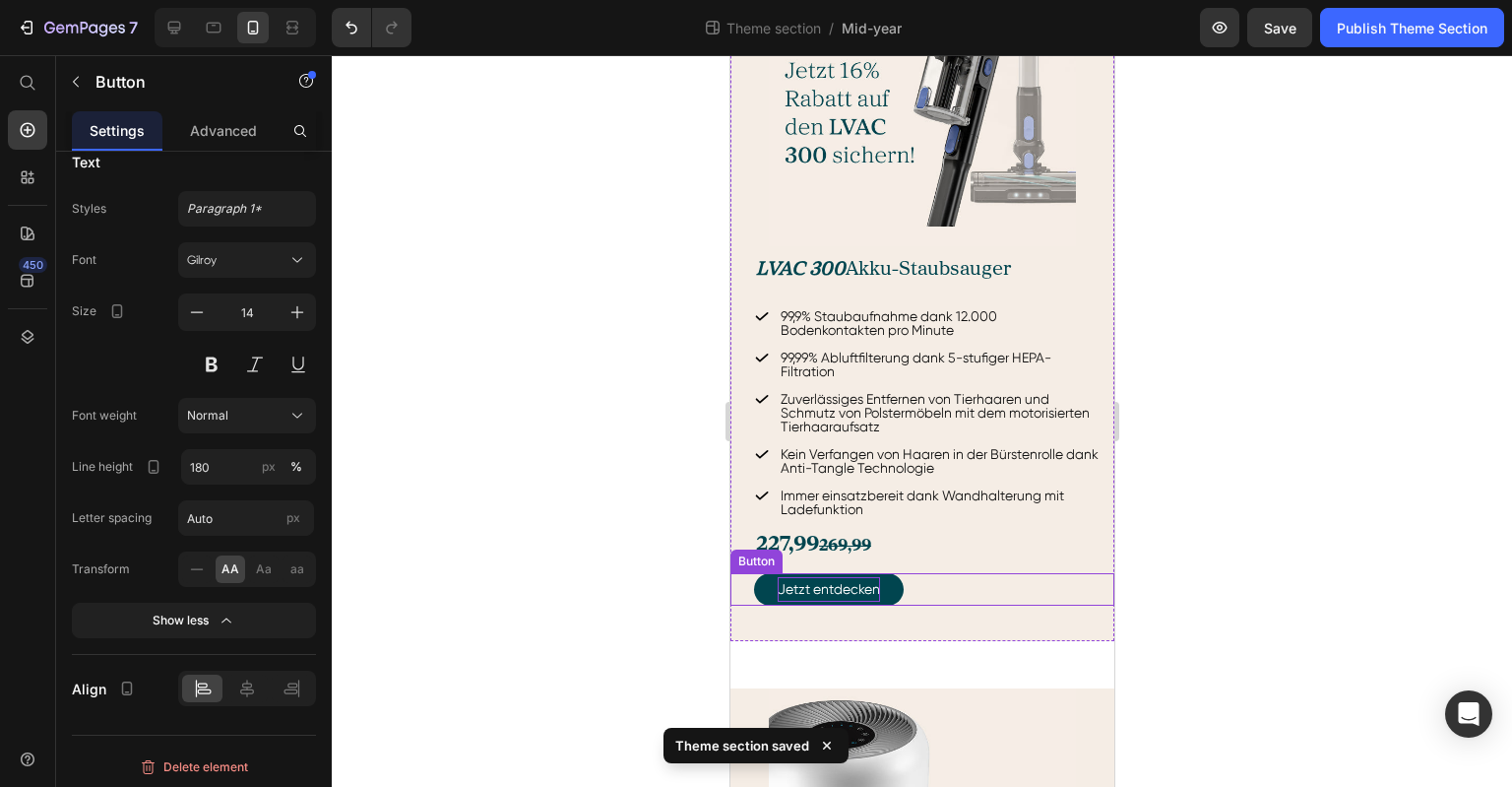 click on "Jetzt entdecken" at bounding box center (828, 589) 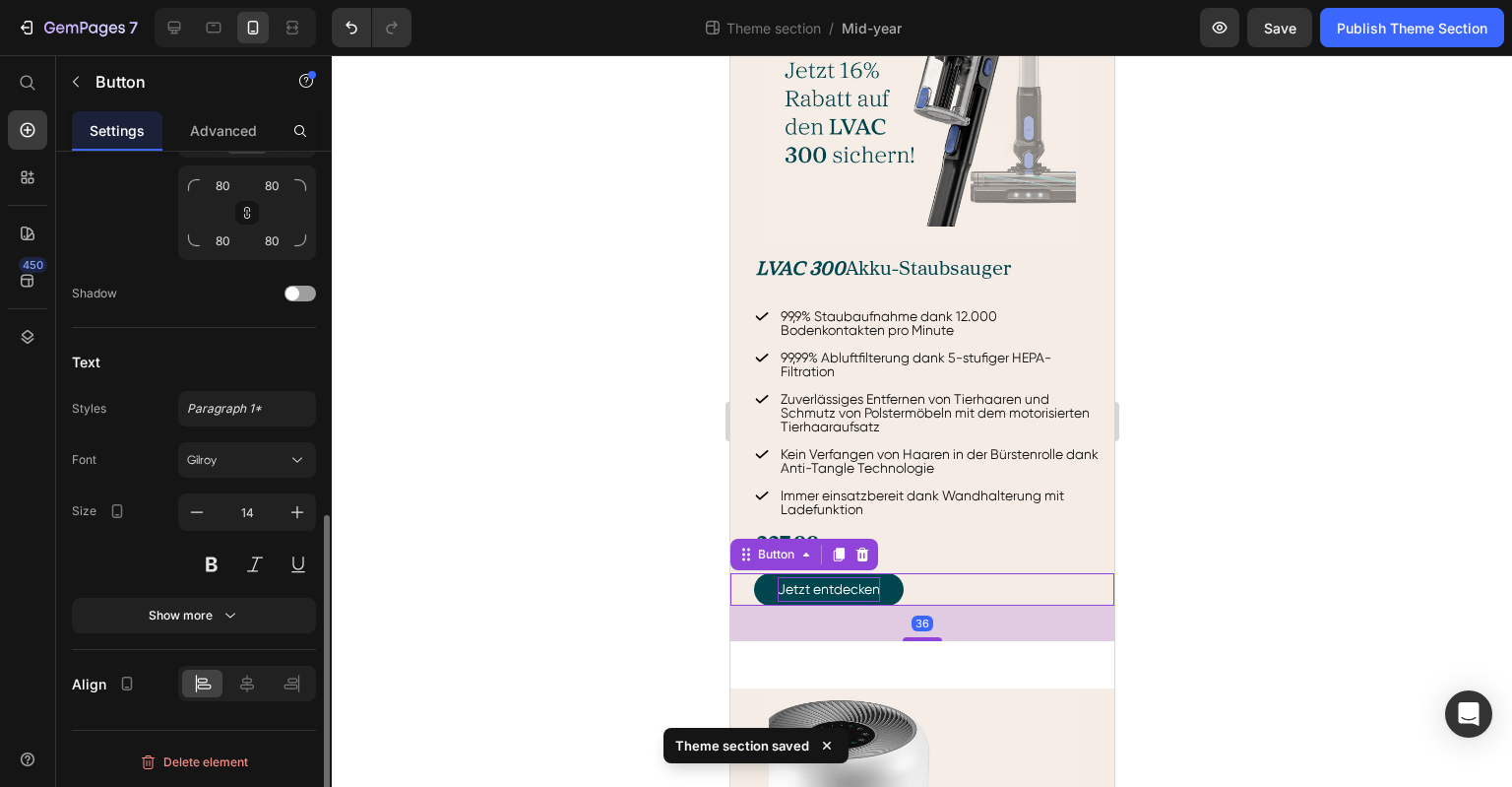 scroll, scrollTop: 780, scrollLeft: 0, axis: vertical 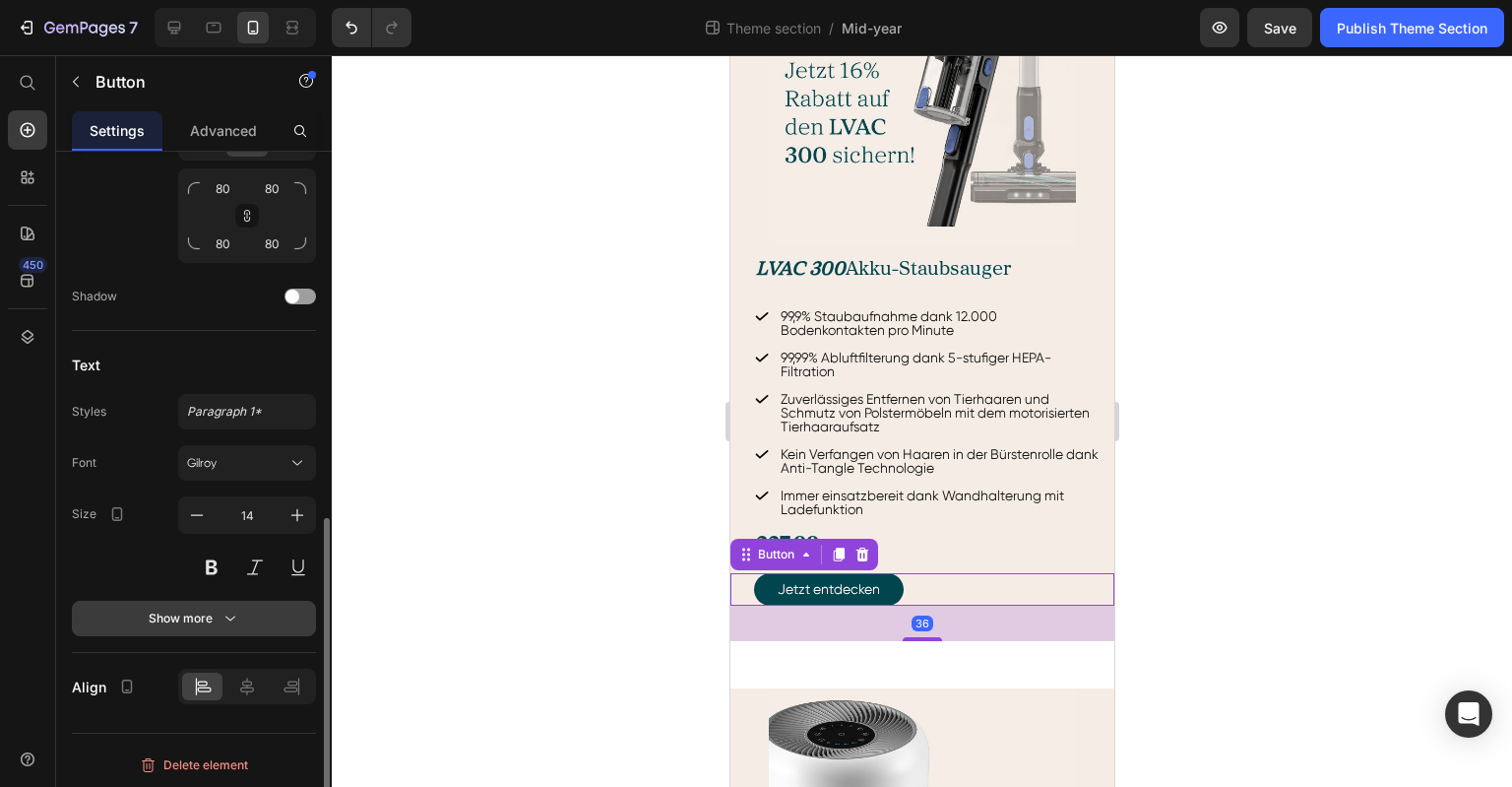 click 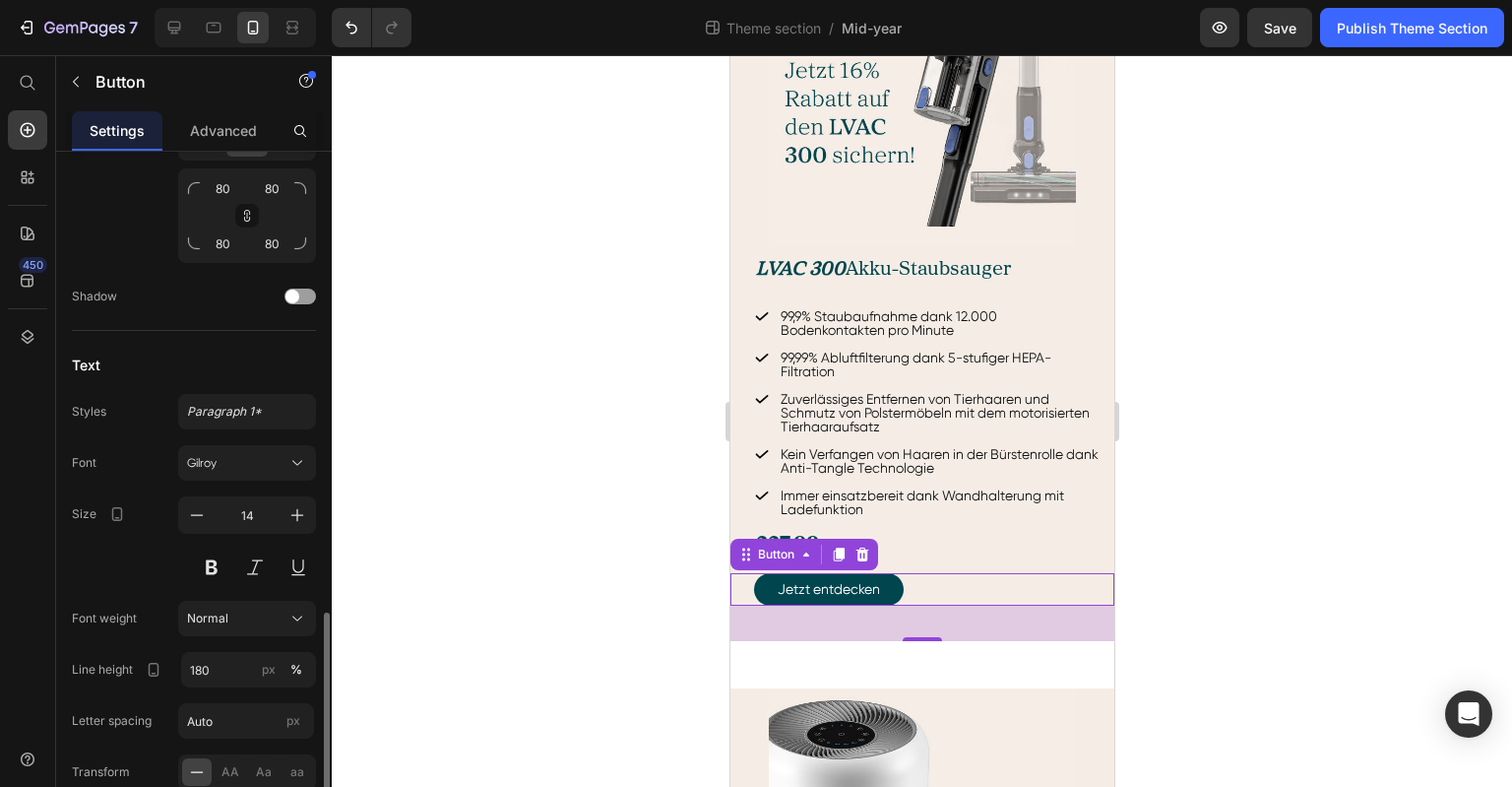 scroll, scrollTop: 985, scrollLeft: 0, axis: vertical 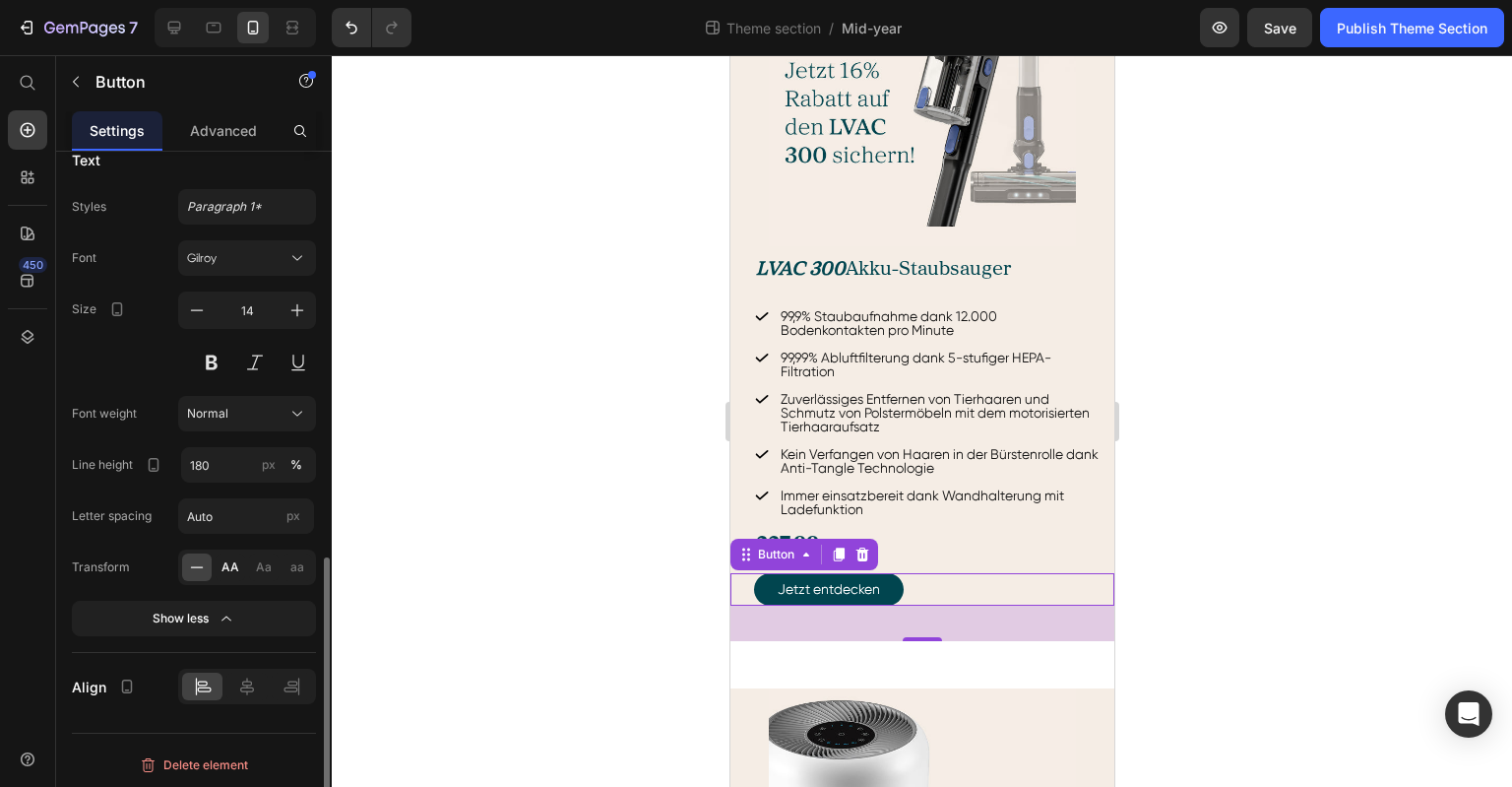 click on "AA" 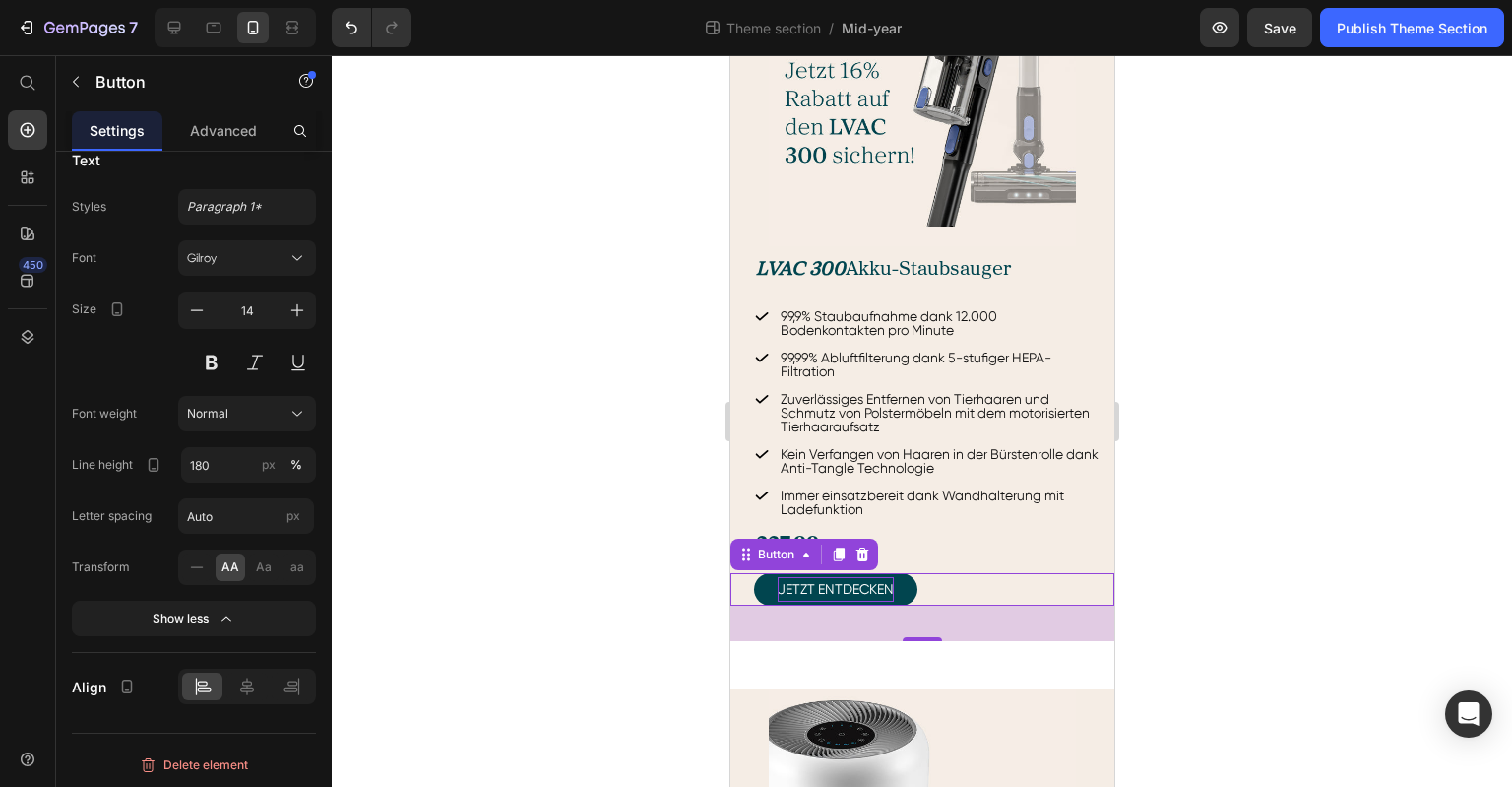 click on "Jetzt entdecken" at bounding box center [835, 589] 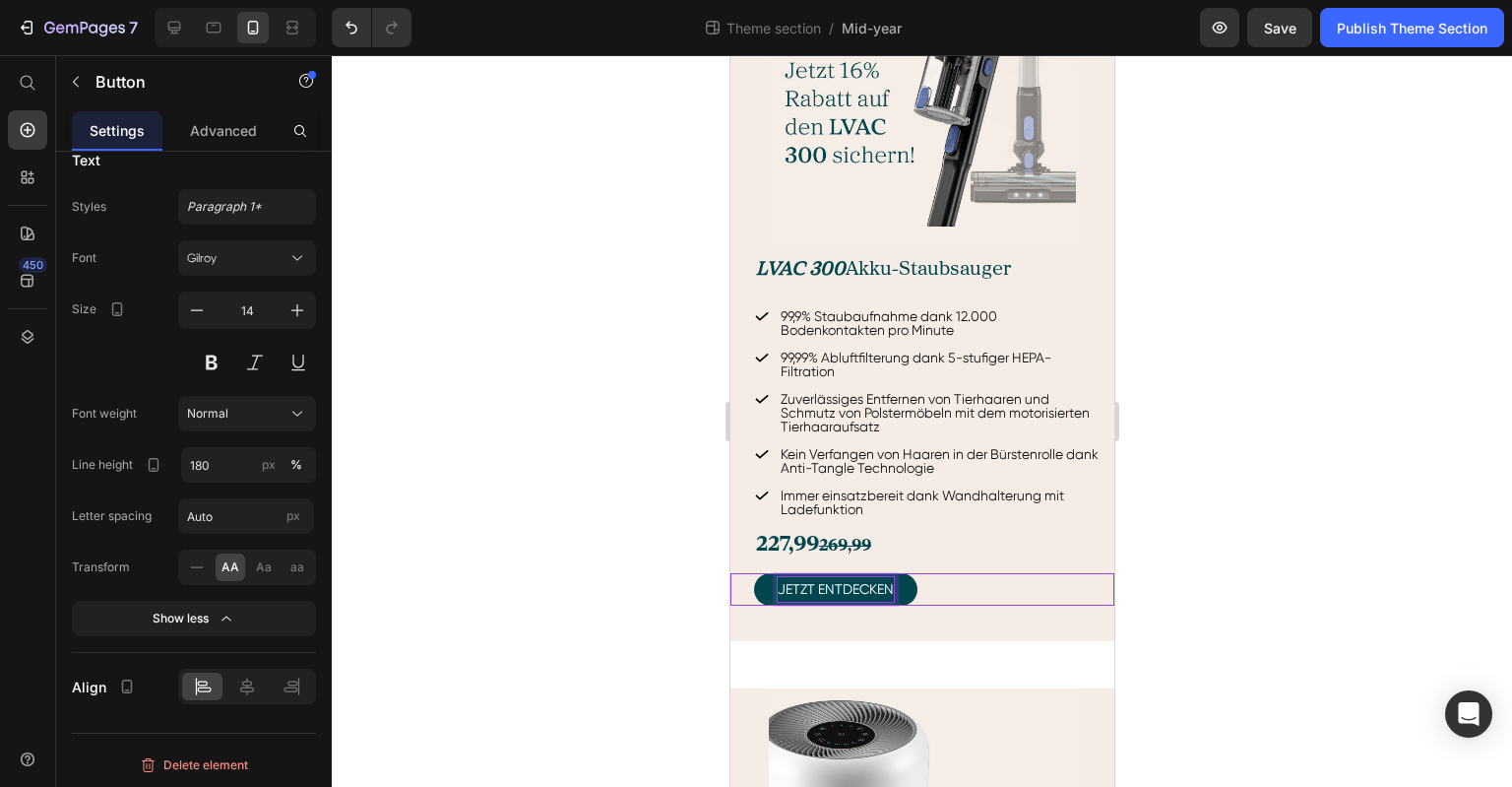 click on "Jetzt entdecken" at bounding box center [835, 589] 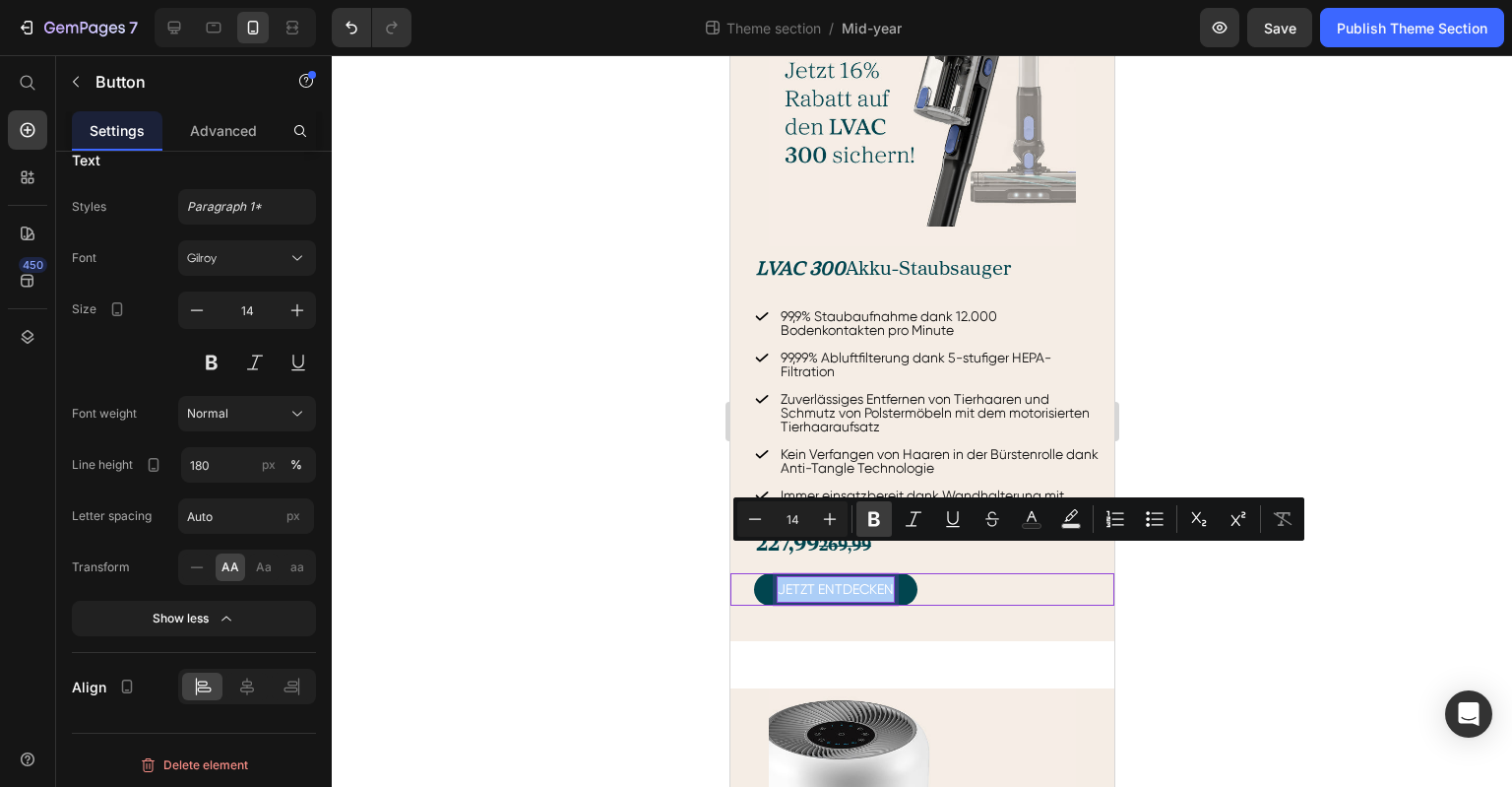 drag, startPoint x: 876, startPoint y: 523, endPoint x: 855, endPoint y: 526, distance: 21.213203 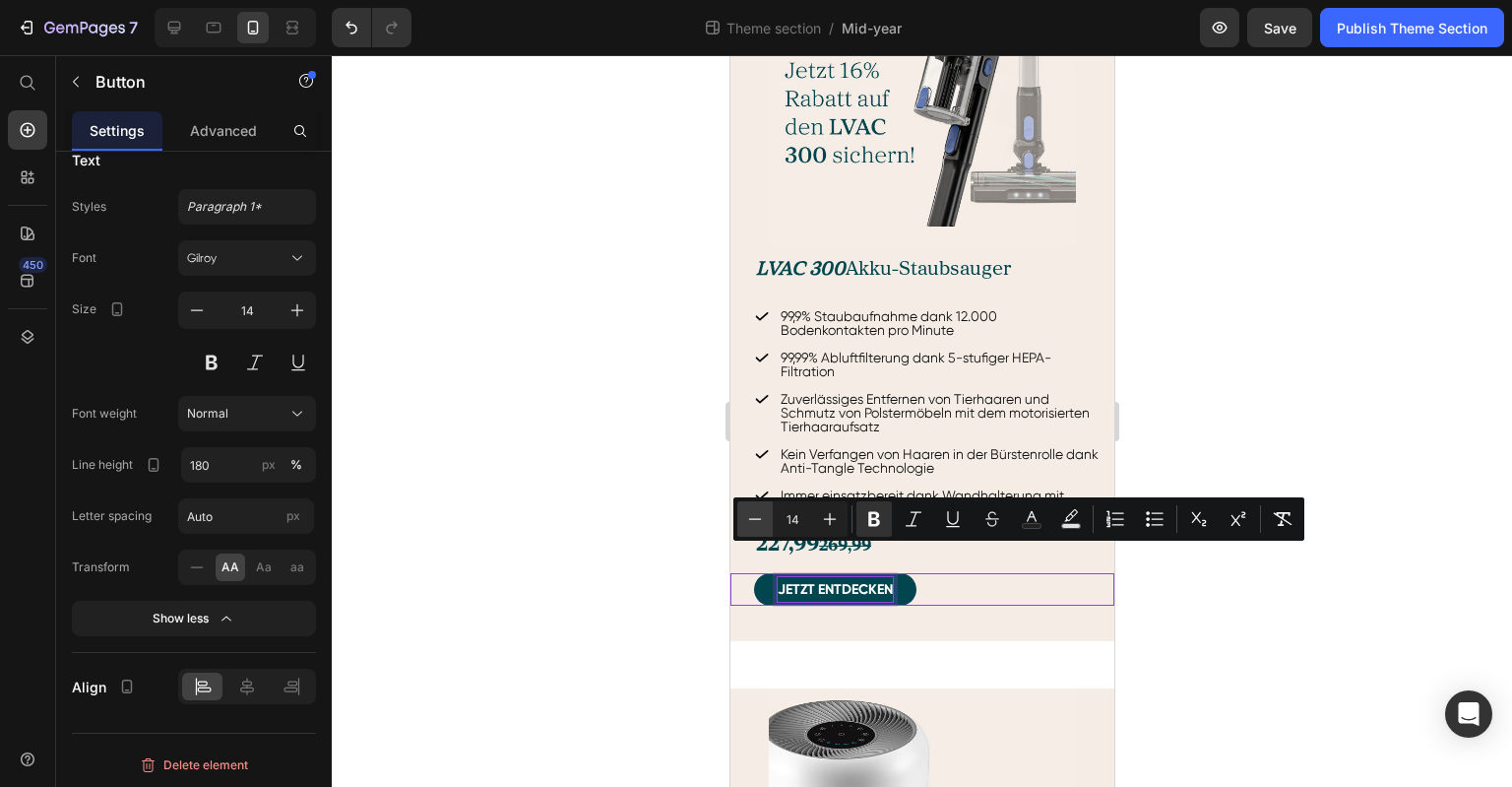 click 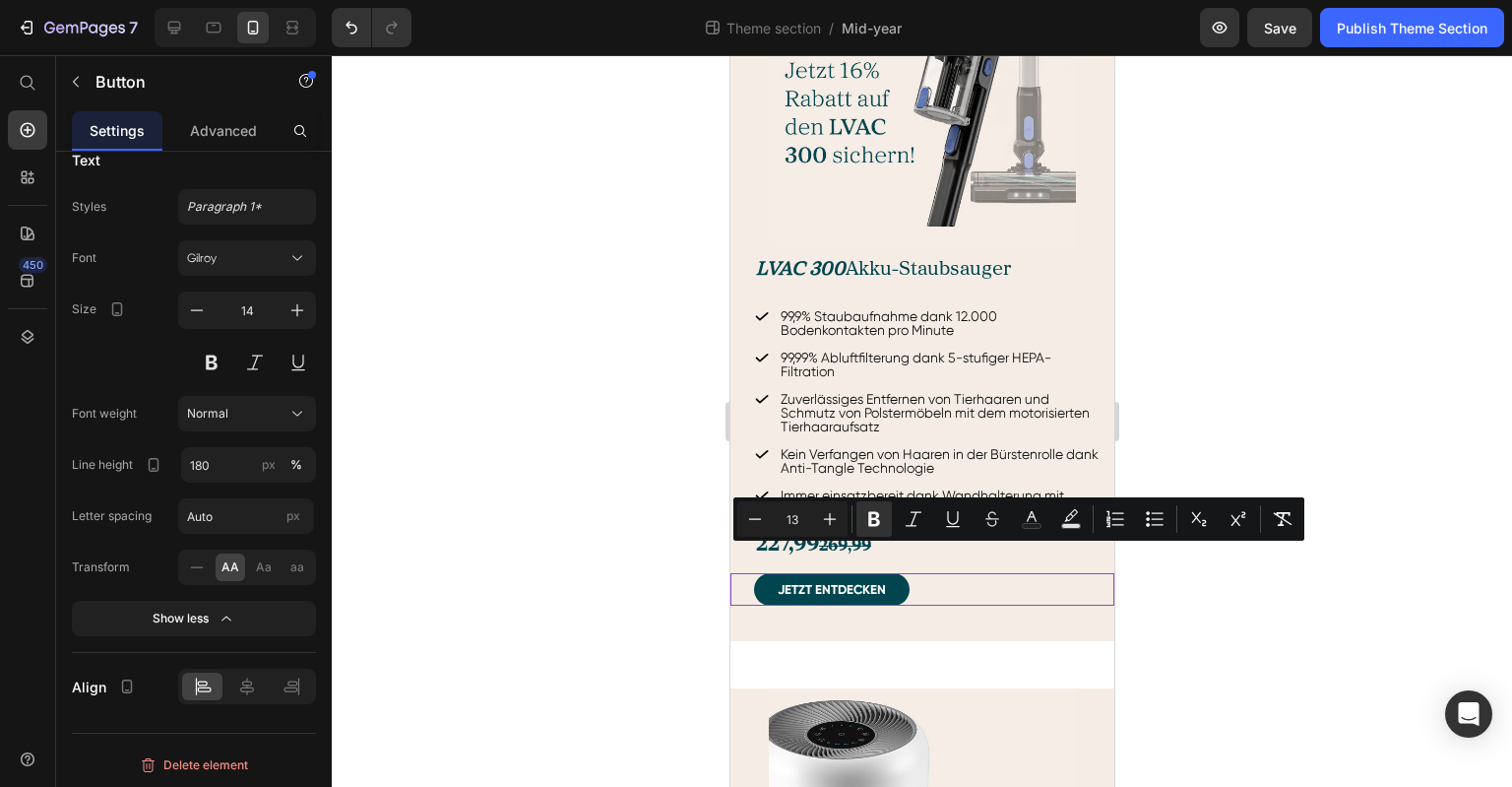 click 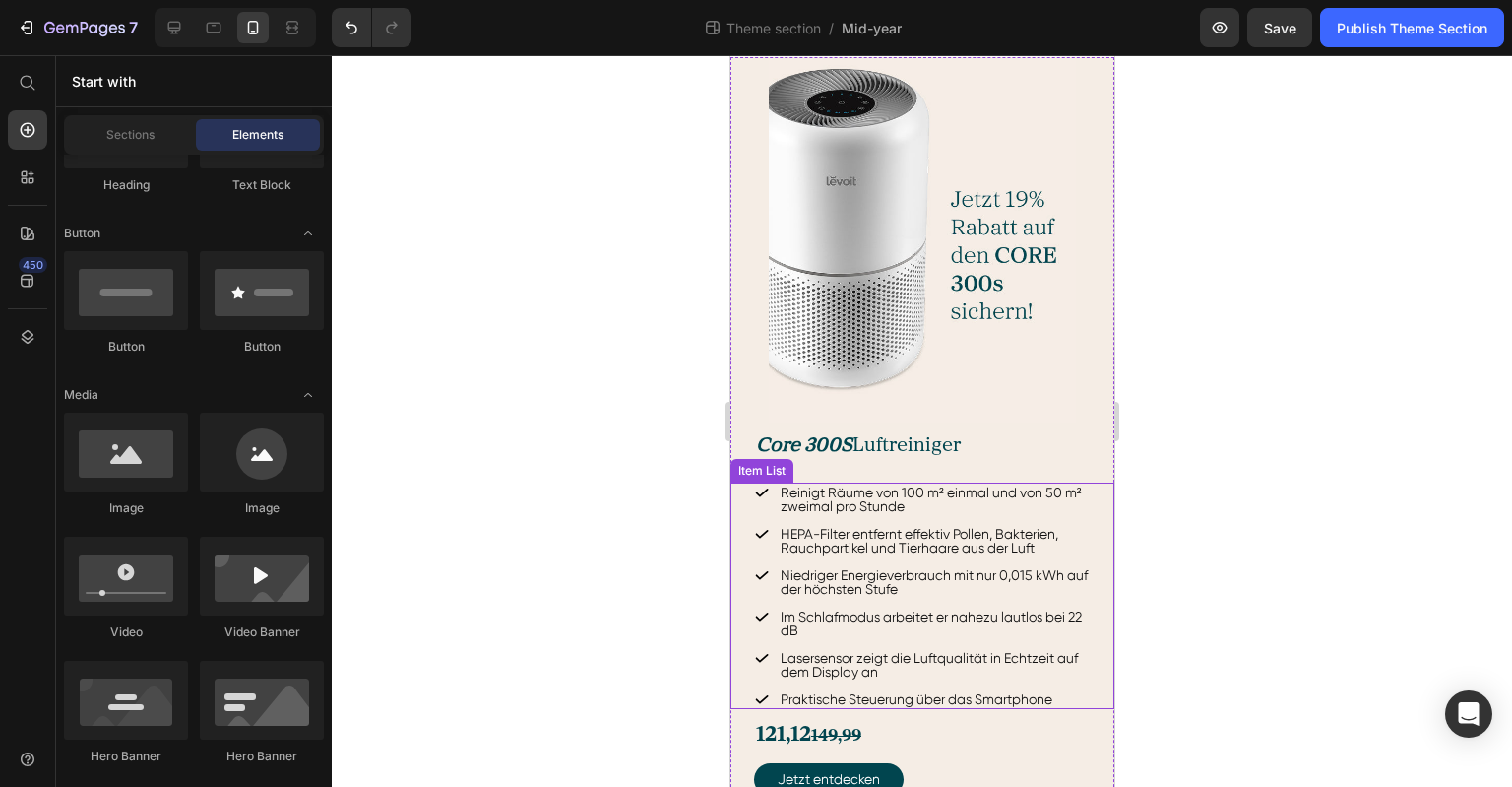 scroll, scrollTop: 1756, scrollLeft: 0, axis: vertical 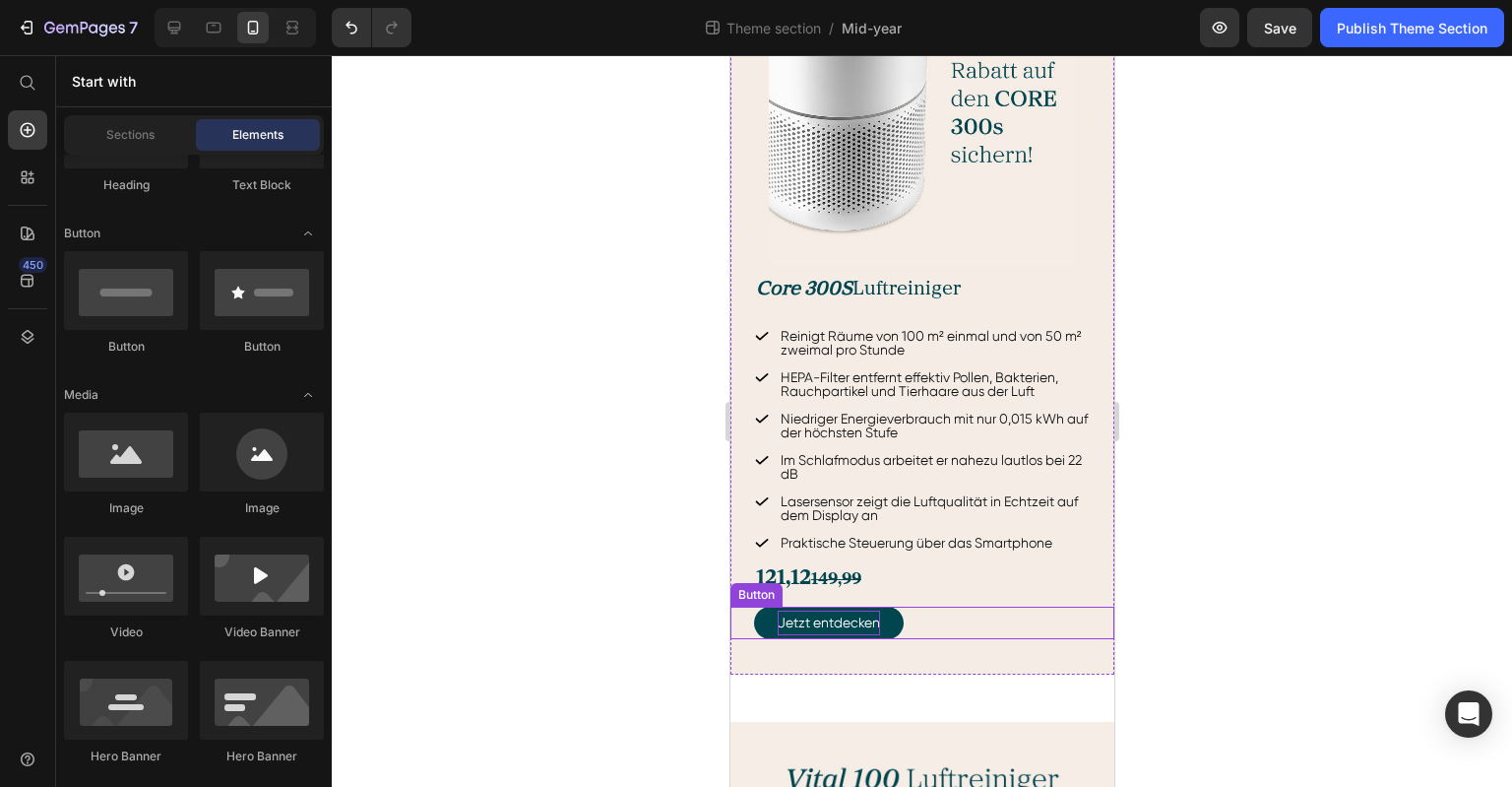 click on "Jetzt entdecken" at bounding box center [828, 623] 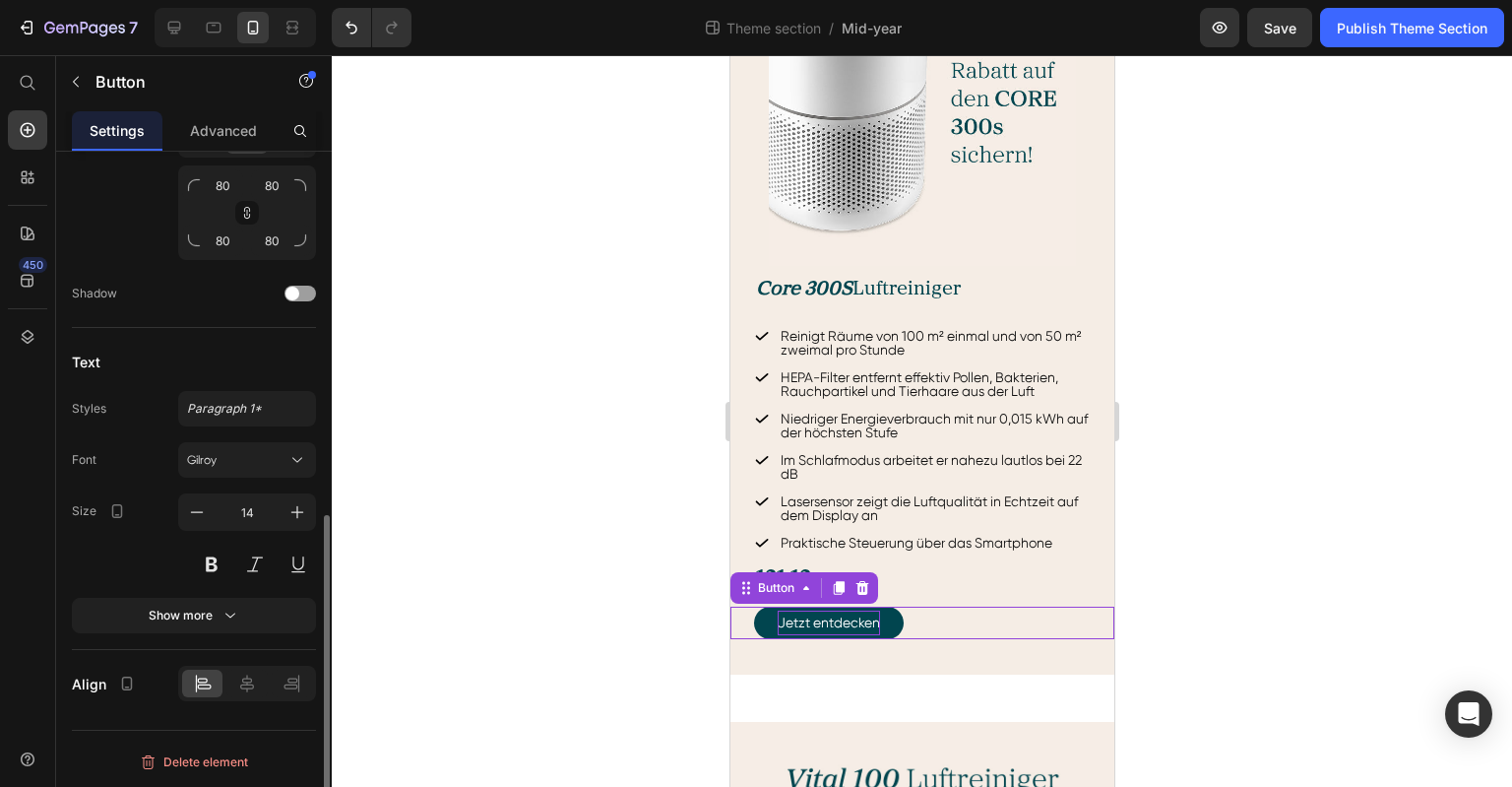 scroll, scrollTop: 780, scrollLeft: 0, axis: vertical 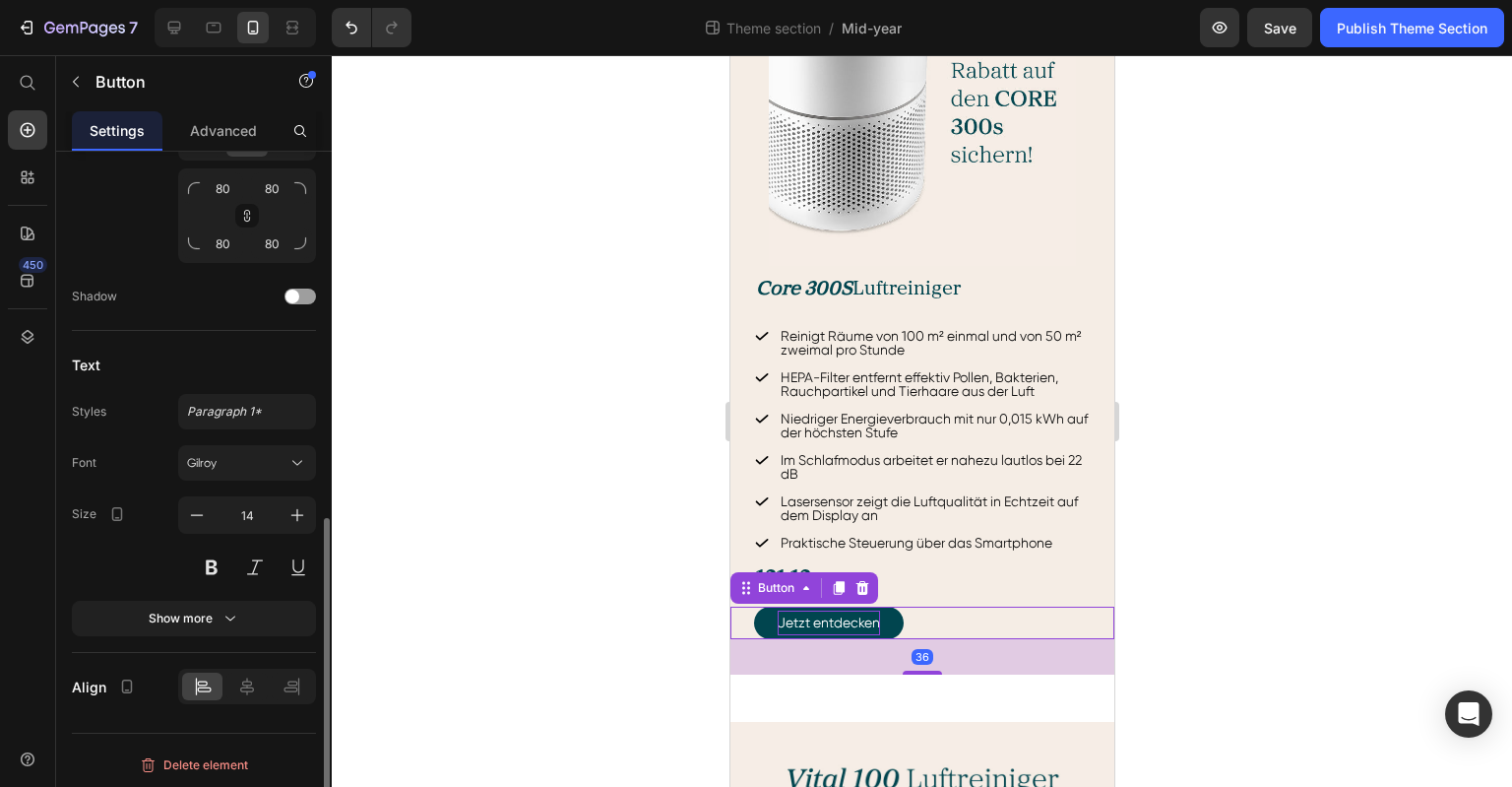 click on "Jetzt entdecken" at bounding box center (828, 623) 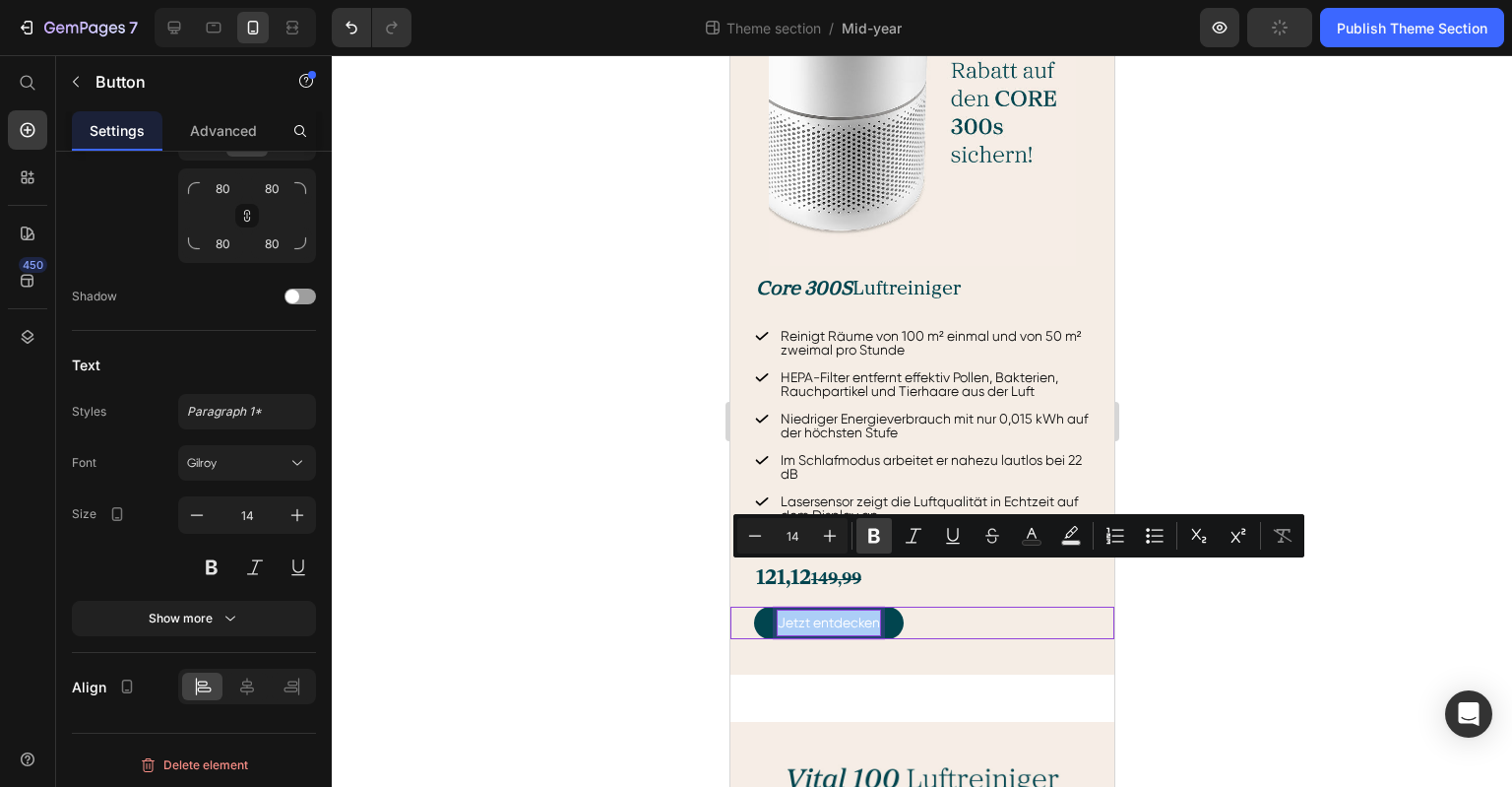 click 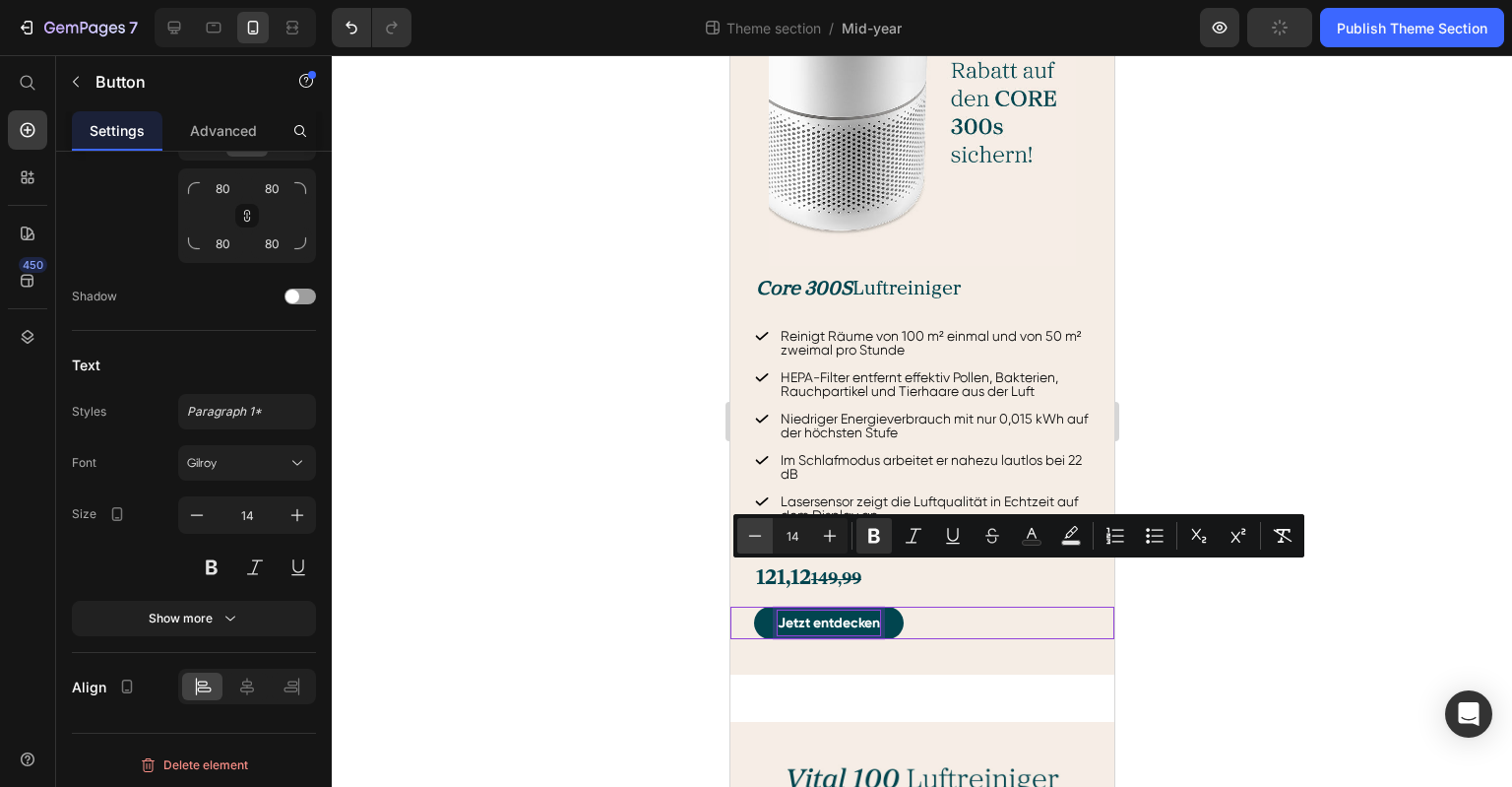 click 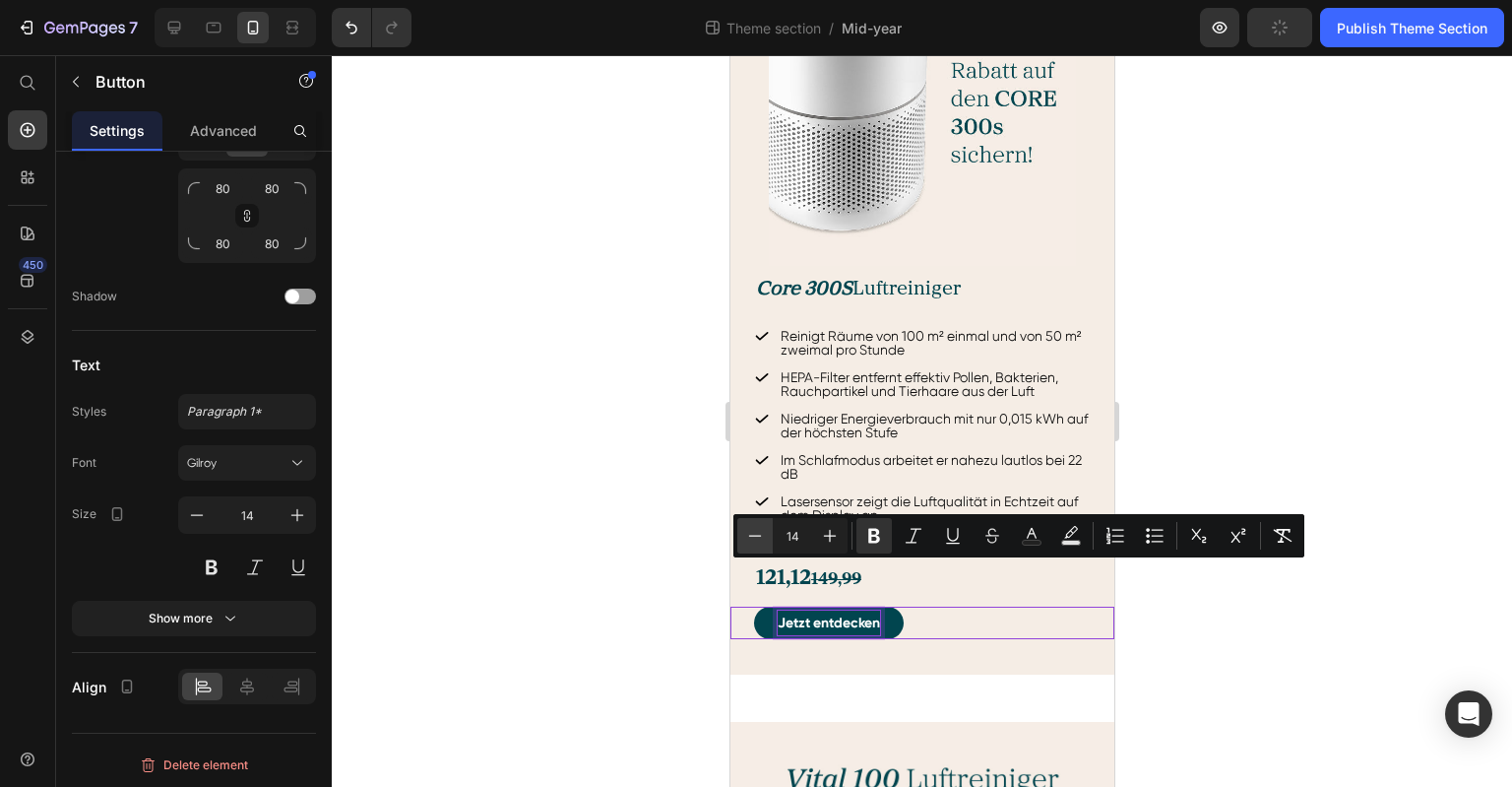 type on "13" 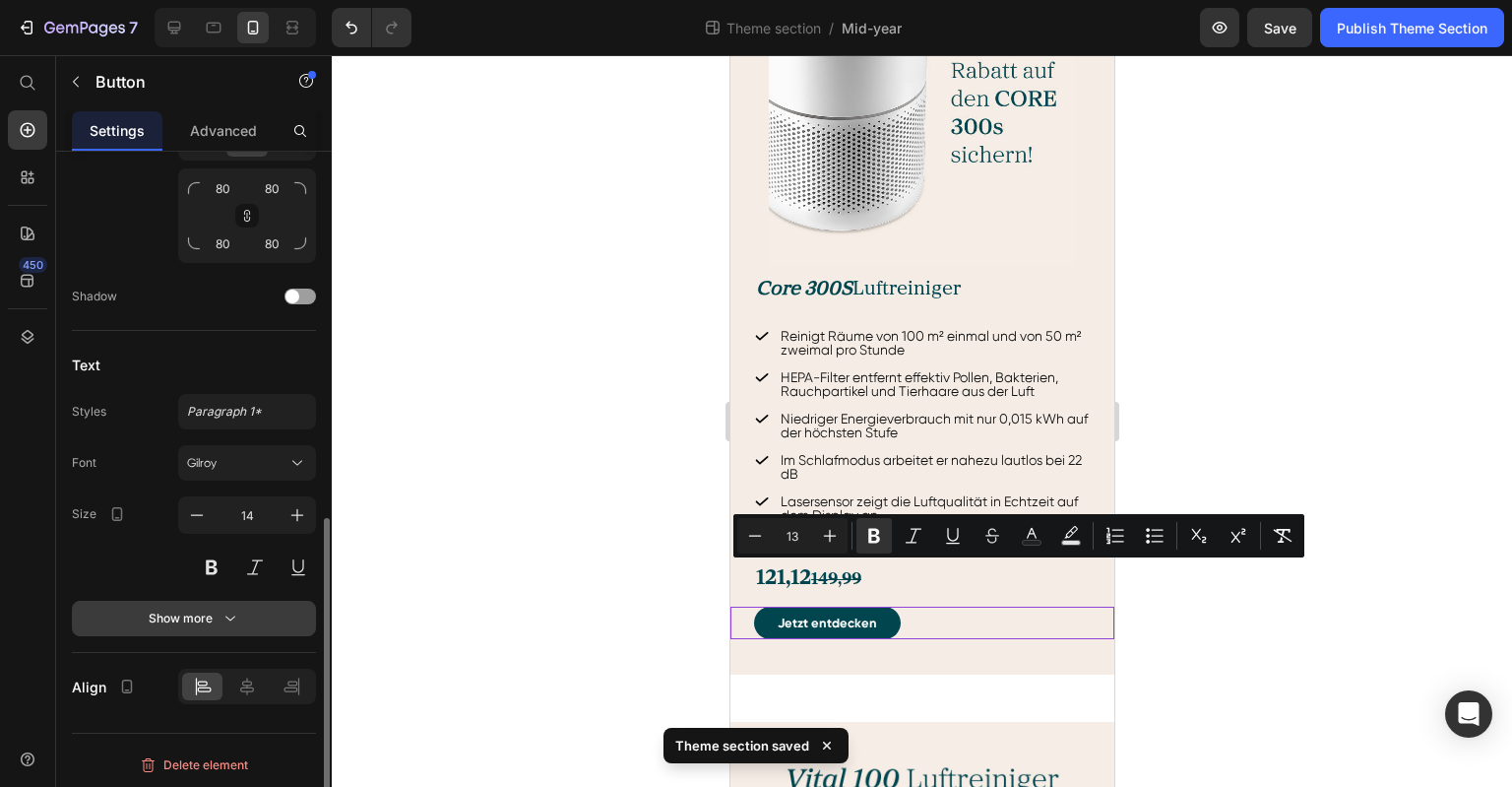click 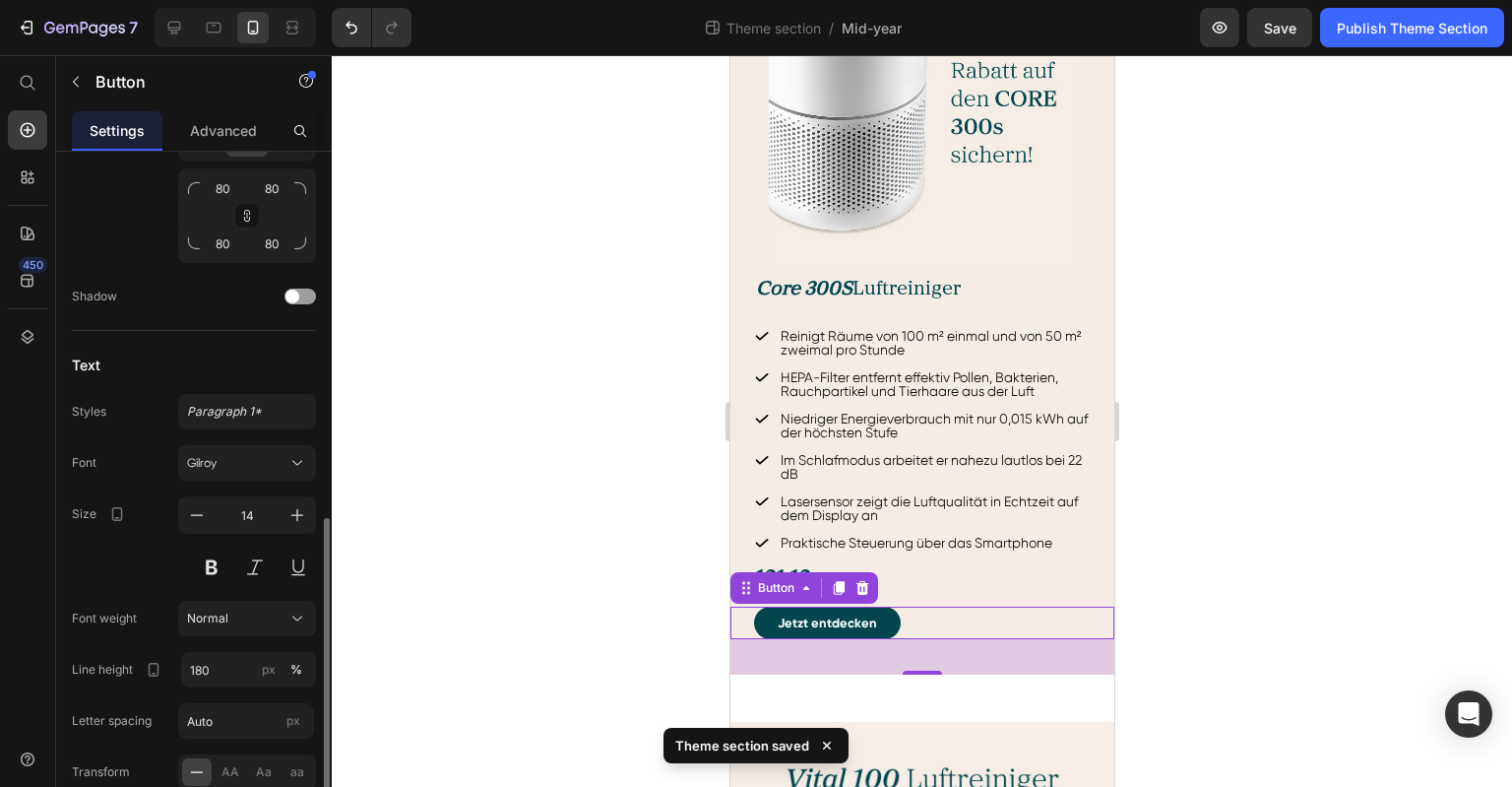 scroll, scrollTop: 985, scrollLeft: 0, axis: vertical 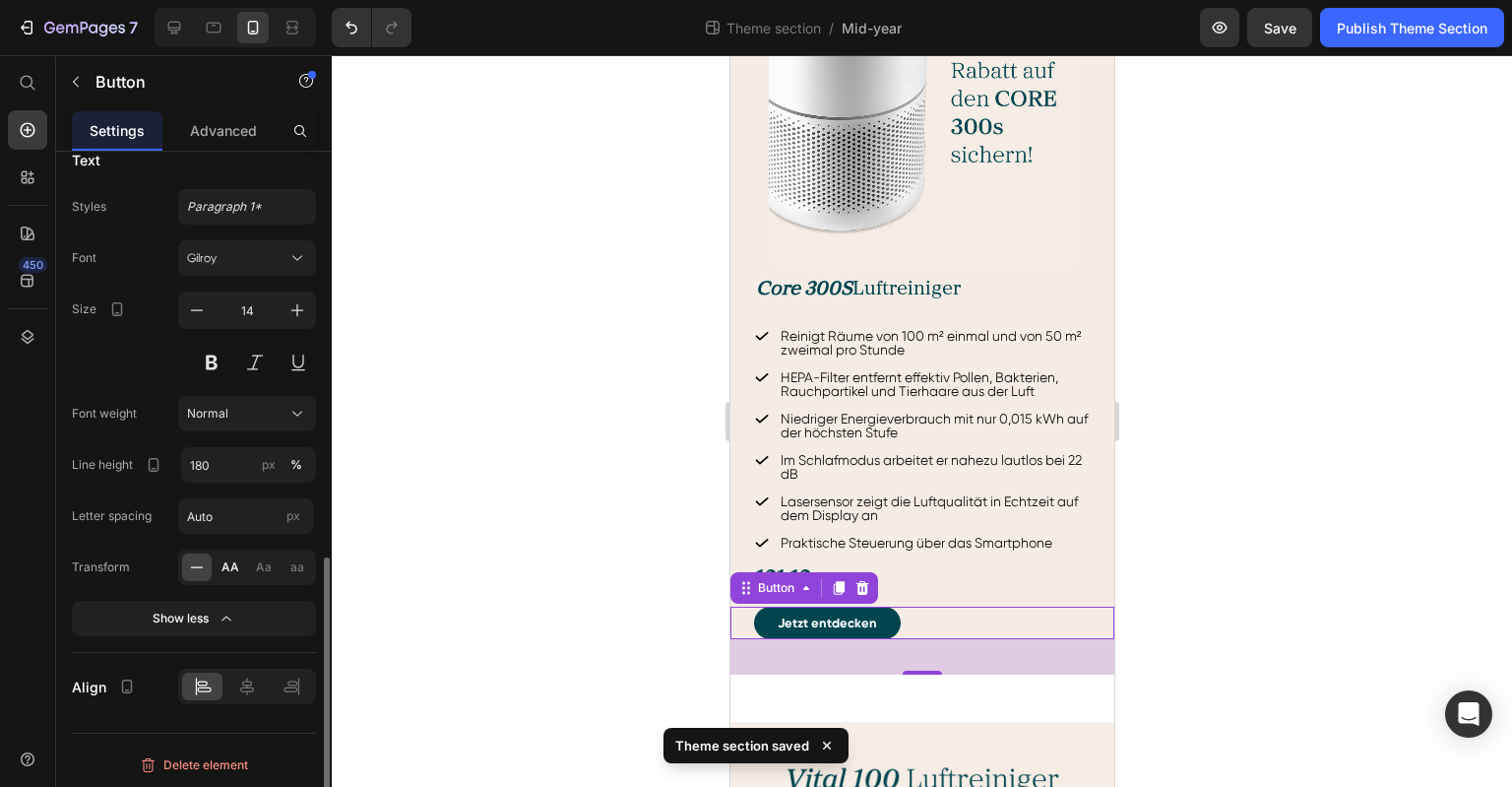 click on "AA" 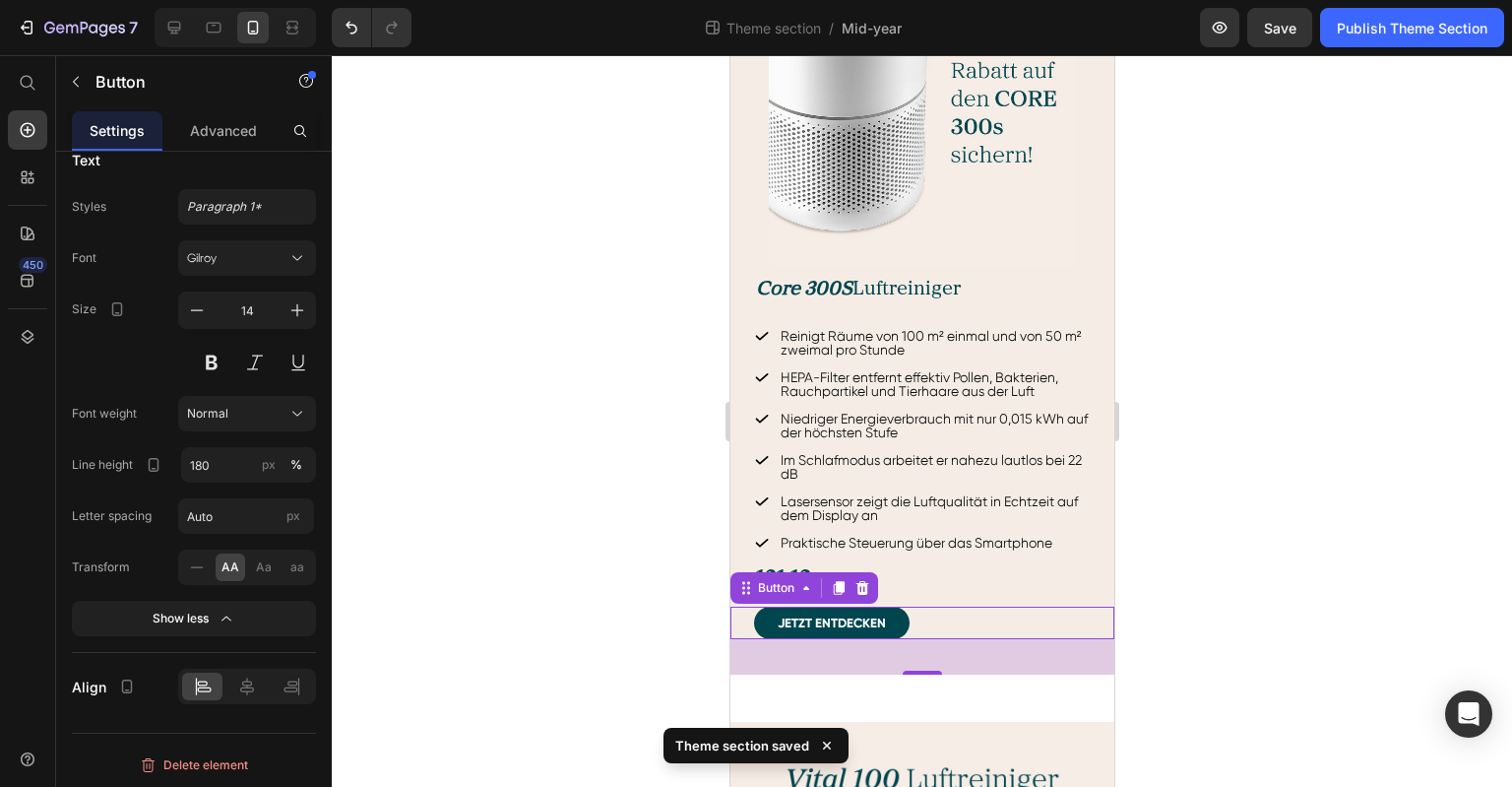 click 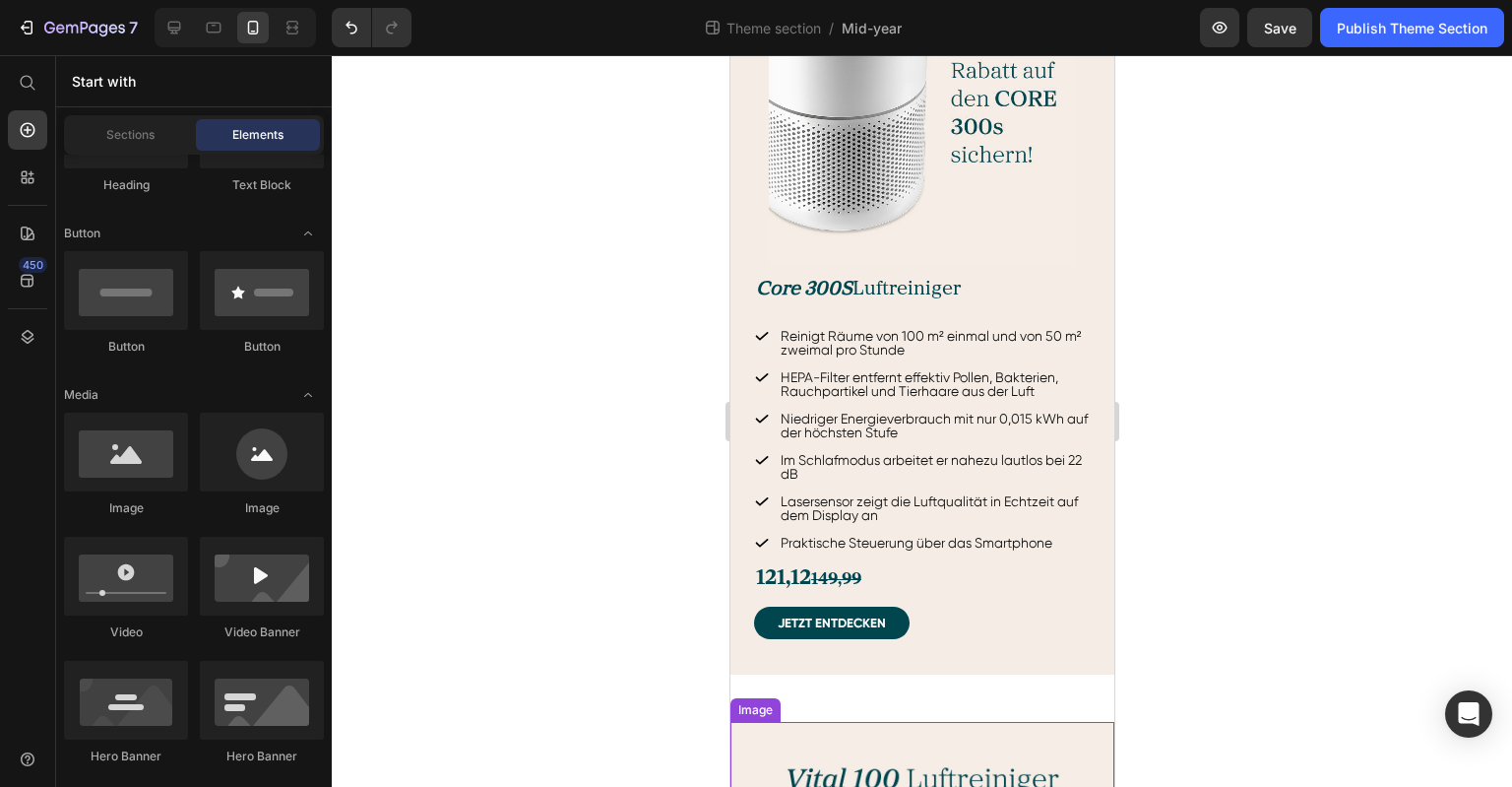 scroll, scrollTop: 1461, scrollLeft: 0, axis: vertical 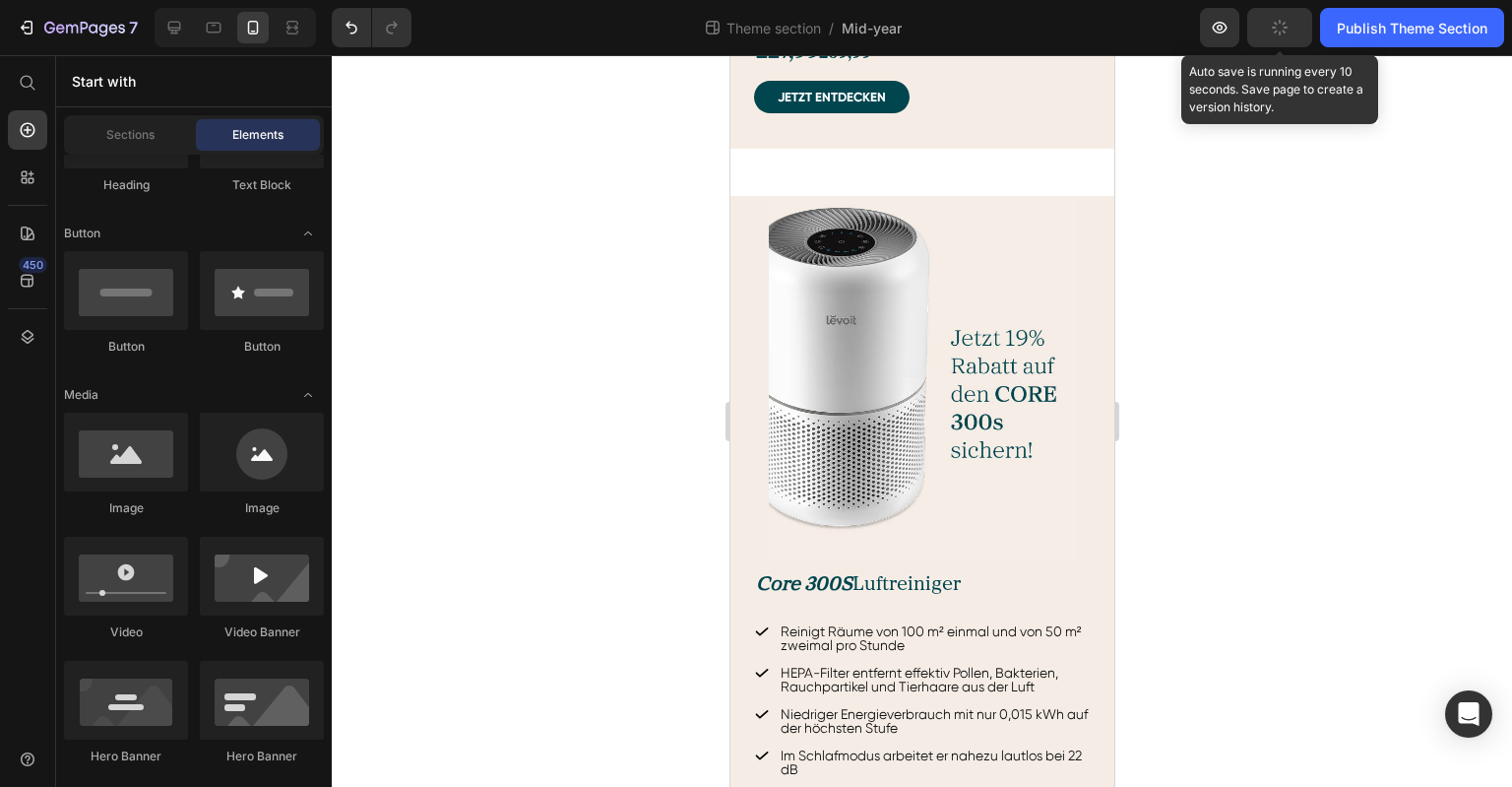click 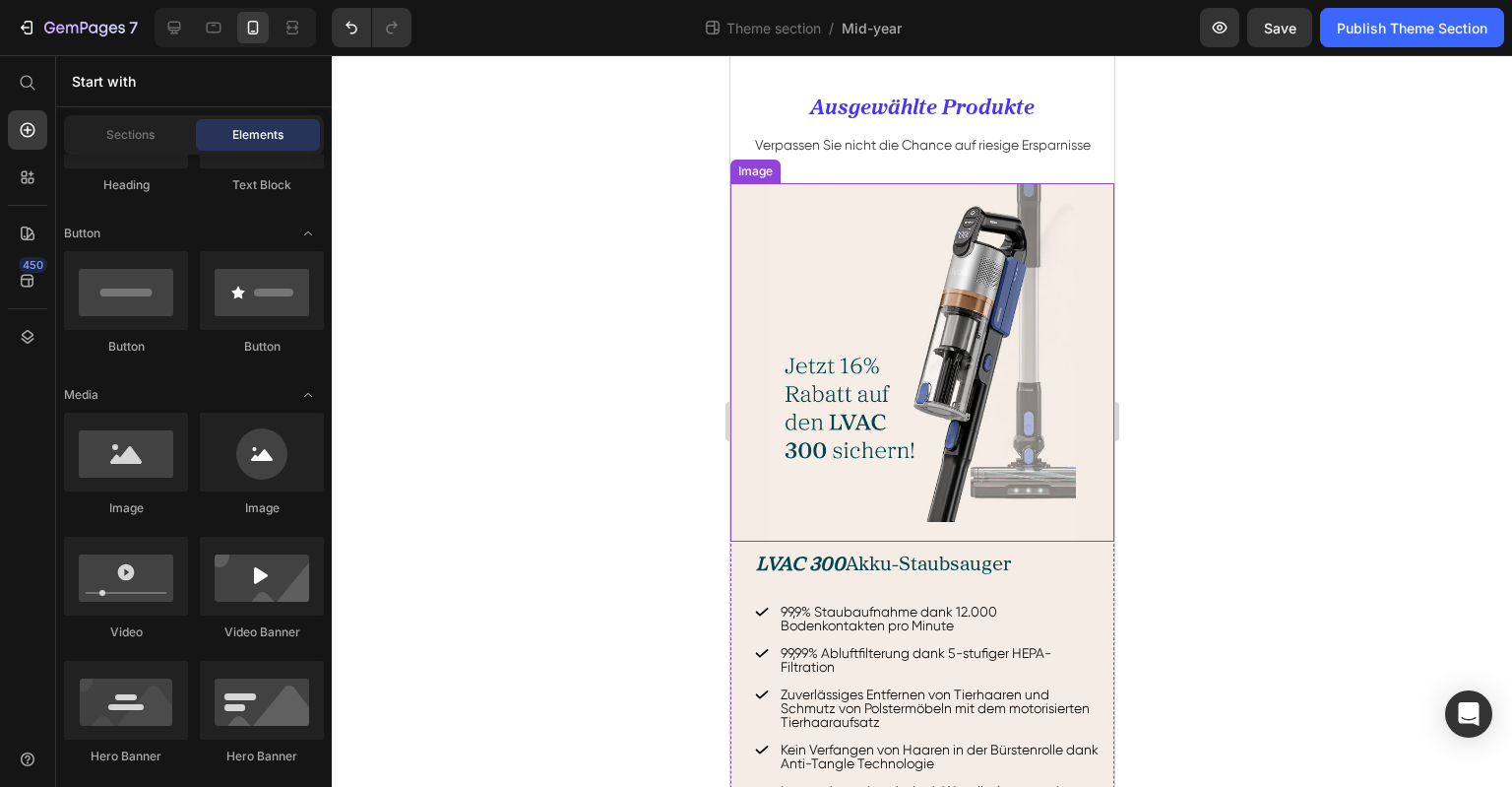 scroll, scrollTop: 180, scrollLeft: 0, axis: vertical 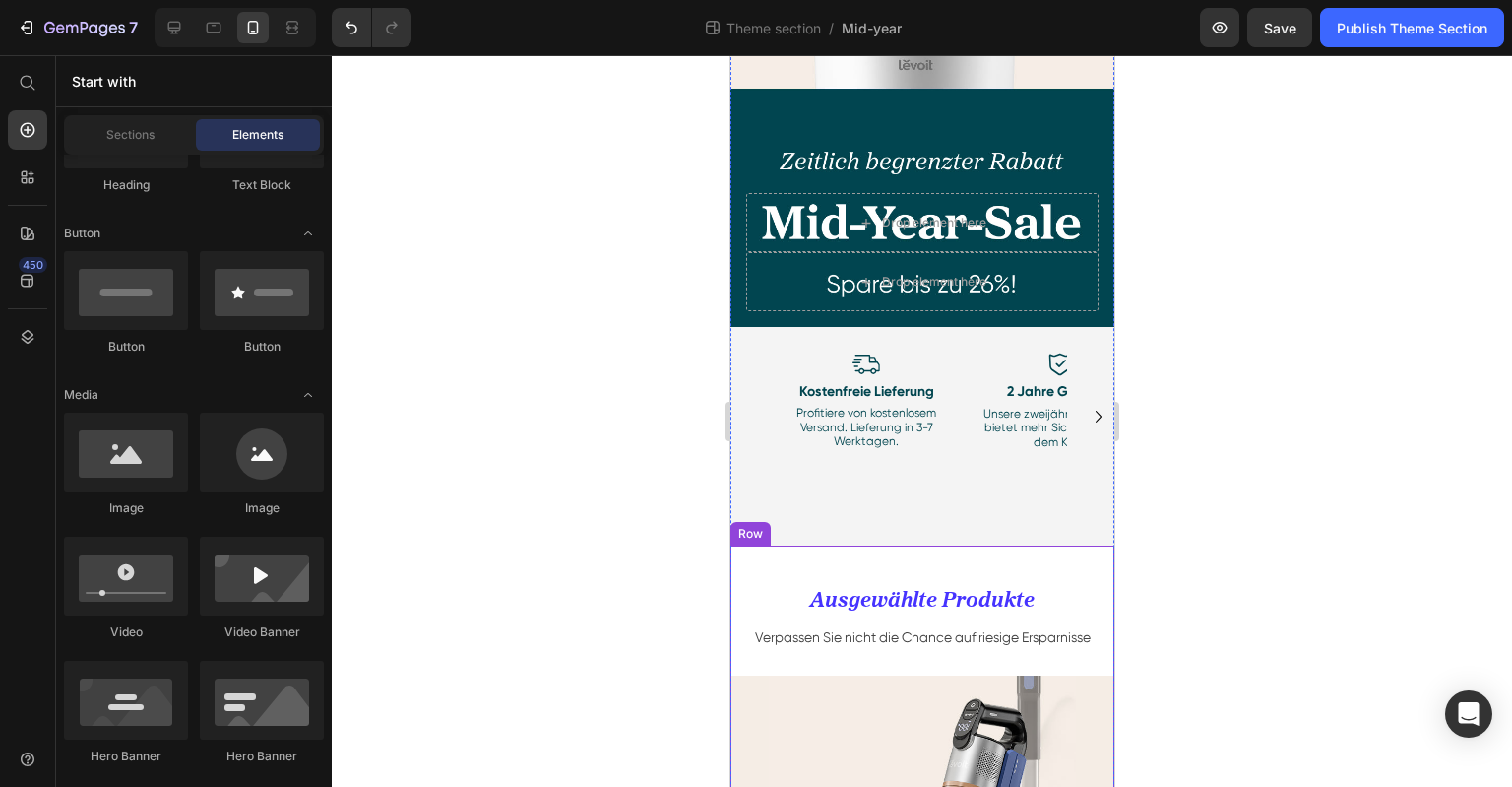 click on "Ausgewählte Produkte Heading Verpassen Sie nicht die Chance auf riesige Ersparnisse Text block Image LVAC 300  Akku-Staubsauger Heading 99,9% Staubaufnahme dank 12.000 Bodenkontakten pro Minute 99,99% Abluftfilterung dank 5-stufiger HEPA-Filtration Zuverlässiges Entfernen von Tierhaaren und Schmutz von Polstermöbeln mit dem motorisierten Tierhaaraufsatz Kein Verfangen von Haaren in der Bürstenrolle dank Anti-Tangle Technologie Immer einsatzbereit dank Wandhalterung mit Ladefunktion Item List 227,99    269,99 Text Block Jetzt entdecken Button Row Image Core 300S  Luftreiniger Heading Reinigt Räume von 100 m² einmal und von 50 m² zweimal pro Stunde HEPA-Filter entfernt effektiv Pollen, Bakterien, Rauchpartikel und Tierhaare aus der Luft Niedriger Energieverbrauch mit nur 0,015 kWh auf der höchsten Stufe Im Schlafmodus arbeitet er nahezu lautlos bei 22 dB Lasersensor zeigt die Luftqualität in Echtzeit auf dem Display an Praktische Steuerung über das Smartphone Item List 121,12    149,99 Text Block" at bounding box center (921, 1422) 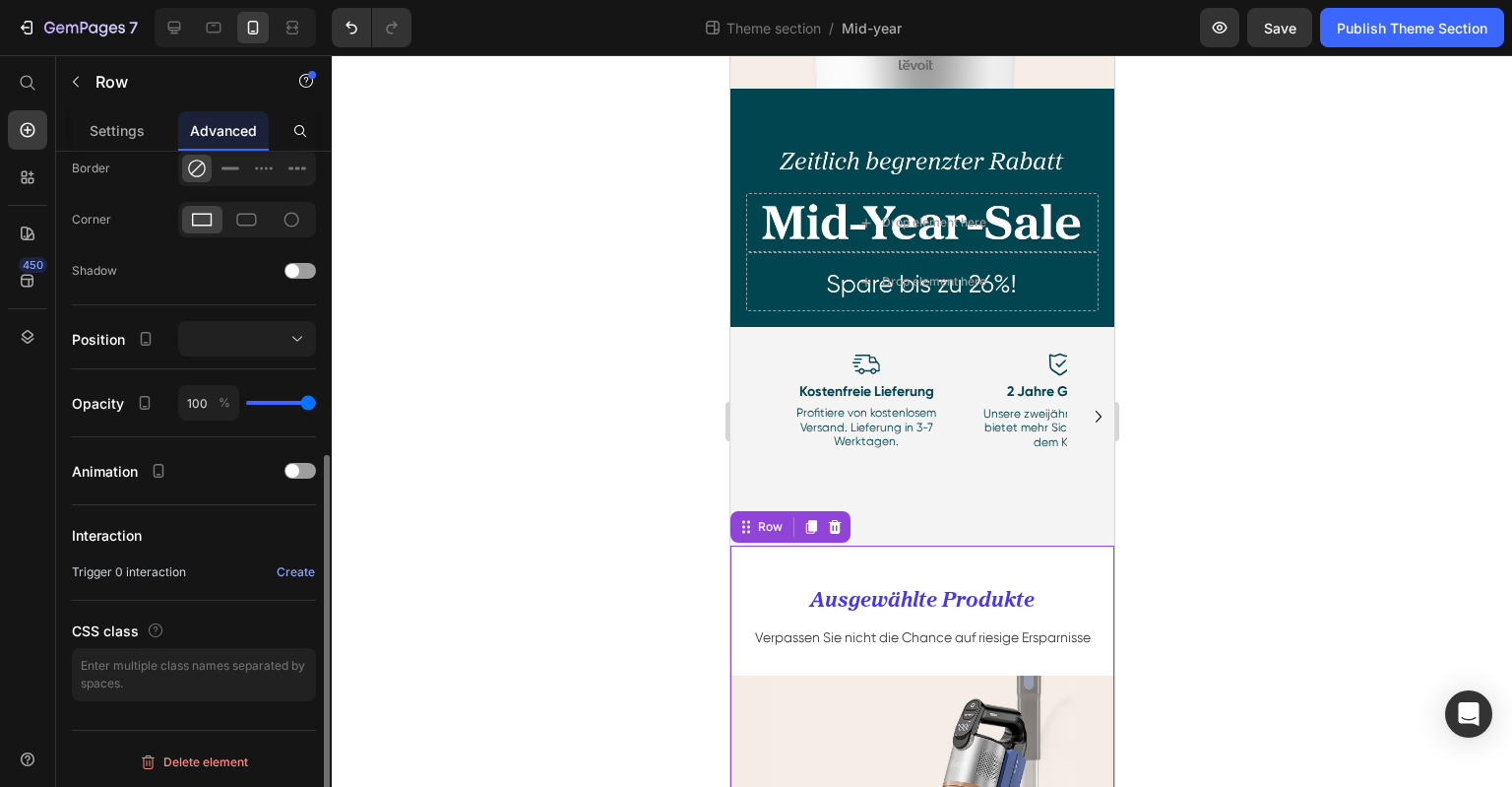 scroll, scrollTop: 0, scrollLeft: 0, axis: both 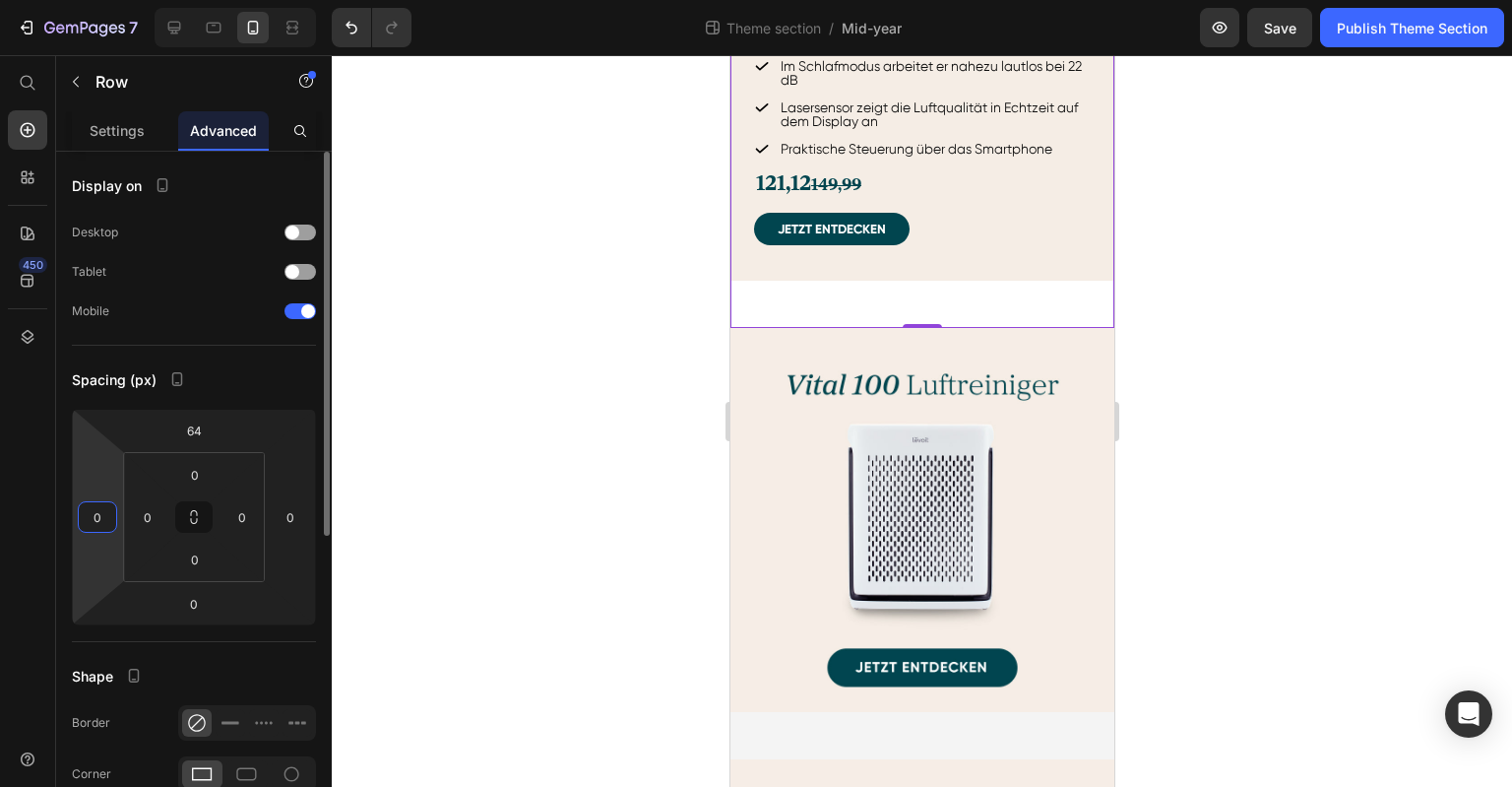 click on "0" at bounding box center (97, 517) 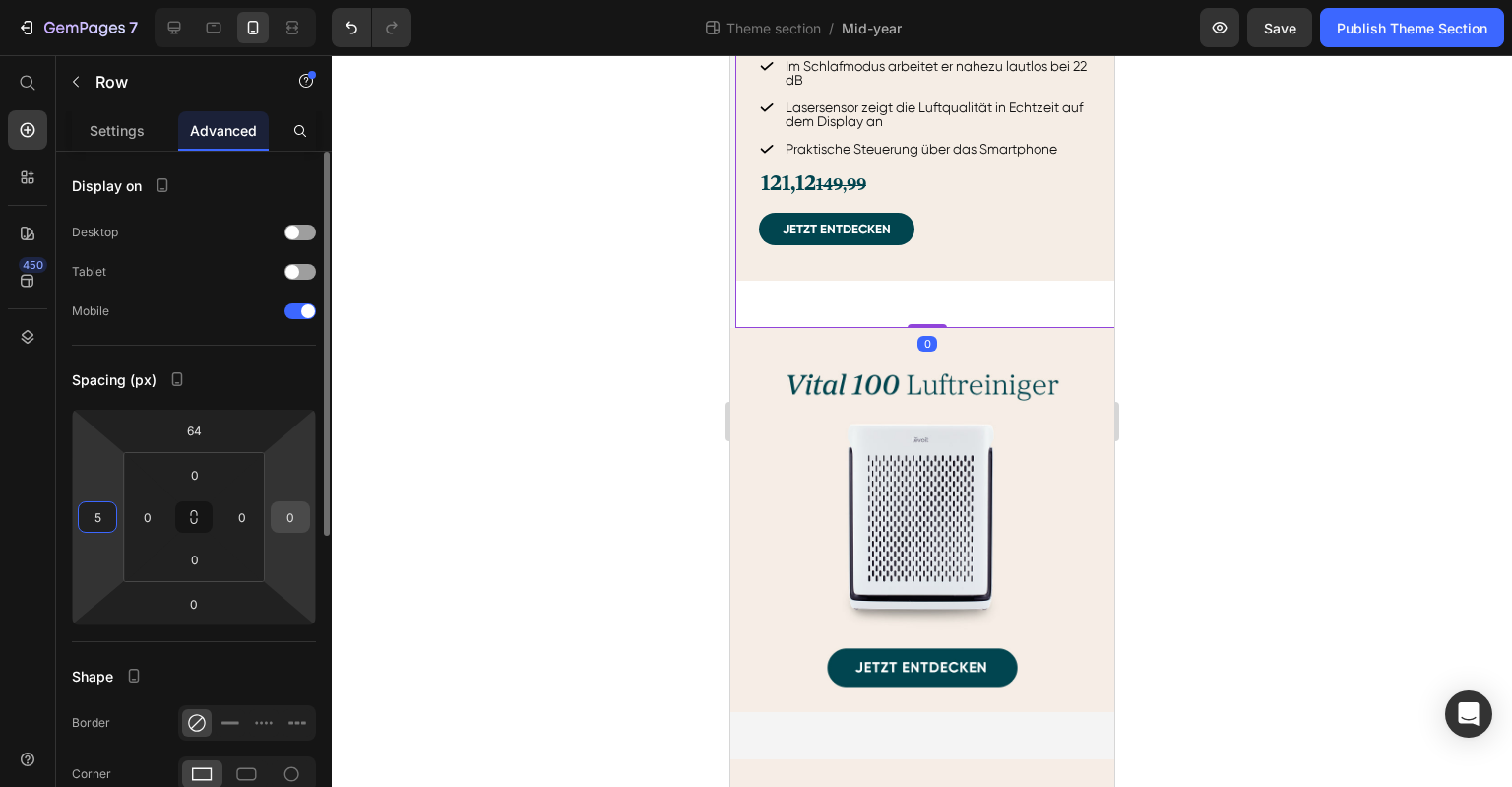 type on "5" 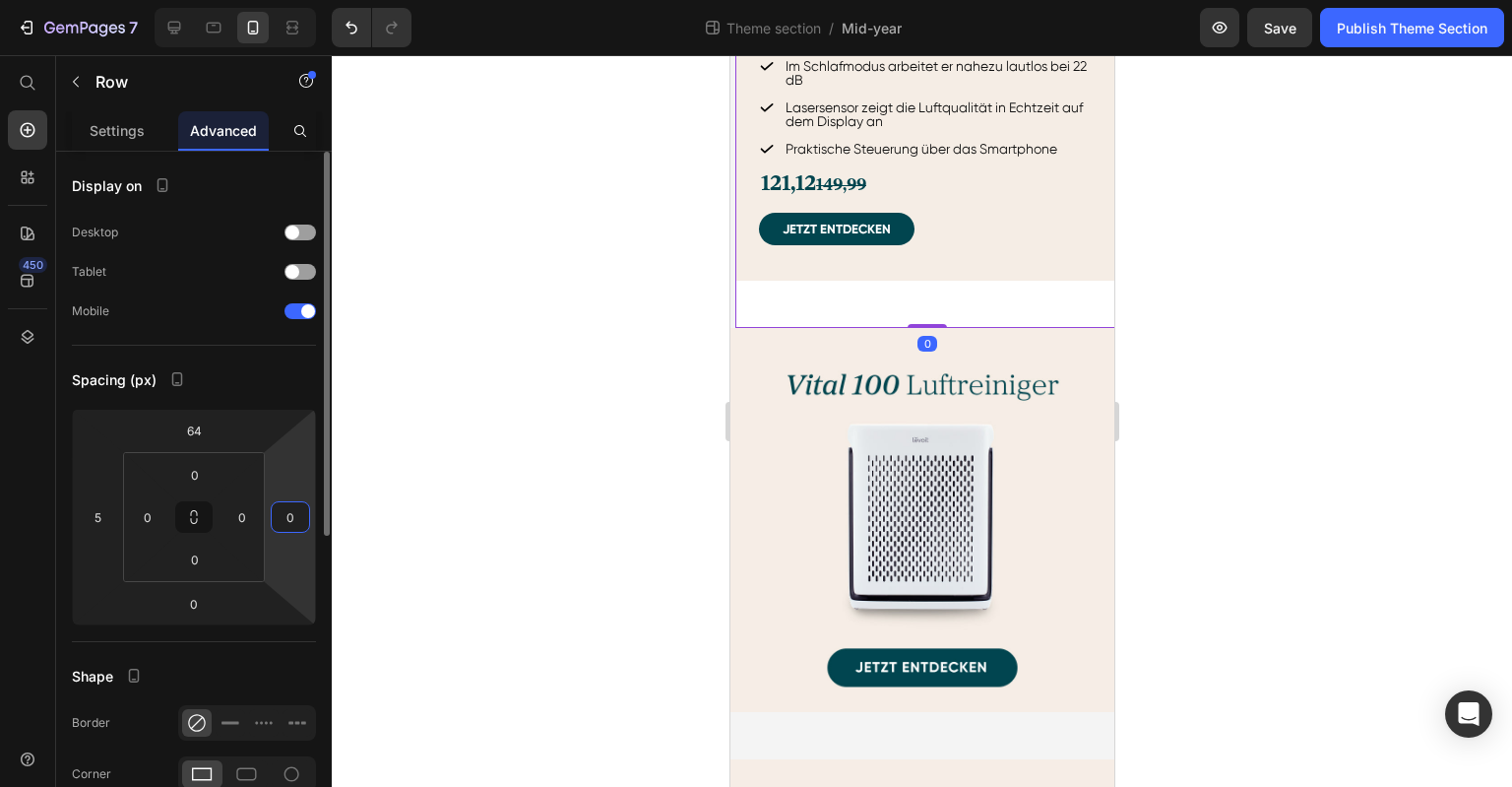 click on "0" at bounding box center [290, 517] 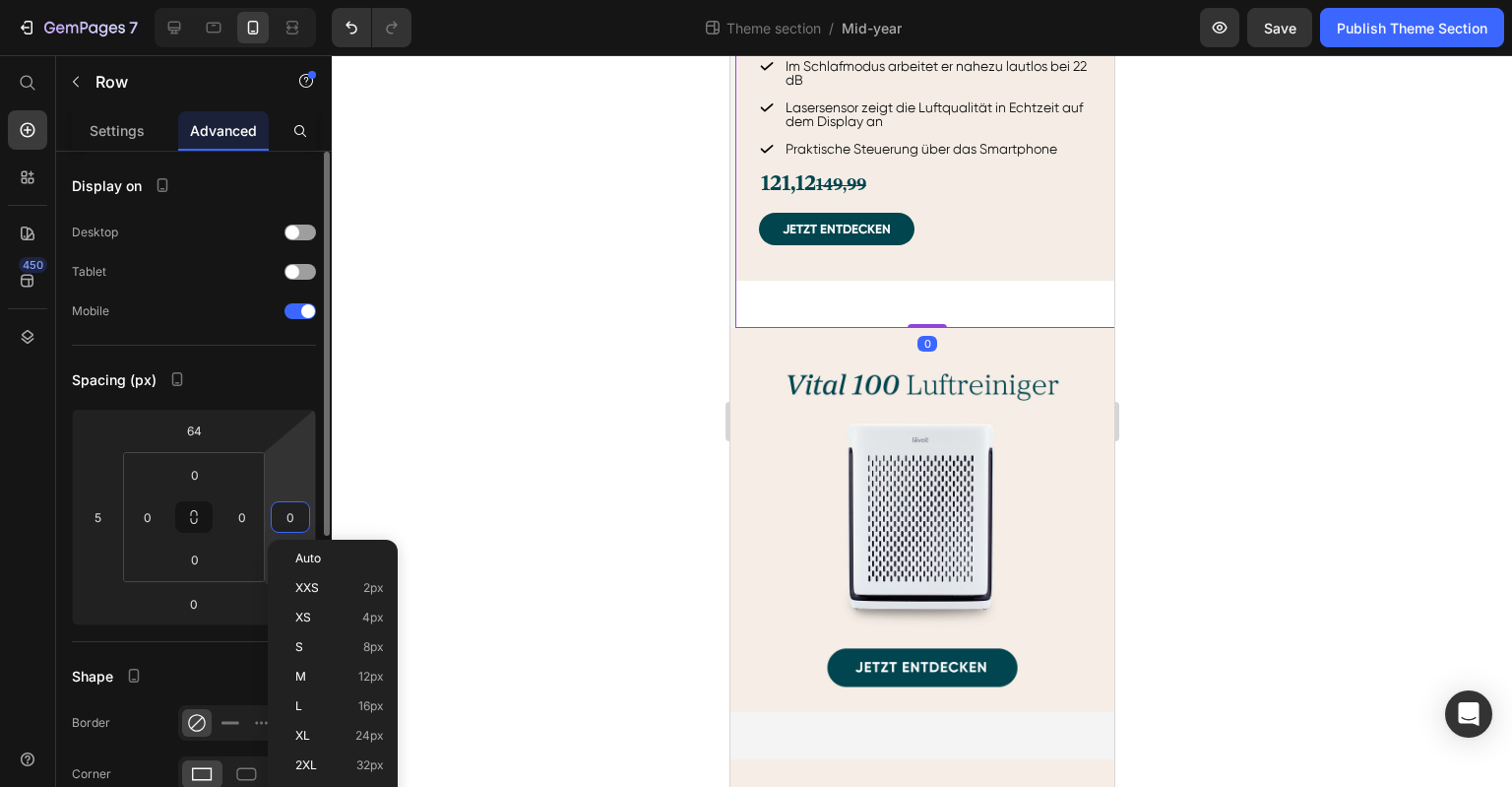 type on "5" 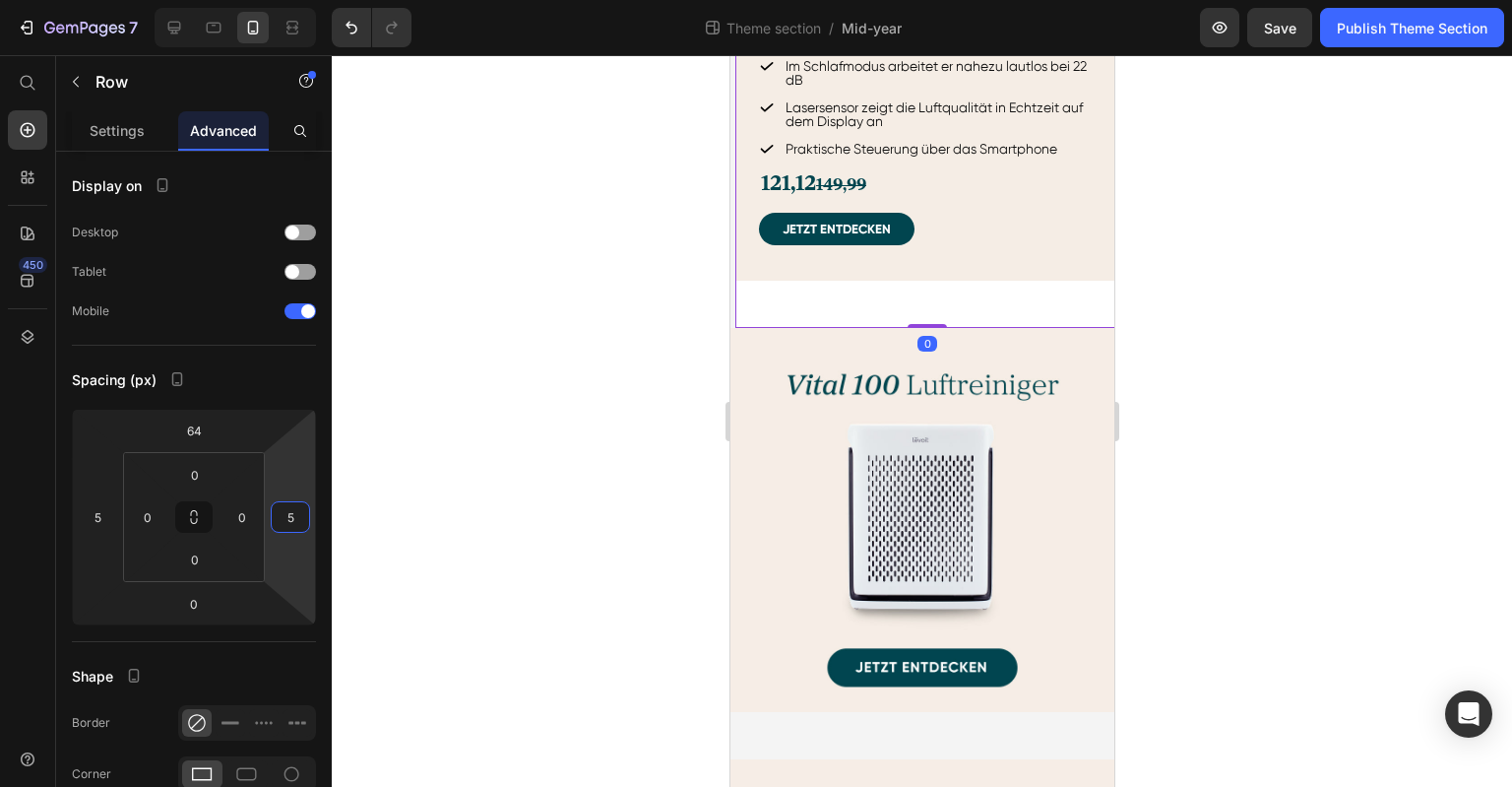 click 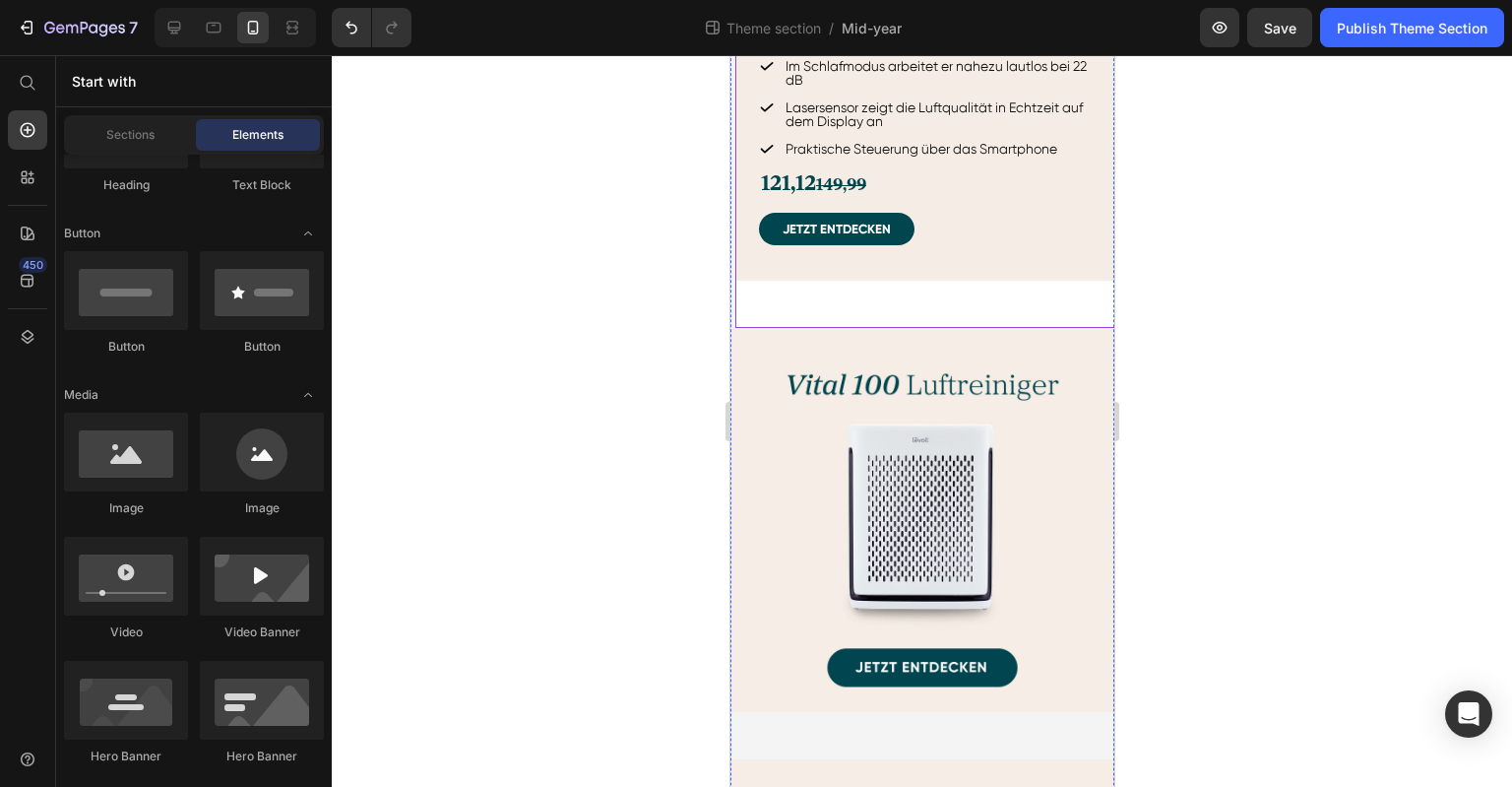 click on "Ausgewählte Produkte Heading Verpassen Sie nicht die Chance auf riesige Ersparnisse Text block Image LVAC 300  Akku-Staubsauger Heading 99,9% Staubaufnahme dank 12.000 Bodenkontakten pro Minute 99,99% Abluftfilterung dank 5-stufiger HEPA-Filtration Zuverlässiges Entfernen von Tierhaaren und Schmutz von Polstermöbeln mit dem motorisierten Tierhaaraufsatz Kein Verfangen von Haaren in der Bürstenrolle dank Anti-Tangle Technologie Immer einsatzbereit dank Wandhalterung mit Ladefunktion Item List 227,99    269,99 Text Block Jetzt entdecken Button Row Image Core 300S  Luftreiniger Heading Reinigt Räume von 100 m² einmal und von 50 m² zweimal pro Stunde HEPA-Filter entfernt effektiv Pollen, Bakterien, Rauchpartikel und Tierhaare aus der Luft Niedriger Energieverbrauch mit nur 0,015 kWh auf der höchsten Stufe Im Schlafmodus arbeitet er nahezu lautlos bei 22 dB Lasersensor zeigt die Luftqualität in Echtzeit auf dem Display an Praktische Steuerung über das Smartphone Item List 121,12    149,99 Text Block" at bounding box center [926, -548] 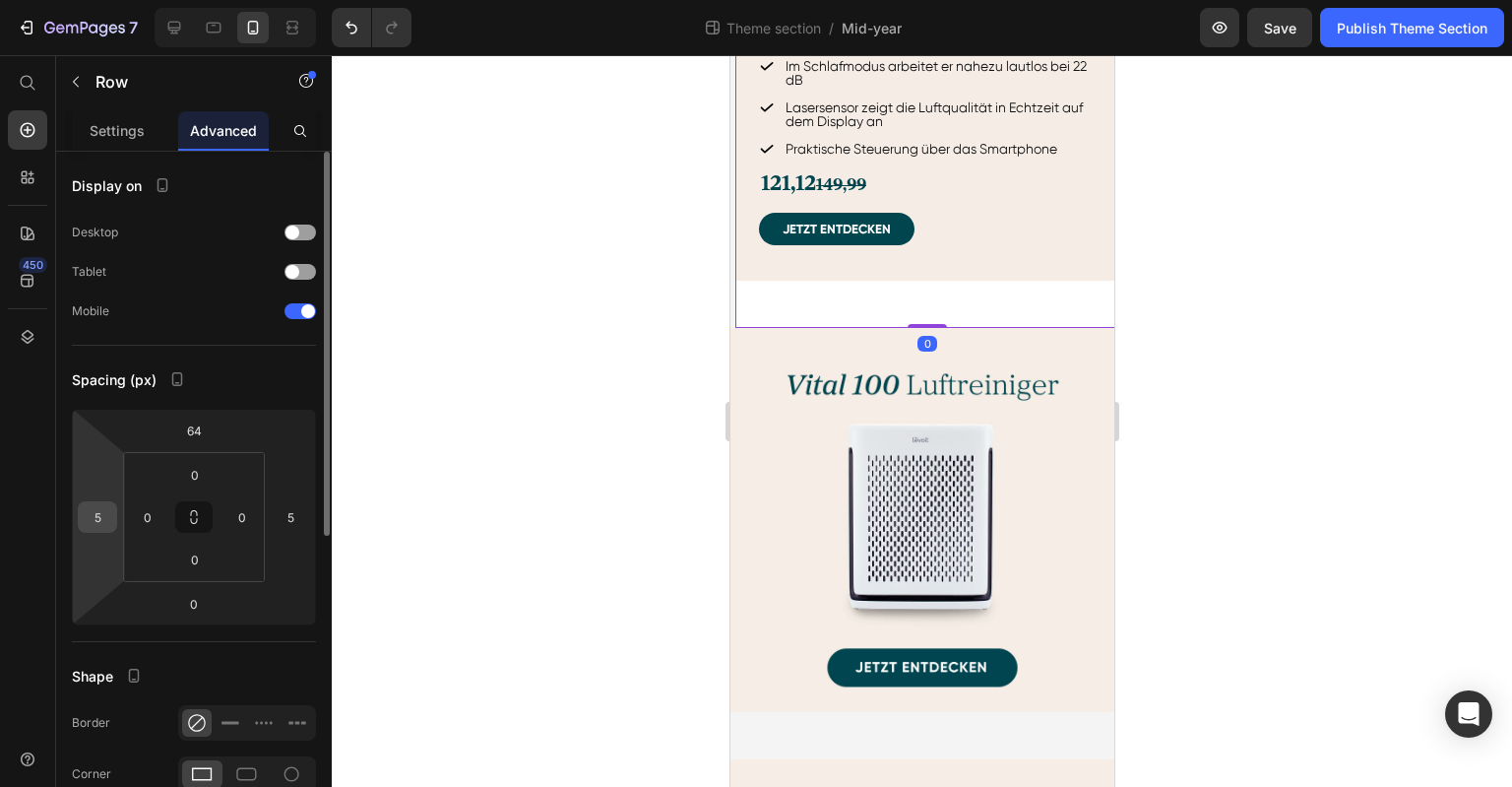 click on "5" at bounding box center [97, 517] 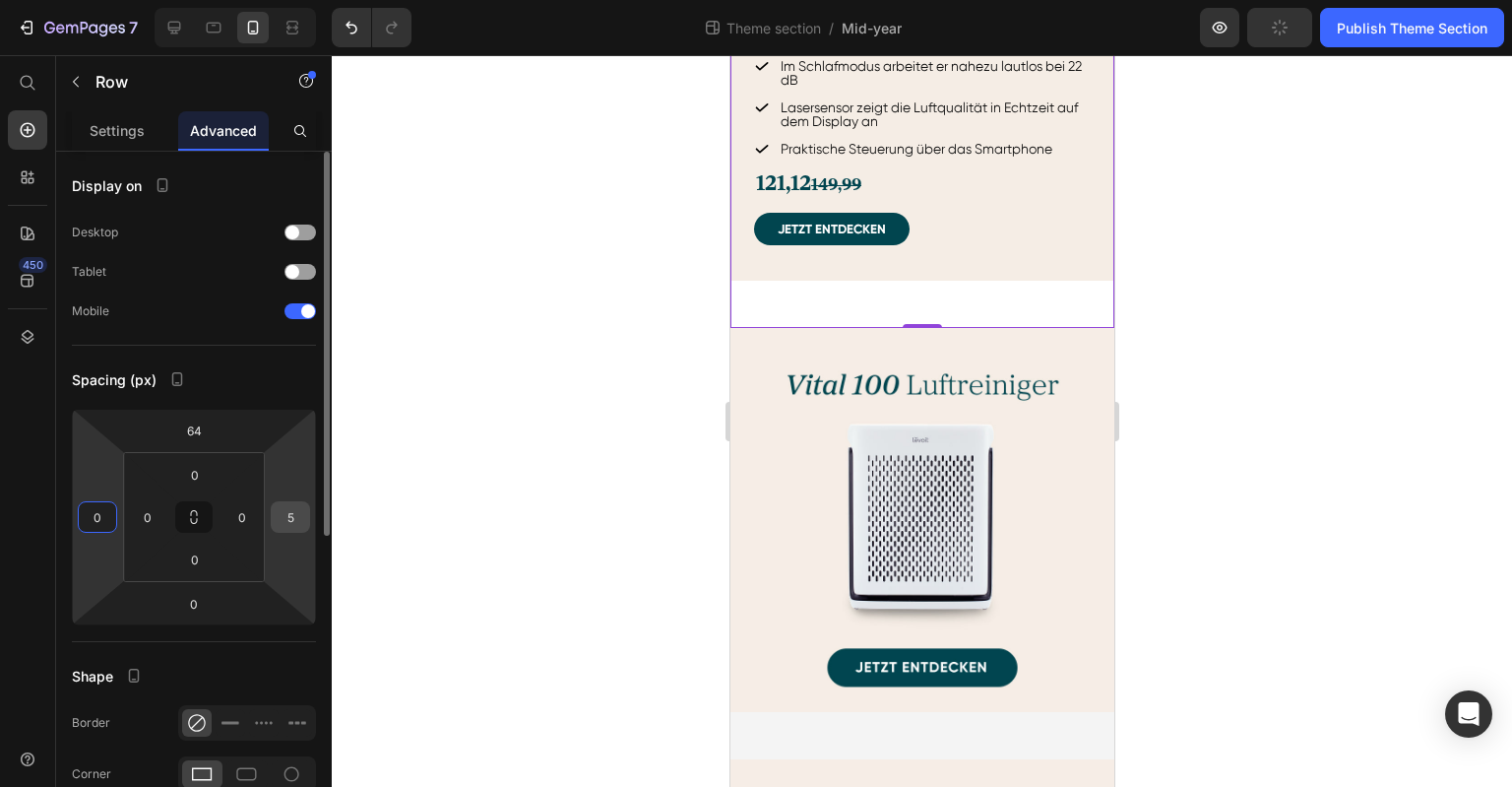 type on "0" 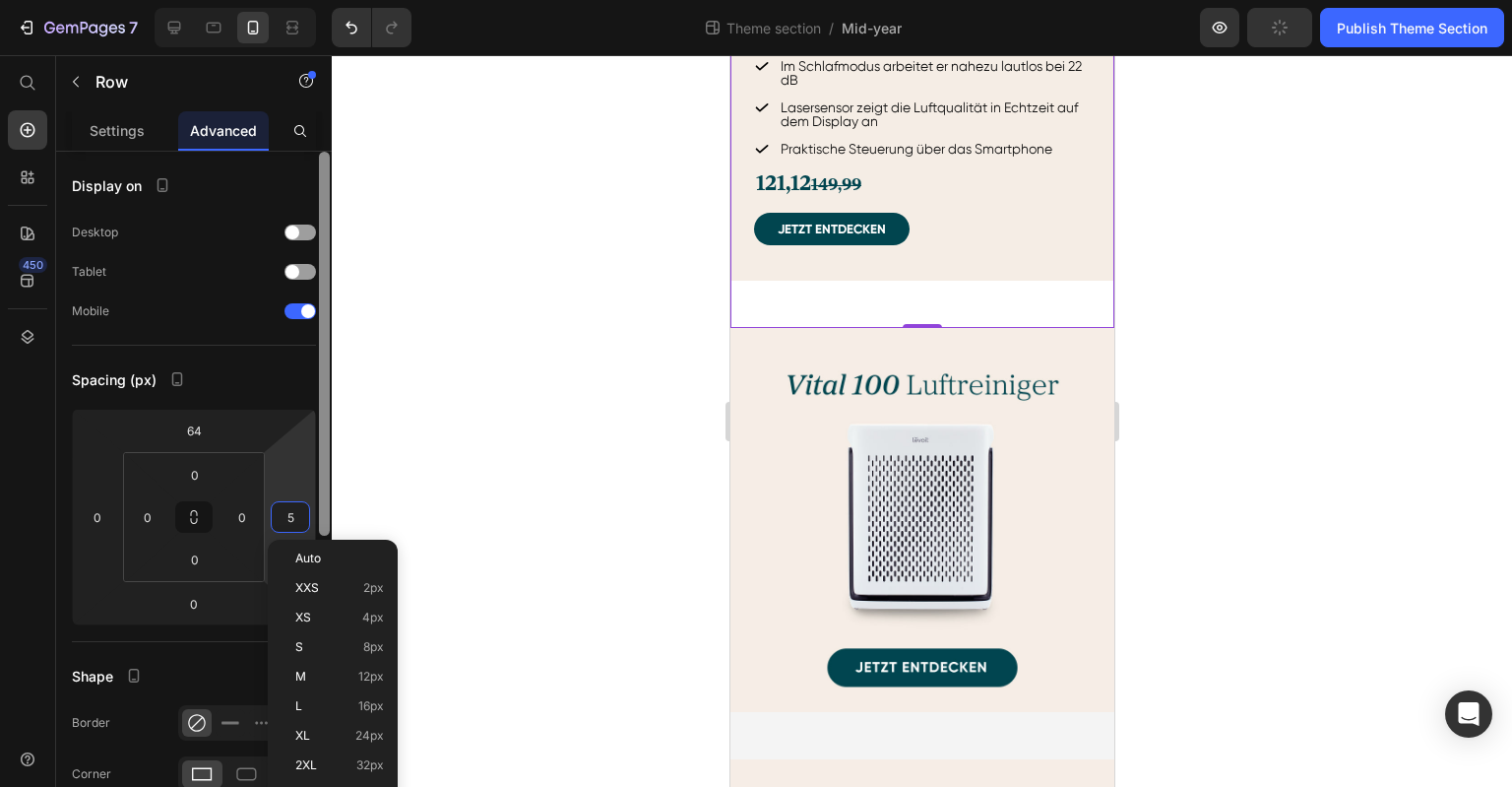 type on "0" 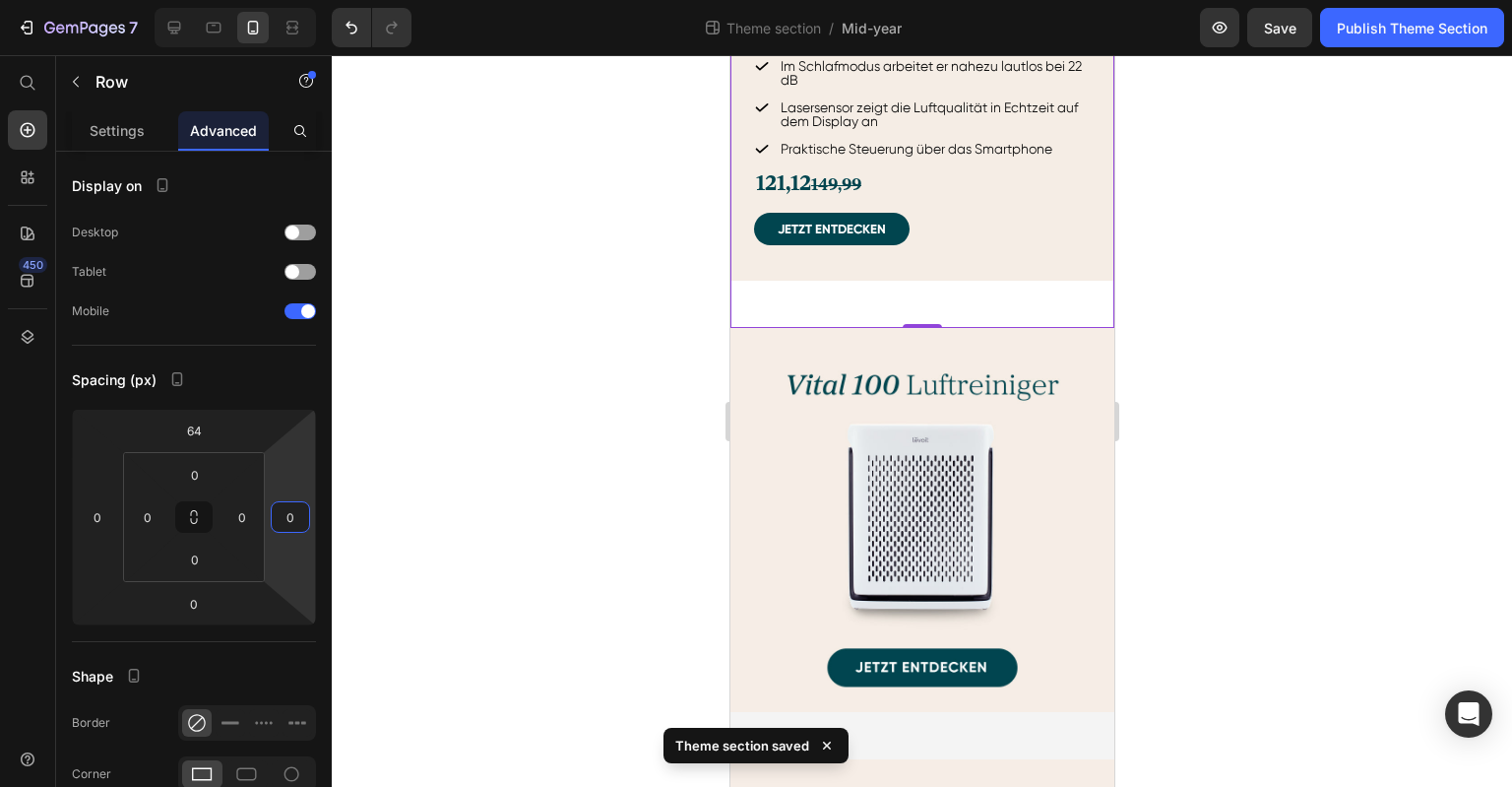 click 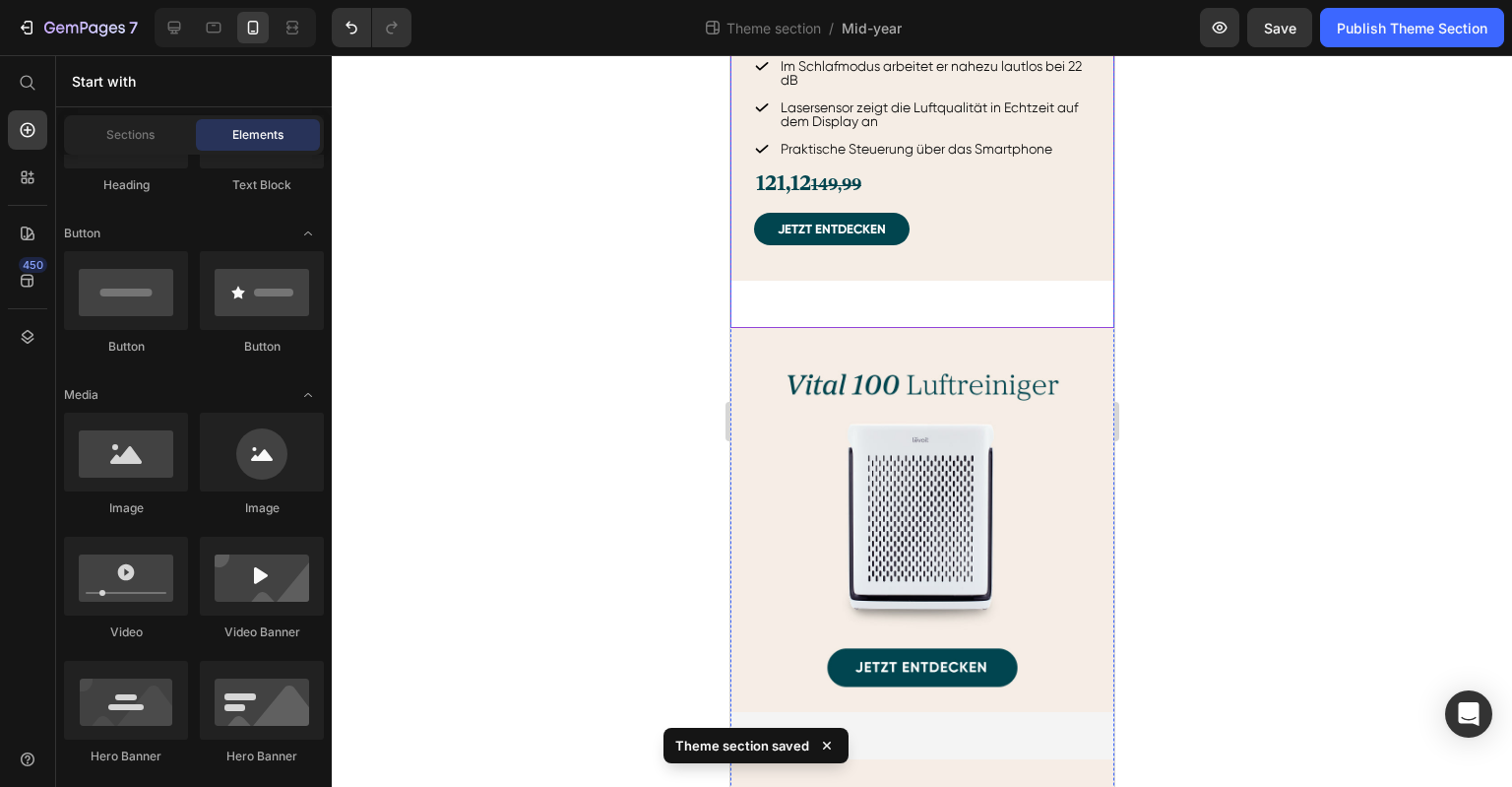click on "Ausgewählte Produkte Heading Verpassen Sie nicht die Chance auf riesige Ersparnisse Text block Image LVAC 300  Akku-Staubsauger Heading 99,9% Staubaufnahme dank 12.000 Bodenkontakten pro Minute 99,99% Abluftfilterung dank 5-stufiger HEPA-Filtration Zuverlässiges Entfernen von Tierhaaren und Schmutz von Polstermöbeln mit dem motorisierten Tierhaaraufsatz Kein Verfangen von Haaren in der Bürstenrolle dank Anti-Tangle Technologie Immer einsatzbereit dank Wandhalterung mit Ladefunktion Item List 227,99    269,99 Text Block Jetzt entdecken Button Row Image Core 300S  Luftreiniger Heading Reinigt Räume von 100 m² einmal und von 50 m² zweimal pro Stunde HEPA-Filter entfernt effektiv Pollen, Bakterien, Rauchpartikel und Tierhaare aus der Luft Niedriger Energieverbrauch mit nur 0,015 kWh auf der höchsten Stufe Im Schlafmodus arbeitet er nahezu lautlos bei 22 dB Lasersensor zeigt die Luftqualität in Echtzeit auf dem Display an Praktische Steuerung über das Smartphone Item List 121,12    149,99 Text Block" at bounding box center [921, -548] 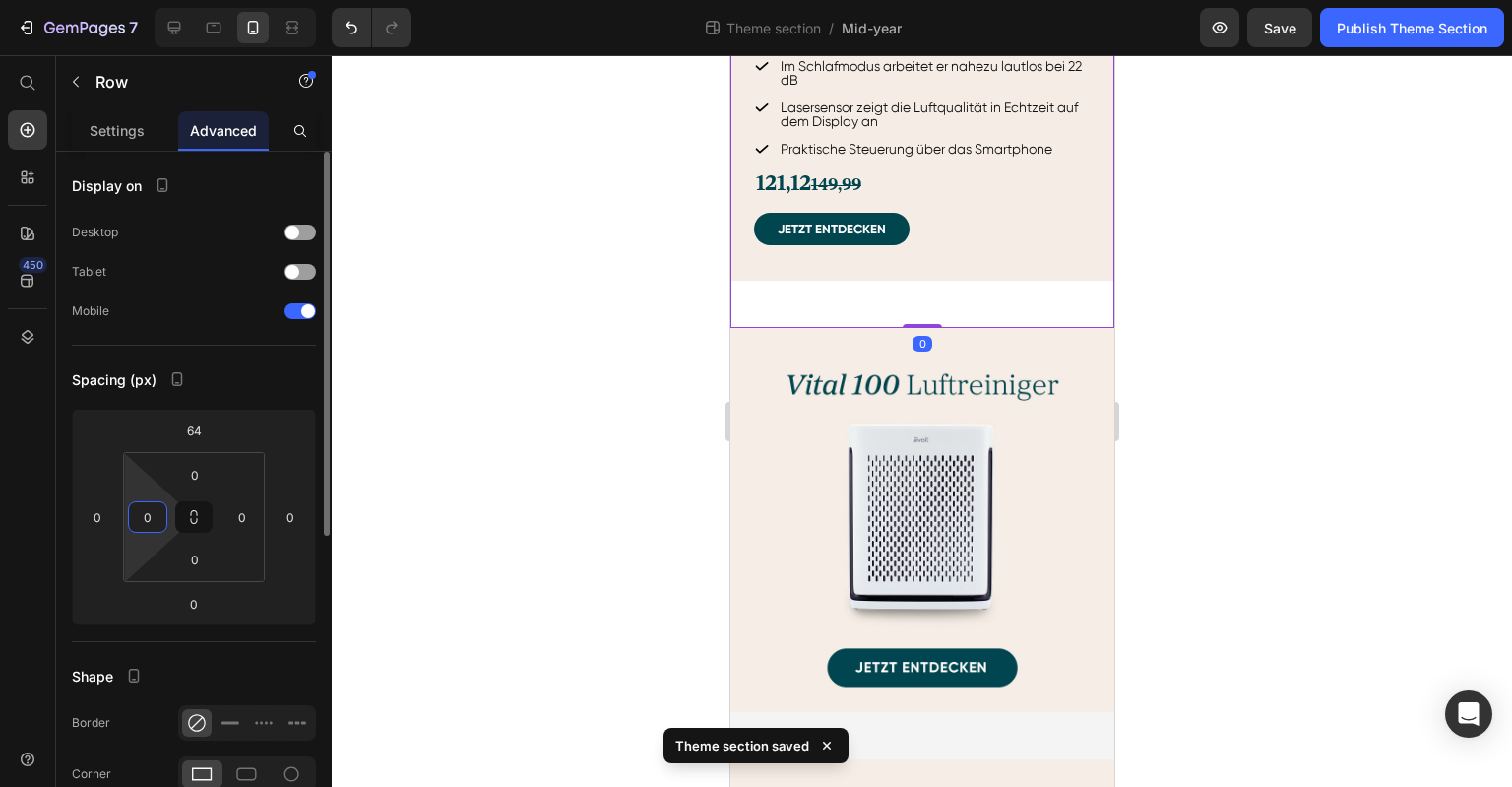 click on "0" at bounding box center [148, 517] 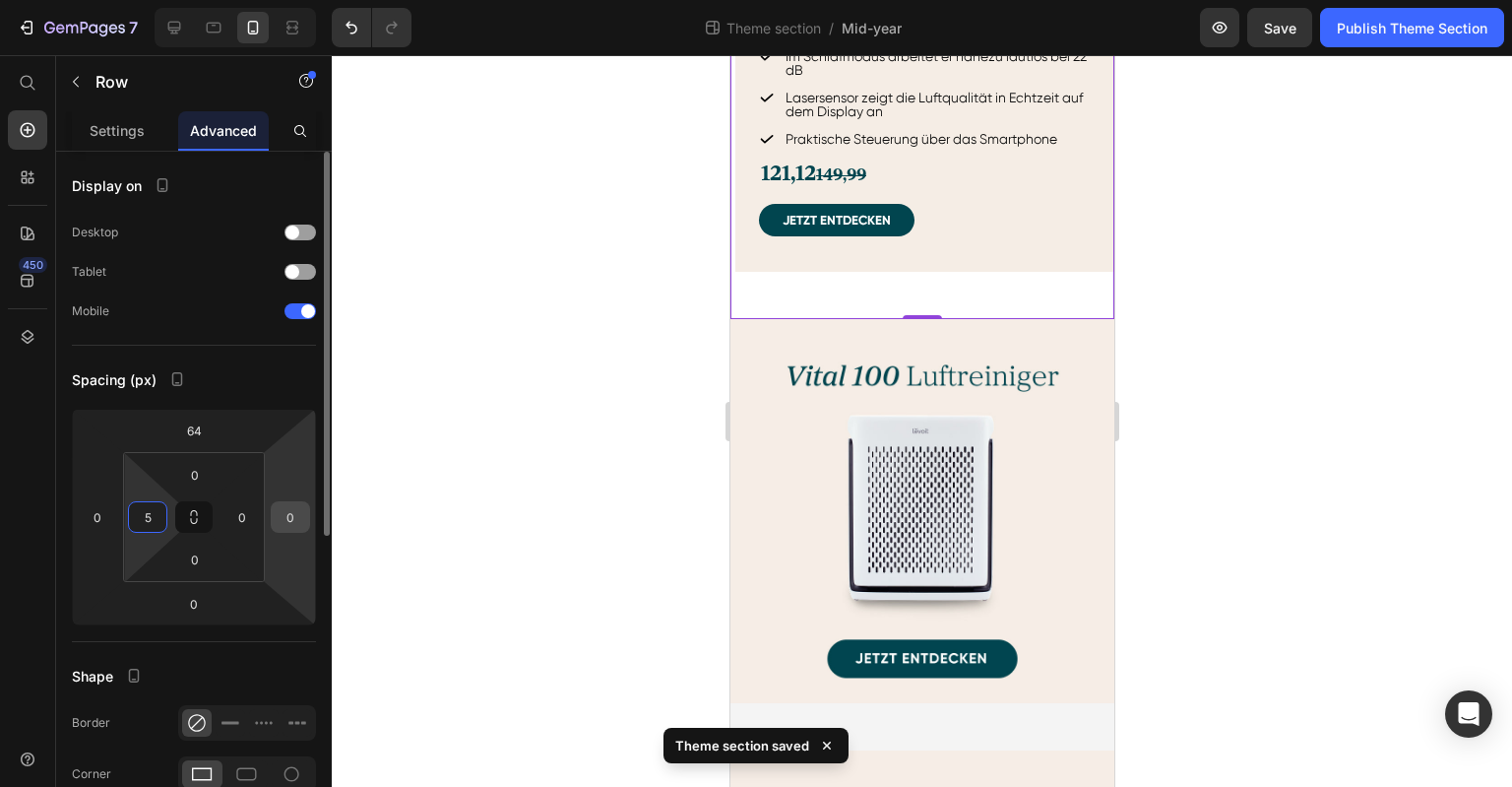 type on "5" 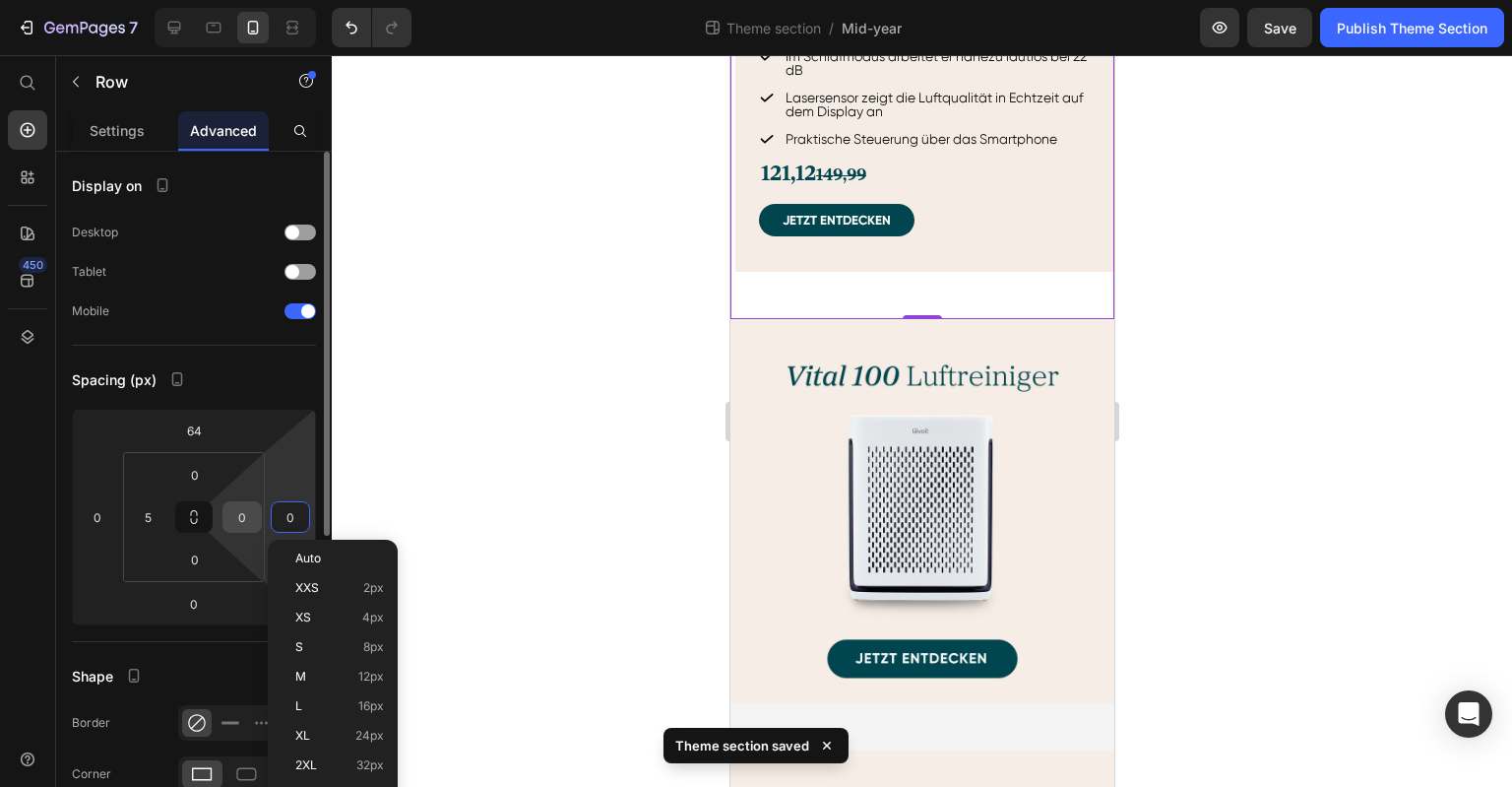 click on "0" at bounding box center [242, 517] 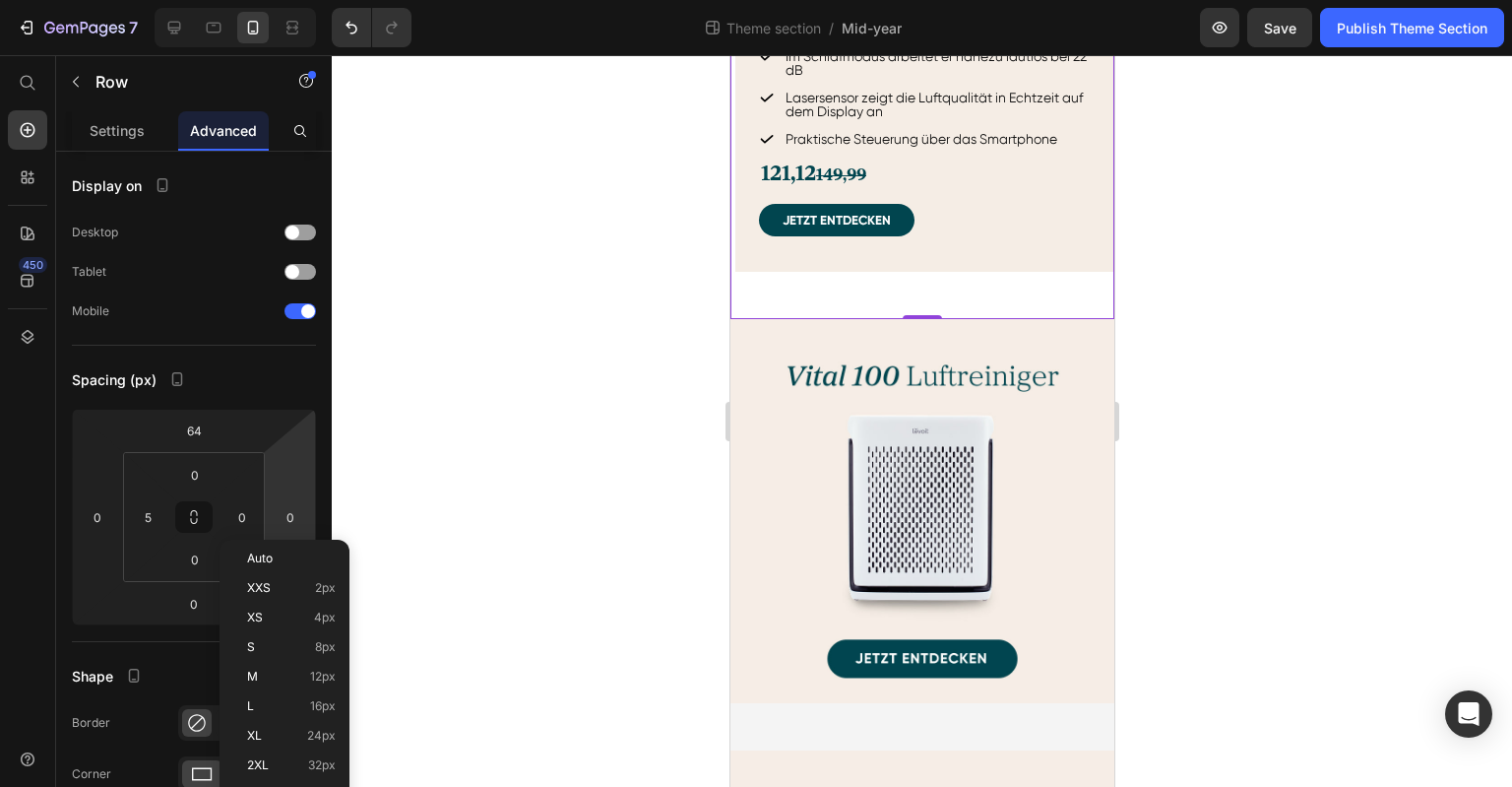 click 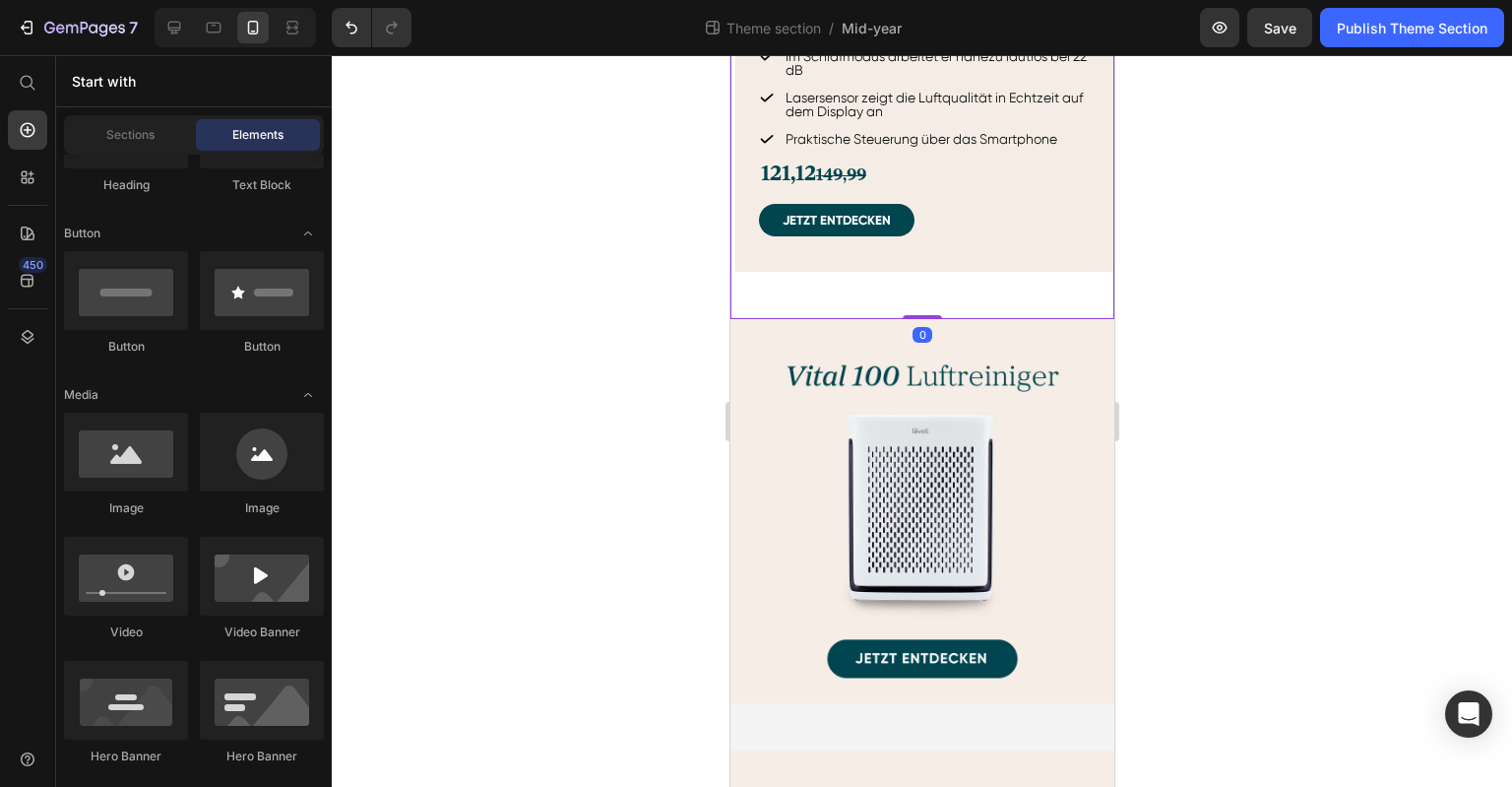 click on "Ausgewählte Produkte Heading Verpassen Sie nicht die Chance auf riesige Ersparnisse Text block Image LVAC 300  Akku-Staubsauger Heading 99,9% Staubaufnahme dank 12.000 Bodenkontakten pro Minute 99,99% Abluftfilterung dank 5-stufiger HEPA-Filtration Zuverlässiges Entfernen von Tierhaaren und Schmutz von Polstermöbeln mit dem motorisierten Tierhaaraufsatz Kein Verfangen von Haaren in der Bürstenrolle dank Anti-Tangle Technologie Immer einsatzbereit dank Wandhalterung mit Ladefunktion Item List 227,99    269,99 Text Block Jetzt entdecken Button Row Image Core 300S  Luftreiniger Heading Reinigt Räume von 100 m² einmal und von 50 m² zweimal pro Stunde HEPA-Filter entfernt effektiv Pollen, Bakterien, Rauchpartikel und Tierhaare aus der Luft Niedriger Energieverbrauch mit nur 0,015 kWh auf der höchsten Stufe Im Schlafmodus arbeitet er nahezu lautlos bei 22 dB Lasersensor zeigt die Luftqualität in Echtzeit auf dem Display an Praktische Steuerung über das Smartphone Item List 121,12    149,99 Text Block" at bounding box center (923, -553) 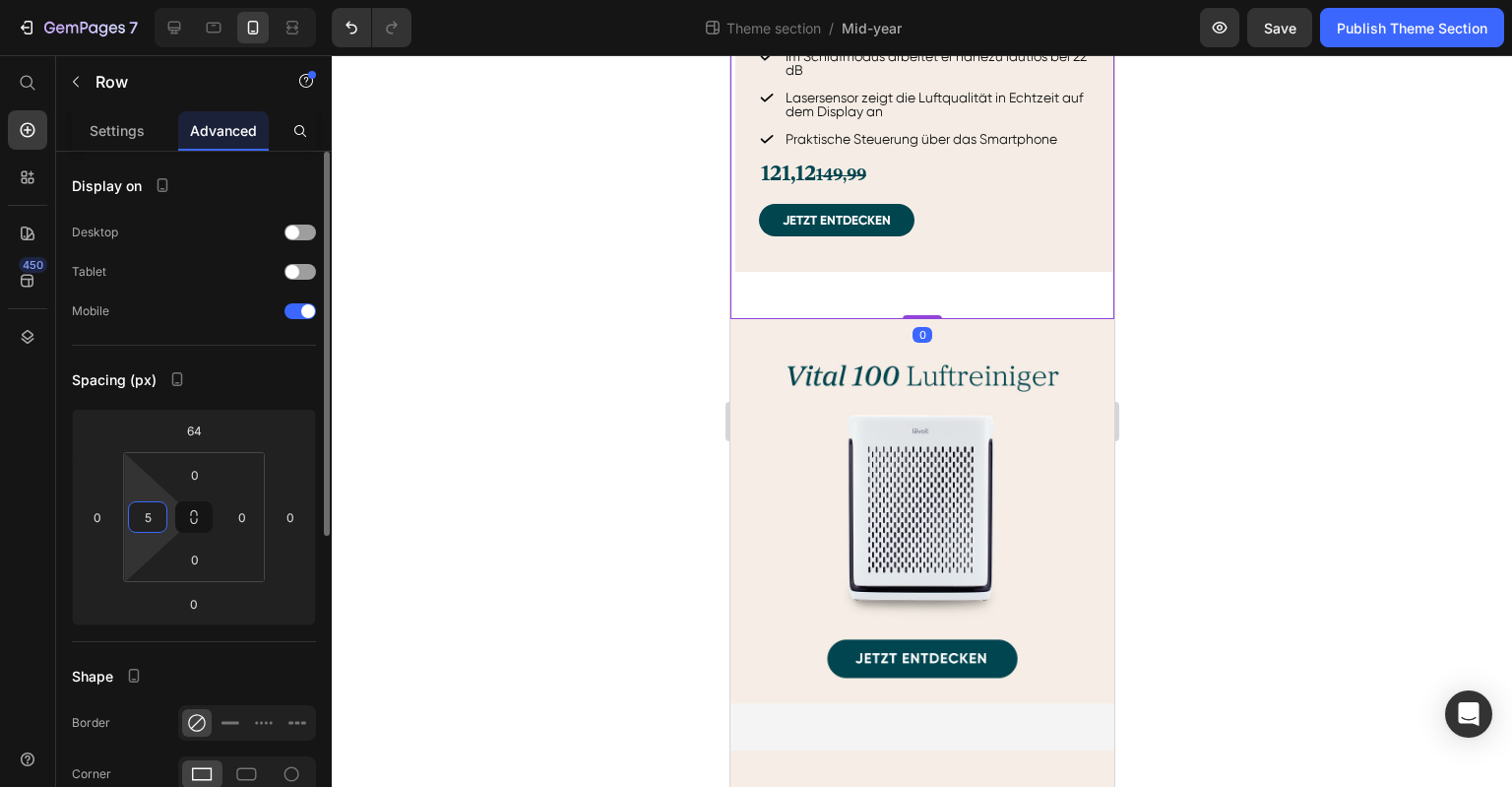 click on "5" at bounding box center [148, 517] 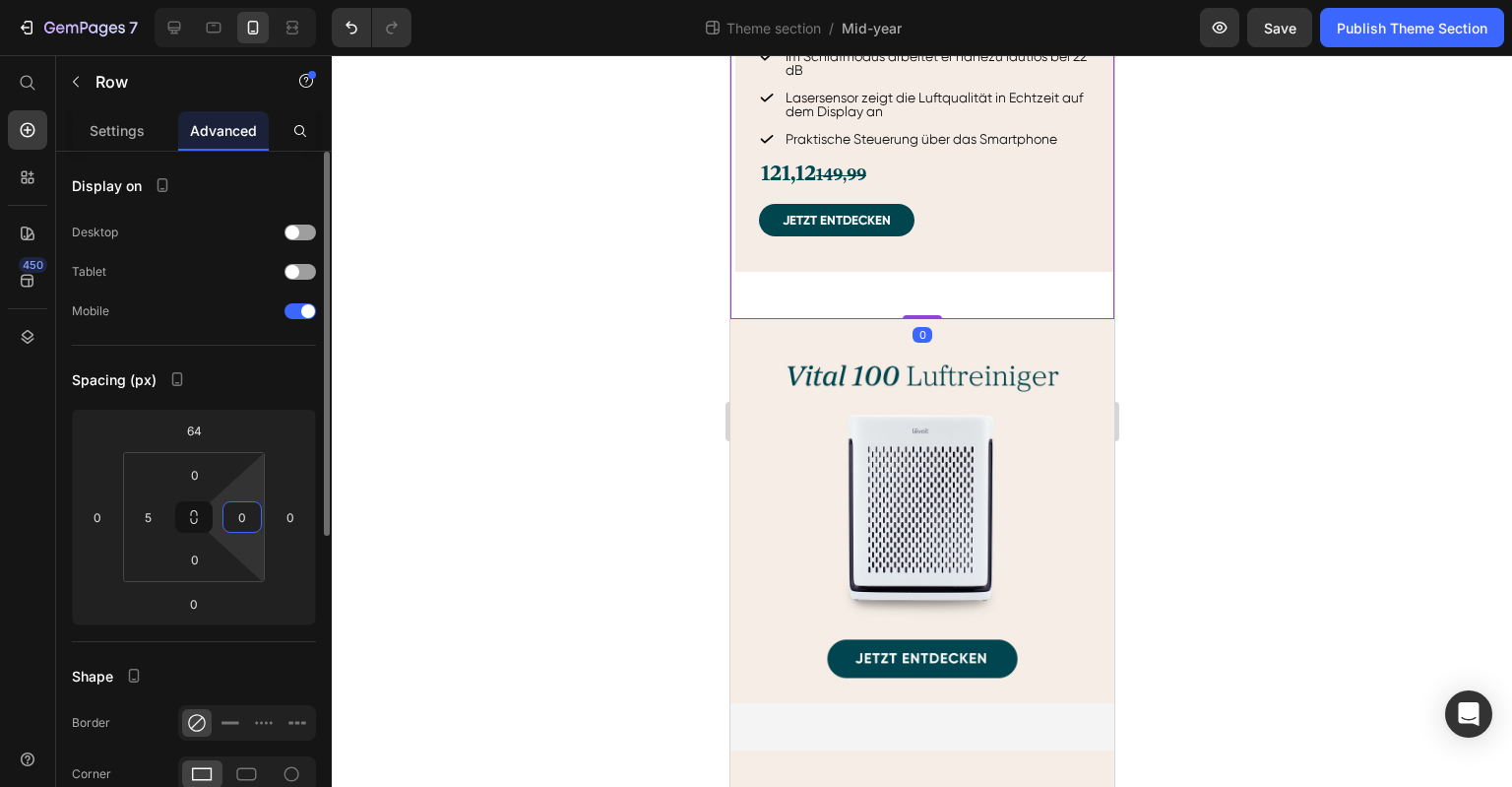 click on "0" at bounding box center (242, 517) 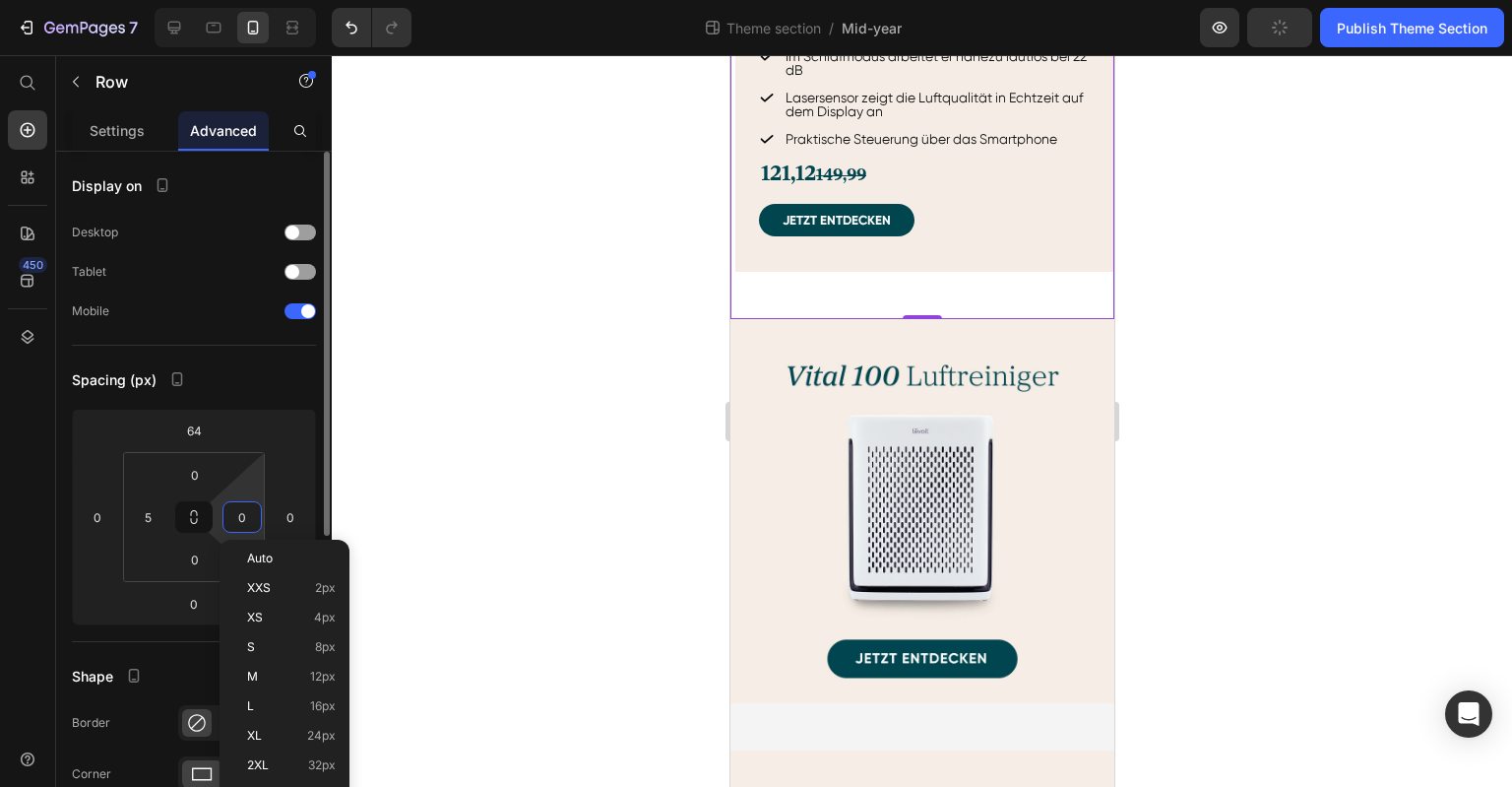 type on "5" 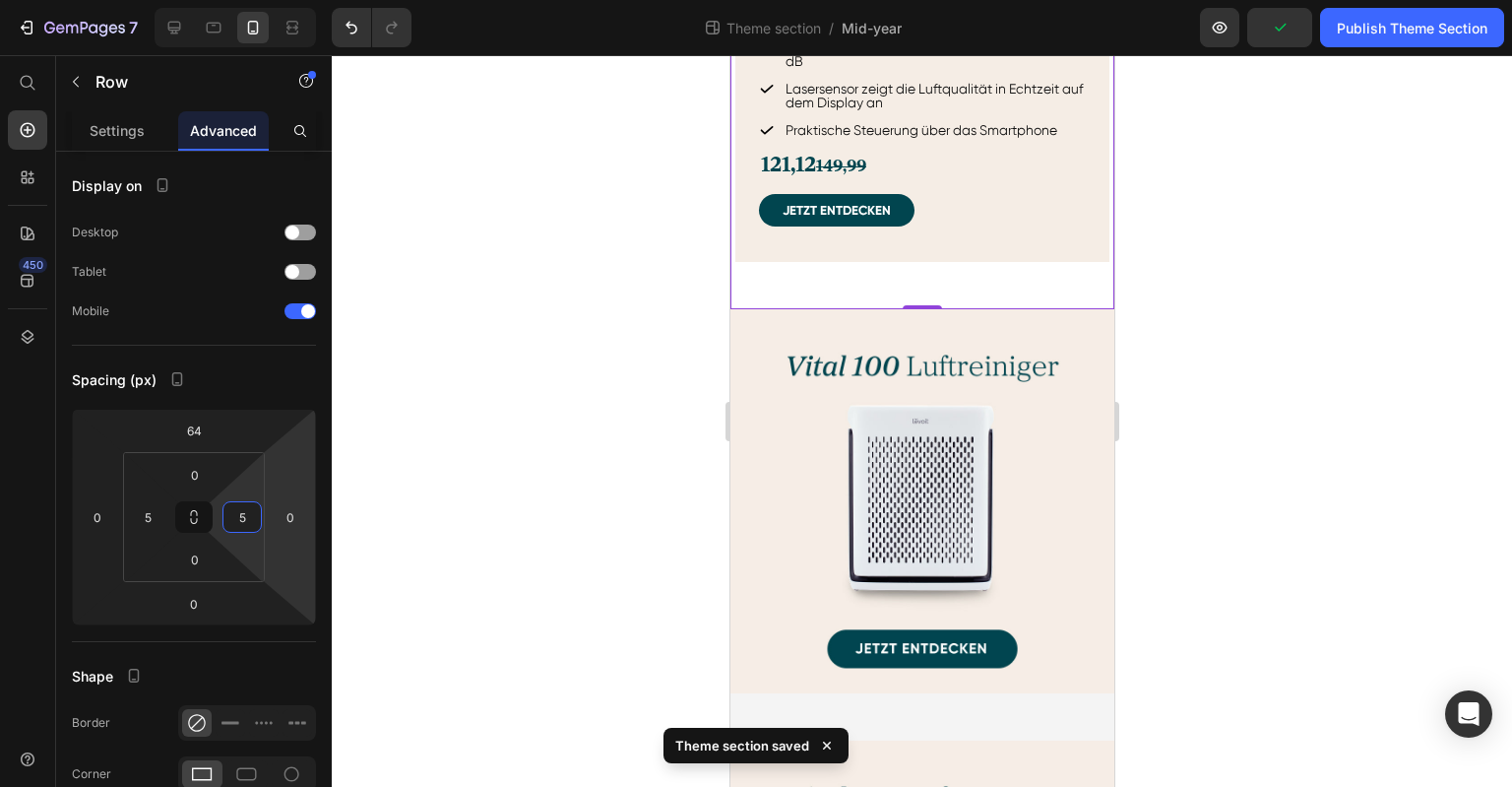 click 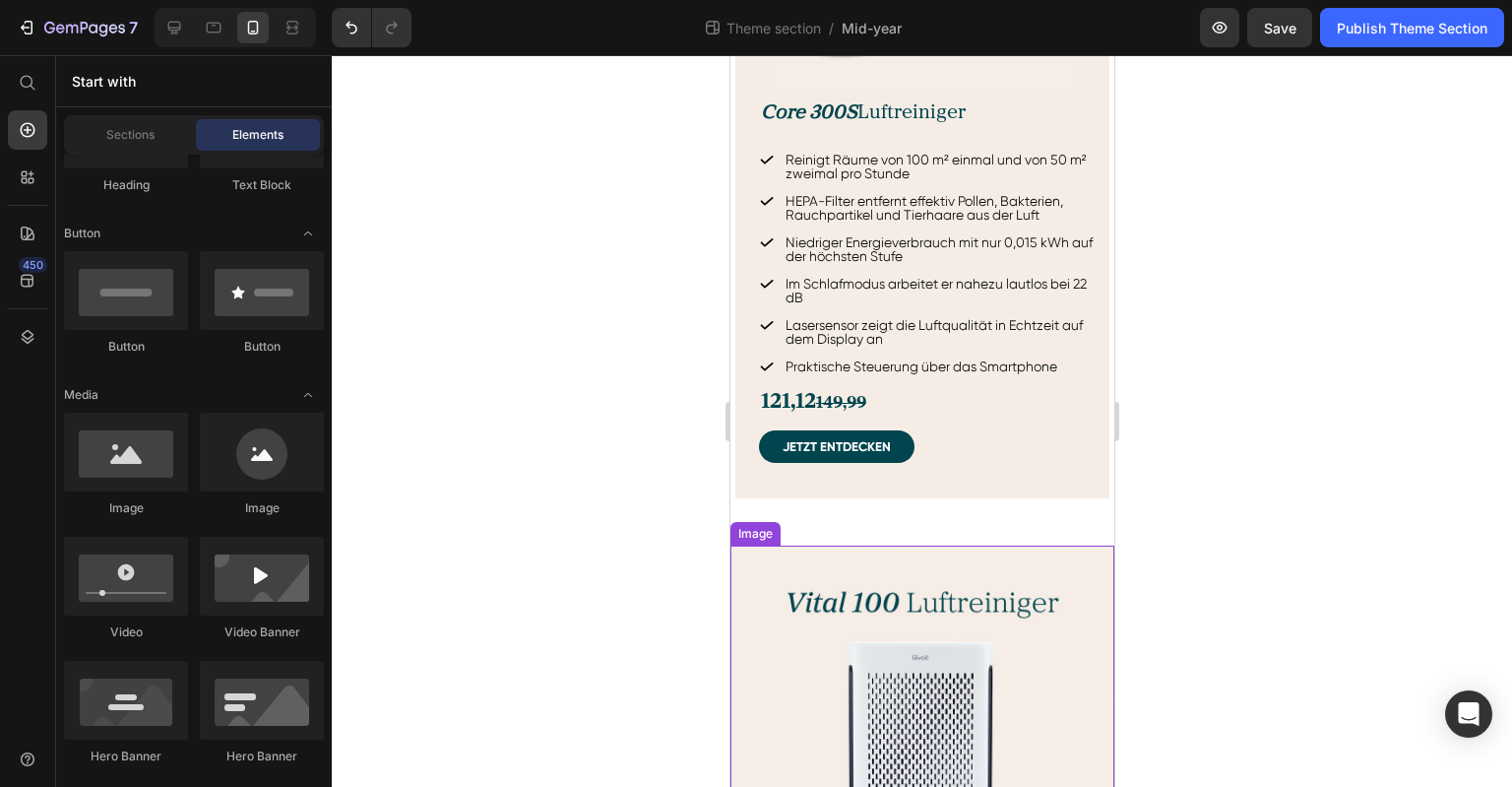 scroll, scrollTop: 2052, scrollLeft: 0, axis: vertical 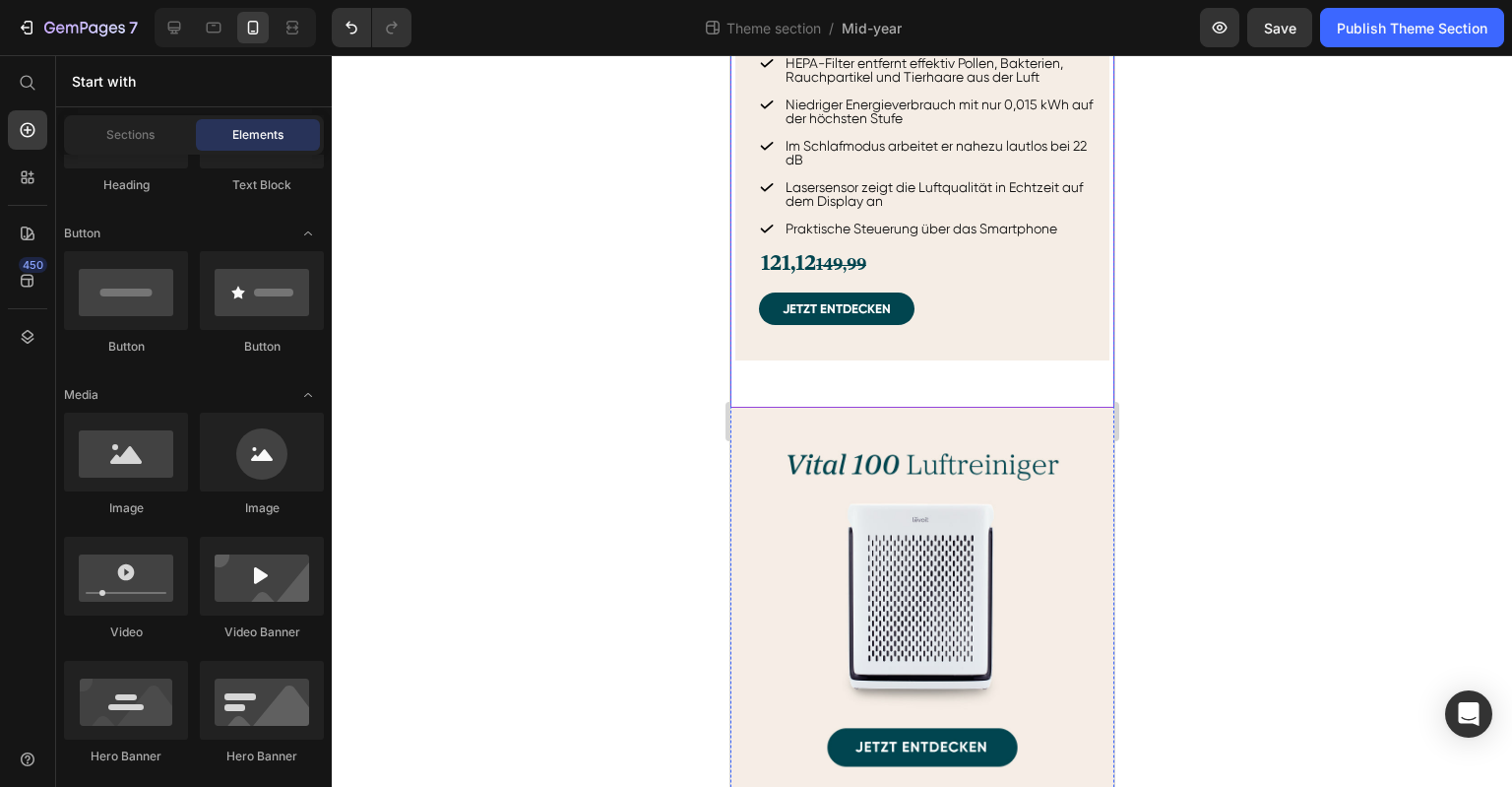 click on "Ausgewählte Produkte Heading Verpassen Sie nicht die Chance auf riesige Ersparnisse Text block Image LVAC 300  Akku-Staubsauger Heading 99,9% Staubaufnahme dank 12.000 Bodenkontakten pro Minute 99,99% Abluftfilterung dank 5-stufiger HEPA-Filtration Zuverlässiges Entfernen von Tierhaaren und Schmutz von Polstermöbeln mit dem motorisierten Tierhaaraufsatz Kein Verfangen von Haaren in der Bürstenrolle dank Anti-Tangle Technologie Immer einsatzbereit dank Wandhalterung mit Ladefunktion Item List 227,99    269,99 Text Block Jetzt entdecken Button Row Image Core 300S  Luftreiniger Heading Reinigt Räume von 100 m² einmal und von 50 m² zweimal pro Stunde HEPA-Filter entfernt effektiv Pollen, Bakterien, Rauchpartikel und Tierhaare aus der Luft Niedriger Energieverbrauch mit nur 0,015 kWh auf der höchsten Stufe Im Schlafmodus arbeitet er nahezu lautlos bei 22 dB Lasersensor zeigt die Luftqualität in Echtzeit auf dem Display an Praktische Steuerung über das Smartphone Item List 121,12    149,99 Text Block" at bounding box center (921, -459) 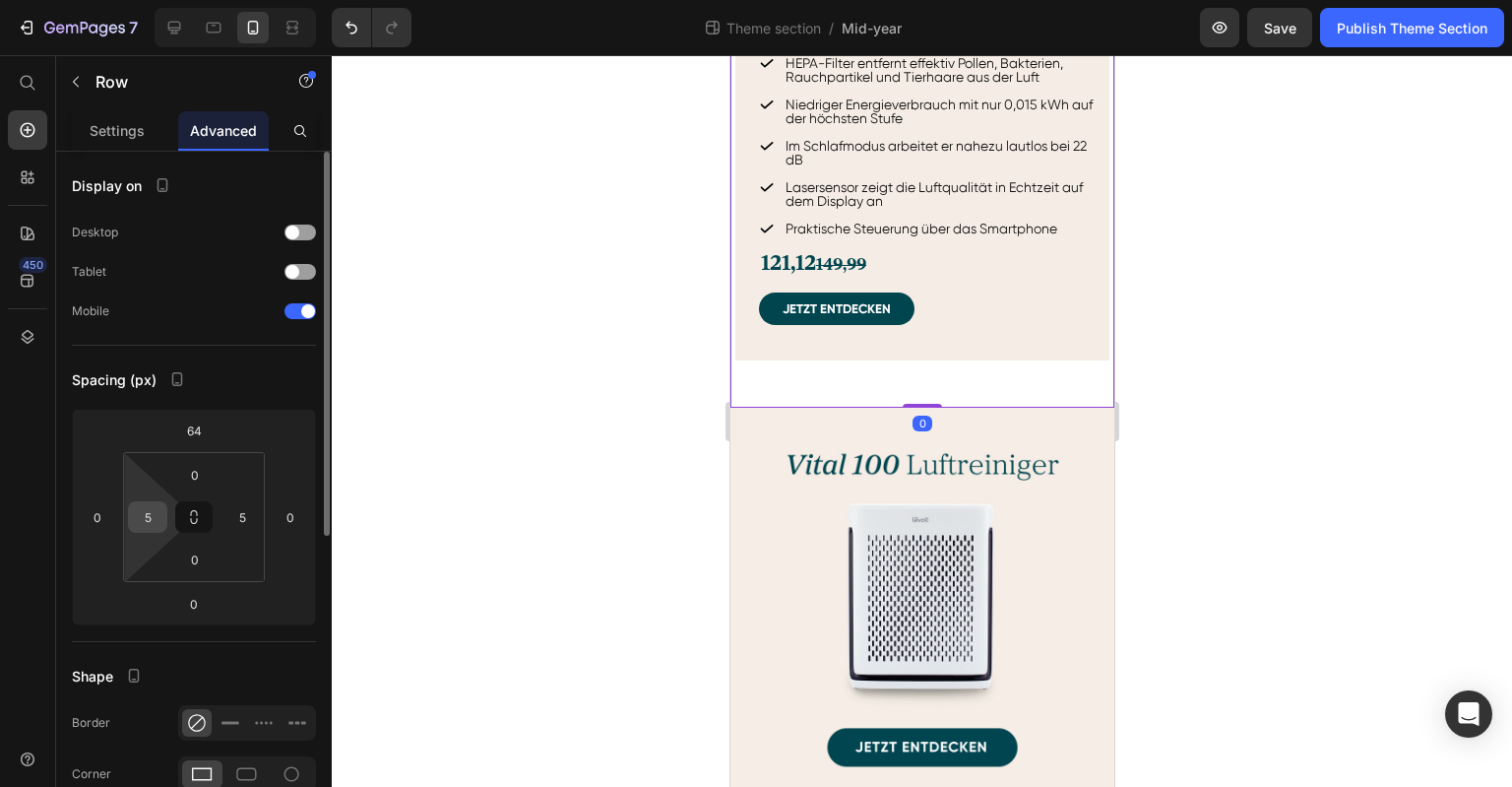 click on "5" at bounding box center [148, 517] 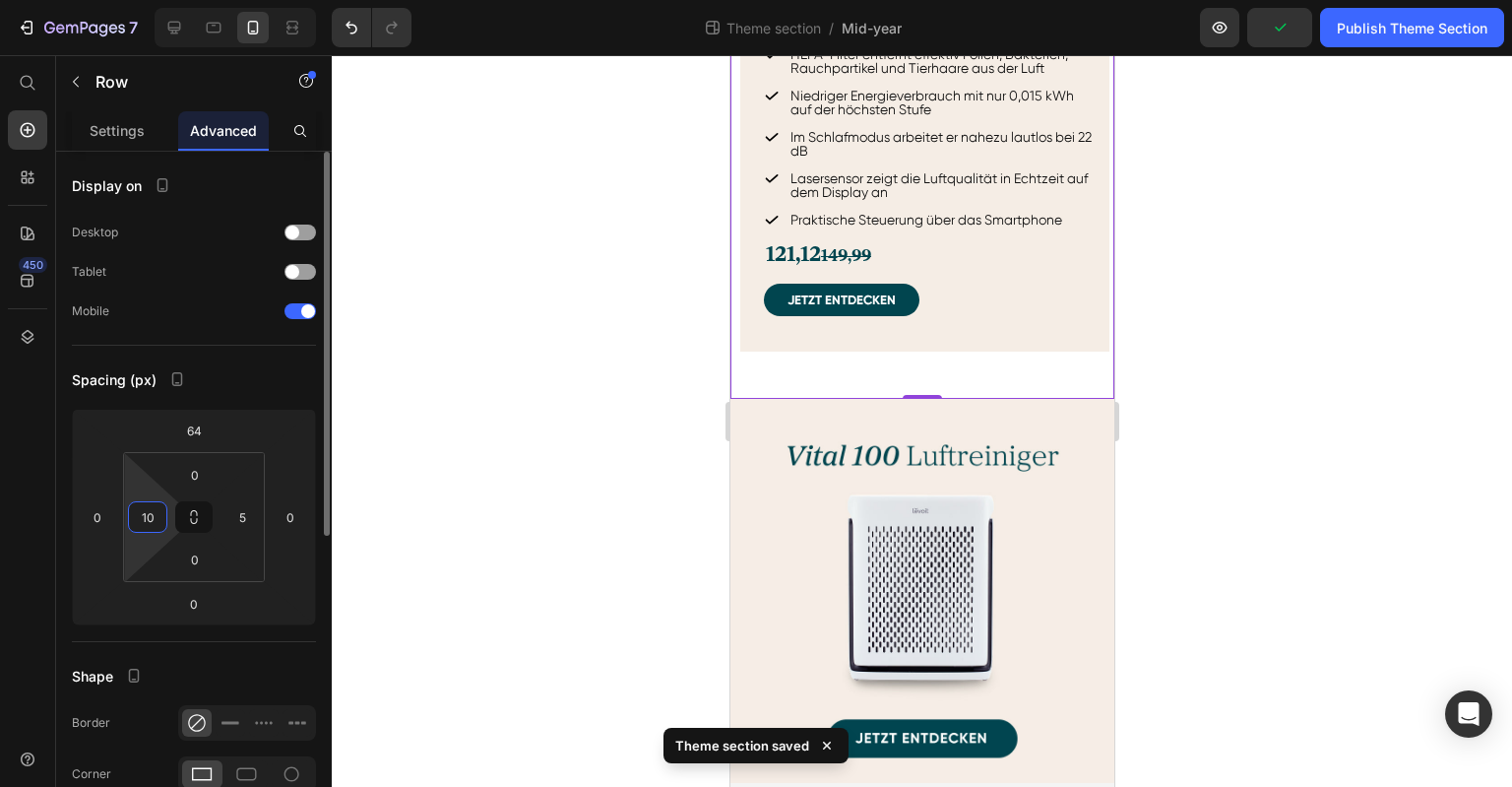 drag, startPoint x: 155, startPoint y: 512, endPoint x: 134, endPoint y: 511, distance: 21.023796 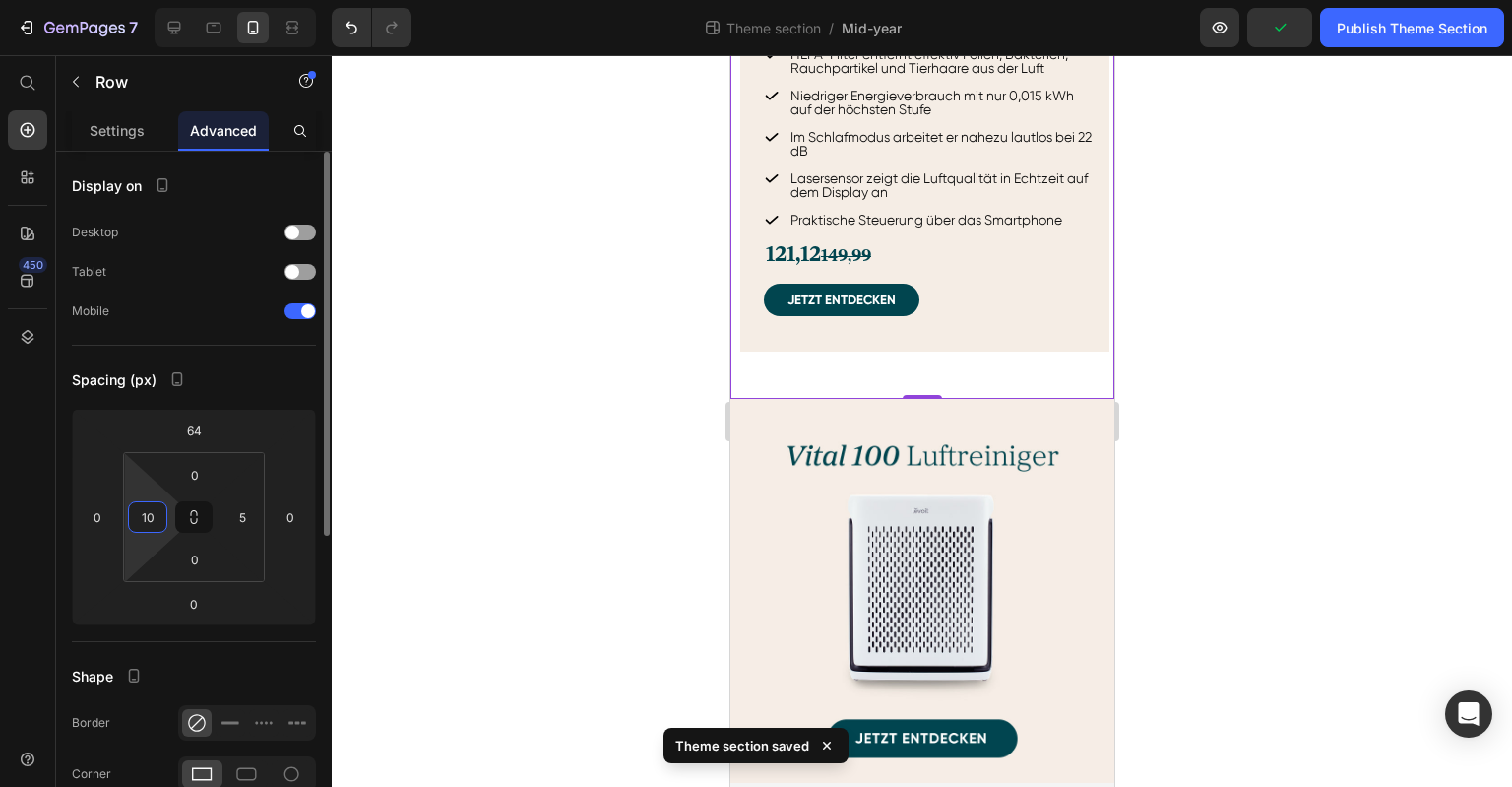click on "10" at bounding box center (148, 517) 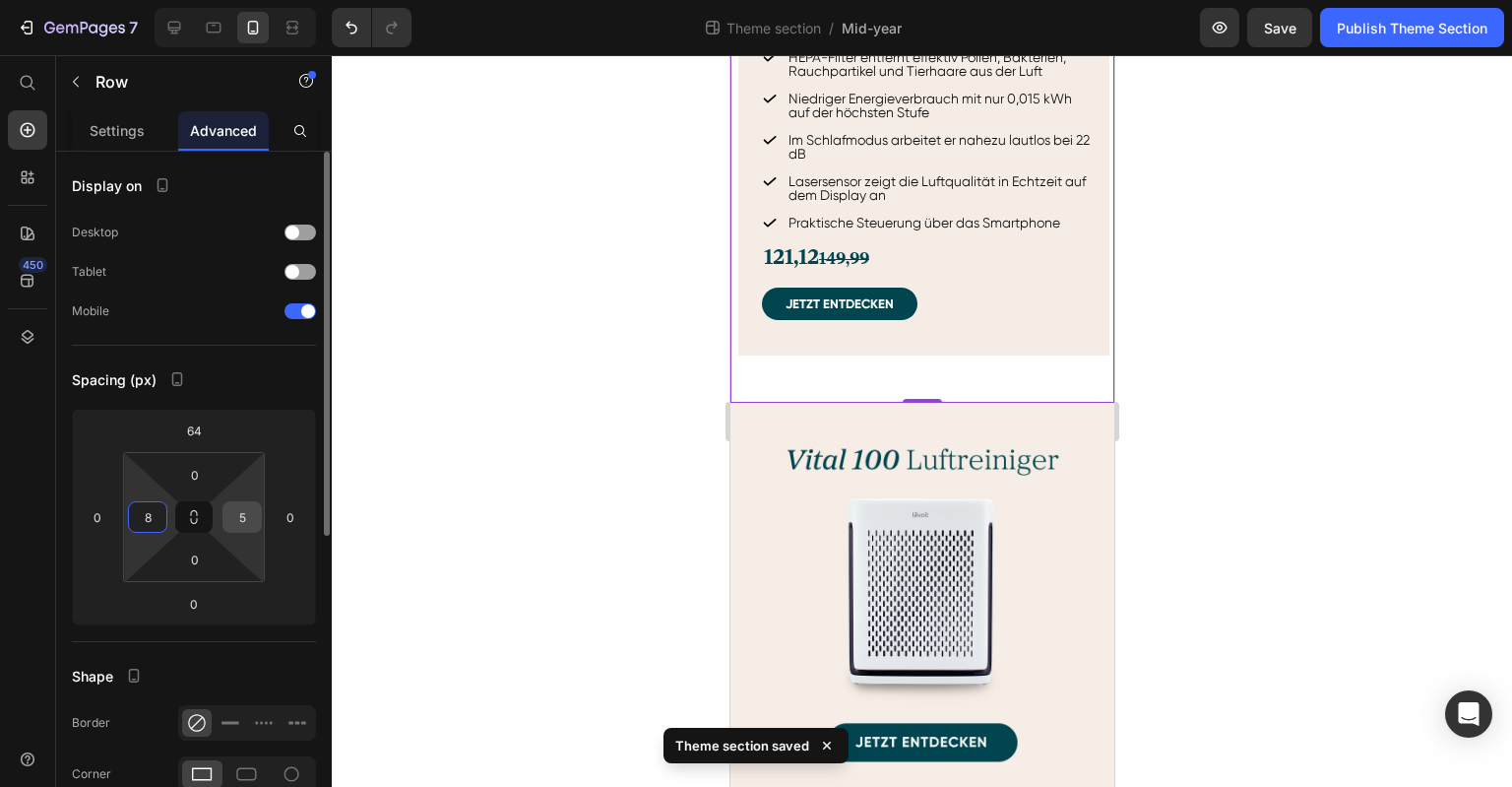 type on "8" 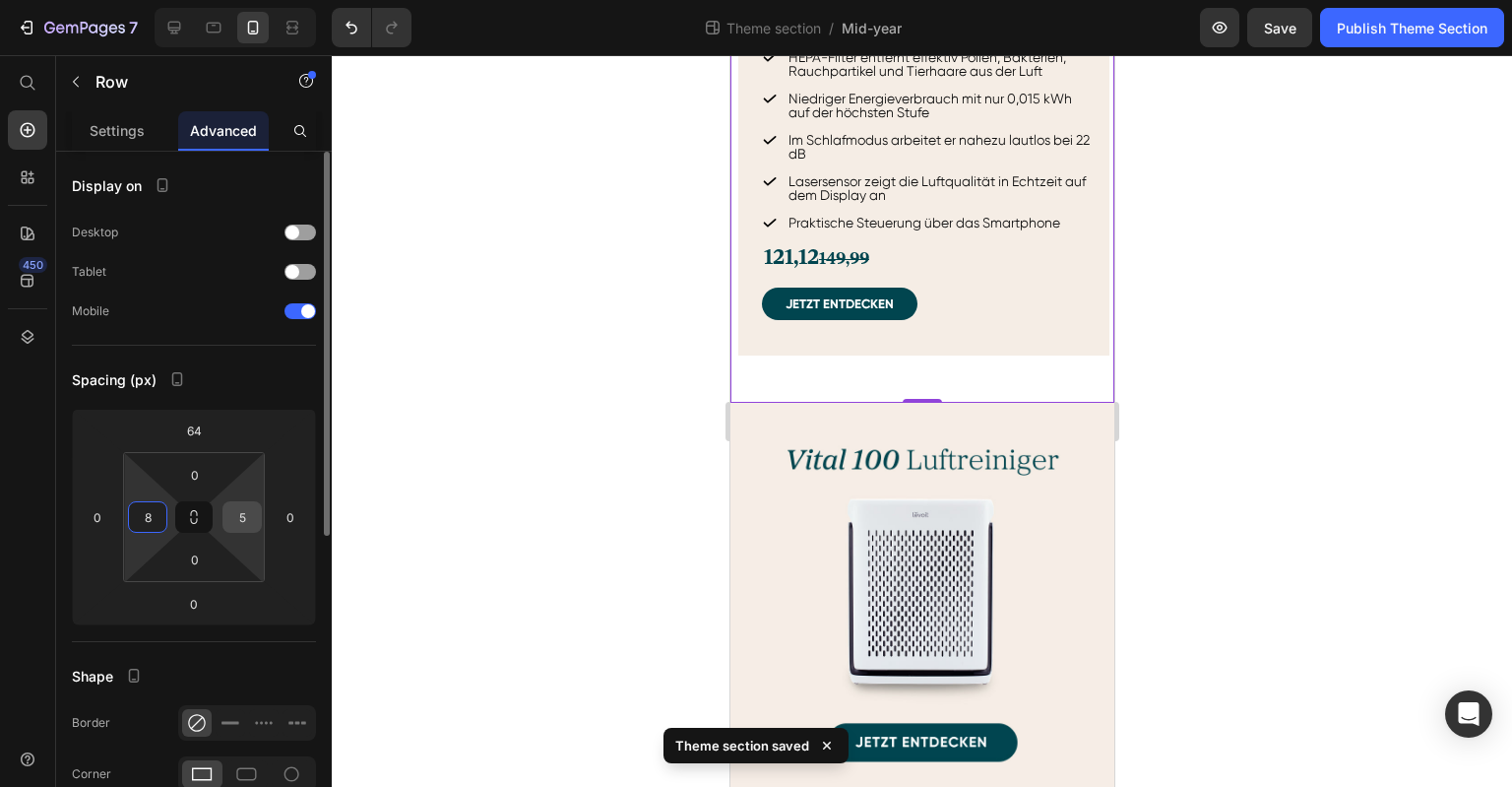 click on "5" at bounding box center [242, 517] 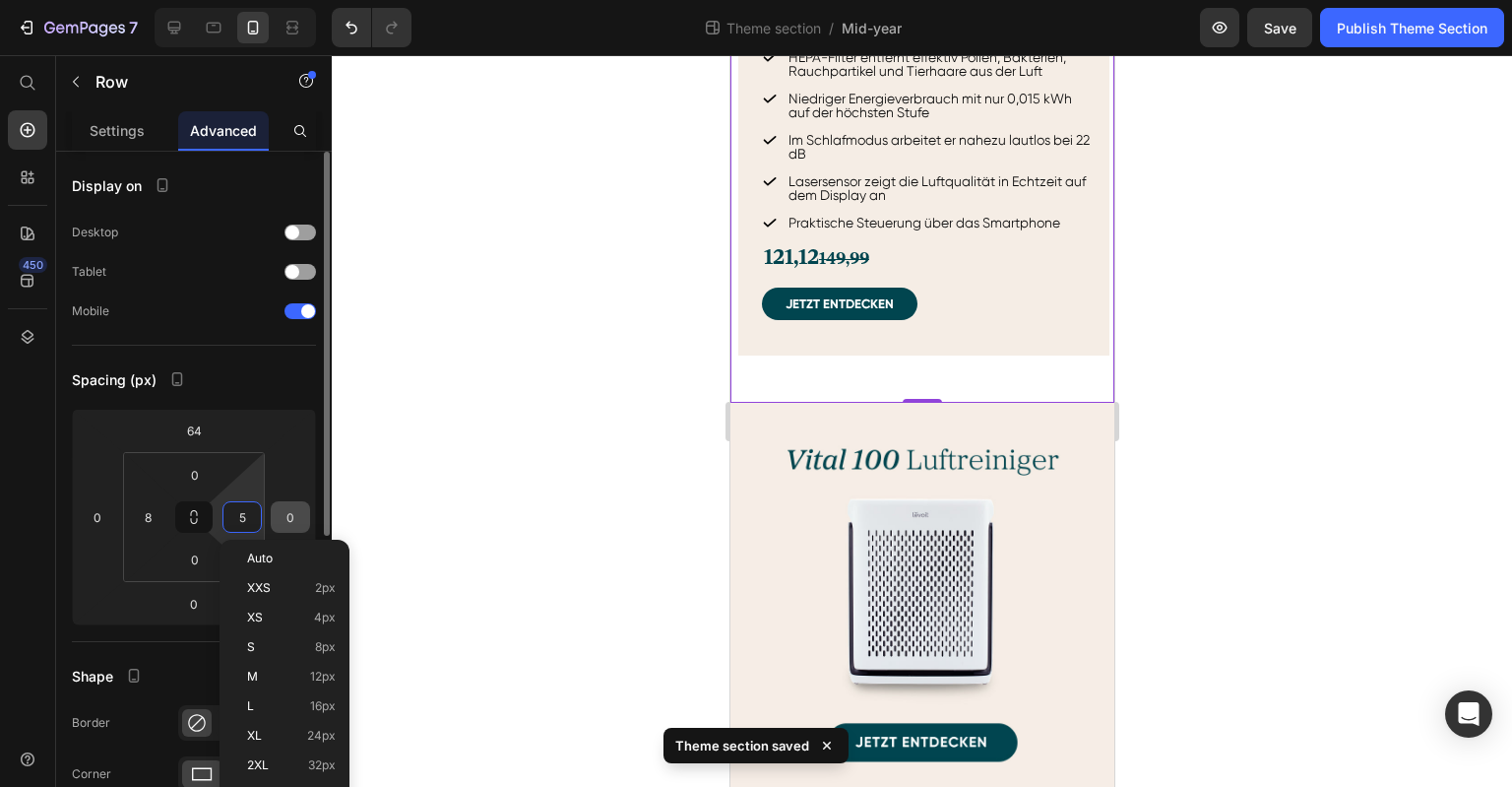 type on "8" 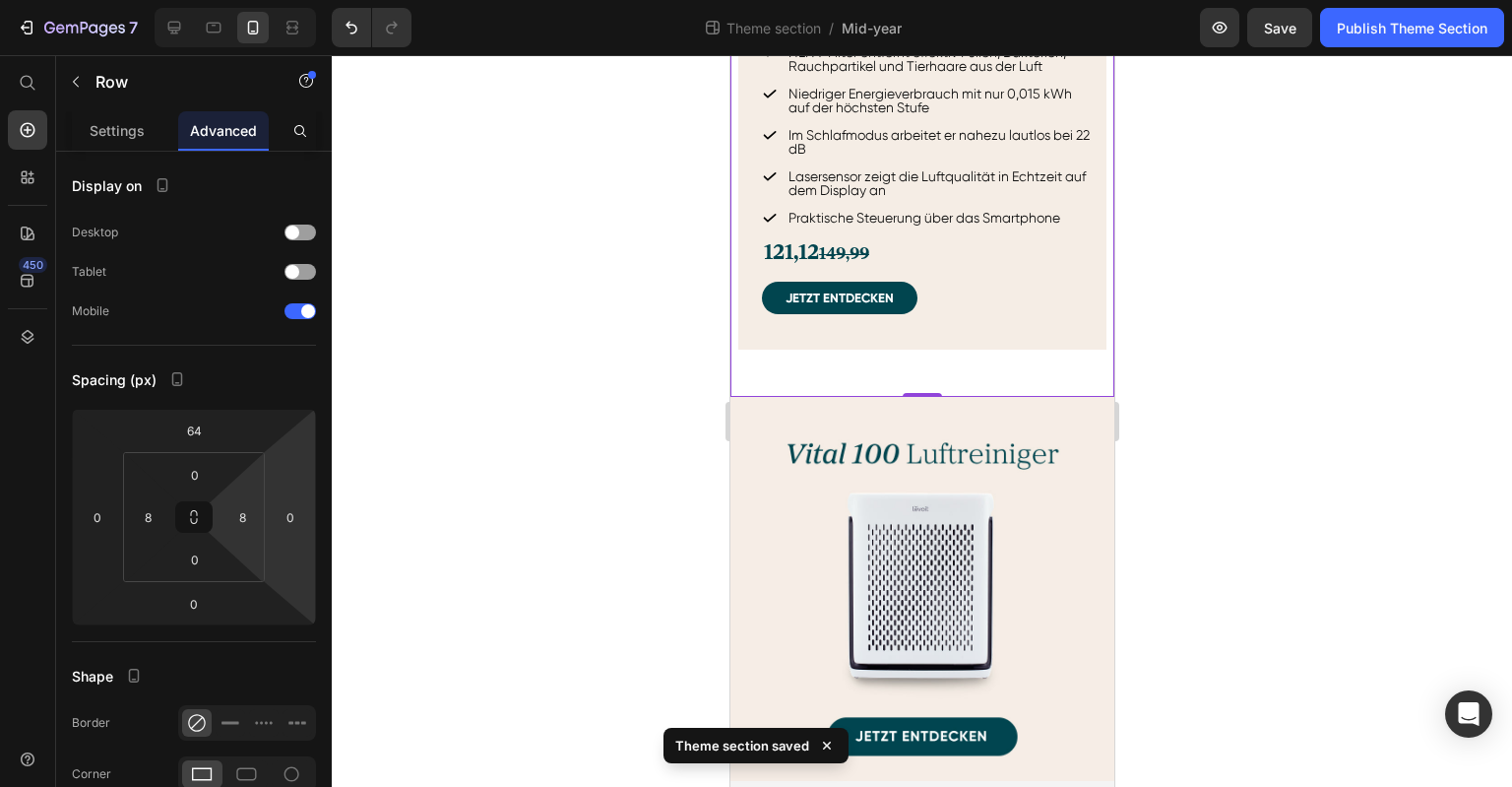 click 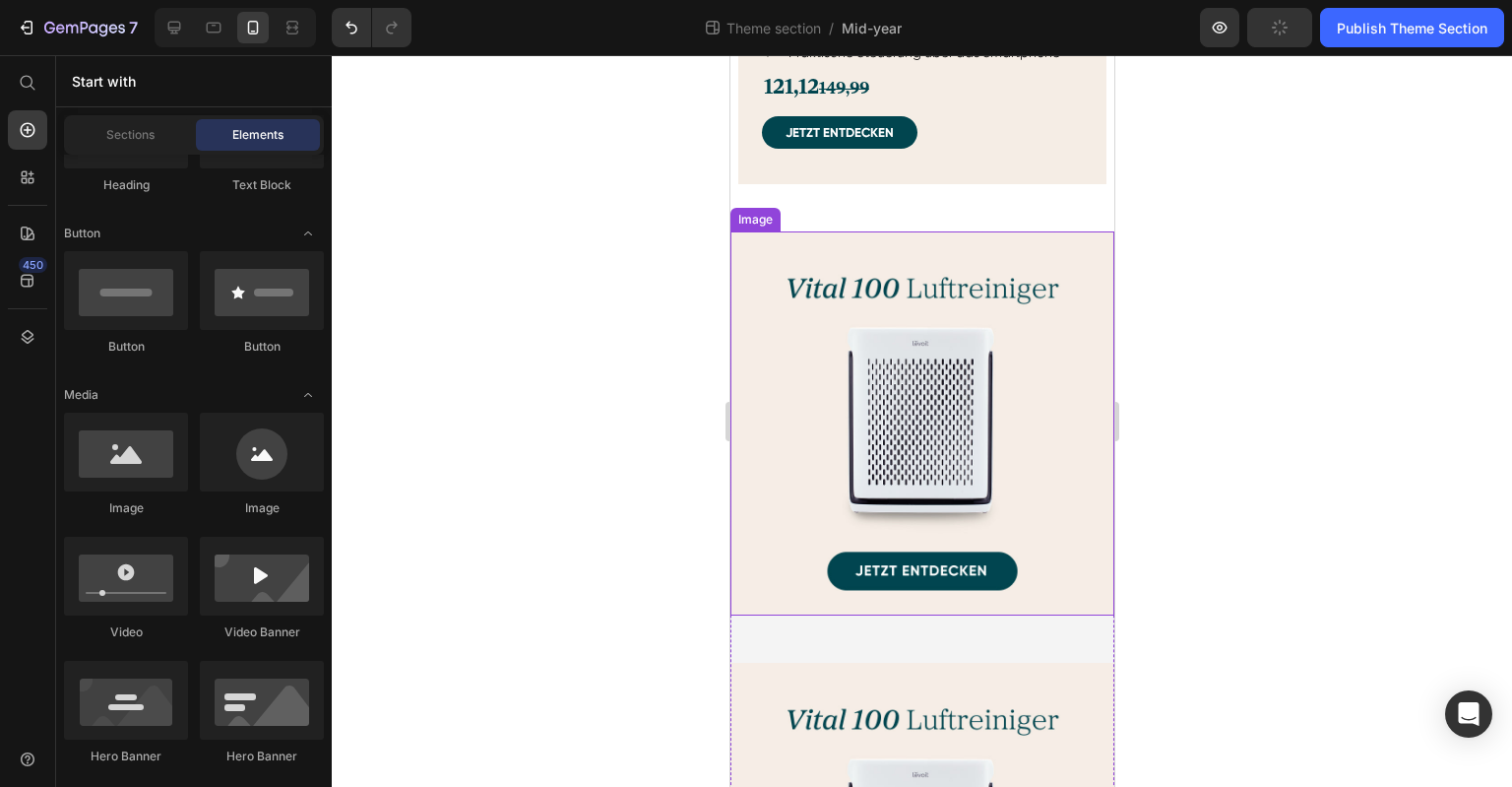 scroll, scrollTop: 2347, scrollLeft: 0, axis: vertical 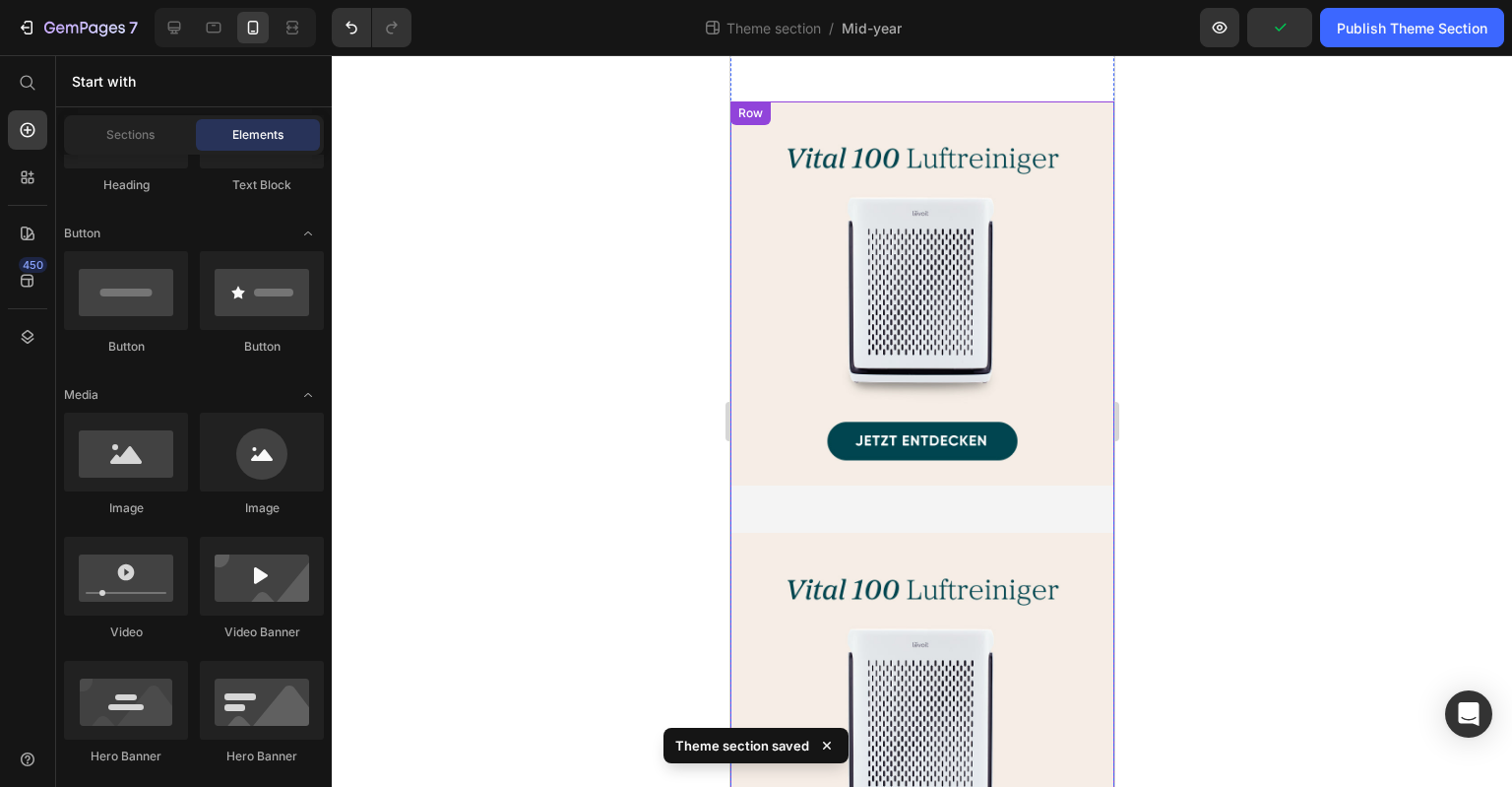 click on "Image" at bounding box center [921, 317] 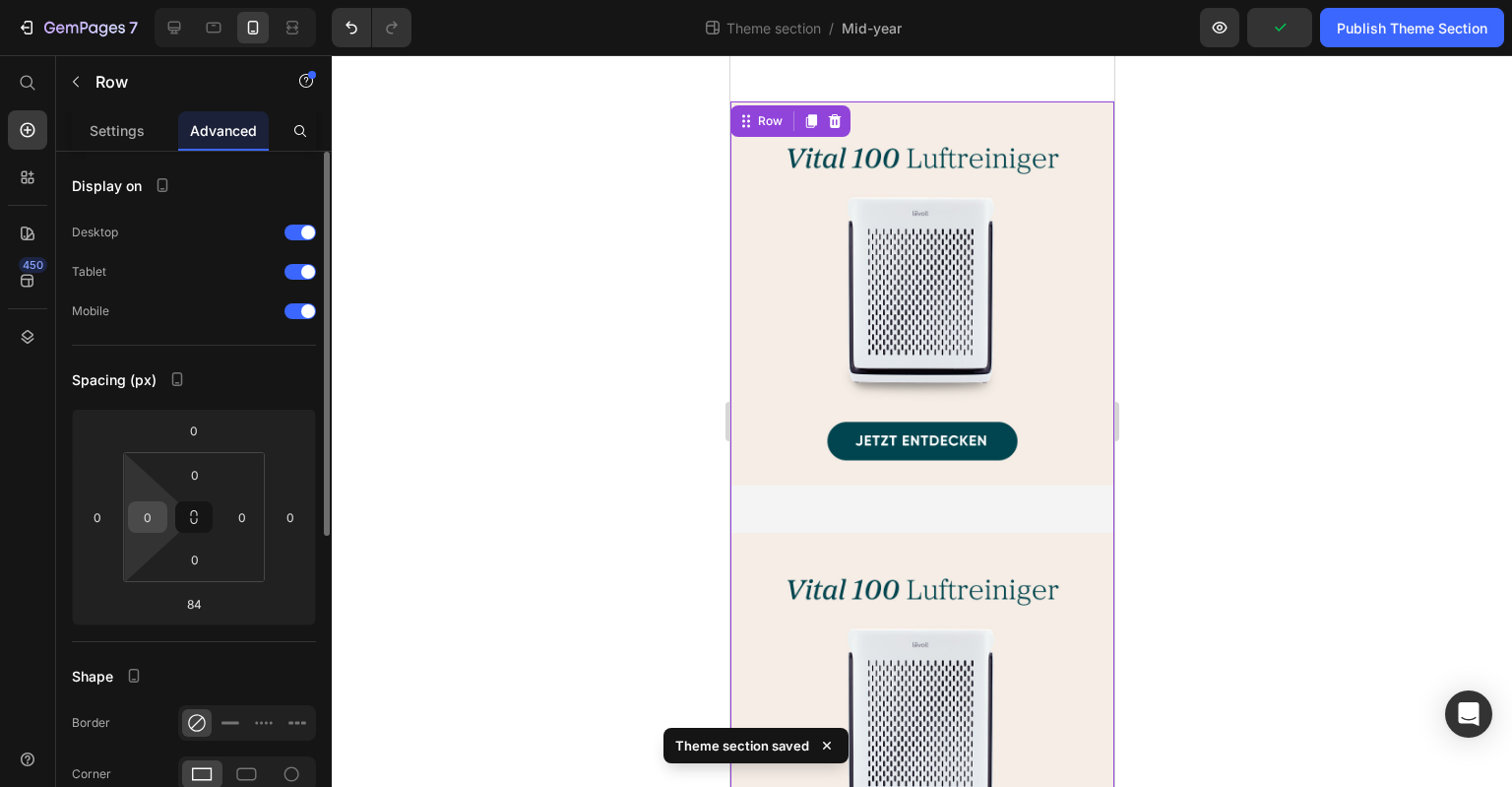 click on "0" at bounding box center [148, 517] 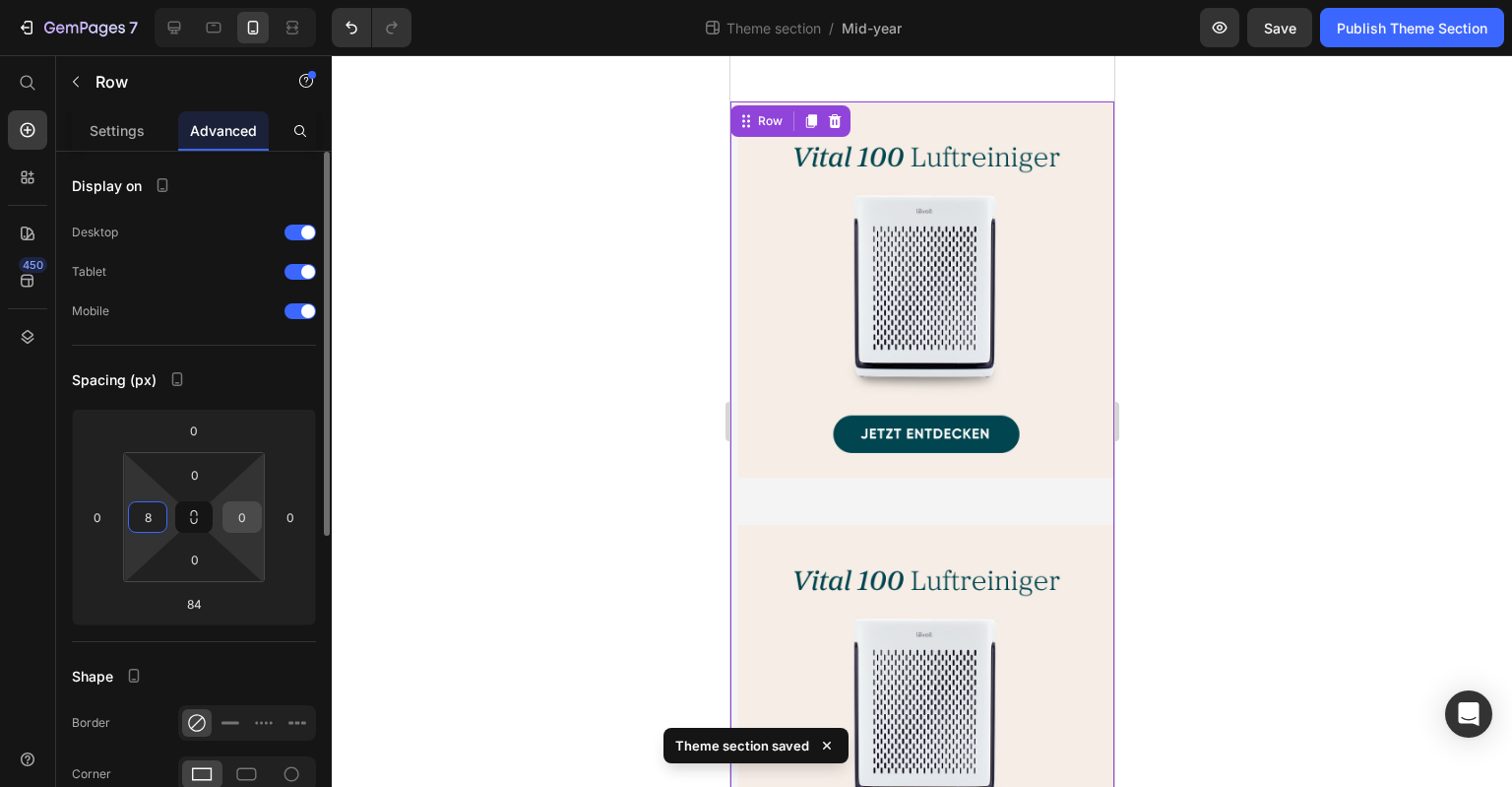 type on "8" 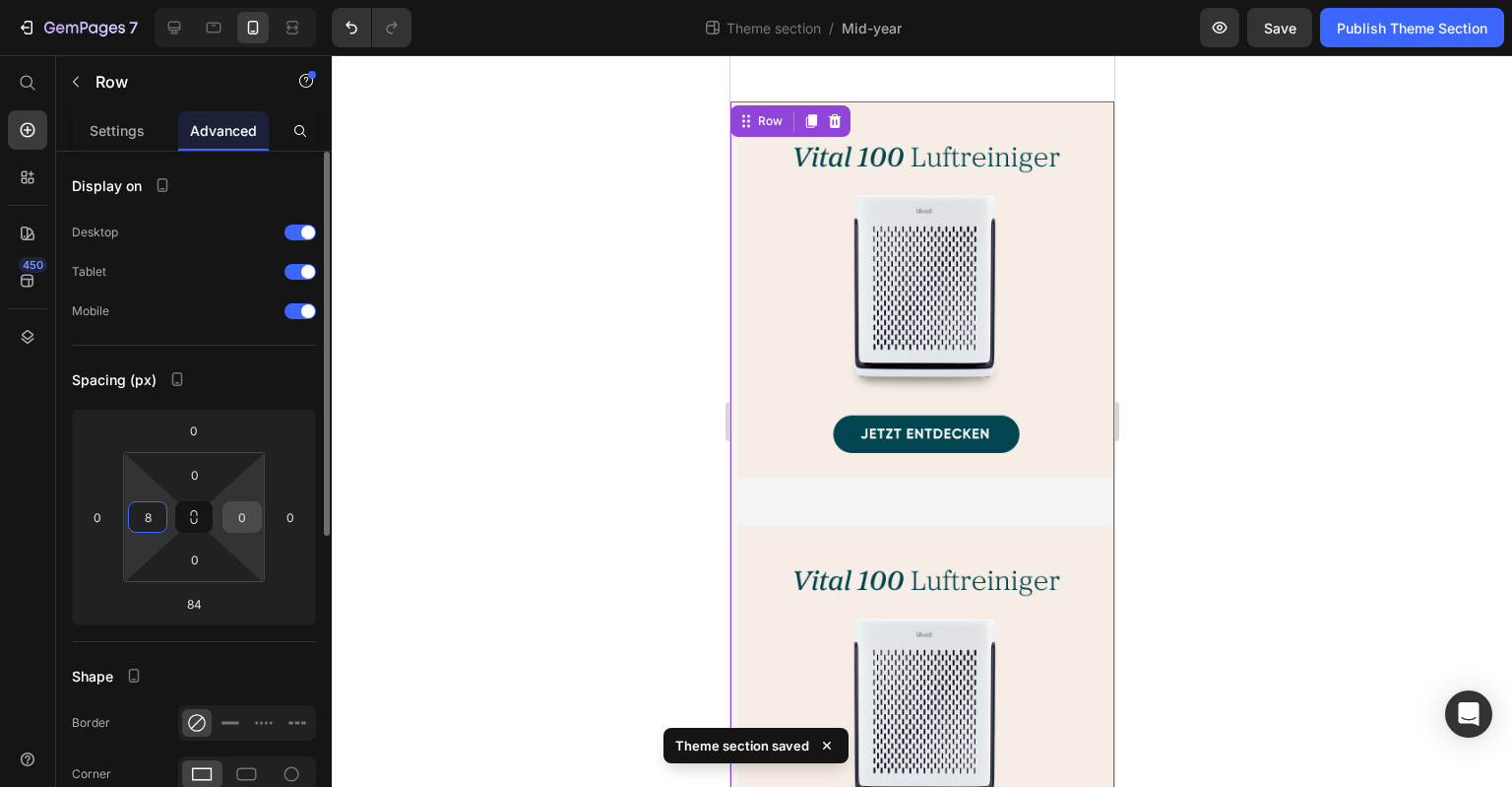 click on "0" at bounding box center (242, 517) 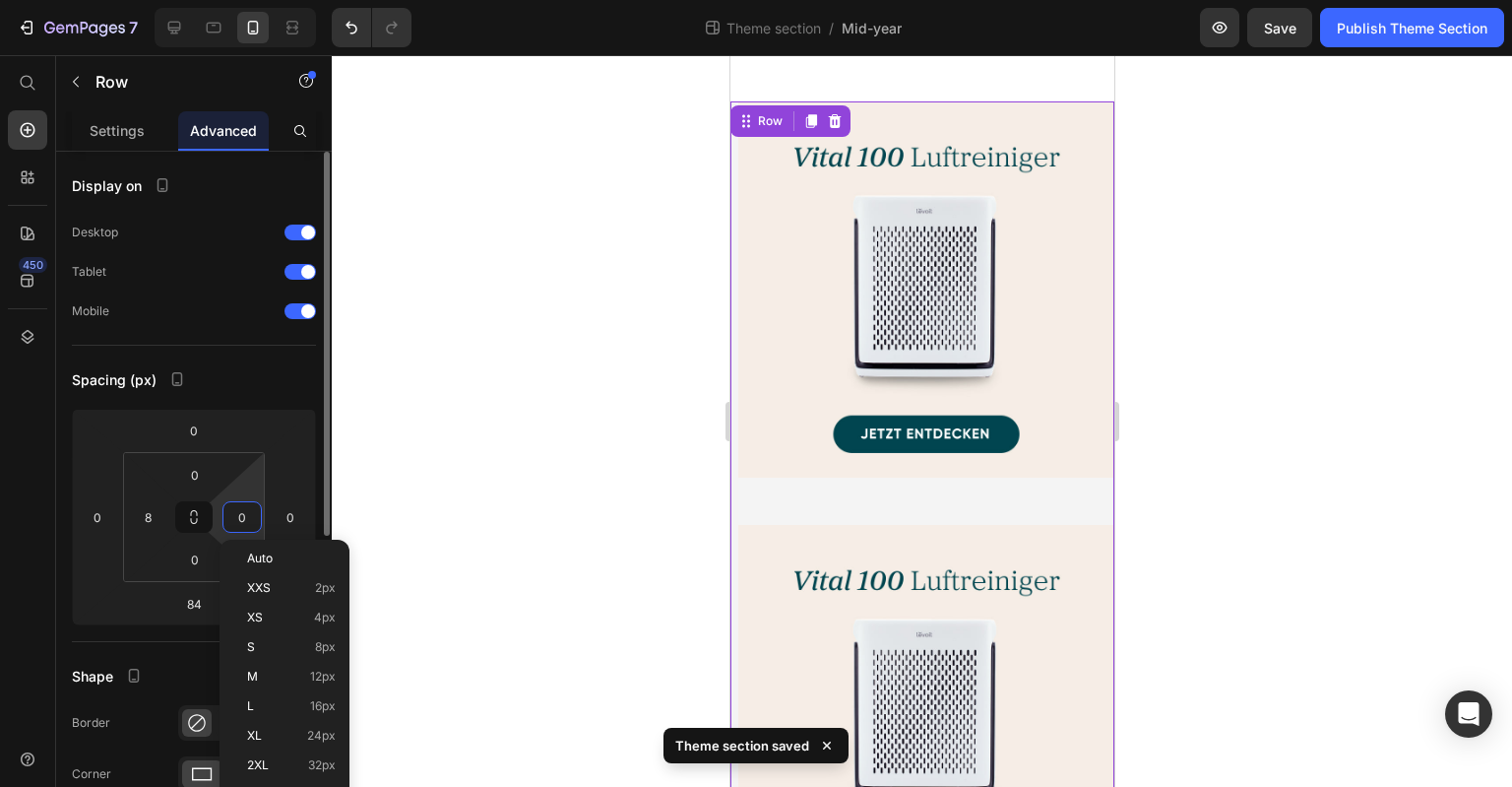 type on "8" 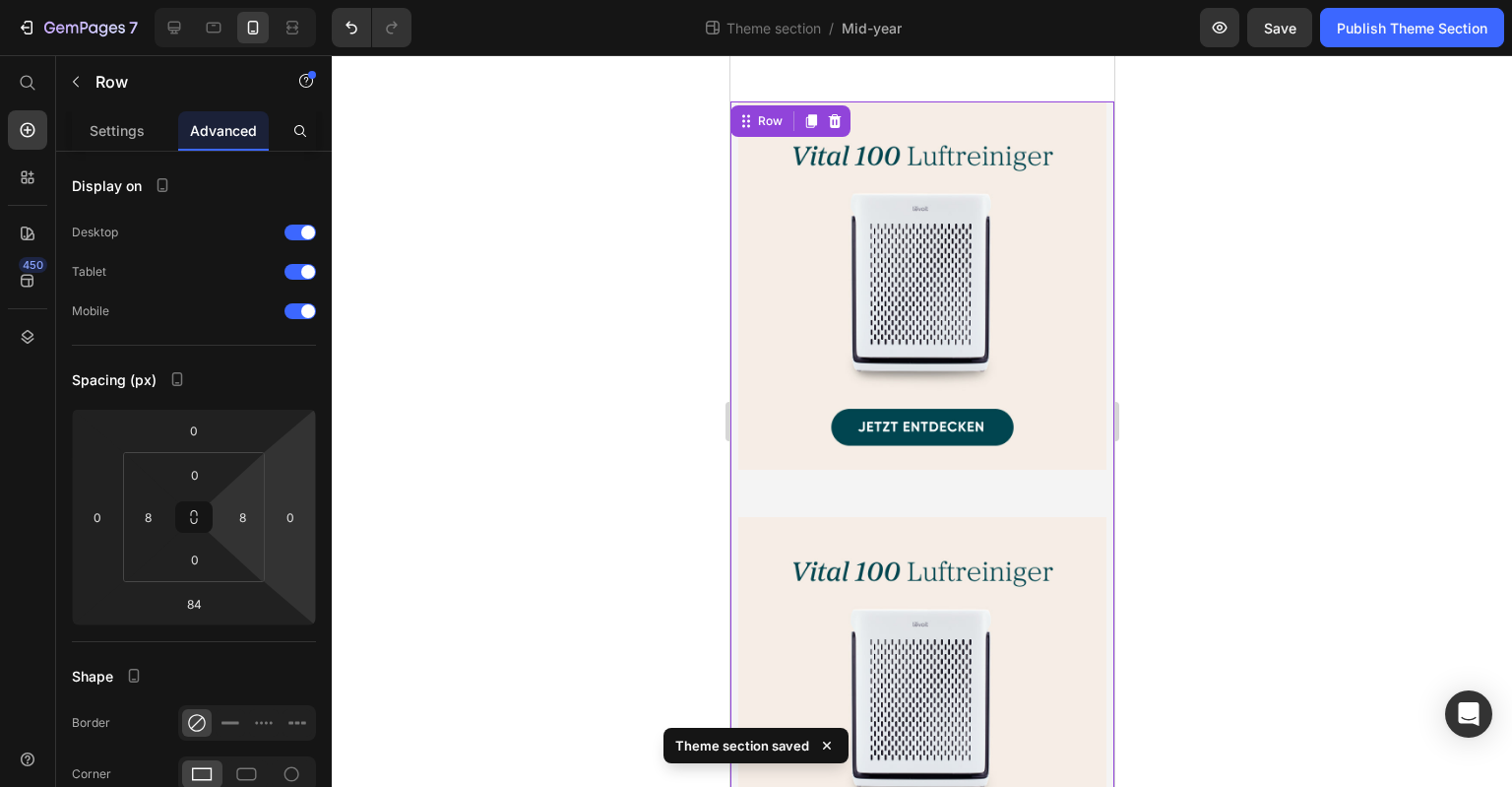 click 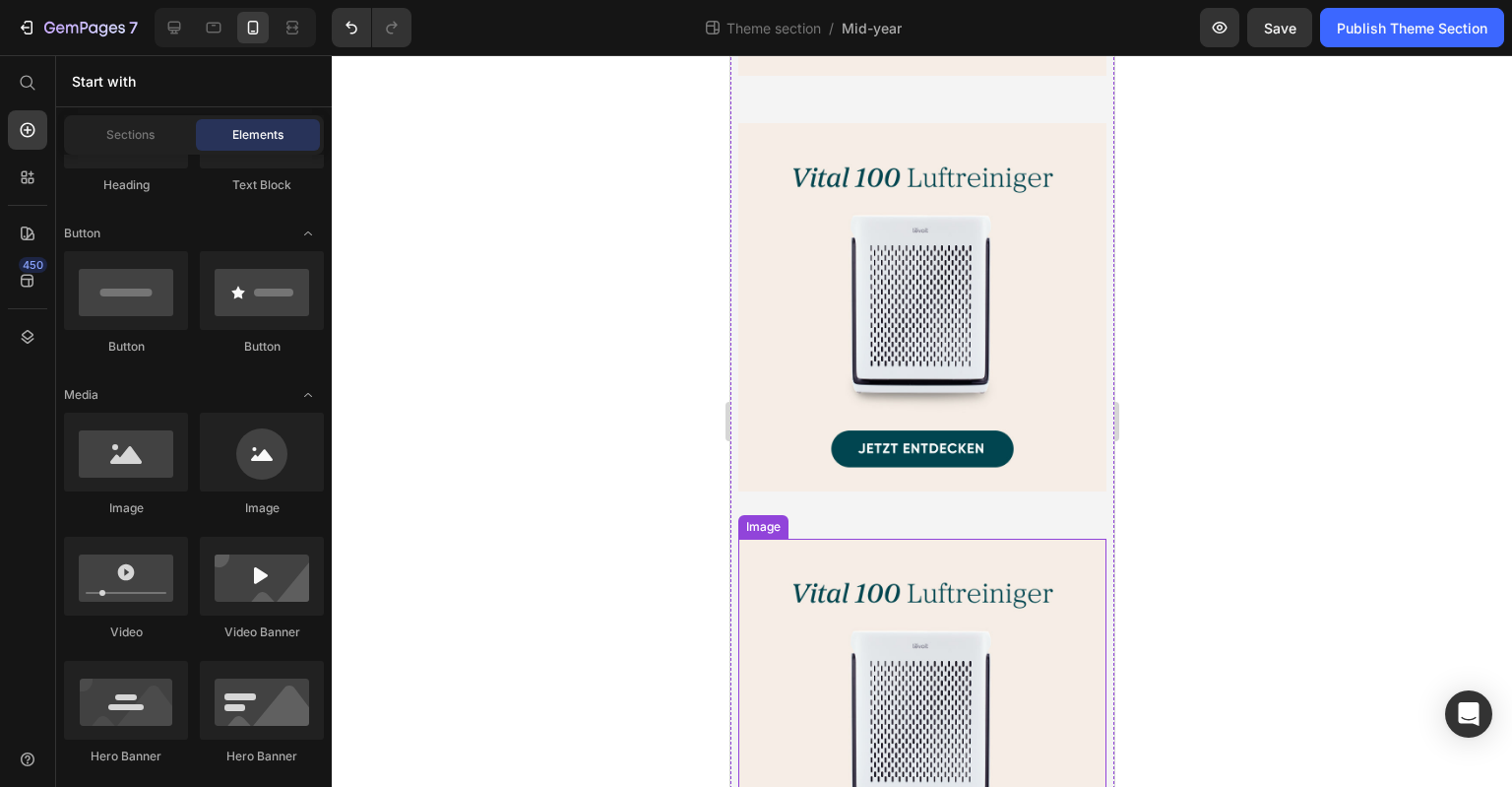 scroll, scrollTop: 2878, scrollLeft: 0, axis: vertical 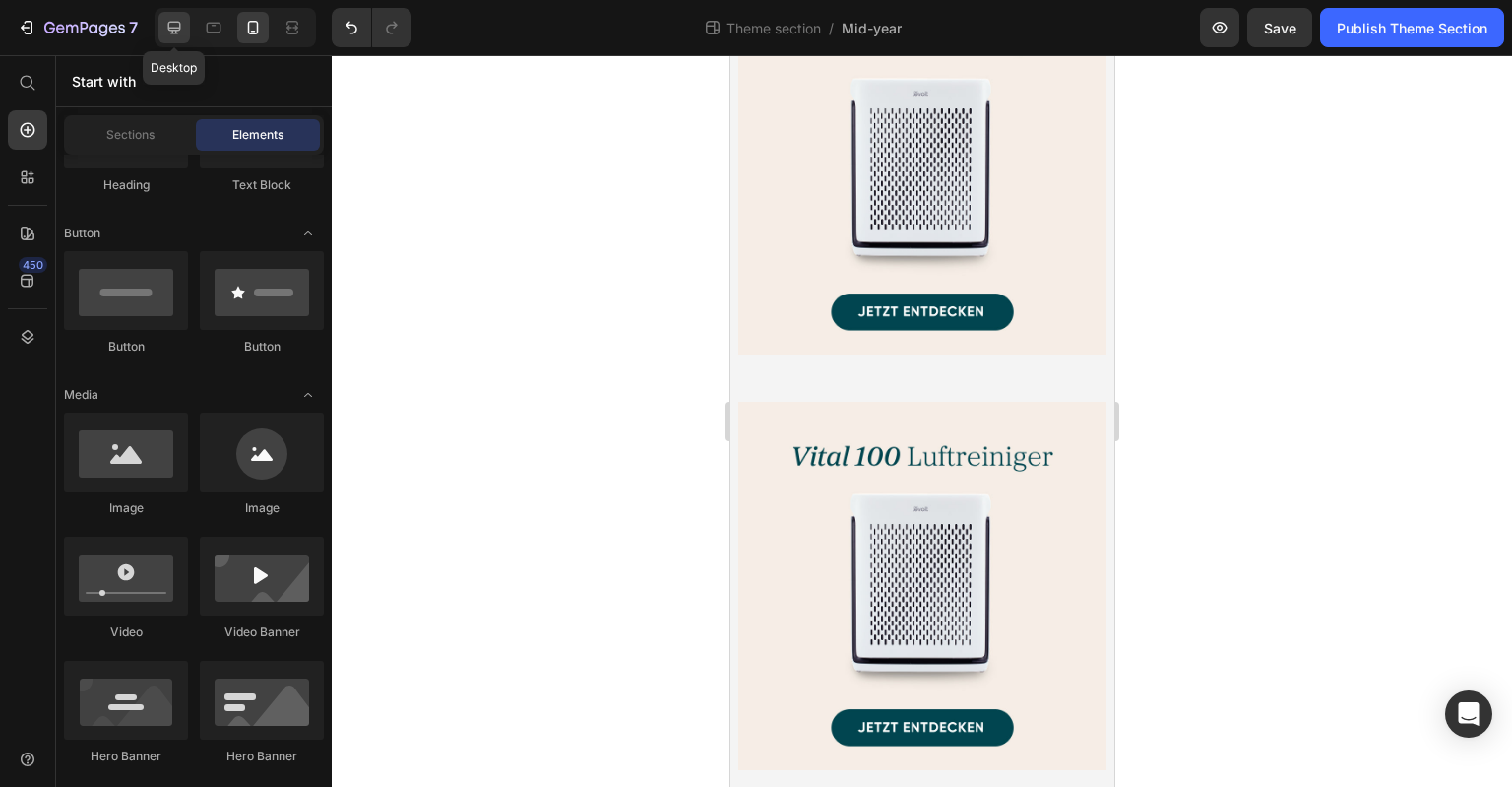 click 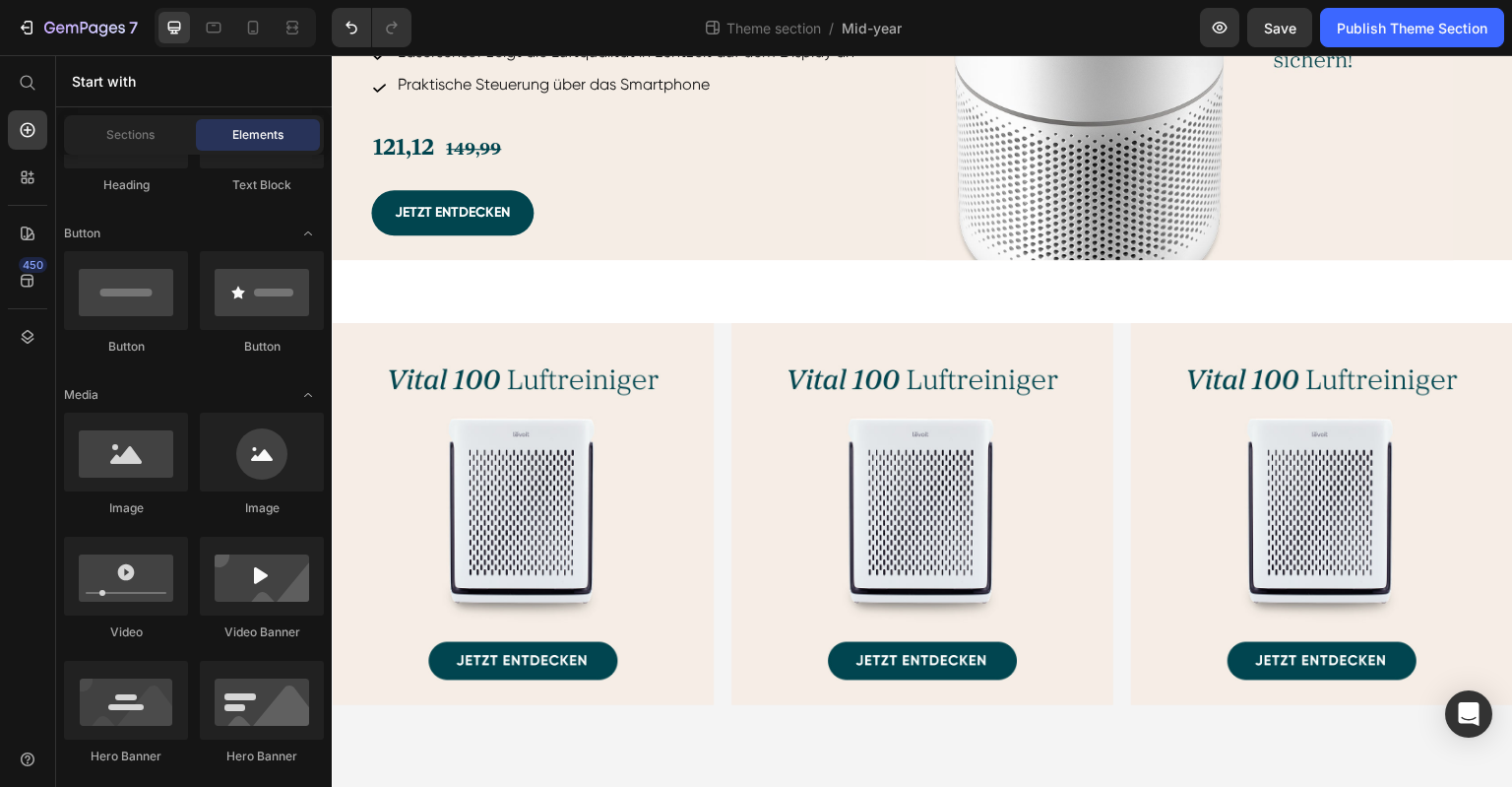 scroll, scrollTop: 1622, scrollLeft: 0, axis: vertical 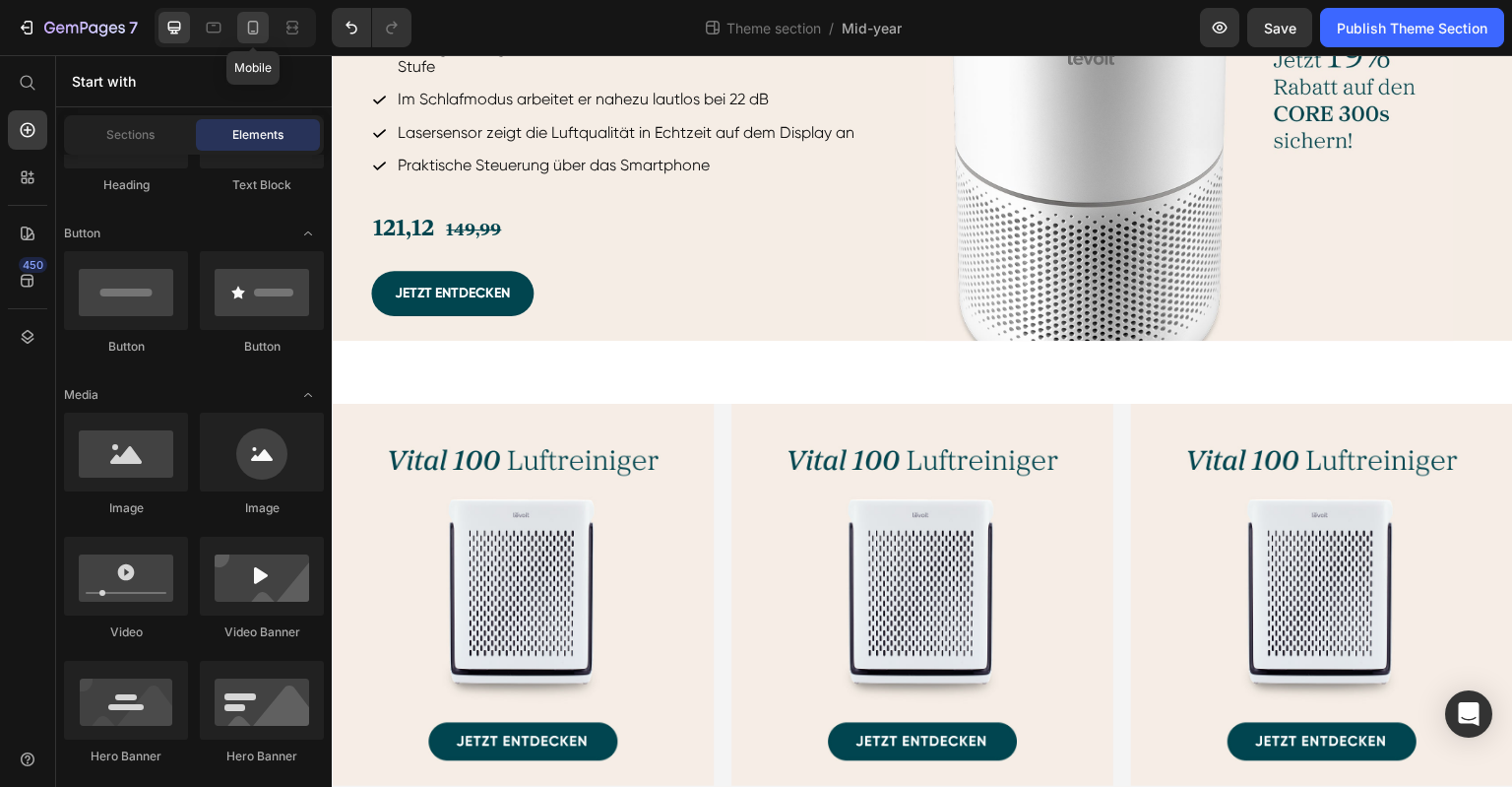 click 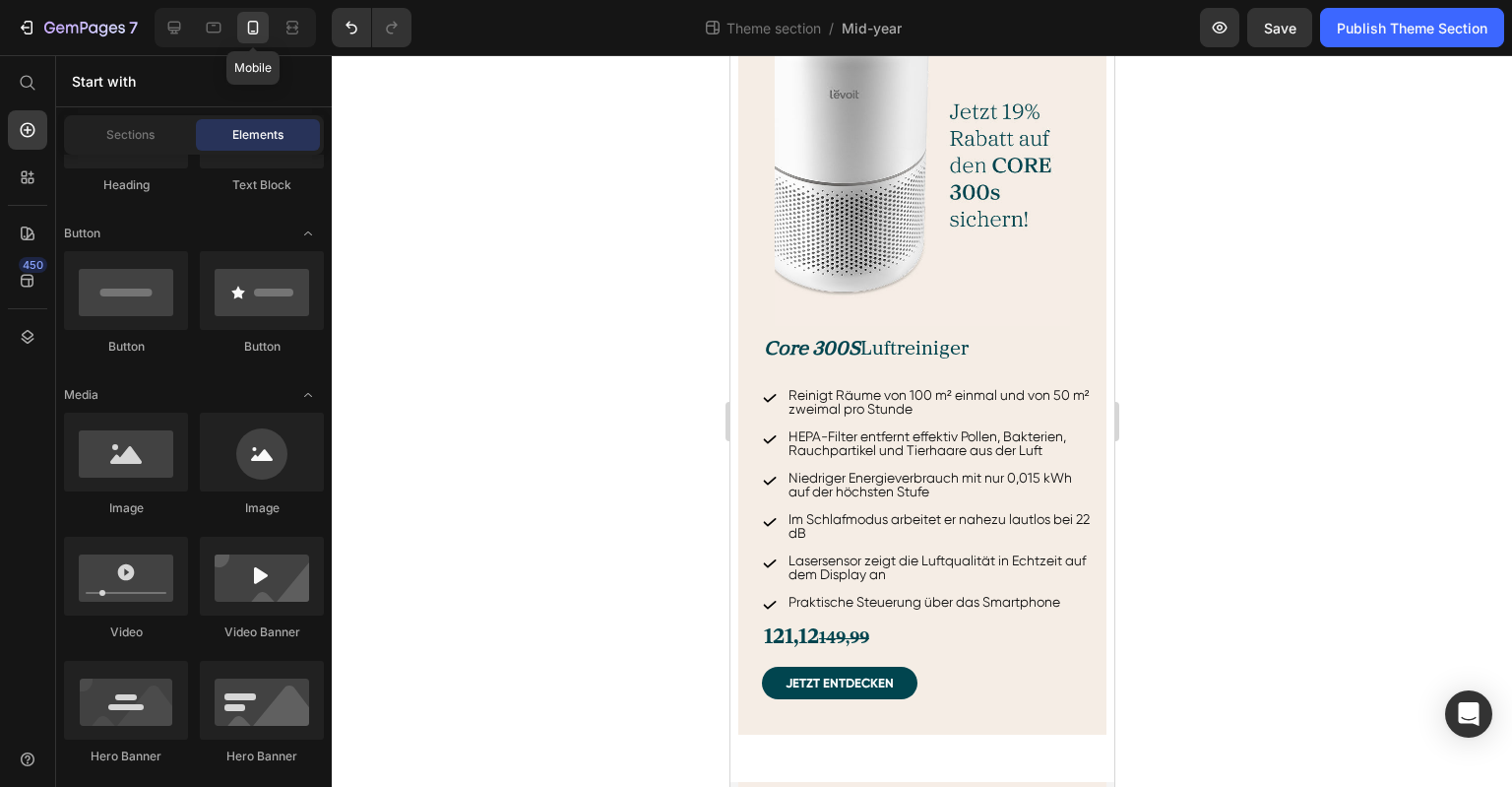 scroll, scrollTop: 1684, scrollLeft: 0, axis: vertical 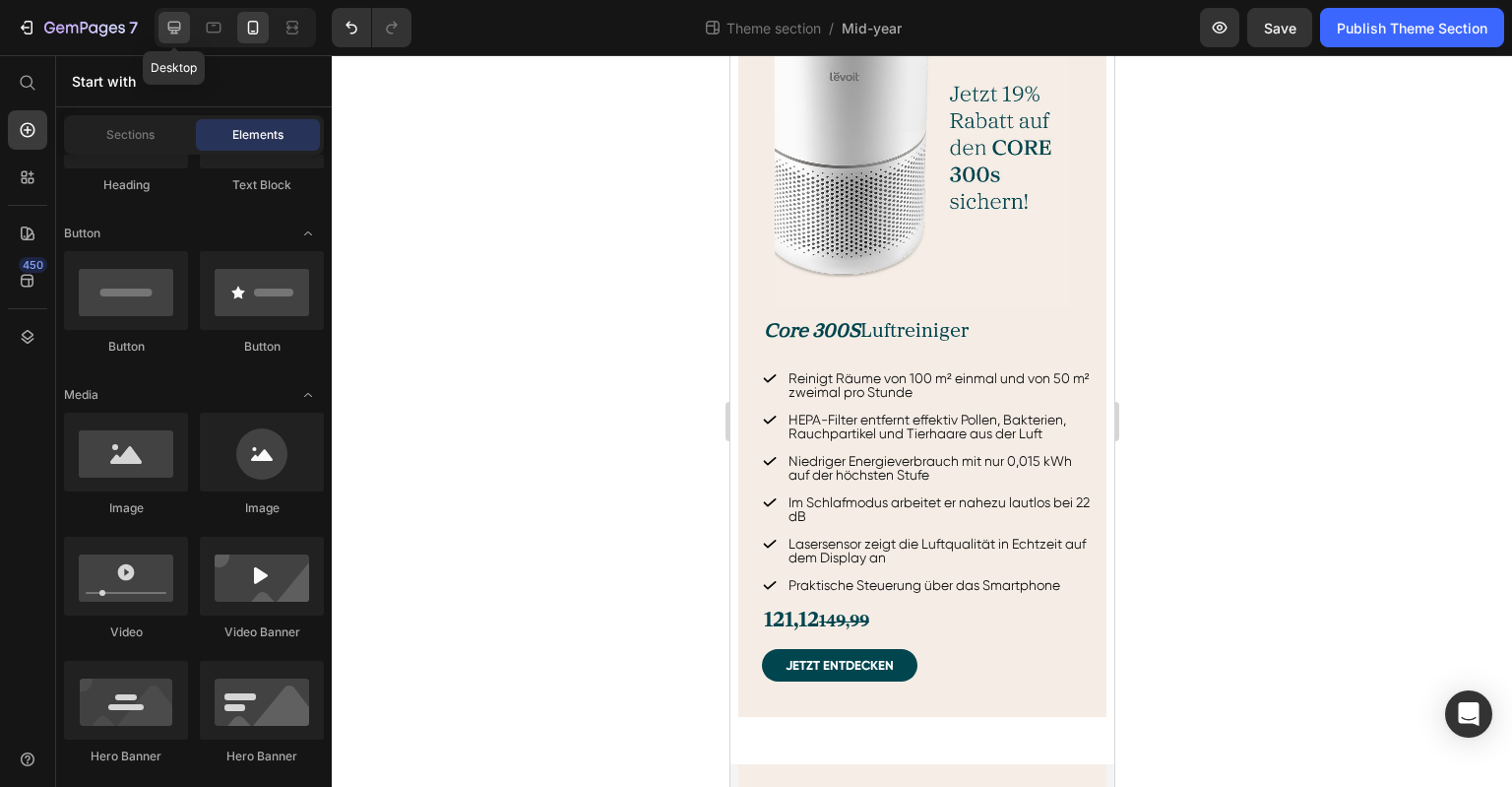 click 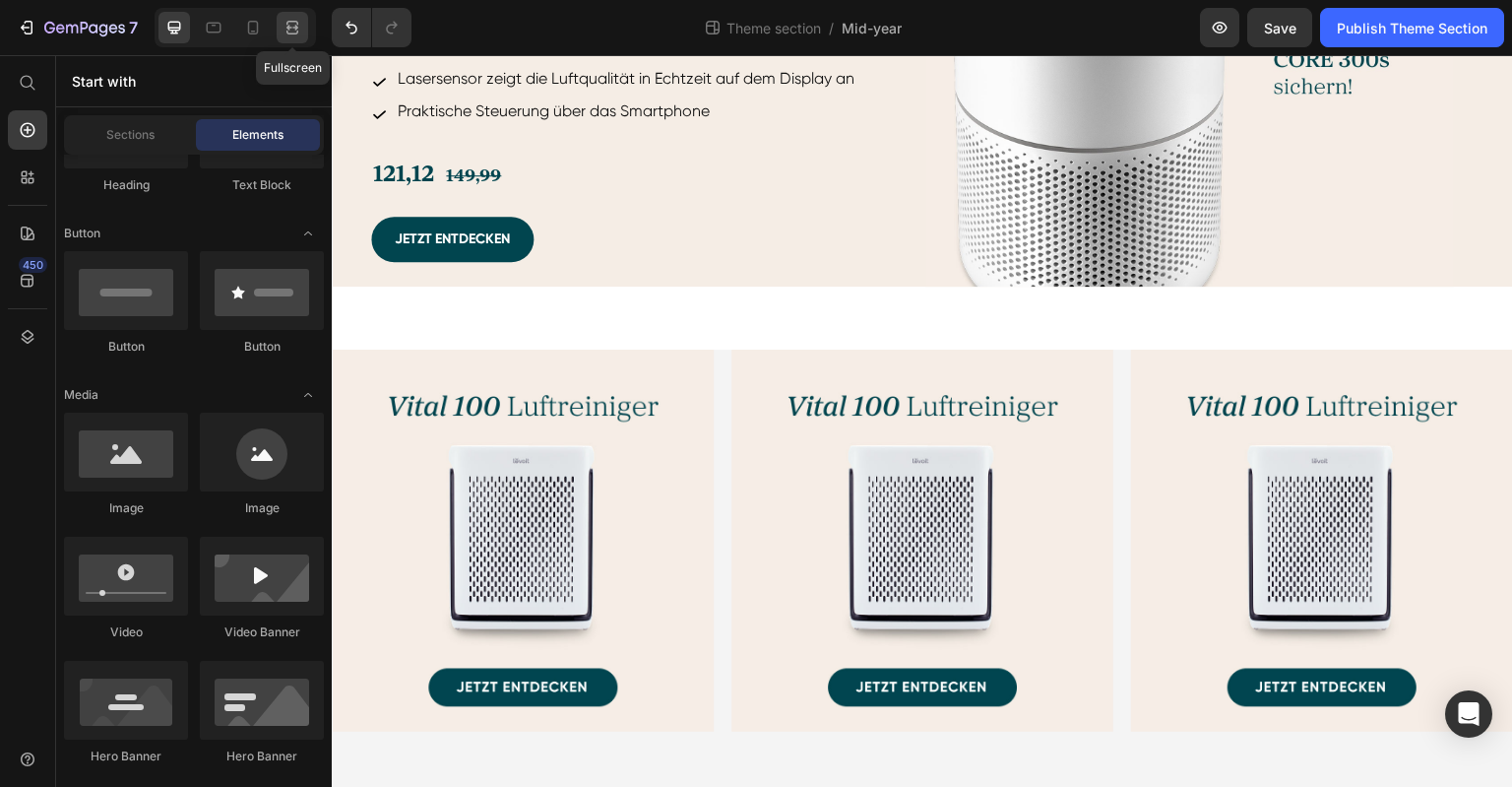 click 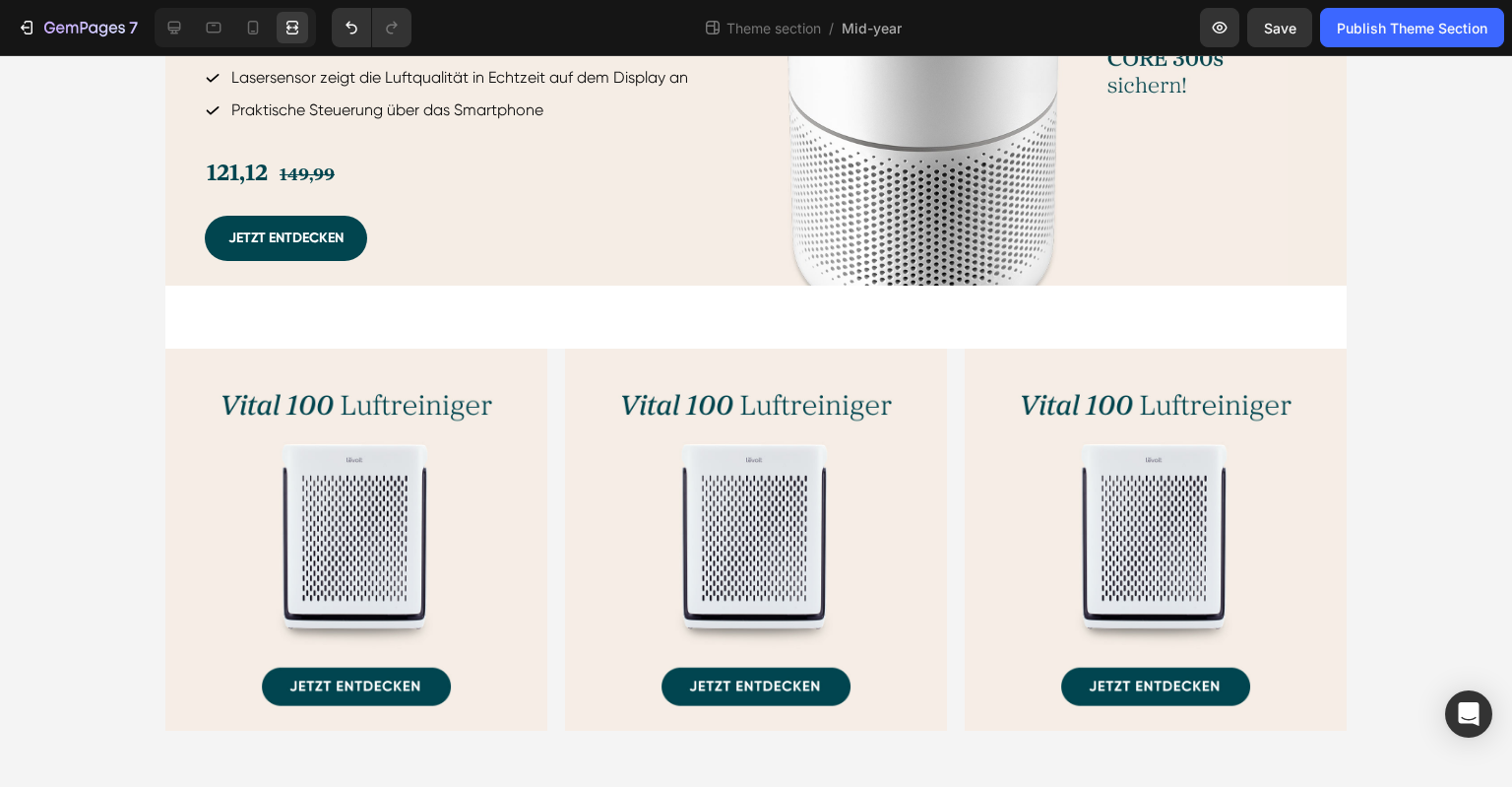 scroll, scrollTop: 1769, scrollLeft: 0, axis: vertical 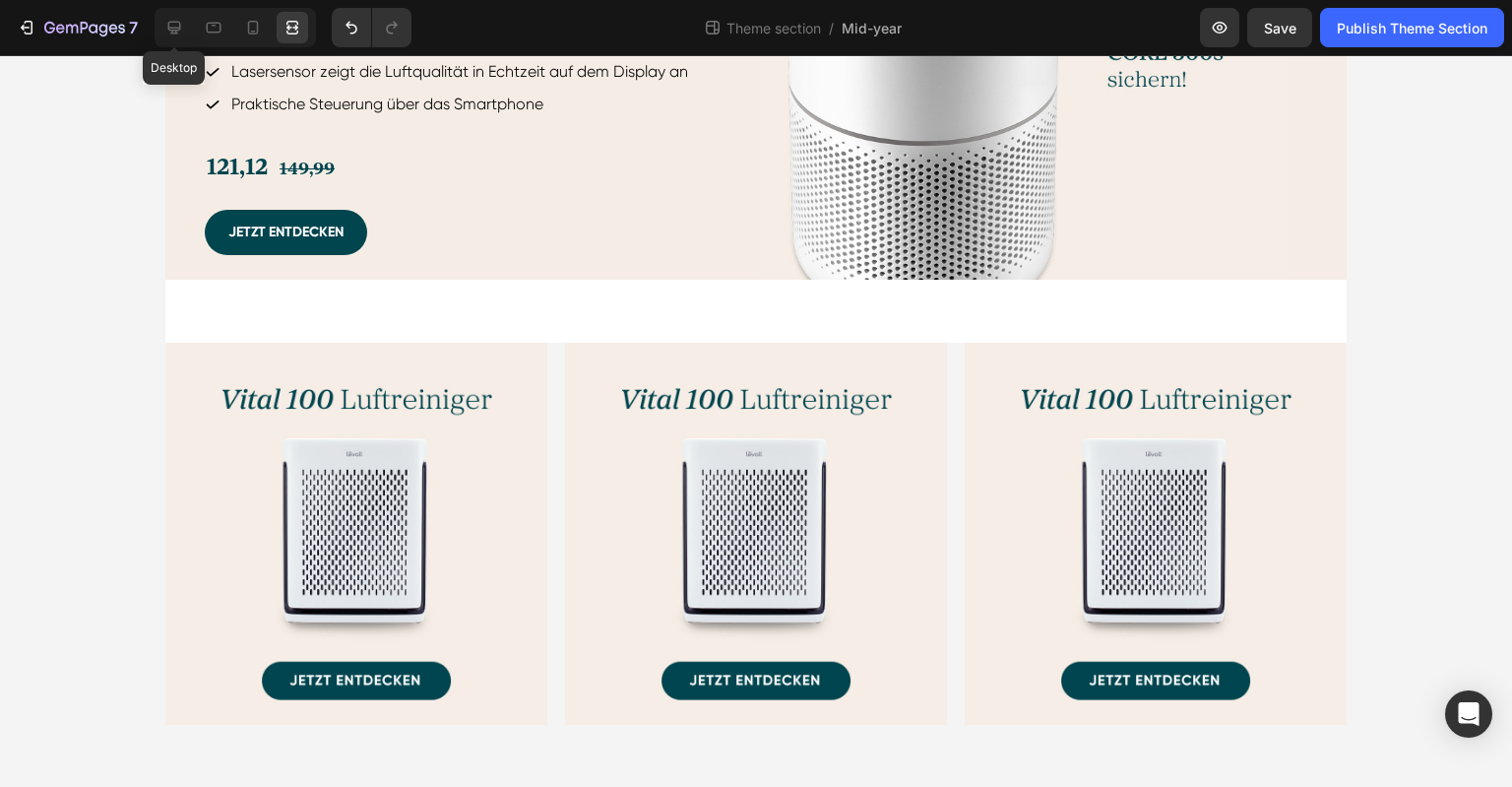 drag, startPoint x: 168, startPoint y: 12, endPoint x: 173, endPoint y: 45, distance: 33.37664 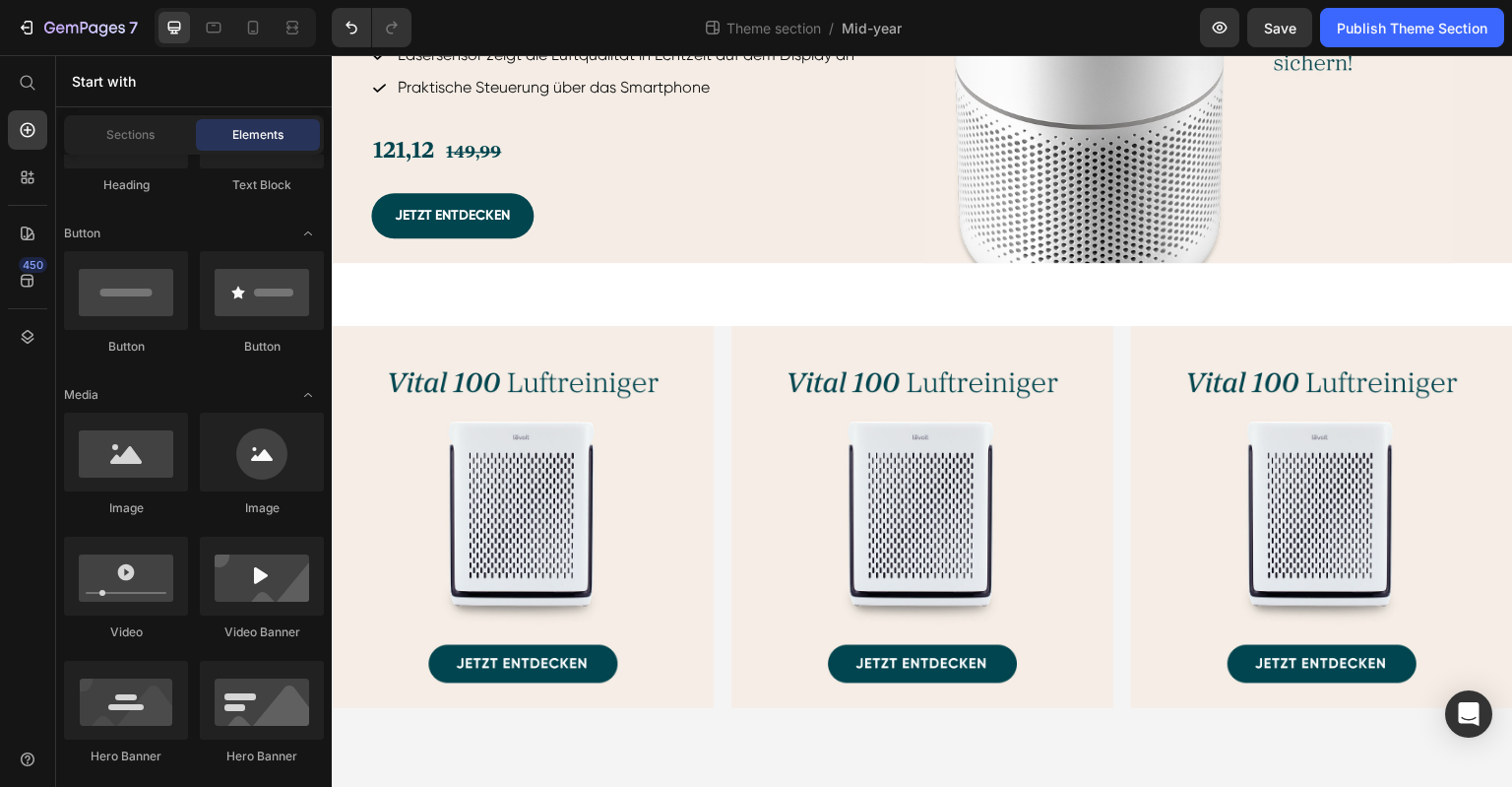scroll, scrollTop: 1676, scrollLeft: 0, axis: vertical 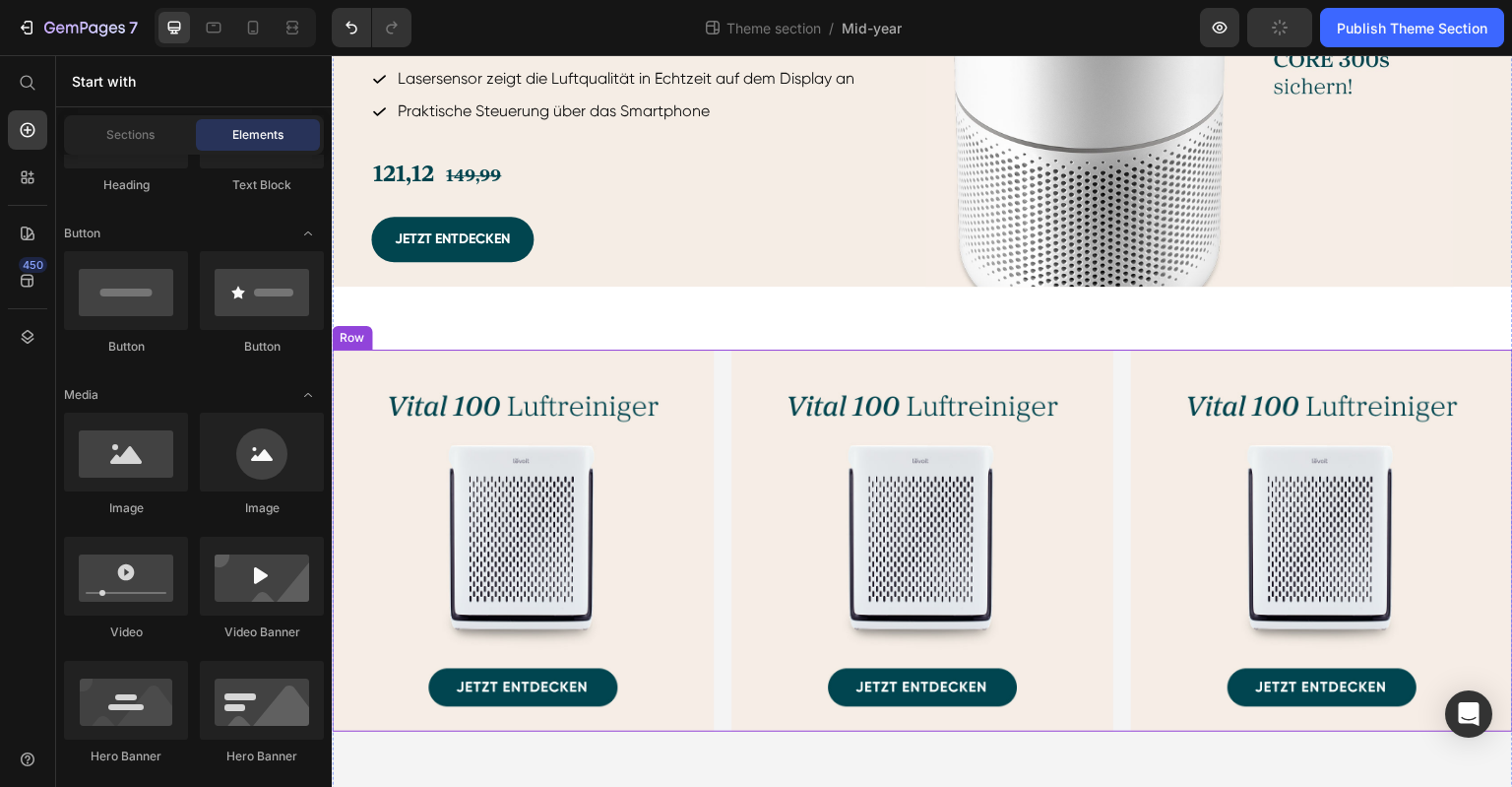 click on "Image Image Image Row" at bounding box center (922, 541) 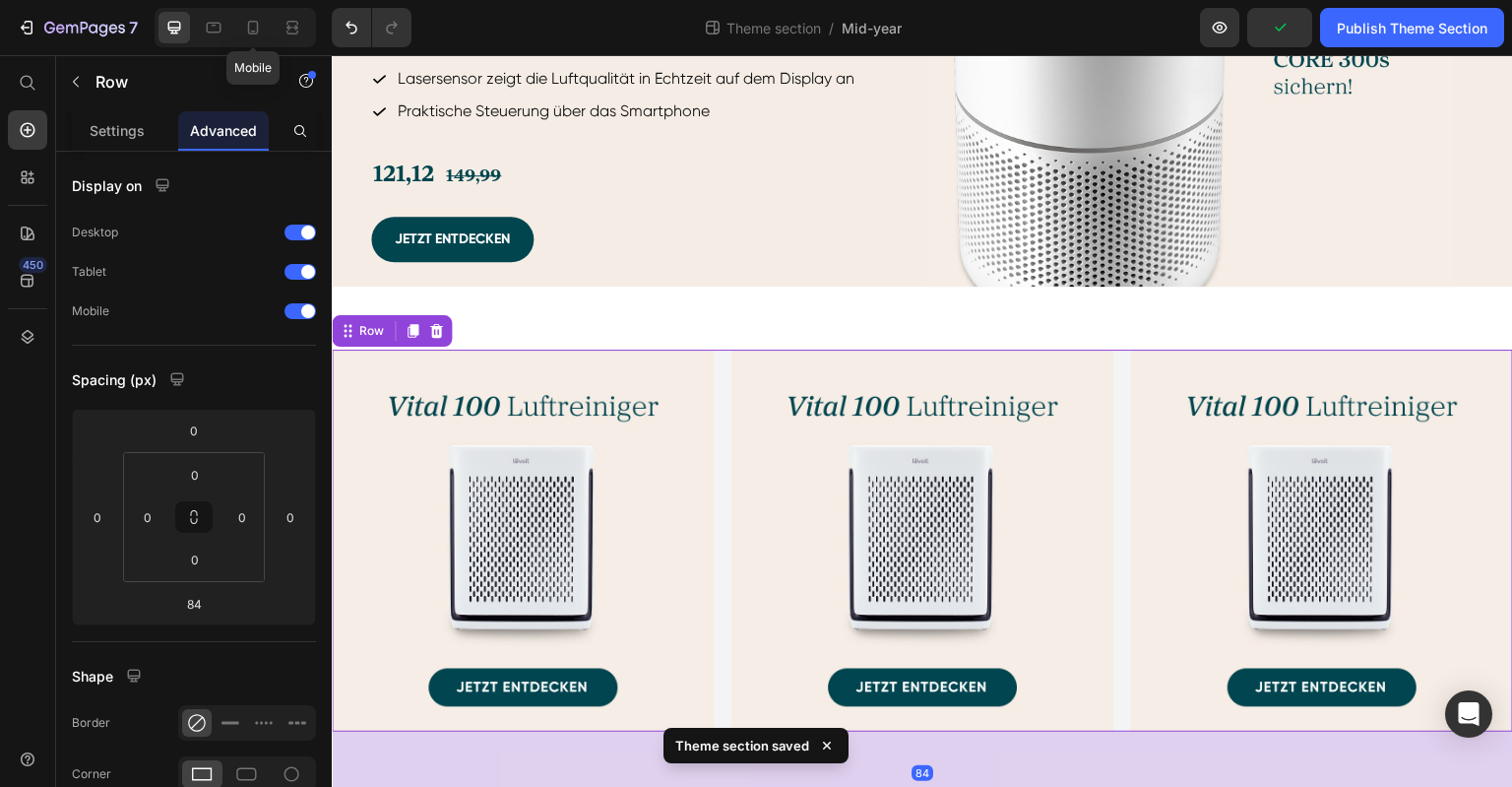 drag, startPoint x: 252, startPoint y: 27, endPoint x: 290, endPoint y: 50, distance: 44.41846 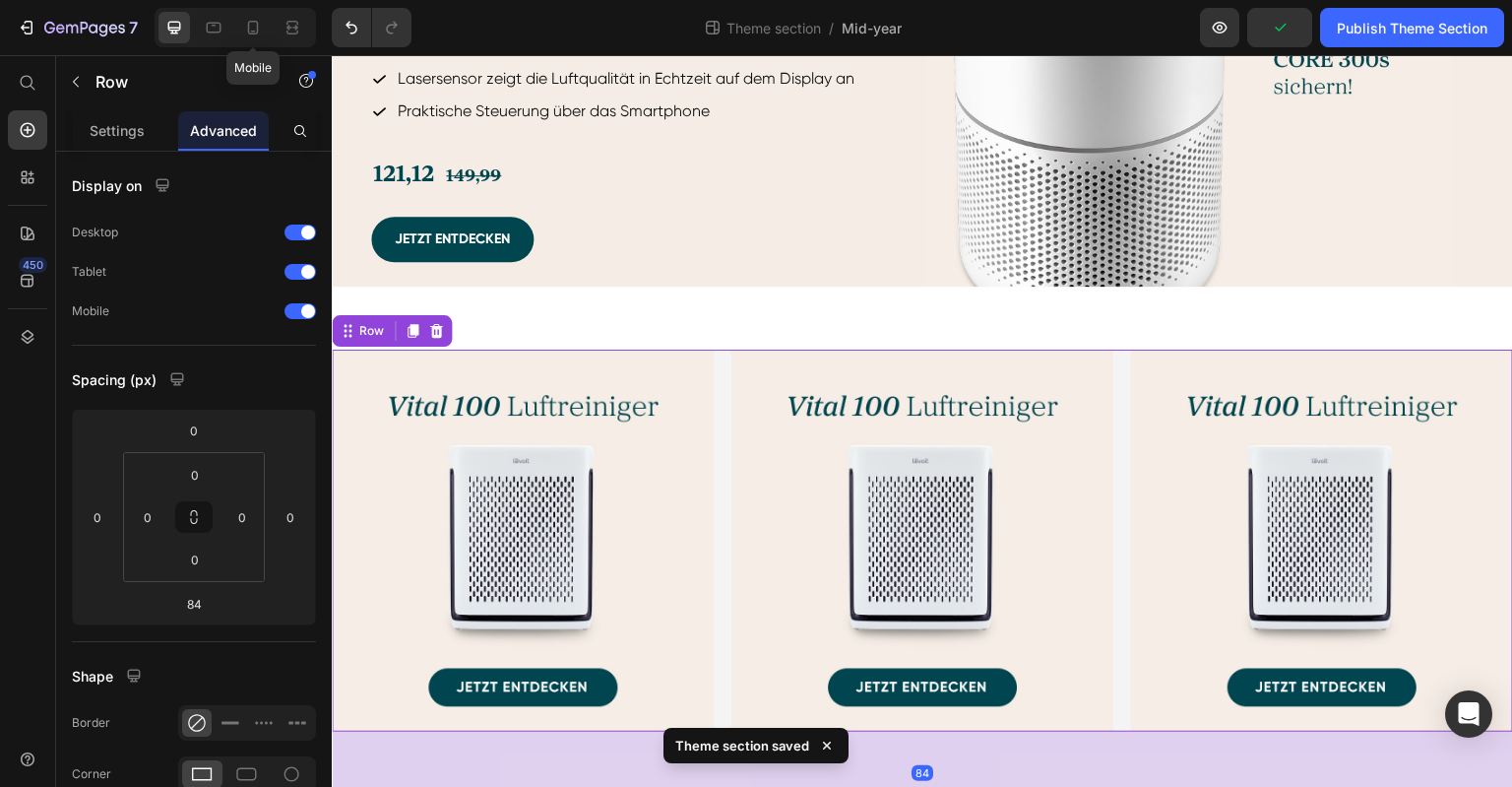 click 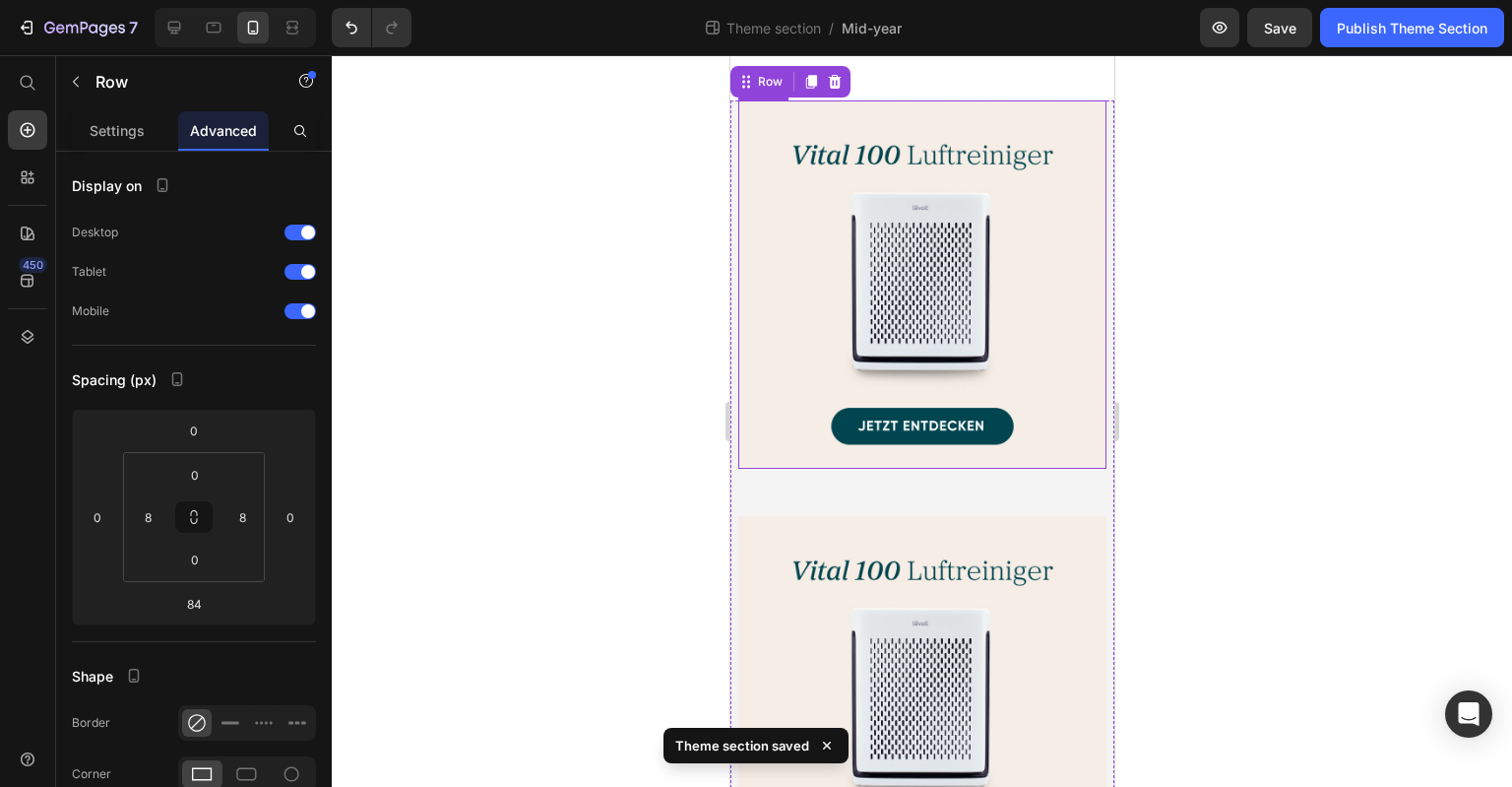 scroll, scrollTop: 2541, scrollLeft: 0, axis: vertical 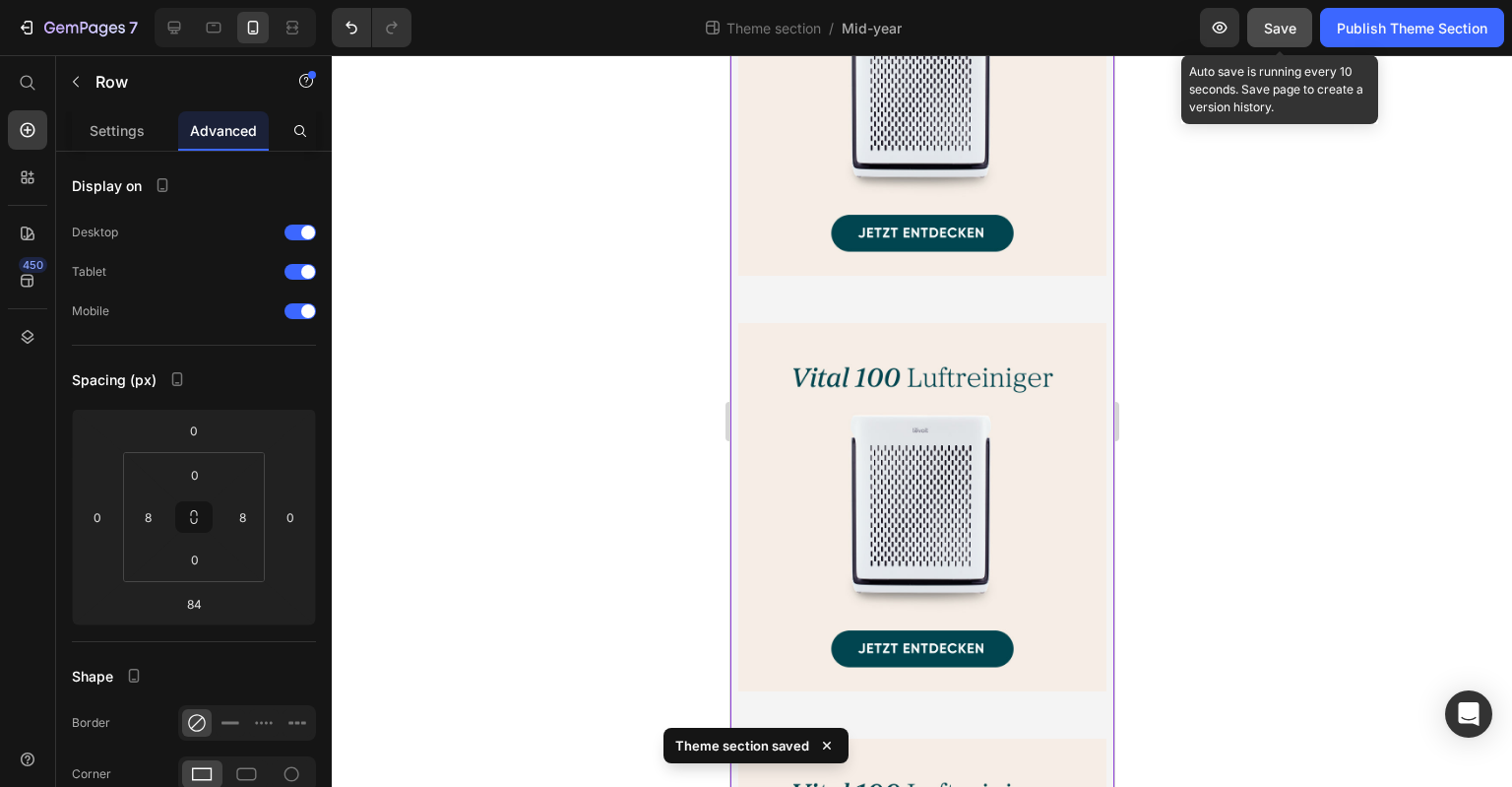 click on "Save" at bounding box center (1280, 28) 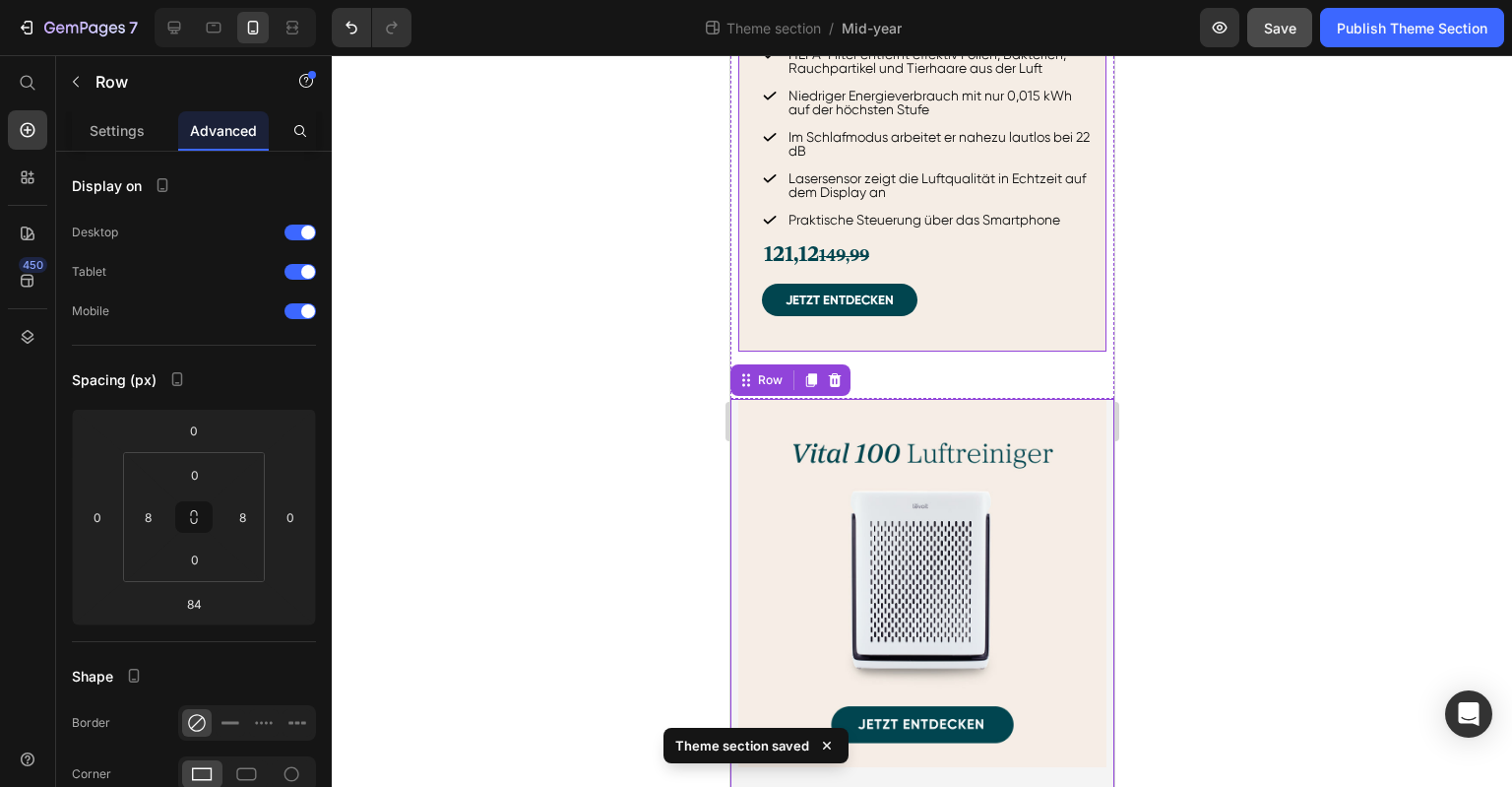 scroll, scrollTop: 2246, scrollLeft: 0, axis: vertical 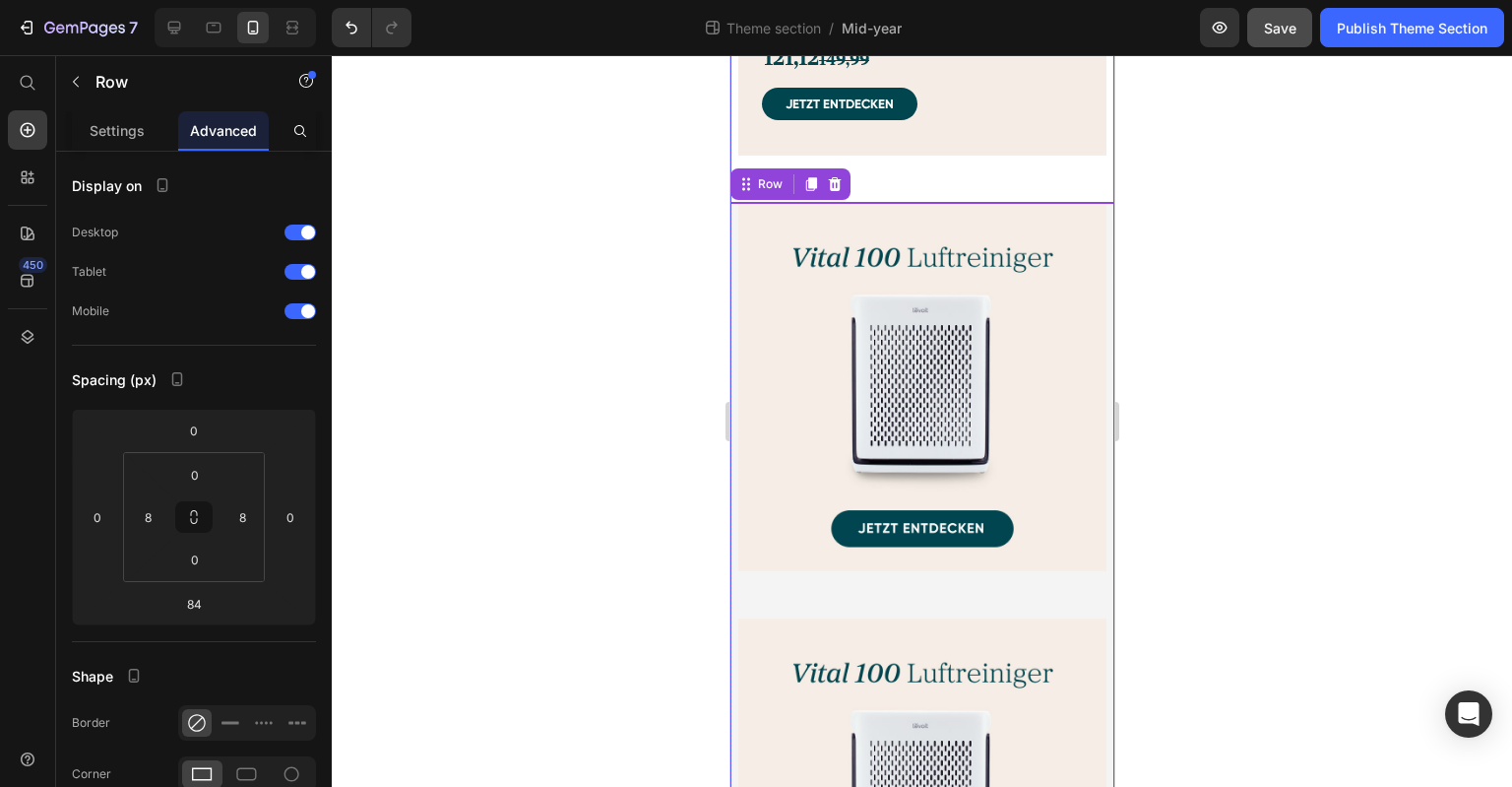 click on "Ausgewählte Produkte Heading Verpassen Sie nicht die Chance auf riesige Ersparnisse Text block Image LVAC 300  Akku-Staubsauger Heading 99,9% Staubaufnahme dank 12.000 Bodenkontakten pro Minute 99,99% Abluftfilterung dank 5-stufiger HEPA-Filtration Zuverlässiges Entfernen von Tierhaaren und Schmutz von Polstermöbeln mit dem motorisierten Tierhaaraufsatz Kein Verfangen von Haaren in der Bürstenrolle dank Anti-Tangle Technologie Immer einsatzbereit dank Wandhalterung mit Ladefunktion Item List 227,99    269,99 Text Block Jetzt entdecken Button Row Image Core 300S  Luftreiniger Heading Reinigt Räume von 100 m² einmal und von 50 m² zweimal pro Stunde HEPA-Filter entfernt effektiv Pollen, Bakterien, Rauchpartikel und Tierhaare aus der Luft Niedriger Energieverbrauch mit nur 0,015 kWh auf der höchsten Stufe Im Schlafmodus arbeitet er nahezu lautlos bei 22 dB Lasersensor zeigt die Luftqualität in Echtzeit auf dem Display an Praktische Steuerung über das Smartphone Item List 121,12    149,99 Text Block" at bounding box center [921, -658] 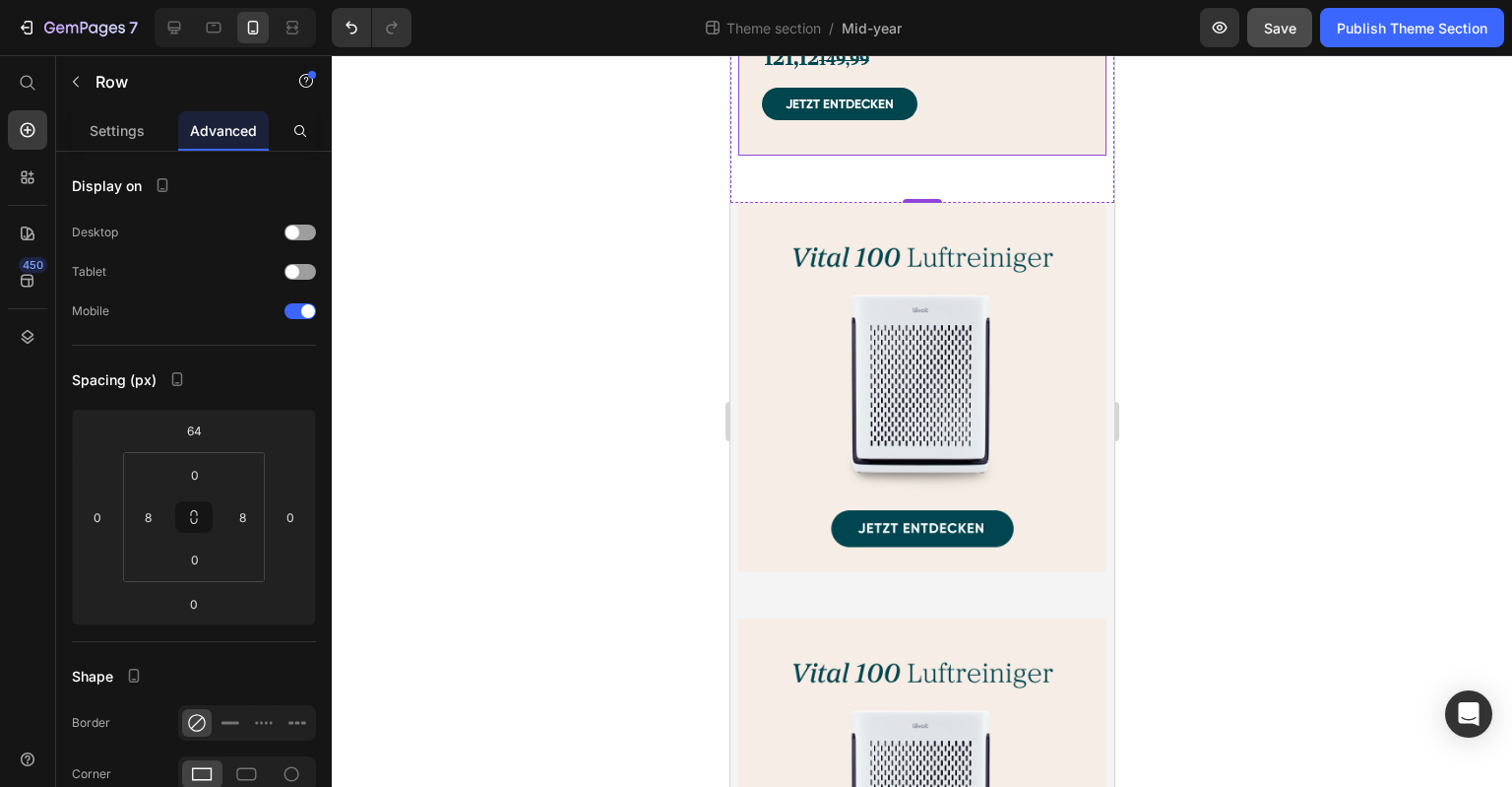 click on "Core 300S  Luftreiniger Heading Reinigt Räume von 100 m² einmal und von 50 m² zweimal pro Stunde HEPA-Filter entfernt effektiv Pollen, Bakterien, Rauchpartikel und Tierhaare aus der Luft Niedriger Energieverbrauch mit nur 0,015 kWh auf der höchsten Stufe Im Schlafmodus arbeitet er nahezu lautlos bei 22 dB Lasersensor zeigt die Luftqualität in Echtzeit auf dem Display an Praktische Steuerung über das Smartphone Item List 121,12    149,99 Text Block Jetzt entdecken Button" at bounding box center (921, -49) 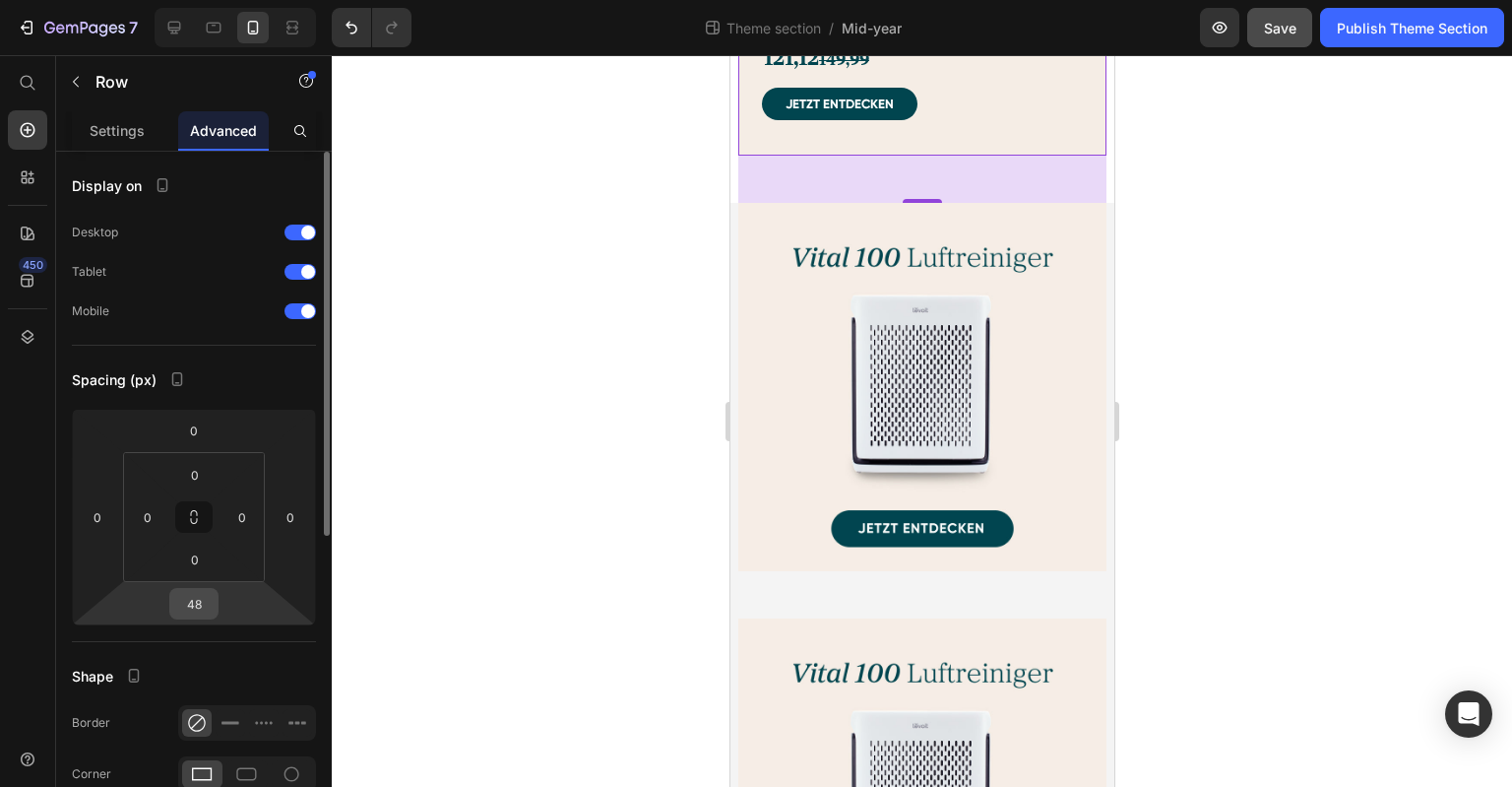 click on "48" at bounding box center (194, 604) 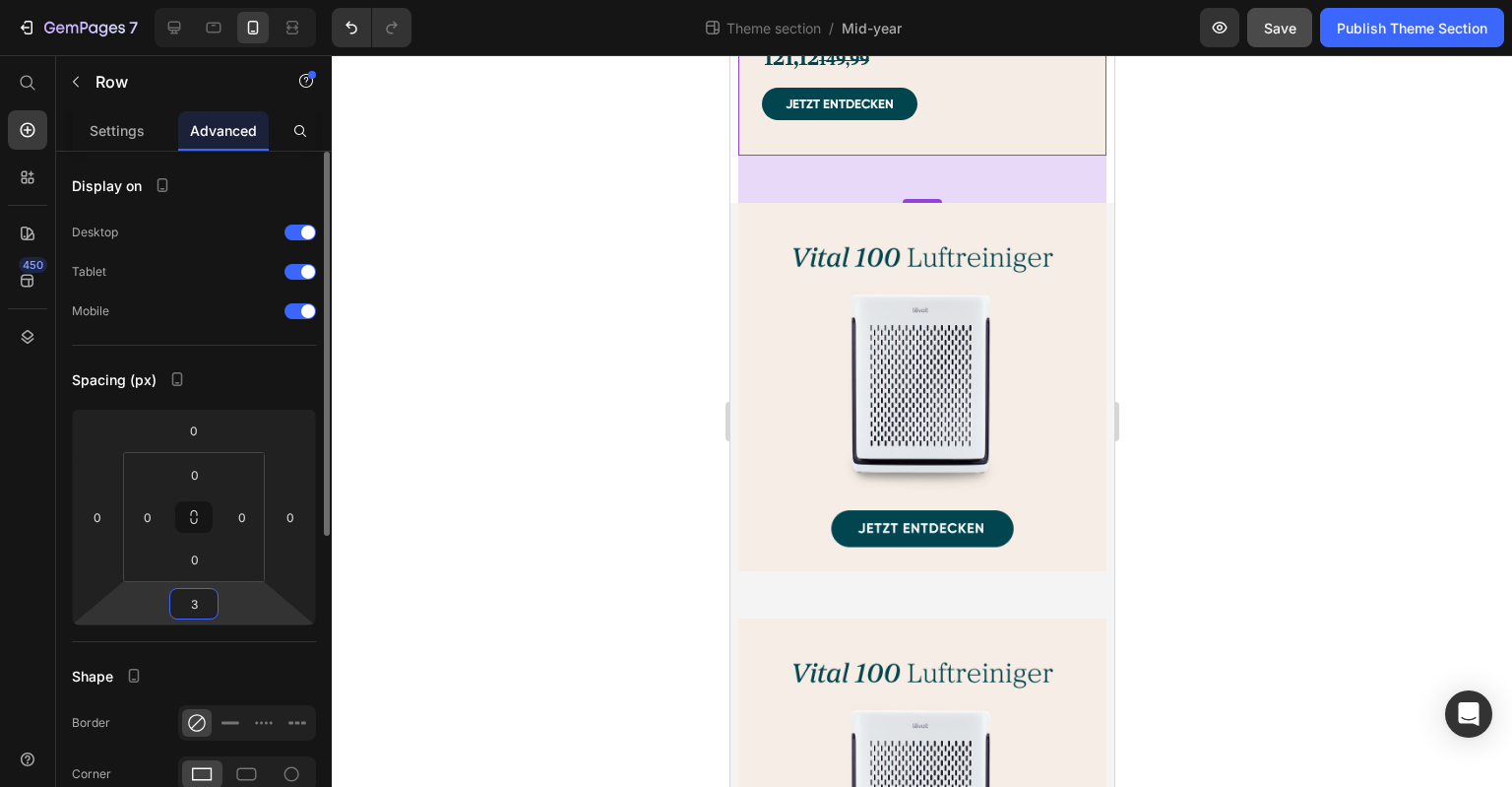 type on "36" 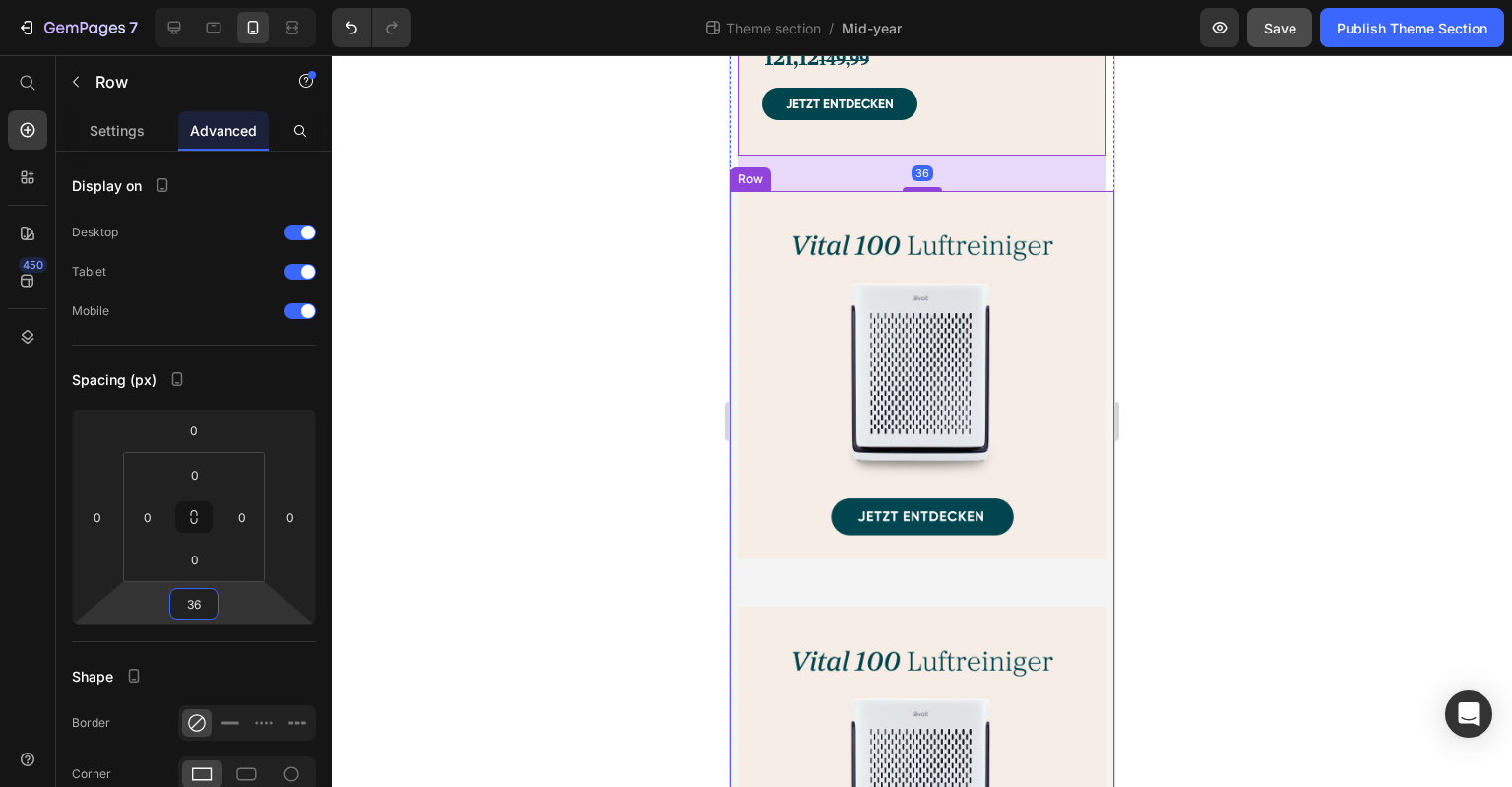 click on "Image" at bounding box center (921, 399) 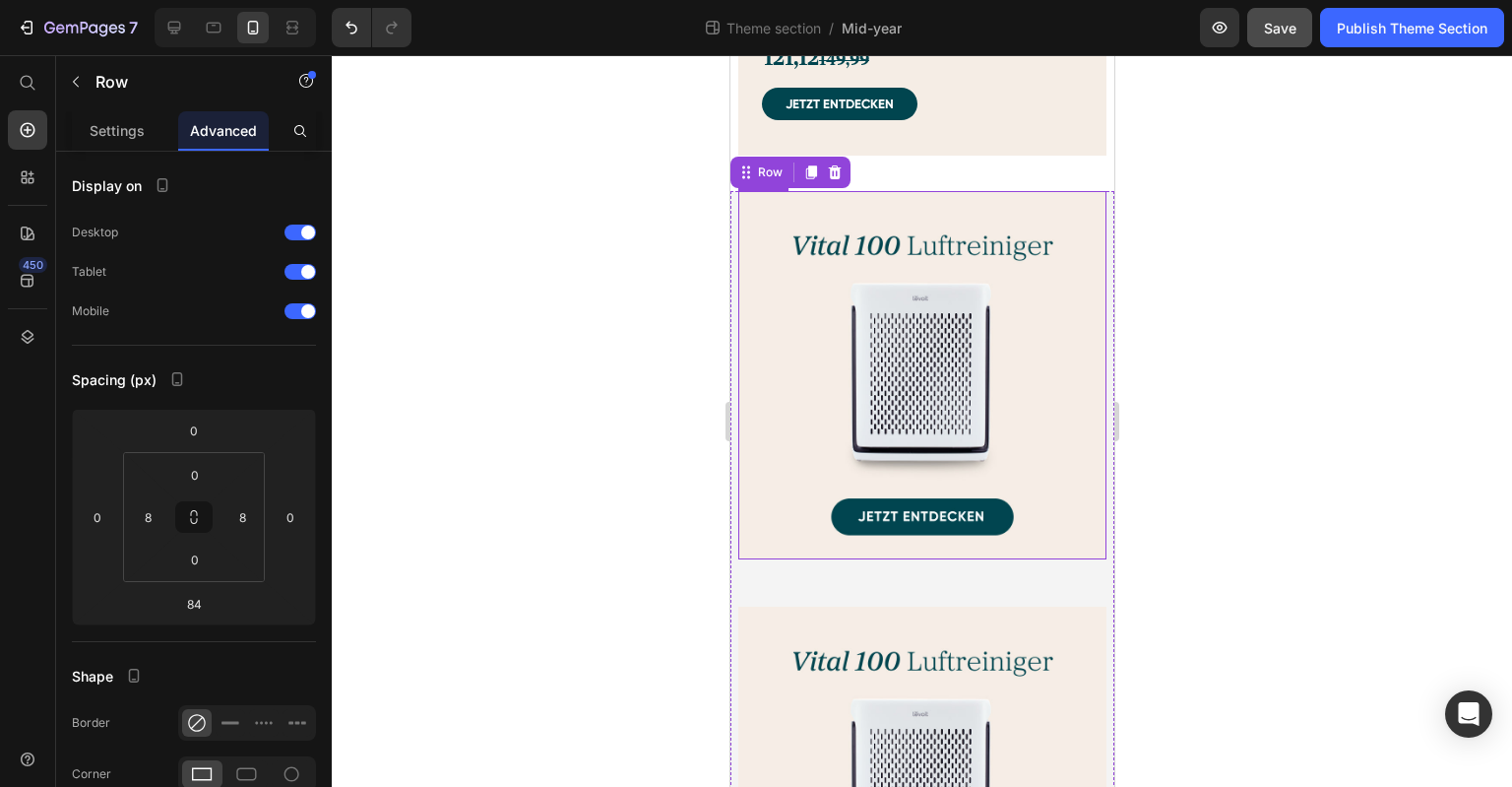 click at bounding box center (921, 375) 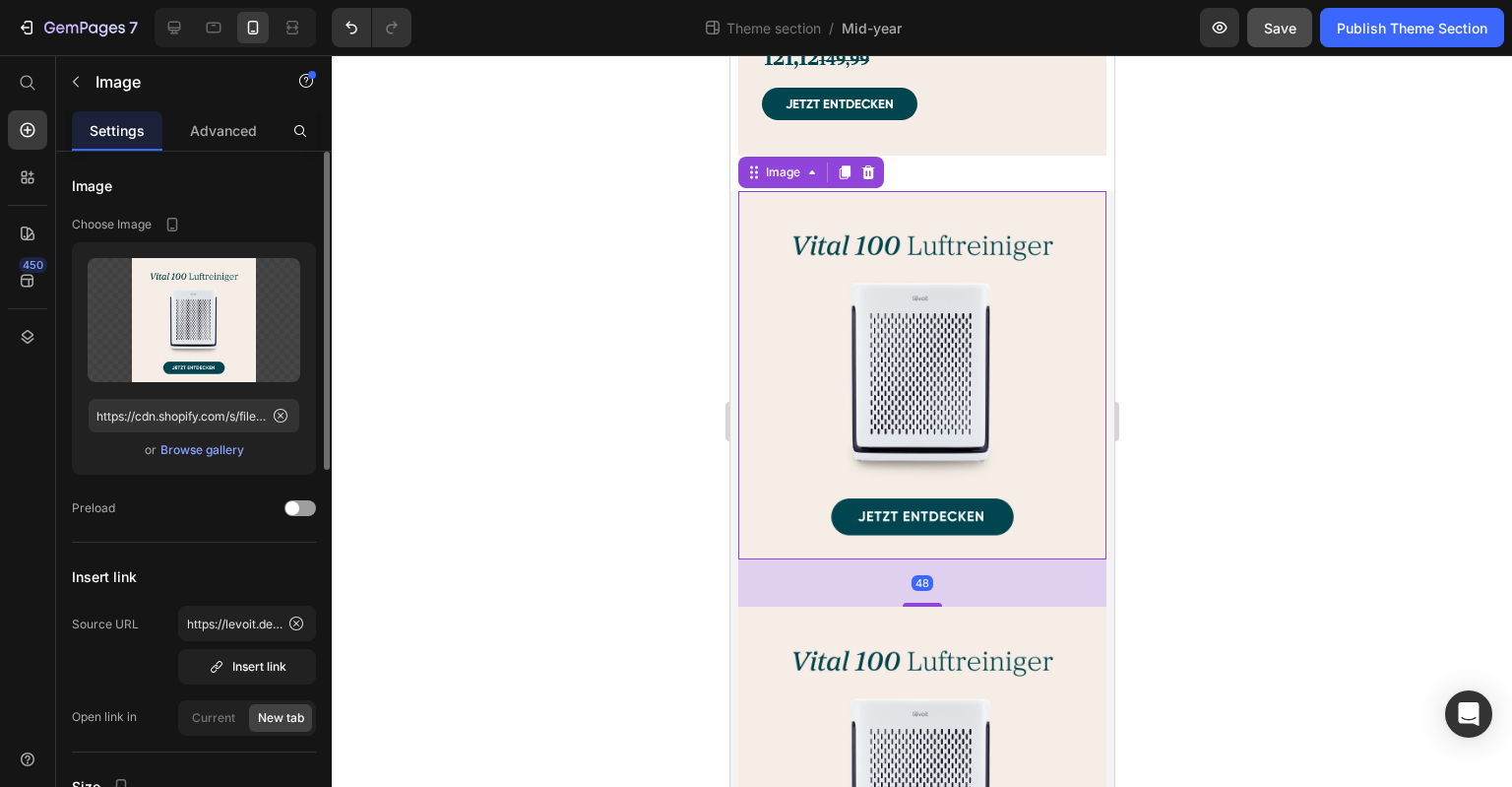 drag, startPoint x: 224, startPoint y: 128, endPoint x: 224, endPoint y: 162, distance: 34 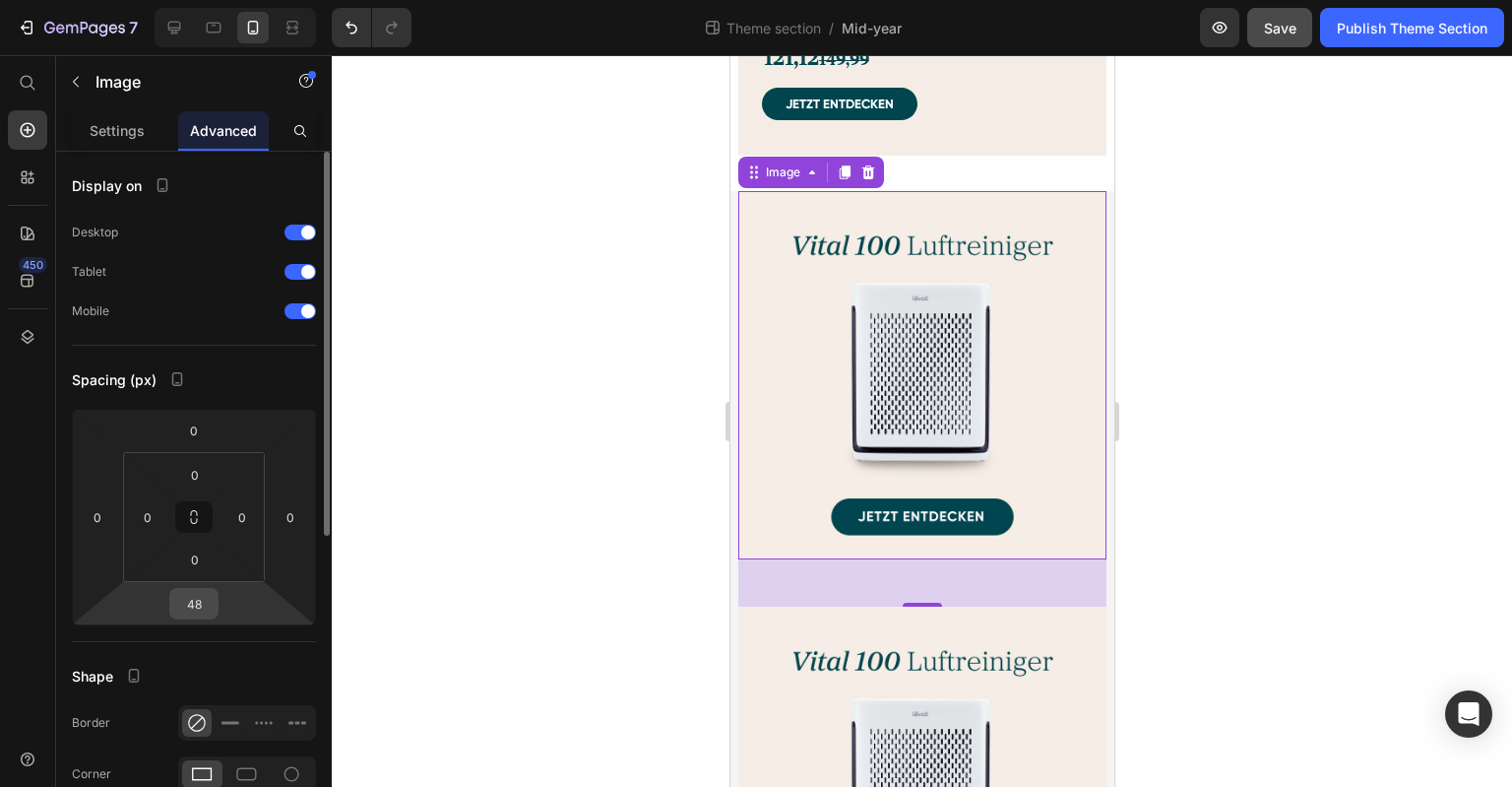 click on "48" at bounding box center (194, 604) 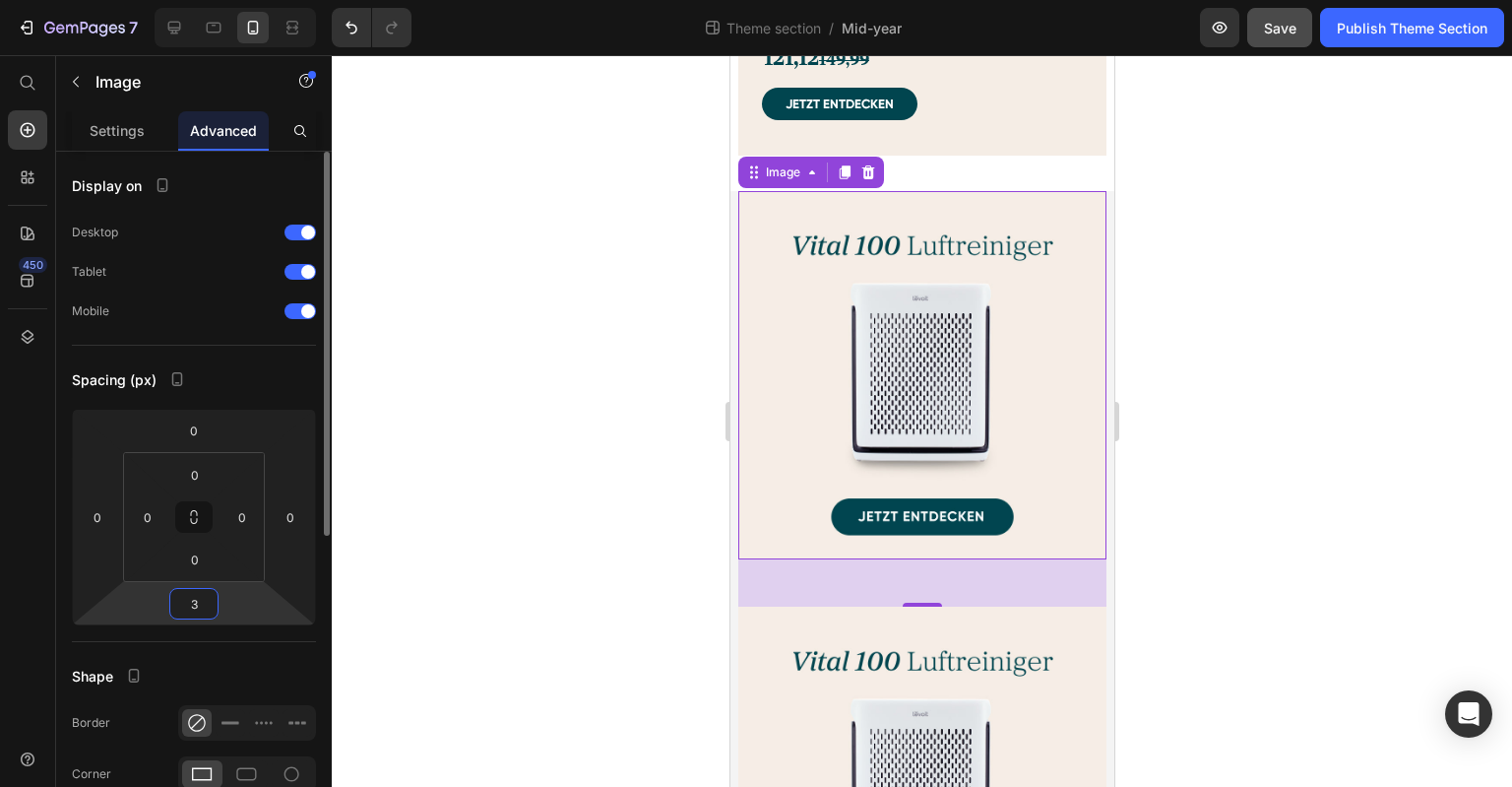 type on "36" 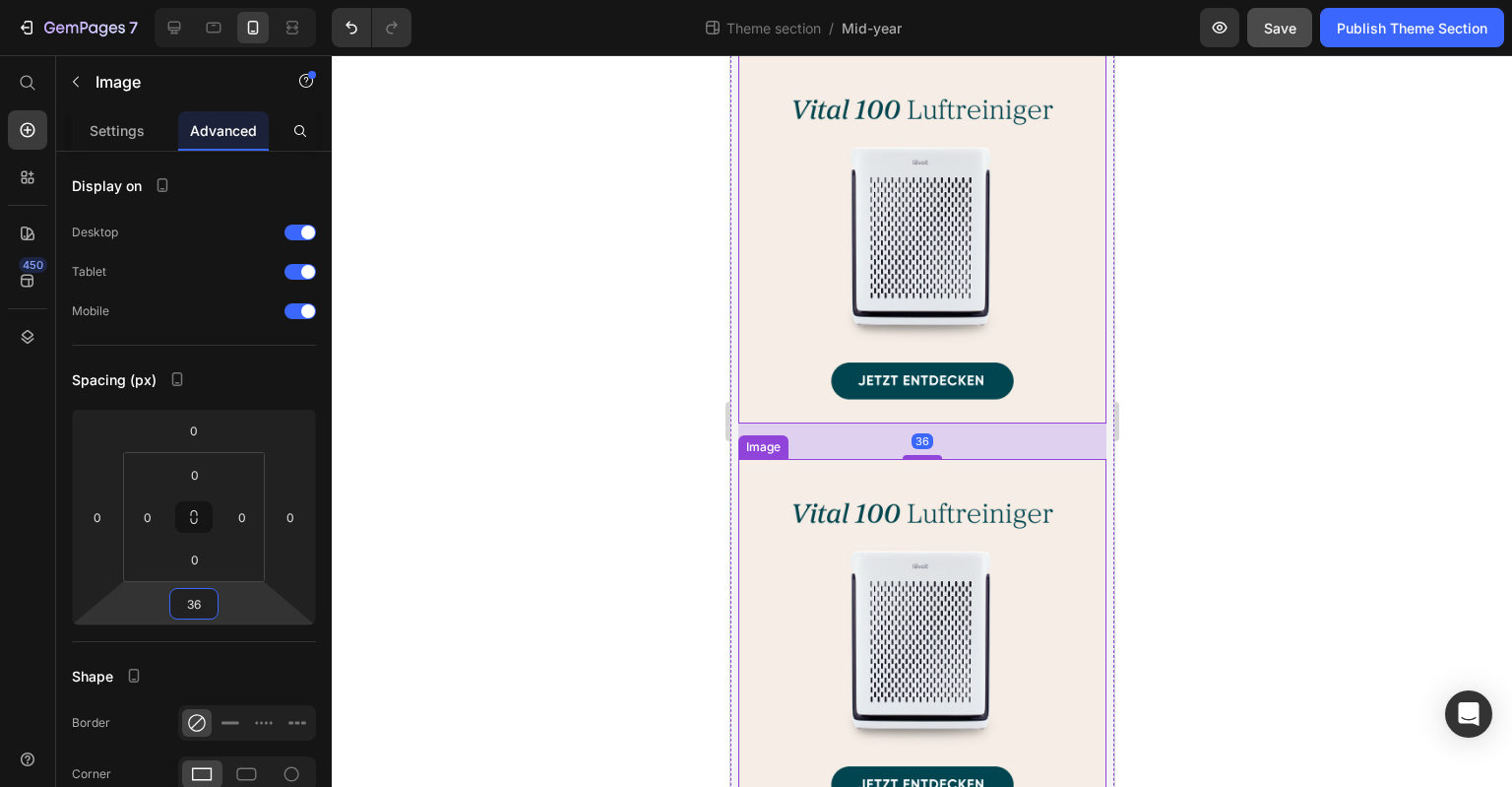 scroll, scrollTop: 2640, scrollLeft: 0, axis: vertical 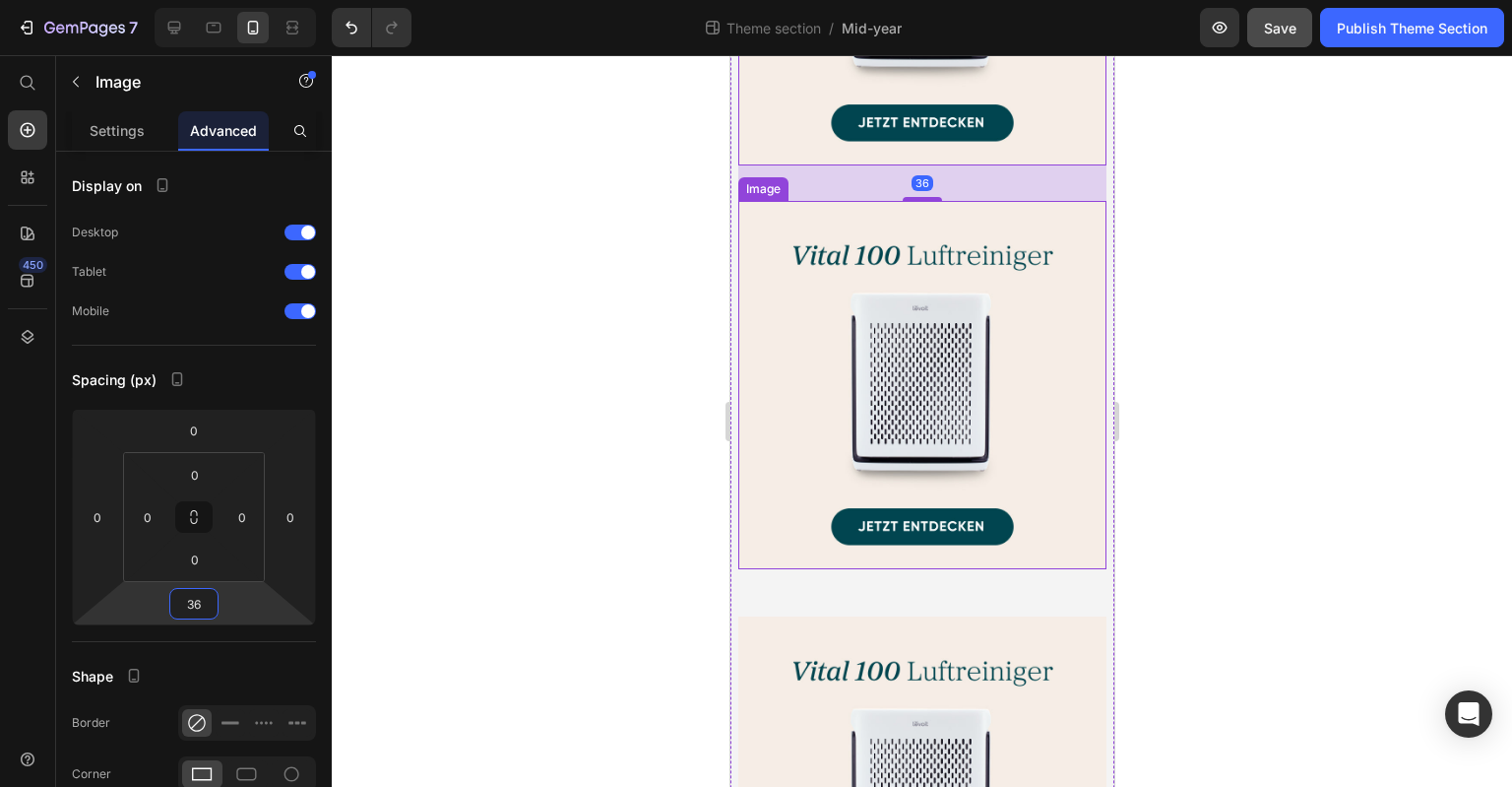 click at bounding box center (921, 385) 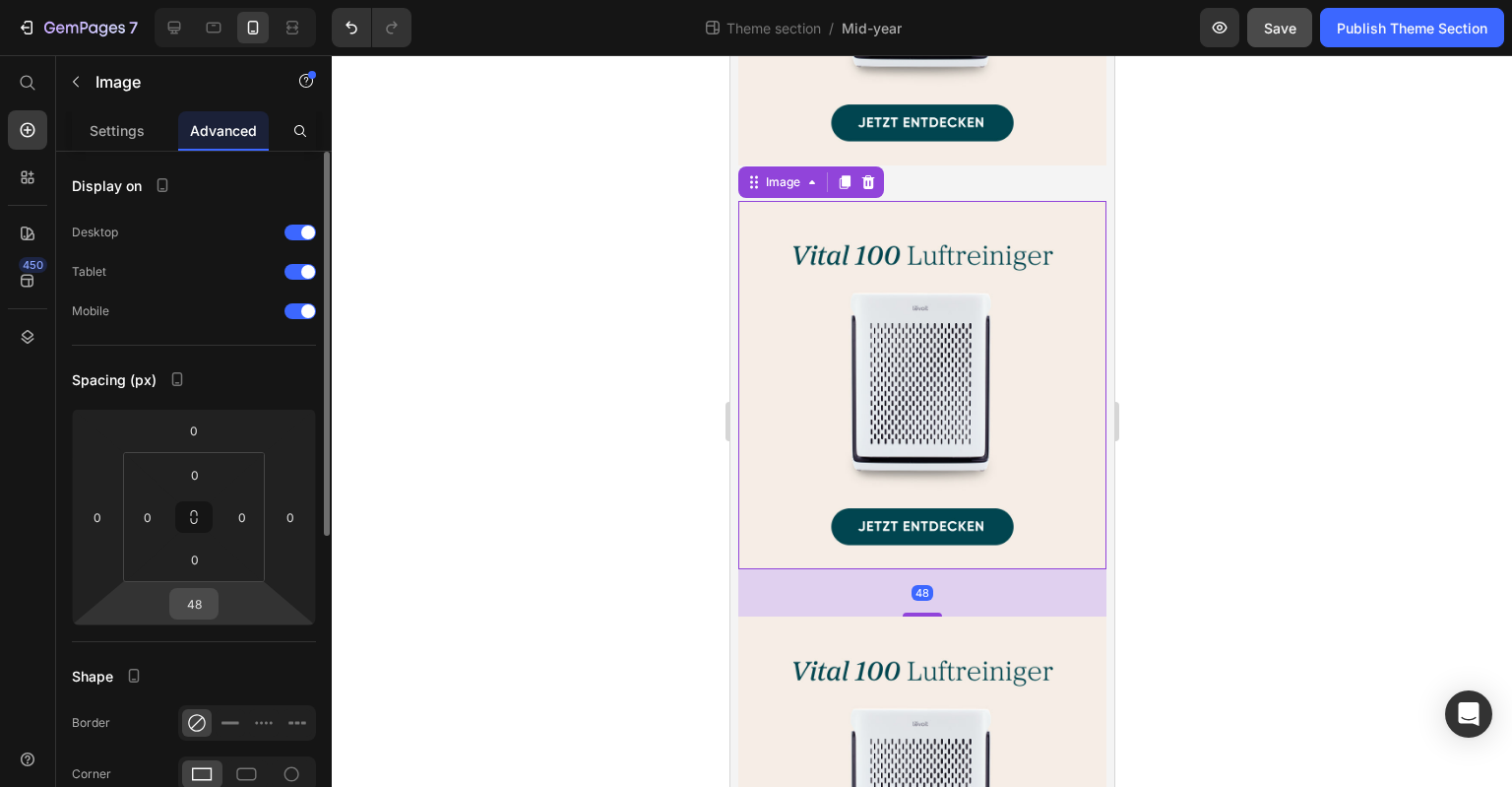 click on "48" at bounding box center [194, 604] 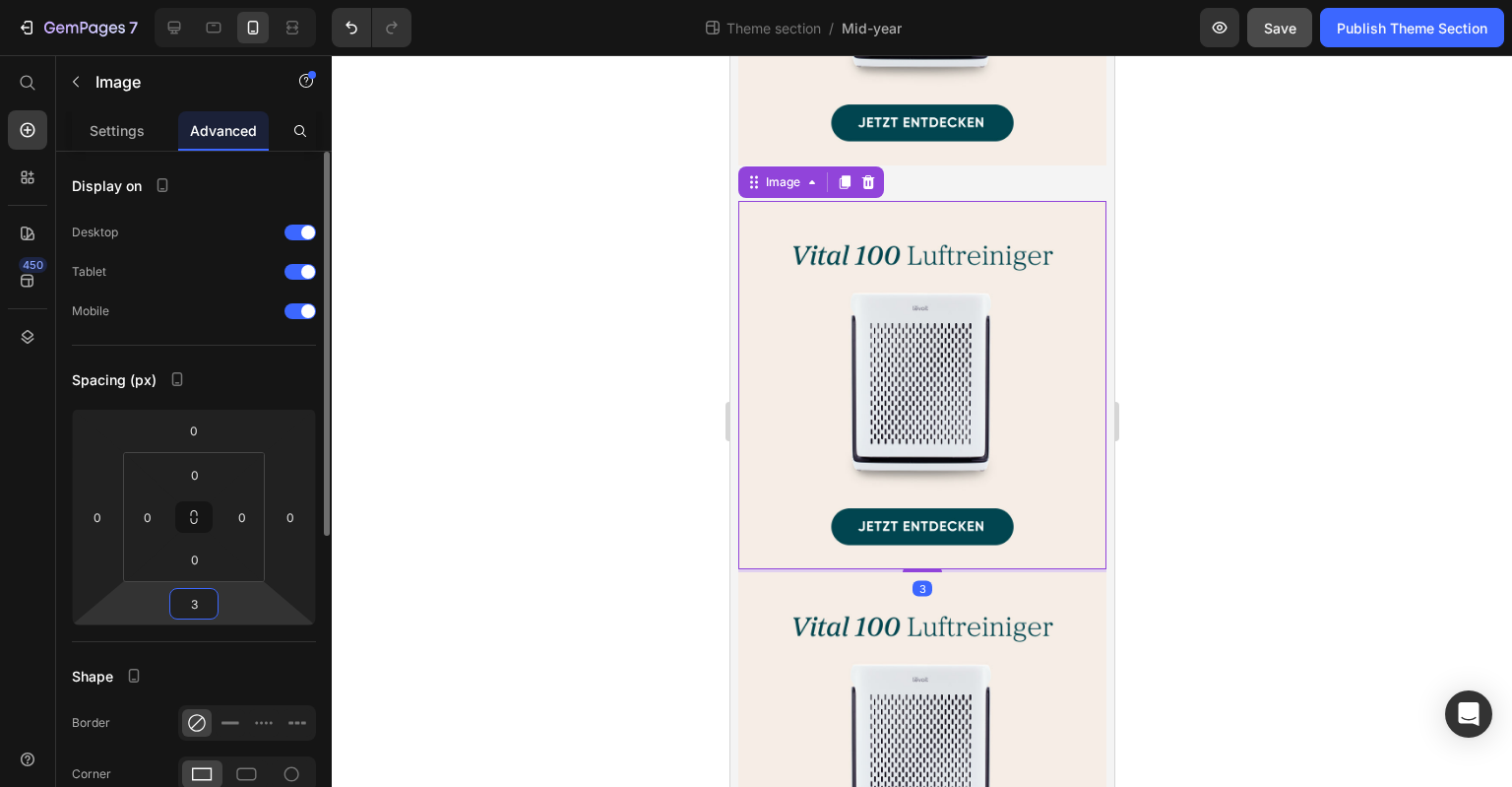 type on "36" 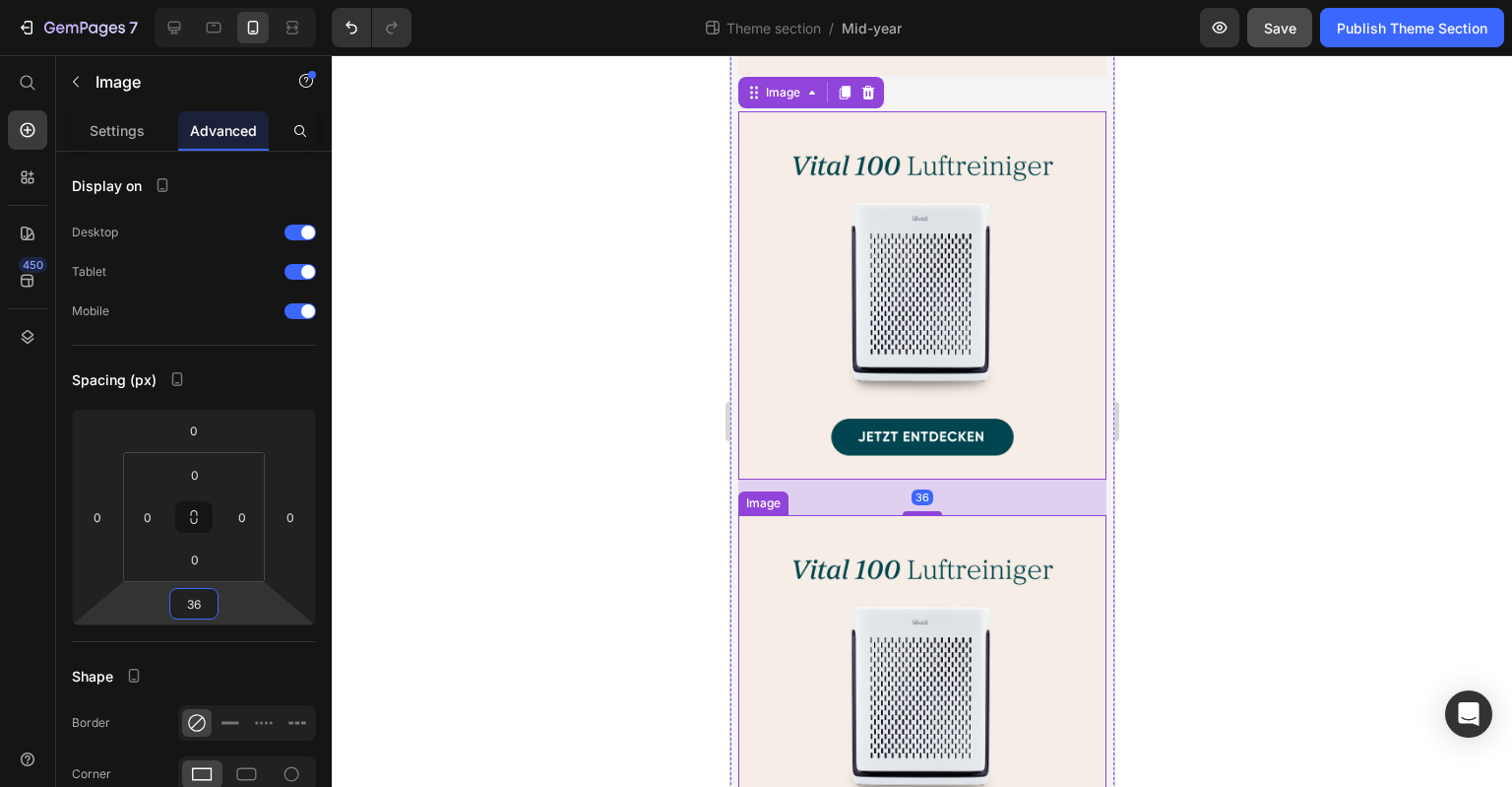 scroll, scrollTop: 2843, scrollLeft: 0, axis: vertical 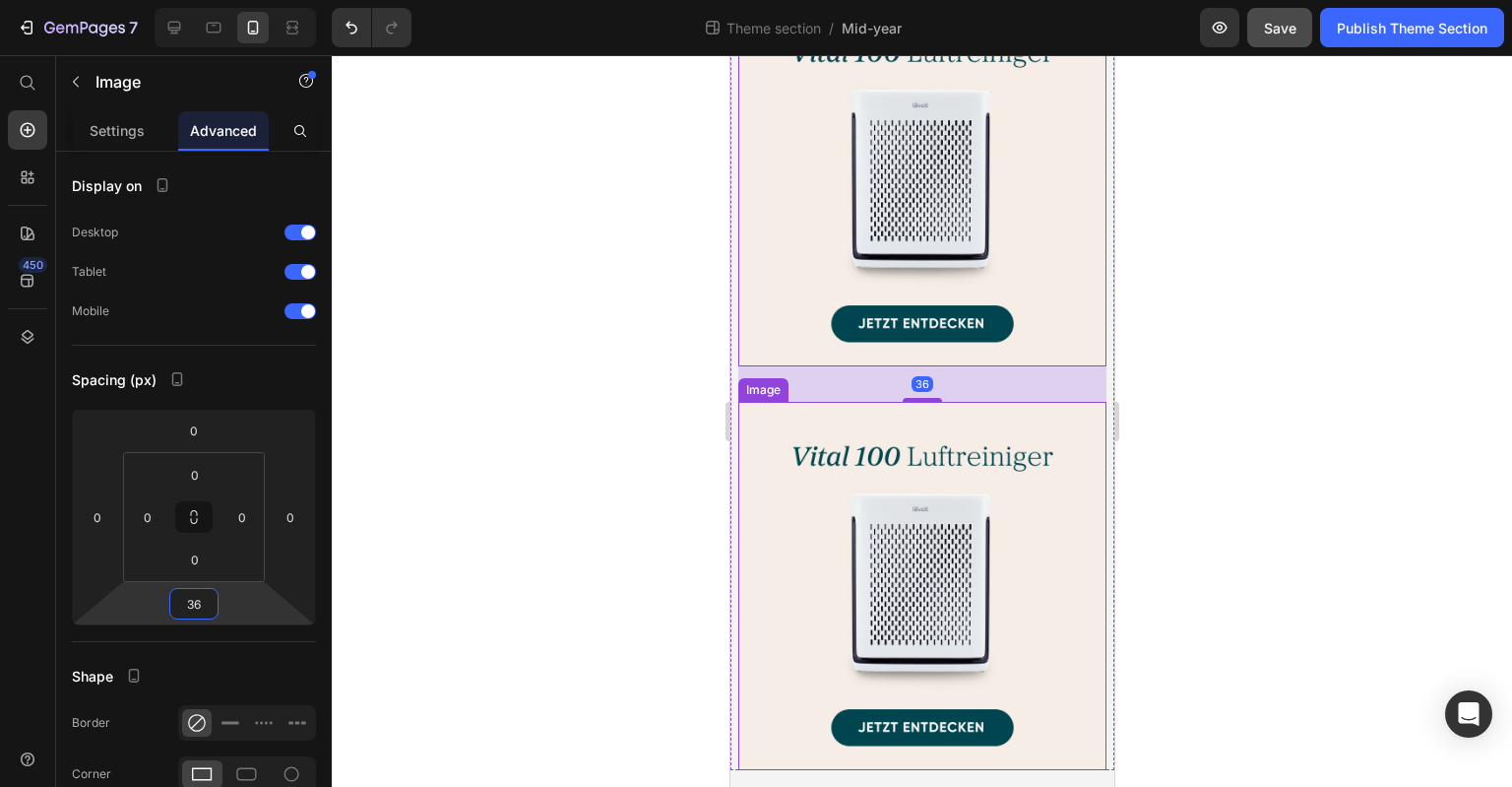 click at bounding box center [921, 586] 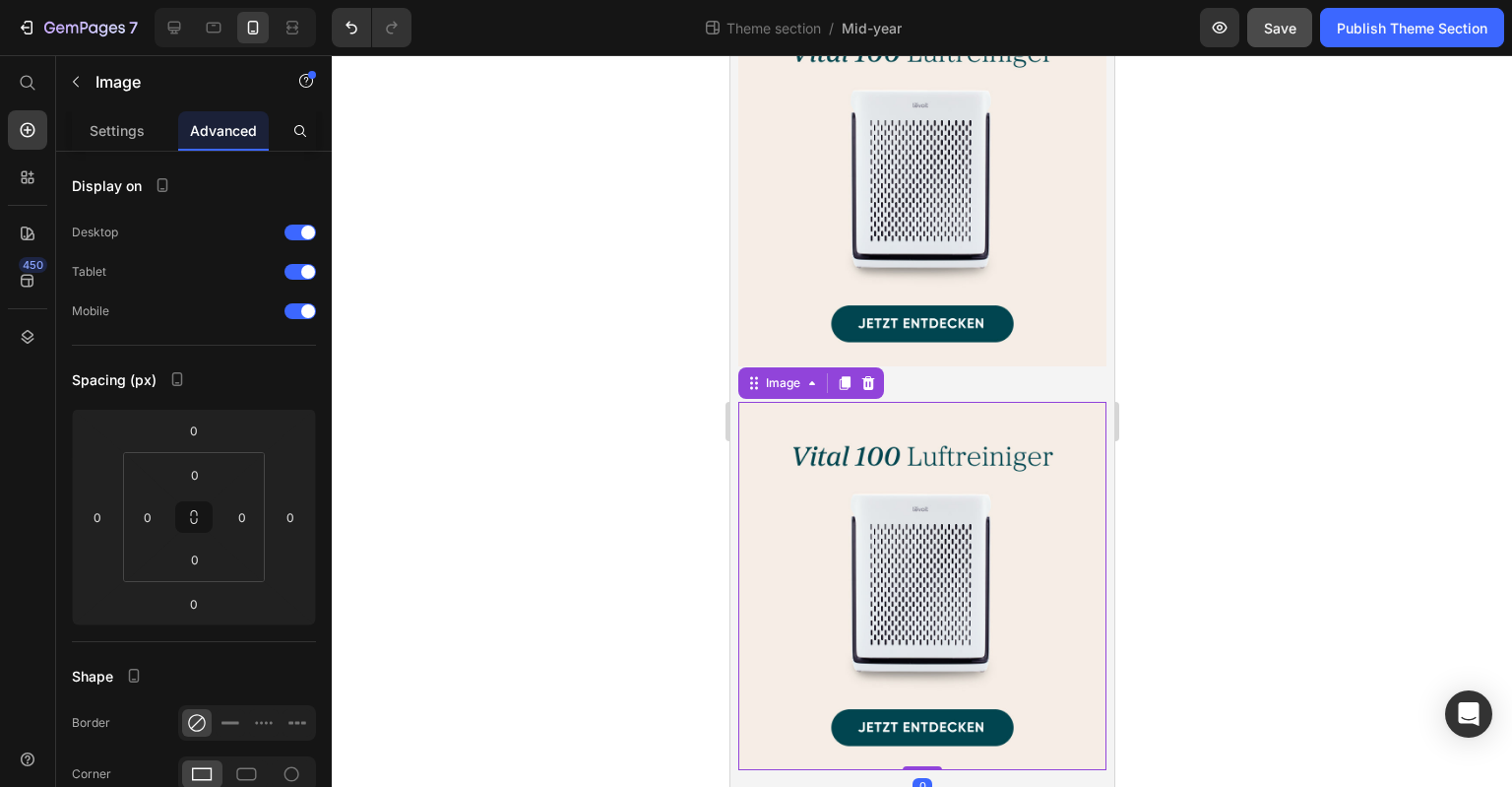 click 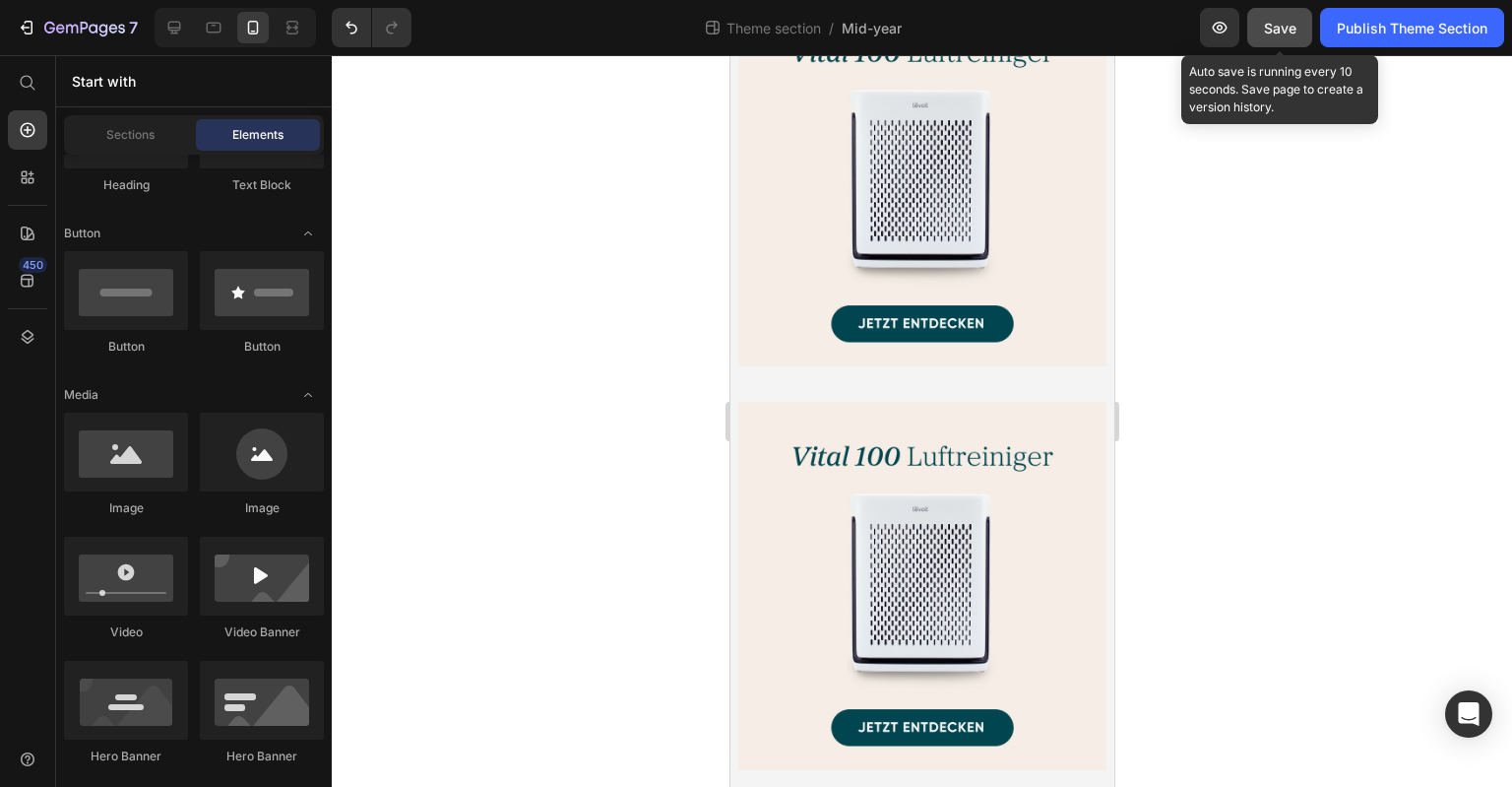 click on "Save" at bounding box center [1280, 28] 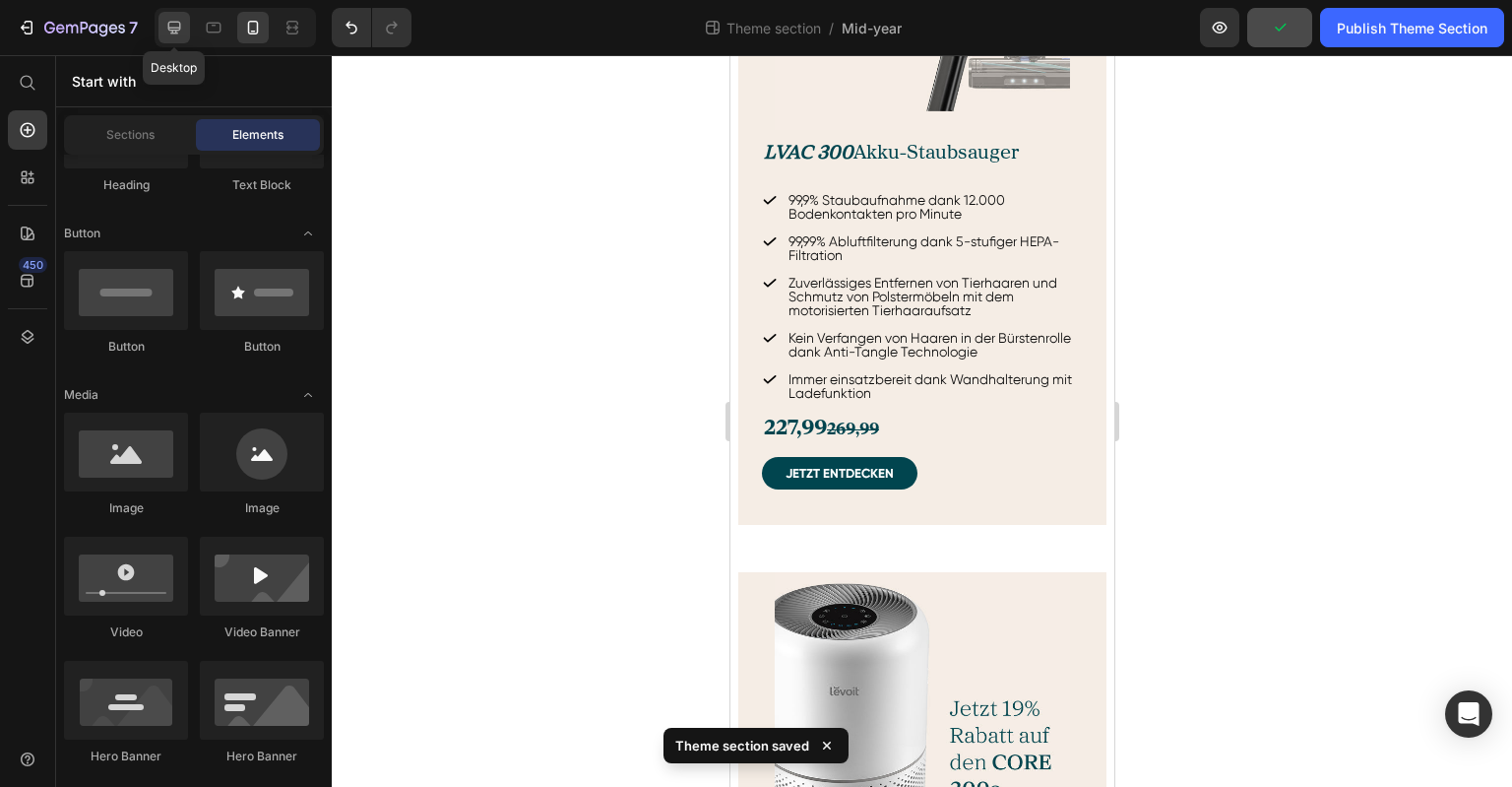 click 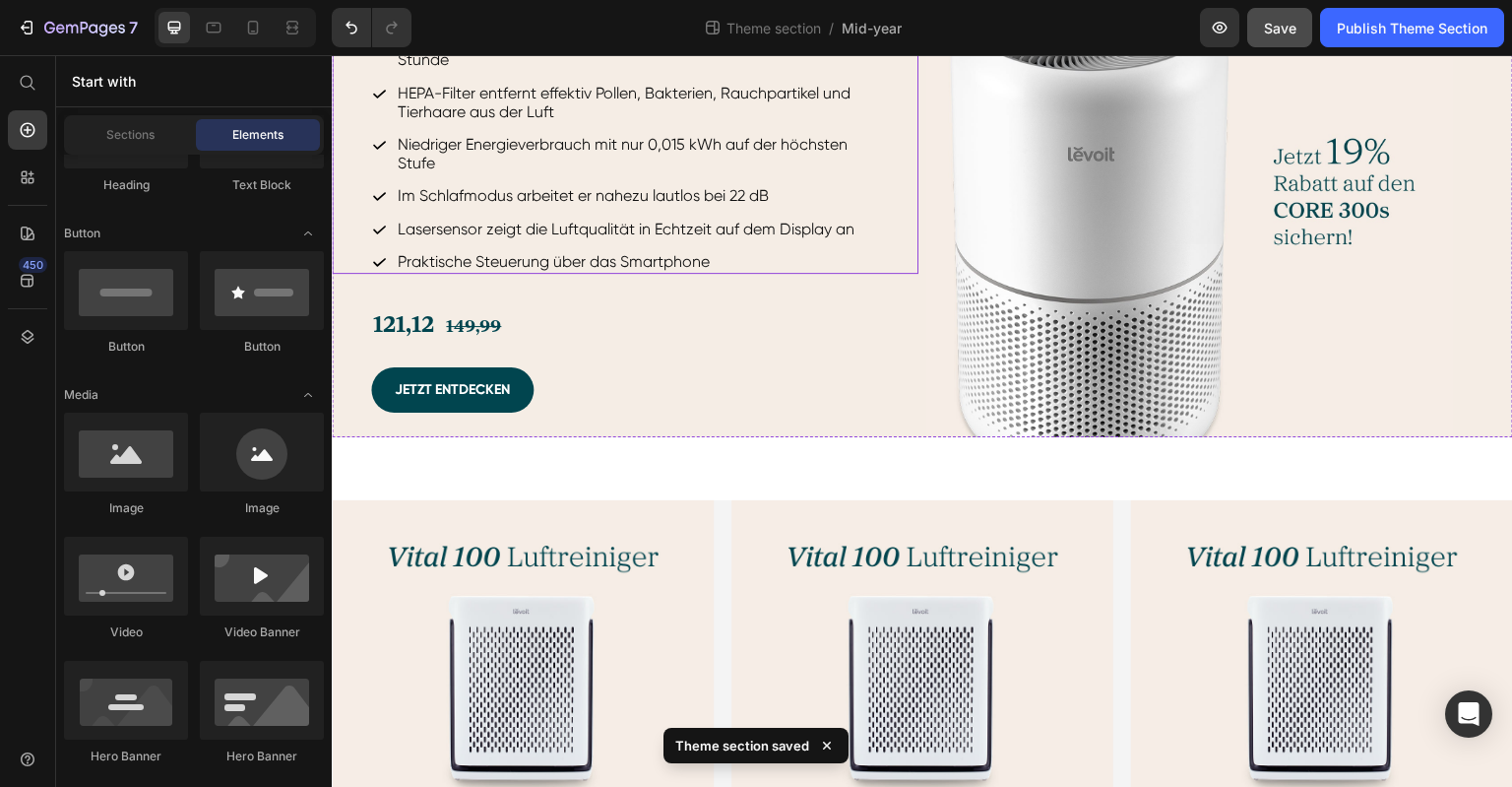 scroll, scrollTop: 1676, scrollLeft: 0, axis: vertical 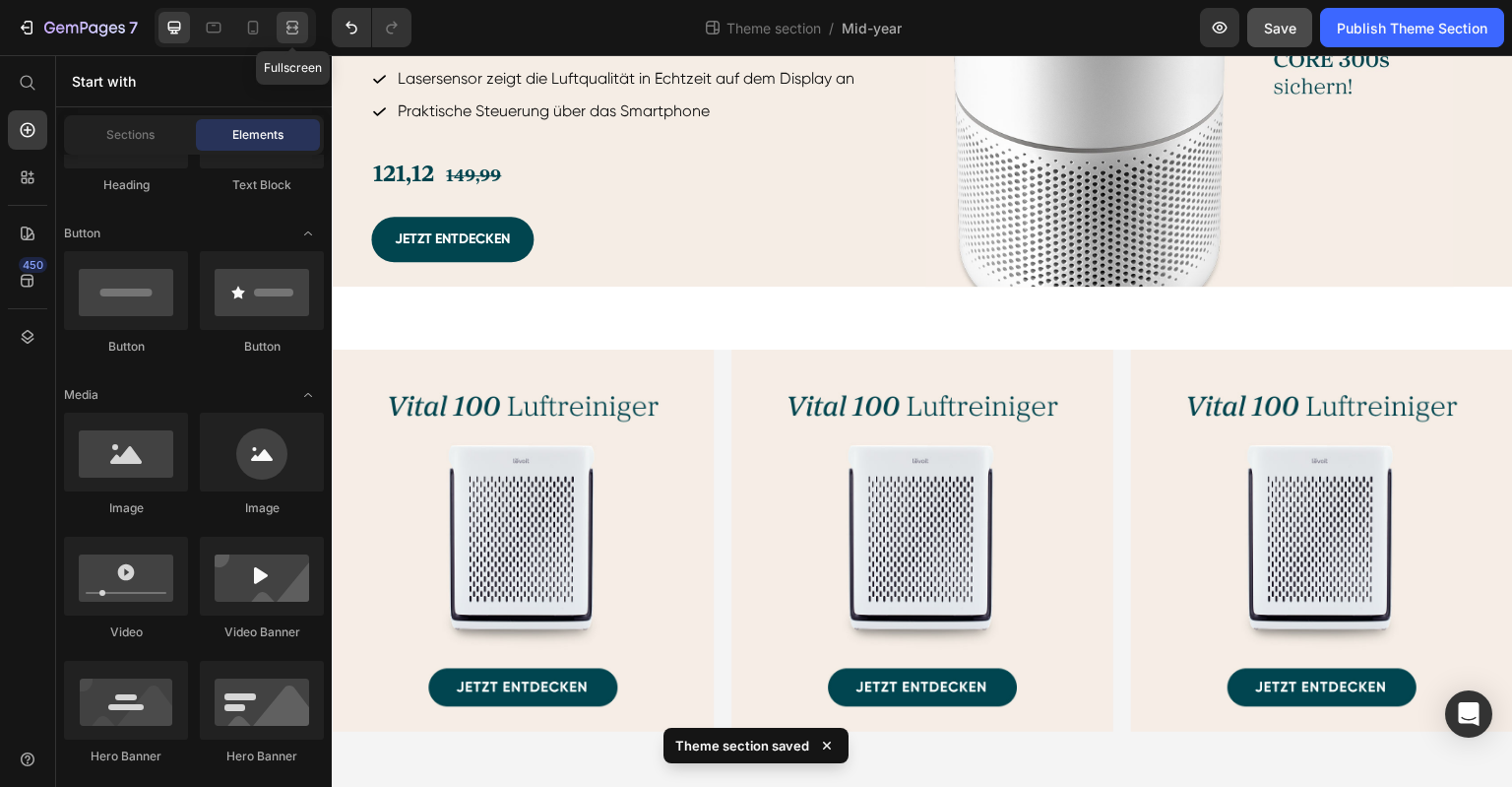 click 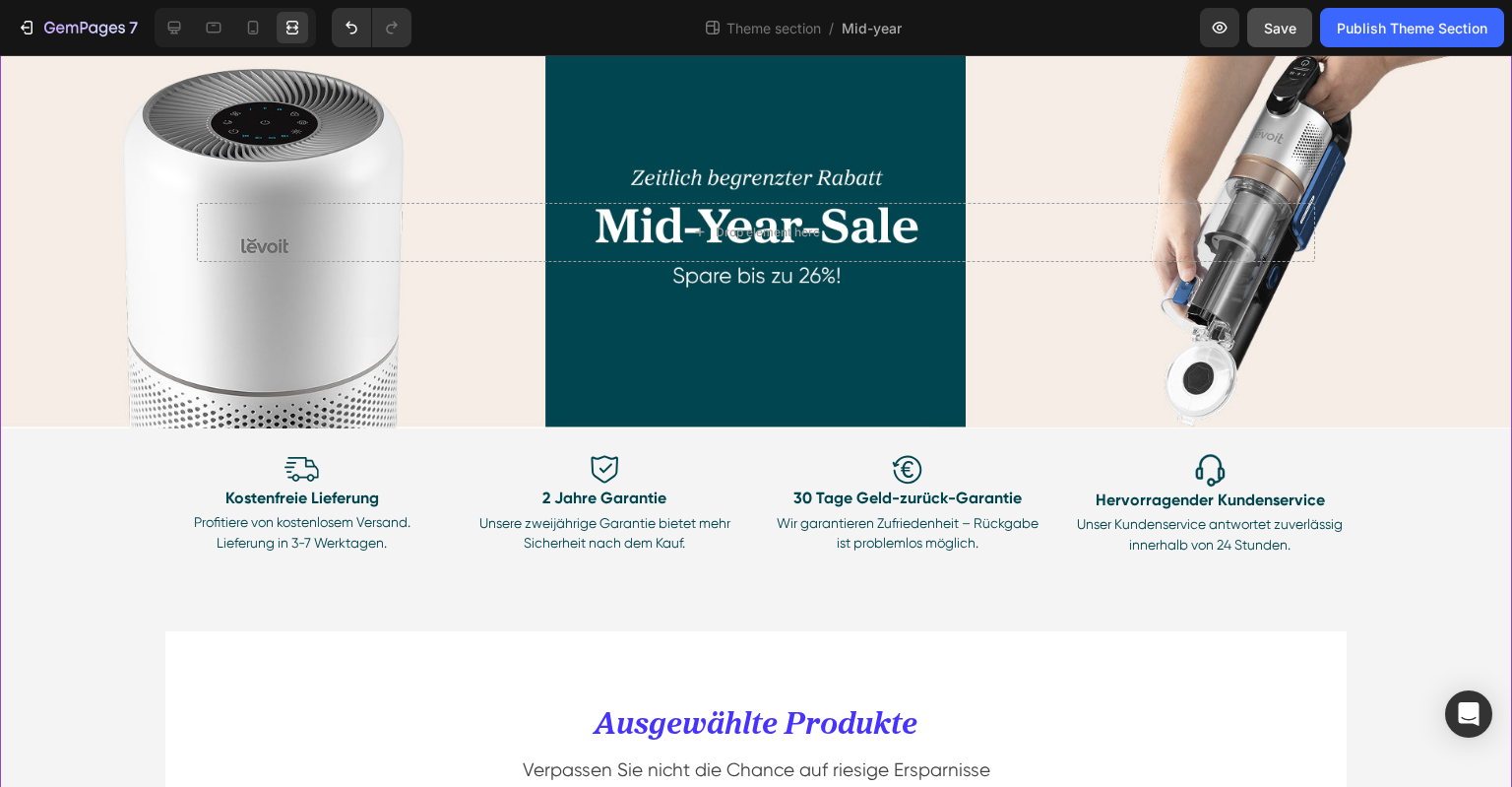 scroll, scrollTop: 0, scrollLeft: 0, axis: both 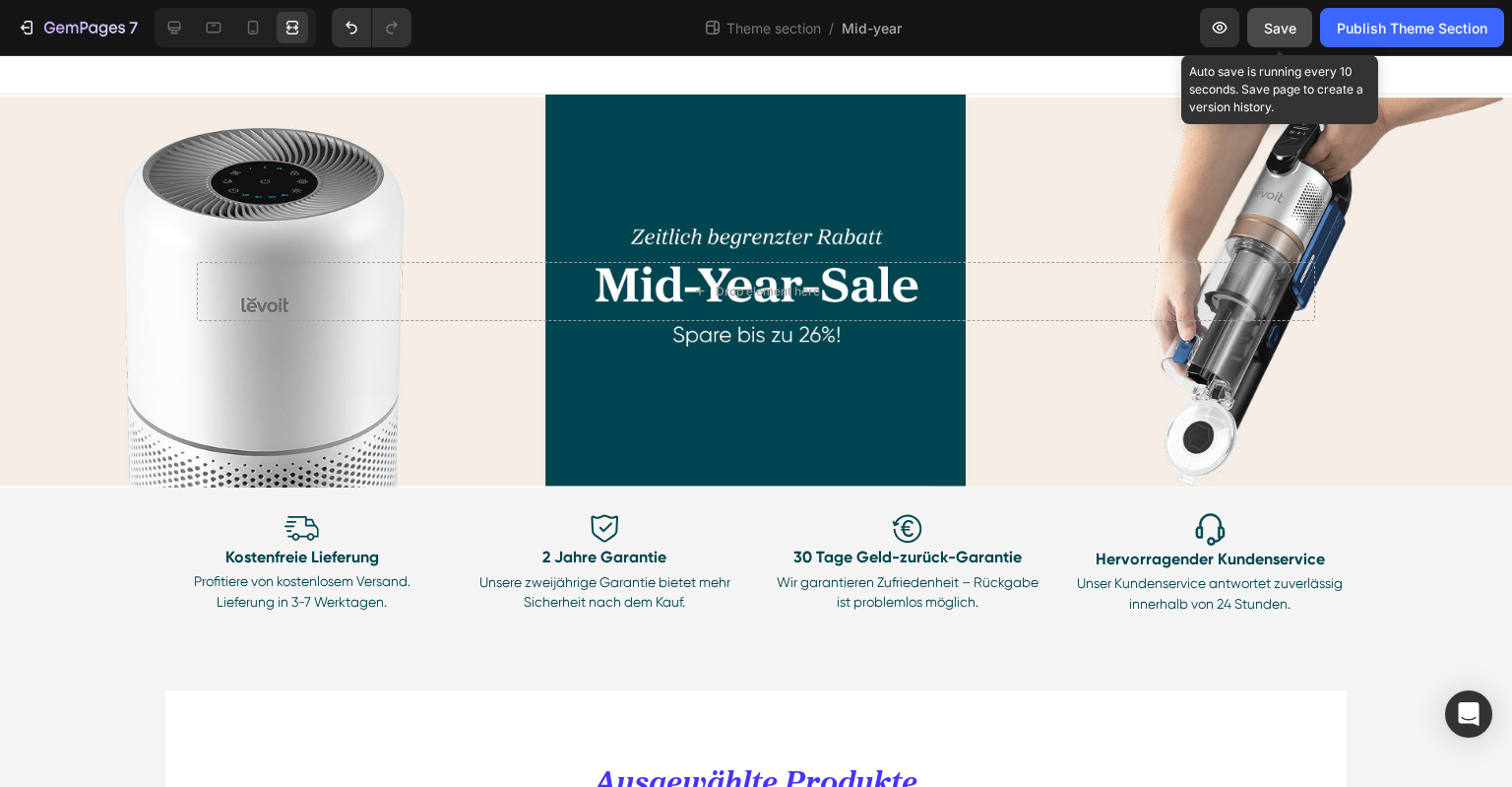 drag, startPoint x: 1277, startPoint y: 34, endPoint x: 1248, endPoint y: 41, distance: 29.832868 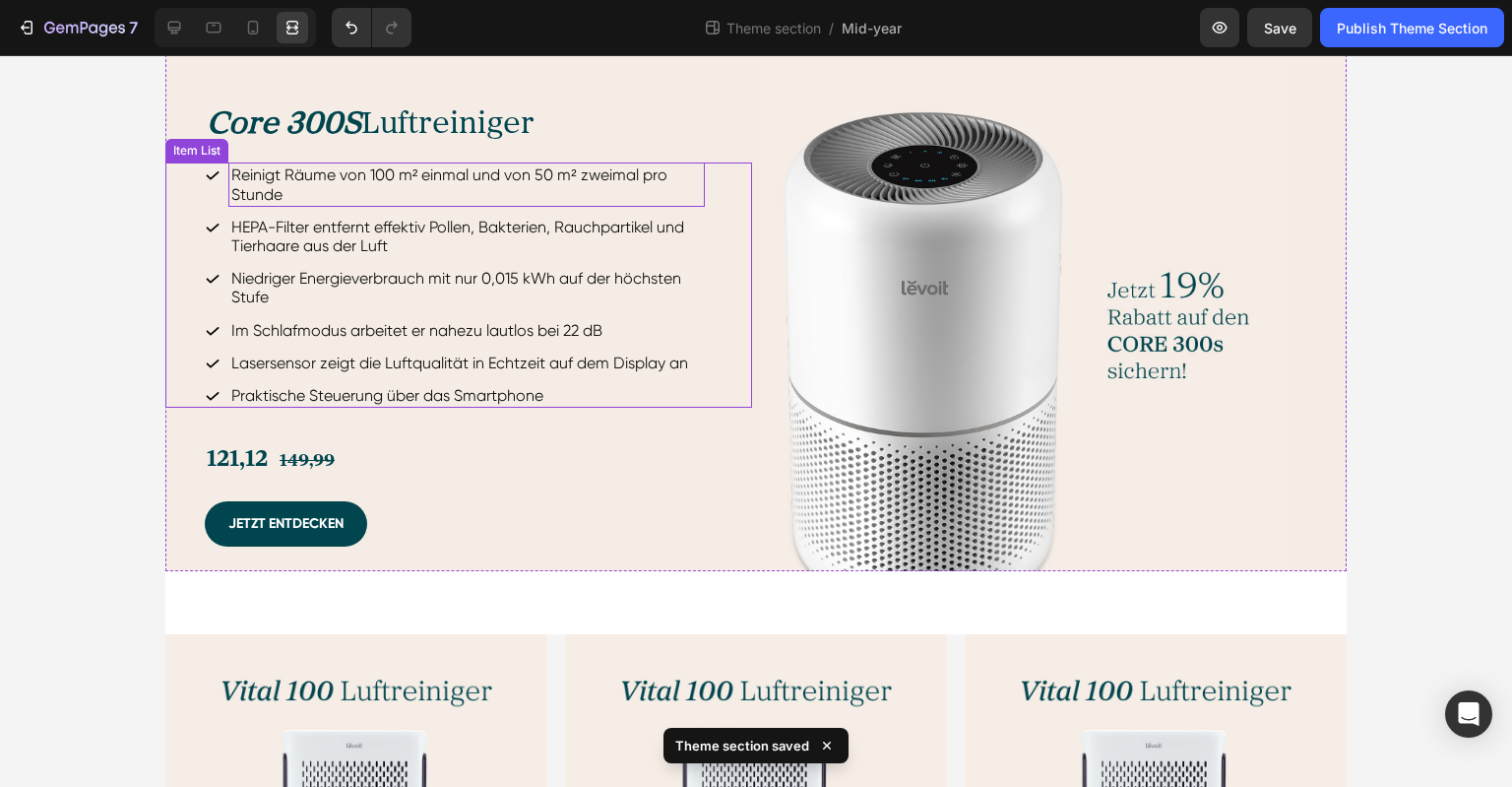 scroll, scrollTop: 1783, scrollLeft: 0, axis: vertical 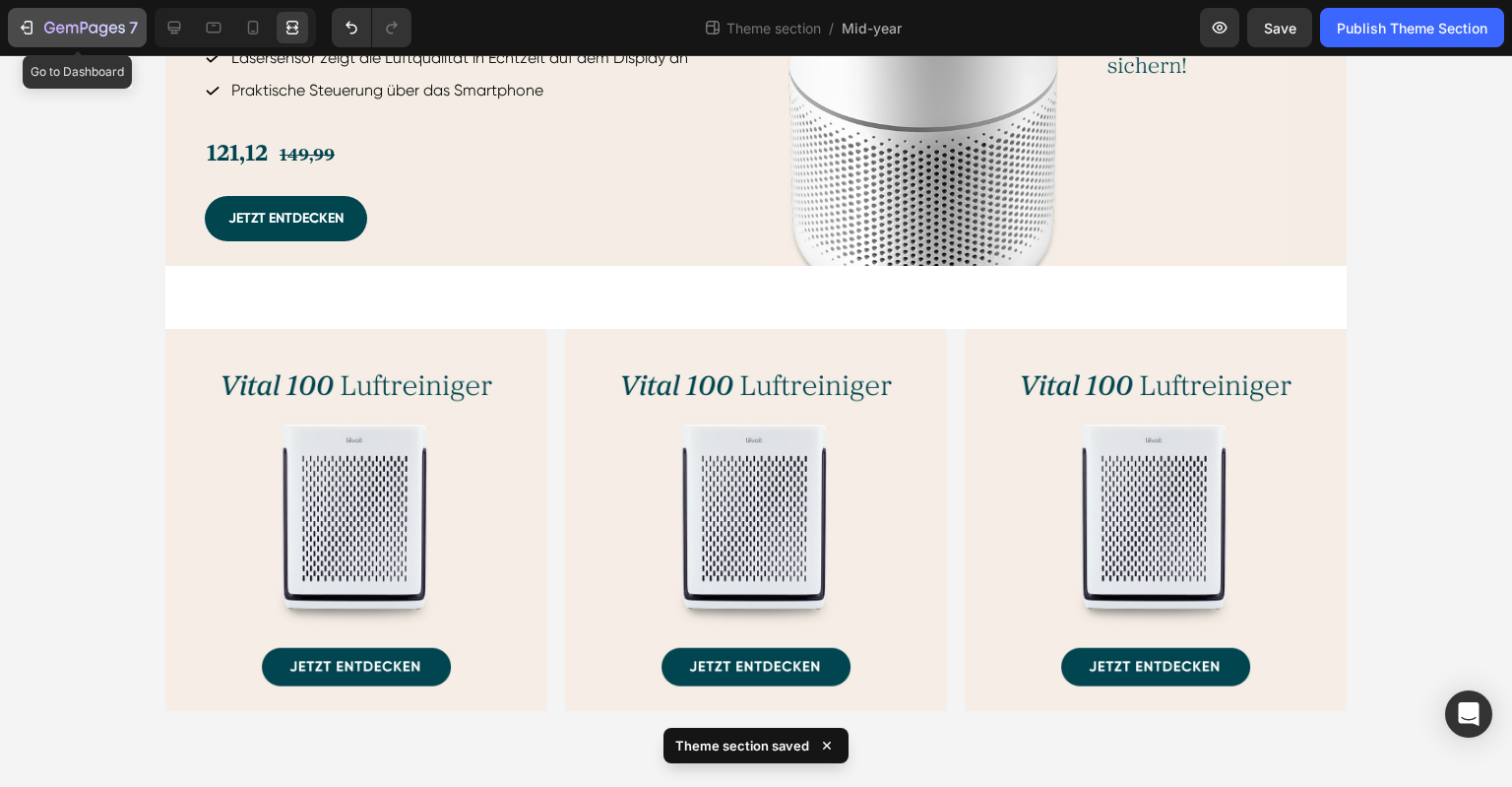 click 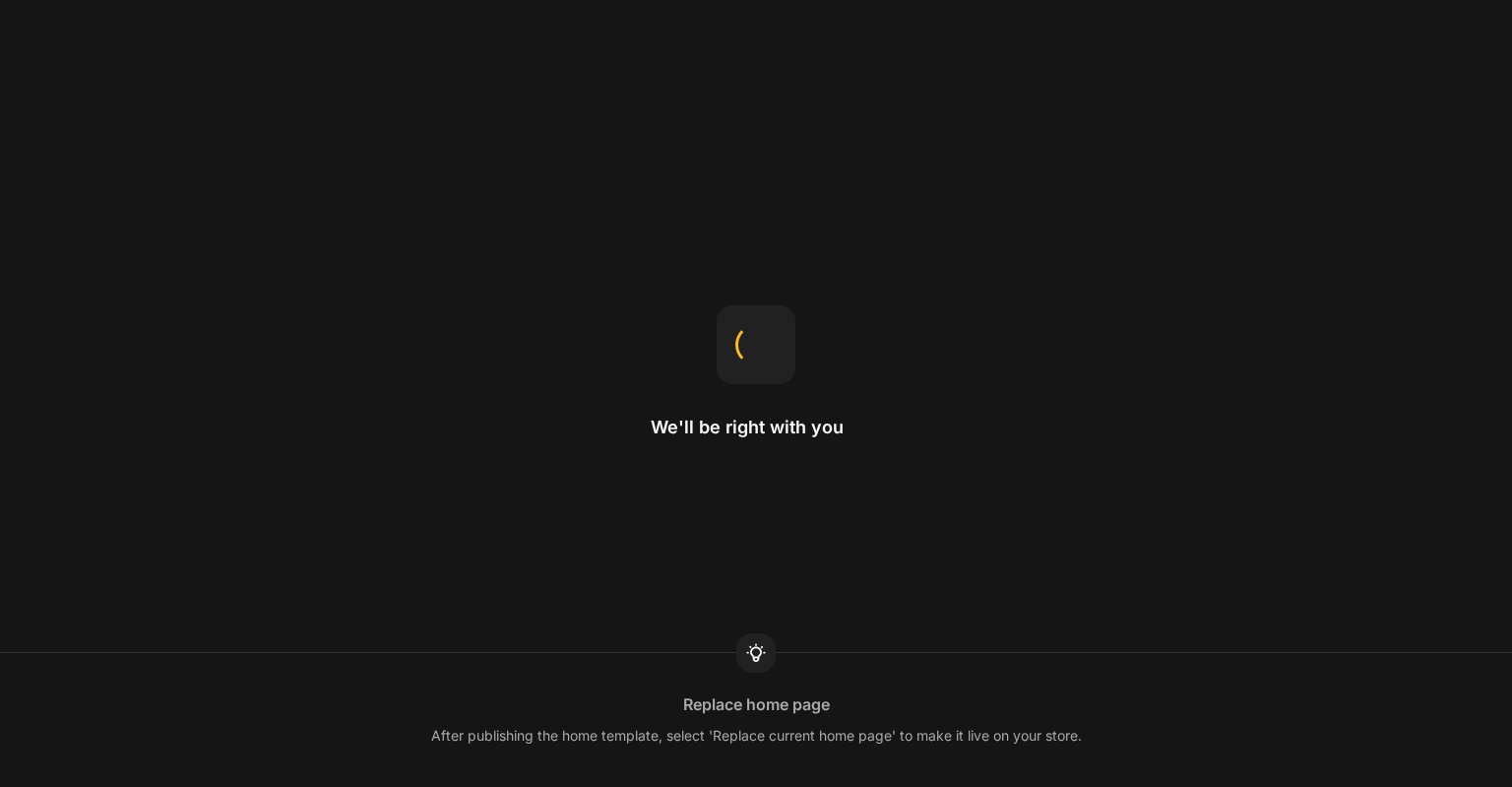 scroll, scrollTop: 0, scrollLeft: 0, axis: both 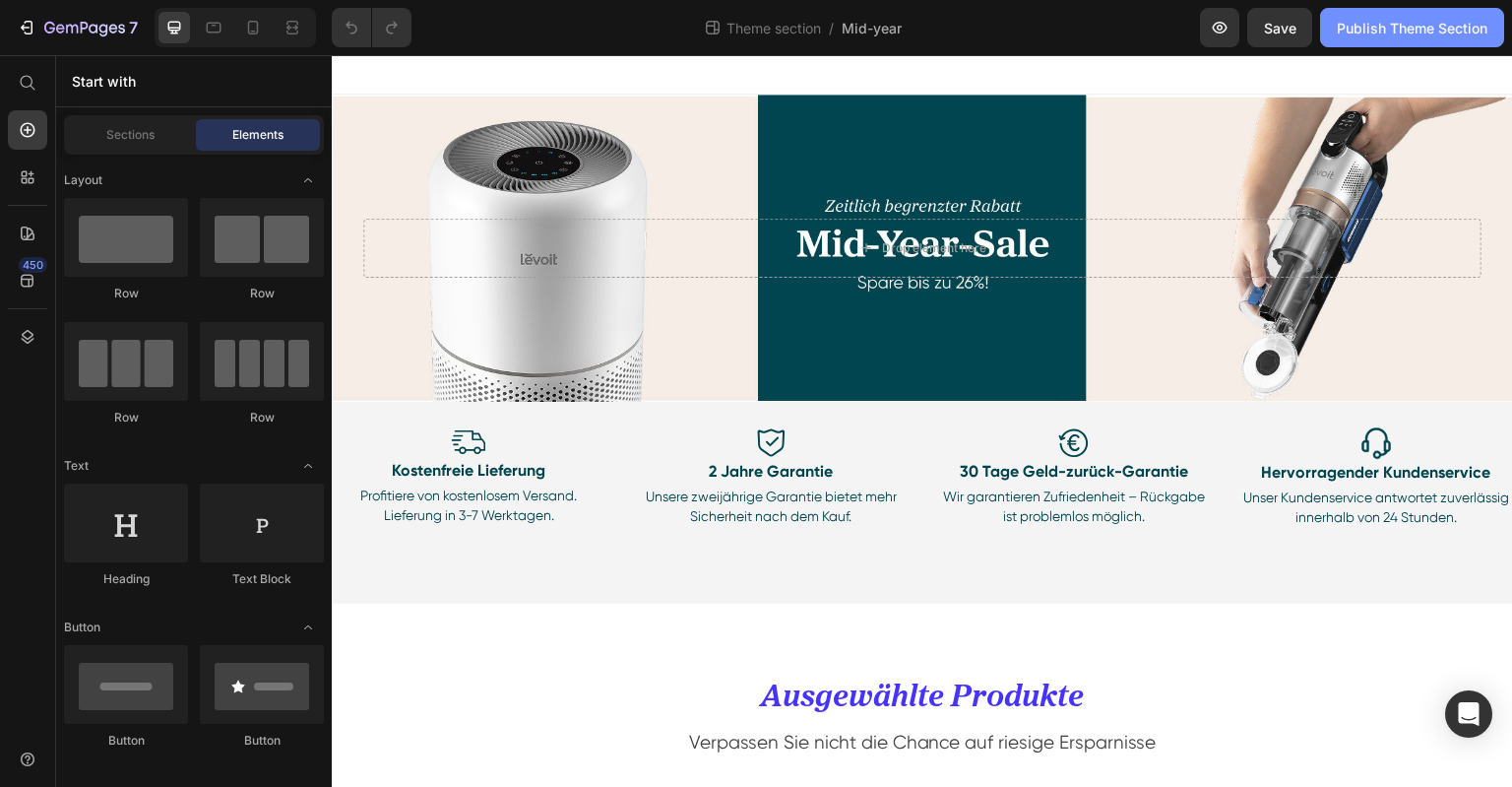click on "Publish Theme Section" at bounding box center [1412, 28] 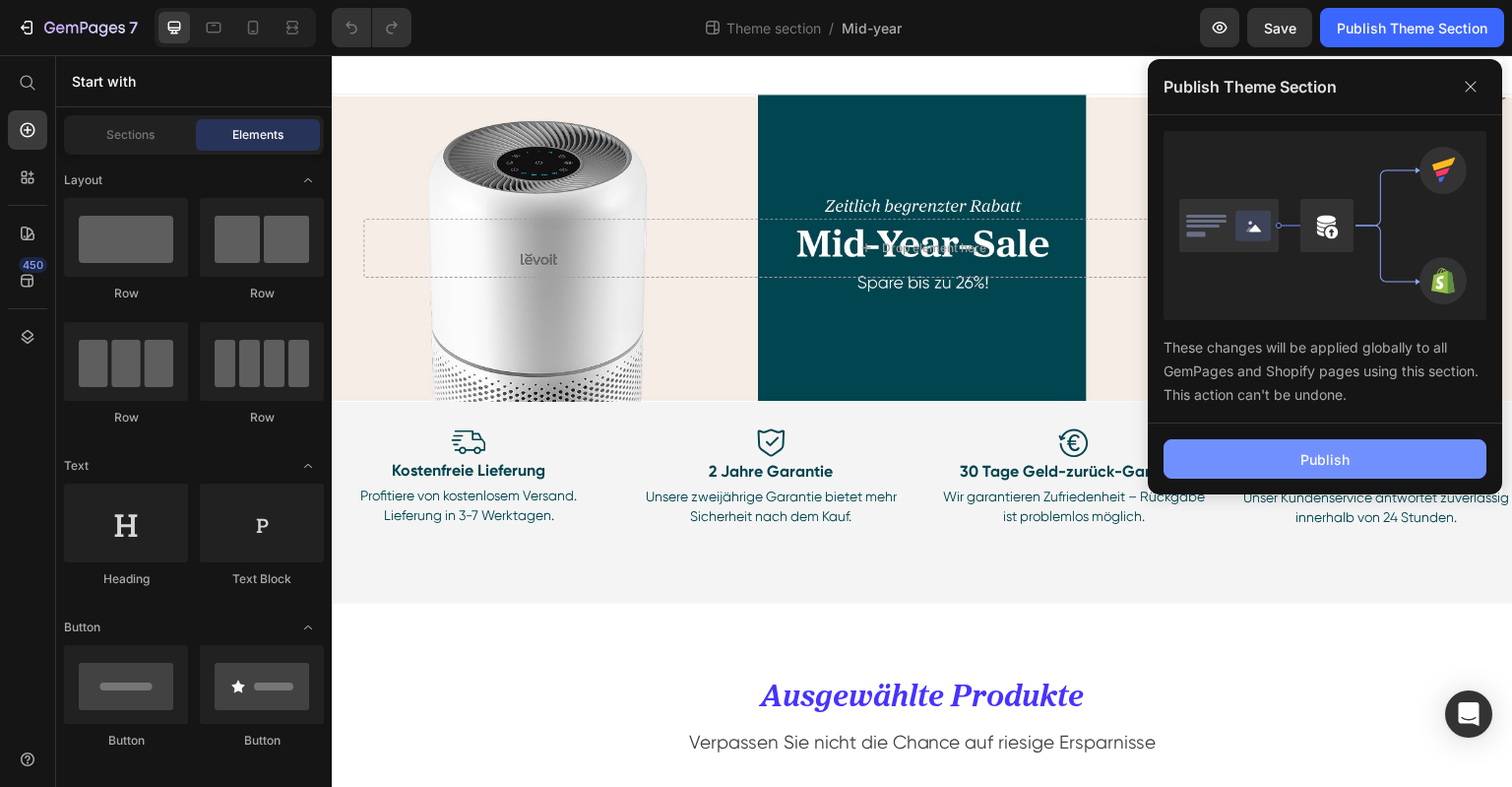 click on "Publish" 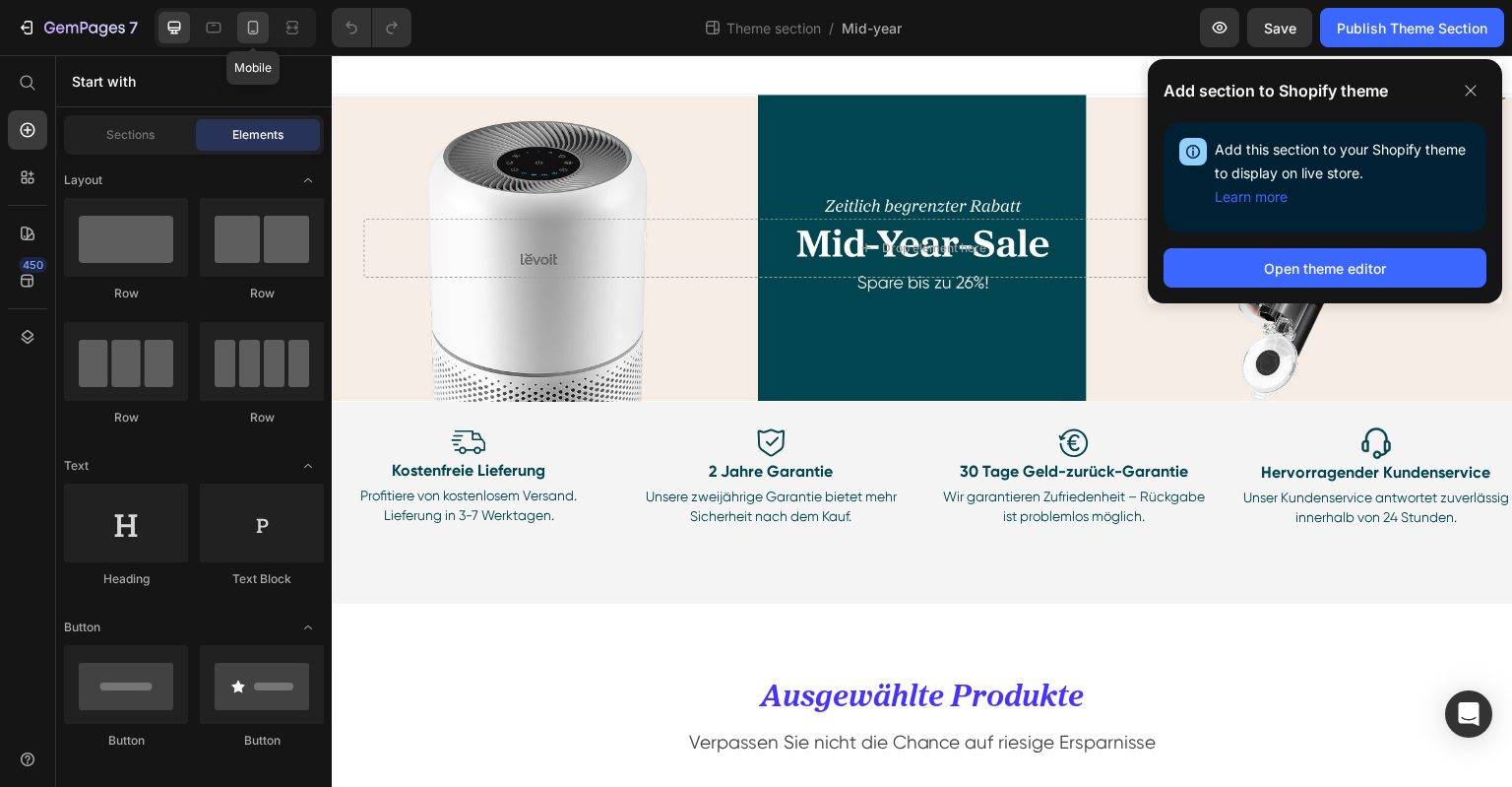 click 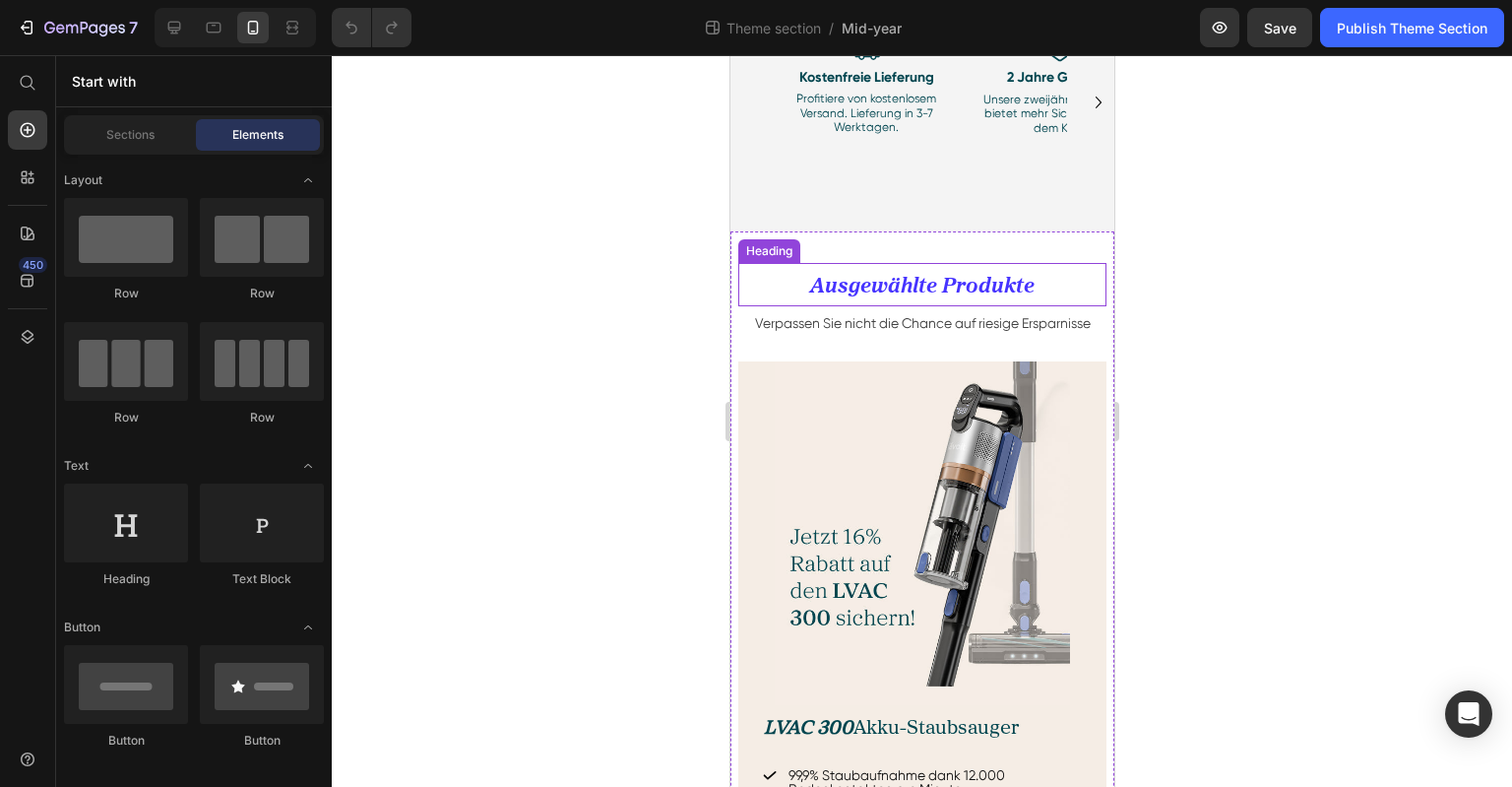 scroll, scrollTop: 591, scrollLeft: 0, axis: vertical 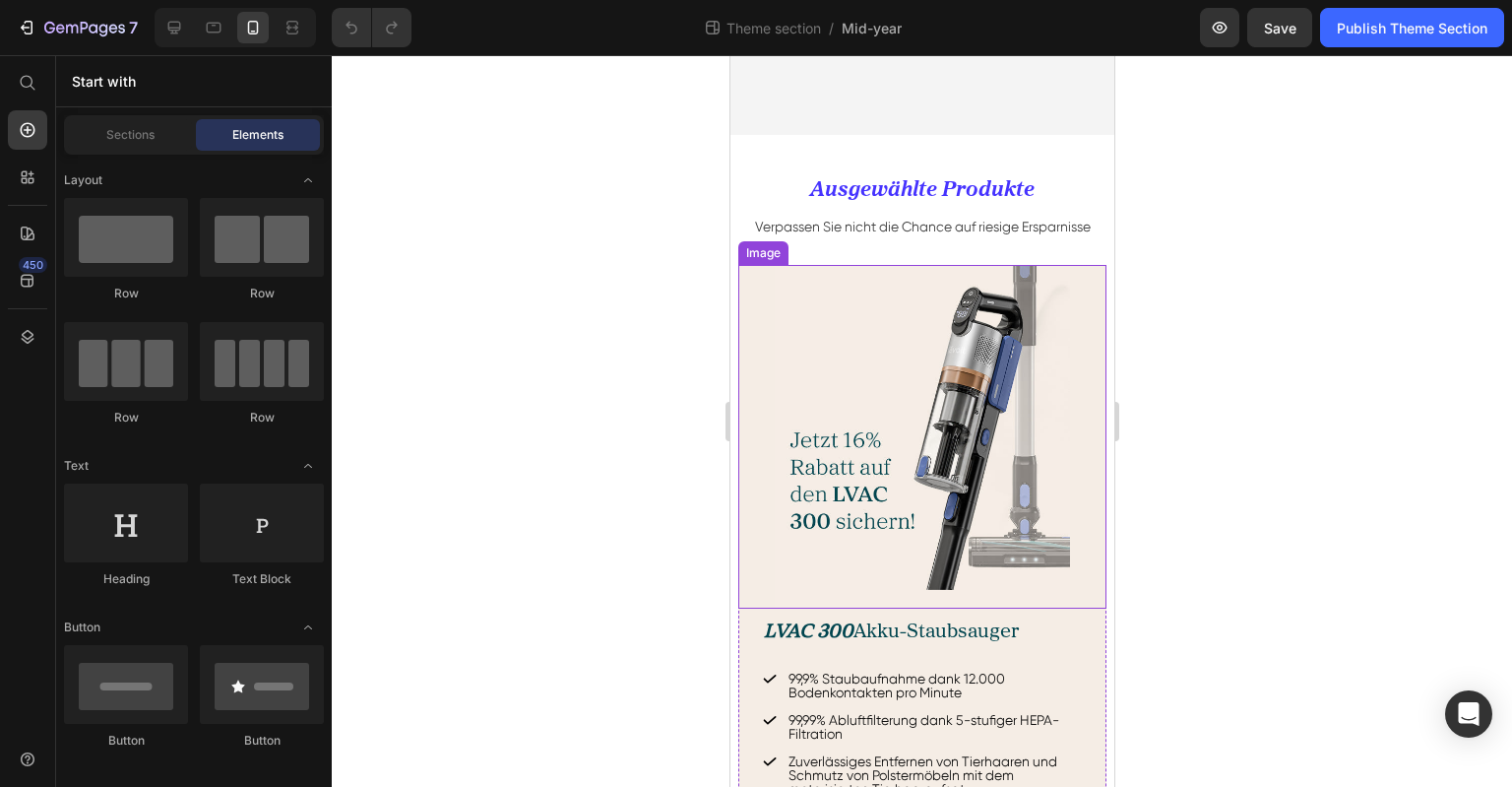 click at bounding box center [921, 436] 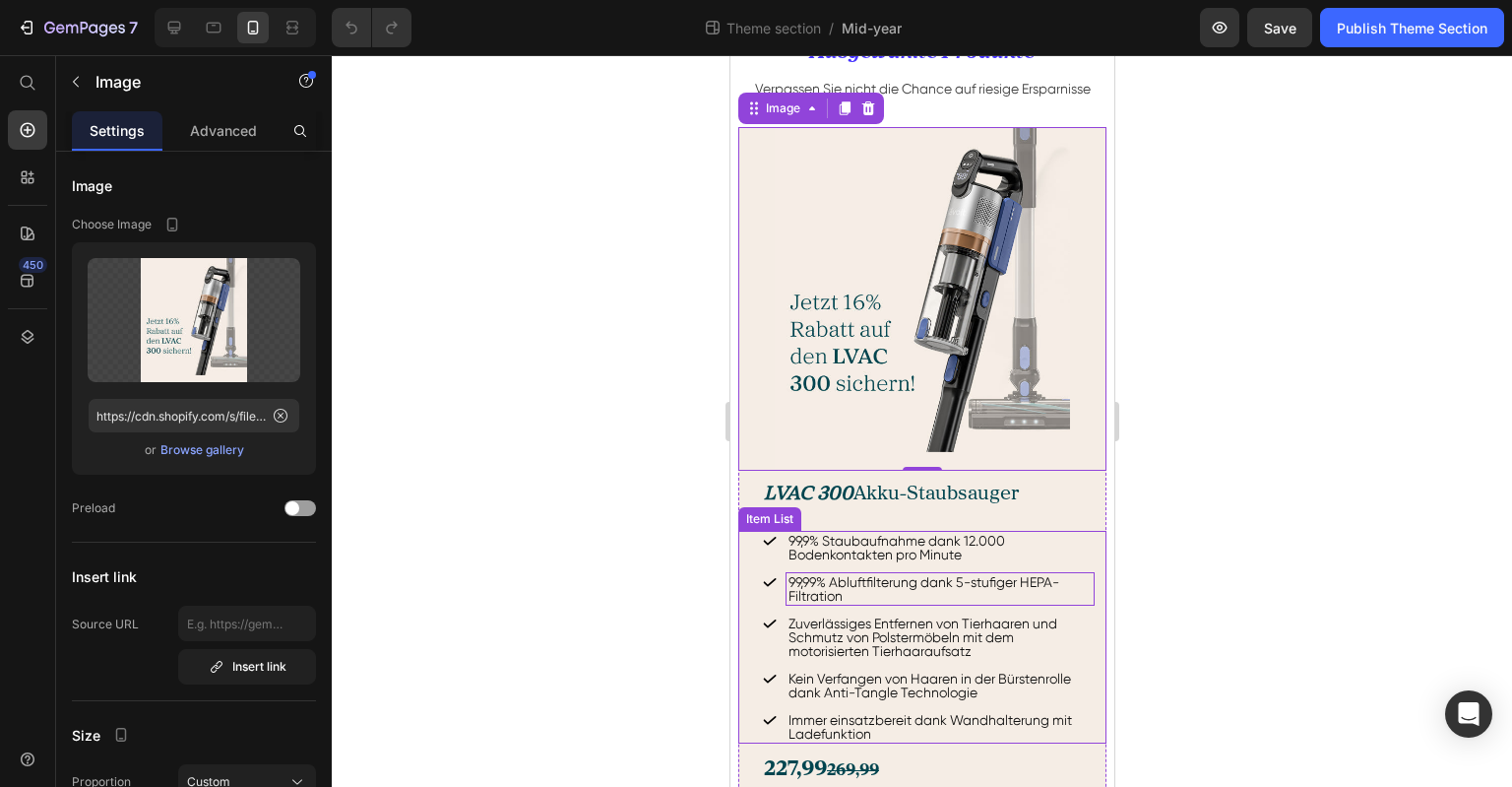 scroll, scrollTop: 886, scrollLeft: 0, axis: vertical 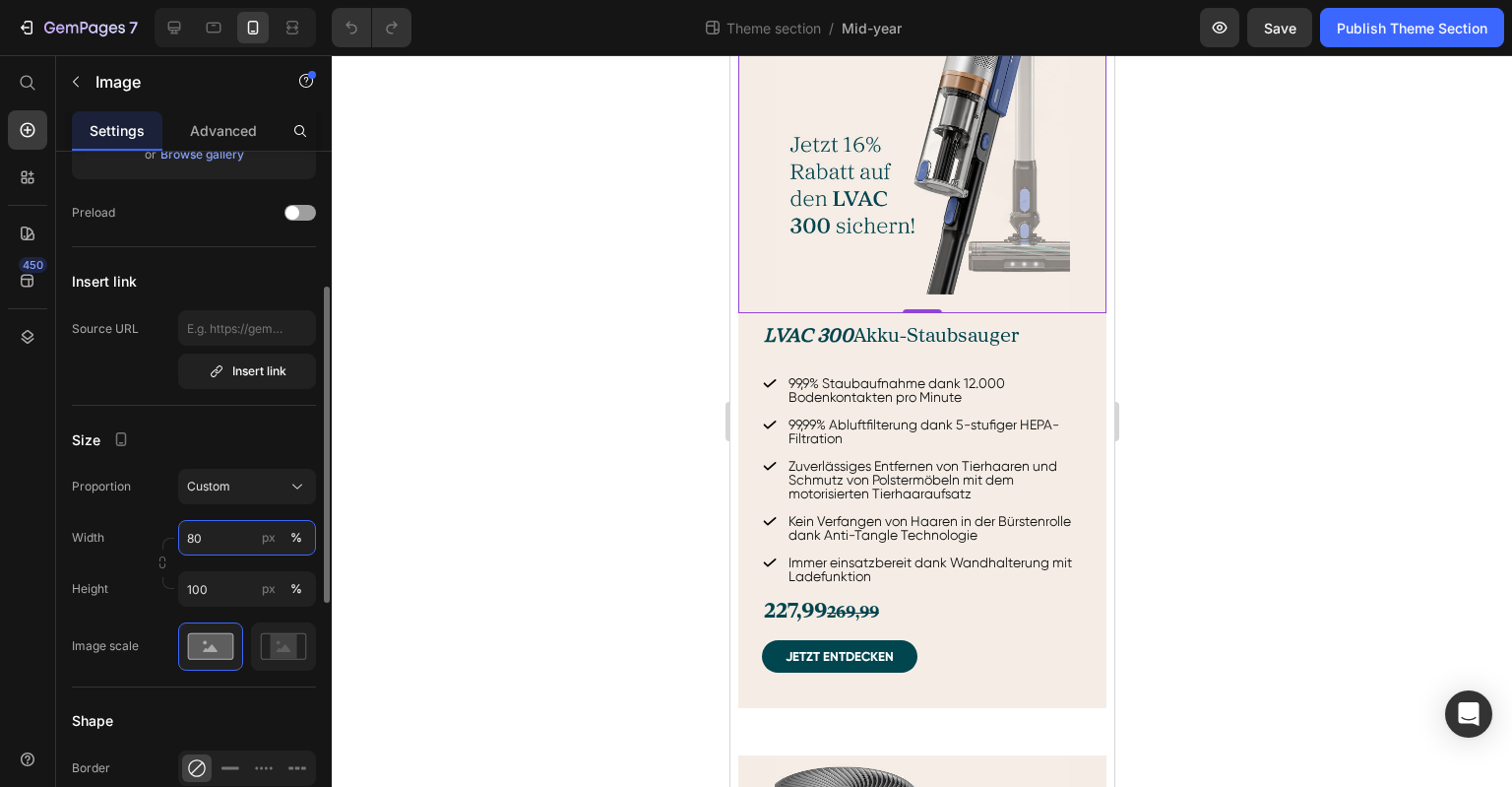 click on "80" at bounding box center (247, 538) 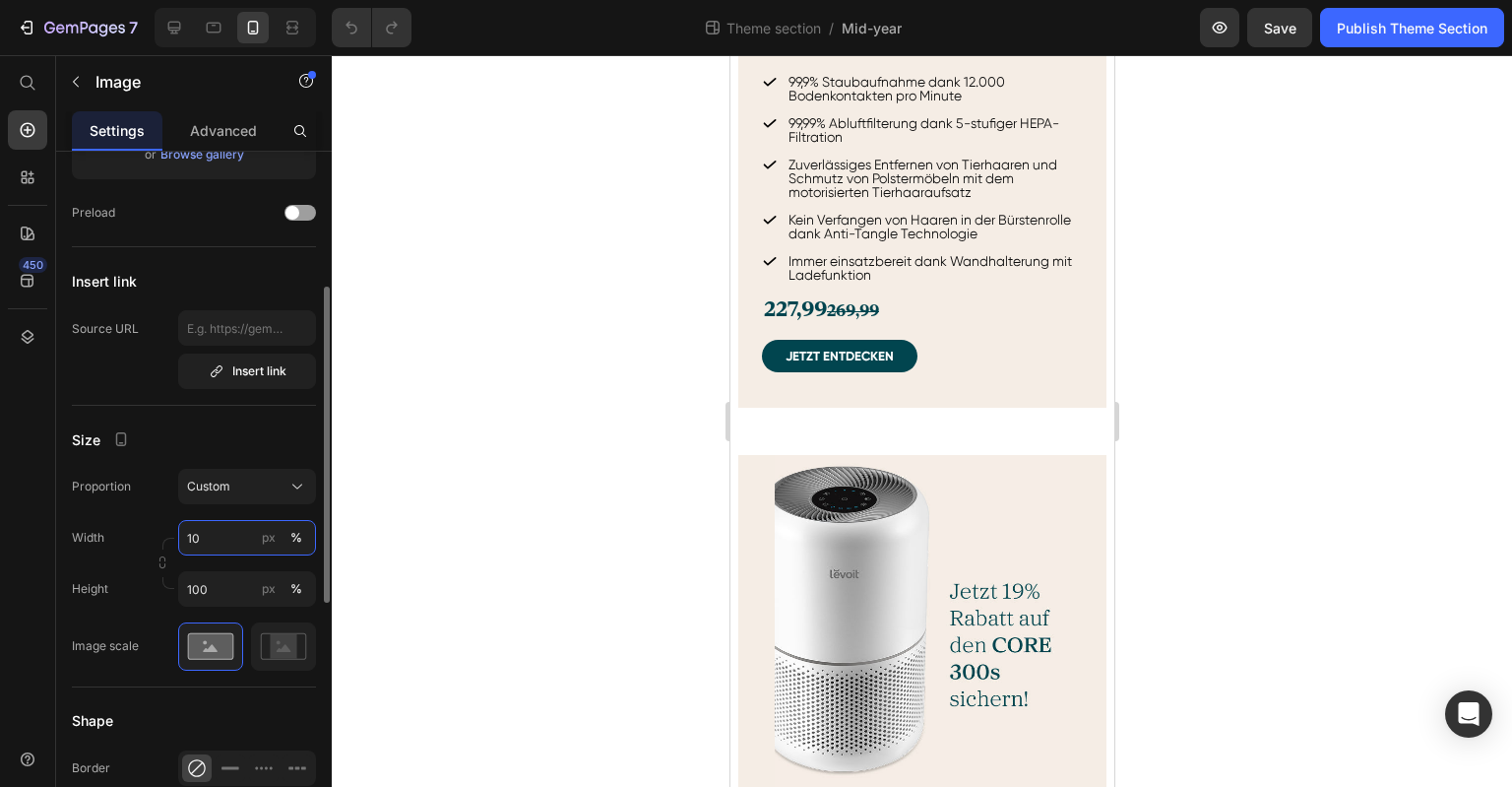 type on "100" 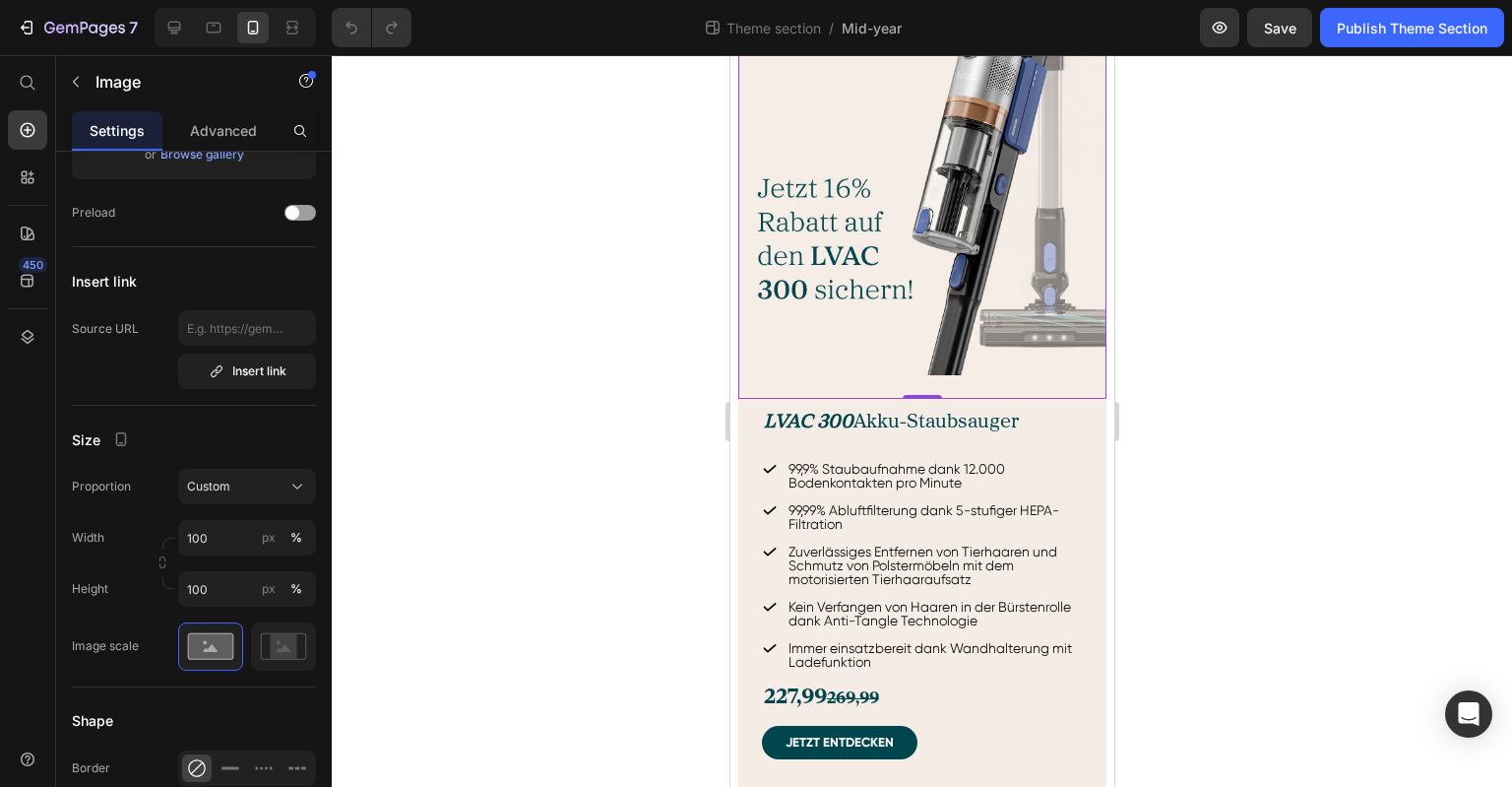 click 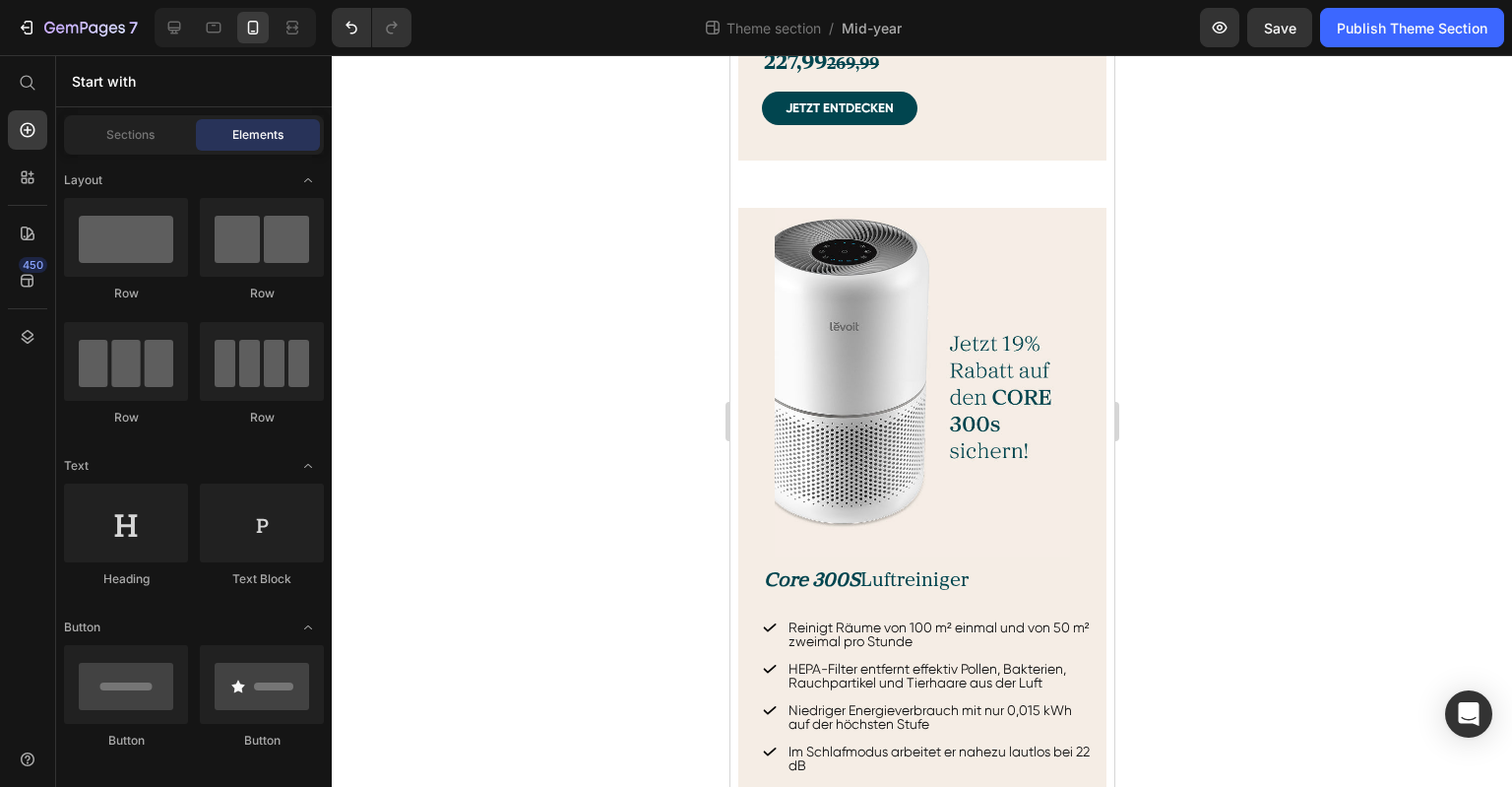scroll, scrollTop: 1541, scrollLeft: 0, axis: vertical 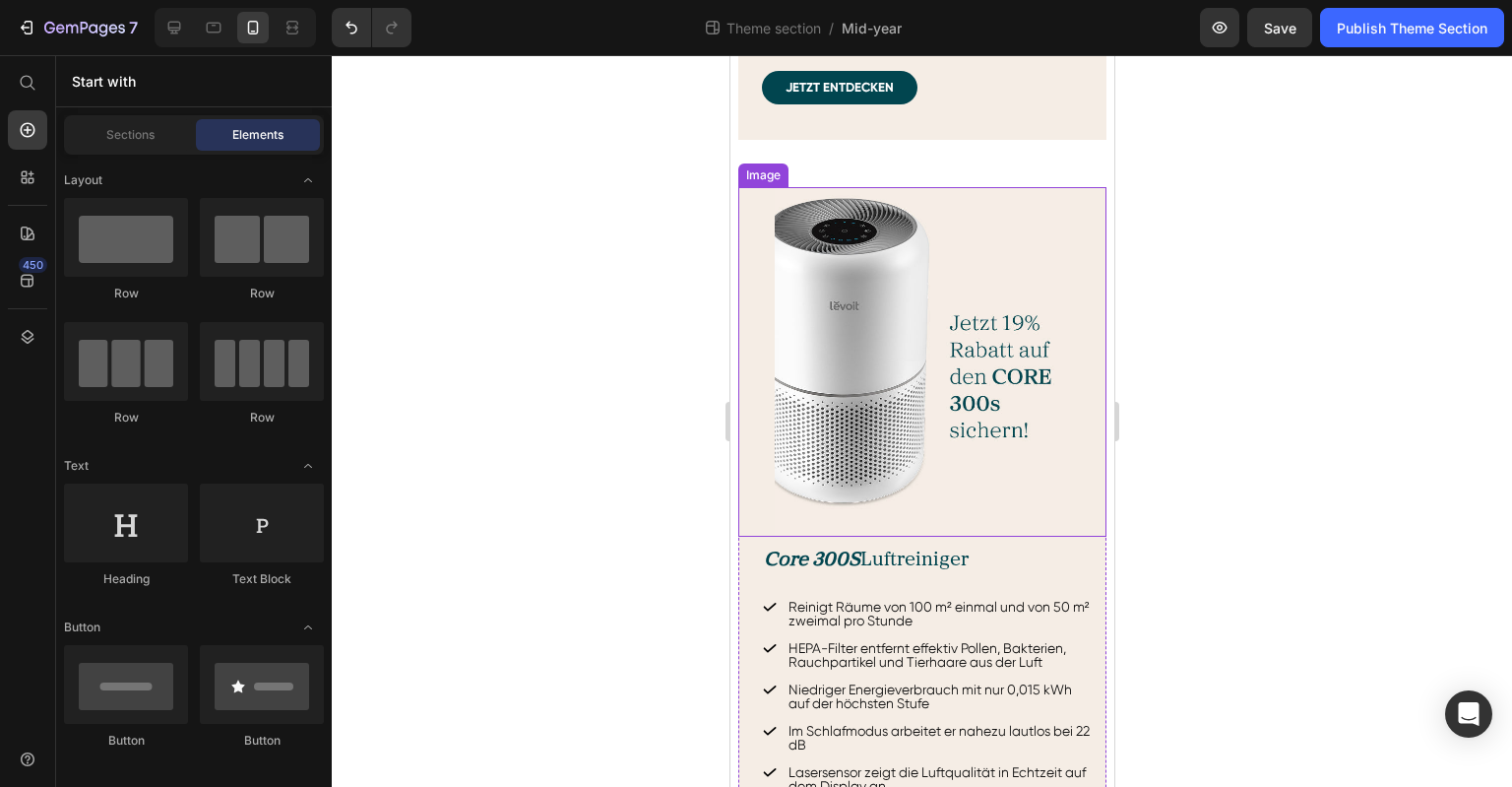 click at bounding box center [921, 362] 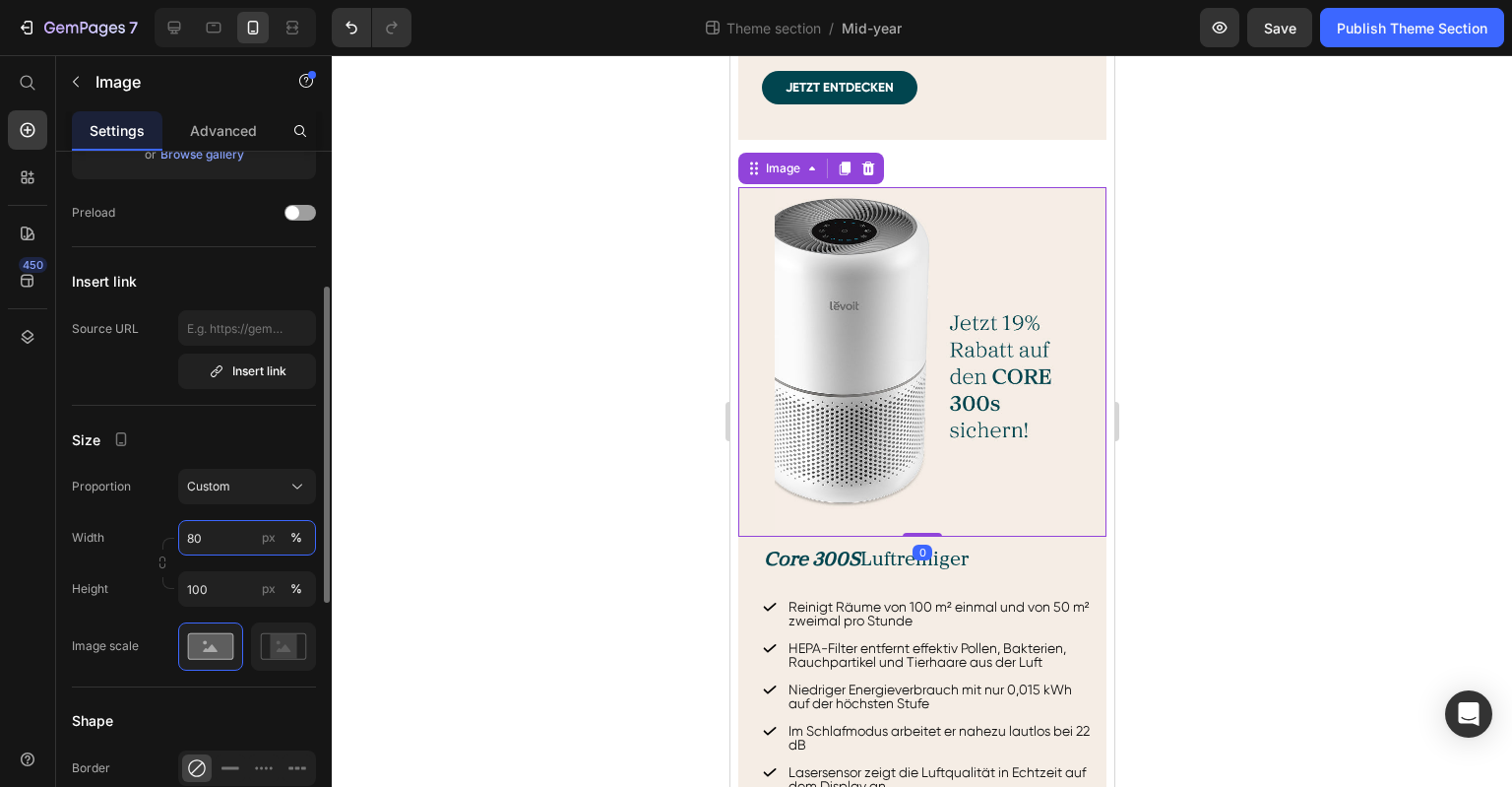 click on "80" at bounding box center (247, 538) 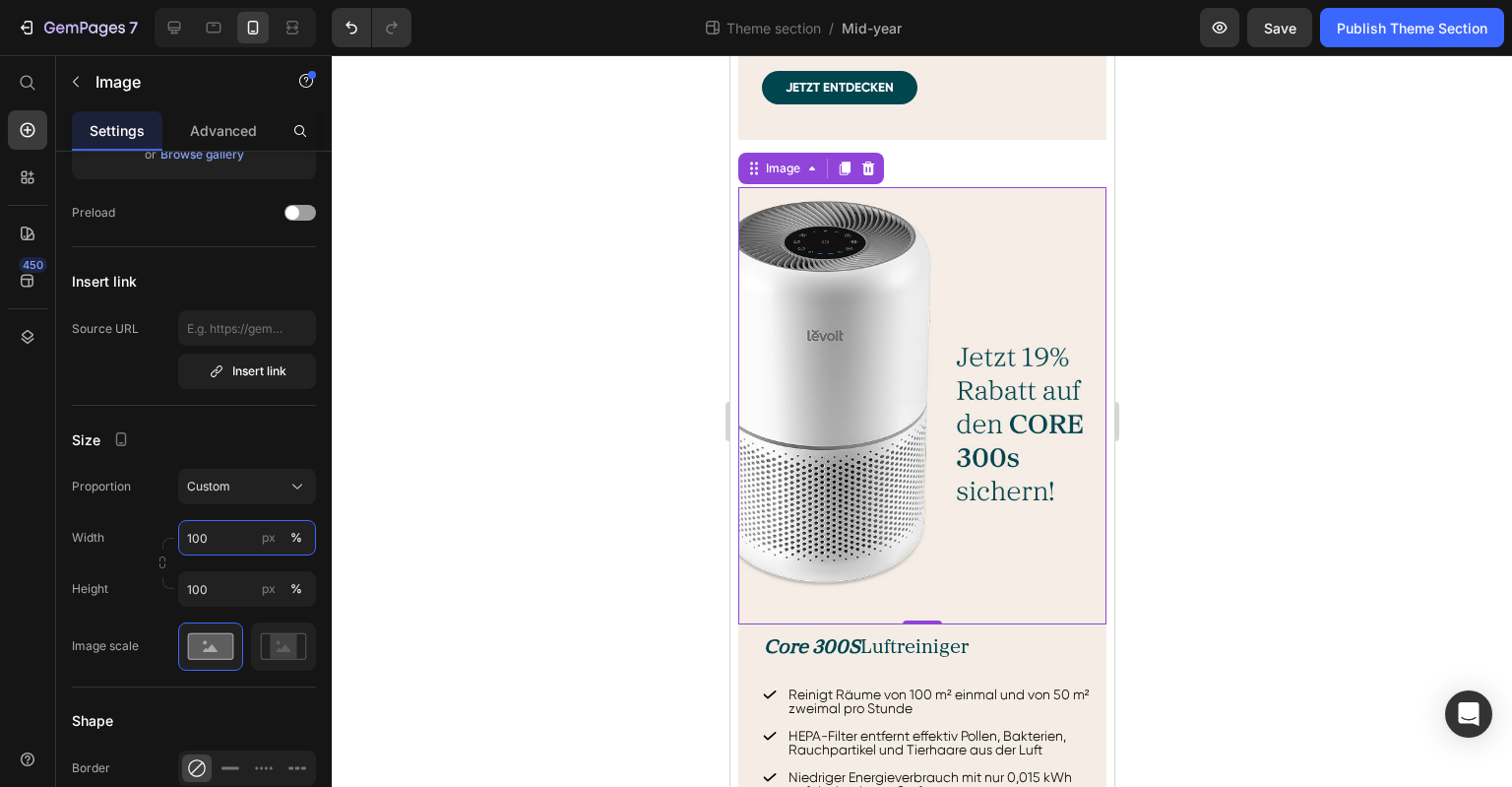 type on "100" 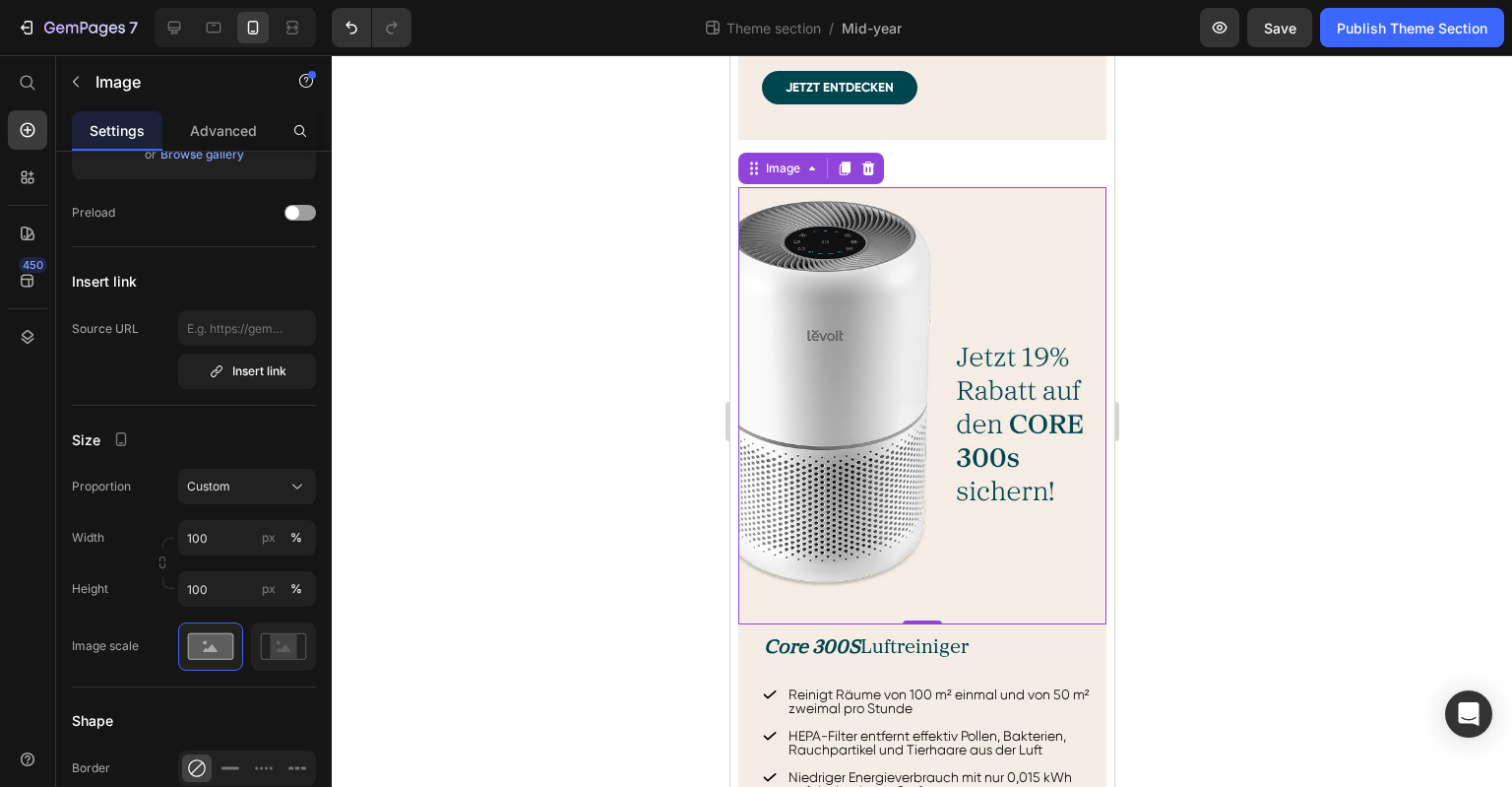 drag, startPoint x: 430, startPoint y: 496, endPoint x: 435, endPoint y: 480, distance: 16.763055 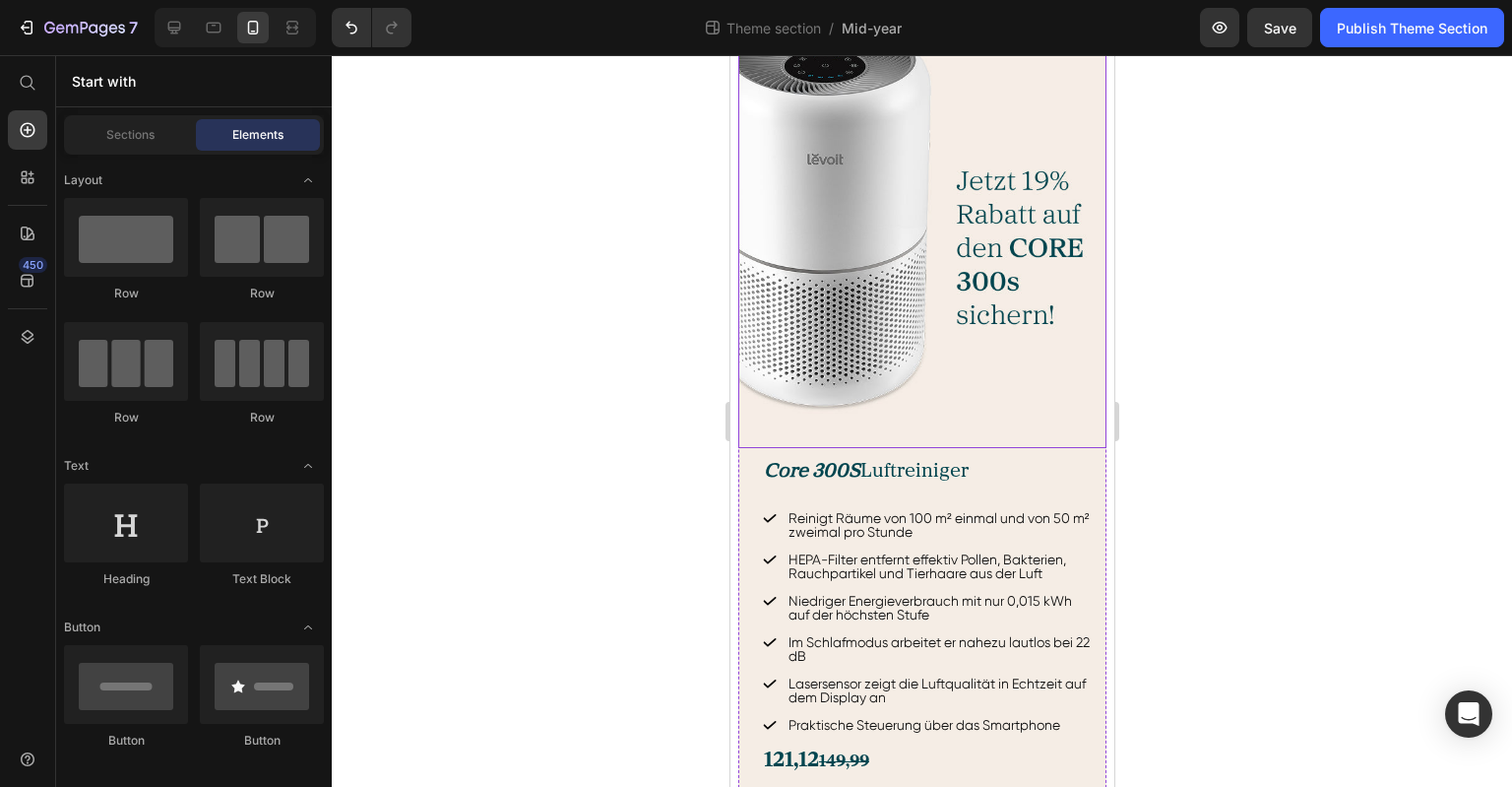 scroll, scrollTop: 1738, scrollLeft: 0, axis: vertical 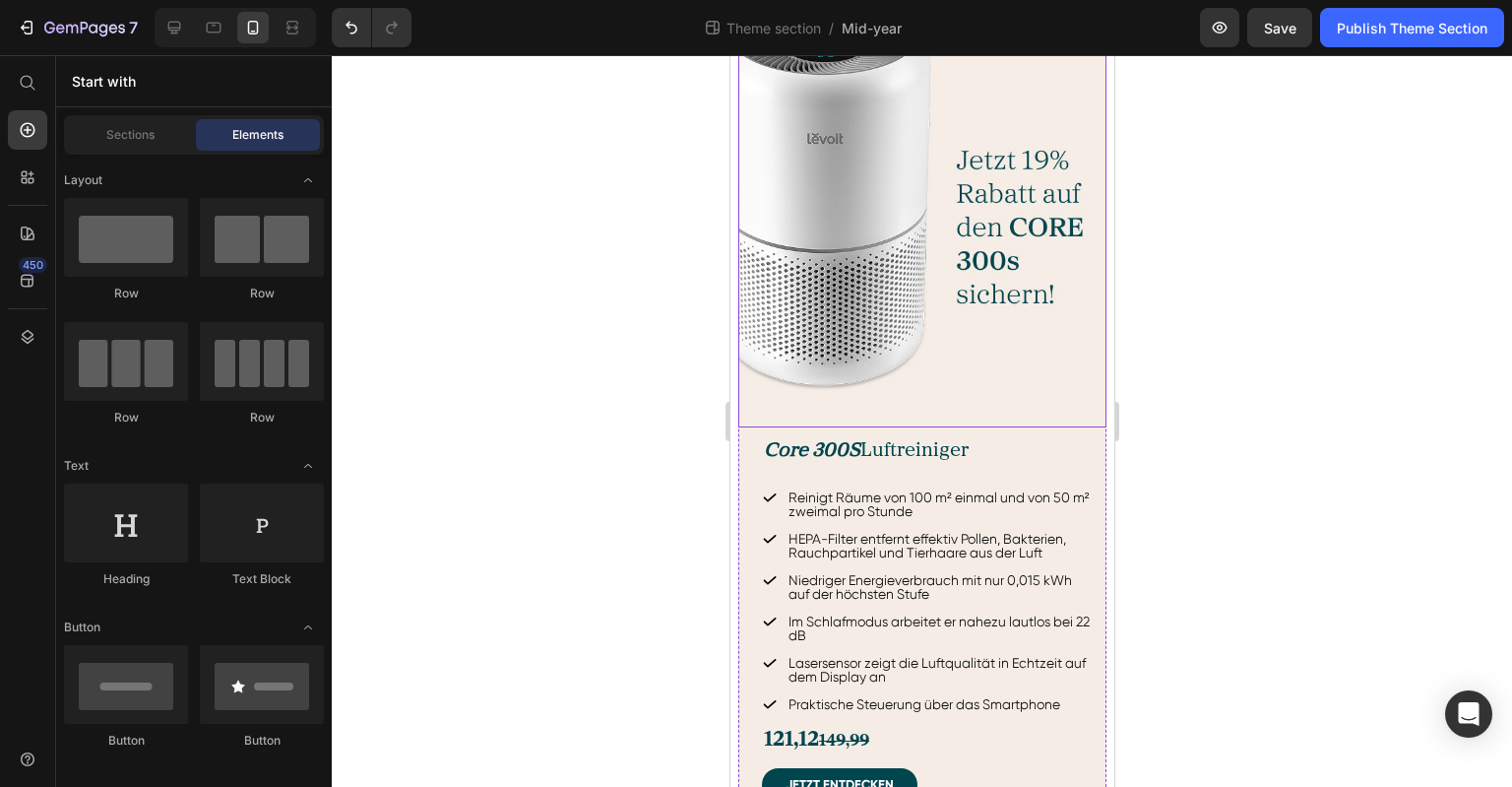 click at bounding box center (921, 209) 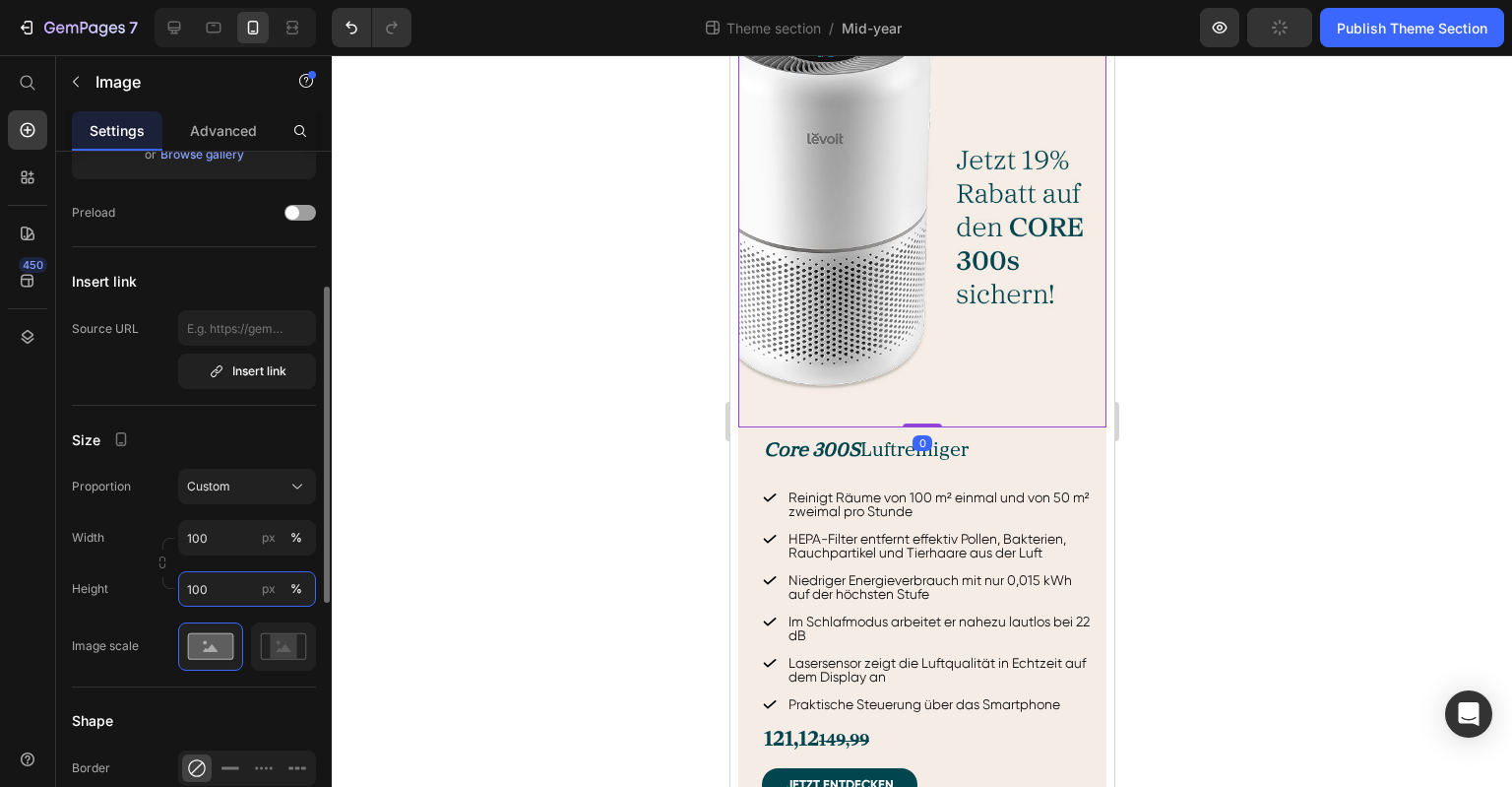 click on "100" at bounding box center (247, 589) 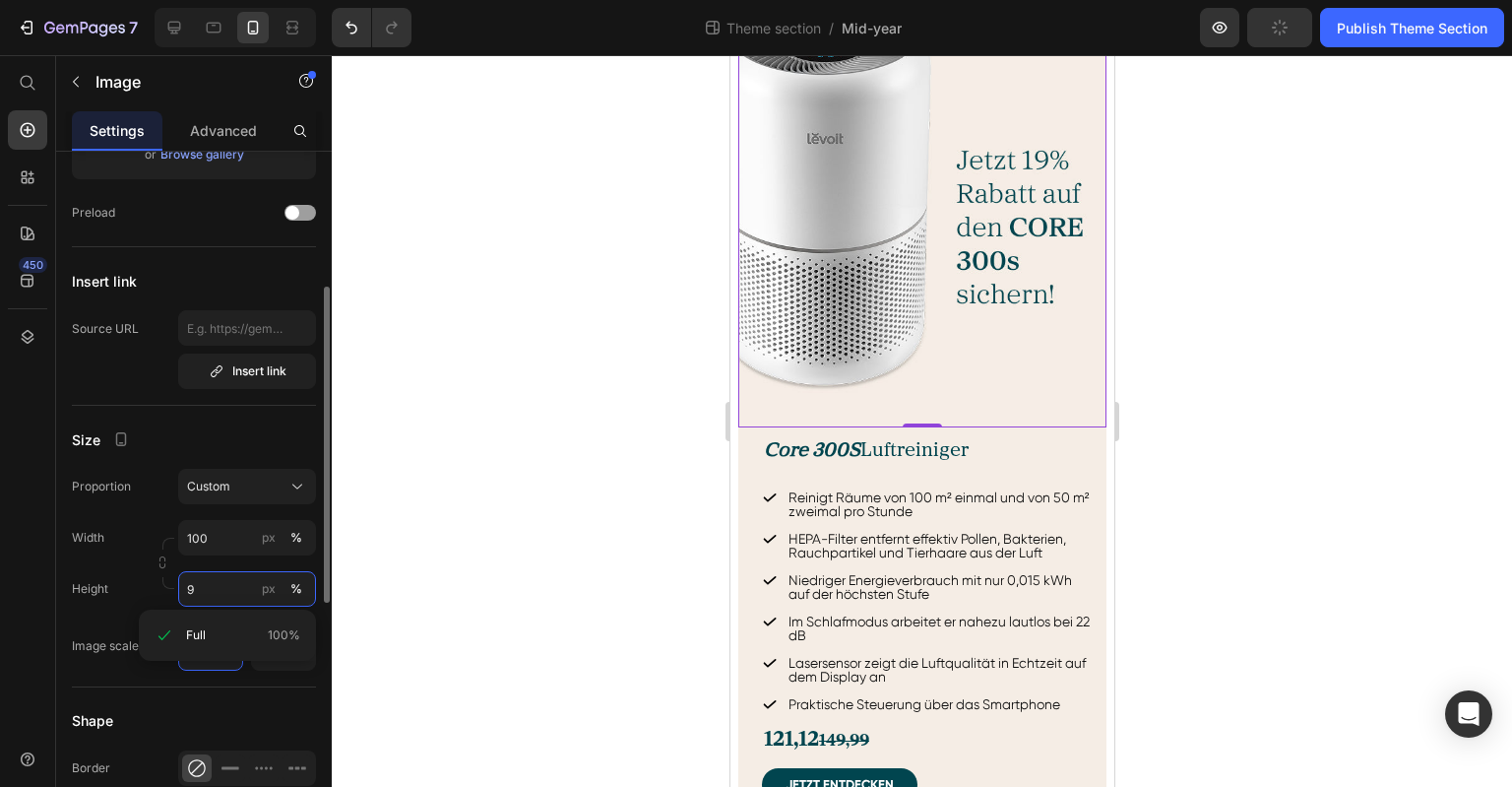 type on "90" 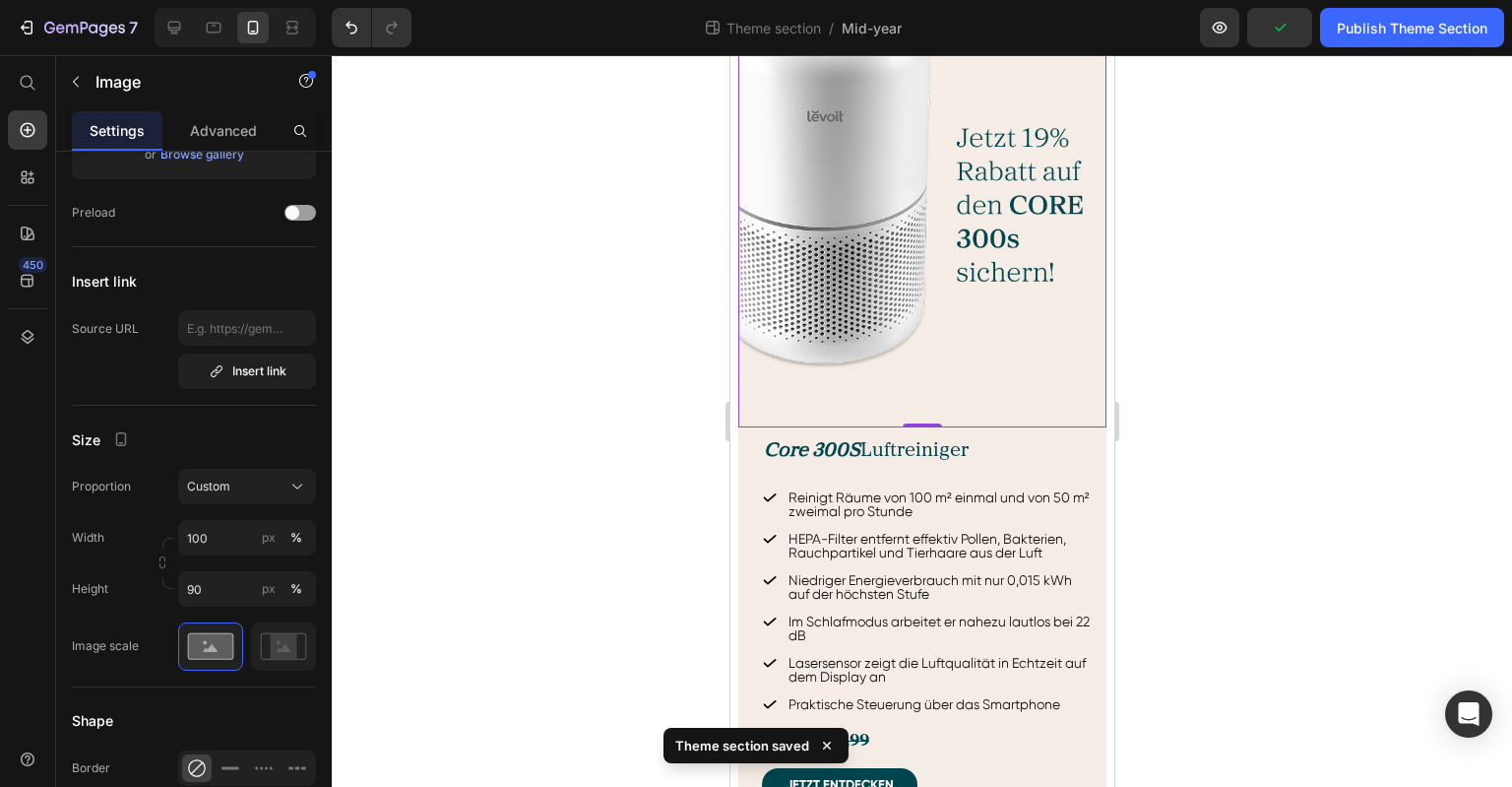 click 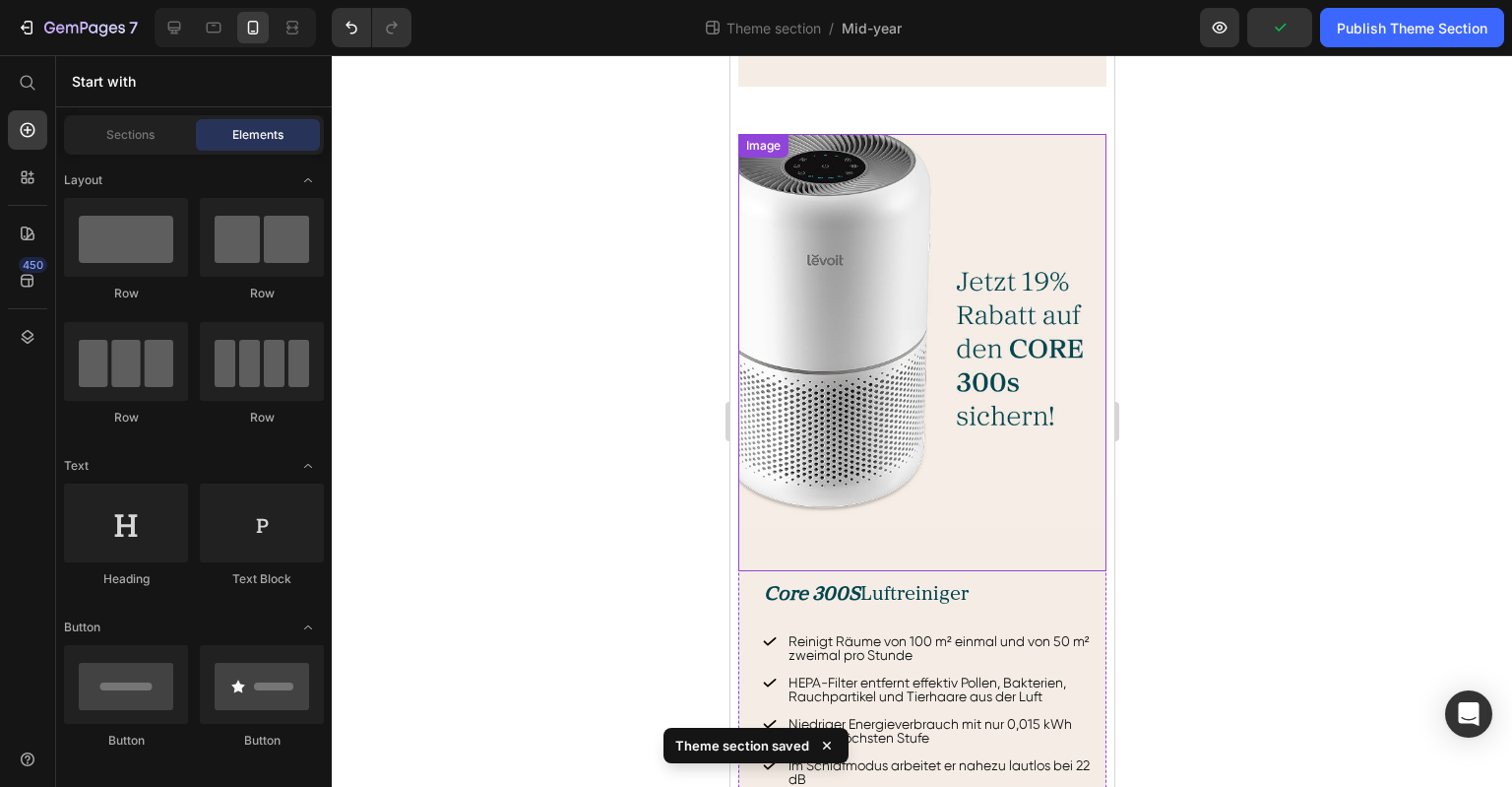 scroll, scrollTop: 1541, scrollLeft: 0, axis: vertical 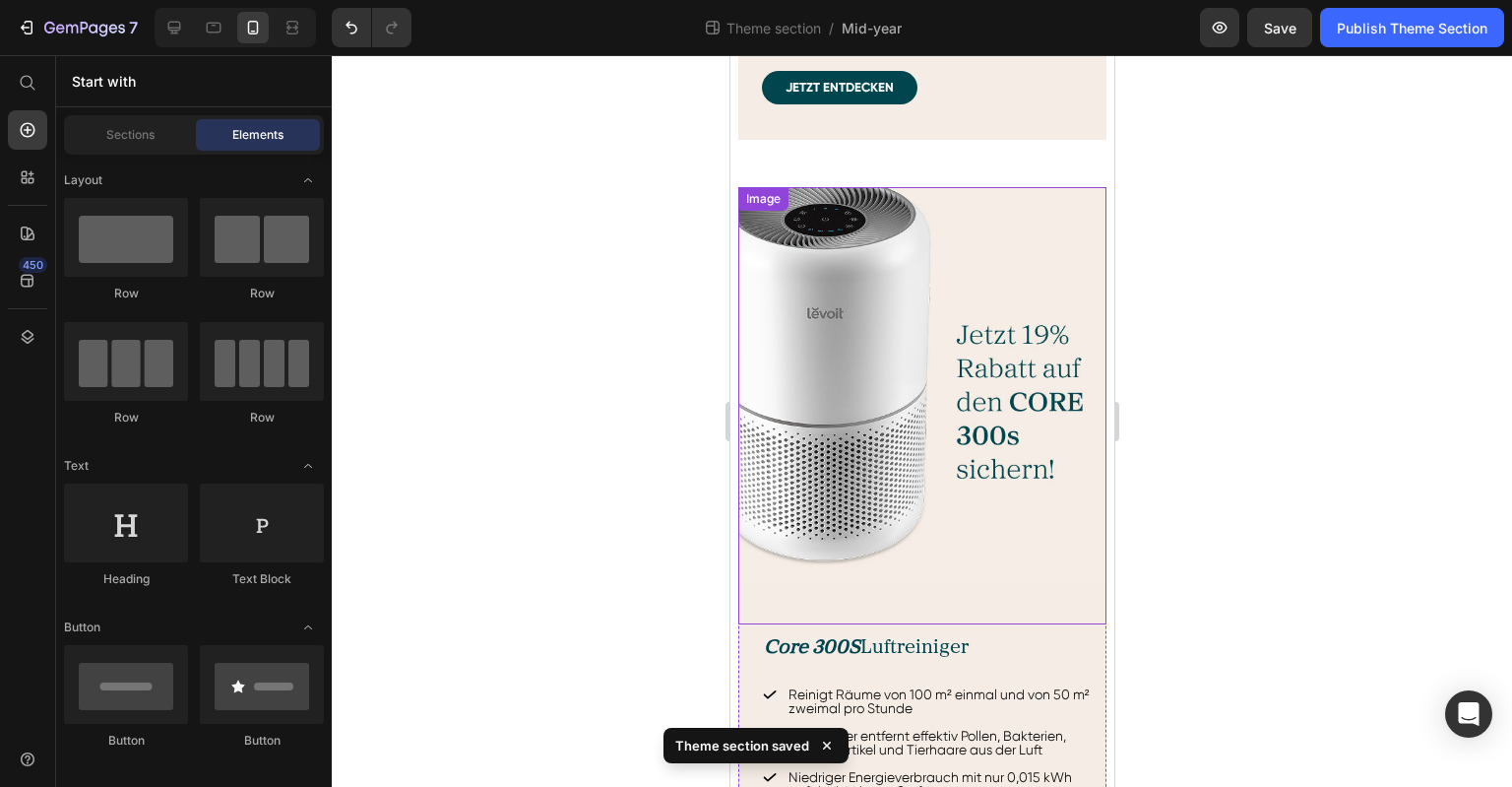 click at bounding box center [921, 406] 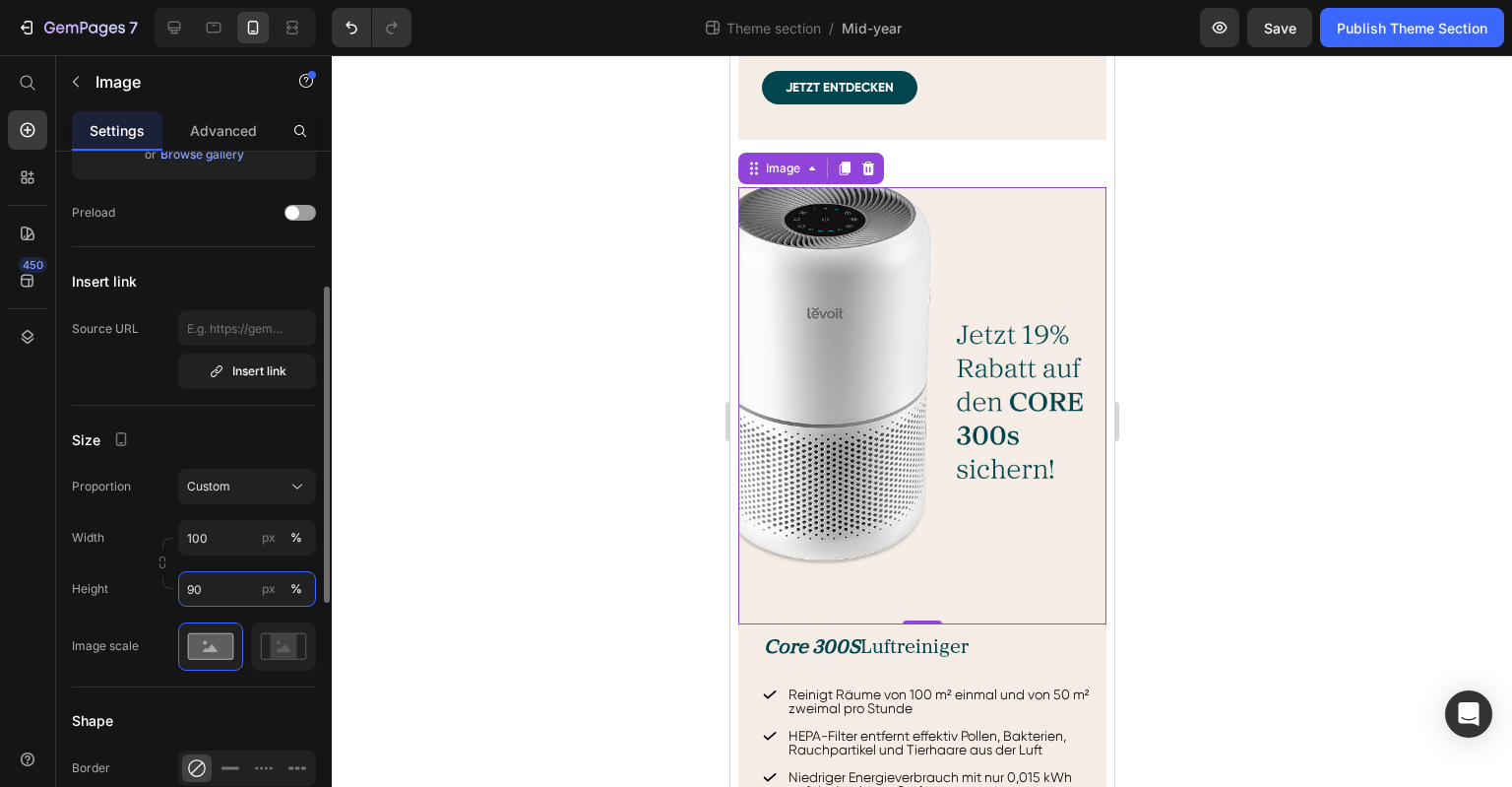 click on "90" at bounding box center (247, 589) 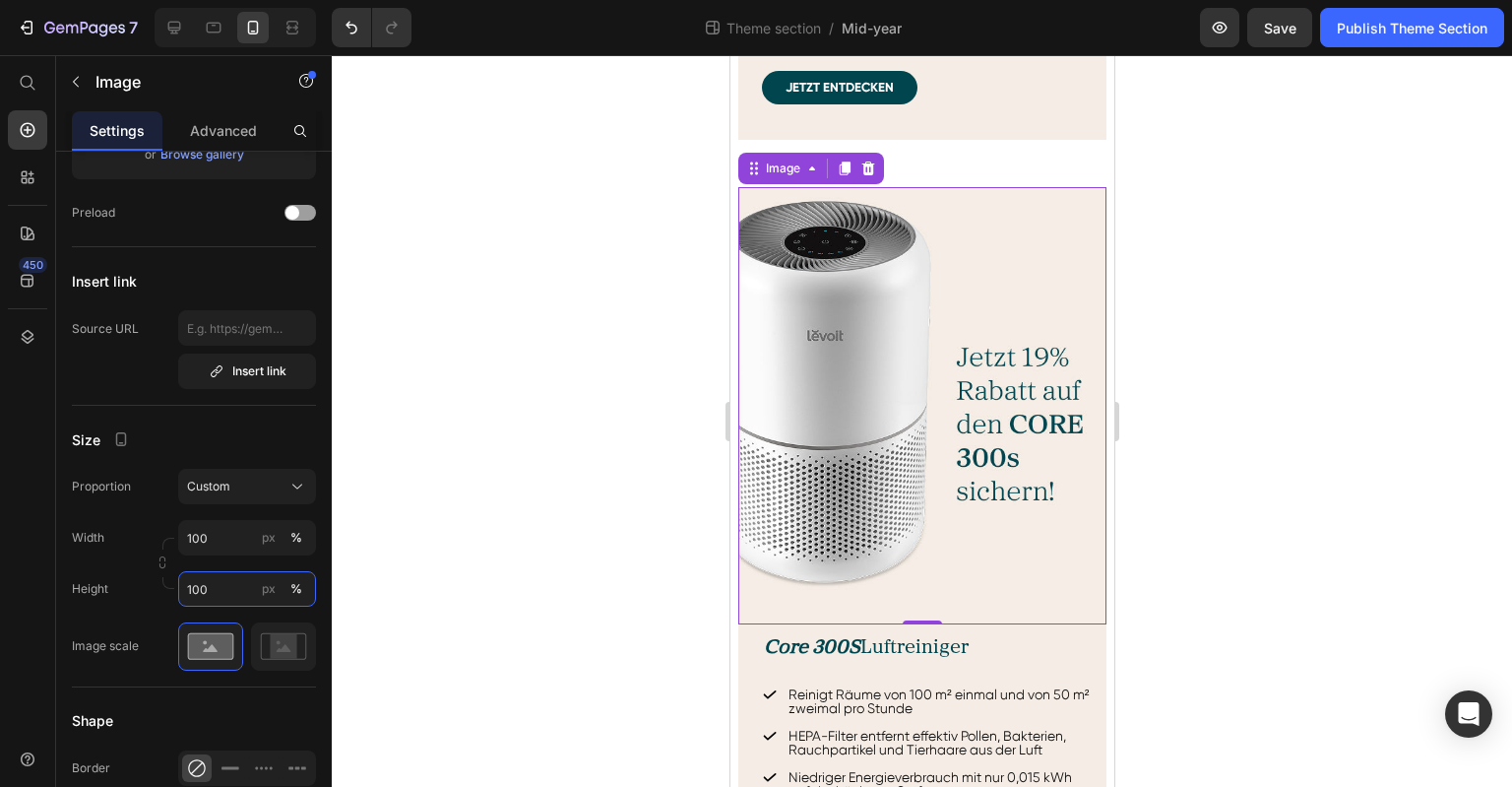 type on "100" 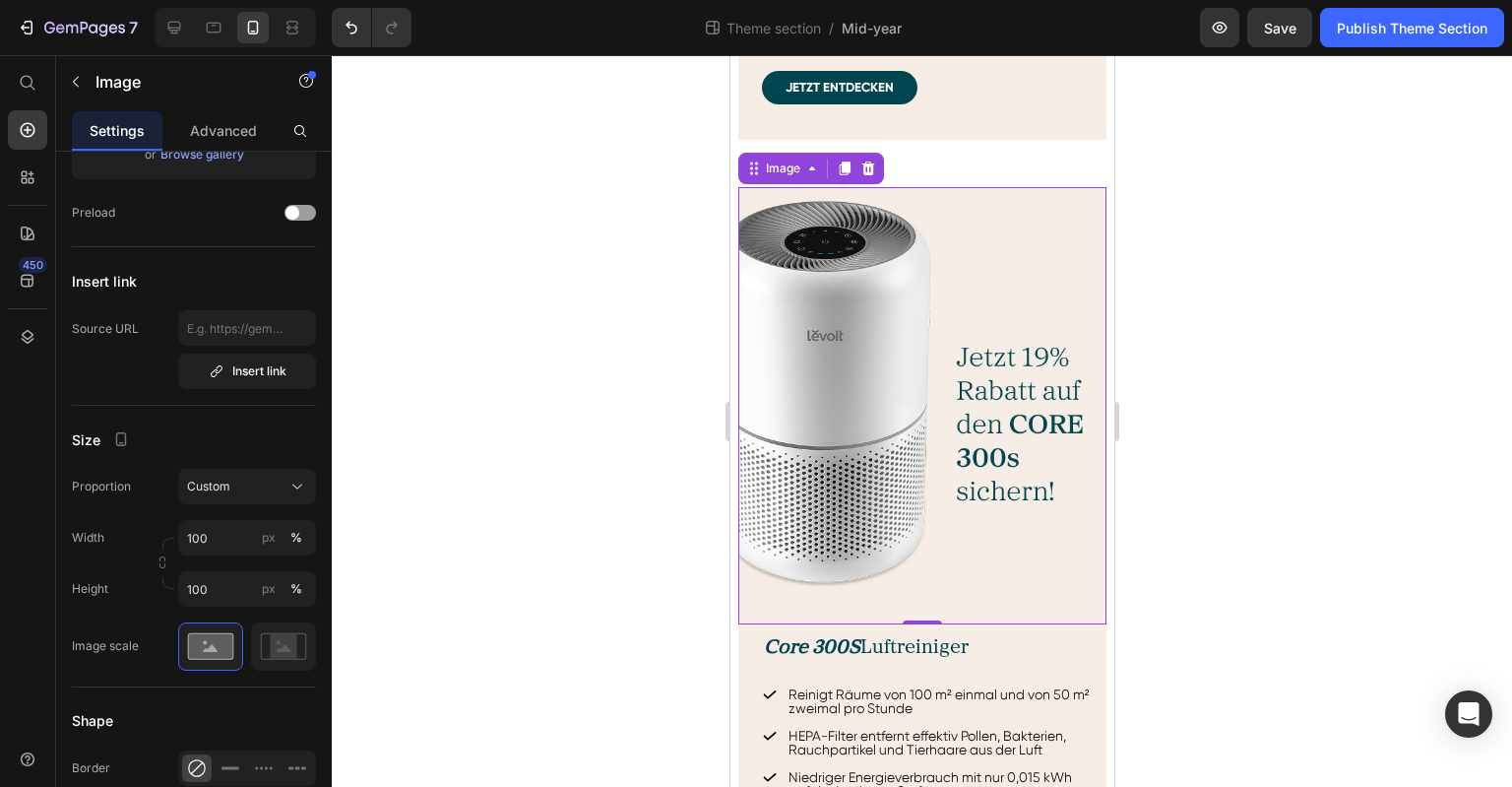click 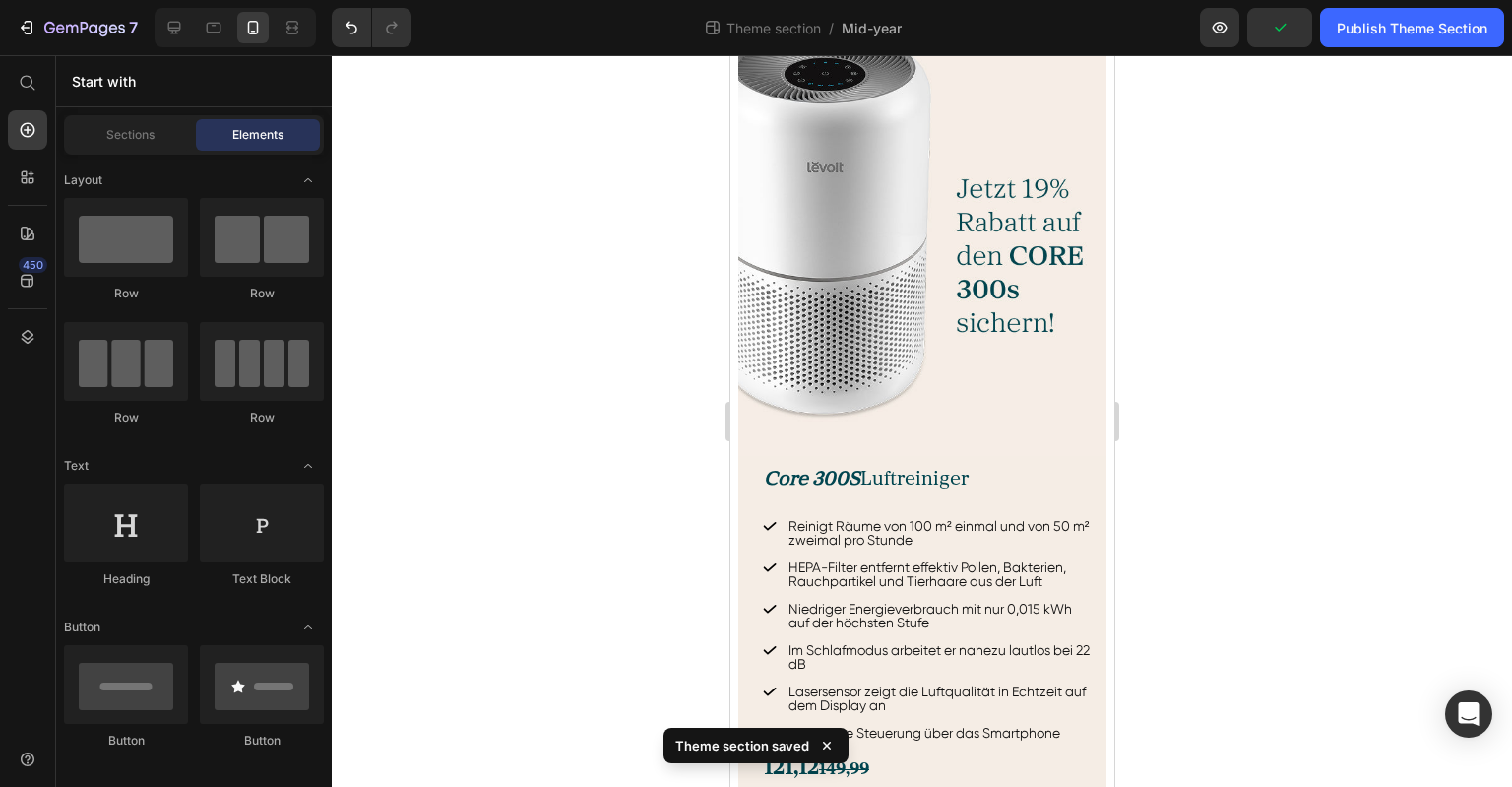scroll, scrollTop: 1723, scrollLeft: 0, axis: vertical 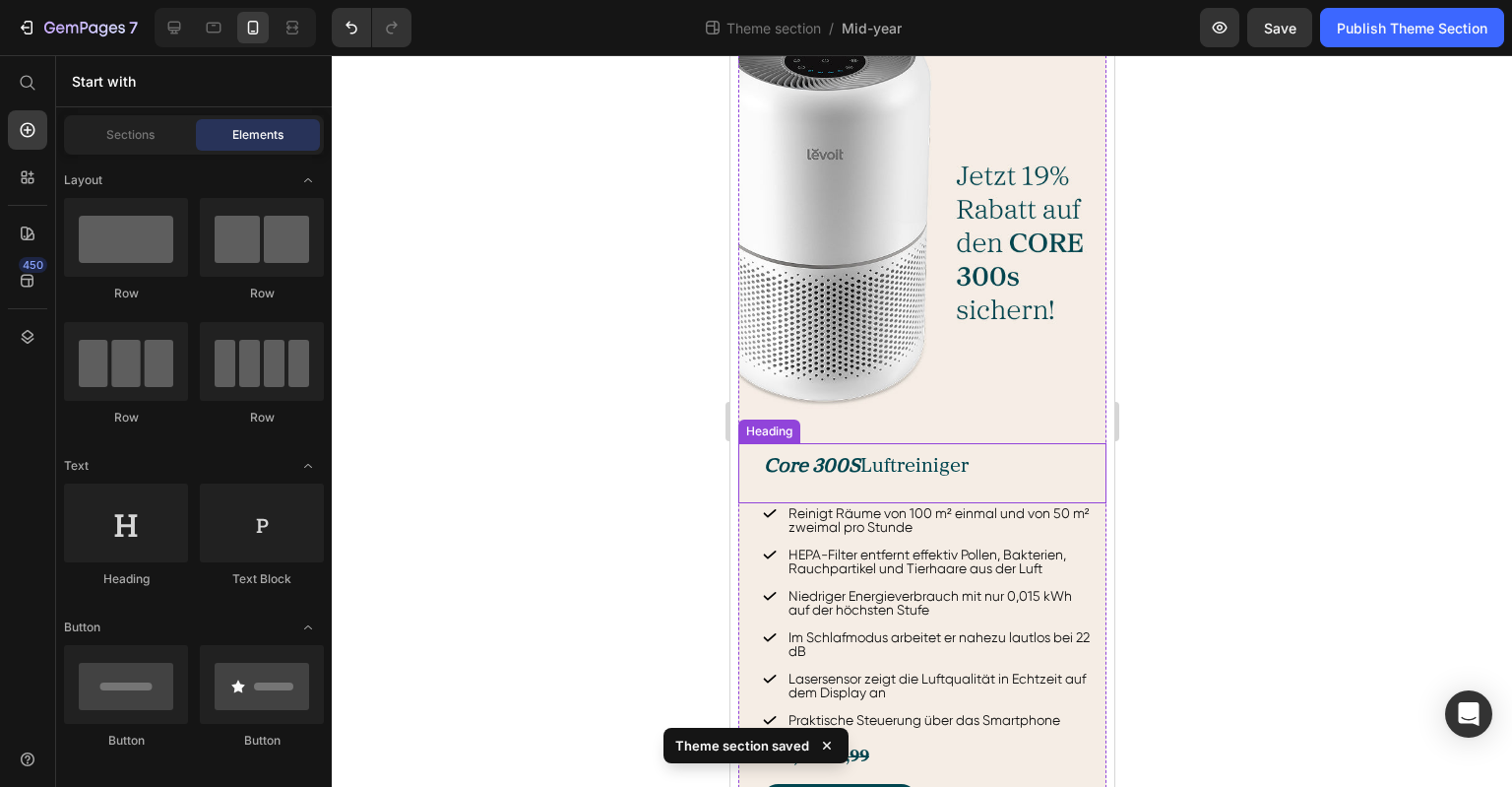 click on "Core 300S  Luftreiniger" at bounding box center [933, 465] 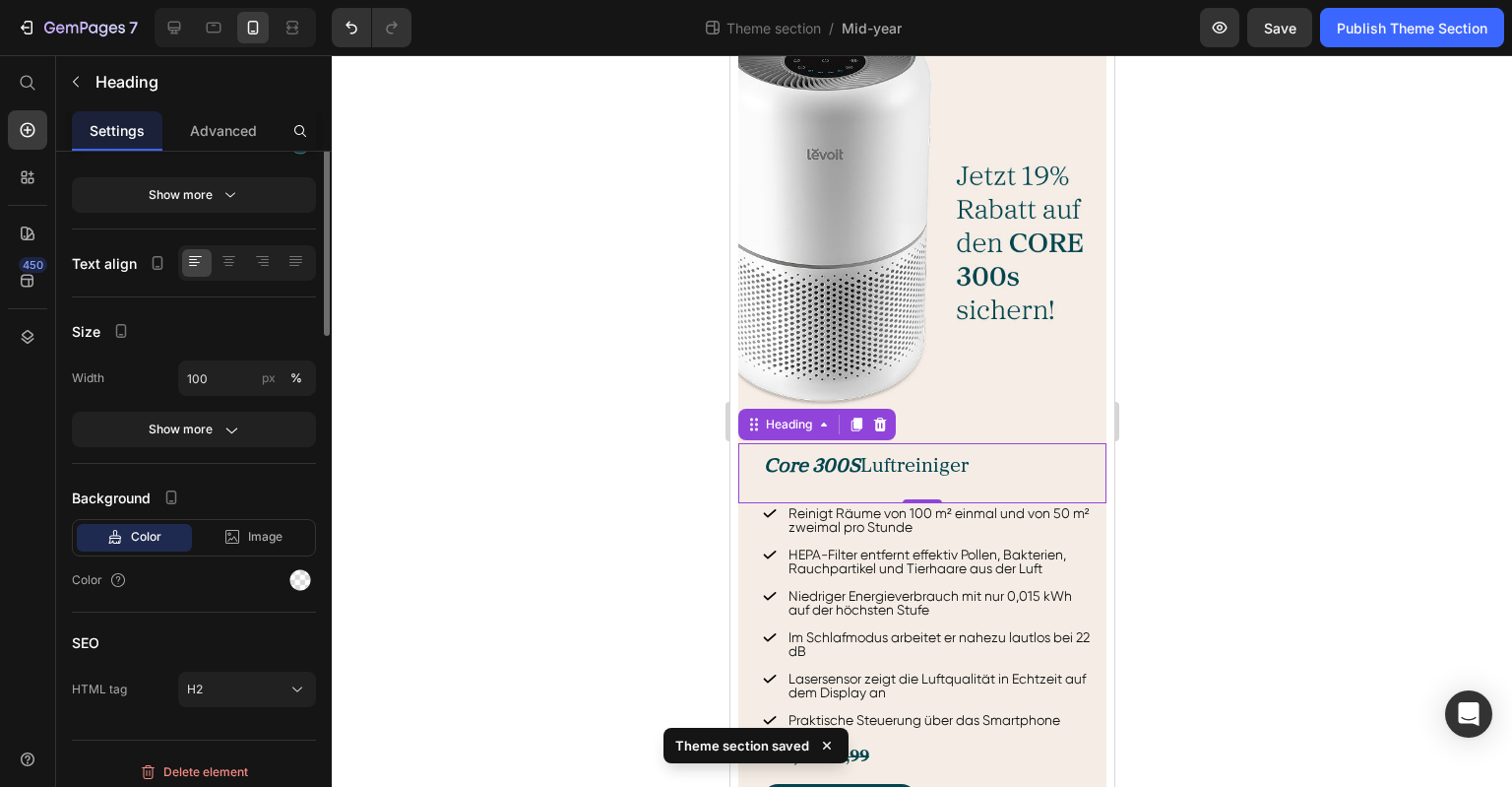 scroll, scrollTop: 0, scrollLeft: 0, axis: both 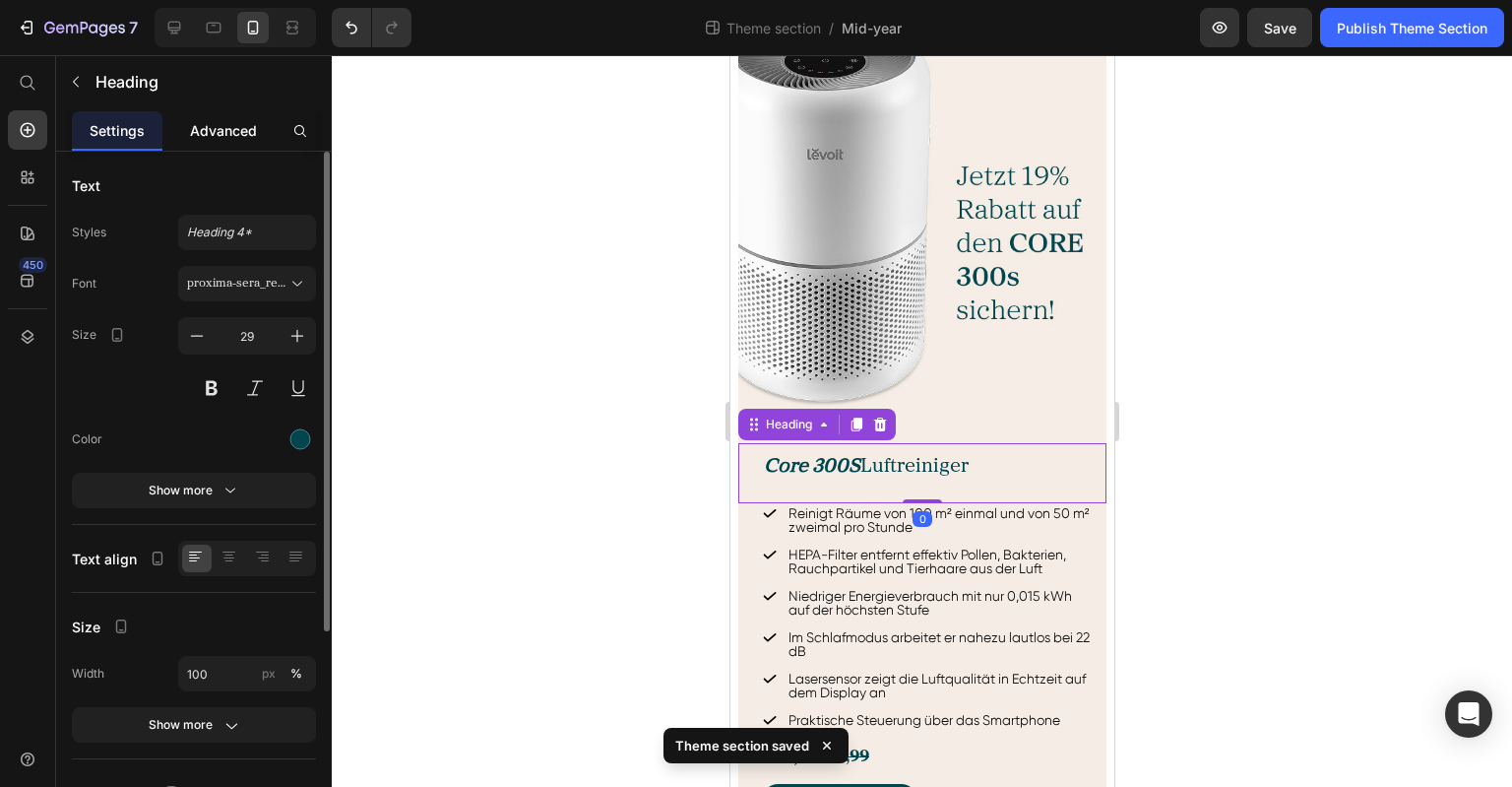 click on "Advanced" at bounding box center (223, 130) 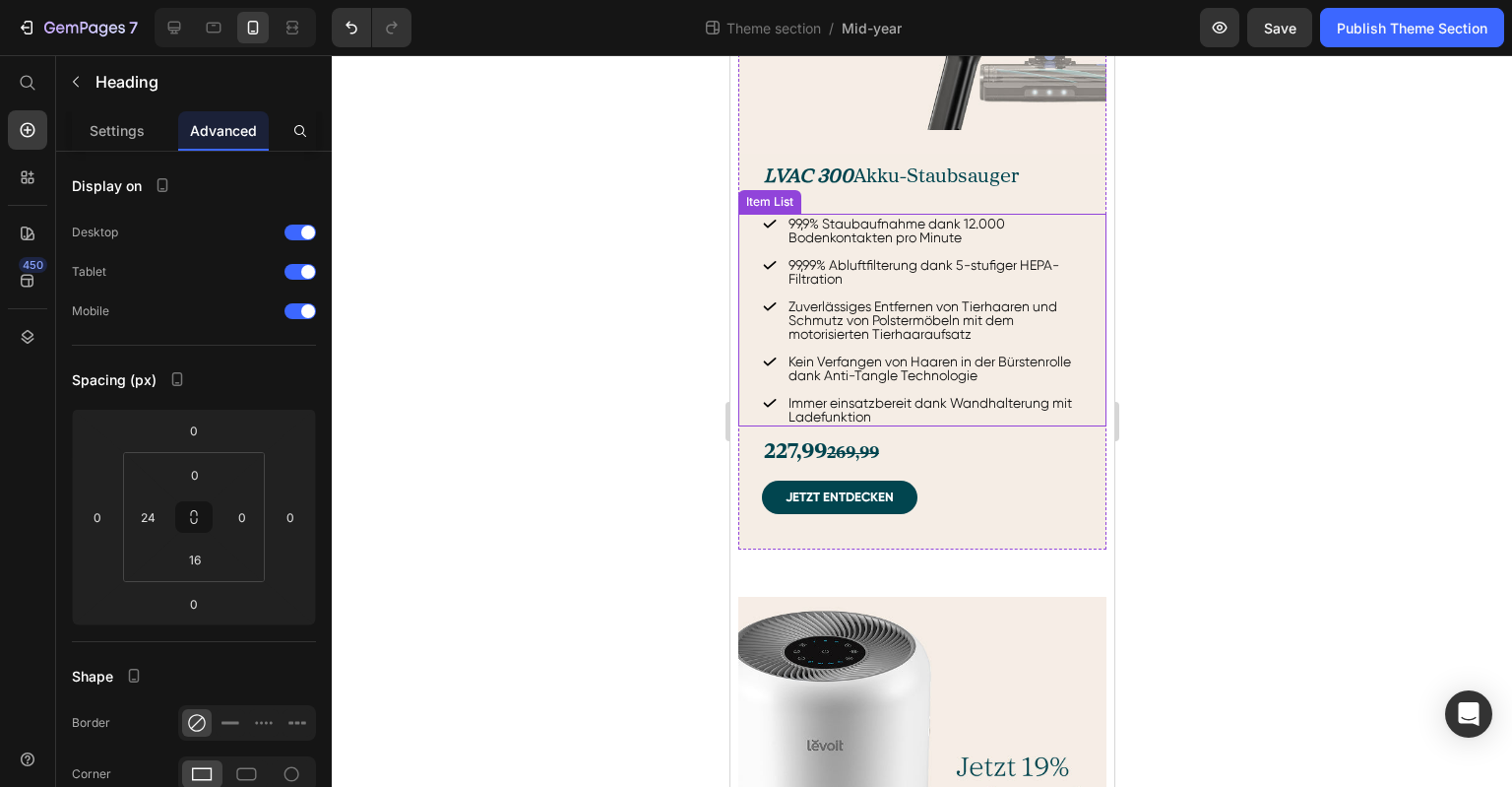 scroll, scrollTop: 935, scrollLeft: 0, axis: vertical 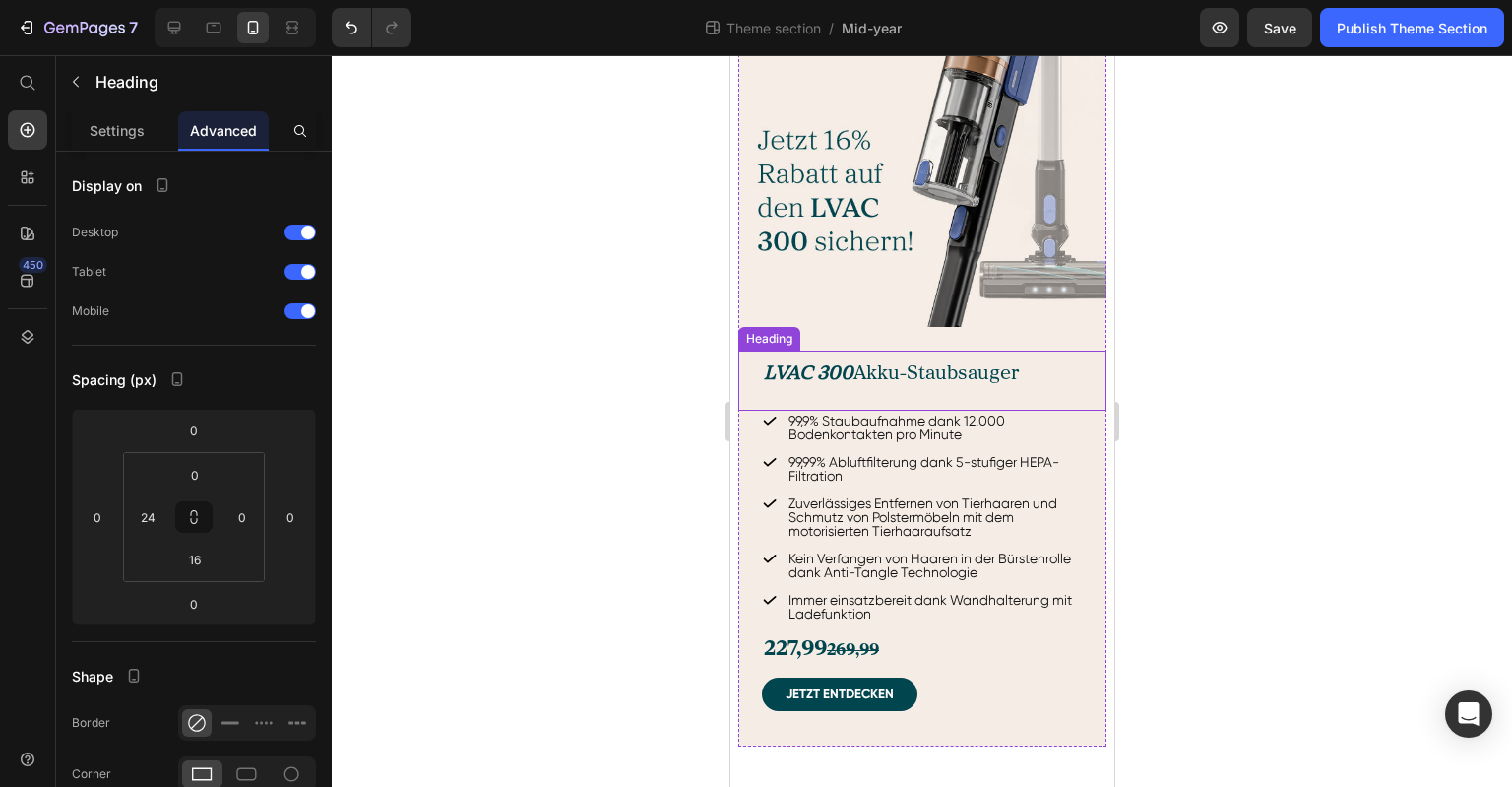 click on "LVAC 300  Akku-Staubsauger" at bounding box center [890, 373] 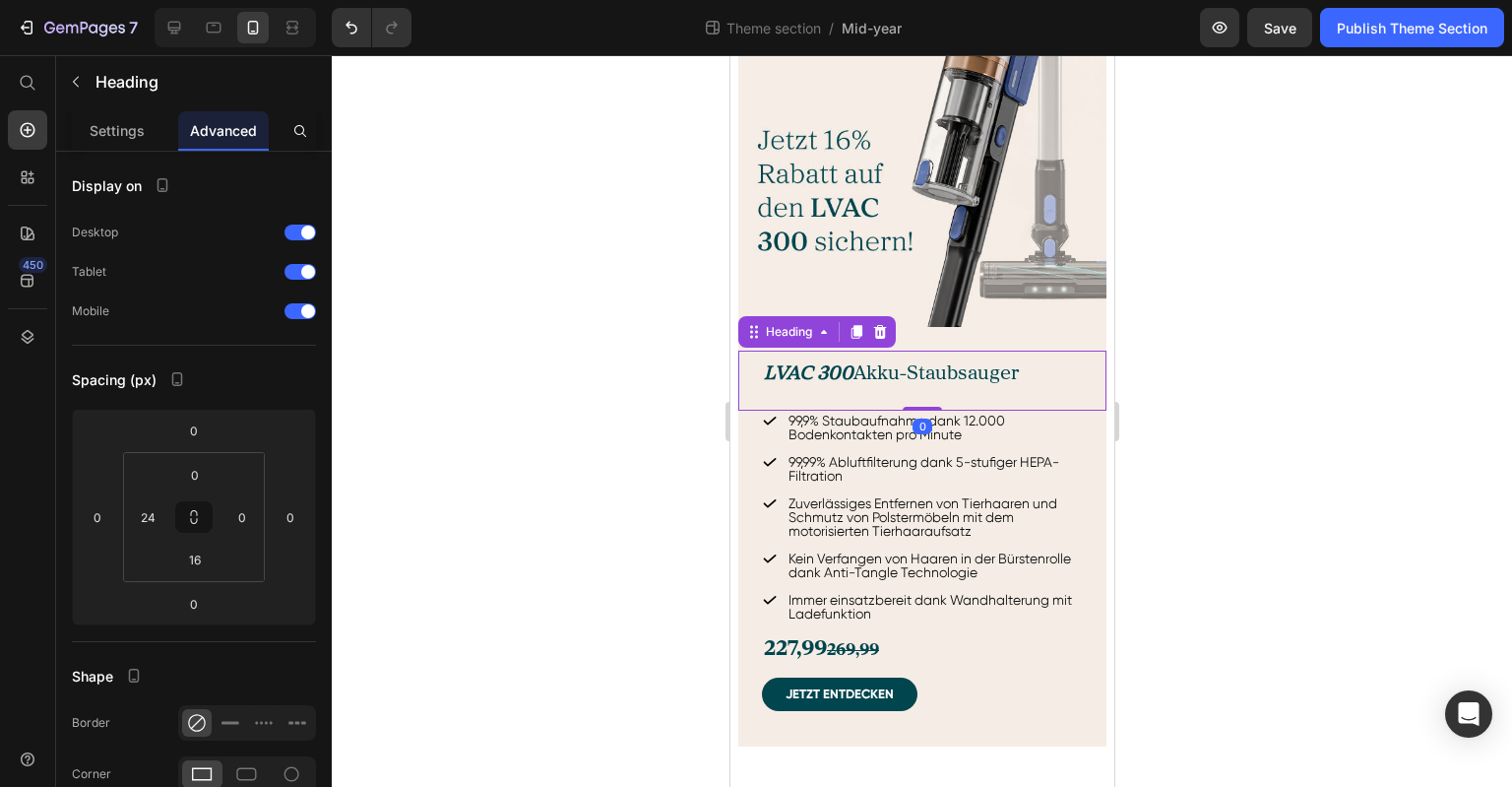 click 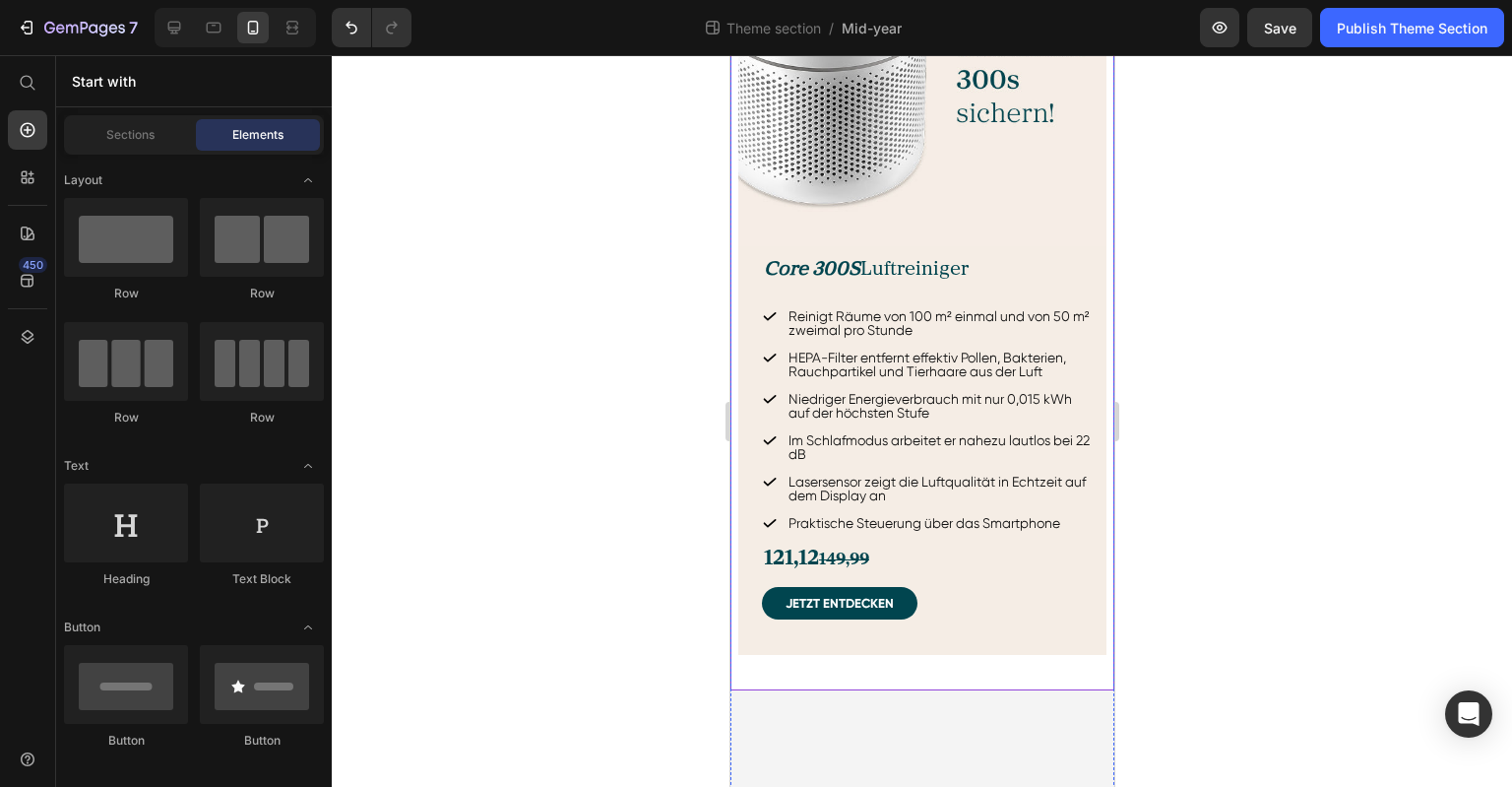 scroll, scrollTop: 2314, scrollLeft: 0, axis: vertical 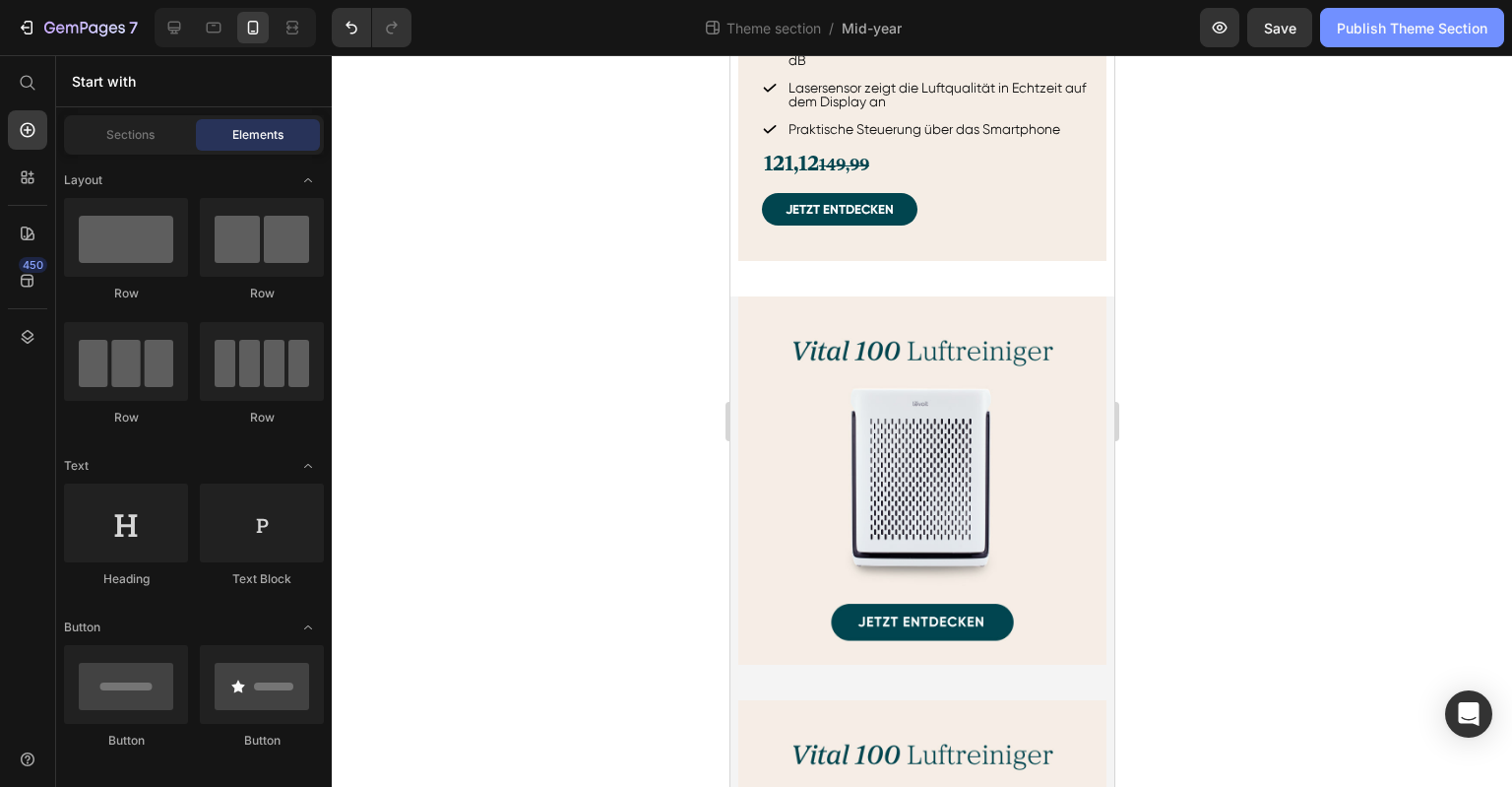 click on "Publish Theme Section" at bounding box center (1412, 28) 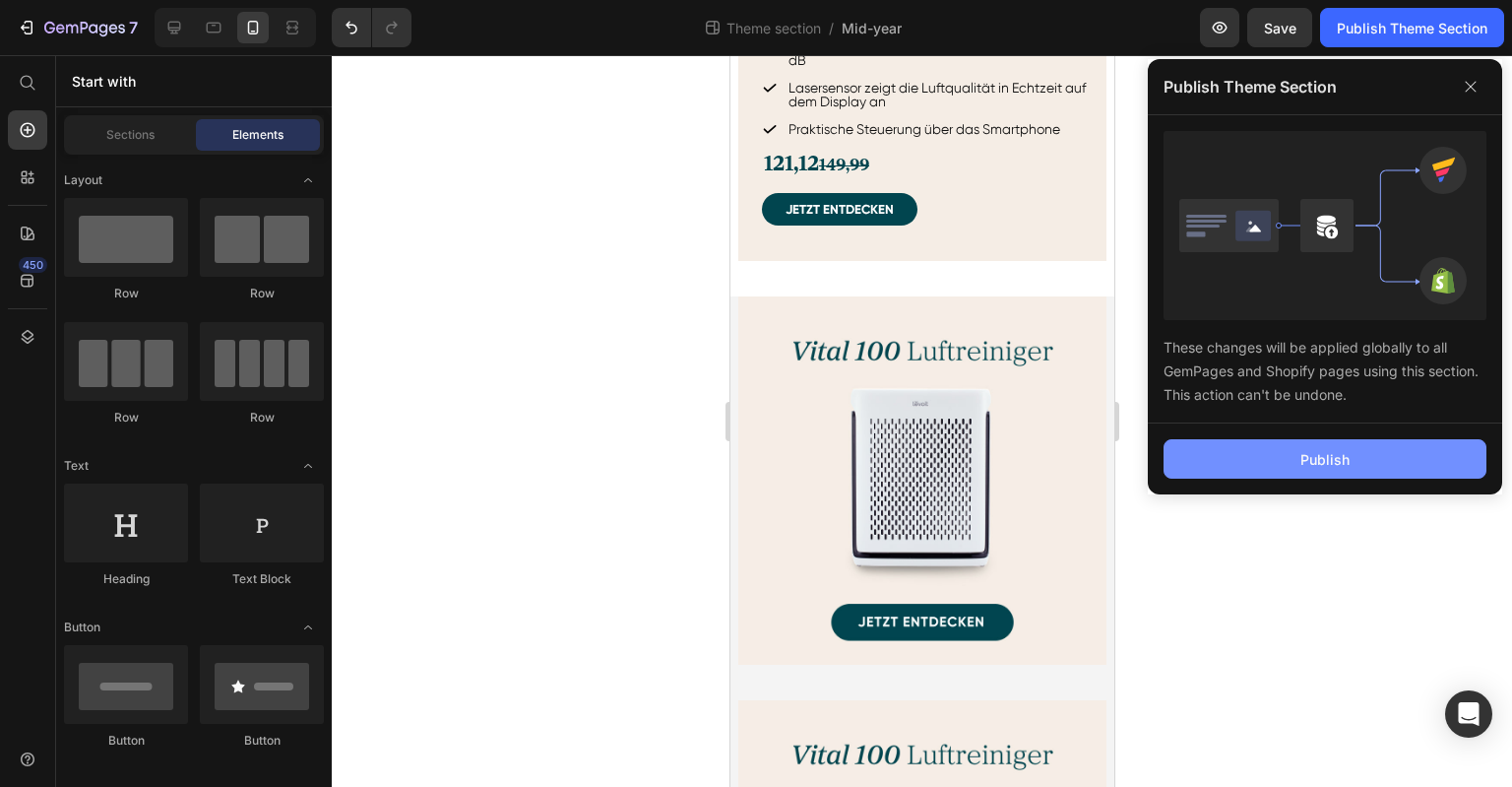 click on "Publish" 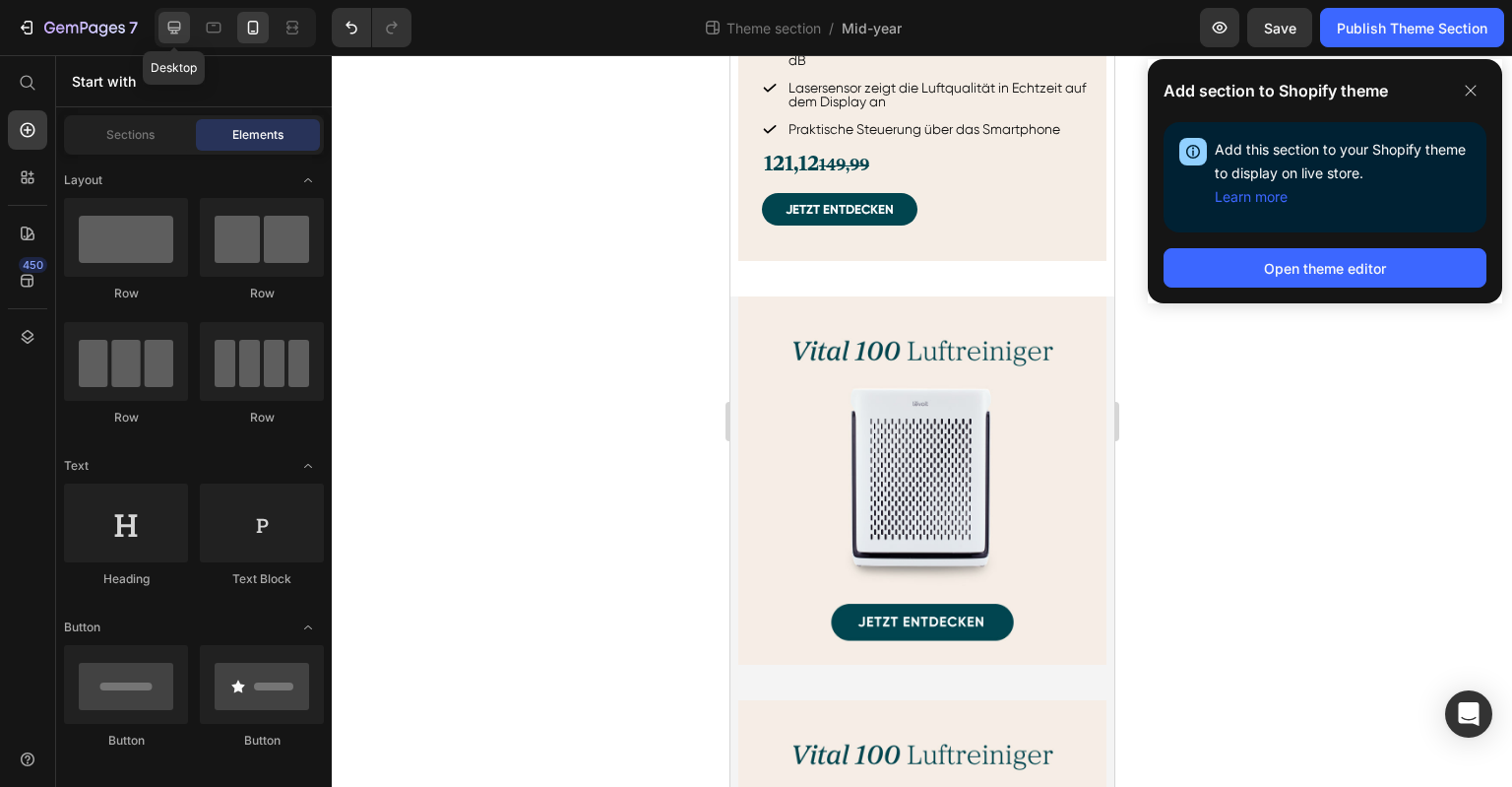 click 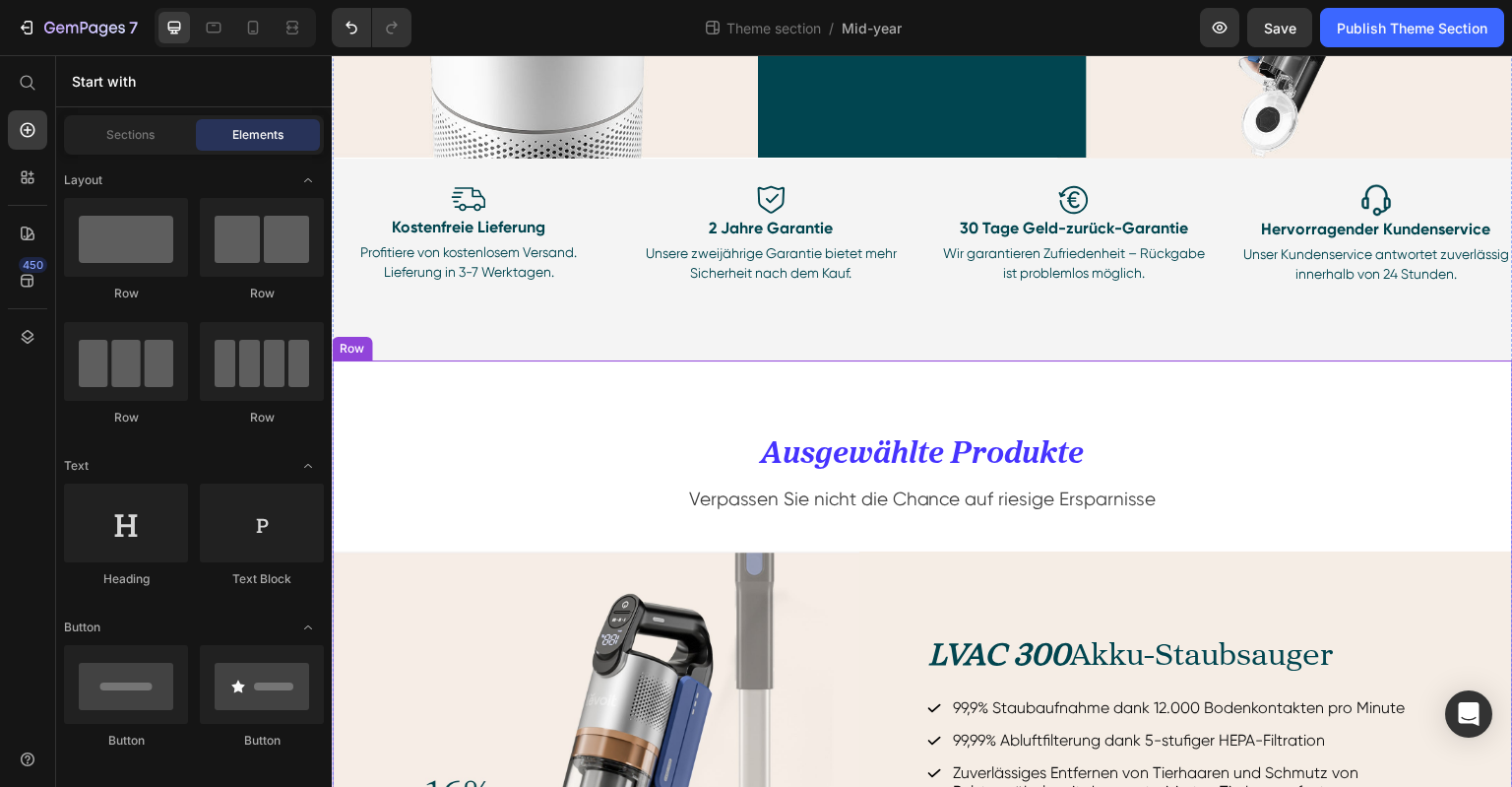 scroll, scrollTop: 0, scrollLeft: 0, axis: both 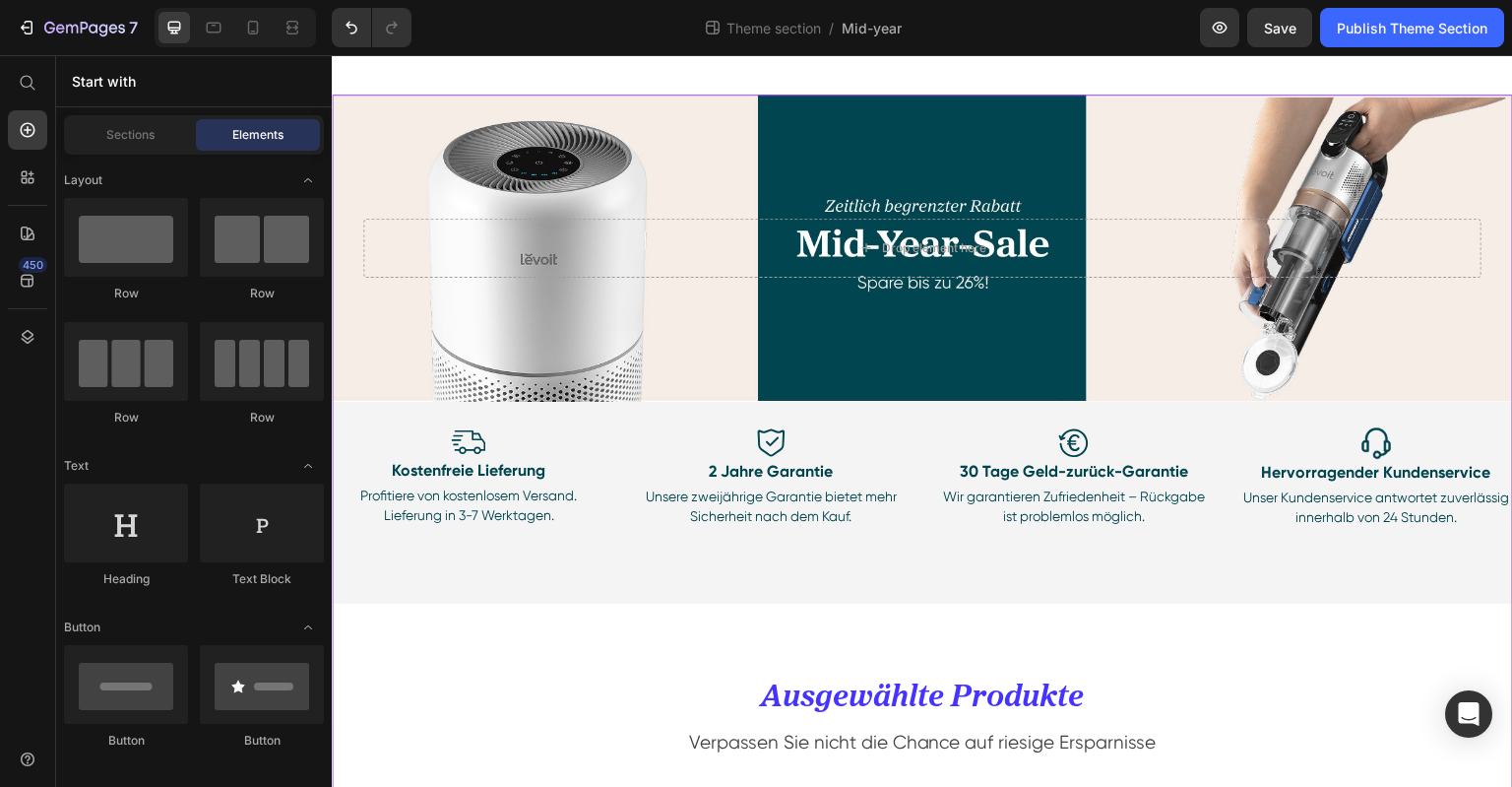 click on "Hero Banner
Drop element here Hero Banner Row Image Kostenfreie Lieferung Text Block Profitiere von kostenlosem Versand. Lieferung in 3-7 Werktagen. Text Block Image 2 Jahre Garantie Text Block Unsere zweijährige Garantie bietet mehr Sicherheit nach dem Kauf. Text Block Row Image 30 Tage Geld-zurück-Garantie Text Block Wir garantieren Zufriedenheit – Rückgabe ist problemlos möglich. Text Block Image Hervorragender Kundenservice Text Block Unser Kundenservice antwortet zuverlässig innerhalb von 24 Stunden. Text Block Row Row Row
Image Kostenfreie Lieferung Text Block Profitiere von kostenlosem Versand. Lieferung in 3-7 Werktagen. Text Block Image 2 Jahre Garantie Text Block Unsere zweijährige Garantie bietet mehr Sicherheit nach dem Kauf. Text Block Image 30 Tage Geld-zurück-Garantie Text Block Wir garantieren Zufriedenheit – Rückgabe ist problemlos möglich. Text Block Image Text Block Text Block" at bounding box center (922, 1280) 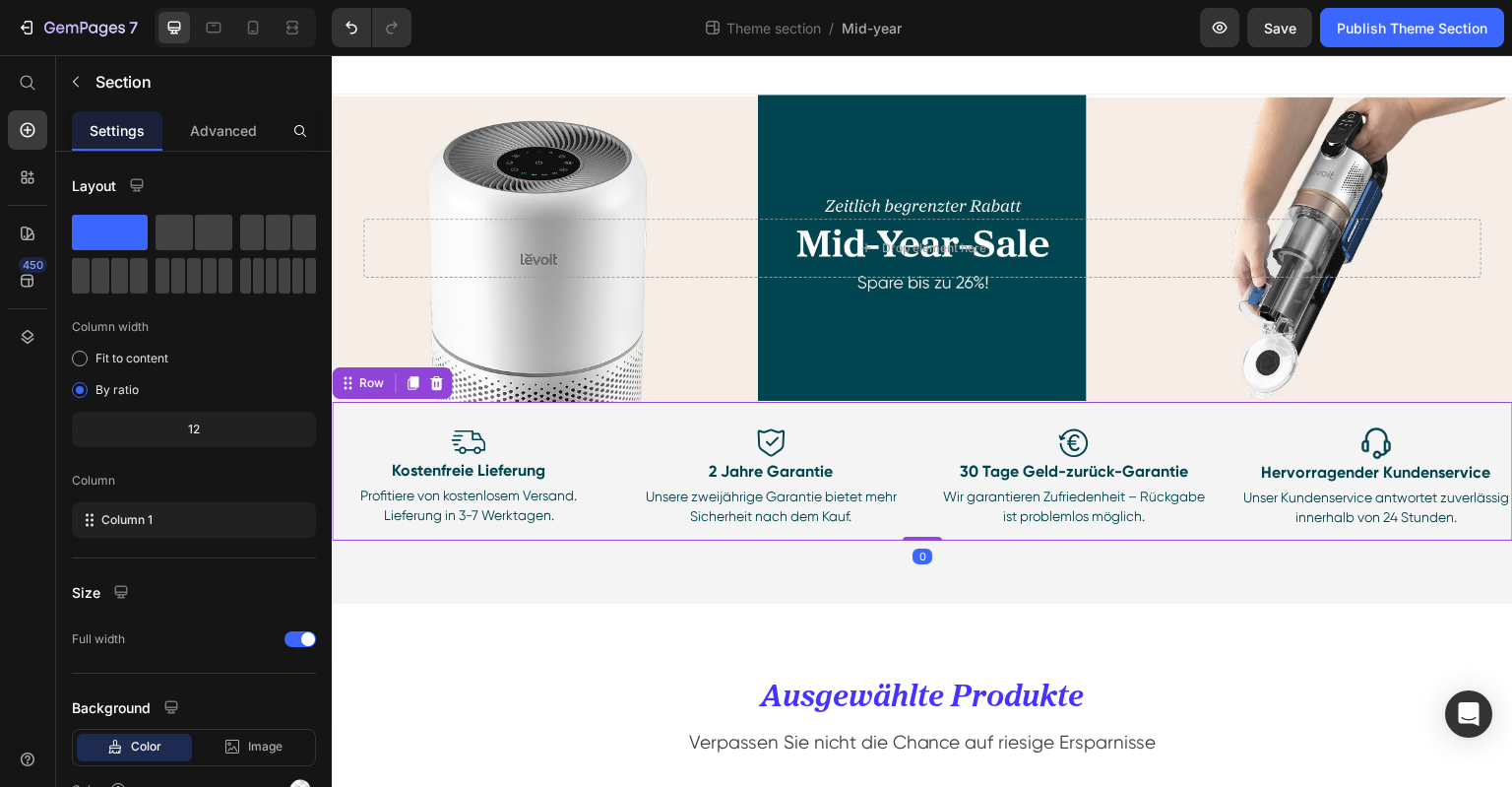 click on "Image Kostenfreie Lieferung Text Block Profitiere von kostenlosem Versand. Lieferung in 3-7 Werktagen. Text Block Image 2 Jahre Garantie Text Block Unsere zweijährige Garantie bietet mehr Sicherheit nach dem Kauf. Text Block Row Image 30 Tage Geld-zurück-Garantie Text Block Wir garantieren Zufriedenheit – Rückgabe ist problemlos möglich. Text Block Image Hervorragender Kundenservice Text Block Unser Kundenservice antwortet zuverlässig innerhalb von 24 Stunden. Text Block Row Row" at bounding box center [922, 472] 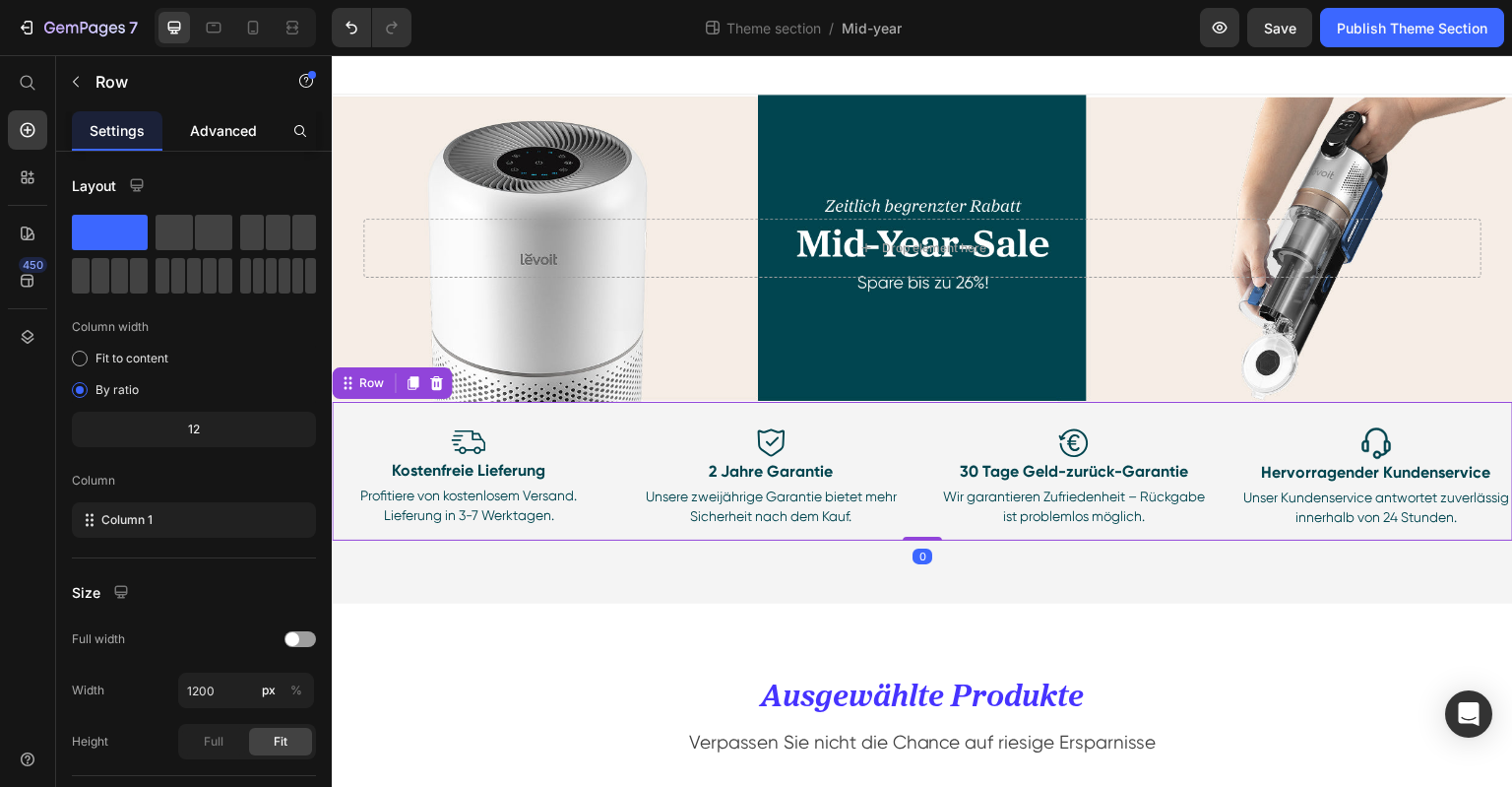 drag, startPoint x: 220, startPoint y: 125, endPoint x: 216, endPoint y: 145, distance: 20.396078 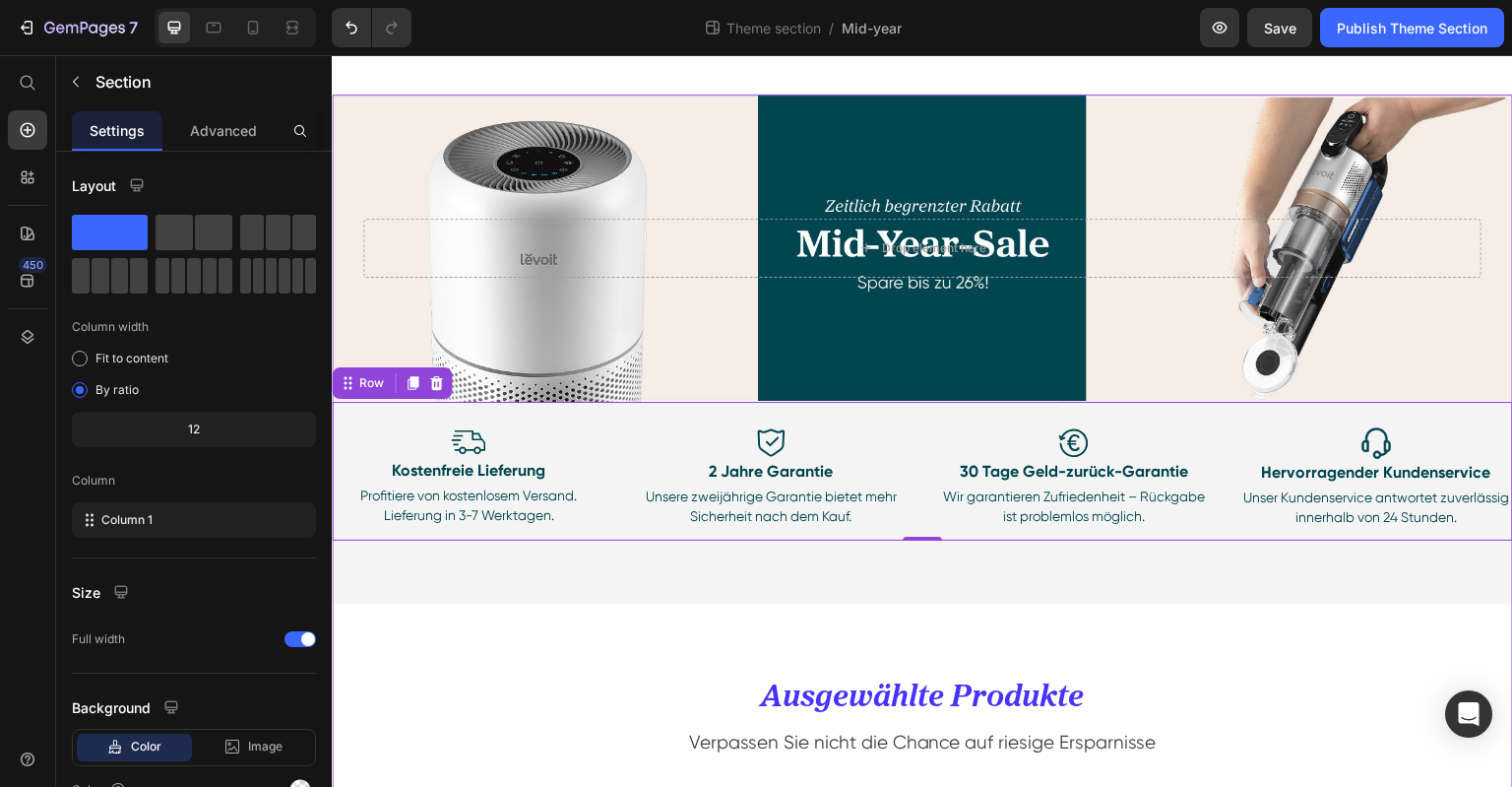 click on "Hero Banner
Drop element here Hero Banner Row Image Kostenfreie Lieferung Text Block Profitiere von kostenlosem Versand. Lieferung in 3-7 Werktagen. Text Block Image 2 Jahre Garantie Text Block Unsere zweijährige Garantie bietet mehr Sicherheit nach dem Kauf. Text Block Row Image 30 Tage Geld-zurück-Garantie Text Block Wir garantieren Zufriedenheit – Rückgabe ist problemlos möglich. Text Block Image Hervorragender Kundenservice Text Block Unser Kundenservice antwortet zuverlässig innerhalb von 24 Stunden. Text Block Row Row Row   0
Image Kostenfreie Lieferung Text Block Profitiere von kostenlosem Versand. Lieferung in 3-7 Werktagen. Text Block Image 2 Jahre Garantie Text Block Unsere zweijährige Garantie bietet mehr Sicherheit nach dem Kauf. Text Block Image 30 Tage Geld-zurück-Garantie Text Block Wir garantieren Zufriedenheit – Rückgabe ist problemlos möglich. Text Block Image Text Block Heading" at bounding box center (922, 1280) 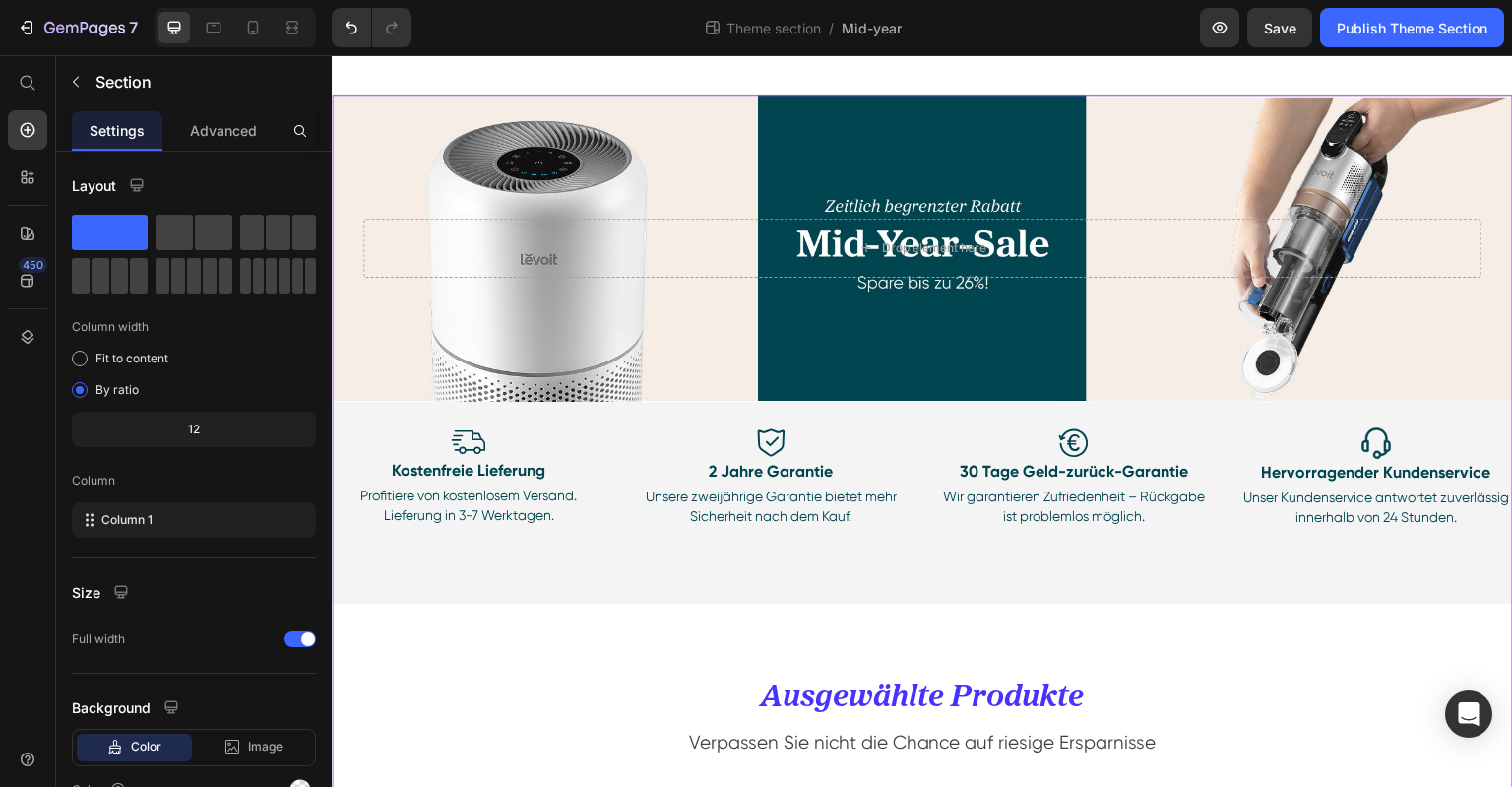 click on "Hero Banner
Drop element here Hero Banner Row Image Kostenfreie Lieferung Text Block Profitiere von kostenlosem Versand. Lieferung in 3-7 Werktagen. Text Block Image 2 Jahre Garantie Text Block Unsere zweijährige Garantie bietet mehr Sicherheit nach dem Kauf. Text Block Row Image 30 Tage Geld-zurück-Garantie Text Block Wir garantieren Zufriedenheit – Rückgabe ist problemlos möglich. Text Block Image Hervorragender Kundenservice Text Block Unser Kundenservice antwortet zuverlässig innerhalb von 24 Stunden. Text Block Row Row Row
Image Kostenfreie Lieferung Text Block Profitiere von kostenlosem Versand. Lieferung in 3-7 Werktagen. Text Block Image 2 Jahre Garantie Text Block Unsere zweijährige Garantie bietet mehr Sicherheit nach dem Kauf. Text Block Image 30 Tage Geld-zurück-Garantie Text Block Wir garantieren Zufriedenheit – Rückgabe ist problemlos möglich. Text Block Image Text Block Text Block" at bounding box center [922, 1280] 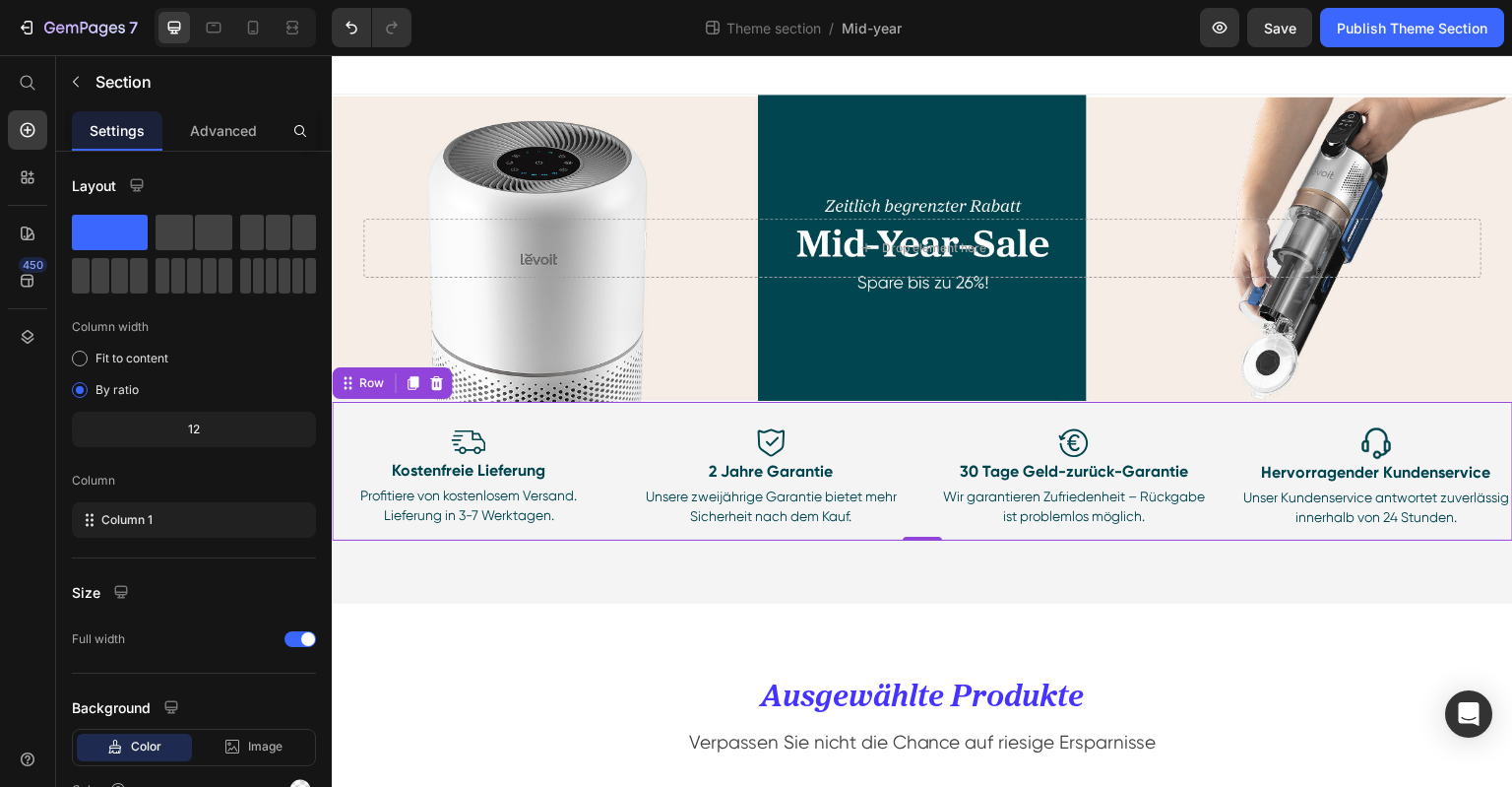 click on "Image Kostenfreie Lieferung Text Block Profitiere von kostenlosem Versand. Lieferung in 3-7 Werktagen. Text Block Image 2 Jahre Garantie Text Block Unsere zweijährige Garantie bietet mehr Sicherheit nach dem Kauf. Text Block Row Image 30 Tage Geld-zurück-Garantie Text Block Wir garantieren Zufriedenheit – Rückgabe ist problemlos möglich. Text Block Image Hervorragender Kundenservice Text Block Unser Kundenservice antwortet zuverlässig innerhalb von 24 Stunden. Text Block Row Row" at bounding box center [922, 472] 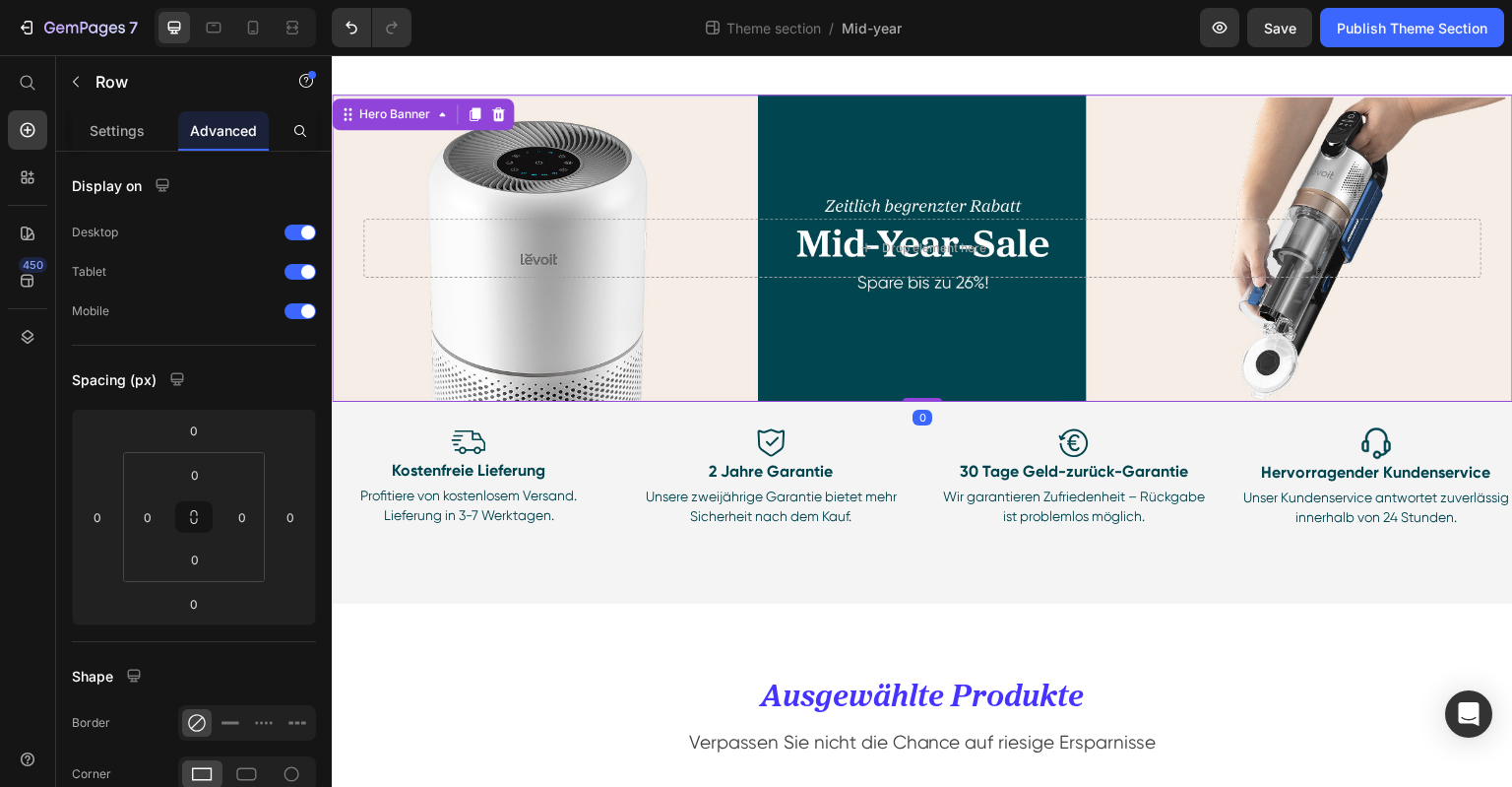 click on "Hero Banner" at bounding box center [422, 114] 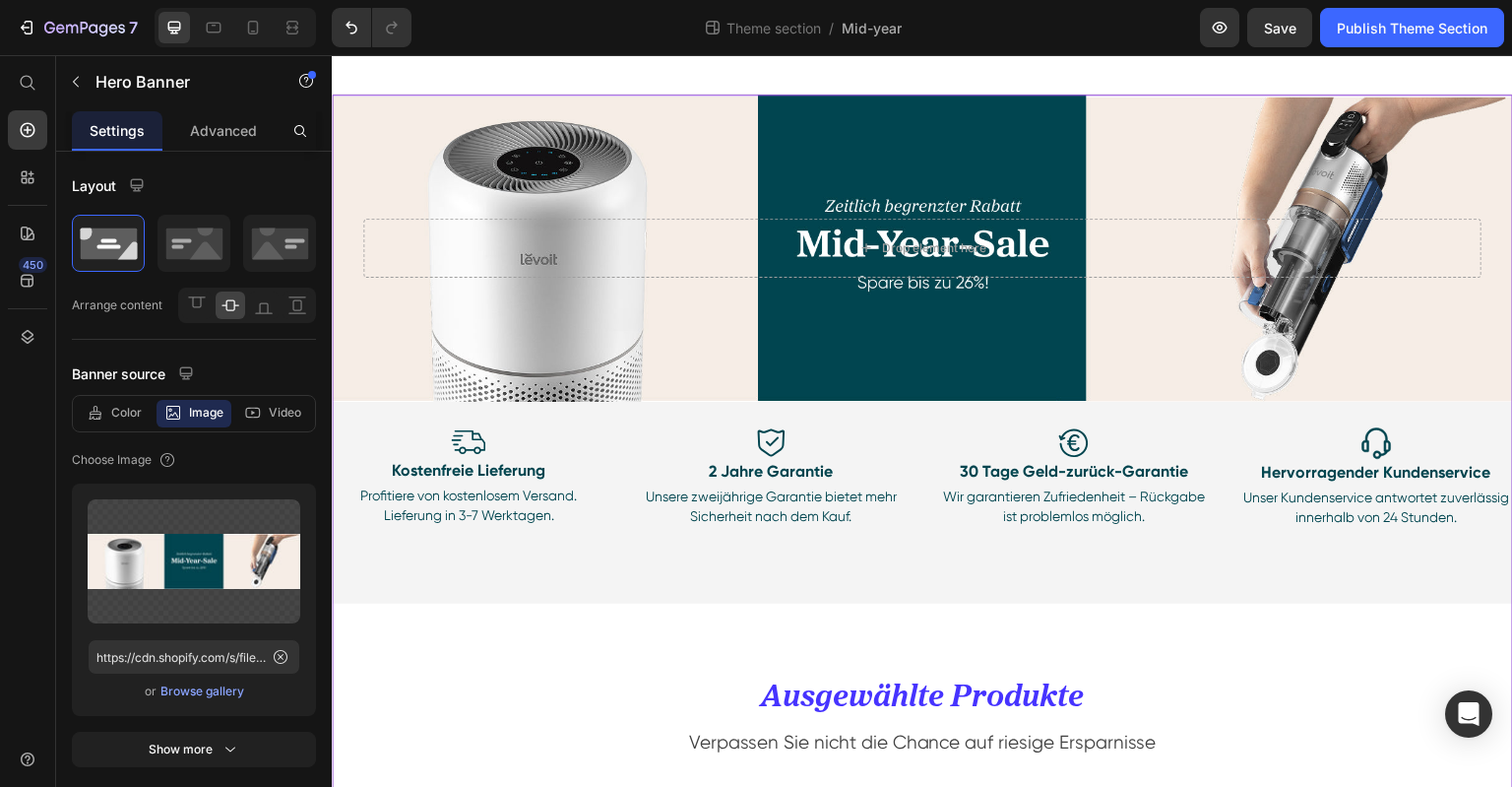 click on "Hero Banner
Drop element here Hero Banner Row Image Kostenfreie Lieferung Text Block Profitiere von kostenlosem Versand. Lieferung in 3-7 Werktagen. Text Block Image 2 Jahre Garantie Text Block Unsere zweijährige Garantie bietet mehr Sicherheit nach dem Kauf. Text Block Row Image 30 Tage Geld-zurück-Garantie Text Block Wir garantieren Zufriedenheit – Rückgabe ist problemlos möglich. Text Block Image Hervorragender Kundenservice Text Block Unser Kundenservice antwortet zuverlässig innerhalb von 24 Stunden. Text Block Row Row Row
Image Kostenfreie Lieferung Text Block Profitiere von kostenlosem Versand. Lieferung in 3-7 Werktagen. Text Block Image 2 Jahre Garantie Text Block Unsere zweijährige Garantie bietet mehr Sicherheit nach dem Kauf. Text Block Image 30 Tage Geld-zurück-Garantie Text Block Wir garantieren Zufriedenheit – Rückgabe ist problemlos möglich. Text Block Image Text Block Text Block" at bounding box center [922, 1280] 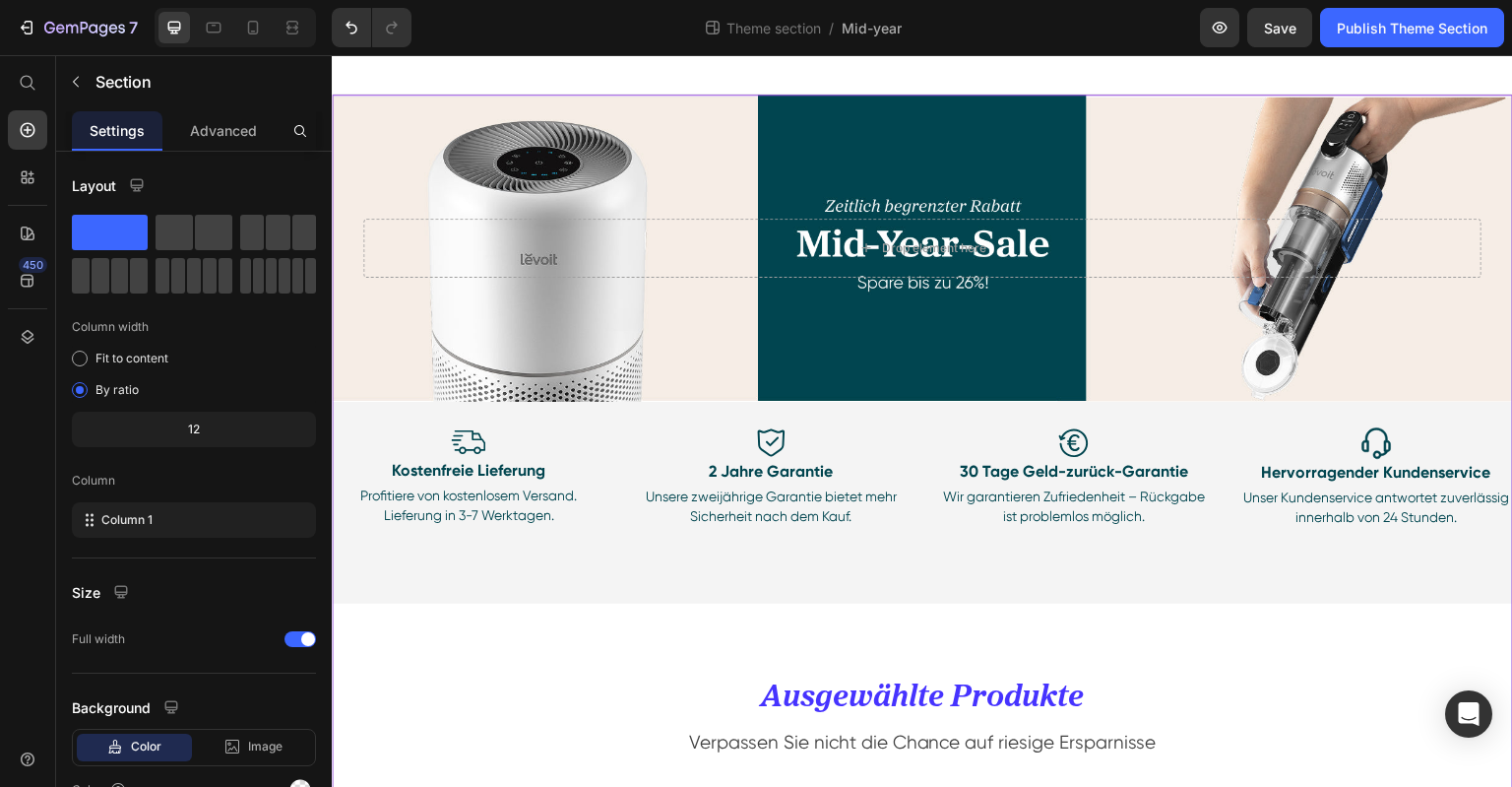 click on "Hero Banner
Drop element here Hero Banner Row Image Kostenfreie Lieferung Text Block Profitiere von kostenlosem Versand. Lieferung in 3-7 Werktagen. Text Block Image 2 Jahre Garantie Text Block Unsere zweijährige Garantie bietet mehr Sicherheit nach dem Kauf. Text Block Row Image 30 Tage Geld-zurück-Garantie Text Block Wir garantieren Zufriedenheit – Rückgabe ist problemlos möglich. Text Block Image Hervorragender Kundenservice Text Block Unser Kundenservice antwortet zuverlässig innerhalb von 24 Stunden. Text Block Row Row Row
Image Kostenfreie Lieferung Text Block Profitiere von kostenlosem Versand. Lieferung in 3-7 Werktagen. Text Block Image 2 Jahre Garantie Text Block Unsere zweijährige Garantie bietet mehr Sicherheit nach dem Kauf. Text Block Image 30 Tage Geld-zurück-Garantie Text Block Wir garantieren Zufriedenheit – Rückgabe ist problemlos möglich. Text Block Image Text Block Text Block" at bounding box center [922, 1280] 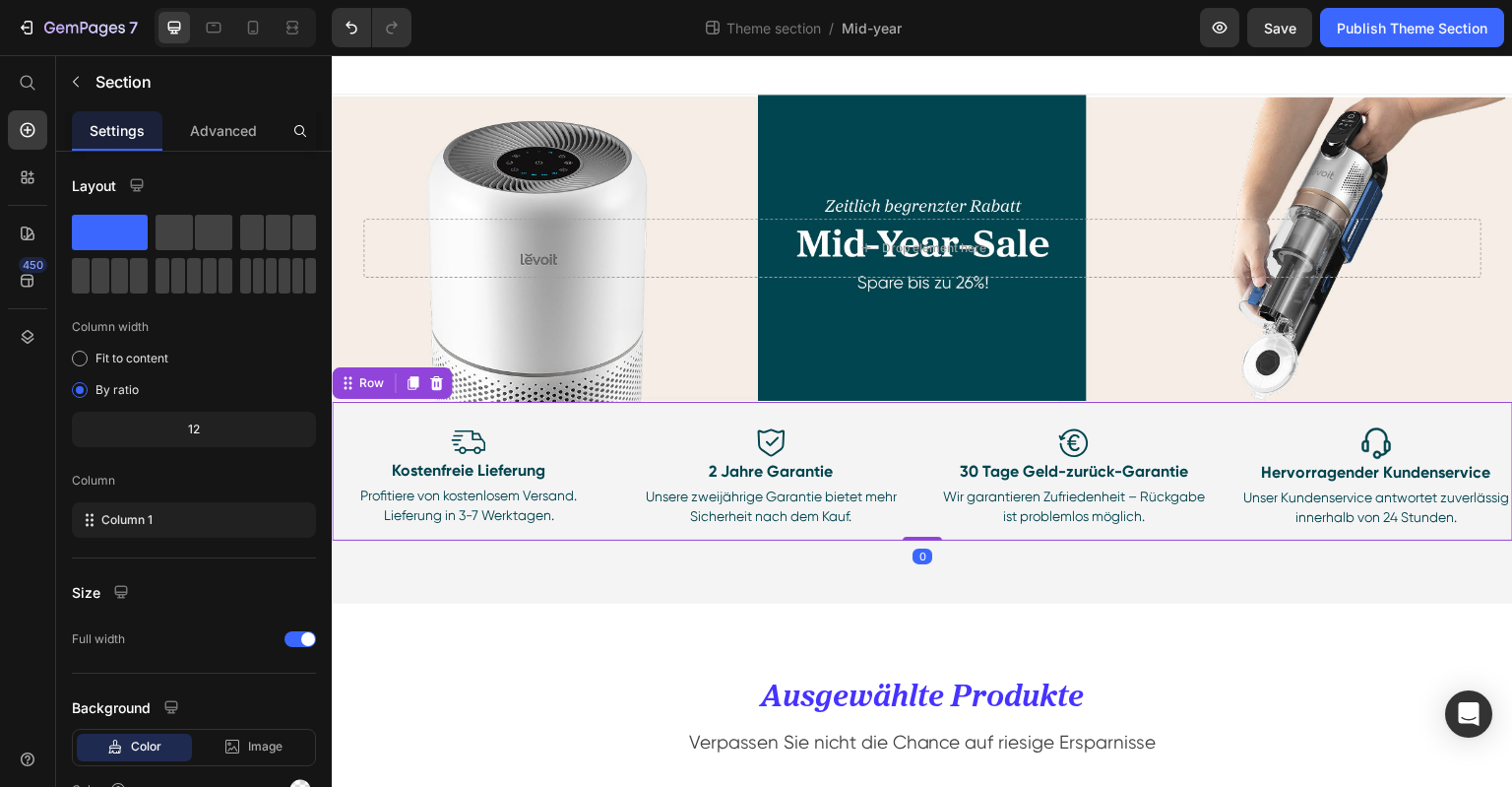 click on "Image Kostenfreie Lieferung Text Block Profitiere von kostenlosem Versand. Lieferung in 3-7 Werktagen. Text Block Image 2 Jahre Garantie Text Block Unsere zweijährige Garantie bietet mehr Sicherheit nach dem Kauf. Text Block Row Image 30 Tage Geld-zurück-Garantie Text Block Wir garantieren Zufriedenheit – Rückgabe ist problemlos möglich. Text Block Image Hervorragender Kundenservice Text Block Unser Kundenservice antwortet zuverlässig innerhalb von 24 Stunden. Text Block Row Row" at bounding box center (922, 472) 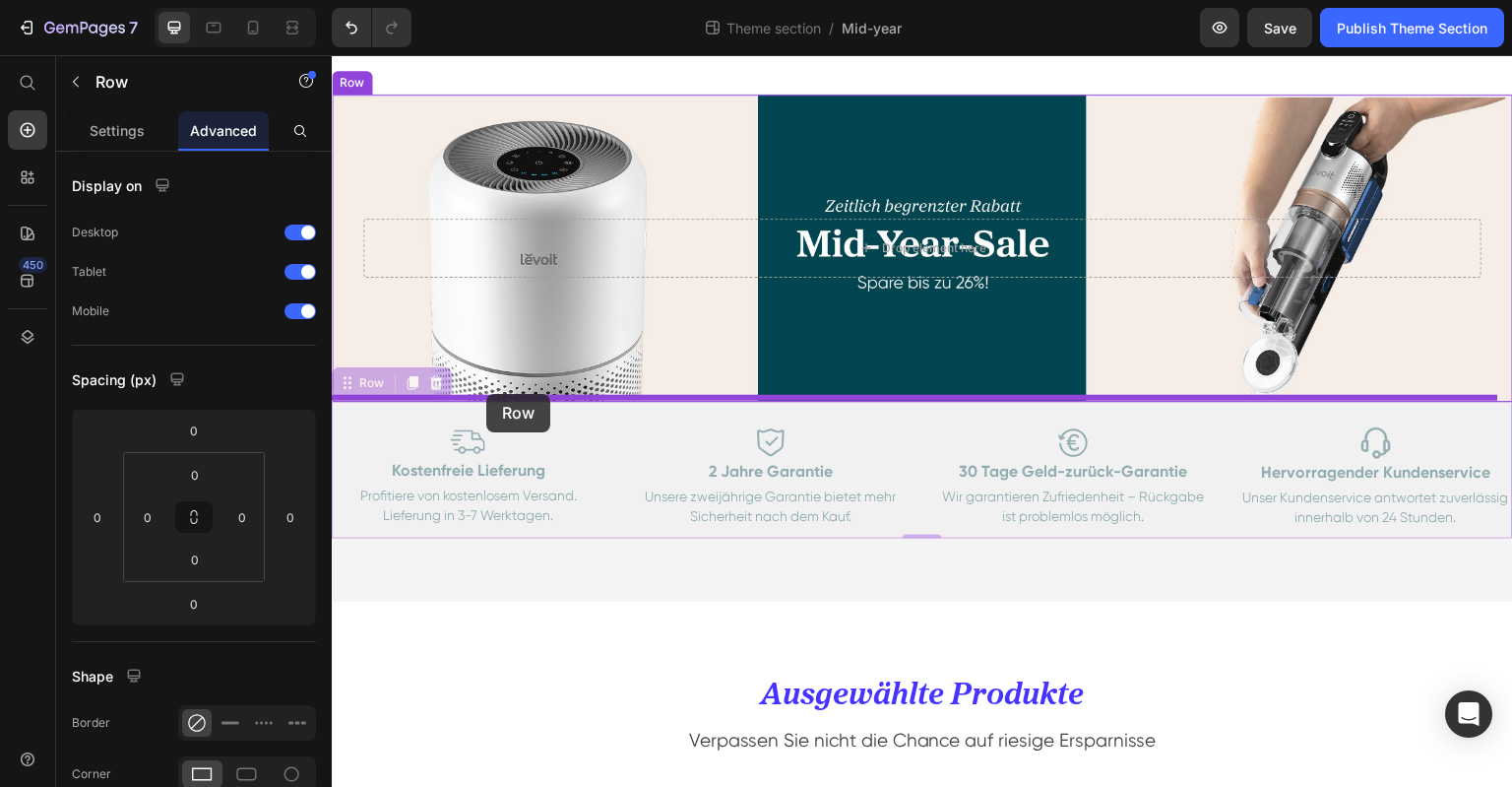 drag, startPoint x: 343, startPoint y: 380, endPoint x: 485, endPoint y: 394, distance: 142.6885 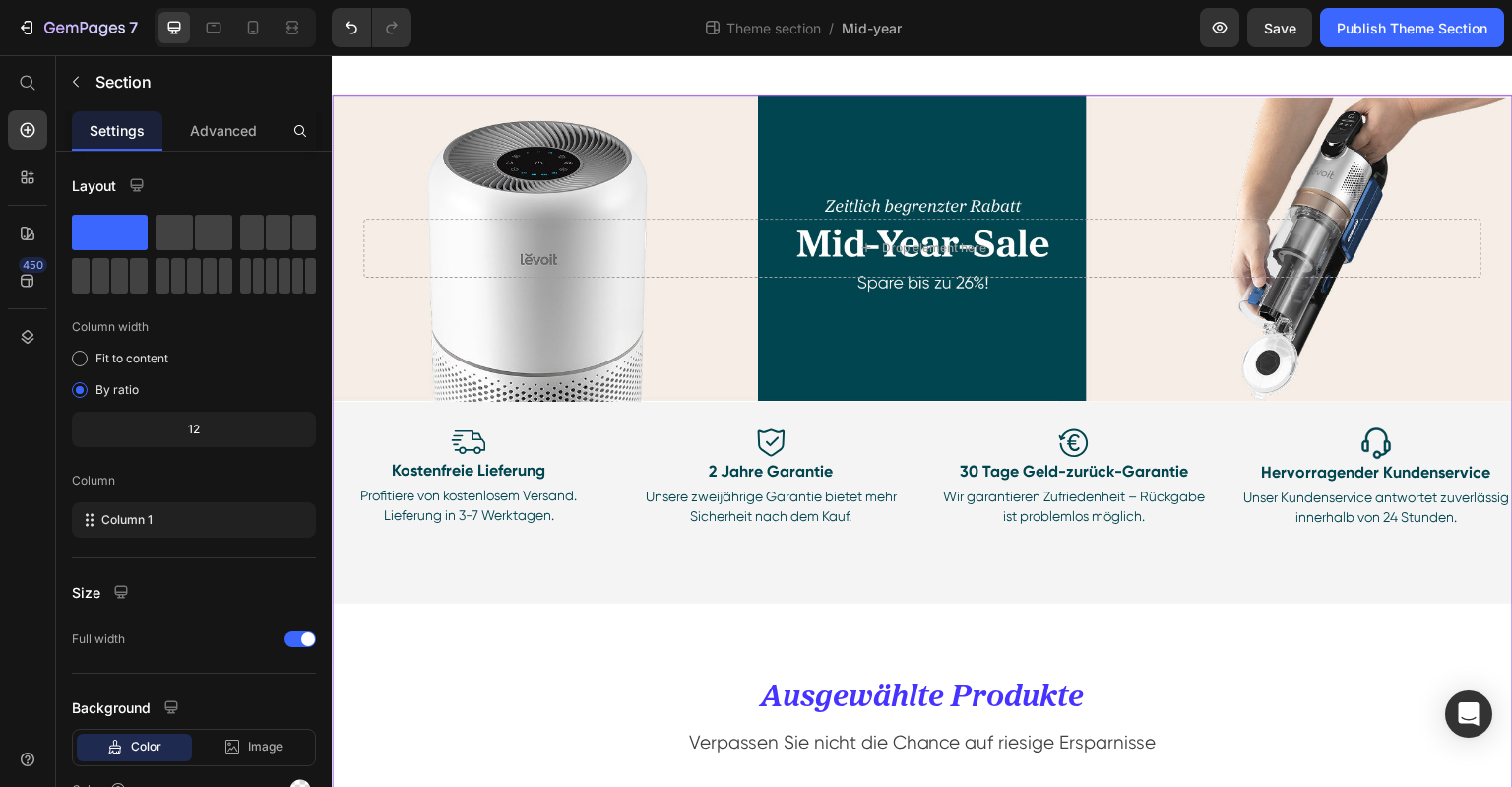 click on "Hero Banner
Drop element here Hero Banner Image Kostenfreie Lieferung Text Block Profitiere von kostenlosem Versand. Lieferung in 3-7 Werktagen. Text Block Image 2 Jahre Garantie Text Block Unsere zweijährige Garantie bietet mehr Sicherheit nach dem Kauf. Text Block Row Image 30 Tage Geld-zurück-Garantie Text Block Wir garantieren Zufriedenheit – Rückgabe ist problemlos möglich. Text Block Image Hervorragender Kundenservice Text Block Unser Kundenservice antwortet zuverlässig innerhalb von 24 Stunden. Text Block Row Row Row Row
Image Kostenfreie Lieferung Text Block Profitiere von kostenlosem Versand. Lieferung in 3-7 Werktagen. Text Block Image 2 Jahre Garantie Text Block Unsere zweijährige Garantie bietet mehr Sicherheit nach dem Kauf. Text Block Image 30 Tage Geld-zurück-Garantie Text Block Wir garantieren Zufriedenheit – Rückgabe ist problemlos möglich. Text Block Image Text Block Text Block" at bounding box center (922, 1280) 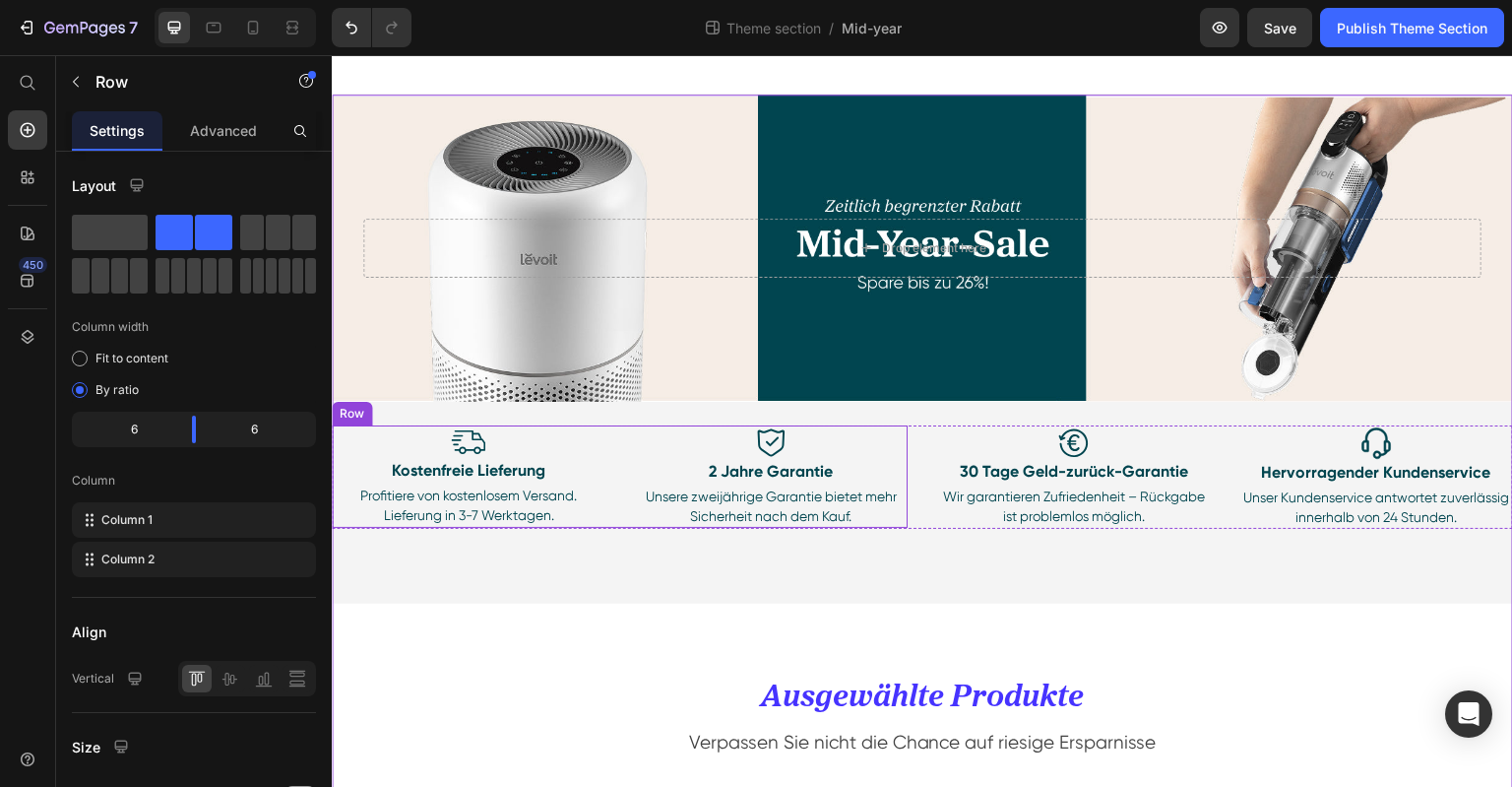 click on "Image Kostenfreie Lieferung Text Block Profitiere von kostenlosem Versand. Lieferung in 3-7 Werktagen. Text Block Image 2 Jahre Garantie Text Block Unsere zweijährige Garantie bietet mehr Sicherheit nach dem Kauf. Text Block Row" at bounding box center [619, 477] 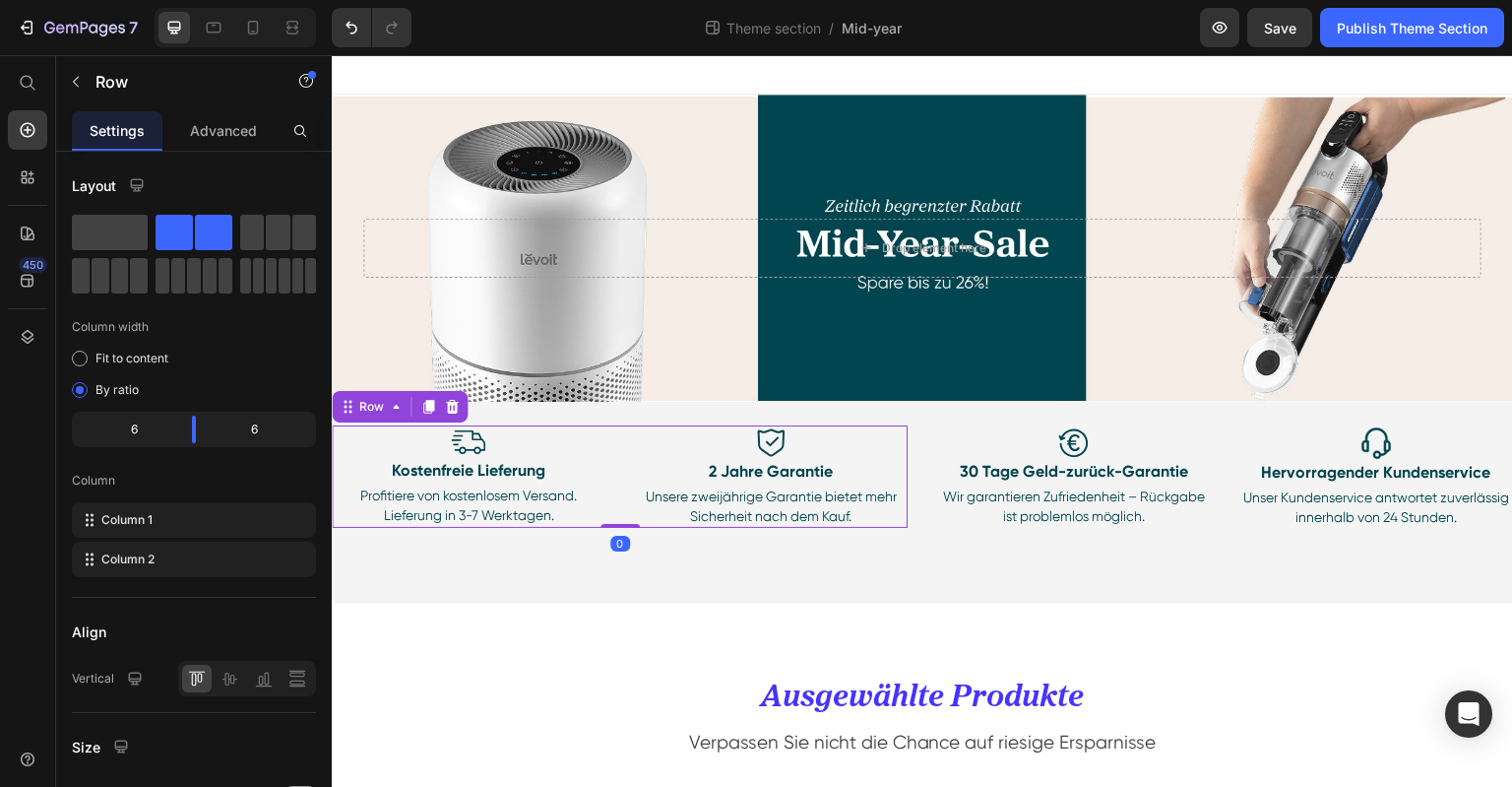 click on "0" at bounding box center (620, 544) 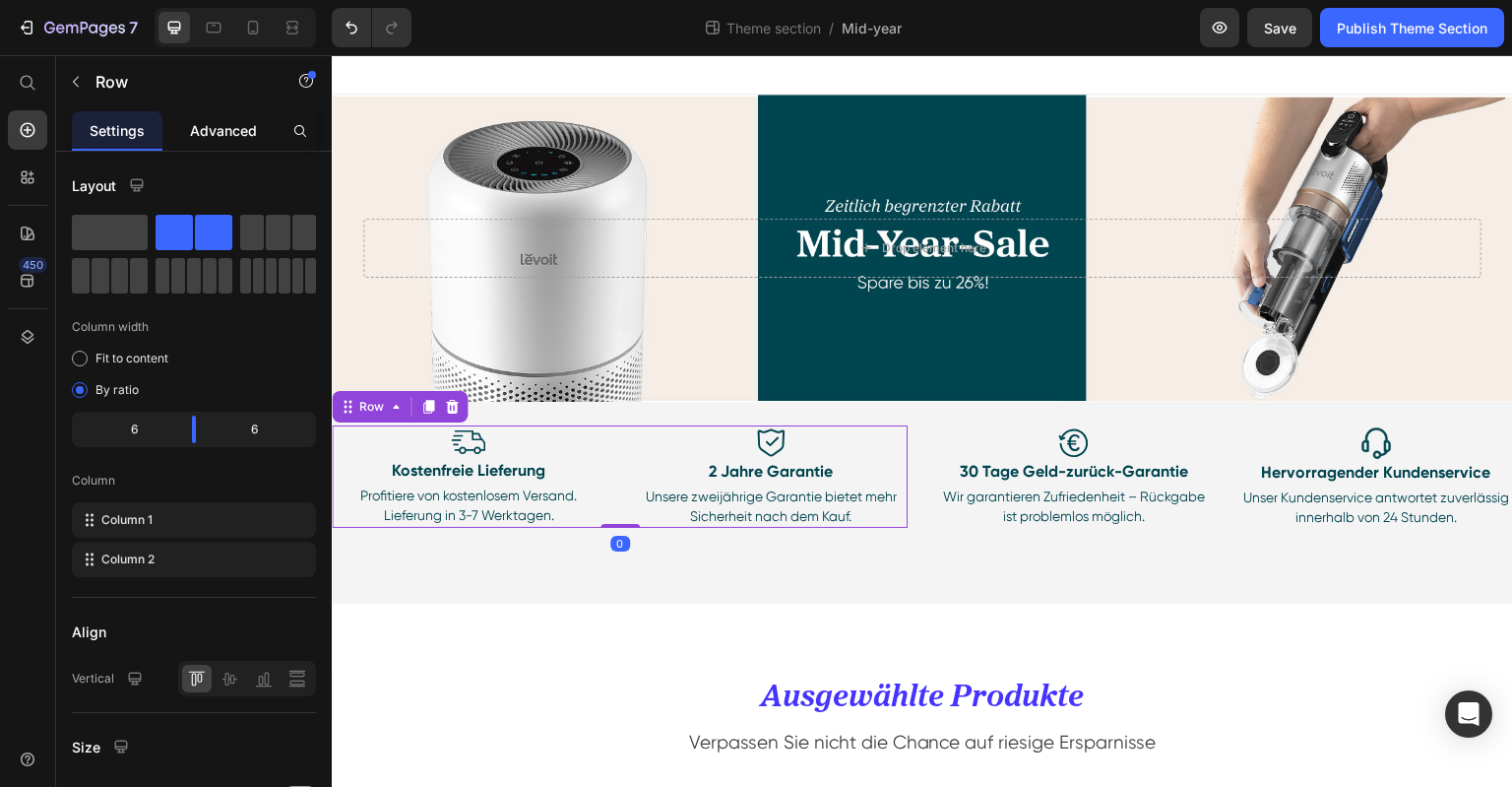 click on "Advanced" at bounding box center (223, 130) 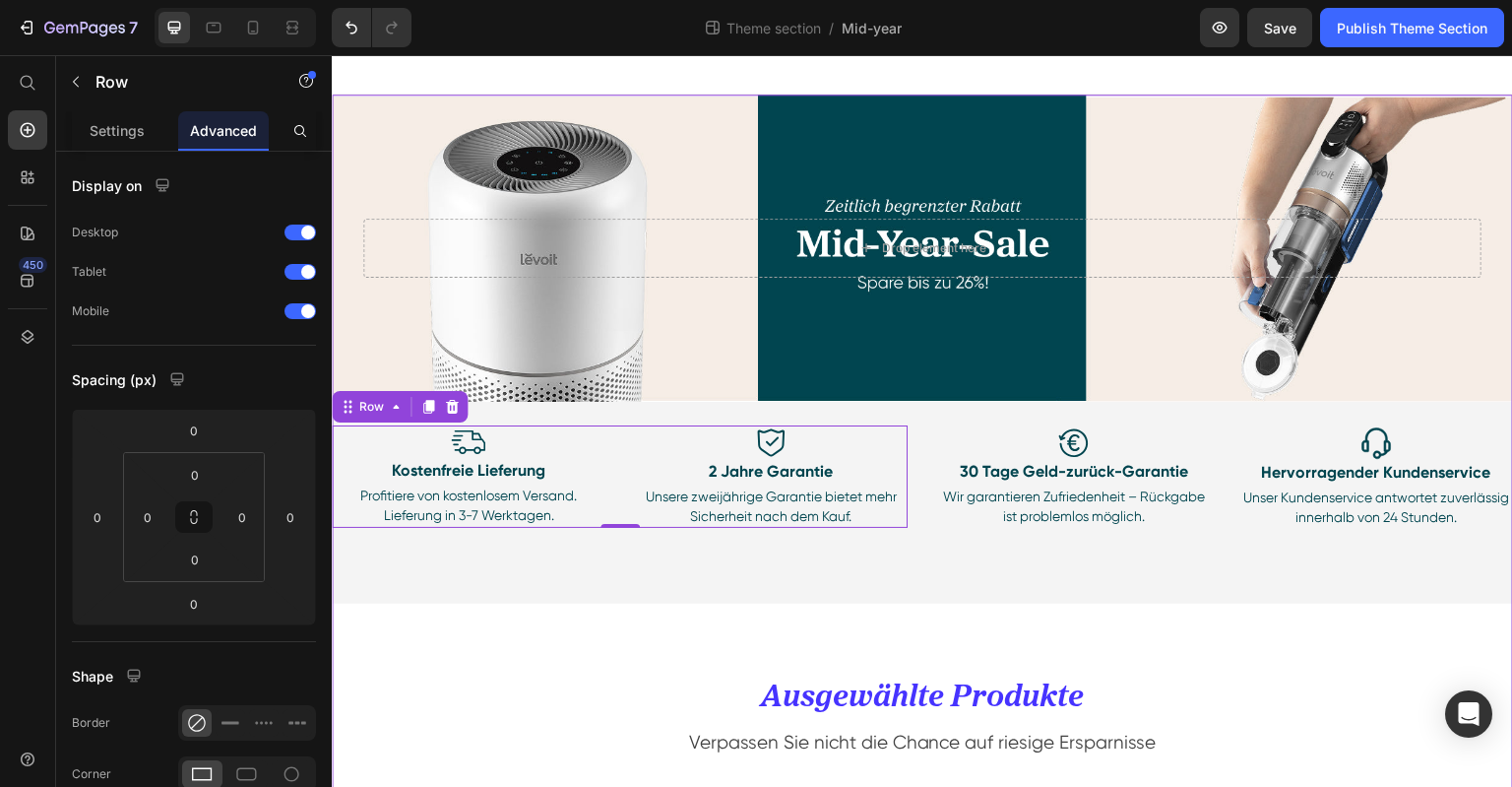 click on "Hero Banner
Drop element here Hero Banner Image Kostenfreie Lieferung Text Block Profitiere von kostenlosem Versand. Lieferung in 3-7 Werktagen. Text Block Image 2 Jahre Garantie Text Block Unsere zweijährige Garantie bietet mehr Sicherheit nach dem Kauf. Text Block Row   0 Image 30 Tage Geld-zurück-Garantie Text Block Wir garantieren Zufriedenheit – Rückgabe ist problemlos möglich. Text Block Image Hervorragender Kundenservice Text Block Unser Kundenservice antwortet zuverlässig innerhalb von 24 Stunden. Text Block Row Row Row Row
Image Kostenfreie Lieferung Text Block Profitiere von kostenlosem Versand. Lieferung in 3-7 Werktagen. Text Block Image 2 Jahre Garantie Text Block Unsere zweijährige Garantie bietet mehr Sicherheit nach dem Kauf. Text Block Image 30 Tage Geld-zurück-Garantie Text Block Wir garantieren Zufriedenheit – Rückgabe ist problemlos möglich. Text Block Image Text Block Heading" at bounding box center (922, 1280) 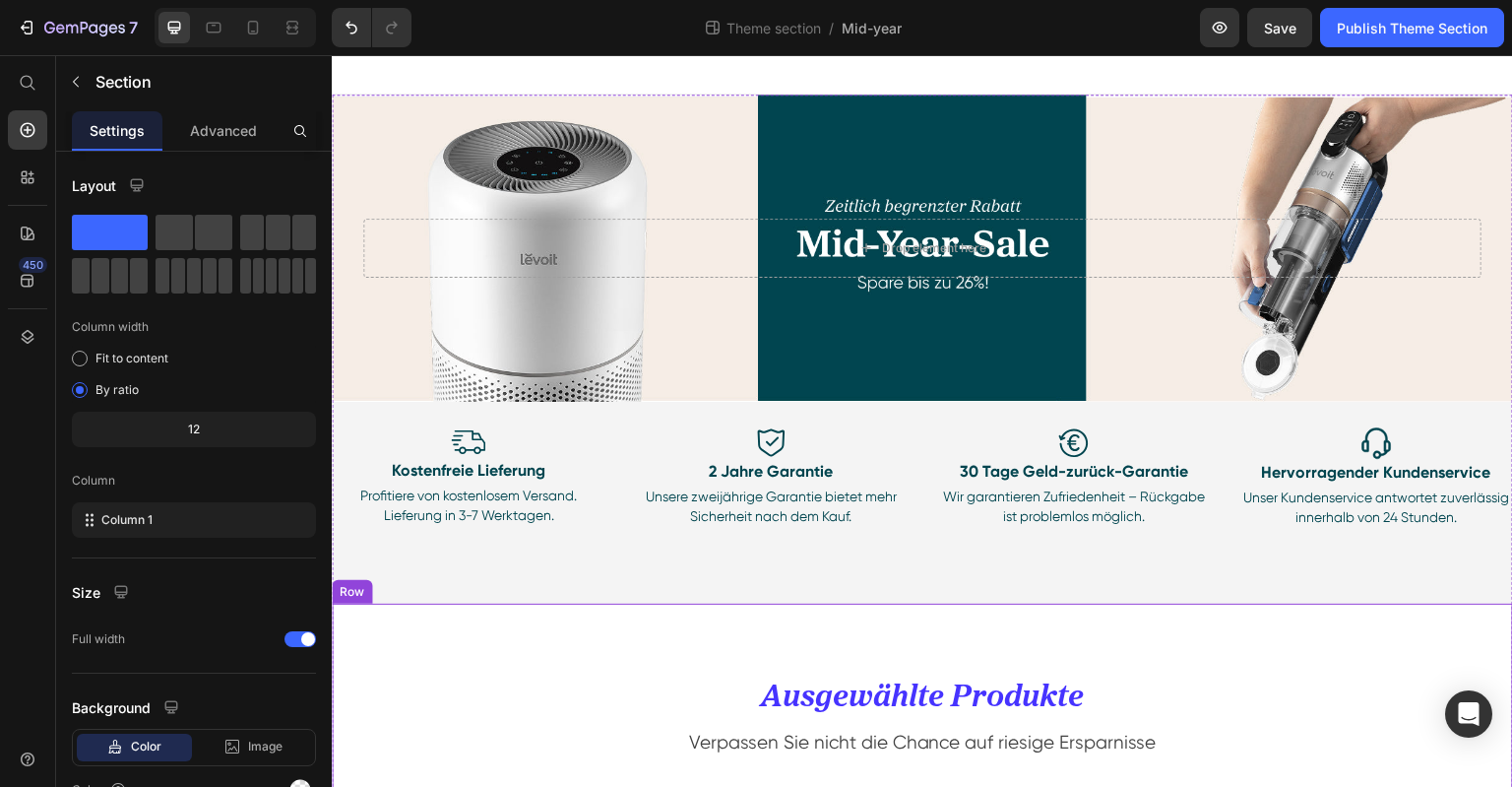 click on "Ausgewählte Produkte Heading Verpassen Sie nicht die Chance auf riesige Ersparnisse Text block Image LVAC 300  Akku-Staubsauger Heading 99,9% Staubaufnahme dank 12.000 Bodenkontakten pro Minute 99,99% Abluftfilterung dank 5-stufiger HEPA-Filtration Zuverlässiges Entfernen von Tierhaaren und Schmutz von Polstermöbeln mit dem motorisierten Tierhaaraufsatz Kein Verfangen von Haaren in der Bürstenrolle dank Anti-Tangle Technologie Immer einsatzbereit dank Wandhalterung mit Ladefunktion Item List 227,99     269,99 Text Block Jetzt entdecken Button Row Core 300S  Luftreiniger Heading Reinigt Räume von 100 m² einmal und von 50 m² zweimal pro Stunde HEPA-Filter entfernt effektiv Pollen, Bakterien, Rauchpartikel und Tierhaare aus der Luft Niedriger Energieverbrauch mit nur 0,015 kWh auf der höchsten Stufe Im Schlafmodus arbeitet er nahezu lautlos bei 22 dB Lasersensor zeigt die Luftqualität in Echtzeit auf dem Display an Praktische Steuerung über das Smartphone Item List 121,12     149,99 Text Block Row" at bounding box center (922, 1302) 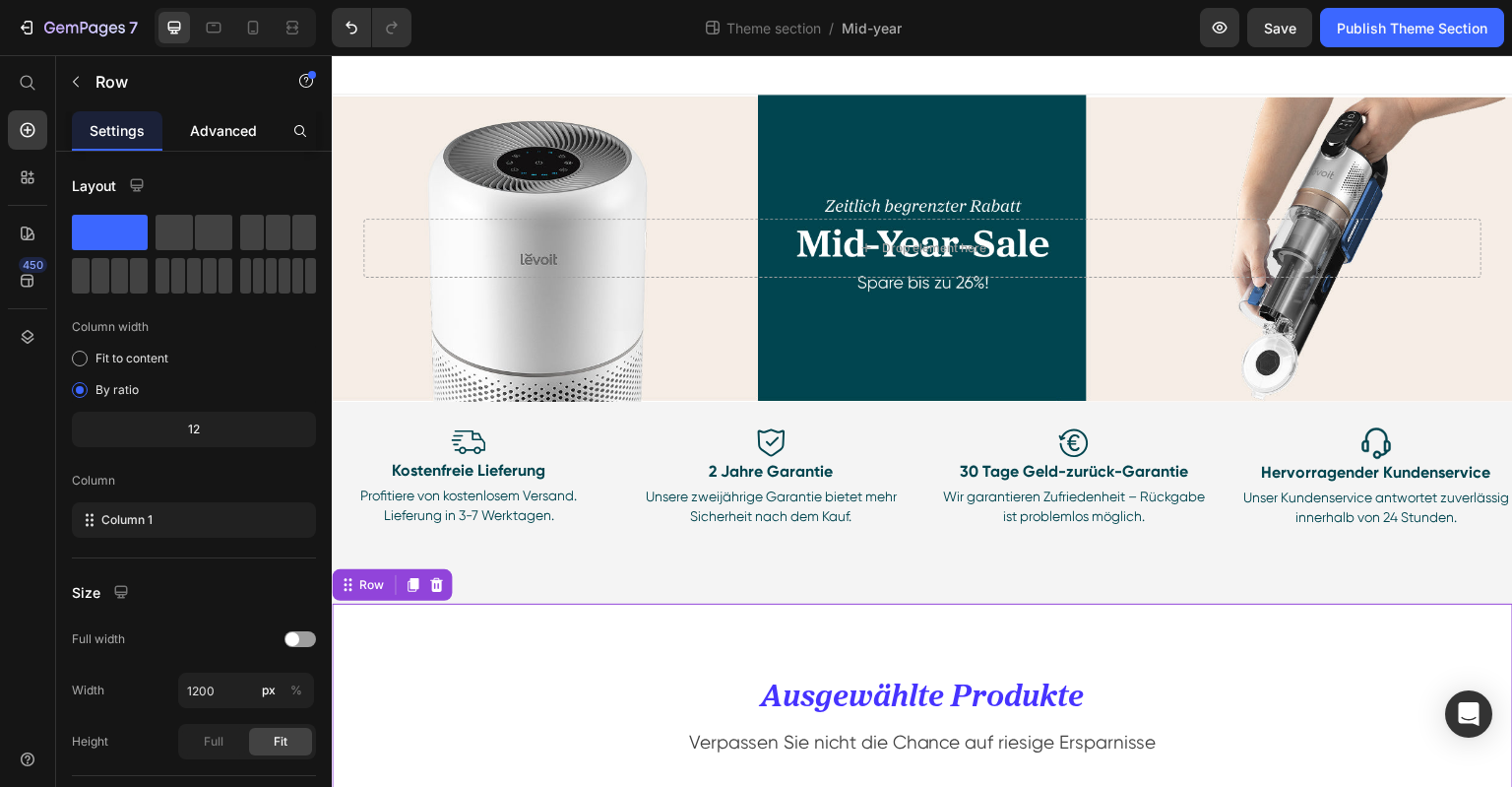 click on "Advanced" at bounding box center [223, 130] 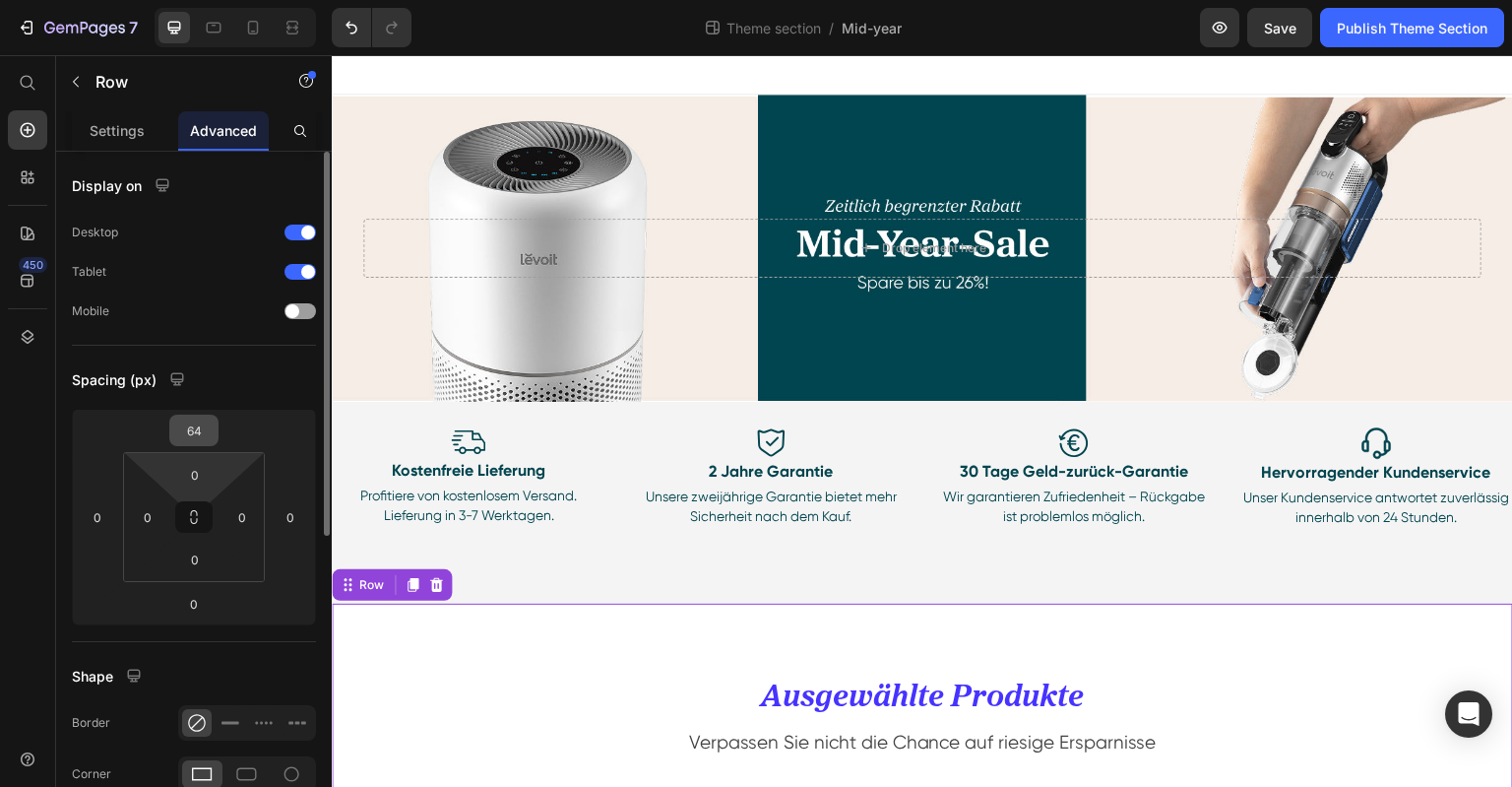 click on "64" at bounding box center (194, 430) 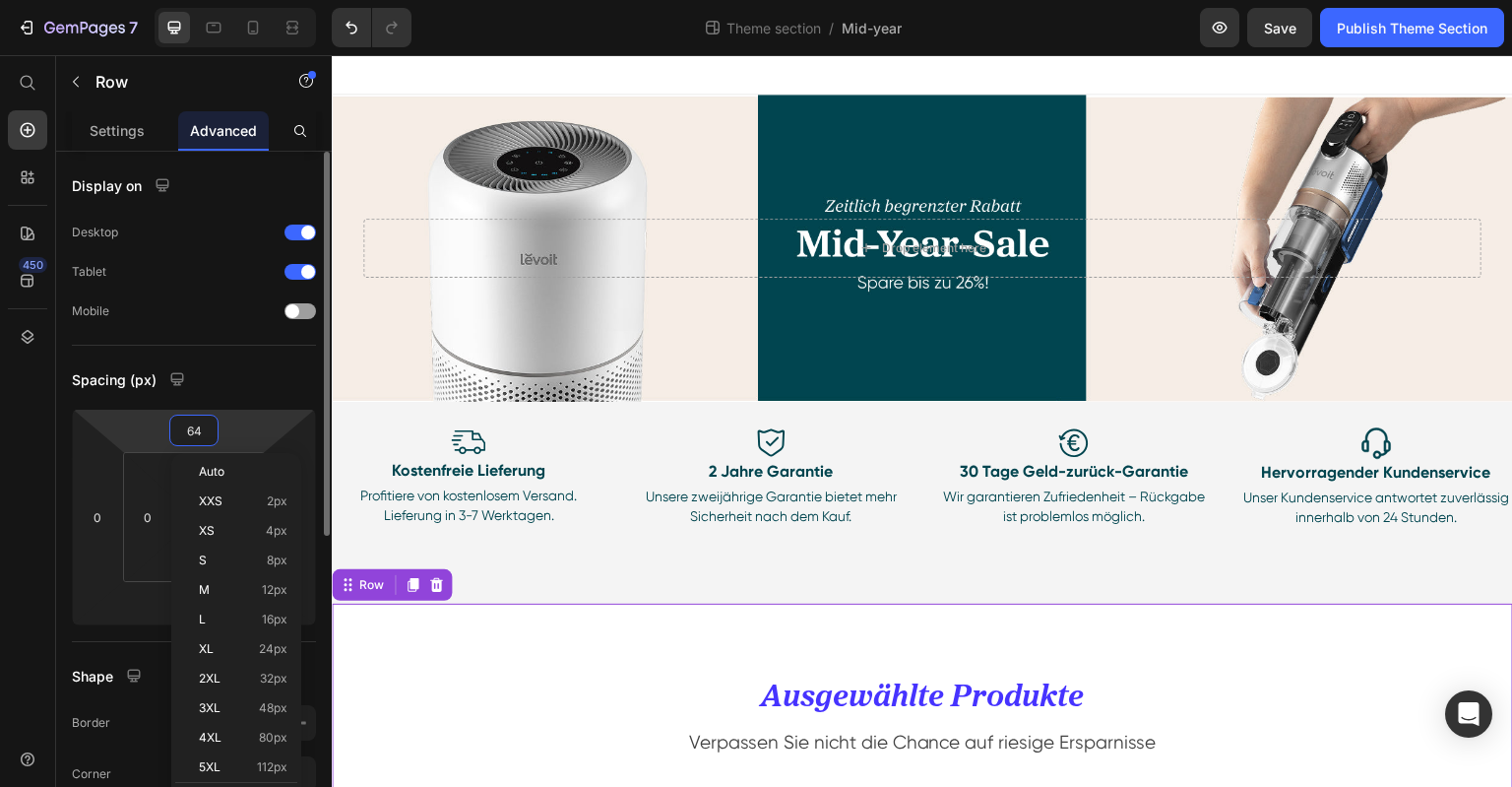 type on "0" 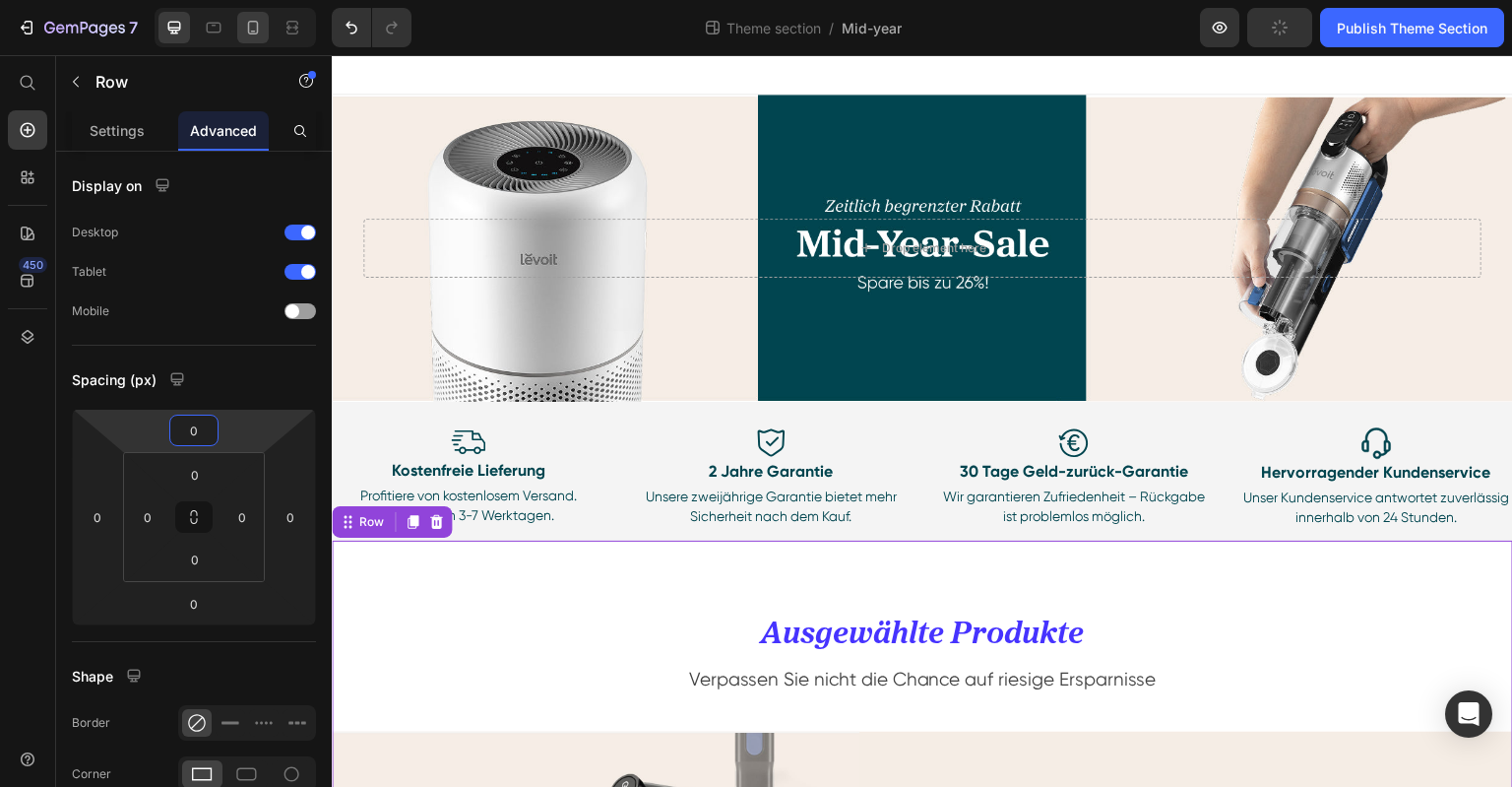 click 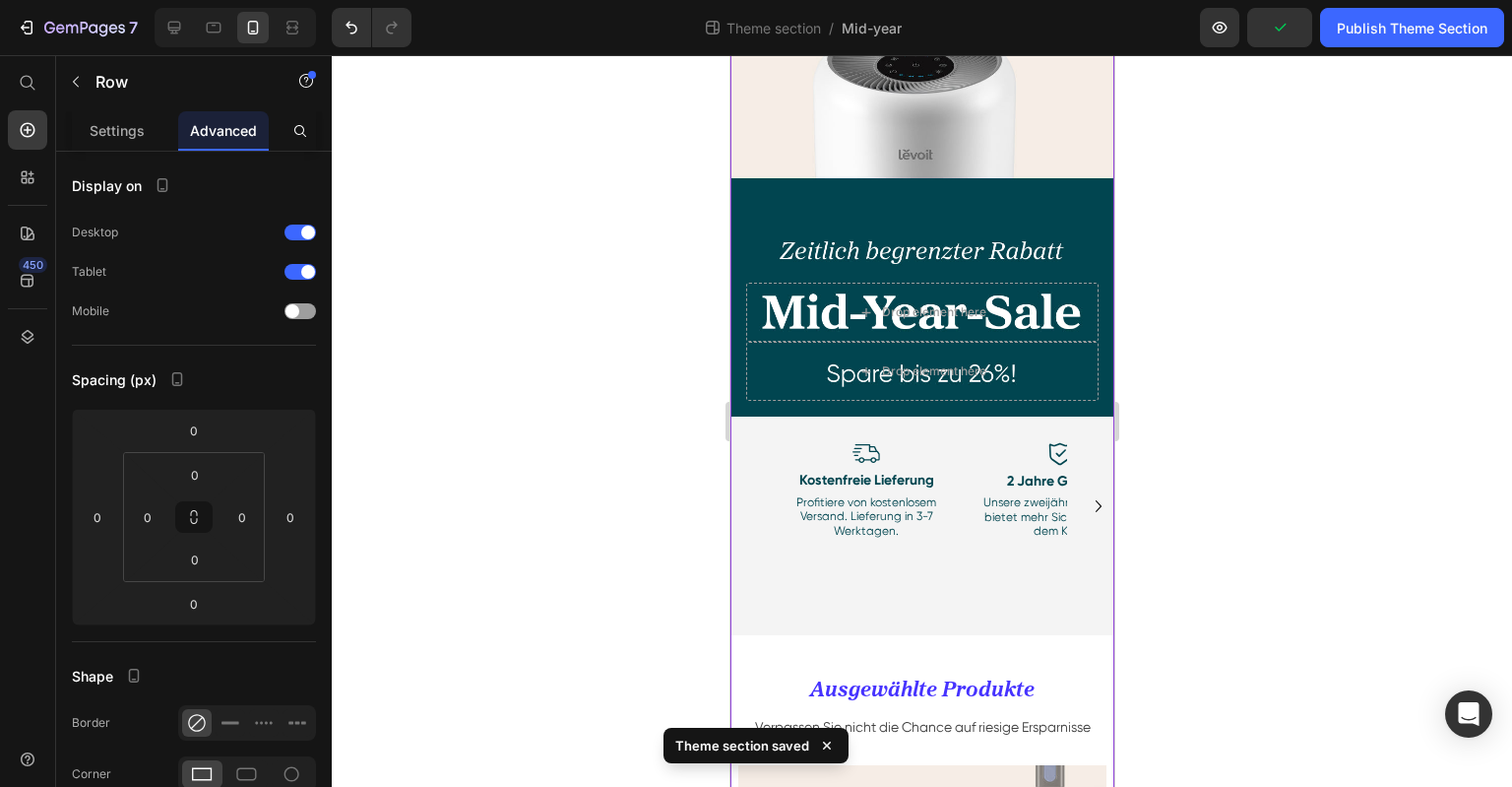 scroll, scrollTop: 197, scrollLeft: 0, axis: vertical 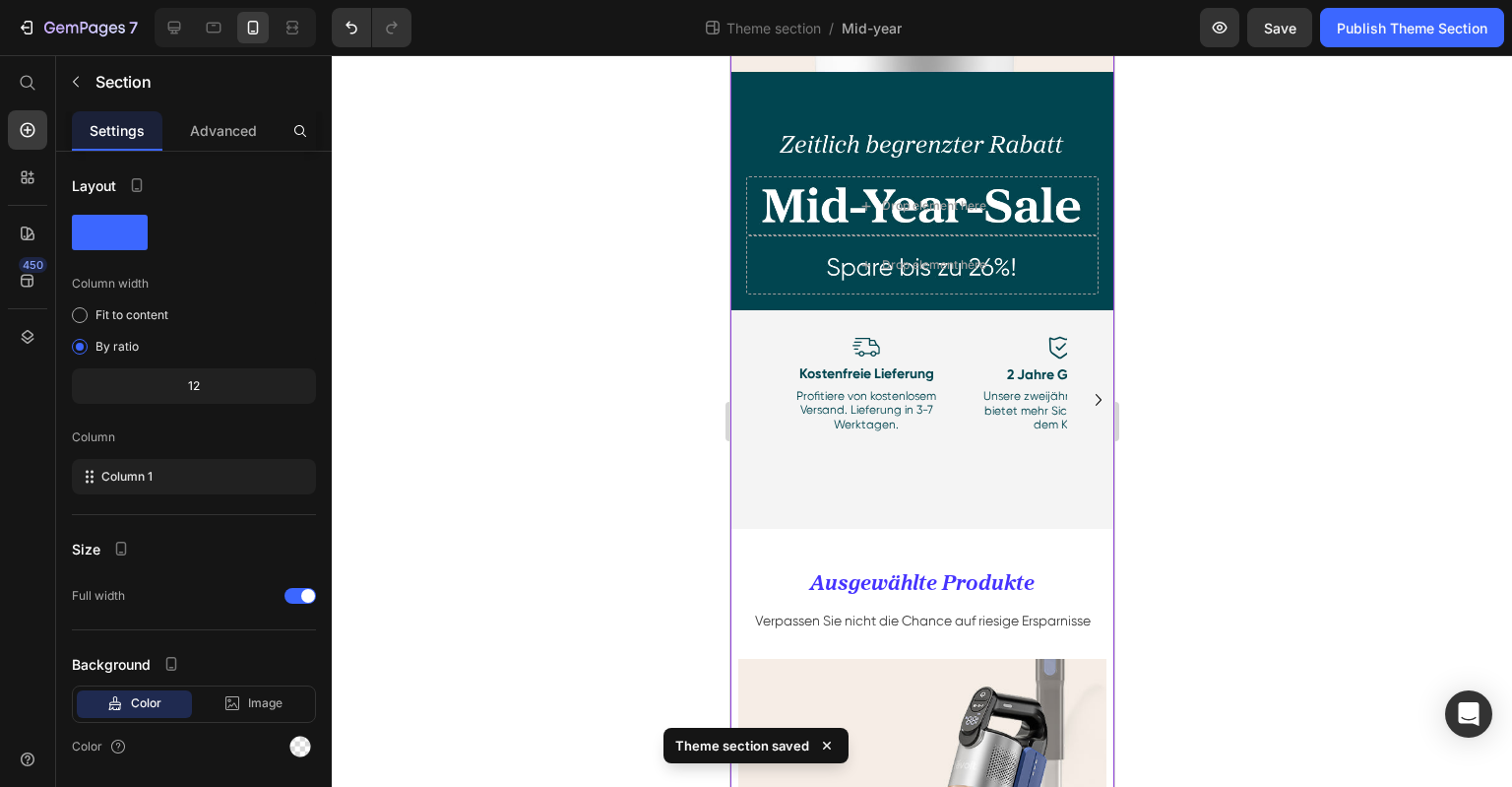 click on "Drop element here
Drop element here Hero Banner
Hero Banner Image Kostenfreie Lieferung Text Block Profitiere von kostenlosem Versand. Lieferung in 3-7 Werktagen. Text Block Image 2 Jahre Garantie Text Block Unsere zweijährige Garantie bietet mehr Sicherheit nach dem Kauf. Text Block Row Image 30 Tage Geld-zurück-Garantie Text Block Wir garantieren Zufriedenheit – Rückgabe ist problemlos möglich. Text Block Image Hervorragender Kundenservice Text Block Unser Kundenservice antwortet zuverlässig innerhalb von 24 Stunden. Text Block Row Row Row Row
Image Kostenfreie Lieferung Text Block Profitiere von kostenlosem Versand. Lieferung in 3-7 Werktagen. Text Block Image 2 Jahre Garantie Text Block Unsere zweijährige Garantie bietet mehr Sicherheit nach dem Kauf. Text Block Image 30 Tage Geld-zurück-Garantie Text Block Wir garantieren Zufriedenheit – Rückgabe ist problemlos möglich. Text Block Image Row" at bounding box center [921, 1785] 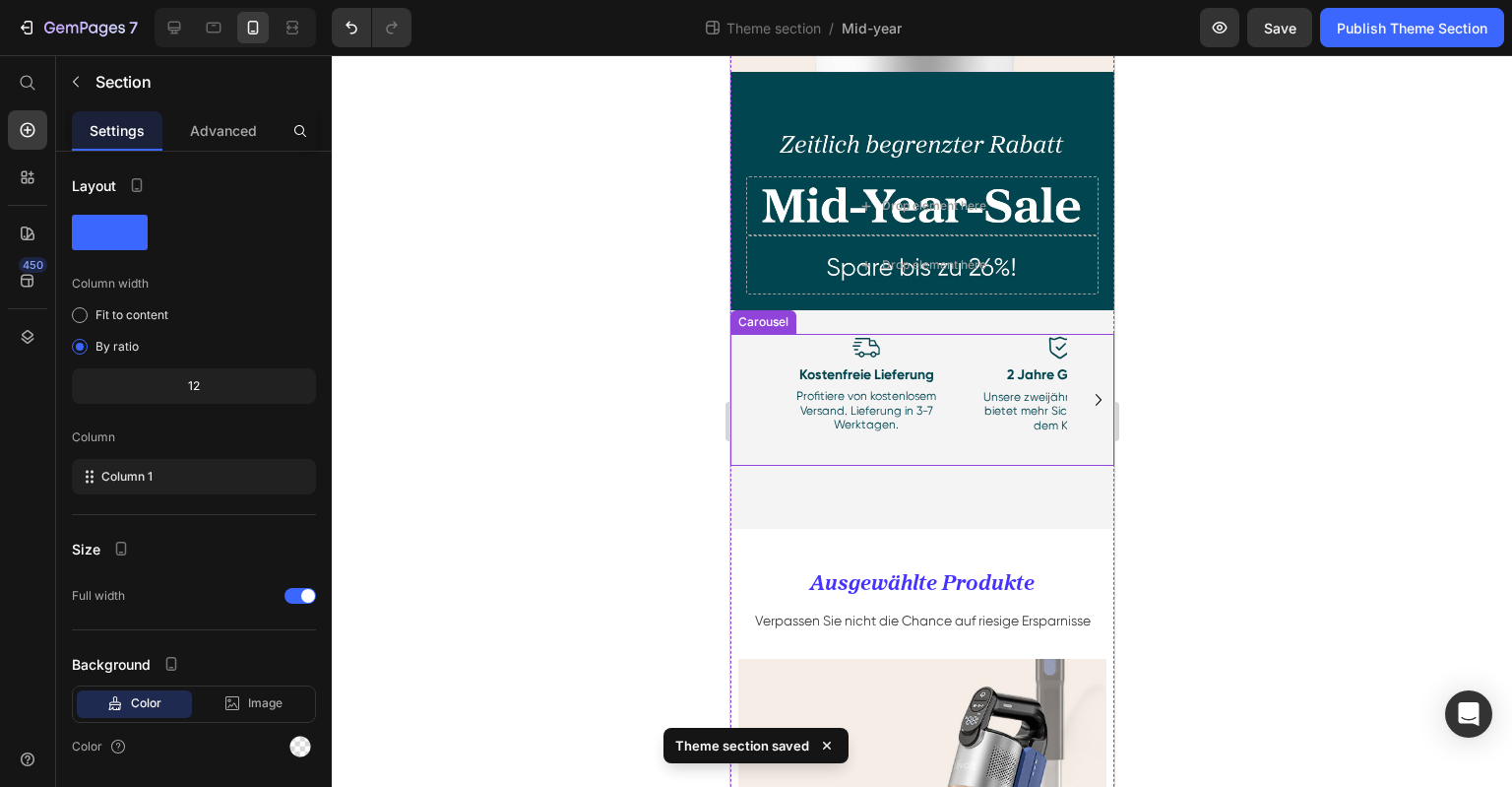 click on "Image Kostenfreie Lieferung Text Block Profitiere von kostenlosem Versand. Lieferung in 3-7 Werktagen. Text Block Image 2 Jahre Garantie Text Block Unsere zweijährige Garantie bietet mehr Sicherheit nach dem Kauf. Text Block Image 30 Tage Geld-zurück-Garantie Text Block Wir garantieren Zufriedenheit – Rückgabe ist problemlos möglich. Text Block Image Hervorragender Kundenservice Text Block Unser Kundenservice antwortet zuverlässig innerhalb von 24 Stunden. Text Block" at bounding box center [921, 399] 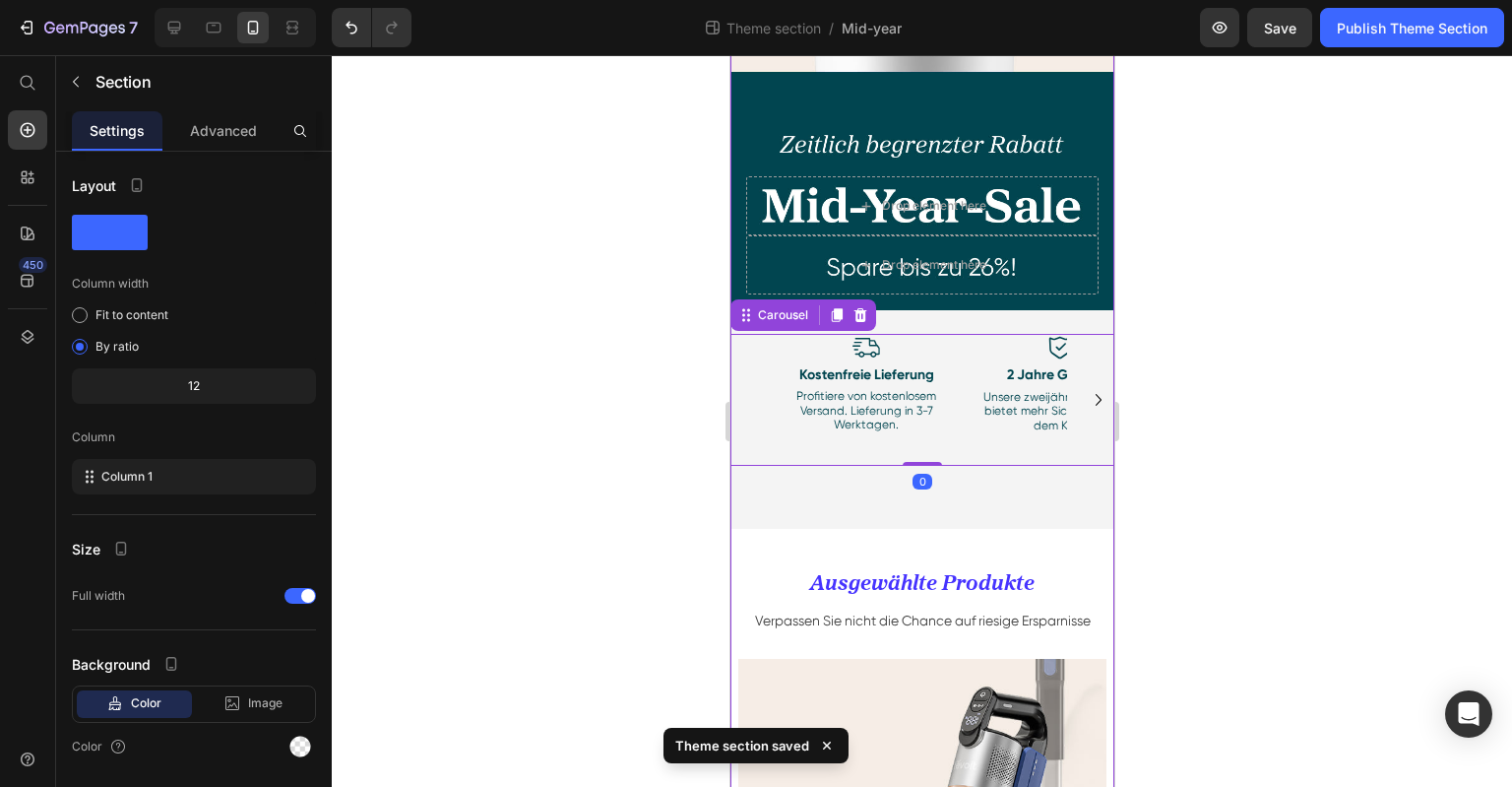 click on "Drop element here
Drop element here Hero Banner
Hero Banner Image Kostenfreie Lieferung Text Block Profitiere von kostenlosem Versand. Lieferung in 3-7 Werktagen. Text Block Image 2 Jahre Garantie Text Block Unsere zweijährige Garantie bietet mehr Sicherheit nach dem Kauf. Text Block Row Image 30 Tage Geld-zurück-Garantie Text Block Wir garantieren Zufriedenheit – Rückgabe ist problemlos möglich. Text Block Image Hervorragender Kundenservice Text Block Unser Kundenservice antwortet zuverlässig innerhalb von 24 Stunden. Text Block Row Row Row Row
Image Kostenfreie Lieferung Text Block Profitiere von kostenlosem Versand. Lieferung in 3-7 Werktagen. Text Block Image 2 Jahre Garantie Text Block Unsere zweijährige Garantie bietet mehr Sicherheit nach dem Kauf. Text Block Image 30 Tage Geld-zurück-Garantie Text Block Wir garantieren Zufriedenheit – Rückgabe ist problemlos möglich. Text Block Image   0" at bounding box center (921, 1785) 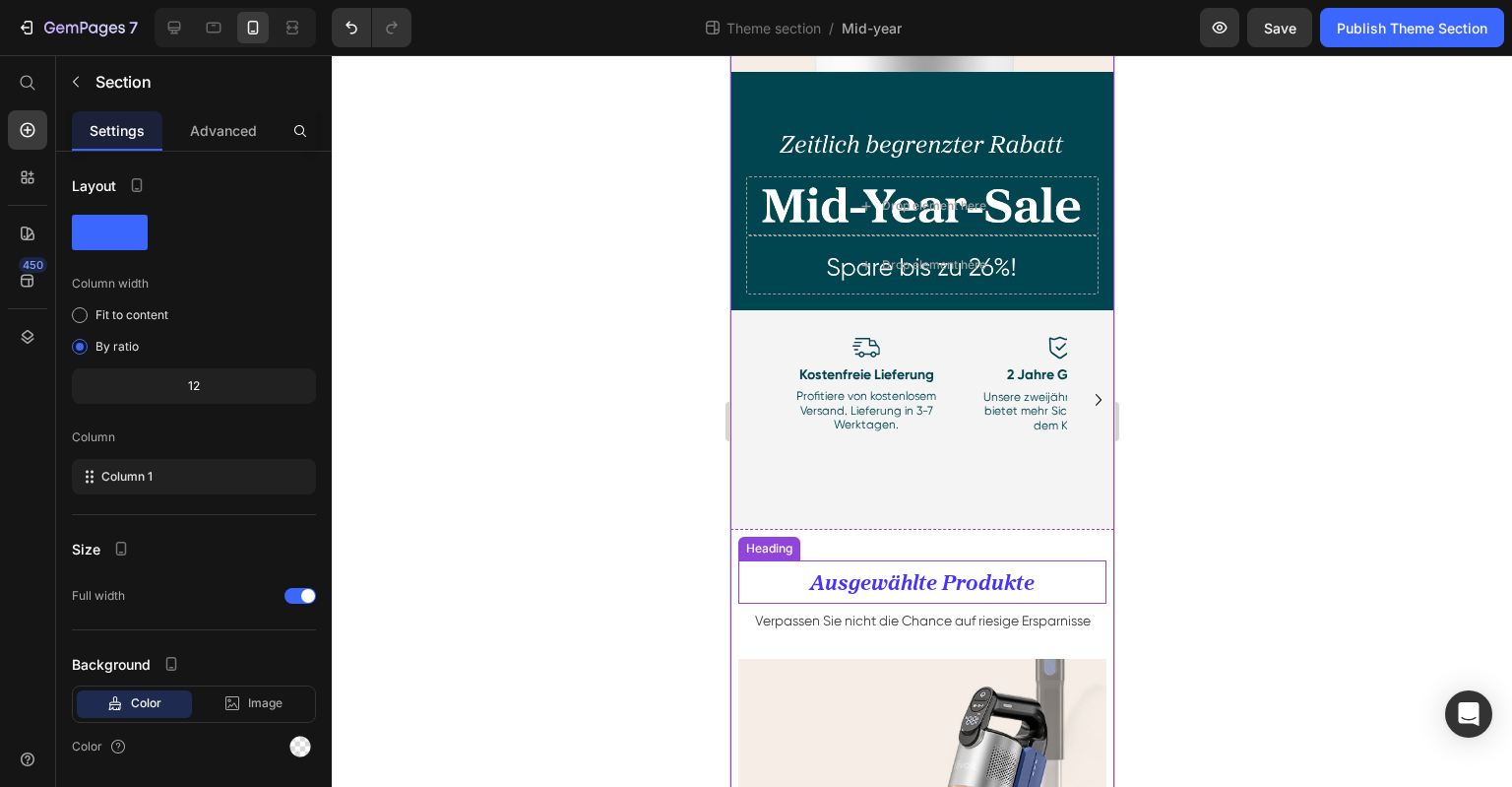 click on "Ausgewählte Produkte" at bounding box center [921, 582] 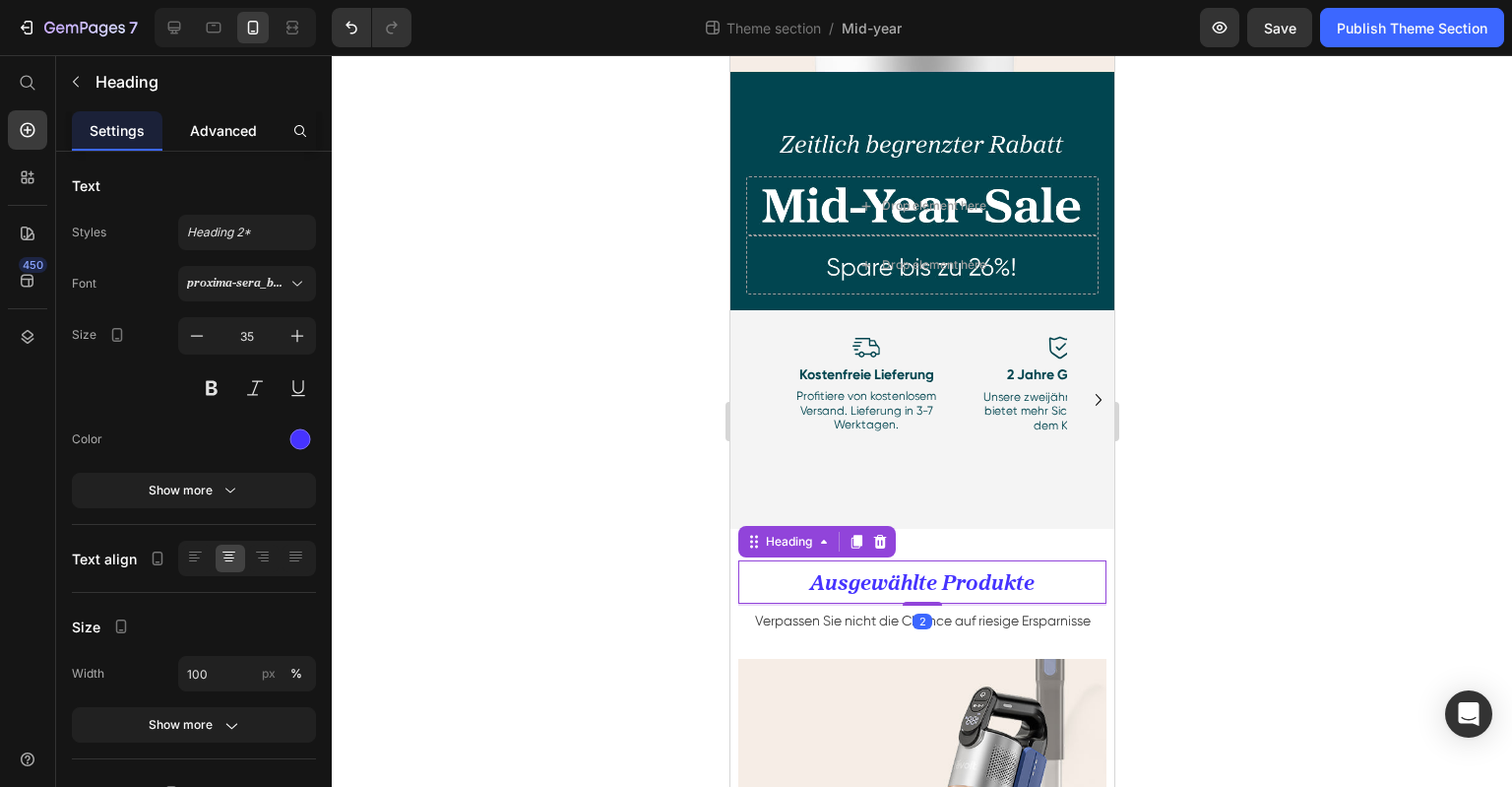 click on "Advanced" at bounding box center (223, 130) 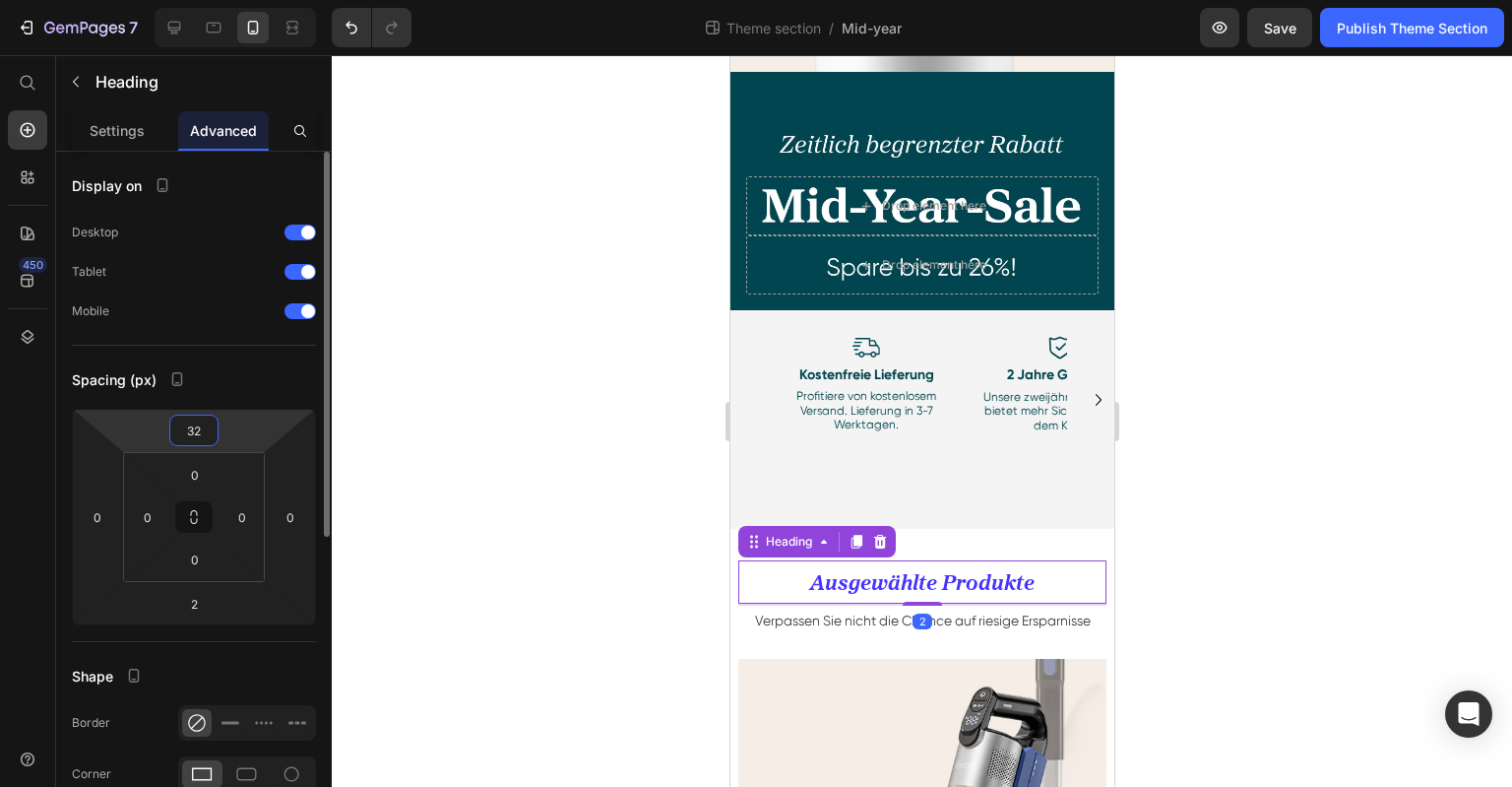 click on "32" at bounding box center [194, 430] 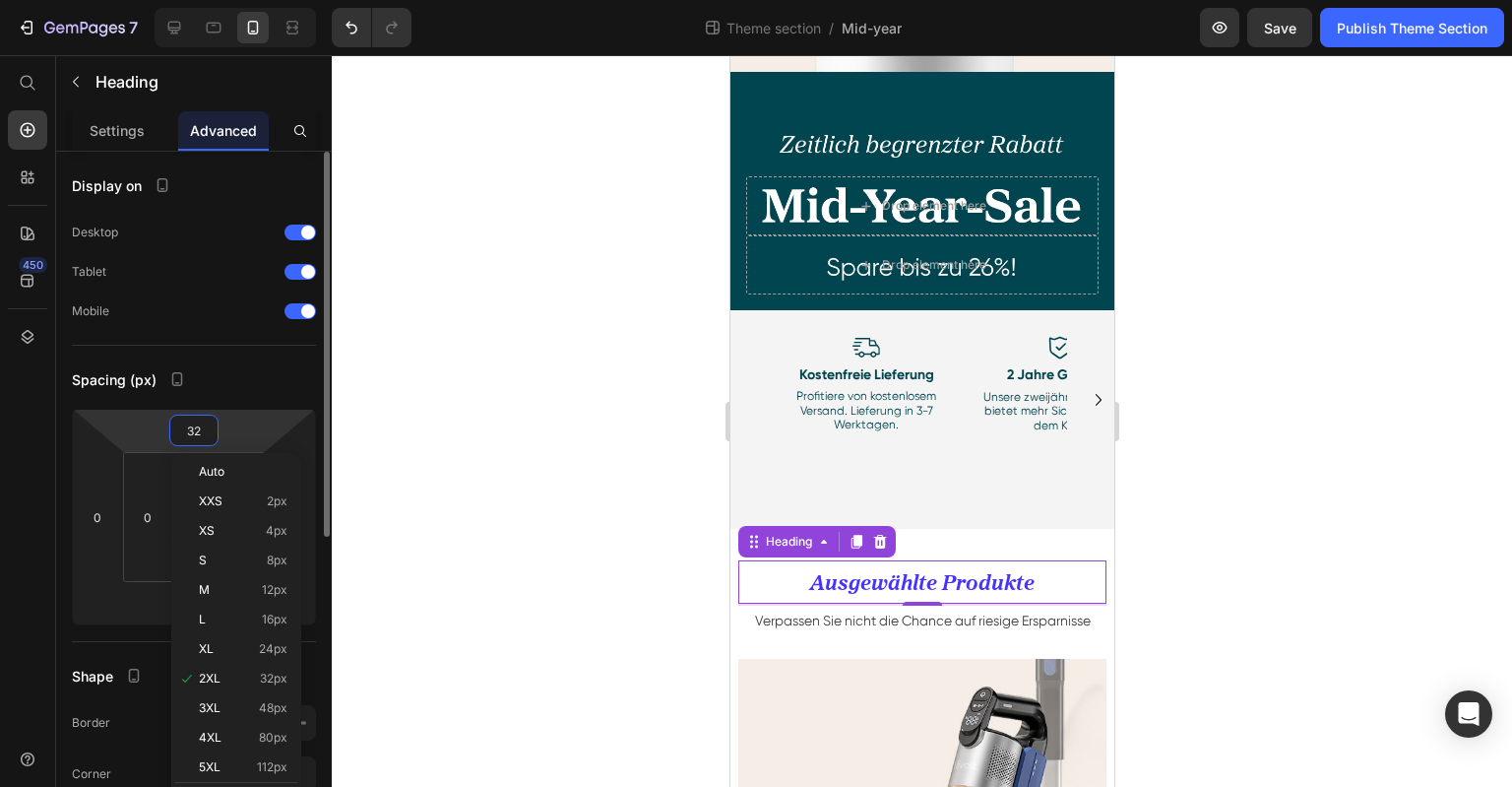 type on "0" 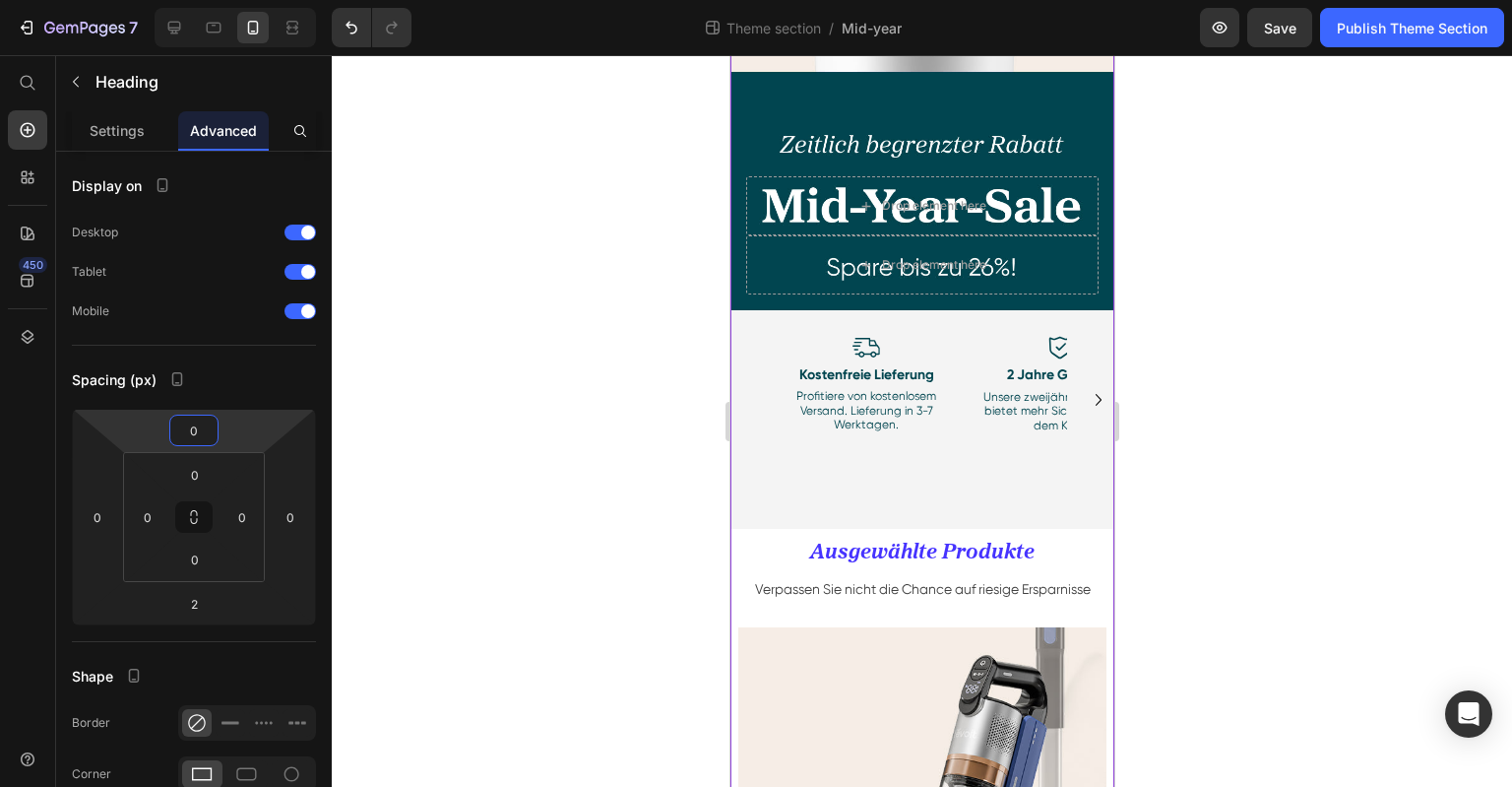 click on "Drop element here
Drop element here Hero Banner
Hero Banner Image Kostenfreie Lieferung Text Block Profitiere von kostenlosem Versand. Lieferung in 3-7 Werktagen. Text Block Image 2 Jahre Garantie Text Block Unsere zweijährige Garantie bietet mehr Sicherheit nach dem Kauf. Text Block Row Image 30 Tage Geld-zurück-Garantie Text Block Wir garantieren Zufriedenheit – Rückgabe ist problemlos möglich. Text Block Image Hervorragender Kundenservice Text Block Unser Kundenservice antwortet zuverlässig innerhalb von 24 Stunden. Text Block Row Row Row Row
Image Kostenfreie Lieferung Text Block Profitiere von kostenlosem Versand. Lieferung in 3-7 Werktagen. Text Block Image 2 Jahre Garantie Text Block Unsere zweijährige Garantie bietet mehr Sicherheit nach dem Kauf. Text Block Image 30 Tage Geld-zurück-Garantie Text Block Wir garantieren Zufriedenheit – Rückgabe ist problemlos möglich. Text Block Image Row" at bounding box center [921, 1769] 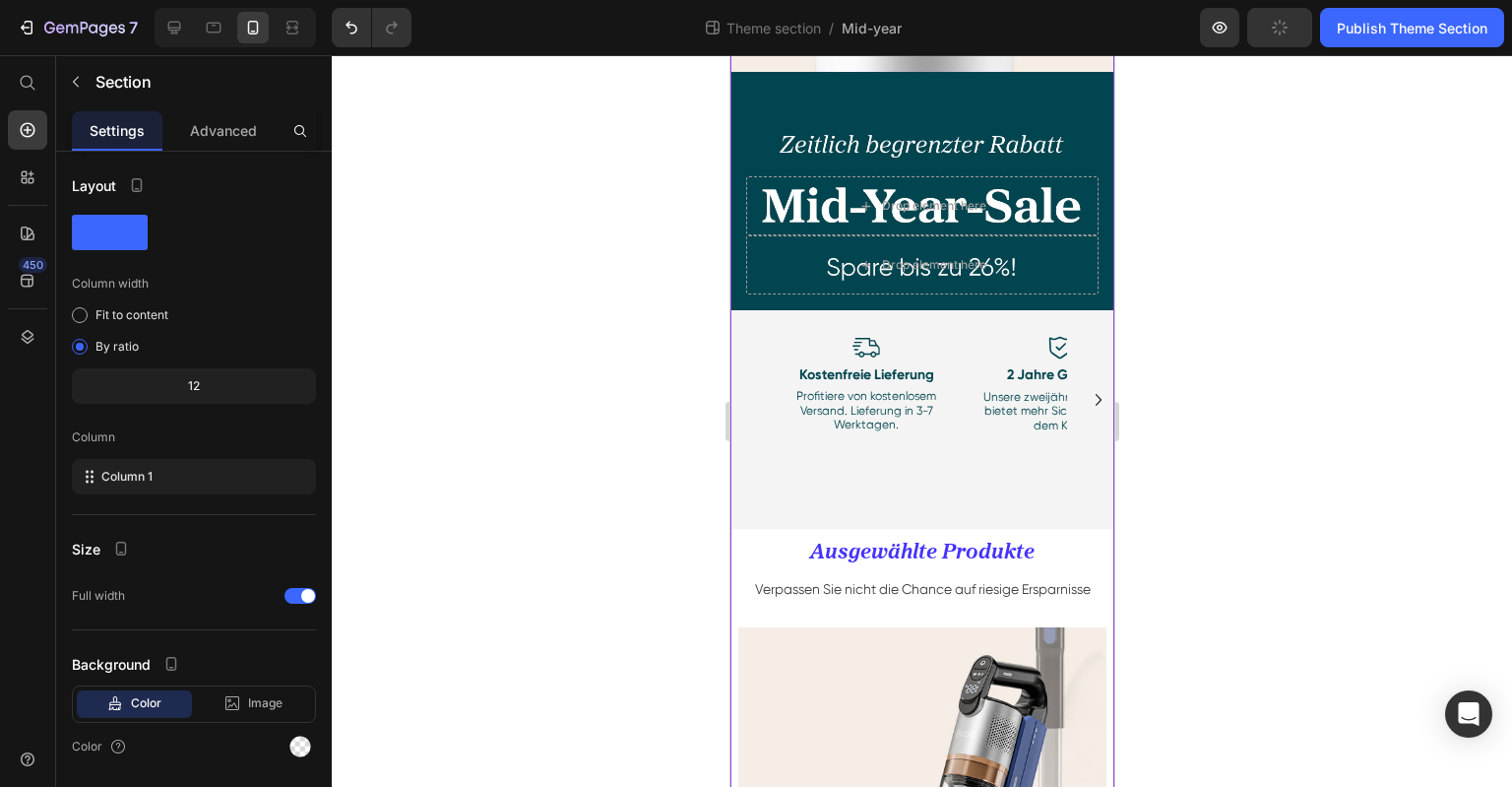 click on "Drop element here
Drop element here Hero Banner
Hero Banner Image Kostenfreie Lieferung Text Block Profitiere von kostenlosem Versand. Lieferung in 3-7 Werktagen. Text Block Image 2 Jahre Garantie Text Block Unsere zweijährige Garantie bietet mehr Sicherheit nach dem Kauf. Text Block Row Image 30 Tage Geld-zurück-Garantie Text Block Wir garantieren Zufriedenheit – Rückgabe ist problemlos möglich. Text Block Image Hervorragender Kundenservice Text Block Unser Kundenservice antwortet zuverlässig innerhalb von 24 Stunden. Text Block Row Row Row Row
Image Kostenfreie Lieferung Text Block Profitiere von kostenlosem Versand. Lieferung in 3-7 Werktagen. Text Block Image 2 Jahre Garantie Text Block Unsere zweijährige Garantie bietet mehr Sicherheit nach dem Kauf. Text Block Image 30 Tage Geld-zurück-Garantie Text Block Wir garantieren Zufriedenheit – Rückgabe ist problemlos möglich. Text Block Image Row" at bounding box center (921, 1769) 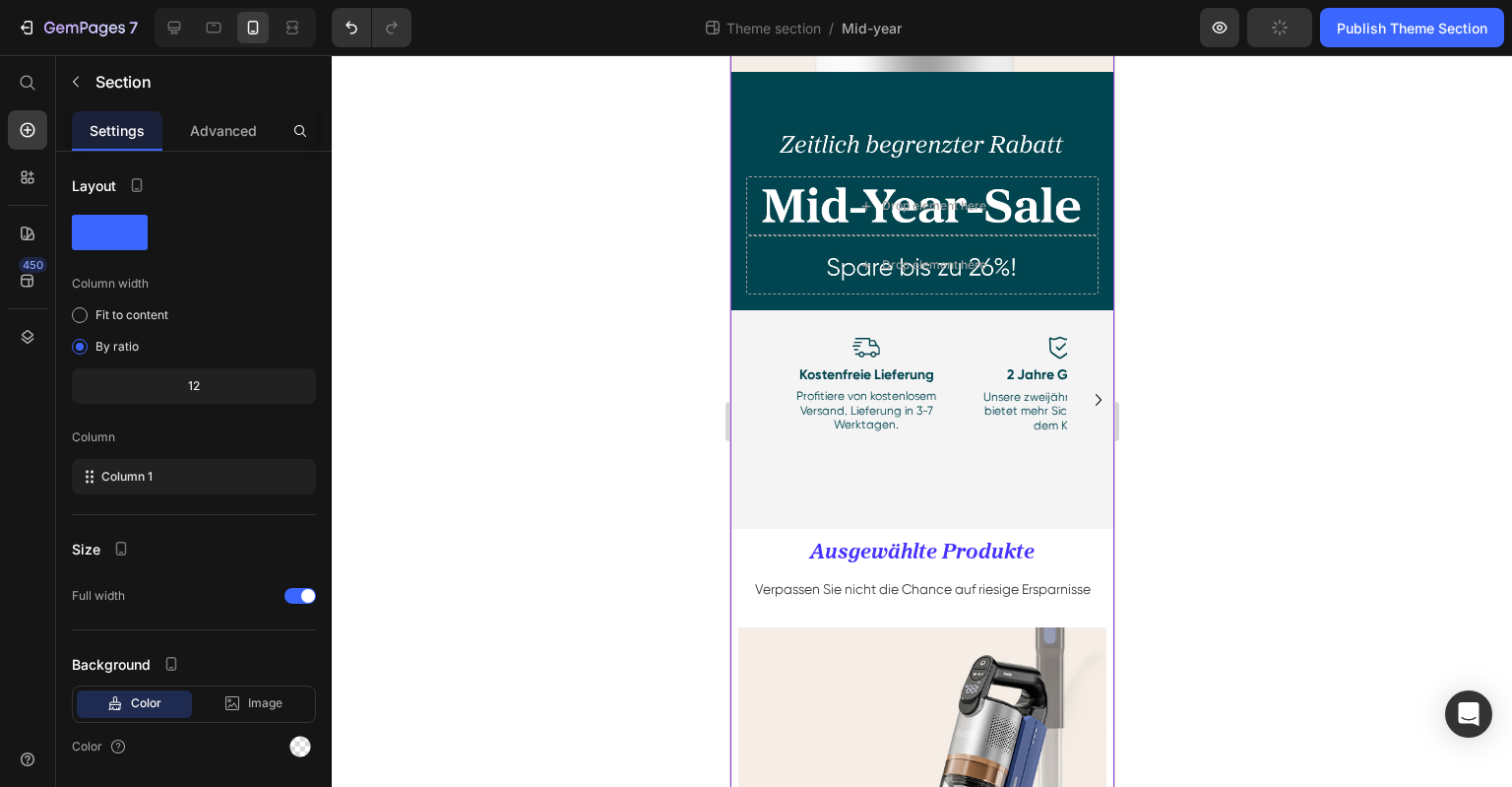 drag, startPoint x: 855, startPoint y: 494, endPoint x: 848, endPoint y: 501, distance: 9.899495 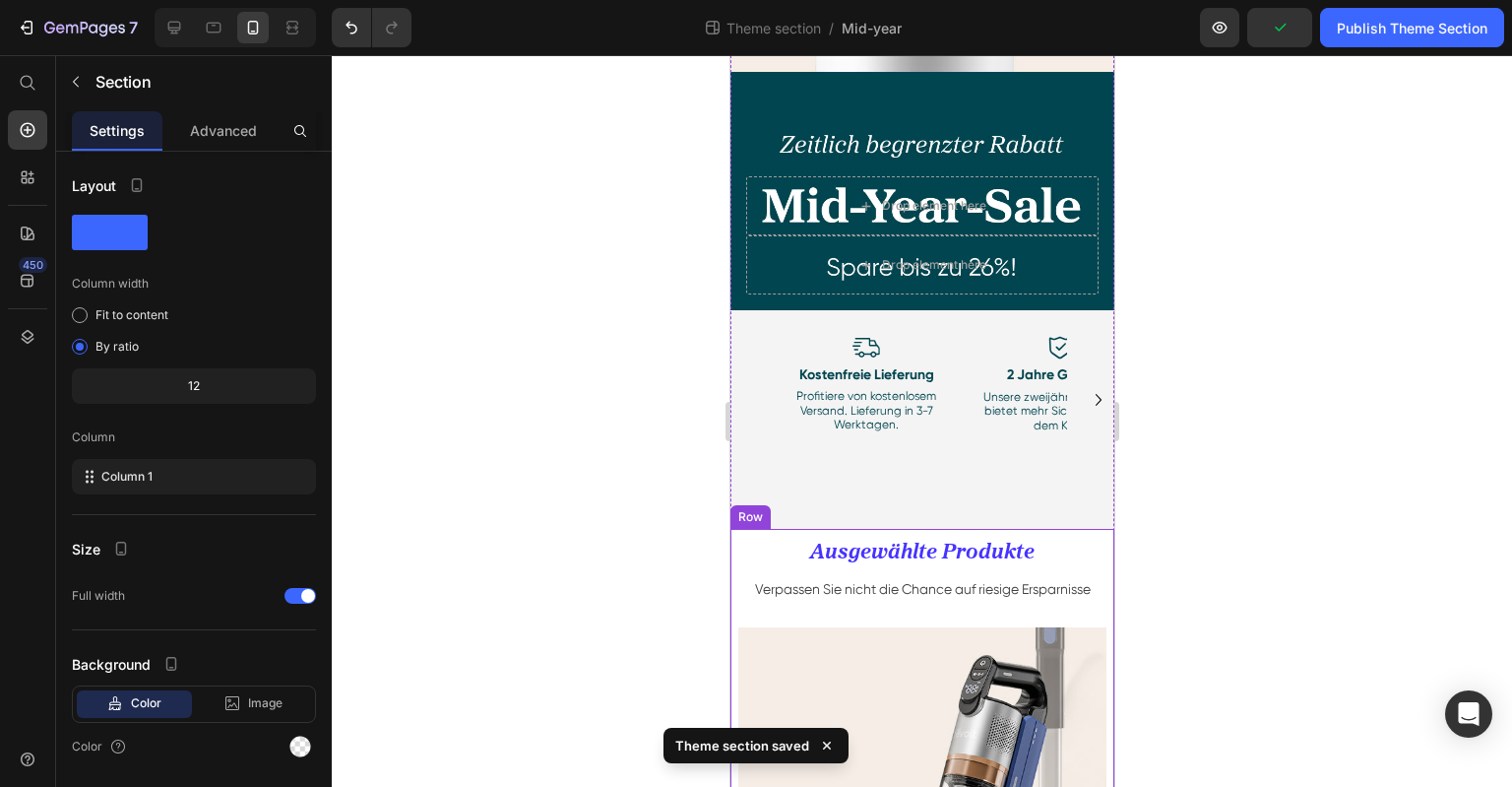 click 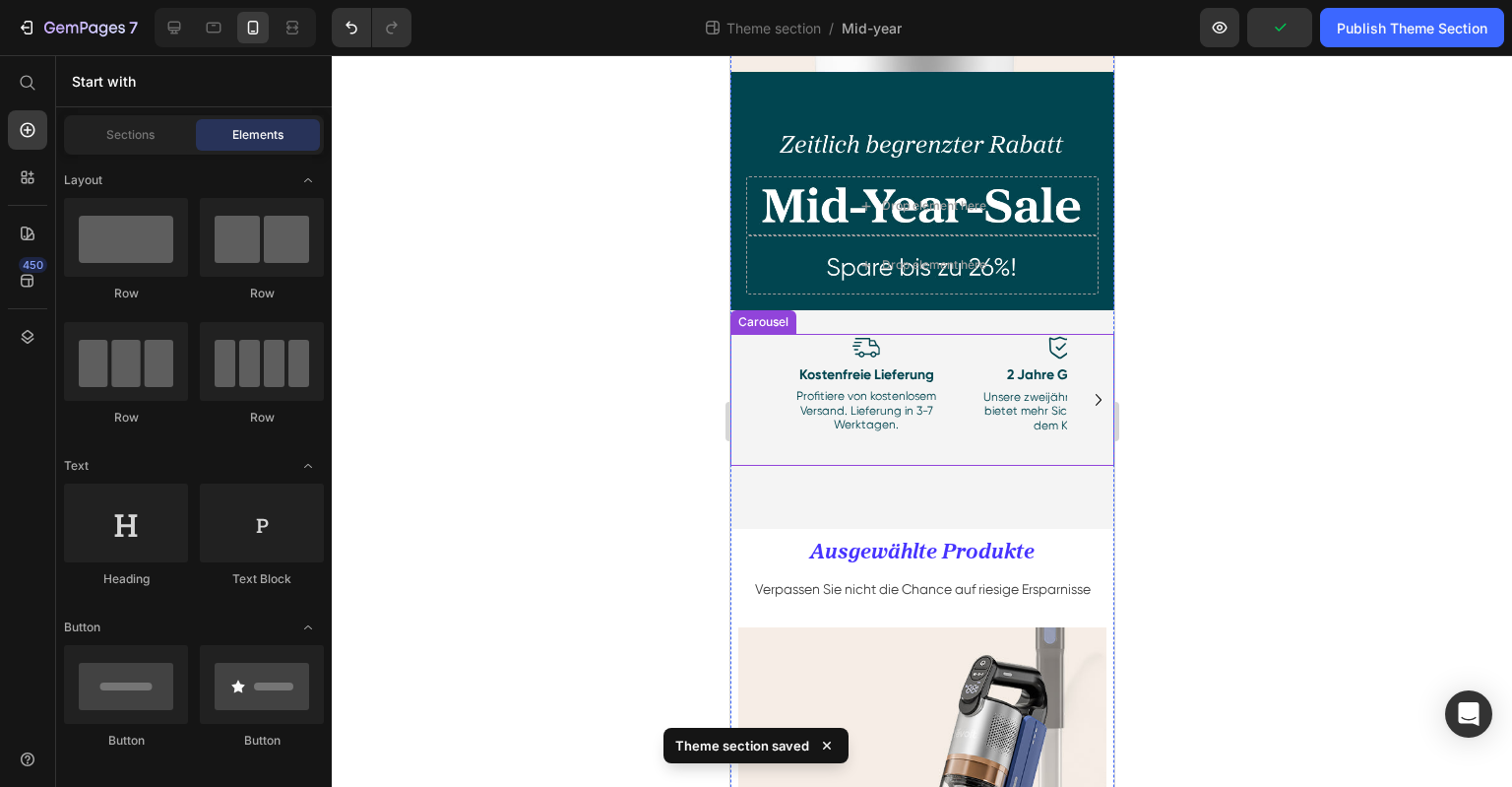 click on "Image Kostenfreie Lieferung Text Block Profitiere von kostenlosem Versand. Lieferung in 3-7 Werktagen. Text Block Image 2 Jahre Garantie Text Block Unsere zweijährige Garantie bietet mehr Sicherheit nach dem Kauf. Text Block Image 30 Tage Geld-zurück-Garantie Text Block Wir garantieren Zufriedenheit – Rückgabe ist problemlos möglich. Text Block Image Hervorragender Kundenservice Text Block Unser Kundenservice antwortet zuverlässig innerhalb von 24 Stunden. Text Block" at bounding box center (921, 399) 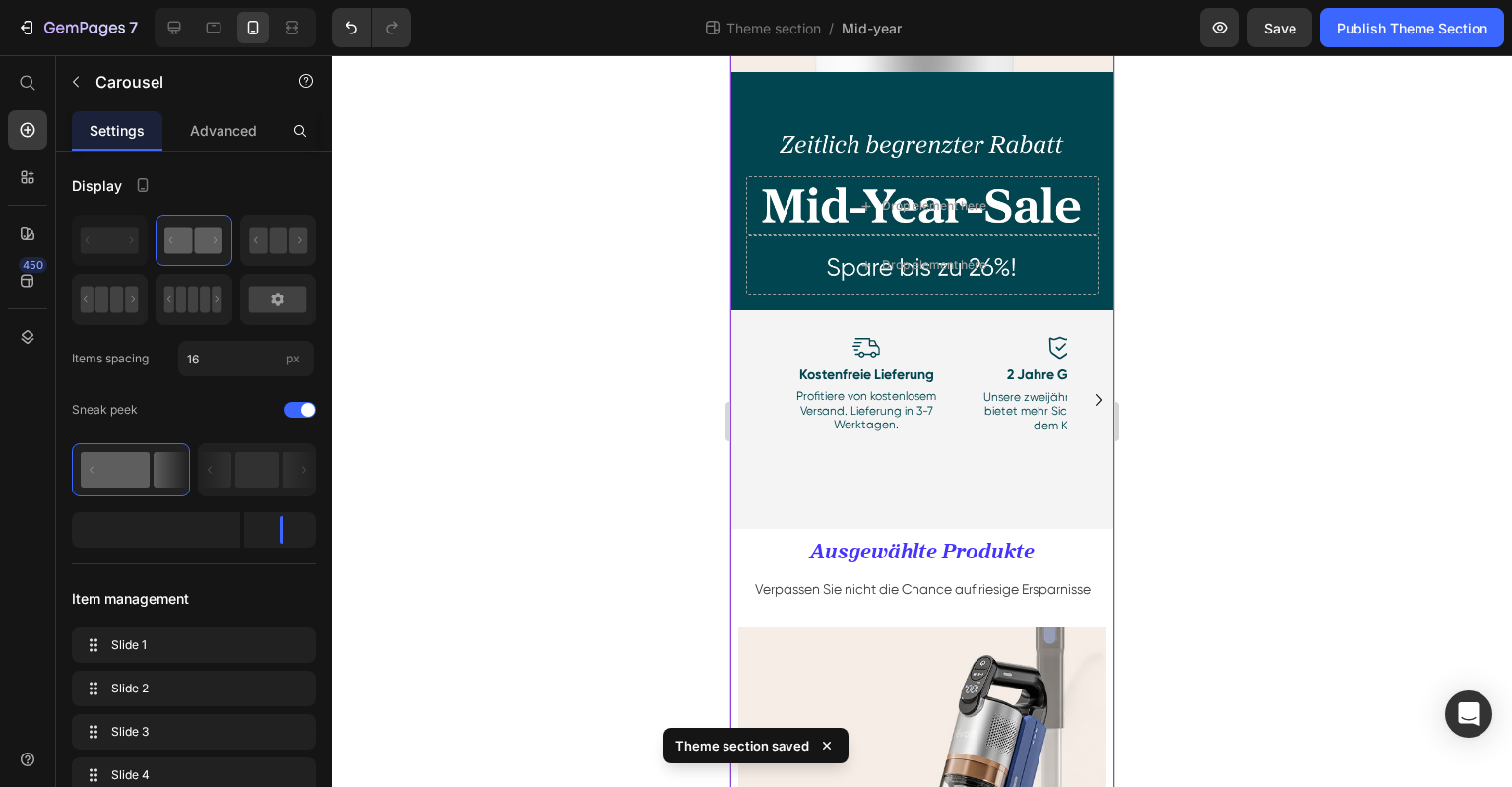 click on "Drop element here
Drop element here Hero Banner
Hero Banner Image Kostenfreie Lieferung Text Block Profitiere von kostenlosem Versand. Lieferung in 3-7 Werktagen. Text Block Image 2 Jahre Garantie Text Block Unsere zweijährige Garantie bietet mehr Sicherheit nach dem Kauf. Text Block Row Image 30 Tage Geld-zurück-Garantie Text Block Wir garantieren Zufriedenheit – Rückgabe ist problemlos möglich. Text Block Image Hervorragender Kundenservice Text Block Unser Kundenservice antwortet zuverlässig innerhalb von 24 Stunden. Text Block Row Row Row Row
Image Kostenfreie Lieferung Text Block Profitiere von kostenlosem Versand. Lieferung in 3-7 Werktagen. Text Block Image 2 Jahre Garantie Text Block Unsere zweijährige Garantie bietet mehr Sicherheit nach dem Kauf. Text Block Image 30 Tage Geld-zurück-Garantie Text Block Wir garantieren Zufriedenheit – Rückgabe ist problemlos möglich. Text Block Image Row" at bounding box center [921, 1769] 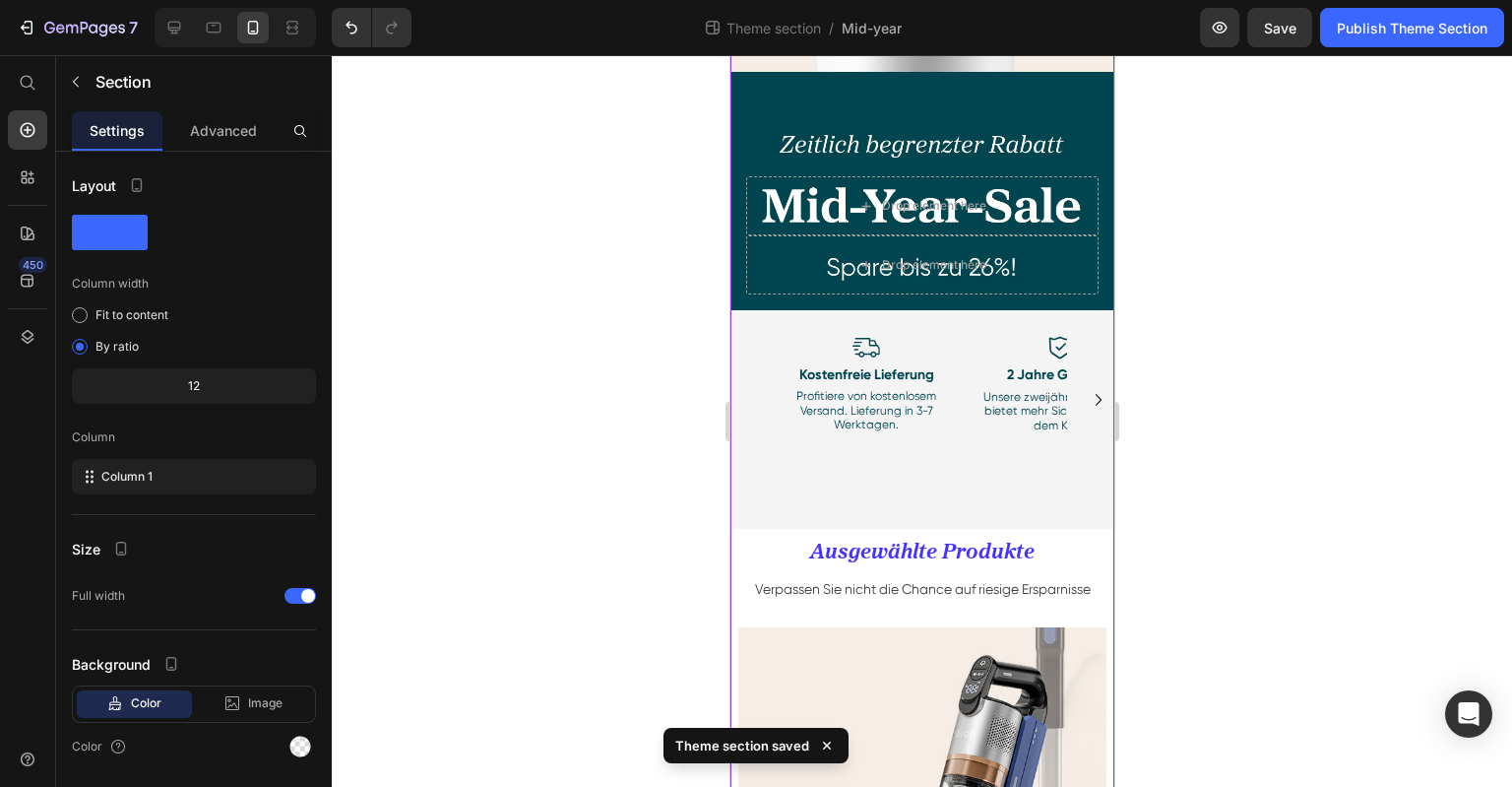 click on "Image Kostenfreie Lieferung Text Block Profitiere von kostenlosem Versand. Lieferung in 3-7 Werktagen. Text Block Image 2 Jahre Garantie Text Block Unsere zweijährige Garantie bietet mehr Sicherheit nach dem Kauf. Text Block Image 30 Tage Geld-zurück-Garantie Text Block Wir garantieren Zufriedenheit – Rückgabe ist problemlos möglich. Text Block Image Hervorragender Kundenservice Text Block Unser Kundenservice antwortet zuverlässig innerhalb von 24 Stunden. Text Block
Carousel" at bounding box center [921, 387] 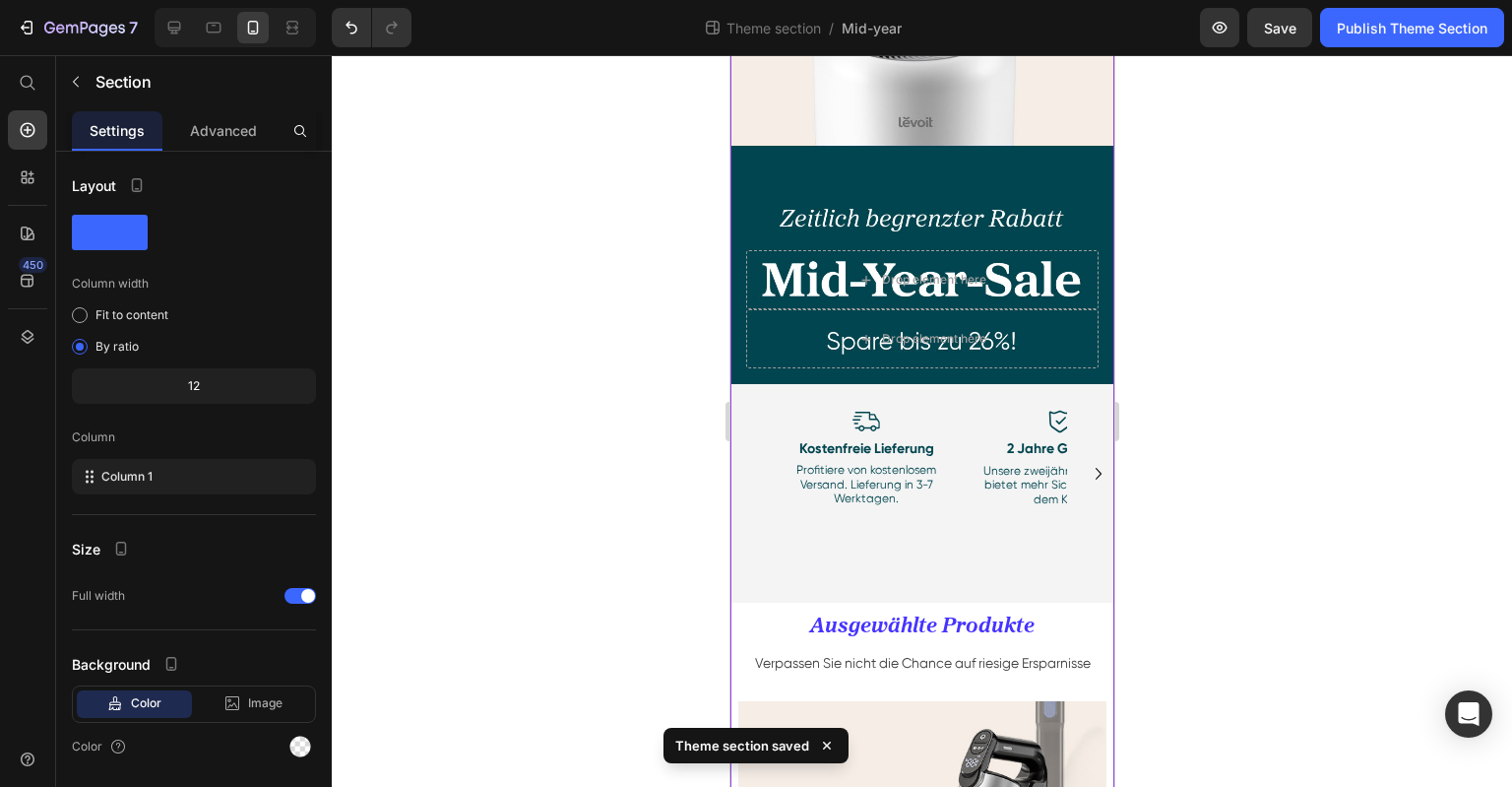 scroll, scrollTop: 0, scrollLeft: 0, axis: both 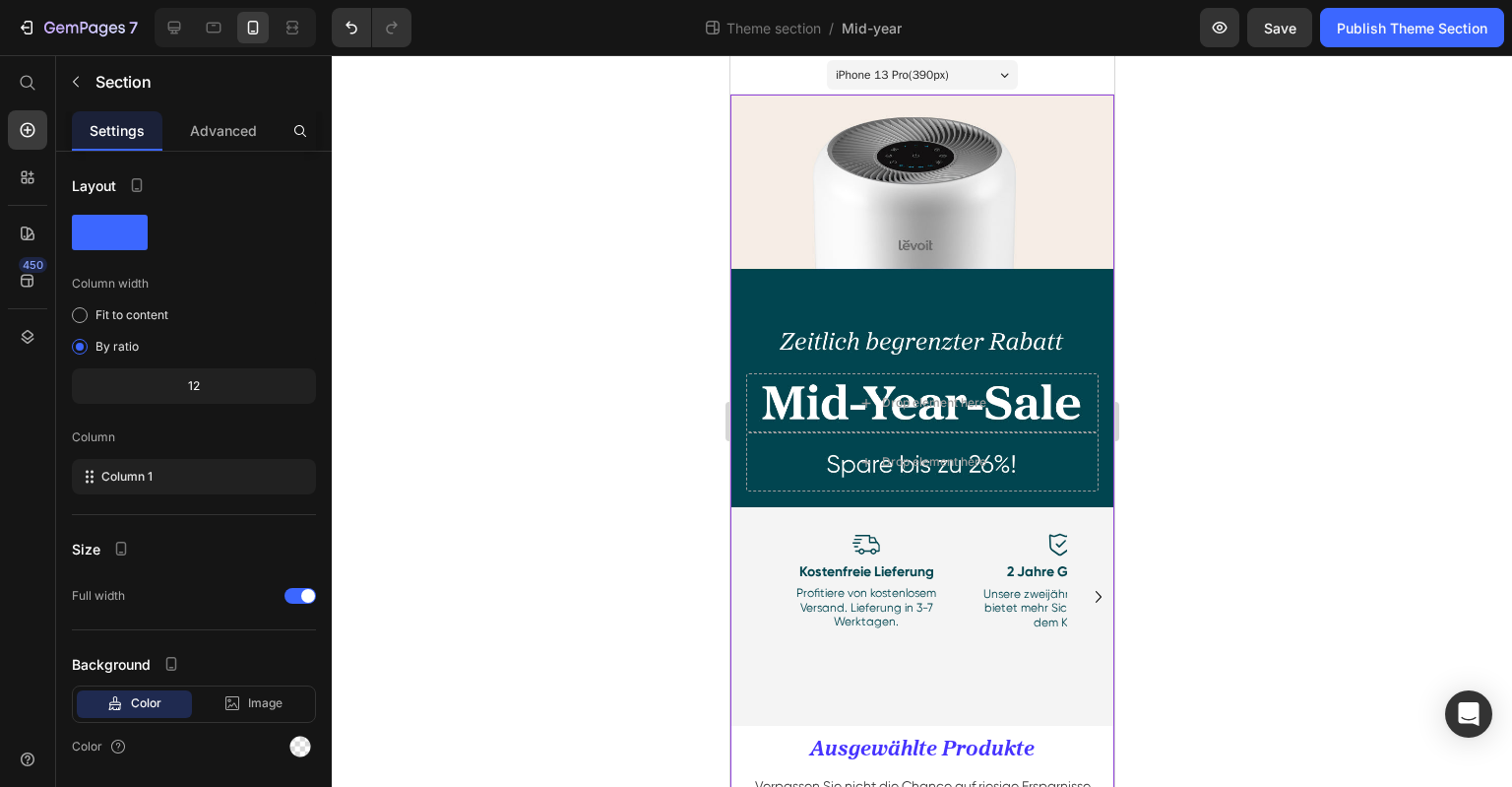 click on "Image Kostenfreie Lieferung Text Block Profitiere von kostenlosem Versand. Lieferung in 3-7 Werktagen. Text Block Image 2 Jahre Garantie Text Block Unsere zweijährige Garantie bietet mehr Sicherheit nach dem Kauf. Text Block Image 30 Tage Geld-zurück-Garantie Text Block Wir garantieren Zufriedenheit – Rückgabe ist problemlos möglich. Text Block Image Hervorragender Kundenservice Text Block Unser Kundenservice antwortet zuverlässig innerhalb von 24 Stunden. Text Block
Carousel" at bounding box center (921, 584) 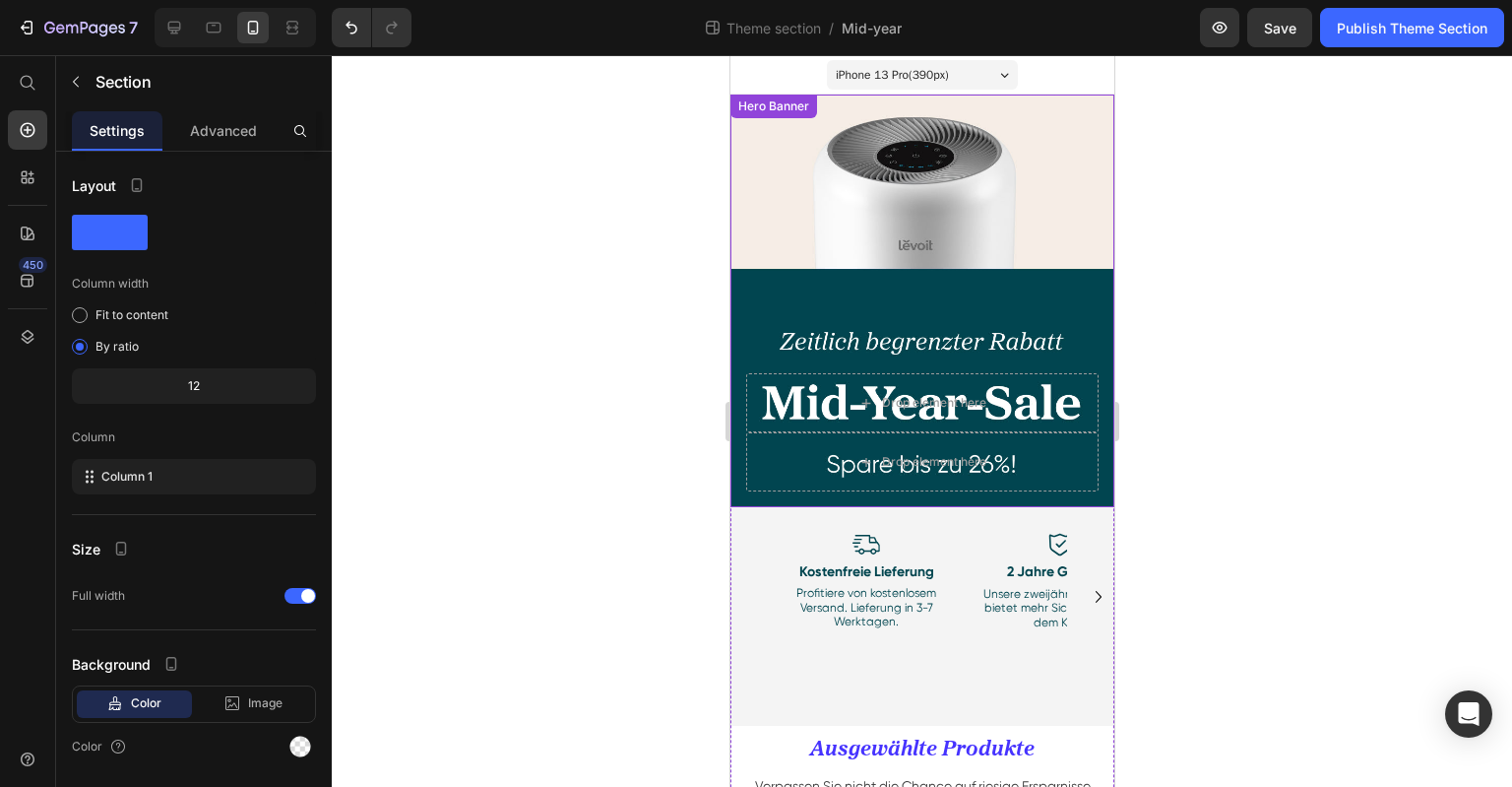 click on "Drop element here
Drop element here Hero Banner" at bounding box center [921, 300] 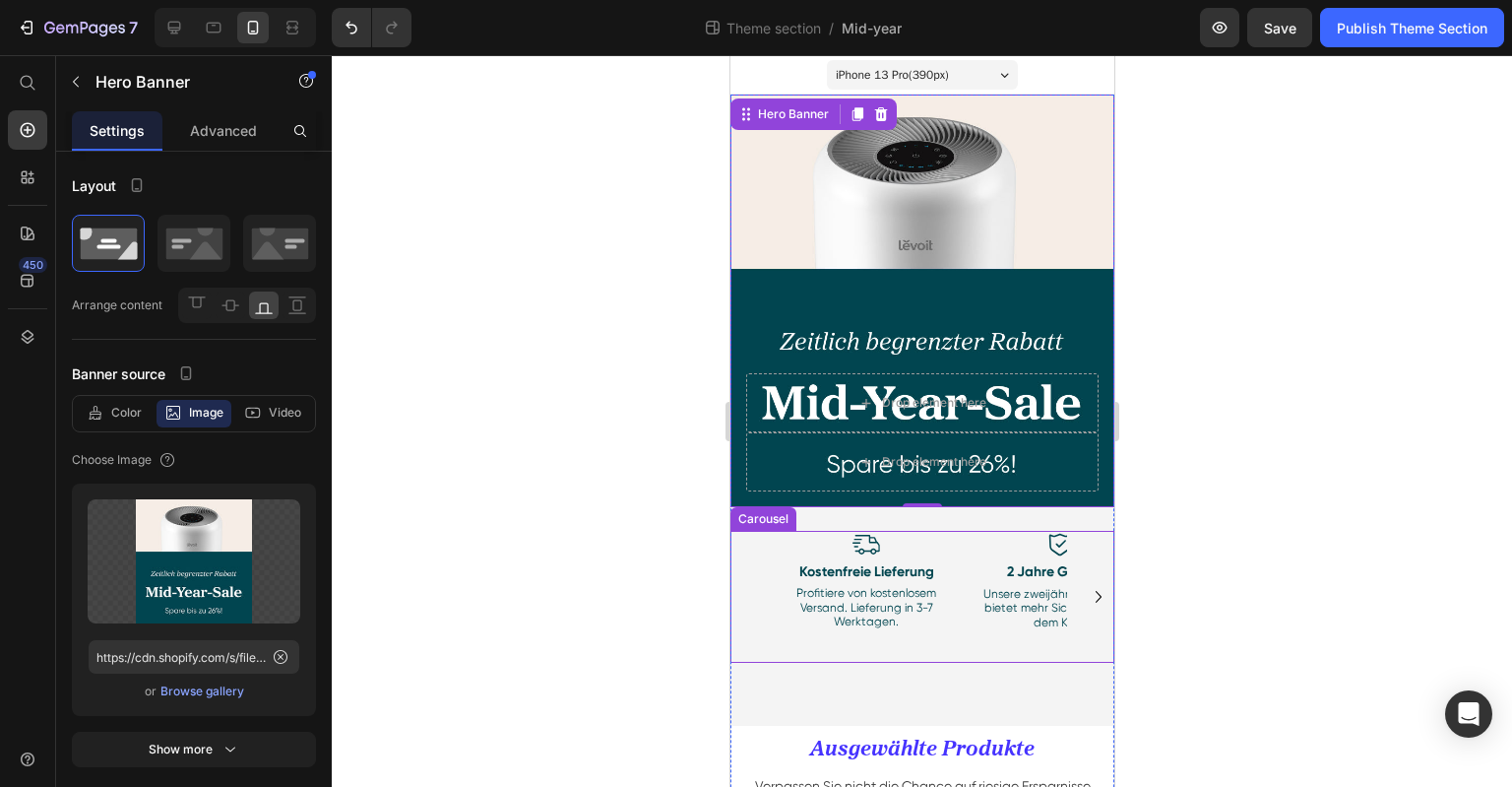 click on "Image Kostenfreie Lieferung Text Block Profitiere von kostenlosem Versand. Lieferung in 3-7 Werktagen. Text Block Image 2 Jahre Garantie Text Block Unsere zweijährige Garantie bietet mehr Sicherheit nach dem Kauf. Text Block Image 30 Tage Geld-zurück-Garantie Text Block Wir garantieren Zufriedenheit – Rückgabe ist problemlos möglich. Text Block Image Hervorragender Kundenservice Text Block Unser Kundenservice antwortet zuverlässig innerhalb von 24 Stunden. Text Block" at bounding box center (921, 596) 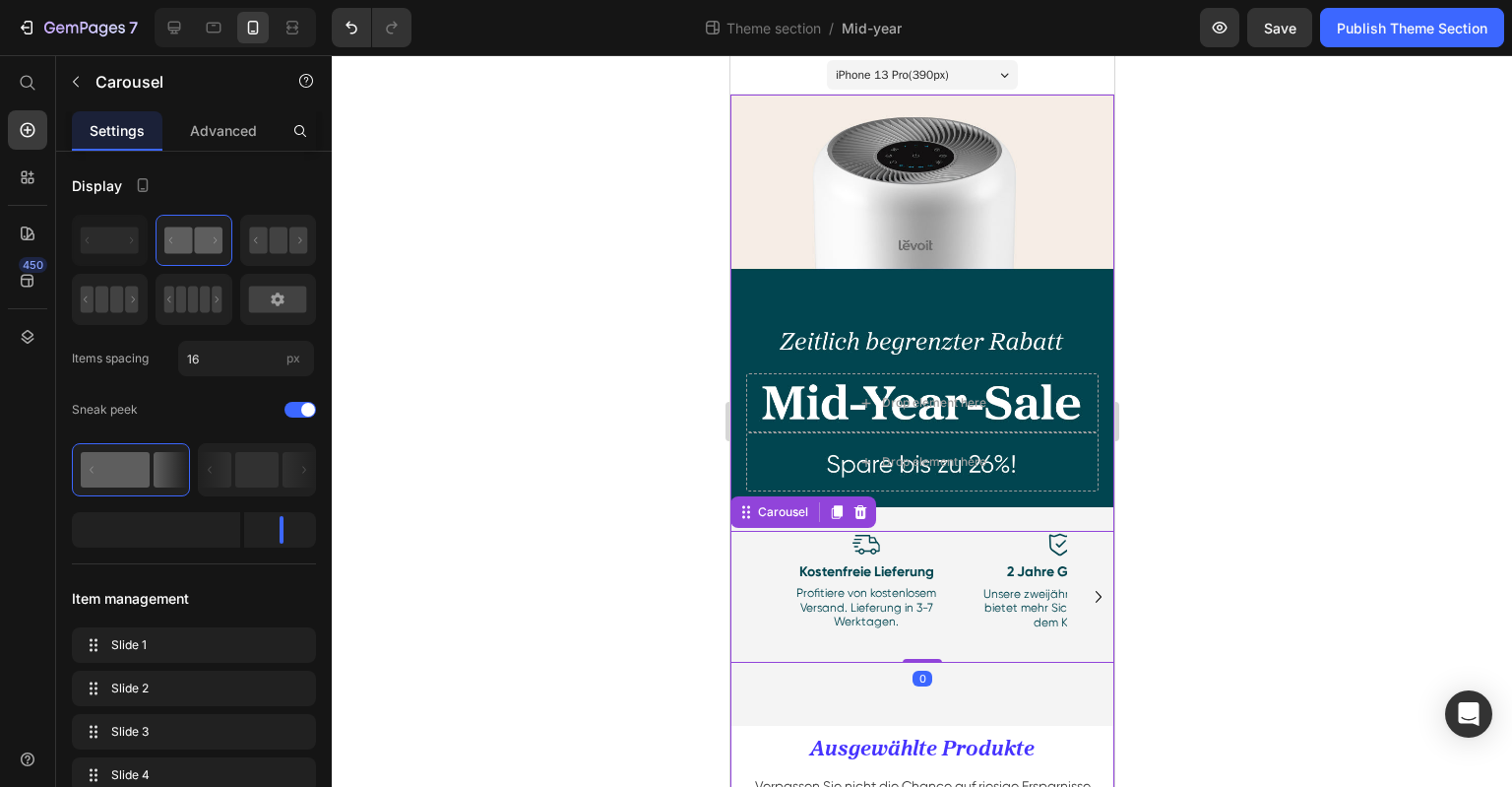 click on "Image Kostenfreie Lieferung Text Block Profitiere von kostenlosem Versand. Lieferung in 3-7 Werktagen. Text Block Image 2 Jahre Garantie Text Block Unsere zweijährige Garantie bietet mehr Sicherheit nach dem Kauf. Text Block Image 30 Tage Geld-zurück-Garantie Text Block Wir garantieren Zufriedenheit – Rückgabe ist problemlos möglich. Text Block Image Hervorragender Kundenservice Text Block Unser Kundenservice antwortet zuverlässig innerhalb von 24 Stunden. Text Block
Carousel   0" at bounding box center (921, 584) 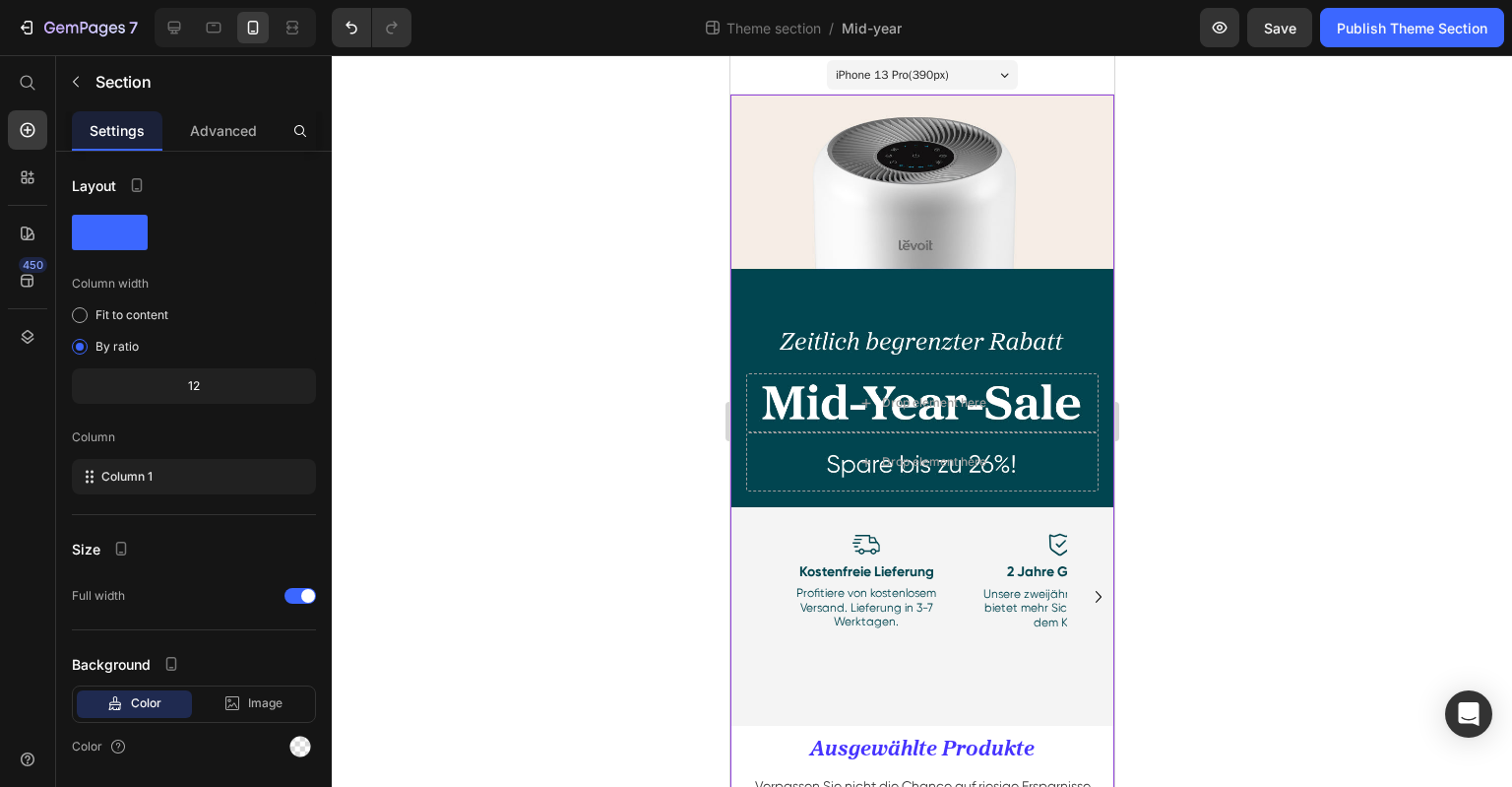click on "Image Kostenfreie Lieferung Text Block Profitiere von kostenlosem Versand. Lieferung in 3-7 Werktagen. Text Block Image 2 Jahre Garantie Text Block Unsere zweijährige Garantie bietet mehr Sicherheit nach dem Kauf. Text Block Image 30 Tage Geld-zurück-Garantie Text Block Wir garantieren Zufriedenheit – Rückgabe ist problemlos möglich. Text Block Image Hervorragender Kundenservice Text Block Unser Kundenservice antwortet zuverlässig innerhalb von 24 Stunden. Text Block
Carousel" at bounding box center (921, 584) 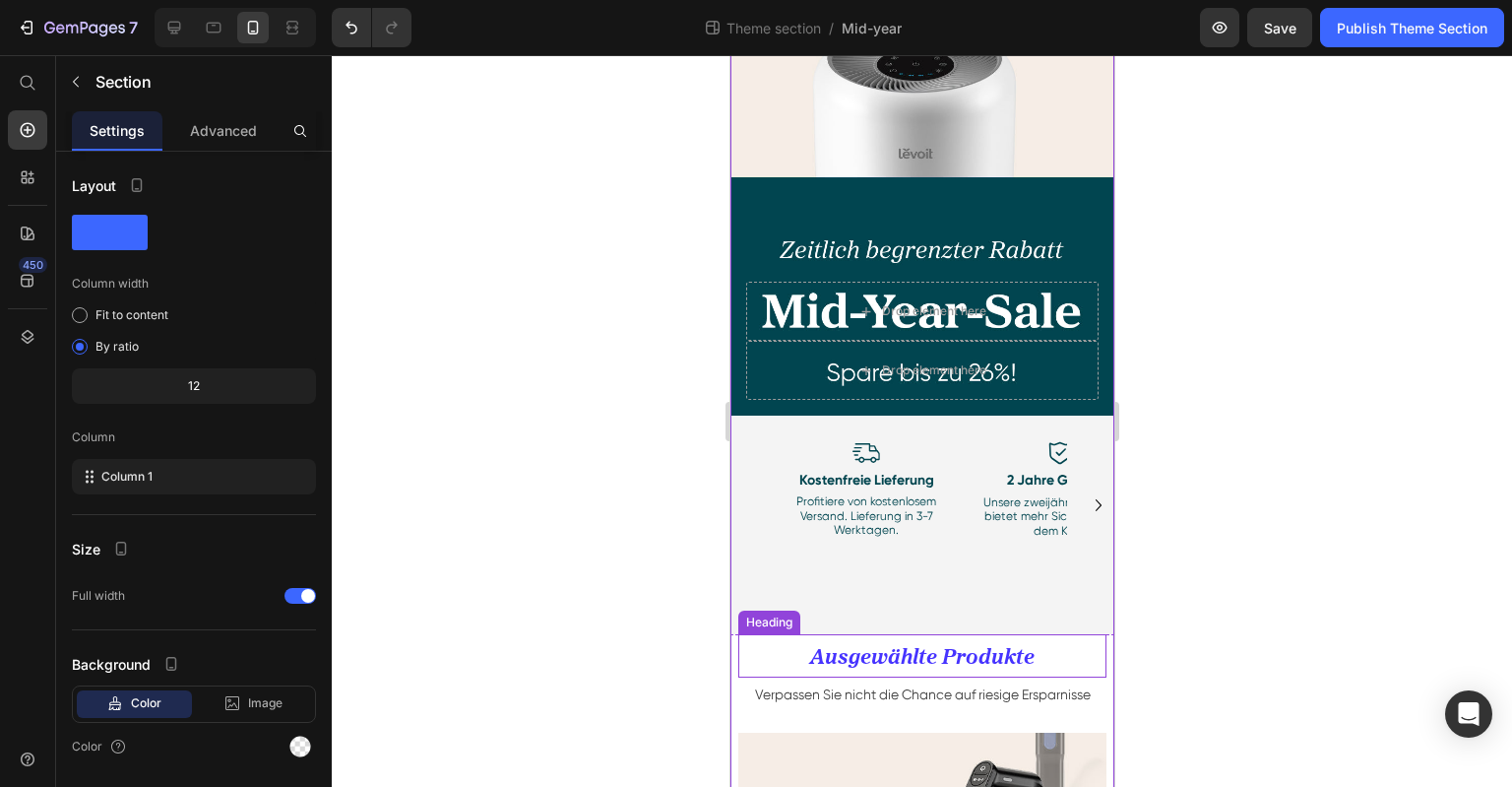 scroll, scrollTop: 197, scrollLeft: 0, axis: vertical 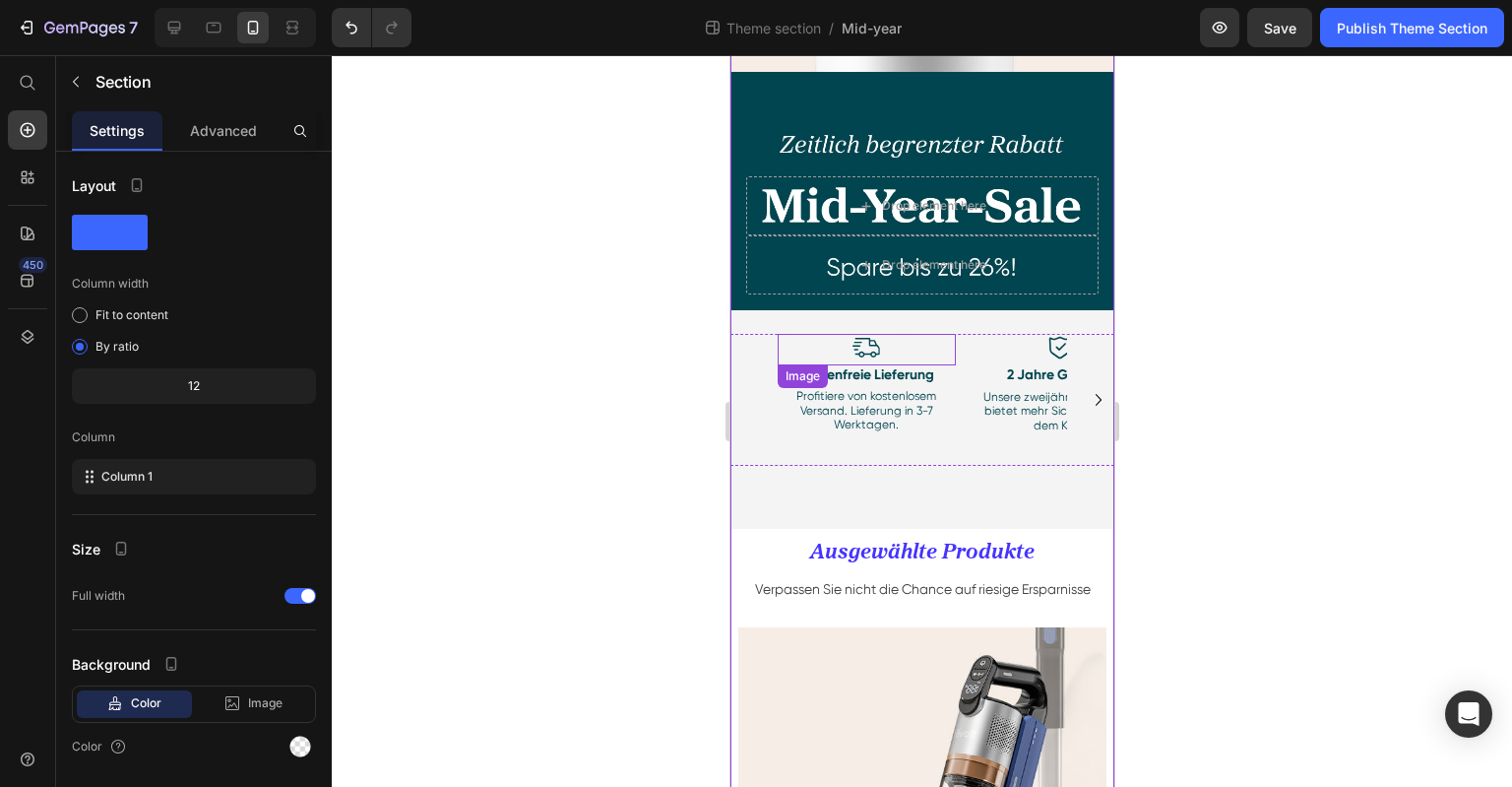 click at bounding box center (865, 349) 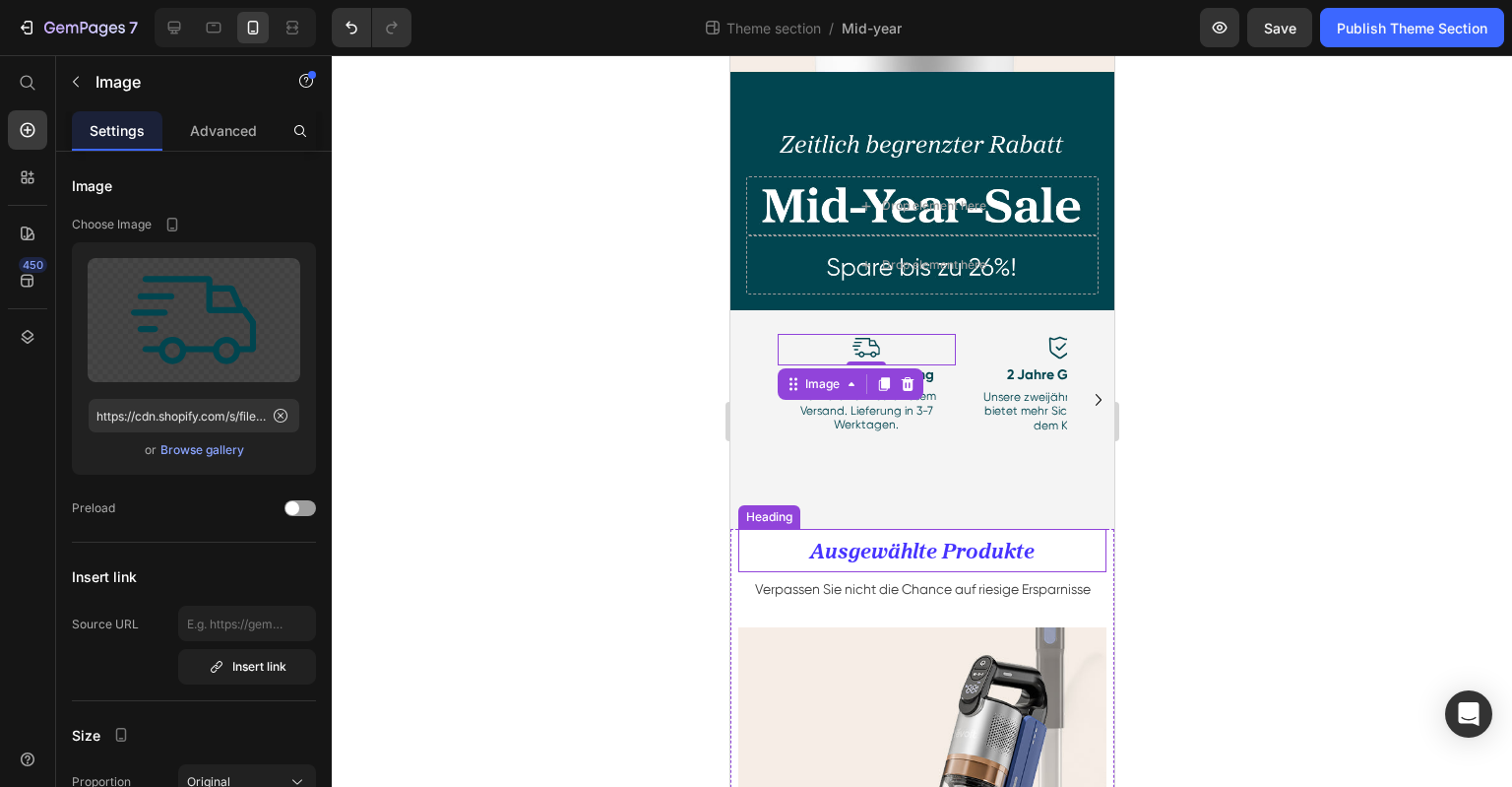 click on "Ausgewählte Produkte" at bounding box center (921, 551) 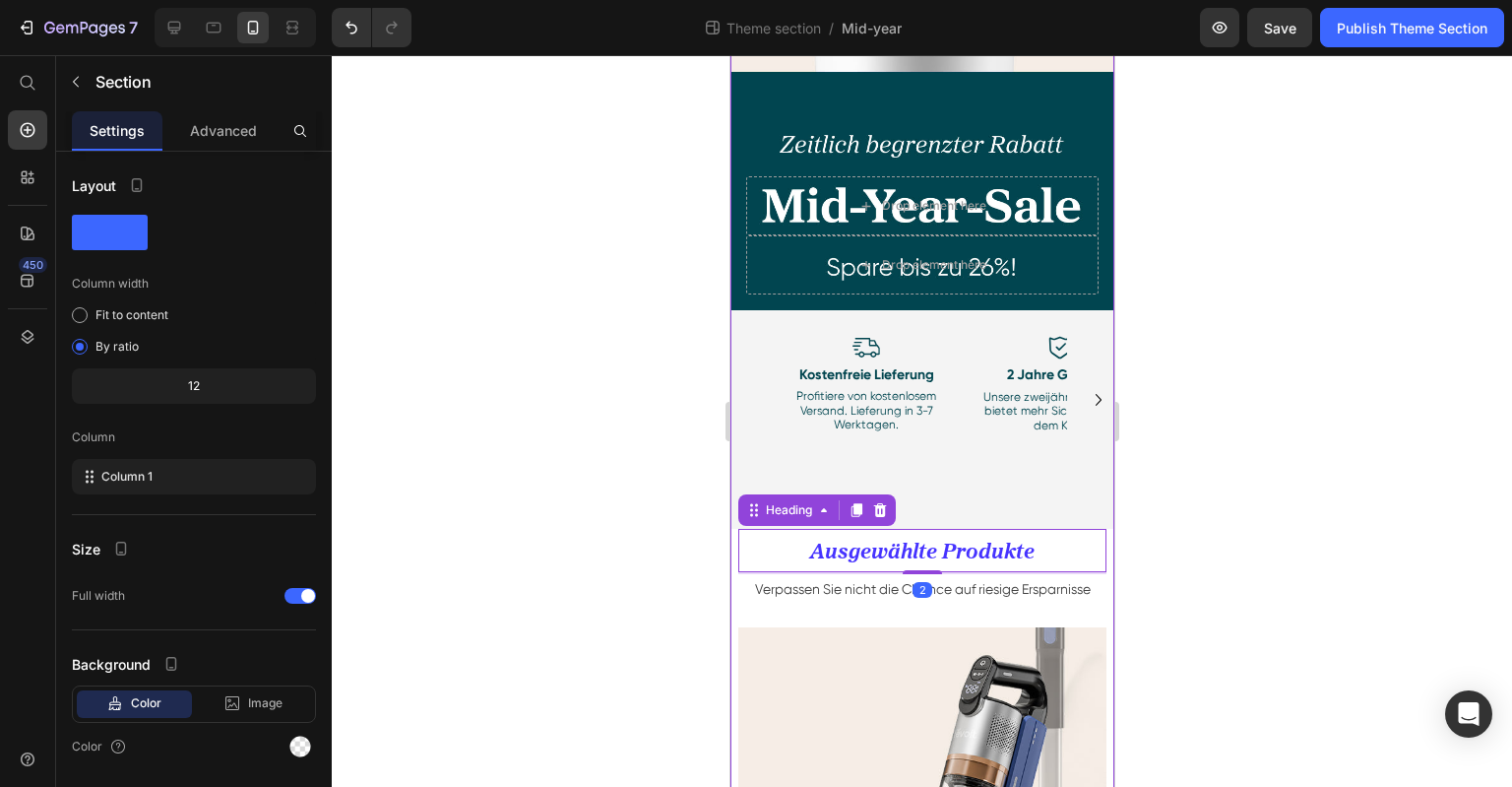click on "Drop element here
Drop element here Hero Banner
Hero Banner Image Kostenfreie Lieferung Text Block Profitiere von kostenlosem Versand. Lieferung in 3-7 Werktagen. Text Block Image 2 Jahre Garantie Text Block Unsere zweijährige Garantie bietet mehr Sicherheit nach dem Kauf. Text Block Row Image 30 Tage Geld-zurück-Garantie Text Block Wir garantieren Zufriedenheit – Rückgabe ist problemlos möglich. Text Block Image Hervorragender Kundenservice Text Block Unser Kundenservice antwortet zuverlässig innerhalb von 24 Stunden. Text Block Row Row Row Row
Image Kostenfreie Lieferung Text Block Profitiere von kostenlosem Versand. Lieferung in 3-7 Werktagen. Text Block Image 2 Jahre Garantie Text Block Unsere zweijährige Garantie bietet mehr Sicherheit nach dem Kauf. Text Block Image 30 Tage Geld-zurück-Garantie Text Block Wir garantieren Zufriedenheit – Rückgabe ist problemlos möglich. Text Block Image Row" at bounding box center (921, 1769) 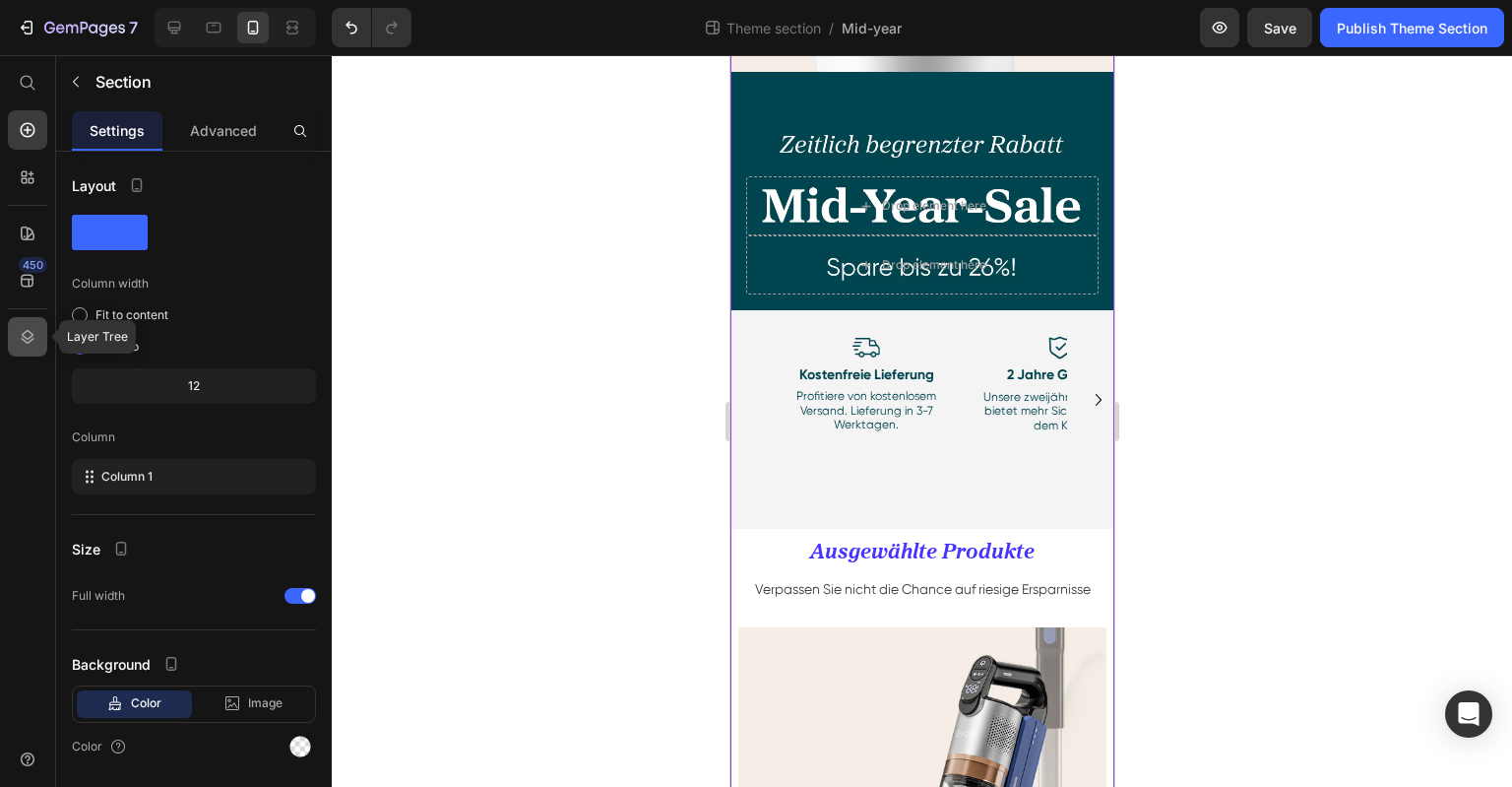 click 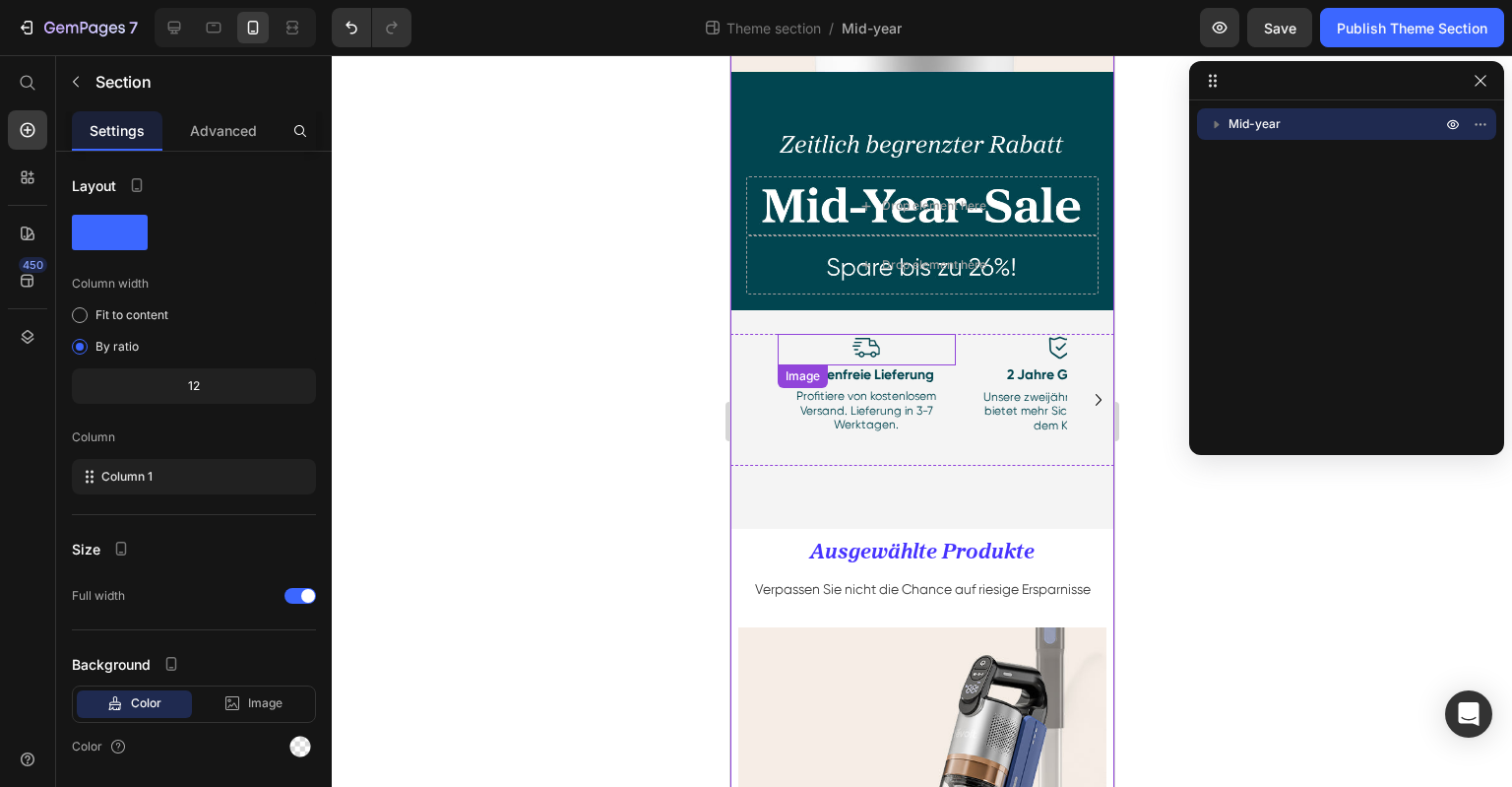 click at bounding box center [865, 349] 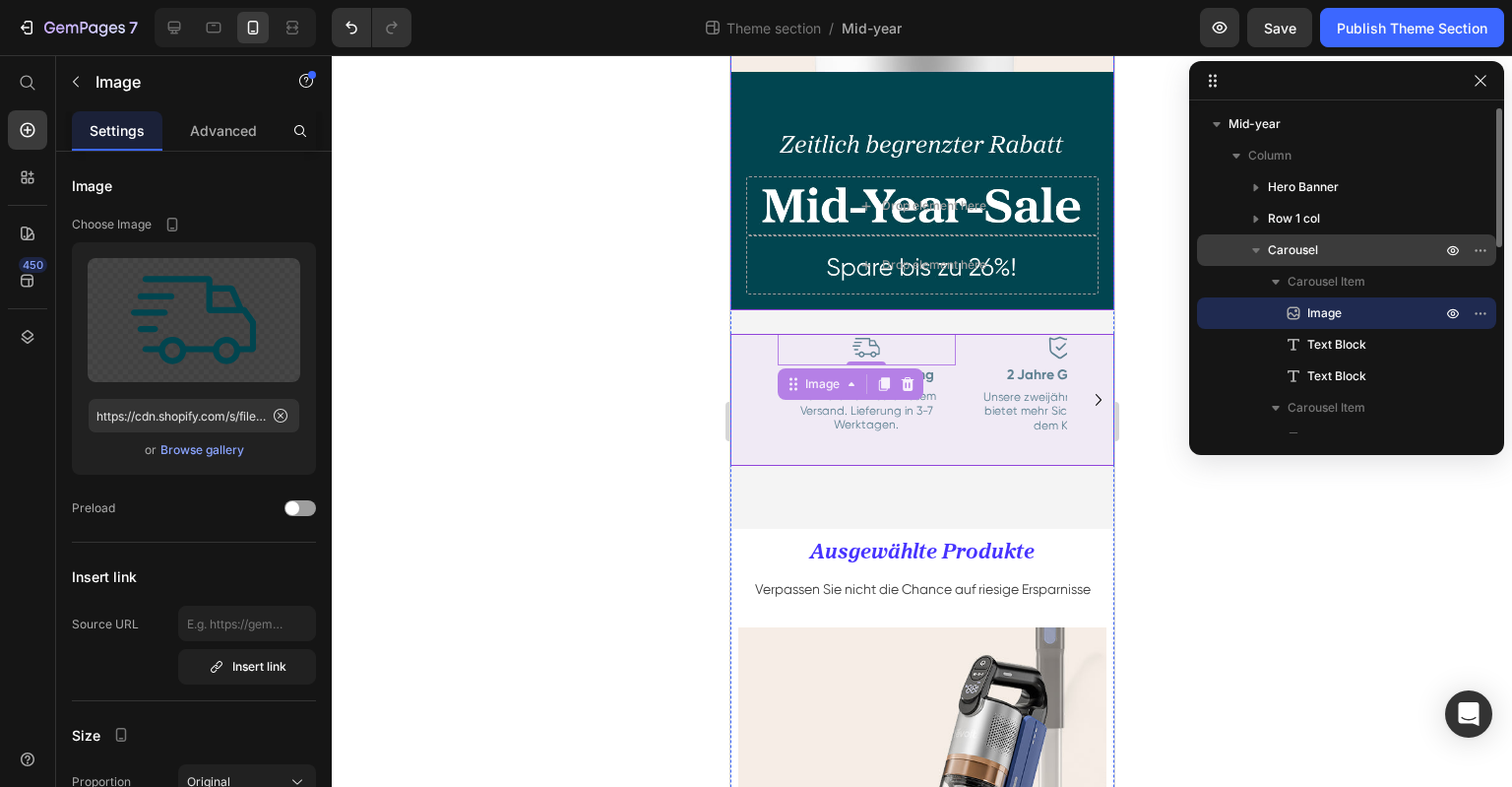 click on "Carousel" at bounding box center [1292, 250] 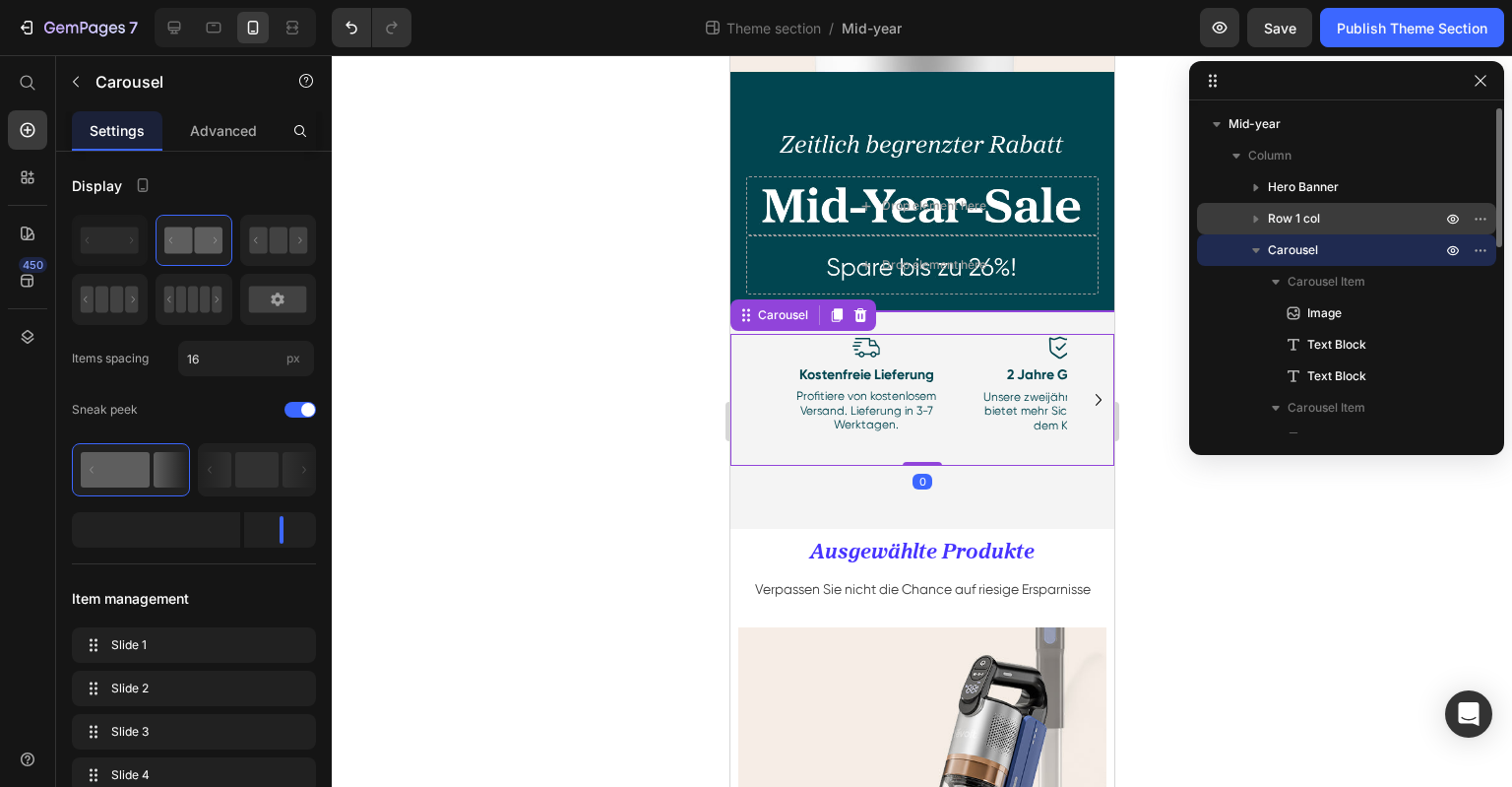 click on "Row 1 col" at bounding box center [1293, 219] 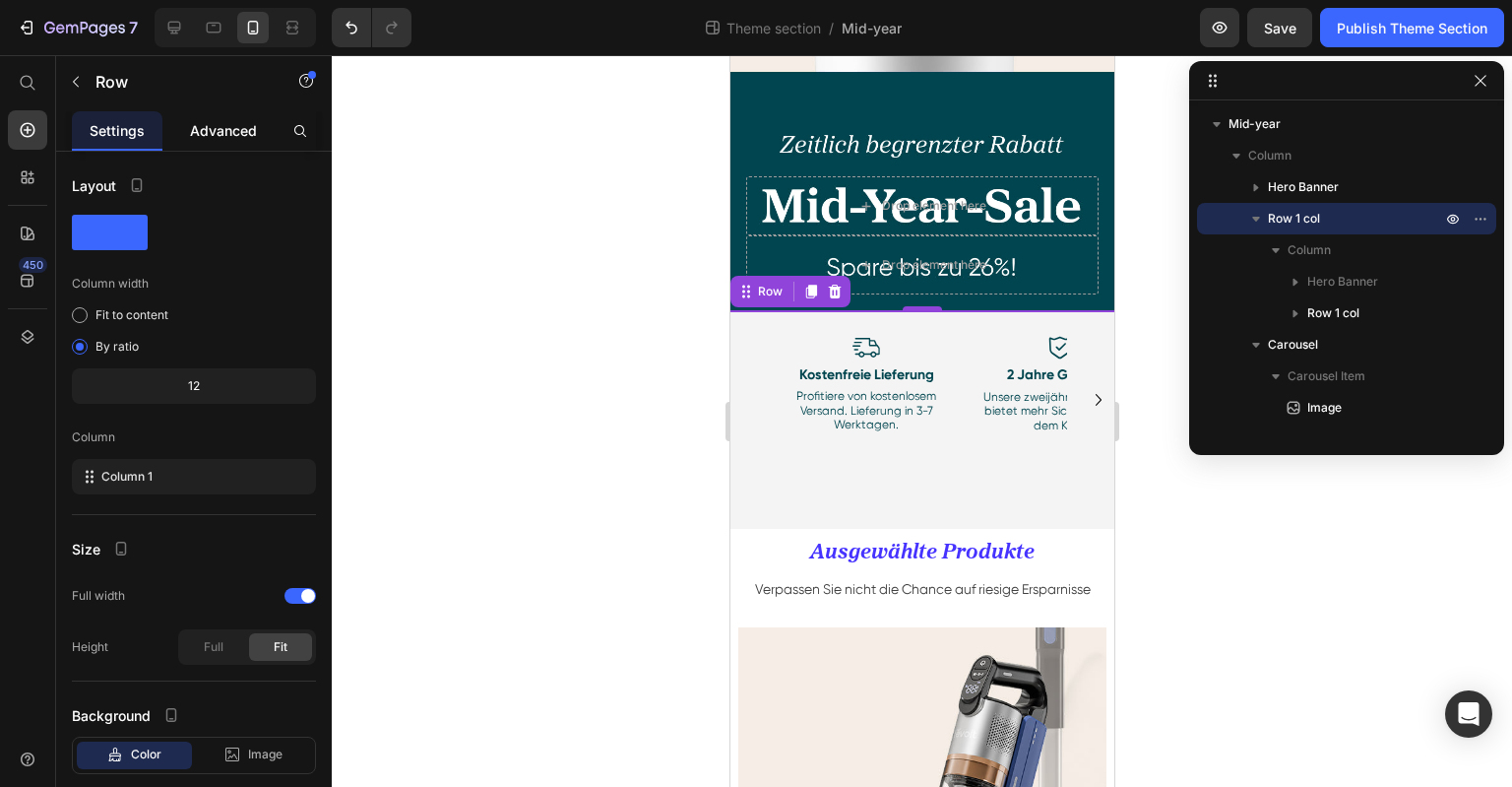 click on "Advanced" 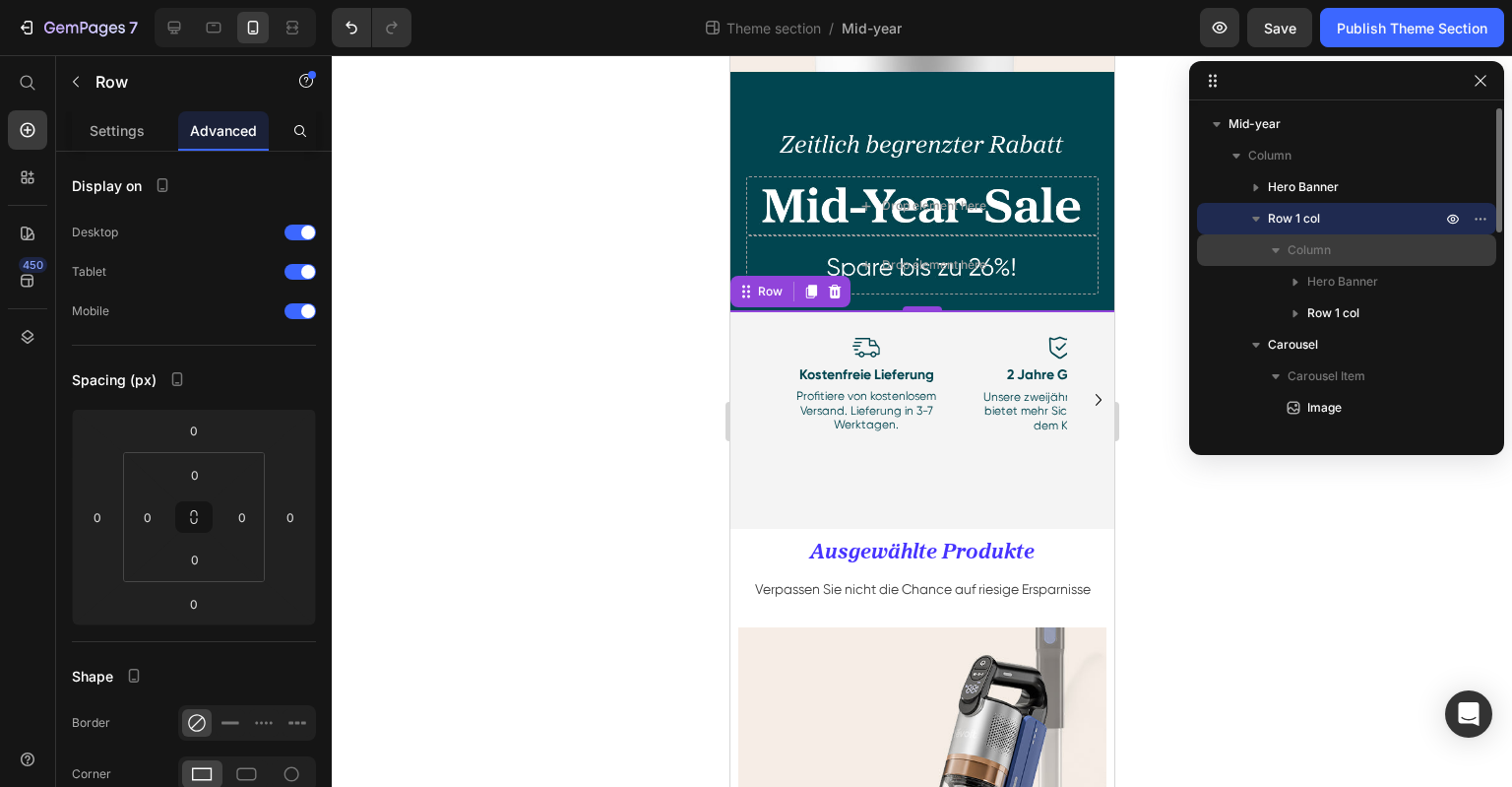 click on "Column" at bounding box center (1309, 250) 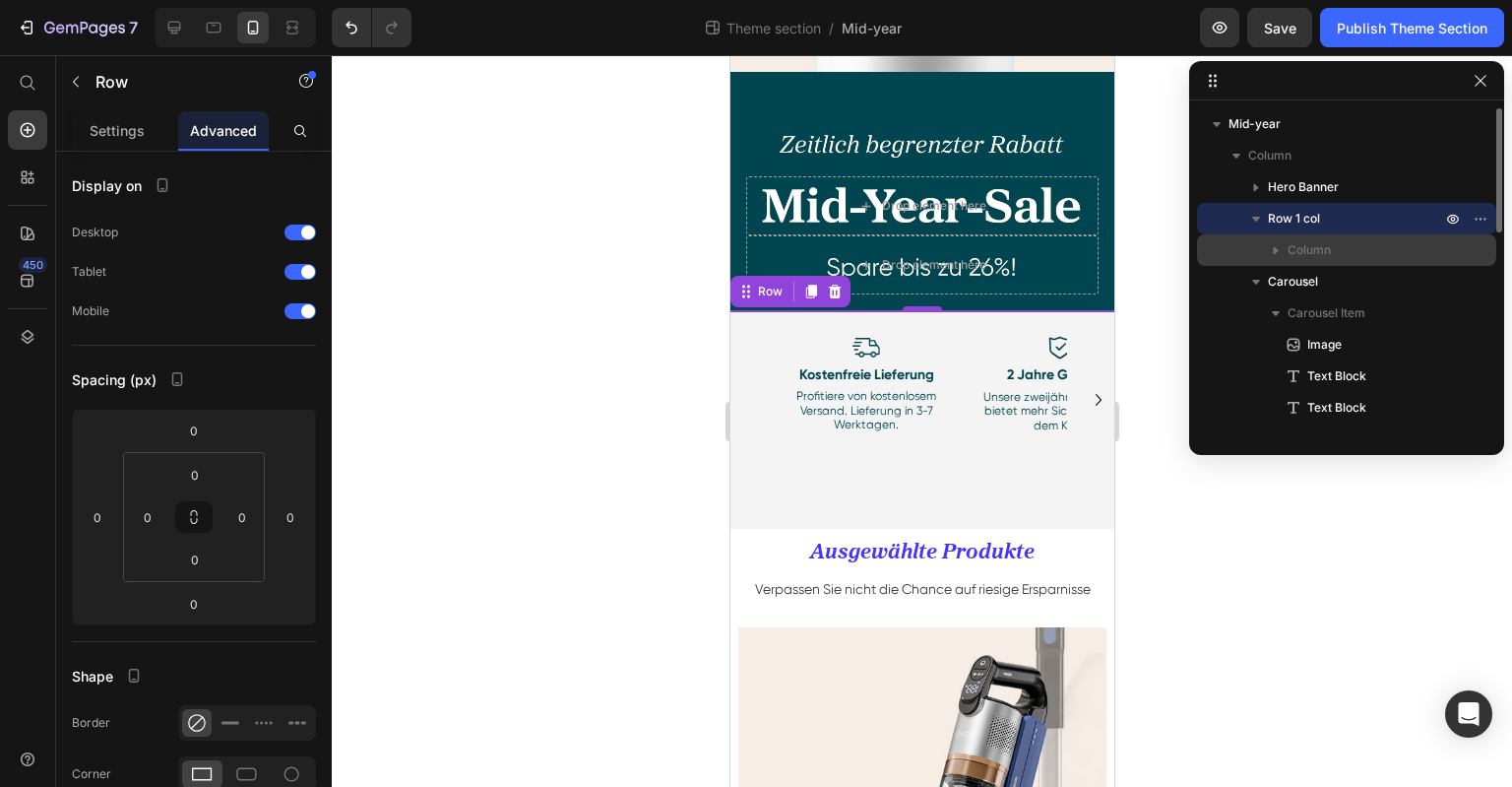 click on "Column" at bounding box center (1309, 250) 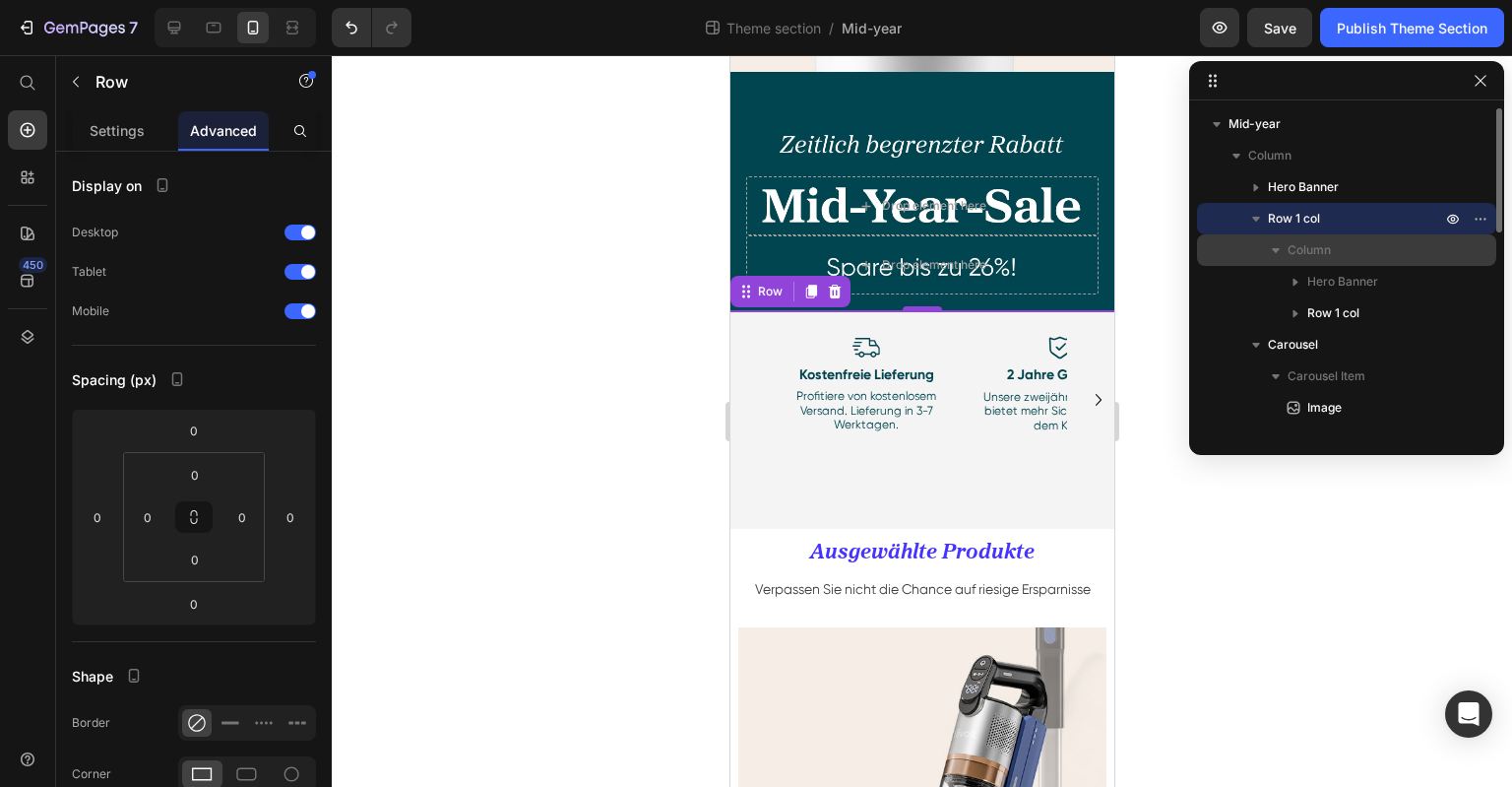 click on "Column" at bounding box center [1309, 250] 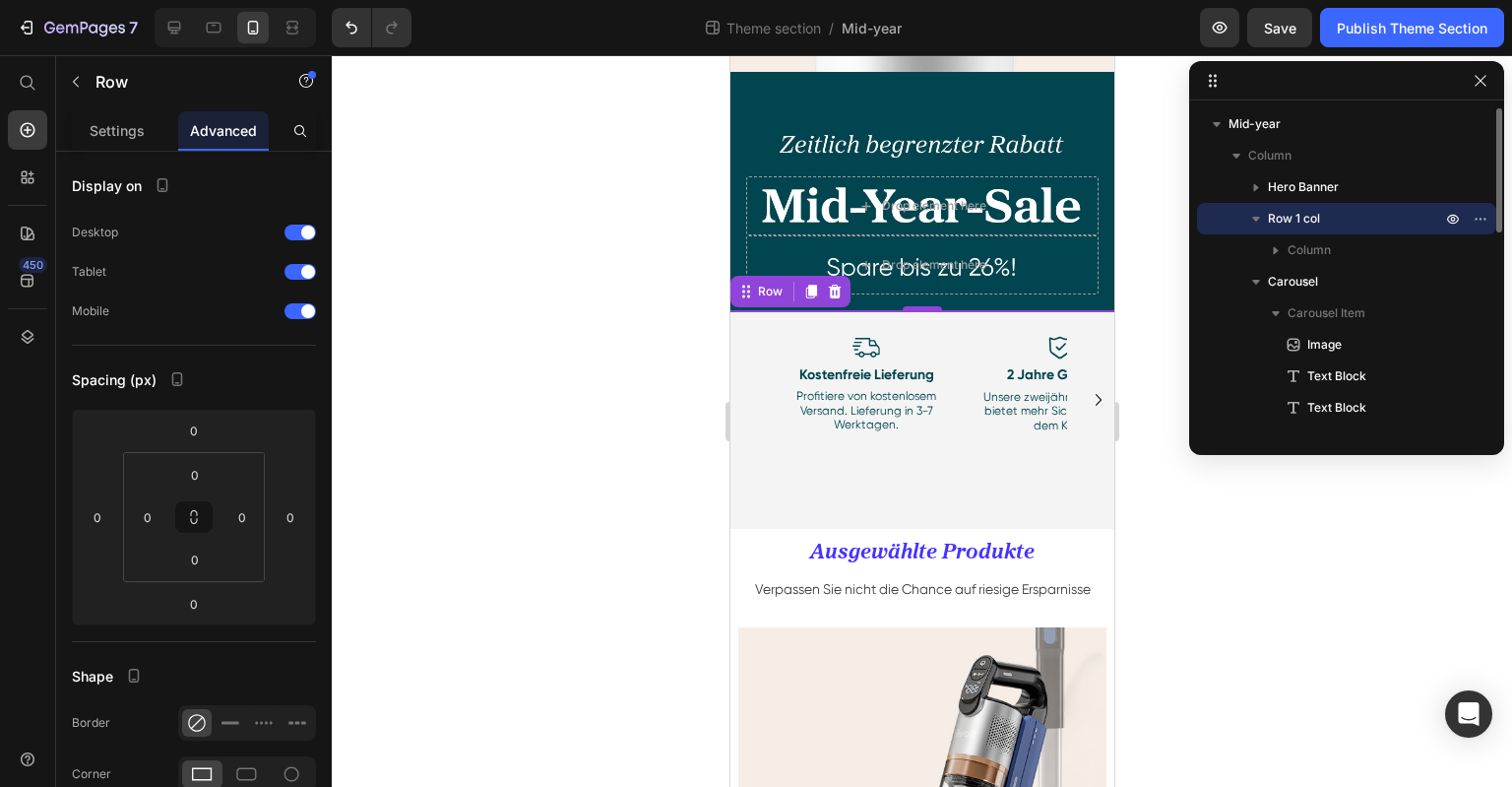 click on "Row 1 col" at bounding box center (1293, 219) 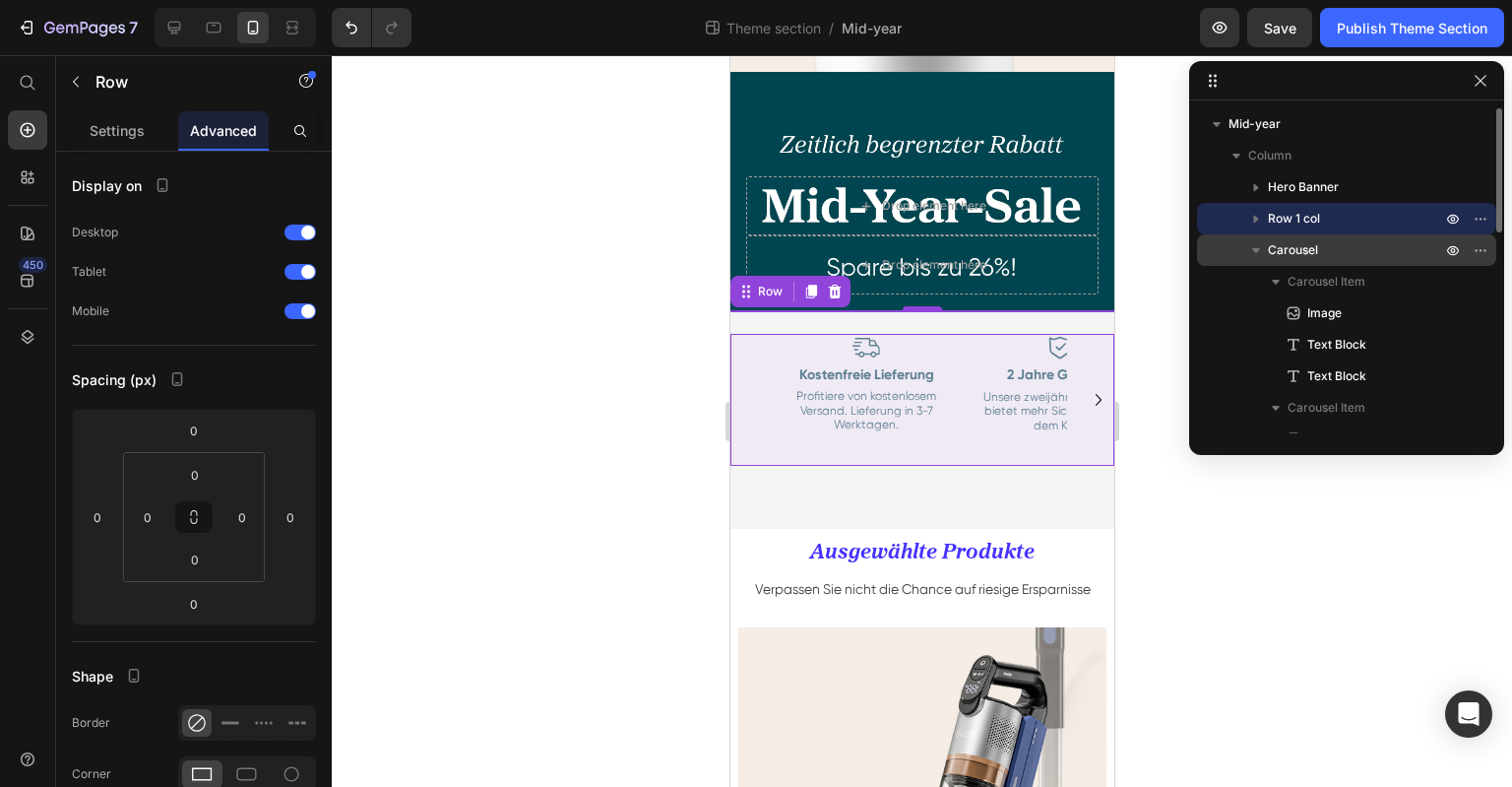 click on "Carousel" at bounding box center (1292, 250) 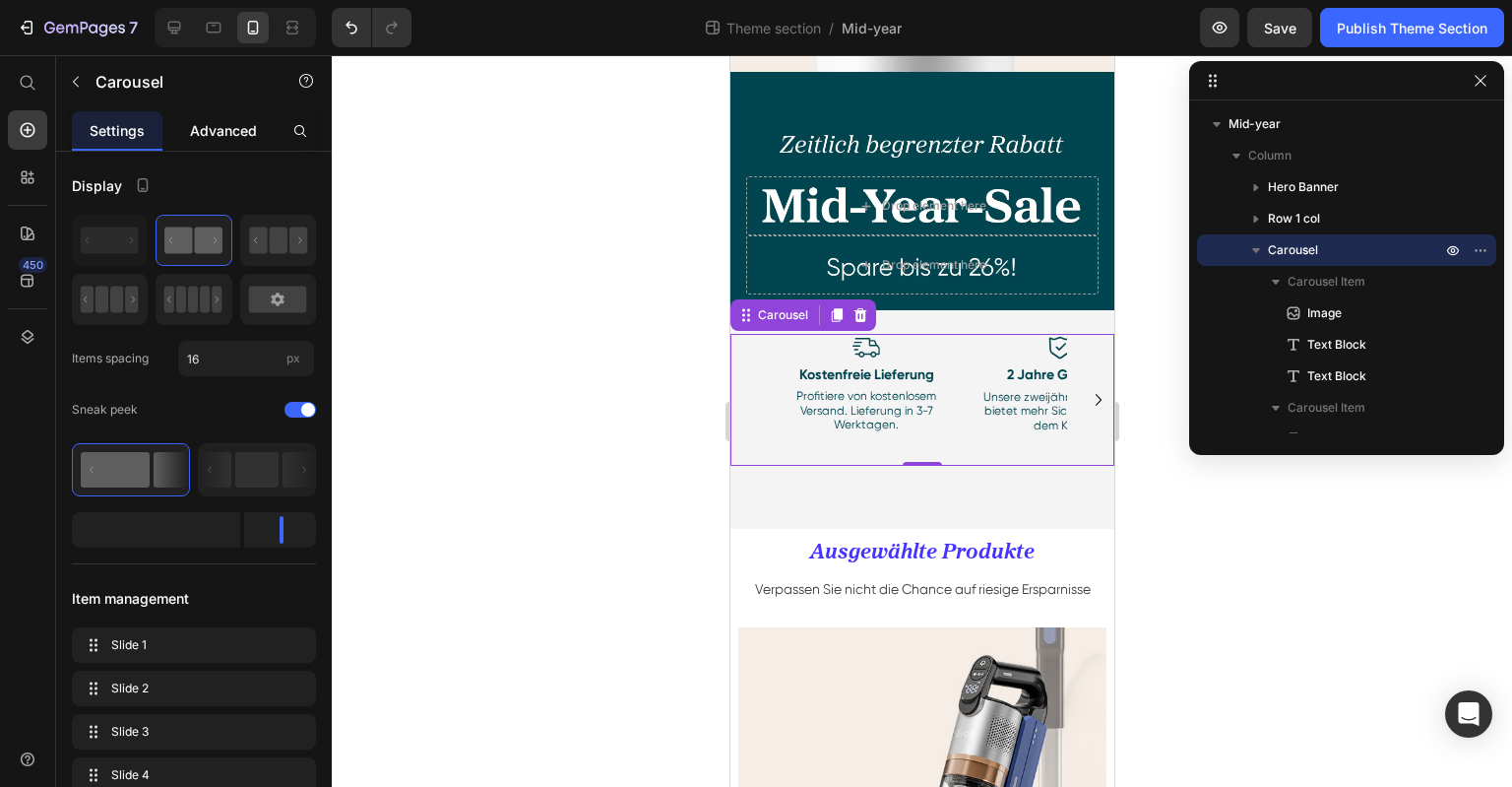 click on "Advanced" at bounding box center (223, 130) 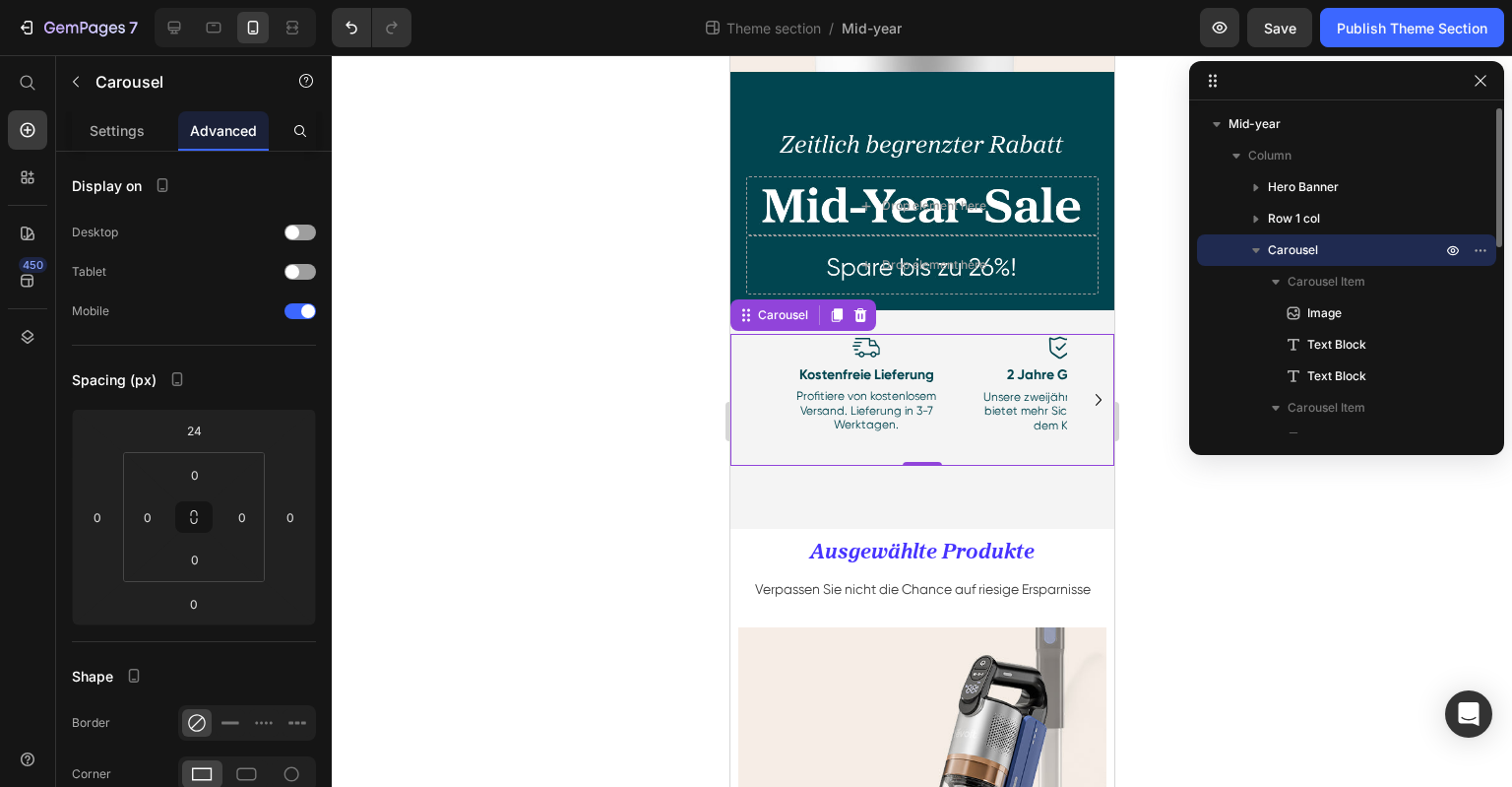click on "Carousel" at bounding box center [1356, 250] 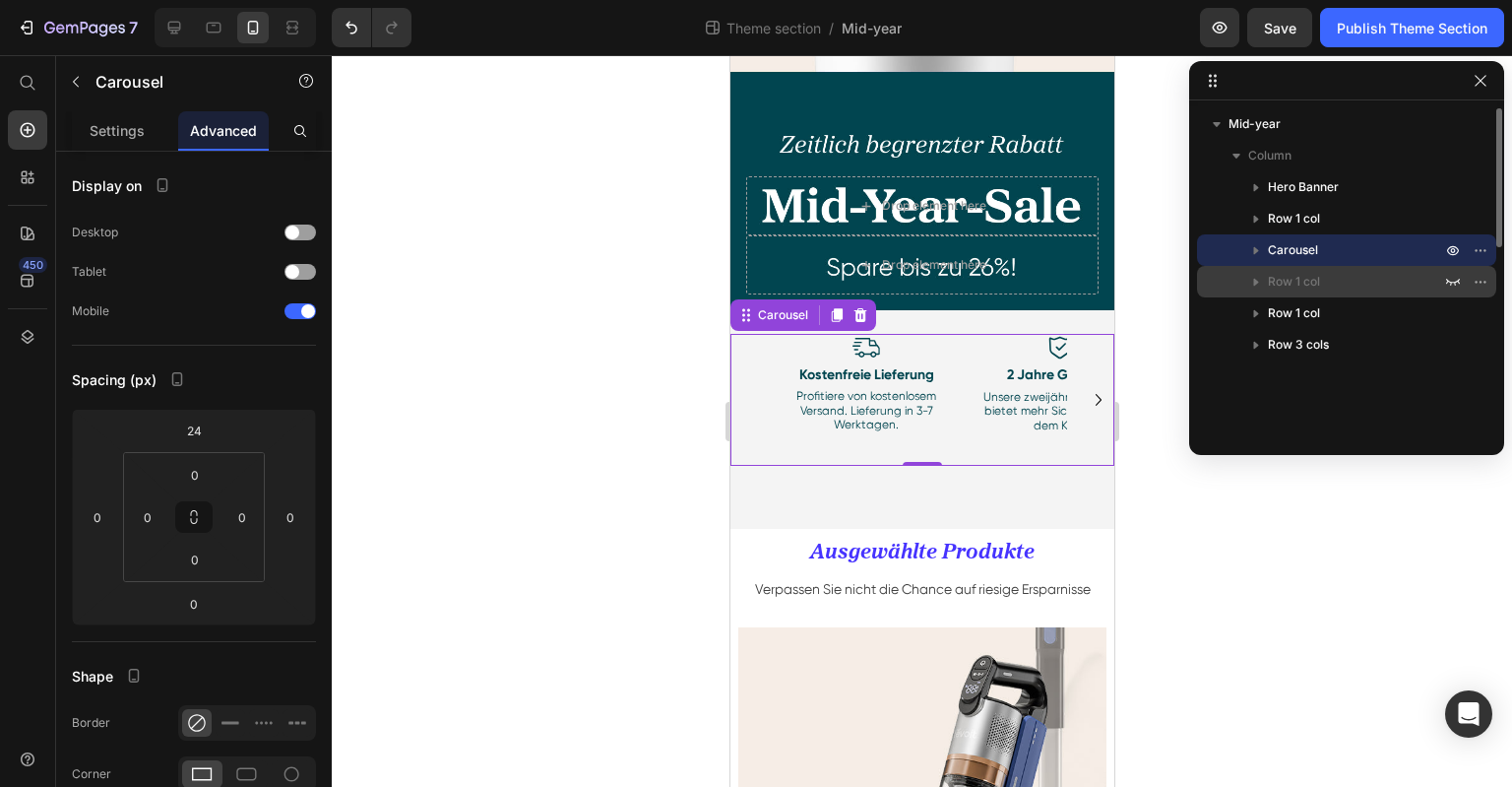 click on "Row 1 col" at bounding box center [1293, 282] 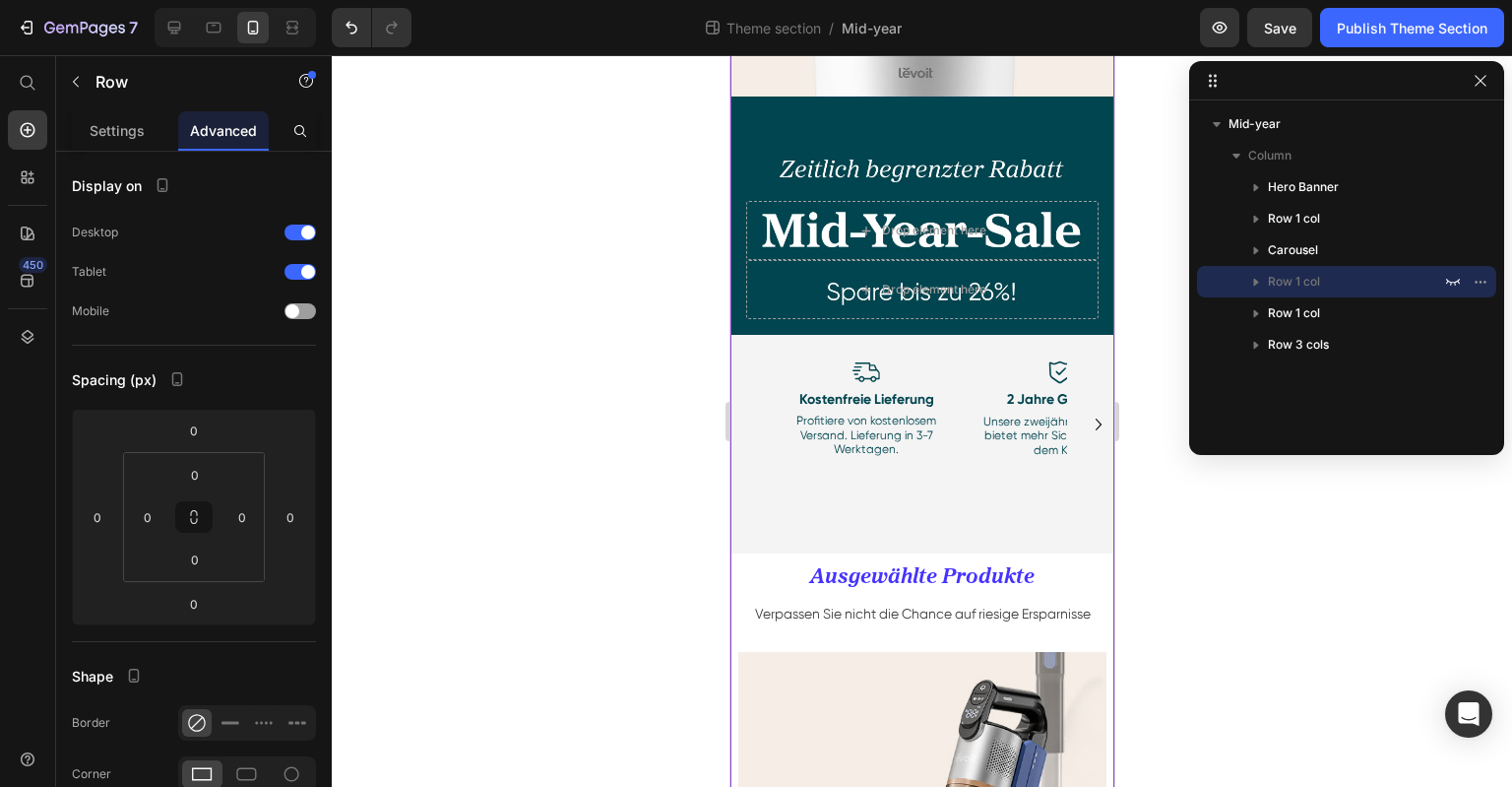 scroll, scrollTop: 0, scrollLeft: 0, axis: both 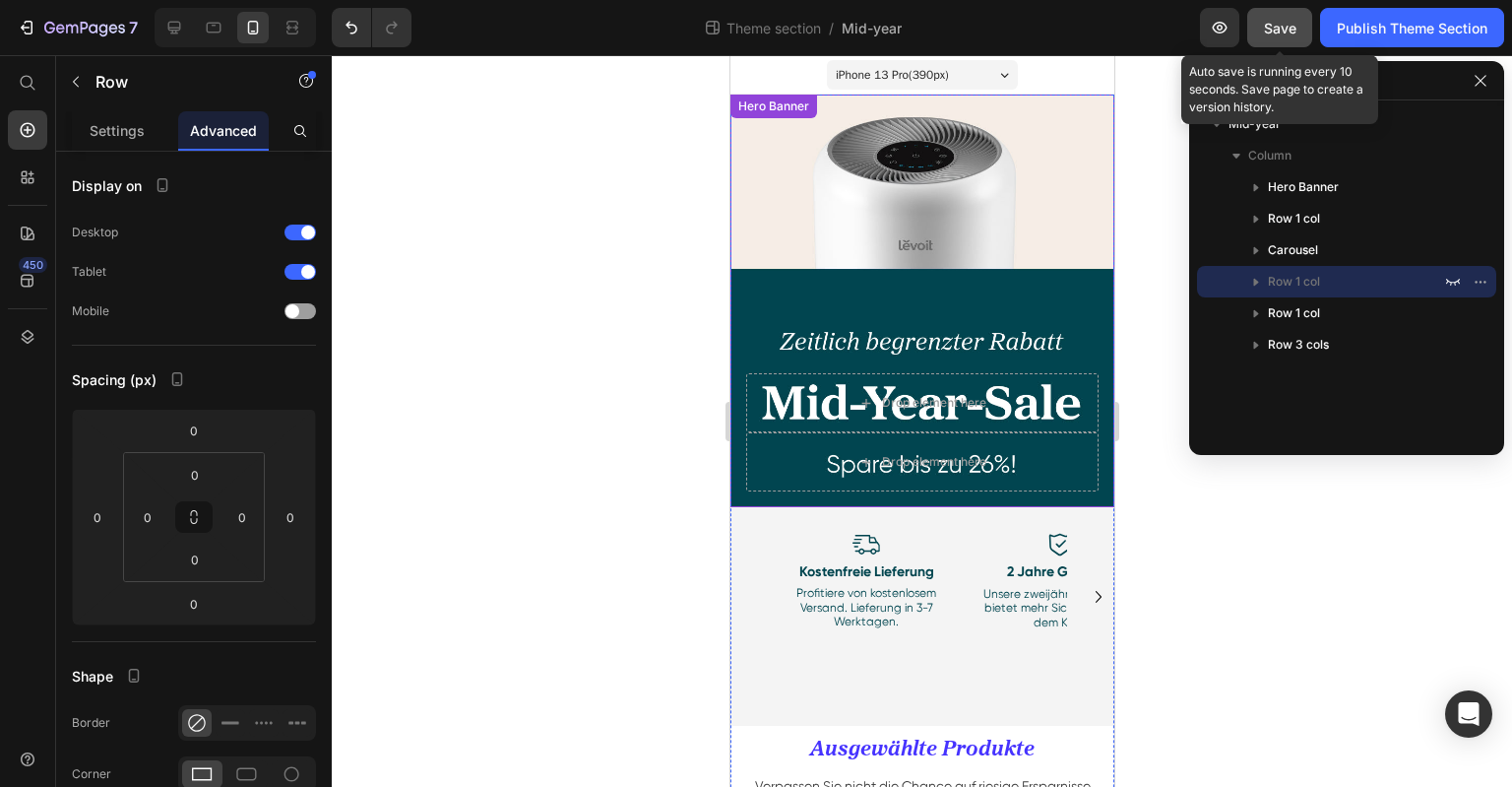 click on "Save" at bounding box center [1280, 28] 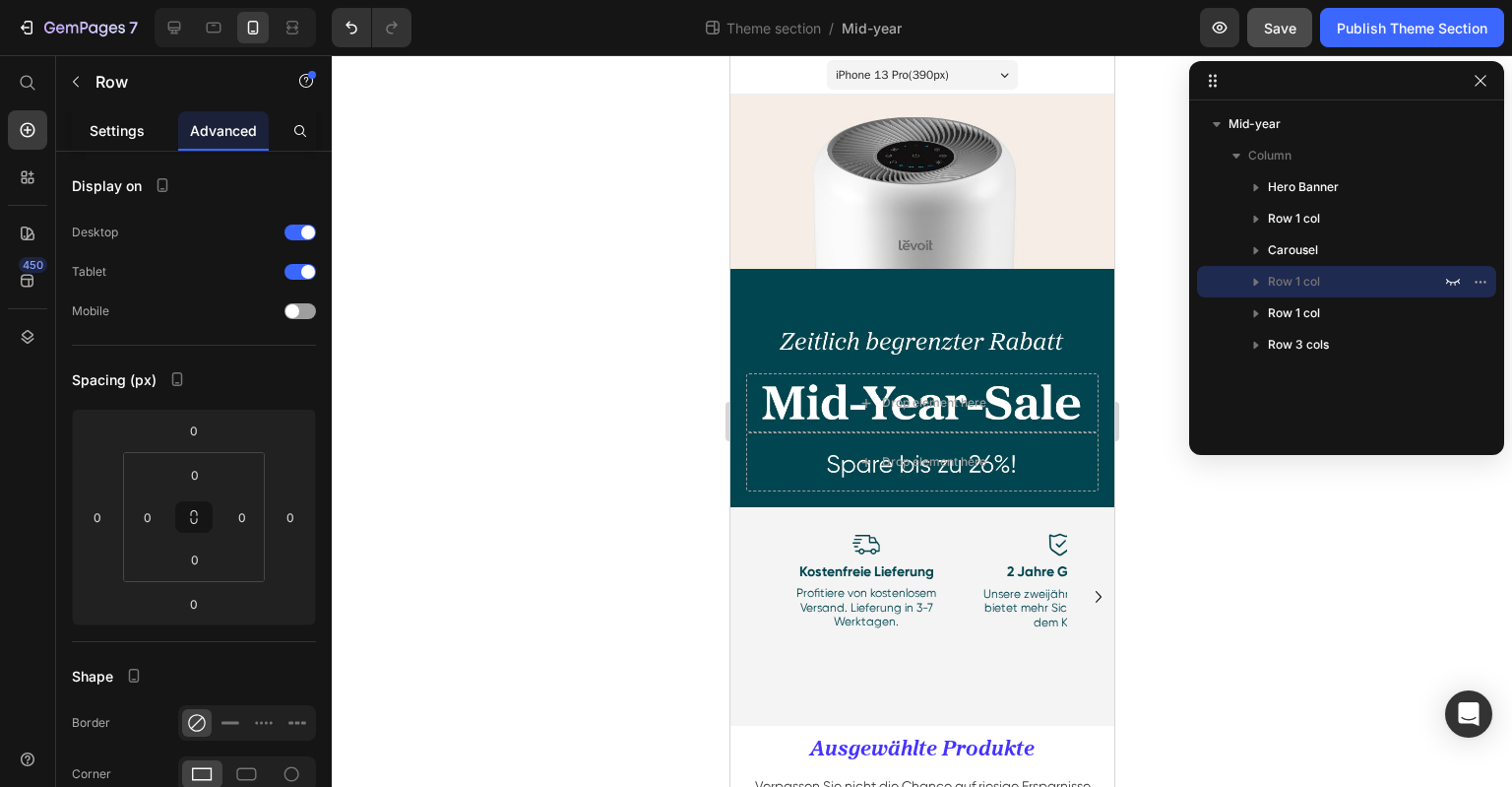 click on "Settings" at bounding box center [117, 130] 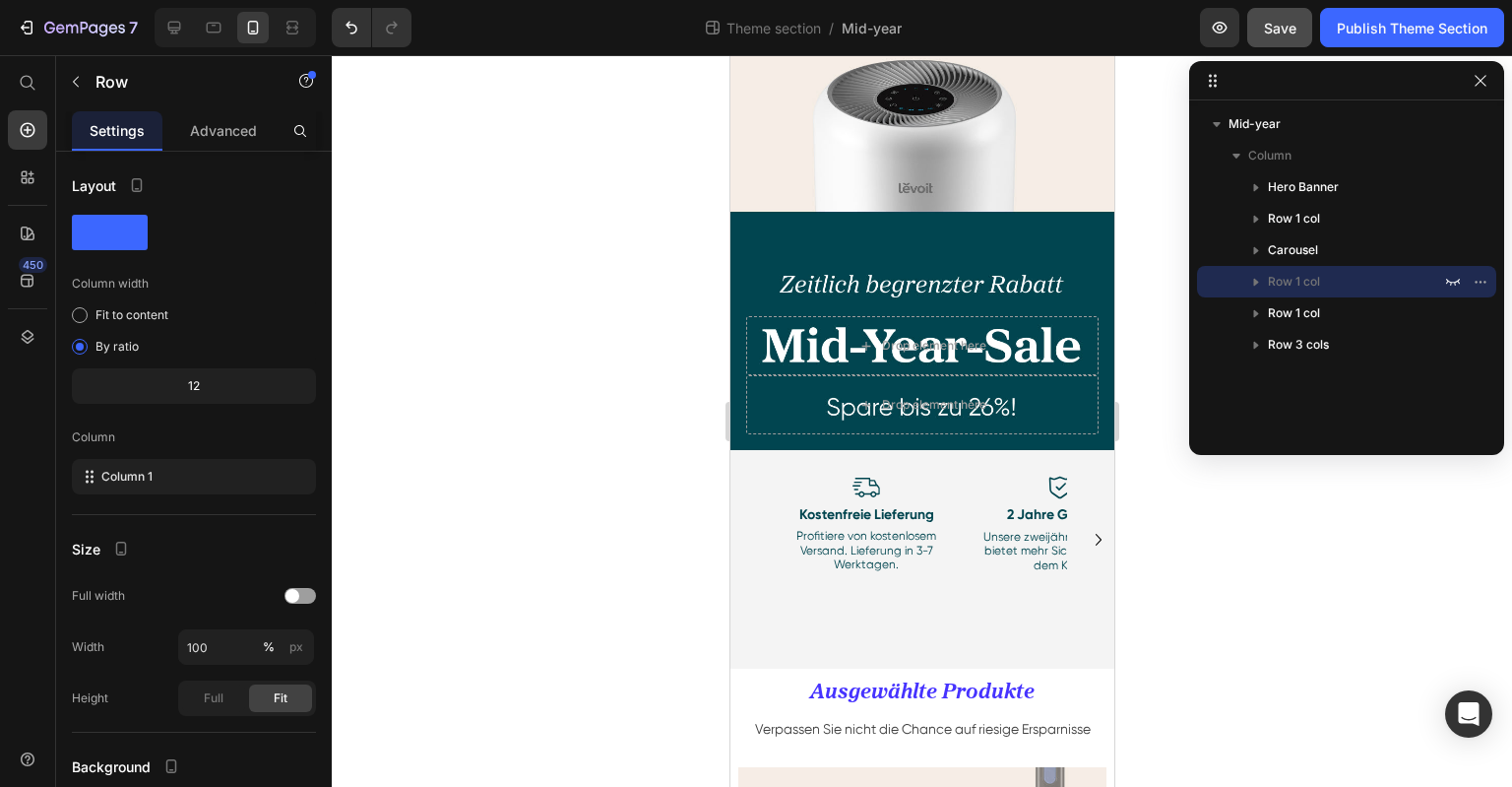 scroll, scrollTop: 0, scrollLeft: 0, axis: both 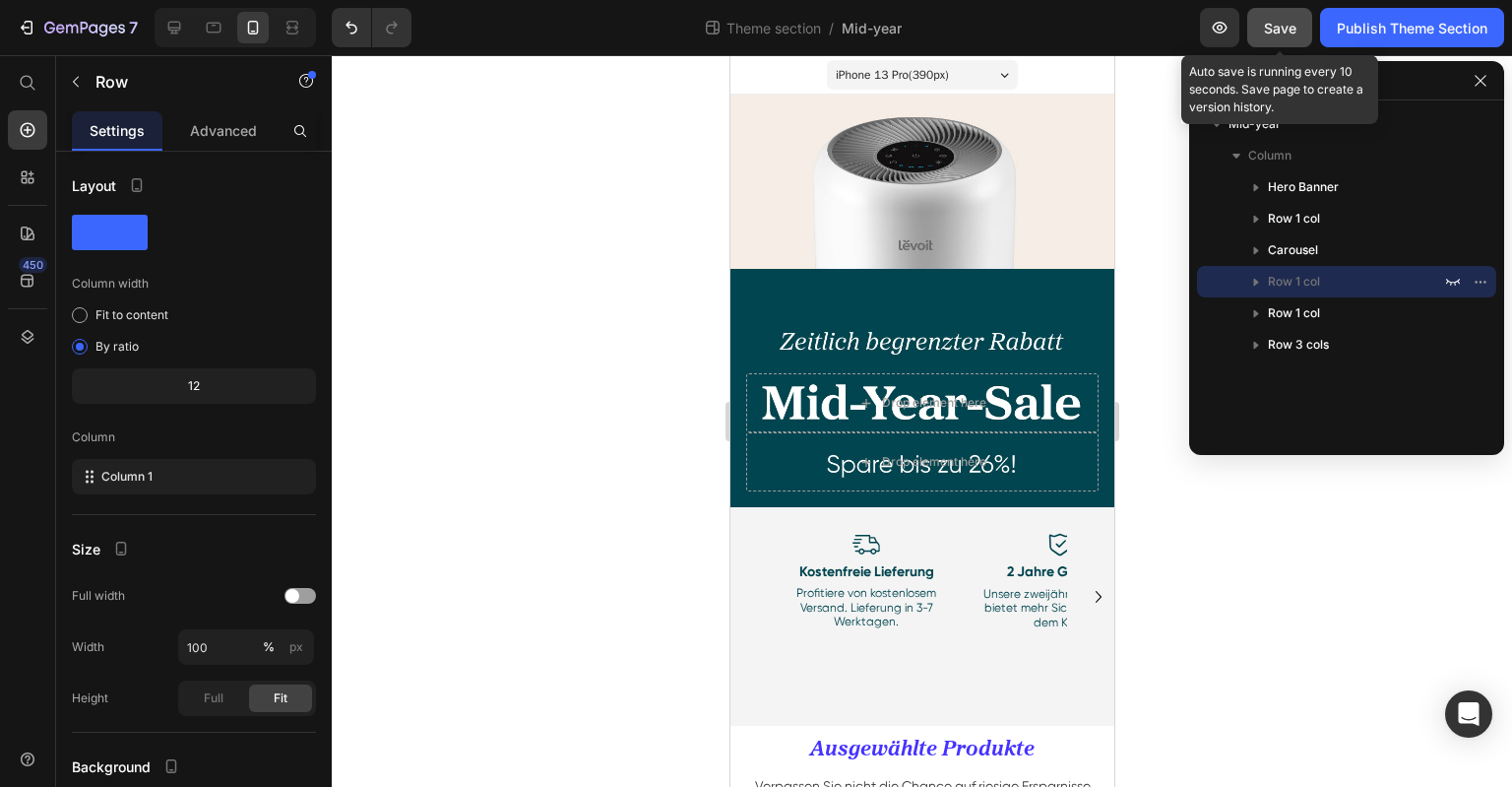 click on "Save" at bounding box center (1280, 28) 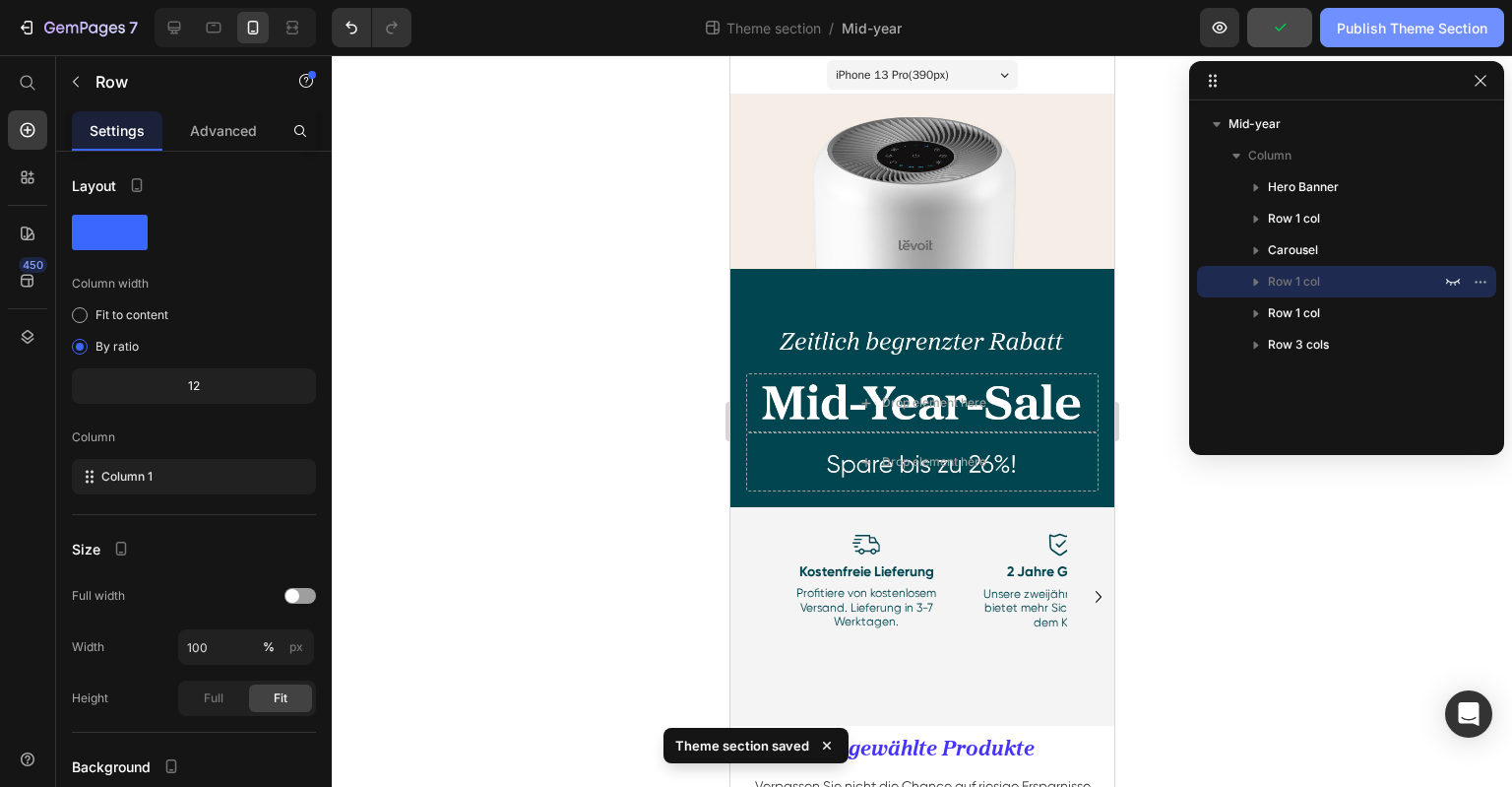 click on "Publish Theme Section" at bounding box center [1412, 28] 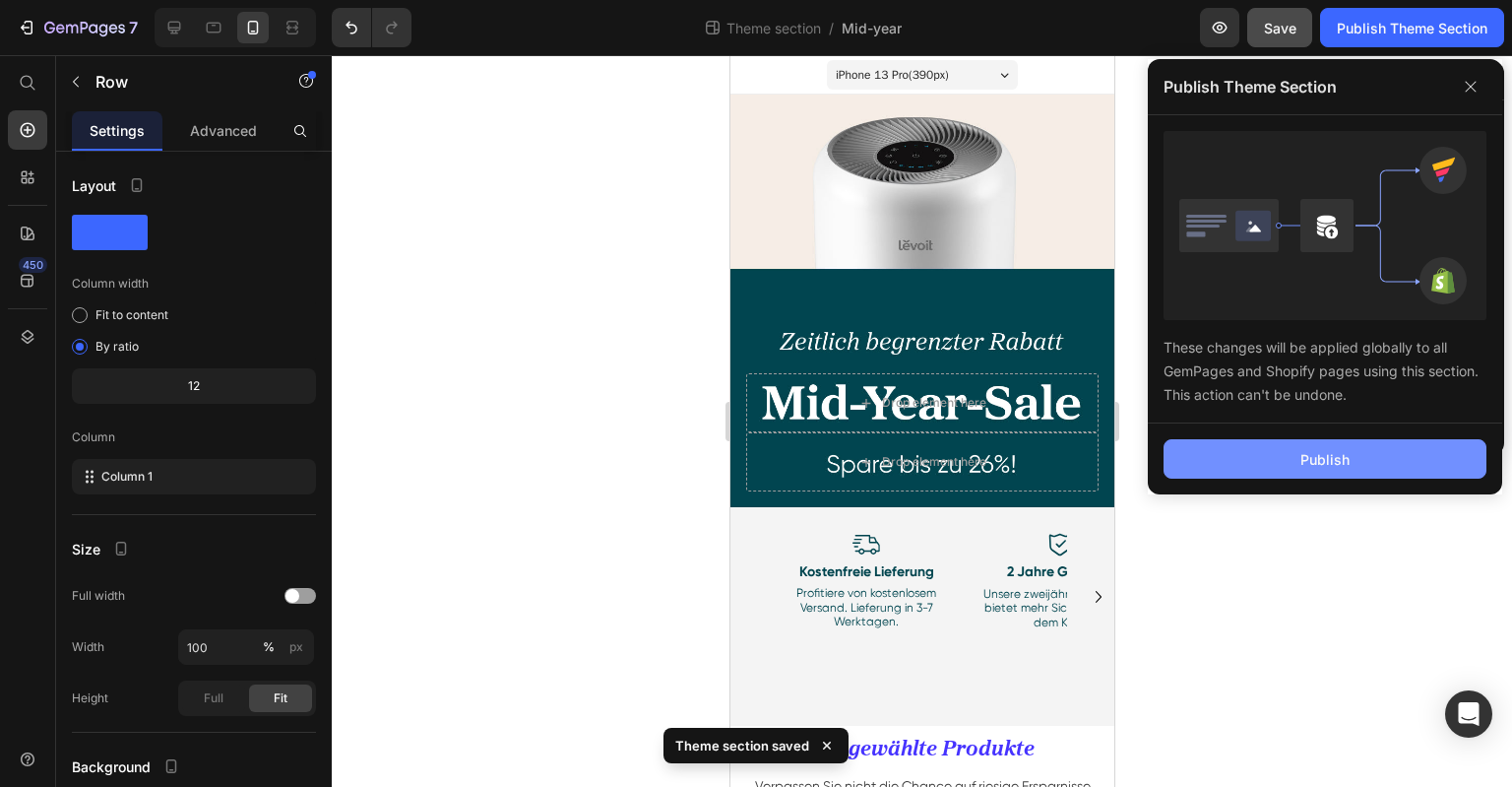 click on "Publish" 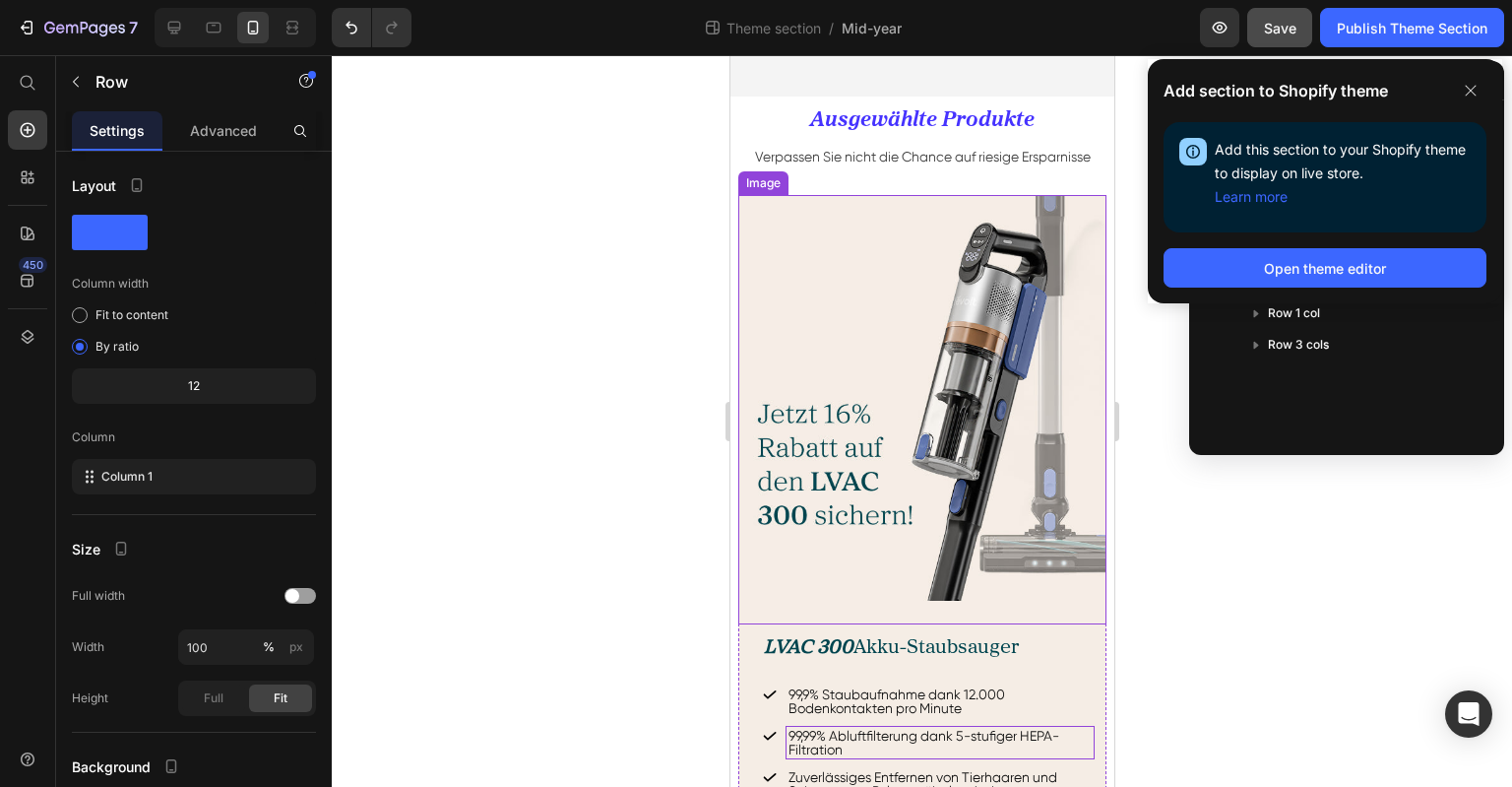 scroll, scrollTop: 886, scrollLeft: 0, axis: vertical 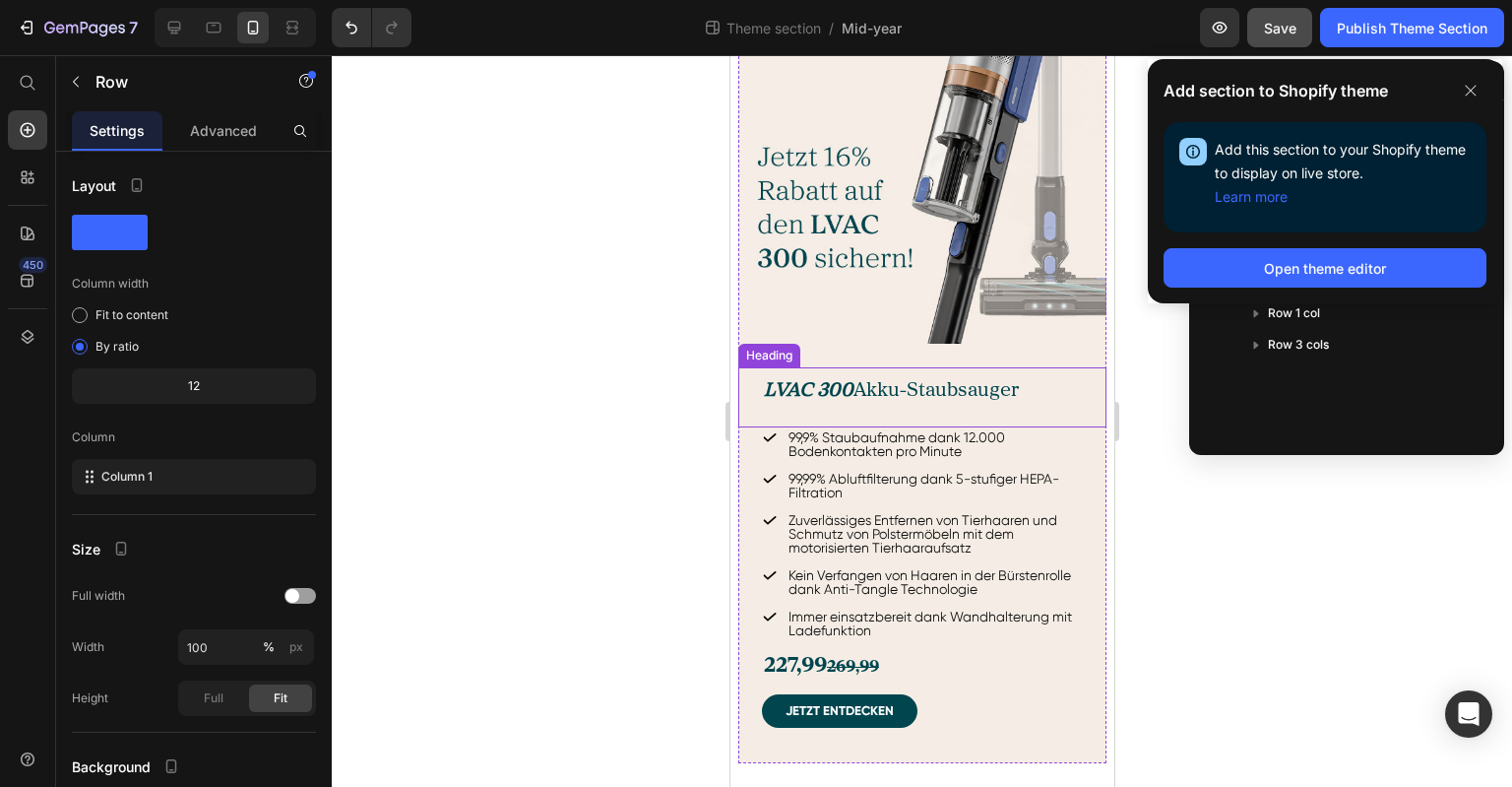 click on "LVAC 300  Akku-Staubsauger" at bounding box center [933, 389] 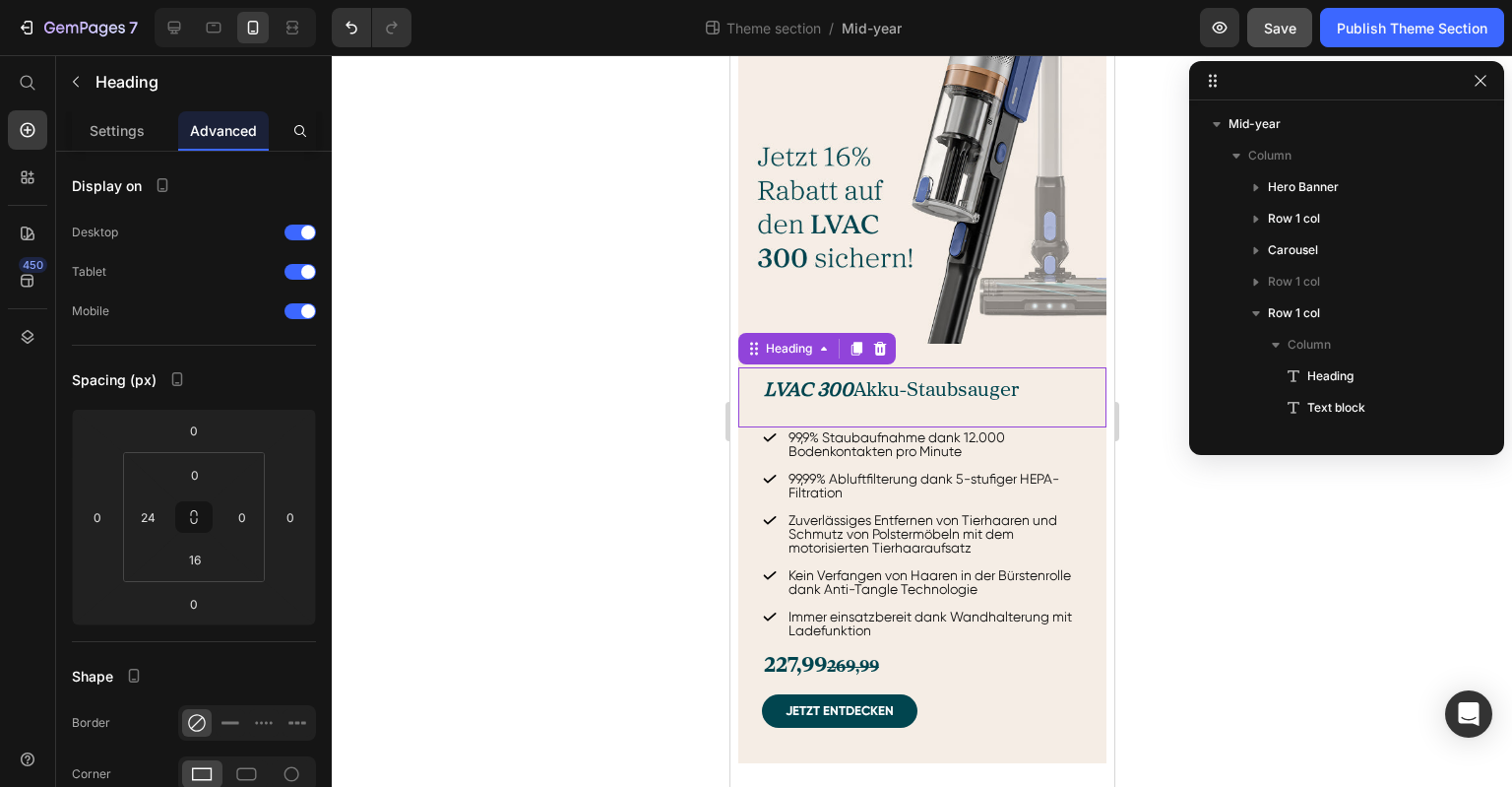 scroll, scrollTop: 304, scrollLeft: 0, axis: vertical 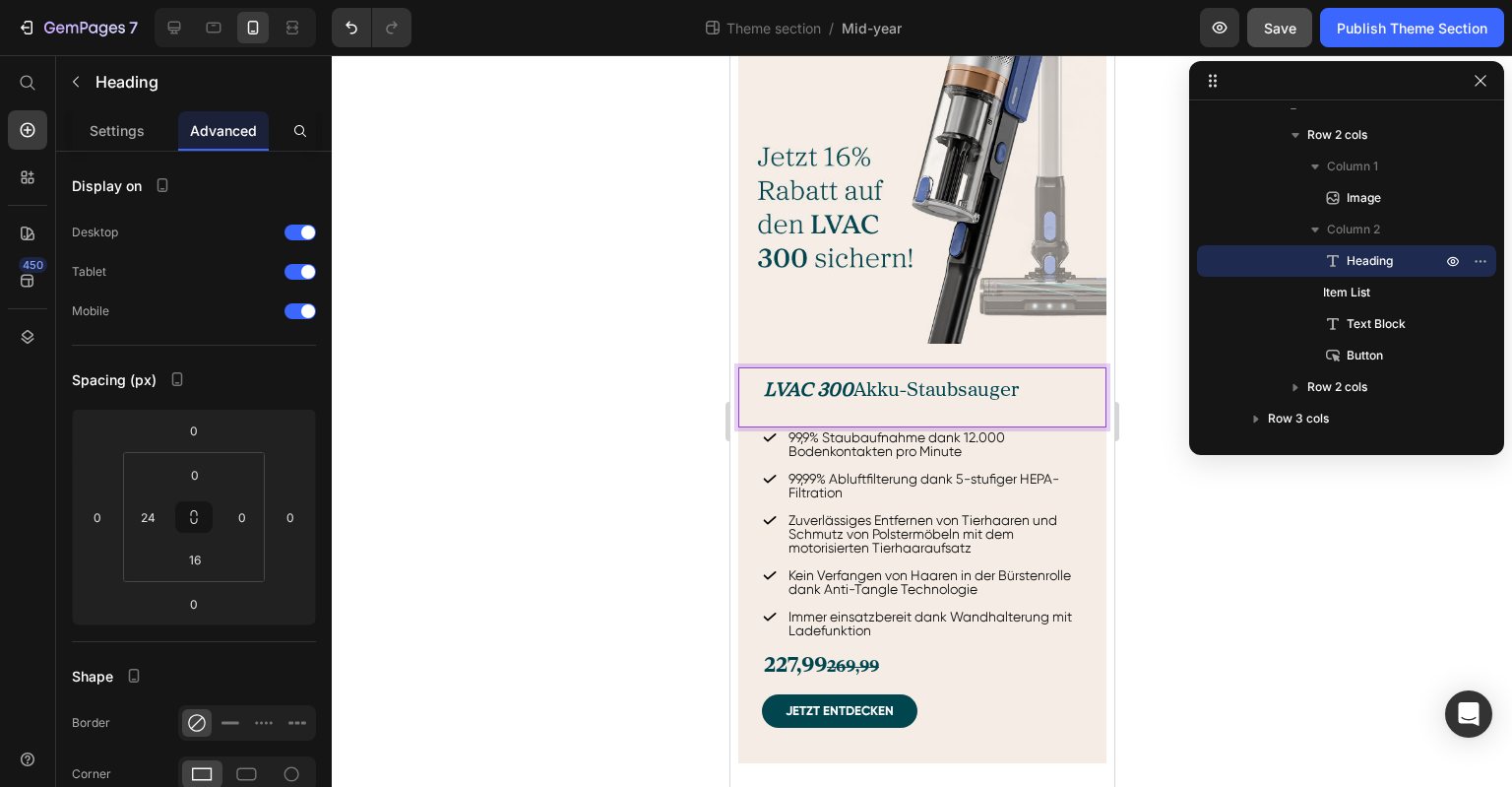 click on "LVAC 300  Akku-Staubsauger" at bounding box center (890, 390) 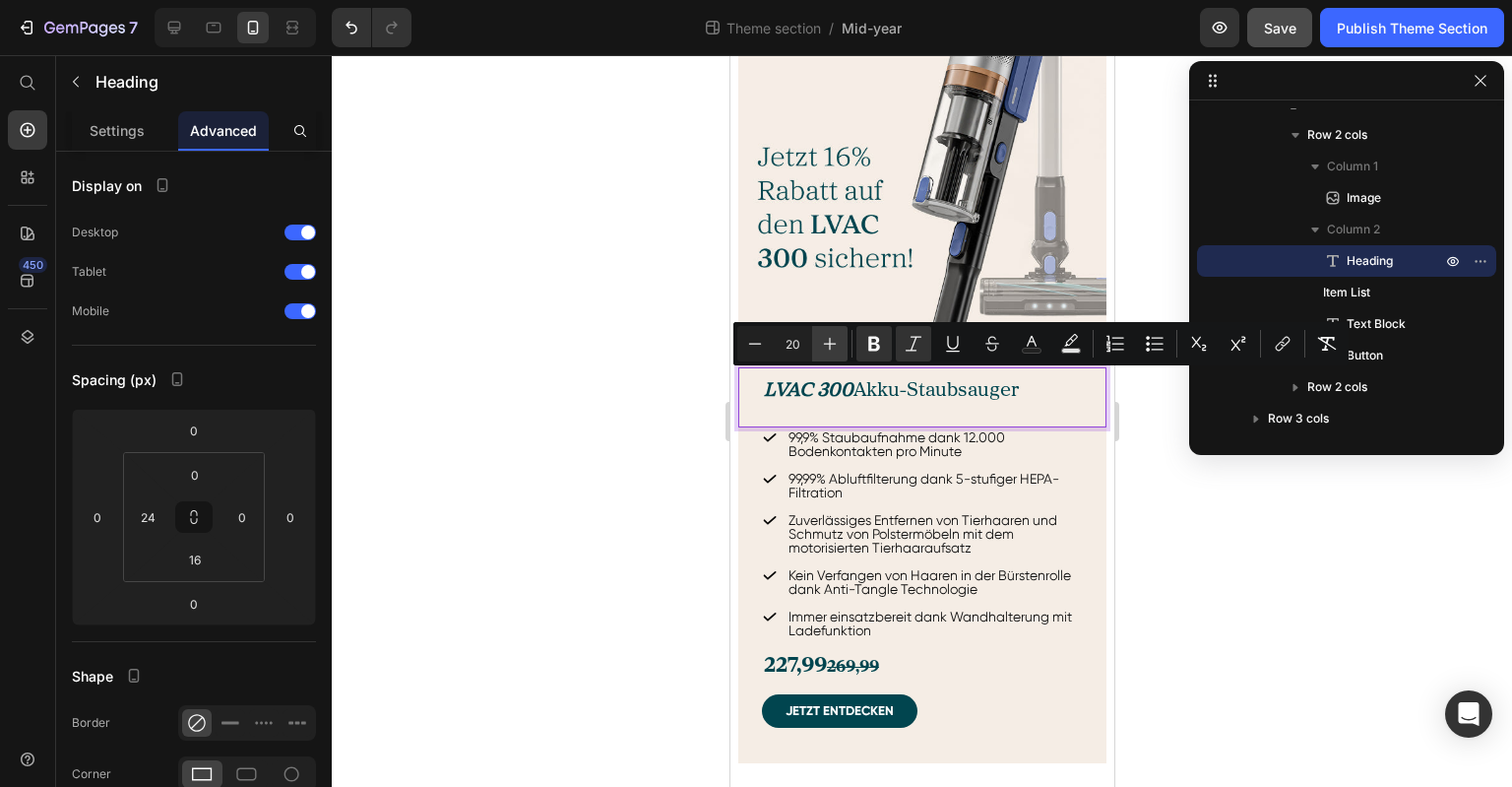 click 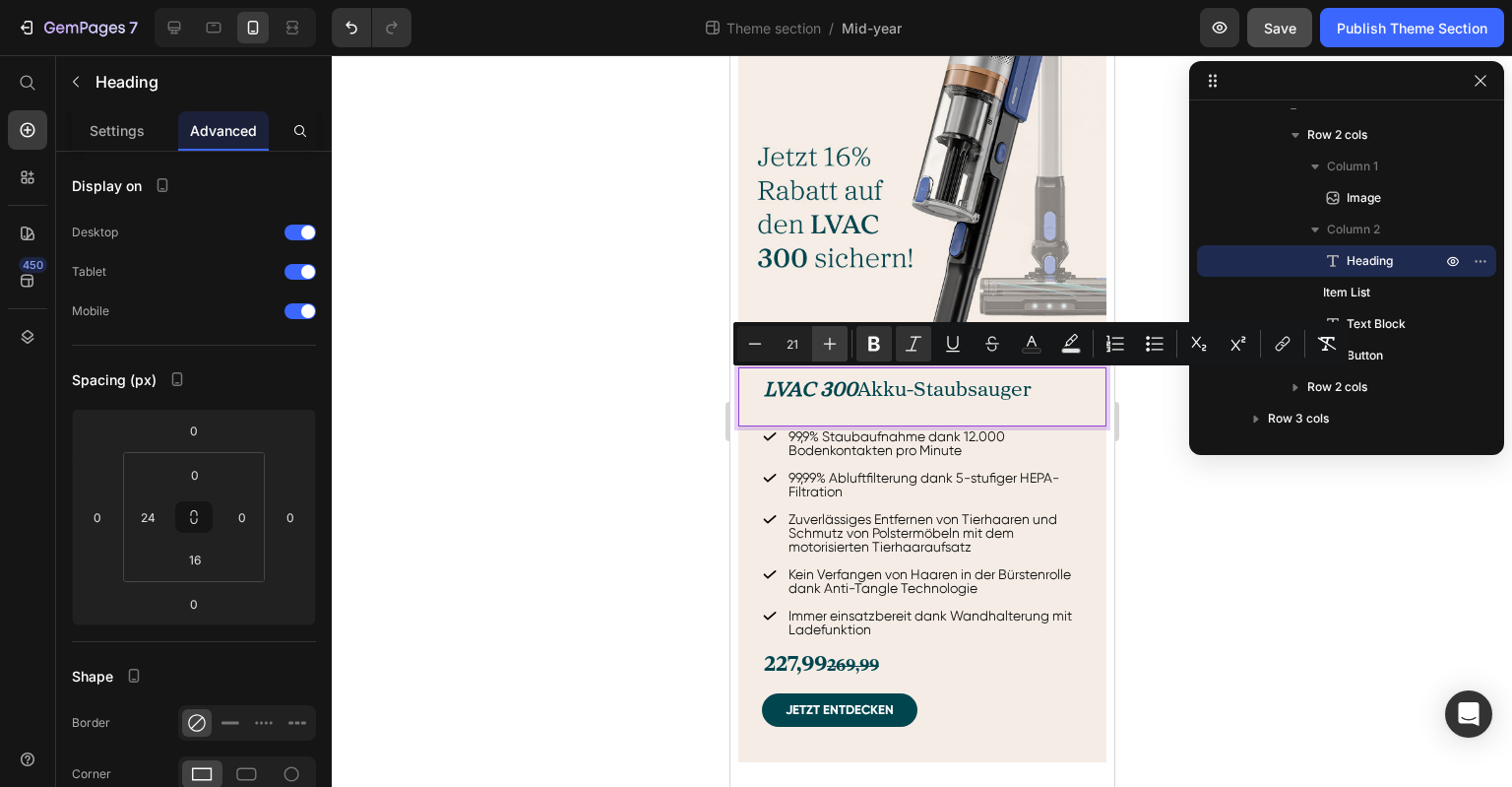click 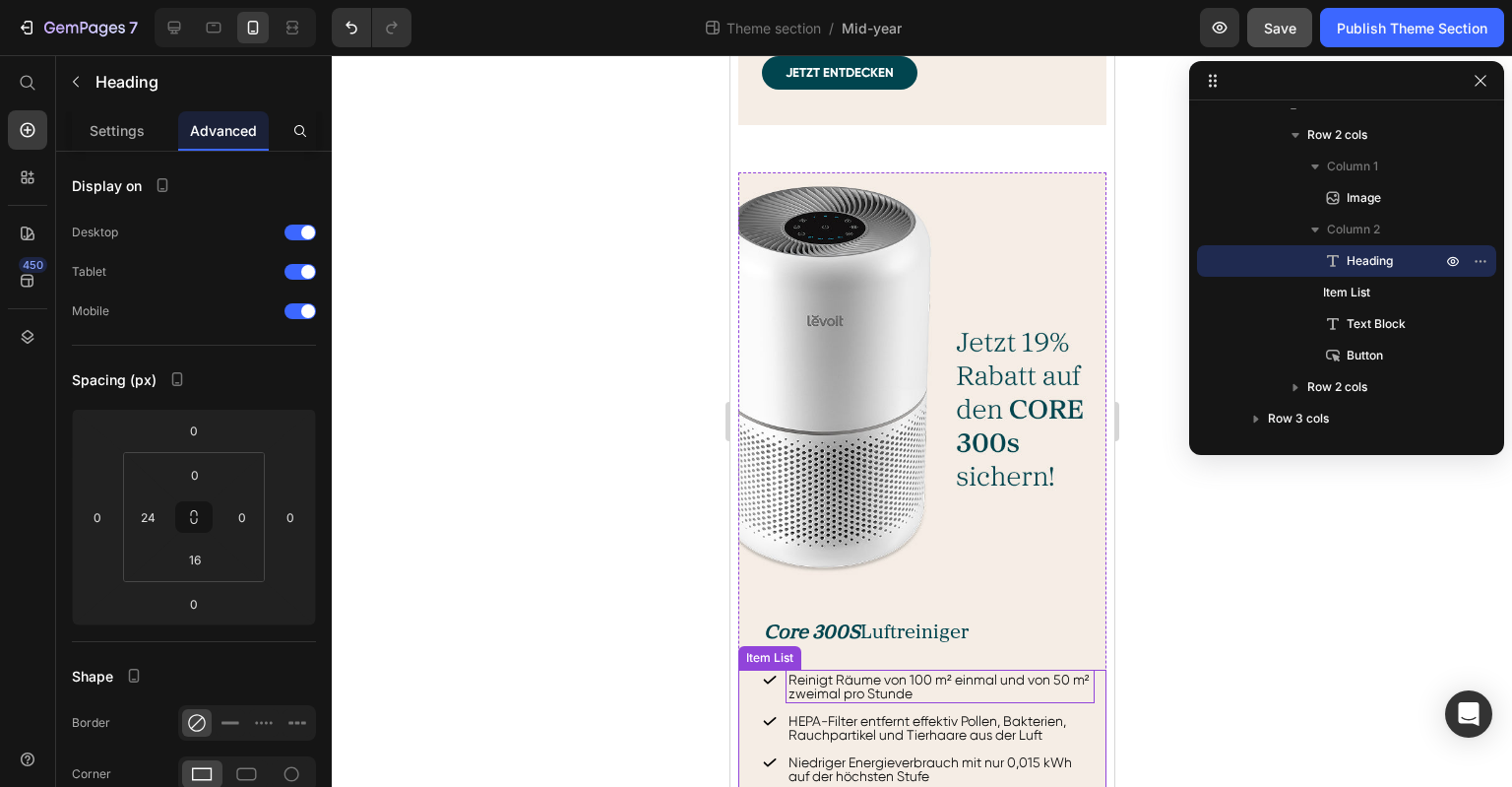 scroll, scrollTop: 1674, scrollLeft: 0, axis: vertical 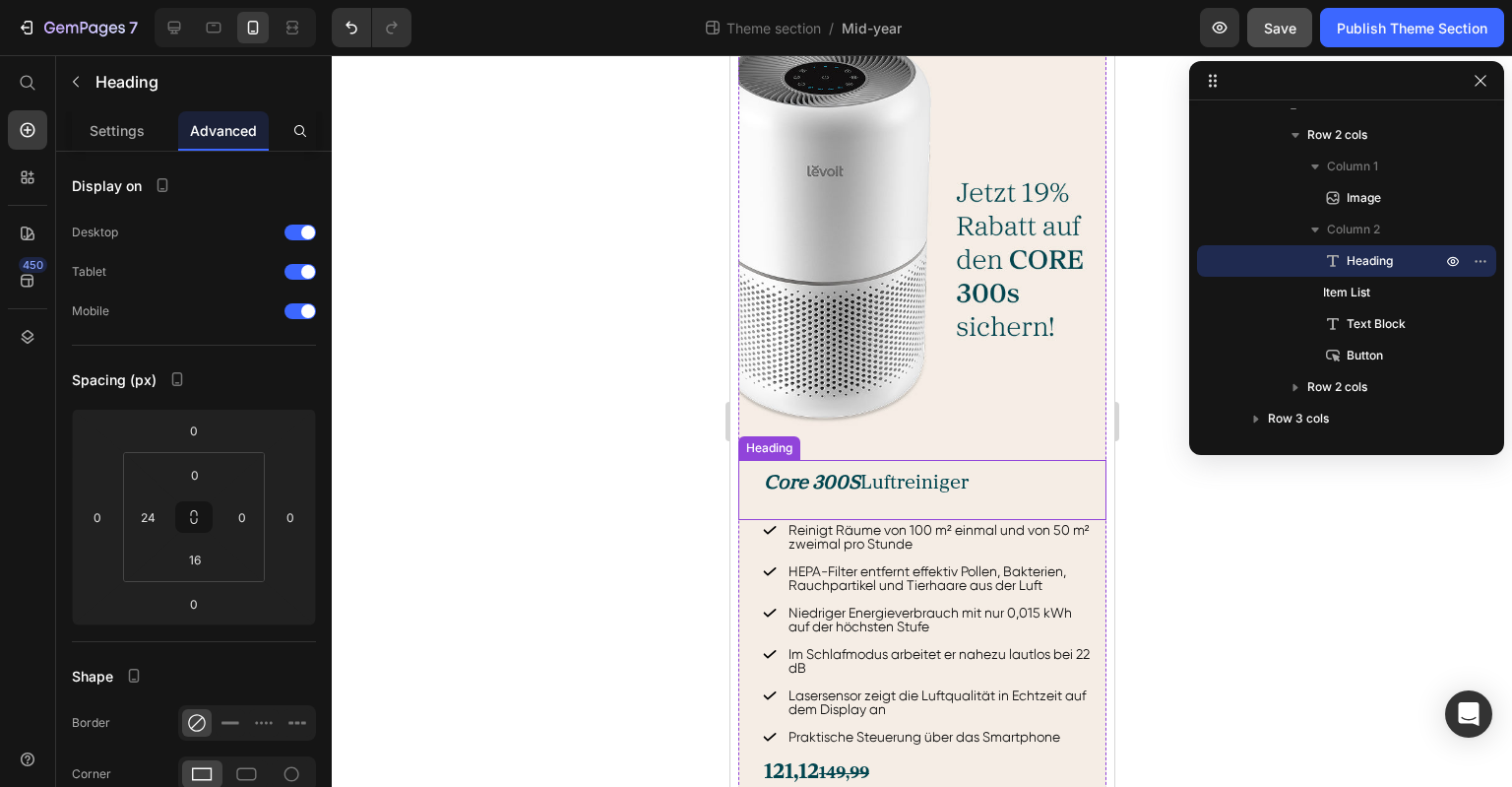 click on "Core 300S  Luftreiniger" at bounding box center (933, 482) 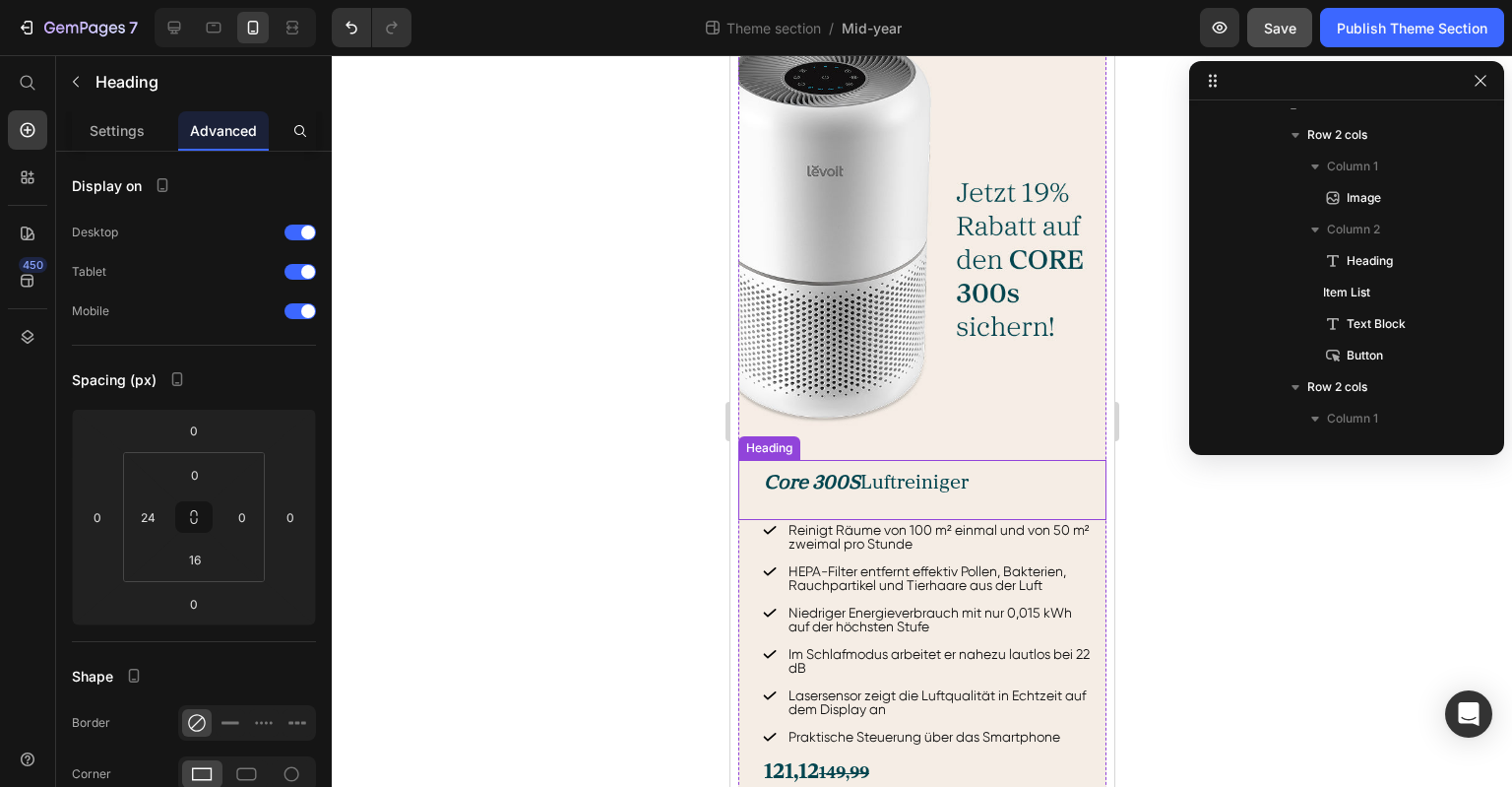 scroll, scrollTop: 525, scrollLeft: 0, axis: vertical 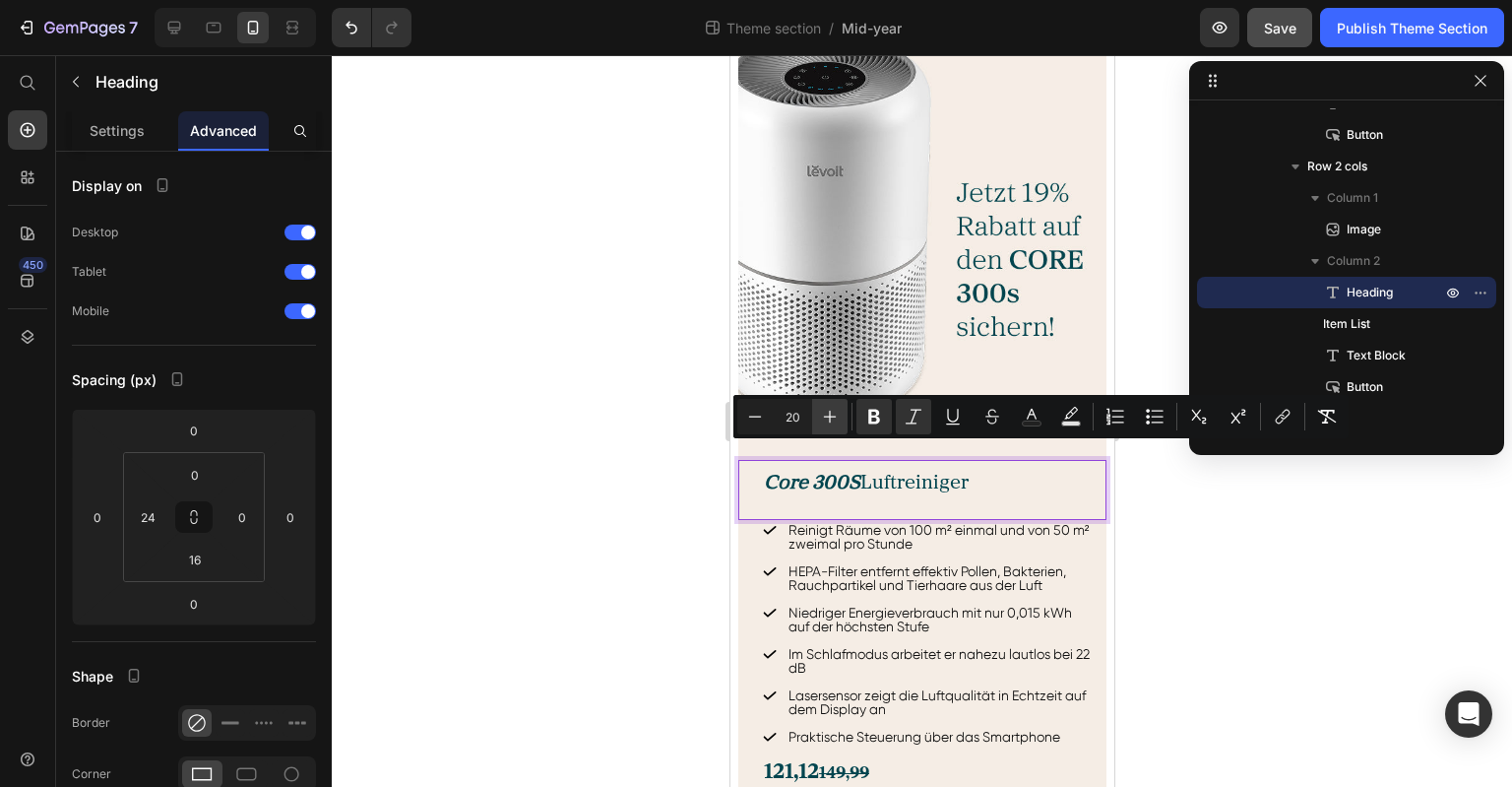 click 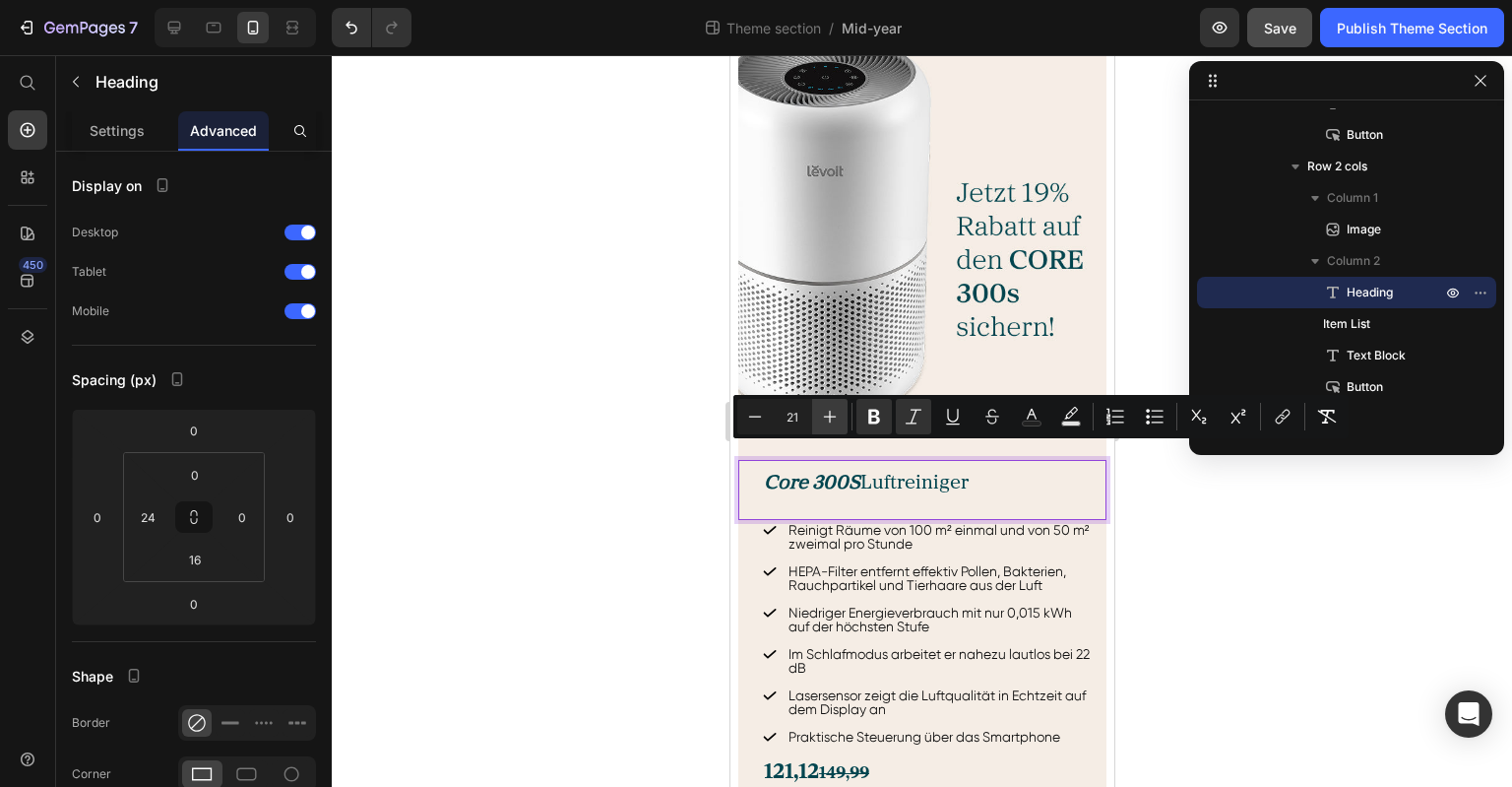 click 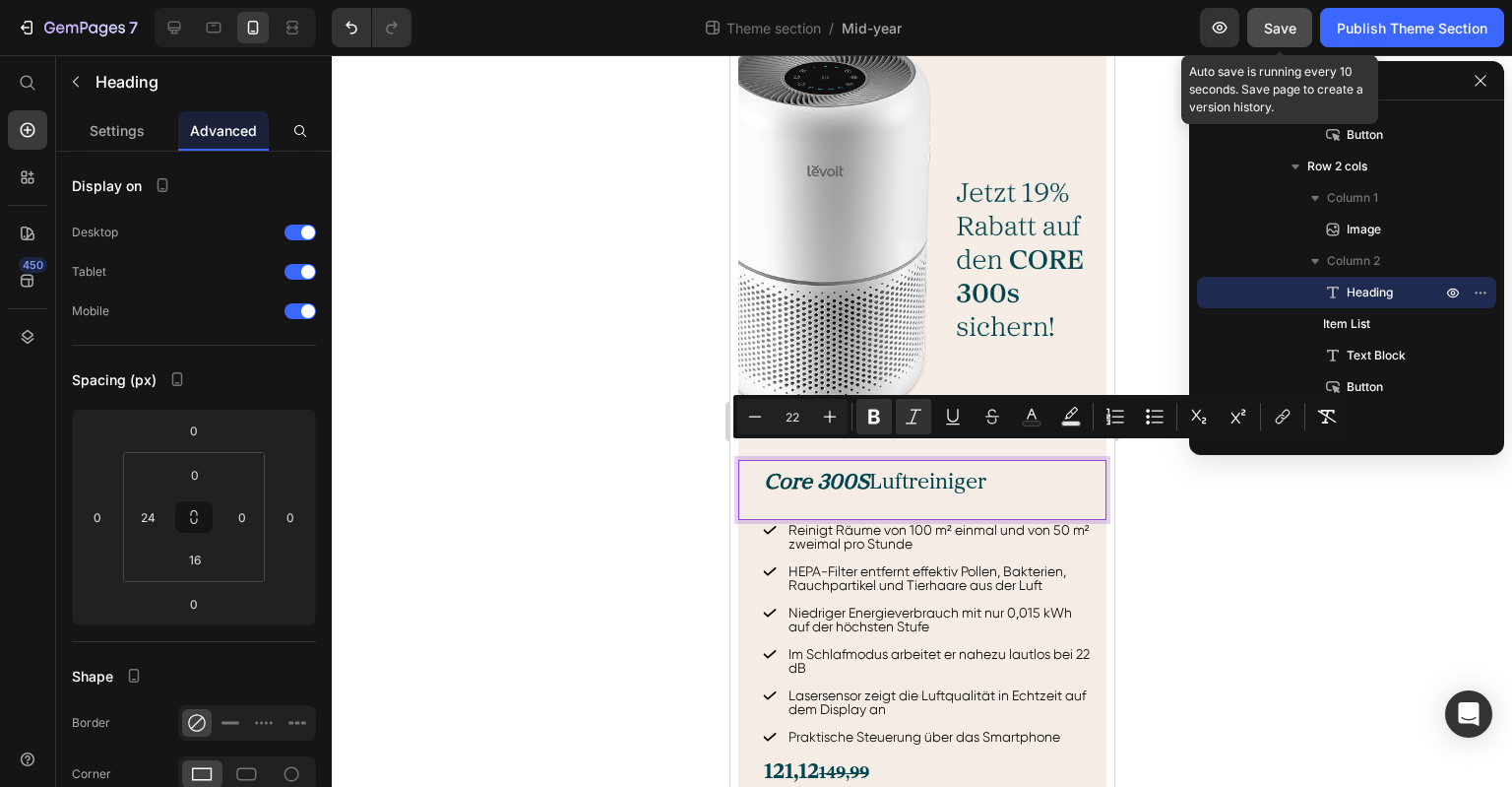 click on "Save" at bounding box center (1280, 28) 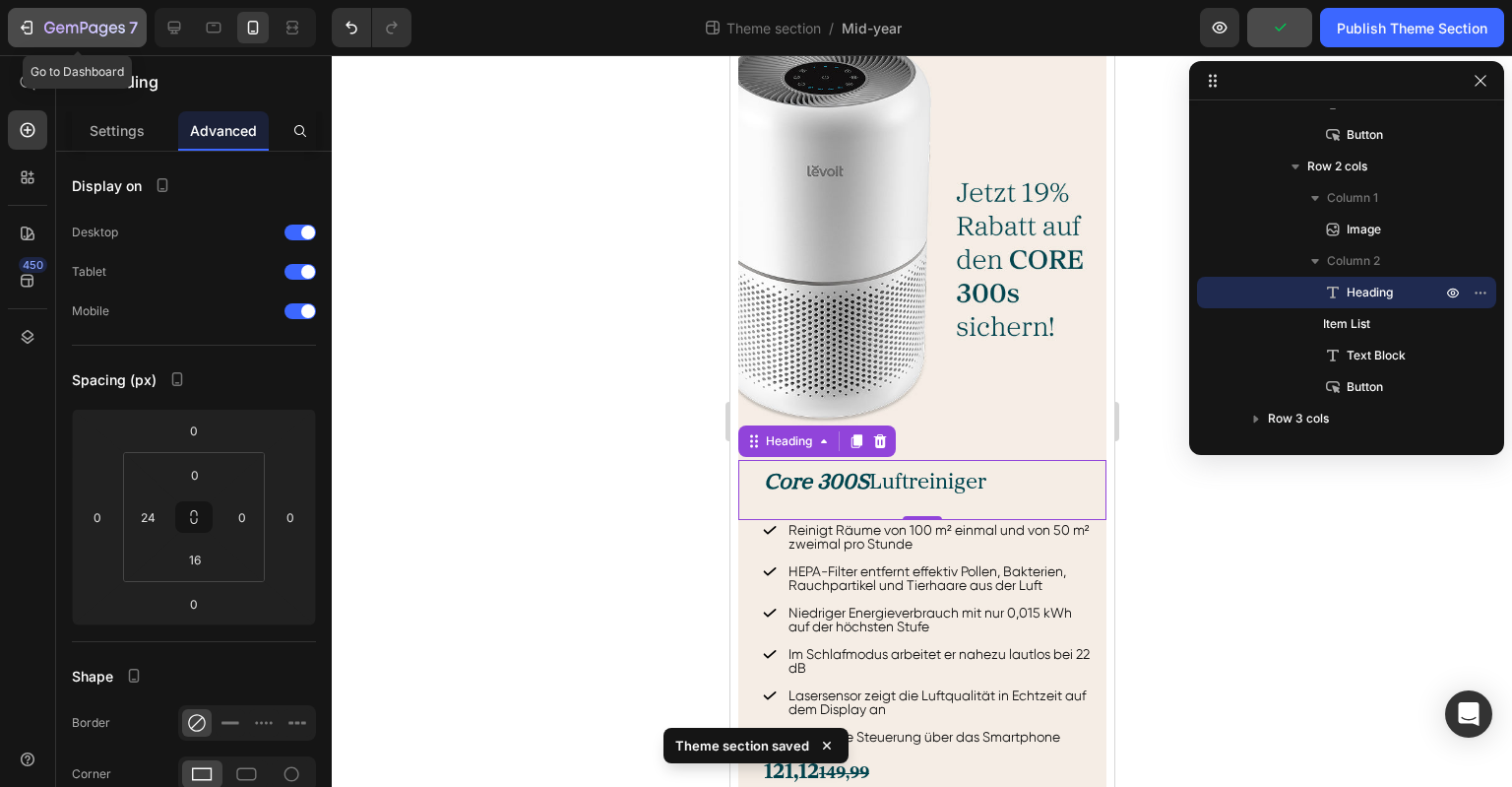 click 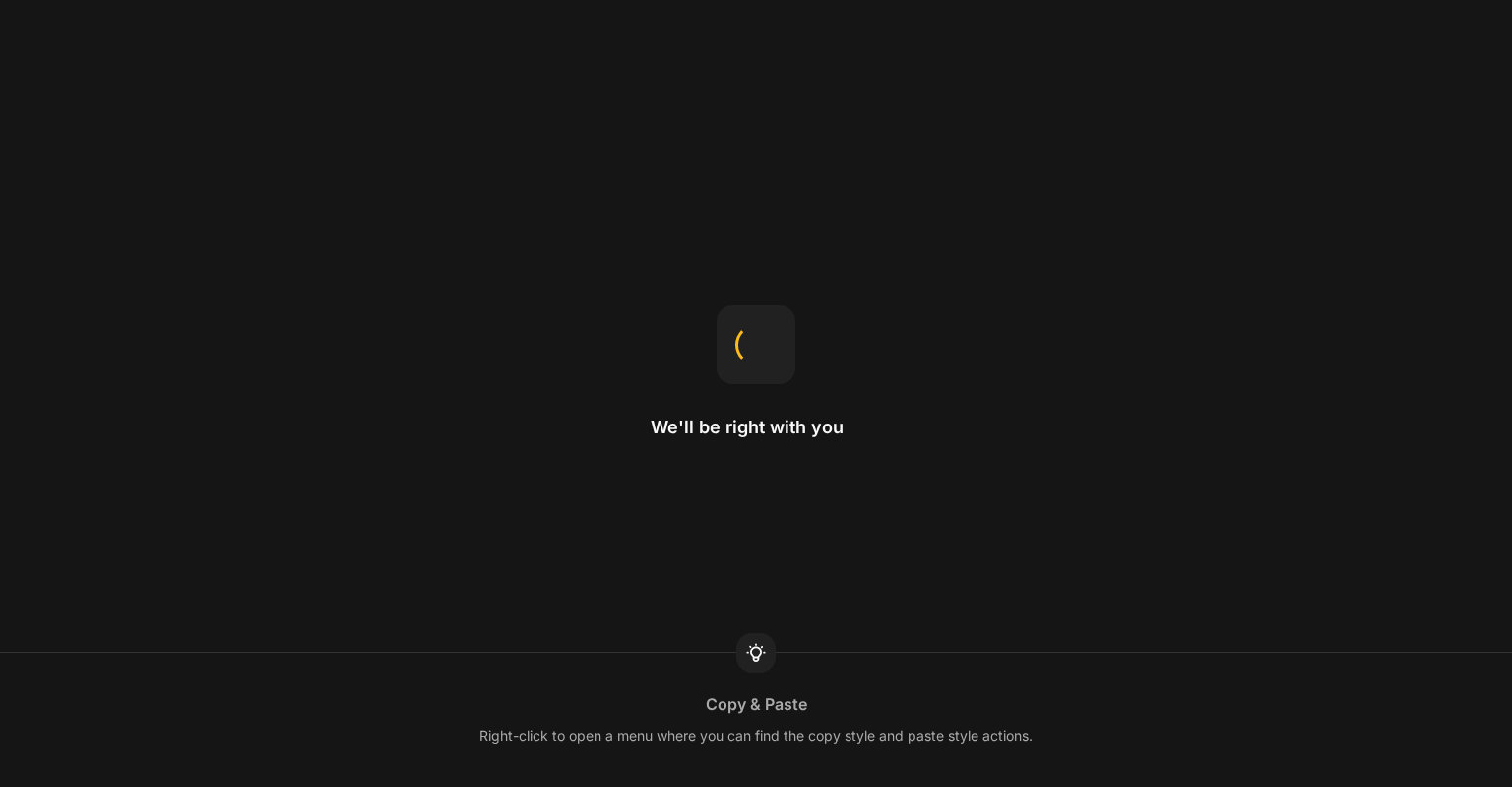 scroll, scrollTop: 0, scrollLeft: 0, axis: both 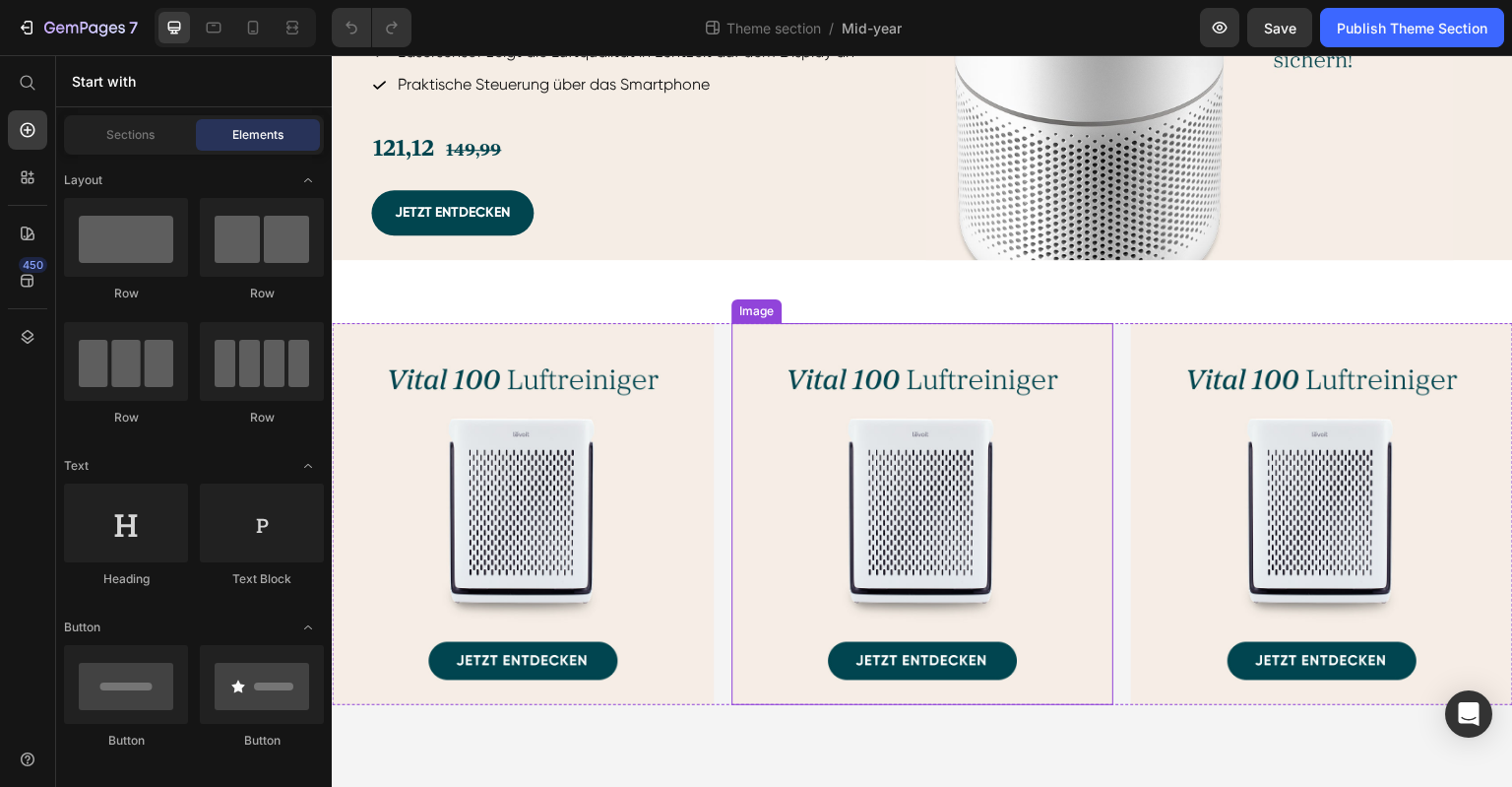 click at bounding box center [523, 514] 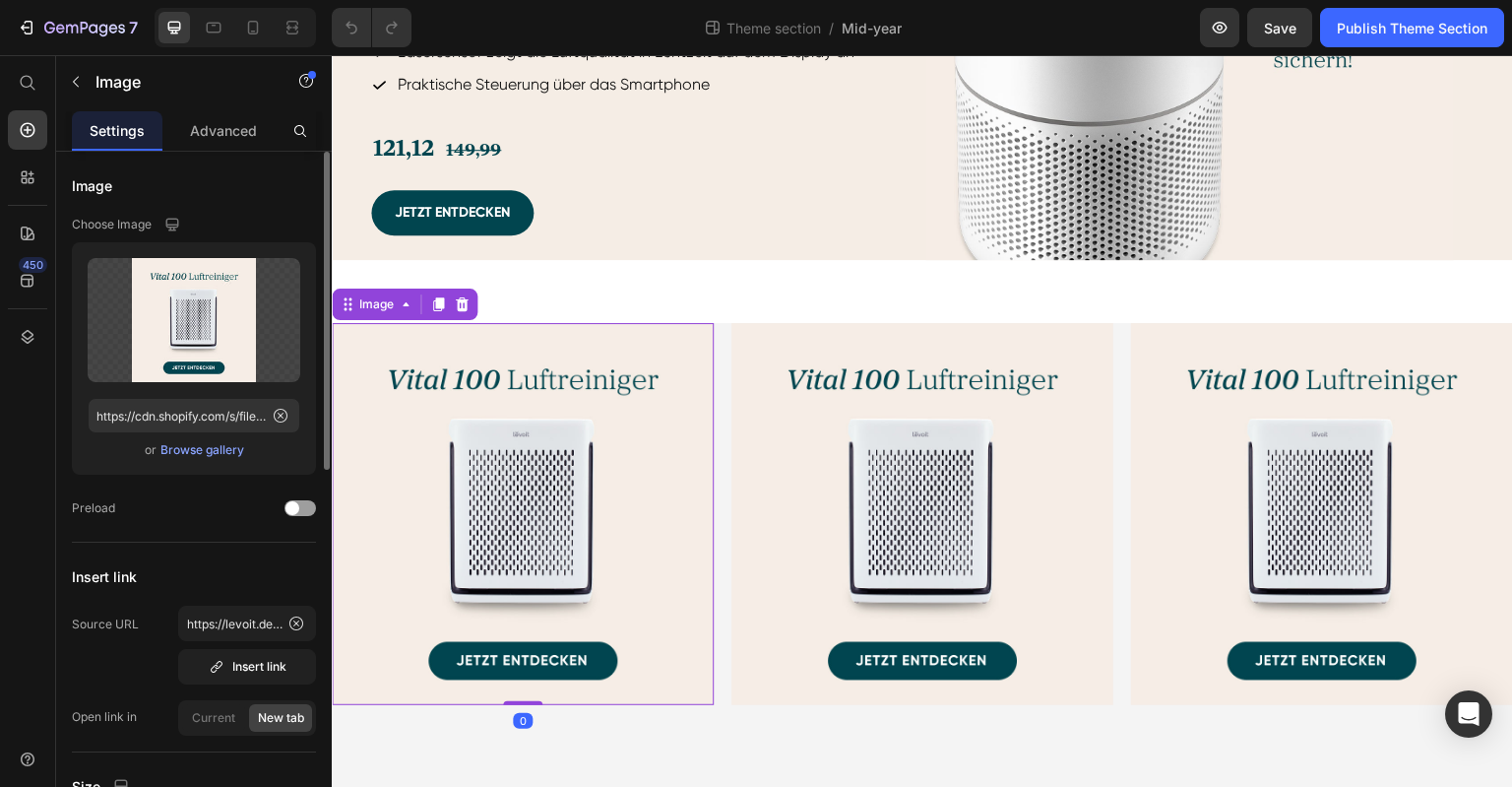 click on "Upload Image https://cdn.shopify.com/s/files/1/0840/9373/1138/files/gempages_532755611255833738-a77edfd1-b837-4af6-967a-f1b50debece1.jpg  or   Browse gallery" 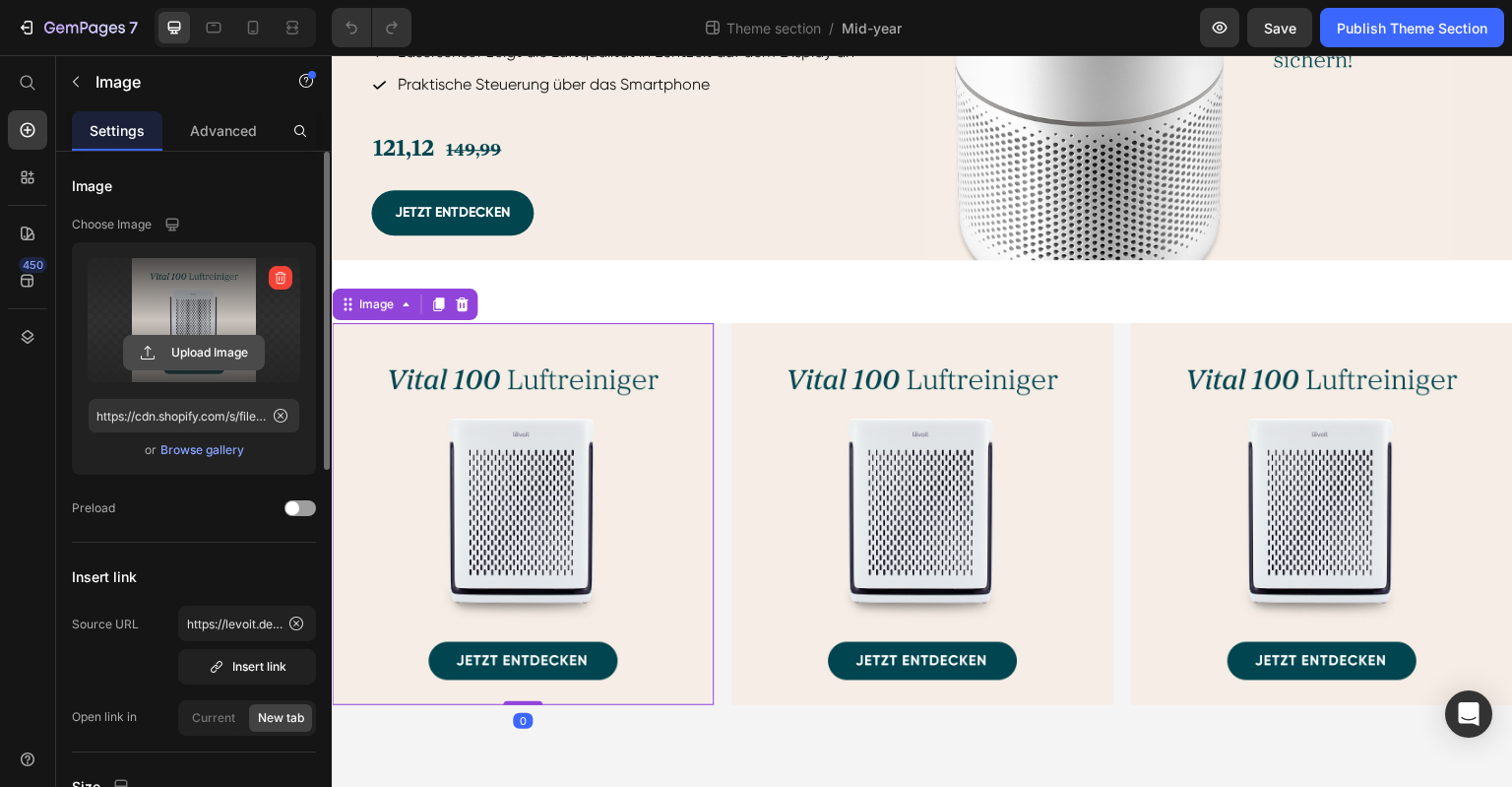click 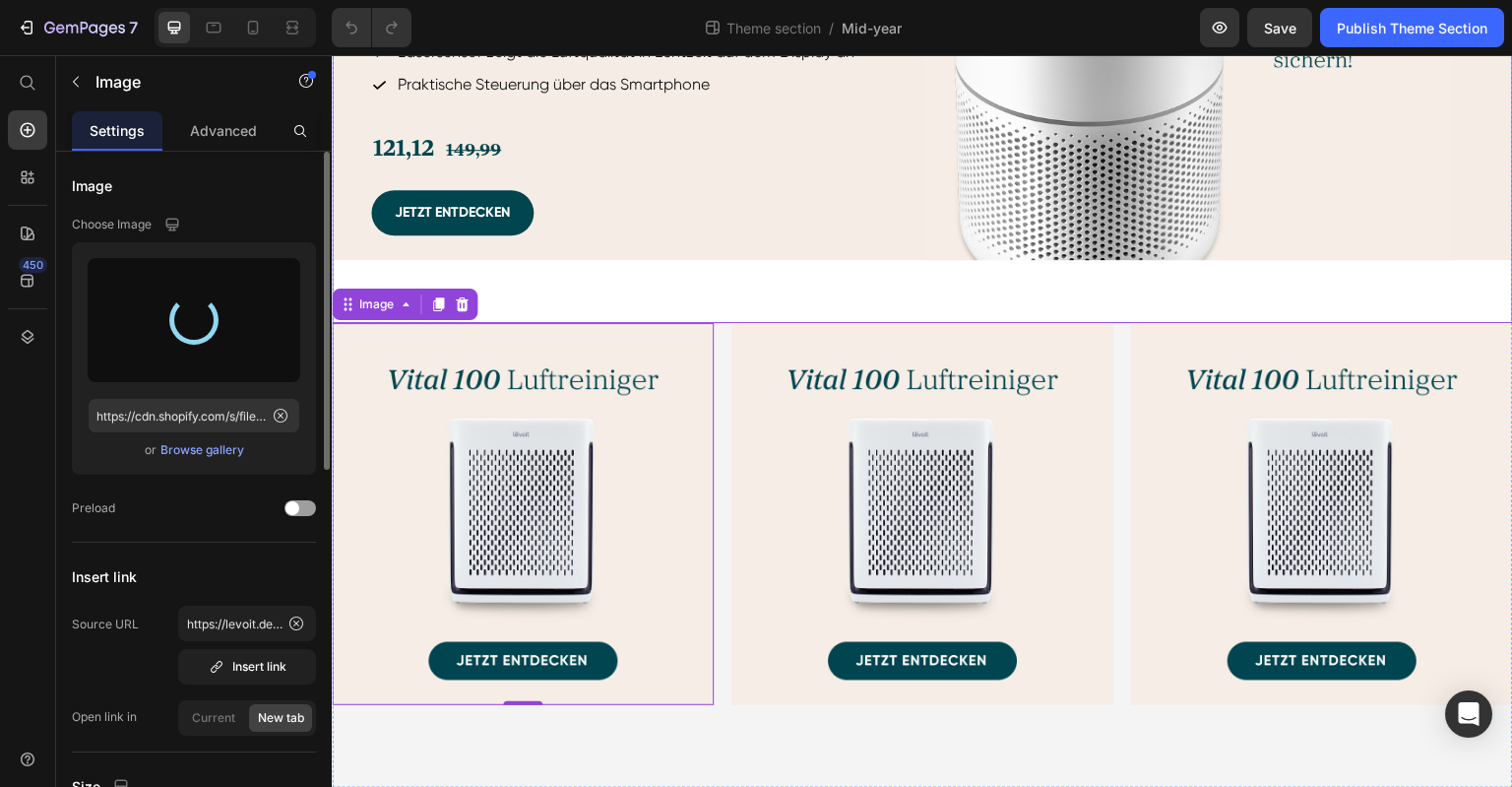 type on "https://cdn.shopify.com/s/files/1/0840/9373/1138/files/gempages_532755611255833738-f825a5ba-8976-4bb3-b969-e9bf5ab1df6c.png" 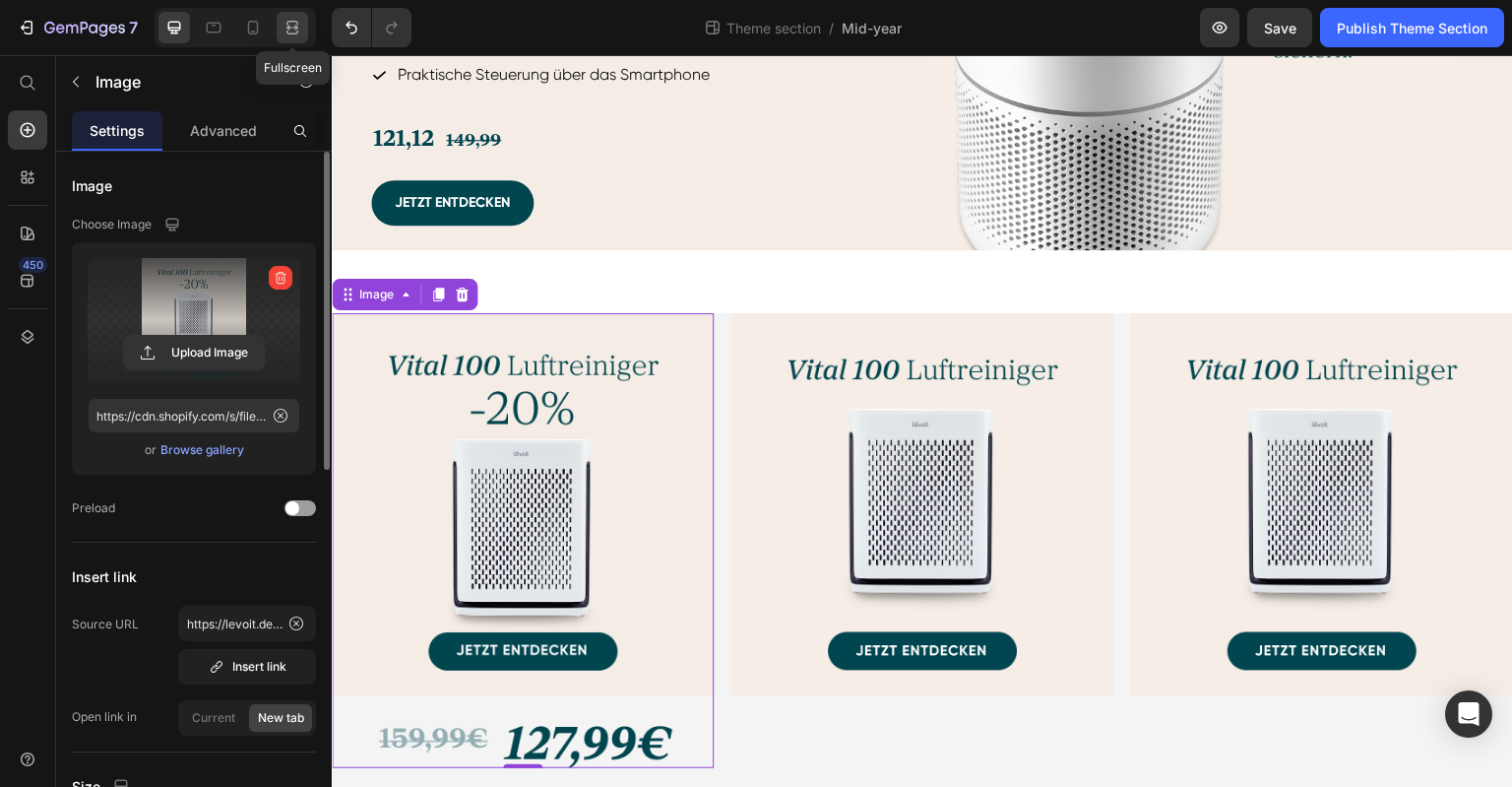 click 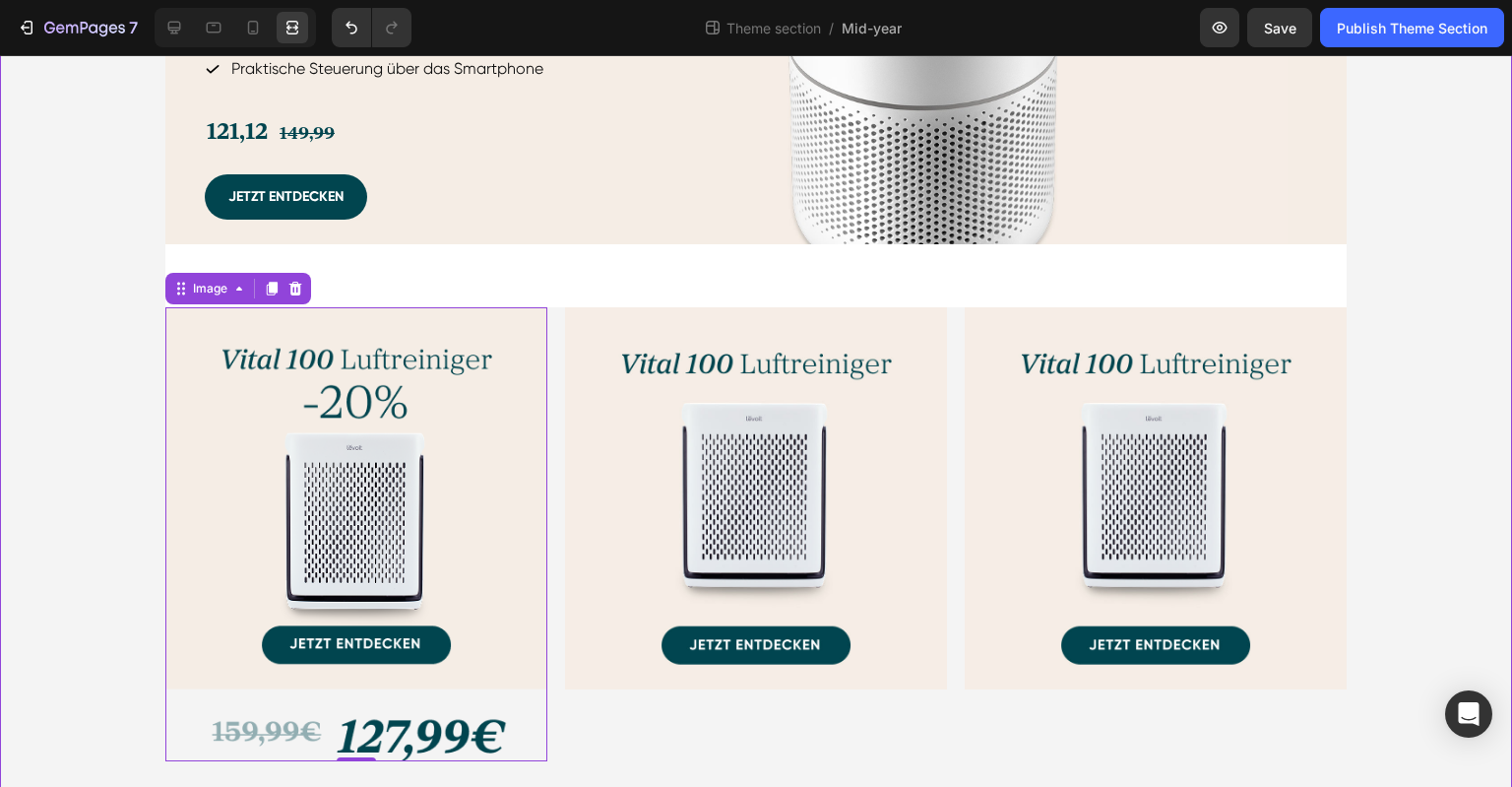 click on "Hero Banner
Drop element here Hero Banner Image Kostenfreie Lieferung Text Block Profitiere von kostenlosem Versand. Lieferung in 3-7 Werktagen. Text Block Image 2 Jahre Garantie Text Block Unsere zweijährige Garantie bietet mehr Sicherheit nach dem Kauf. Text Block Row Image 30 Tage Geld-zurück-Garantie Text Block Wir garantieren Zufriedenheit – Rückgabe ist problemlos möglich. Text Block Image Hervorragender Kundenservice Text Block Unser Kundenservice antwortet zuverlässig innerhalb von 24 Stunden. Text Block Row Row Row Row
Image Kostenfreie Lieferung Text Block Profitiere von kostenlosem Versand. Lieferung in 3-7 Werktagen. Text Block Image 2 Jahre Garantie Text Block Unsere zweijährige Garantie bietet mehr Sicherheit nach dem Kauf. Text Block Image 30 Tage Geld-zurück-Garantie Text Block Wir garantieren Zufriedenheit – Rückgabe ist problemlos möglich. Text Block Image Text Block Text Block" at bounding box center (756, -384) 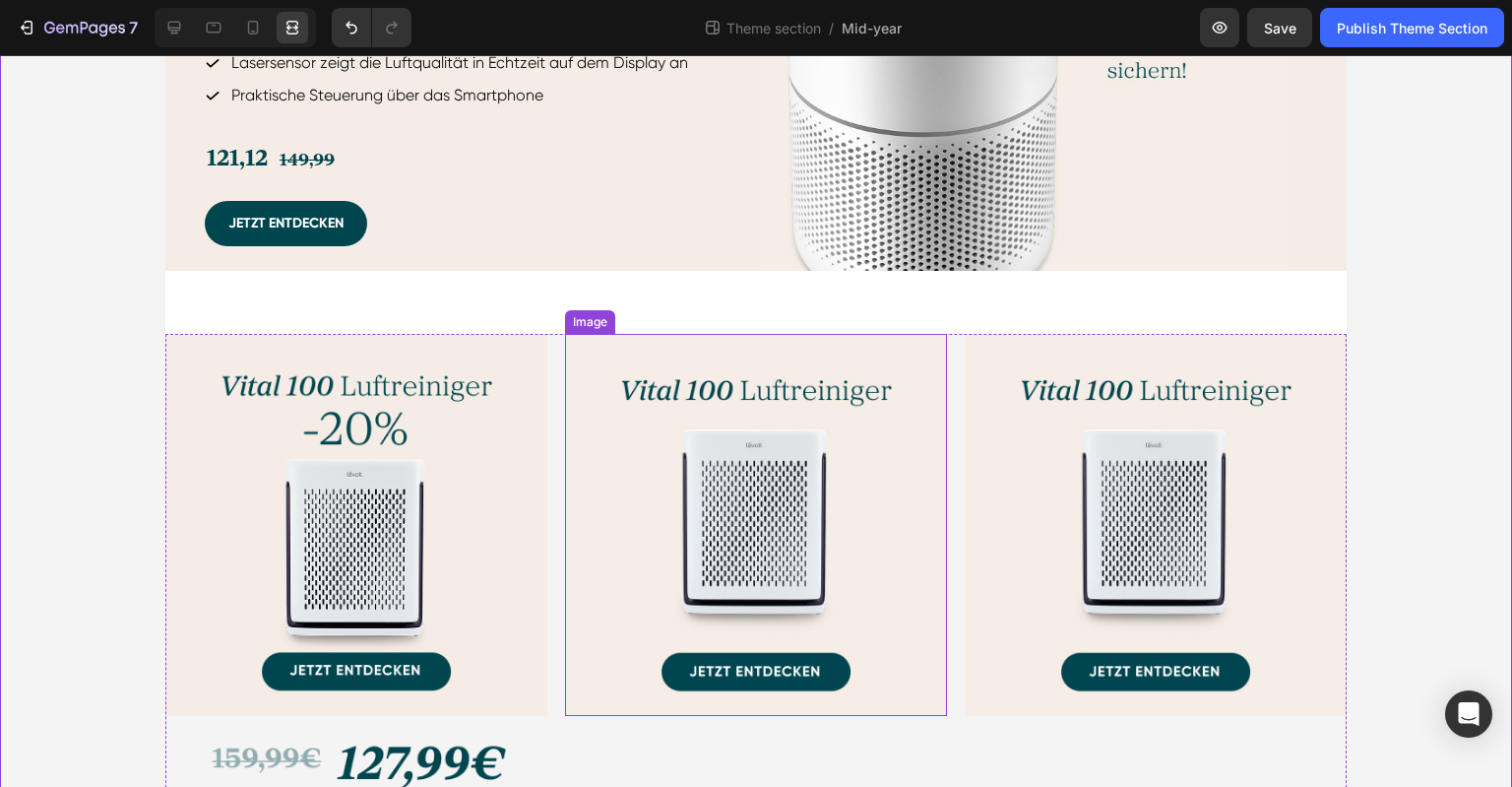 scroll, scrollTop: 1793, scrollLeft: 0, axis: vertical 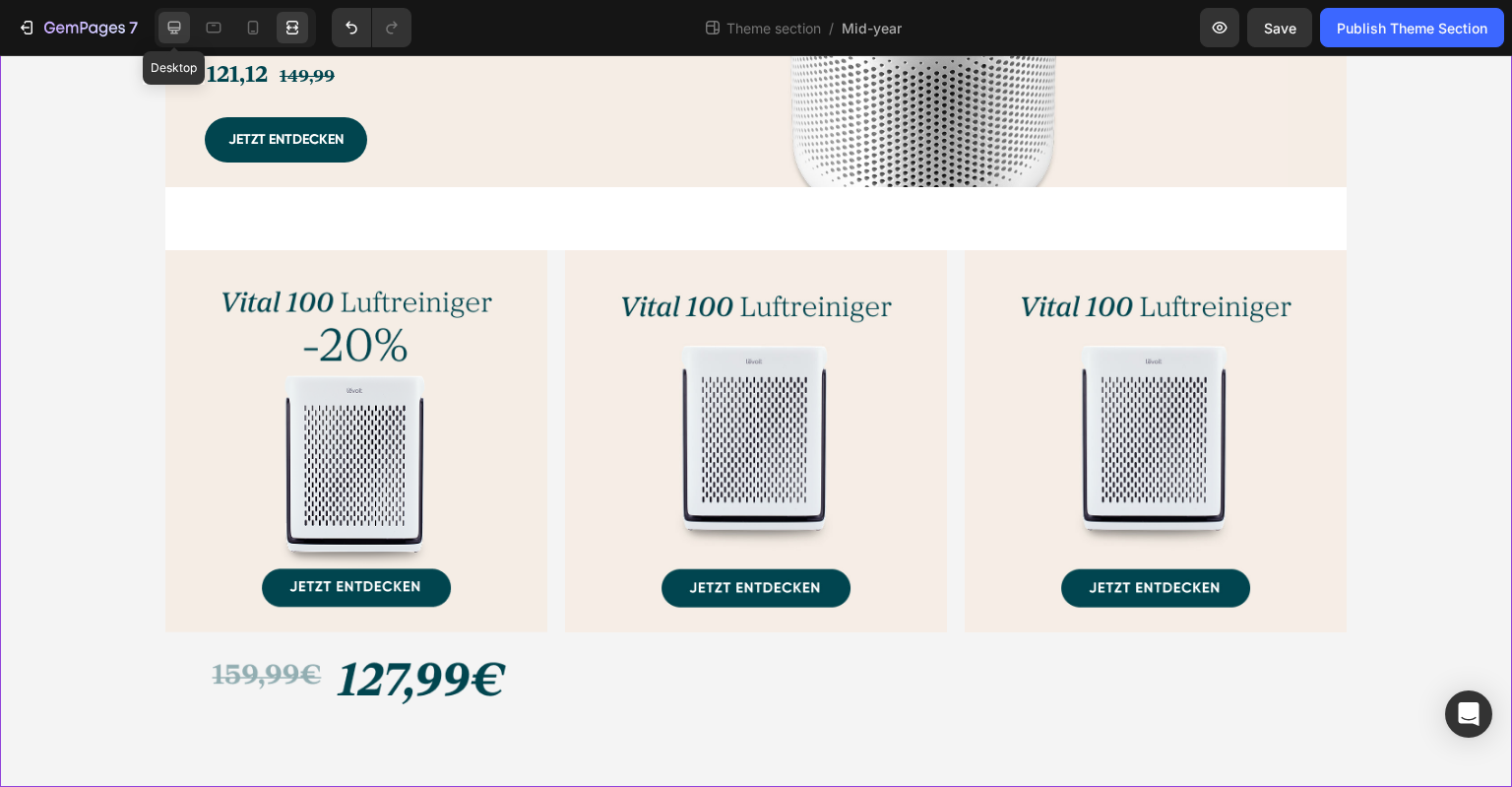 click 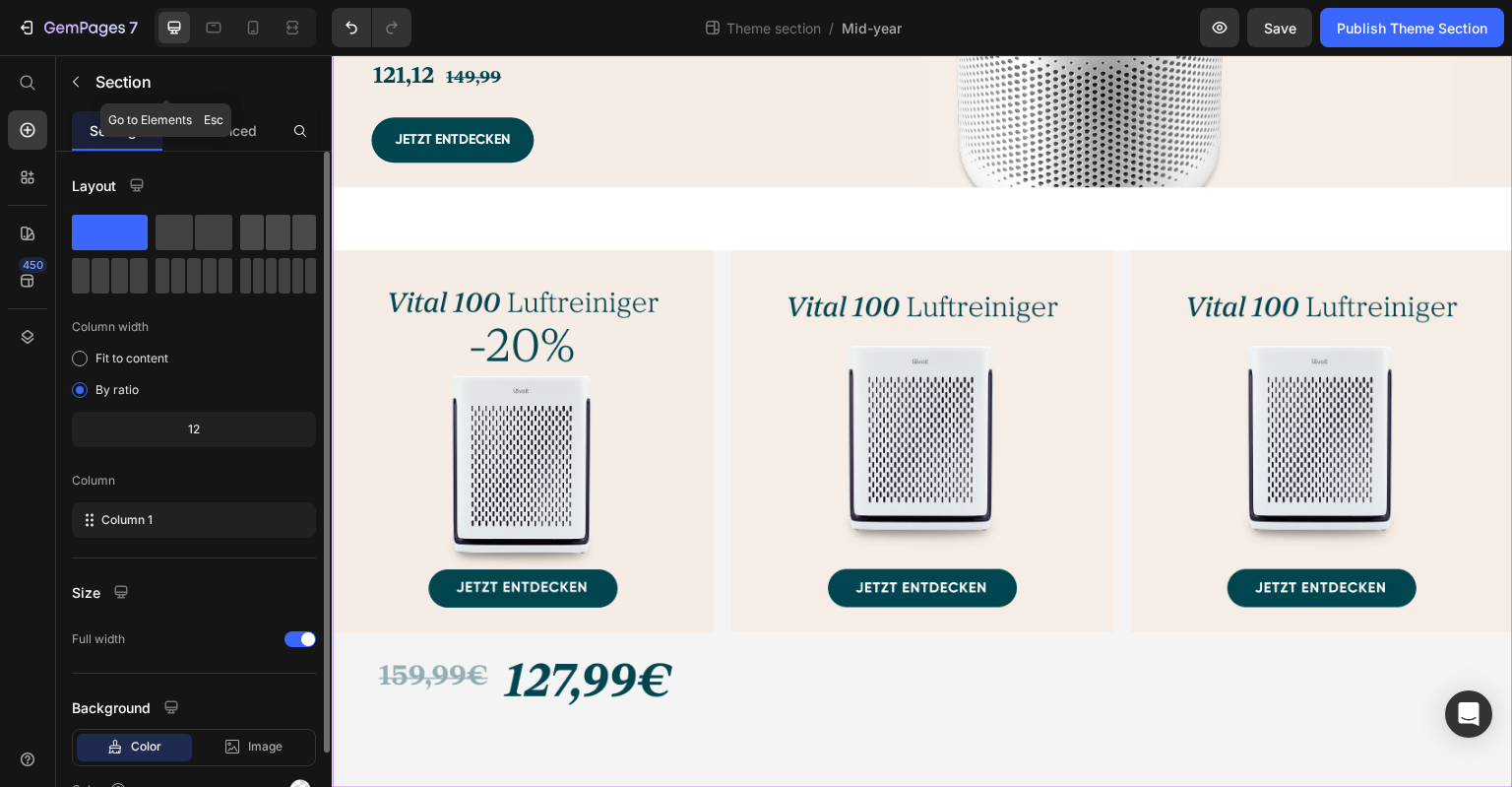 scroll, scrollTop: 1685, scrollLeft: 0, axis: vertical 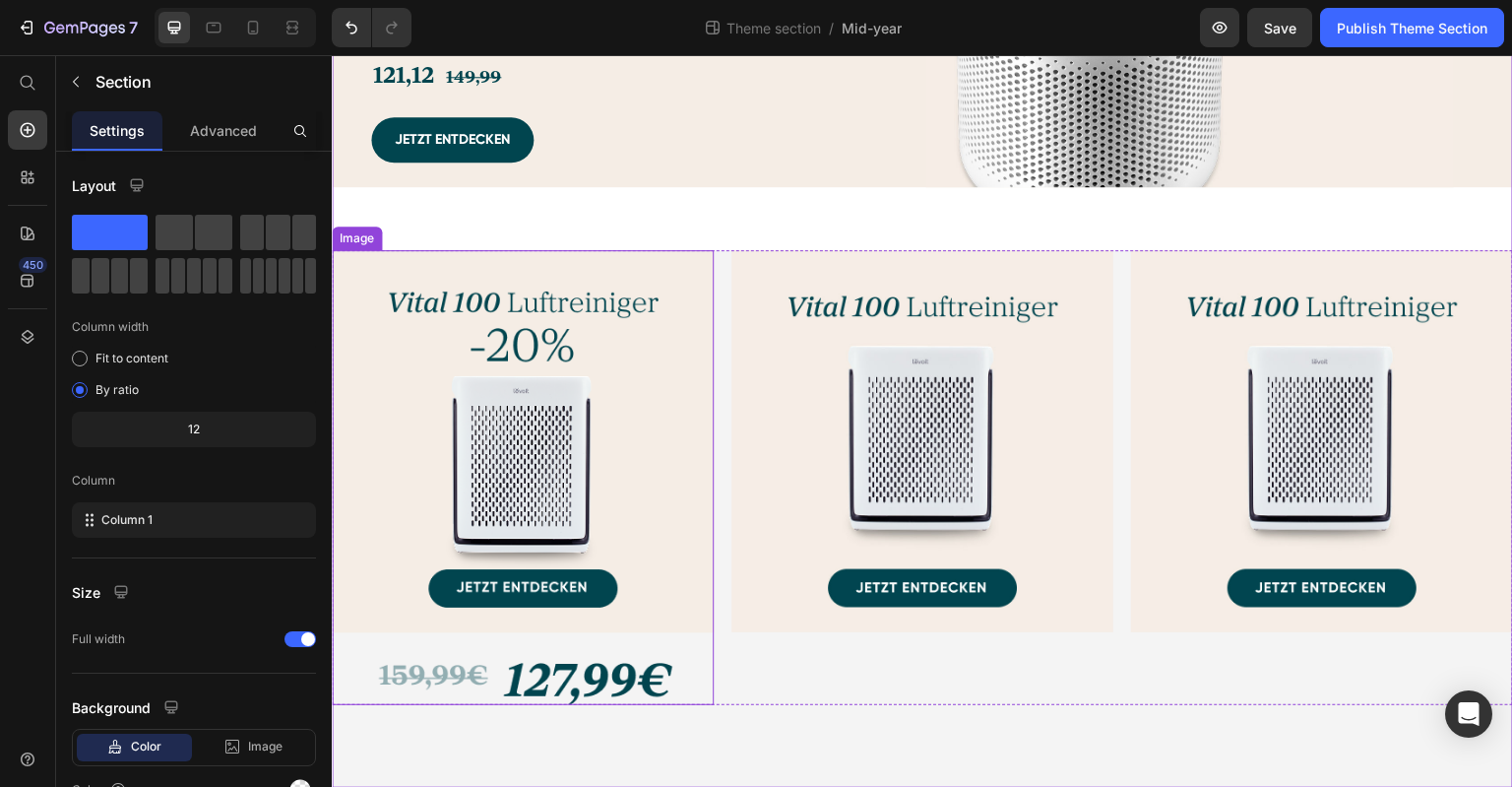 click at bounding box center (523, 477) 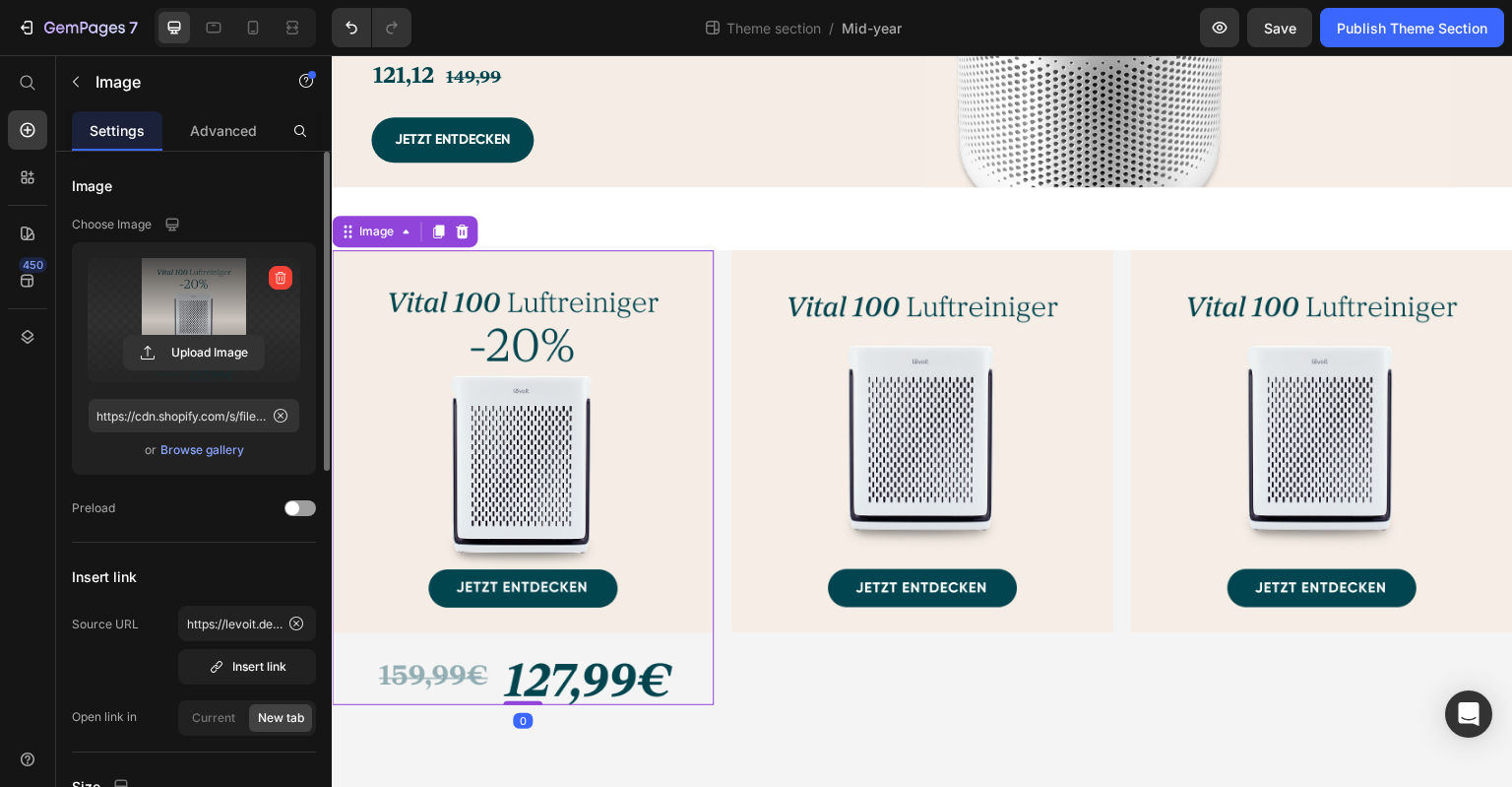 click at bounding box center [194, 320] 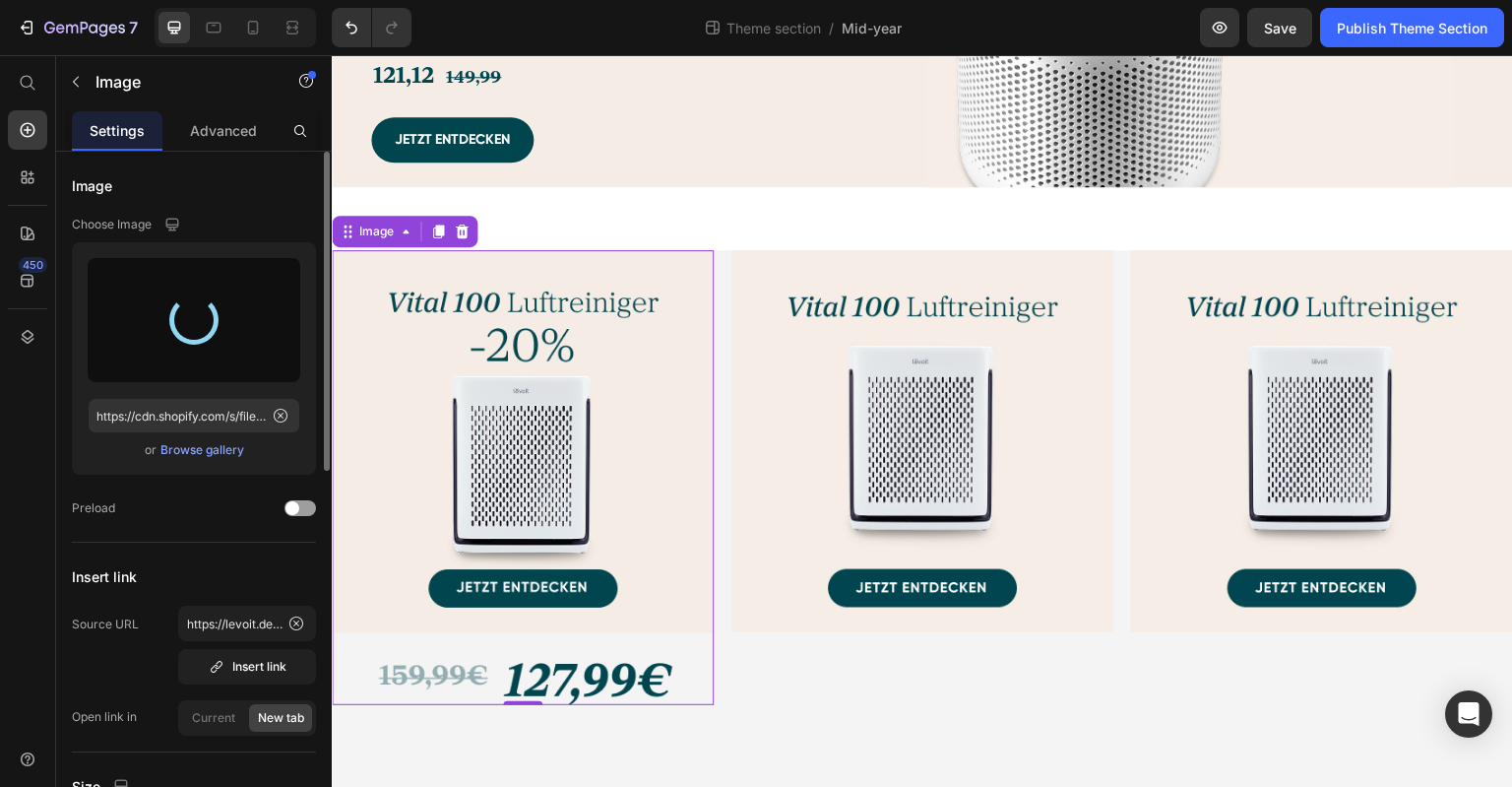 type on "https://cdn.shopify.com/s/files/1/0840/9373/1138/files/gempages_532755611255833738-c434df4b-5aae-42b2-bbe4-17866ea46ff9.png" 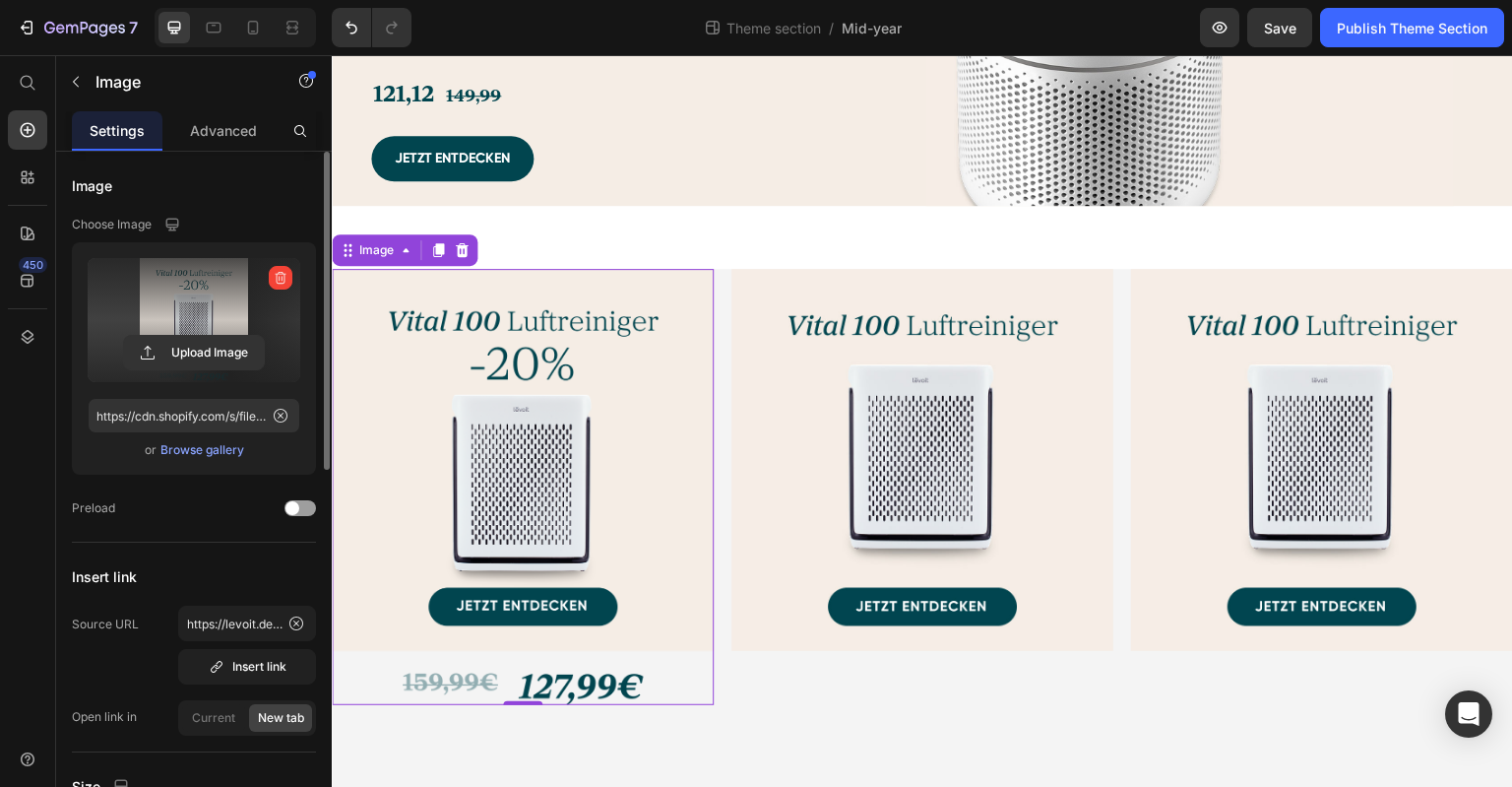 scroll, scrollTop: 1667, scrollLeft: 0, axis: vertical 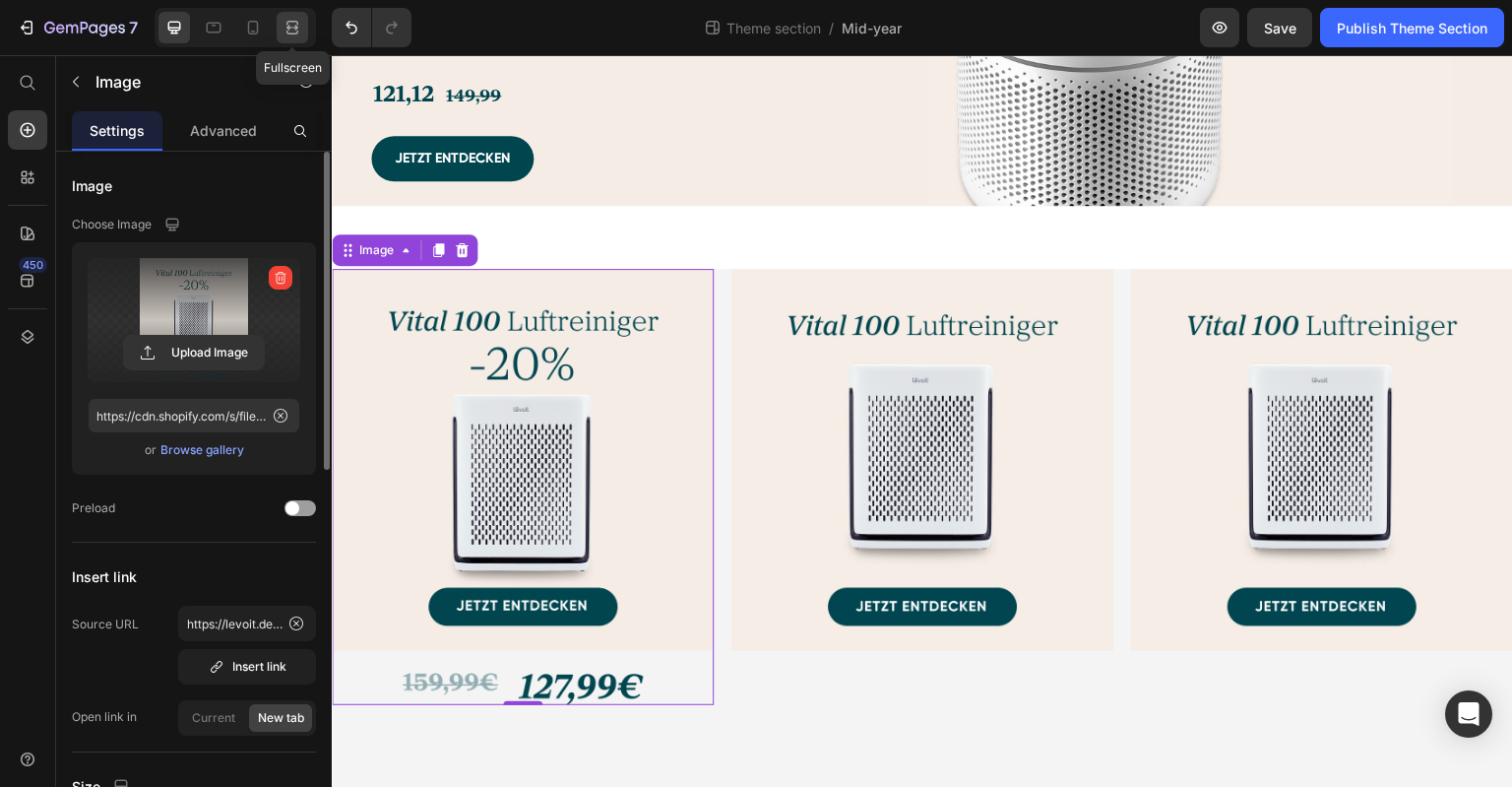 click 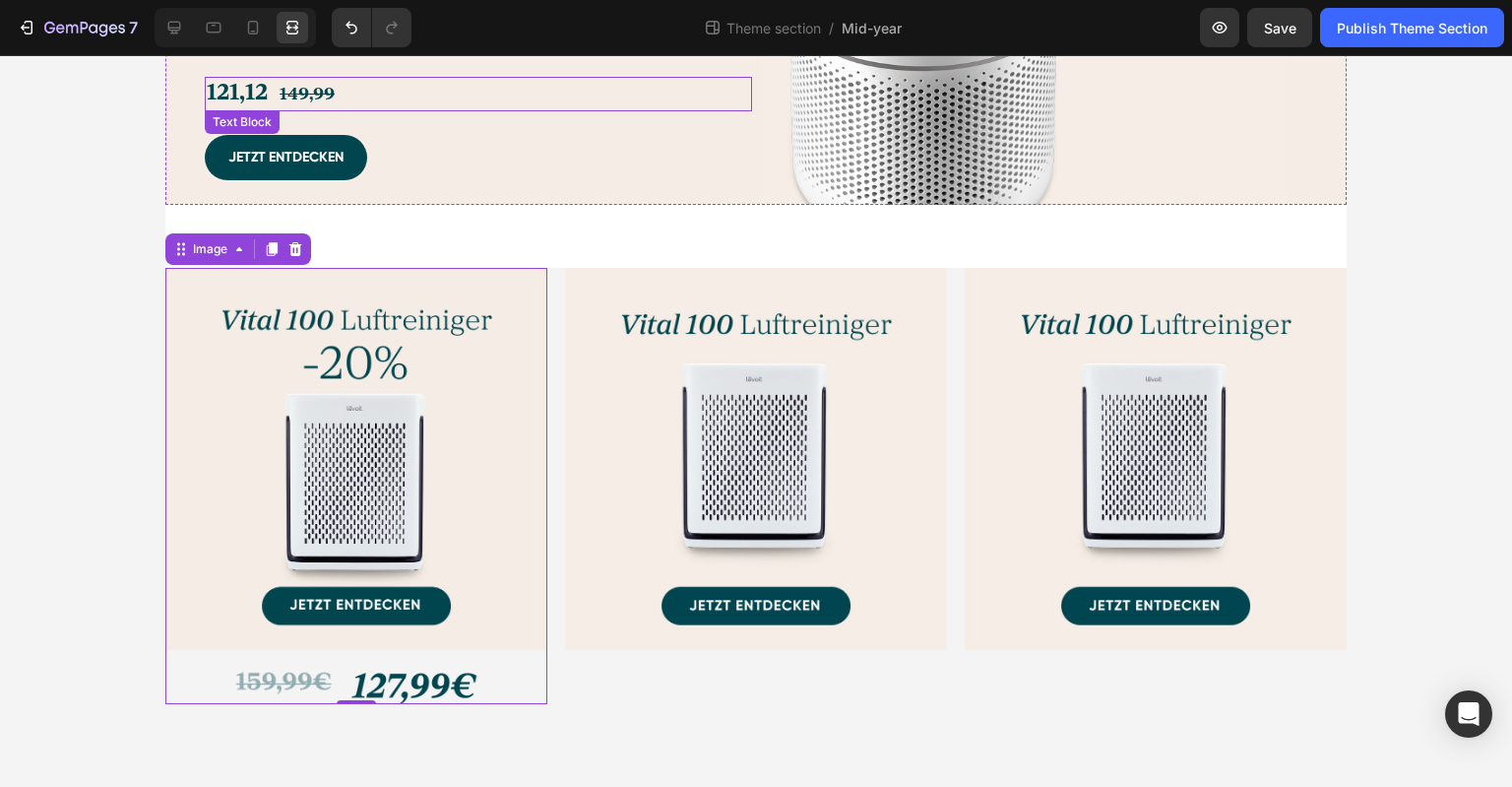 scroll, scrollTop: 1760, scrollLeft: 0, axis: vertical 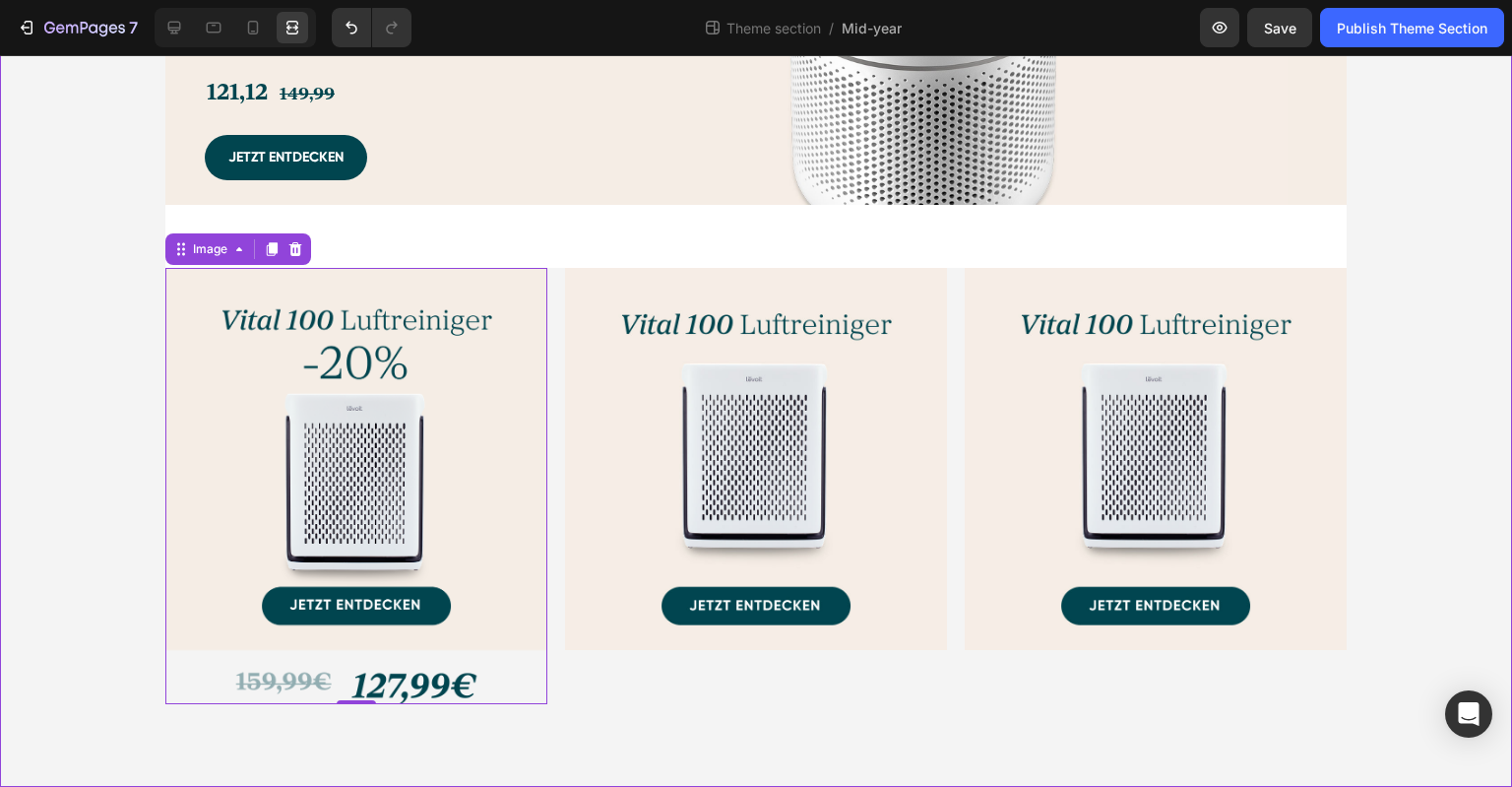 click on "Hero Banner
Drop element here Hero Banner Image Kostenfreie Lieferung Text Block Profitiere von kostenlosem Versand. Lieferung in 3-7 Werktagen. Text Block Image 2 Jahre Garantie Text Block Unsere zweijährige Garantie bietet mehr Sicherheit nach dem Kauf. Text Block Row Image 30 Tage Geld-zurück-Garantie Text Block Wir garantieren Zufriedenheit – Rückgabe ist problemlos möglich. Text Block Image Hervorragender Kundenservice Text Block Unser Kundenservice antwortet zuverlässig innerhalb von 24 Stunden. Text Block Row Row Row Row
Image Kostenfreie Lieferung Text Block Profitiere von kostenlosem Versand. Lieferung in 3-7 Werktagen. Text Block Image 2 Jahre Garantie Text Block Unsere zweijährige Garantie bietet mehr Sicherheit nach dem Kauf. Text Block Image 30 Tage Geld-zurück-Garantie Text Block Wir garantieren Zufriedenheit – Rückgabe ist problemlos möglich. Text Block Image Text Block Text Block" at bounding box center (756, -432) 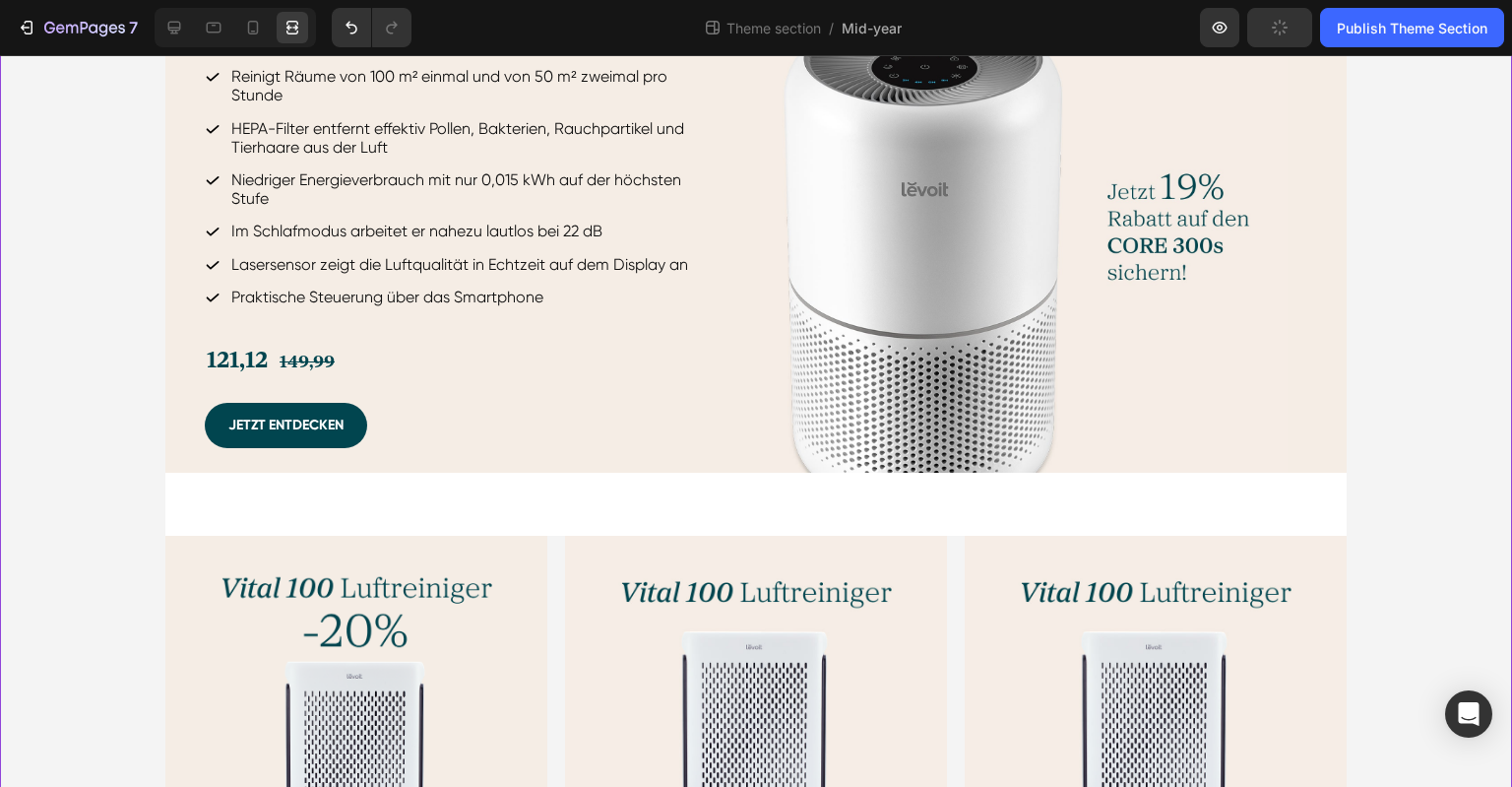 scroll, scrollTop: 1773, scrollLeft: 0, axis: vertical 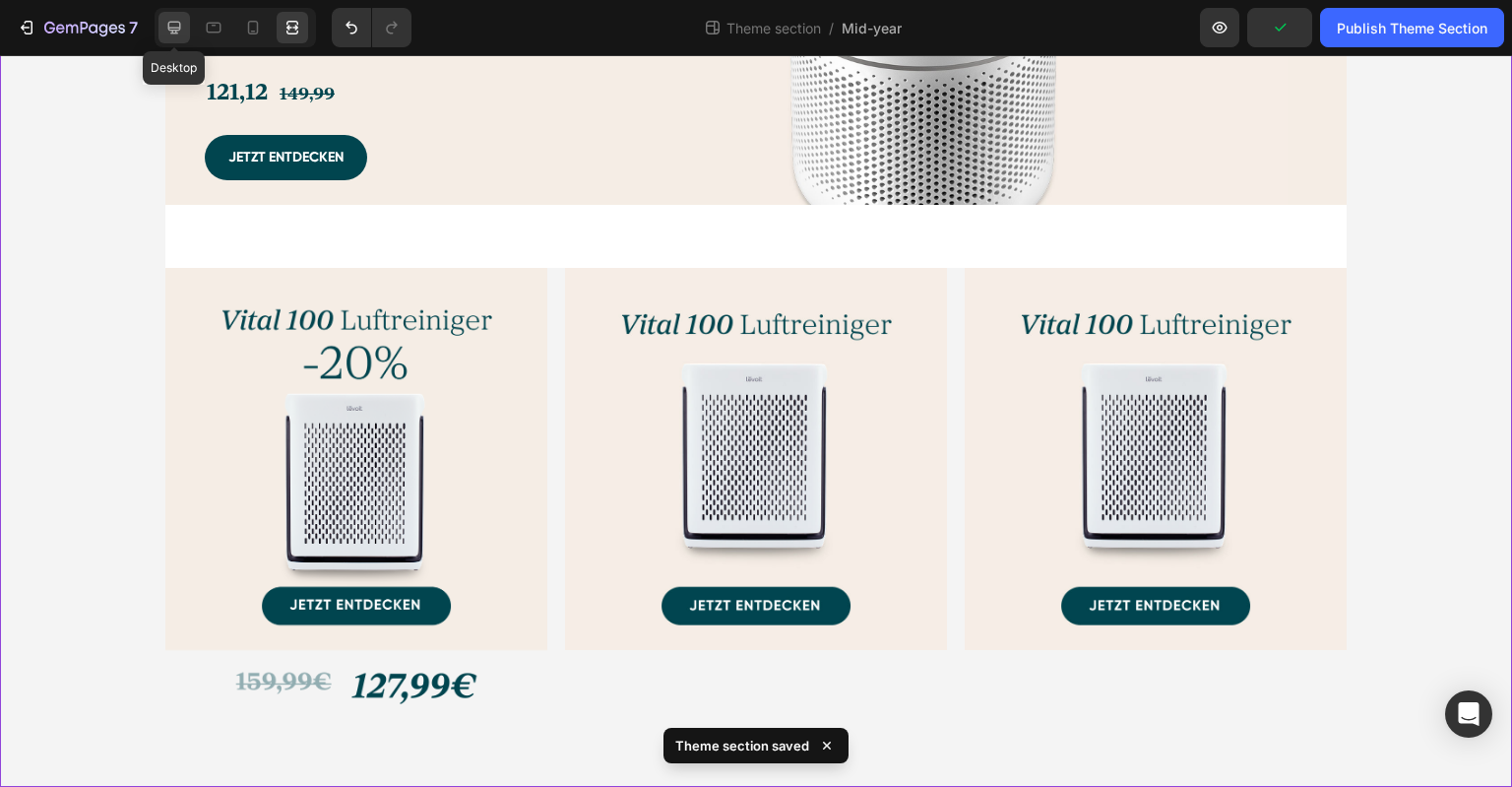 click 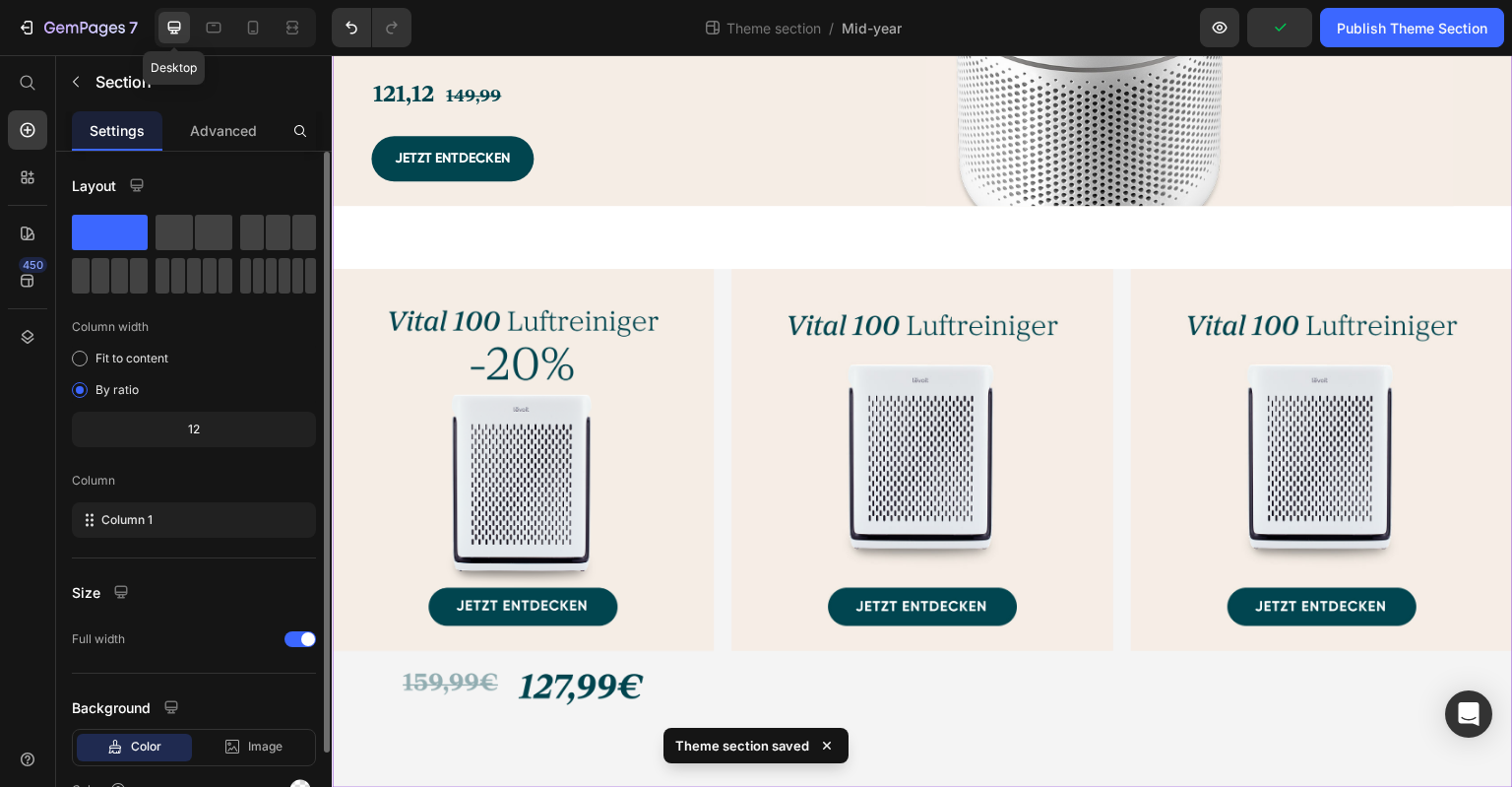 scroll, scrollTop: 1667, scrollLeft: 0, axis: vertical 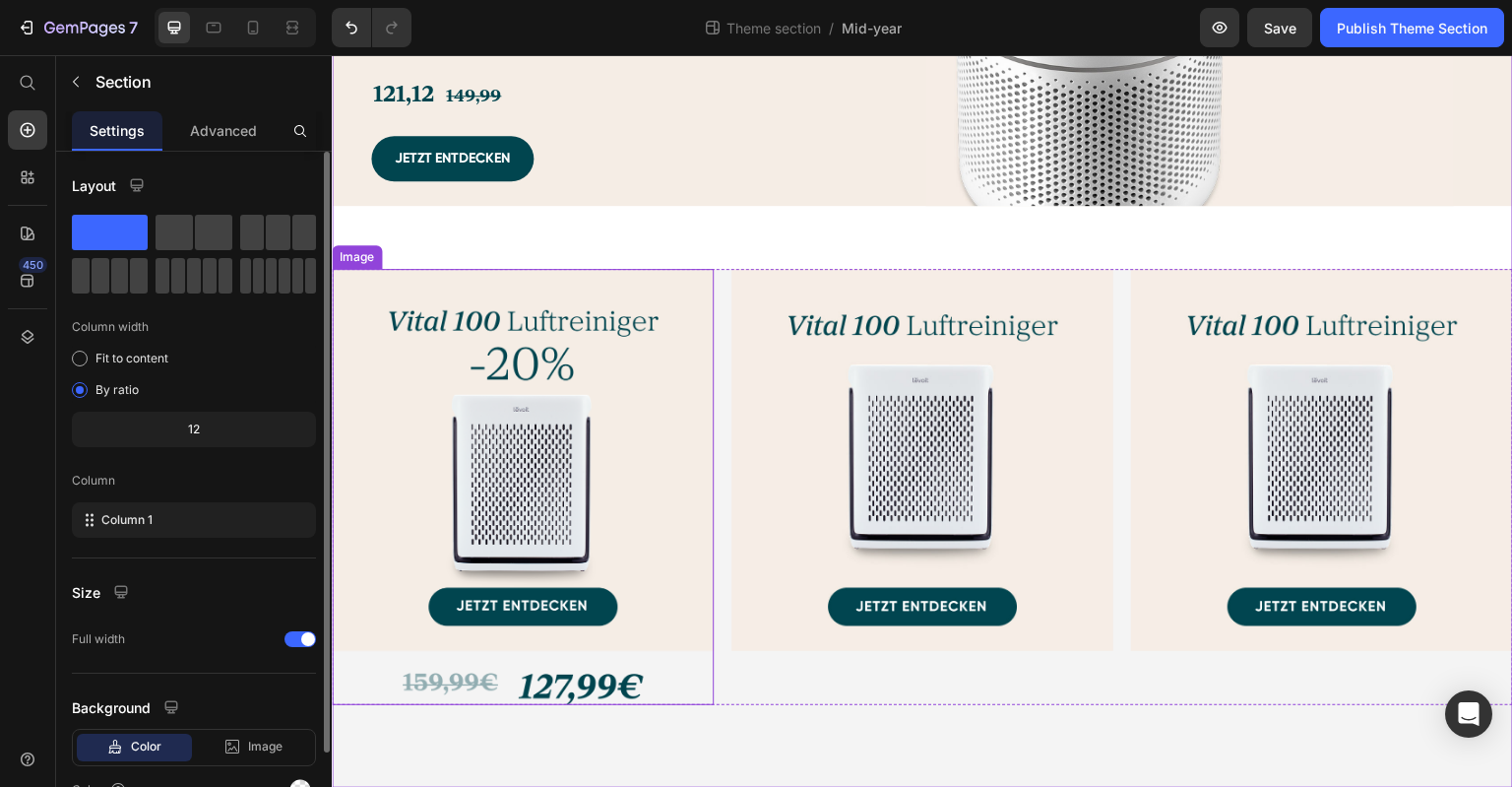 click at bounding box center (523, 487) 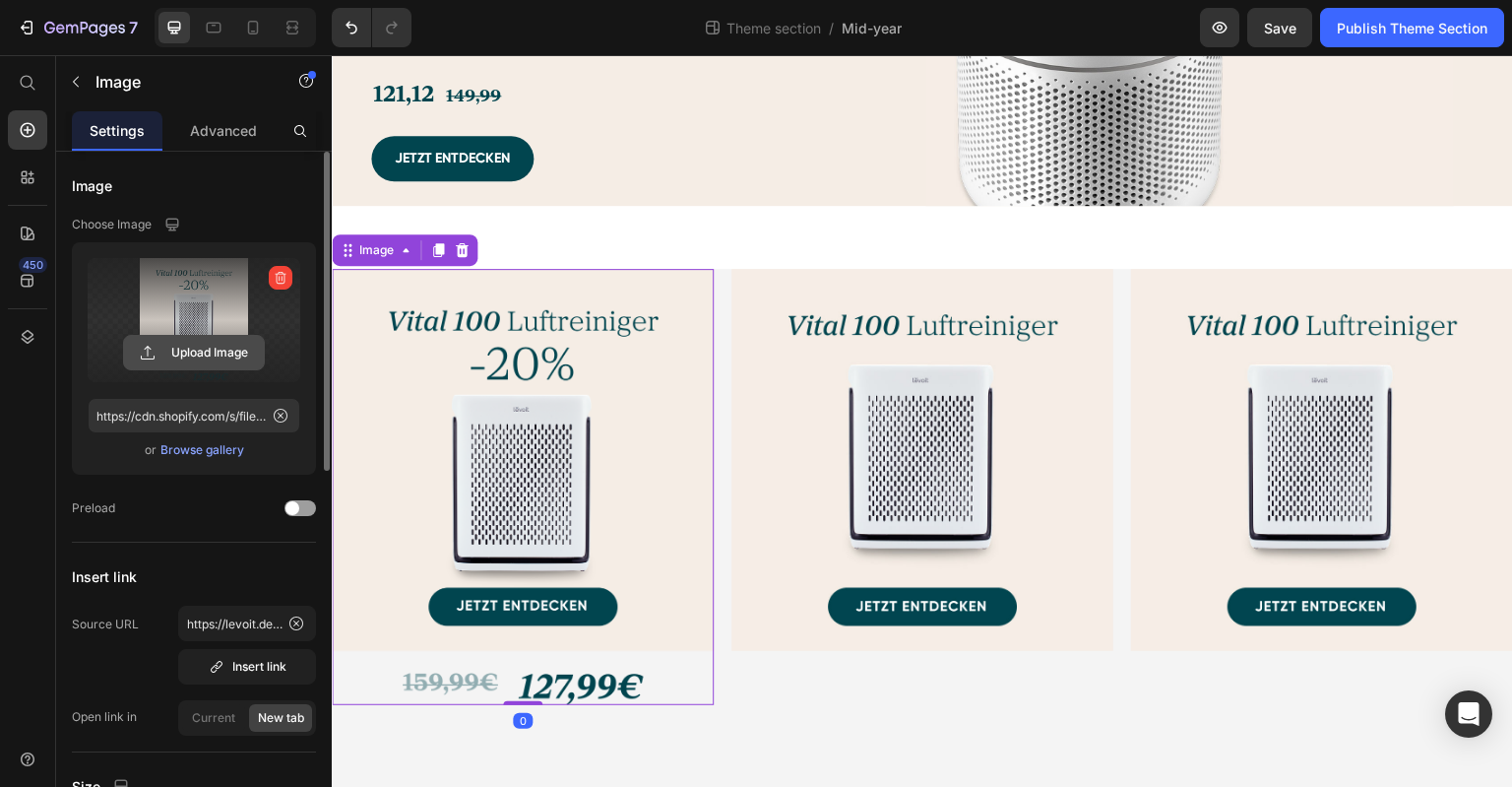 click 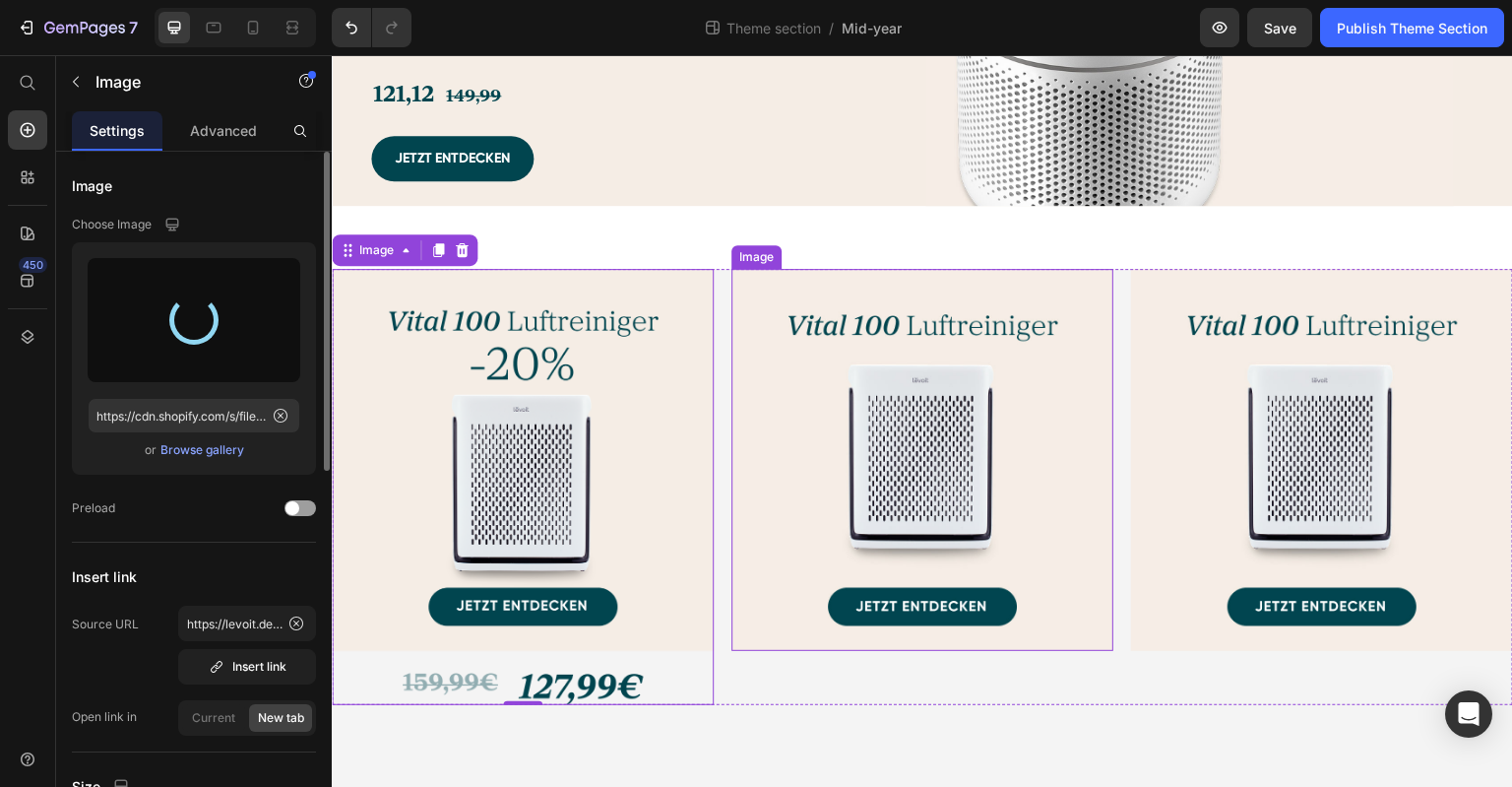 click at bounding box center (922, 460) 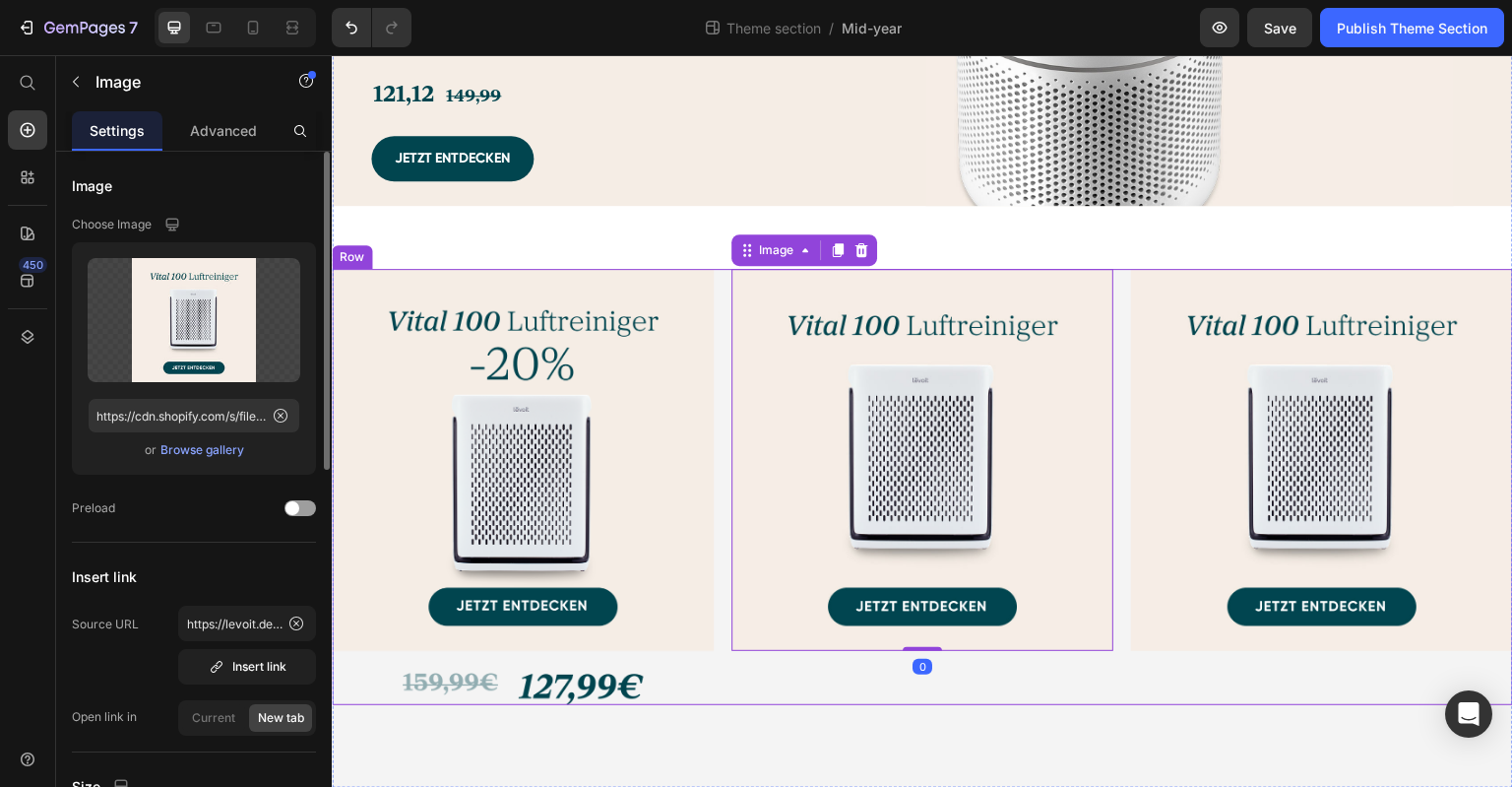 click at bounding box center [523, 487] 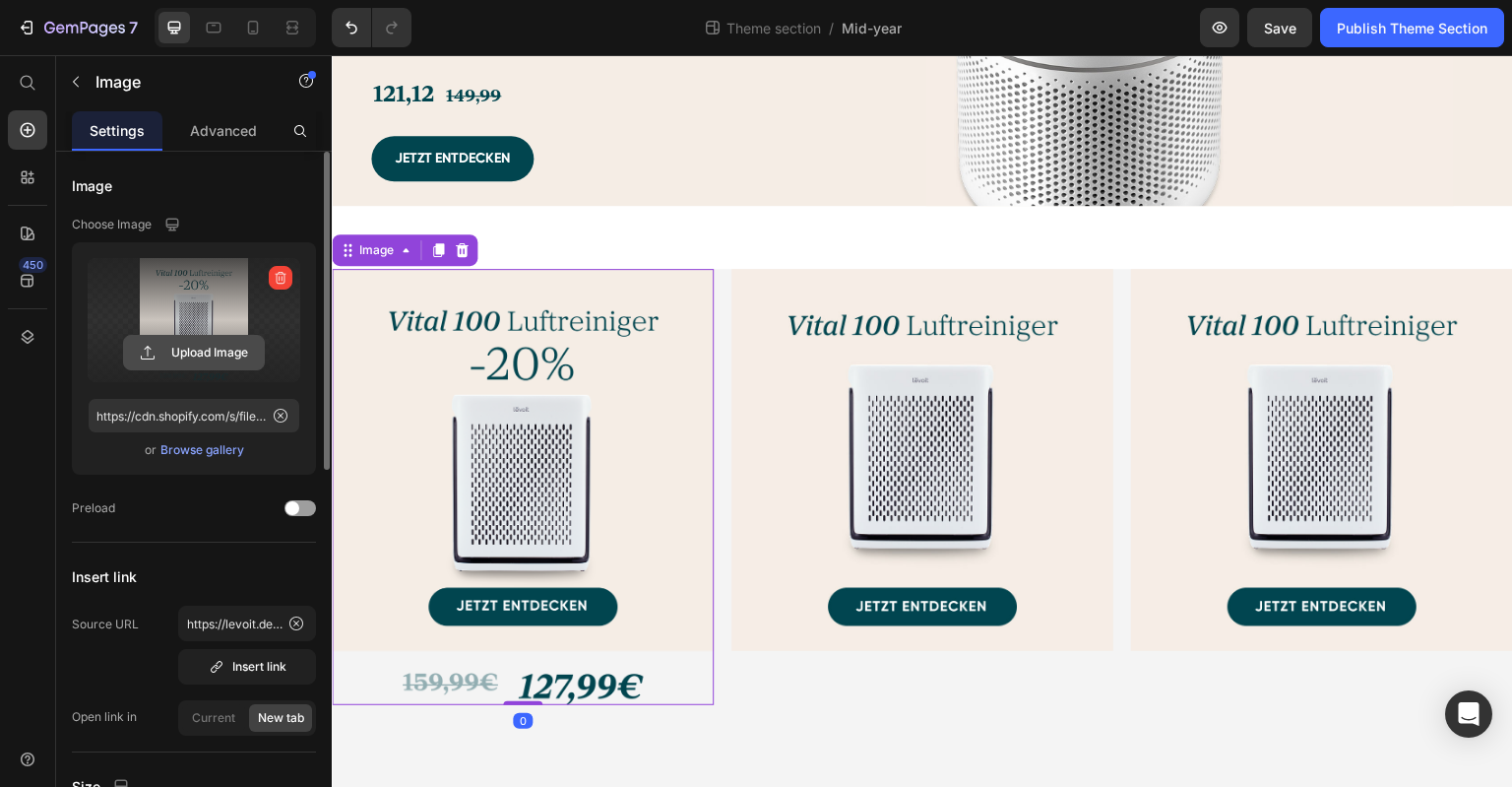 click 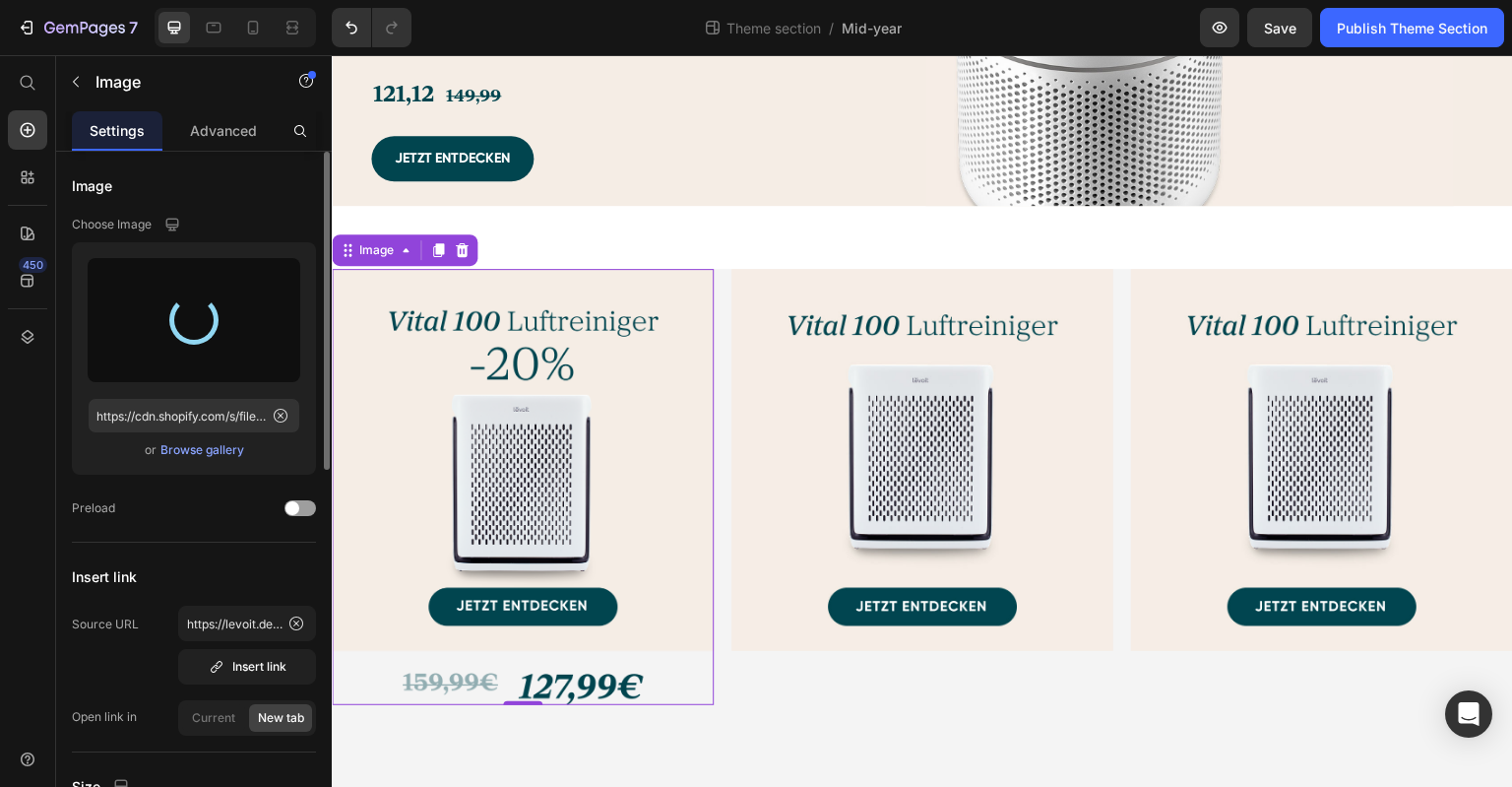 type on "https://cdn.shopify.com/s/files/1/0840/9373/1138/files/gempages_532755611255833738-8c8227ce-8f1d-4382-824c-57f6d554be5e.png" 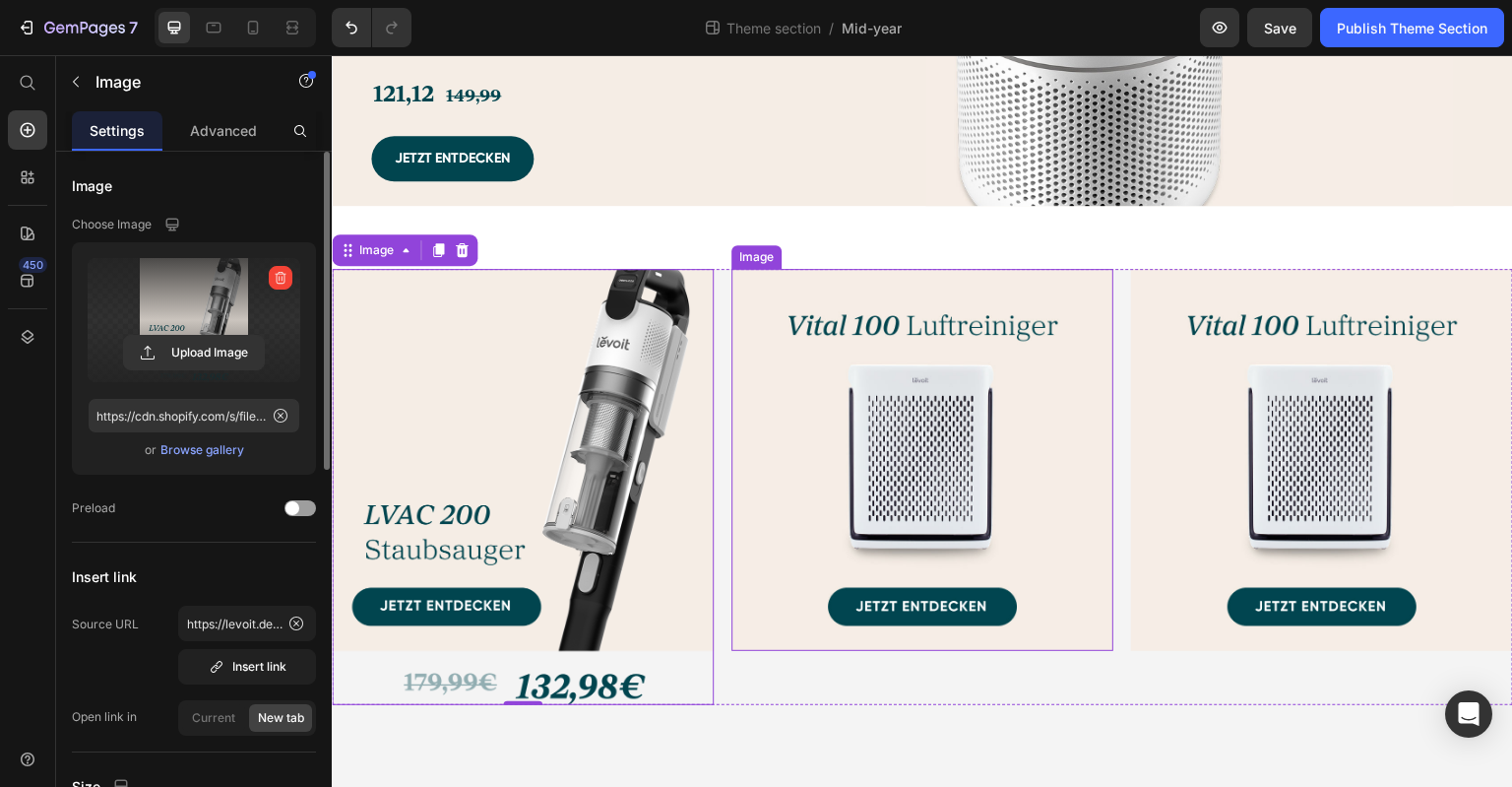click at bounding box center [922, 460] 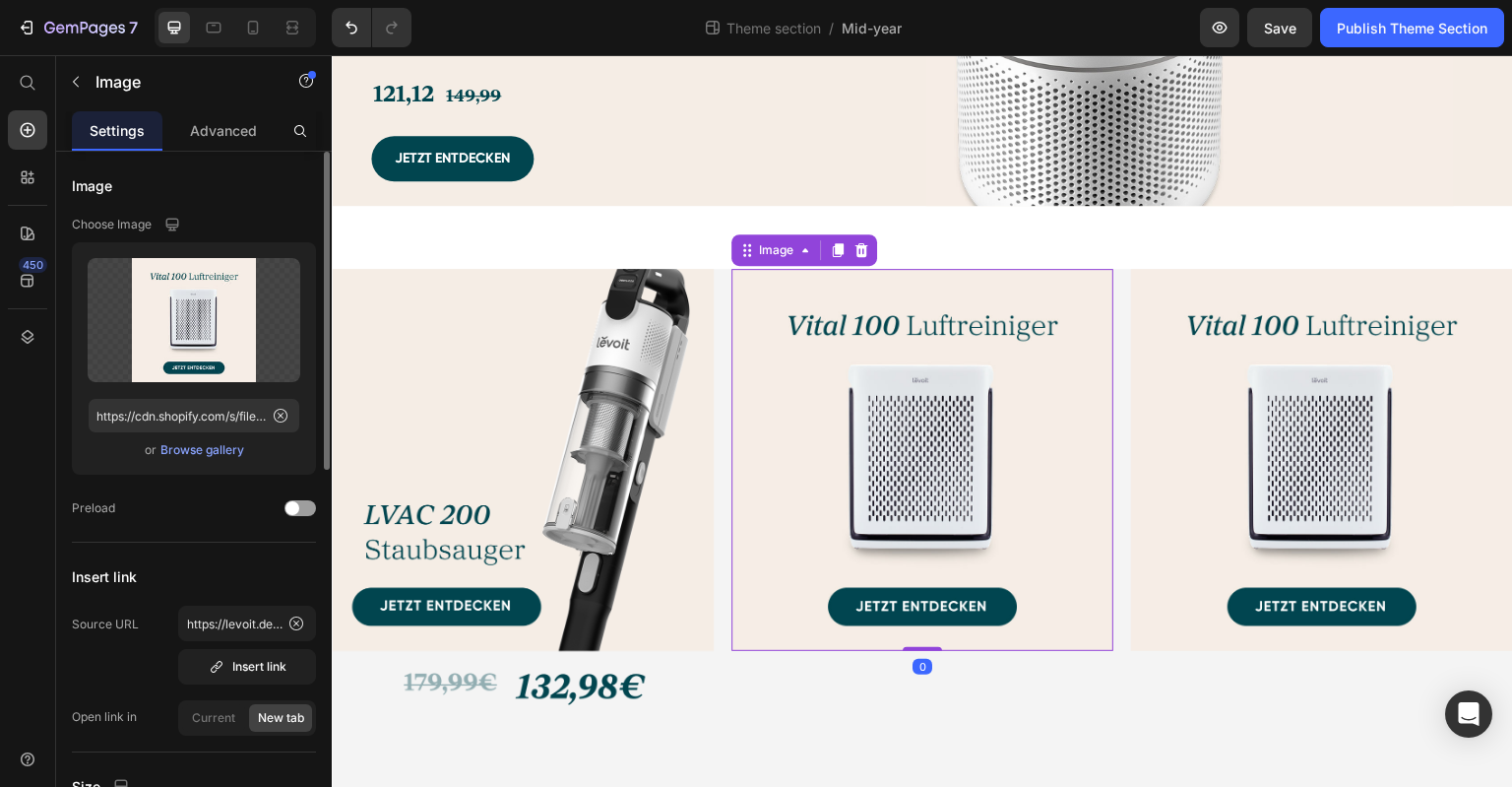 click on "Browse gallery" at bounding box center [202, 450] 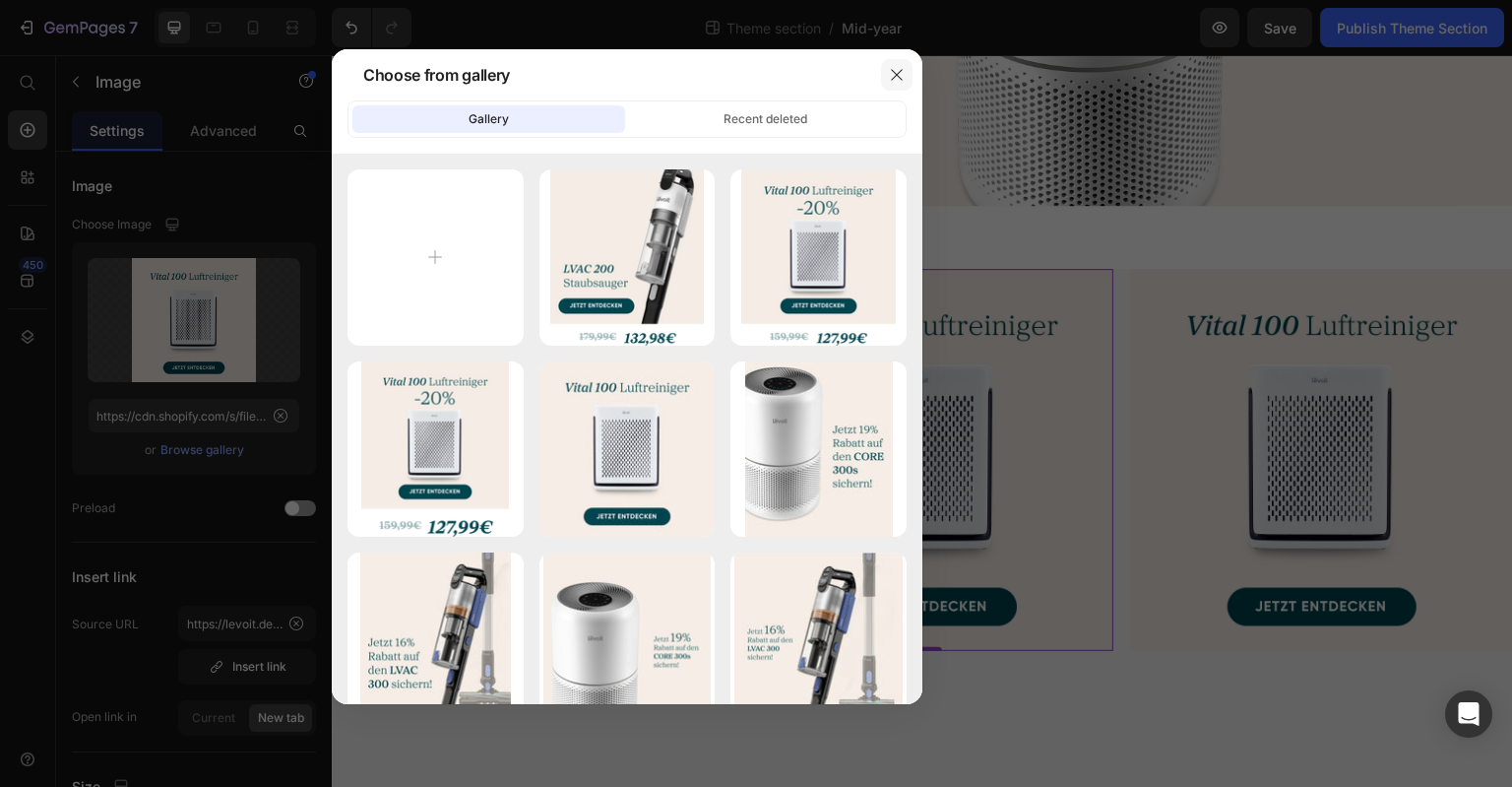 click 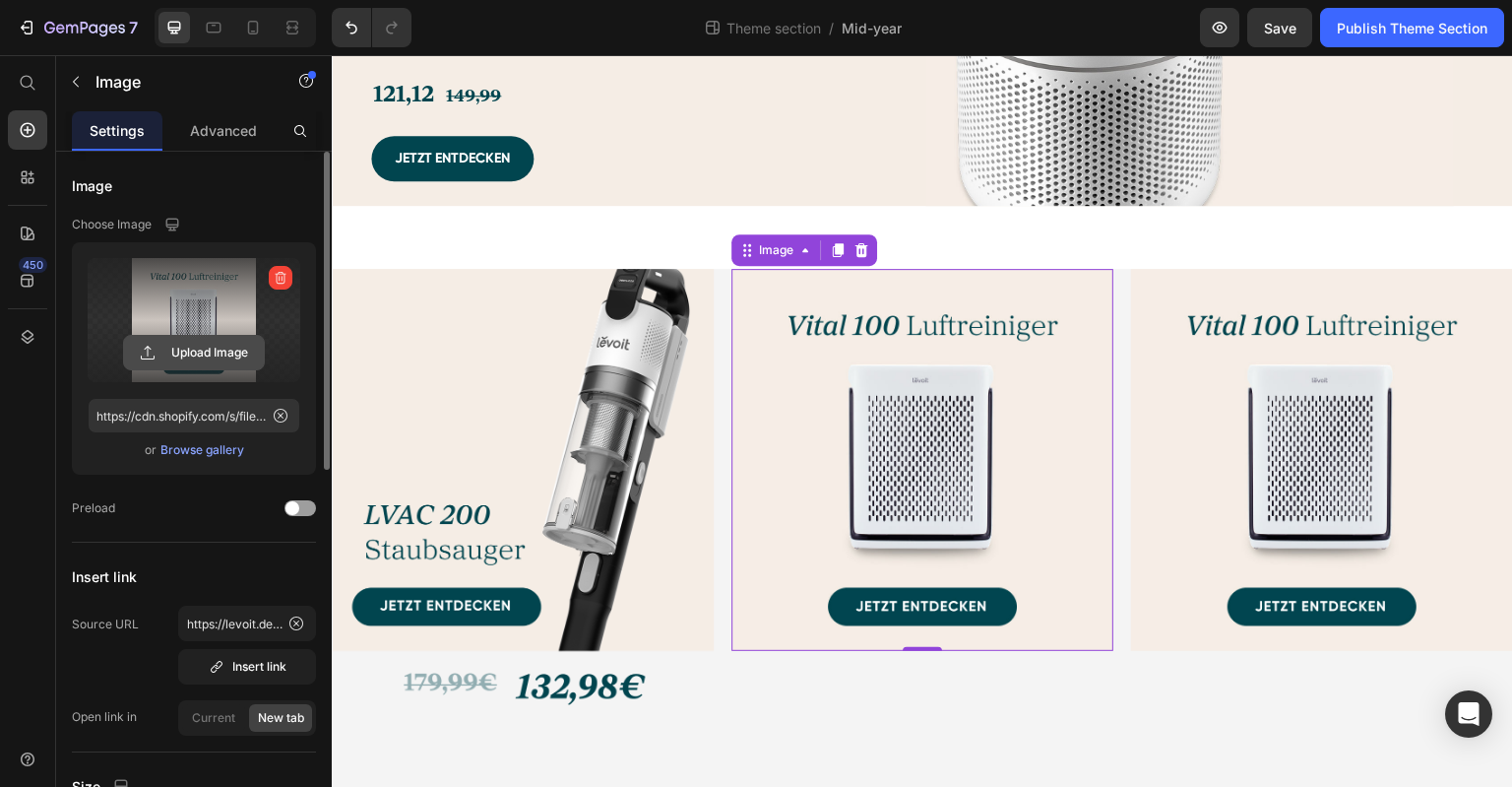 click 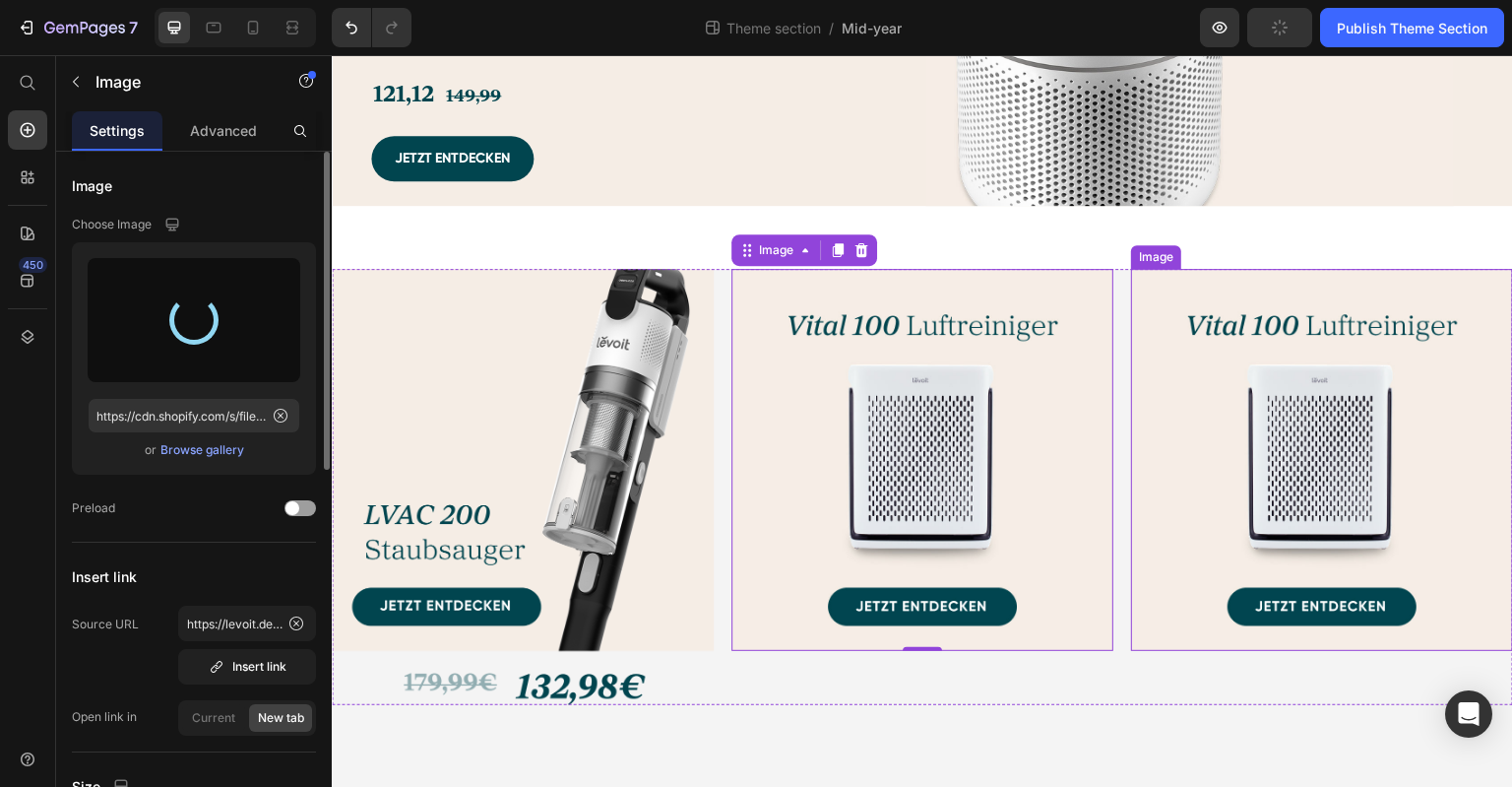 click at bounding box center [1322, 460] 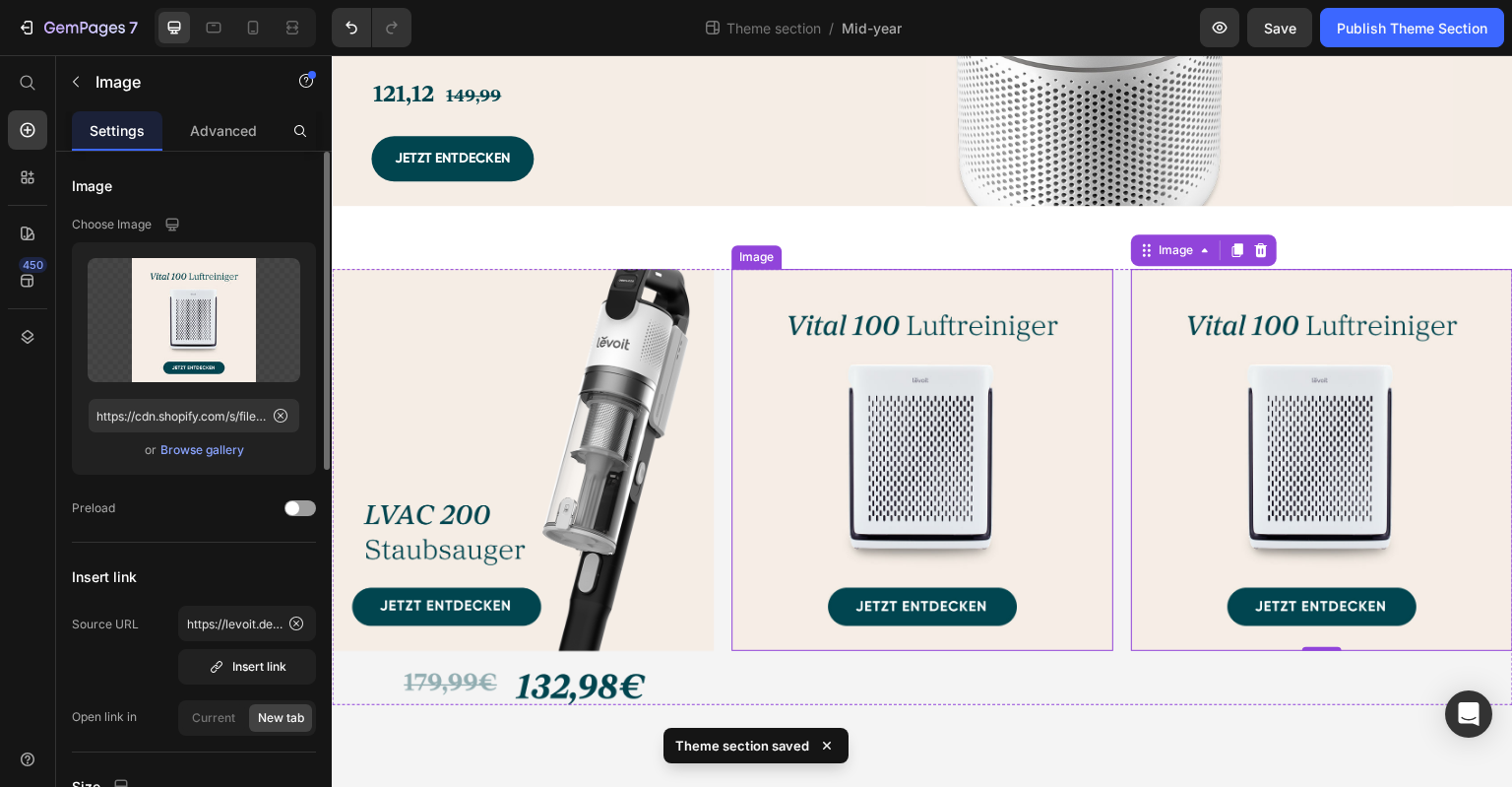 click at bounding box center [922, 460] 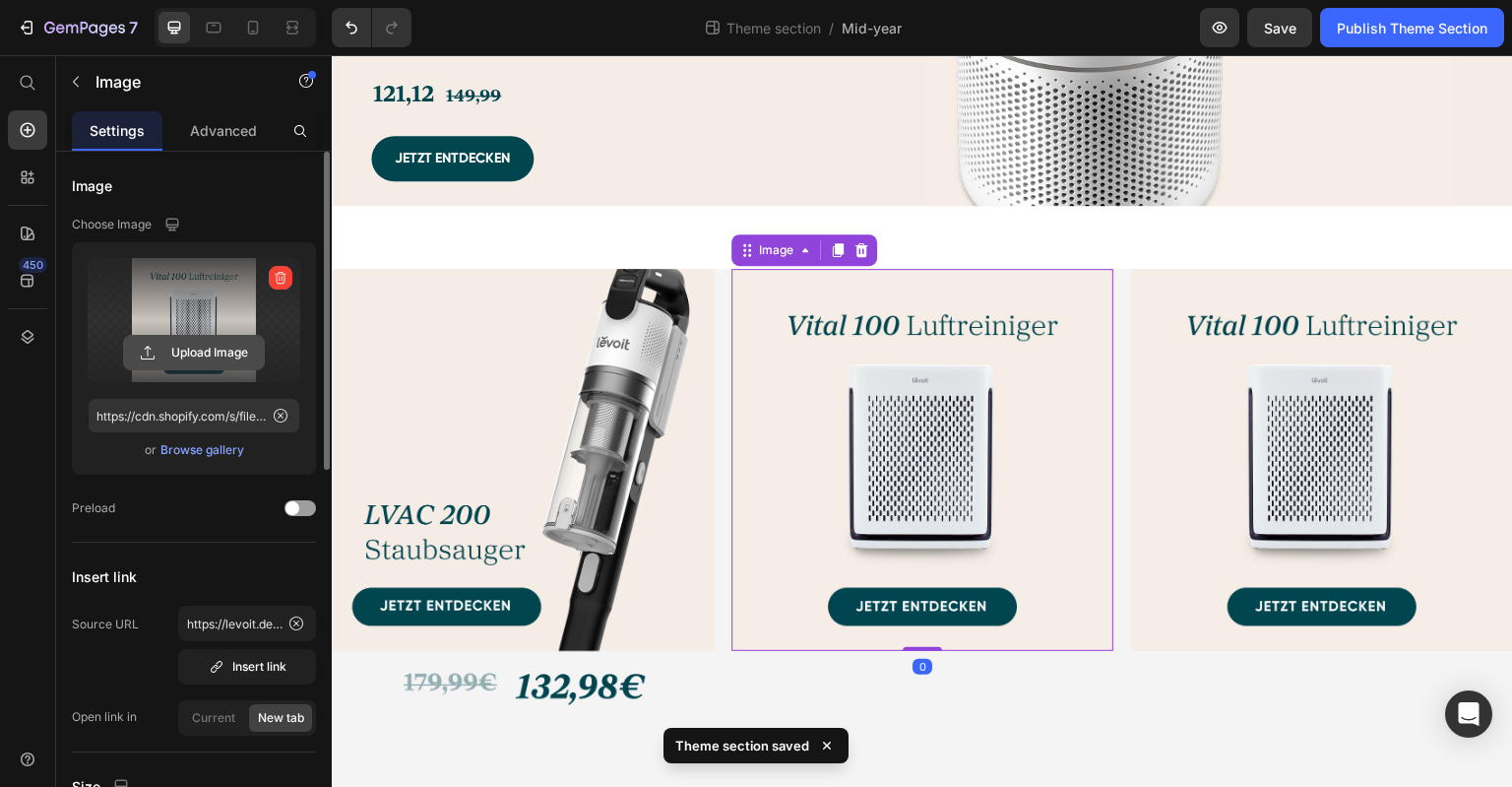 click 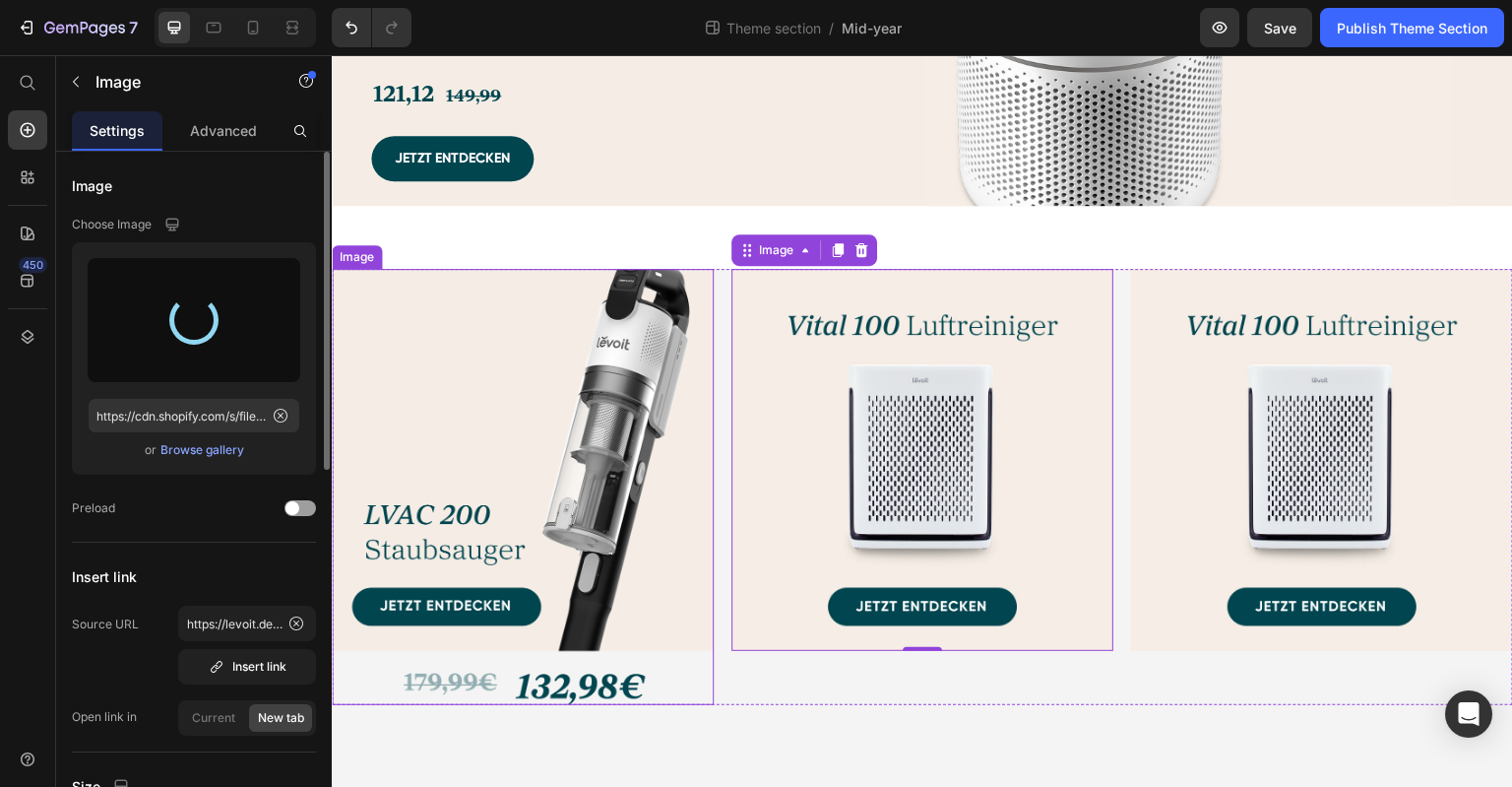 type on "https://cdn.shopify.com/s/files/1/0840/9373/1138/files/gempages_532755611255833738-f1b59dcc-e7c8-4293-ac52-aad208a59872.png" 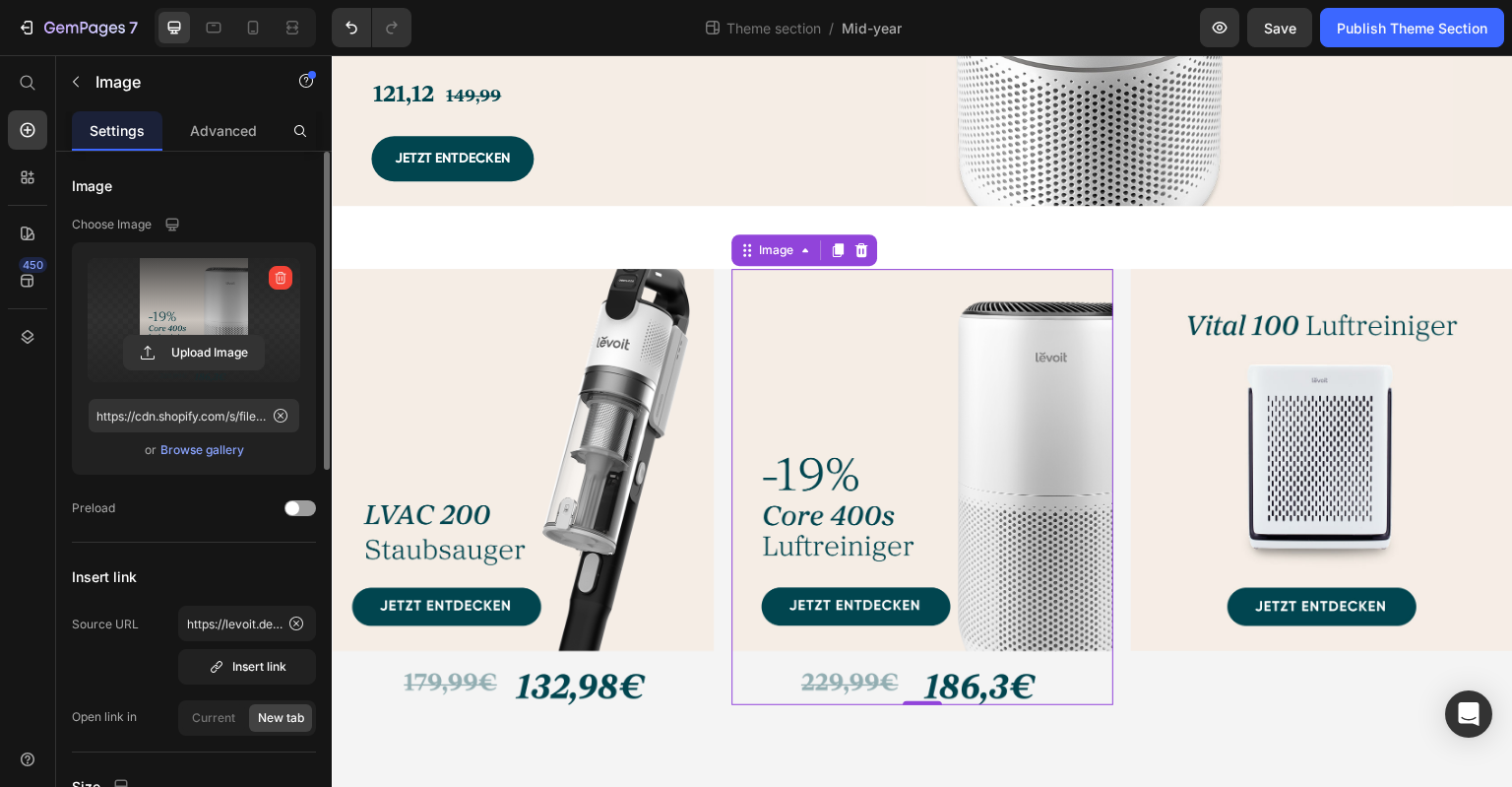click at bounding box center (1322, 460) 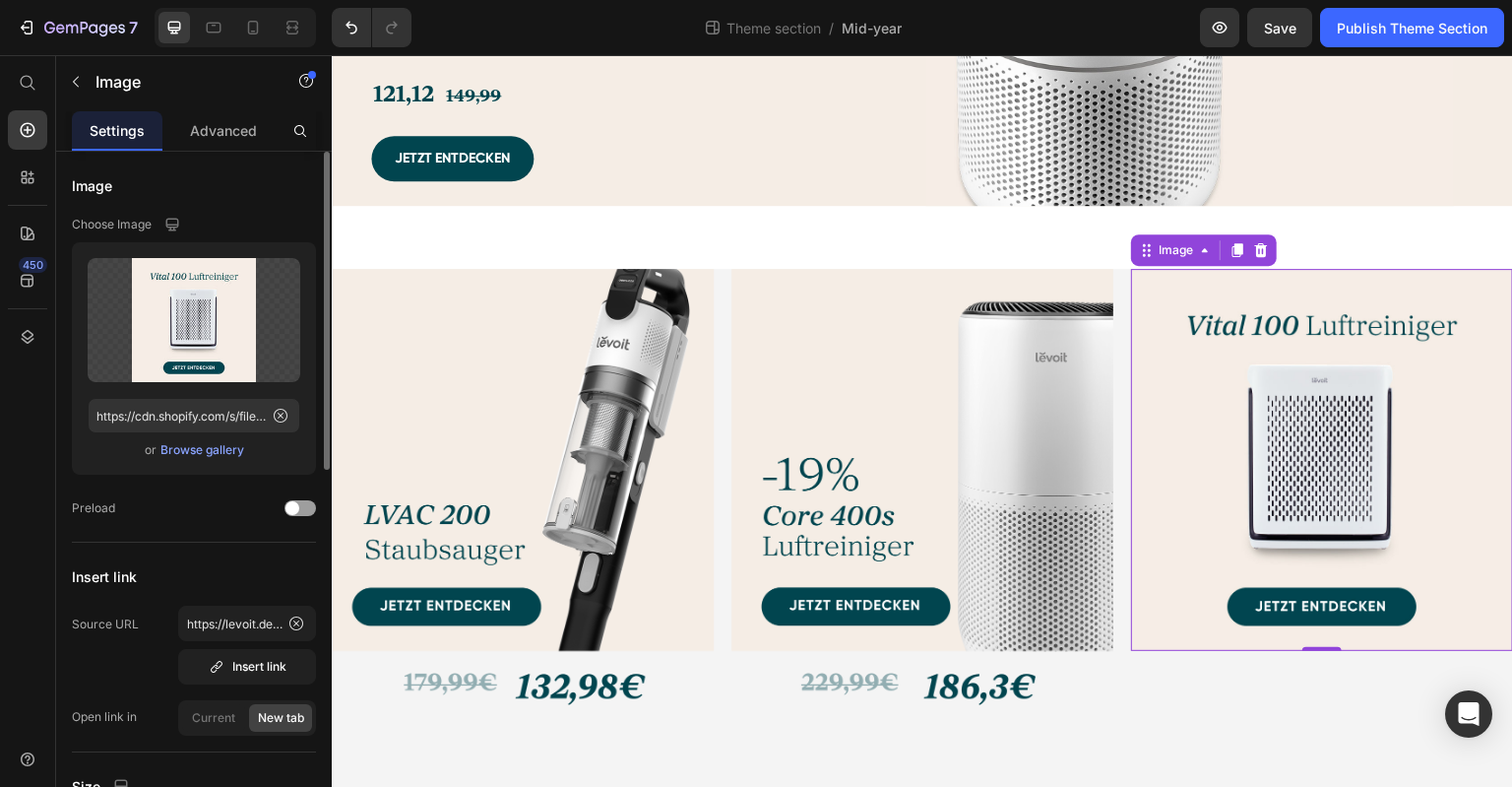 click at bounding box center (1322, 460) 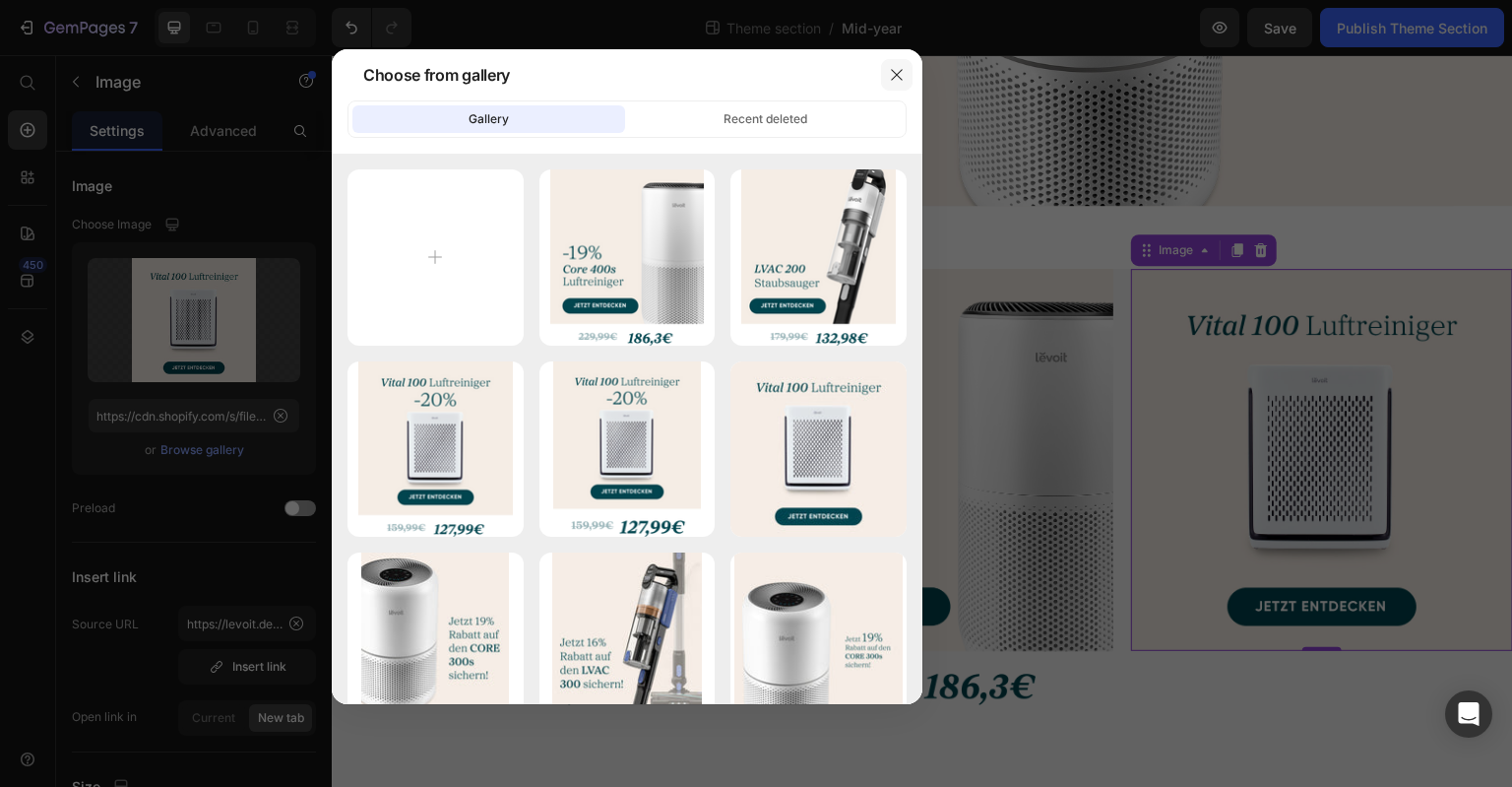click at bounding box center [897, 75] 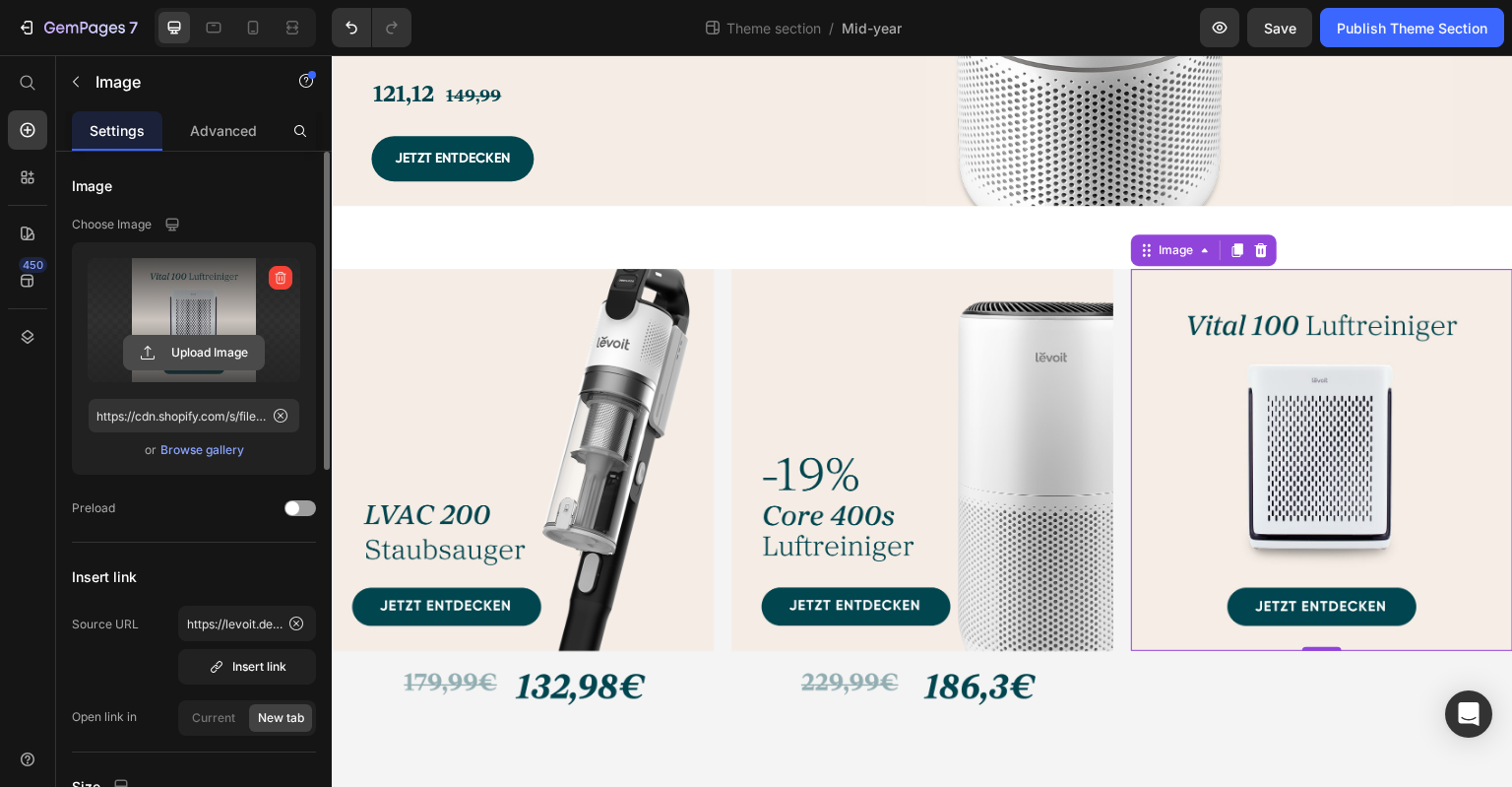click 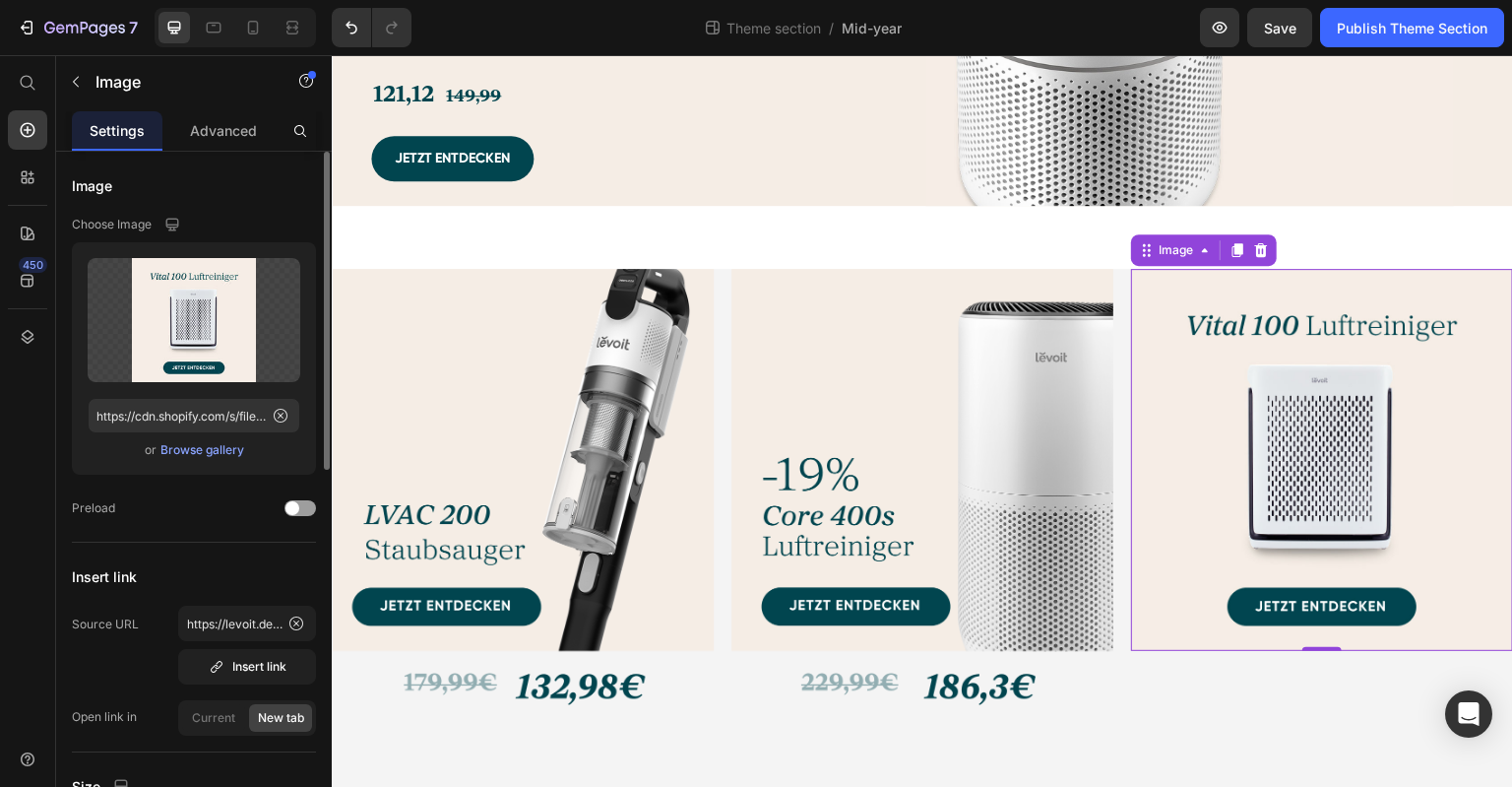 click on "Browse gallery" at bounding box center (202, 450) 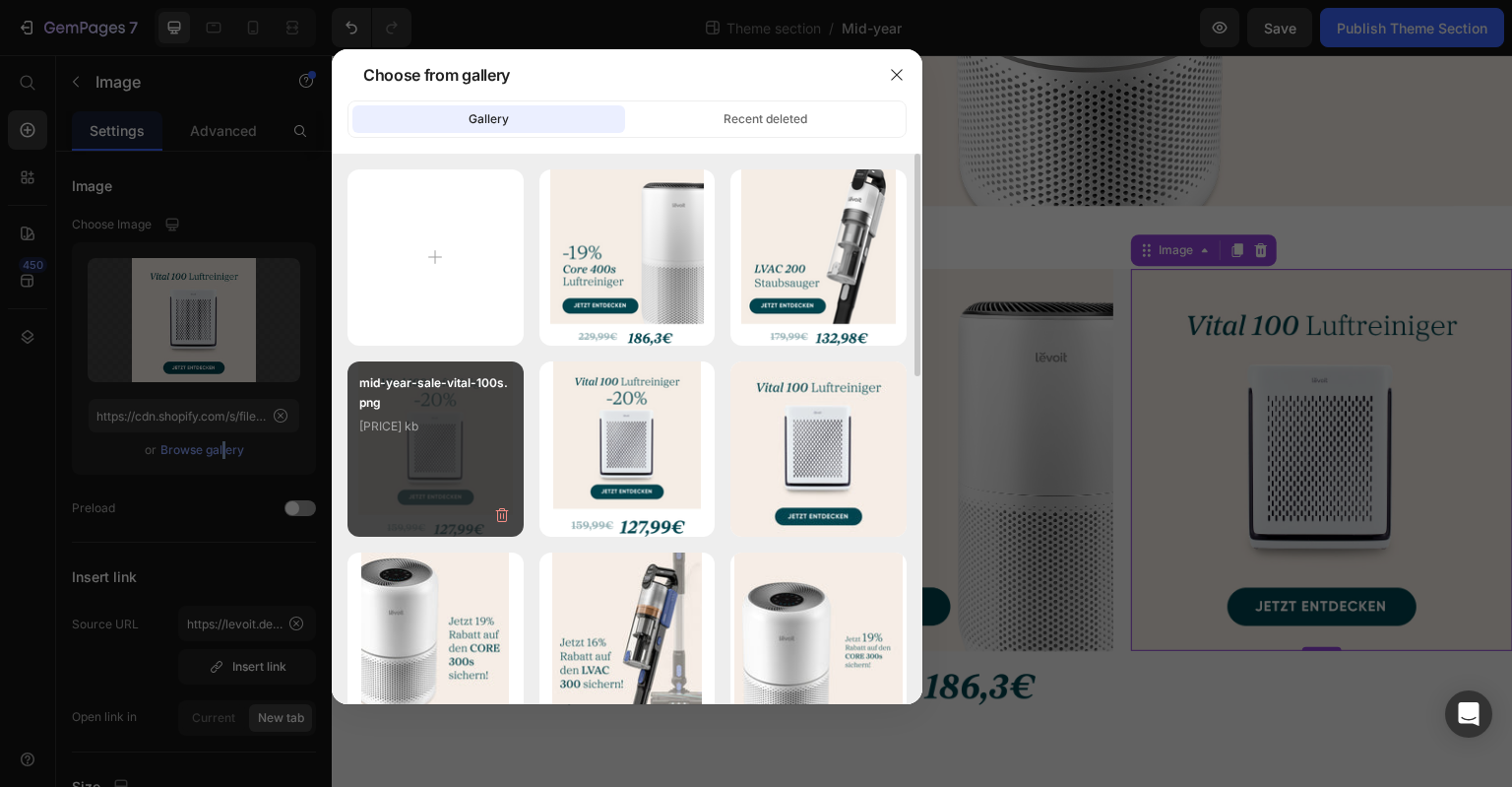 click on "mid-year-sale-vital-100s.png [PRICE] kb" at bounding box center [435, 413] 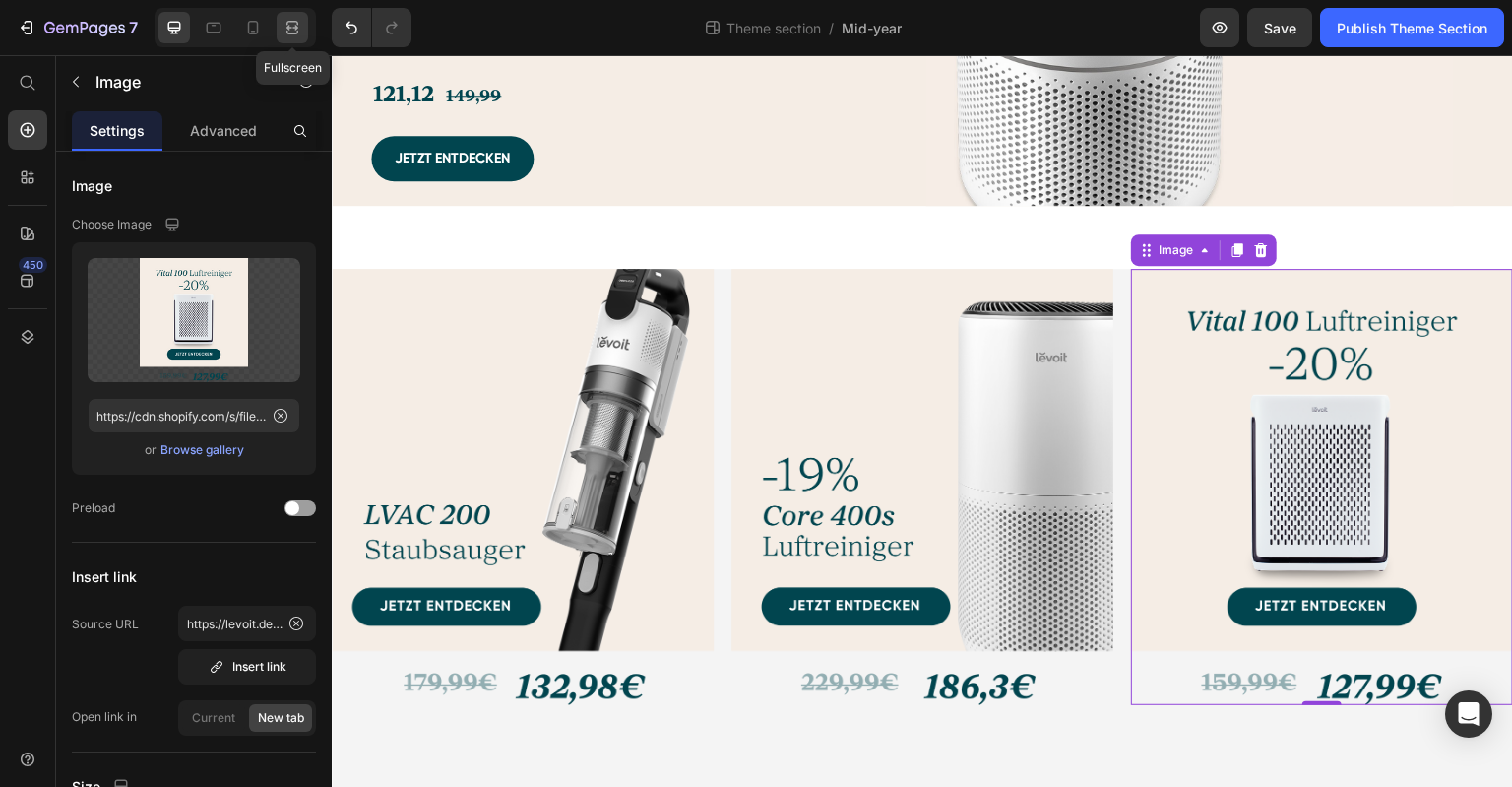 click 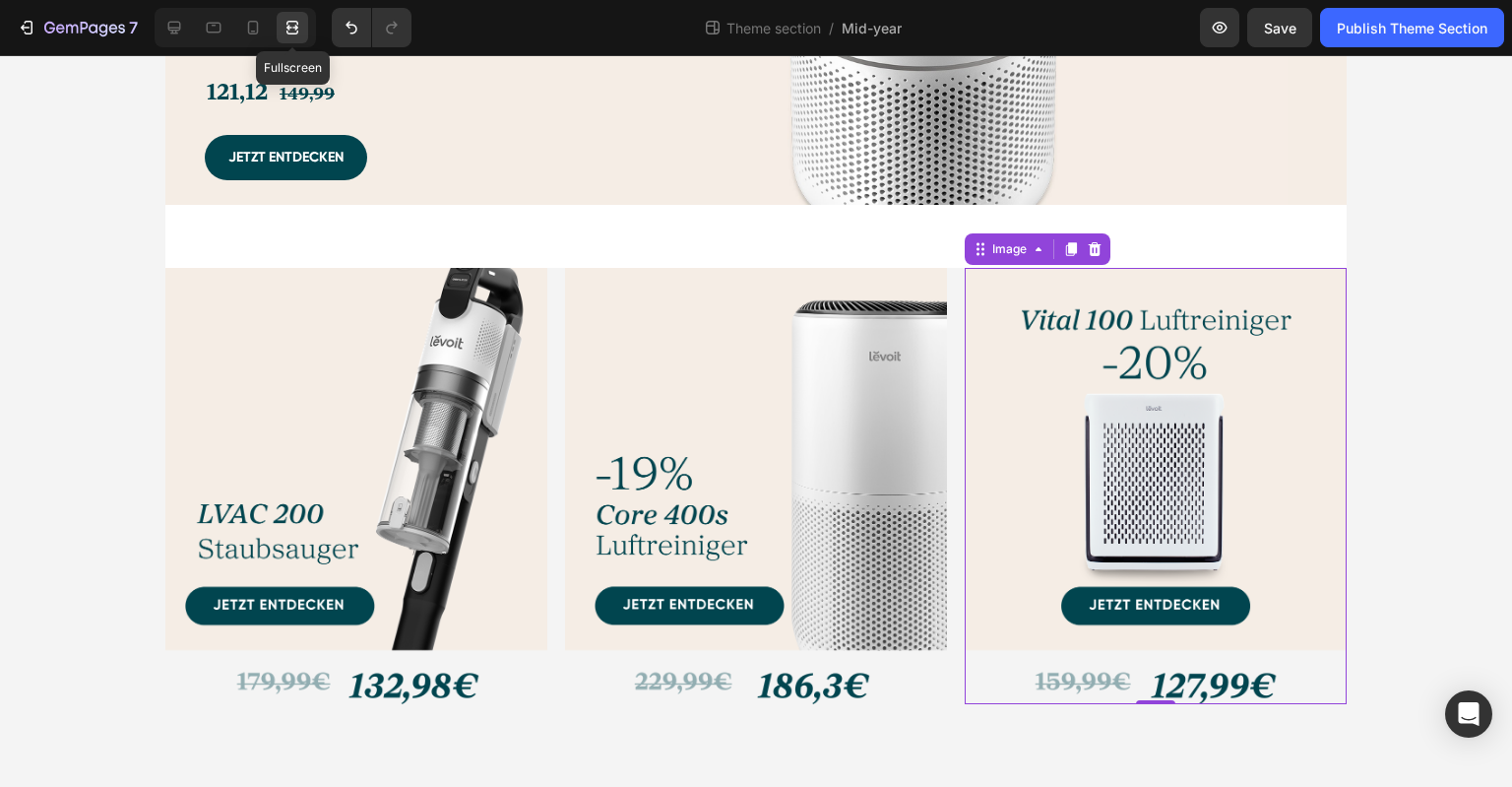 scroll, scrollTop: 1760, scrollLeft: 0, axis: vertical 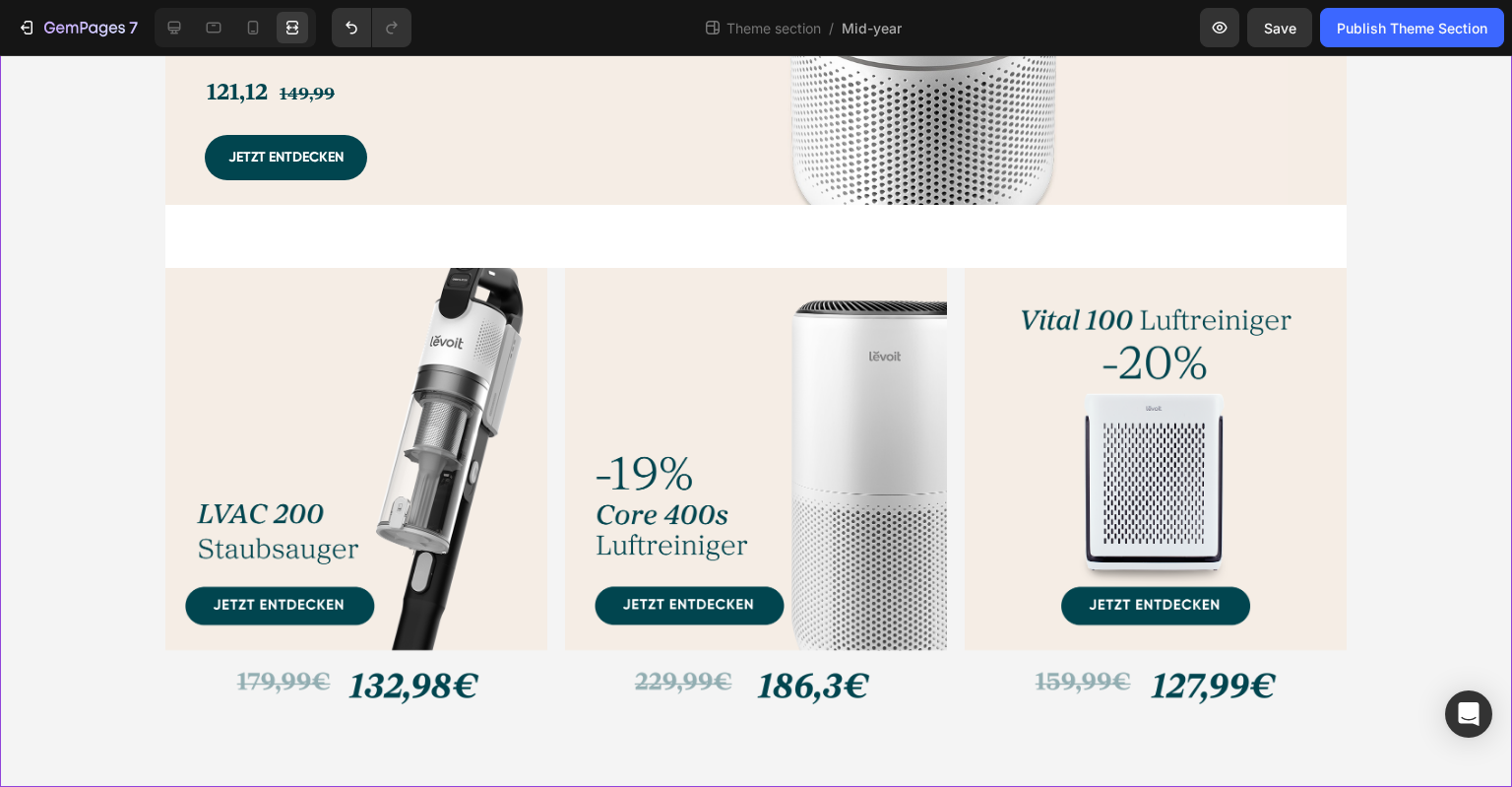 click on "Hero Banner
Drop element here Hero Banner Image Kostenfreie Lieferung Text Block Profitiere von kostenlosem Versand. Lieferung in 3-7 Werktagen. Text Block Image 2 Jahre Garantie Text Block Unsere zweijährige Garantie bietet mehr Sicherheit nach dem Kauf. Text Block Row Image 30 Tage Geld-zurück-Garantie Text Block Wir garantieren Zufriedenheit – Rückgabe ist problemlos möglich. Text Block Image Hervorragender Kundenservice Text Block Unser Kundenservice antwortet zuverlässig innerhalb von 24 Stunden. Text Block Row Row Row Row
Image Kostenfreie Lieferung Text Block Profitiere von kostenlosem Versand. Lieferung in 3-7 Werktagen. Text Block Image 2 Jahre Garantie Text Block Unsere zweijährige Garantie bietet mehr Sicherheit nach dem Kauf. Text Block Image 30 Tage Geld-zurück-Garantie Text Block Wir garantieren Zufriedenheit – Rückgabe ist problemlos möglich. Text Block Image Text Block Text Block" at bounding box center [756, -432] 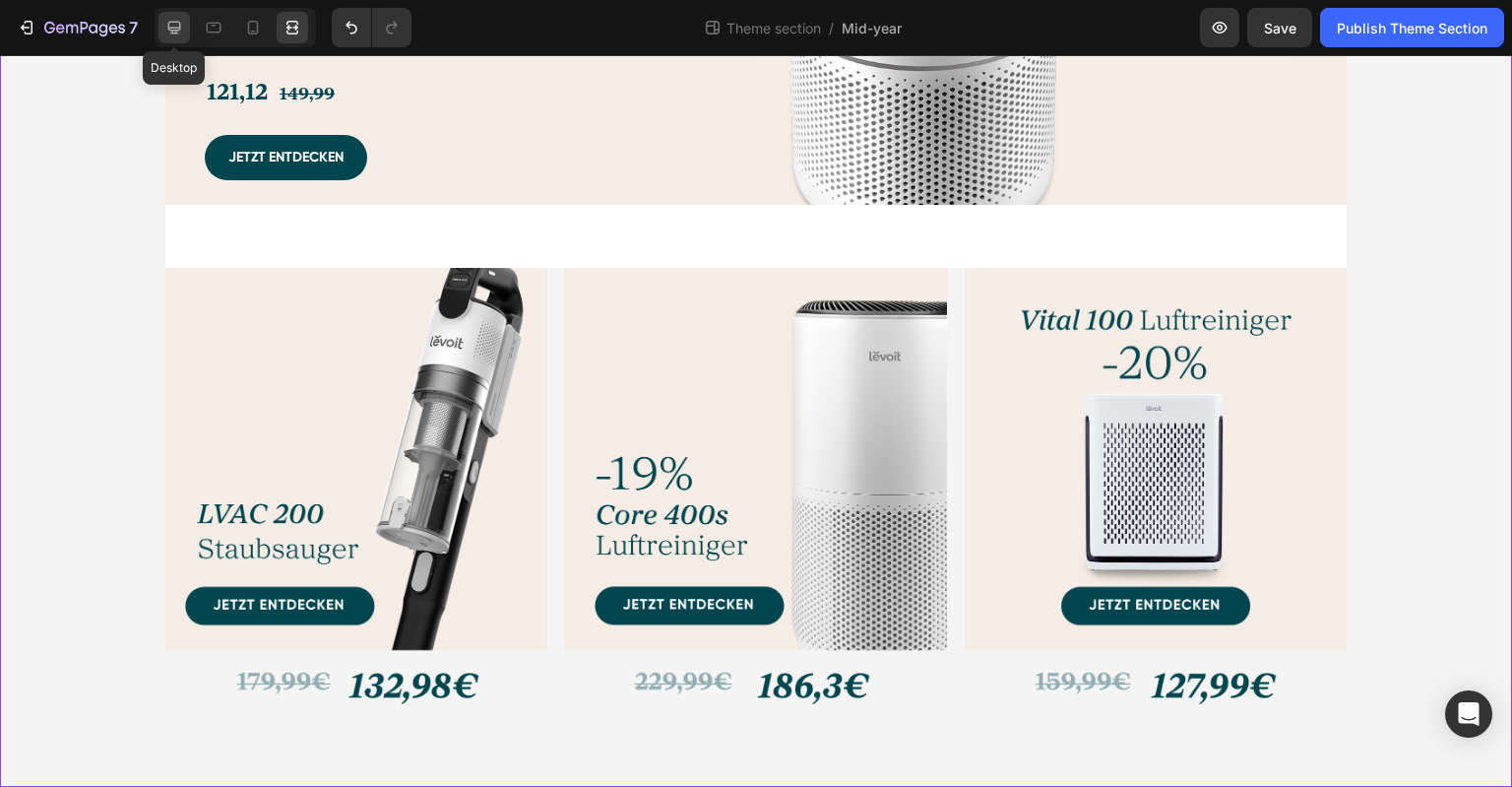 click 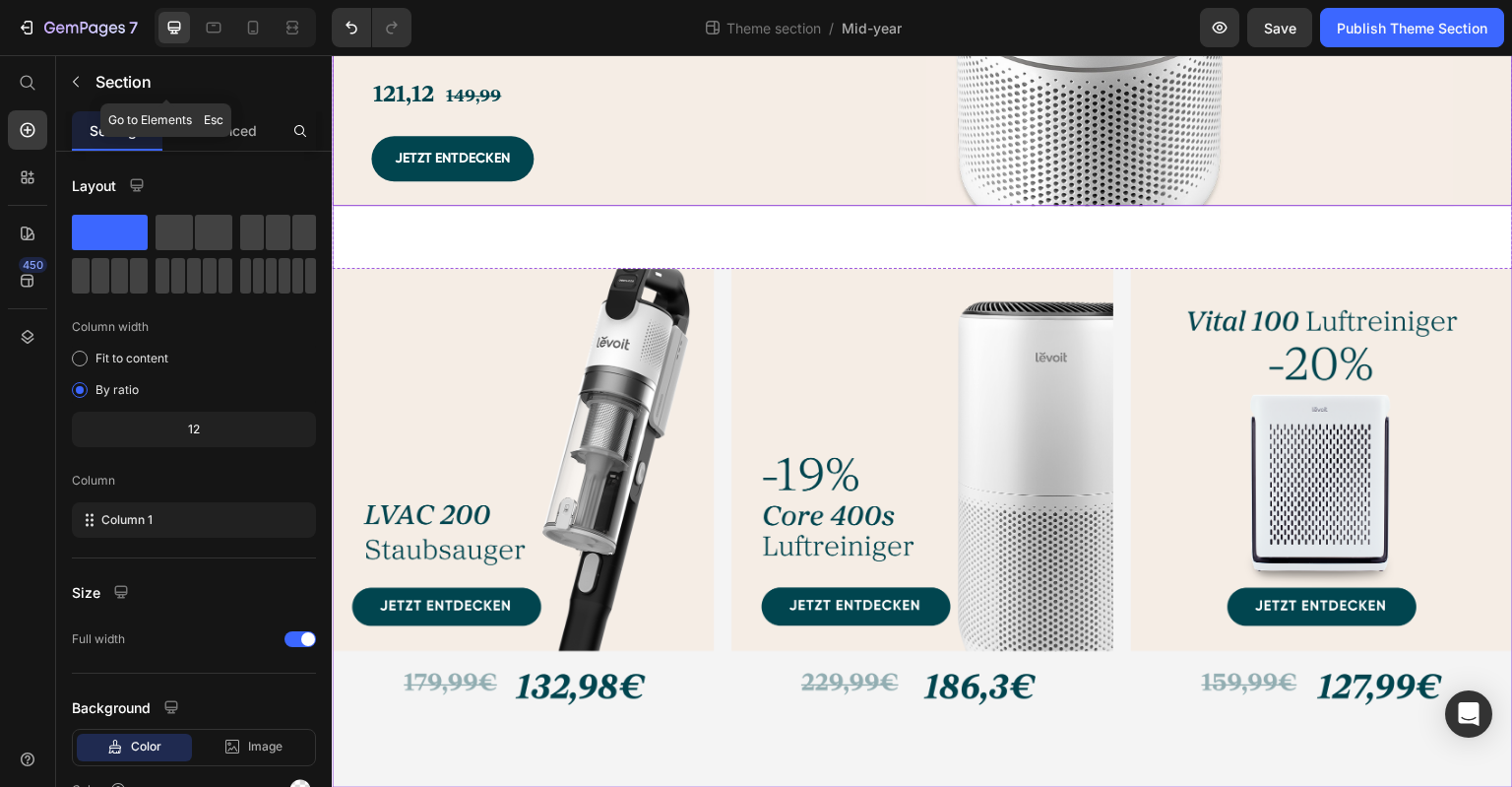 scroll, scrollTop: 1667, scrollLeft: 0, axis: vertical 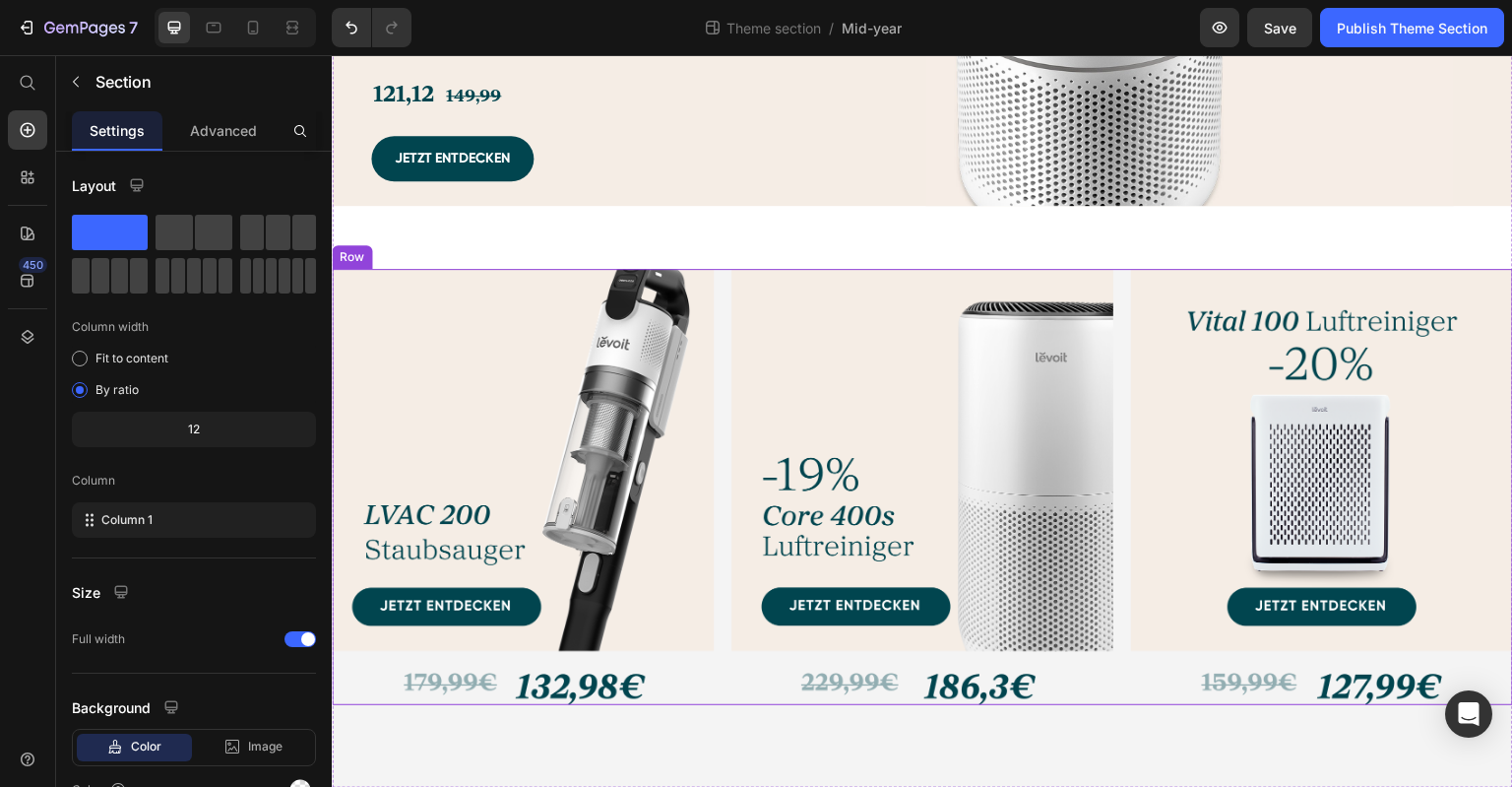 click on "Image Image Image Row" at bounding box center [922, 487] 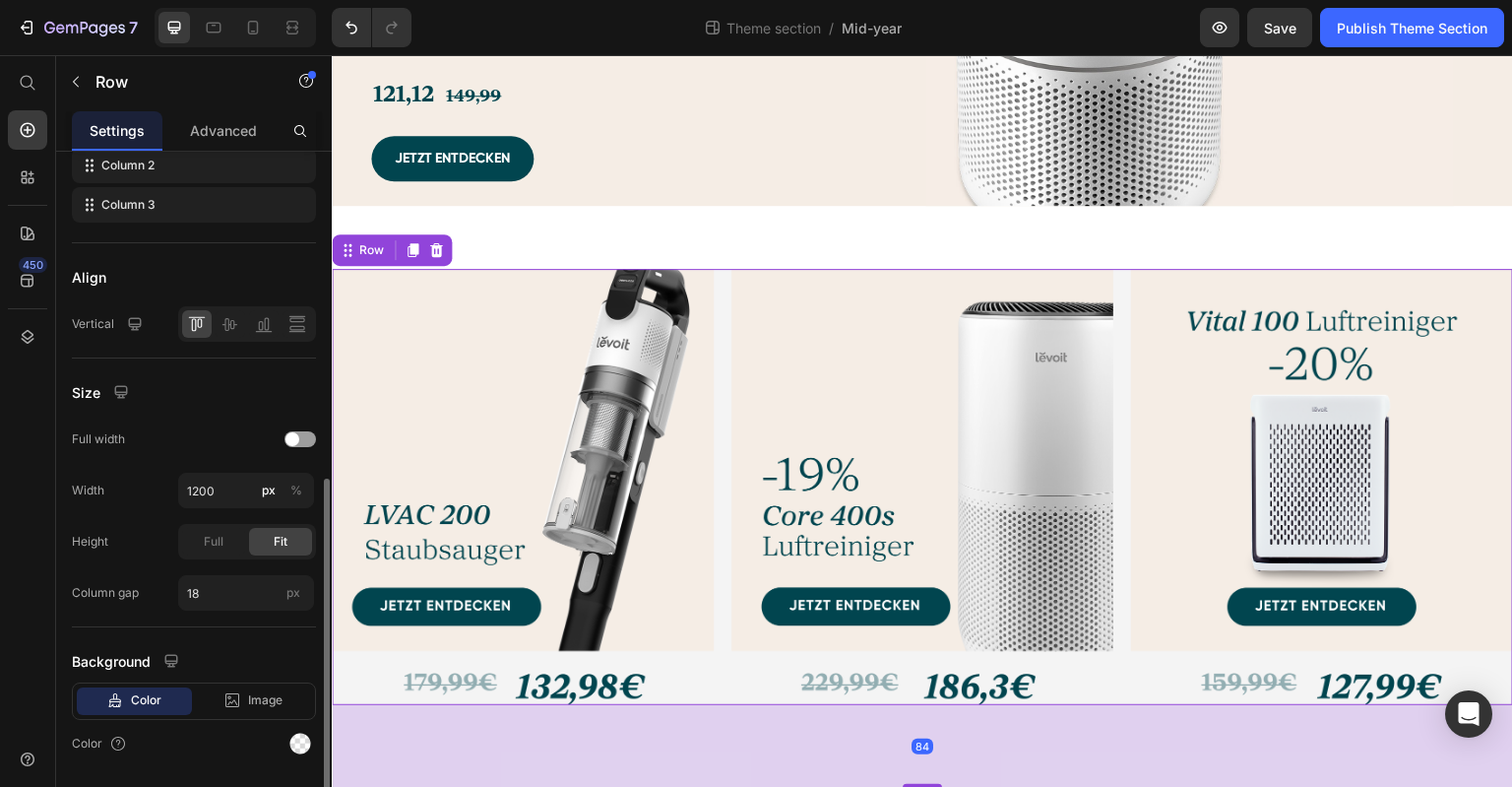 scroll, scrollTop: 449, scrollLeft: 0, axis: vertical 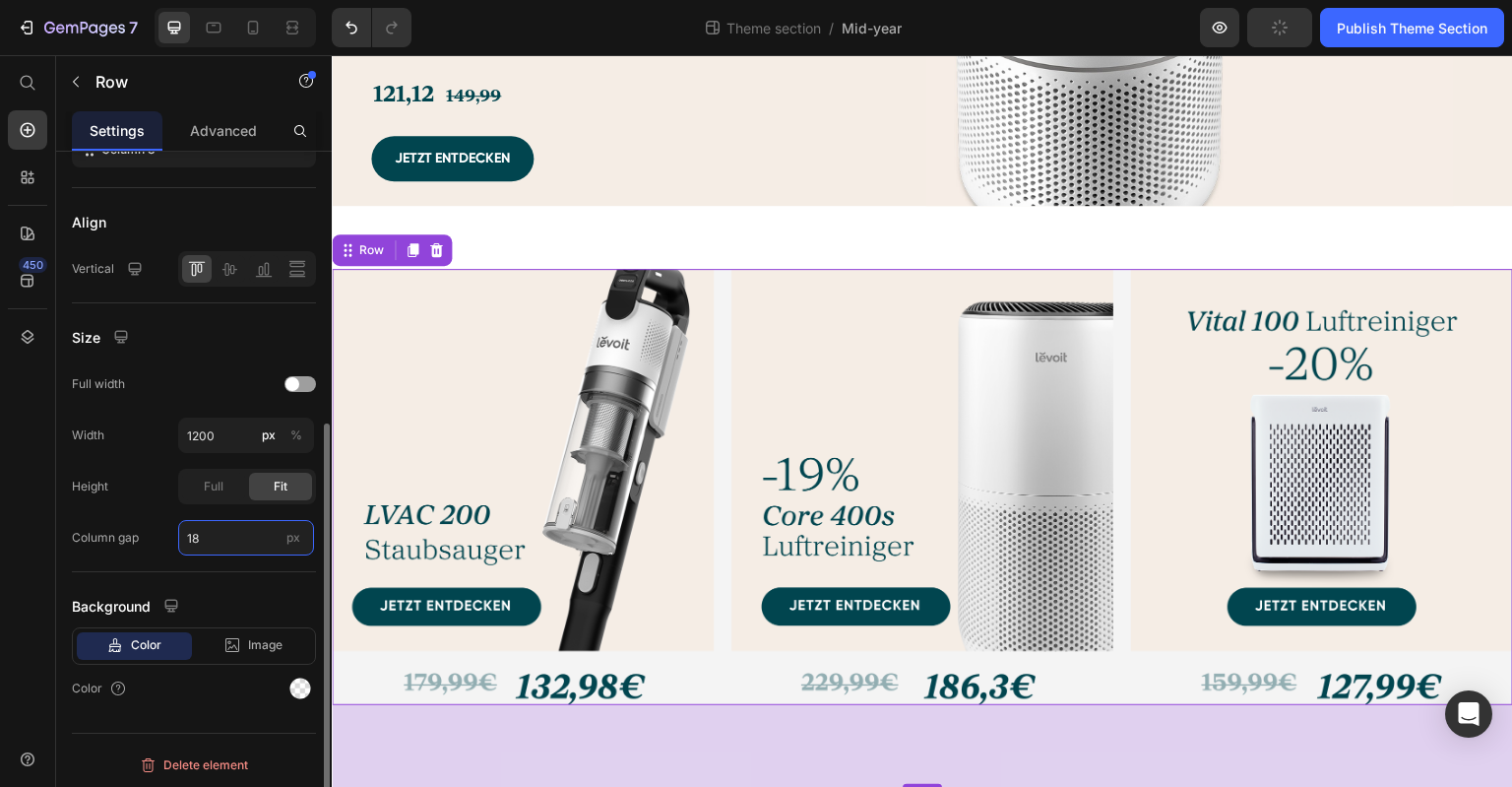 click on "18" at bounding box center [246, 538] 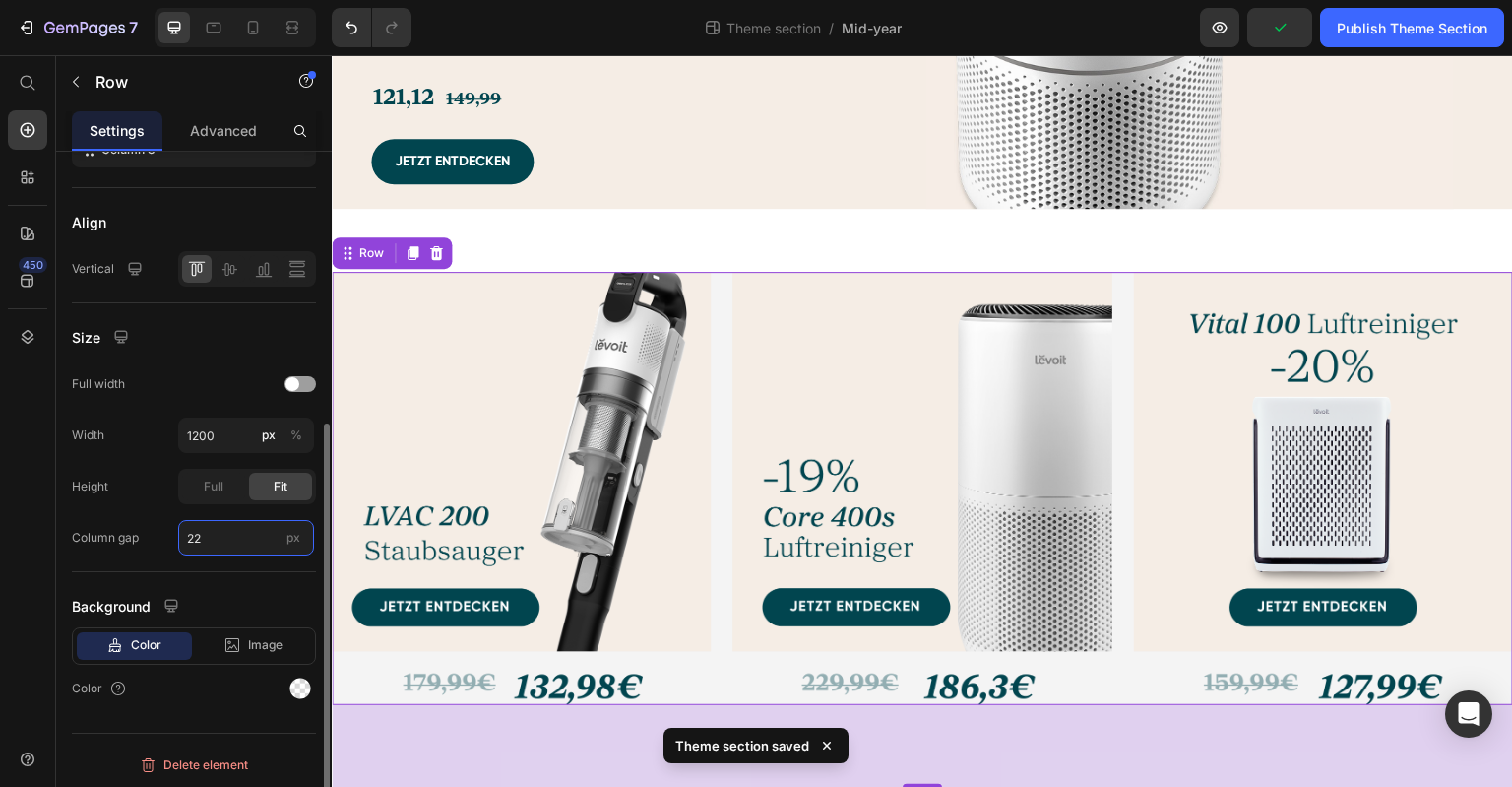 scroll, scrollTop: 1664, scrollLeft: 0, axis: vertical 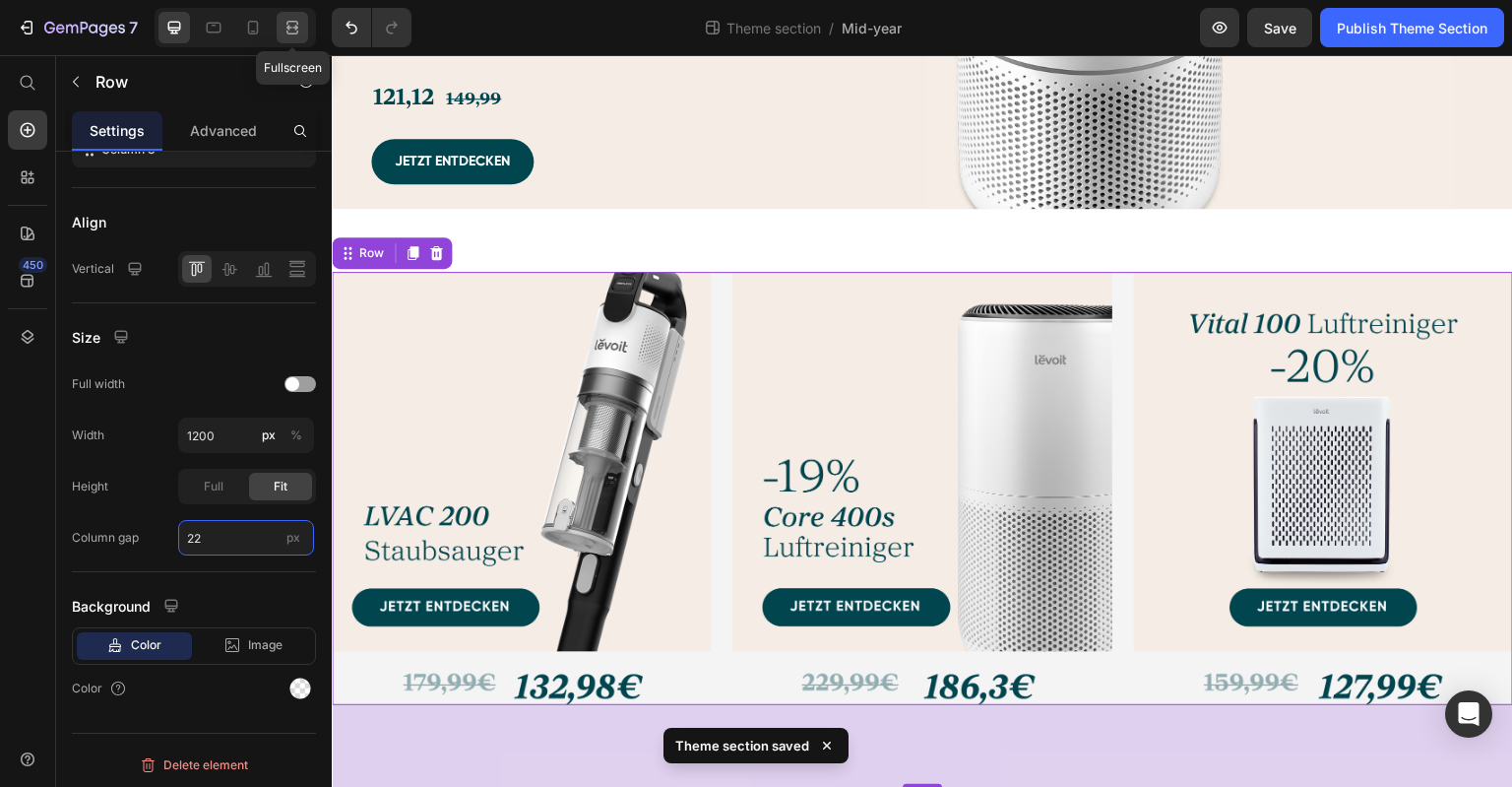 type on "22" 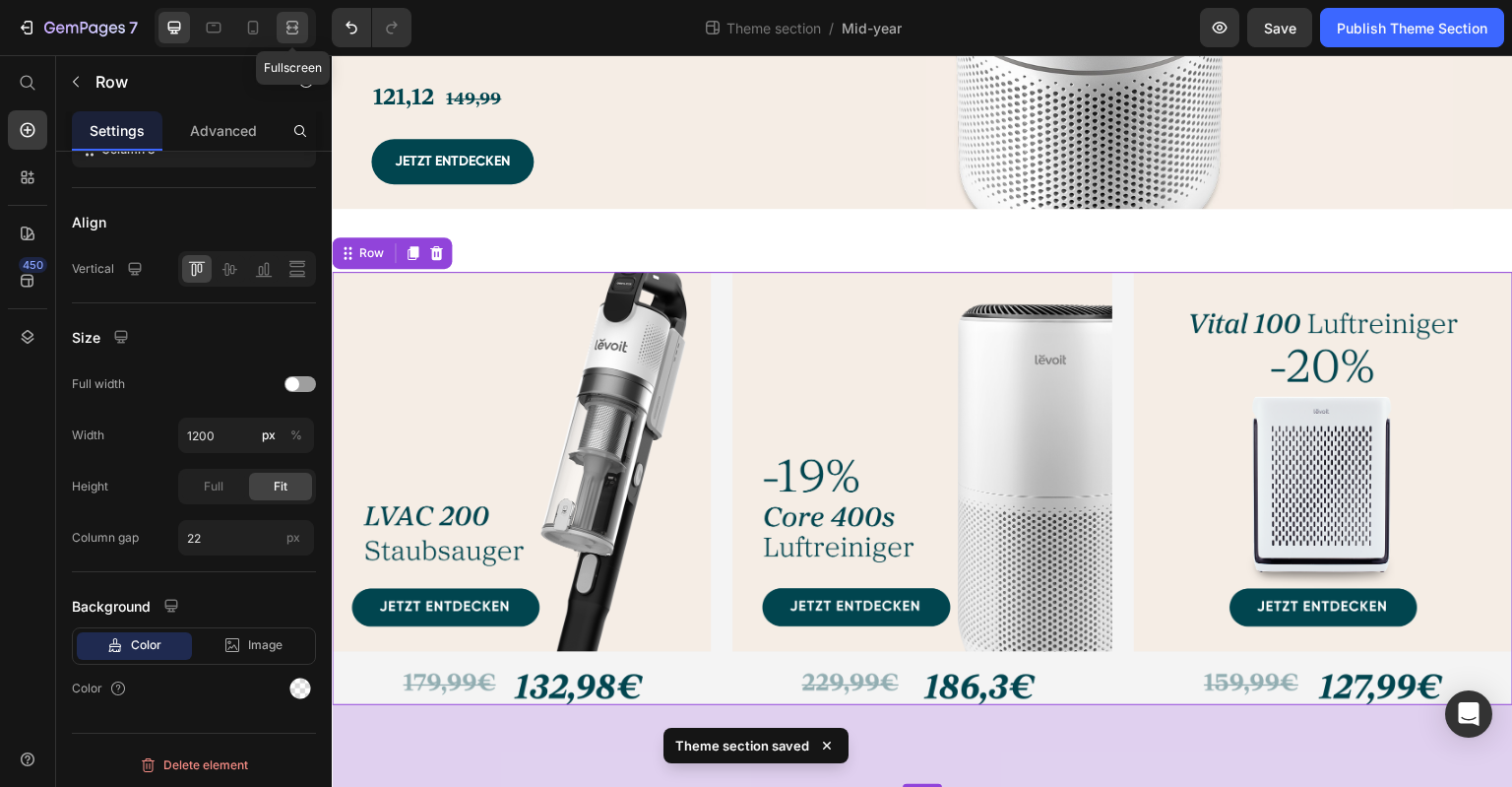 click 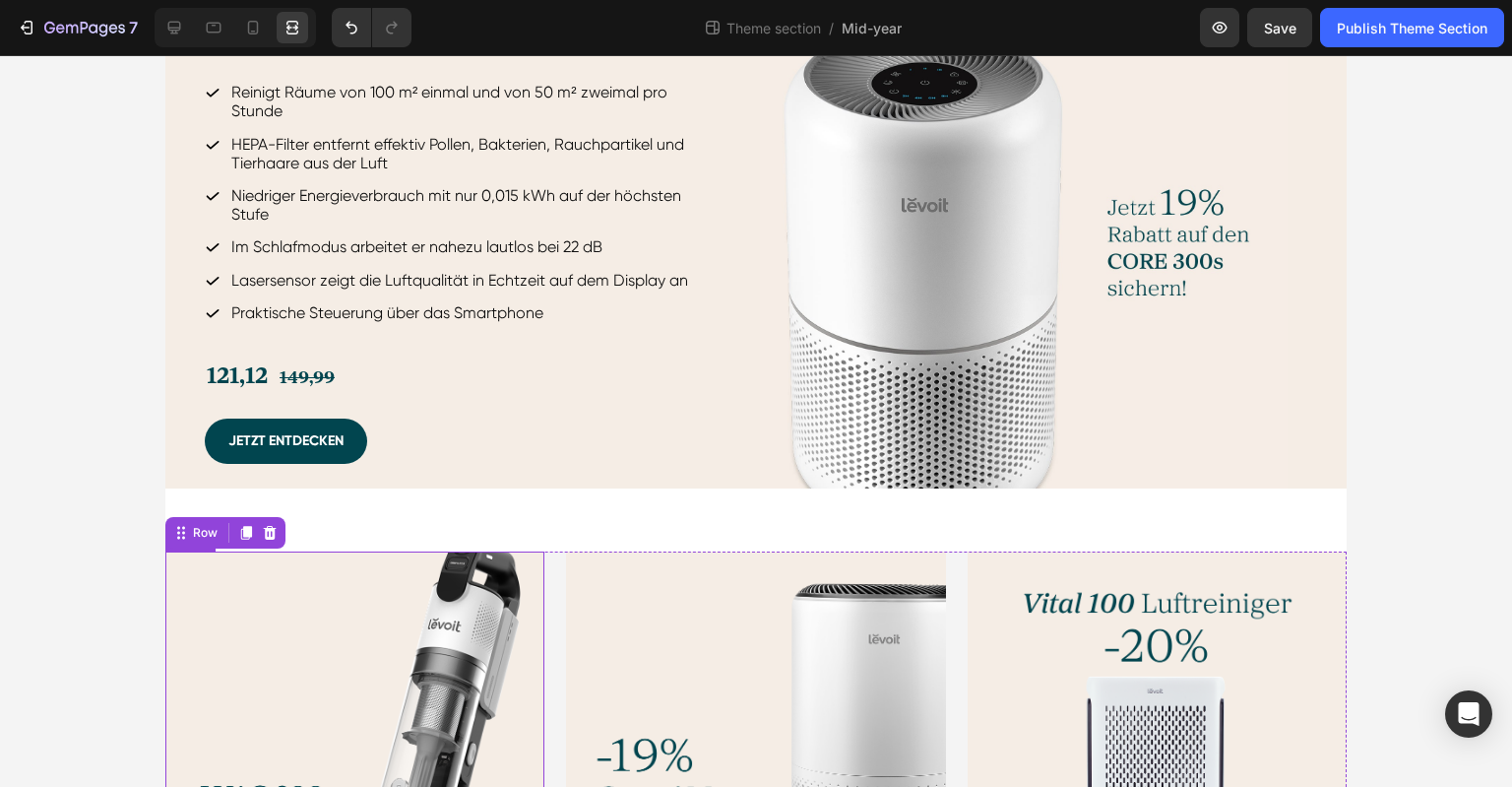 scroll, scrollTop: 1068, scrollLeft: 0, axis: vertical 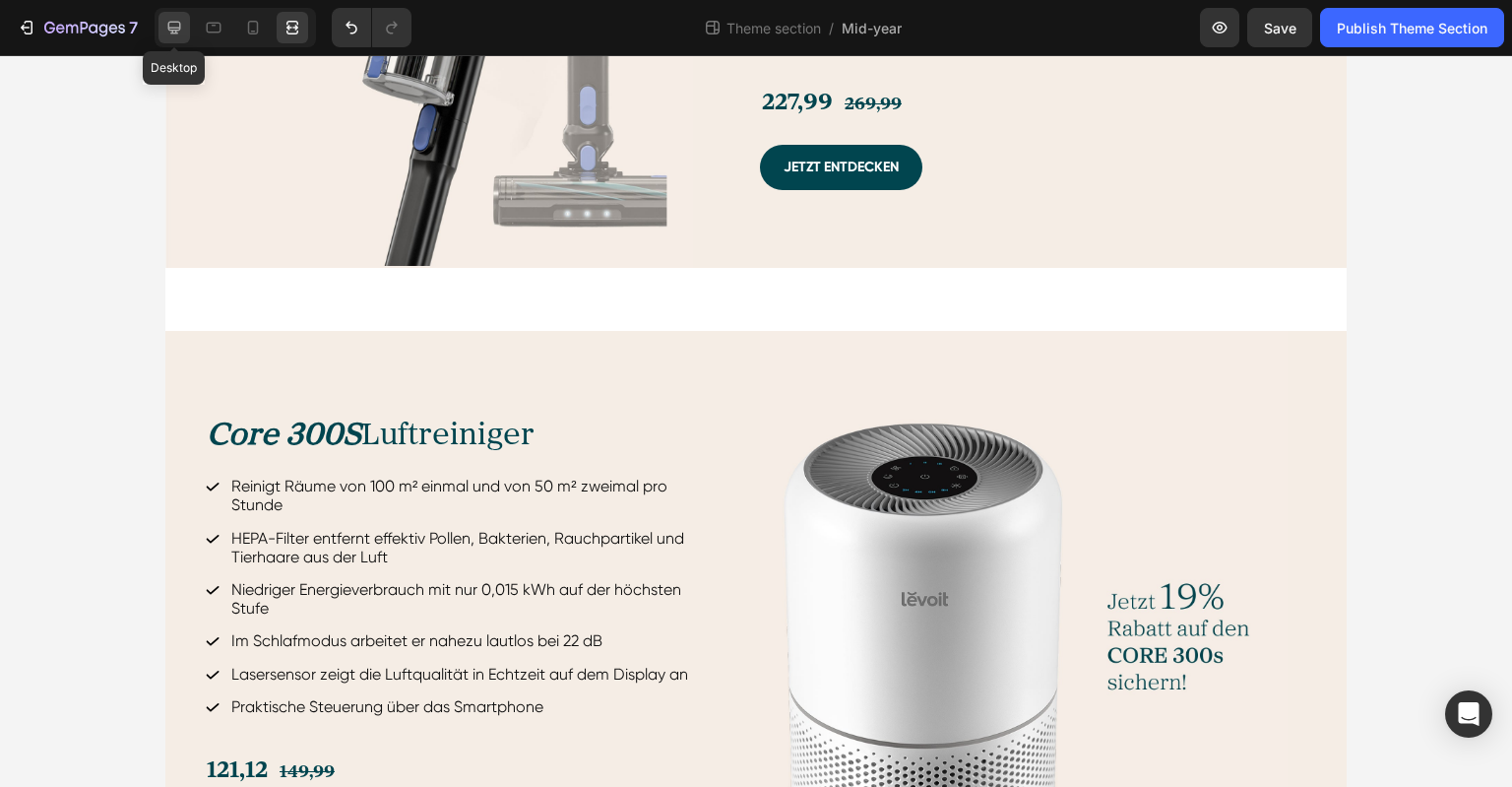 click 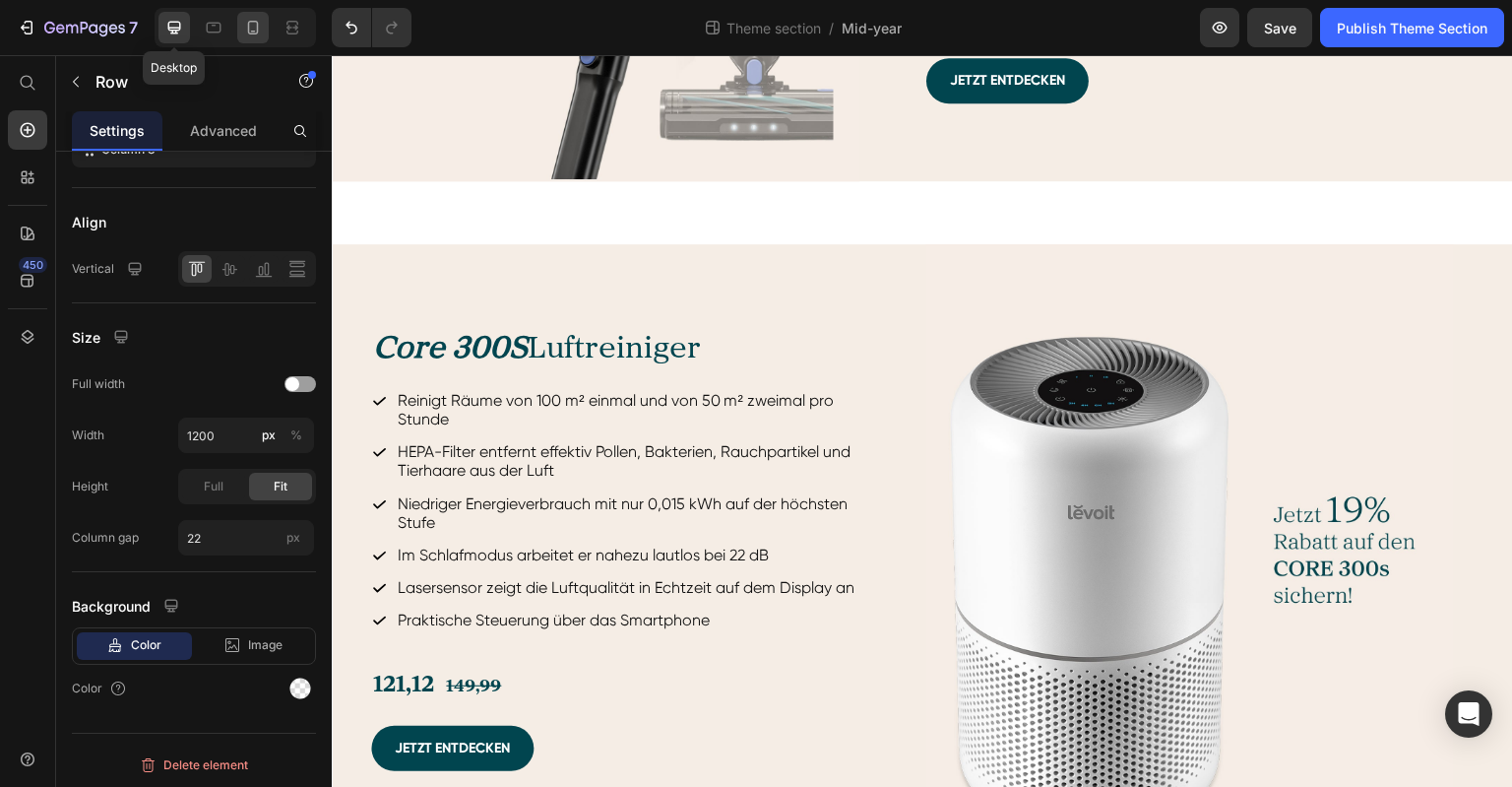 scroll, scrollTop: 981, scrollLeft: 0, axis: vertical 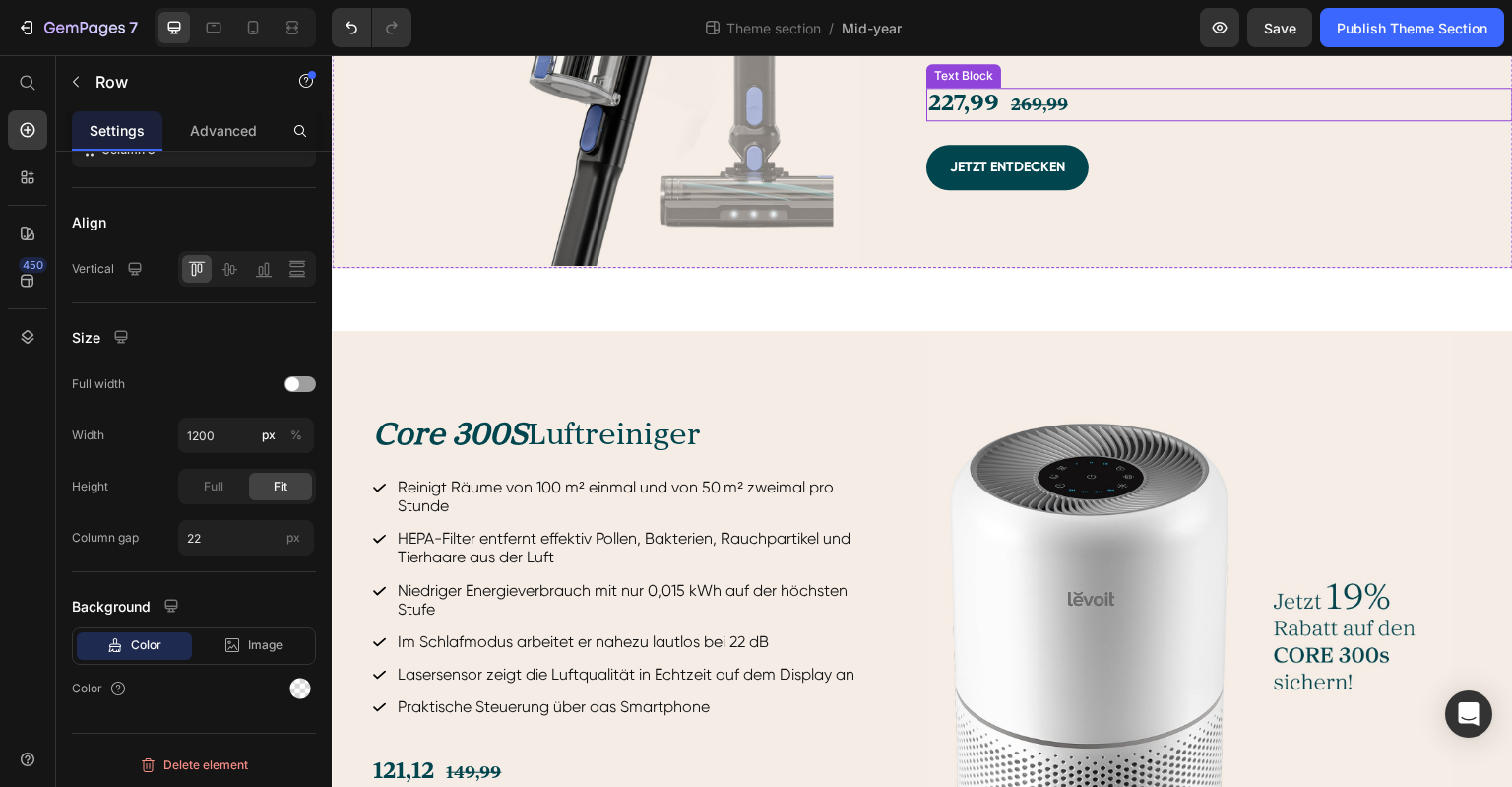 click on "227,99" at bounding box center [964, 103] 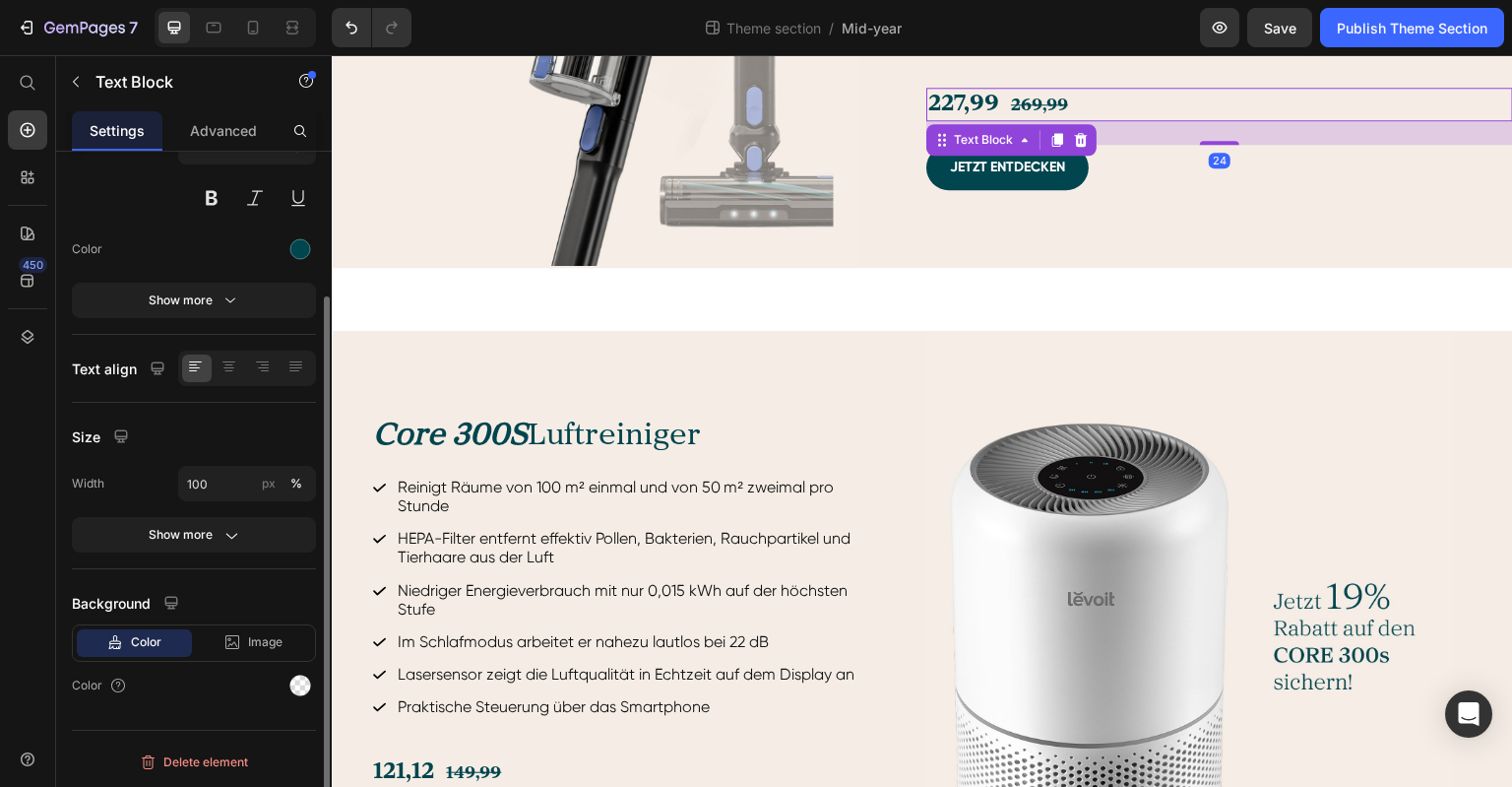 scroll, scrollTop: 0, scrollLeft: 0, axis: both 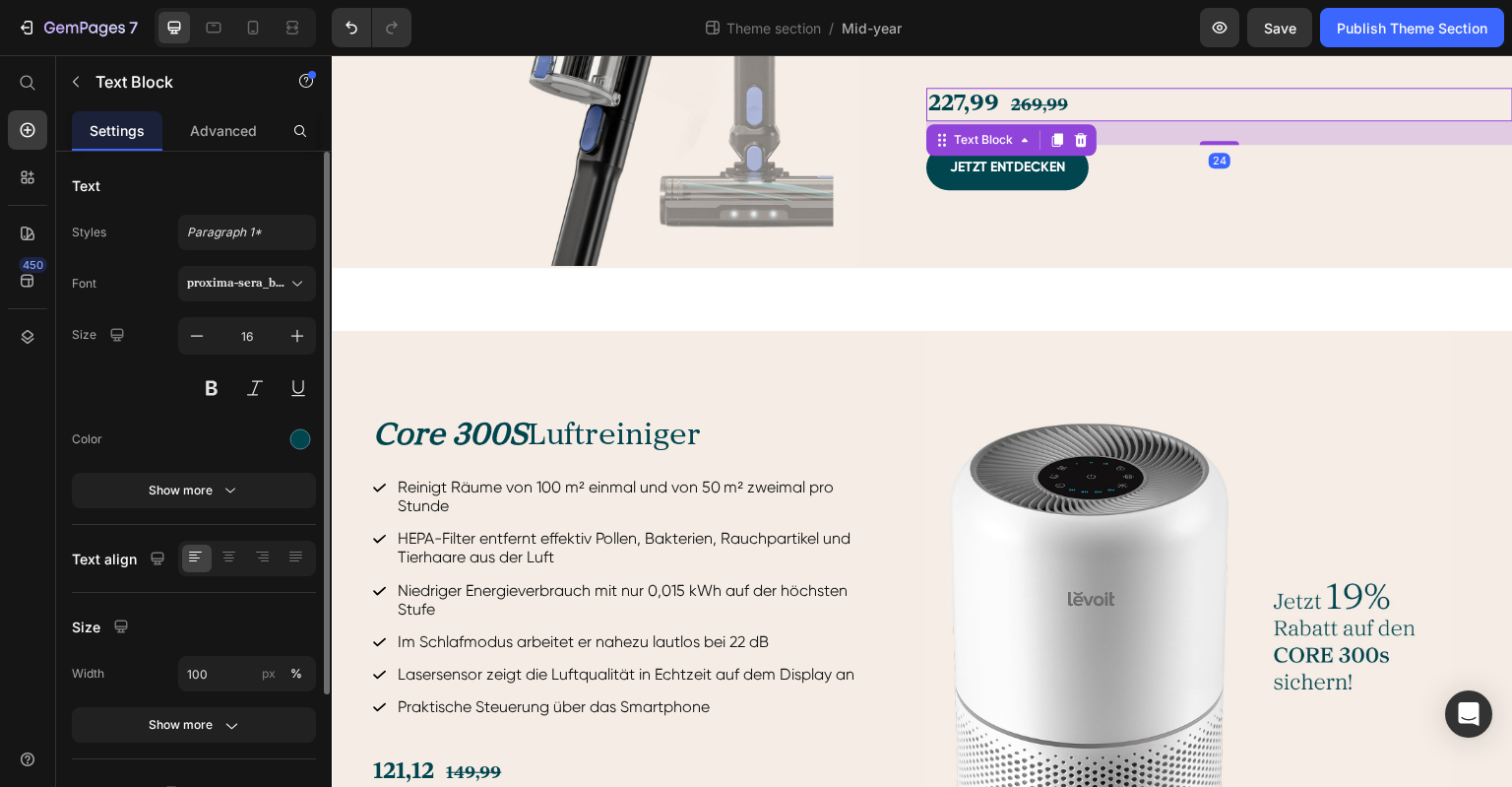 click on "227,99     269,99" at bounding box center (1220, 104) 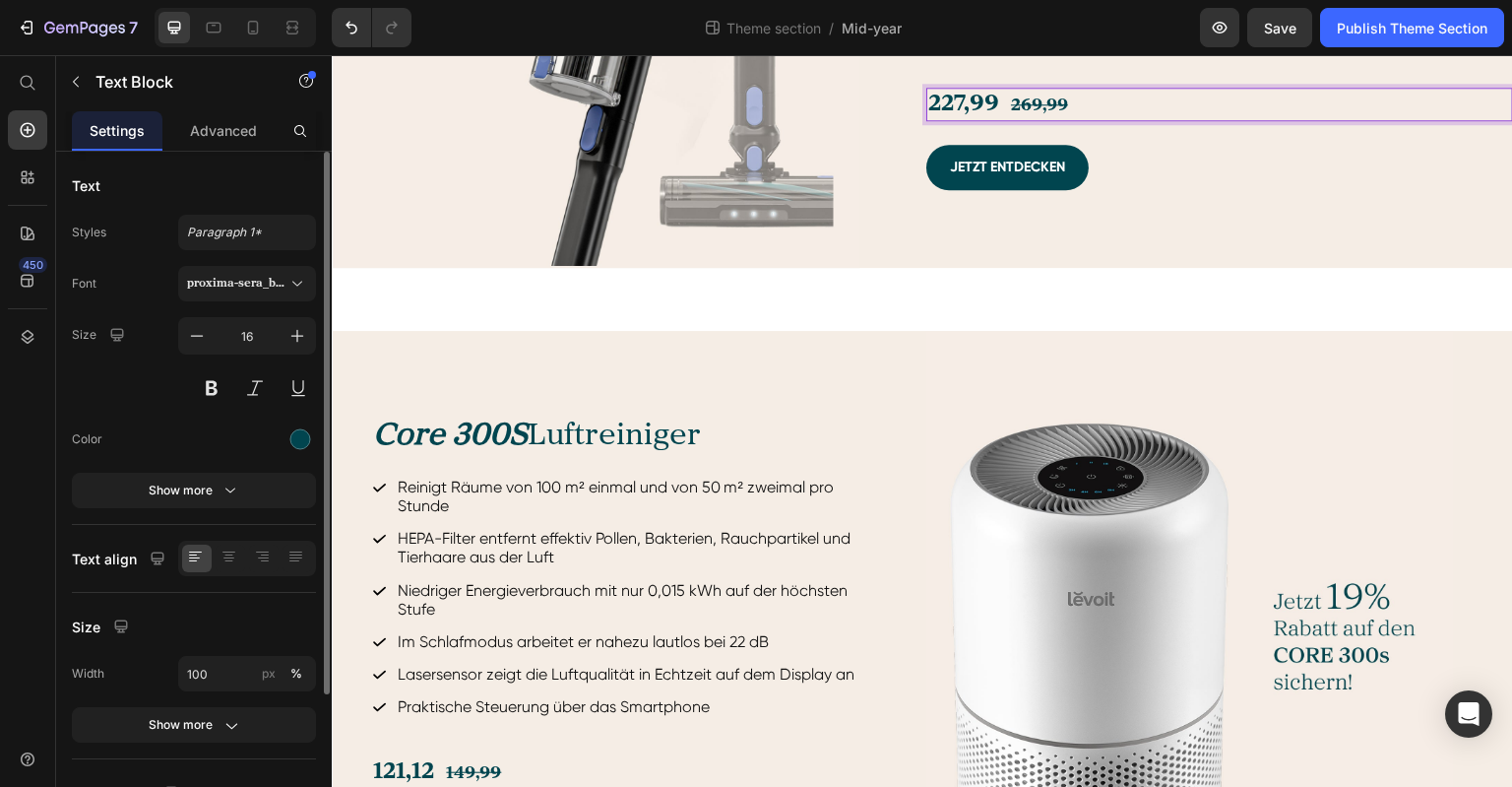 click on "269,99" at bounding box center (1040, 105) 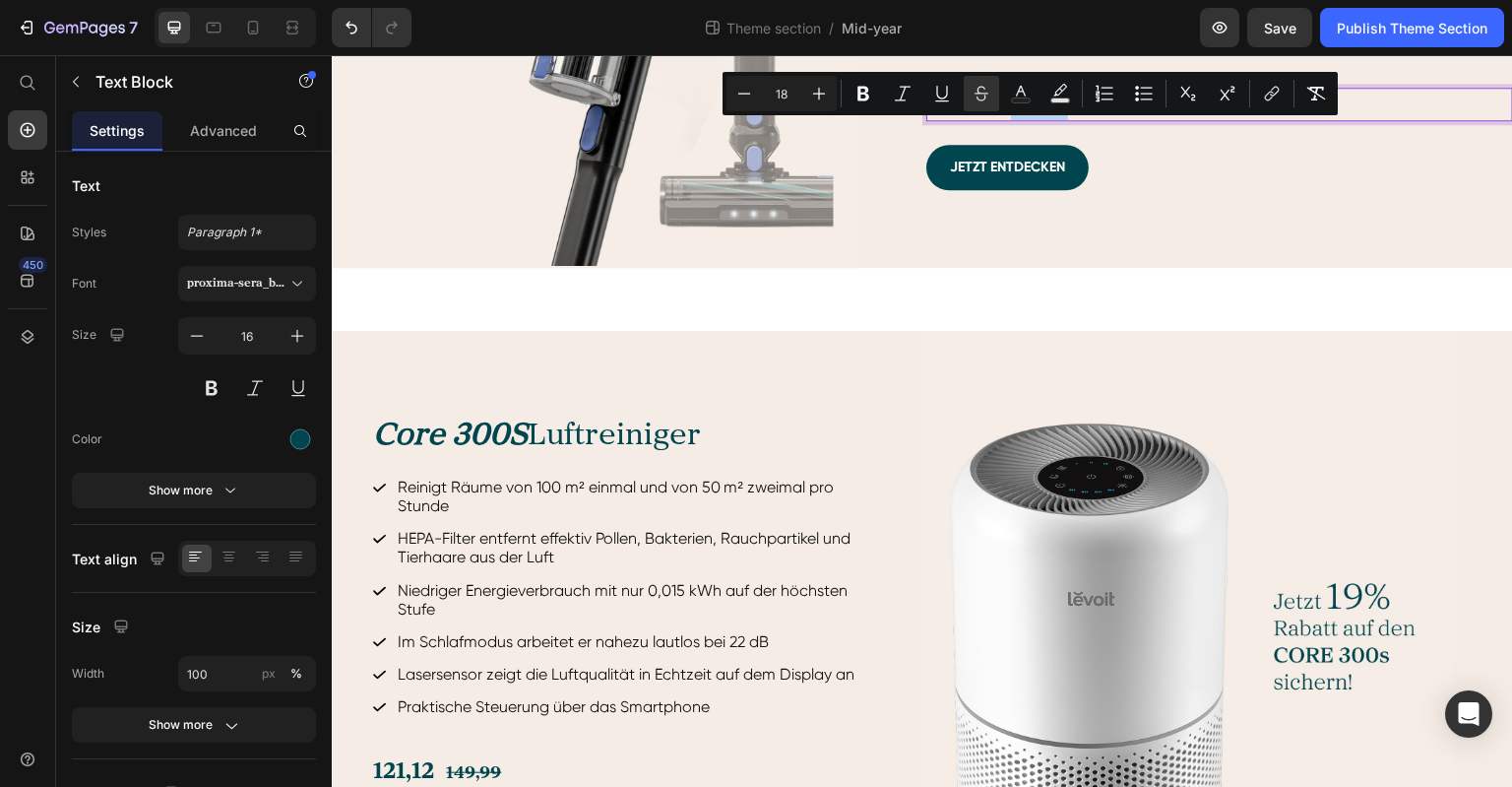 drag, startPoint x: 1002, startPoint y: 133, endPoint x: 1062, endPoint y: 133, distance: 60 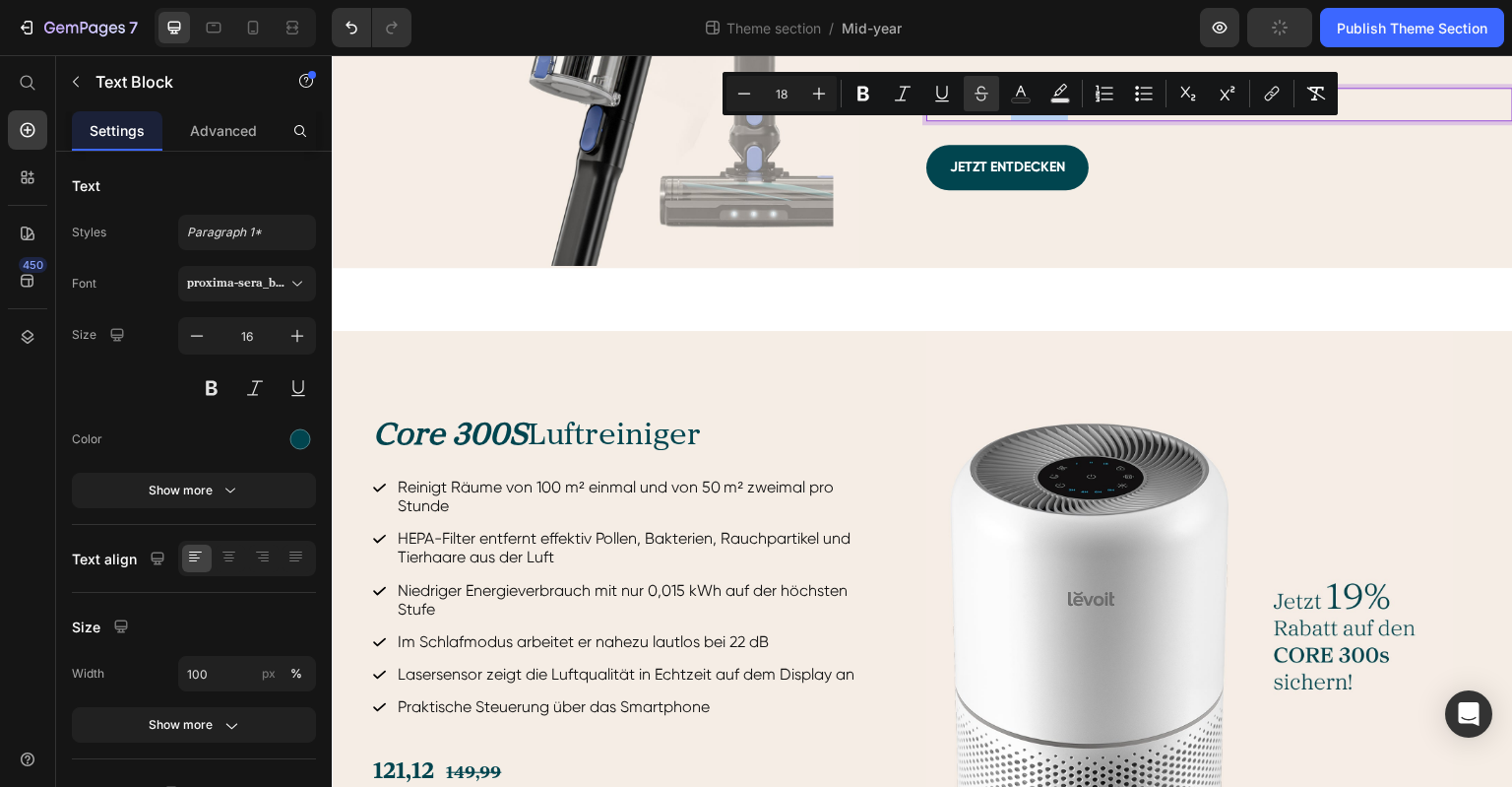 type on "24" 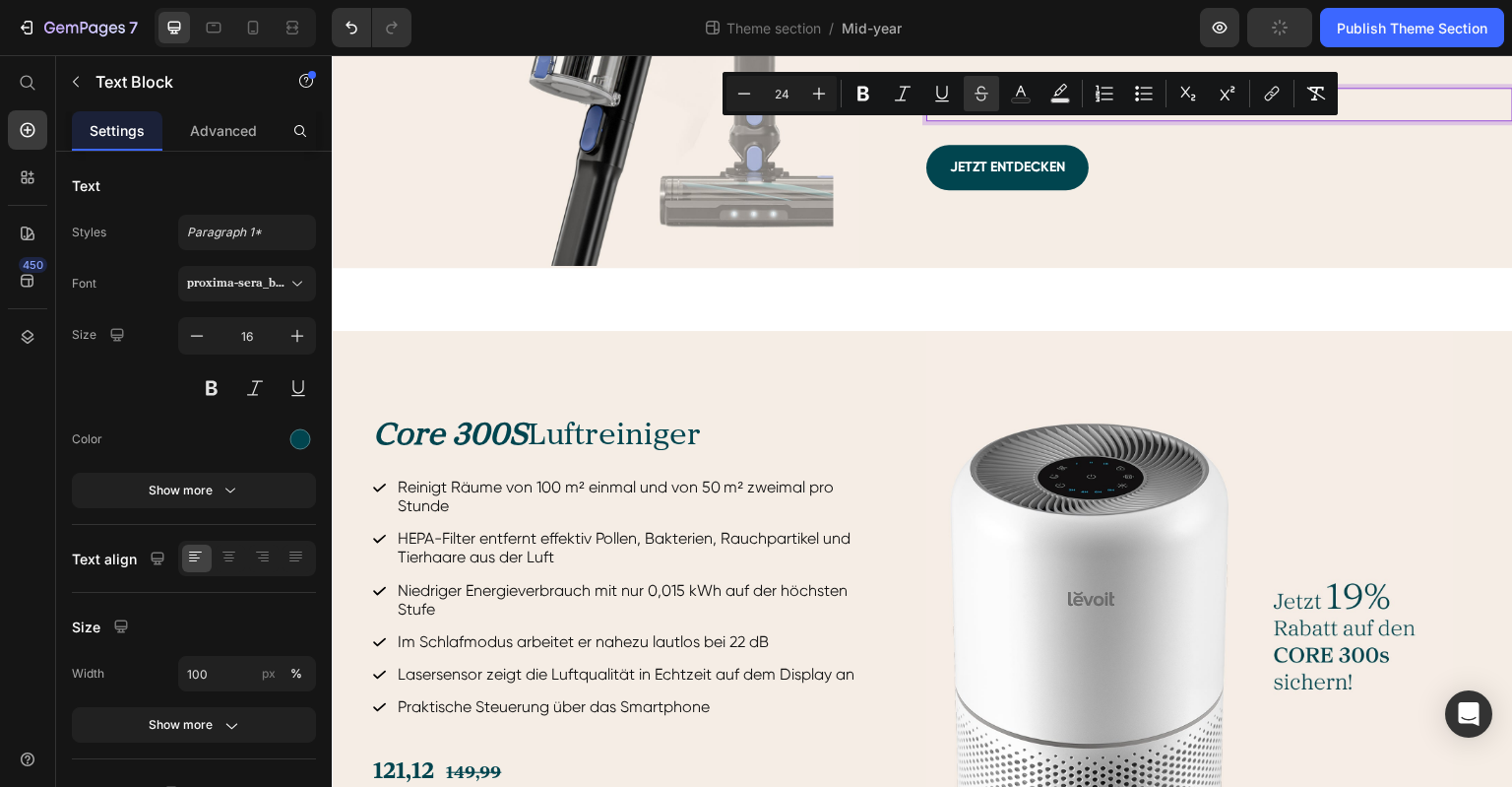 click on "227,99     269,99" at bounding box center (1220, 104) 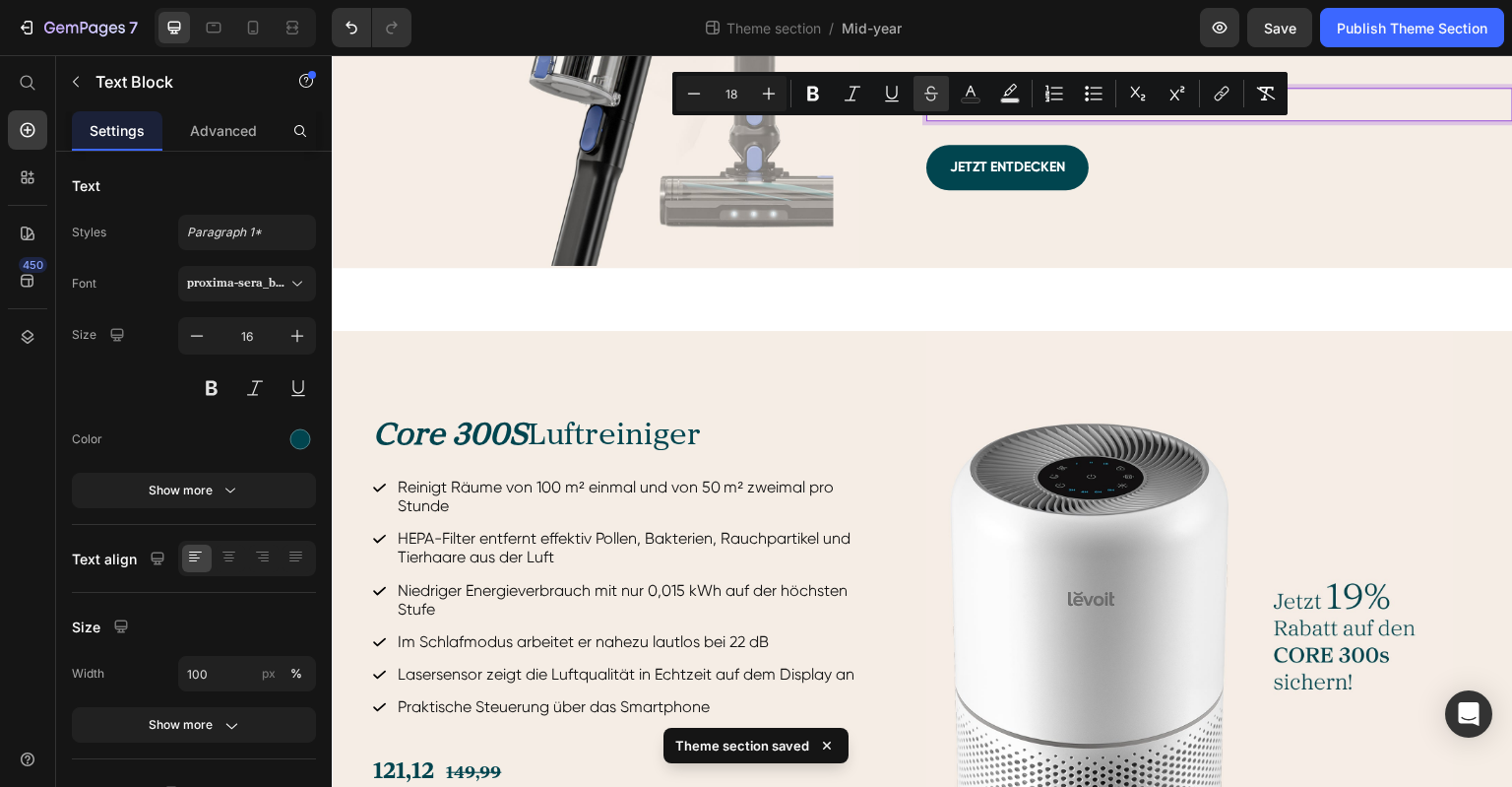 drag, startPoint x: 974, startPoint y: 133, endPoint x: 983, endPoint y: 134, distance: 9.055385 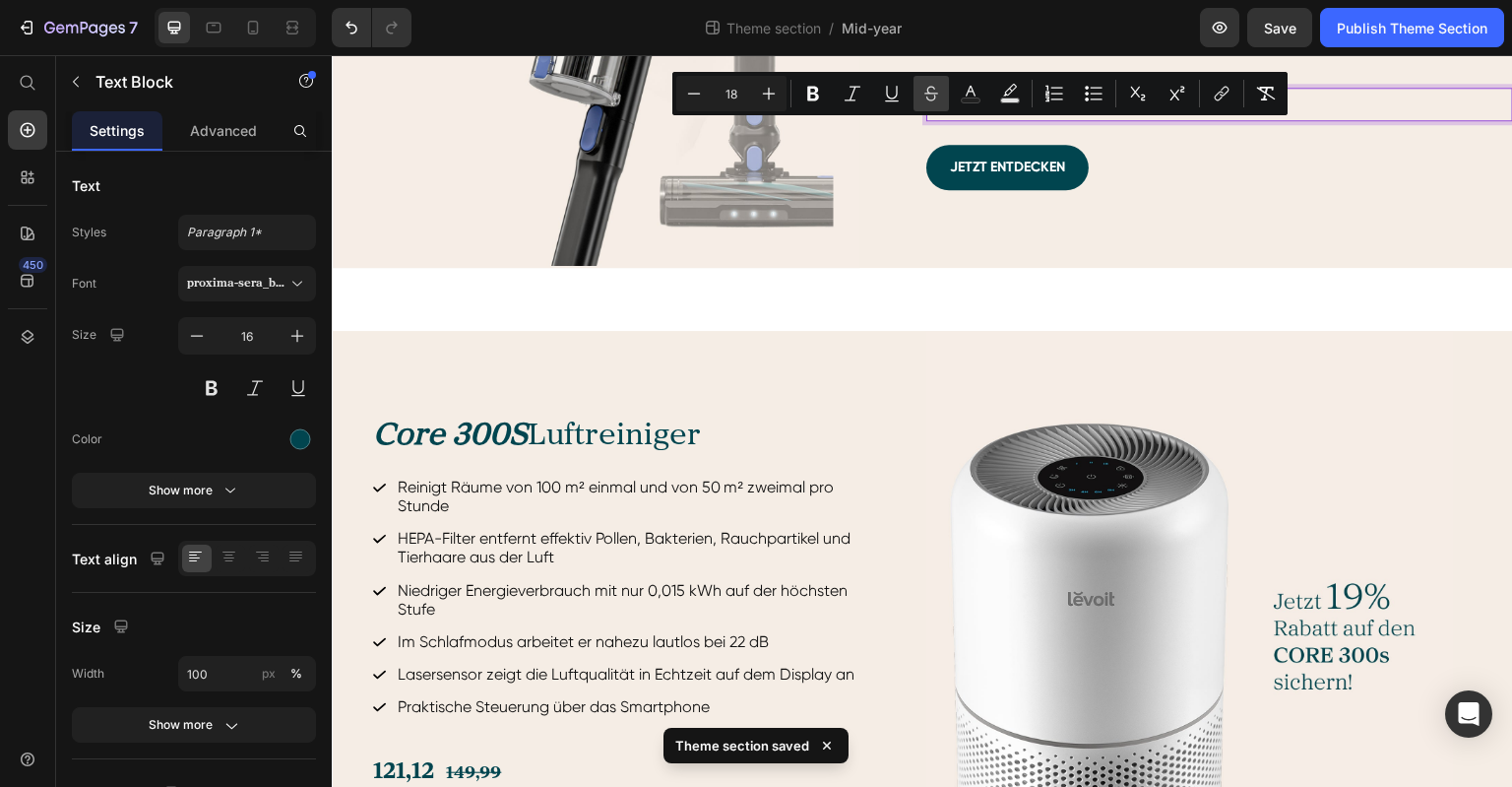 click 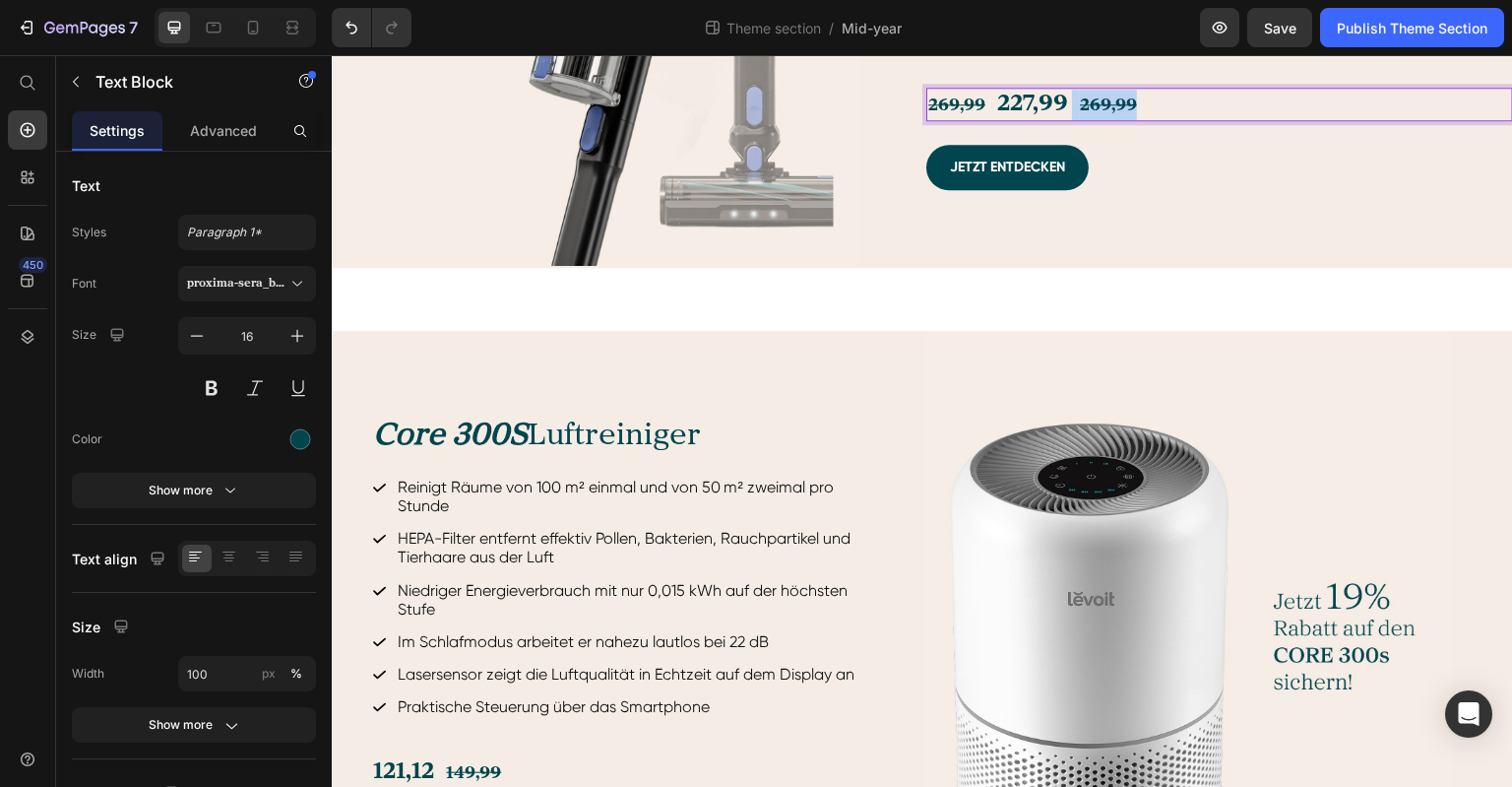 drag, startPoint x: 1062, startPoint y: 129, endPoint x: 1139, endPoint y: 136, distance: 77.31753 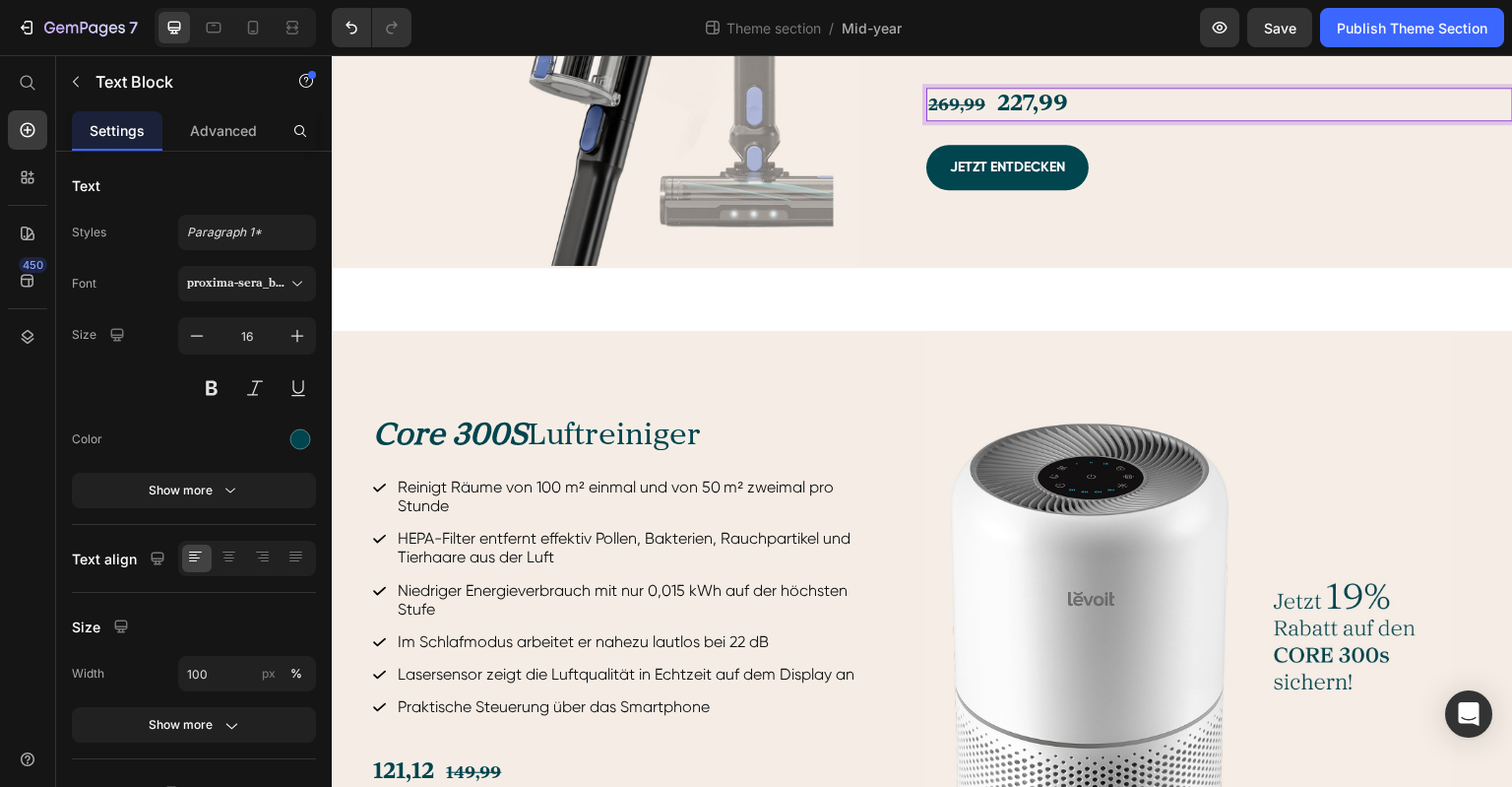 click on "269,99" at bounding box center [963, 105] 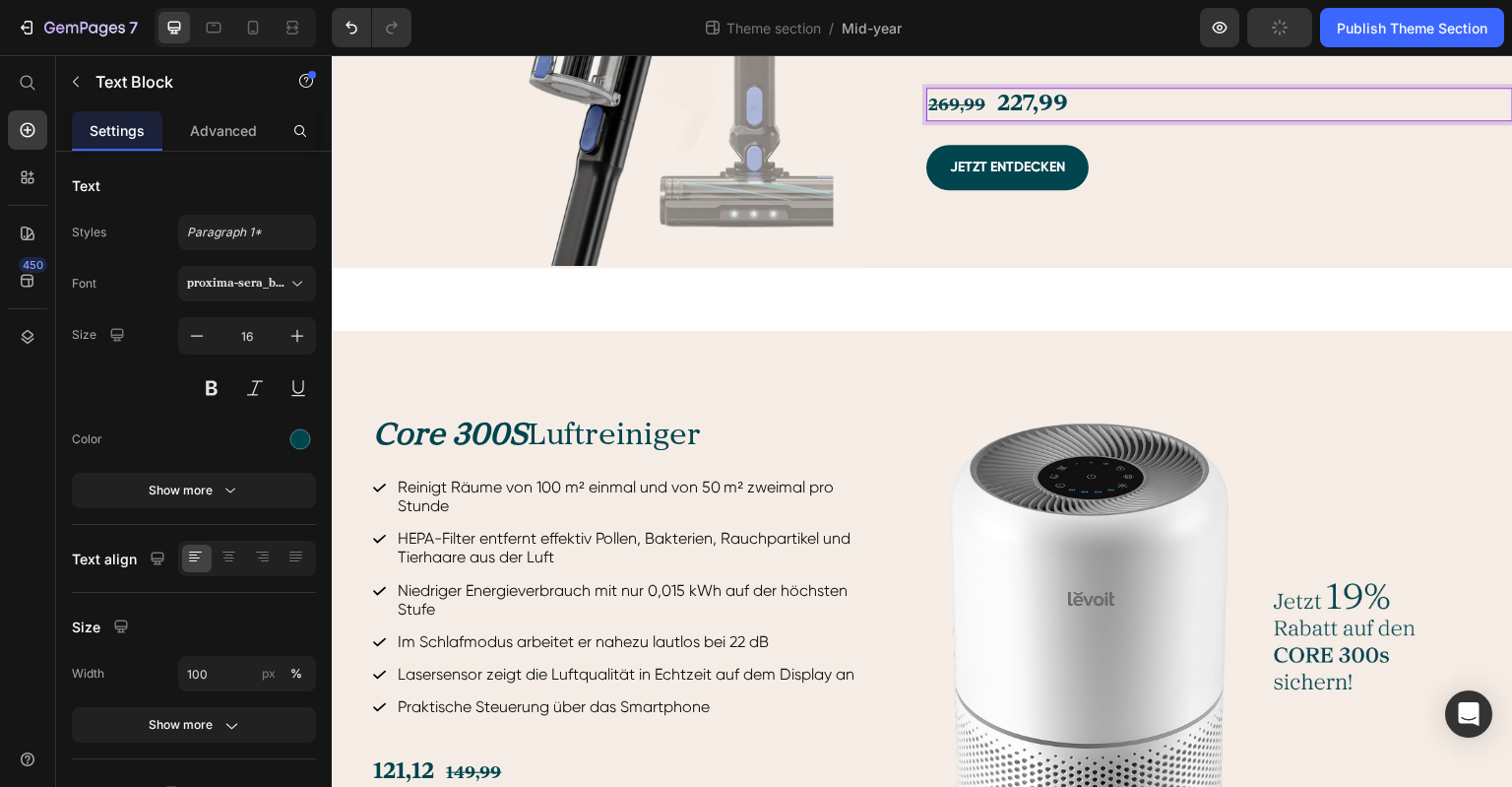 type 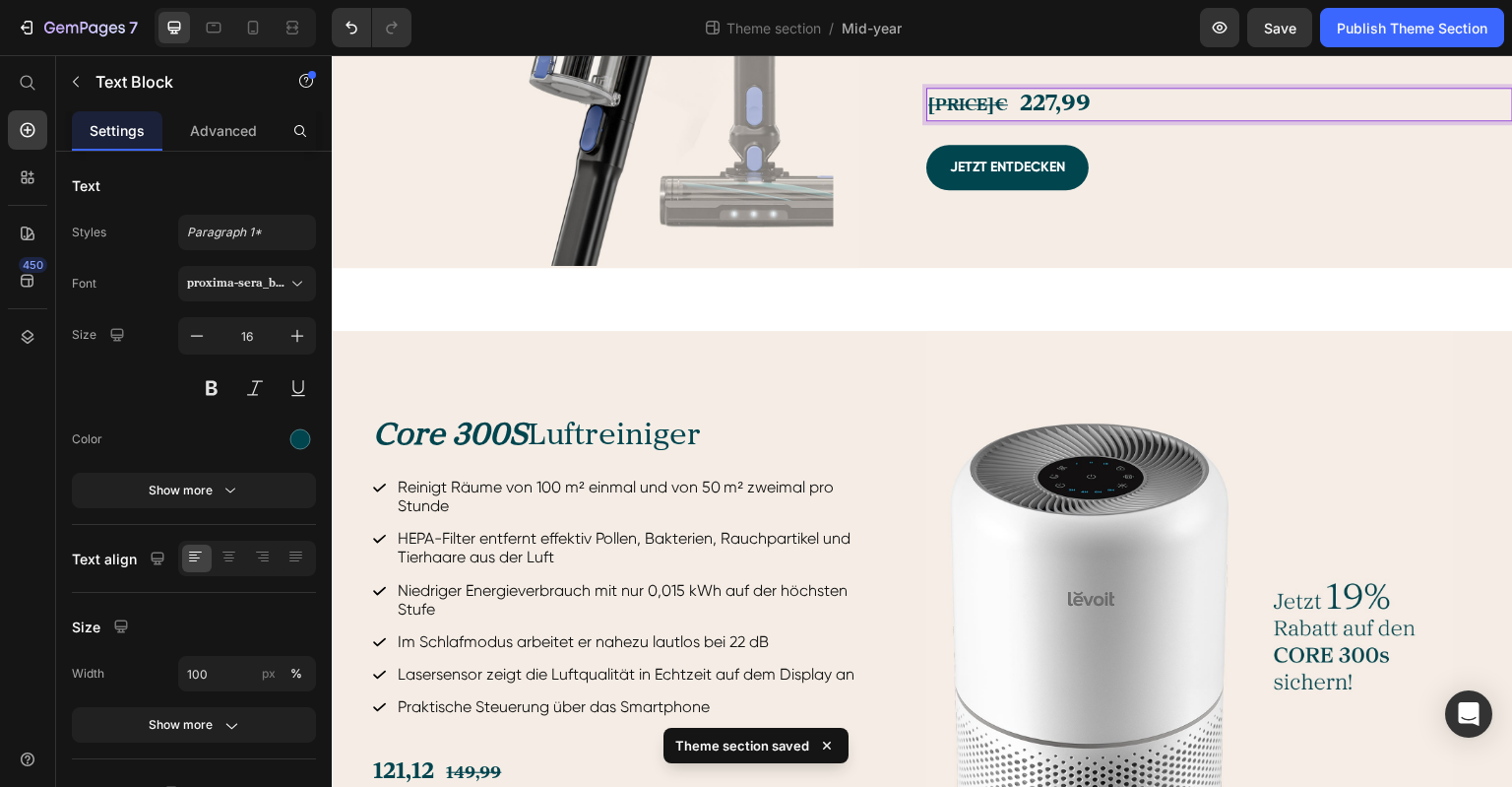 click on "[PRICE]€     [PRICE]" at bounding box center [1220, 104] 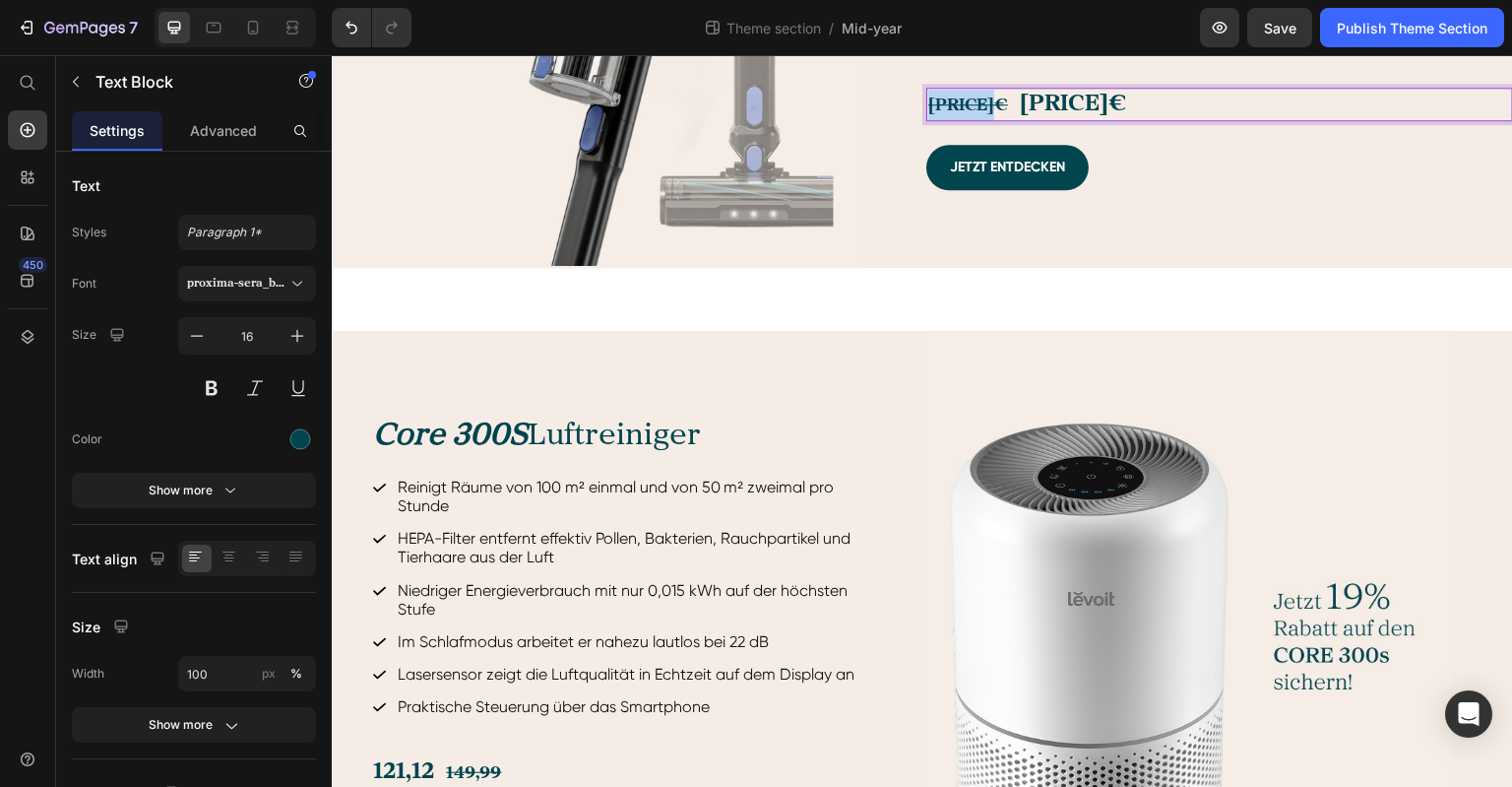 drag, startPoint x: 989, startPoint y: 131, endPoint x: 922, endPoint y: 135, distance: 67.119297 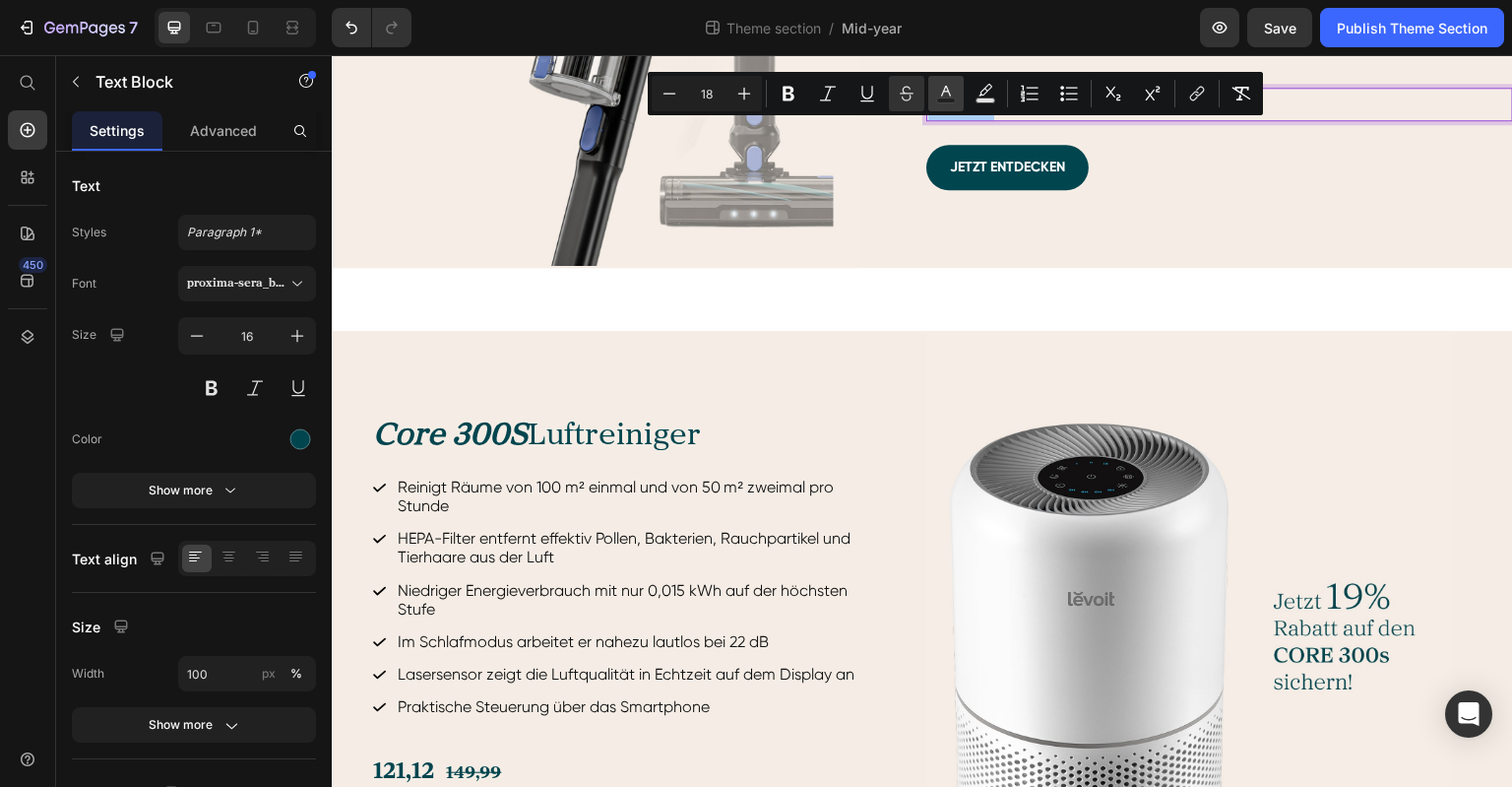 click 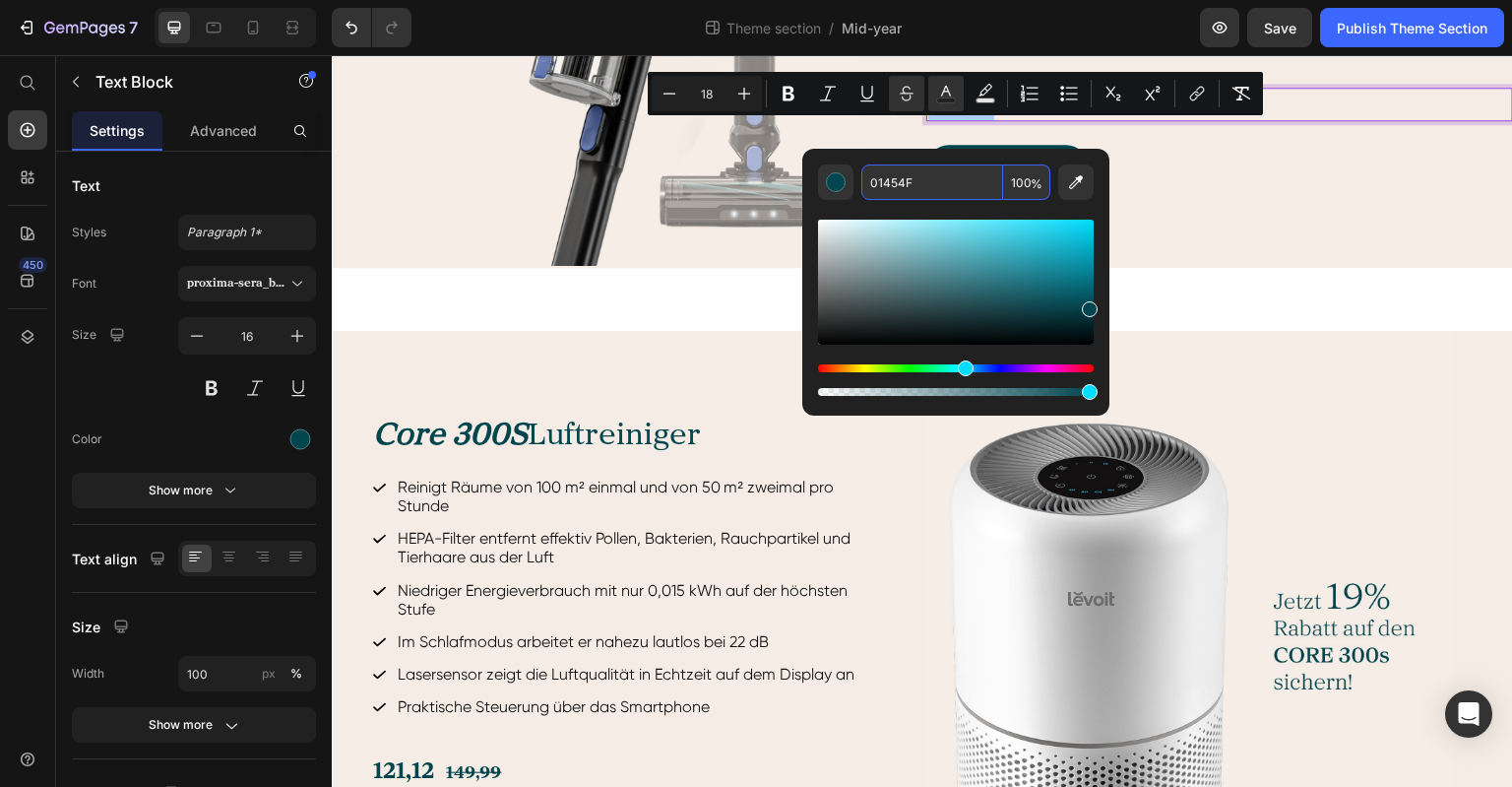 click on "01454F" at bounding box center (932, 182) 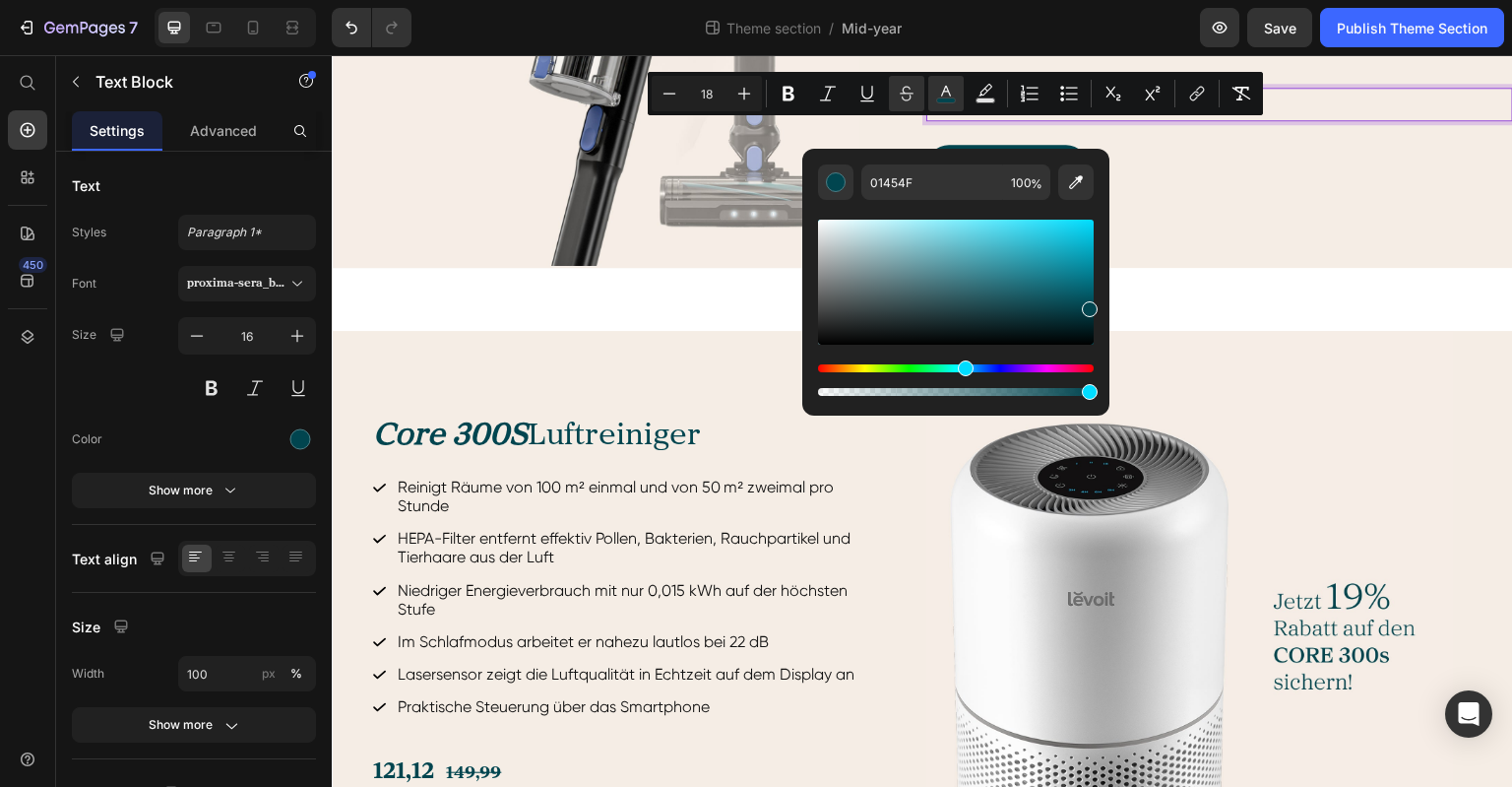 click on "Jetzt entdecken Button" at bounding box center (1220, 167) 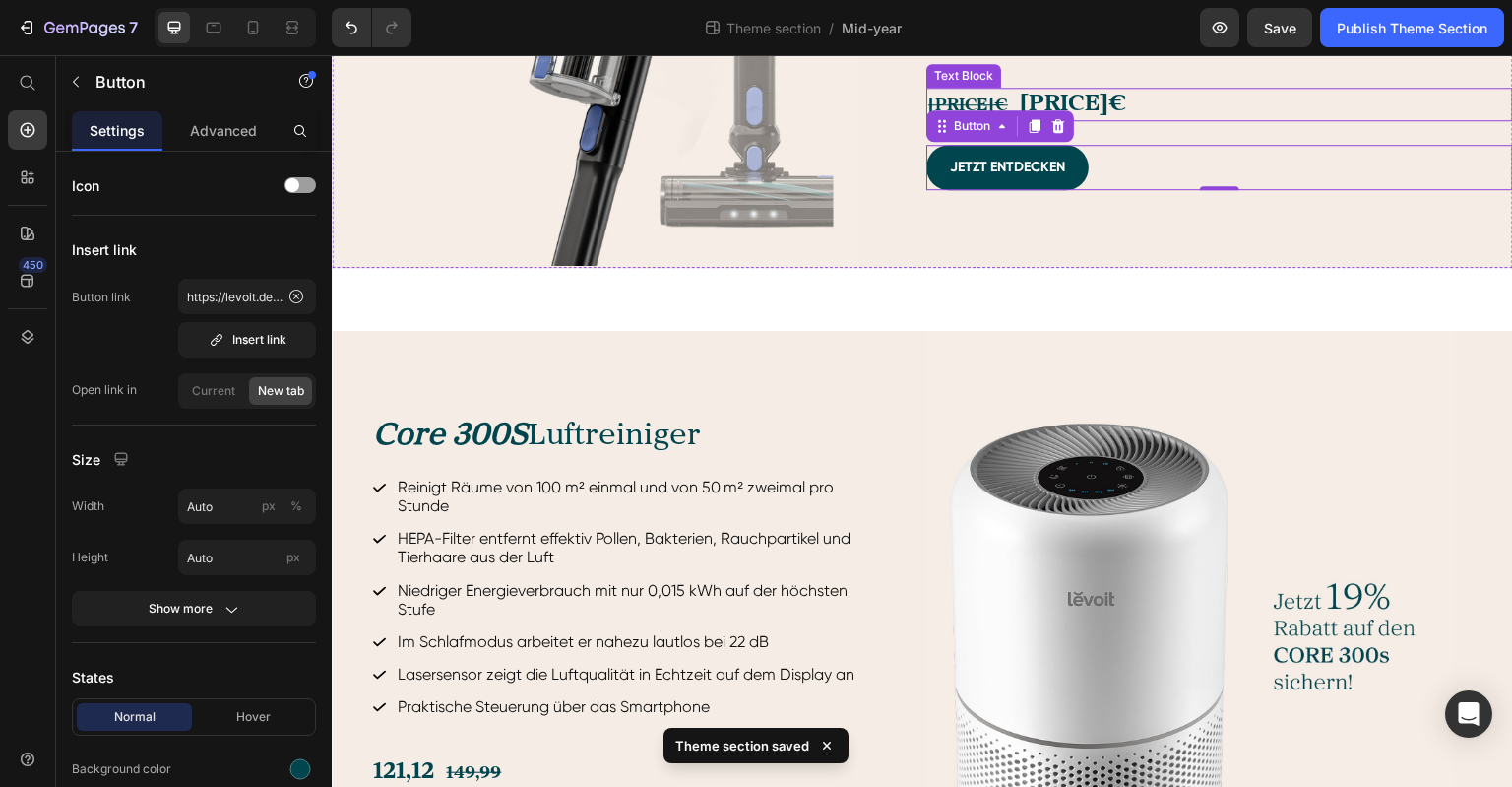 click on "[PRICE]€" at bounding box center (968, 105) 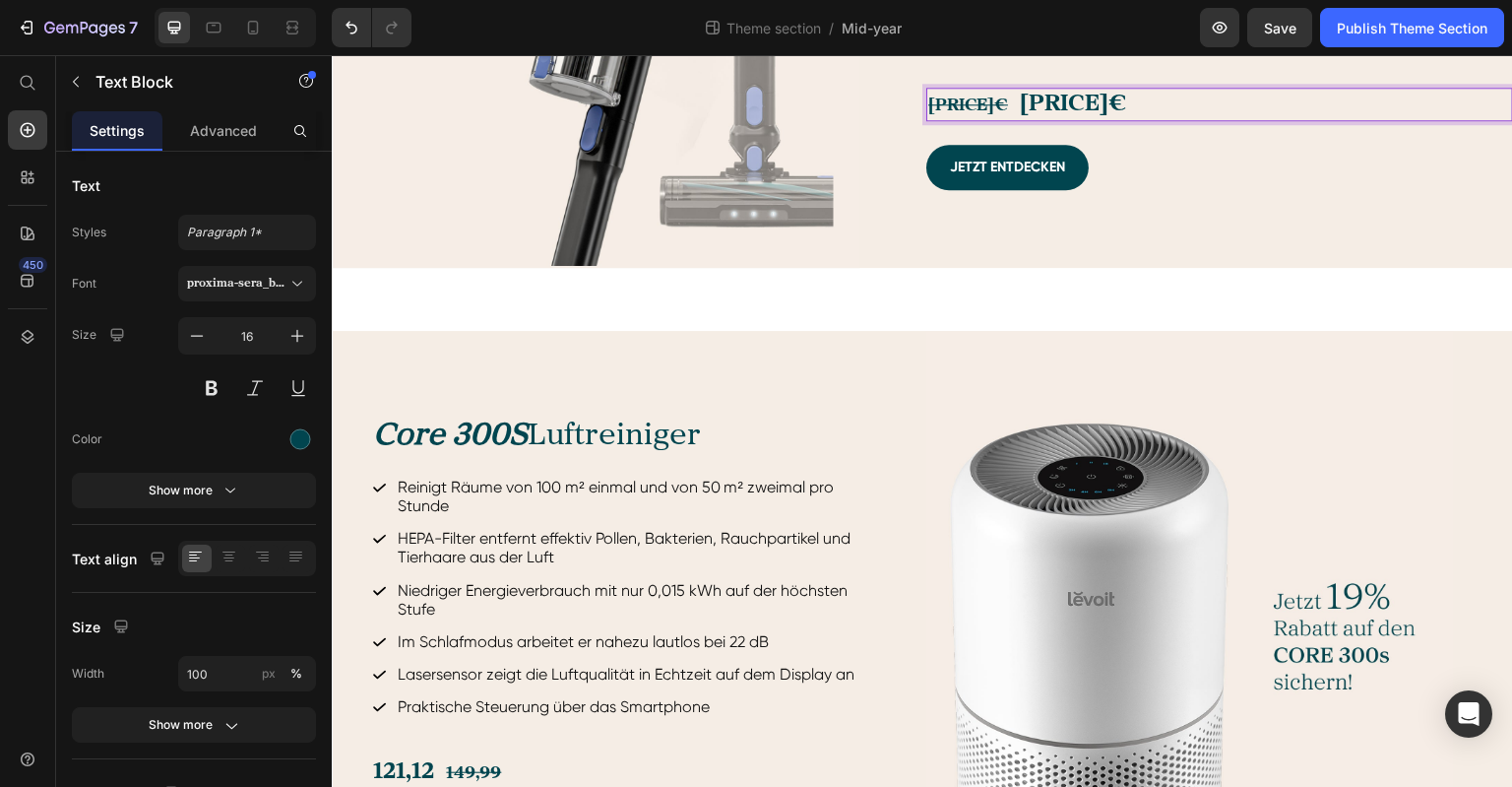 click on "[PRICE]€" at bounding box center (968, 105) 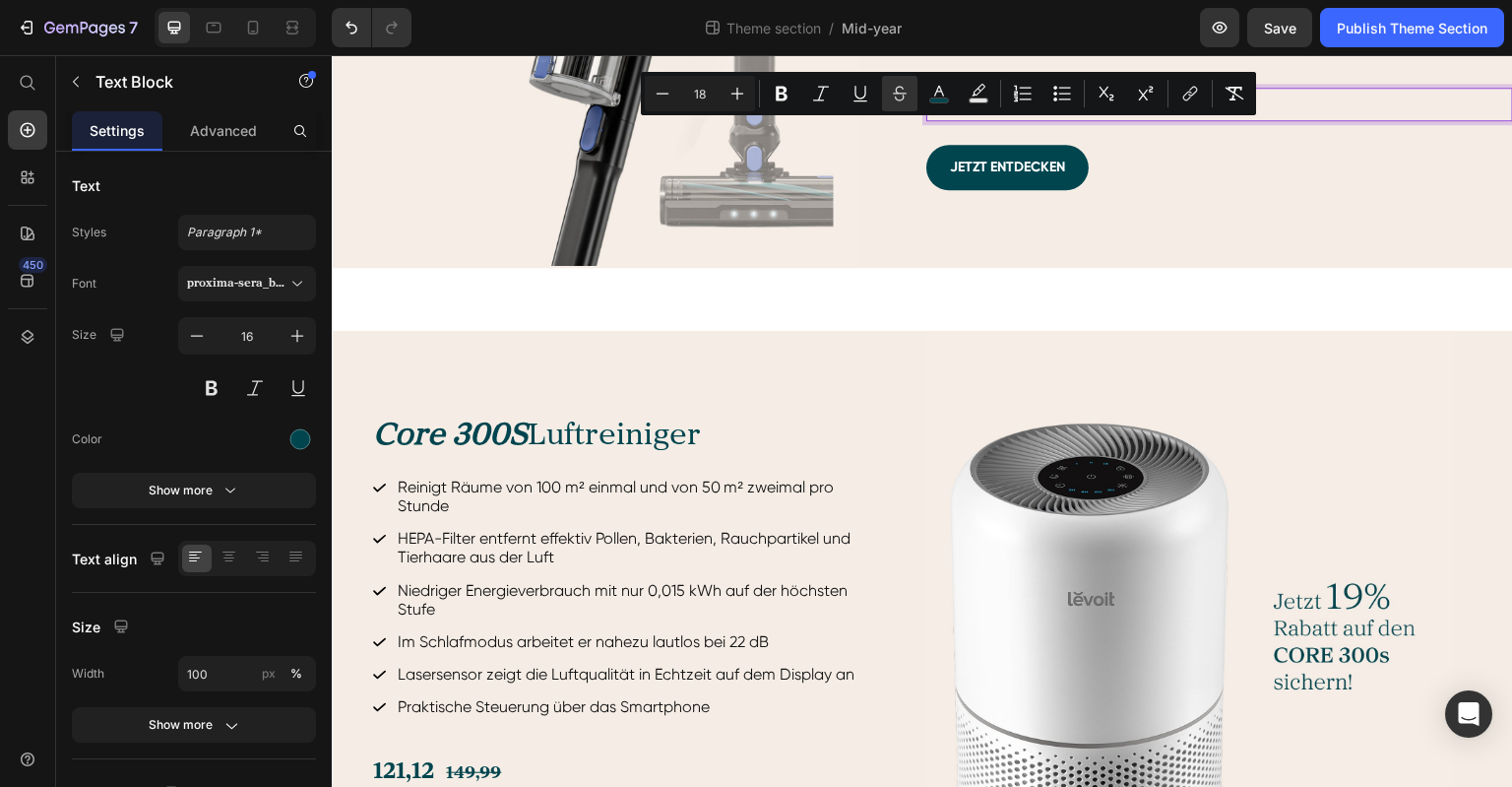 click on "[PRICE]€" at bounding box center [968, 105] 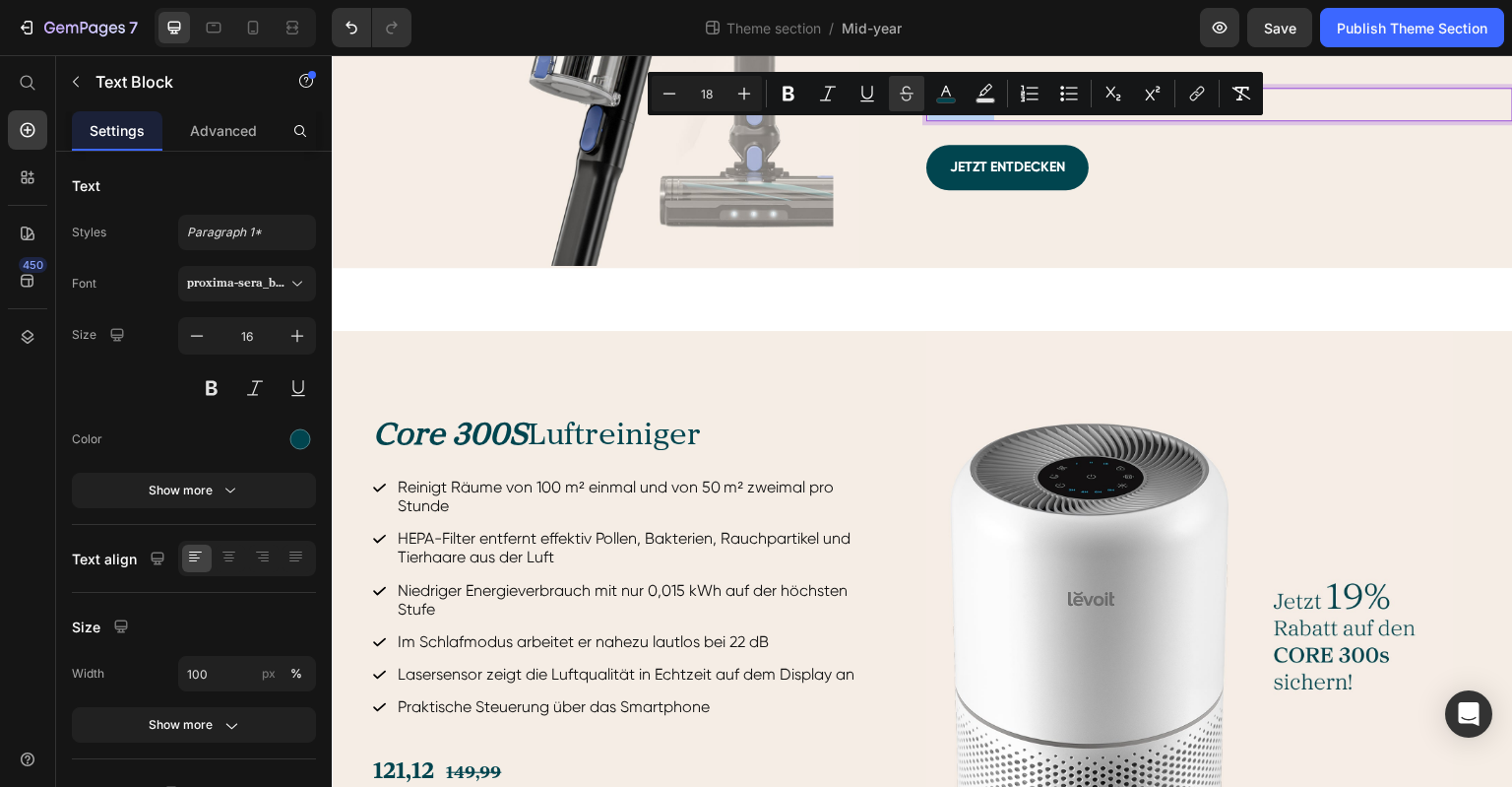 drag, startPoint x: 989, startPoint y: 131, endPoint x: 923, endPoint y: 133, distance: 66.0303 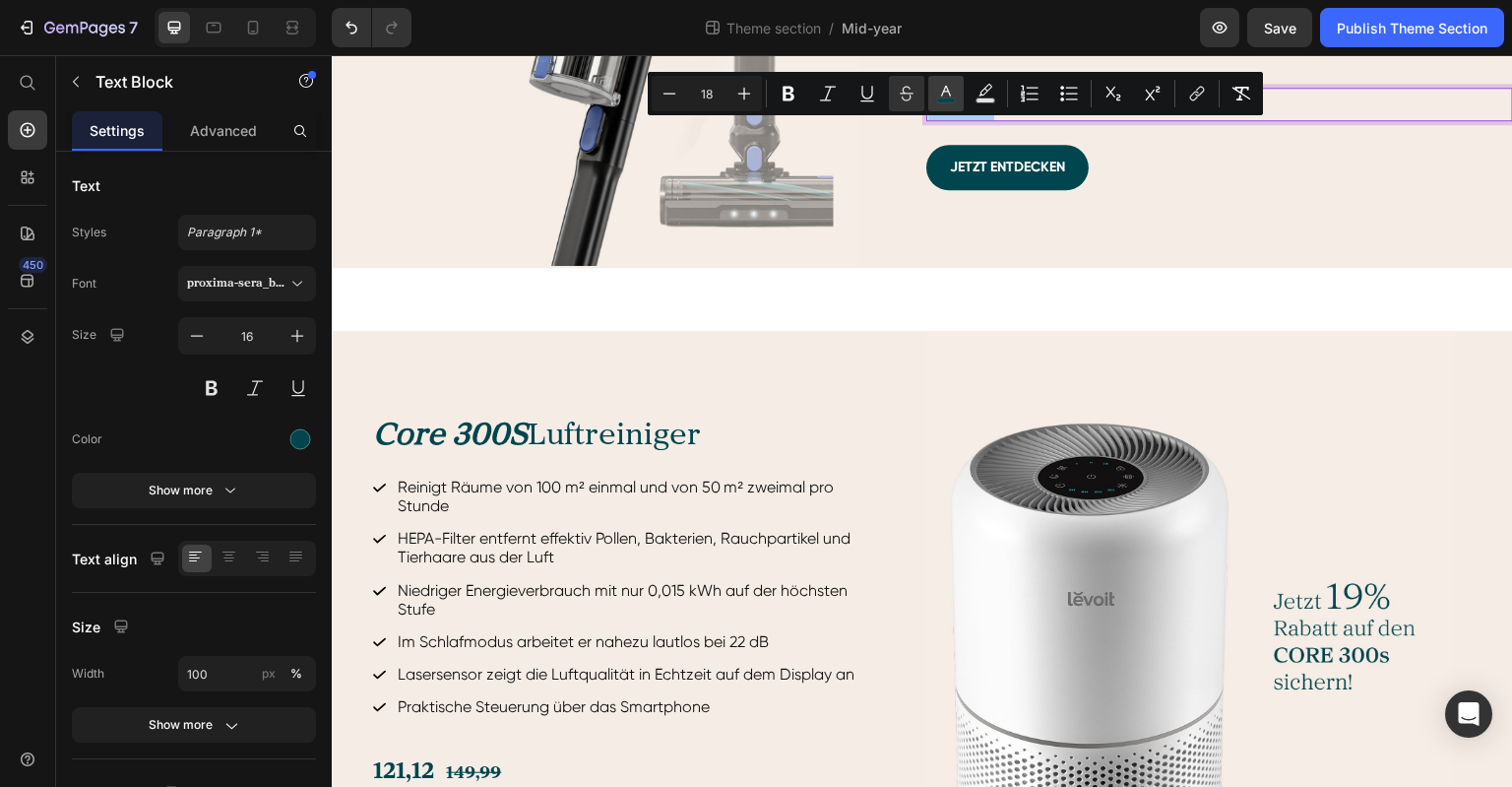 click on "color" at bounding box center [946, 94] 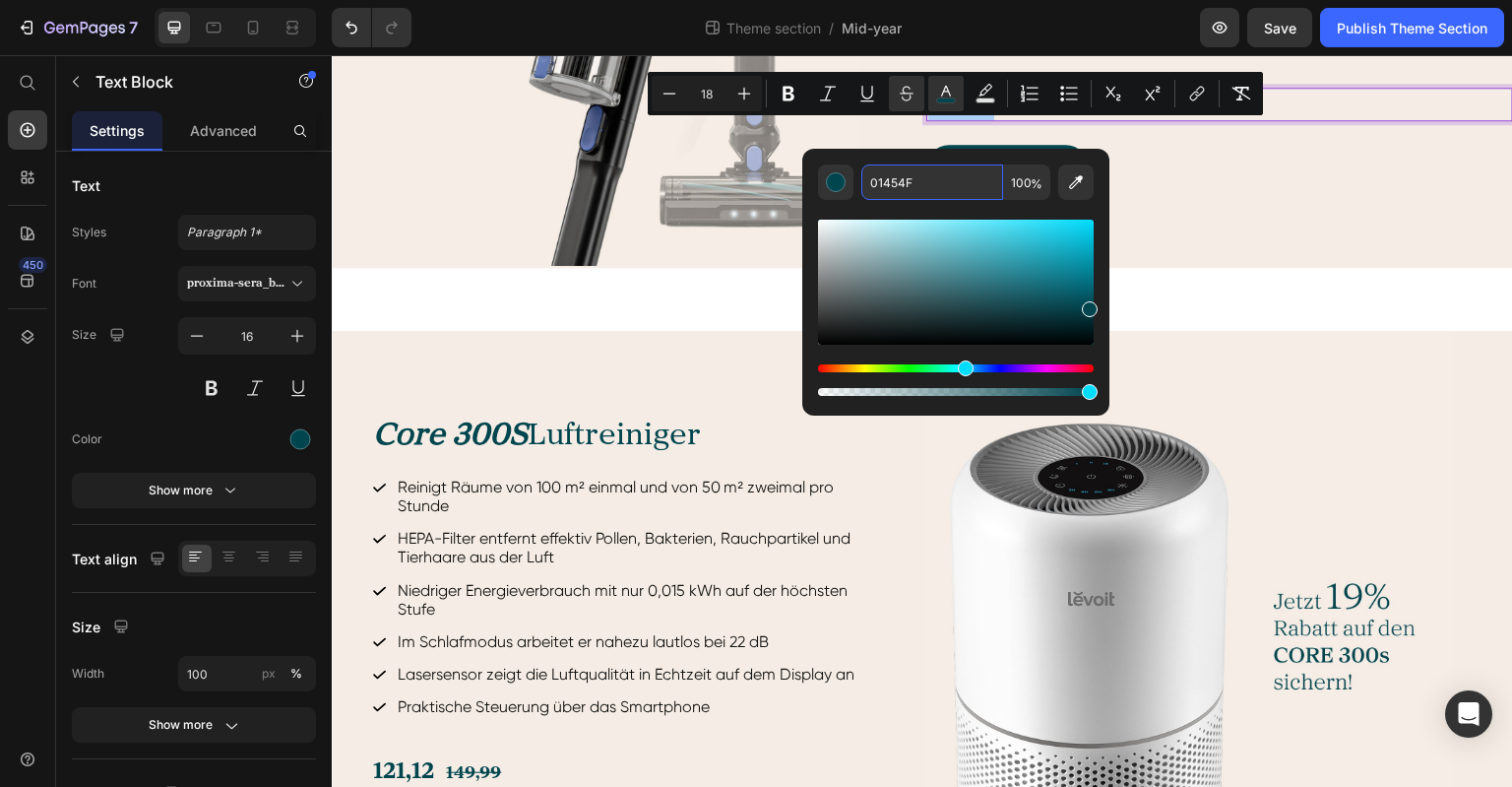 click on "01454F" at bounding box center (932, 182) 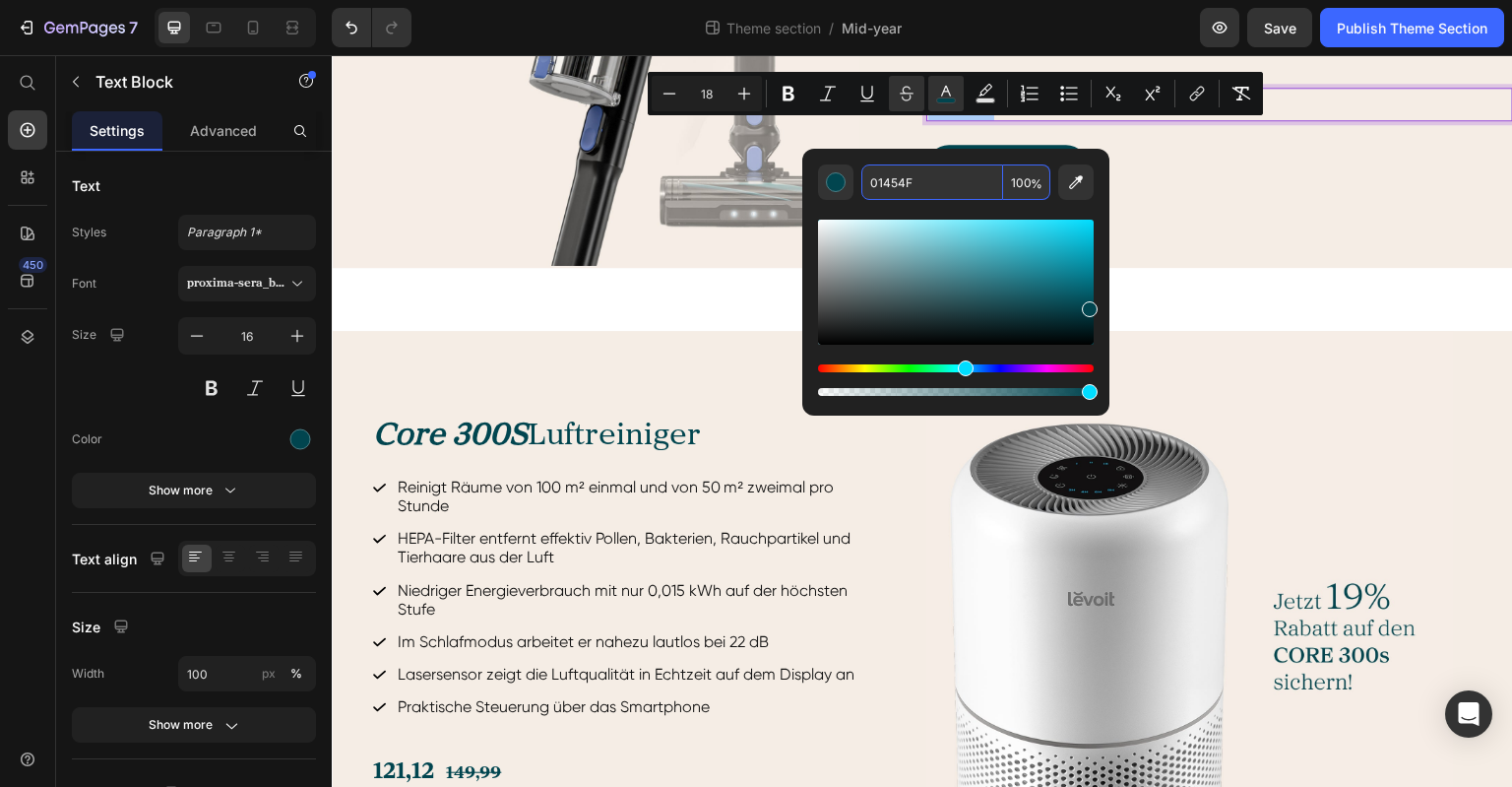 paste on "93AFB3" 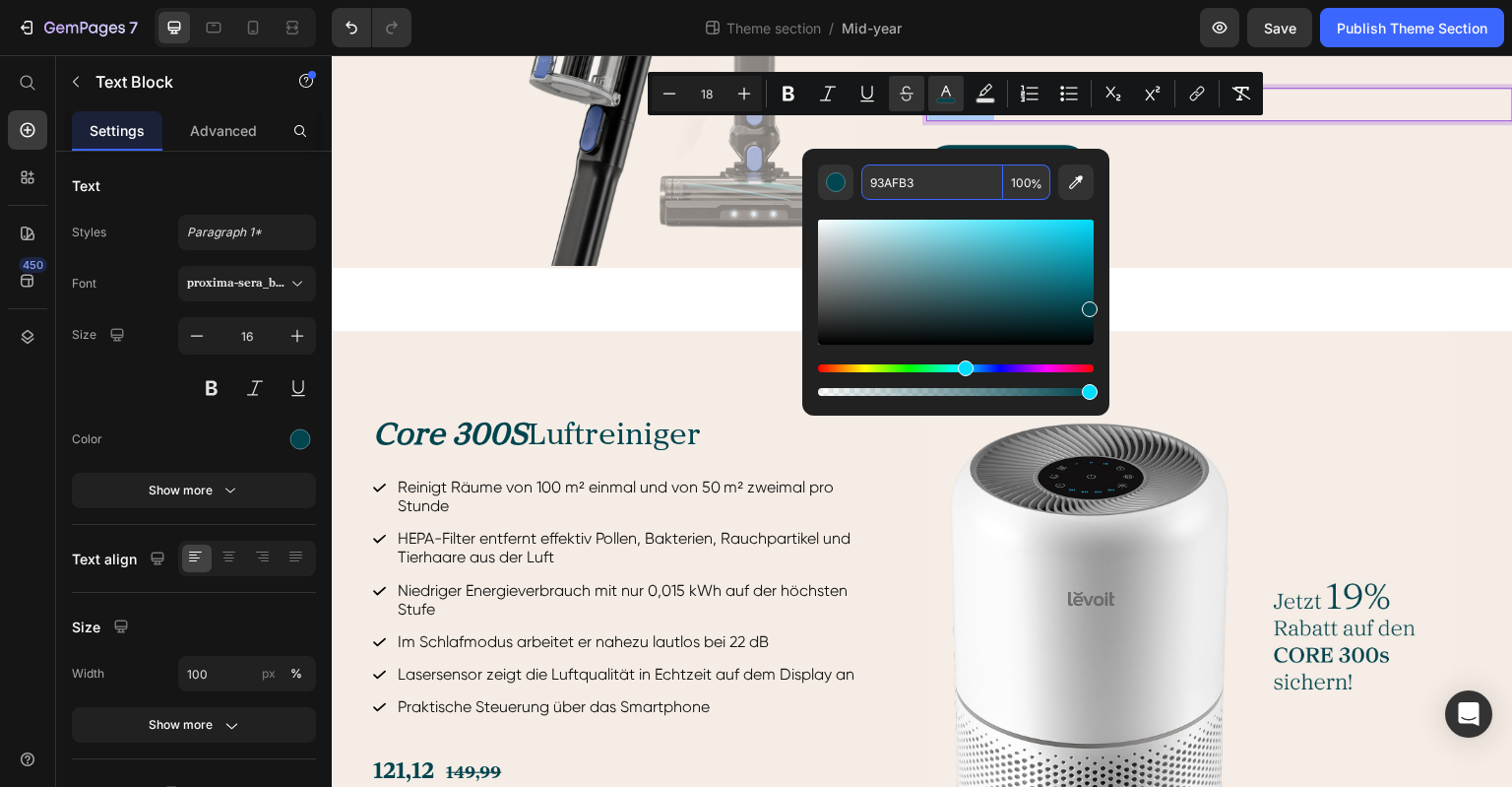 type on "93AFB3" 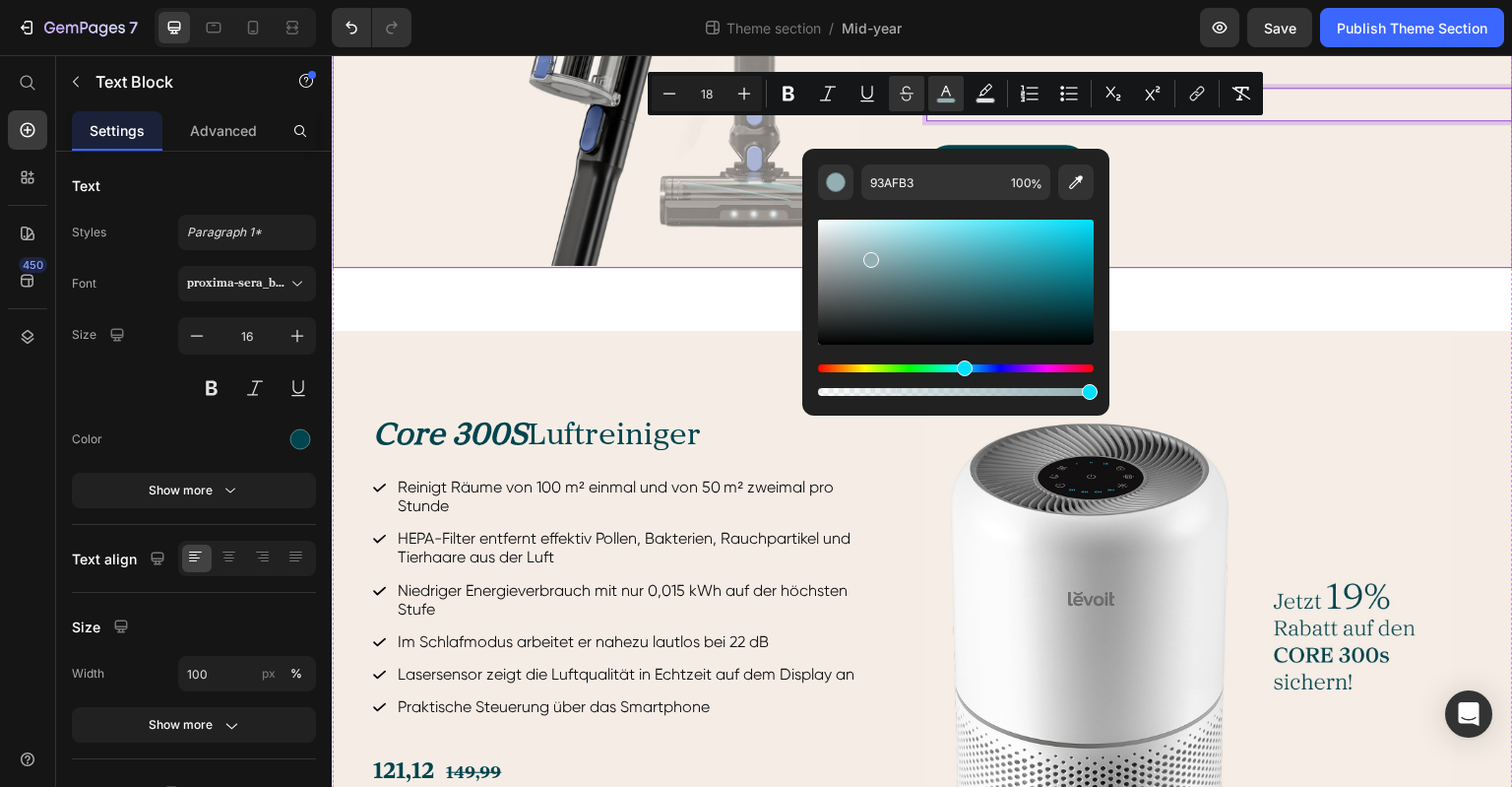 click on "LVAC 300  Akku-Staubsauger Heading 99,9% Staubaufnahme dank 12.000 Bodenkontakten pro Minute 99,99% Abluftfilterung dank 5-stufiger HEPA-Filtration Zuverlässiges Entfernen von Tierhaaren und Schmutz von Polstermöbeln mit dem motorisierten Tierhaaraufsatz Kein Verfangen von Haaren in der Bürstenrolle dank Anti-Tangle Technologie Immer einsatzbereit dank Wandhalterung mit Ladefunktion Item List [PRICE]€   [PRICE]€   Text Block   24 Jetzt entdecken Button" at bounding box center [1220, -8] 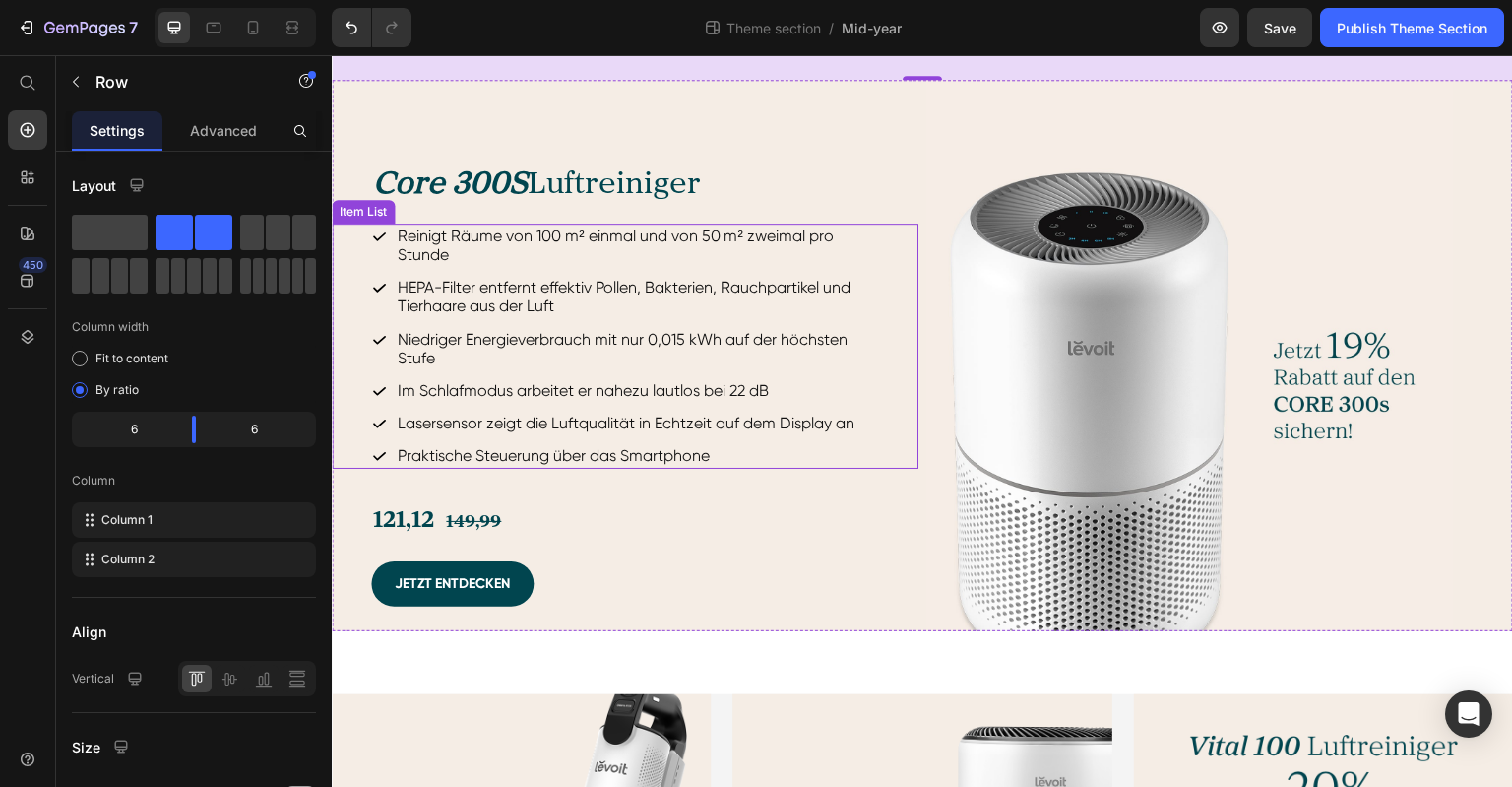 scroll, scrollTop: 1474, scrollLeft: 0, axis: vertical 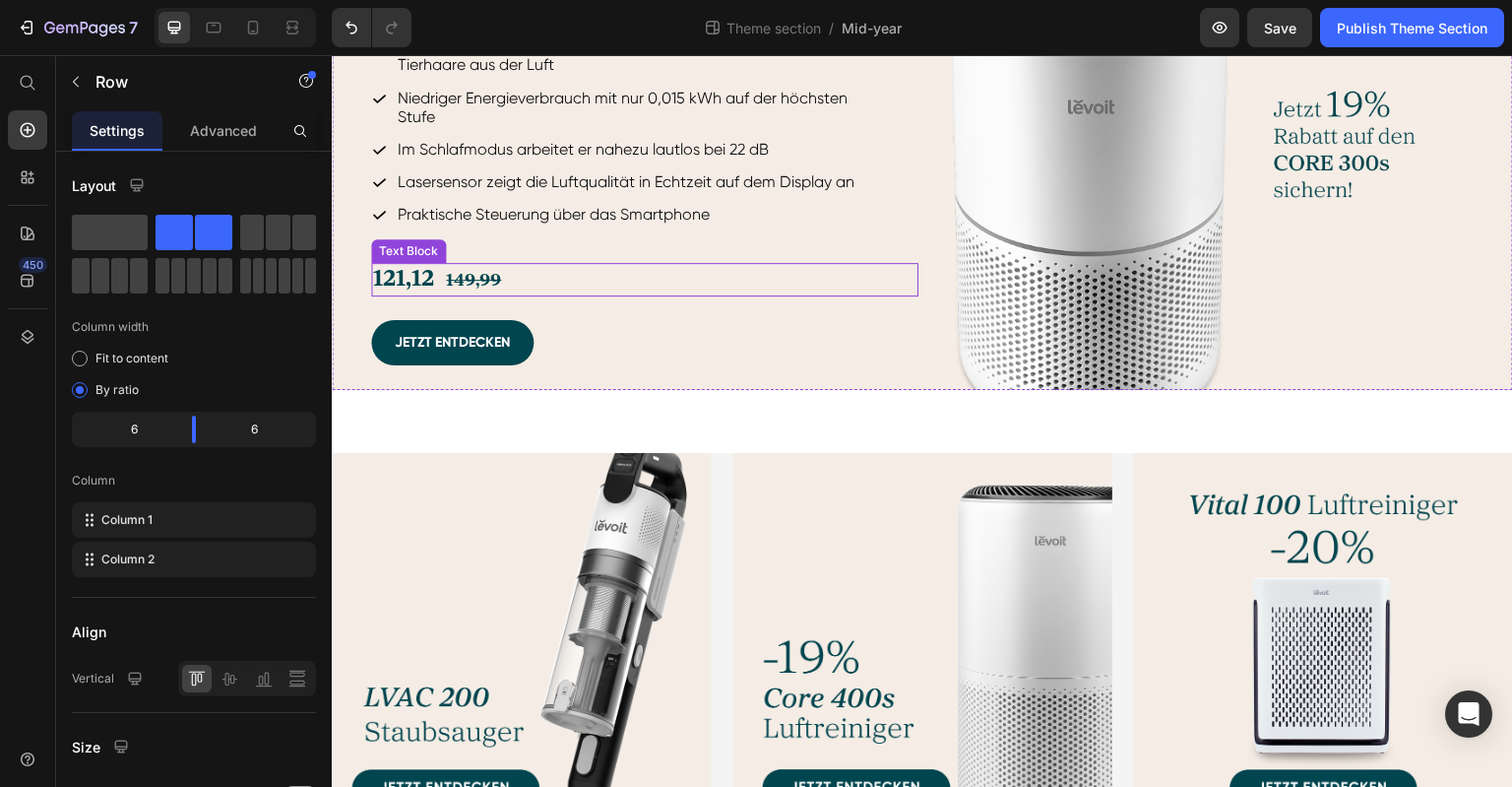 click on "149,99" at bounding box center [473, 281] 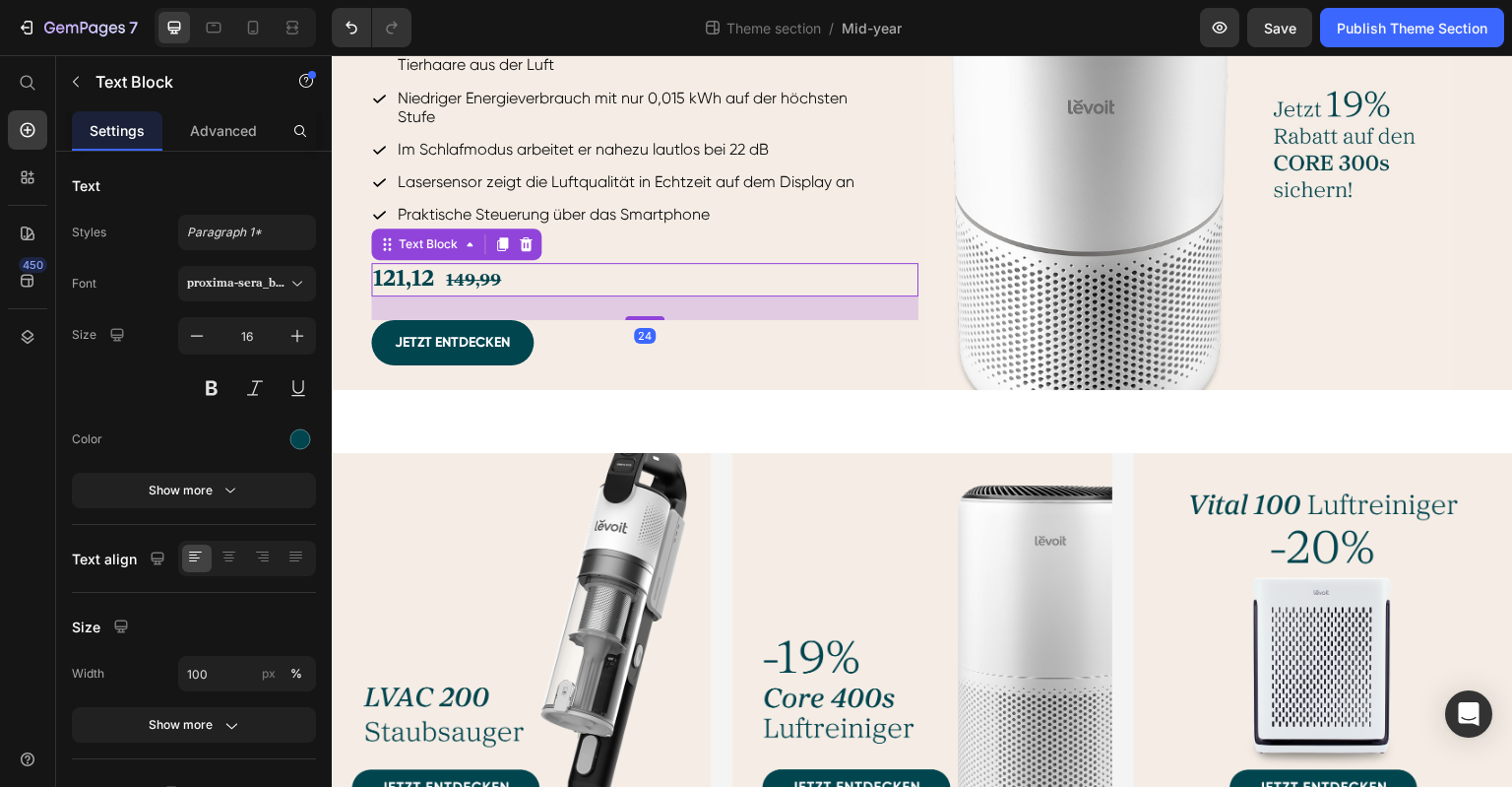 click on "149,99" at bounding box center (473, 281) 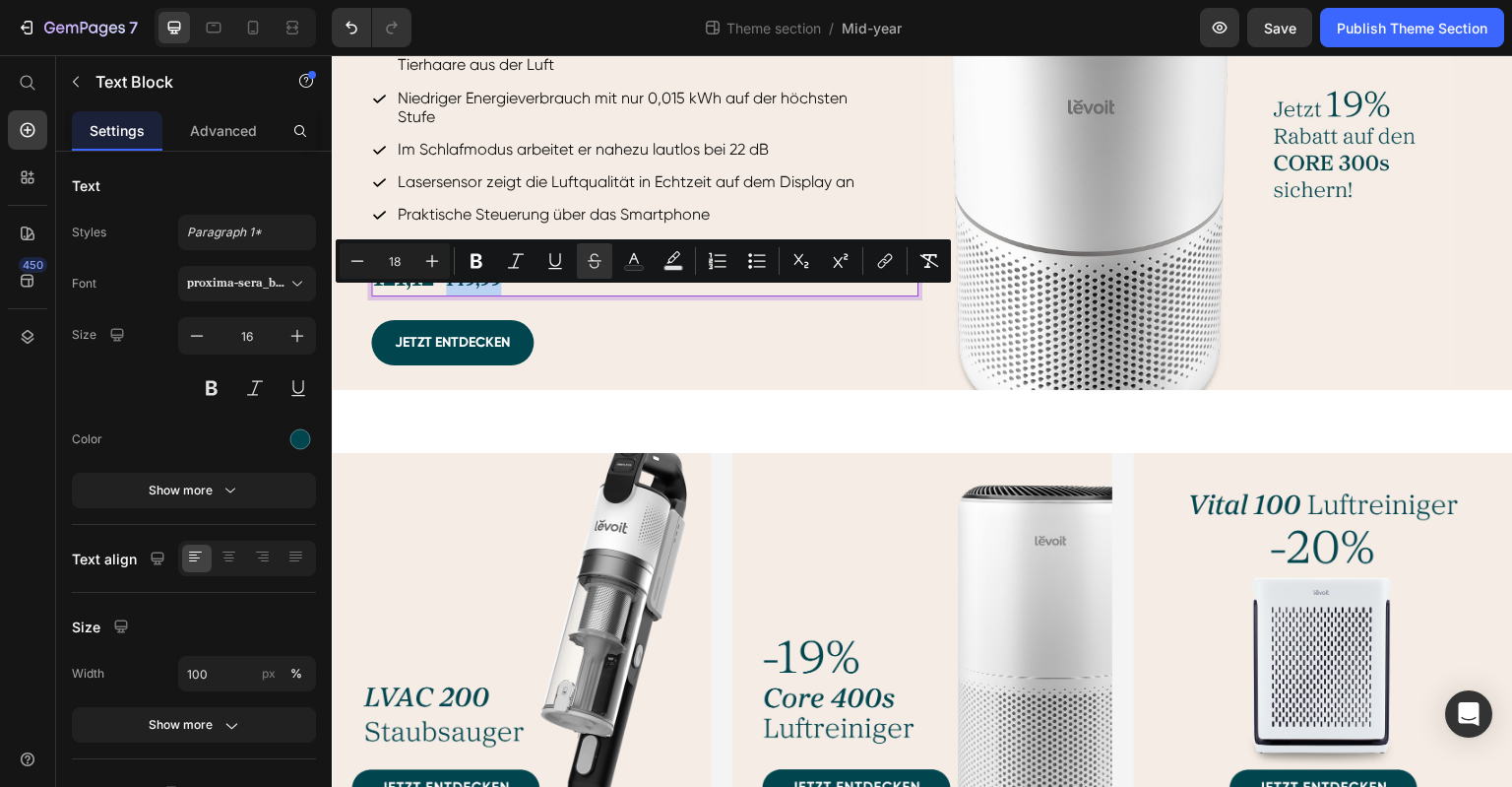 drag, startPoint x: 447, startPoint y: 299, endPoint x: 498, endPoint y: 296, distance: 51.088159 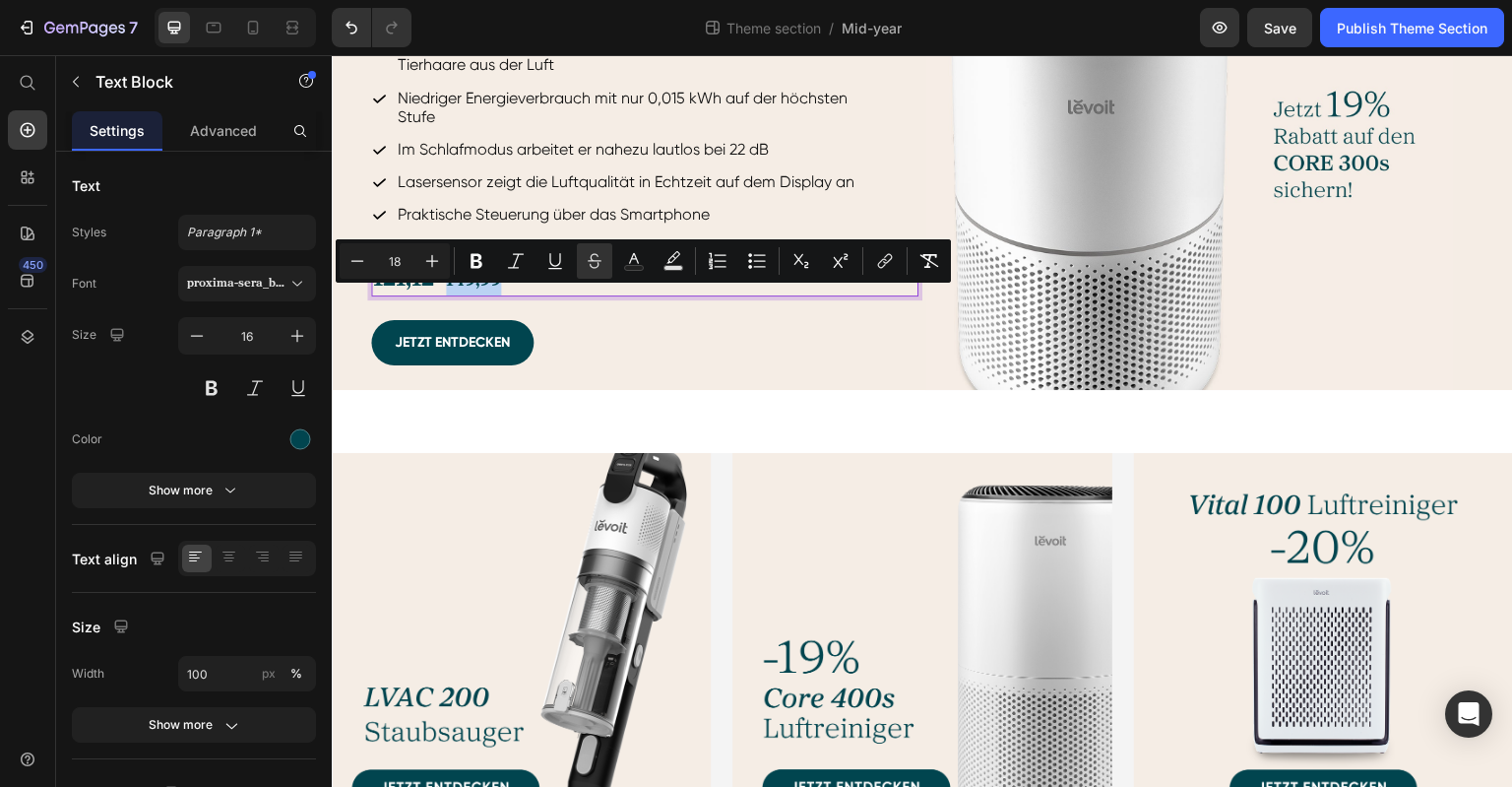 click on "149,99" at bounding box center [473, 281] 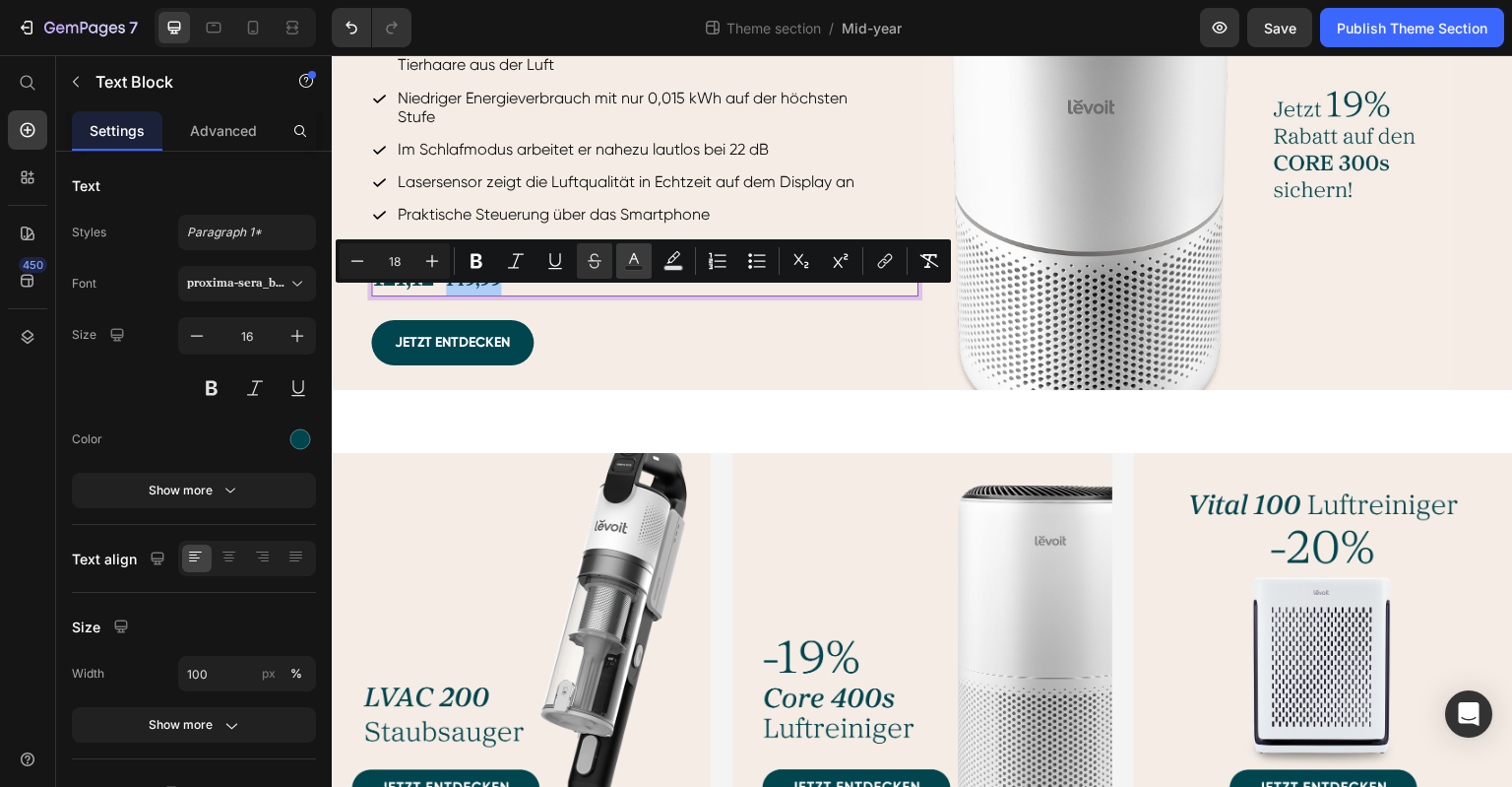 click 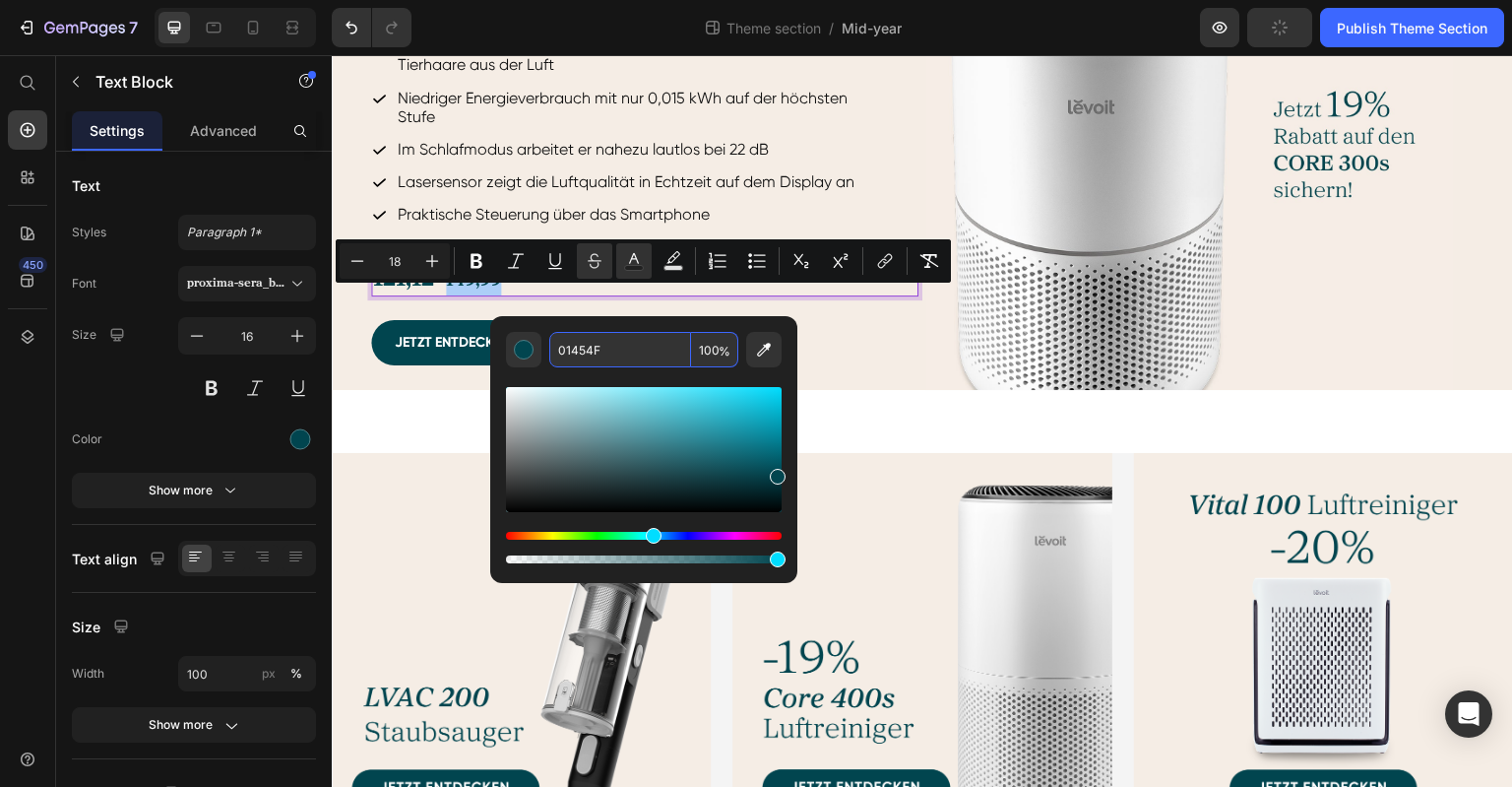 click on "01454F" at bounding box center (620, 350) 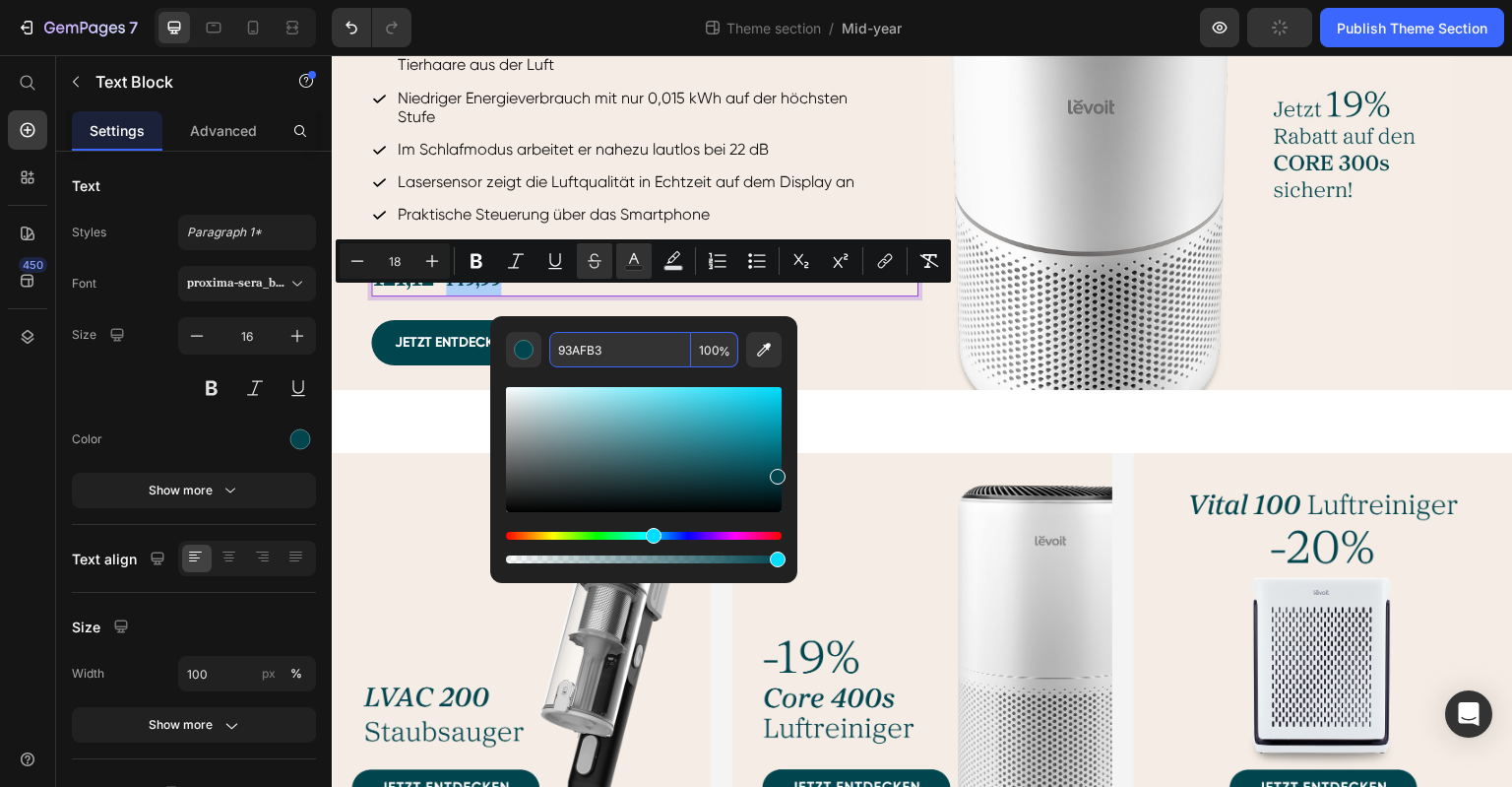 type on "93AFB3" 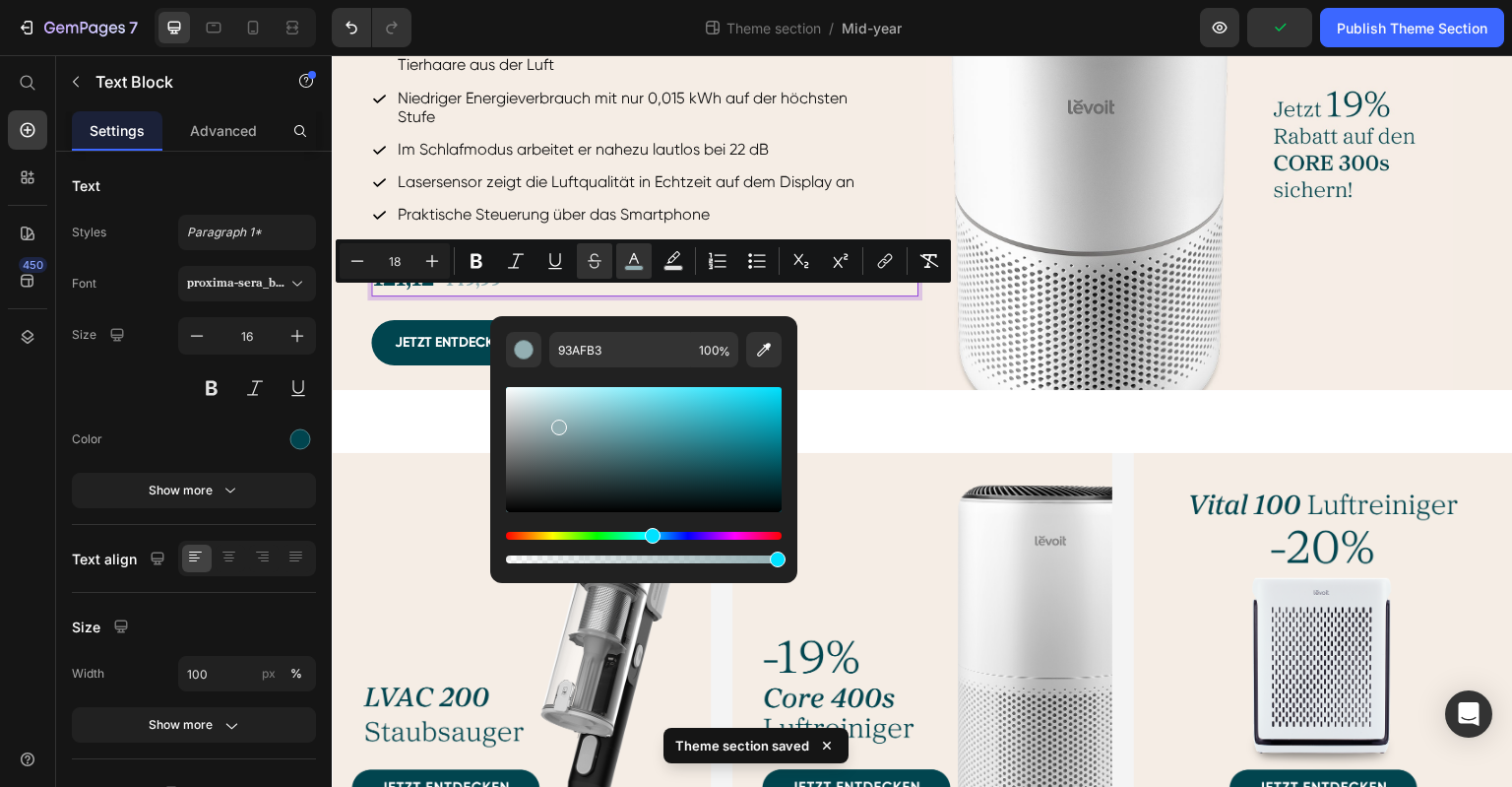 click on "[PRICE]     [PRICE]" at bounding box center [645, 280] 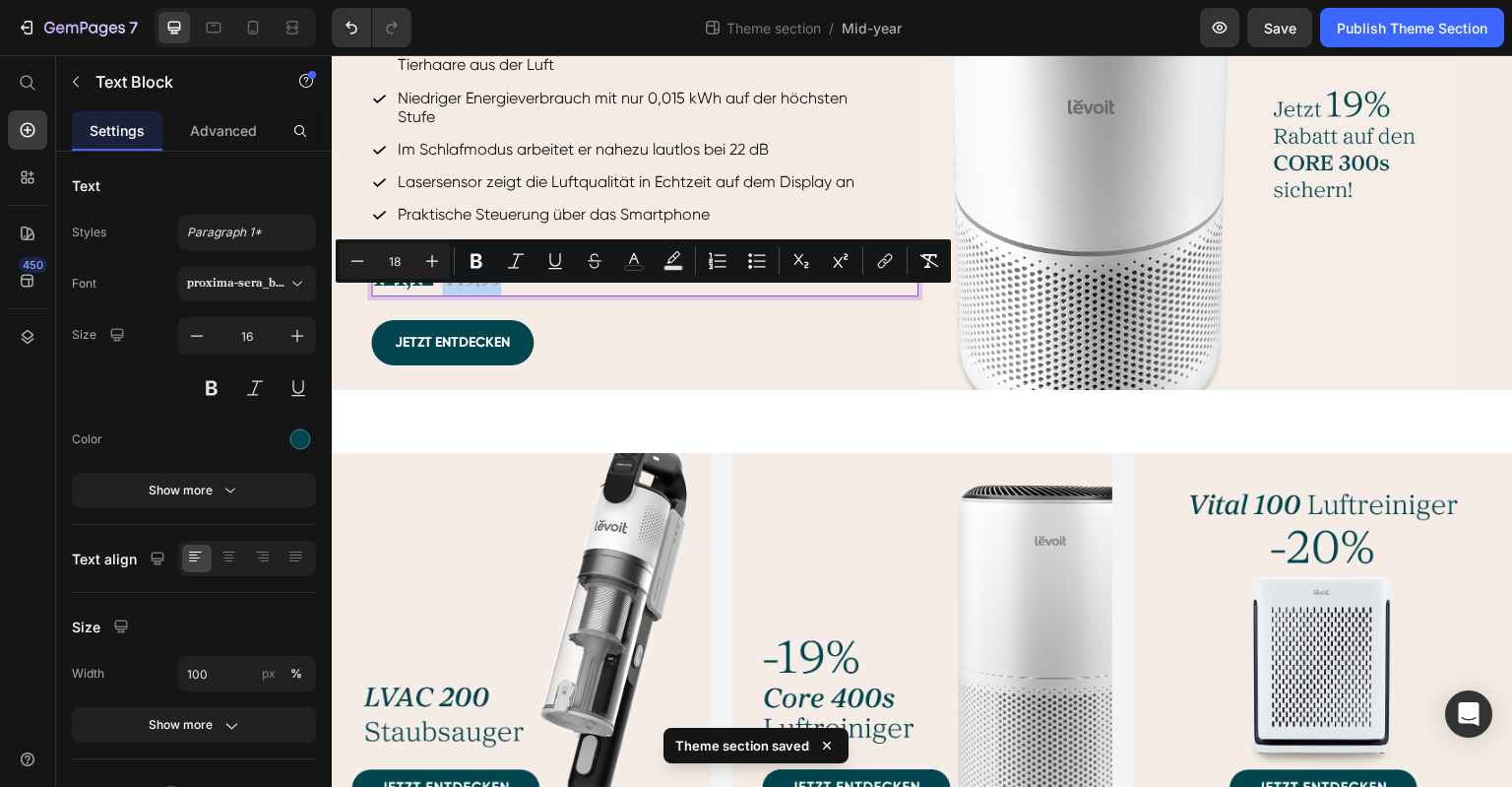 drag, startPoint x: 443, startPoint y: 303, endPoint x: 500, endPoint y: 299, distance: 57.140179 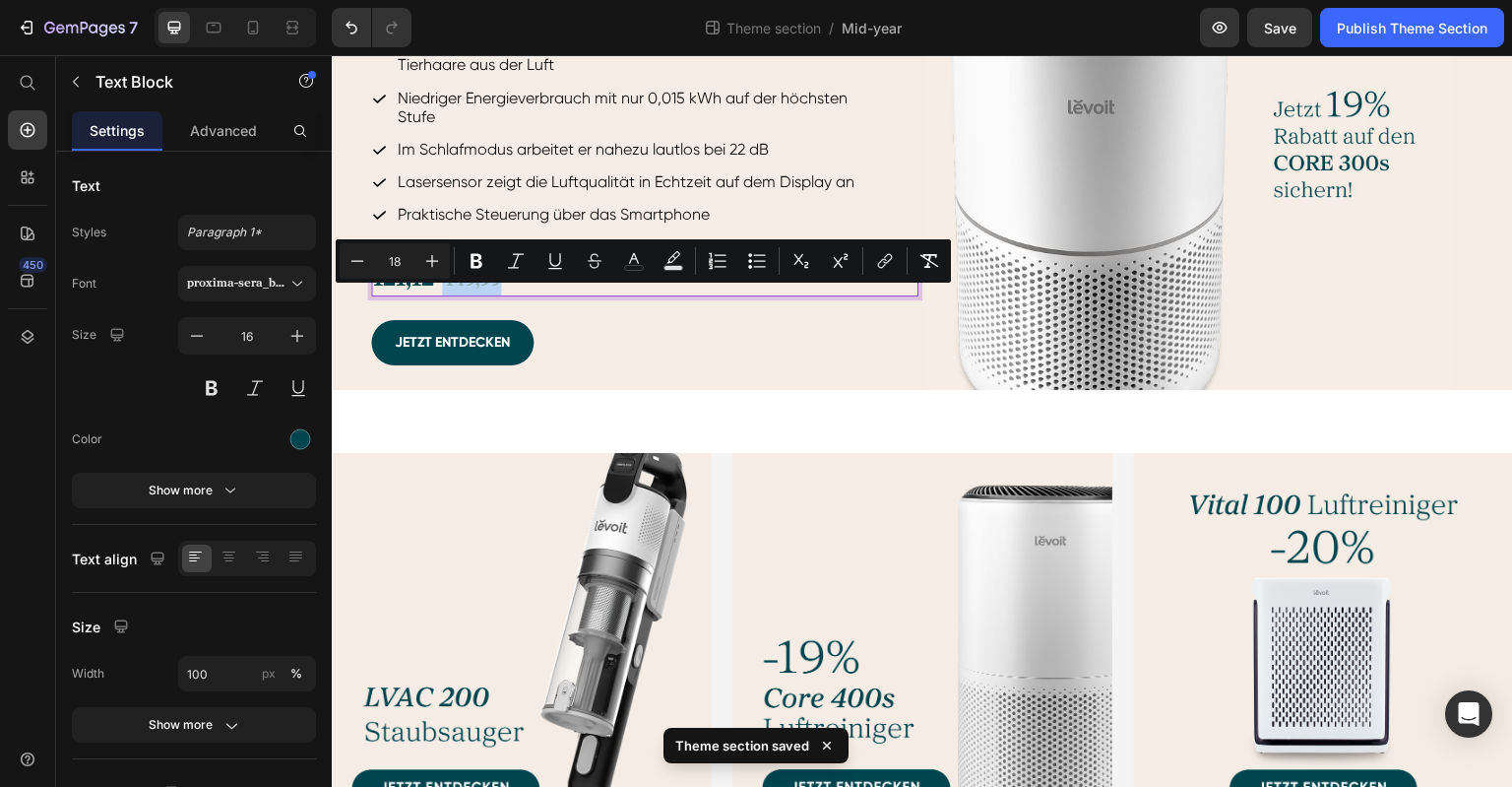 click on "[PRICE]     [PRICE]" at bounding box center [645, 280] 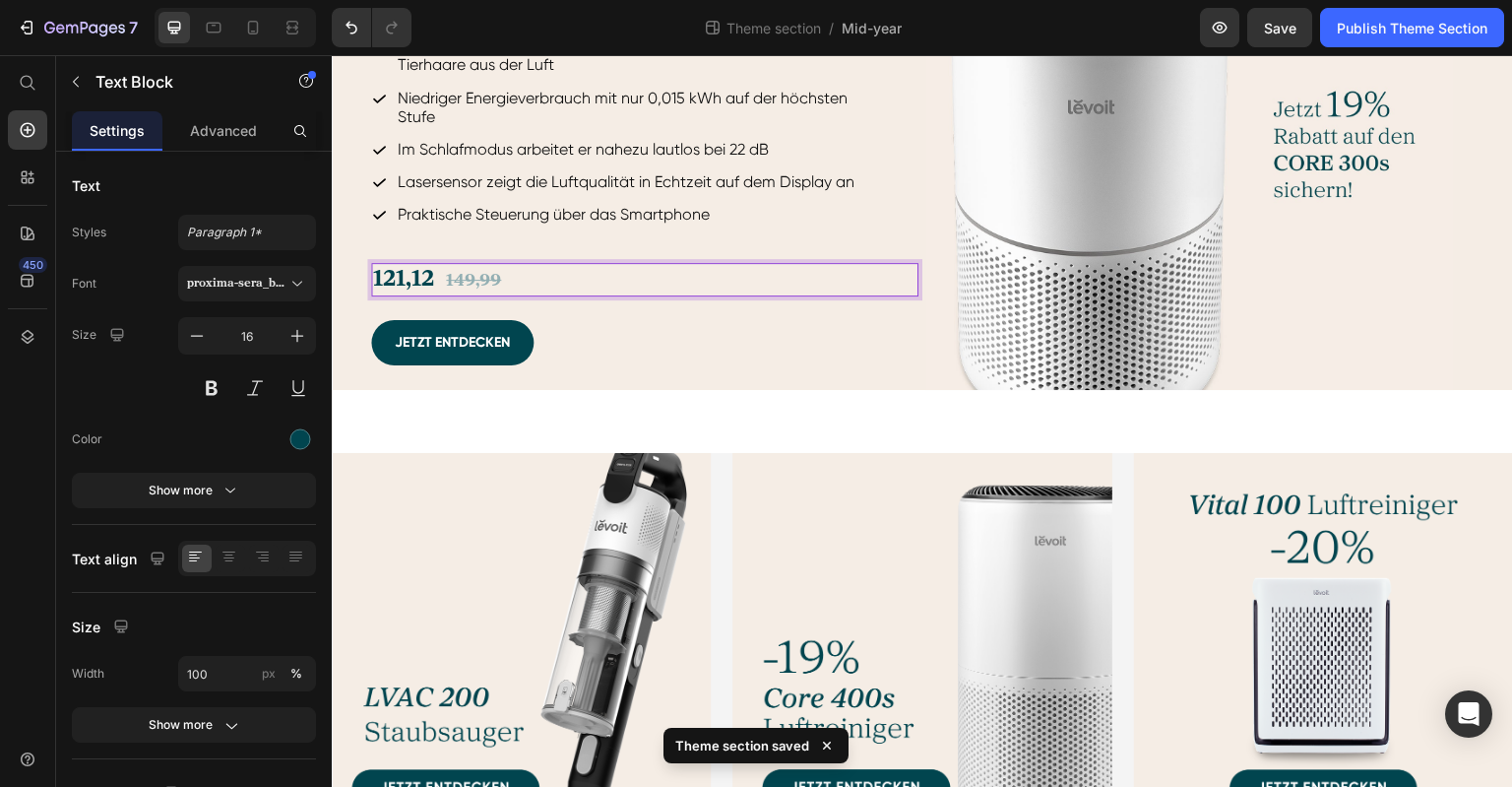 click on "121,12" at bounding box center [404, 279] 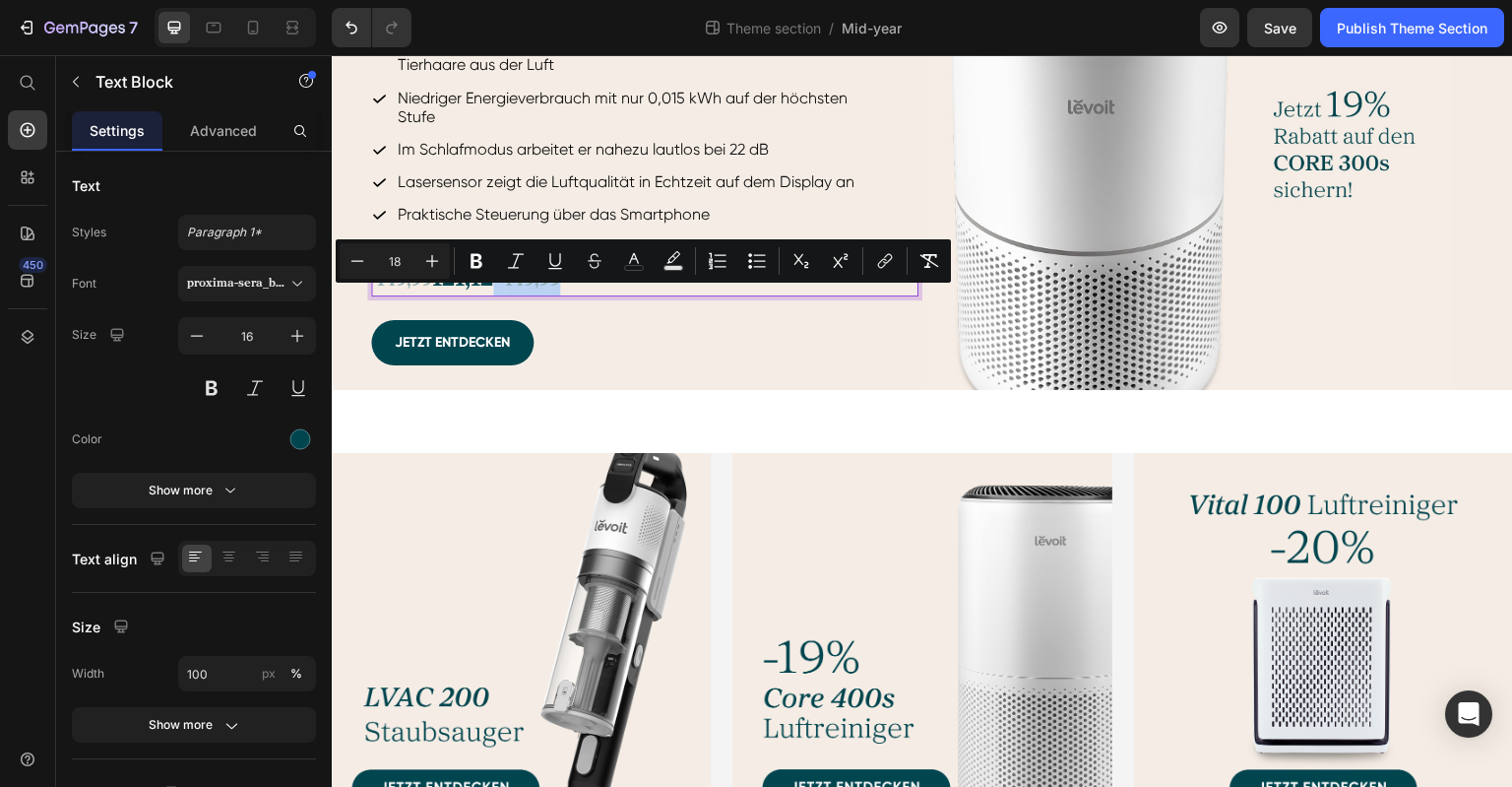 drag, startPoint x: 516, startPoint y: 302, endPoint x: 561, endPoint y: 300, distance: 45.044423 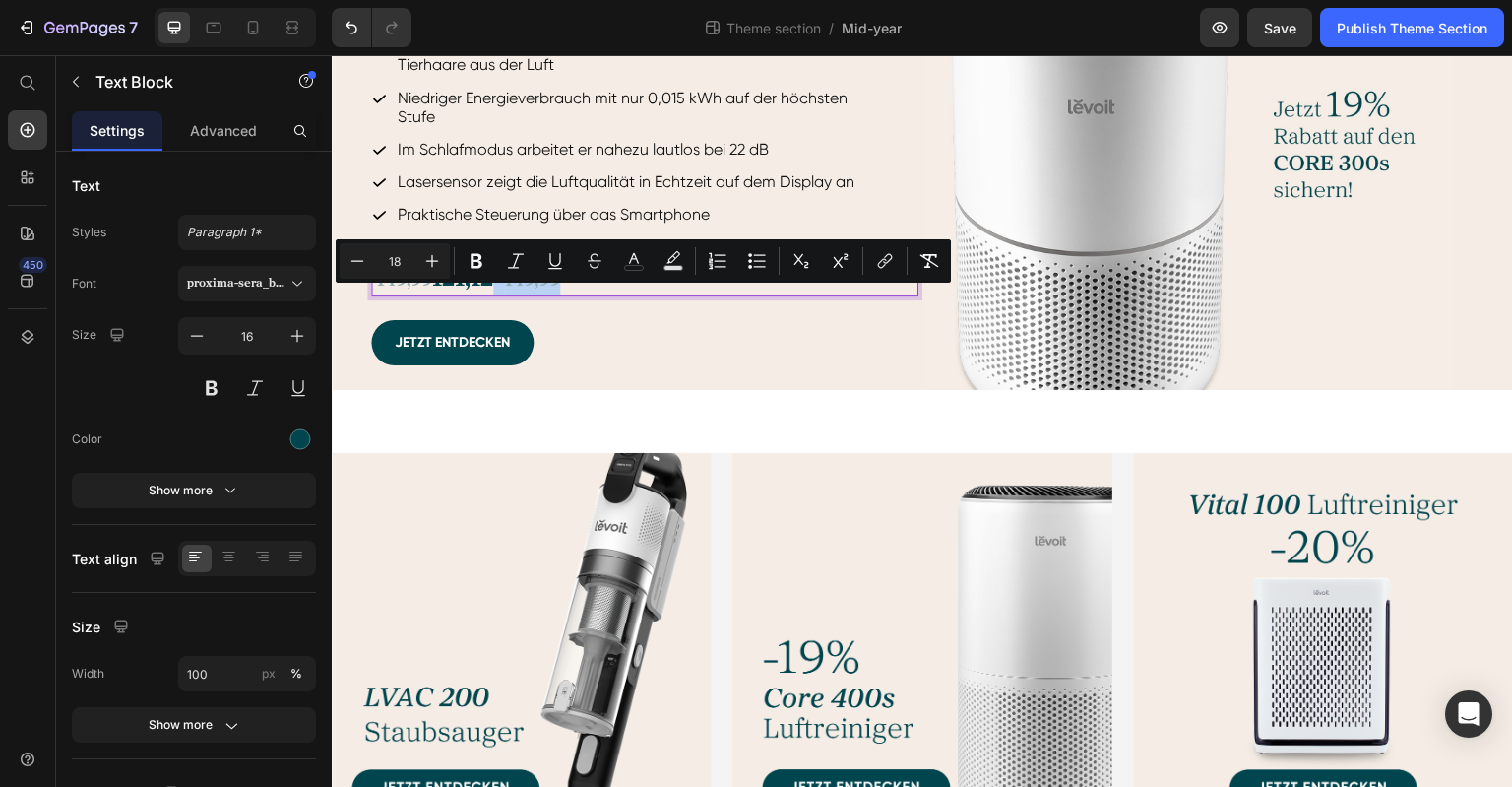 click on "[PRICE]   [PRICE]     [PRICE]" at bounding box center (645, 280) 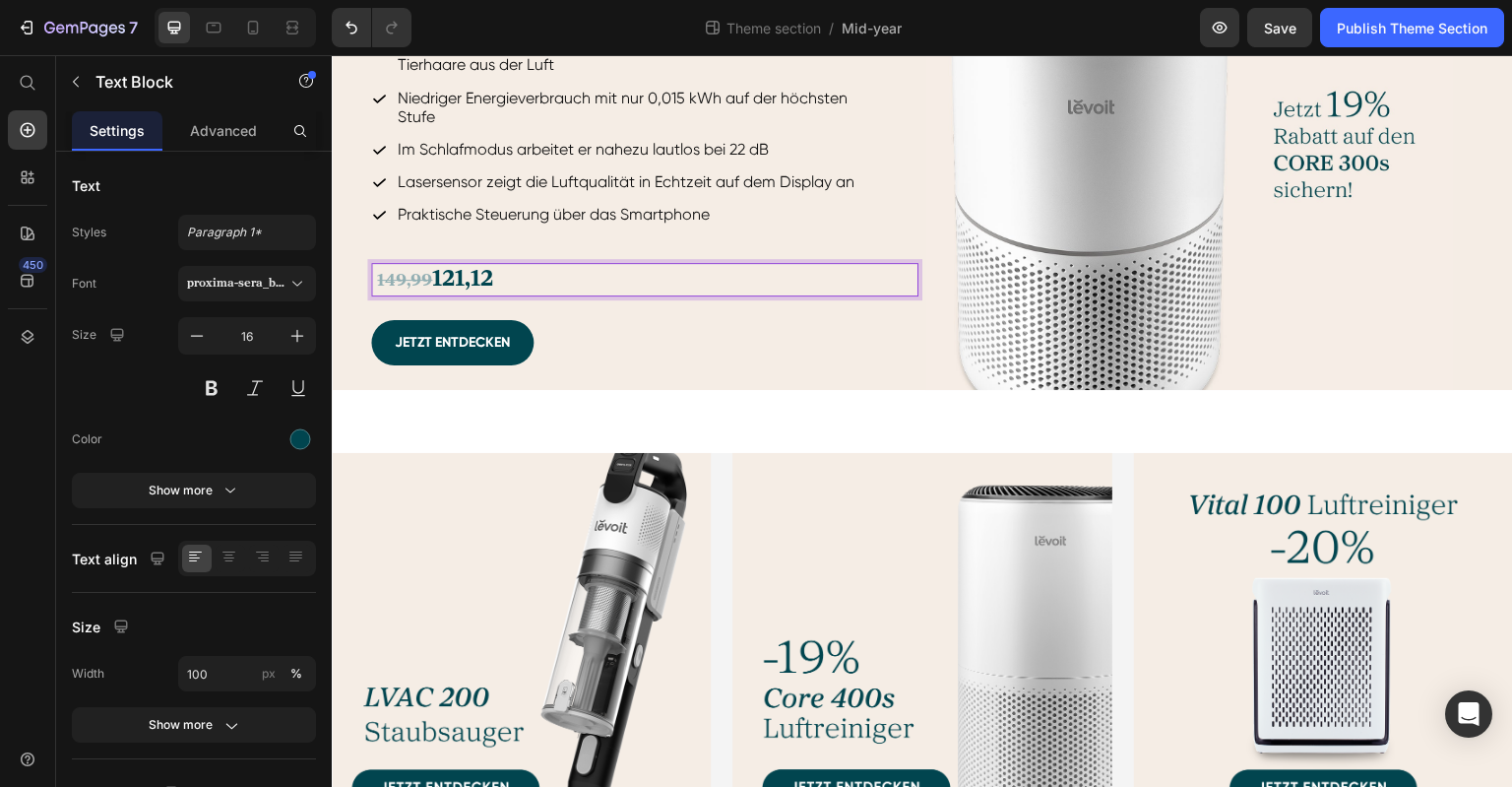 type 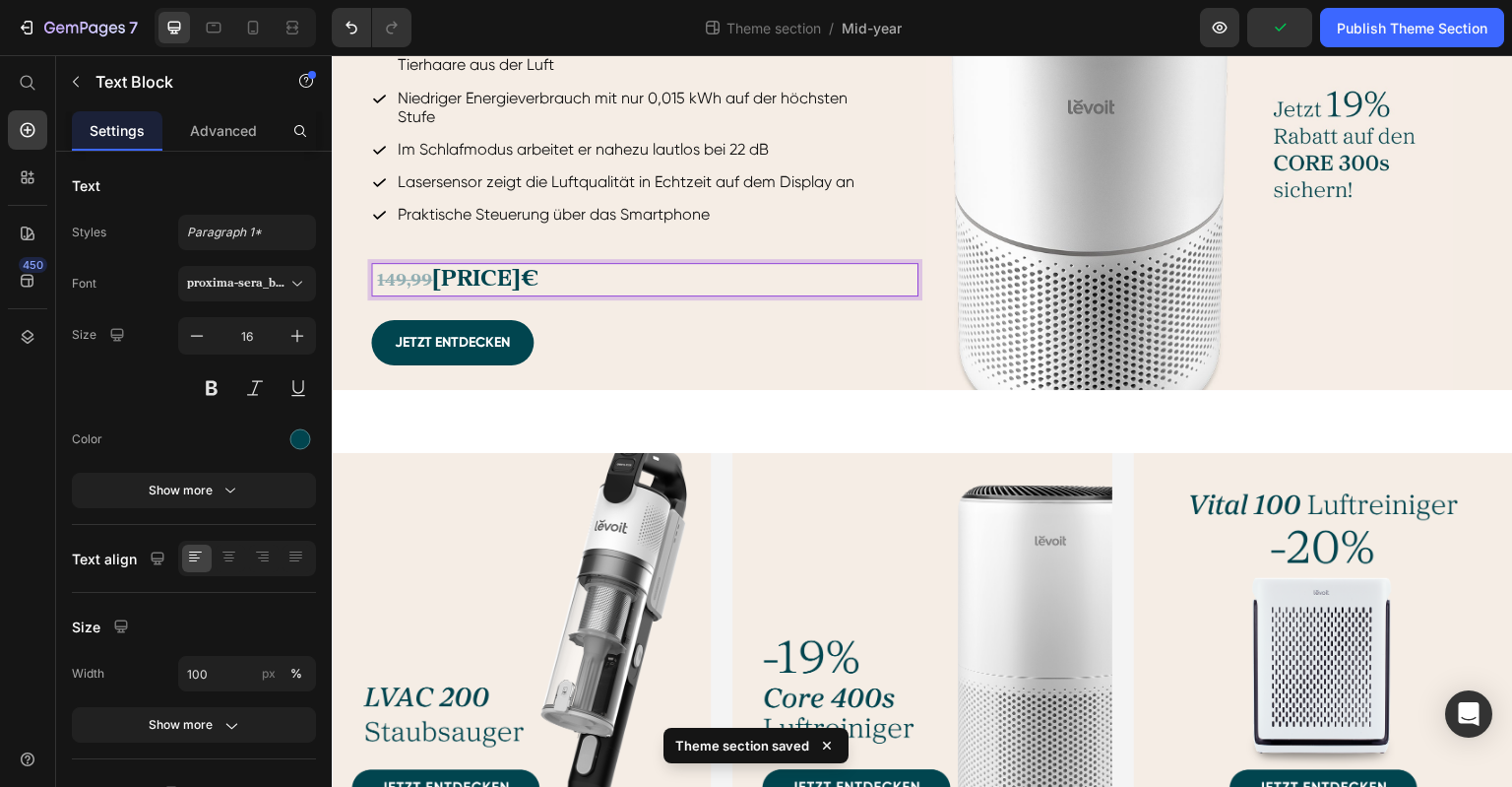 click on "149,99" at bounding box center [405, 281] 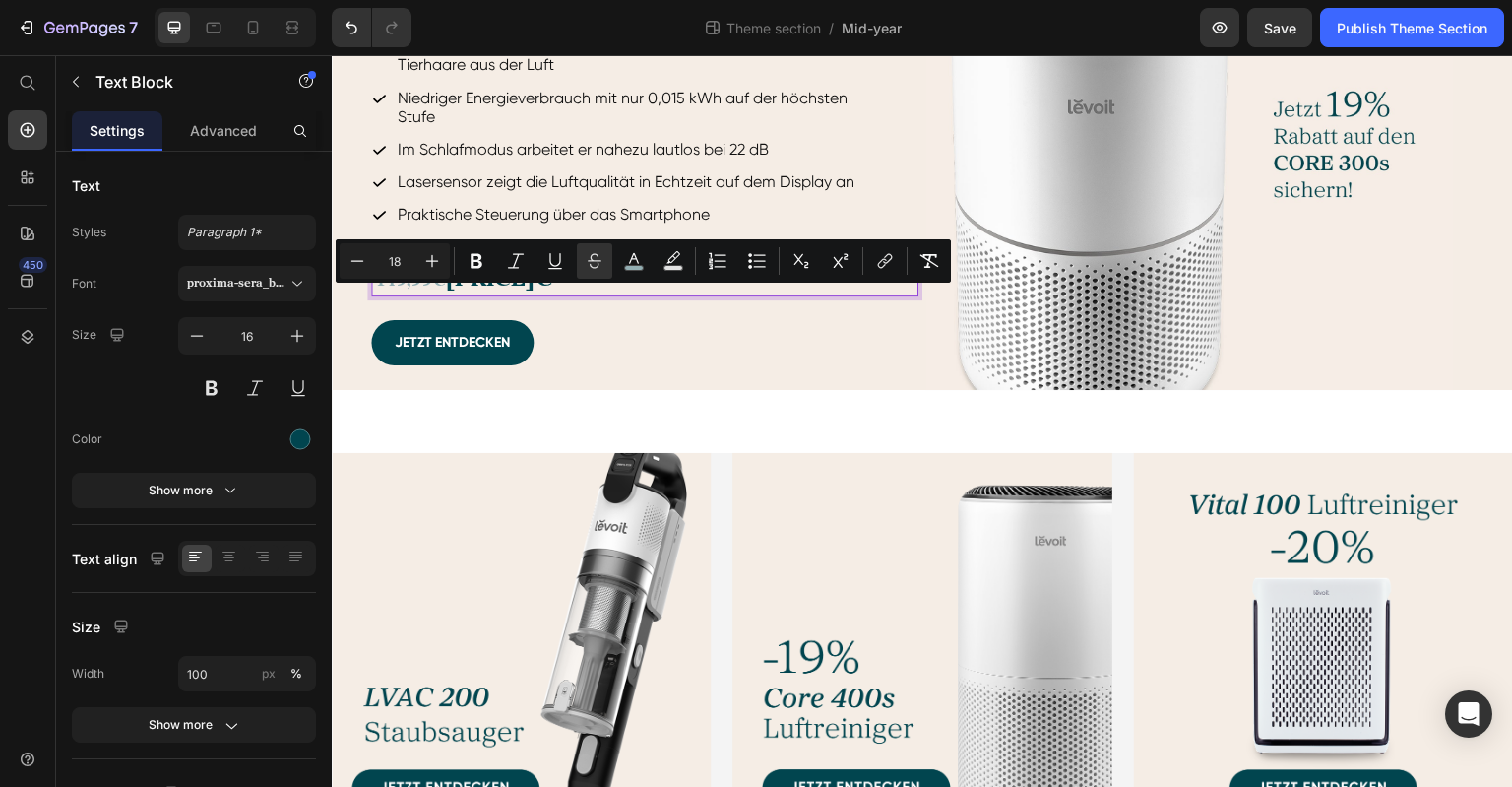 drag, startPoint x: 441, startPoint y: 301, endPoint x: 452, endPoint y: 301, distance: 11 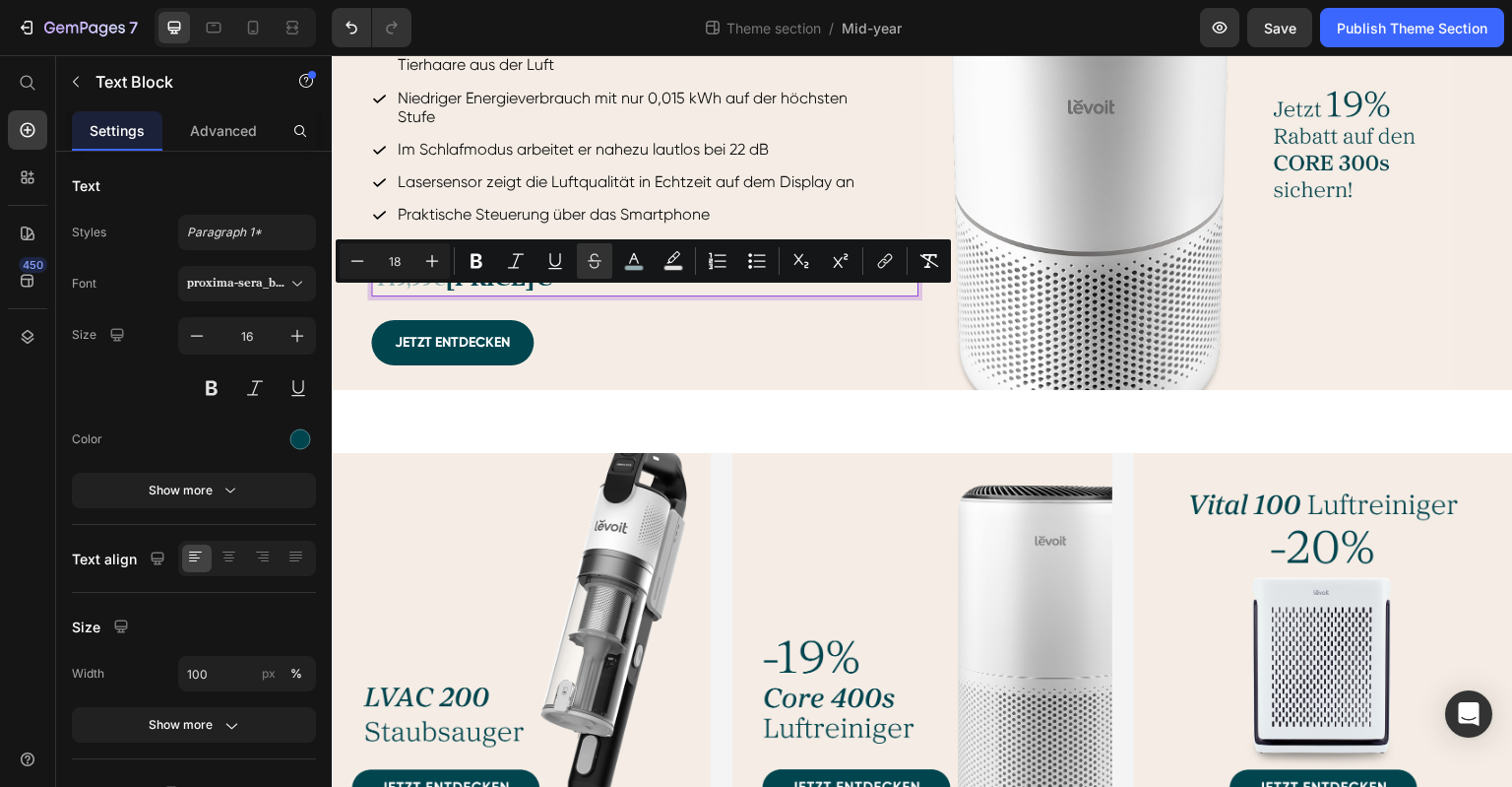 click on "[PRICE]€   [PRICE]€" at bounding box center (645, 280) 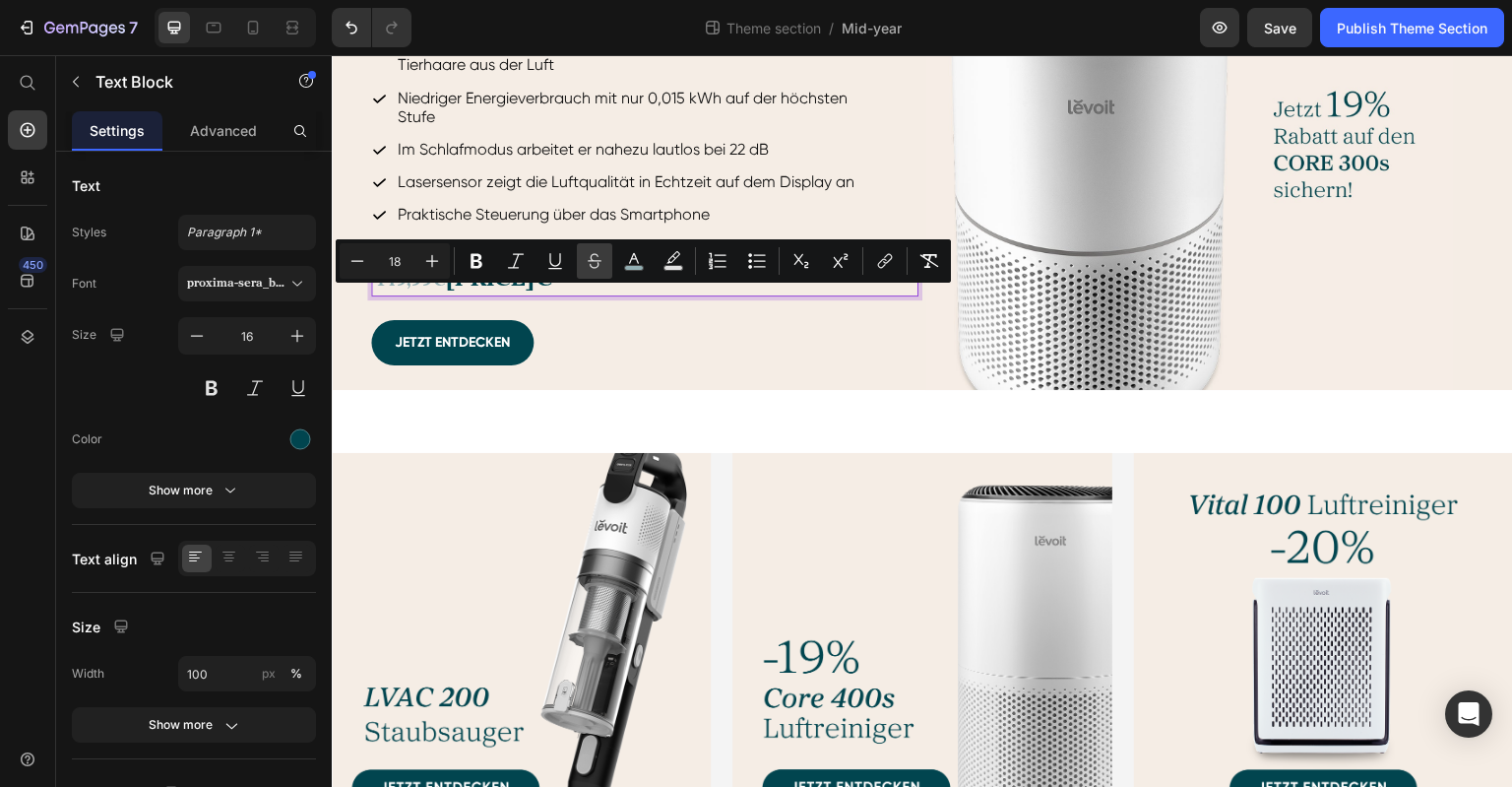 click 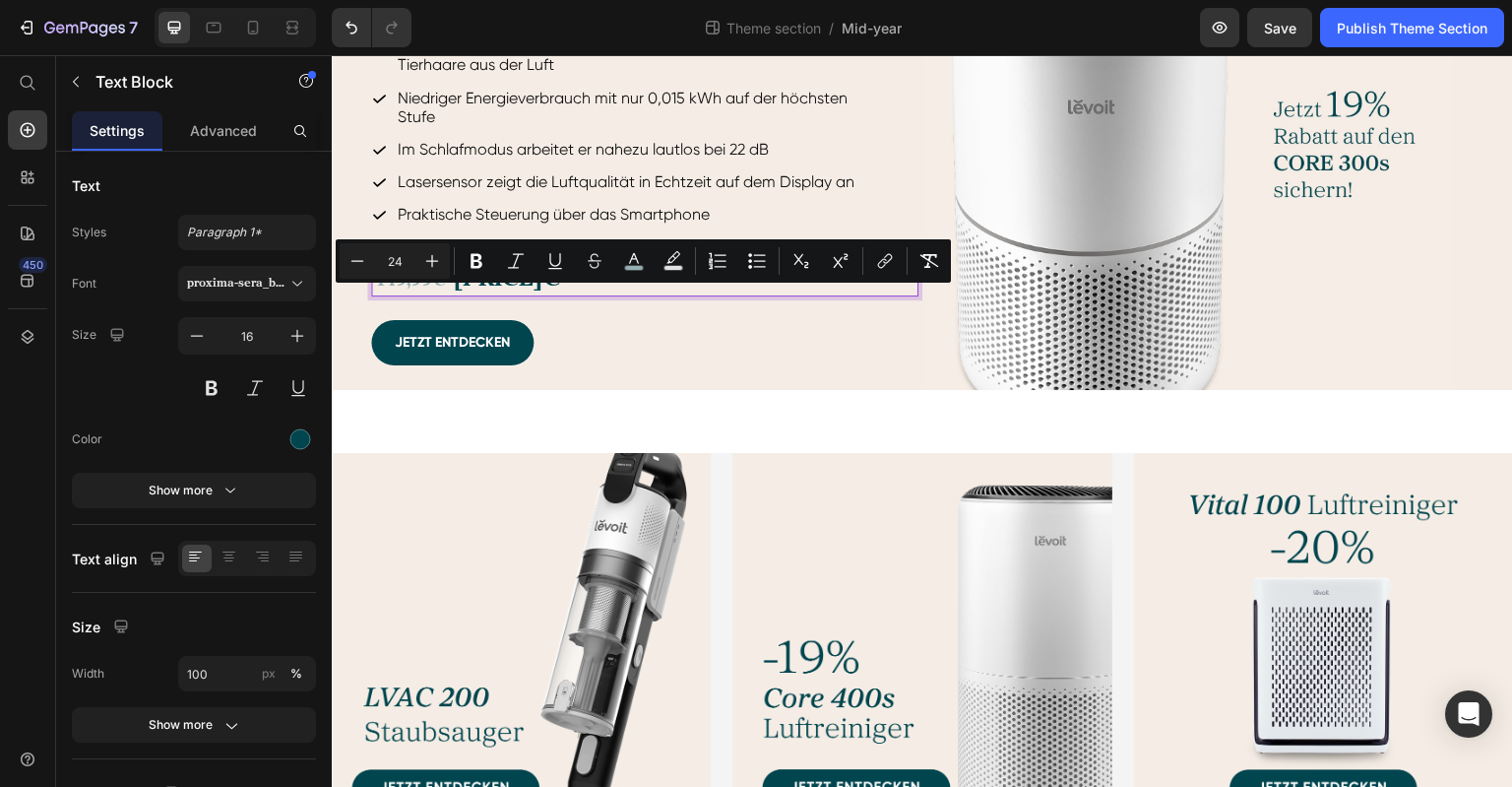 click on "[PRICE]€" at bounding box center [507, 279] 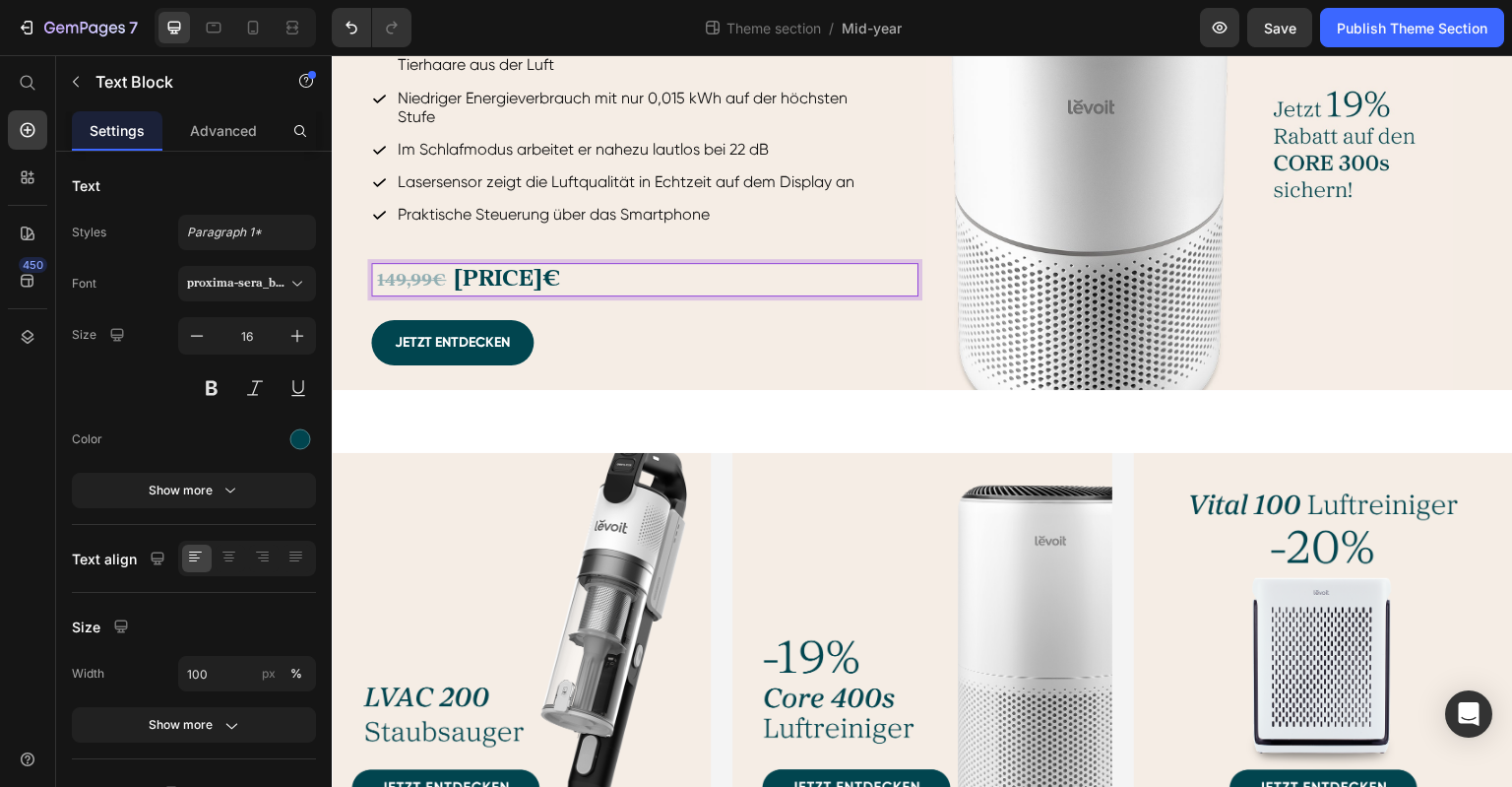 click on "[PRICE]€" at bounding box center [507, 279] 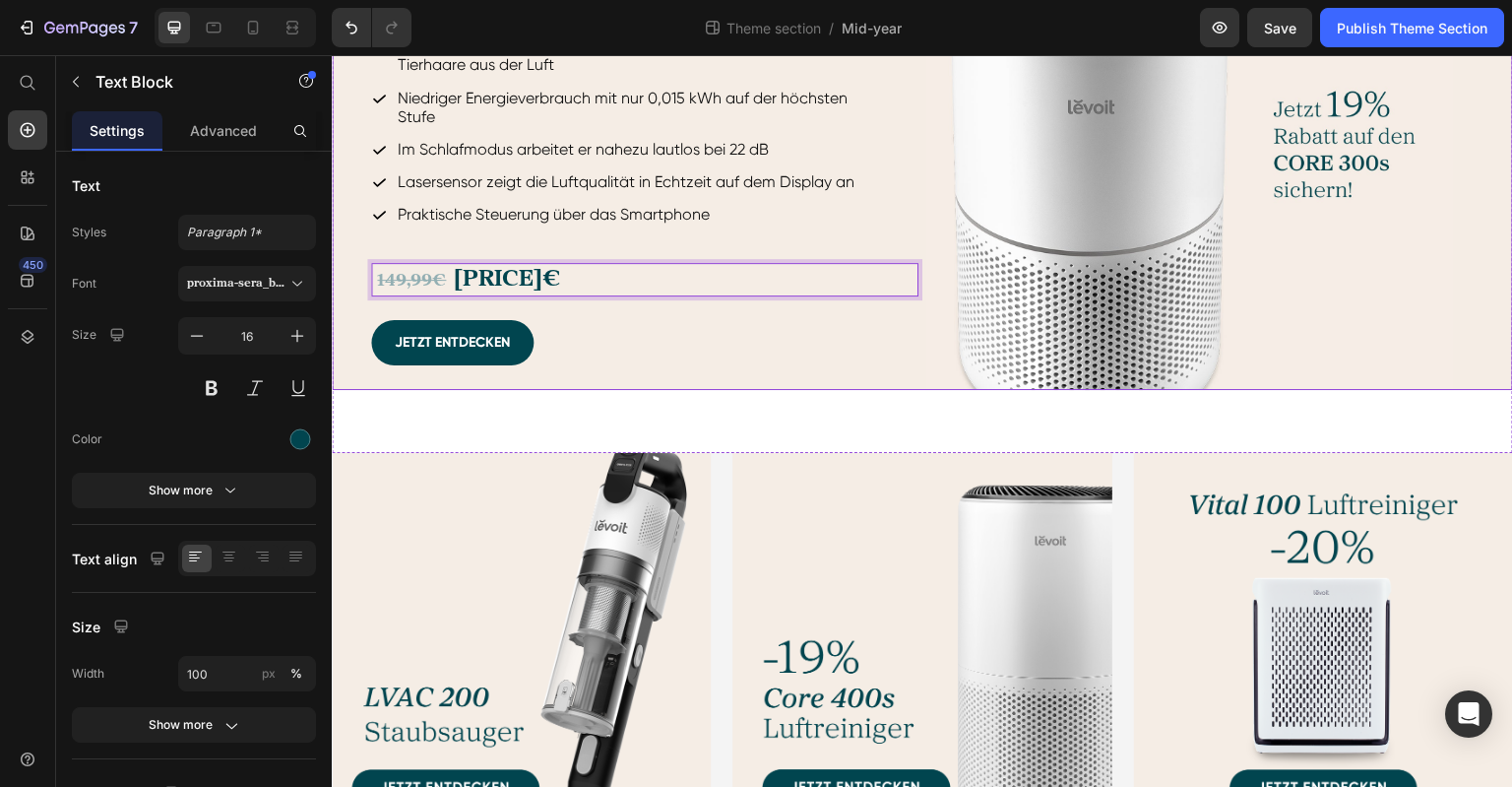 scroll, scrollTop: 1664, scrollLeft: 0, axis: vertical 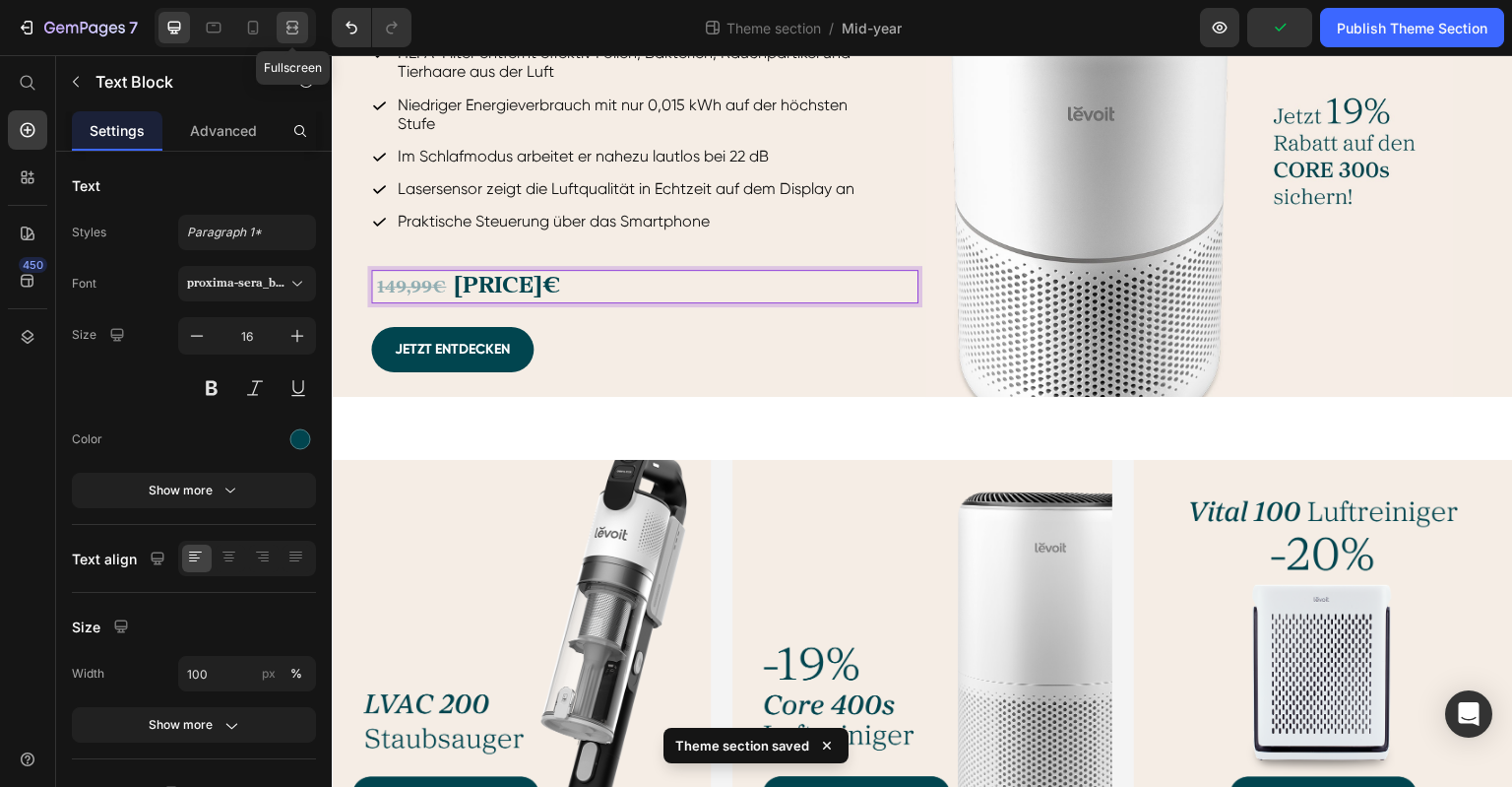 click 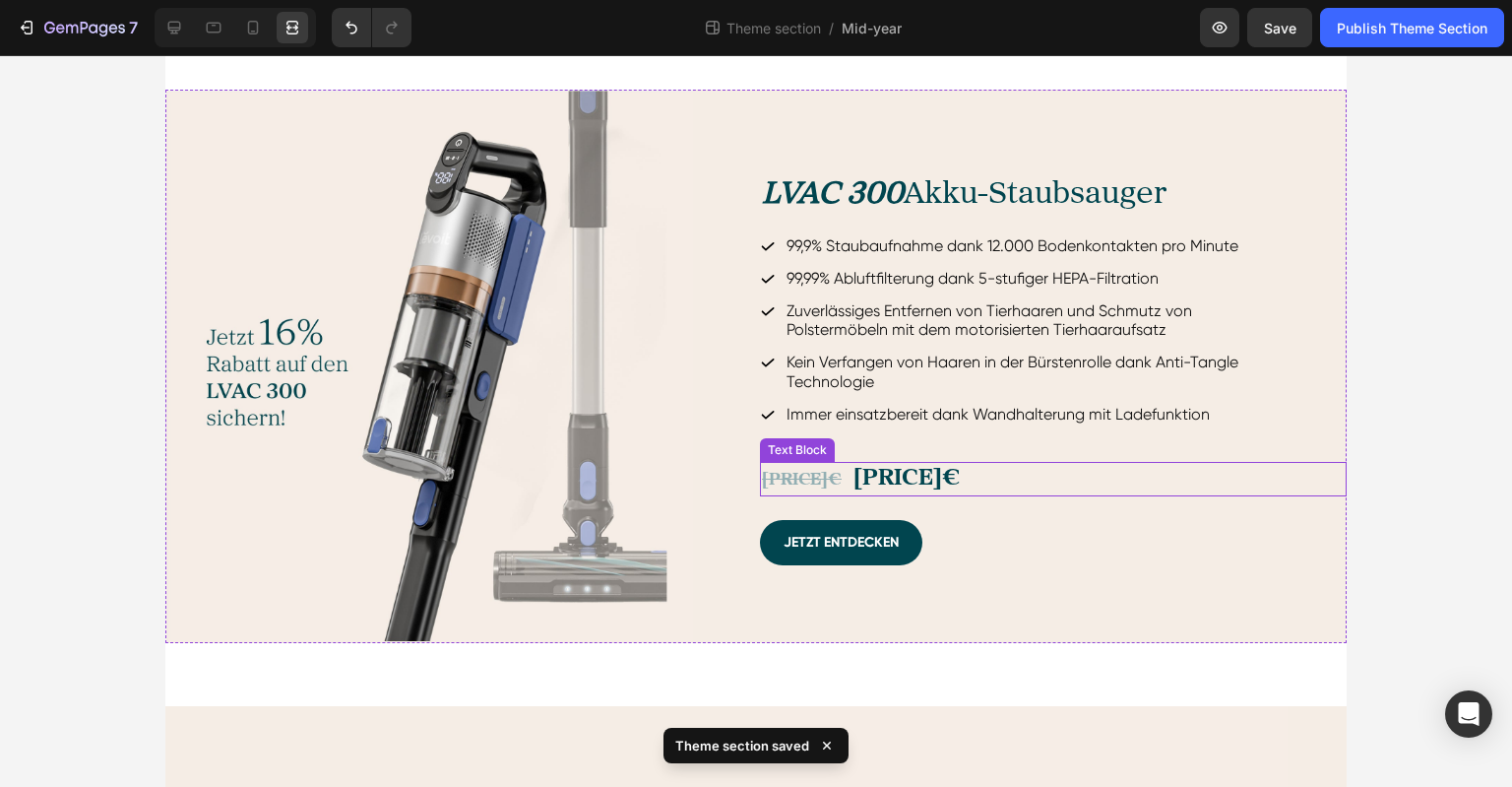 scroll, scrollTop: 772, scrollLeft: 0, axis: vertical 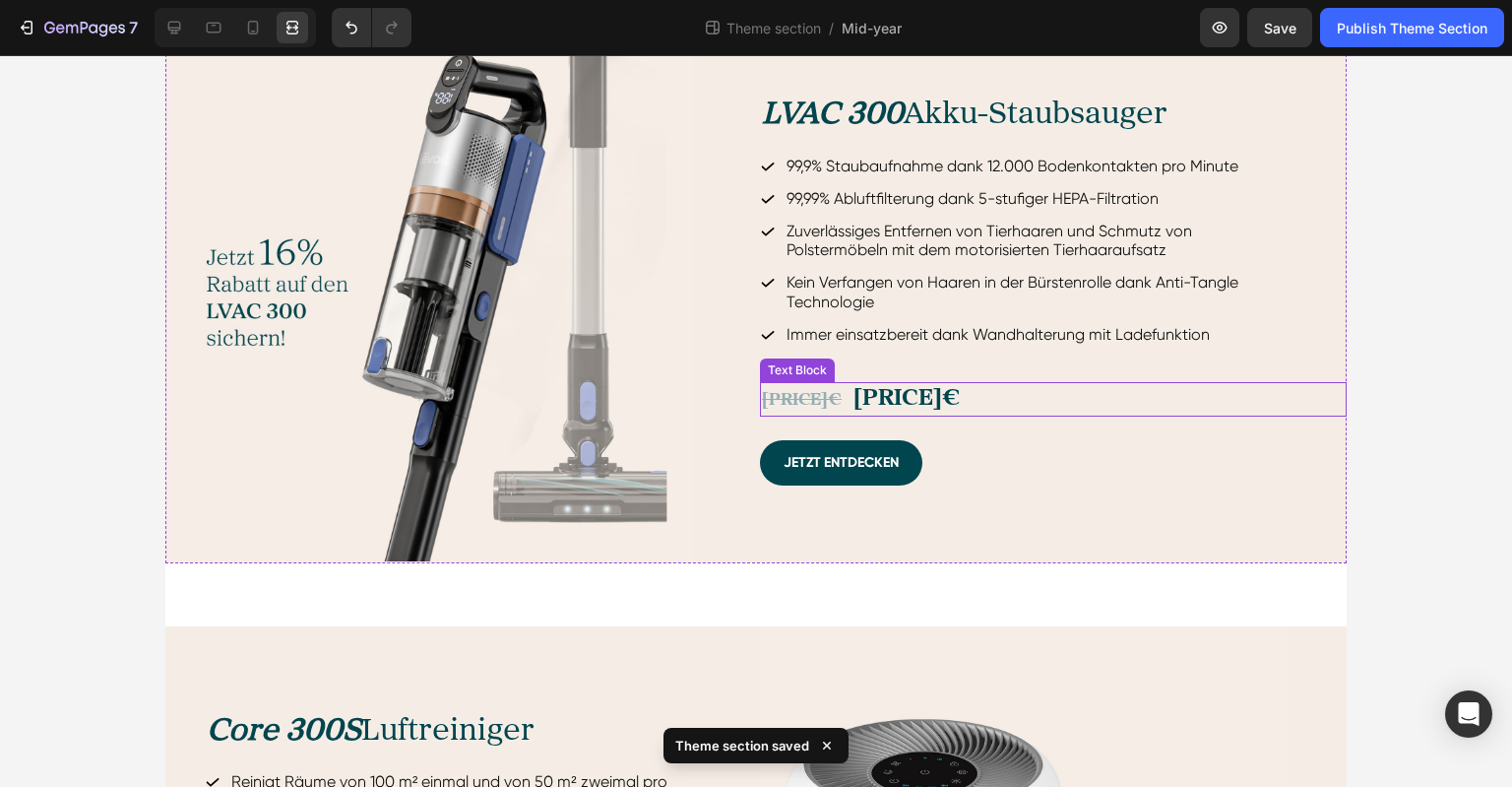 click on "[PRICE]€" at bounding box center (801, 400) 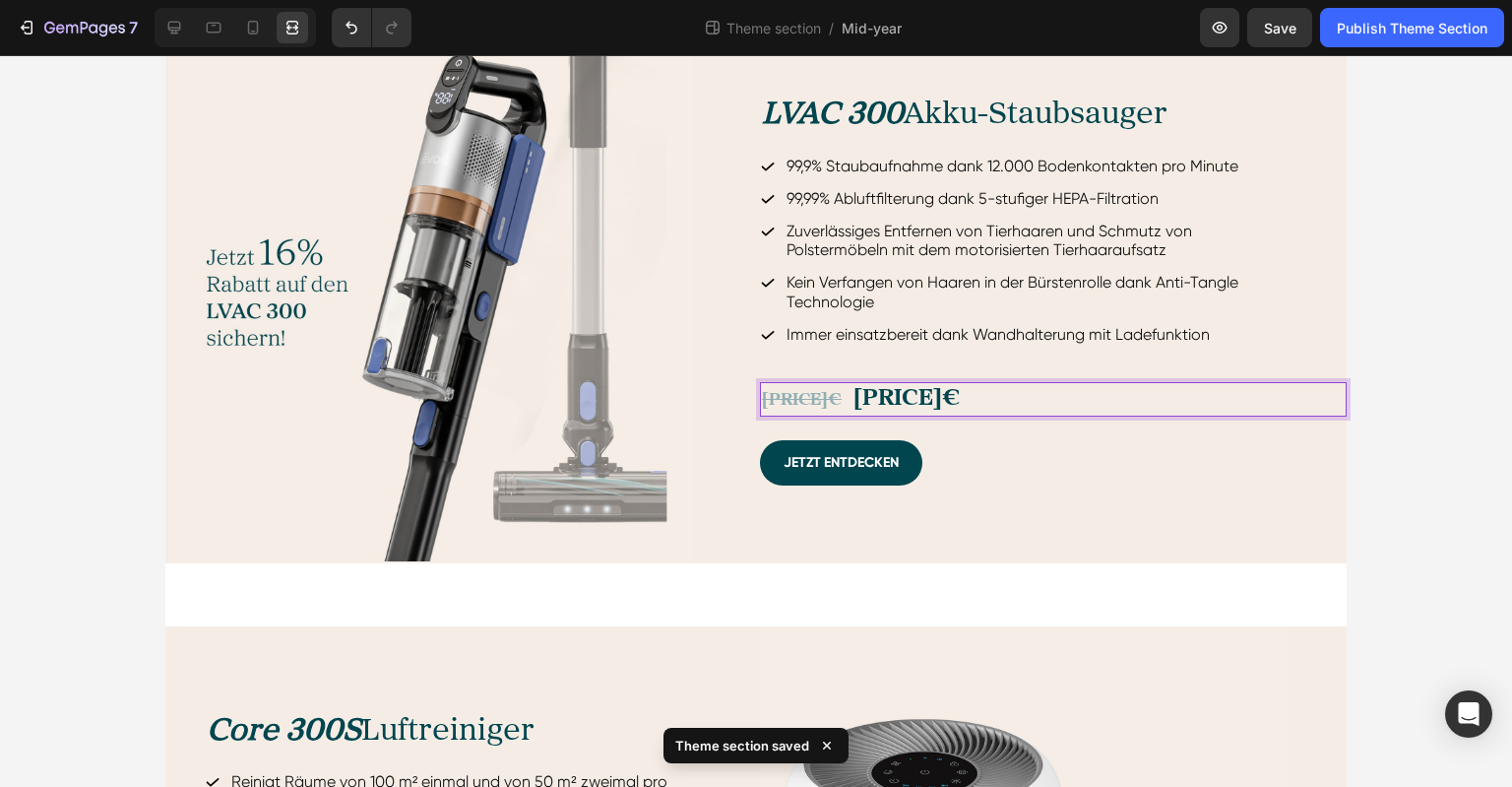 click on "[PRICE]€" at bounding box center [801, 400] 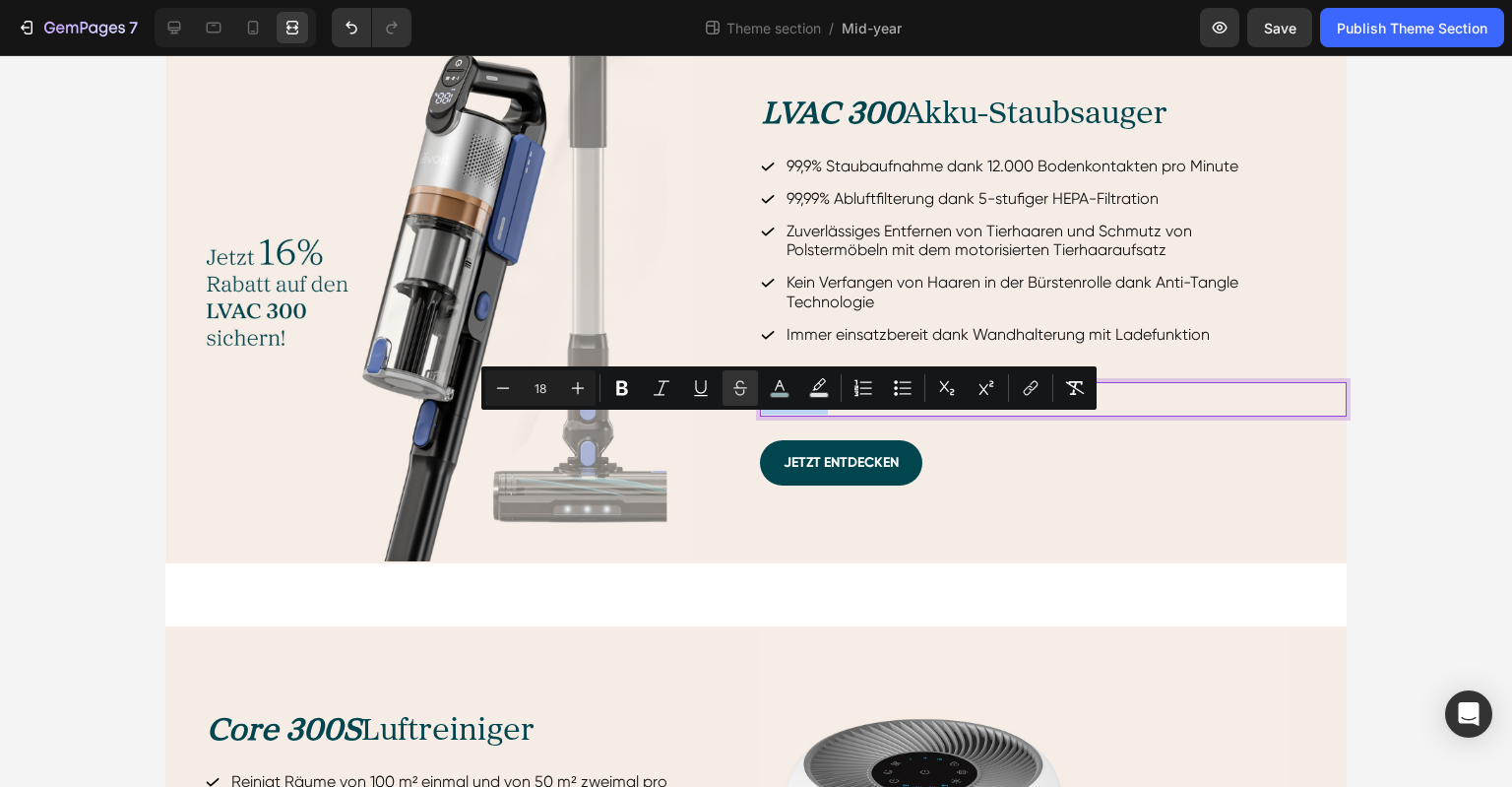 drag, startPoint x: 795, startPoint y: 426, endPoint x: 753, endPoint y: 428, distance: 42.047592 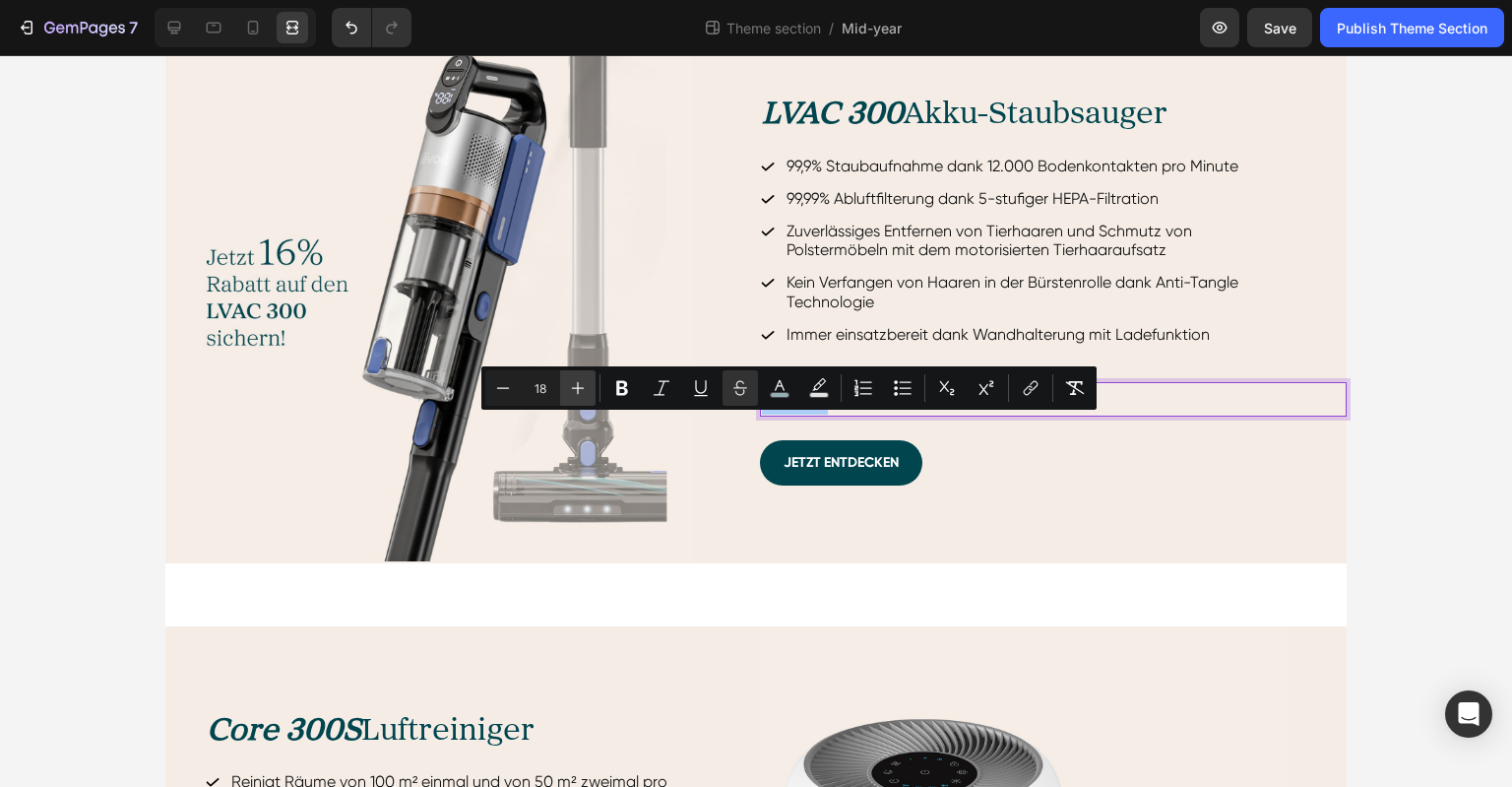 click 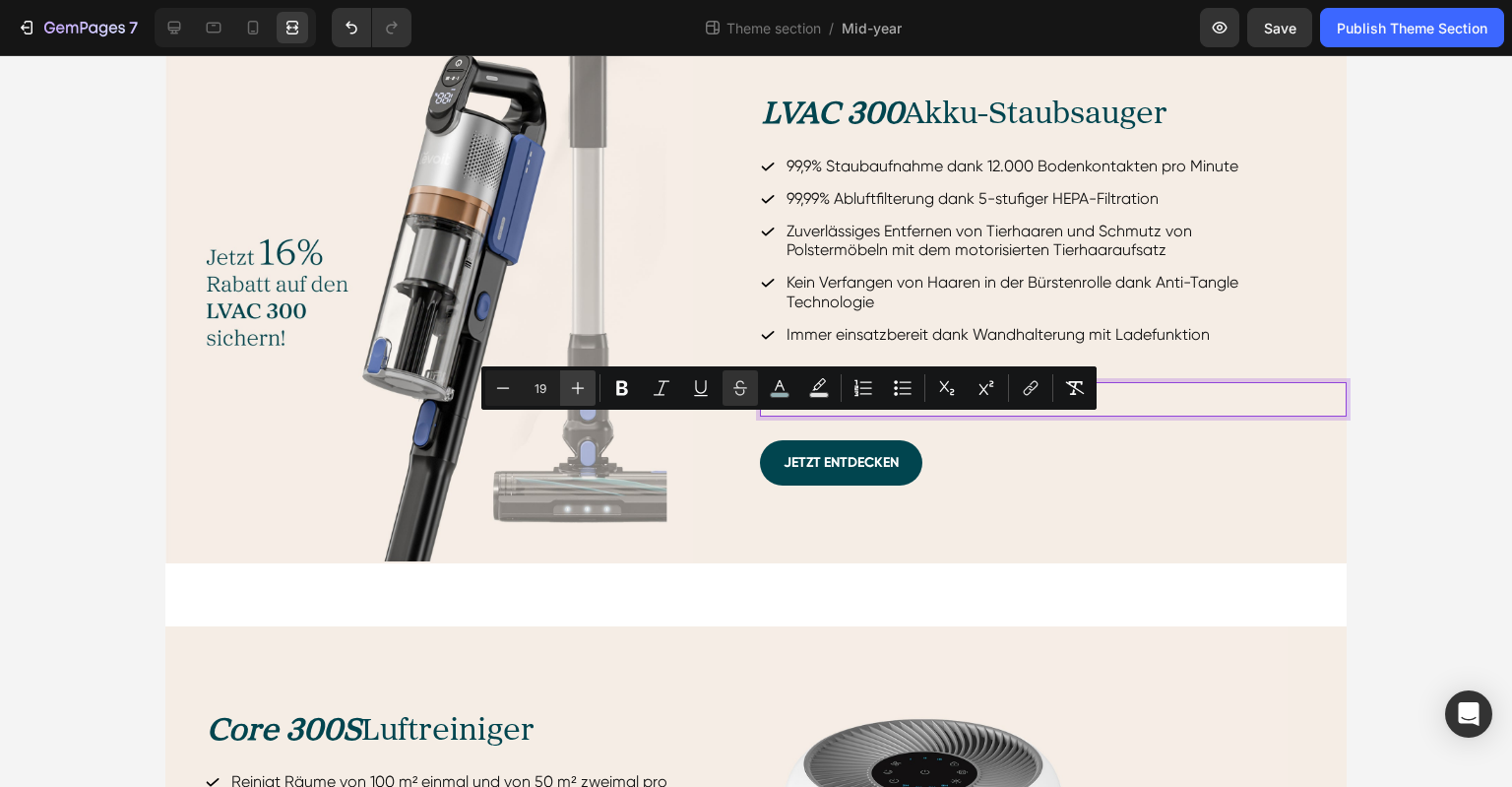click 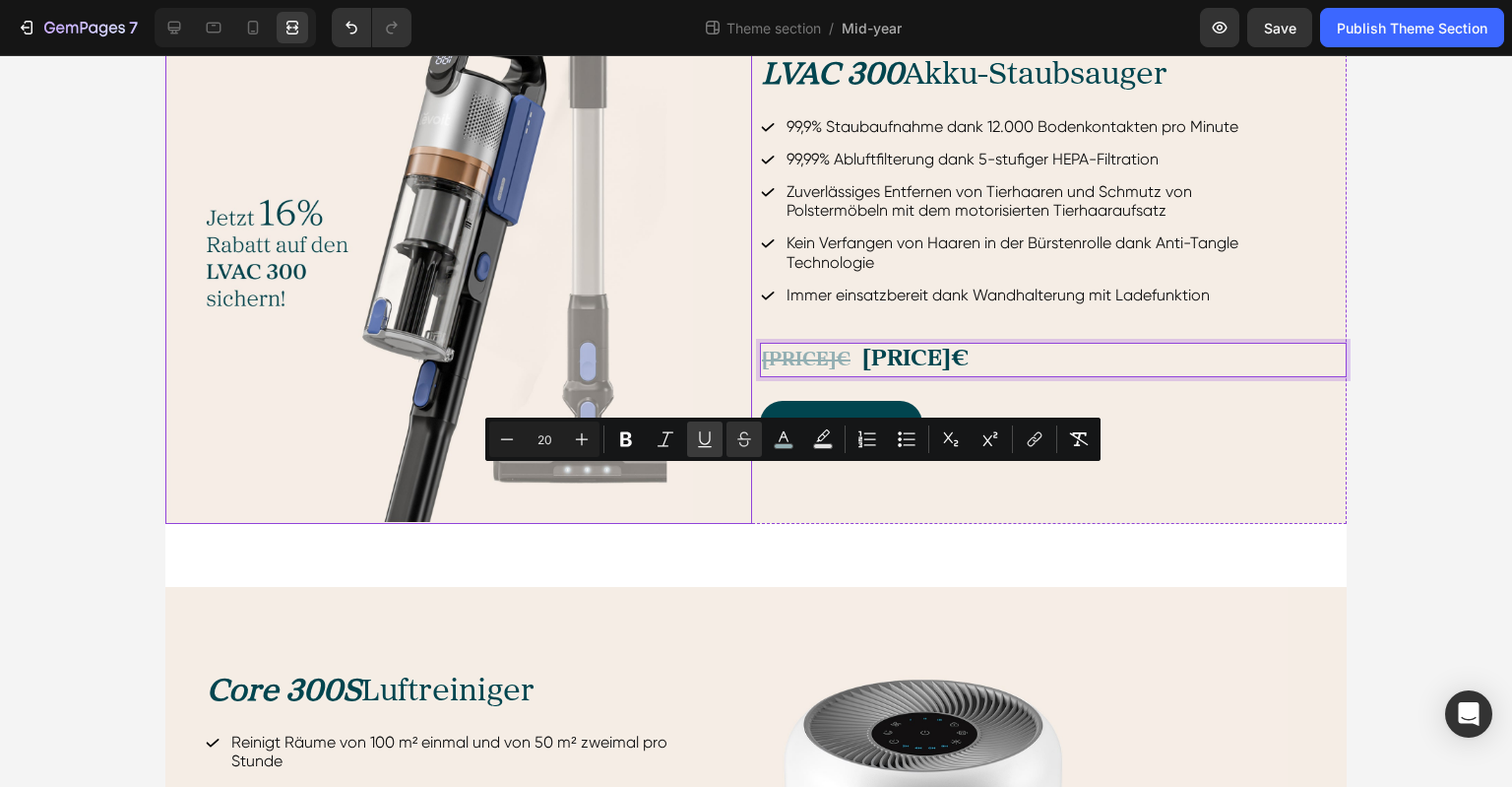 scroll, scrollTop: 688, scrollLeft: 0, axis: vertical 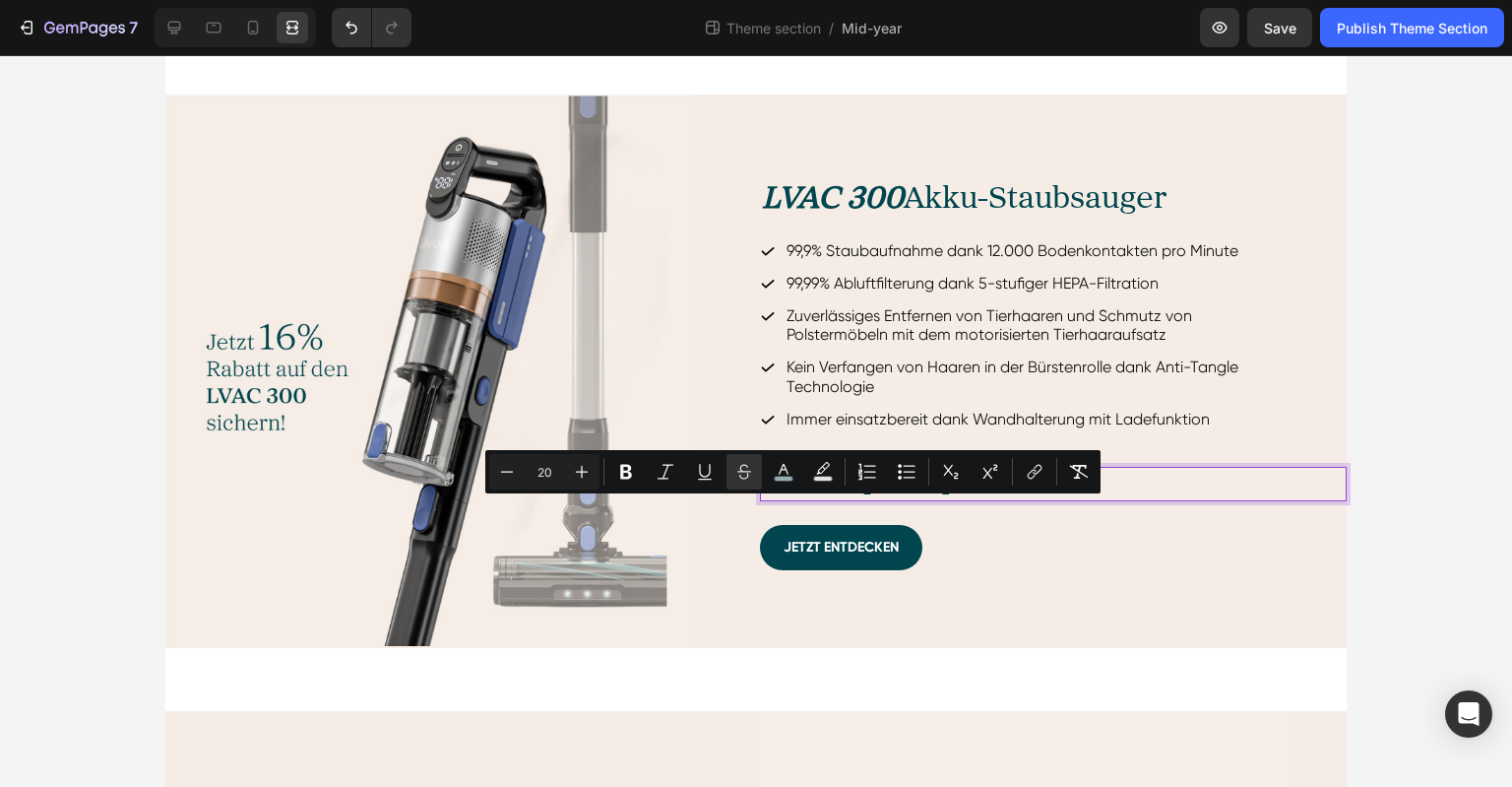 type on "24" 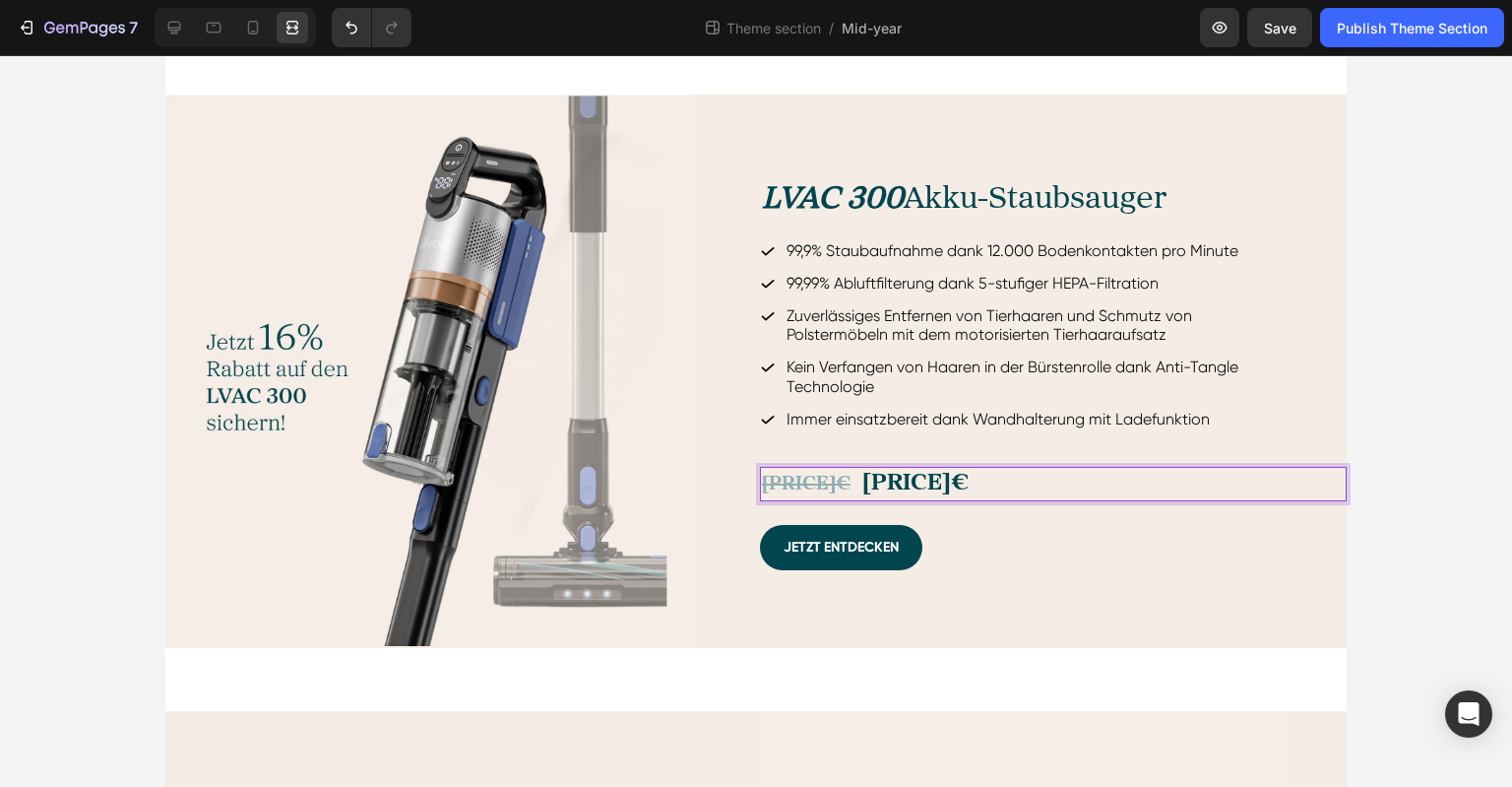 click on "[PRICE]€" at bounding box center [915, 483] 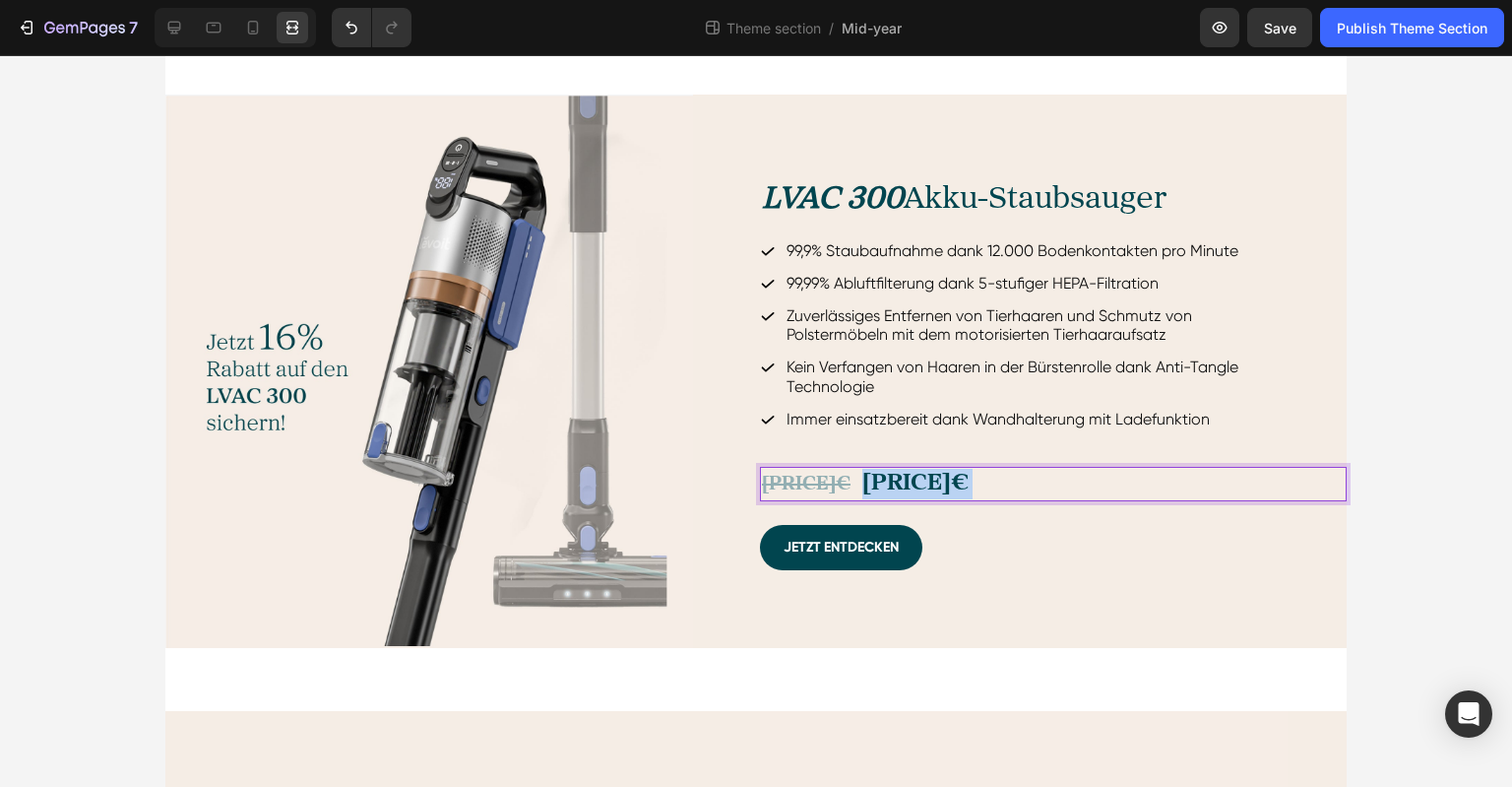 drag, startPoint x: 847, startPoint y: 511, endPoint x: 935, endPoint y: 512, distance: 88.005682 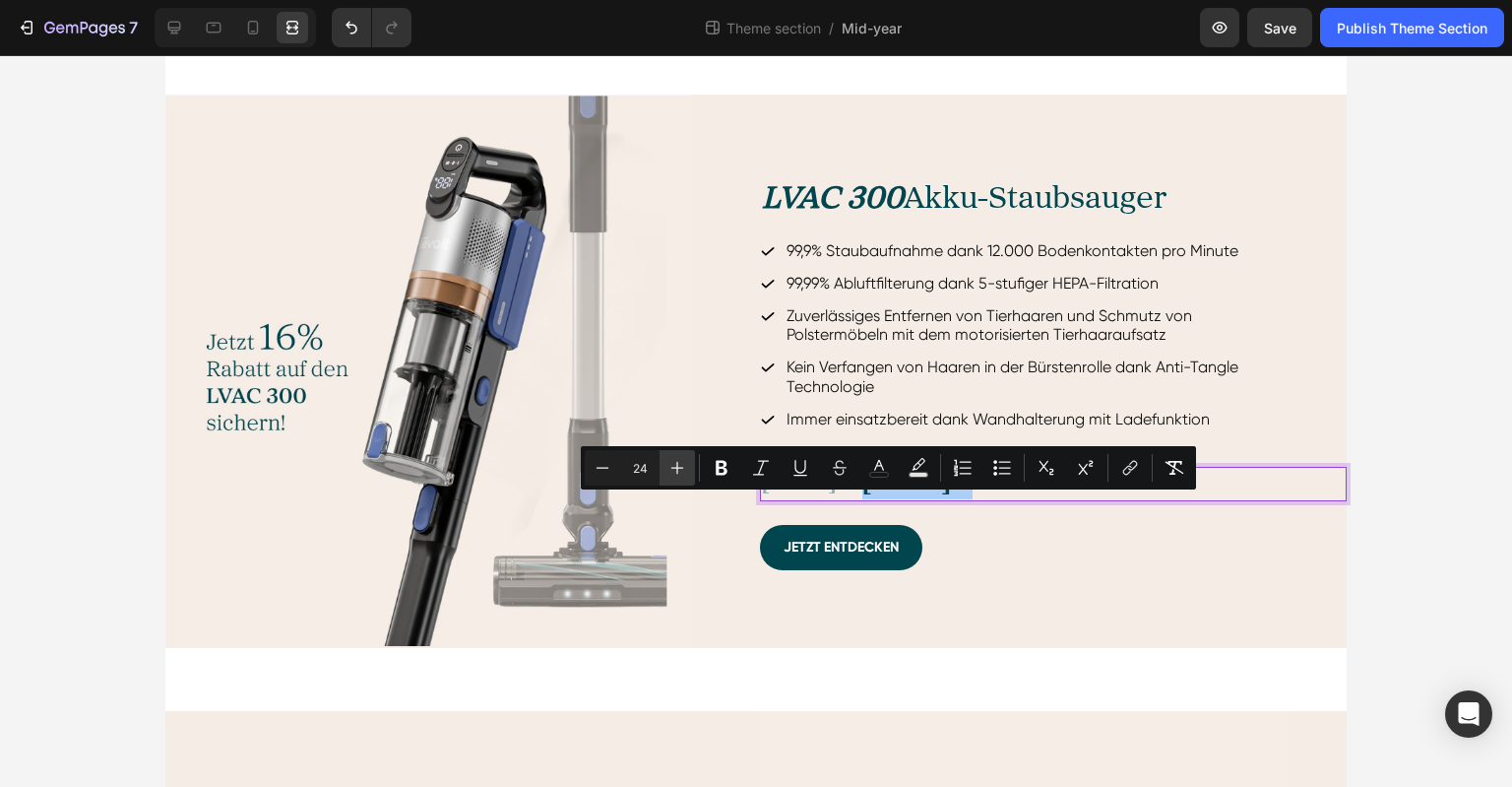 click 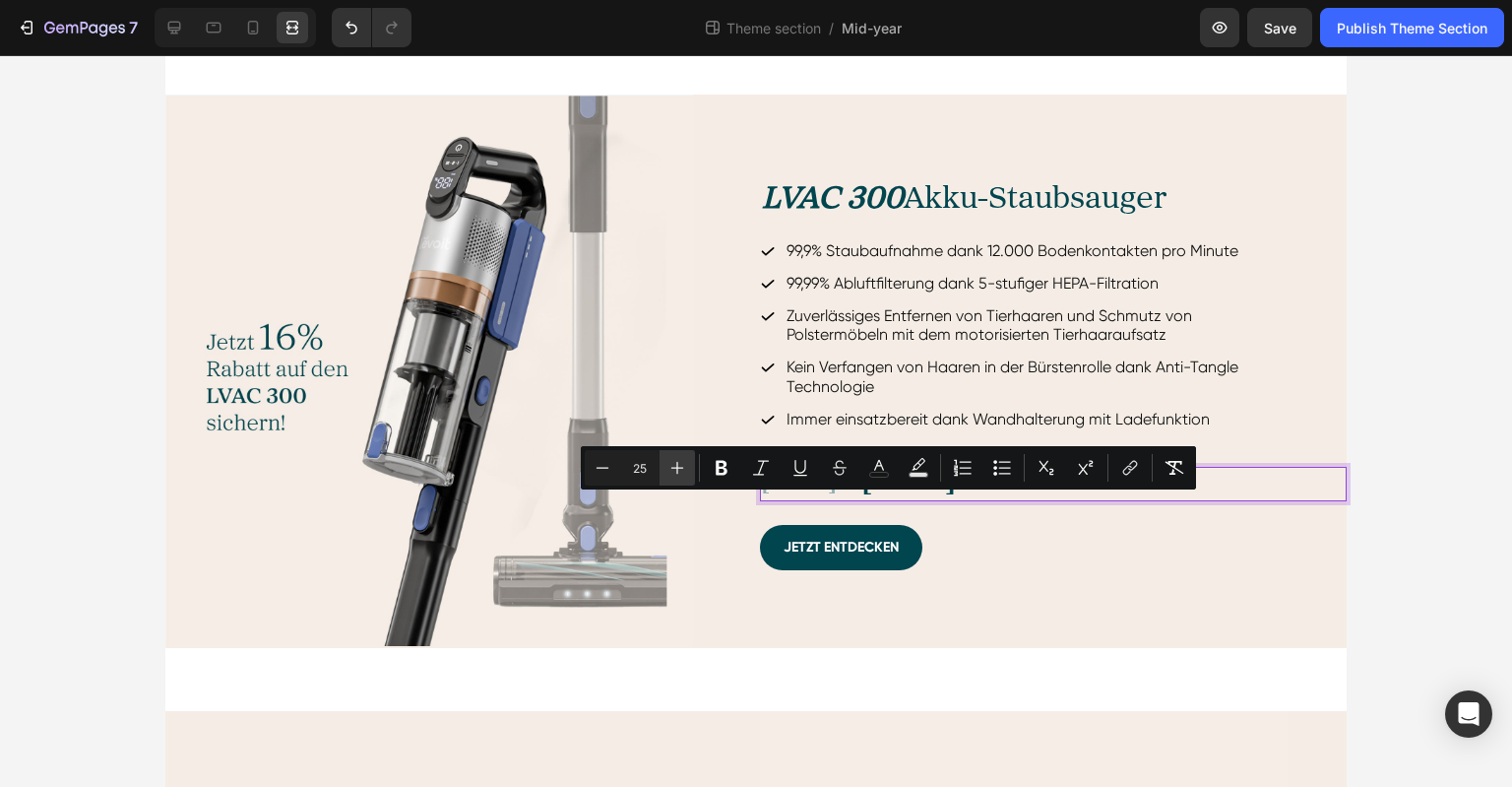 click 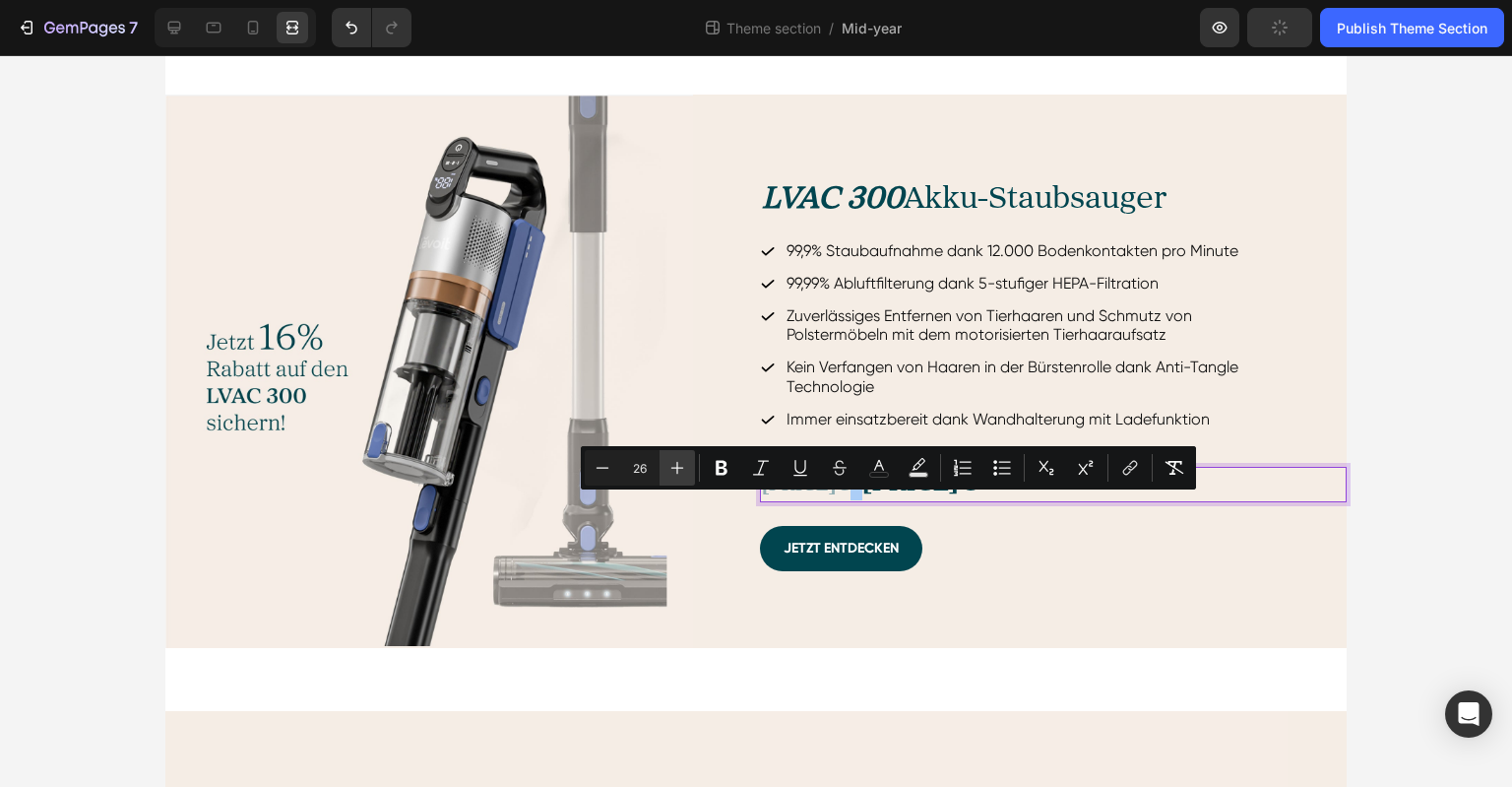 click 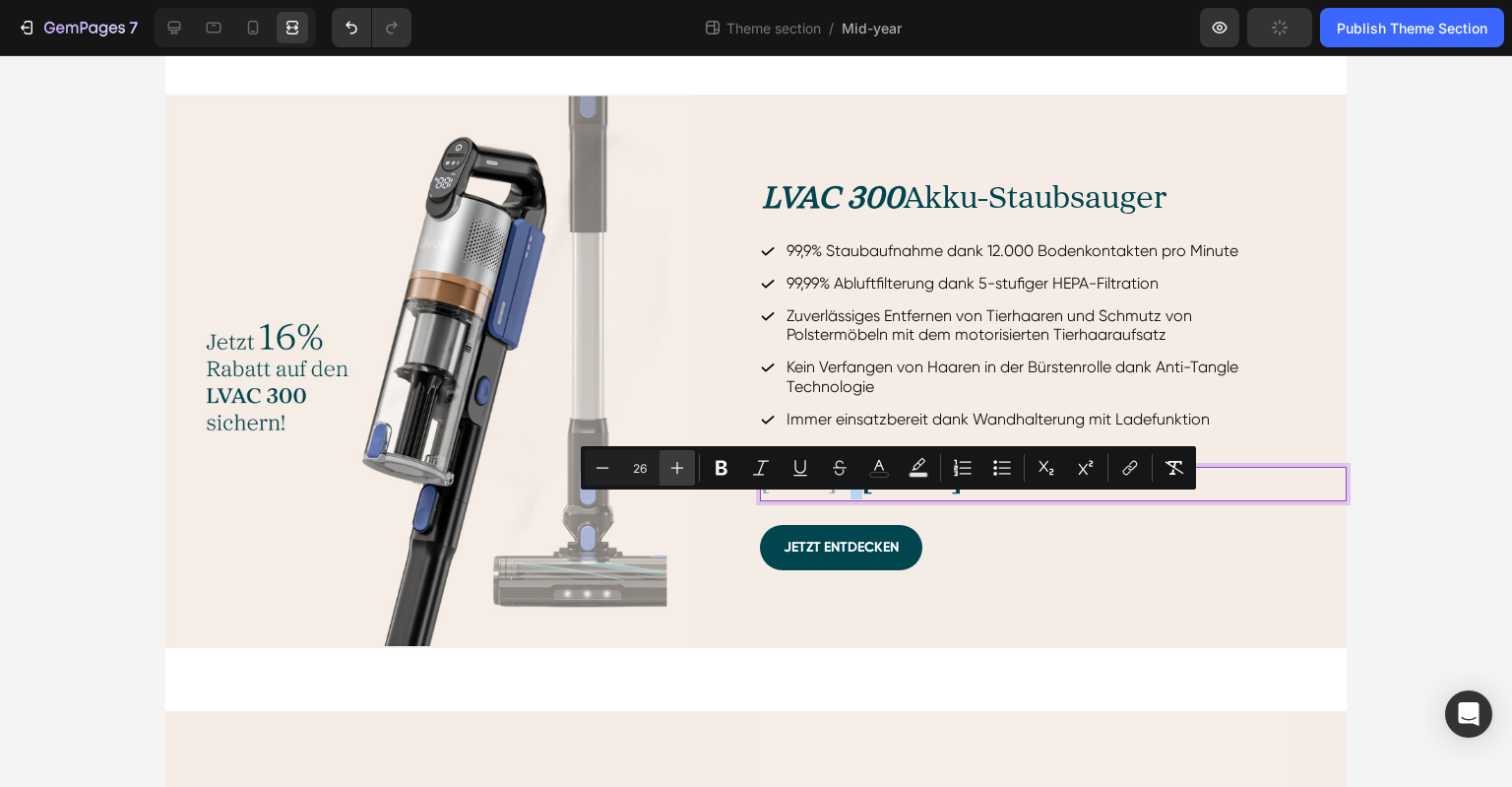 type on "27" 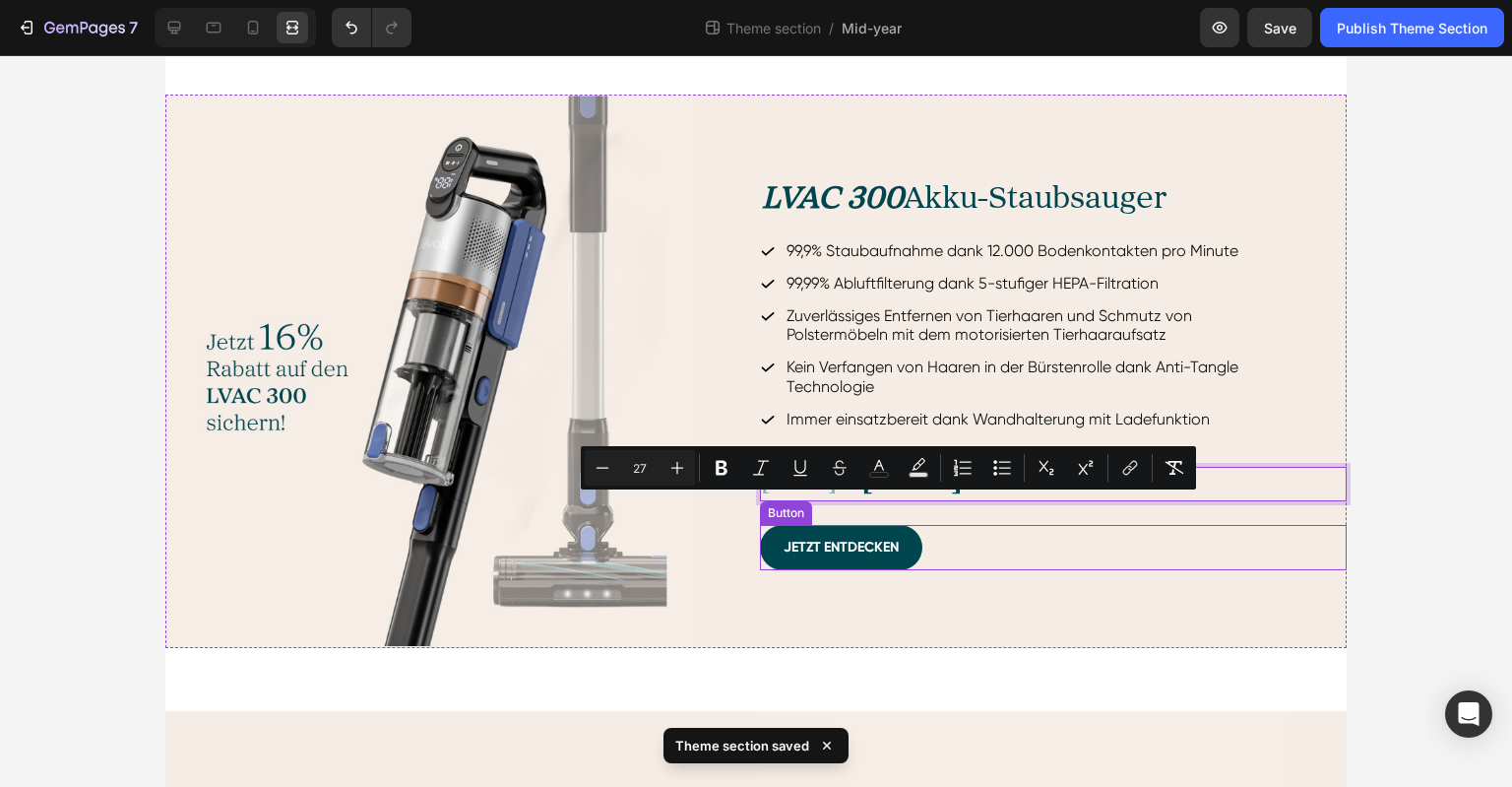 click on "Jetzt entdecken Button" at bounding box center [1053, 548] 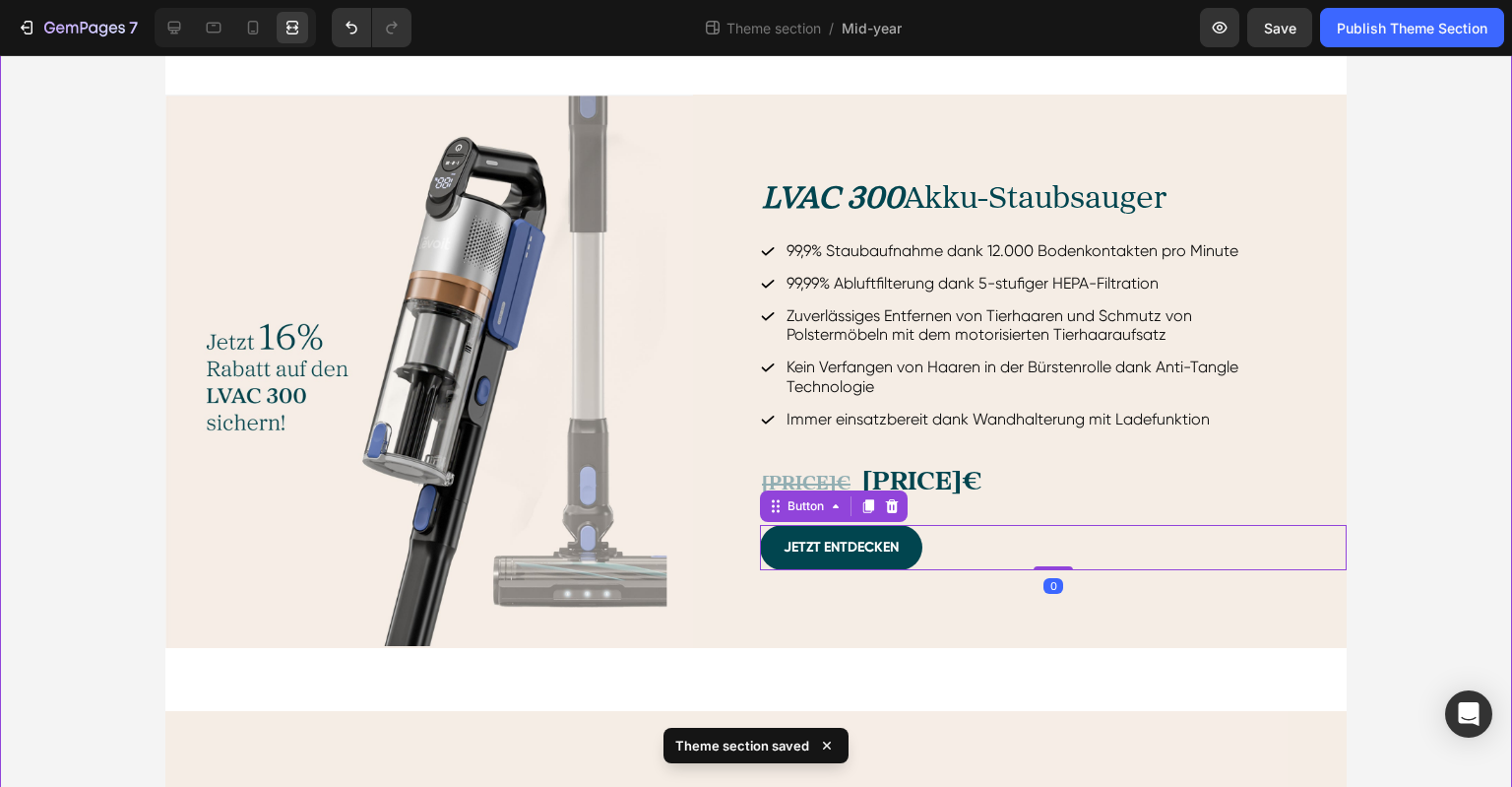 click on "Hero Banner
Drop element here Hero Banner Image Kostenfreie Lieferung Text Block Profitiere von kostenlosem Versand. Lieferung in 3-7 Werktagen. Text Block Image 2 Jahre Garantie Text Block Unsere zweijährige Garantie bietet mehr Sicherheit nach dem Kauf. Text Block Row Image 30 Tage Geld-zurück-Garantie Text Block Wir garantieren Zufriedenheit – Rückgabe ist problemlos möglich. Text Block Image Hervorragender Kundenservice Text Block Unser Kundenservice antwortet zuverlässig innerhalb von 24 Stunden. Text Block Row Row Row Row
Image Kostenfreie Lieferung Text Block Profitiere von kostenlosem Versand. Lieferung in 3-7 Werktagen. Text Block Image 2 Jahre Garantie Text Block Unsere zweijährige Garantie bietet mehr Sicherheit nach dem Kauf. Text Block Image 30 Tage Geld-zurück-Garantie Text Block Wir garantieren Zufriedenheit – Rückgabe ist problemlos möglich. Text Block Image Text Block Text Block" at bounding box center (756, 624) 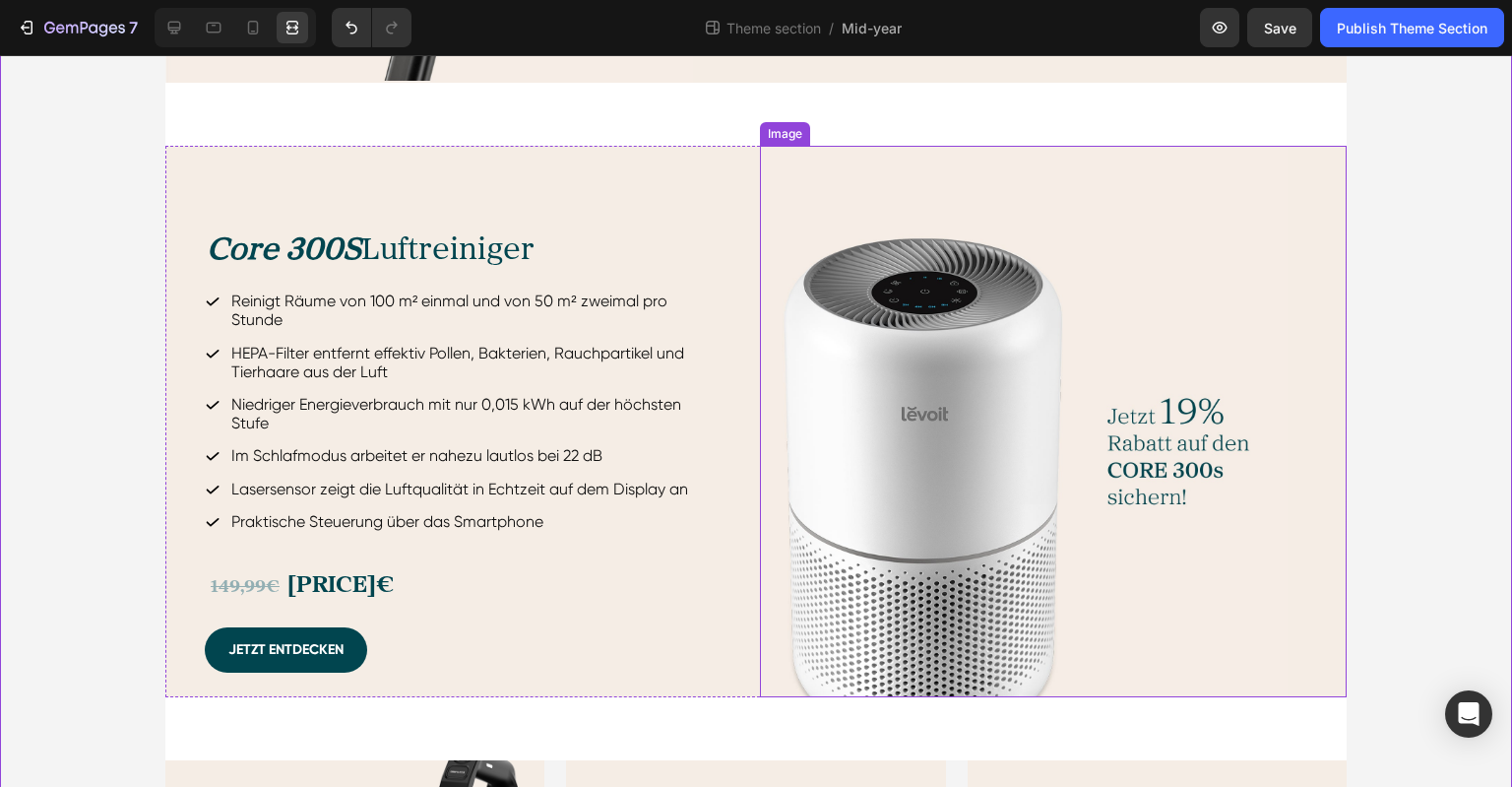 scroll, scrollTop: 1377, scrollLeft: 0, axis: vertical 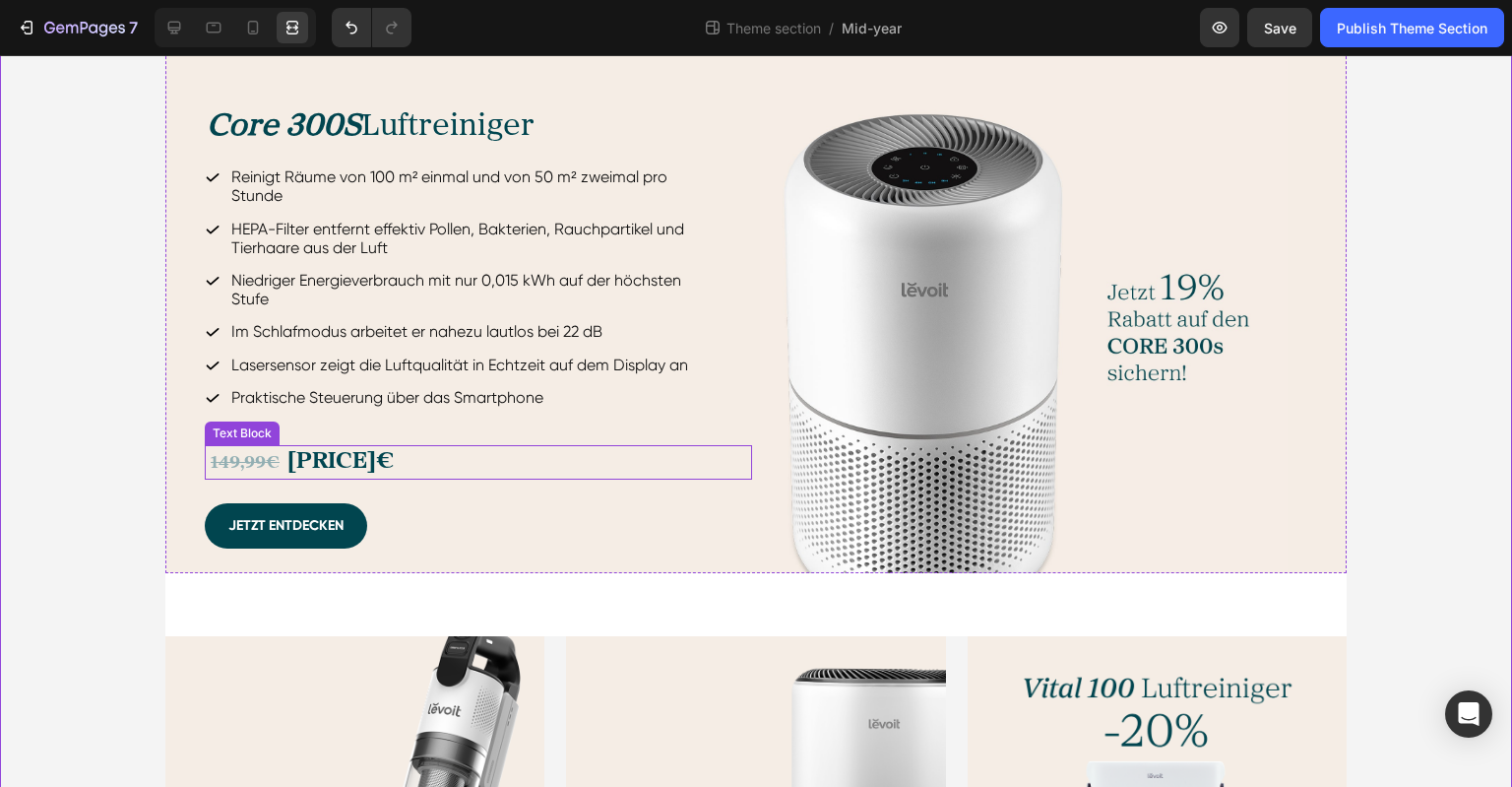 click on "149,99€" at bounding box center (245, 463) 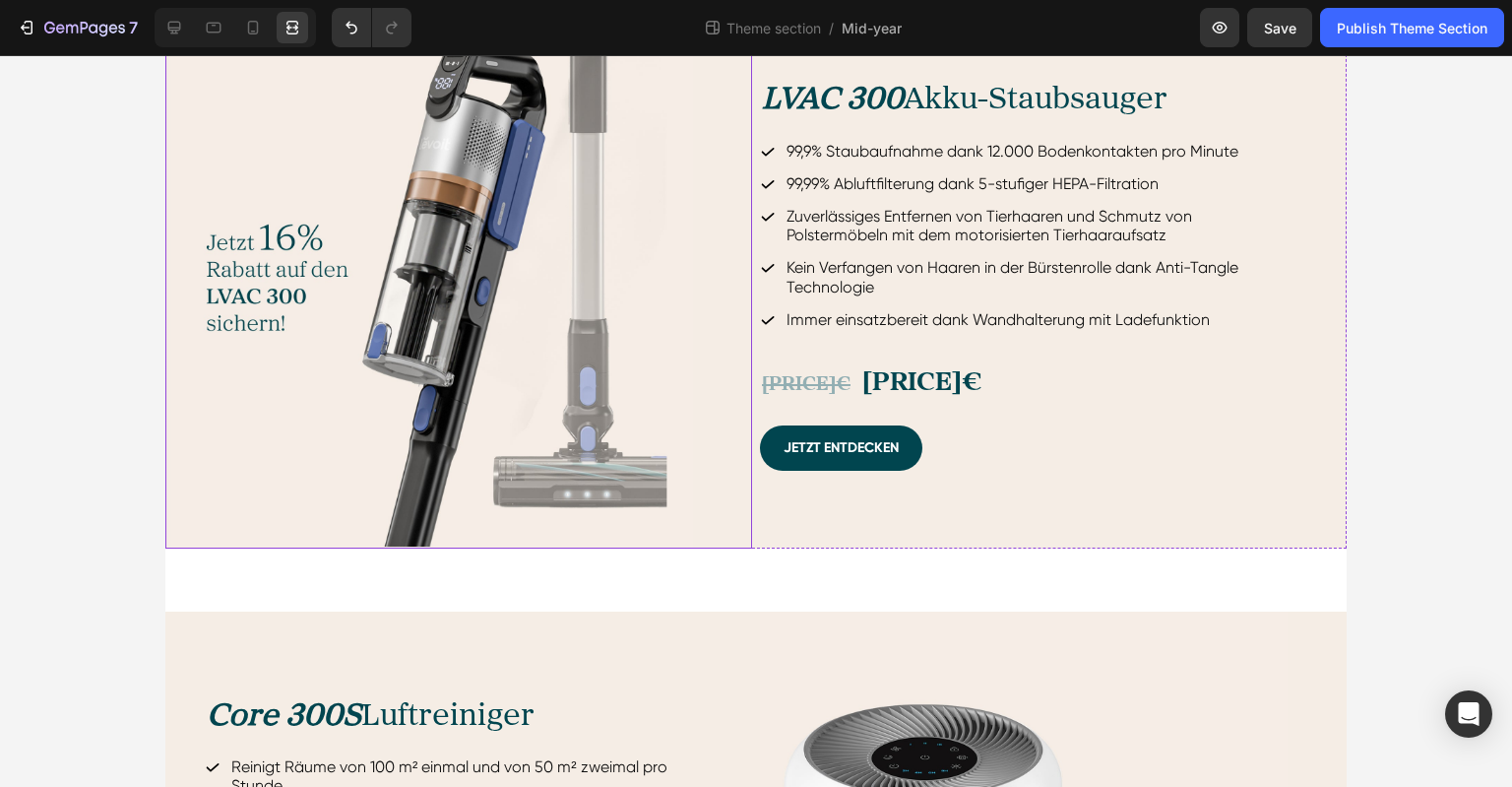 scroll, scrollTop: 786, scrollLeft: 0, axis: vertical 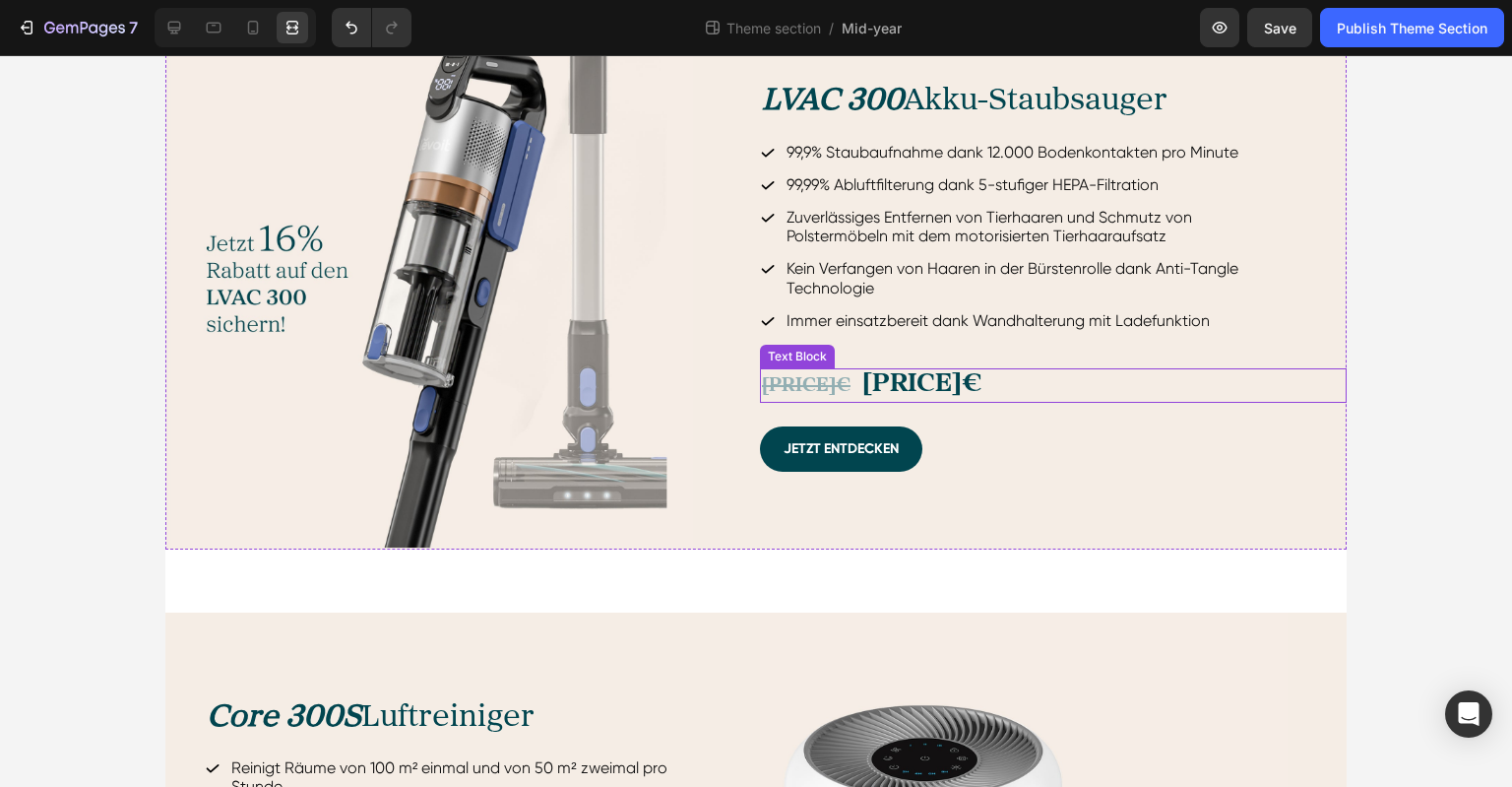 click on "[PRICE]€" at bounding box center [806, 385] 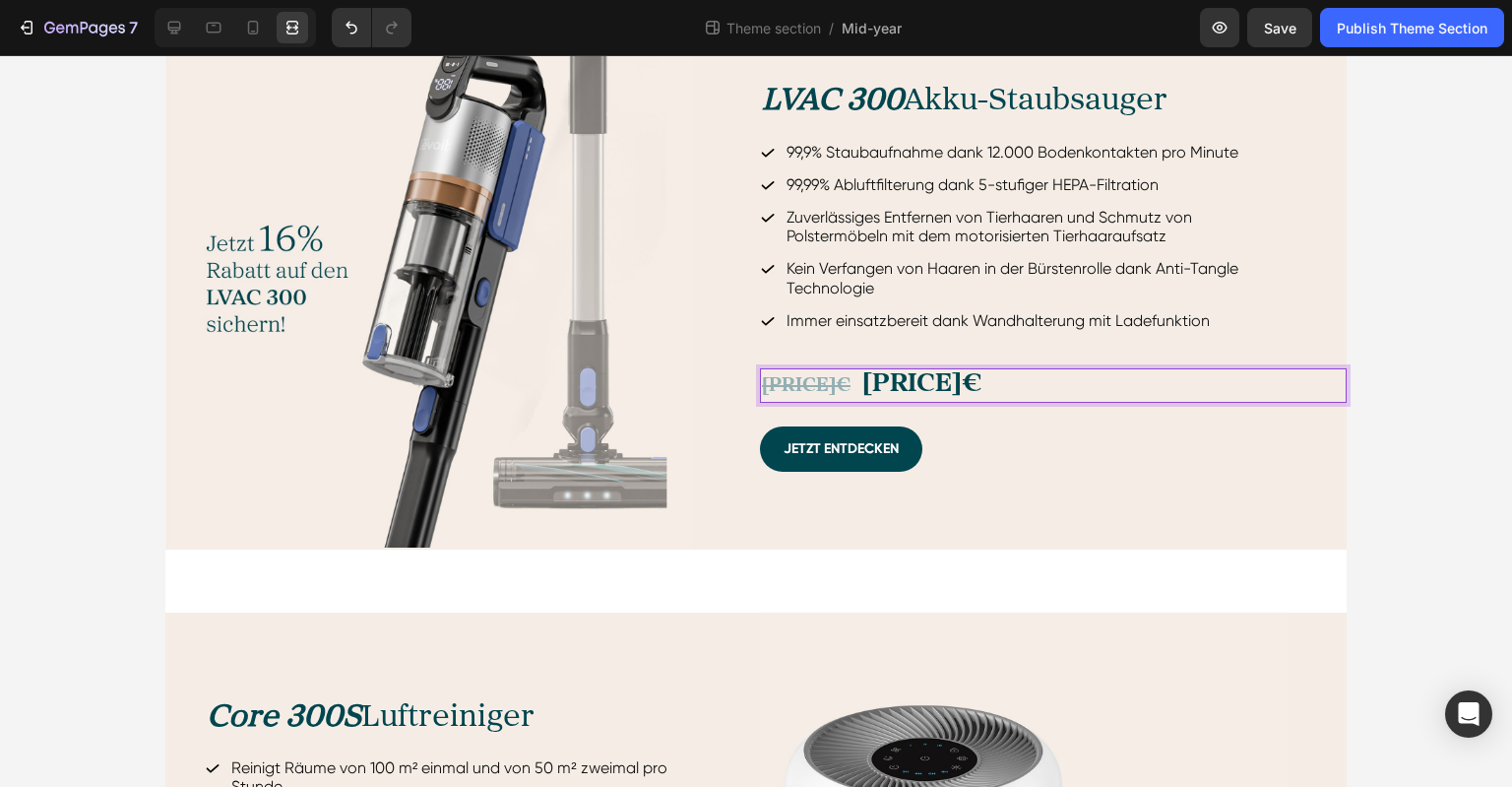 click on "[PRICE]€" at bounding box center (806, 385) 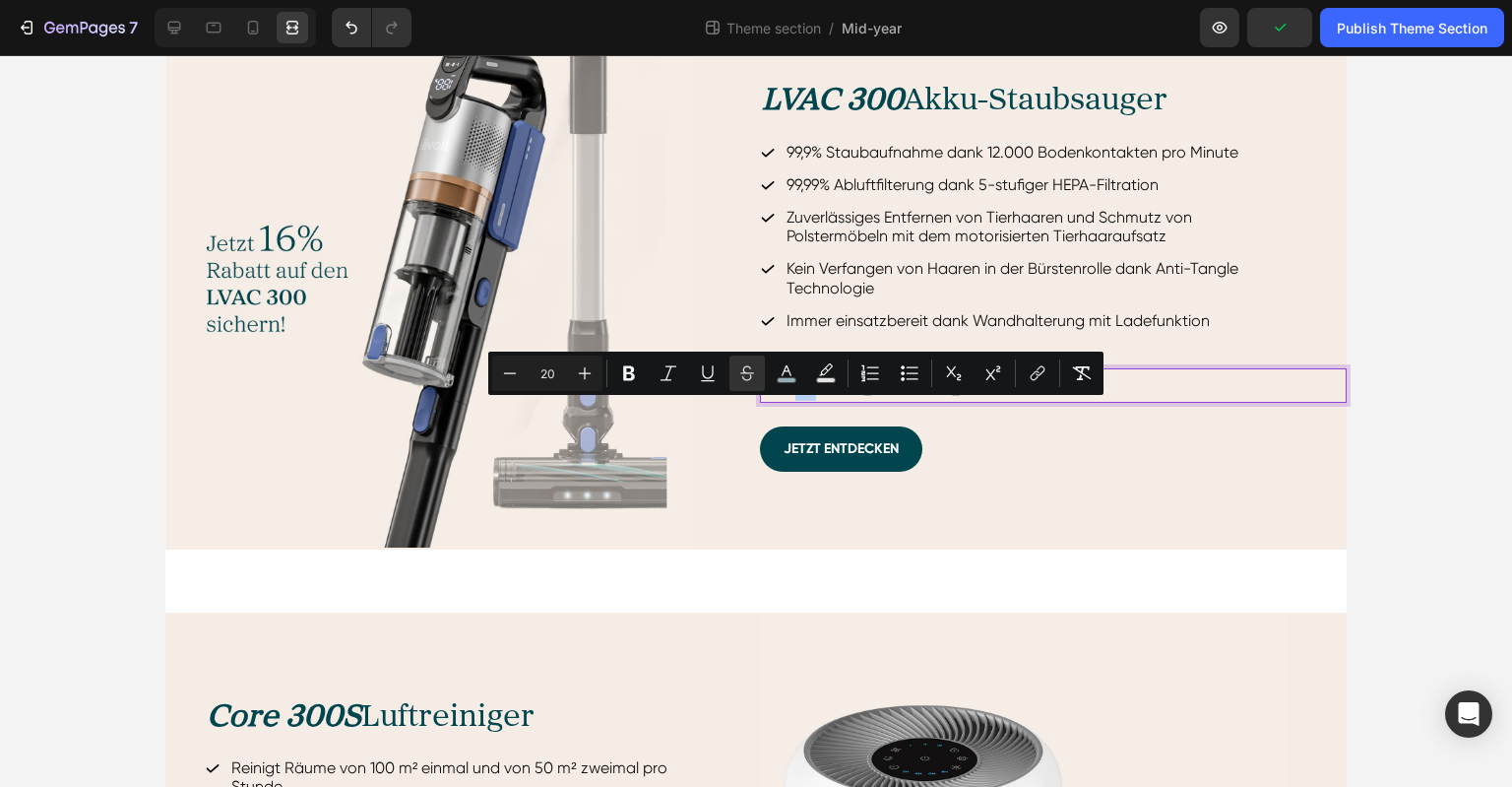 drag, startPoint x: 789, startPoint y: 417, endPoint x: 810, endPoint y: 418, distance: 21.023796 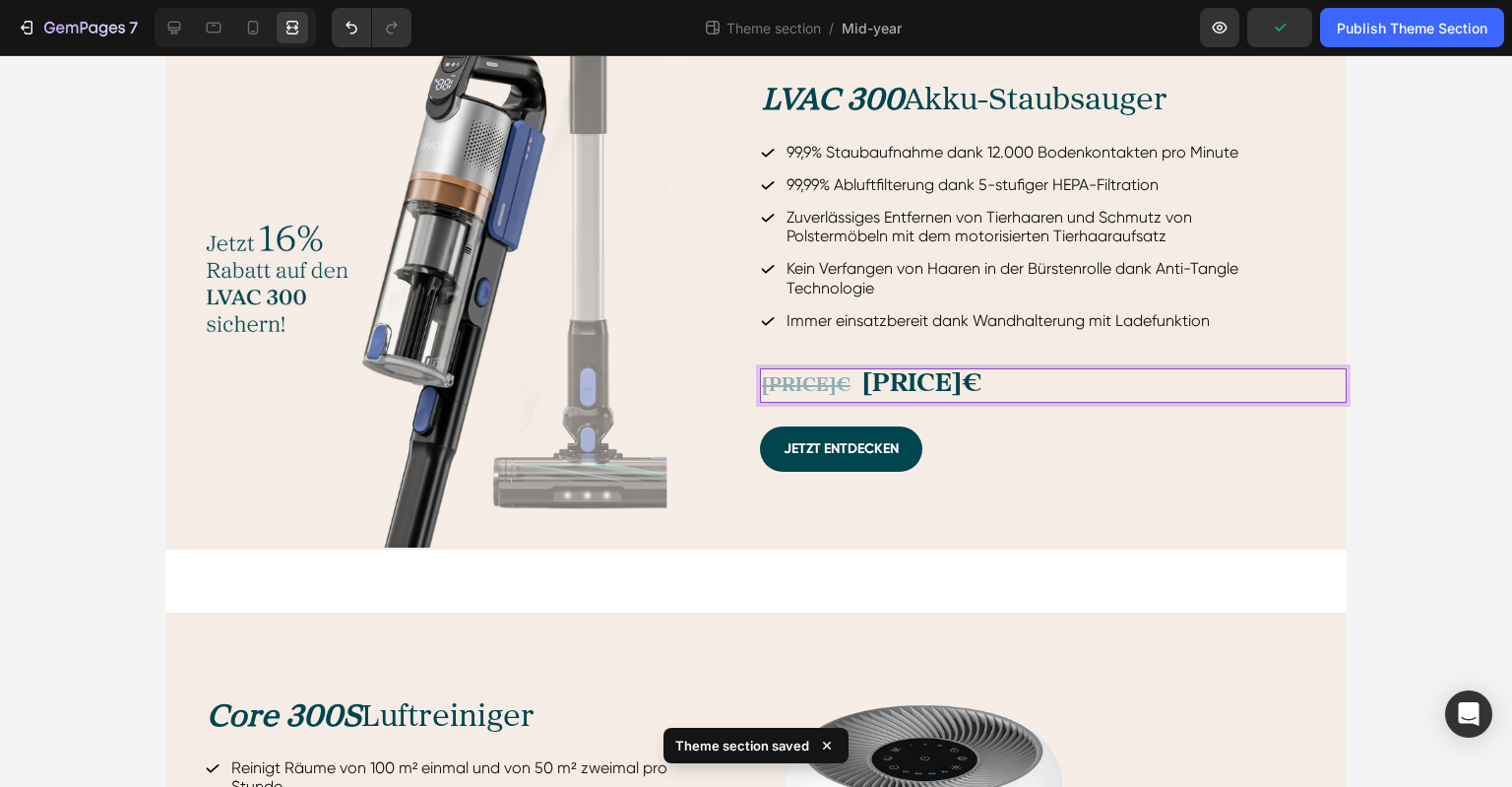 click on "[PRICE]€" at bounding box center [921, 383] 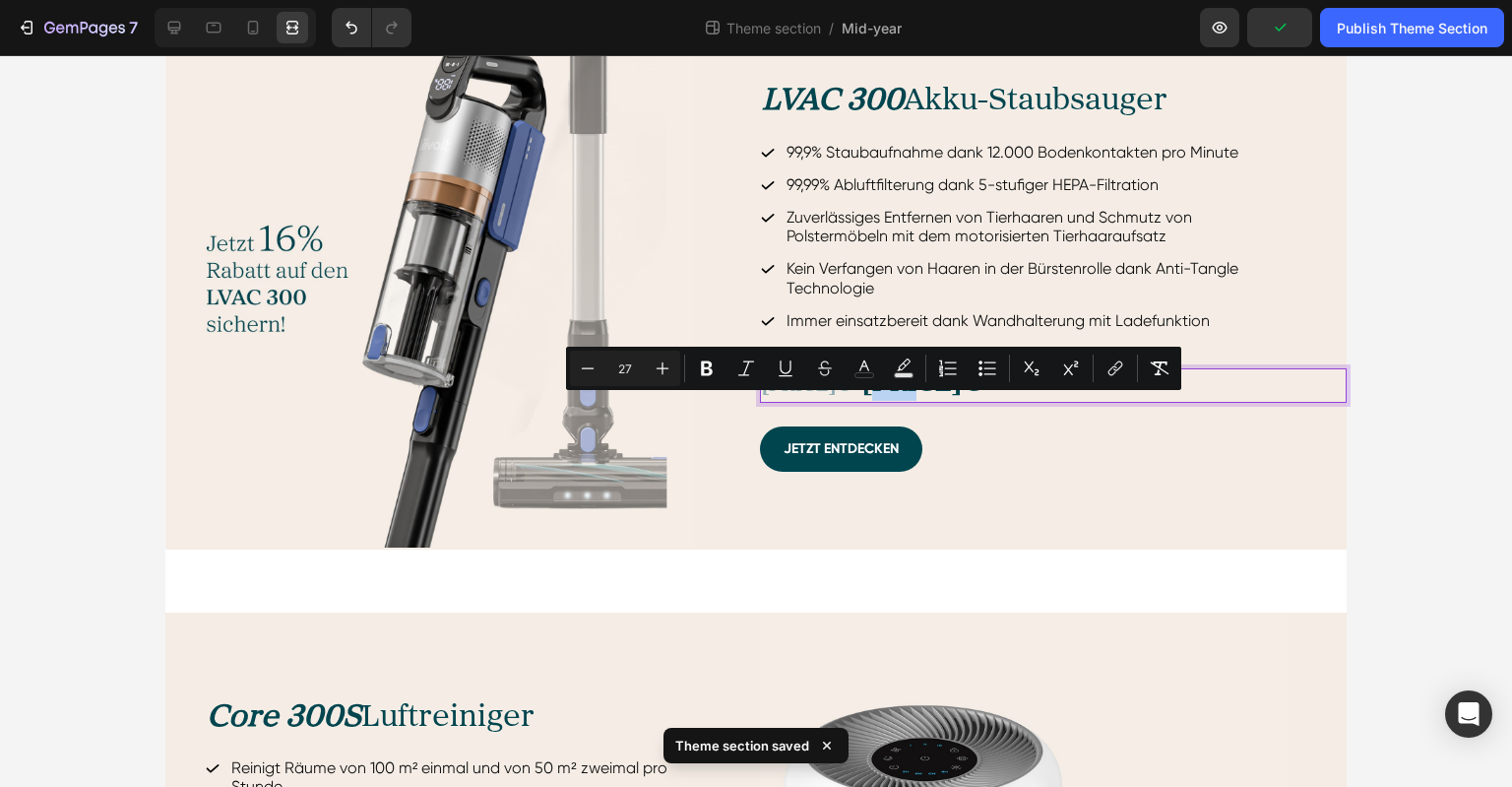 click on "[PRICE]€" at bounding box center (921, 383) 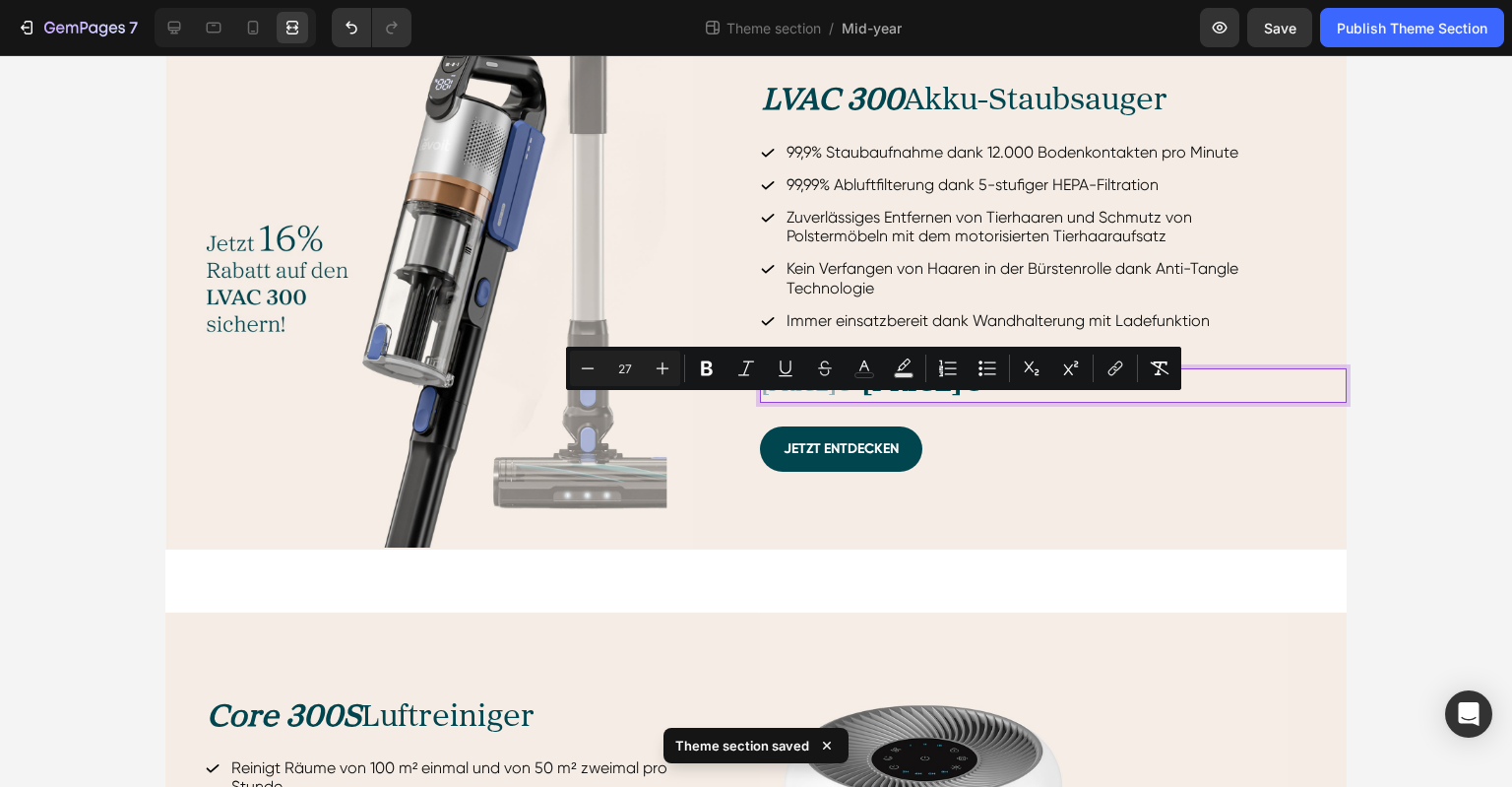 click on "[PRICE]€" at bounding box center (921, 383) 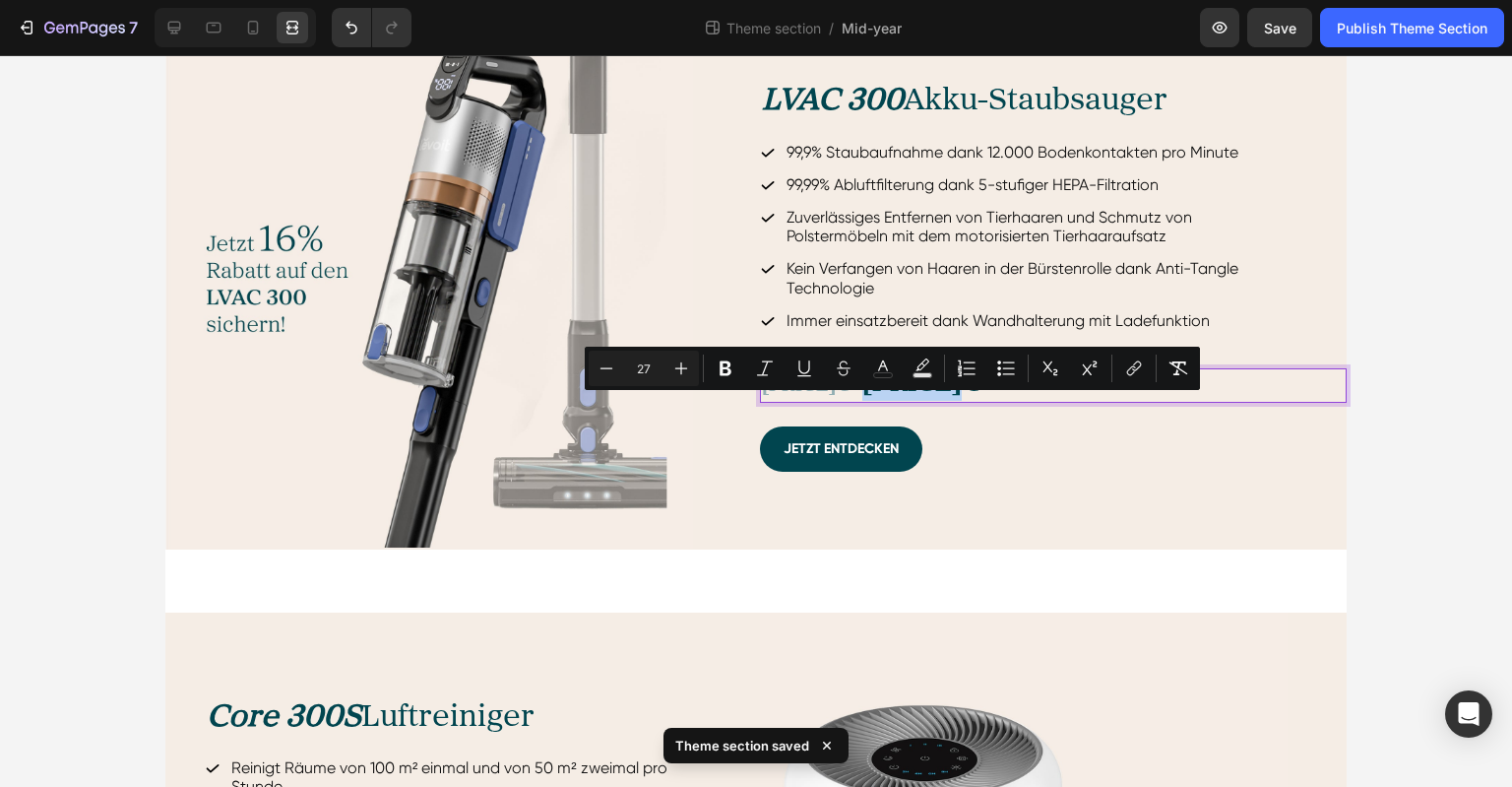 drag, startPoint x: 851, startPoint y: 409, endPoint x: 934, endPoint y: 409, distance: 83 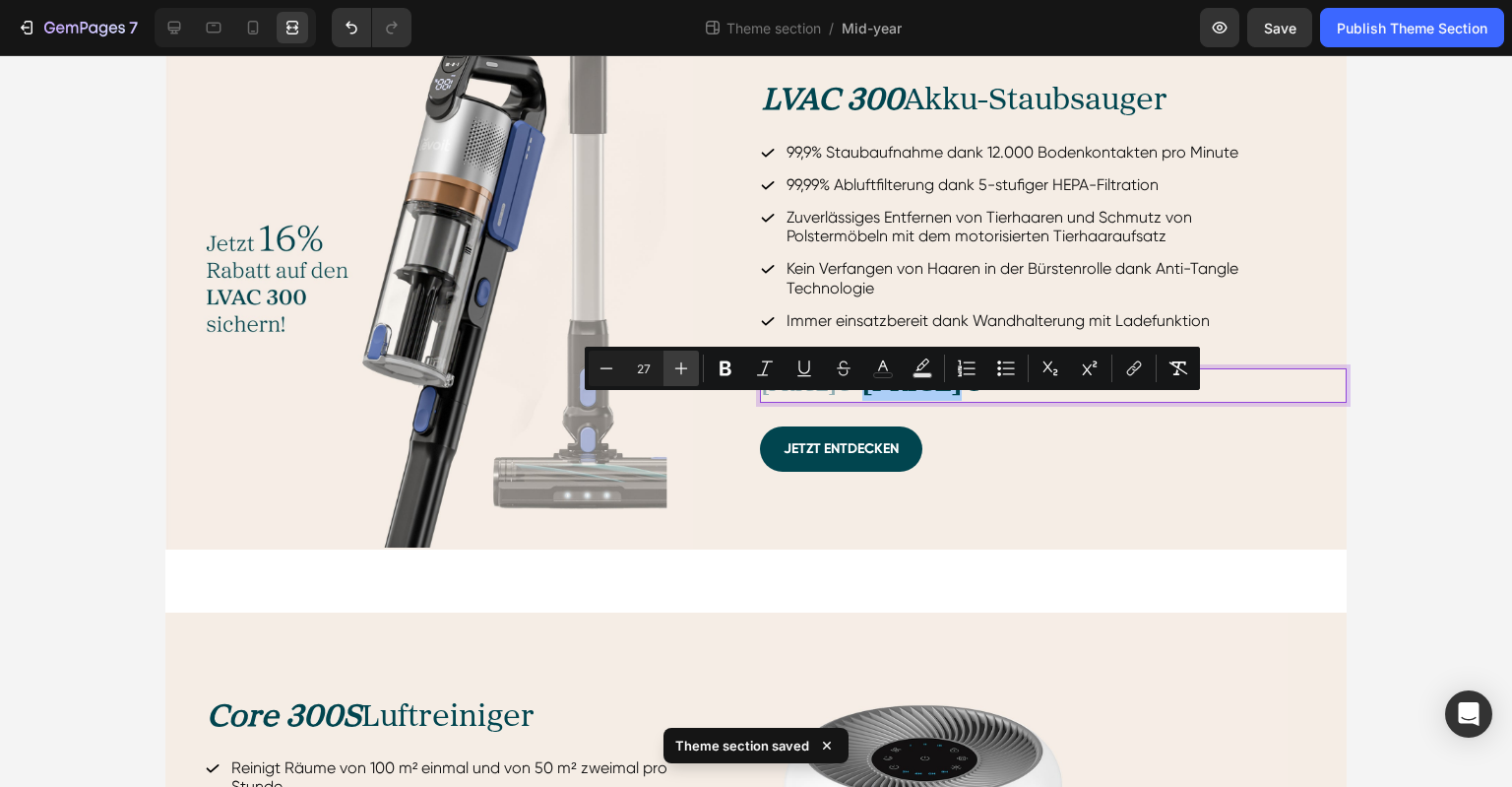 click 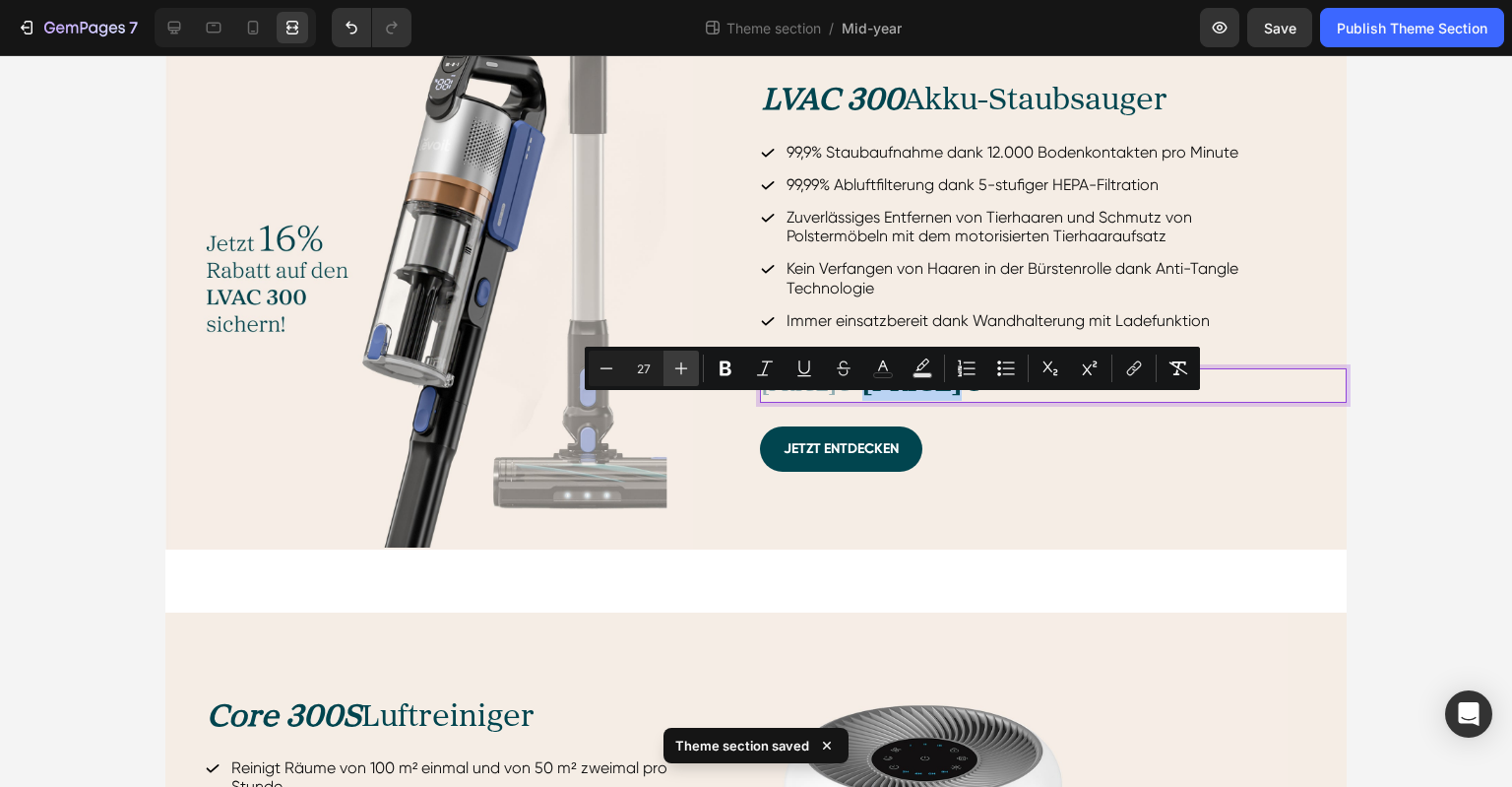 type on "28" 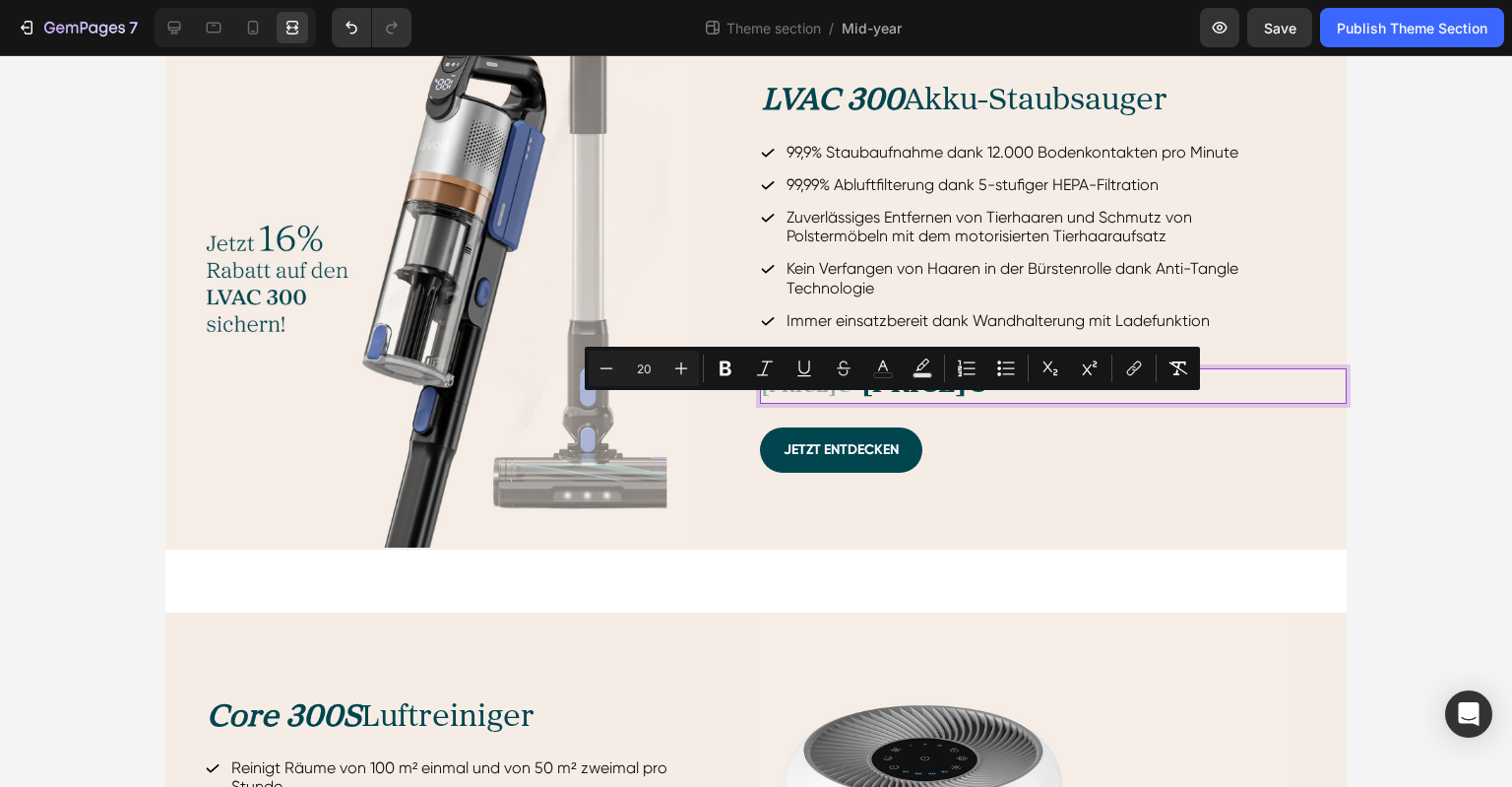 click on "[PRICE]€" at bounding box center (806, 386) 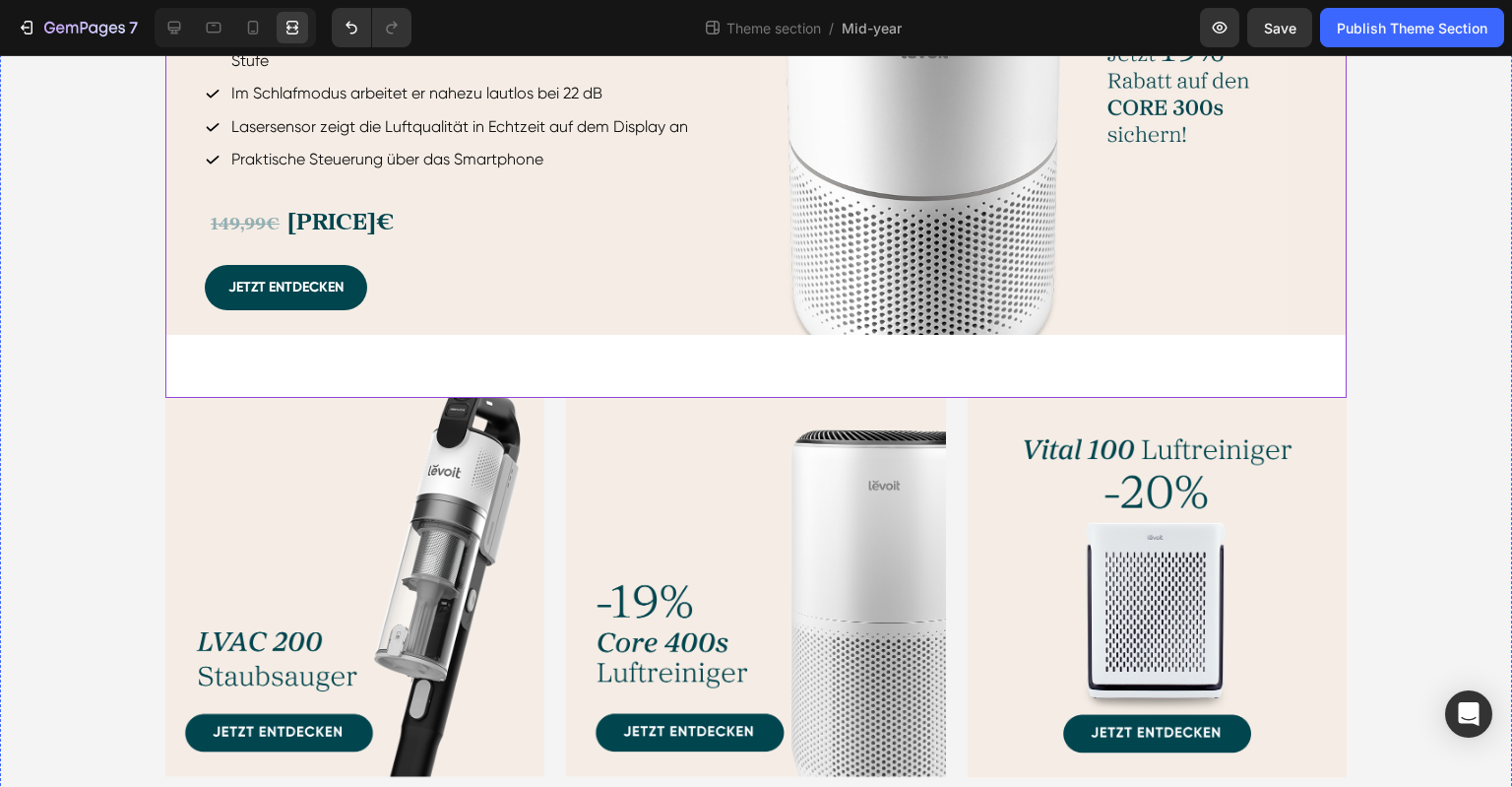 scroll, scrollTop: 1771, scrollLeft: 0, axis: vertical 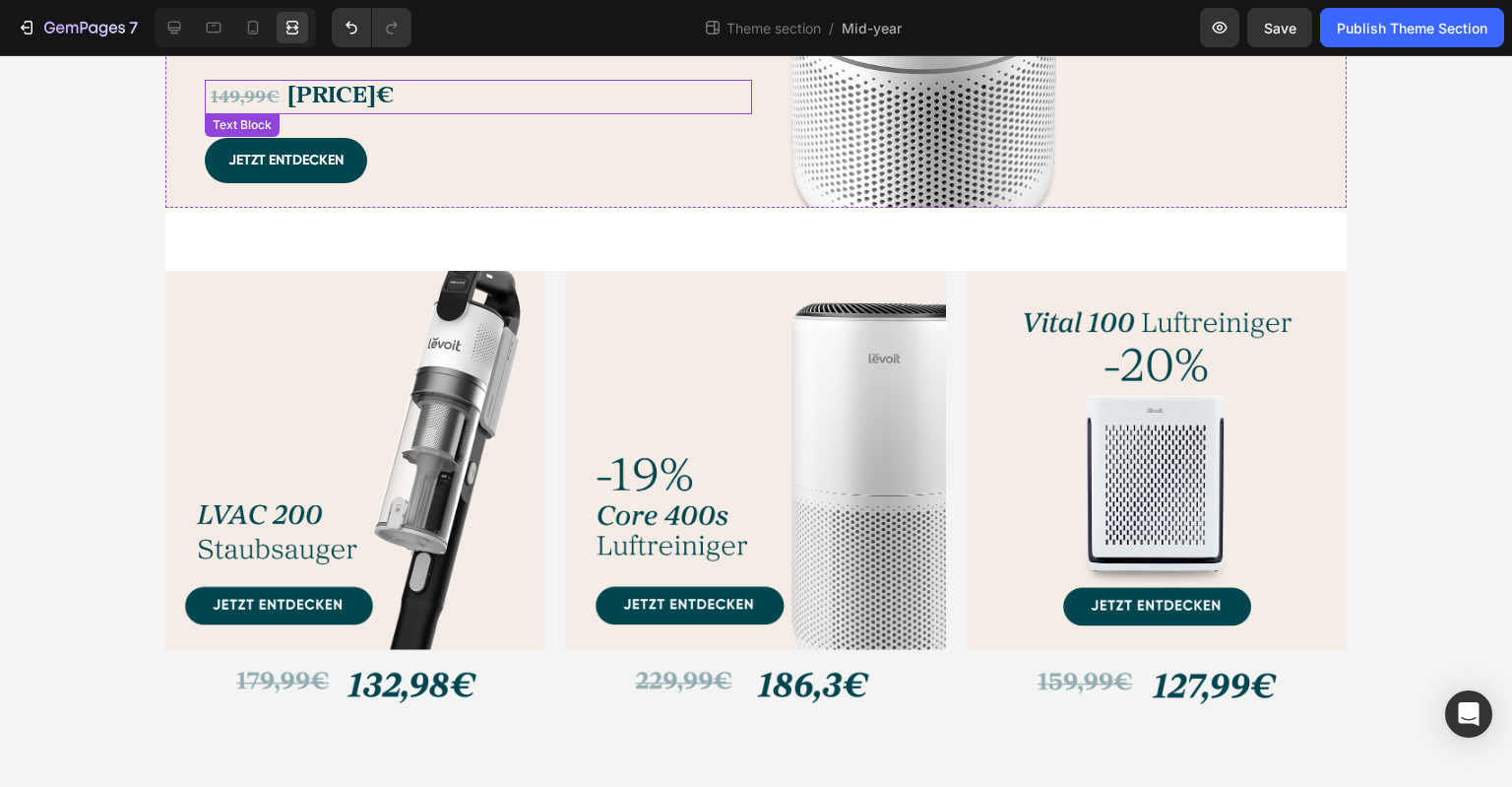 click on "[PRICE]€   [PRICE]€" at bounding box center [478, 97] 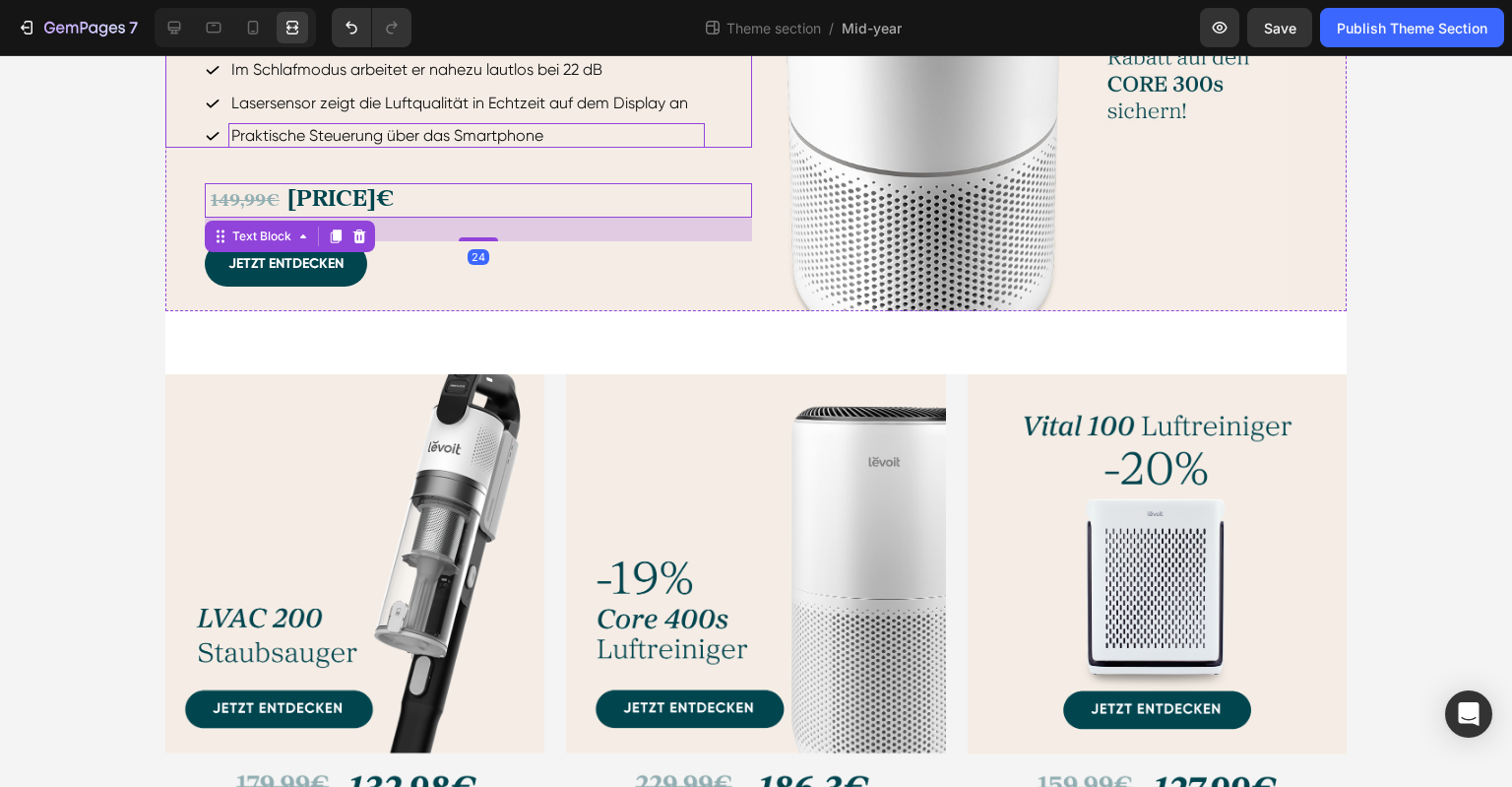 scroll, scrollTop: 1672, scrollLeft: 0, axis: vertical 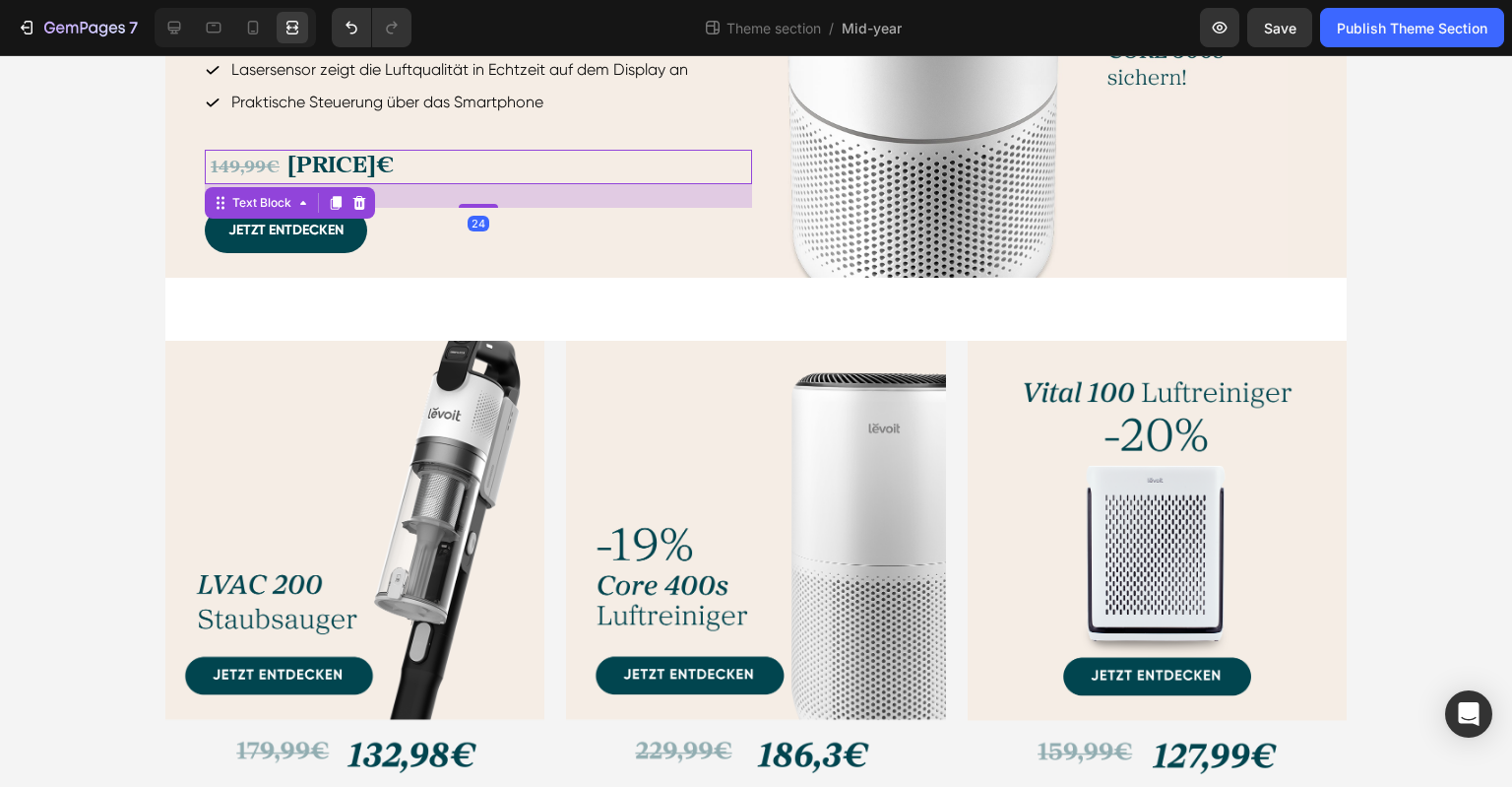click on "149,99€" at bounding box center [245, 167] 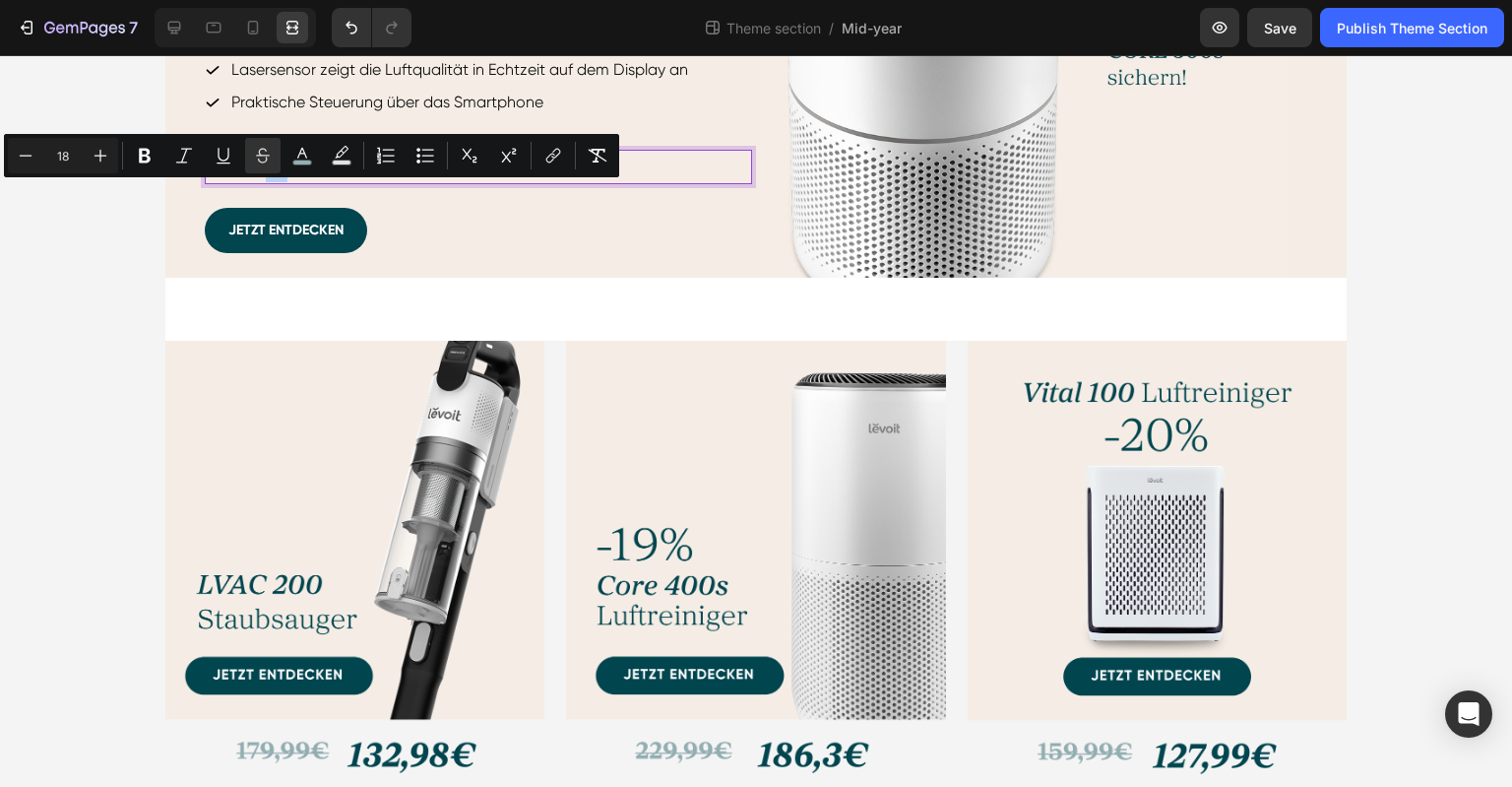 click on "149,99€" at bounding box center [245, 167] 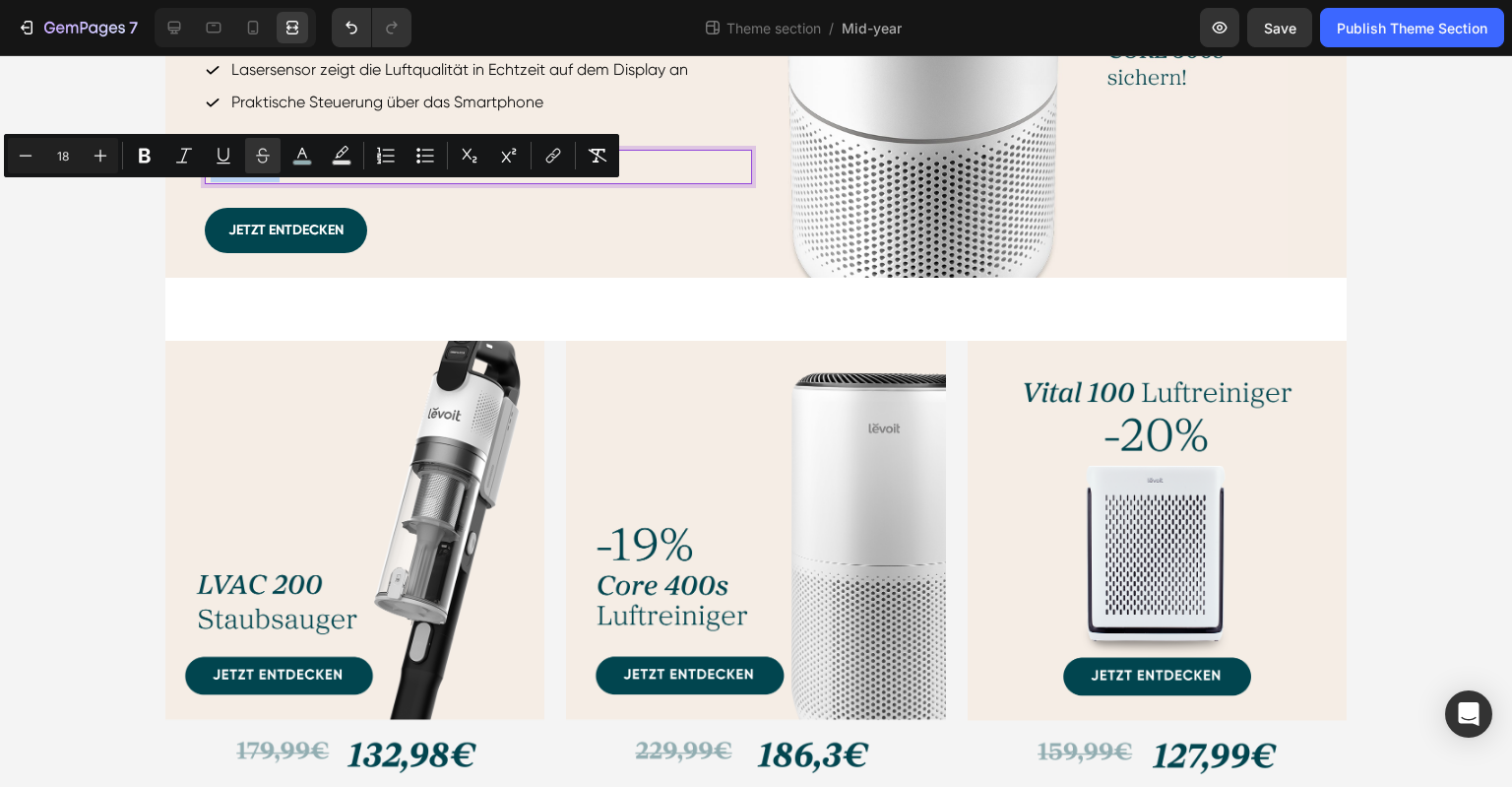 drag, startPoint x: 271, startPoint y: 194, endPoint x: 203, endPoint y: 194, distance: 68 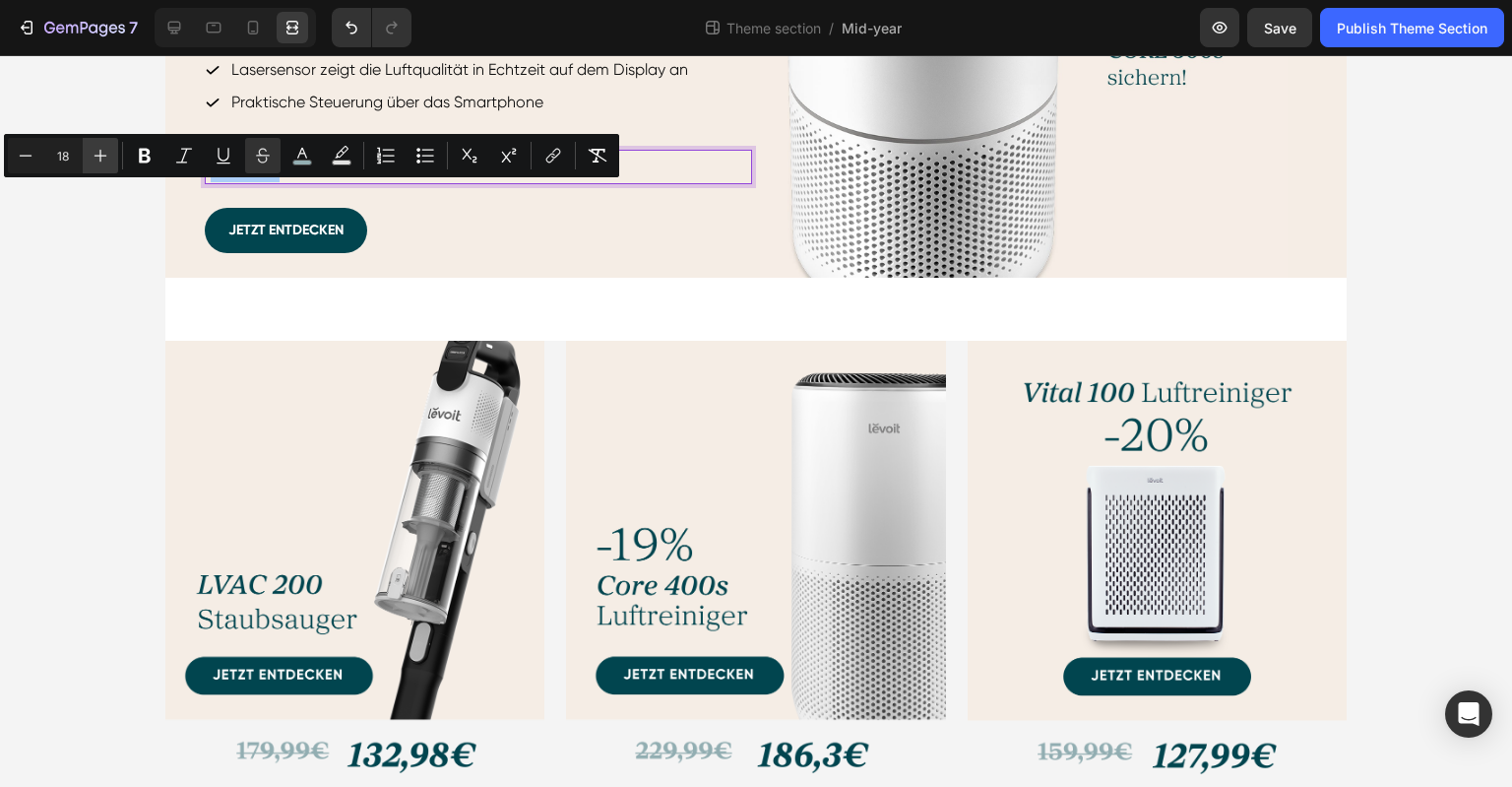 click 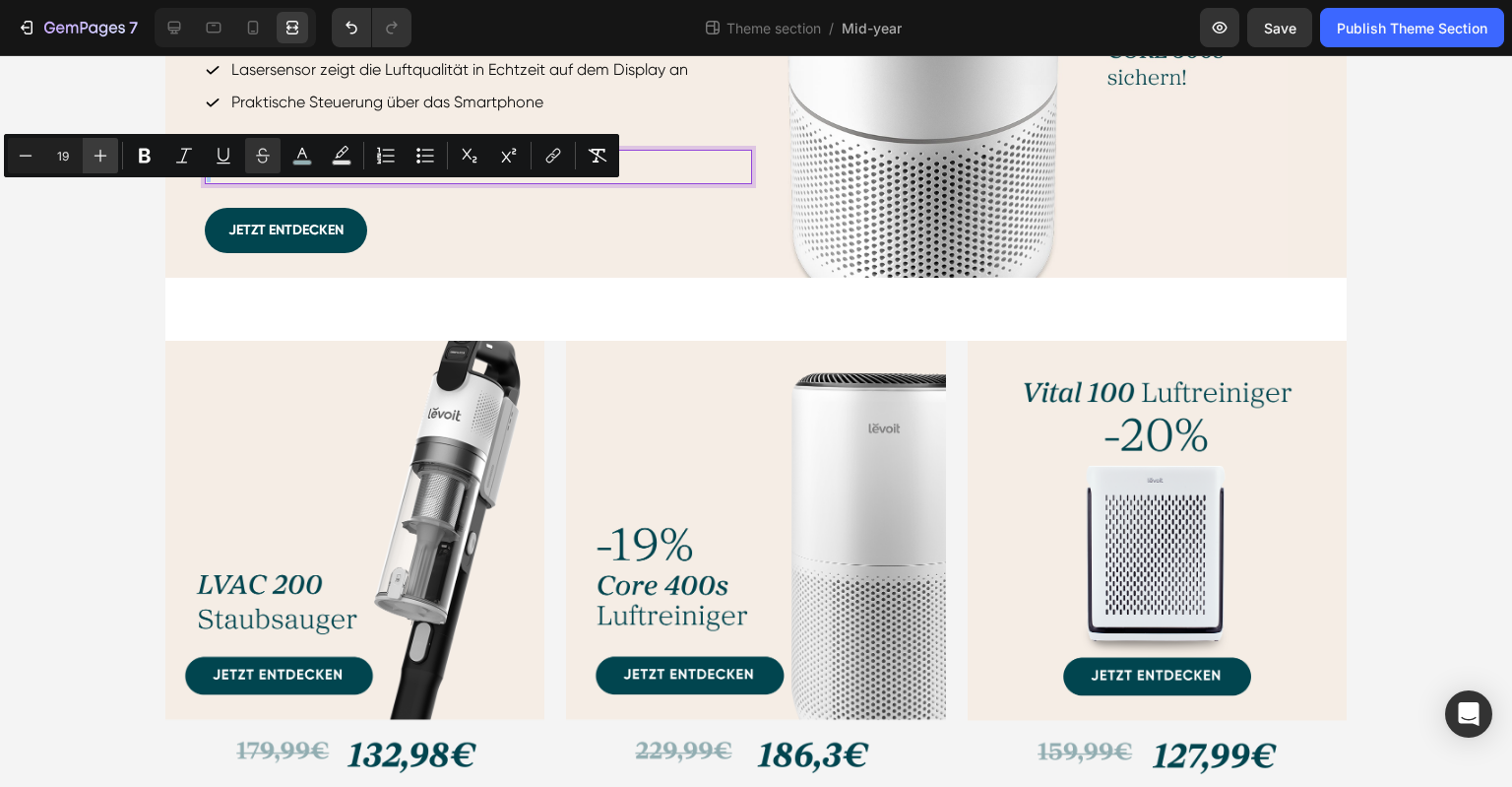 click 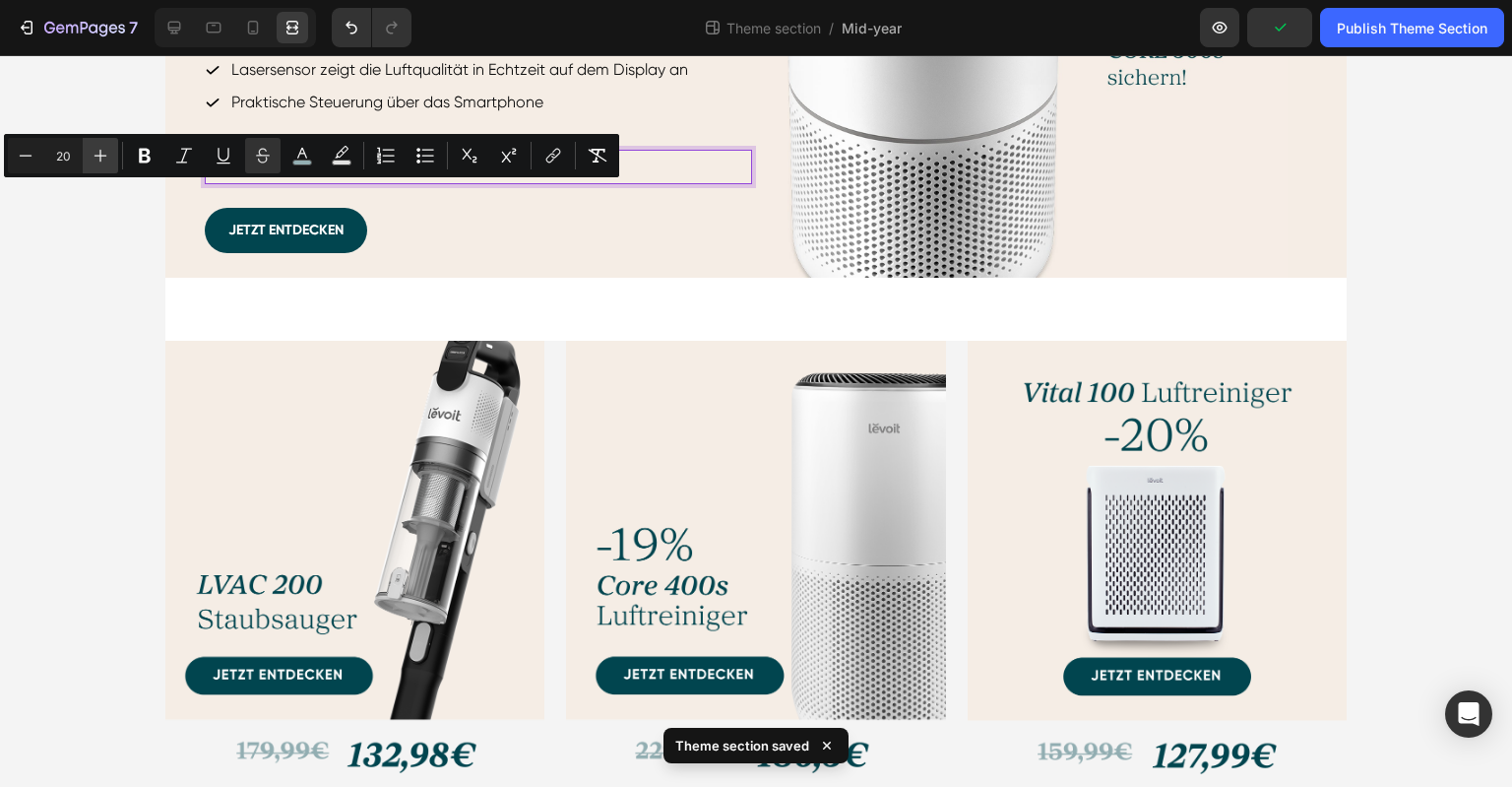 click 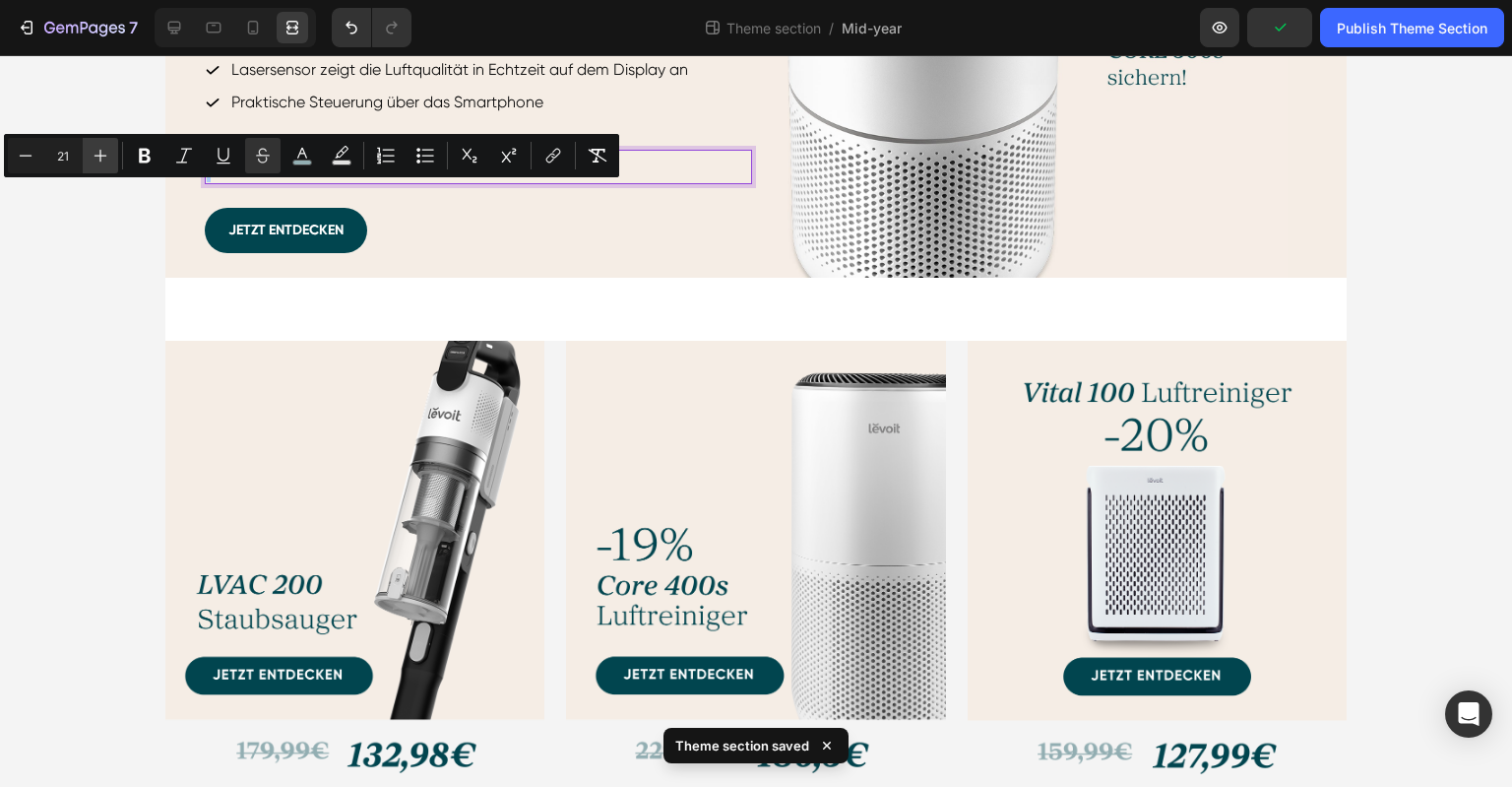 click 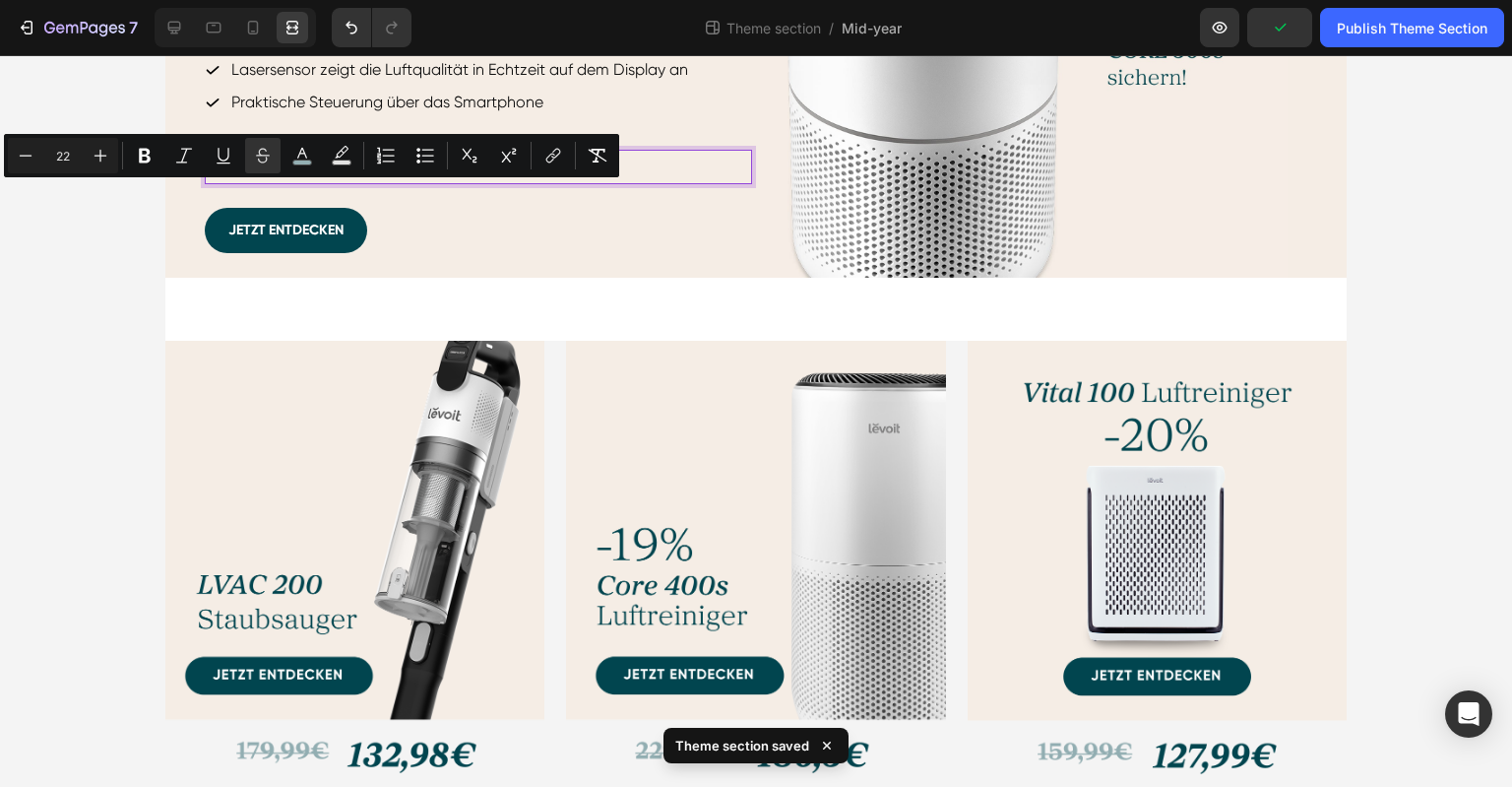 type on "24" 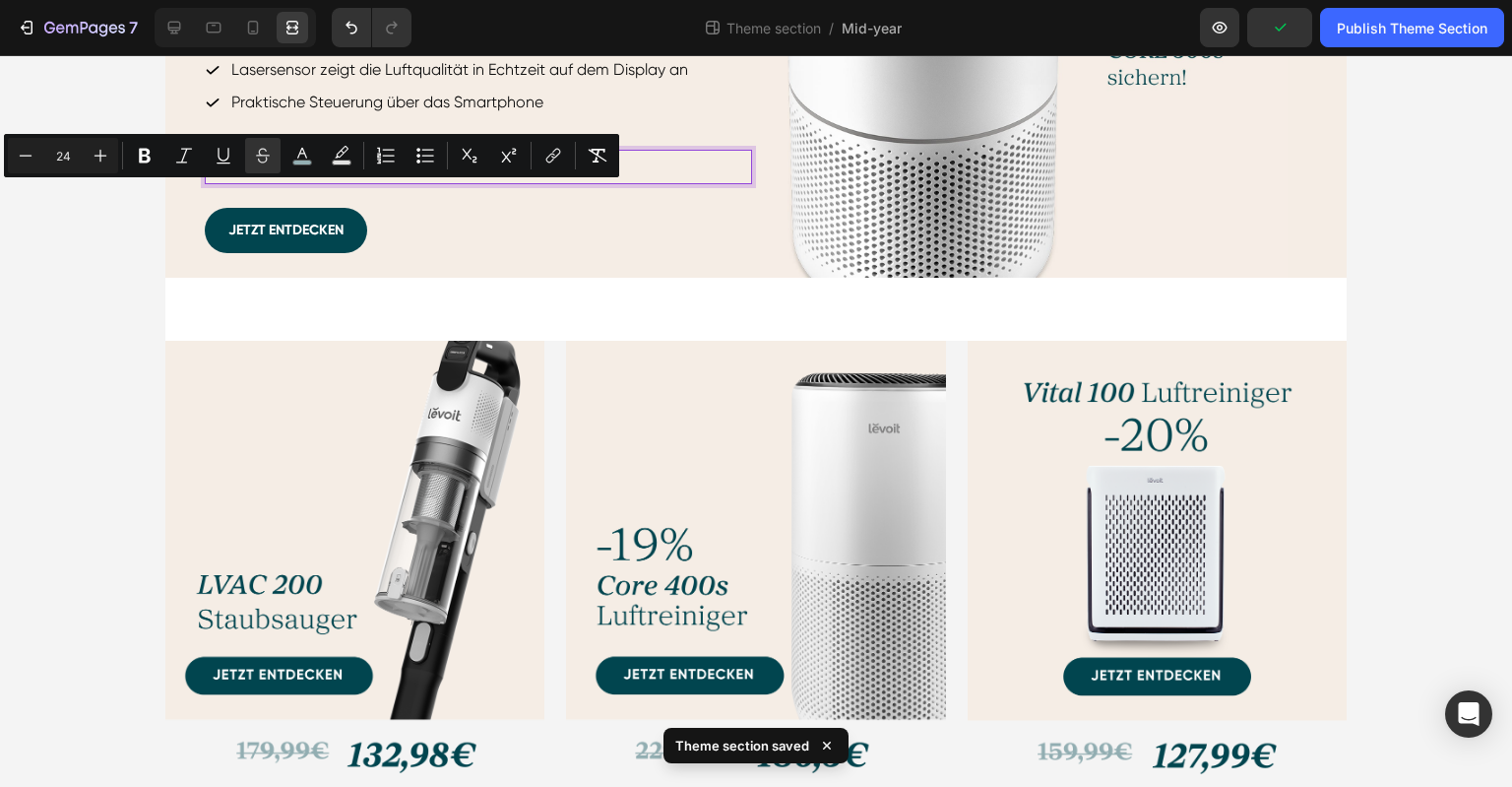 click on "[PRICE]€" at bounding box center [352, 165] 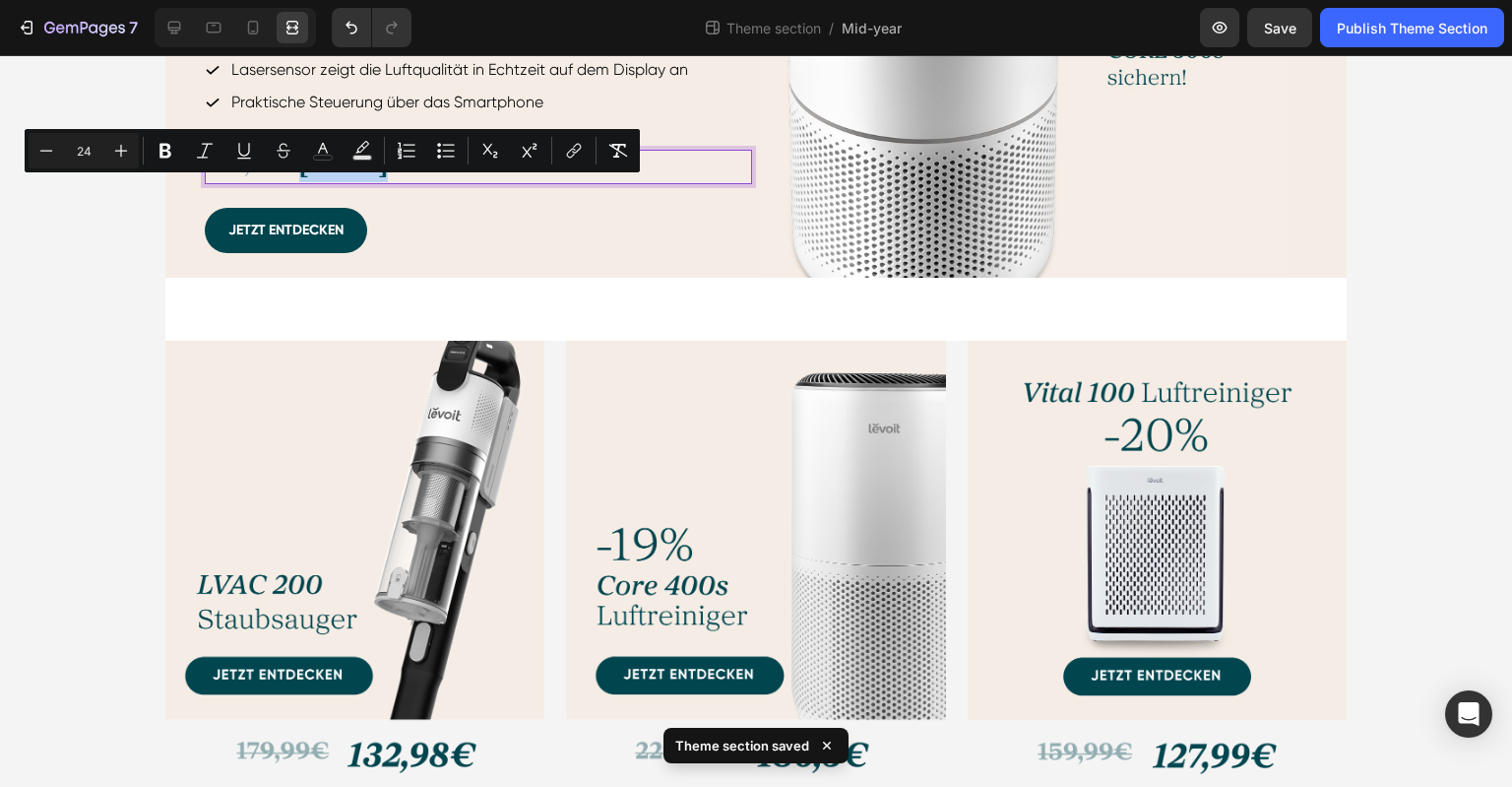 drag, startPoint x: 295, startPoint y: 195, endPoint x: 377, endPoint y: 194, distance: 82.0061 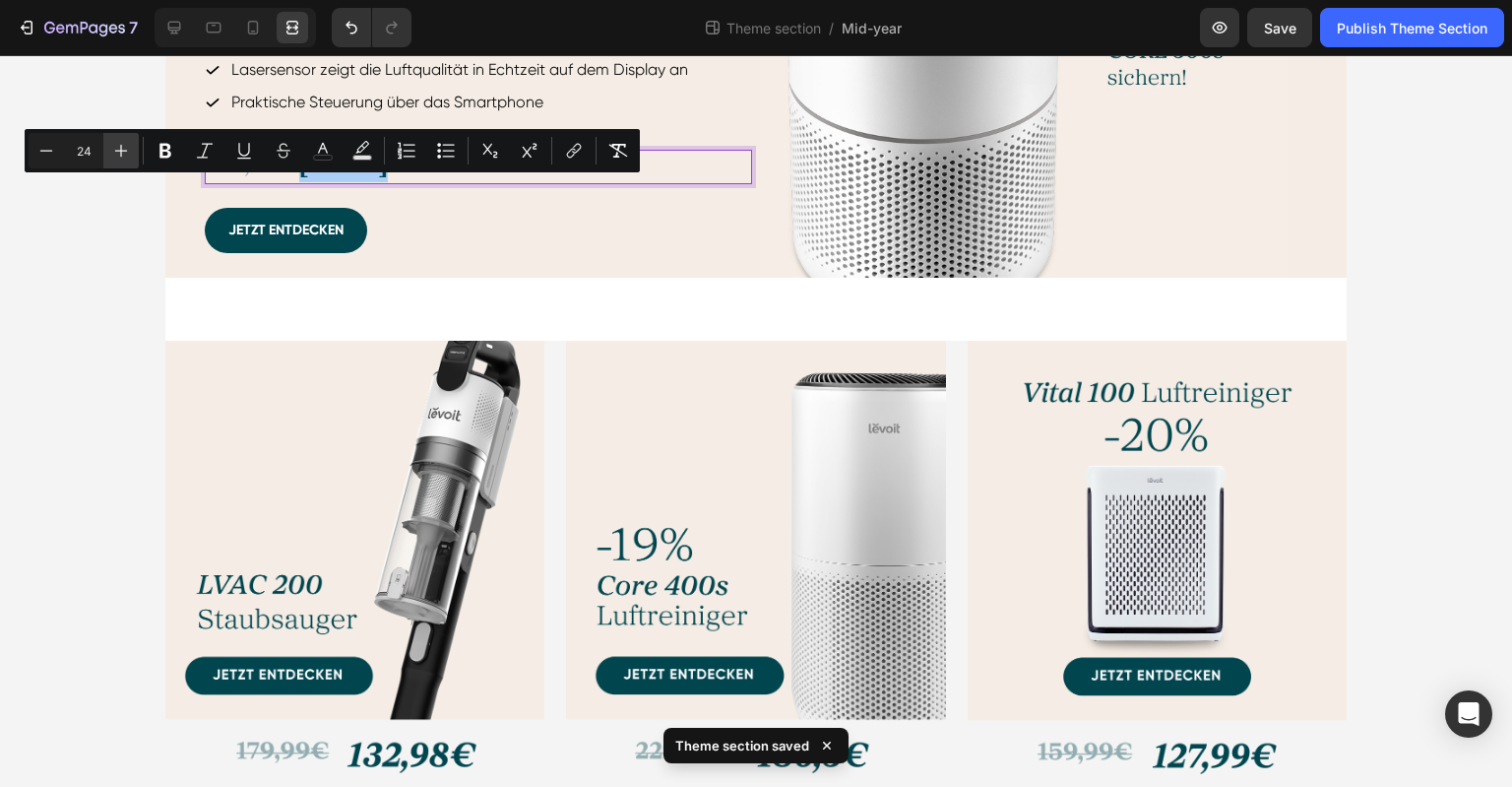 click 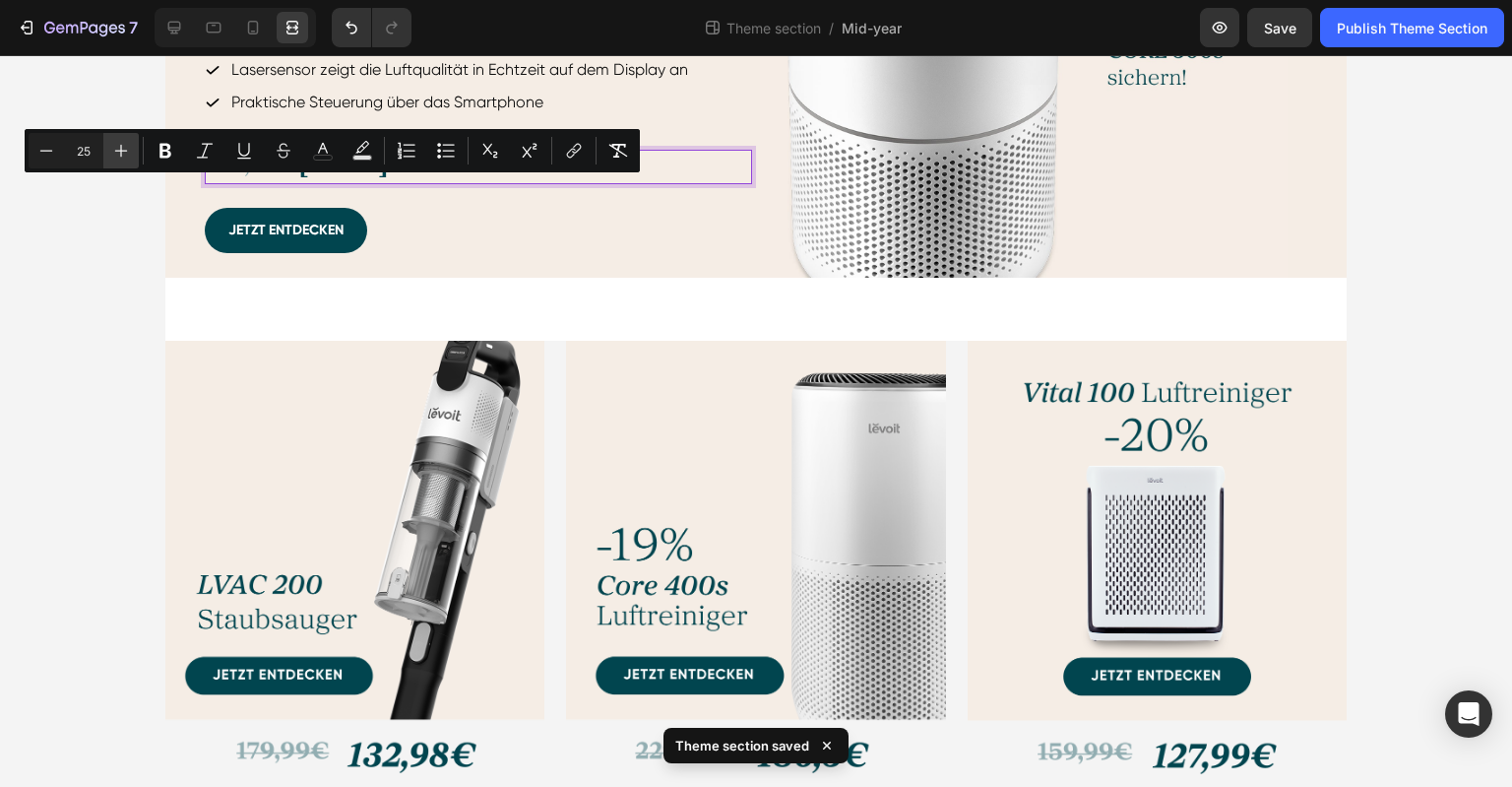 click 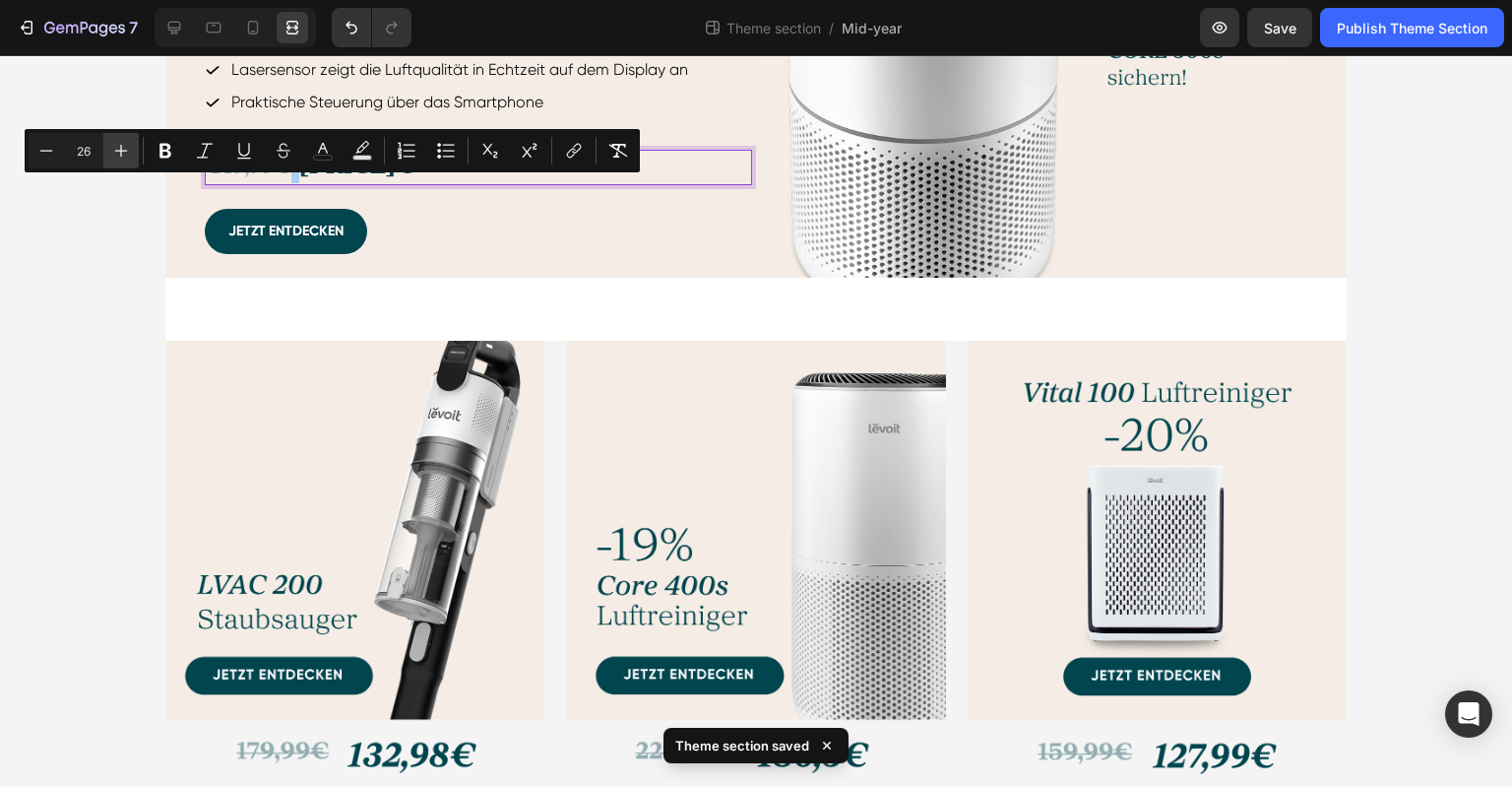 click 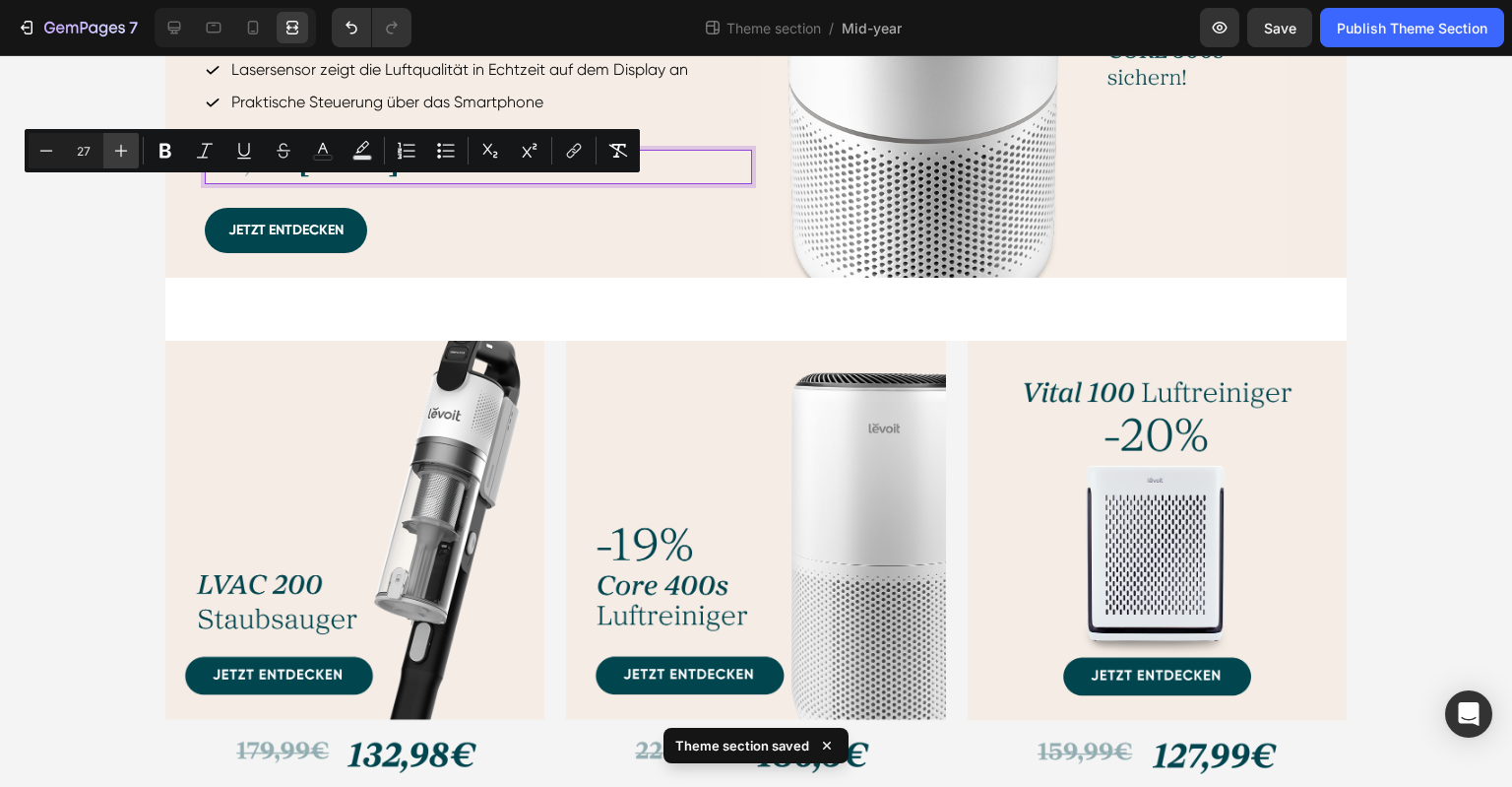 click 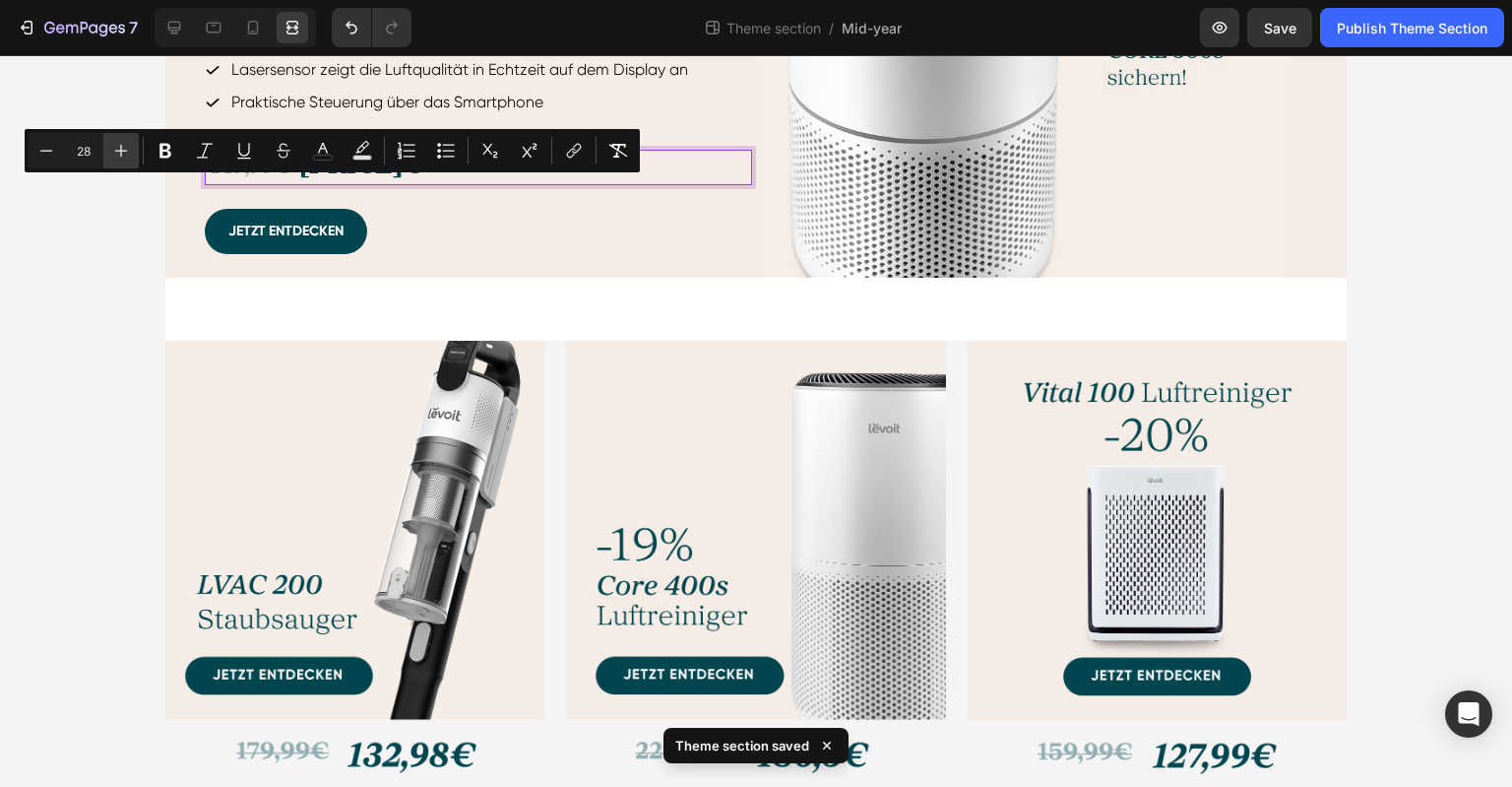click 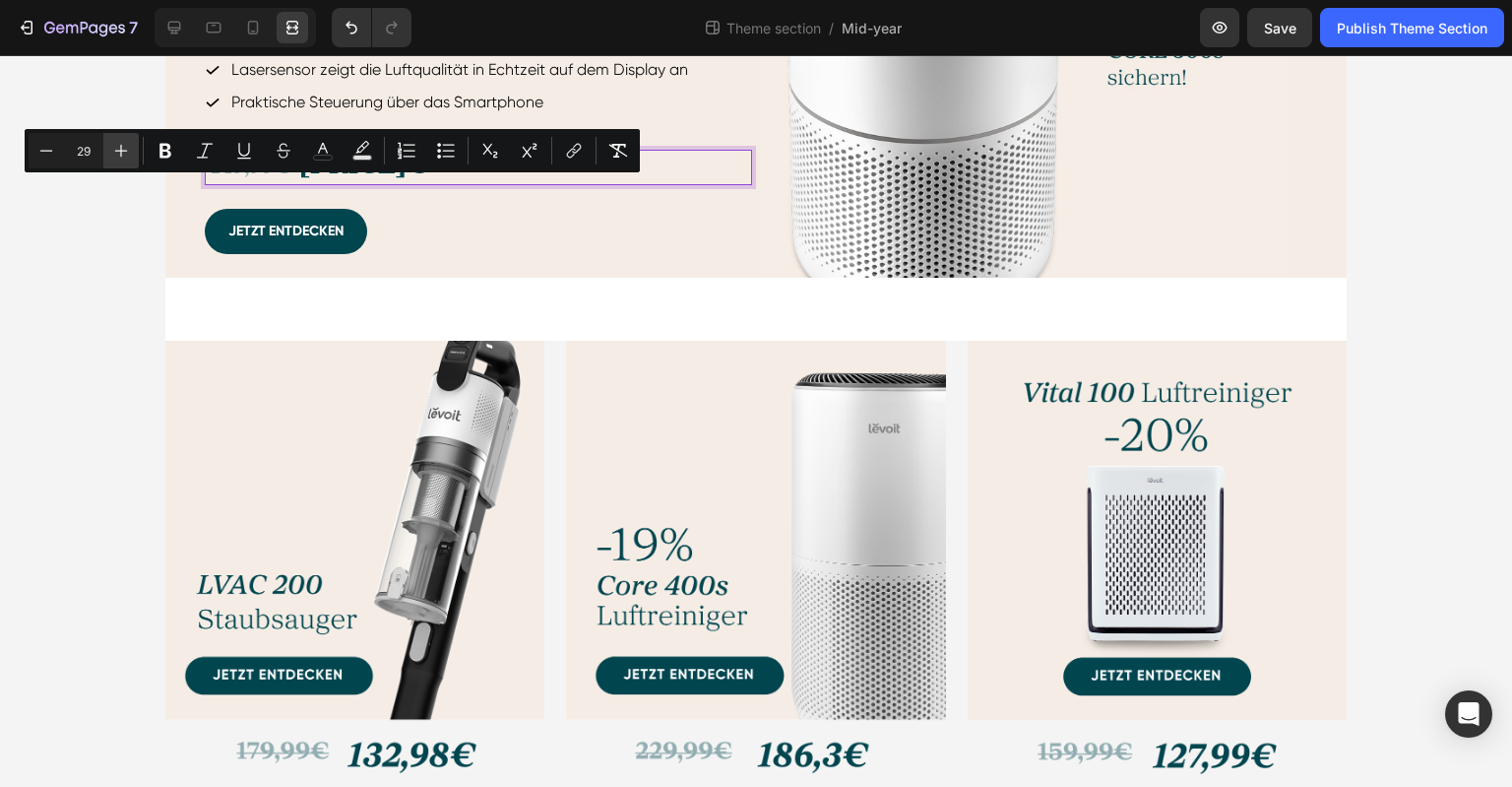 click 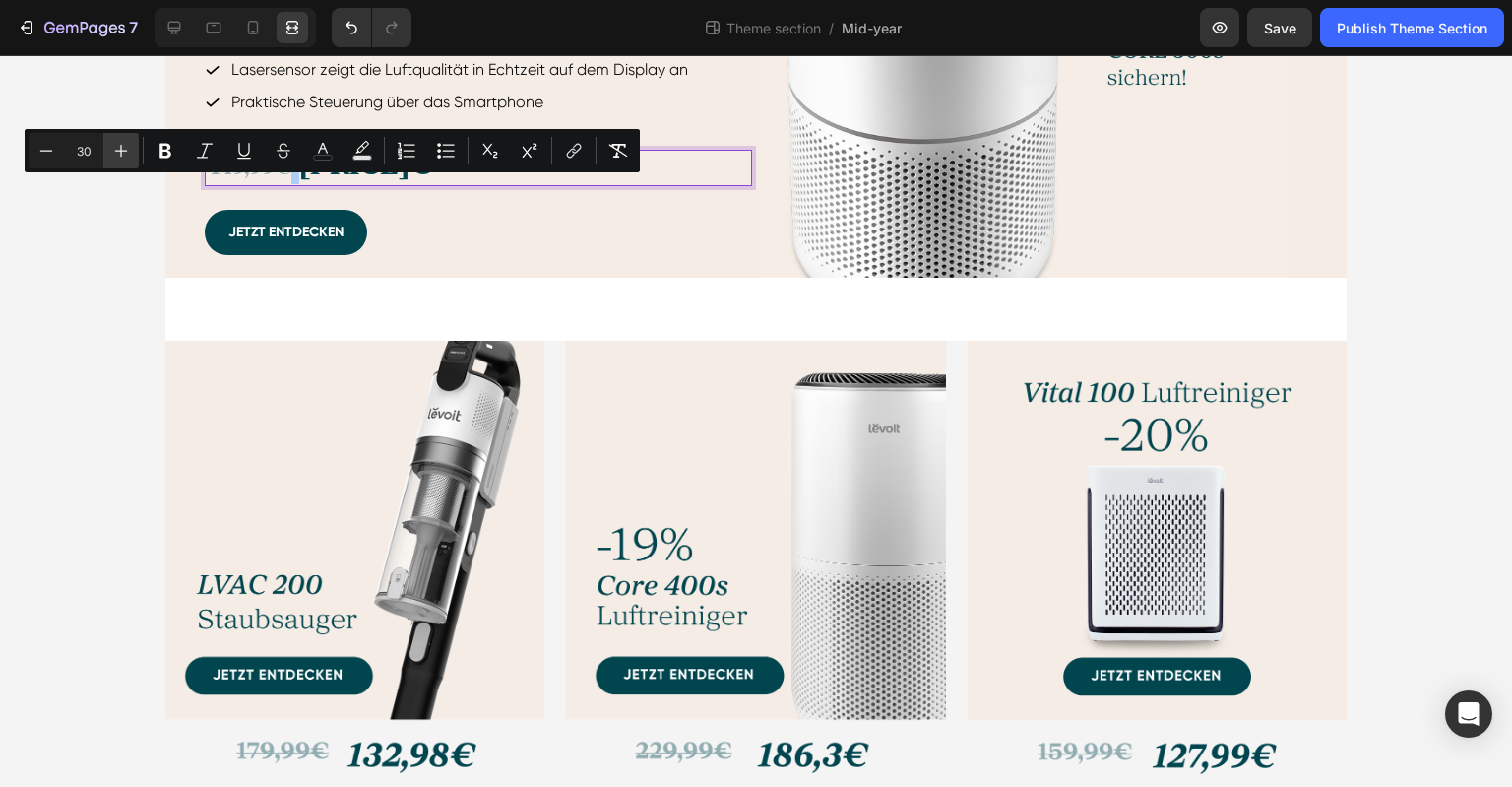 click 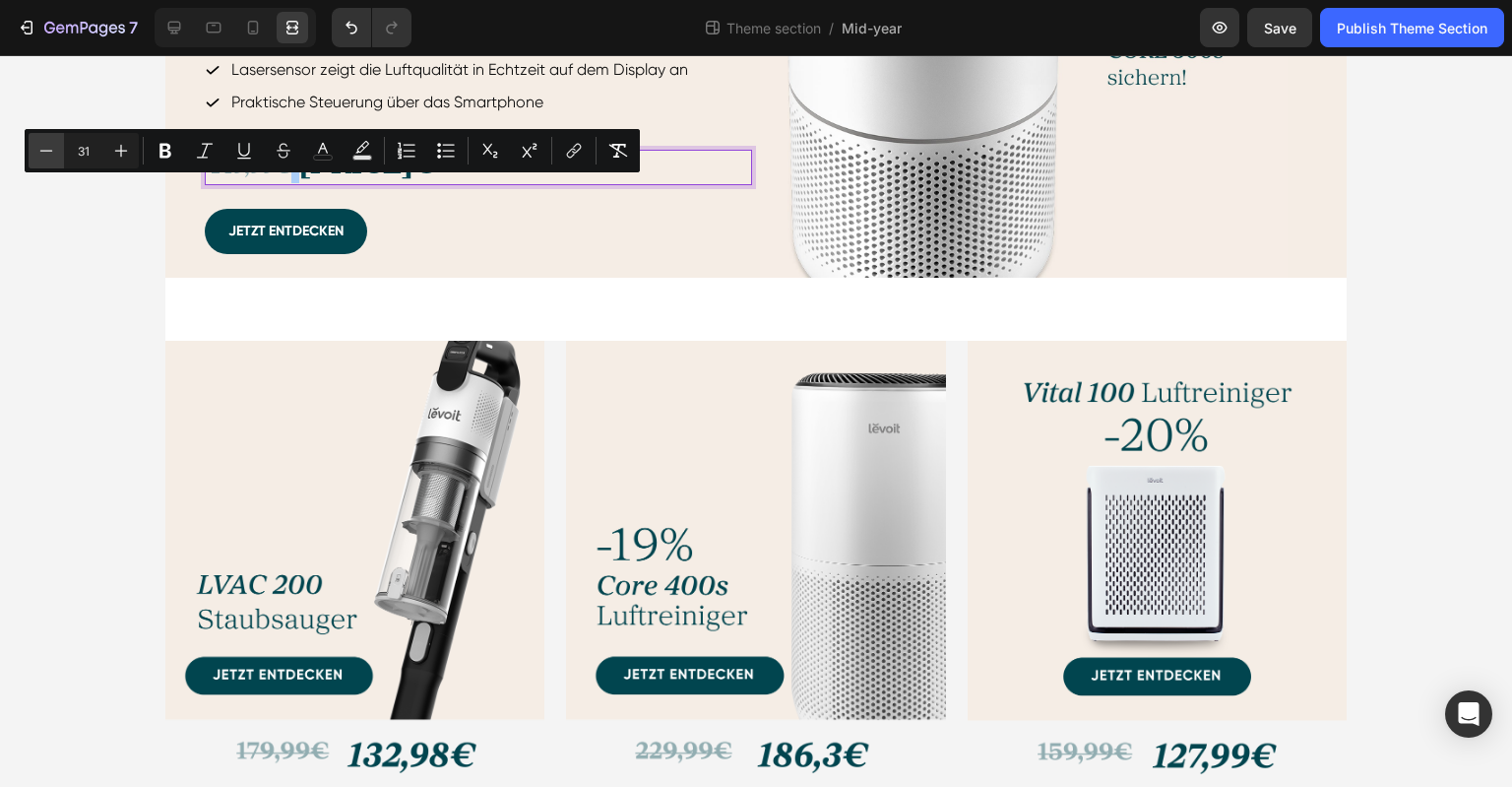click 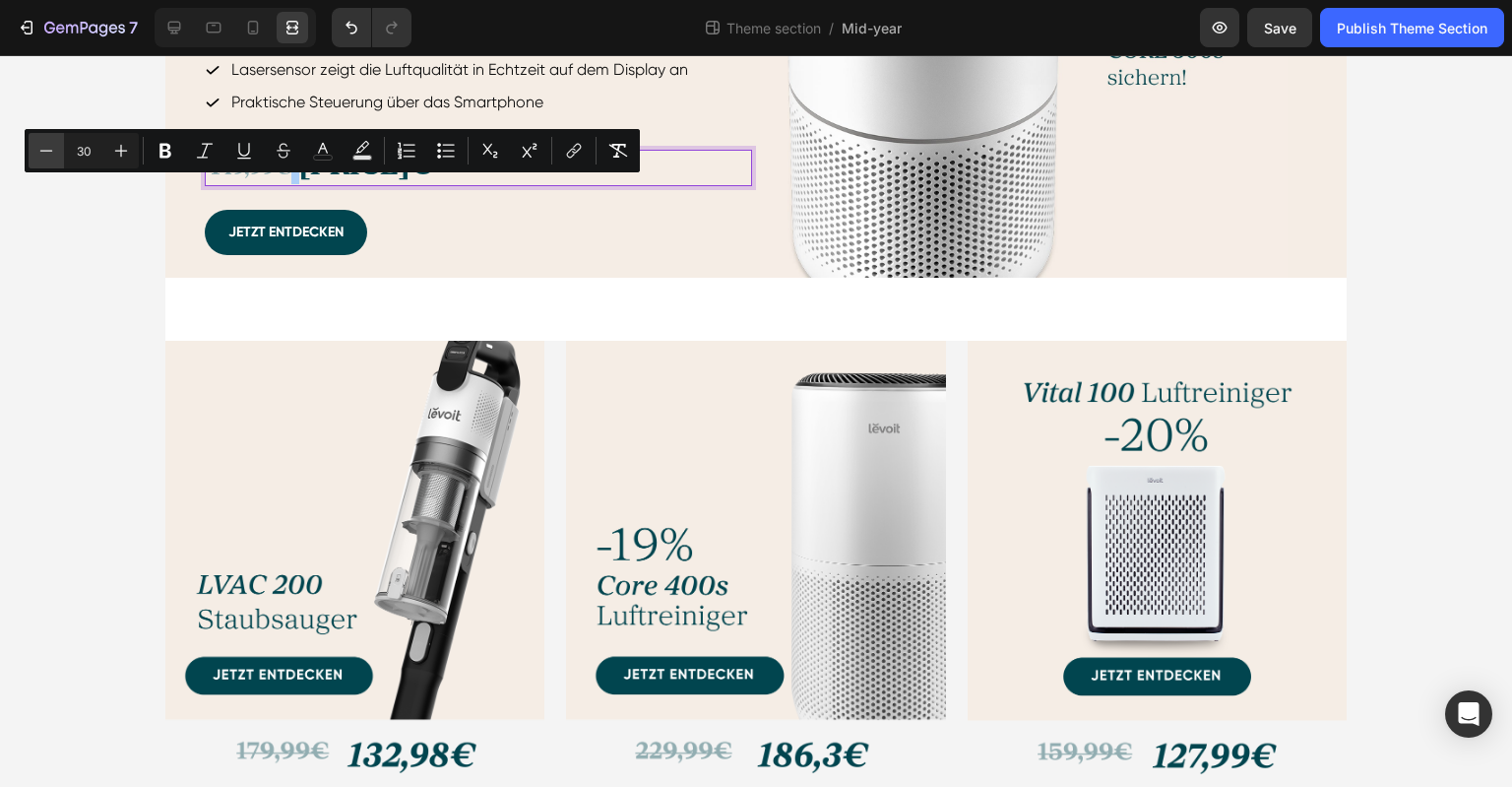 click 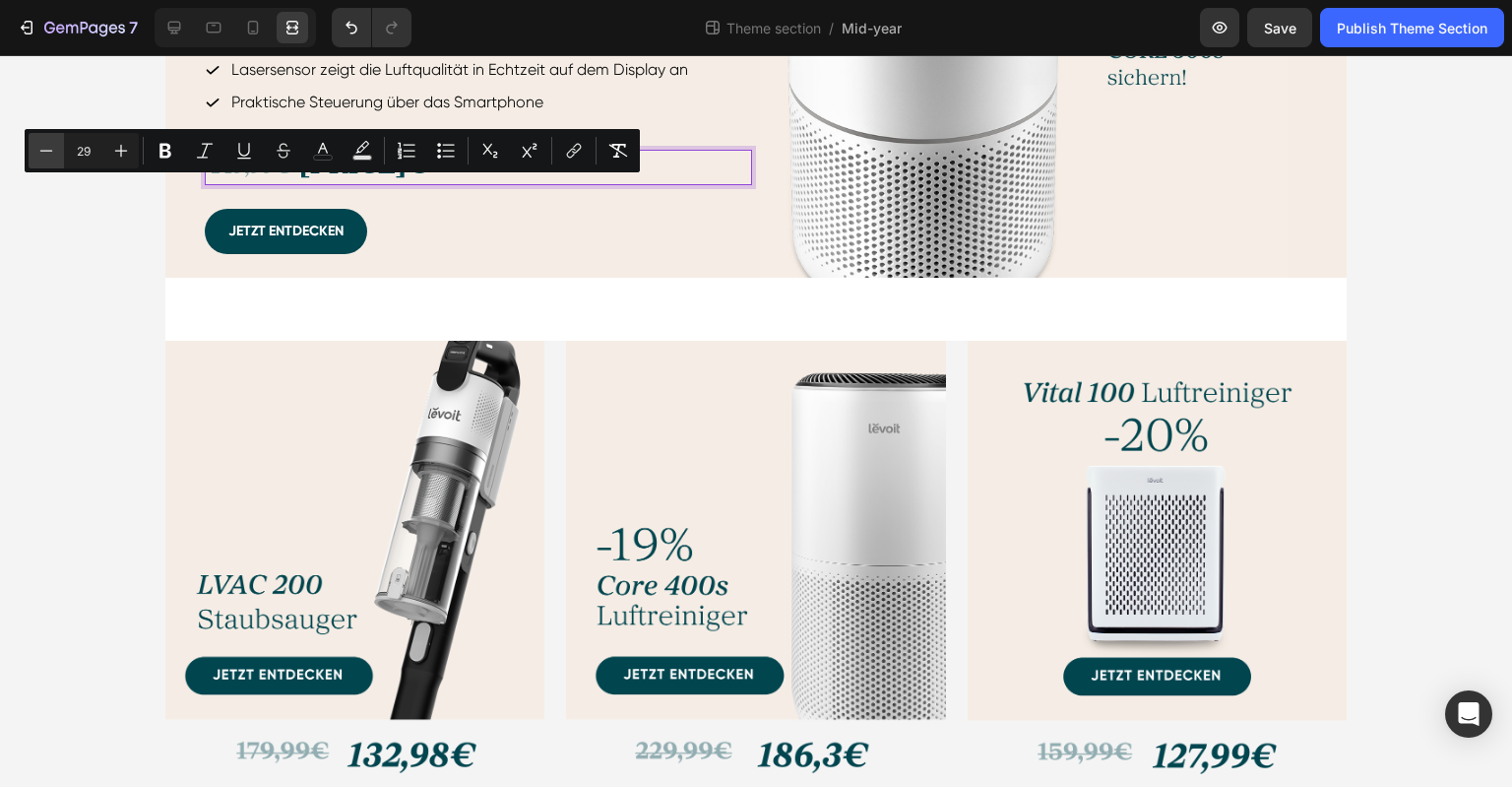 click 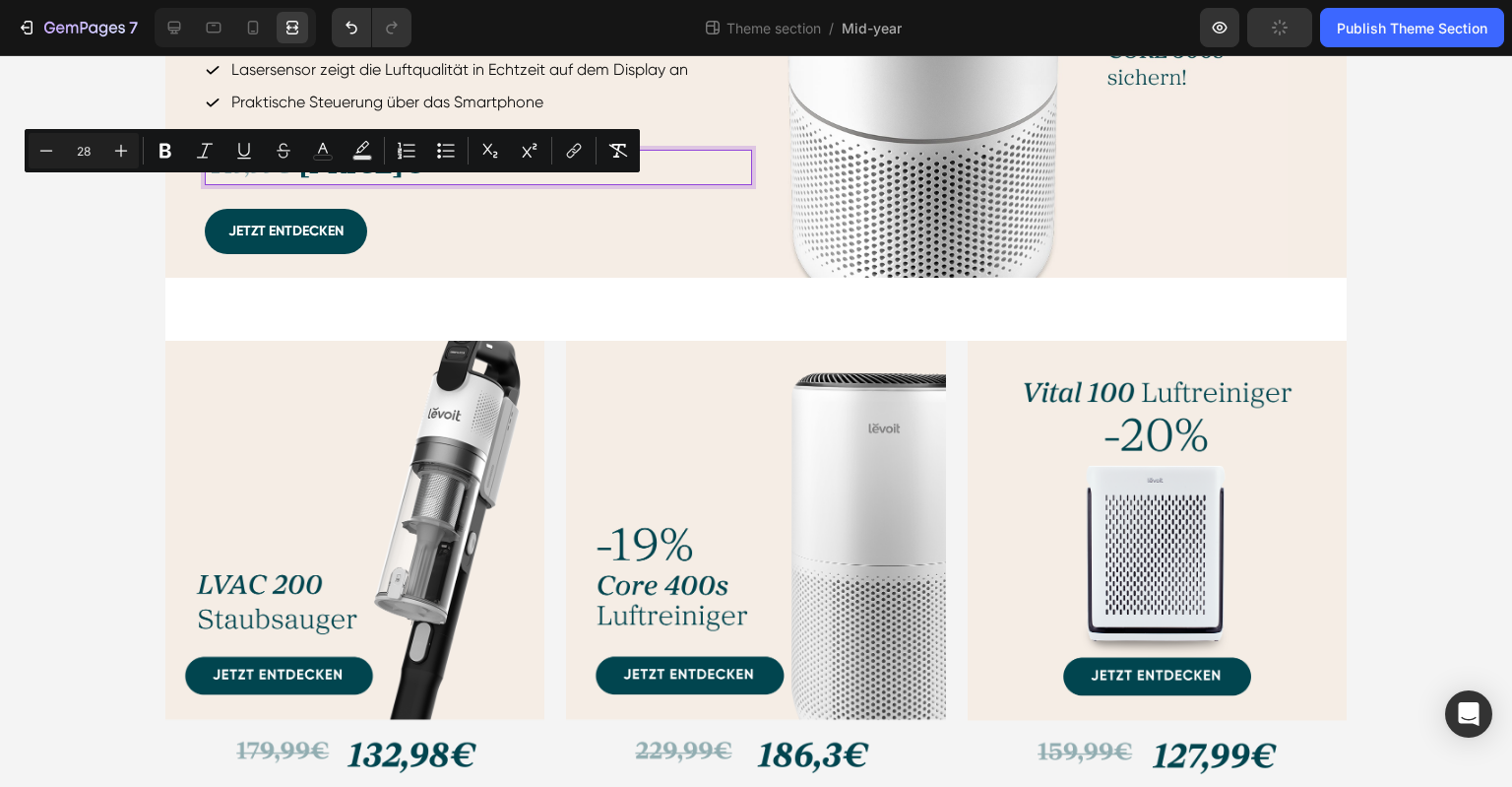 click on "149,99€" at bounding box center [251, 167] 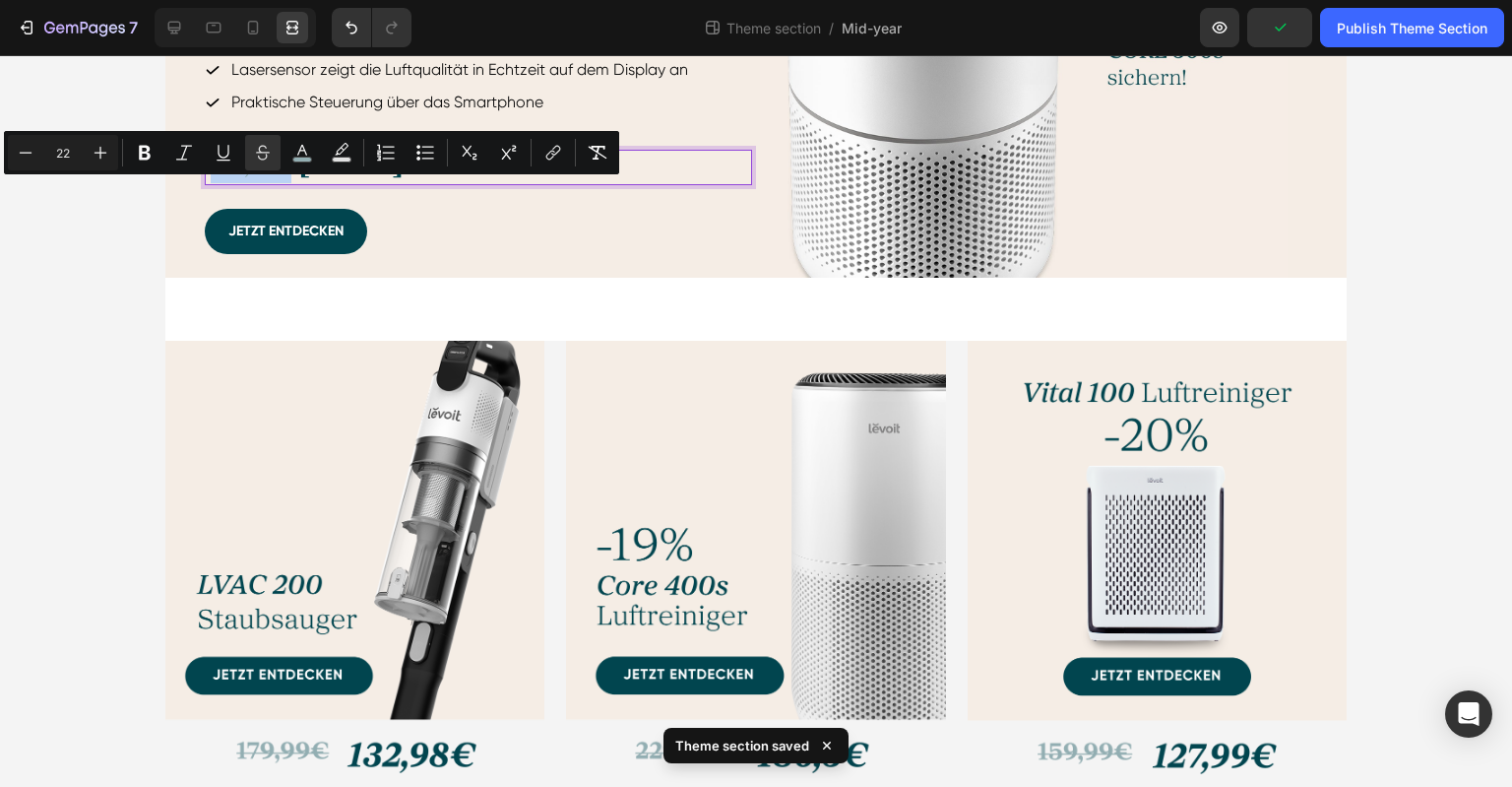 drag, startPoint x: 280, startPoint y: 191, endPoint x: 204, endPoint y: 192, distance: 76.00658 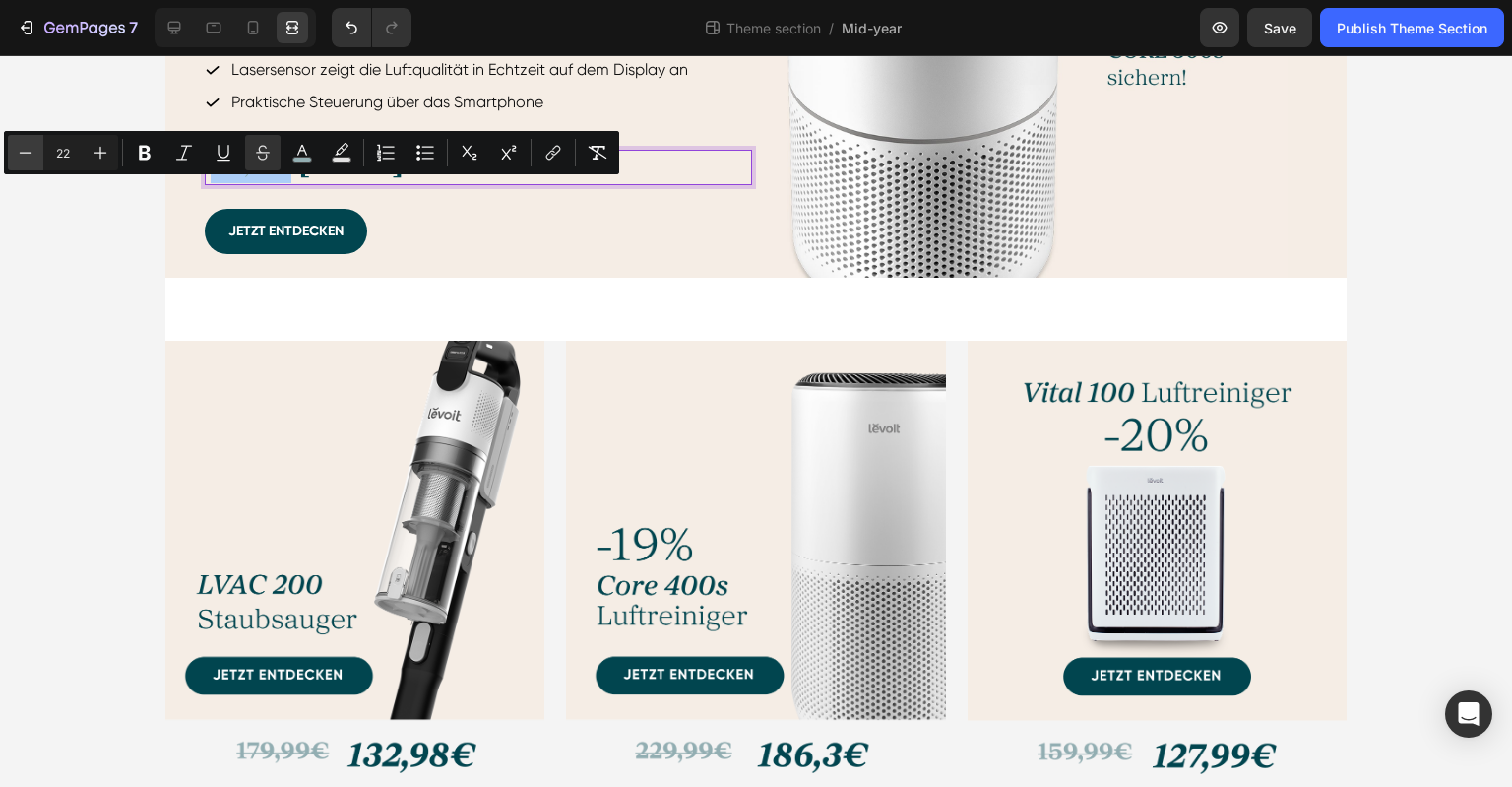click 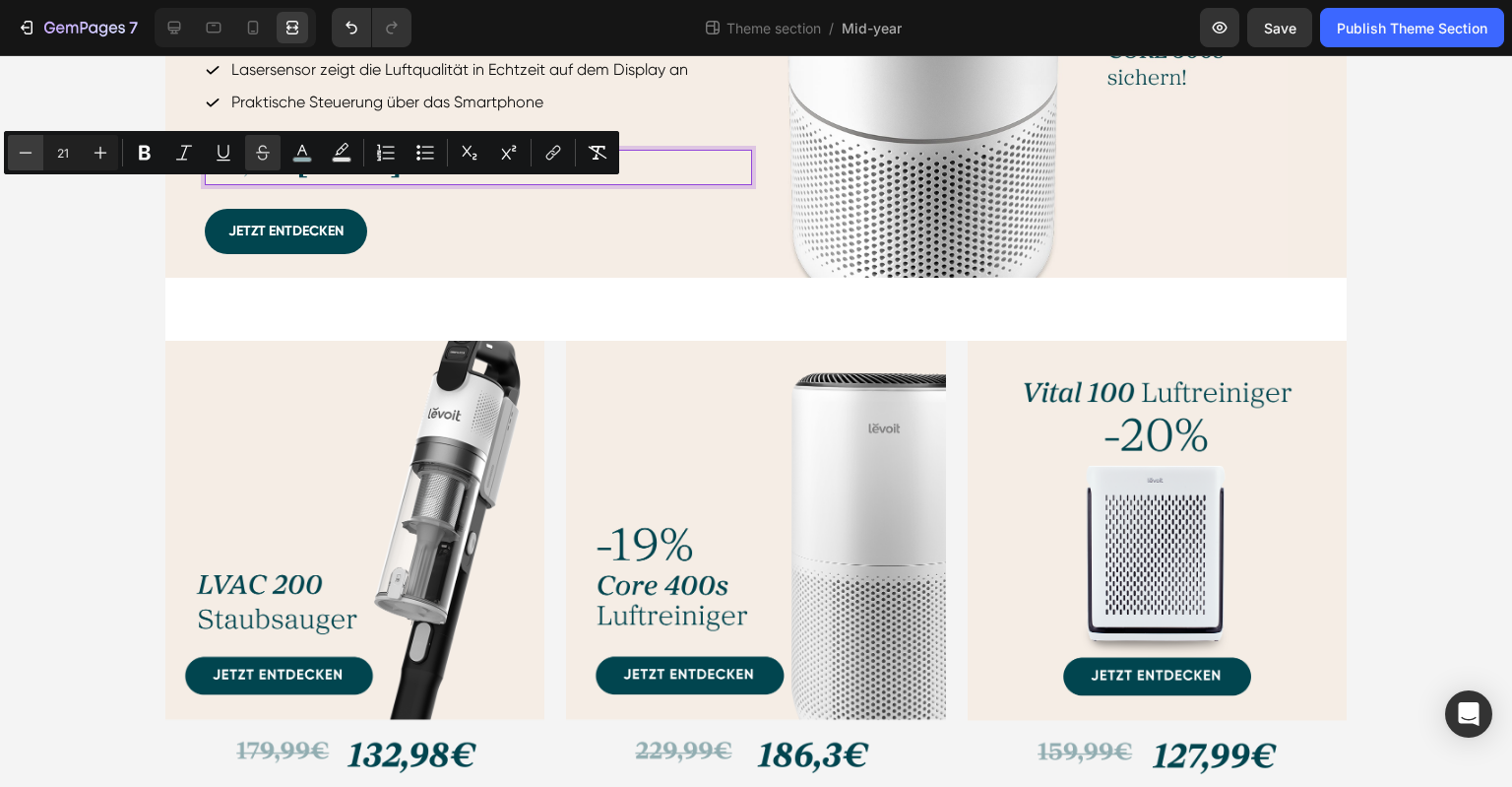 click 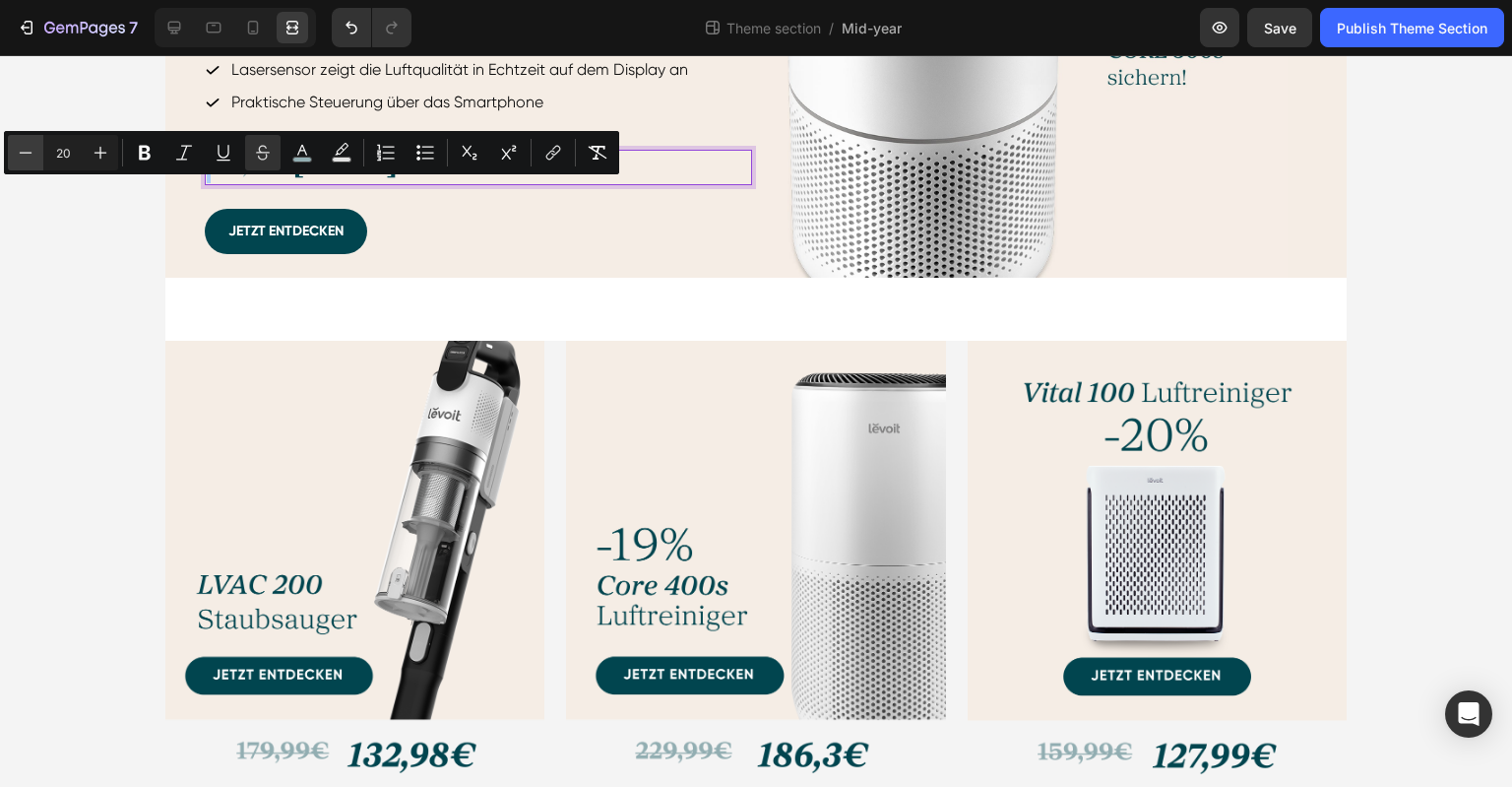 click 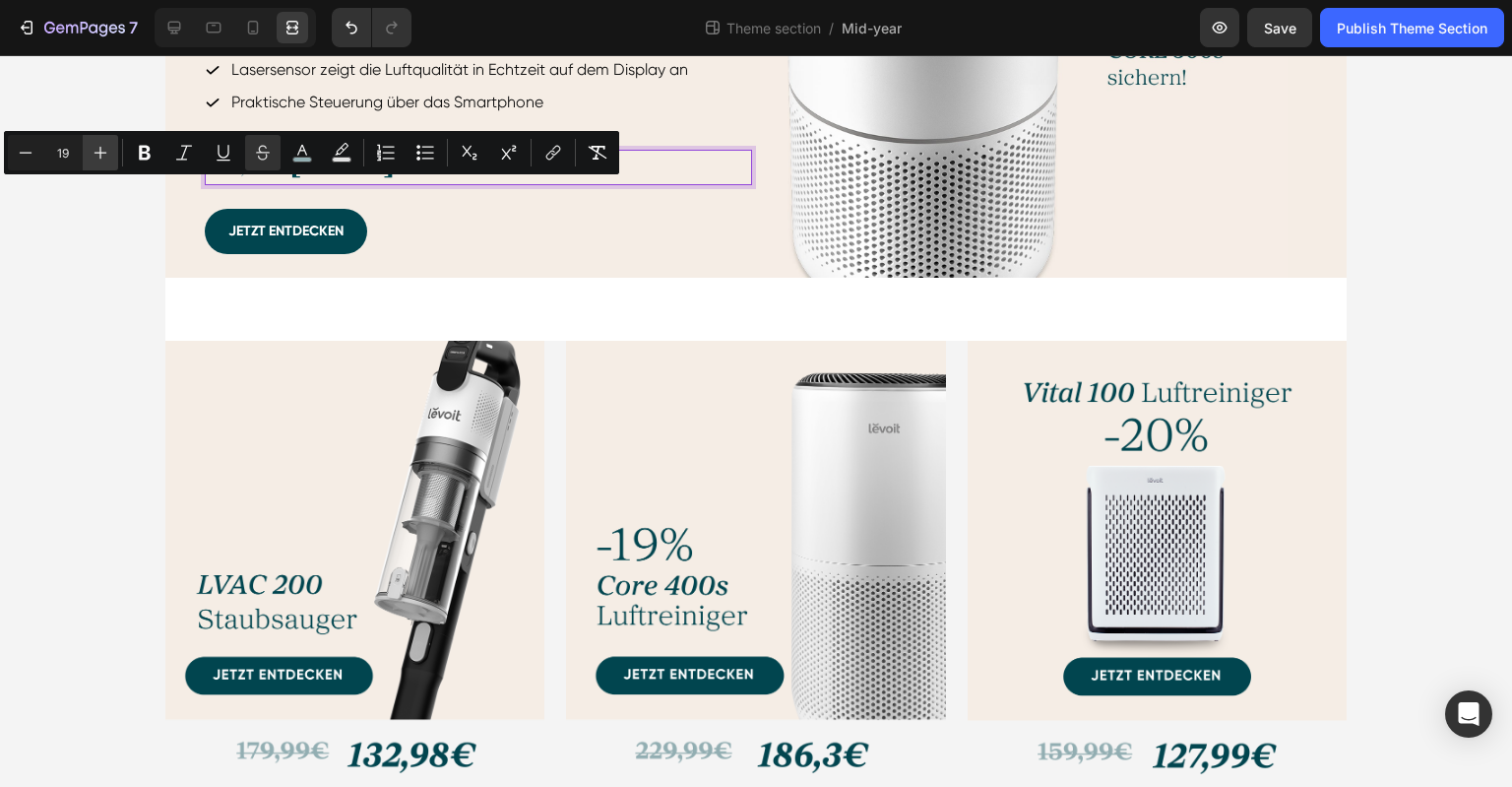 click 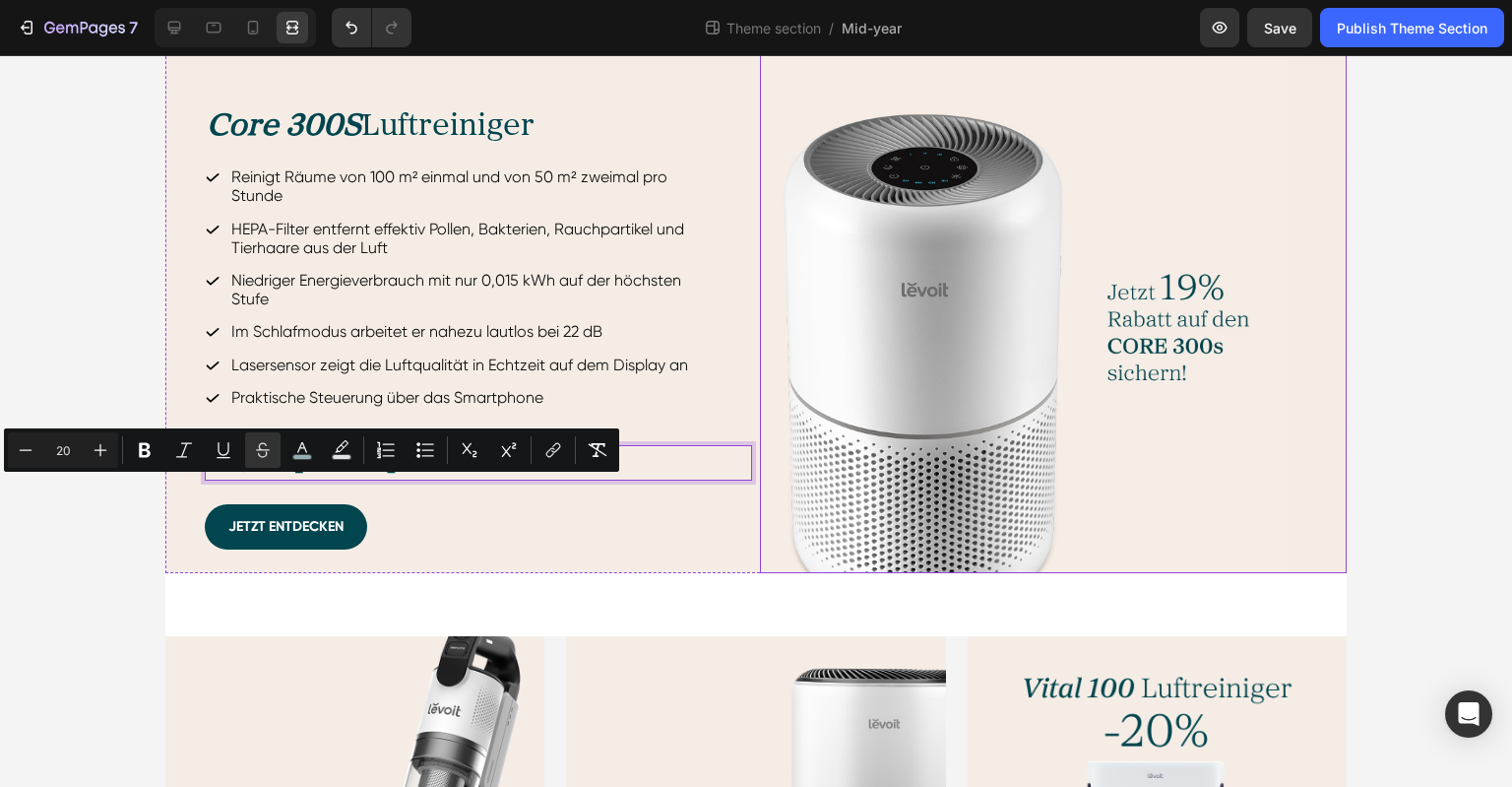 scroll, scrollTop: 1082, scrollLeft: 0, axis: vertical 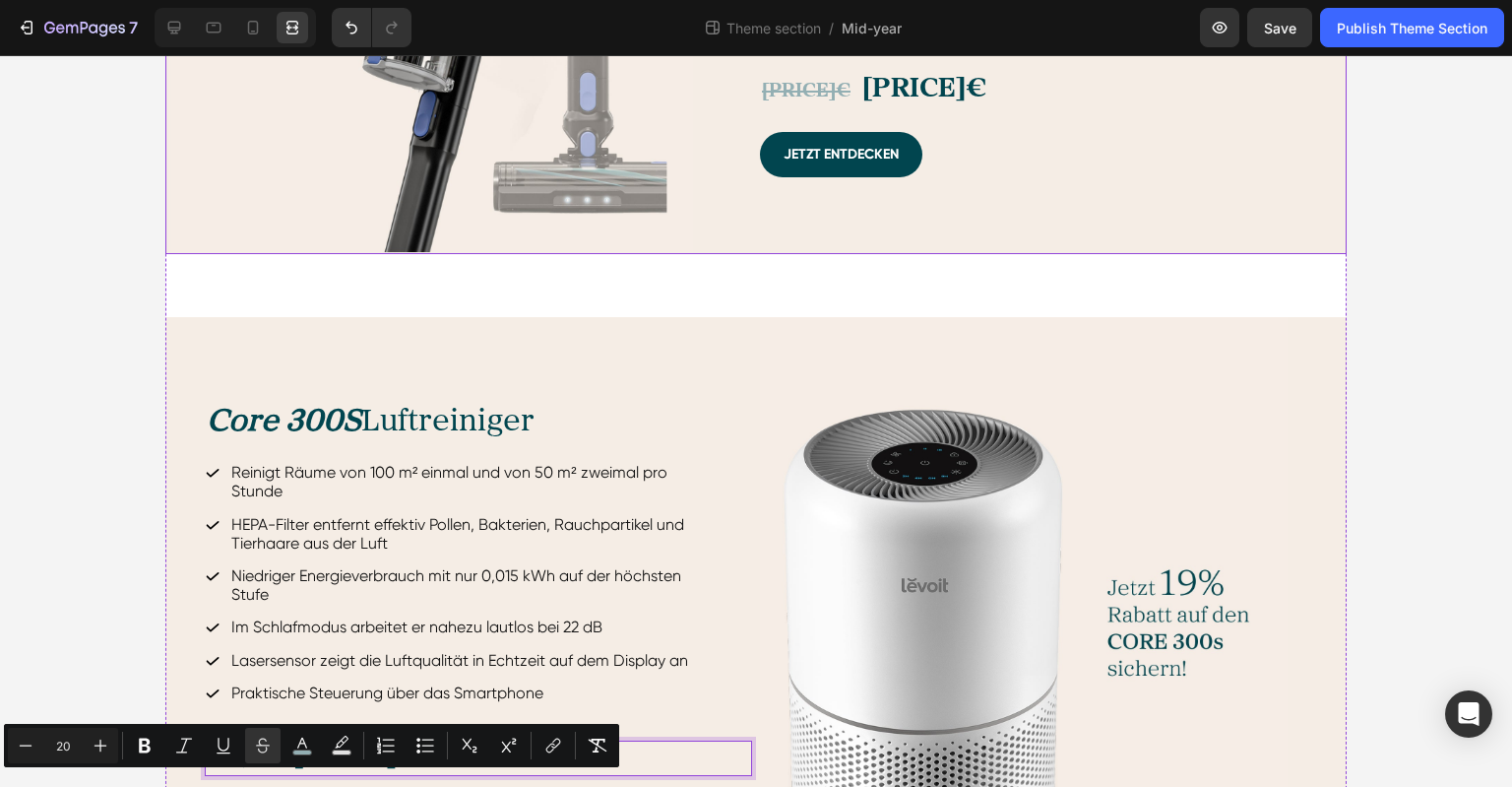 click on "[PRICE]€" at bounding box center [806, 91] 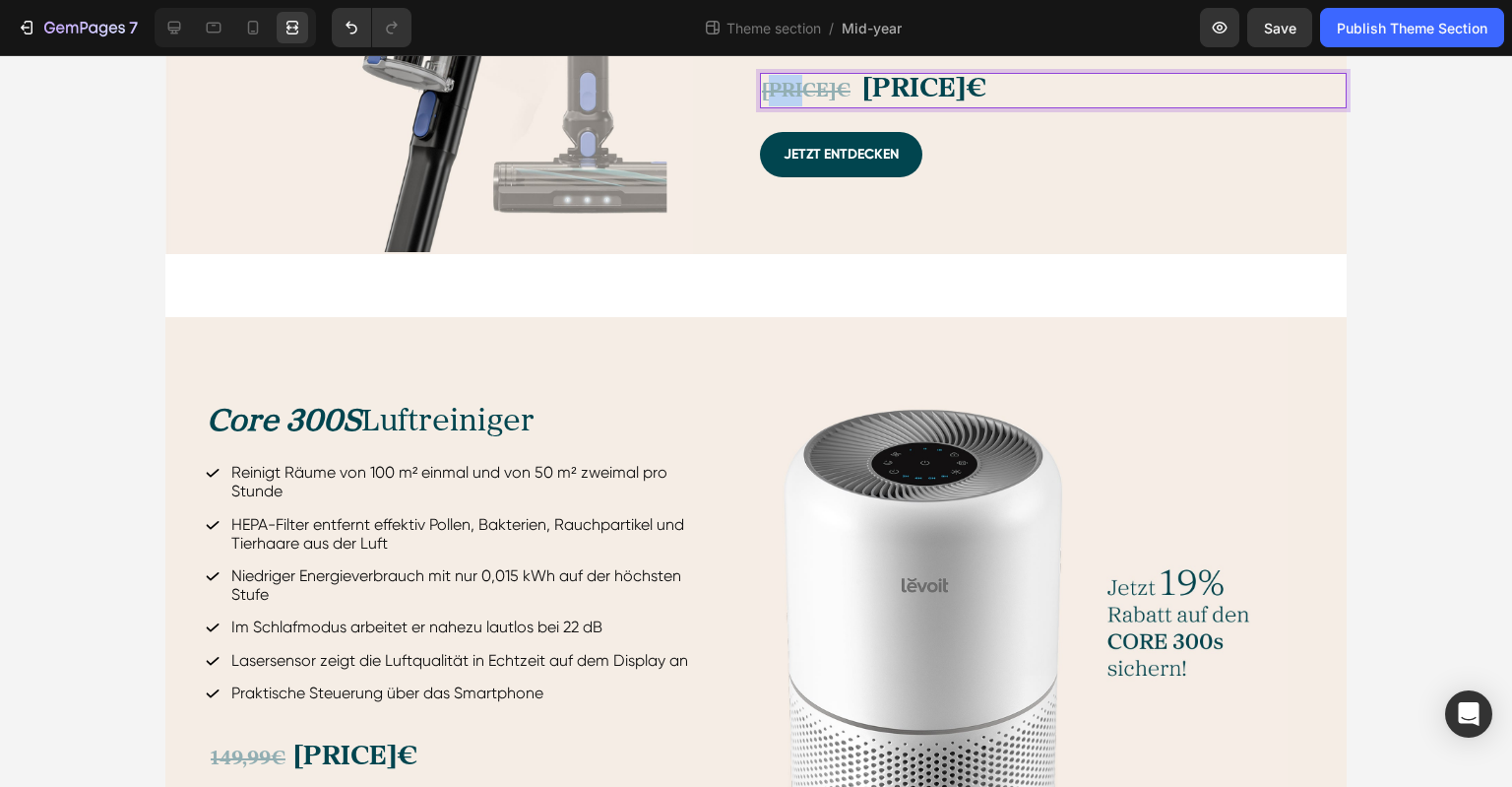 drag, startPoint x: 782, startPoint y: 117, endPoint x: 791, endPoint y: 116, distance: 9.055385 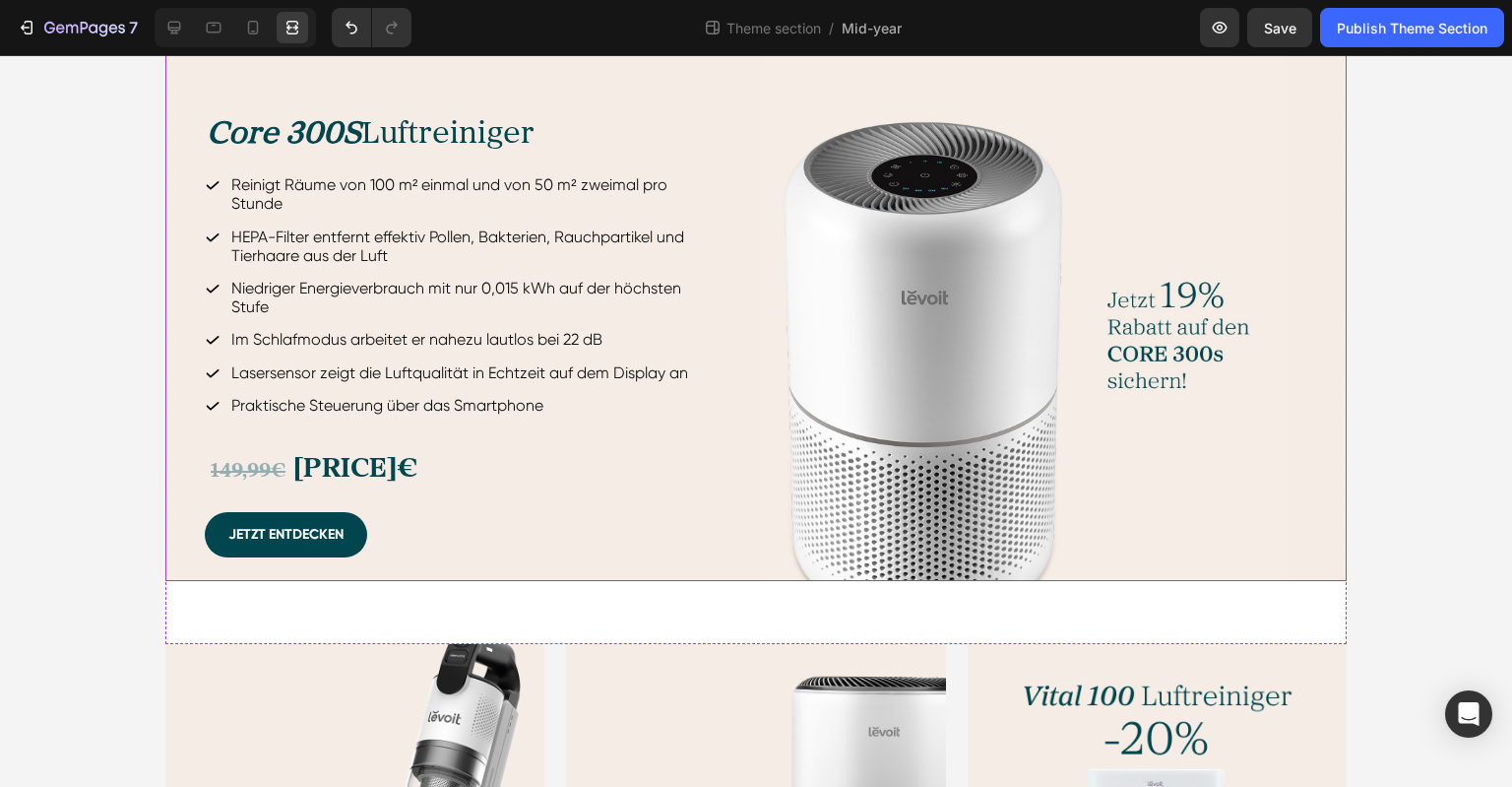 scroll, scrollTop: 1476, scrollLeft: 0, axis: vertical 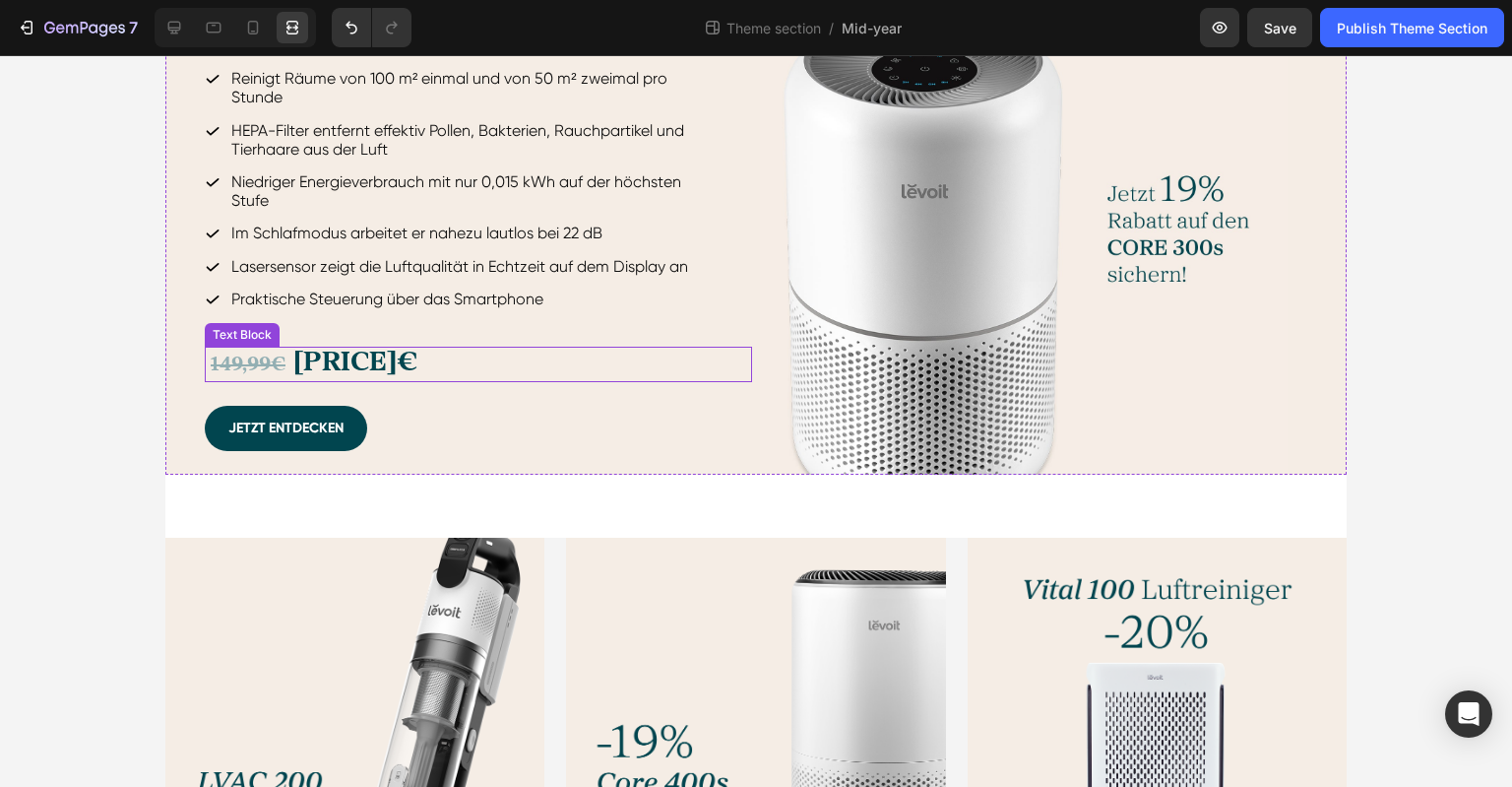 click on "149,99€" at bounding box center [248, 364] 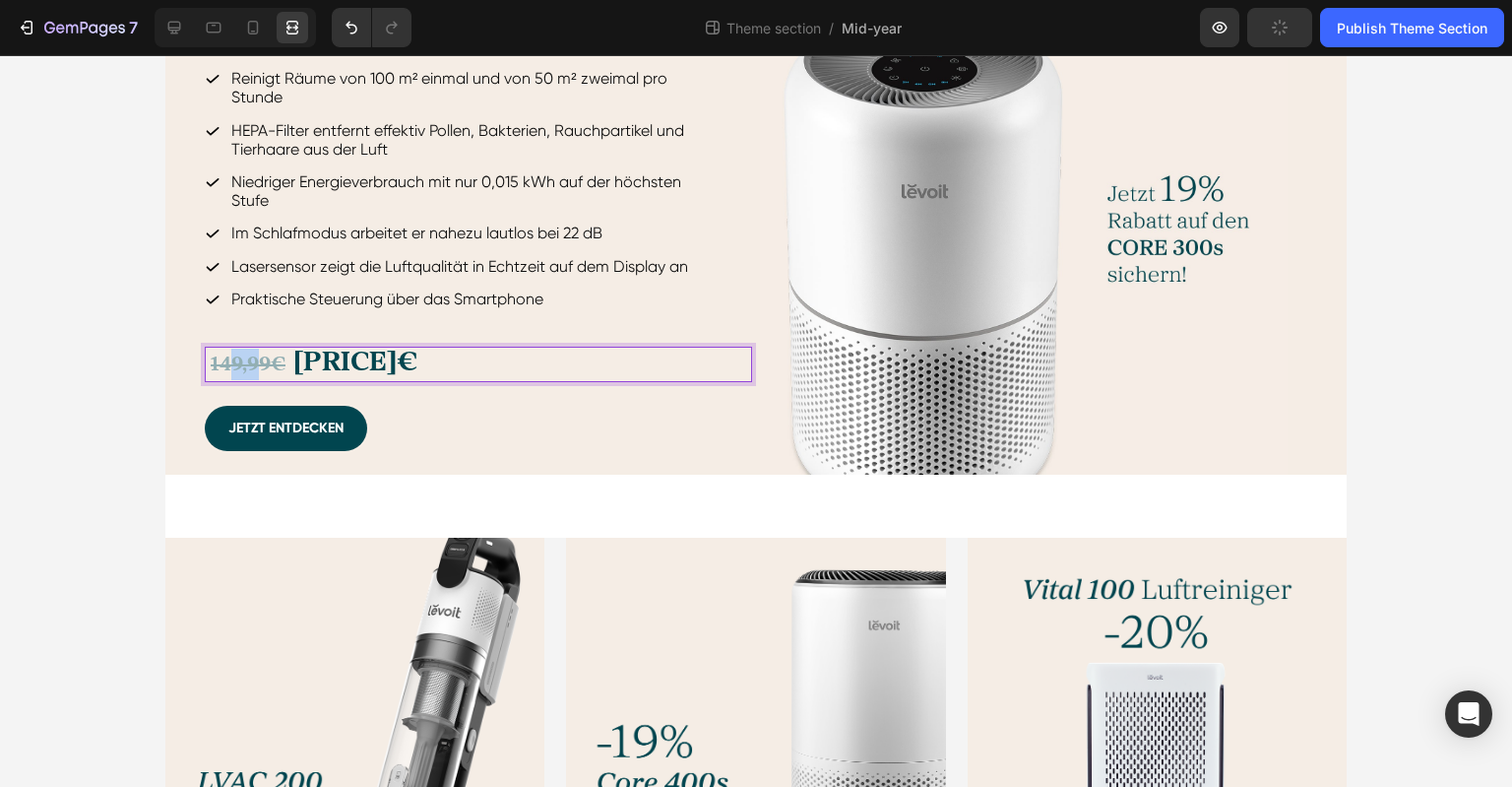 click on "149,99€" at bounding box center (248, 364) 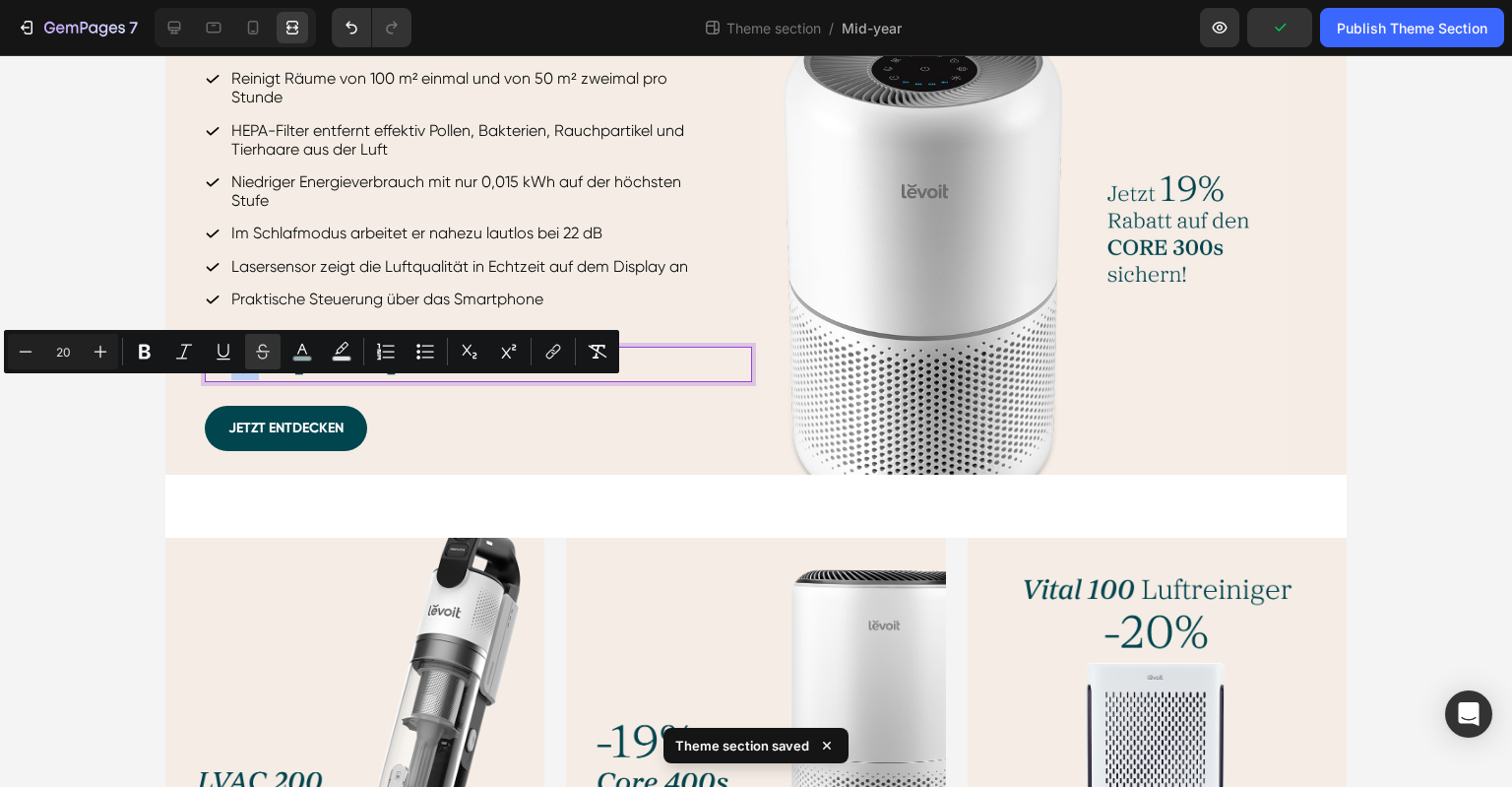 type on "28" 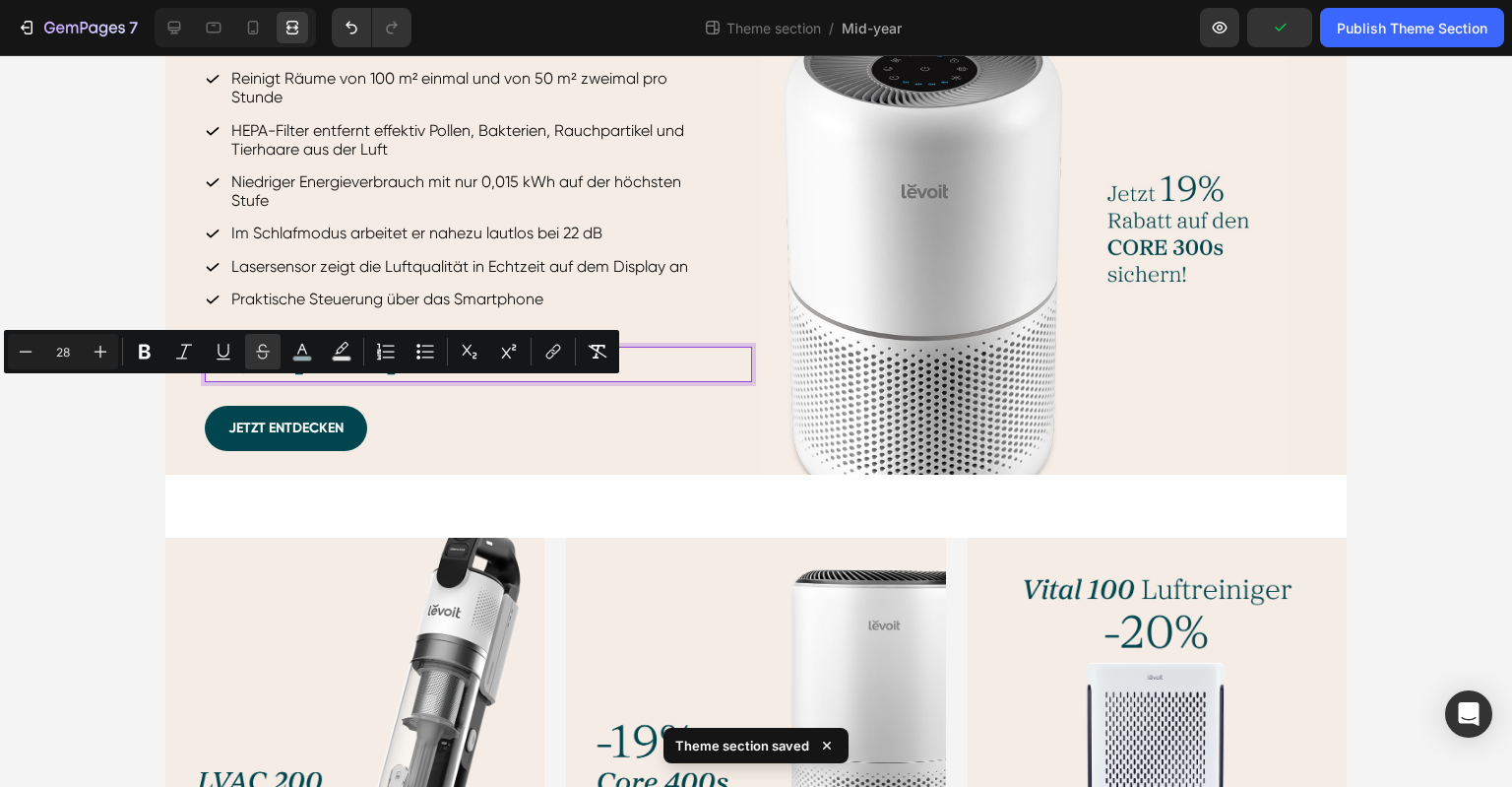 click on "[PRICE]€" at bounding box center [355, 362] 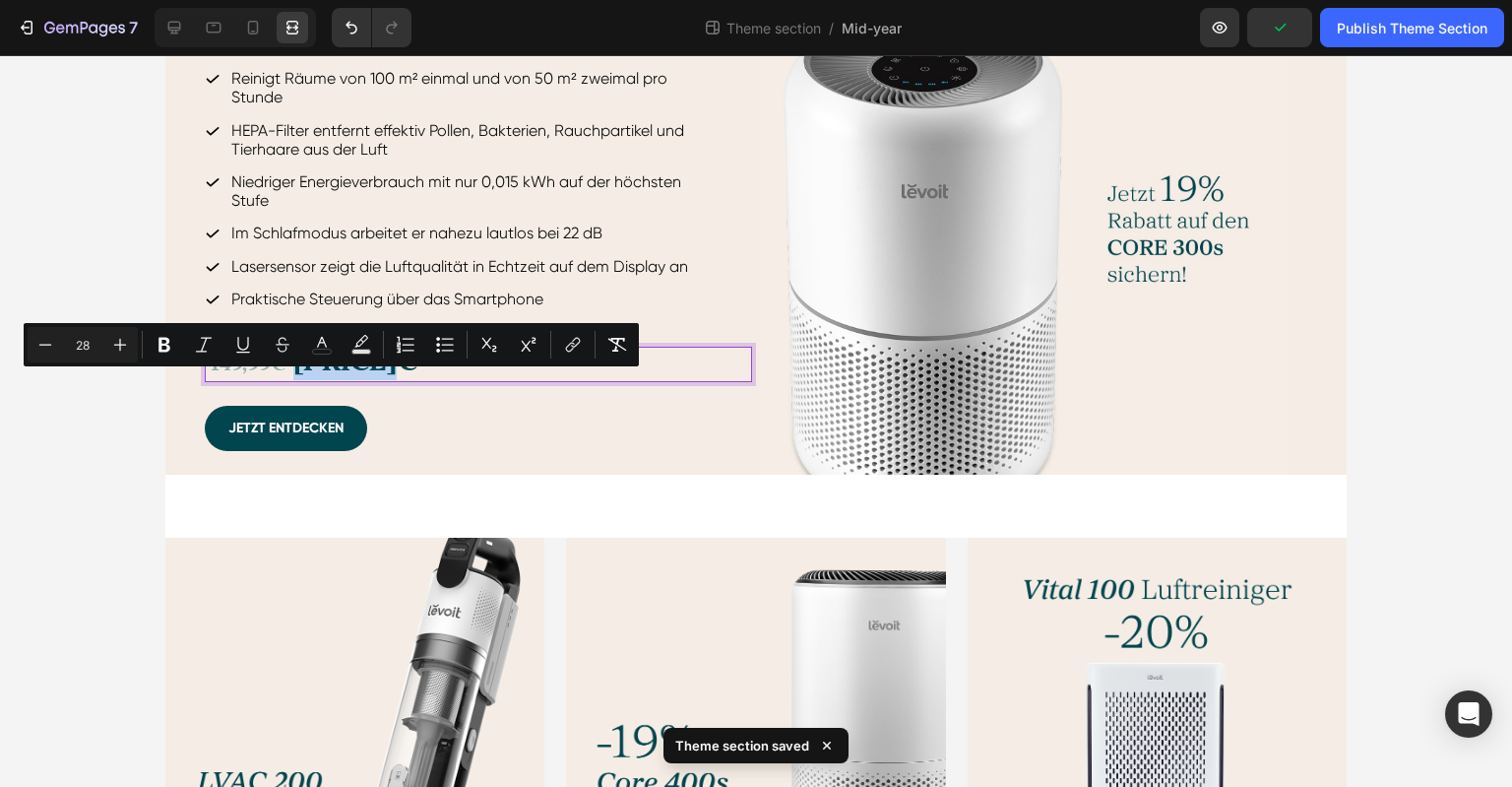 drag, startPoint x: 314, startPoint y: 391, endPoint x: 377, endPoint y: 390, distance: 63.00794 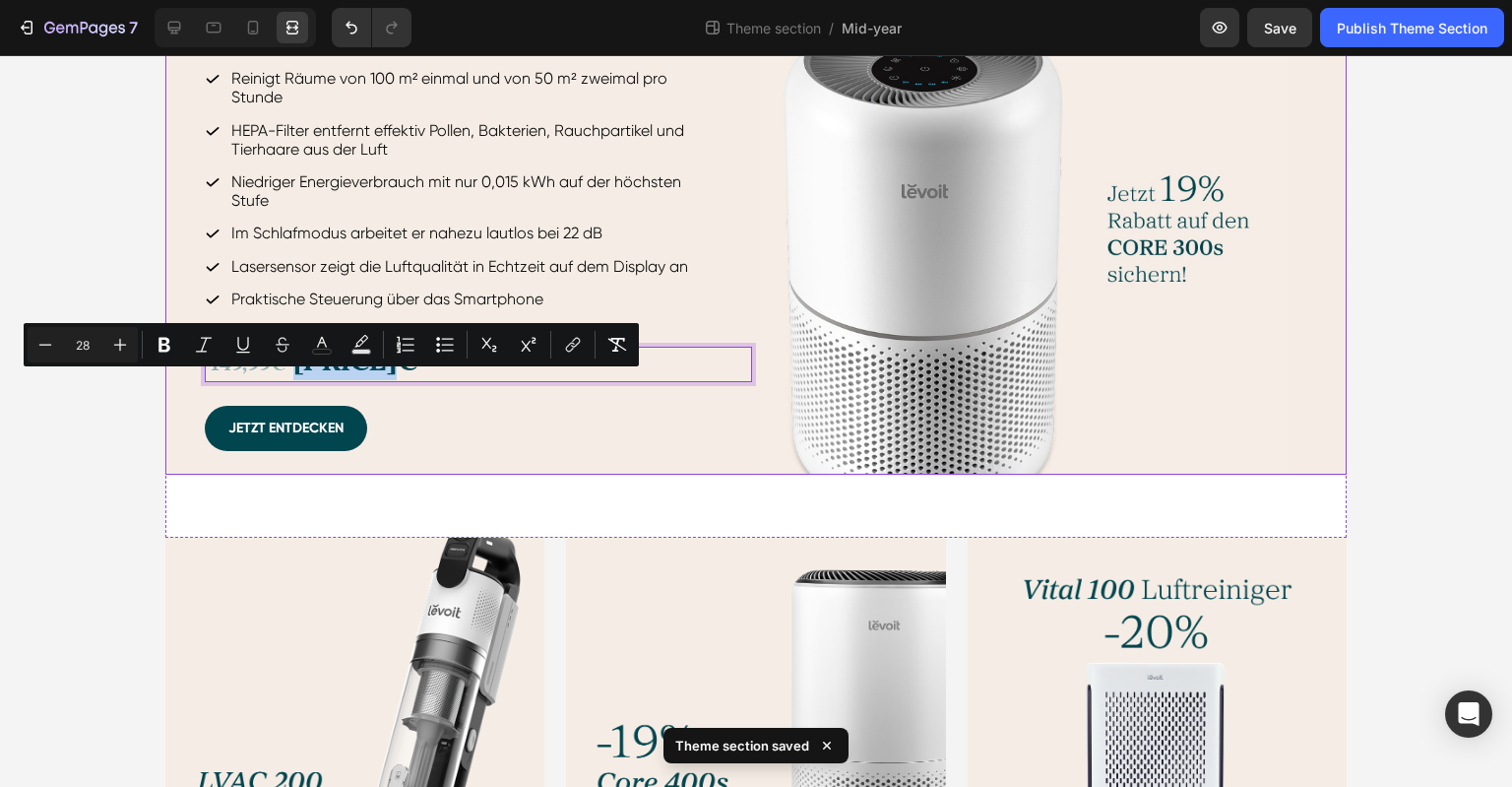 click on "Core 300S  Luftreiniger Heading Reinigt Räume von 100 m² einmal und von 50 m² zweimal pro Stunde HEPA-Filter entfernt effektiv Pollen, Bakterien, Rauchpartikel und Tierhaare aus der Luft Niedriger Energieverbrauch mit nur 0,015 kWh auf der höchsten Stufe Im Schlafmodus arbeitet er nahezu lautlos bei 22 dB Lasersensor zeigt die Luftqualität in Echtzeit auf dem Display an Praktische Steuerung über das Smartphone Item List   [PRICE]€   [PRICE]€ Text Block   24 Jetzt entdecken Button" at bounding box center (459, 199) 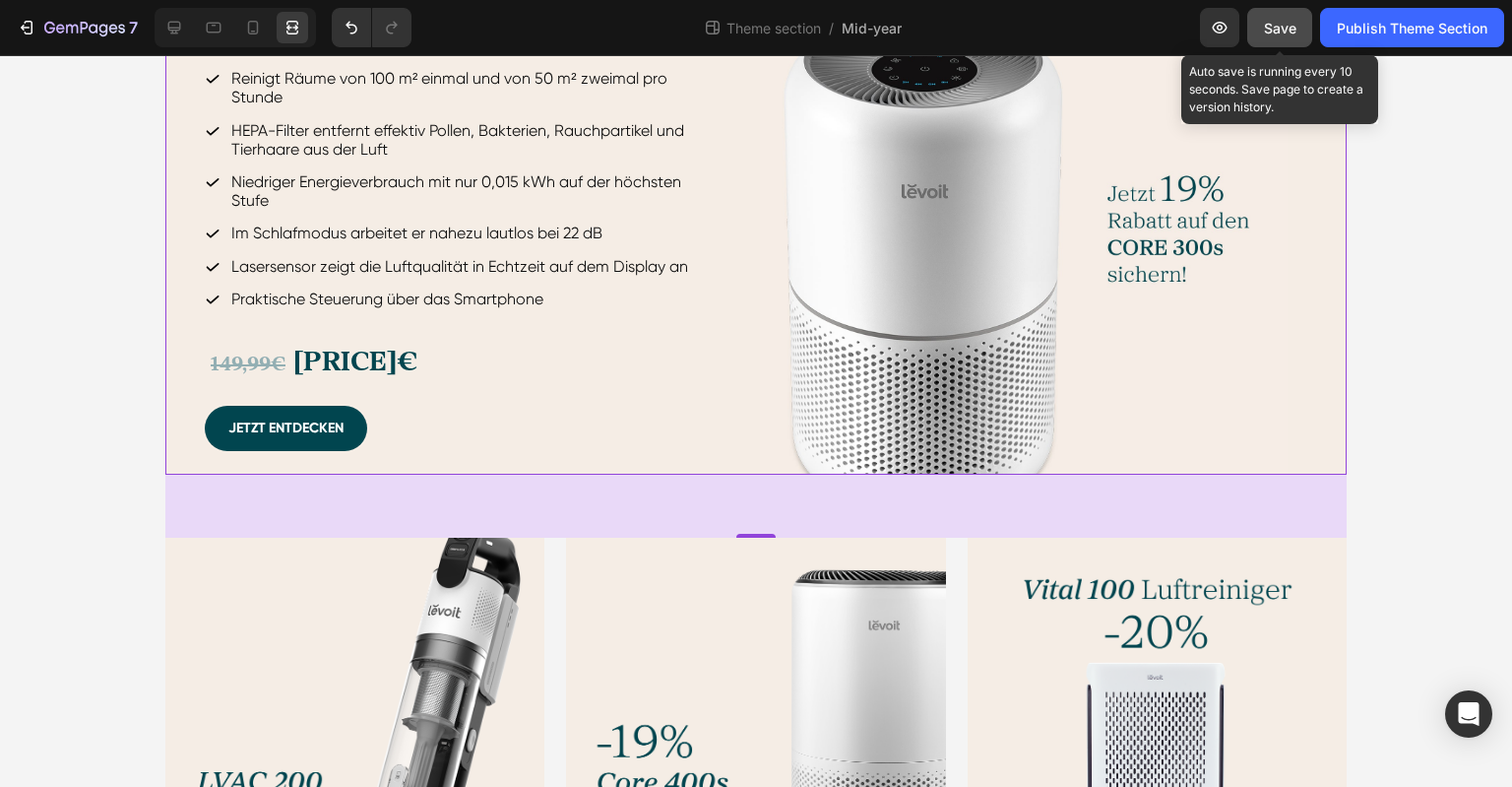 click on "Save" at bounding box center [1280, 28] 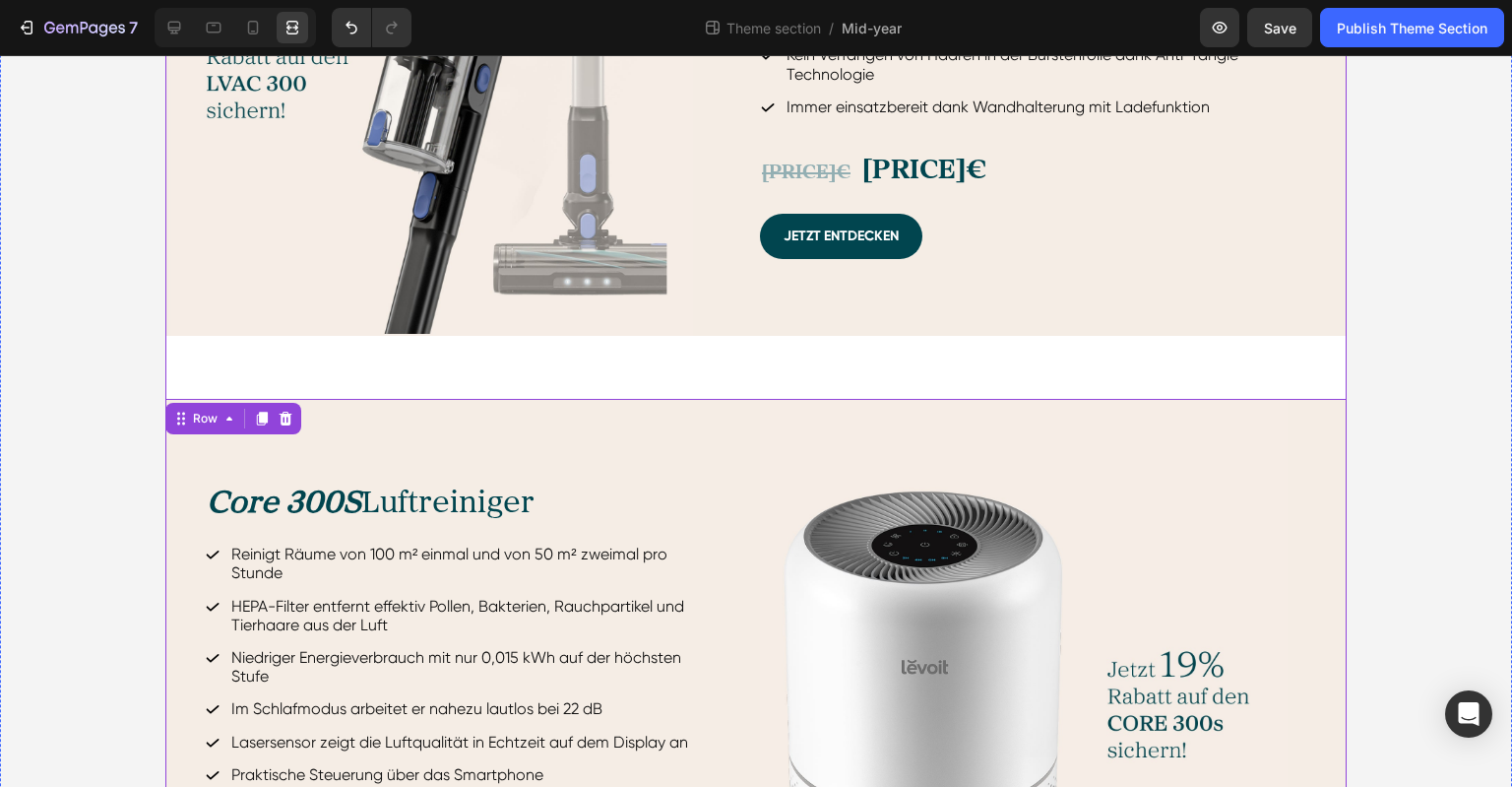 scroll, scrollTop: 885, scrollLeft: 0, axis: vertical 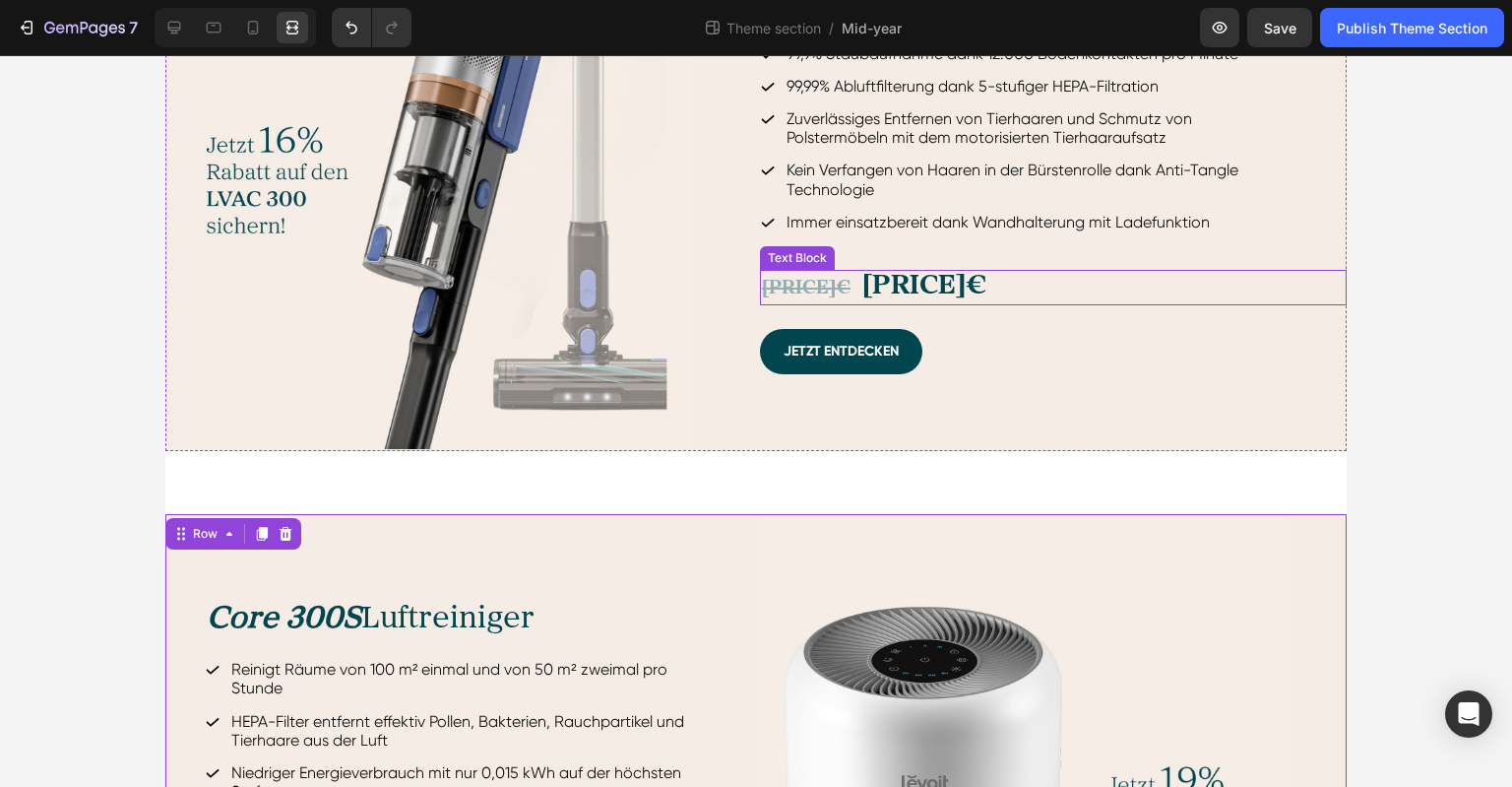 click on "[PRICE]€" at bounding box center (924, 286) 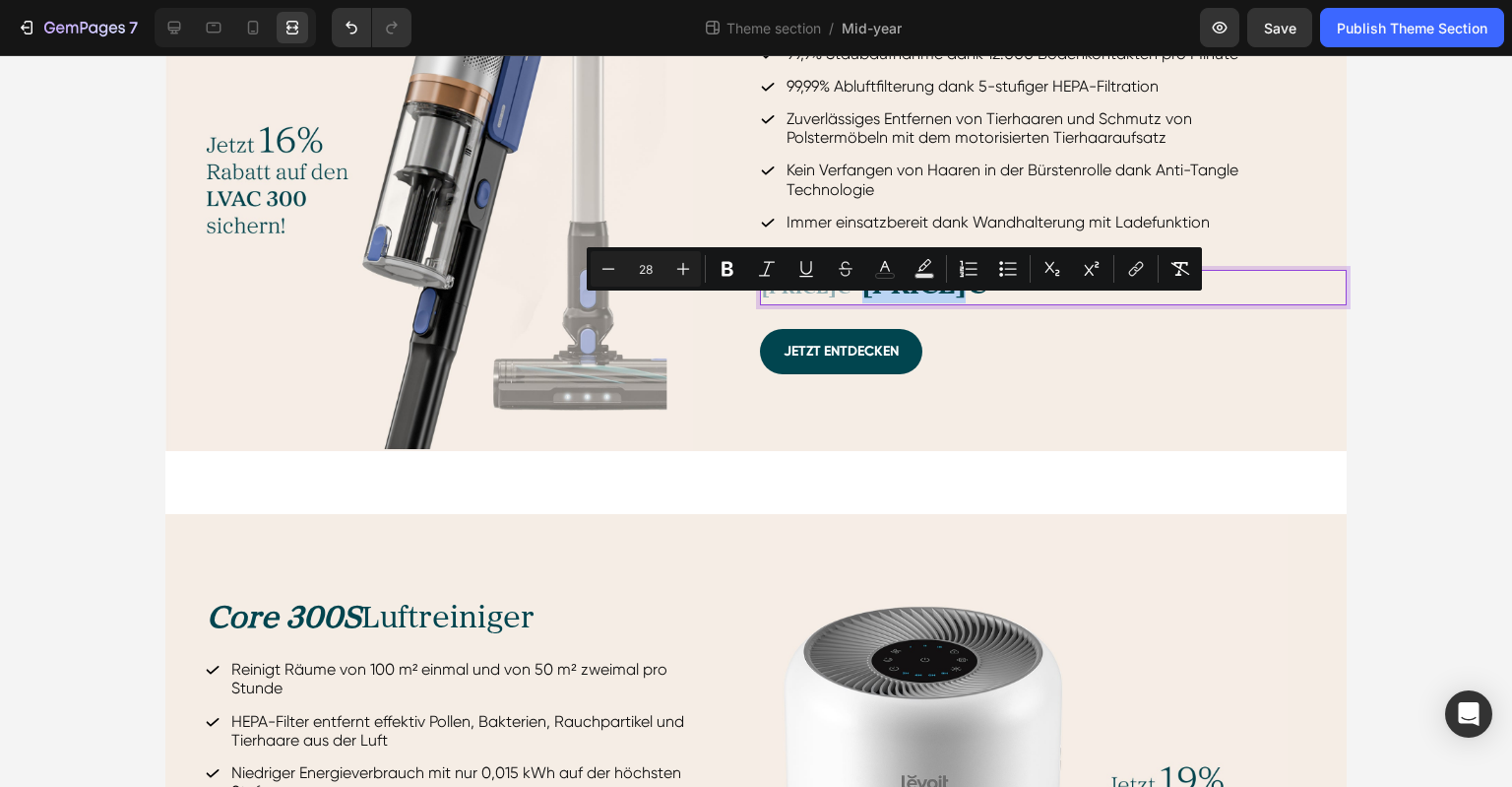 drag, startPoint x: 879, startPoint y: 312, endPoint x: 915, endPoint y: 314, distance: 36.055513 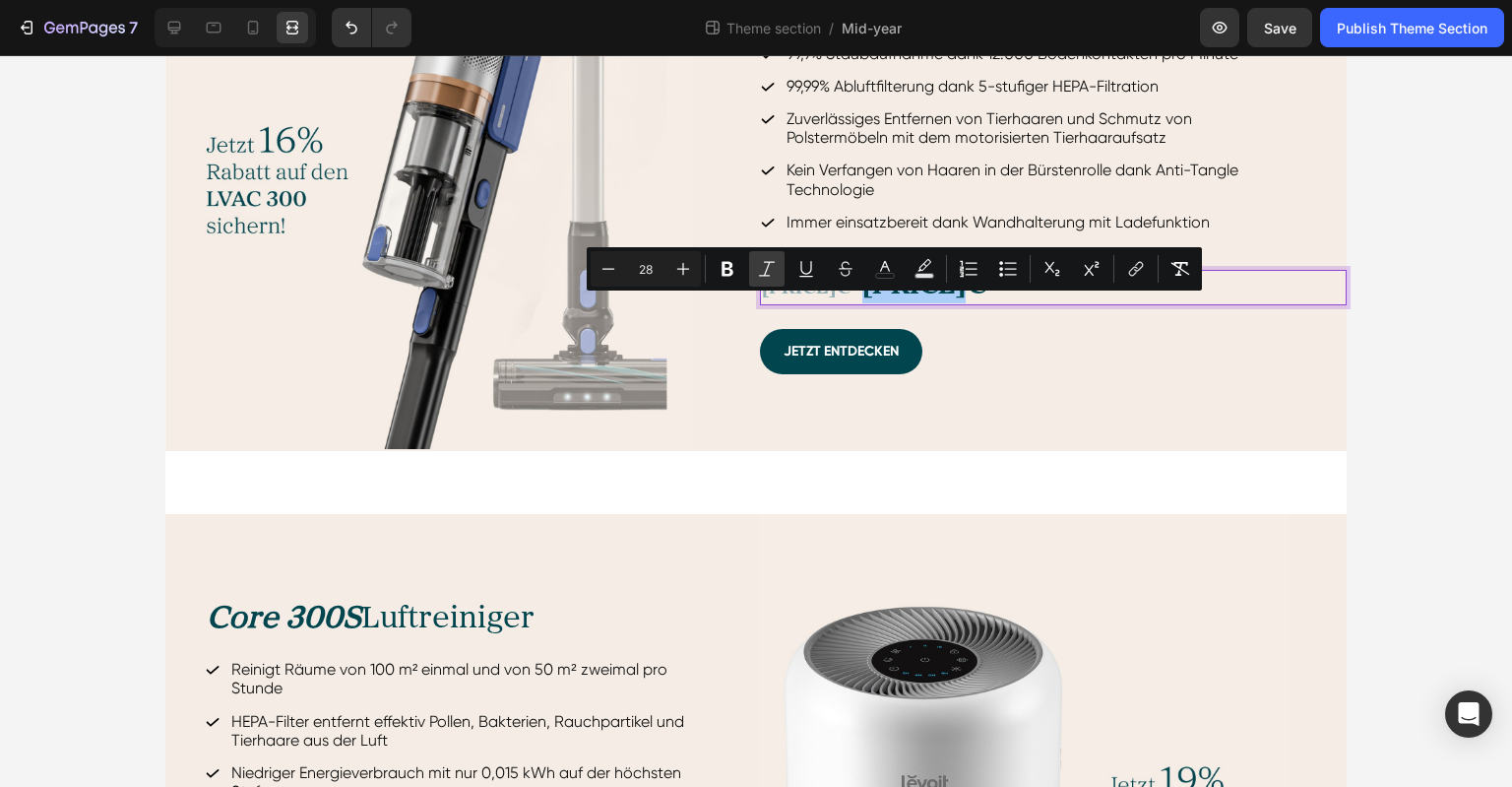 click 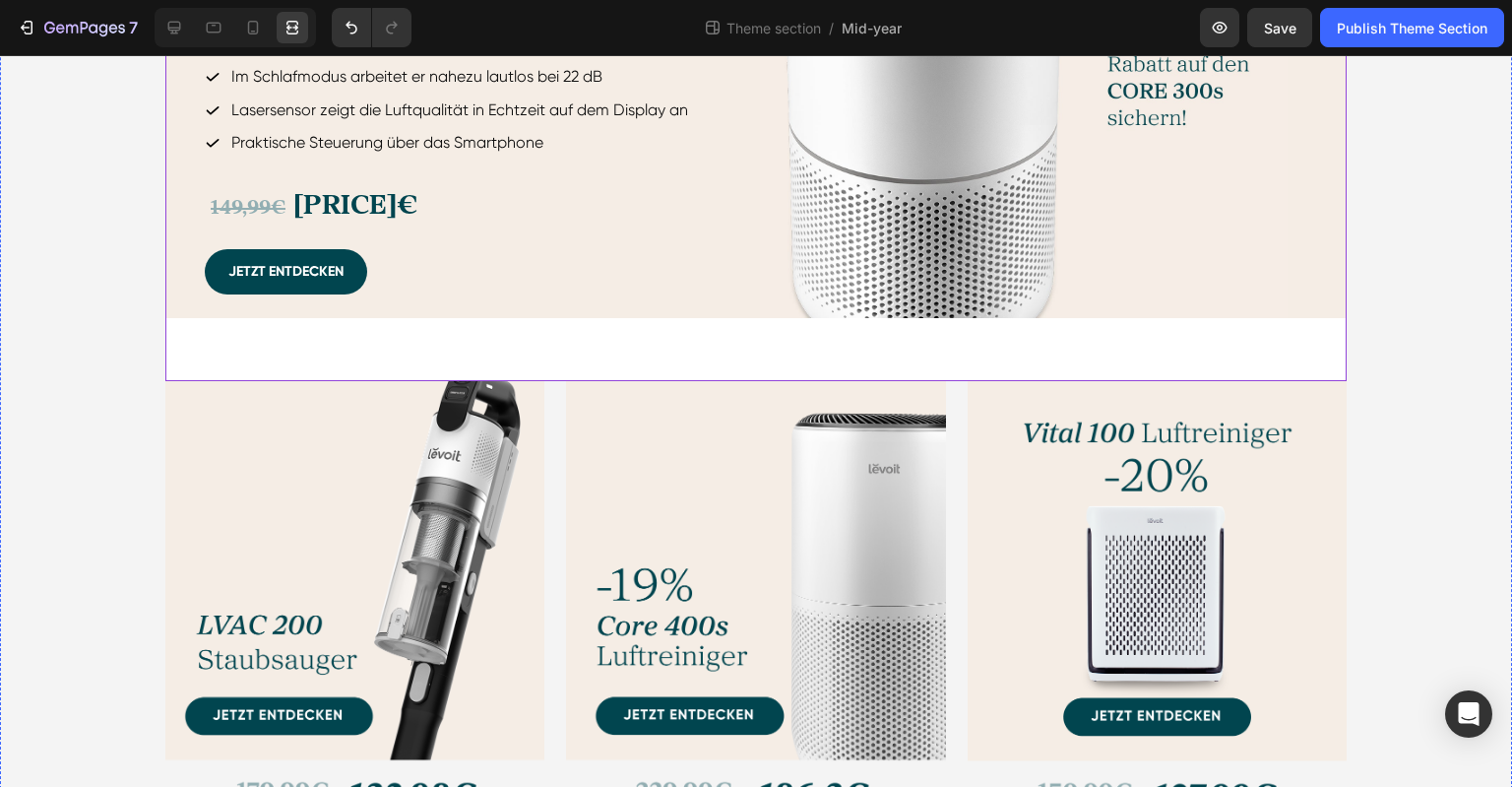 scroll, scrollTop: 1771, scrollLeft: 0, axis: vertical 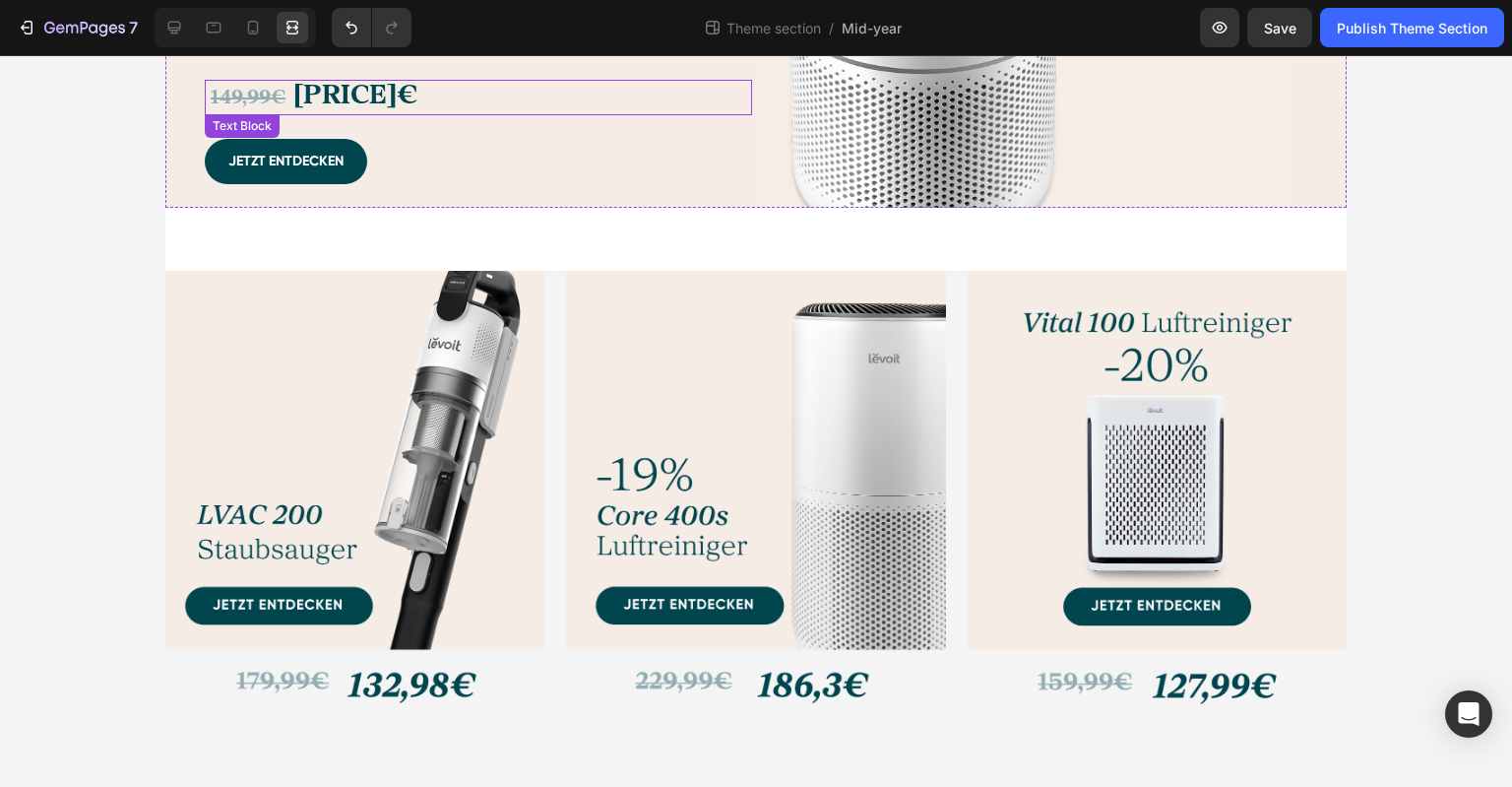 click on "[PRICE]€" at bounding box center (355, 96) 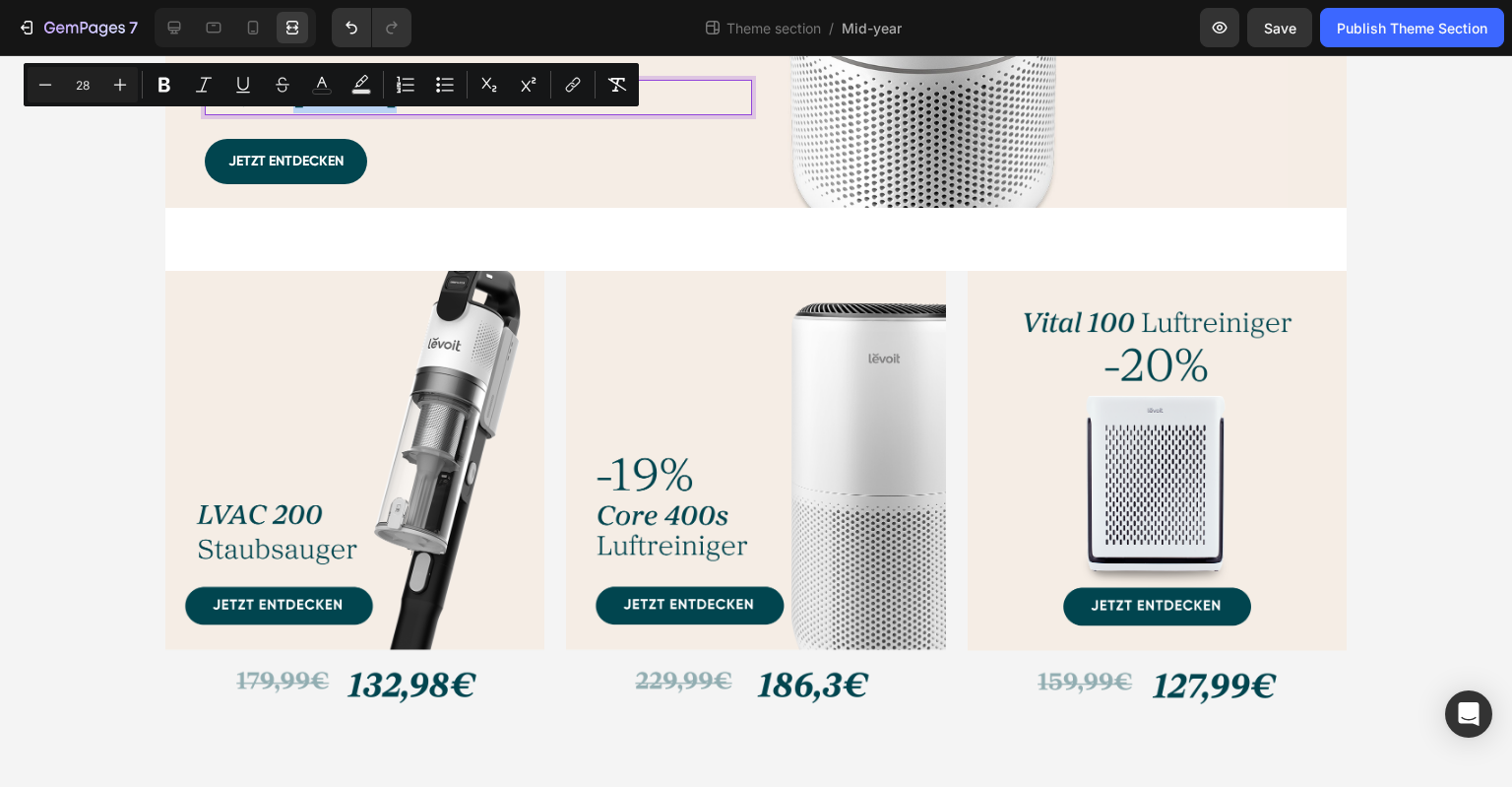 drag, startPoint x: 287, startPoint y: 93, endPoint x: 370, endPoint y: 94, distance: 83.00602 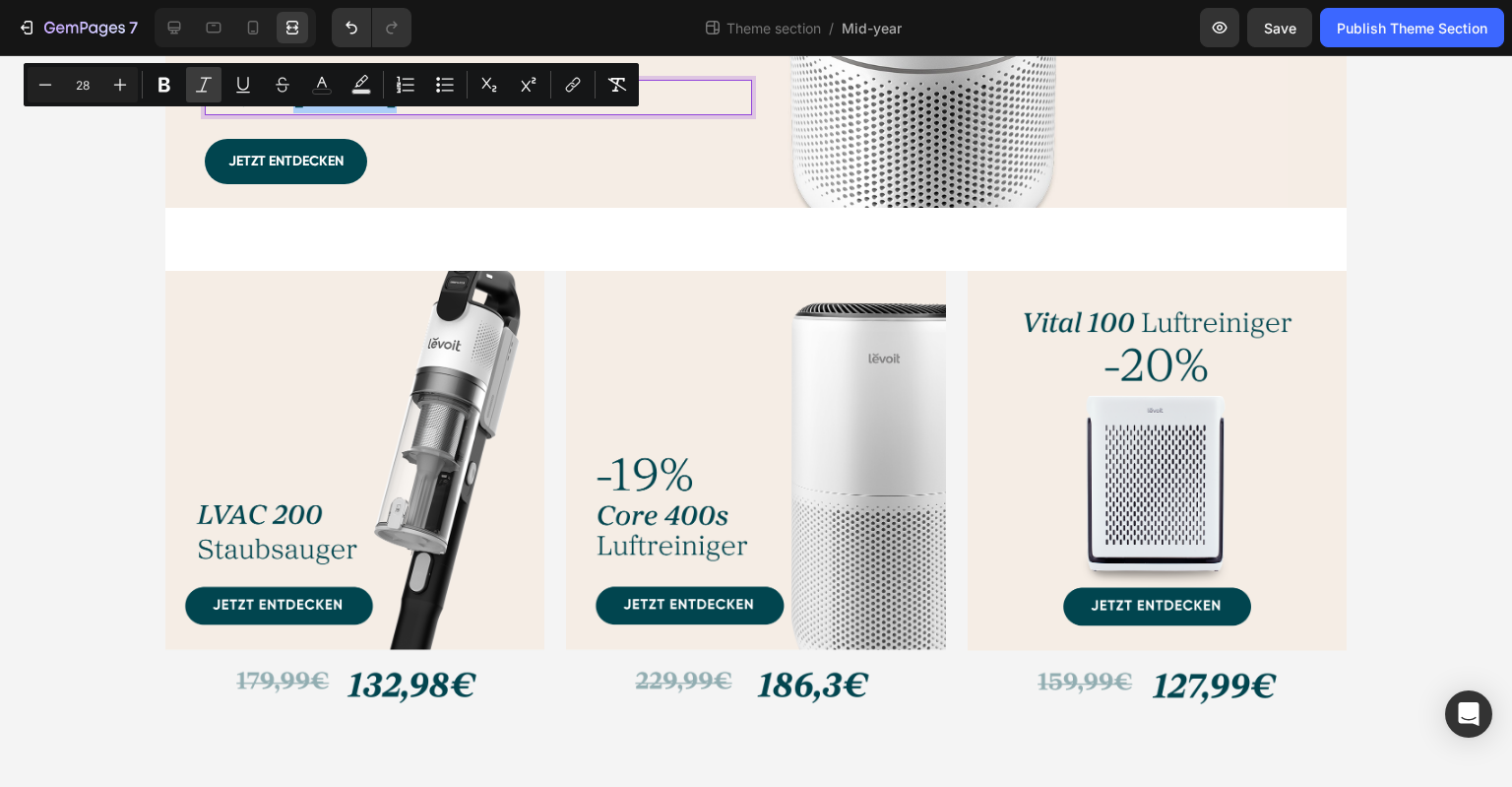 click 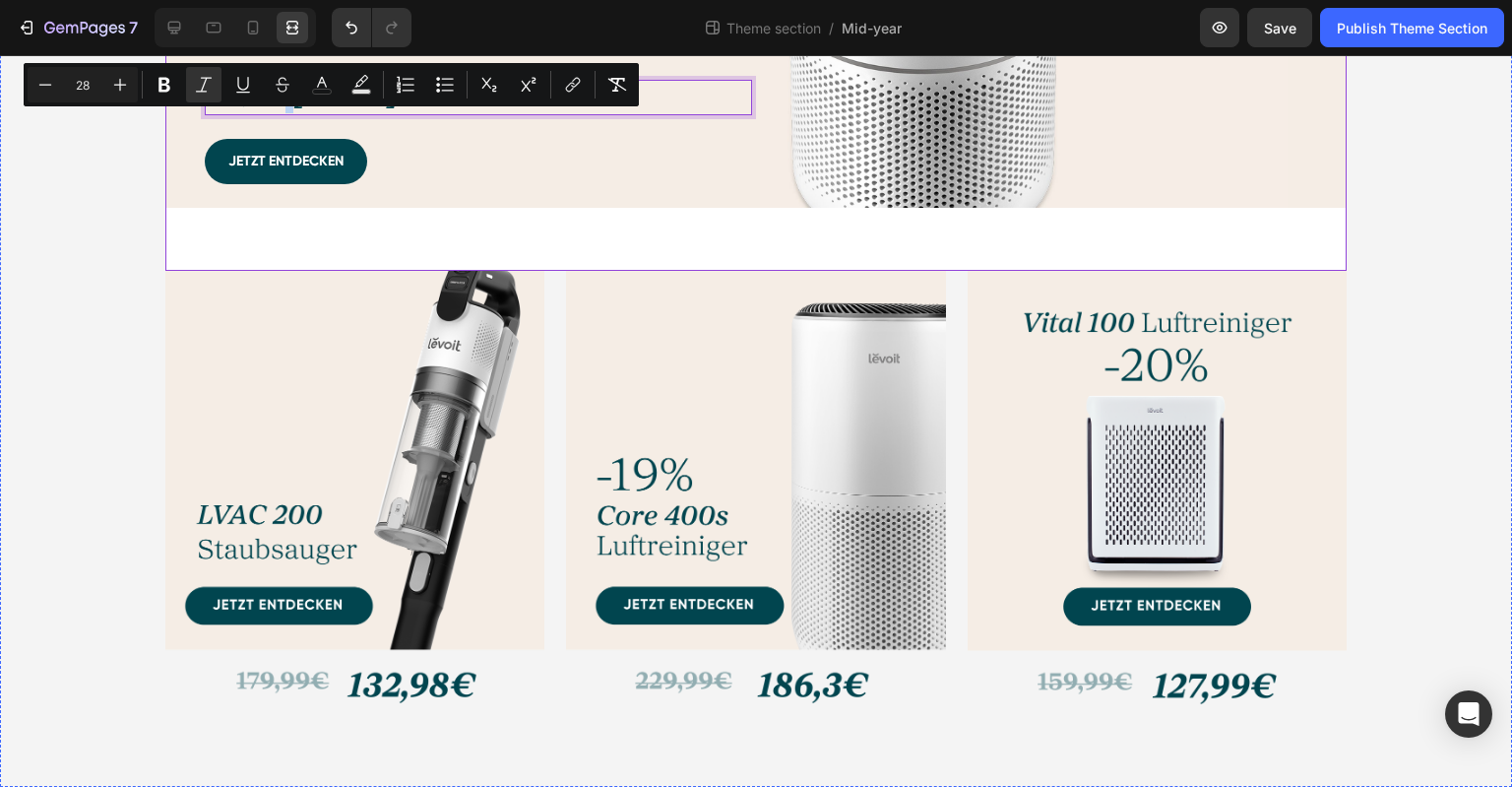click on "Hero Banner
Drop element here Hero Banner Image Kostenfreie Lieferung Text Block Profitiere von kostenlosem Versand. Lieferung in 3-7 Werktagen. Text Block Image 2 Jahre Garantie Text Block Unsere zweijährige Garantie bietet mehr Sicherheit nach dem Kauf. Text Block Row Image 30 Tage Geld-zurück-Garantie Text Block Wir garantieren Zufriedenheit – Rückgabe ist problemlos möglich. Text Block Image Hervorragender Kundenservice Text Block Unser Kundenservice antwortet zuverlässig innerhalb von 24 Stunden. Text Block Row Row Row Row
Image Kostenfreie Lieferung Text Block Profitiere von kostenlosem Versand. Lieferung in 3-7 Werktagen. Text Block Image 2 Jahre Garantie Text Block Unsere zweijährige Garantie bietet mehr Sicherheit nach dem Kauf. Text Block Image 30 Tage Geld-zurück-Garantie Text Block Wir garantieren Zufriedenheit – Rückgabe ist problemlos möglich. Text Block Image Text Block Text Block" at bounding box center (756, -430) 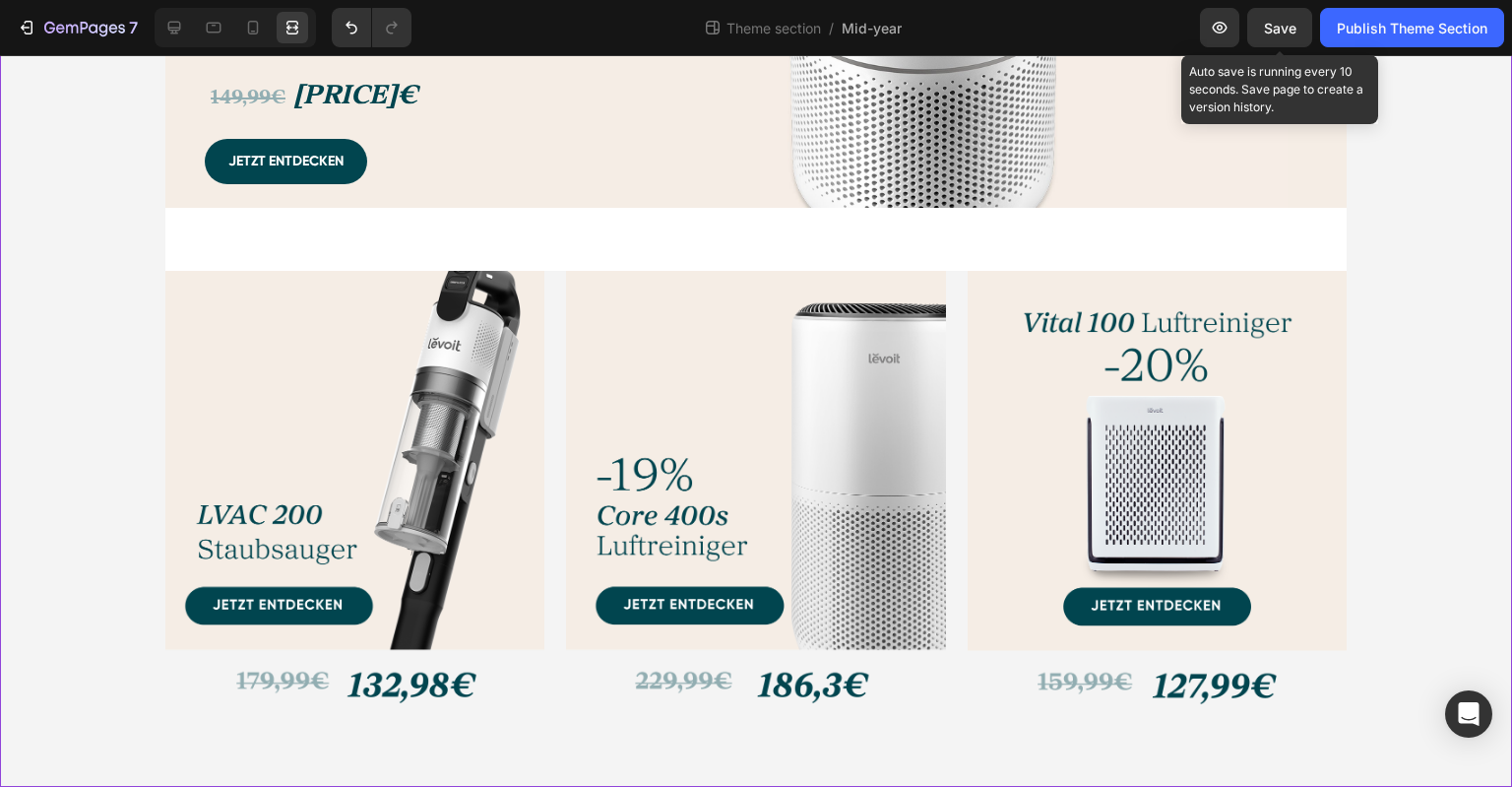 click on "Save" at bounding box center [1280, 28] 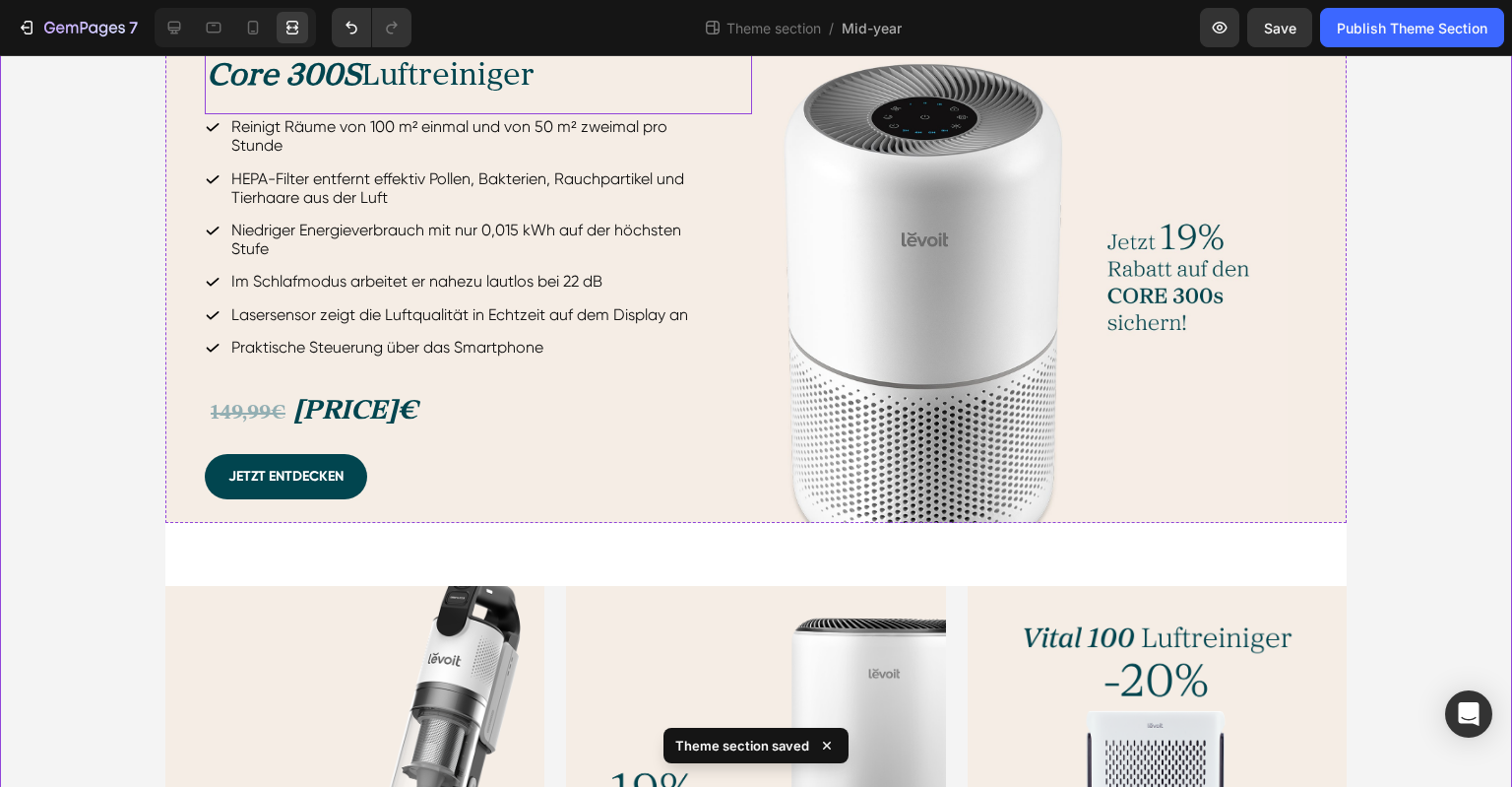 scroll, scrollTop: 1180, scrollLeft: 0, axis: vertical 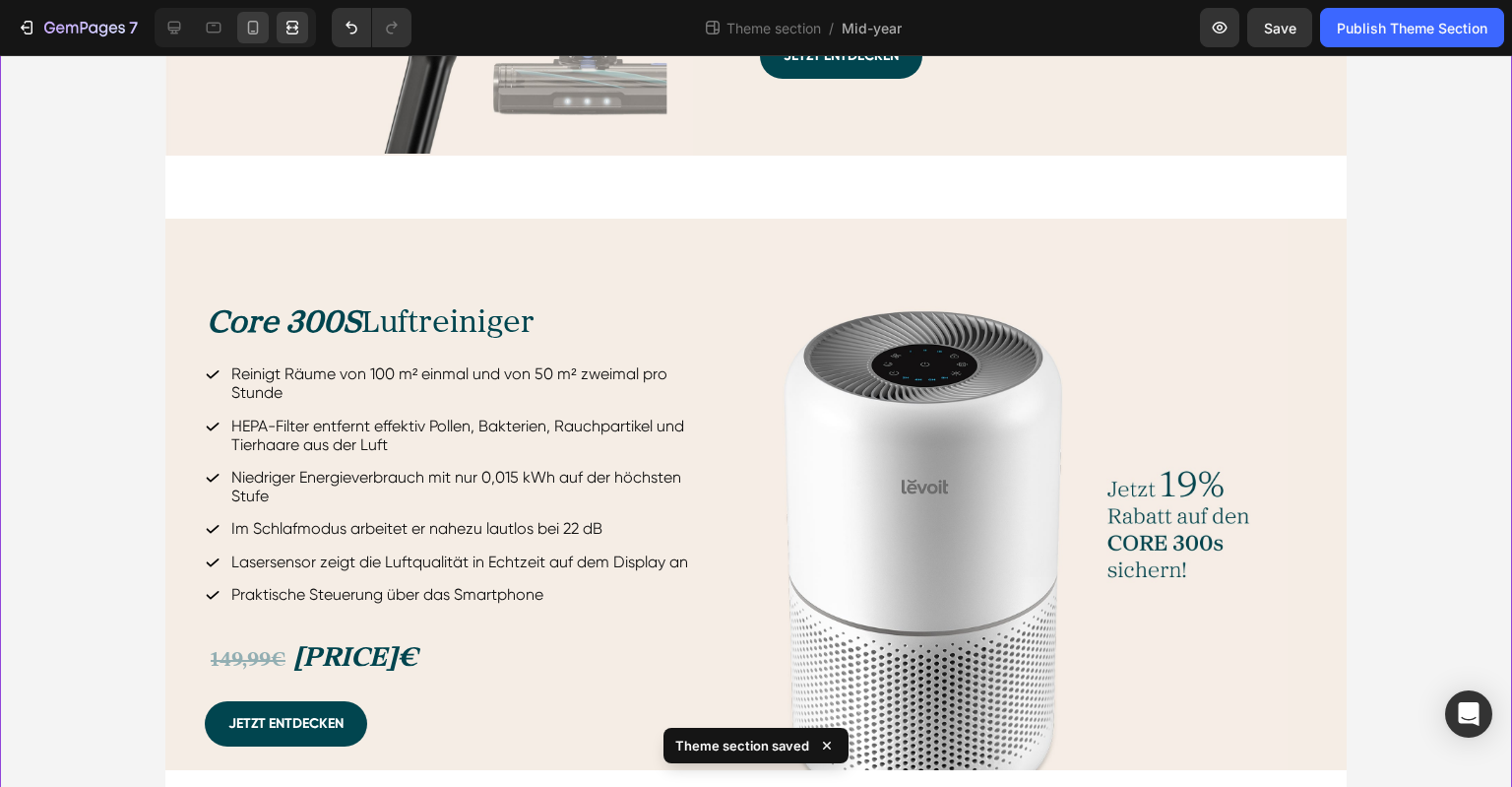 click 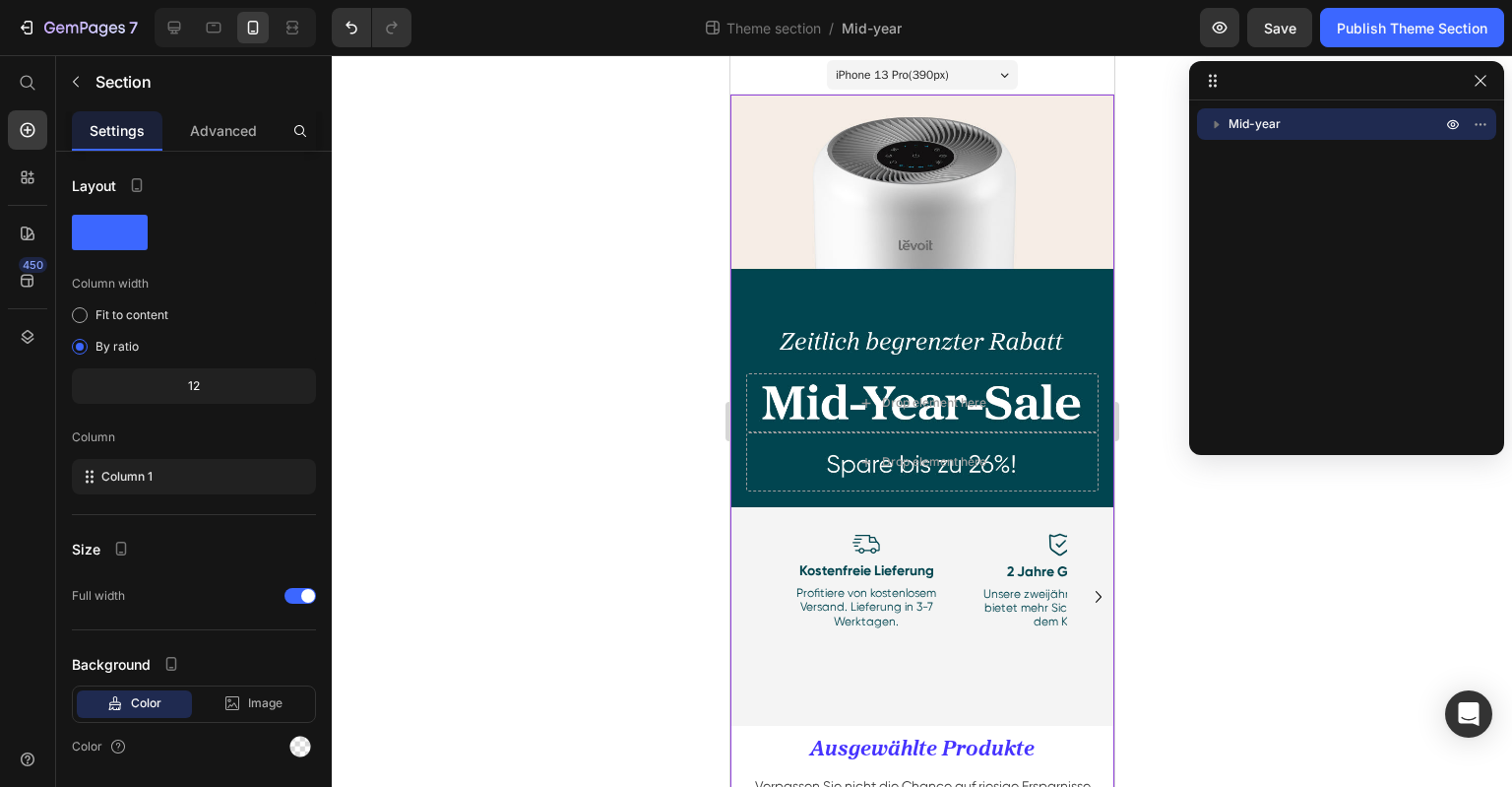 scroll, scrollTop: 0, scrollLeft: 0, axis: both 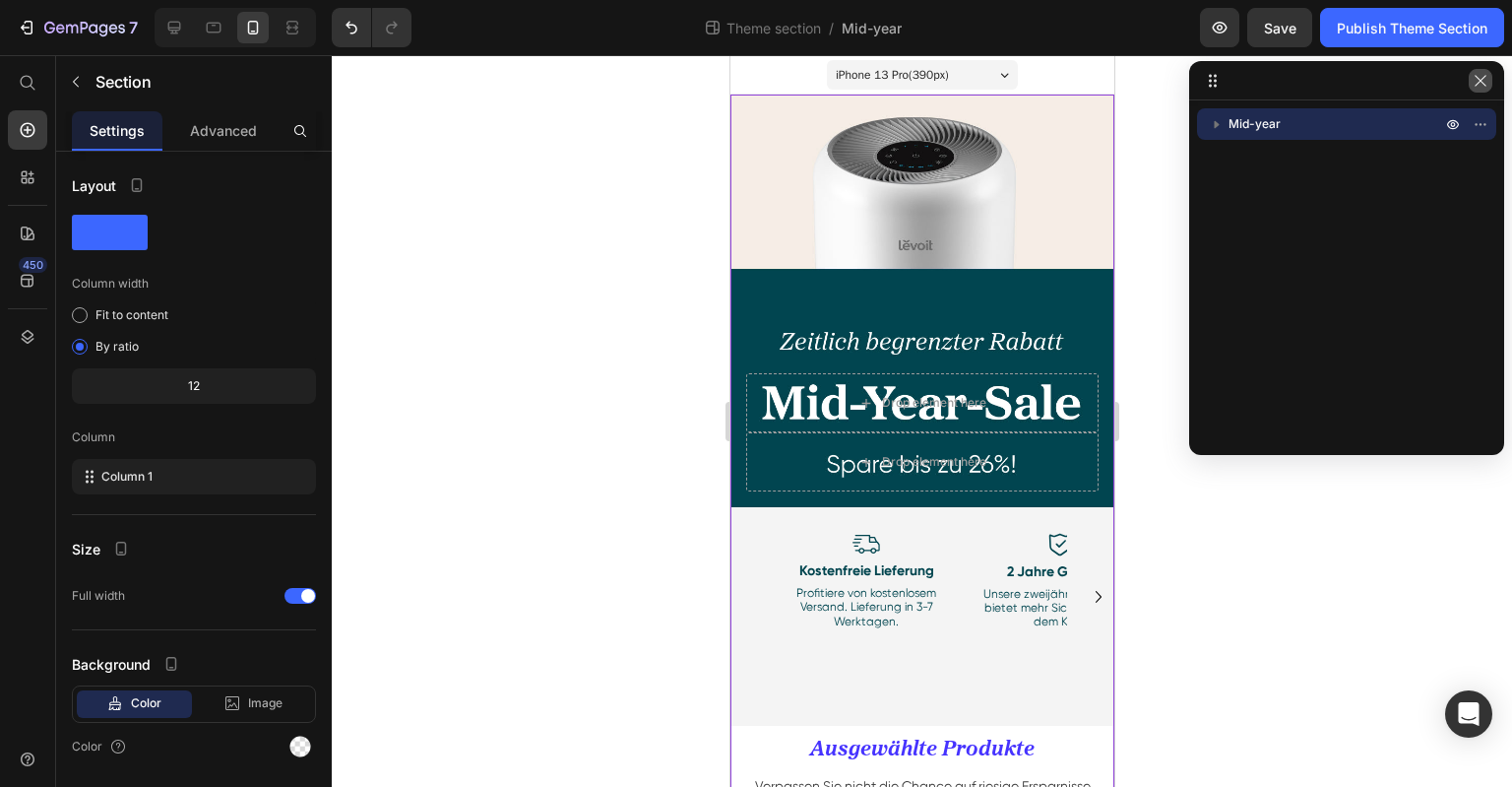 click 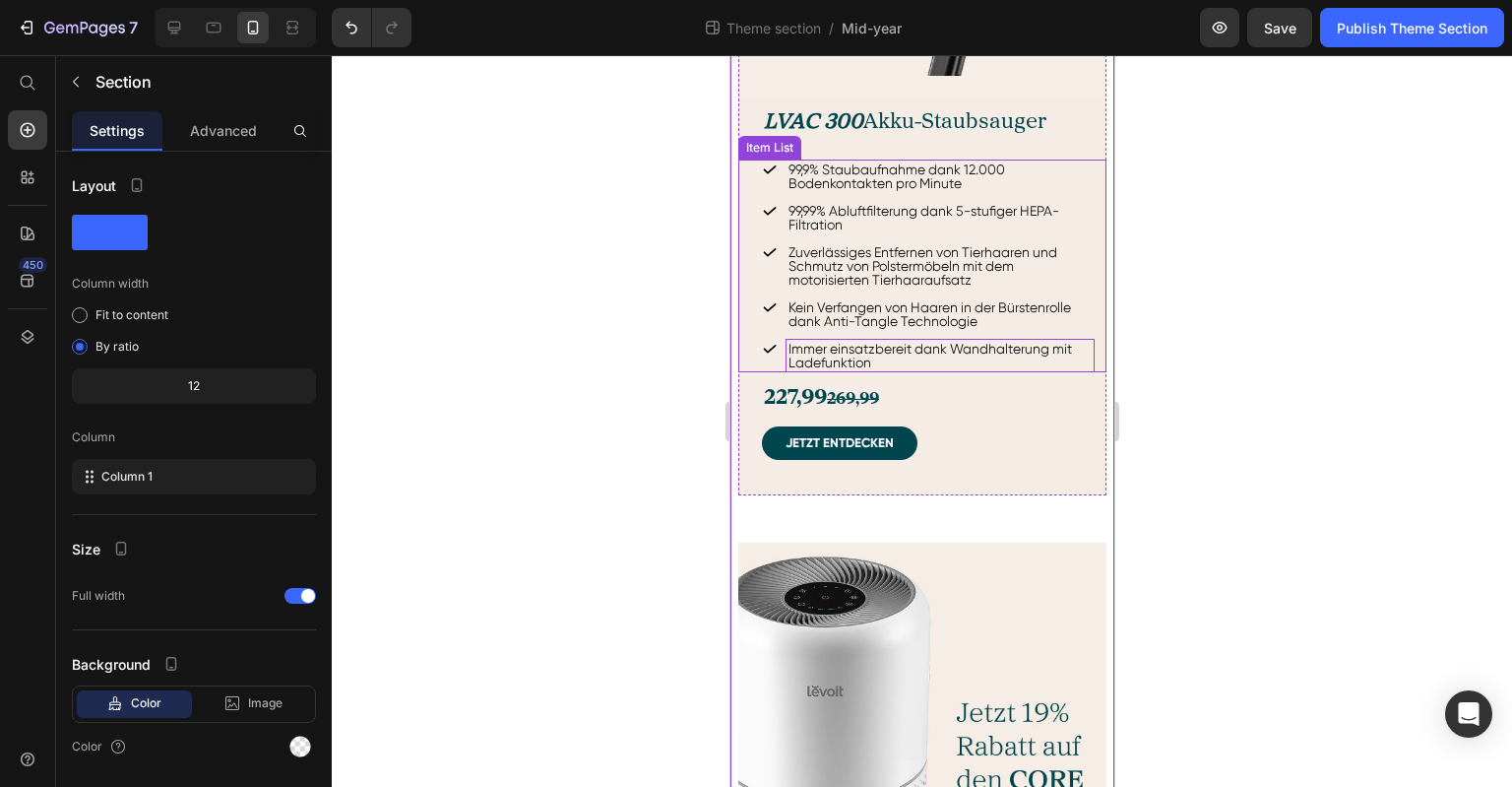 scroll, scrollTop: 1280, scrollLeft: 0, axis: vertical 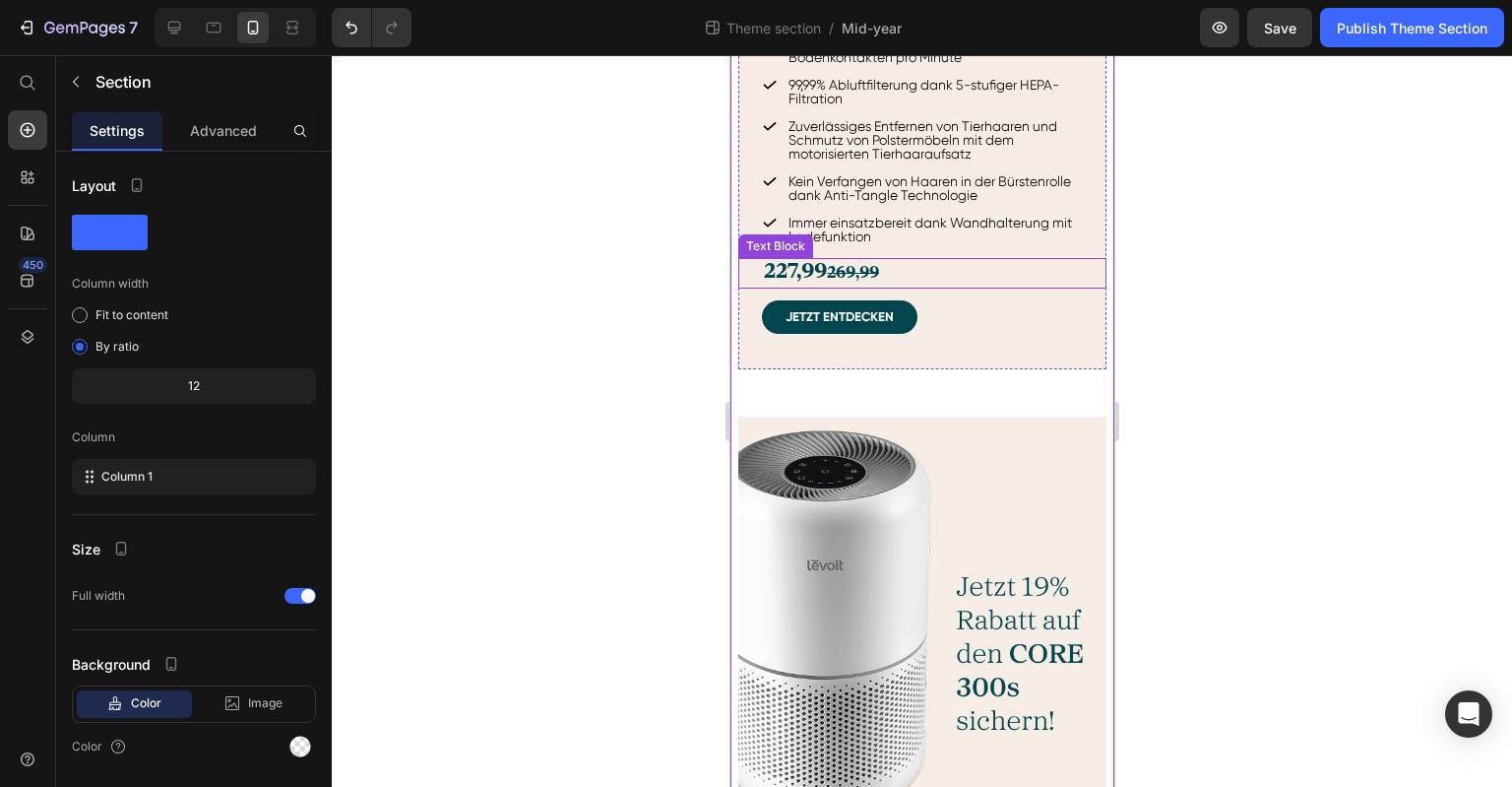 click on "227,99    269,99" at bounding box center (933, 273) 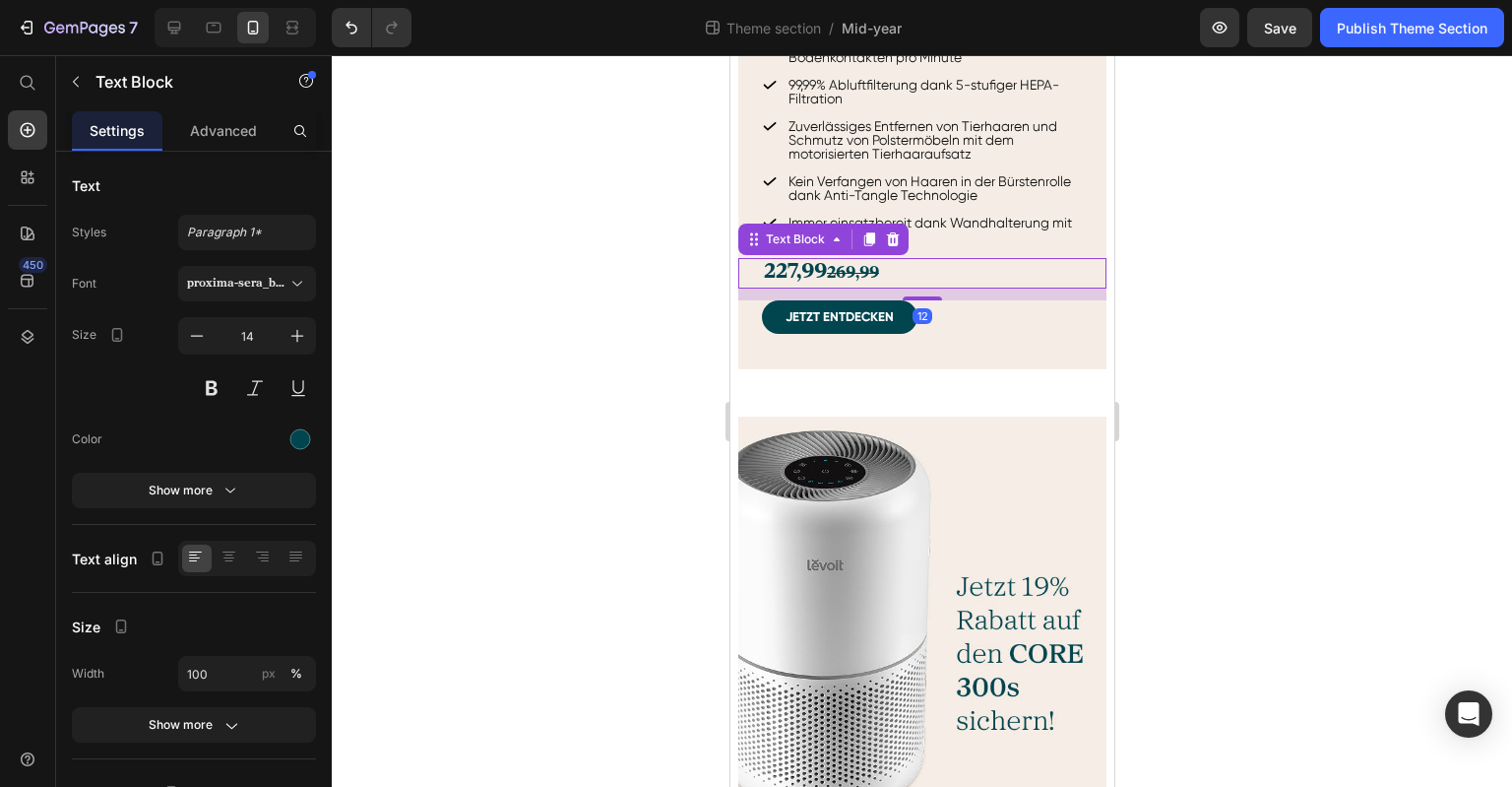click on "227,99" at bounding box center [794, 272] 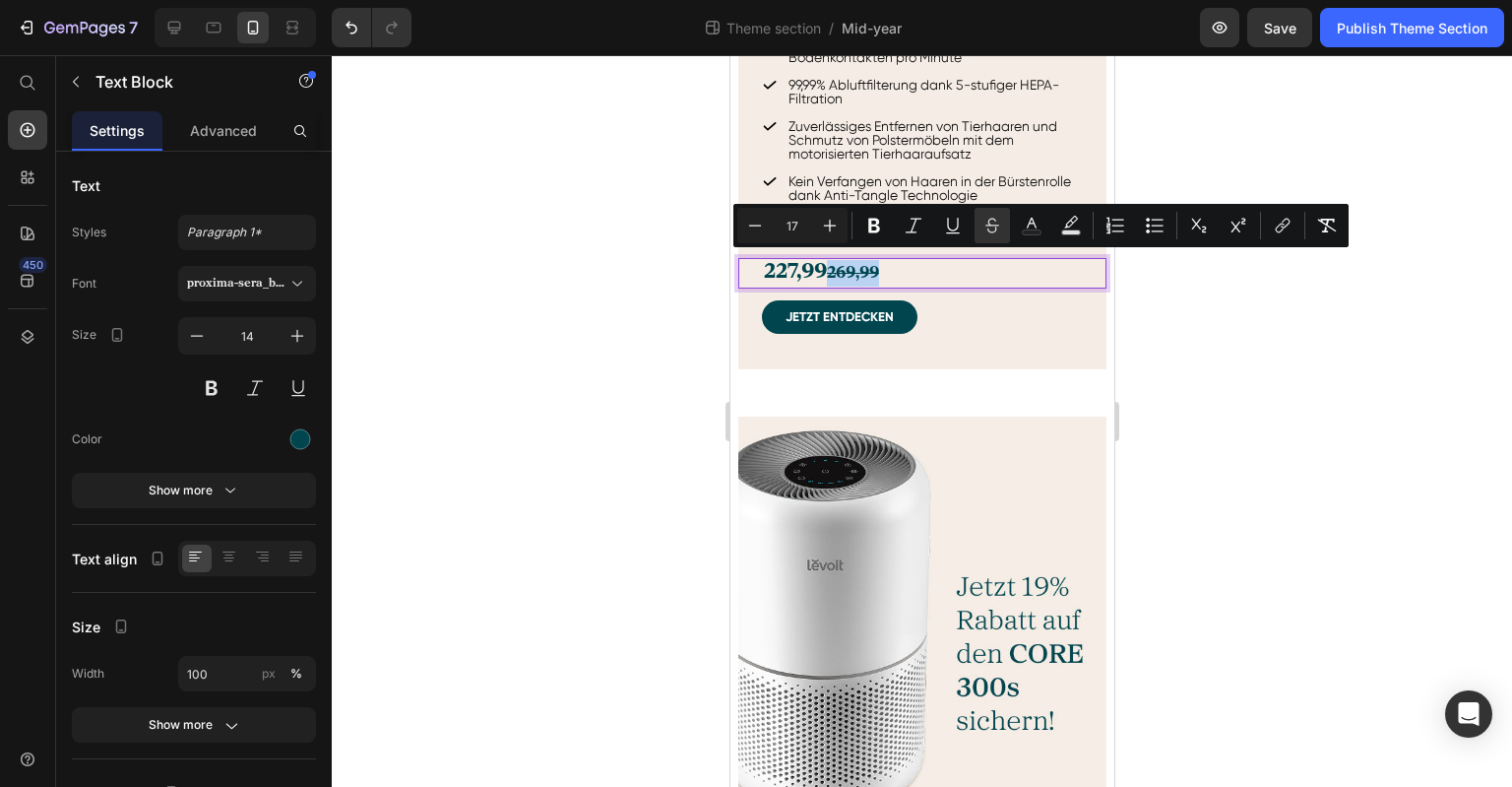 drag, startPoint x: 844, startPoint y: 264, endPoint x: 897, endPoint y: 263, distance: 53.00943 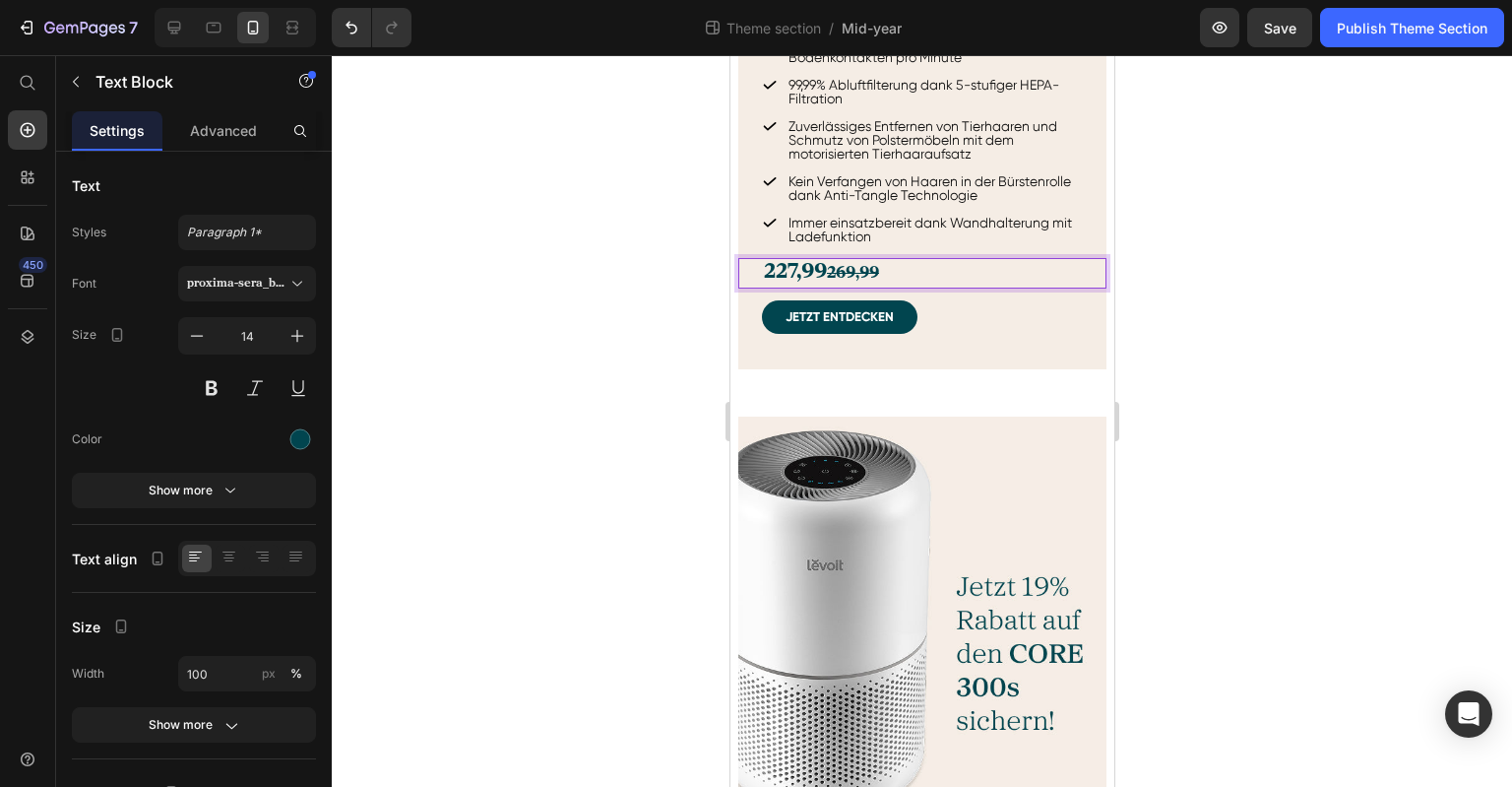 click on "227,99" at bounding box center (794, 272) 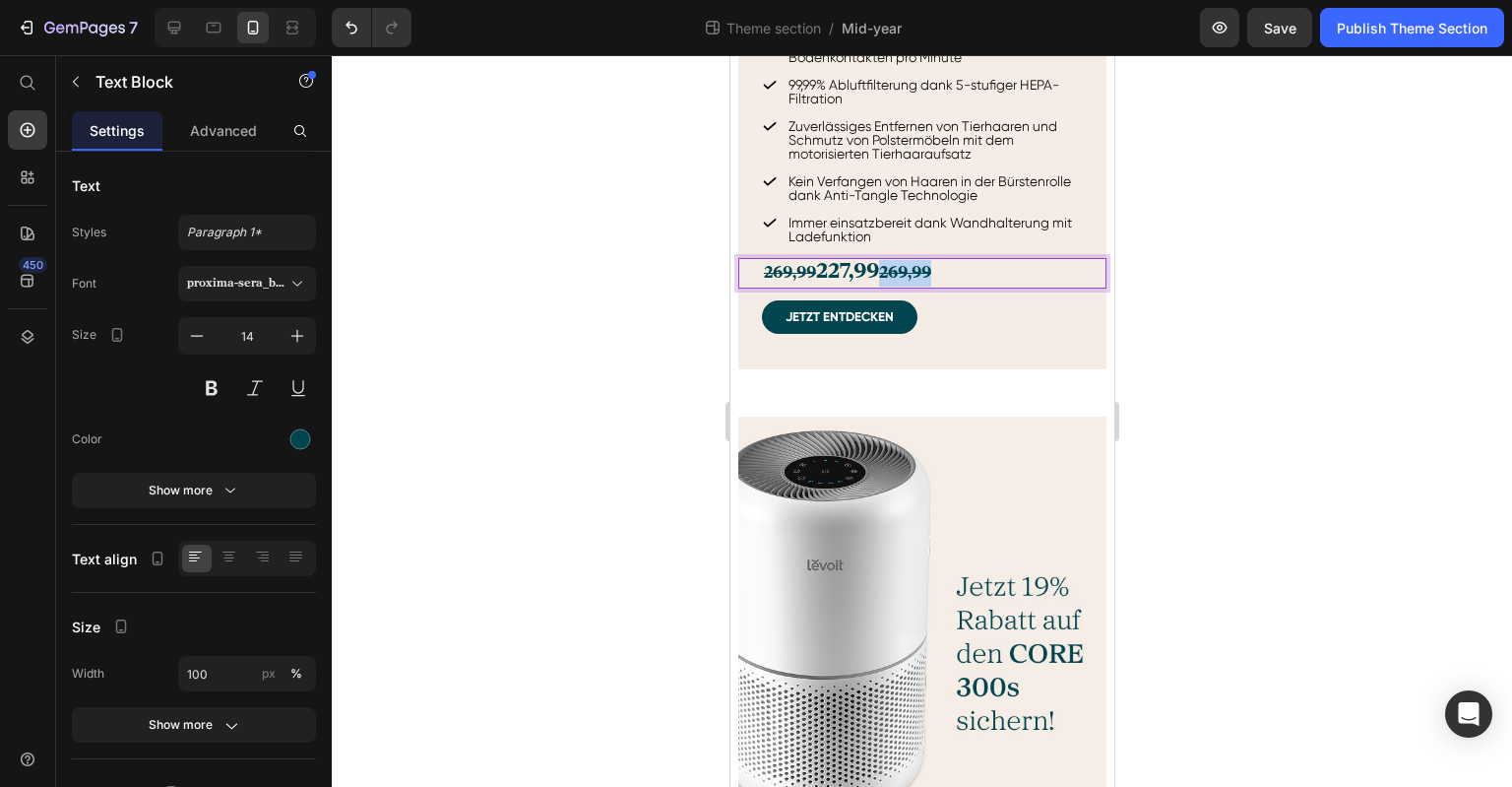 drag, startPoint x: 887, startPoint y: 261, endPoint x: 954, endPoint y: 262, distance: 67.007462 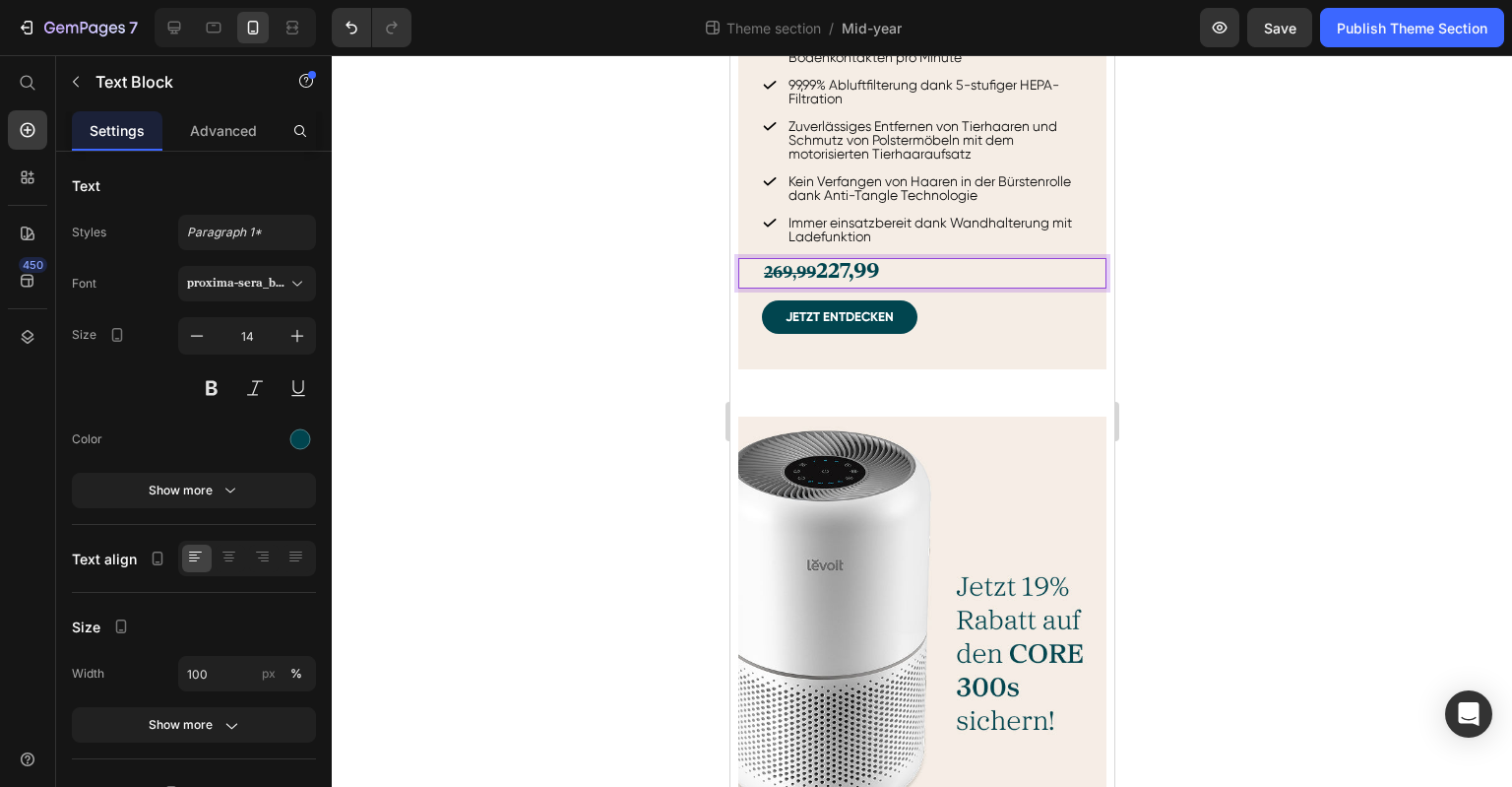 type 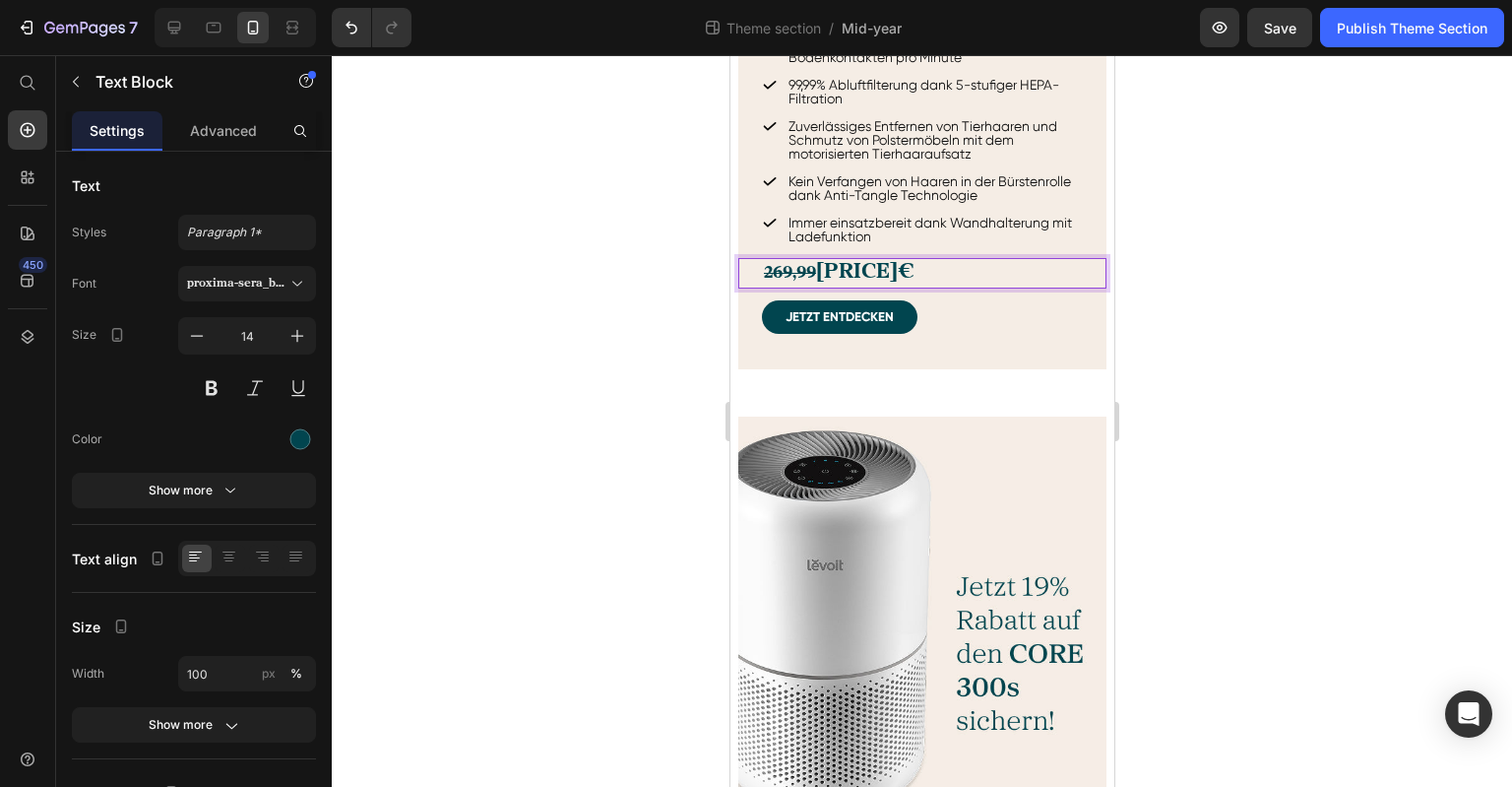 click on "269,99" at bounding box center (788, 273) 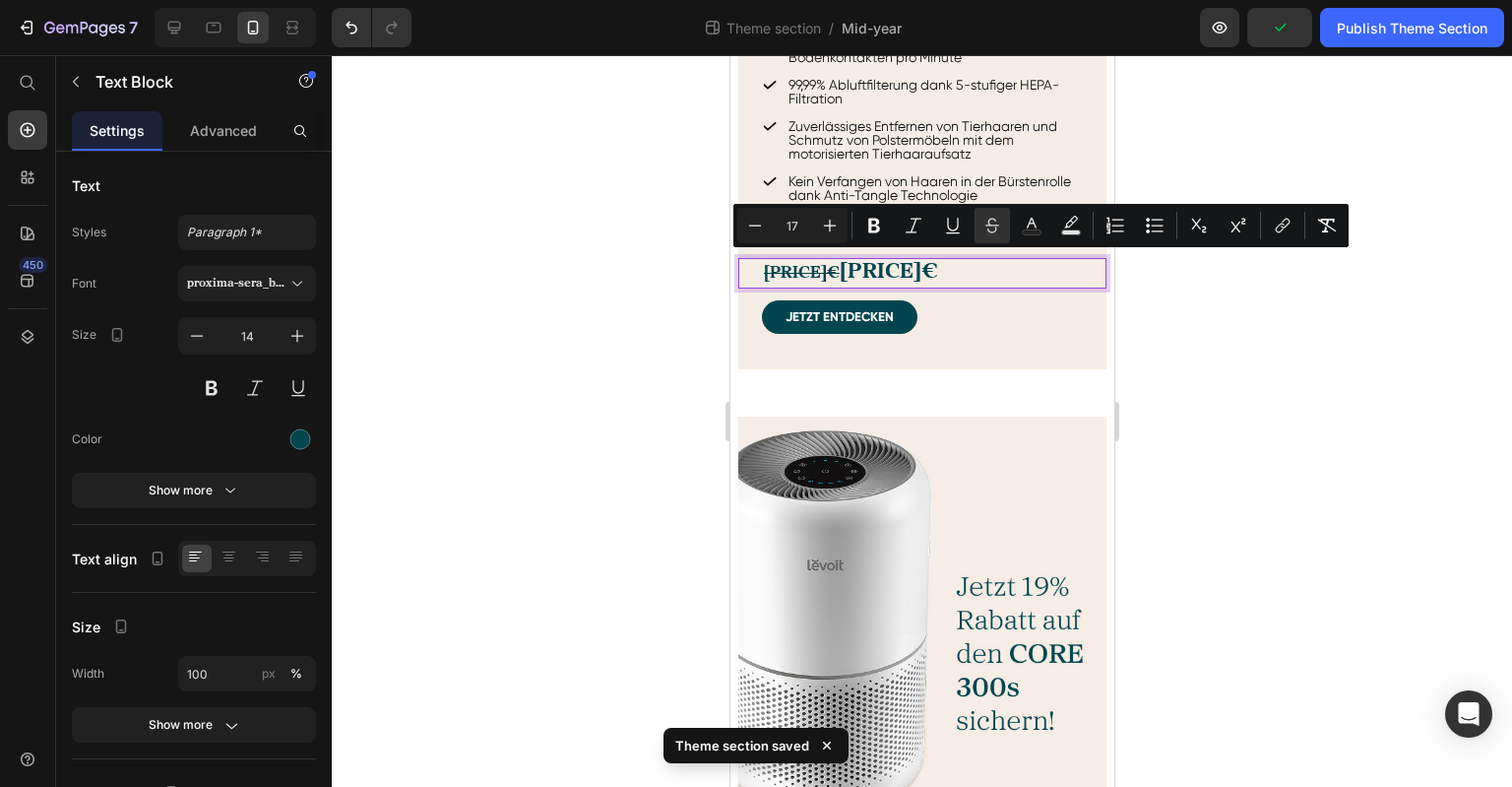 click on "[PRICE]€   [PRICE]€" at bounding box center (933, 273) 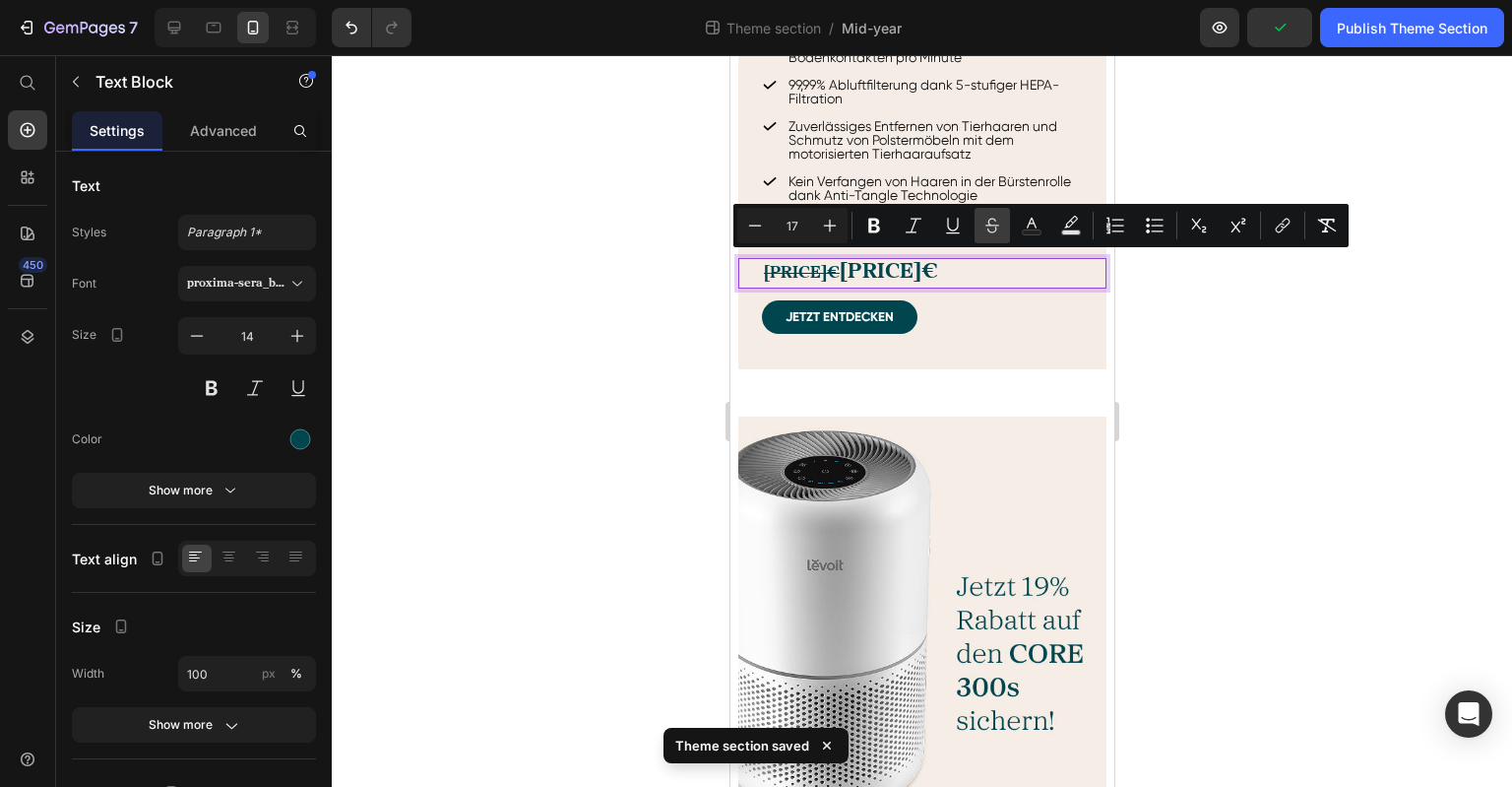 click 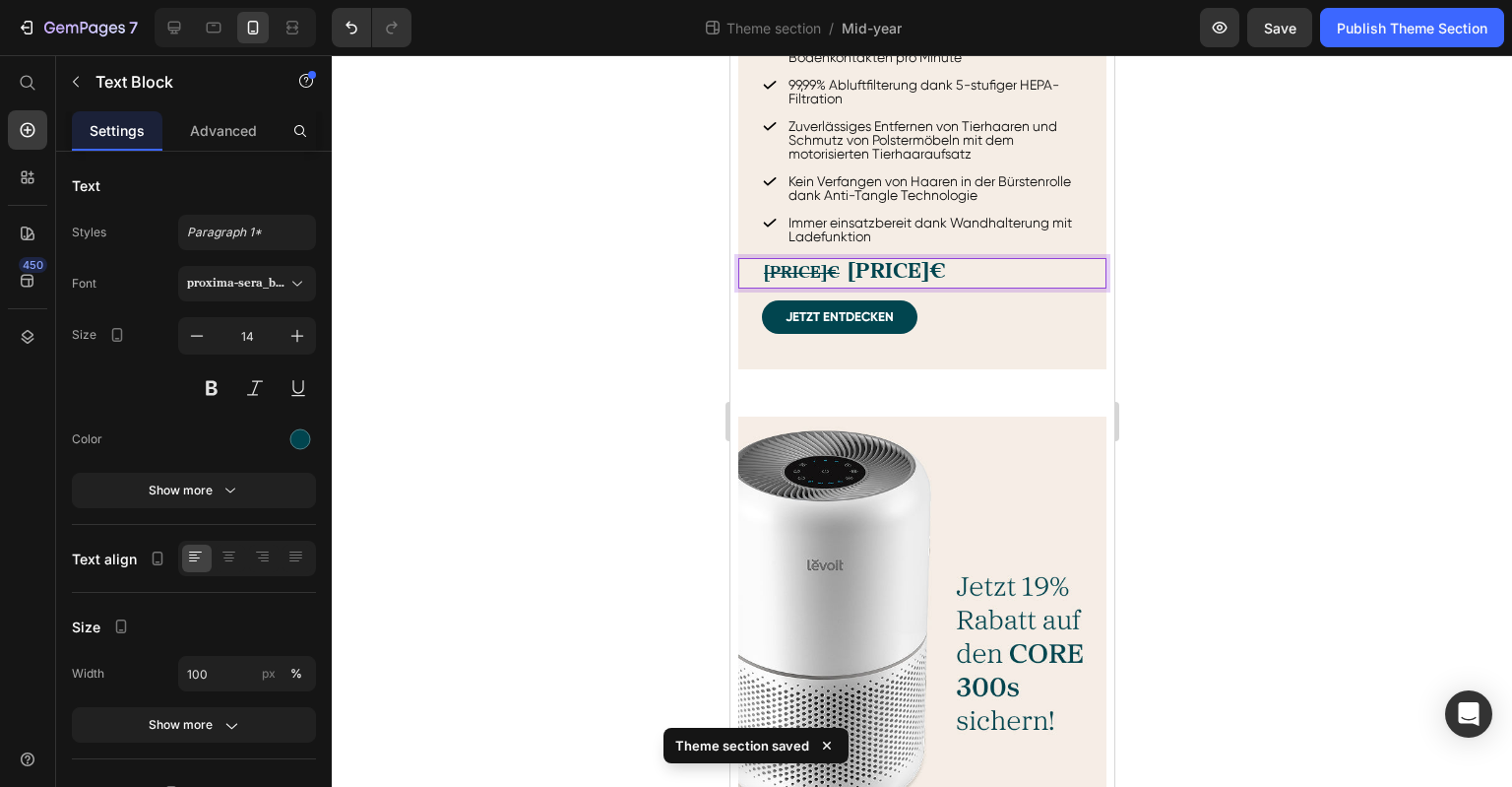 click on "[PRICE]€" at bounding box center [896, 272] 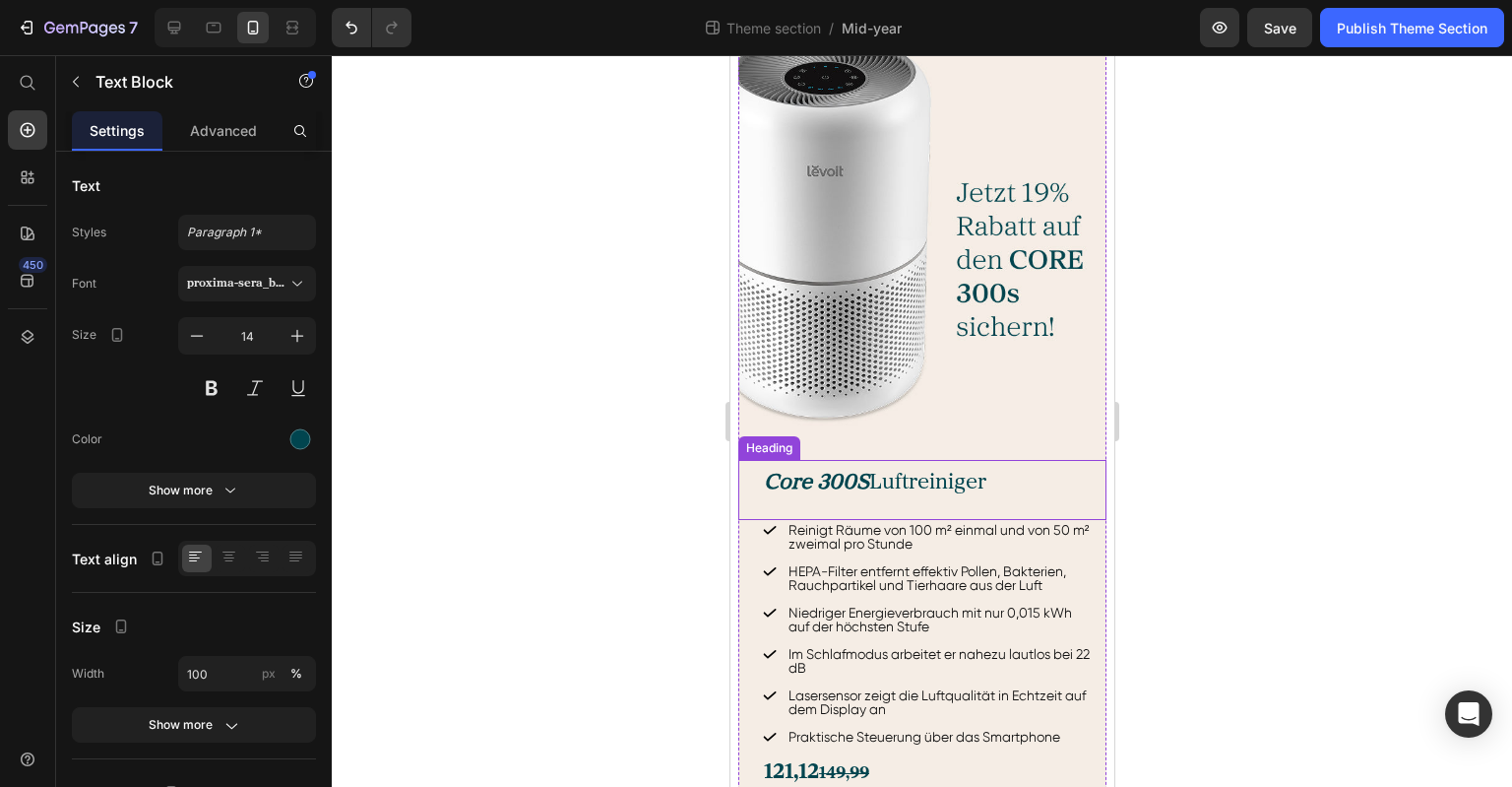 scroll, scrollTop: 2068, scrollLeft: 0, axis: vertical 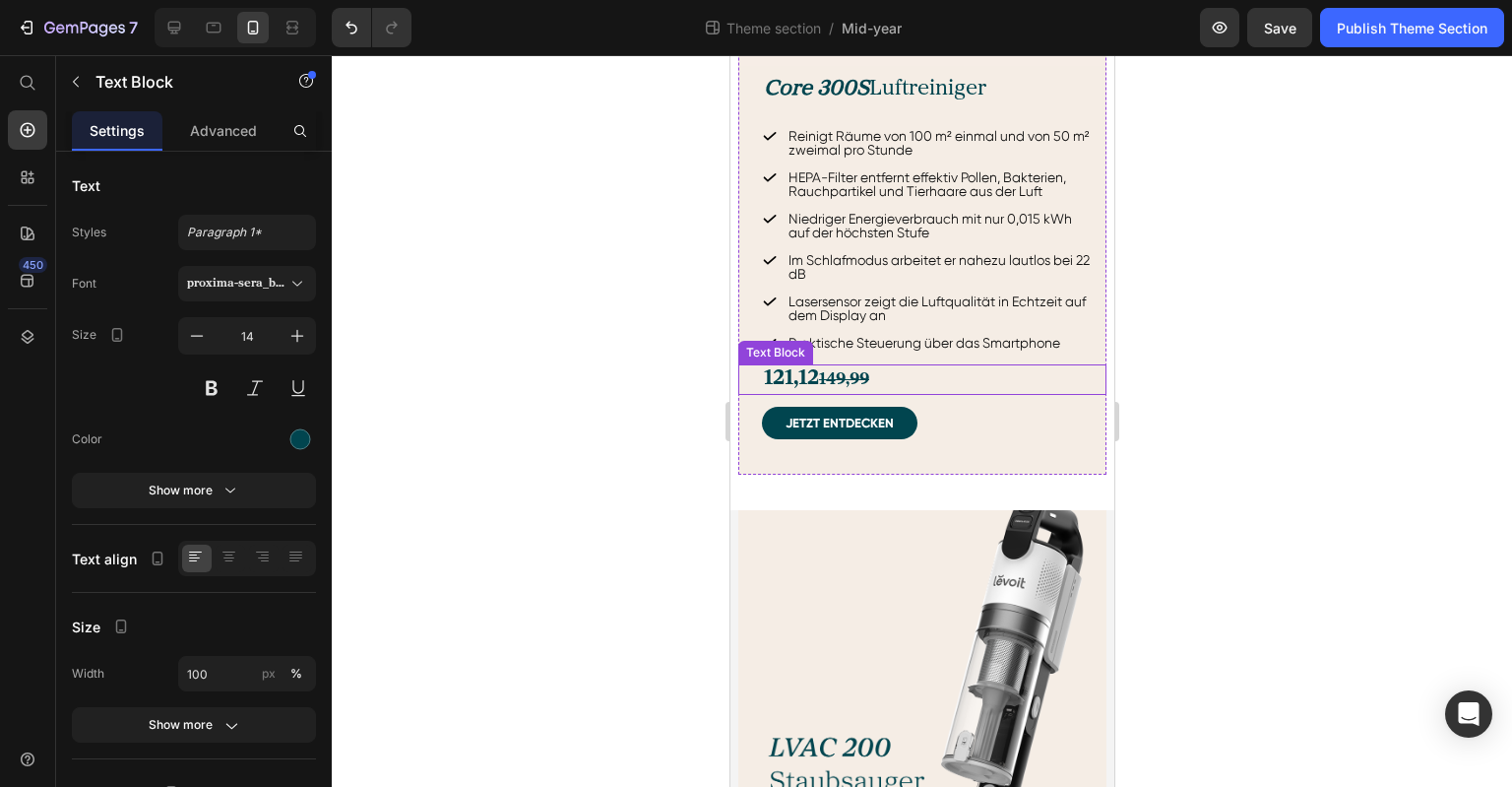 click on "149,99" at bounding box center (843, 379) 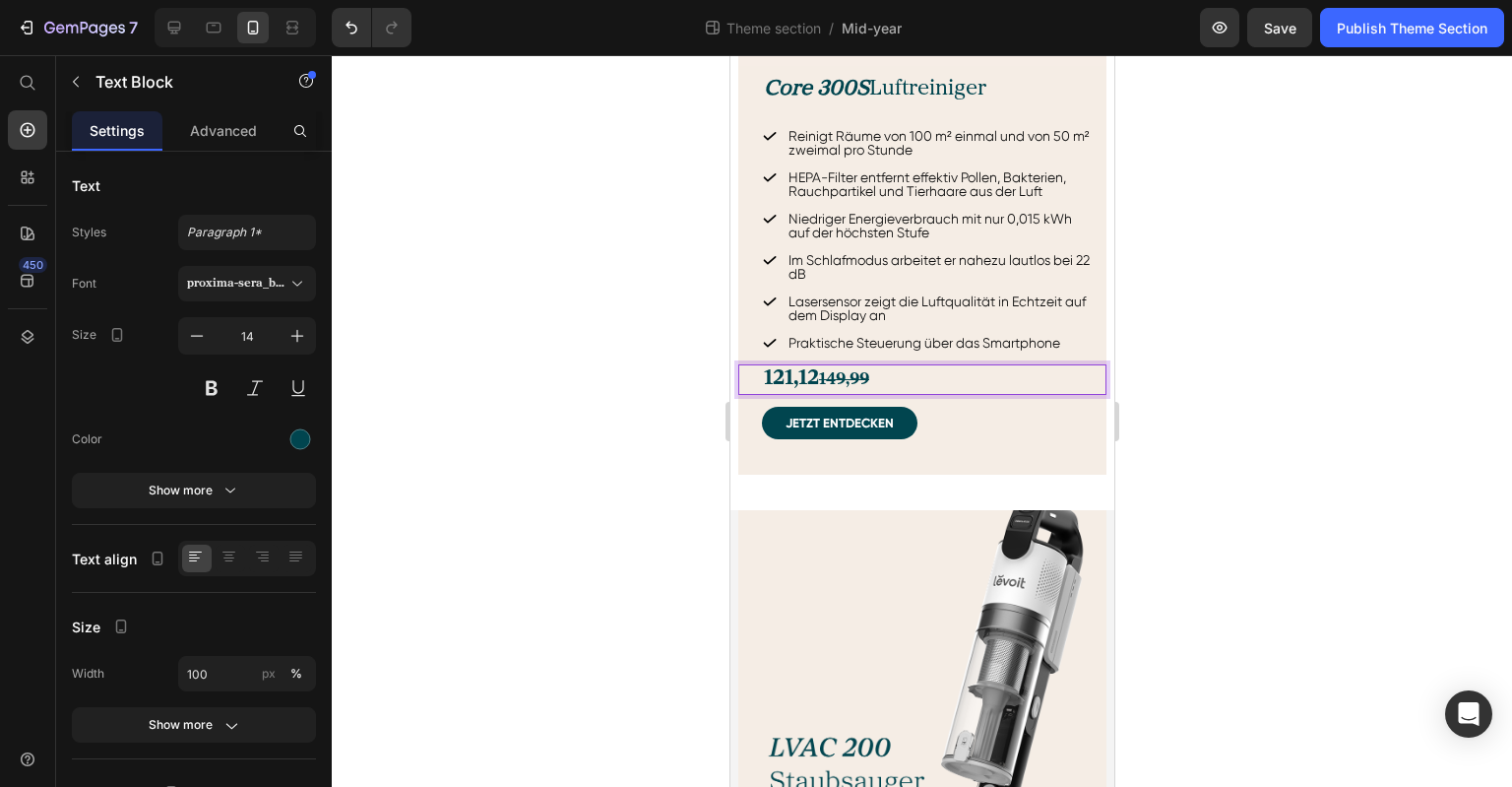 click on "149,99" at bounding box center (843, 379) 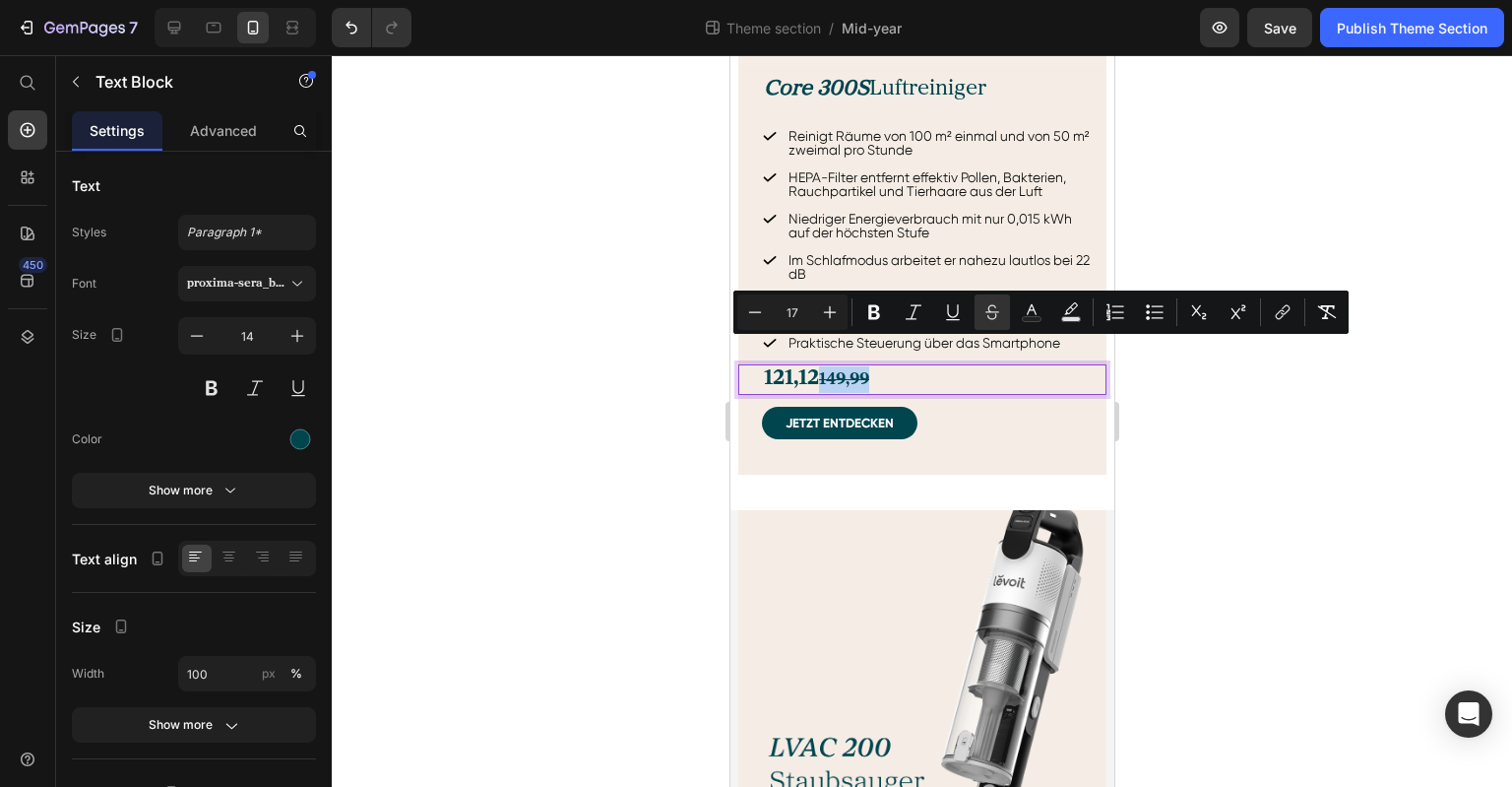 drag, startPoint x: 836, startPoint y: 349, endPoint x: 884, endPoint y: 346, distance: 48.09366 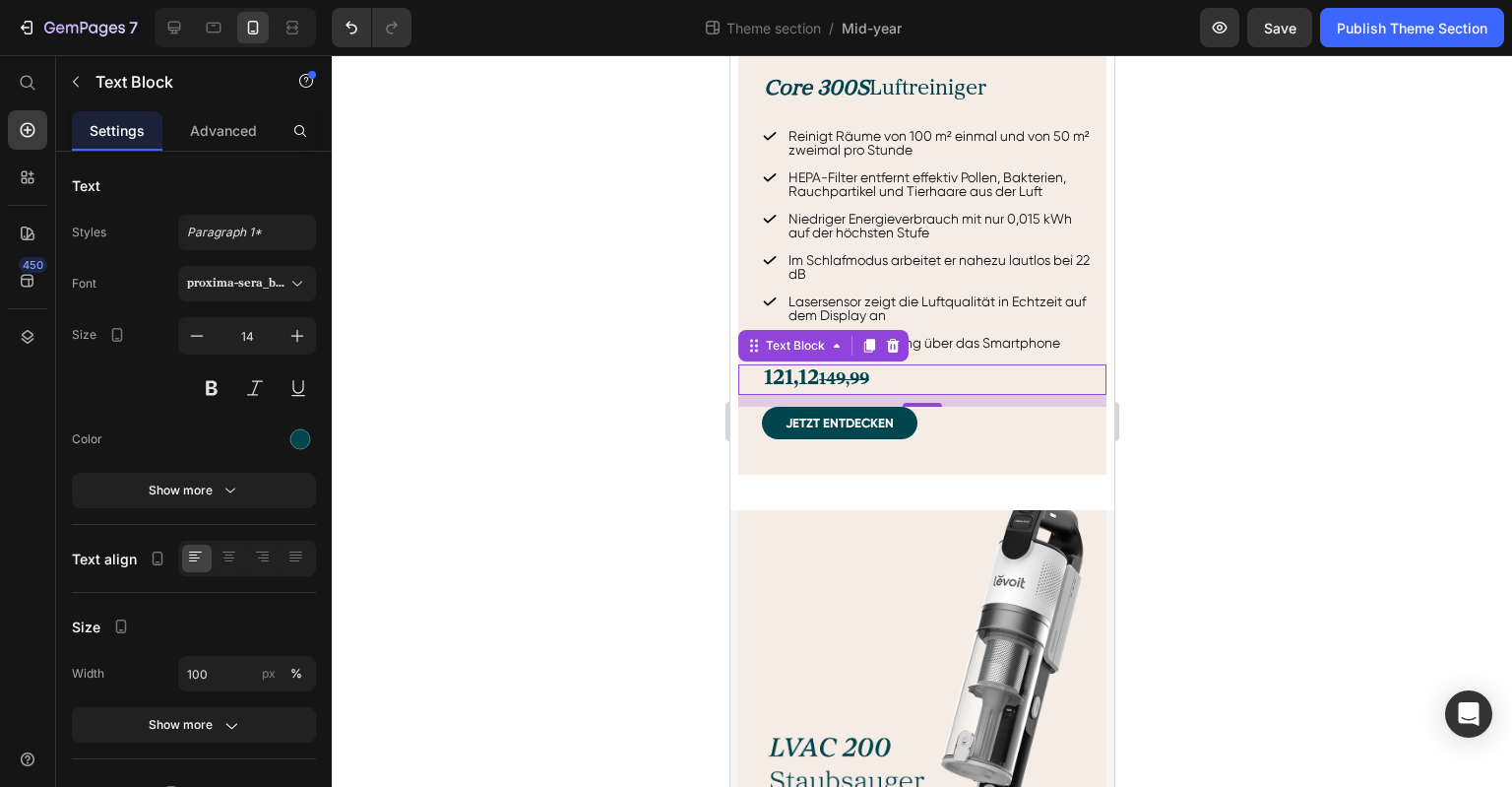 click on "[PRICE]    [PRICE]" at bounding box center (933, 379) 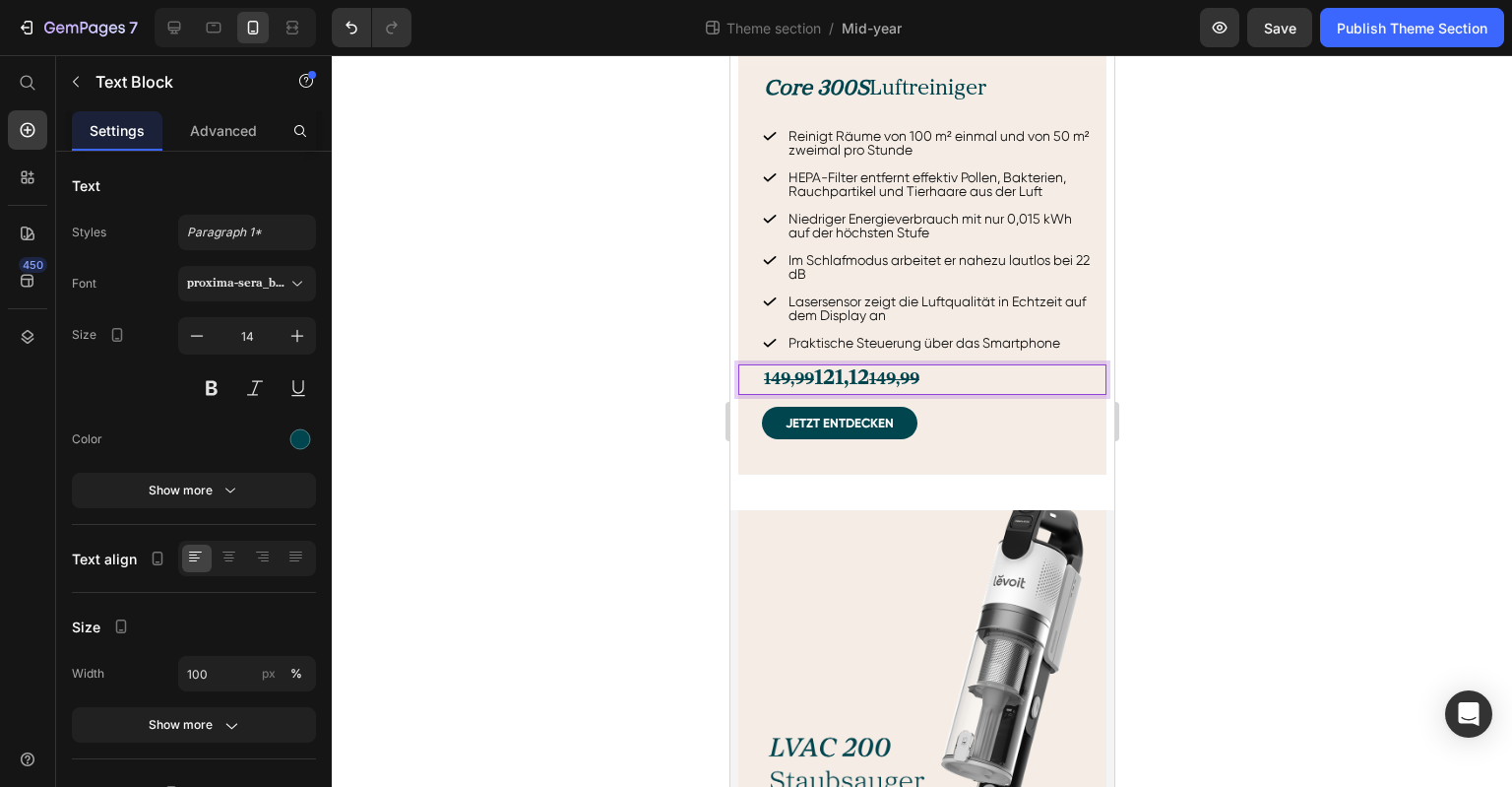 type 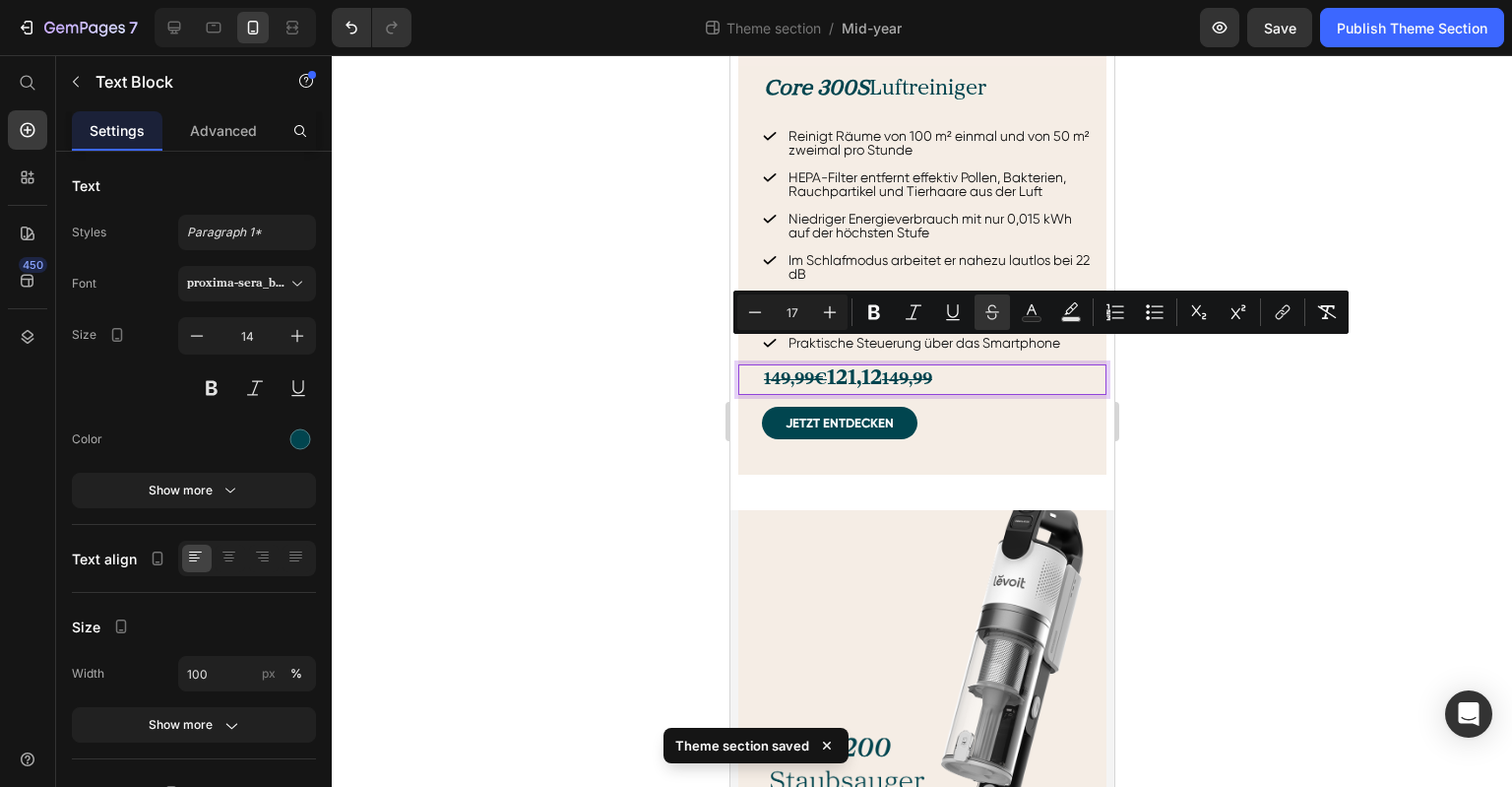 click on "[PRICE]€   [PRICE]    [PRICE]" at bounding box center (933, 379) 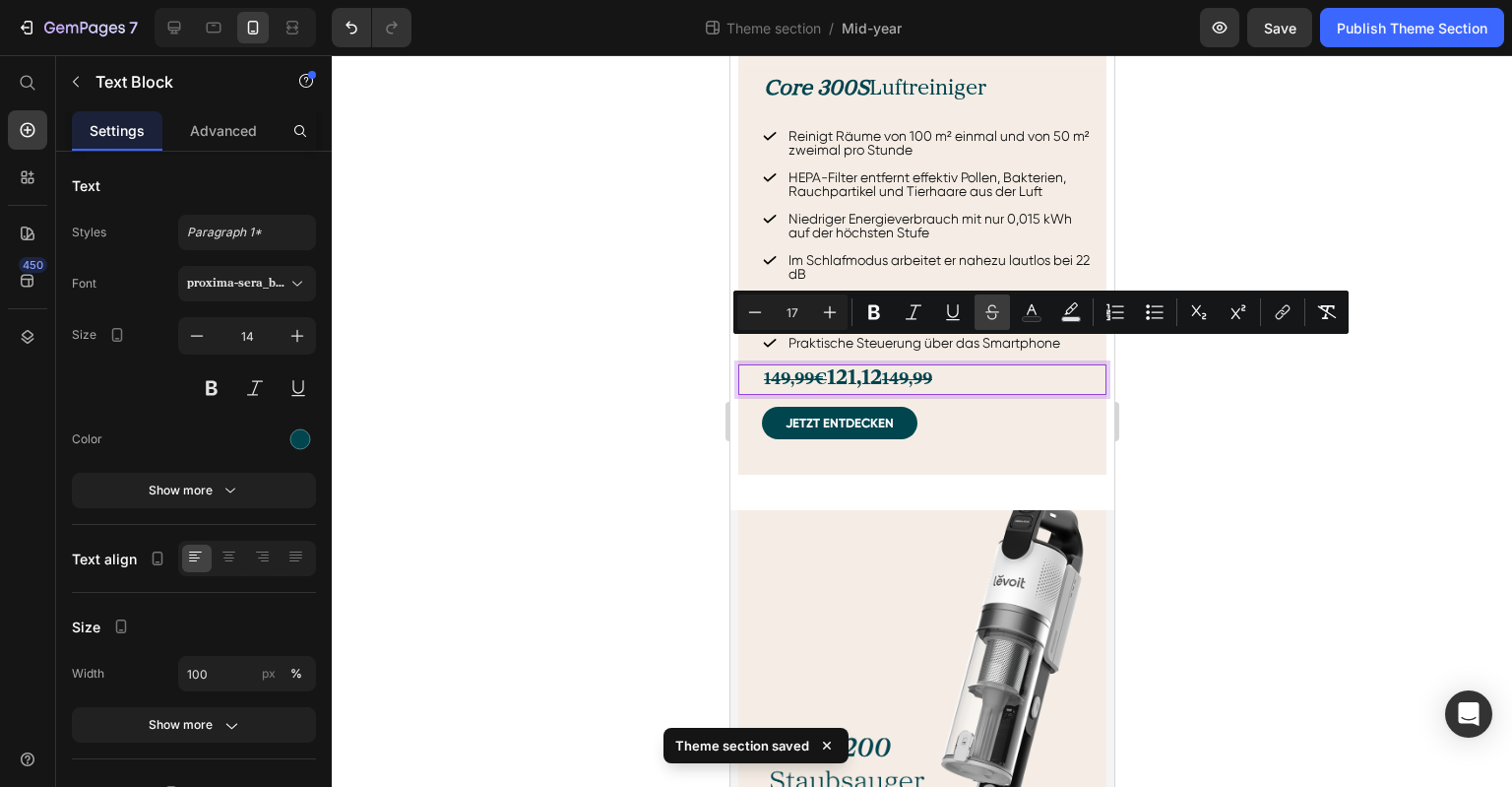 click 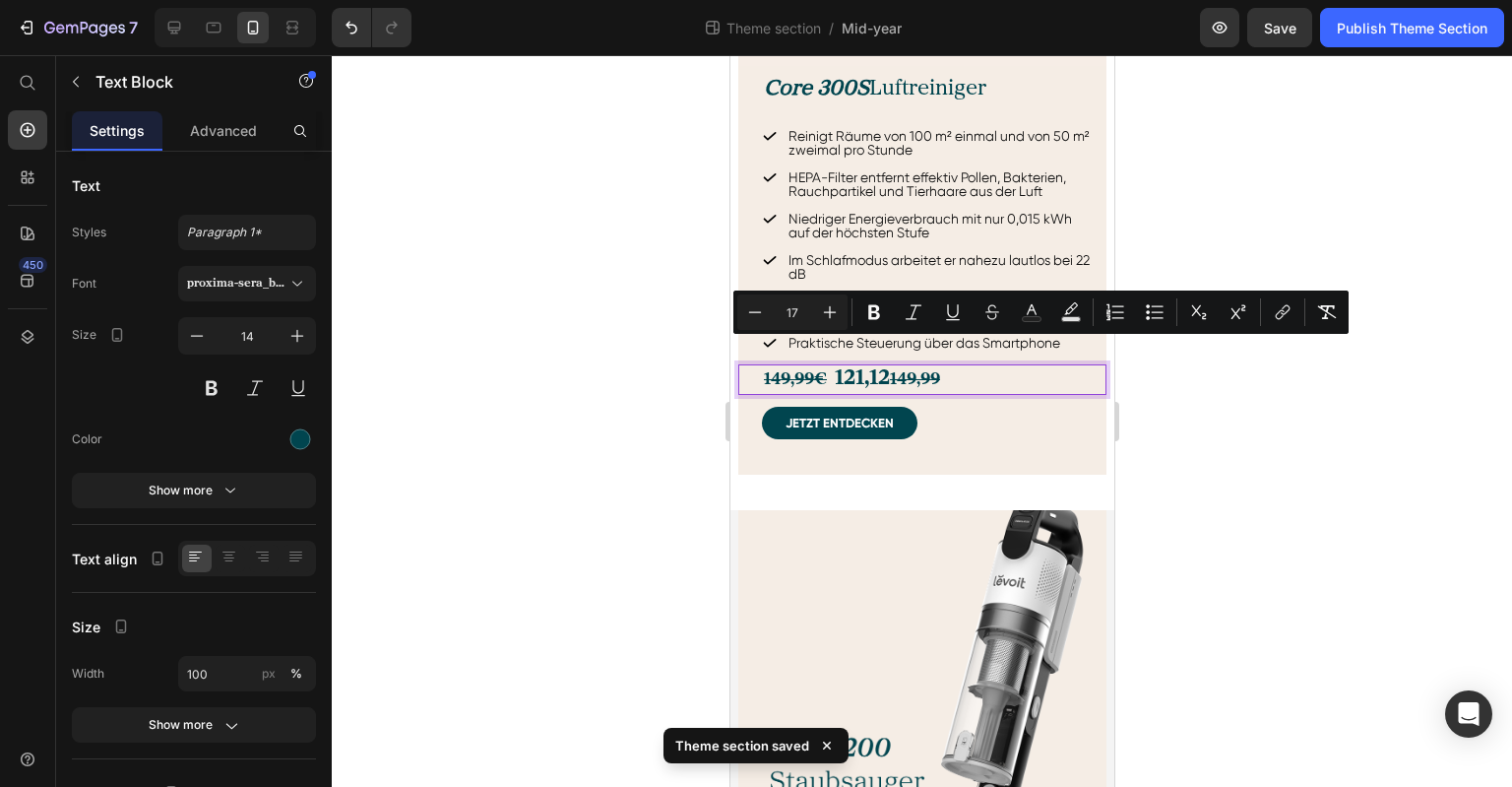 click on "149,99" at bounding box center (914, 379) 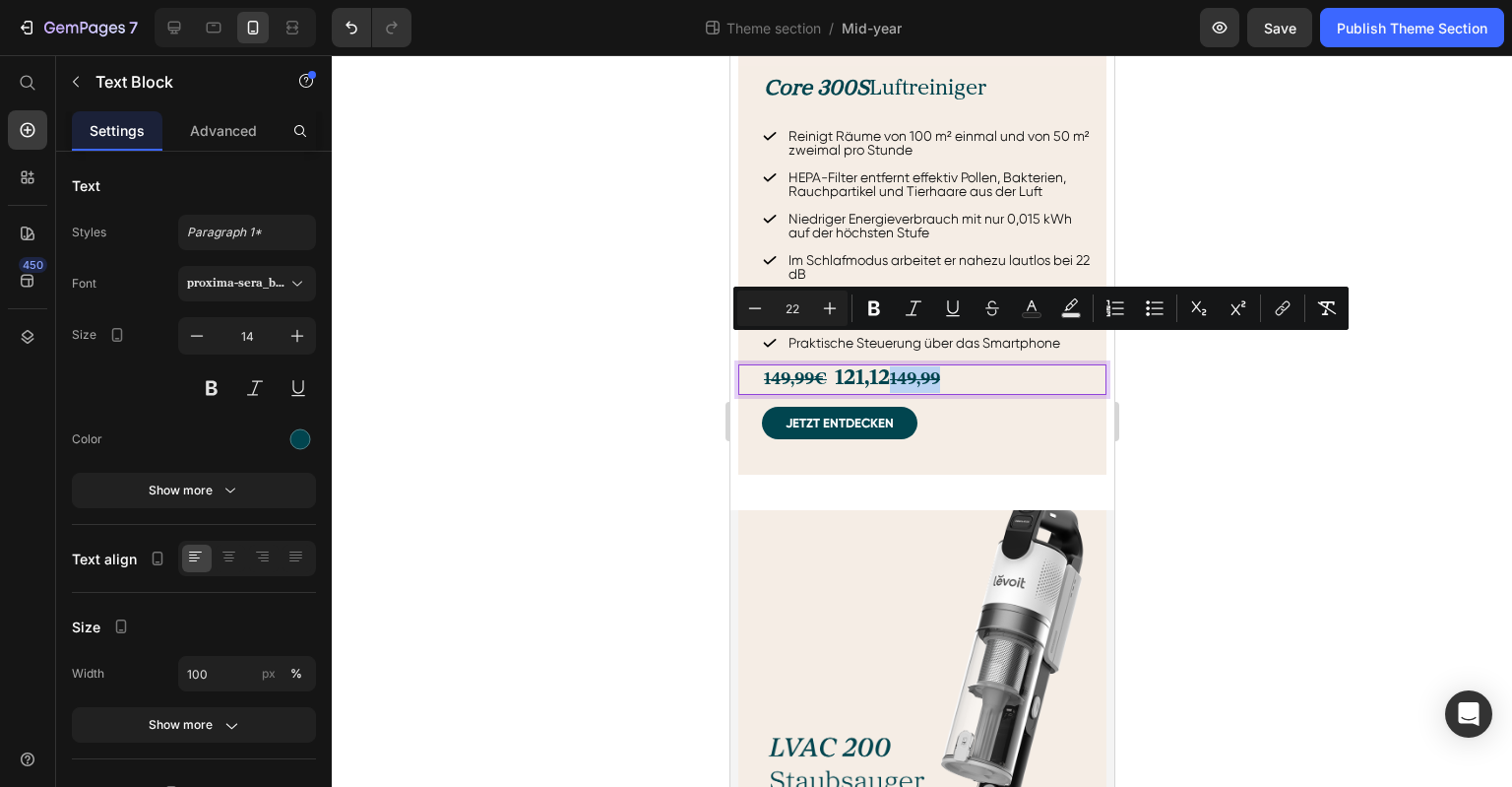 drag, startPoint x: 890, startPoint y: 350, endPoint x: 954, endPoint y: 348, distance: 64.03124 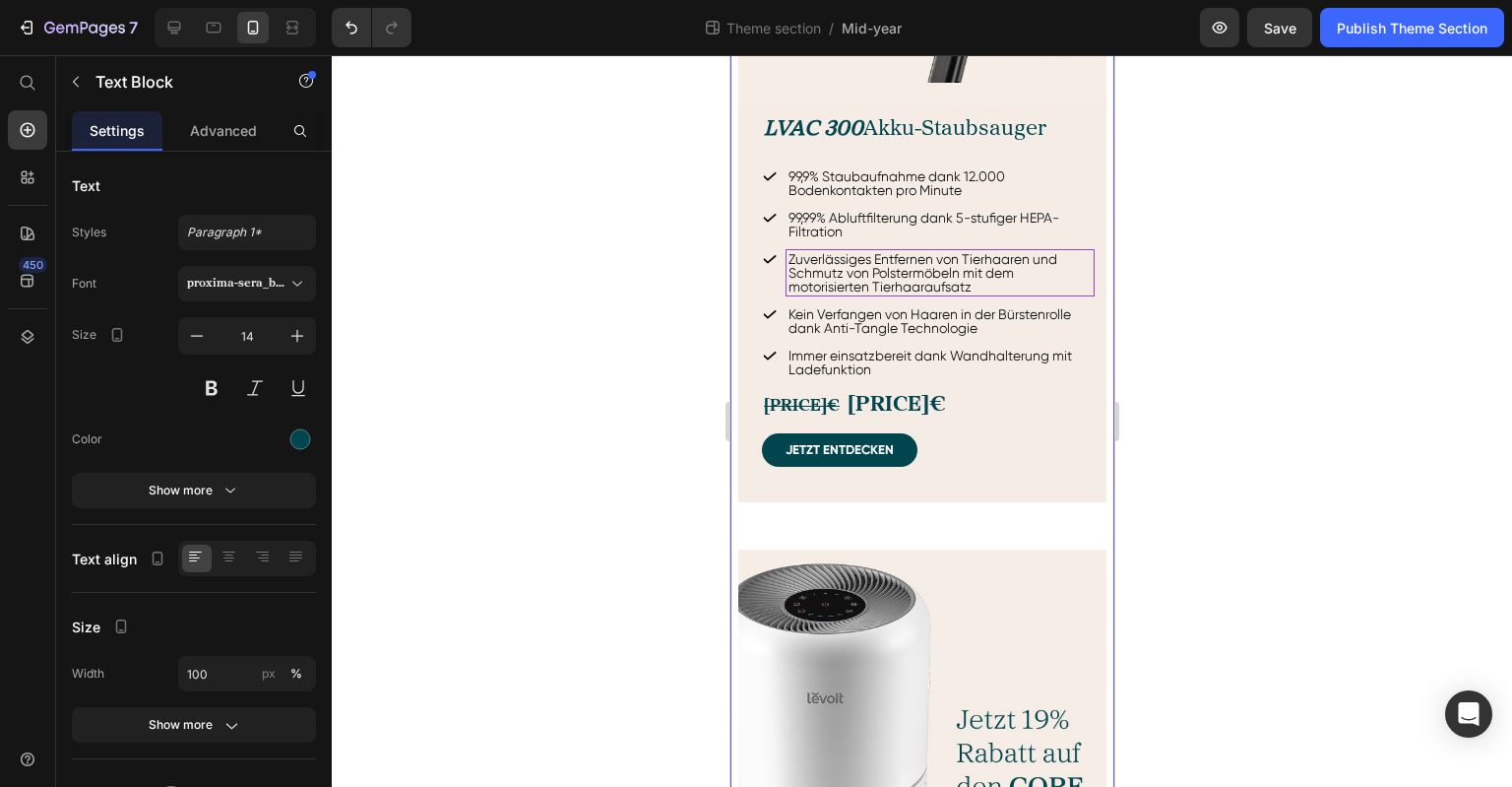 scroll, scrollTop: 985, scrollLeft: 0, axis: vertical 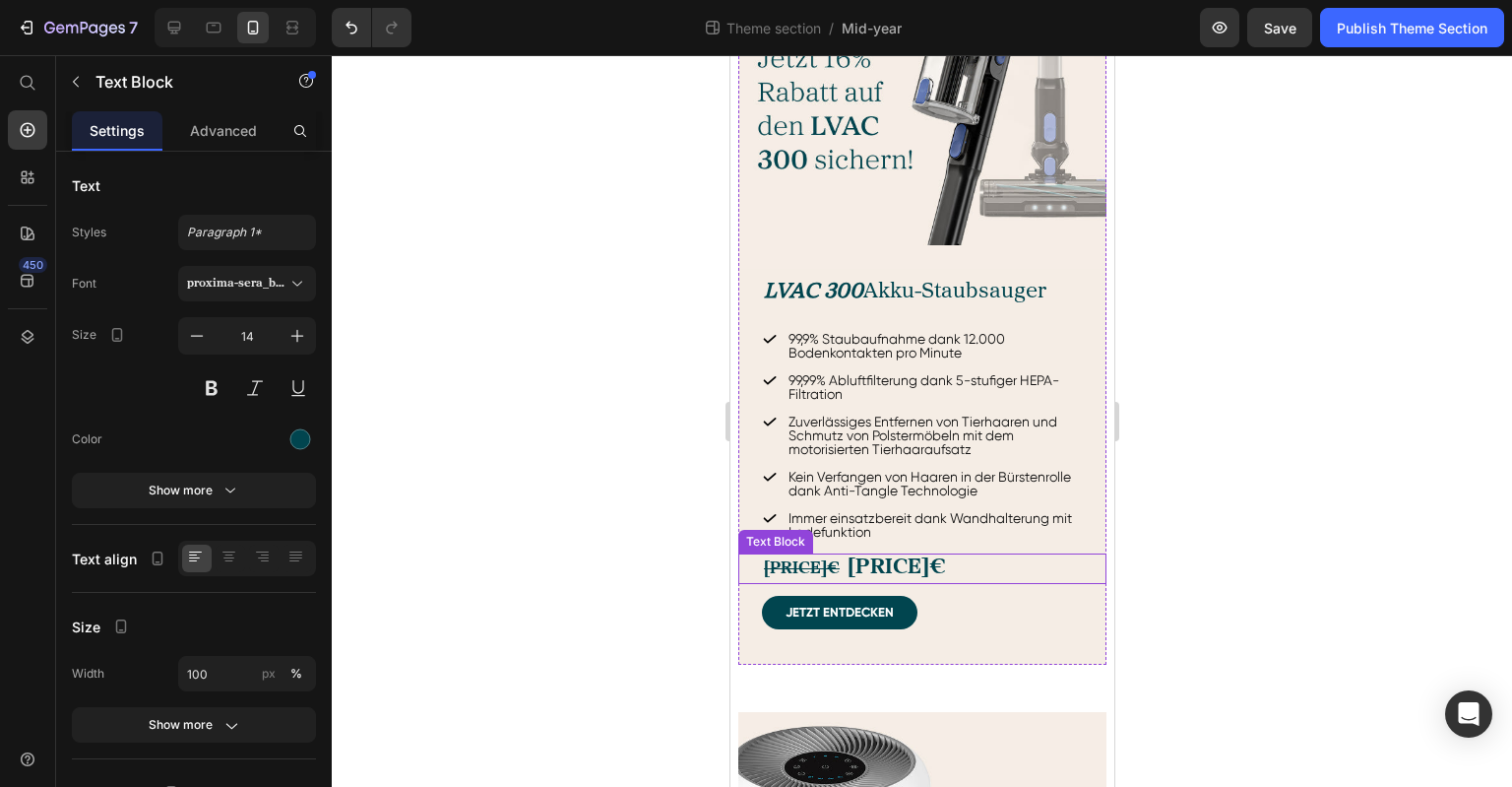 click on "[PRICE]€    [PRICE]€" at bounding box center (933, 568) 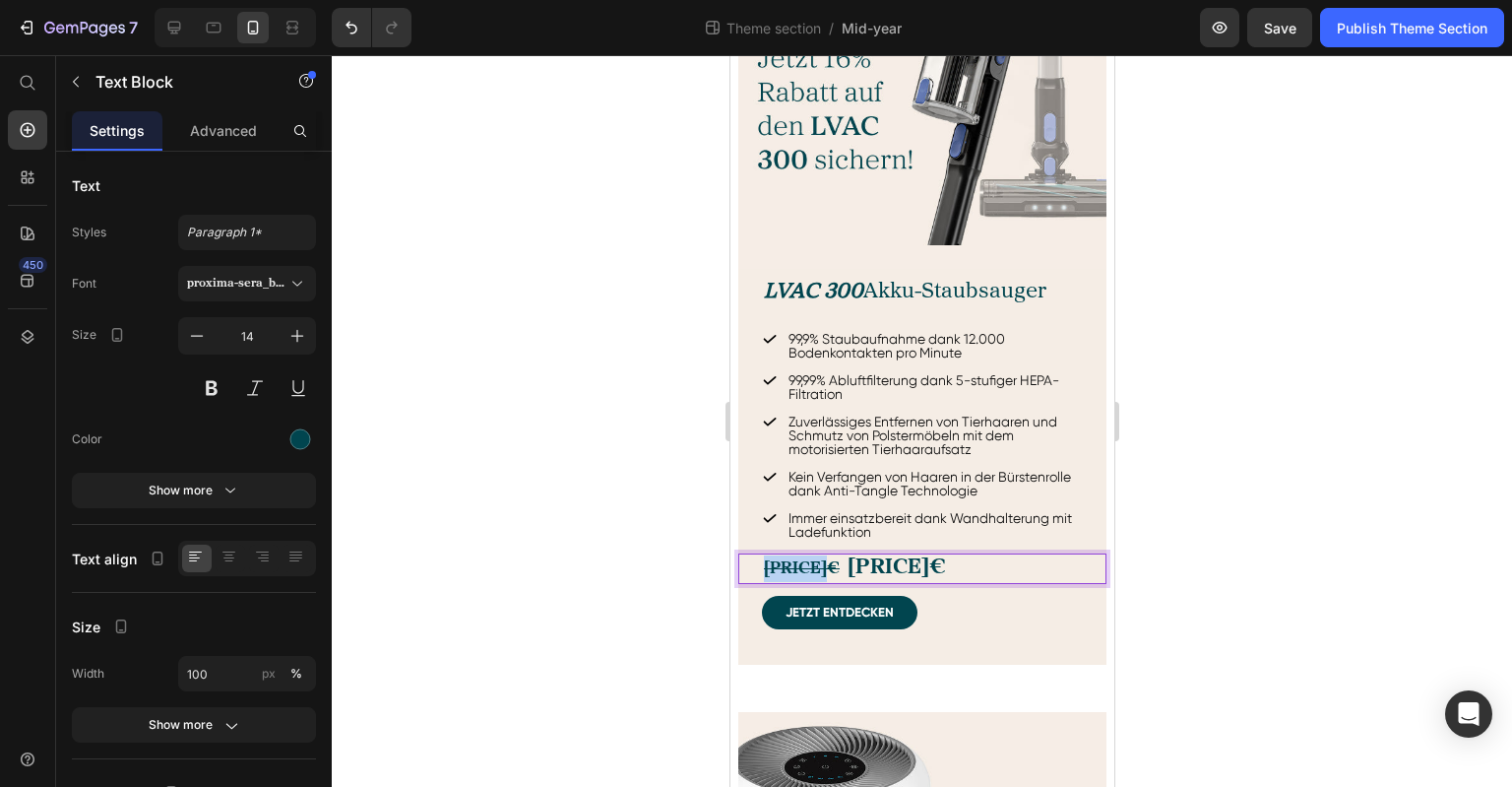 drag, startPoint x: 828, startPoint y: 558, endPoint x: 758, endPoint y: 559, distance: 70.00714 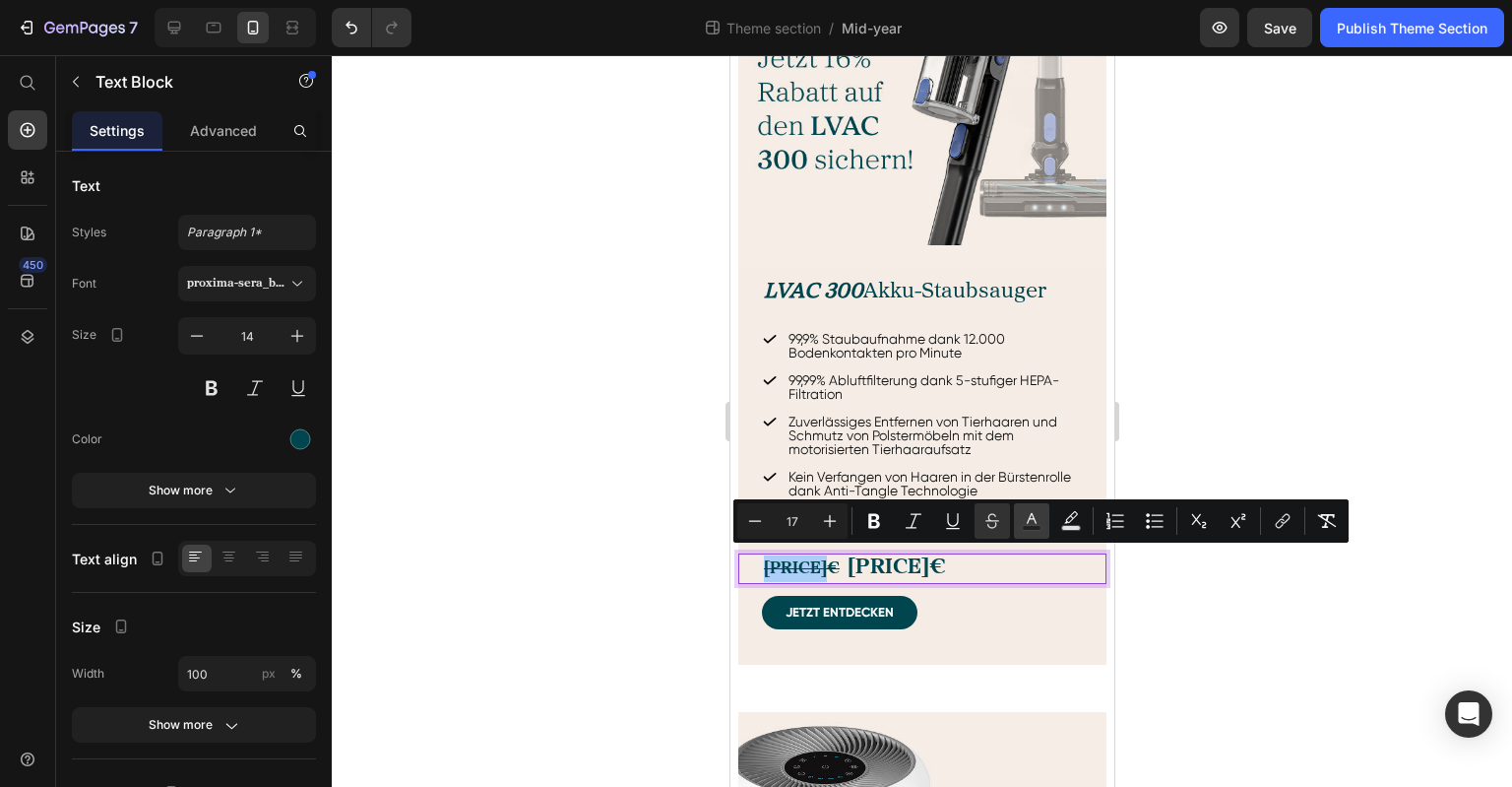 click 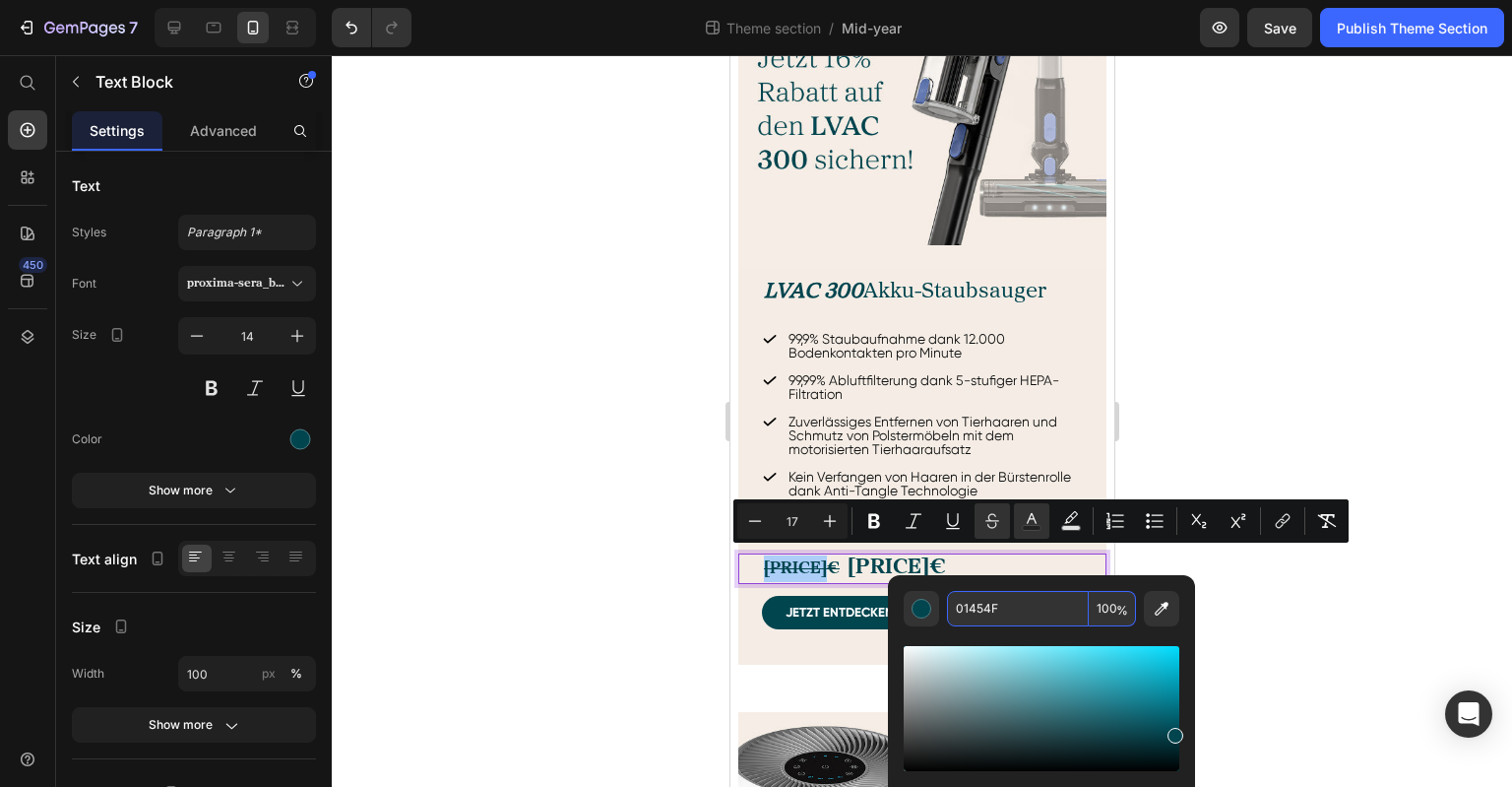 click on "01454F" at bounding box center (1018, 609) 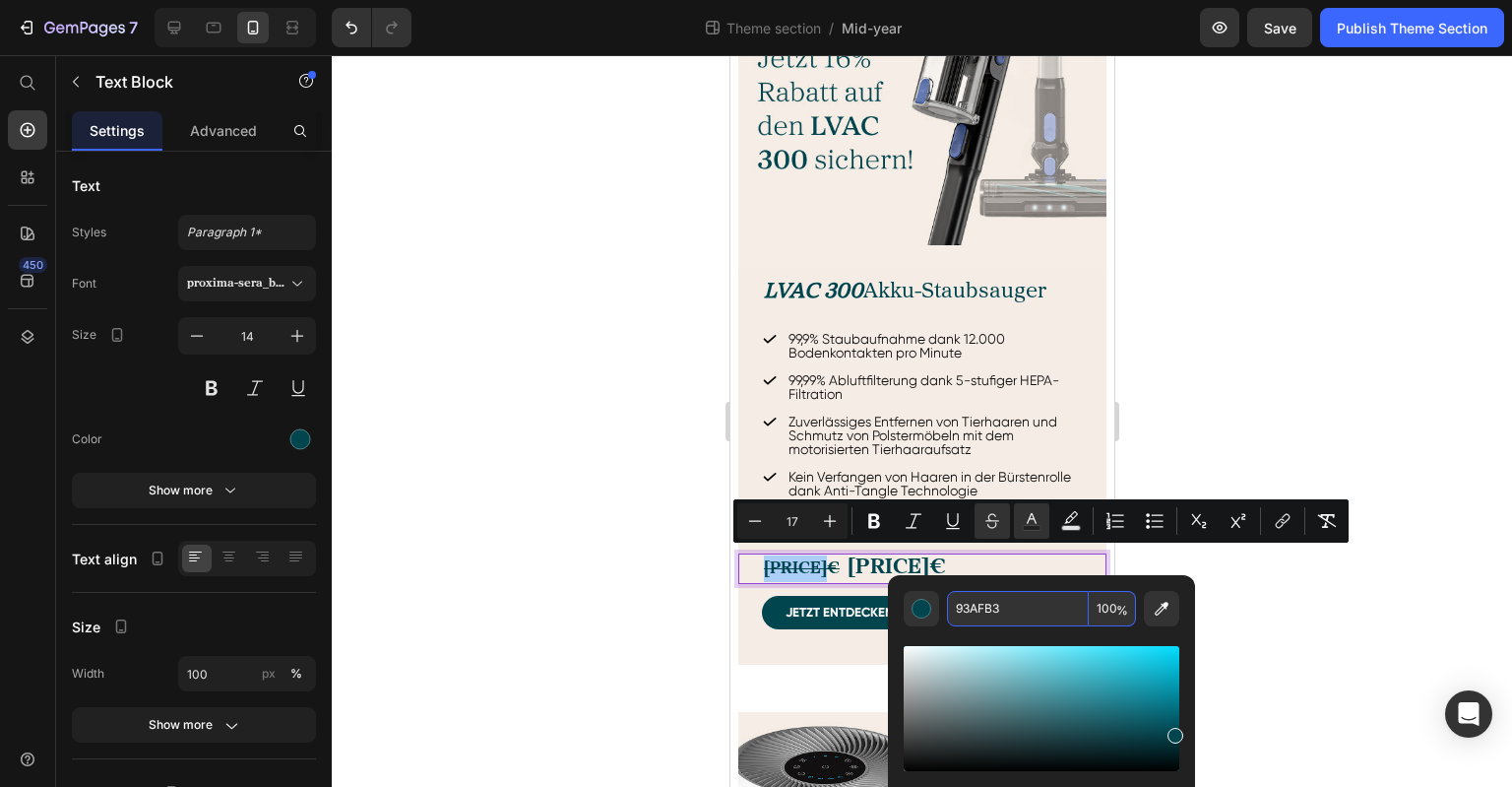 type on "93AFB3" 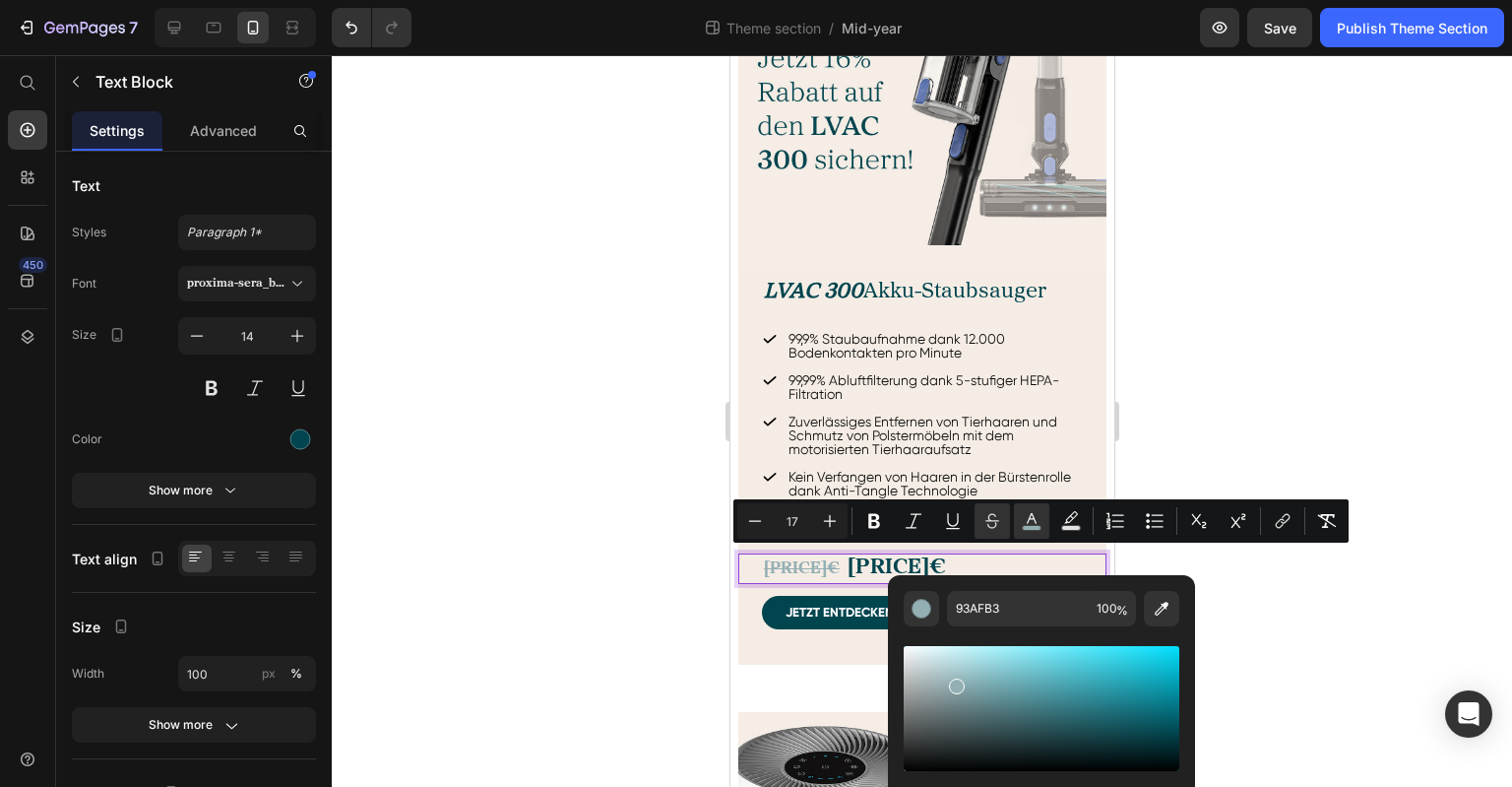 click 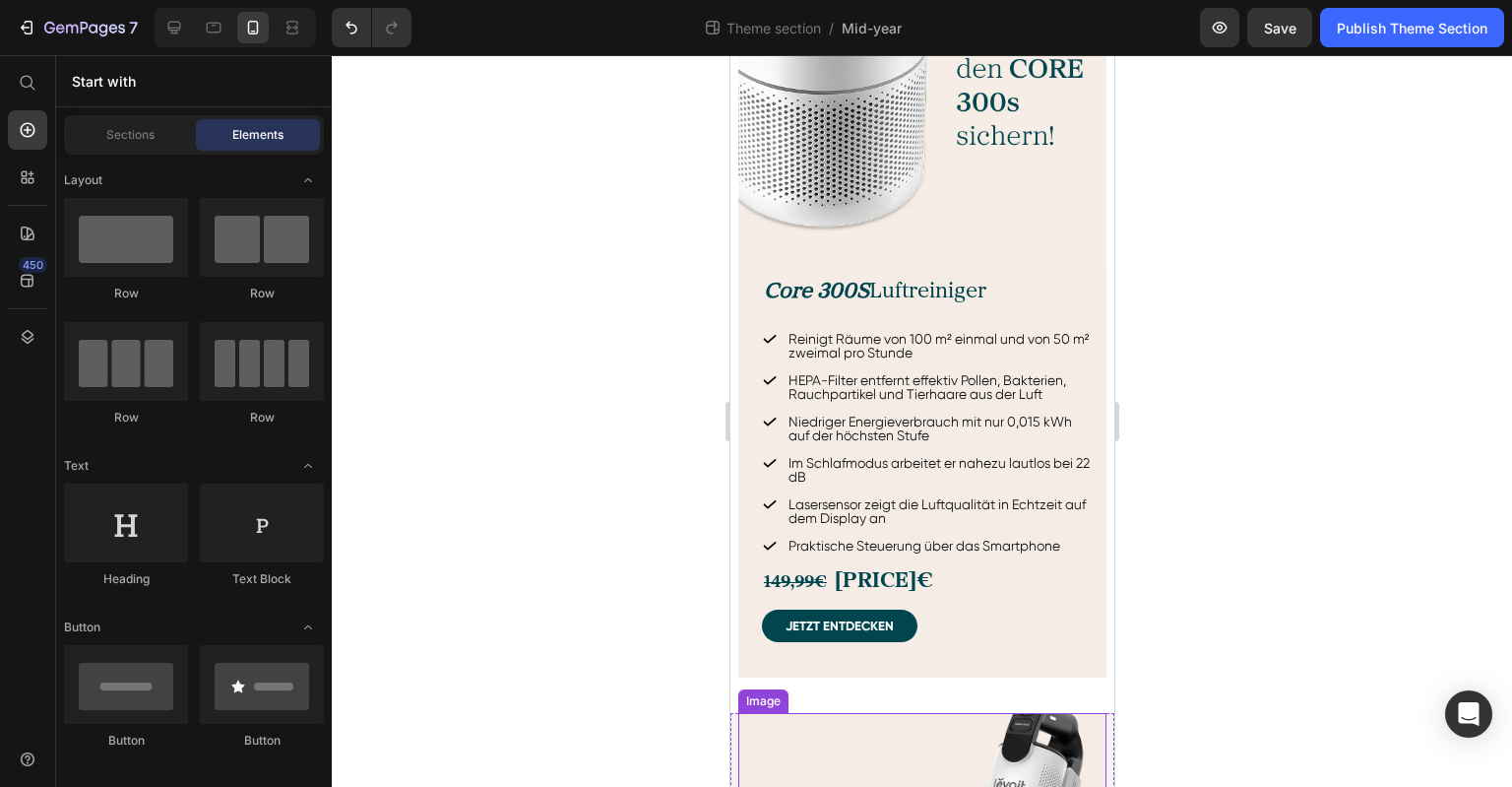 scroll, scrollTop: 2068, scrollLeft: 0, axis: vertical 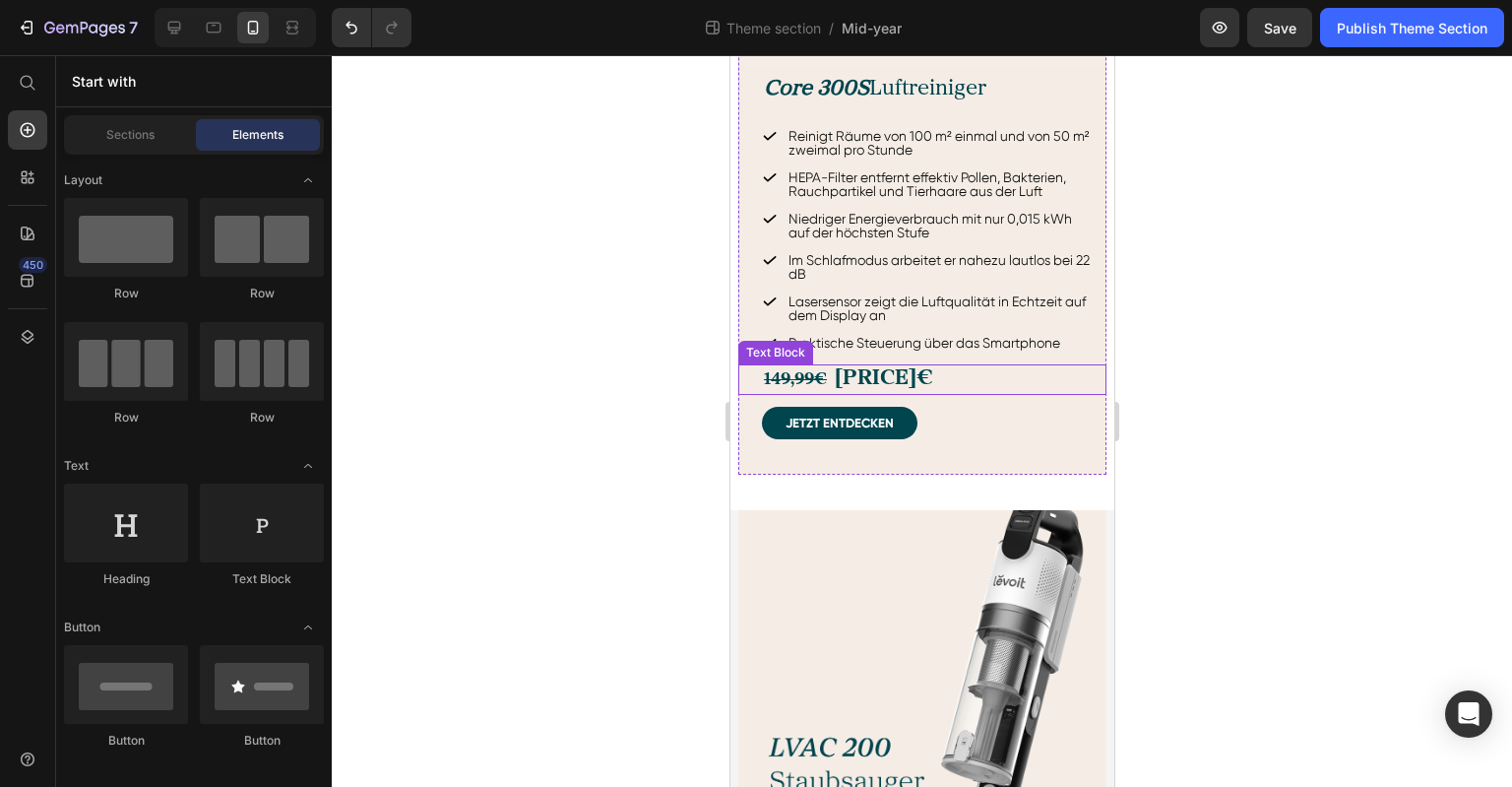 click on "149,99€" at bounding box center [794, 379] 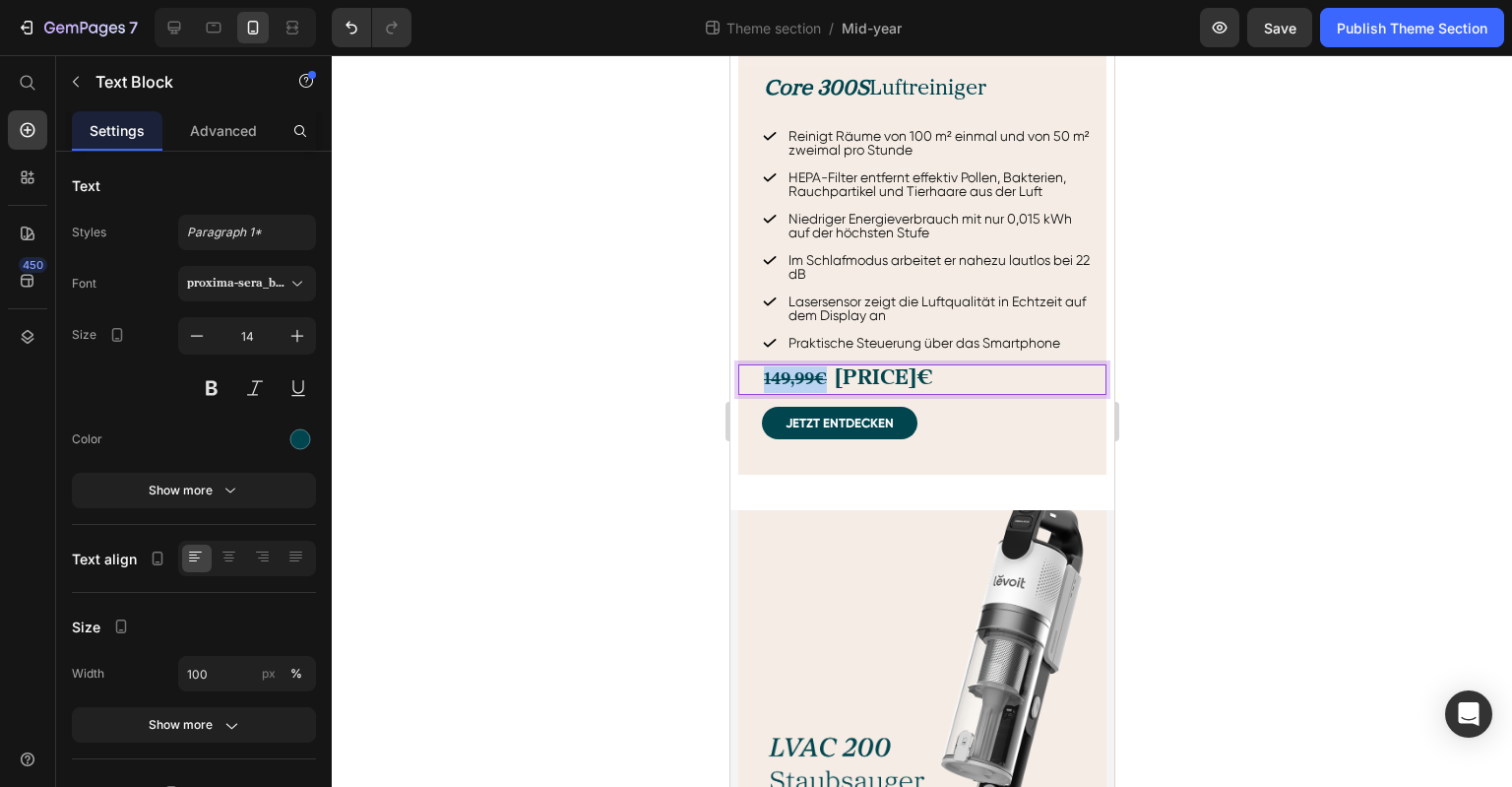 drag, startPoint x: 824, startPoint y: 349, endPoint x: 760, endPoint y: 349, distance: 64 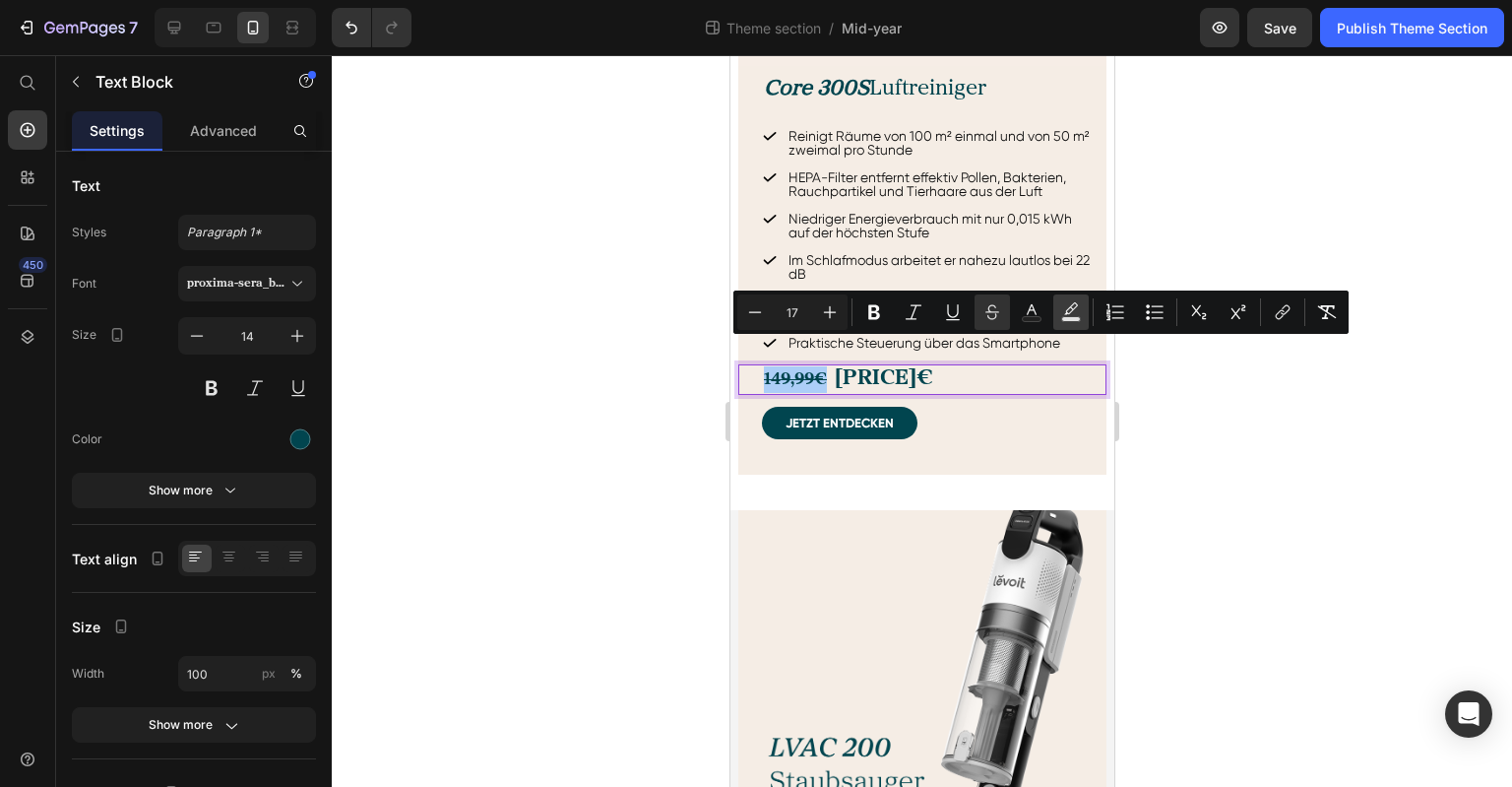 click on "Text Background Color" at bounding box center (1071, 312) 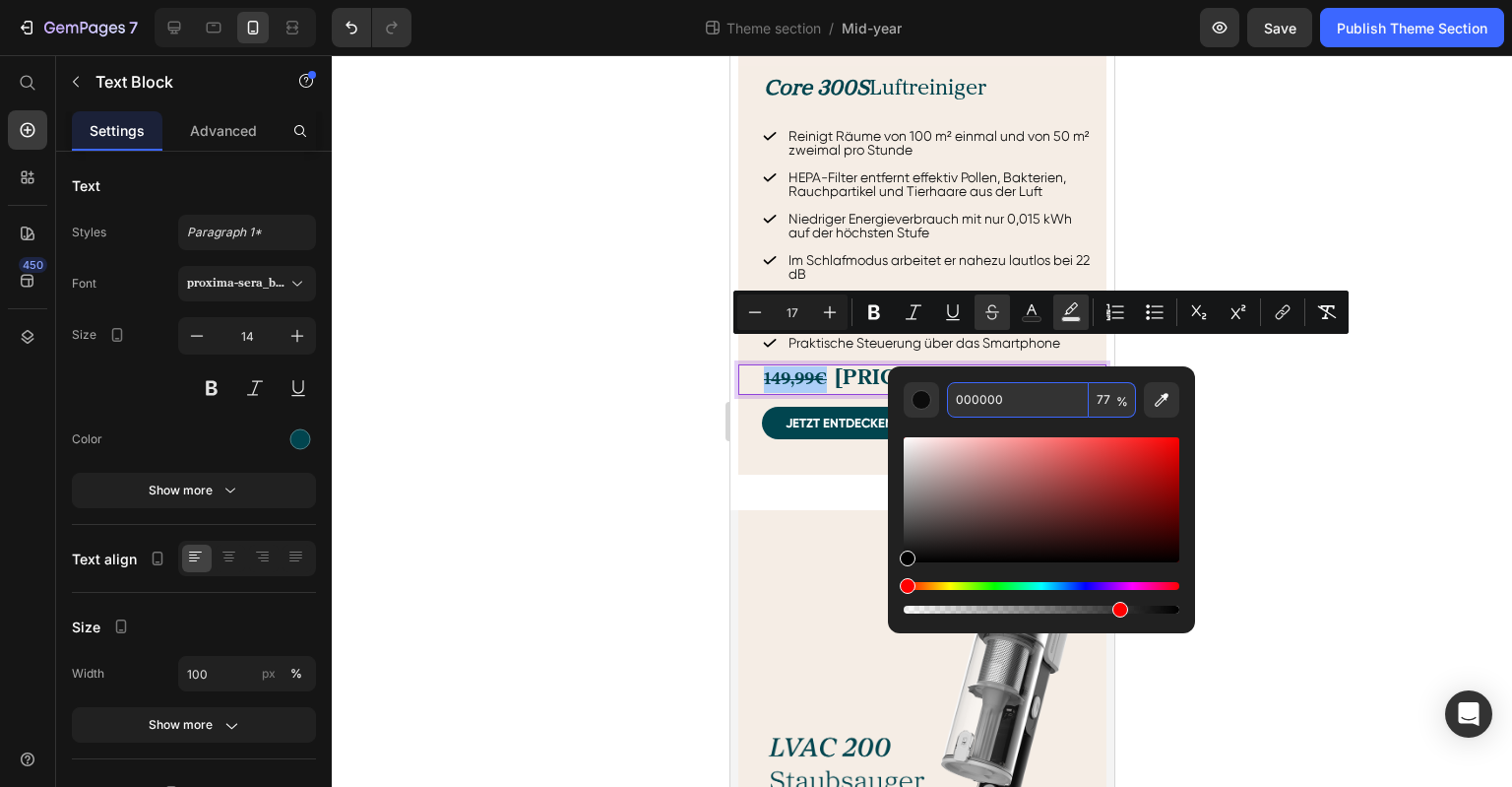 click on "000000" at bounding box center [1018, 400] 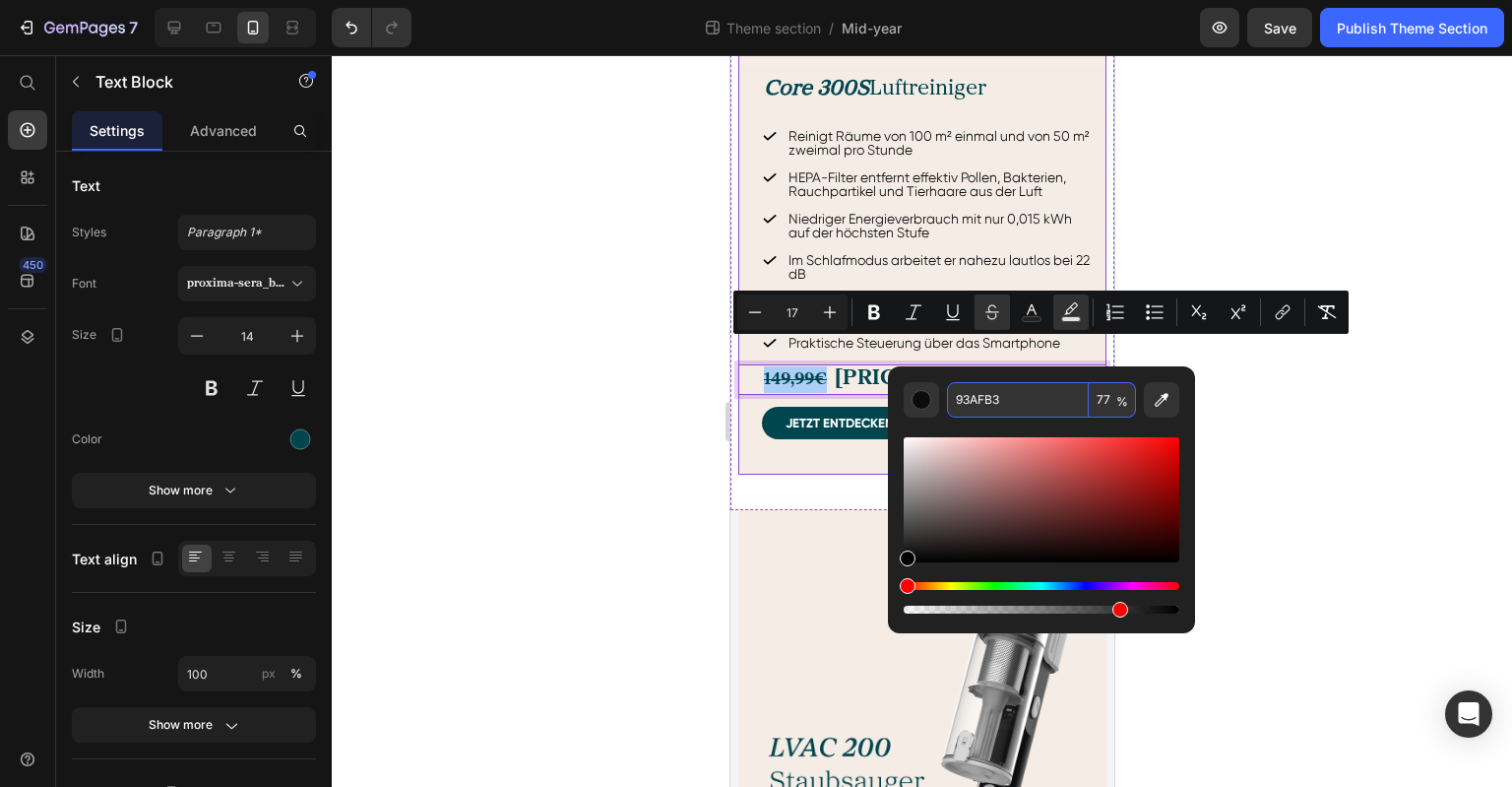 type on "93AFB3" 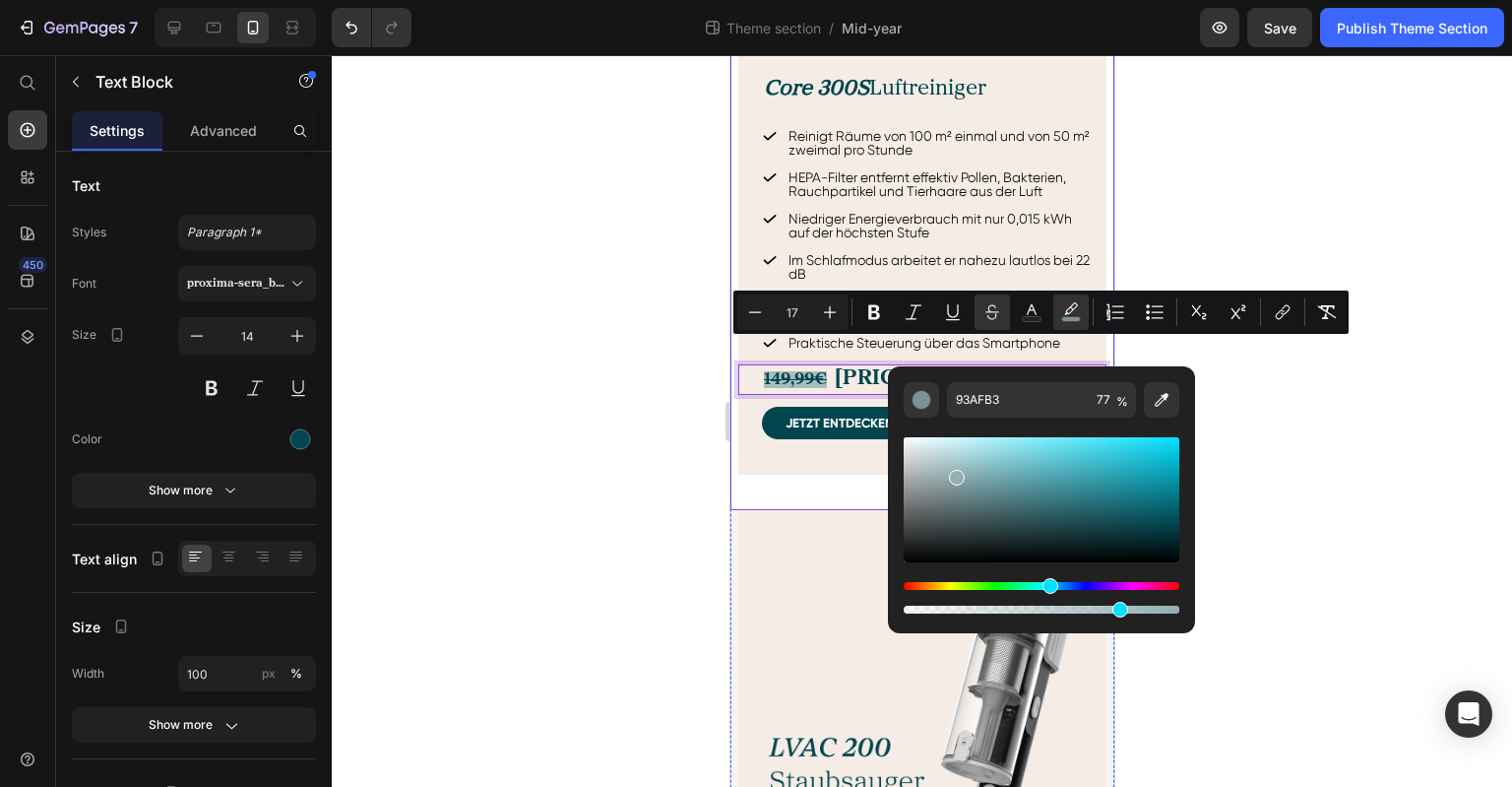 click 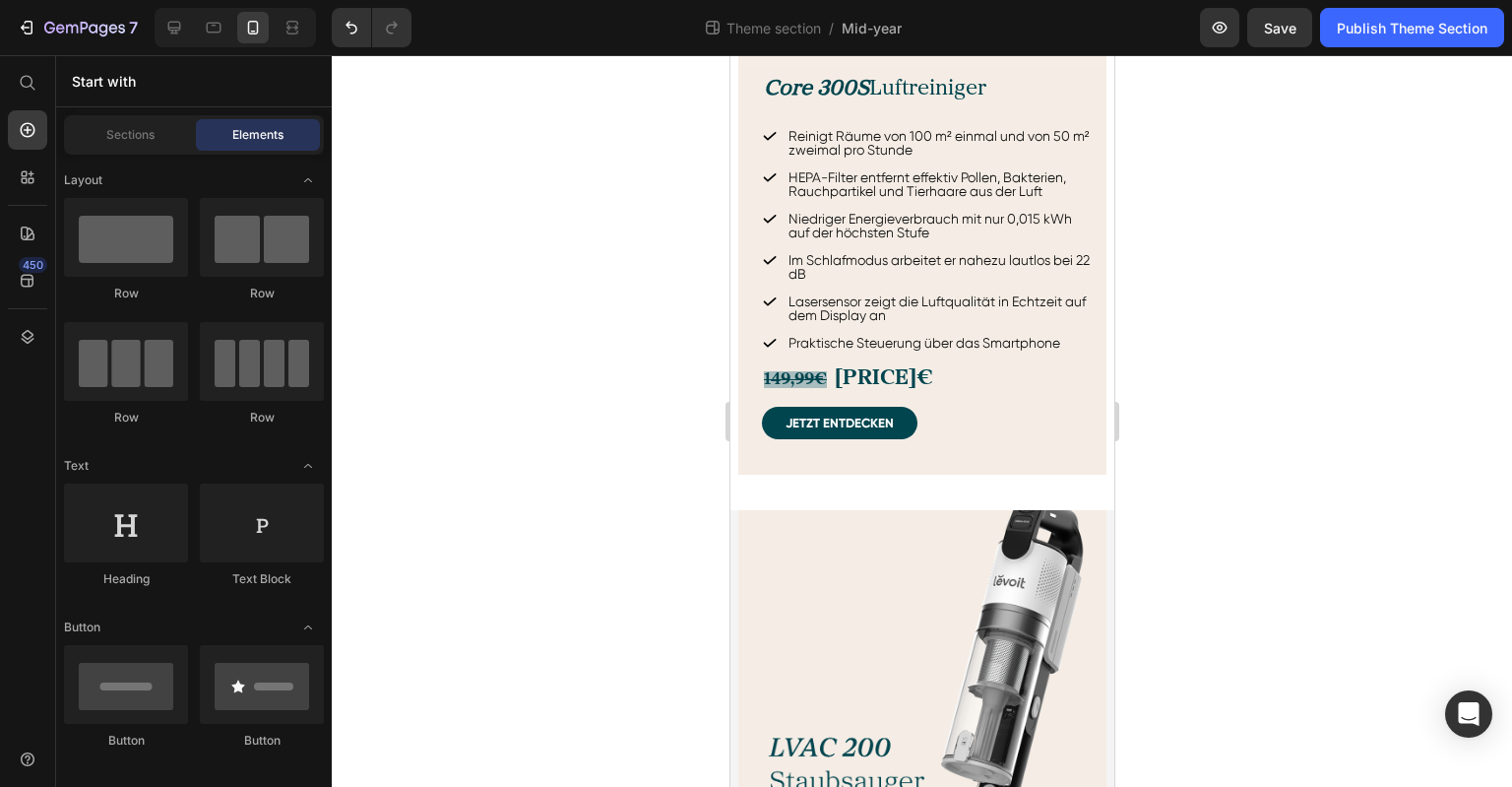 click 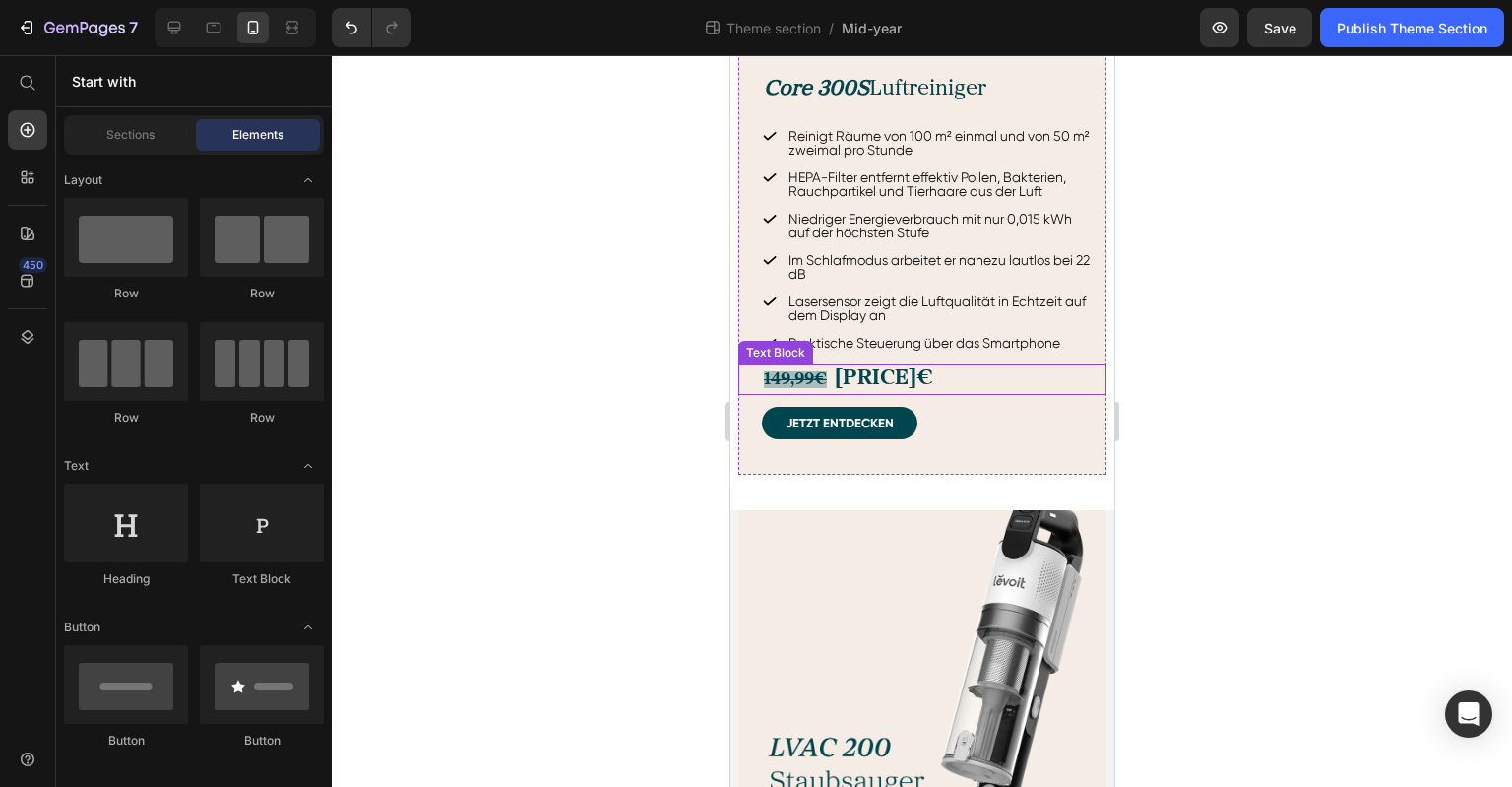 click on "[PRICE]€" at bounding box center (883, 378) 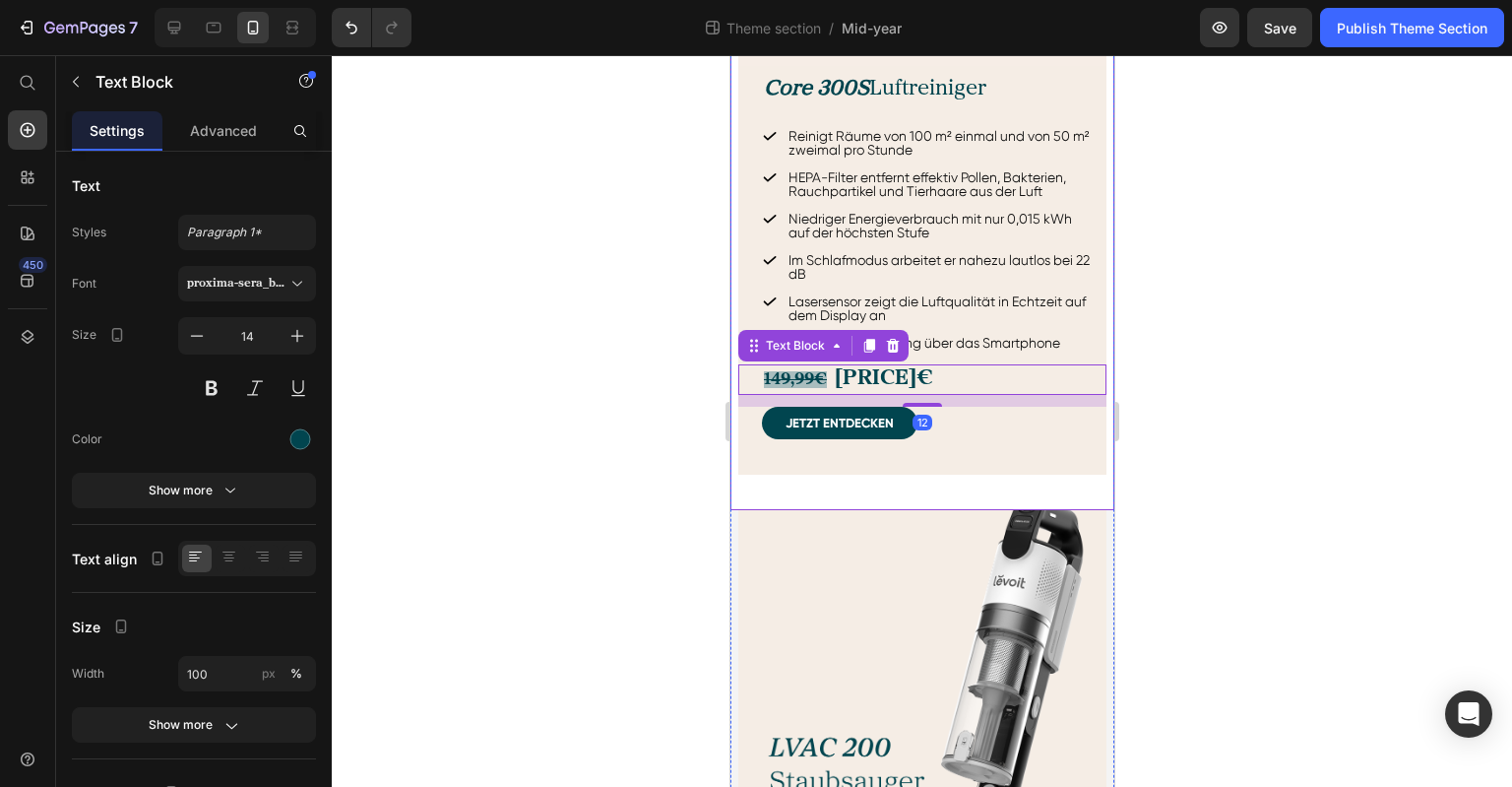 click 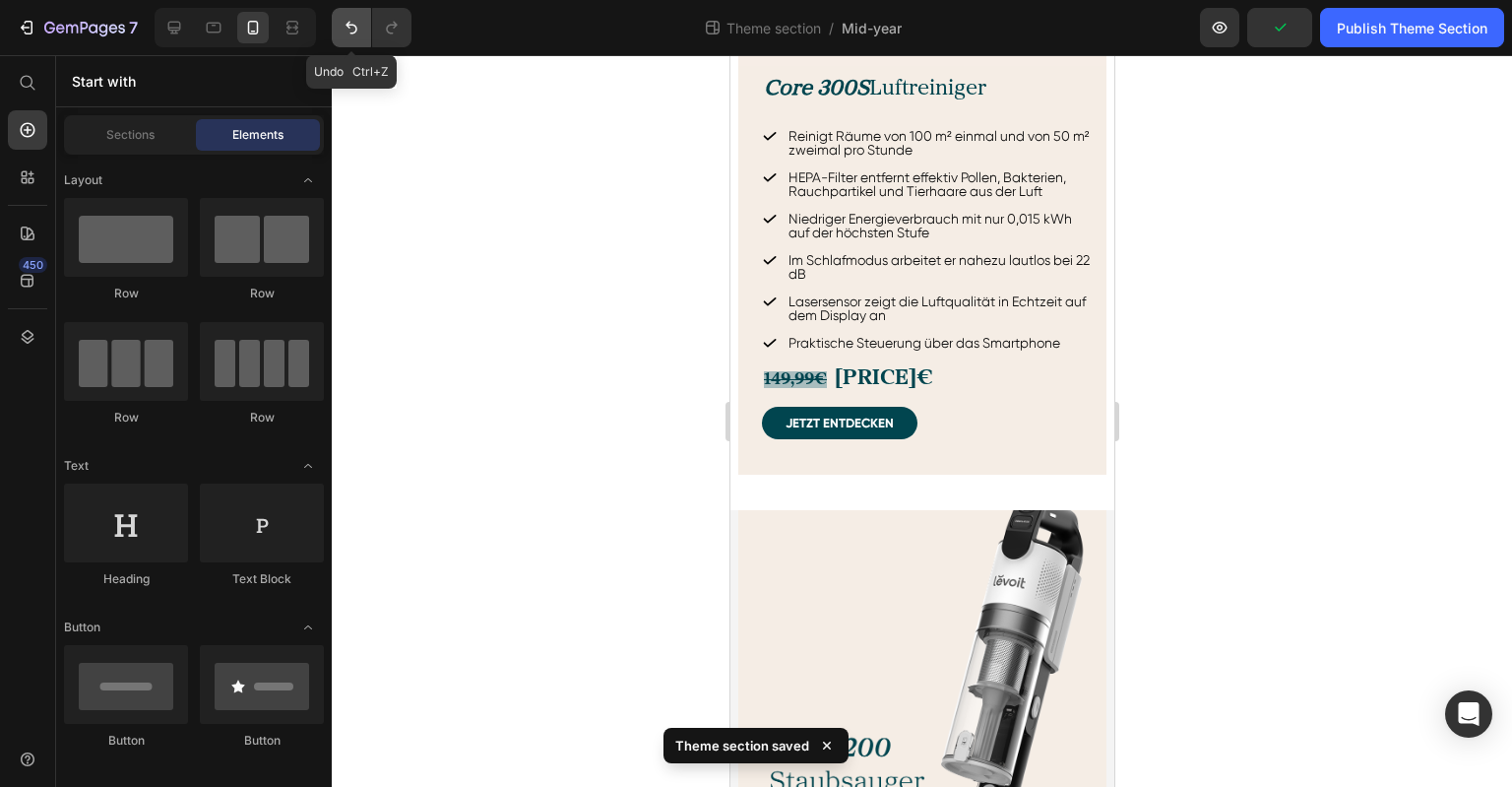 click 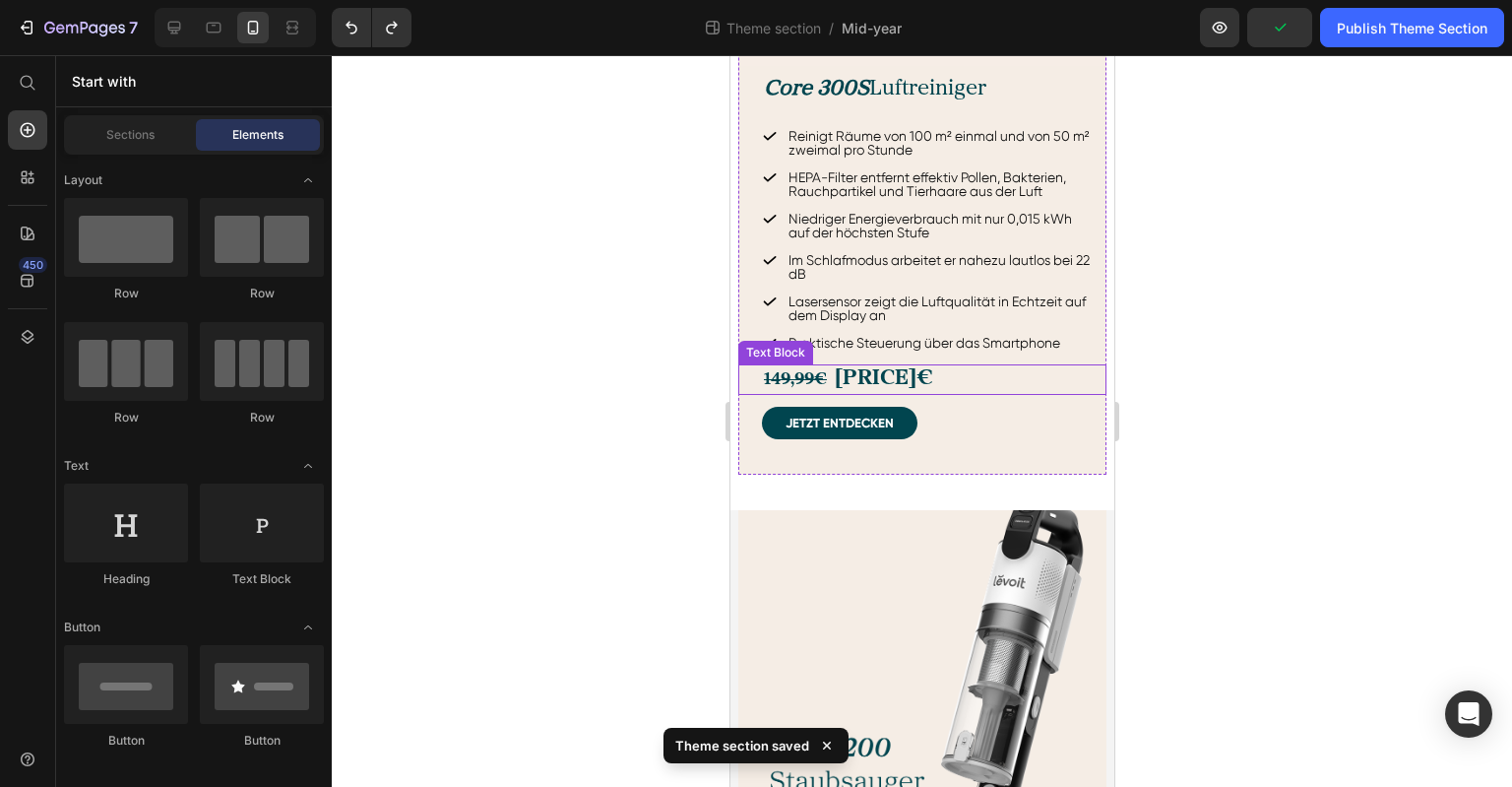 click on "149,99€" at bounding box center [794, 379] 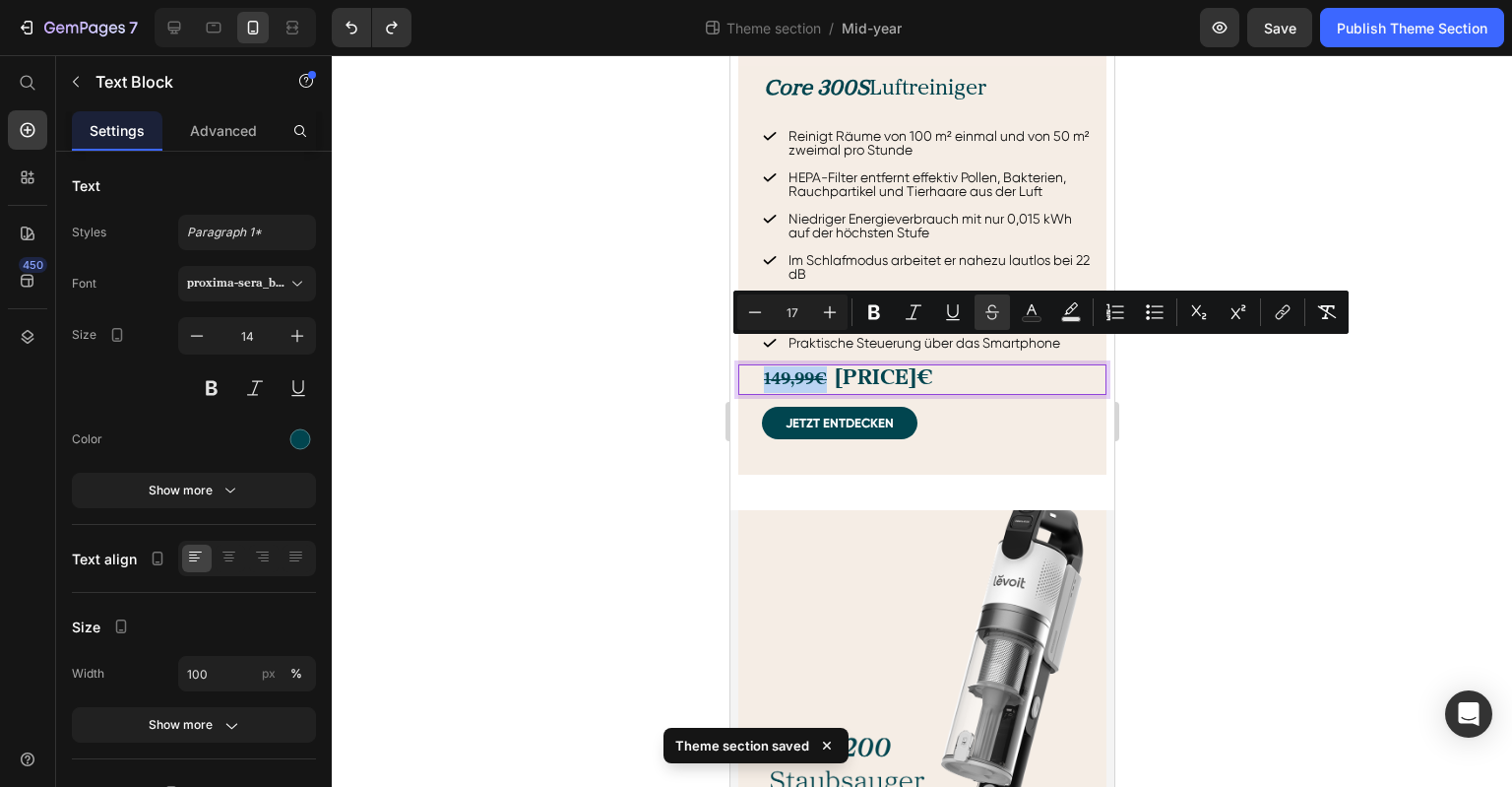 drag, startPoint x: 827, startPoint y: 350, endPoint x: 757, endPoint y: 350, distance: 70 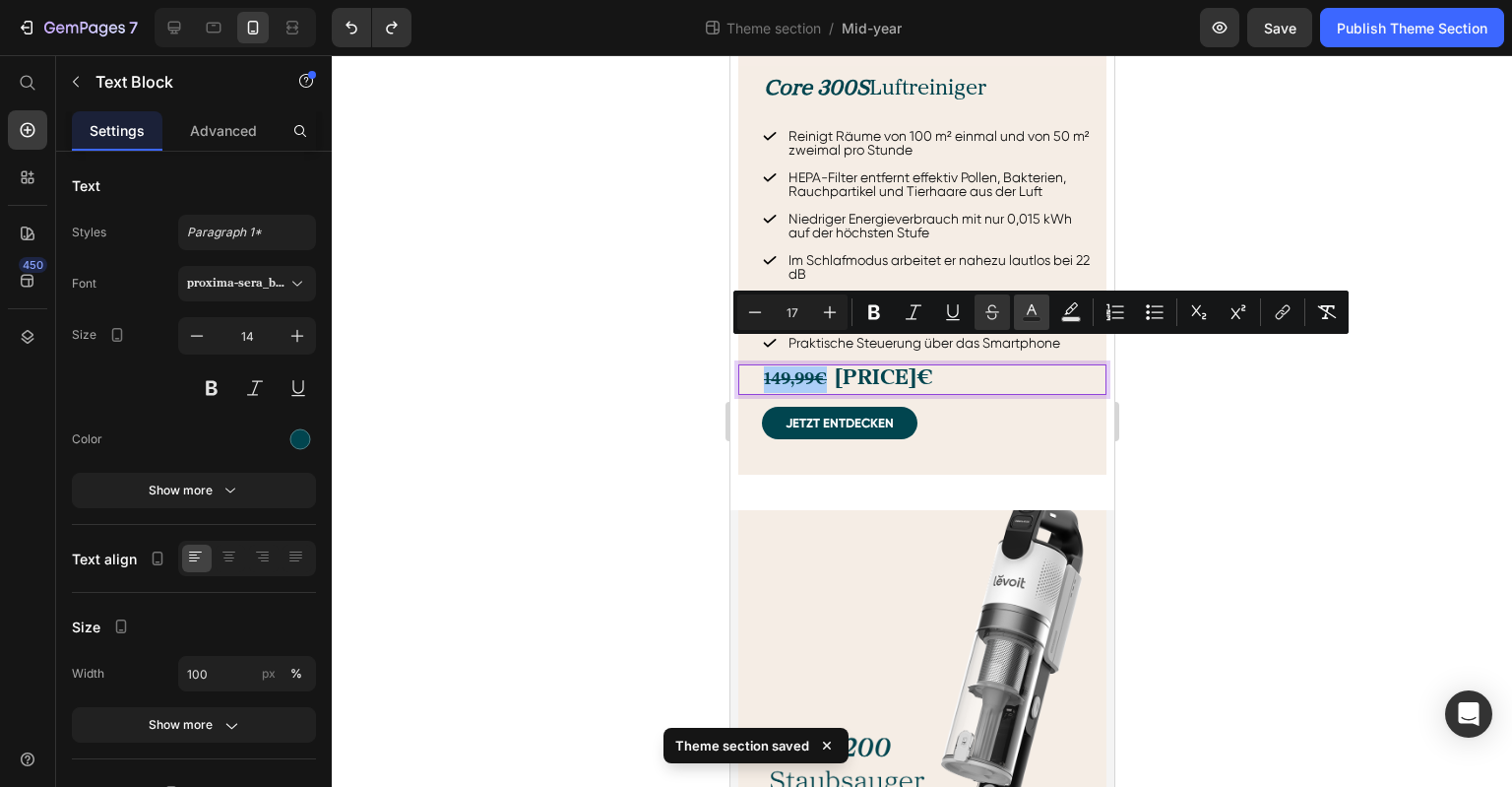 click 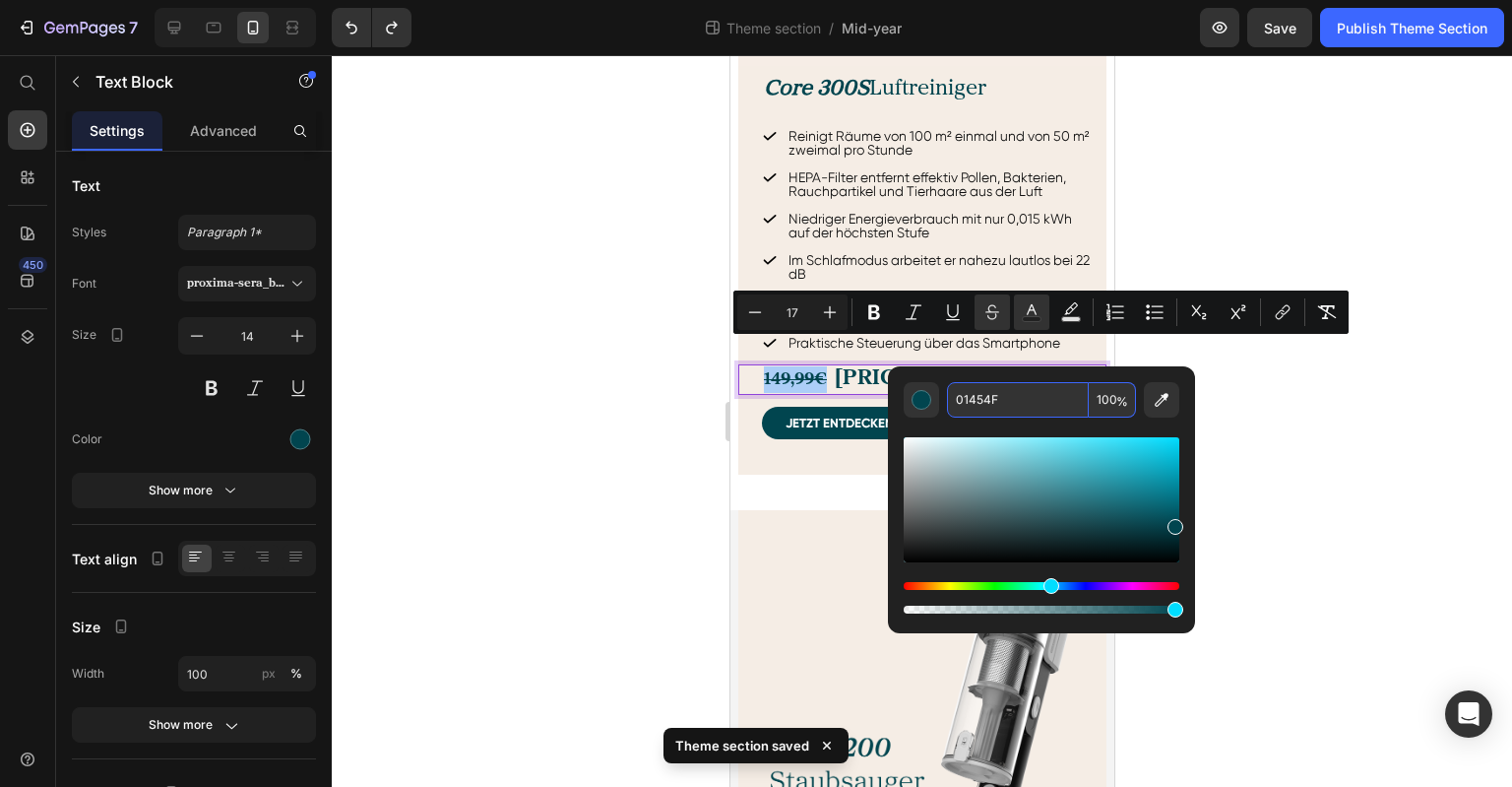 click on "01454F" at bounding box center [1018, 400] 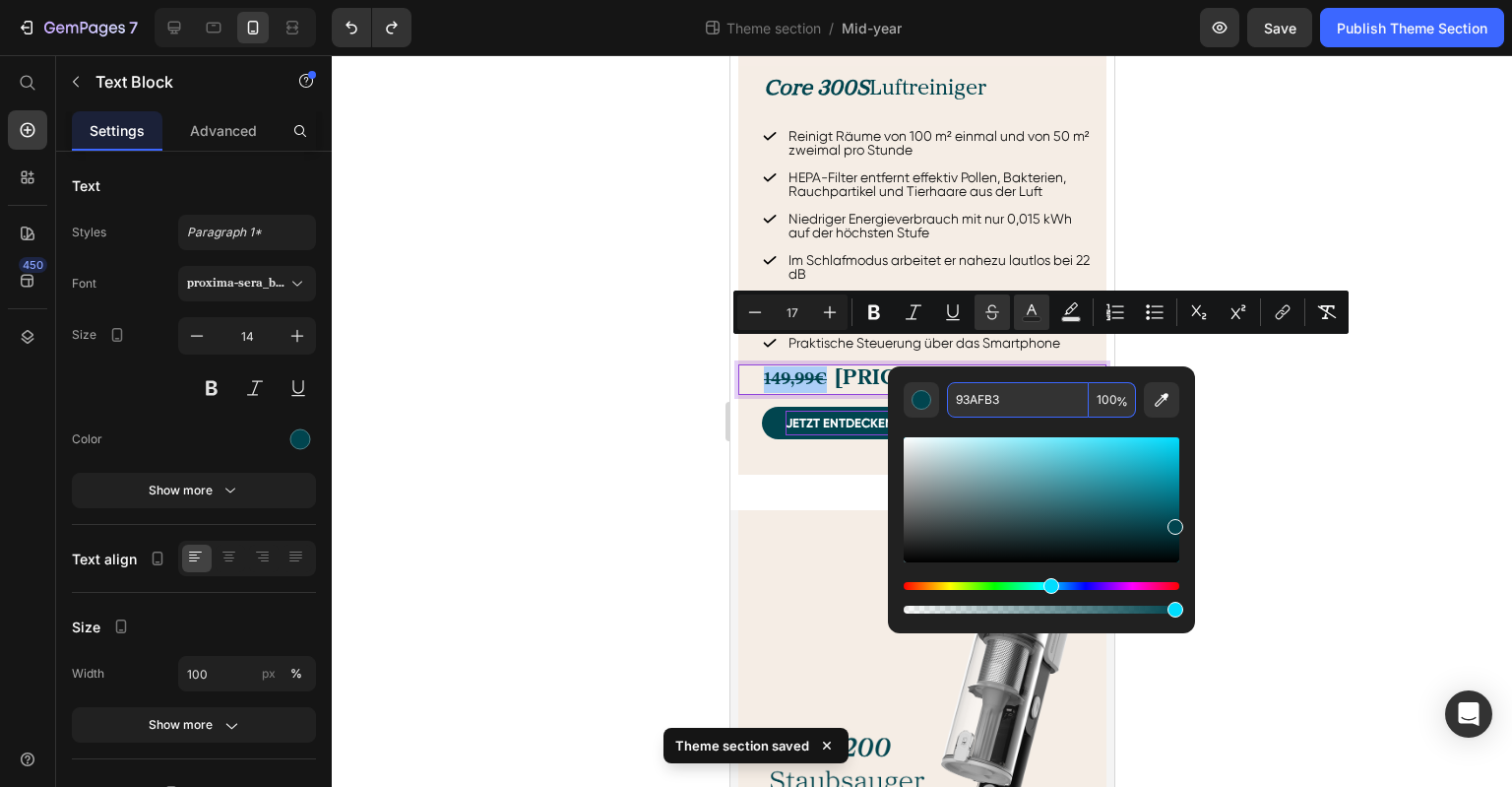 type on "93AFB3" 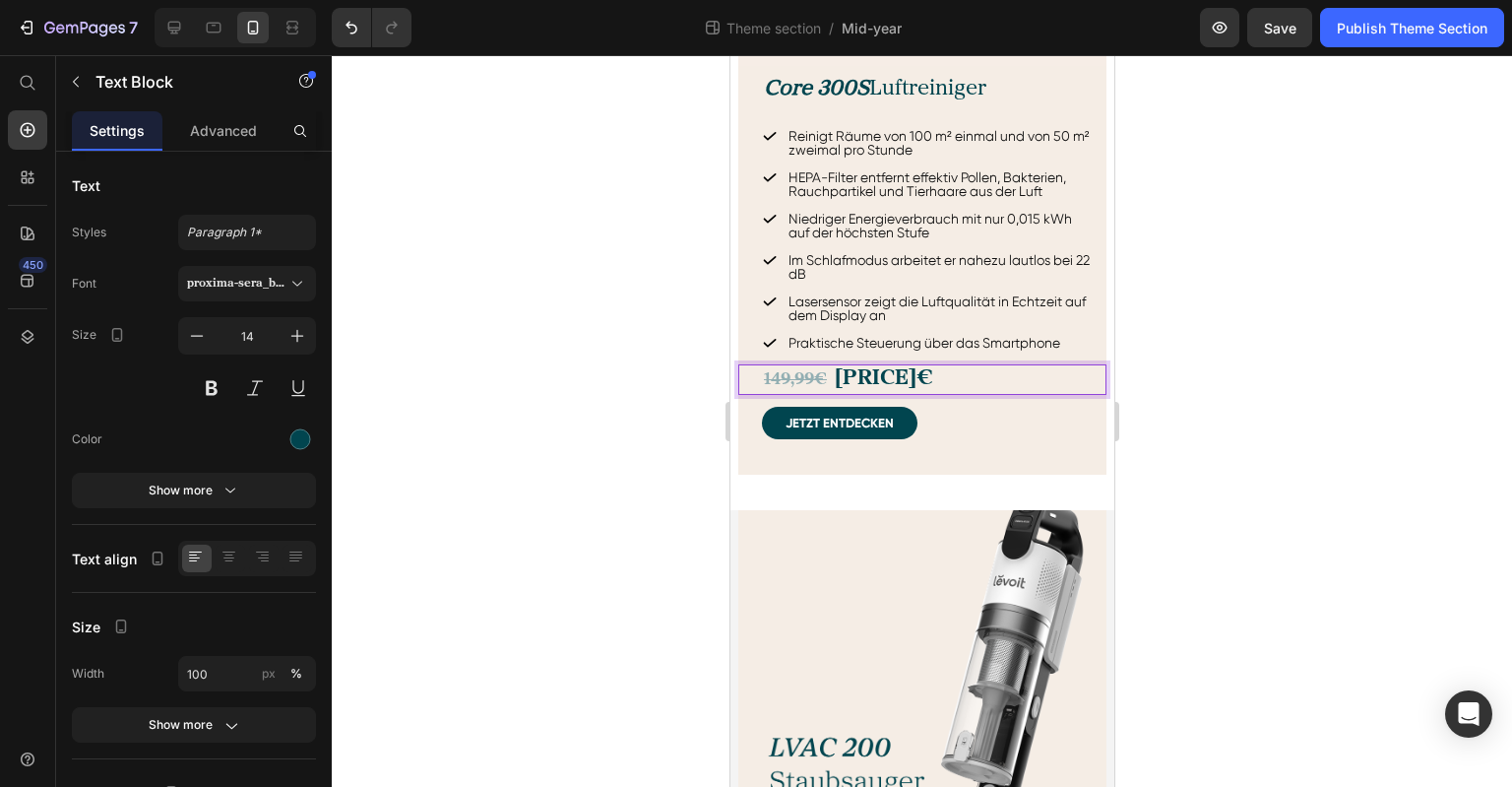 click on "[PRICE]€" at bounding box center [883, 378] 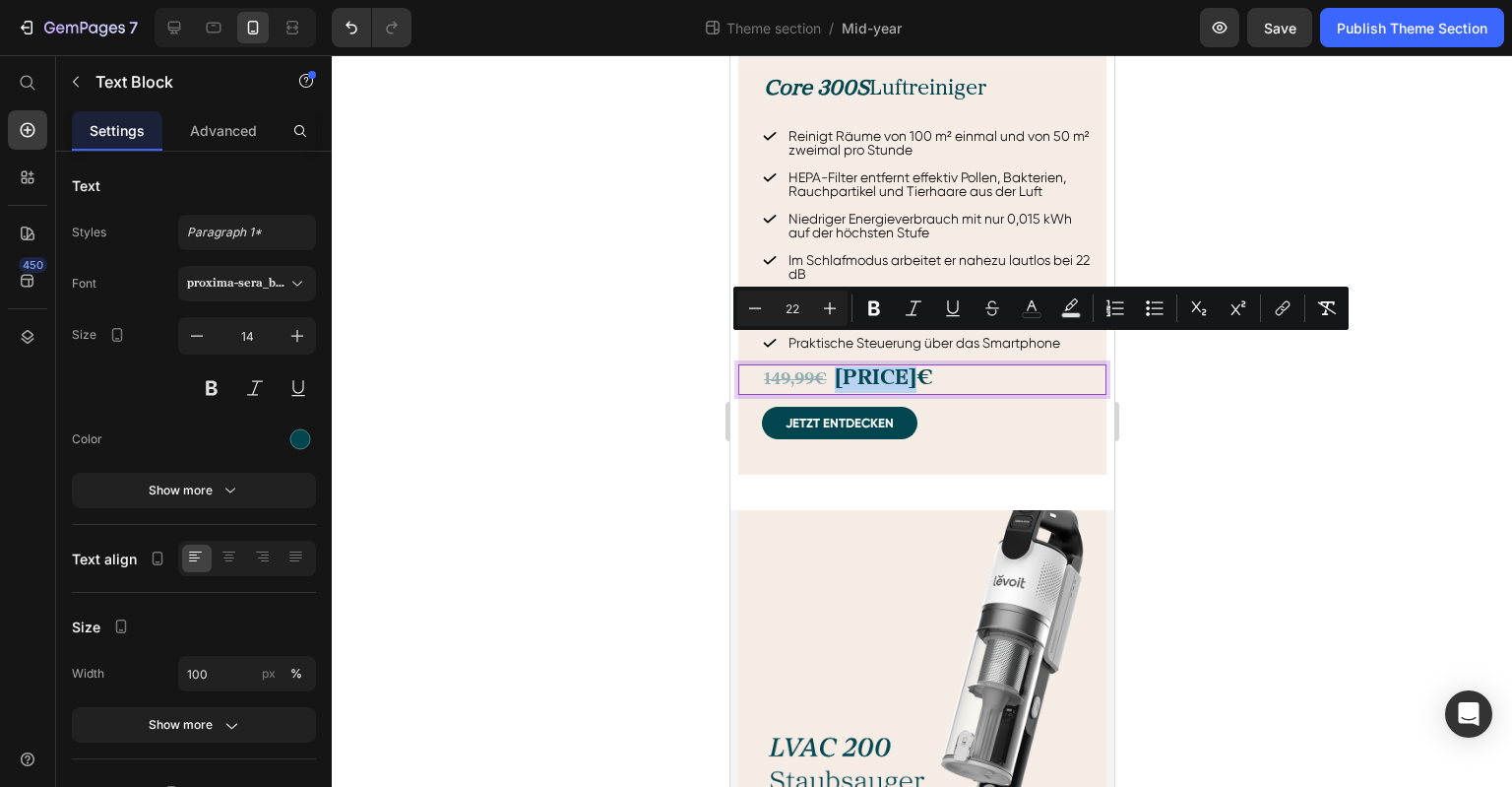 drag, startPoint x: 836, startPoint y: 350, endPoint x: 908, endPoint y: 347, distance: 72.062473 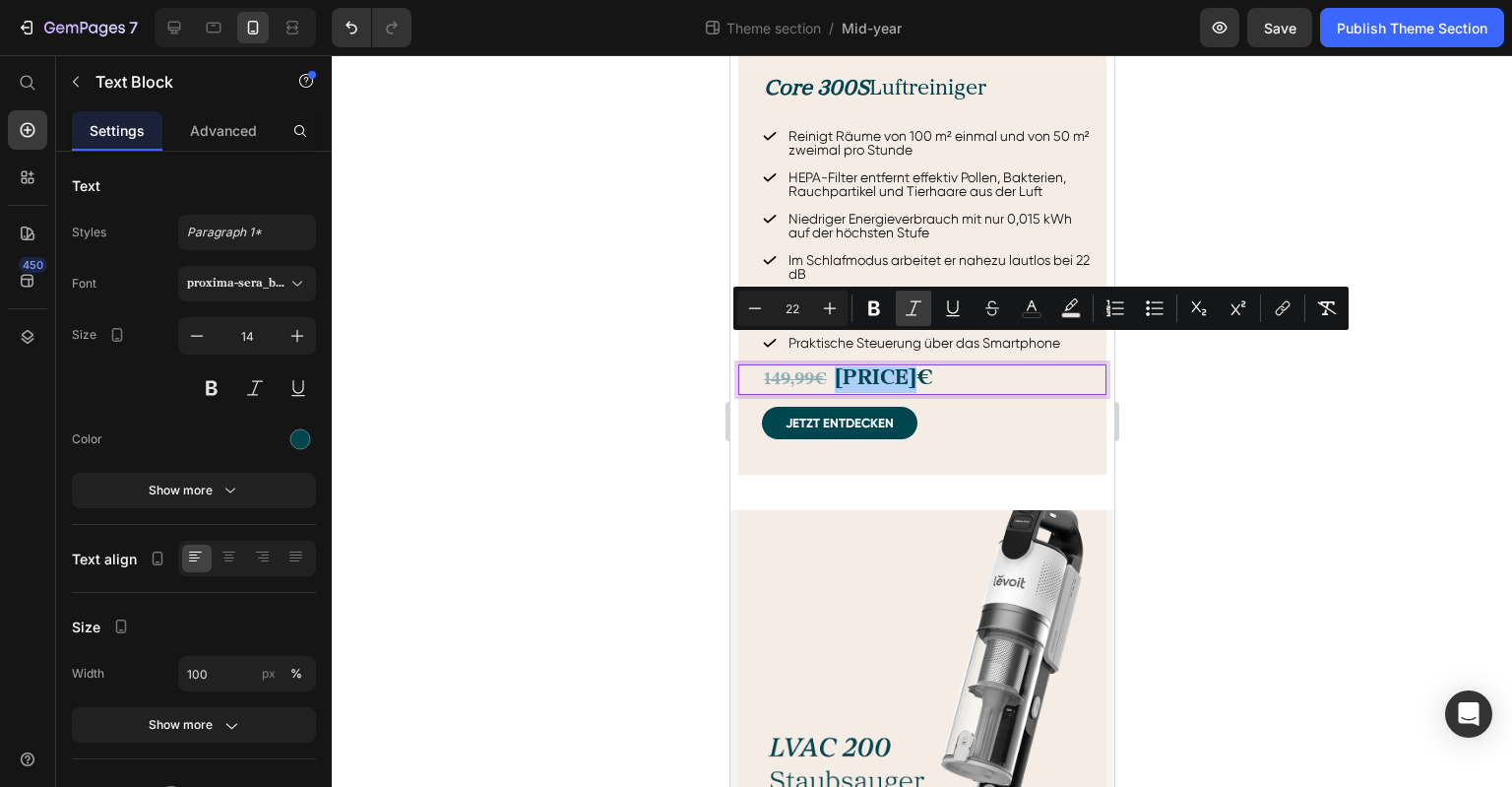click 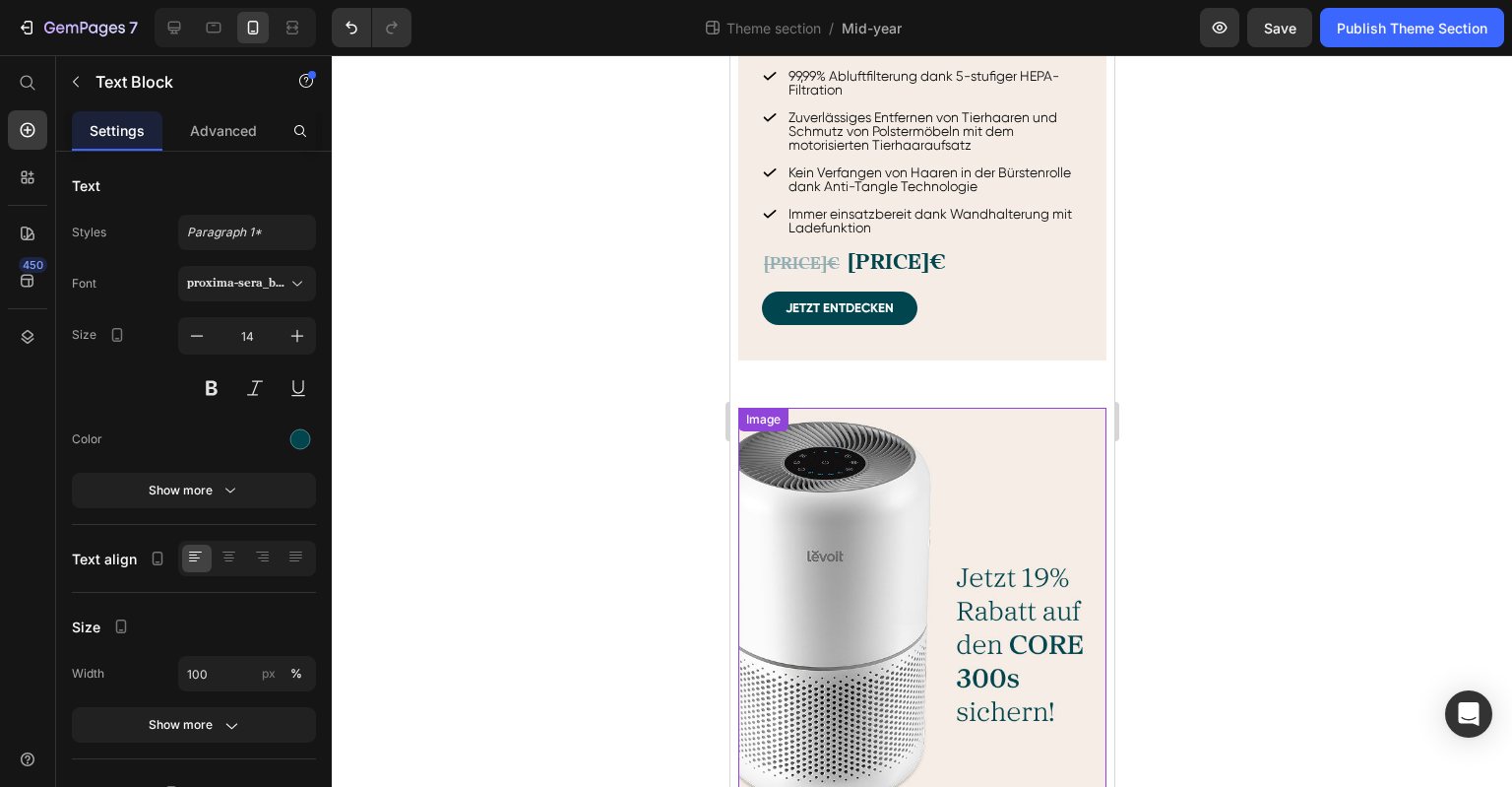 scroll, scrollTop: 1182, scrollLeft: 0, axis: vertical 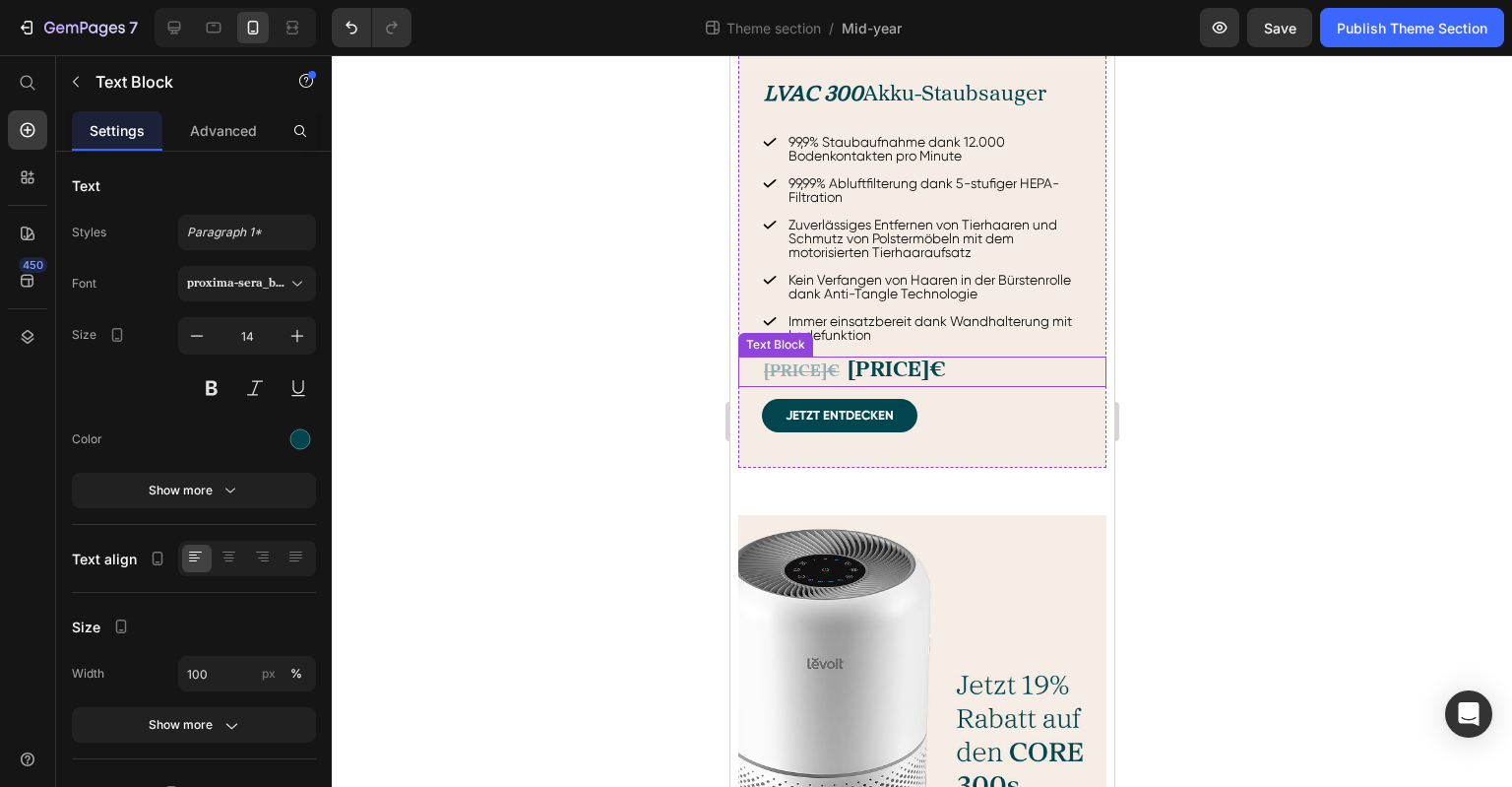 click on "[PRICE]€" at bounding box center (896, 370) 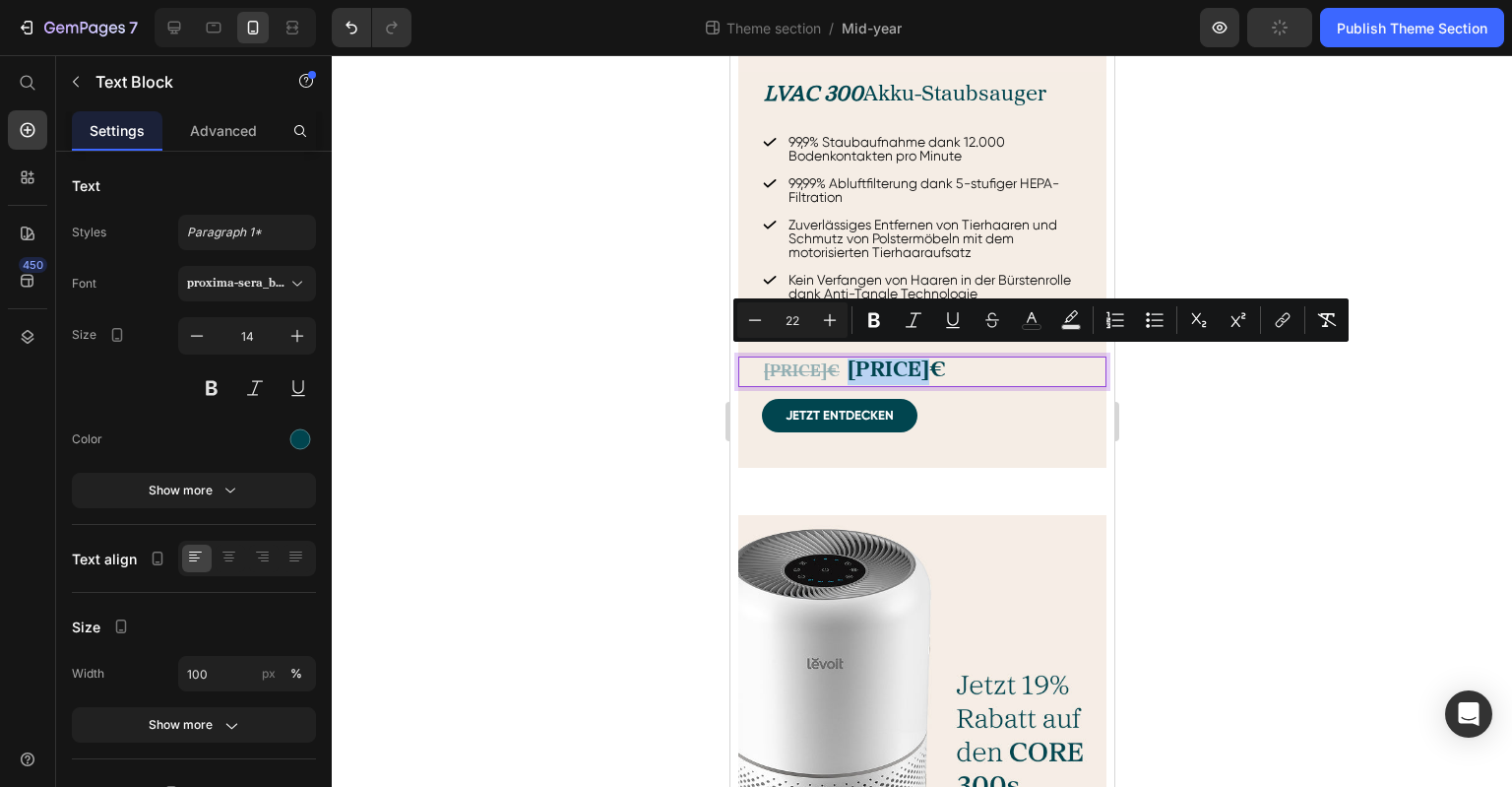 drag, startPoint x: 895, startPoint y: 361, endPoint x: 908, endPoint y: 357, distance: 13.601471 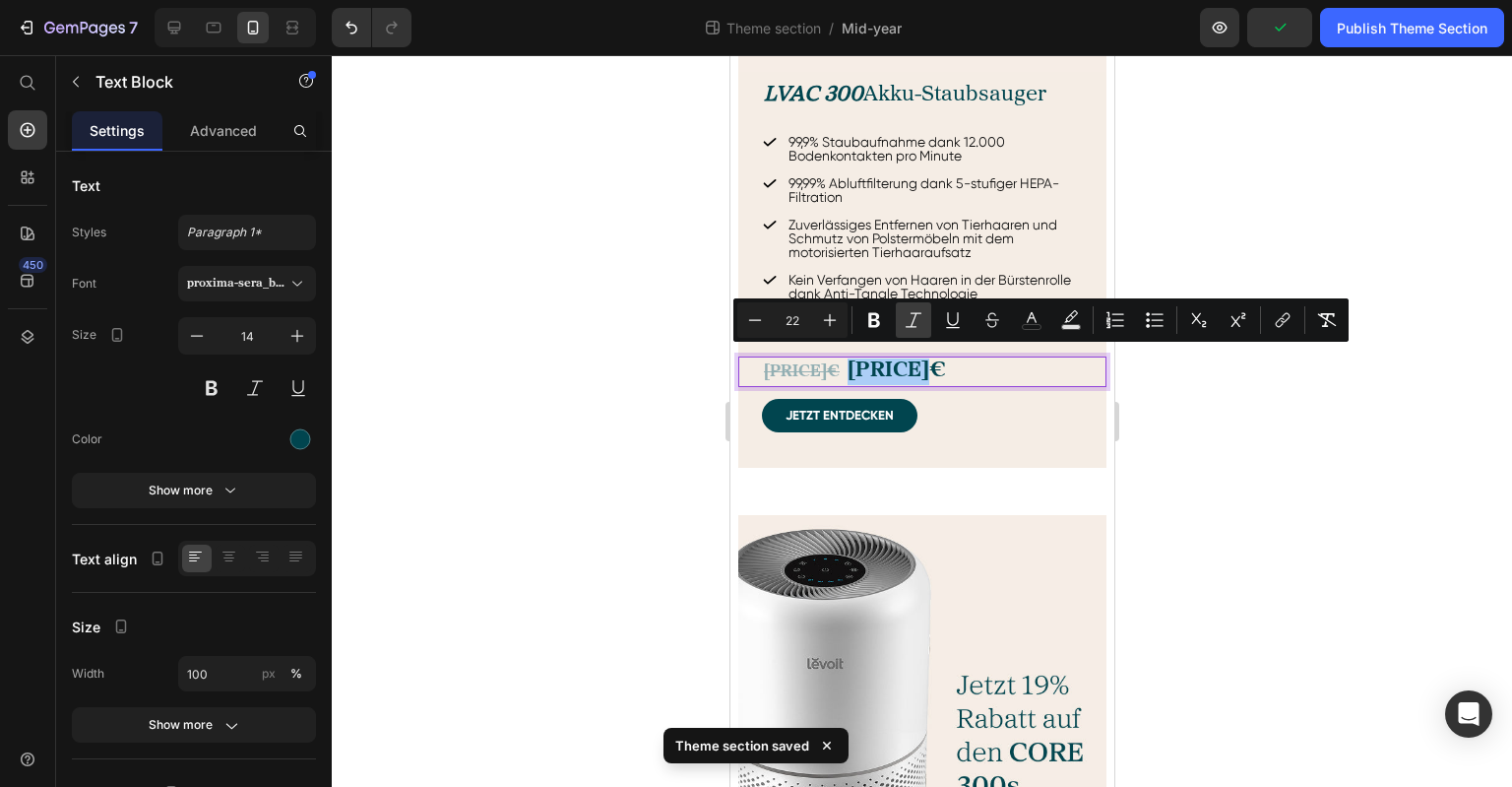 click 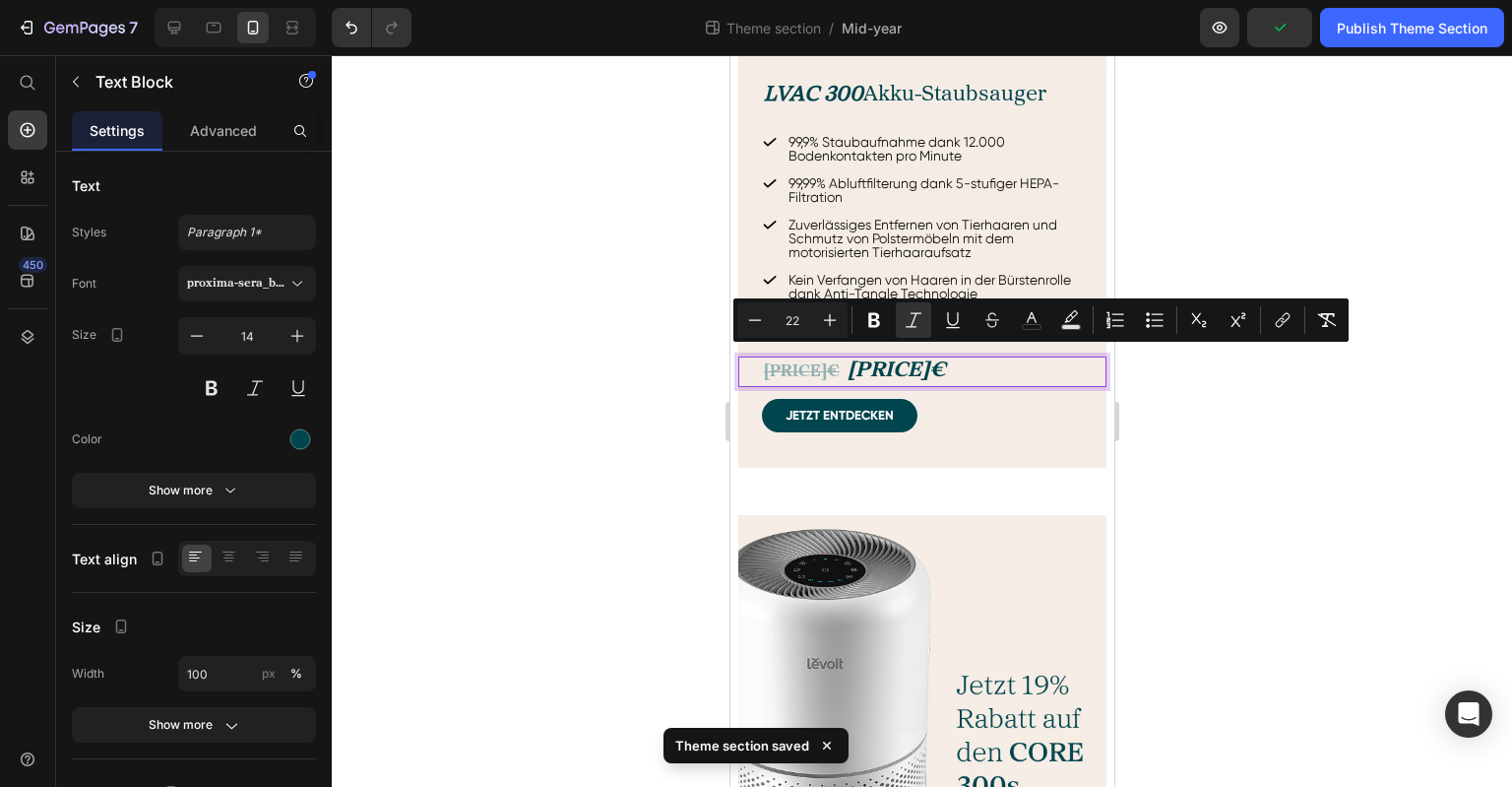click 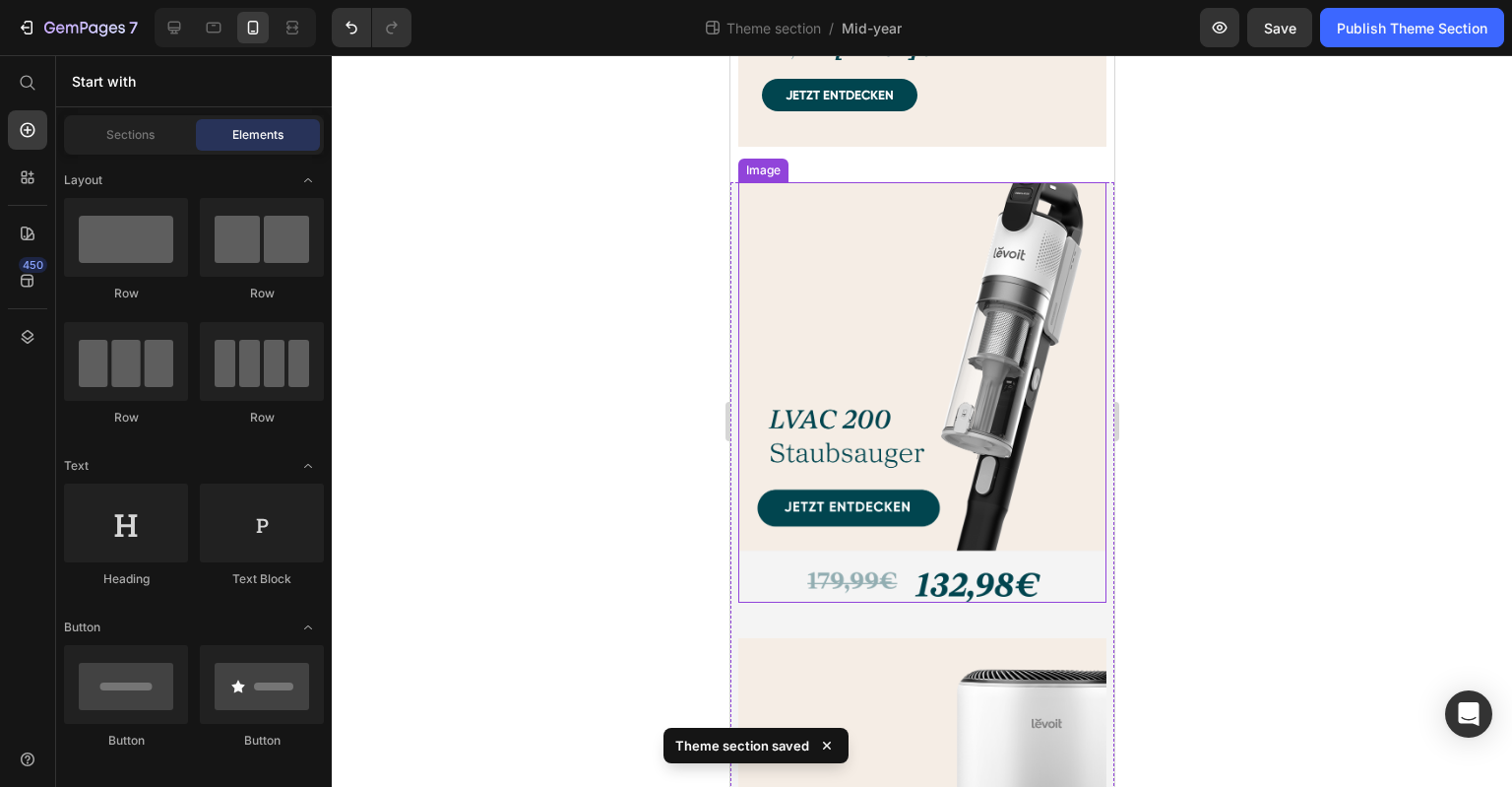 scroll, scrollTop: 2462, scrollLeft: 0, axis: vertical 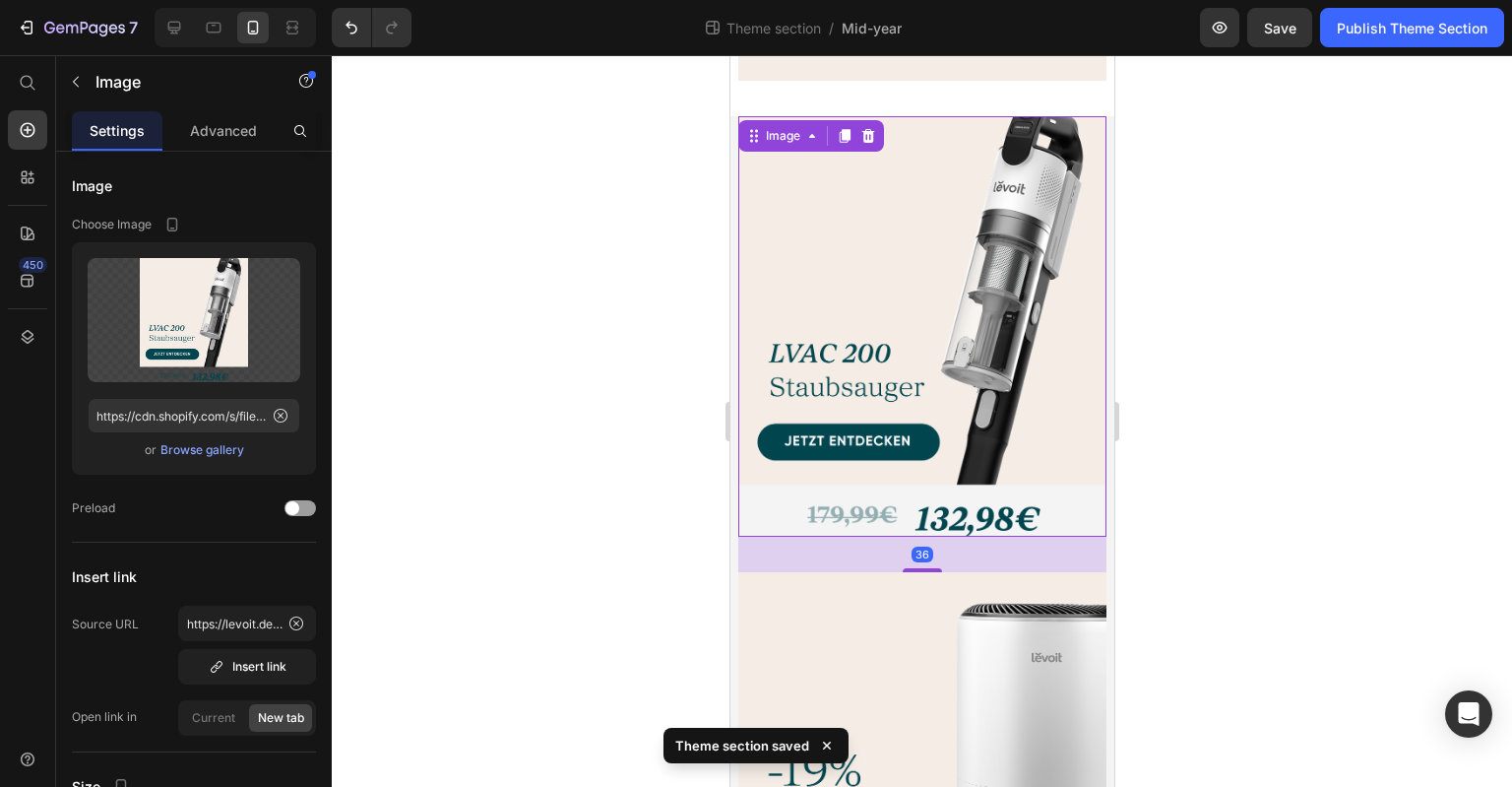 click at bounding box center [921, 326] 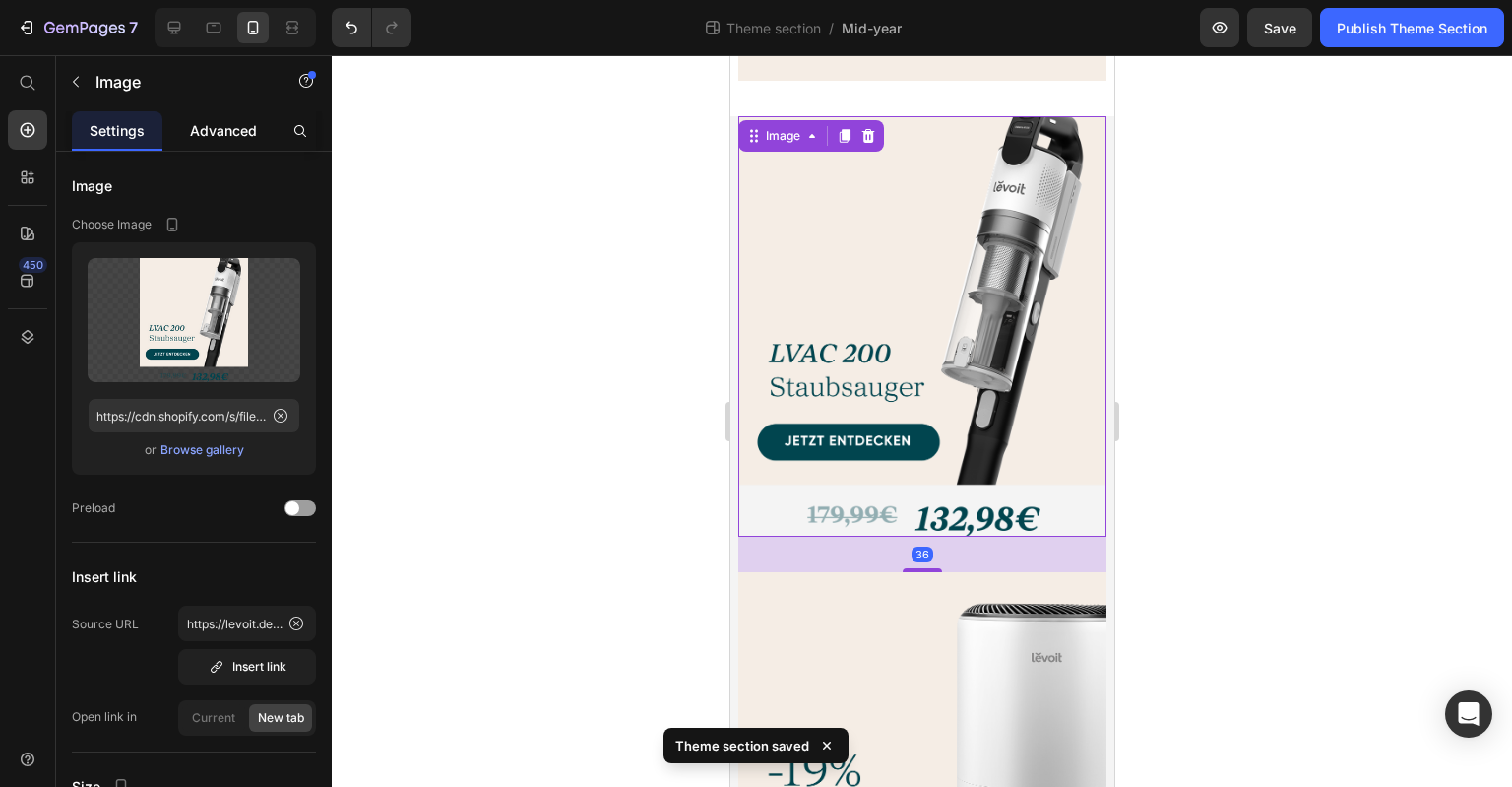 click on "Advanced" at bounding box center [223, 130] 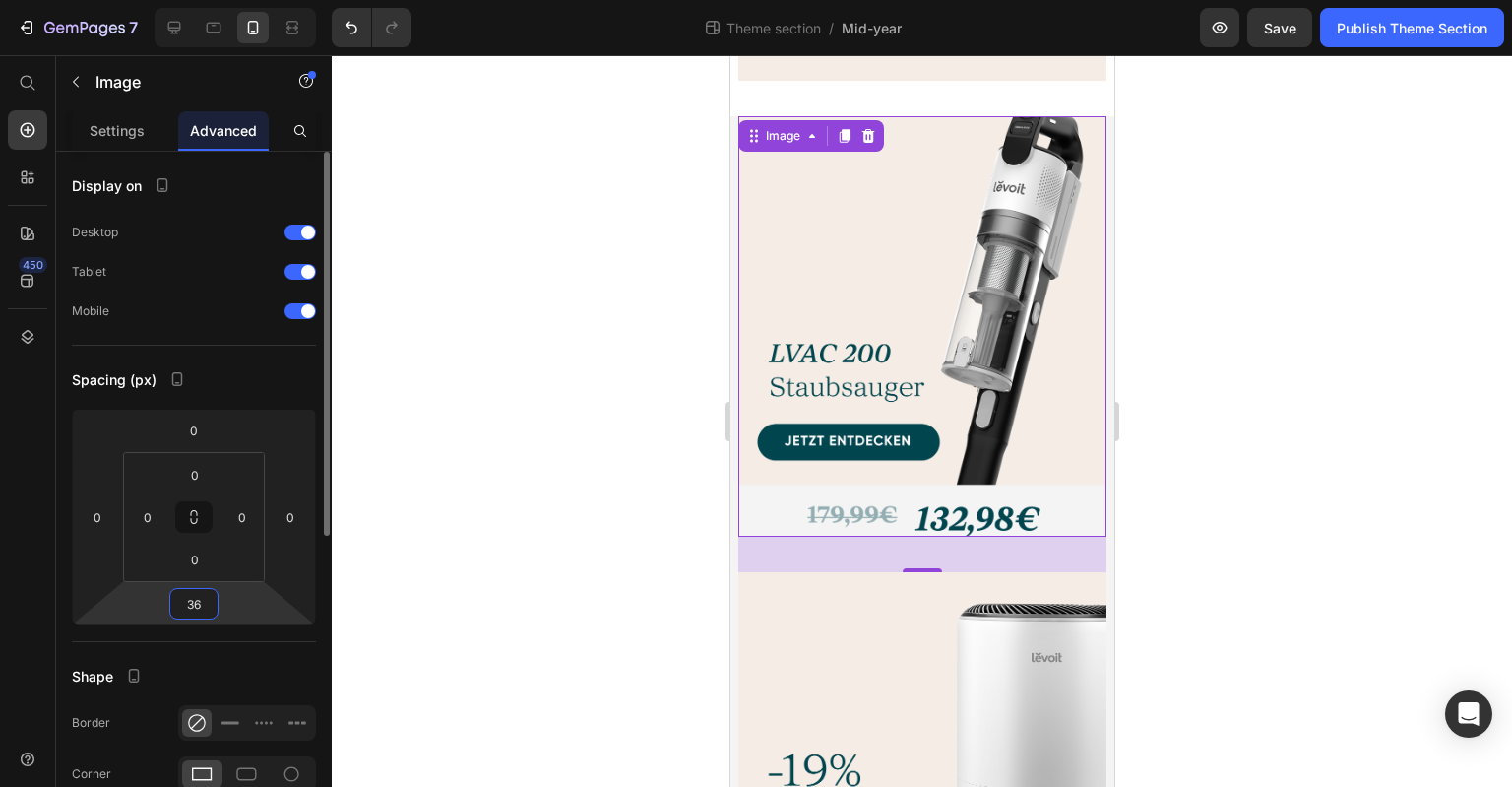 click on "36" at bounding box center [194, 604] 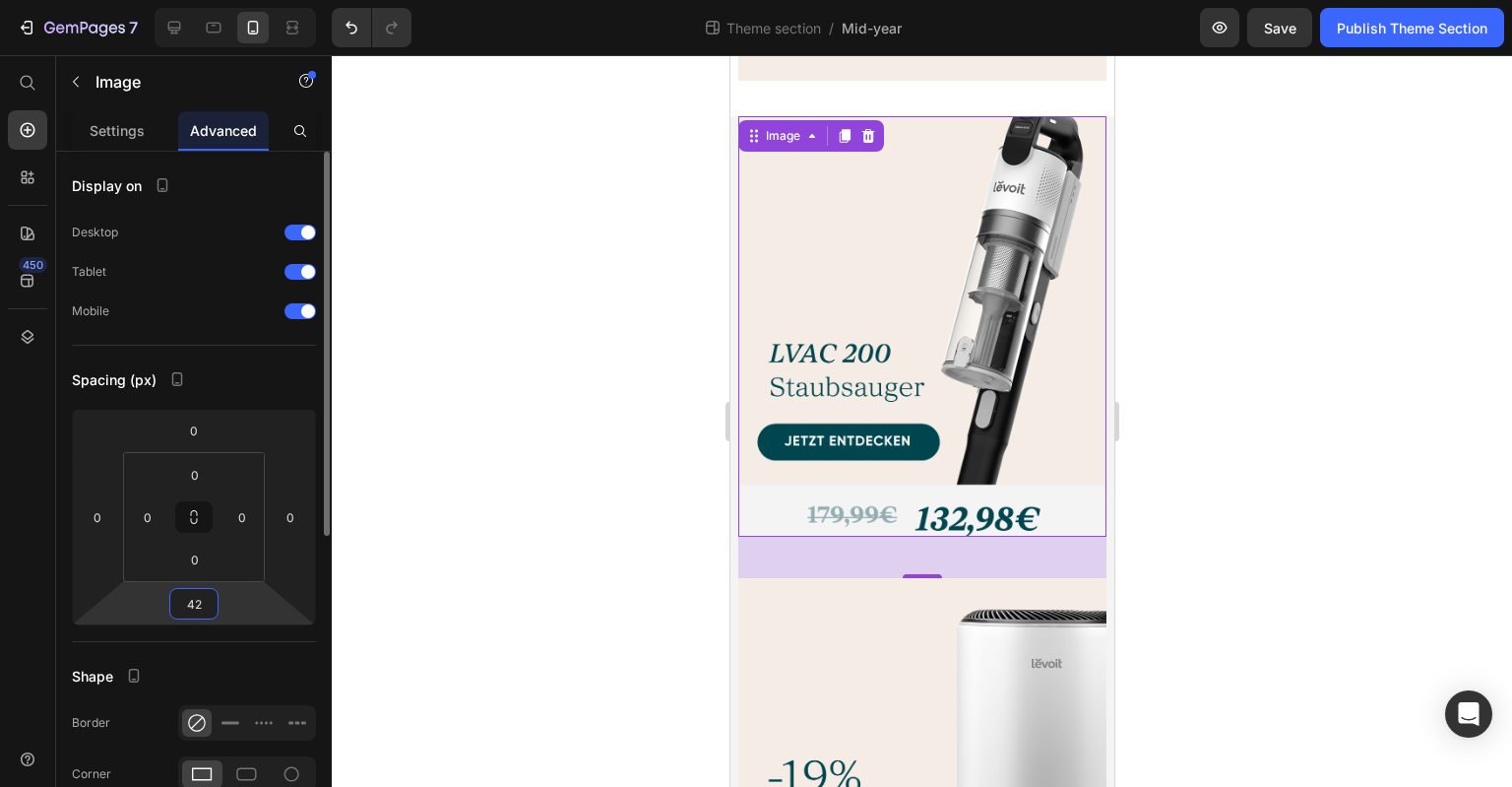 click on "42" at bounding box center [194, 604] 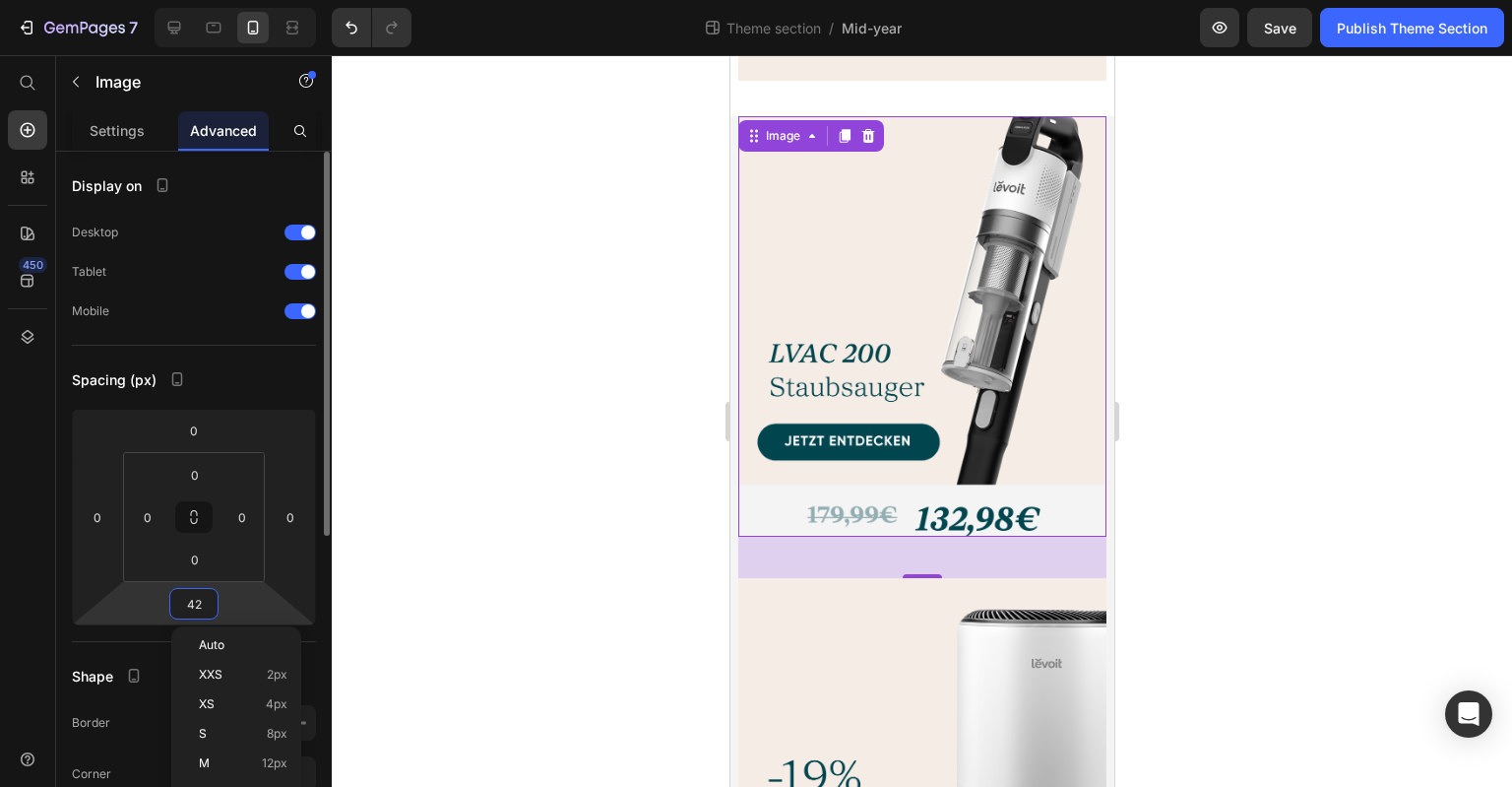 type on "48" 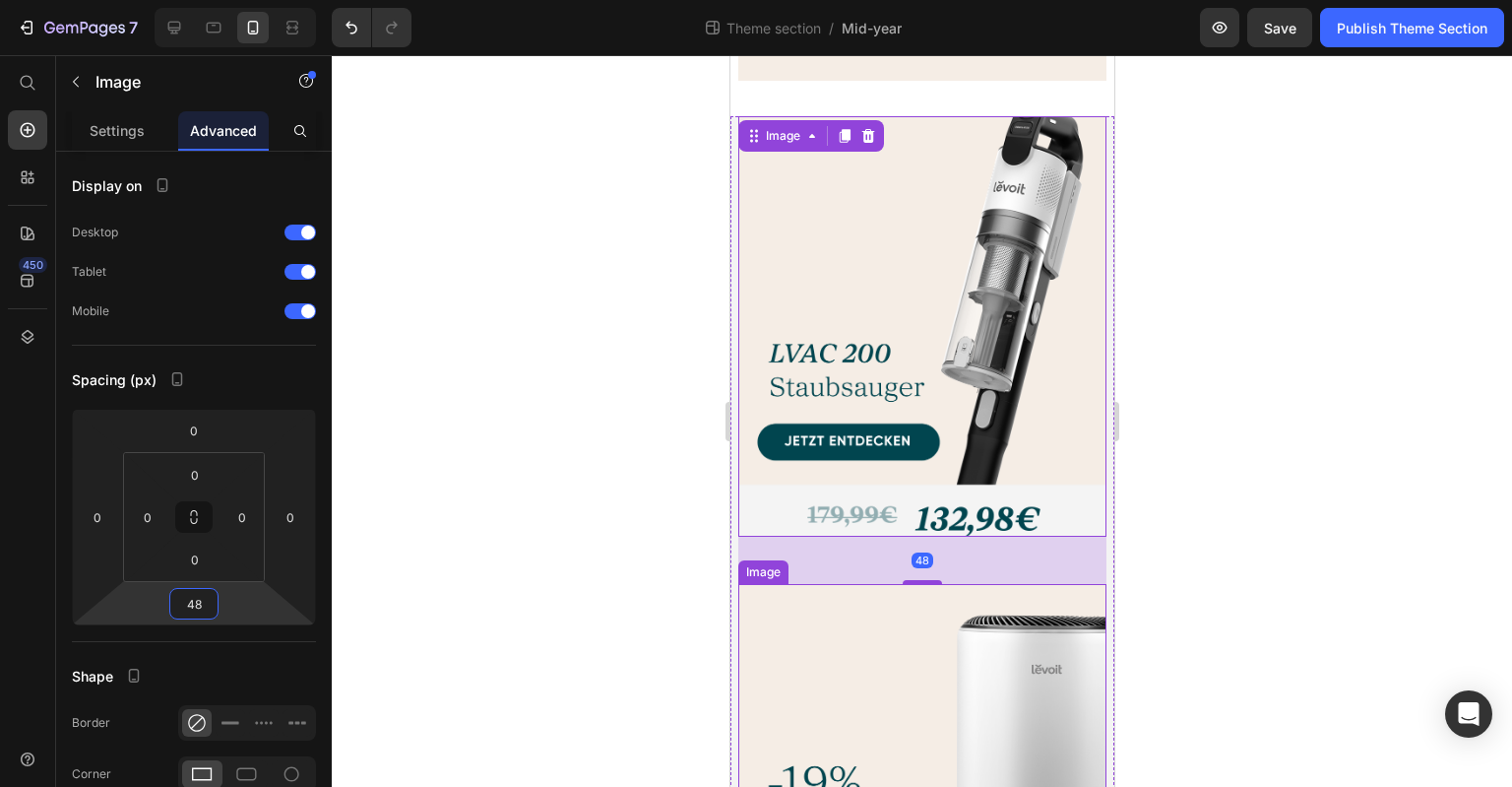 click 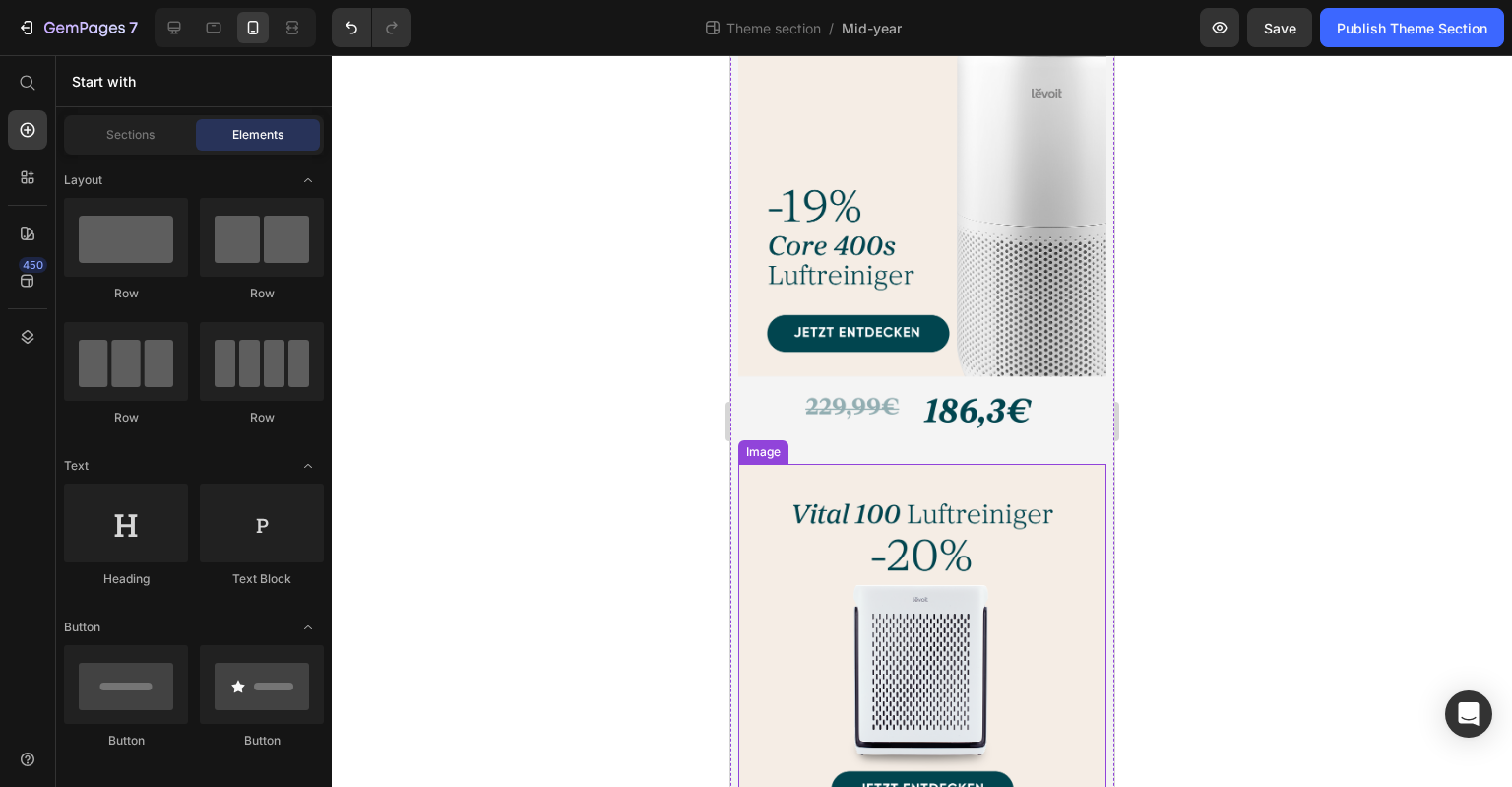 scroll, scrollTop: 3140, scrollLeft: 0, axis: vertical 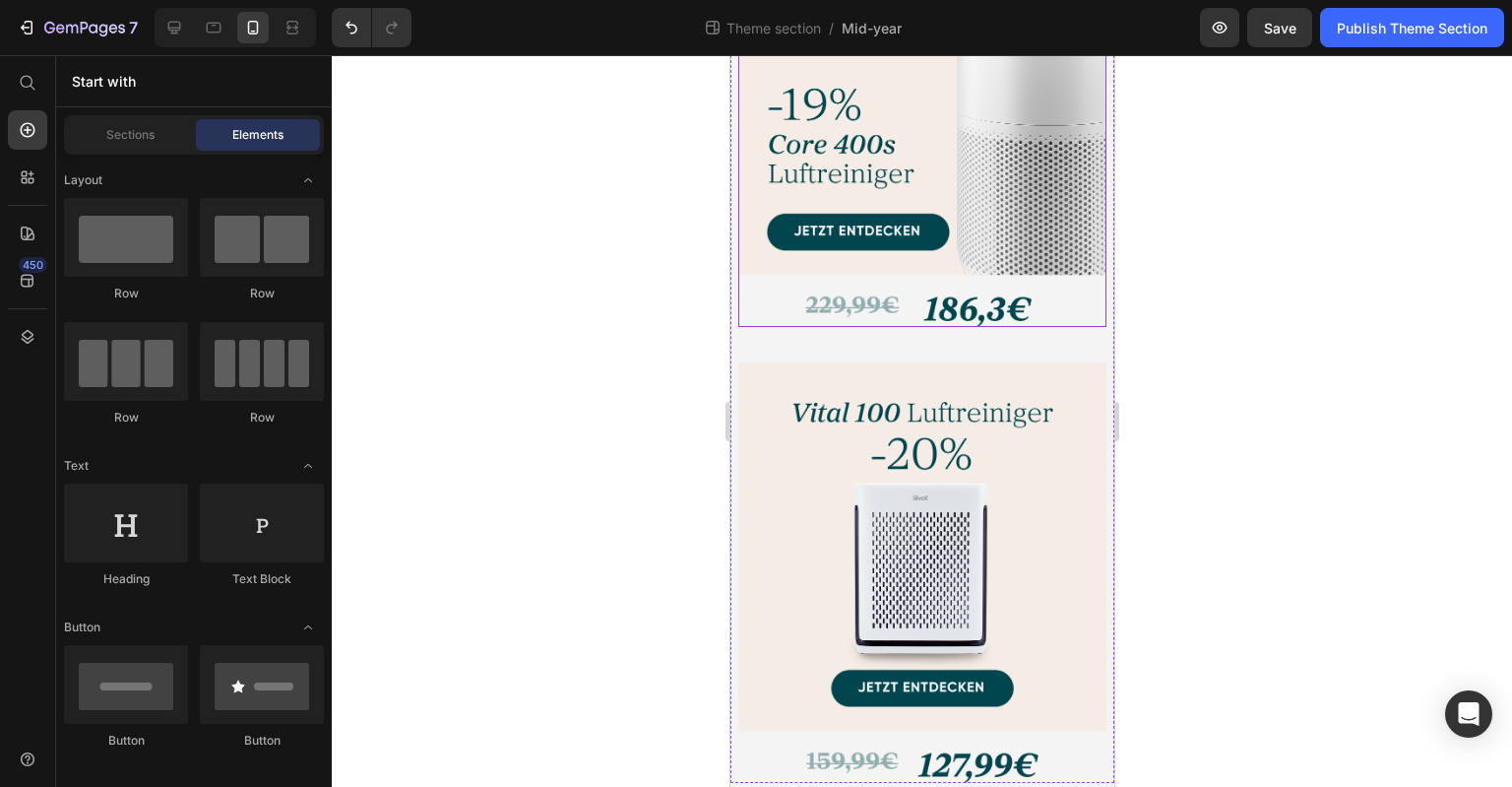 click at bounding box center [921, 116] 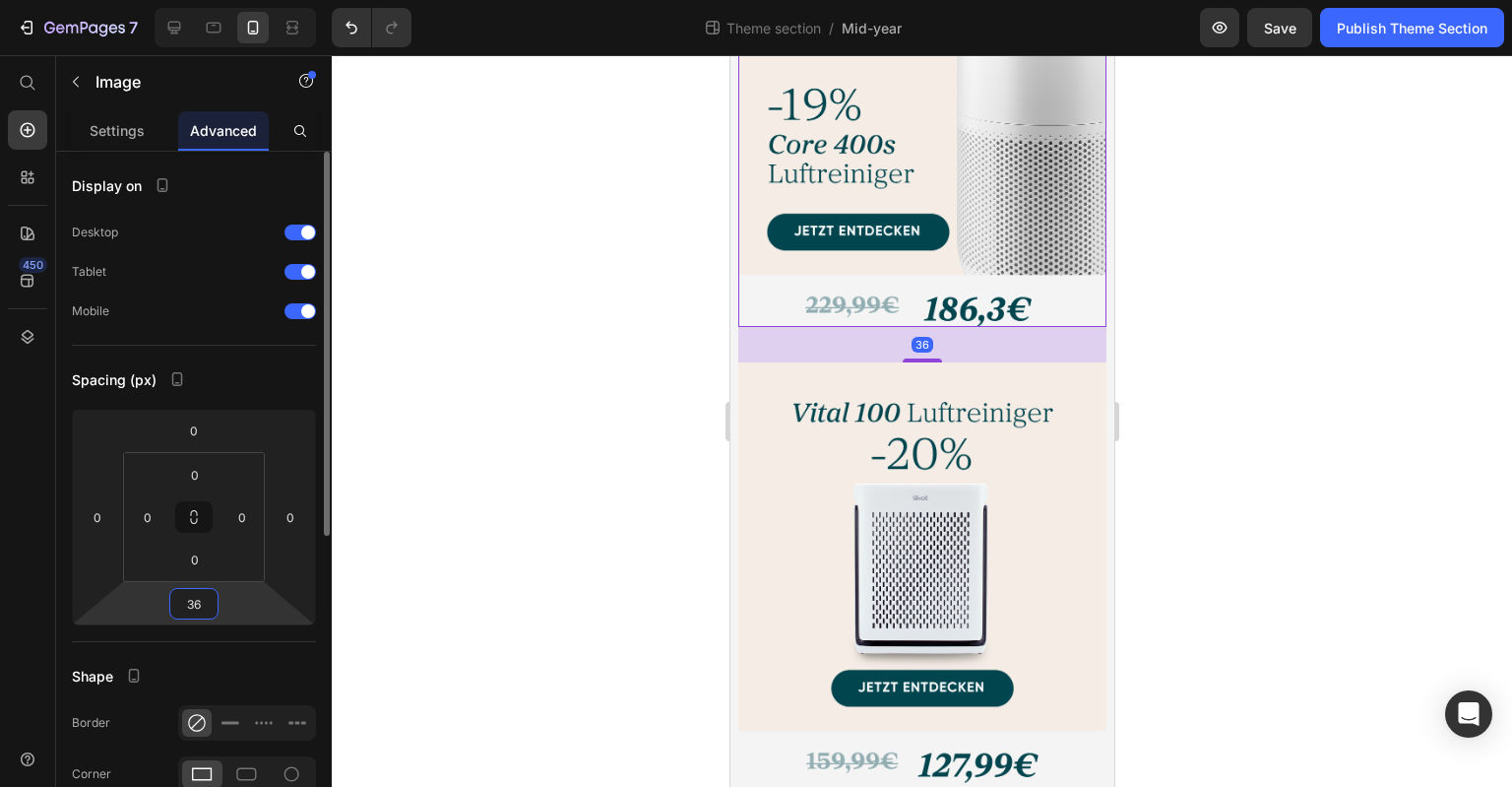 click on "36" at bounding box center (194, 604) 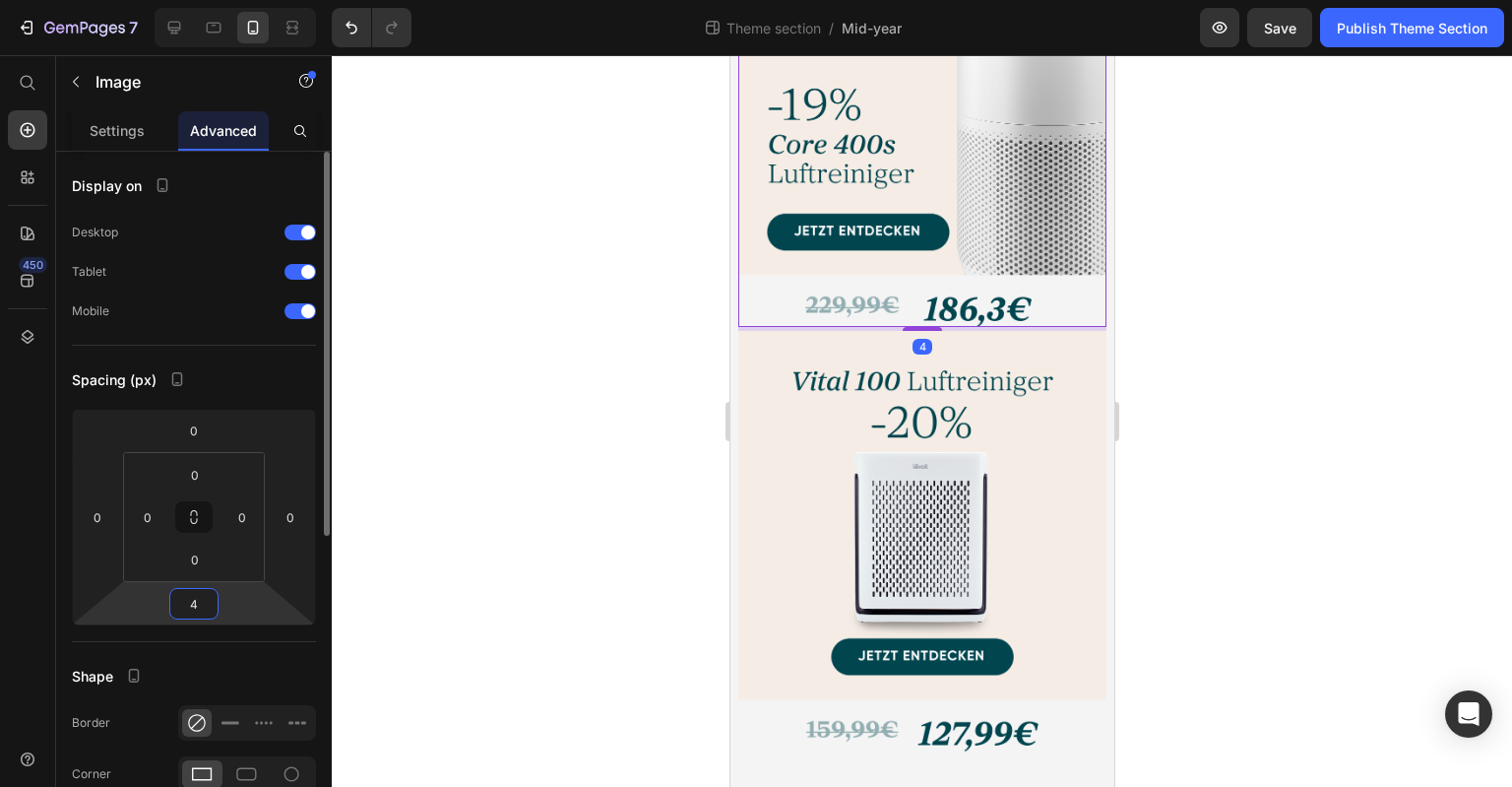 scroll, scrollTop: 3109, scrollLeft: 0, axis: vertical 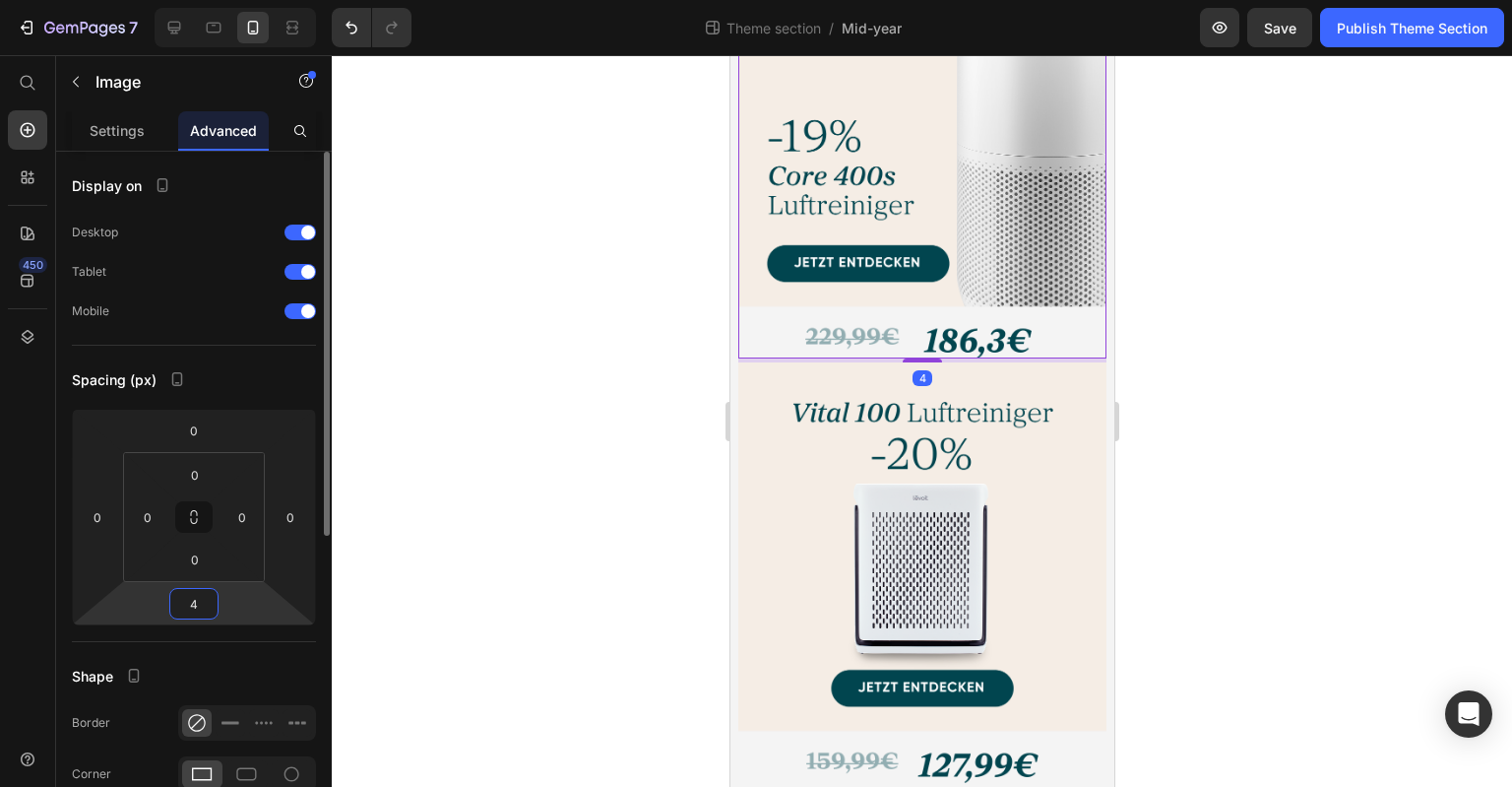 type on "48" 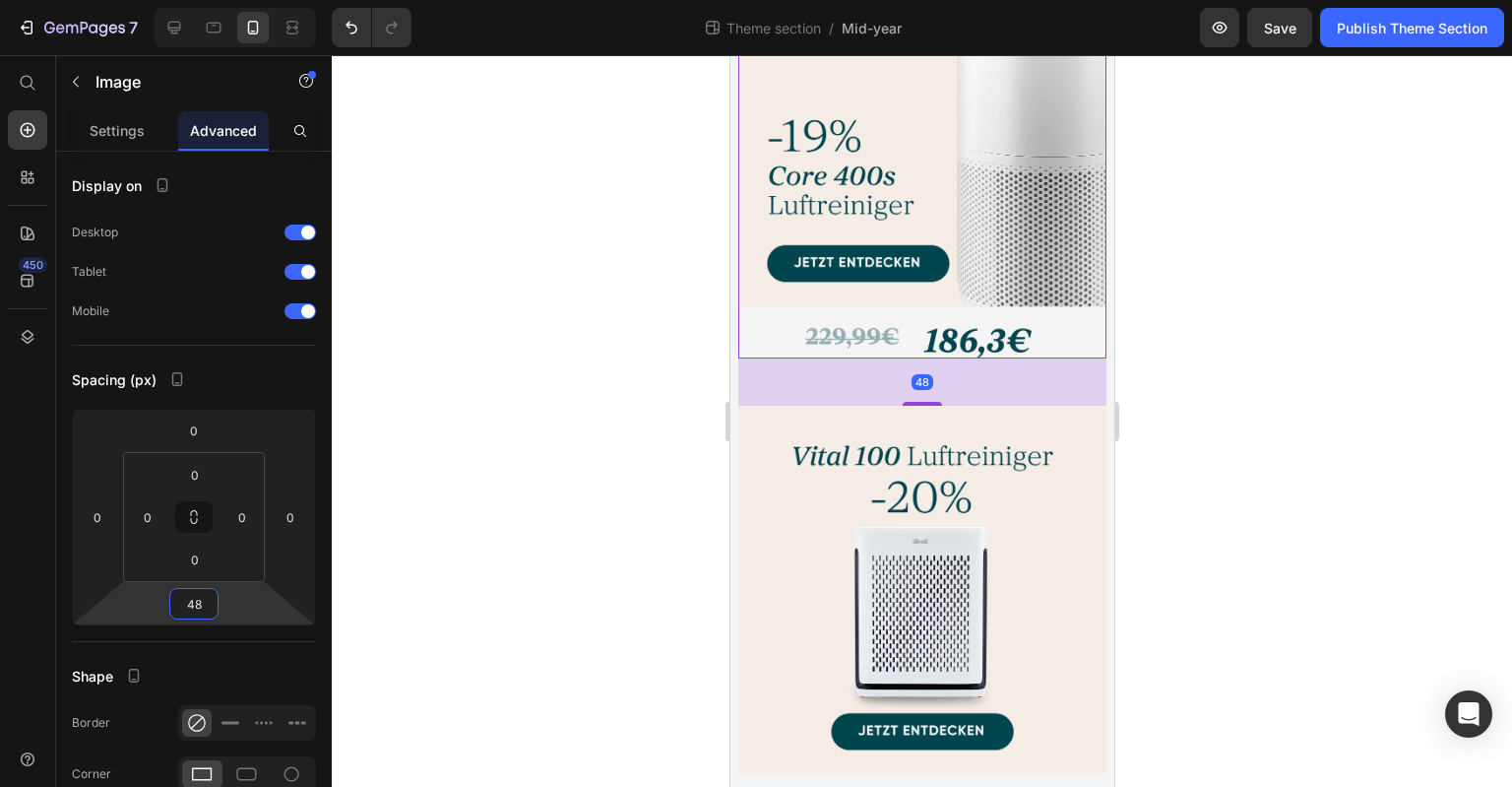 click 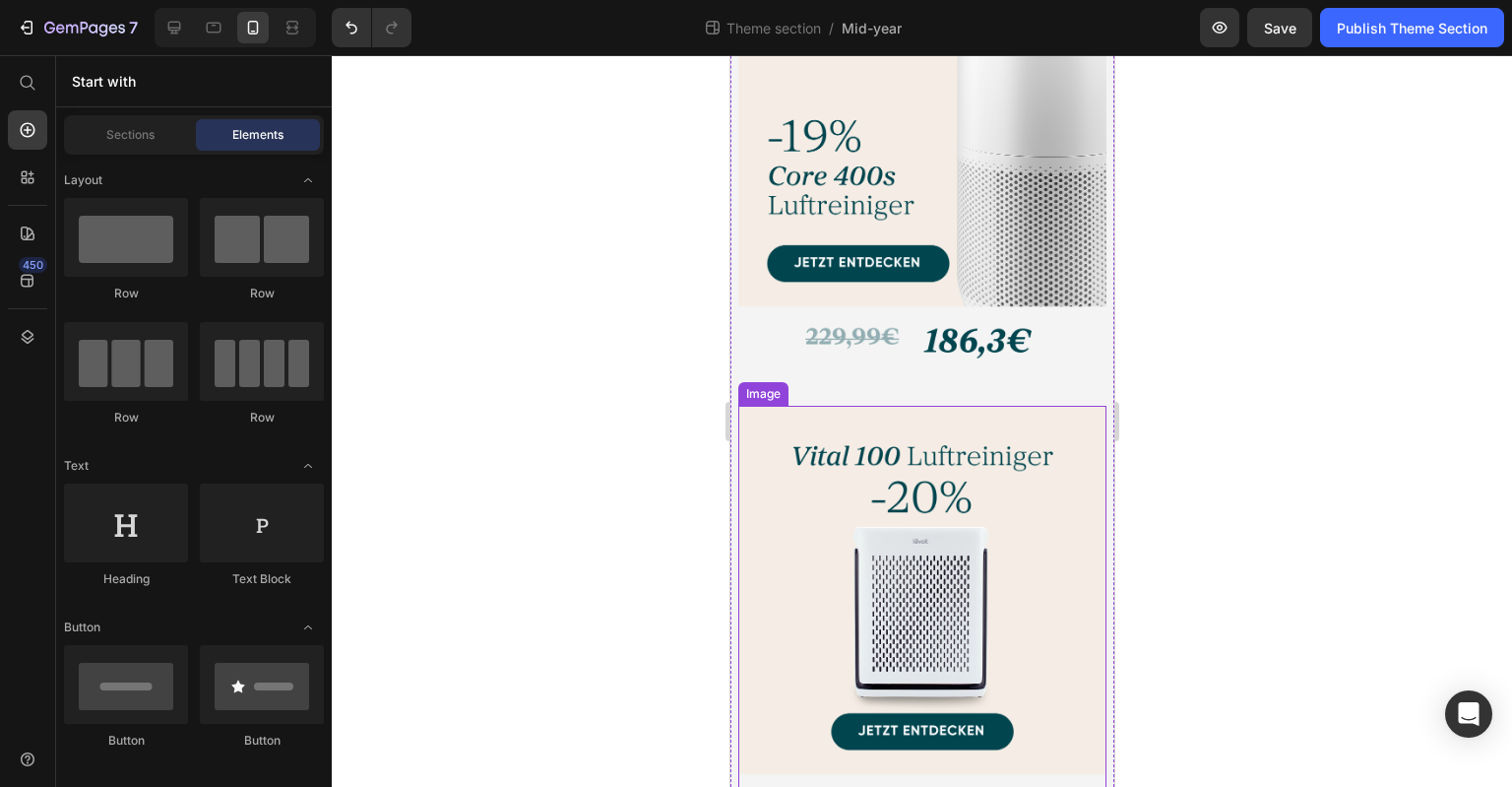 click at bounding box center (921, 616) 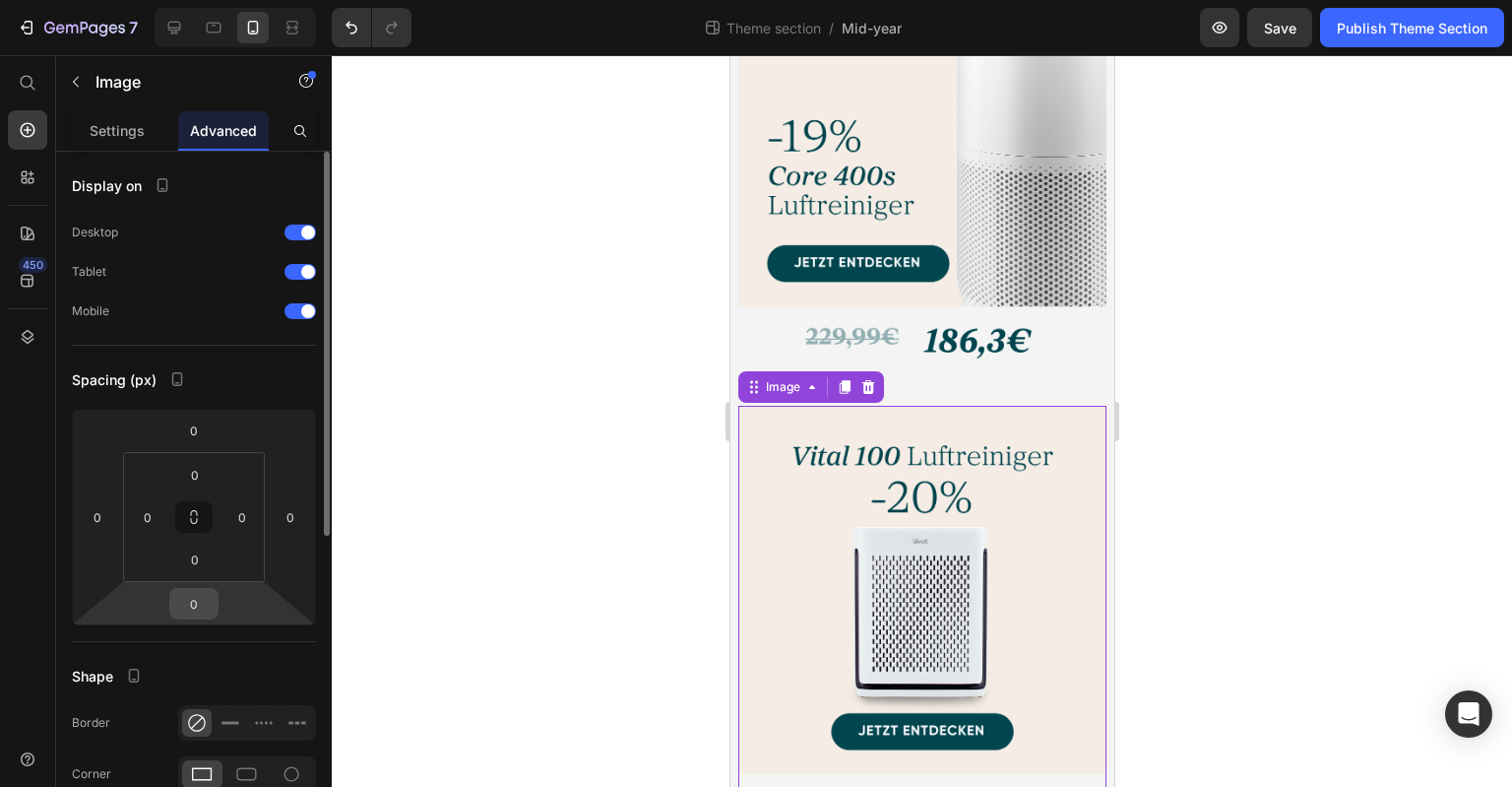 click on "0" at bounding box center (194, 604) 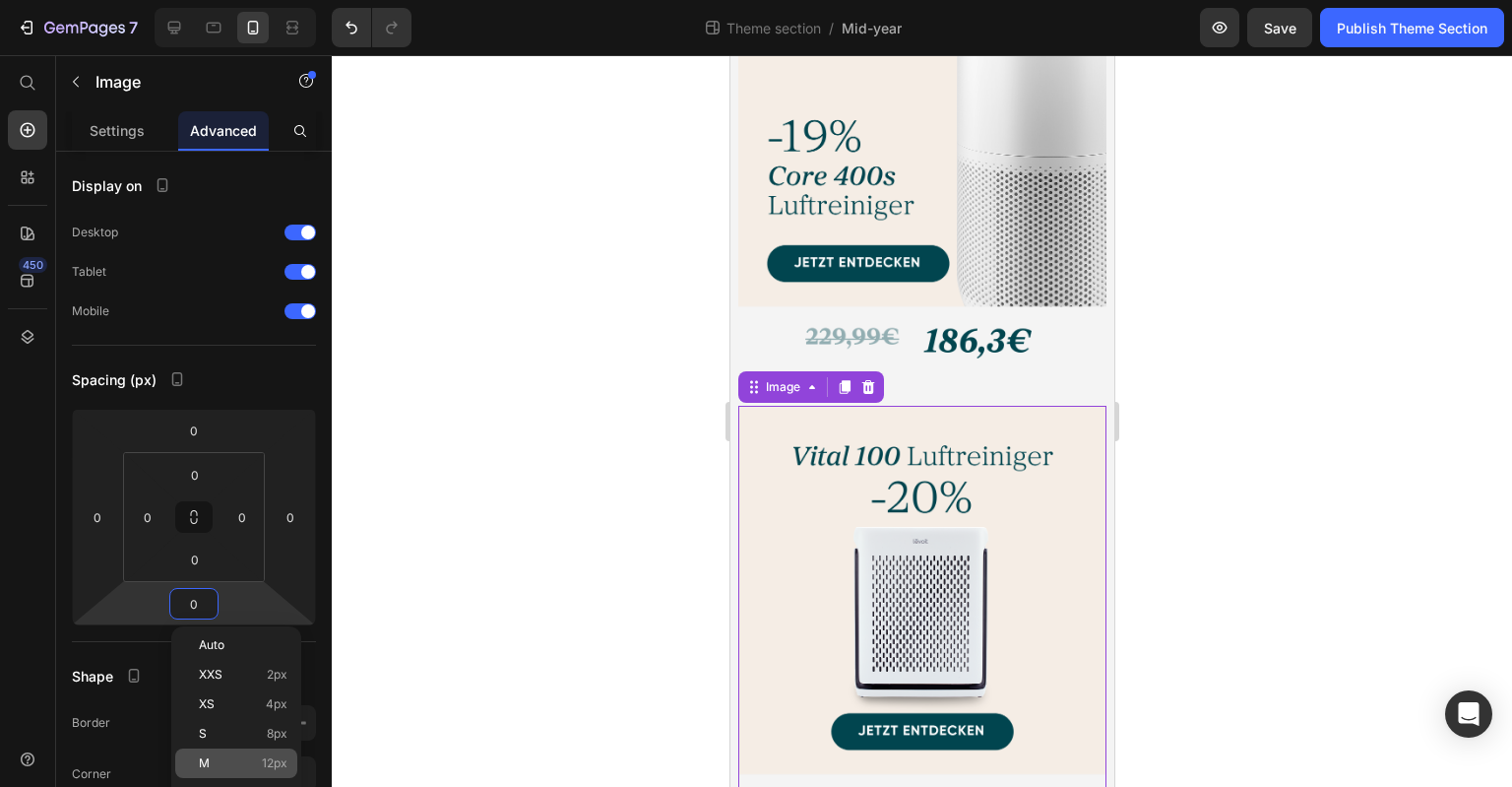 click on "M 12px" at bounding box center (243, 763) 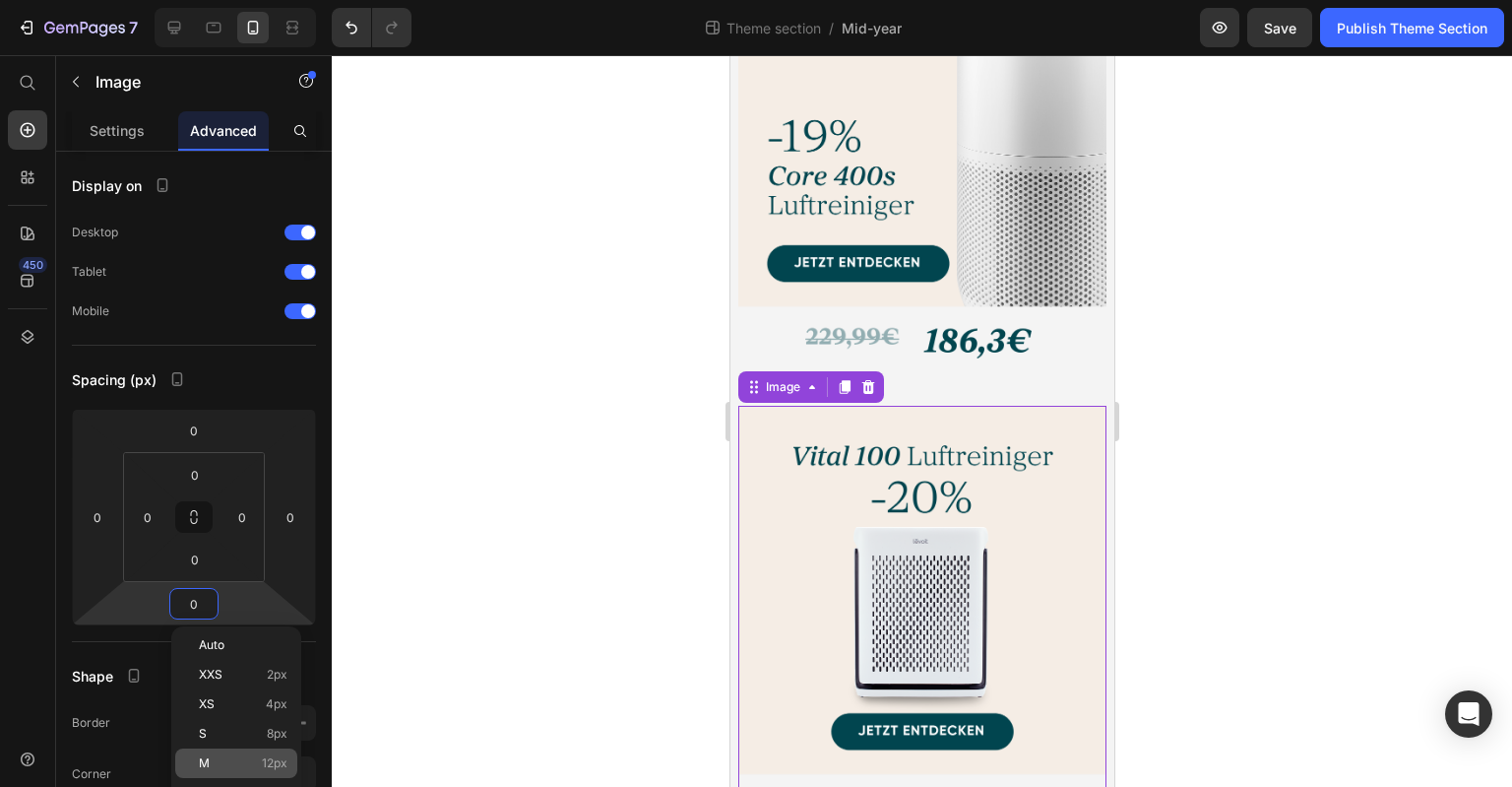 type on "12" 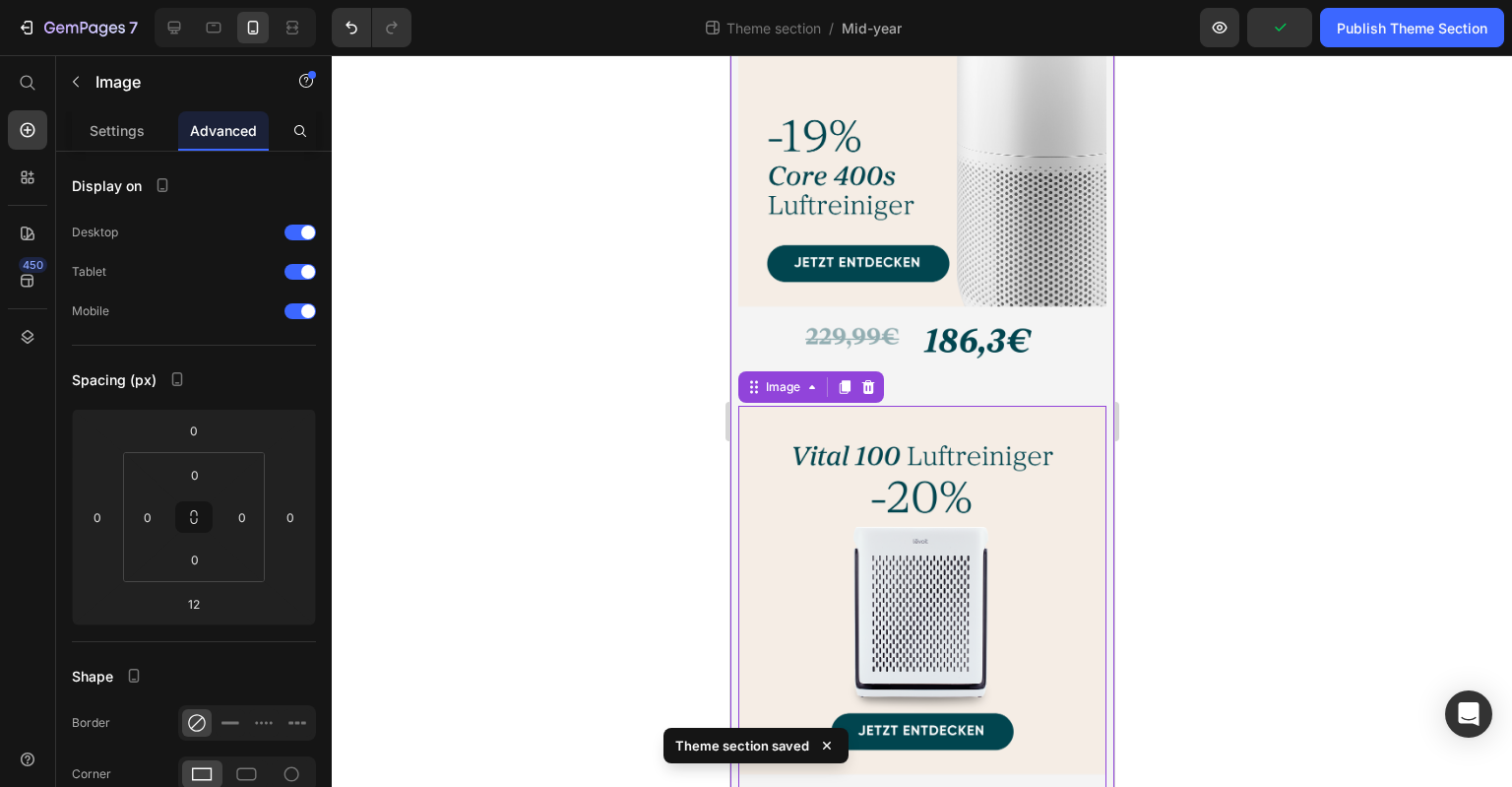 click on "Drop element here
Drop element here Hero Banner
Hero Banner Image Kostenfreie Lieferung Text Block Profitiere von kostenlosem Versand. Lieferung in 3-7 Werktagen. Text Block Image 2 Jahre Garantie Text Block Unsere zweijährige Garantie bietet mehr Sicherheit nach dem Kauf. Text Block Row Image 30 Tage Geld-zurück-Garantie Text Block Wir garantieren Zufriedenheit – Rückgabe ist problemlos möglich. Text Block Image Hervorragender Kundenservice Text Block Unser Kundenservice antwortet zuverlässig innerhalb von 24 Stunden. Text Block Row Row Row Row
Image Kostenfreie Lieferung Text Block Profitiere von kostenlosem Versand. Lieferung in 3-7 Werktagen. Text Block Image 2 Jahre Garantie Text Block Unsere zweijährige Garantie bietet mehr Sicherheit nach dem Kauf. Text Block Image 30 Tage Geld-zurück-Garantie Text Block Wir garantieren Zufriedenheit – Rückgabe ist problemlos möglich. Text Block Image" at bounding box center [921, -1047] 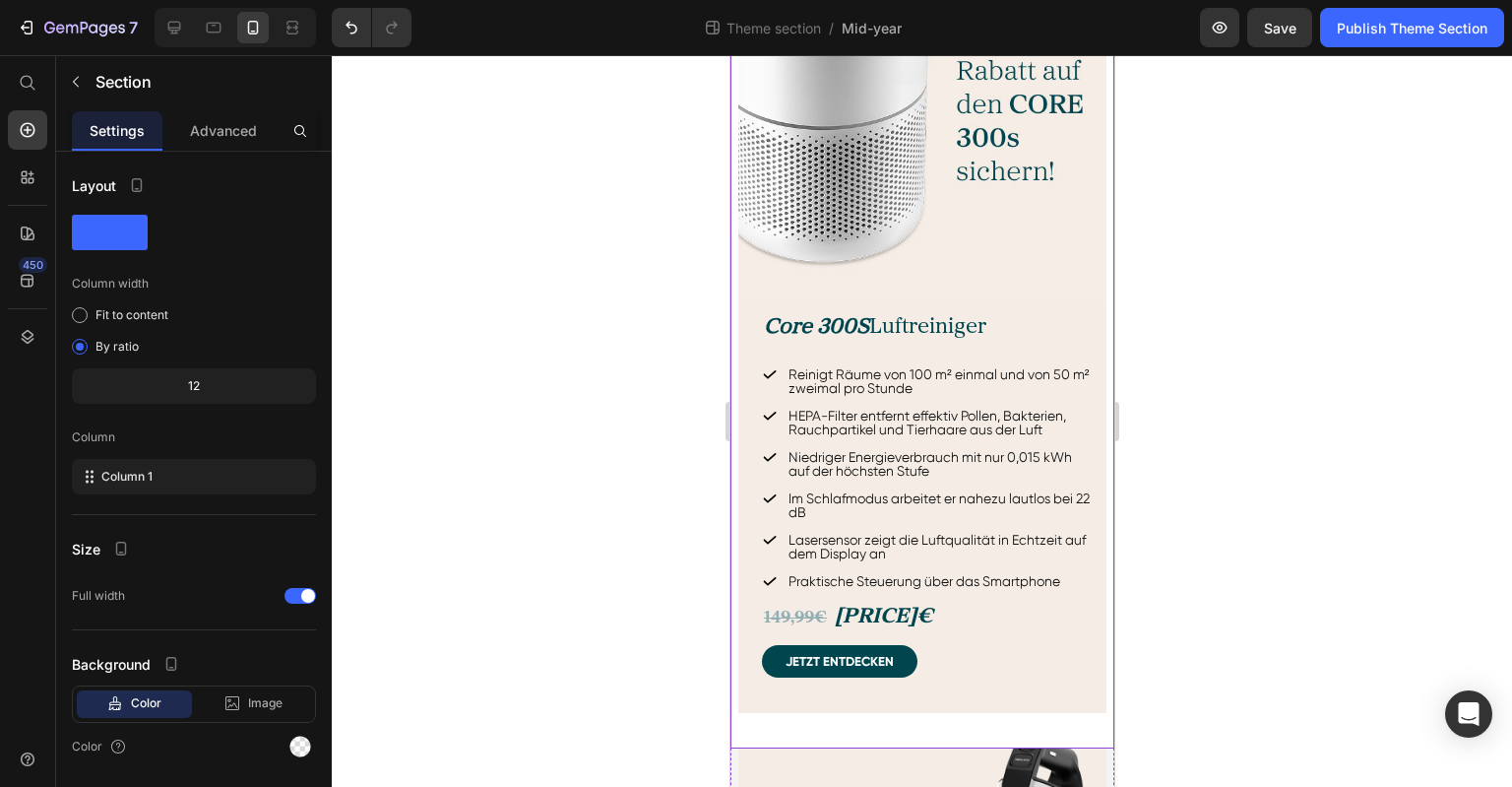 scroll, scrollTop: 1982, scrollLeft: 0, axis: vertical 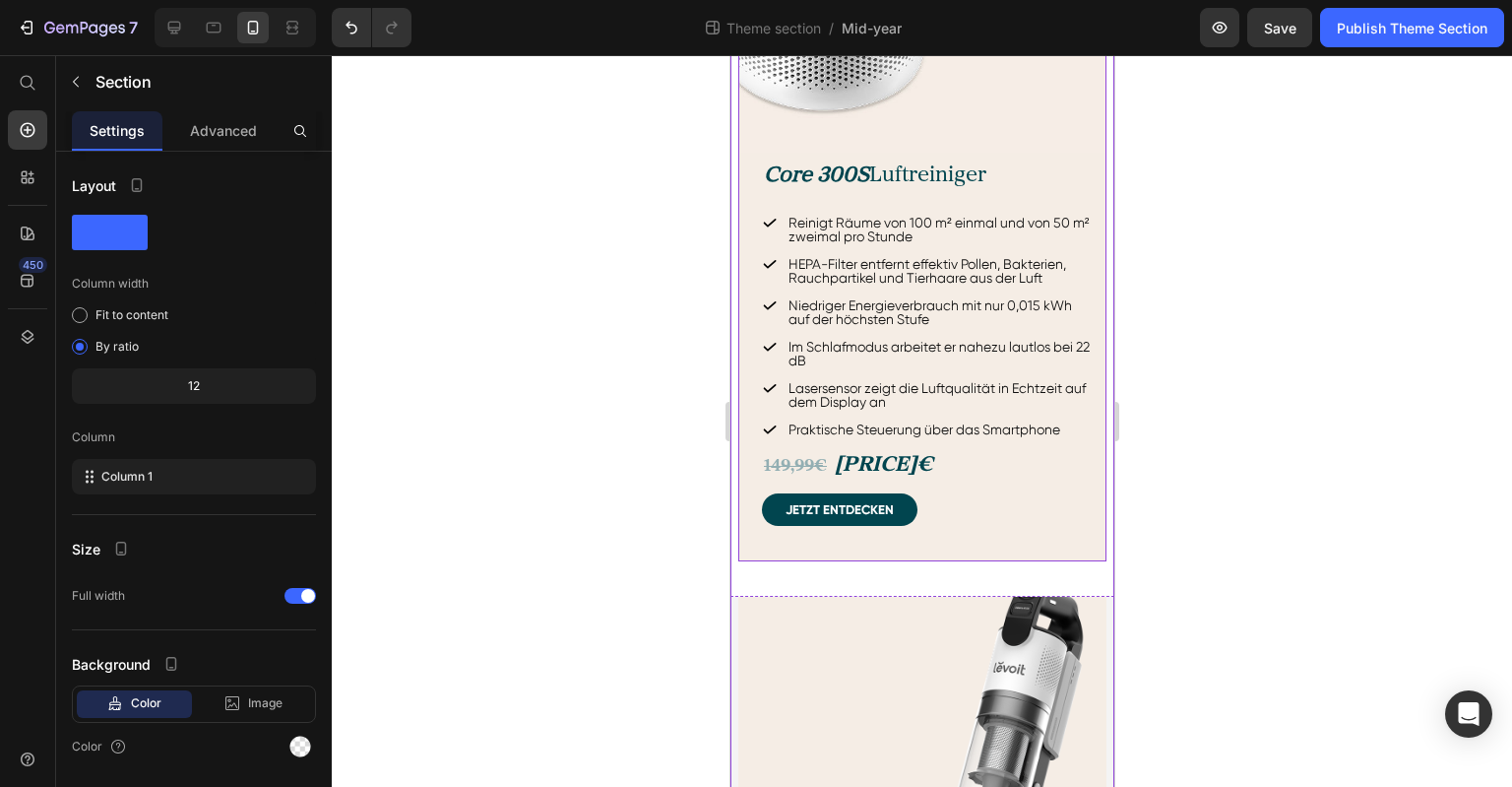 click on "[PRICE]€" at bounding box center [883, 465] 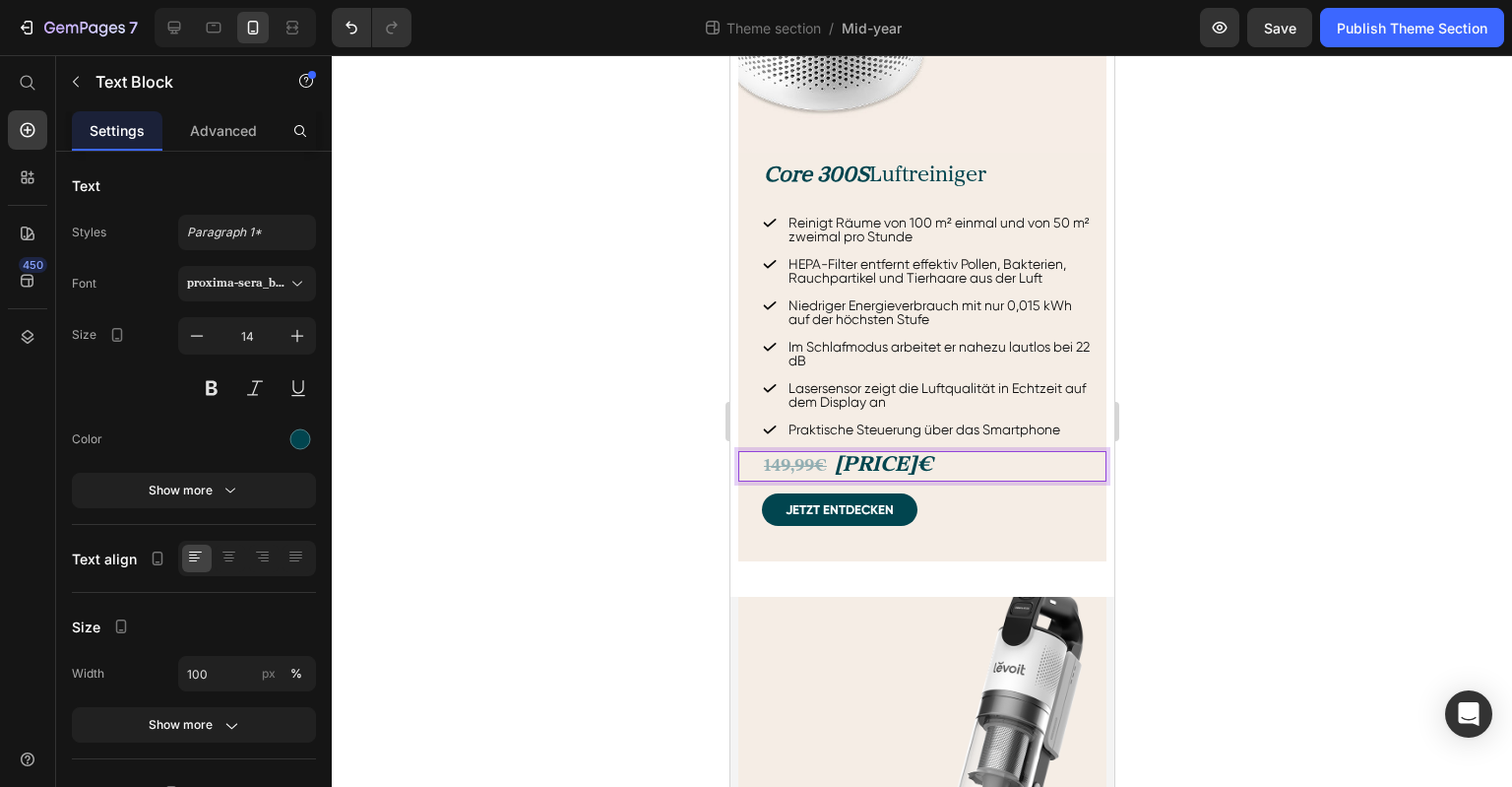 click on "[PRICE]€" at bounding box center (883, 465) 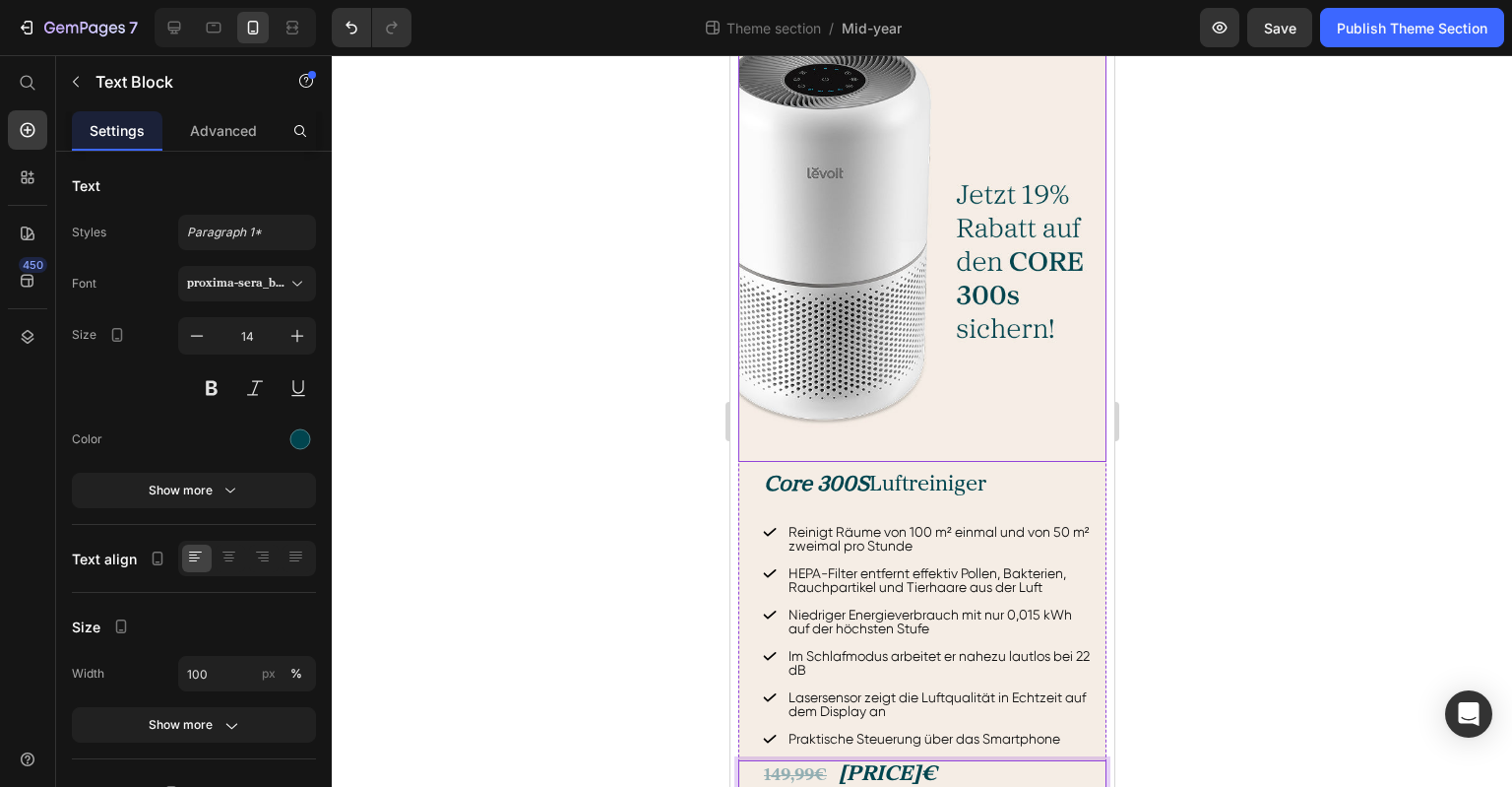 scroll, scrollTop: 1292, scrollLeft: 0, axis: vertical 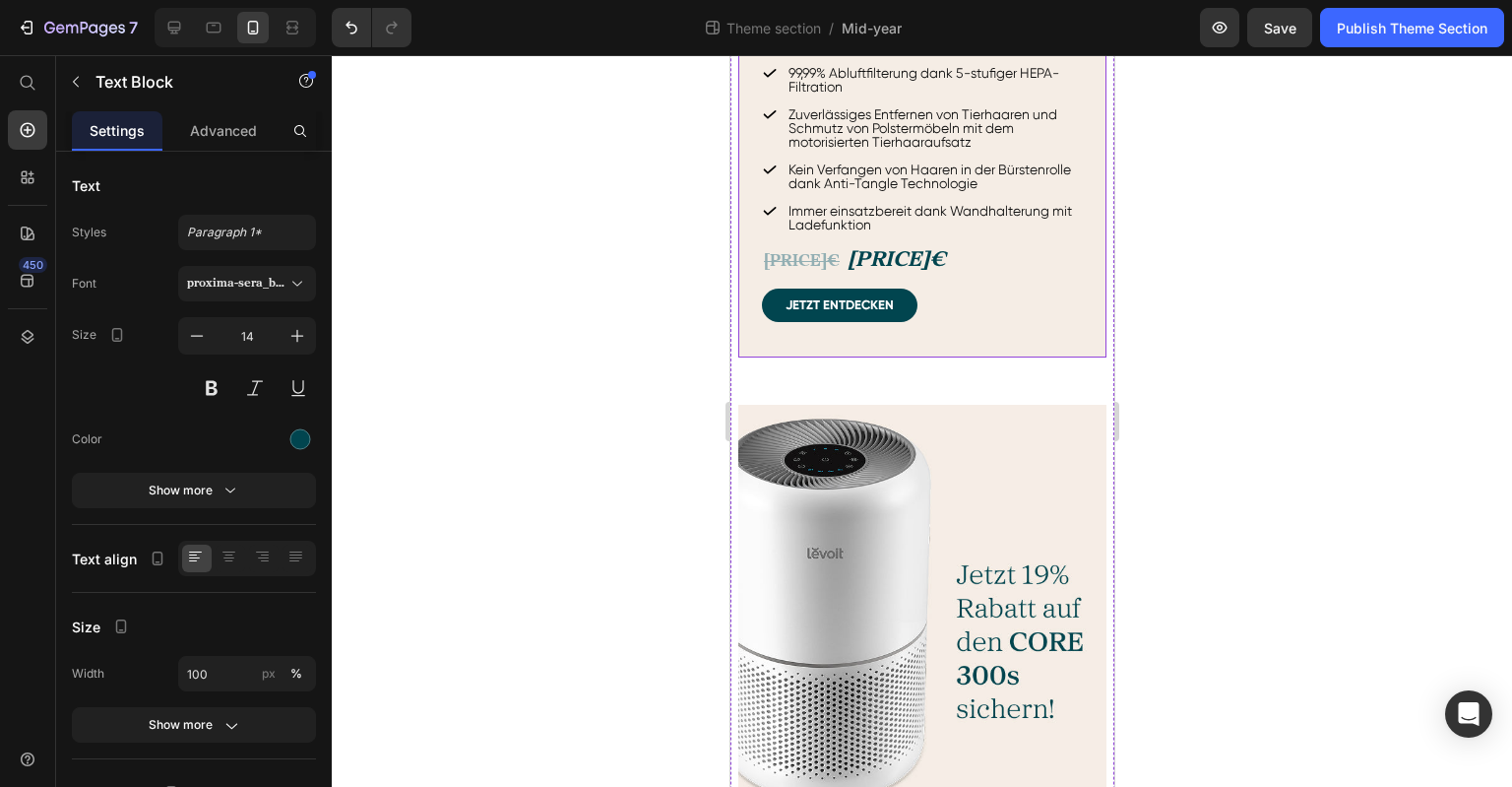 click on "LVAC 300  Akku-Staubsauger Heading 99,9% Staubaufnahme dank 12.000 Bodenkontakten pro Minute 99,99% Abluftfilterung dank 5-stufiger HEPA-Filtration Zuverlässiges Entfernen von Tierhaaren und Schmutz von Polstermöbeln mit dem motorisierten Tierhaaraufsatz Kein Verfangen von Haaren in der Bürstenrolle dank Anti-Tangle Technologie Immer einsatzbereit dank Wandhalterung mit Ladefunktion Item List [PRICE]€   [PRICE]€ Text Block Jetzt entdecken Button" at bounding box center (921, 159) 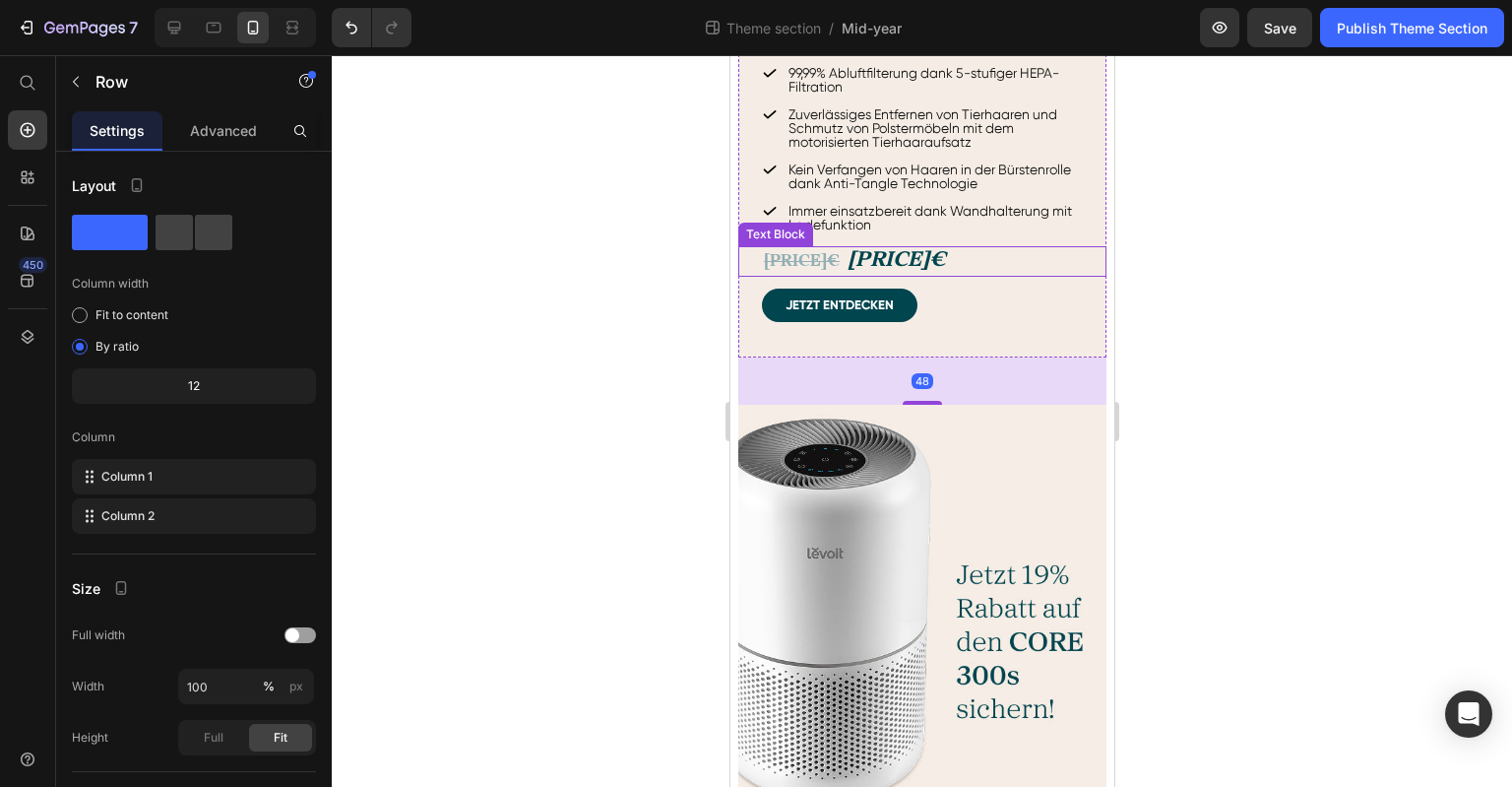 click on "[PRICE]€" at bounding box center (896, 260) 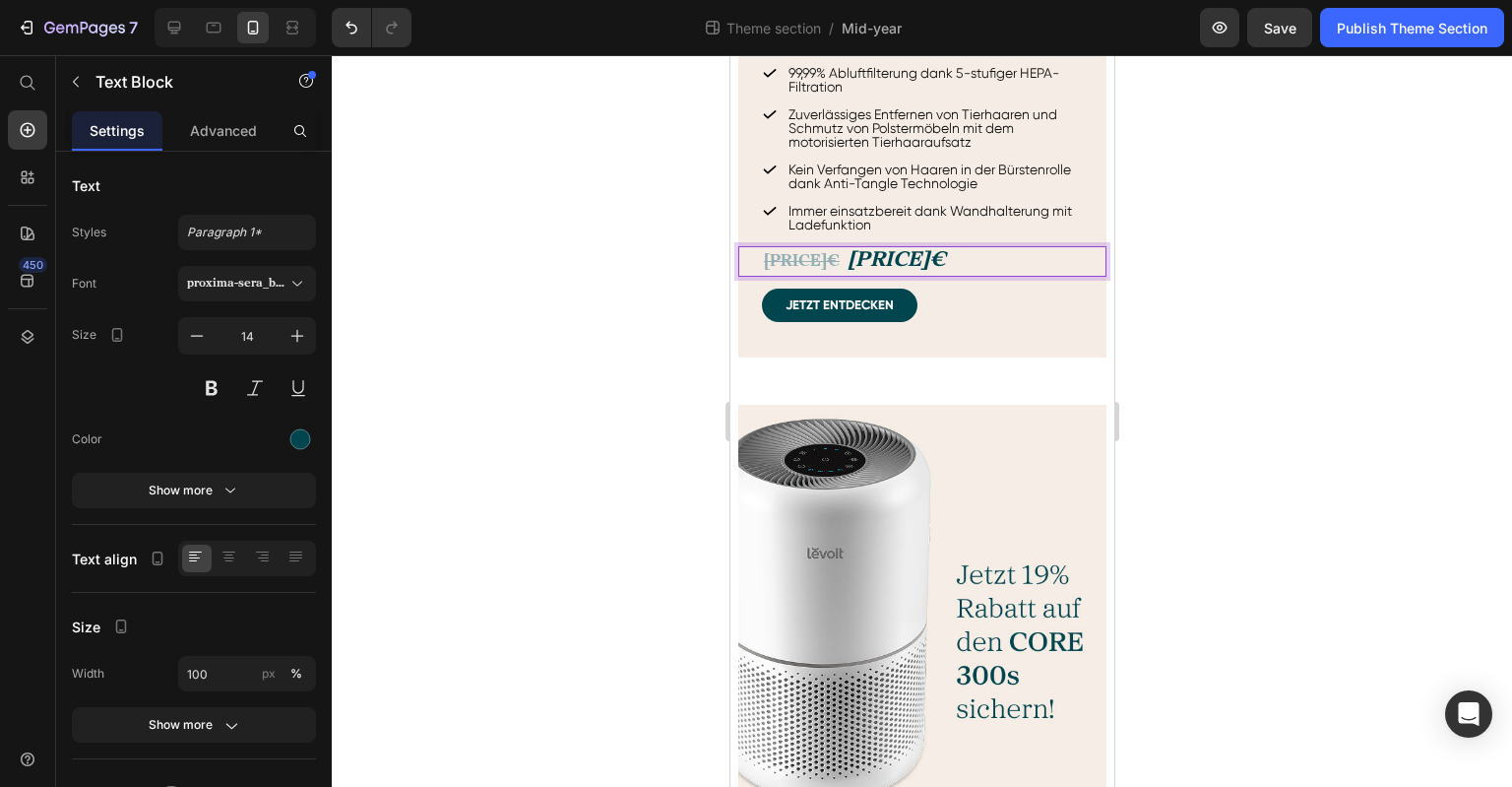 click on "[PRICE]€" at bounding box center (896, 260) 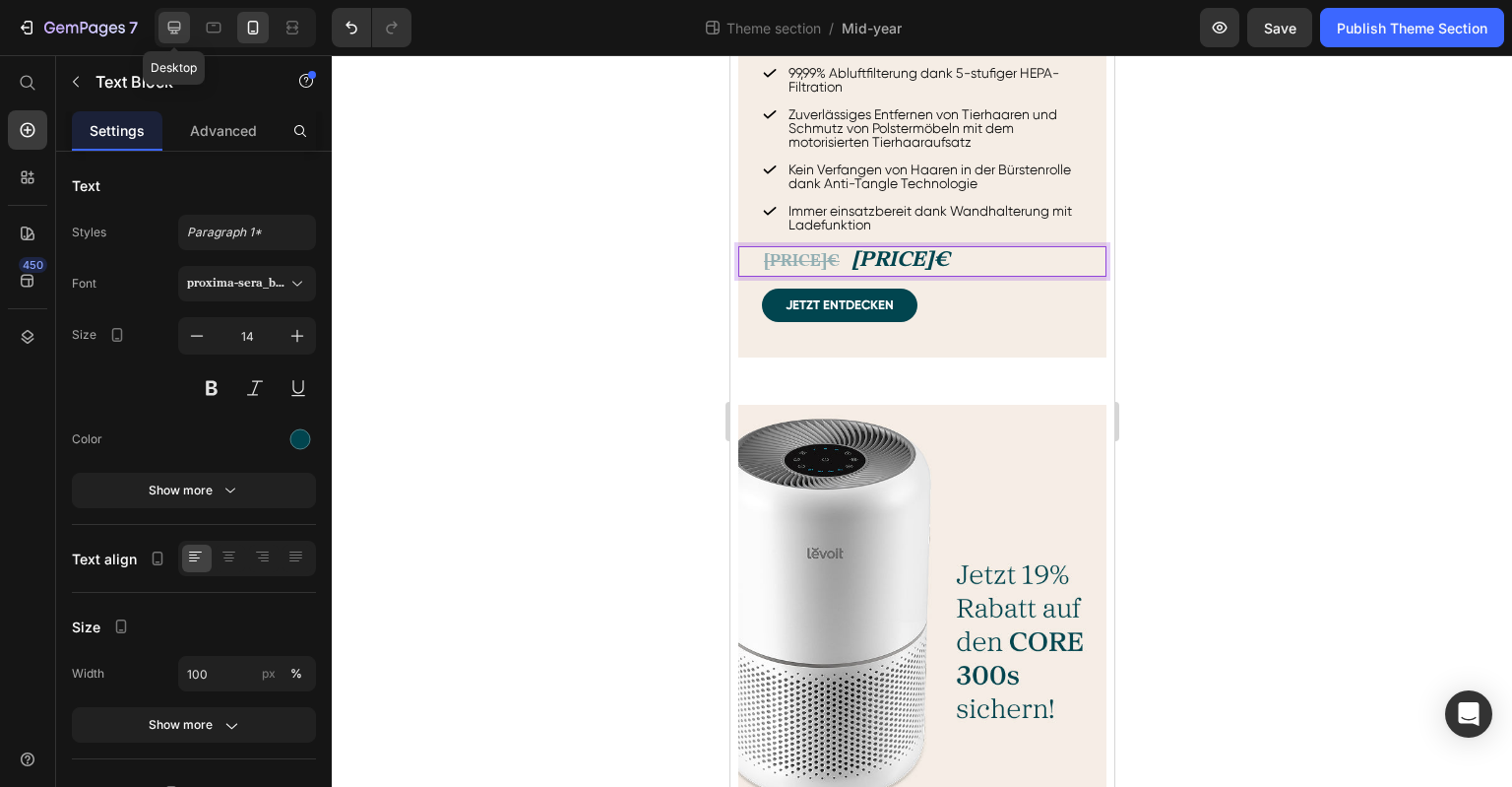 click 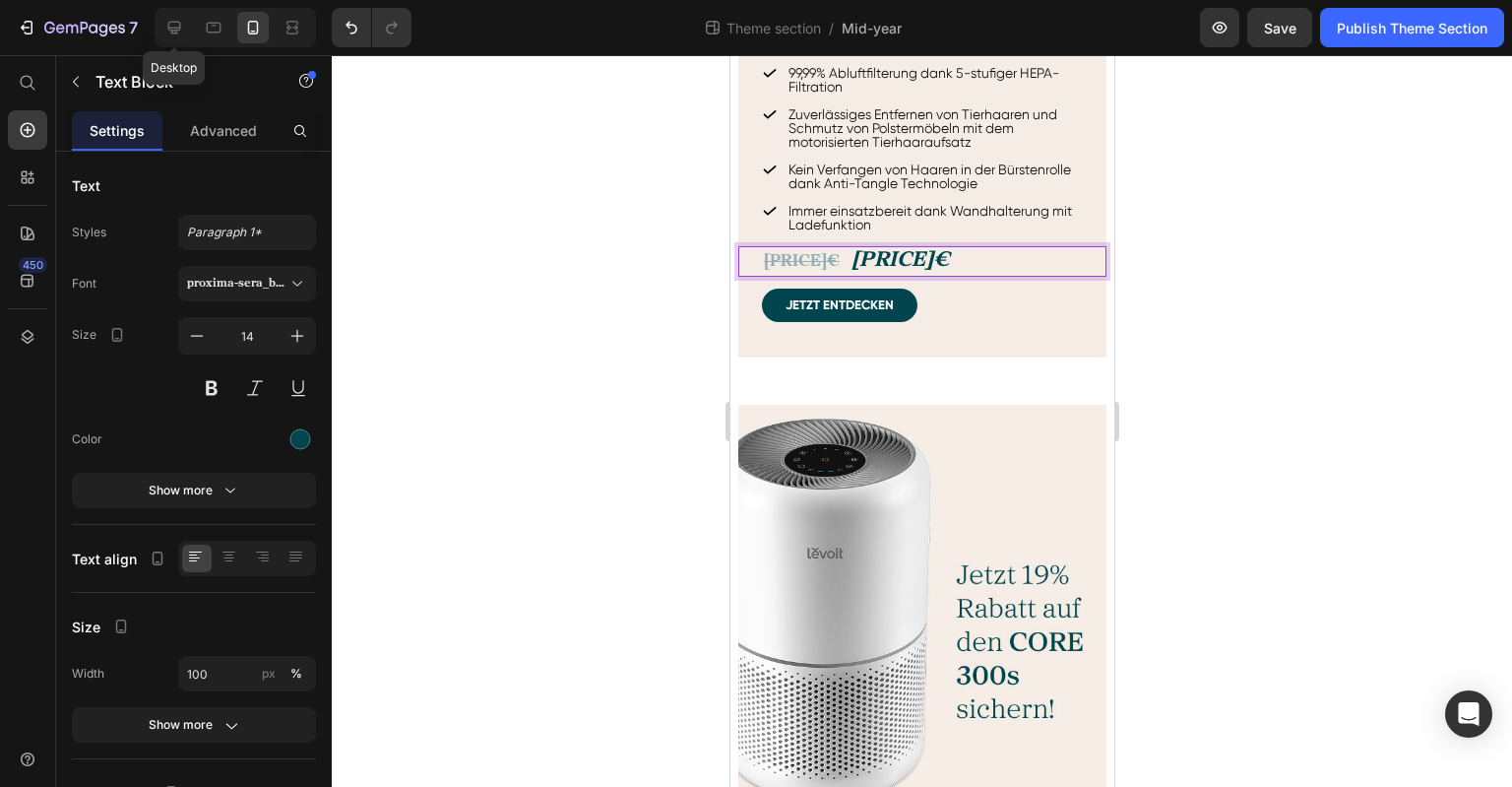type on "16" 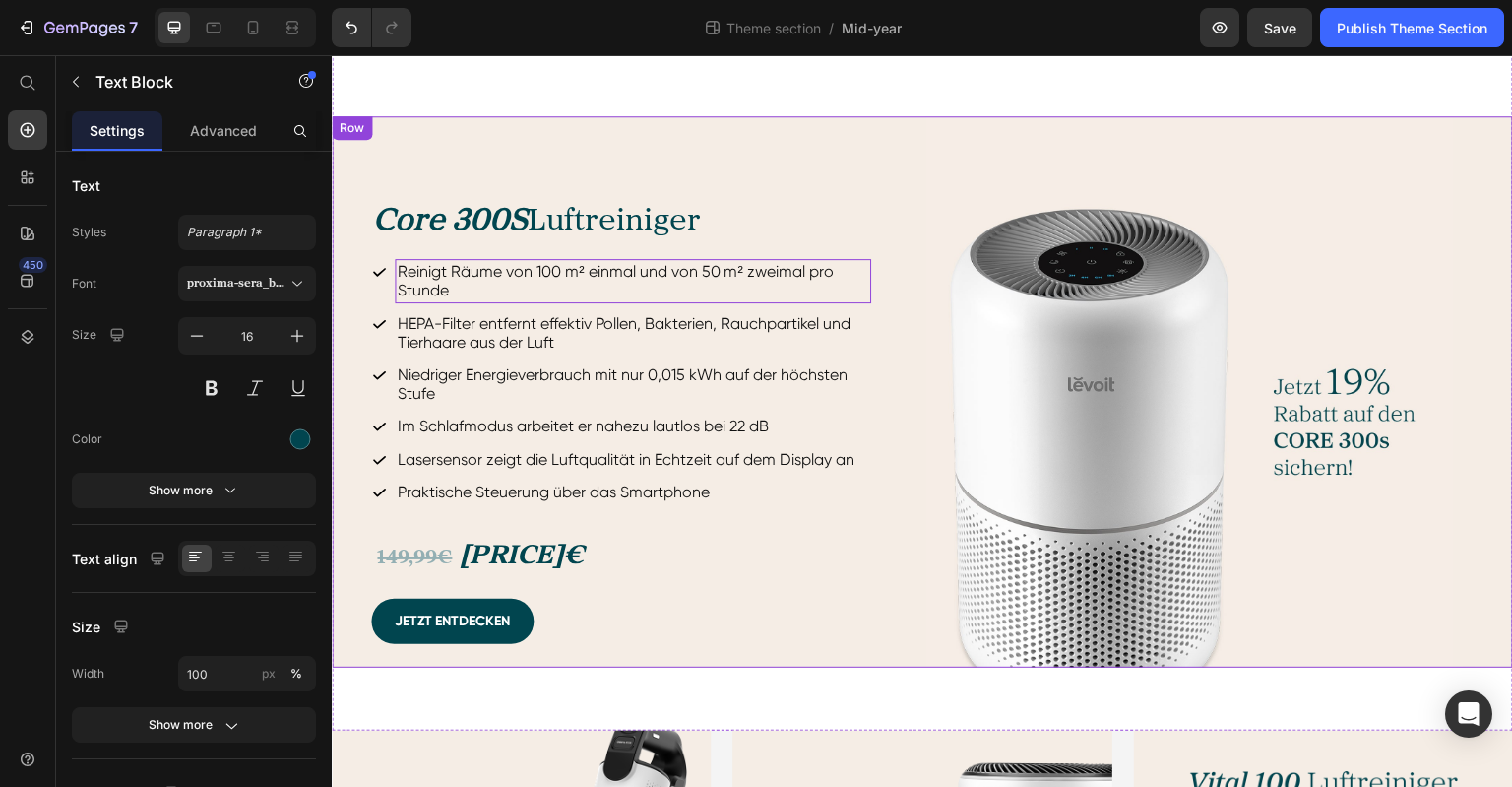 scroll, scrollTop: 1223, scrollLeft: 0, axis: vertical 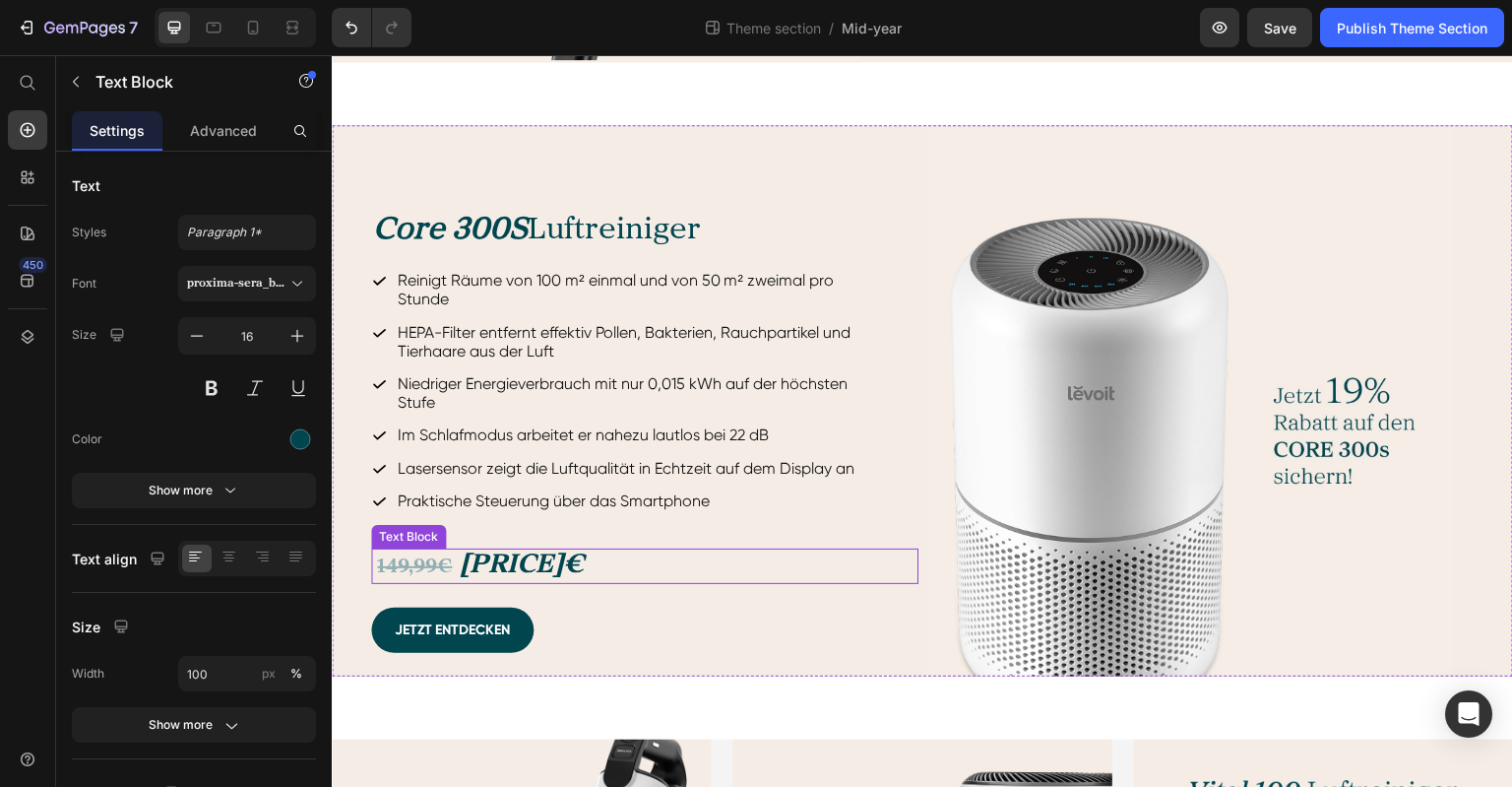 click on "[PRICE]€" at bounding box center (522, 564) 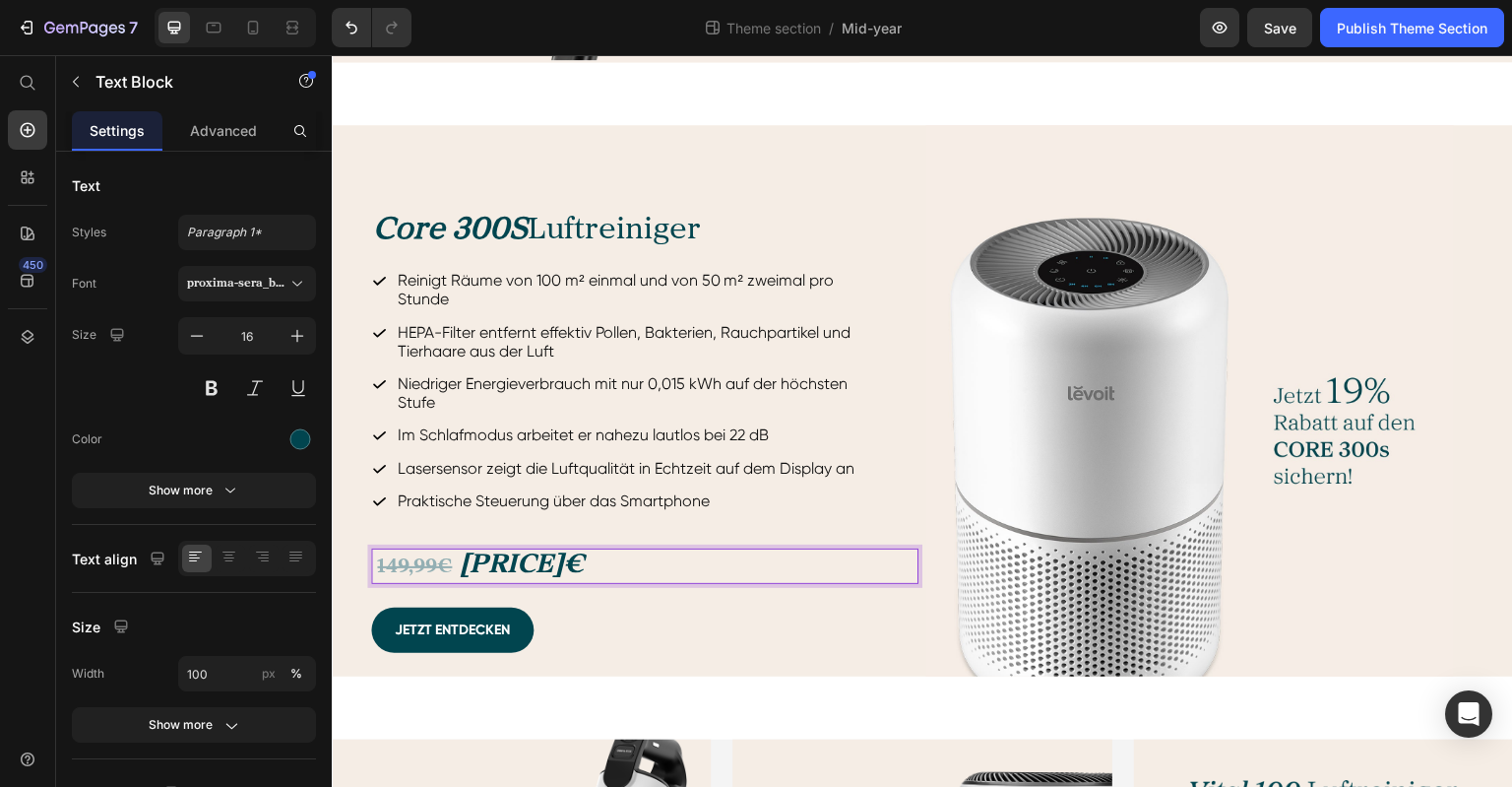 click on "[PRICE]€" at bounding box center (522, 564) 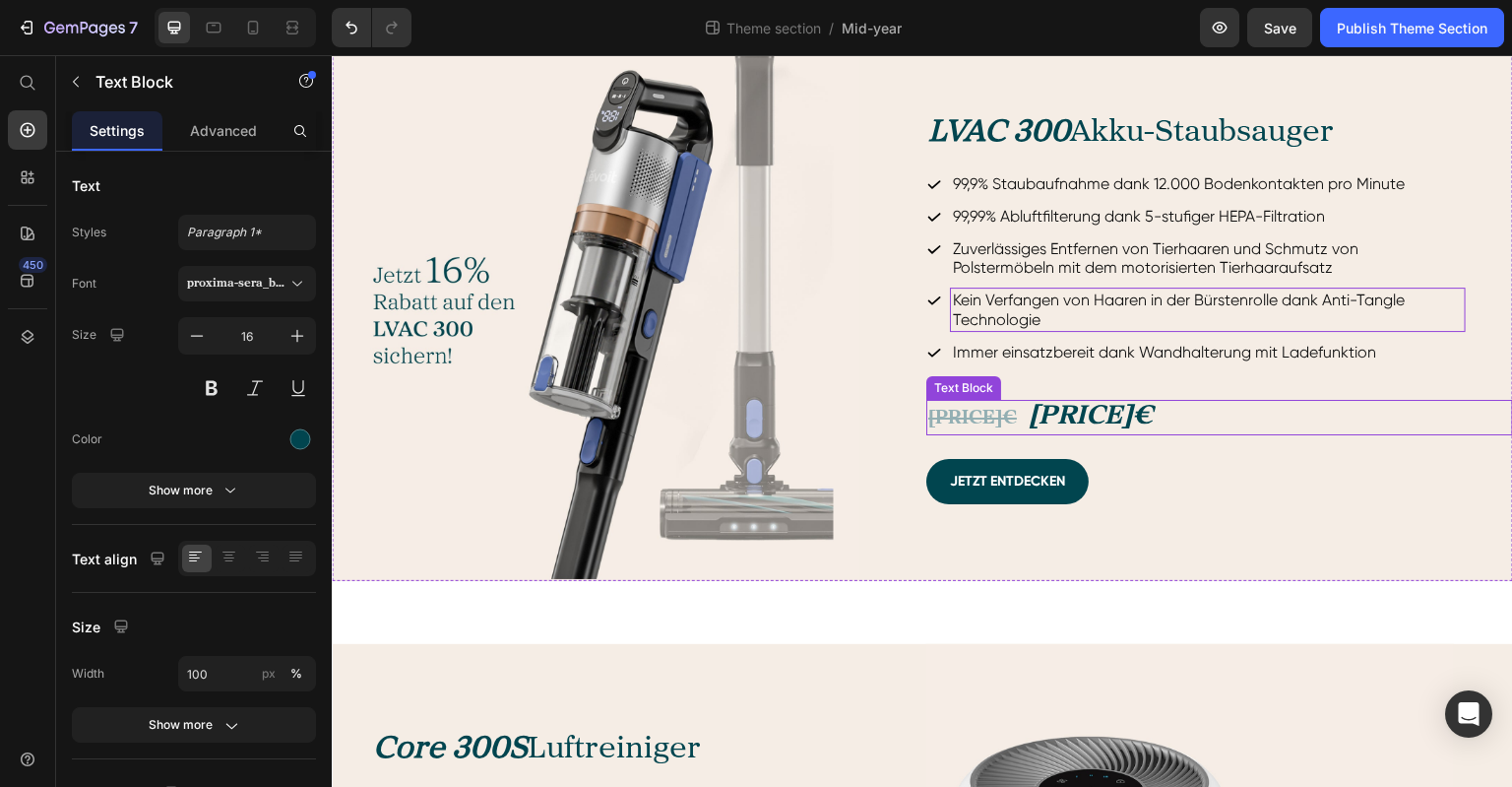 scroll, scrollTop: 632, scrollLeft: 0, axis: vertical 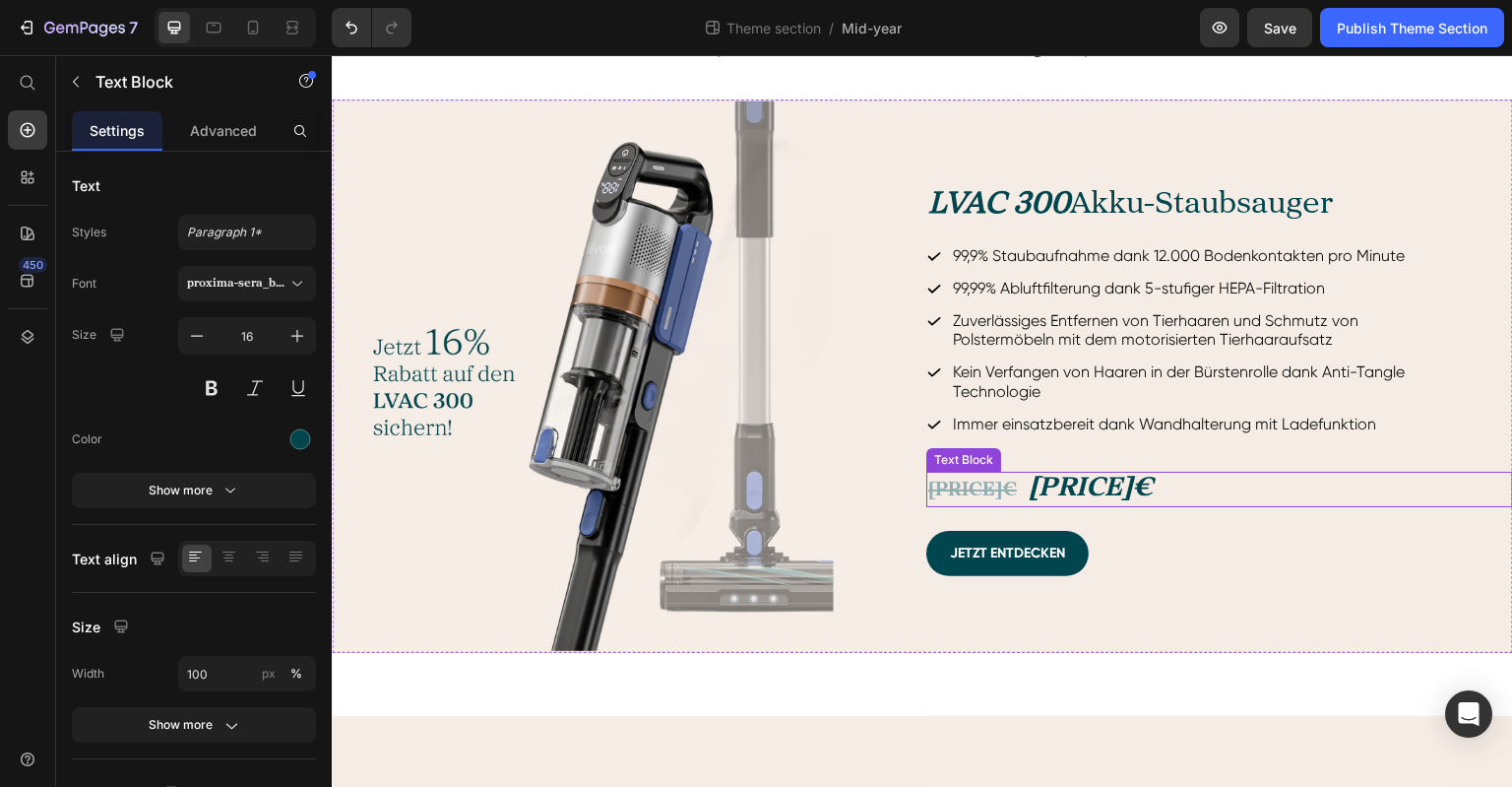 click on "[PRICE]€" at bounding box center [1091, 488] 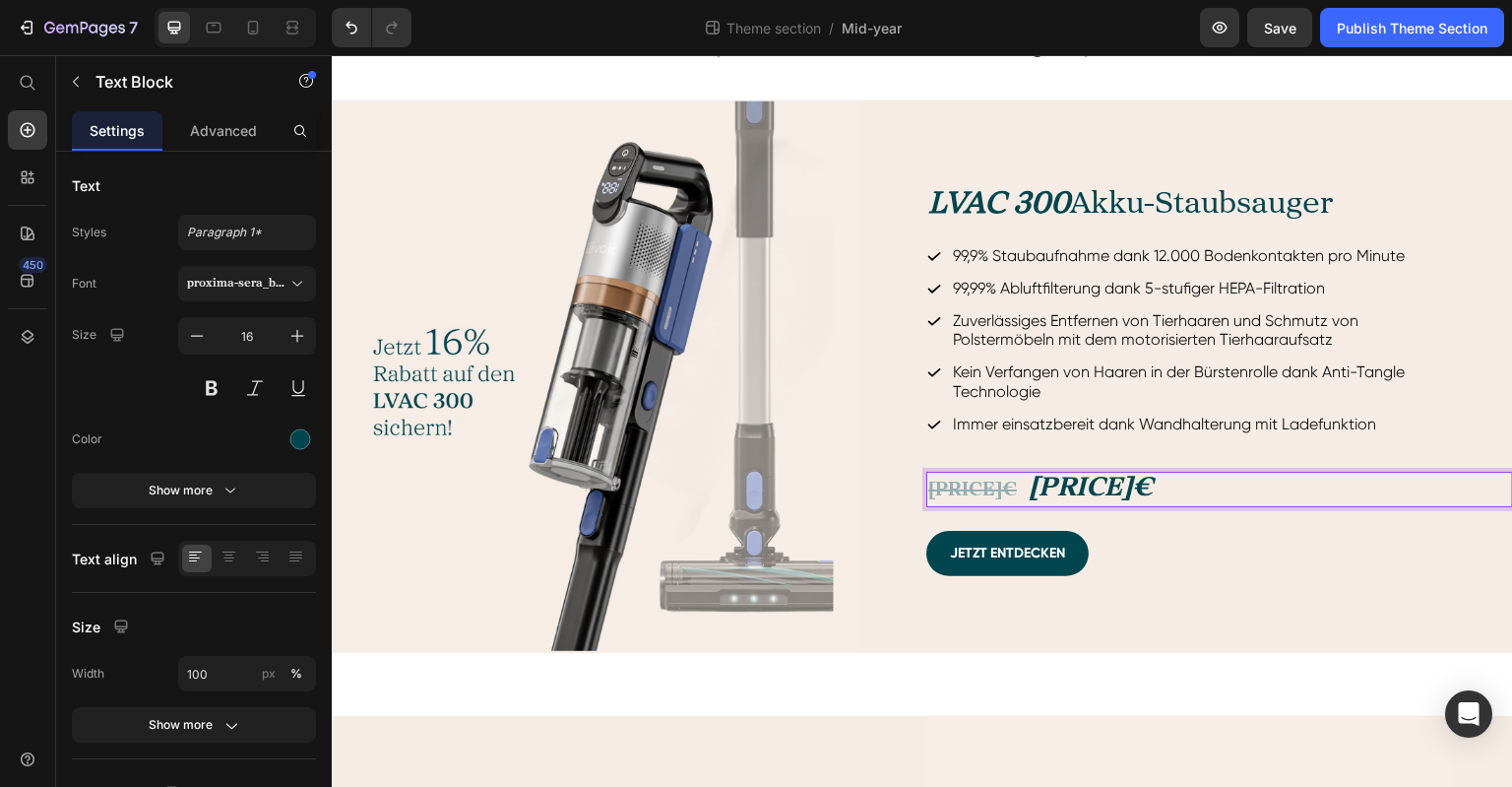 click on "[PRICE]€" at bounding box center (1091, 488) 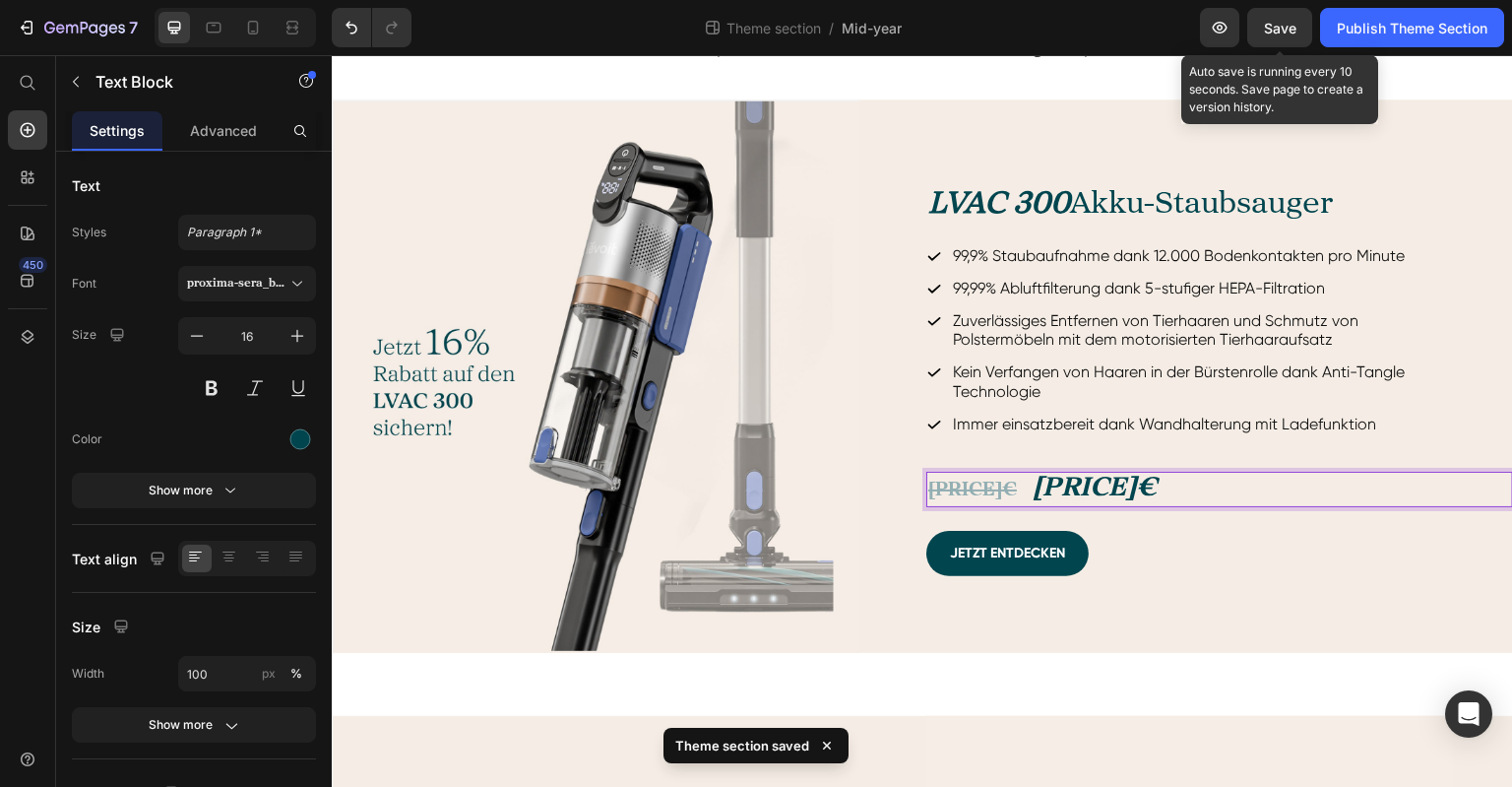 click on "Save" at bounding box center (1280, 28) 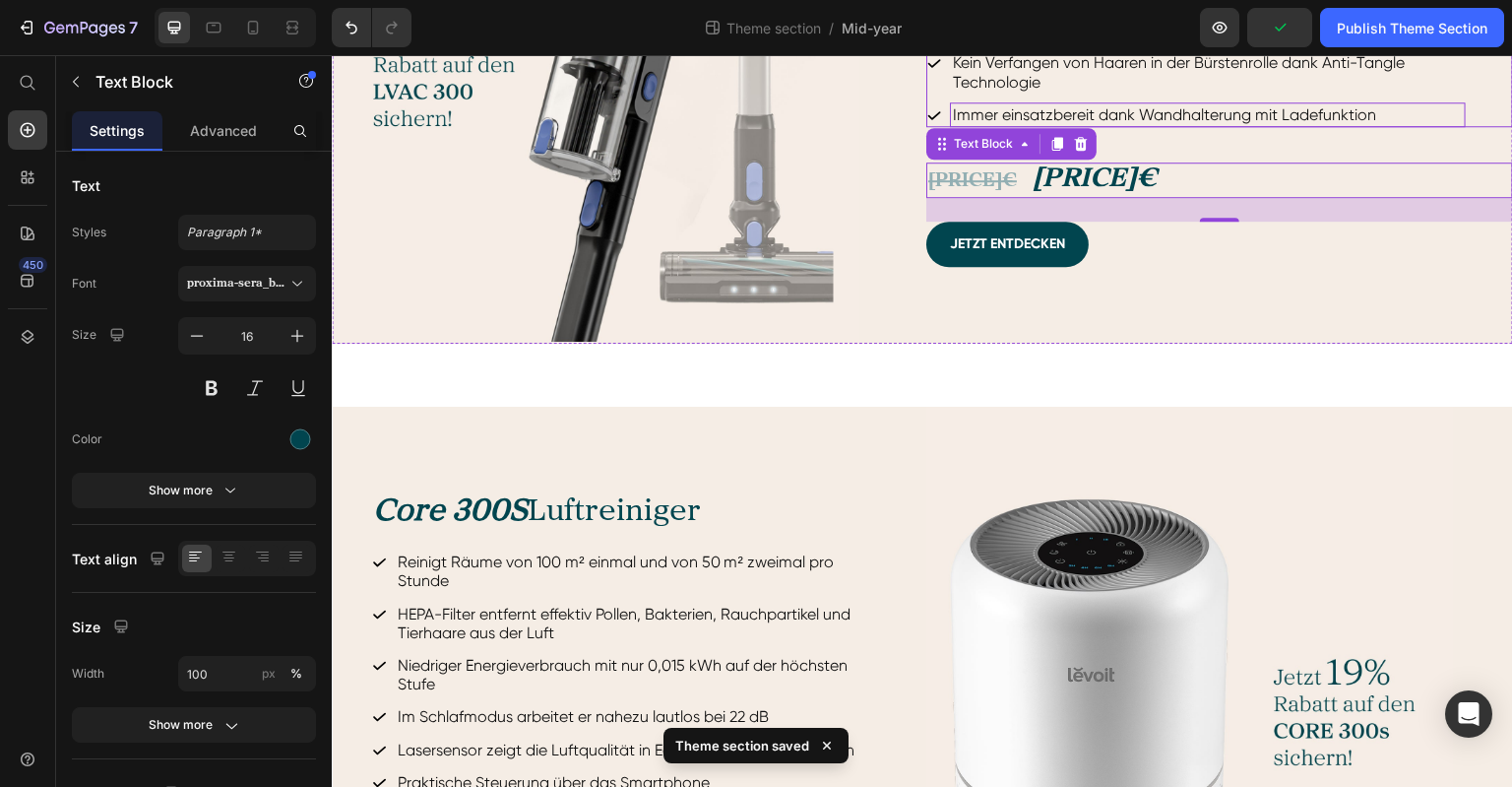 scroll, scrollTop: 1026, scrollLeft: 0, axis: vertical 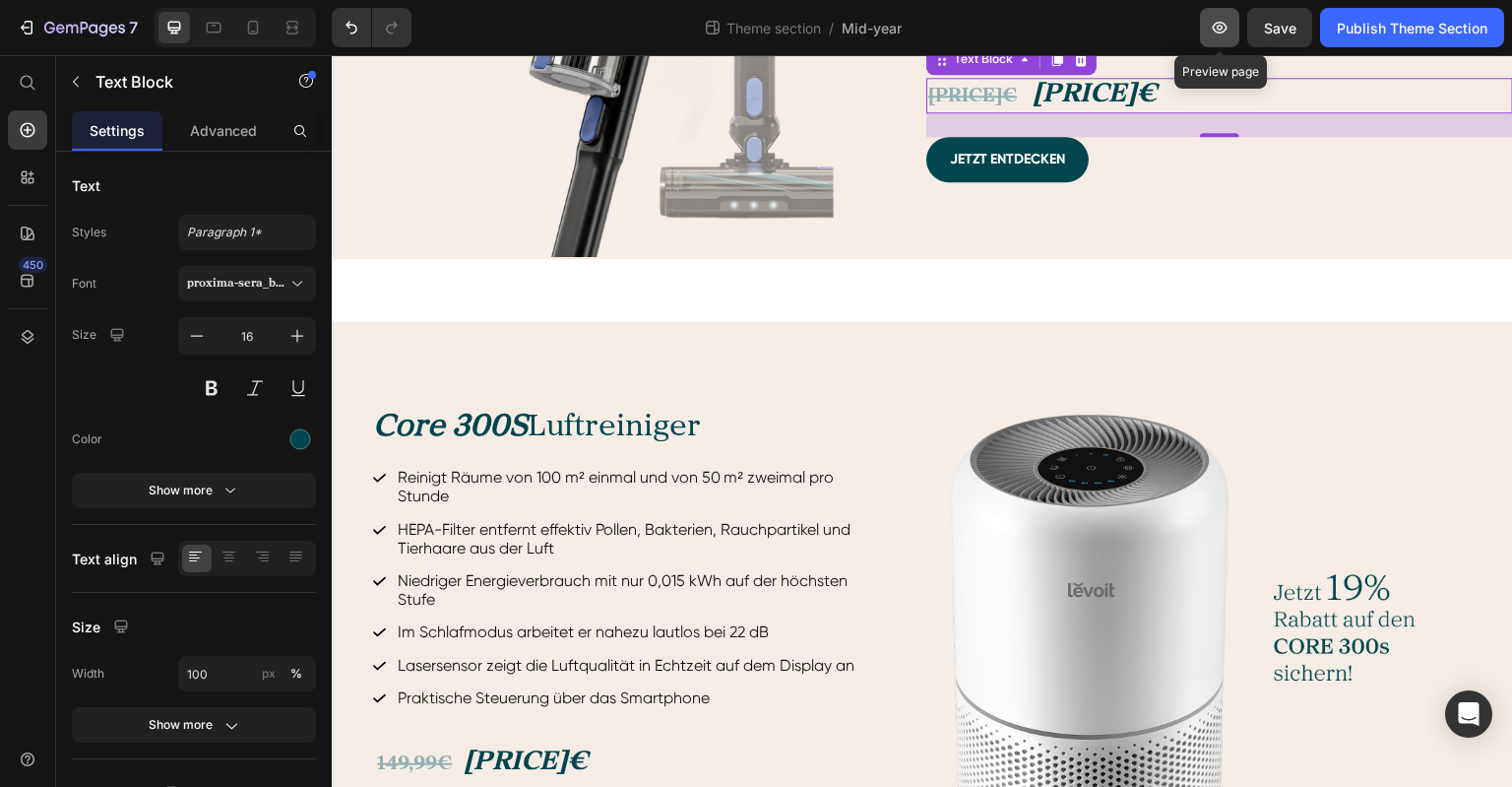click 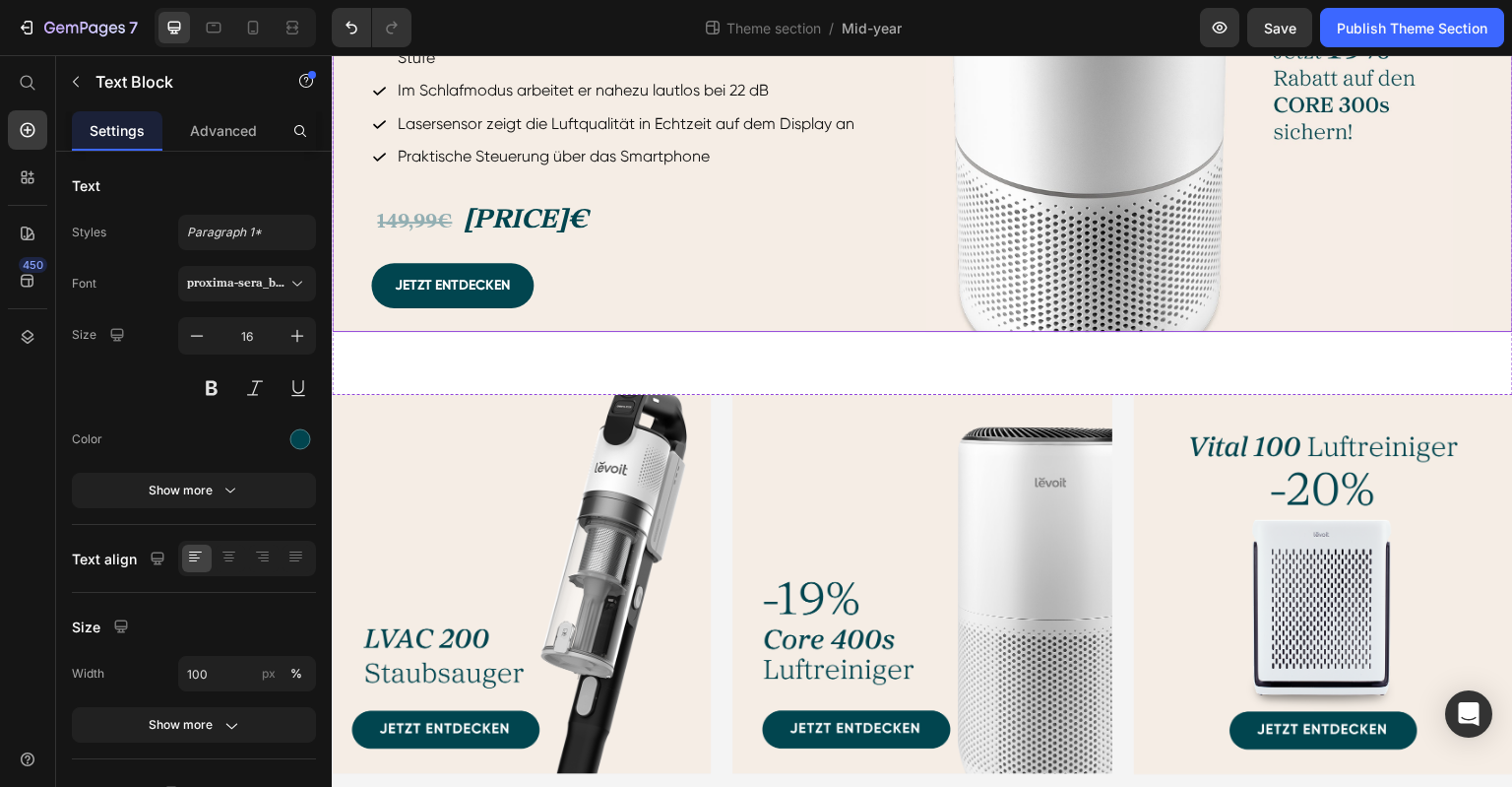 scroll, scrollTop: 1664, scrollLeft: 0, axis: vertical 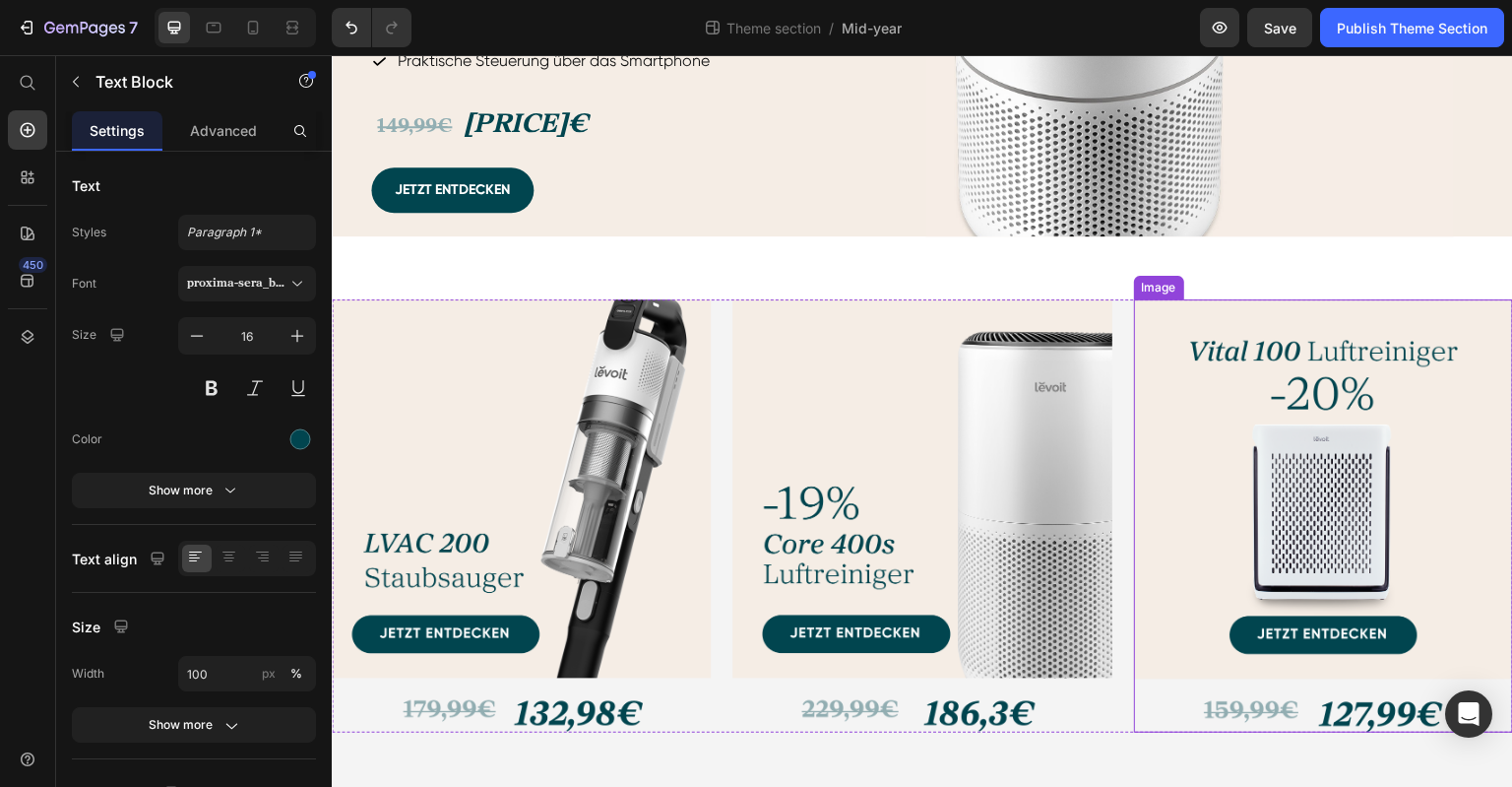 click at bounding box center (1323, 516) 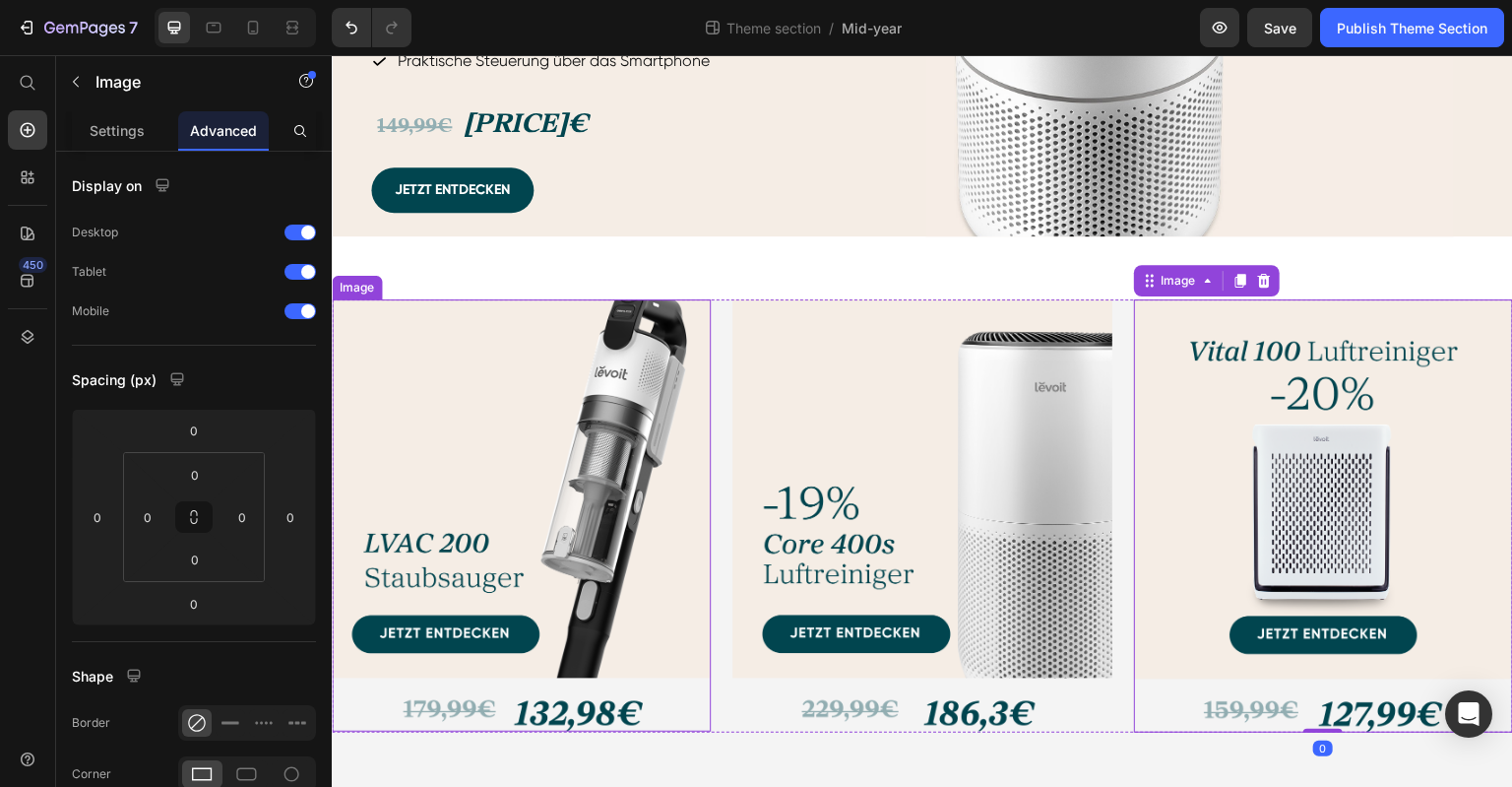 click at bounding box center (521, 516) 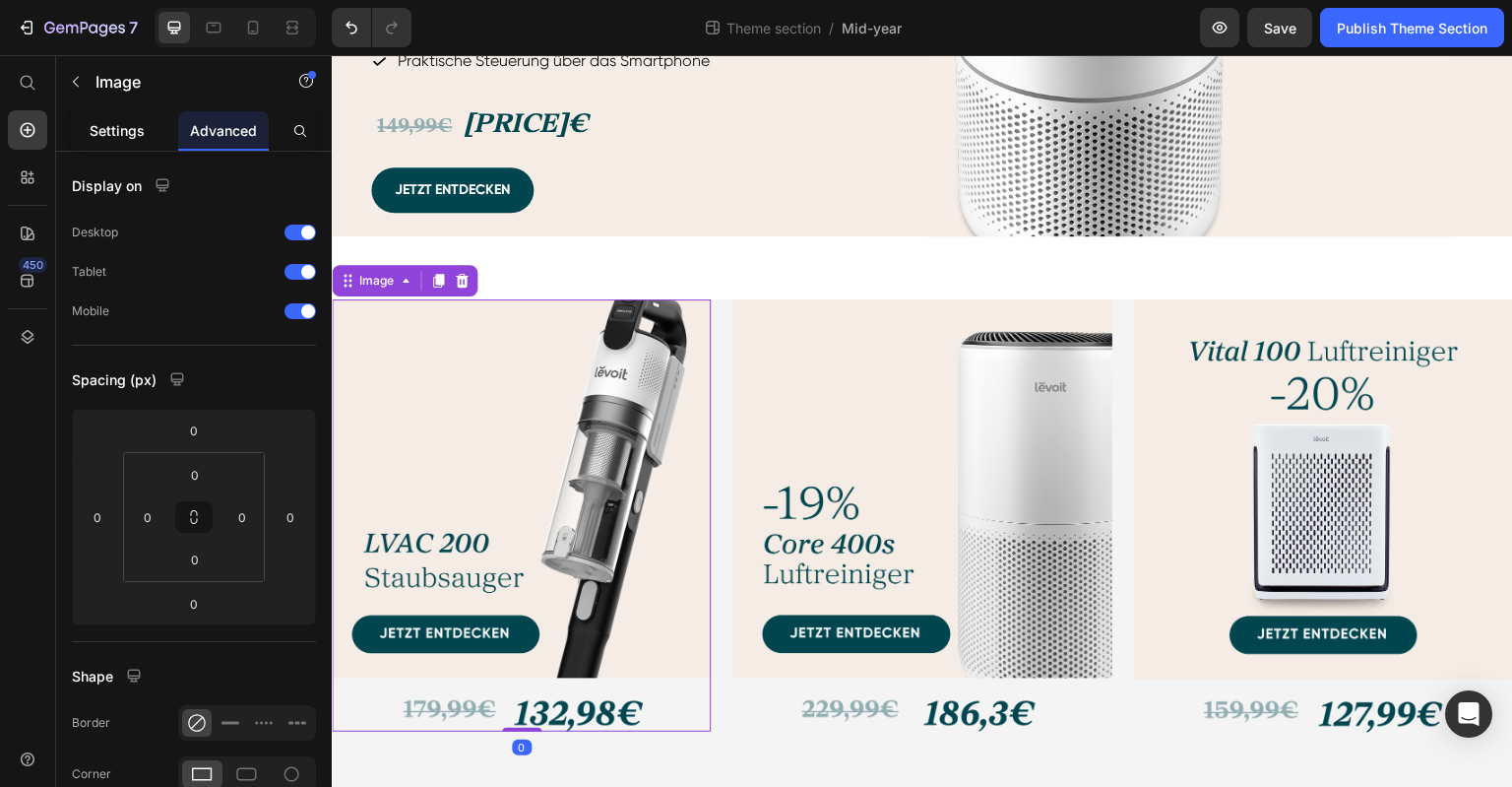 click on "Settings" at bounding box center [117, 130] 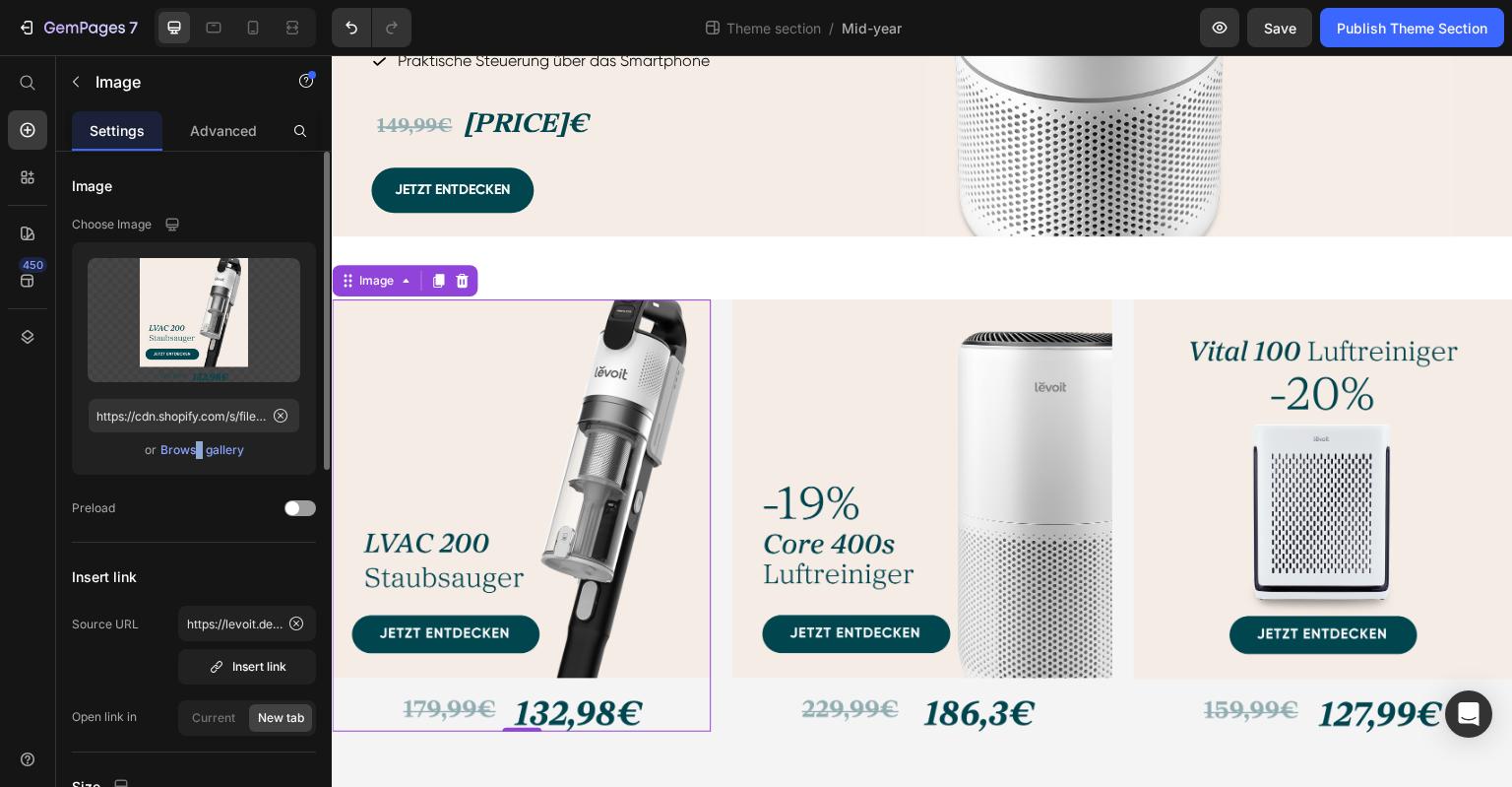 click on "Browse gallery" at bounding box center (202, 450) 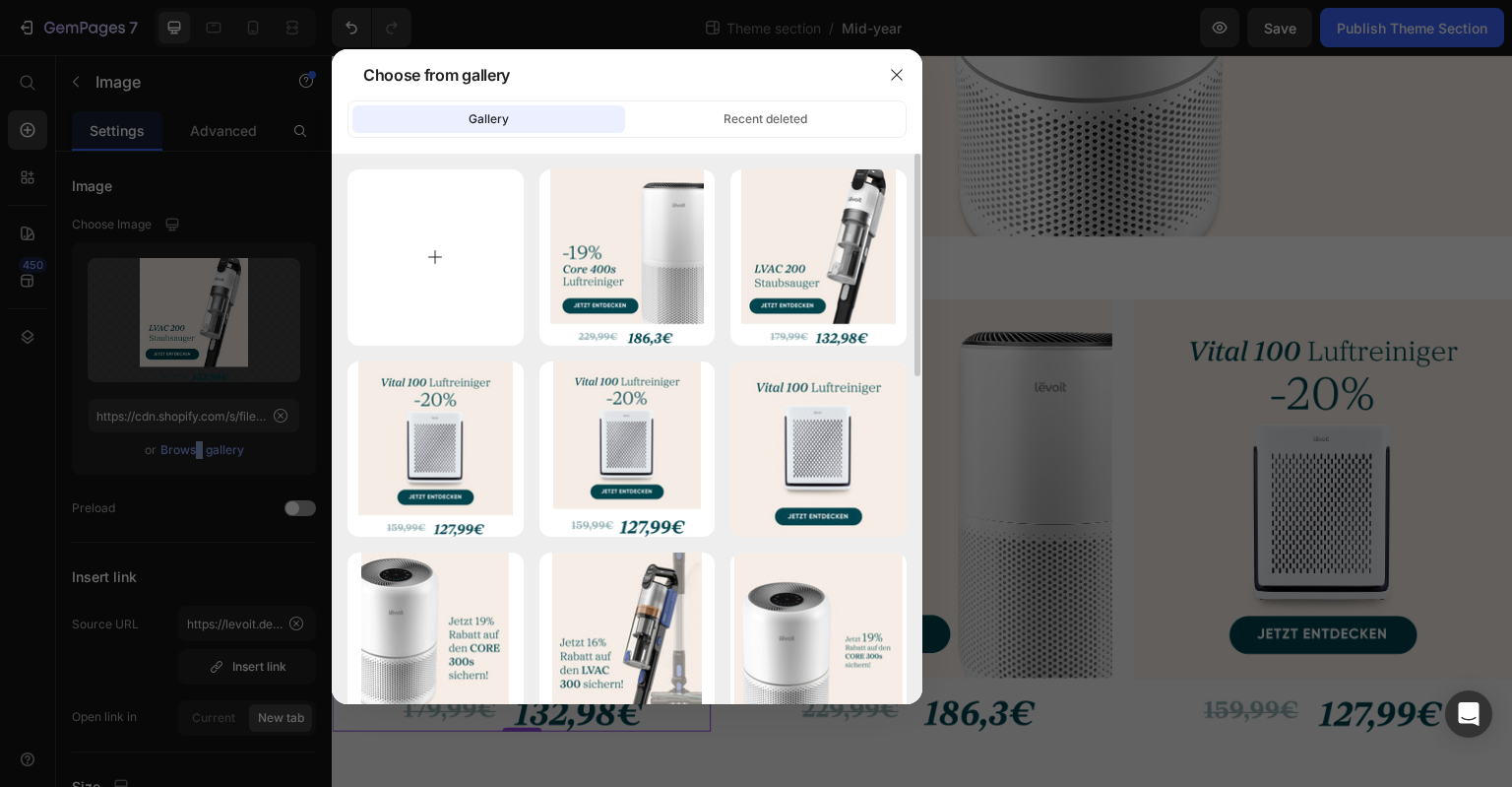click at bounding box center (435, 257) 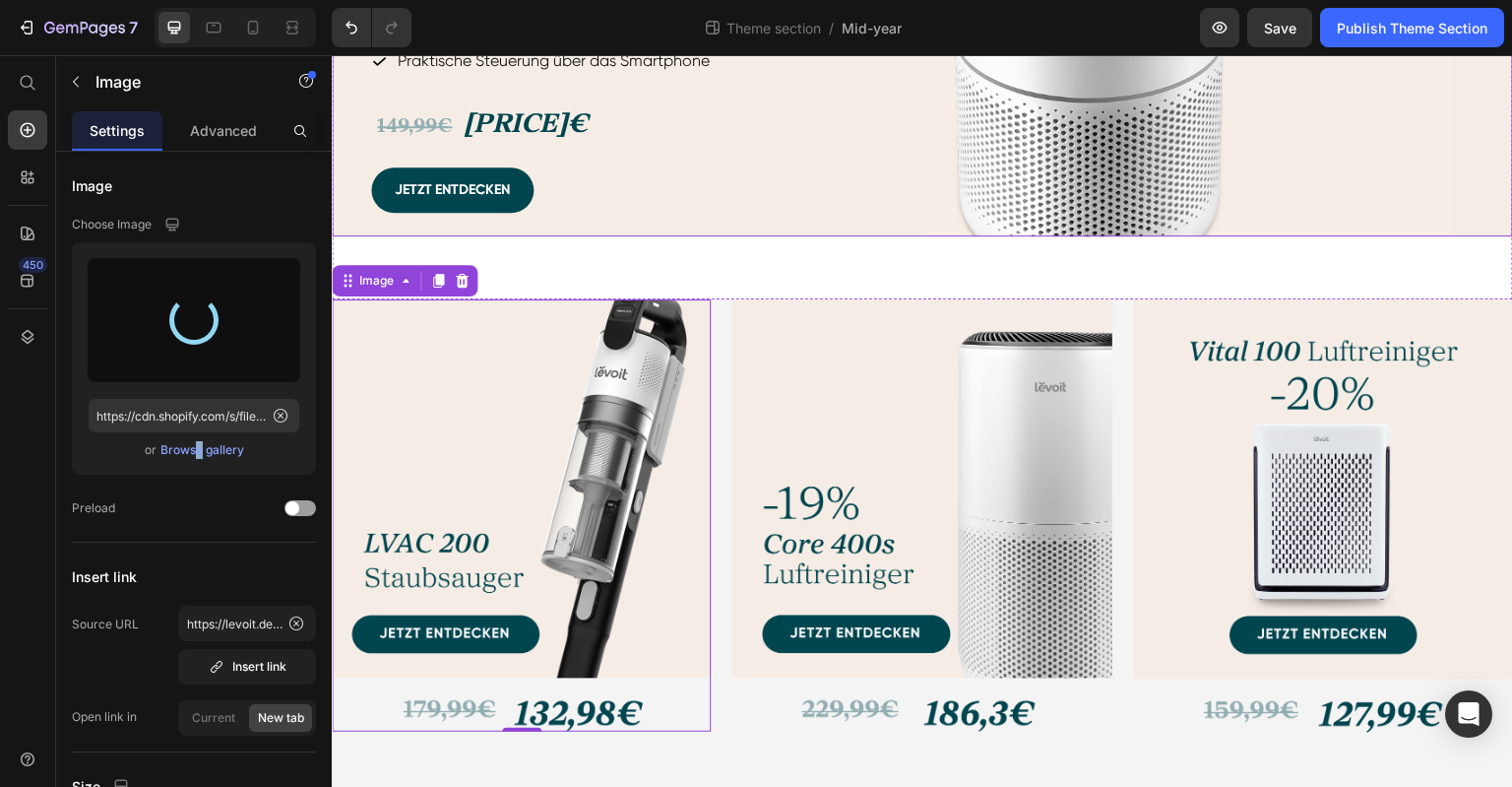 type on "https://cdn.shopify.com/s/files/1/0840/9373/1138/files/gempages_532755611255833738-9cd651c4-cf7b-4909-b22d-165ff262baf0.png" 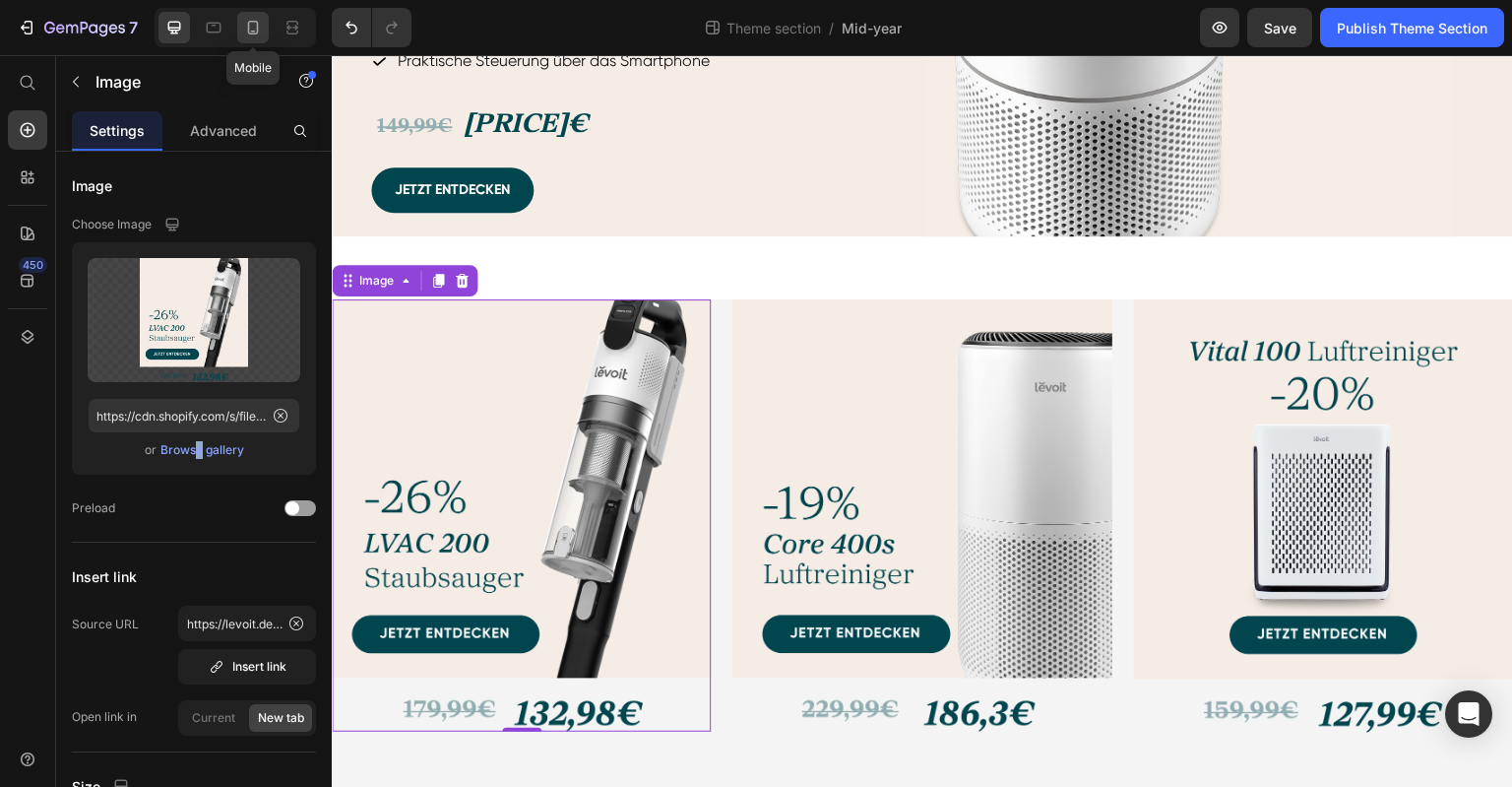 click 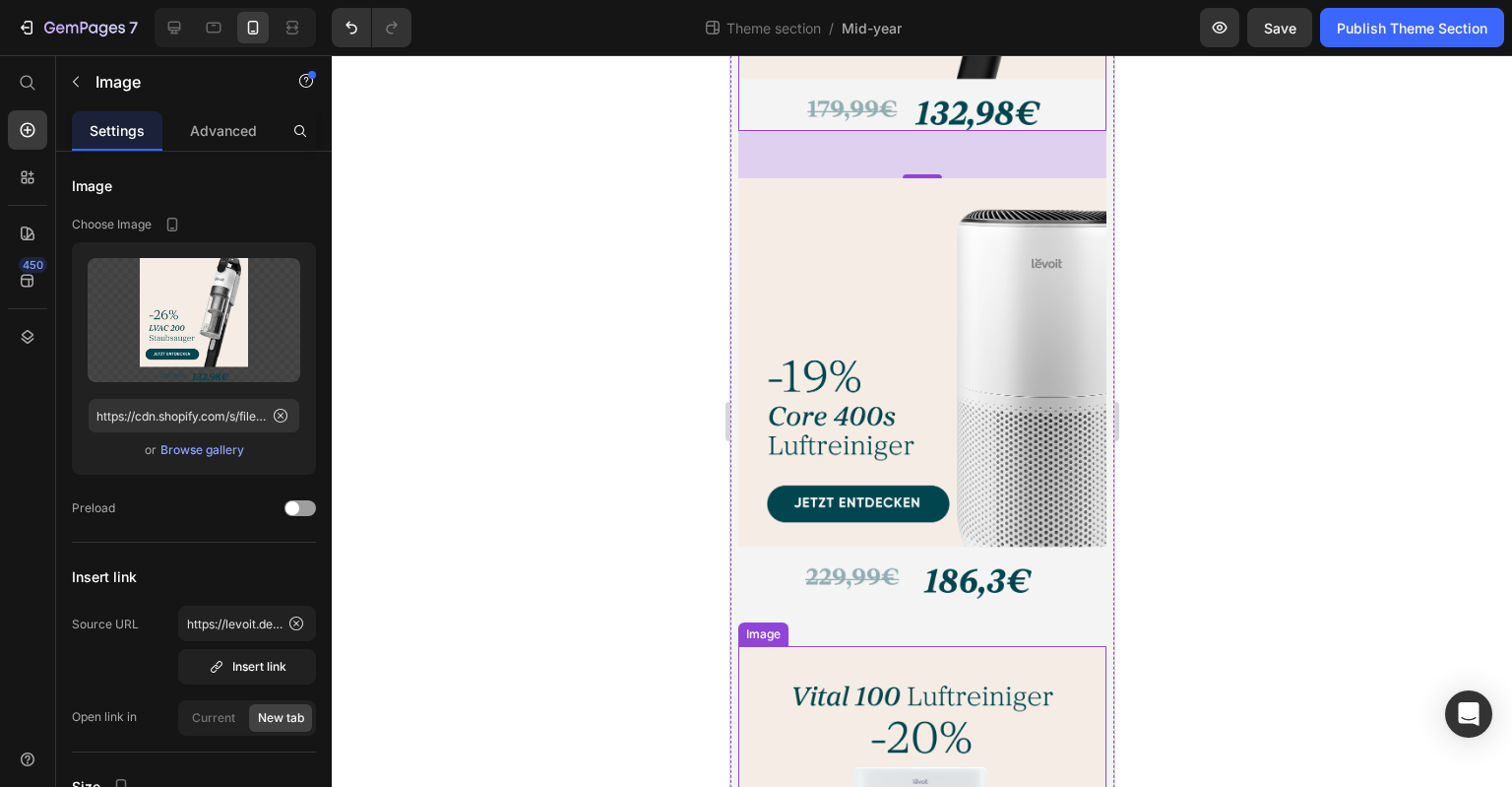 scroll, scrollTop: 2474, scrollLeft: 0, axis: vertical 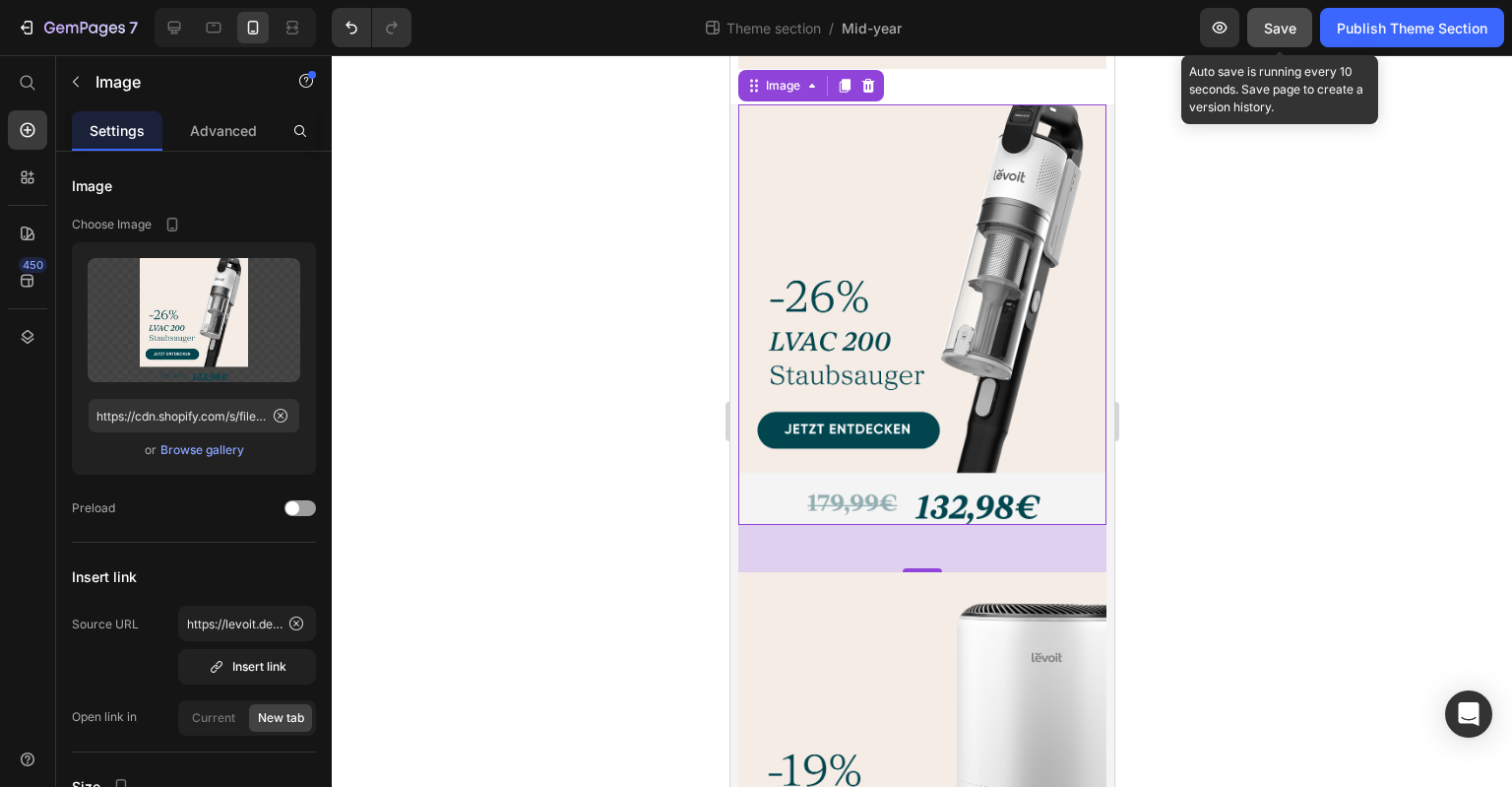 click on "Save" at bounding box center (1280, 28) 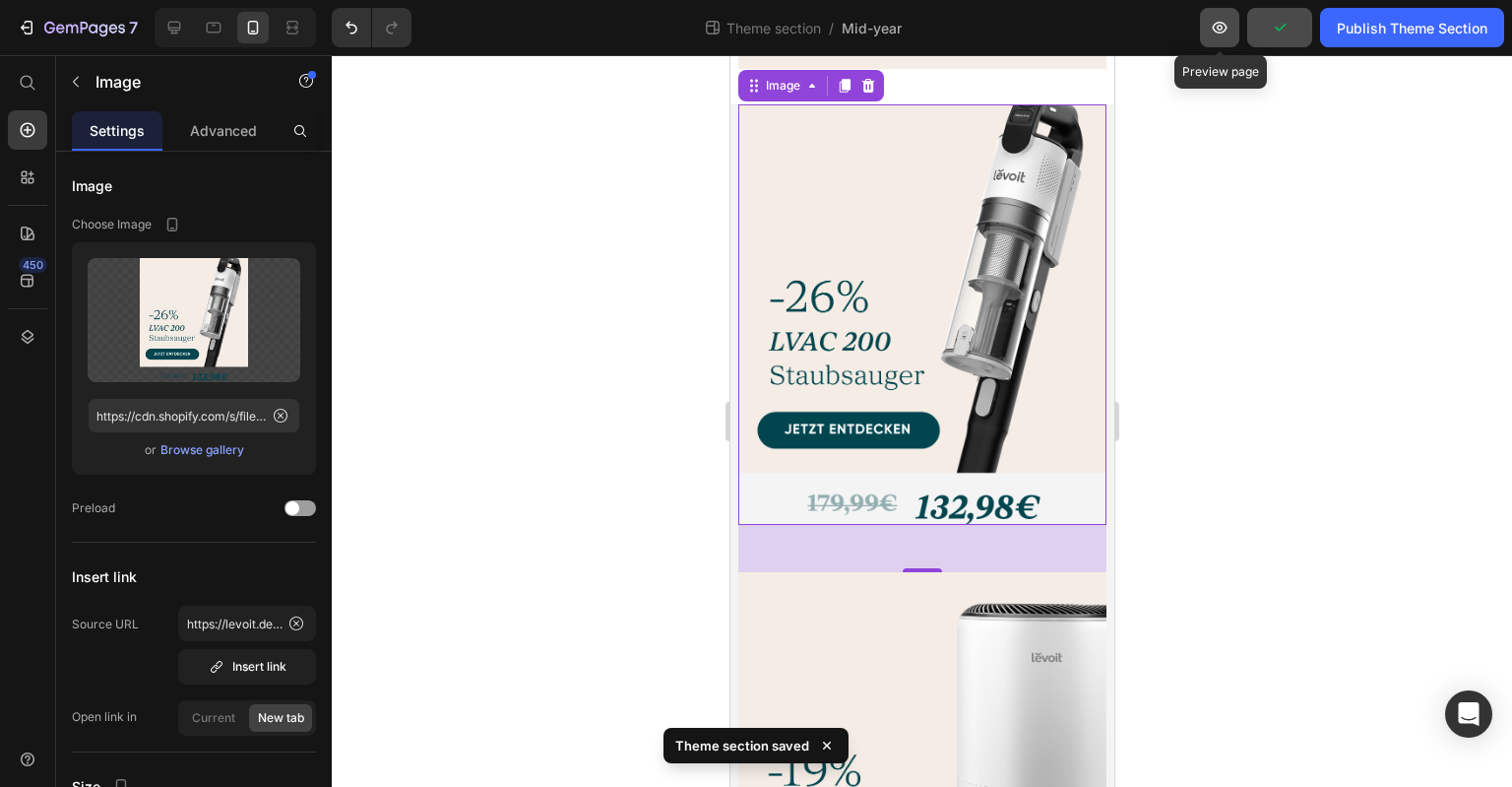 click 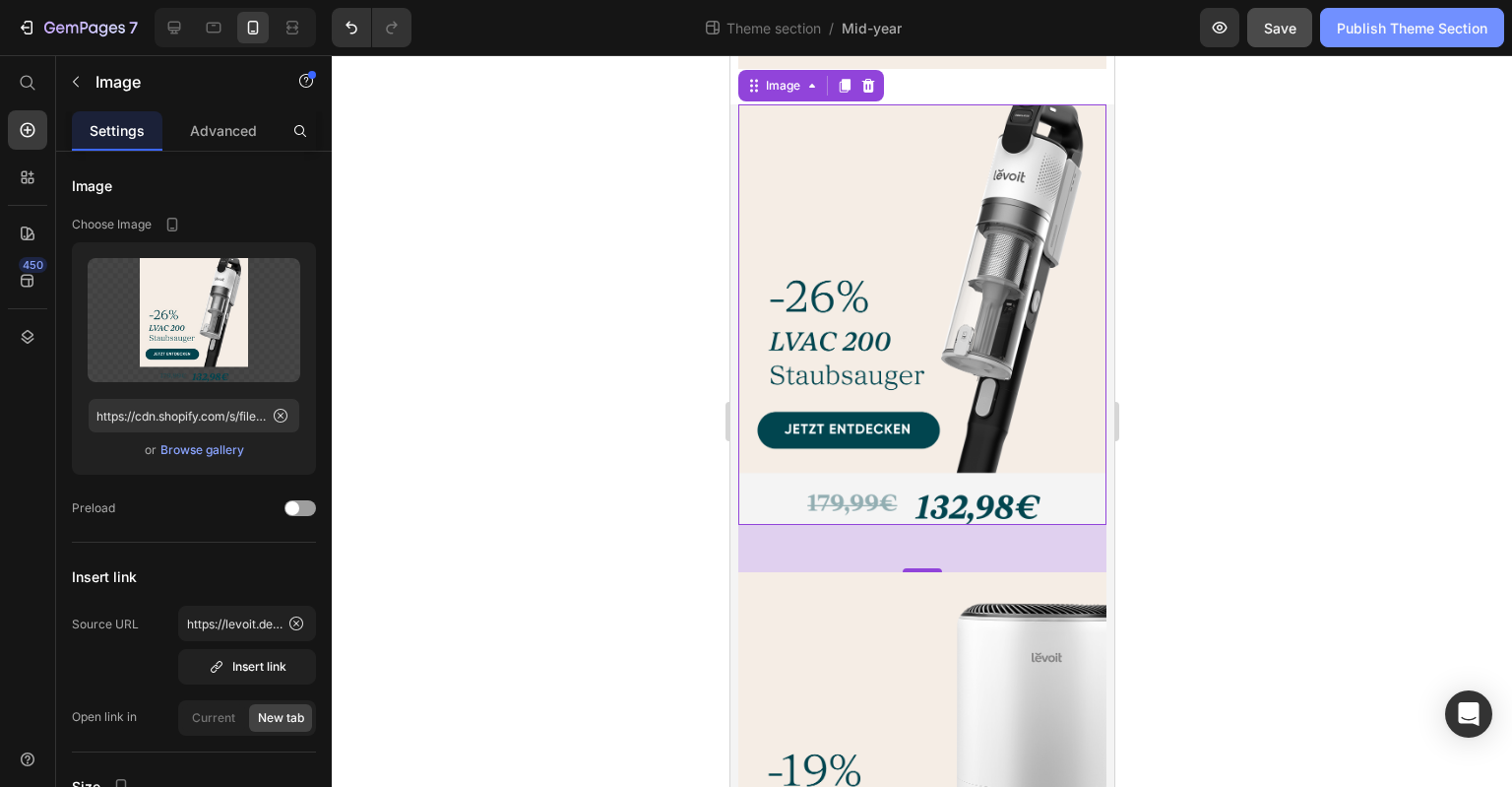 click on "Publish Theme Section" at bounding box center (1412, 28) 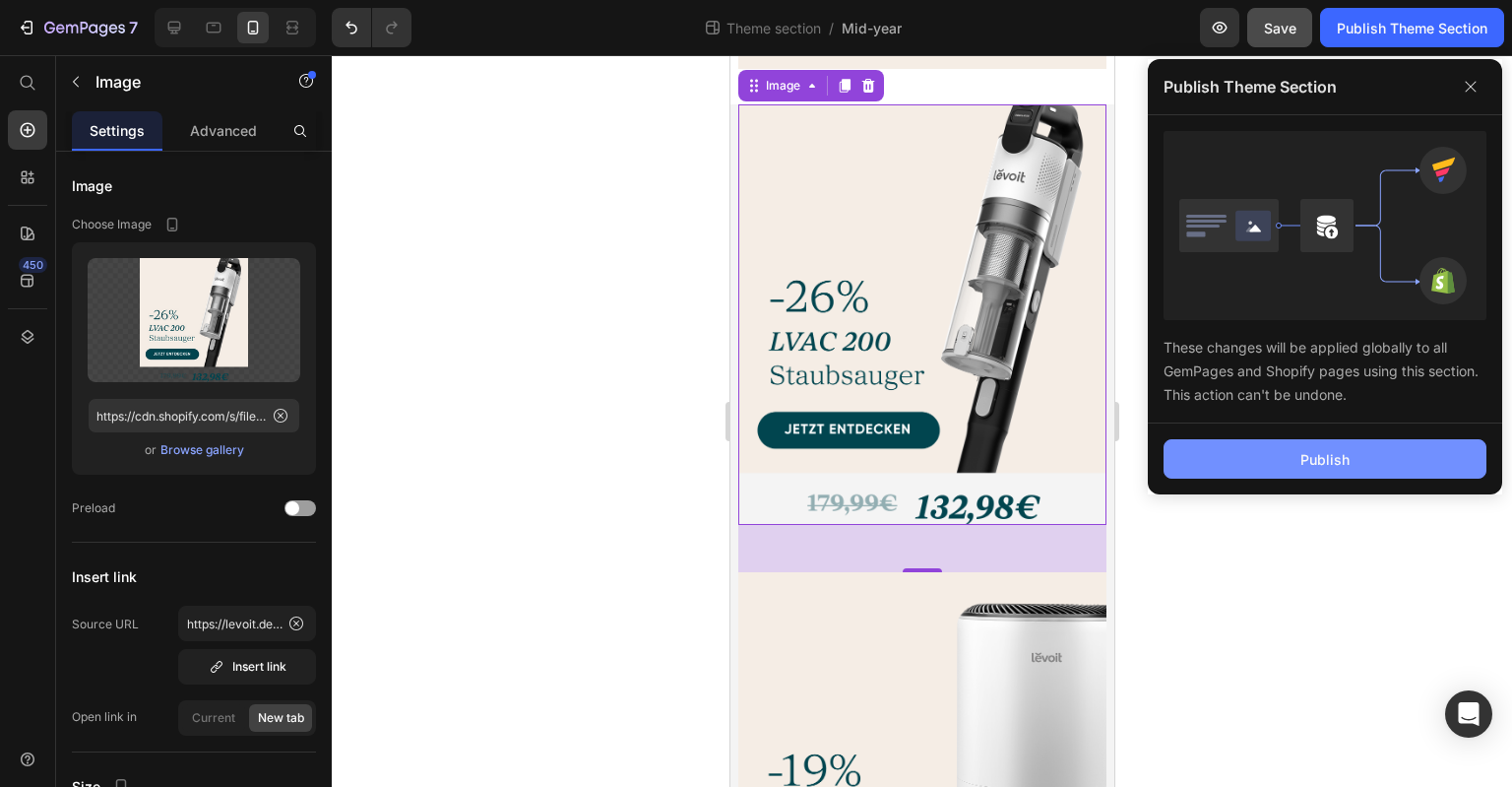 click on "Publish" 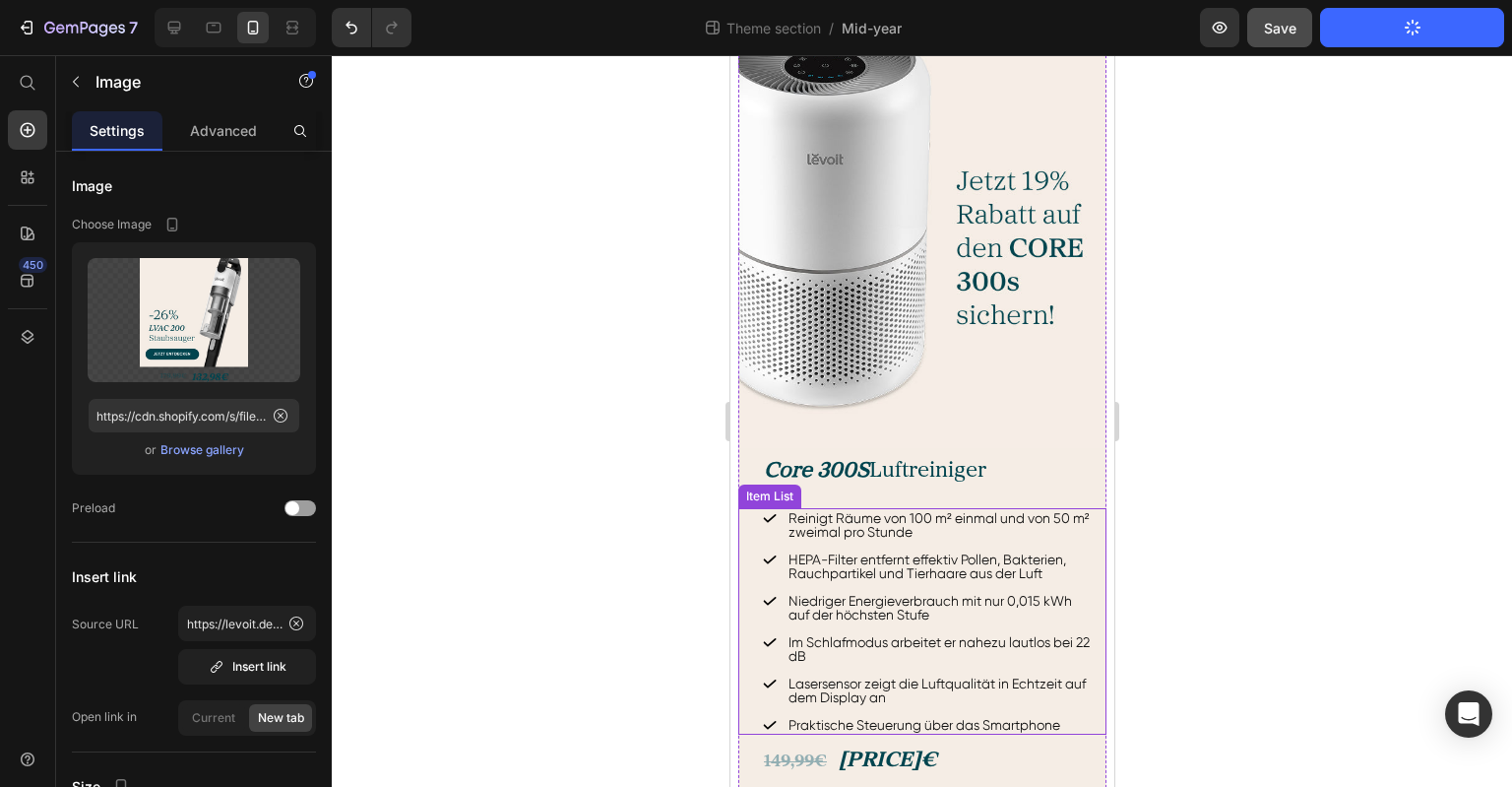 scroll, scrollTop: 1391, scrollLeft: 0, axis: vertical 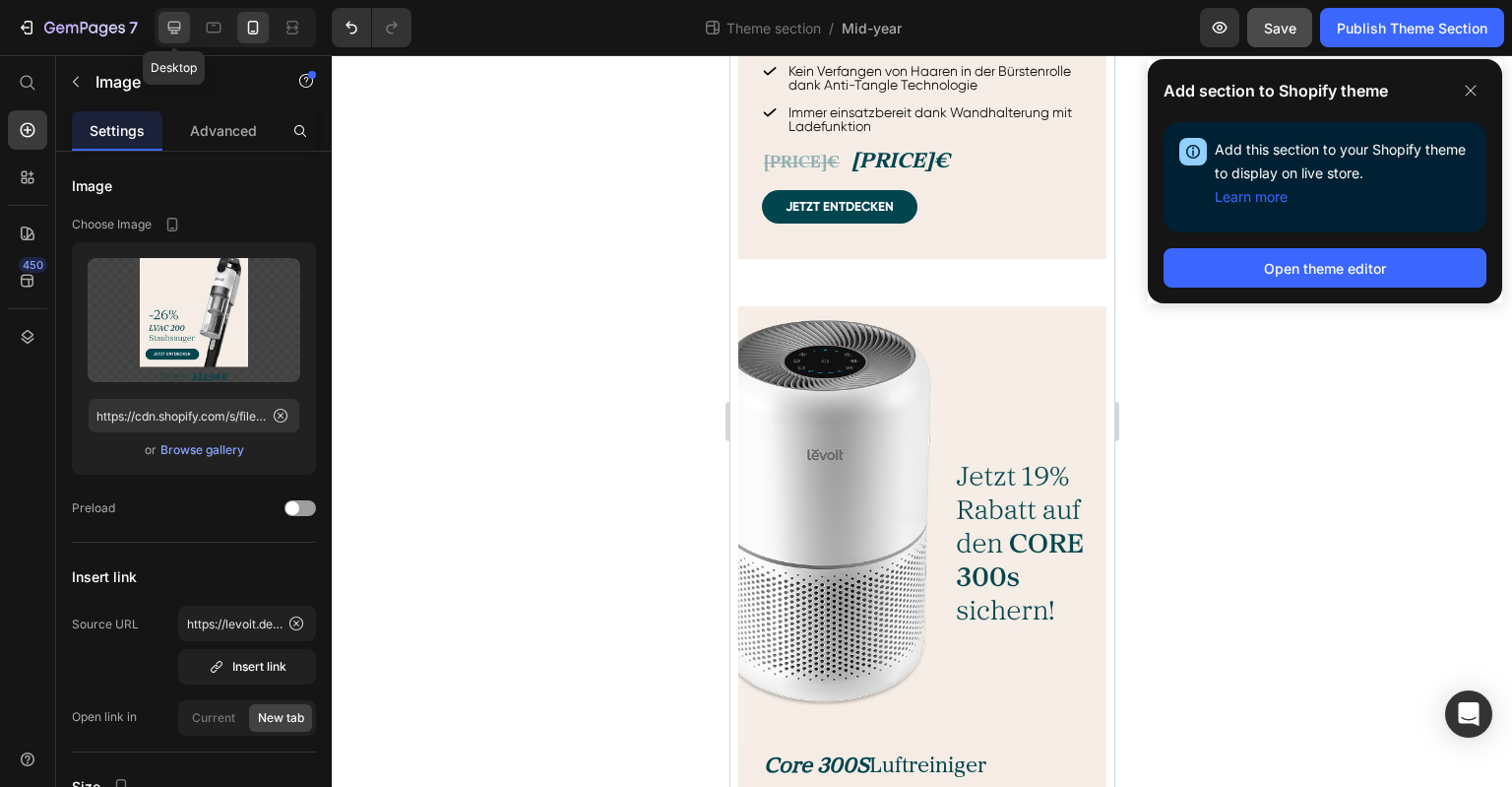 click 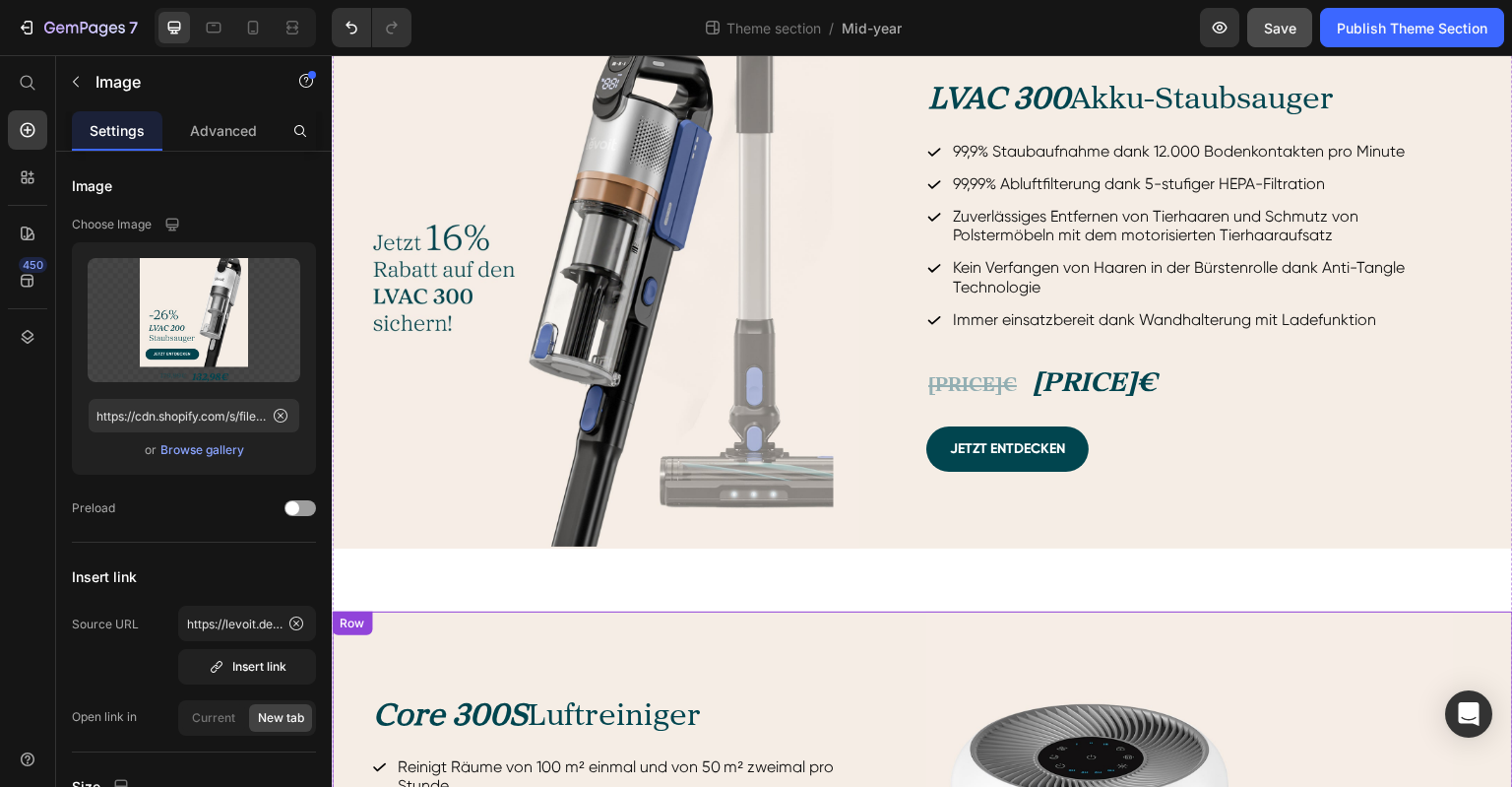 scroll, scrollTop: 679, scrollLeft: 0, axis: vertical 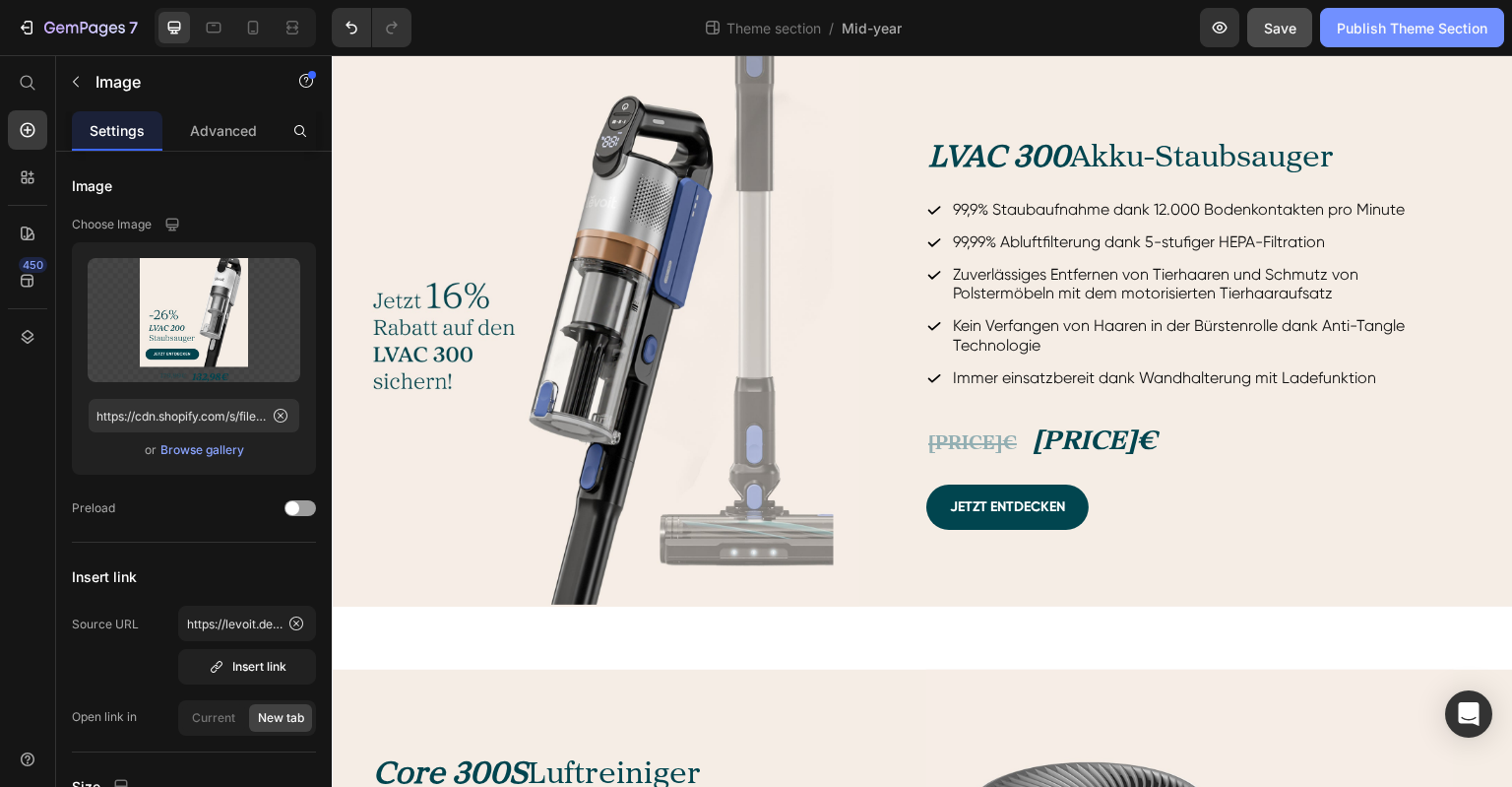 click on "Publish Theme Section" at bounding box center (1412, 28) 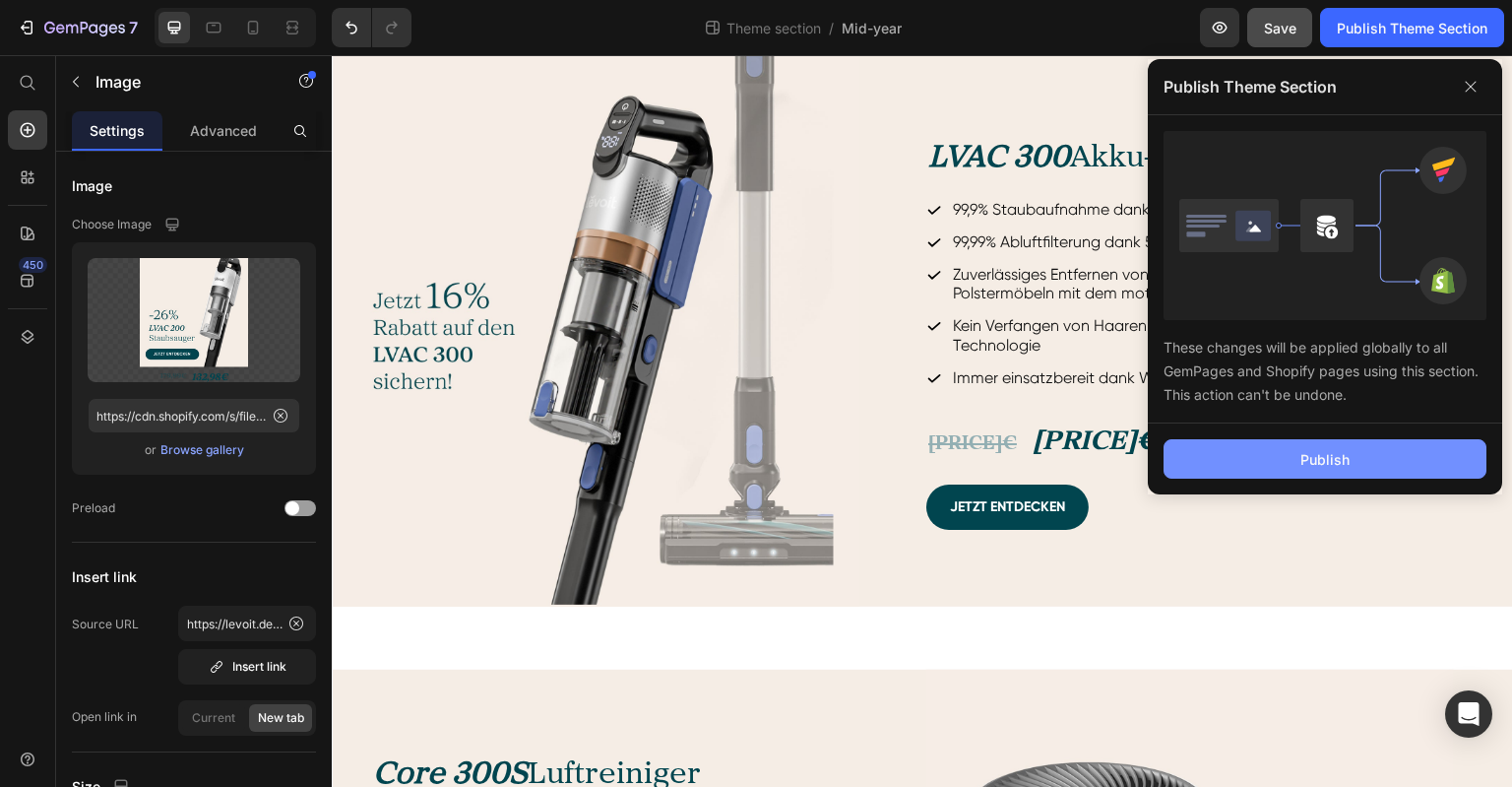 click on "Publish" 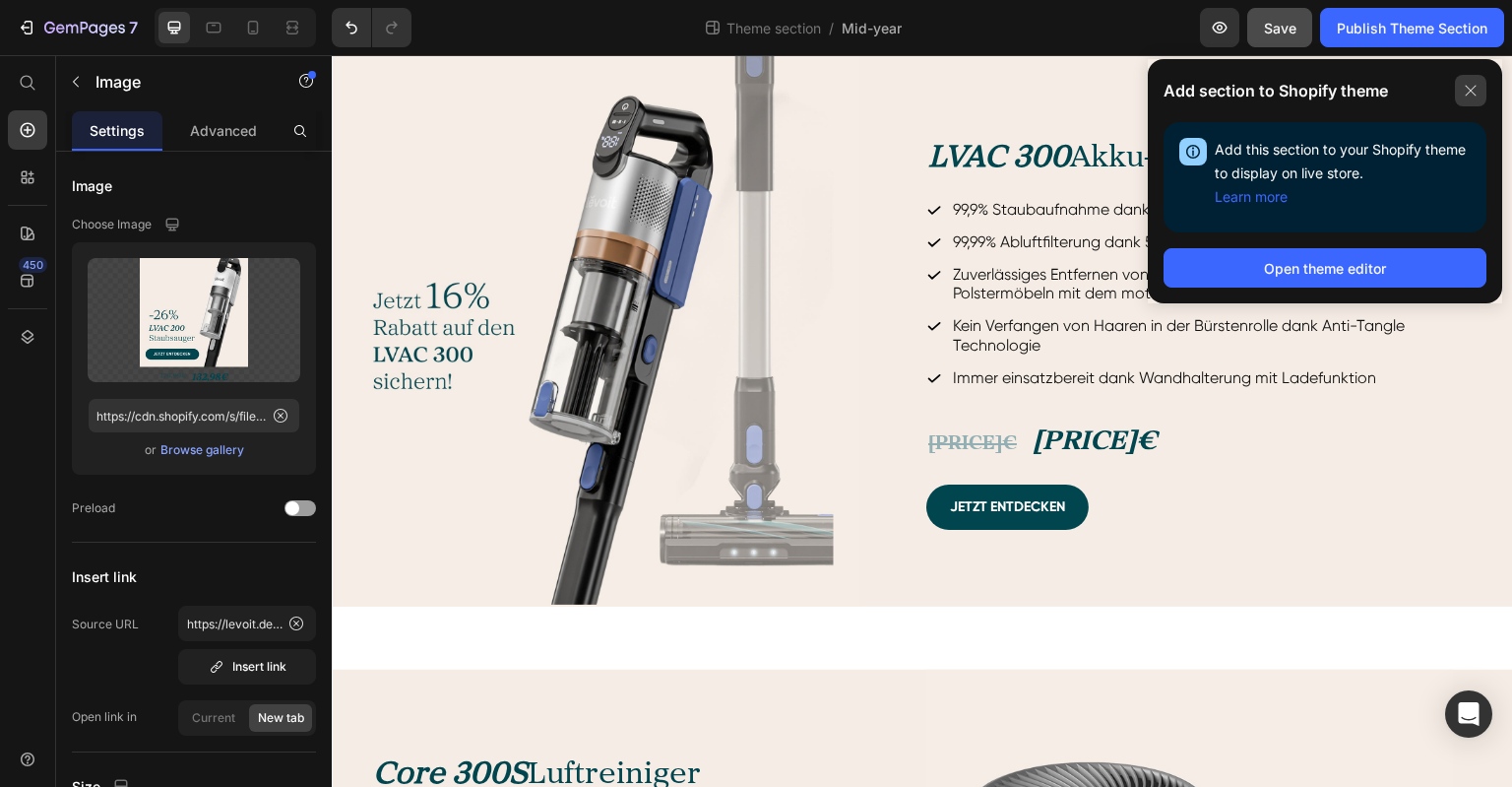 click 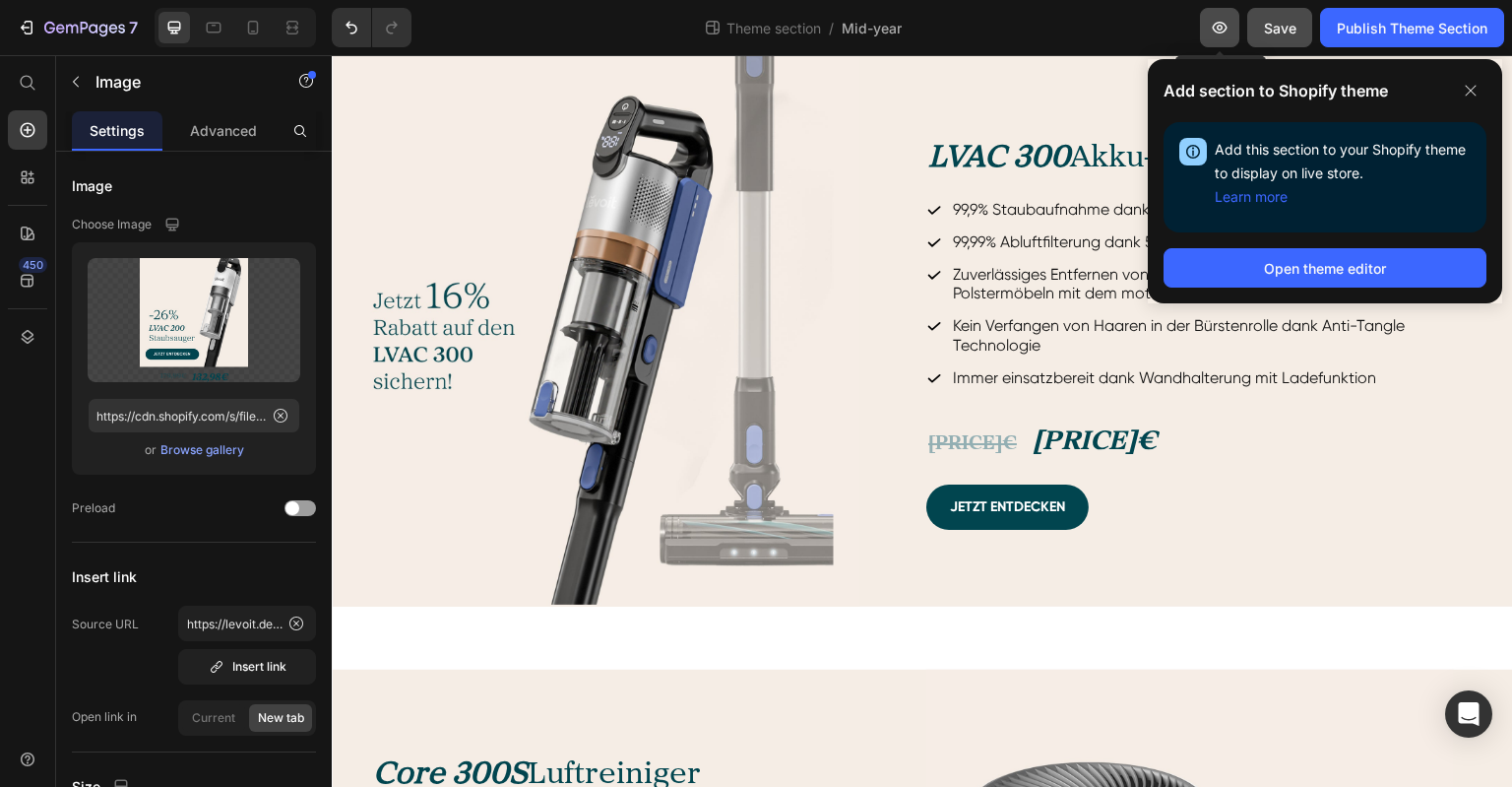click 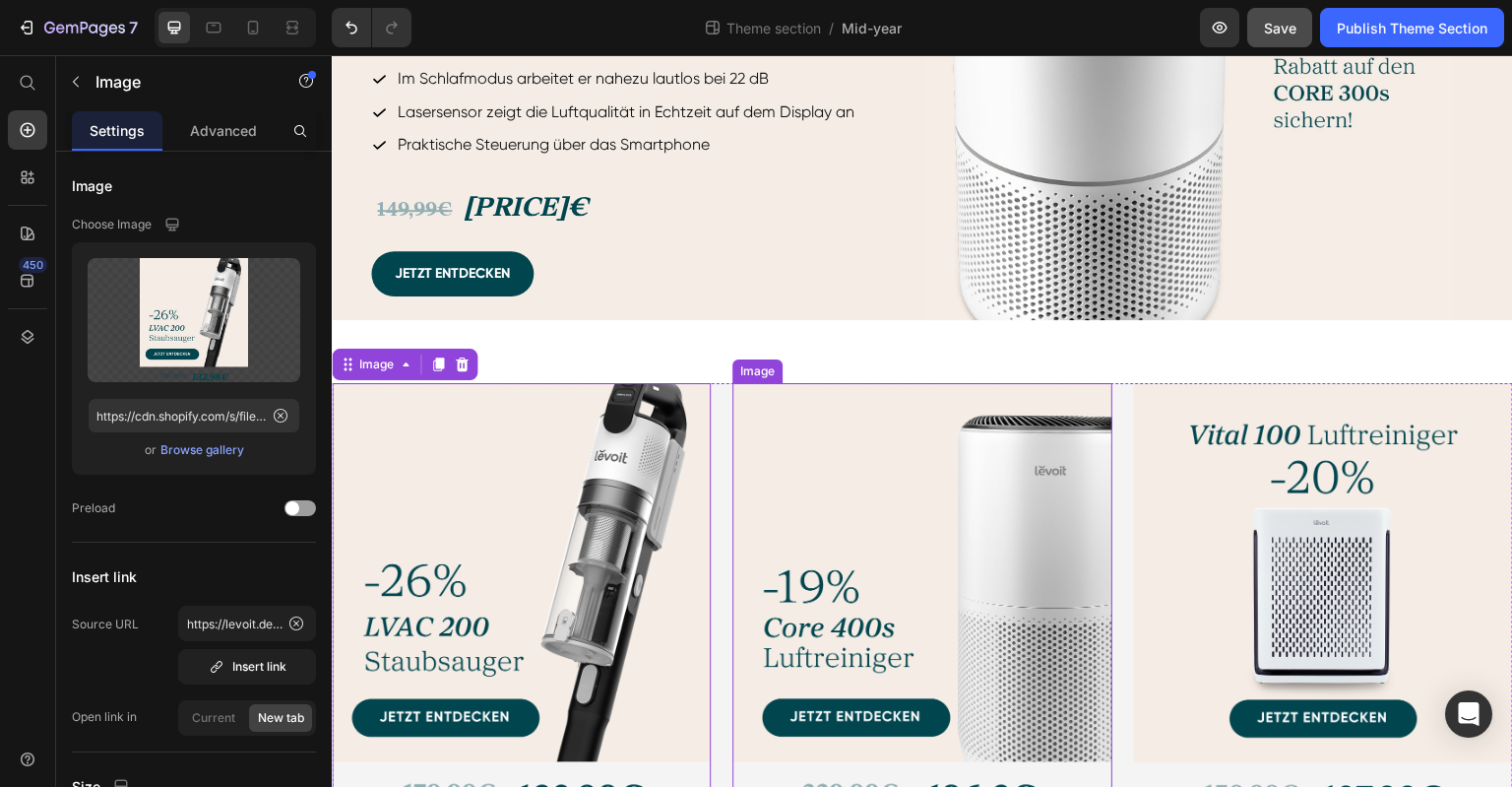 scroll, scrollTop: 1664, scrollLeft: 0, axis: vertical 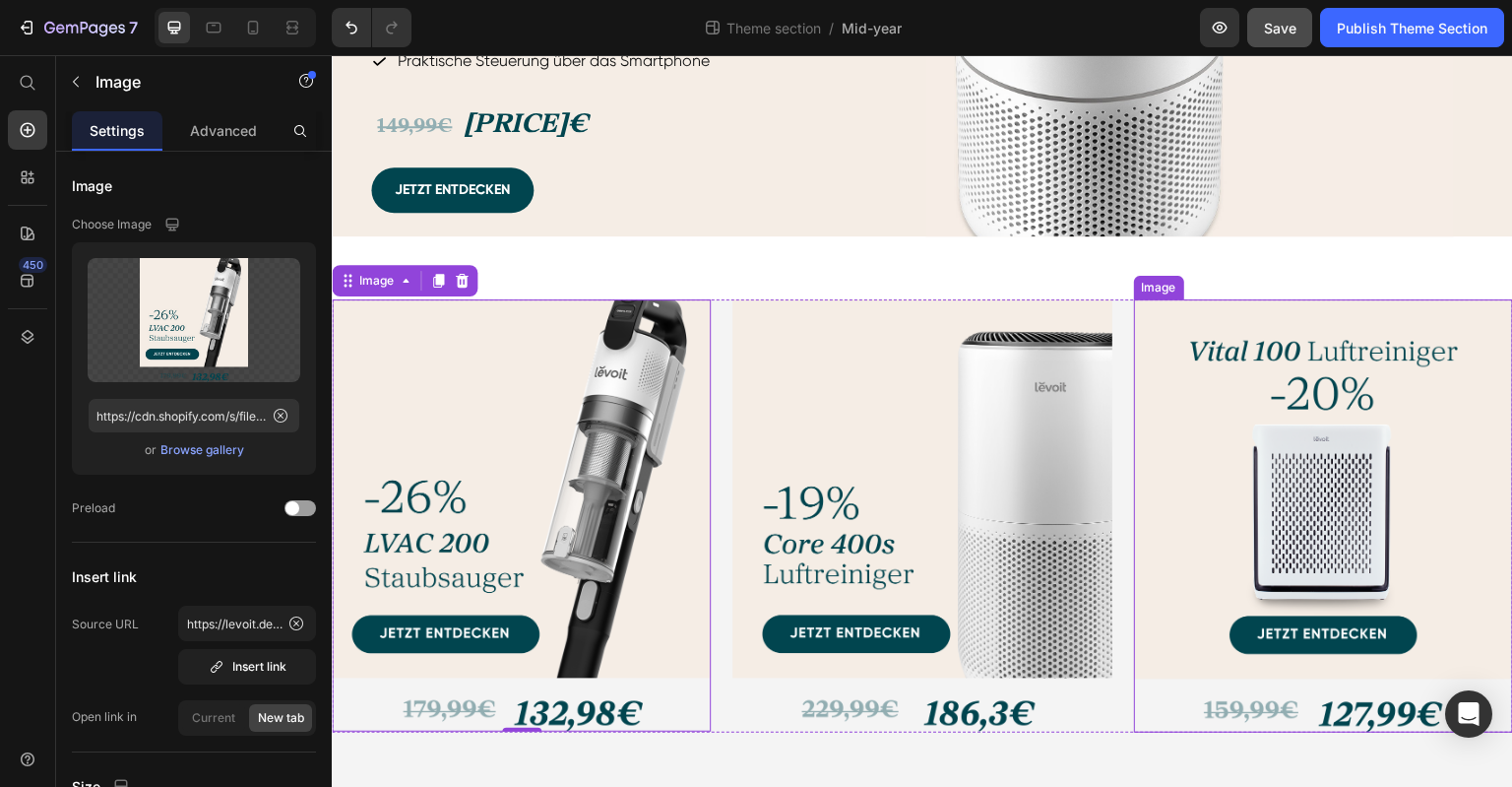 click at bounding box center (1323, 516) 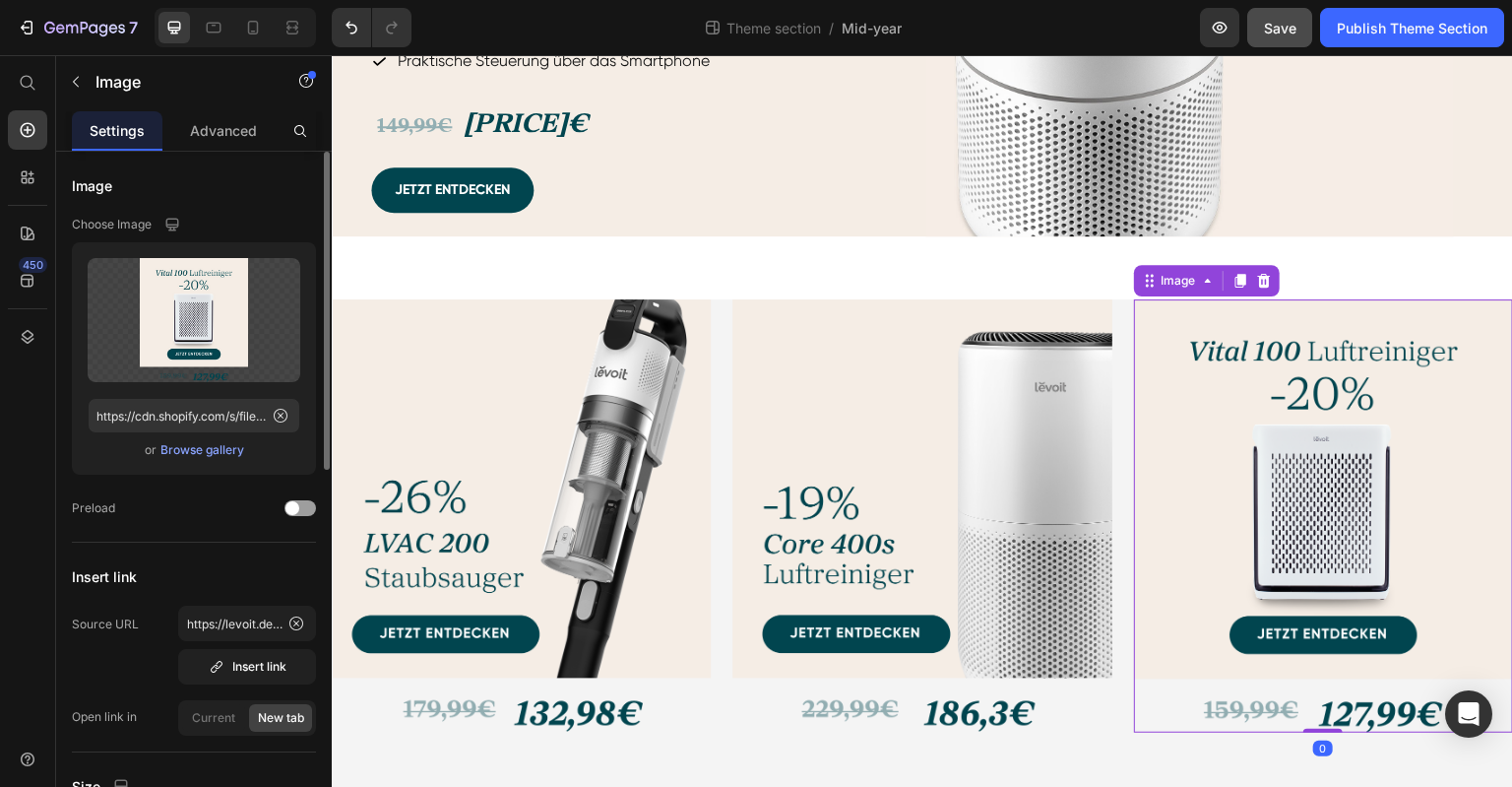 click on "Browse gallery" at bounding box center [202, 450] 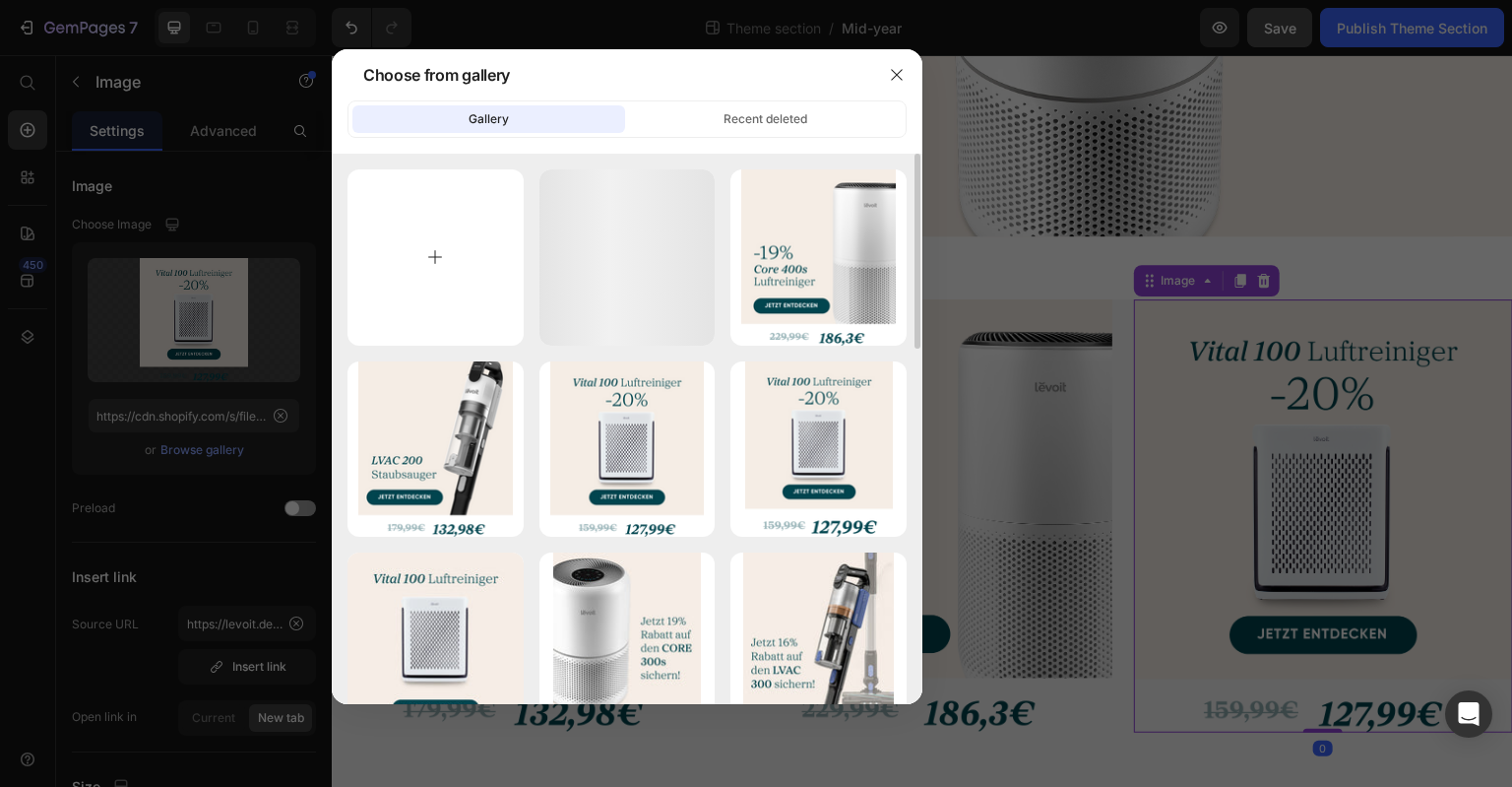 click at bounding box center (435, 257) 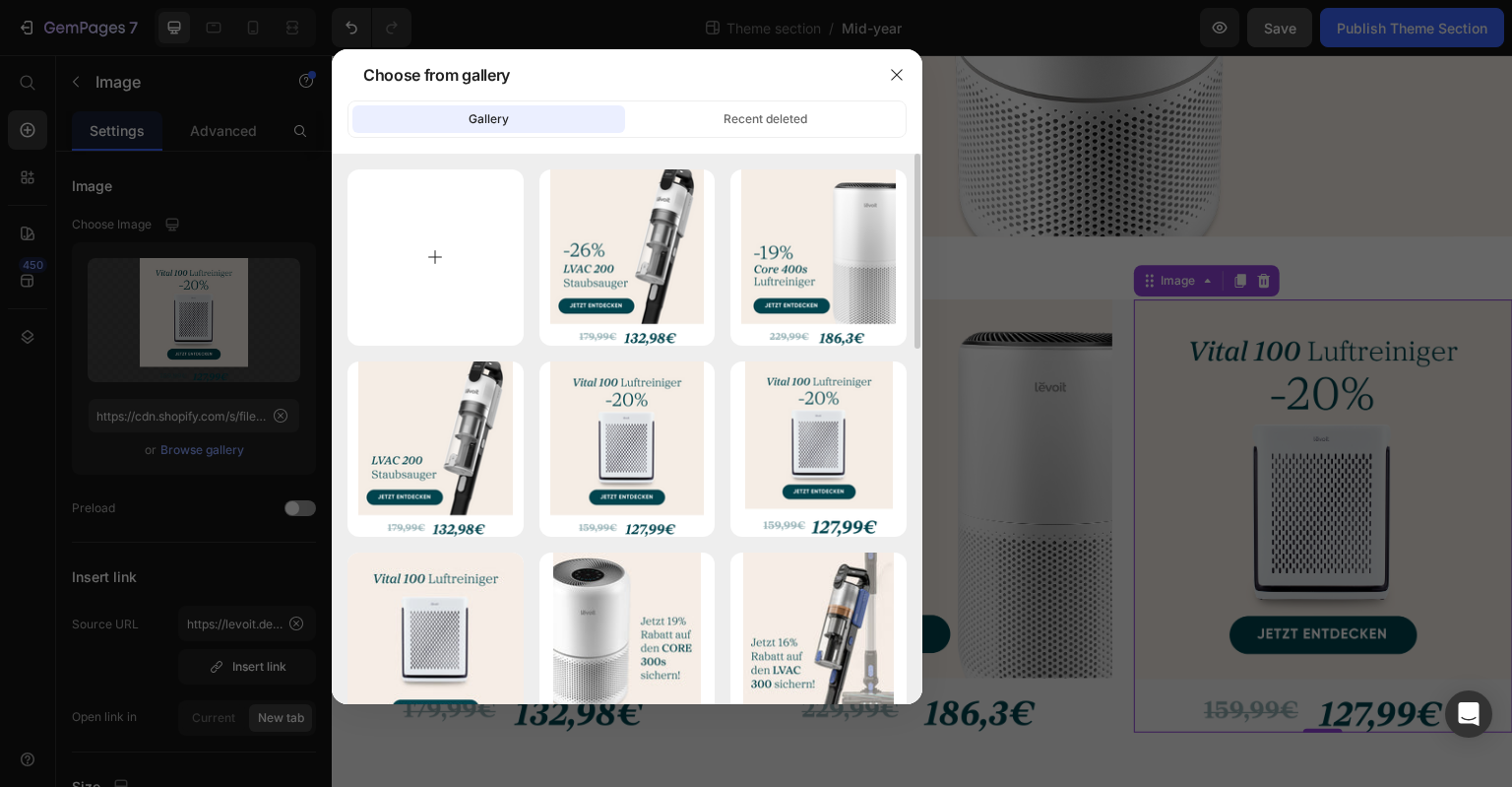 type on "C:\fakepath\mid-year-sale-vital-100s.png" 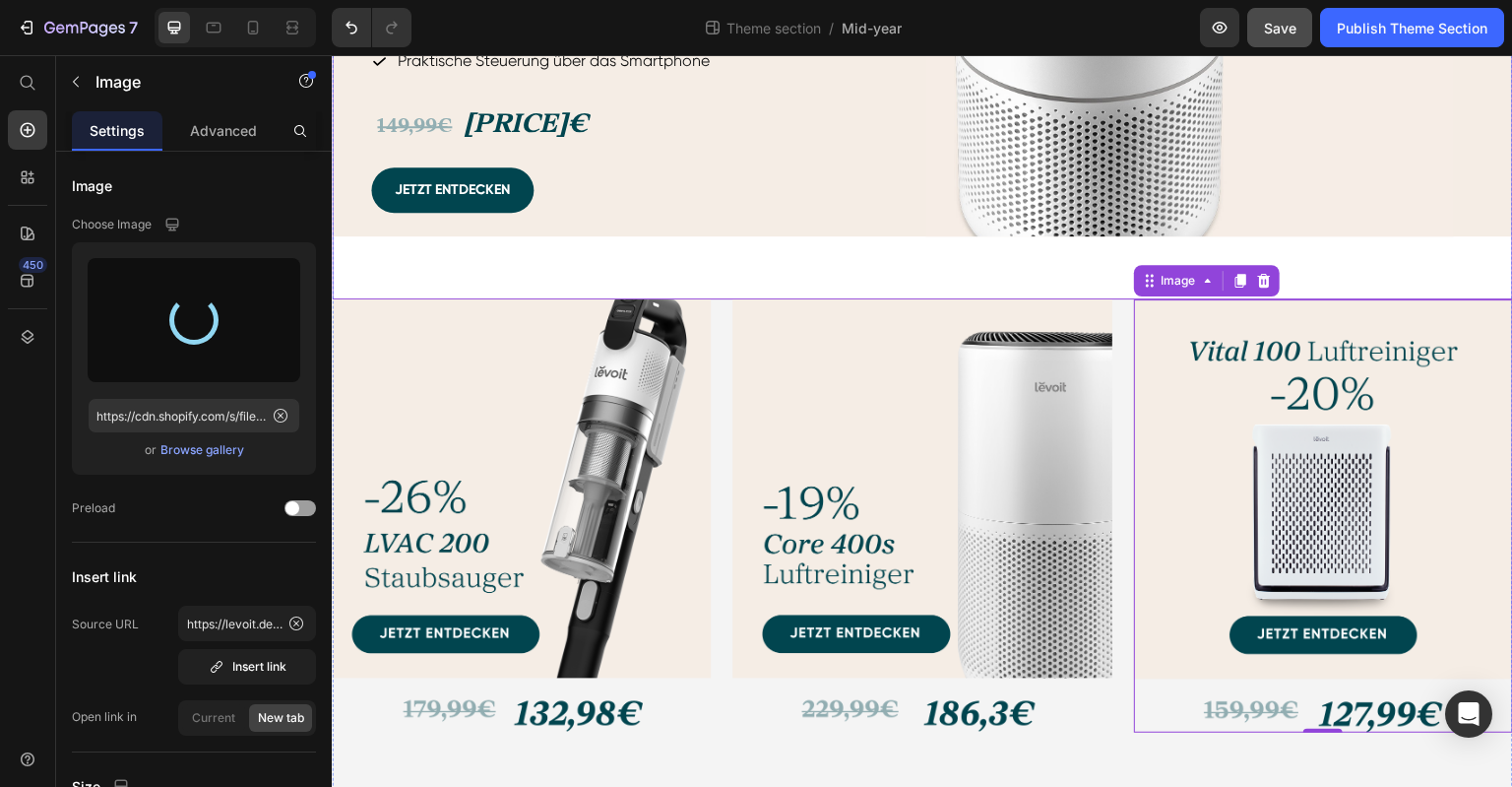 type on "https://cdn.shopify.com/s/files/1/0840/9373/1138/files/gempages_532755611255833738-ffebc7c6-f874-4557-9a59-72d6b1d34edf.png" 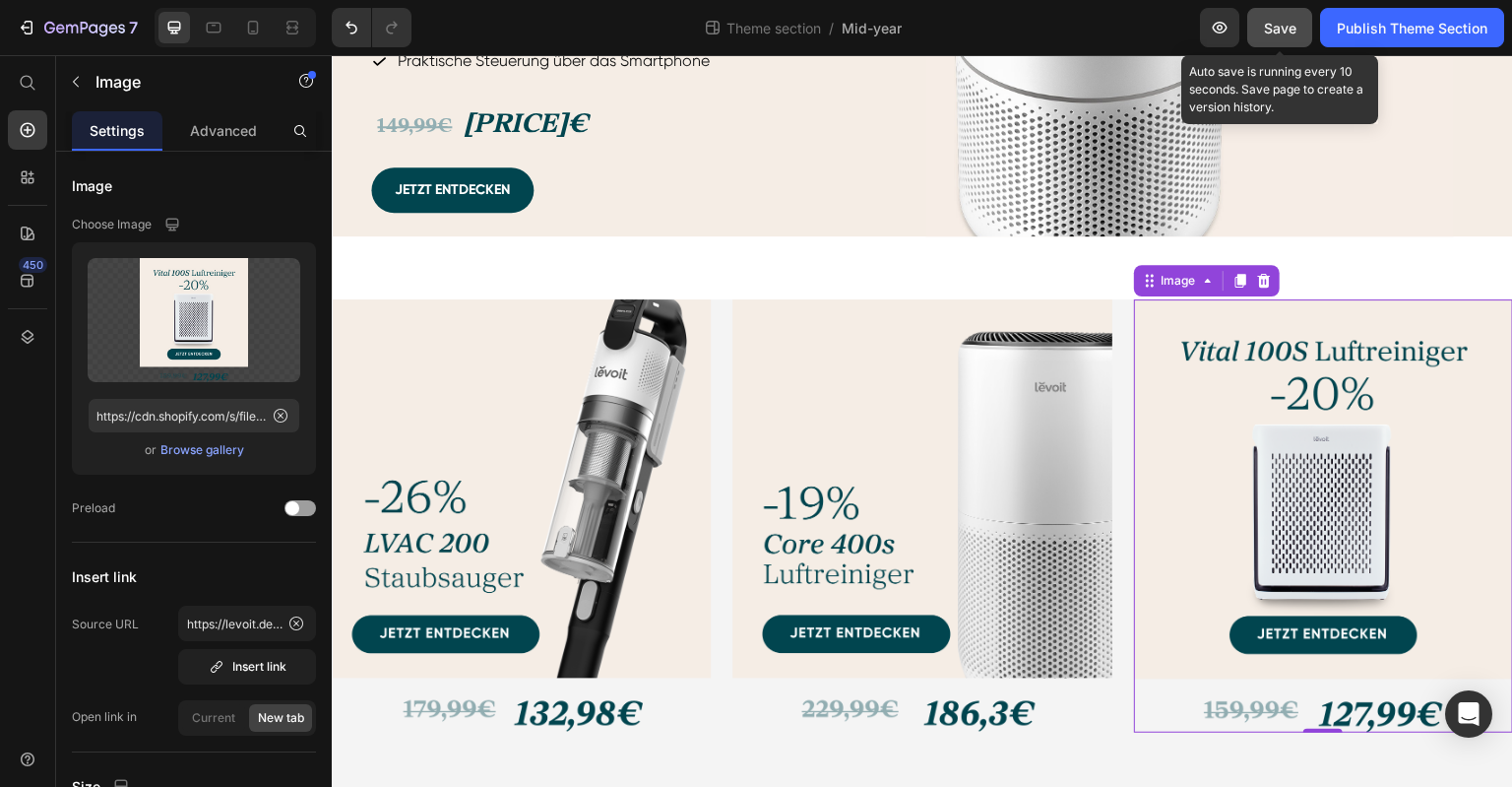 click on "Save" at bounding box center [1280, 28] 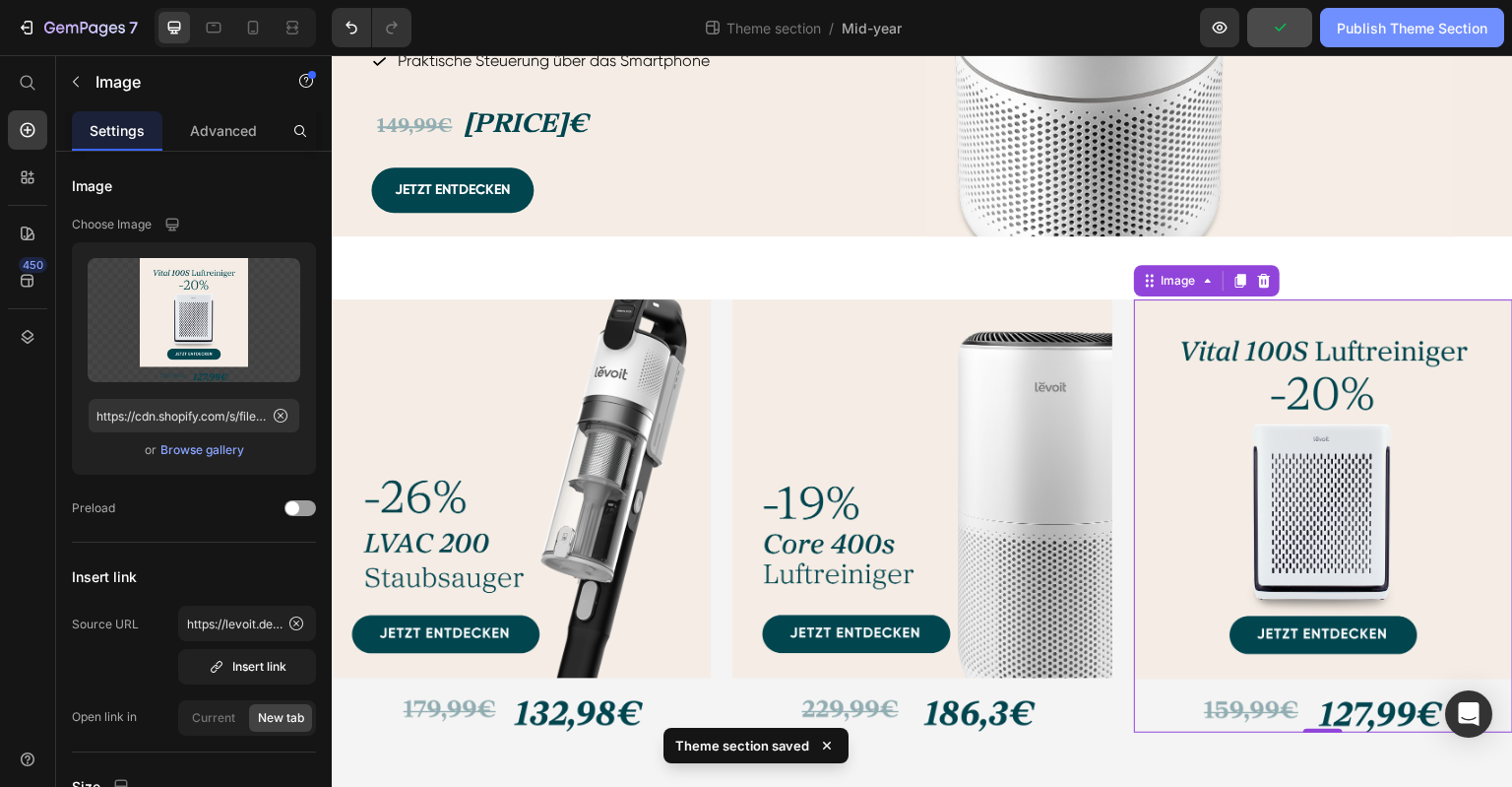 click on "Publish Theme Section" at bounding box center [1412, 28] 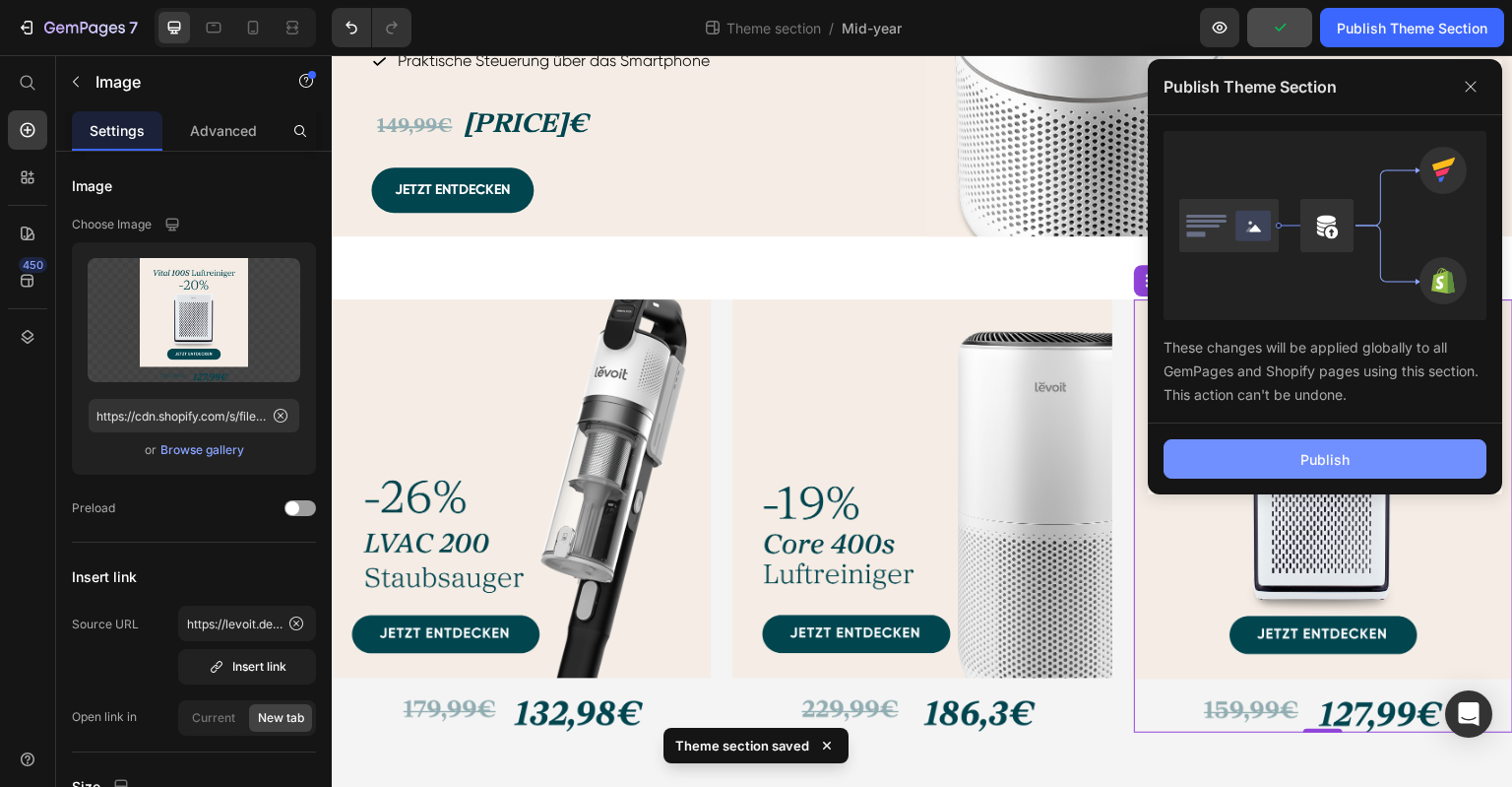 click on "Publish" 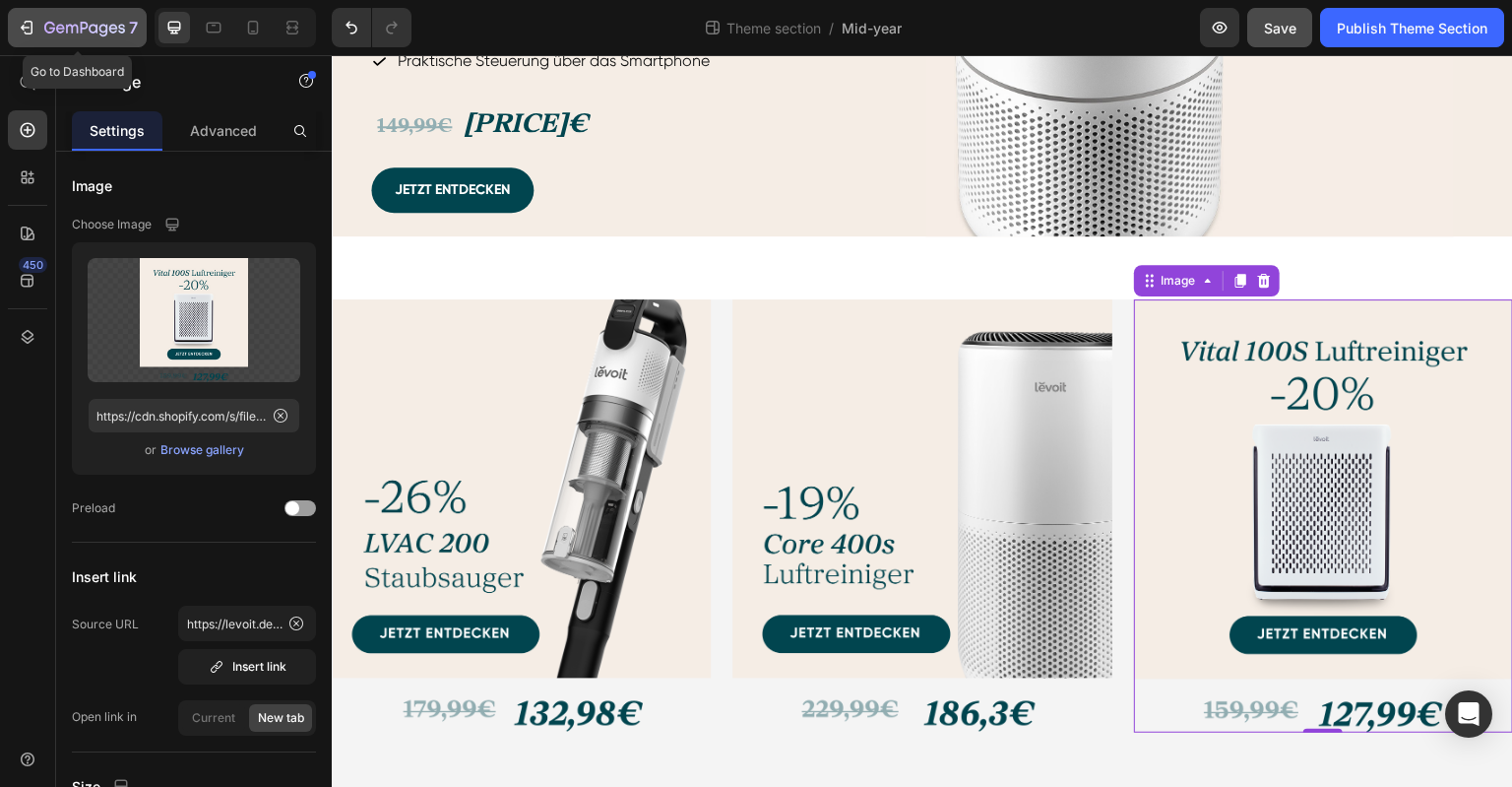click 